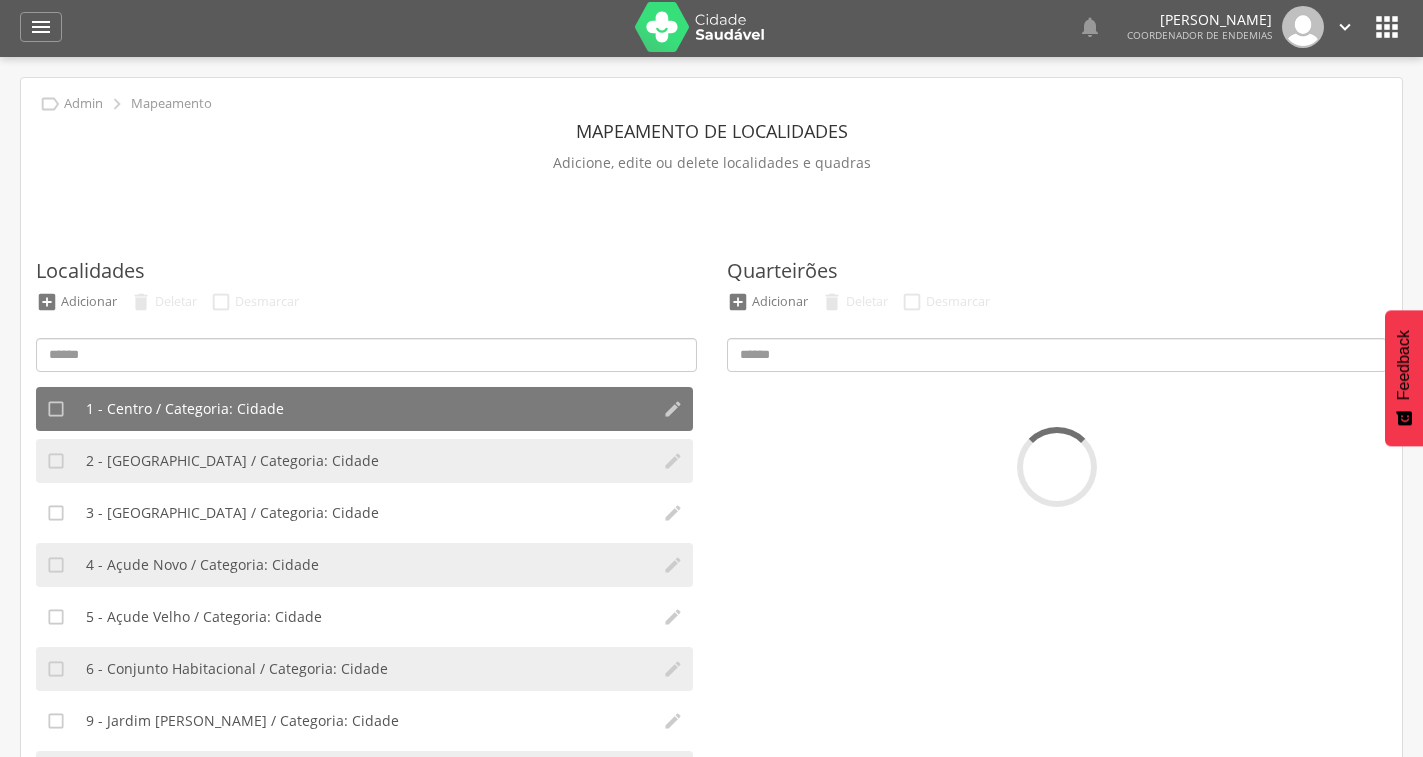 scroll, scrollTop: 0, scrollLeft: 0, axis: both 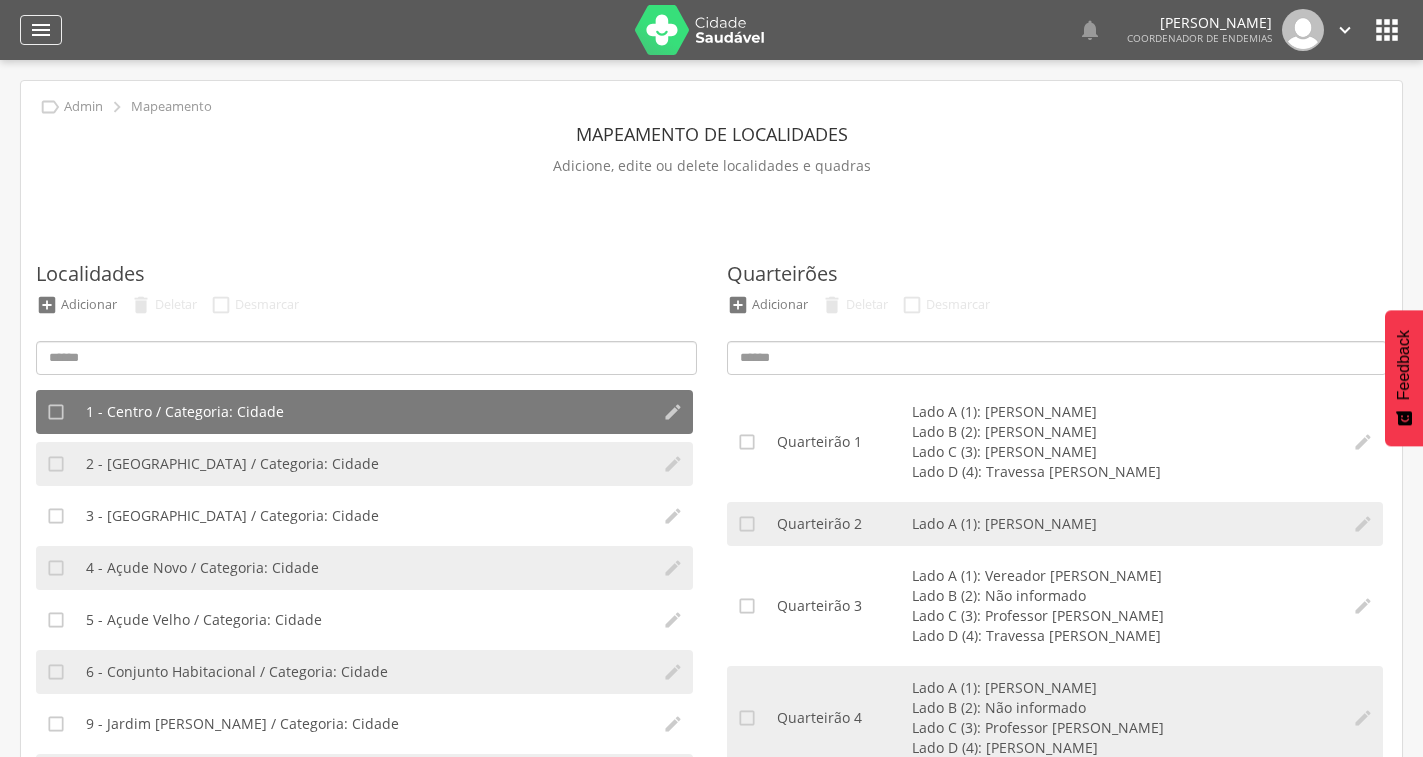 click on "" at bounding box center [41, 30] 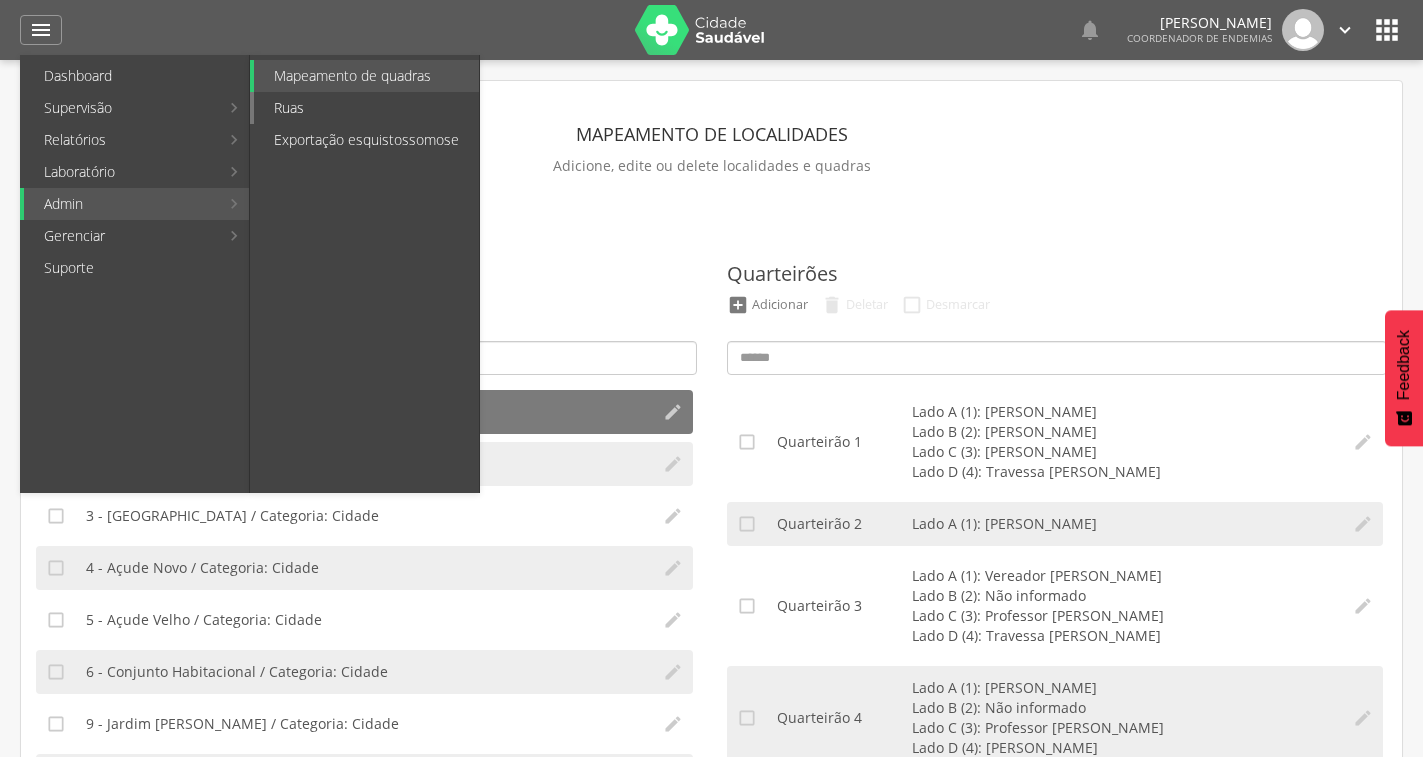 click on "Ruas" at bounding box center [366, 108] 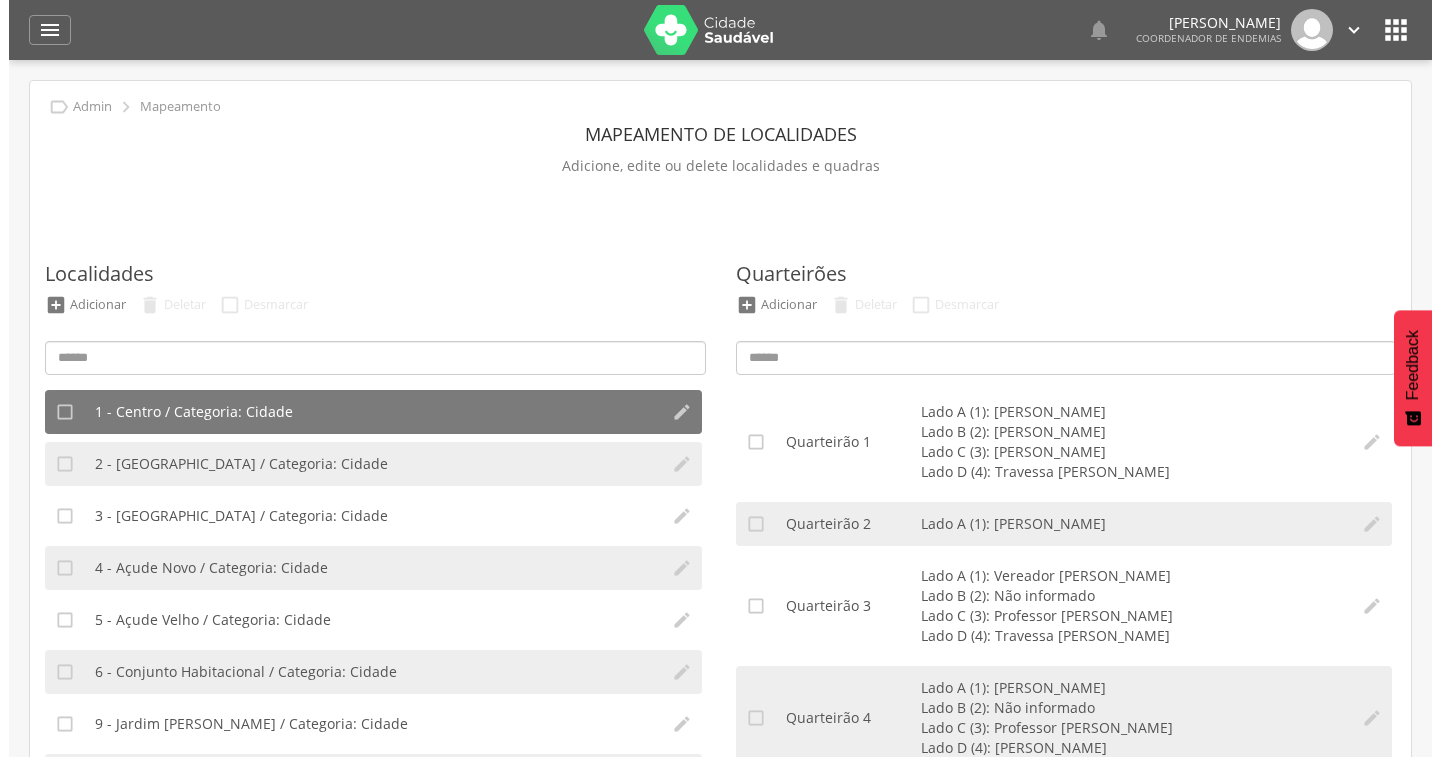 scroll, scrollTop: 22, scrollLeft: 0, axis: vertical 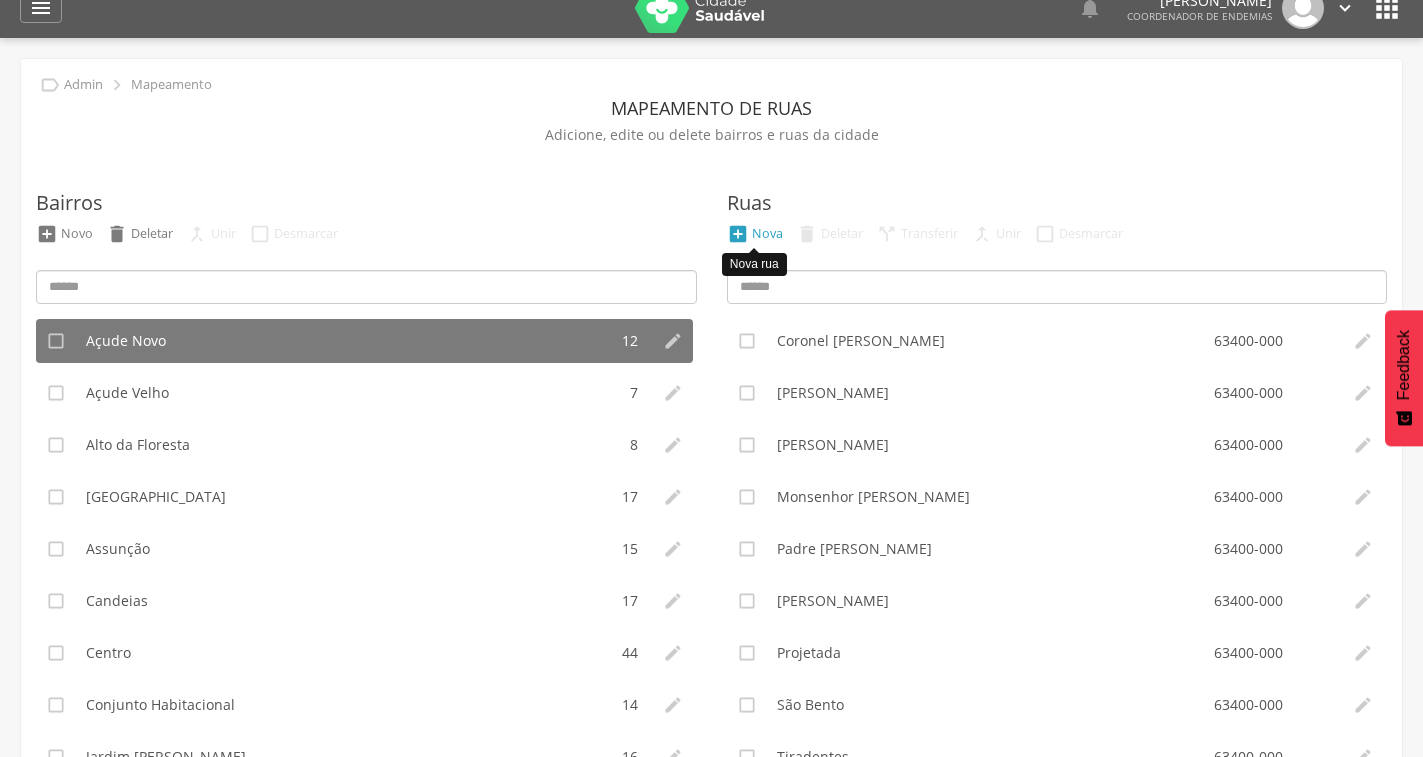 click on "Nova" at bounding box center [767, 233] 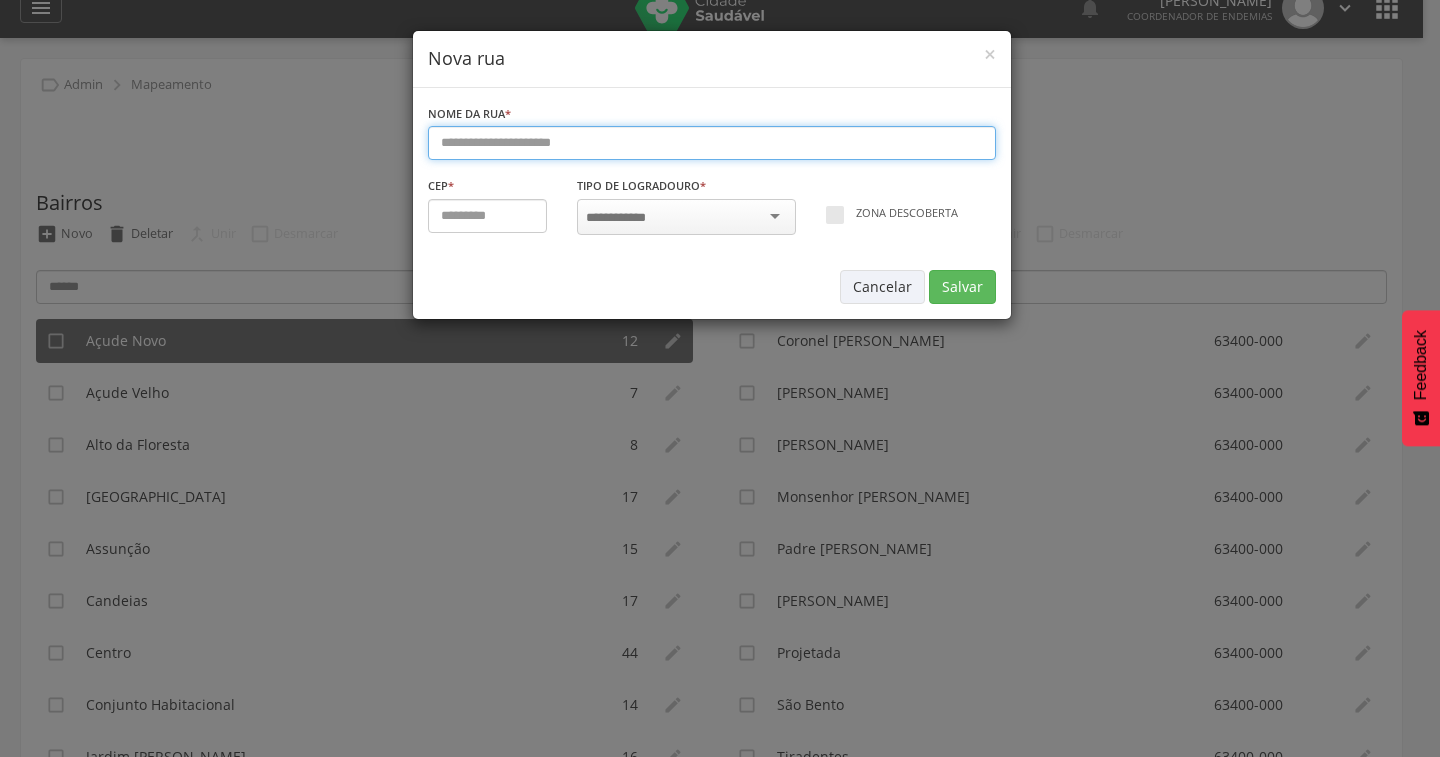 click at bounding box center (712, 143) 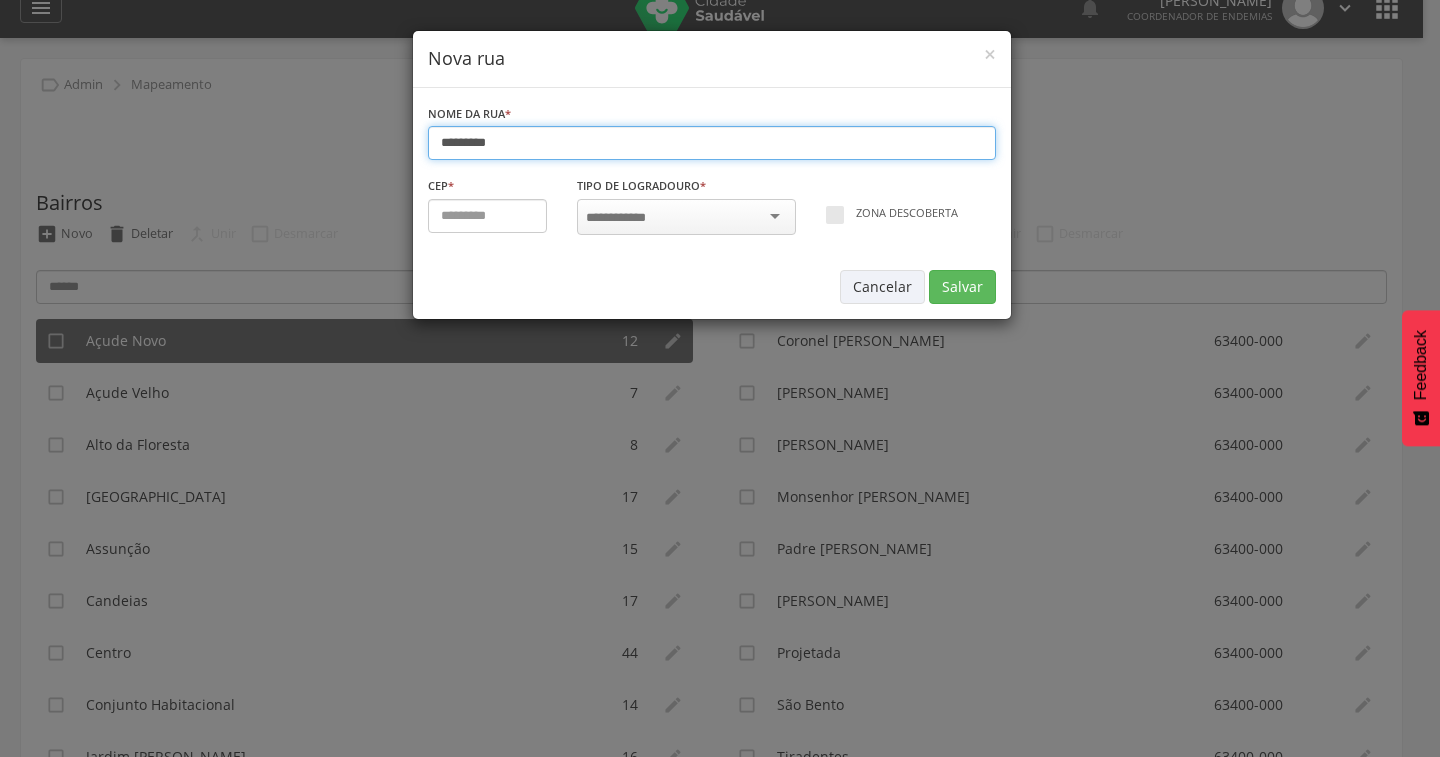 type on "*********" 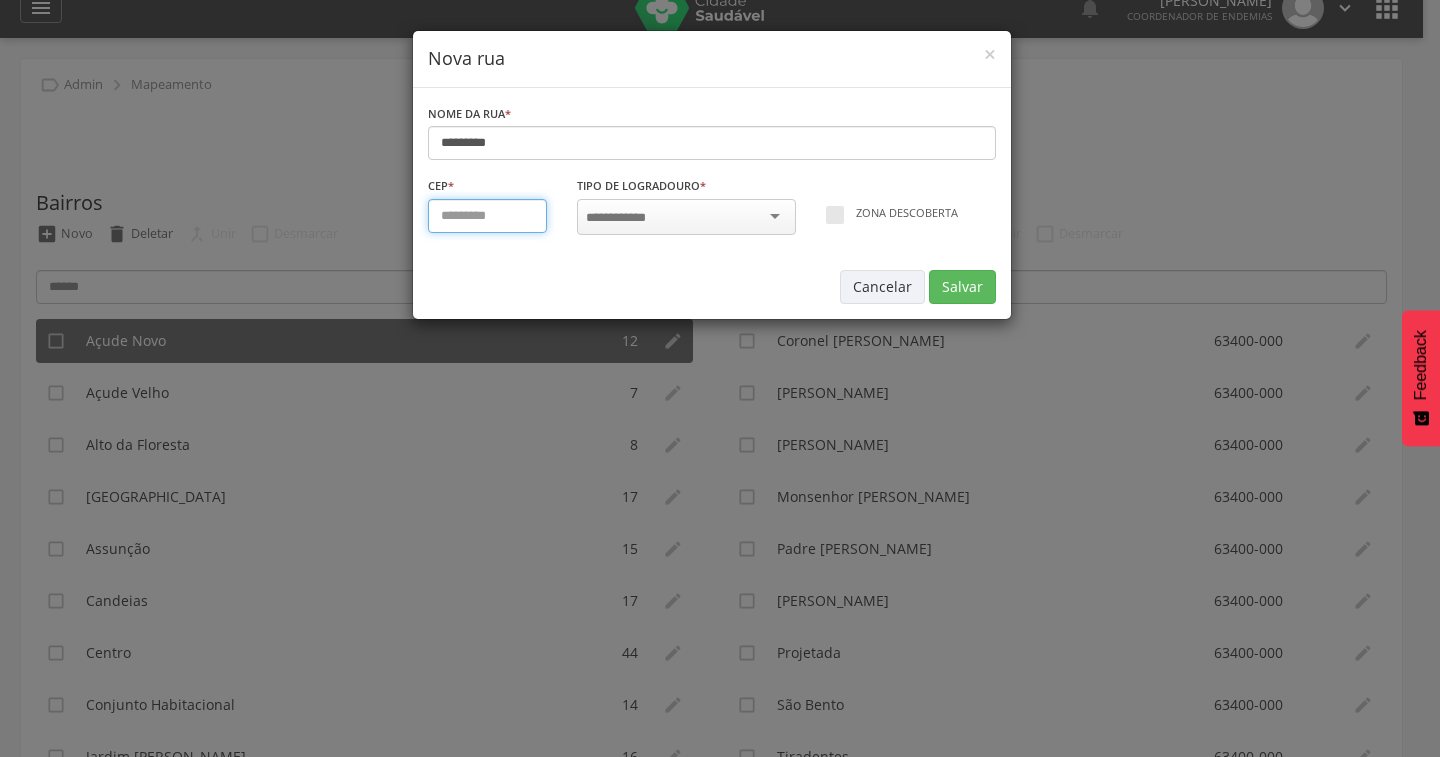 click at bounding box center (488, 216) 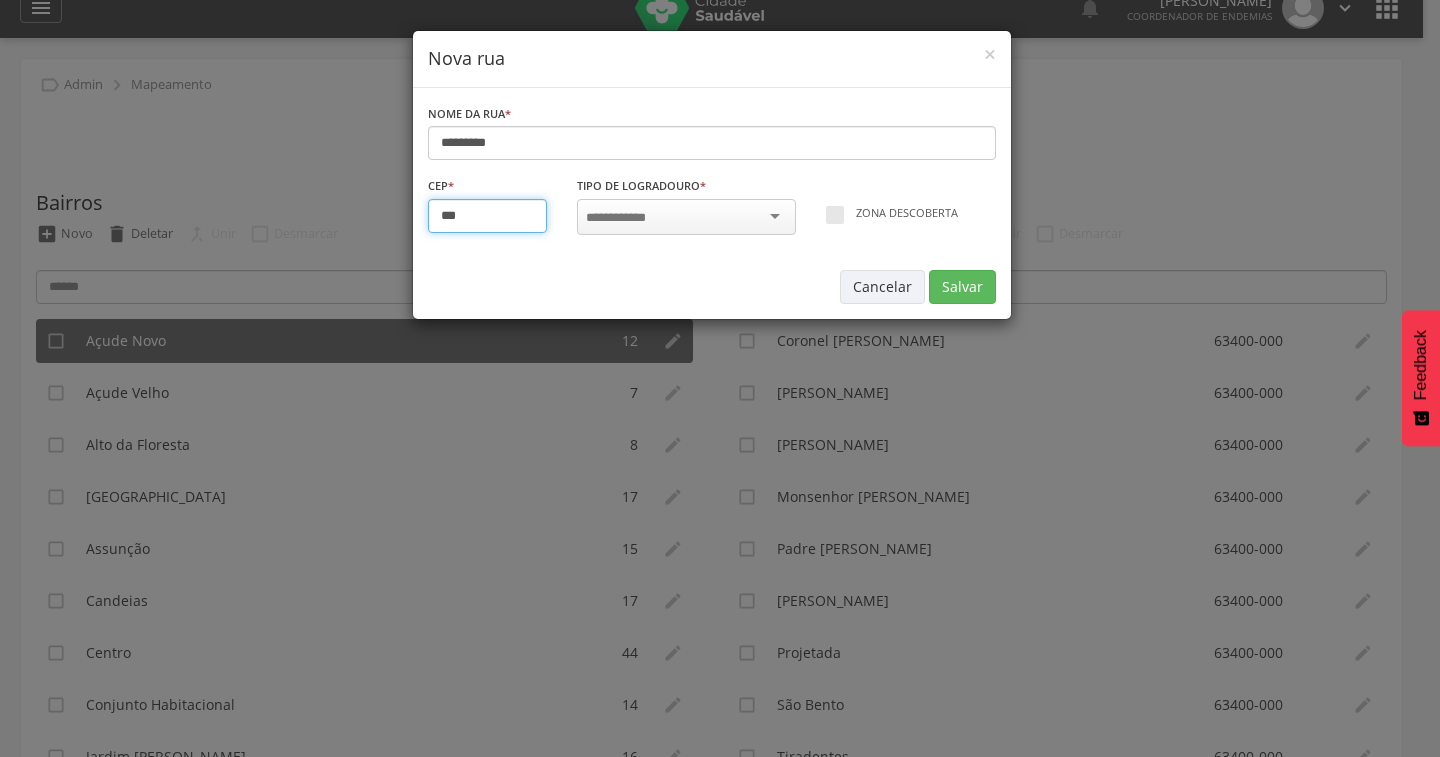 type on "*********" 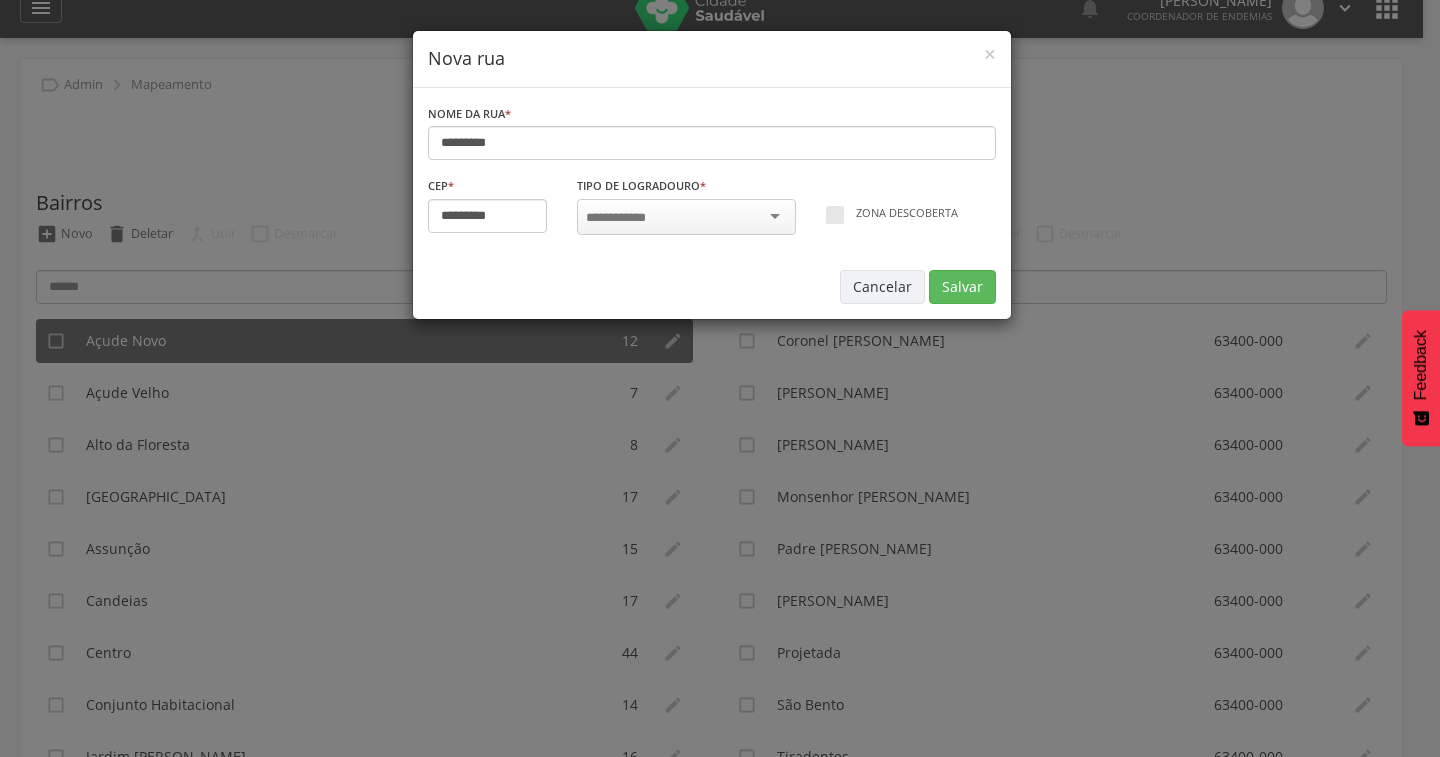 click at bounding box center [622, 218] 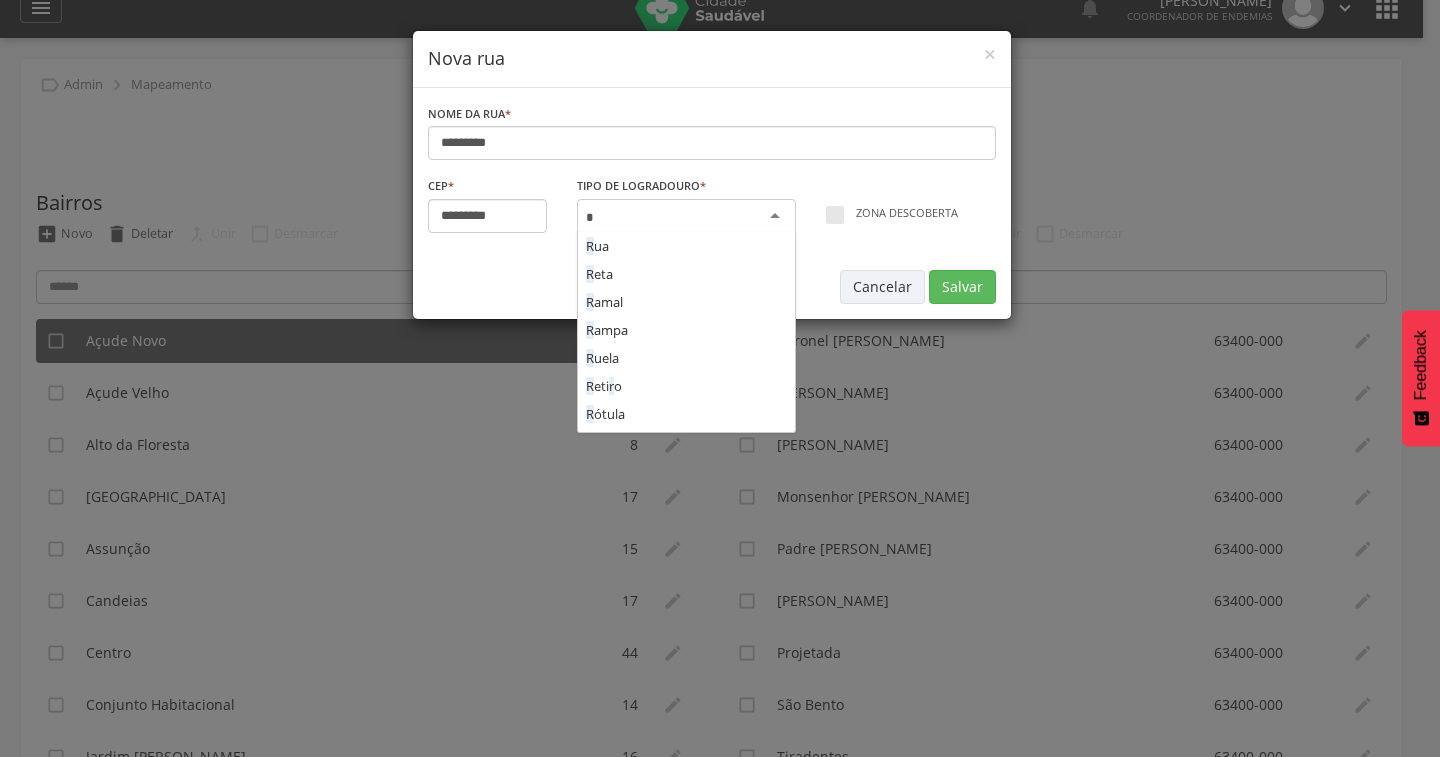 scroll, scrollTop: 1256, scrollLeft: 0, axis: vertical 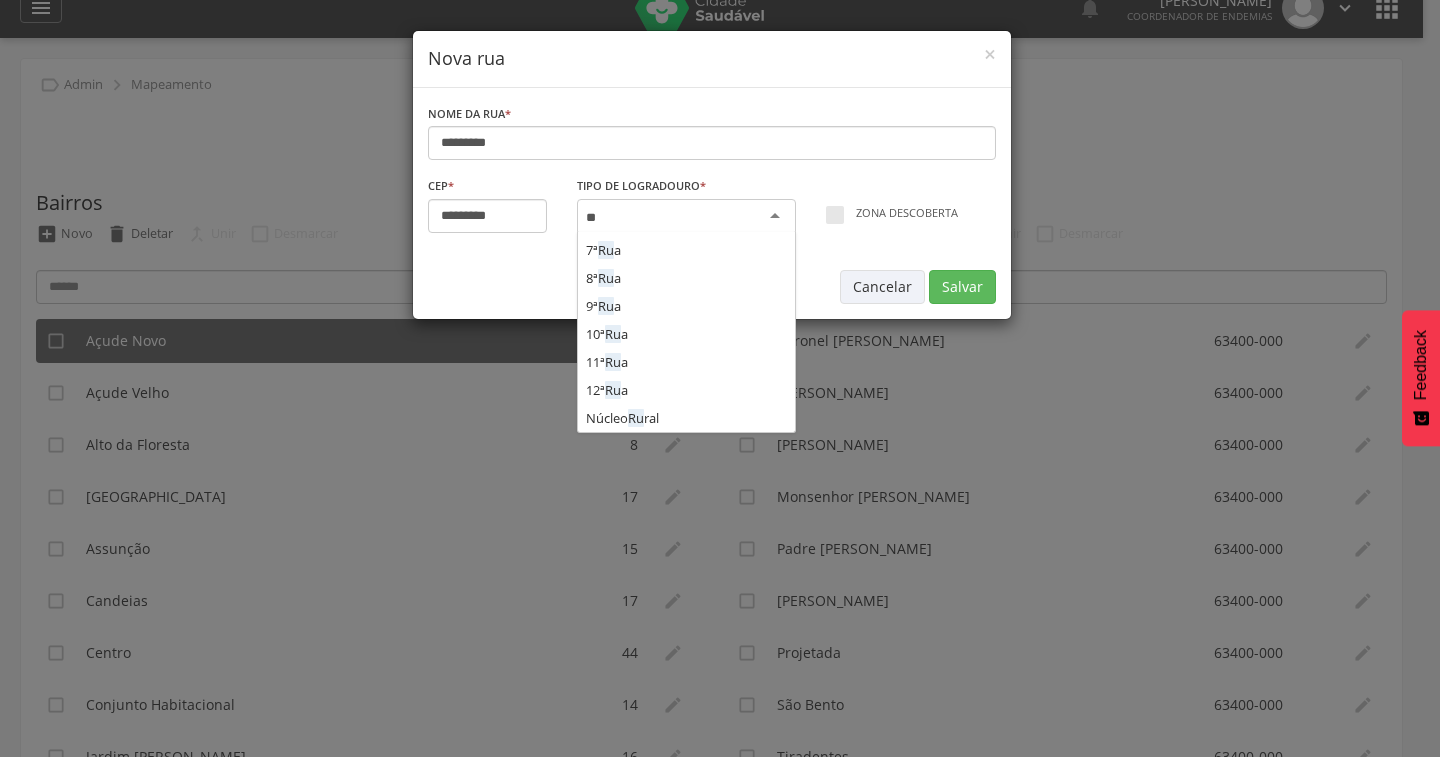 type on "***" 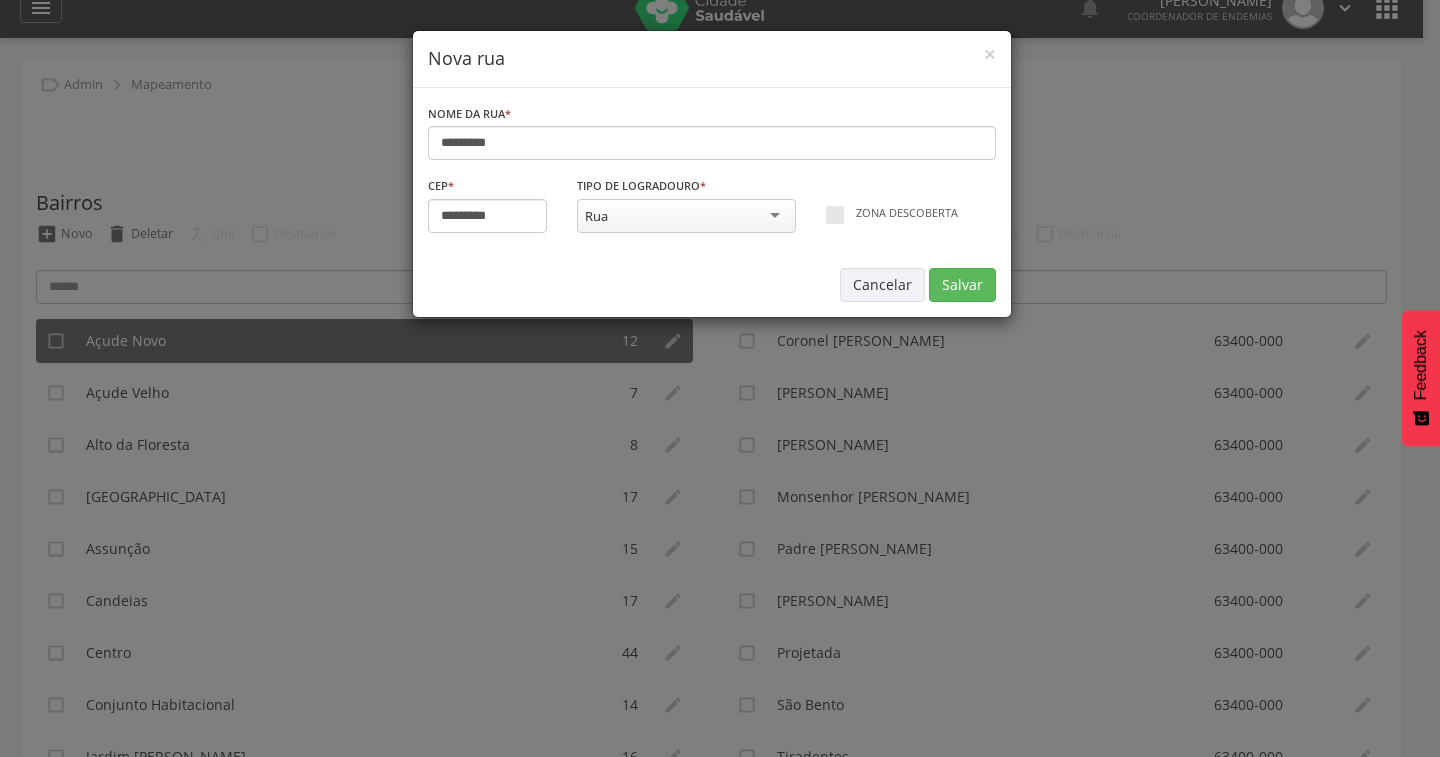 type 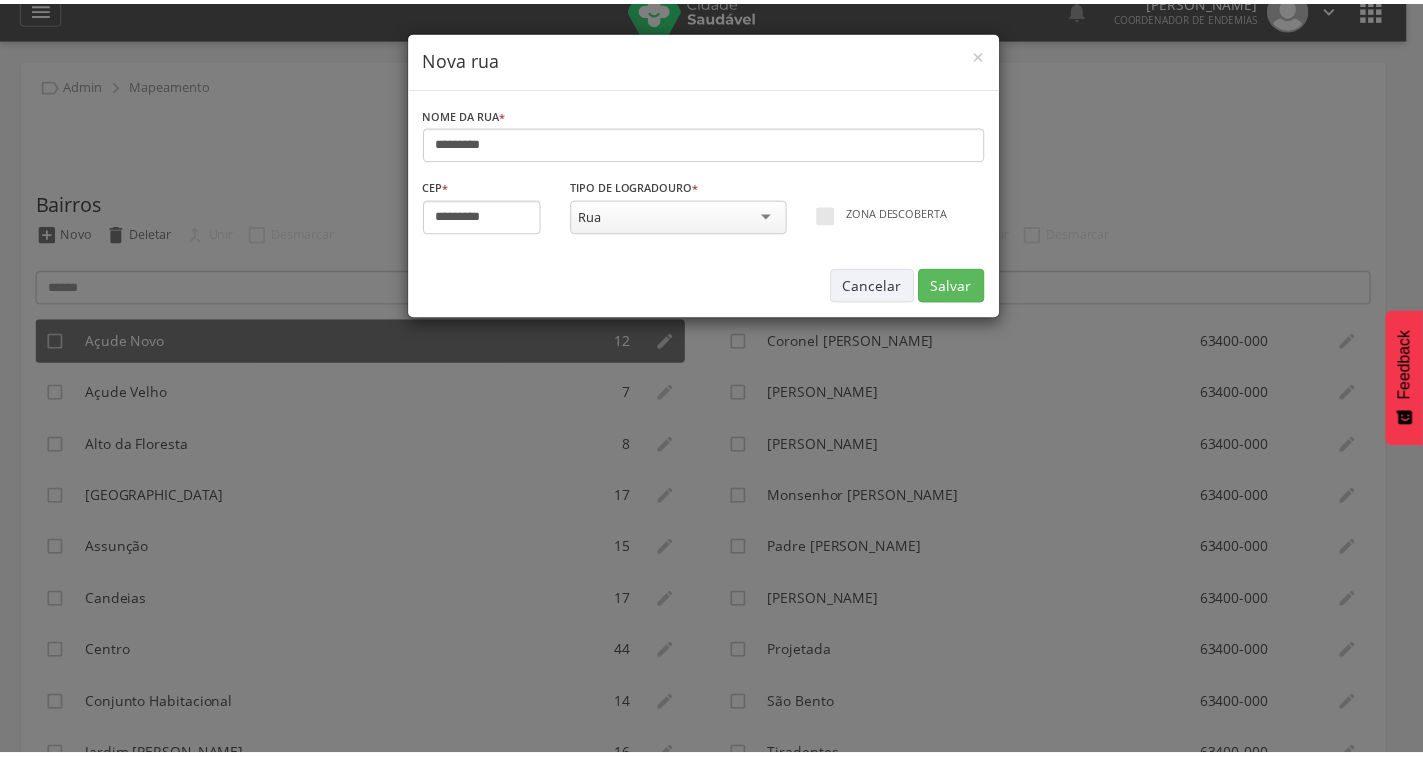 scroll, scrollTop: 0, scrollLeft: 0, axis: both 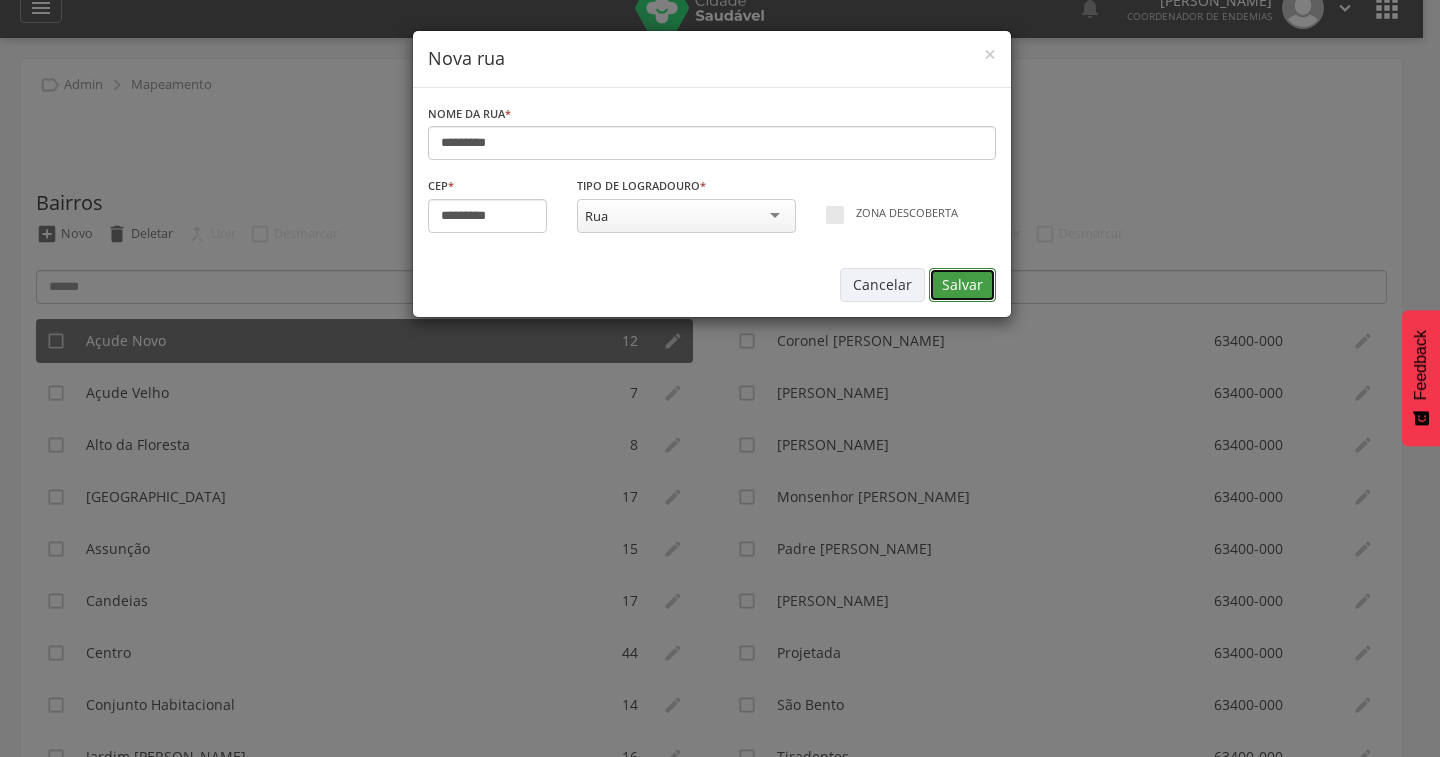 click on "Salvar" at bounding box center [962, 285] 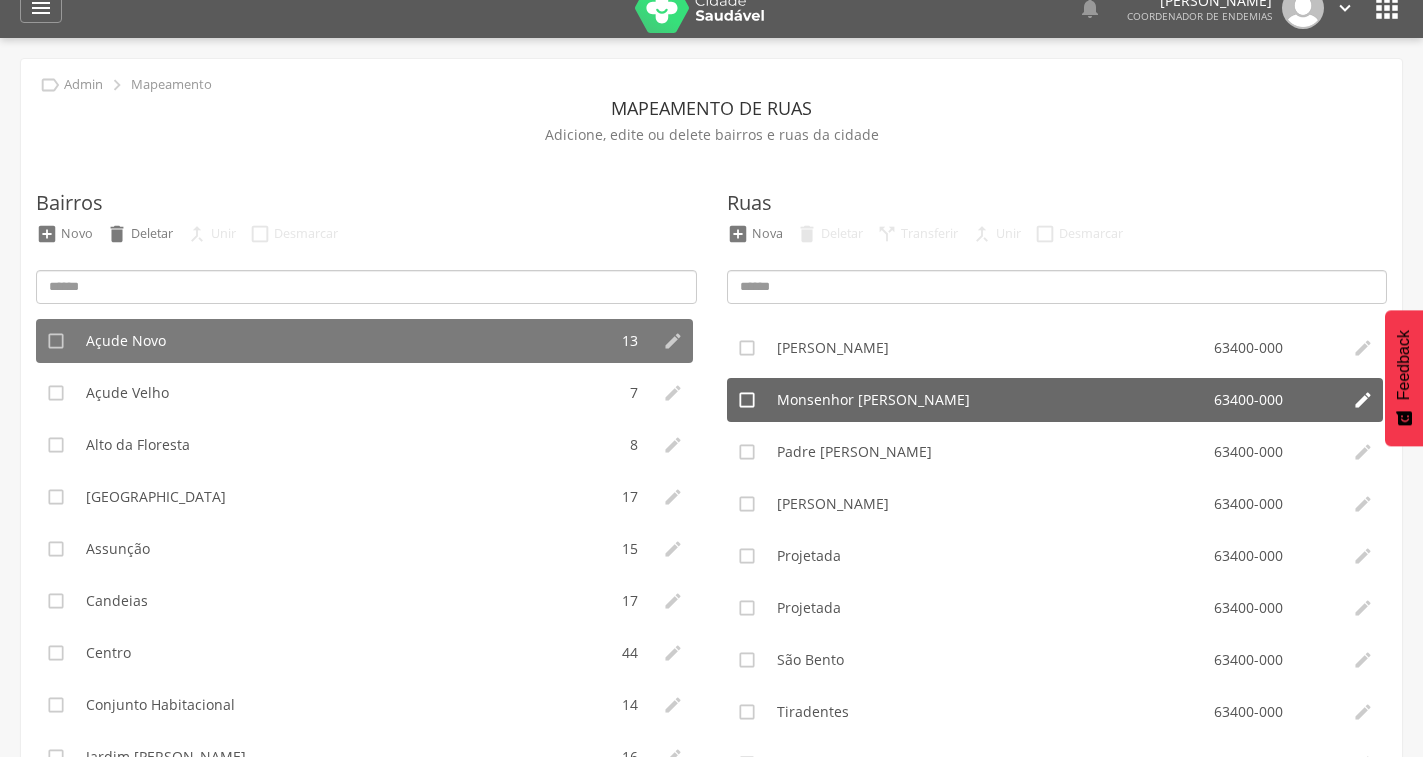 scroll, scrollTop: 176, scrollLeft: 0, axis: vertical 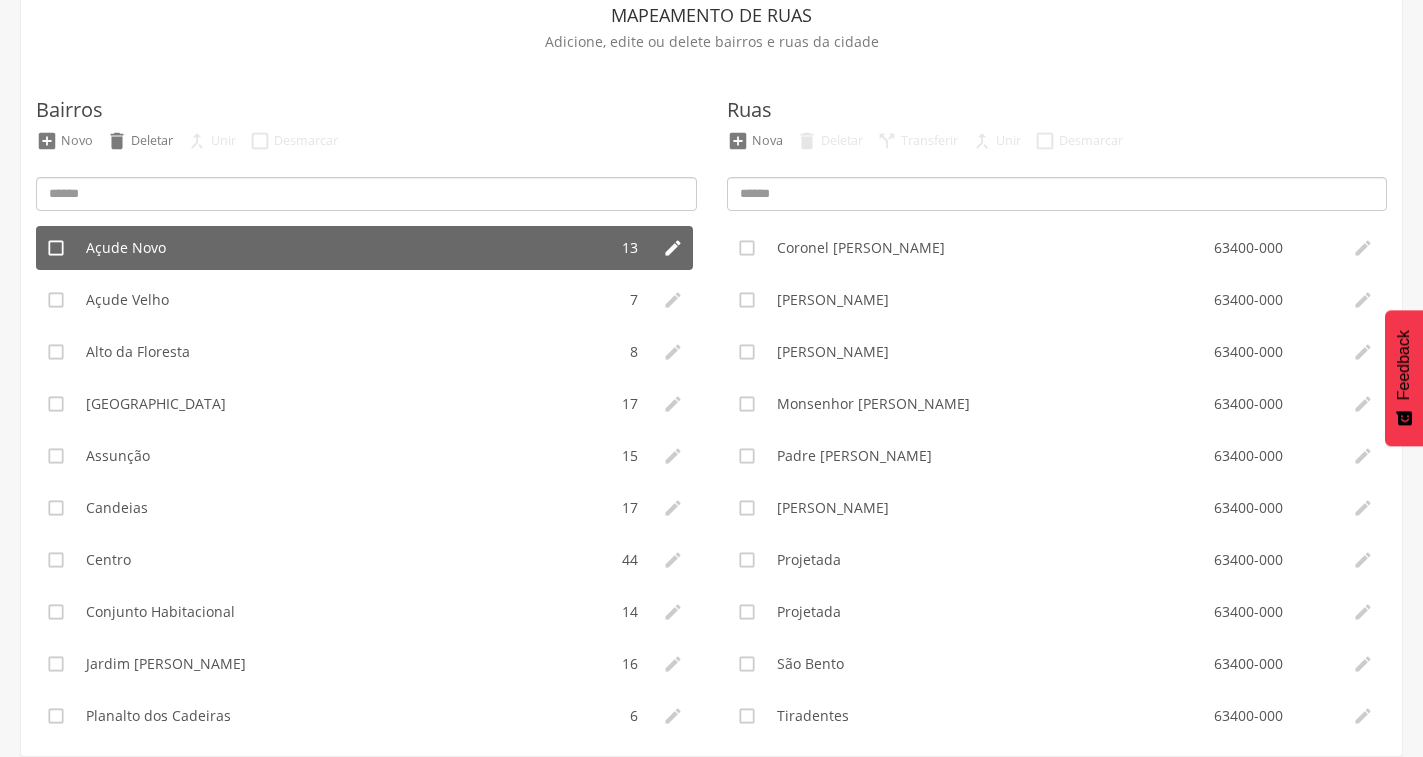 click on "Açude Novo" at bounding box center (341, 248) 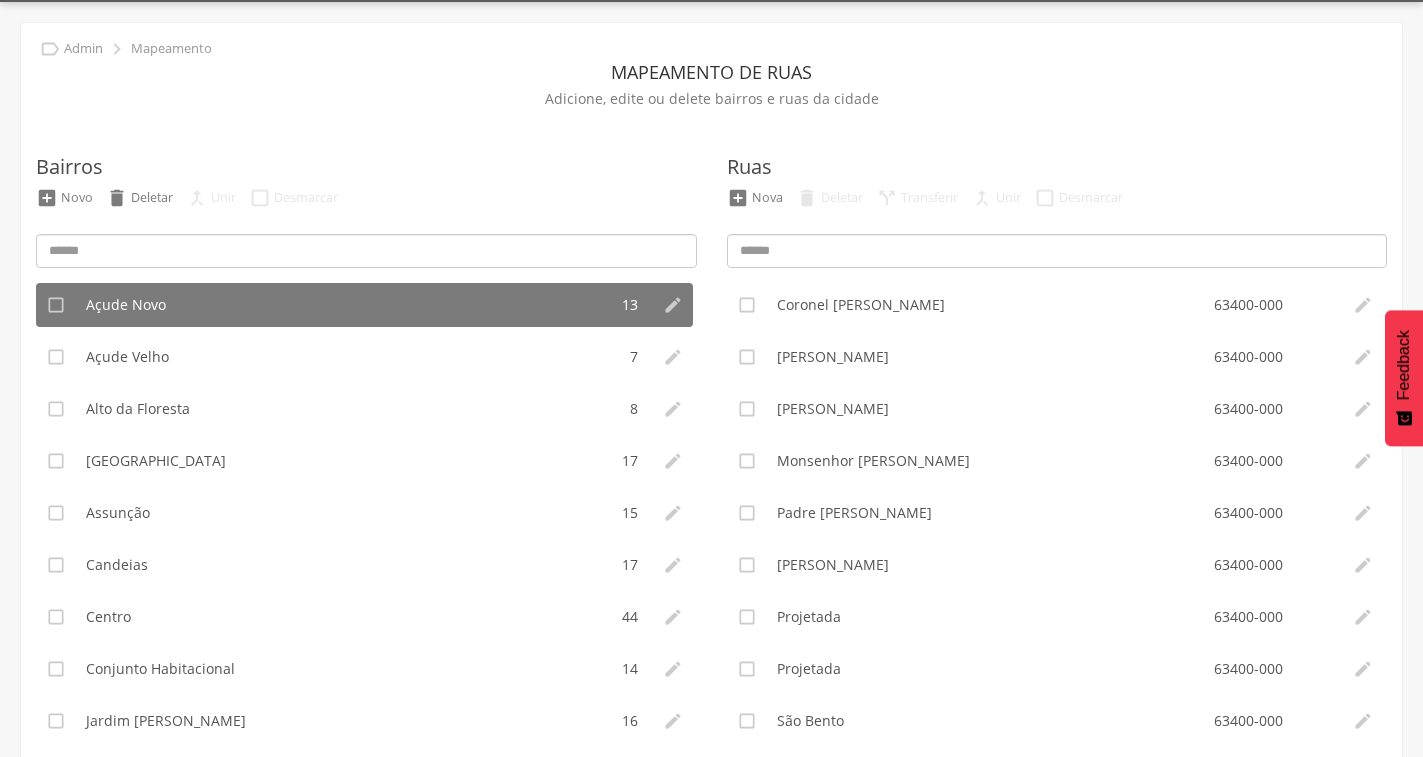 scroll, scrollTop: 0, scrollLeft: 0, axis: both 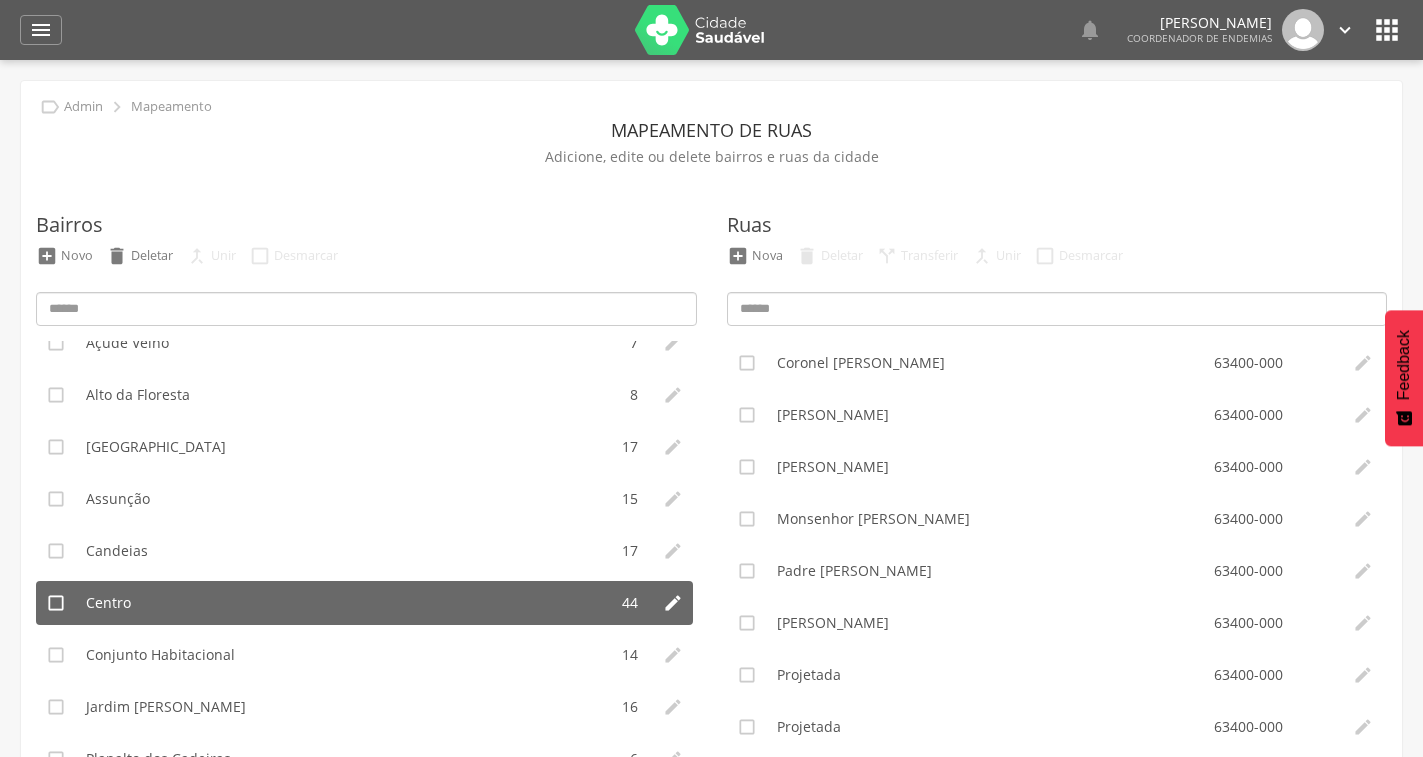 click on "Centro" at bounding box center (341, 603) 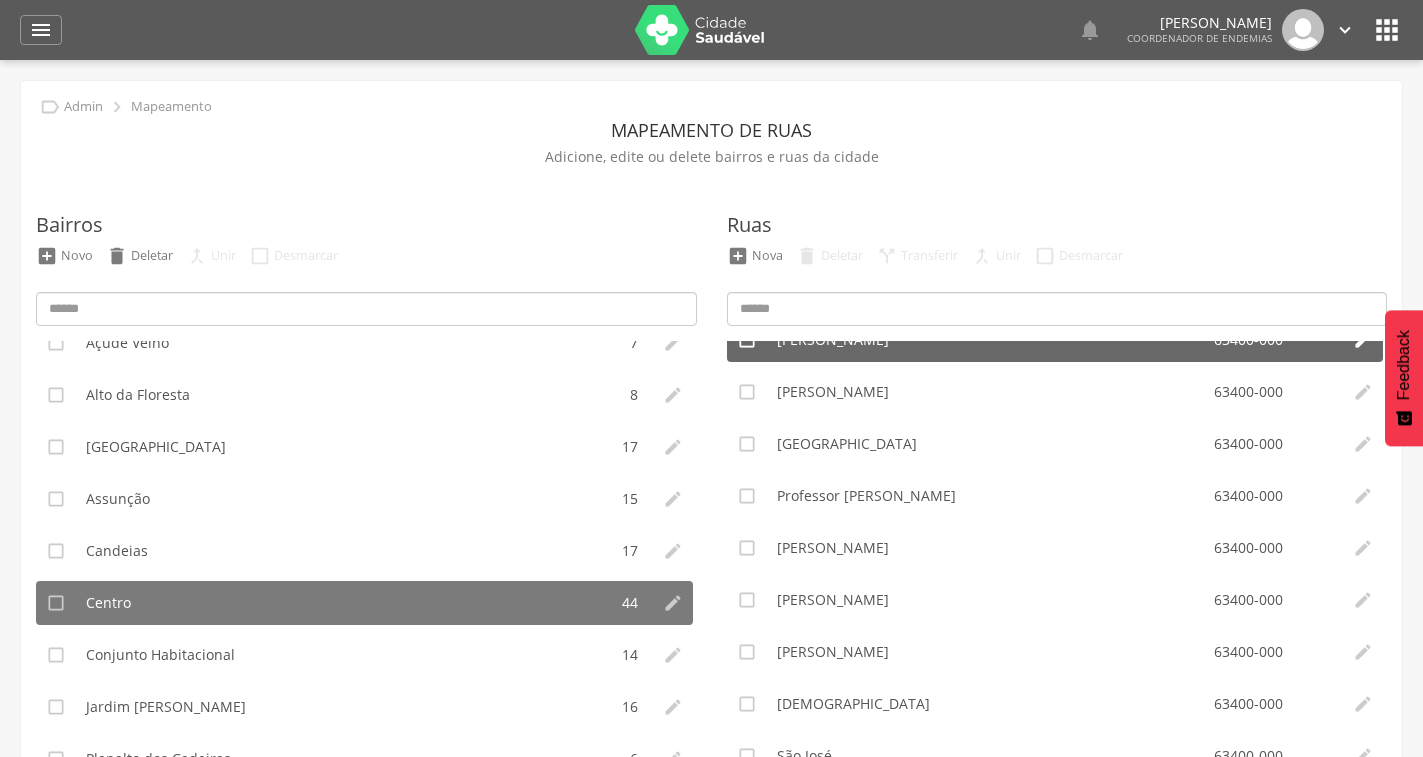 scroll, scrollTop: 1288, scrollLeft: 0, axis: vertical 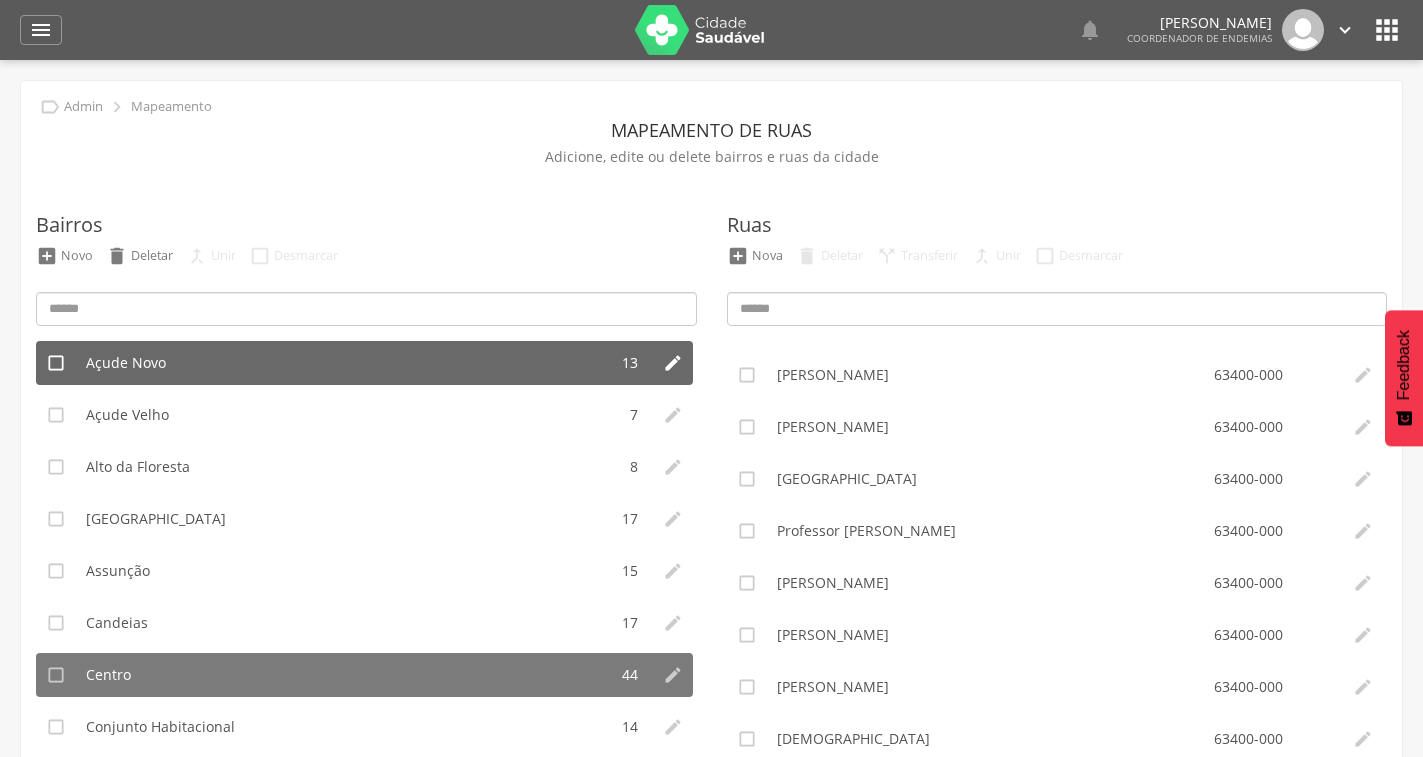 click on "Açude Novo" at bounding box center [341, 363] 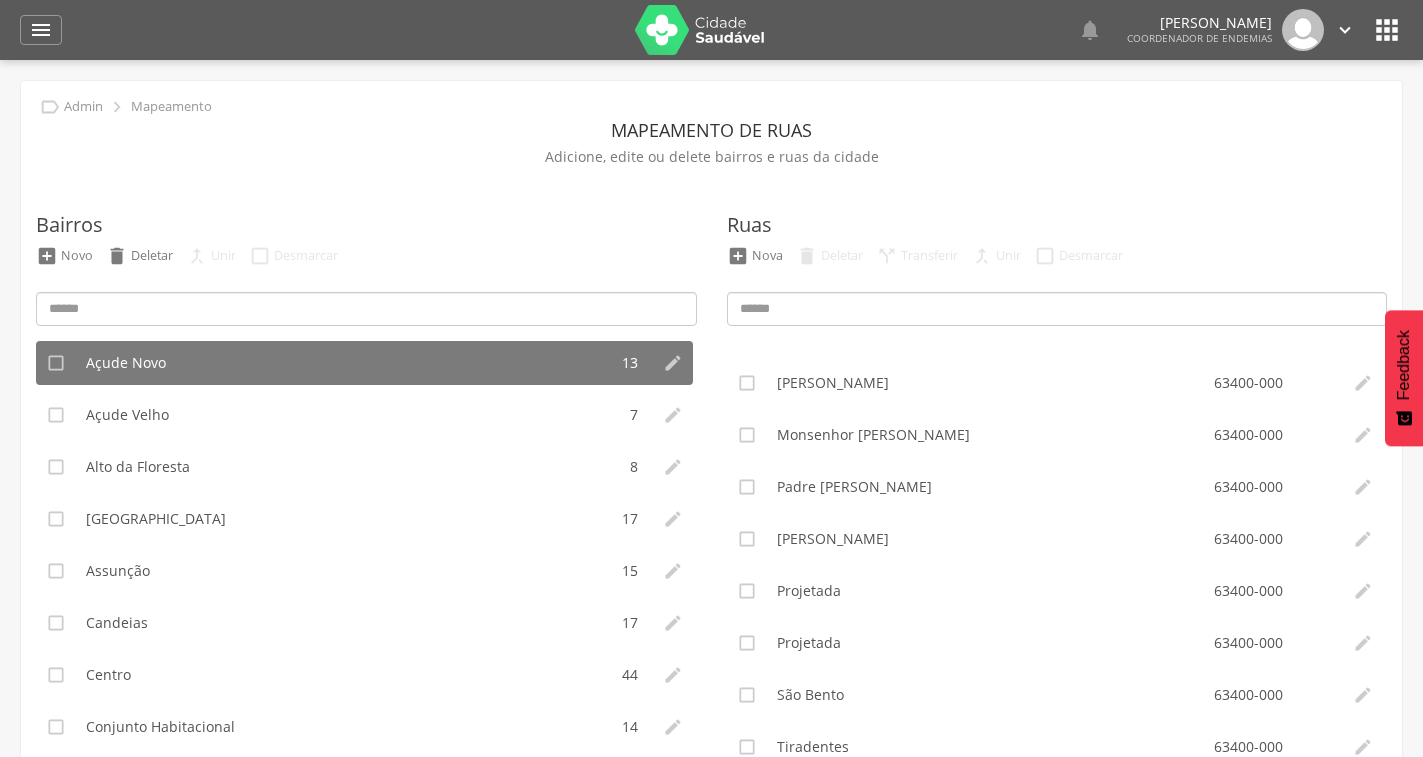 scroll, scrollTop: 176, scrollLeft: 0, axis: vertical 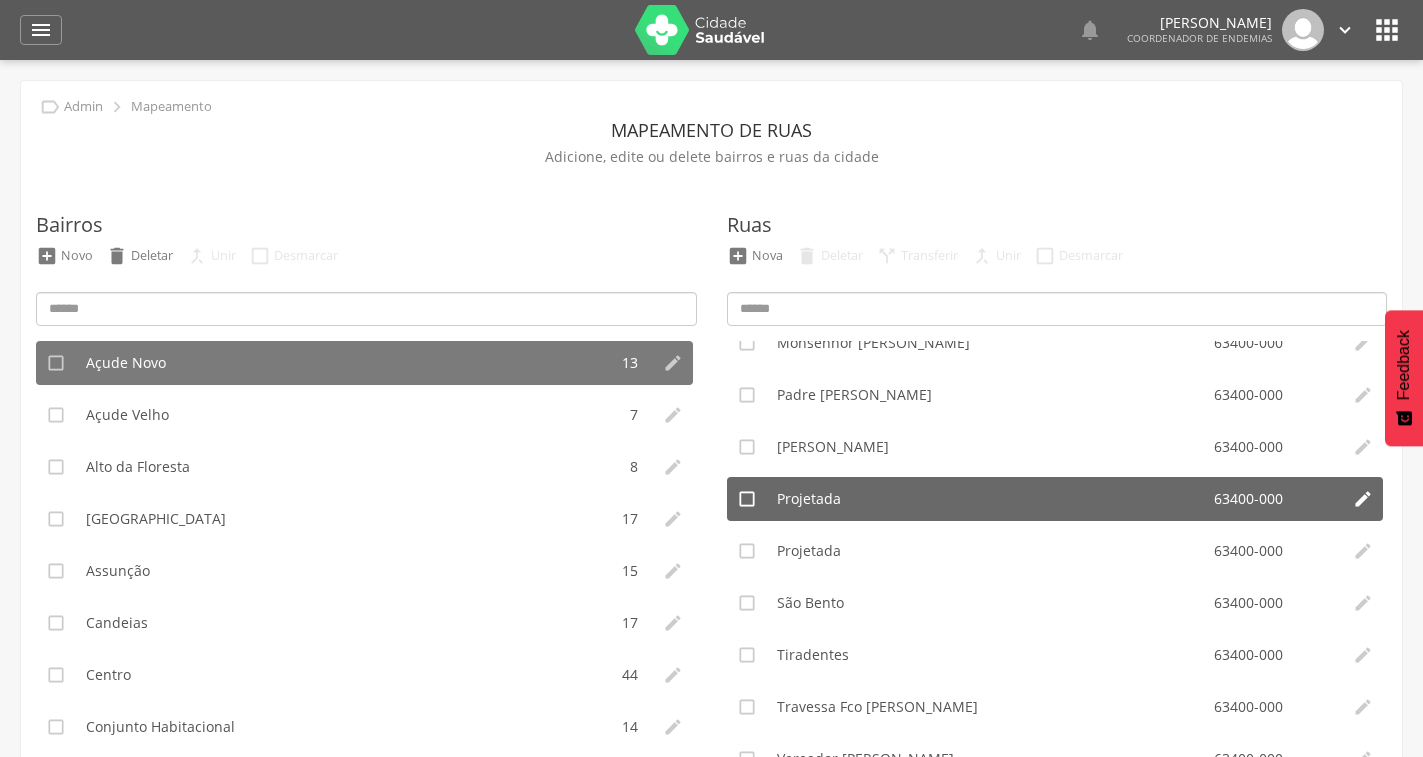 click on "" at bounding box center (747, 499) 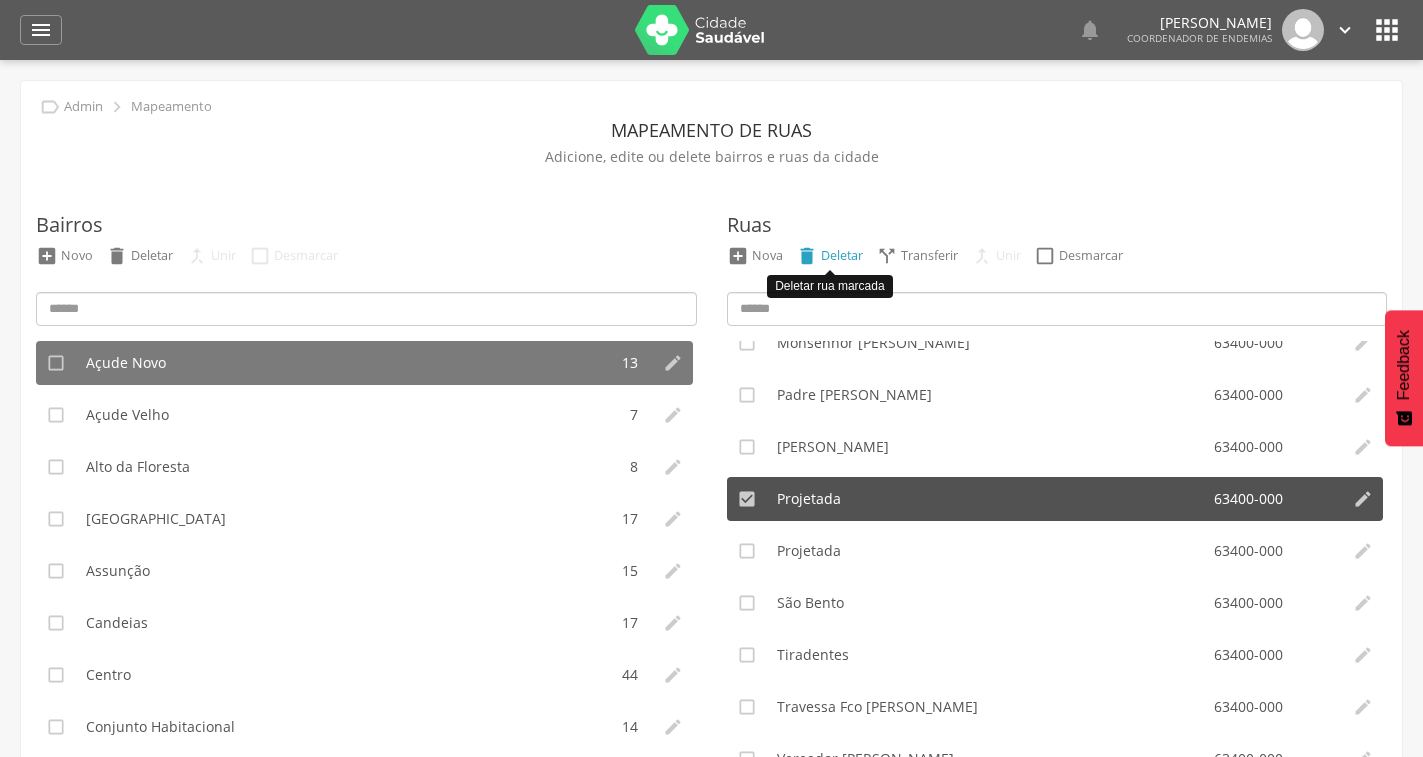 click on "" at bounding box center [807, 256] 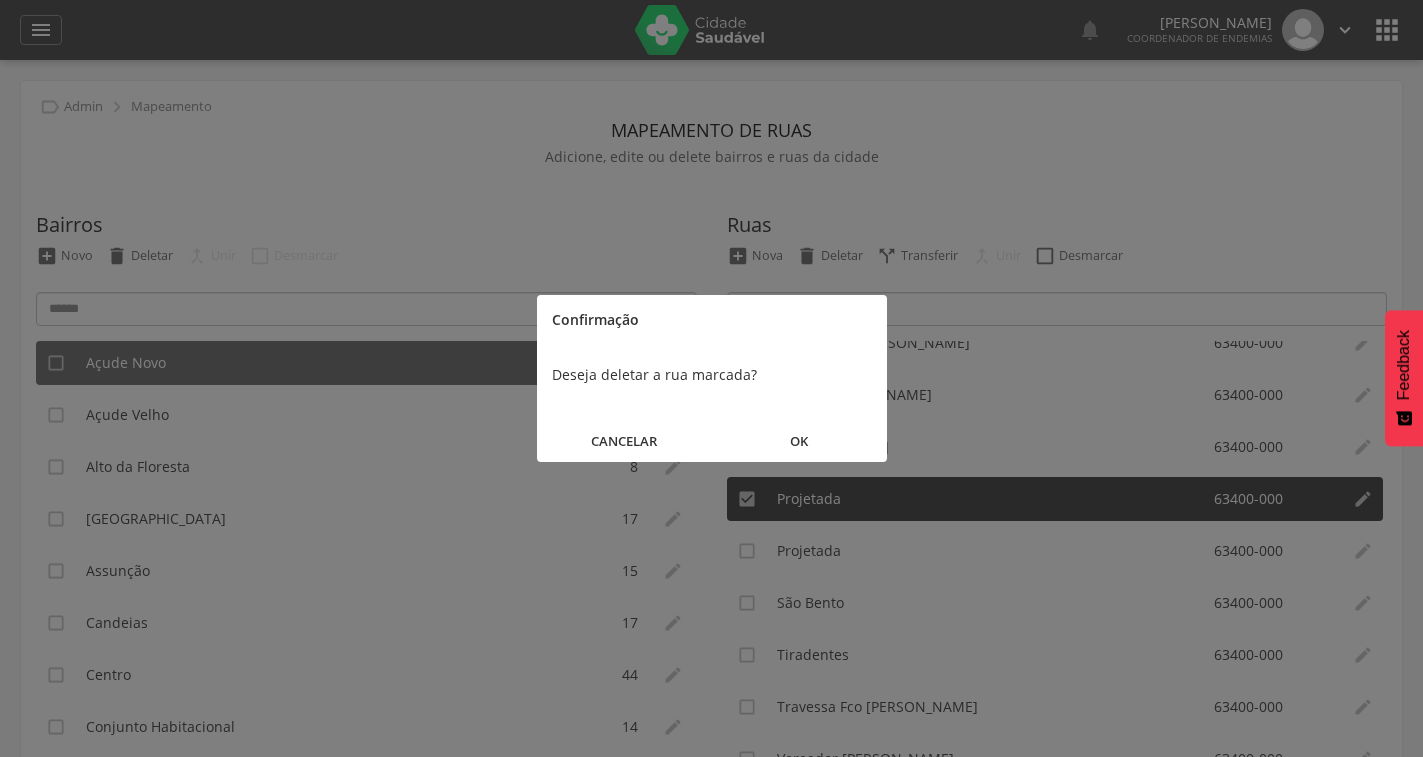 click on "OK" at bounding box center [799, 441] 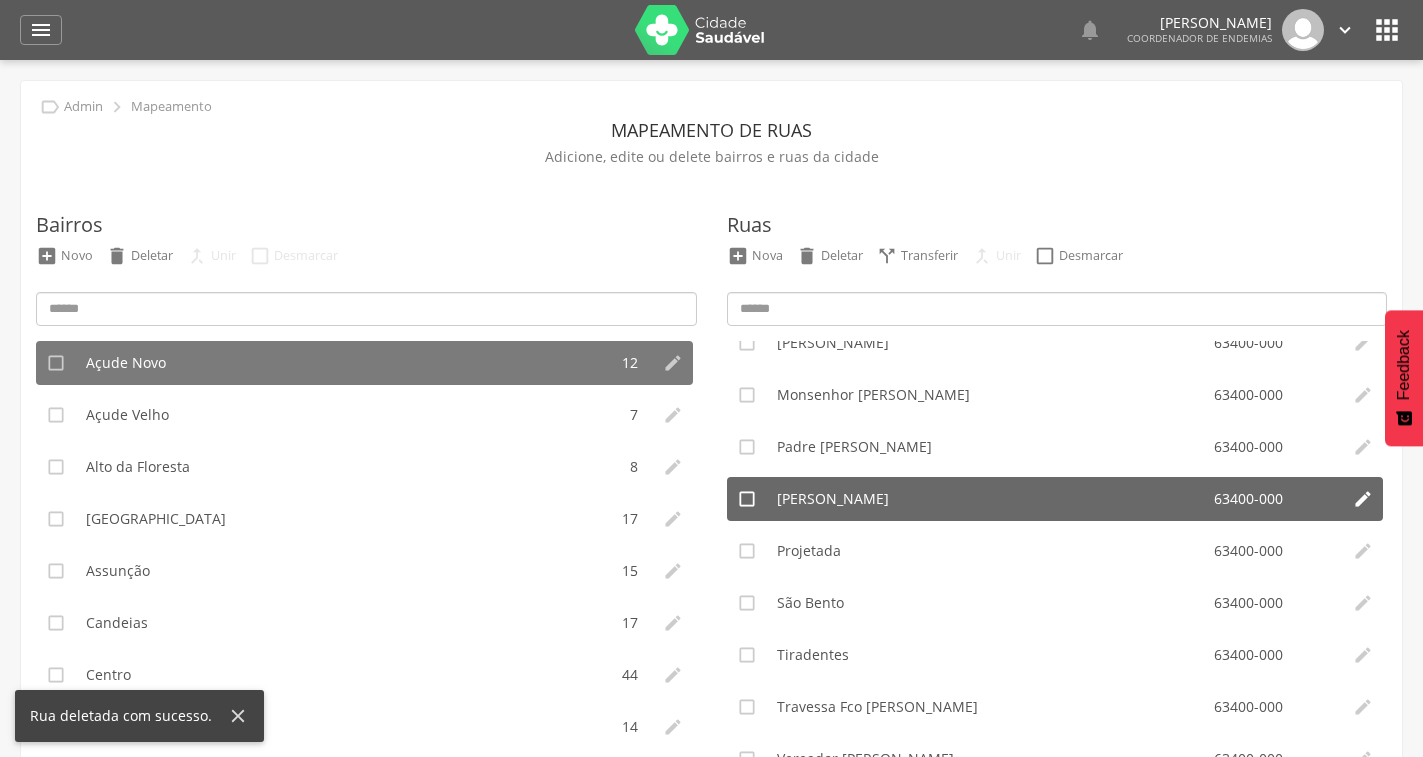 scroll, scrollTop: 124, scrollLeft: 0, axis: vertical 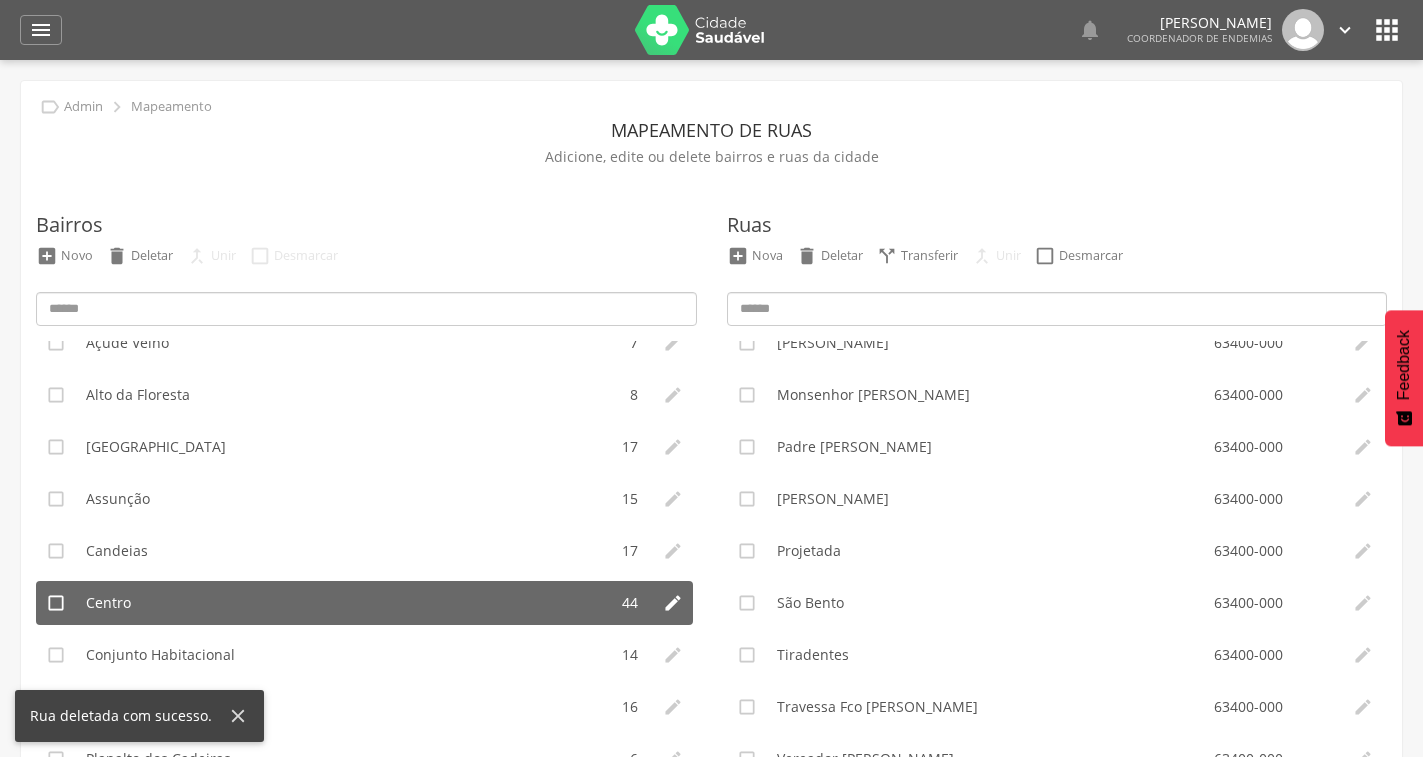 click on "Centro" at bounding box center (341, 603) 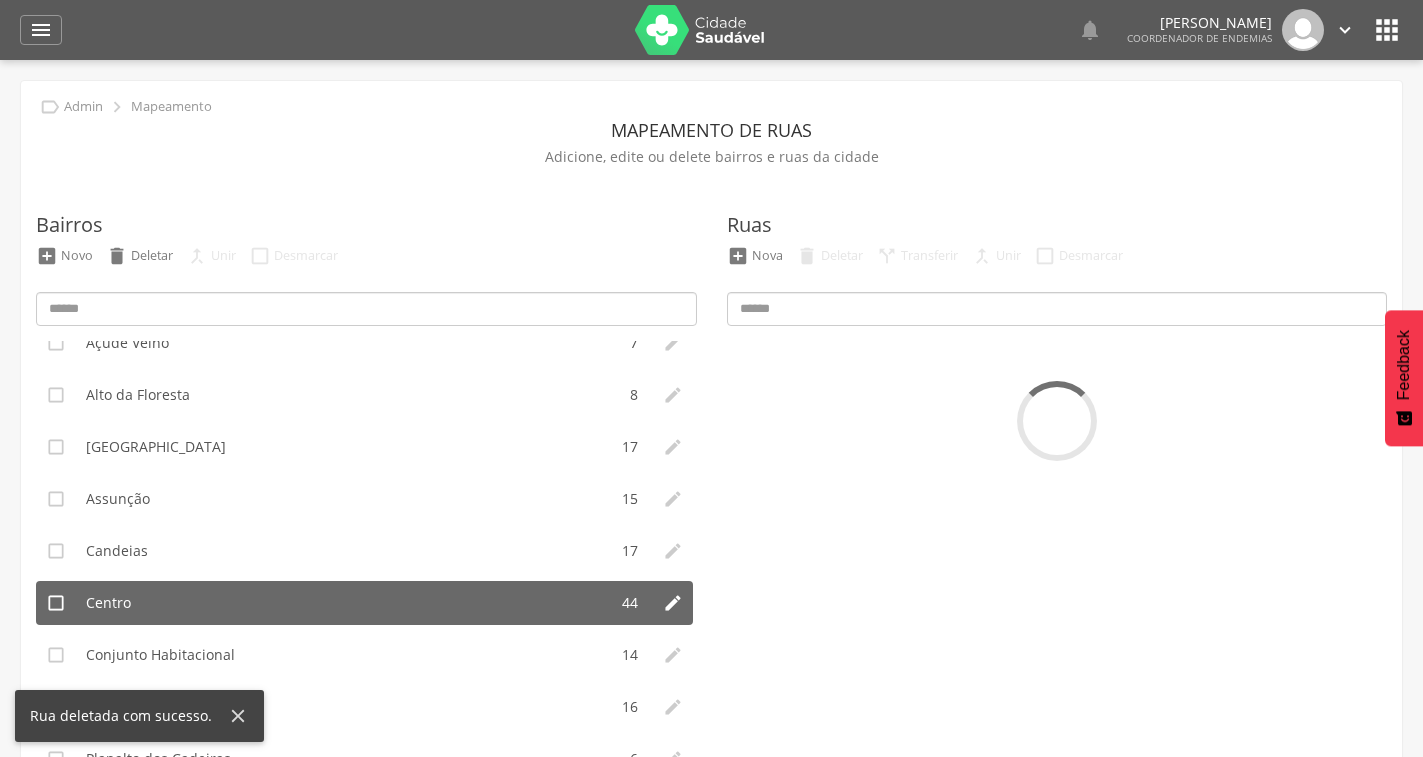 scroll, scrollTop: 0, scrollLeft: 0, axis: both 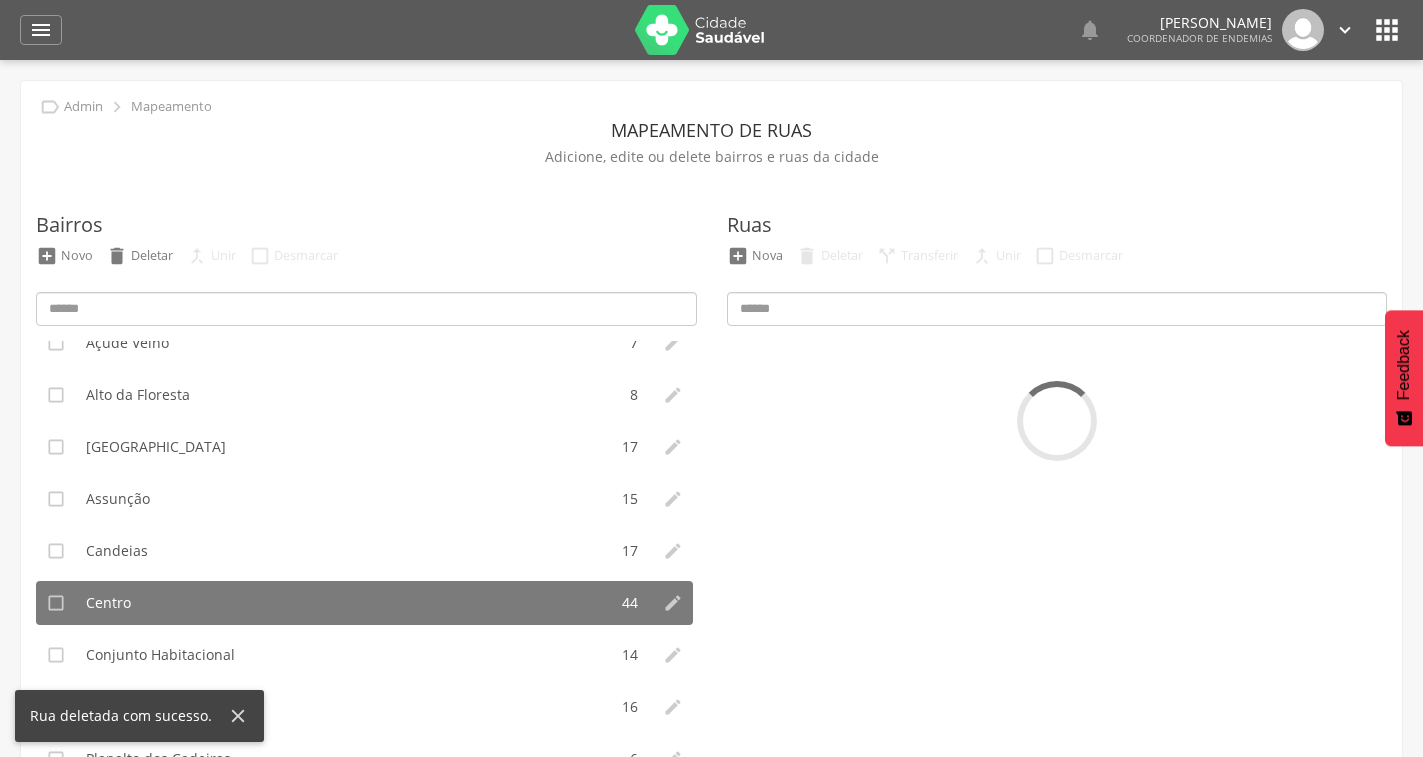 type on "*********" 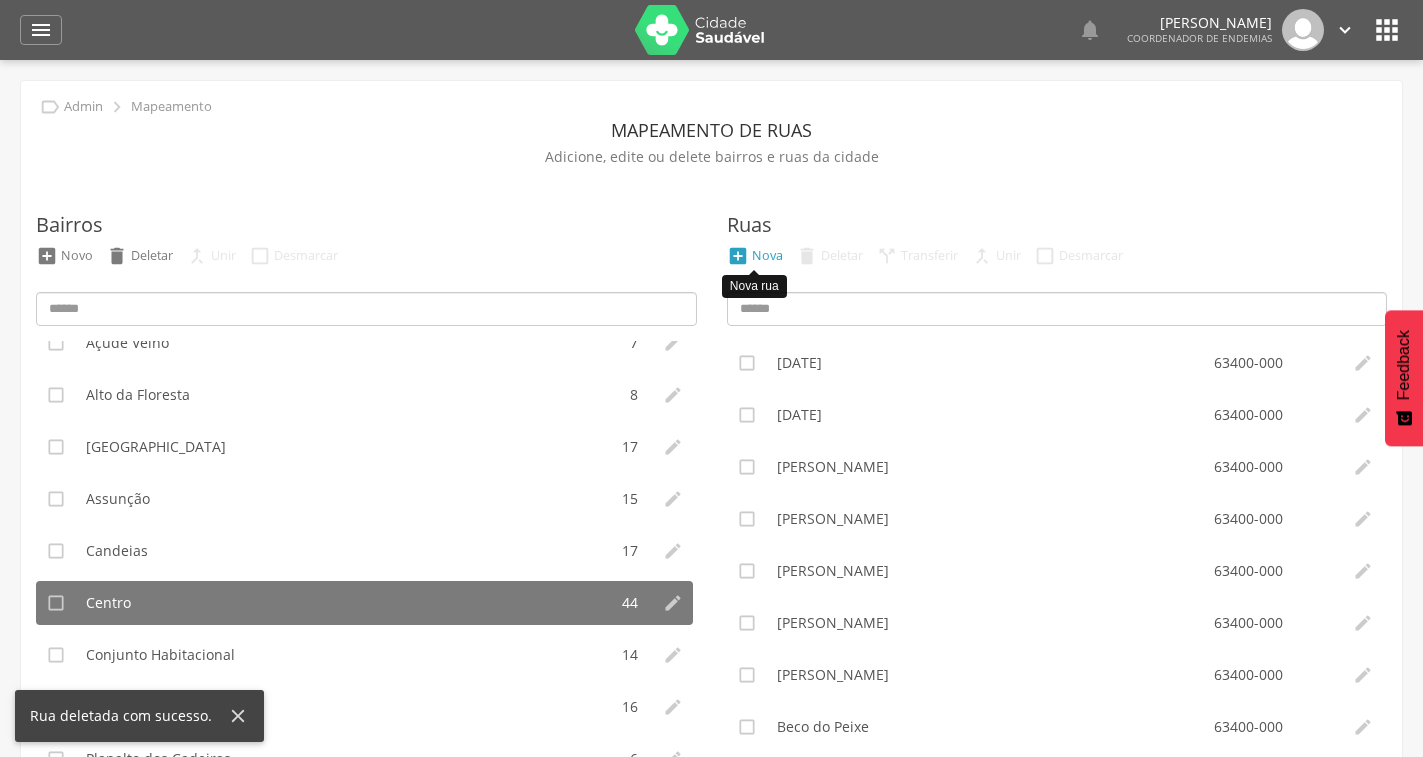 click on "Nova" at bounding box center [767, 255] 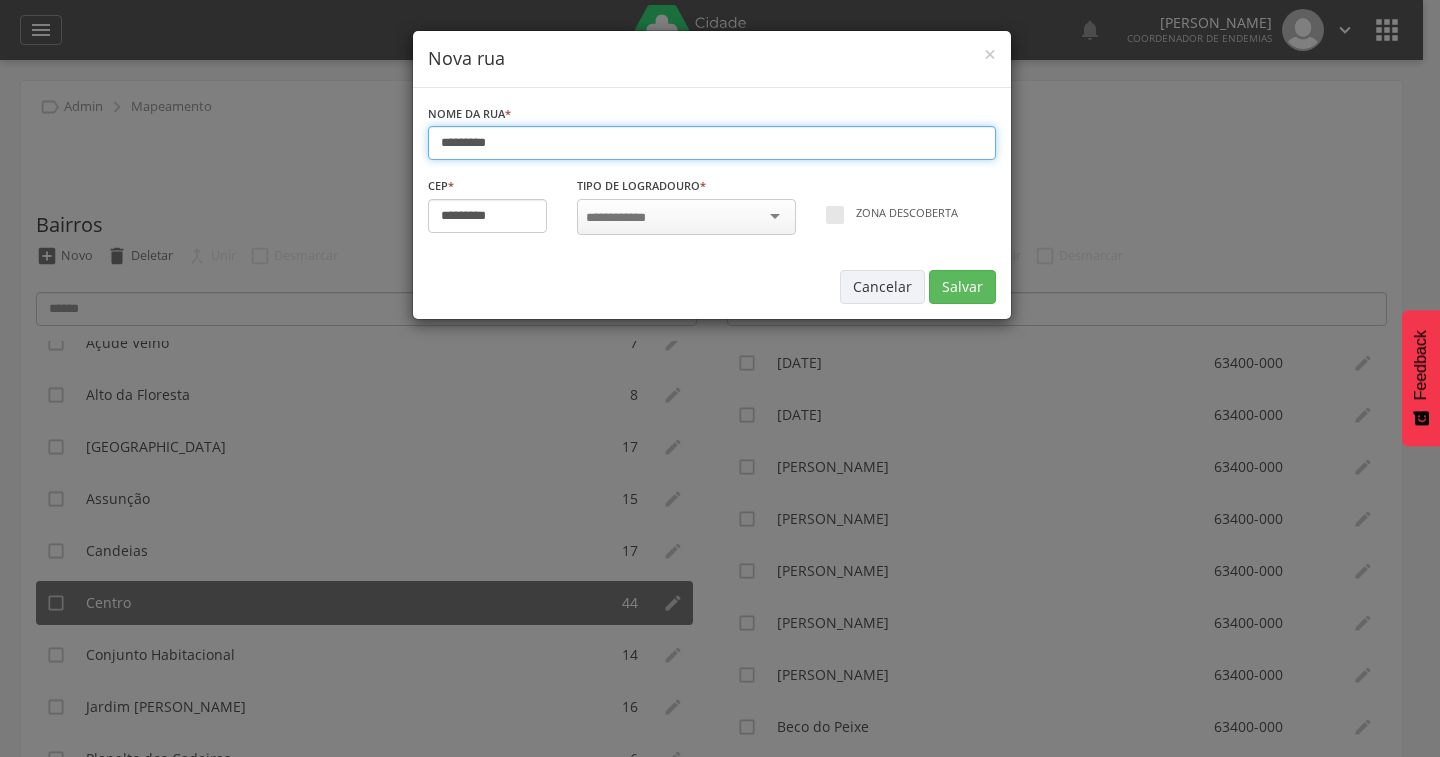 click on "*********" at bounding box center [712, 143] 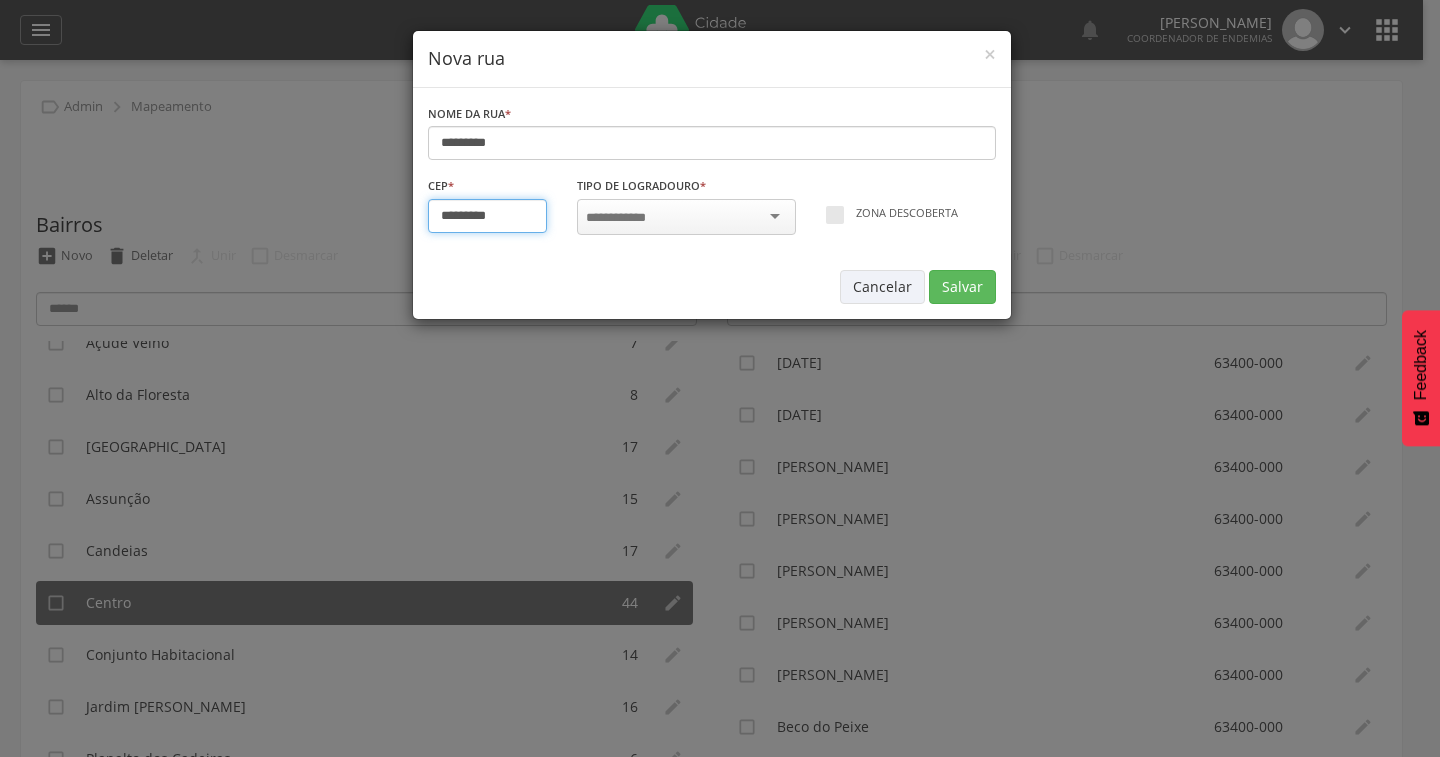 click on "*********" at bounding box center [488, 216] 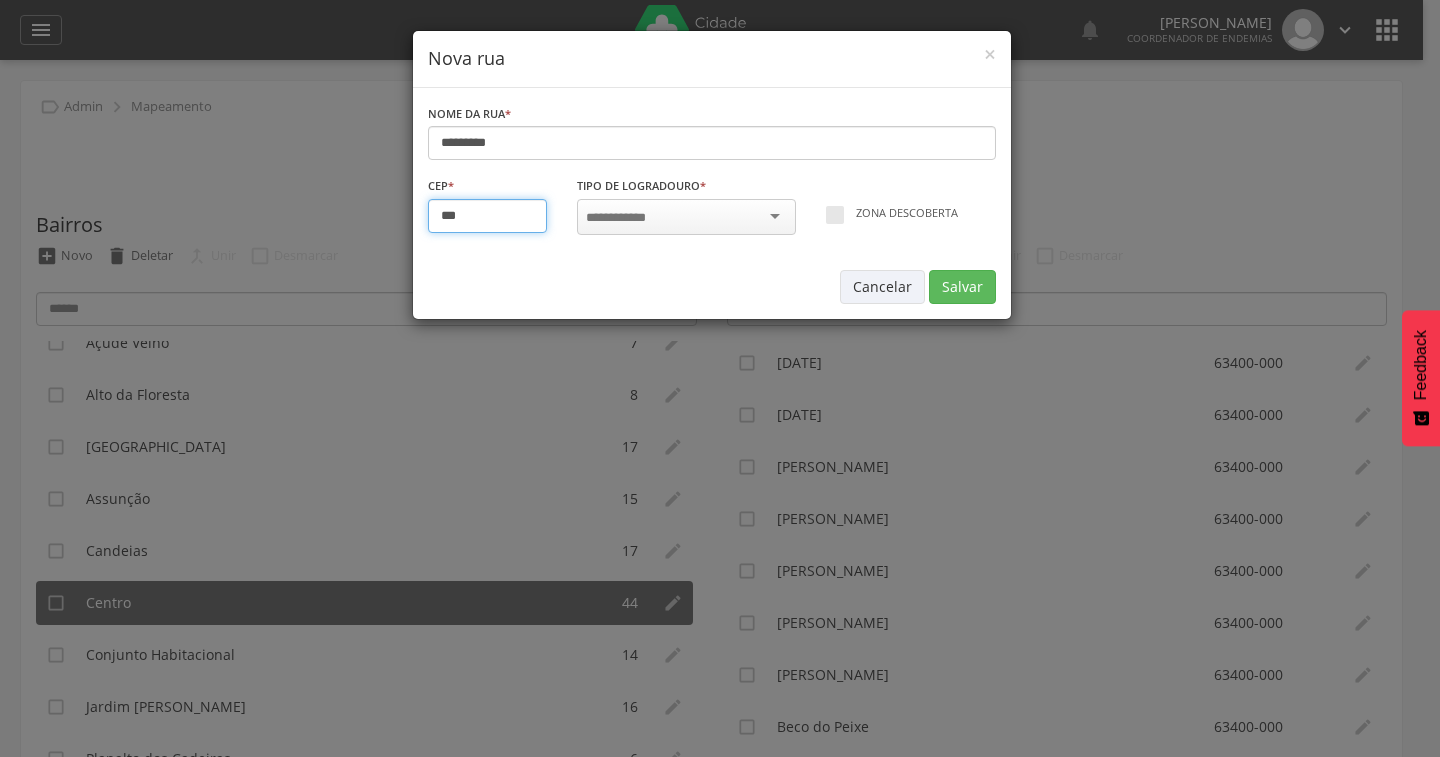 type on "*********" 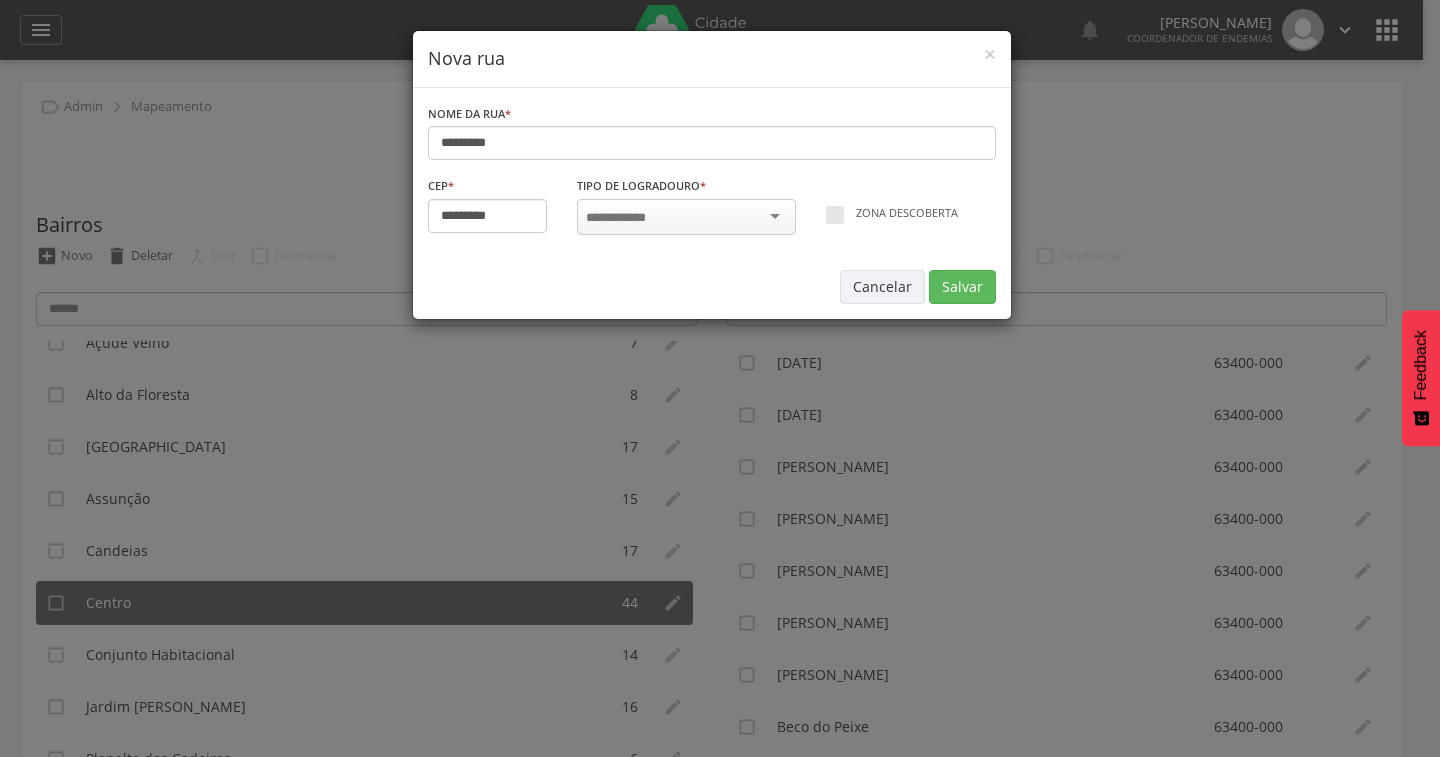 click at bounding box center [622, 218] 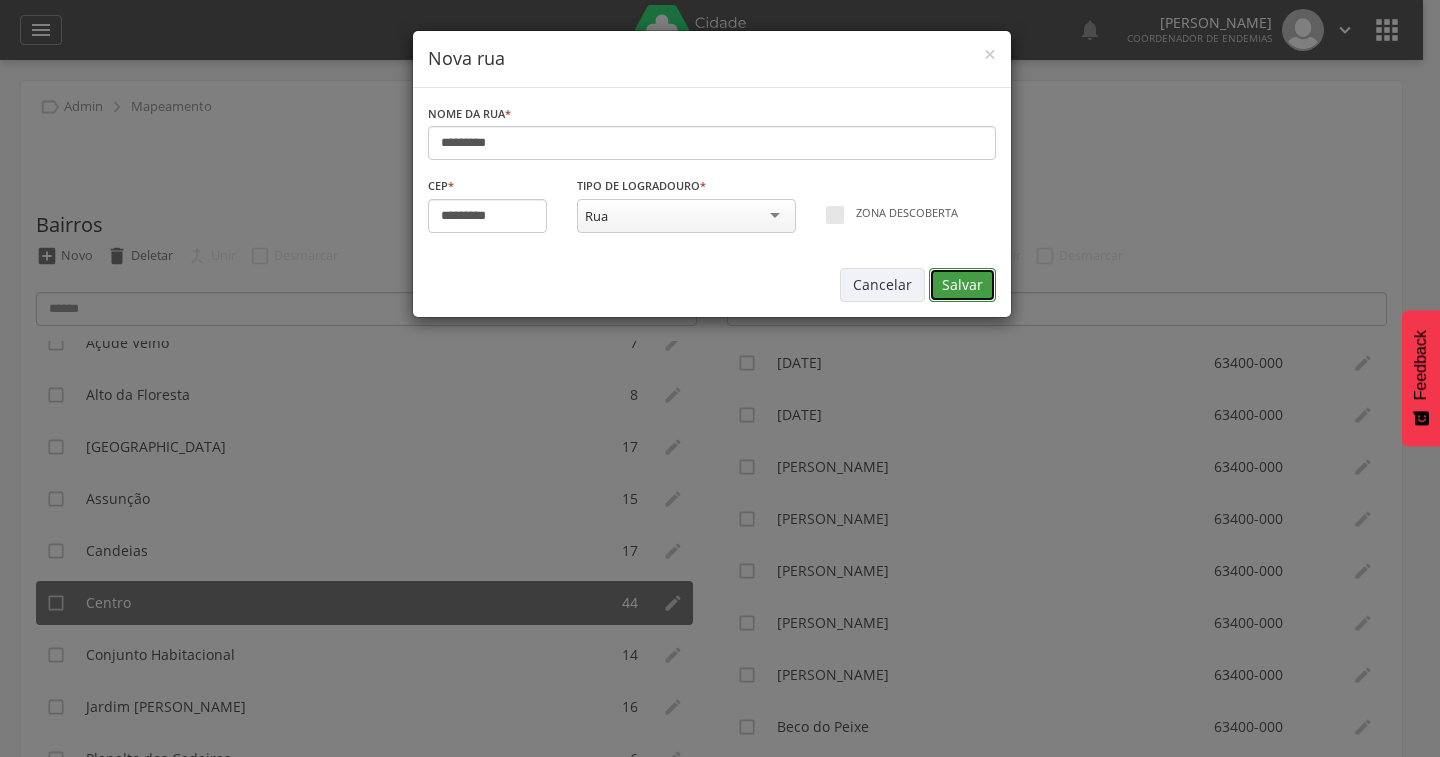 click on "Salvar" at bounding box center (962, 285) 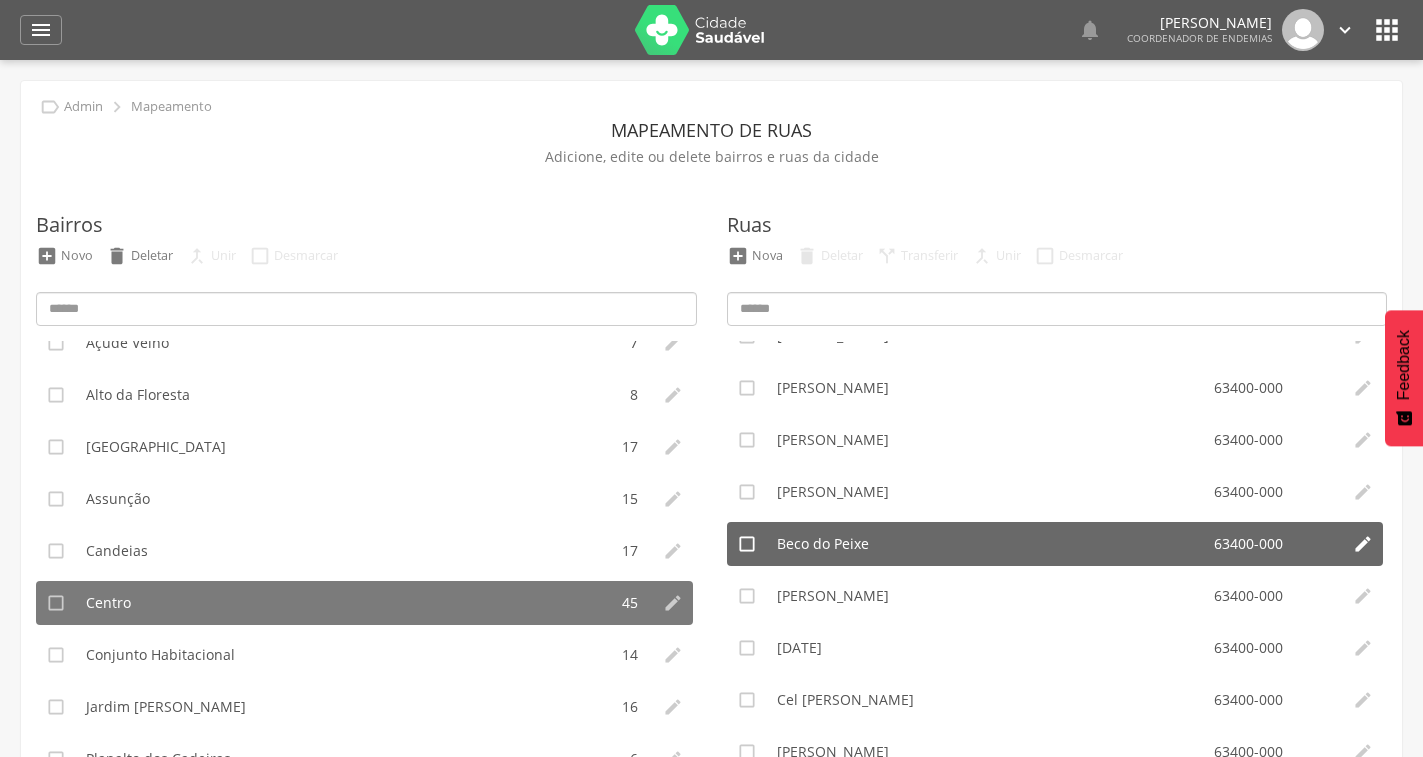 scroll, scrollTop: 200, scrollLeft: 0, axis: vertical 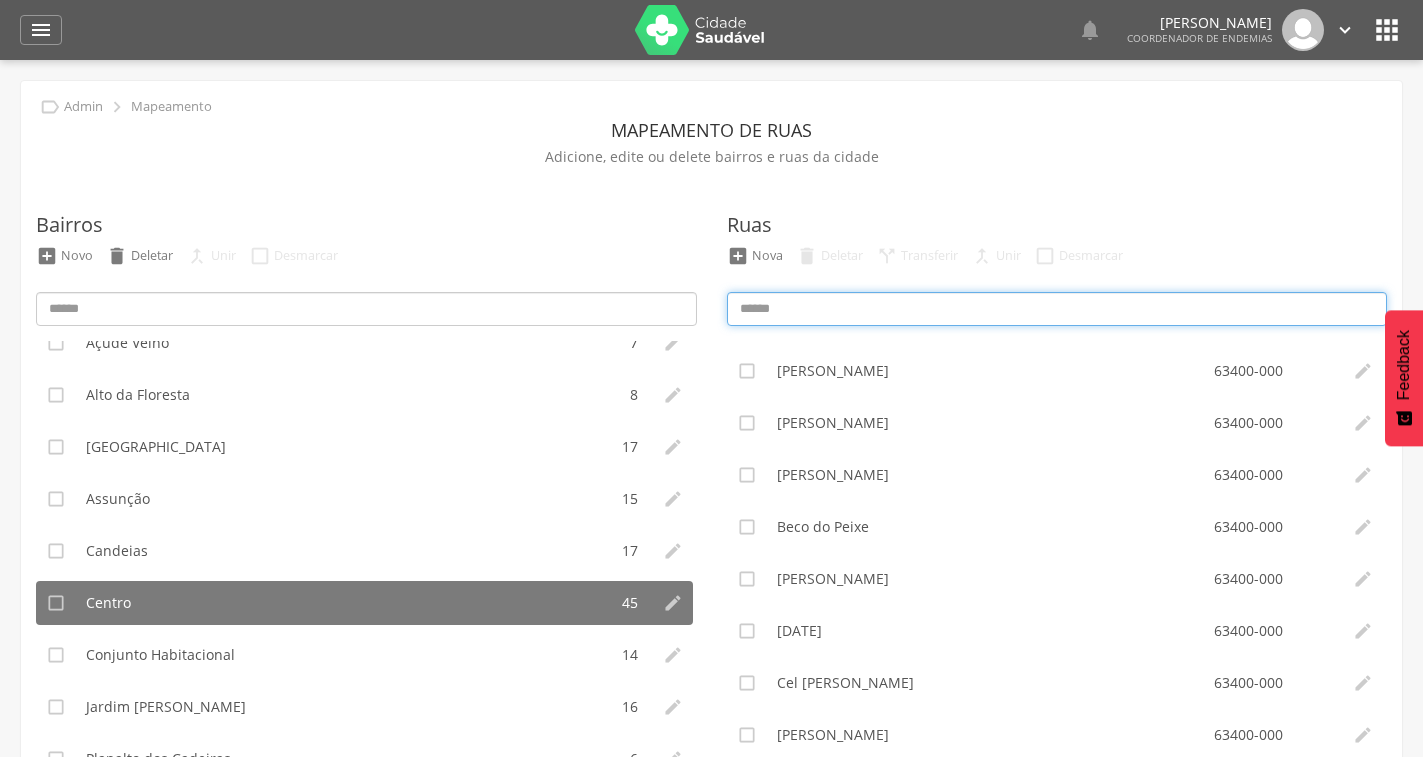 click at bounding box center [1057, 309] 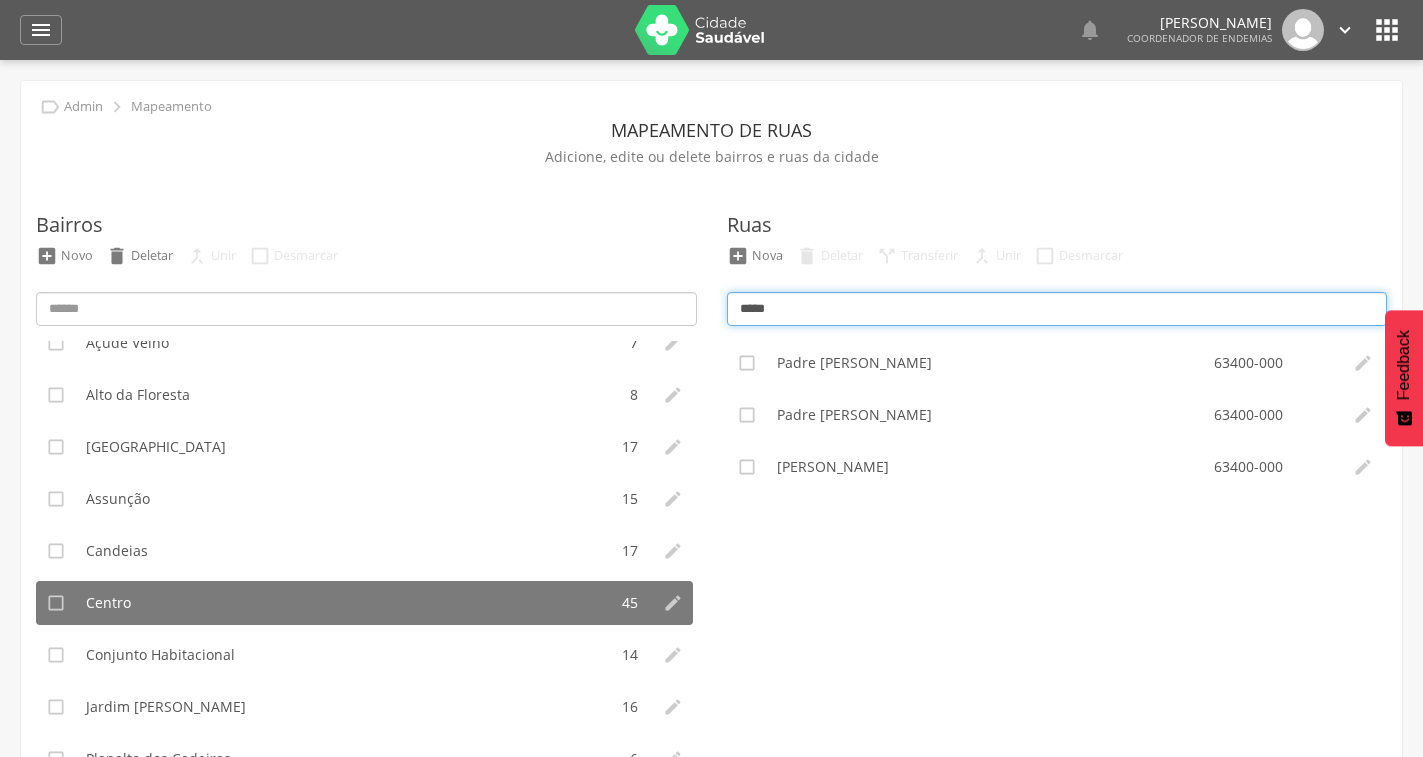 scroll, scrollTop: 0, scrollLeft: 0, axis: both 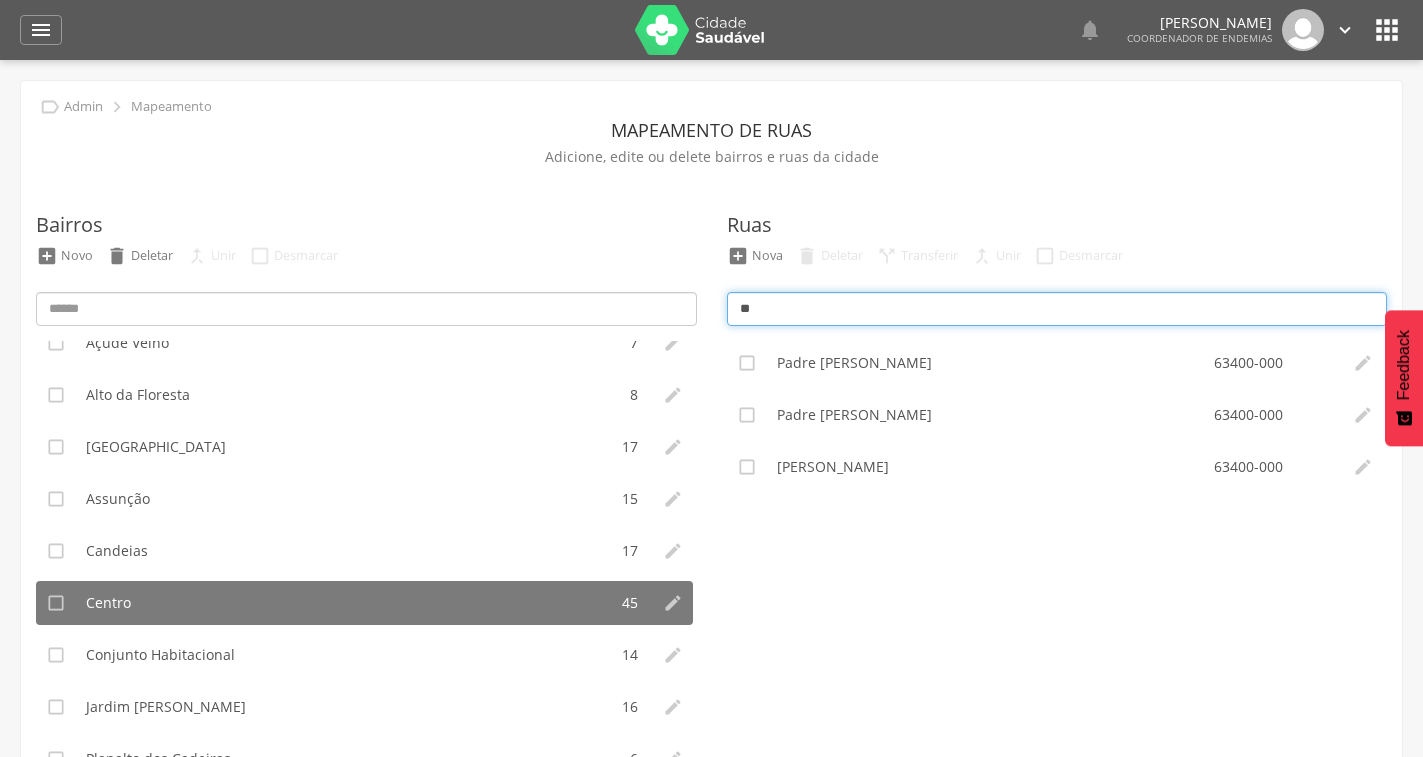 type on "*" 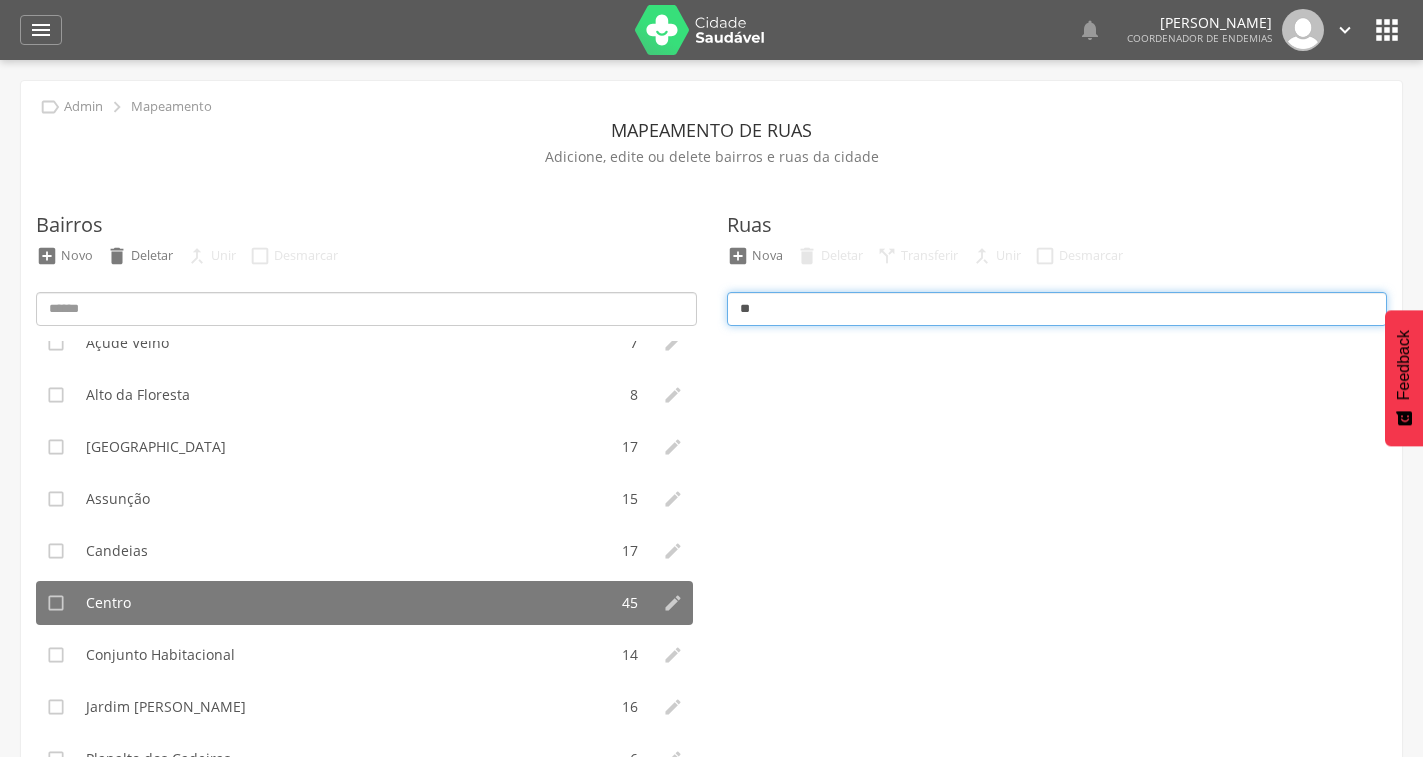 type on "*" 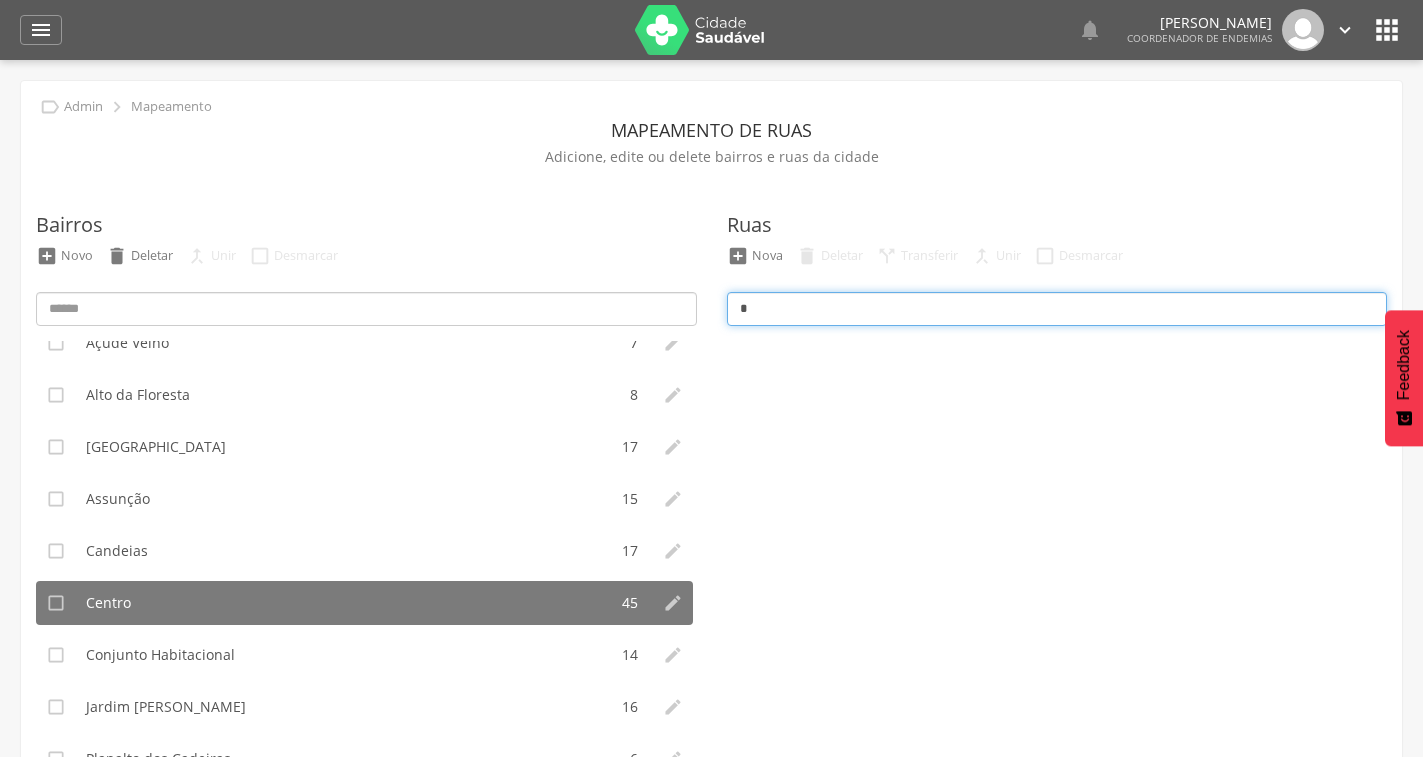 type 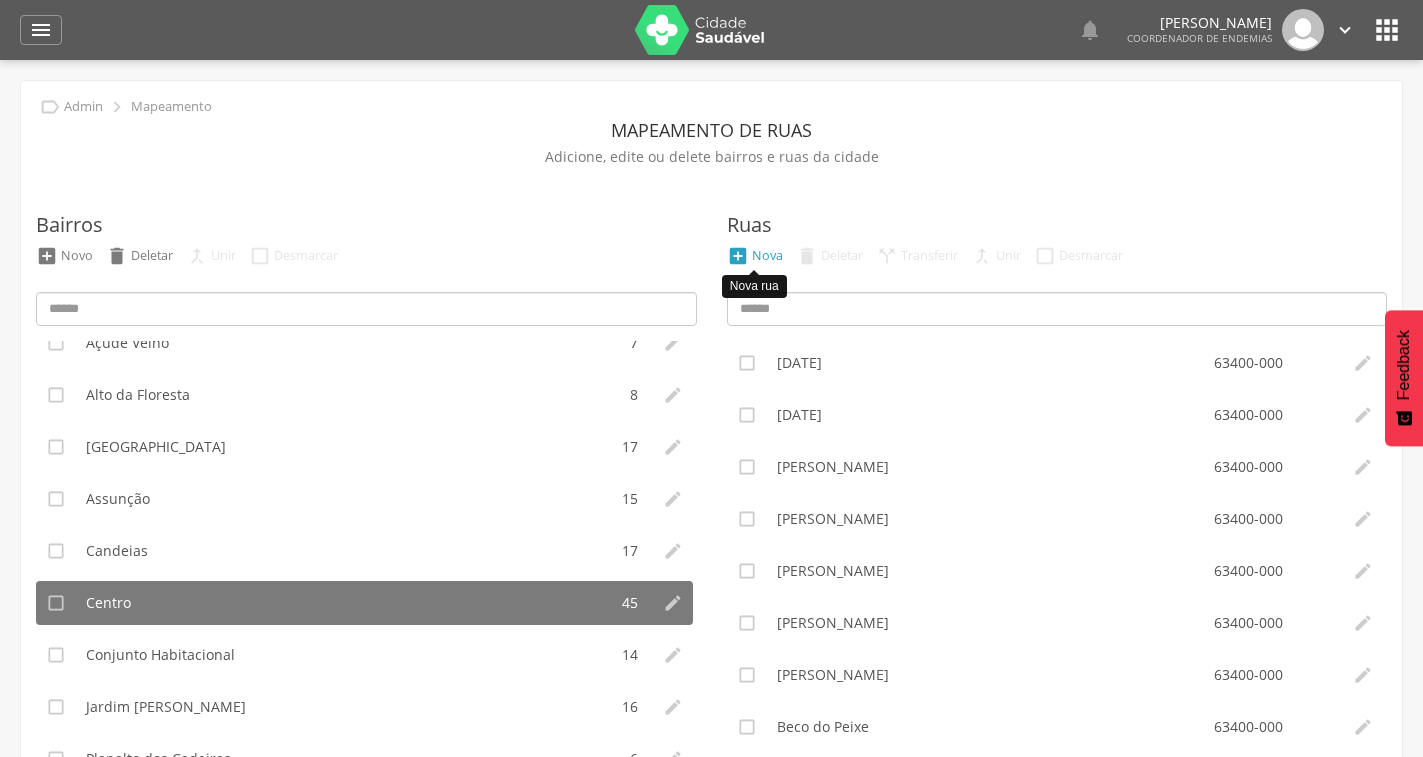 click on "" at bounding box center [738, 256] 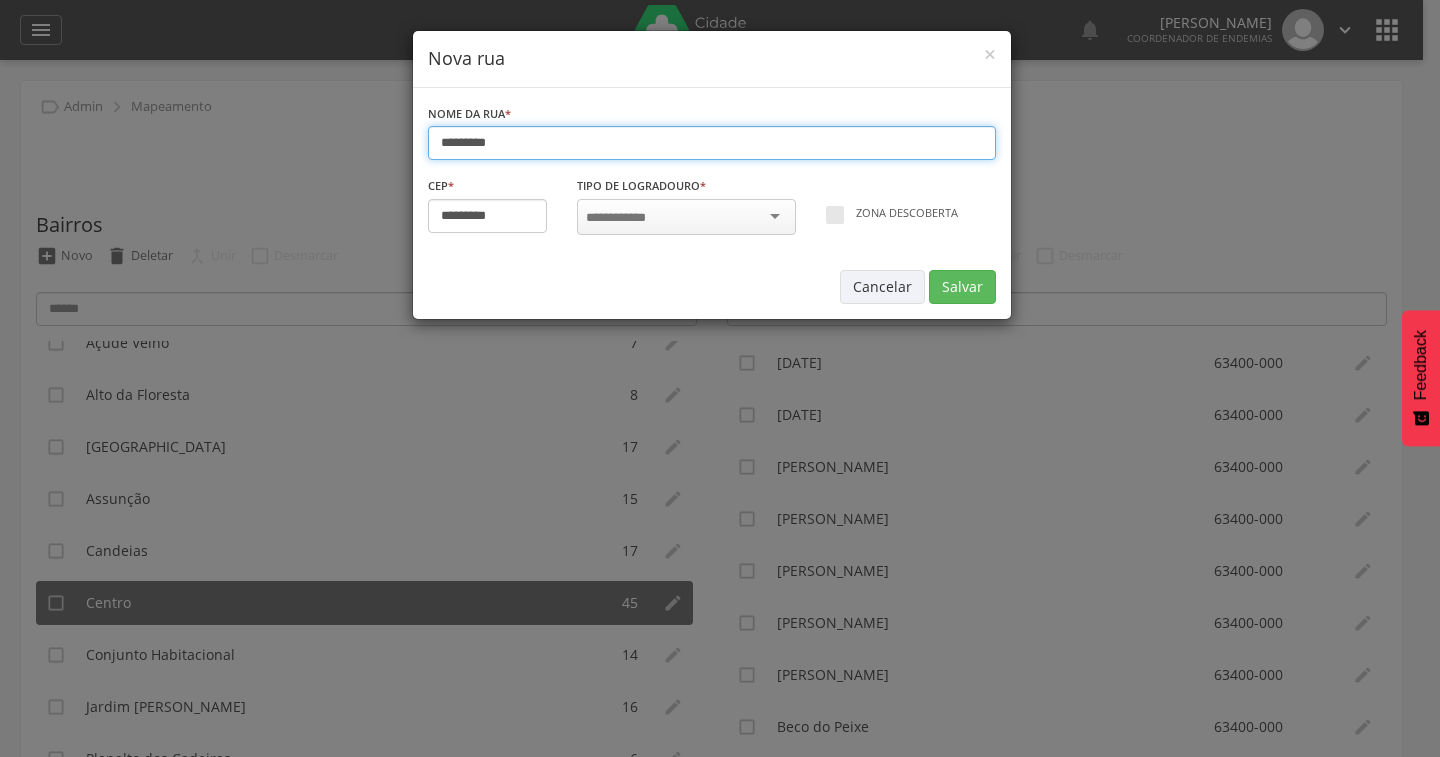 click on "*********" at bounding box center (712, 143) 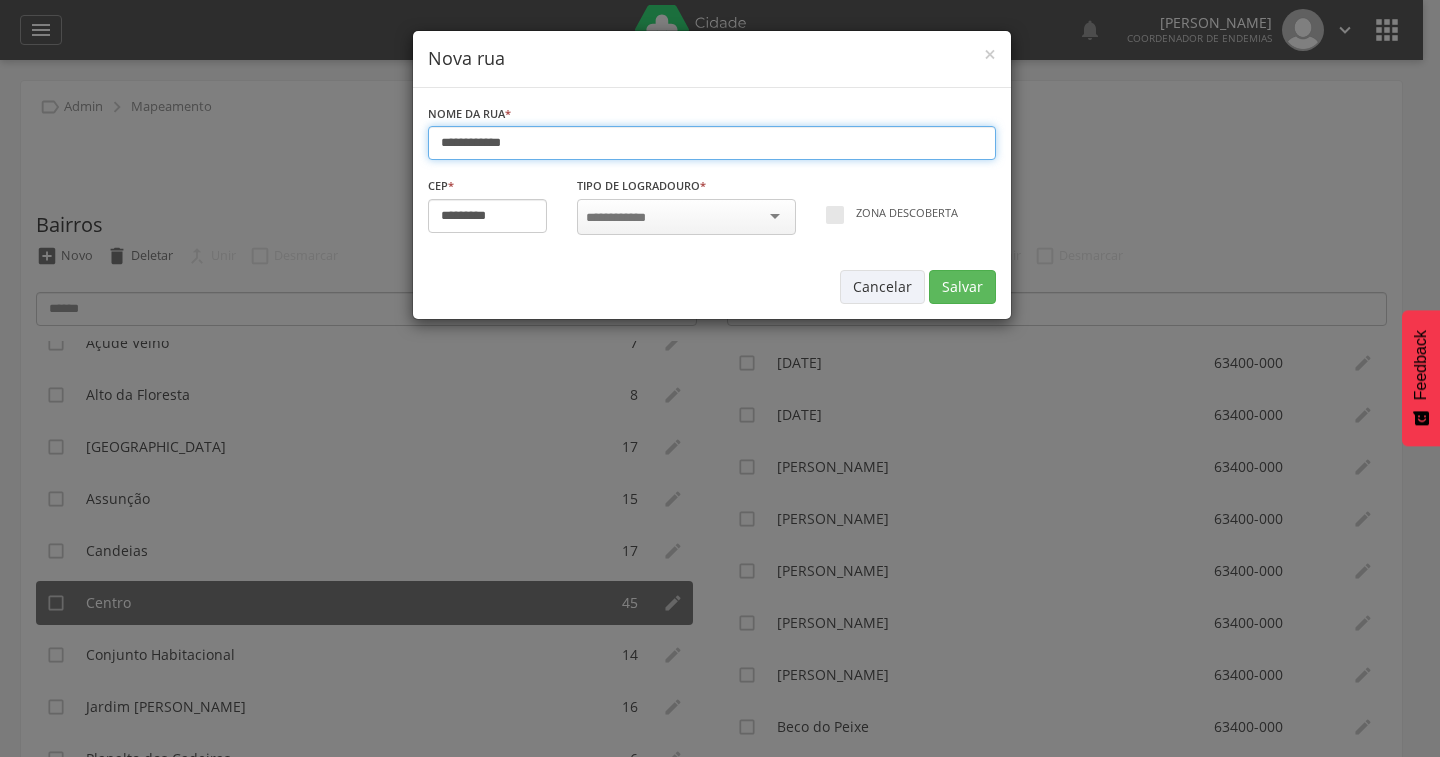 type on "**********" 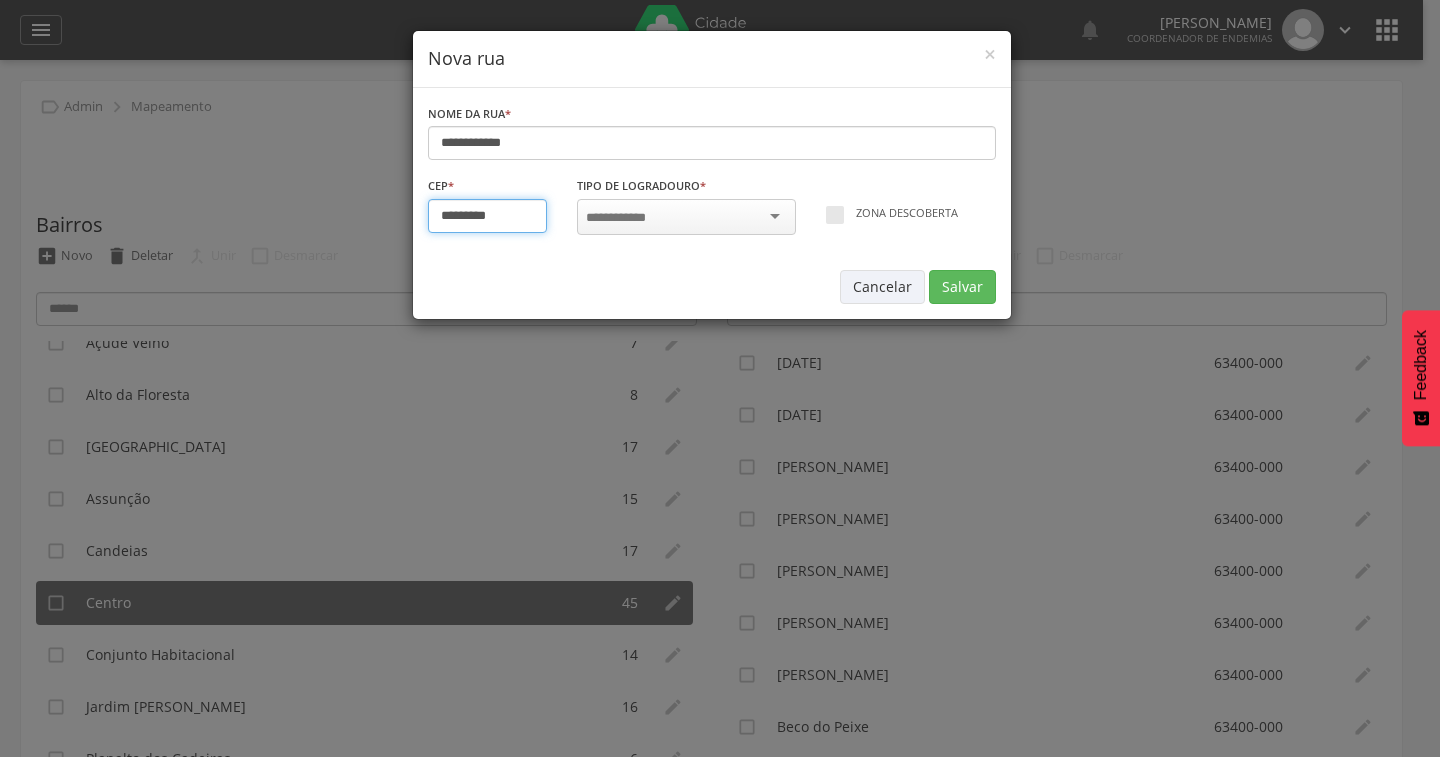 click on "*********" at bounding box center [488, 216] 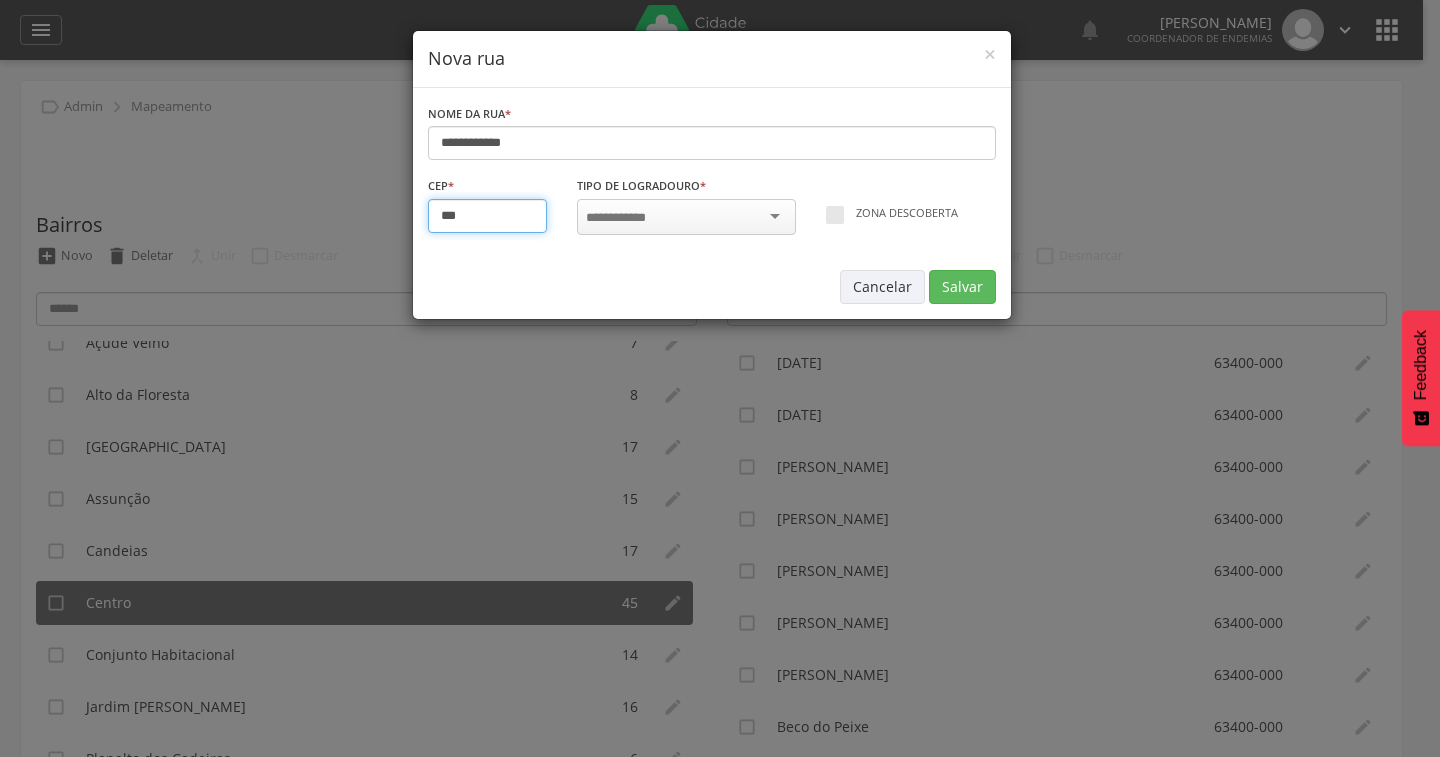 type on "*********" 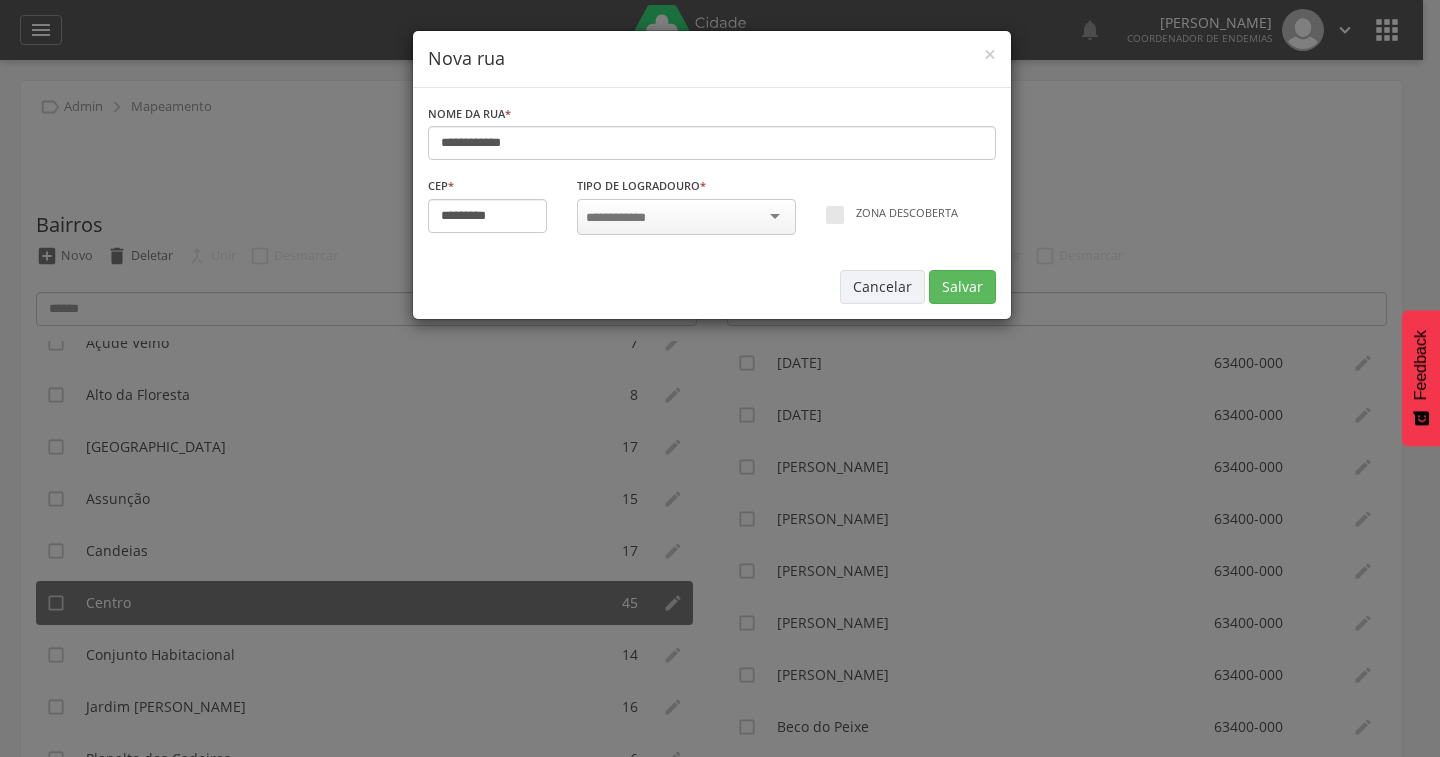 click at bounding box center (622, 218) 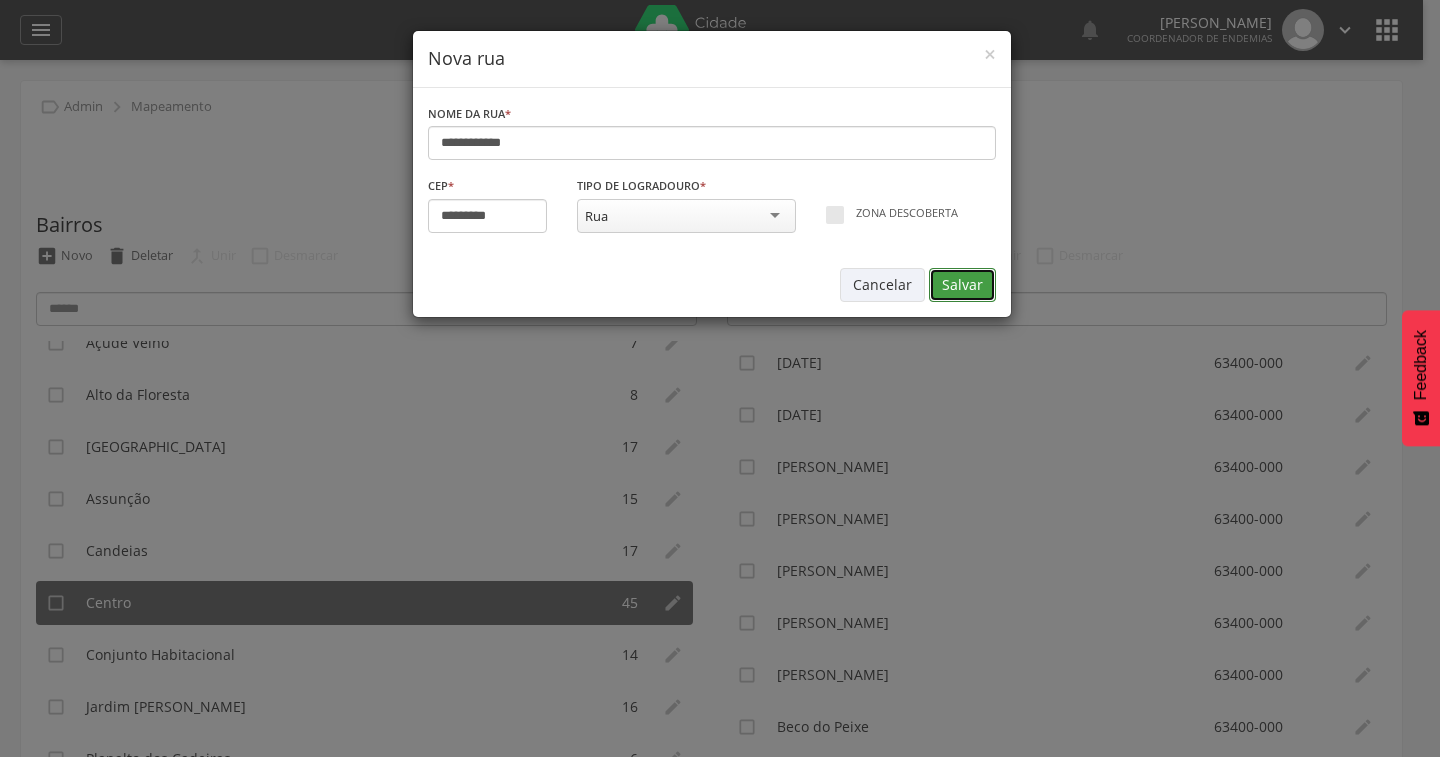 click on "Salvar" at bounding box center [962, 285] 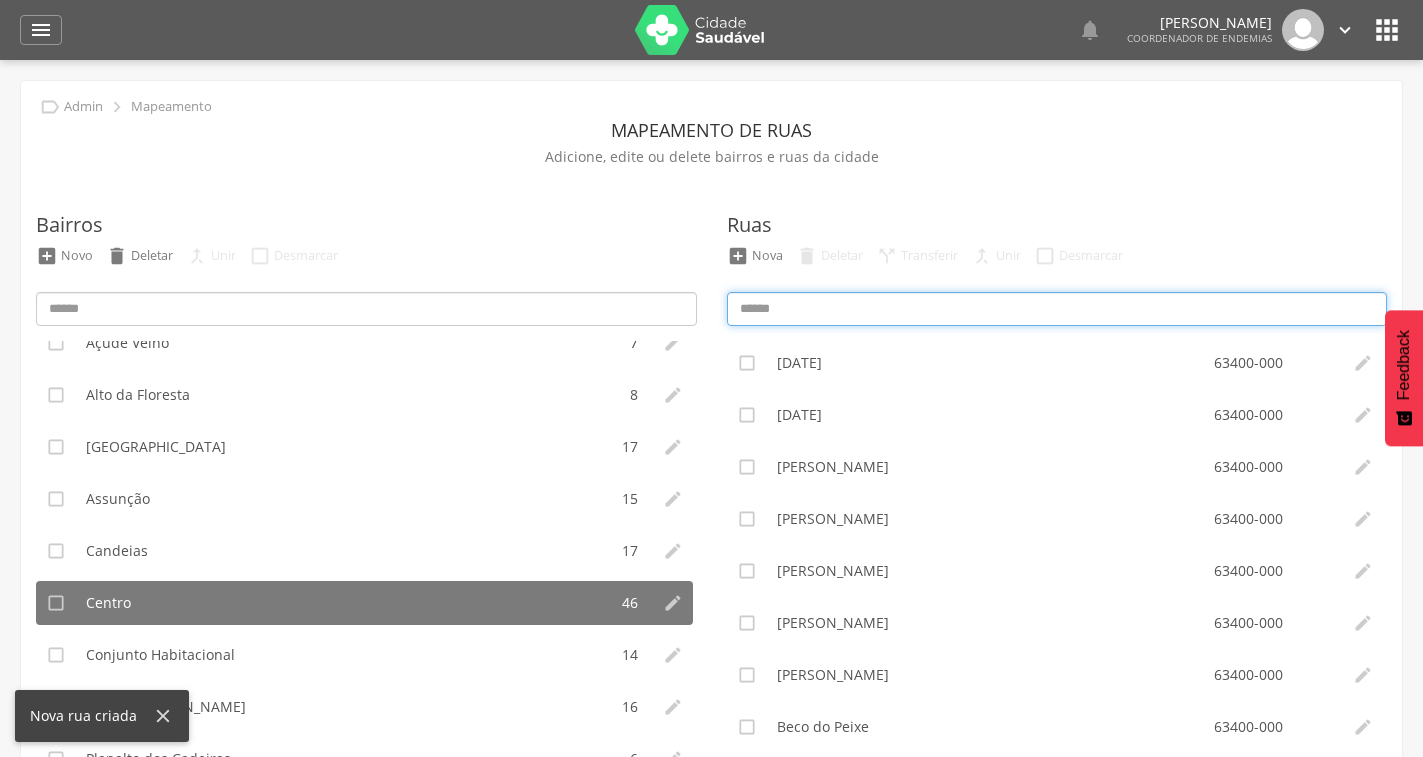 click at bounding box center (1057, 309) 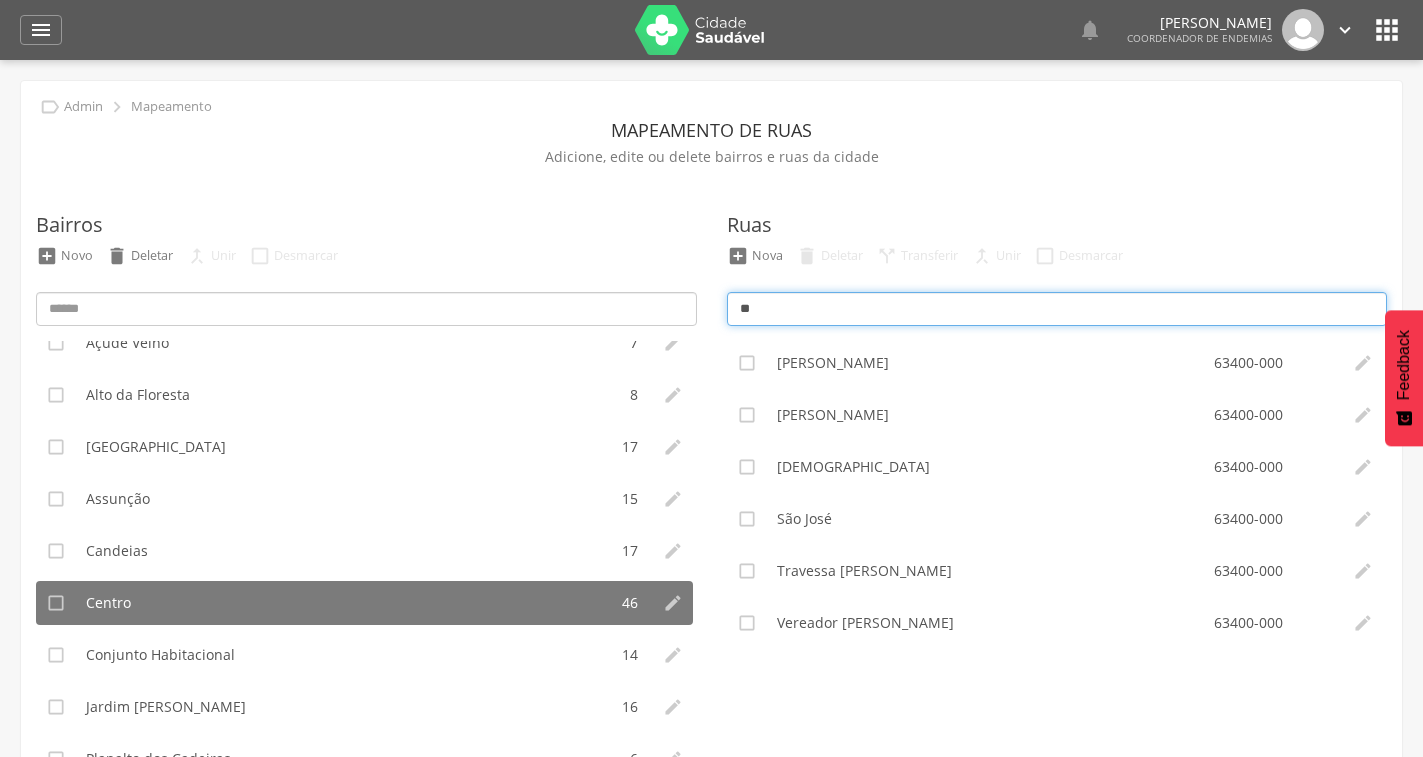 type on "*" 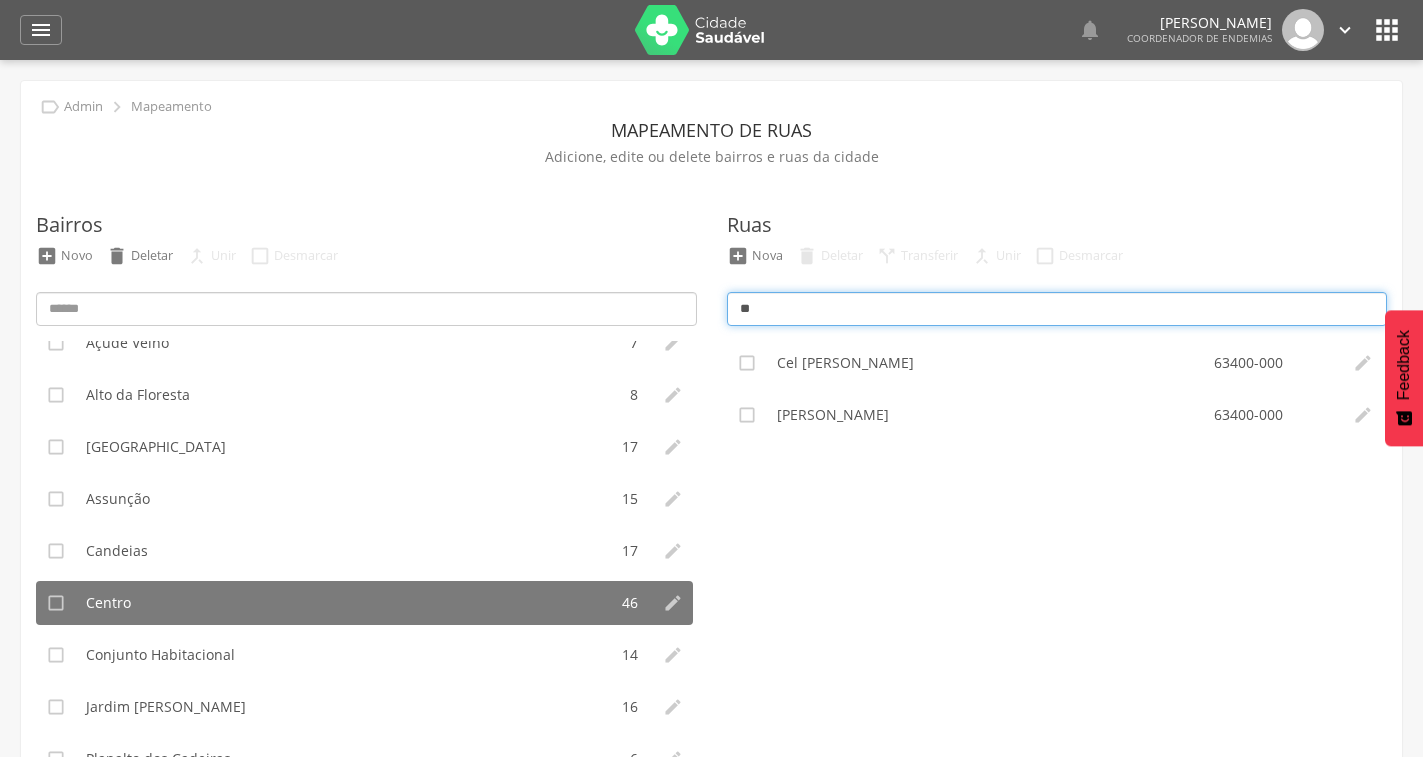 type on "*" 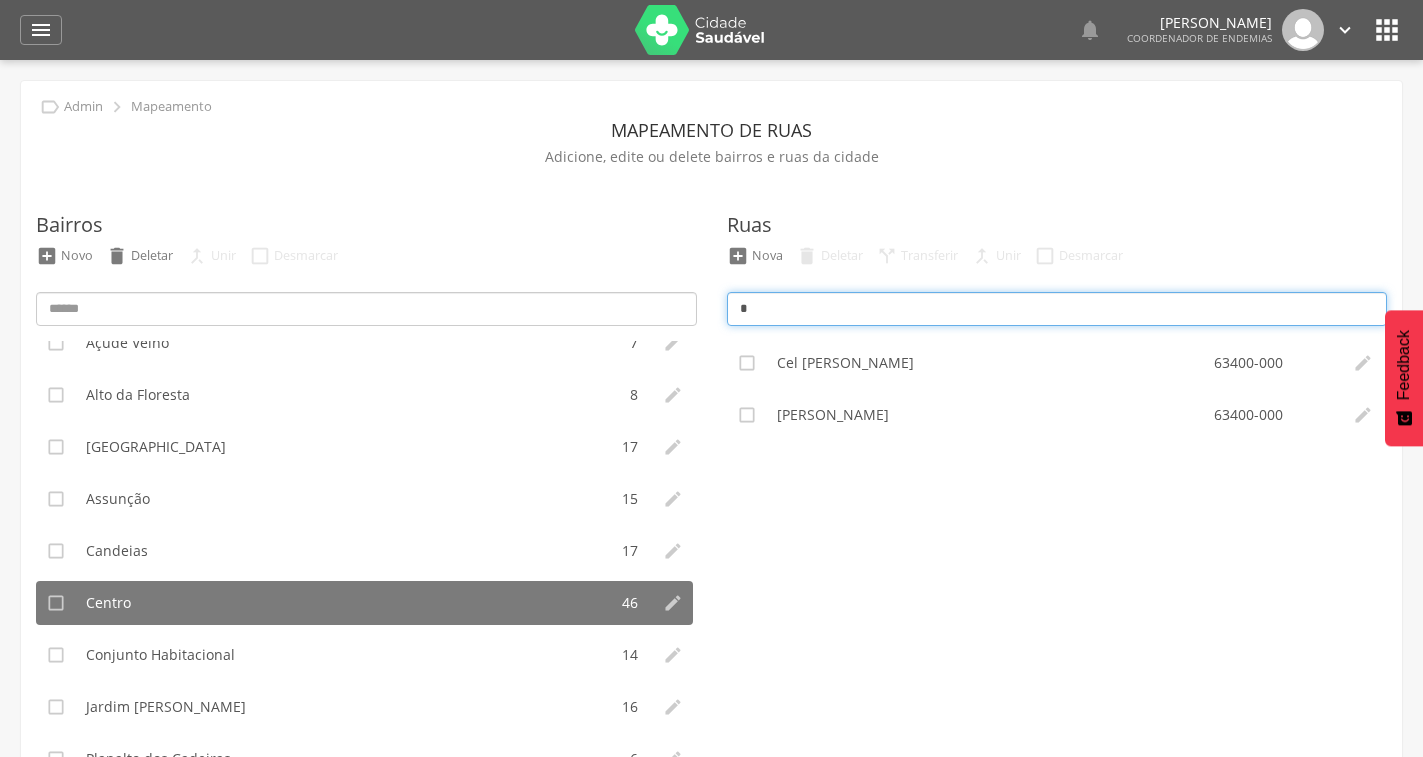 type 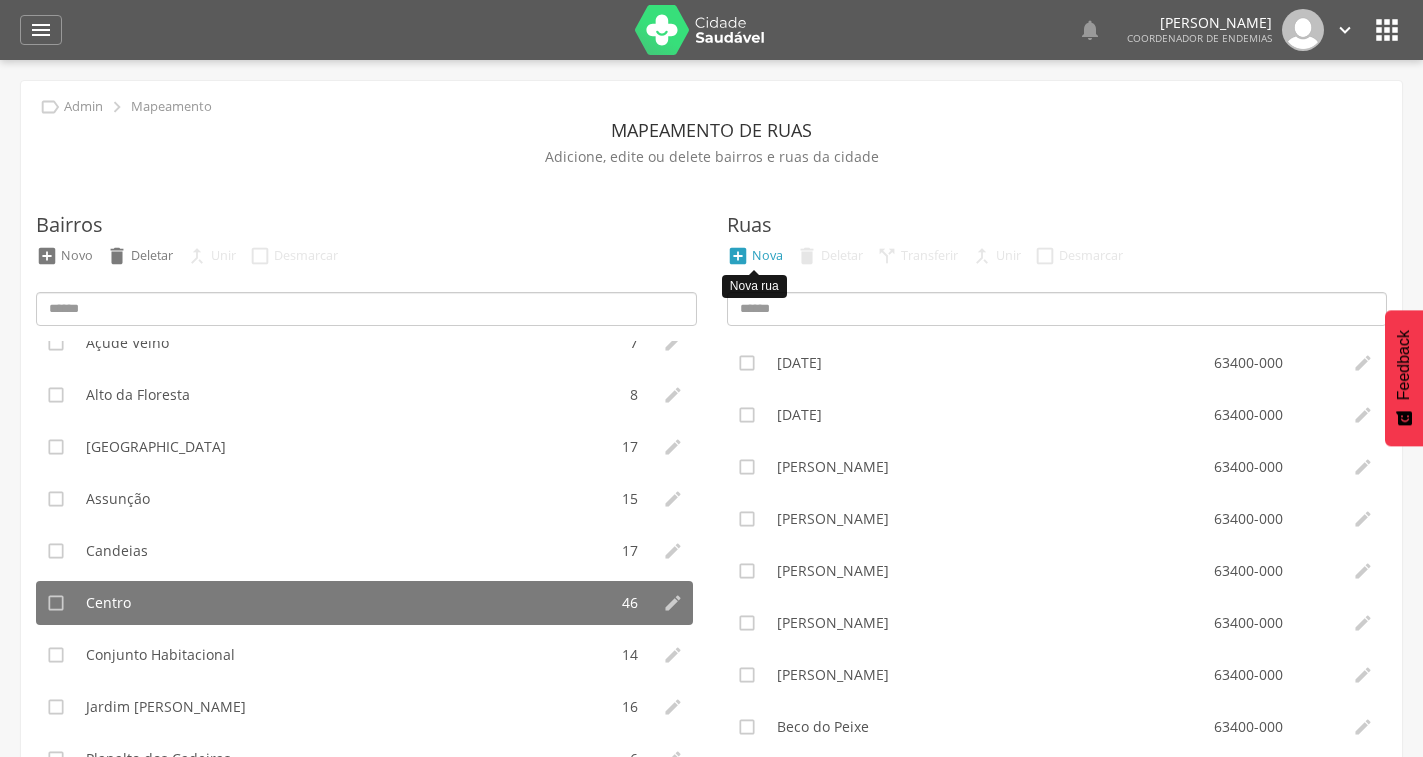 click on "" at bounding box center [738, 256] 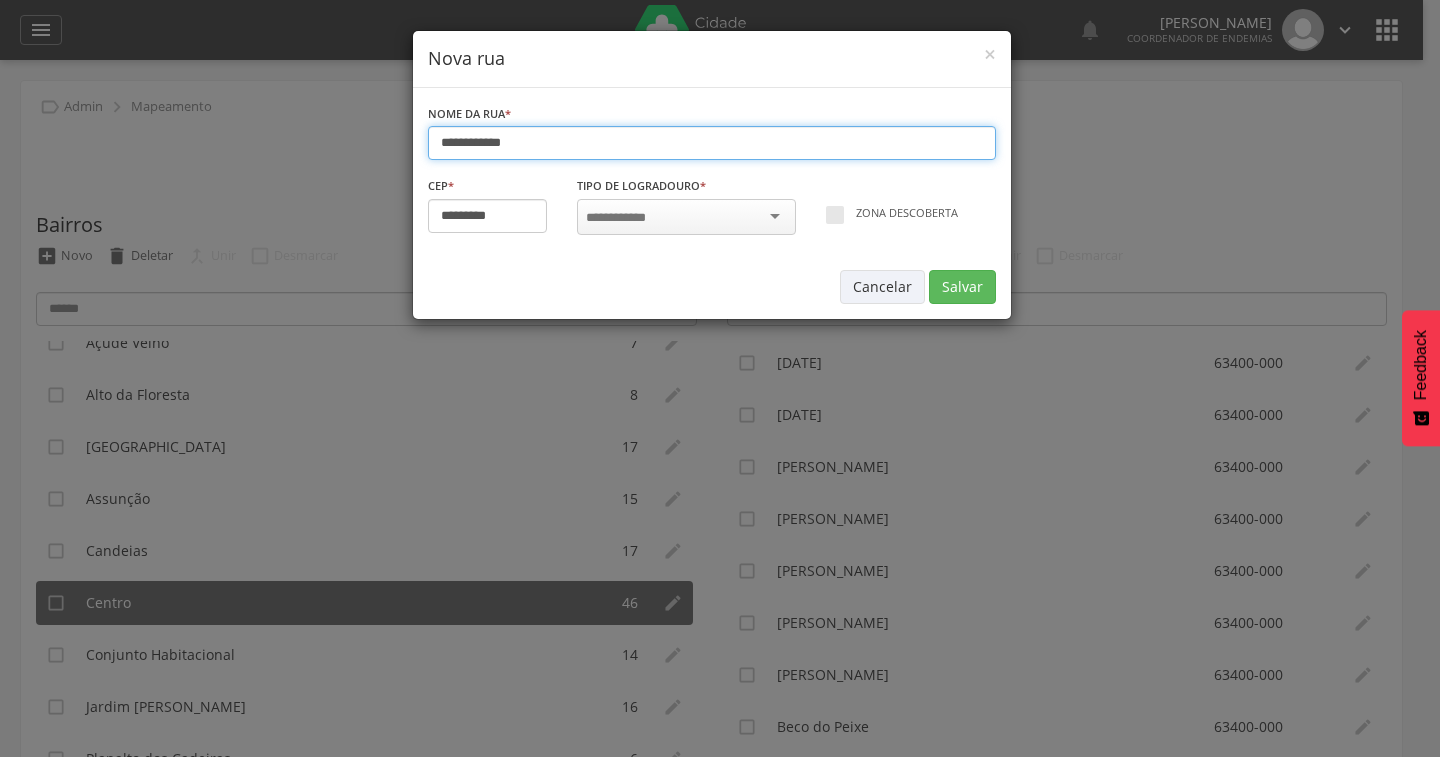click on "**********" at bounding box center [712, 143] 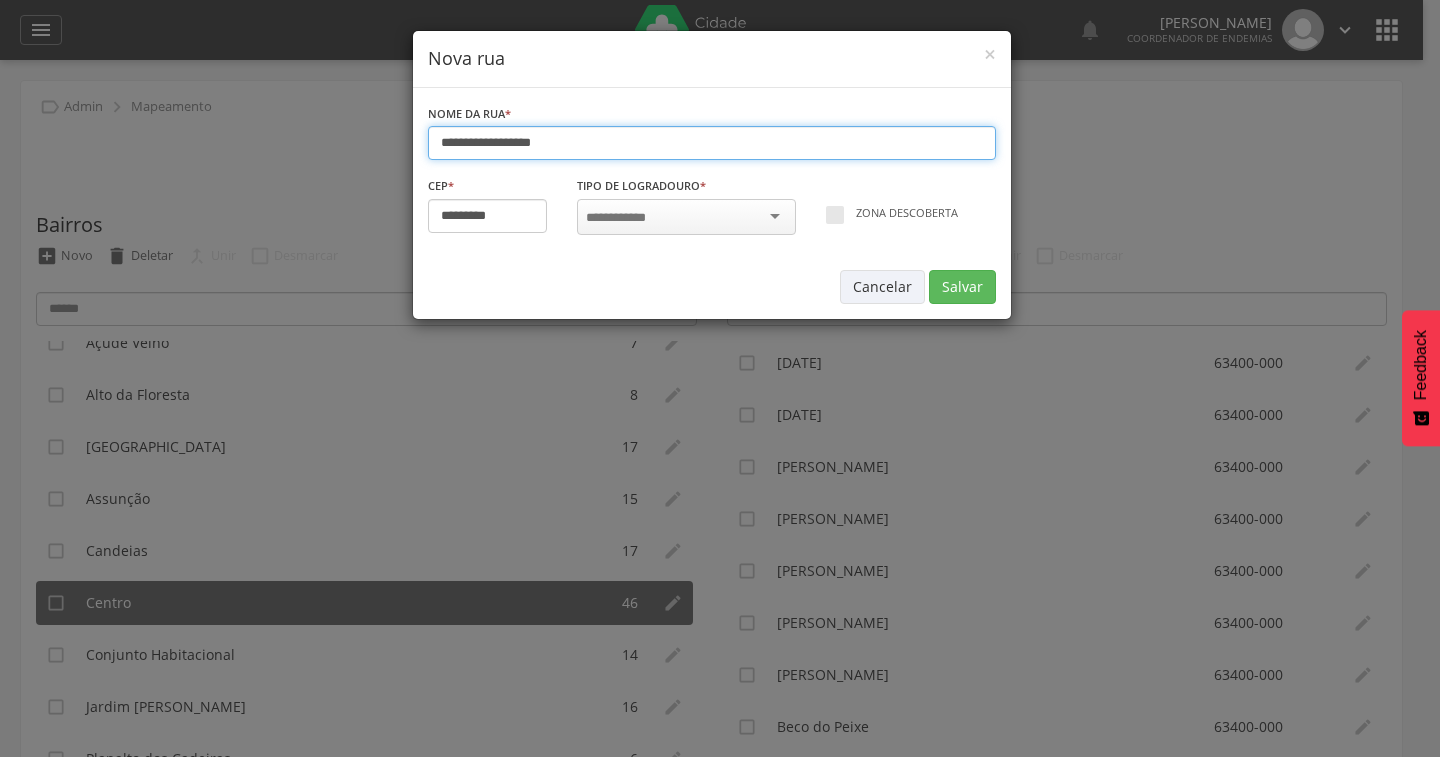 type on "**********" 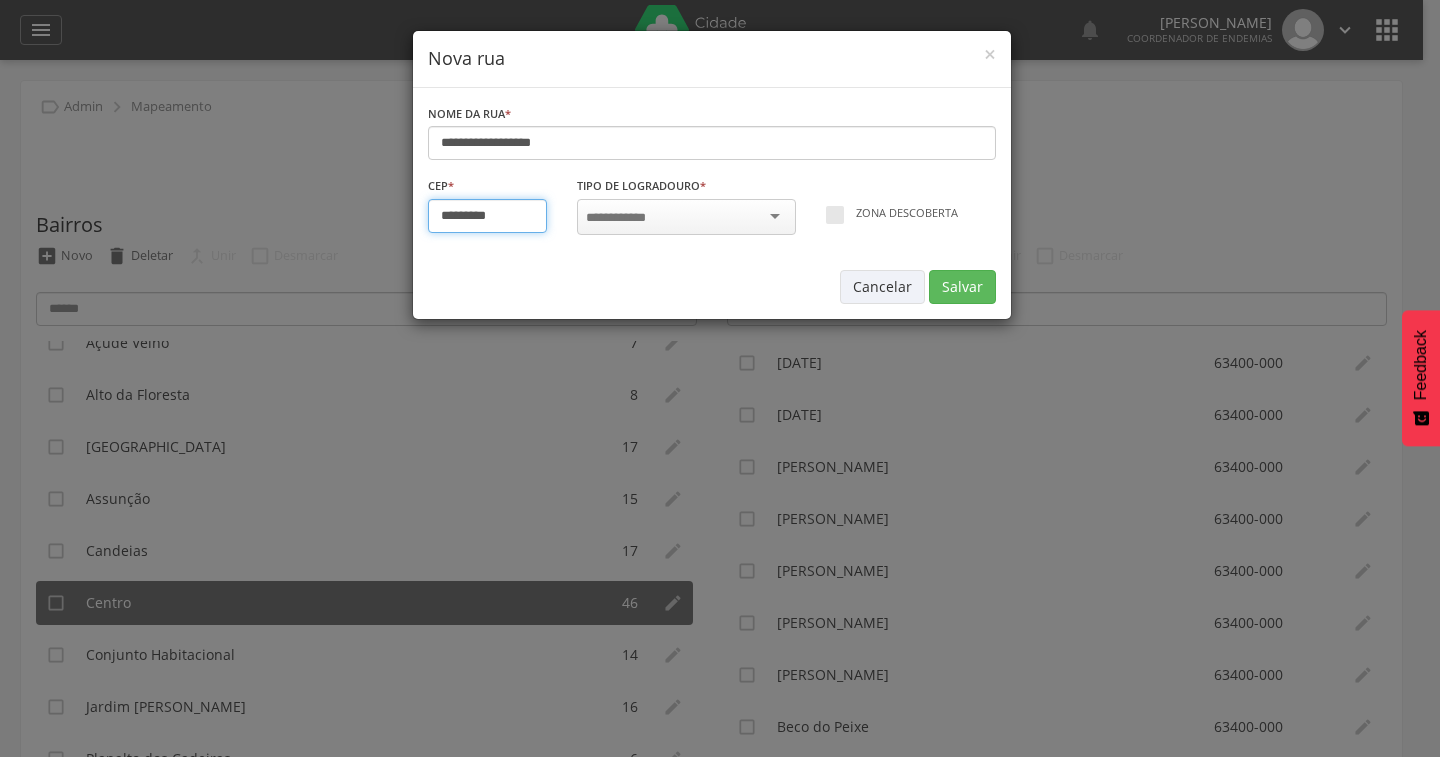click on "*********" at bounding box center [488, 216] 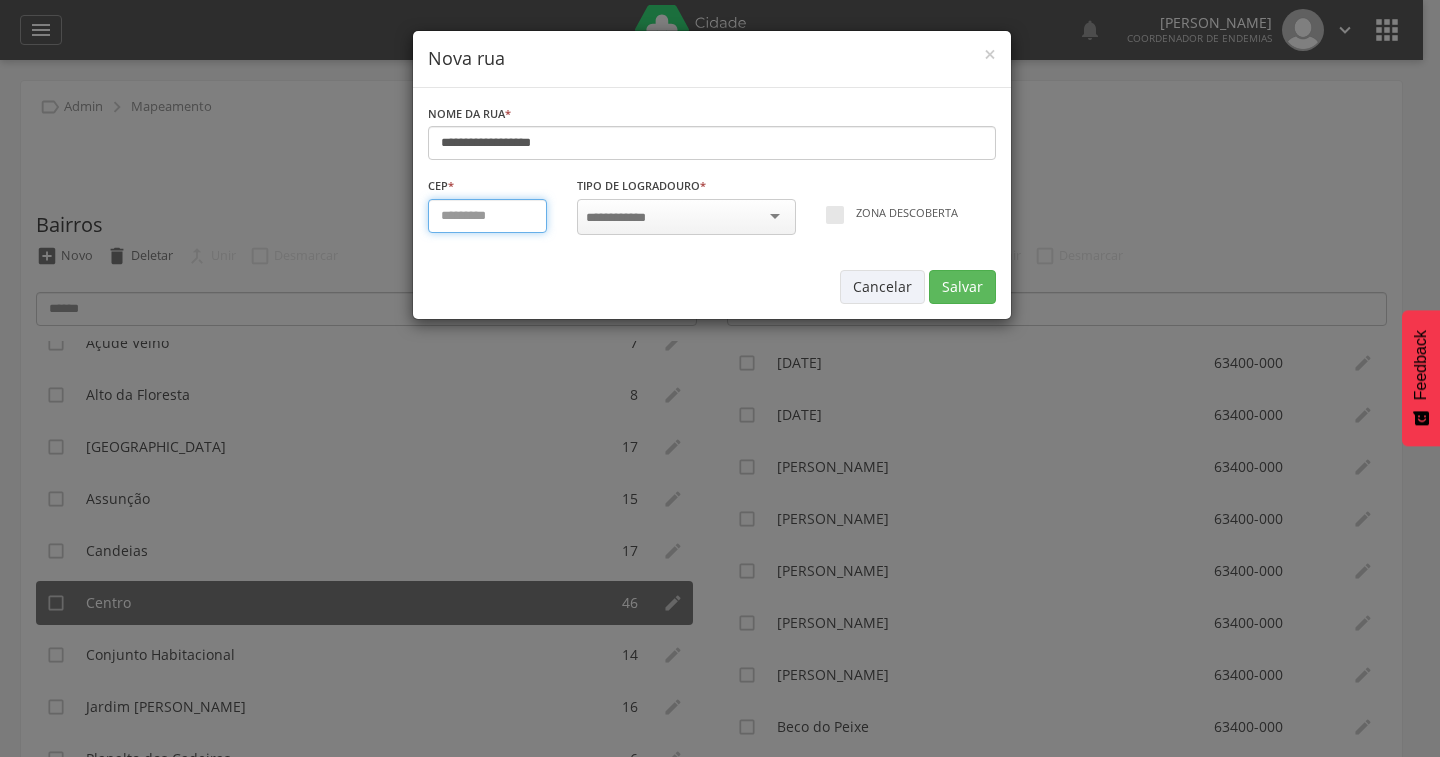 type on "*********" 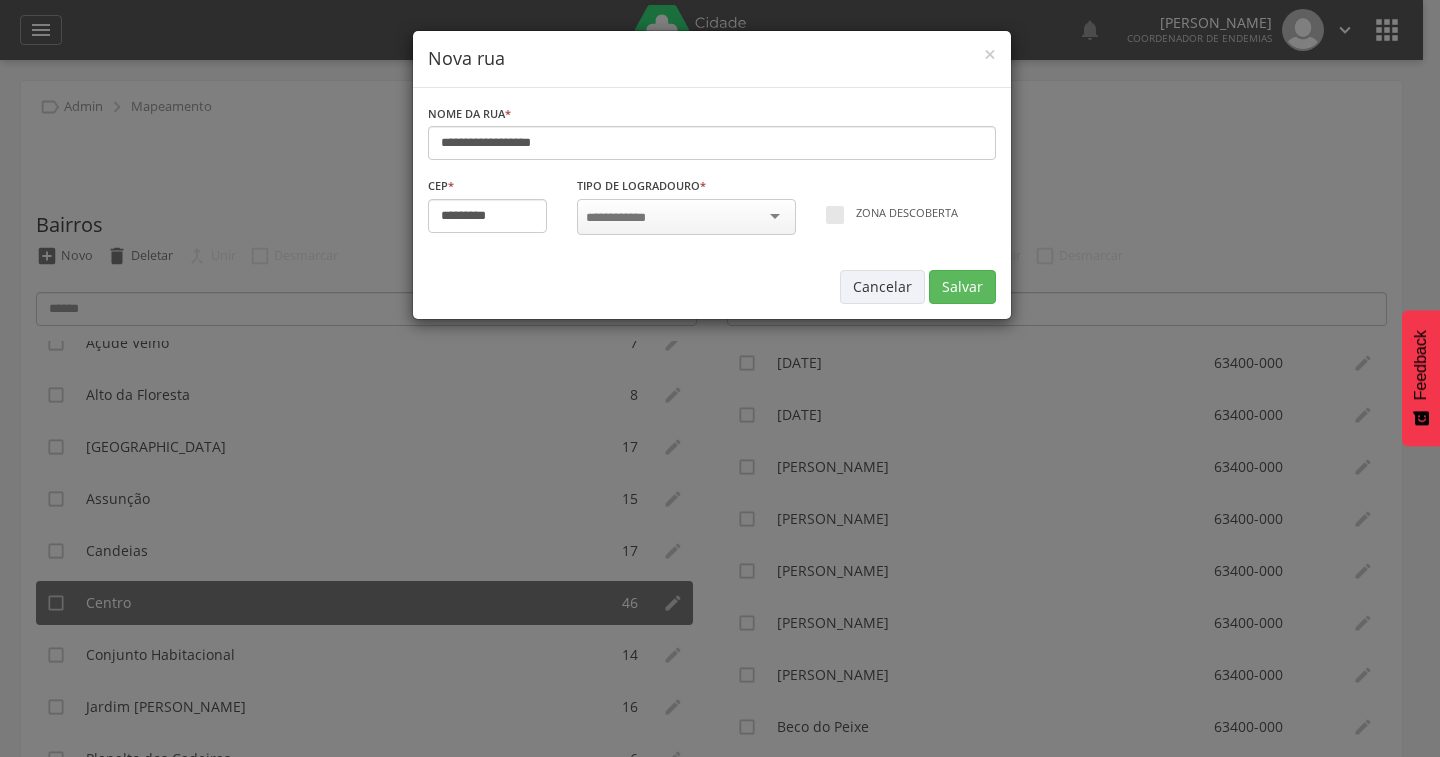 click at bounding box center (686, 217) 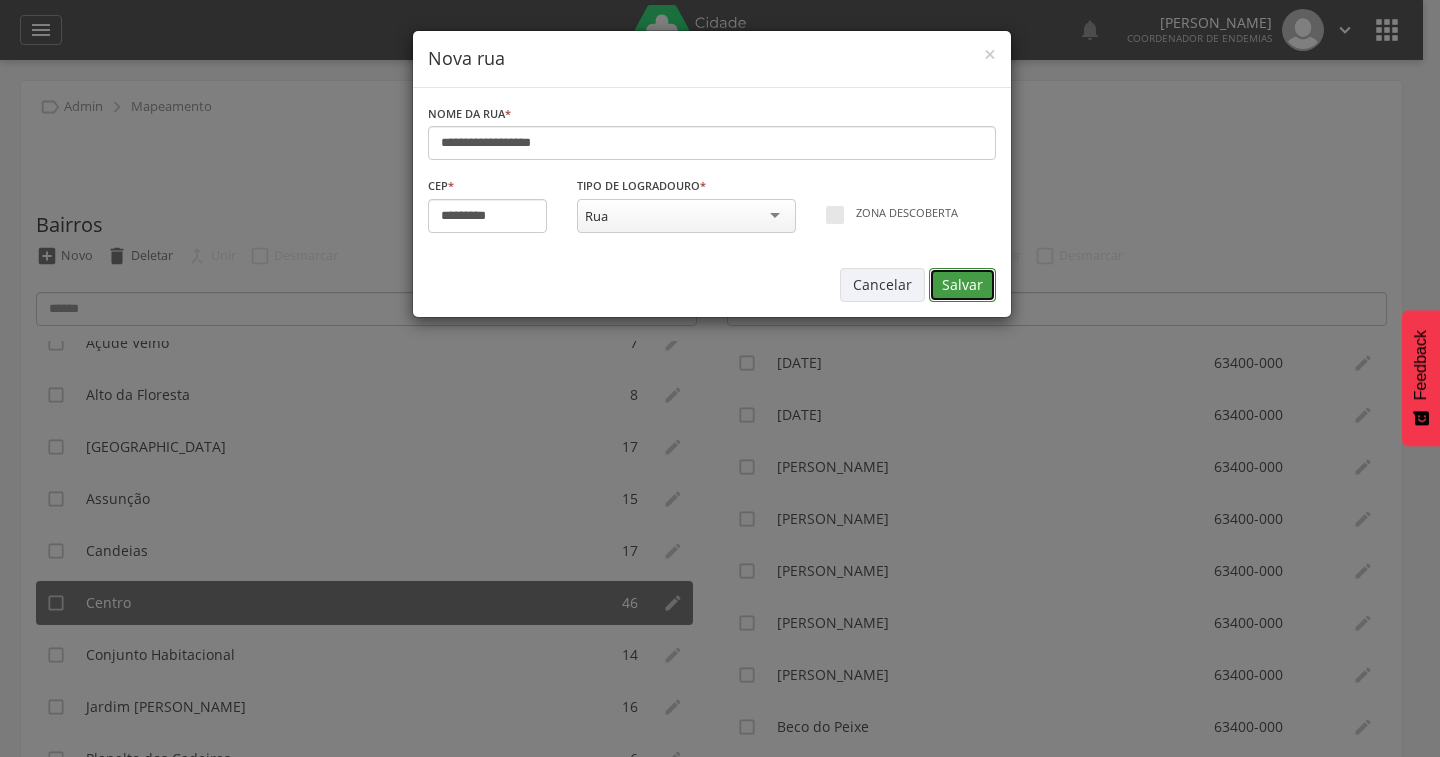 click on "Salvar" at bounding box center [962, 285] 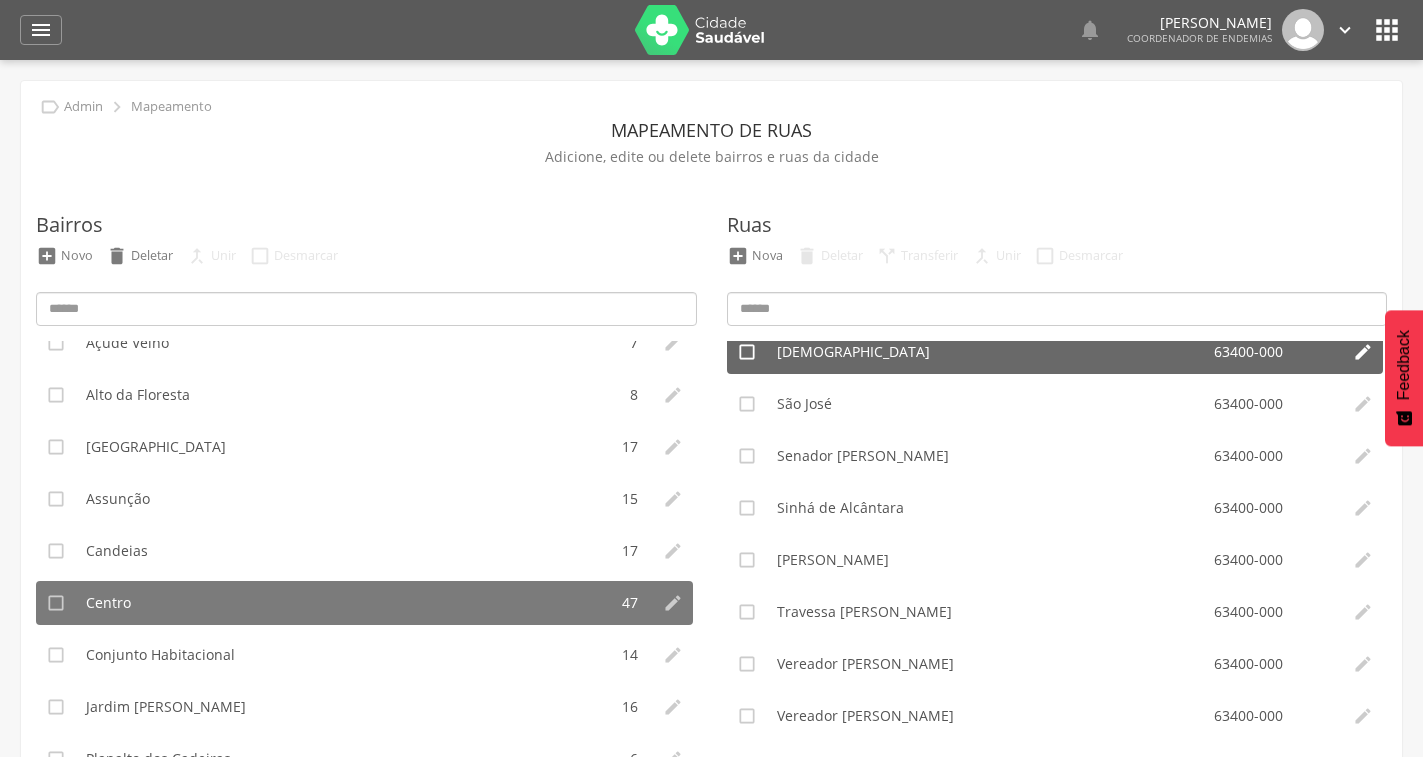 scroll, scrollTop: 1944, scrollLeft: 0, axis: vertical 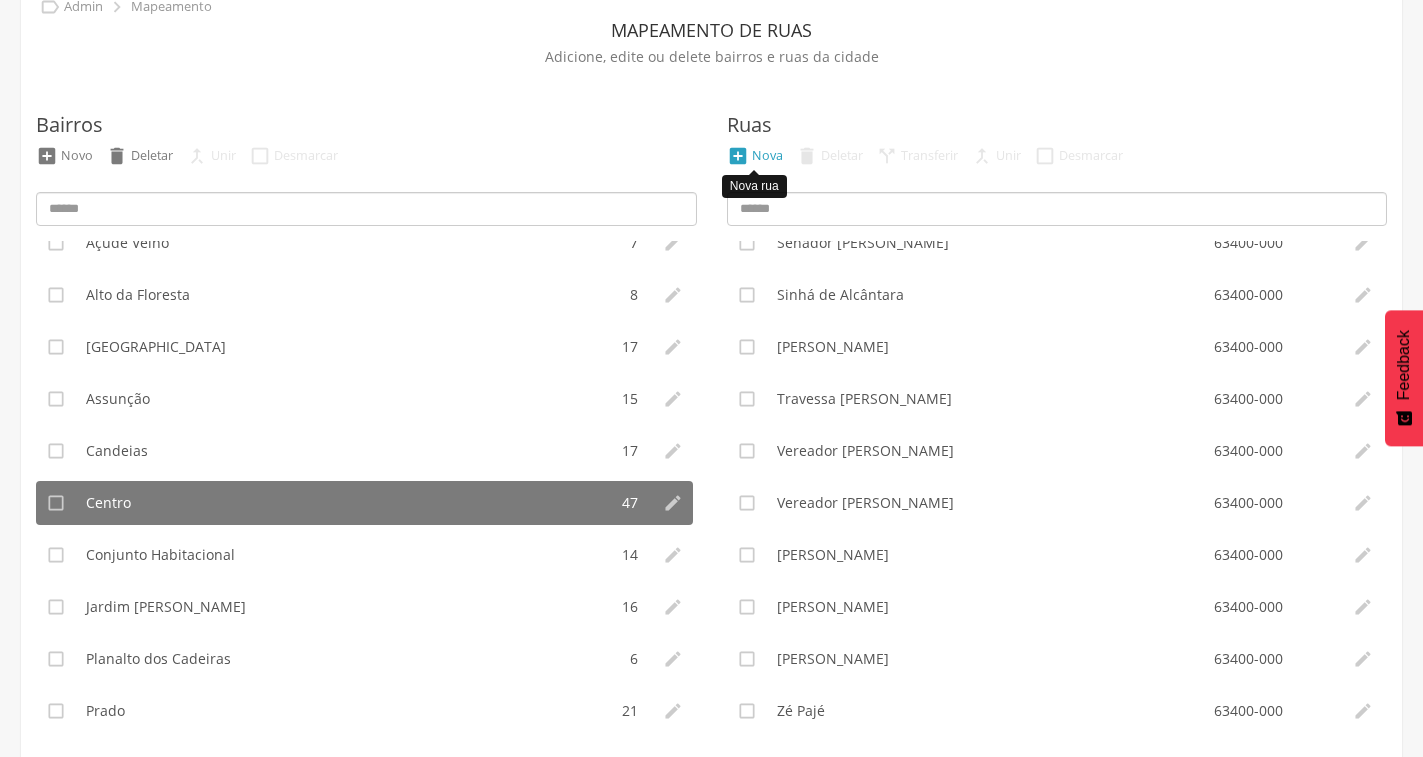 click on "" at bounding box center (738, 156) 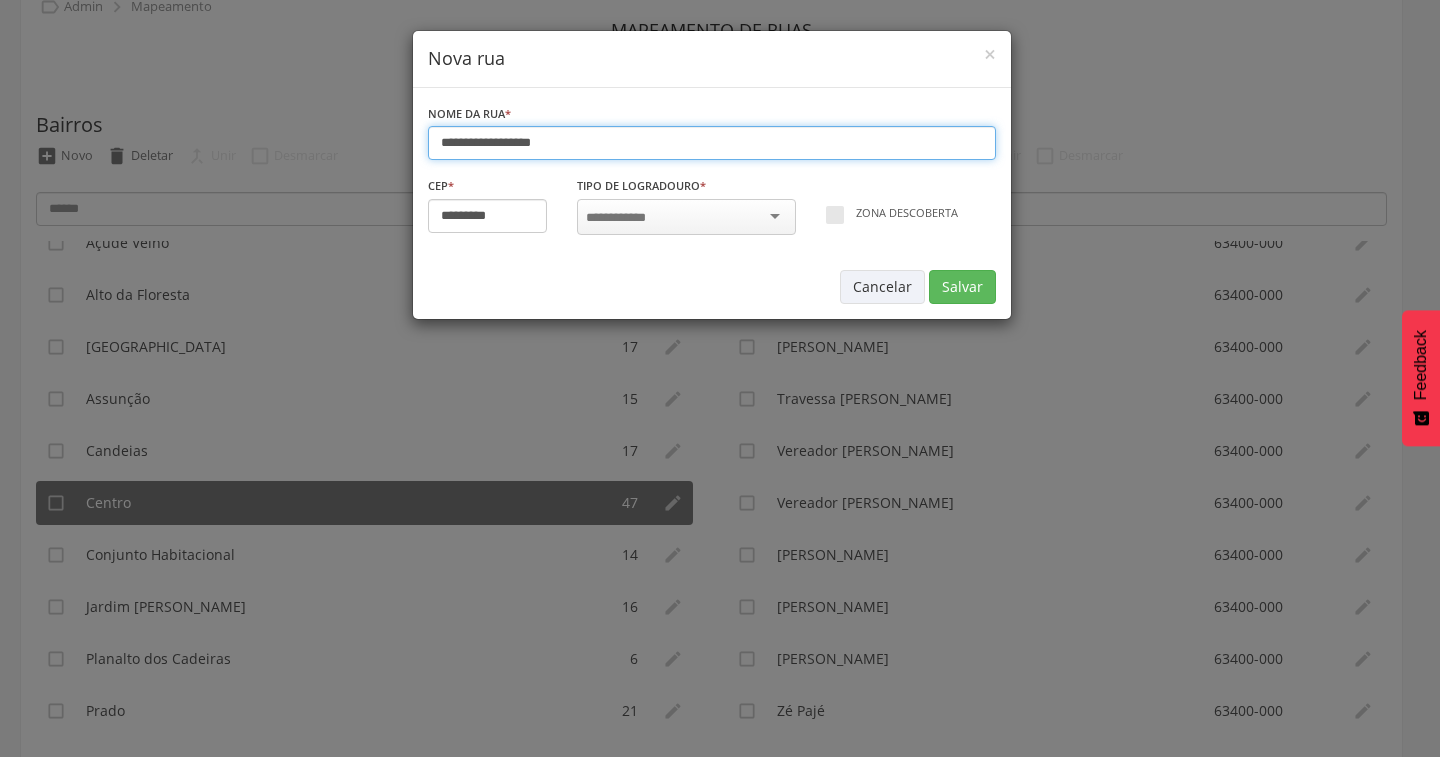 click on "**********" at bounding box center [712, 143] 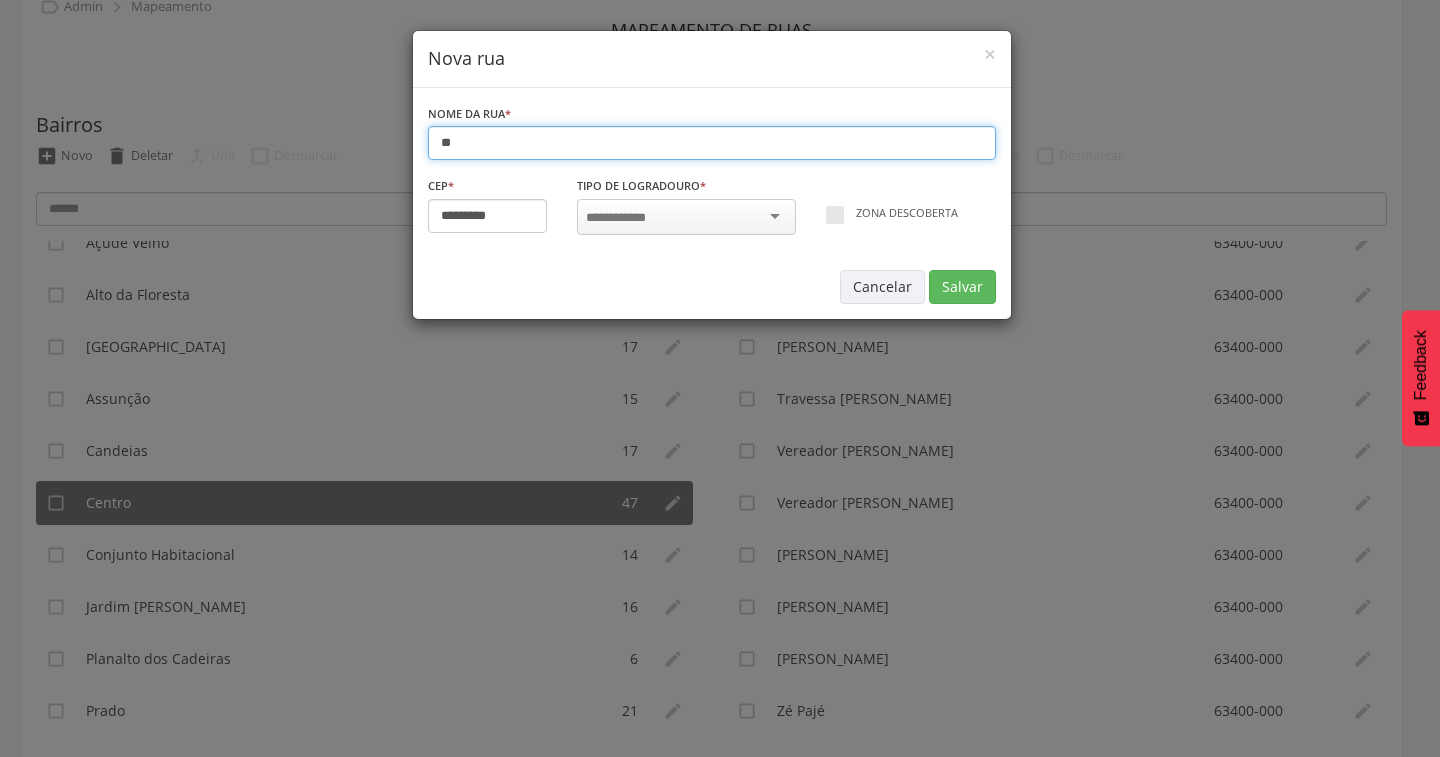 type on "*" 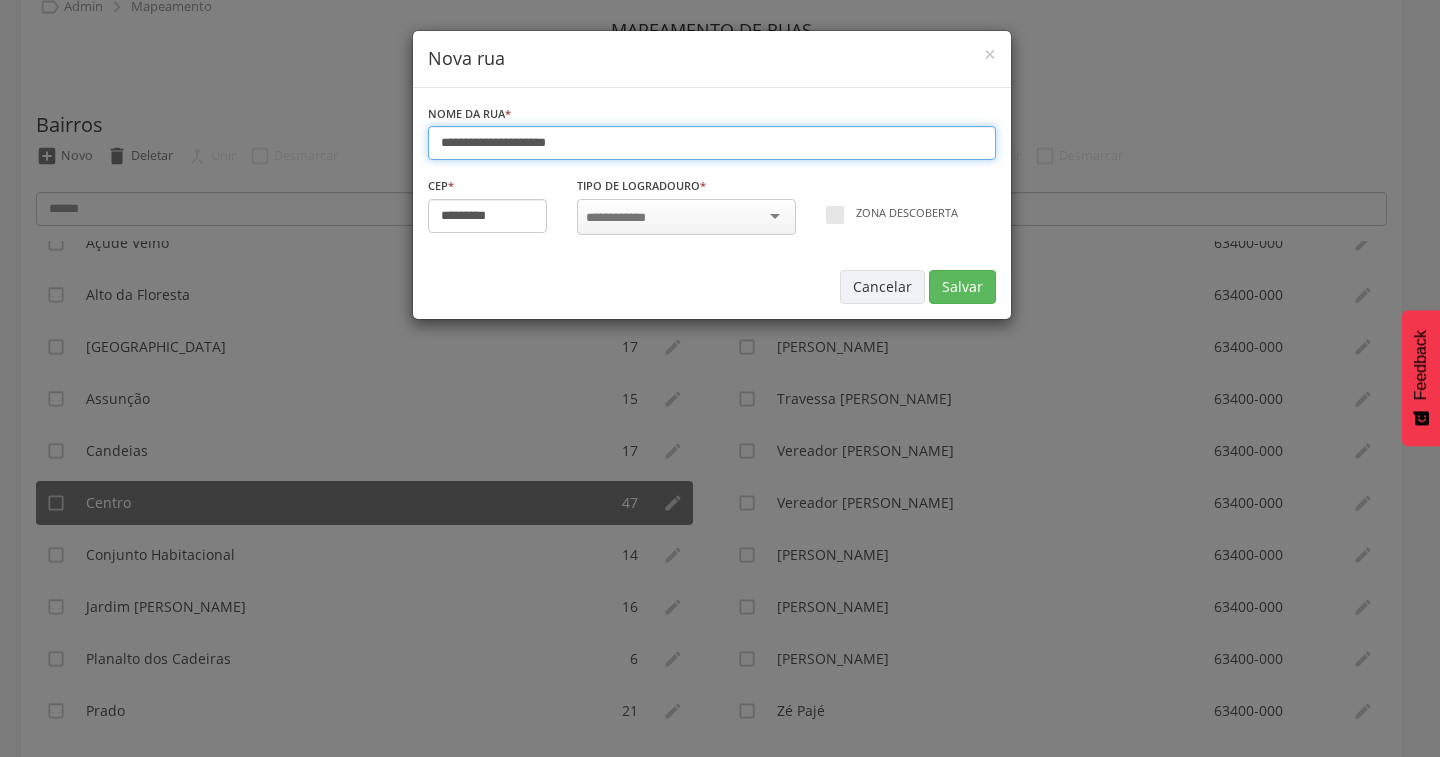 type on "**********" 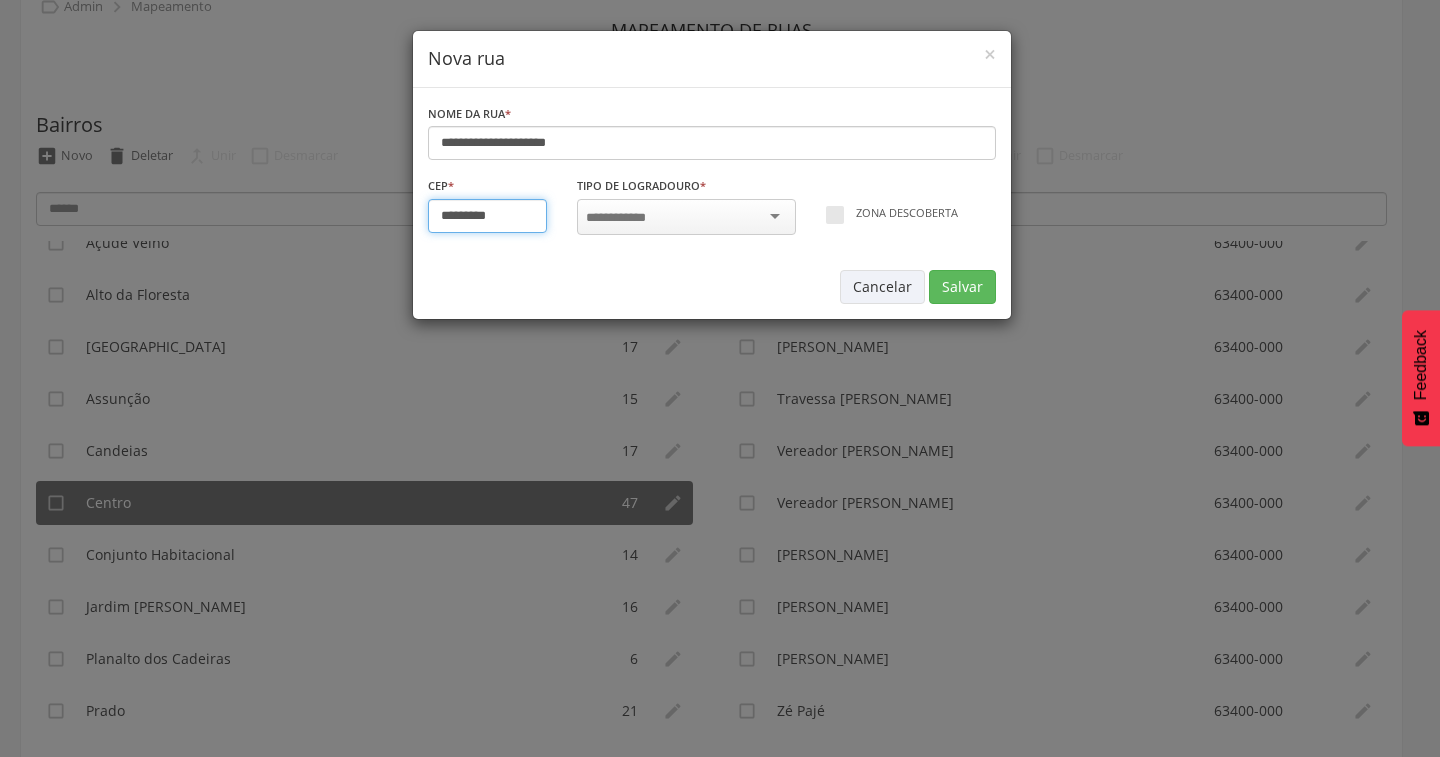 click on "*********" at bounding box center (488, 216) 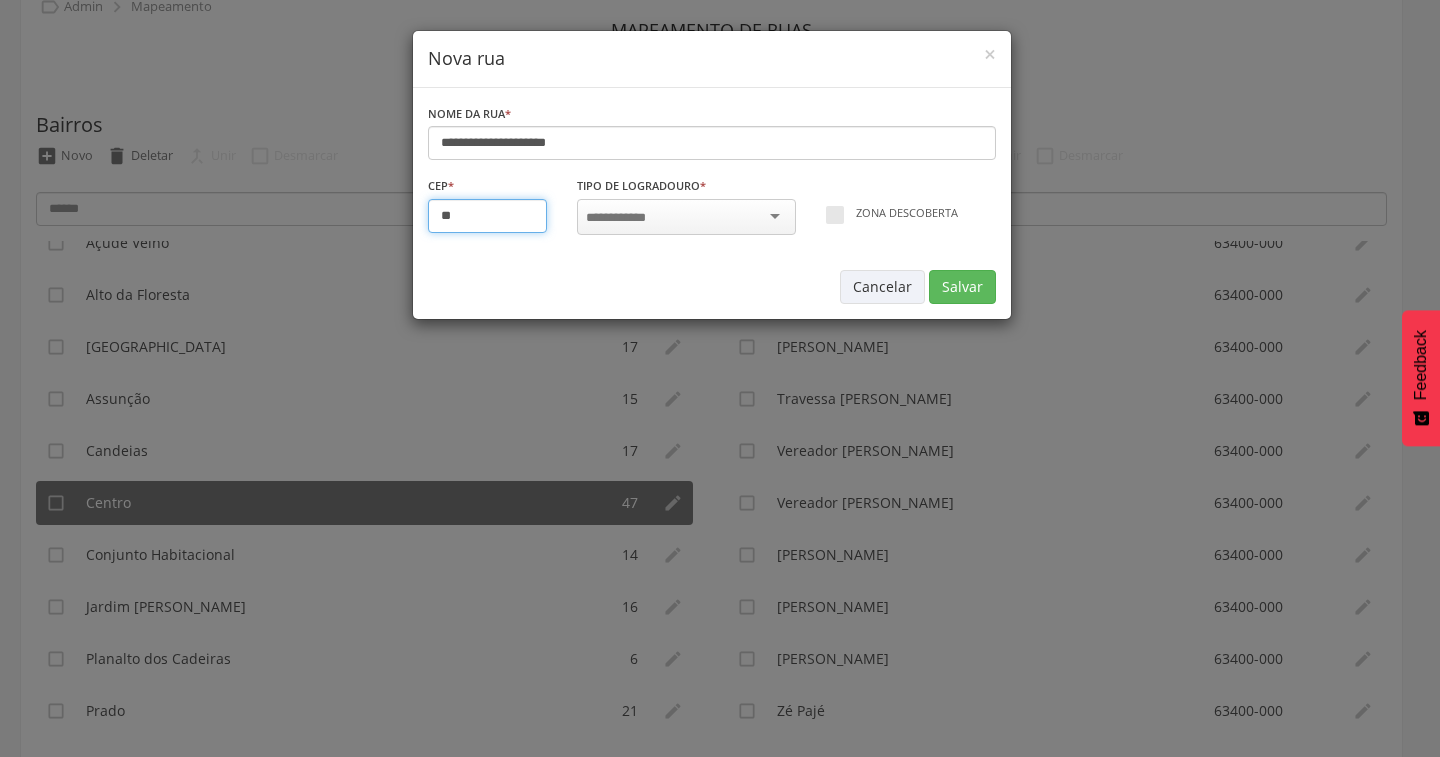type on "*********" 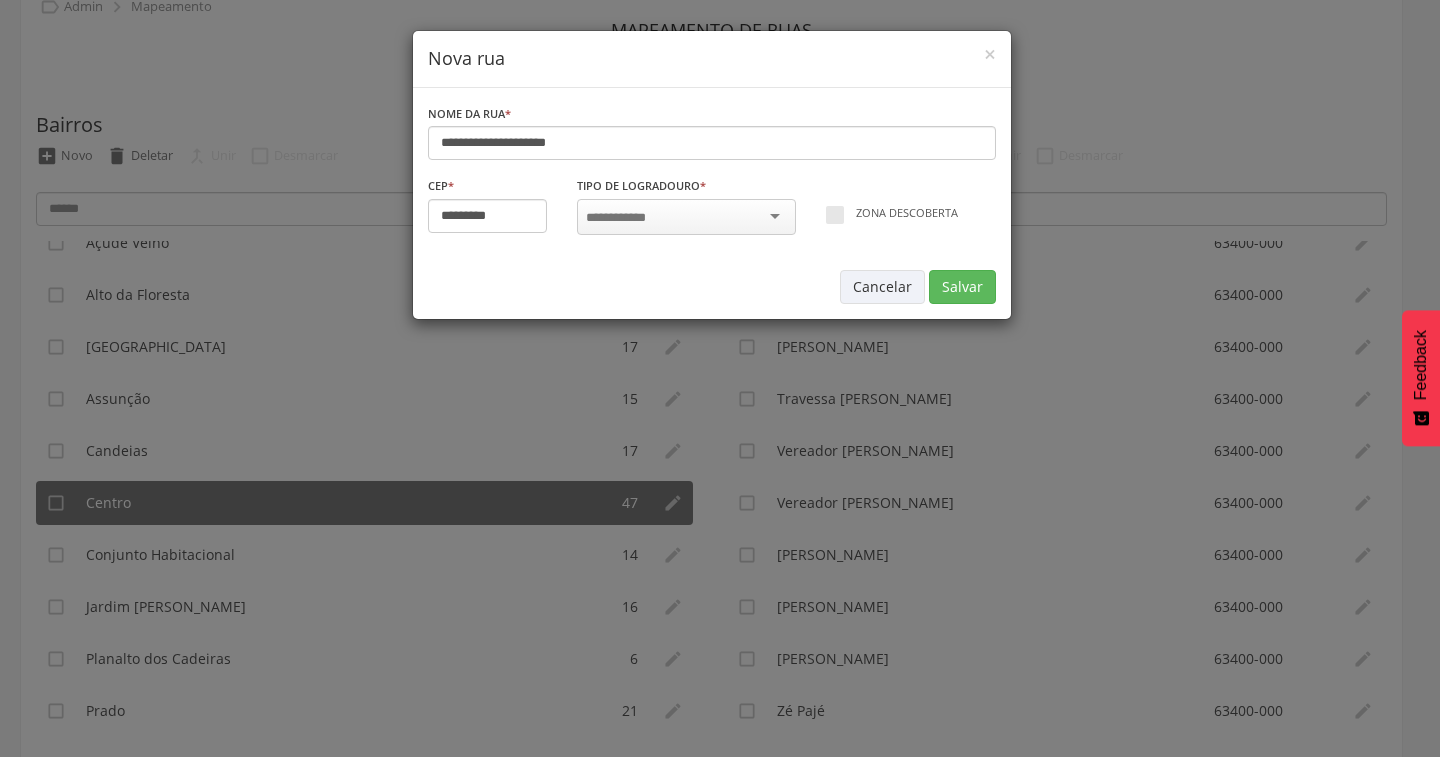 click at bounding box center [622, 218] 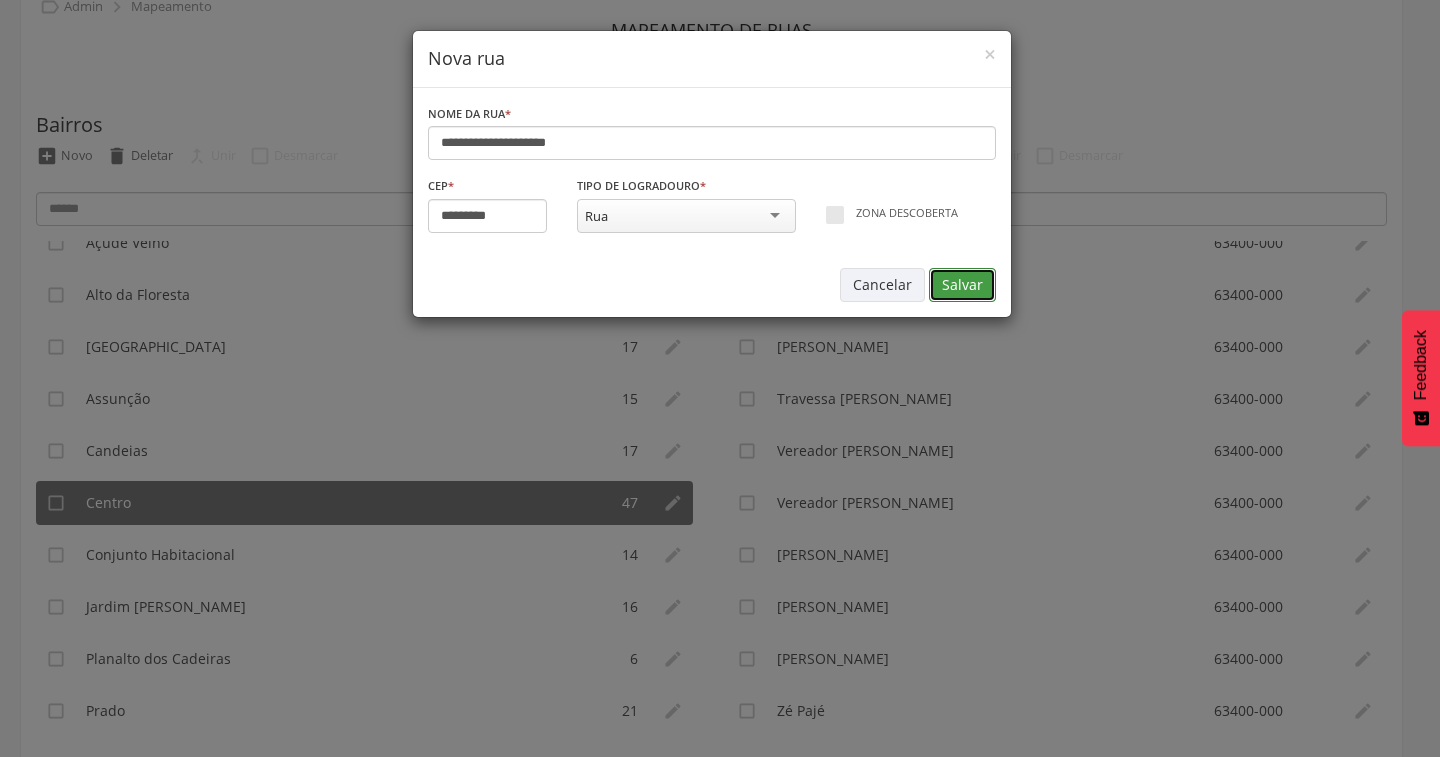 click on "Salvar" at bounding box center (962, 285) 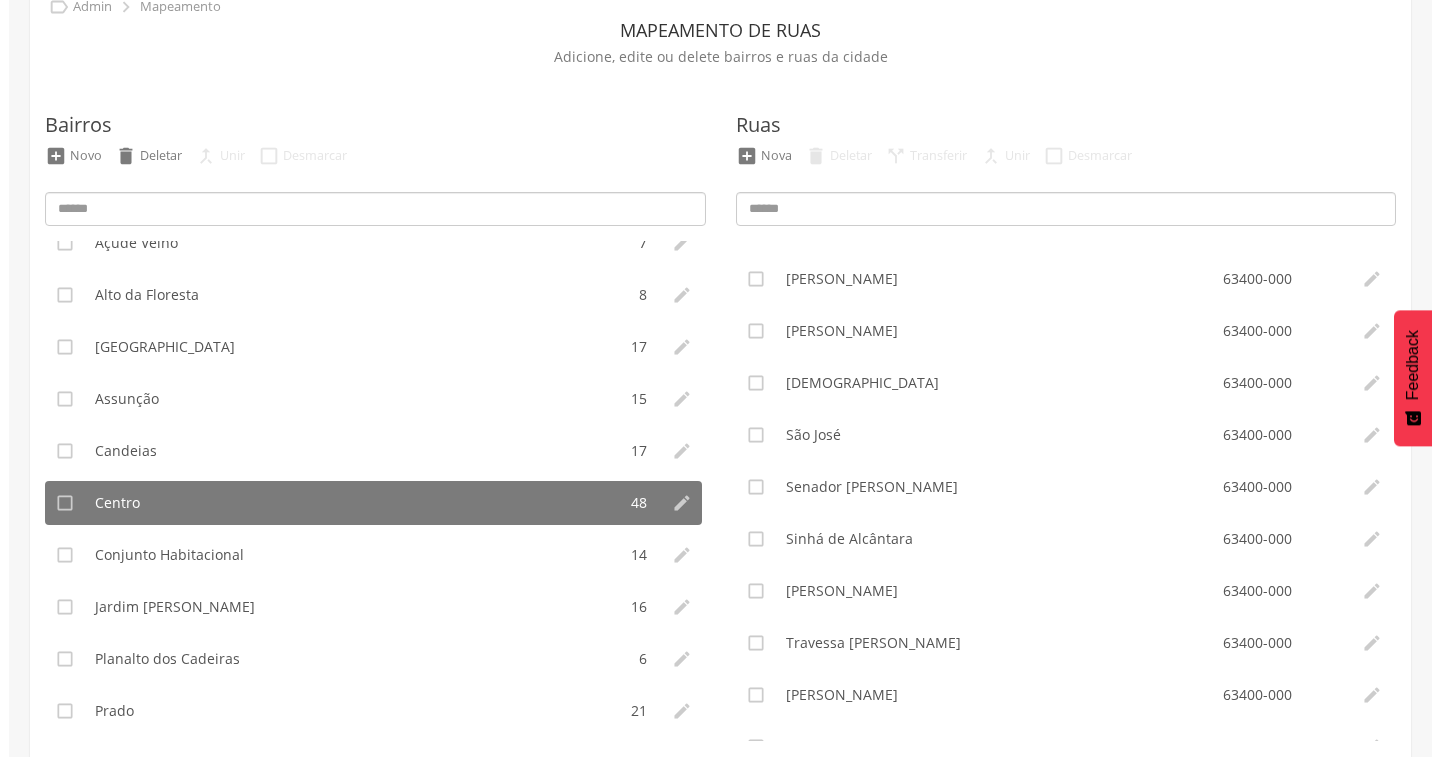 scroll, scrollTop: 1900, scrollLeft: 0, axis: vertical 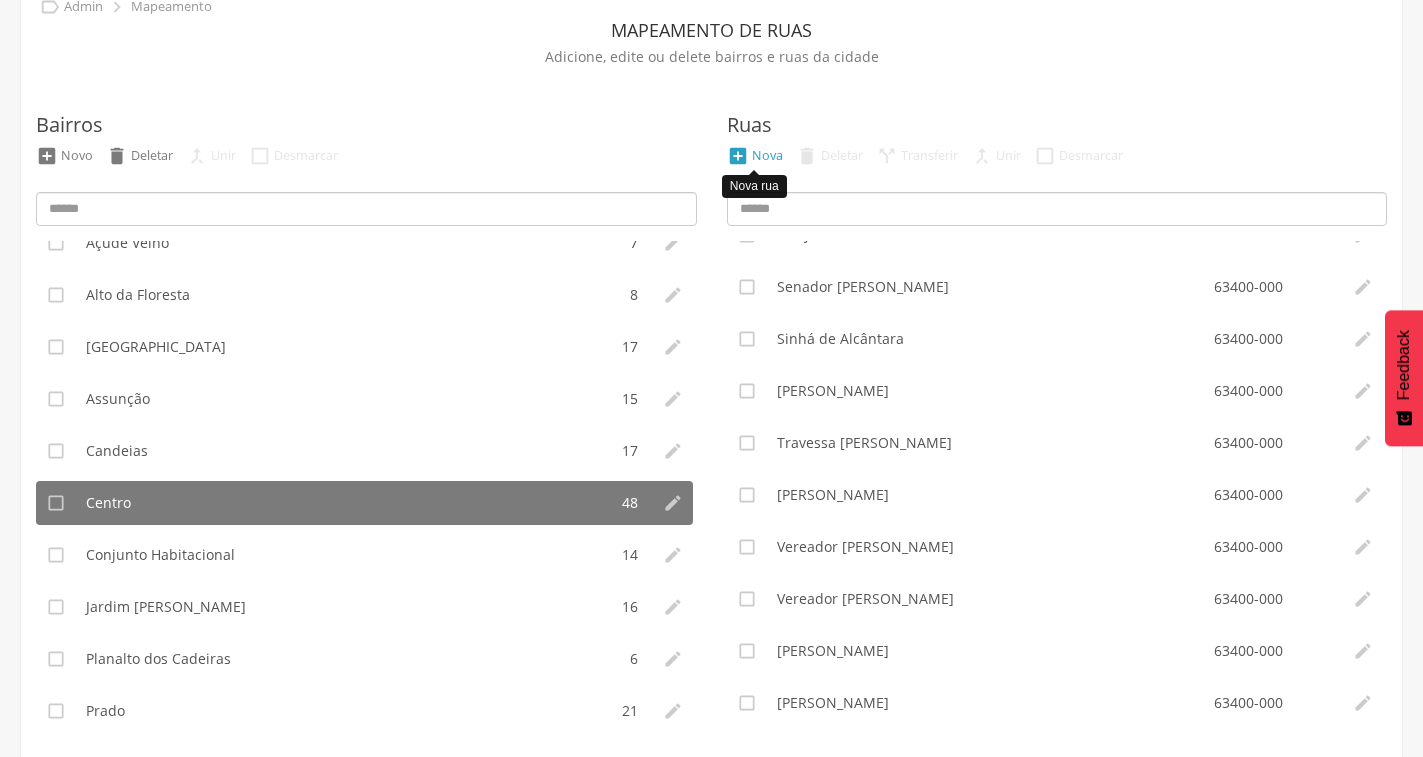 click on "Nova" at bounding box center (767, 155) 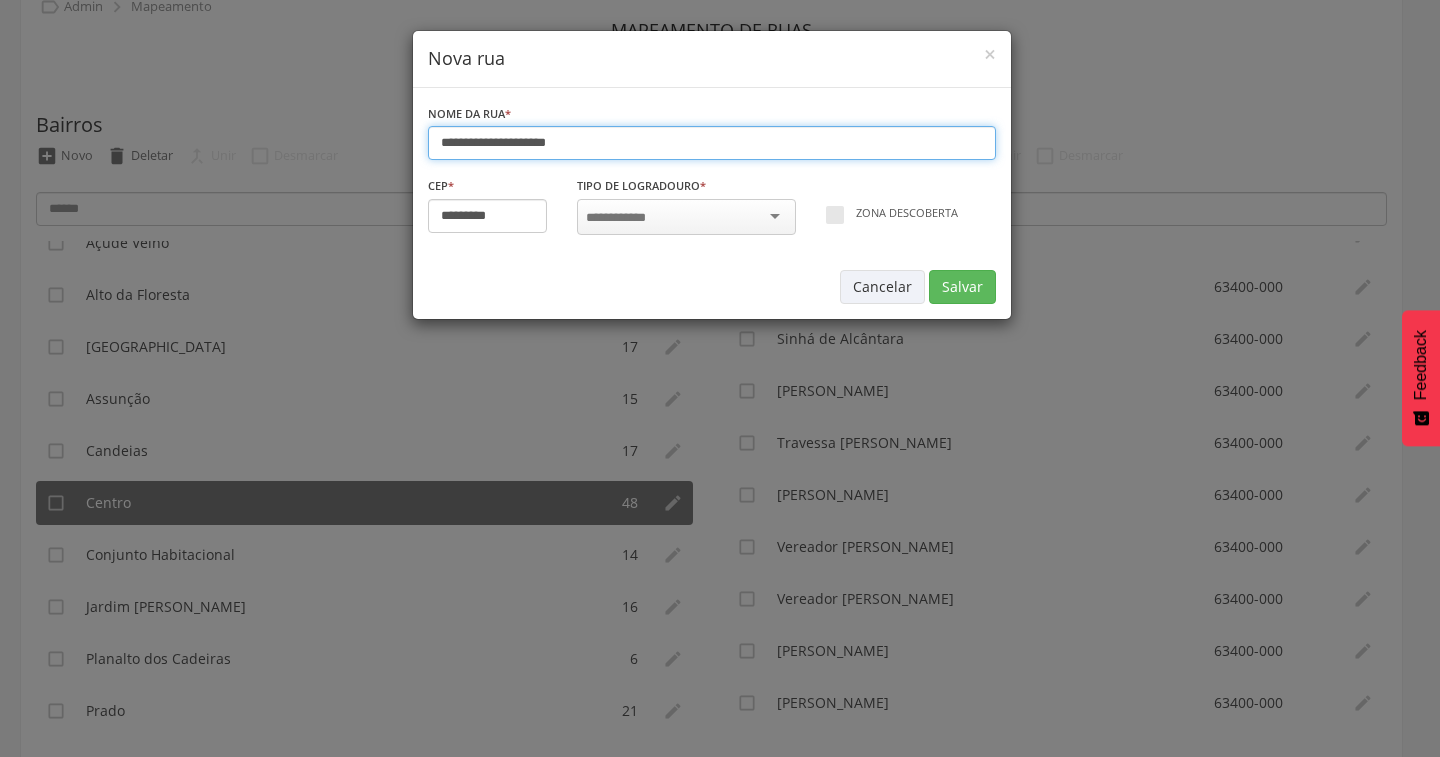 click on "**********" at bounding box center (712, 143) 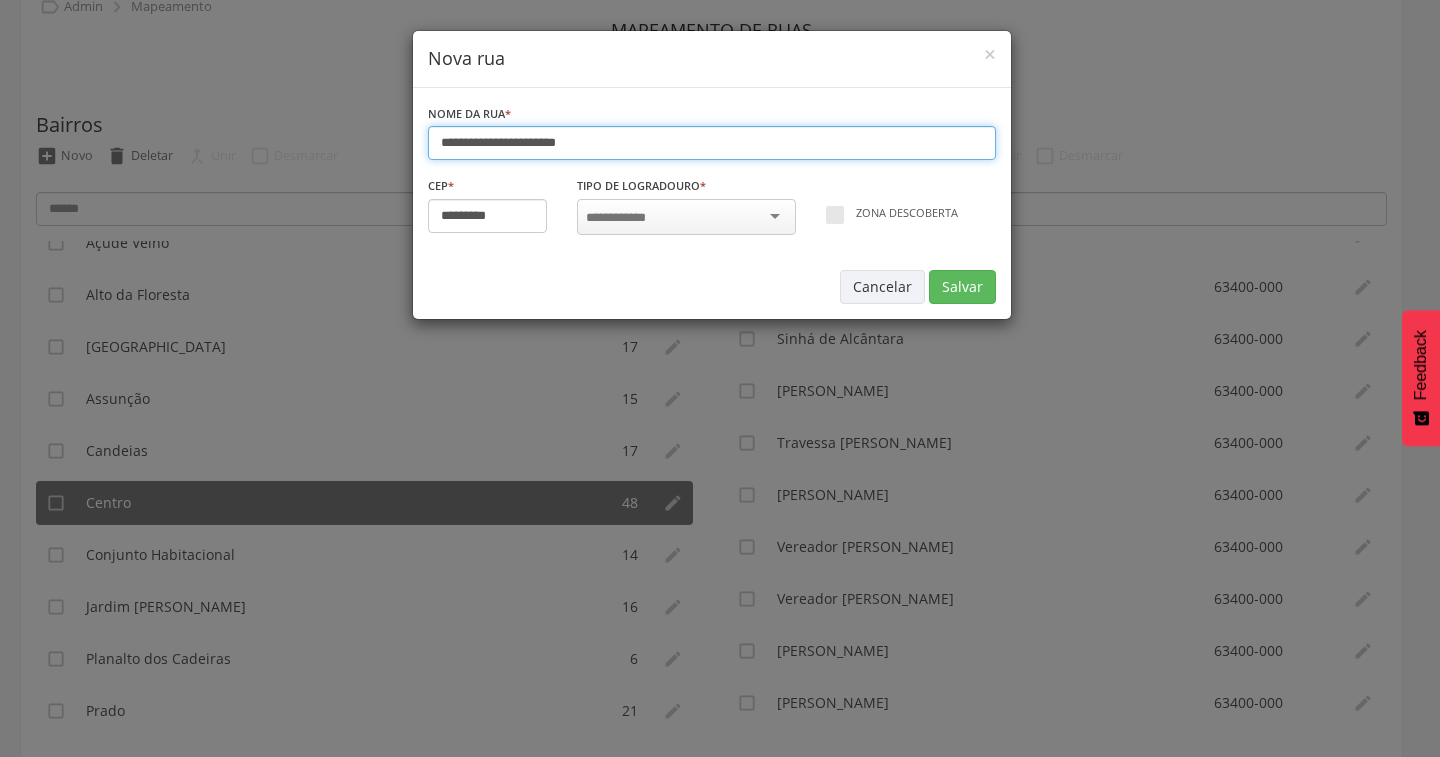 type on "**********" 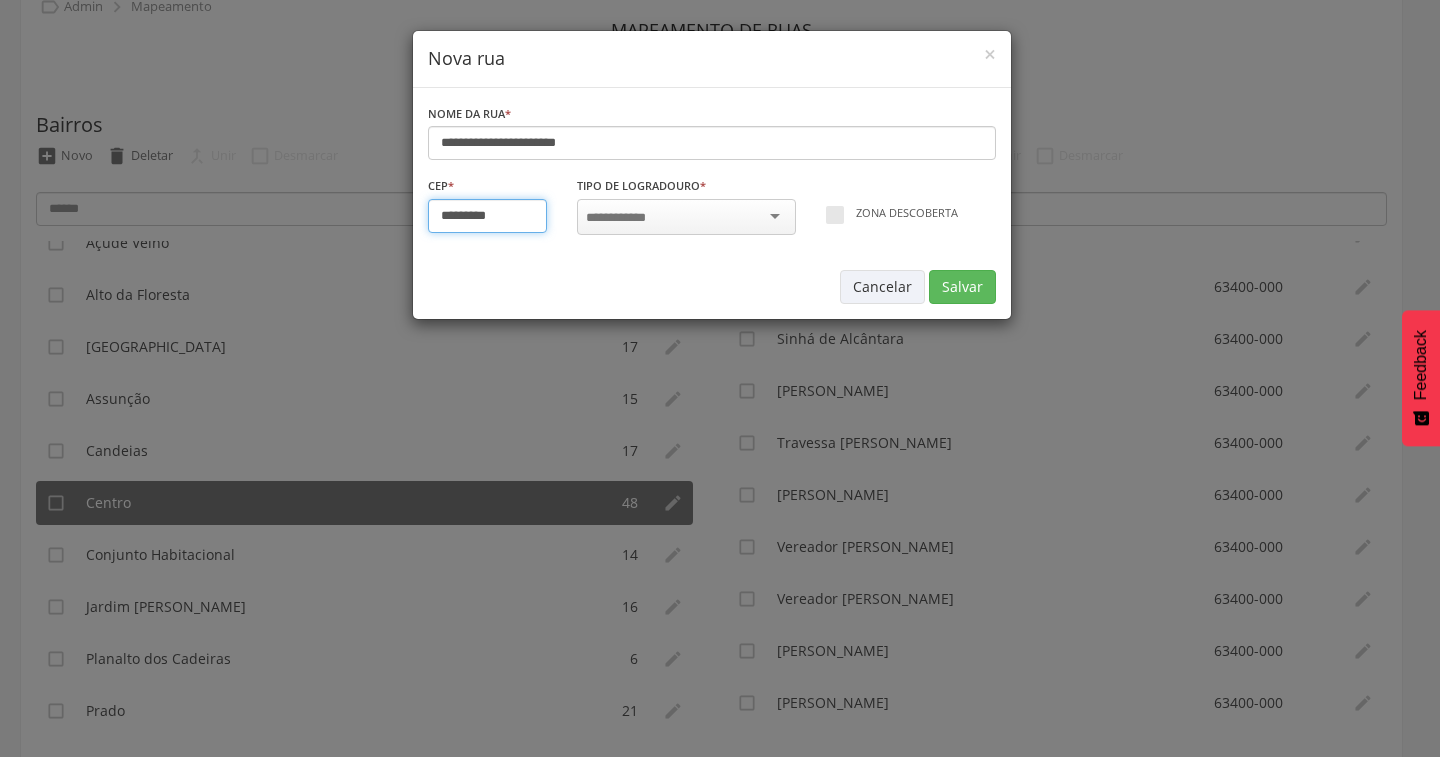 click on "*********" at bounding box center (488, 216) 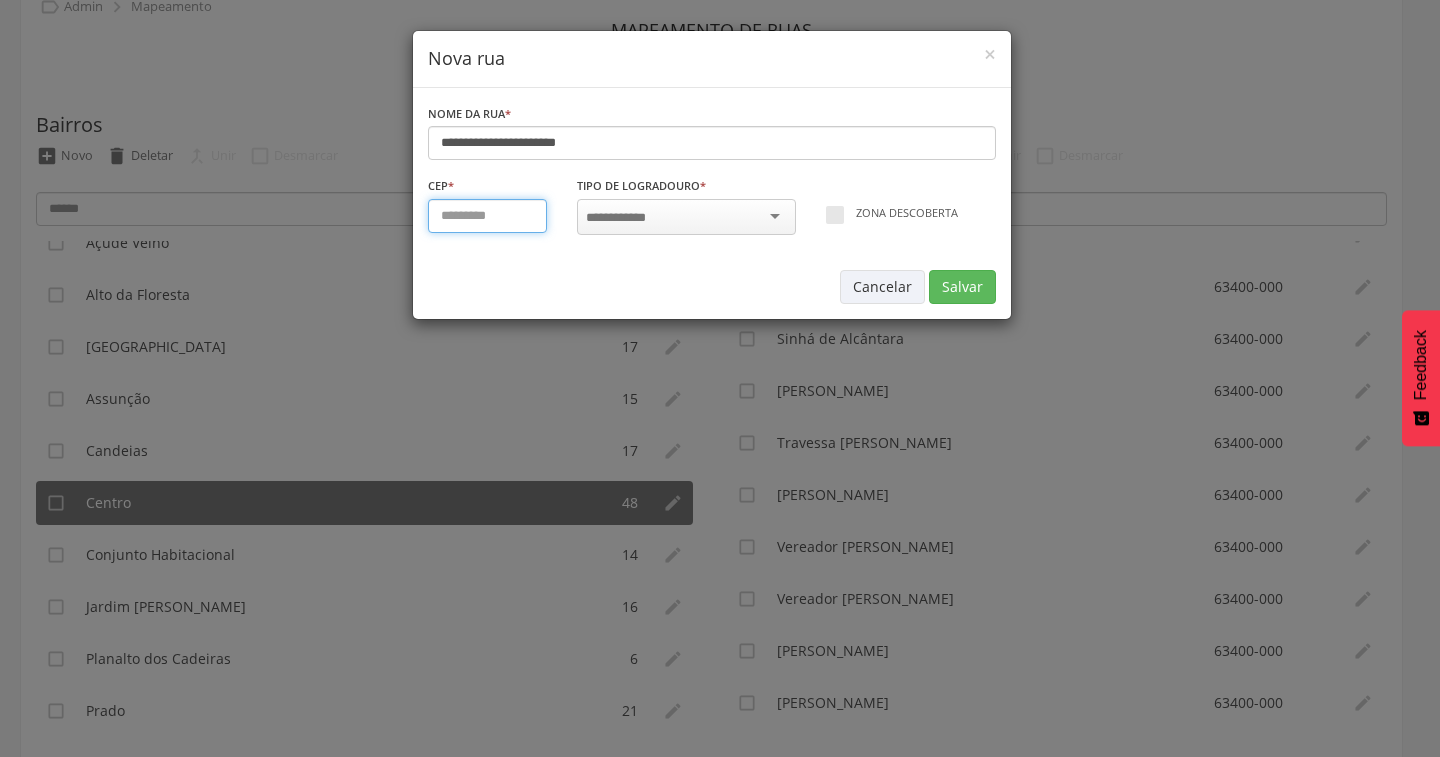 type on "*********" 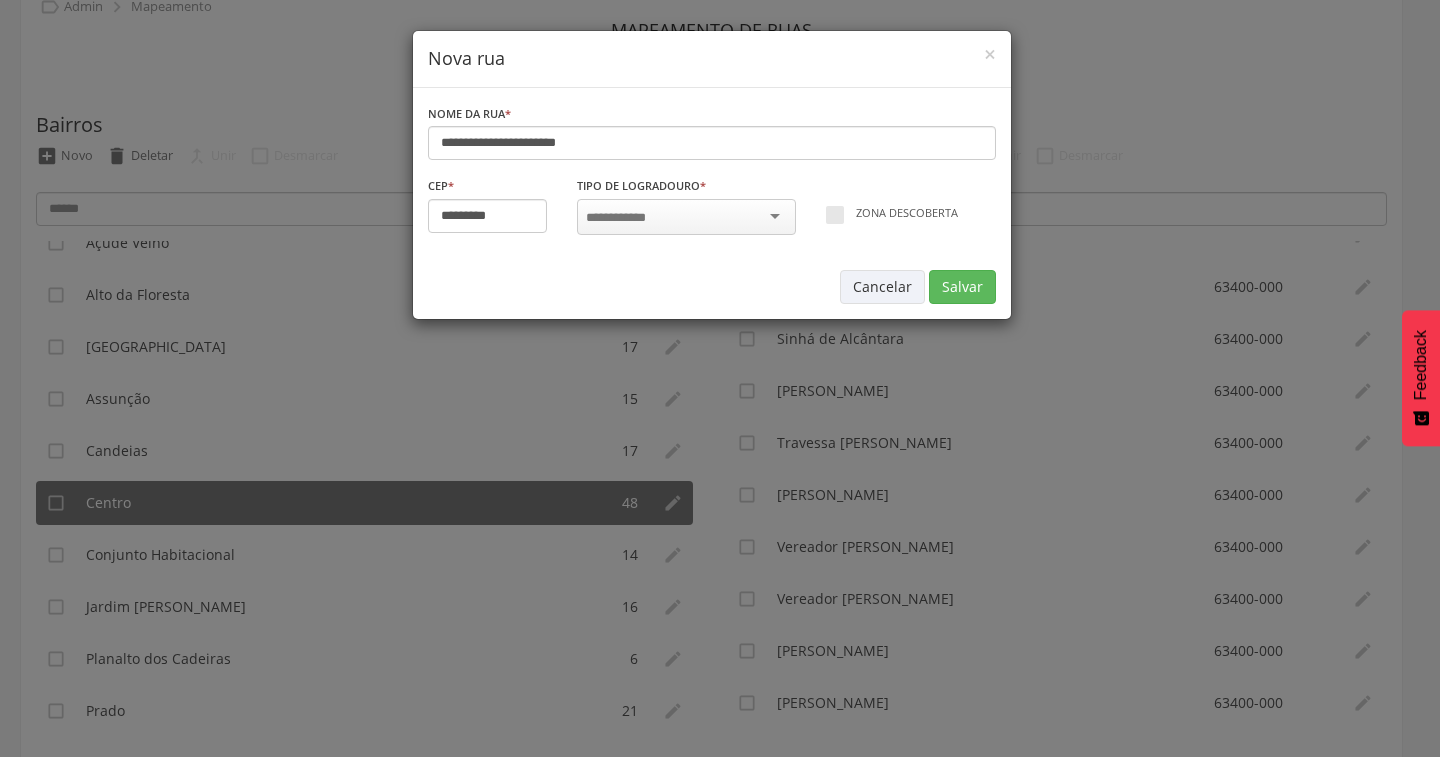 click at bounding box center [686, 217] 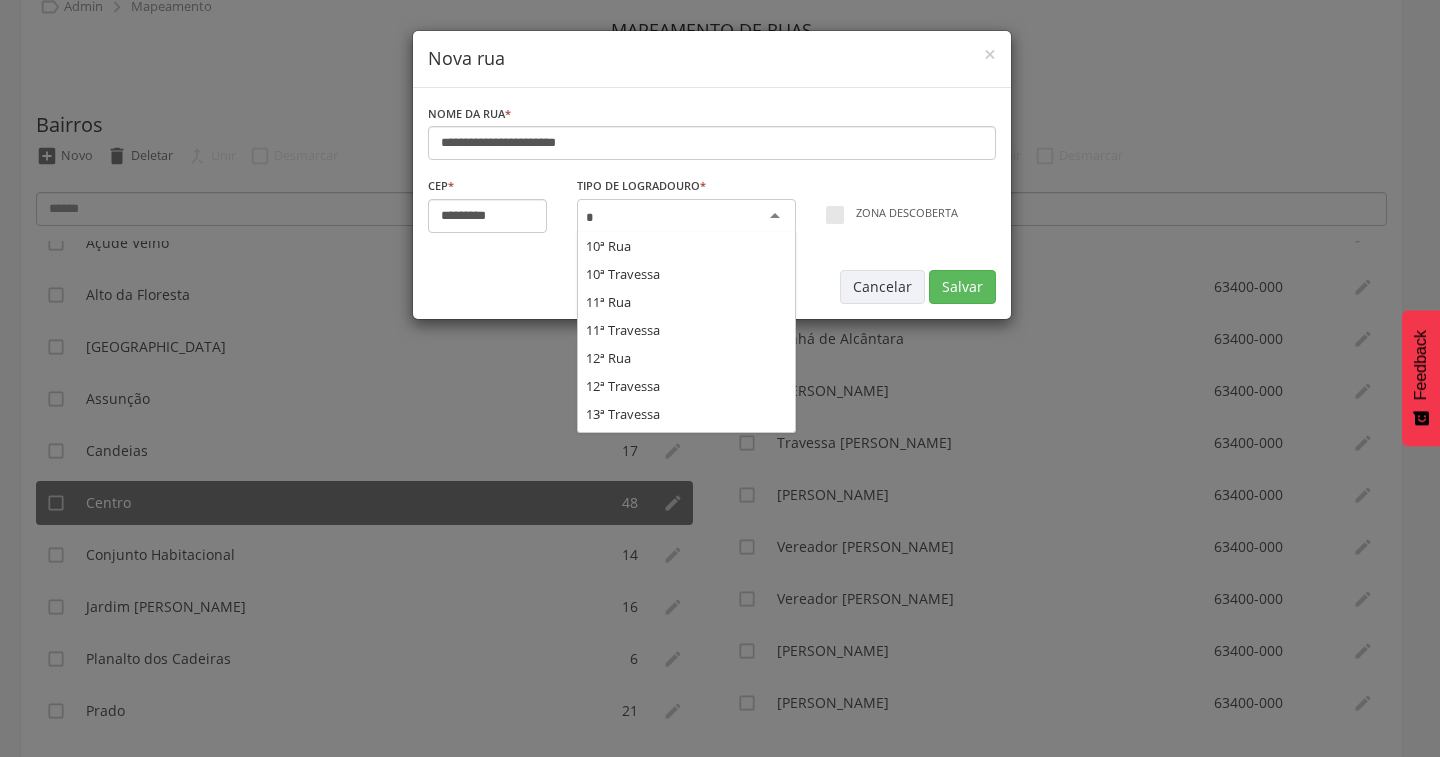 scroll, scrollTop: 0, scrollLeft: 0, axis: both 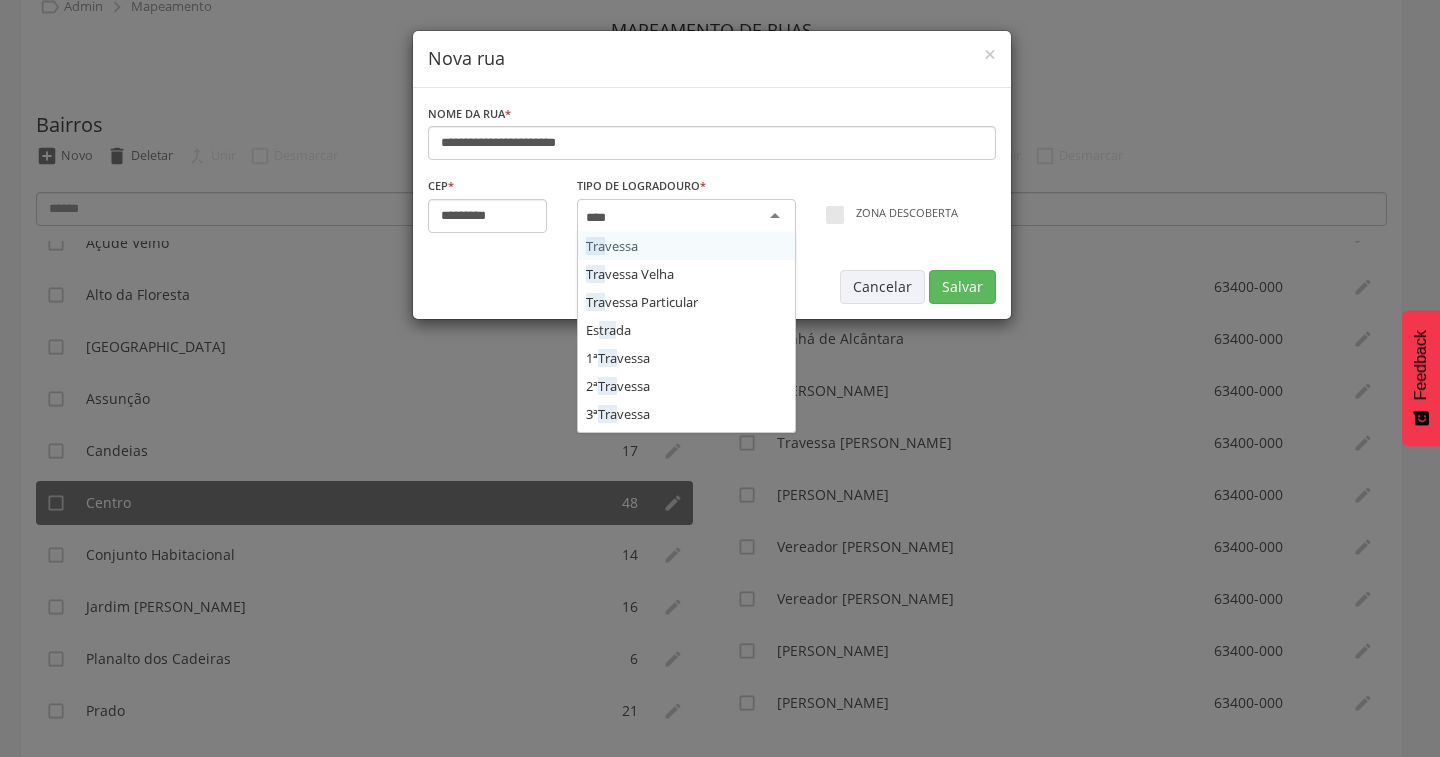 type on "*****" 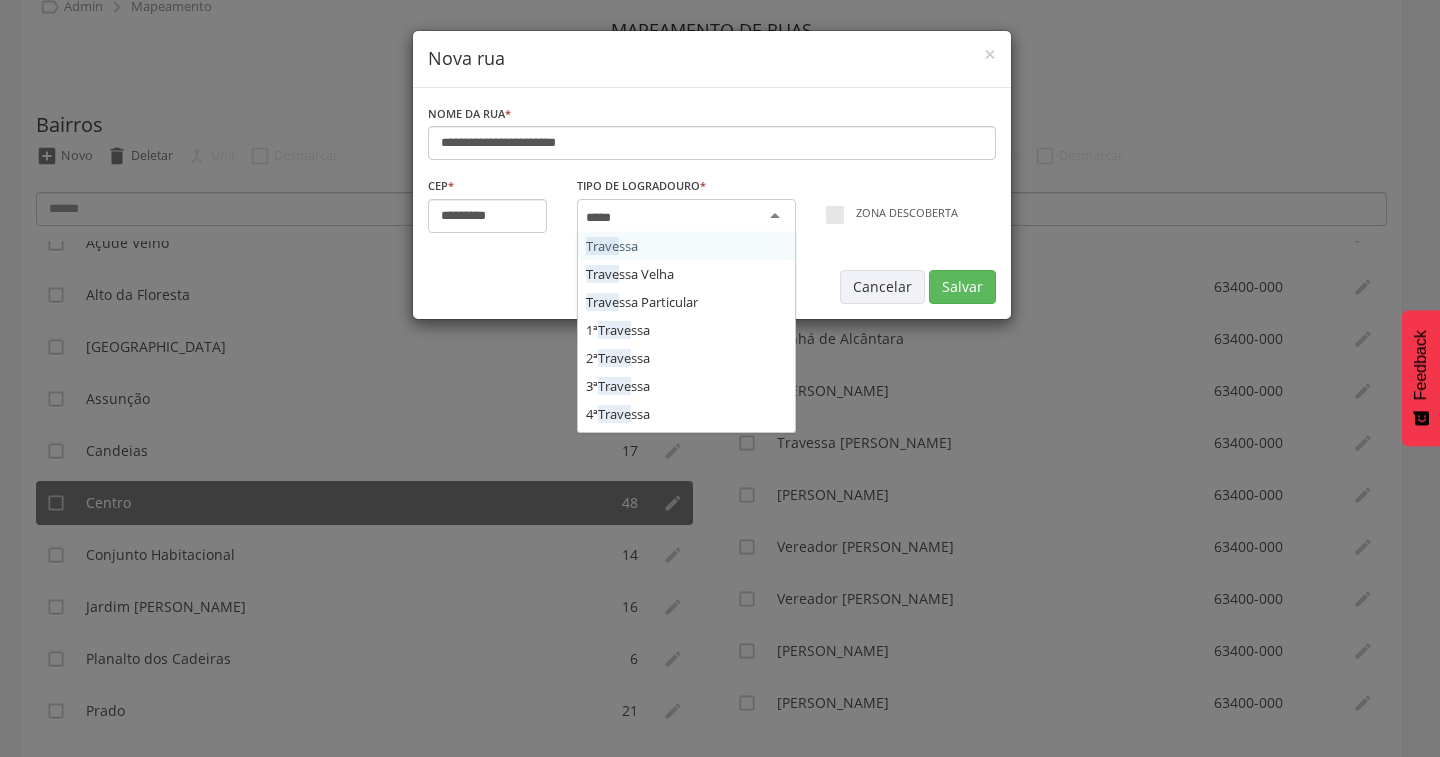 type 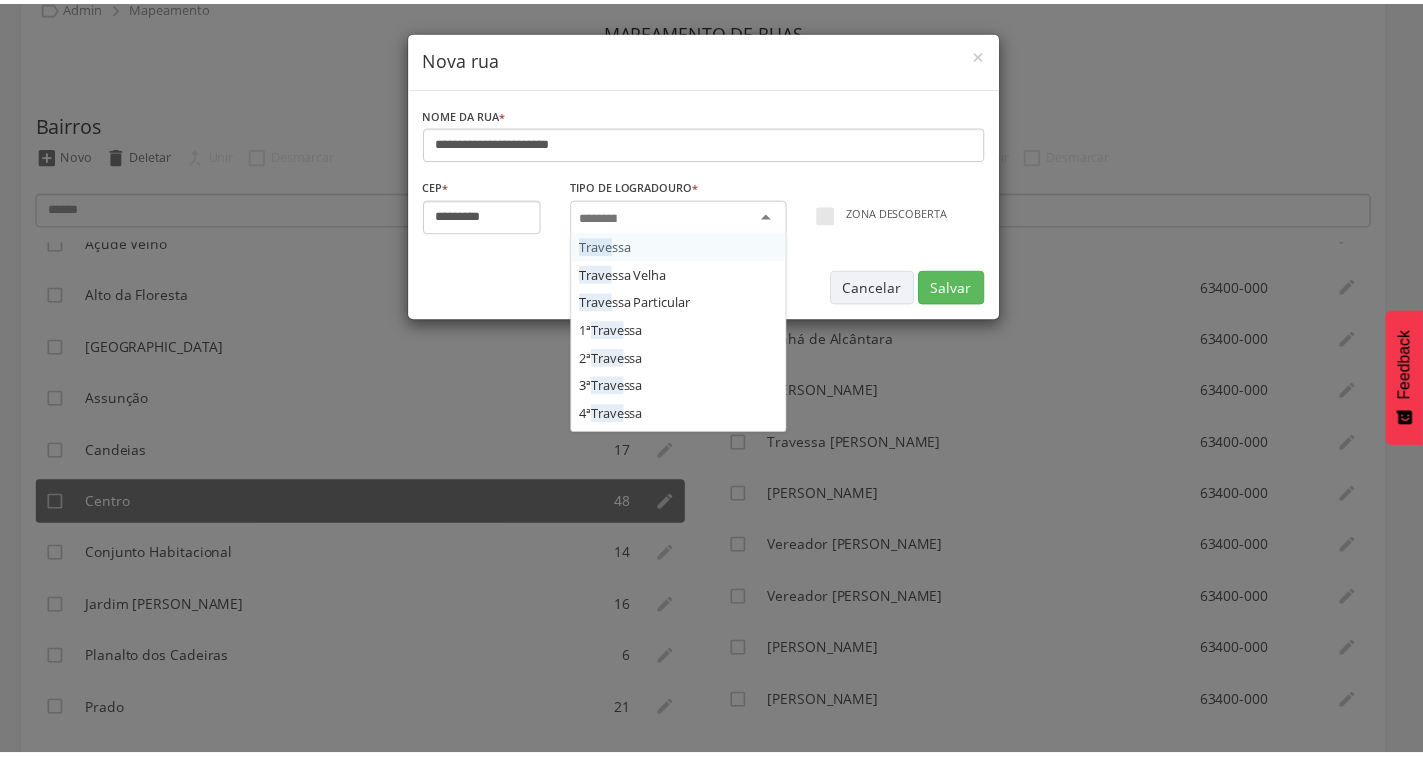 scroll, scrollTop: 0, scrollLeft: 0, axis: both 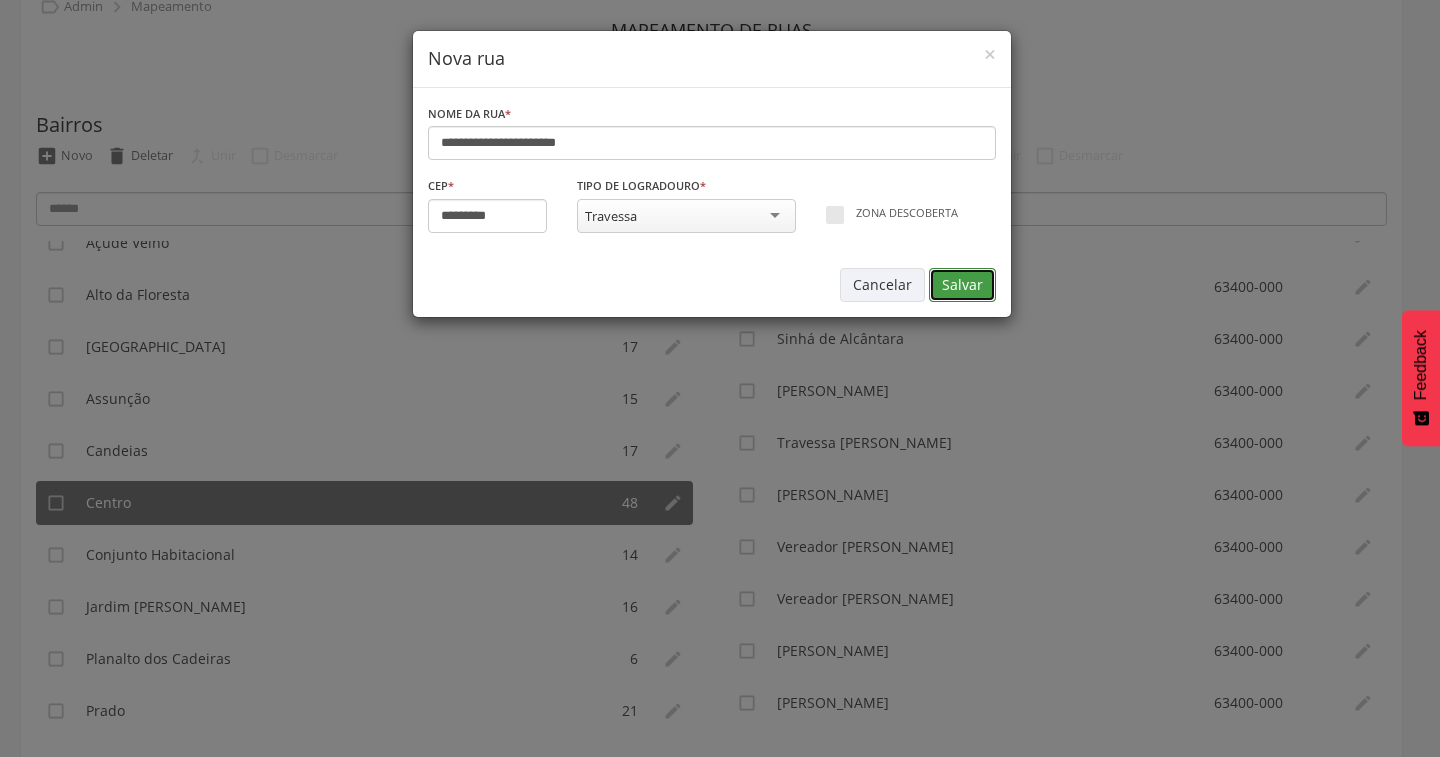 click on "Salvar" at bounding box center [962, 285] 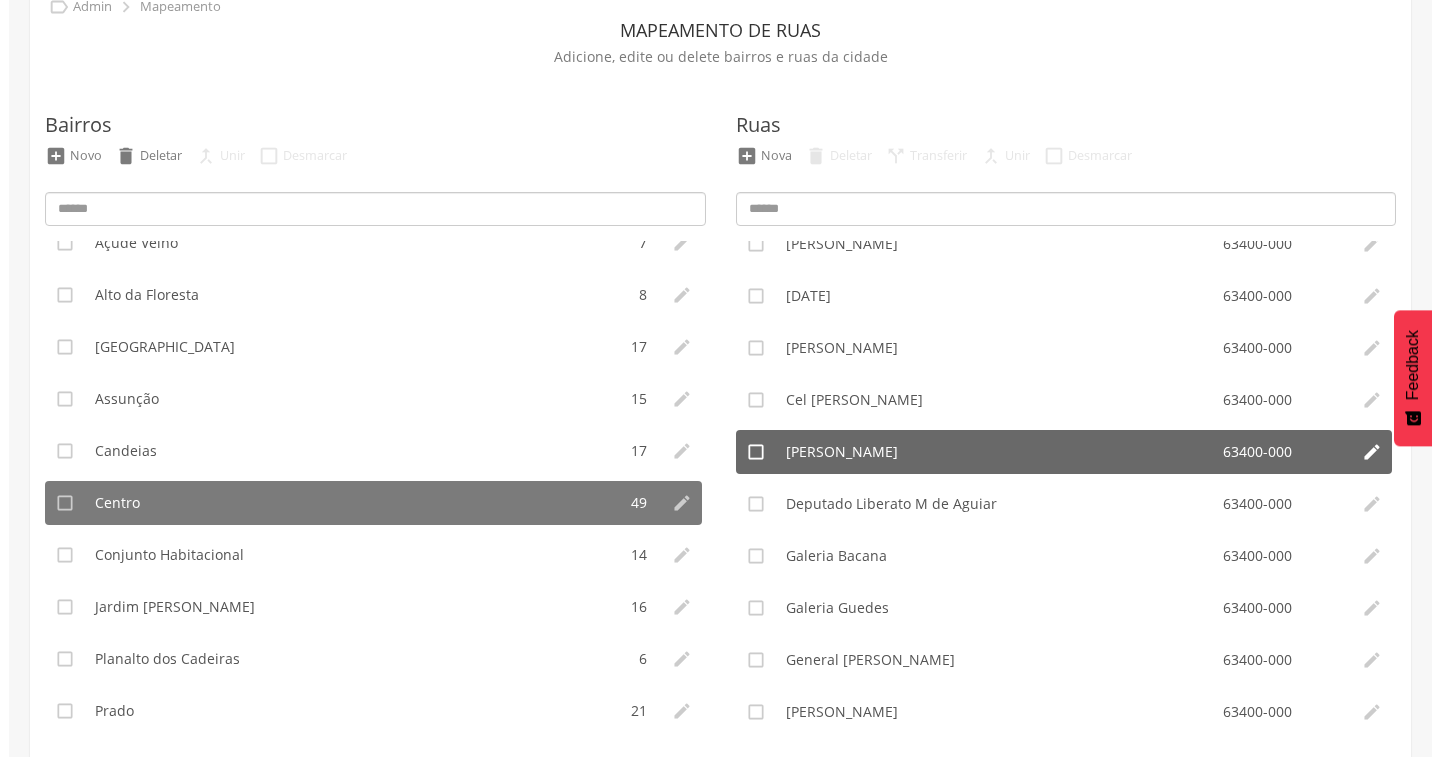 scroll, scrollTop: 400, scrollLeft: 0, axis: vertical 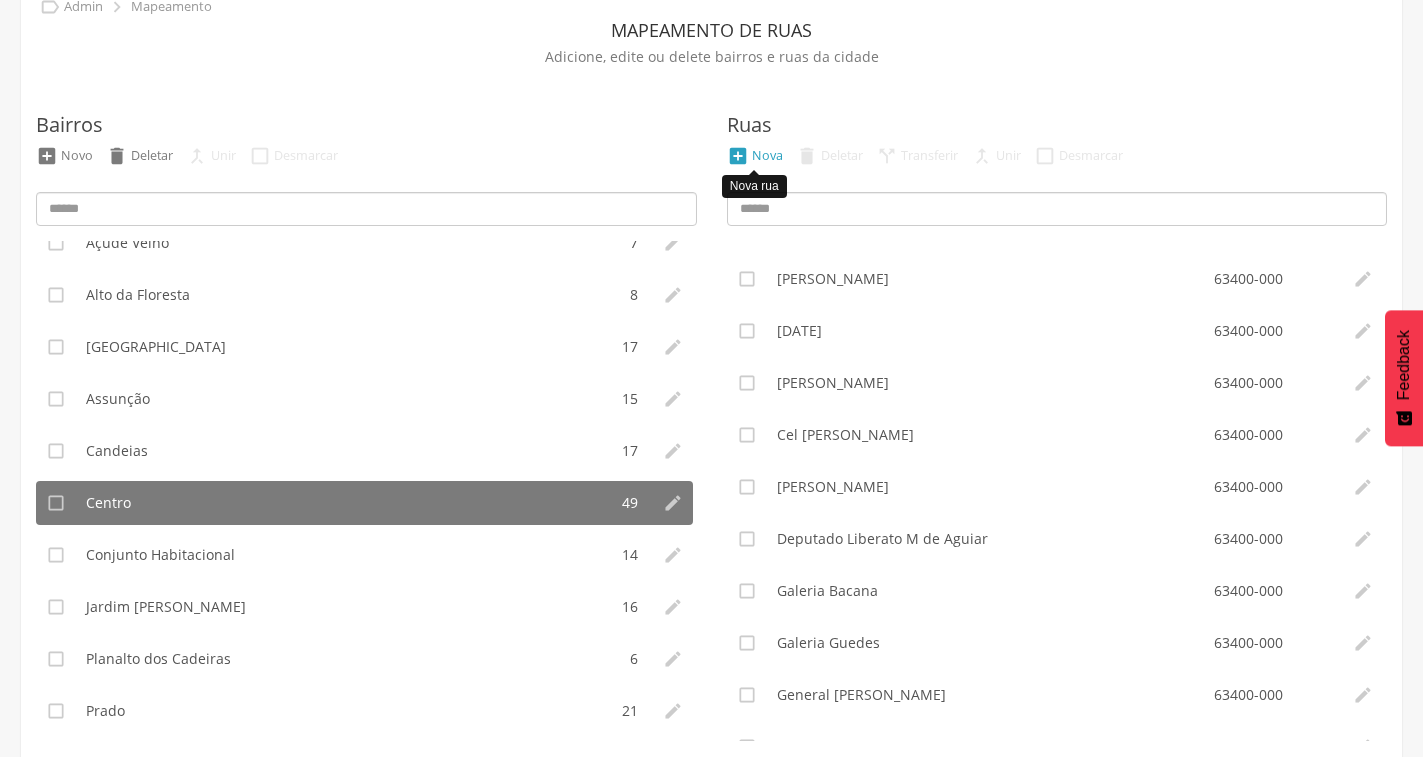 click on "" at bounding box center (738, 156) 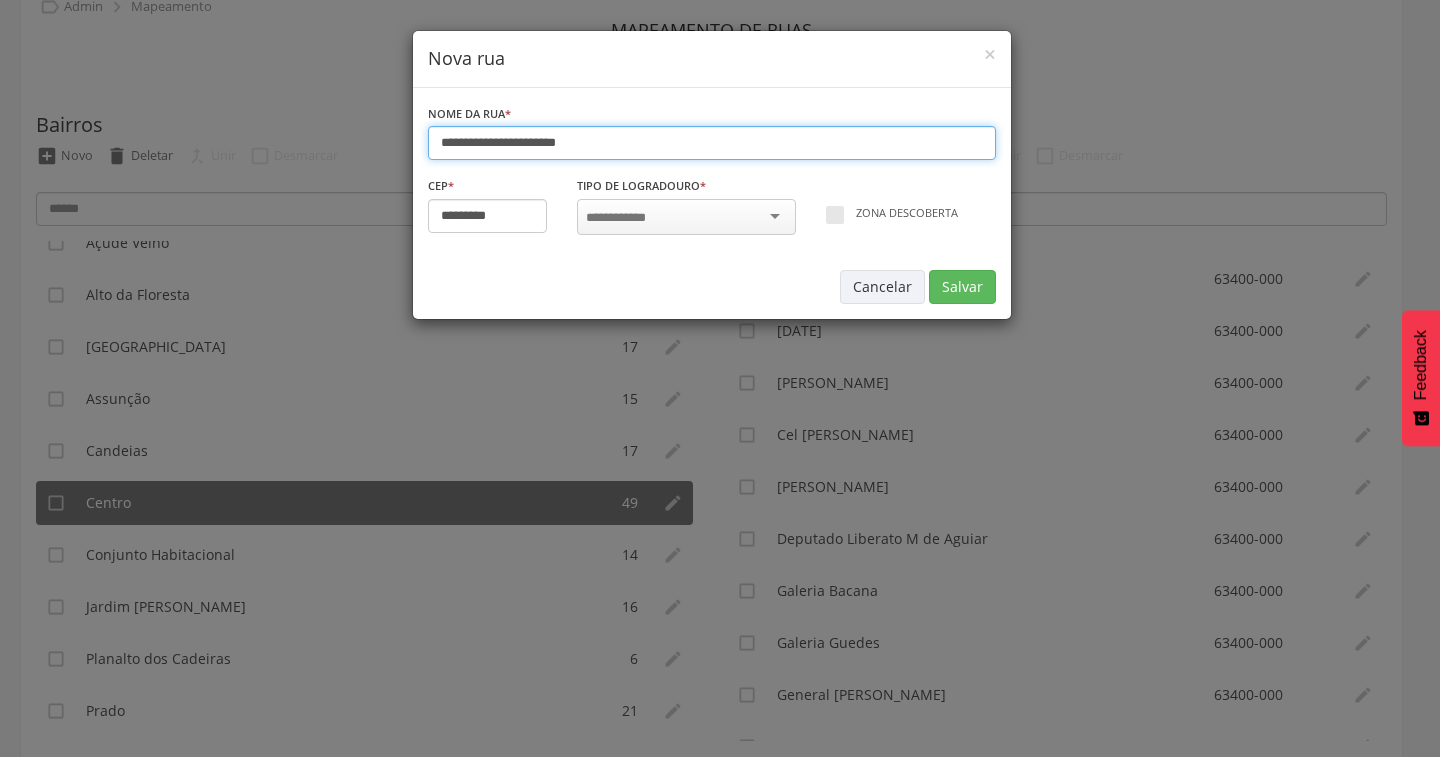 click on "**********" at bounding box center (712, 143) 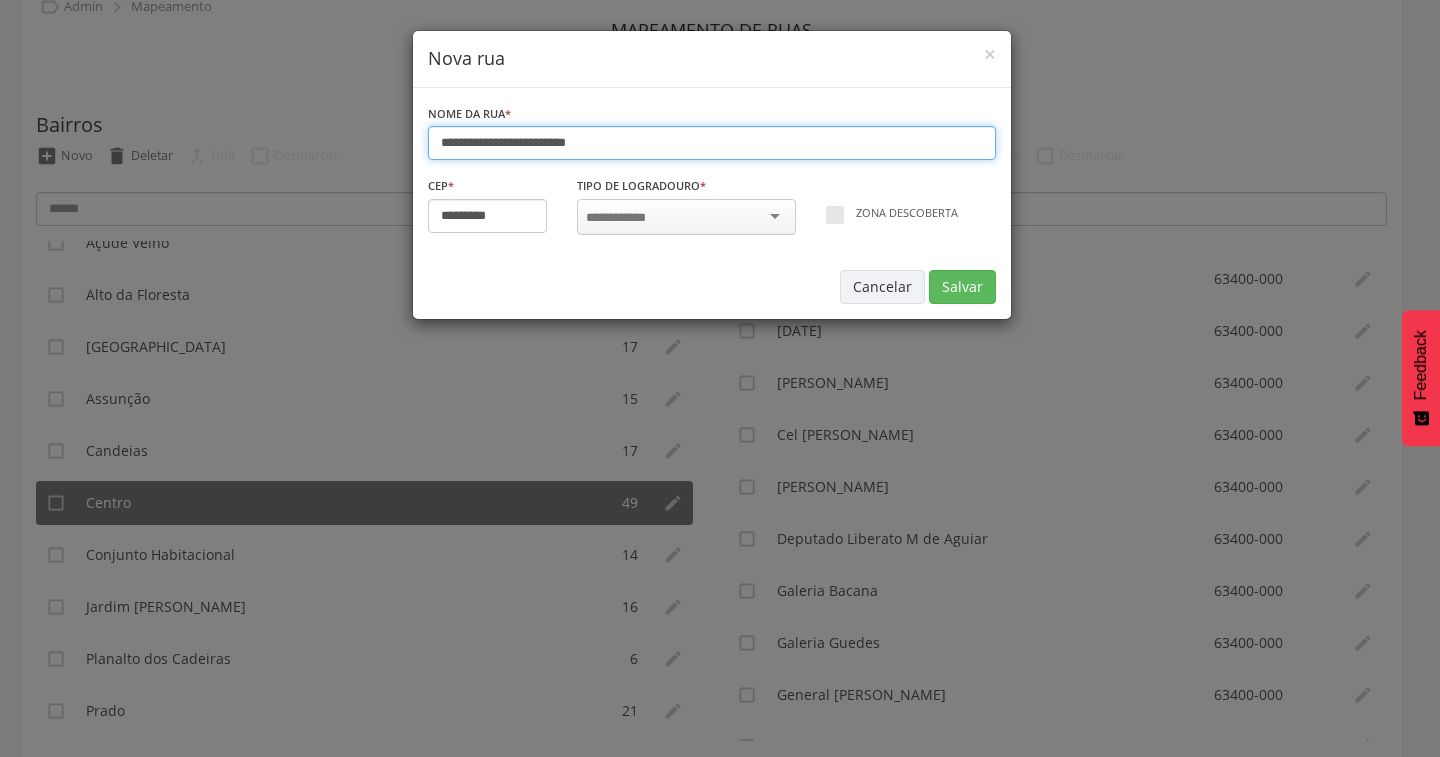 type on "**********" 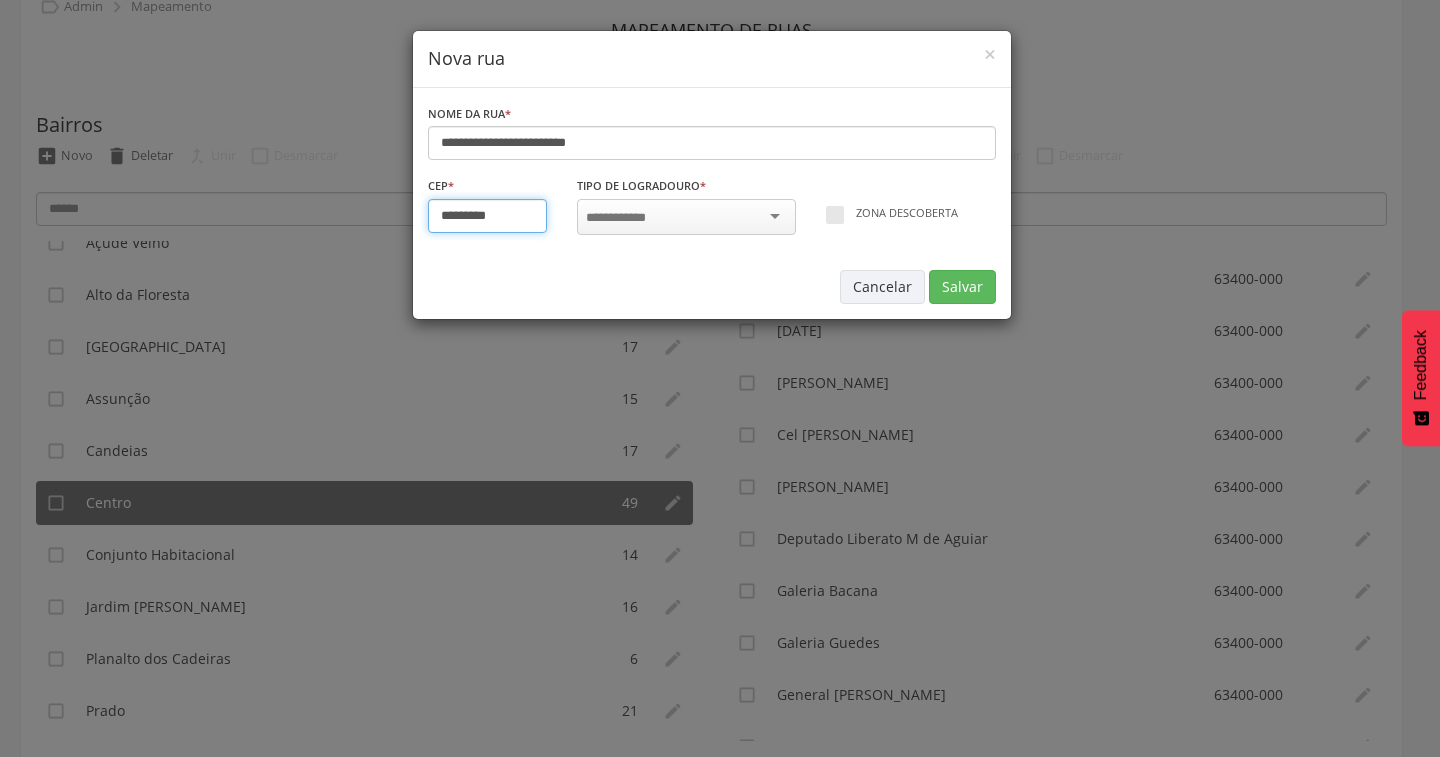 click on "*********" at bounding box center [488, 216] 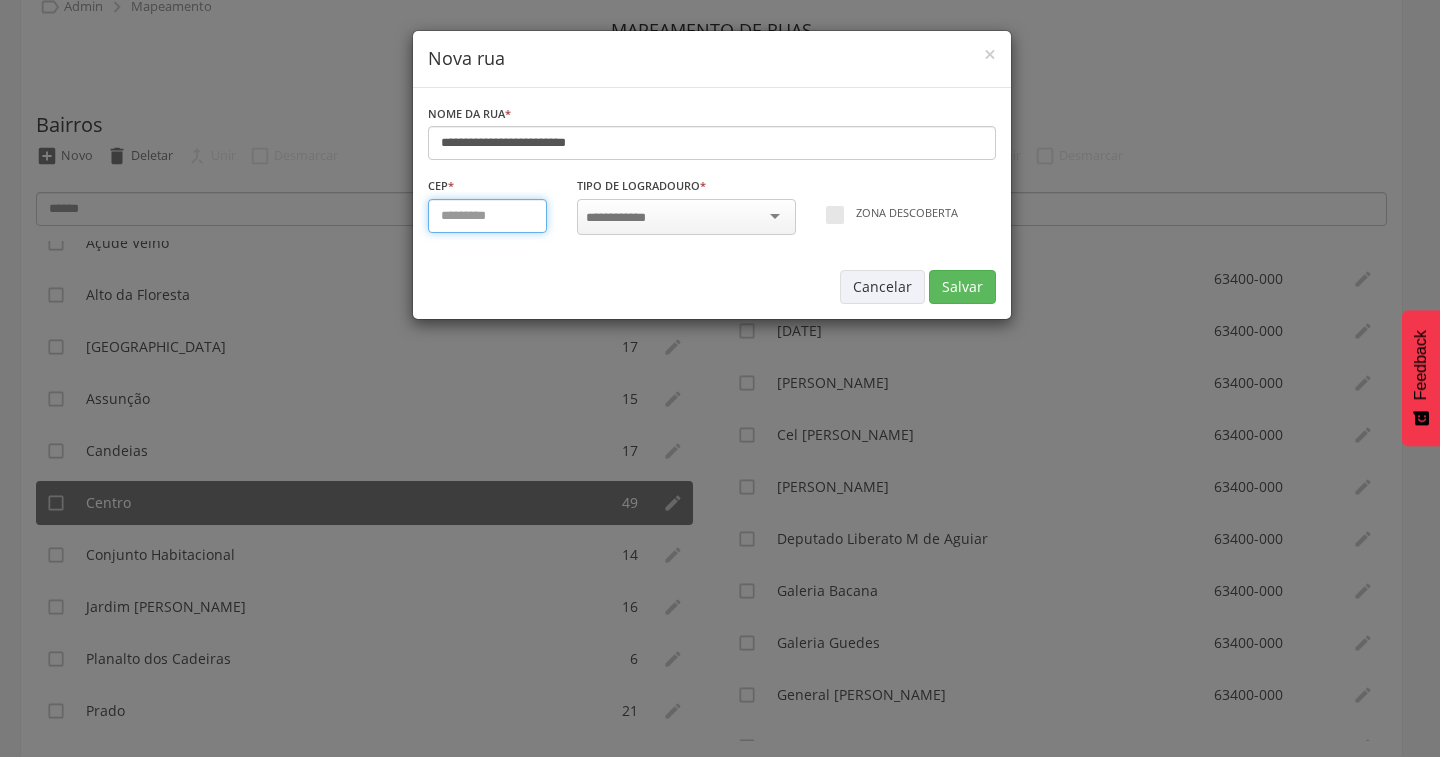 type on "*********" 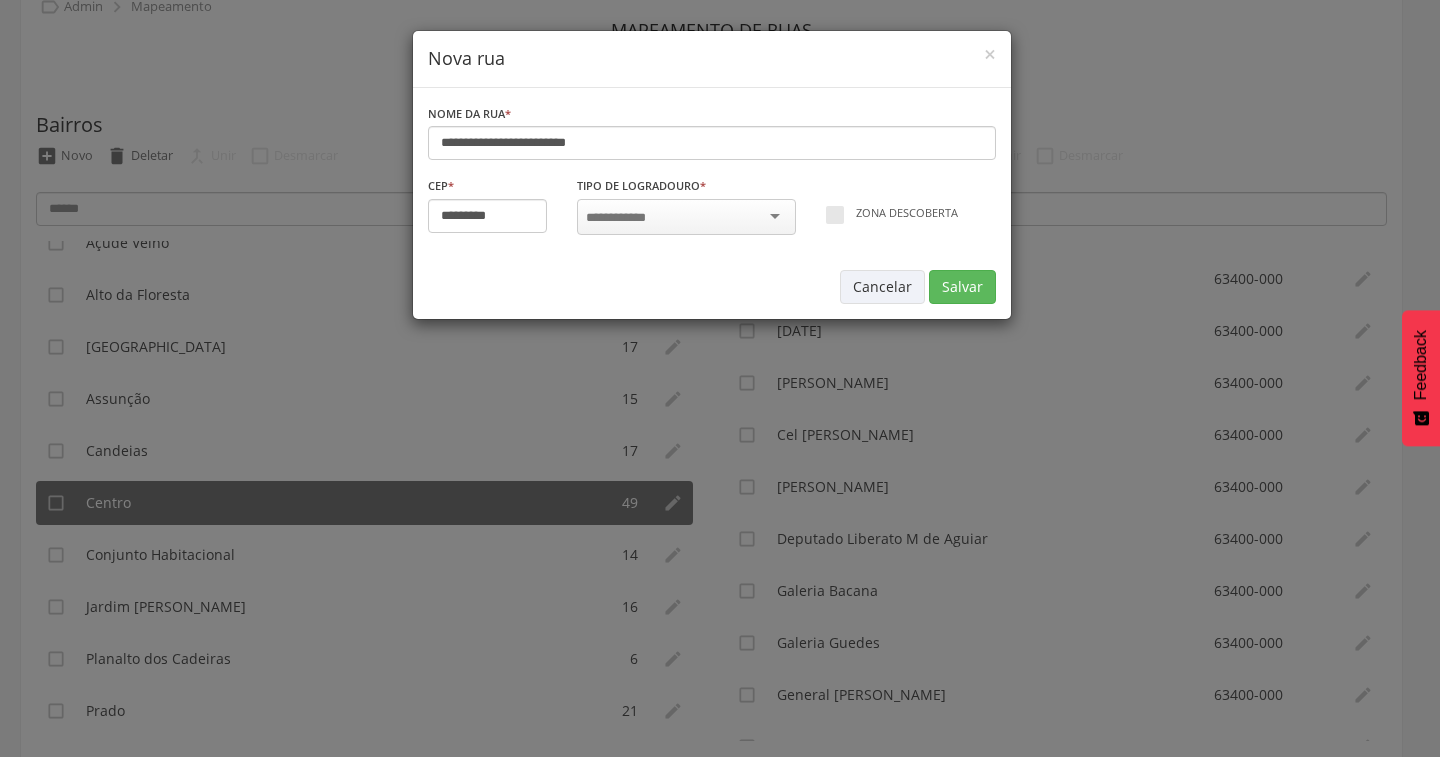 click at bounding box center (622, 218) 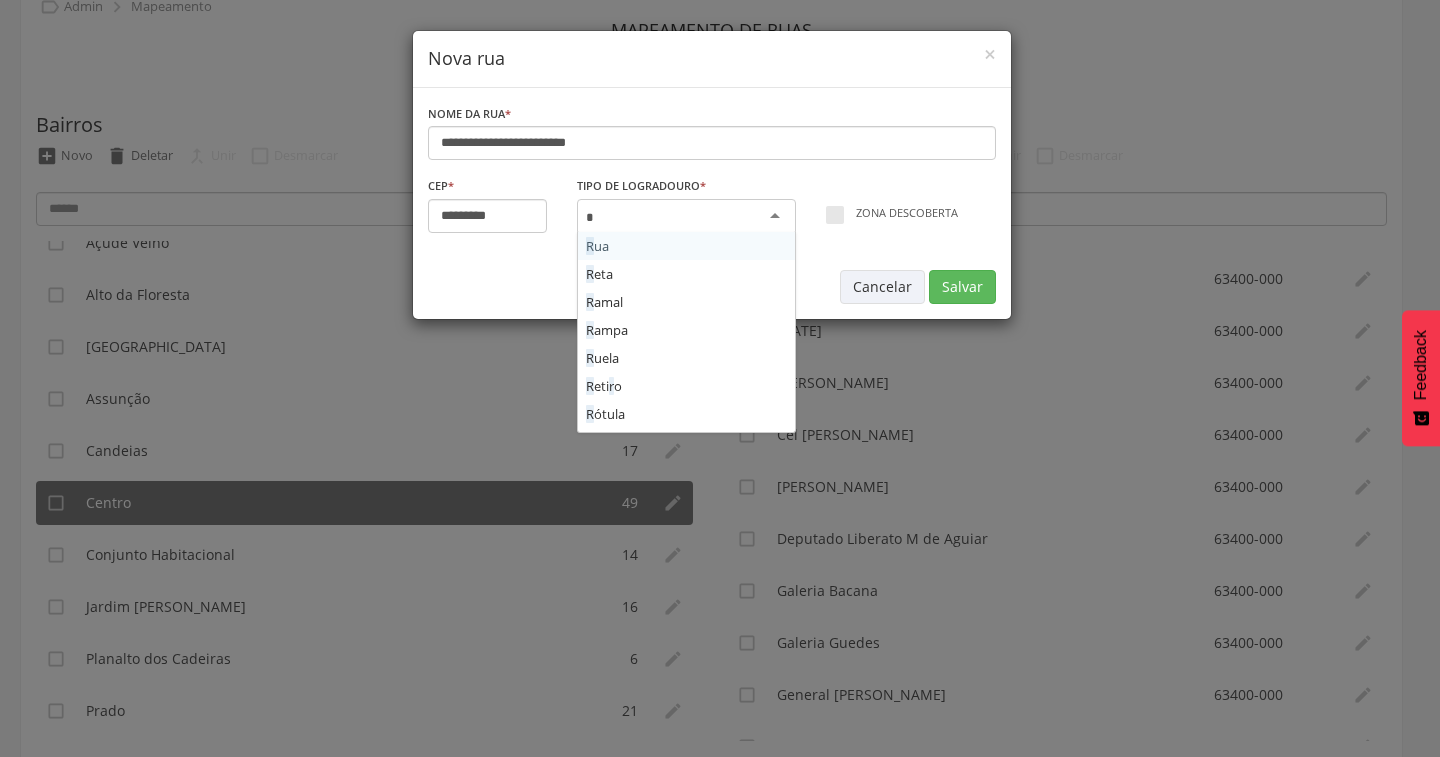 scroll, scrollTop: 0, scrollLeft: 0, axis: both 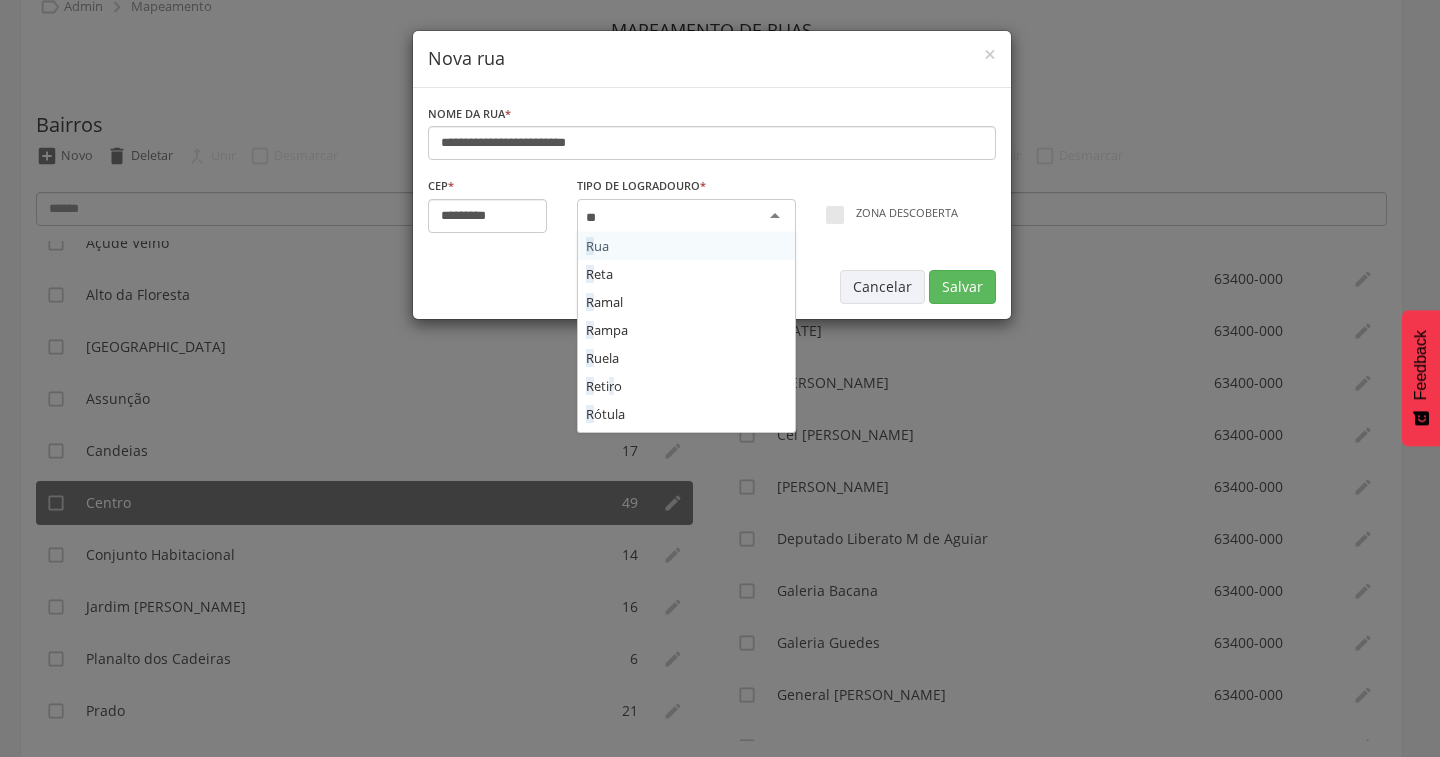 type on "***" 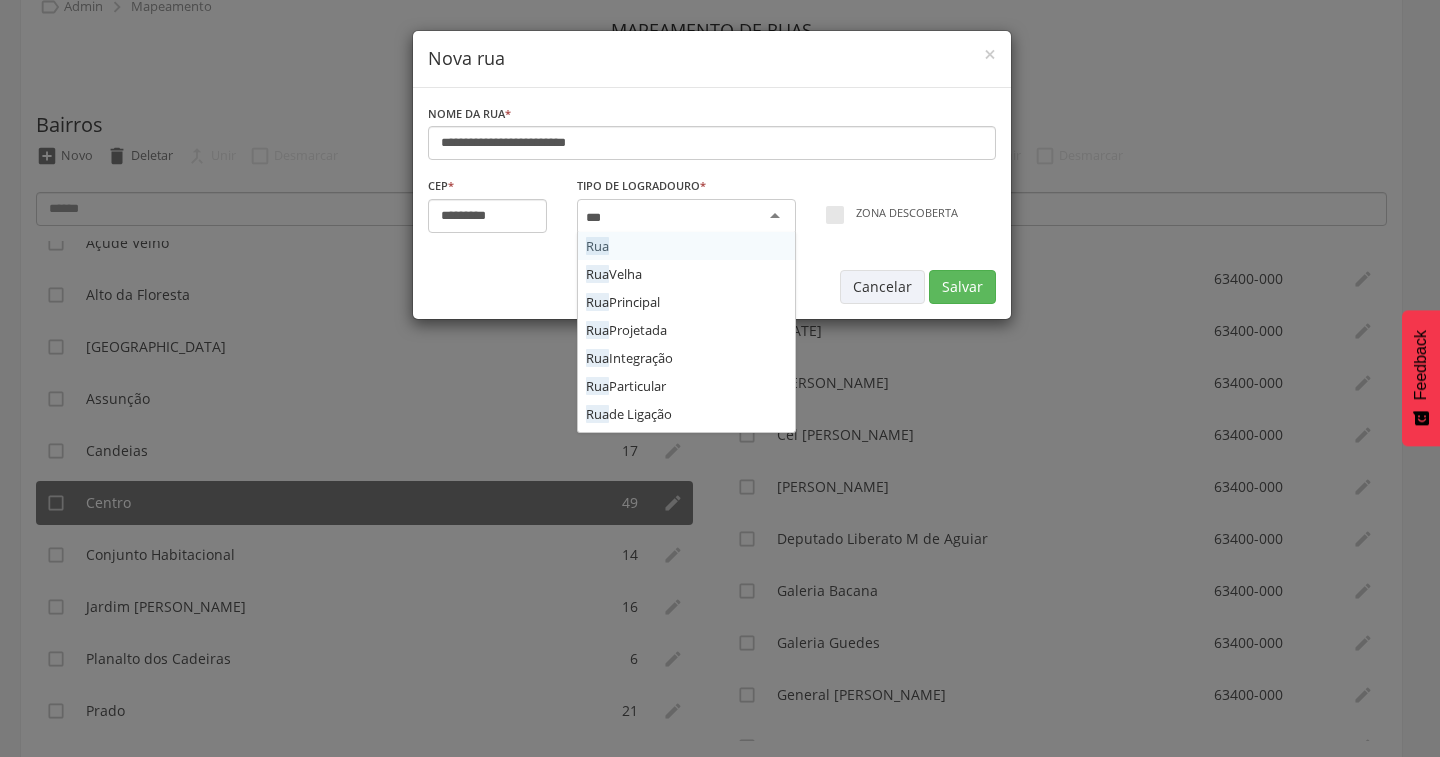 type 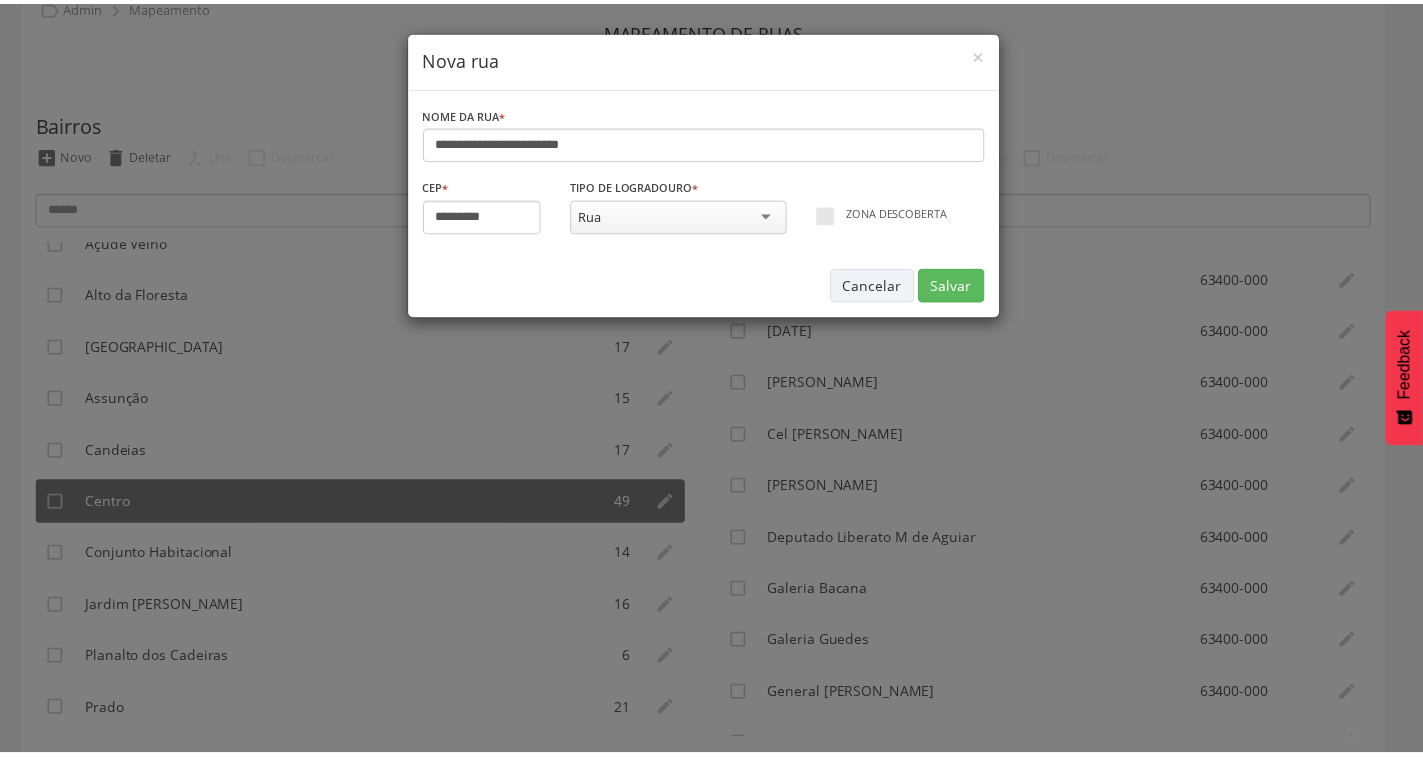 scroll, scrollTop: 0, scrollLeft: 0, axis: both 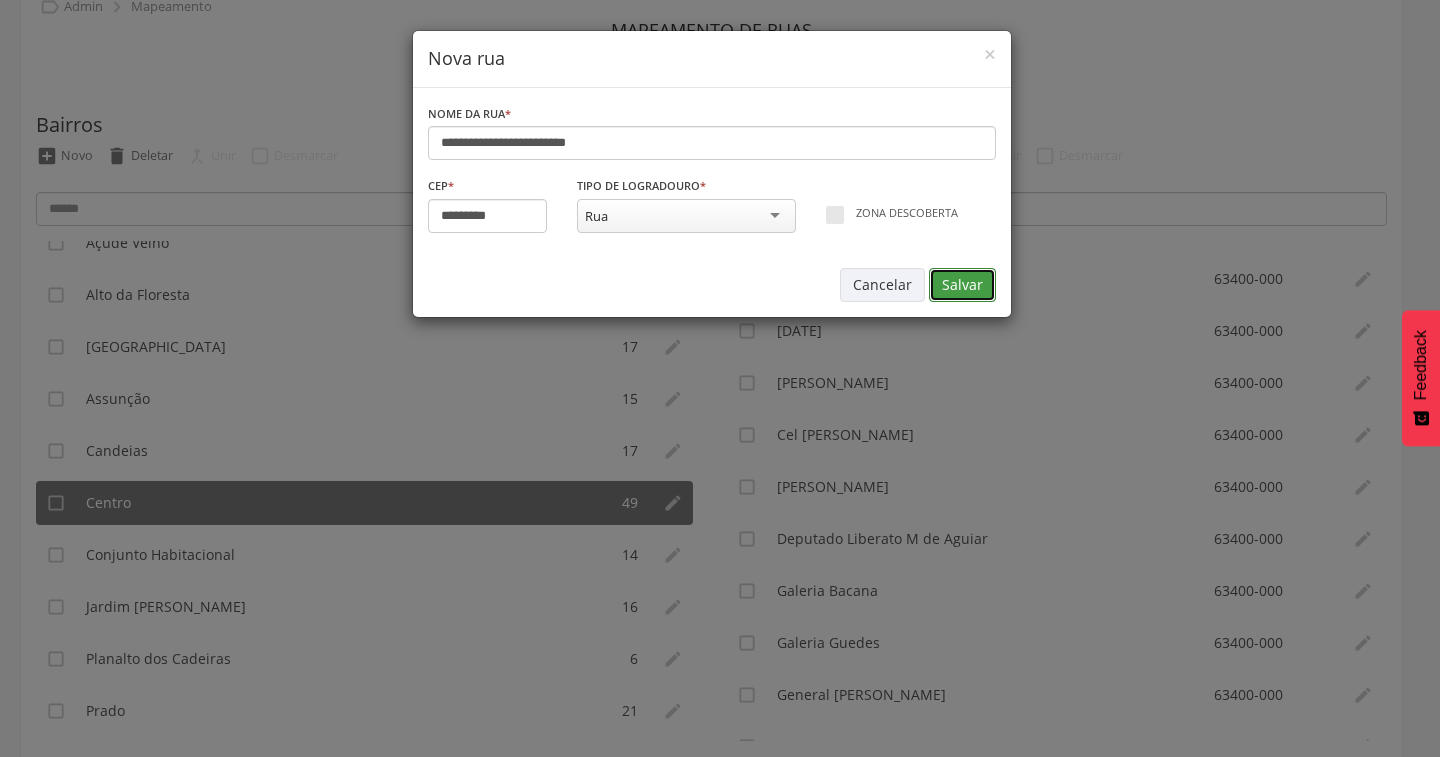click on "Salvar" at bounding box center [962, 285] 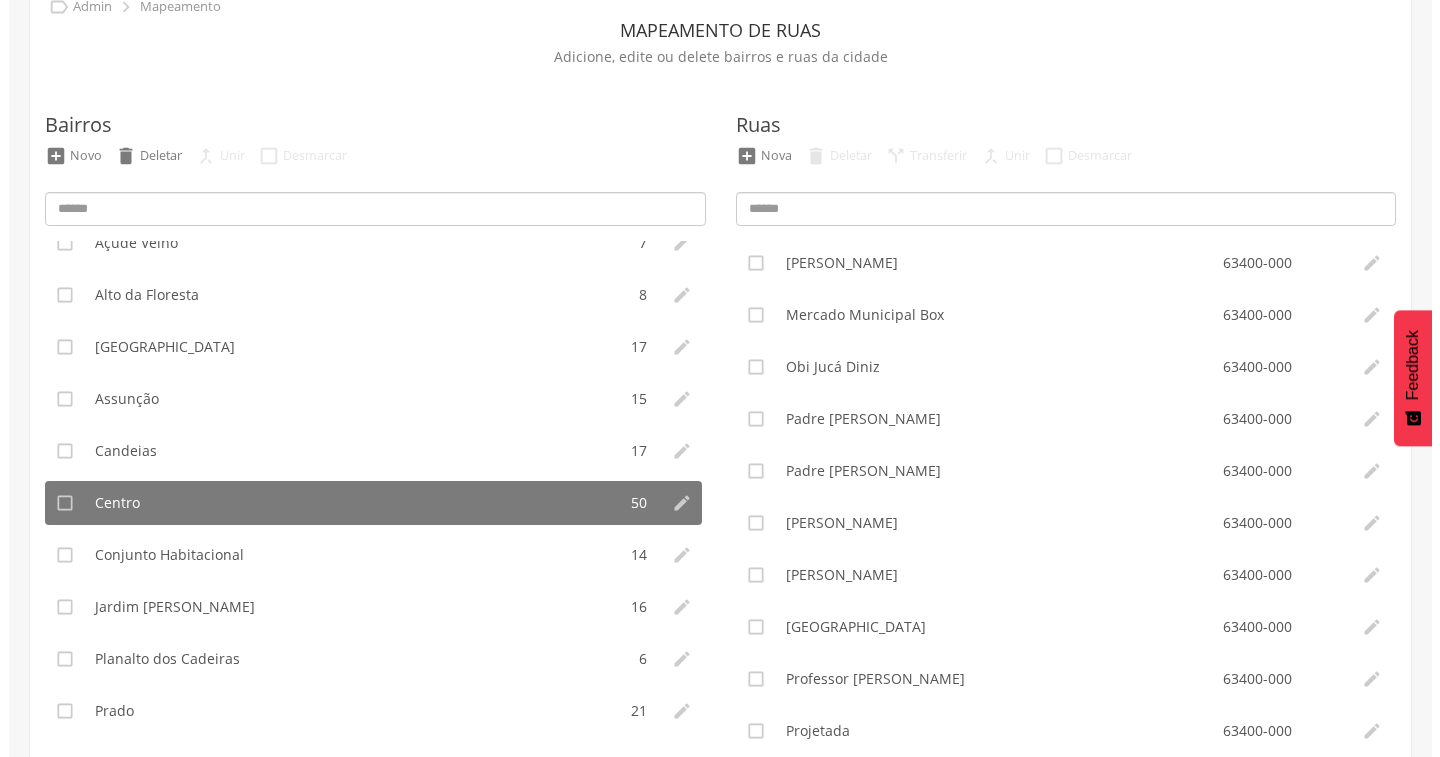 scroll, scrollTop: 1200, scrollLeft: 0, axis: vertical 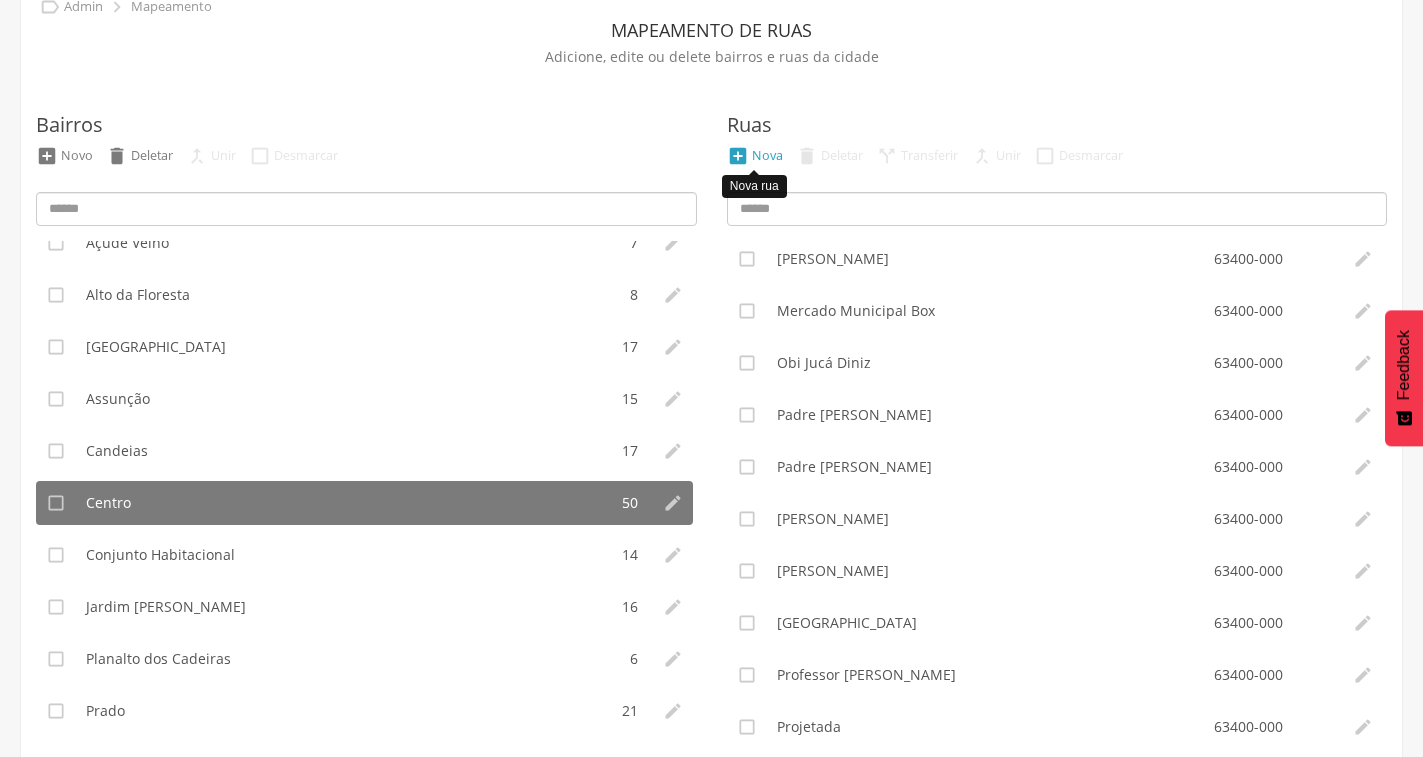 click on "" at bounding box center [738, 156] 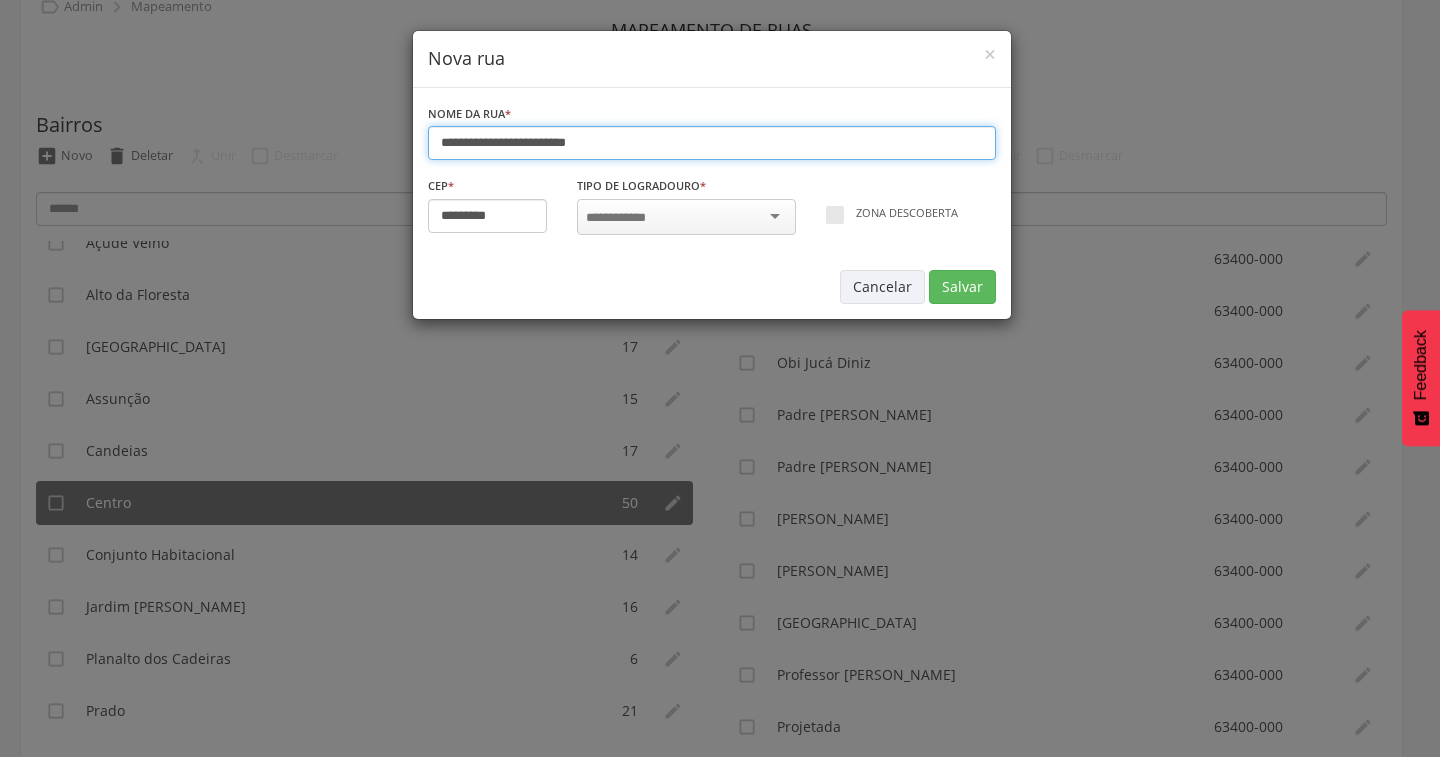 click on "**********" at bounding box center (712, 143) 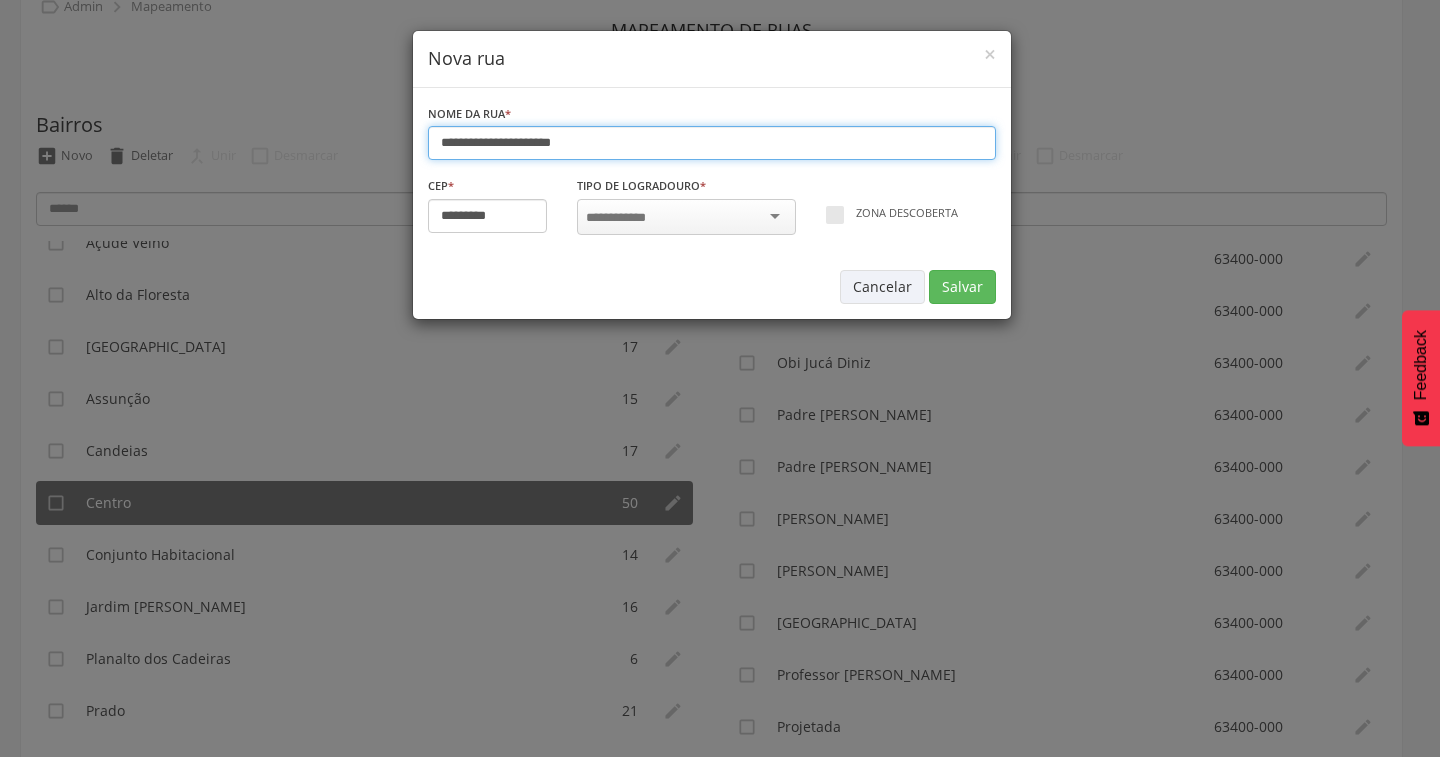type on "**********" 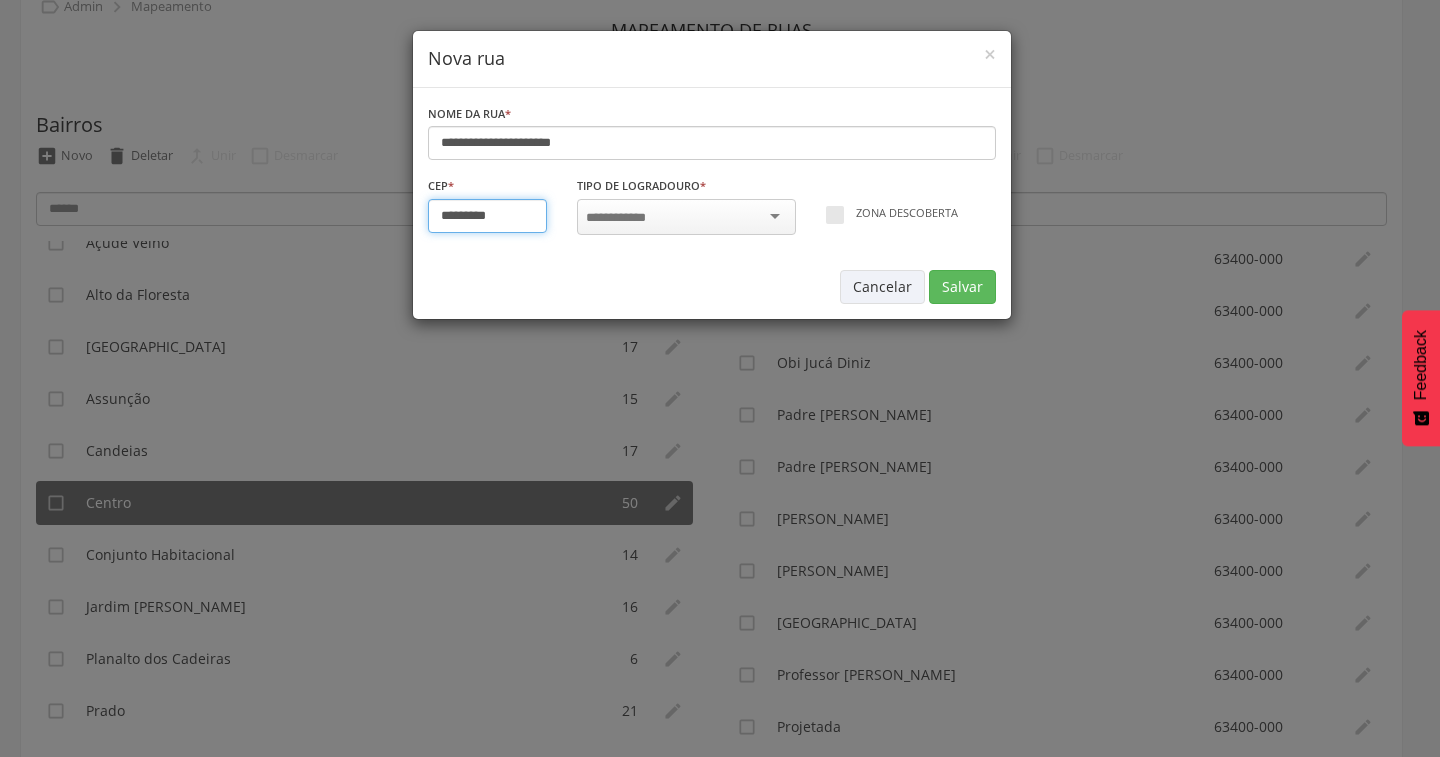click on "*********" at bounding box center (488, 216) 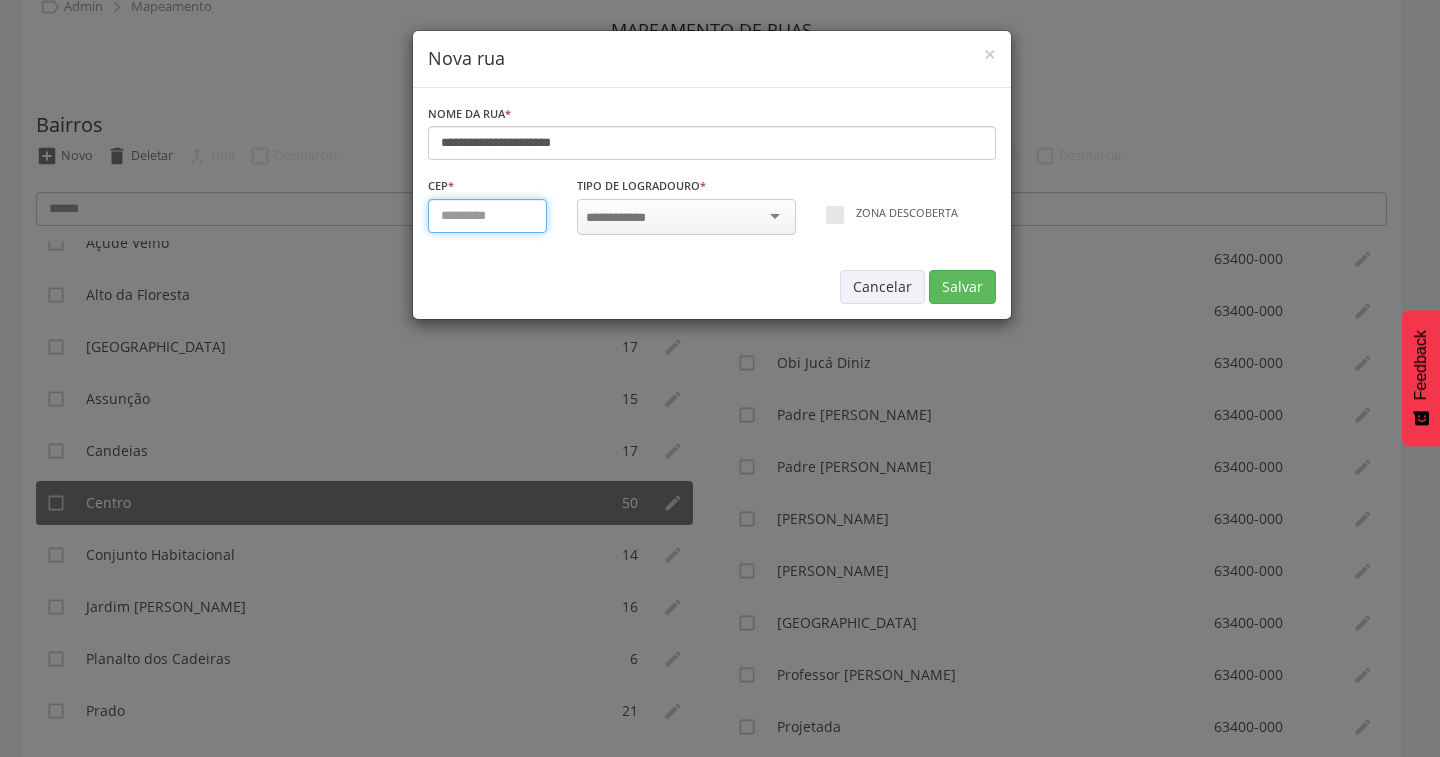 type on "*********" 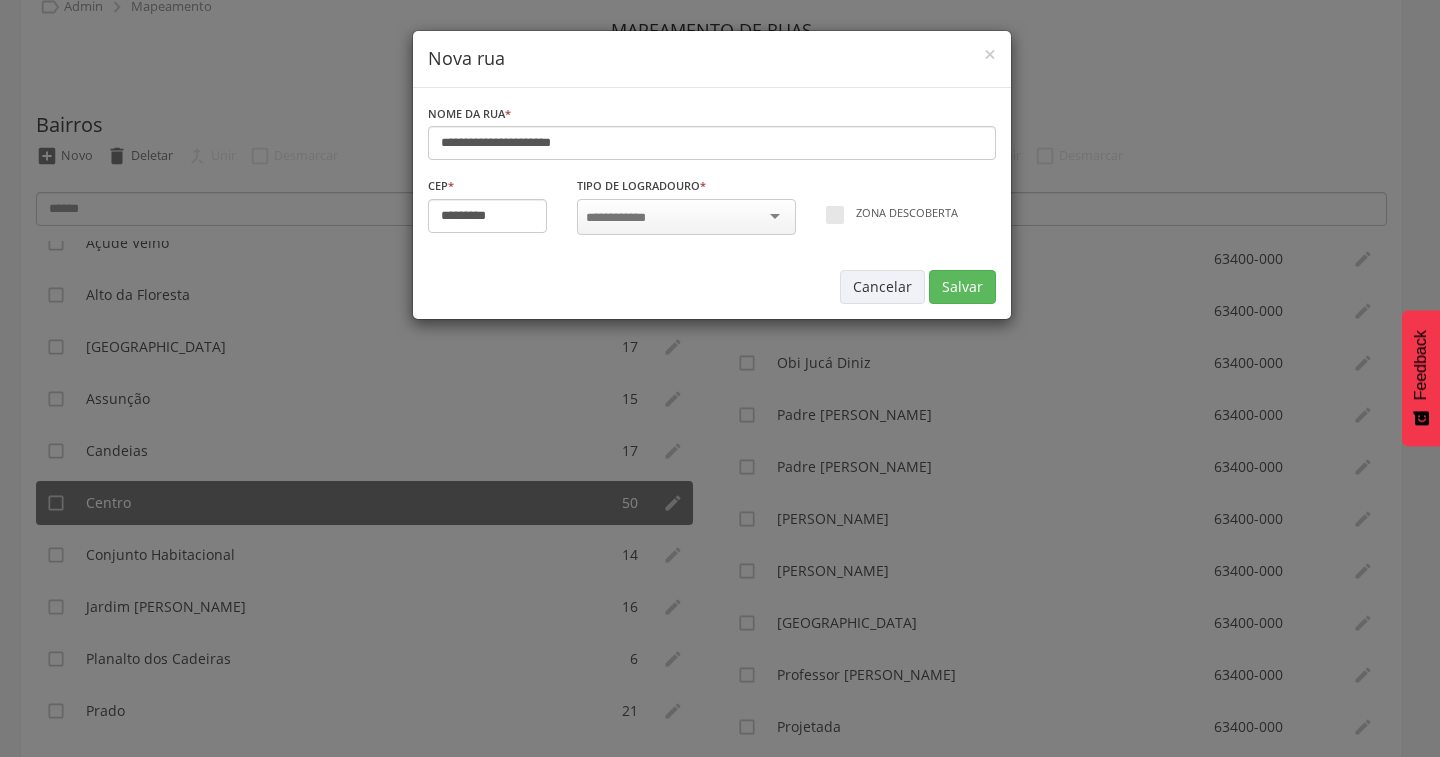 click at bounding box center (622, 218) 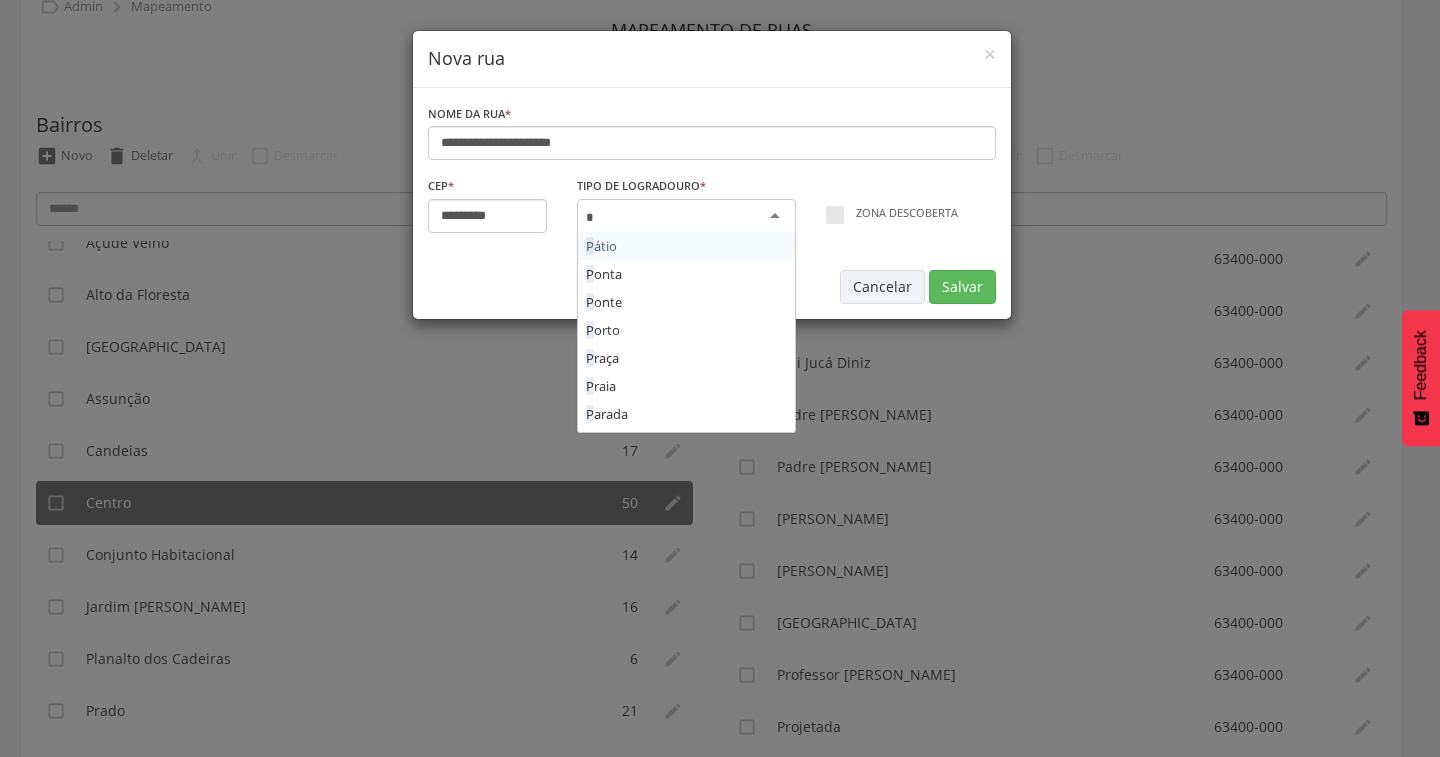 scroll, scrollTop: 0, scrollLeft: 0, axis: both 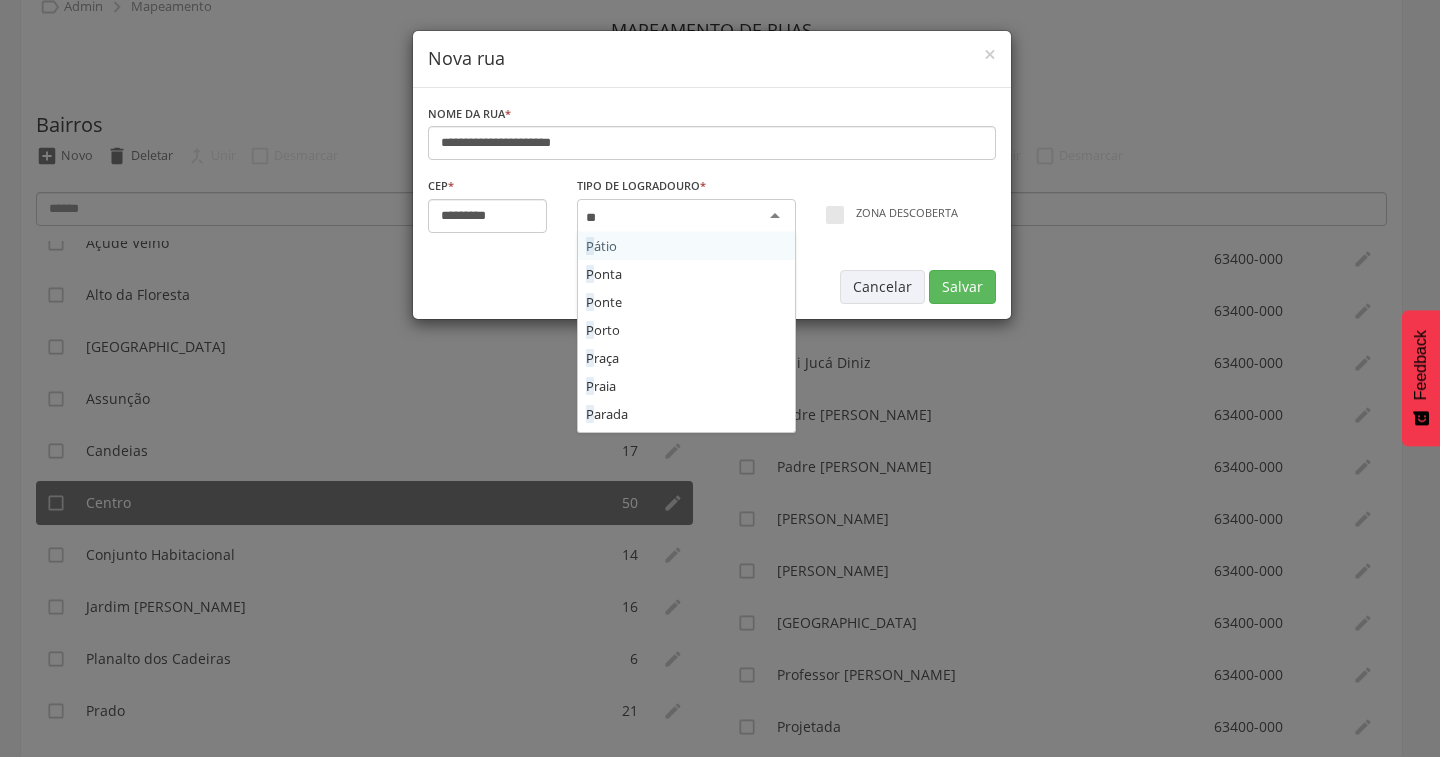 type on "***" 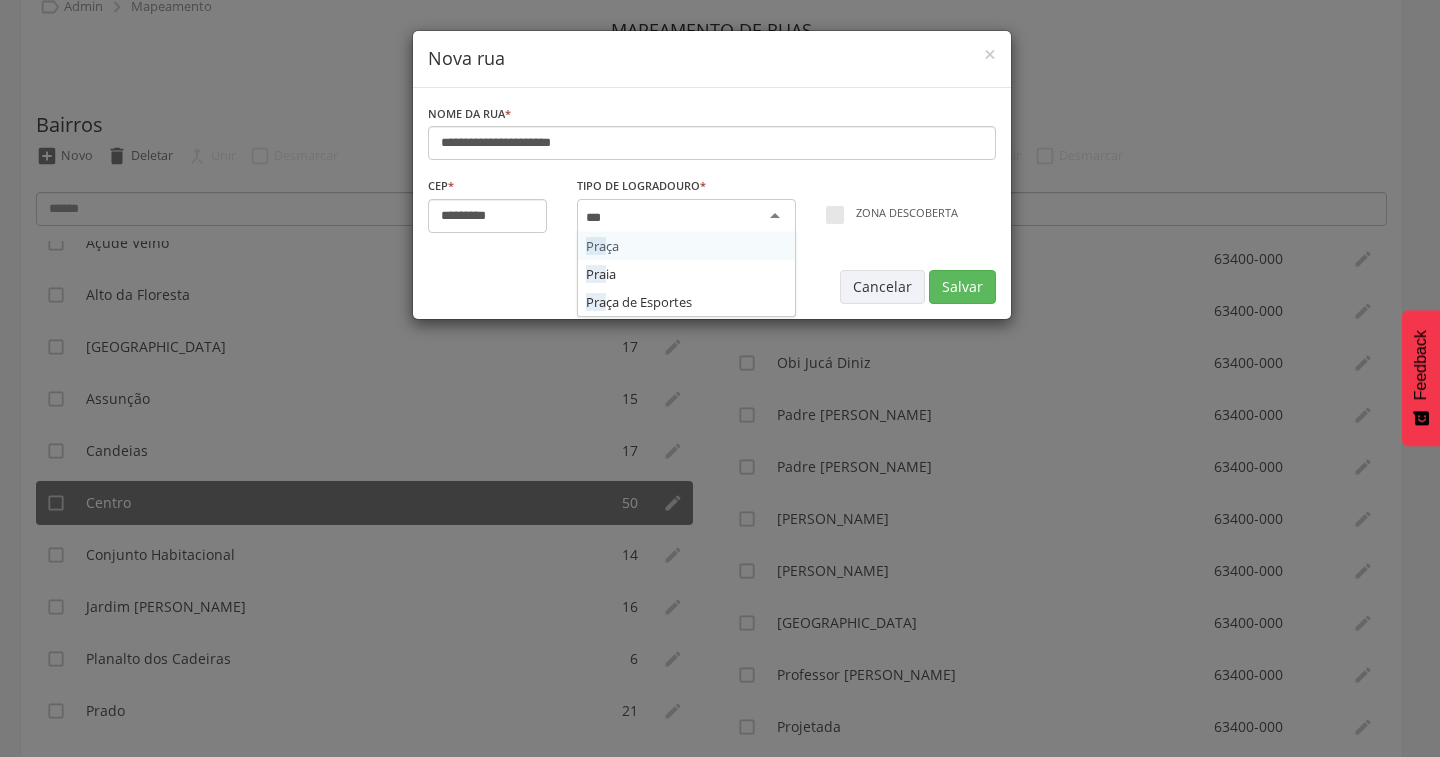 type 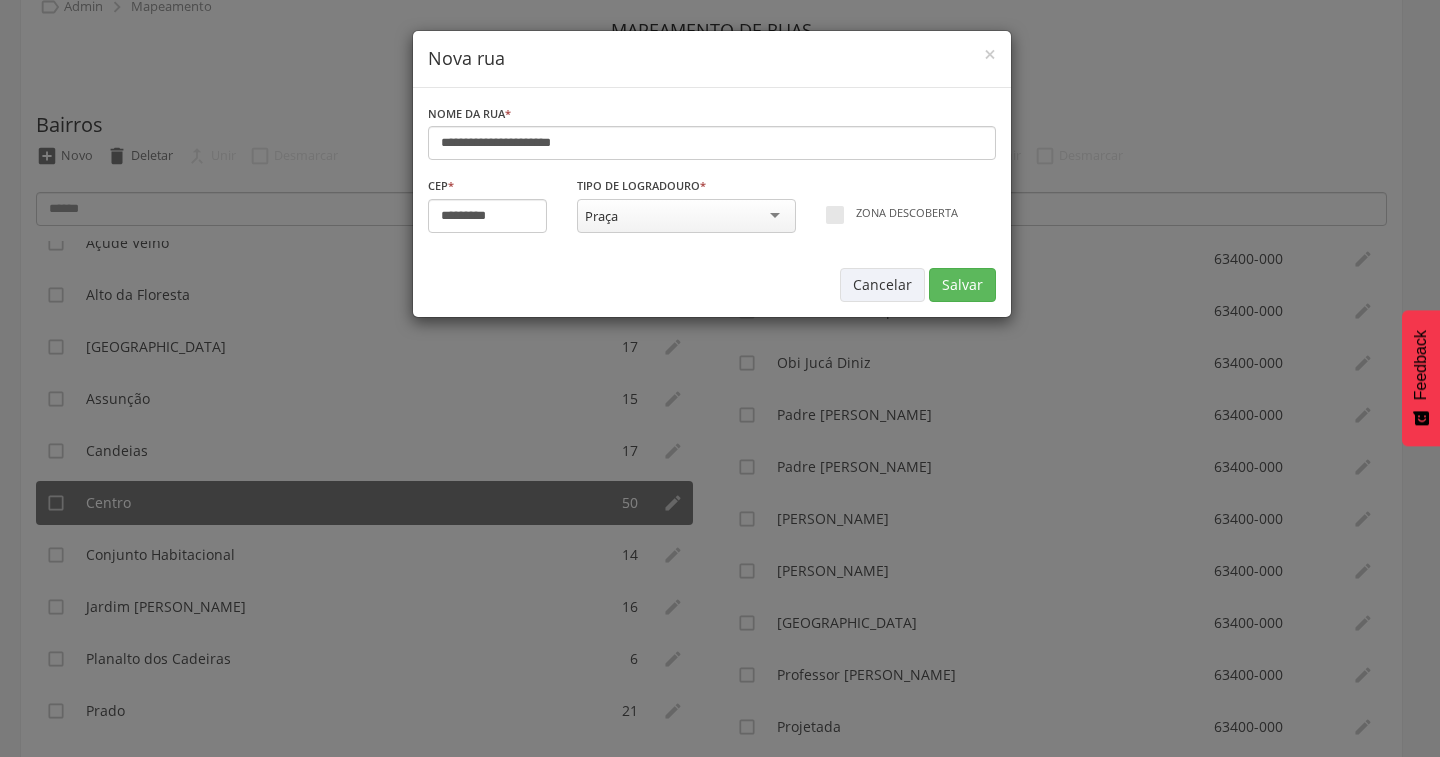 scroll, scrollTop: 0, scrollLeft: 0, axis: both 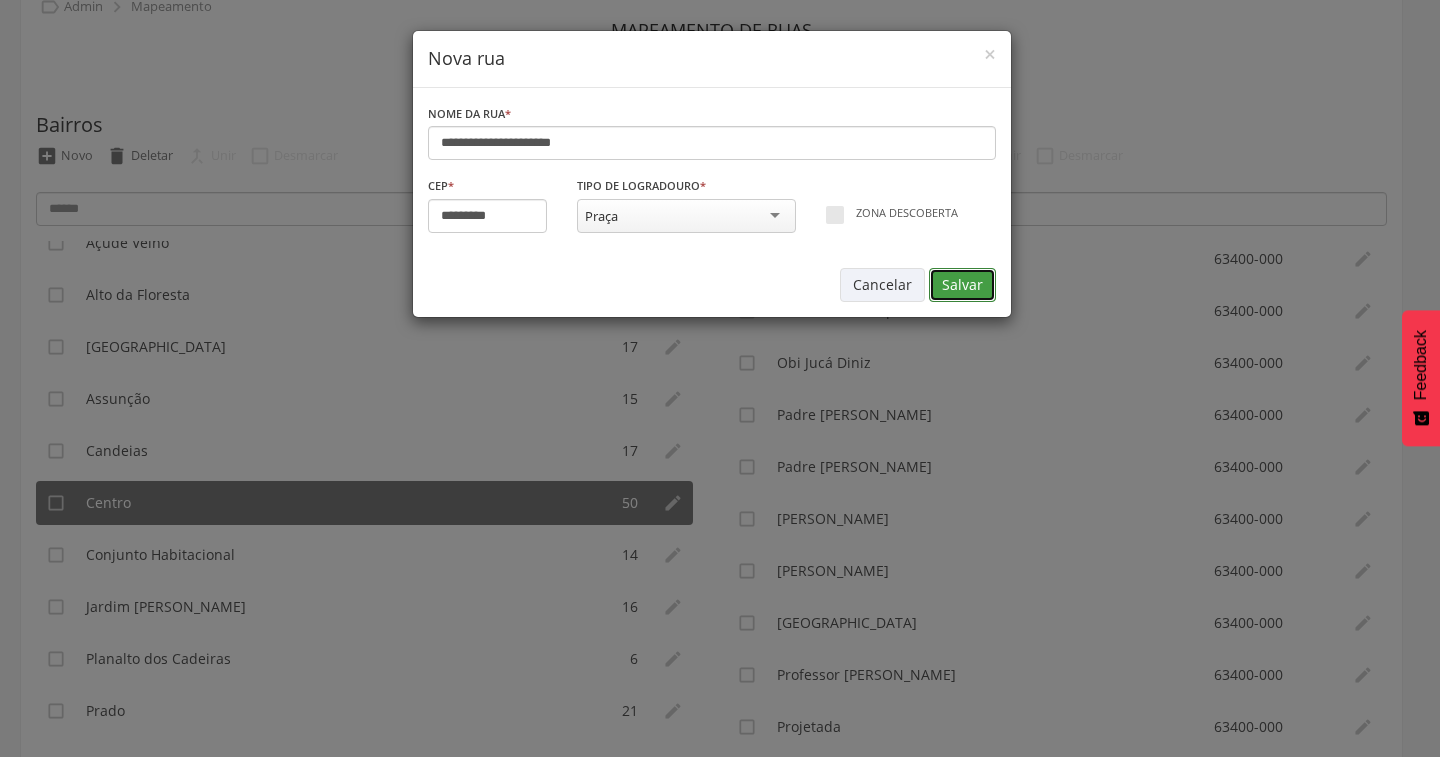 click on "Salvar" at bounding box center [962, 285] 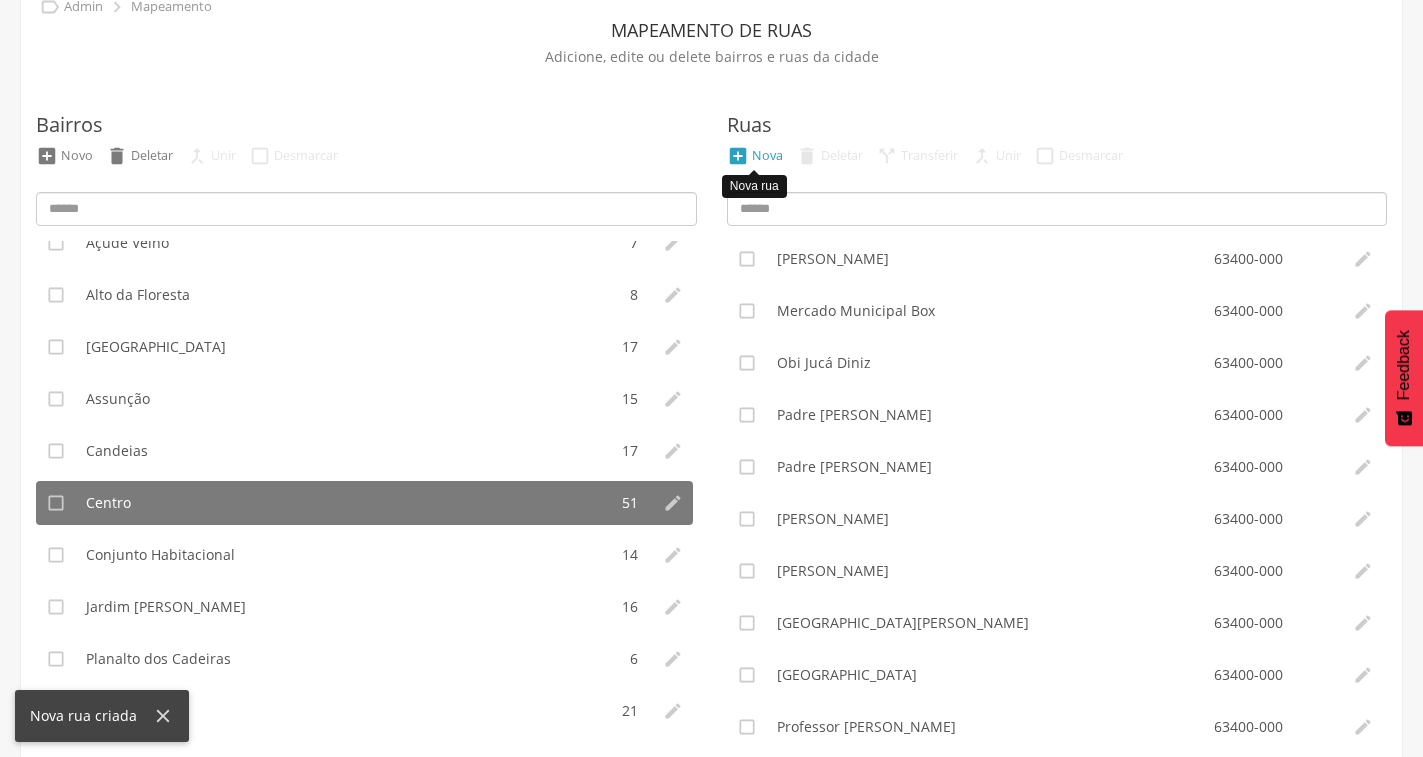 click on "" at bounding box center [738, 156] 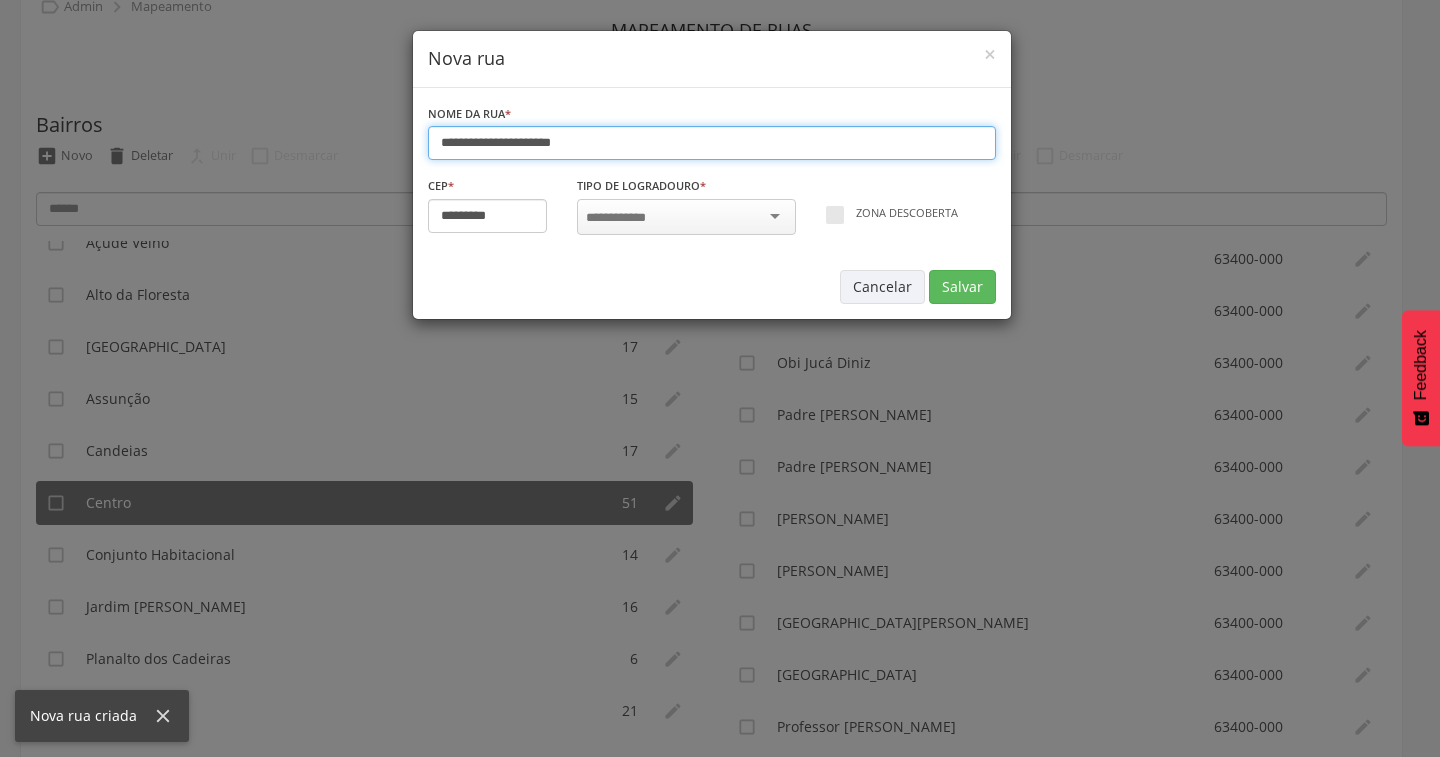 click on "**********" at bounding box center (712, 143) 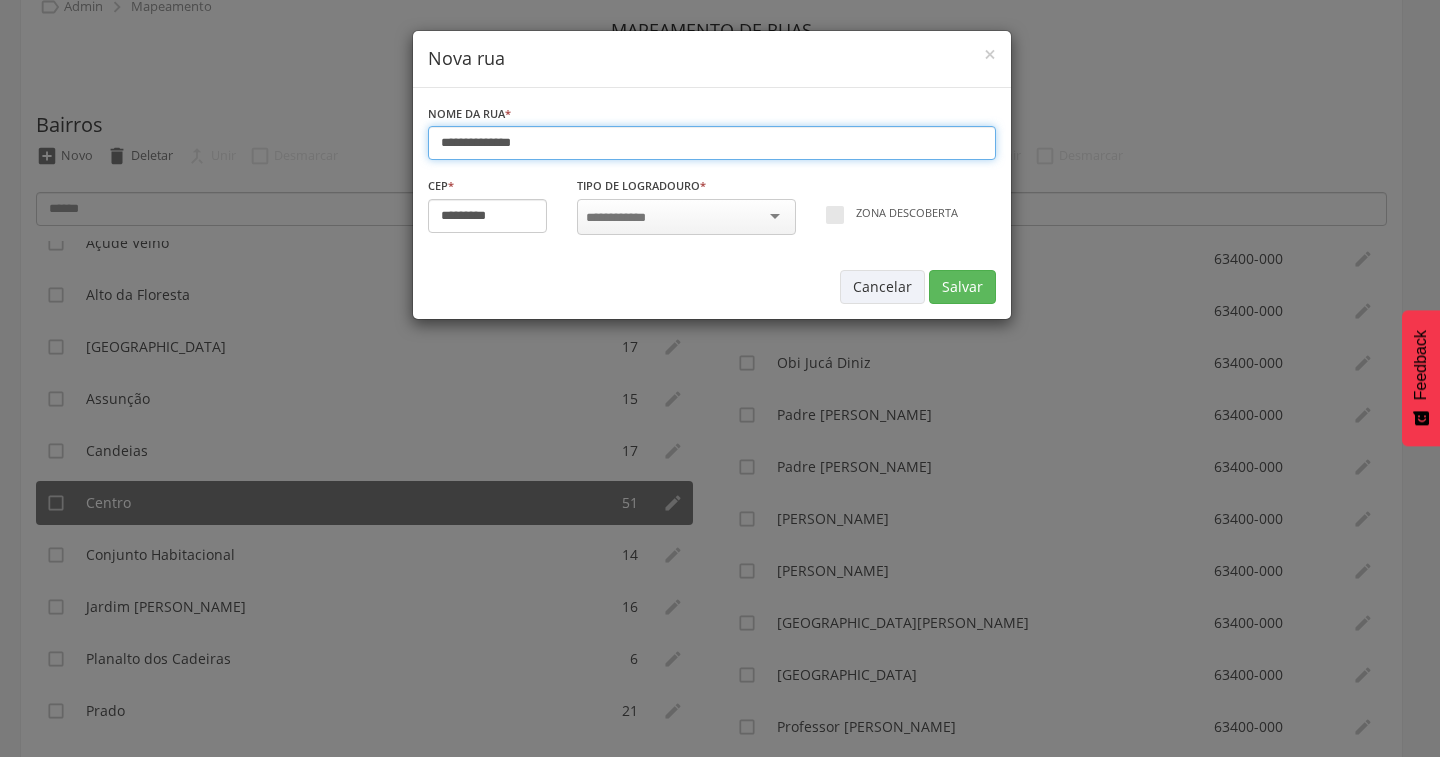 type on "**********" 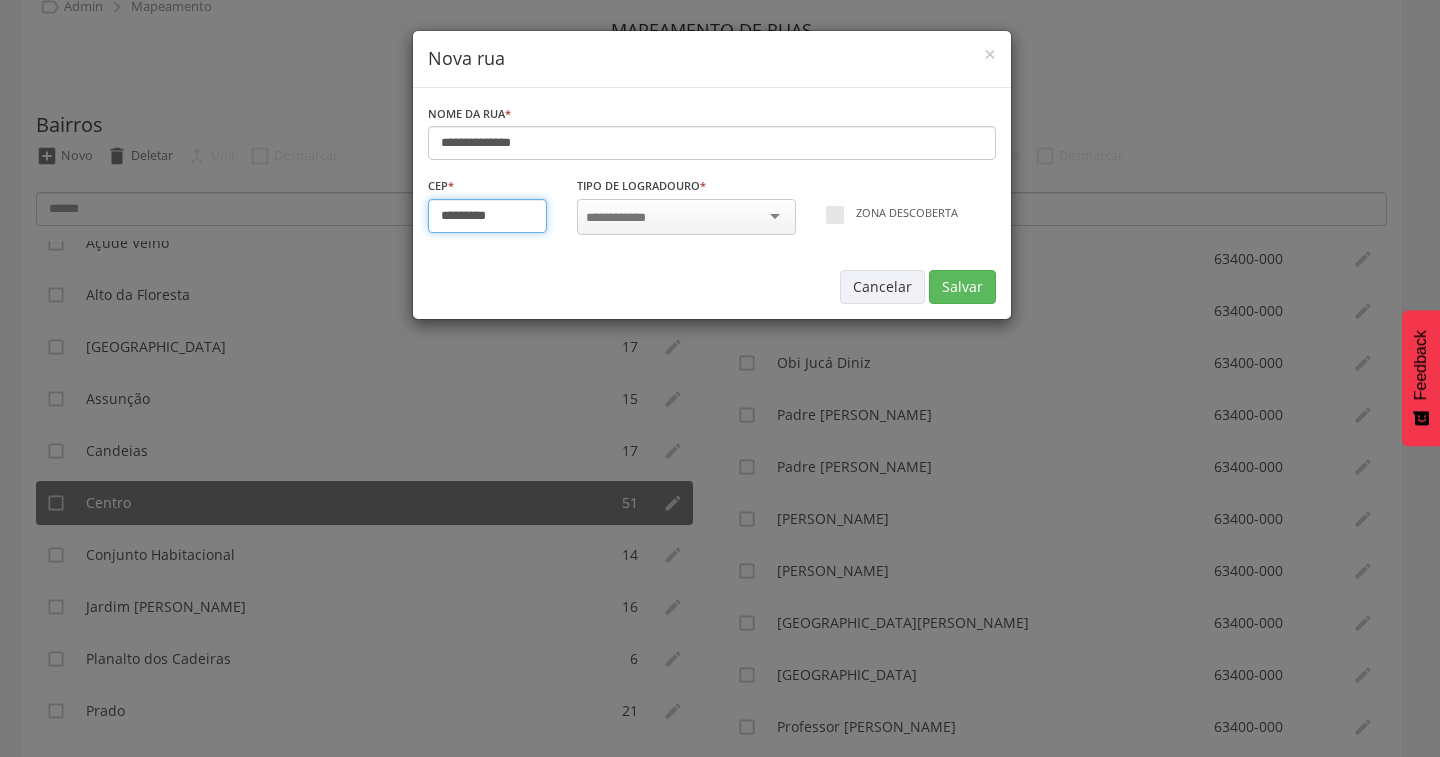 click on "*********" at bounding box center [488, 216] 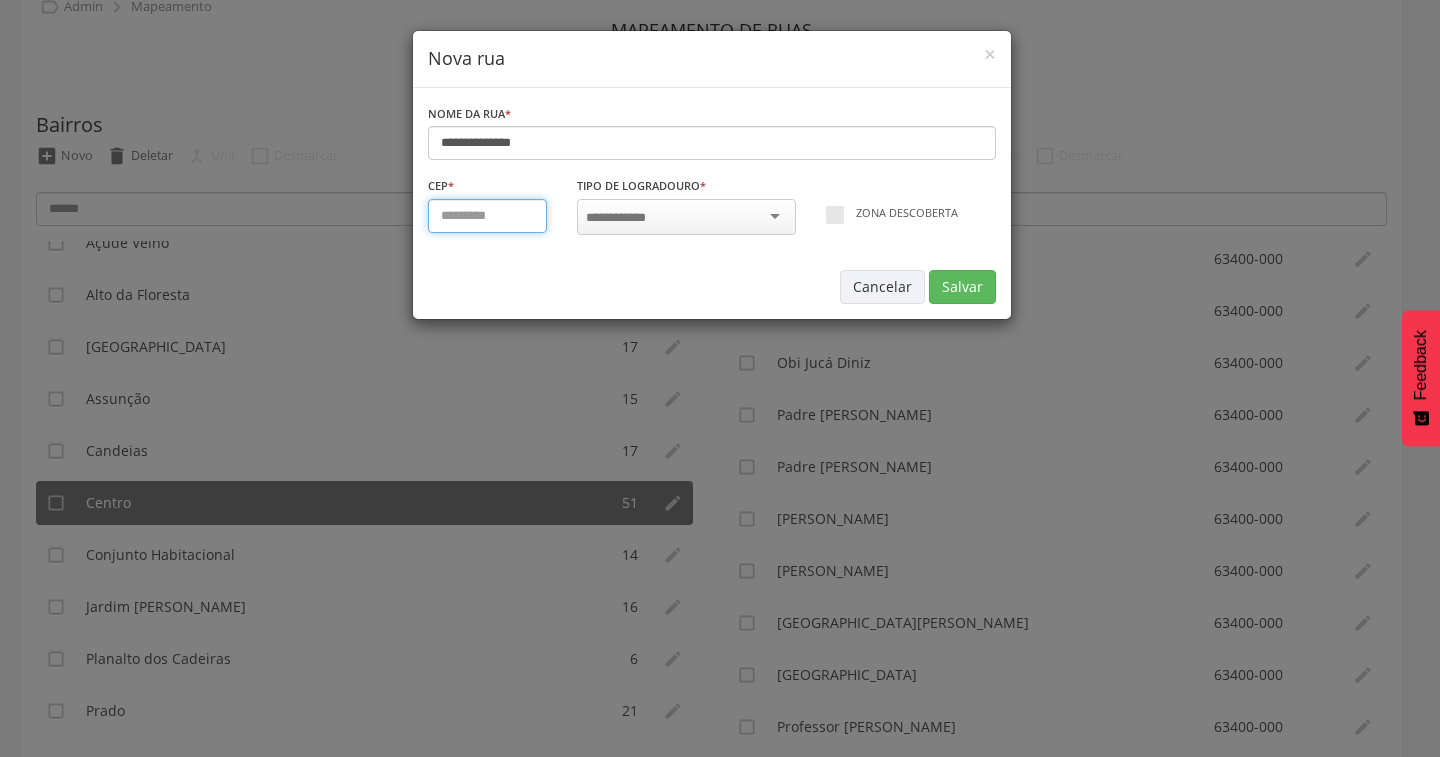 type on "*********" 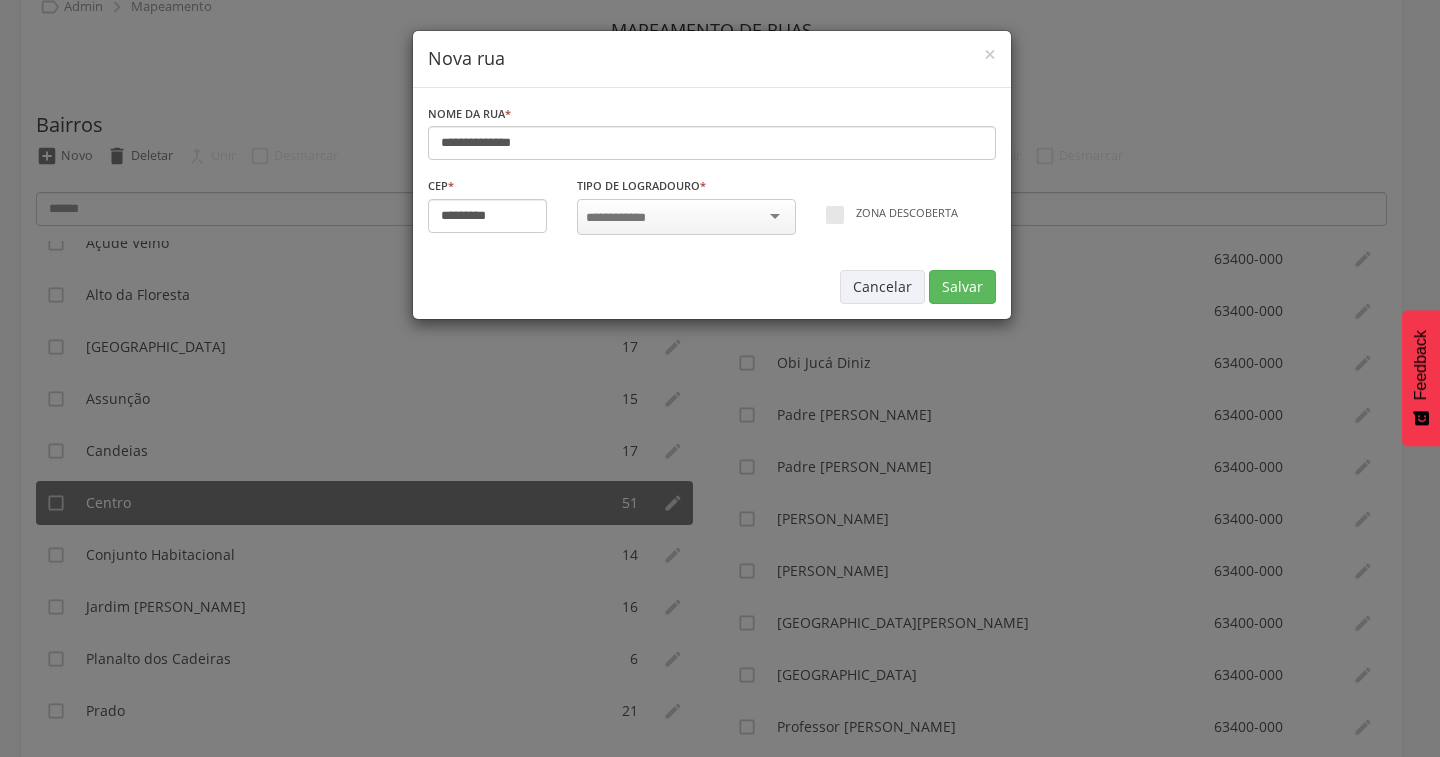 click at bounding box center [622, 218] 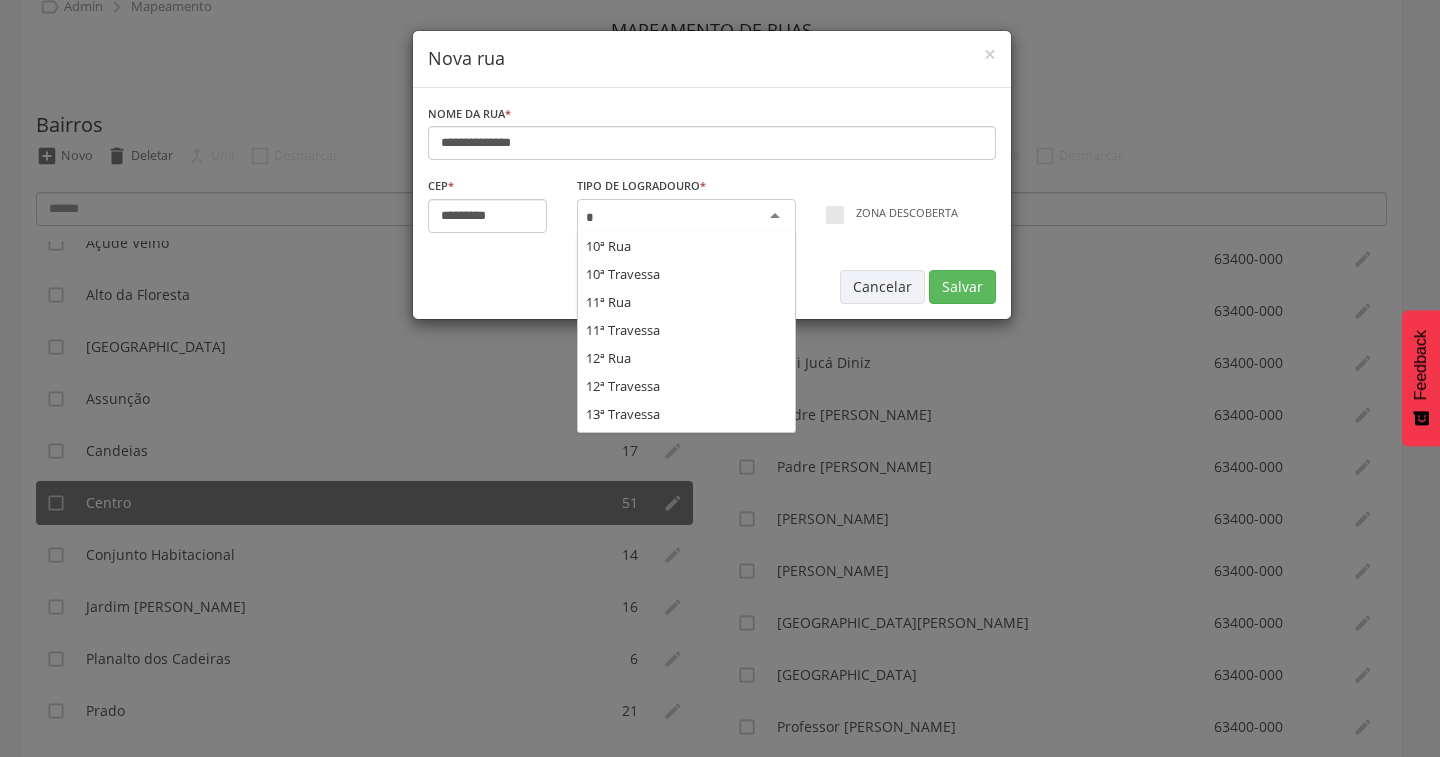 scroll, scrollTop: 0, scrollLeft: 0, axis: both 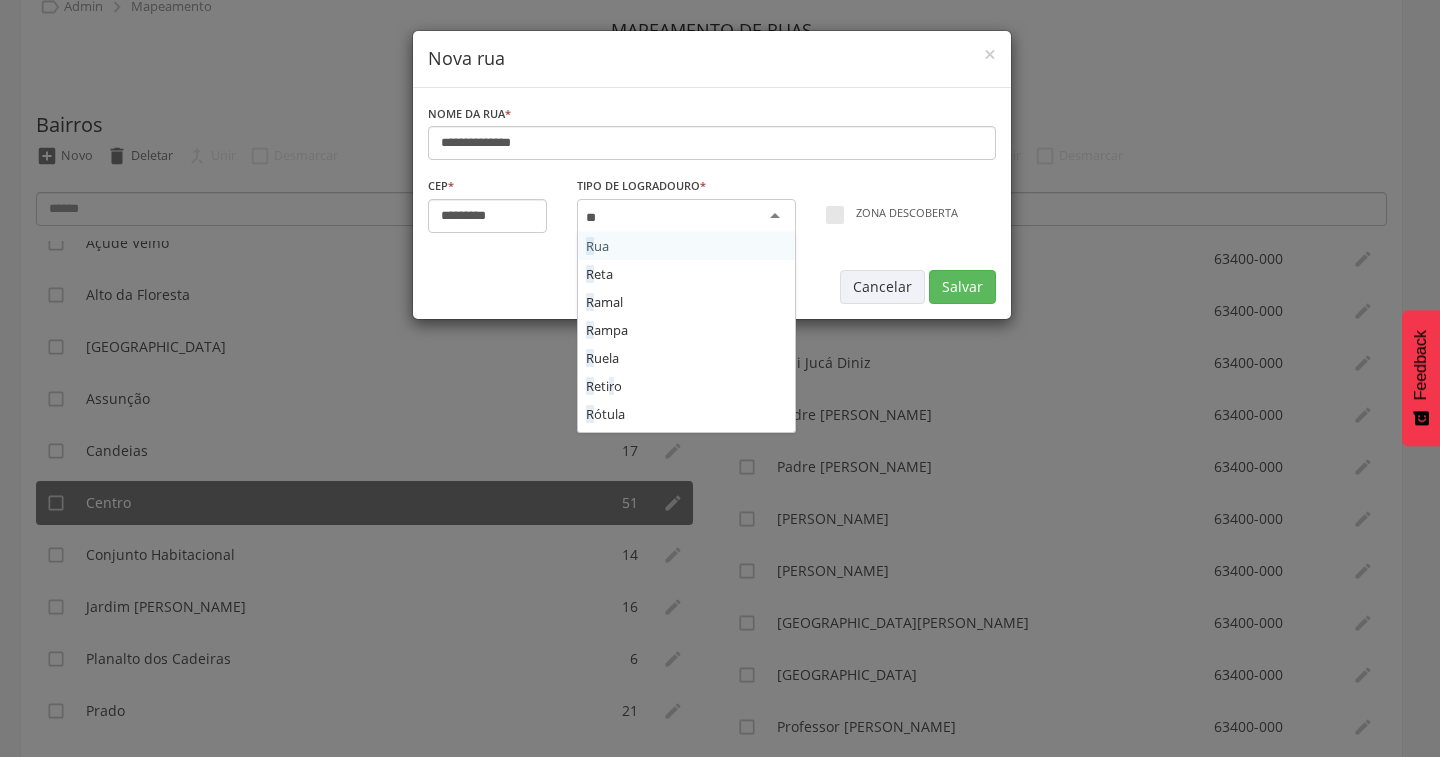 type on "***" 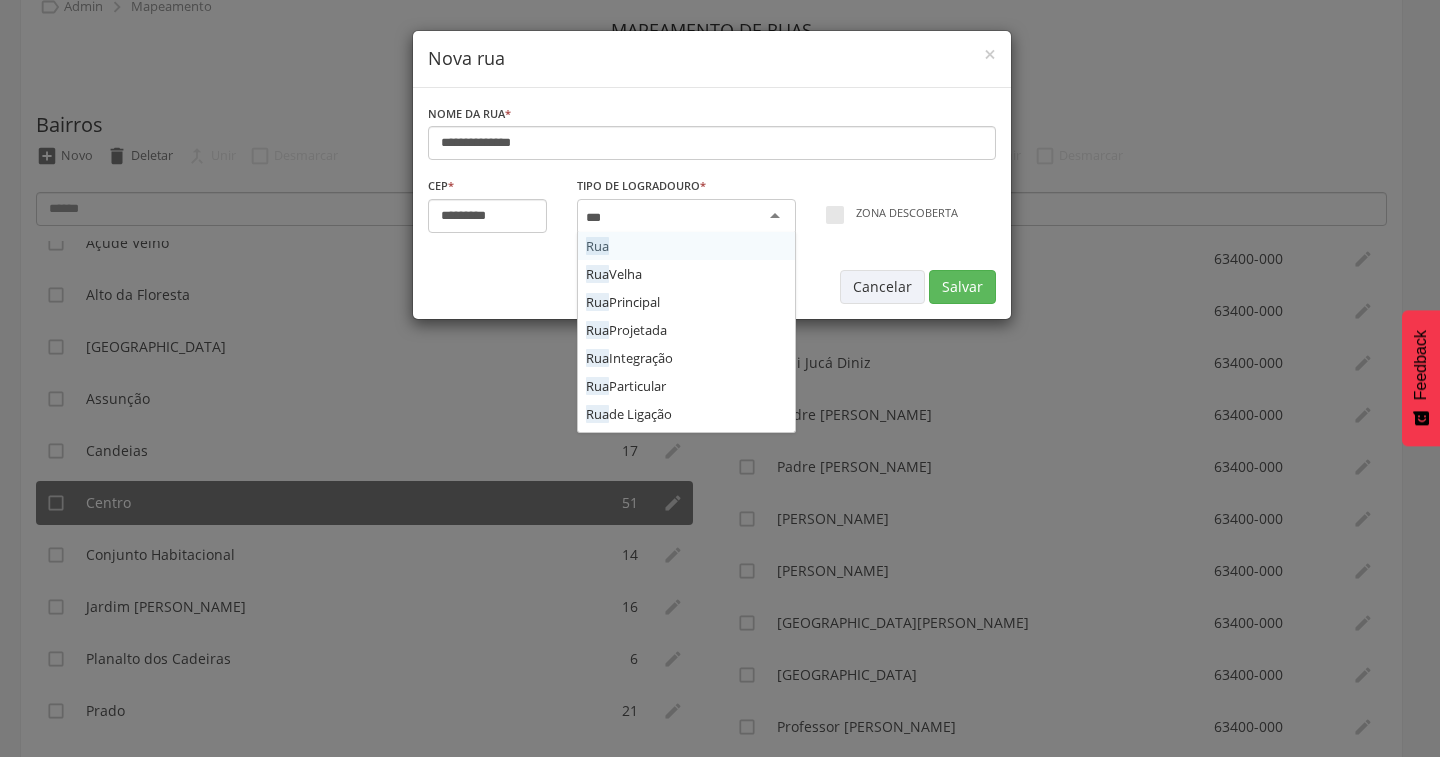type 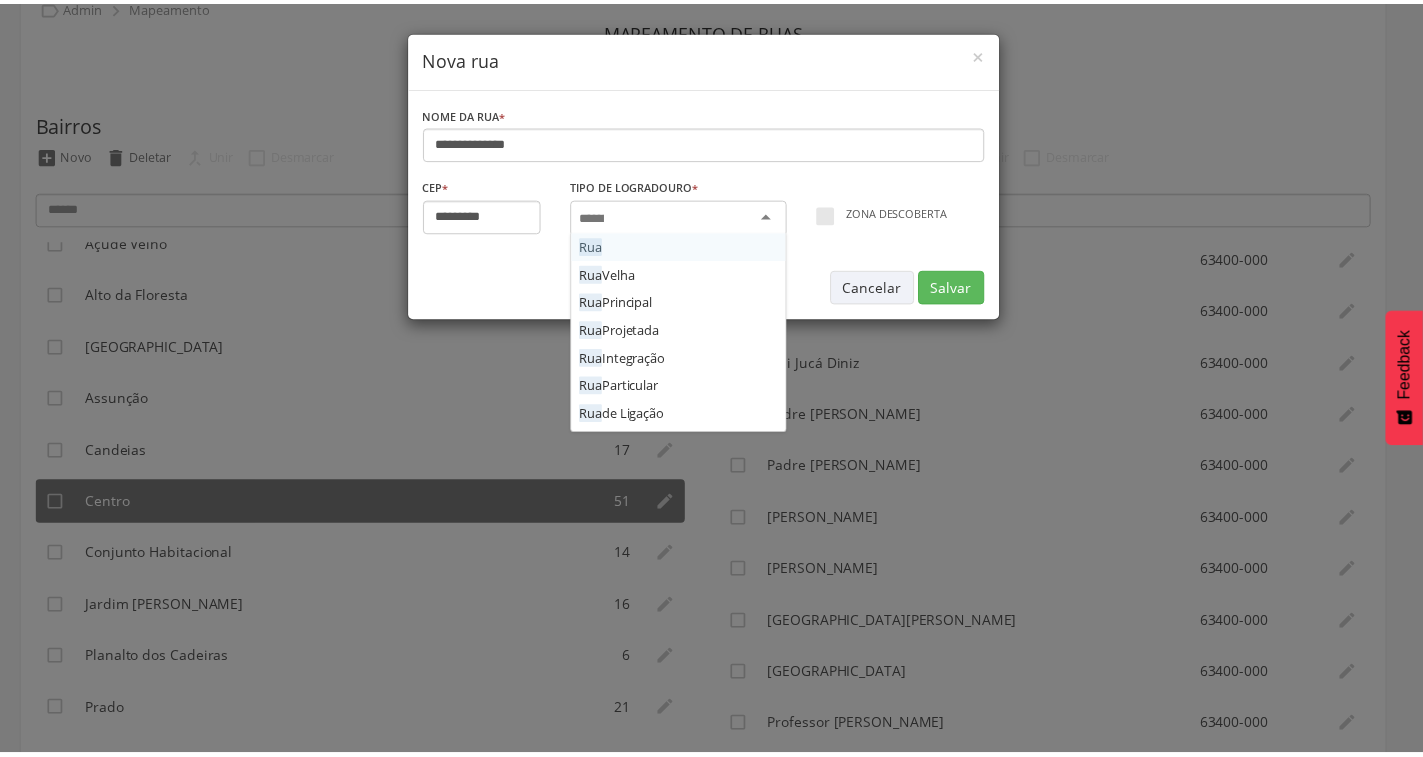 scroll, scrollTop: 0, scrollLeft: 0, axis: both 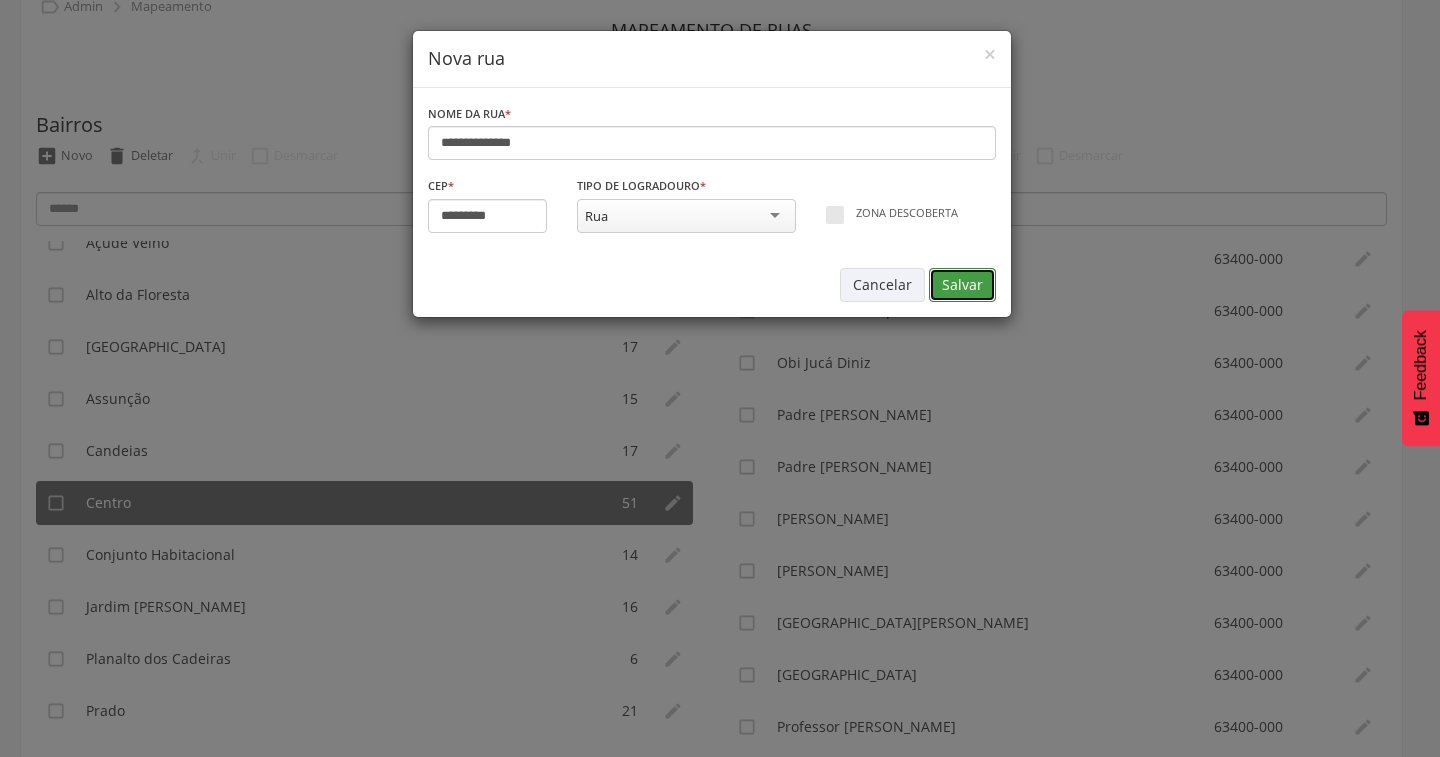click on "Salvar" at bounding box center [962, 285] 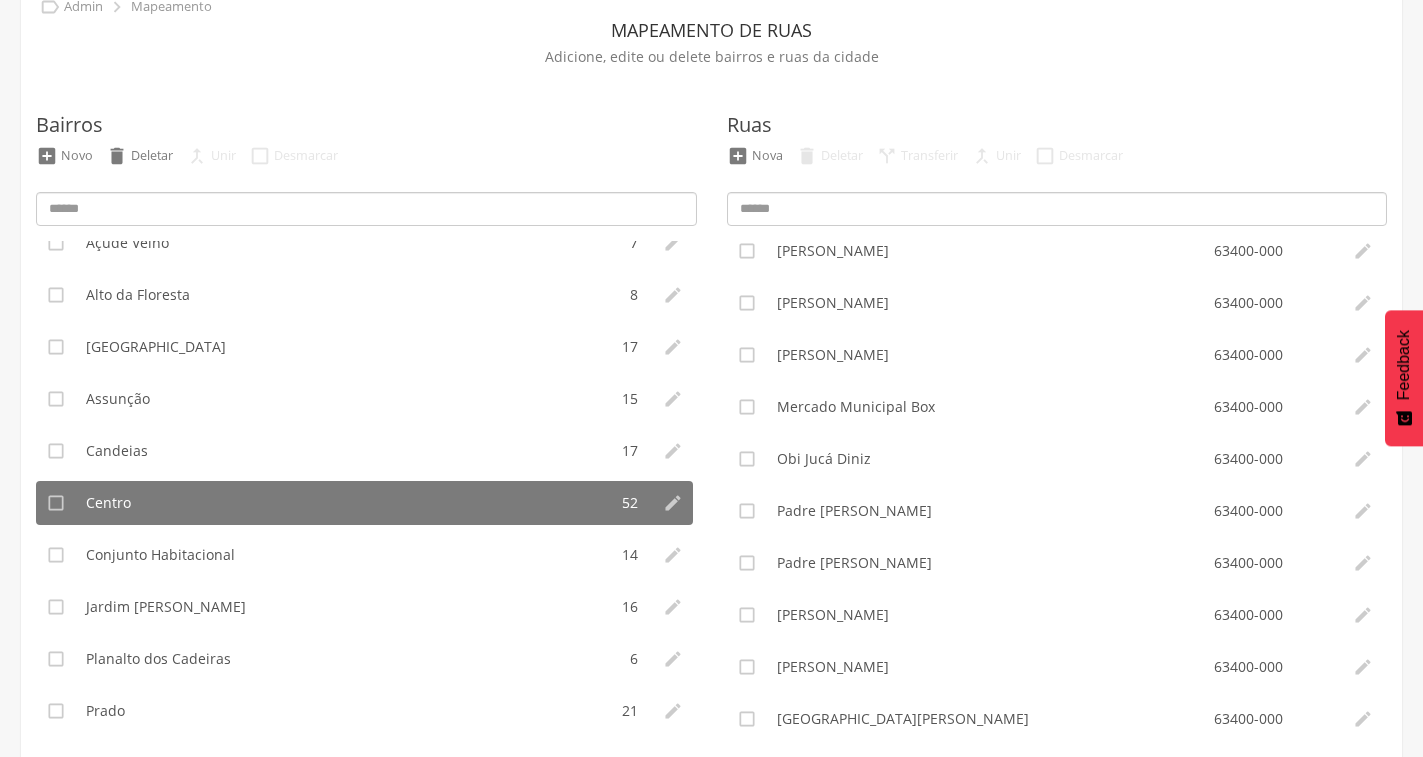 scroll, scrollTop: 1004, scrollLeft: 0, axis: vertical 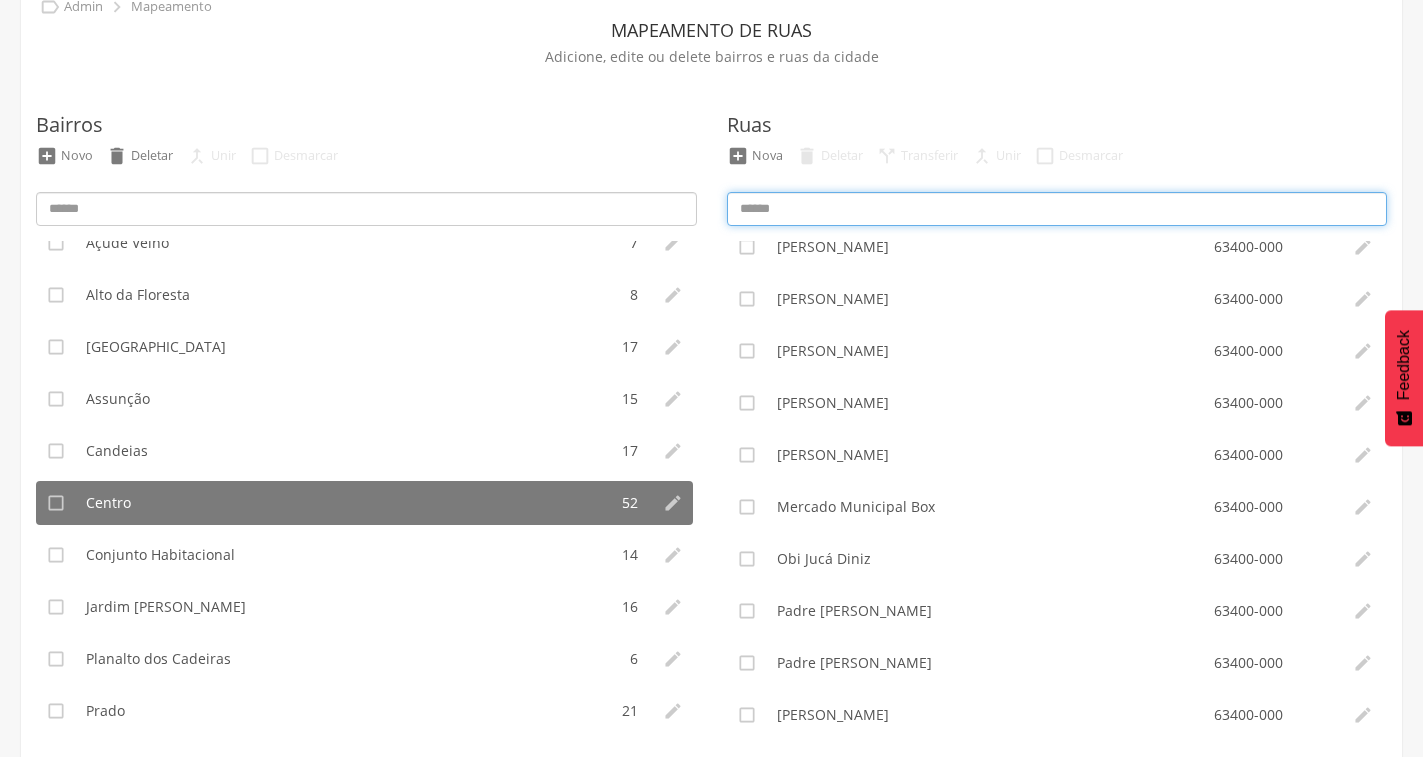click at bounding box center [1057, 209] 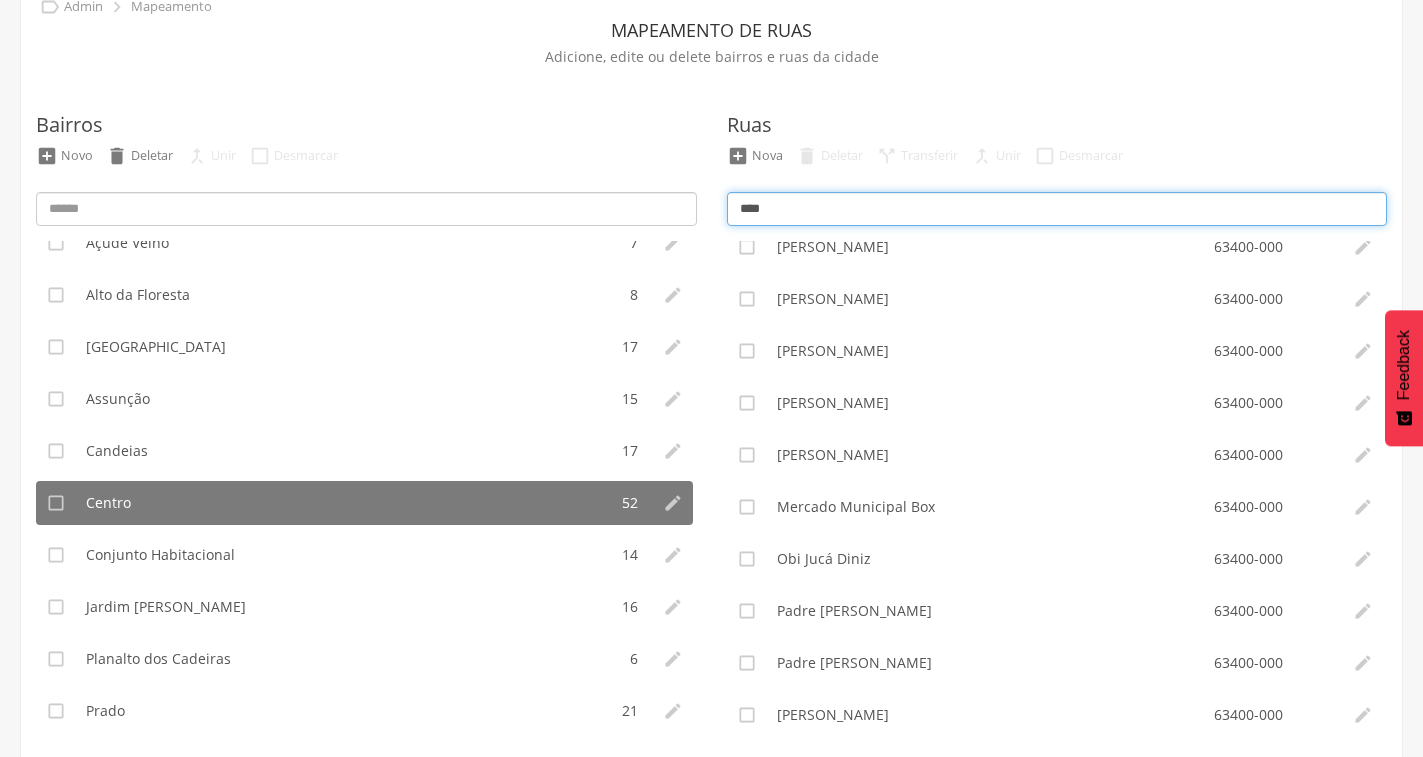type on "*****" 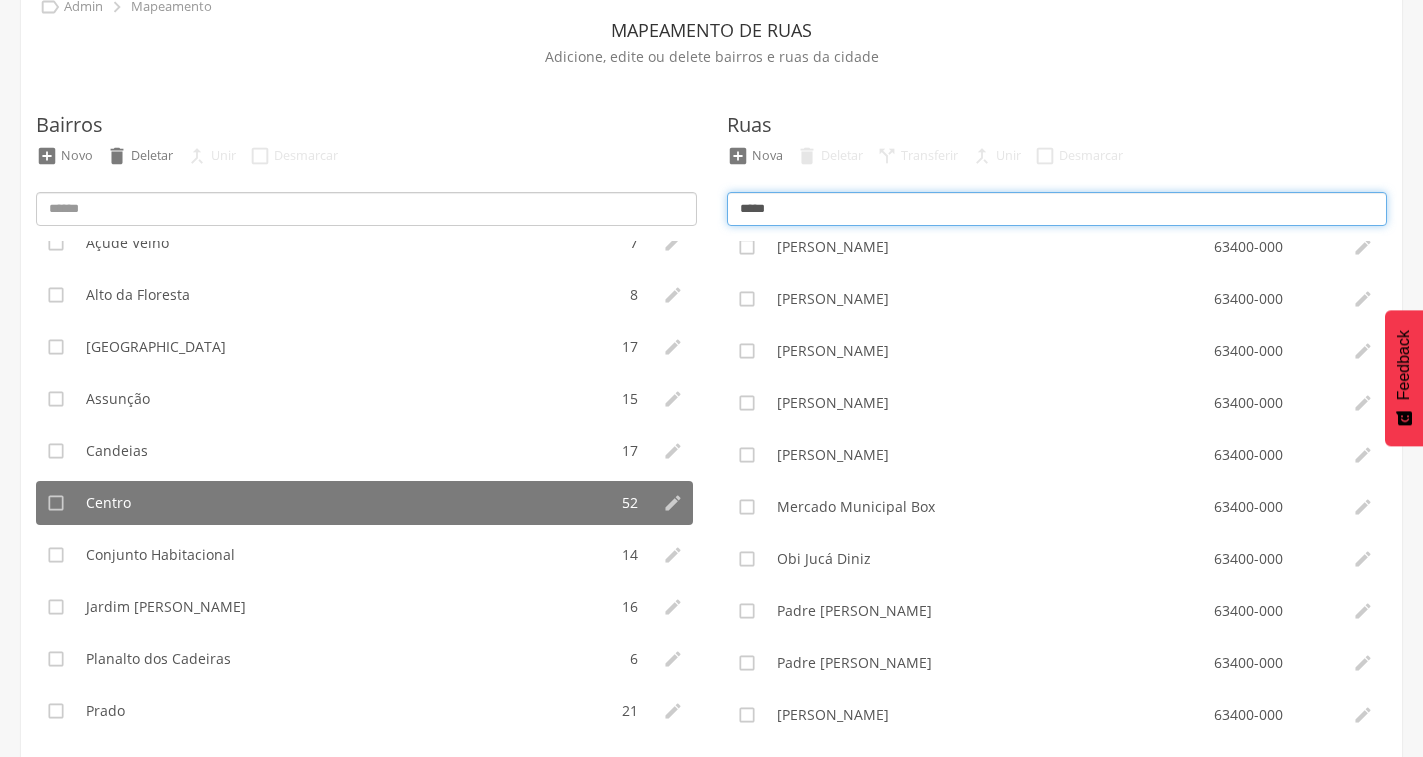 scroll, scrollTop: 0, scrollLeft: 0, axis: both 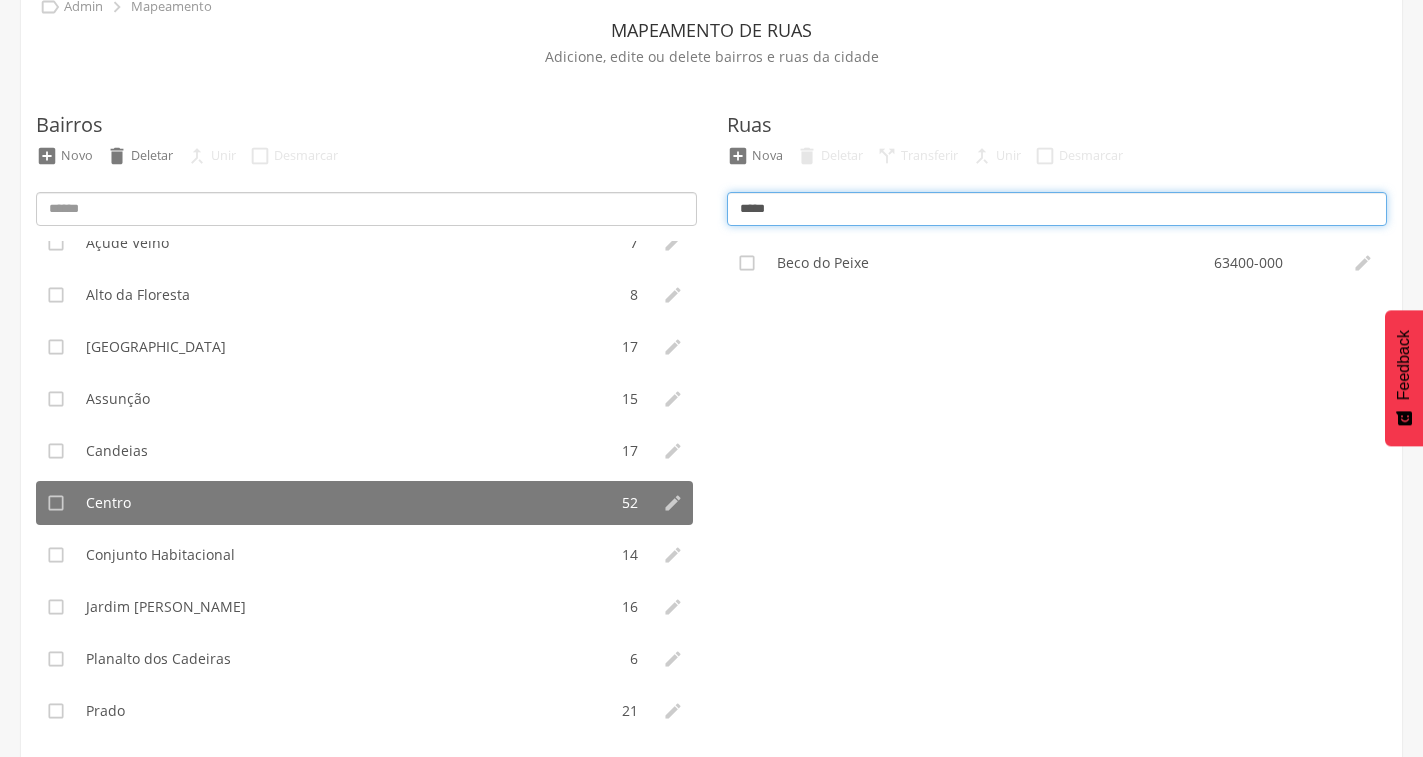 click on "*****" at bounding box center (1057, 209) 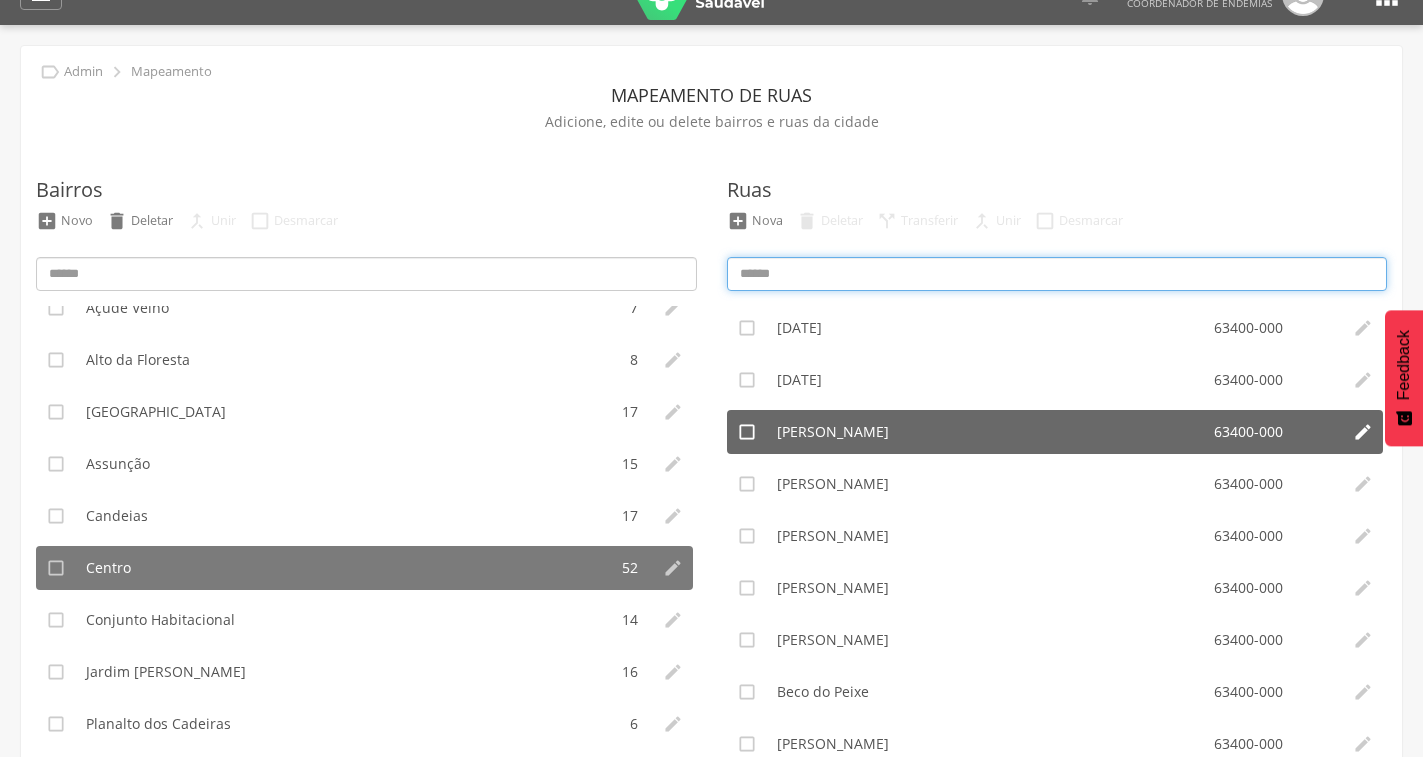 scroll, scrollTop: 0, scrollLeft: 0, axis: both 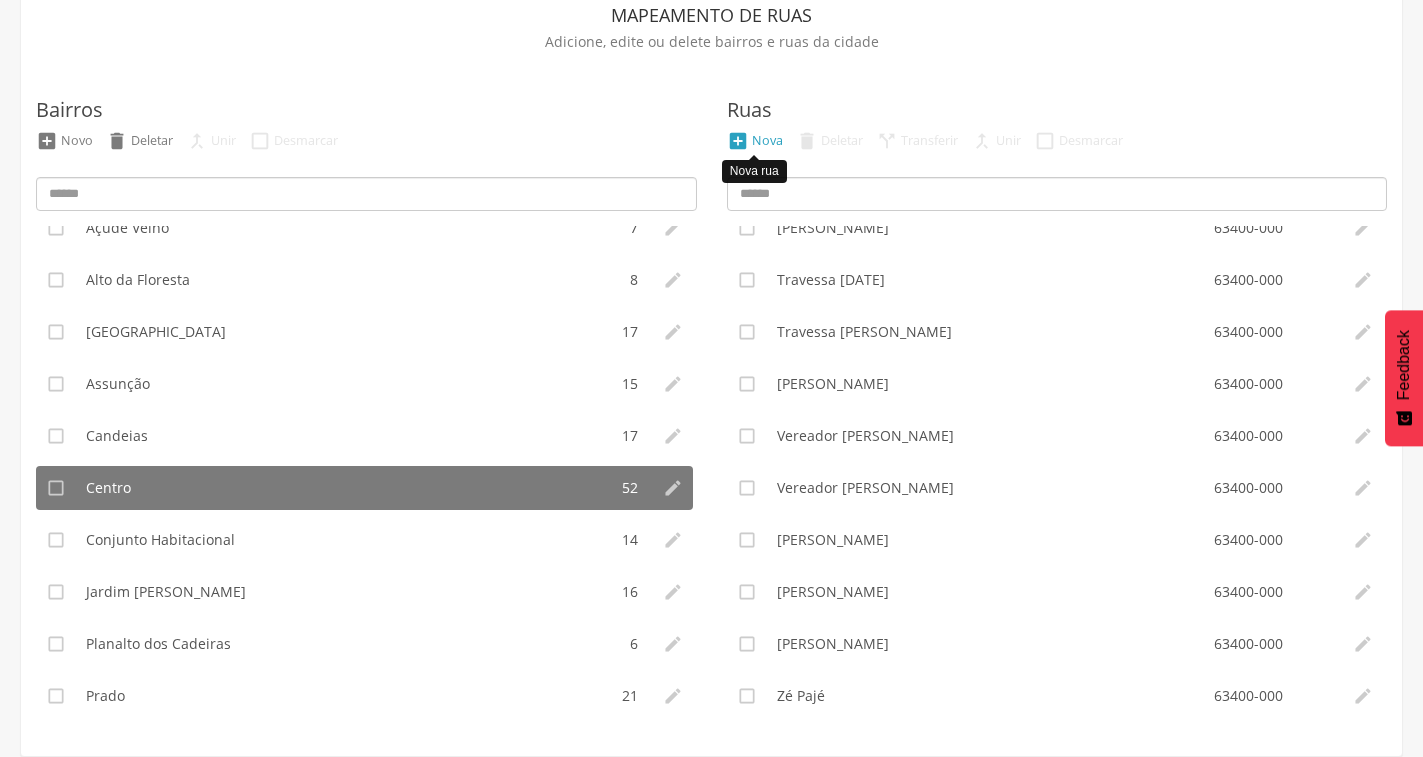 click on "" at bounding box center (738, 141) 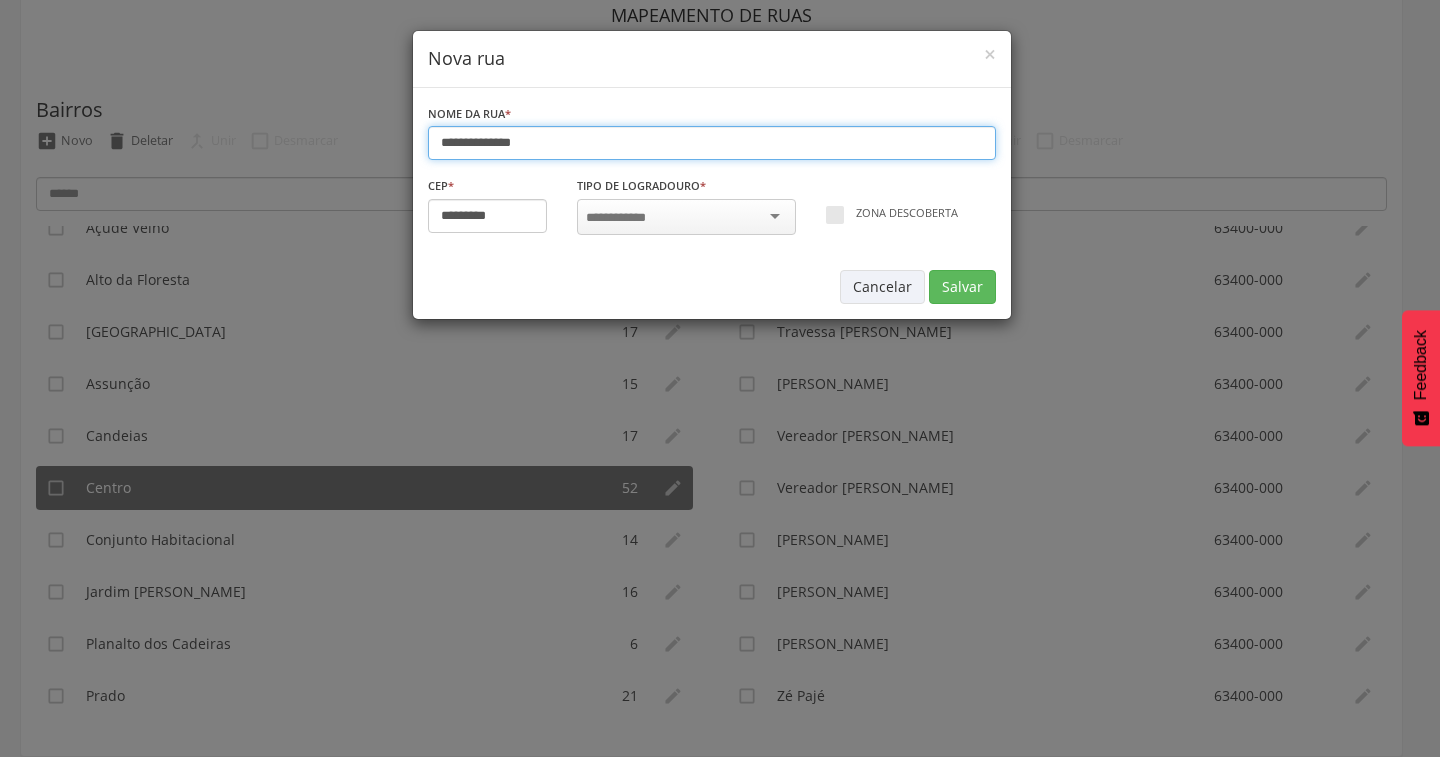 click on "**********" at bounding box center [712, 143] 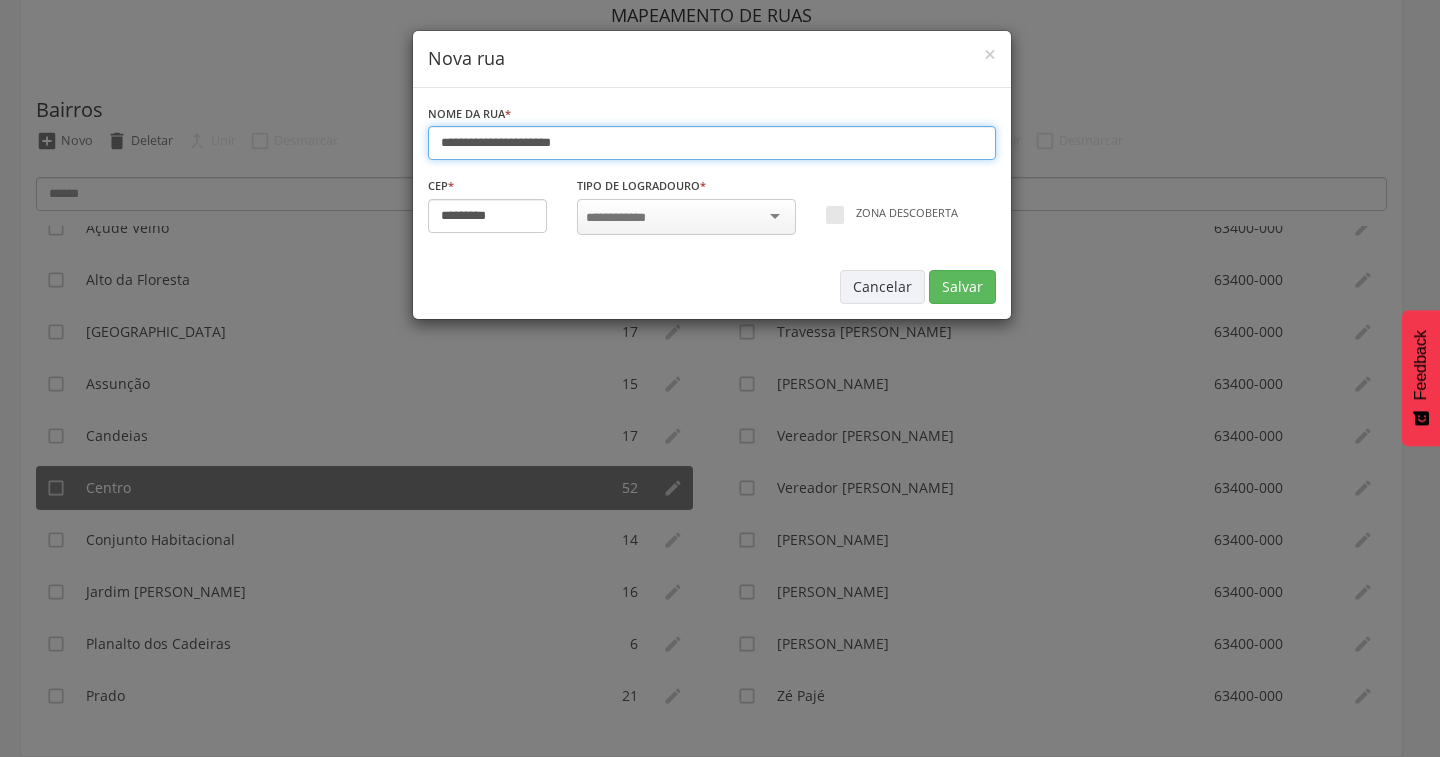 type on "**********" 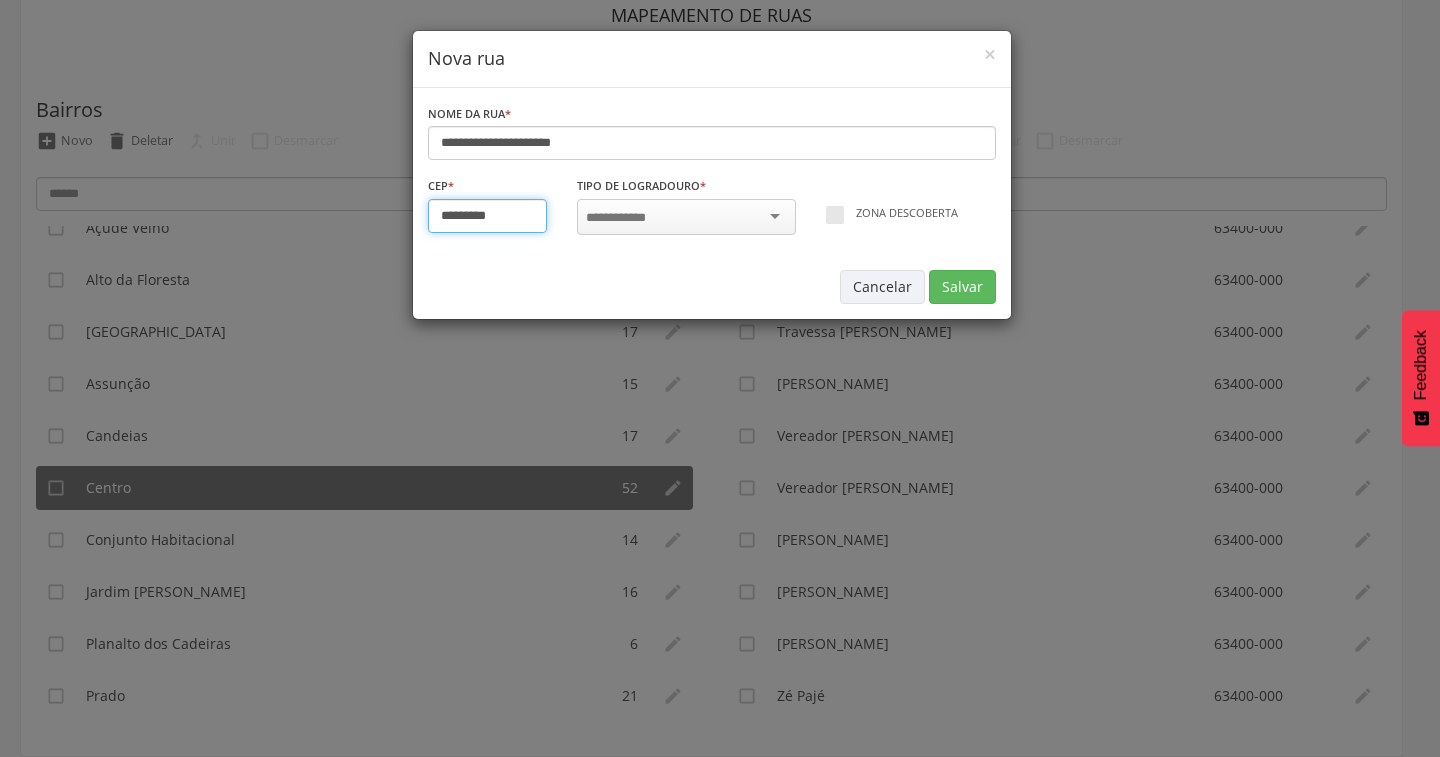 click on "*********" at bounding box center [488, 216] 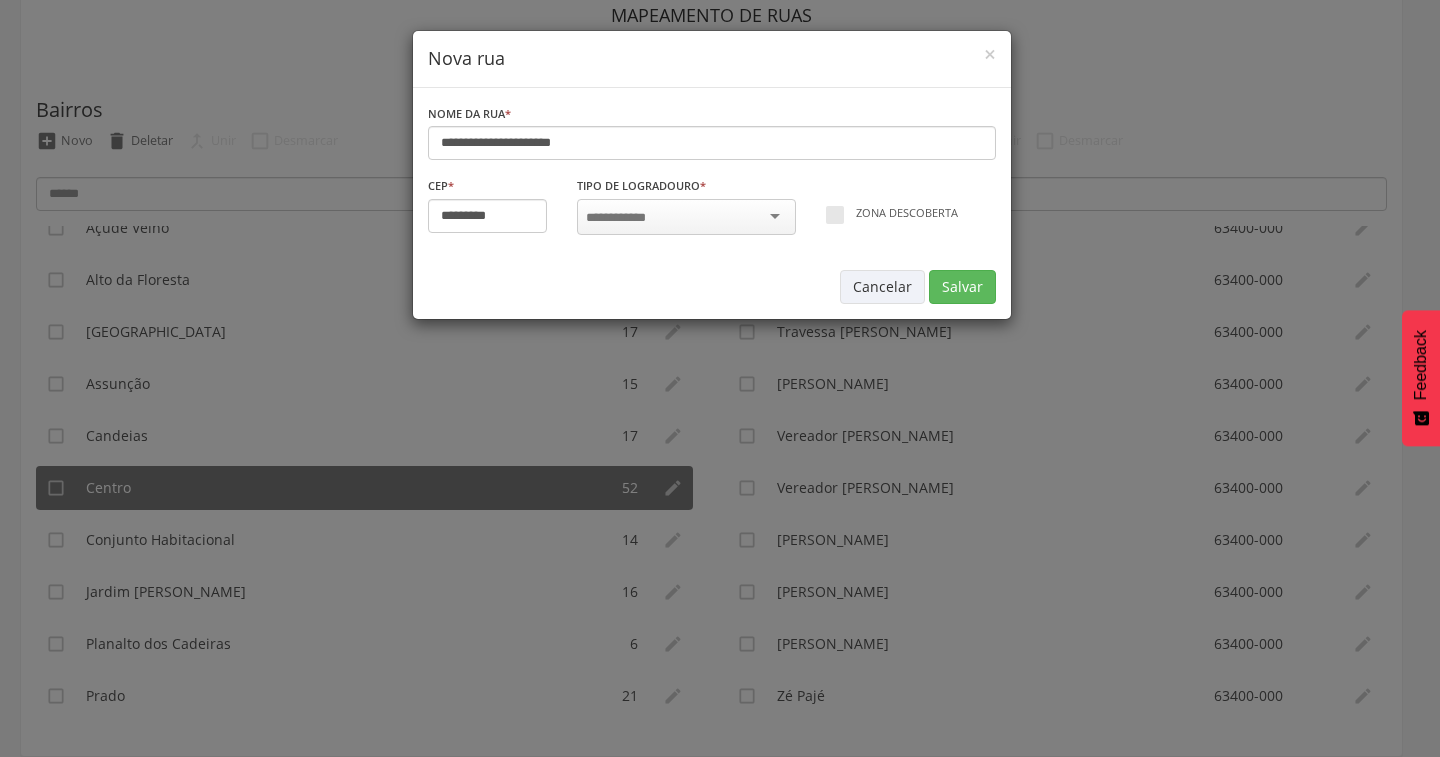 click at bounding box center (622, 218) 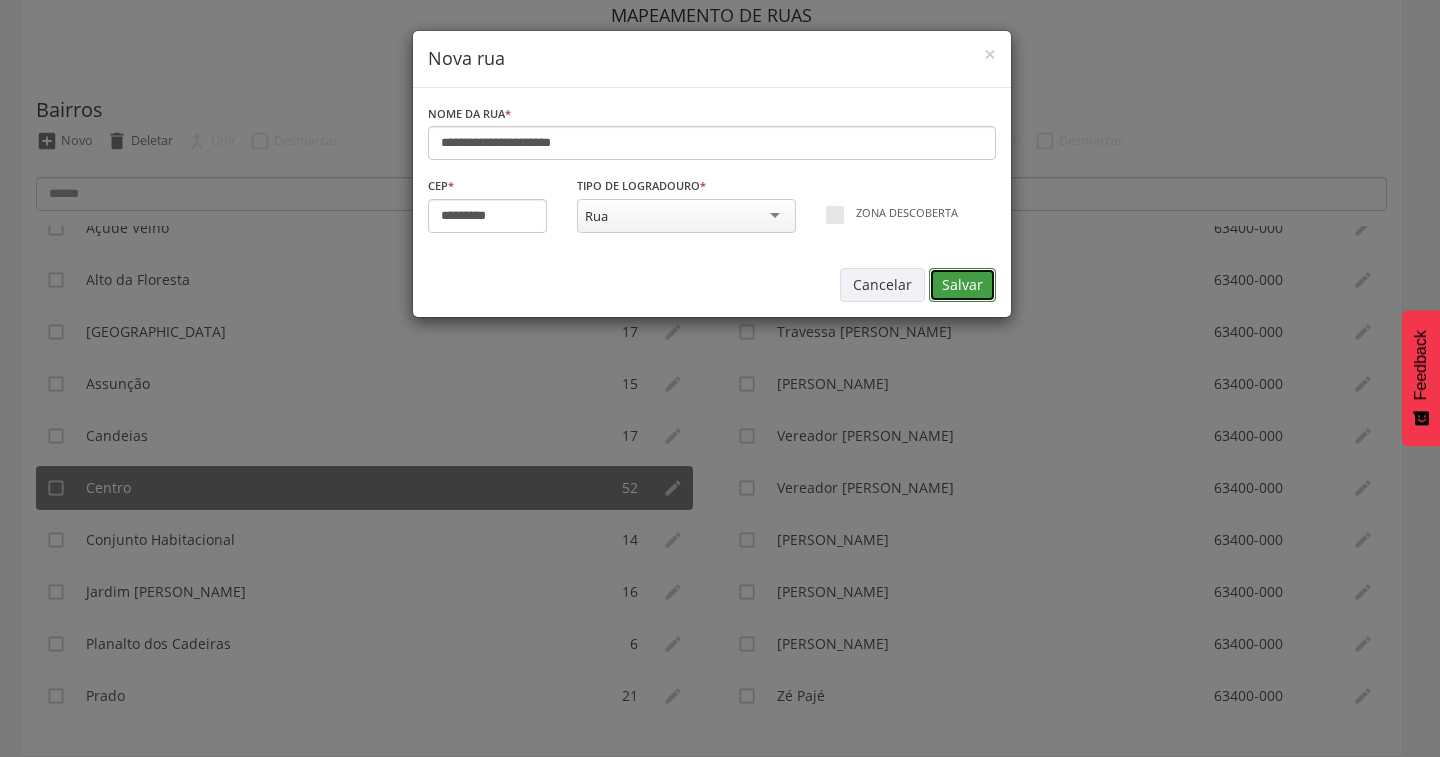 click on "Salvar" at bounding box center [962, 285] 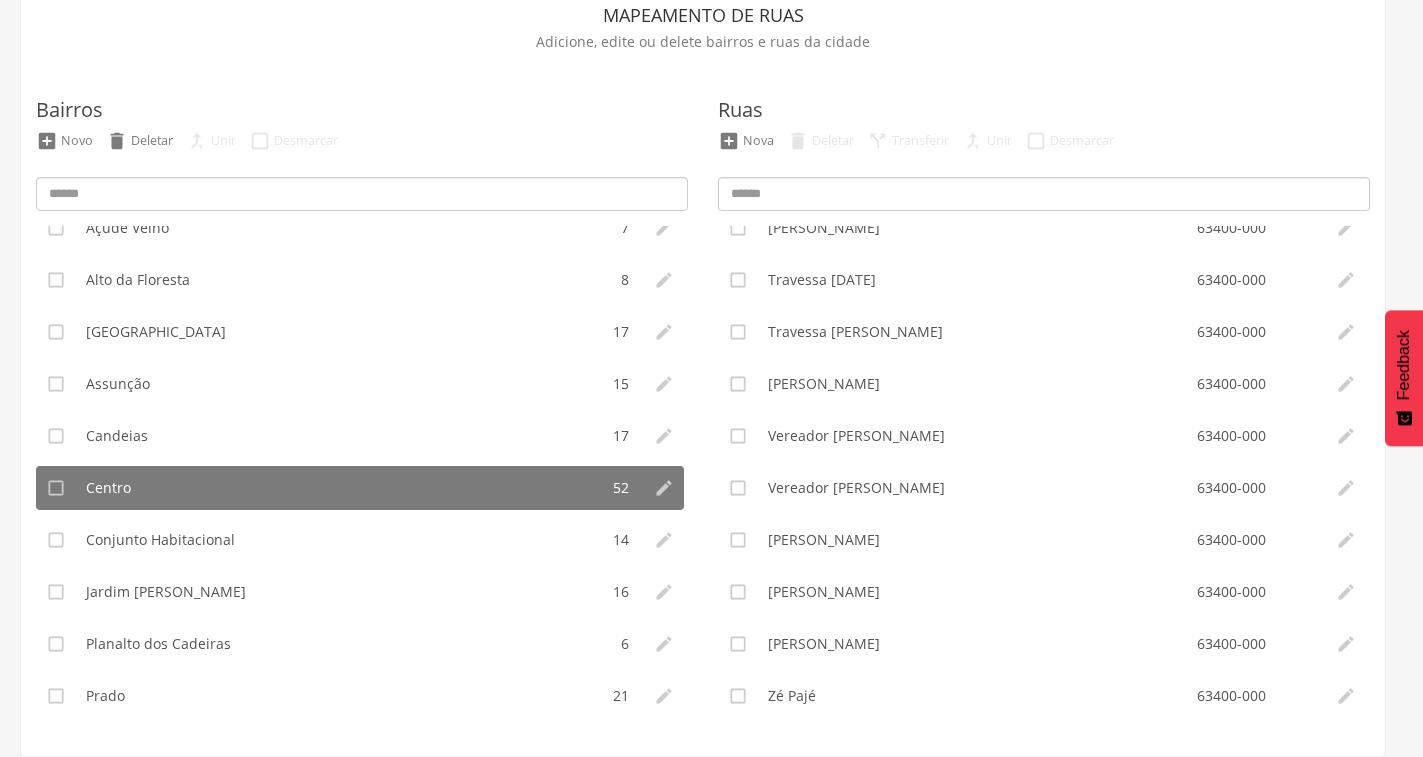 type on "*********" 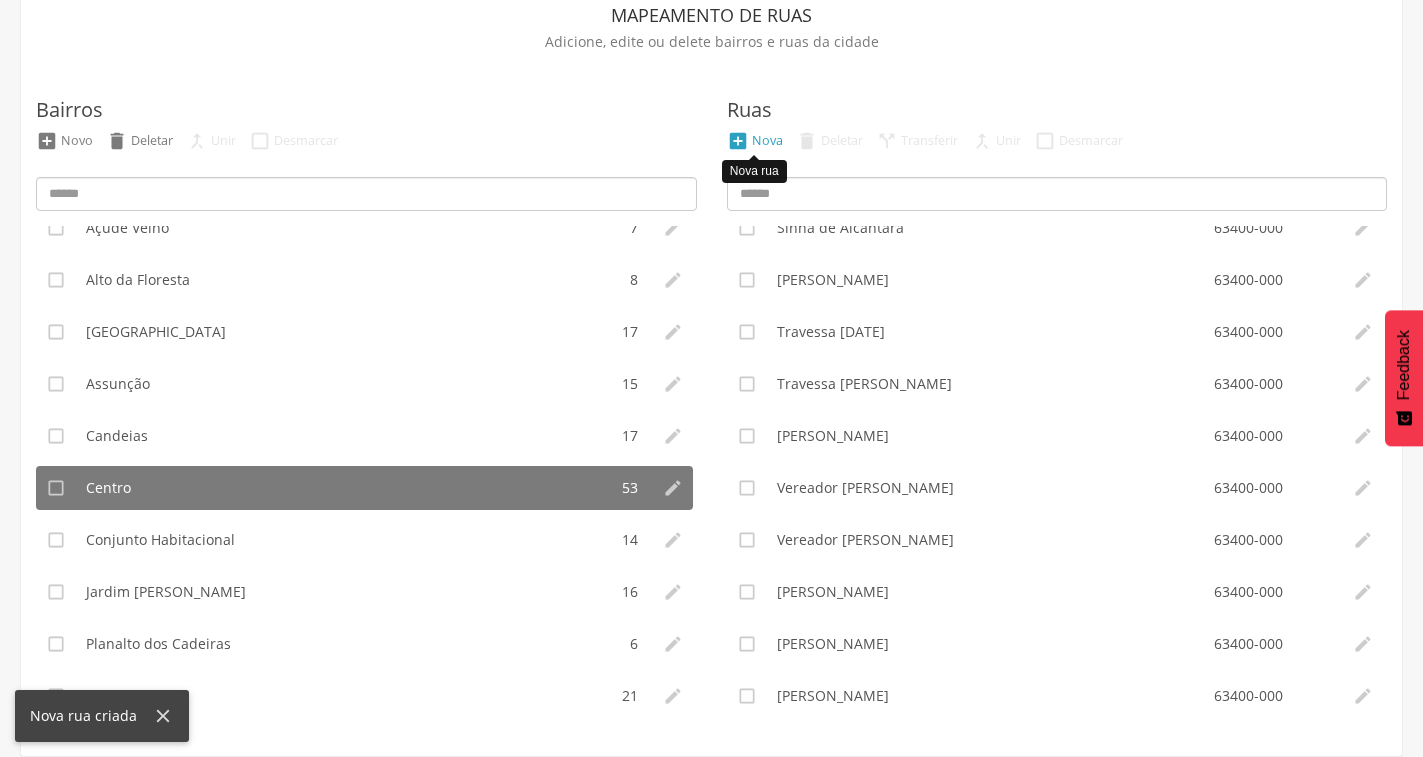 click on "" at bounding box center (738, 141) 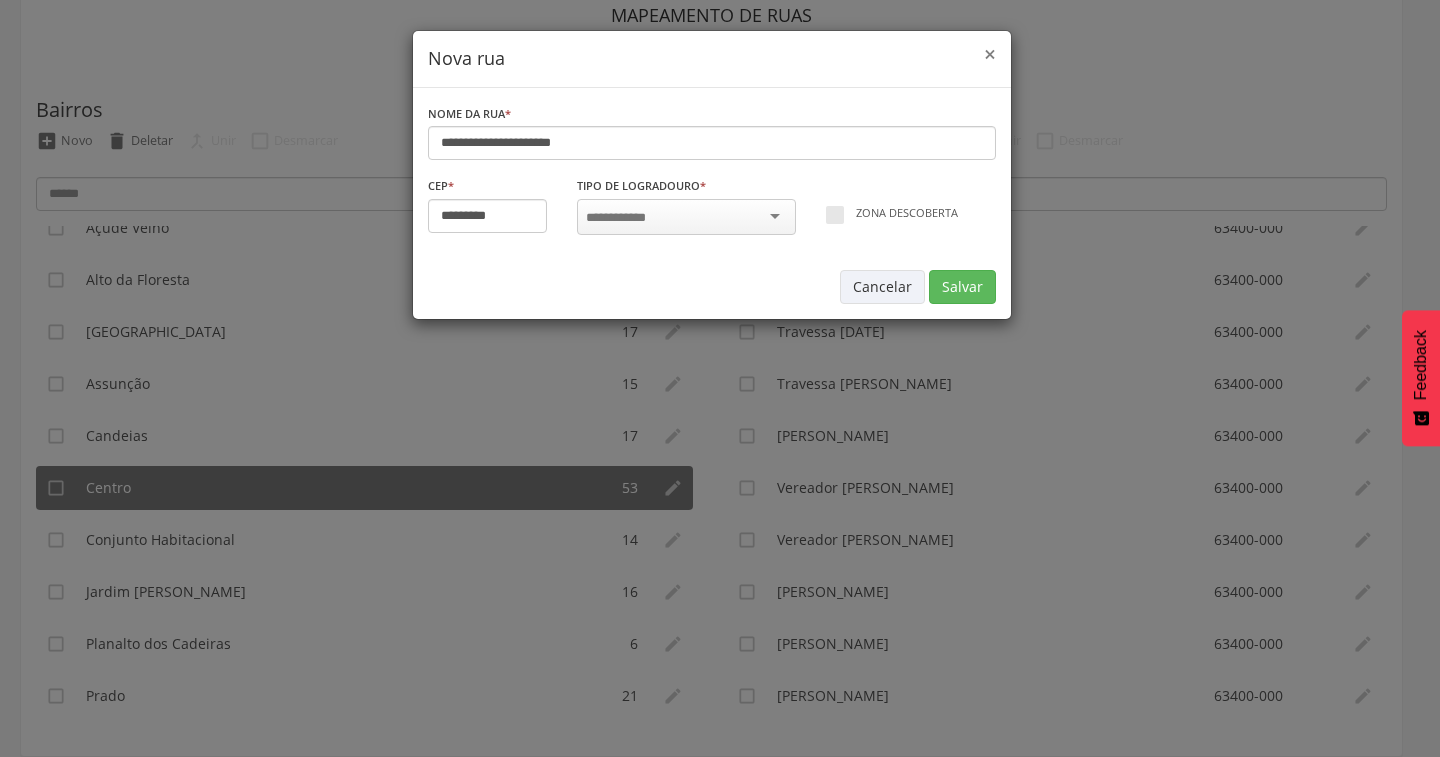 click on "×" at bounding box center [990, 54] 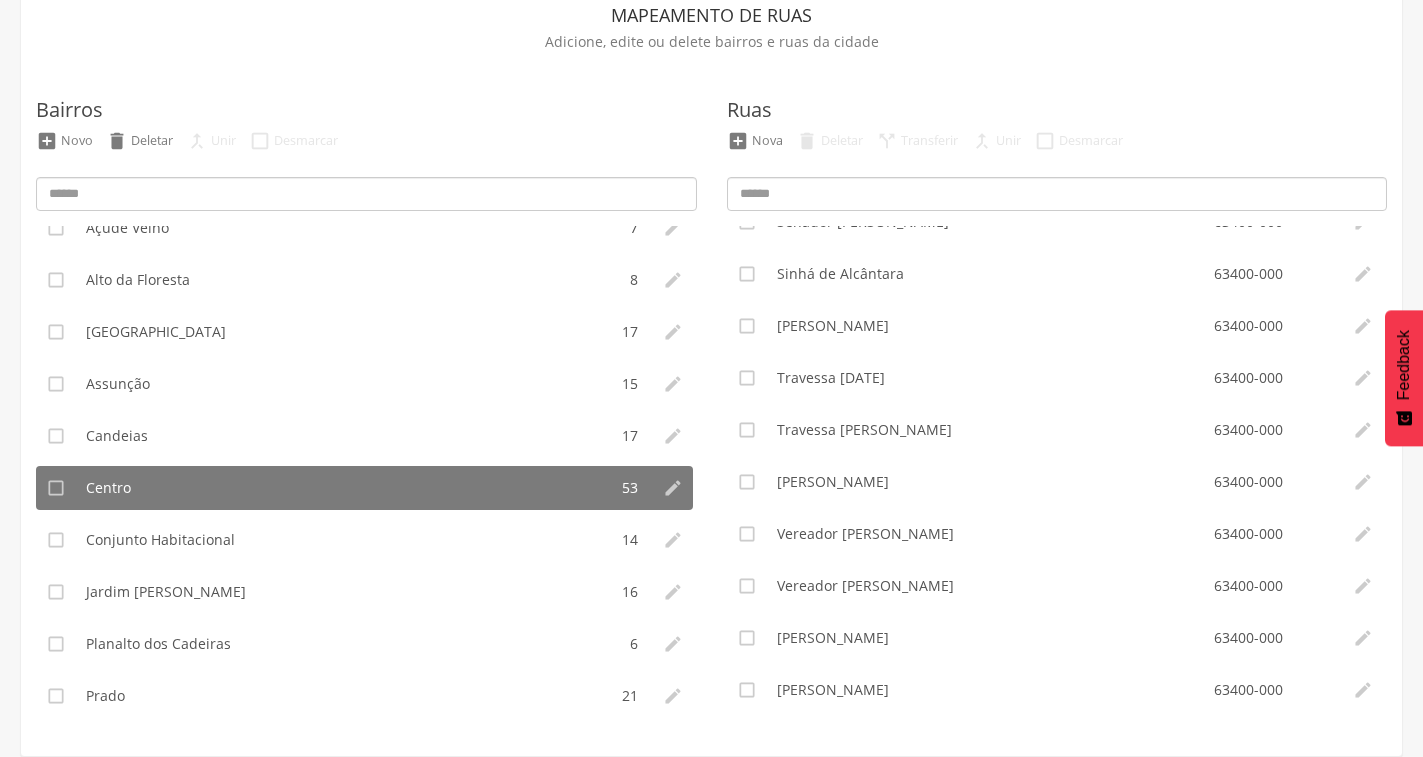 scroll, scrollTop: 2256, scrollLeft: 0, axis: vertical 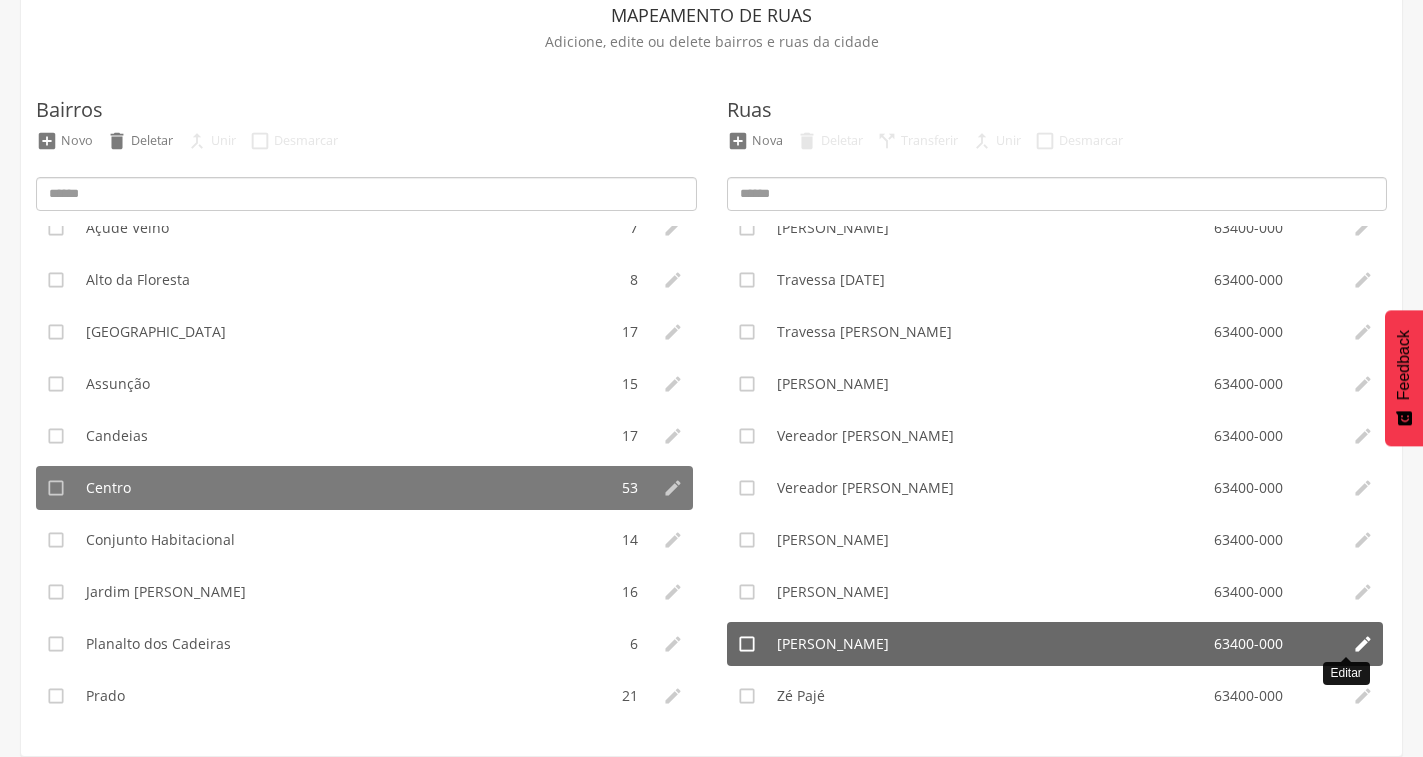 click on "" at bounding box center (1363, 644) 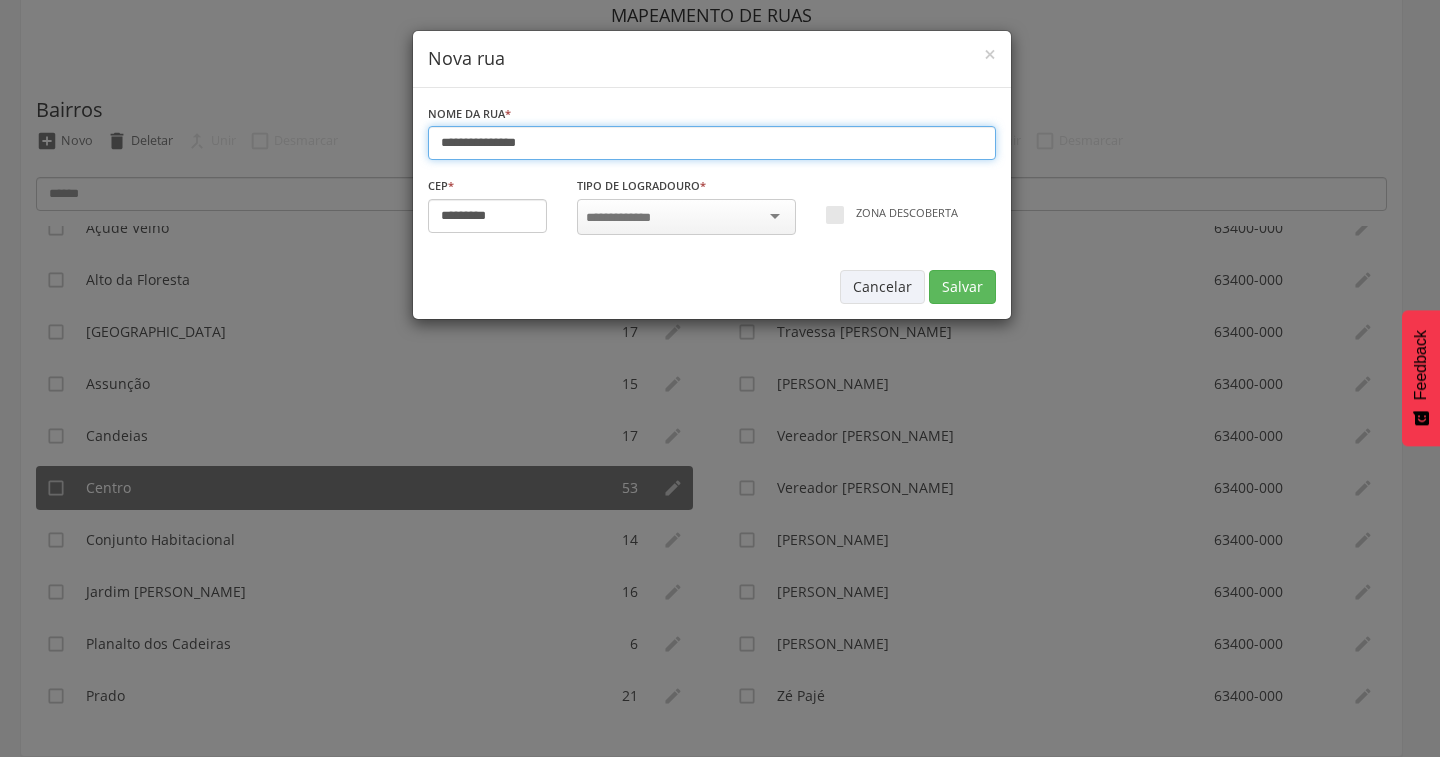 type on "*********" 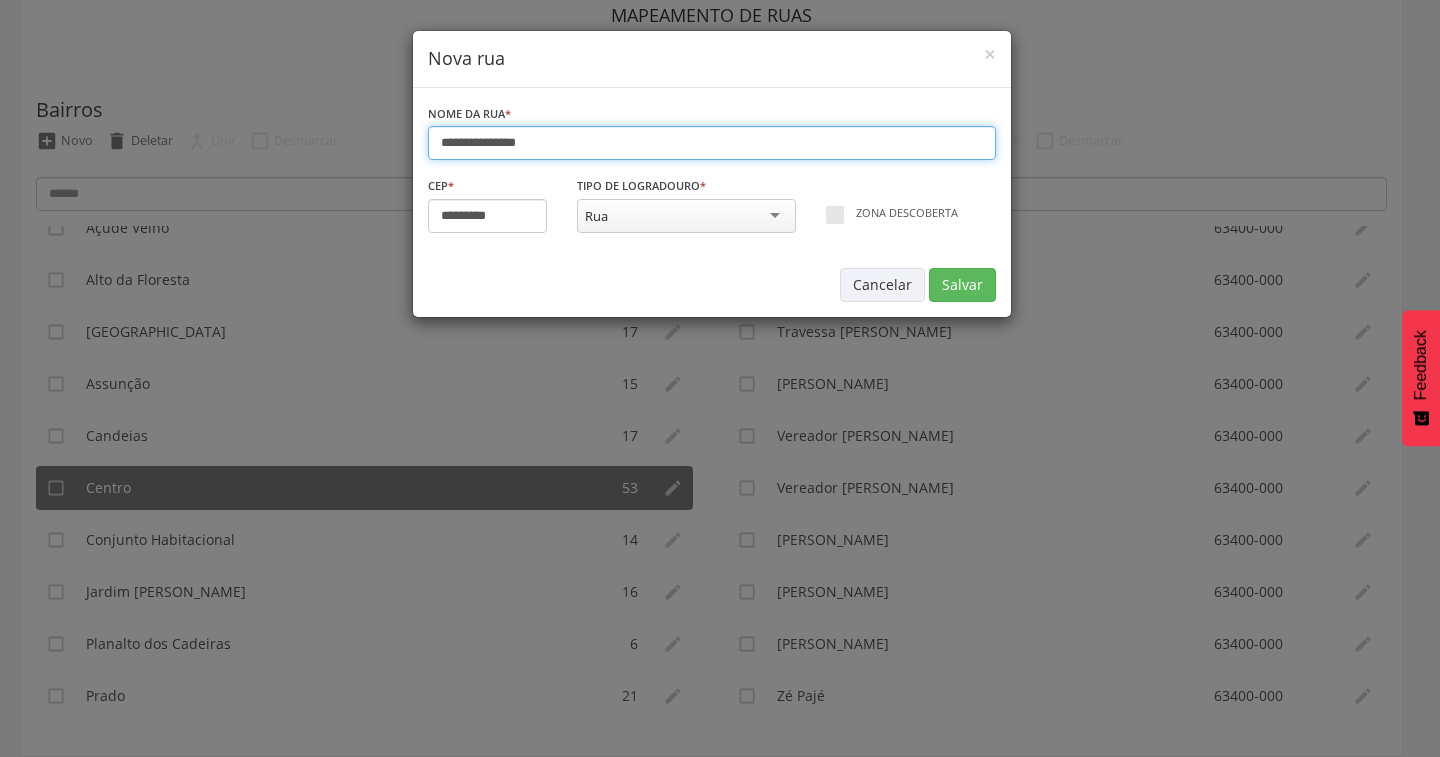click on "**********" at bounding box center (712, 143) 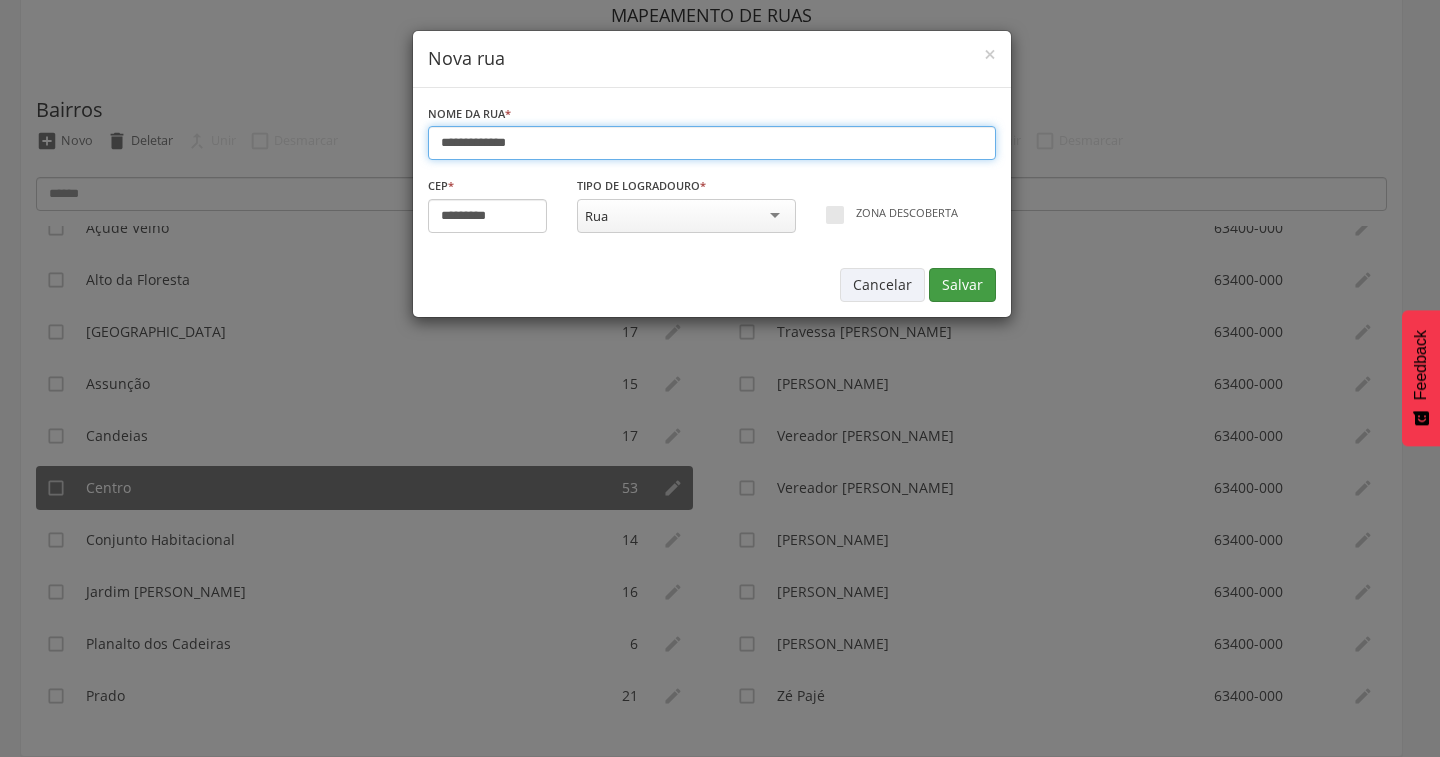type on "**********" 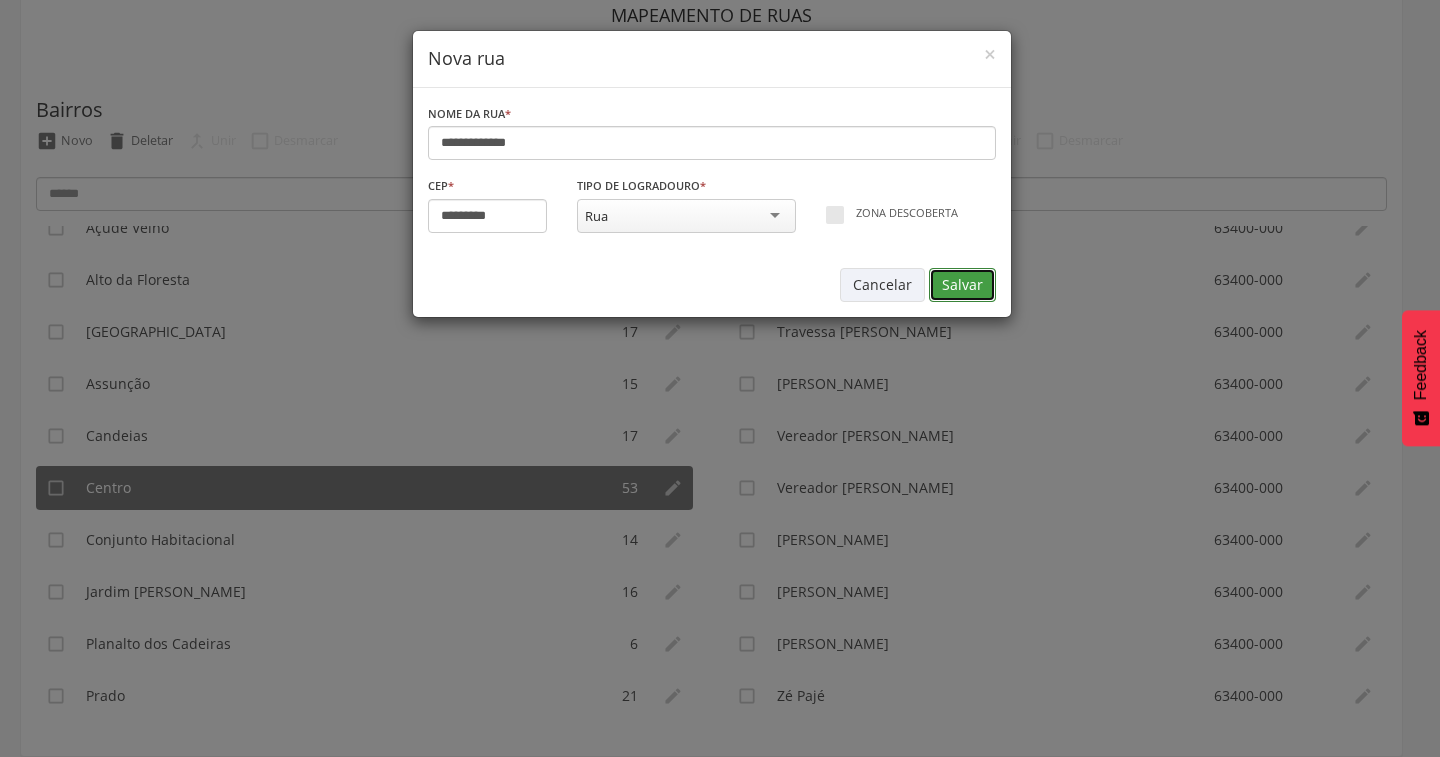 click on "Salvar" at bounding box center (962, 285) 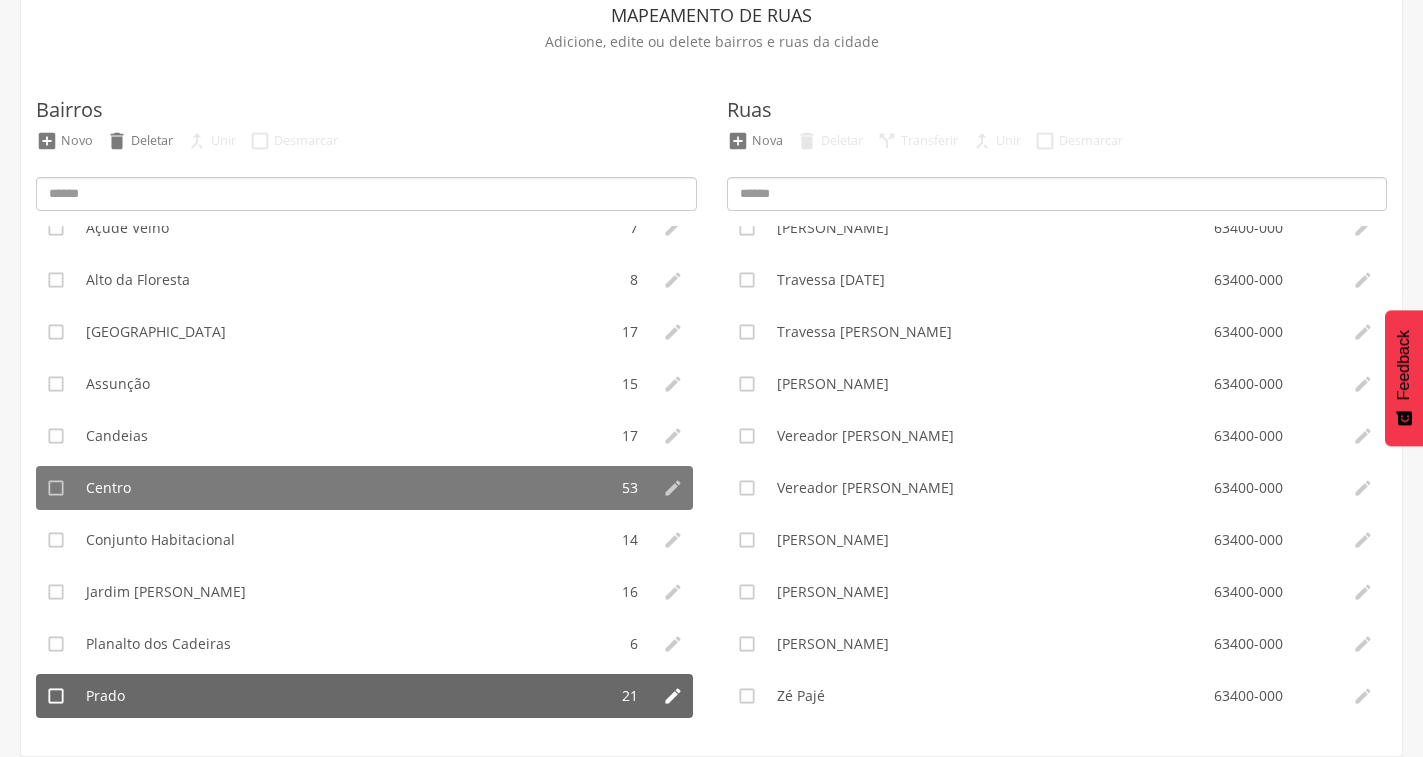 click on "Prado" at bounding box center [341, 696] 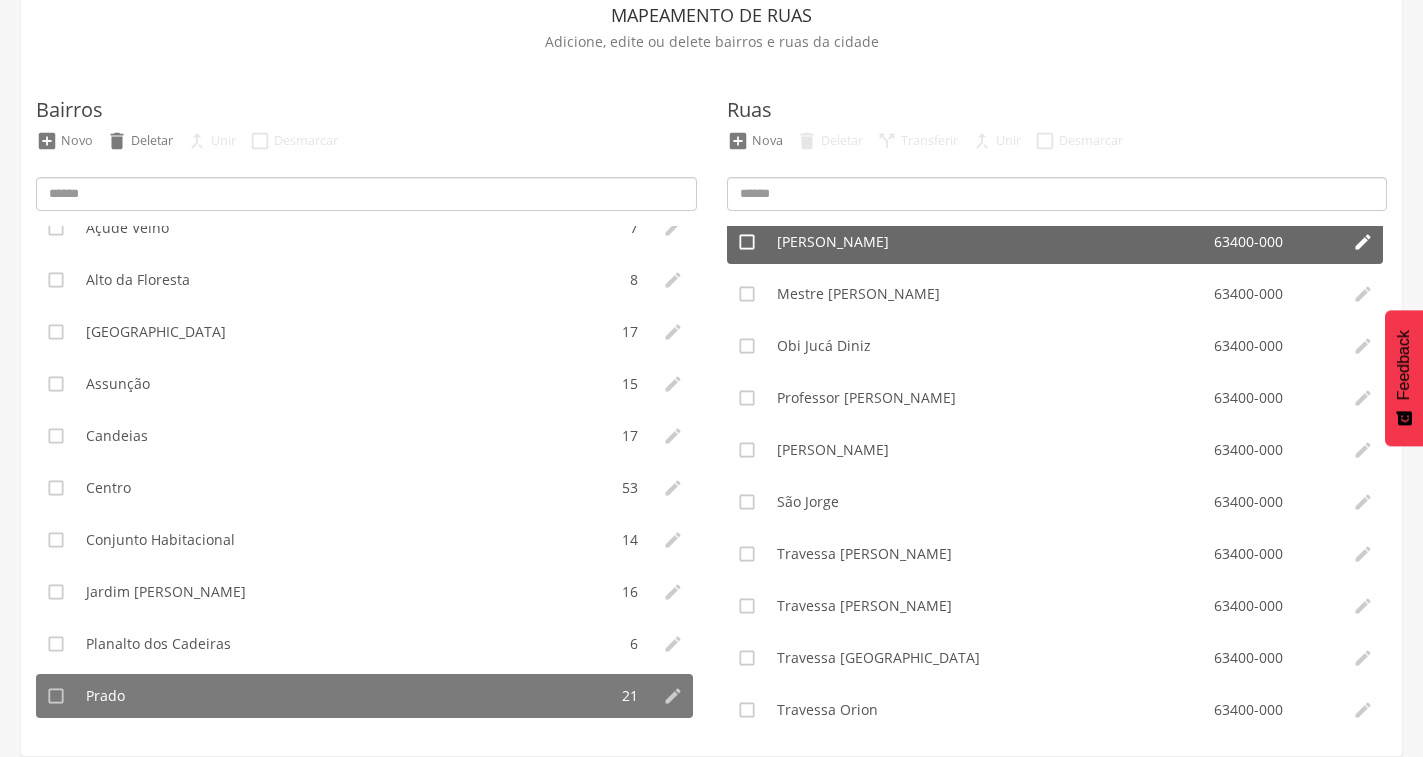 scroll, scrollTop: 0, scrollLeft: 0, axis: both 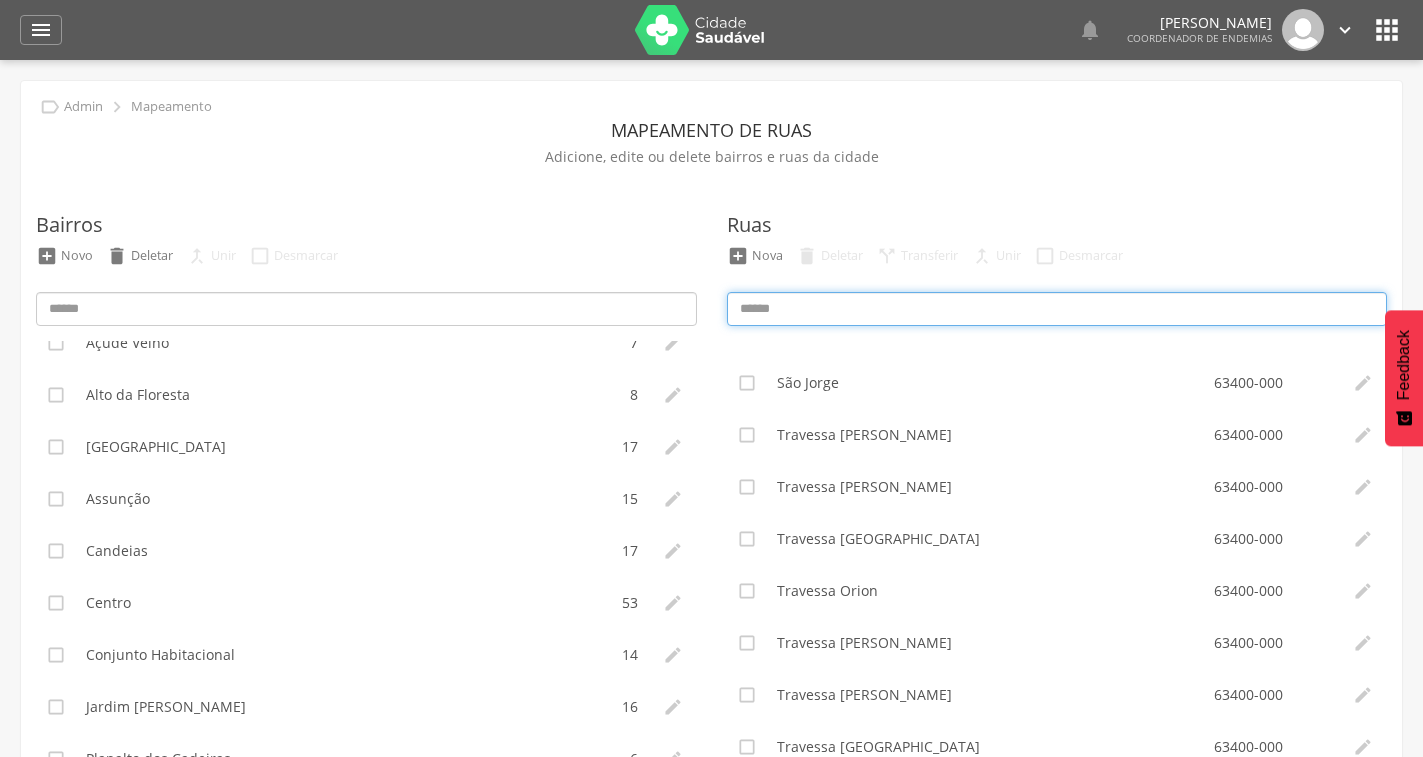 click at bounding box center [1057, 309] 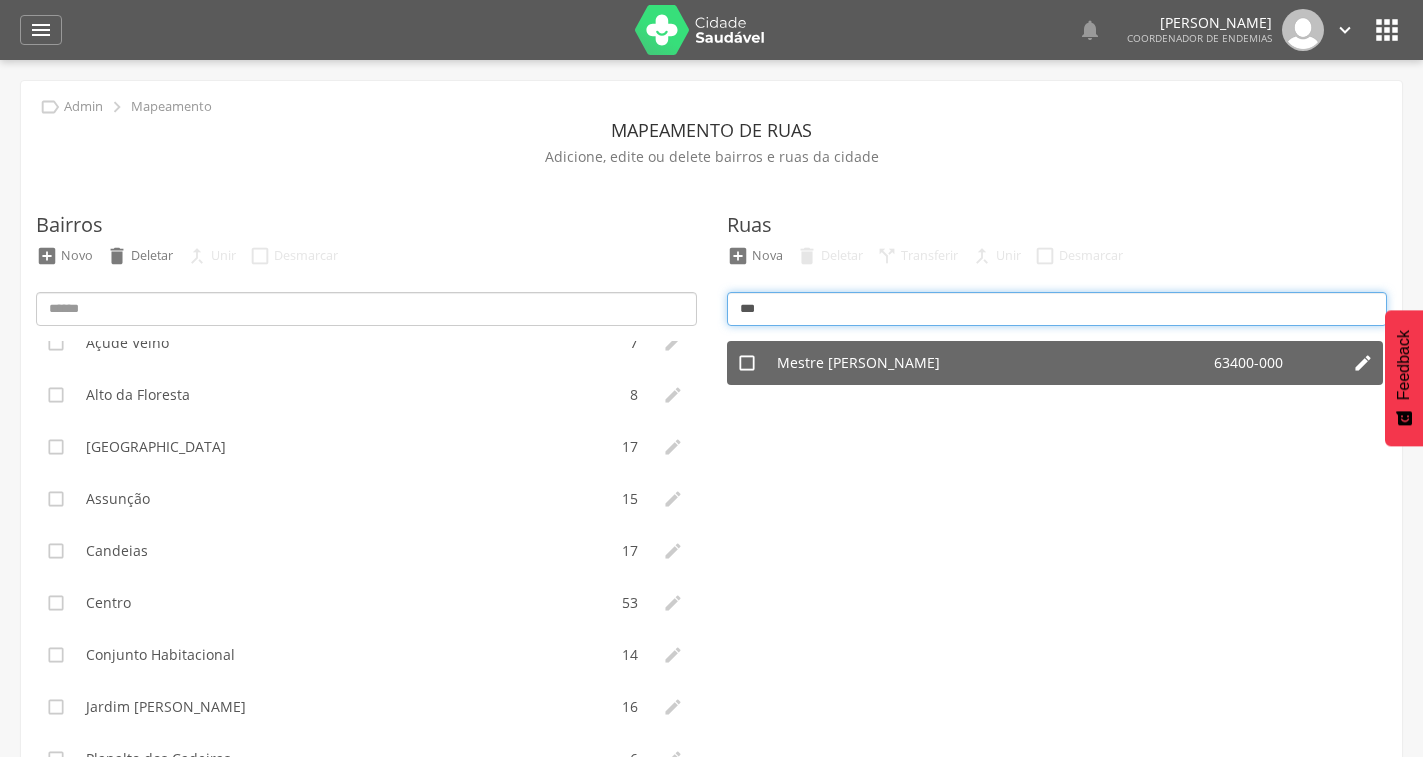 scroll, scrollTop: 0, scrollLeft: 0, axis: both 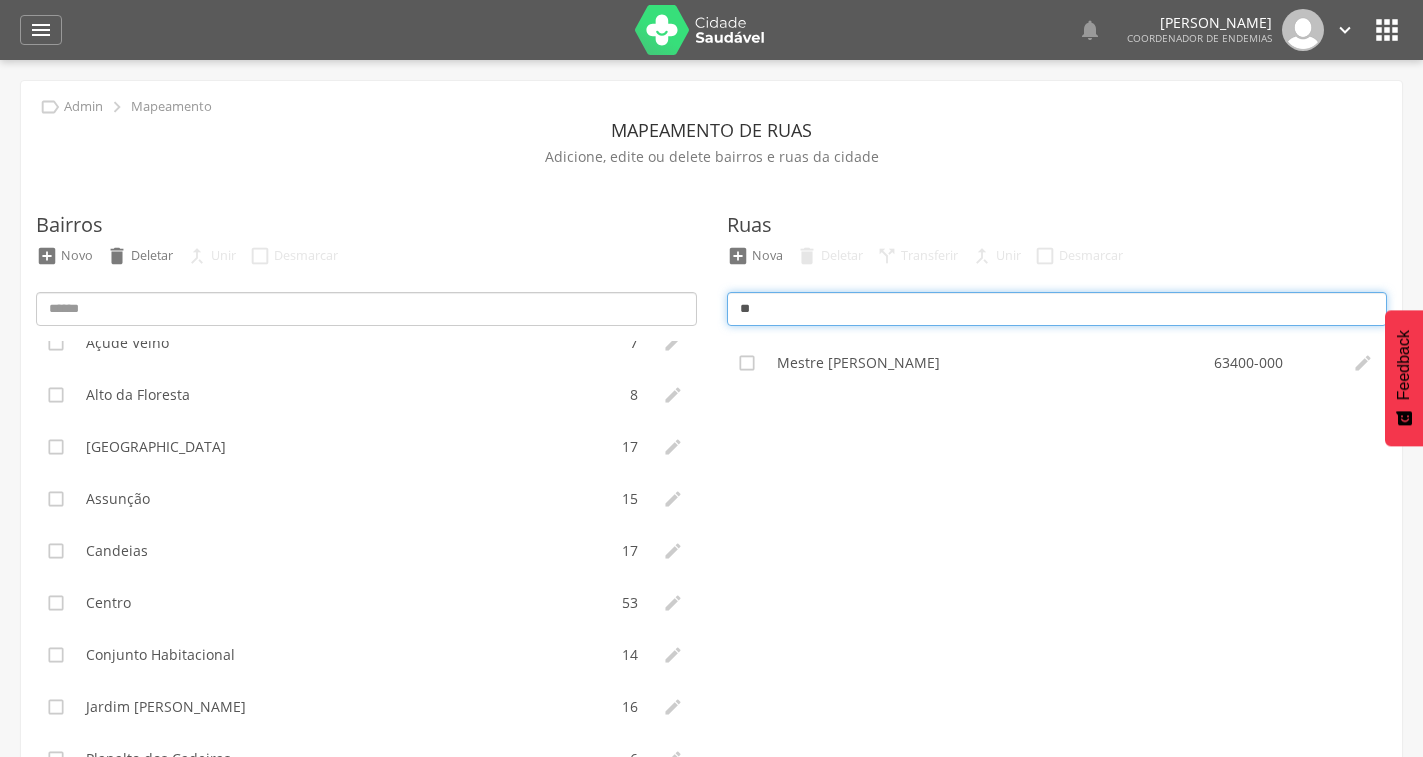 type on "*" 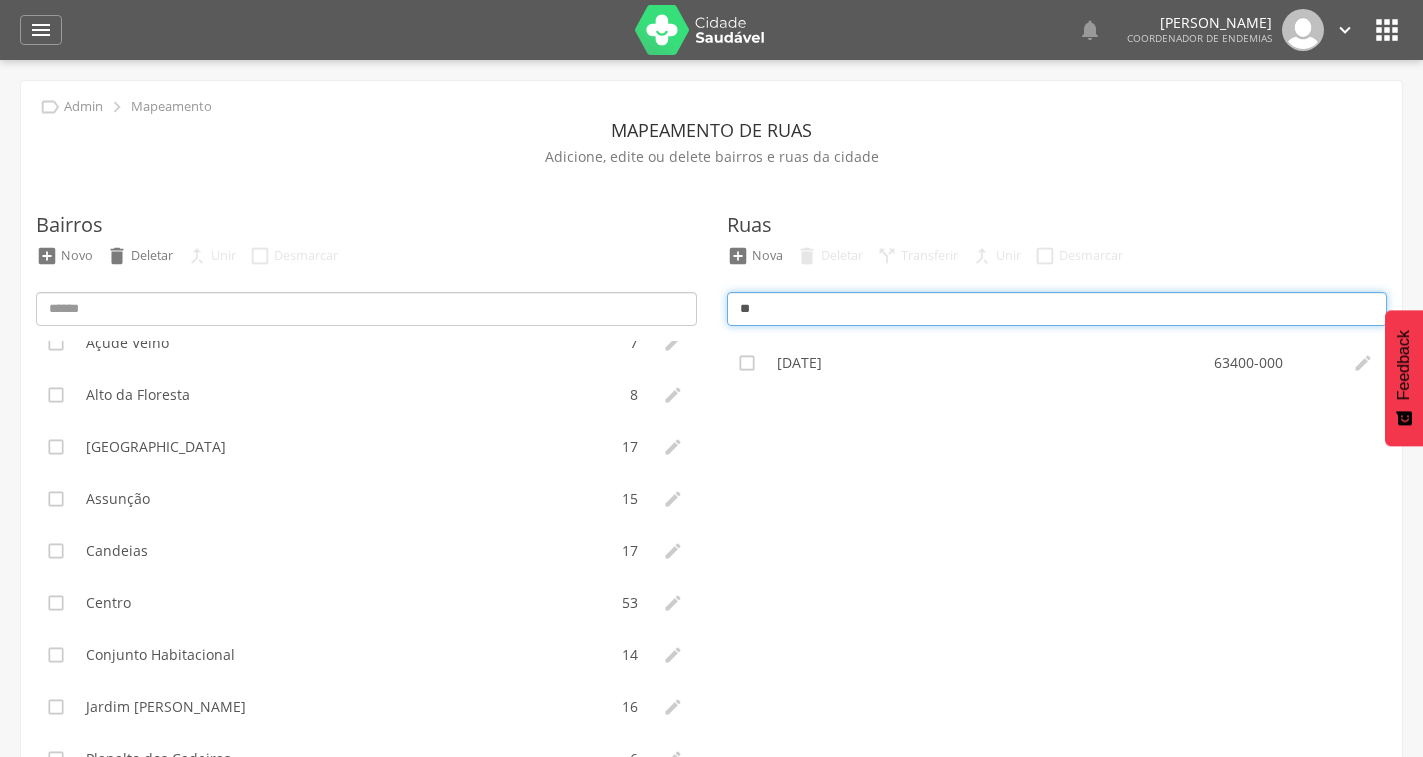 type on "*" 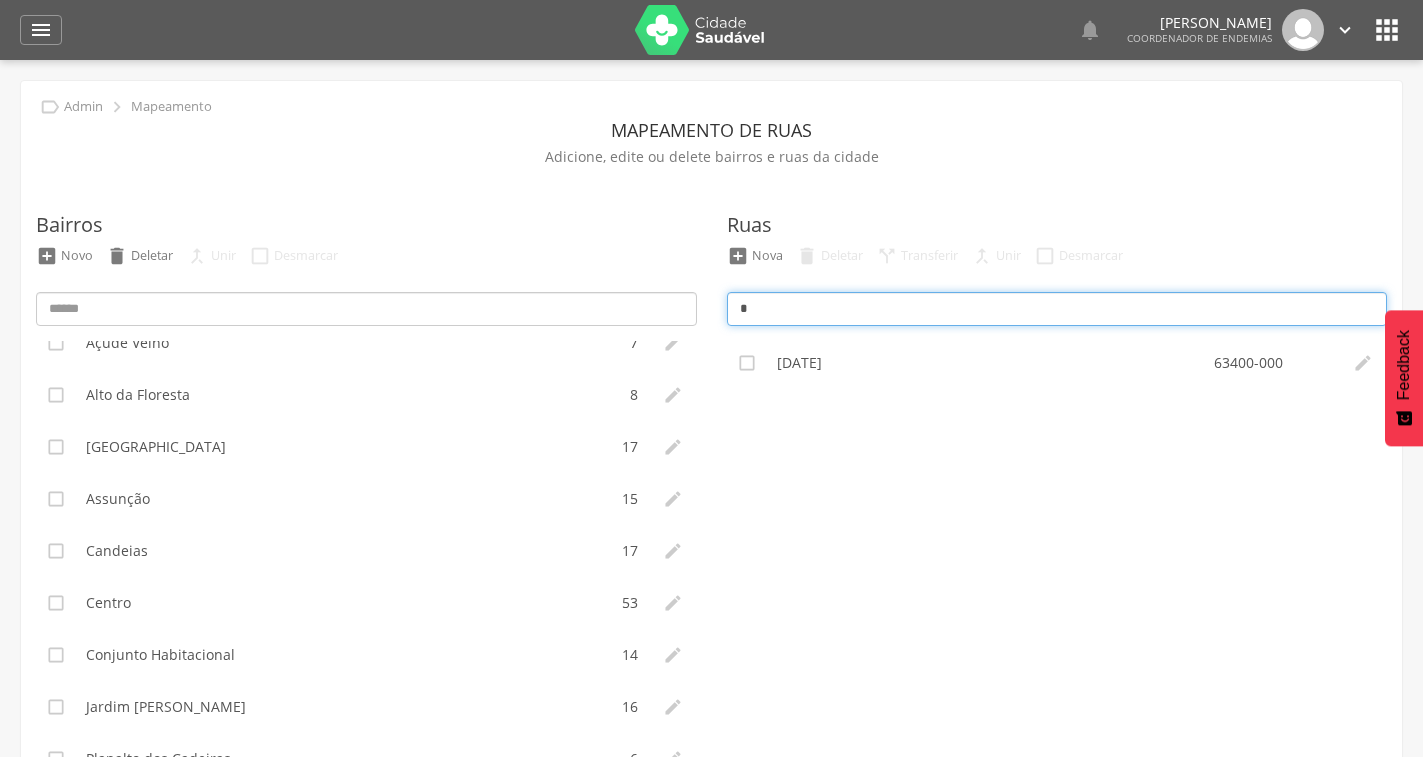 type 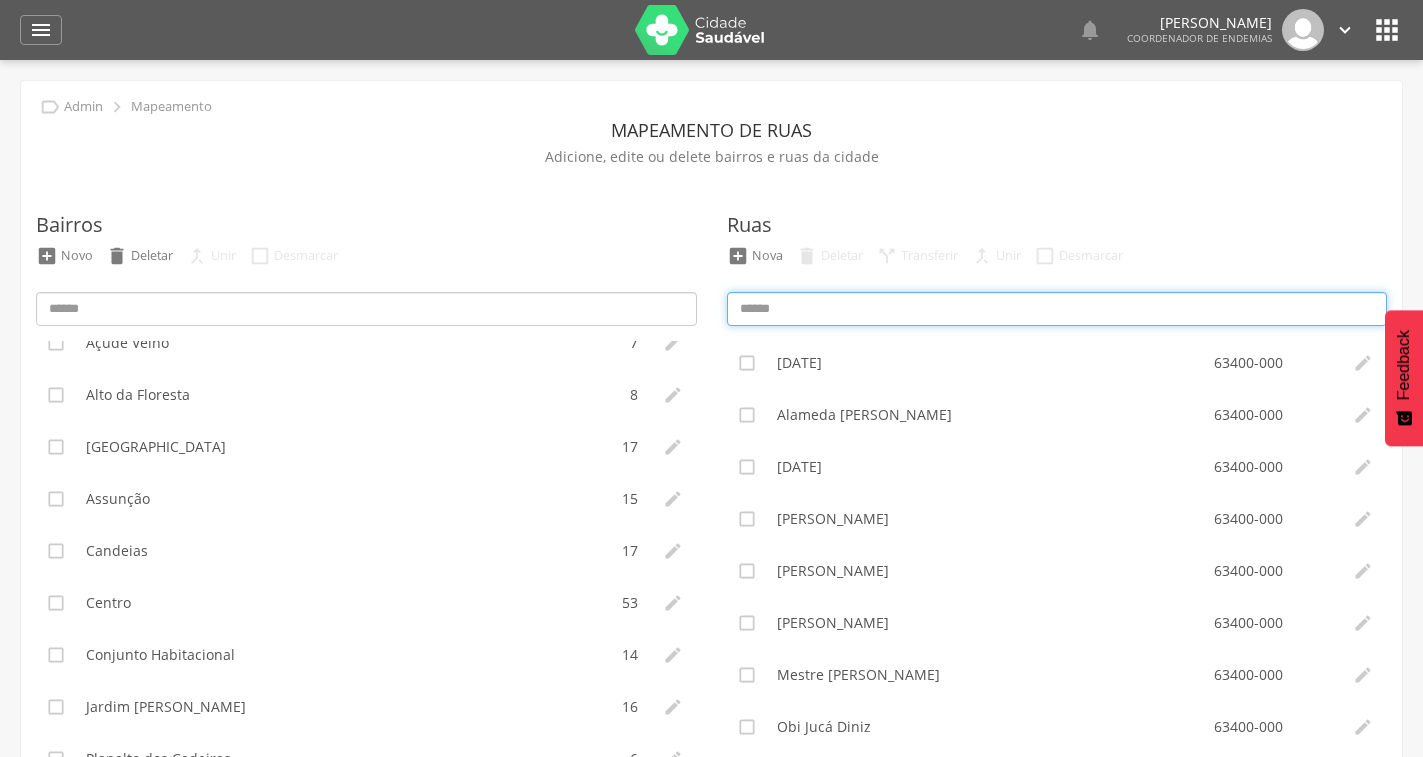 click at bounding box center [1057, 309] 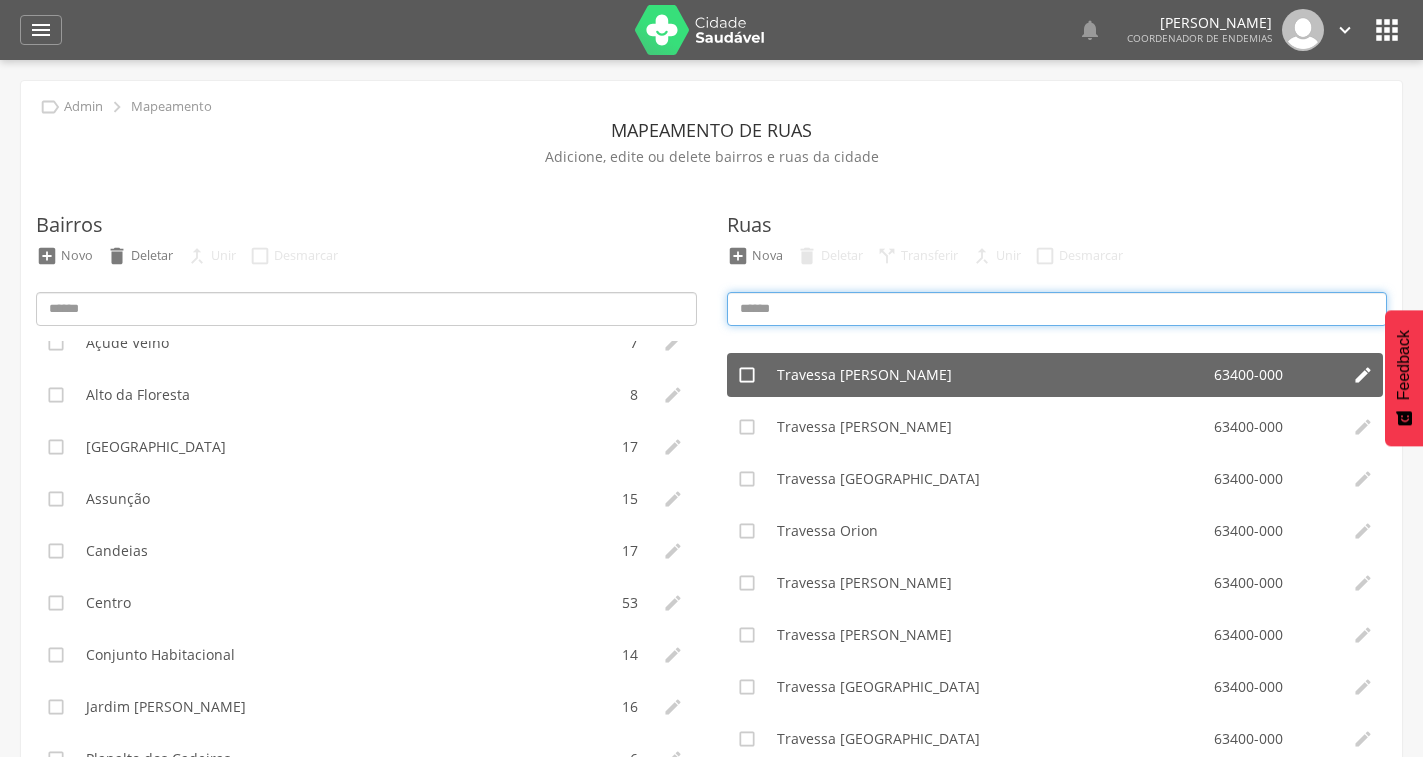 scroll, scrollTop: 592, scrollLeft: 0, axis: vertical 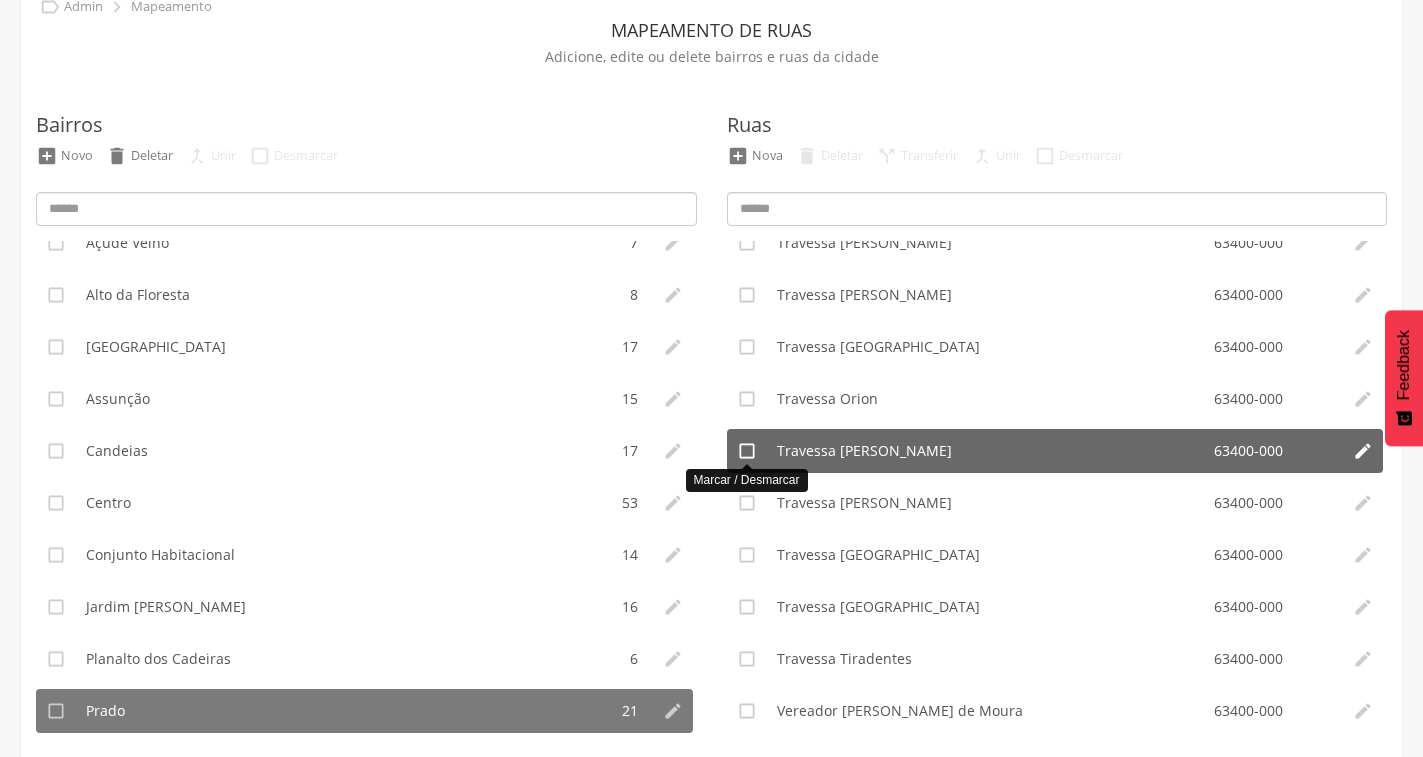 click on "" at bounding box center [747, 451] 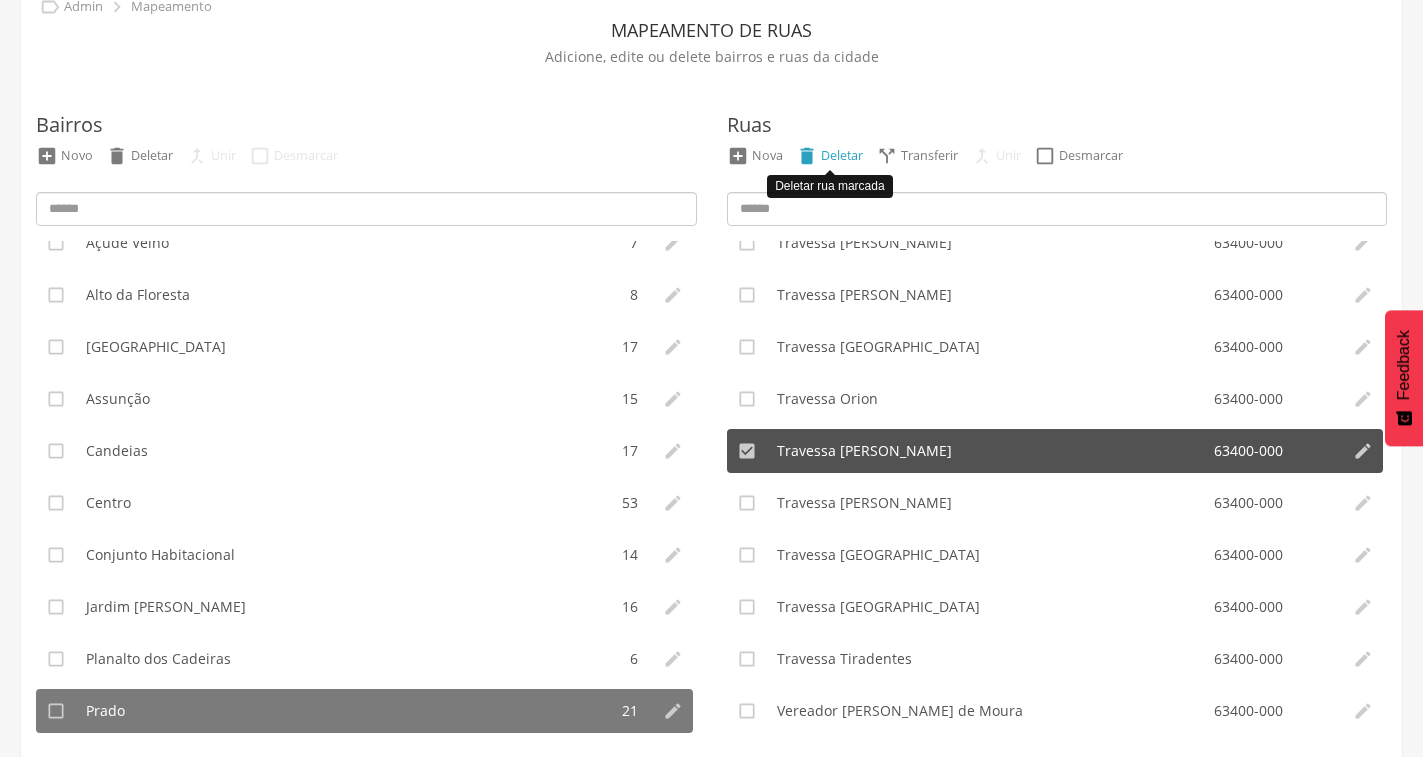 click on "" at bounding box center (807, 156) 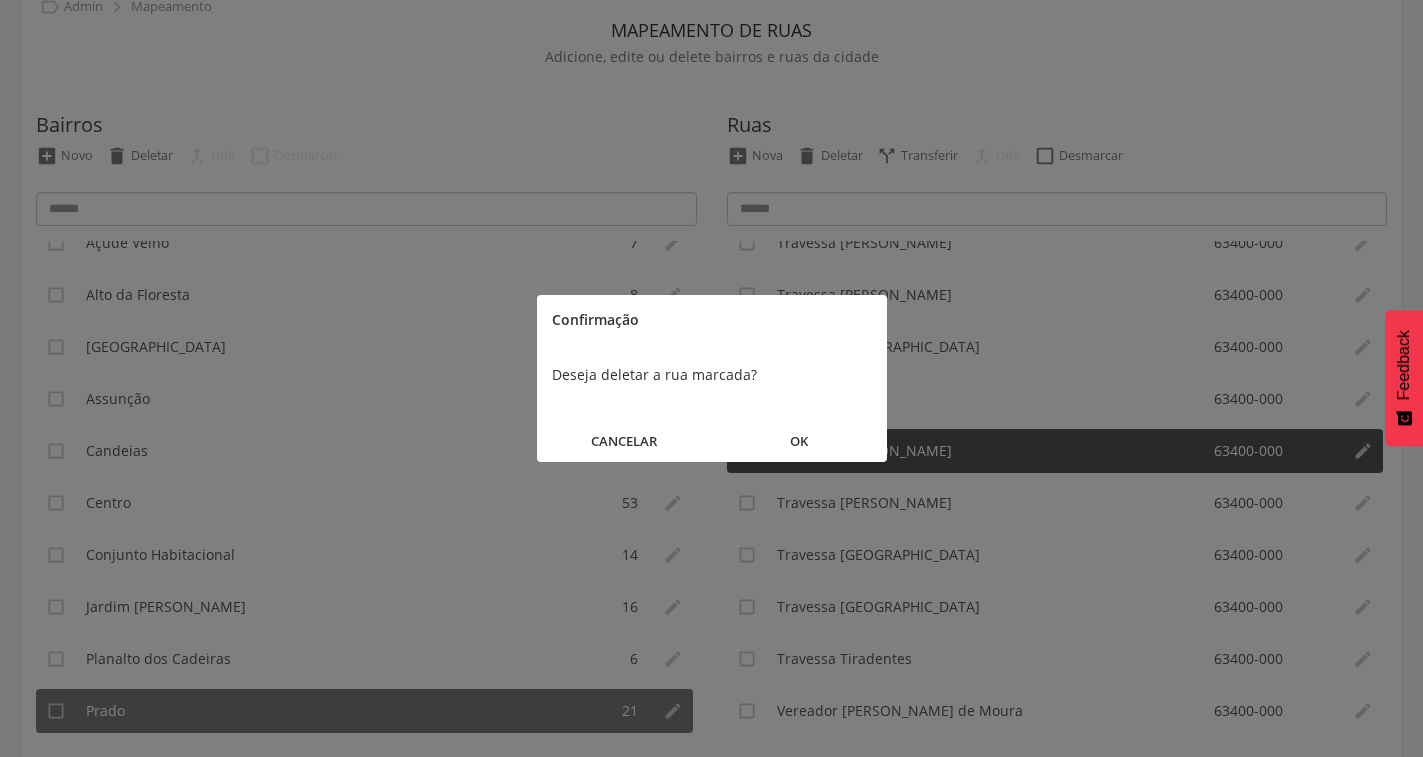 click on "OK" at bounding box center [799, 441] 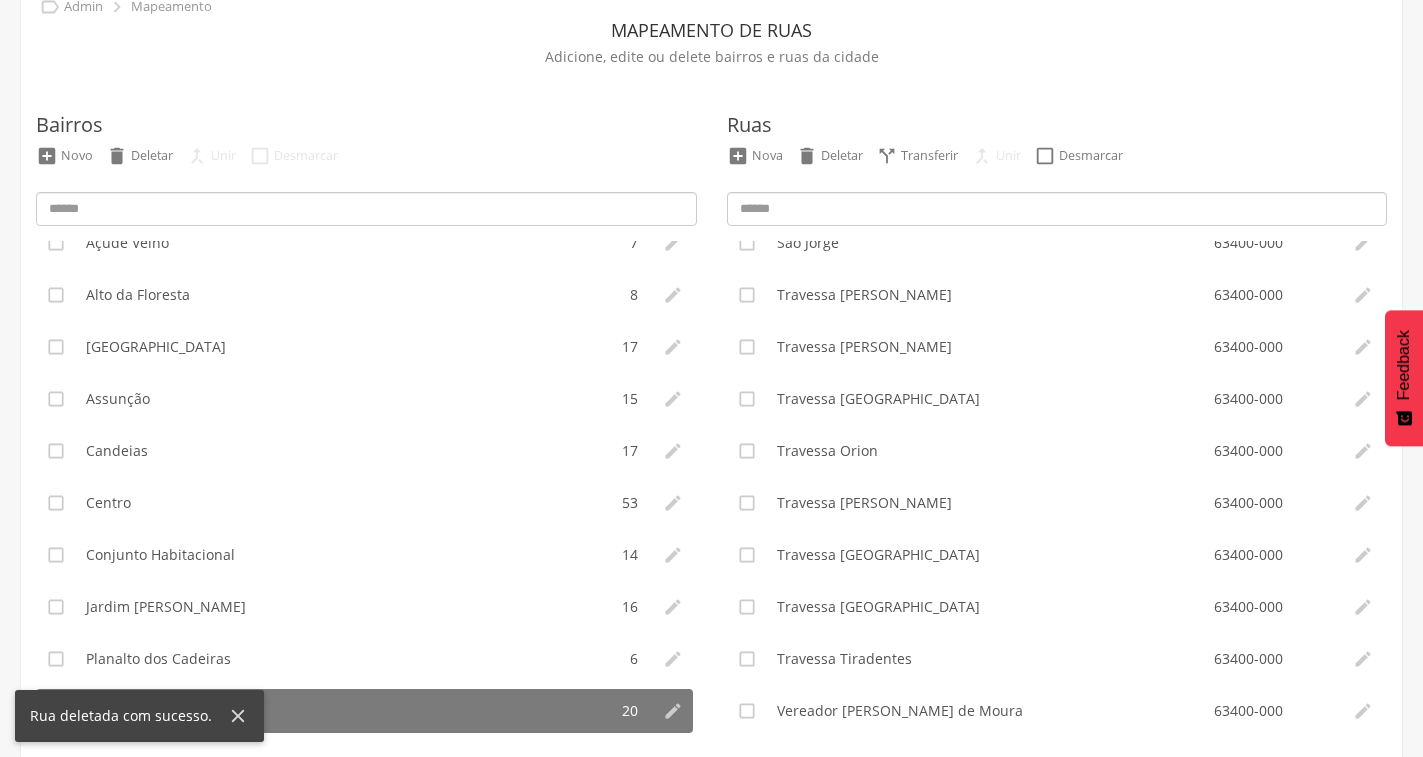 scroll, scrollTop: 540, scrollLeft: 0, axis: vertical 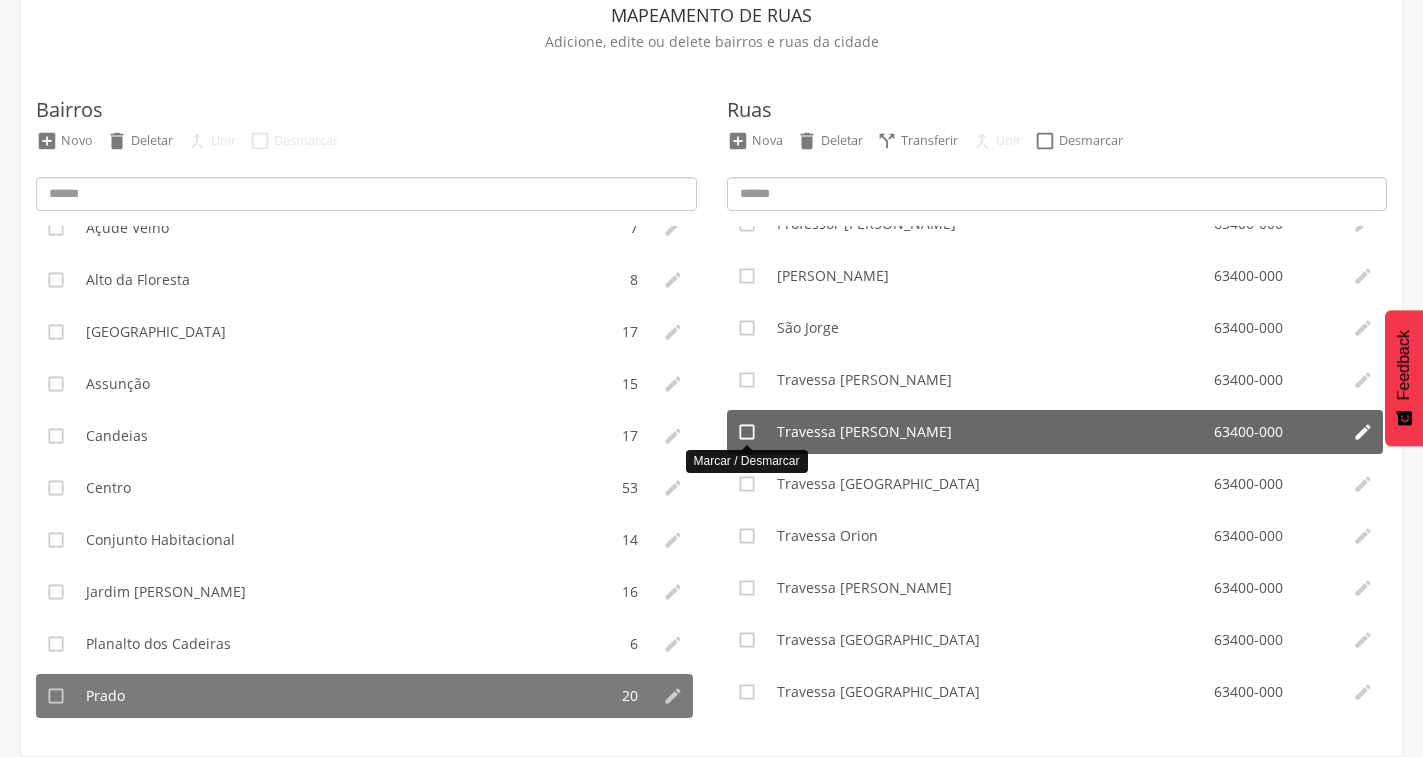 click on "" at bounding box center [747, 432] 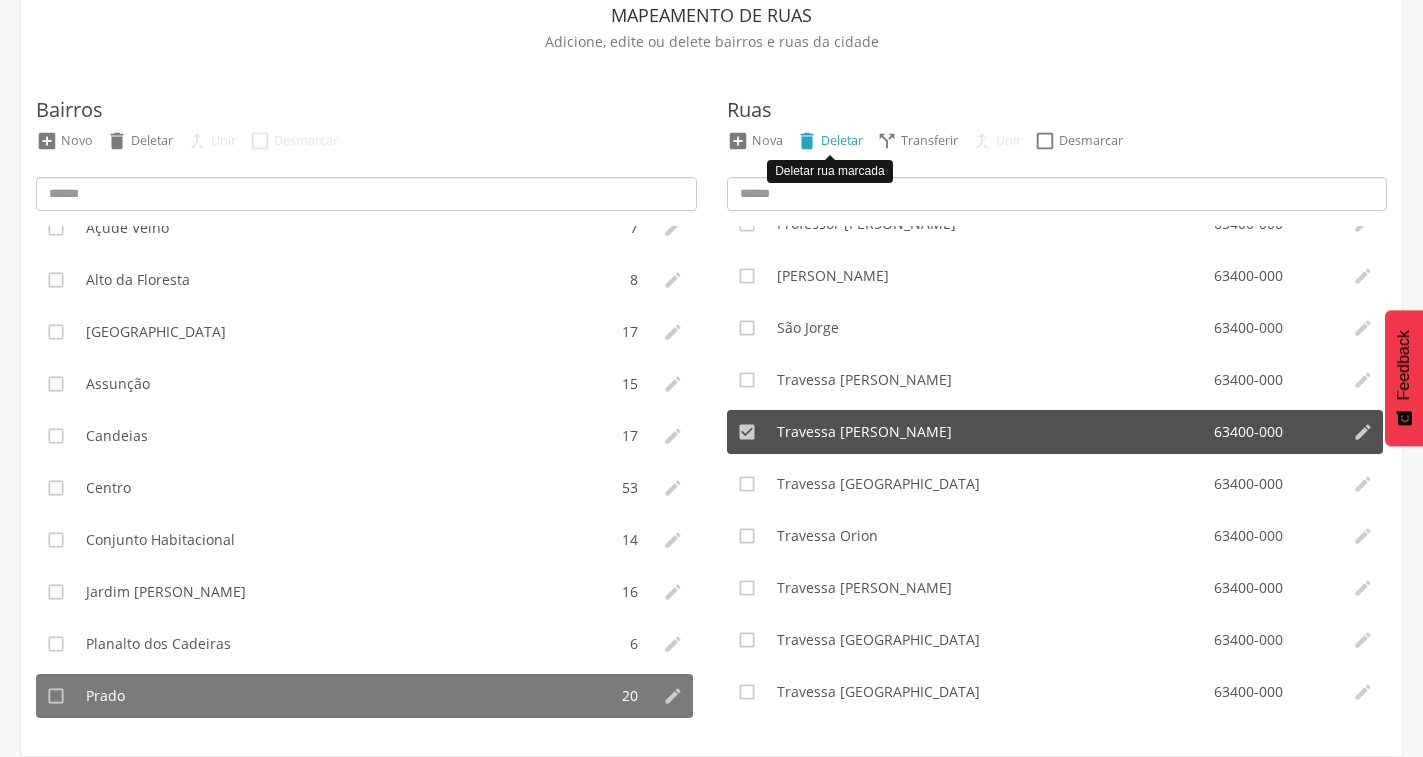 click on "" at bounding box center [807, 141] 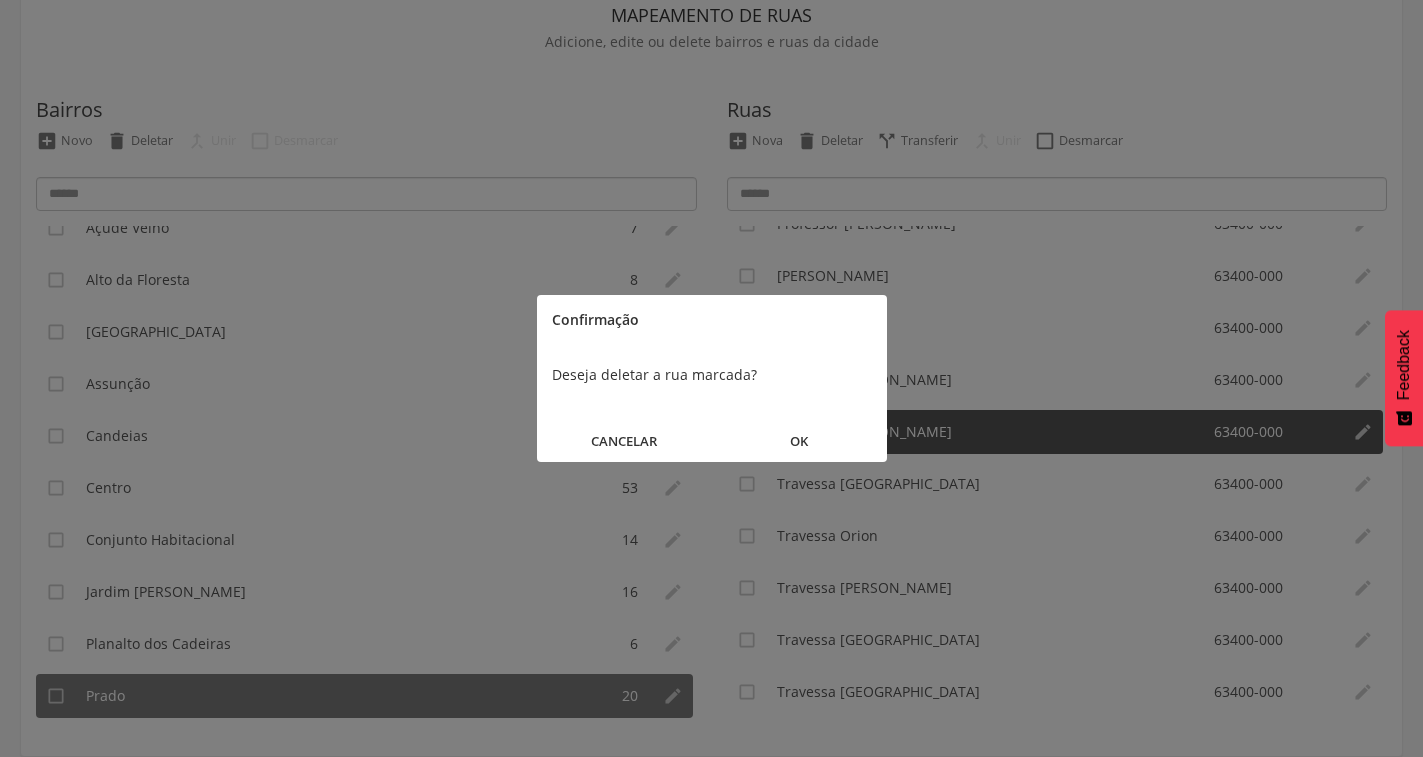 click on "OK" at bounding box center [799, 441] 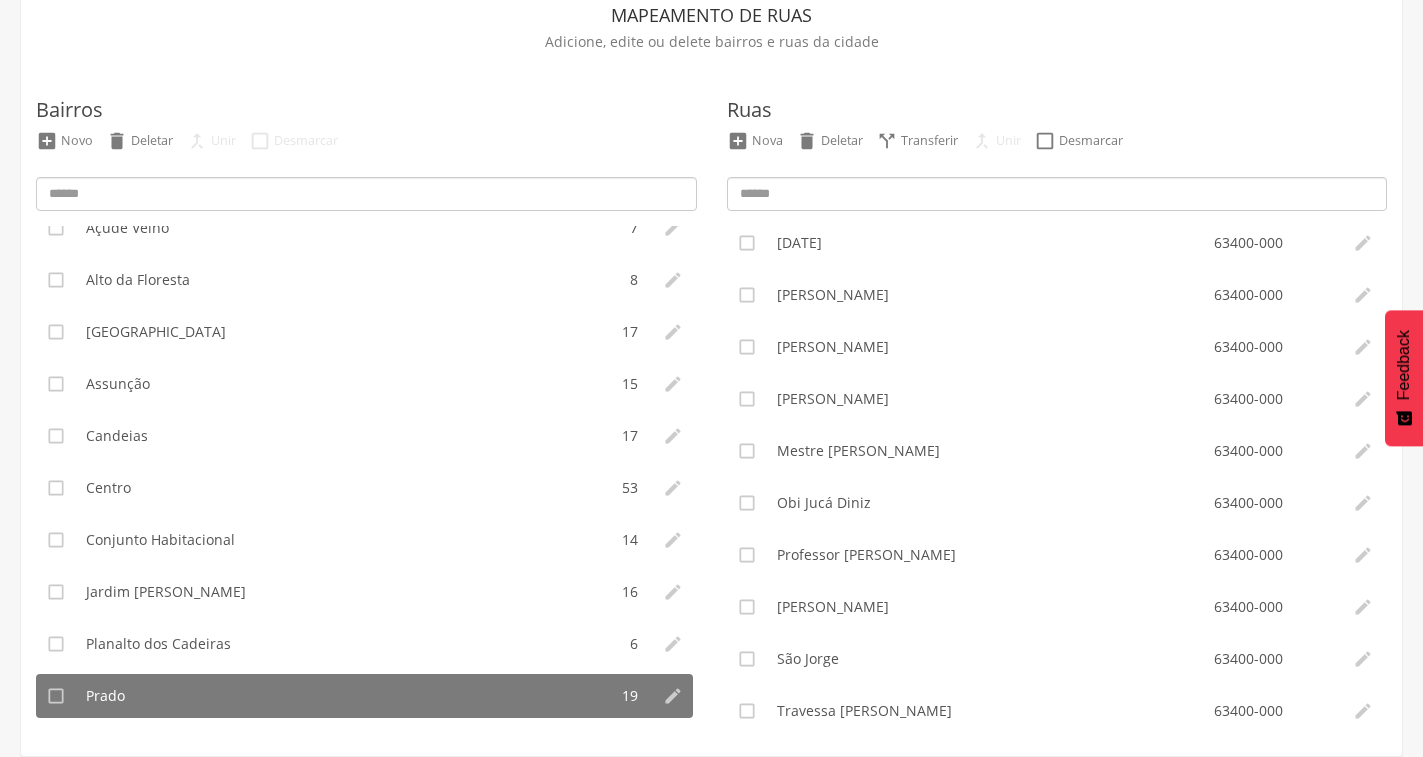 scroll, scrollTop: 0, scrollLeft: 0, axis: both 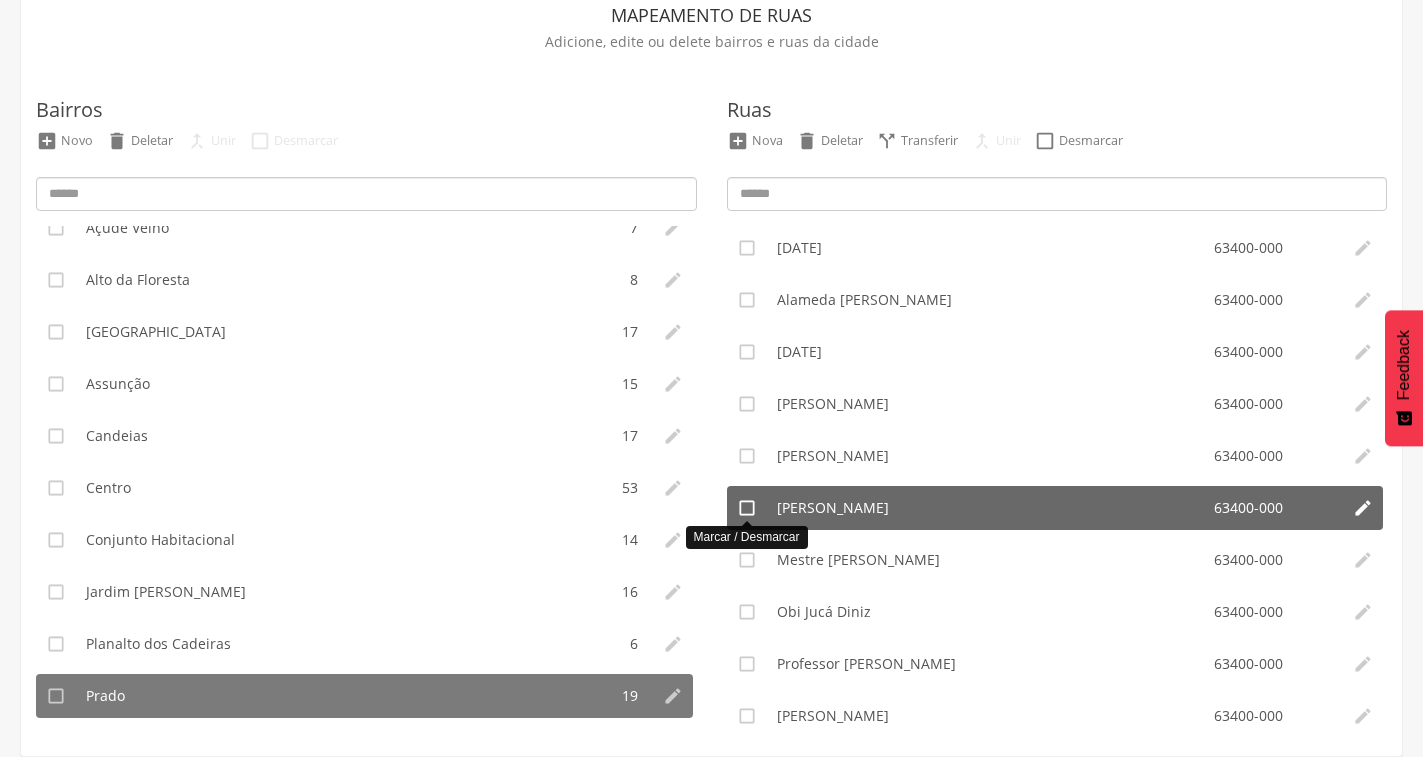click on "" at bounding box center [747, 508] 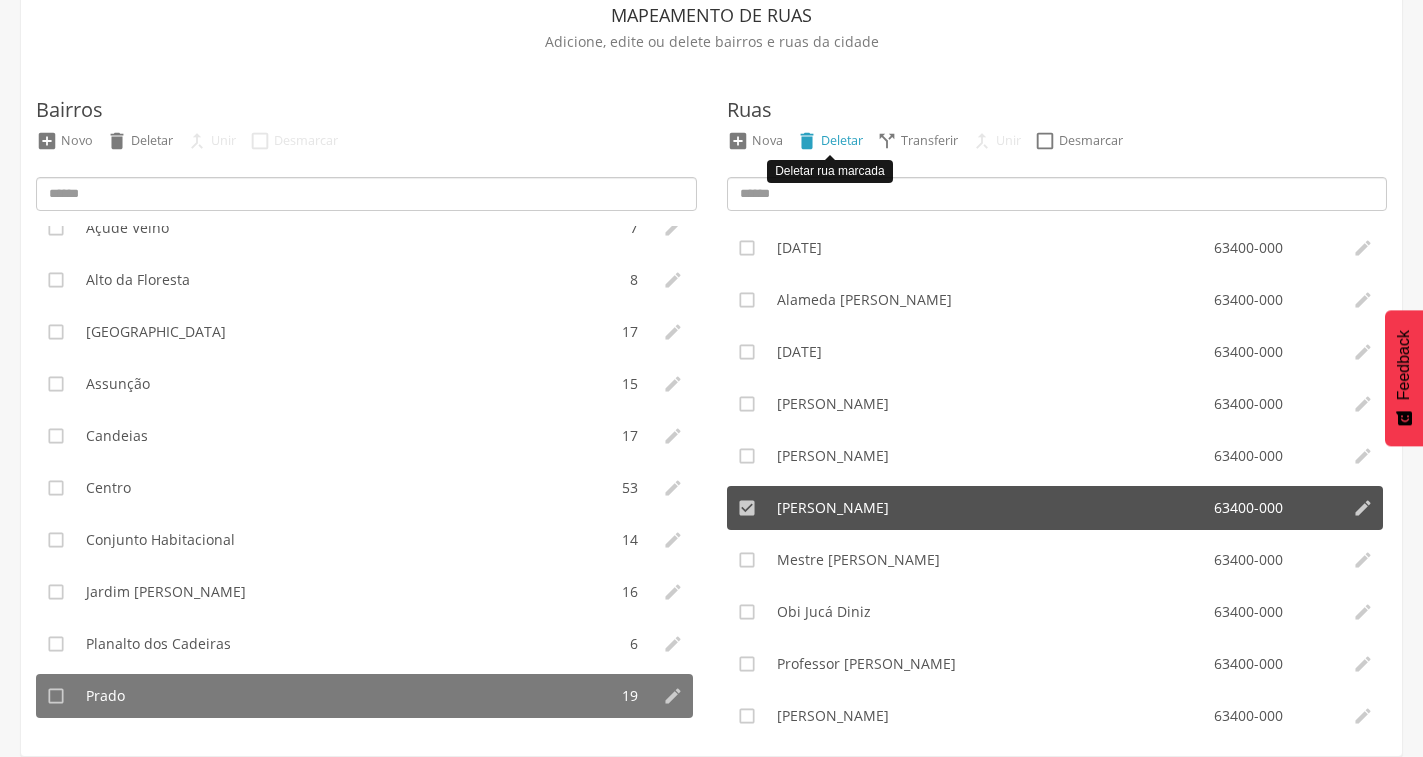 click on "Deletar" at bounding box center [842, 140] 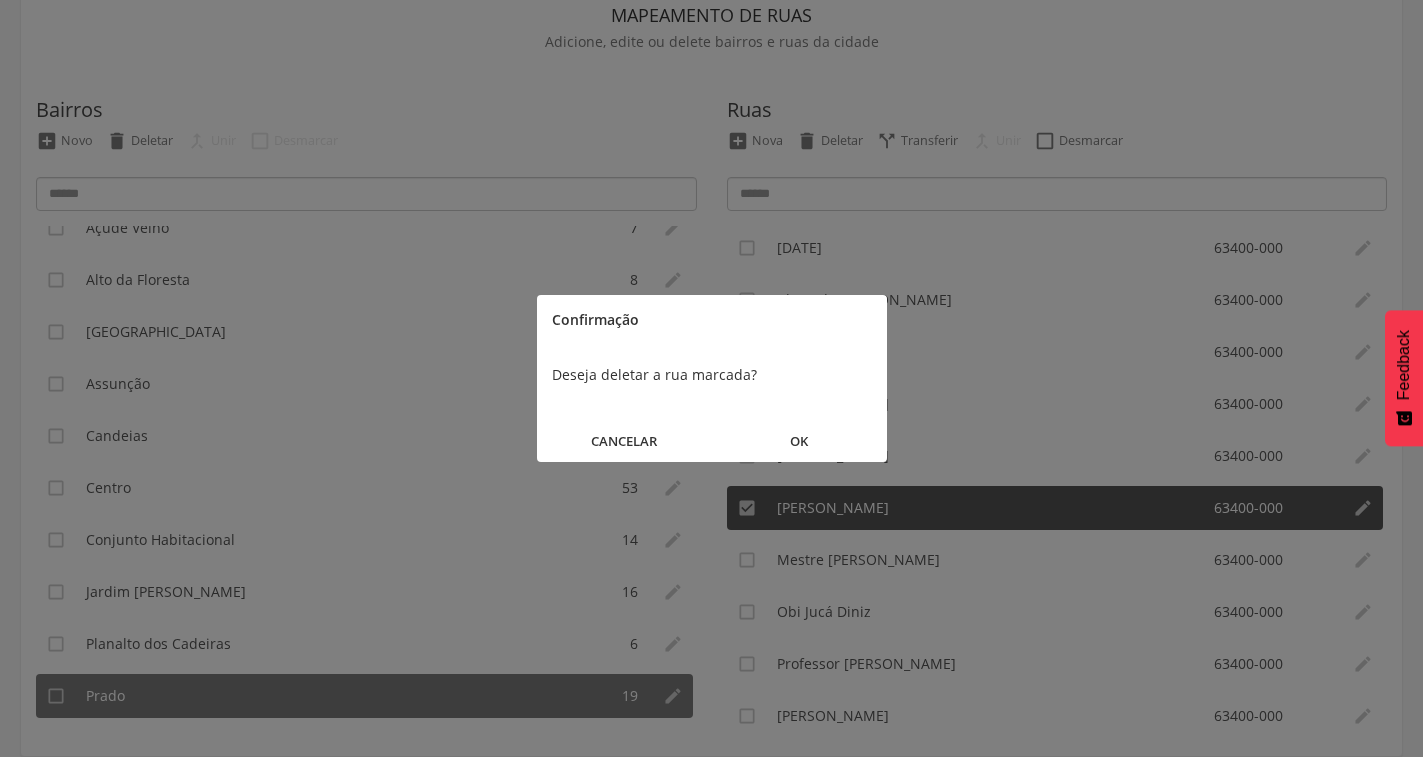 click on "OK" at bounding box center [799, 441] 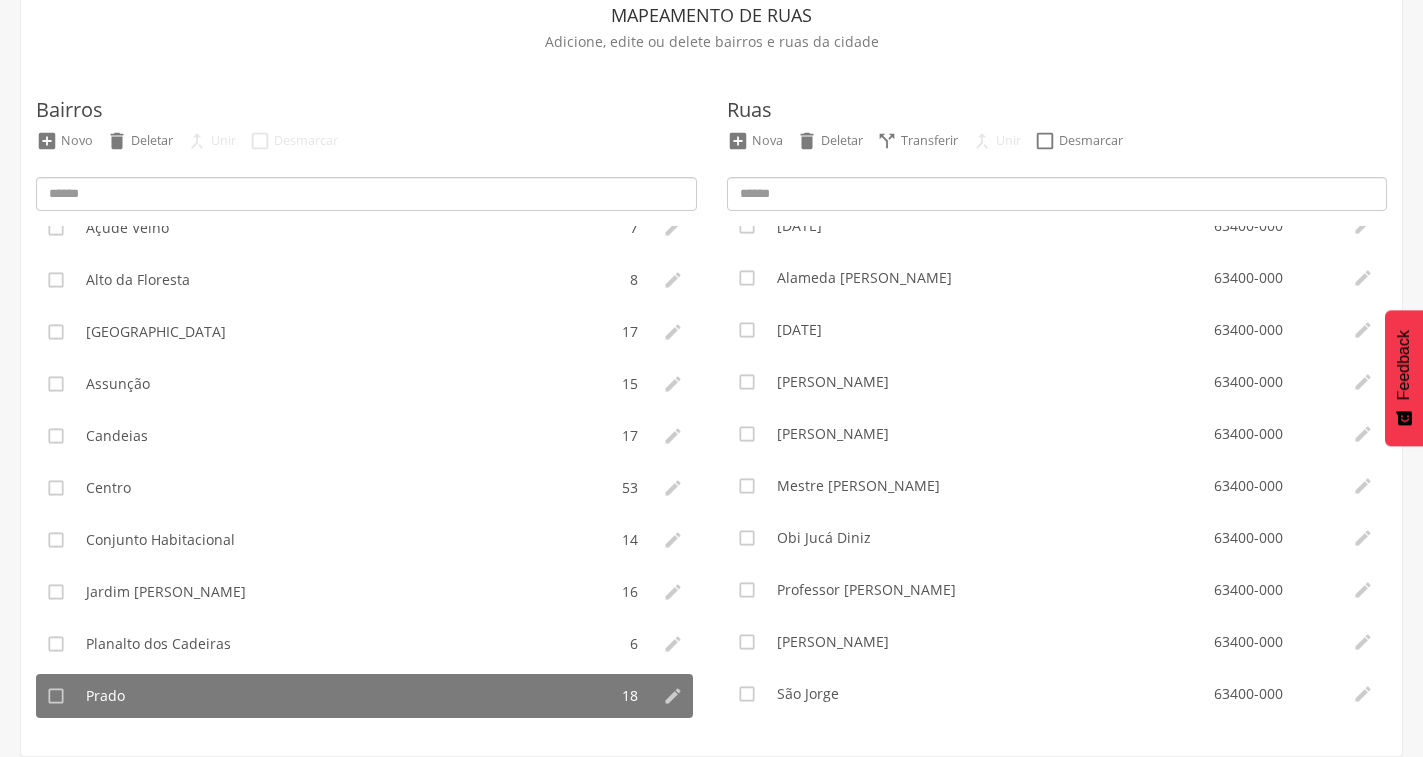 scroll, scrollTop: 0, scrollLeft: 0, axis: both 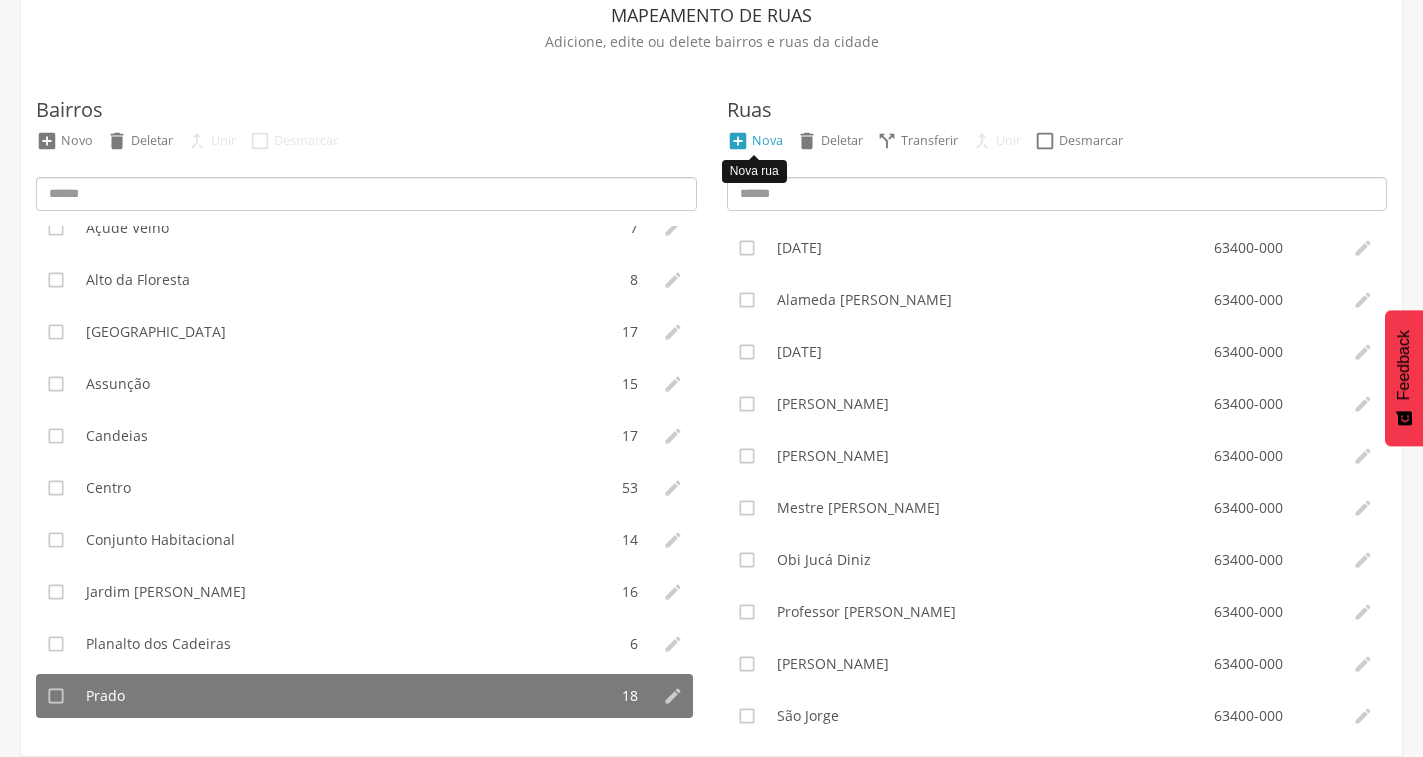 click on "" at bounding box center (738, 141) 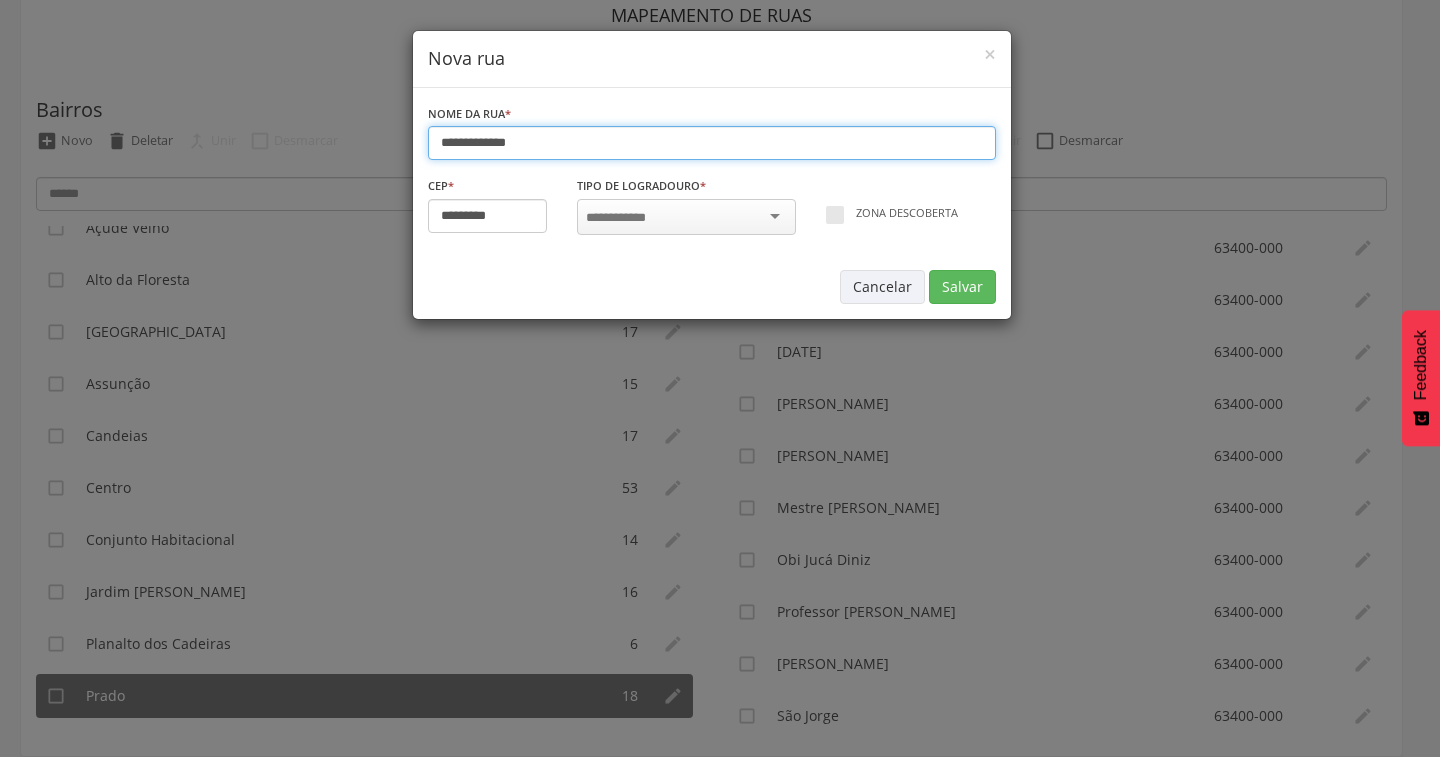 click on "**********" at bounding box center [712, 143] 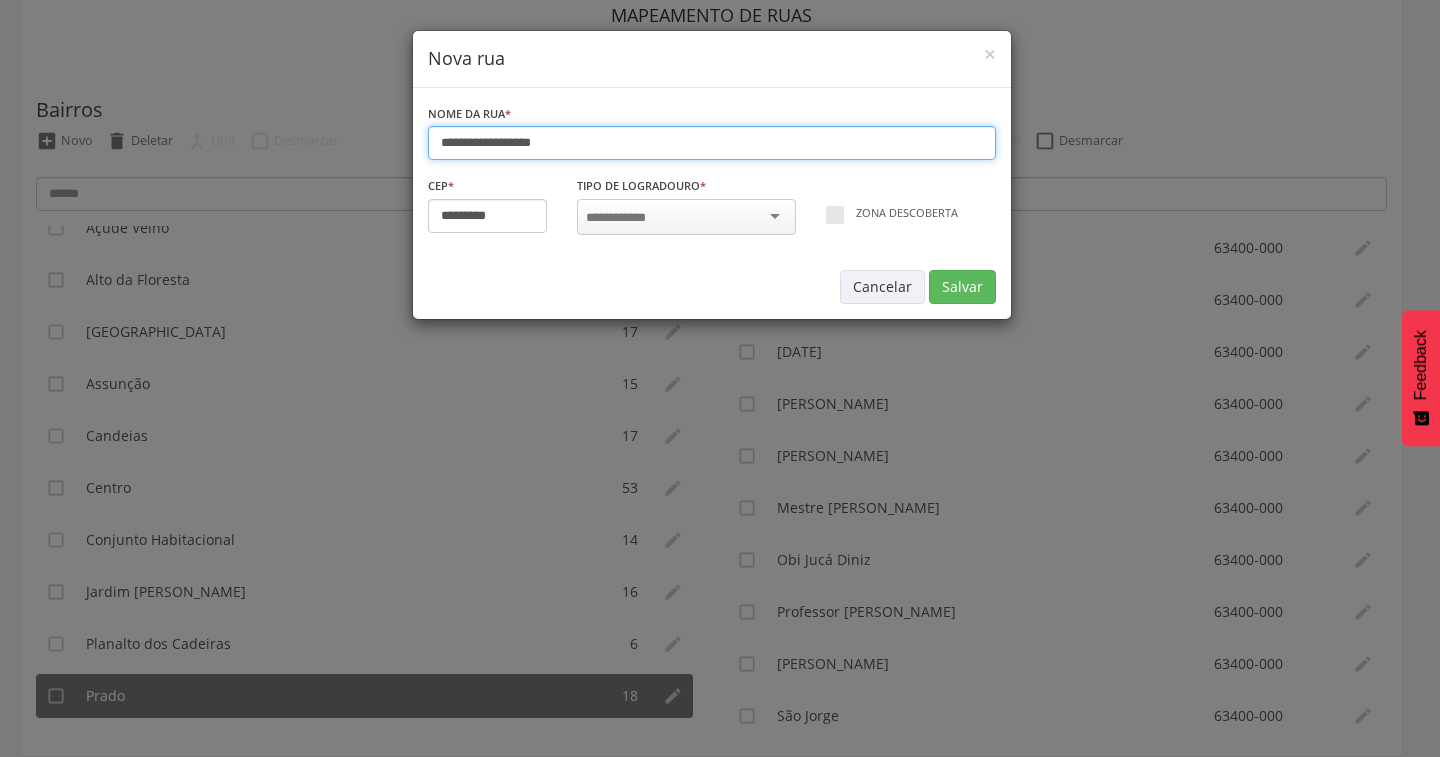 click on "**********" at bounding box center [712, 143] 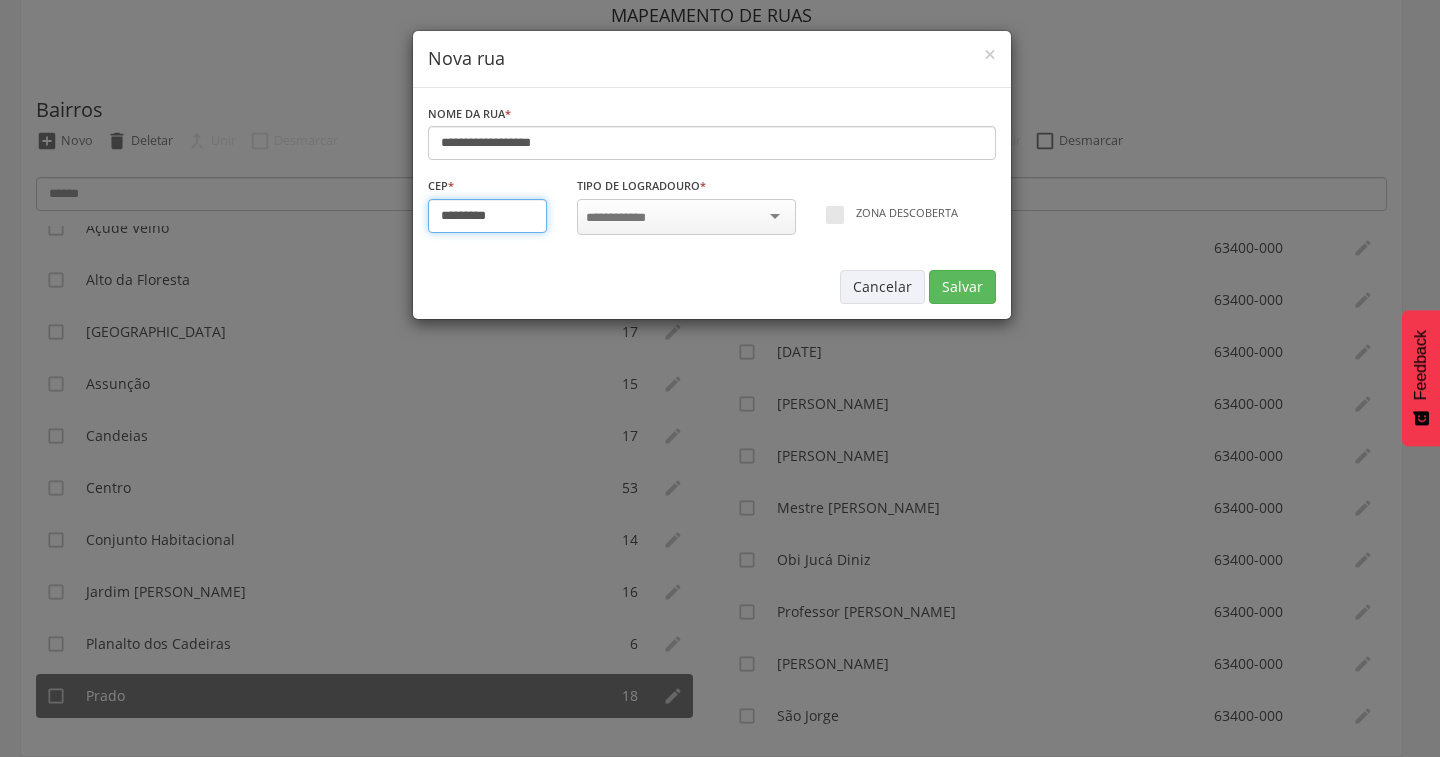 click on "*********" at bounding box center (488, 216) 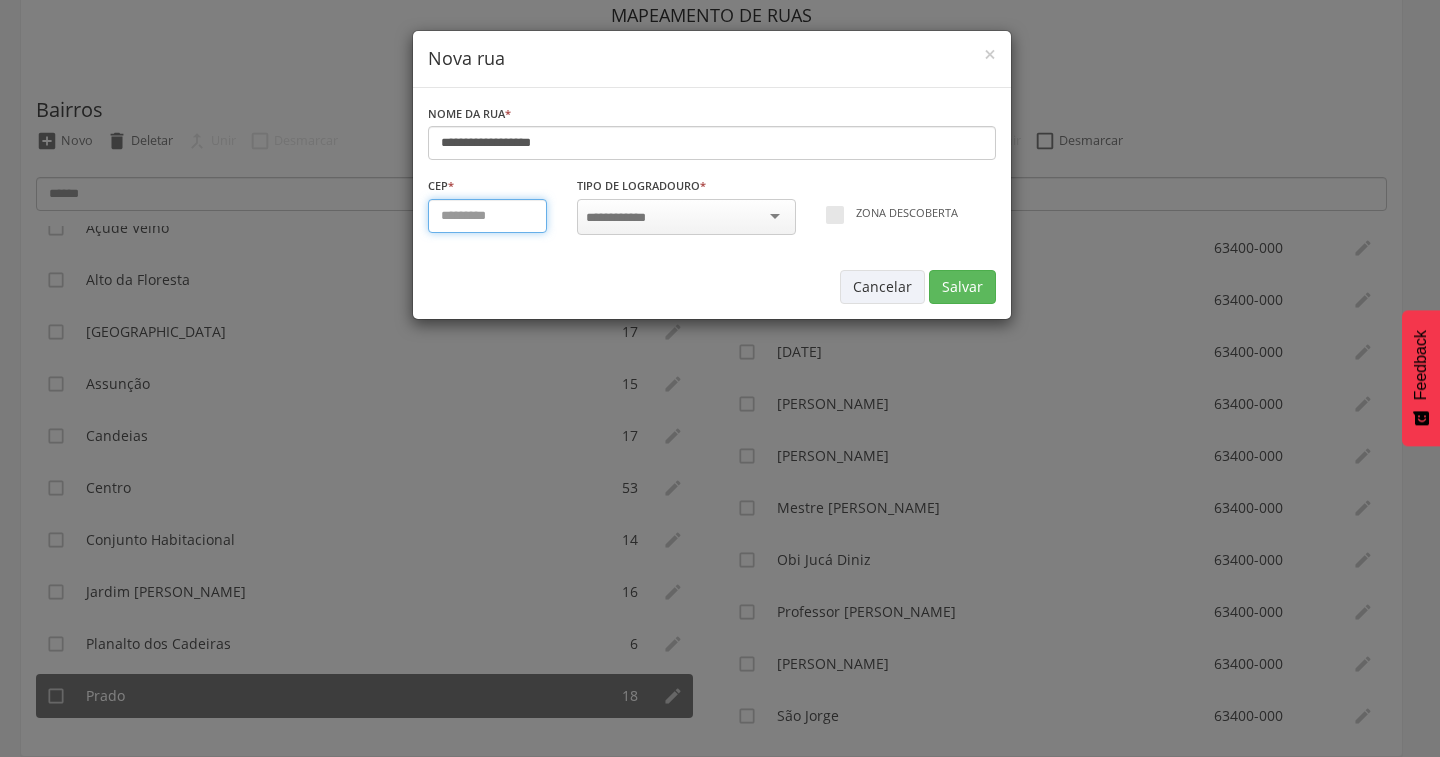 type on "*********" 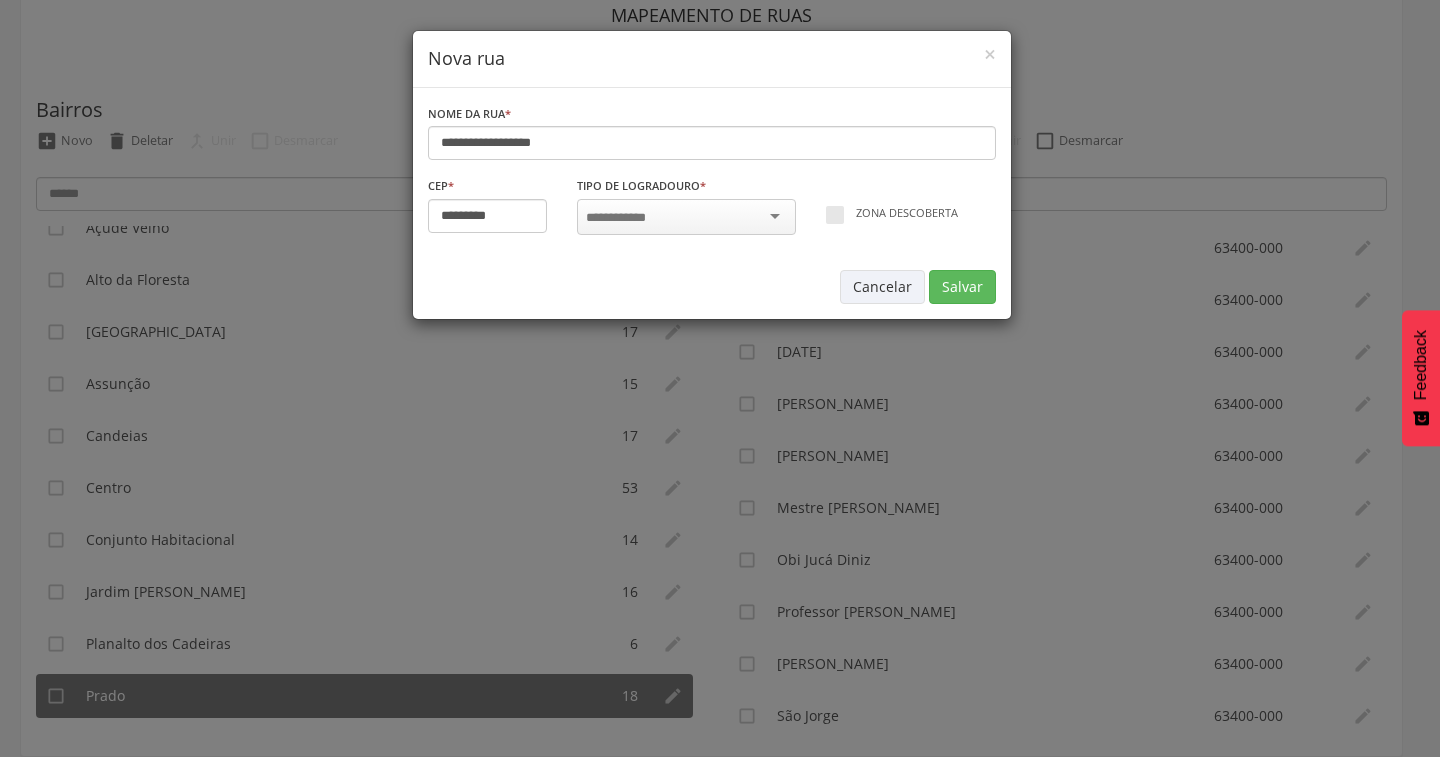 click at bounding box center (622, 218) 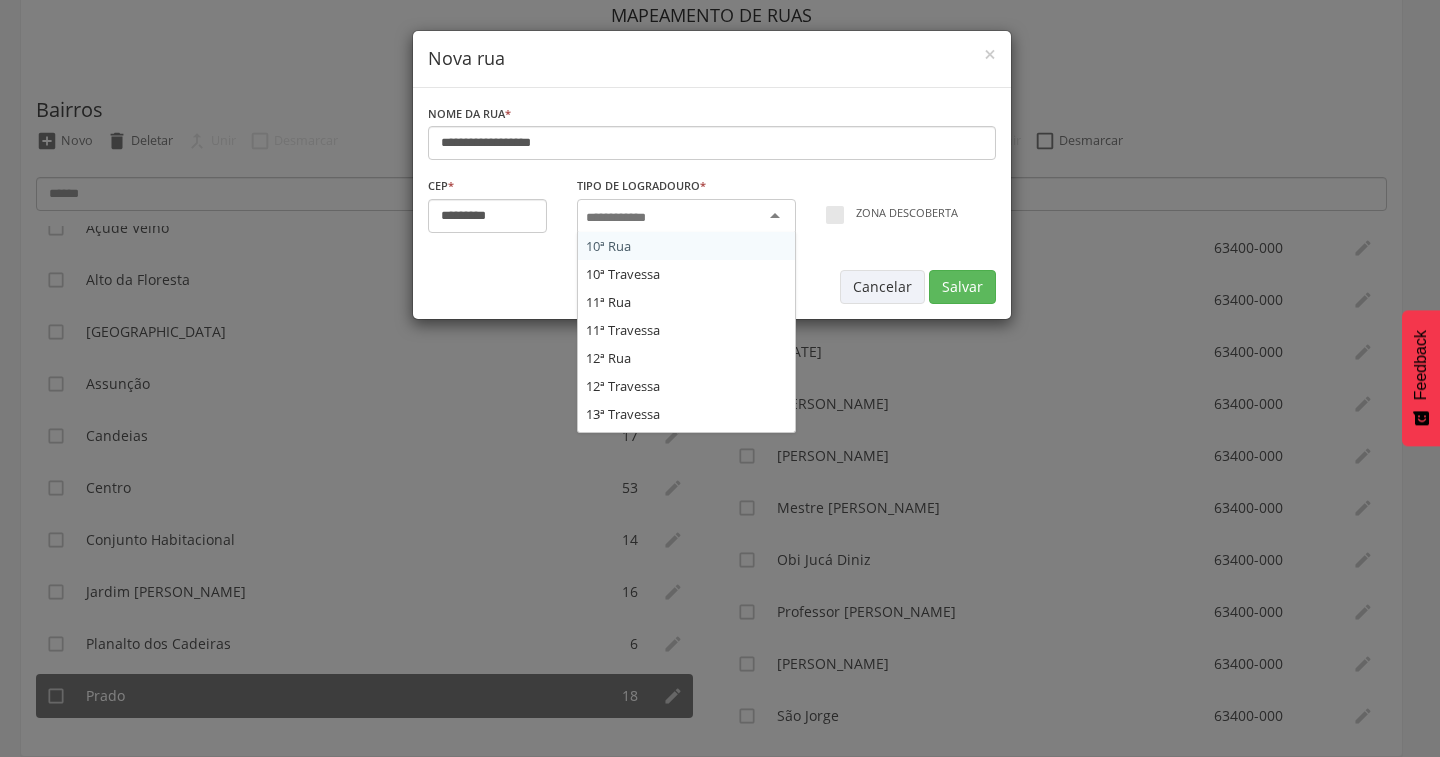 scroll, scrollTop: 0, scrollLeft: 0, axis: both 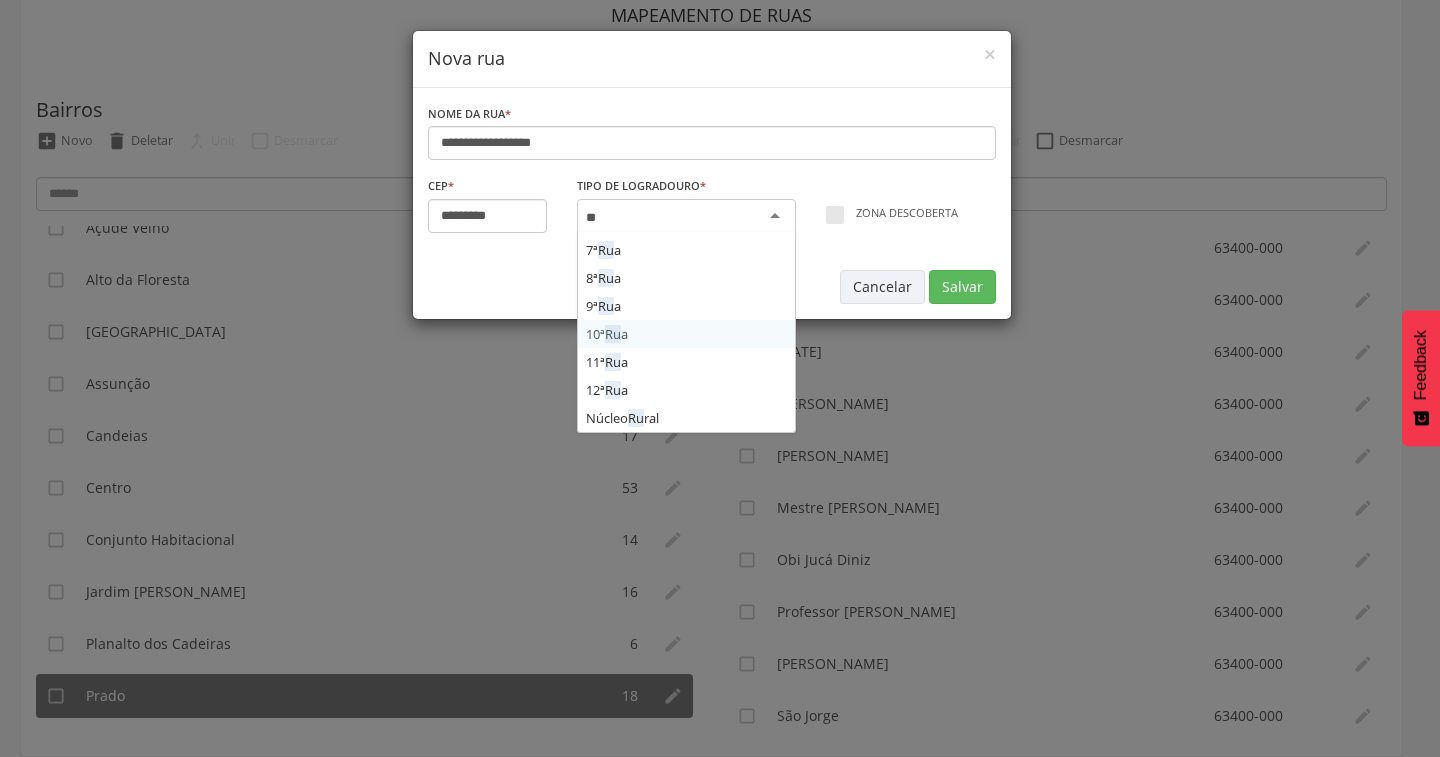 type on "***" 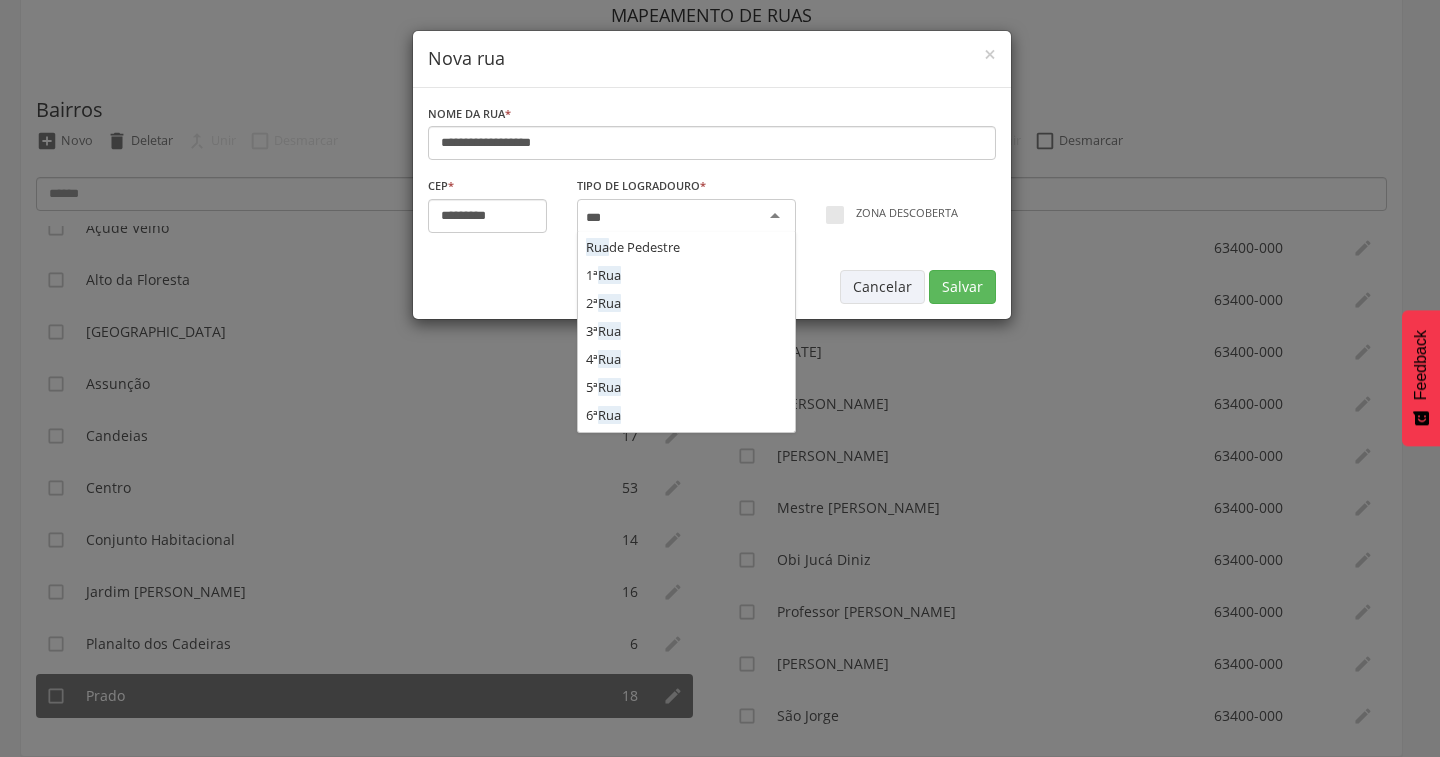 scroll, scrollTop: 0, scrollLeft: 0, axis: both 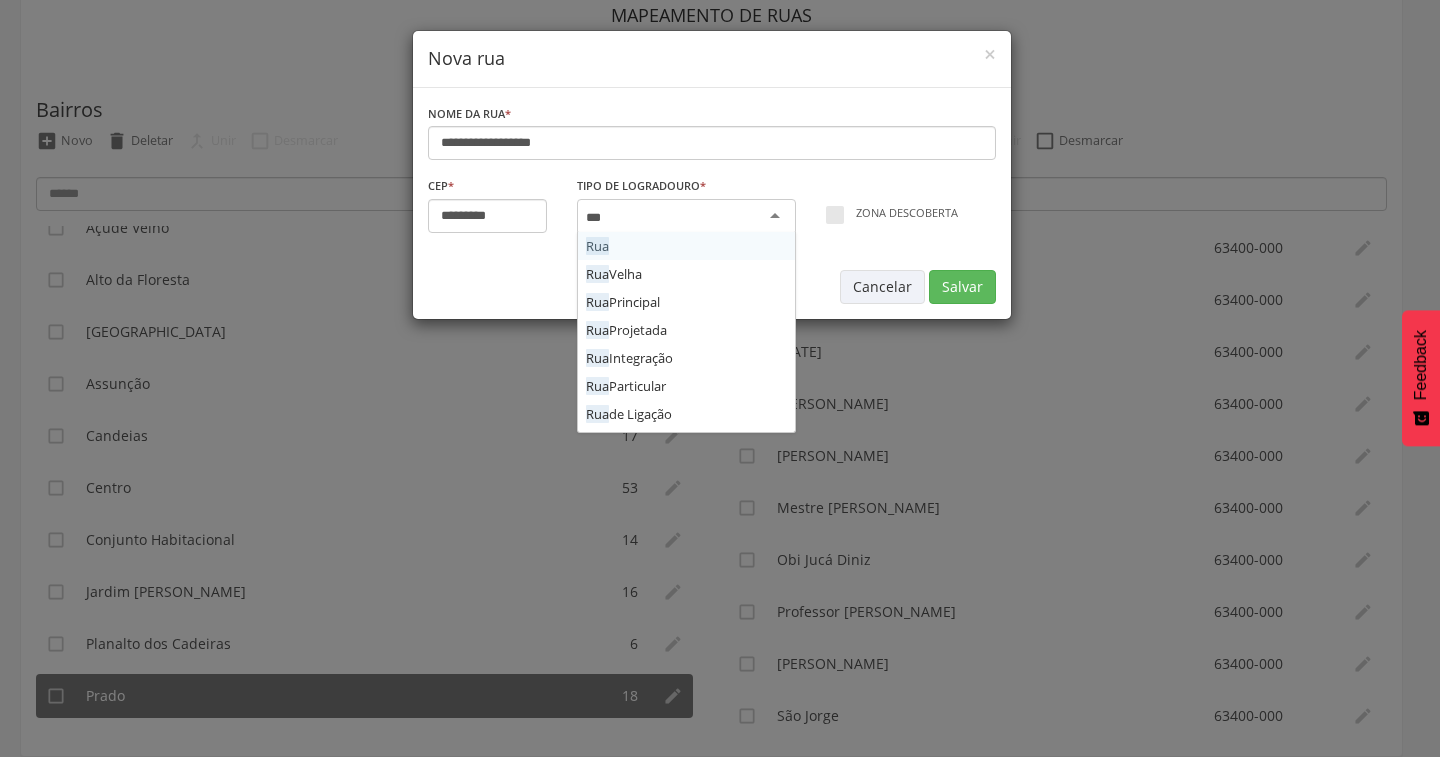 type 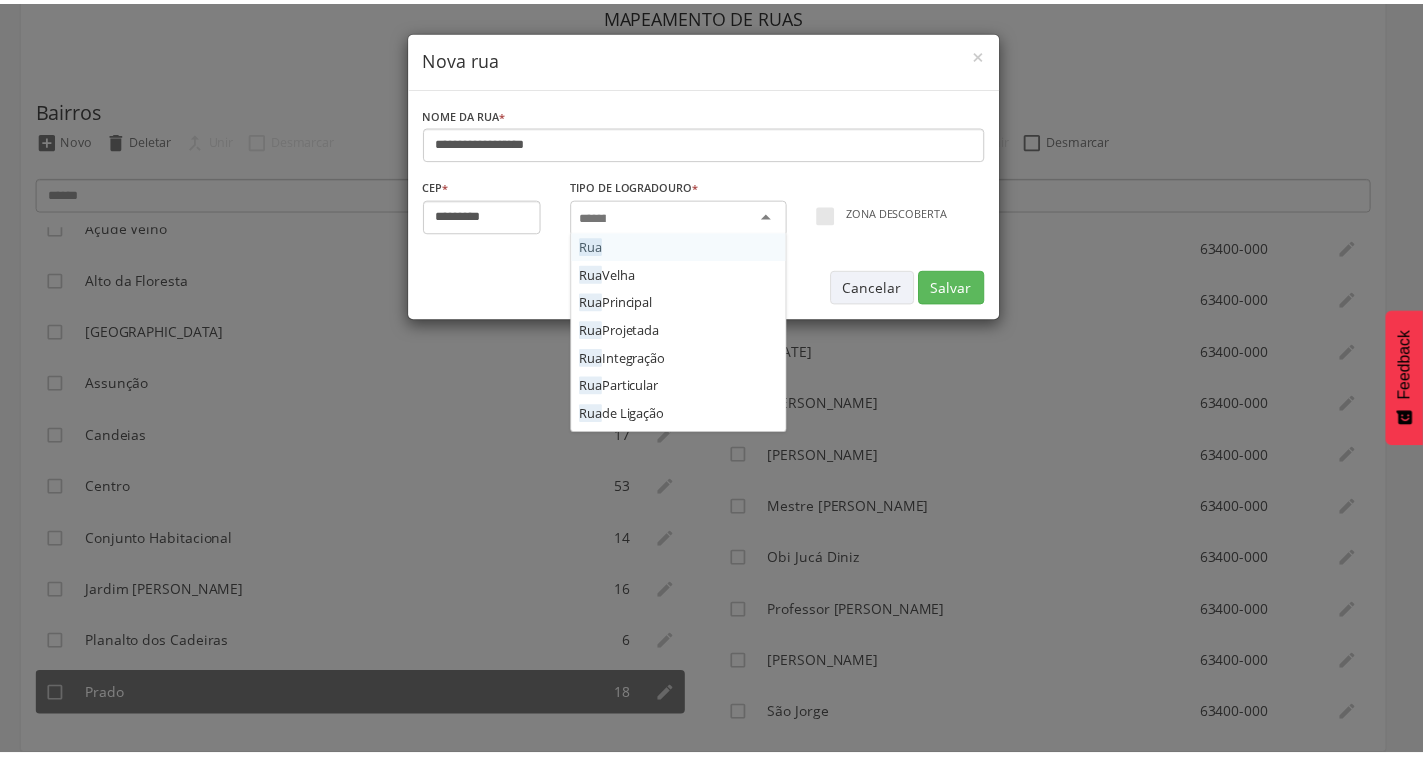 scroll, scrollTop: 0, scrollLeft: 0, axis: both 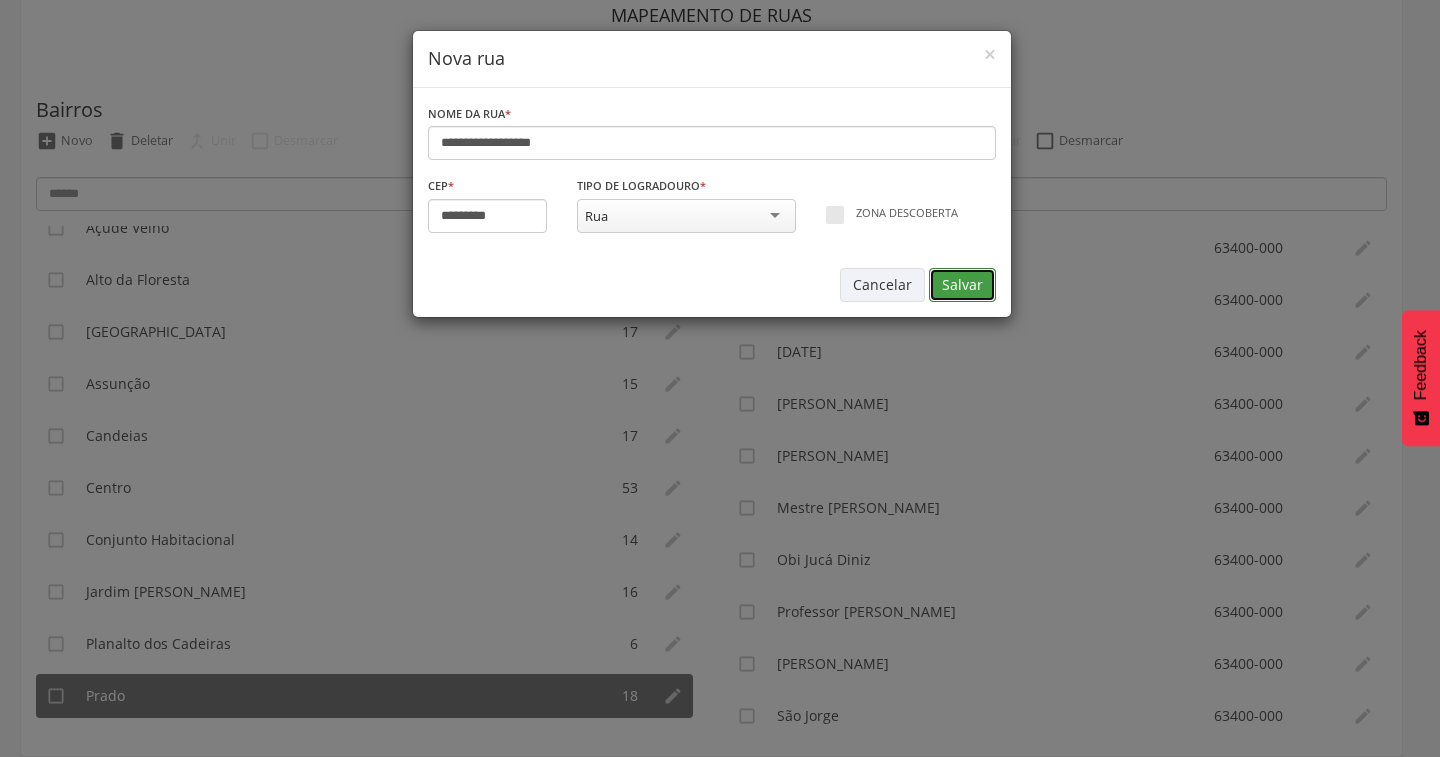 click on "Salvar" at bounding box center [962, 285] 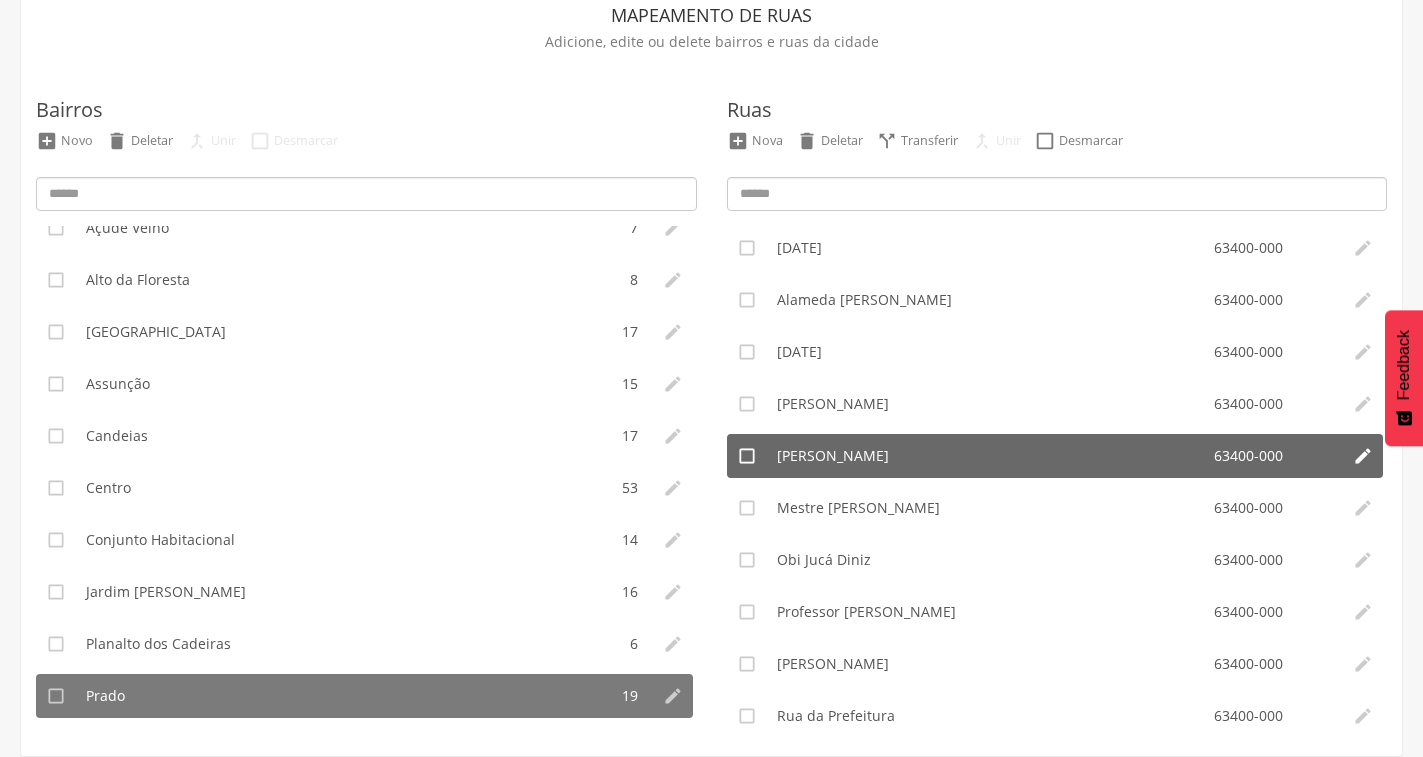 scroll, scrollTop: 100, scrollLeft: 0, axis: vertical 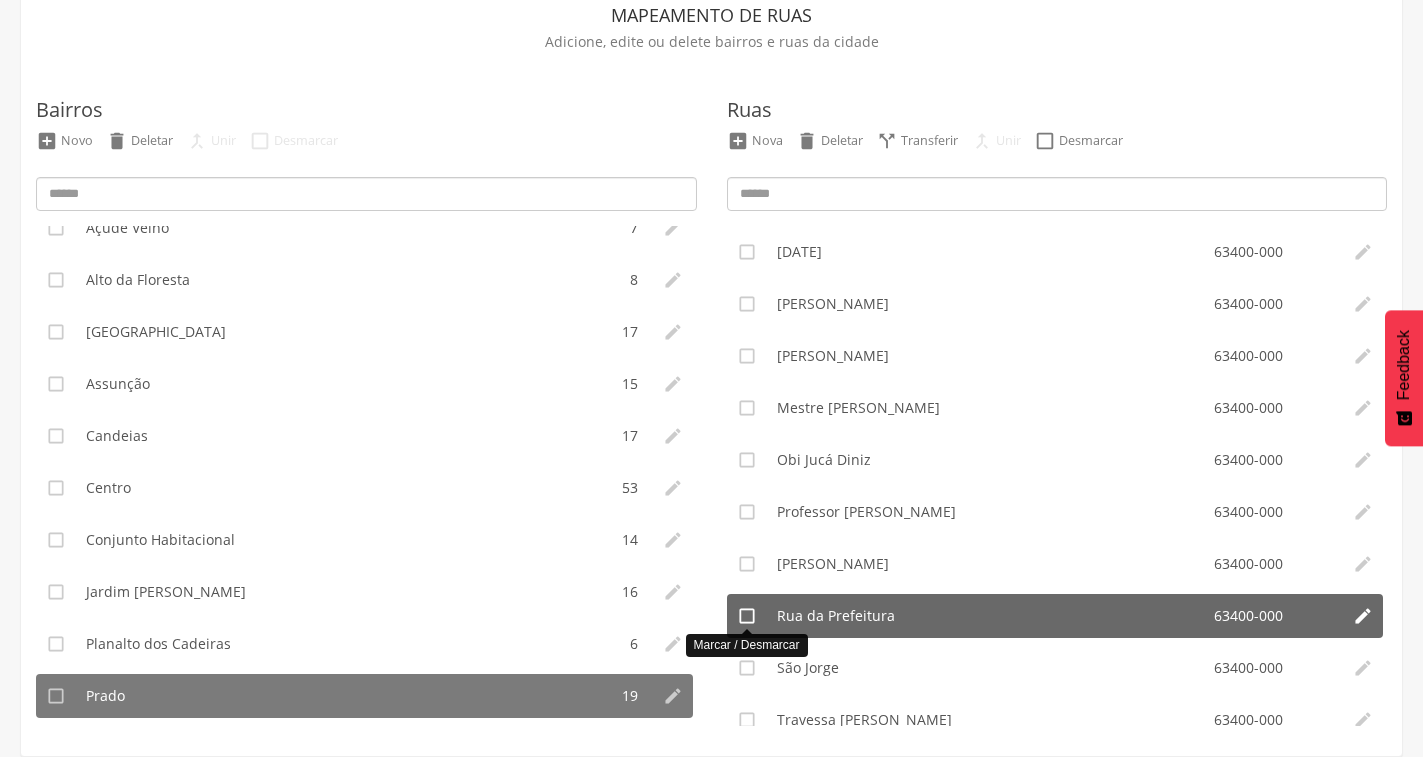 click on "" at bounding box center [747, 616] 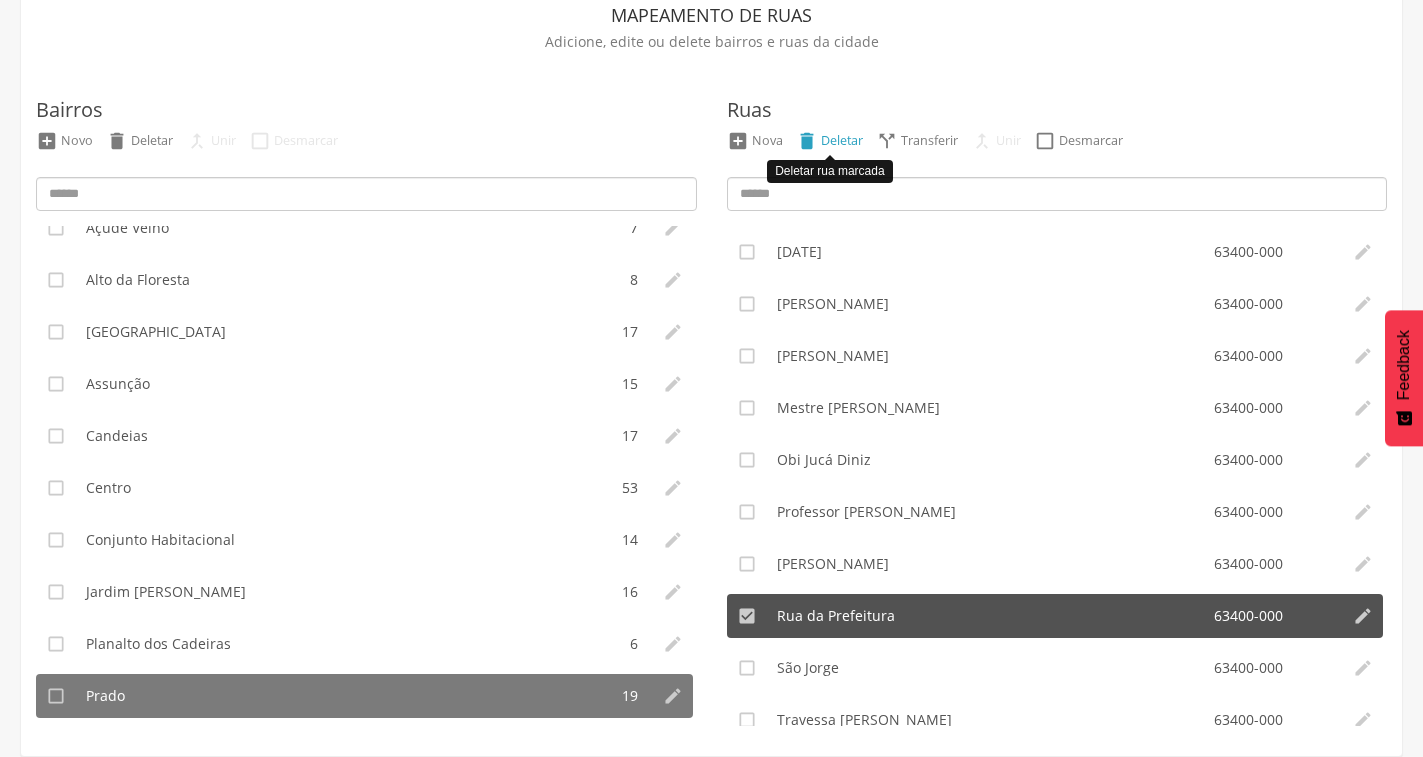click on "" at bounding box center (807, 141) 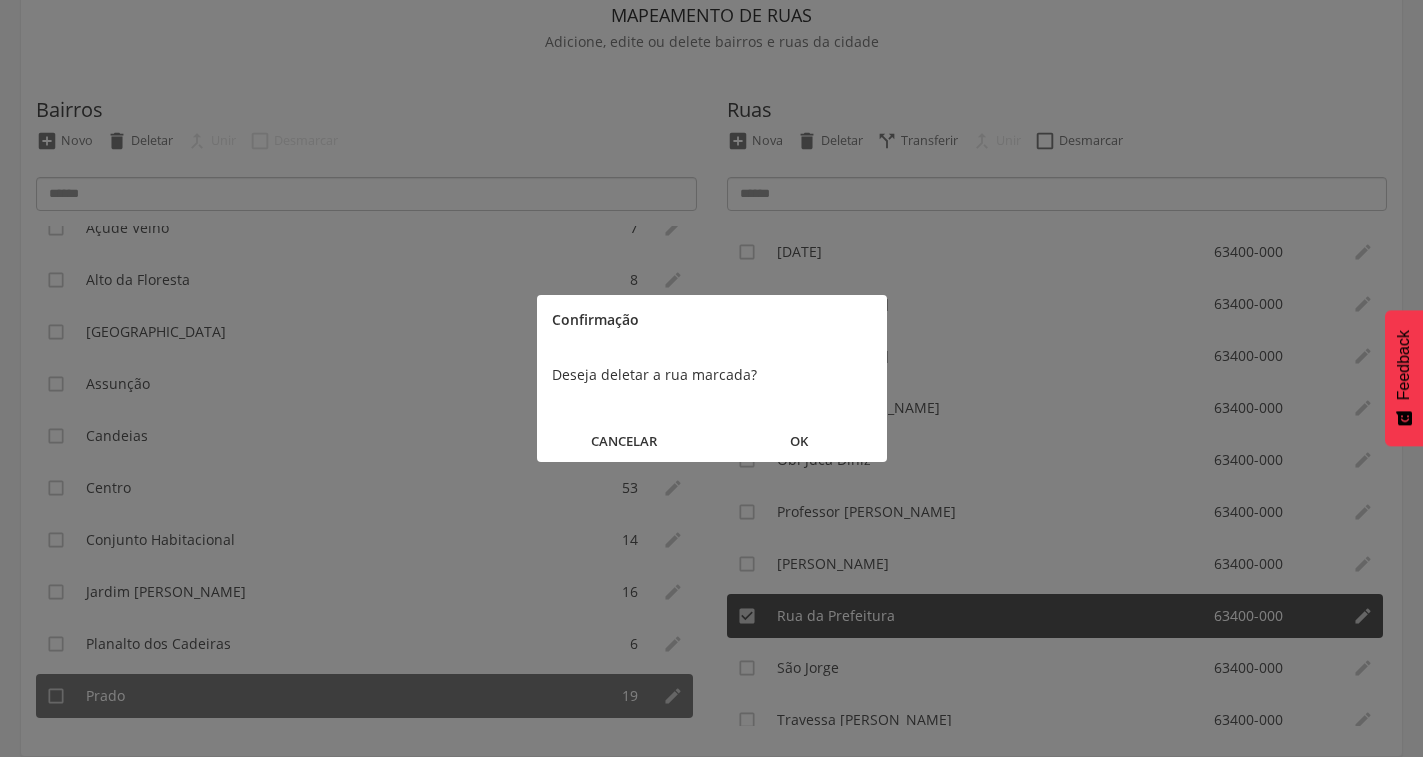 click on "OK" at bounding box center [799, 441] 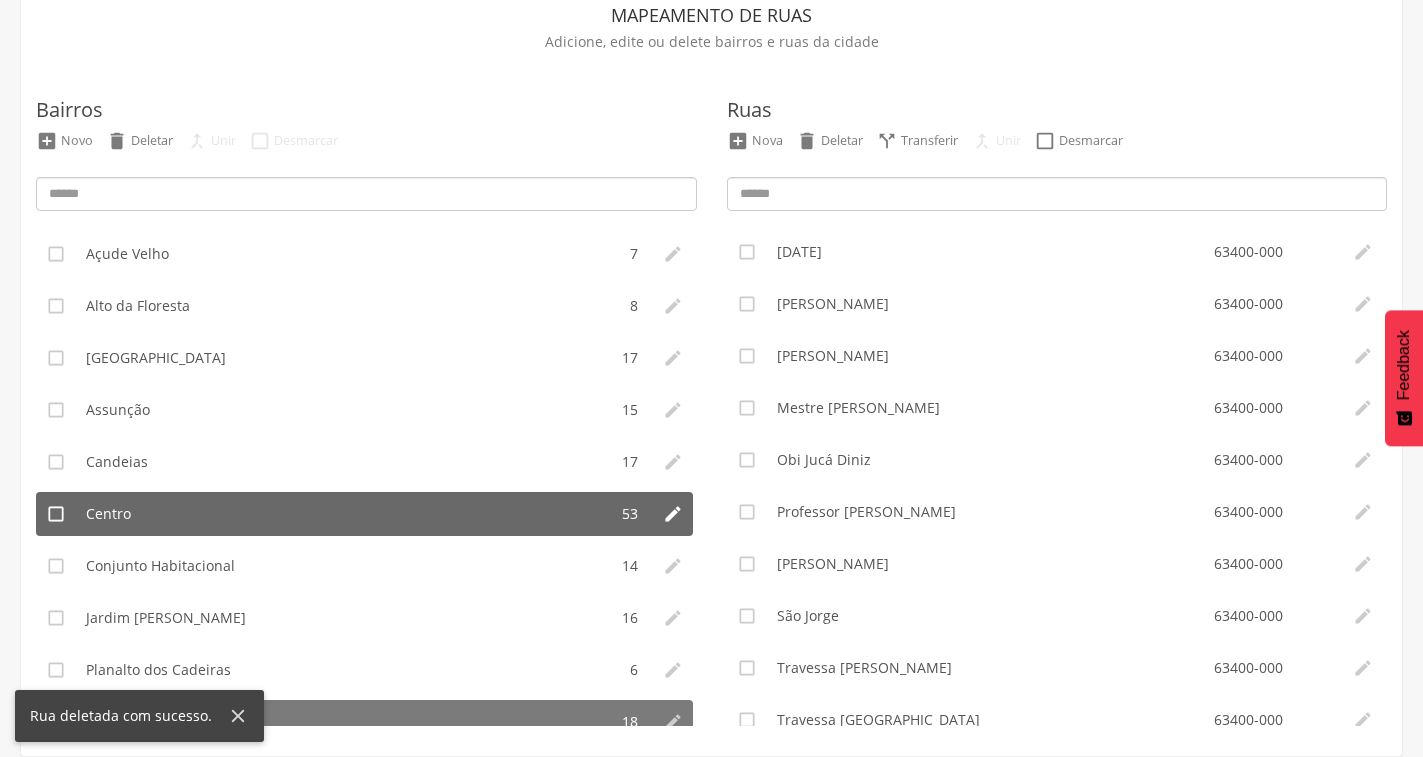 scroll, scrollTop: 72, scrollLeft: 0, axis: vertical 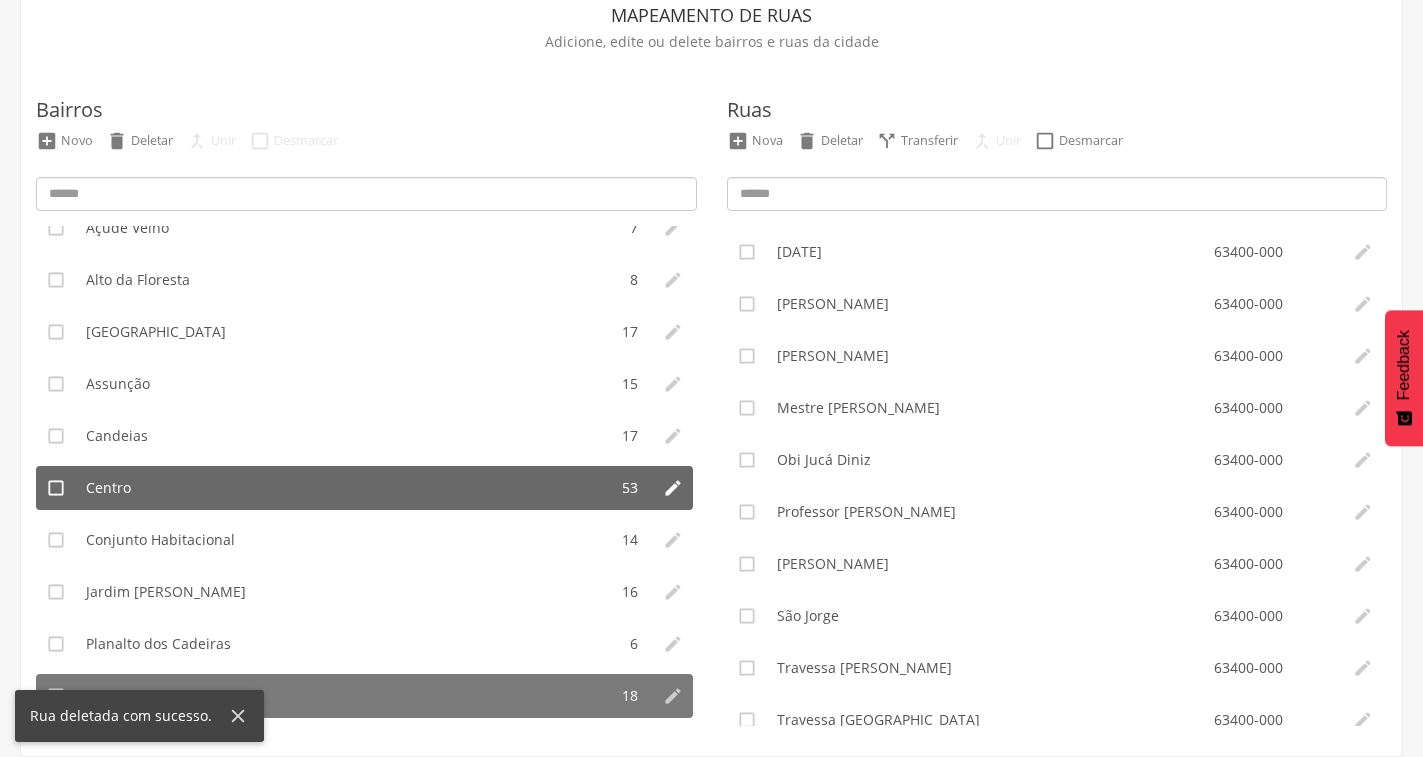 click on "Centro" at bounding box center (341, 488) 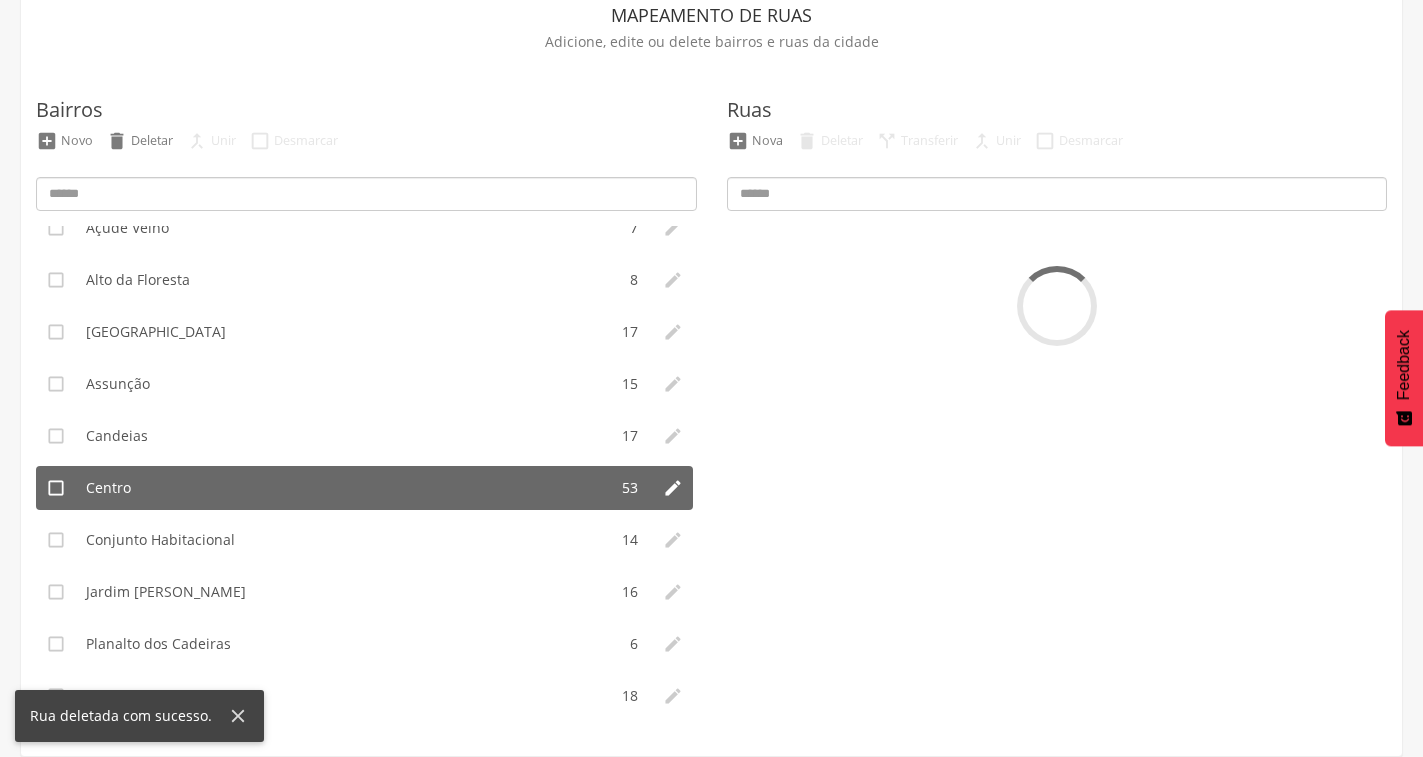 scroll, scrollTop: 0, scrollLeft: 0, axis: both 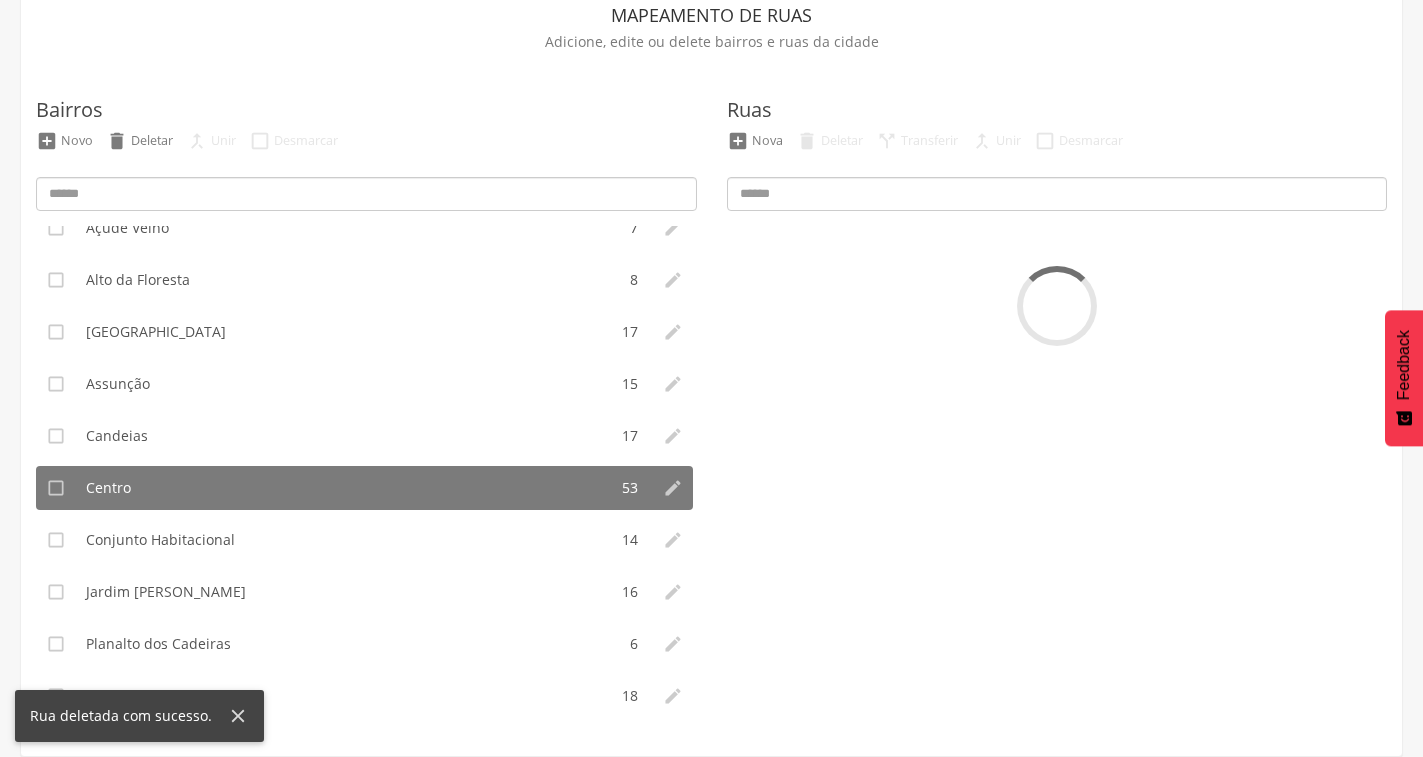 type on "*********" 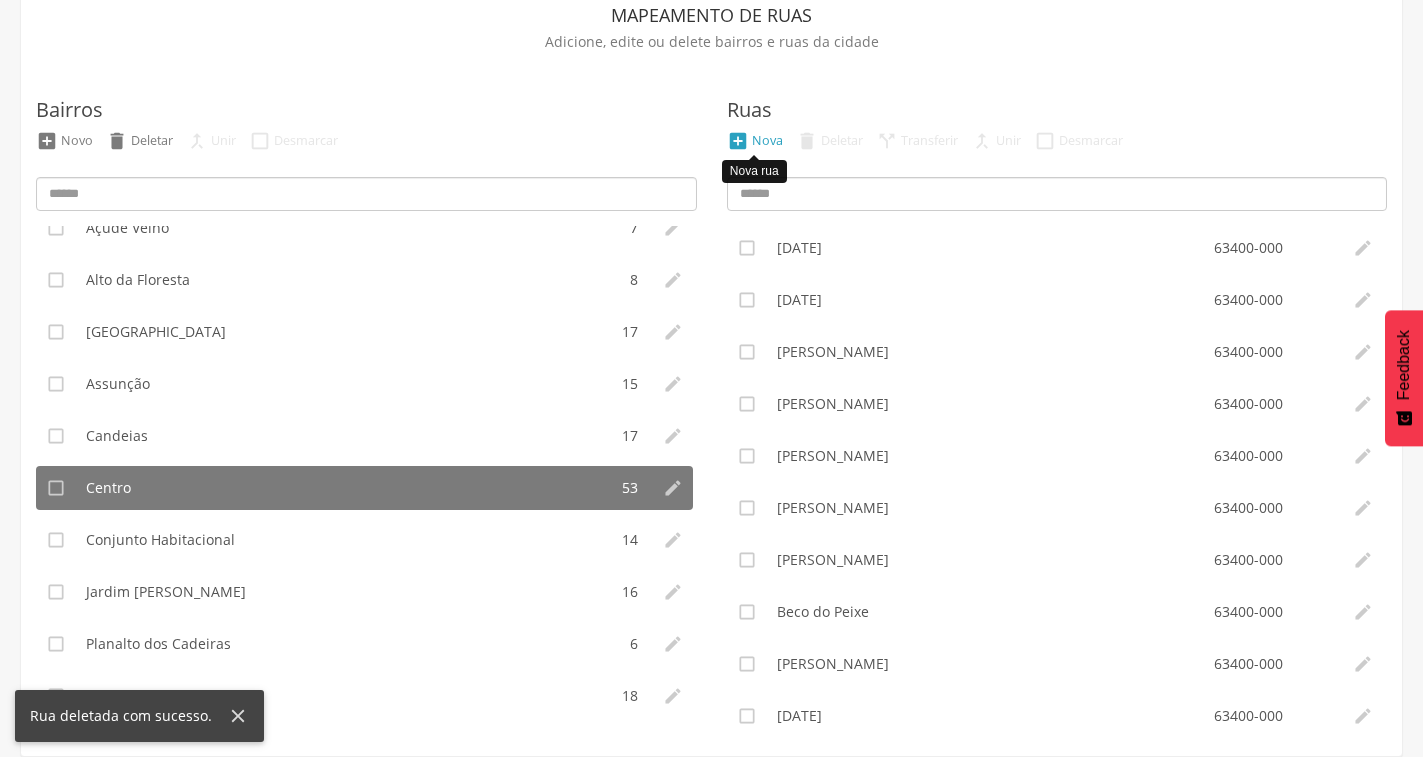 click on "" at bounding box center (738, 141) 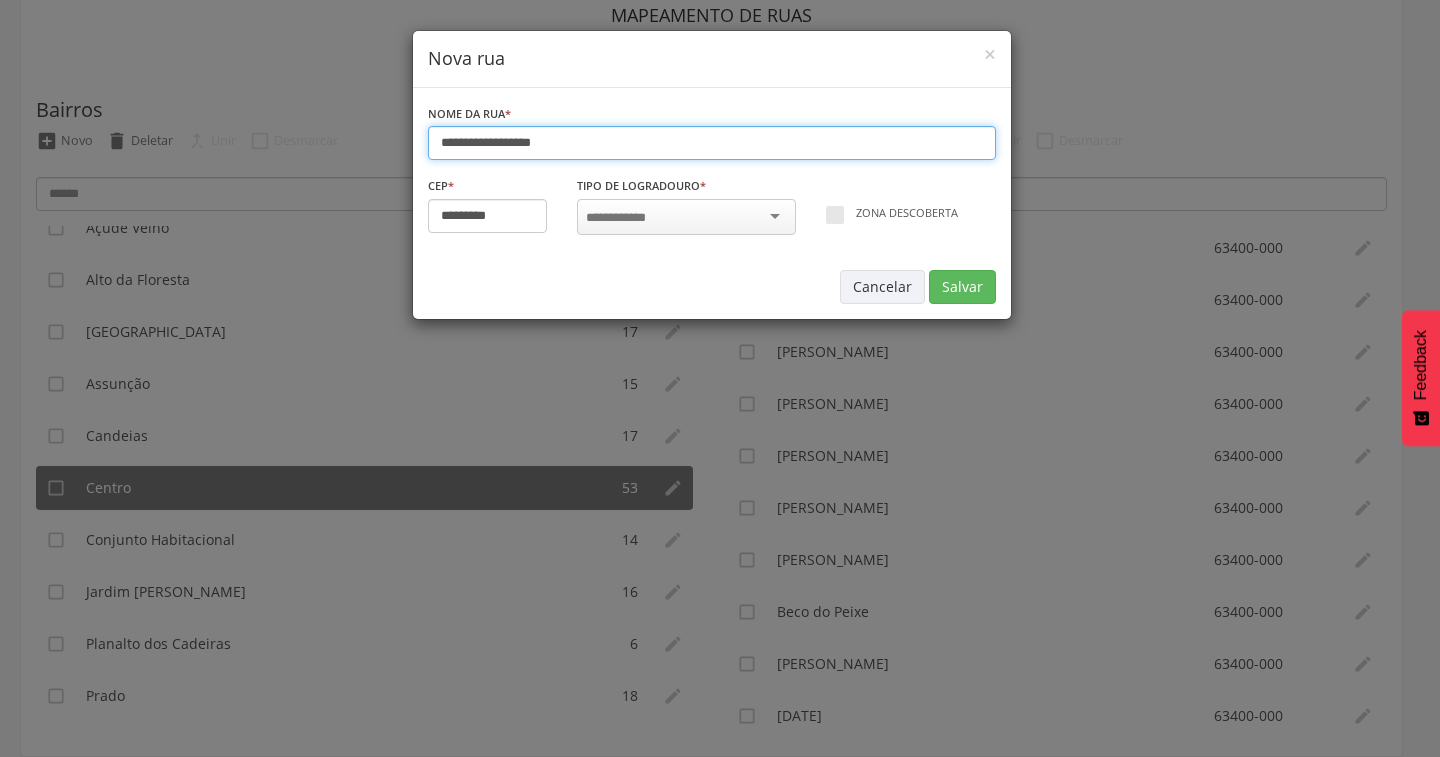 click on "**********" at bounding box center (712, 143) 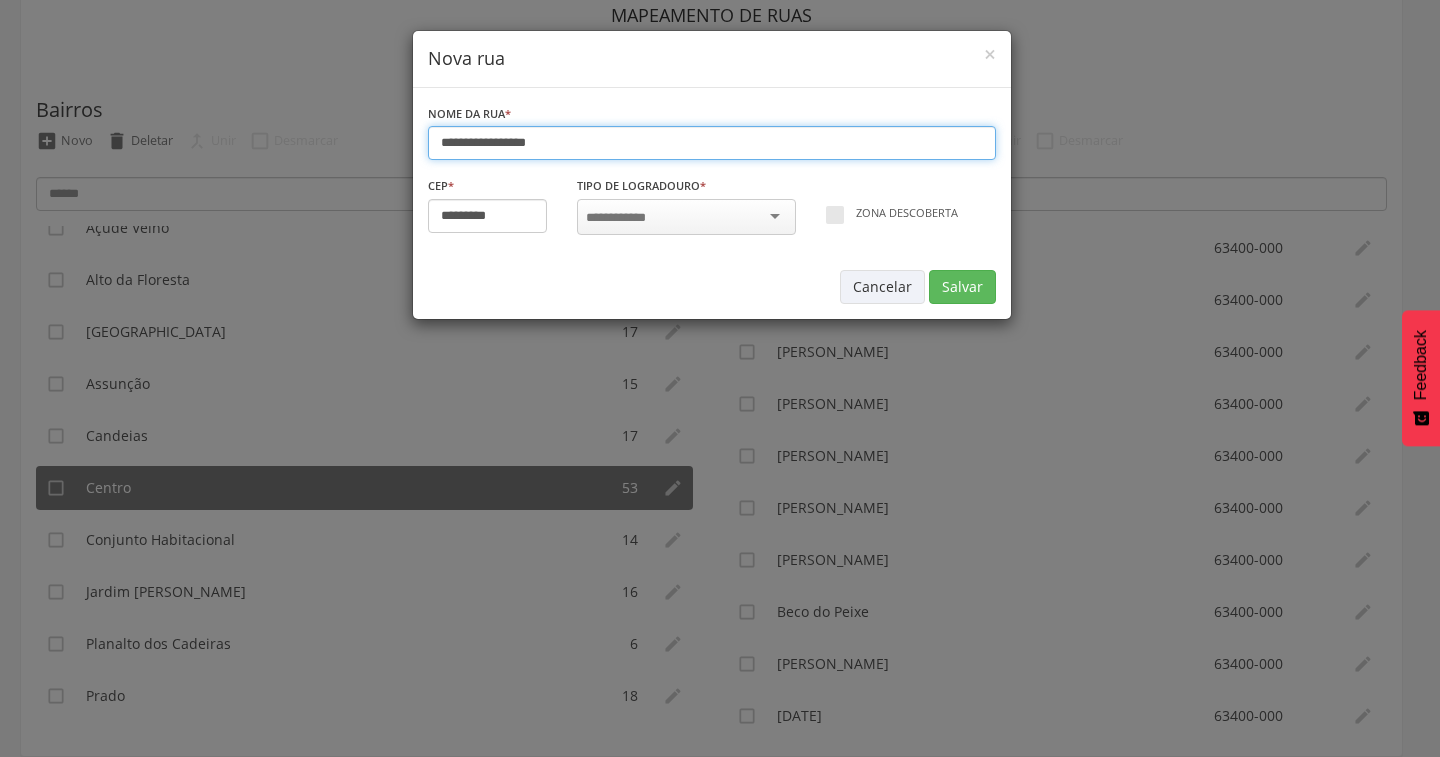 type on "**********" 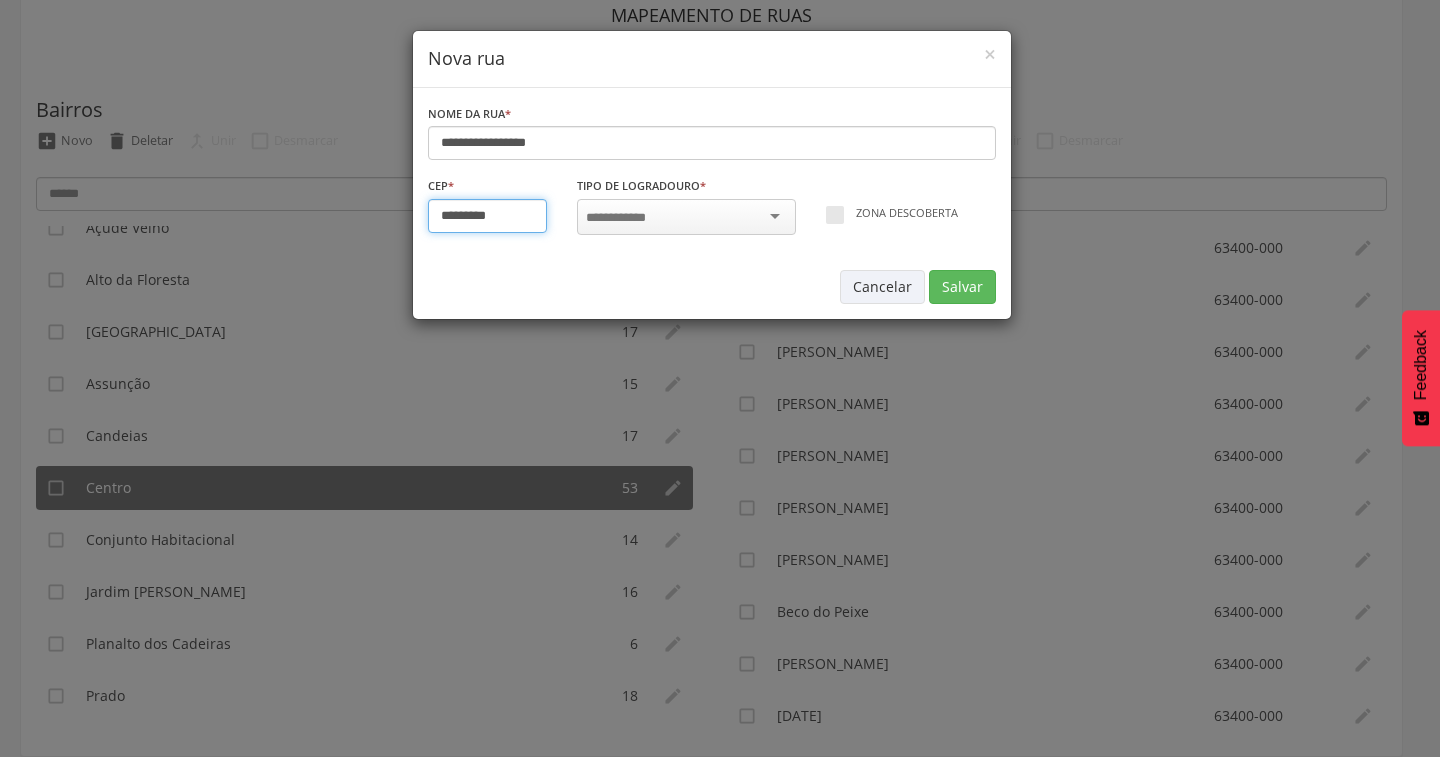 click on "*********" at bounding box center [488, 216] 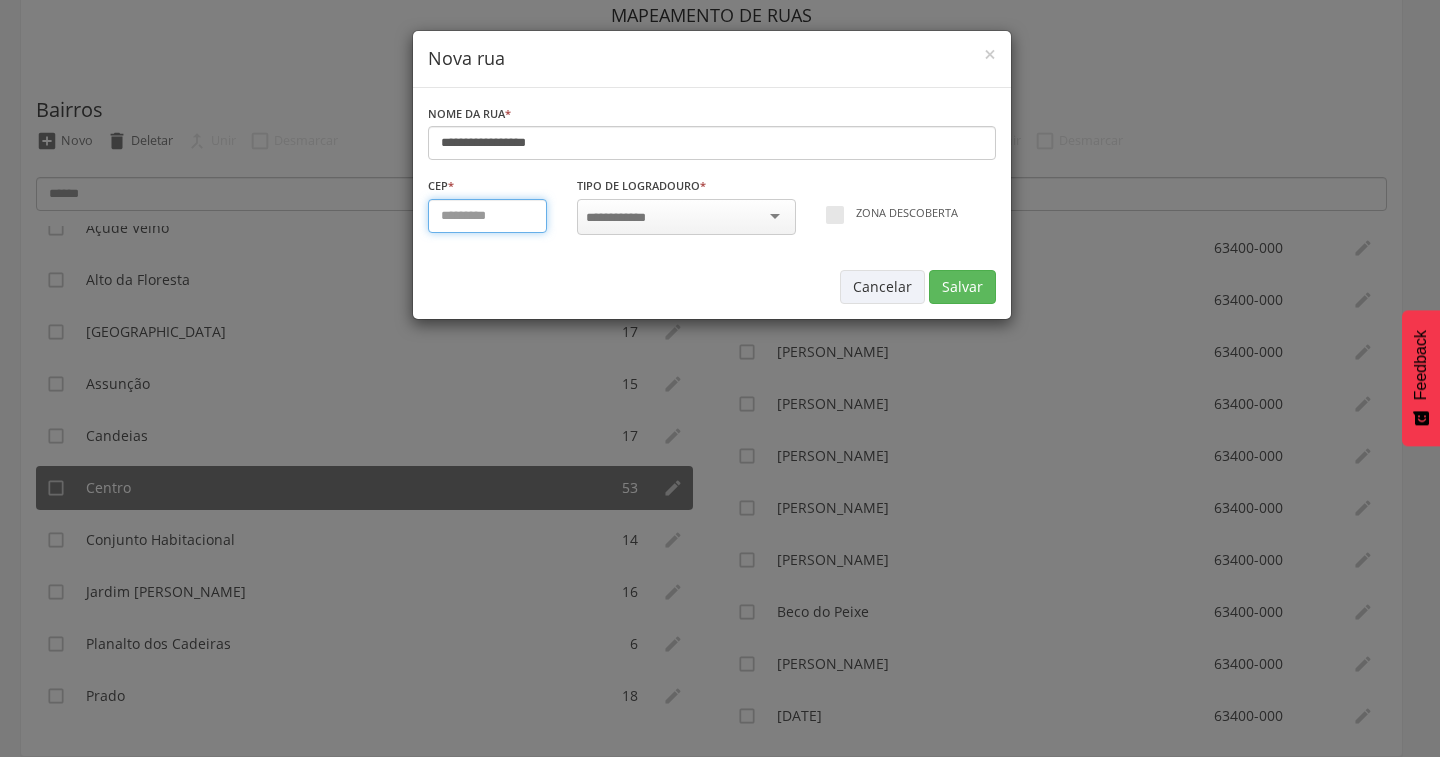 type on "*********" 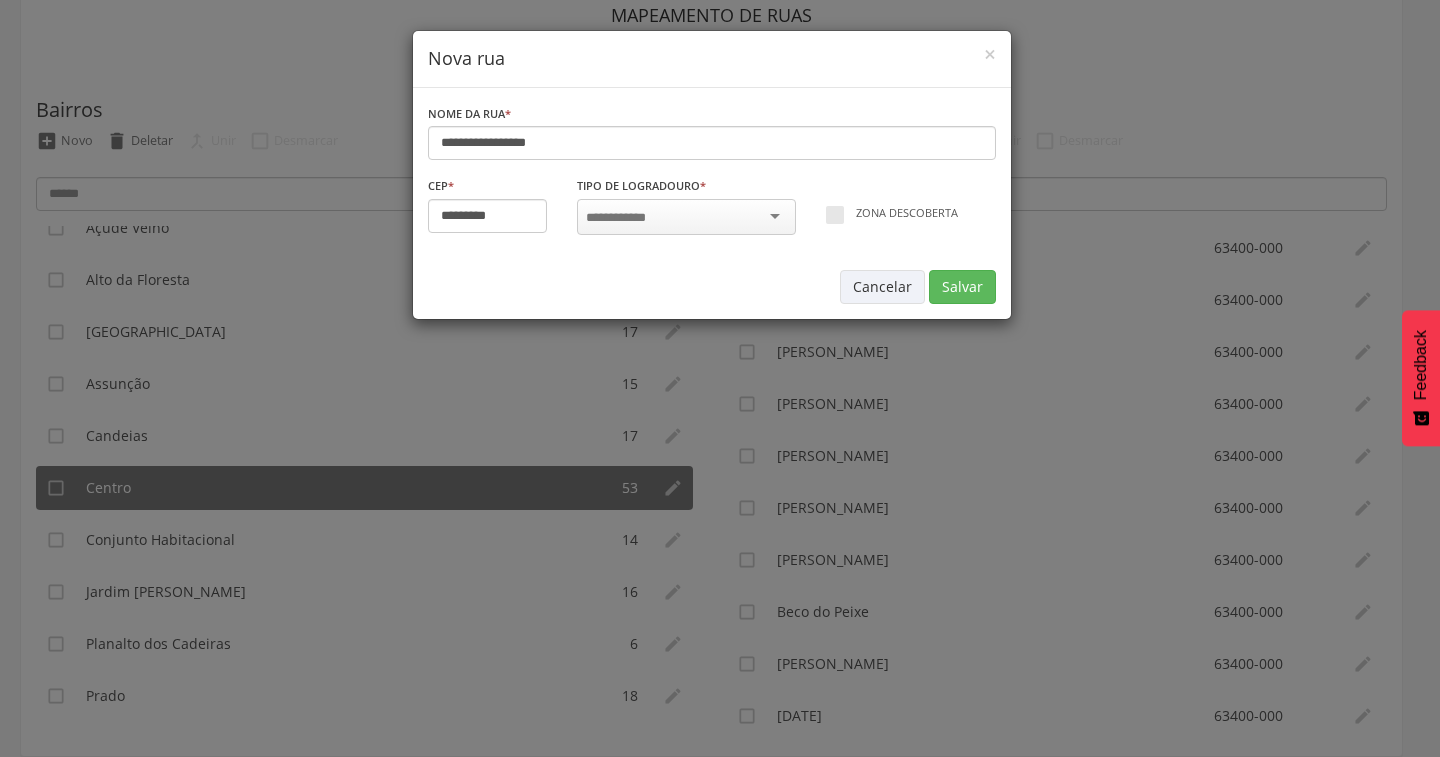 click at bounding box center [622, 218] 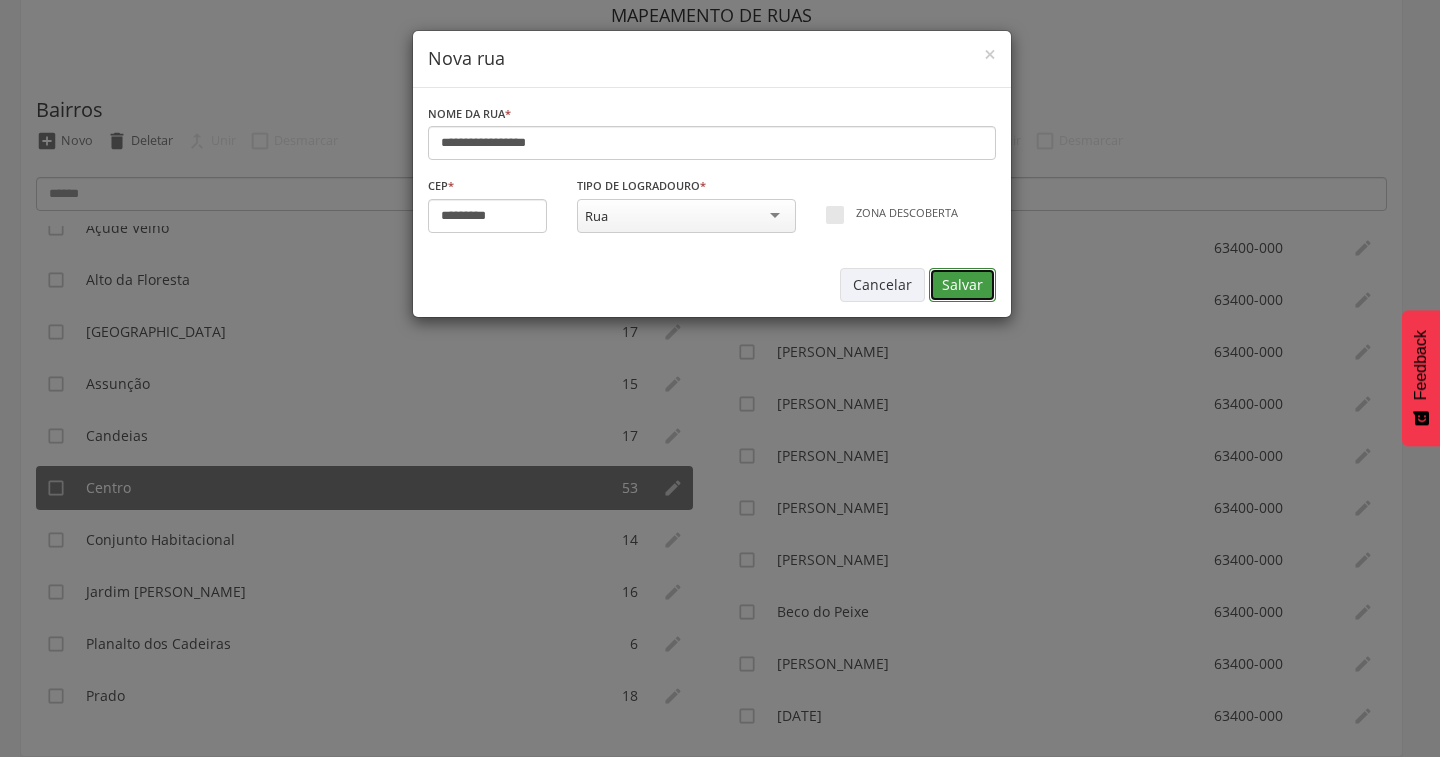click on "Salvar" at bounding box center (962, 285) 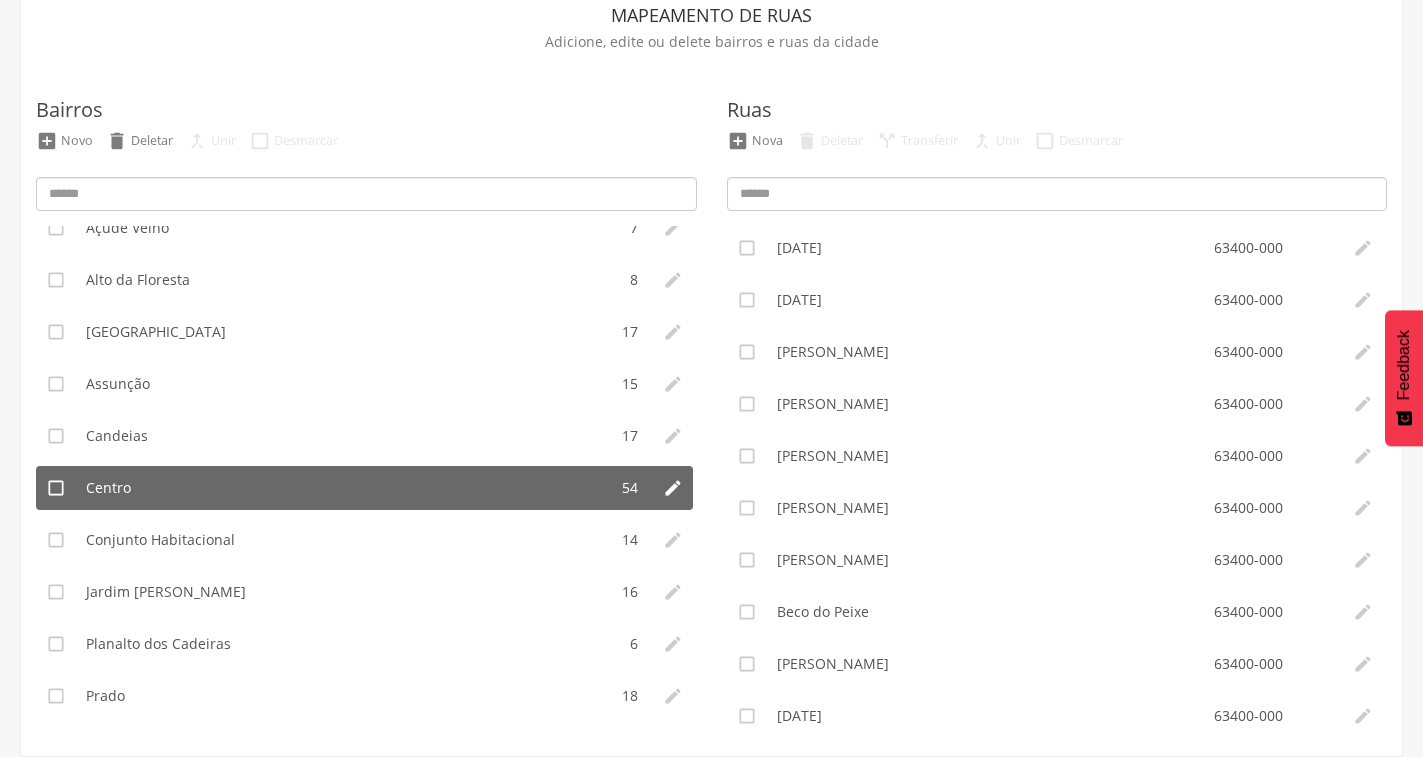 scroll, scrollTop: 0, scrollLeft: 0, axis: both 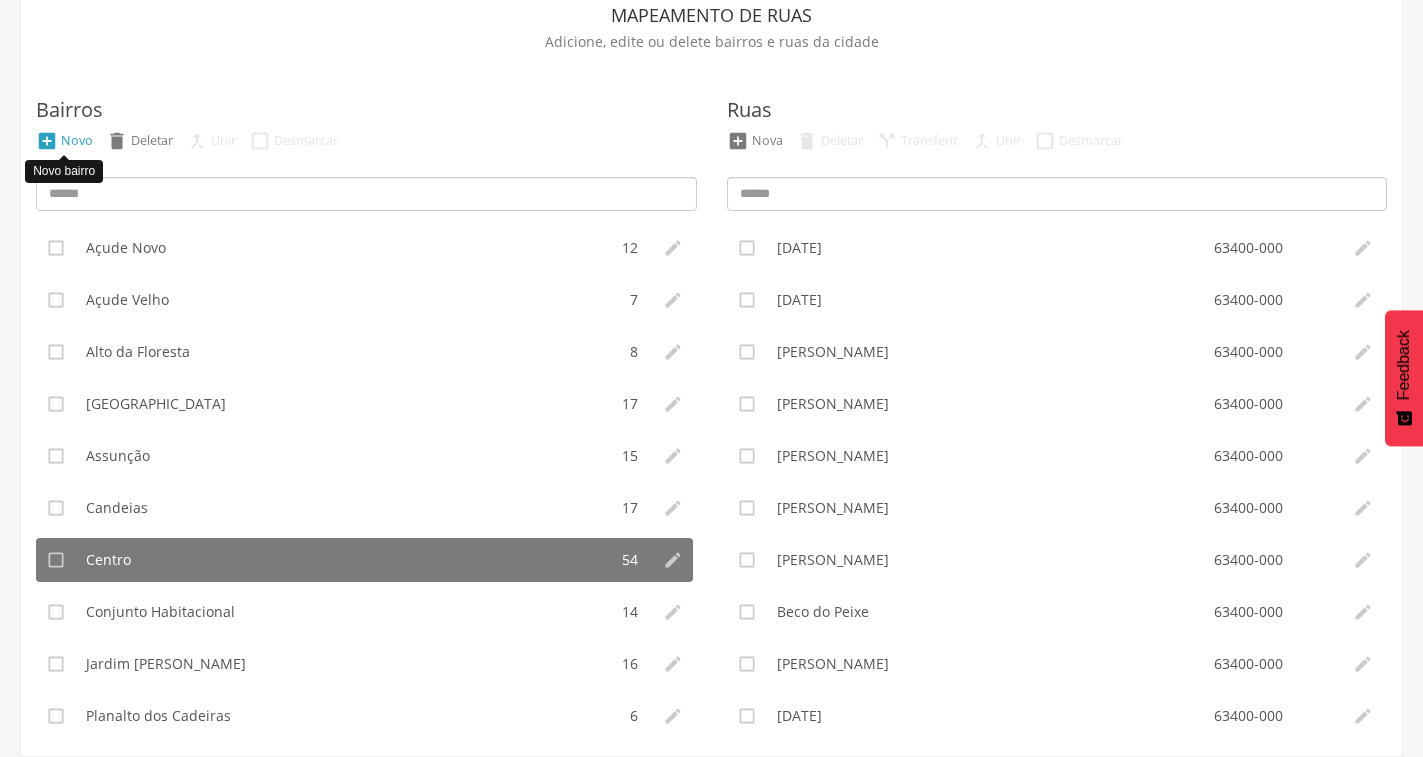 click on "Novo" at bounding box center [77, 140] 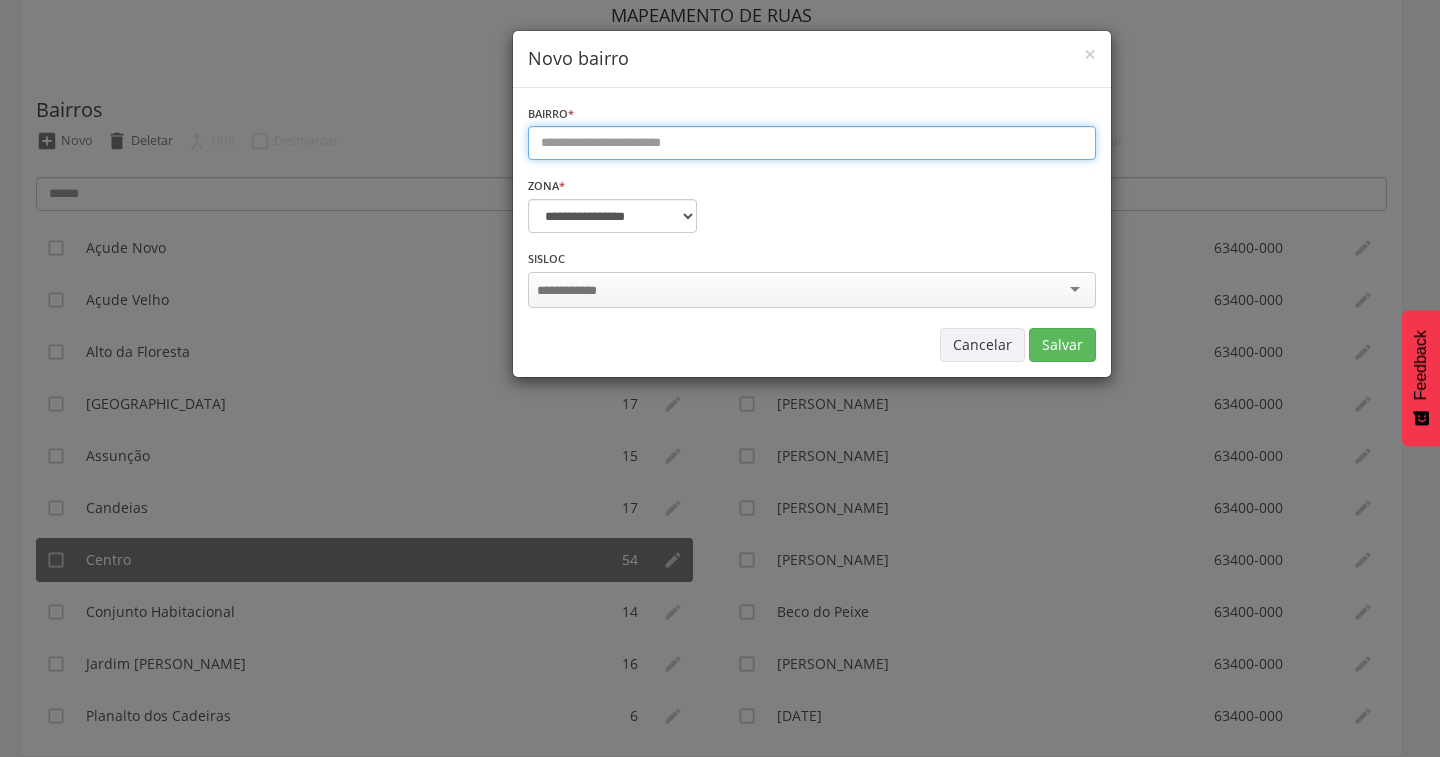 click at bounding box center (812, 143) 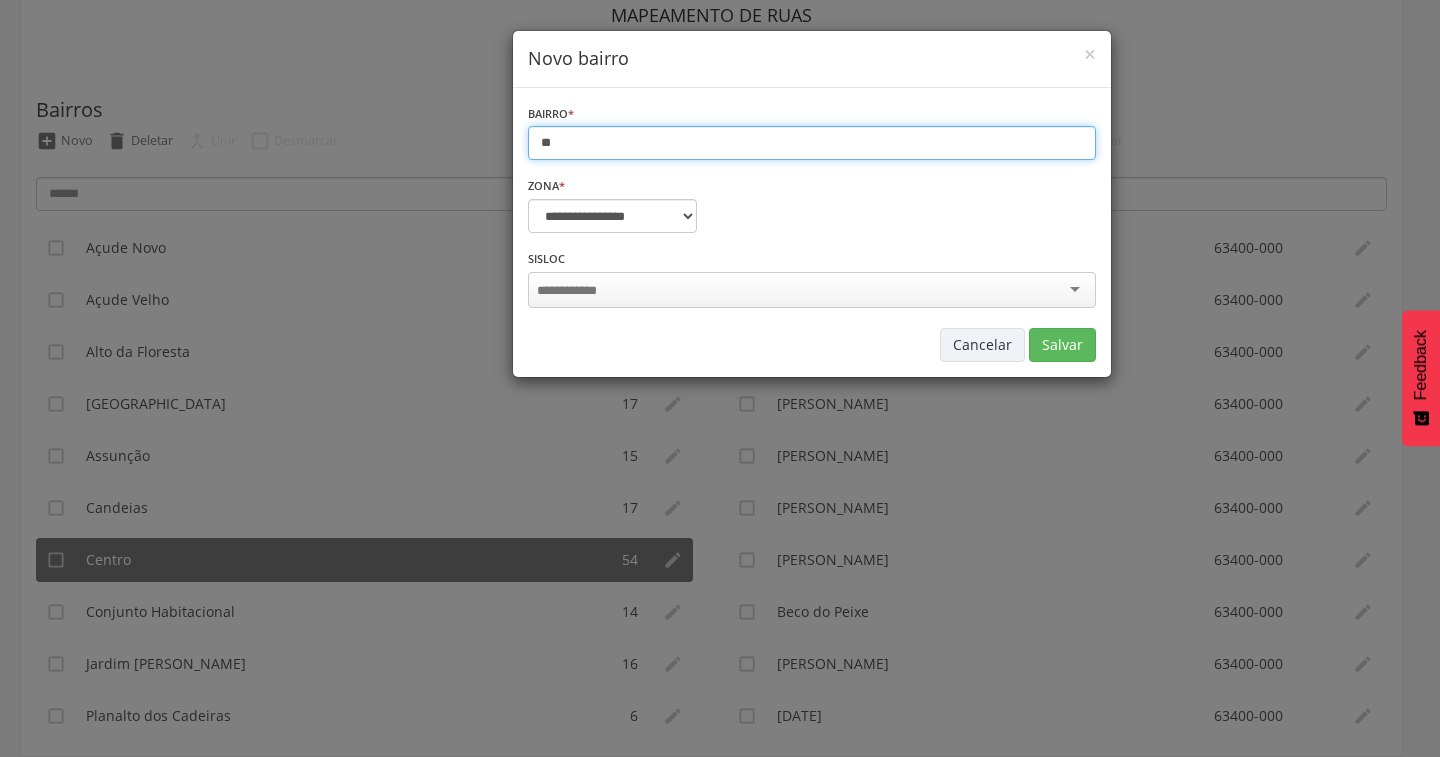 type on "*" 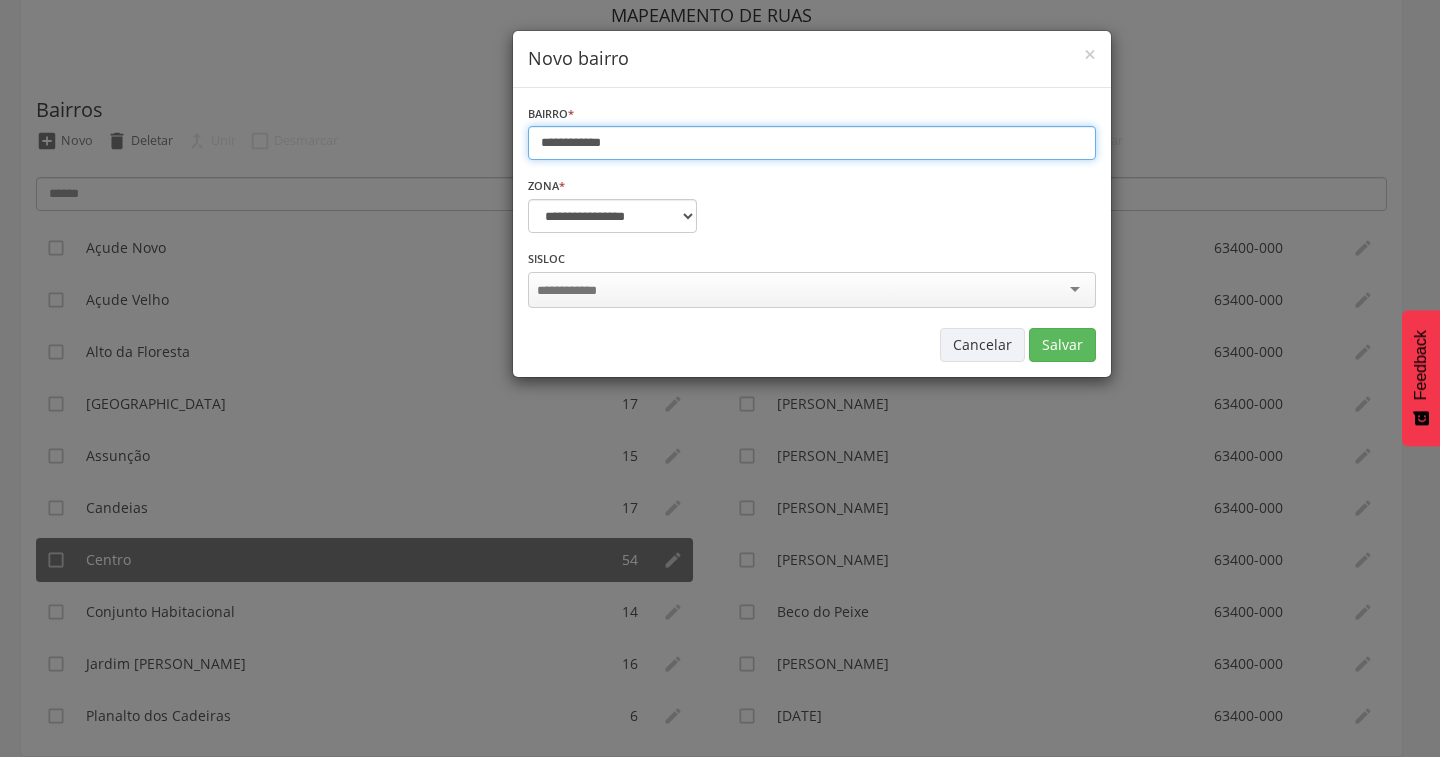 type on "**********" 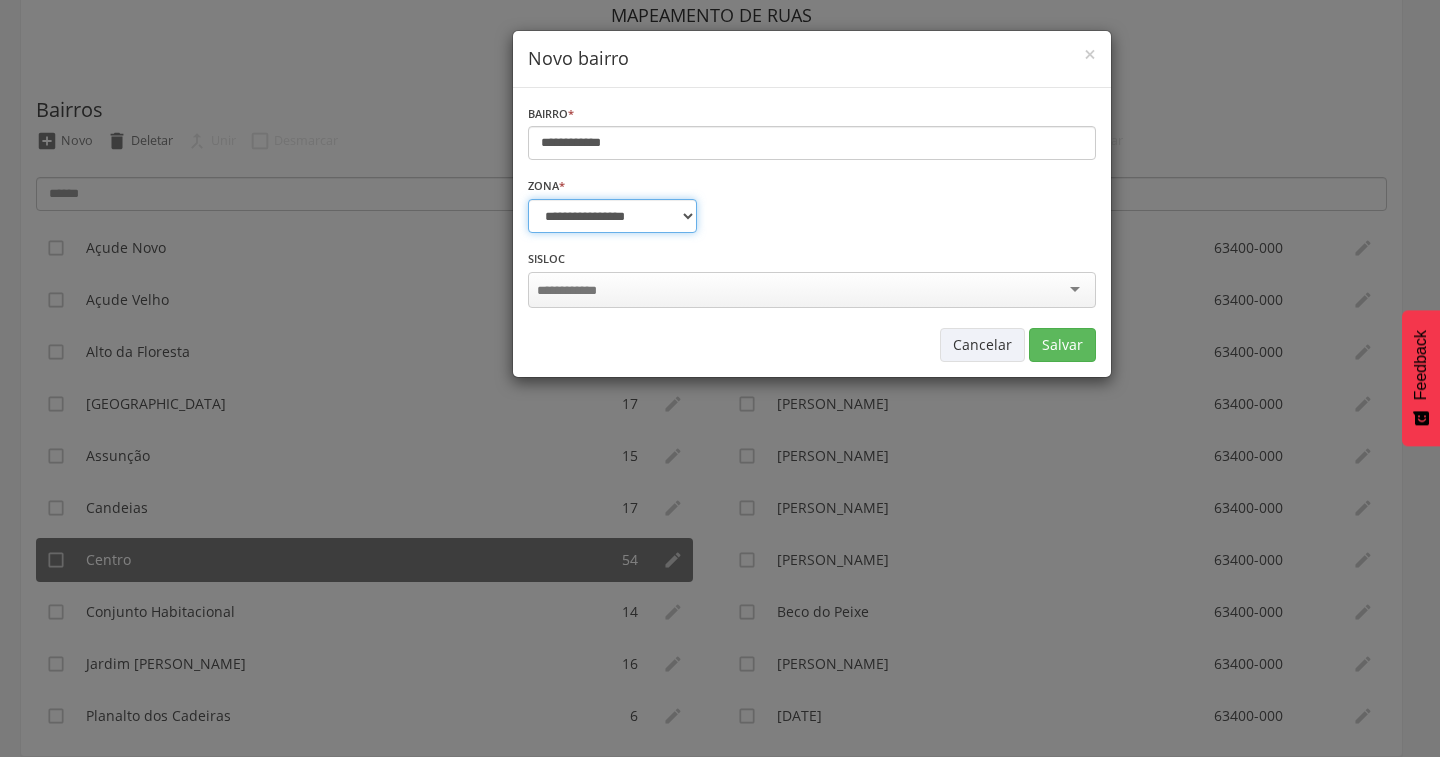 click on "**********" at bounding box center [612, 216] 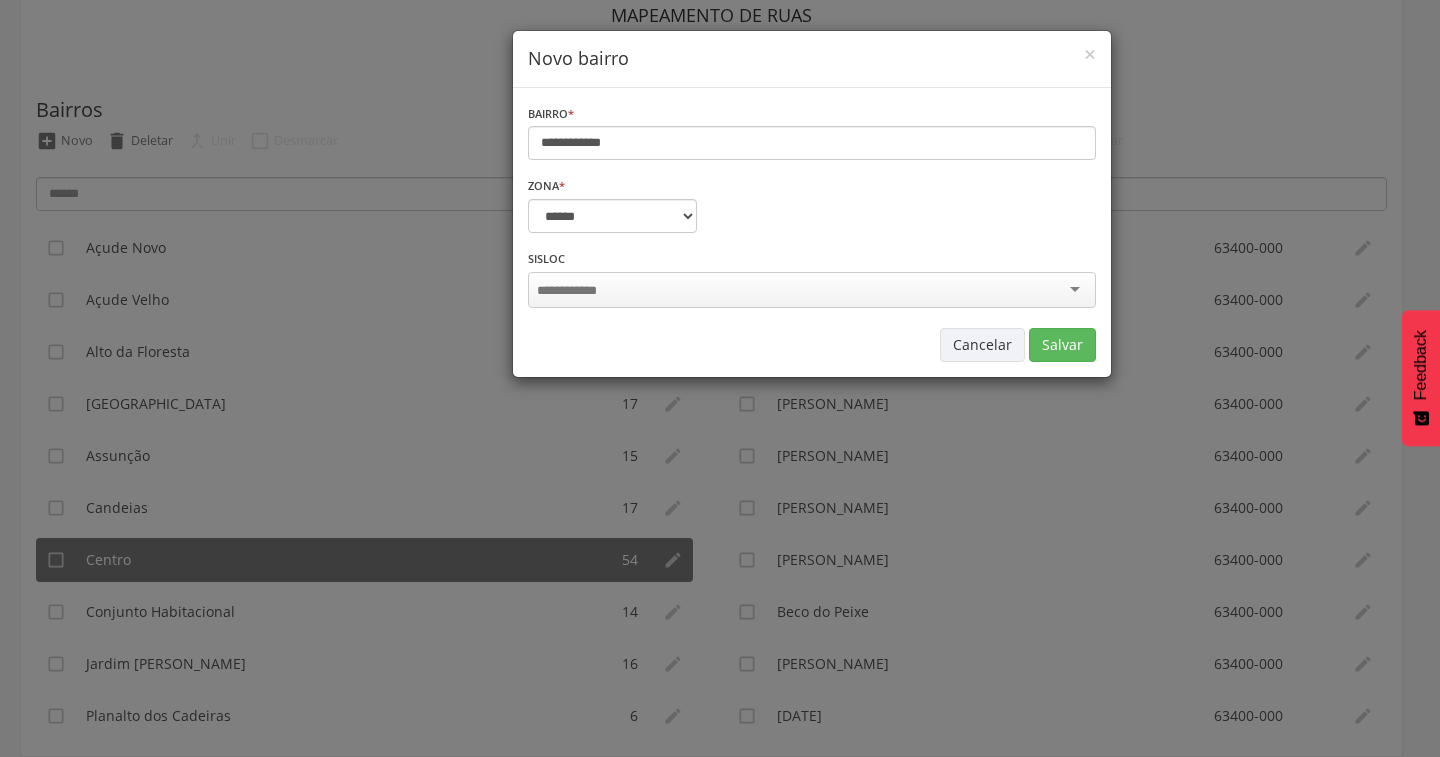 click at bounding box center (812, 290) 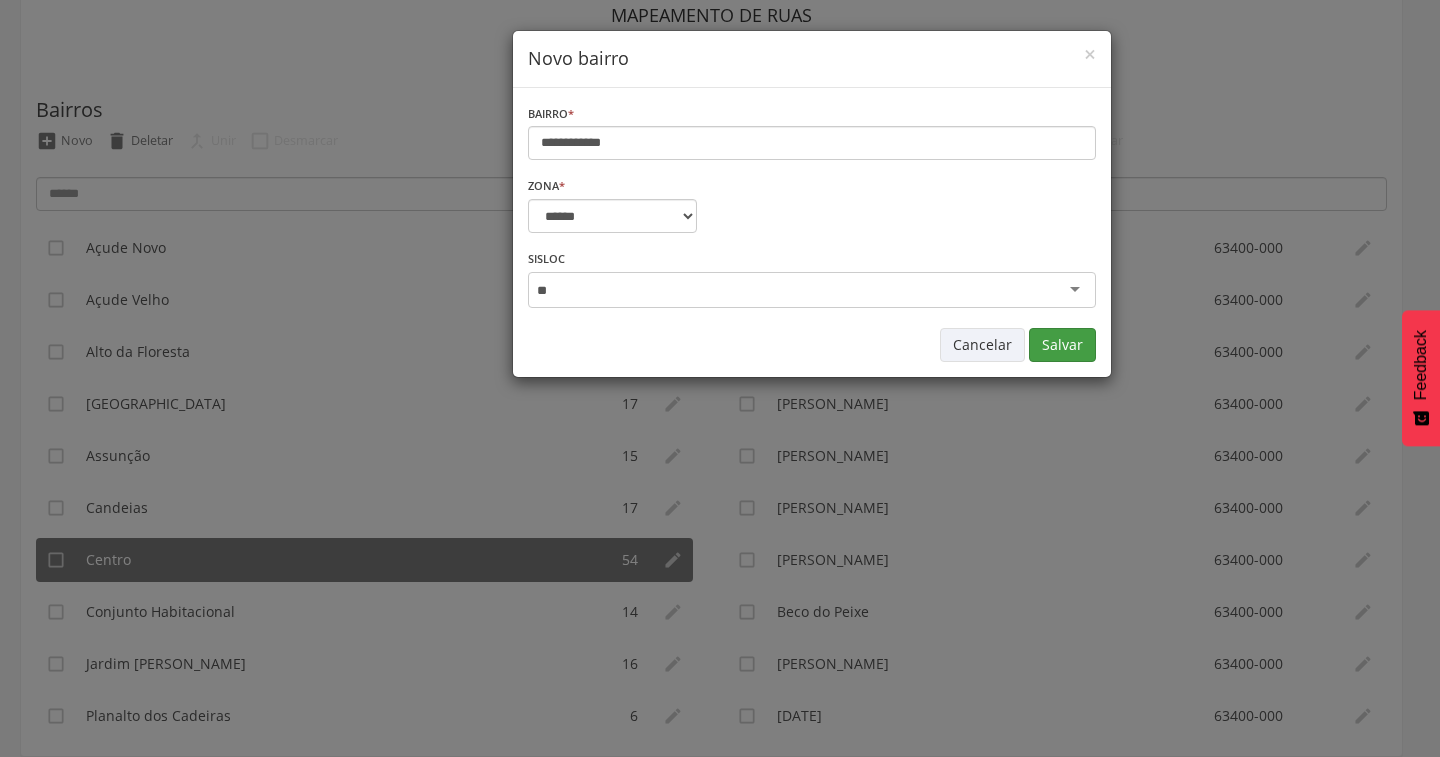 type on "**" 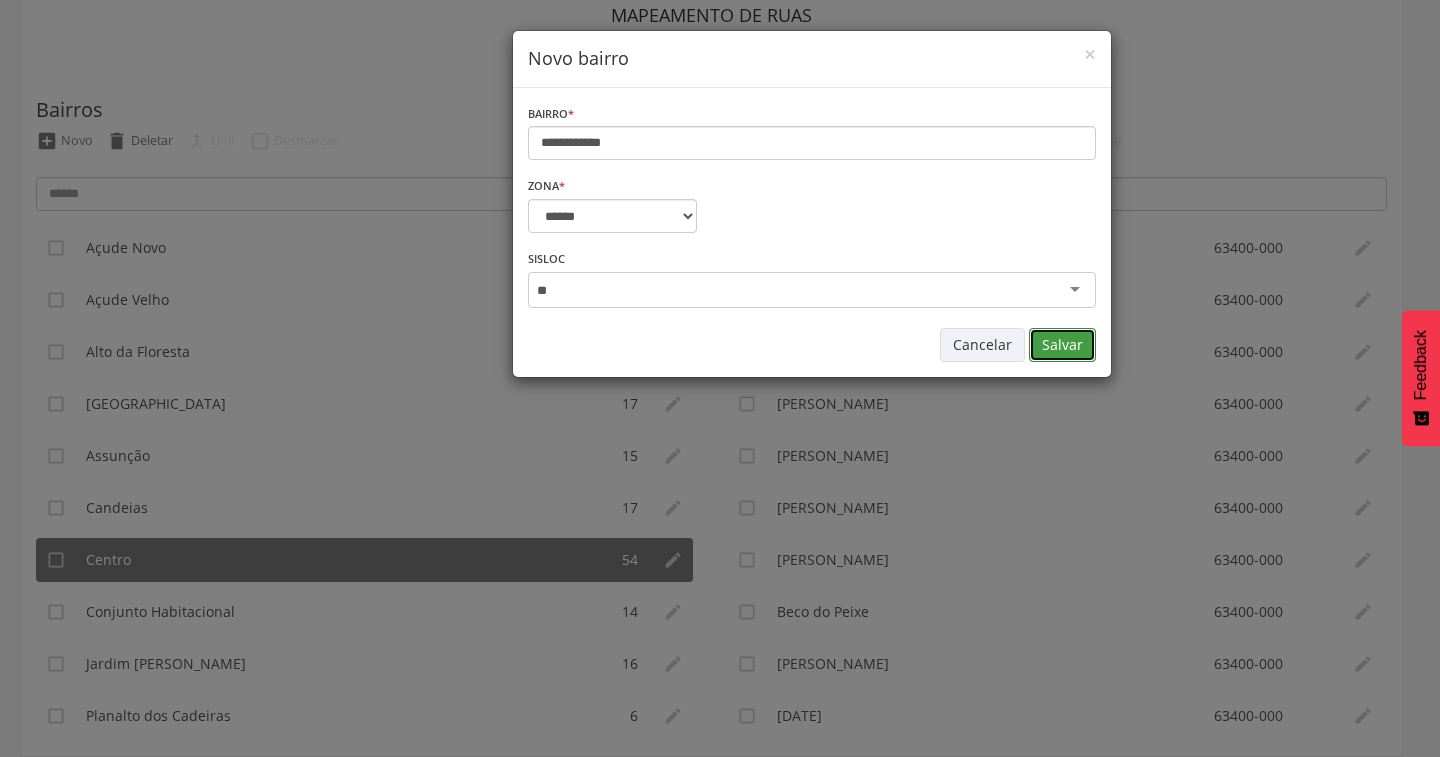 type 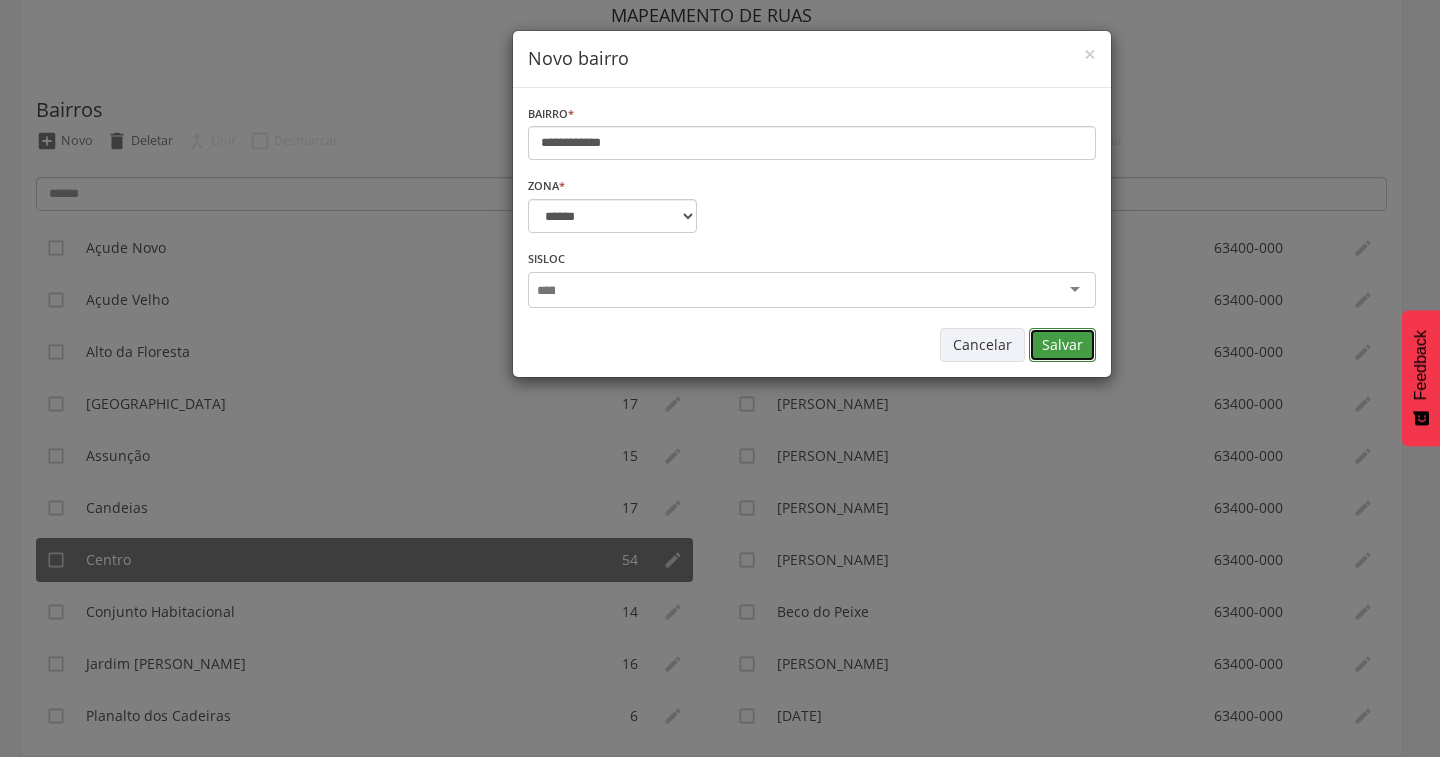 click on "Salvar" at bounding box center (1062, 345) 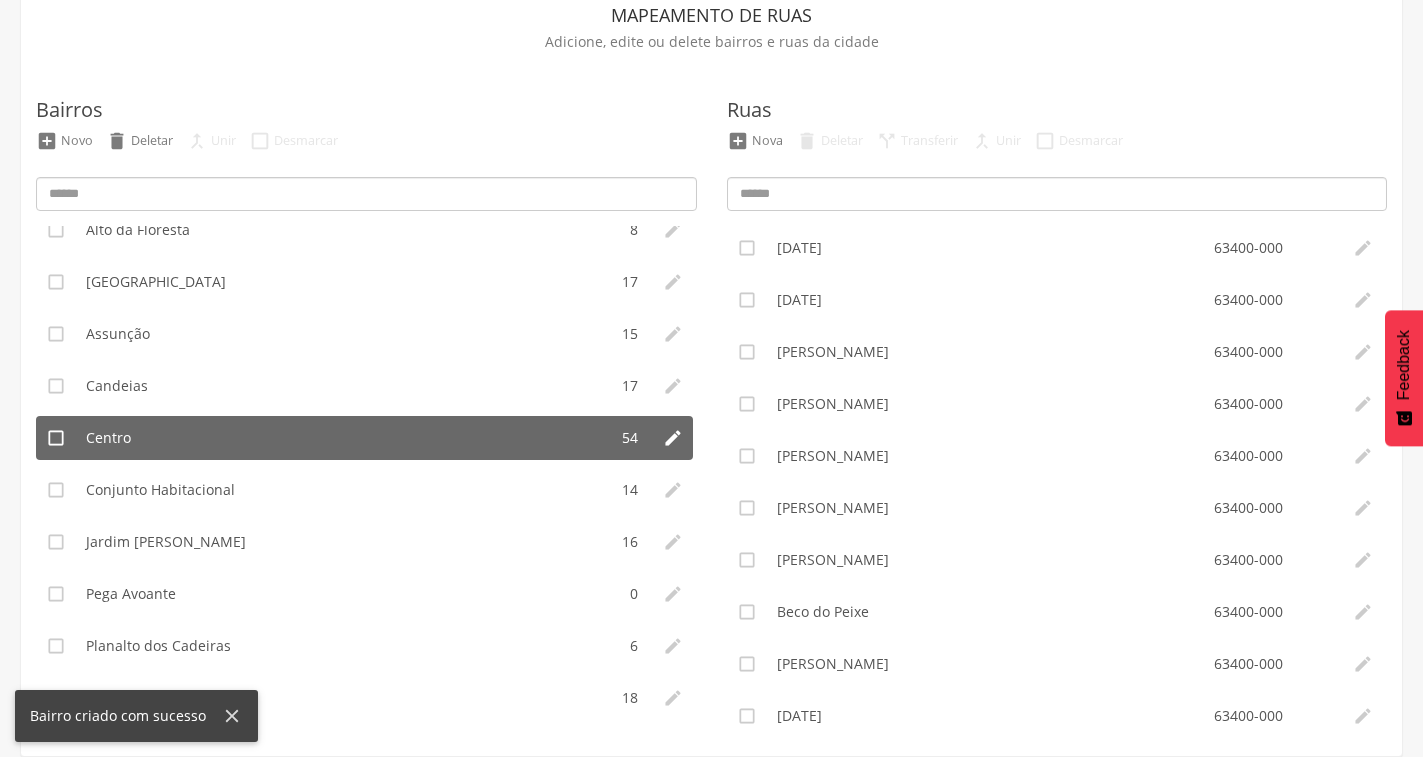 scroll, scrollTop: 124, scrollLeft: 0, axis: vertical 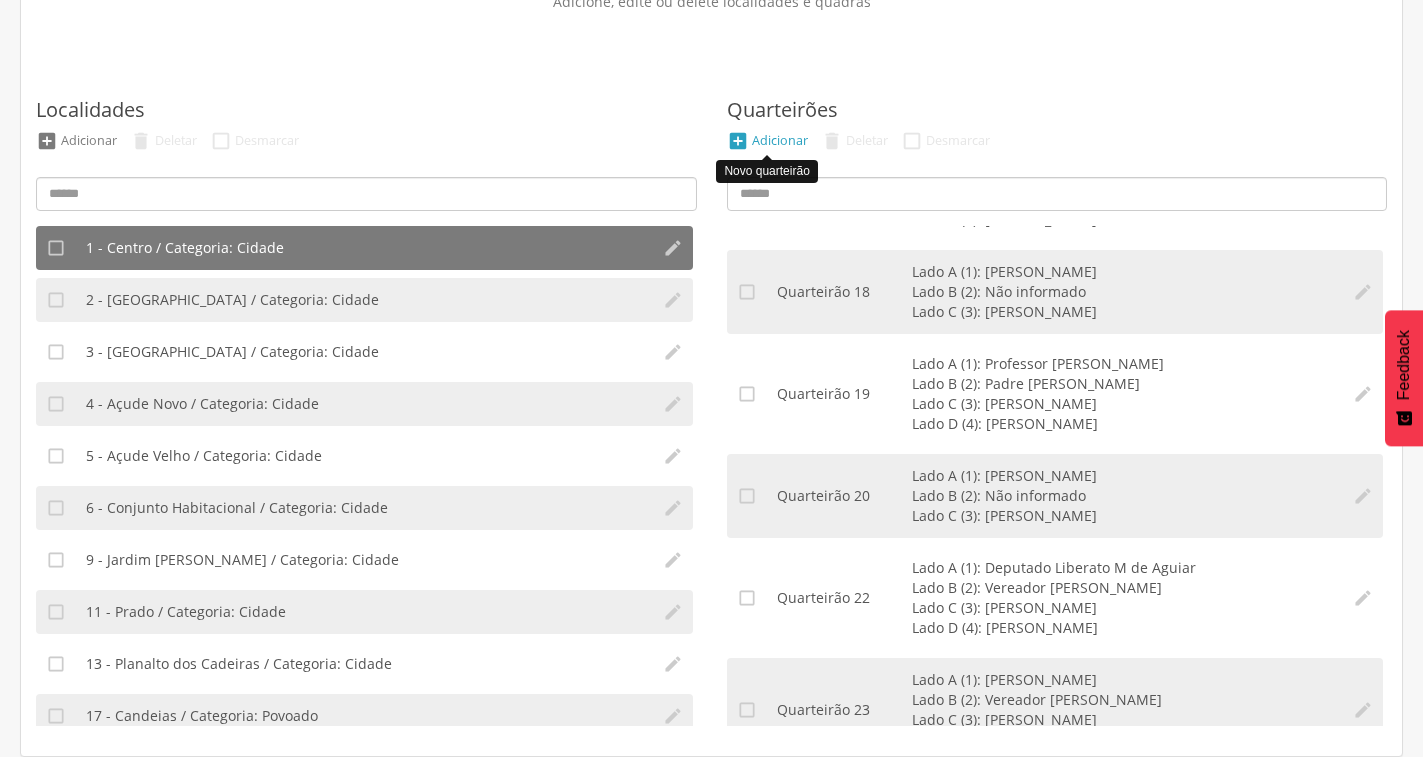 click on "" at bounding box center [738, 141] 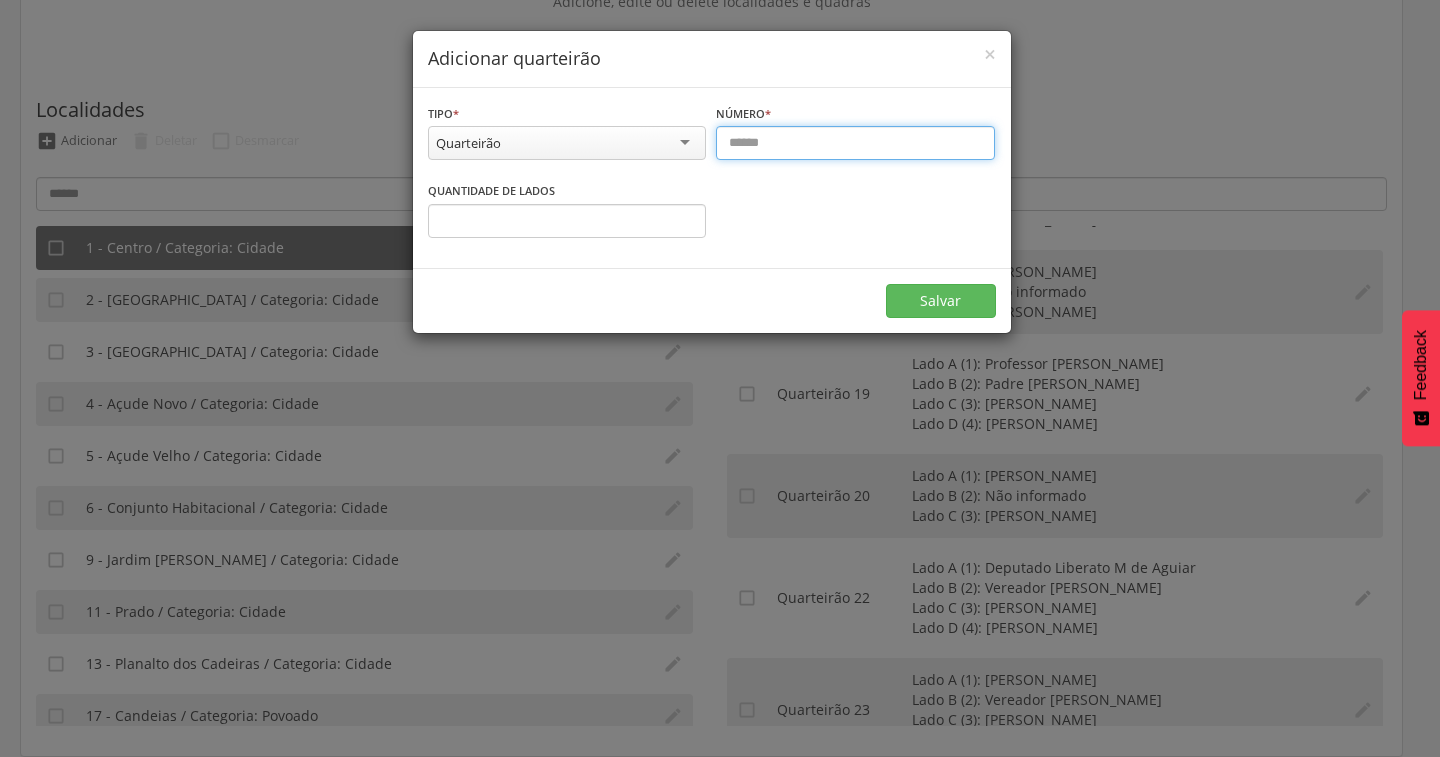 click at bounding box center [855, 143] 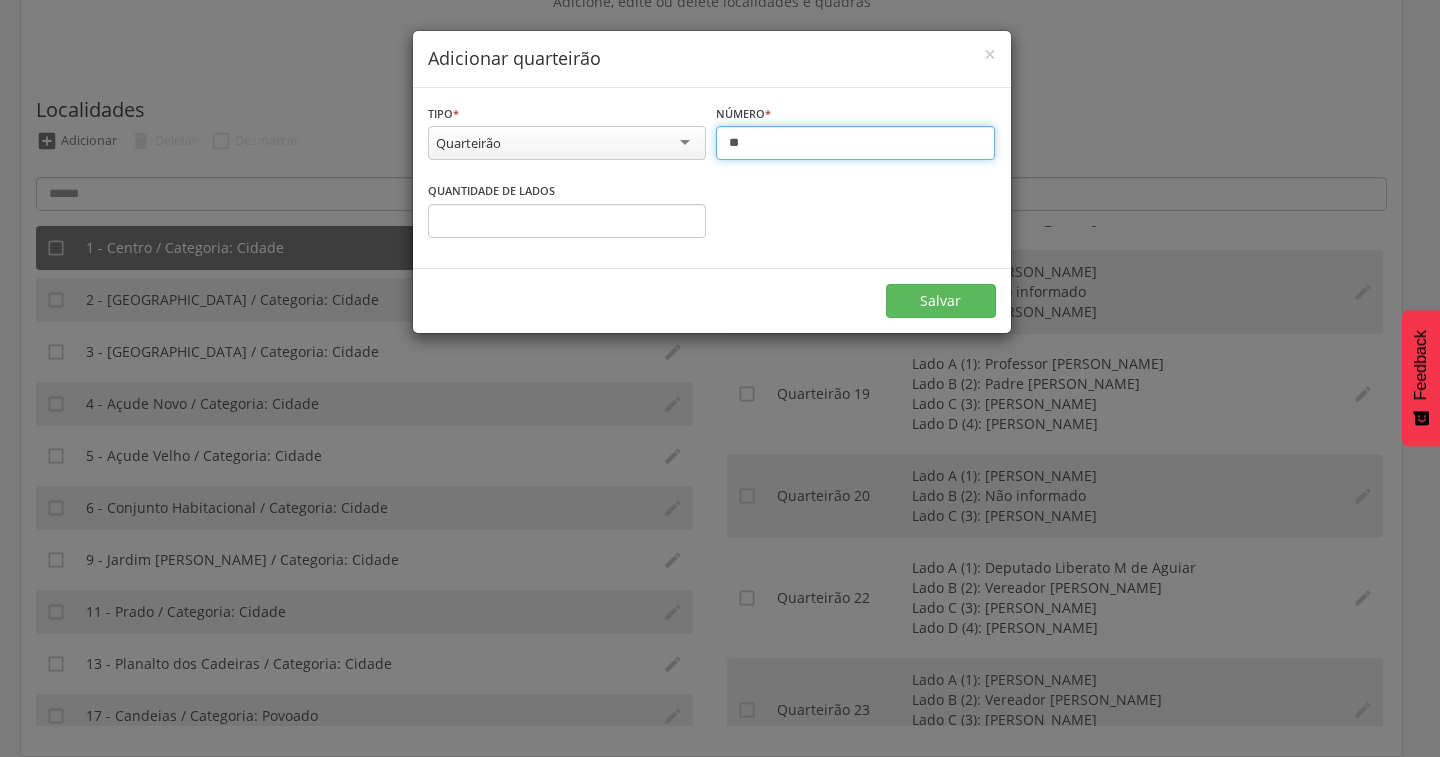 type on "**" 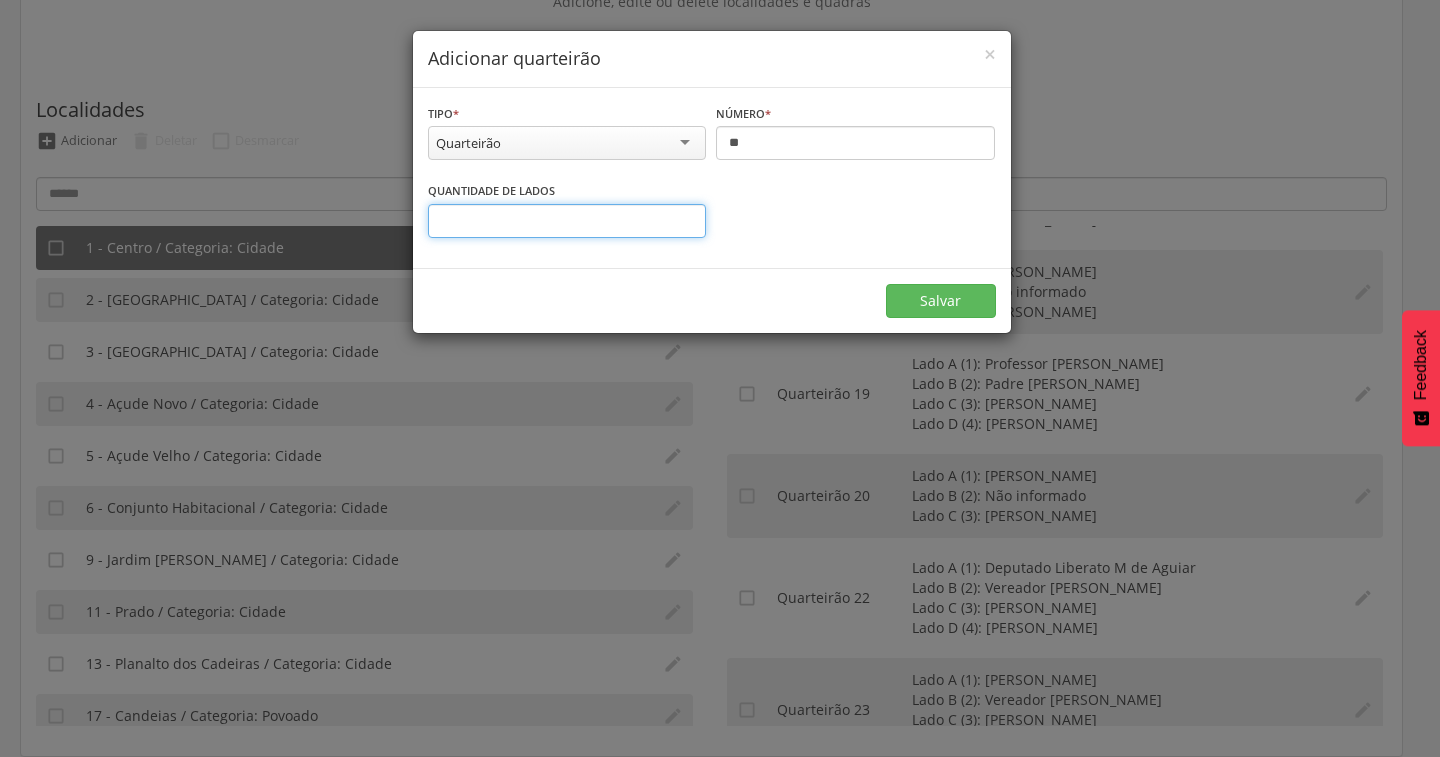 click at bounding box center [567, 221] 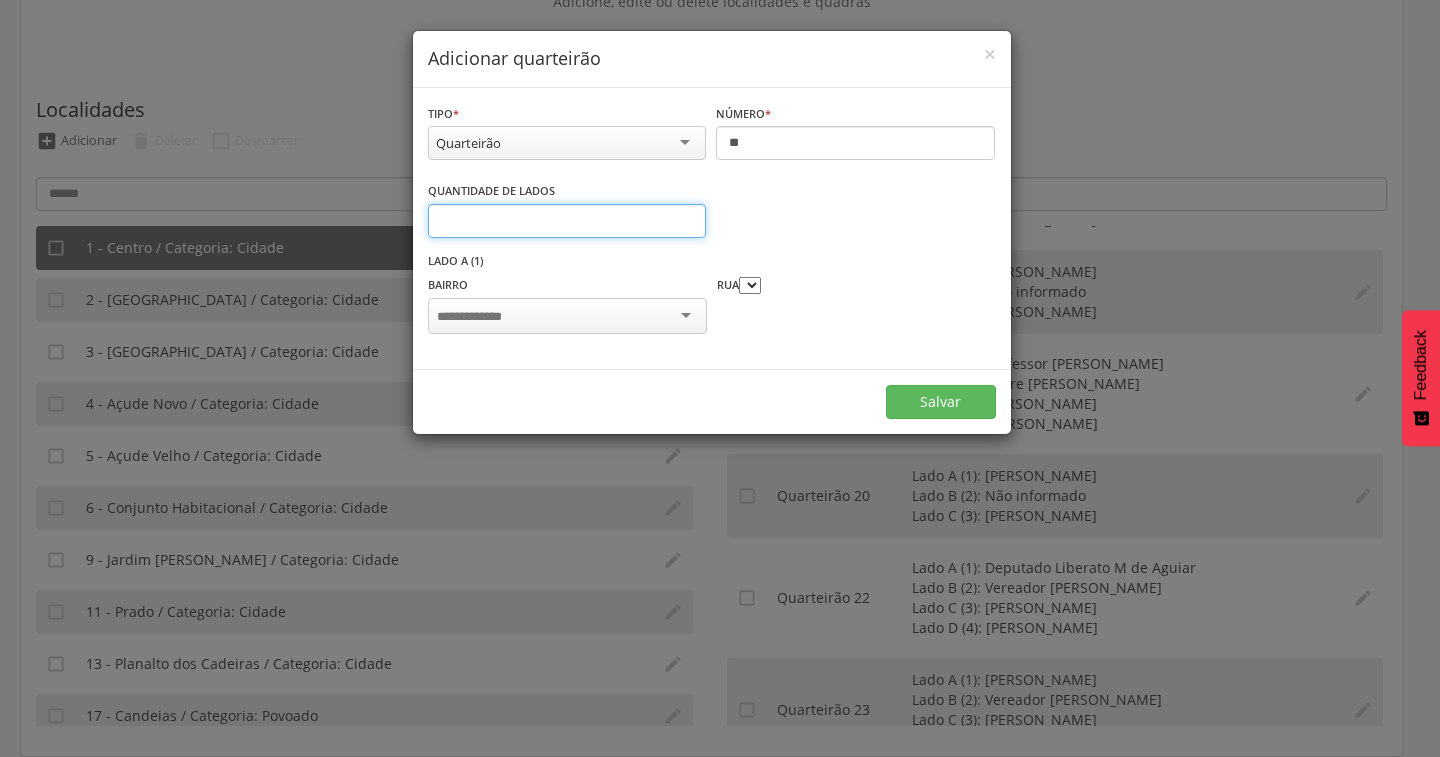 click on "*" at bounding box center (567, 221) 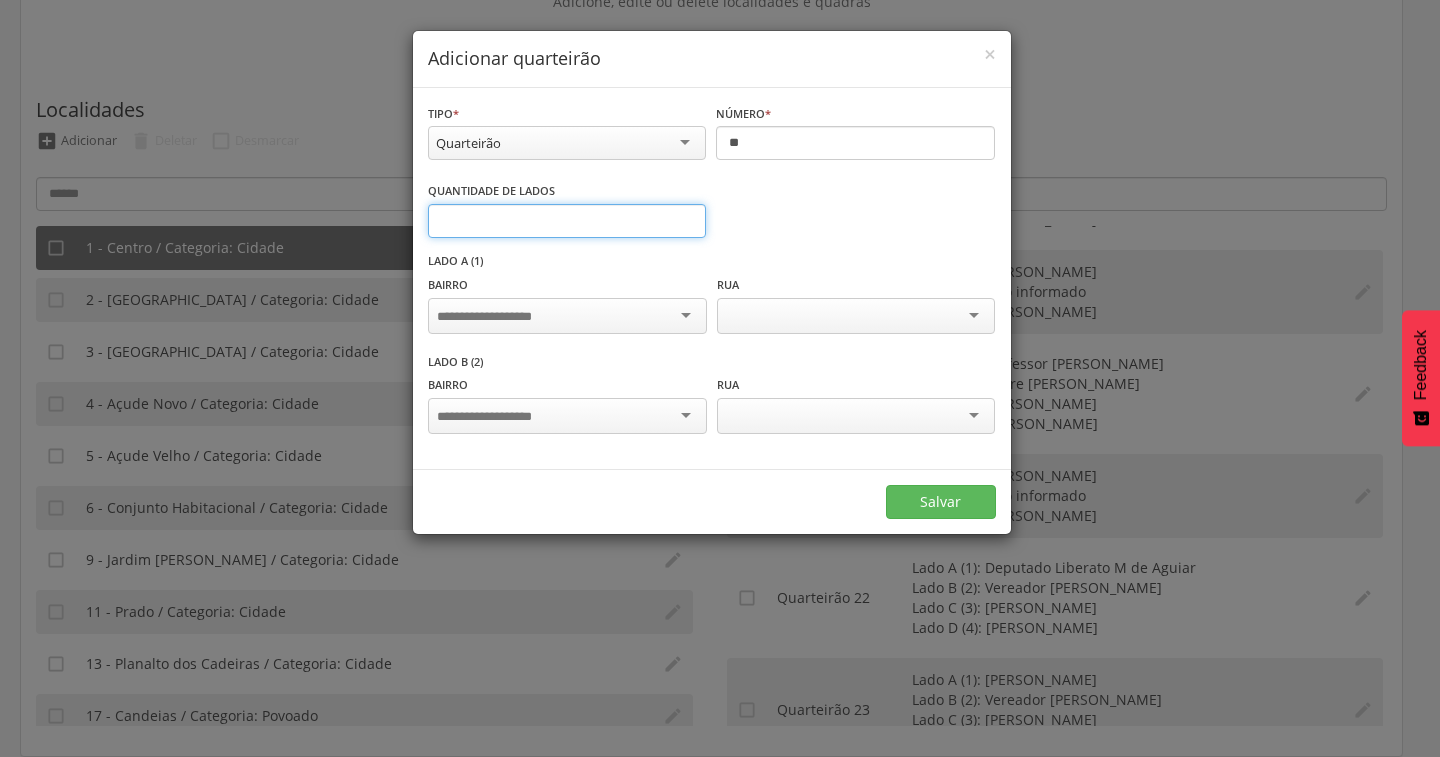 click on "*" at bounding box center (567, 221) 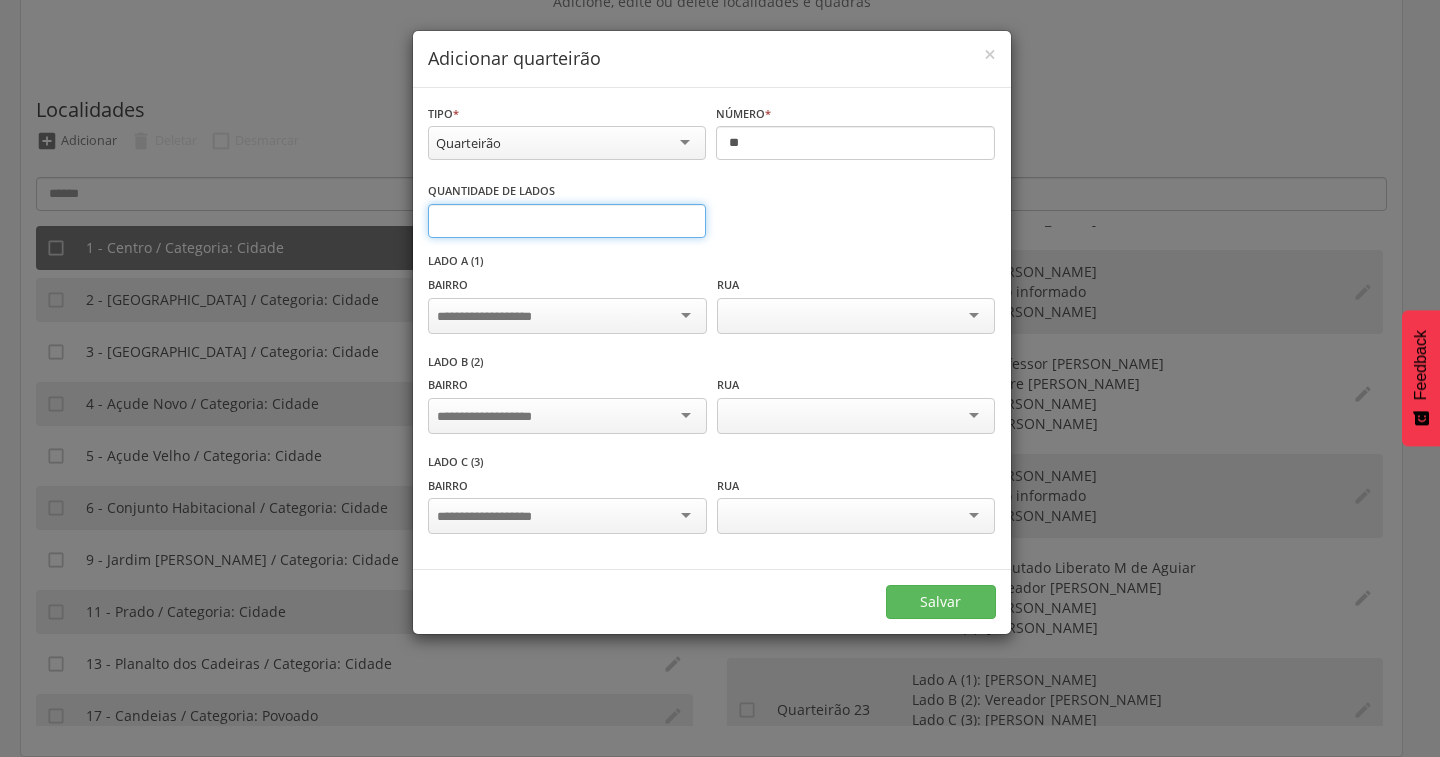 click on "*" at bounding box center (567, 221) 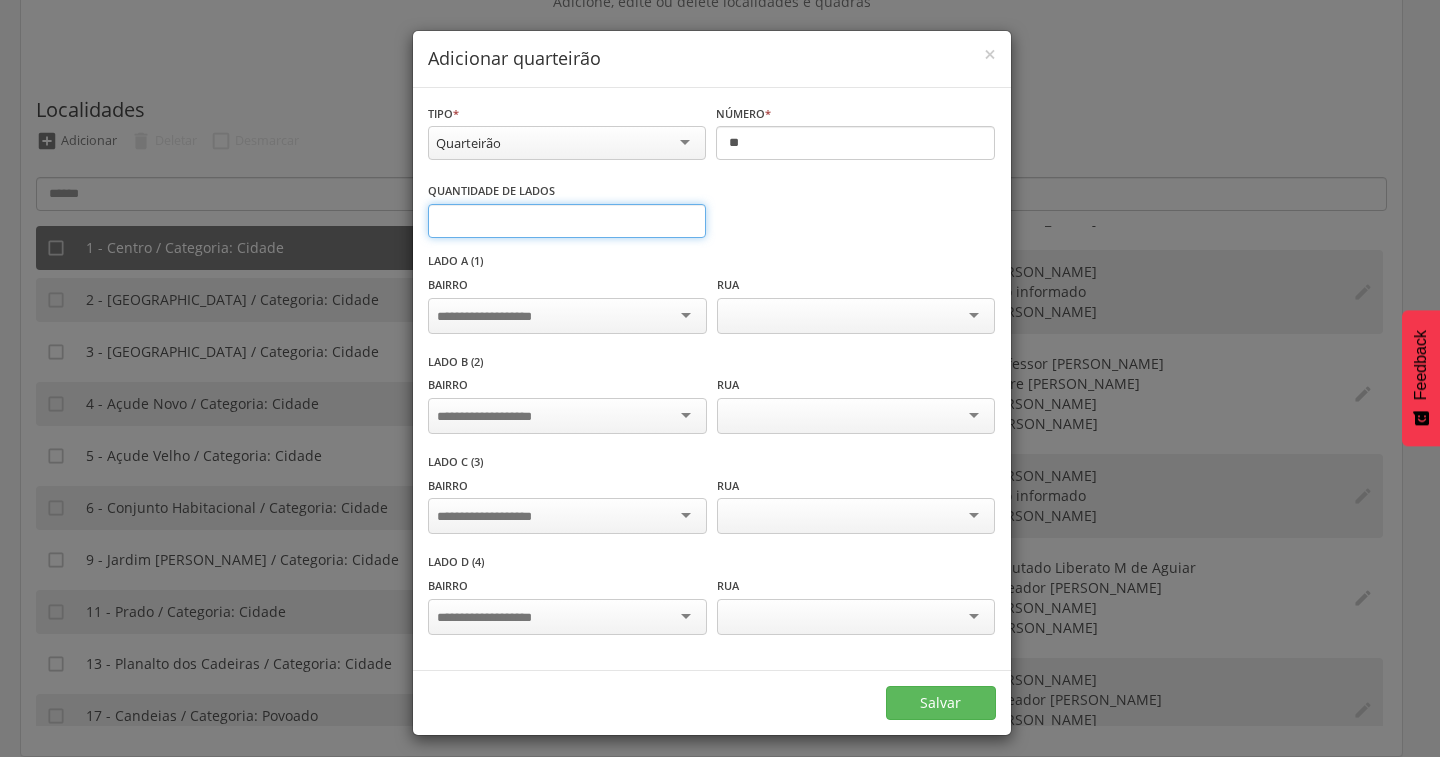 type on "*" 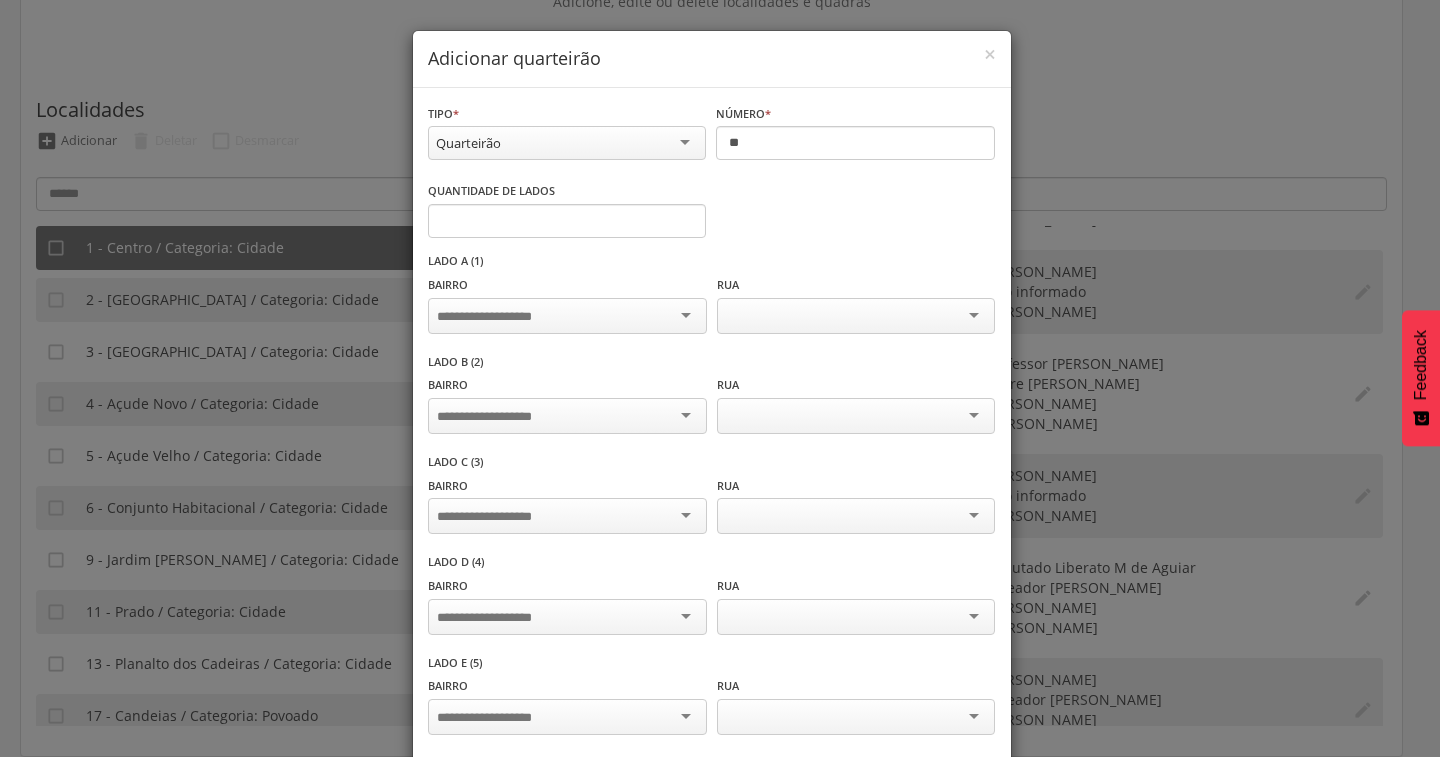 click at bounding box center [567, 316] 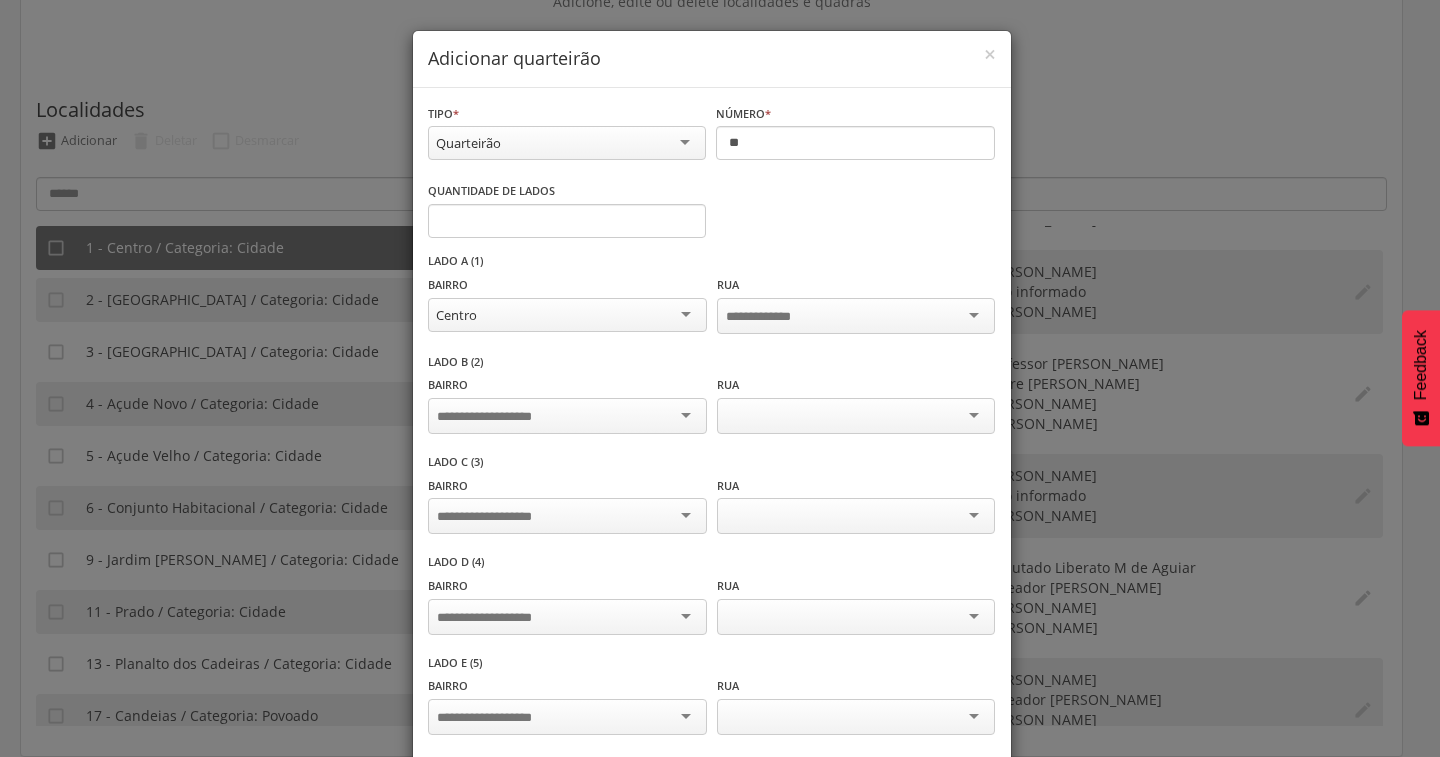 scroll, scrollTop: 0, scrollLeft: 0, axis: both 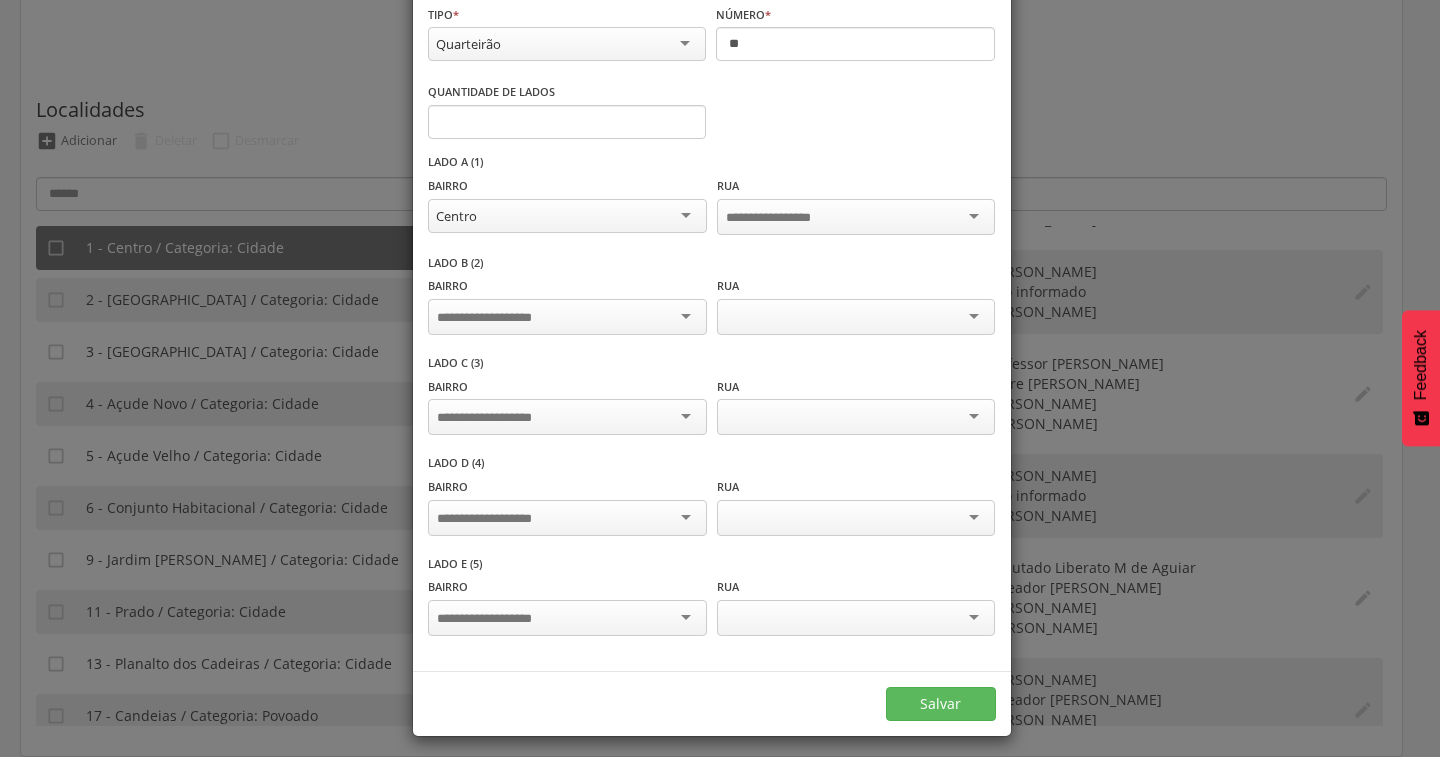 click at bounding box center [567, 618] 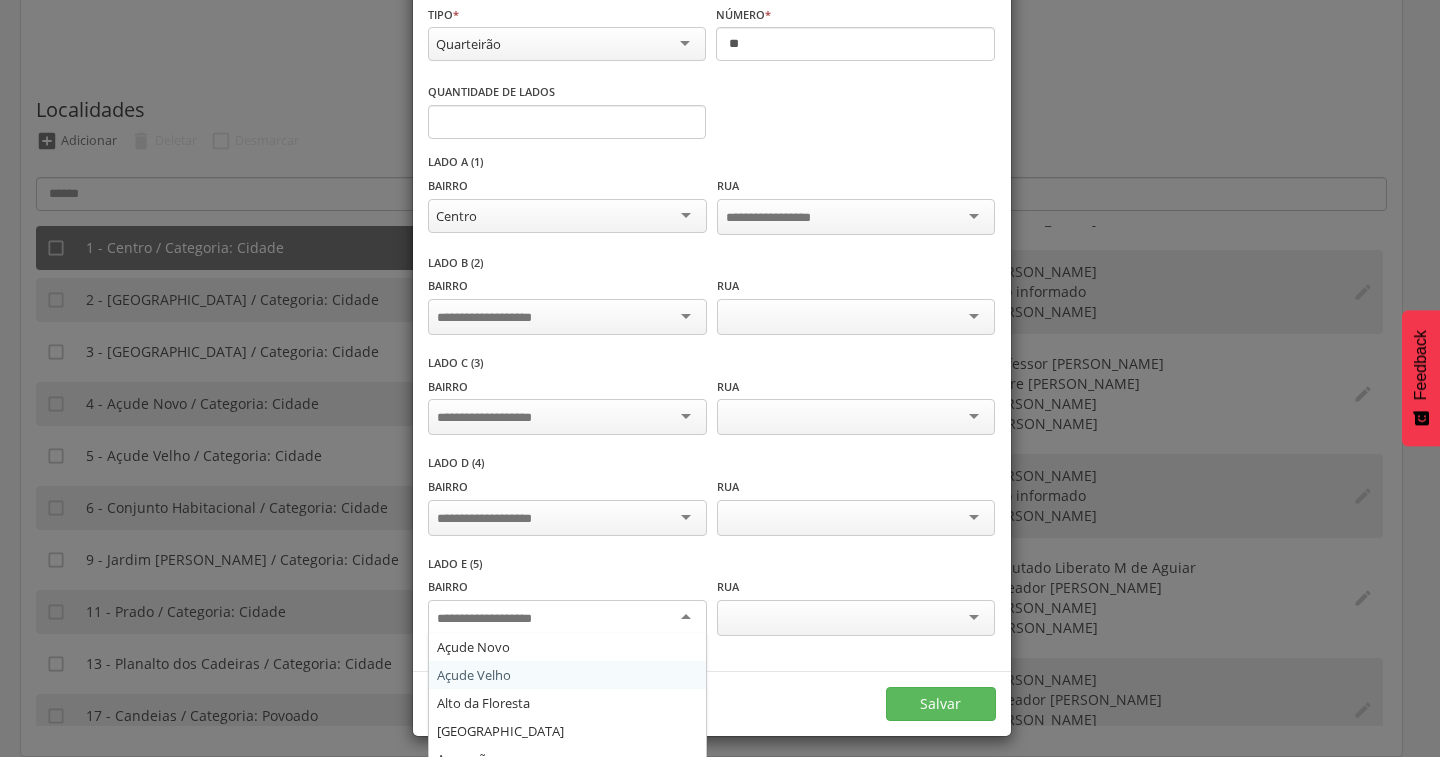 scroll, scrollTop: 108, scrollLeft: 0, axis: vertical 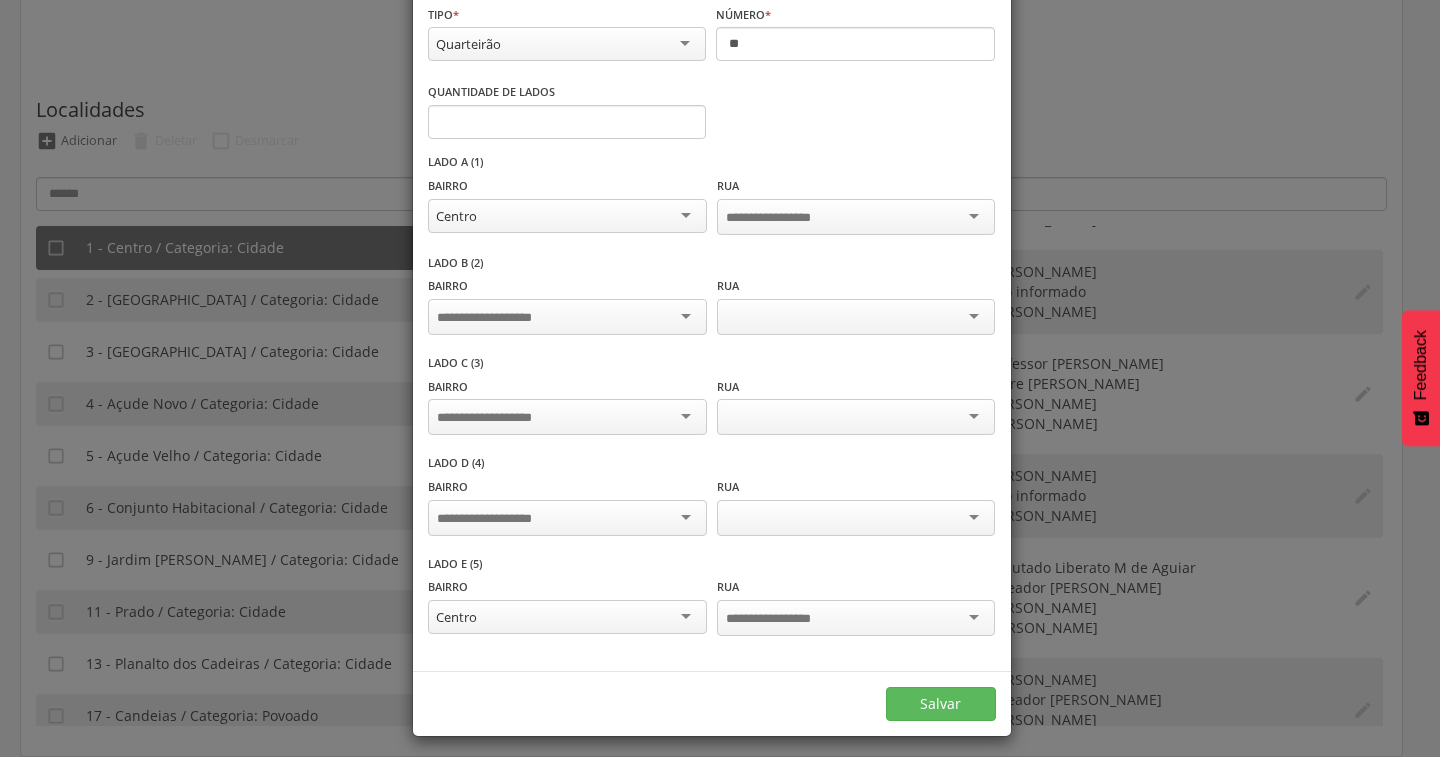 click at bounding box center [567, 518] 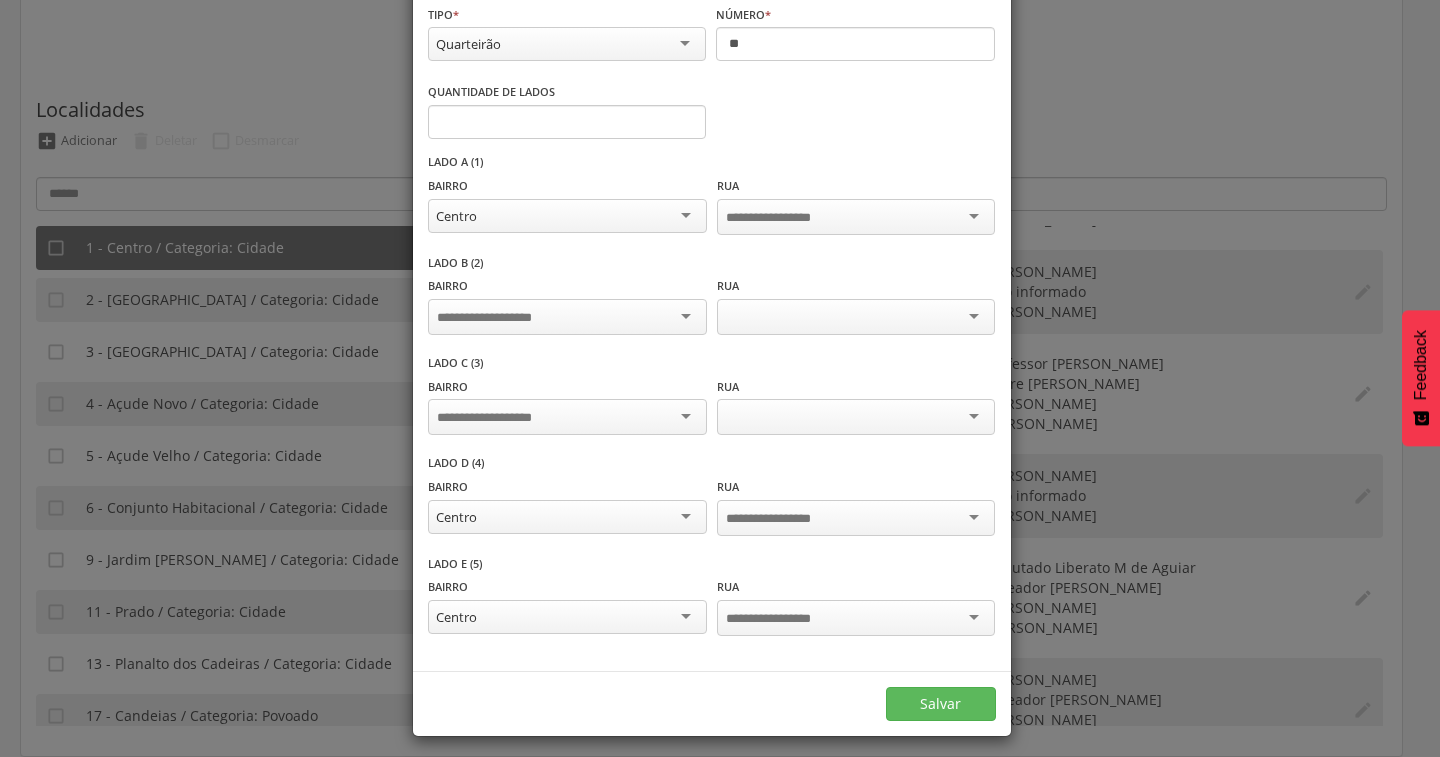 scroll, scrollTop: 0, scrollLeft: 0, axis: both 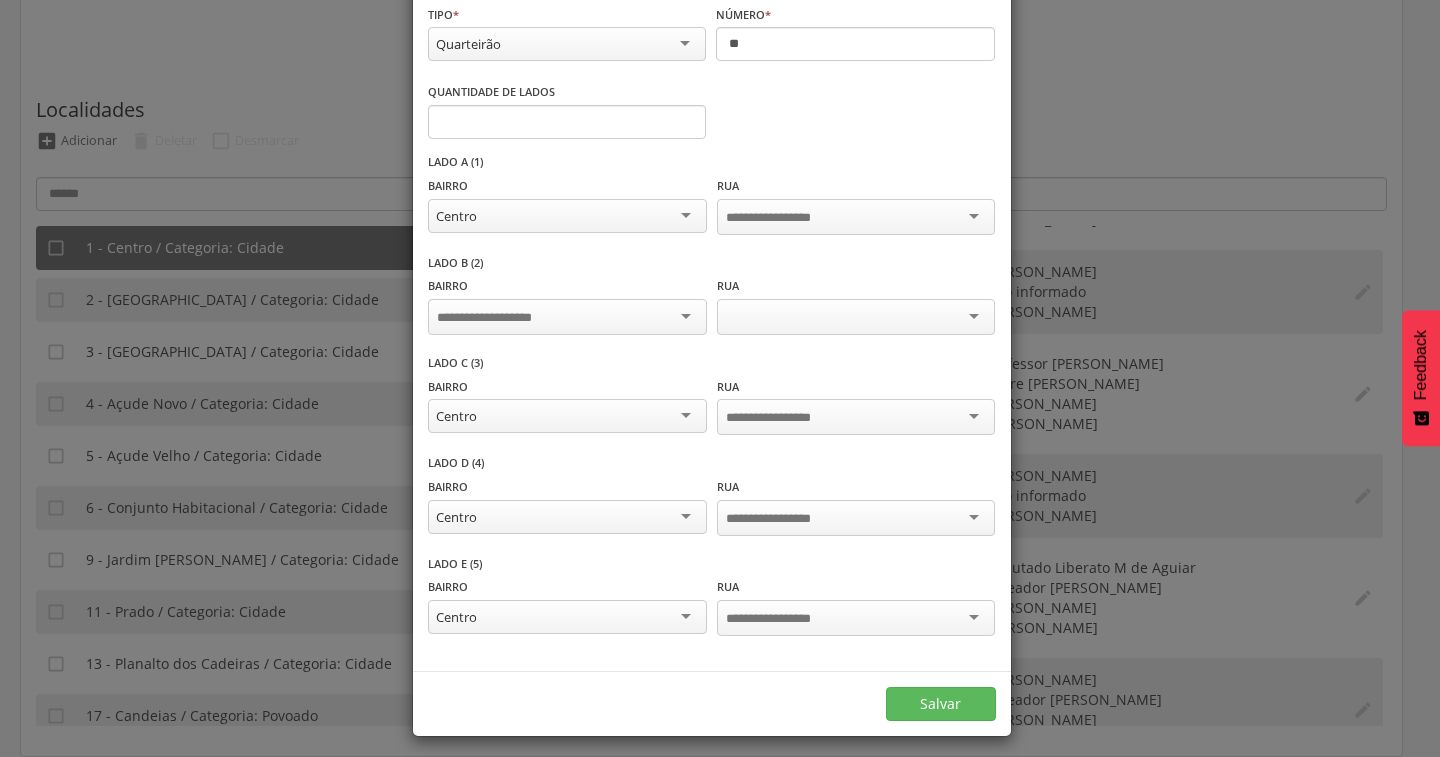 click at bounding box center [567, 317] 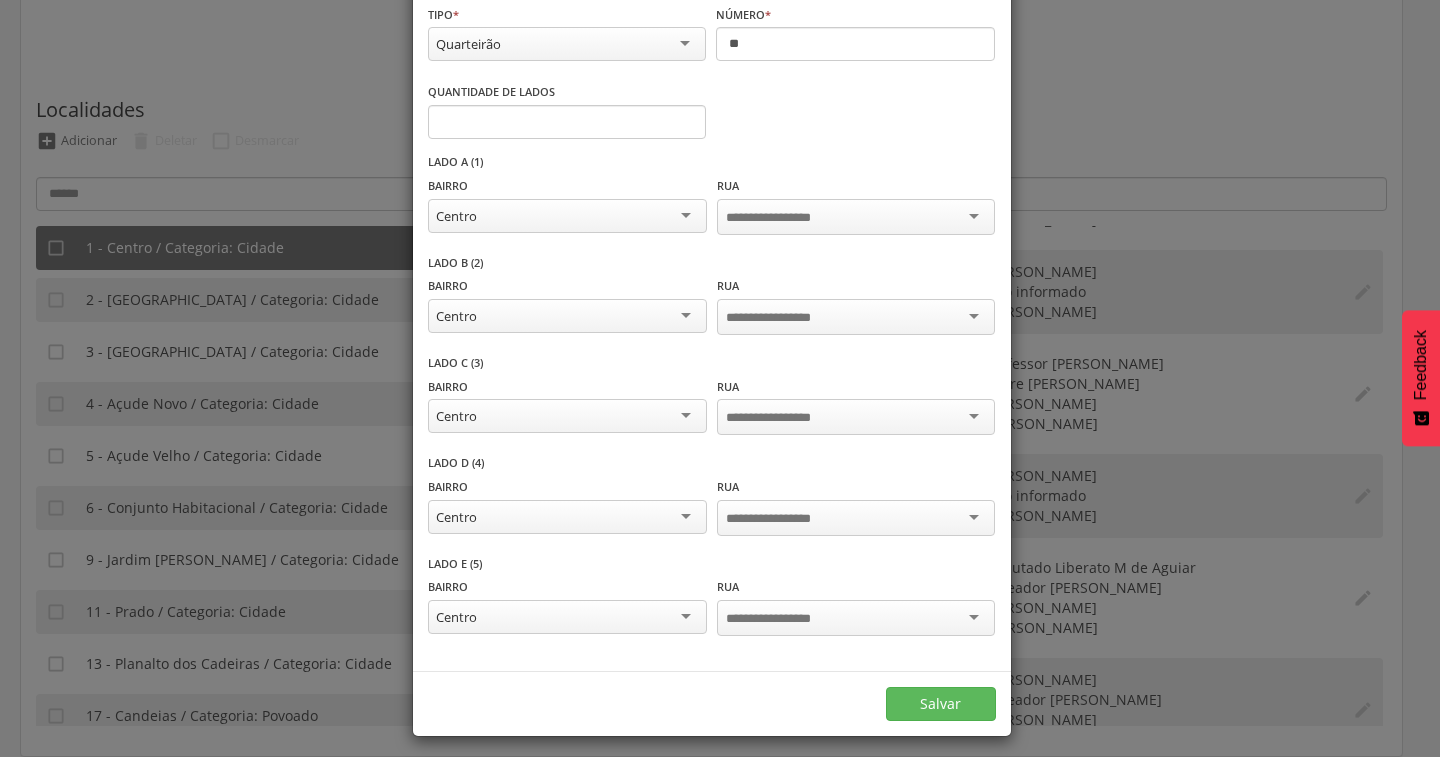 scroll, scrollTop: 0, scrollLeft: 0, axis: both 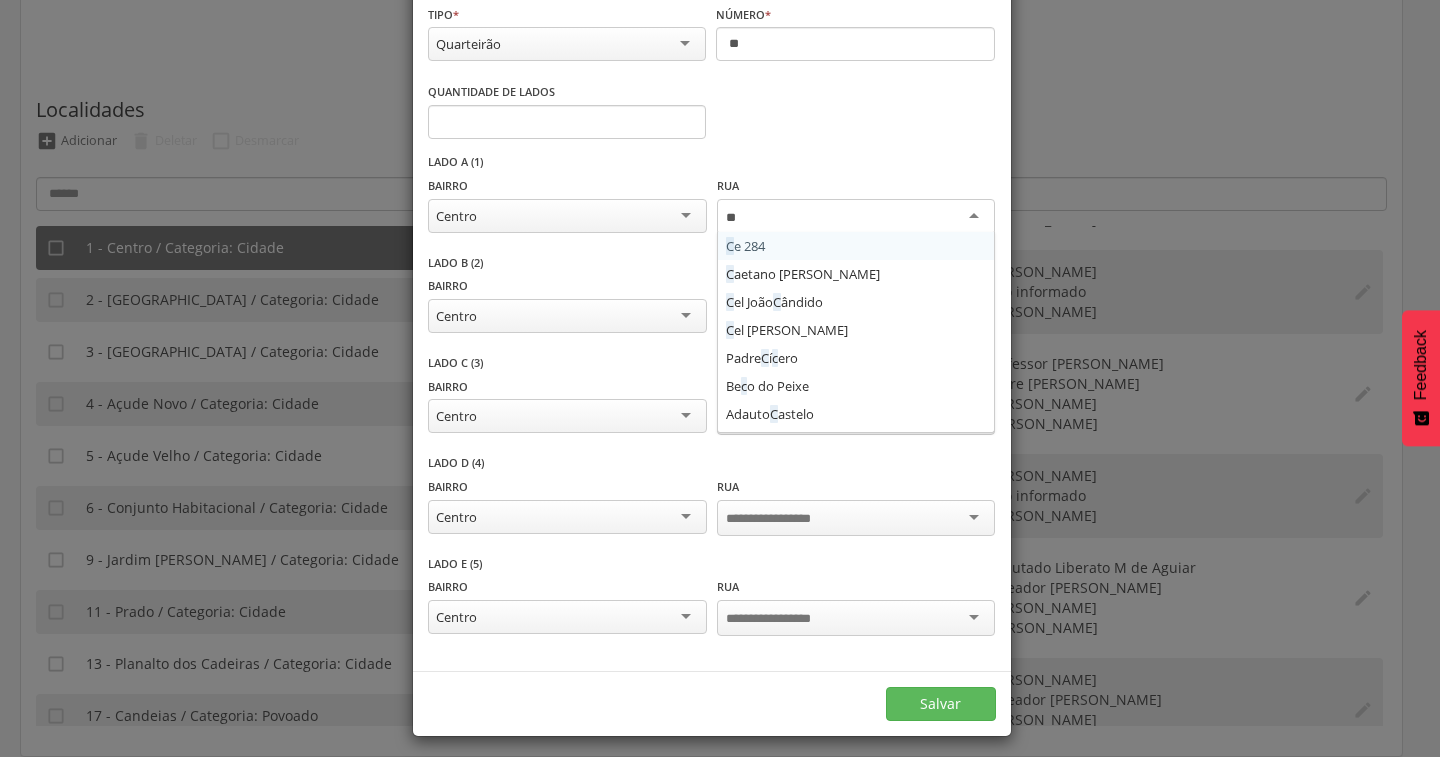 type on "***" 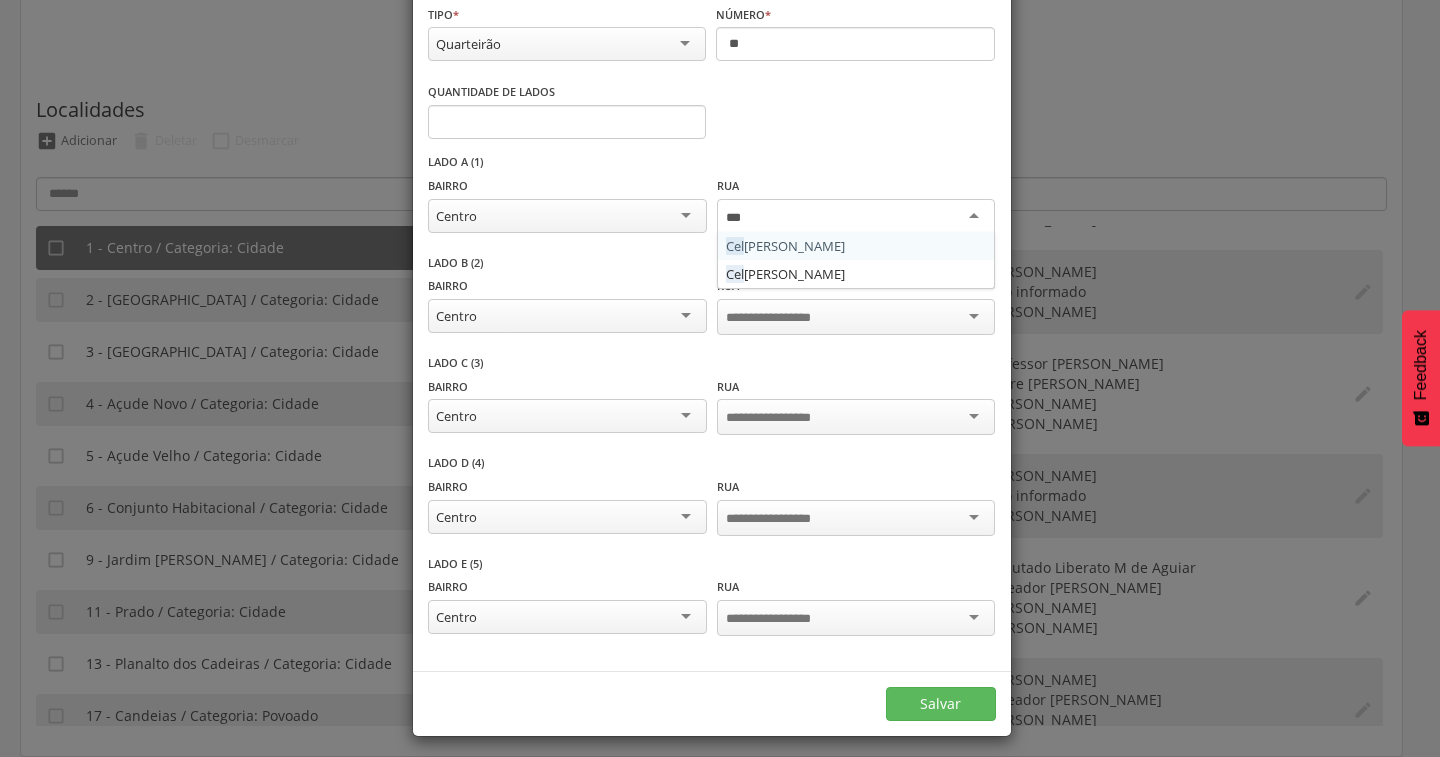 type 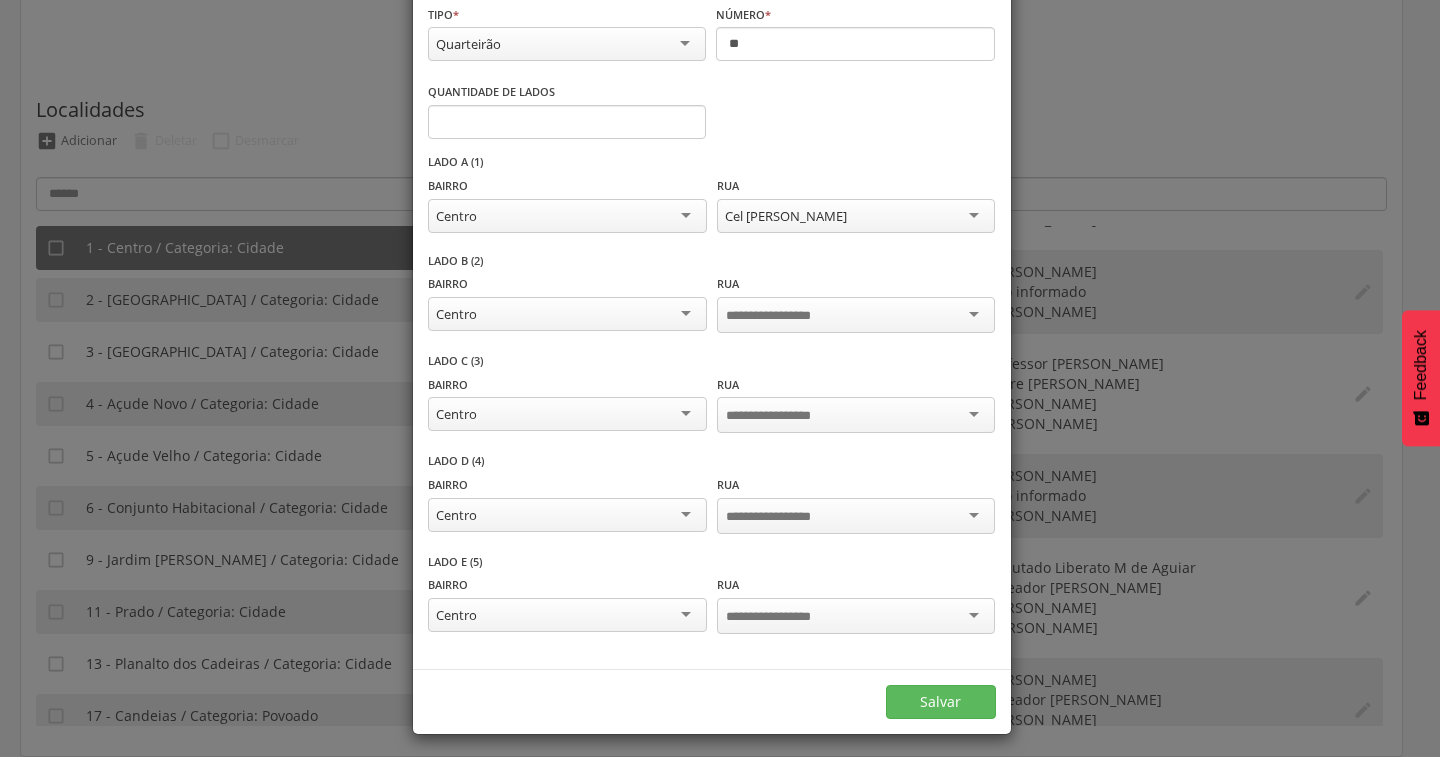 scroll, scrollTop: 0, scrollLeft: 0, axis: both 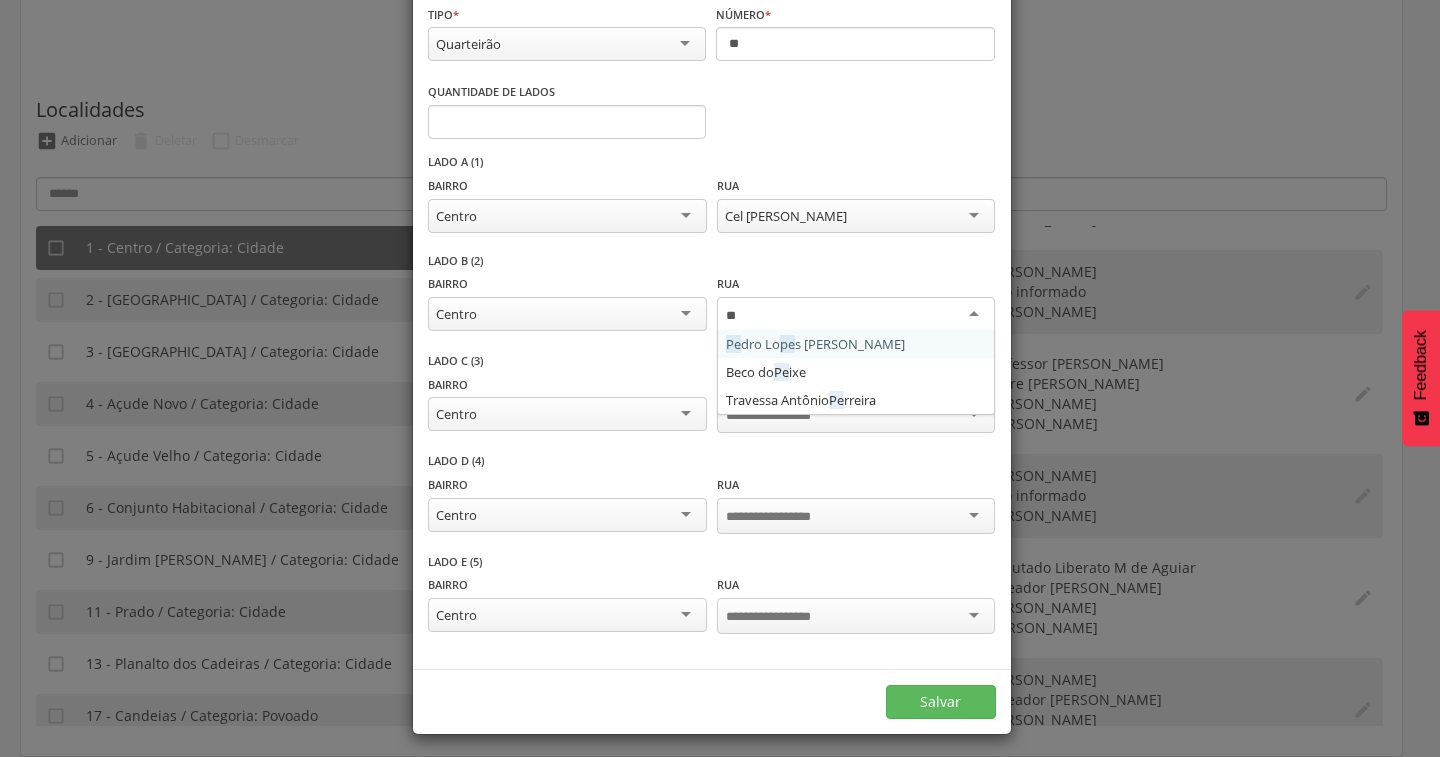 type on "***" 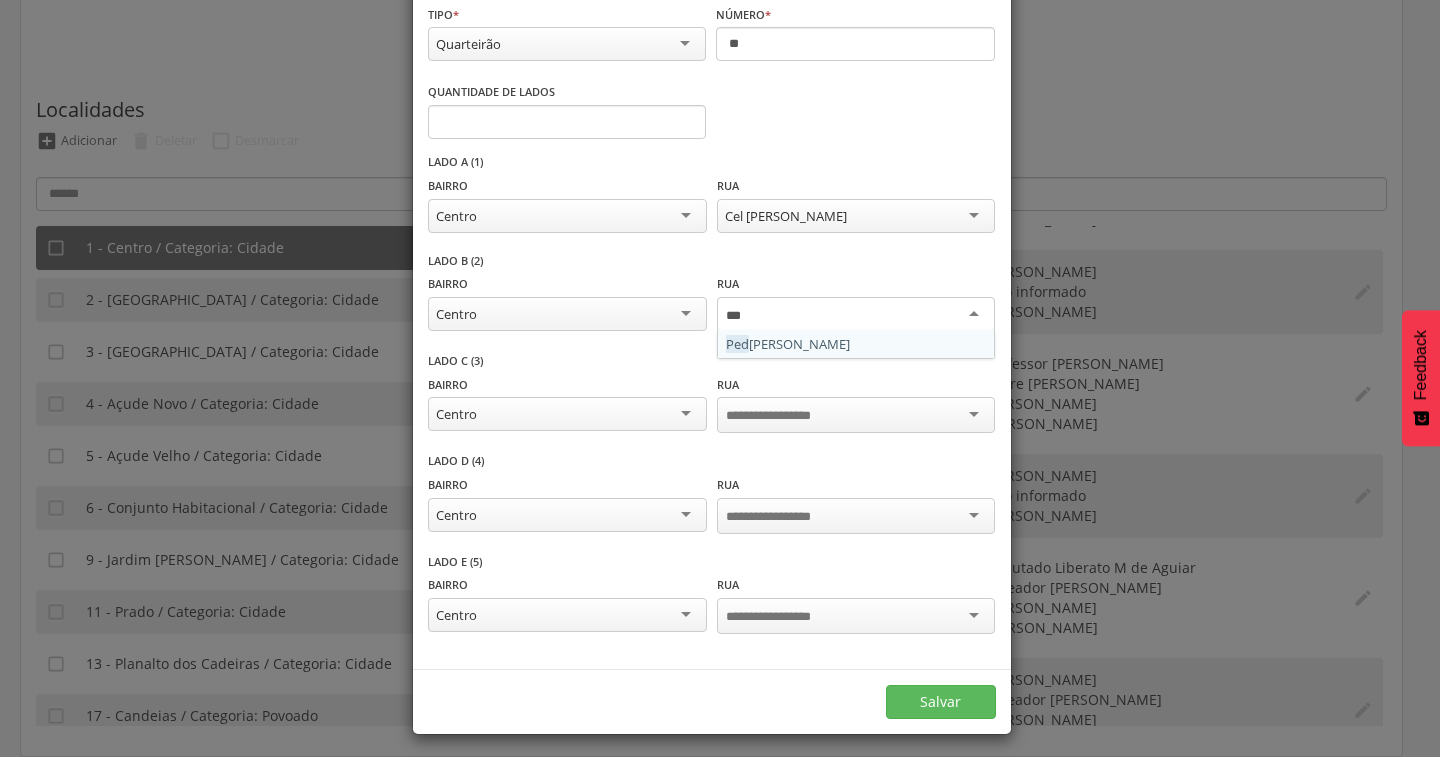 type 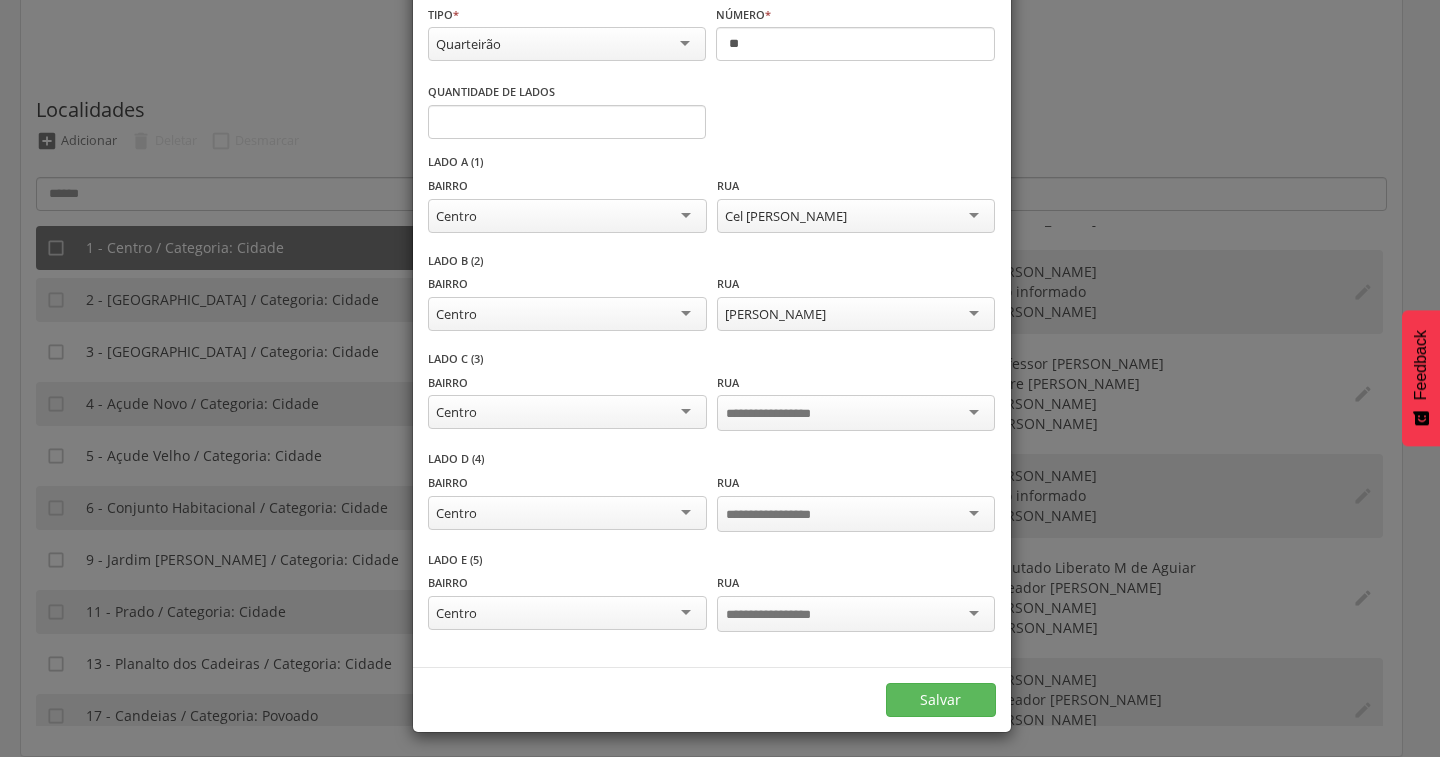 scroll, scrollTop: 0, scrollLeft: 0, axis: both 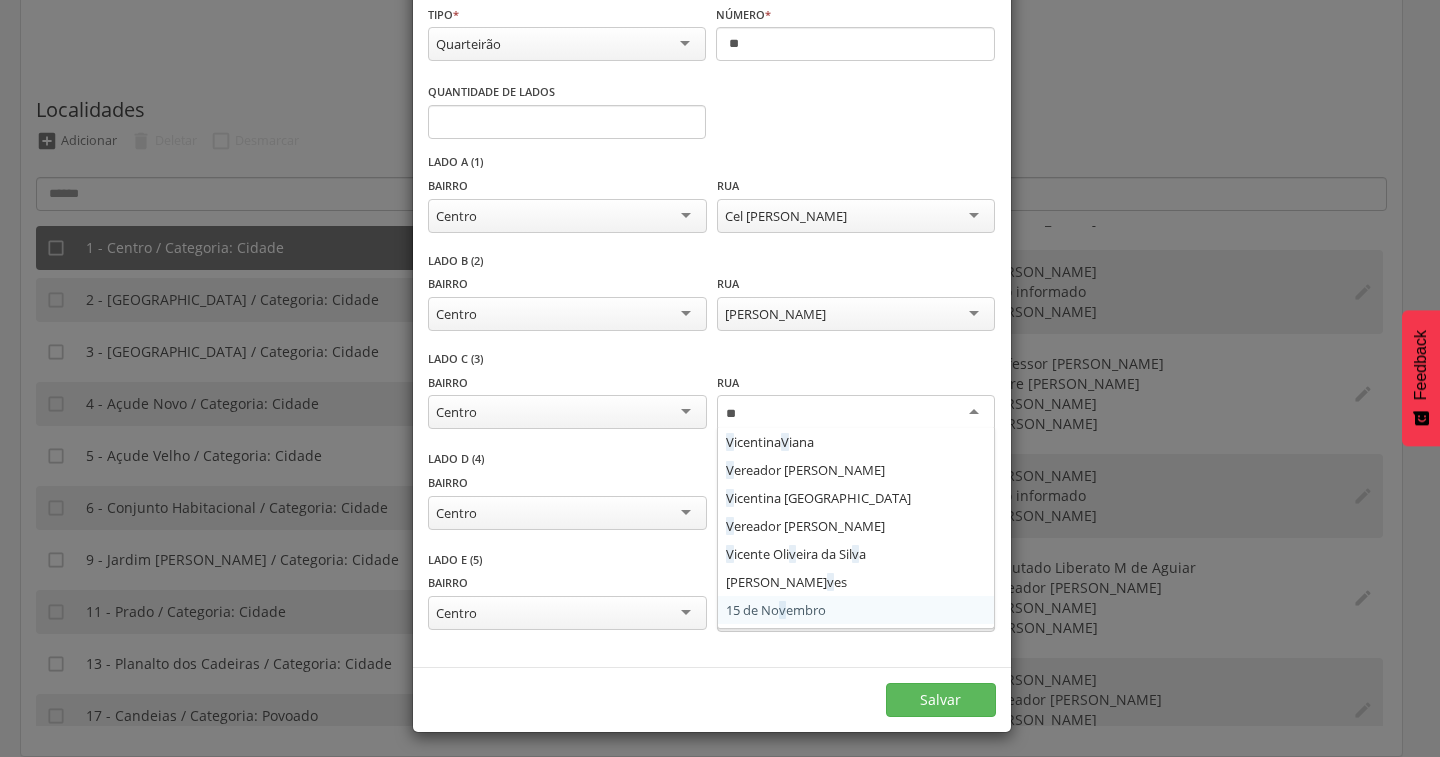 type on "***" 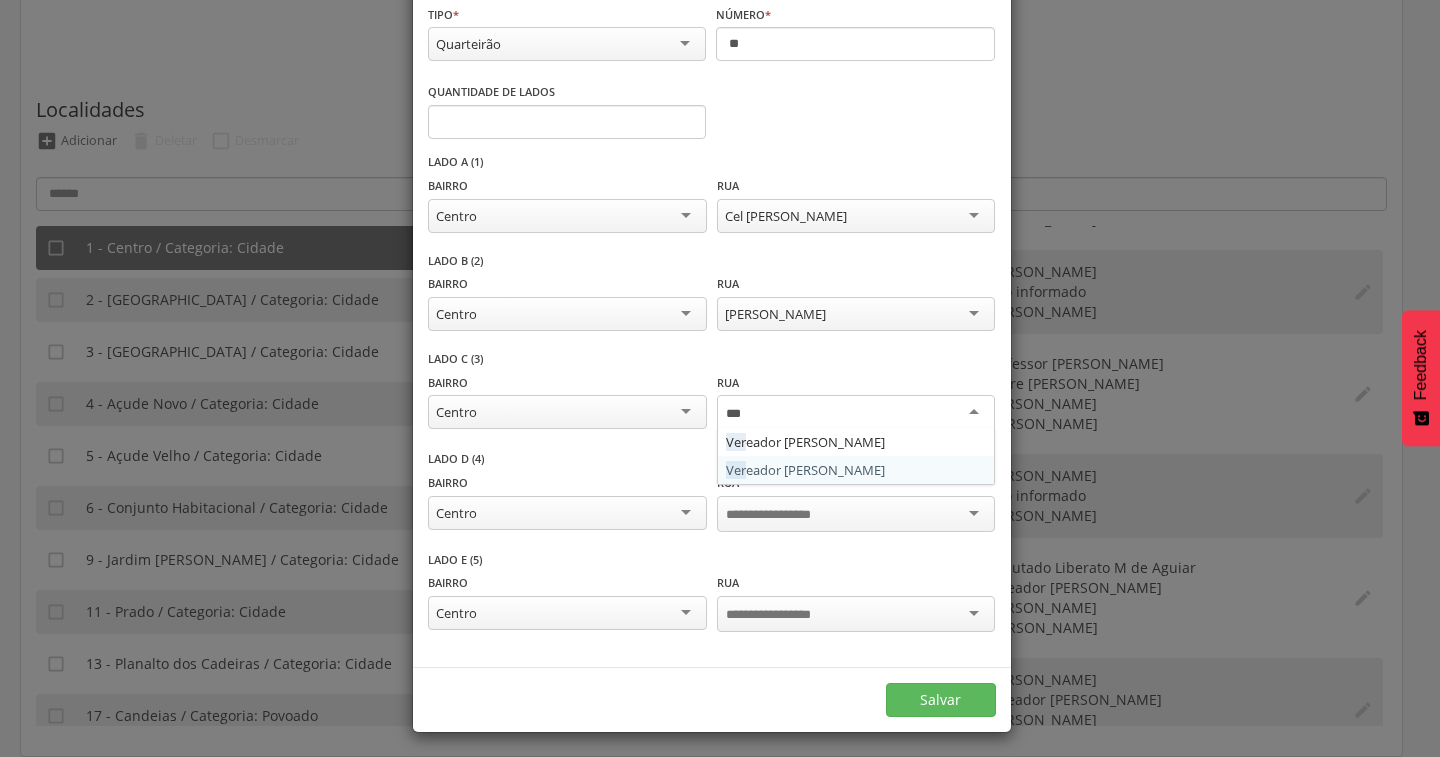 type 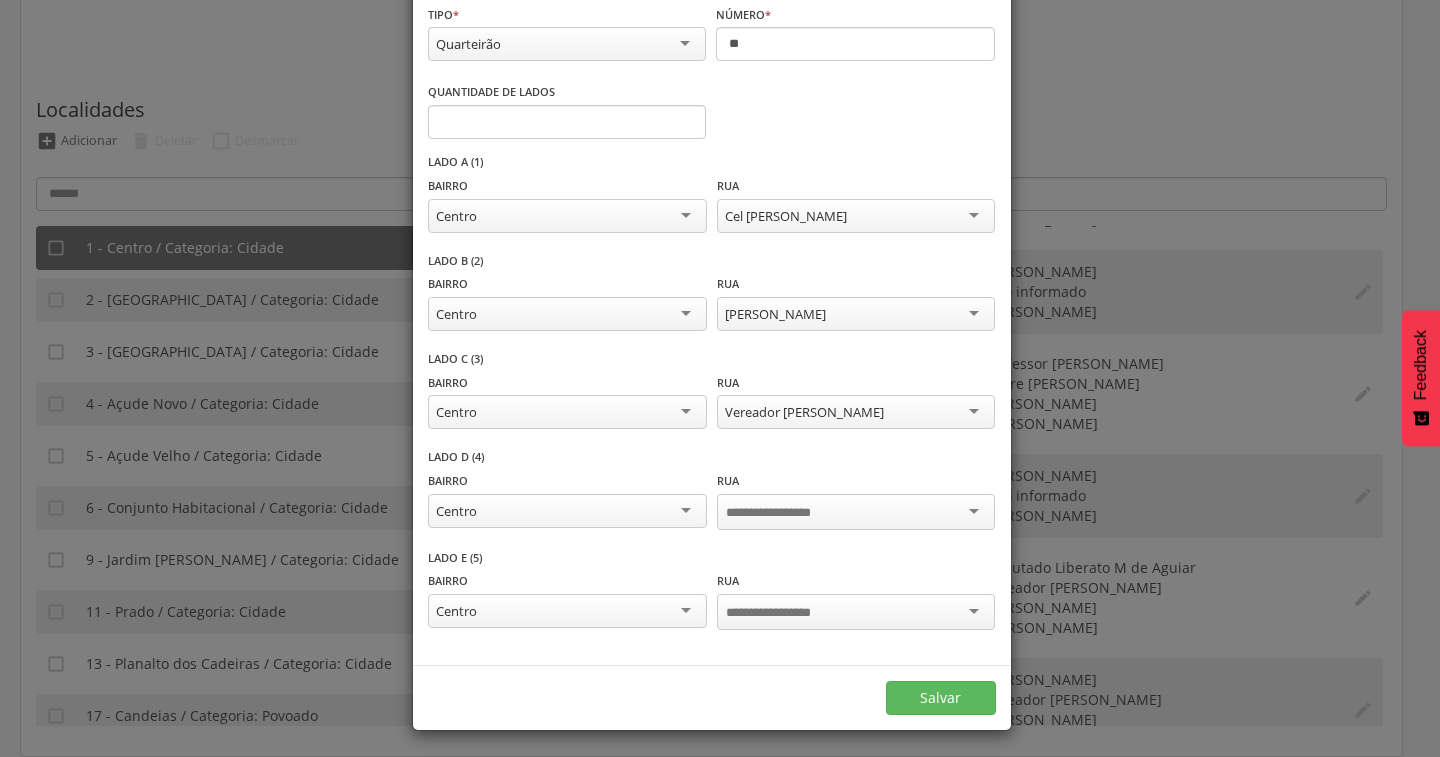 scroll, scrollTop: 0, scrollLeft: 0, axis: both 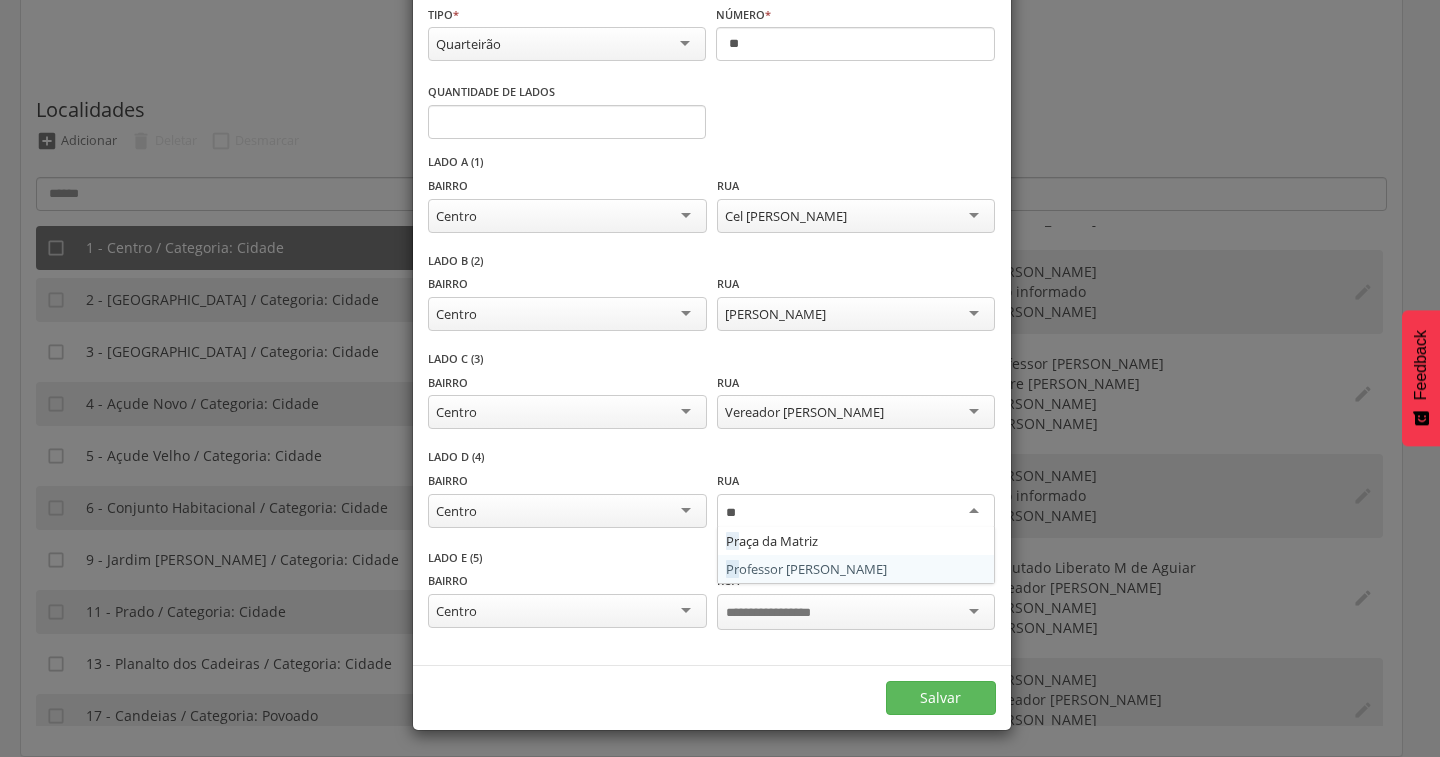 type on "*" 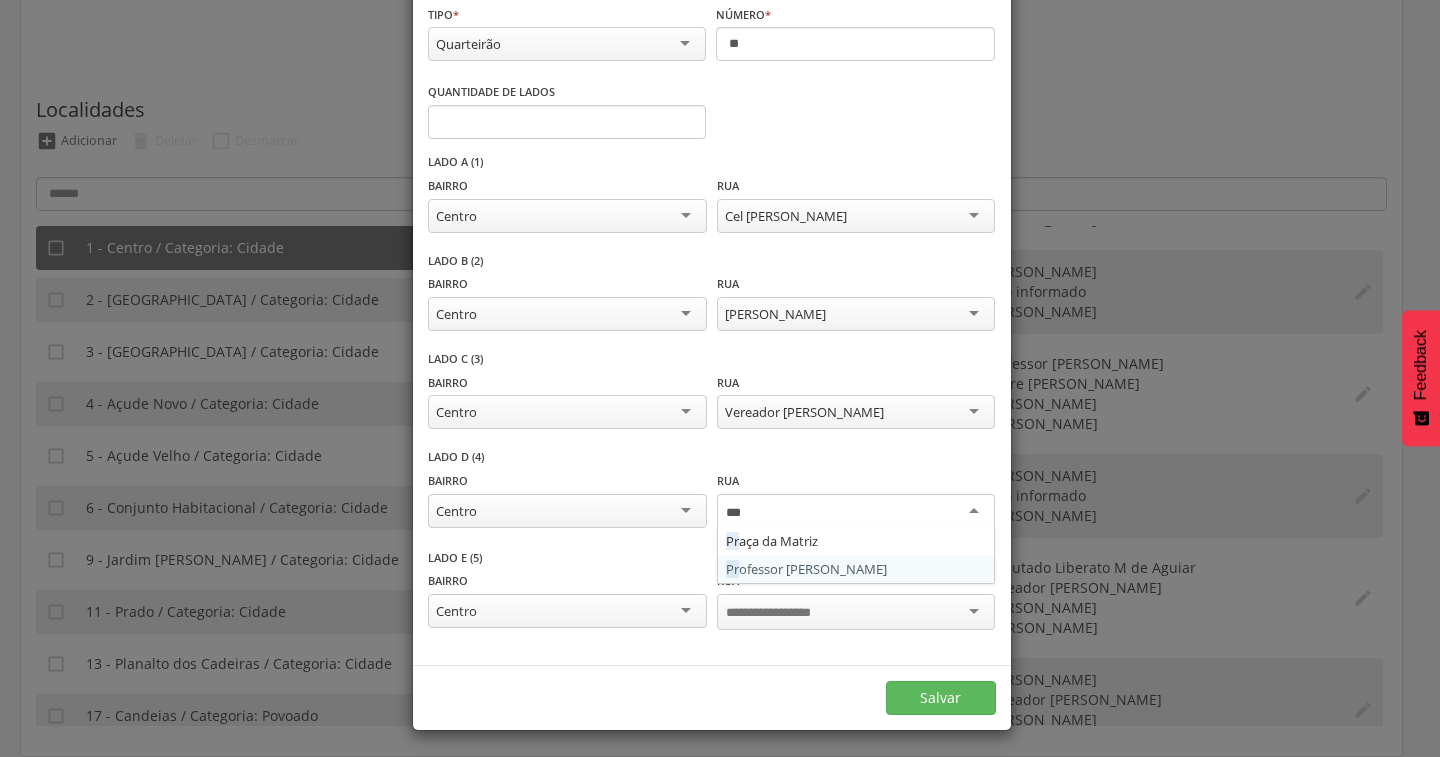 scroll, scrollTop: 0, scrollLeft: 0, axis: both 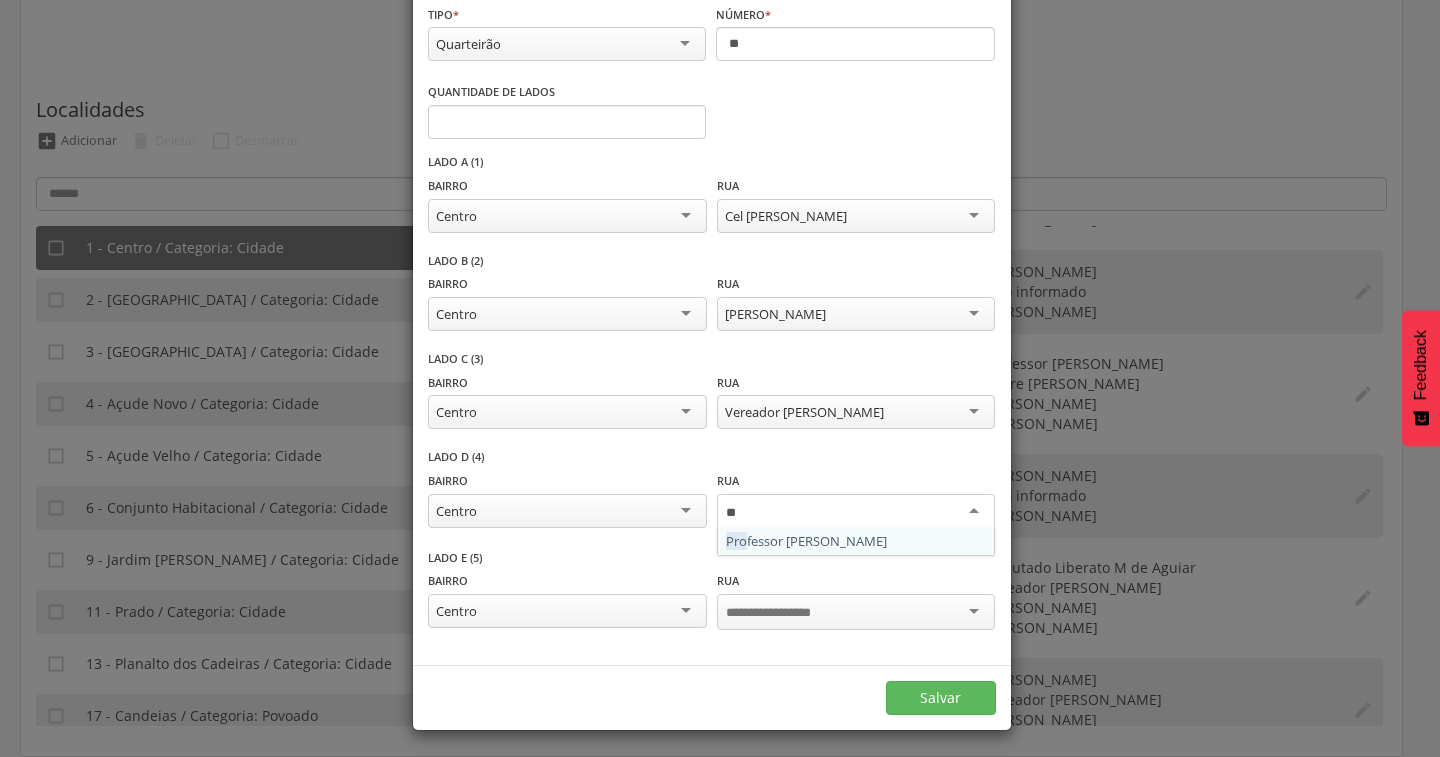 type on "*" 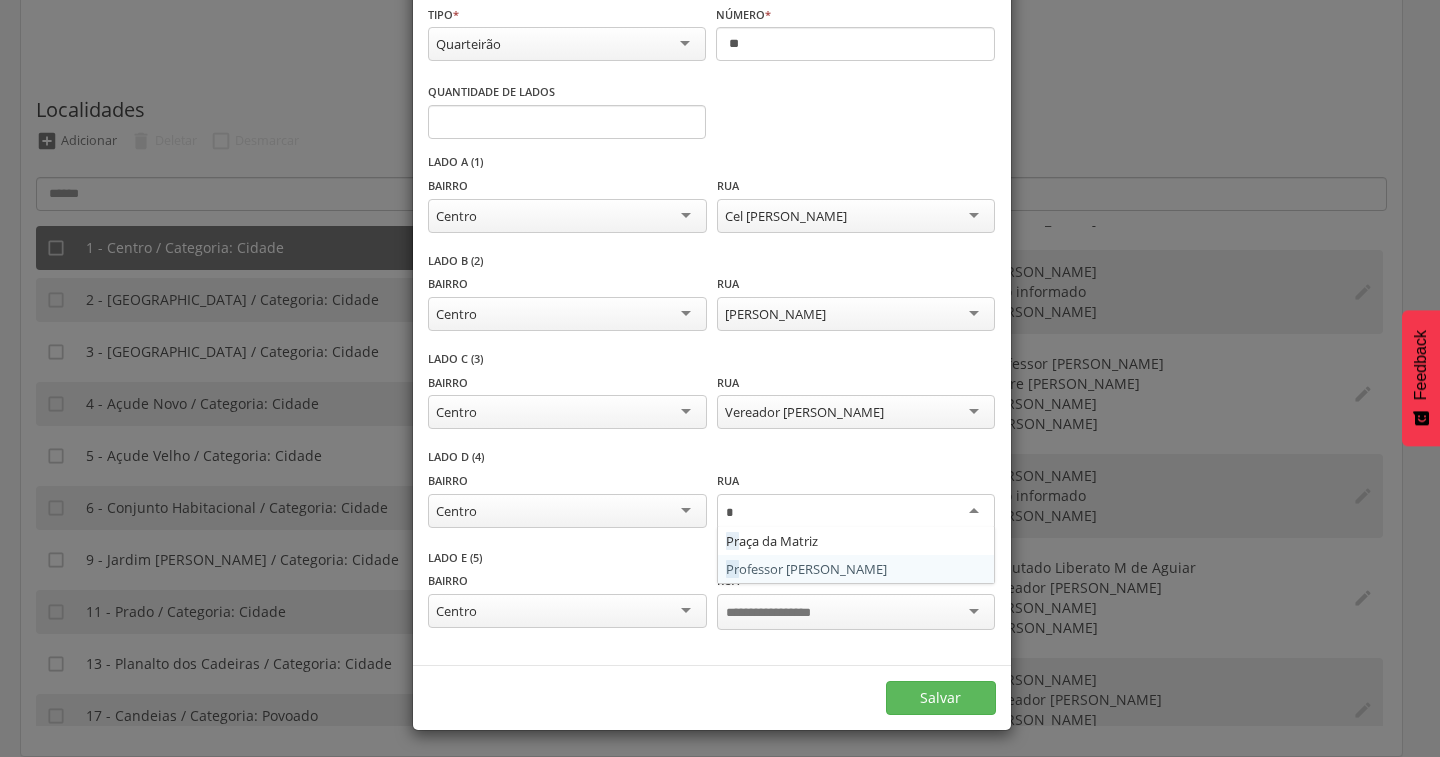 type 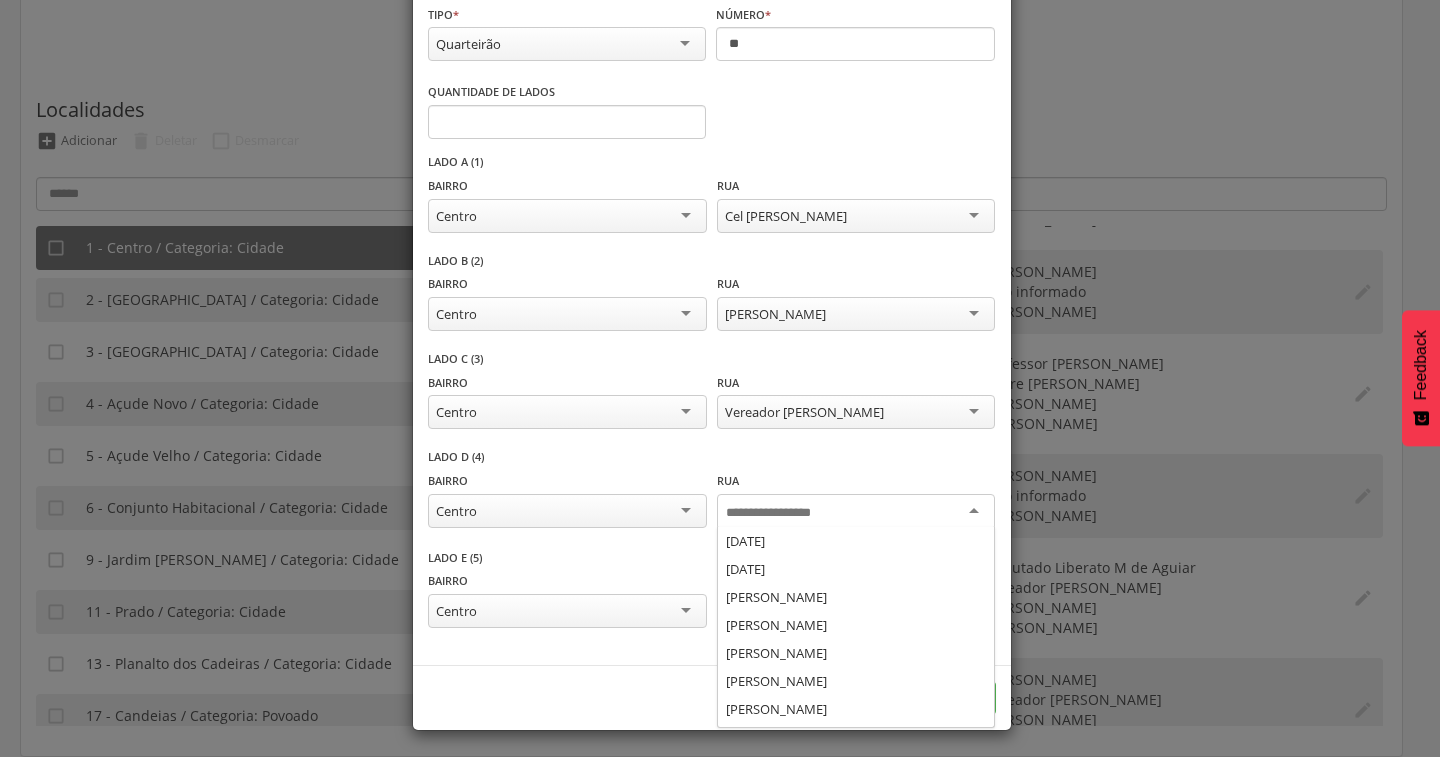scroll, scrollTop: 612, scrollLeft: 0, axis: vertical 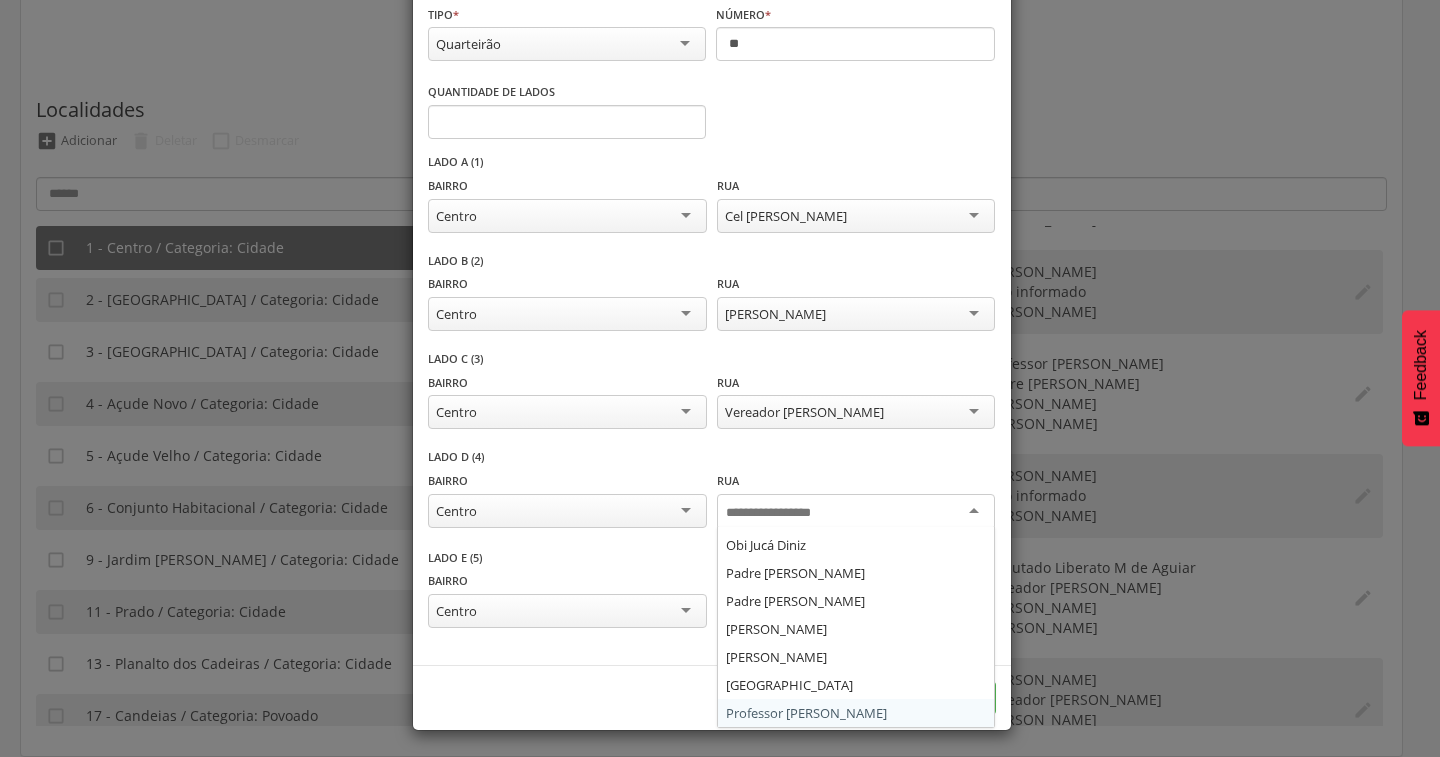 click on "Lado D (4) Bairro ****** Centro Açude Novo Açude Velho Alto da Floresta Alto do Padeiro Assunção Candeias Centro Conjunto Habitacional Jardim Afonso Celso Planalto dos Cadeiras Prado Rua 15 de Novembro 21 de Outubro Adauto Castelo Antônio Batista Teixeira Antônio Valder Viana Antônio Zulista Teixeira Azarias Alves Diniz Beco do Peixe Caetano Afonso Ce 284 Cel João Cândido Cel José de Albuquerque Deputado Liberato M de Aguiar Galeria Bacana Galeria Guedes General Tiburcio Joaquim Alves dos Santos Joaquim Ferreira da Silva José Gabriel Diniz José Pacífico de Souza Liduina Alves de Melo Mercado Municipal Box Obi Jucá Diniz Padre Cícero Padre Emídio Lemos Padre Sá Pedro Lopes Vieira Praça da Matriz Professor Natanael Cortez Raimunda Cândida de Moura Raimundo Guedes Martins Raimundo Paiva da Silva São João Batista São José Senador João Tomé Sinhá de Alcântara Totonho Alves Travessa Antônio Perreira Vereador Artur Cortez Vereador Salustiano Moura Vicente Oliveira da Silva Vicentina Viana" at bounding box center (712, 499) 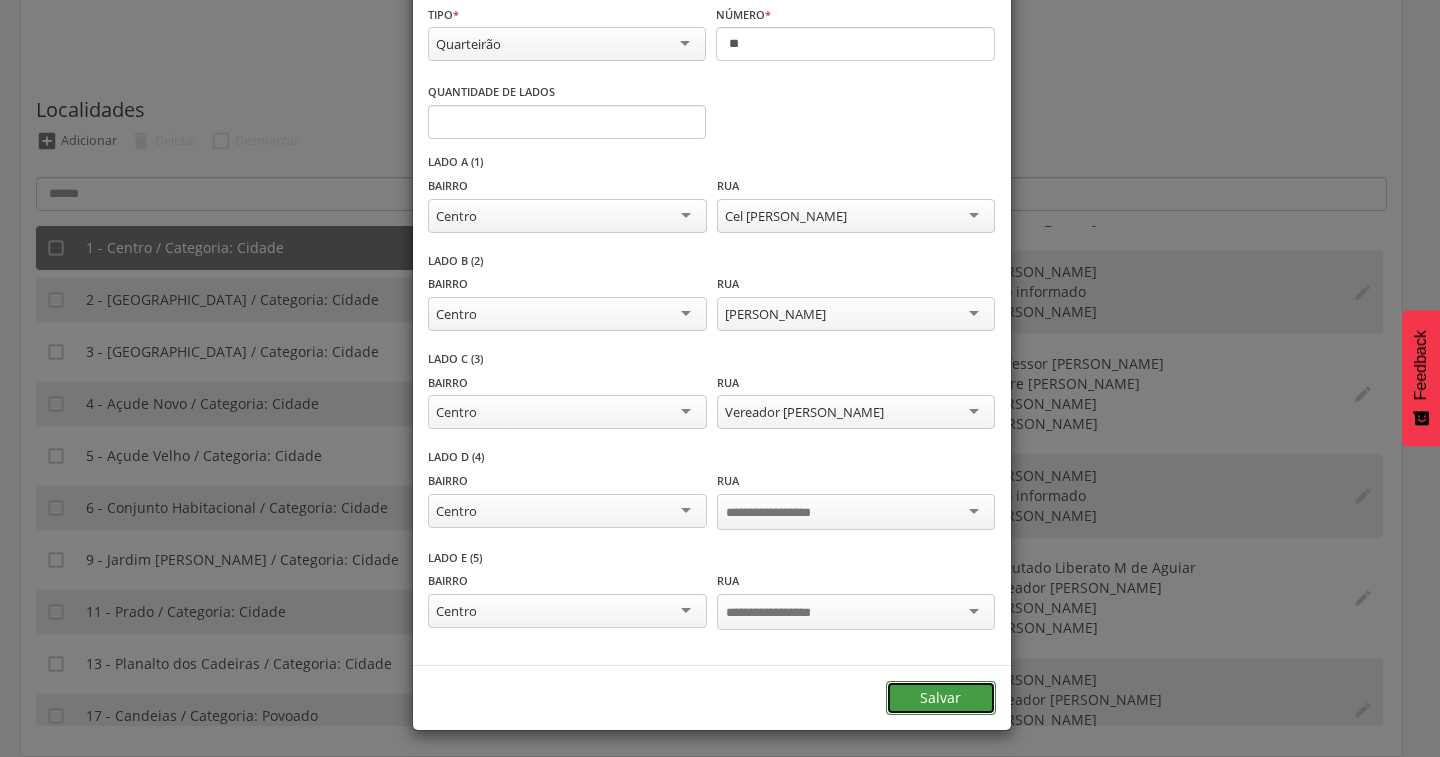 click on "Salvar" at bounding box center [941, 698] 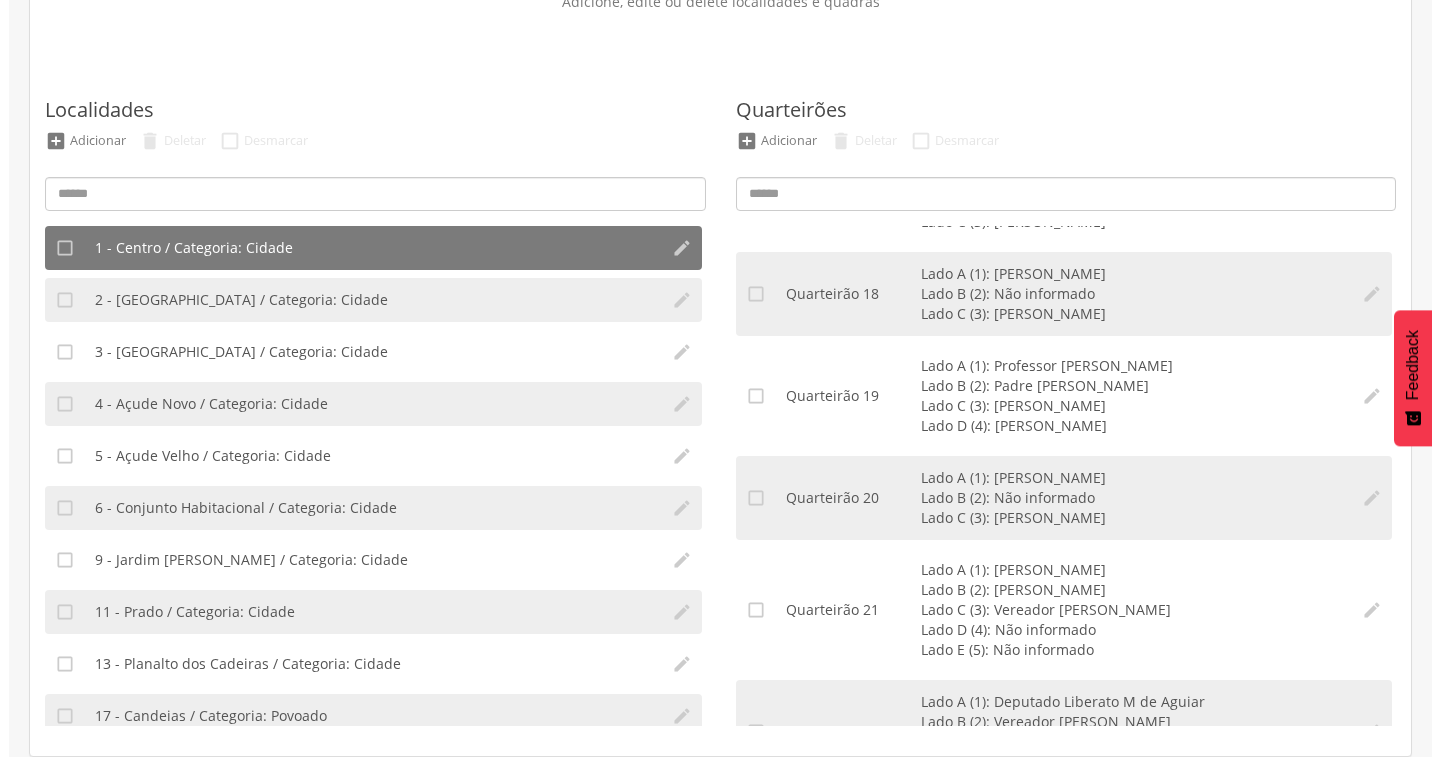 scroll, scrollTop: 1800, scrollLeft: 0, axis: vertical 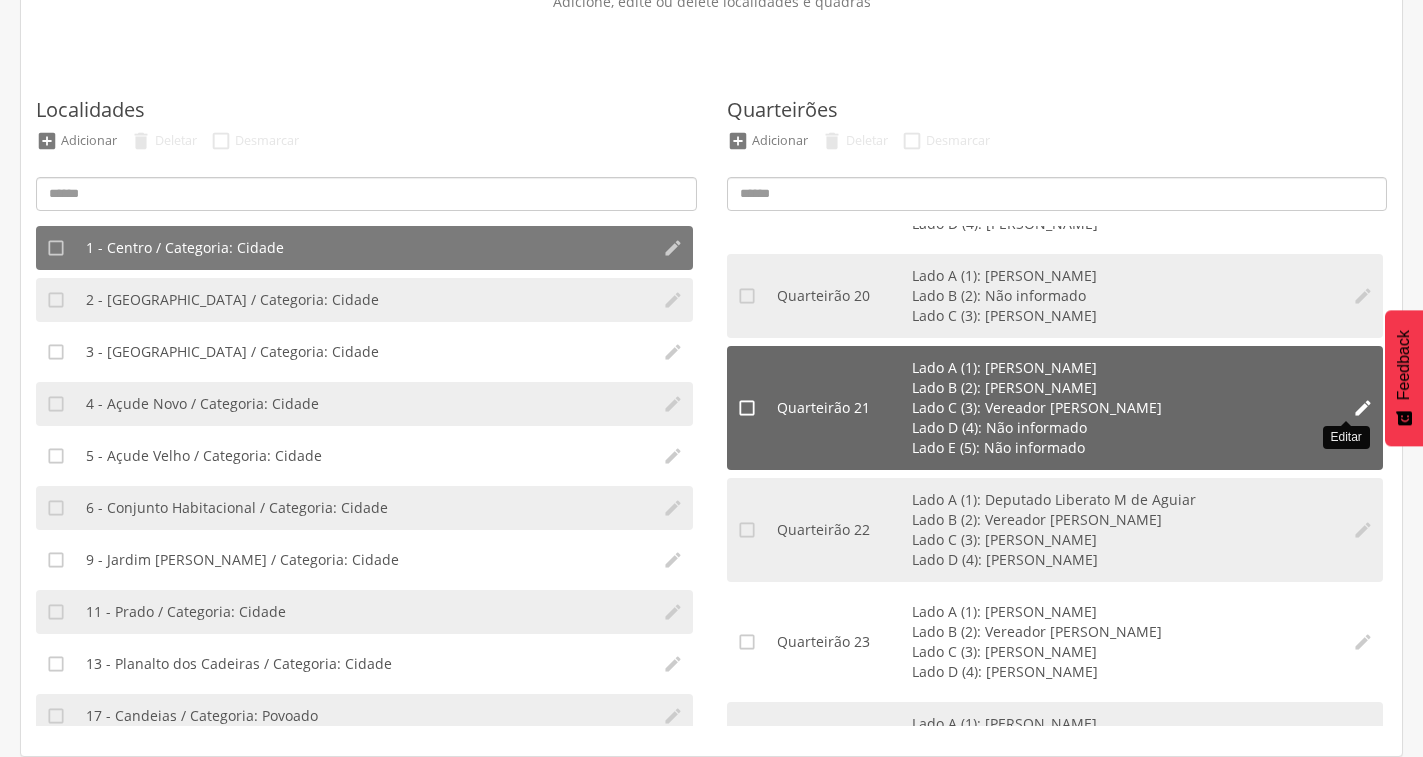 click on "" at bounding box center (1363, 408) 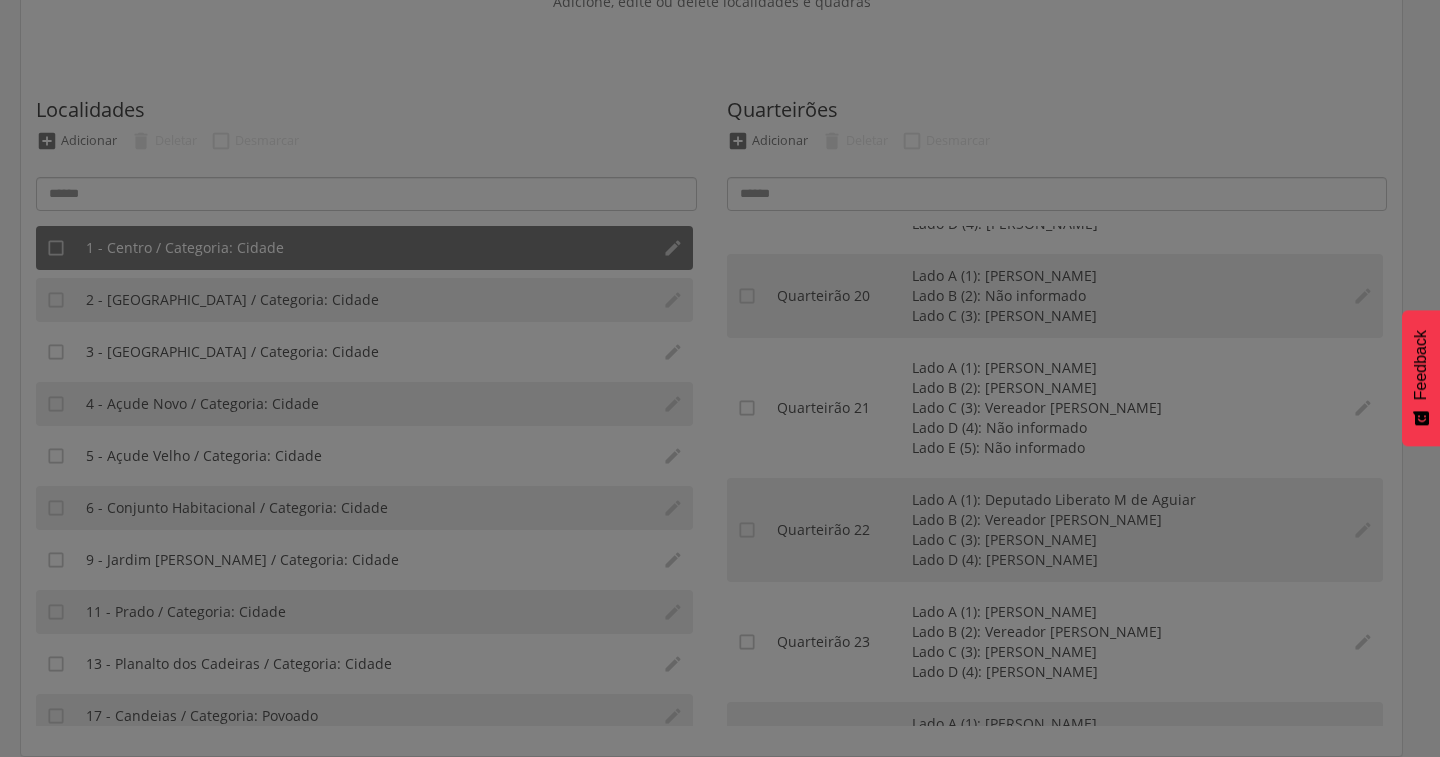 scroll, scrollTop: 0, scrollLeft: 0, axis: both 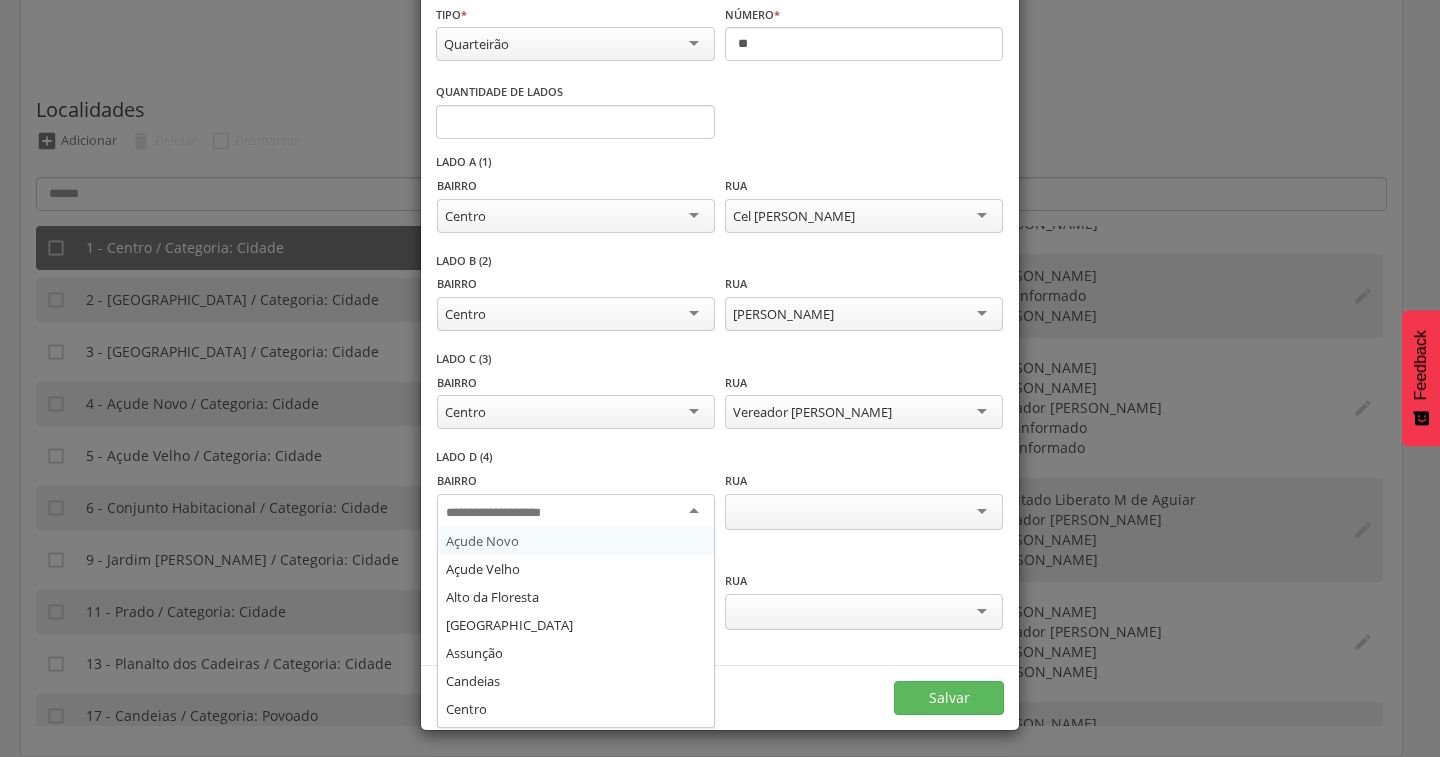 click at bounding box center (576, 512) 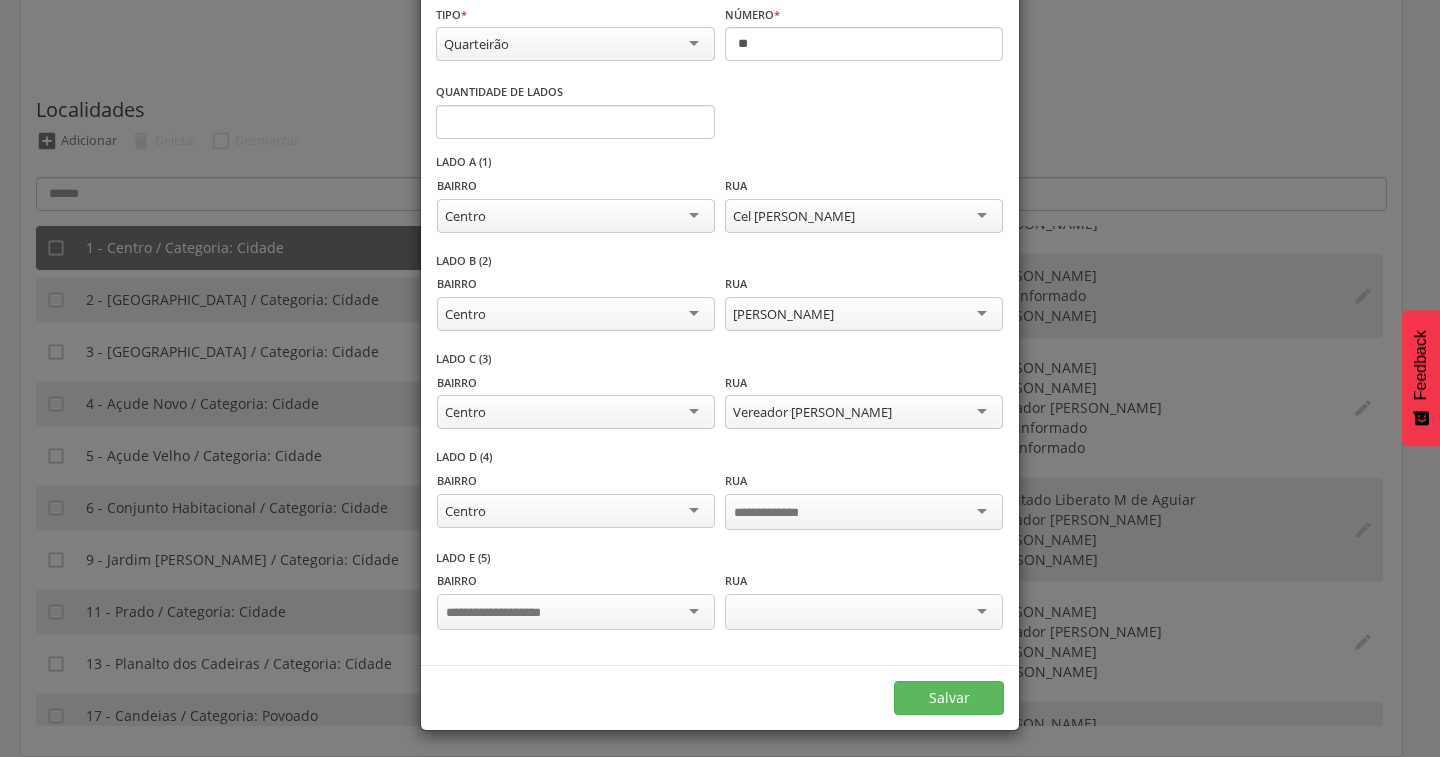 scroll, scrollTop: 0, scrollLeft: 0, axis: both 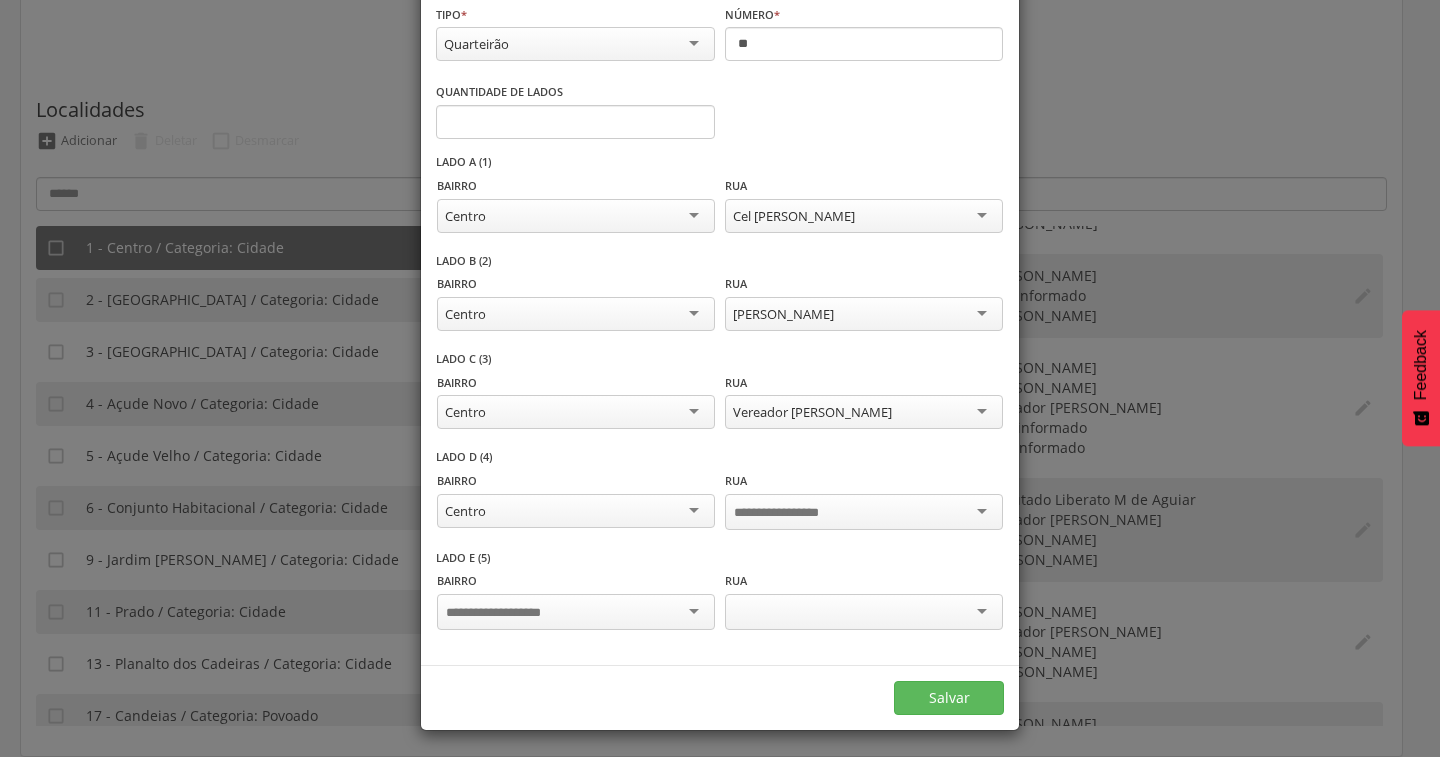 click at bounding box center [576, 612] 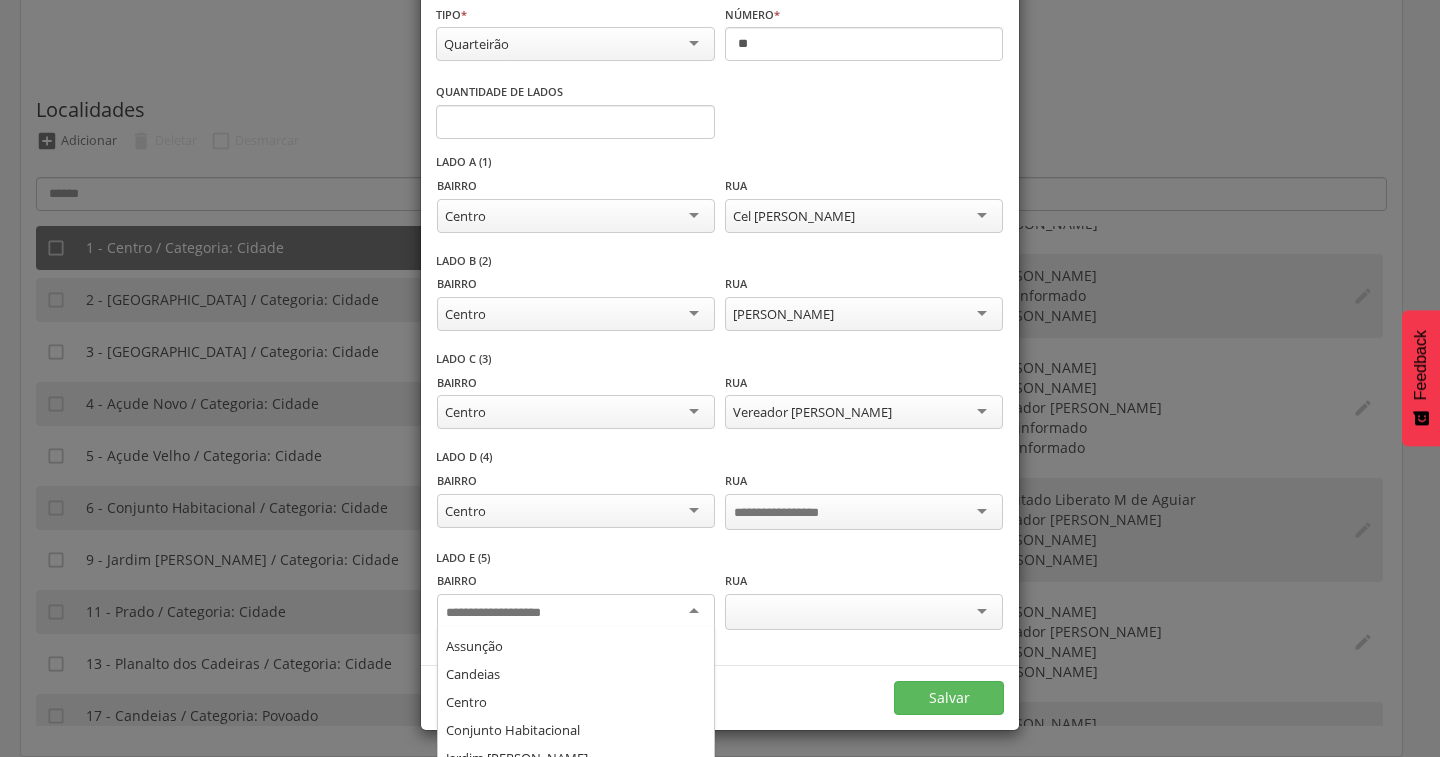 scroll, scrollTop: 108, scrollLeft: 0, axis: vertical 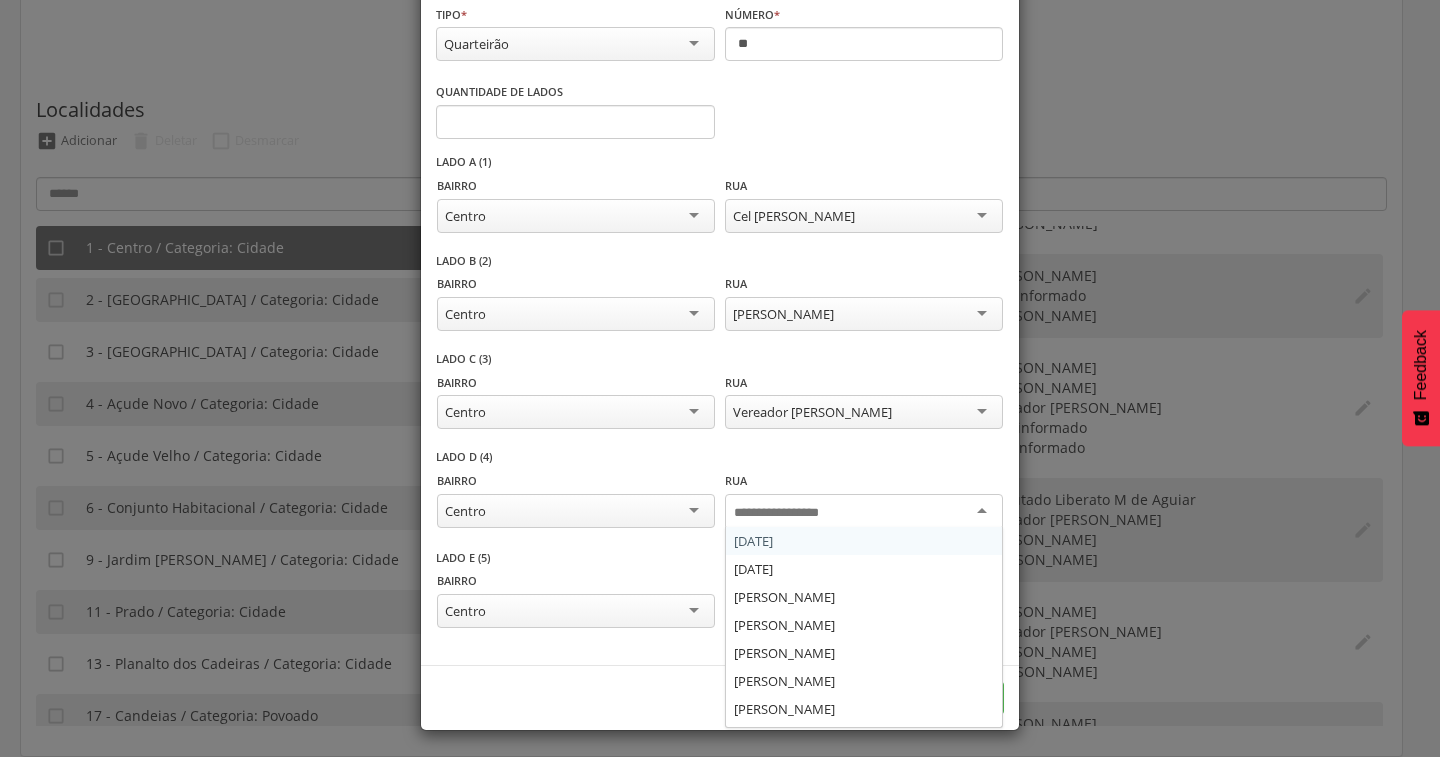 click at bounding box center [792, 513] 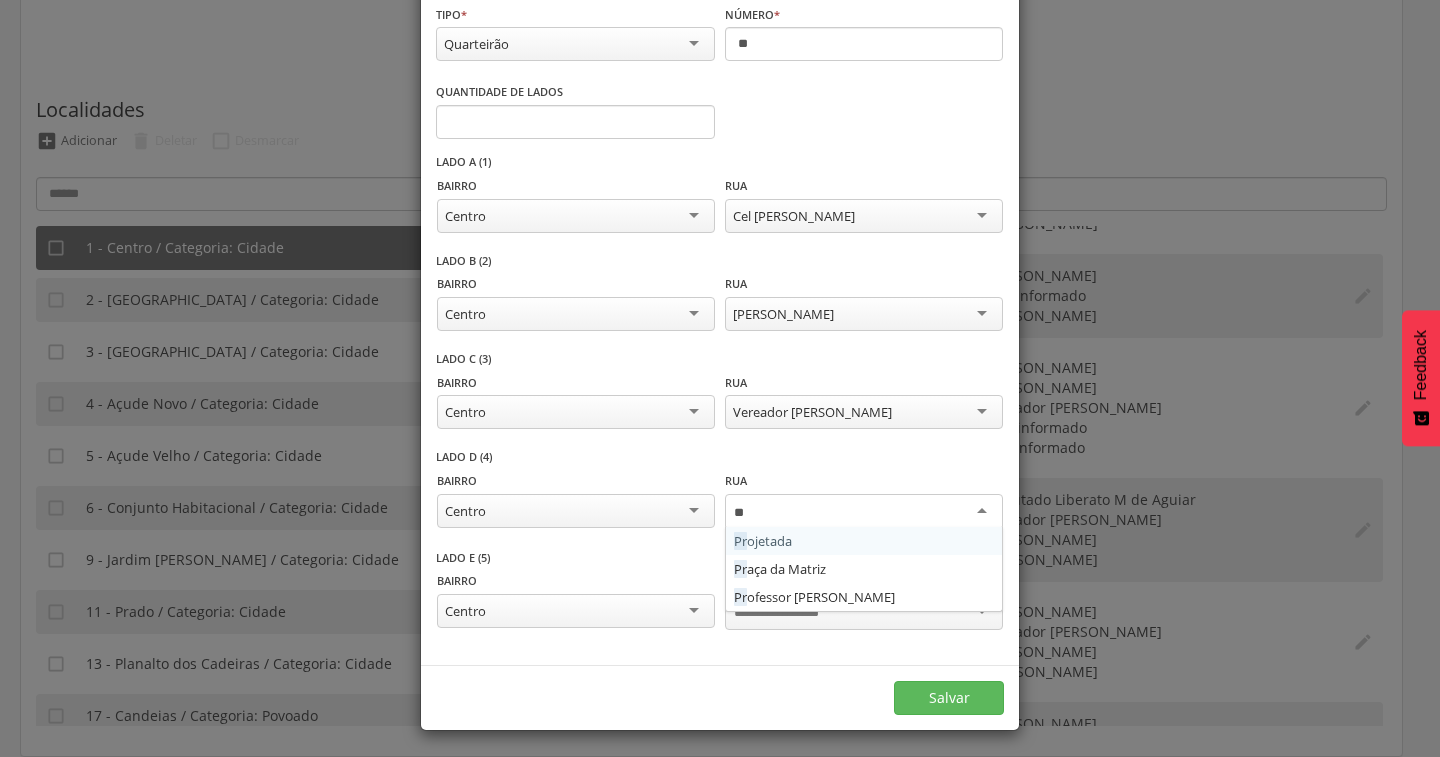 type on "***" 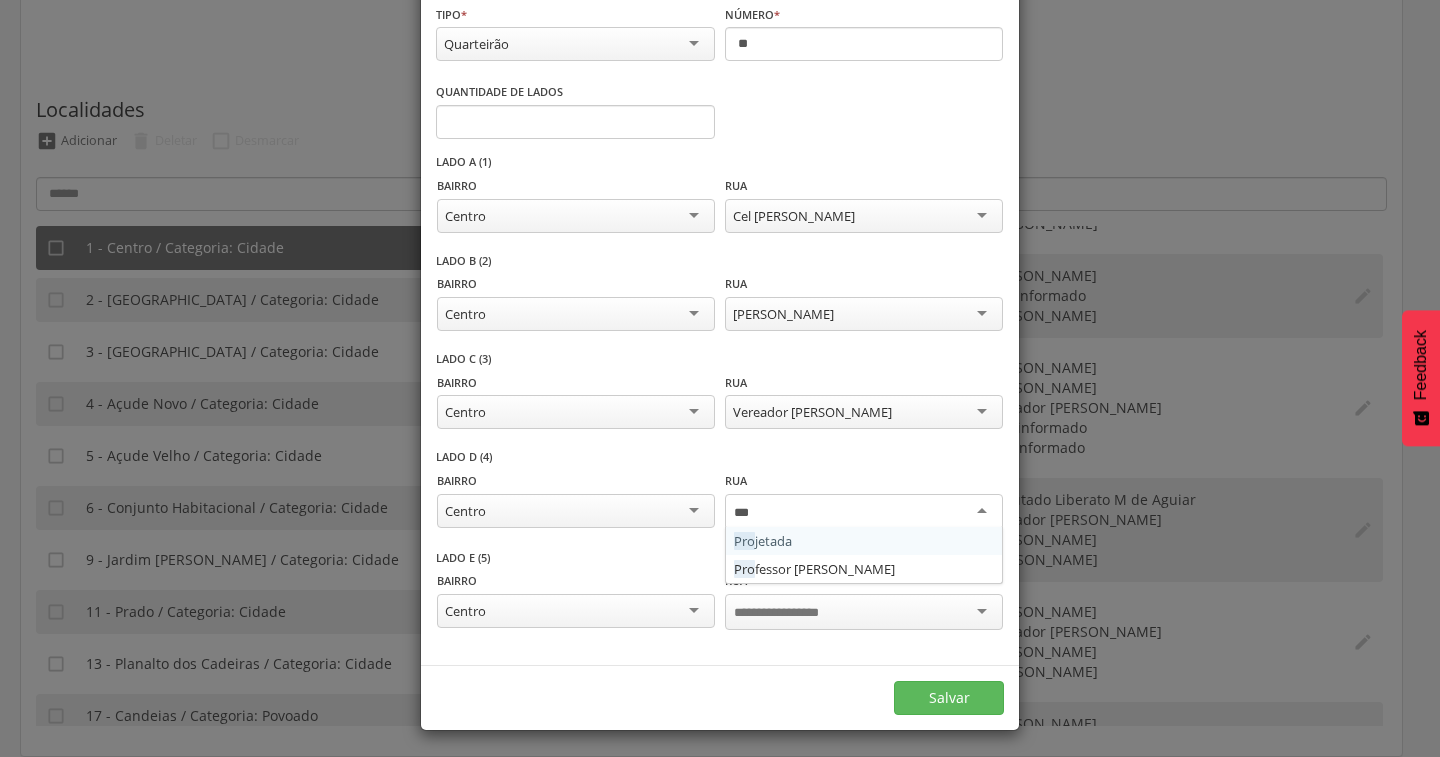 type 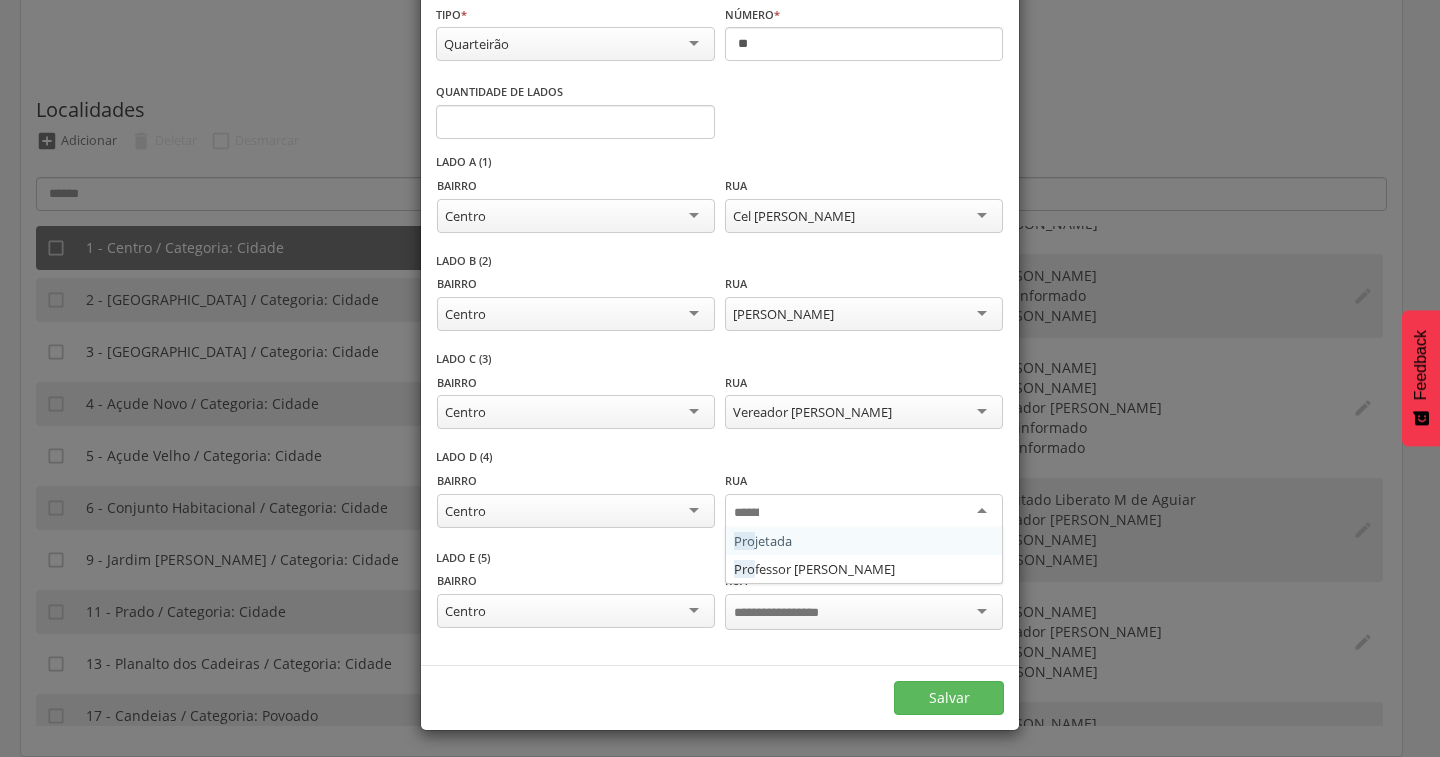 scroll, scrollTop: 0, scrollLeft: 0, axis: both 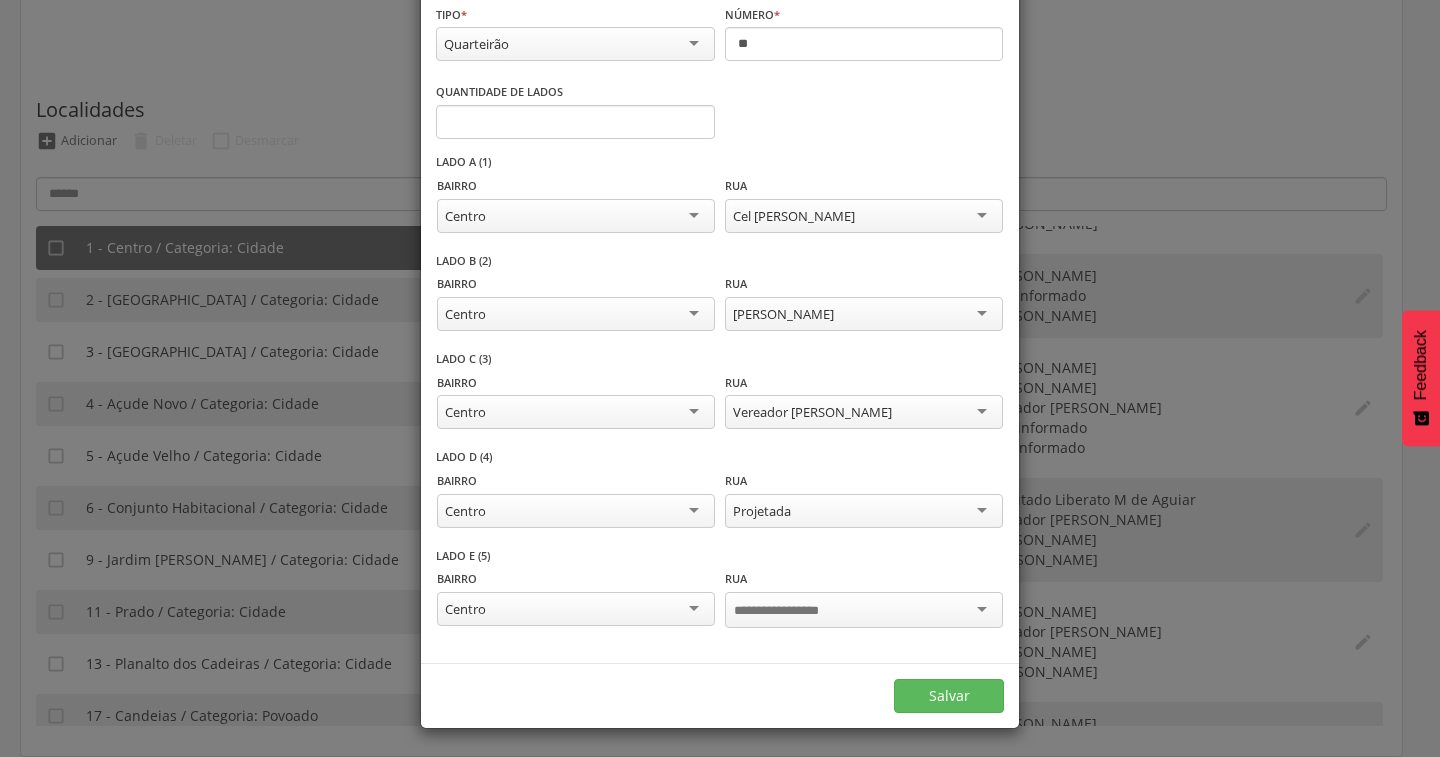 click at bounding box center [864, 610] 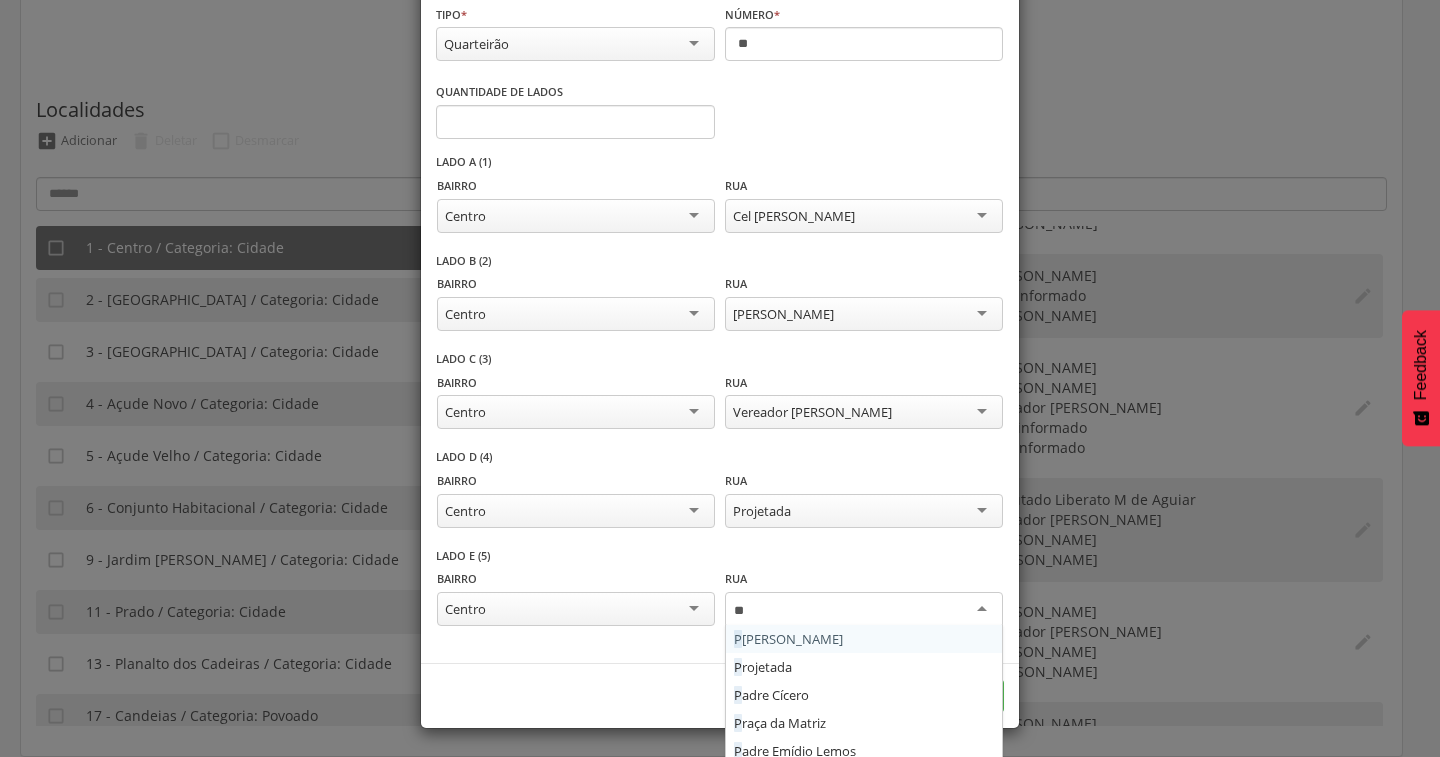 type on "***" 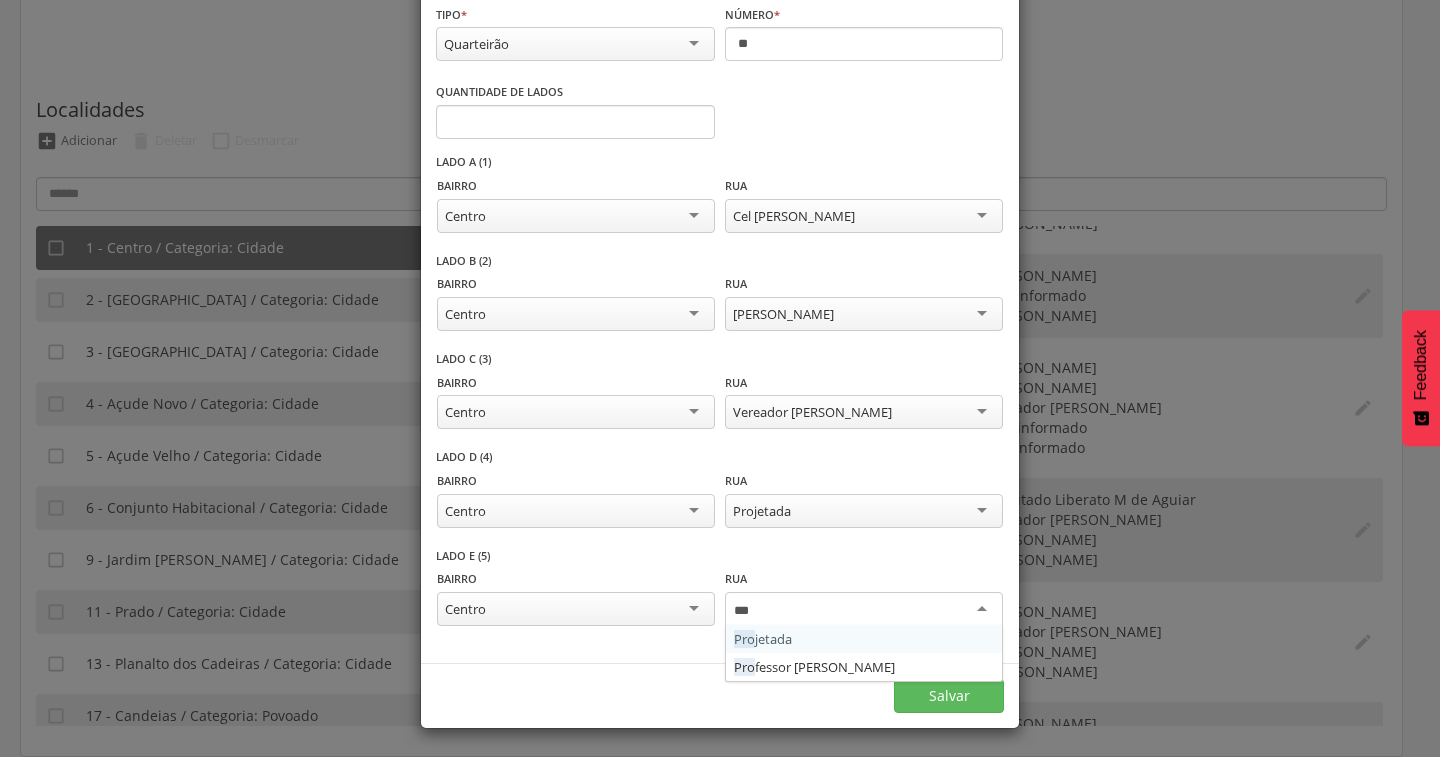 type 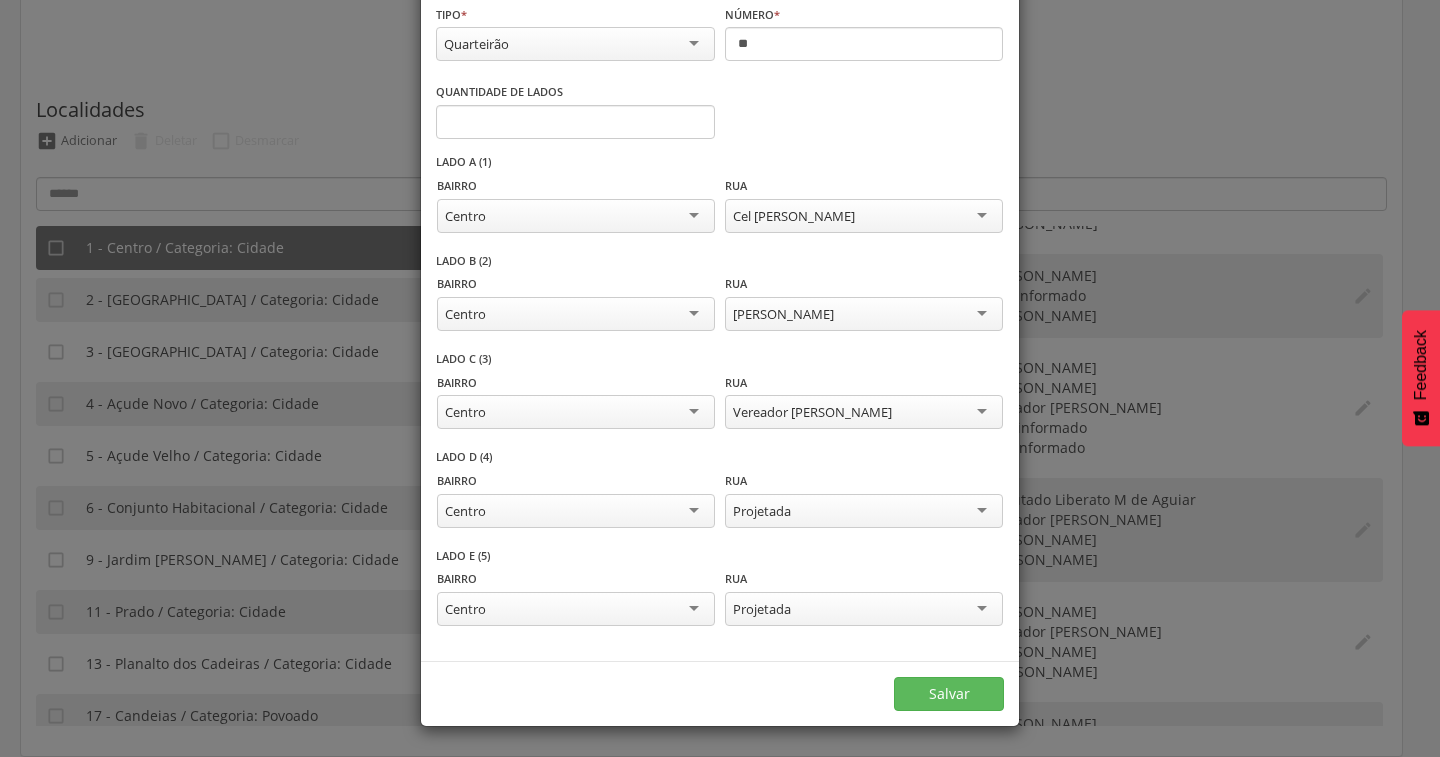 scroll, scrollTop: 0, scrollLeft: 0, axis: both 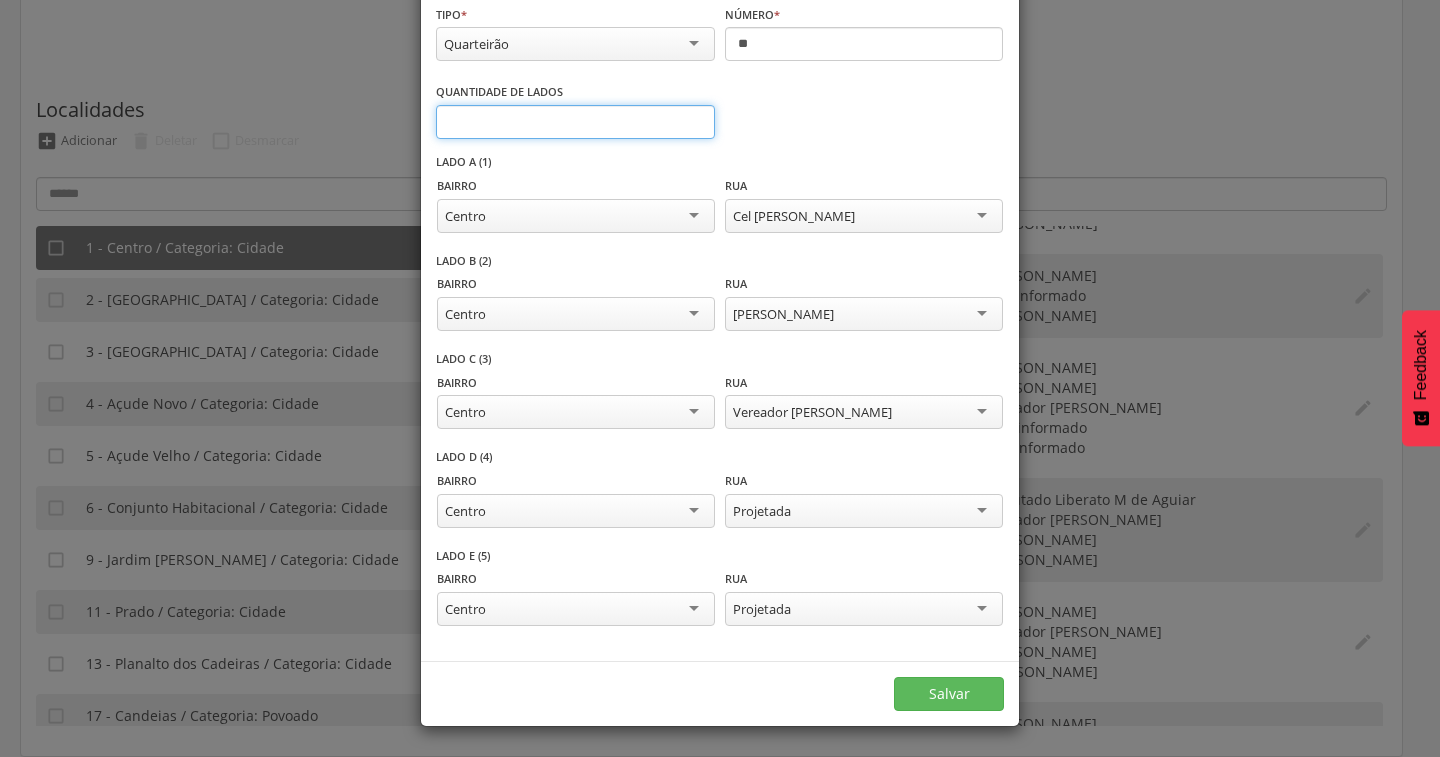 type on "*" 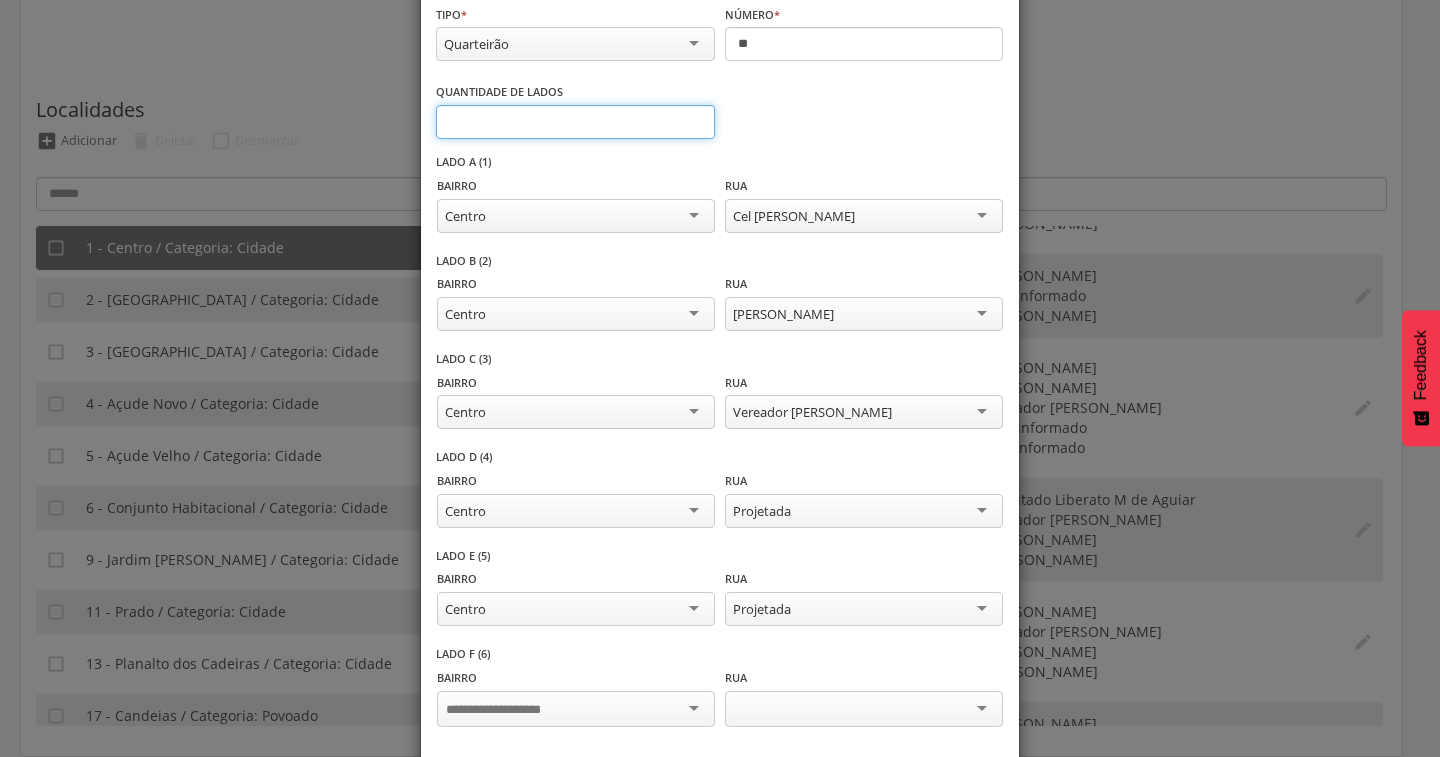 scroll, scrollTop: 198, scrollLeft: 0, axis: vertical 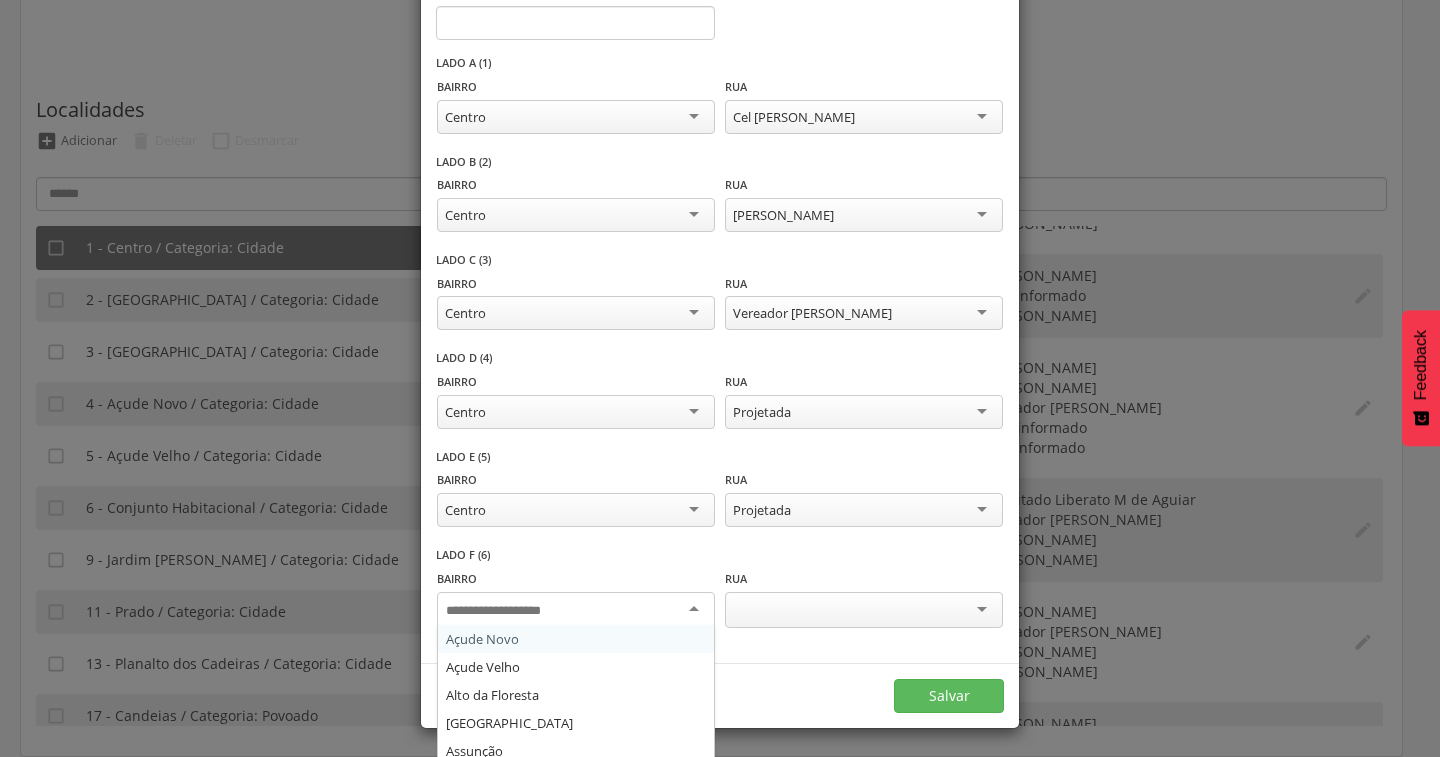 click at bounding box center (576, 610) 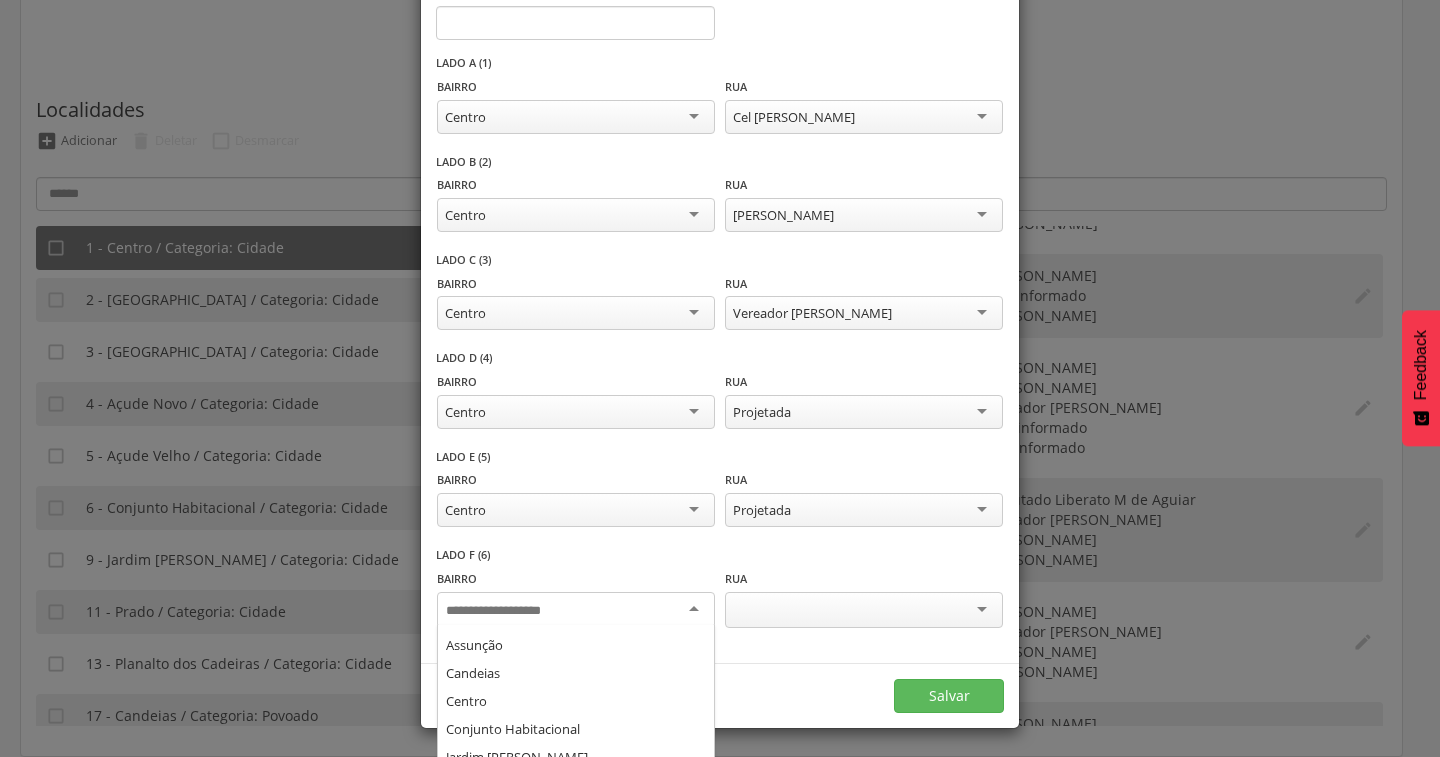 scroll, scrollTop: 108, scrollLeft: 0, axis: vertical 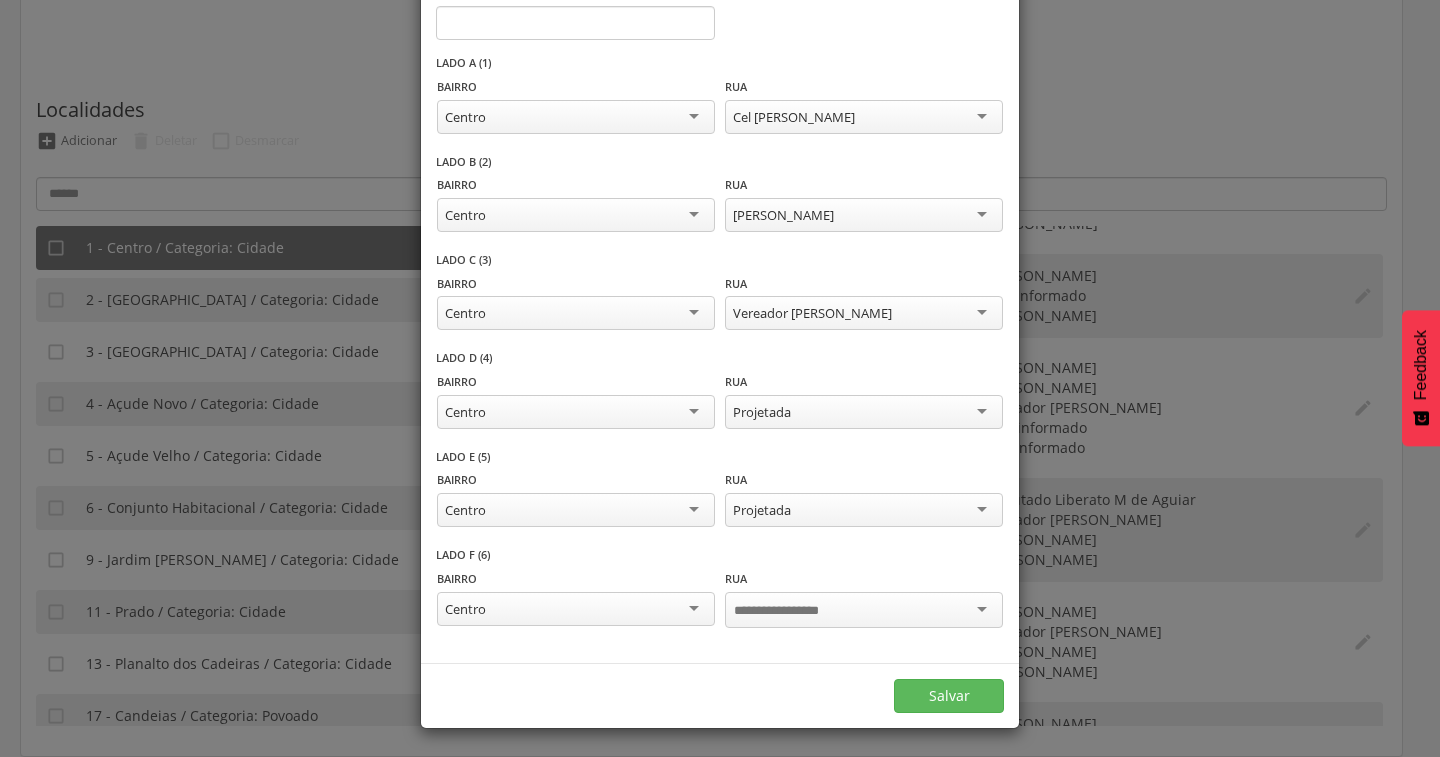 click at bounding box center [864, 610] 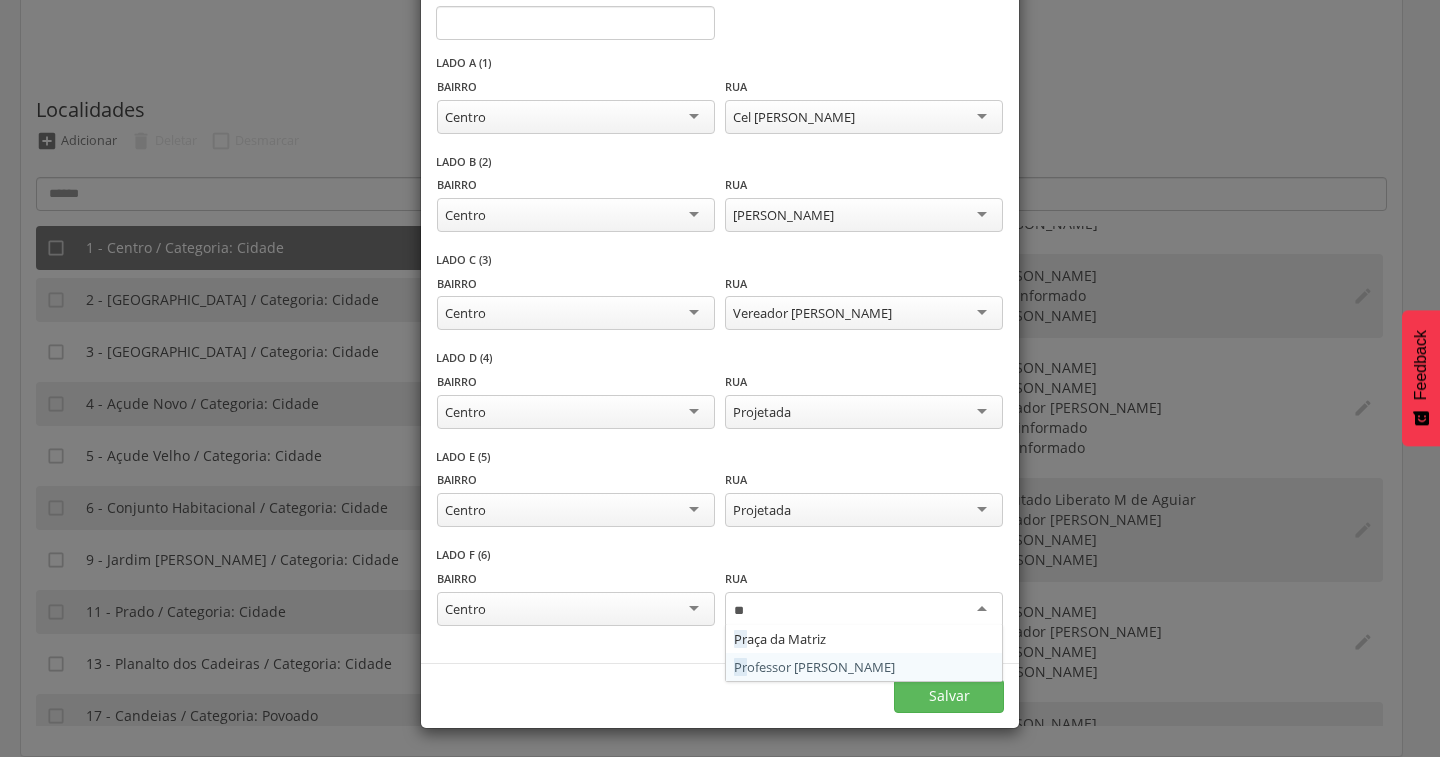 type on "*" 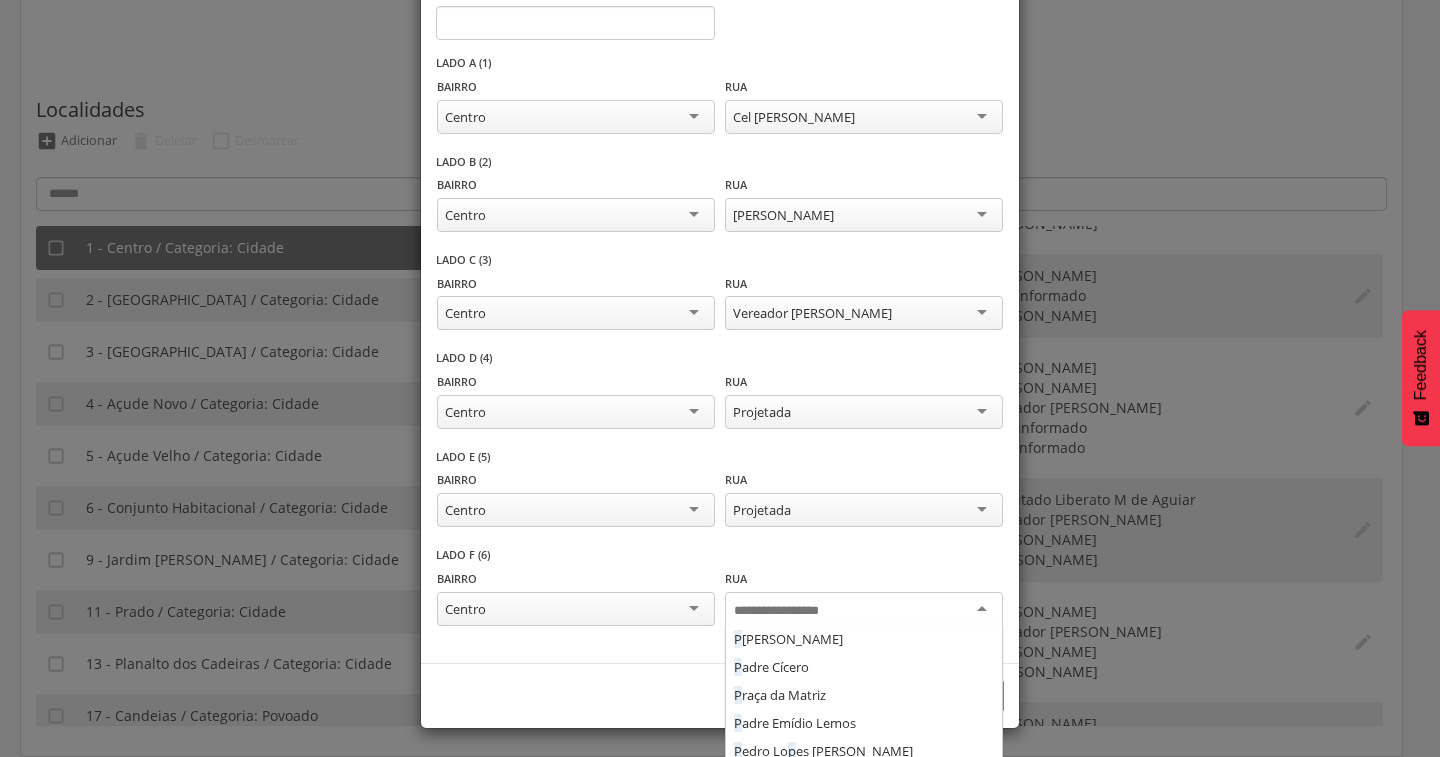 scroll, scrollTop: 612, scrollLeft: 0, axis: vertical 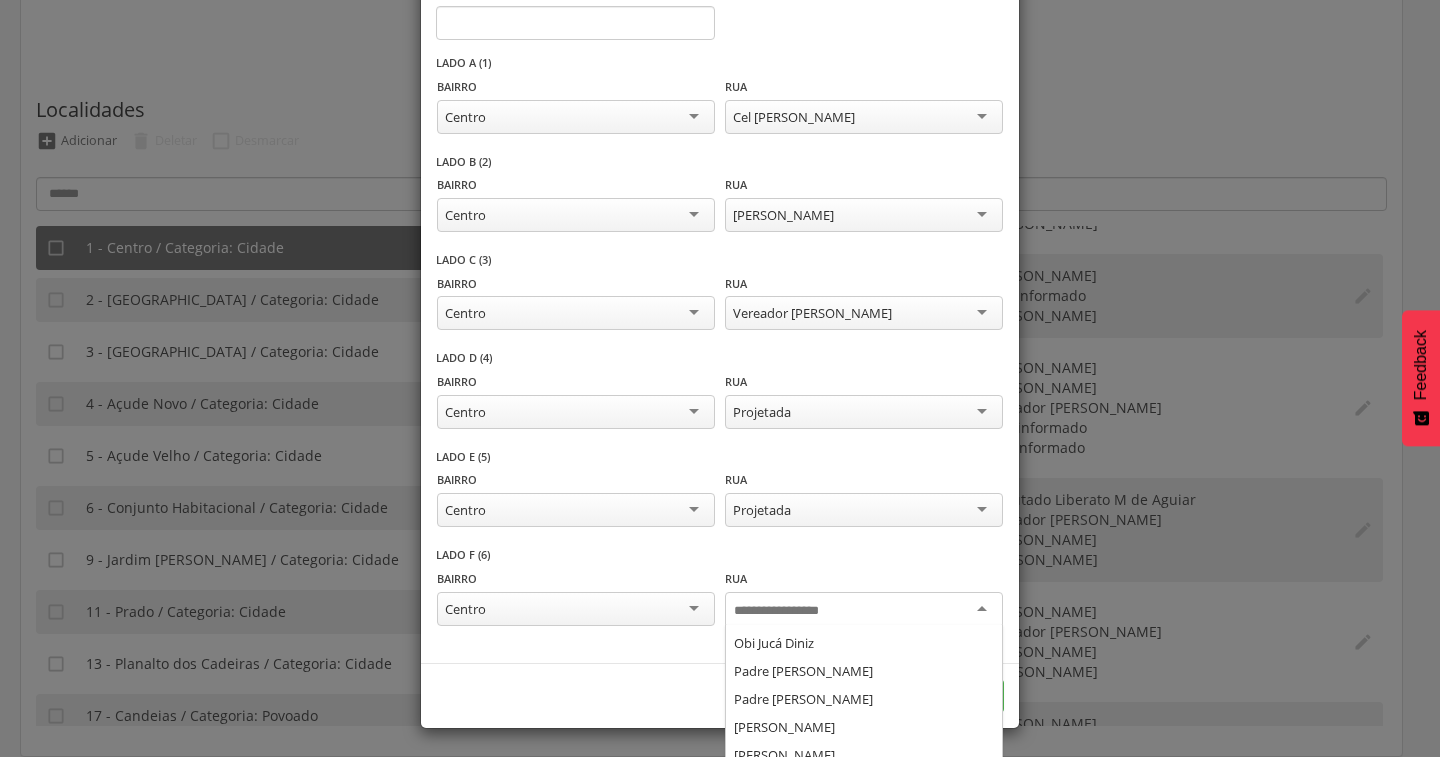 type on "*" 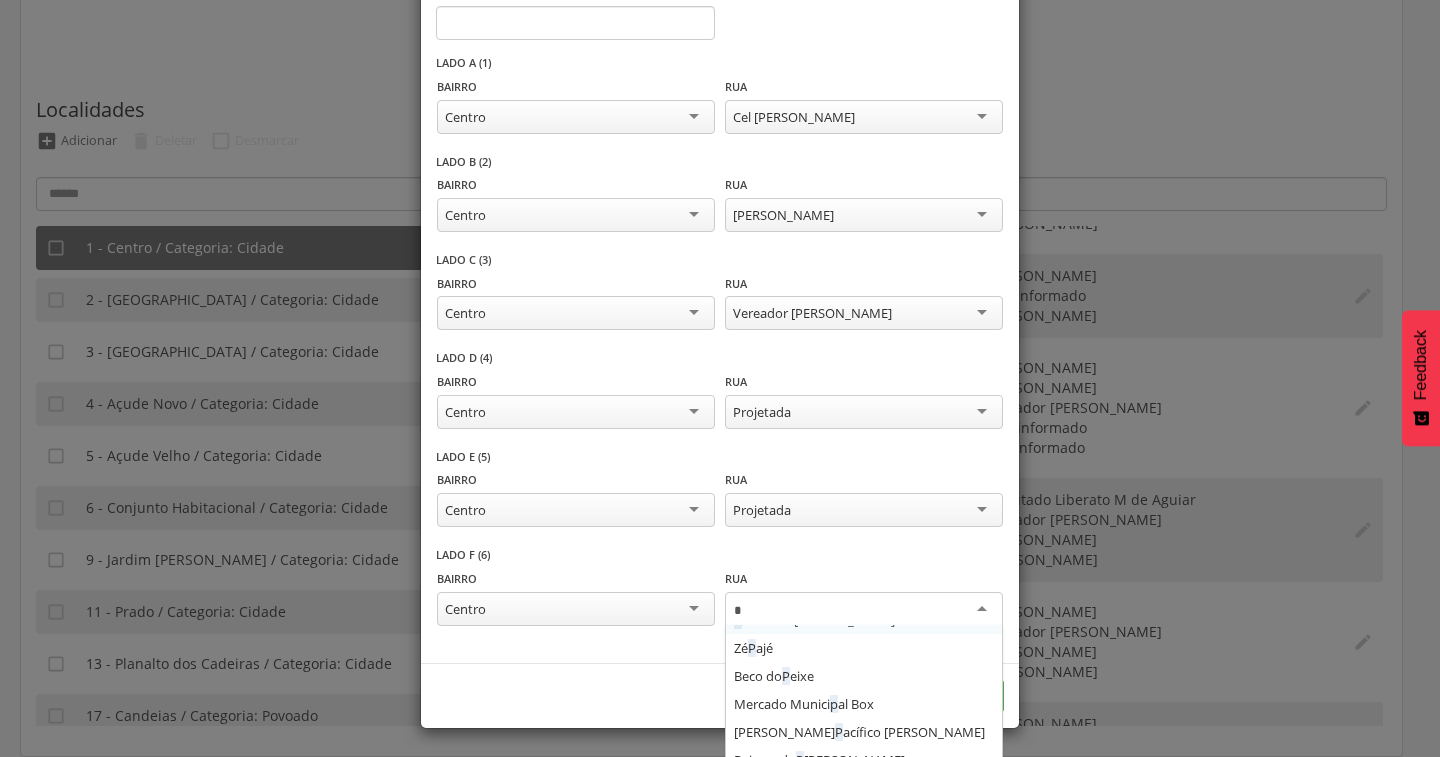 scroll, scrollTop: 164, scrollLeft: 0, axis: vertical 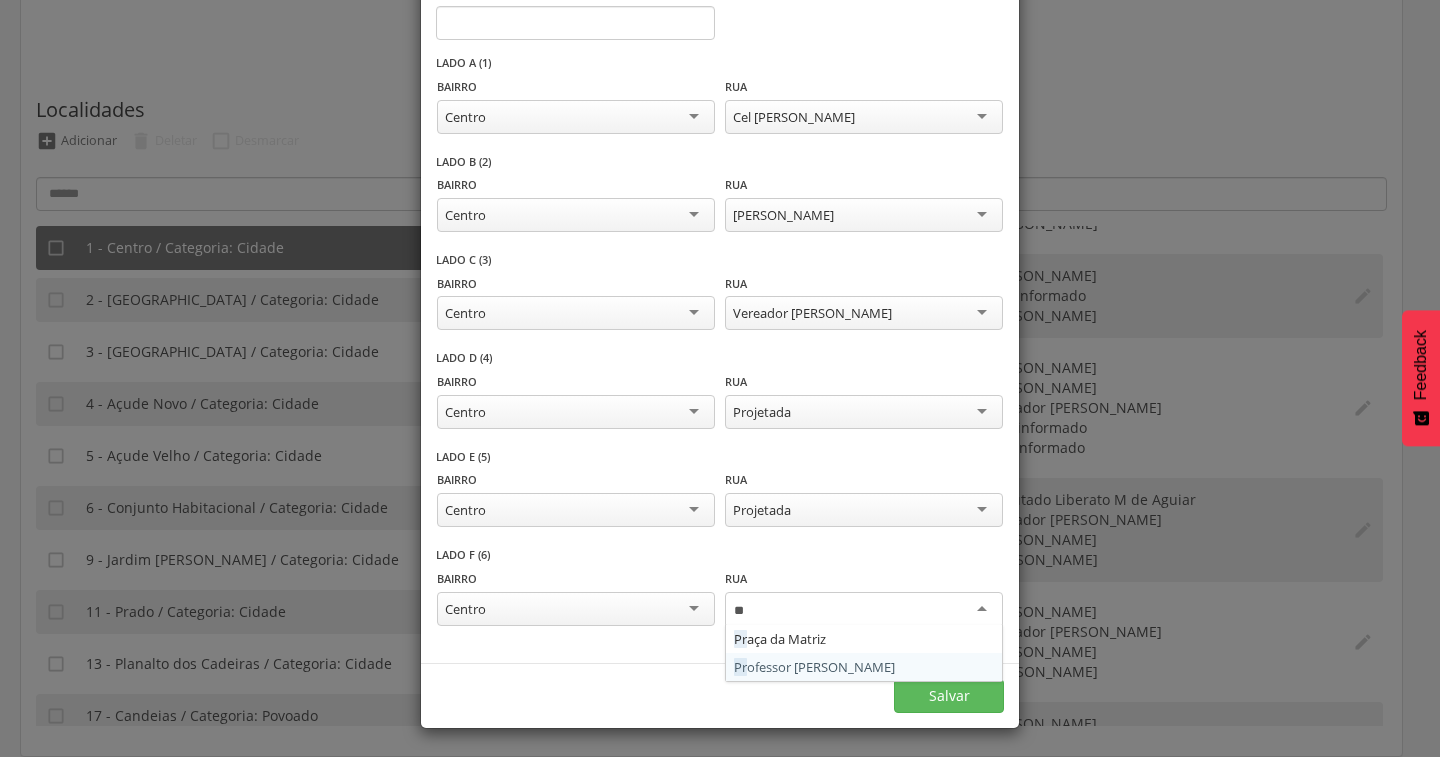 type on "*" 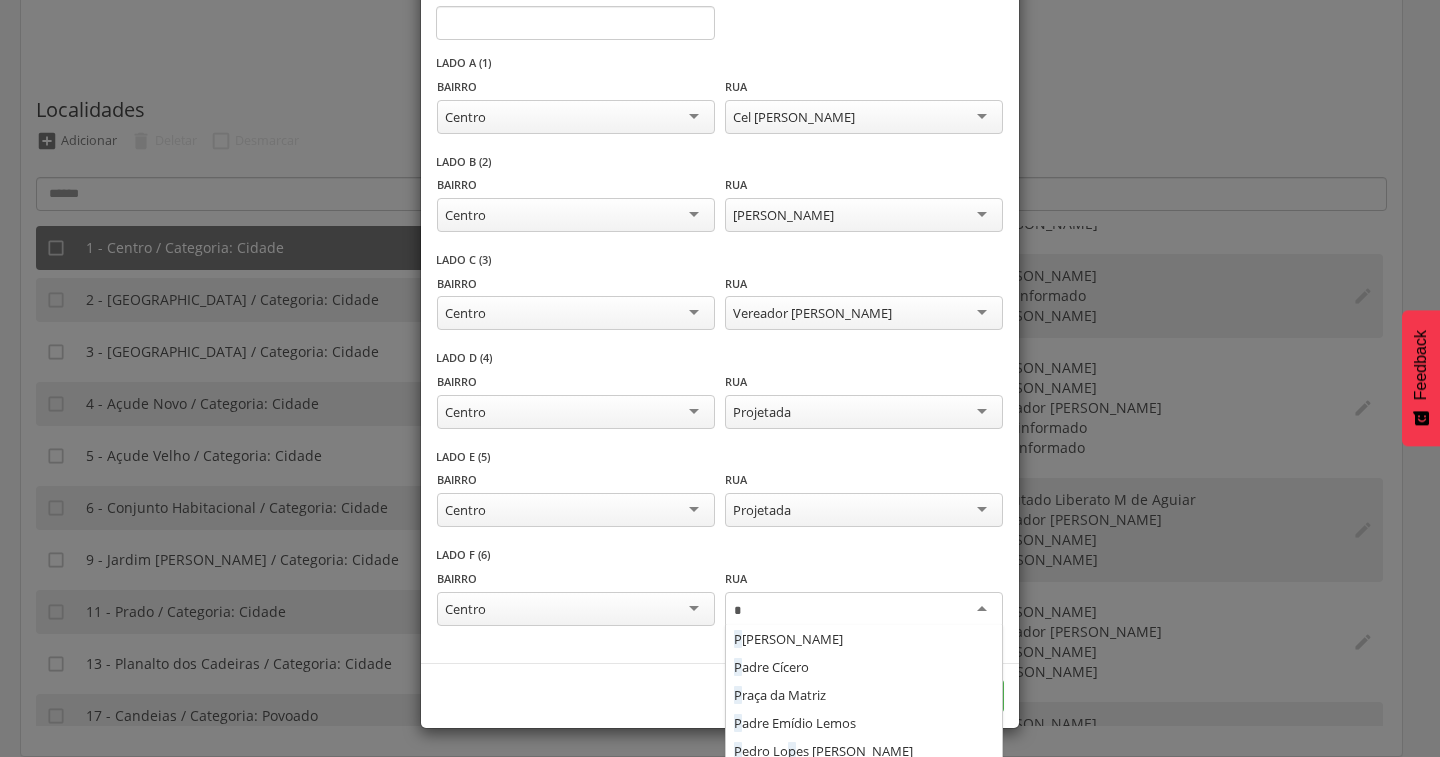scroll, scrollTop: 267, scrollLeft: 0, axis: vertical 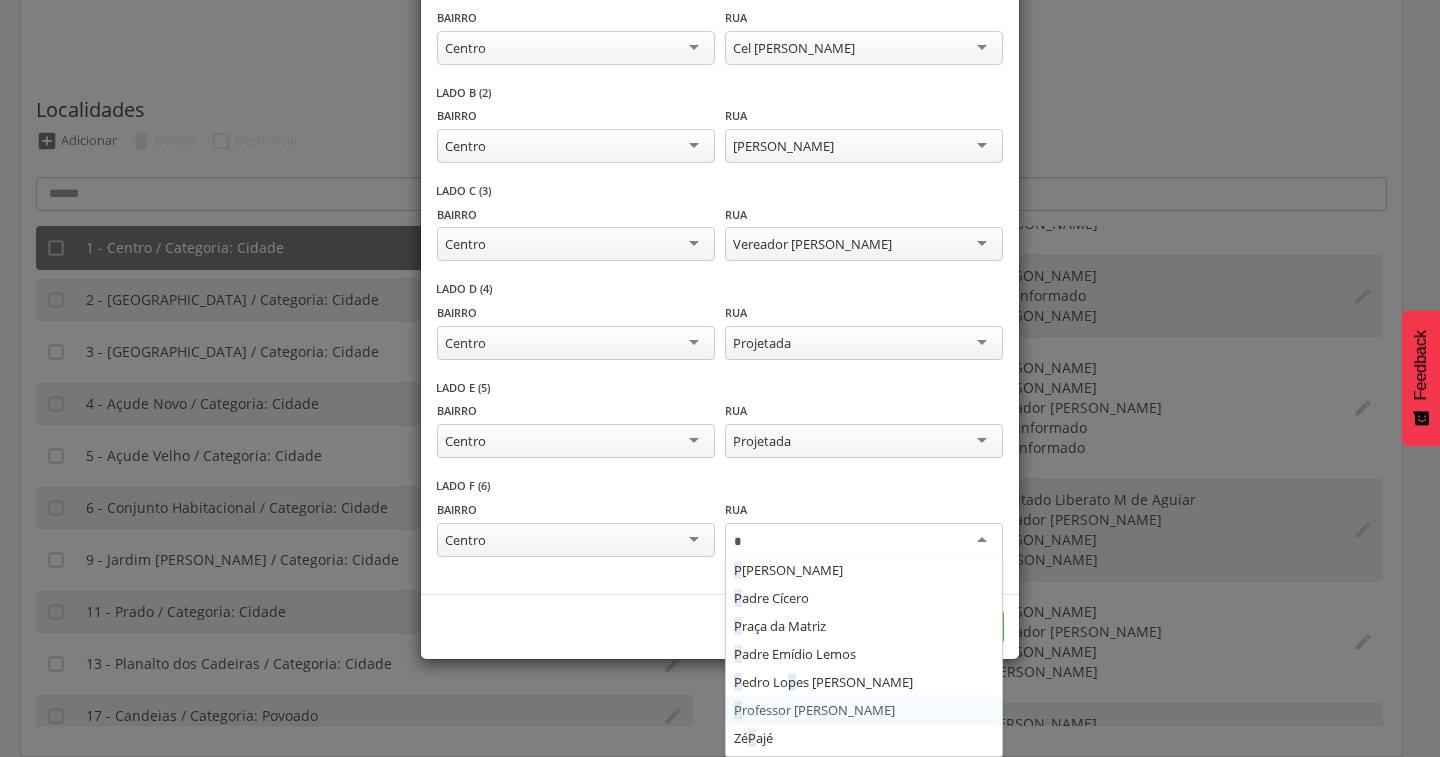 type 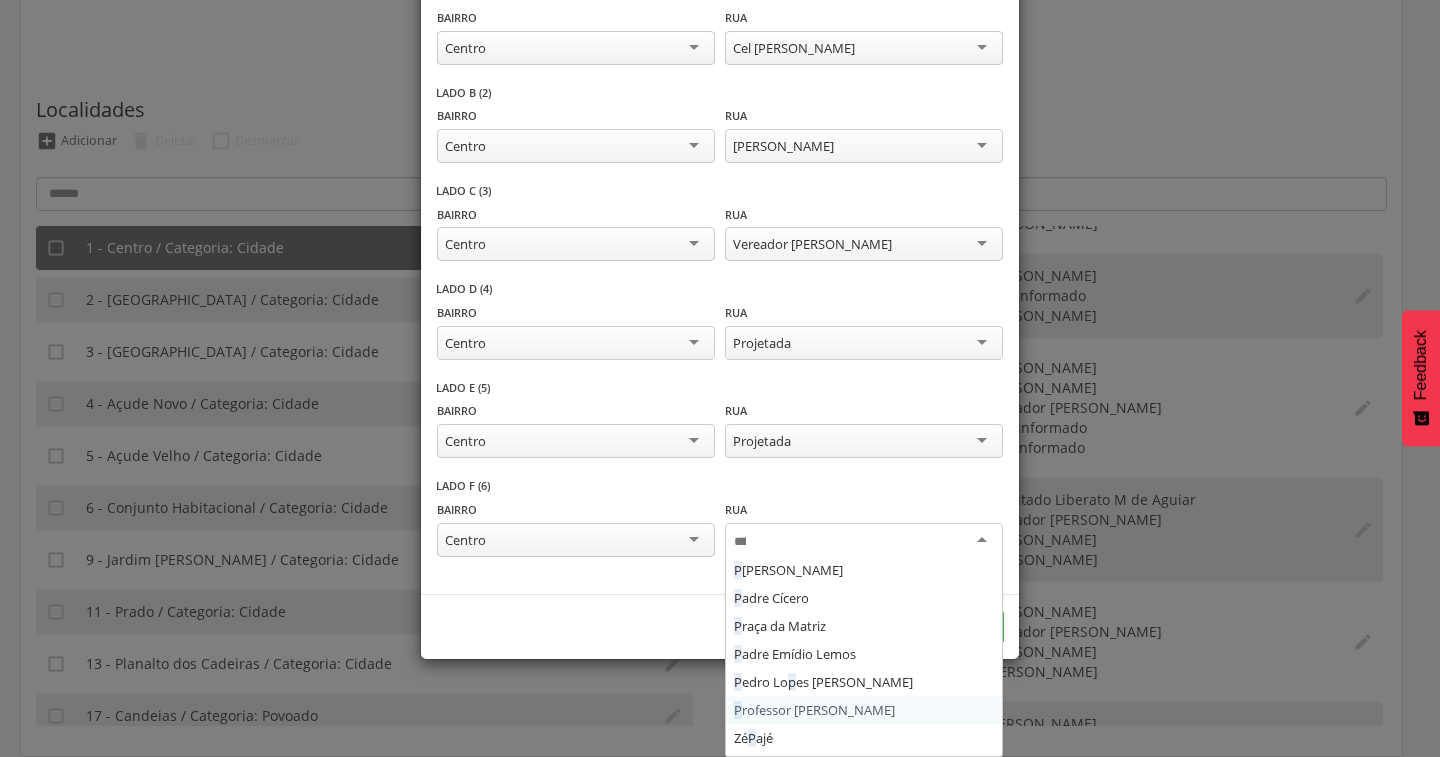scroll, scrollTop: 612, scrollLeft: 0, axis: vertical 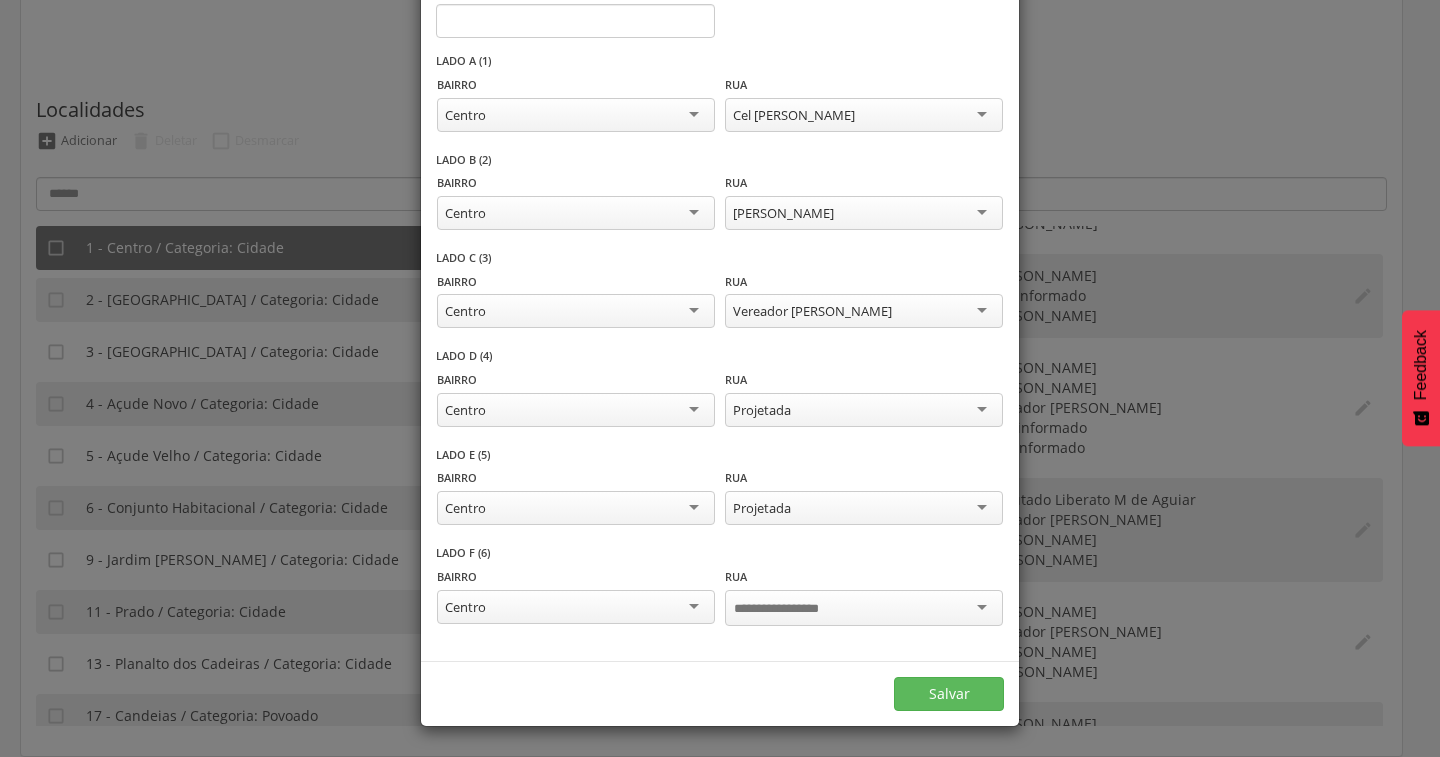 click on "Bairro ****** Centro Açude Novo Açude Velho Alto da Floresta Alto do Padeiro Assunção Candeias Centro Conjunto Habitacional Jardim Afonso Celso Planalto dos Cadeiras Prado Rua ********* Projetada 15 de Novembro 21 de Outubro Adauto Castelo Antônio Batista Teixeira Antônio Valder Viana Antônio Zulista Teixeira Azarias Alves Diniz Beco do Peixe Caetano Afonso Ce 284 Cel João Cândido Cel José de Albuquerque Deputado Liberato M de Aguiar Galeria Bacana Galeria Guedes General Tiburcio Joaquim Alves dos Santos Joaquim Ferreira da Silva José Gabriel Diniz José Pacífico de Souza Liduina Alves de Melo Mercado Municipal Box Obi Jucá Diniz Padre Cícero Padre Emídio Lemos Padre Sá Pedro Lopes Vieira Praça da Matriz Professor Natanael Cortez Projetada Raimunda Cândida de Moura Raimundo Guedes Martins Raimundo Paiva da Silva São João Batista São José Senador João Tomé Sinhá de Alcântara Totonho Alves Travessa Antônio Perreira Vereador Artur Cortez Vereador Salustiano Moura Vicentina Albuquerque" at bounding box center [720, 506] 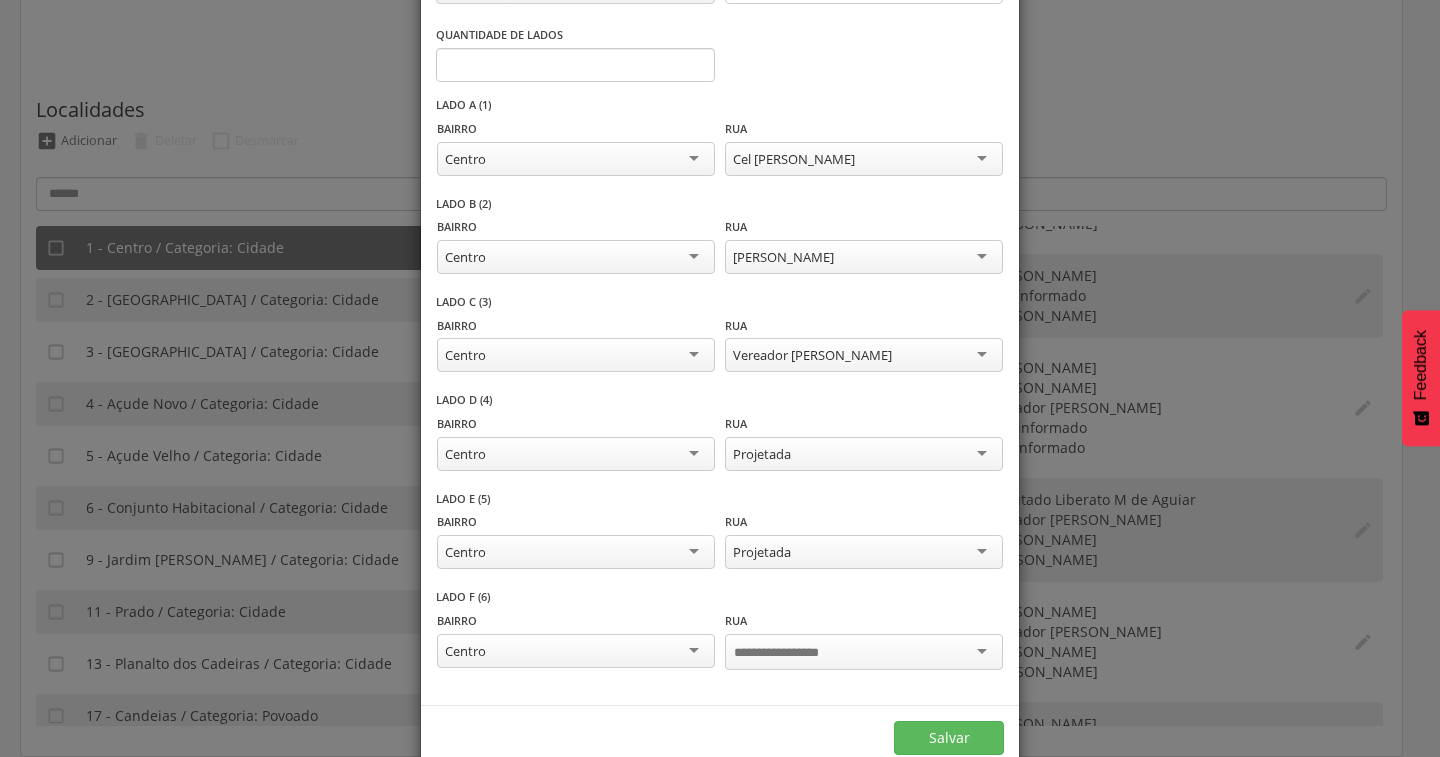 scroll, scrollTop: 198, scrollLeft: 0, axis: vertical 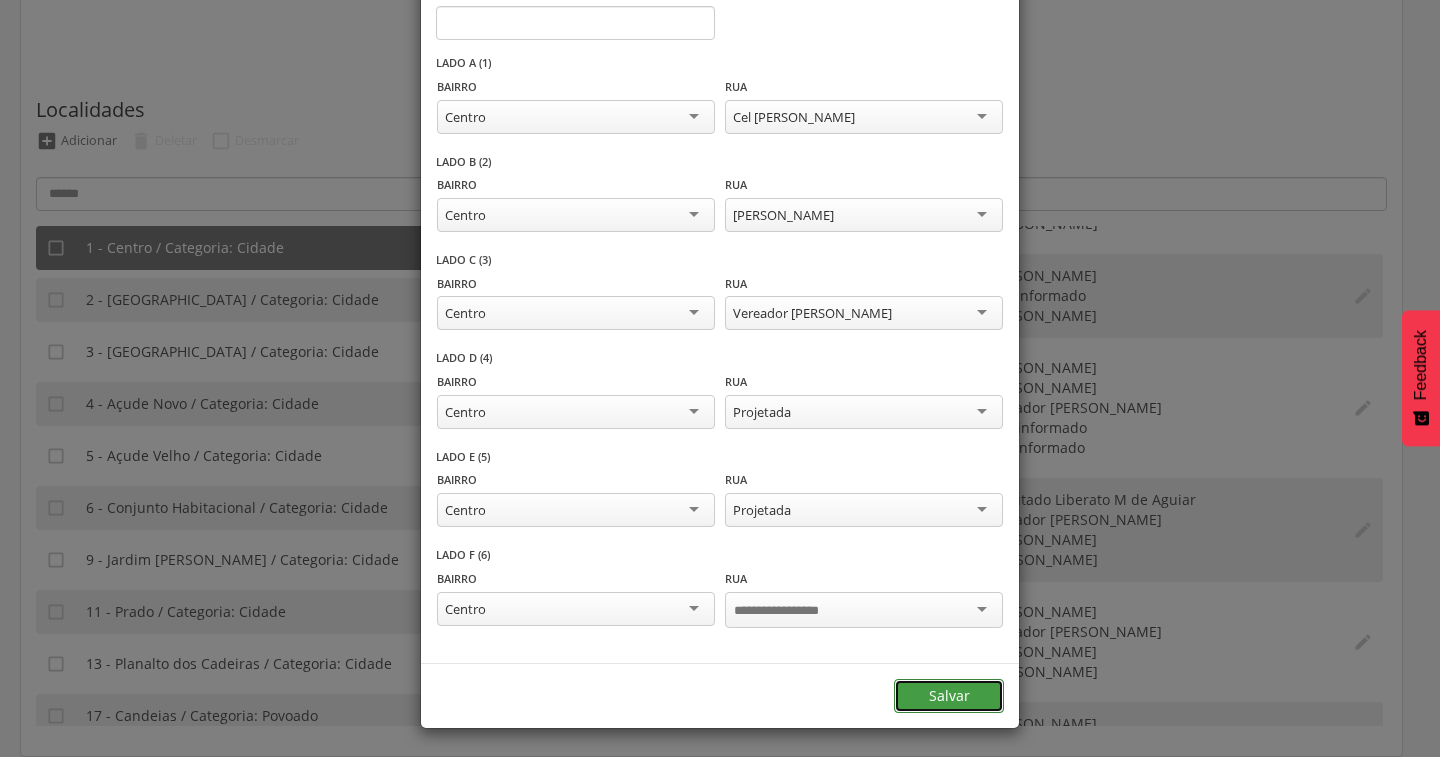 click on "Salvar" at bounding box center [949, 696] 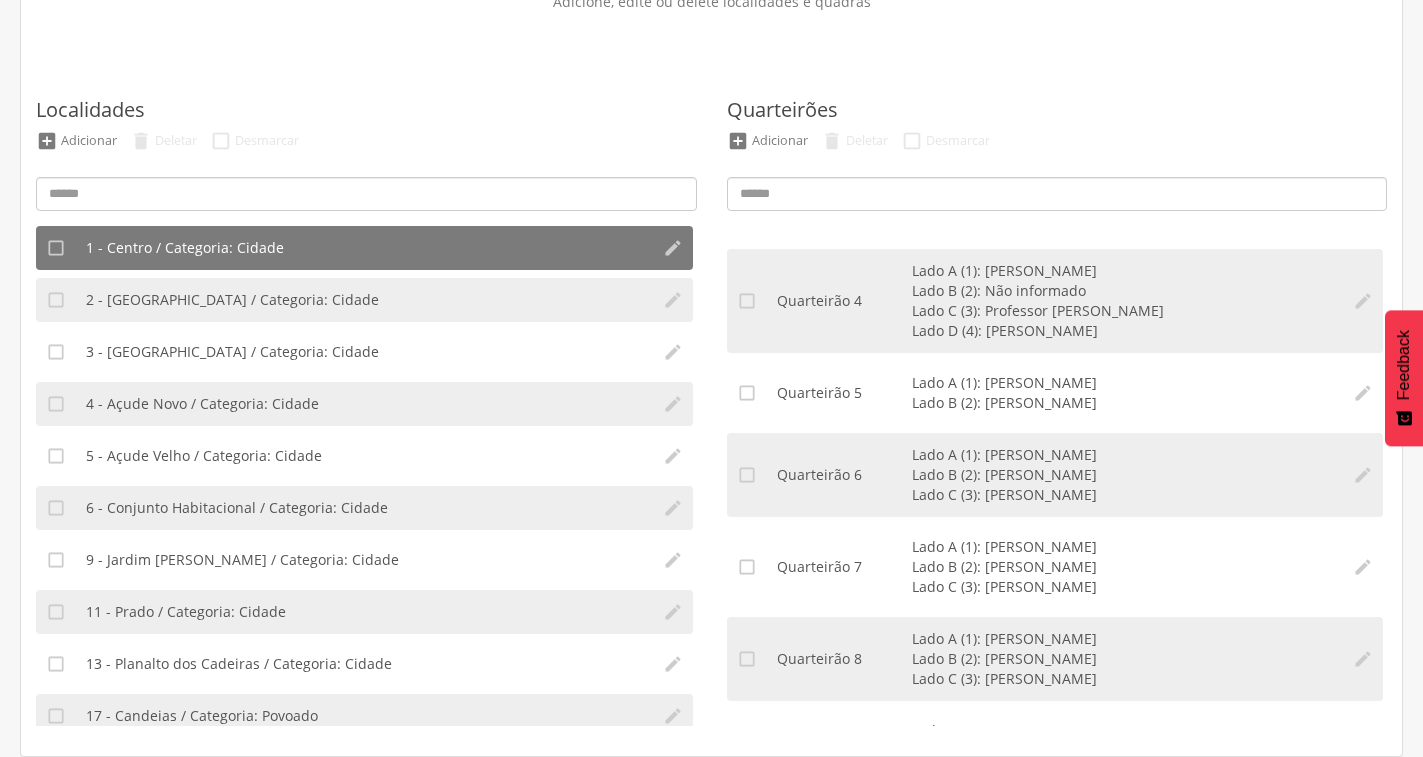 scroll, scrollTop: 0, scrollLeft: 0, axis: both 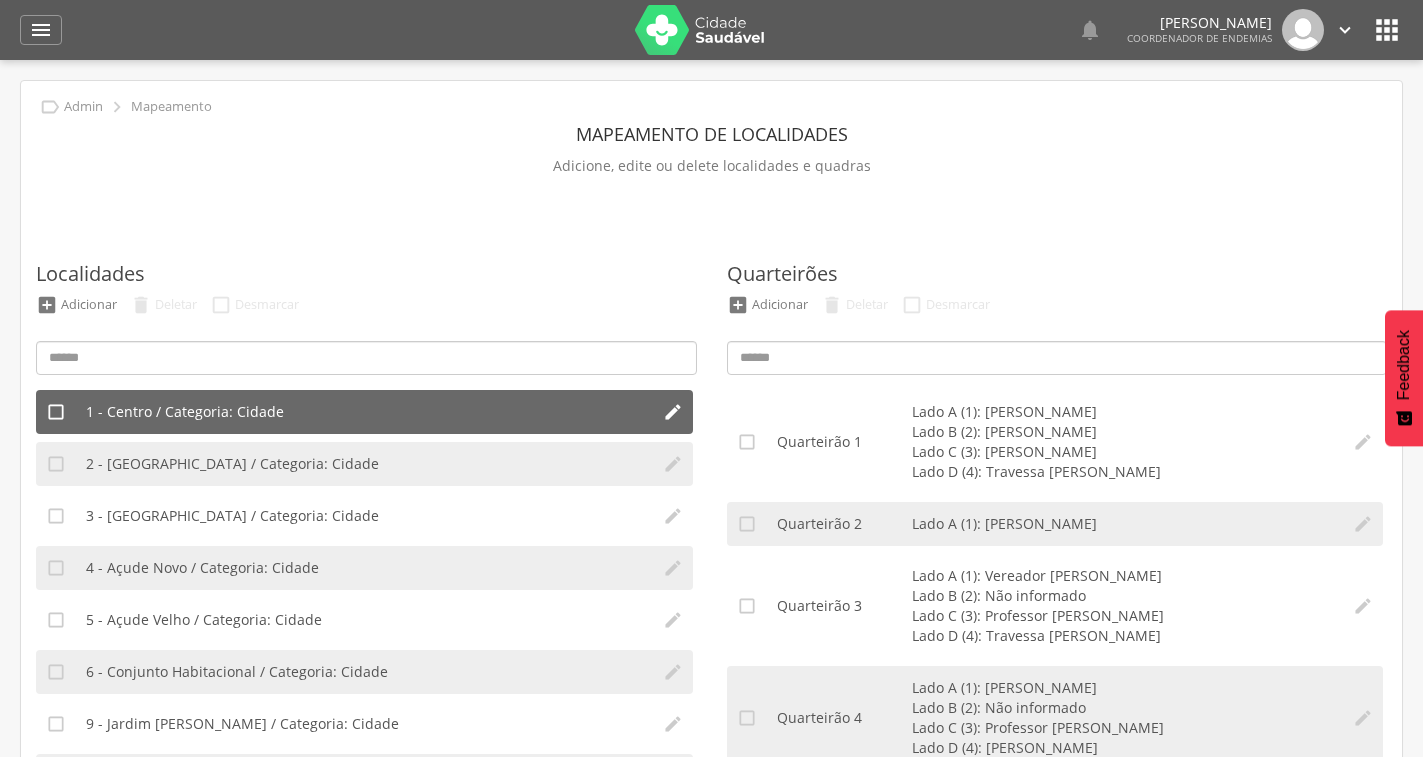 click on "1 - Centro / Categoria: Cidade" at bounding box center (364, 412) 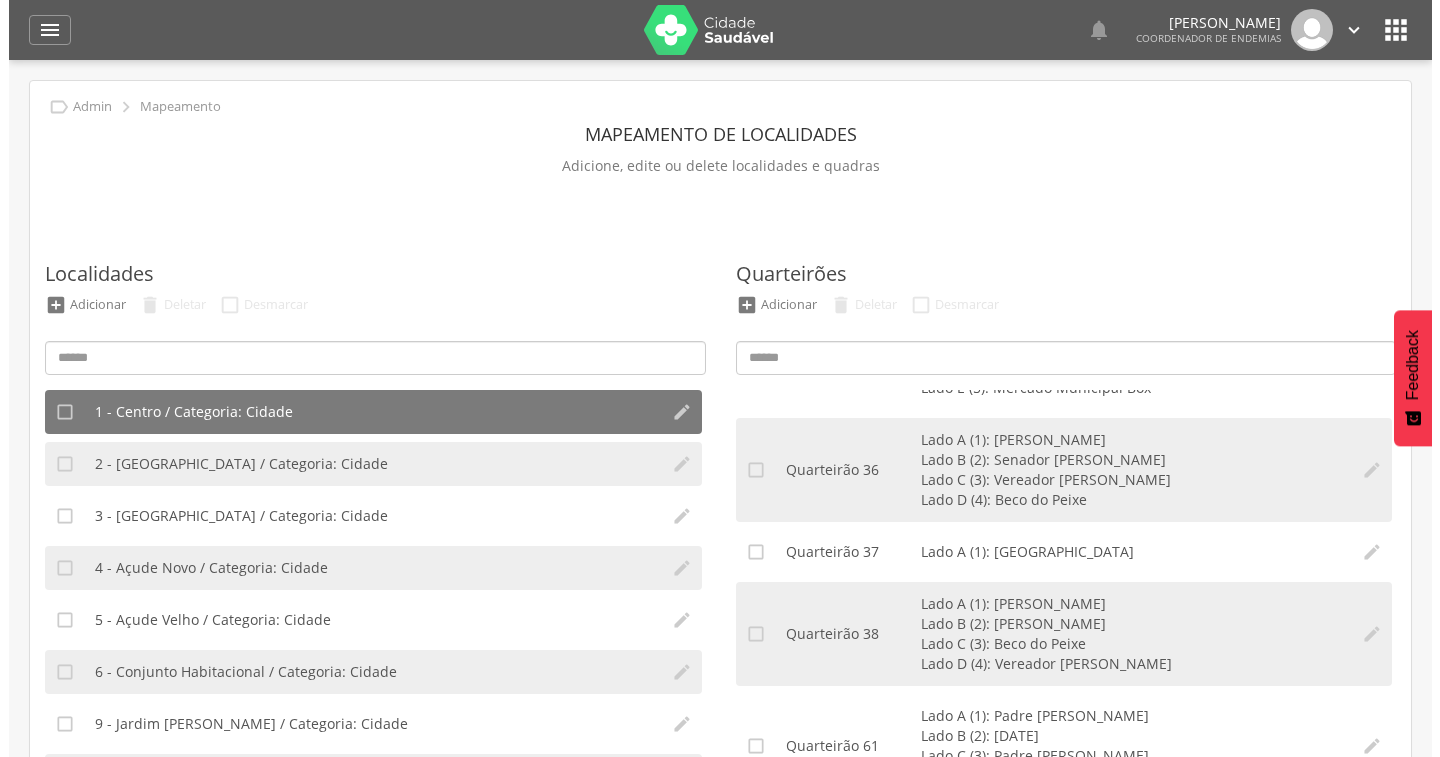 scroll, scrollTop: 3534, scrollLeft: 0, axis: vertical 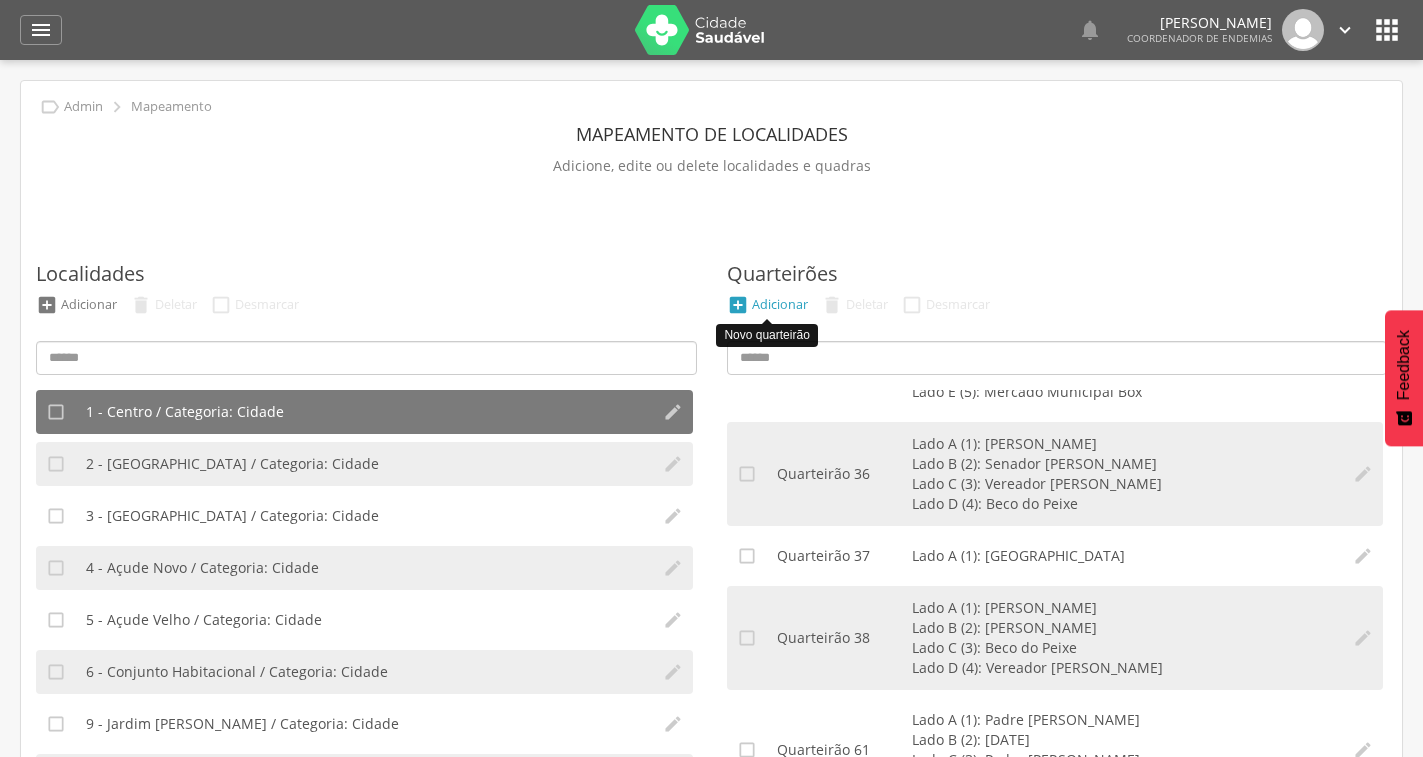 click on "" at bounding box center [738, 305] 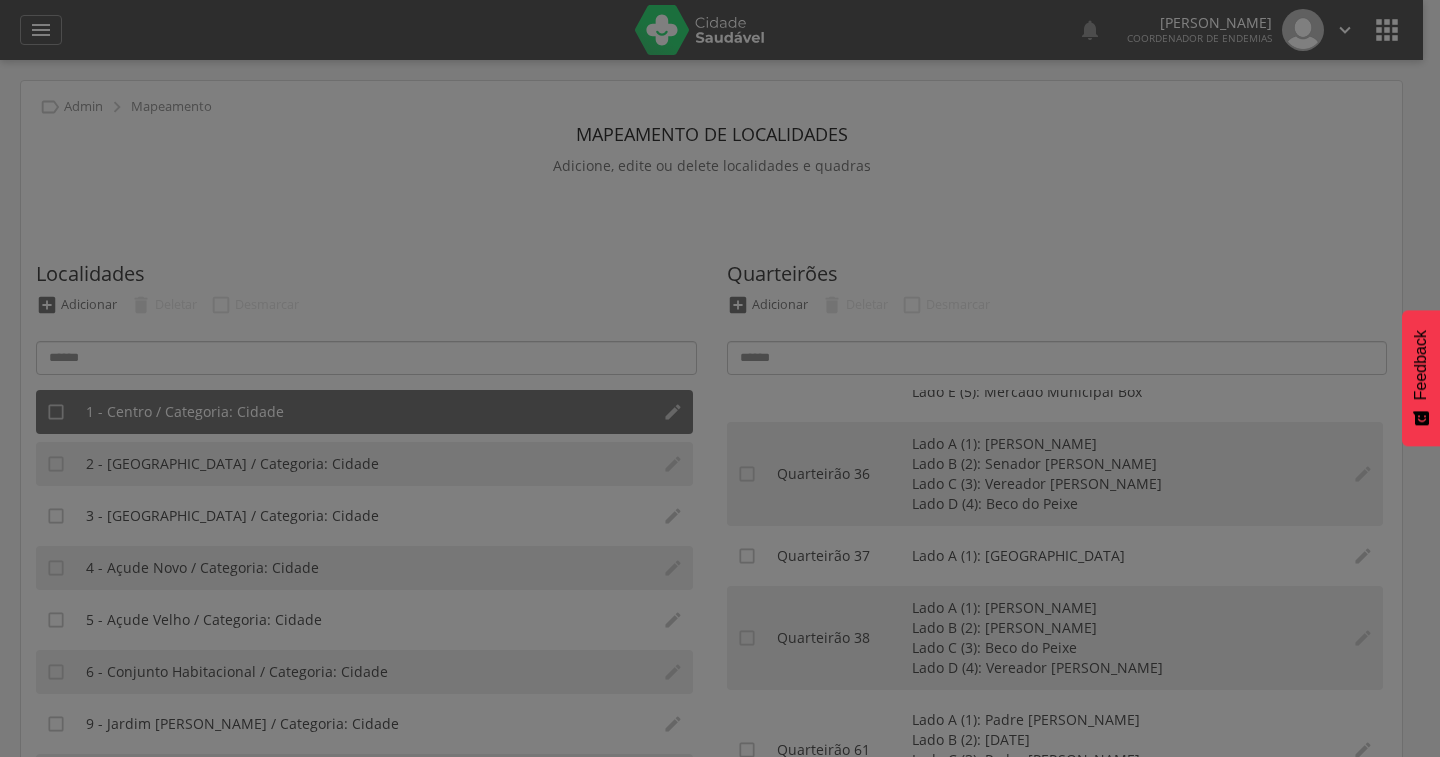 scroll, scrollTop: 0, scrollLeft: 0, axis: both 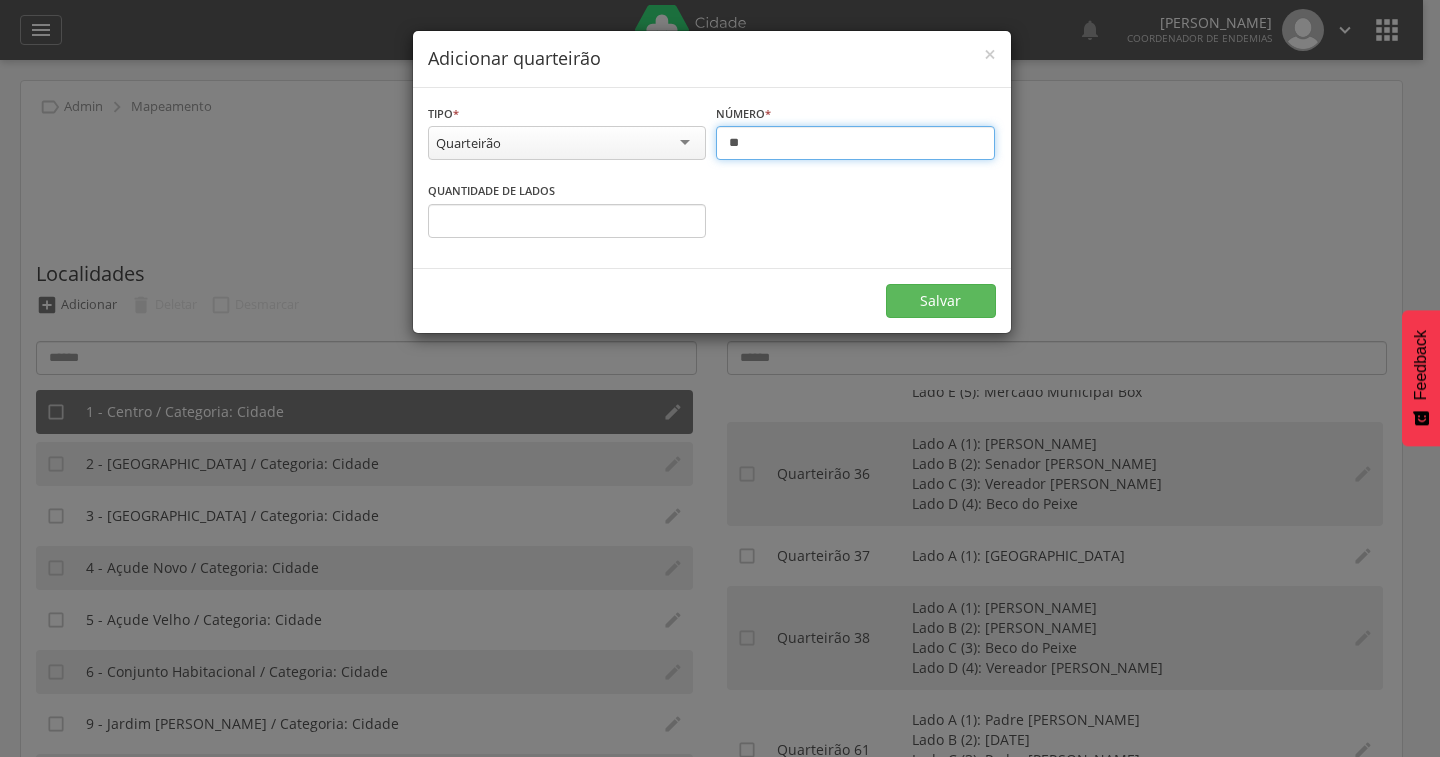 click on "**" at bounding box center [855, 143] 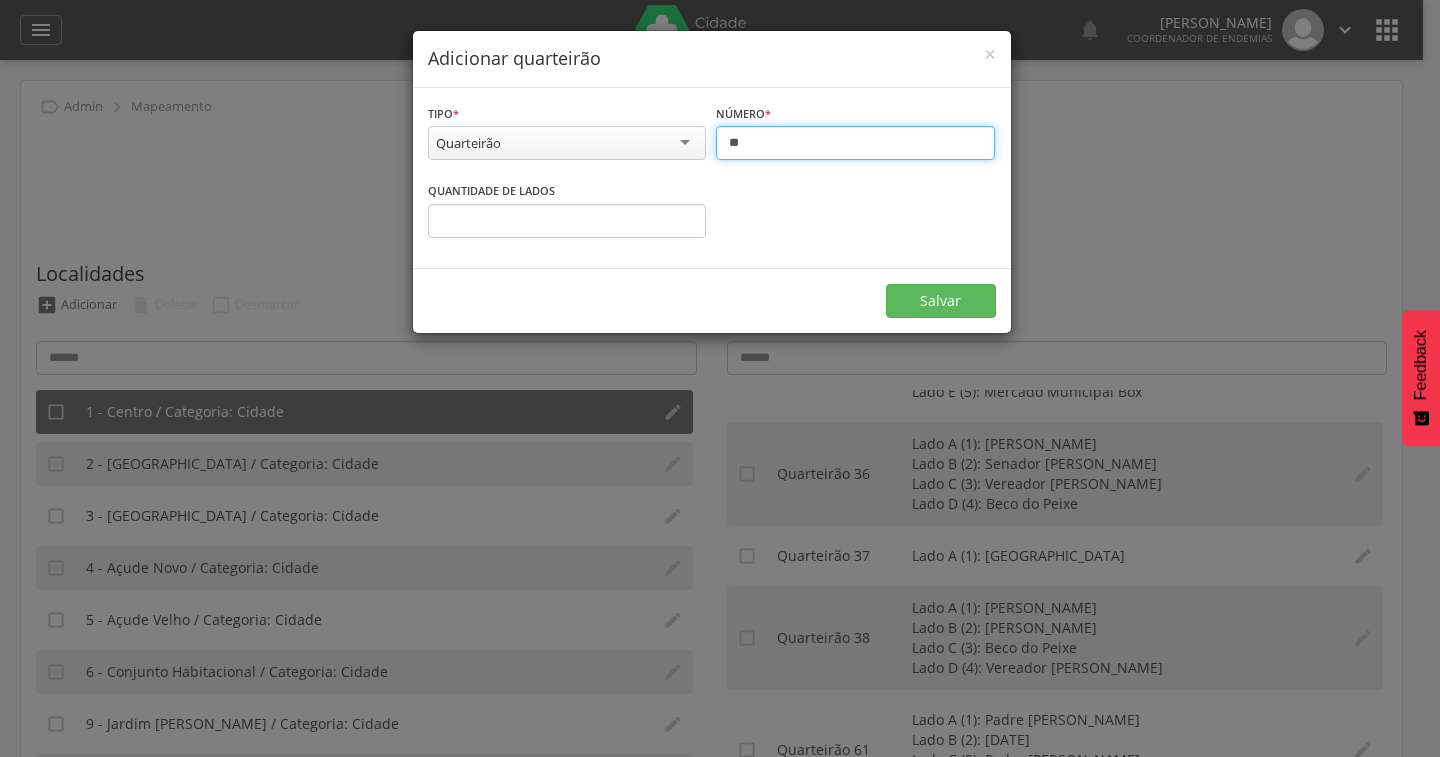type on "**" 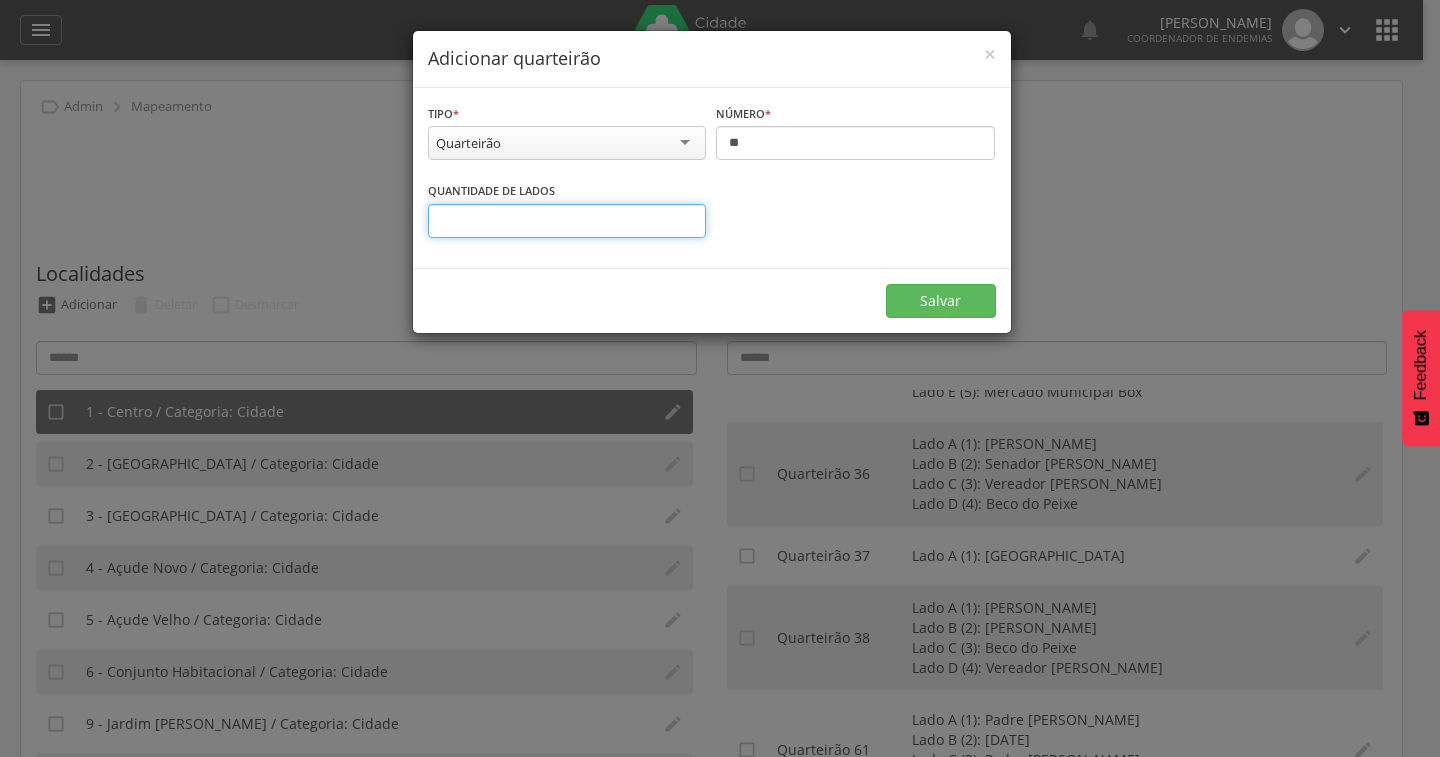 click on "*" at bounding box center (567, 221) 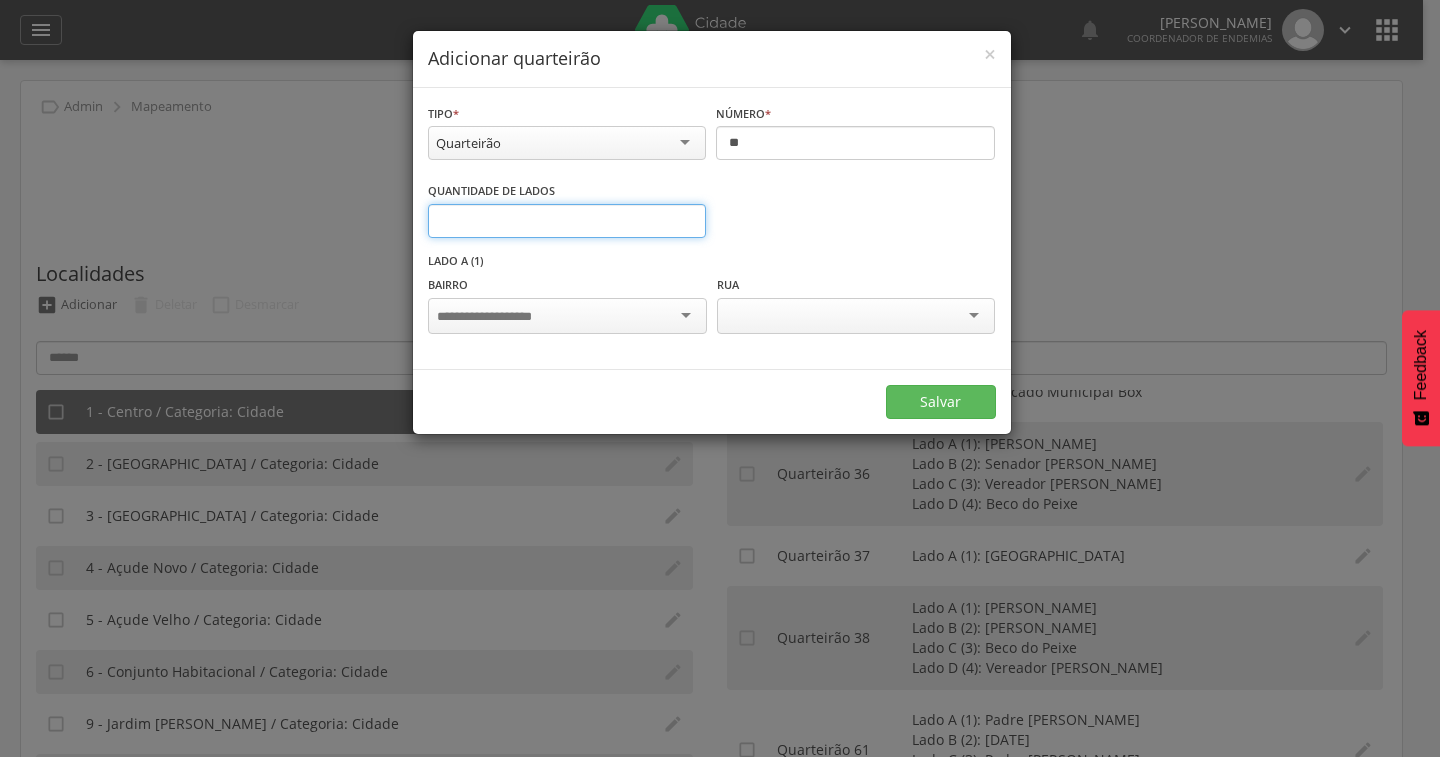 click on "*" at bounding box center [567, 221] 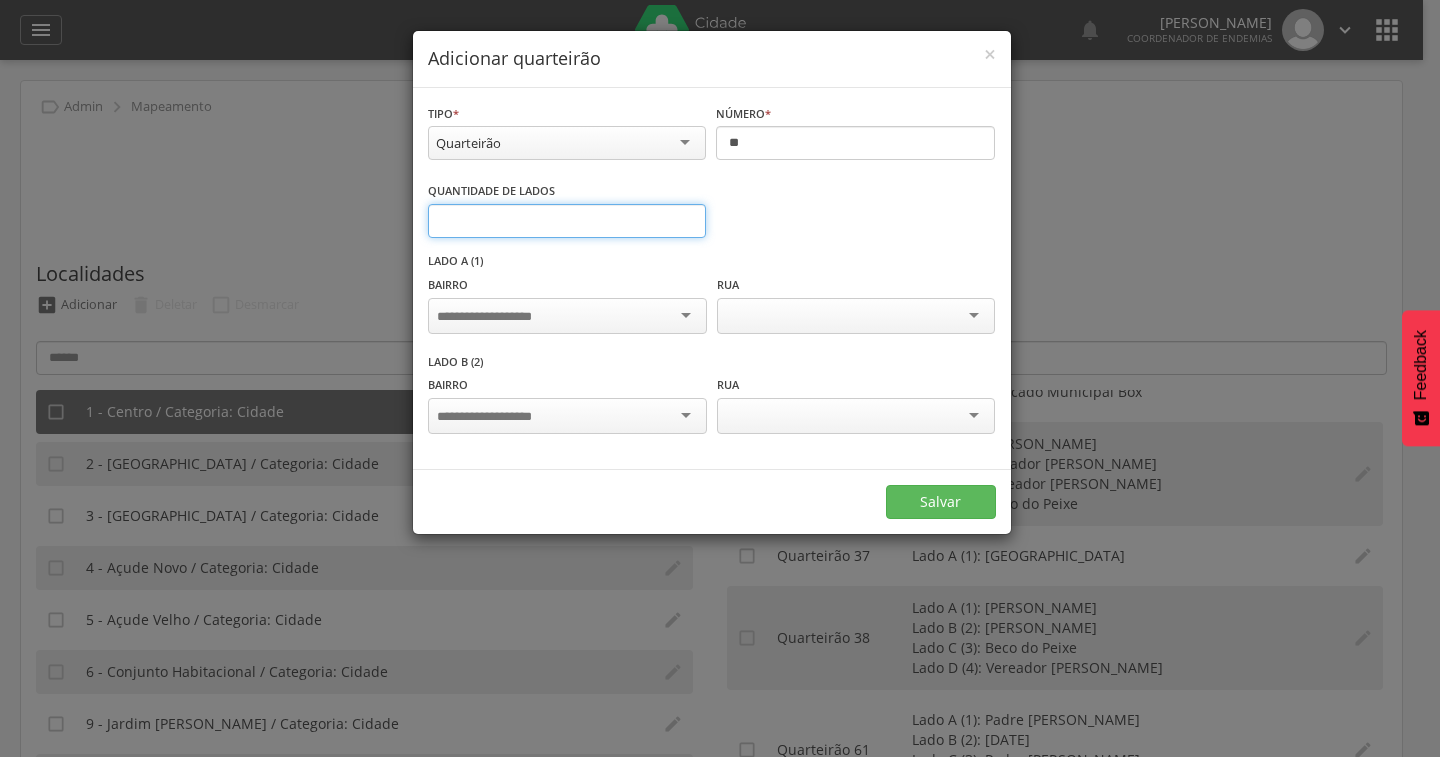 type on "*" 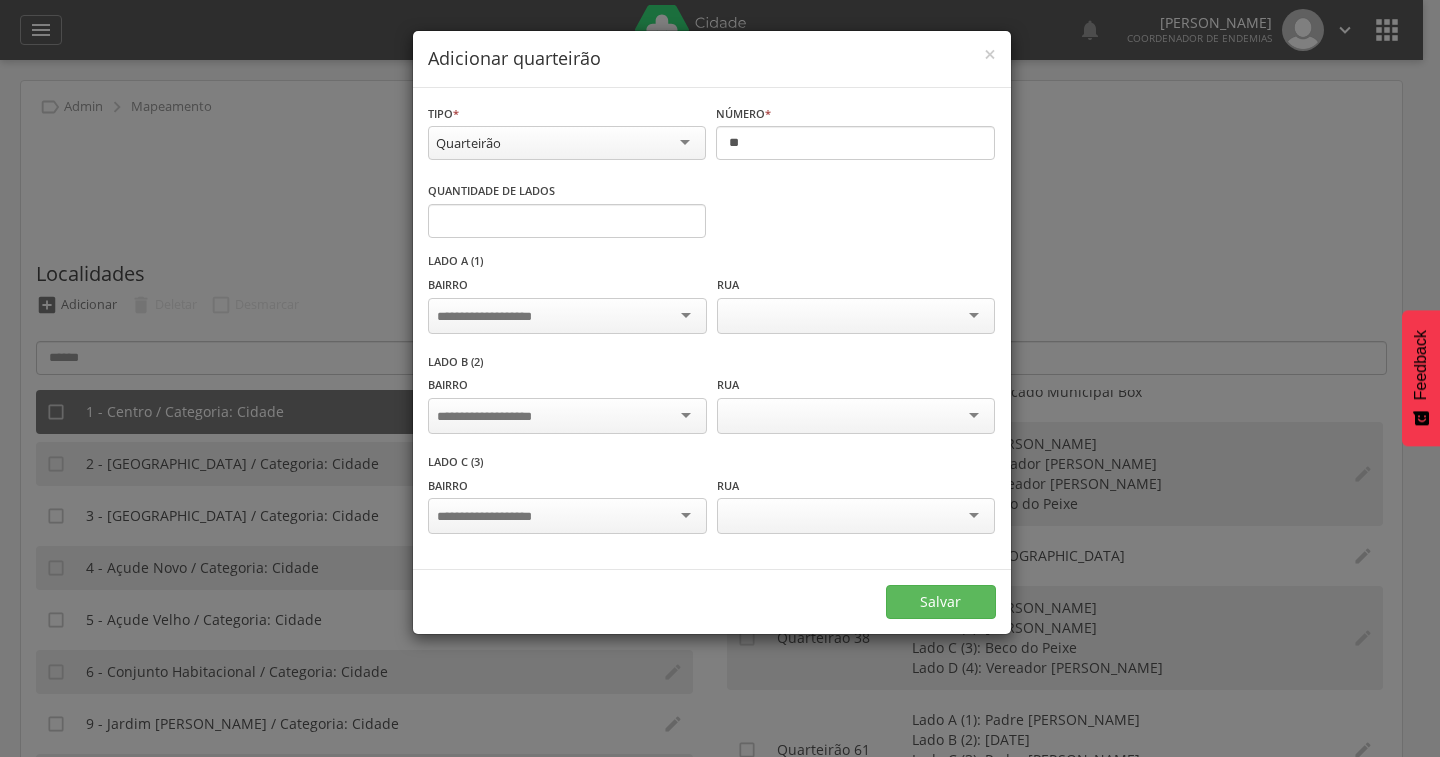 click at bounding box center (567, 316) 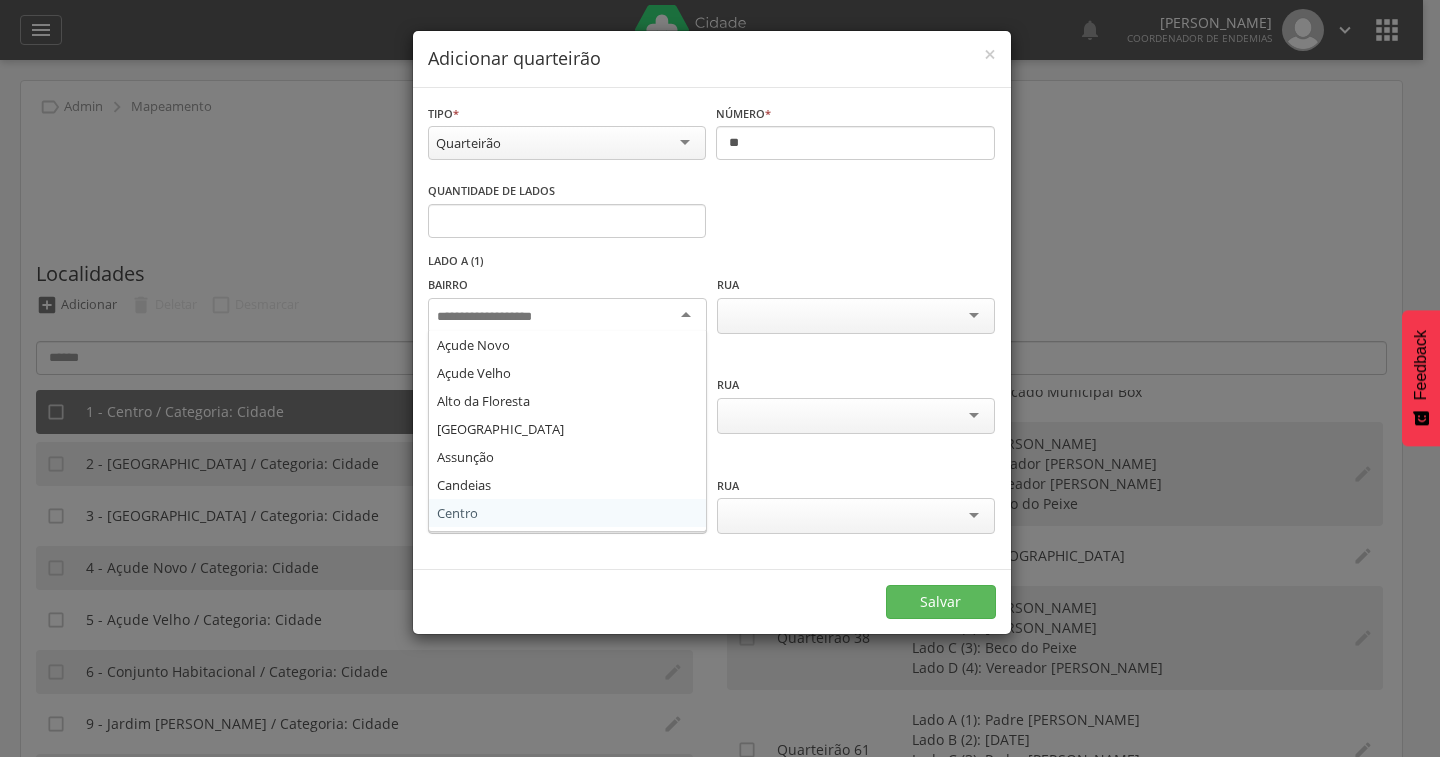 drag, startPoint x: 469, startPoint y: 516, endPoint x: 488, endPoint y: 499, distance: 25.495098 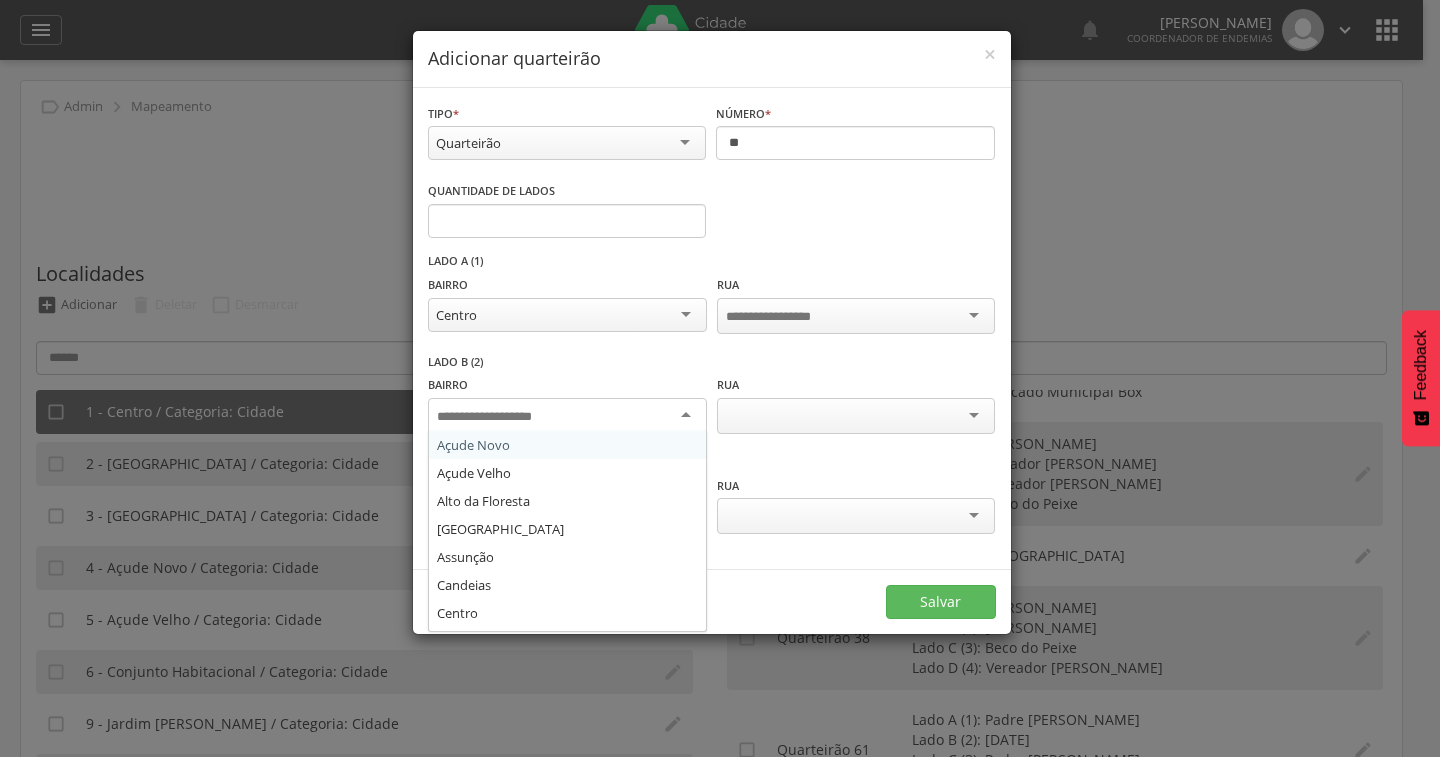 click at bounding box center (567, 416) 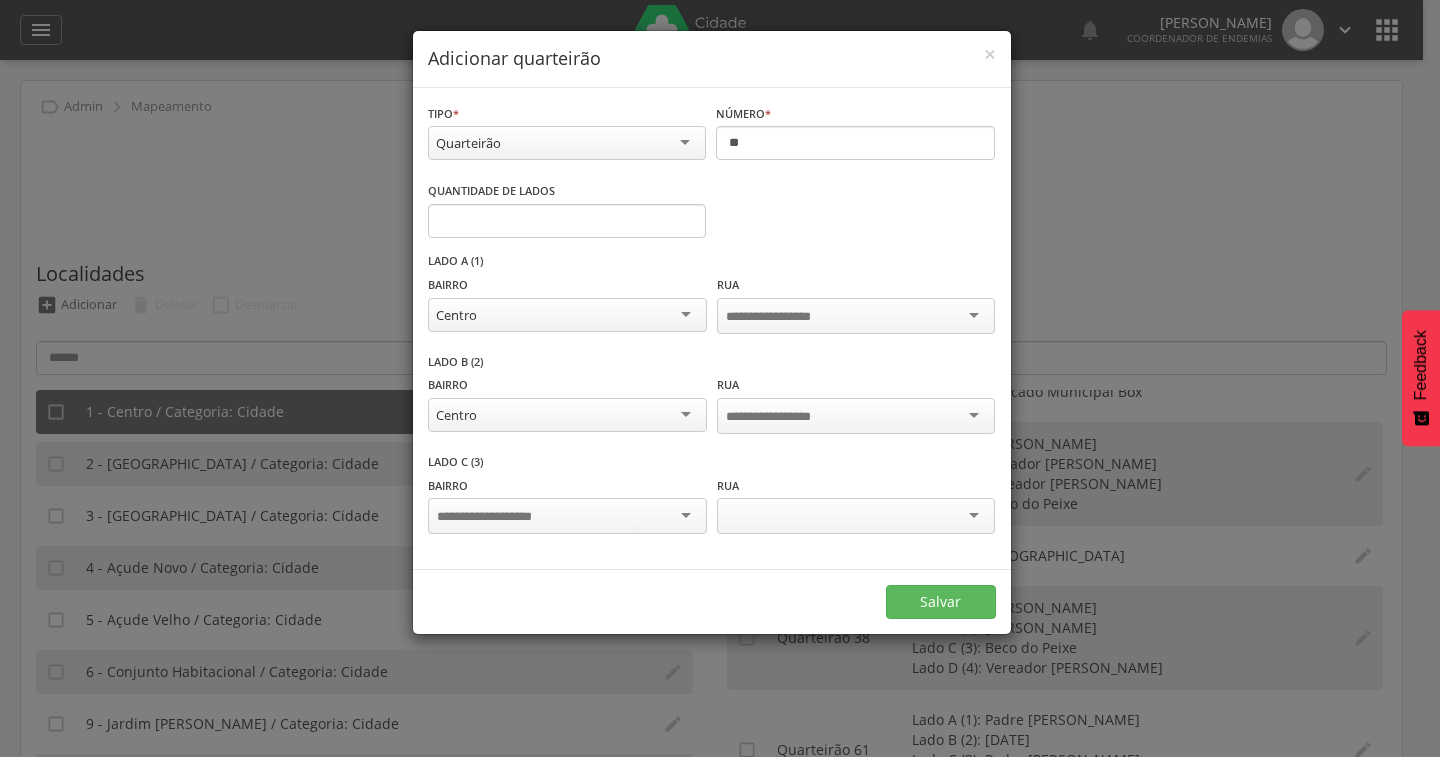 scroll, scrollTop: 0, scrollLeft: 0, axis: both 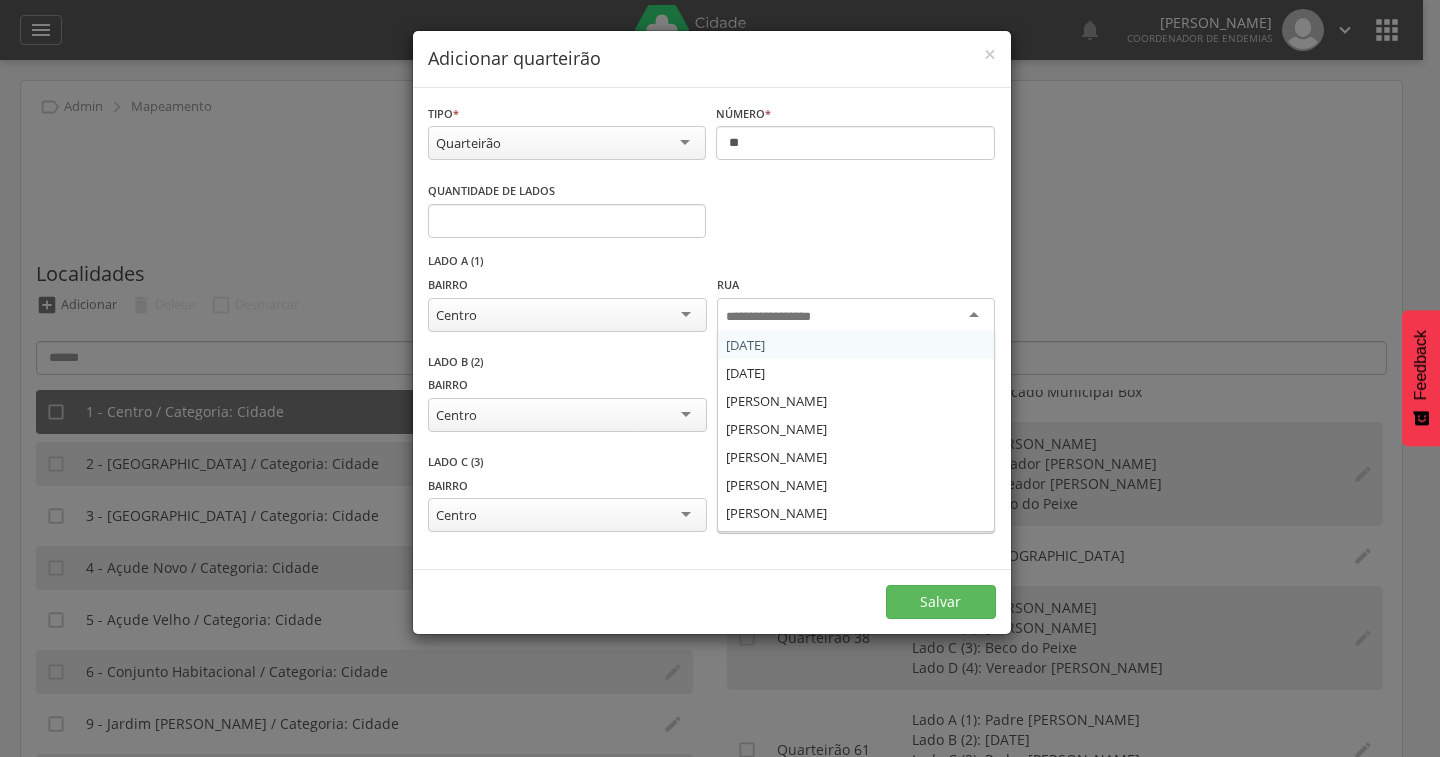 click at bounding box center [856, 316] 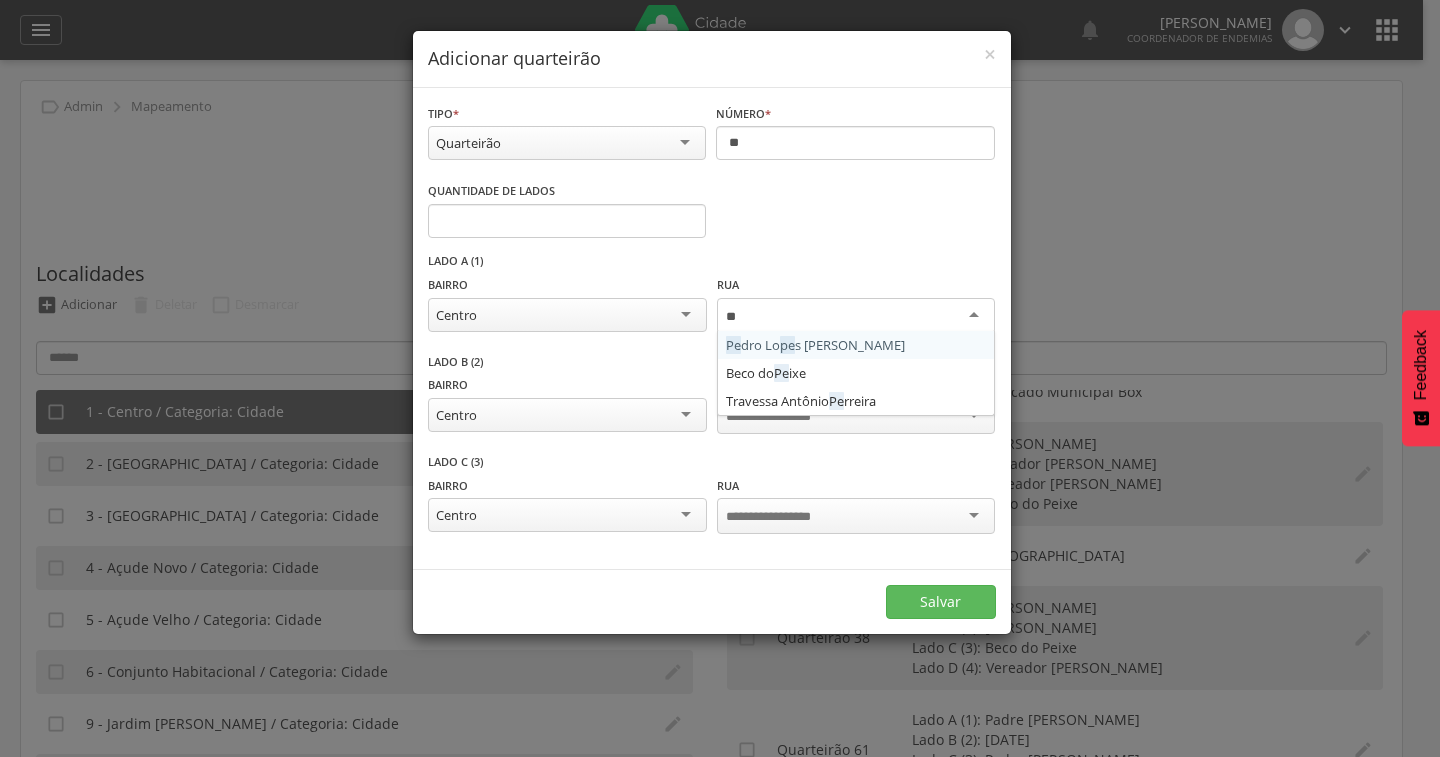 type on "***" 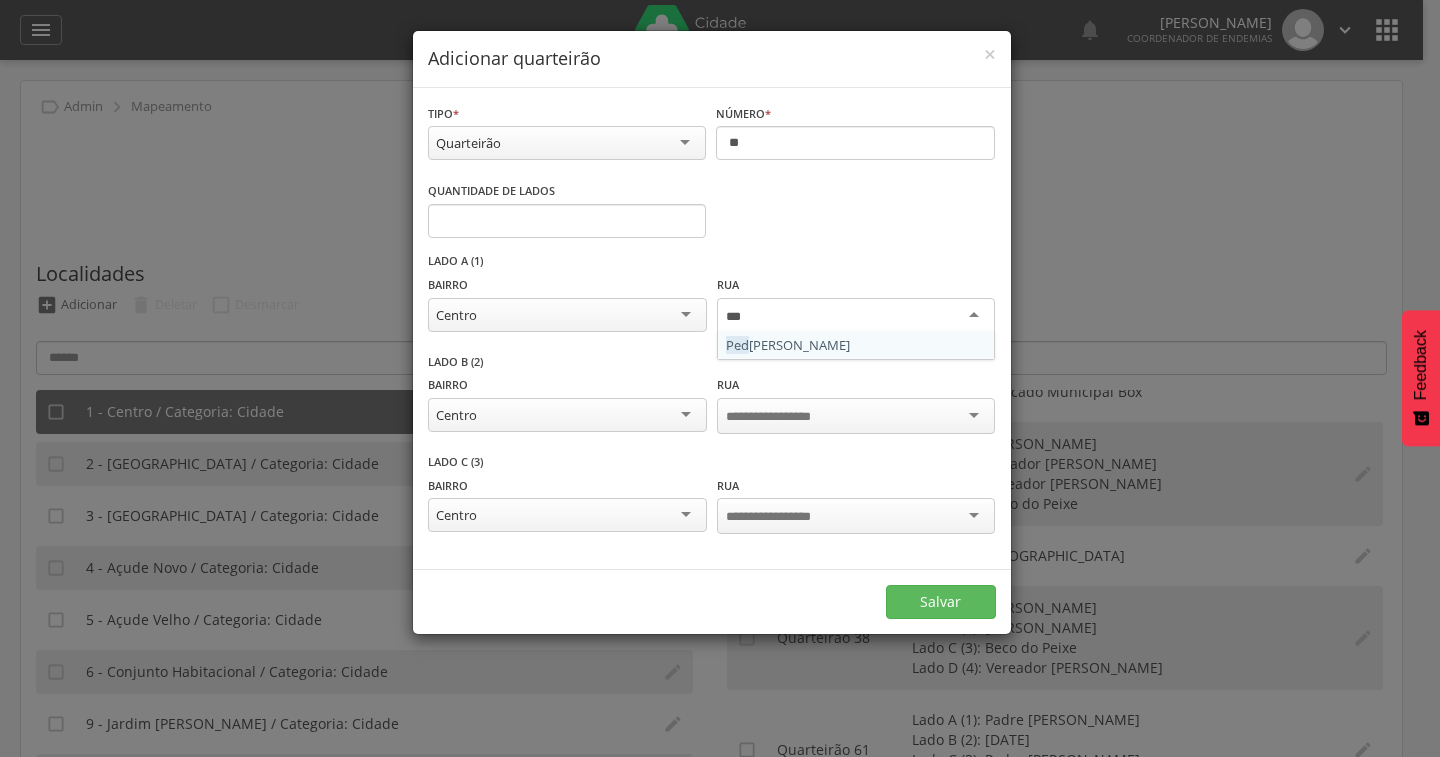 type 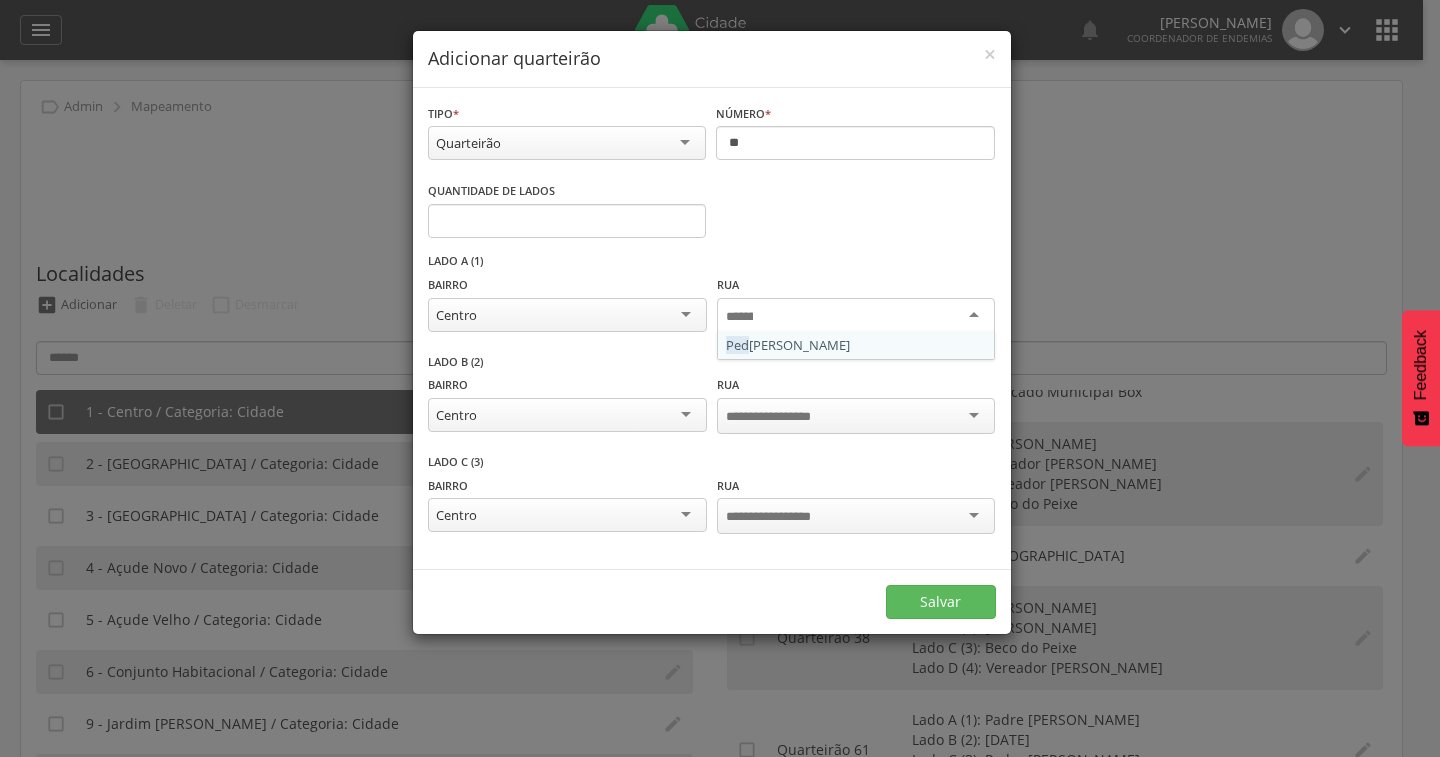 scroll, scrollTop: 0, scrollLeft: 0, axis: both 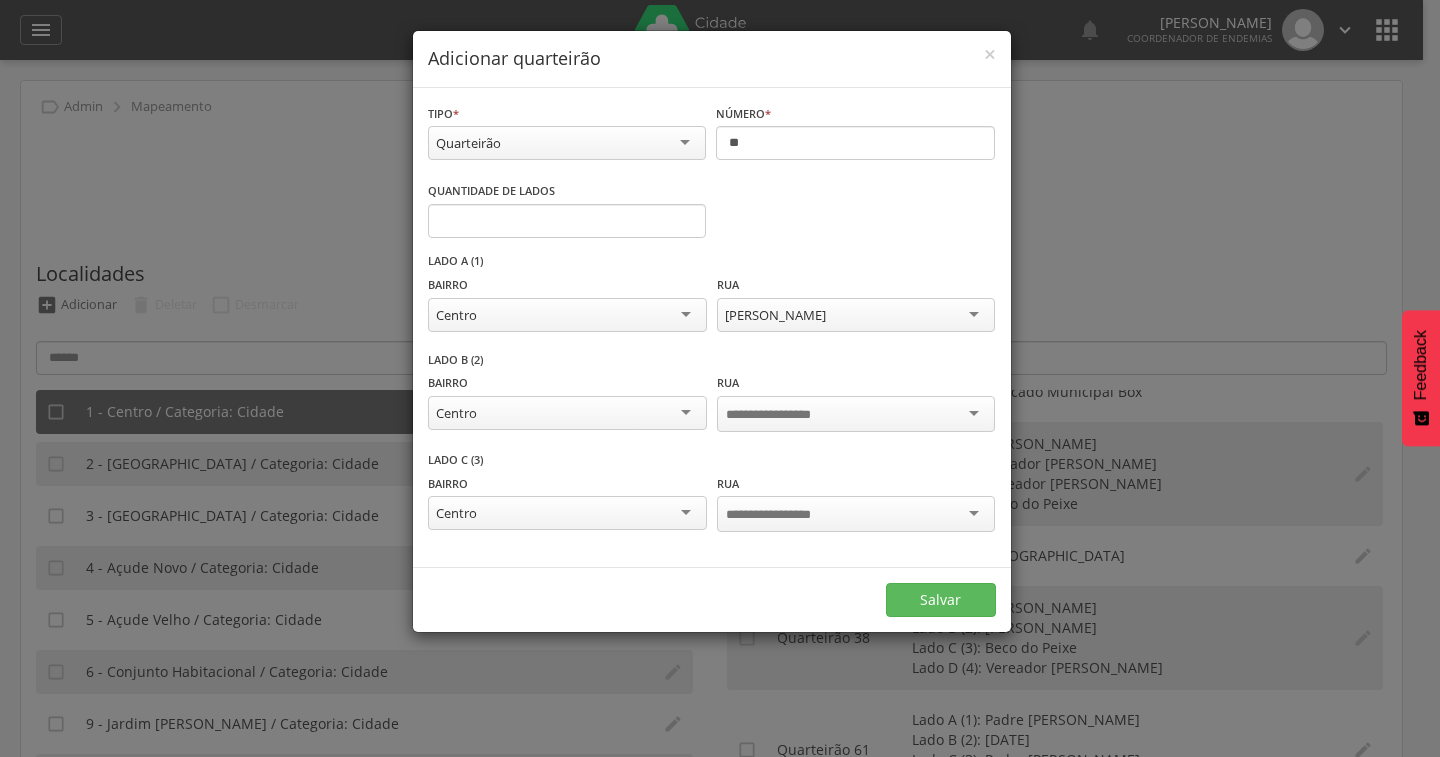 click at bounding box center (856, 414) 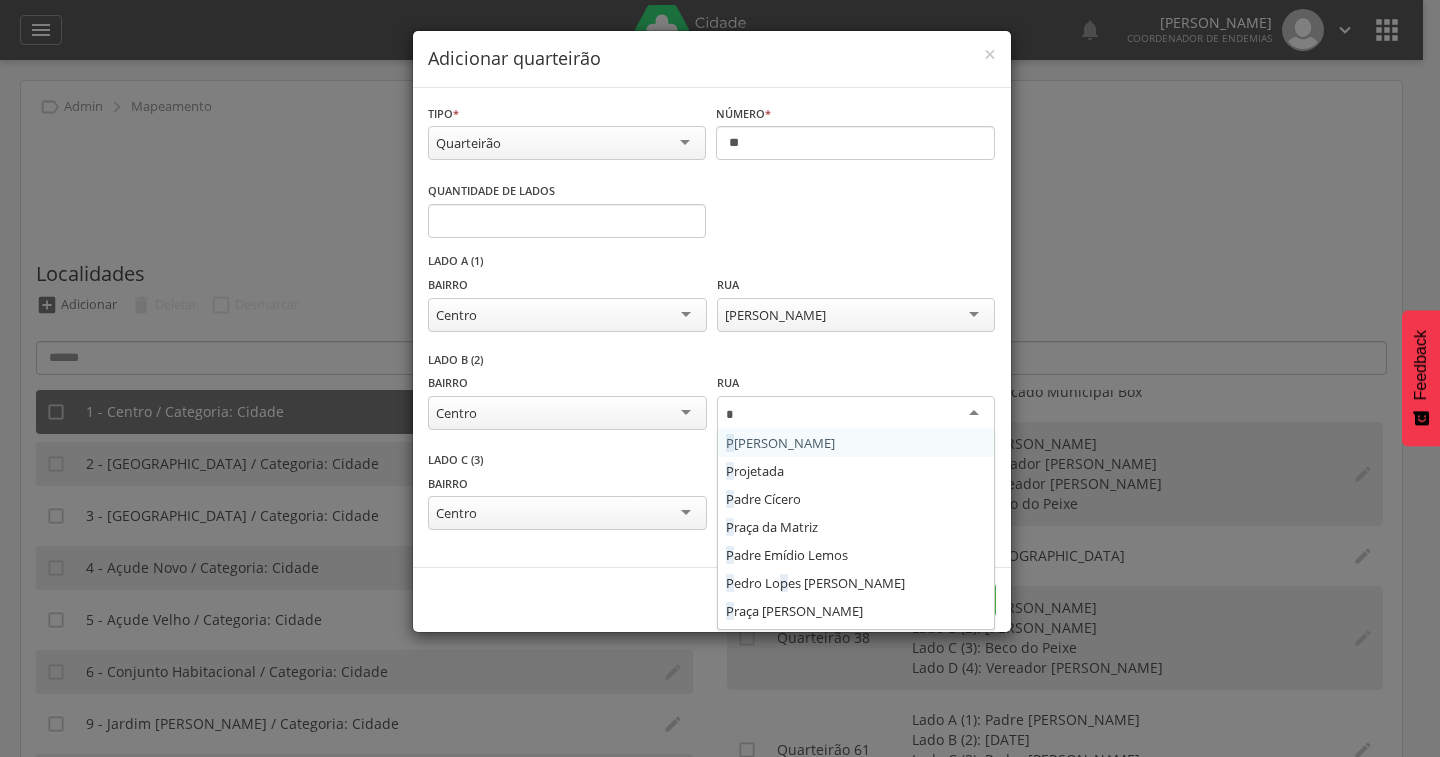 type on "**" 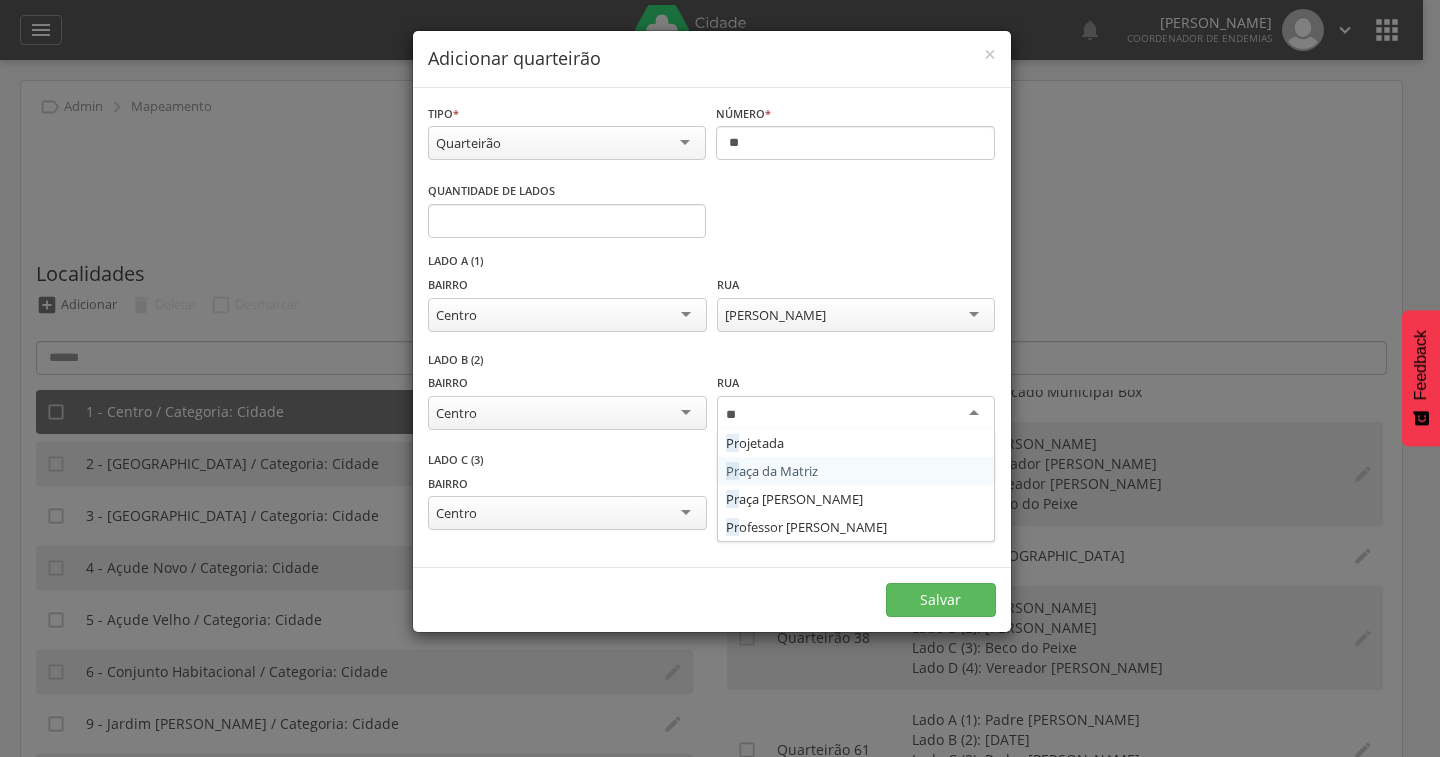 type 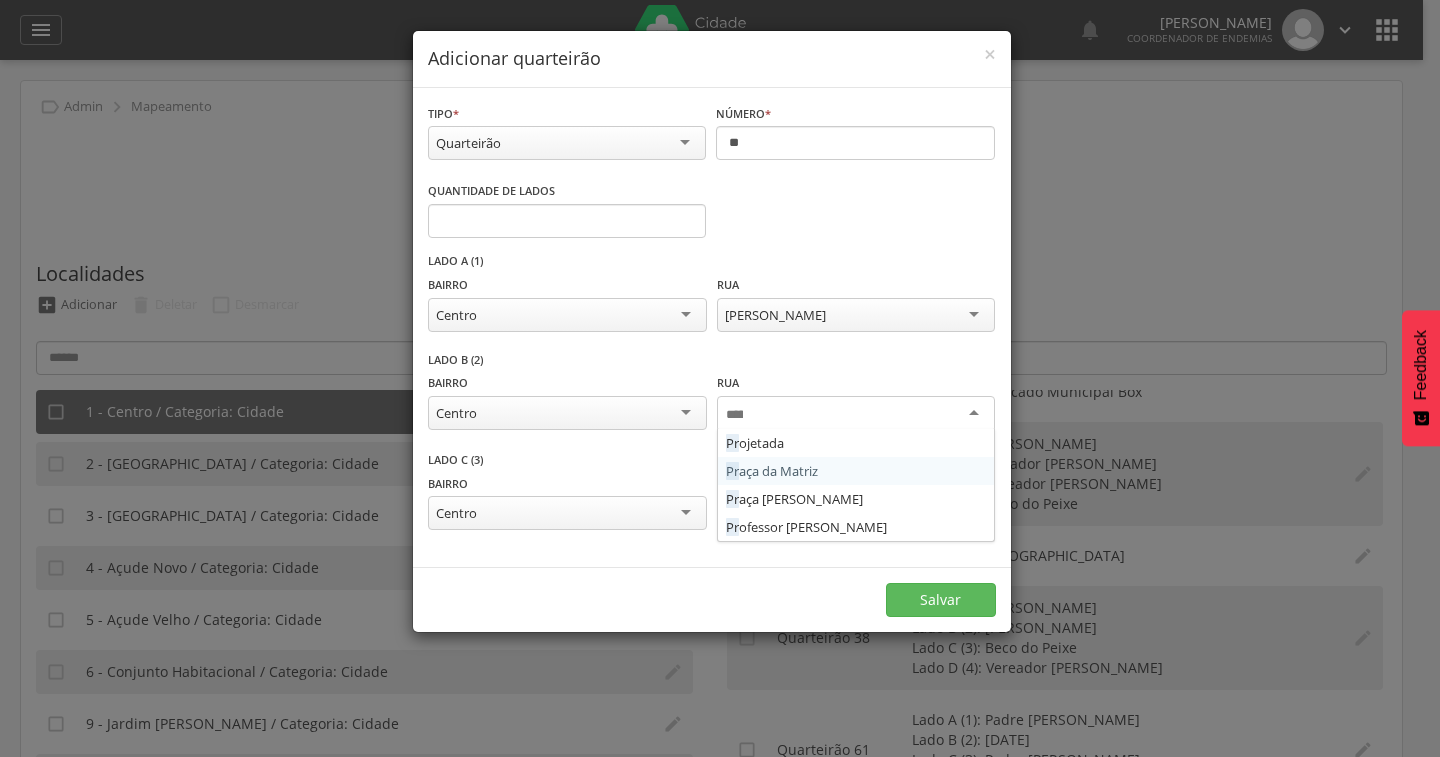 scroll, scrollTop: 0, scrollLeft: 0, axis: both 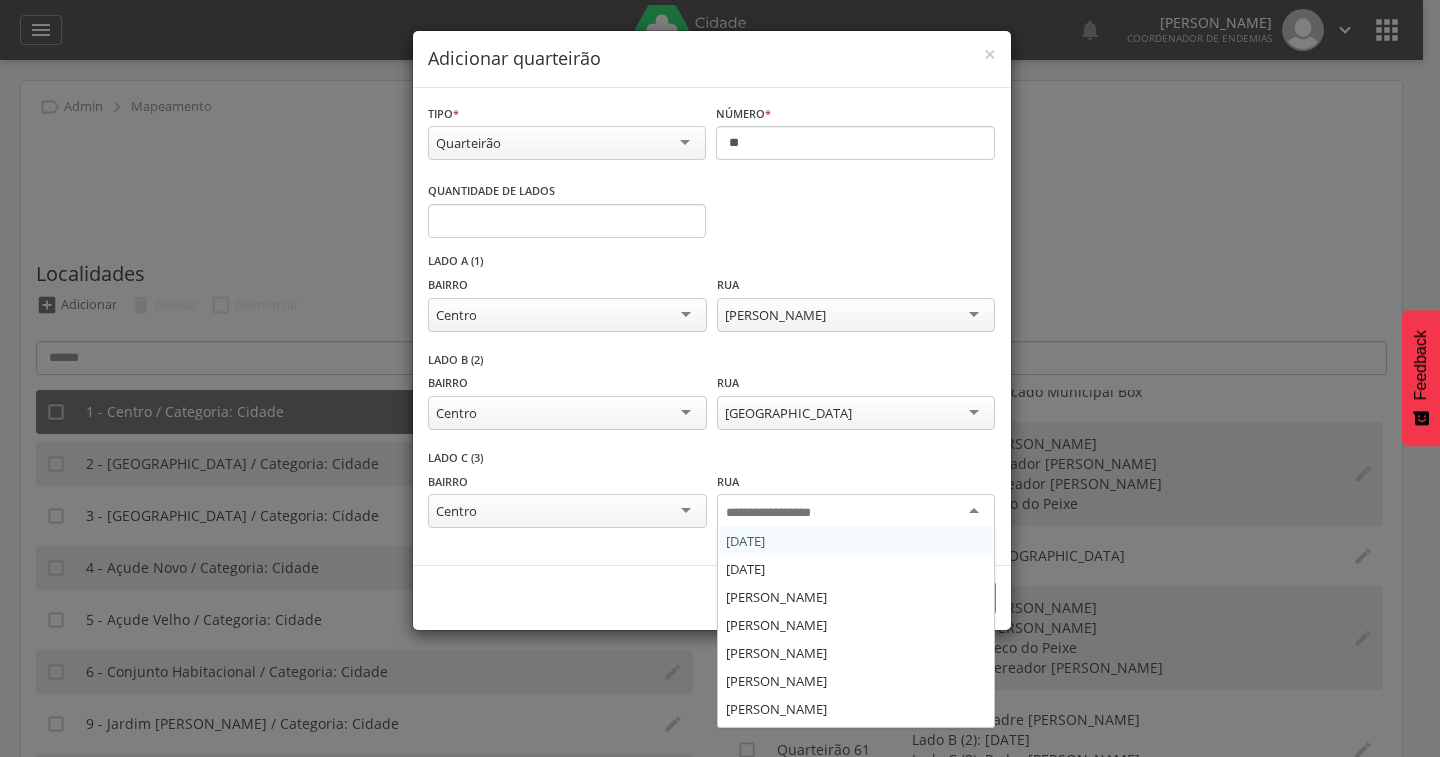 click at bounding box center (784, 513) 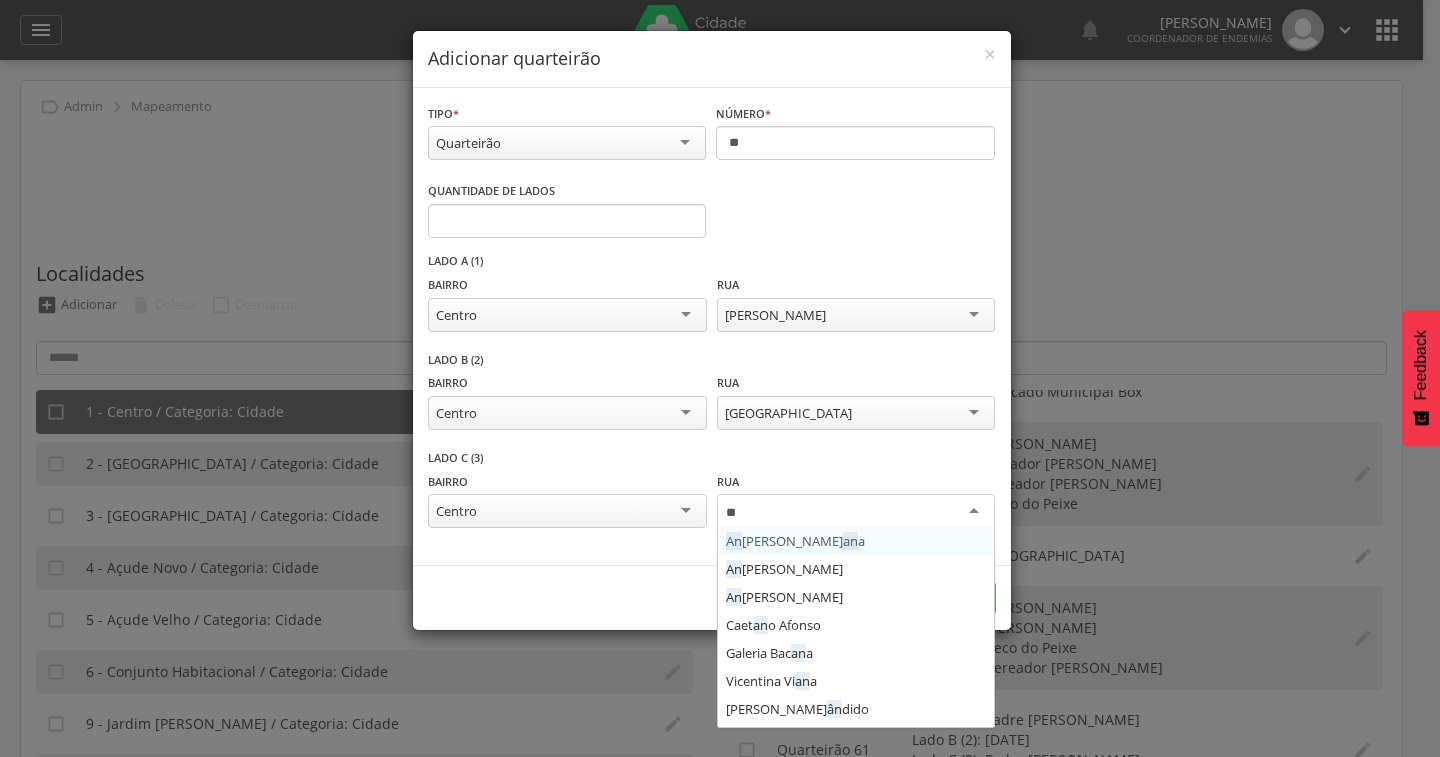type on "***" 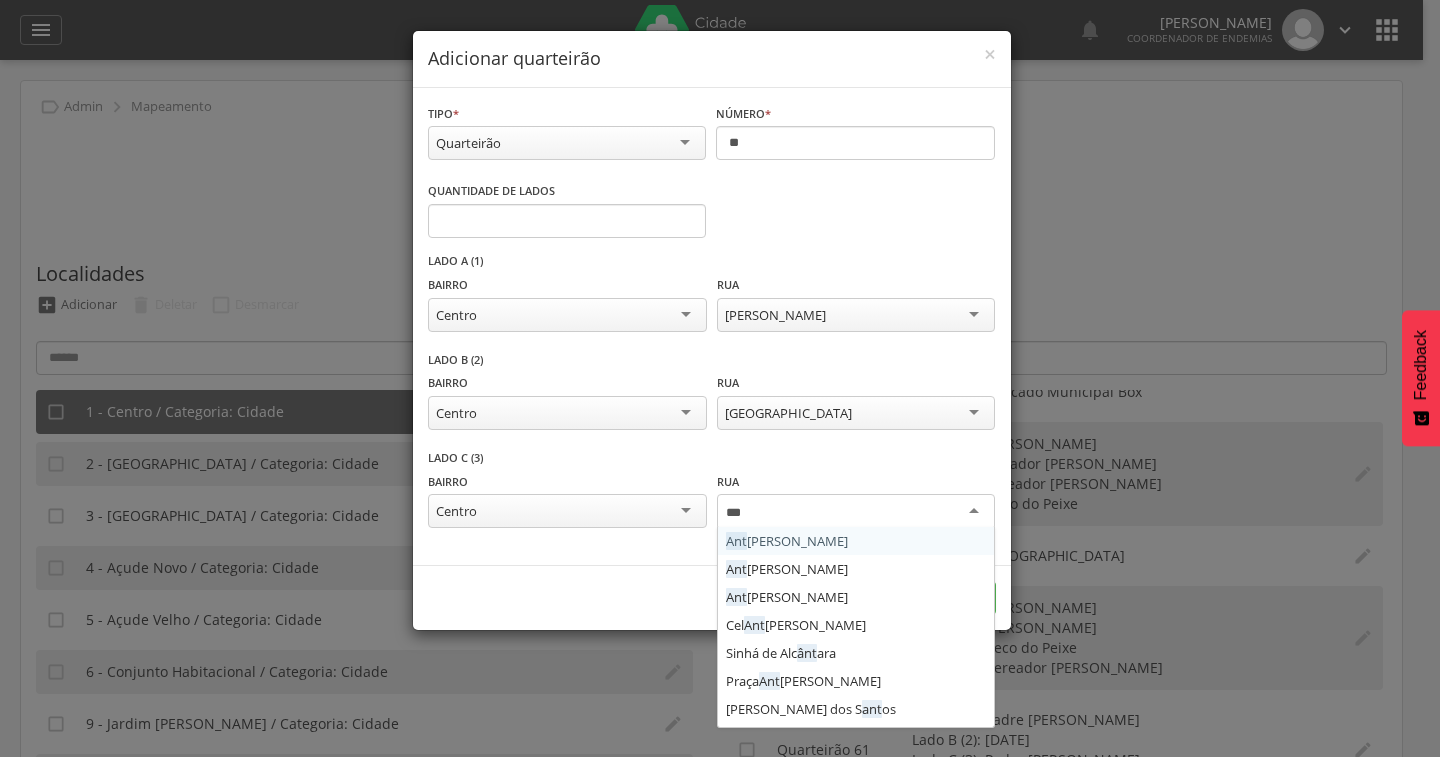 type 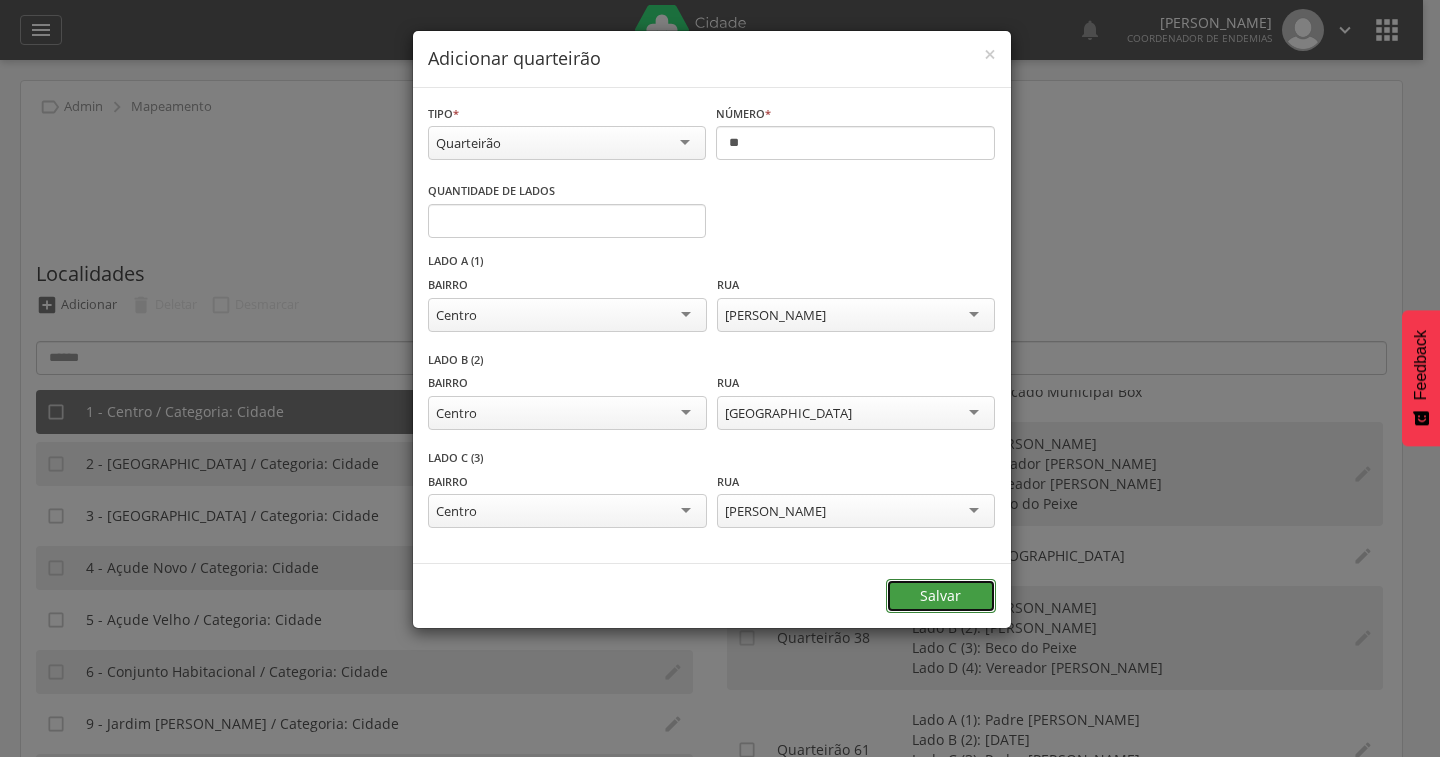 click on "Salvar" at bounding box center (941, 596) 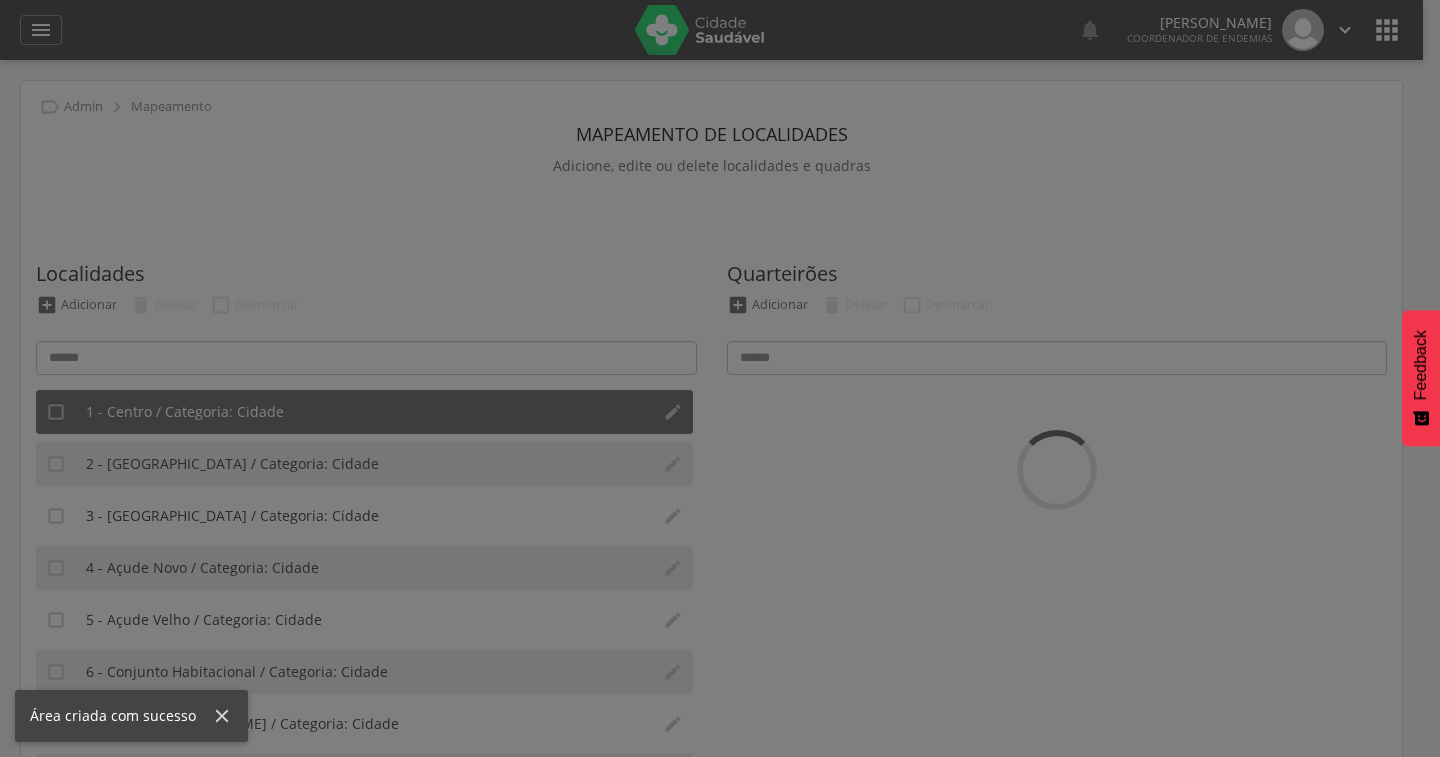 scroll, scrollTop: 0, scrollLeft: 0, axis: both 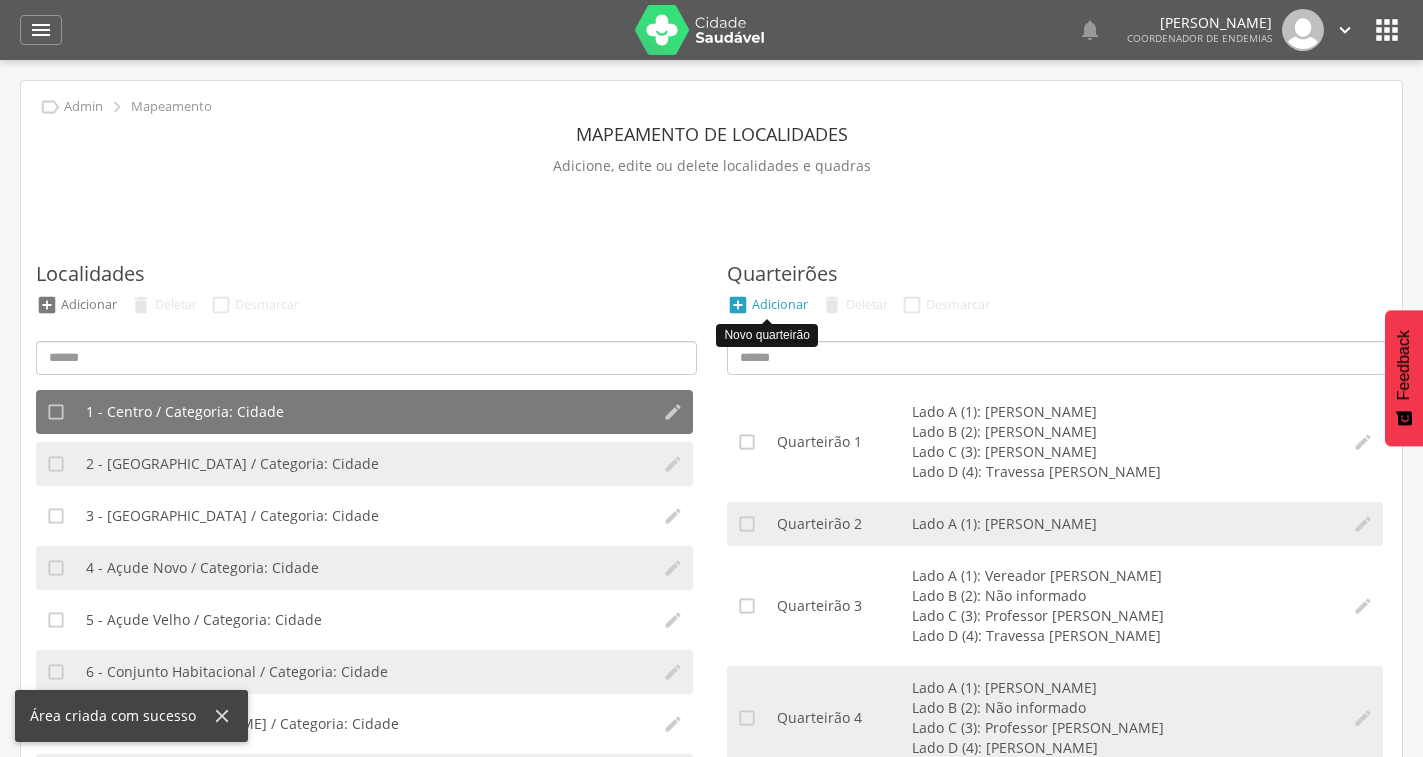 click on "" at bounding box center [738, 305] 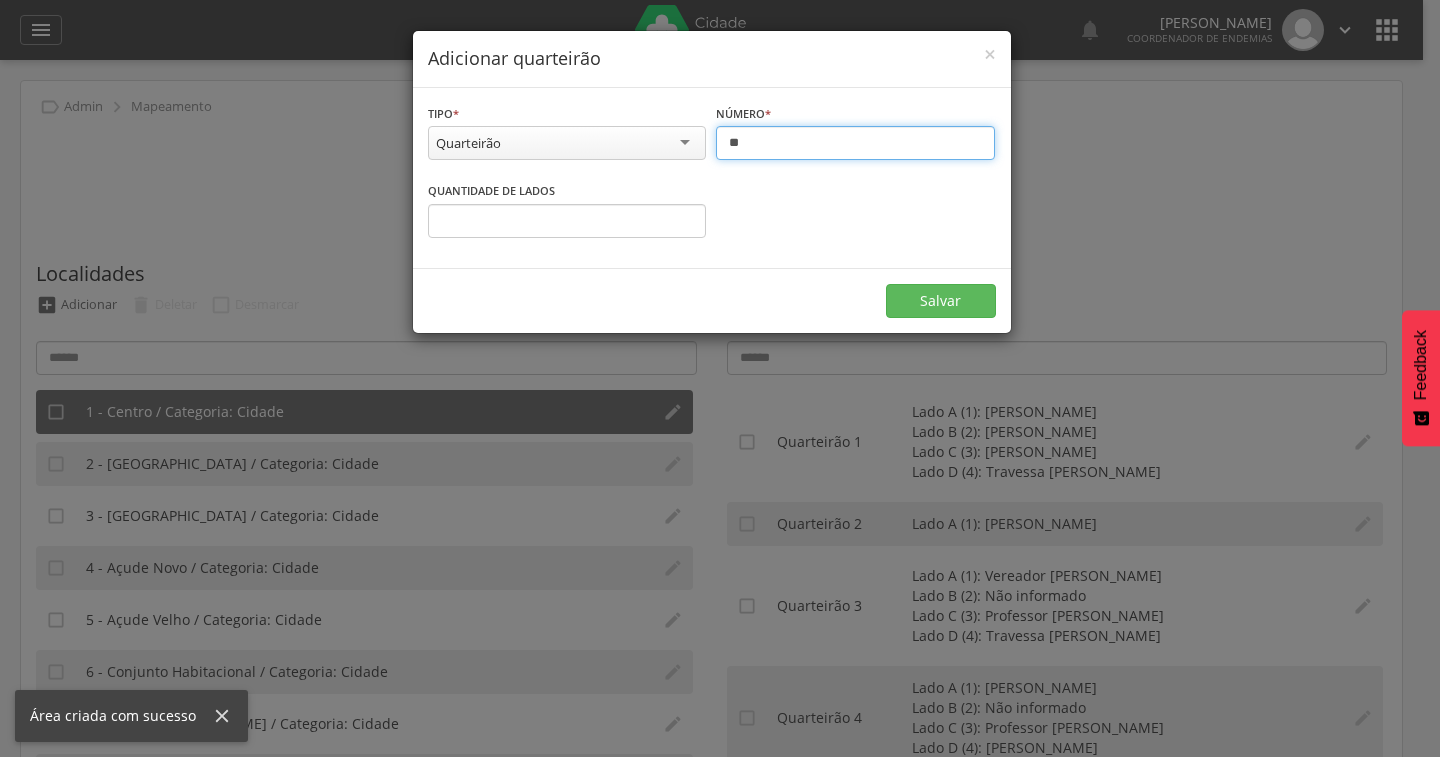 click on "**" at bounding box center (855, 143) 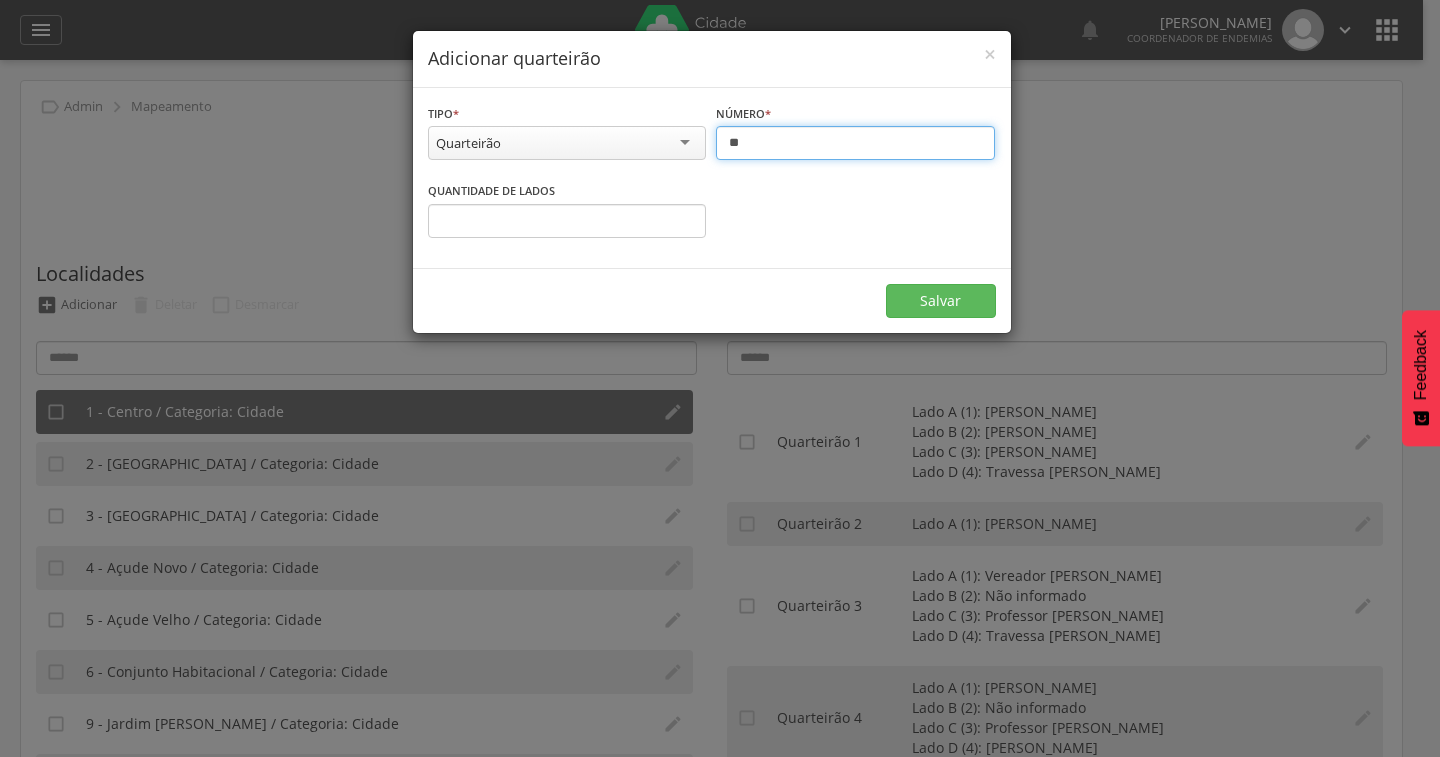 type on "**" 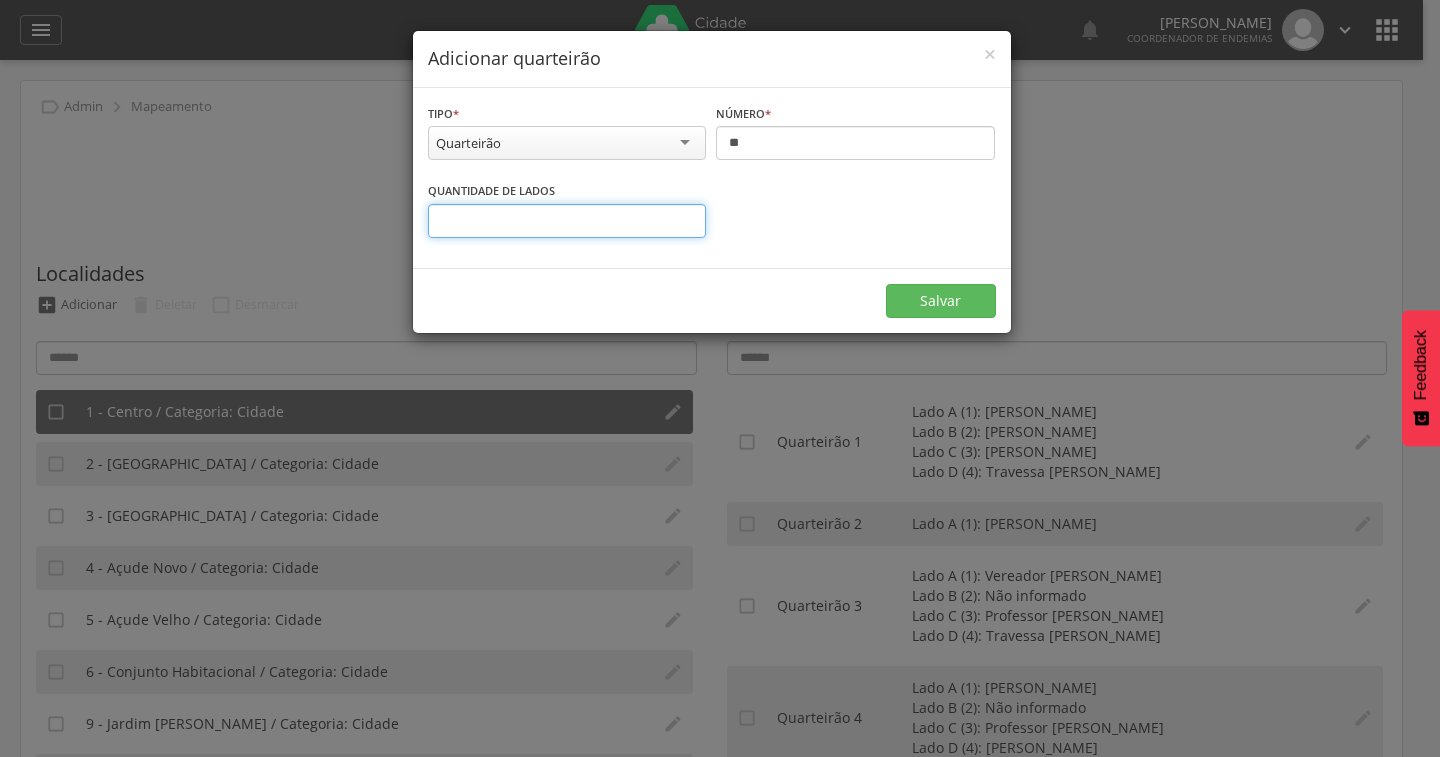 click on "*" at bounding box center (567, 221) 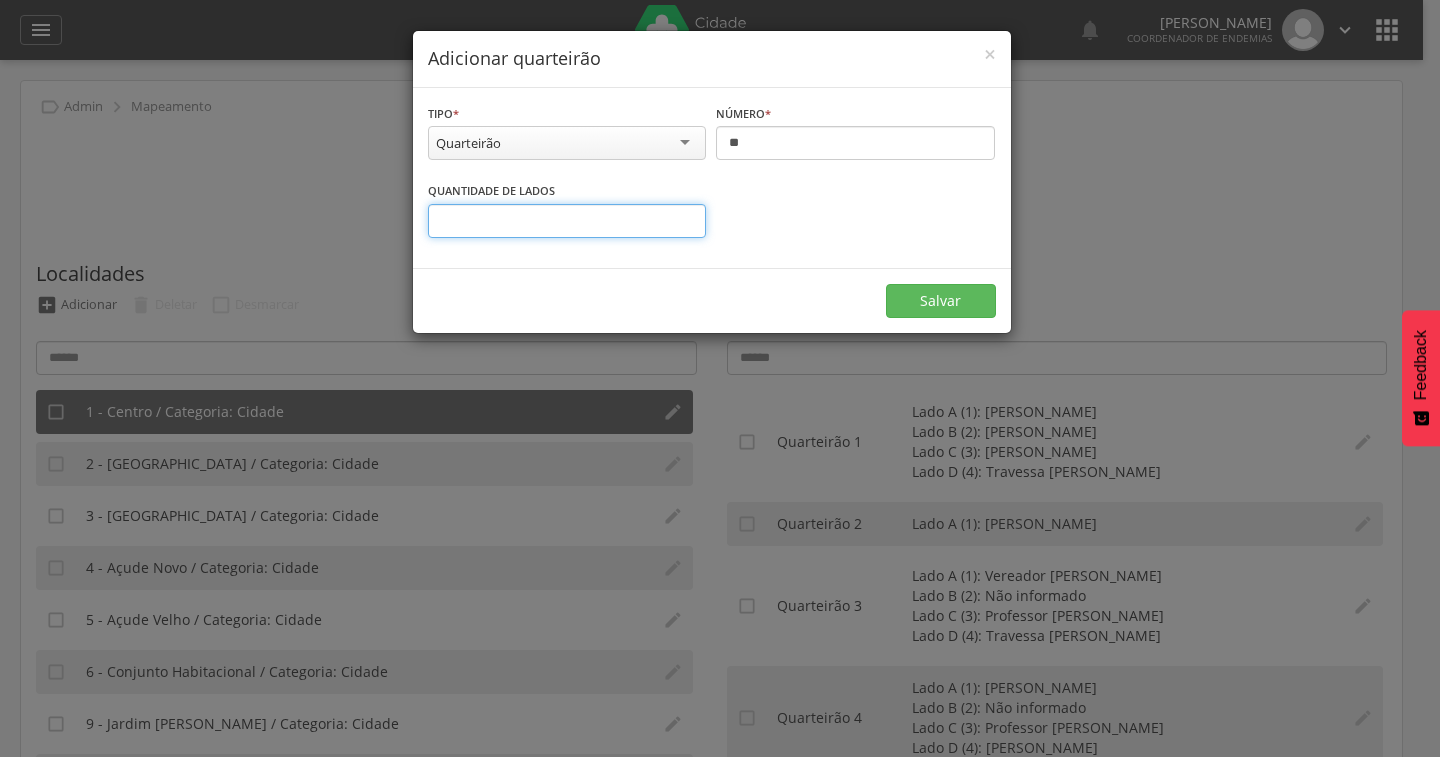 click on "*" at bounding box center [567, 221] 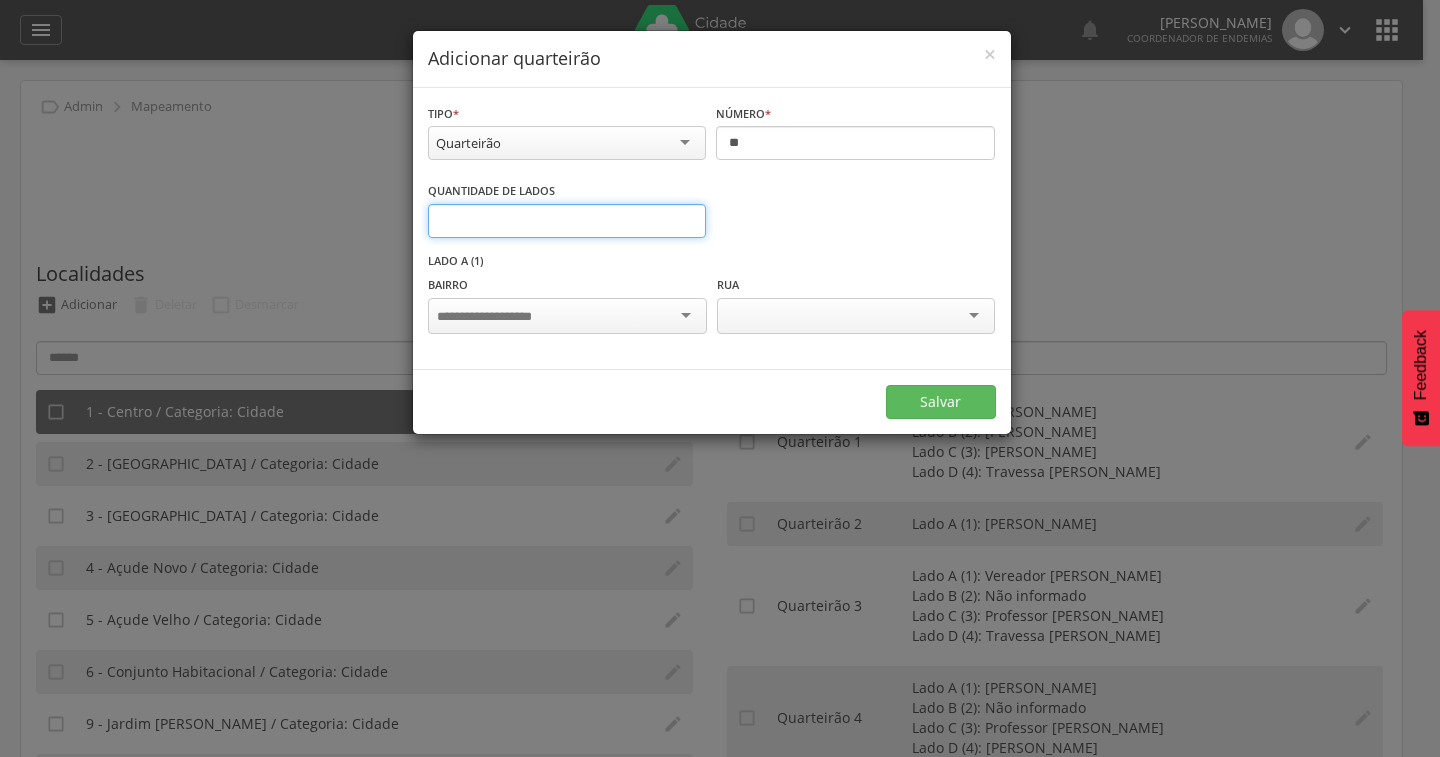 type on "*" 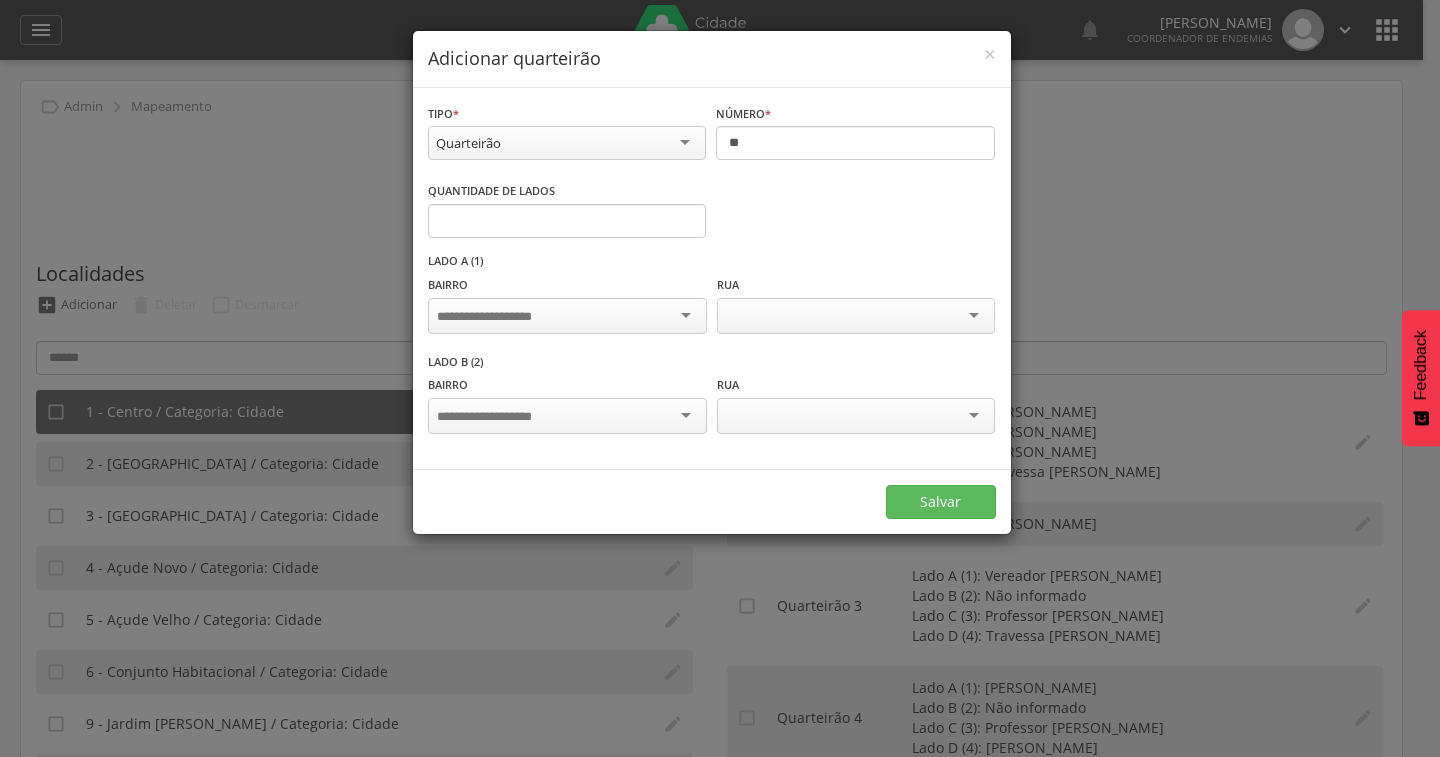 click at bounding box center [567, 316] 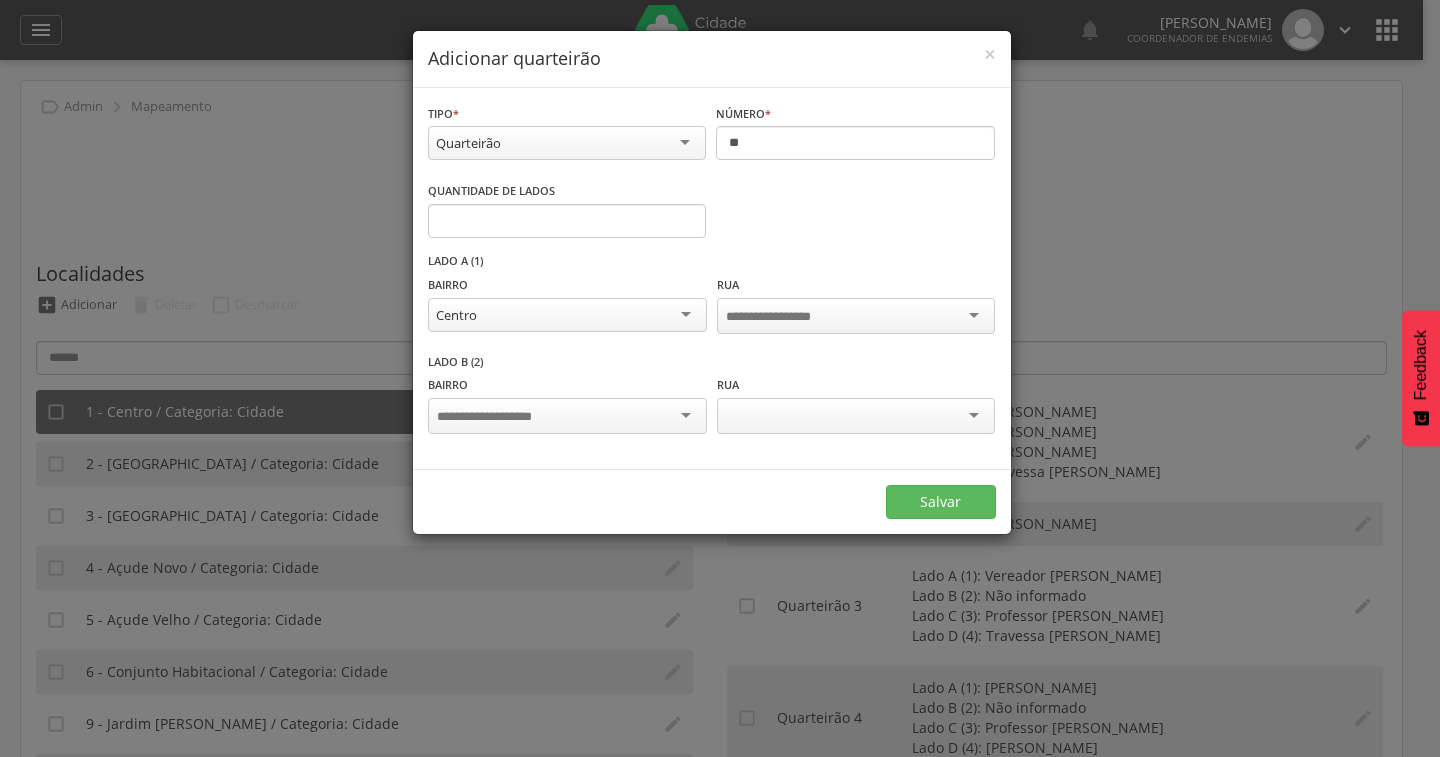 scroll, scrollTop: 0, scrollLeft: 0, axis: both 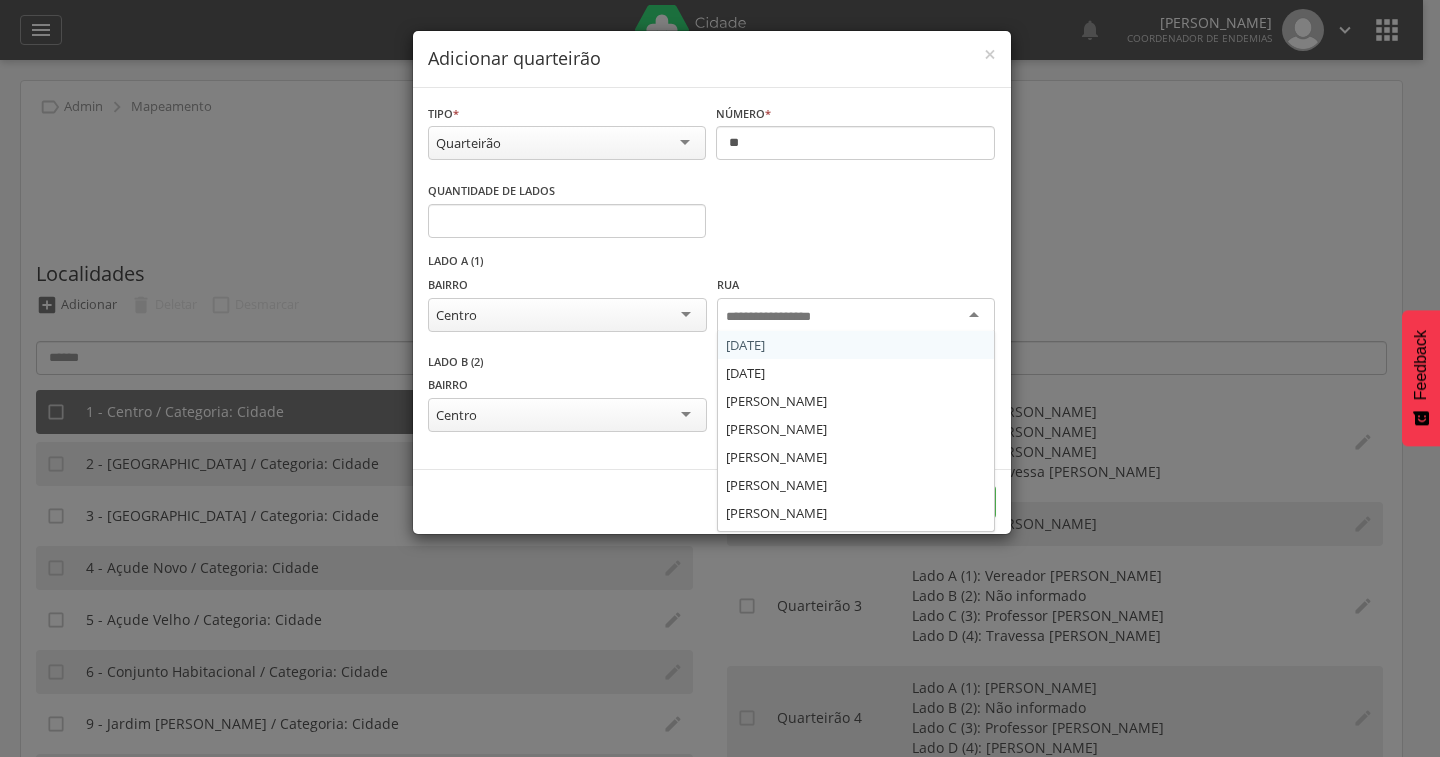 click at bounding box center (784, 317) 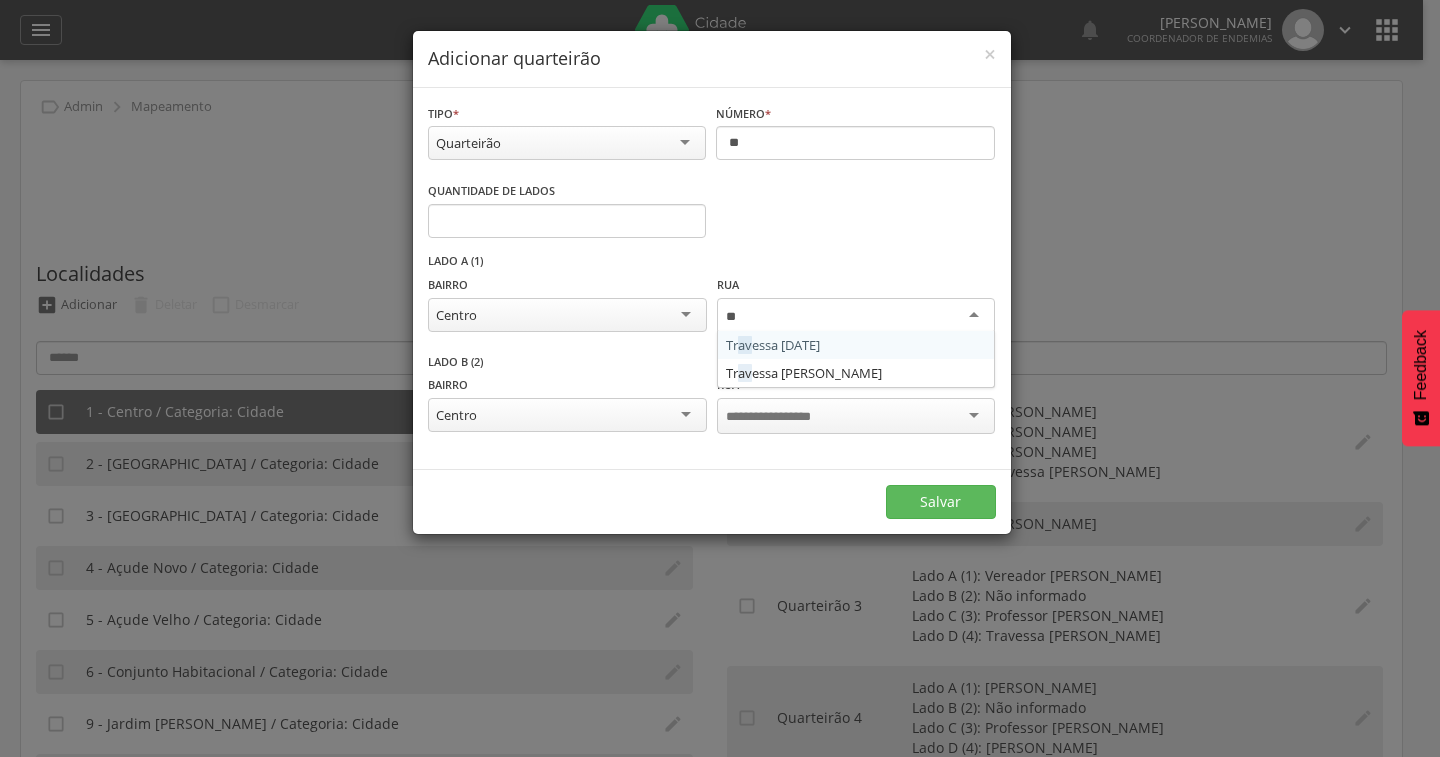 type on "*" 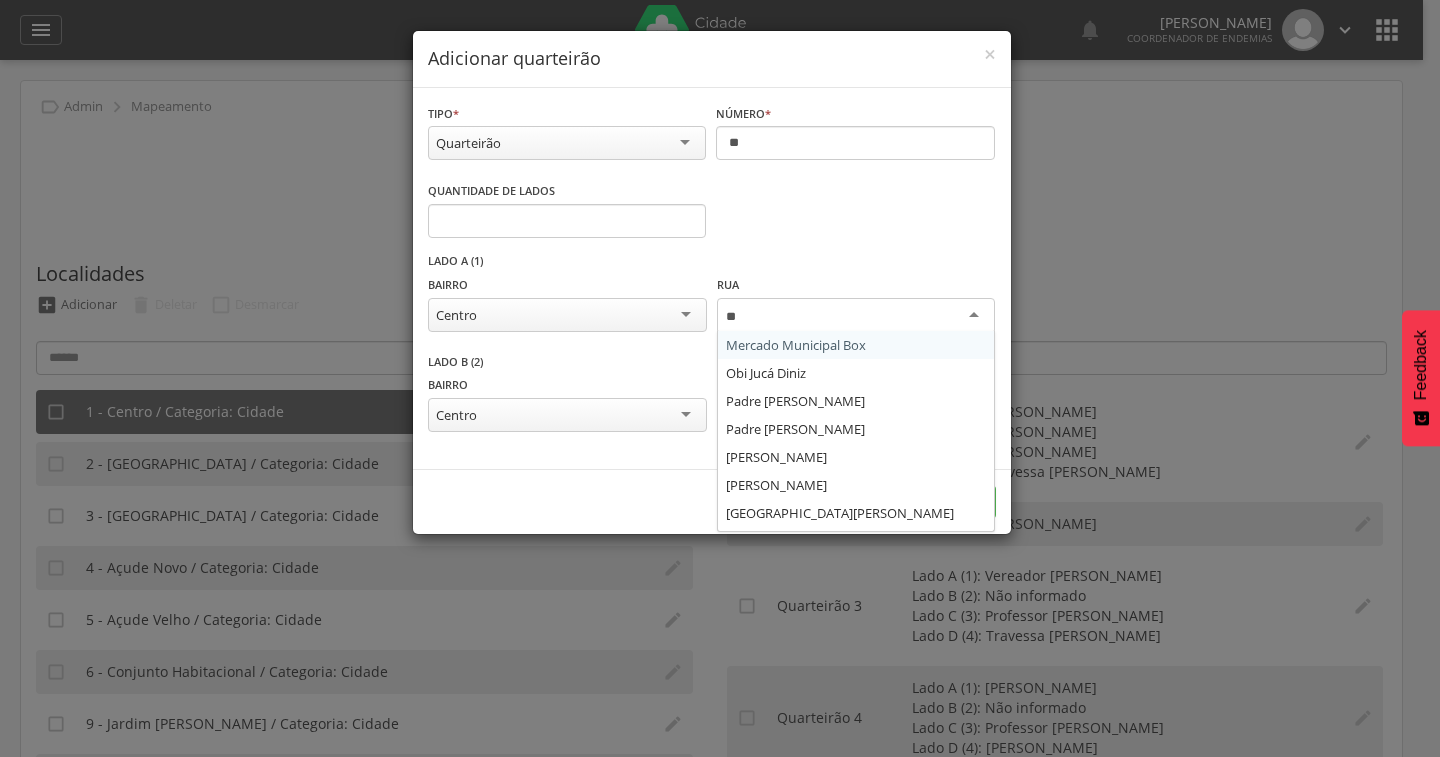 scroll, scrollTop: 248, scrollLeft: 0, axis: vertical 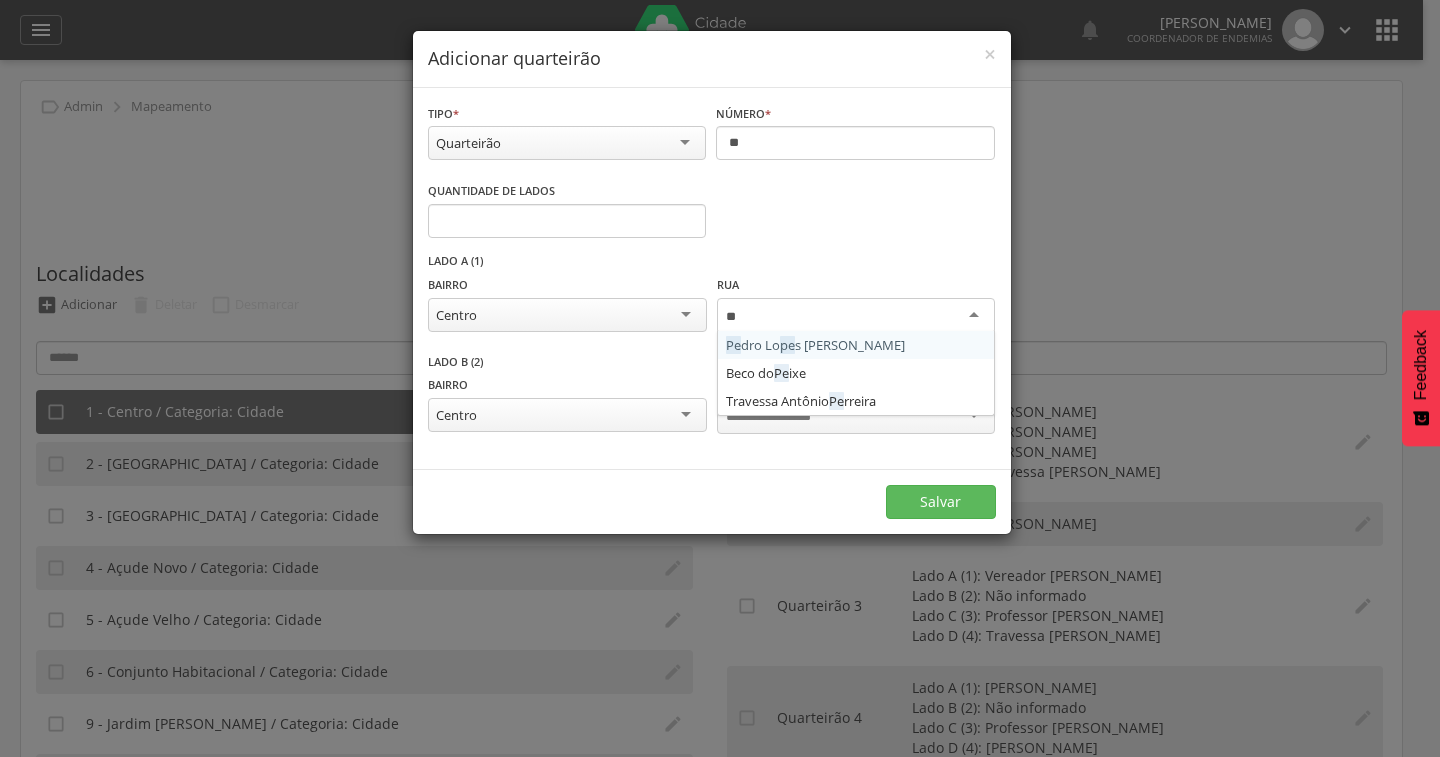 type on "***" 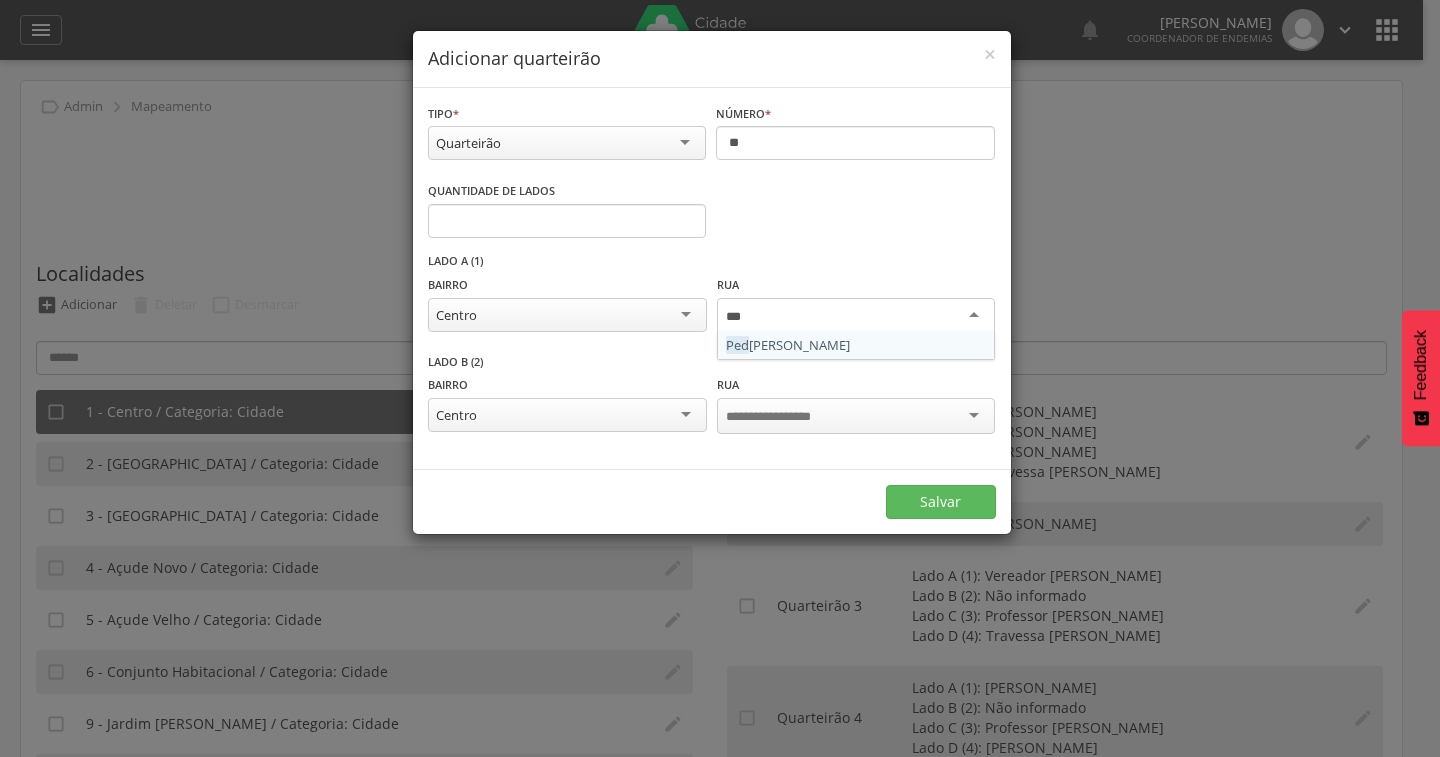 type 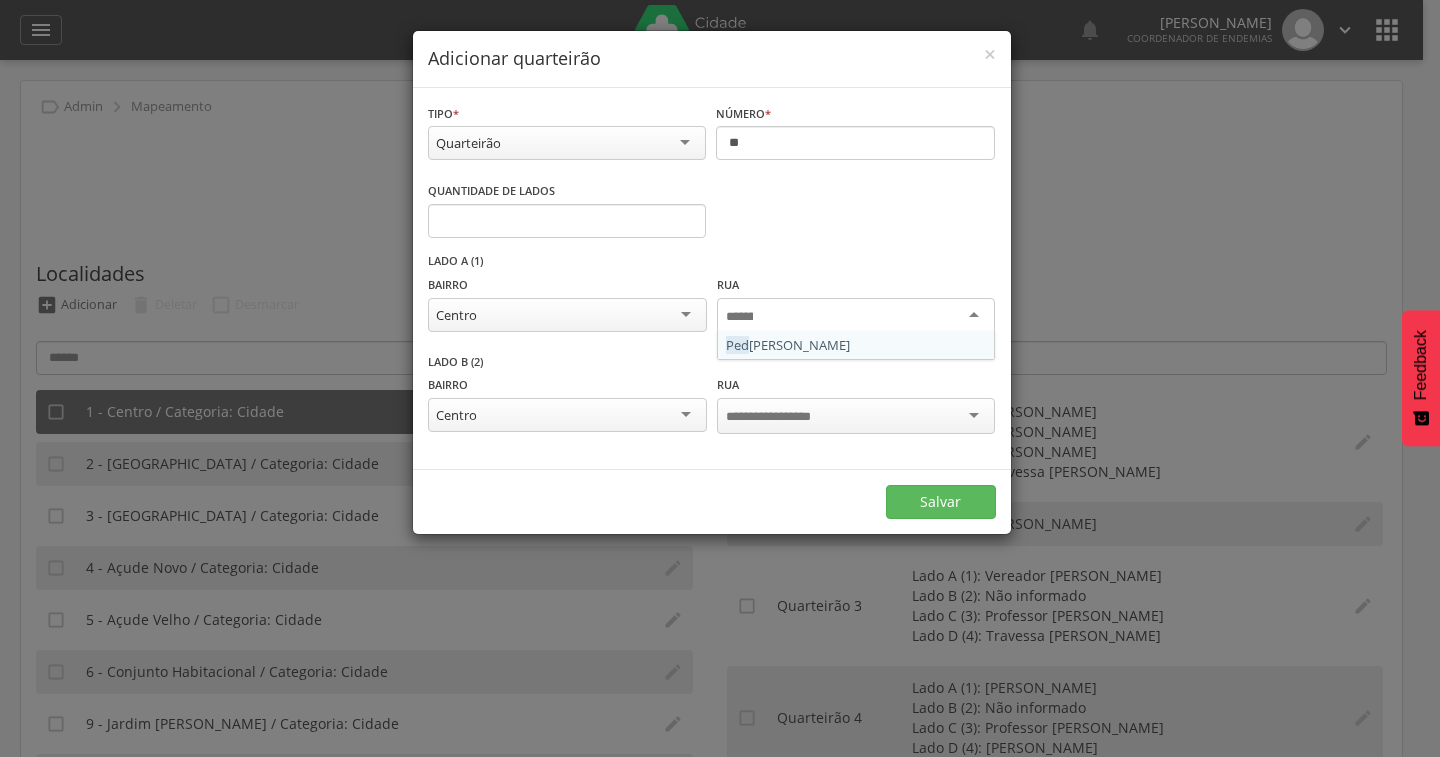 scroll, scrollTop: 0, scrollLeft: 0, axis: both 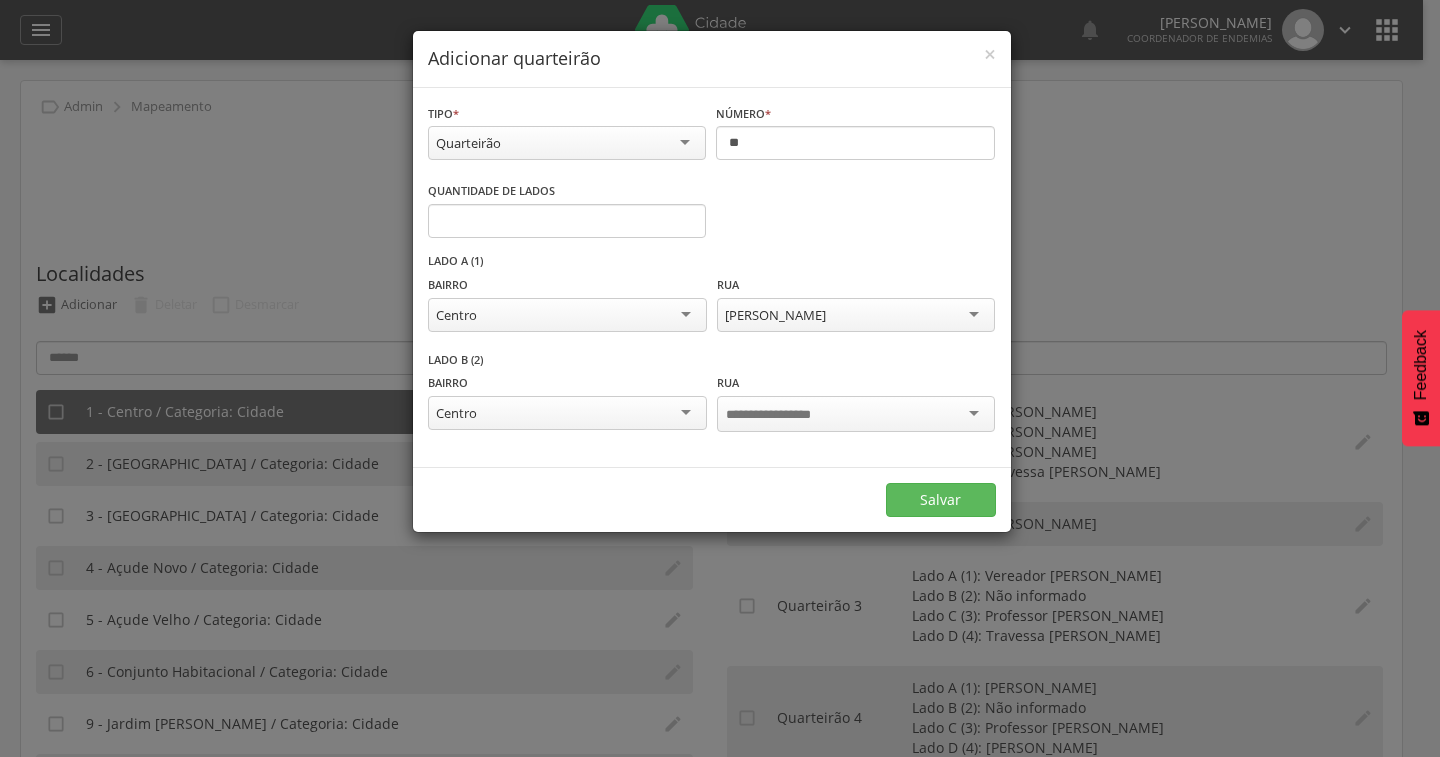 click at bounding box center [856, 414] 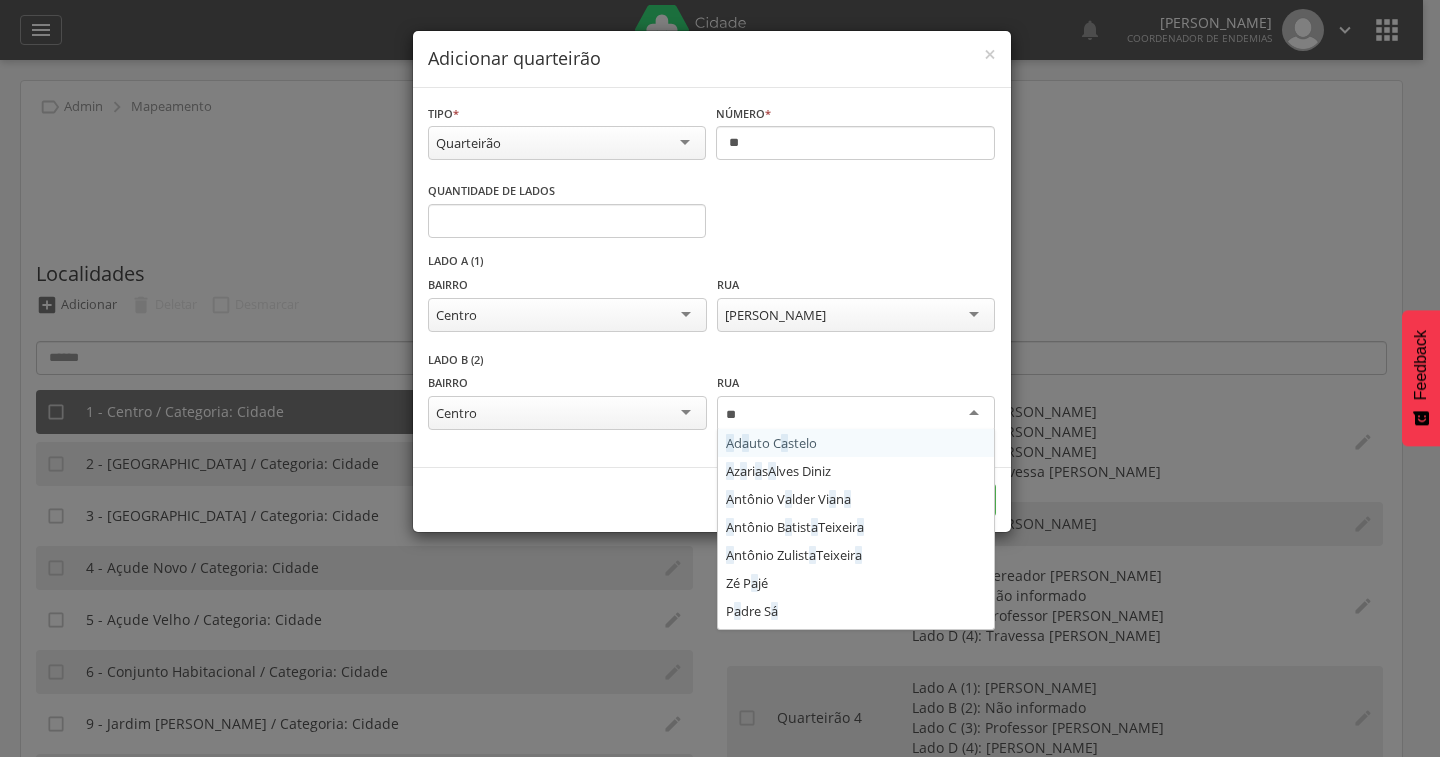 type on "***" 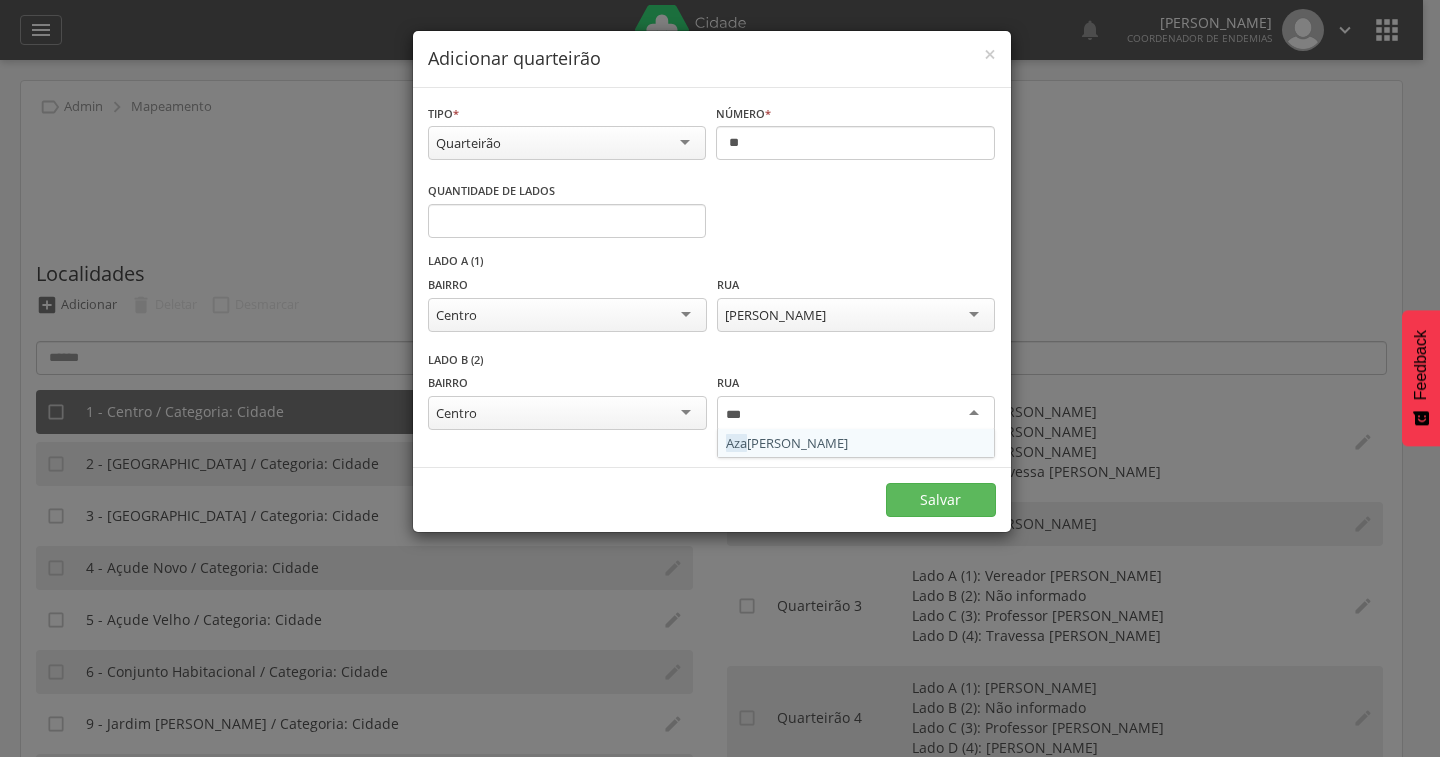 type 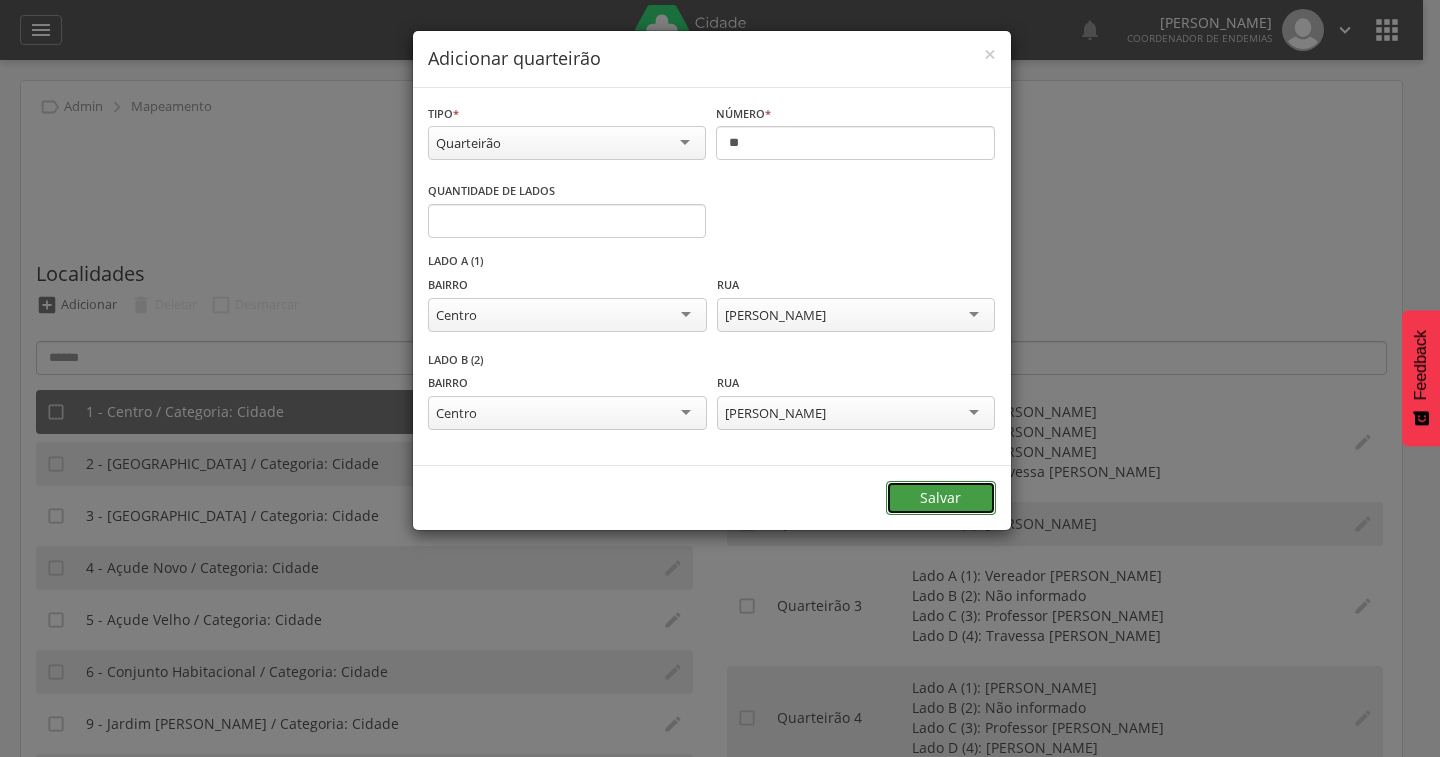 click on "Salvar" at bounding box center [941, 498] 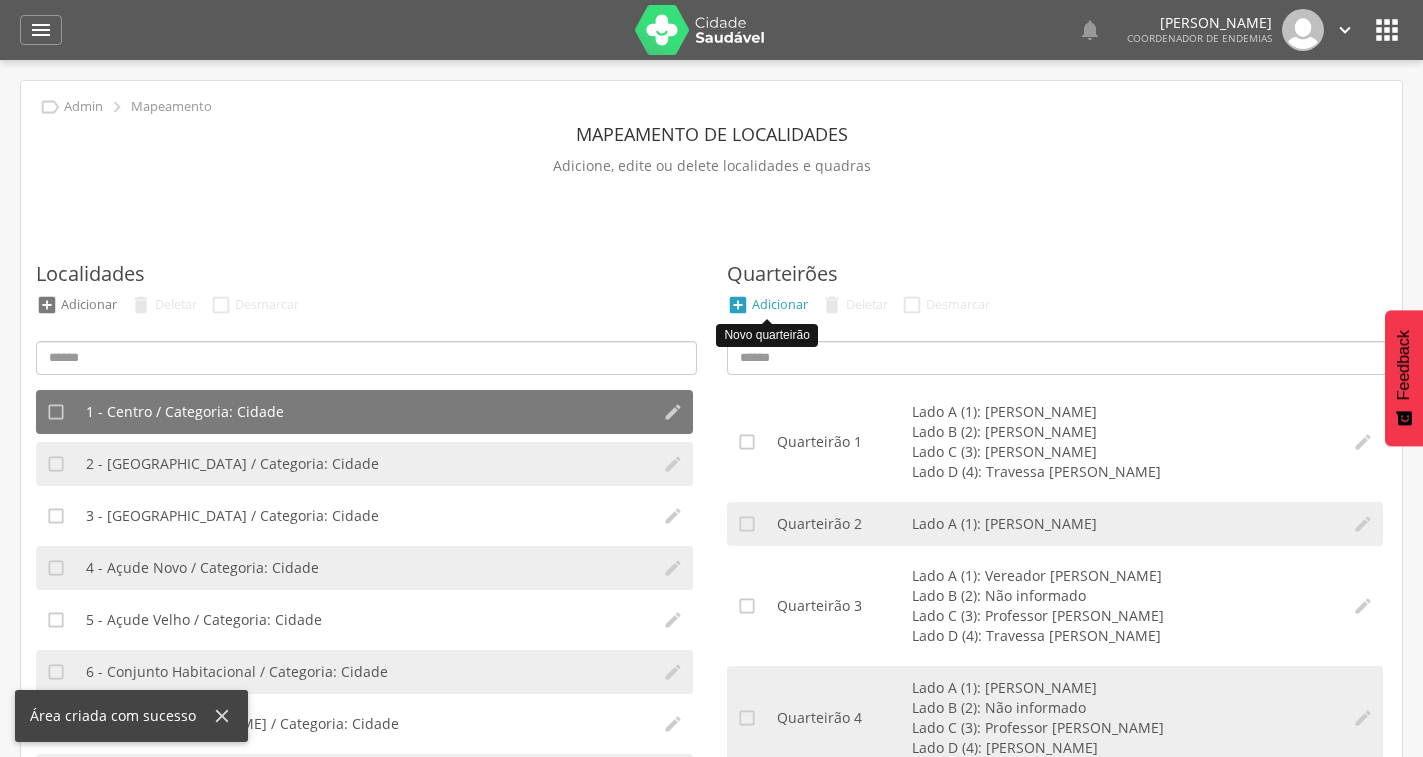 click on "Adicionar" at bounding box center [780, 304] 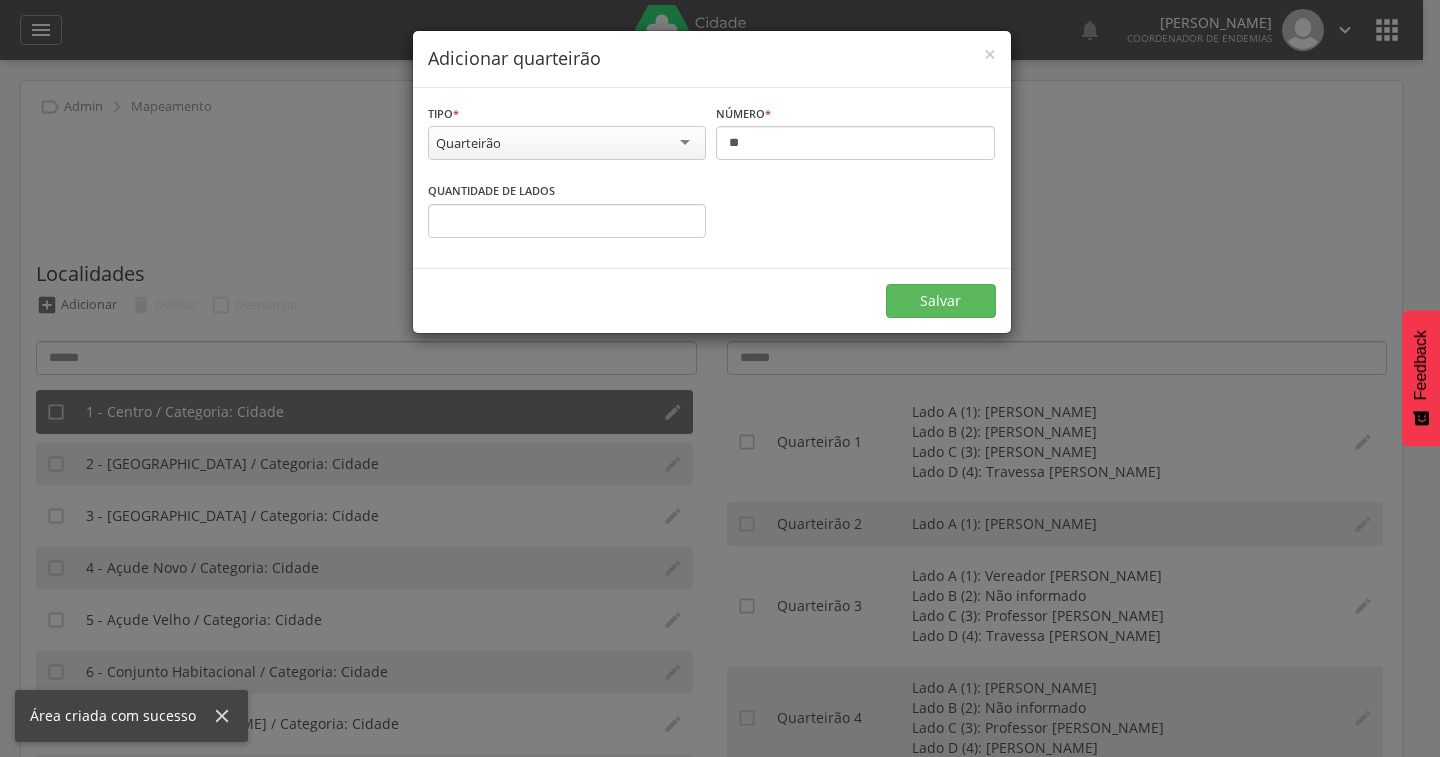 click on "Número  *
**
Informe o número" at bounding box center [855, 134] 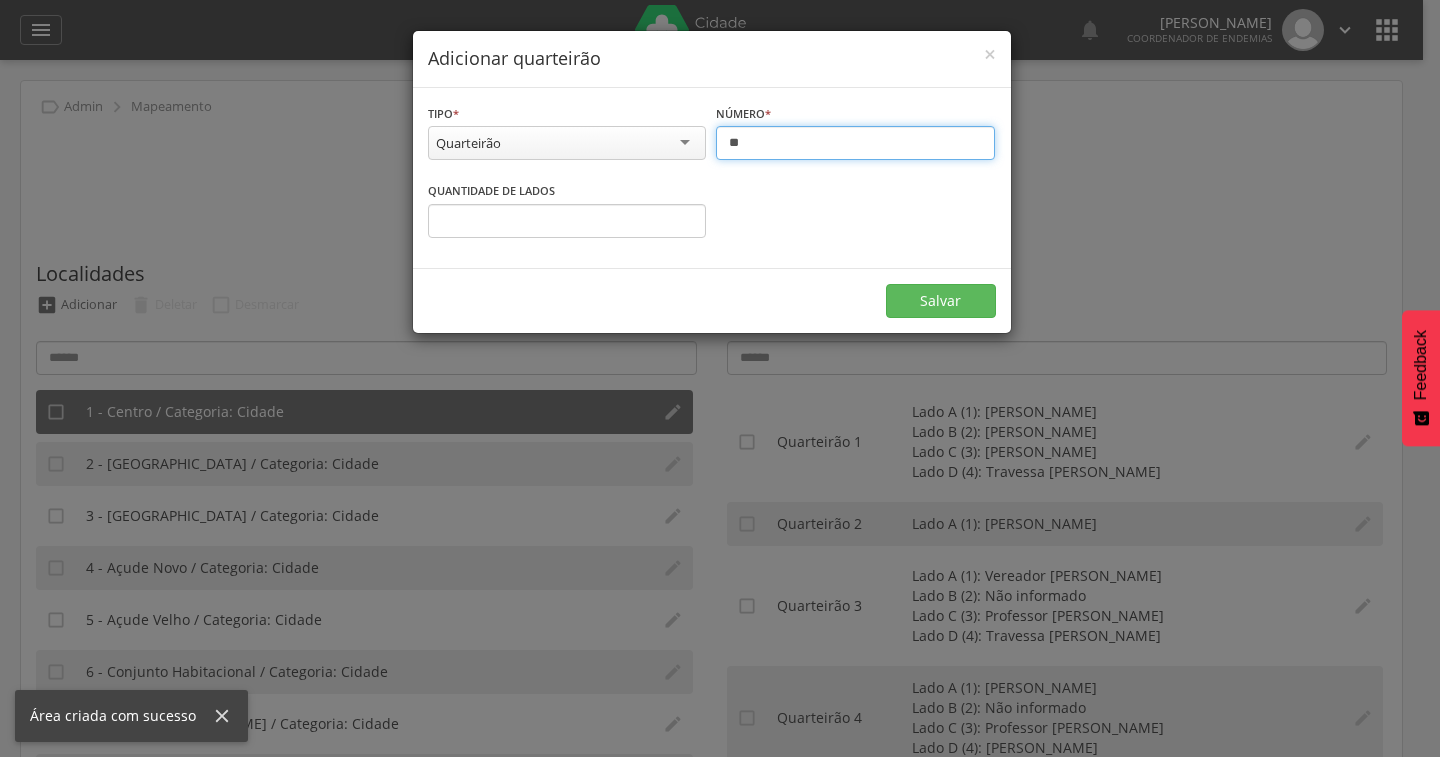 click on "**" at bounding box center [855, 143] 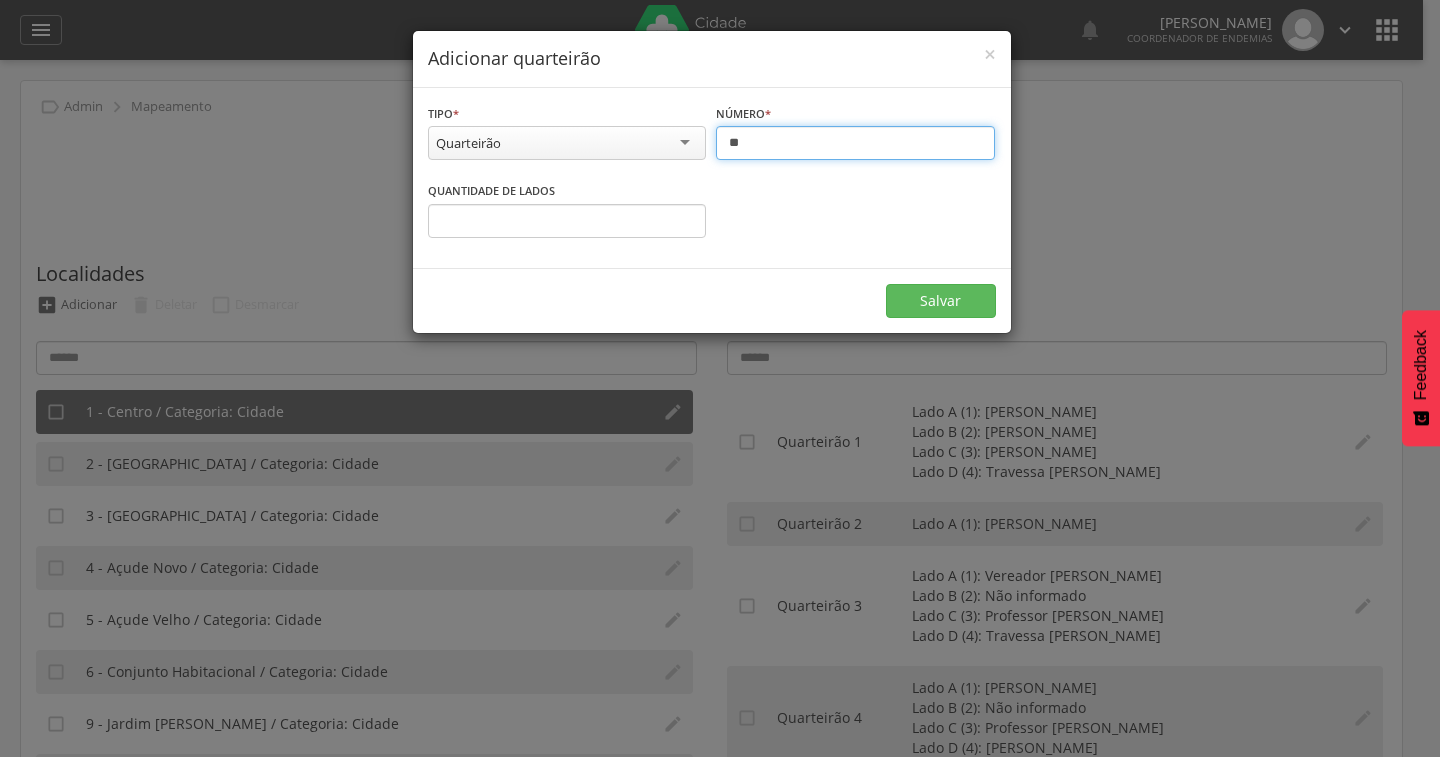 type on "**" 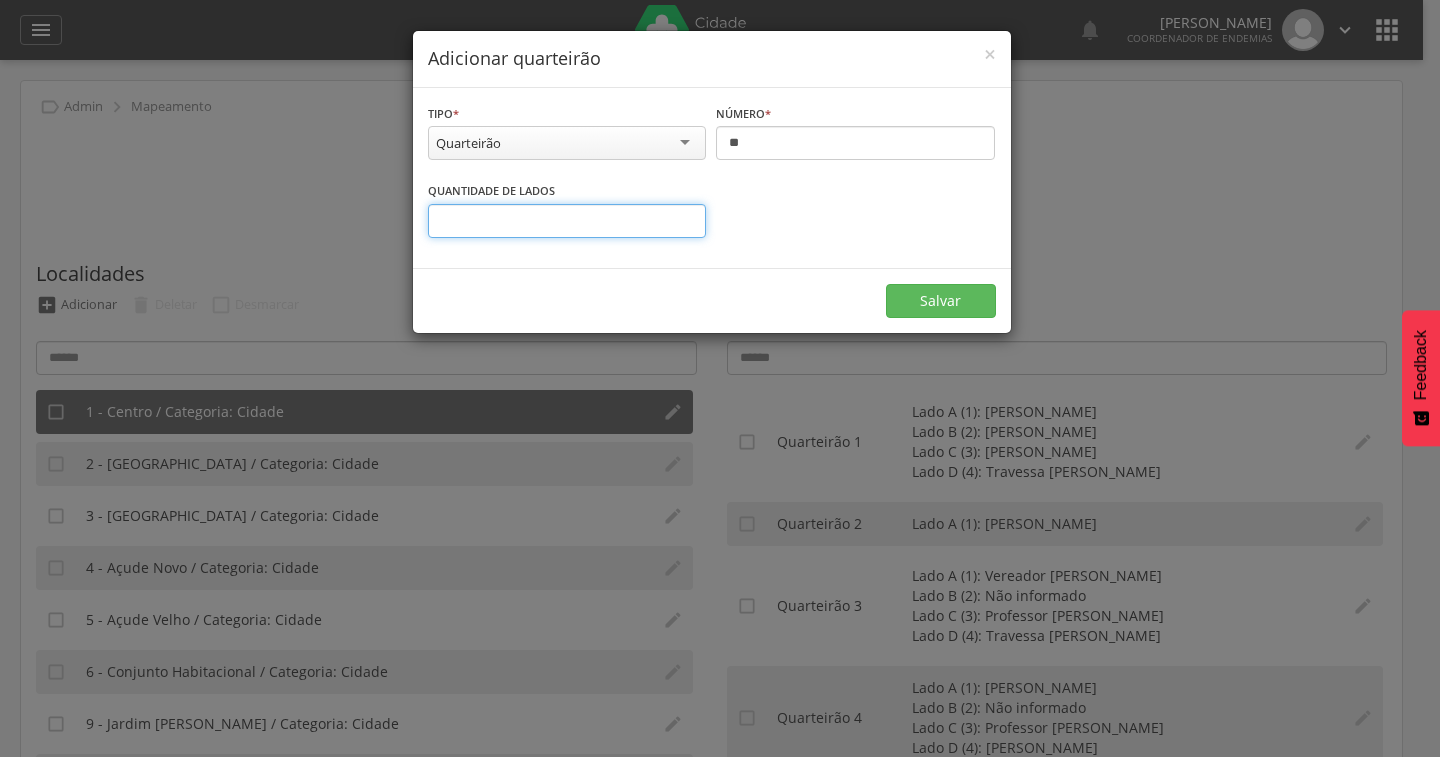 click on "*" at bounding box center [567, 221] 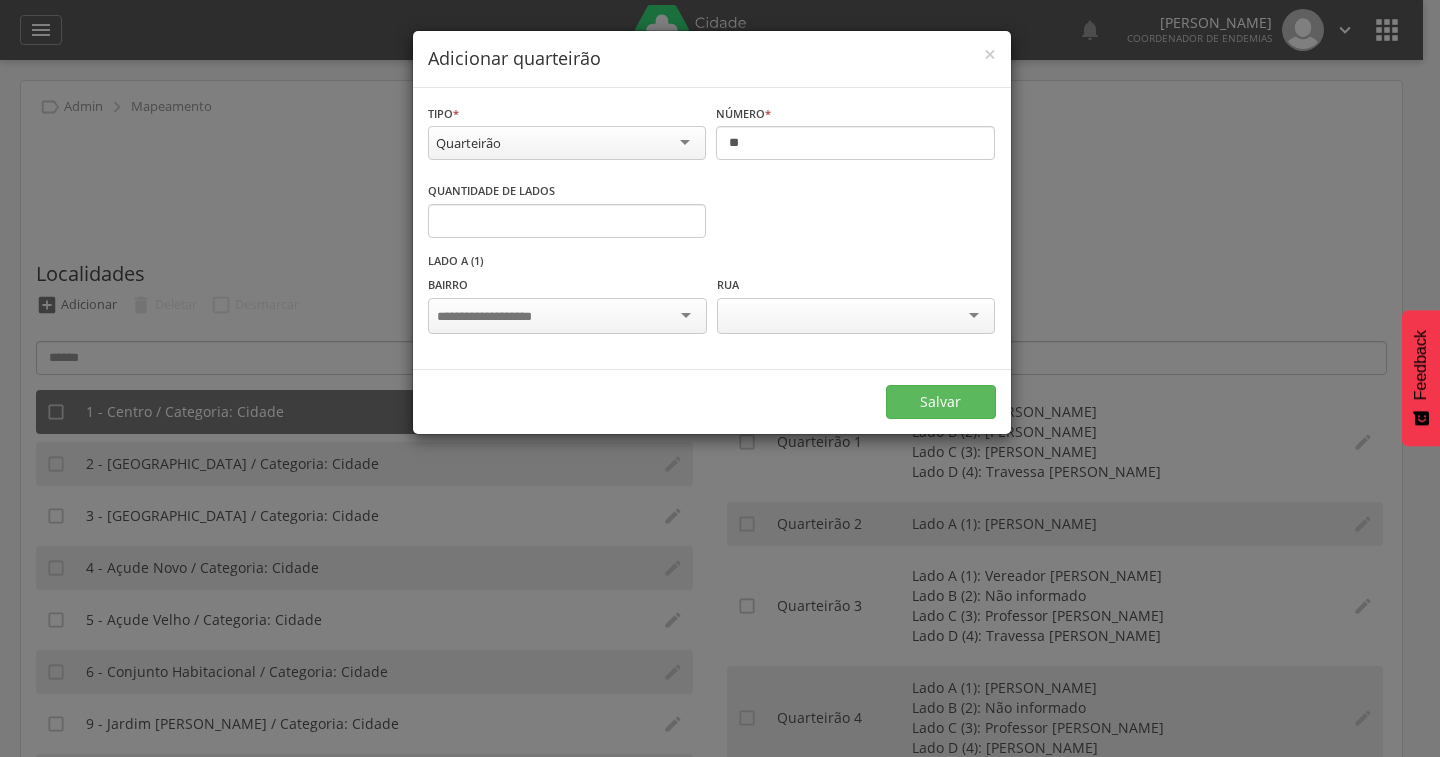 click at bounding box center [567, 316] 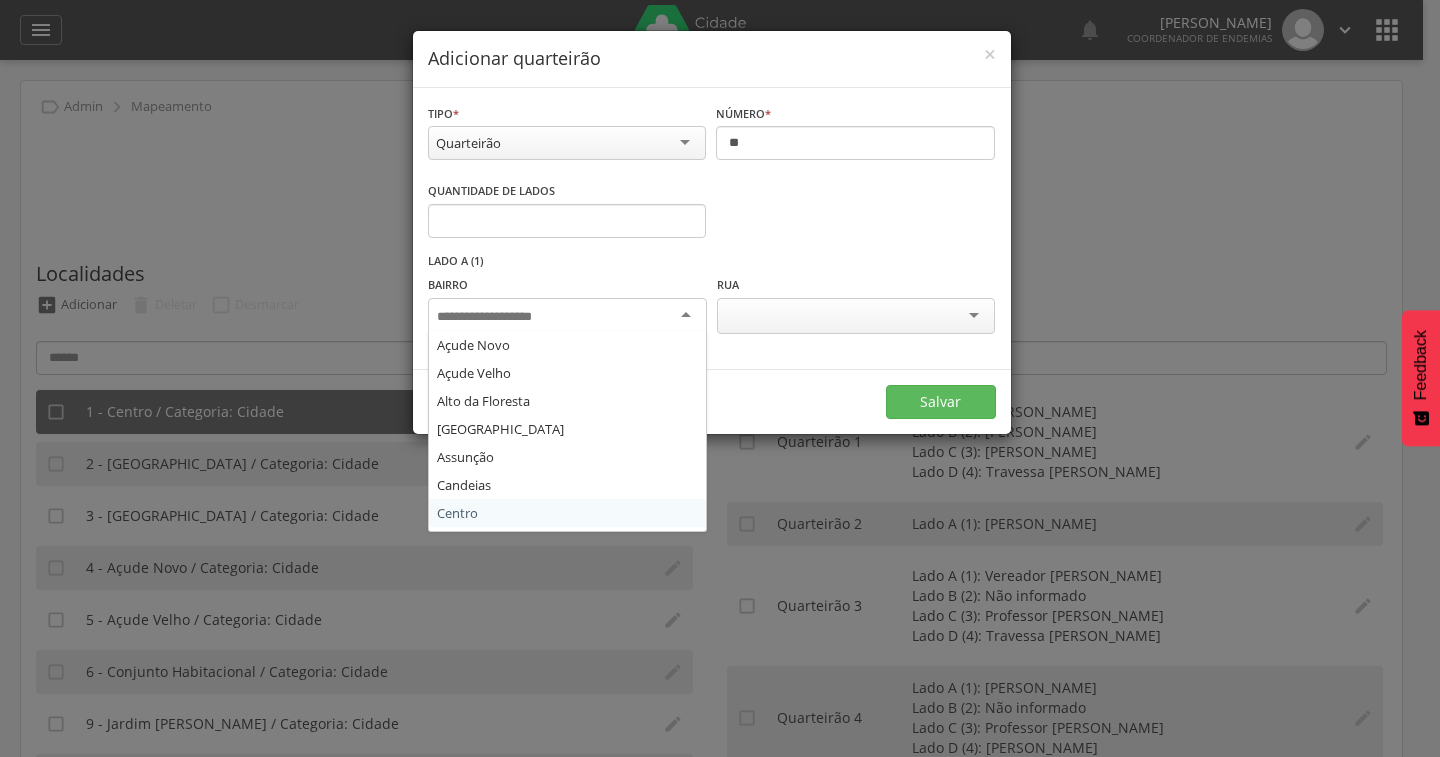 scroll, scrollTop: 0, scrollLeft: 0, axis: both 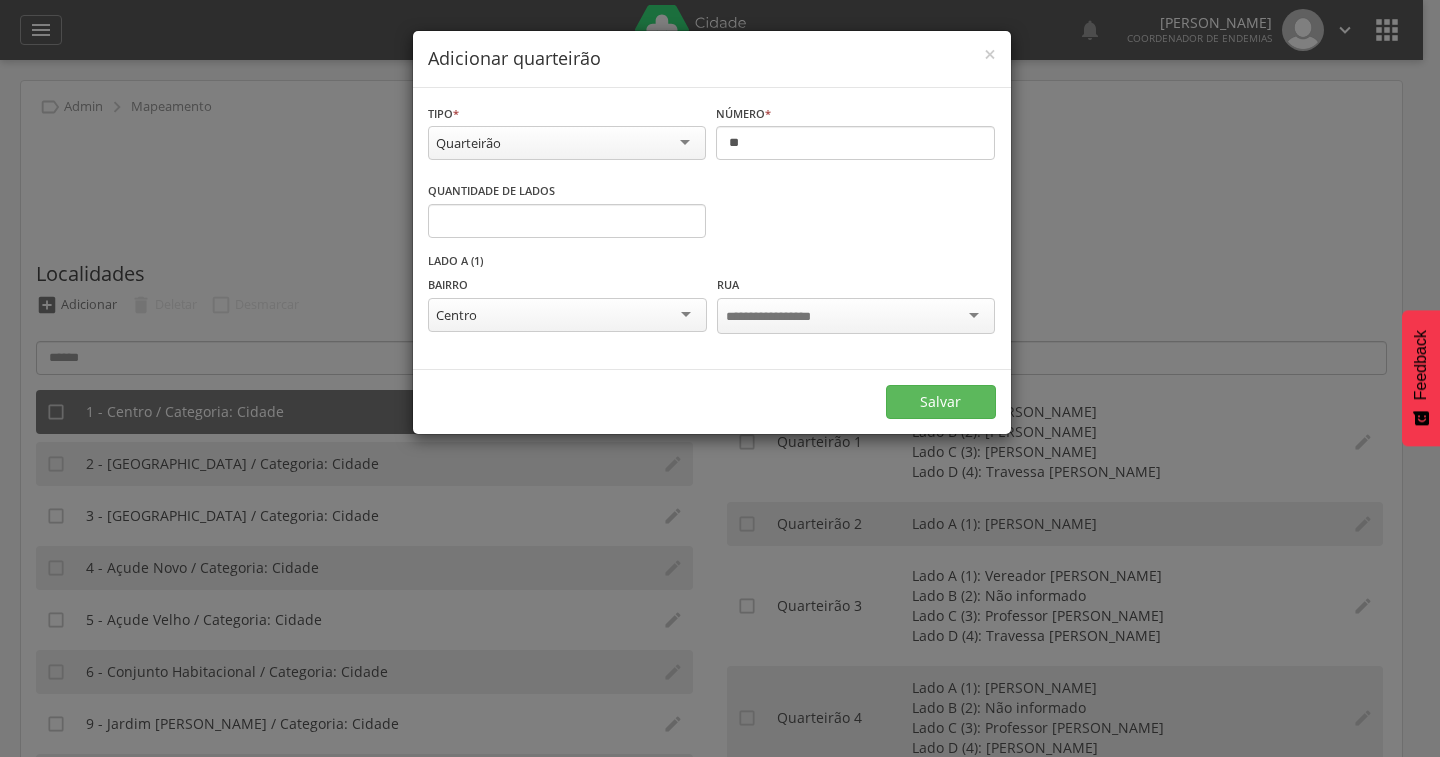 click at bounding box center [856, 316] 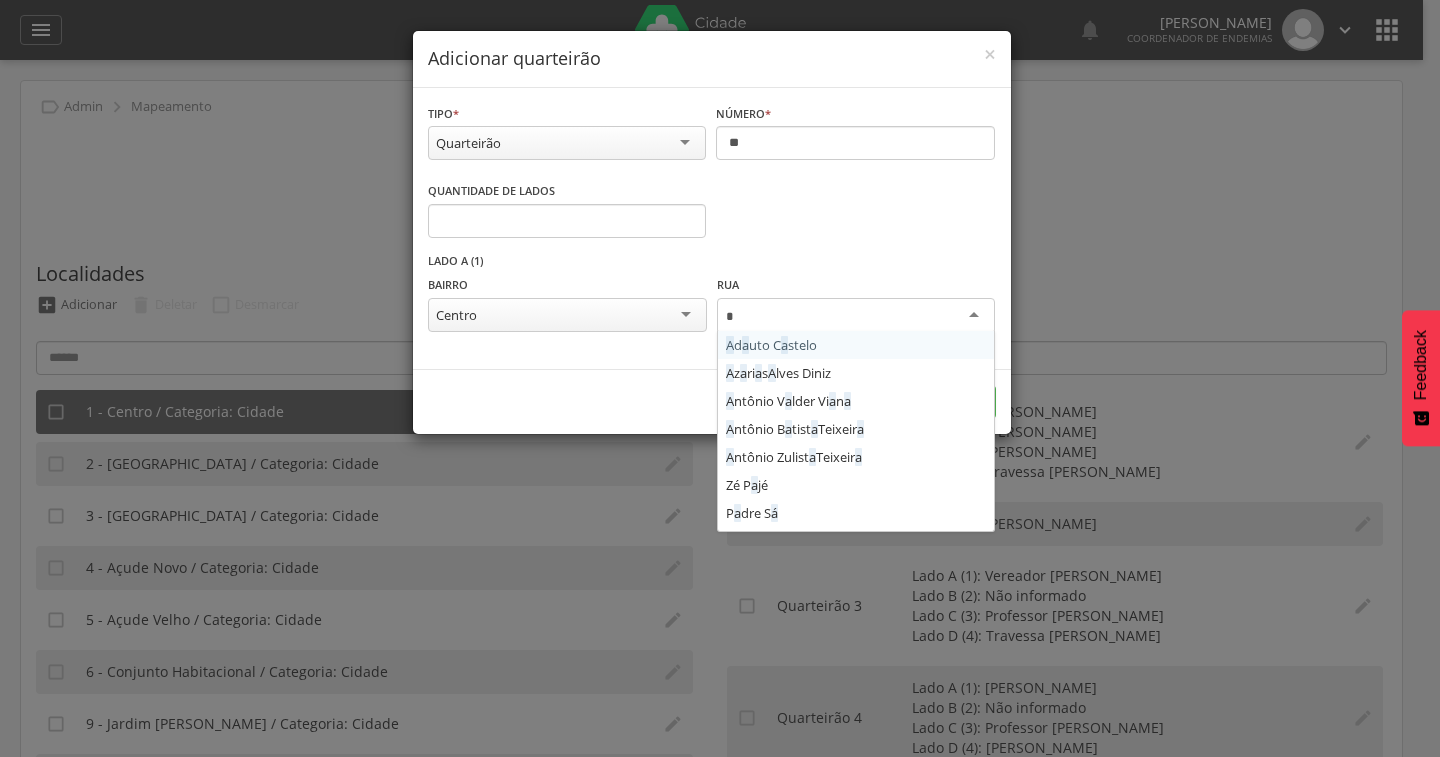 type on "**" 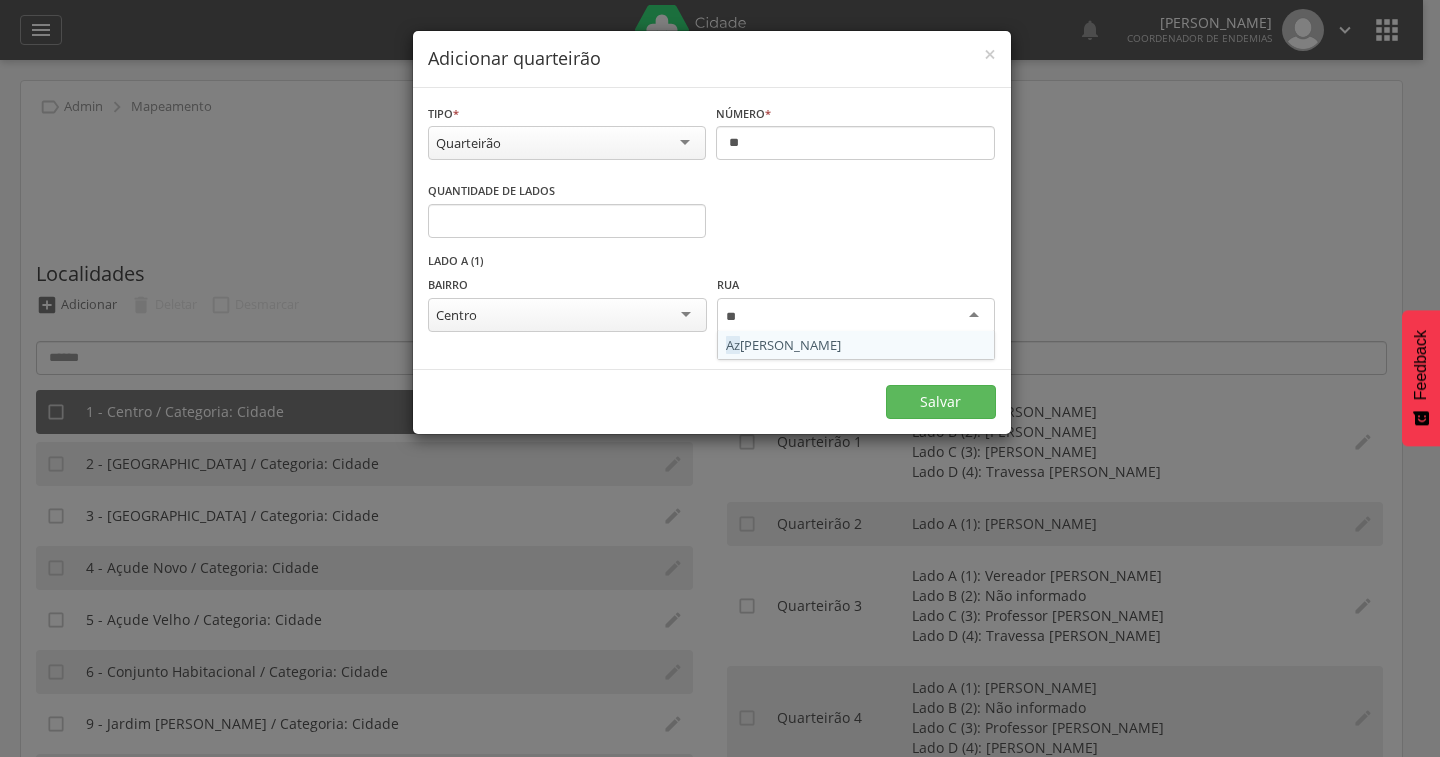 type 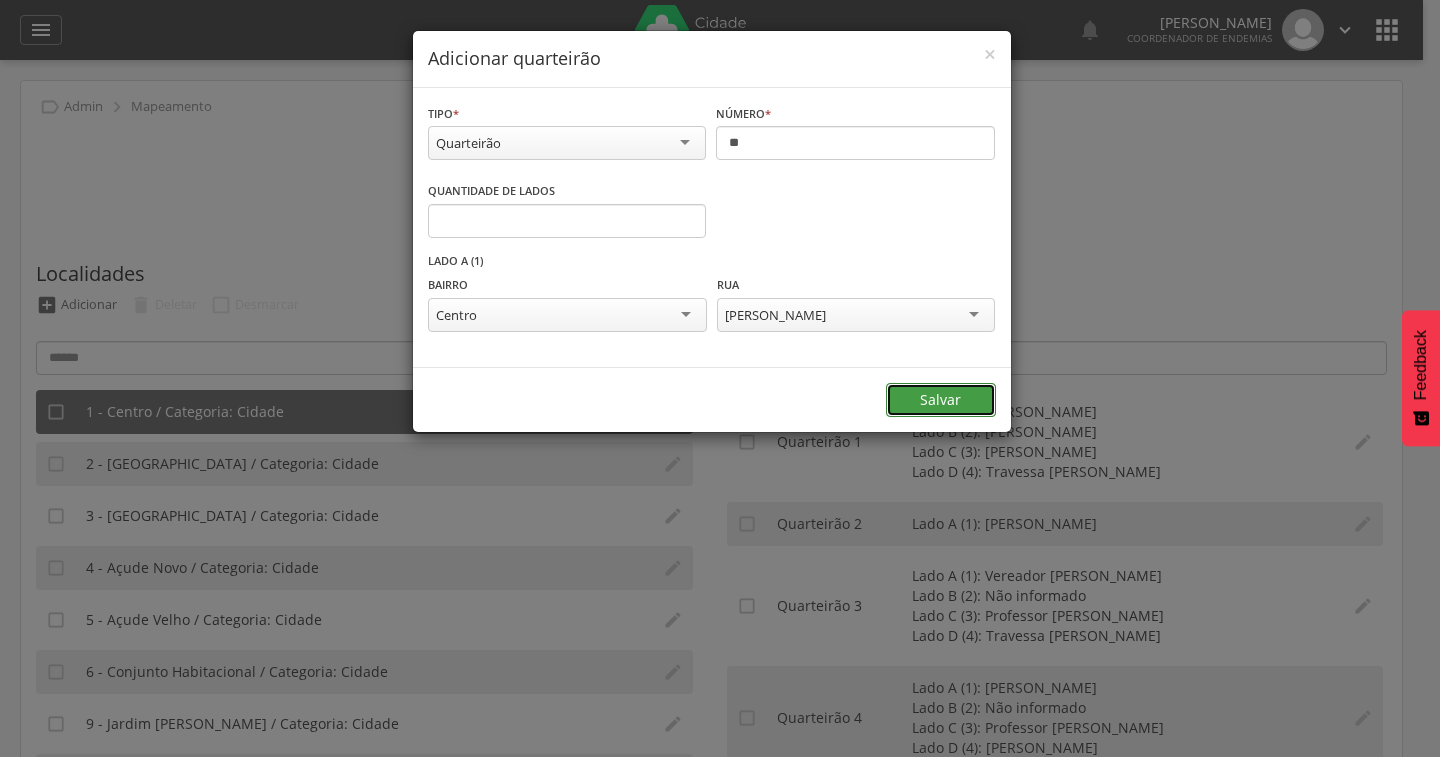 click on "Salvar" at bounding box center [941, 400] 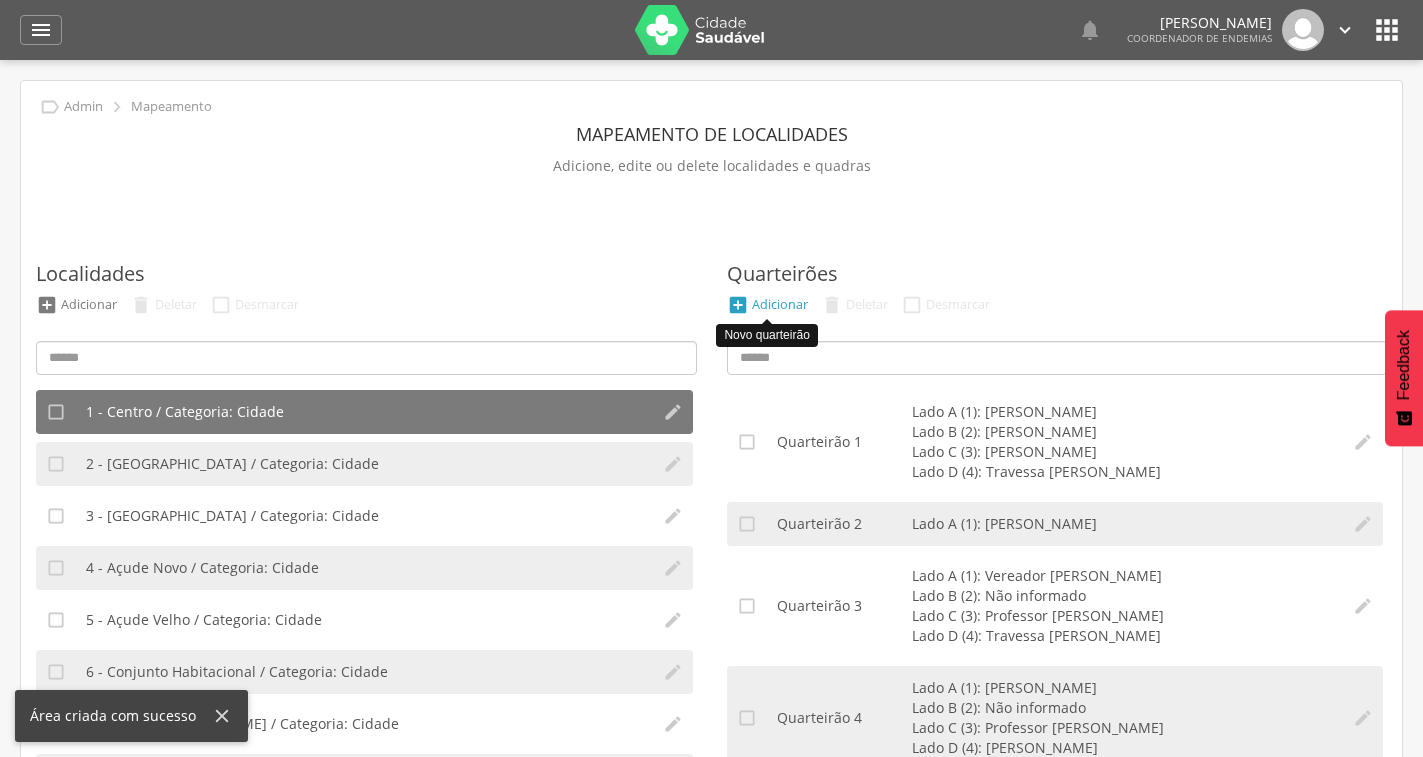 click on "Adicionar" at bounding box center [780, 304] 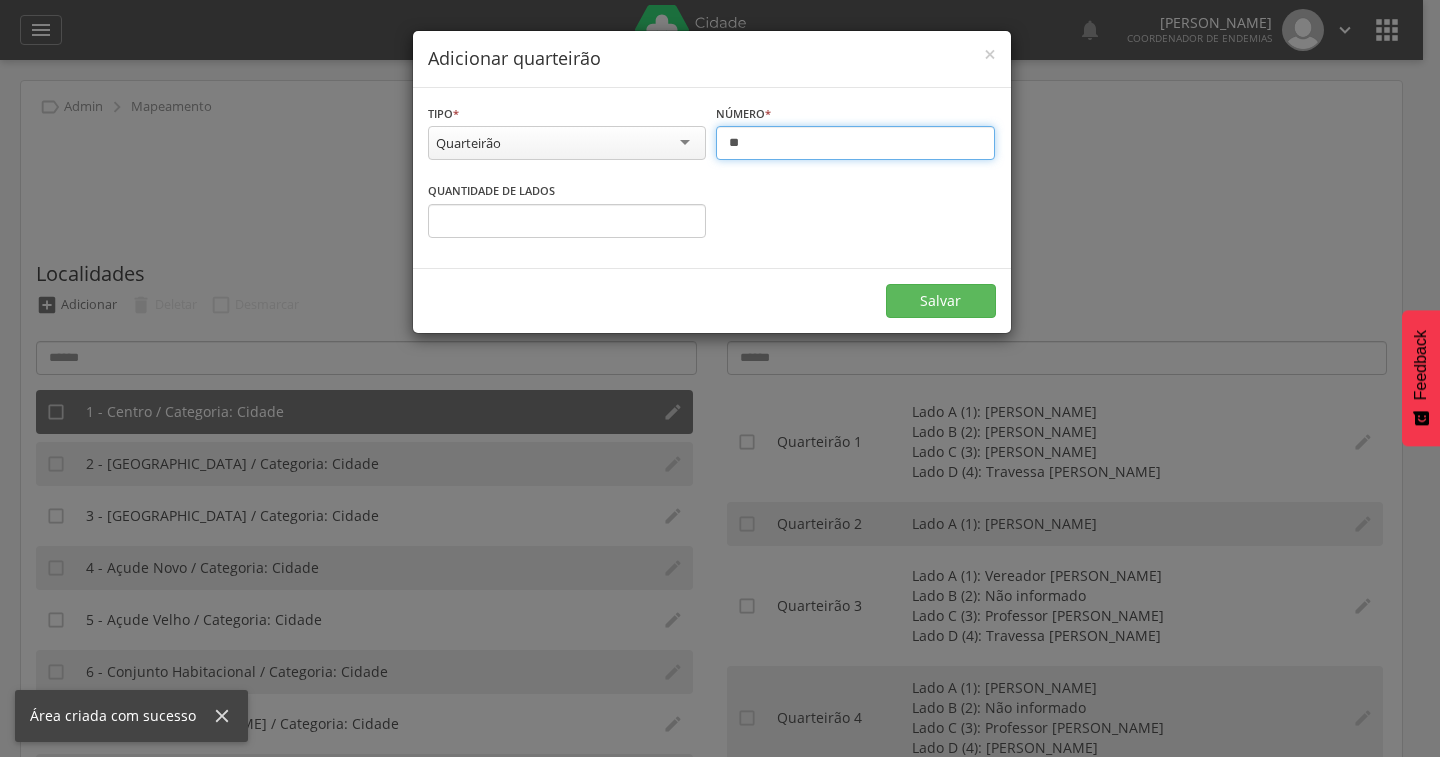 click on "**" at bounding box center [855, 143] 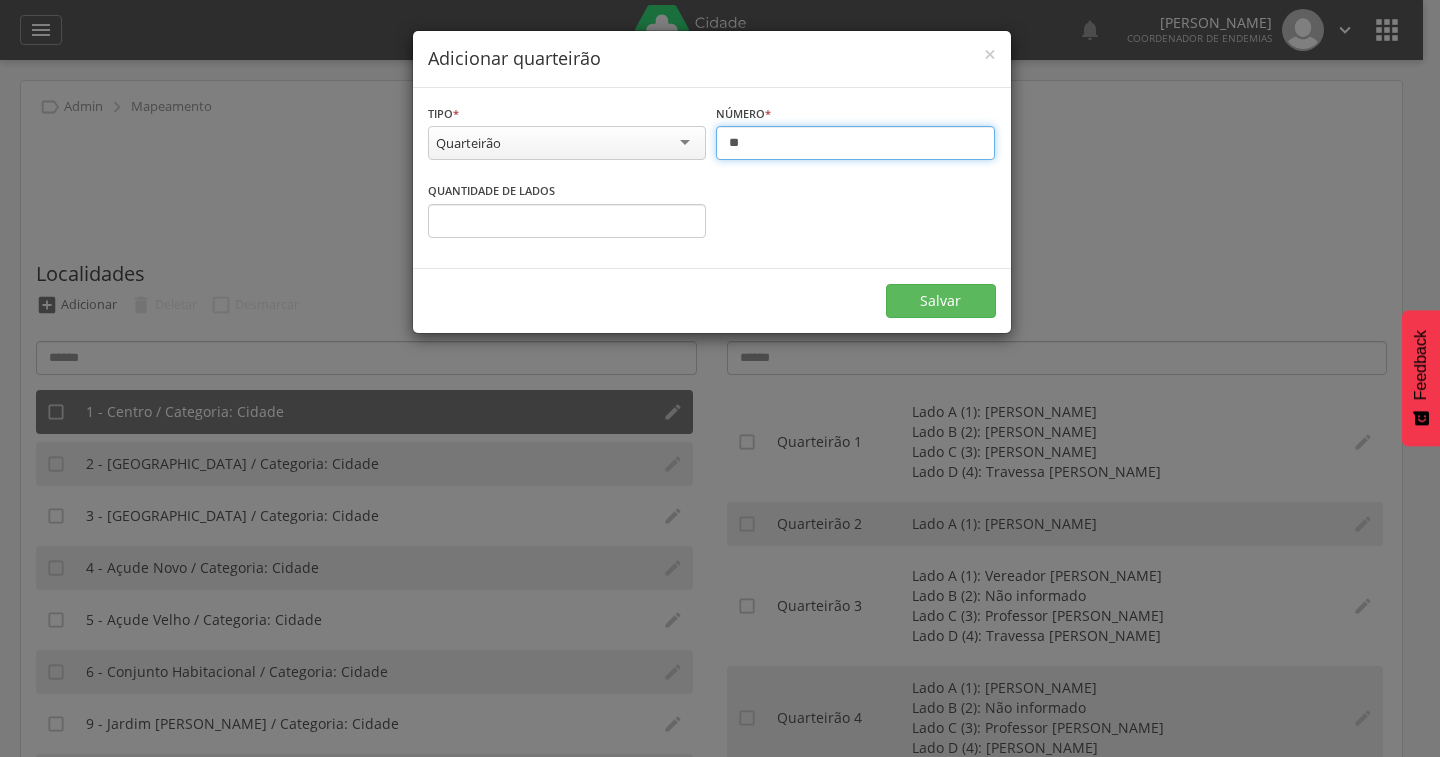 type on "**" 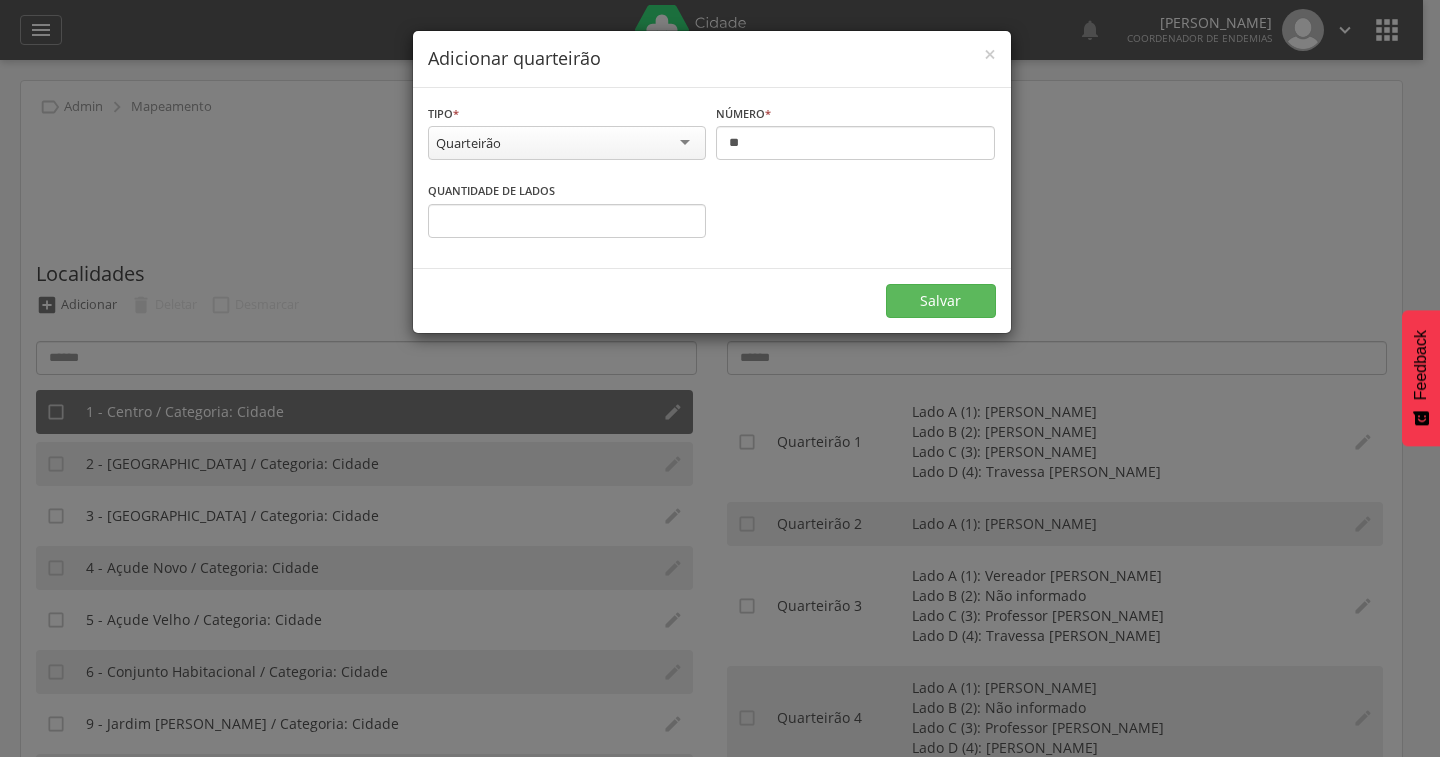 click on "Quantidade de lados
*
Informe o número" at bounding box center (567, 209) 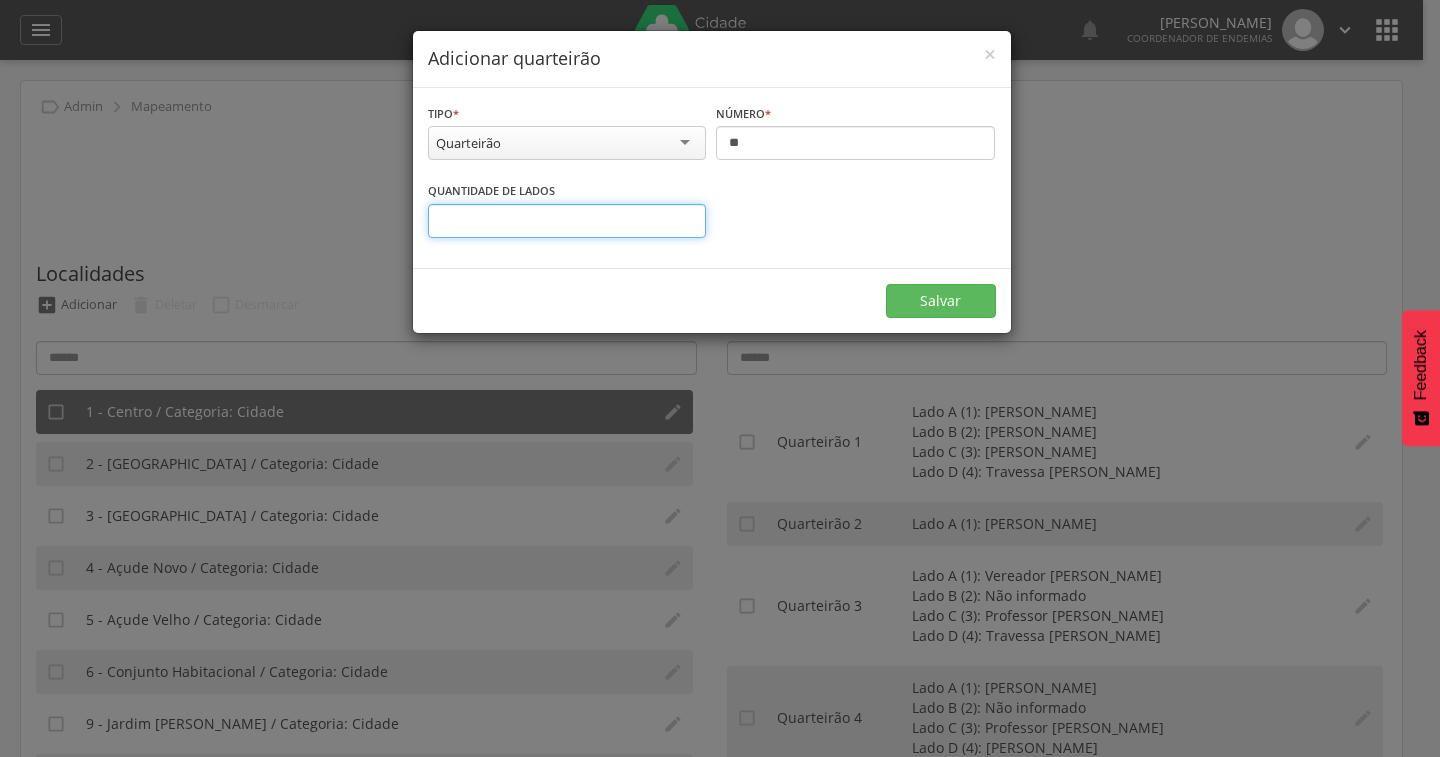 click on "*" at bounding box center [567, 221] 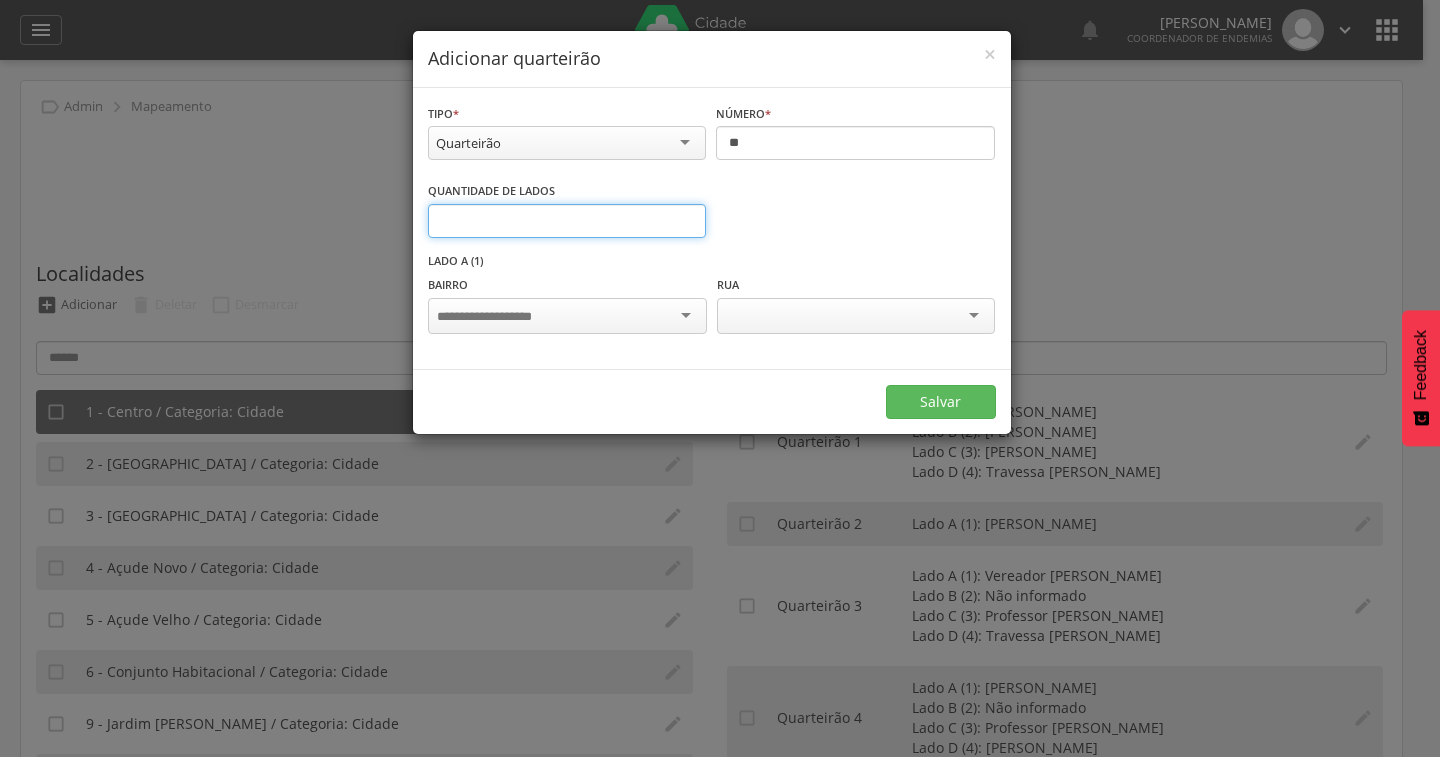 click on "*" at bounding box center (567, 221) 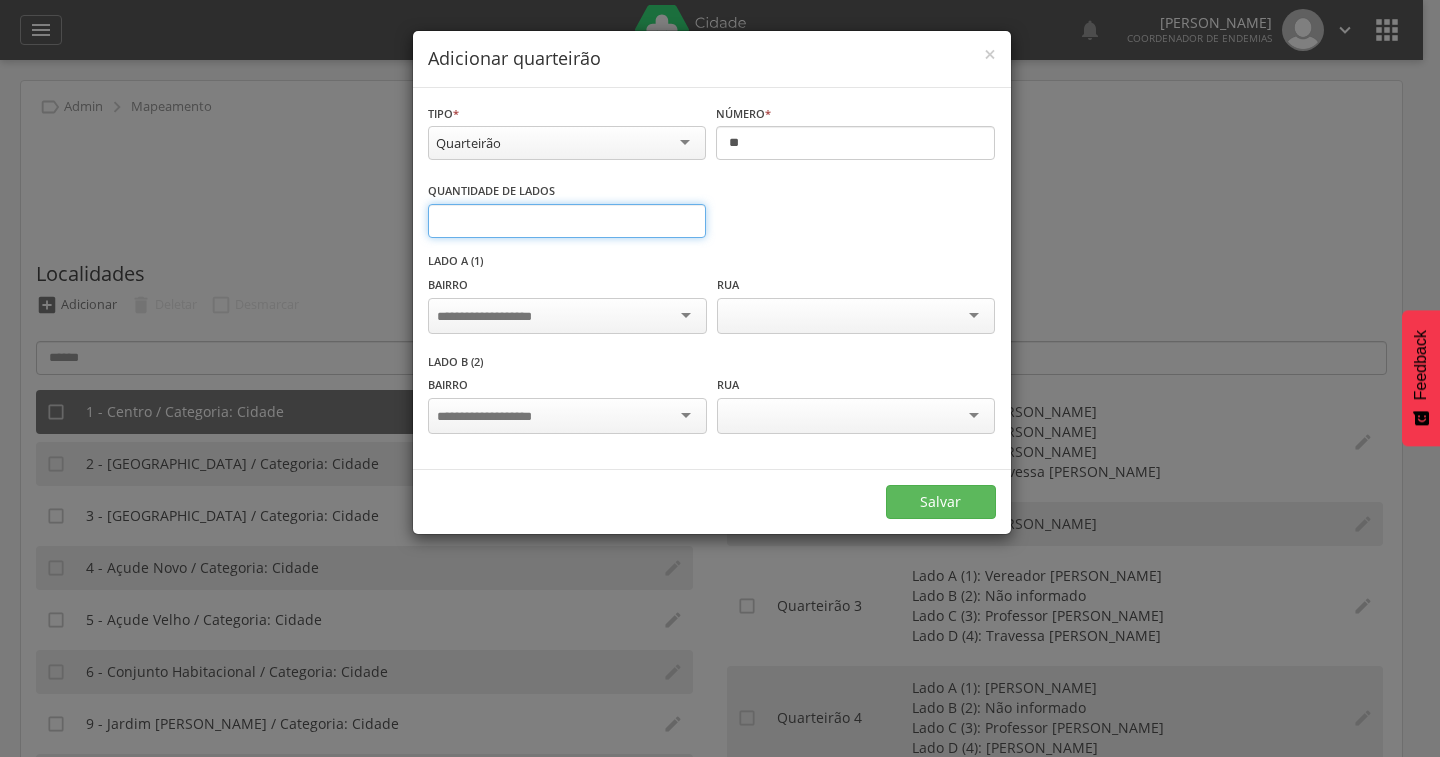 type on "*" 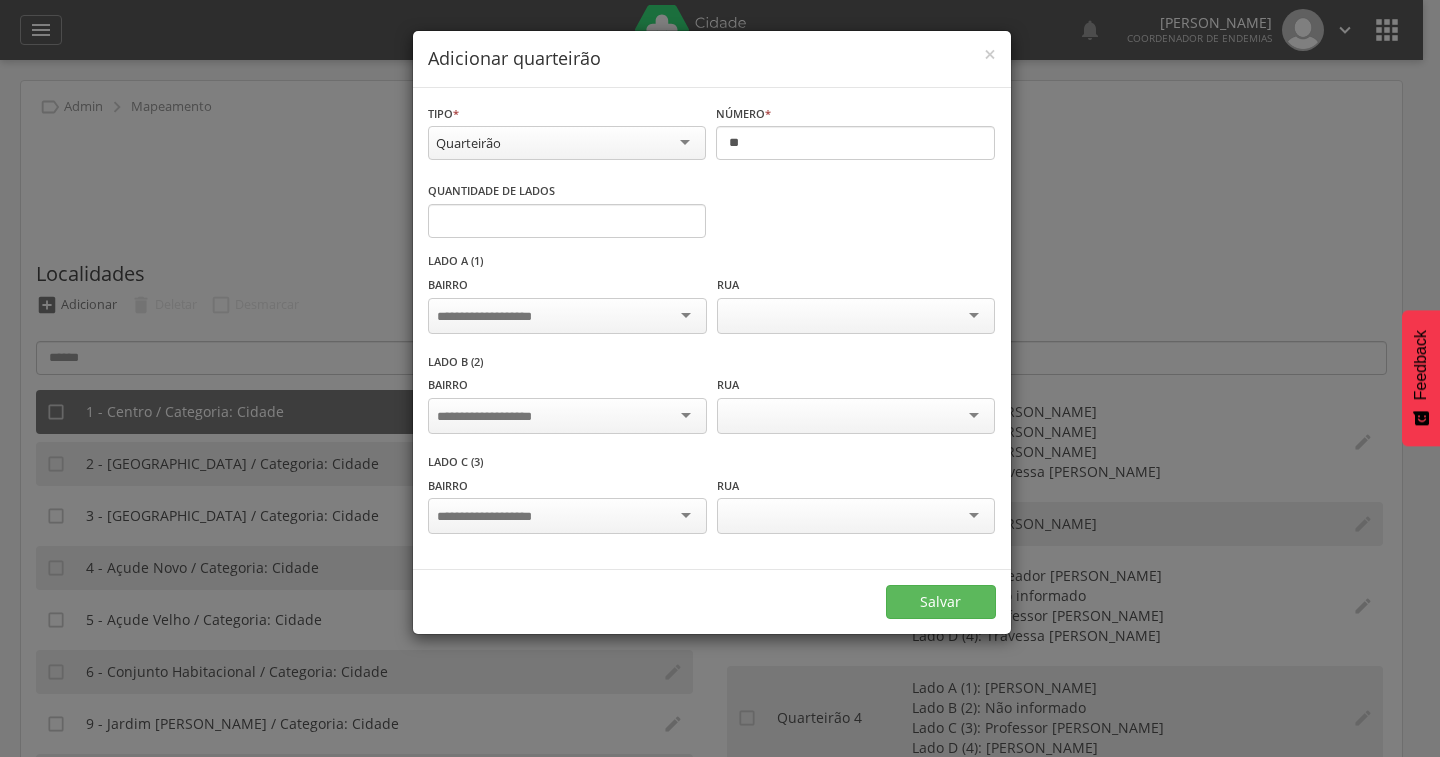 click at bounding box center (567, 316) 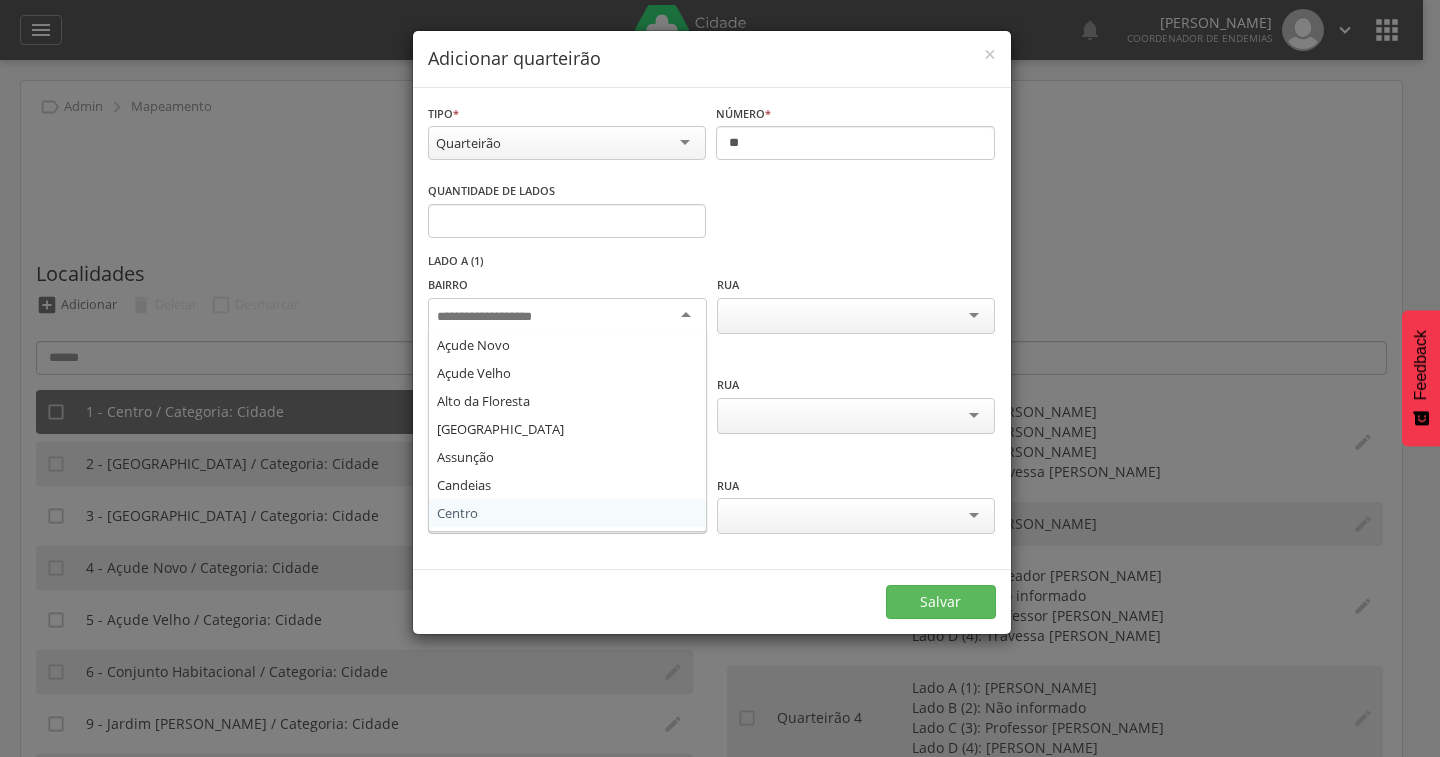 scroll, scrollTop: 0, scrollLeft: 0, axis: both 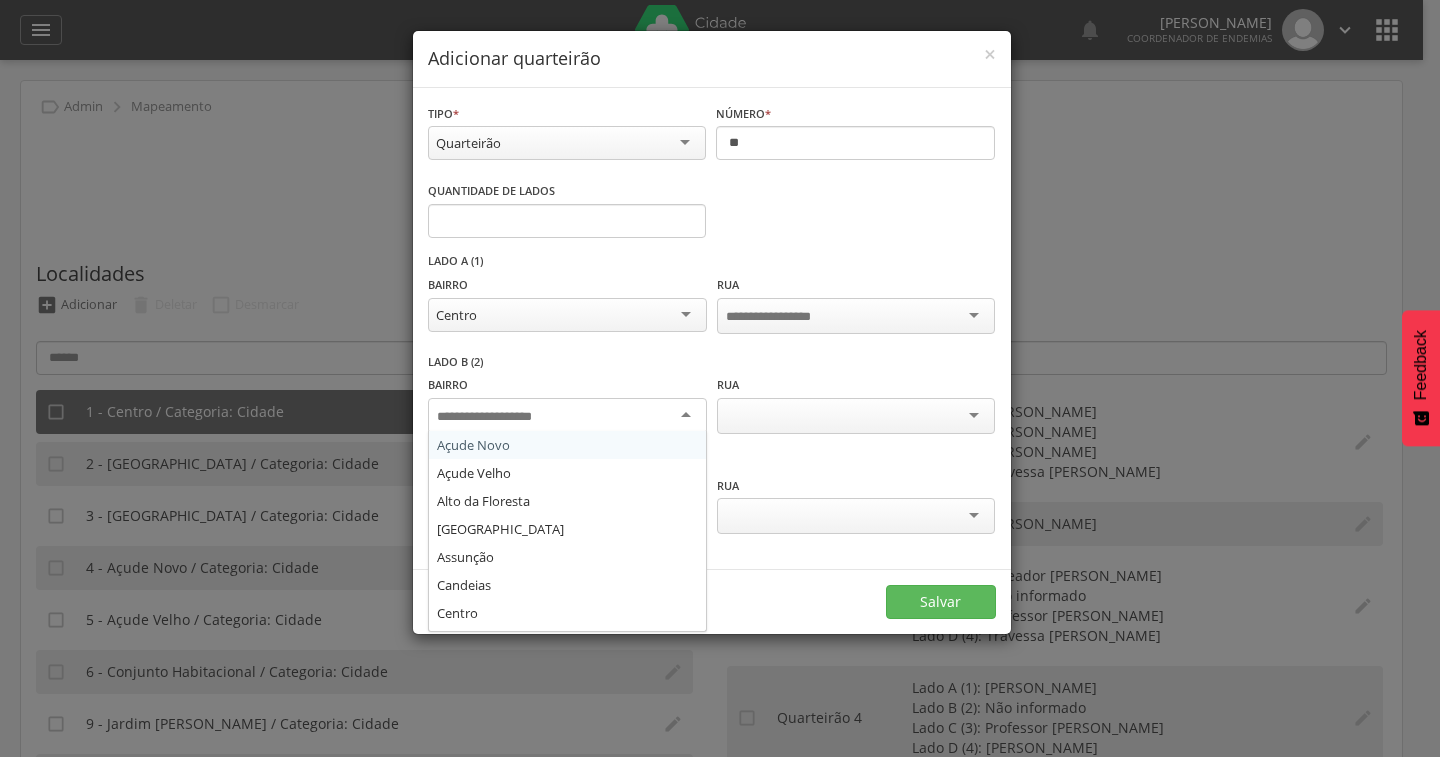 click at bounding box center (567, 416) 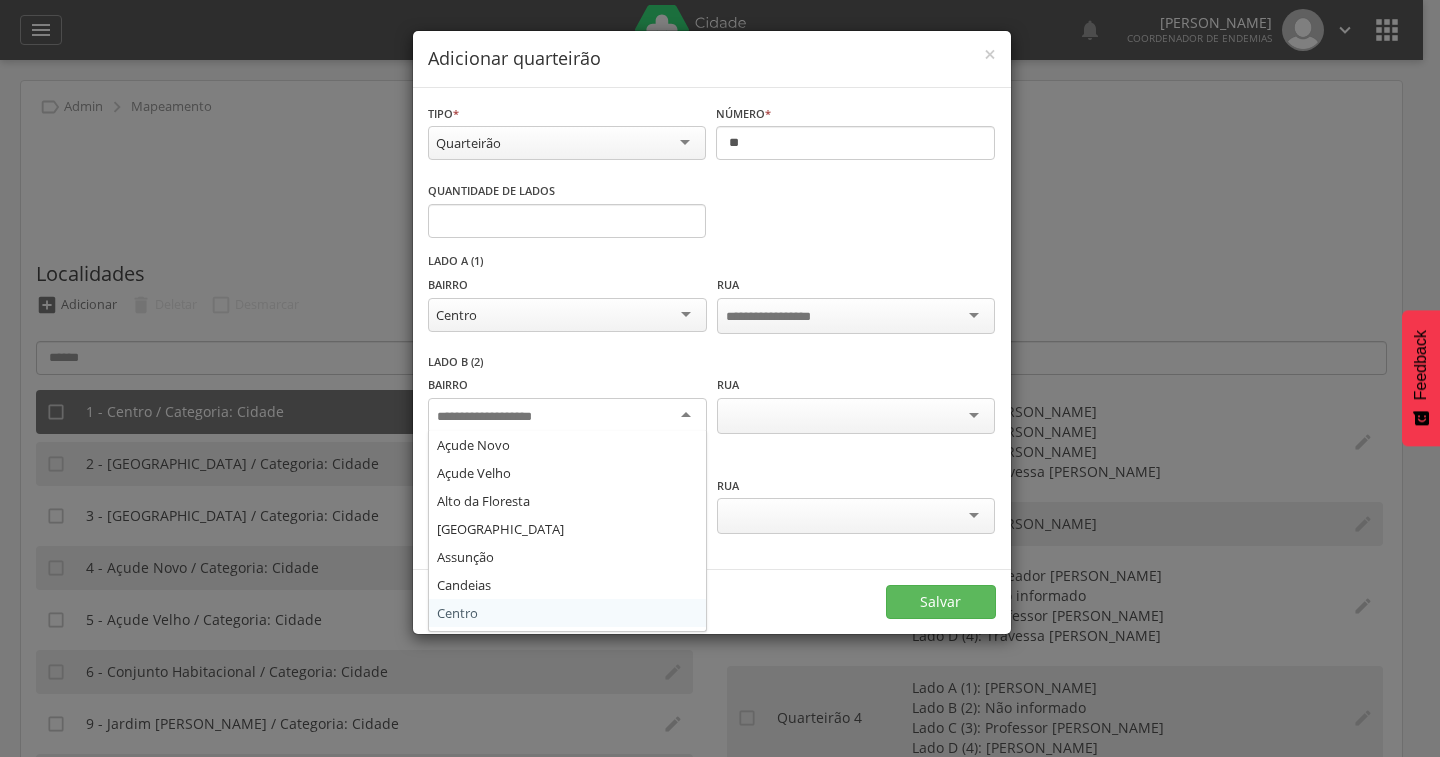 scroll, scrollTop: 0, scrollLeft: 0, axis: both 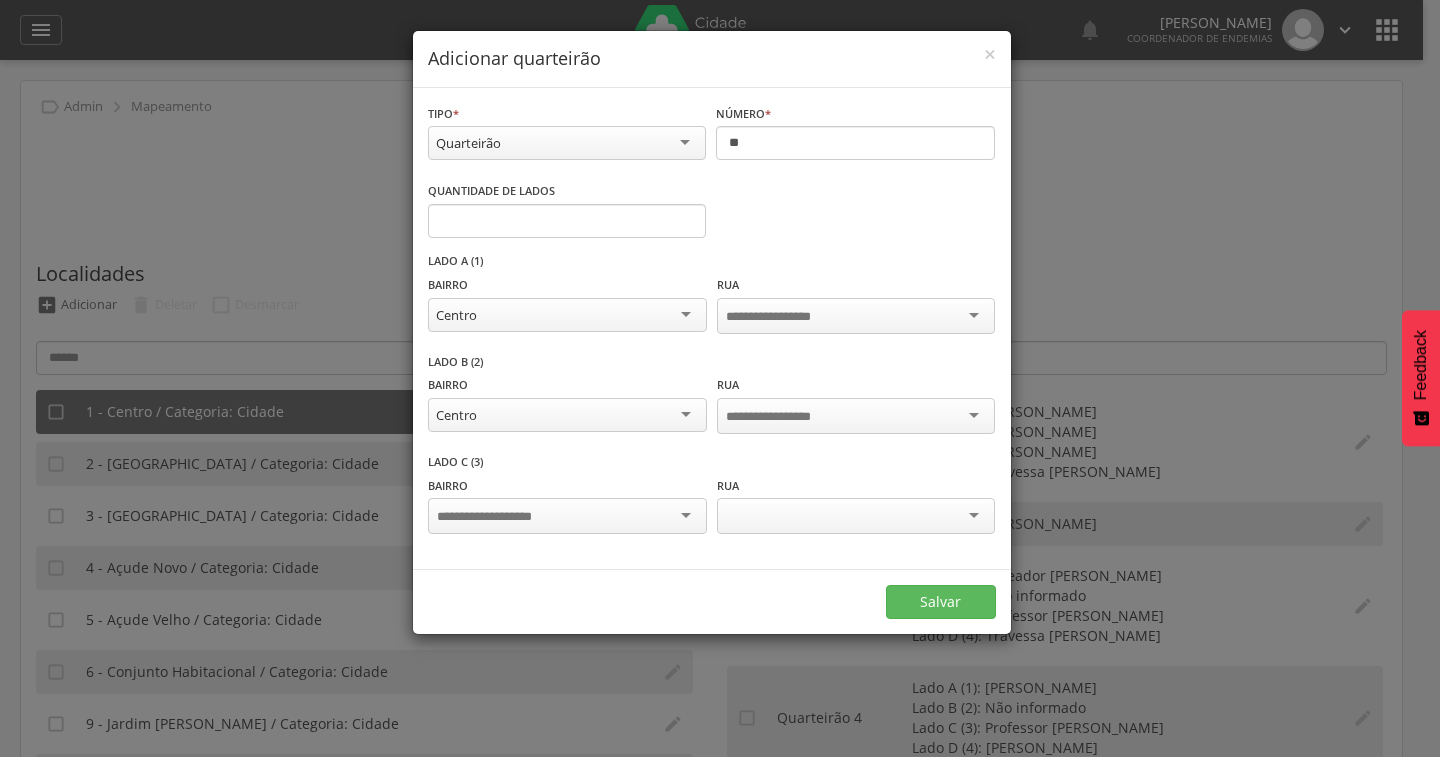 click at bounding box center (567, 516) 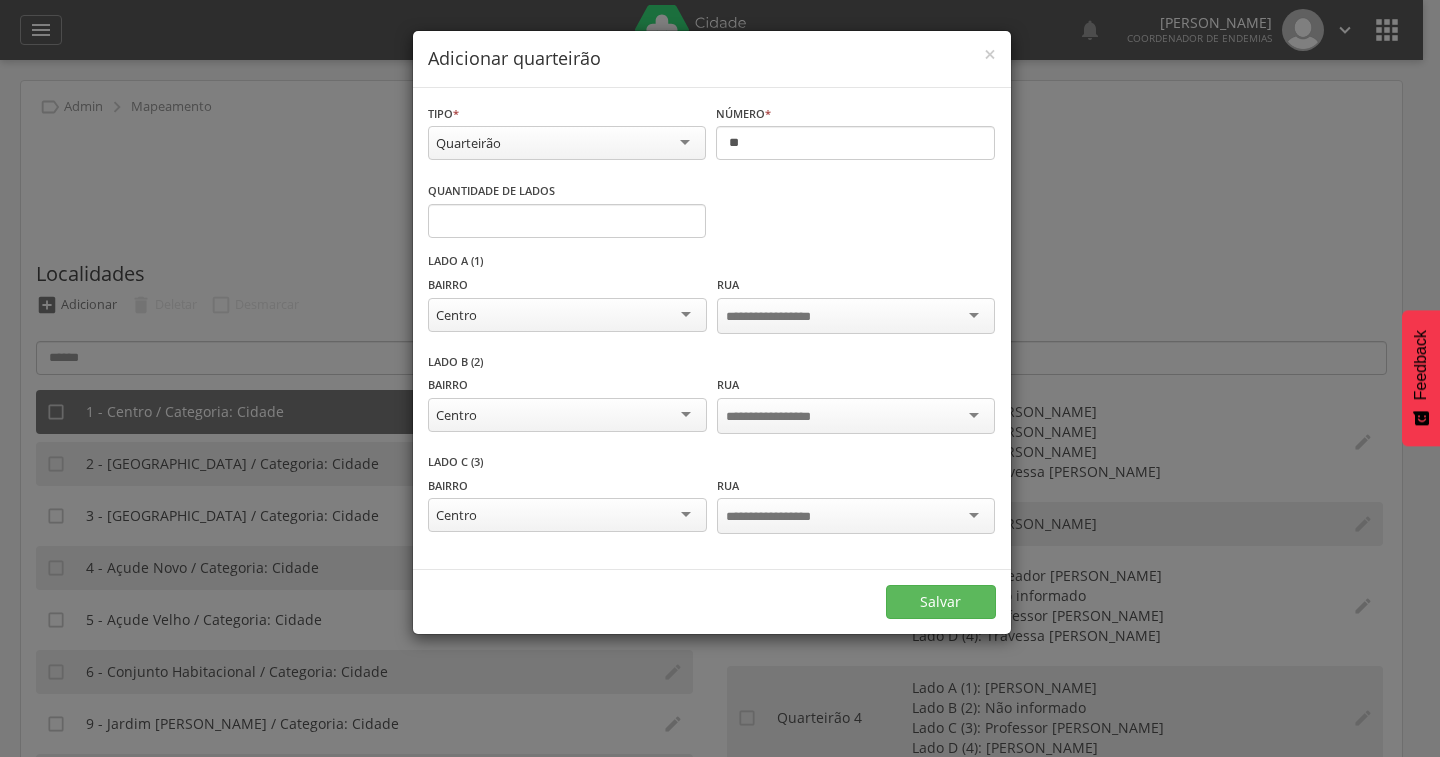 scroll, scrollTop: 0, scrollLeft: 0, axis: both 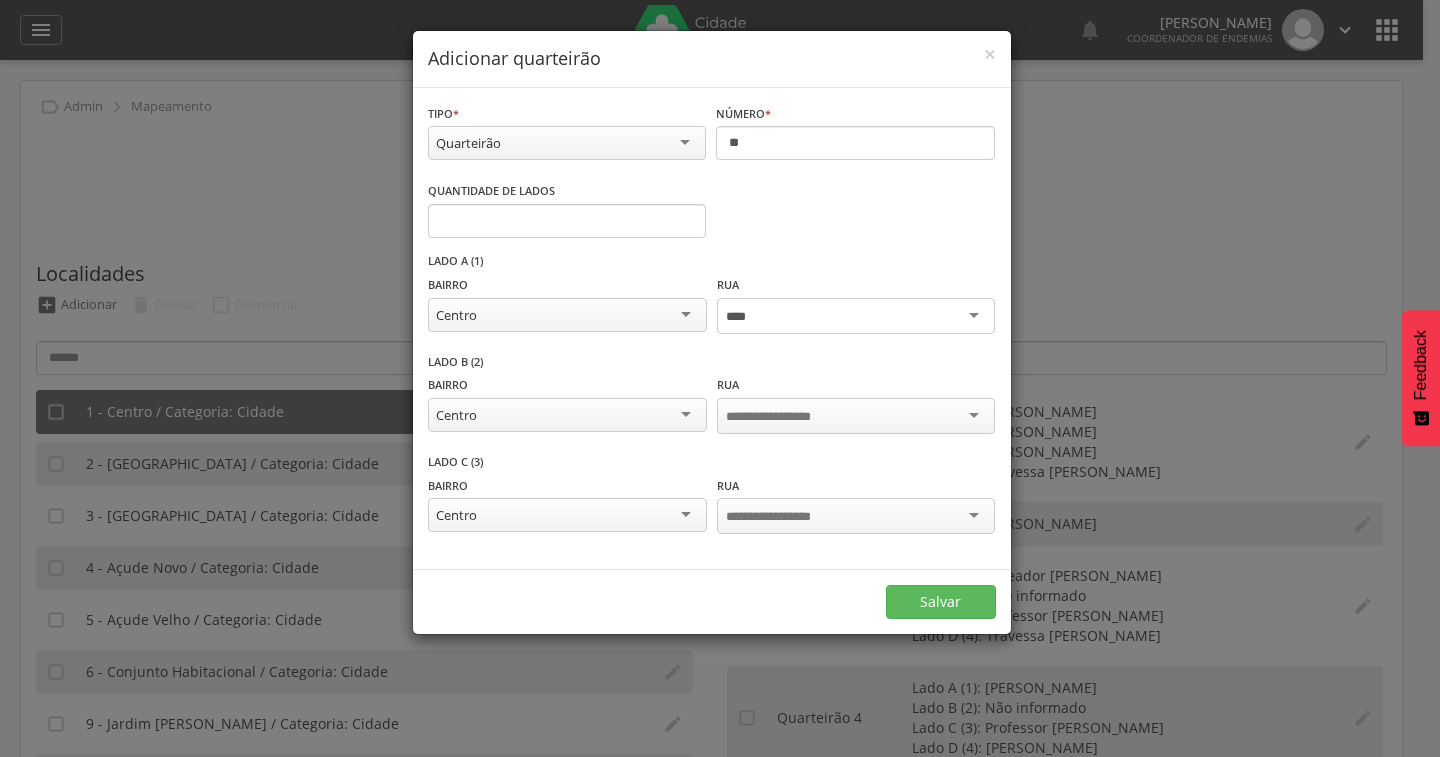 type on "***" 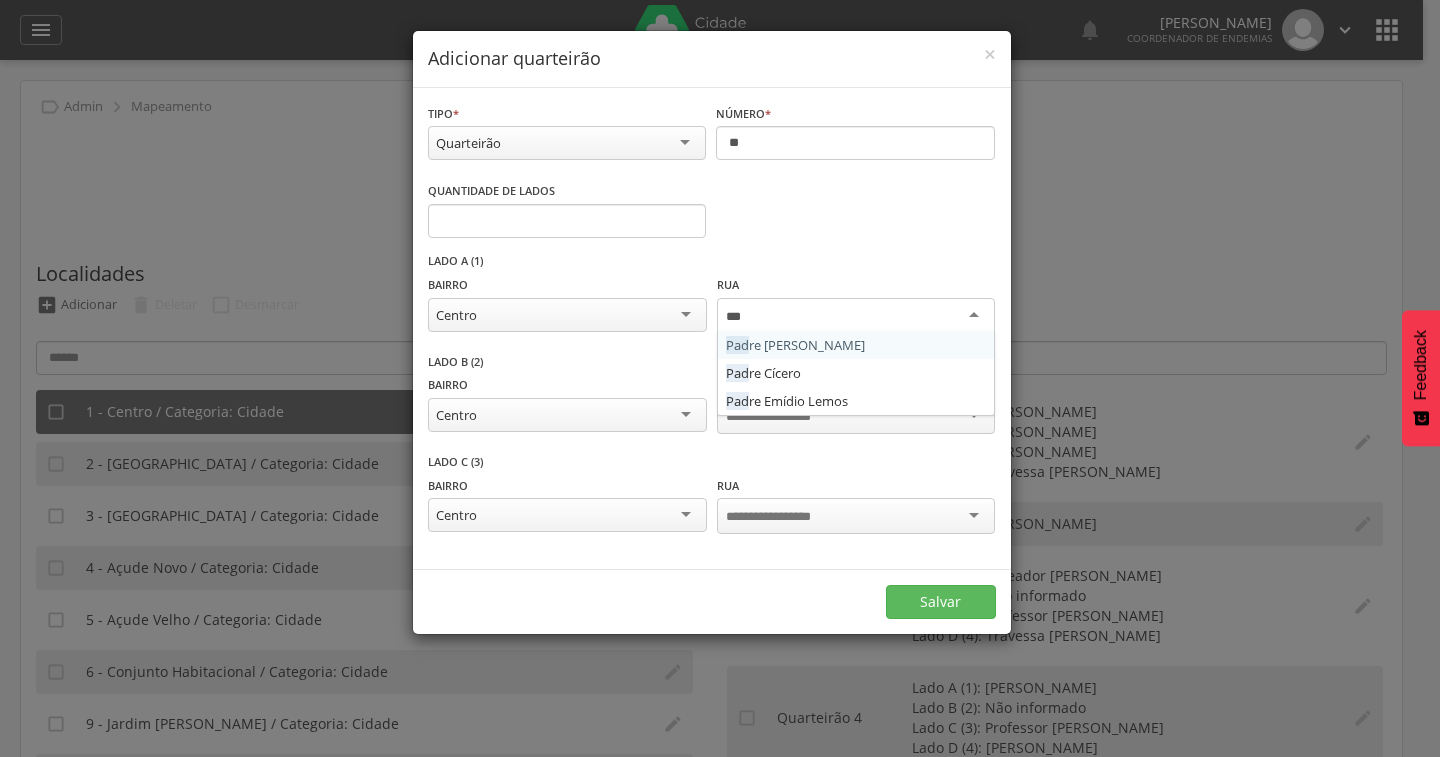 type 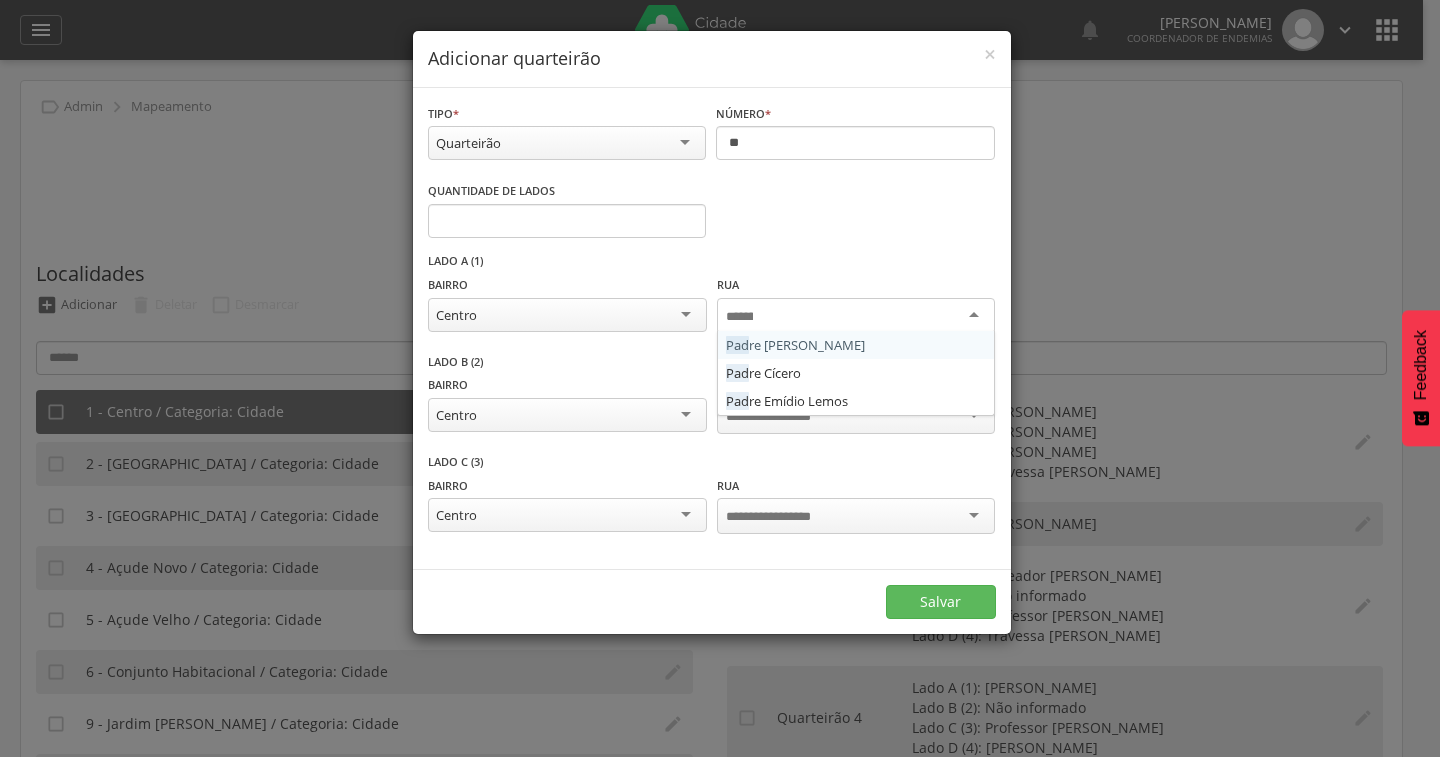 scroll, scrollTop: 0, scrollLeft: 0, axis: both 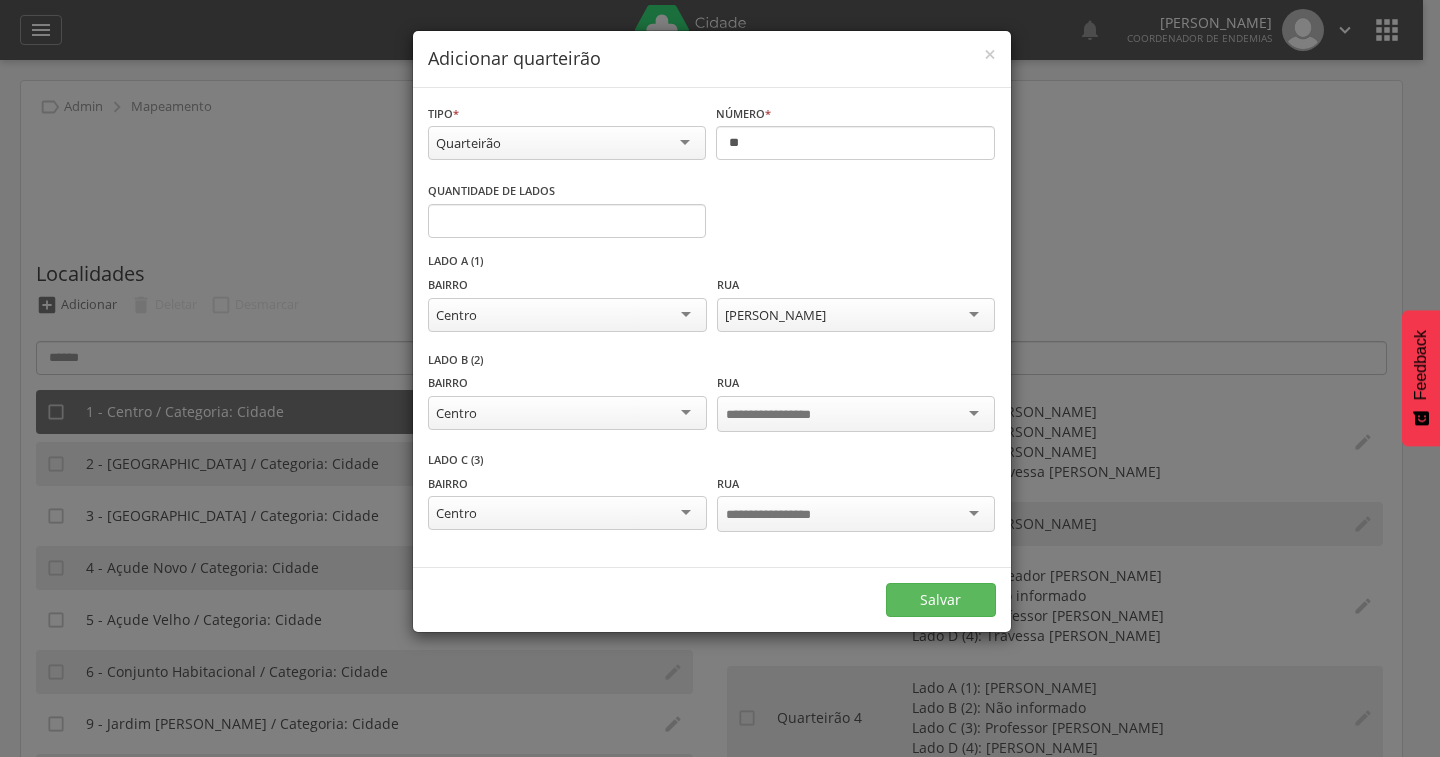 click at bounding box center [856, 414] 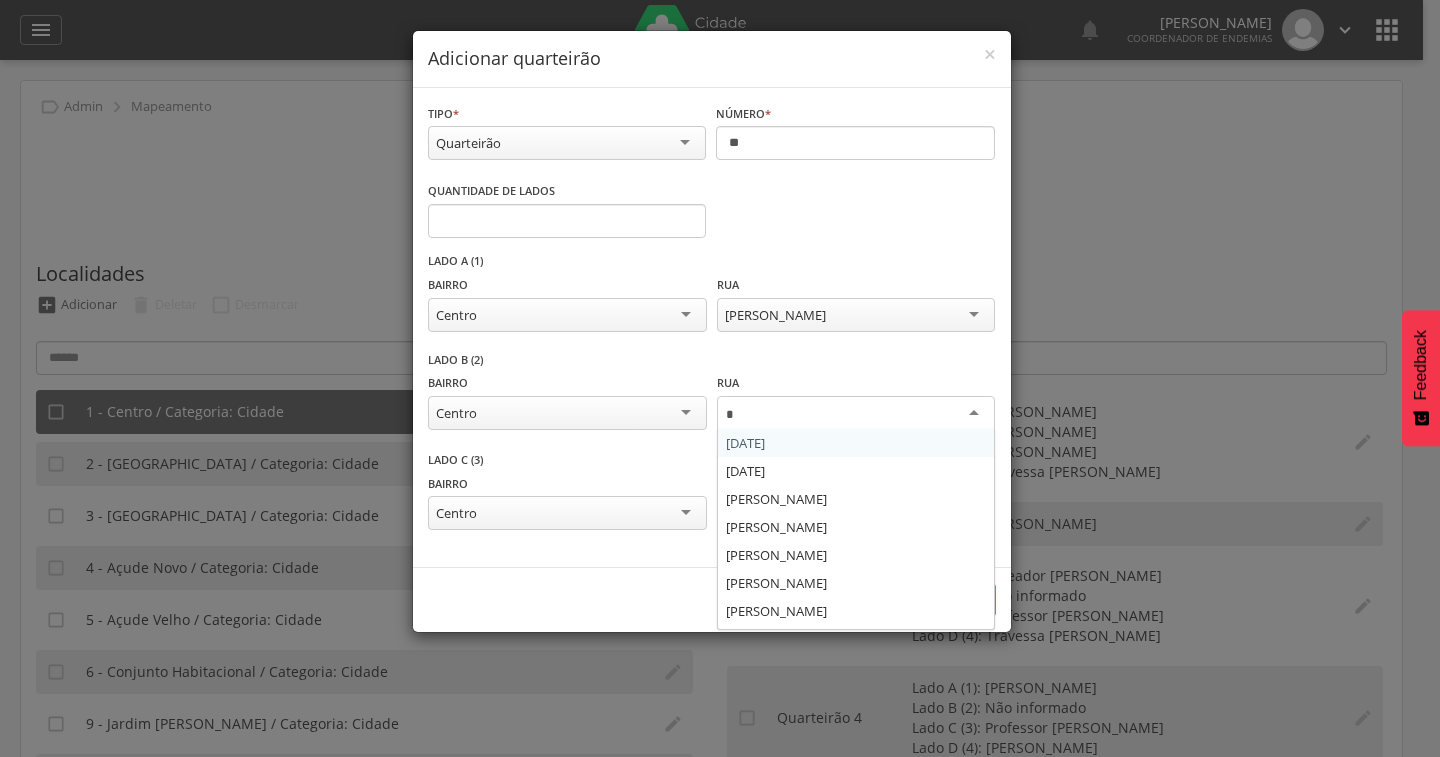 type on "**" 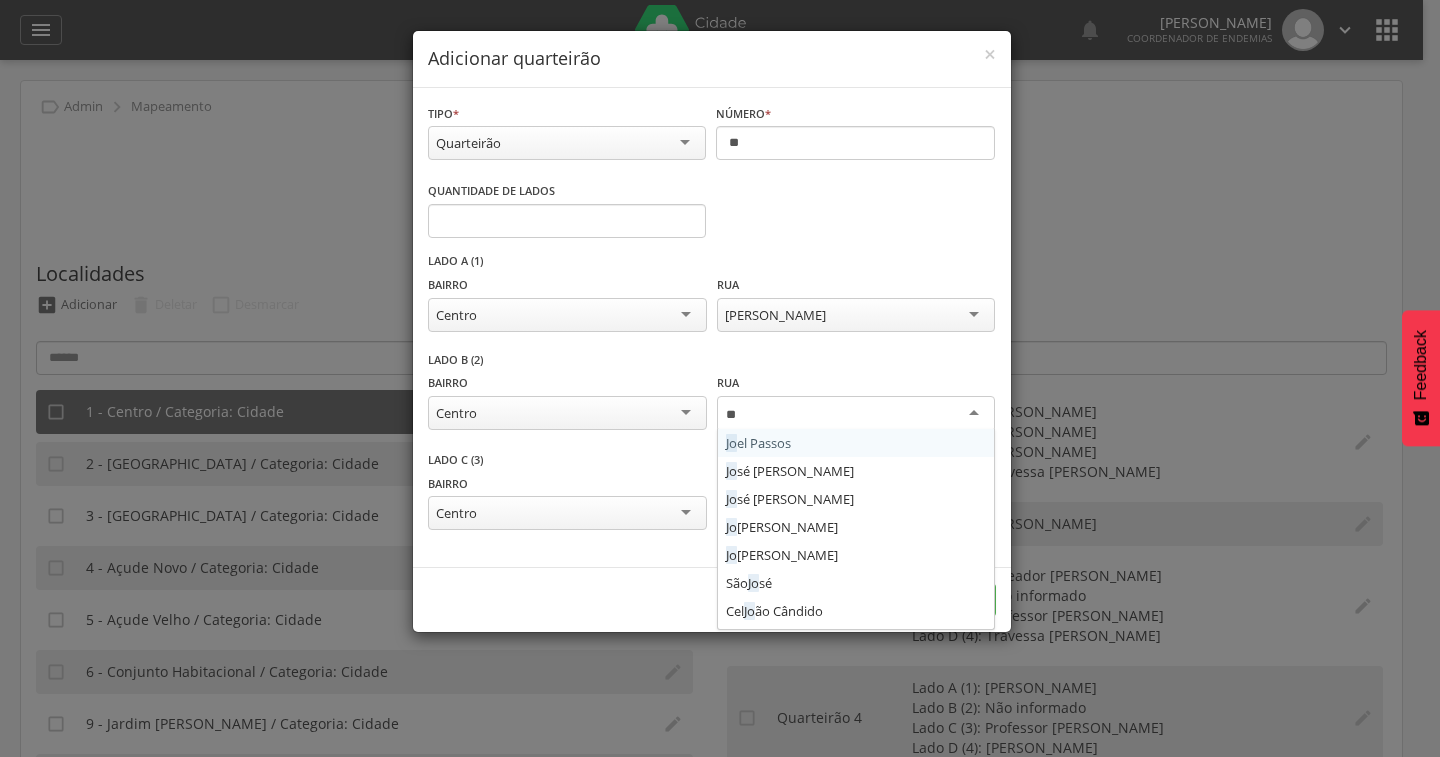 type 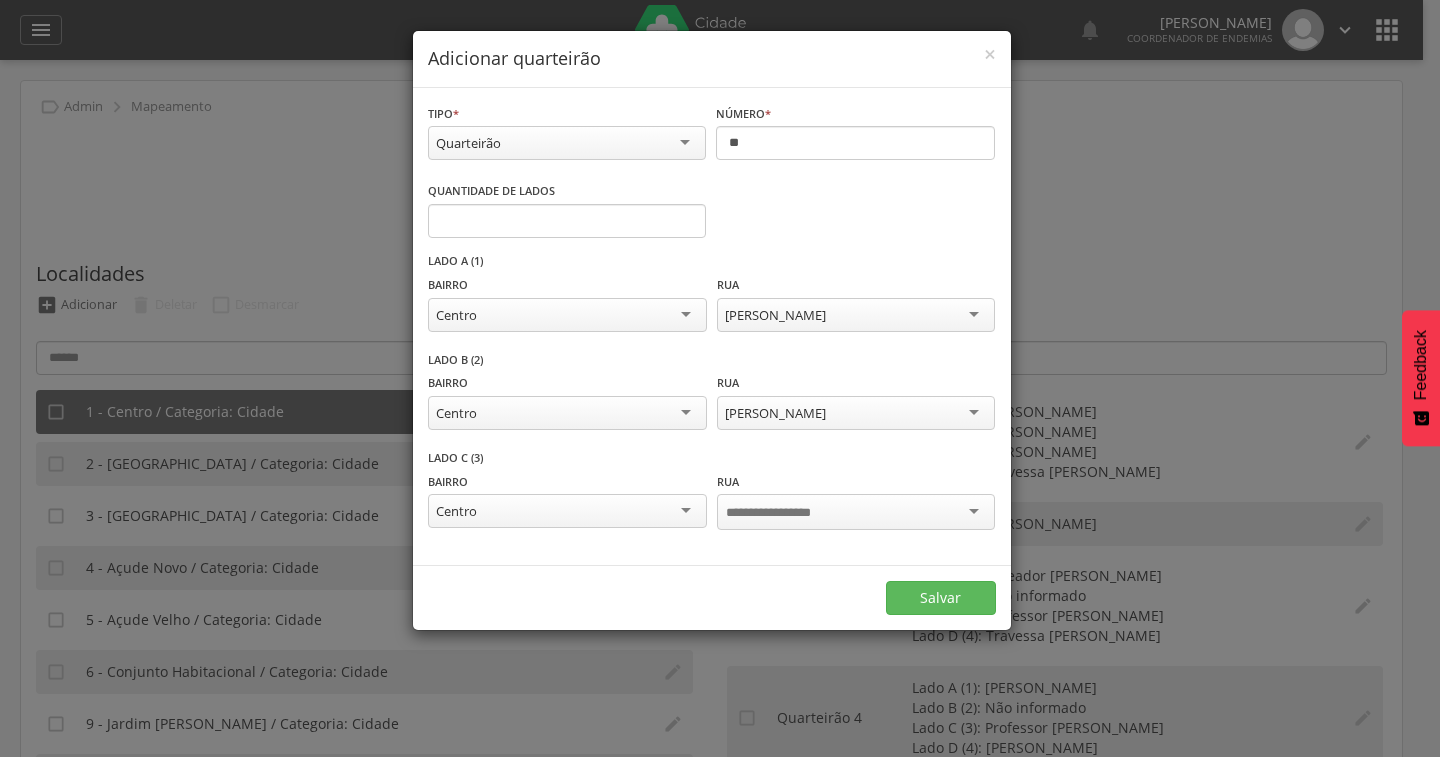 scroll, scrollTop: 0, scrollLeft: 0, axis: both 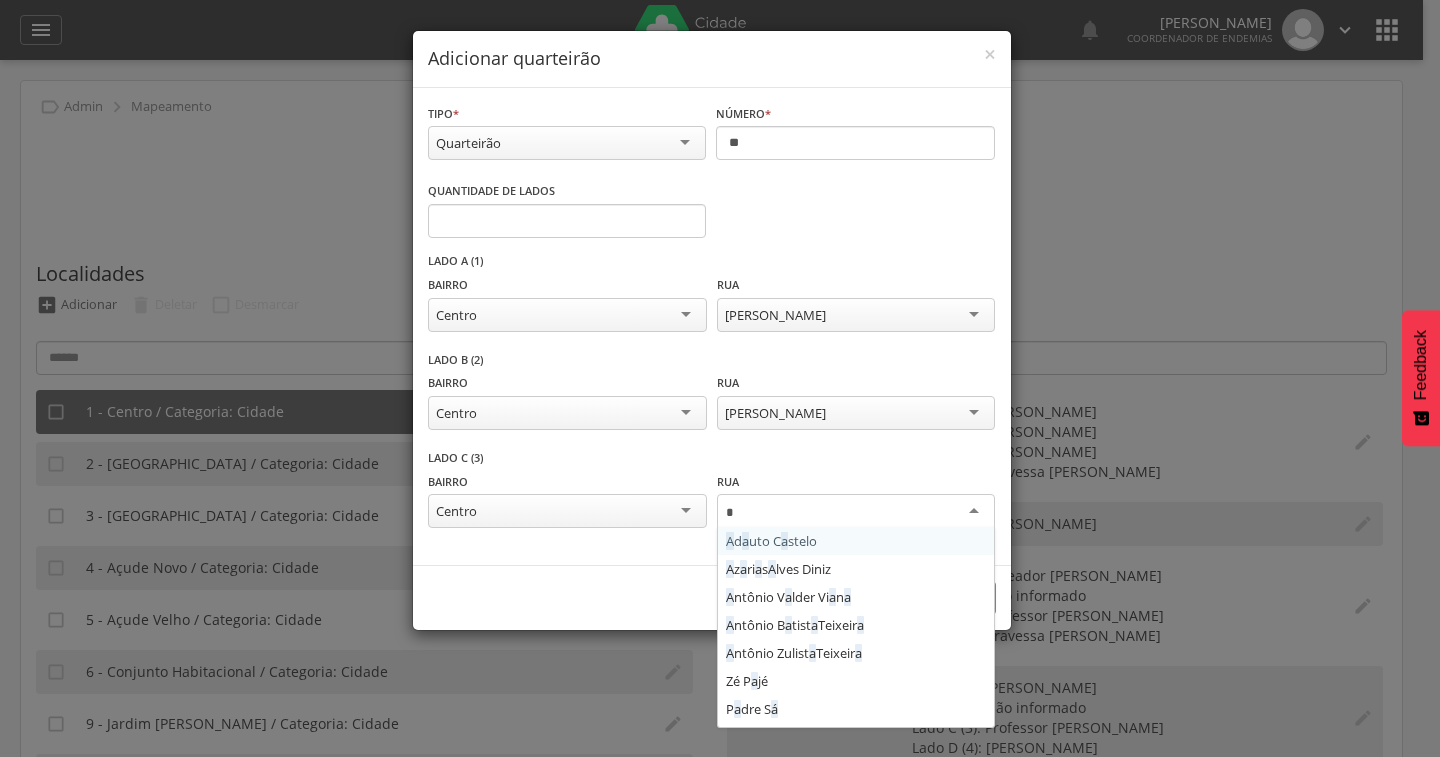 type on "**" 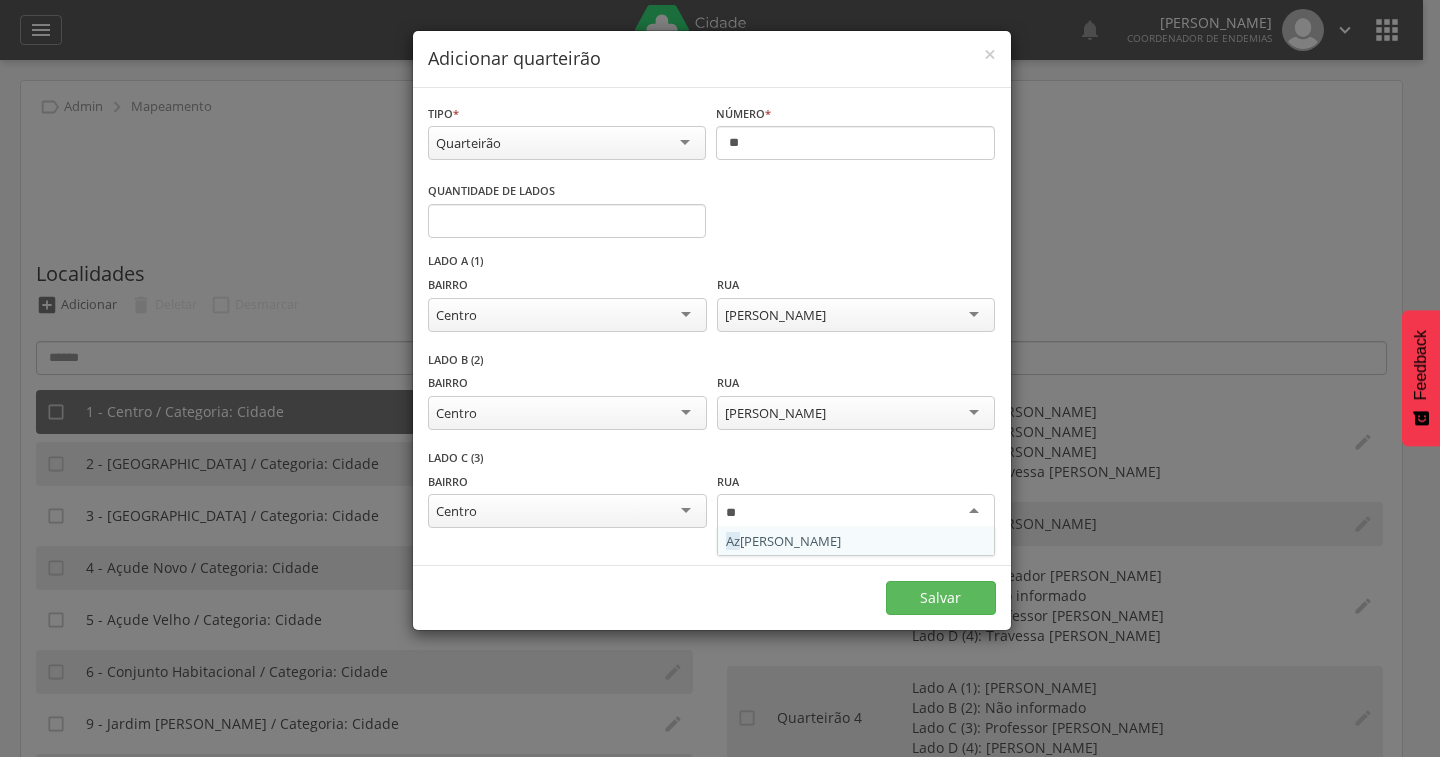 type 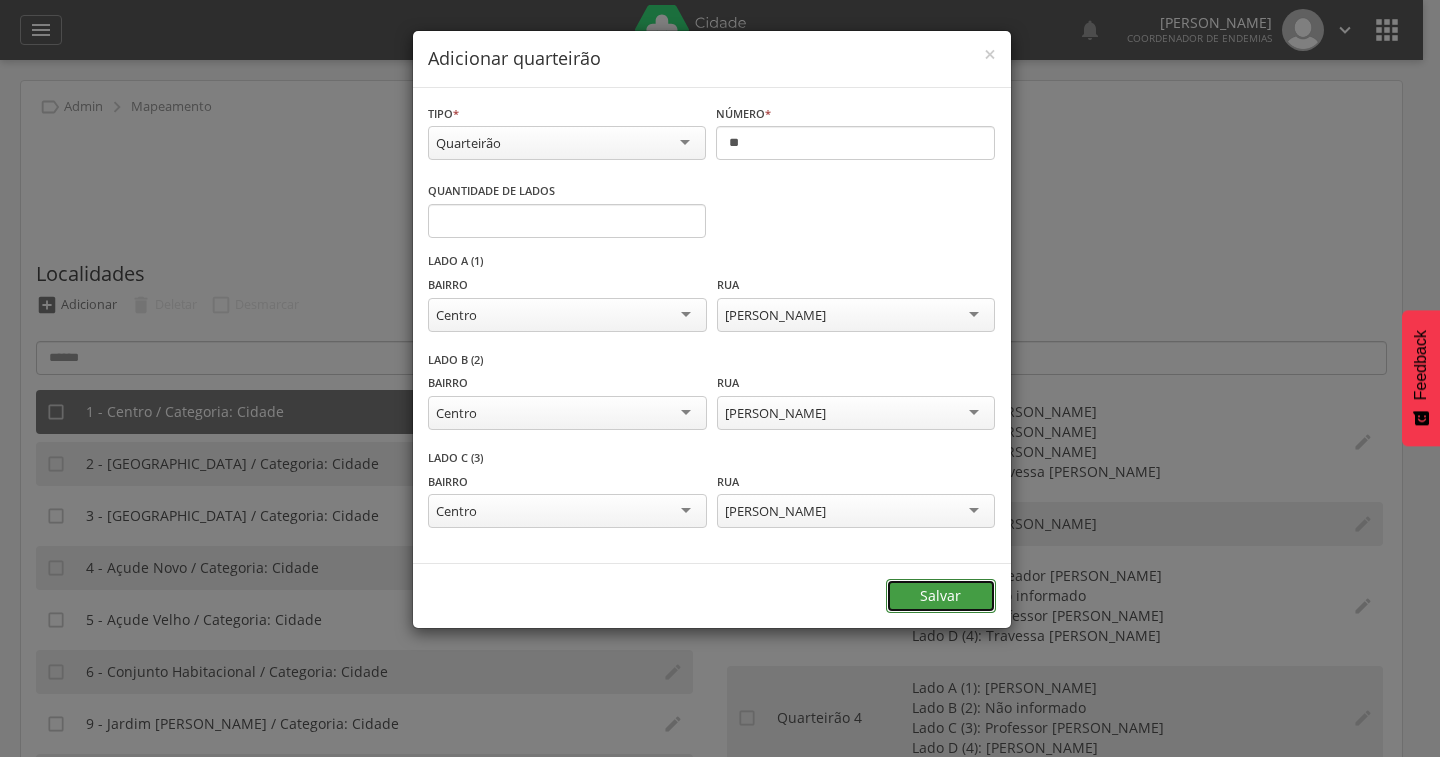 click on "Salvar" at bounding box center (941, 596) 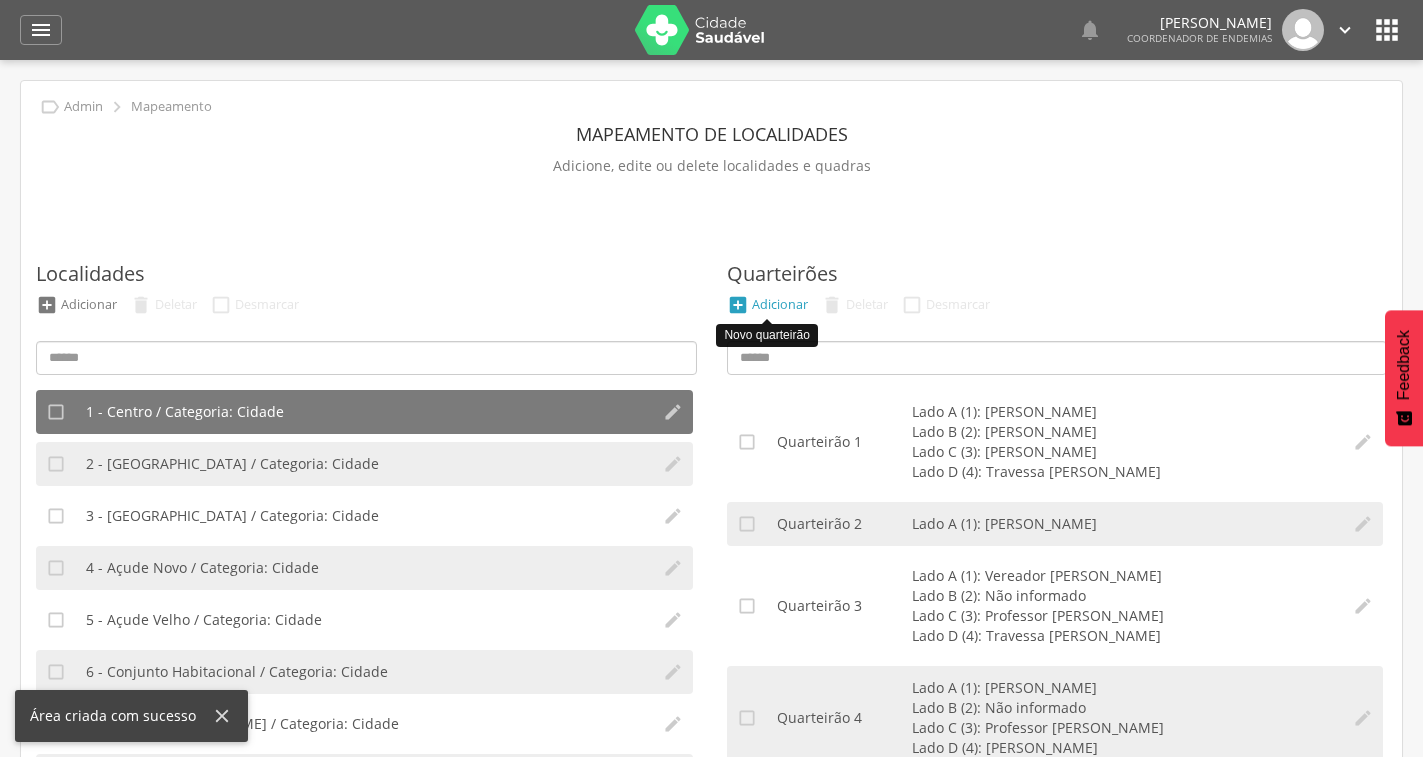 click on "Adicionar" at bounding box center [780, 304] 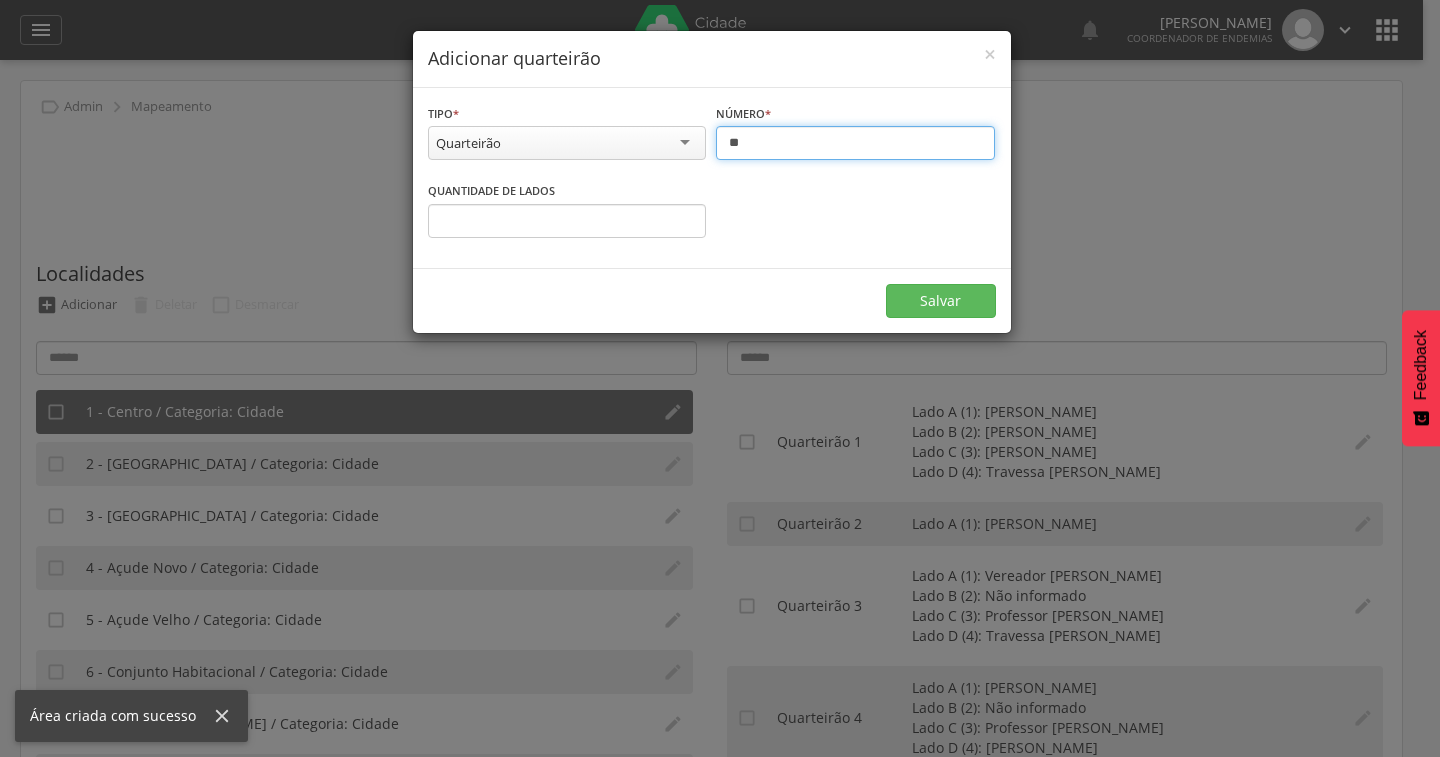click on "**" at bounding box center (855, 143) 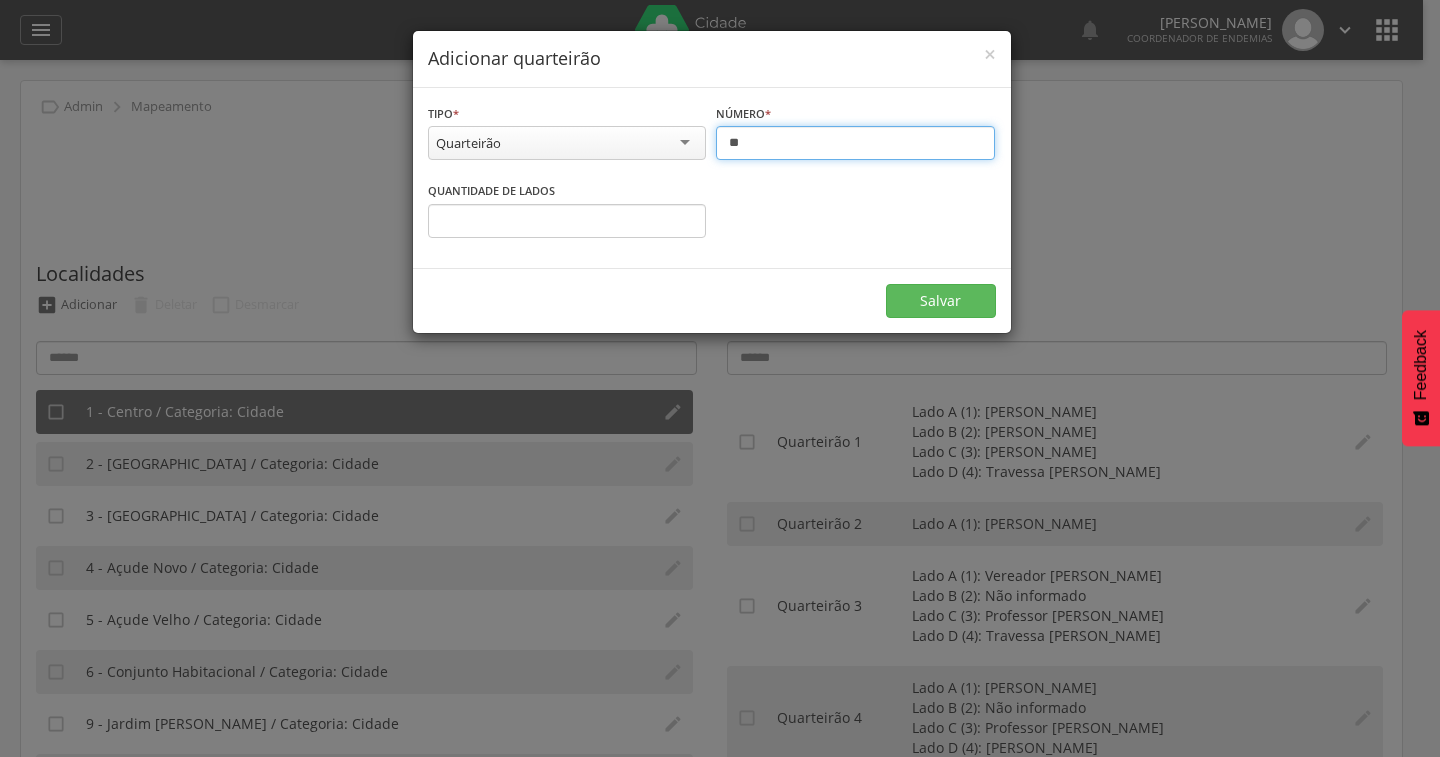 type on "**" 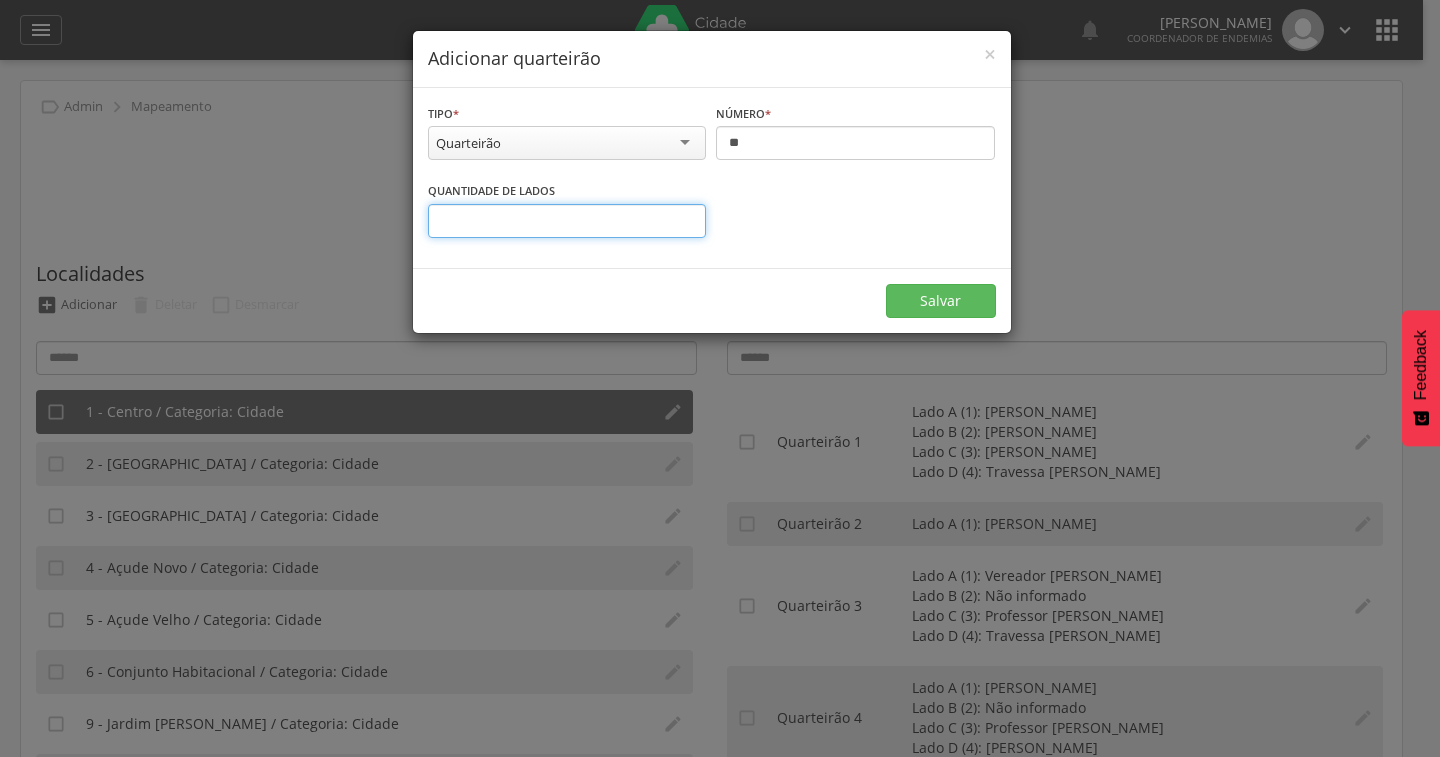 click on "*" at bounding box center [567, 221] 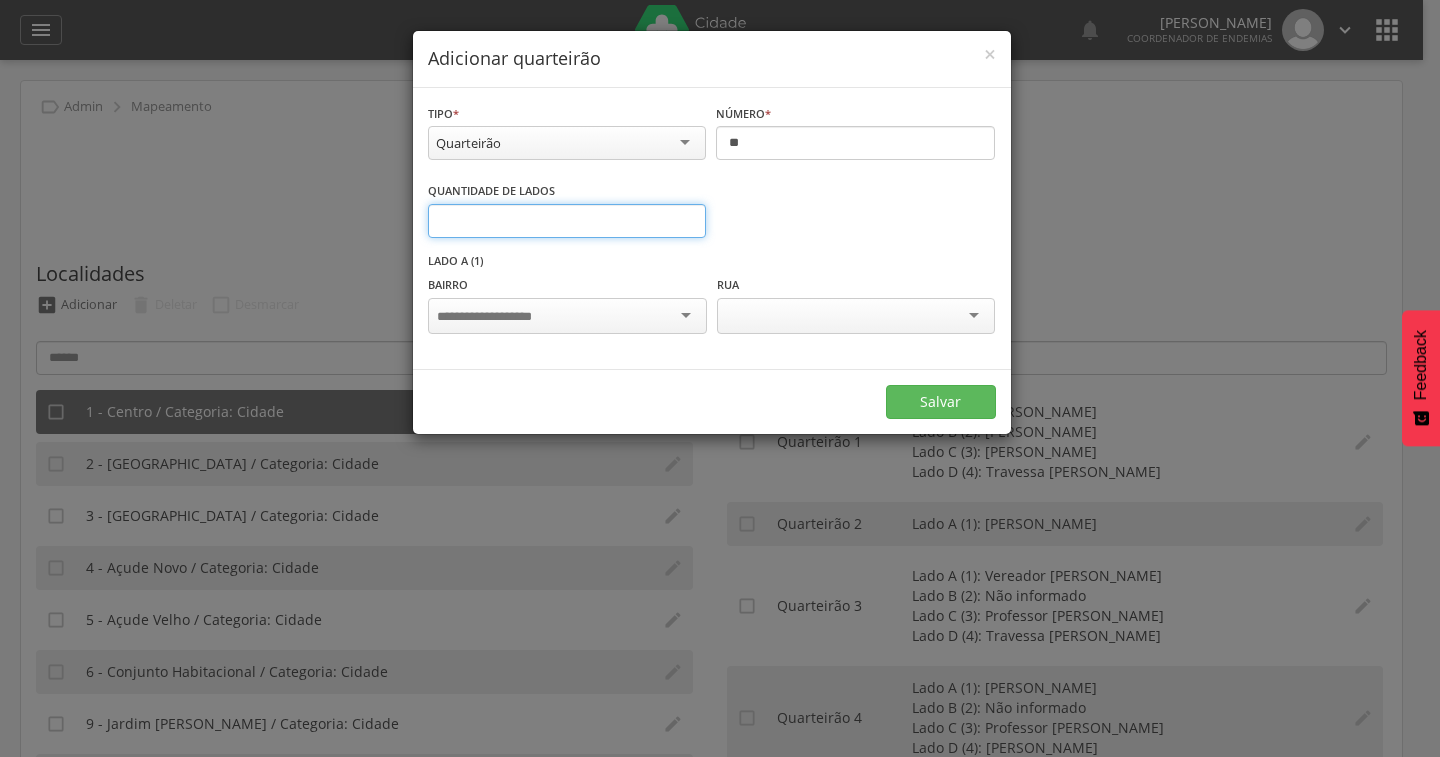 click on "*" at bounding box center (567, 221) 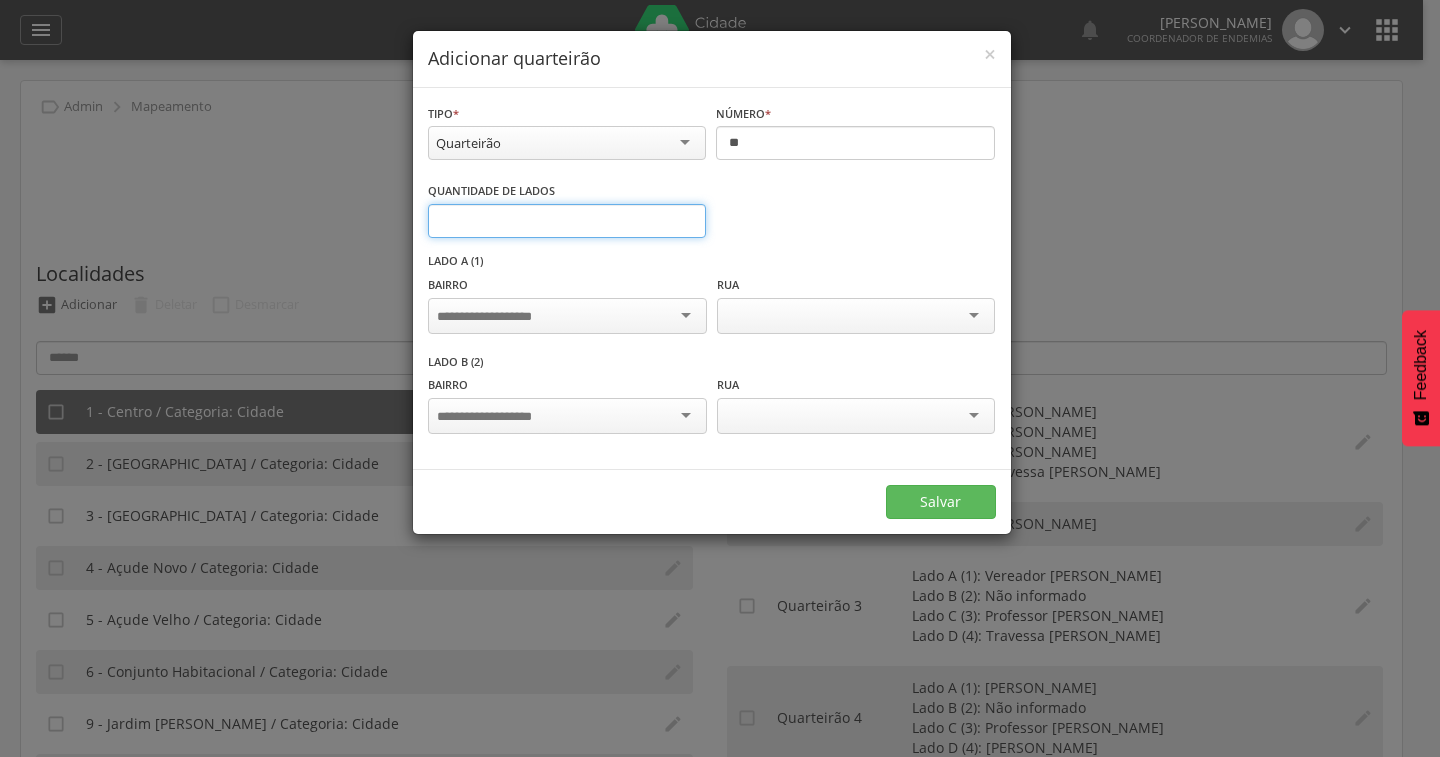type on "*" 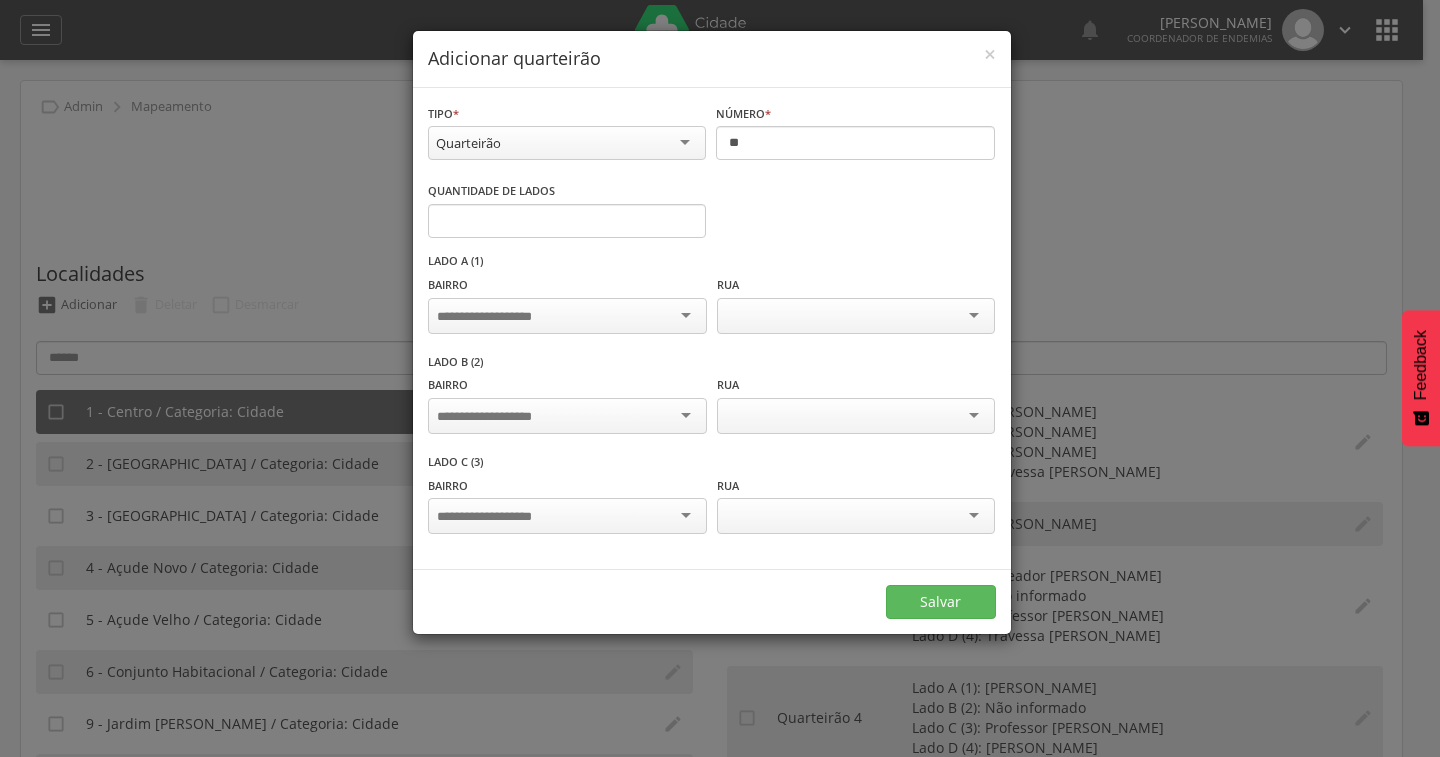 click at bounding box center [567, 316] 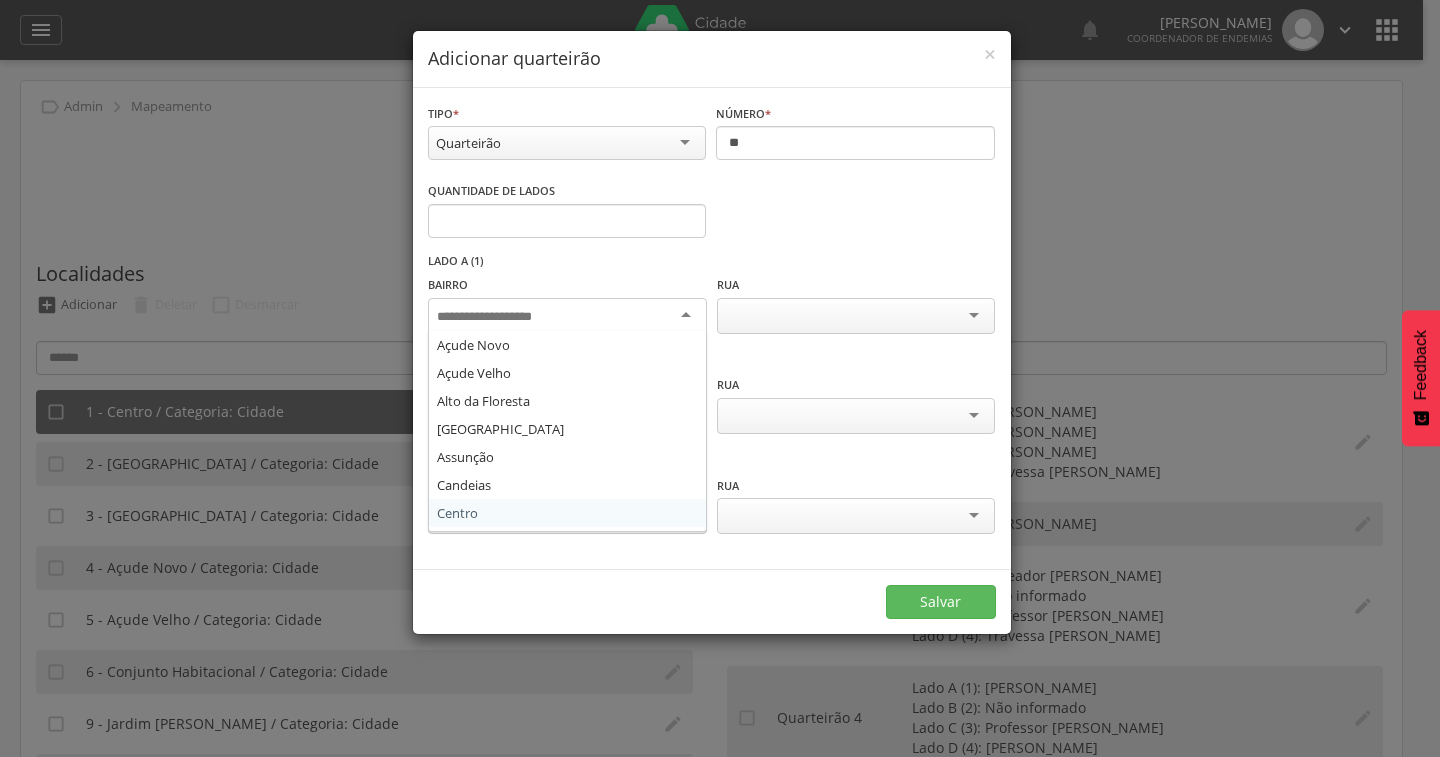 scroll, scrollTop: 0, scrollLeft: 0, axis: both 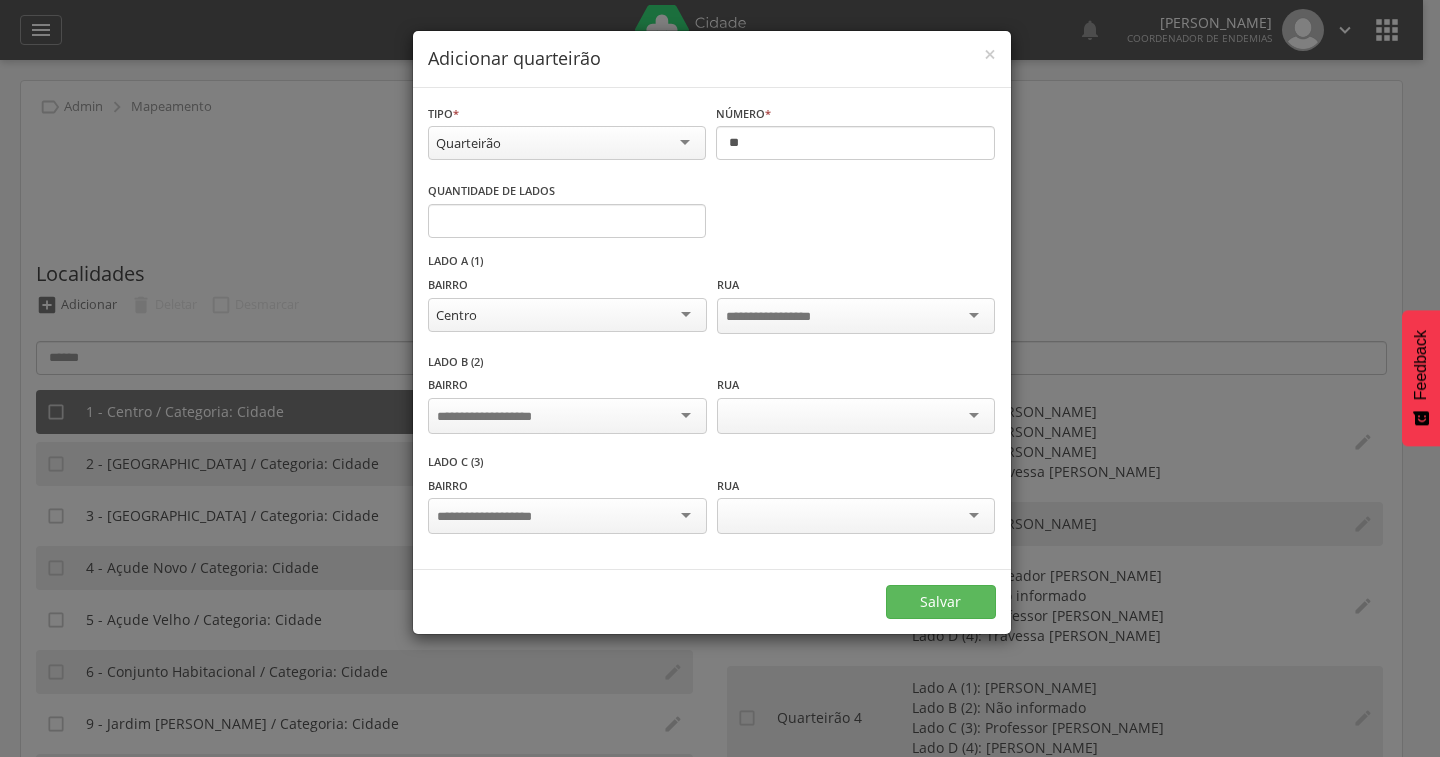 click at bounding box center [567, 416] 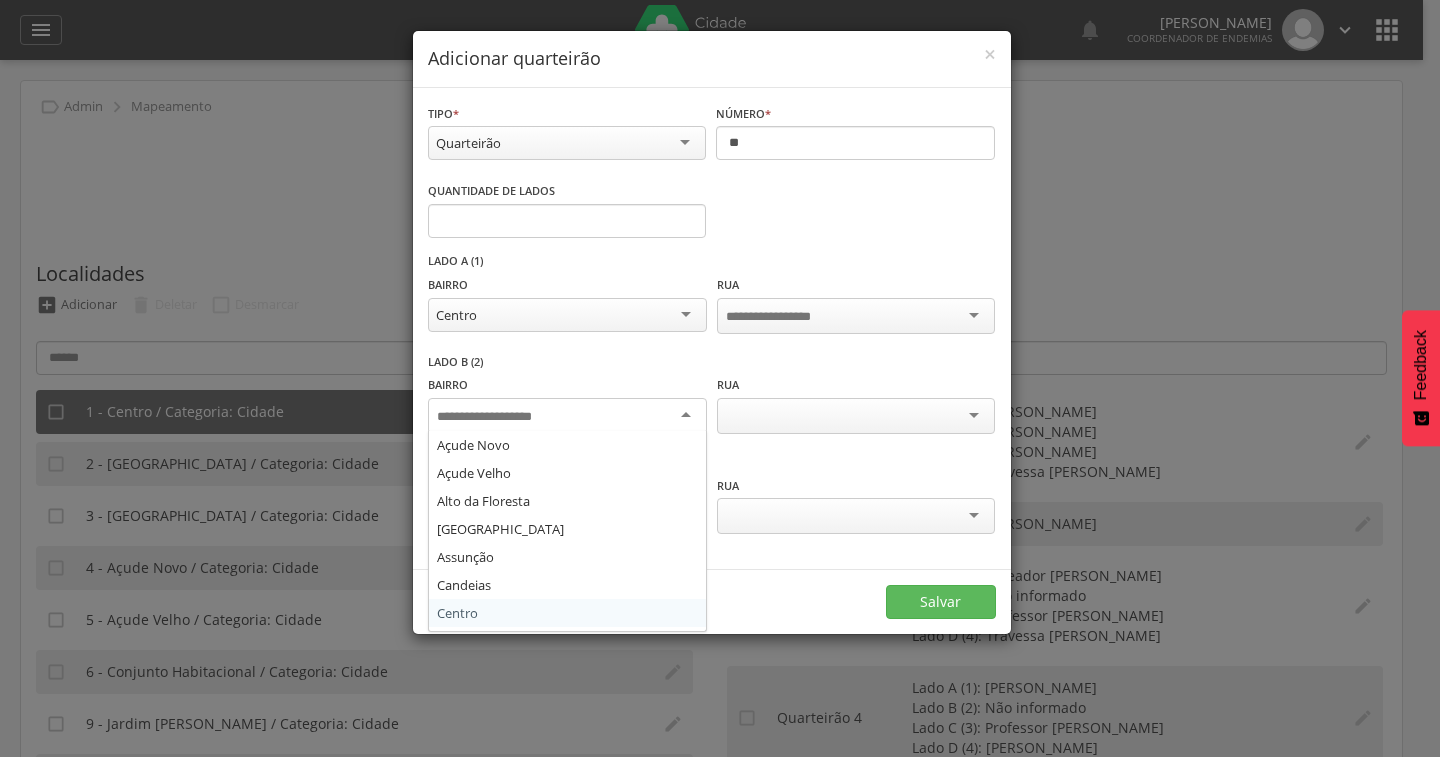 scroll, scrollTop: 0, scrollLeft: 0, axis: both 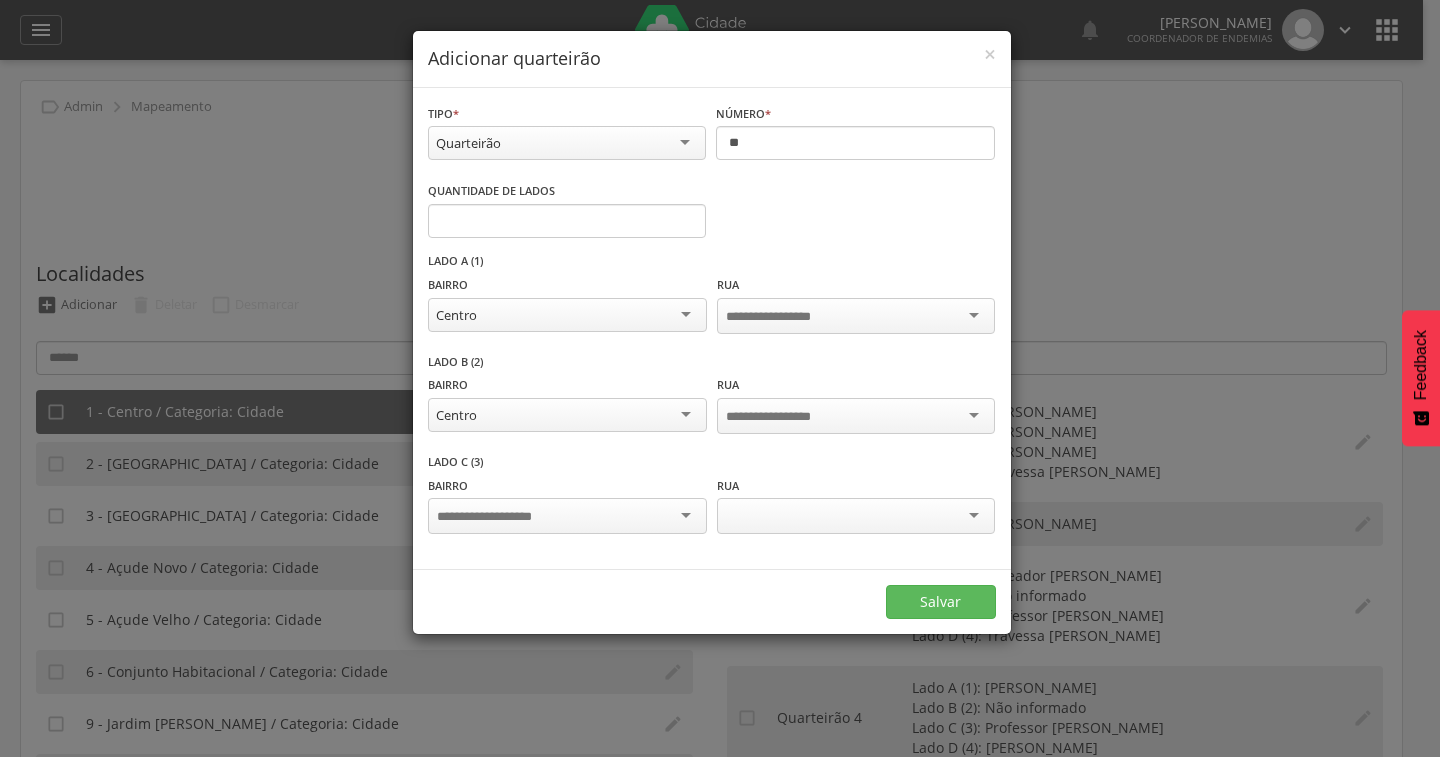click at bounding box center (567, 516) 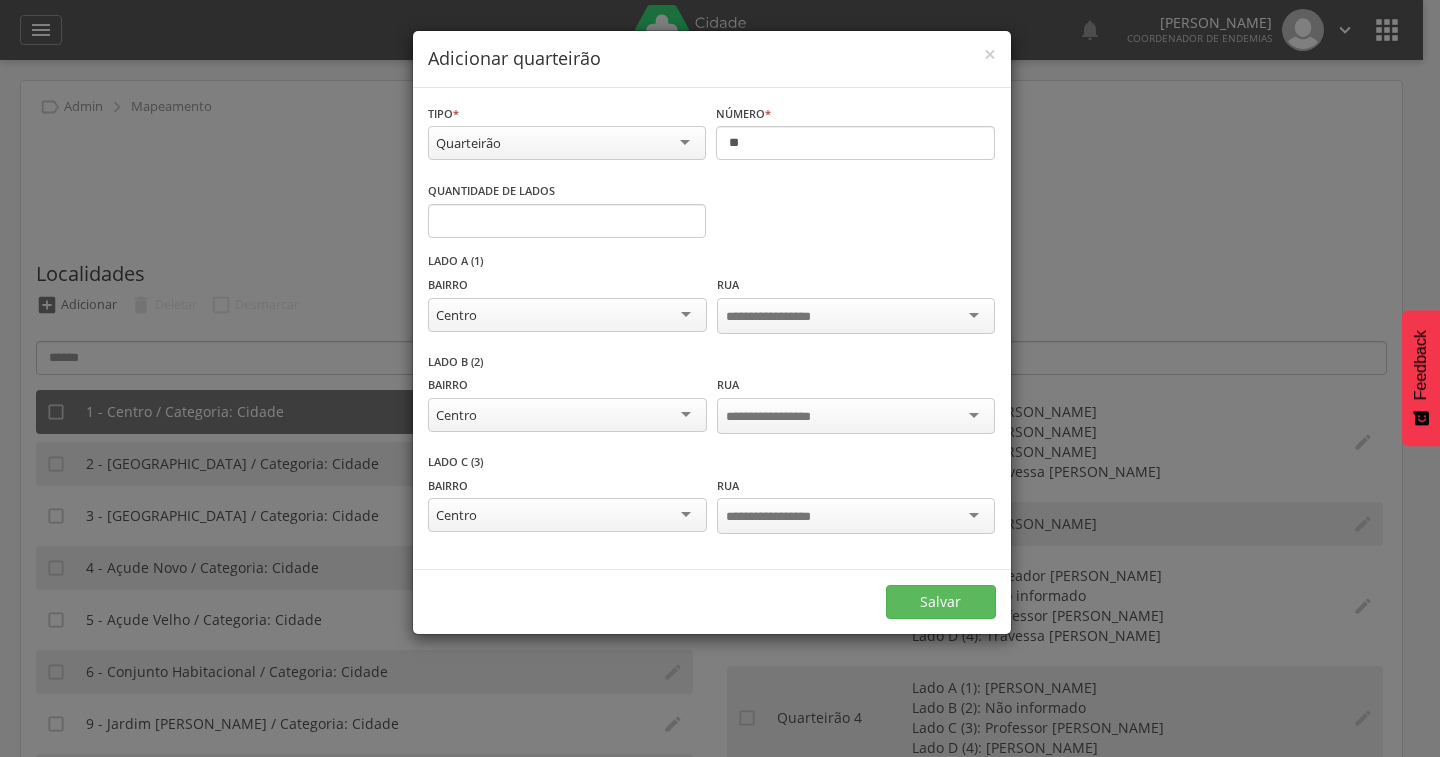 scroll, scrollTop: 0, scrollLeft: 0, axis: both 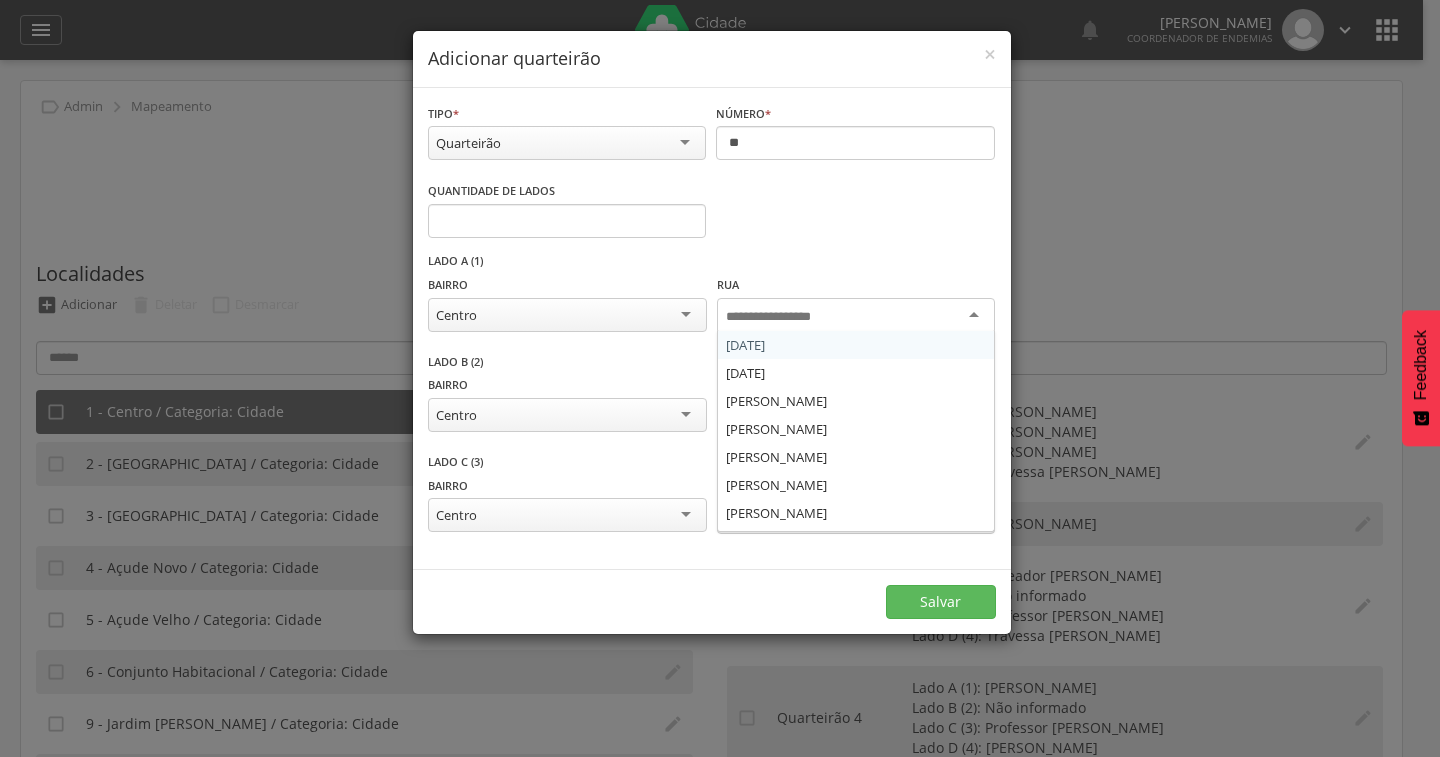click at bounding box center [856, 316] 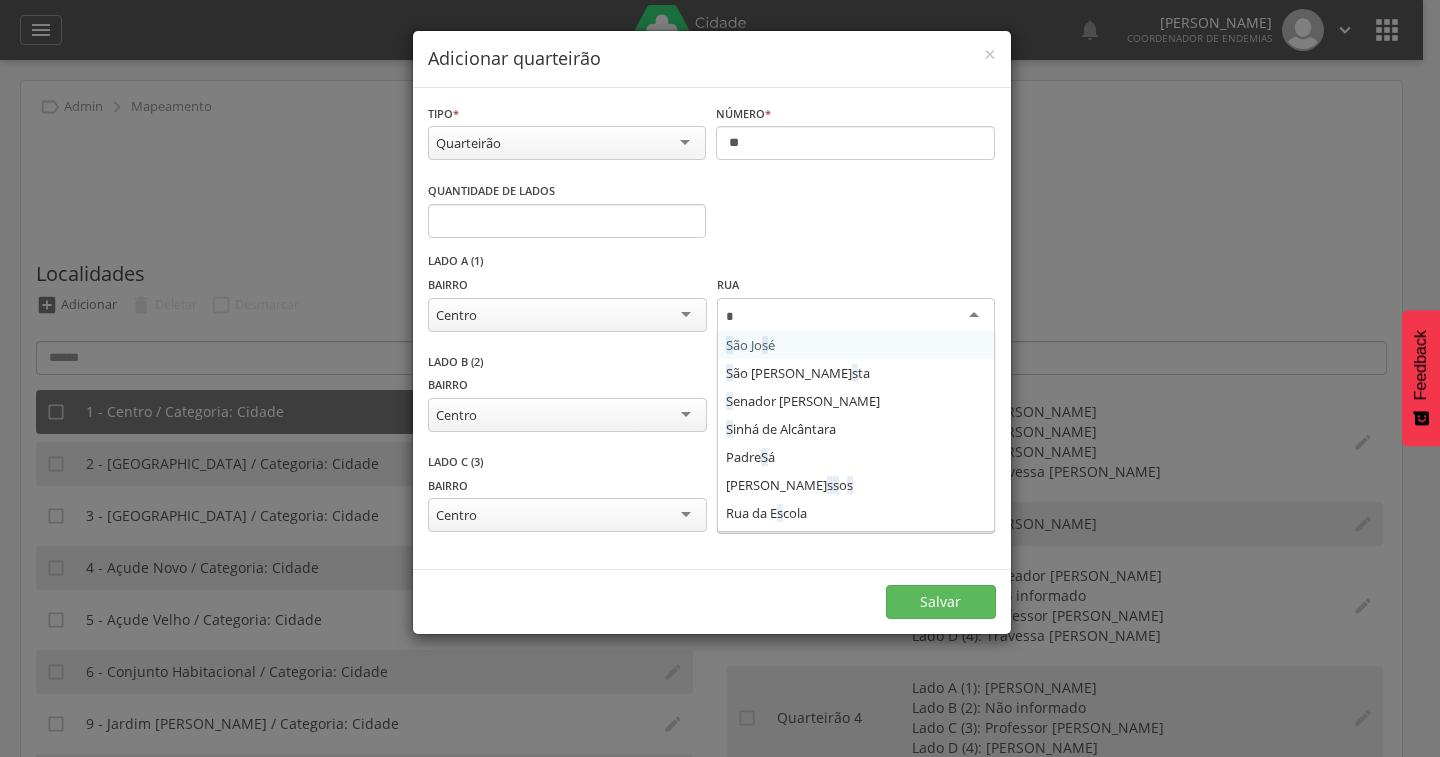 type on "**" 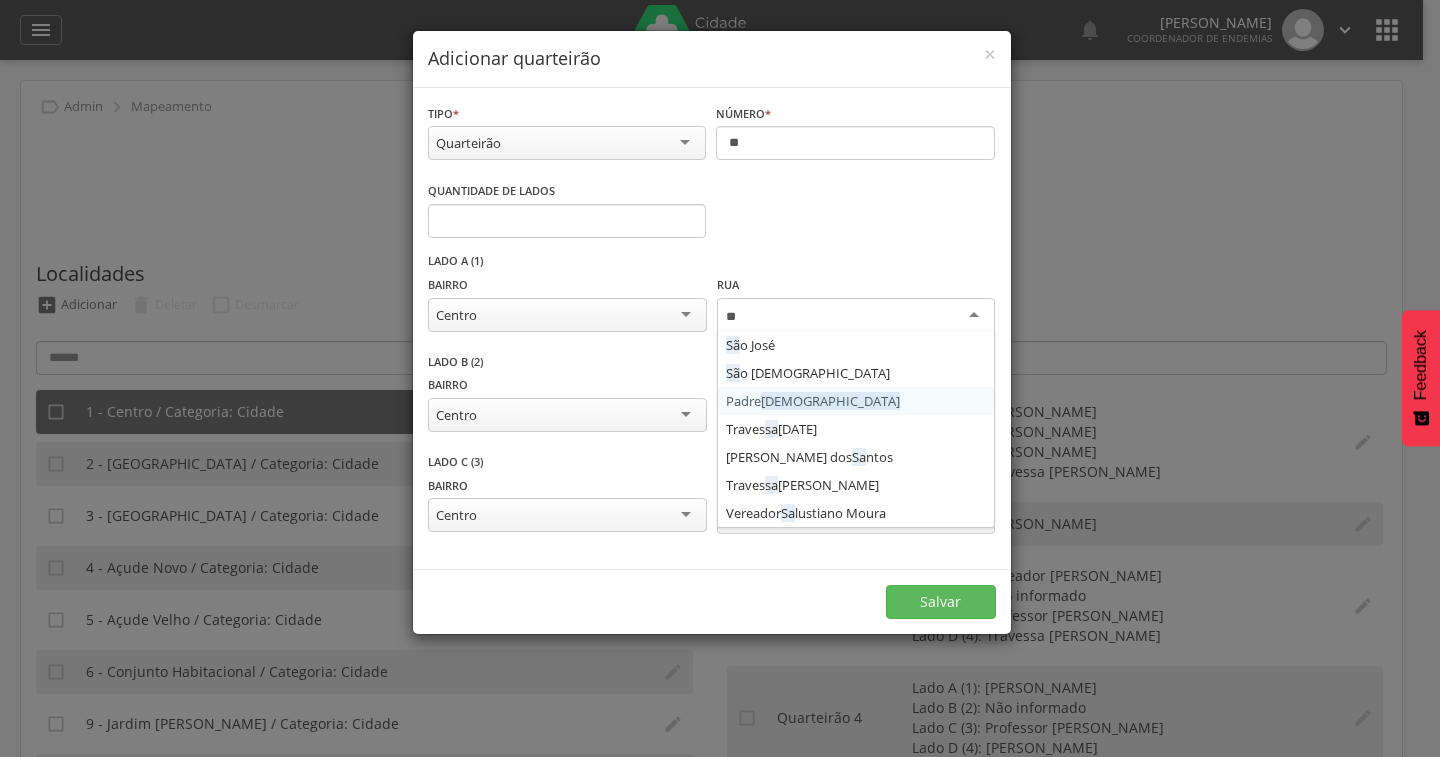type 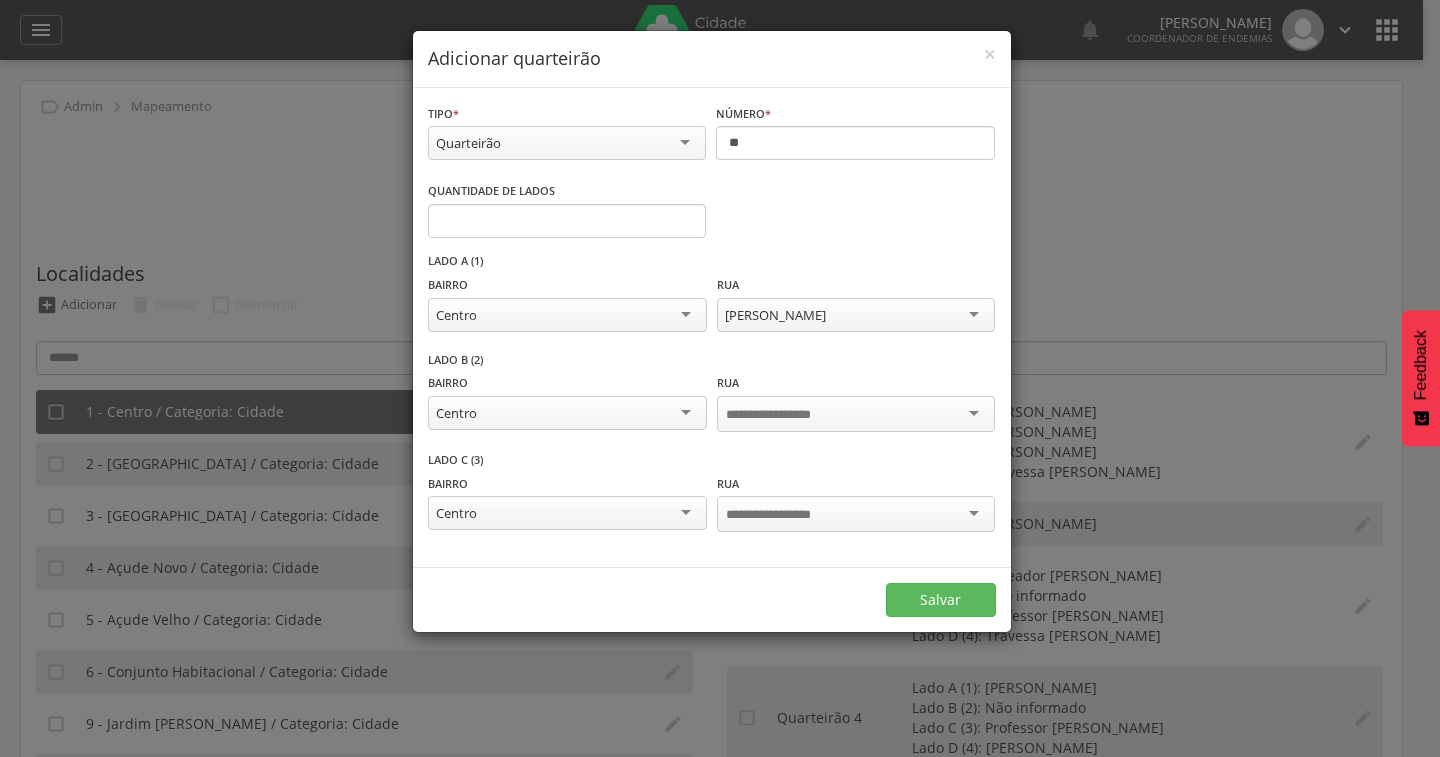 scroll, scrollTop: 0, scrollLeft: 0, axis: both 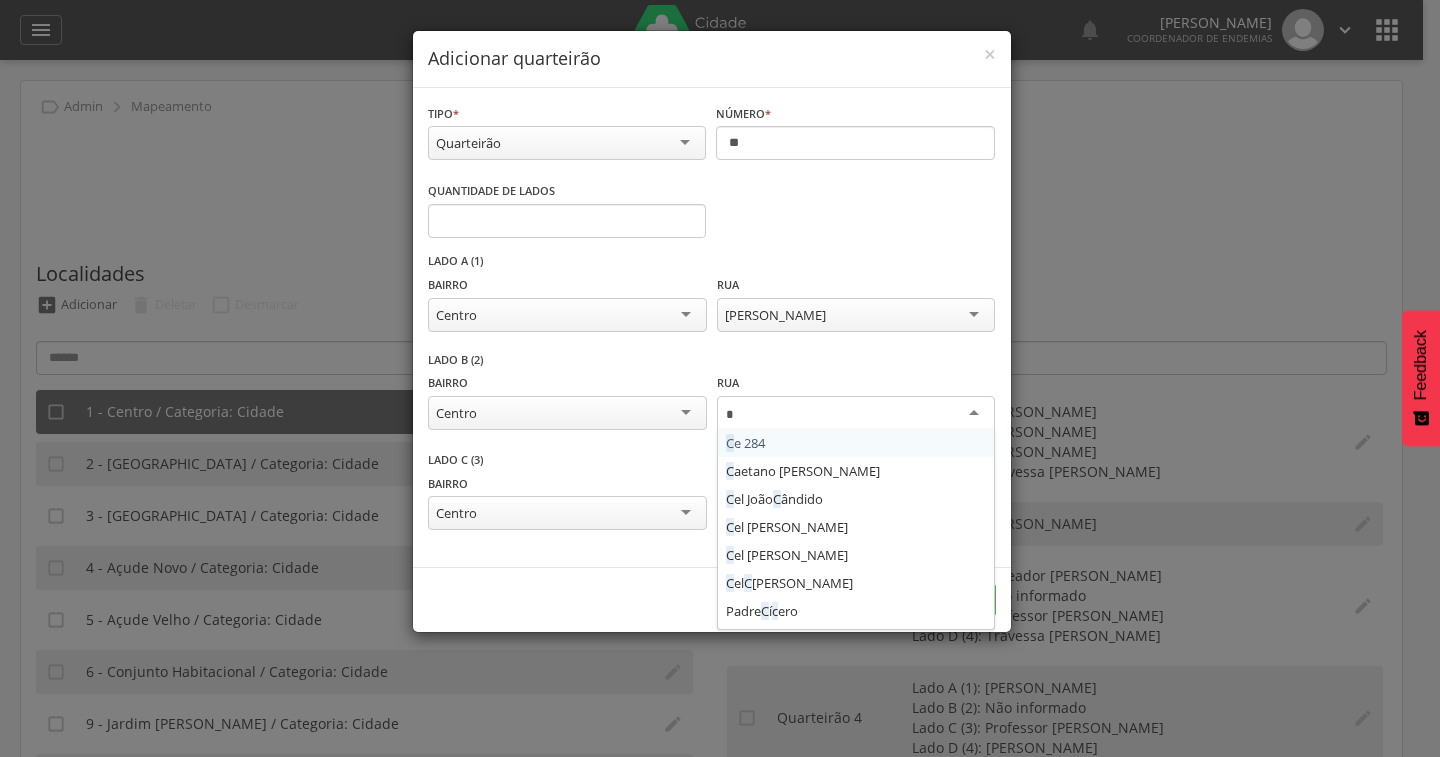 type on "**" 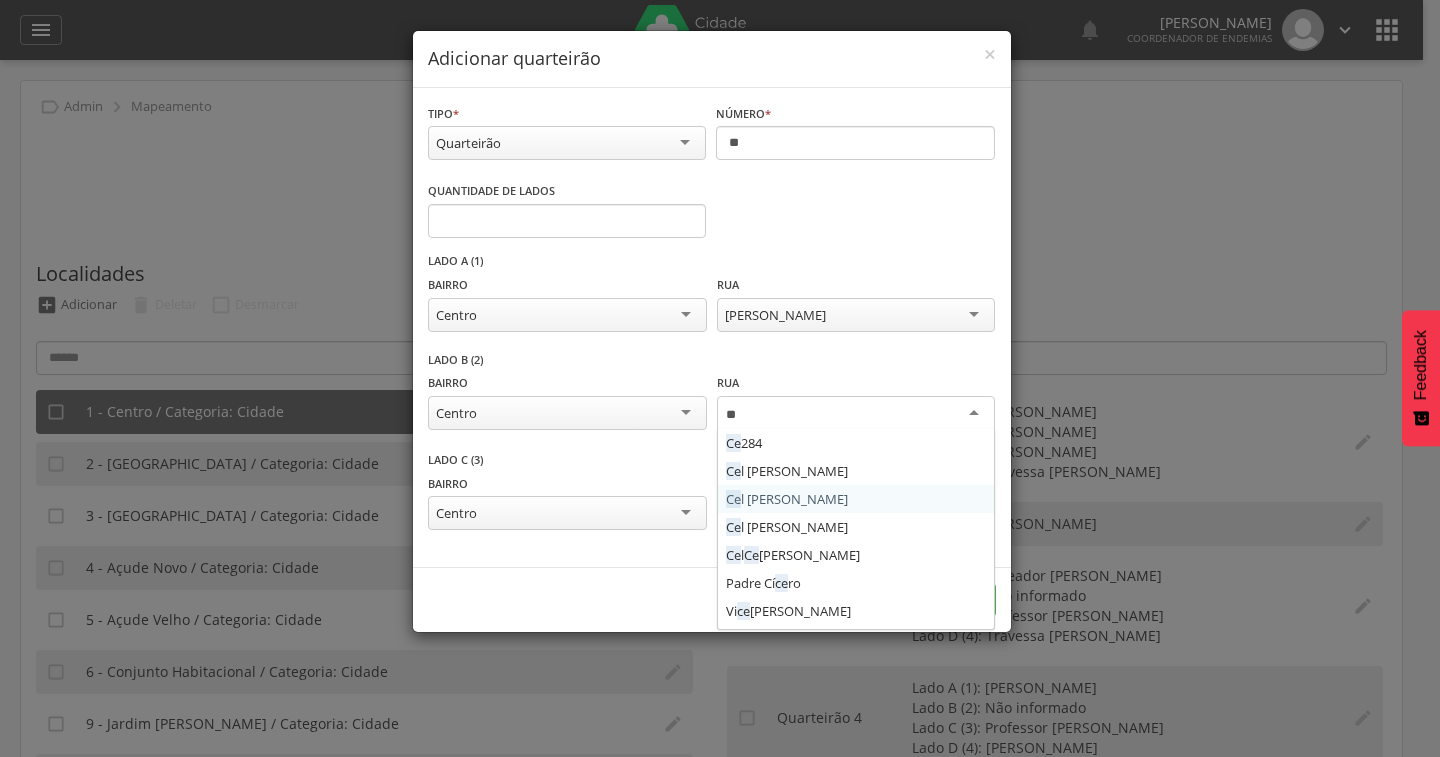 type 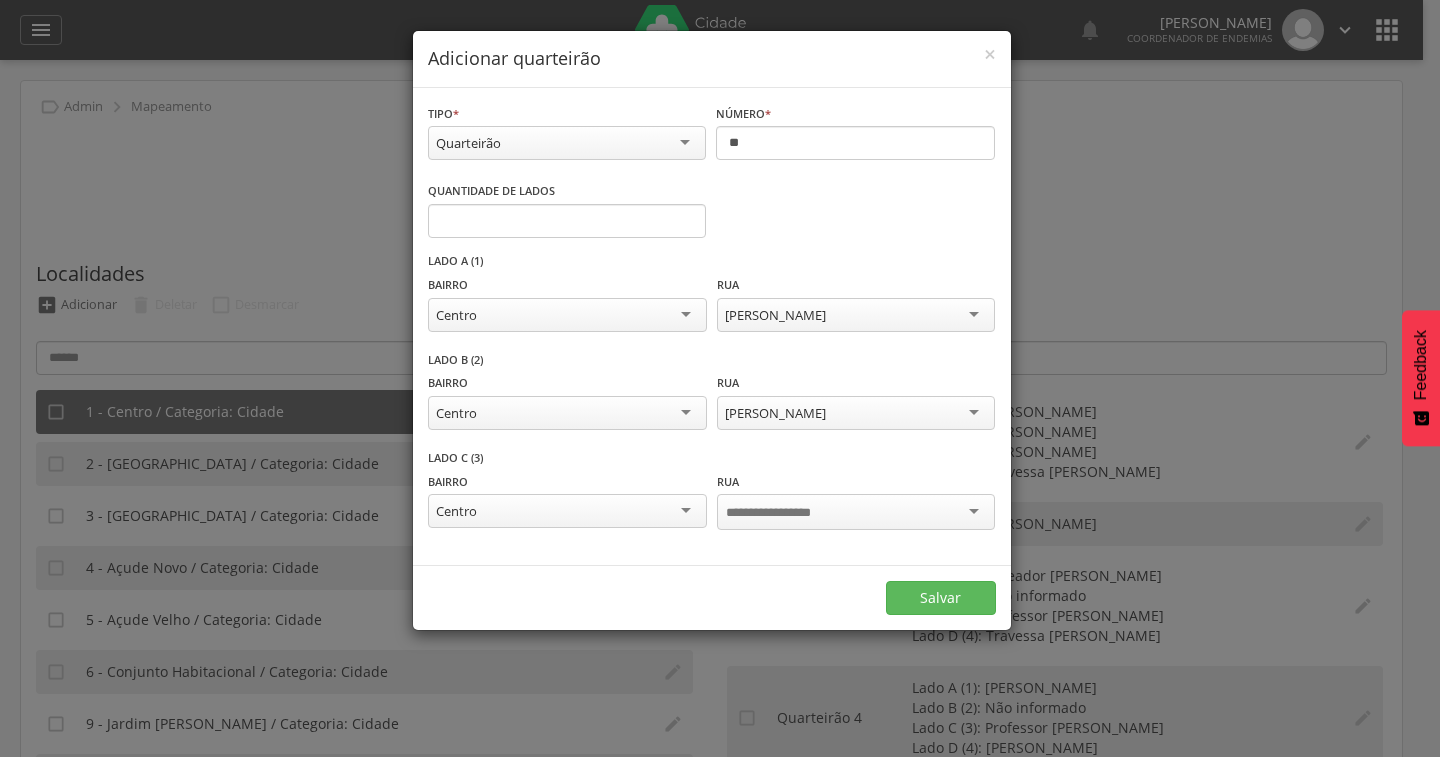 scroll, scrollTop: 0, scrollLeft: 0, axis: both 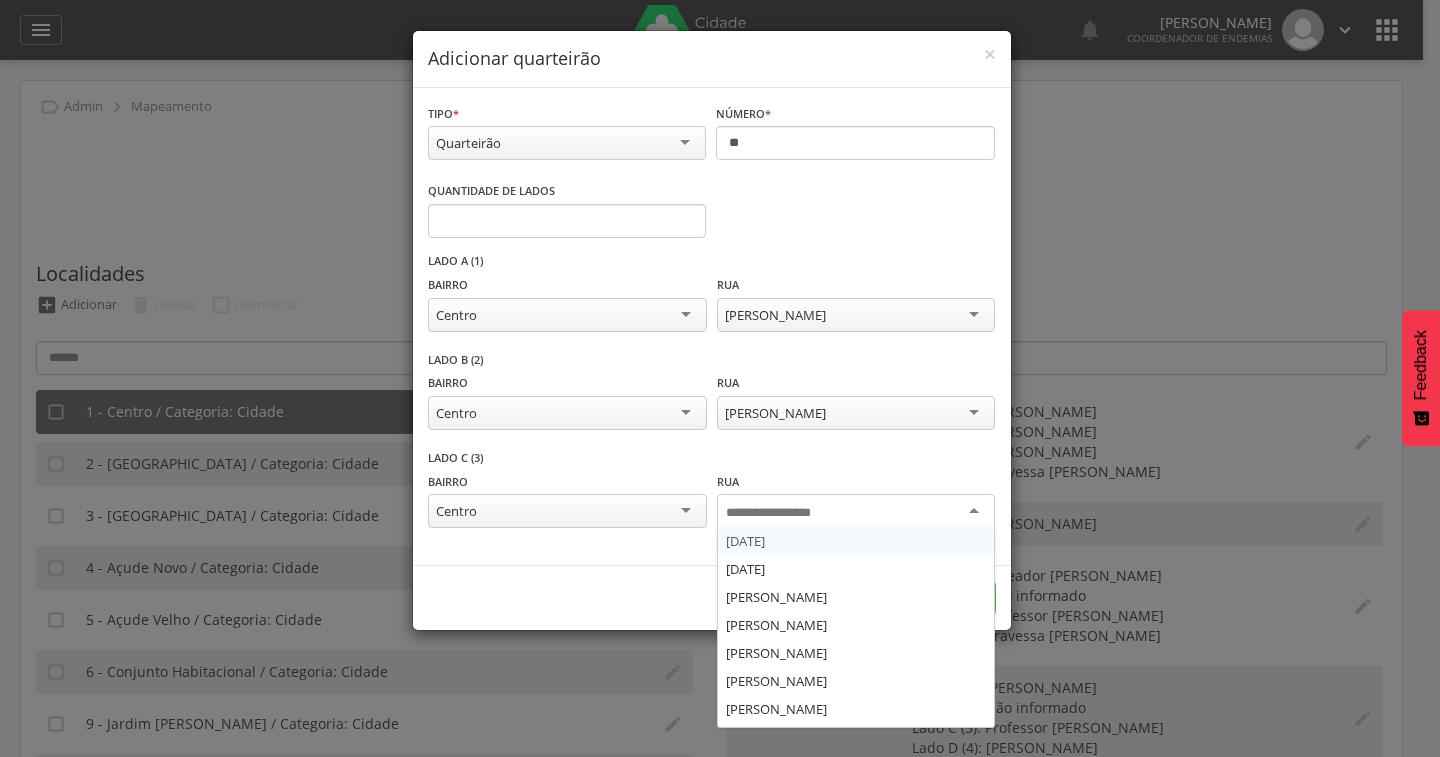 click at bounding box center (856, 512) 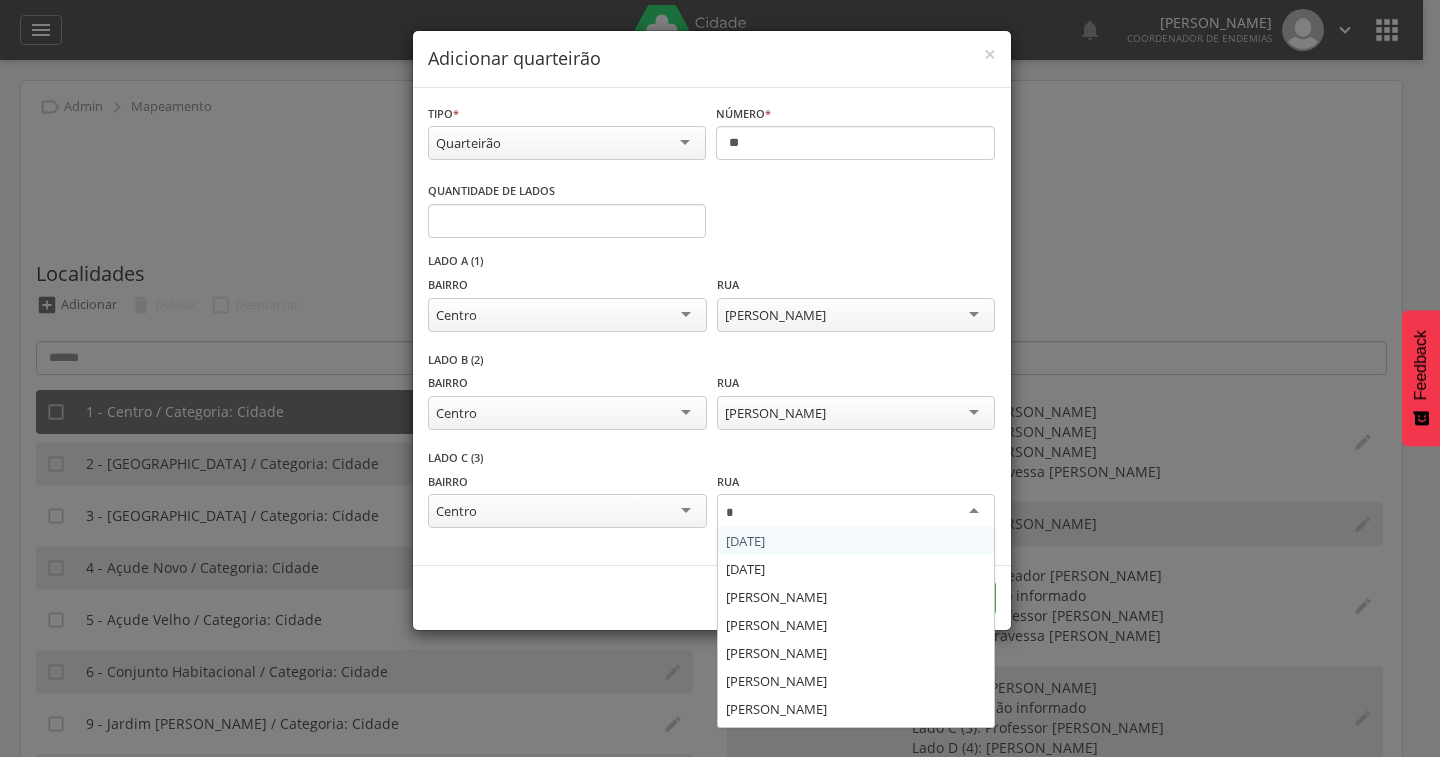 type on "**" 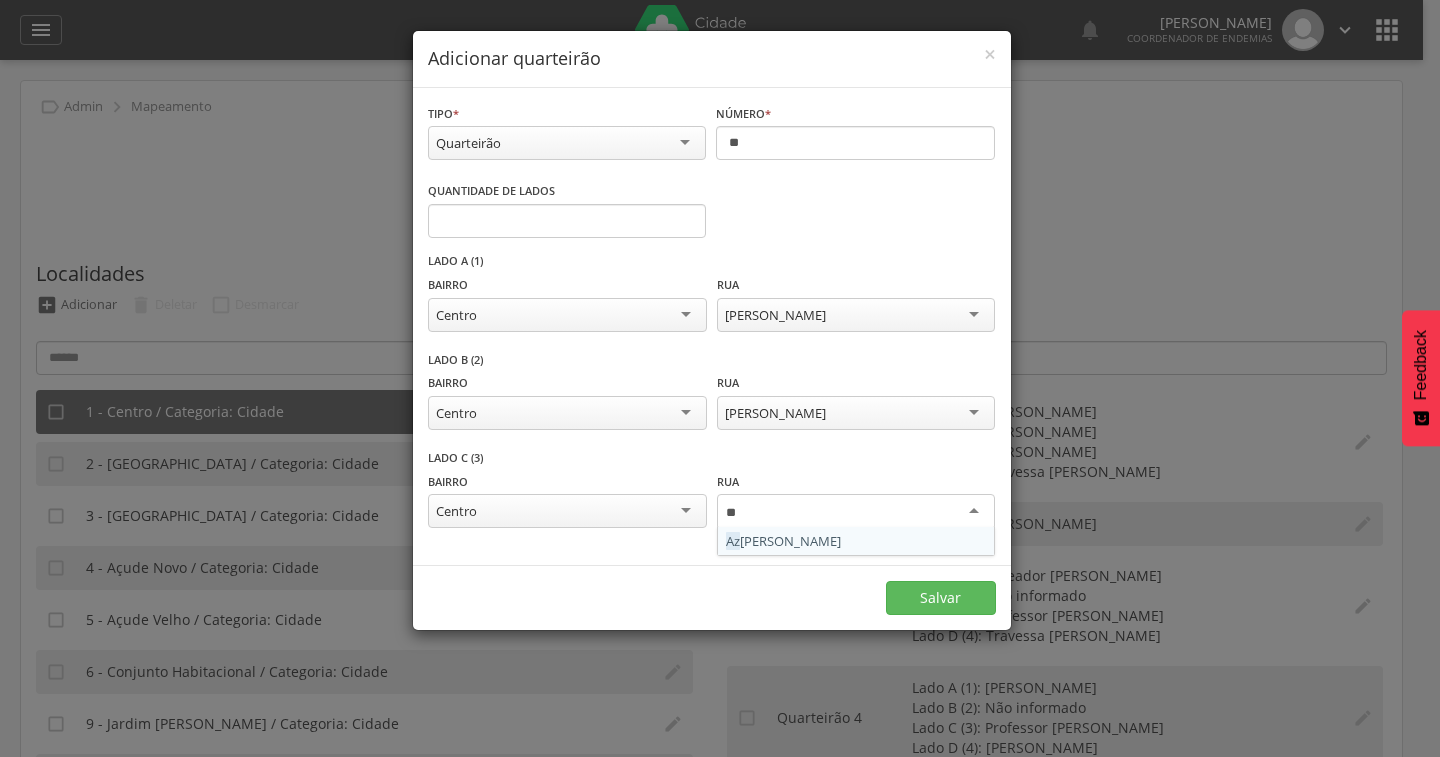 type 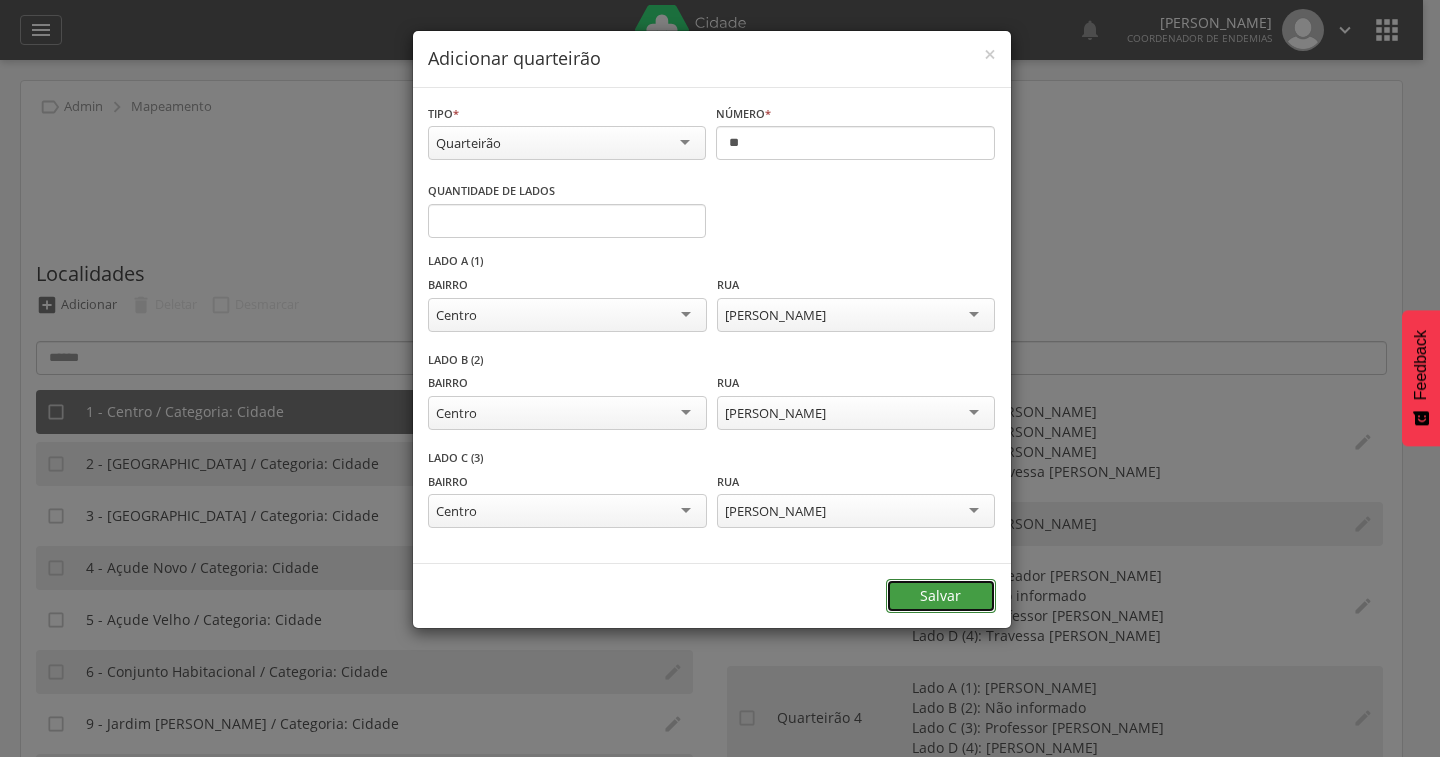 click on "Salvar" at bounding box center [941, 596] 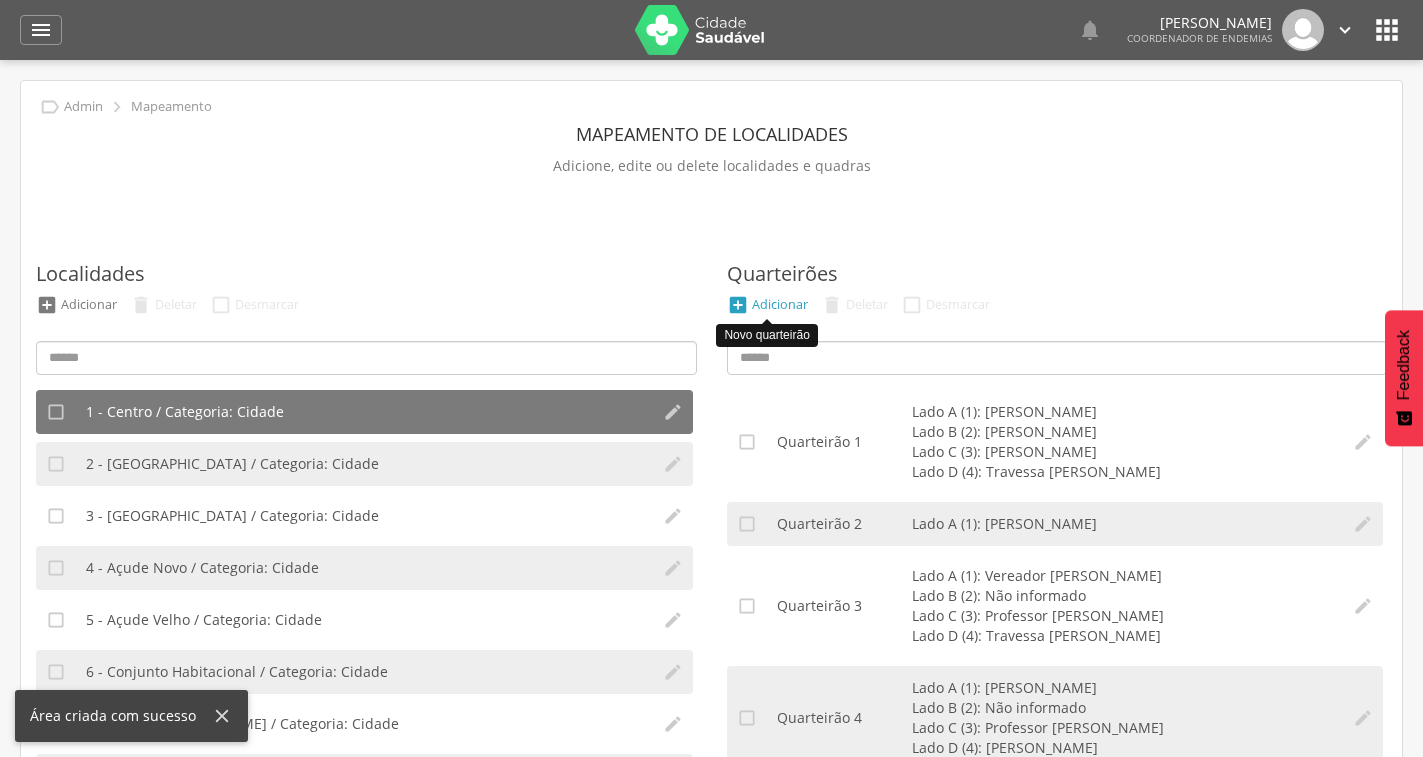 click on "Adicionar" at bounding box center (780, 304) 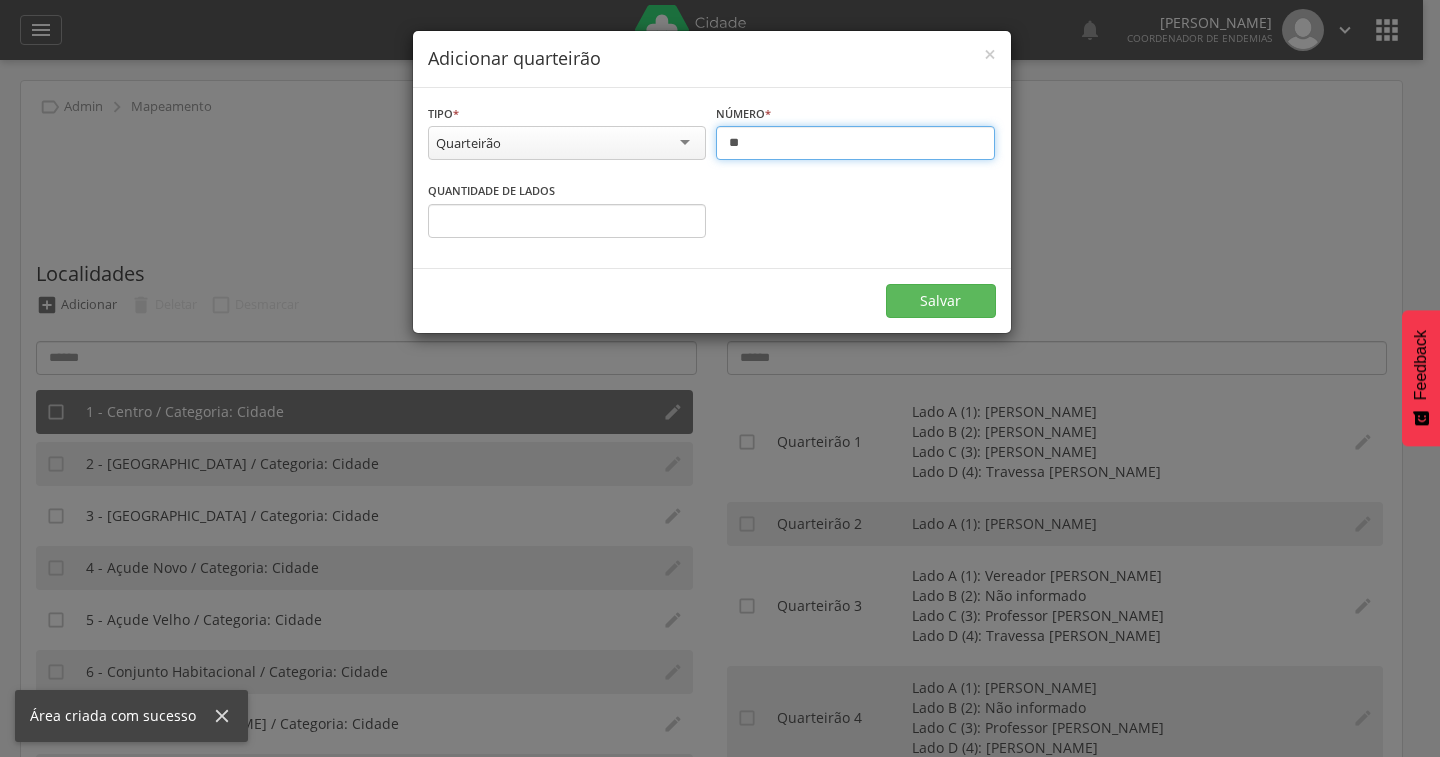 click on "**" at bounding box center (855, 143) 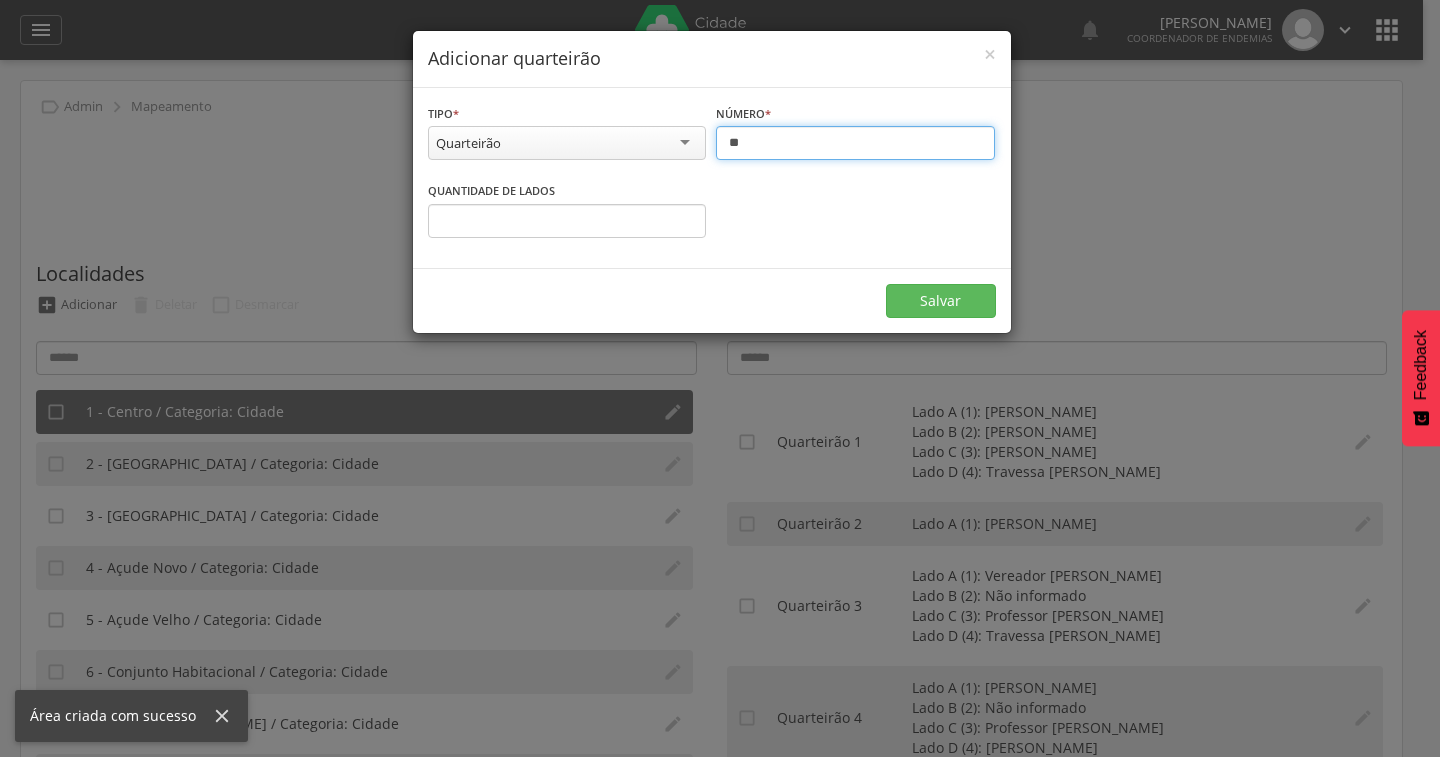 type on "**" 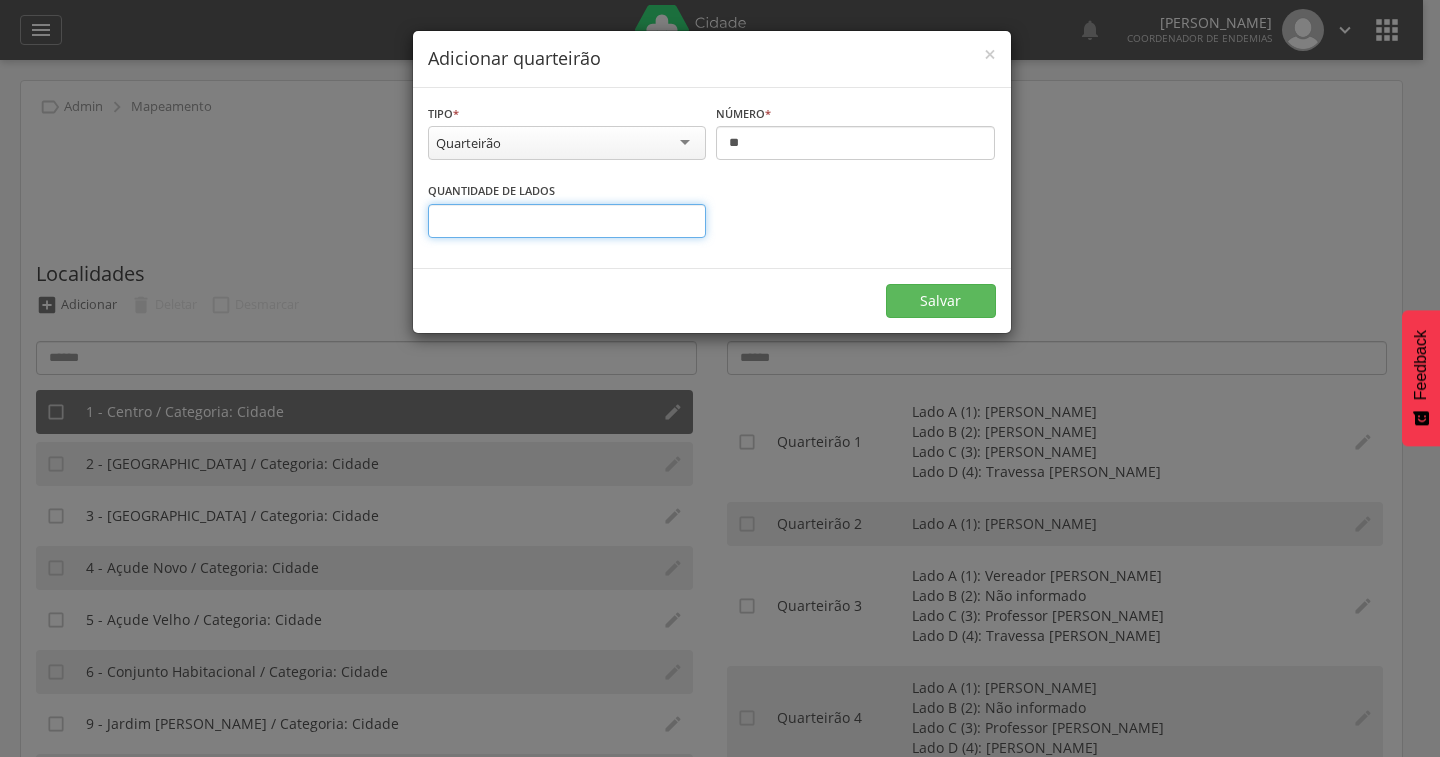 click on "*" at bounding box center [567, 221] 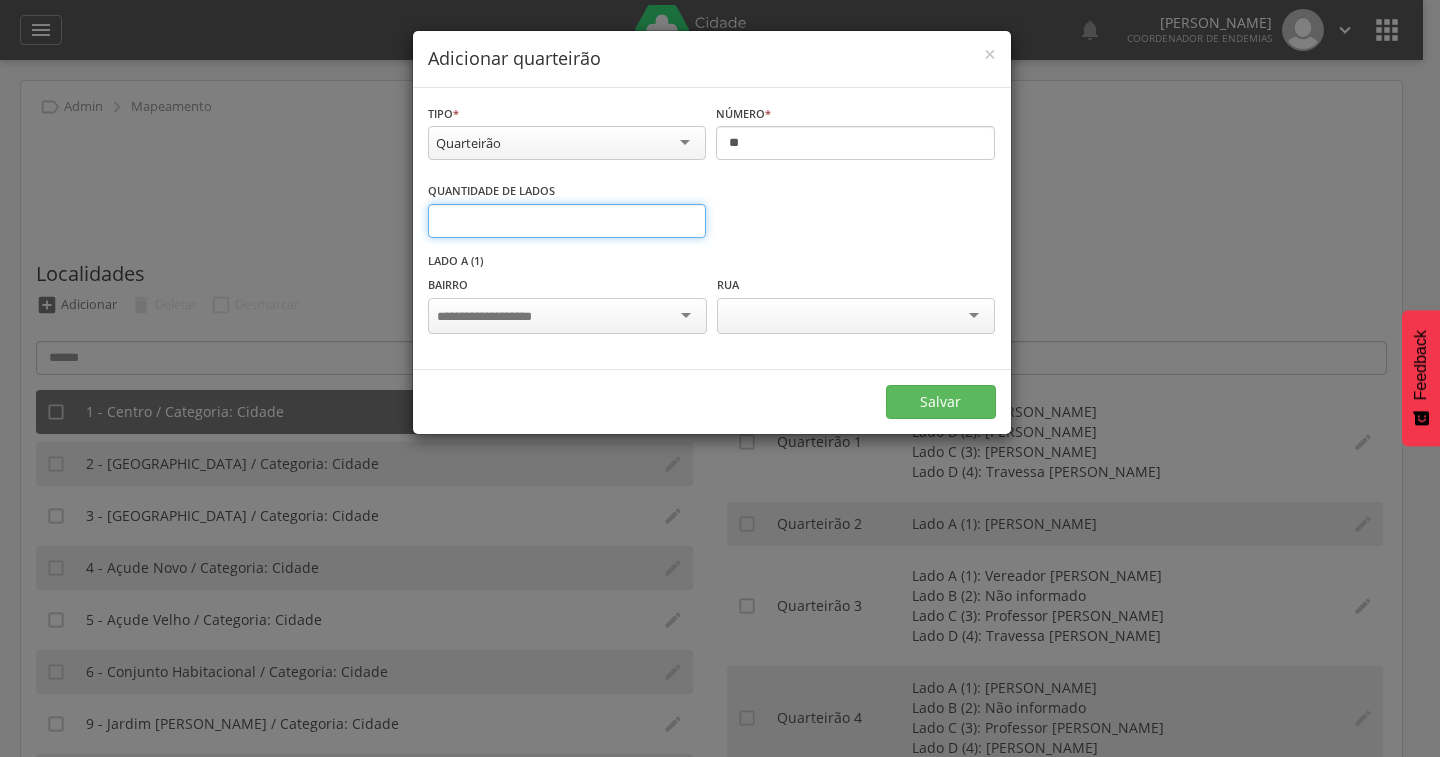 click on "*" at bounding box center (567, 221) 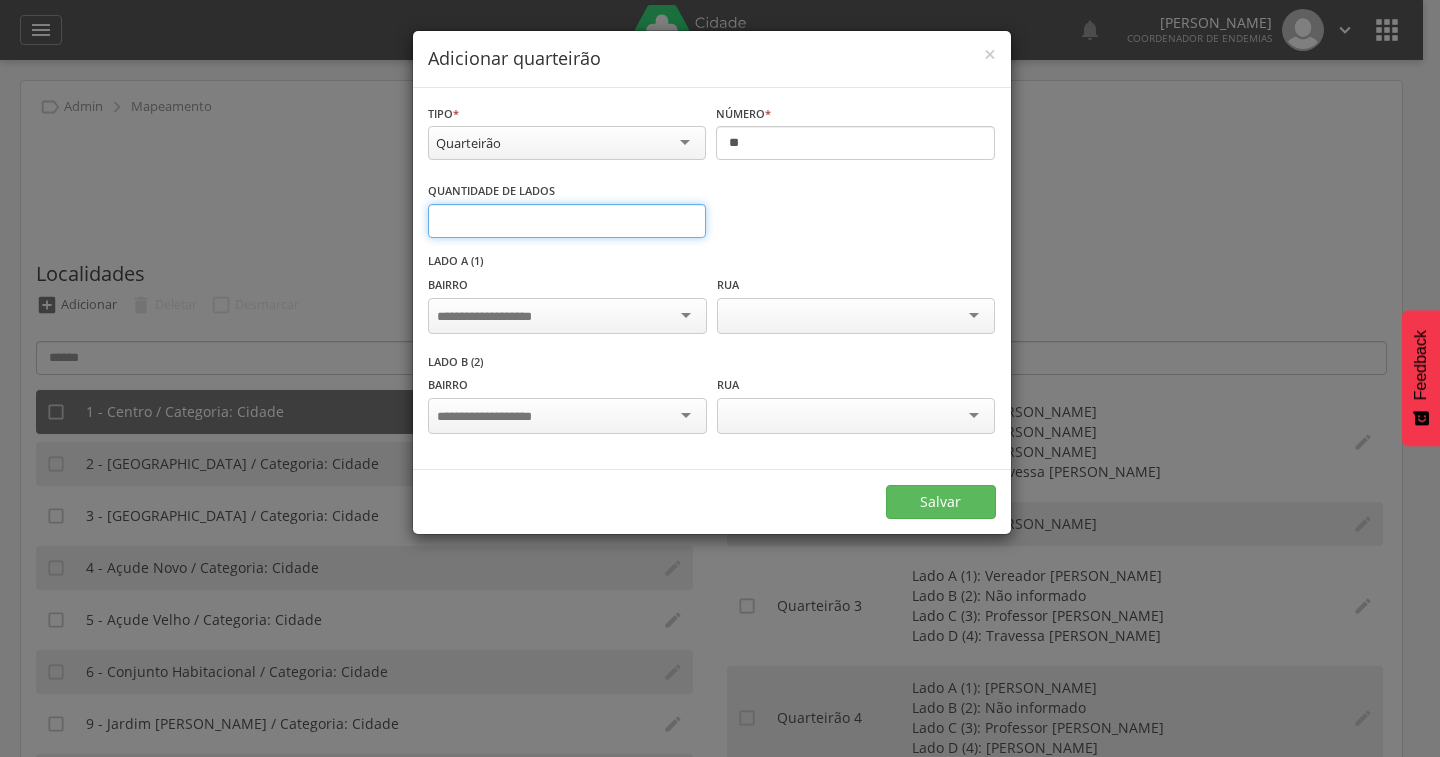 type on "*" 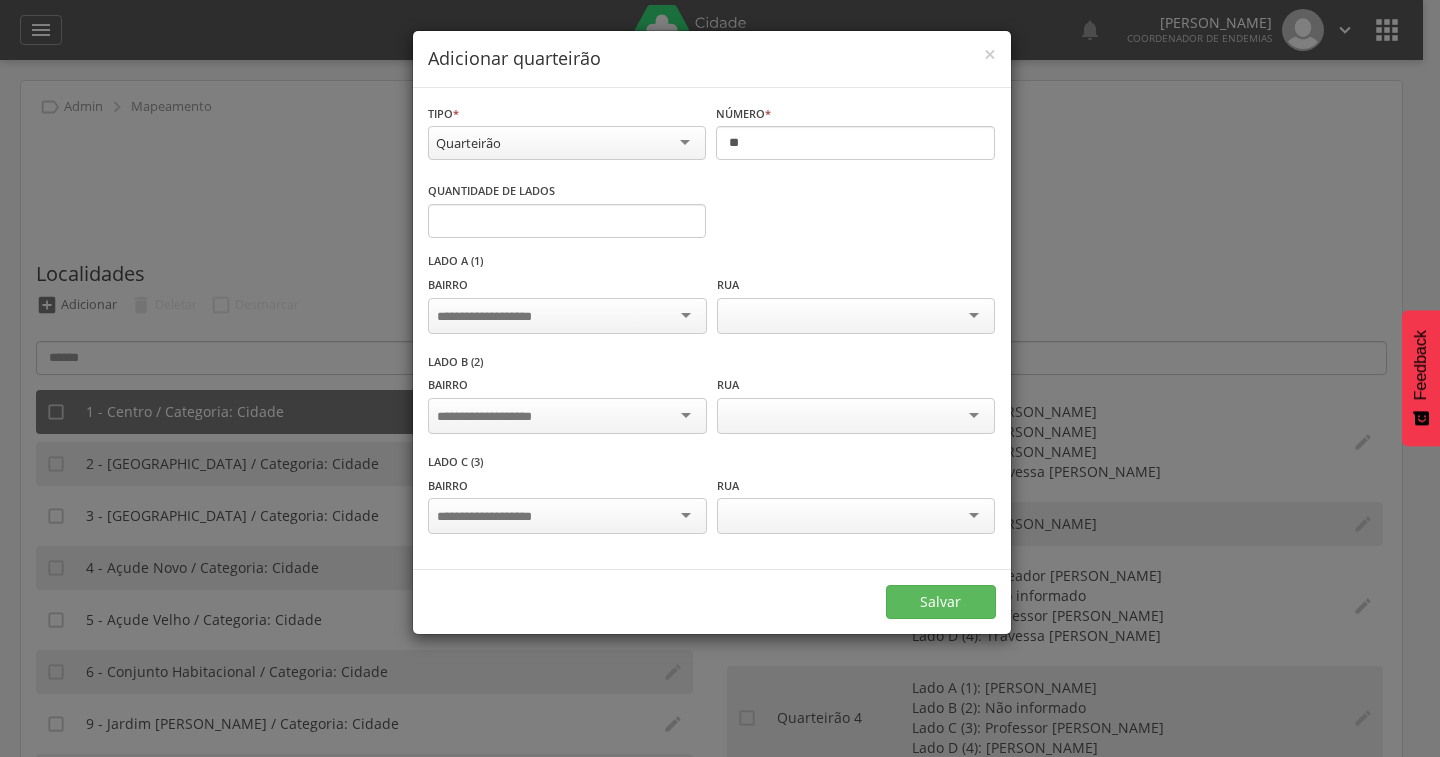 click at bounding box center [567, 316] 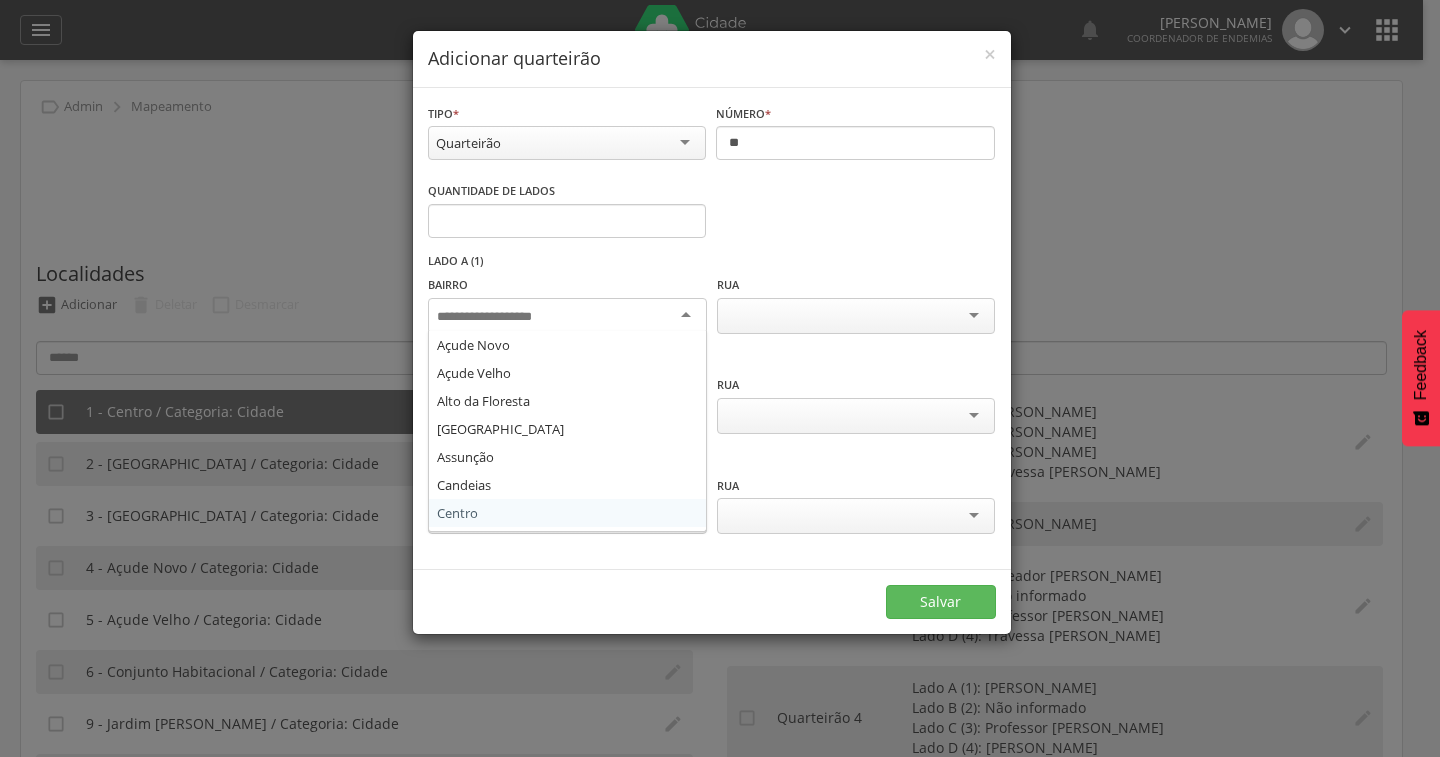 scroll, scrollTop: 0, scrollLeft: 0, axis: both 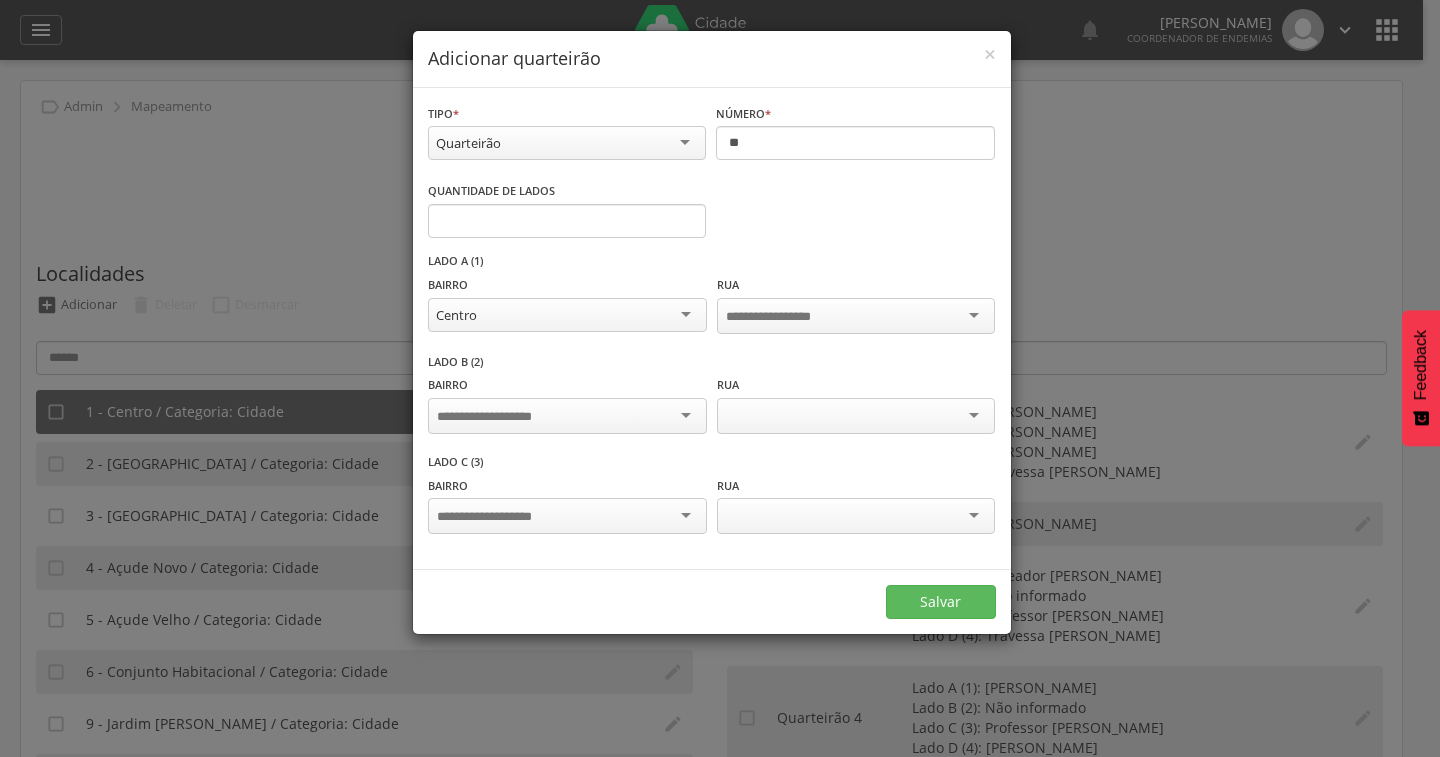 click at bounding box center [567, 416] 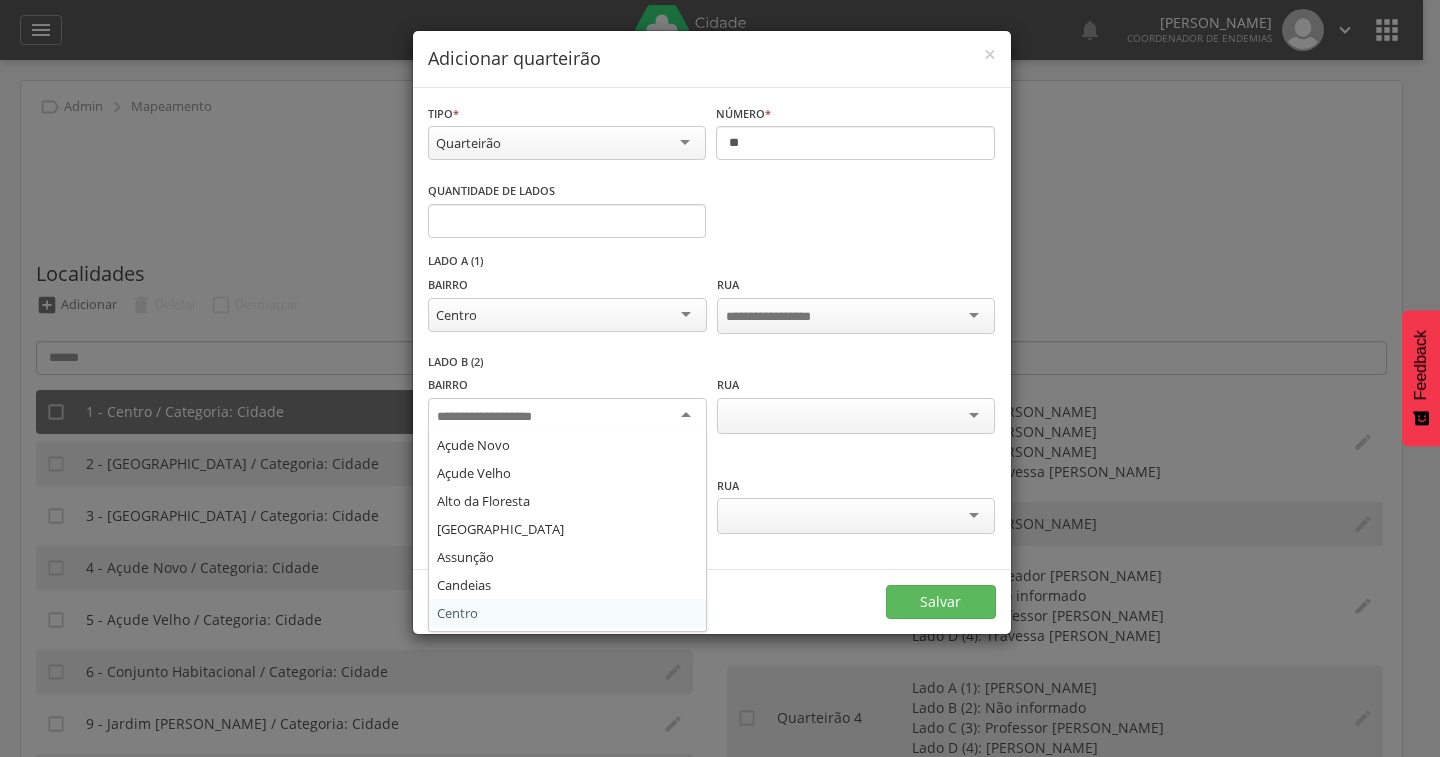 scroll, scrollTop: 0, scrollLeft: 0, axis: both 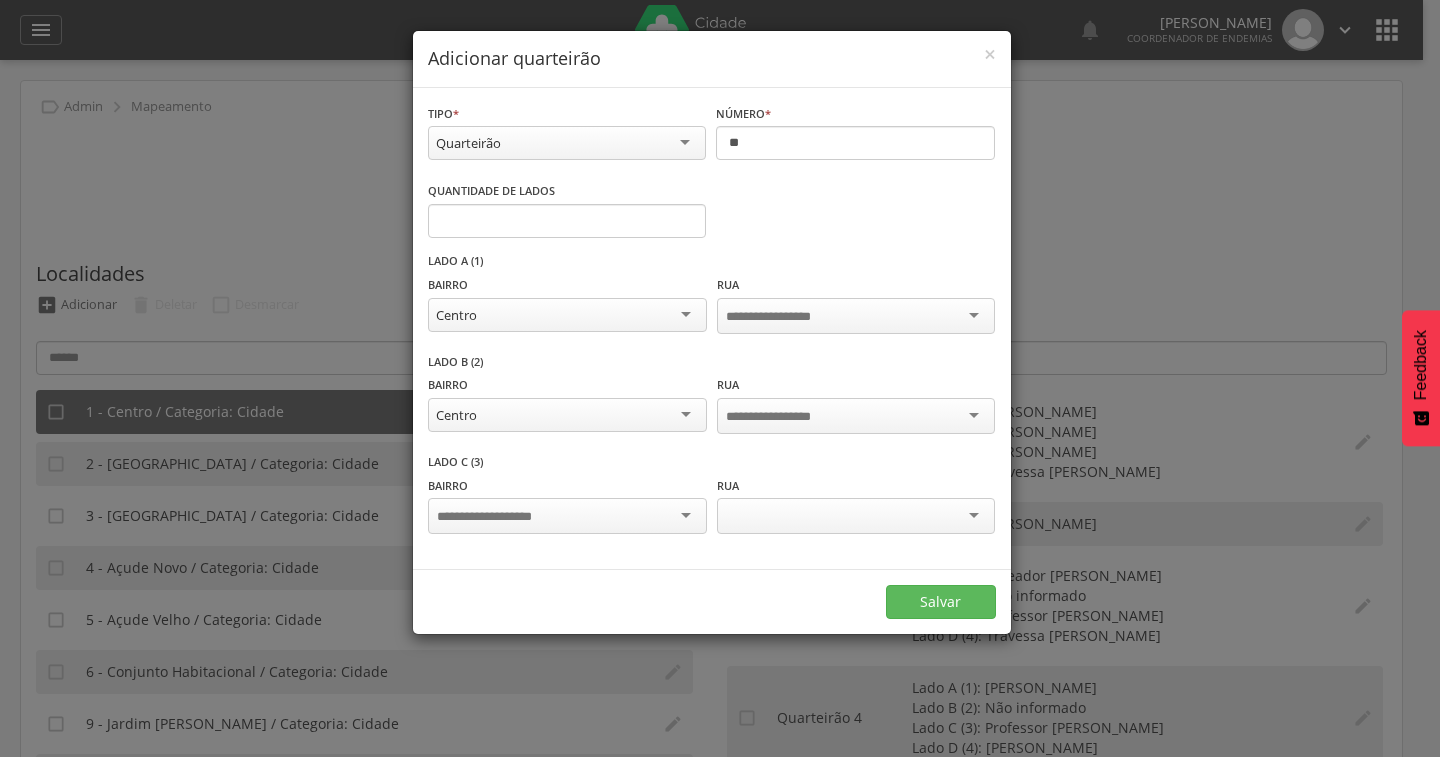 click at bounding box center (567, 516) 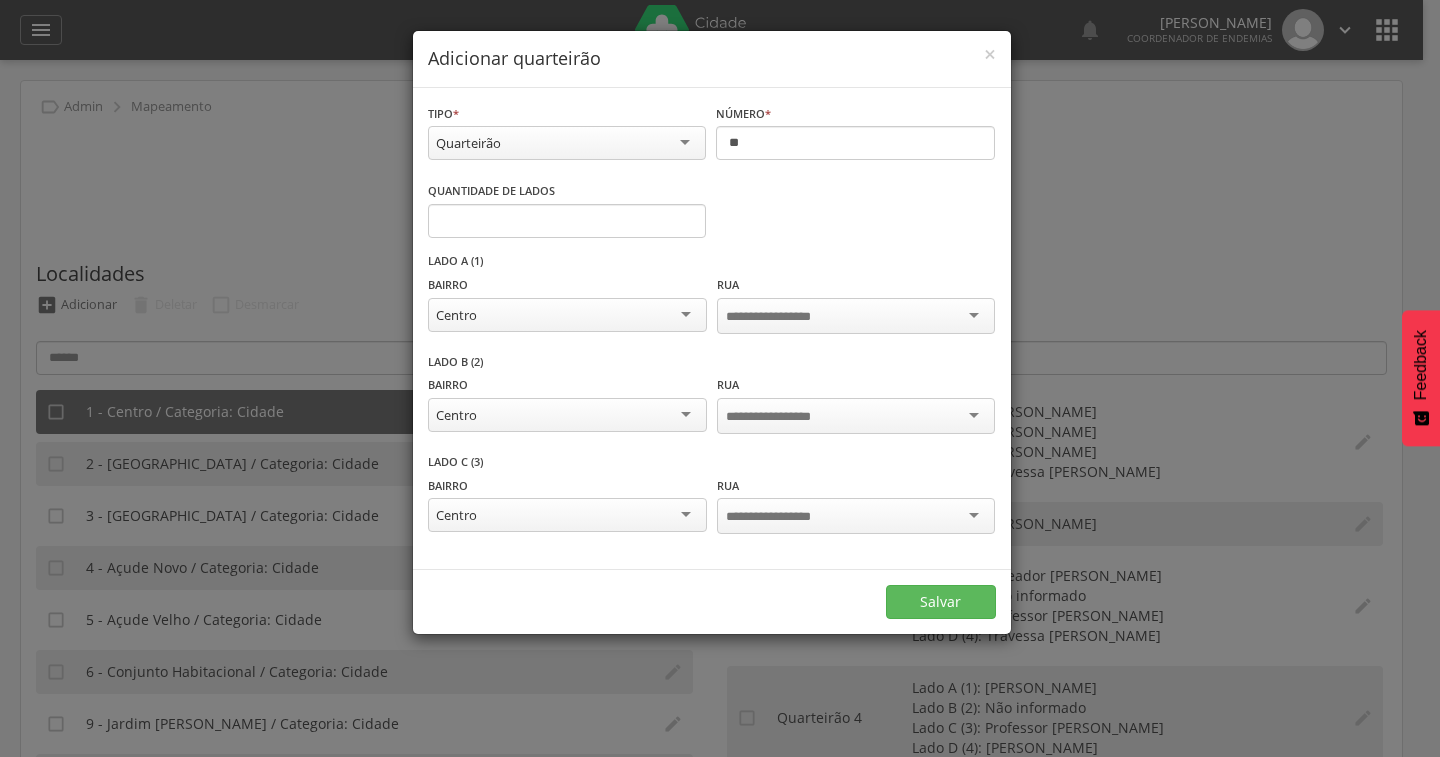 scroll, scrollTop: 0, scrollLeft: 0, axis: both 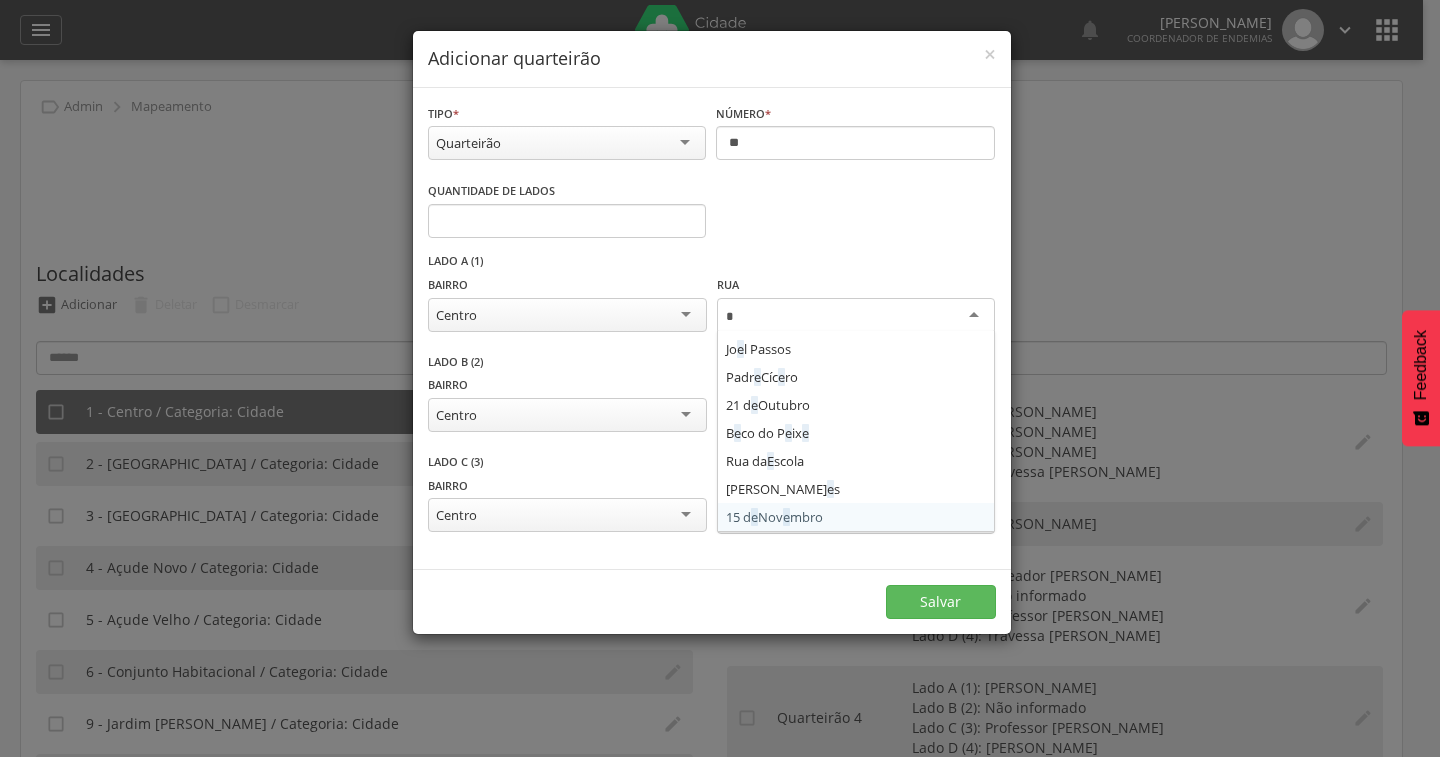 type on "**" 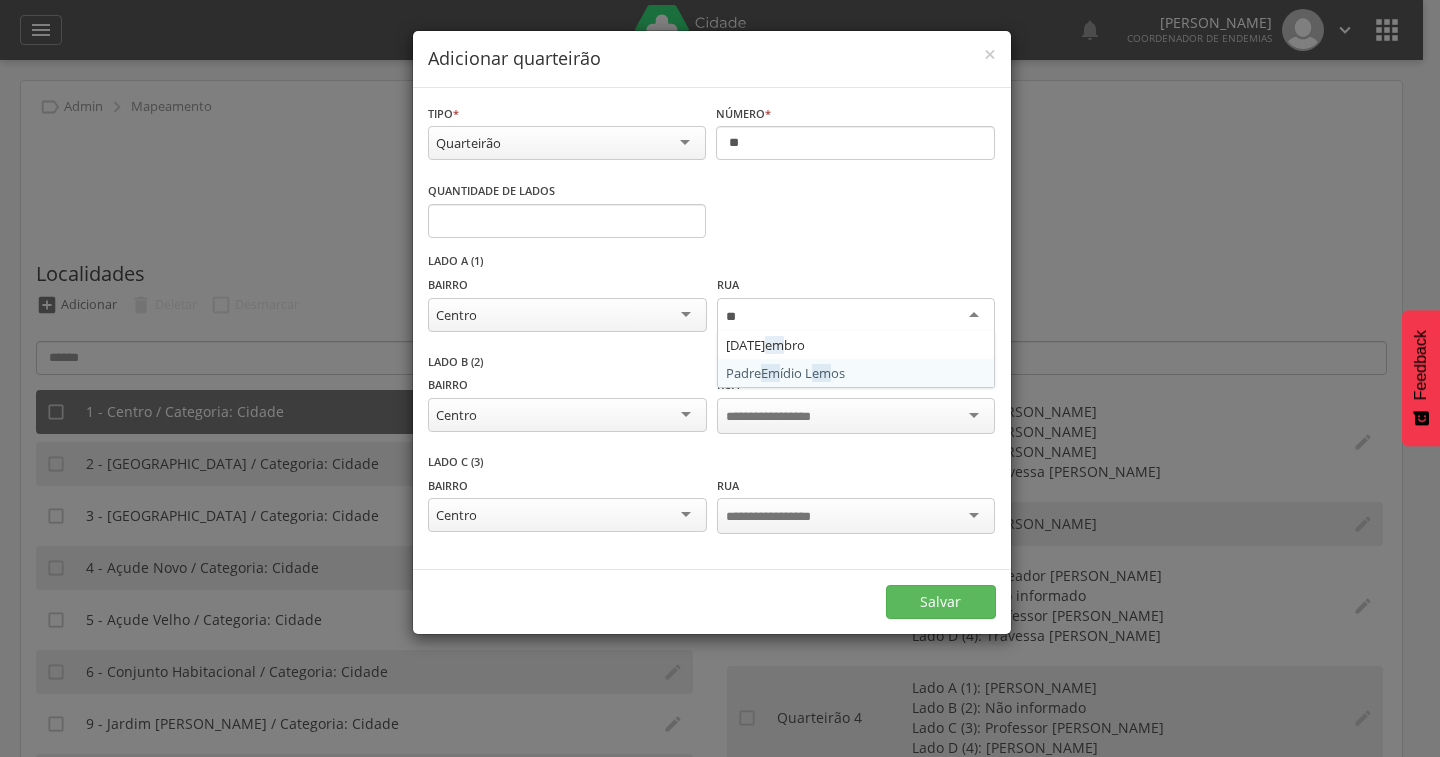 type 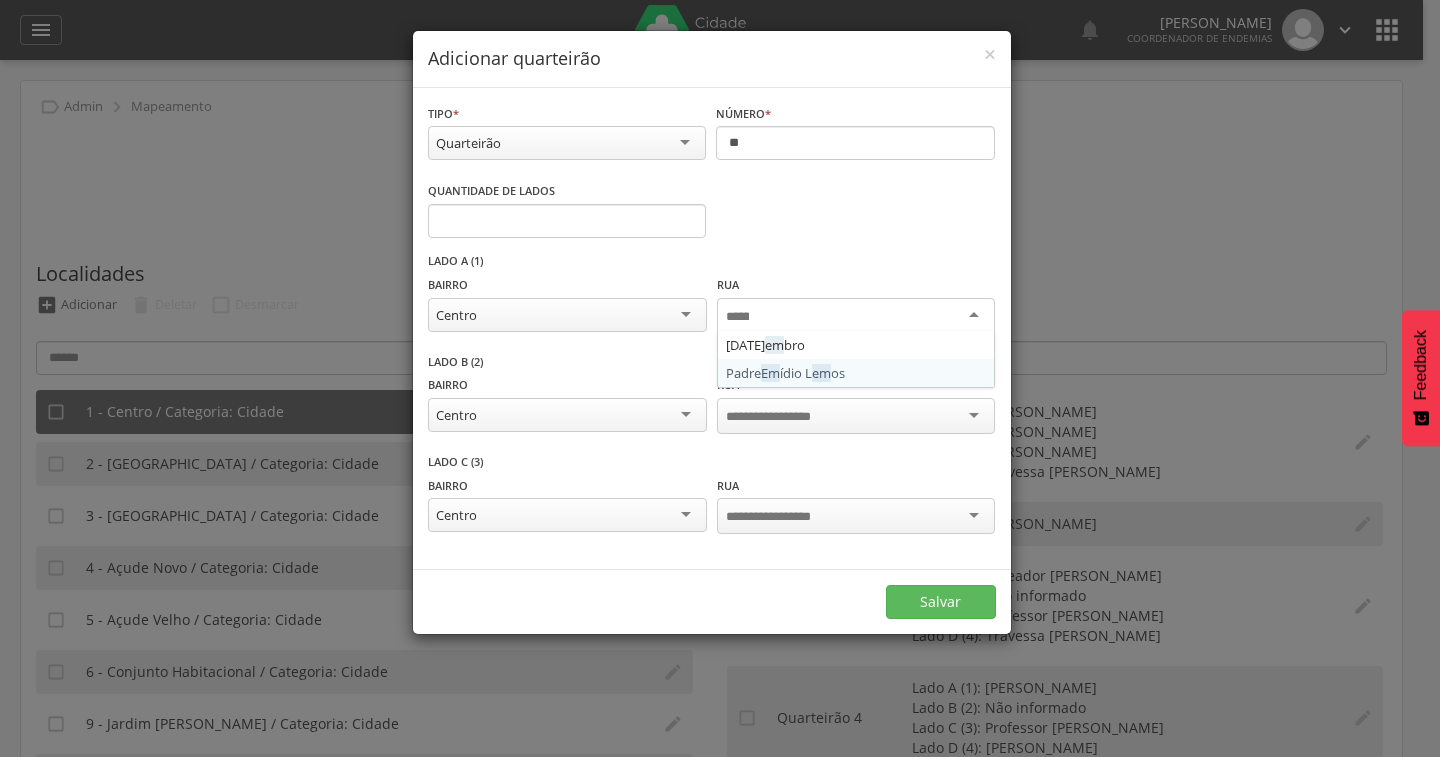scroll, scrollTop: 0, scrollLeft: 0, axis: both 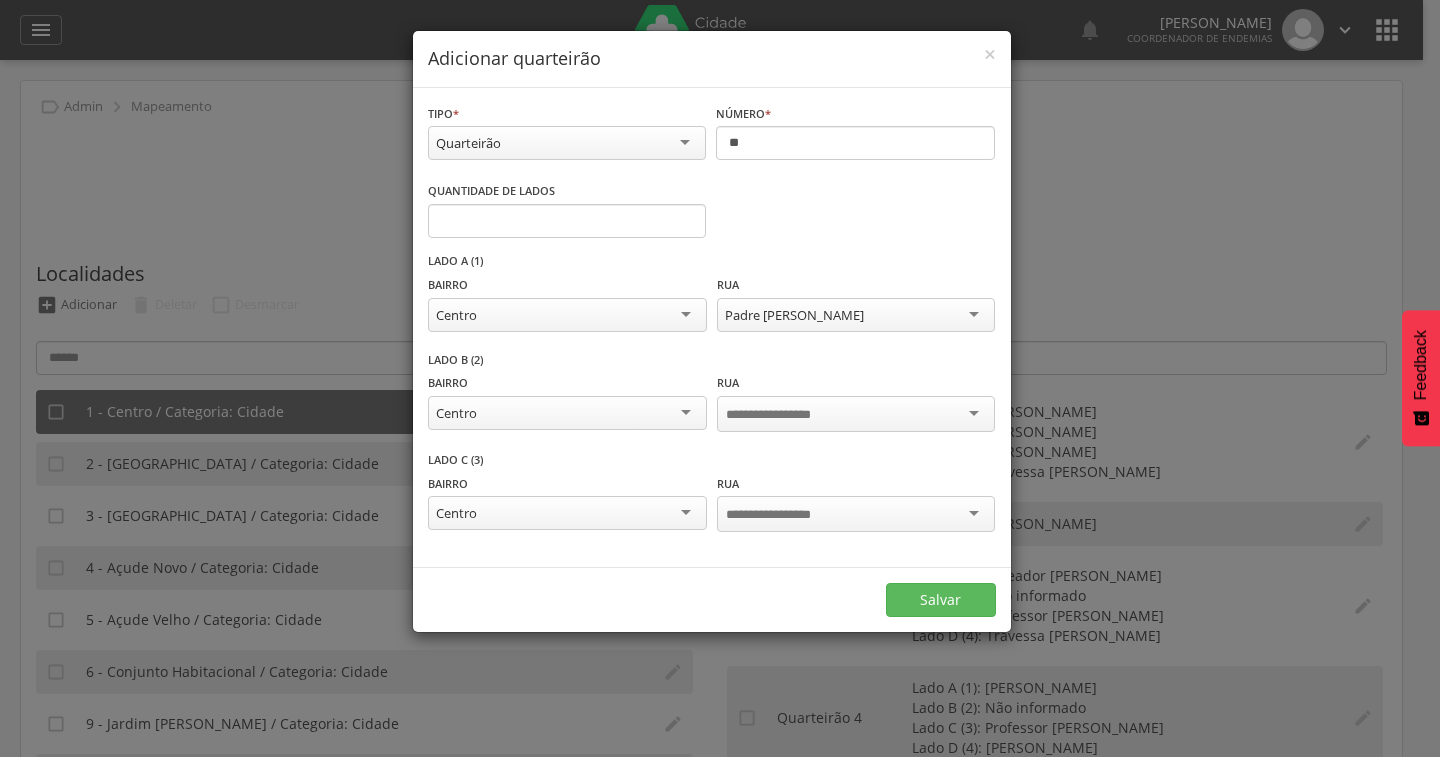 click at bounding box center (784, 415) 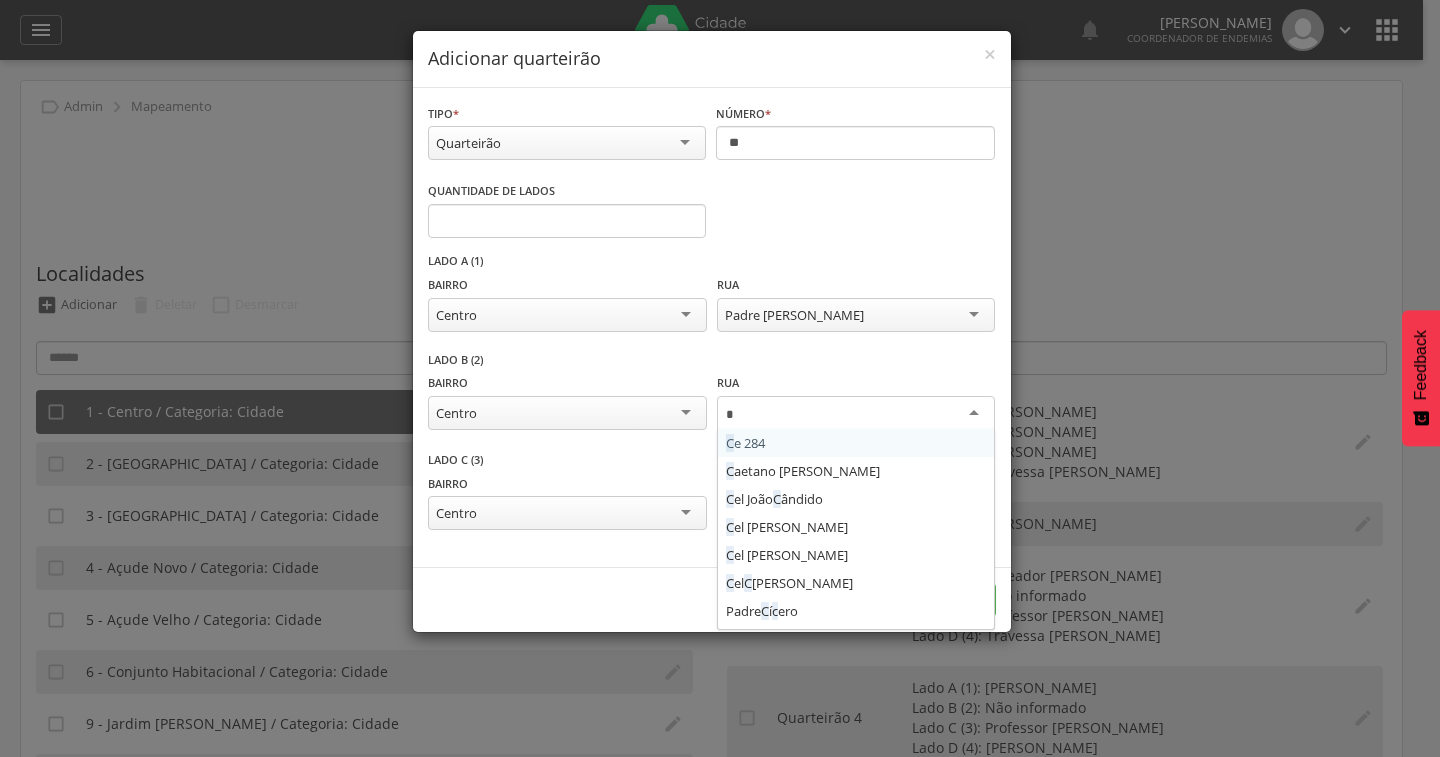 type on "**" 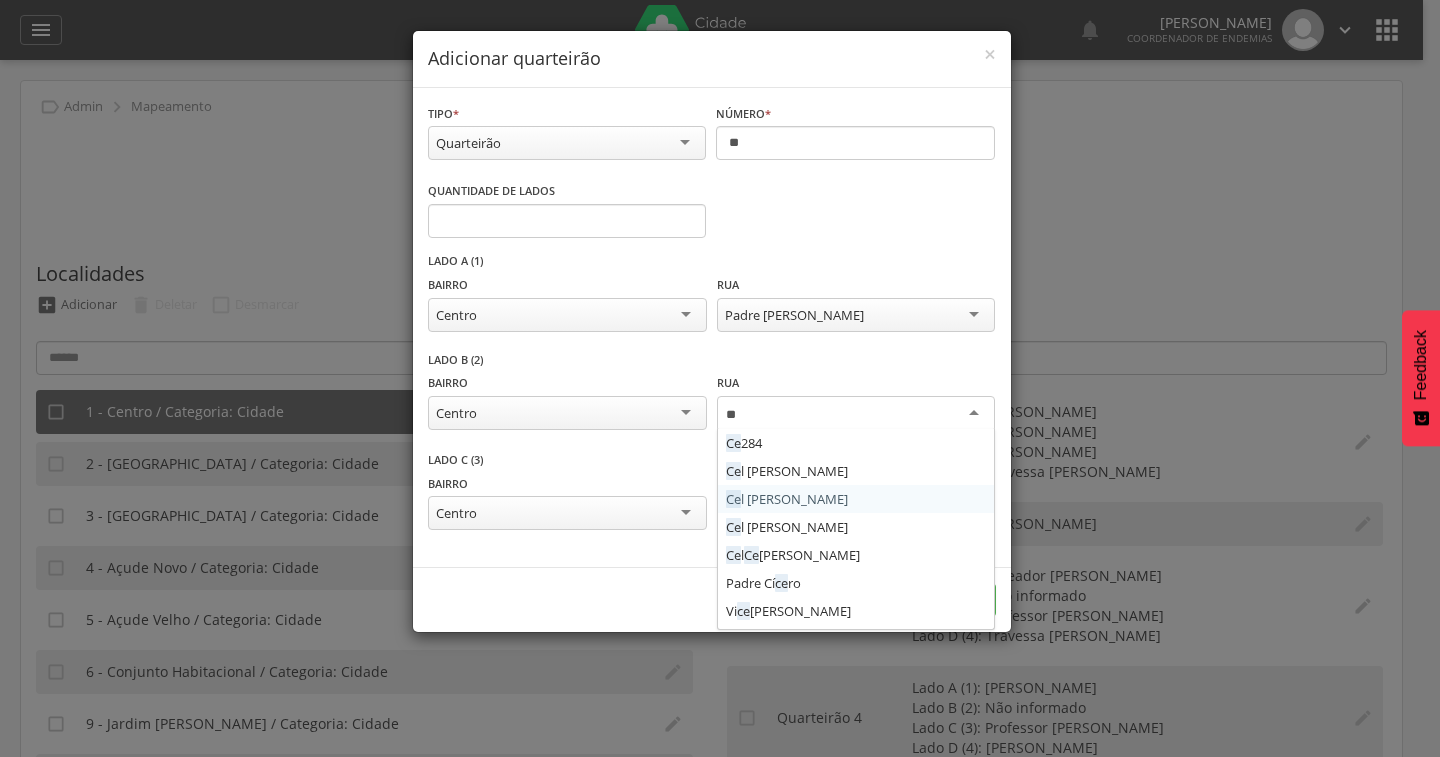 type 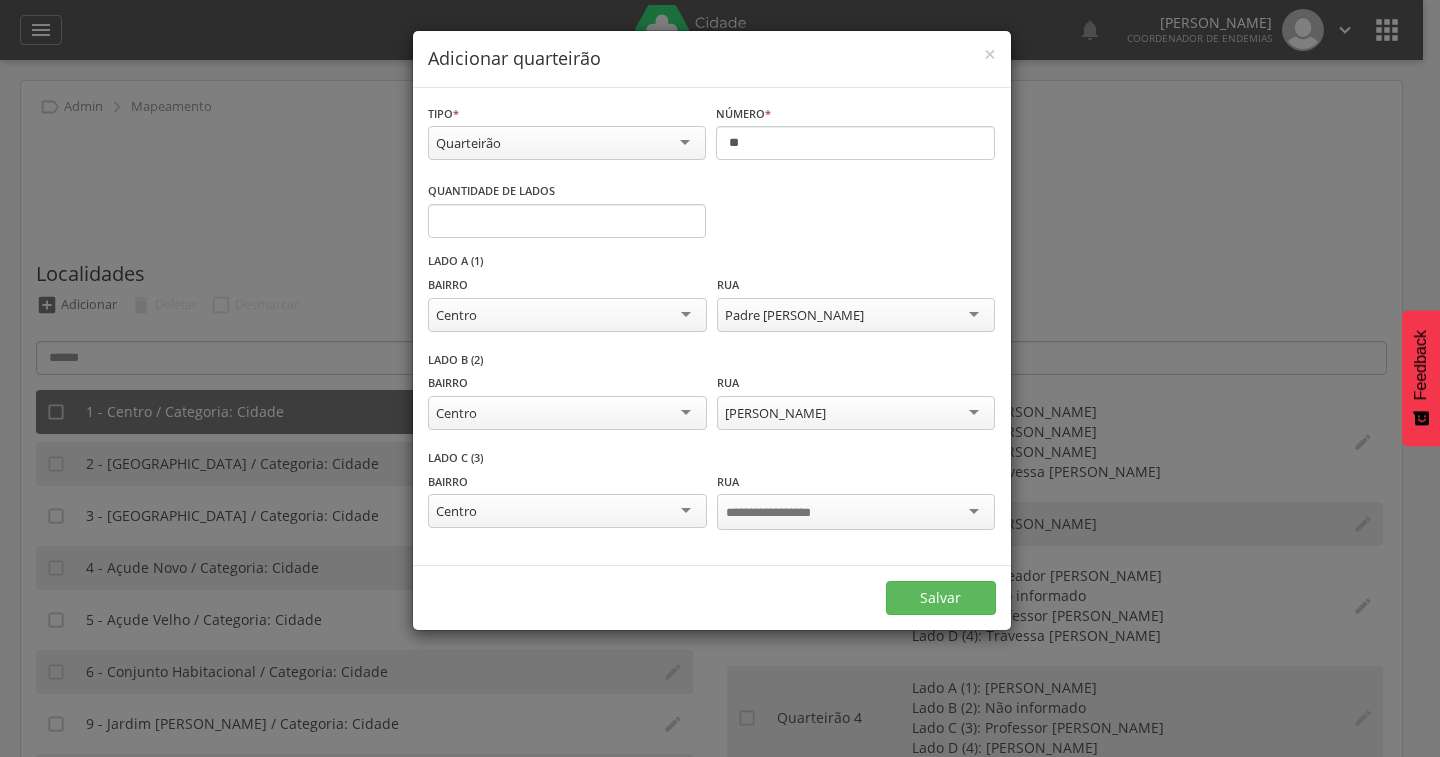 scroll, scrollTop: 0, scrollLeft: 0, axis: both 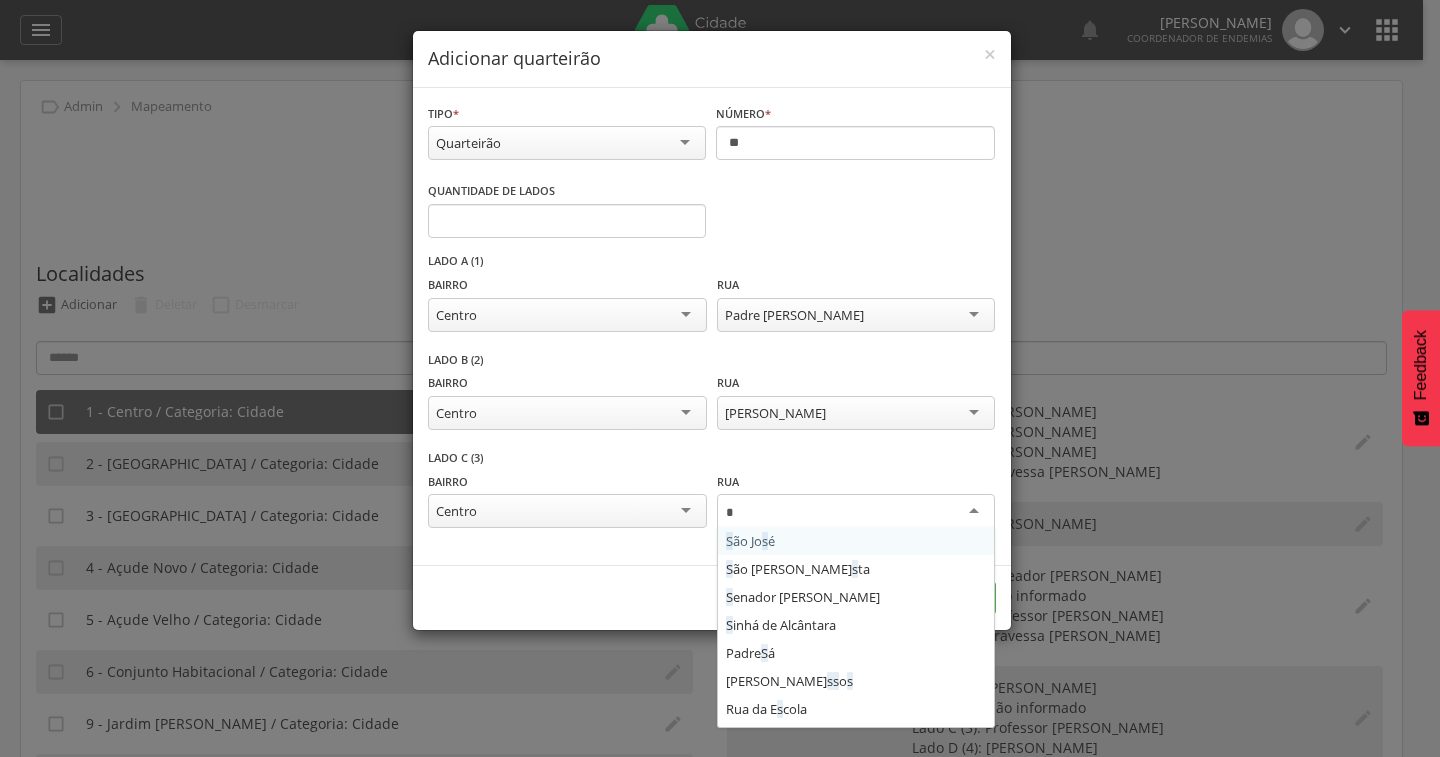 type on "**" 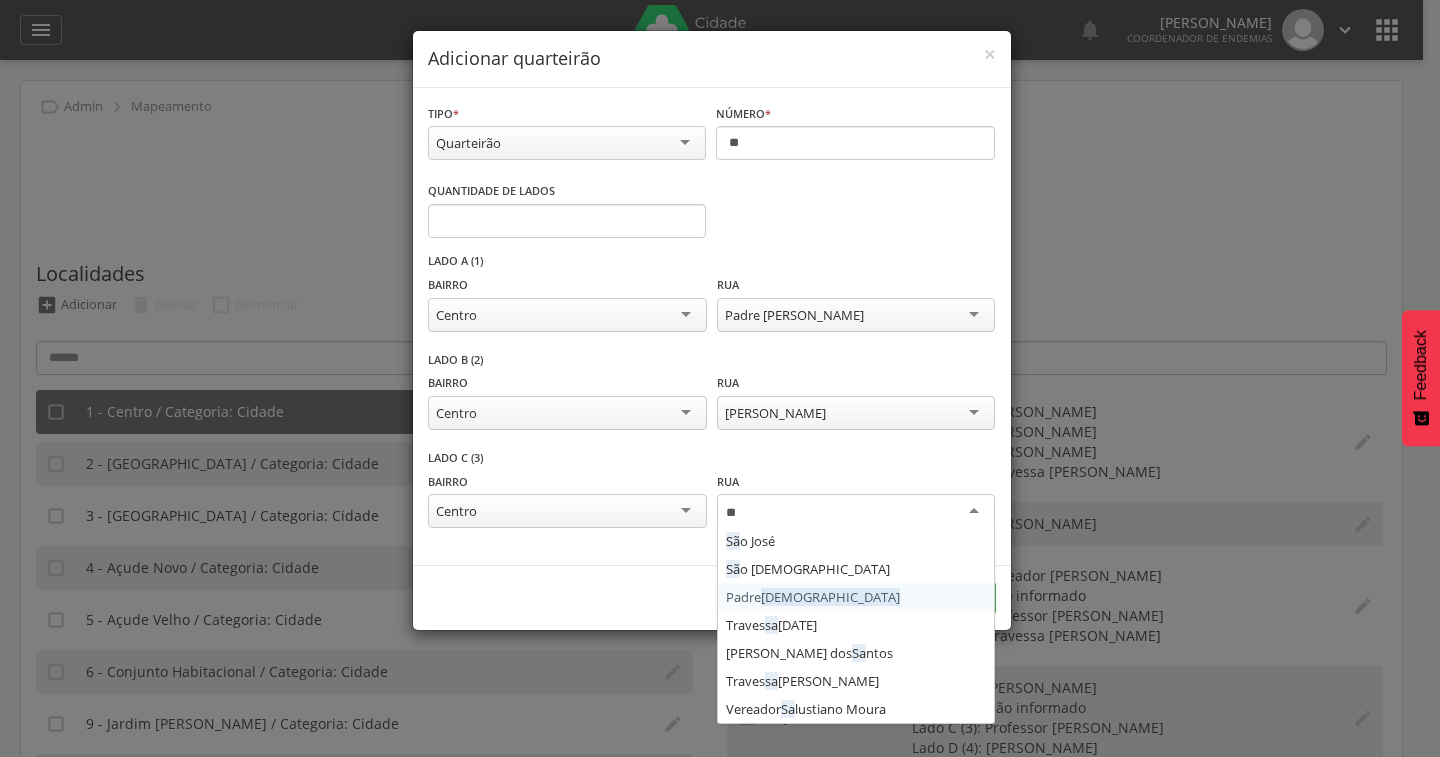 type 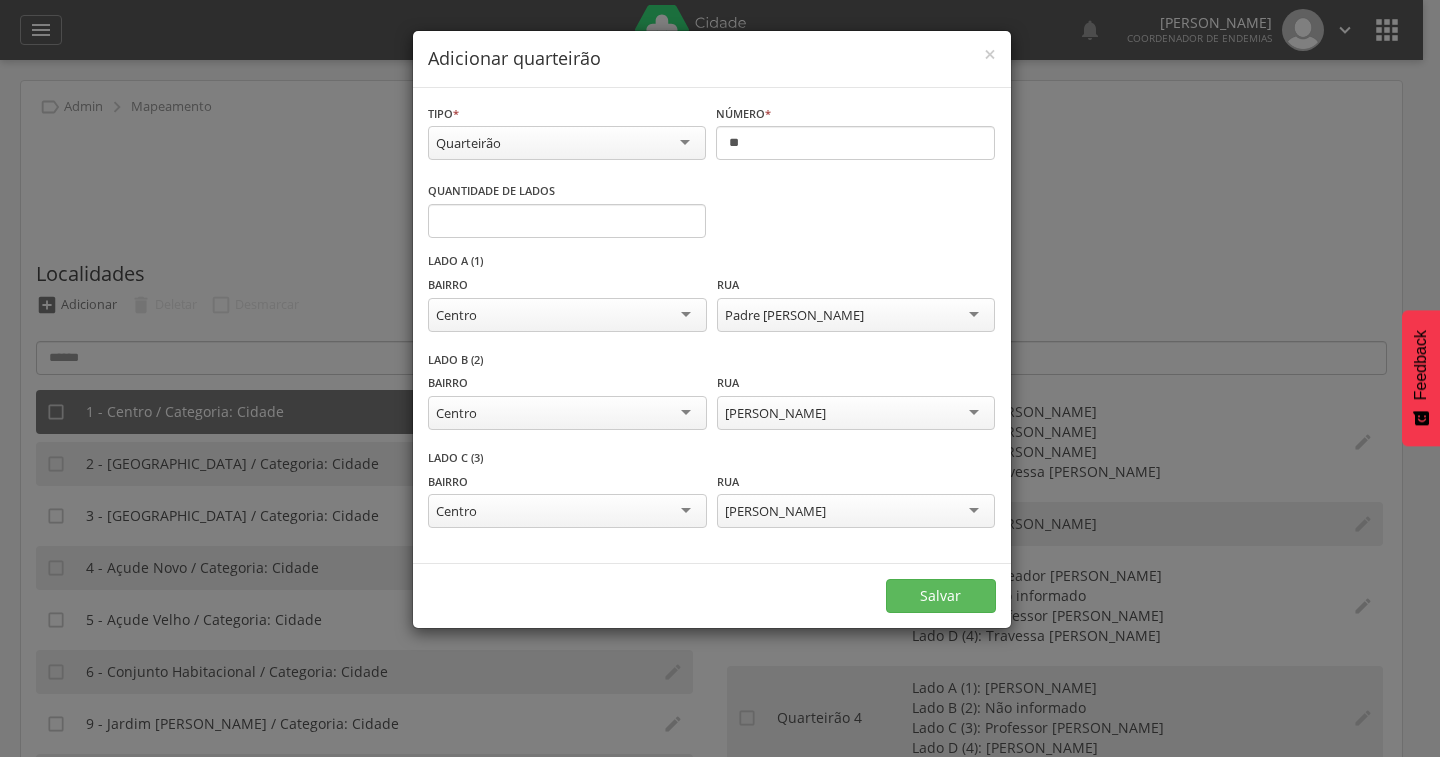 scroll, scrollTop: 0, scrollLeft: 0, axis: both 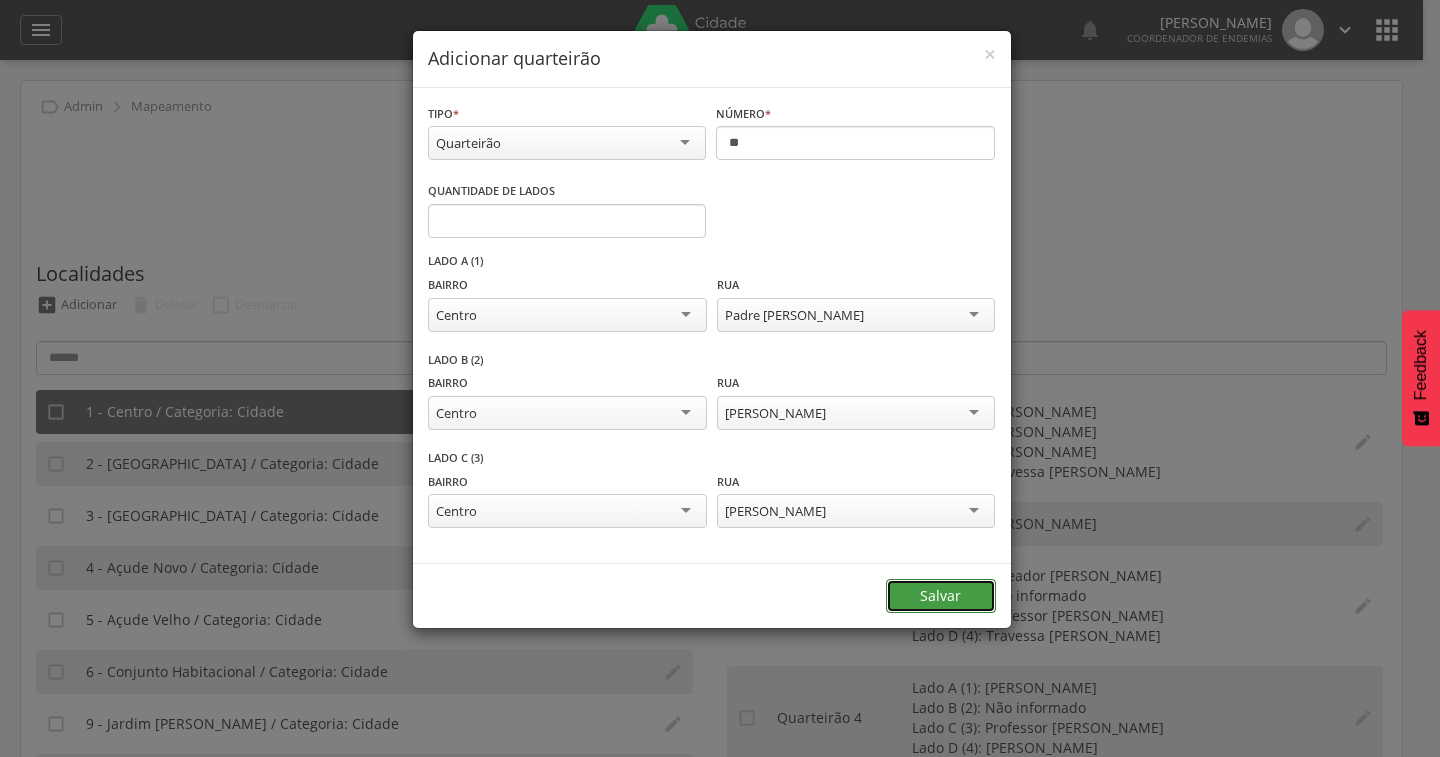 click on "Salvar" at bounding box center (941, 596) 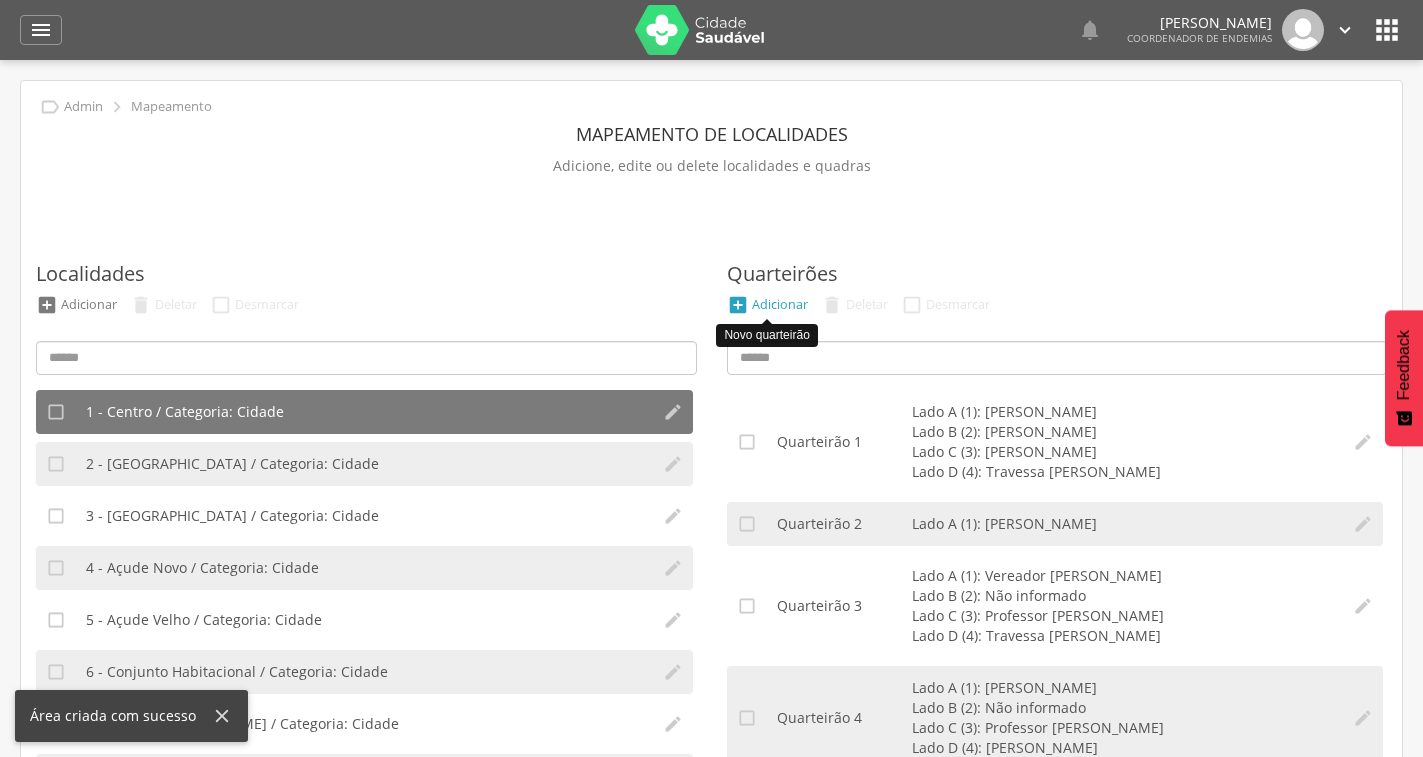 click on "" at bounding box center [738, 305] 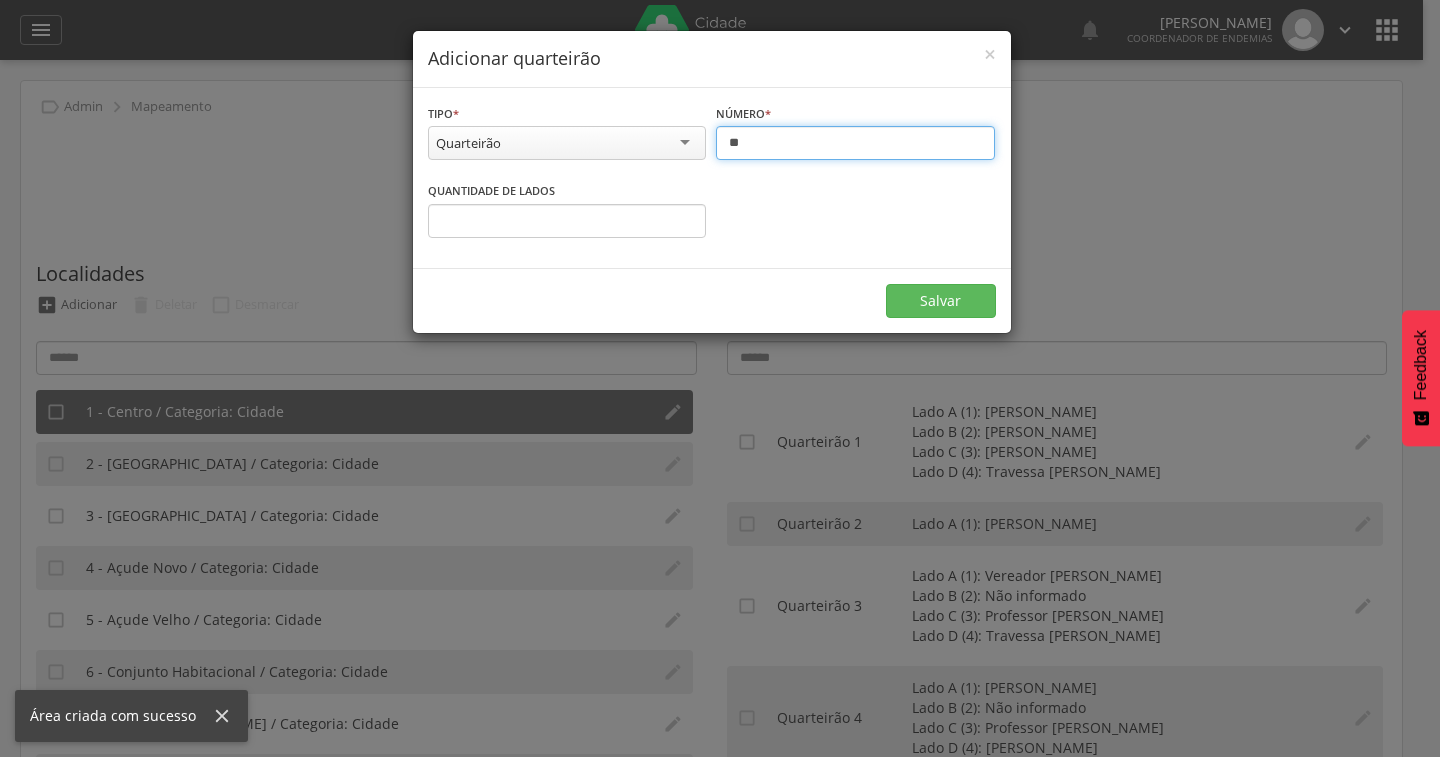click on "**" at bounding box center [855, 143] 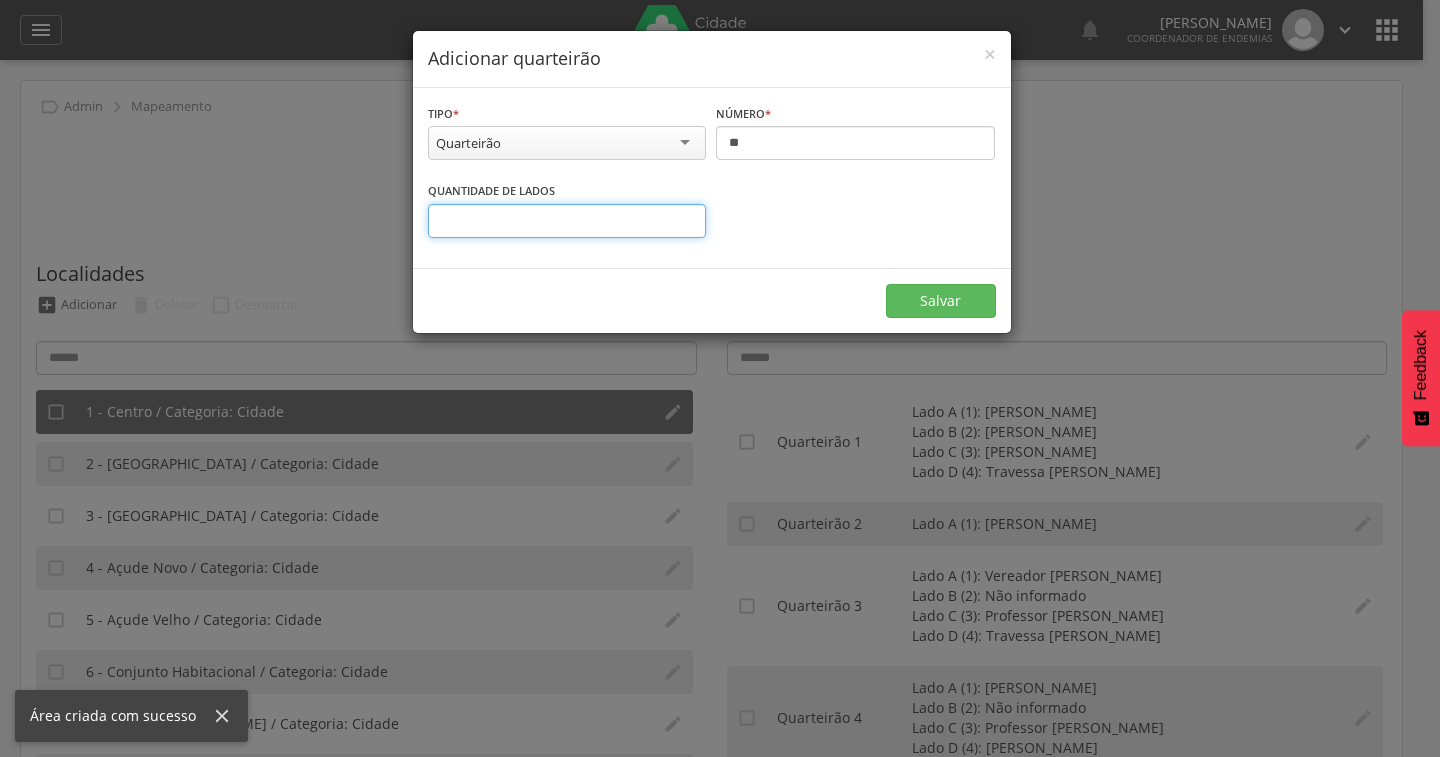 click on "*" at bounding box center [567, 221] 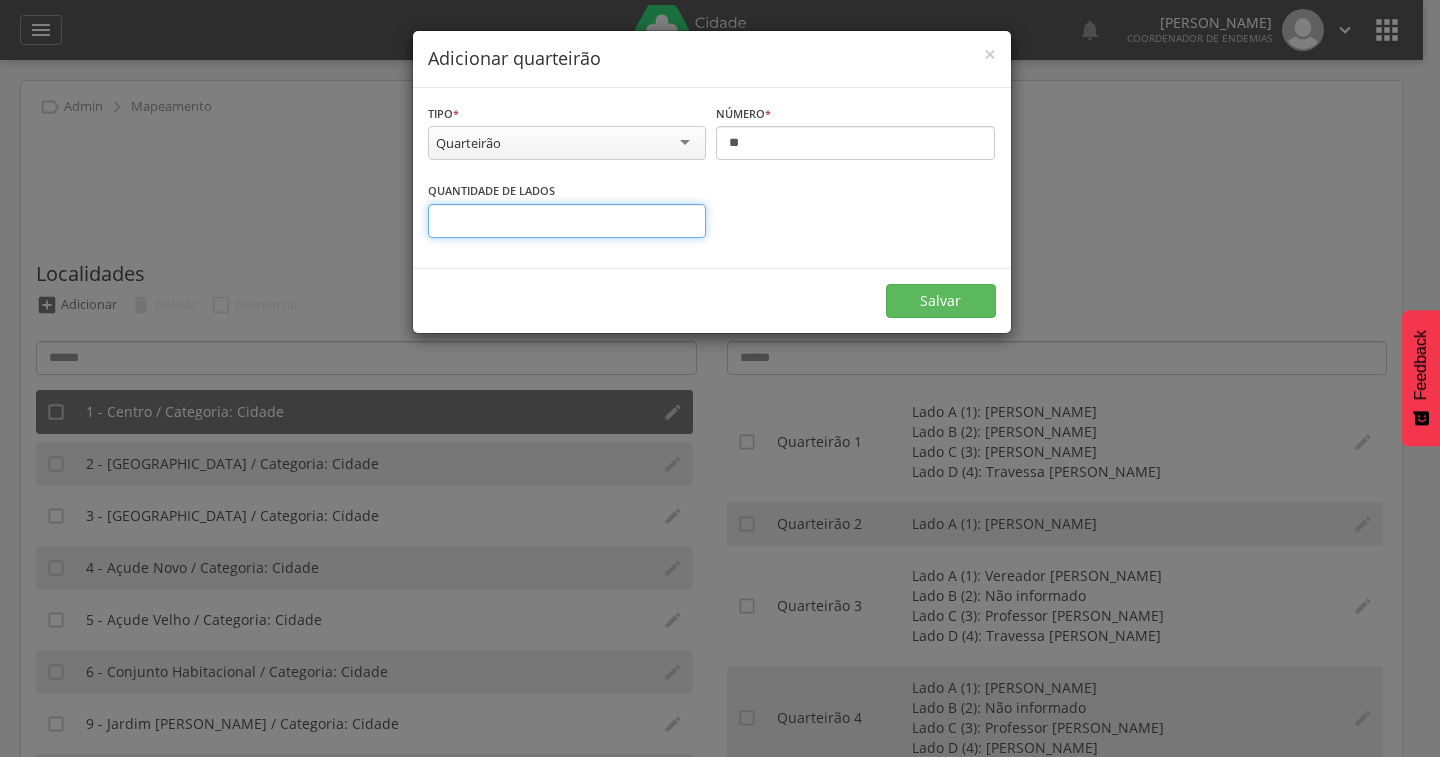 click on "*" at bounding box center (567, 221) 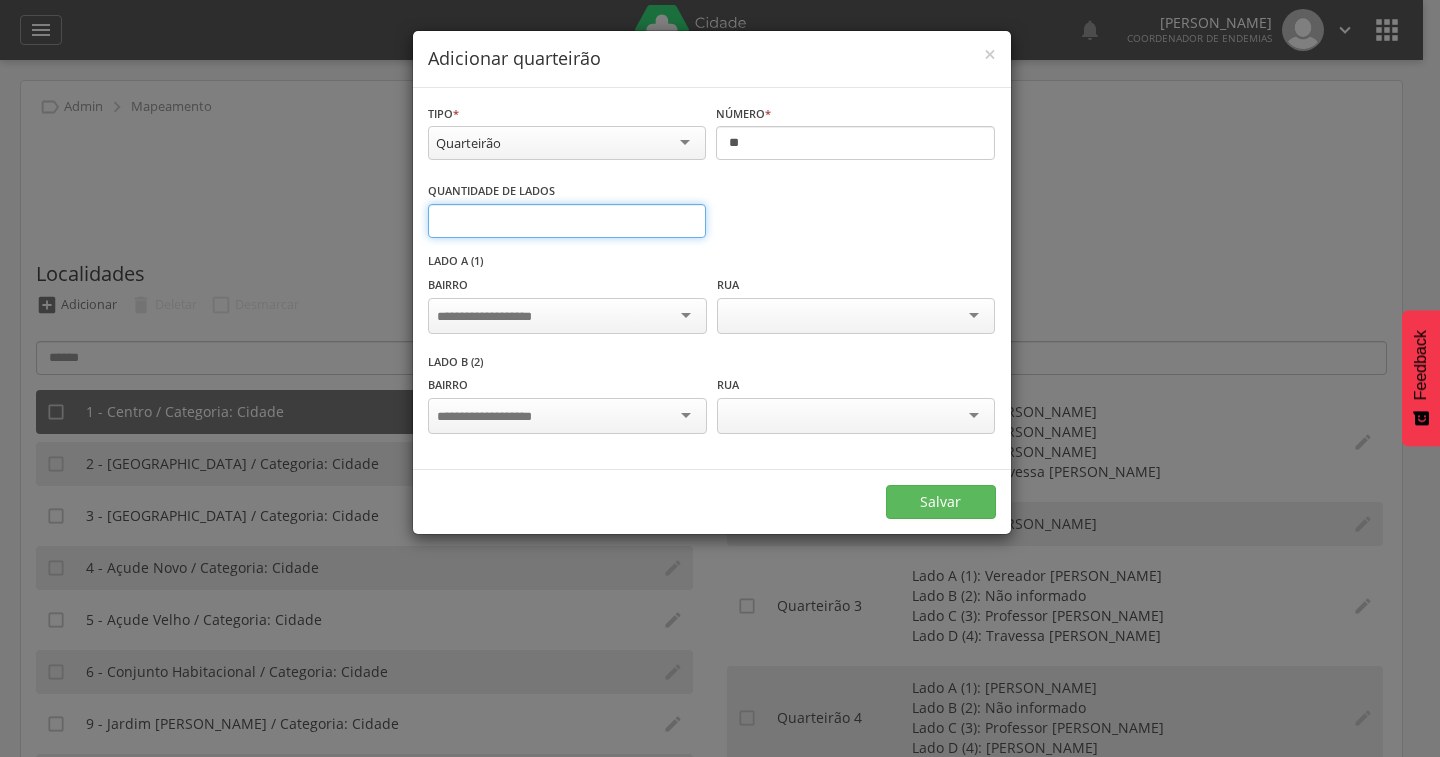click on "*" at bounding box center [567, 221] 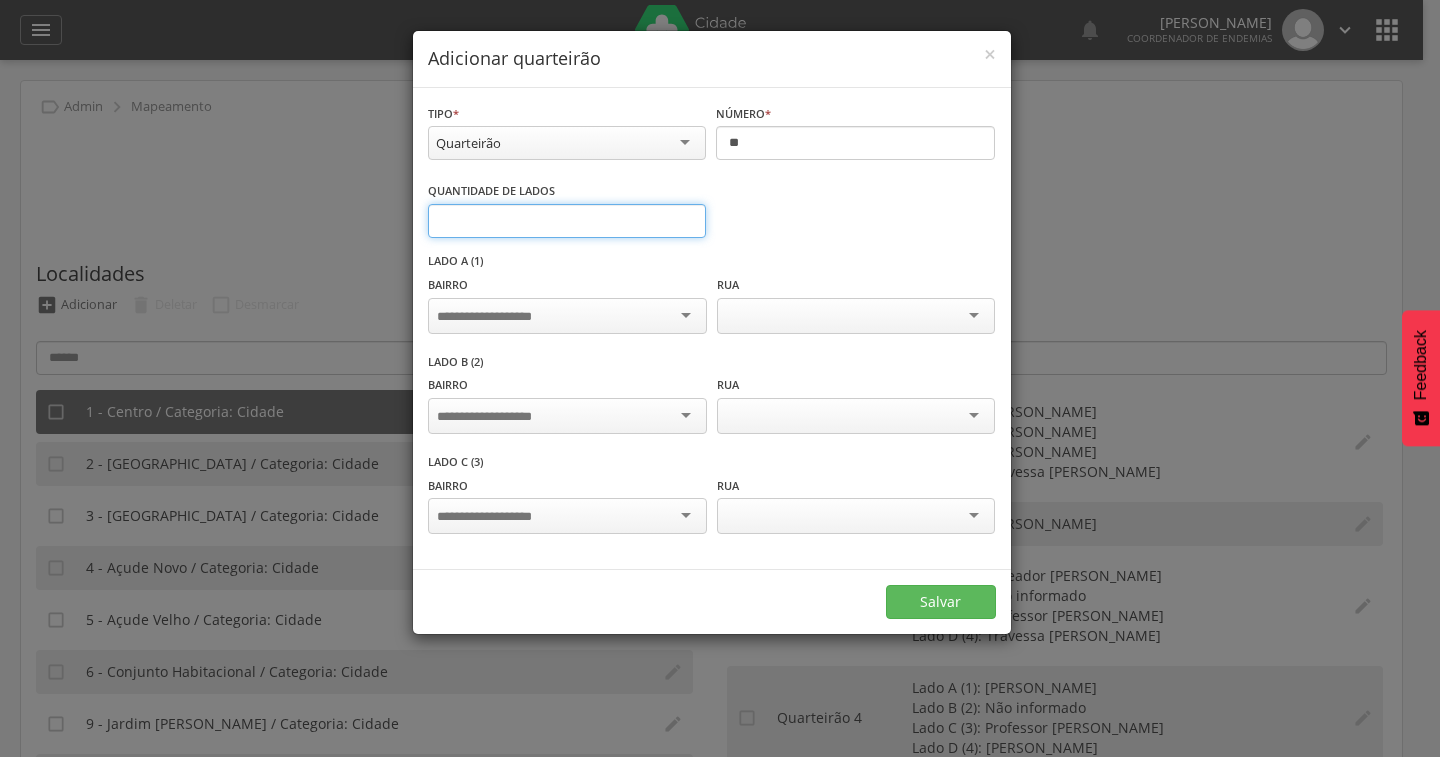 type on "*" 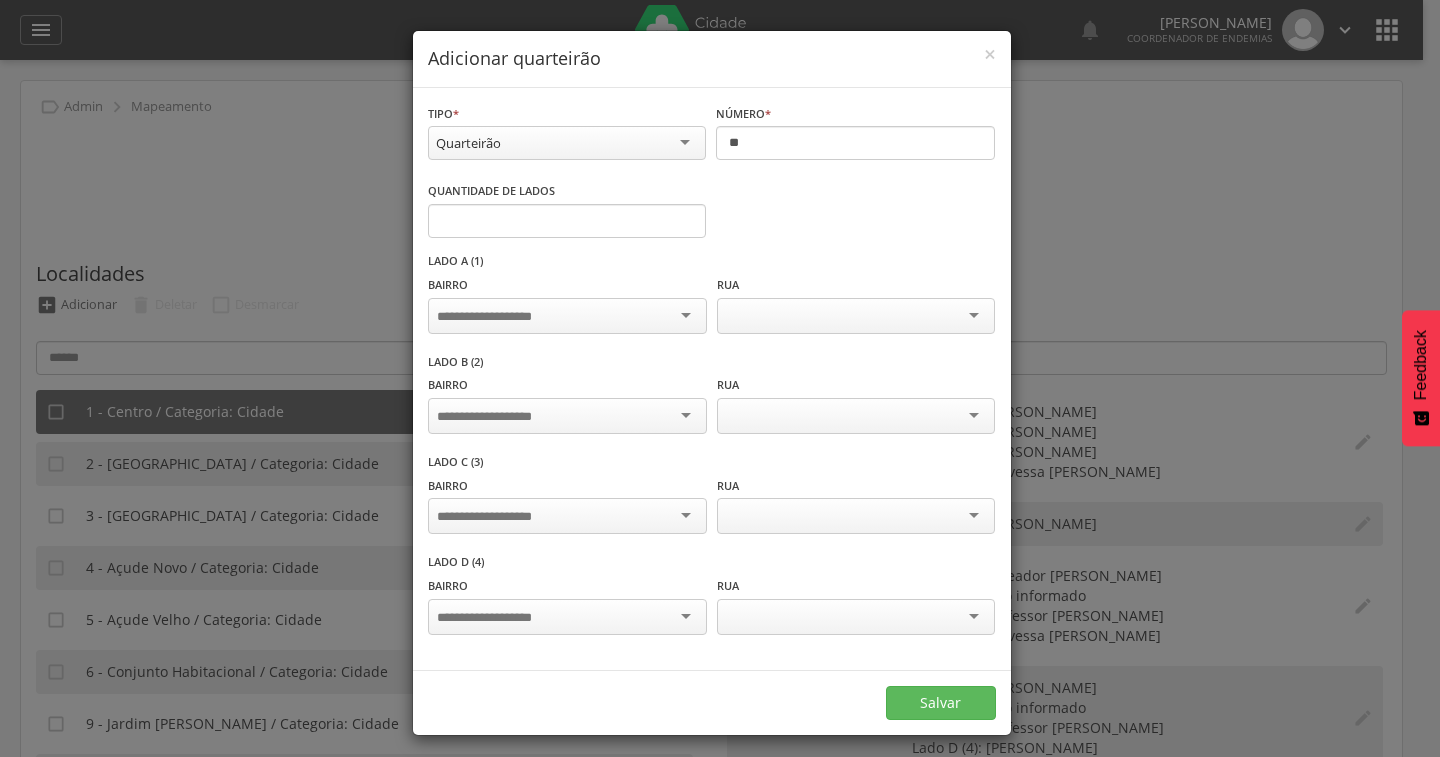 click at bounding box center (567, 316) 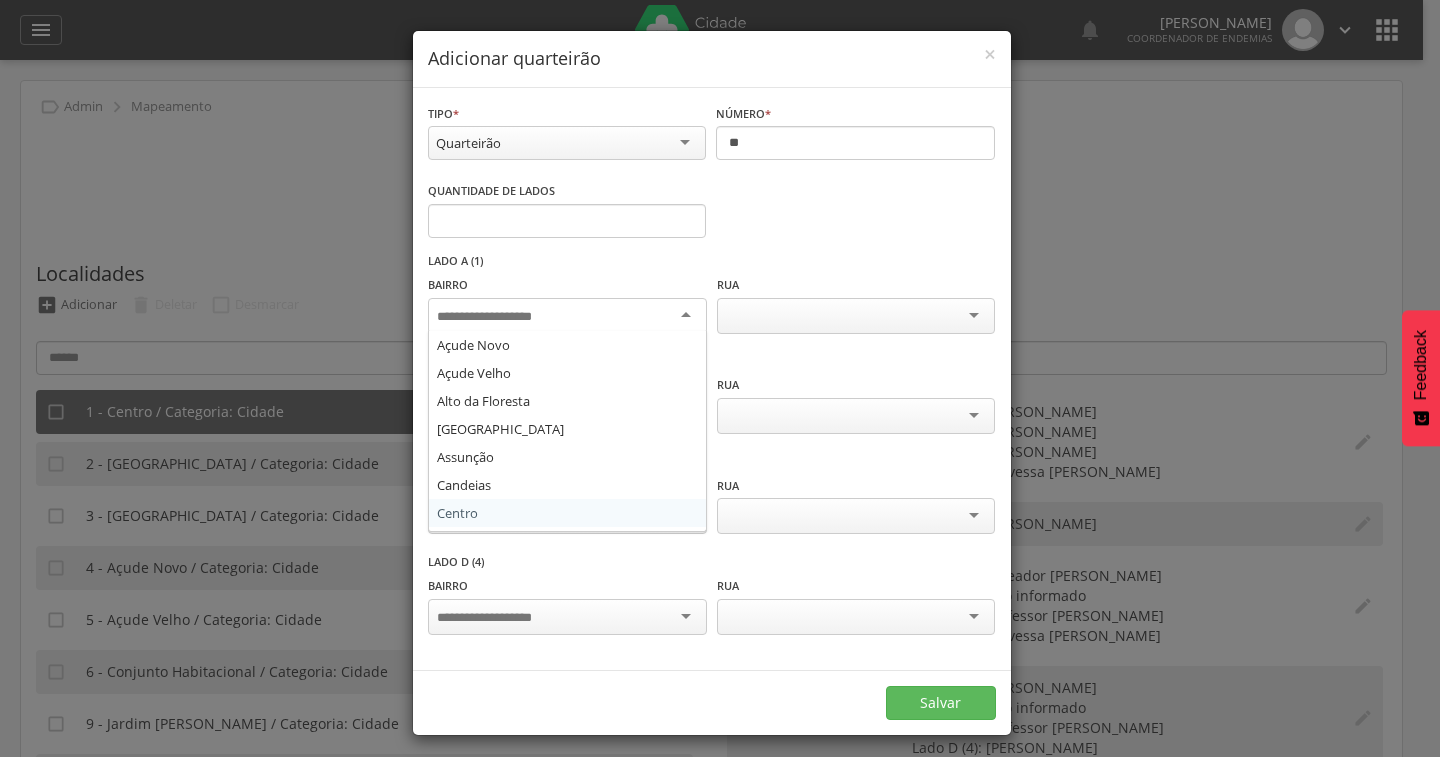 scroll, scrollTop: 0, scrollLeft: 0, axis: both 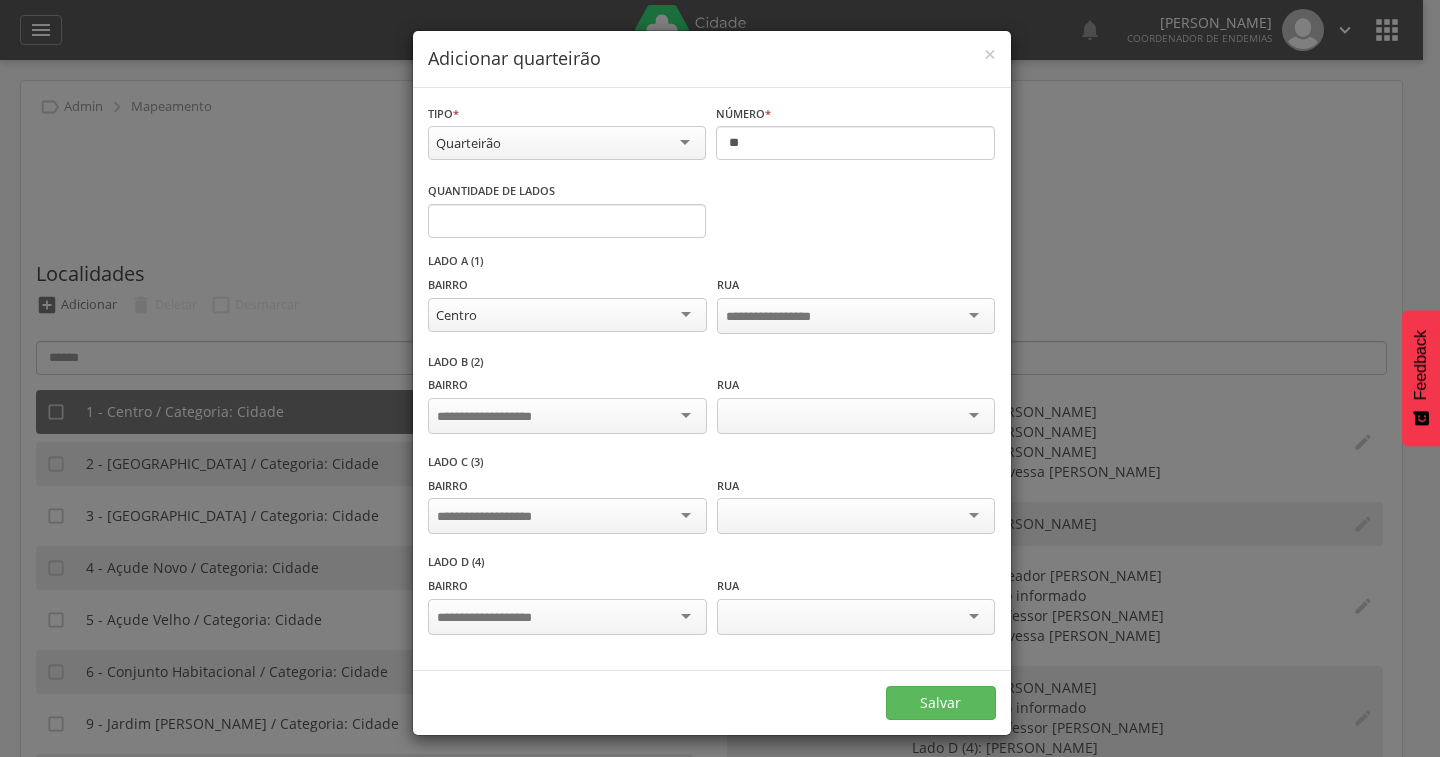click at bounding box center [567, 416] 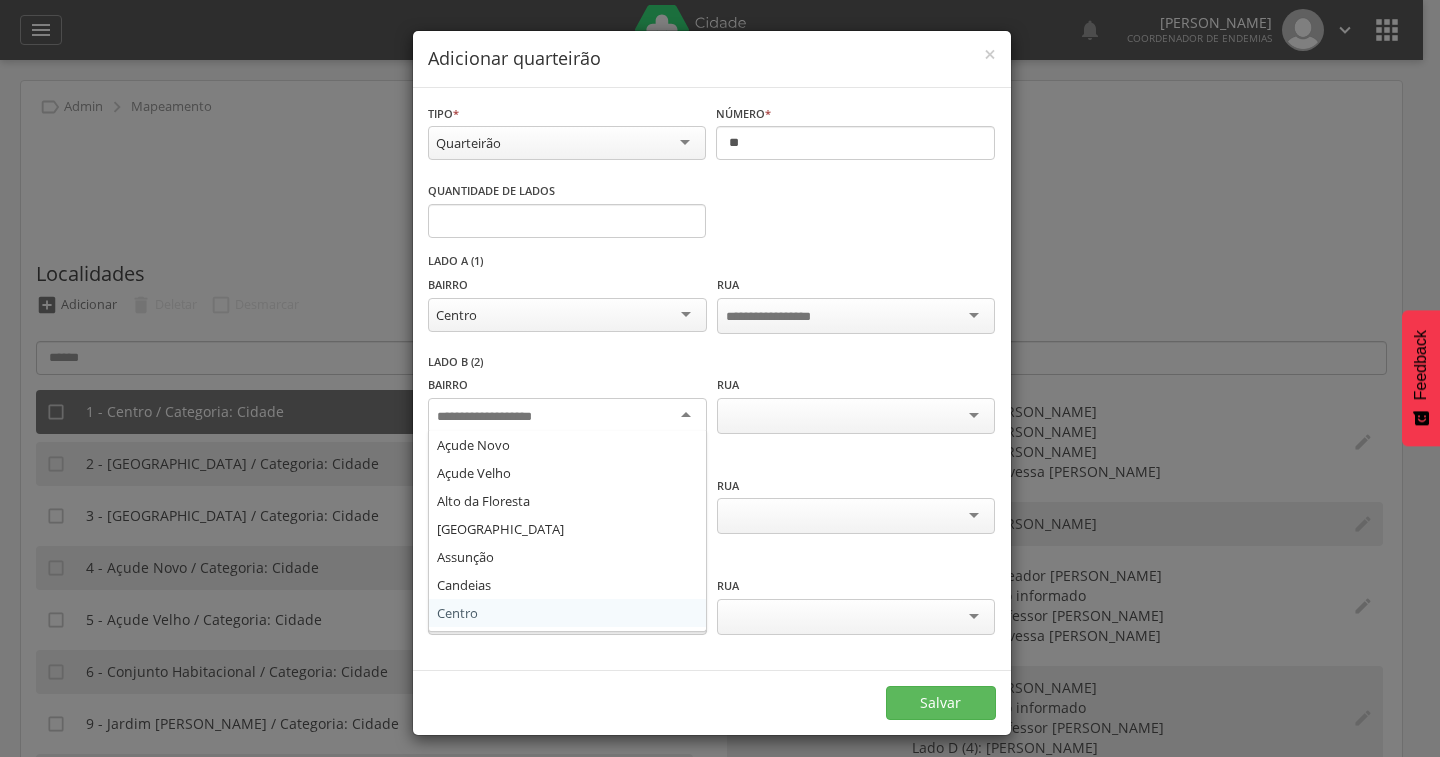 scroll, scrollTop: 0, scrollLeft: 0, axis: both 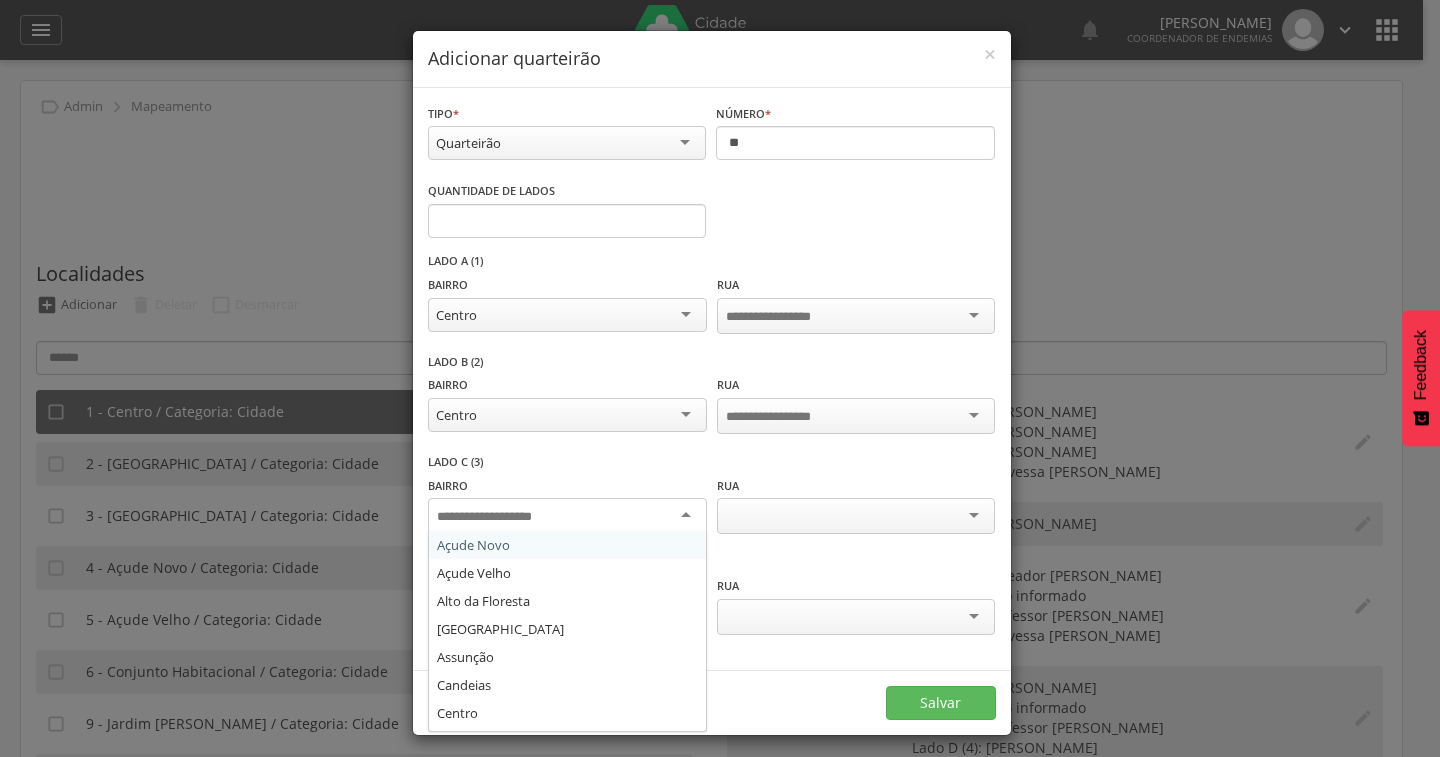 click at bounding box center [567, 516] 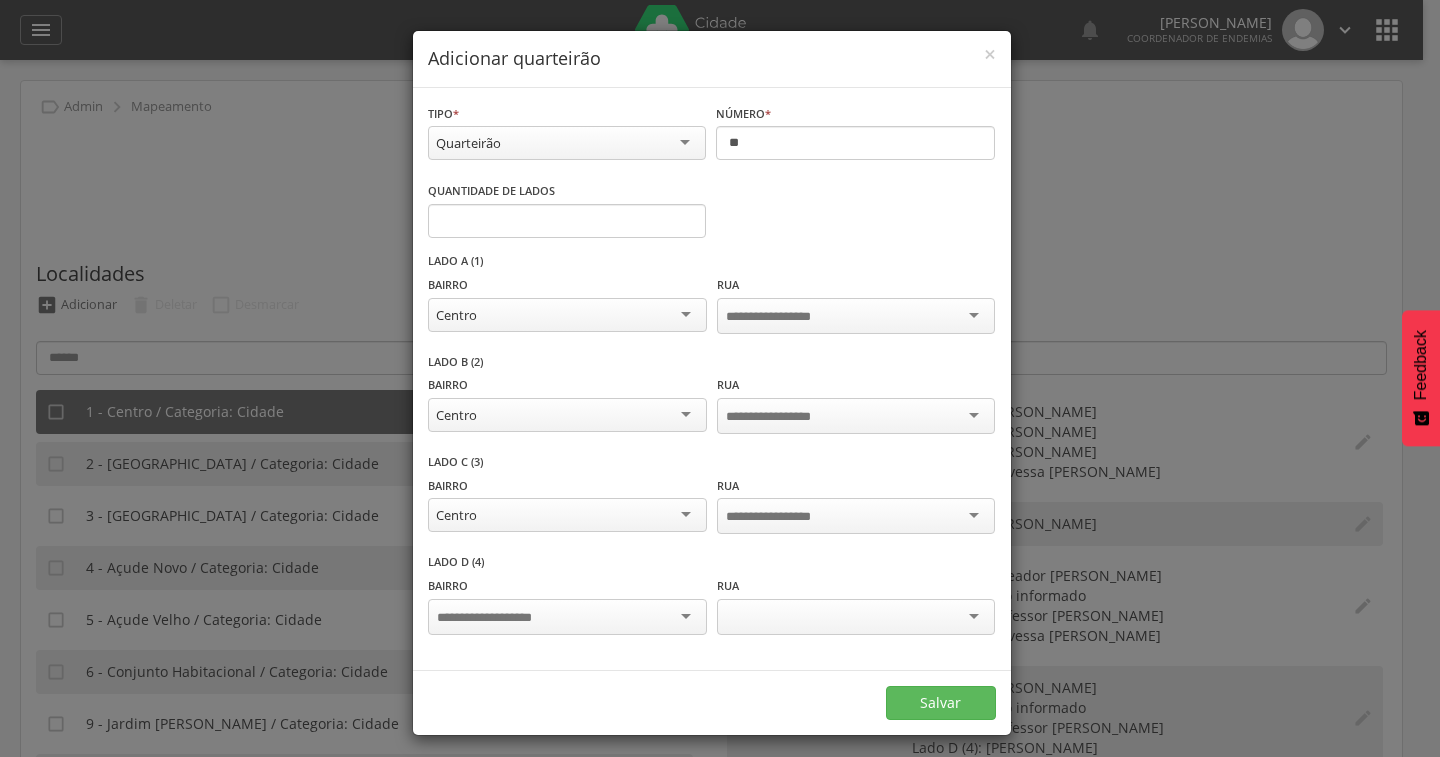 scroll, scrollTop: 0, scrollLeft: 0, axis: both 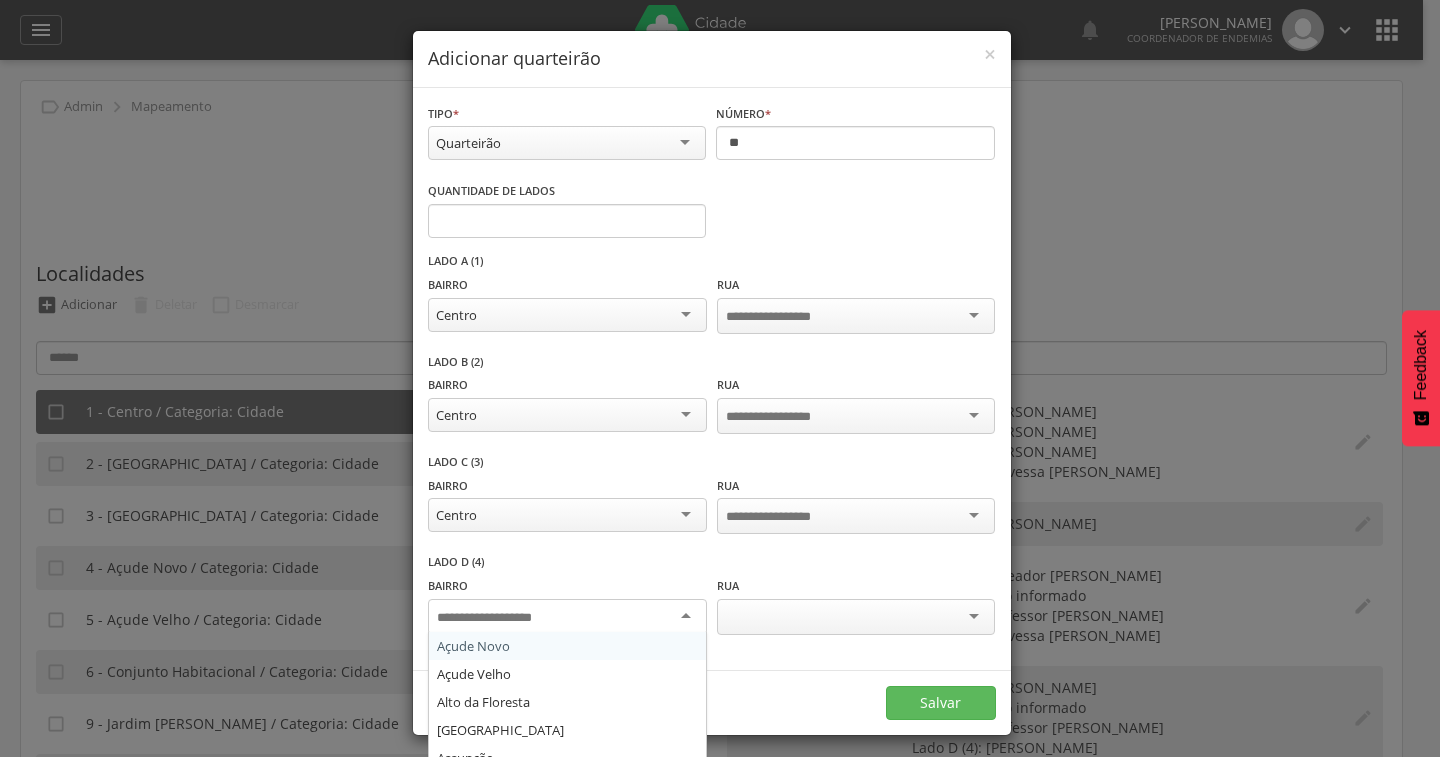 click at bounding box center (567, 617) 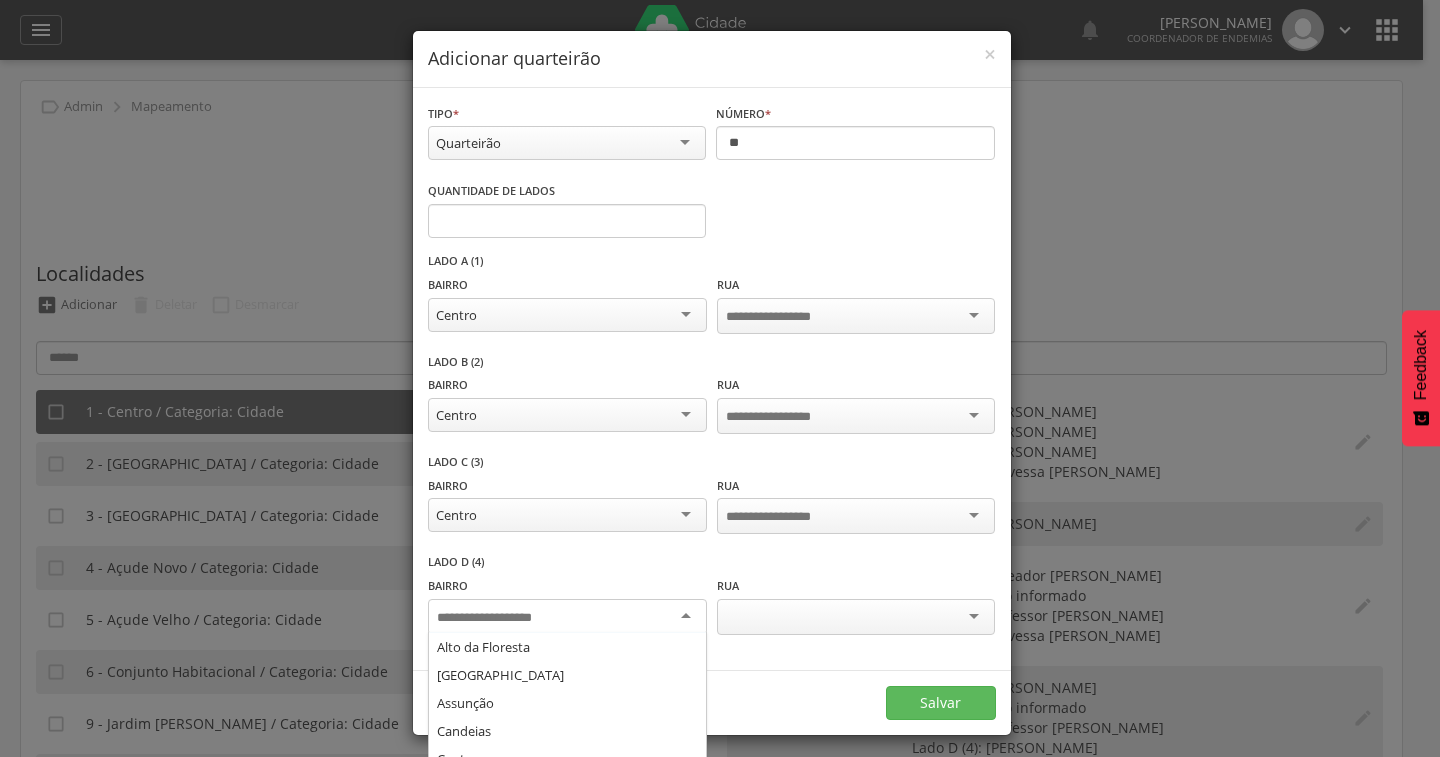 scroll, scrollTop: 108, scrollLeft: 0, axis: vertical 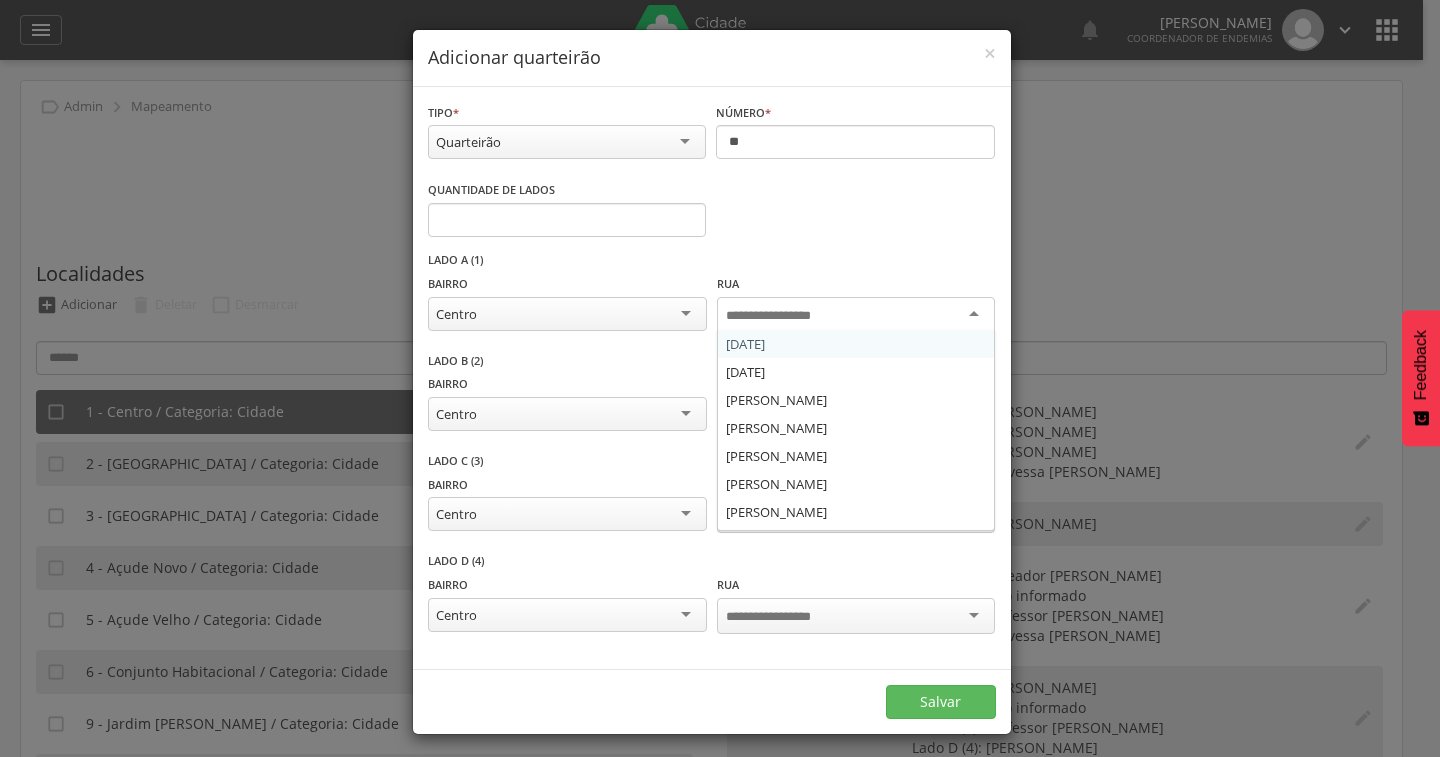 click at bounding box center (856, 315) 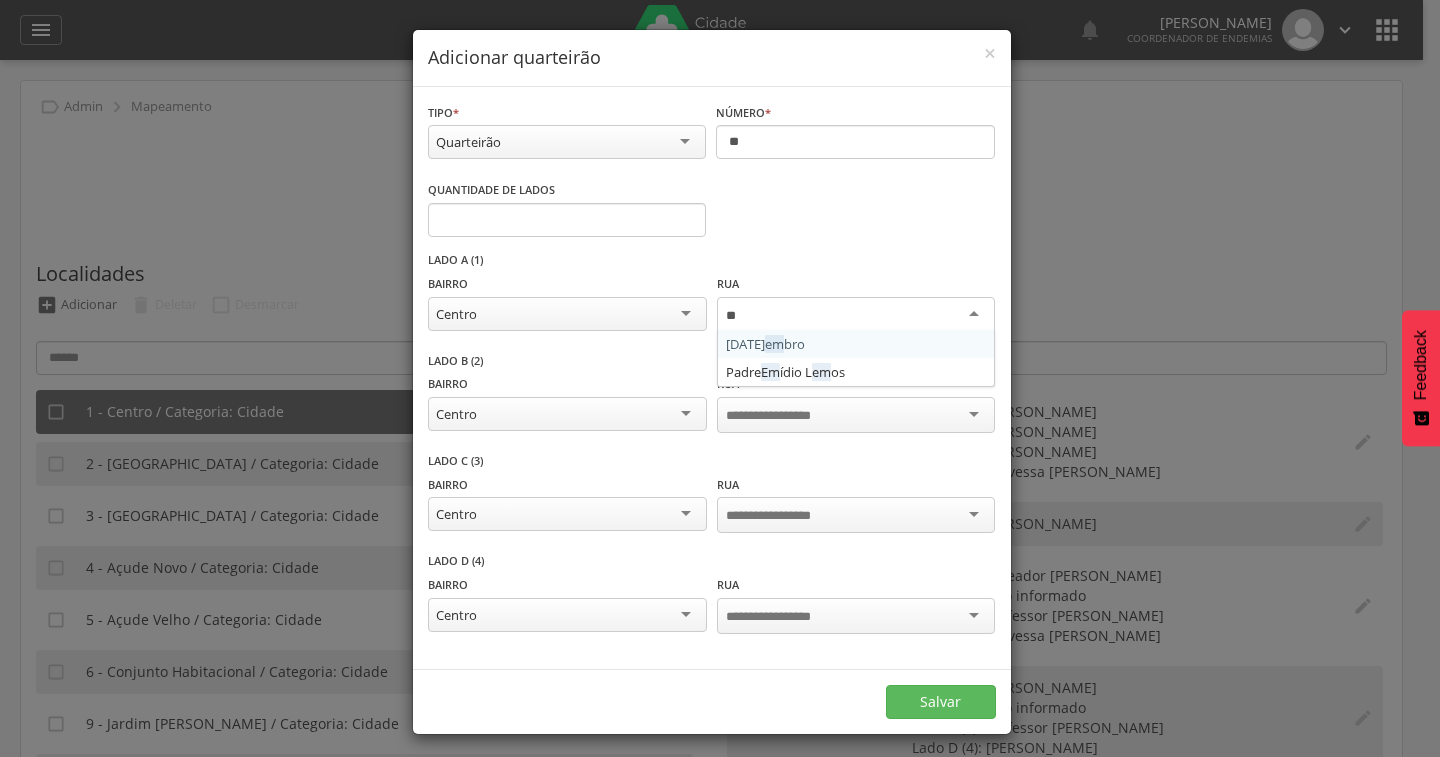 scroll, scrollTop: 0, scrollLeft: 0, axis: both 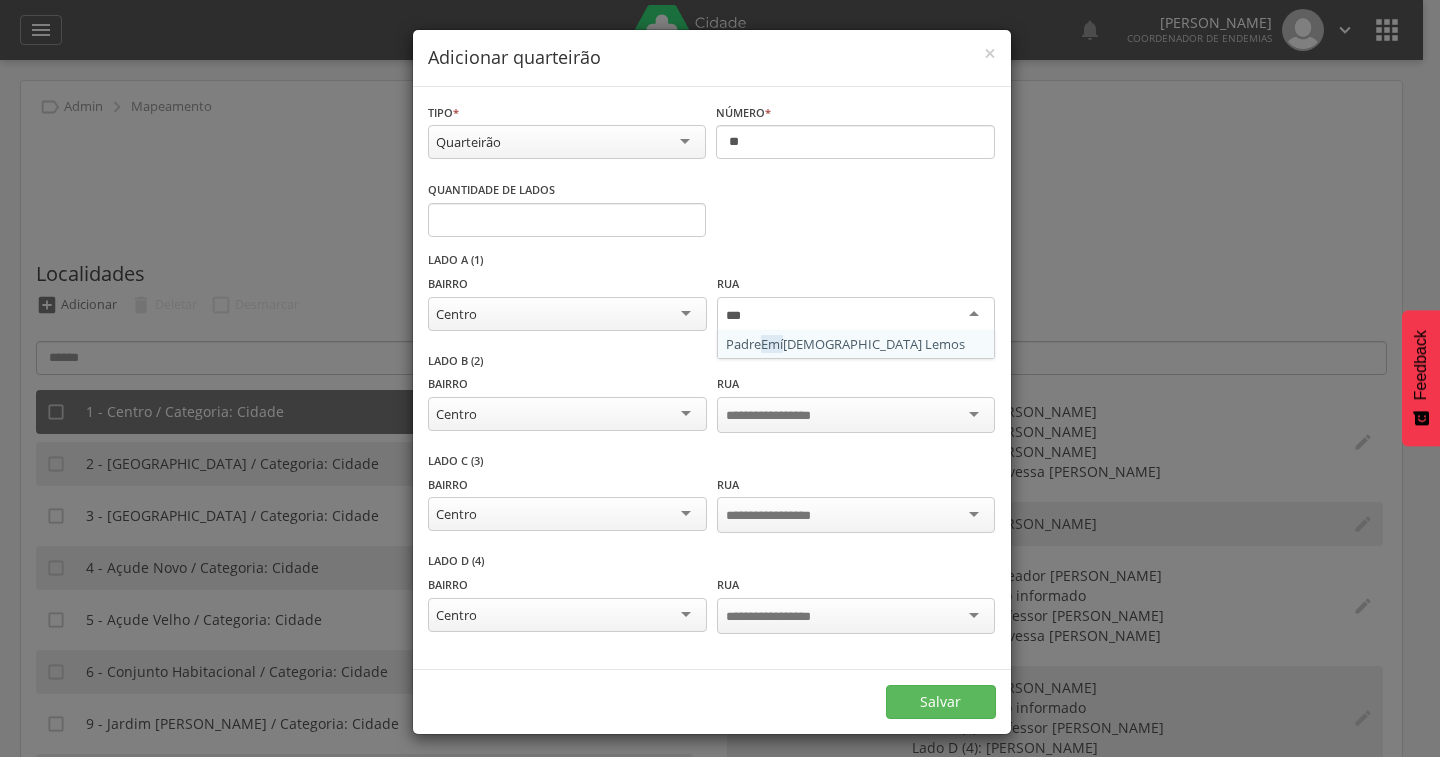 type 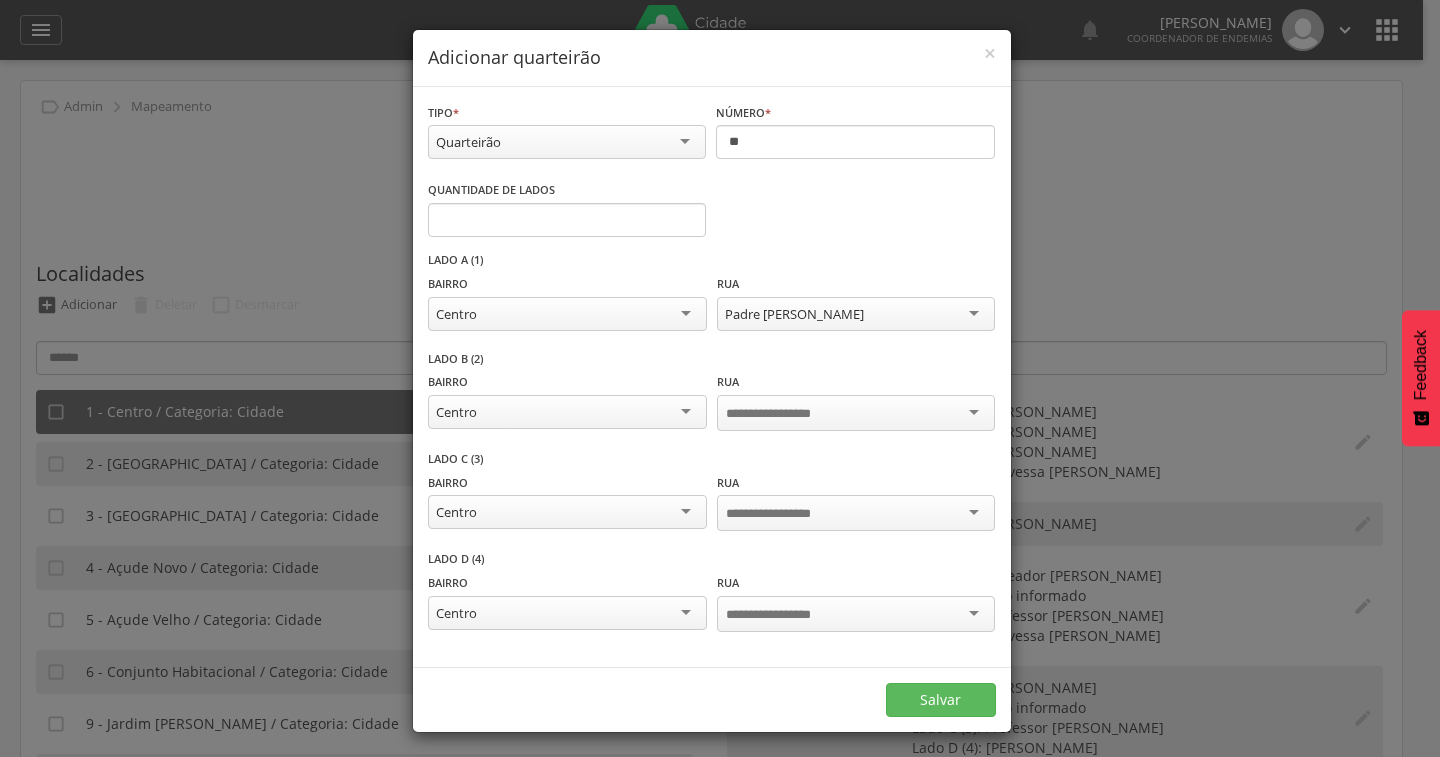 scroll, scrollTop: 0, scrollLeft: 0, axis: both 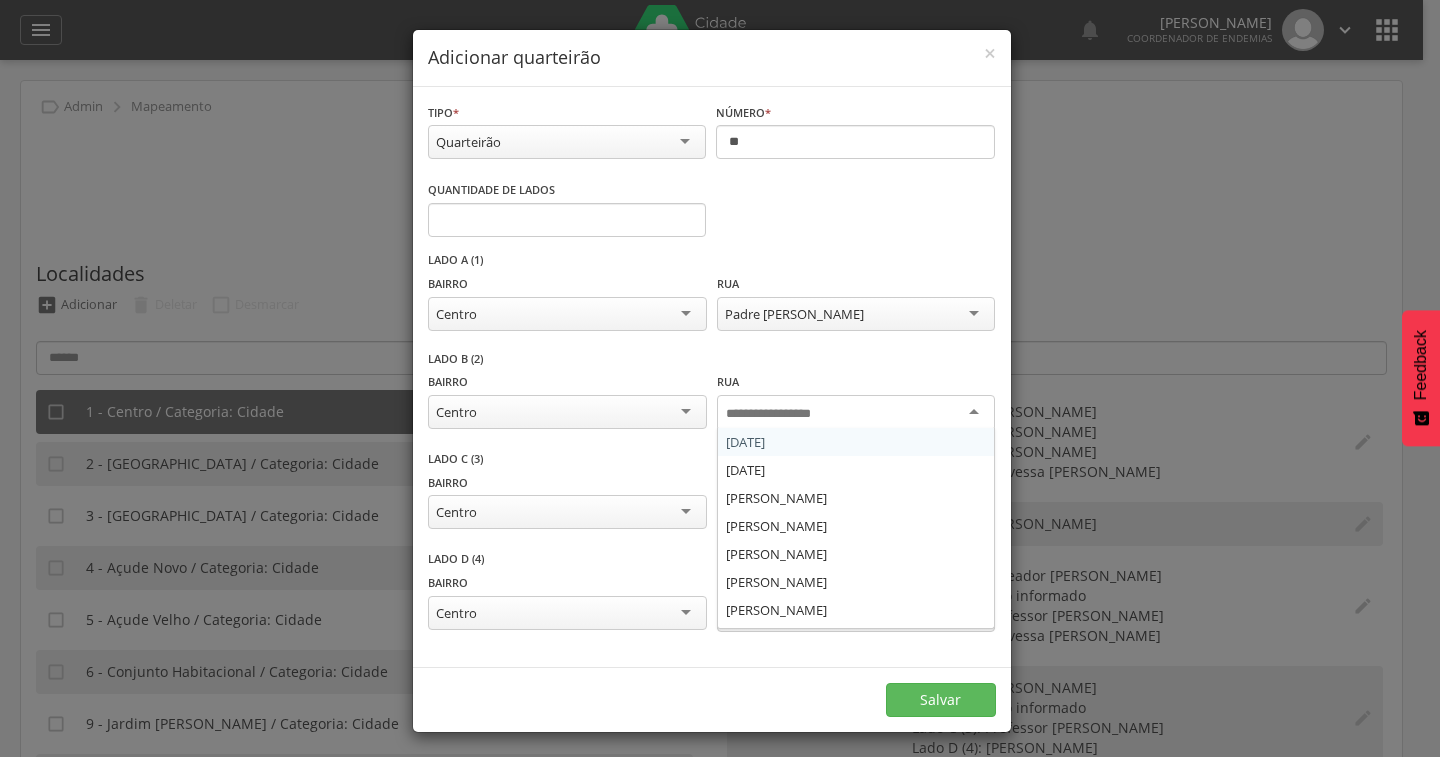 click at bounding box center [784, 414] 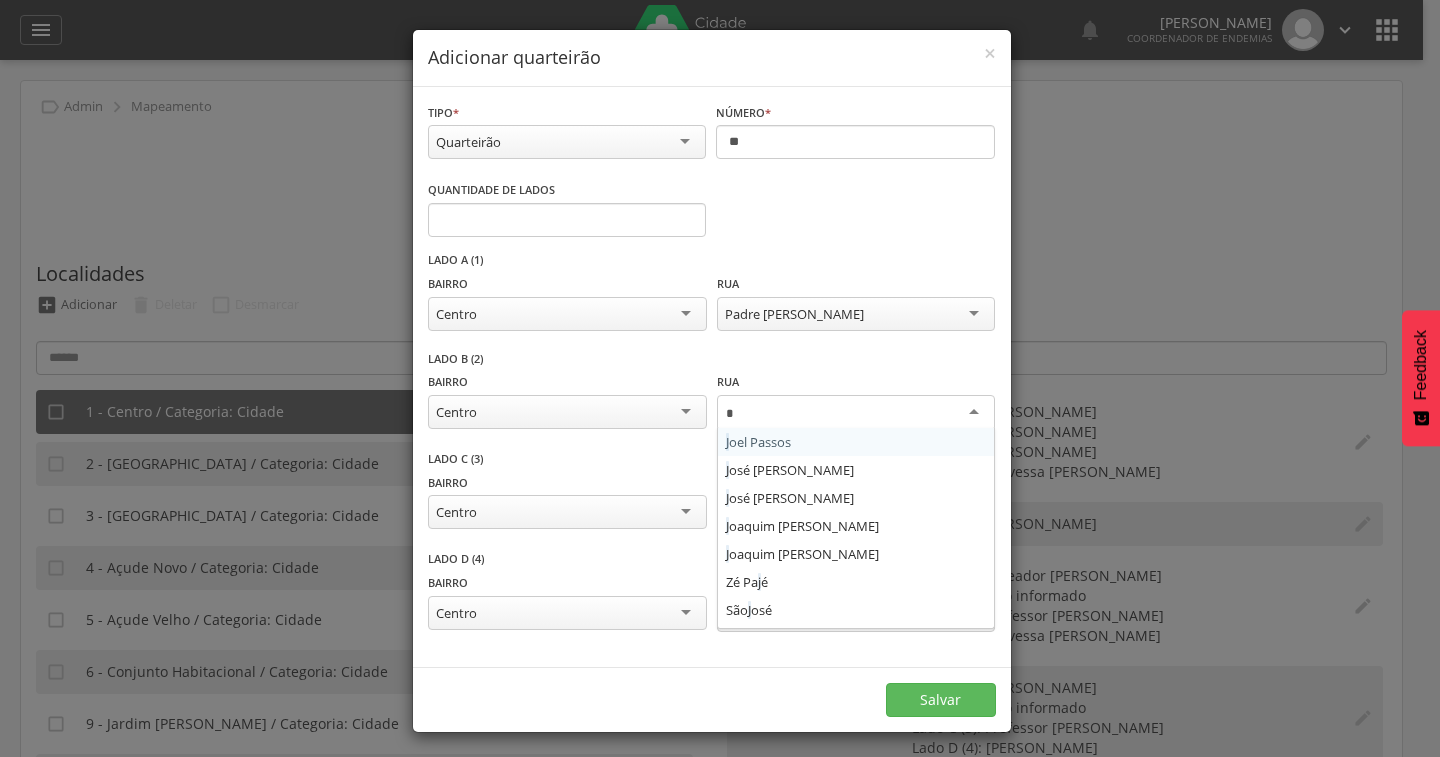 type on "**" 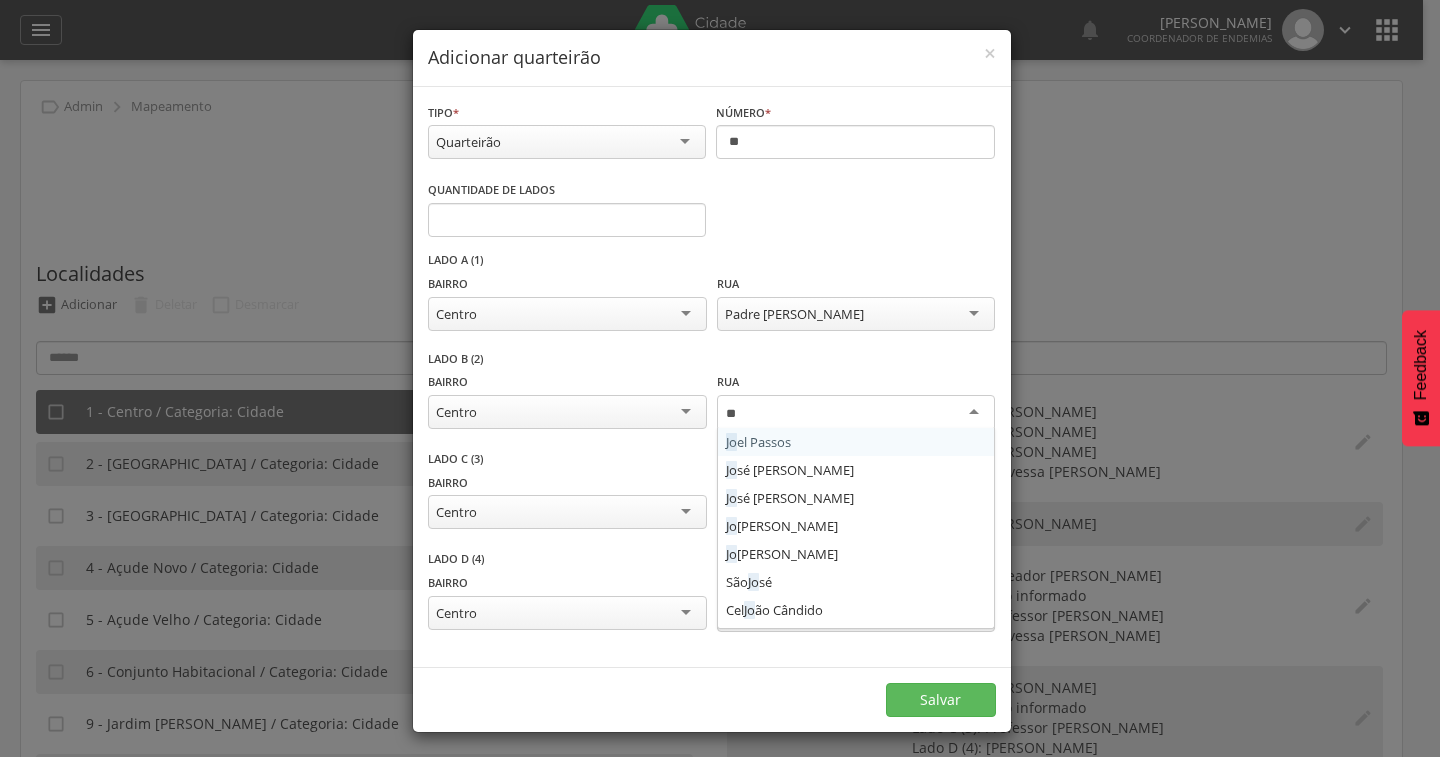 type 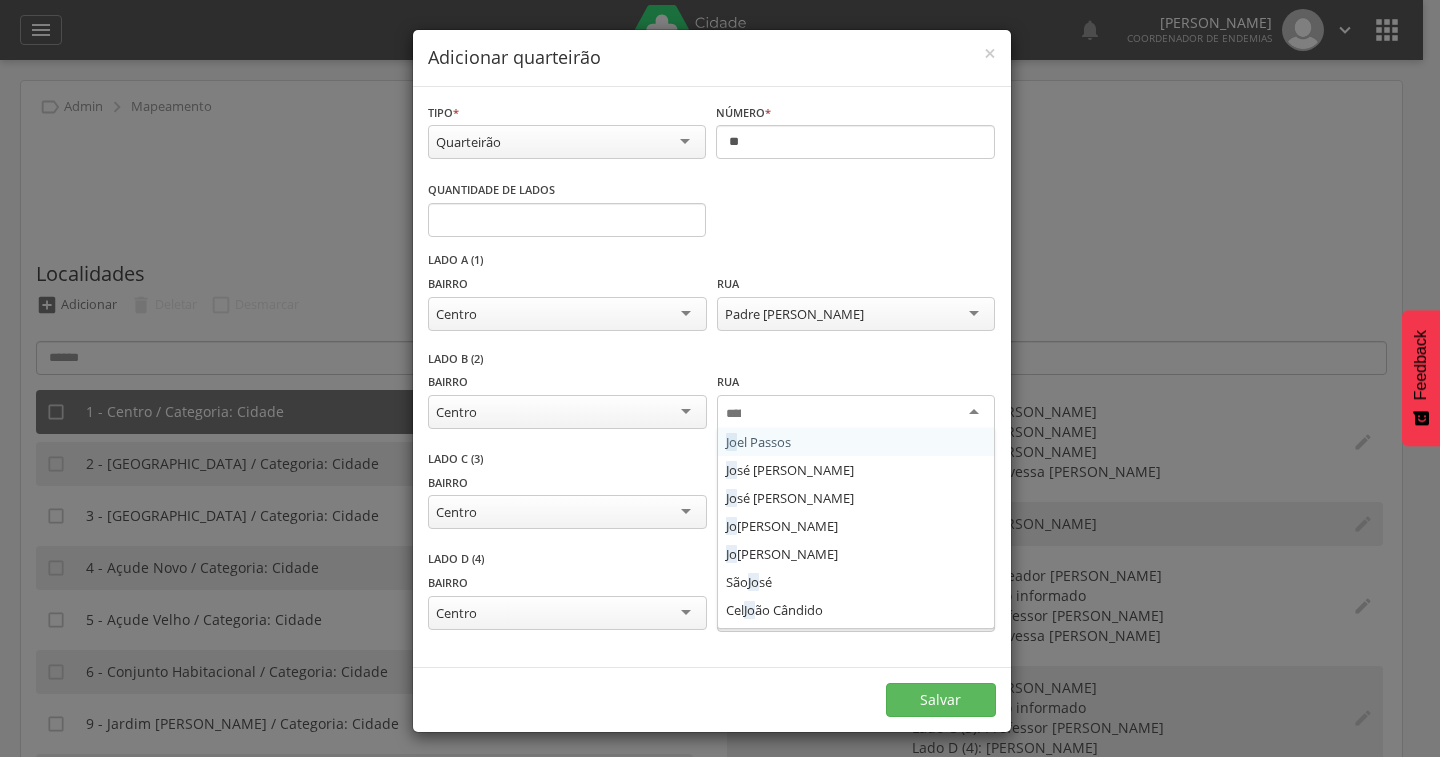 scroll, scrollTop: 0, scrollLeft: 0, axis: both 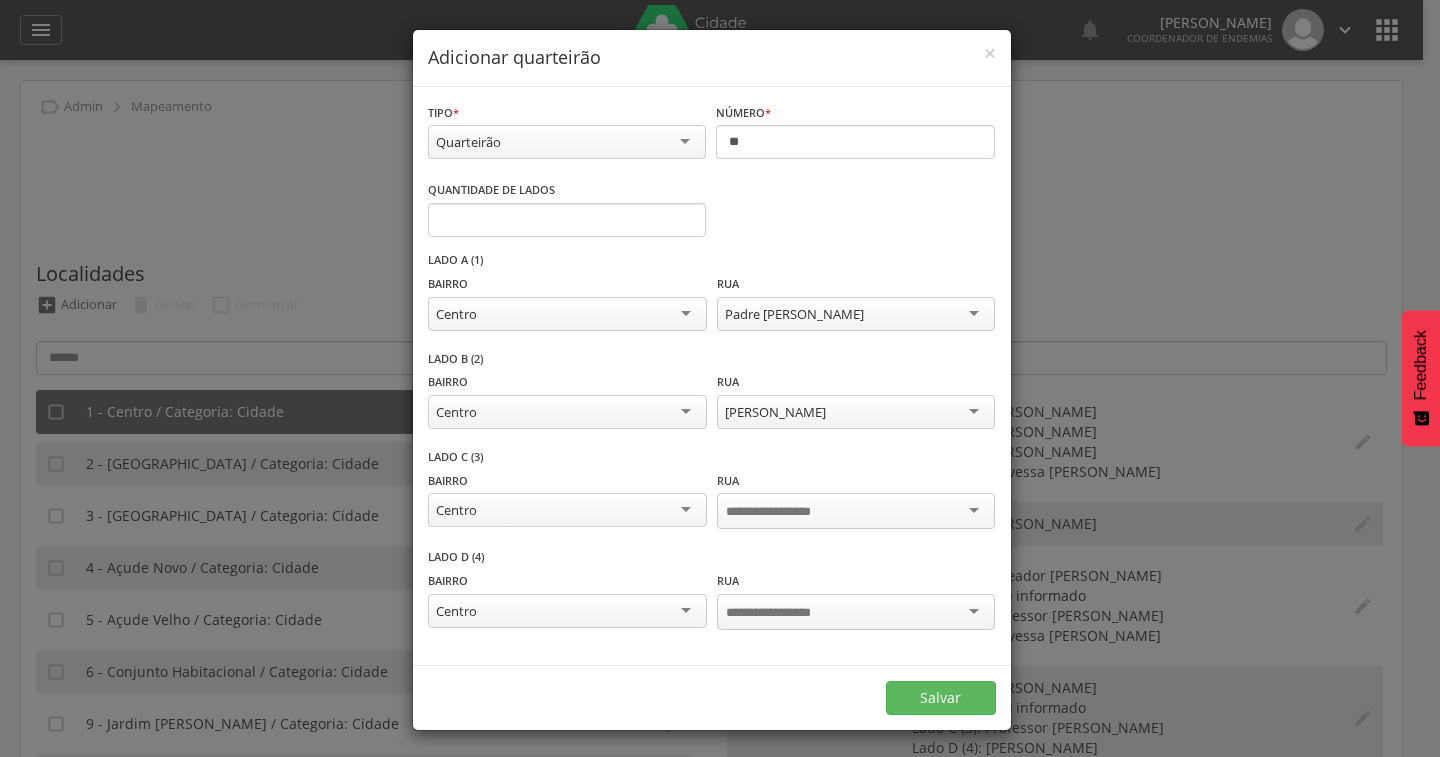 click at bounding box center (784, 512) 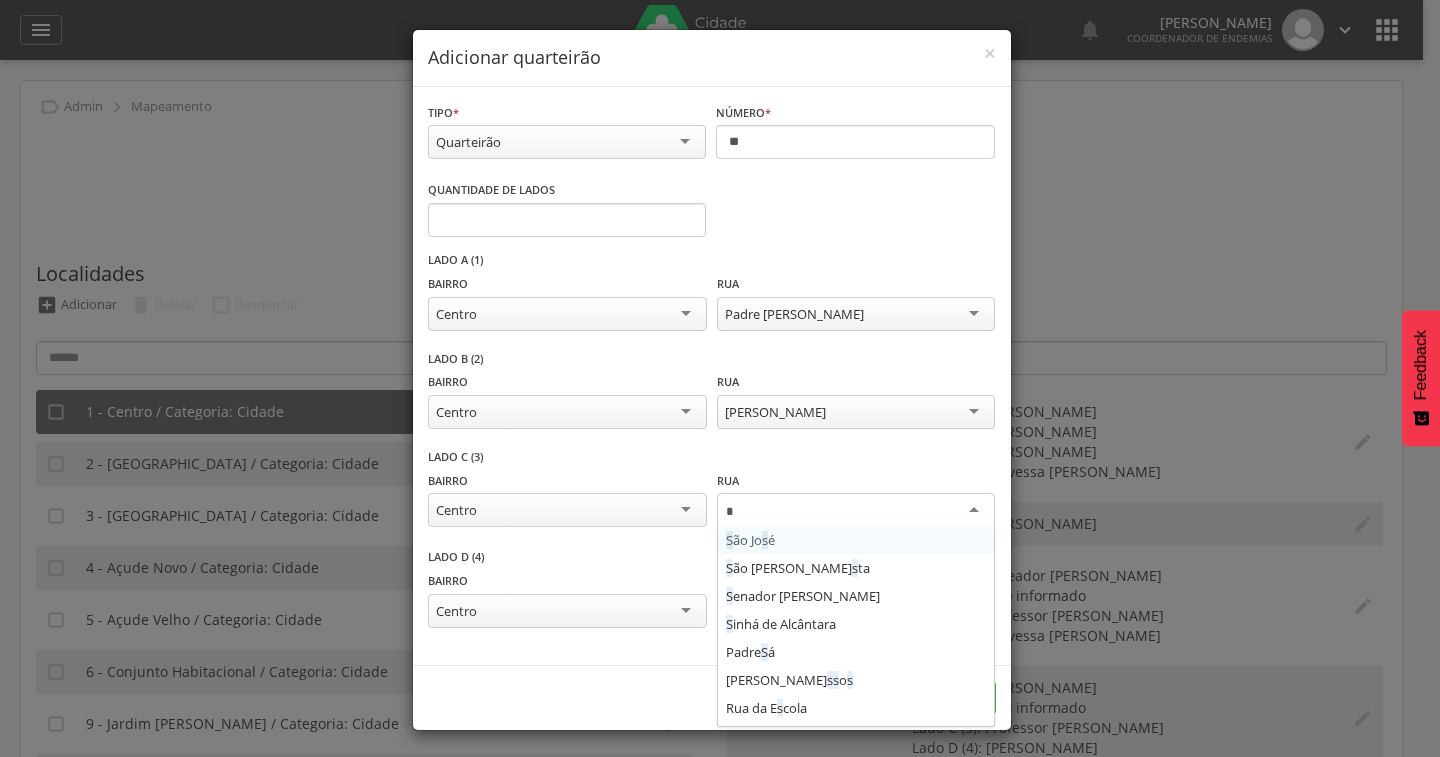 type on "**" 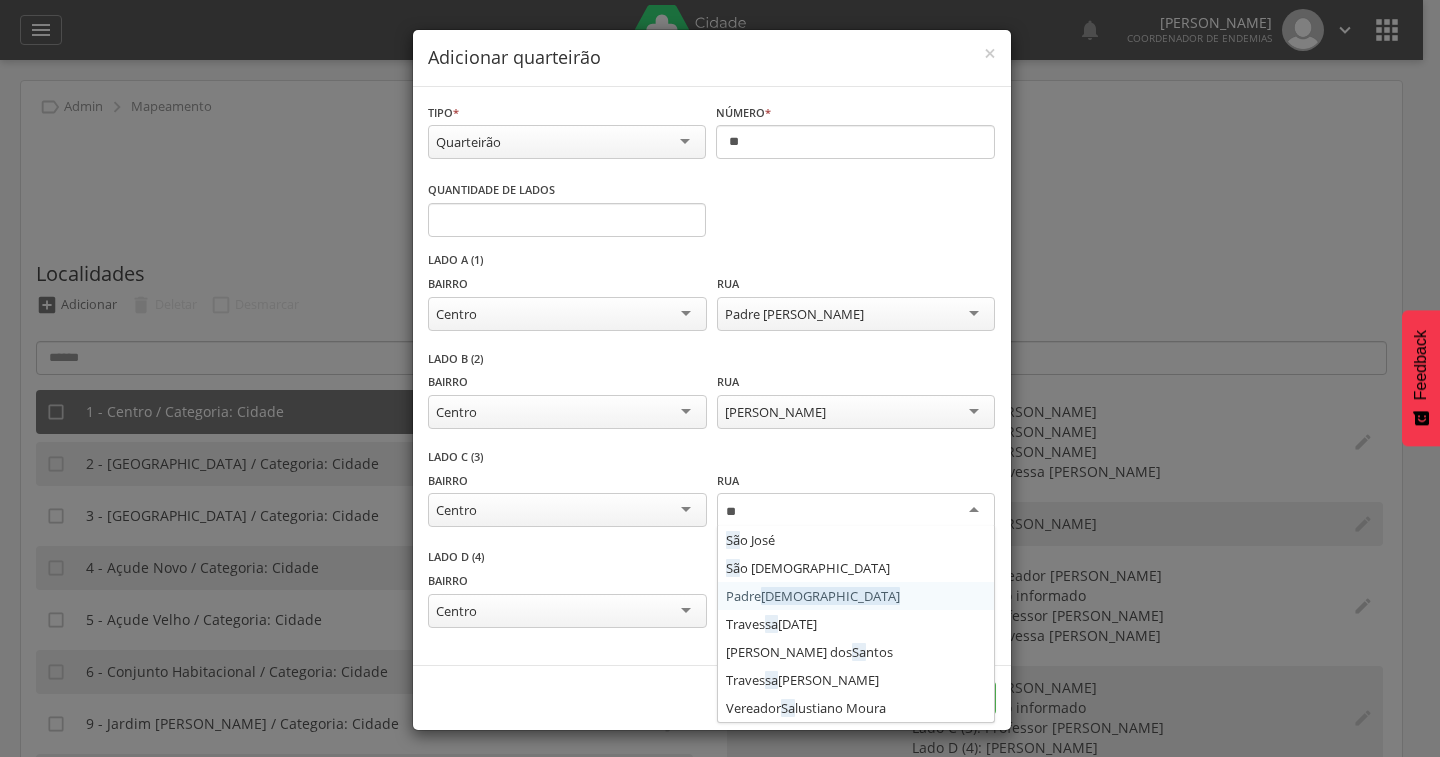 type 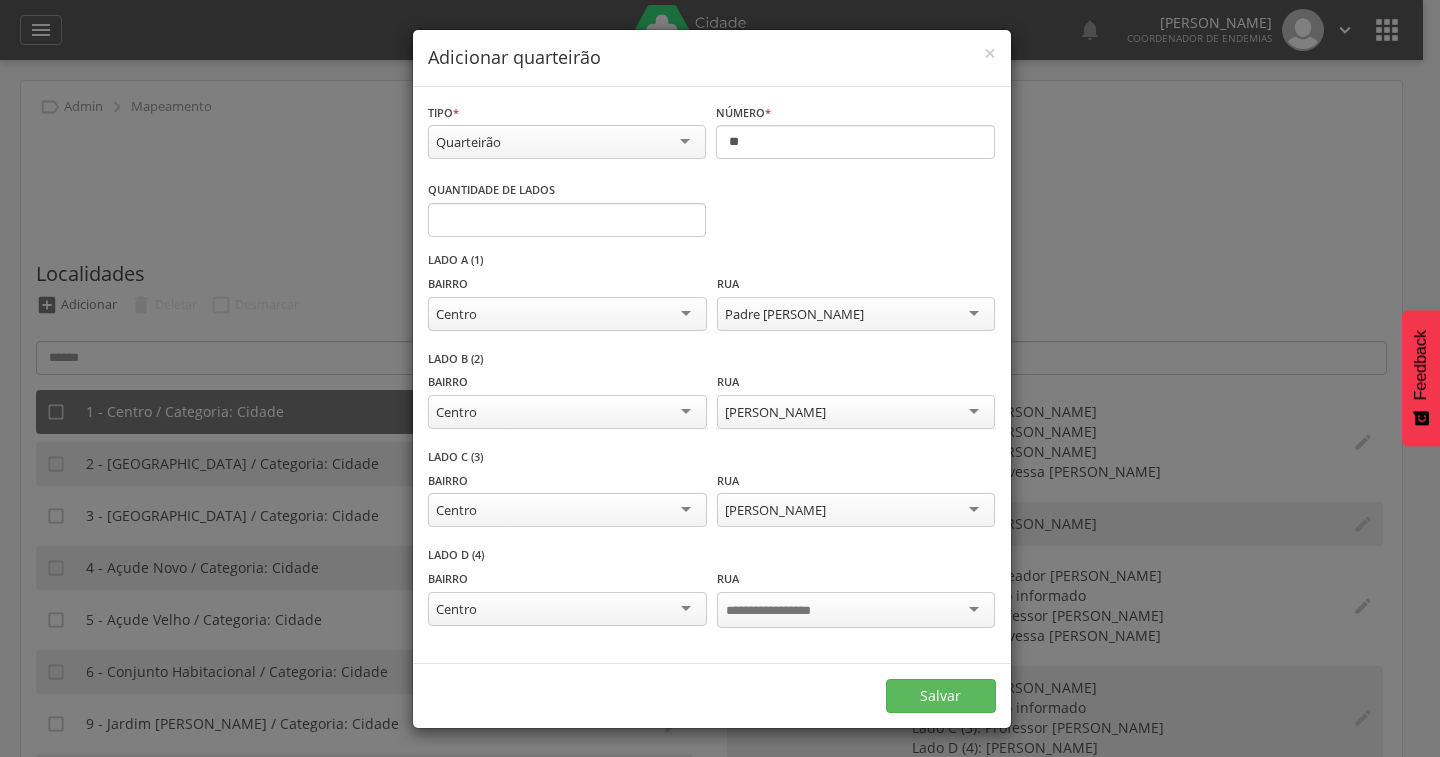 scroll, scrollTop: 0, scrollLeft: 0, axis: both 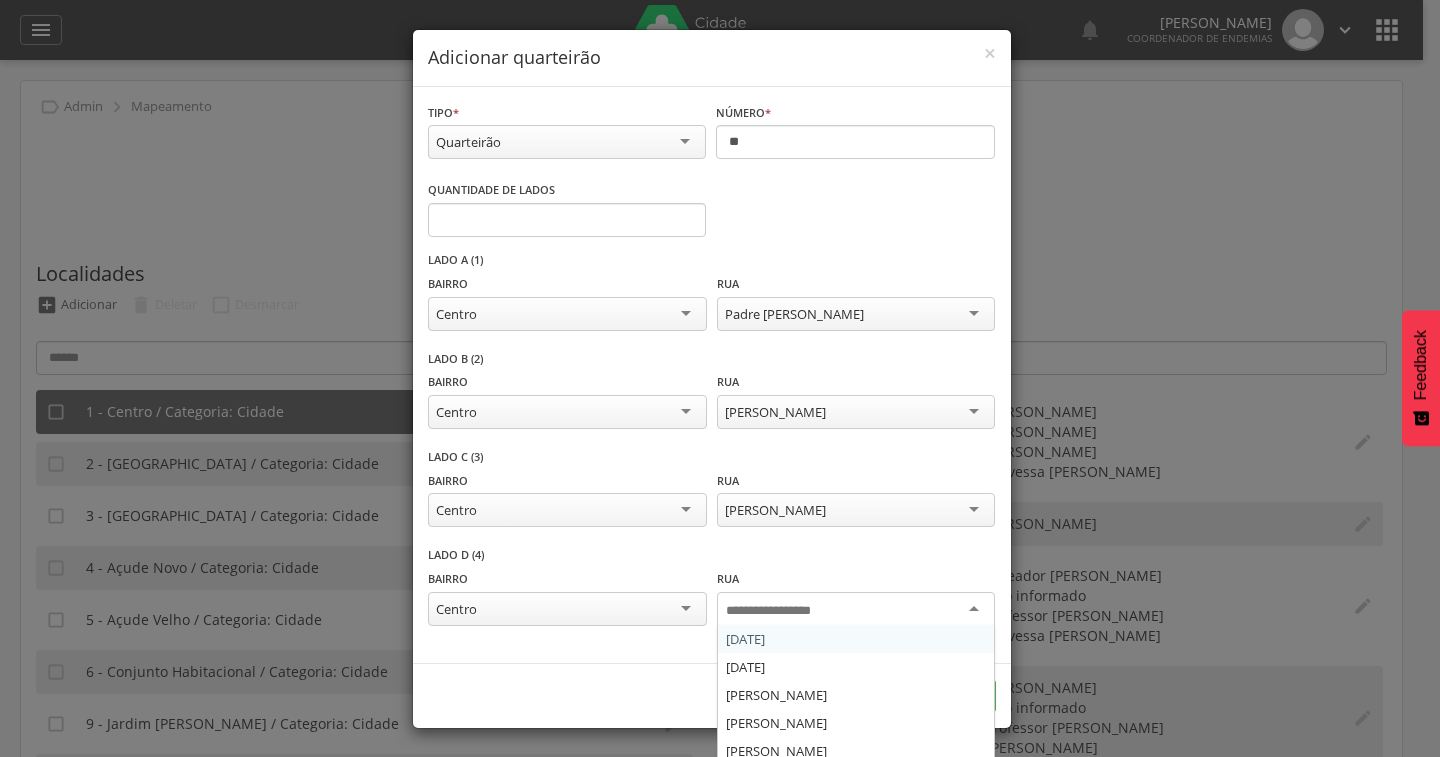 click at bounding box center (784, 611) 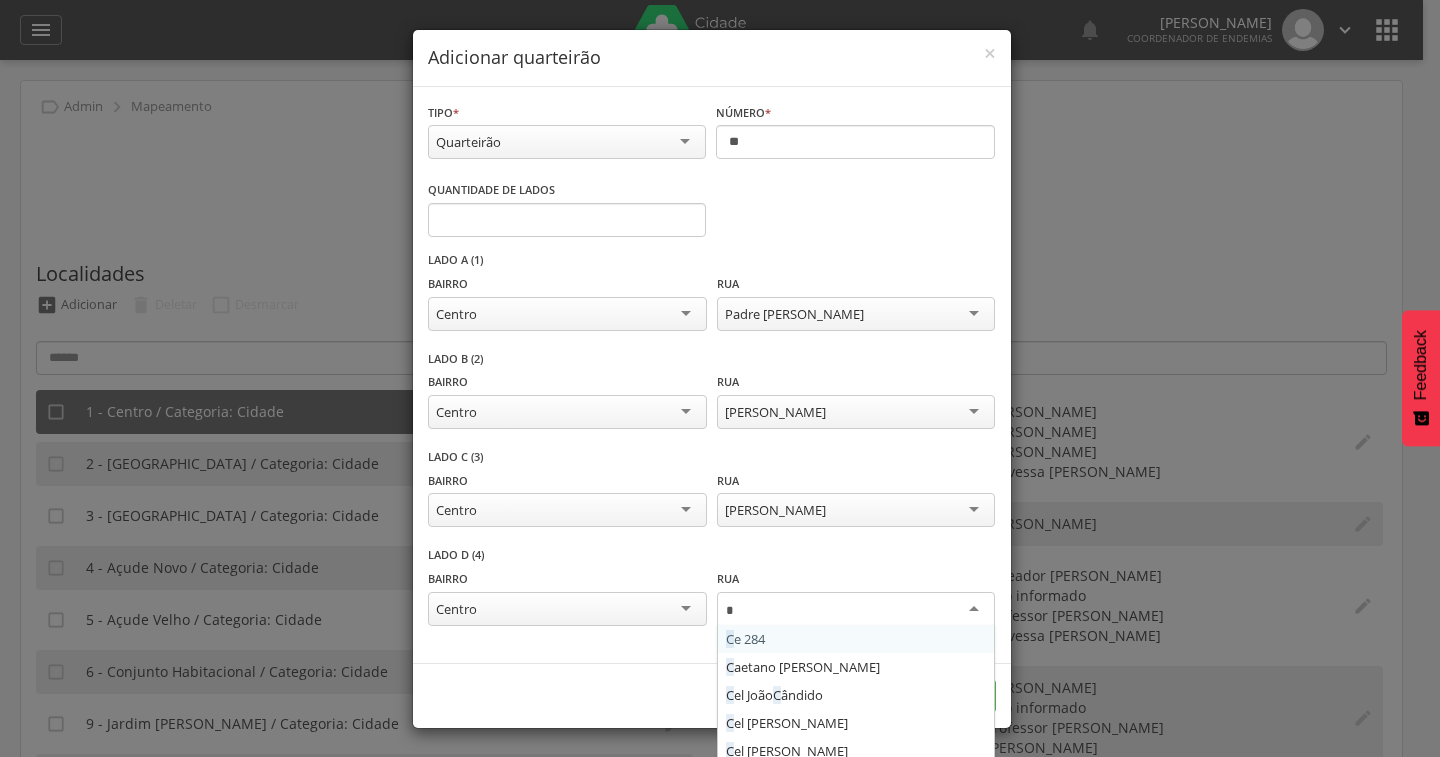 type on "**" 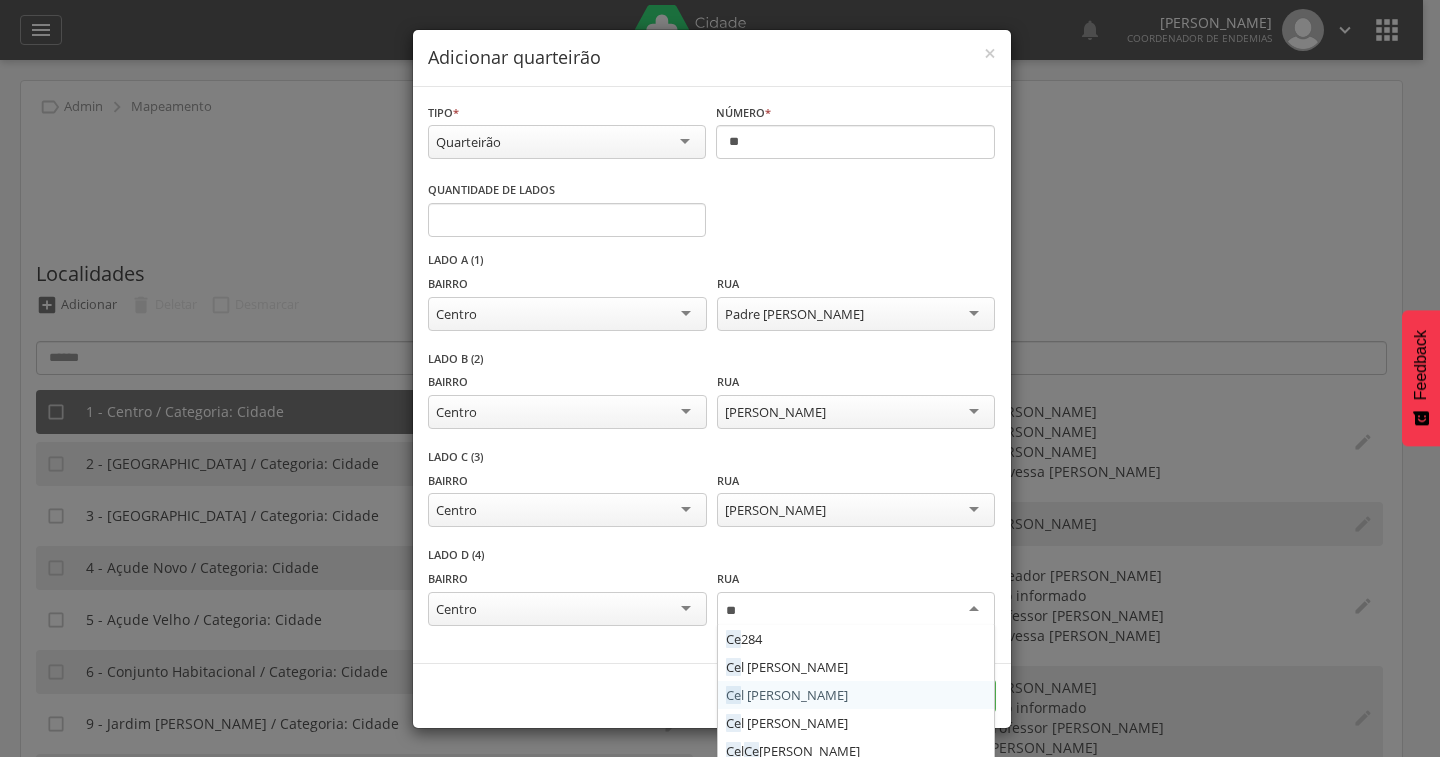 type 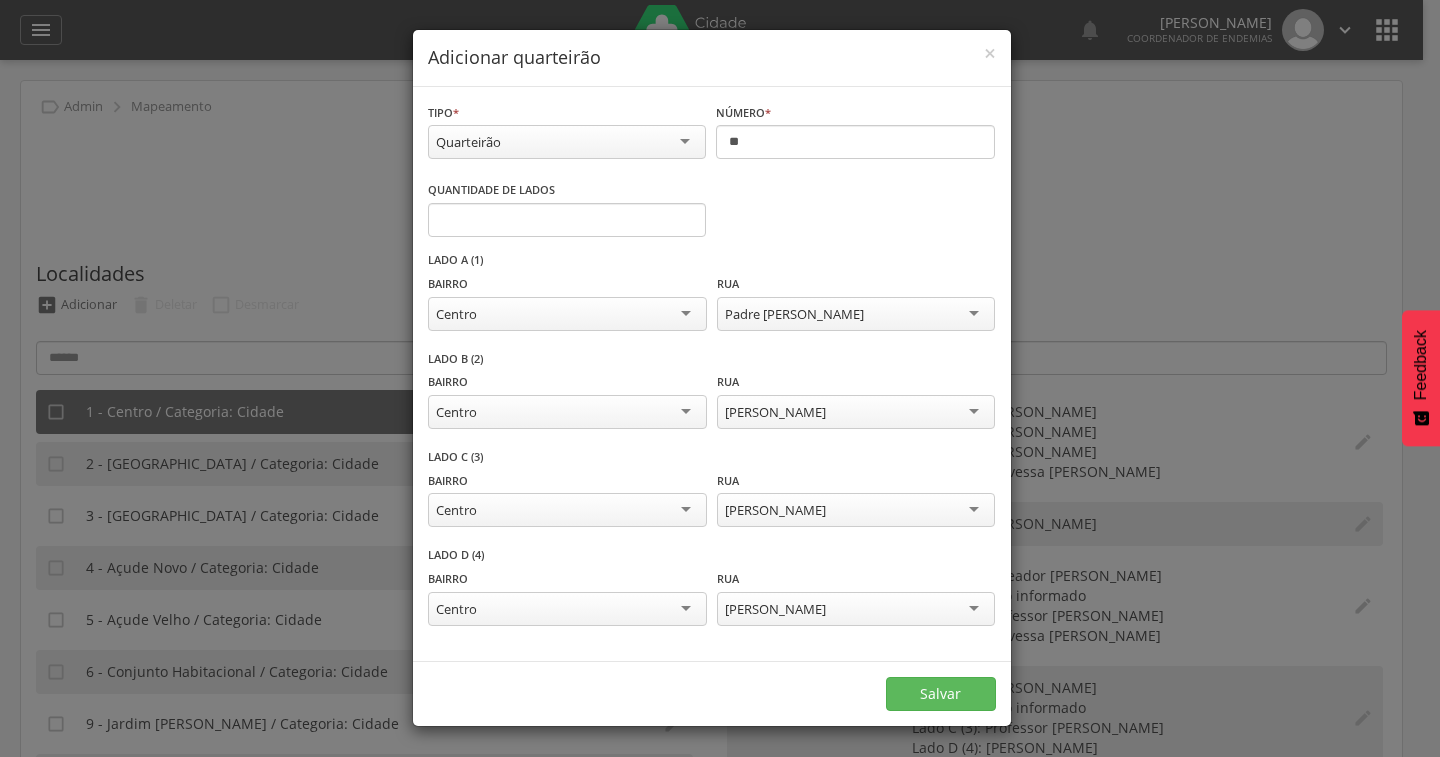 scroll, scrollTop: 0, scrollLeft: 0, axis: both 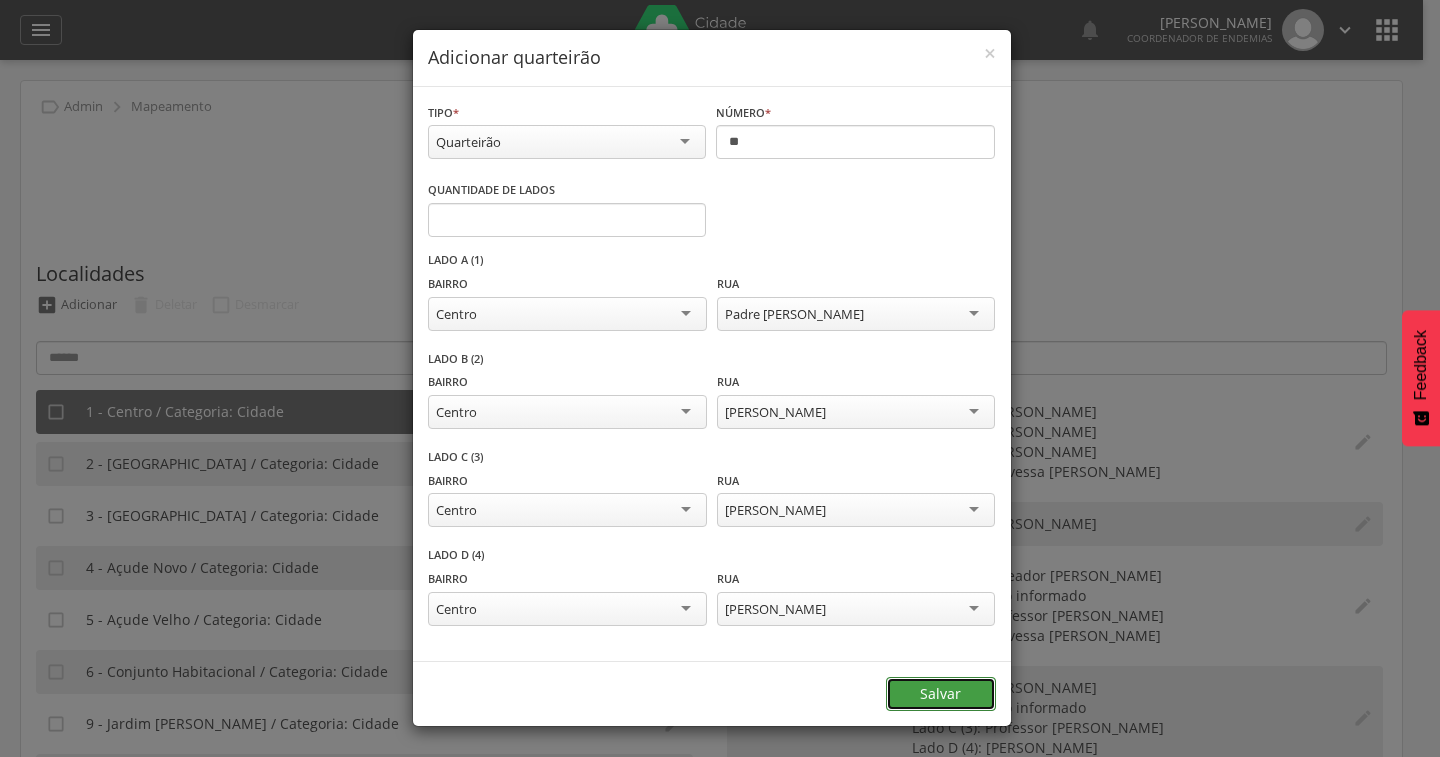 click on "Salvar" at bounding box center (941, 694) 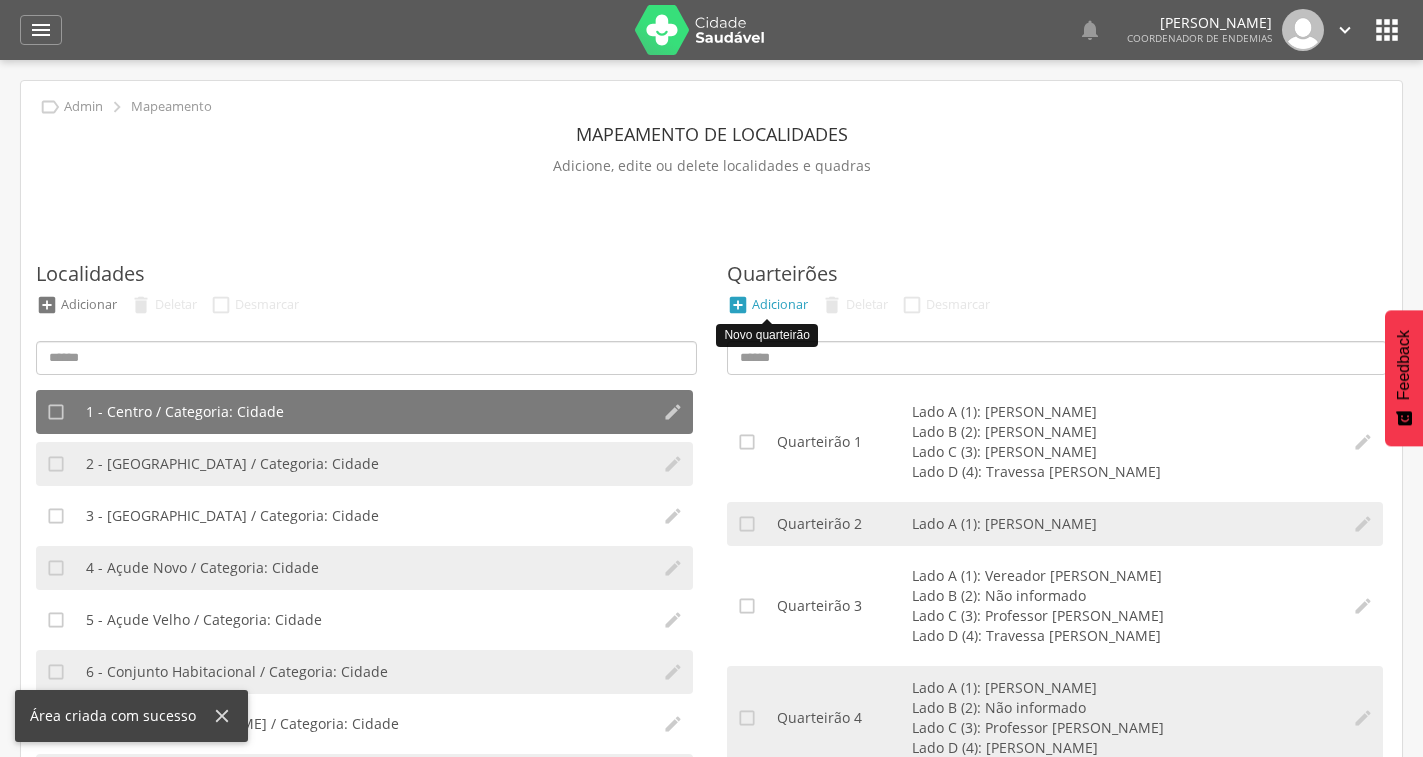 click on "Adicionar" at bounding box center (780, 304) 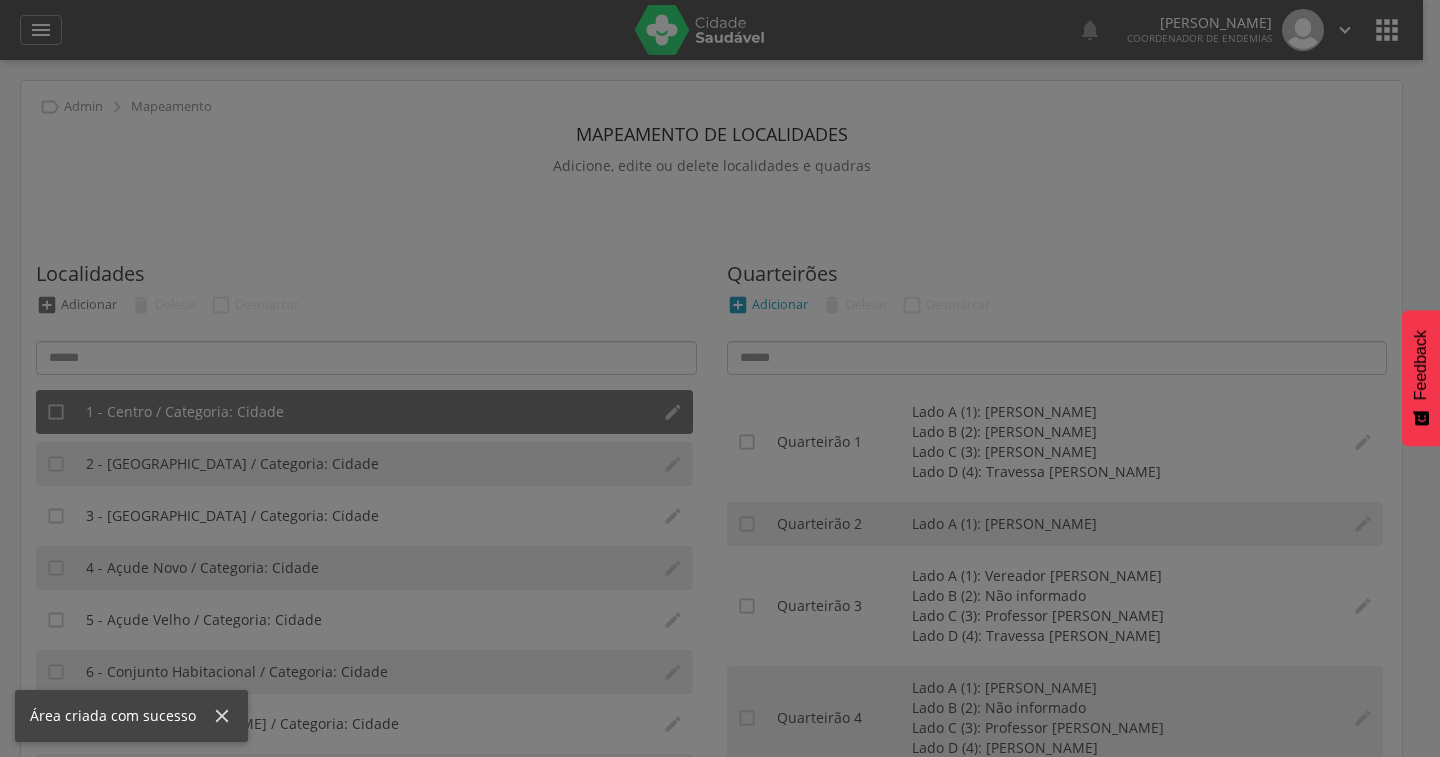 scroll, scrollTop: 0, scrollLeft: 0, axis: both 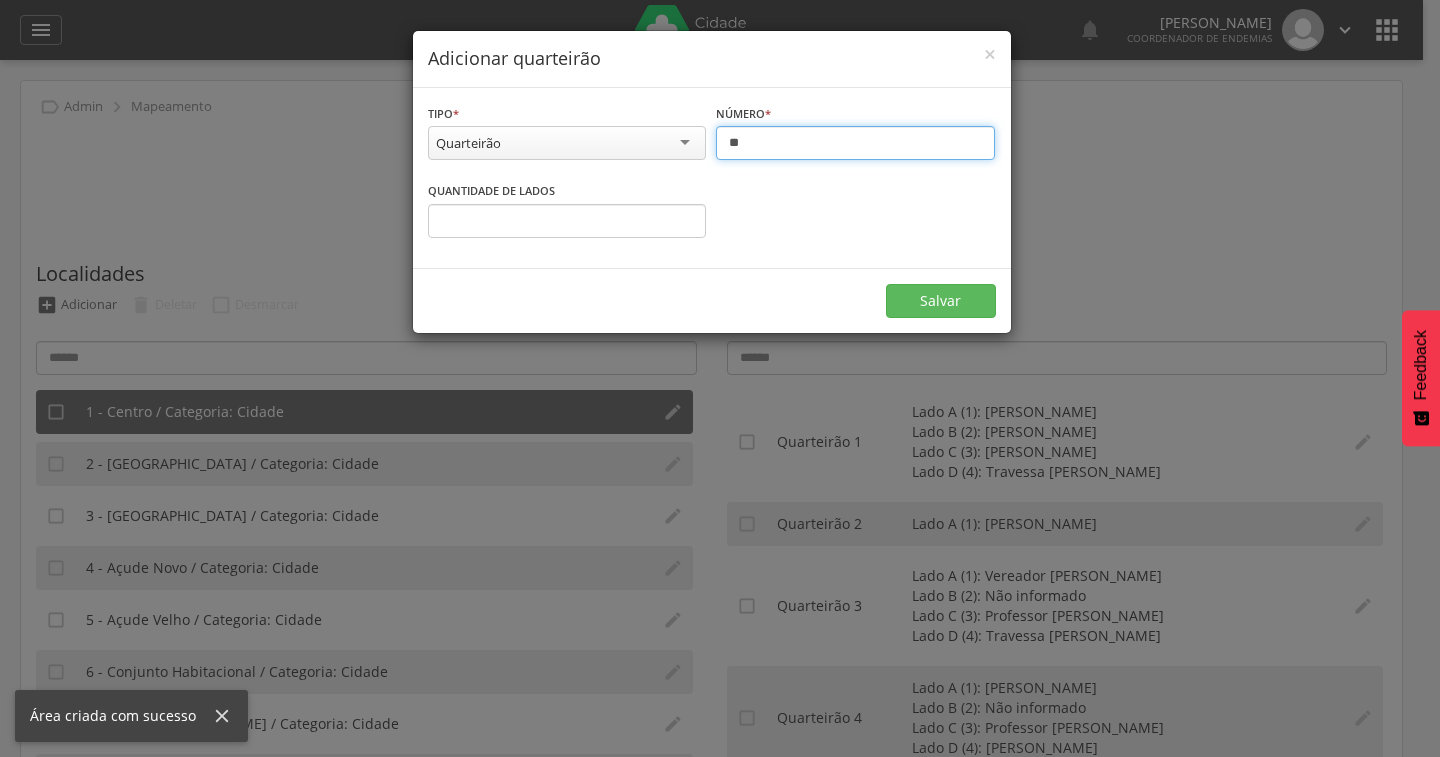 click on "**" at bounding box center [855, 143] 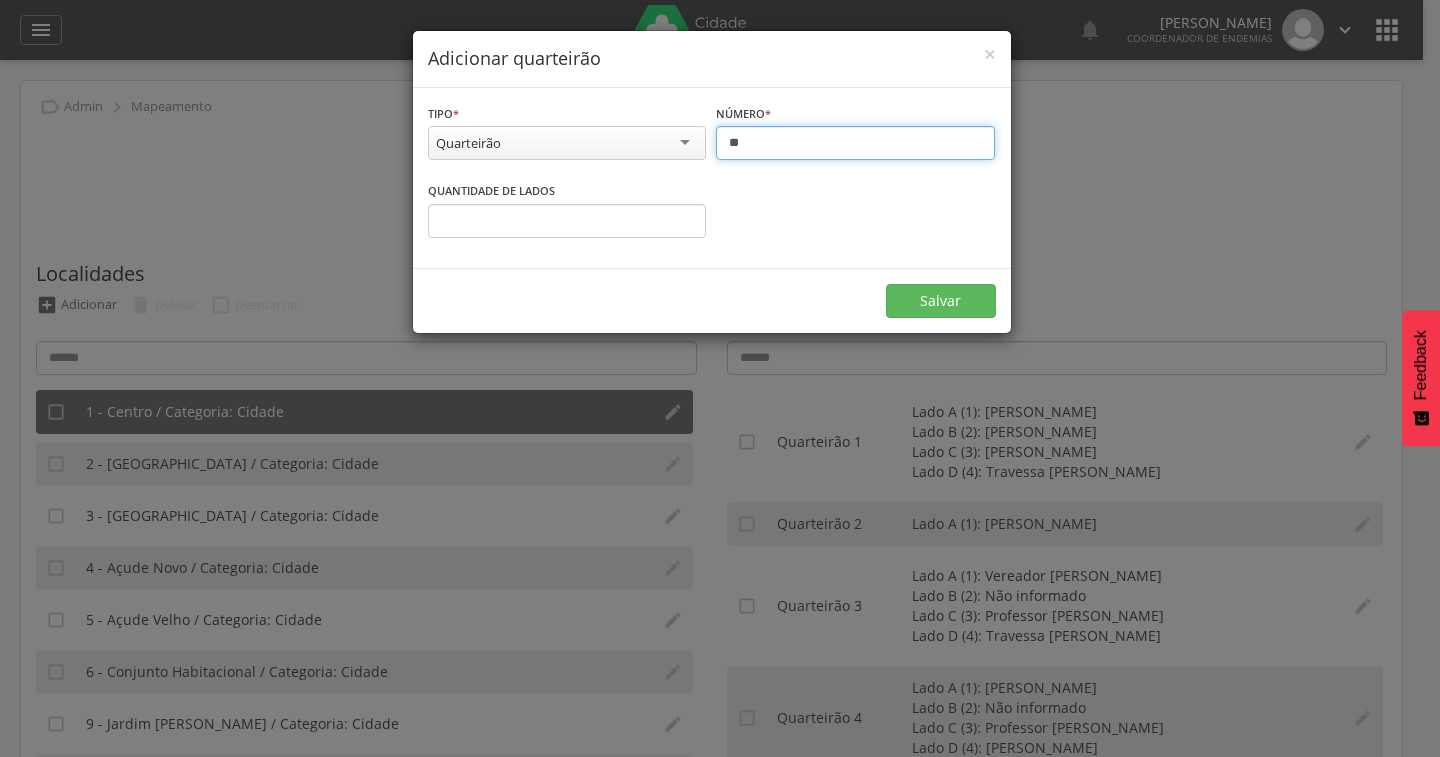 type on "**" 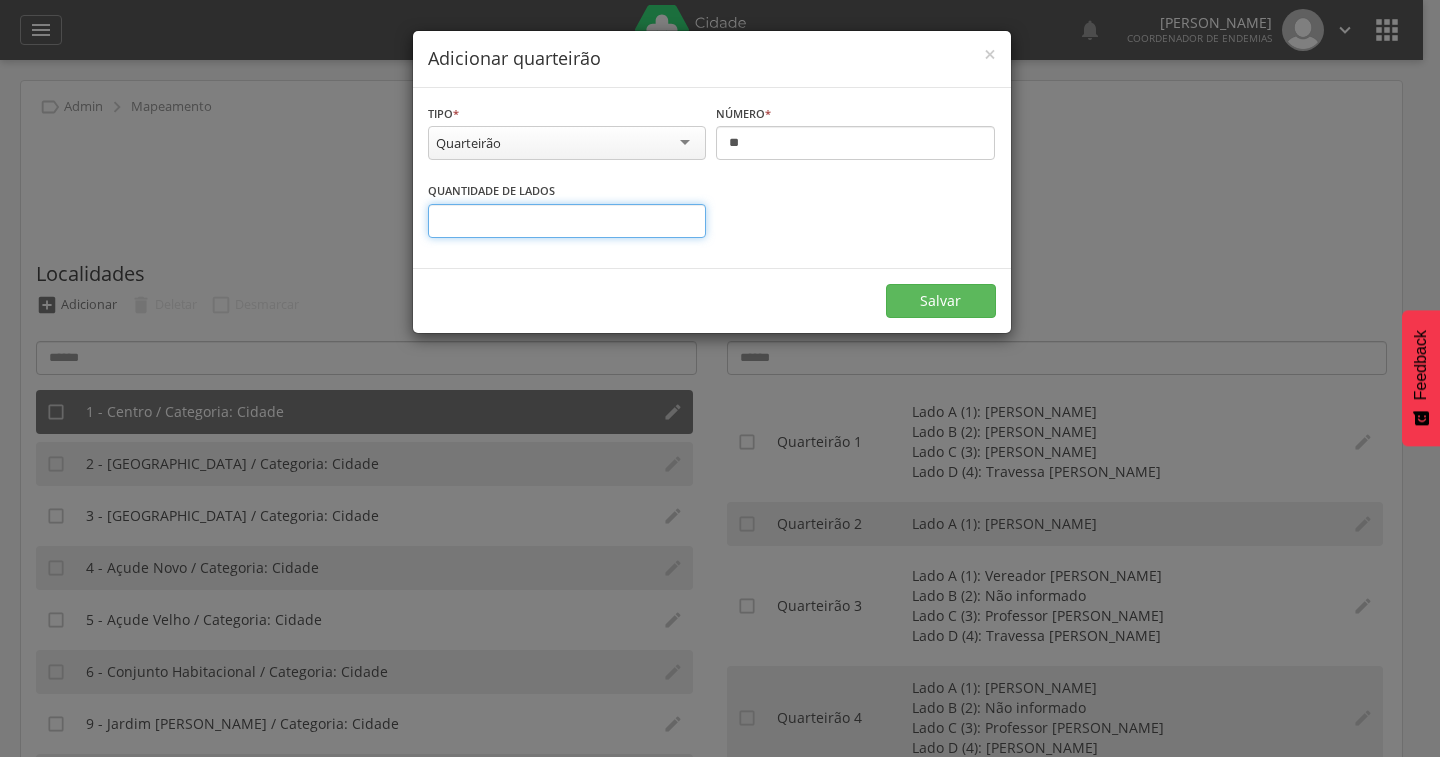 click on "*" at bounding box center [567, 221] 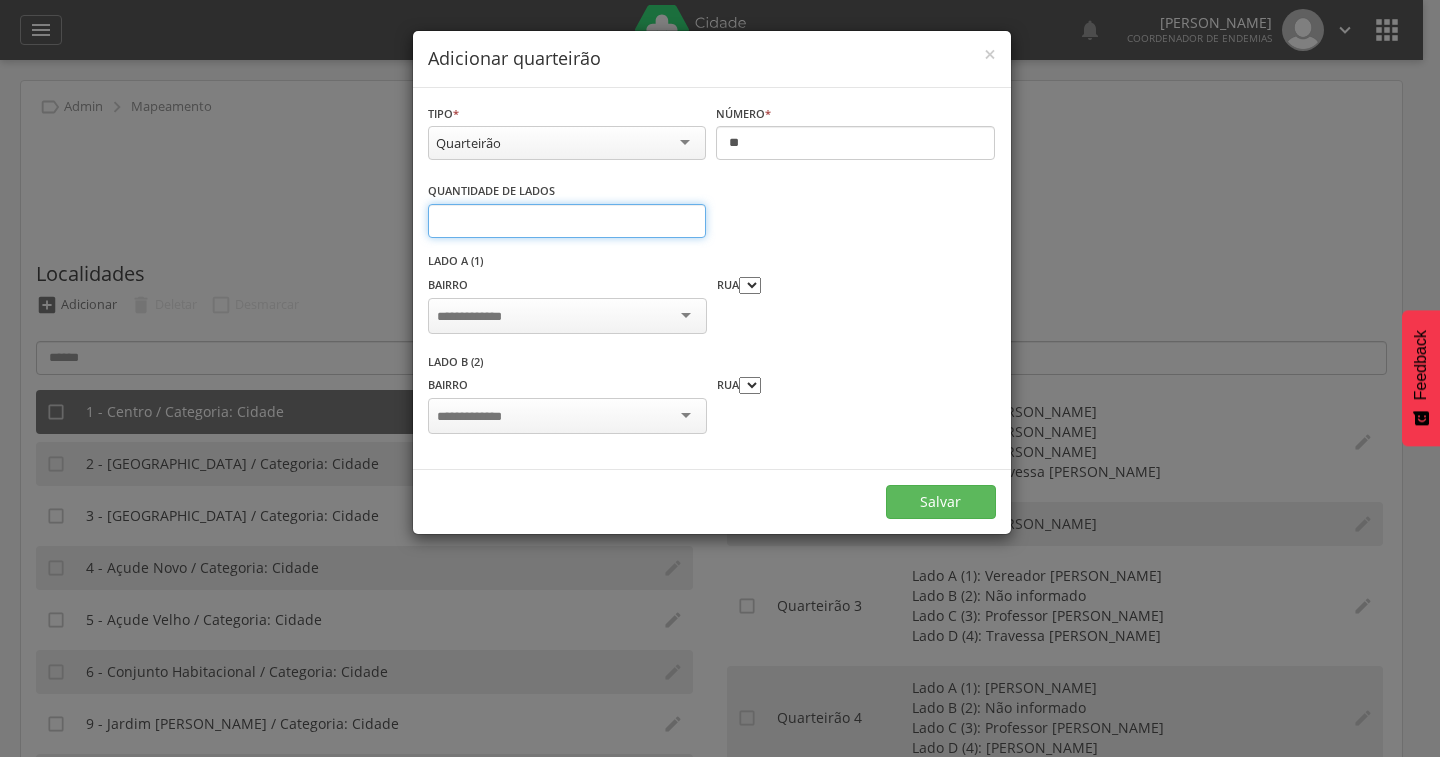 click on "*" at bounding box center [567, 221] 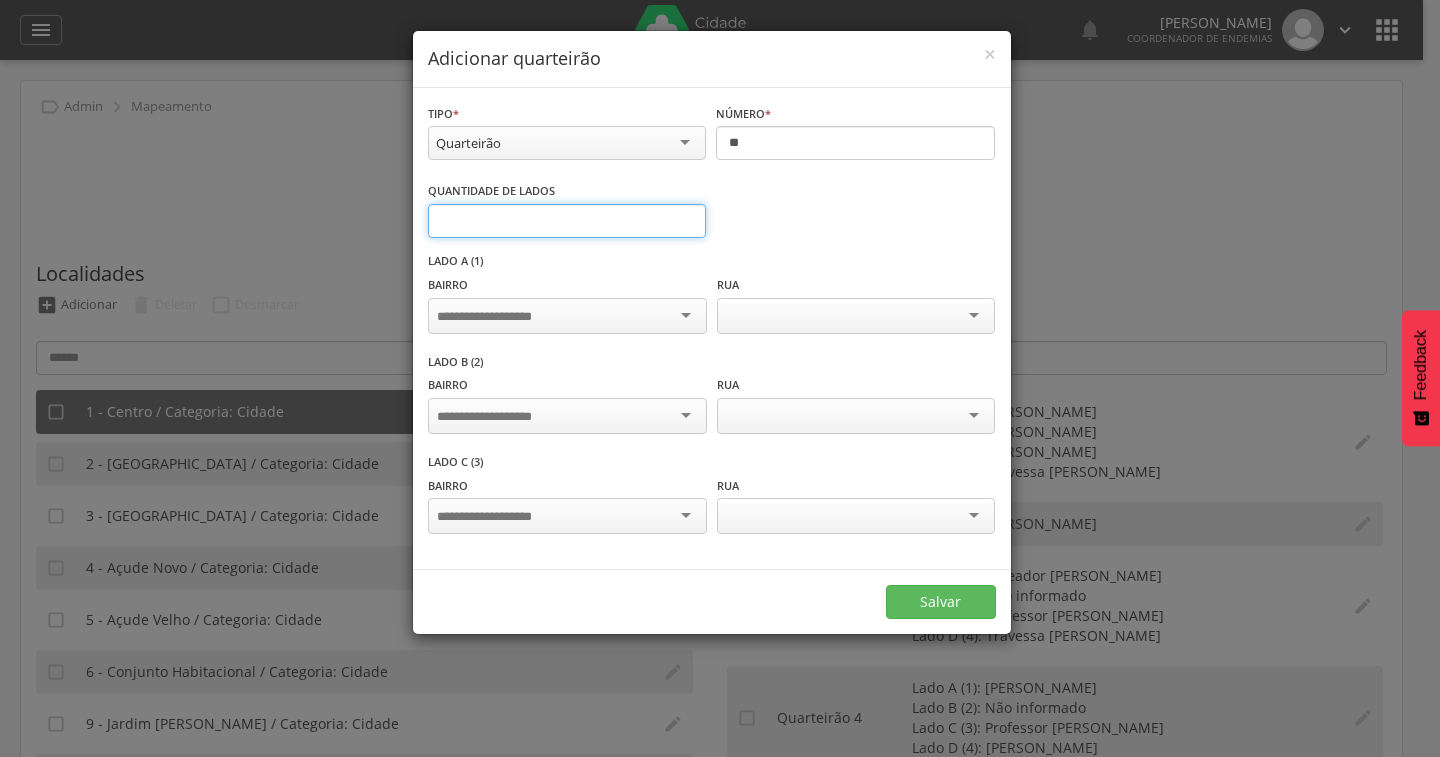 type on "*" 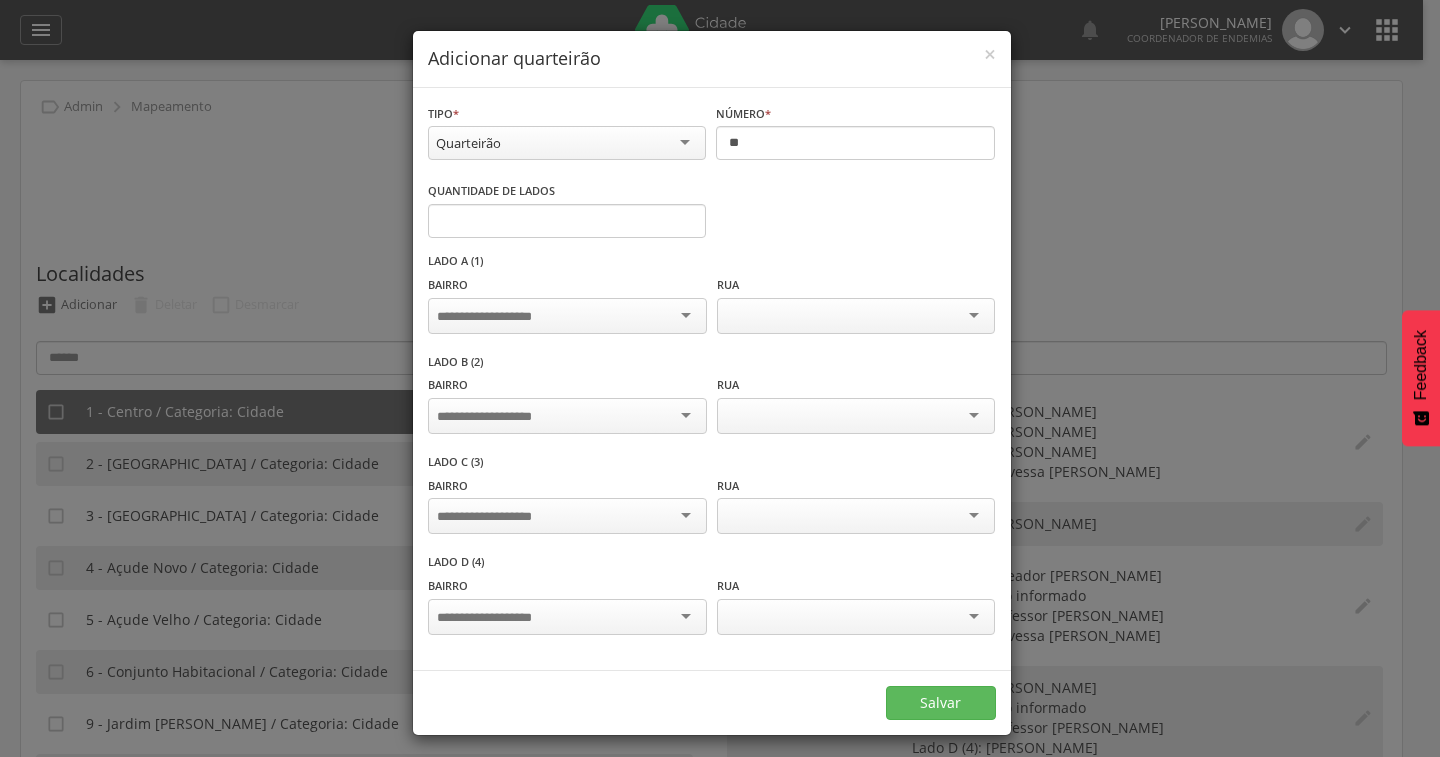 click at bounding box center [567, 316] 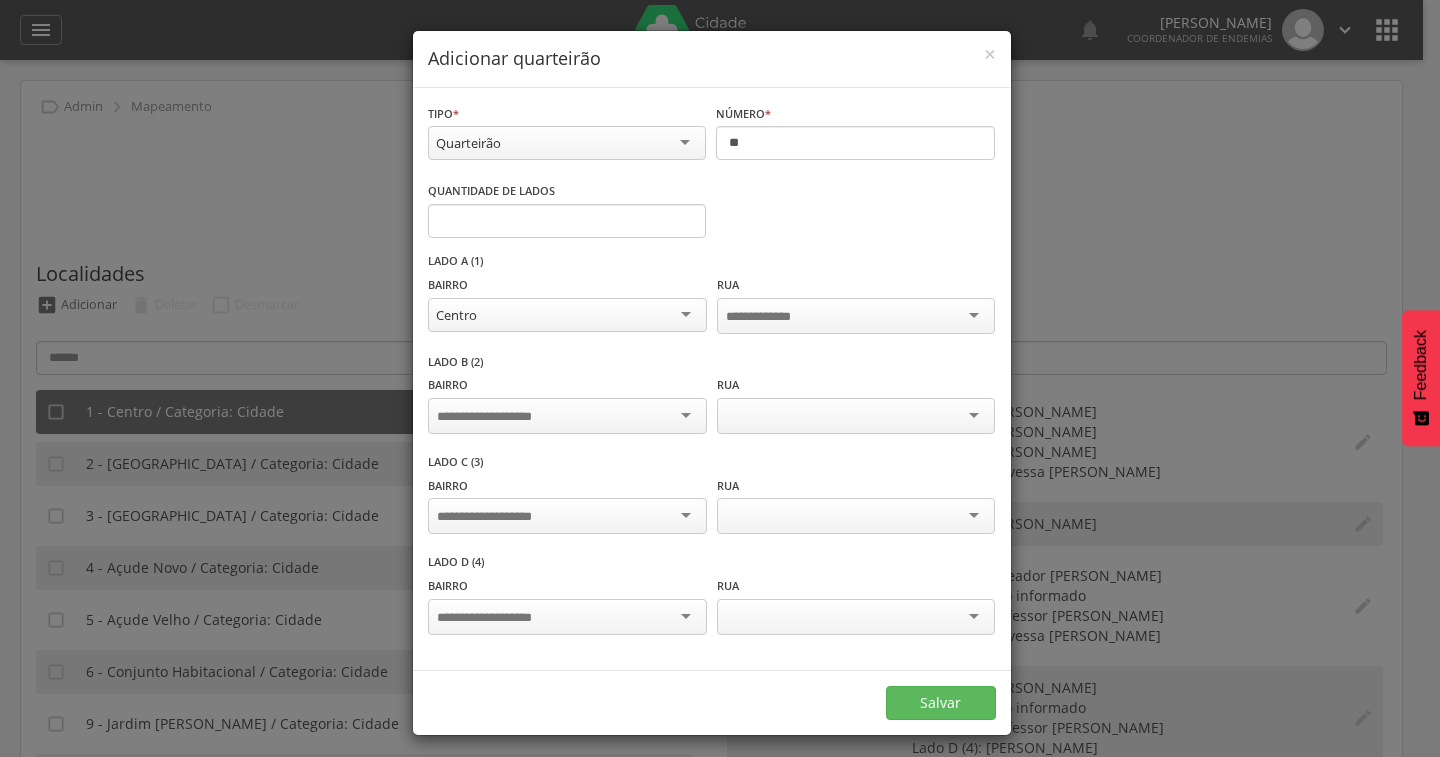 scroll, scrollTop: 0, scrollLeft: 0, axis: both 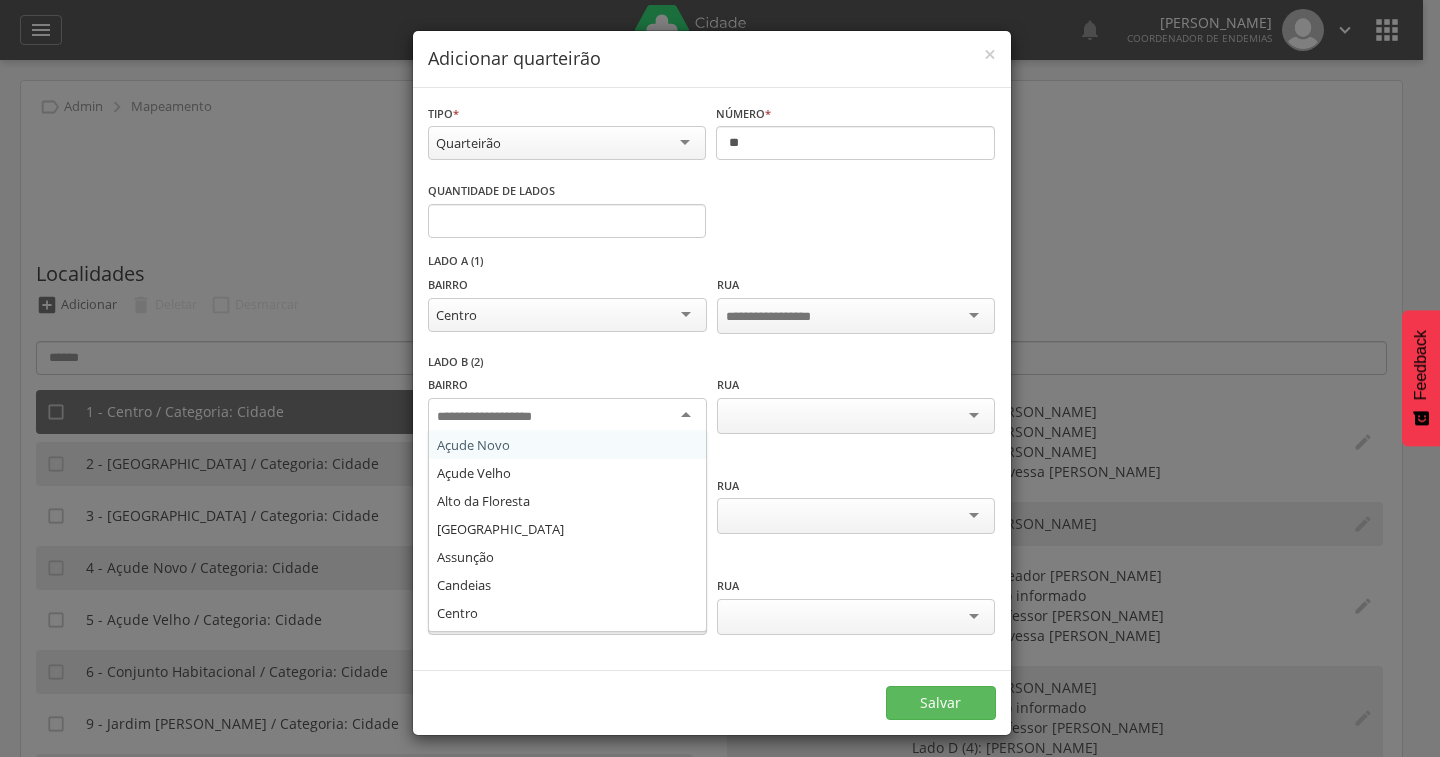 click at bounding box center [567, 416] 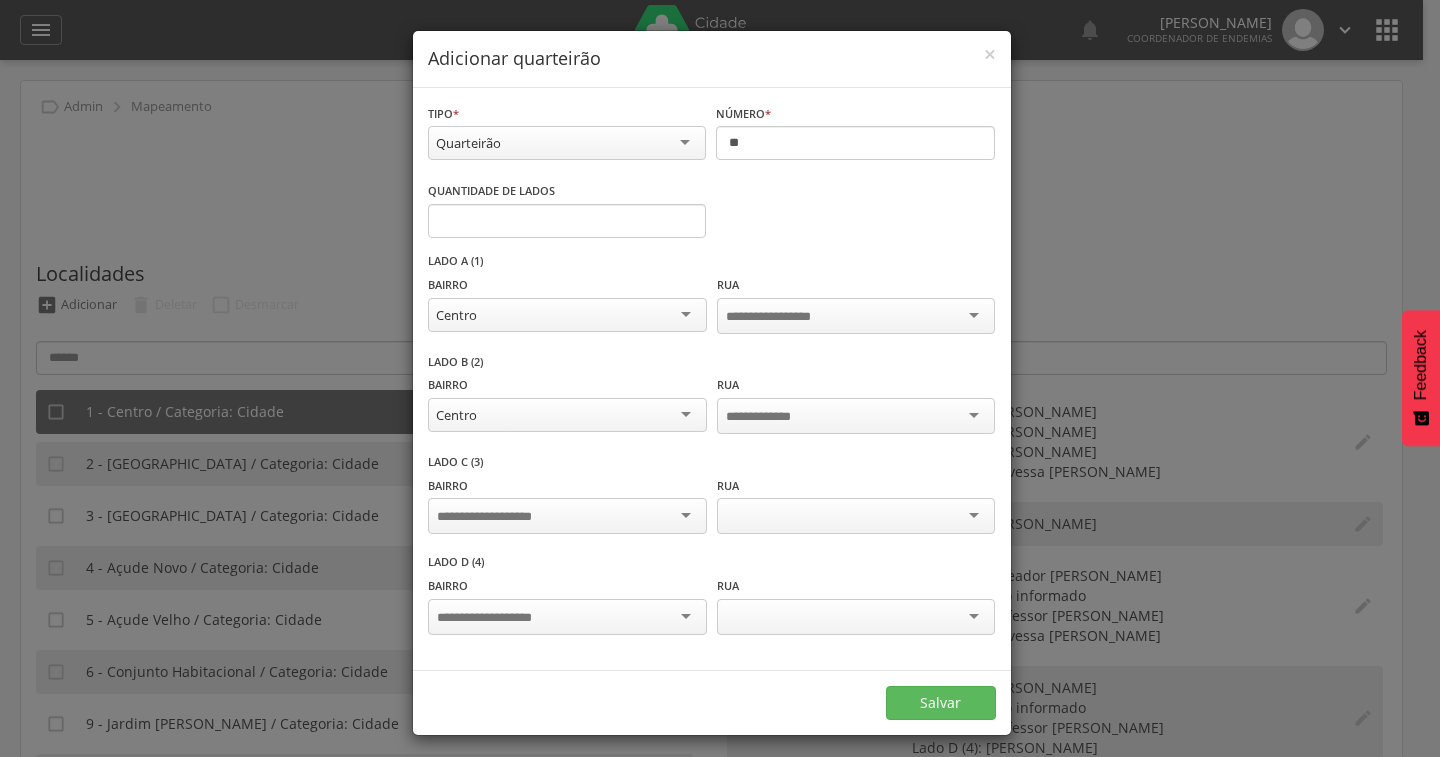 scroll, scrollTop: 0, scrollLeft: 0, axis: both 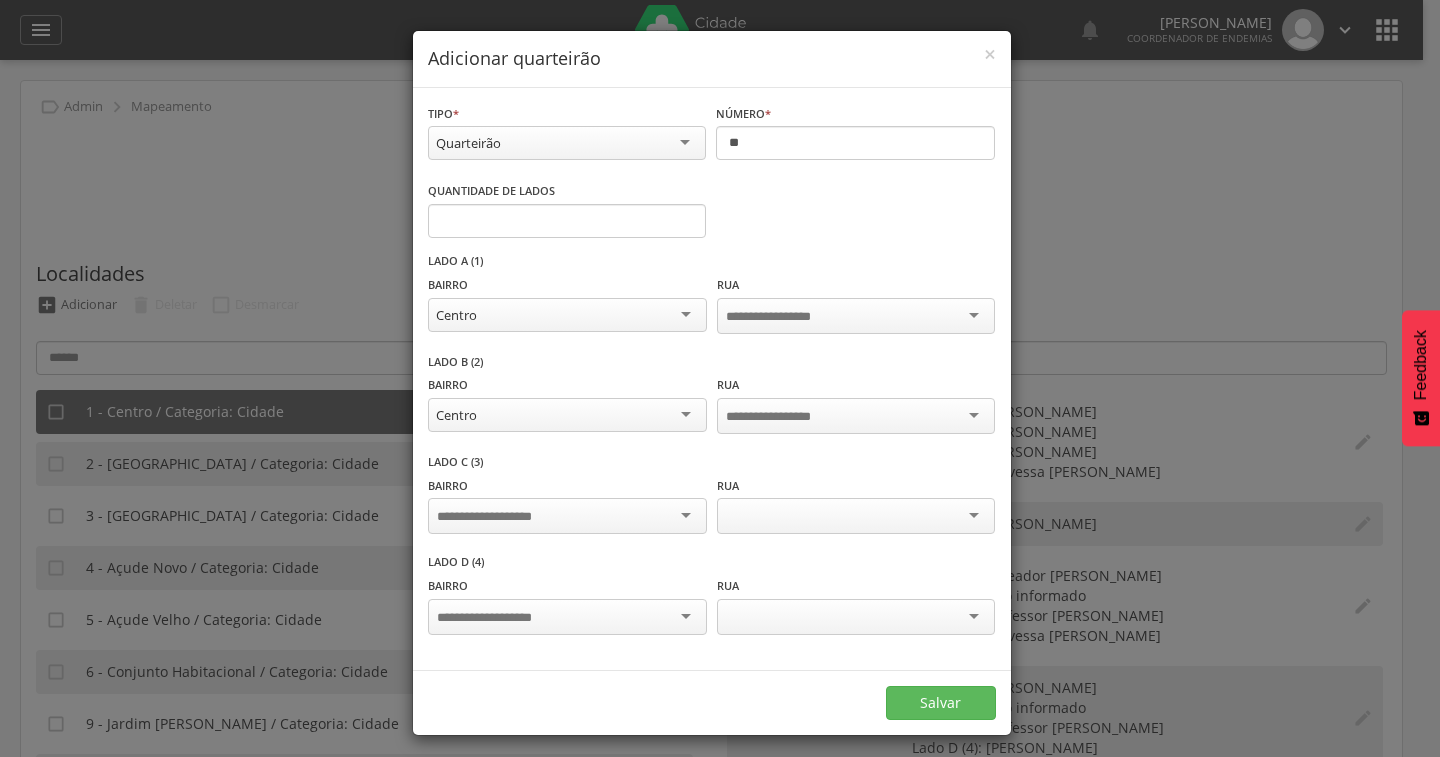 click at bounding box center [567, 516] 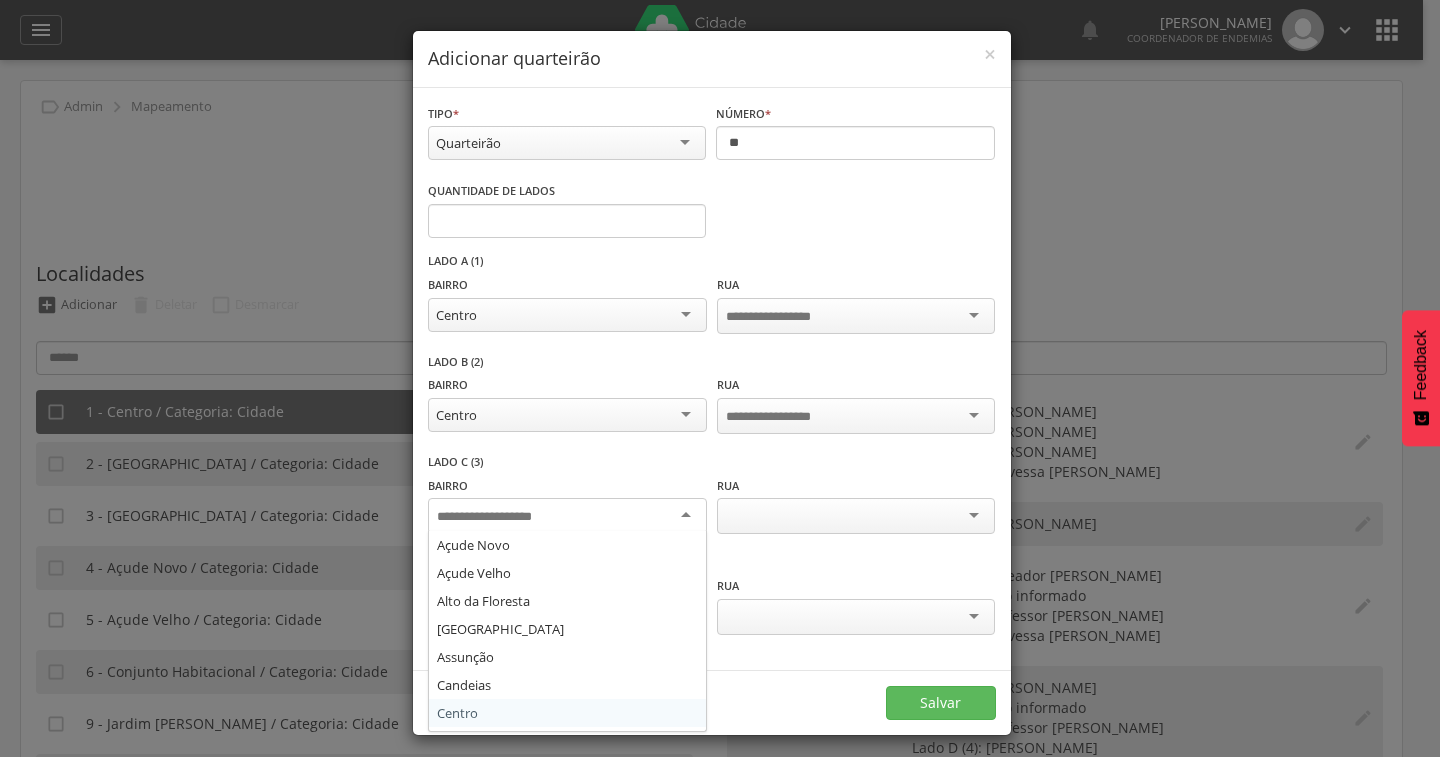 scroll, scrollTop: 0, scrollLeft: 0, axis: both 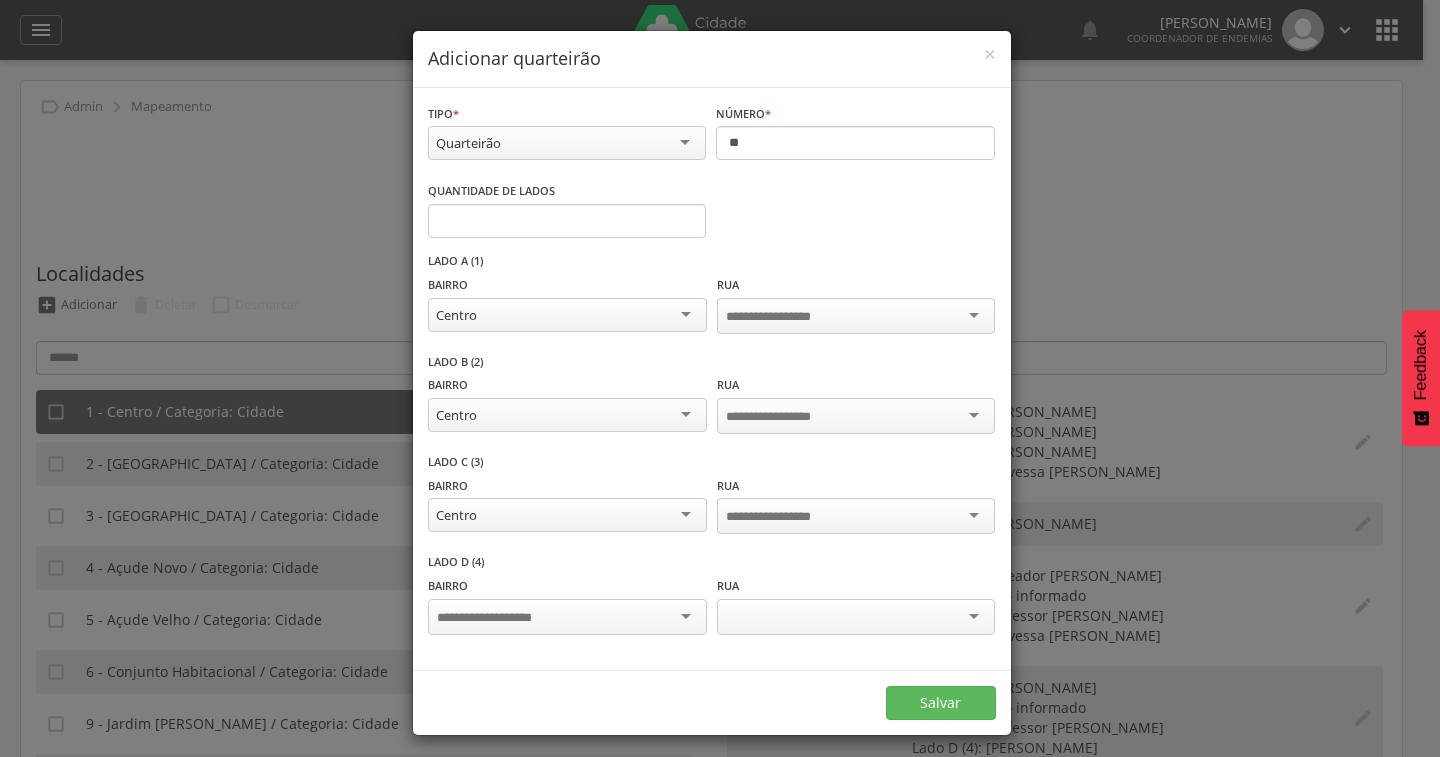 click at bounding box center [567, 617] 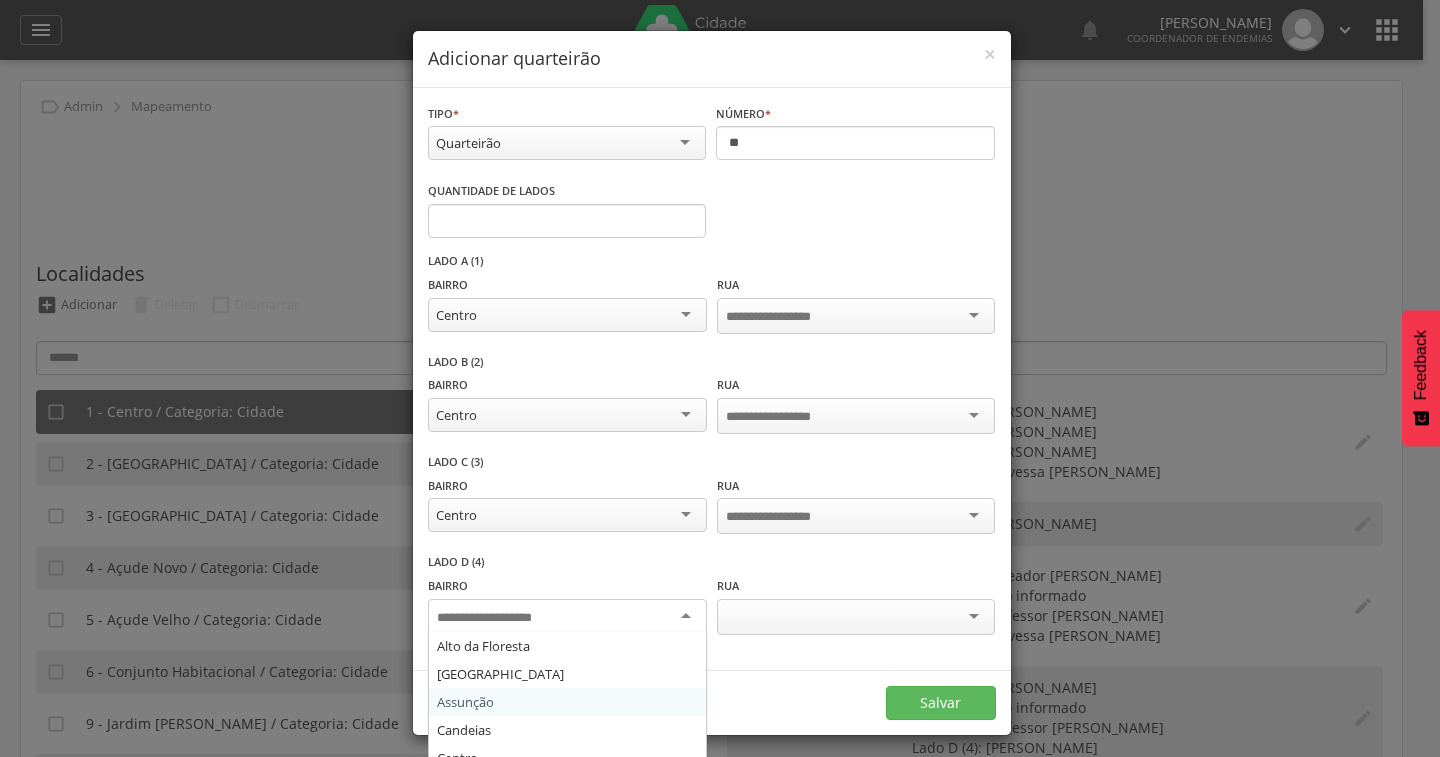 scroll, scrollTop: 108, scrollLeft: 0, axis: vertical 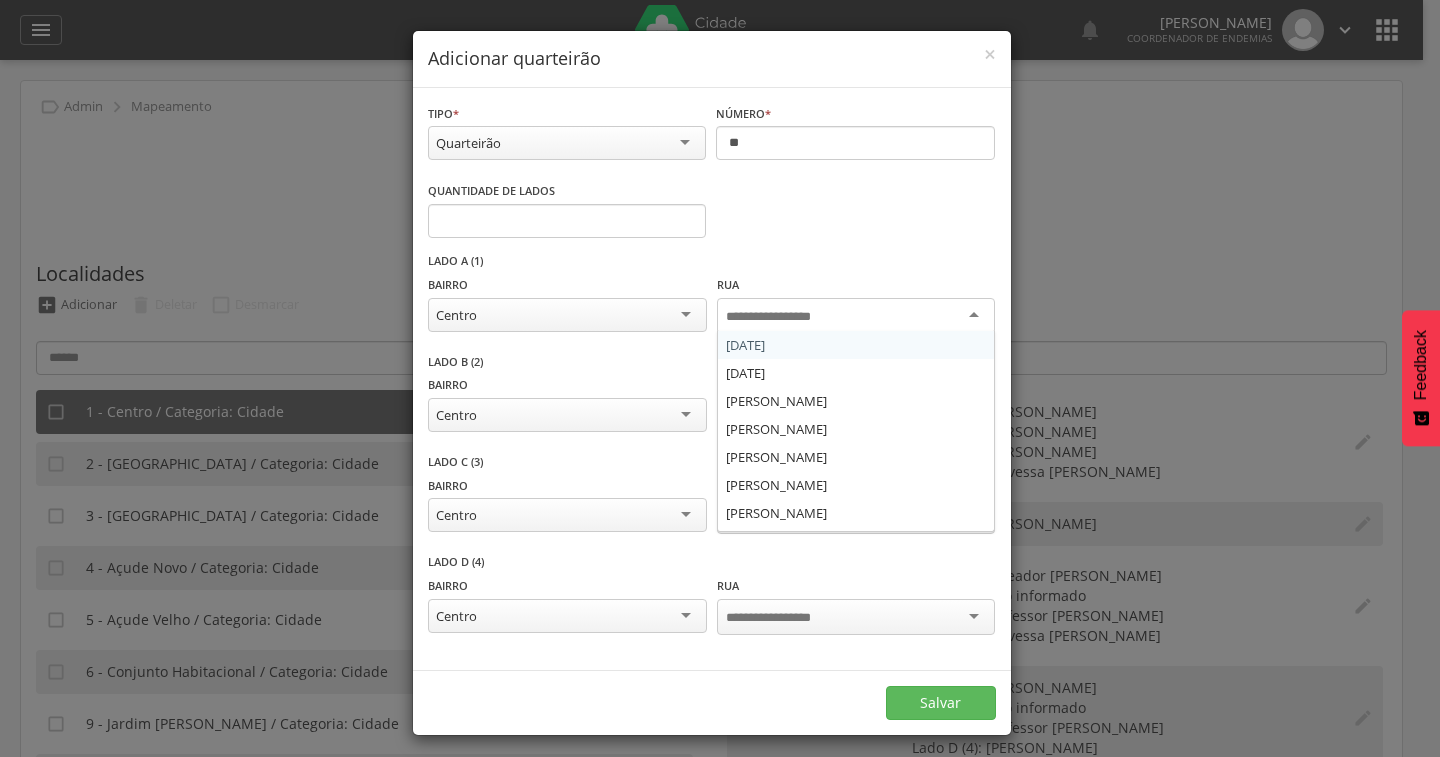 click at bounding box center (784, 317) 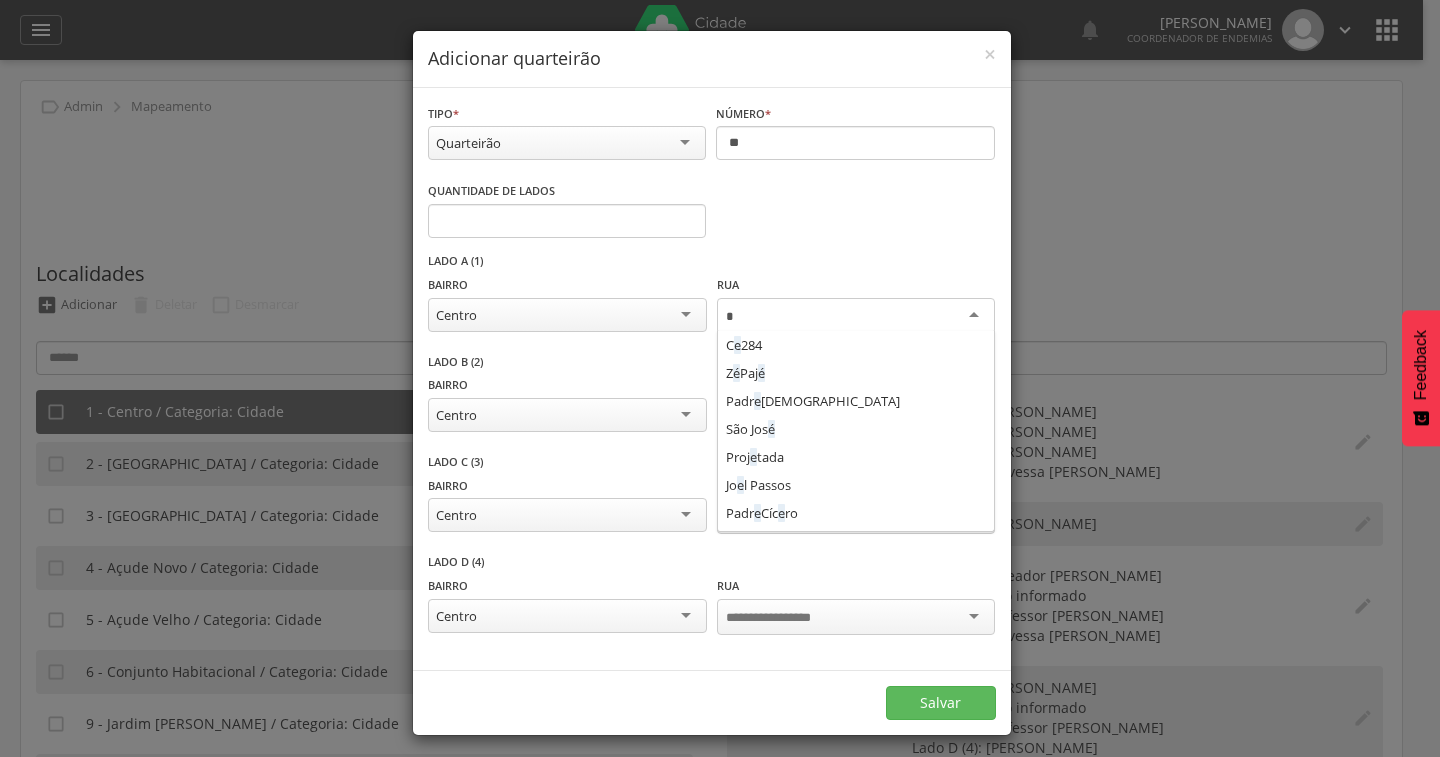 scroll, scrollTop: 136, scrollLeft: 0, axis: vertical 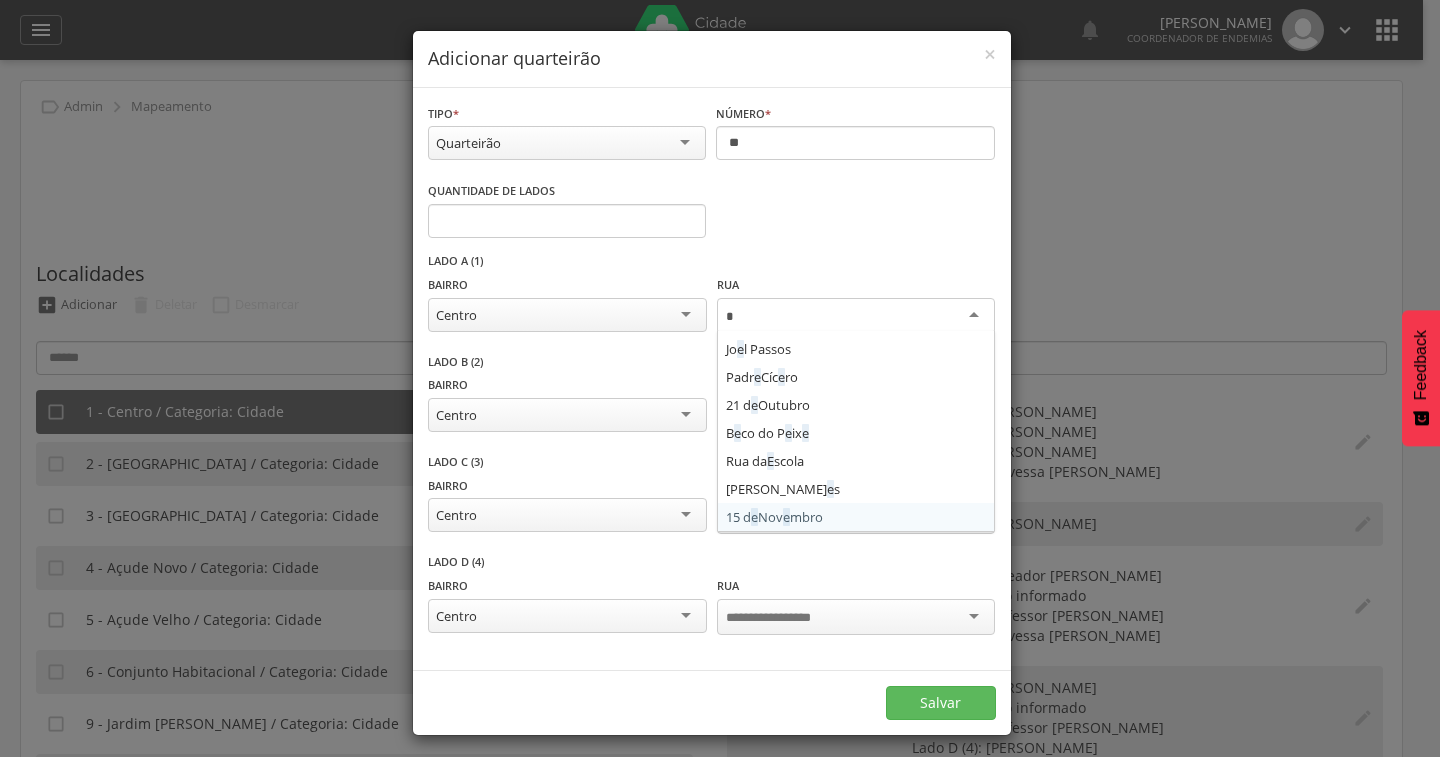 type on "**" 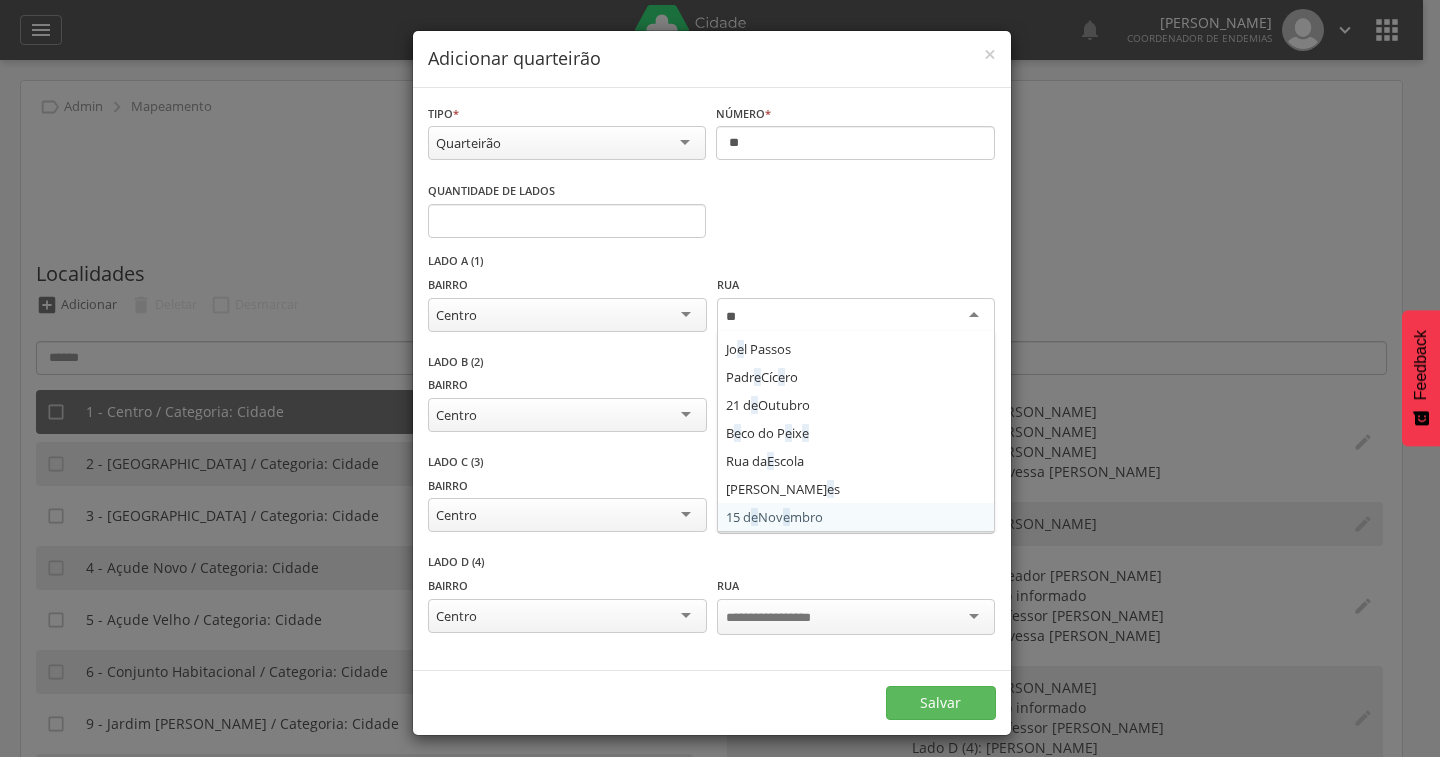 scroll, scrollTop: 0, scrollLeft: 0, axis: both 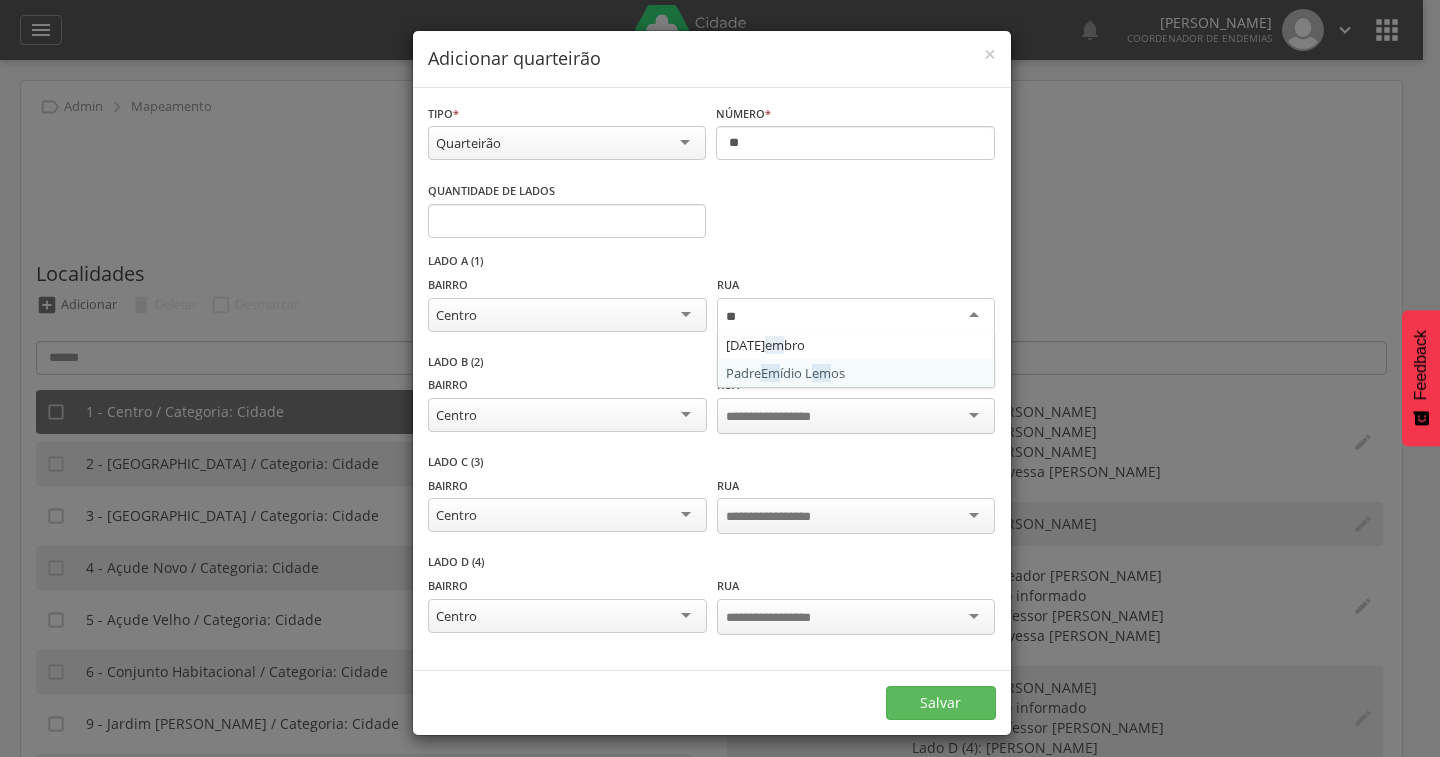 type 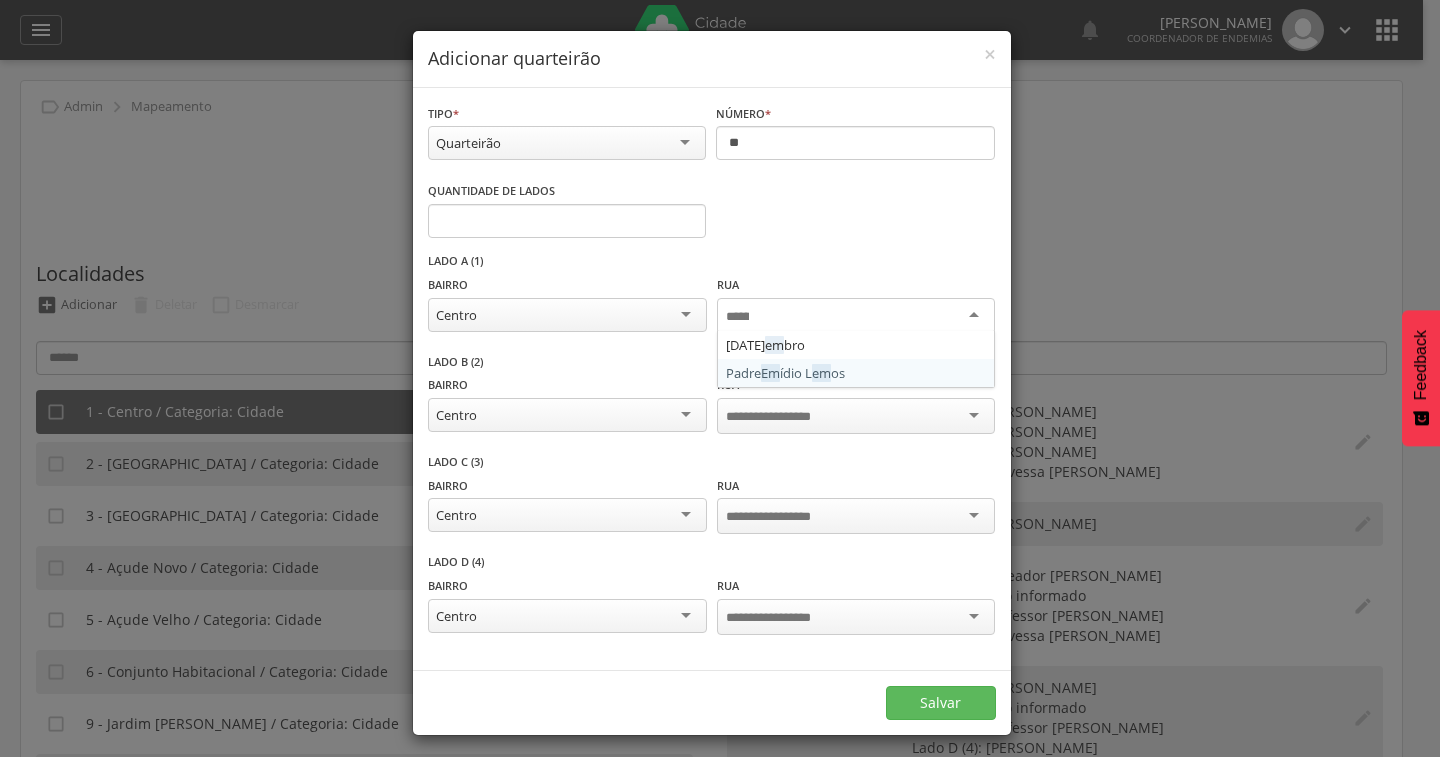 scroll, scrollTop: 0, scrollLeft: 0, axis: both 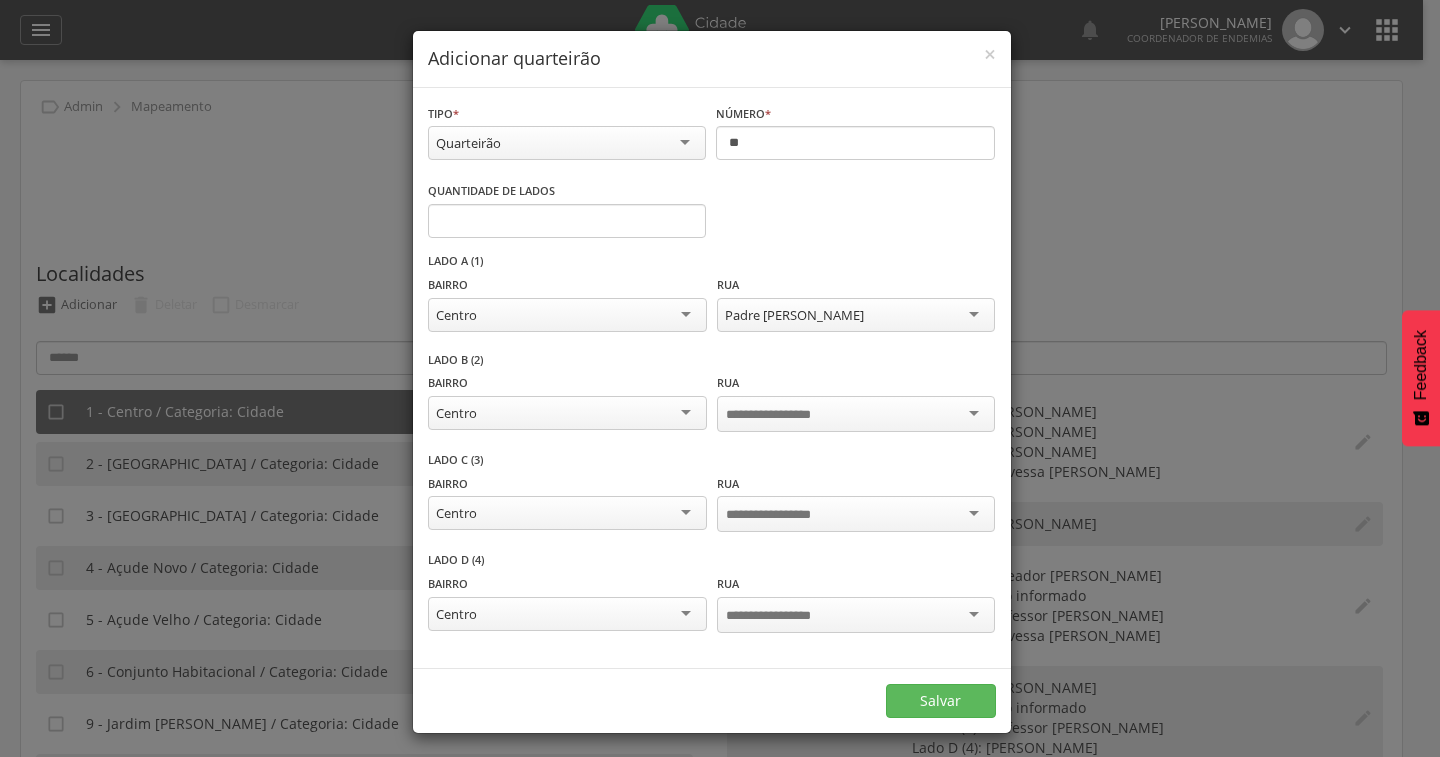 click at bounding box center [784, 415] 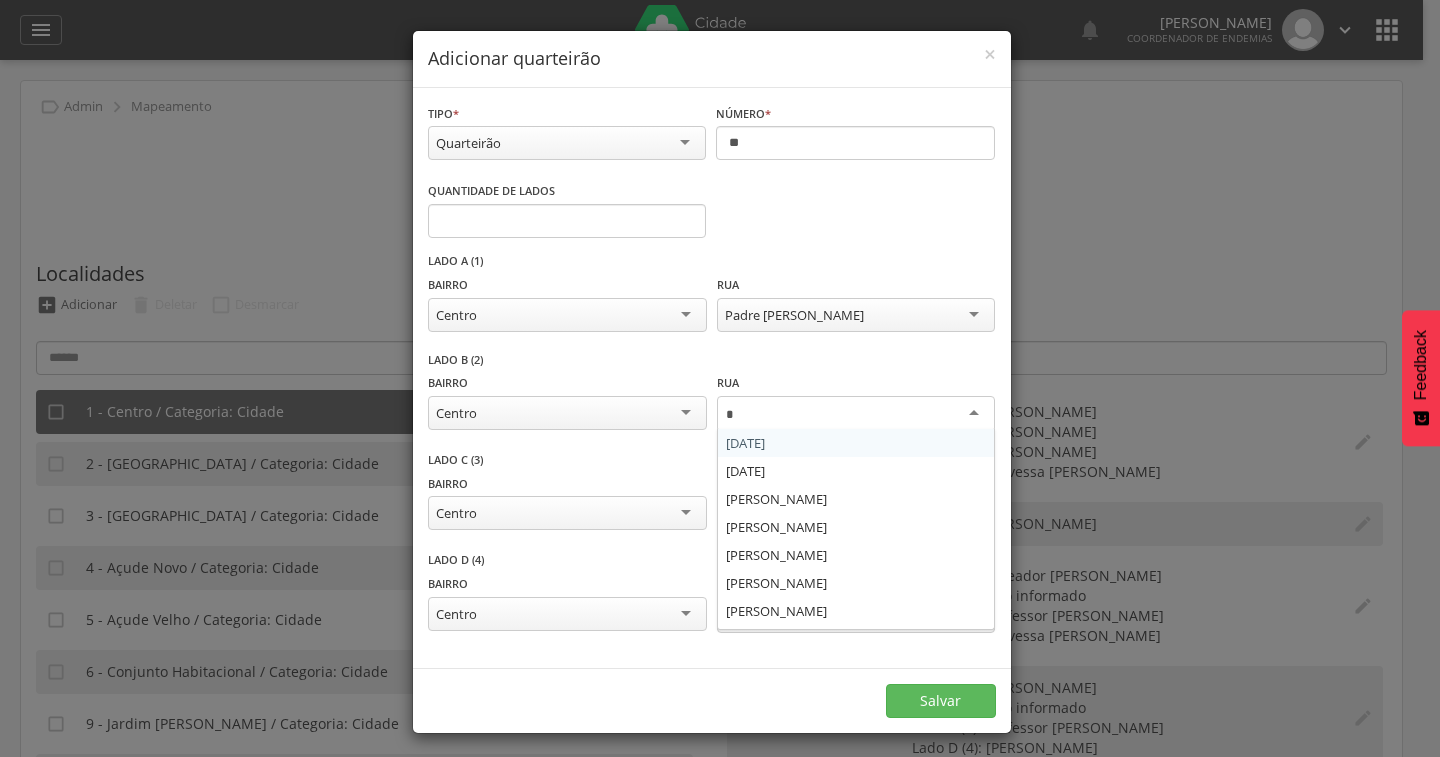 scroll, scrollTop: 24, scrollLeft: 0, axis: vertical 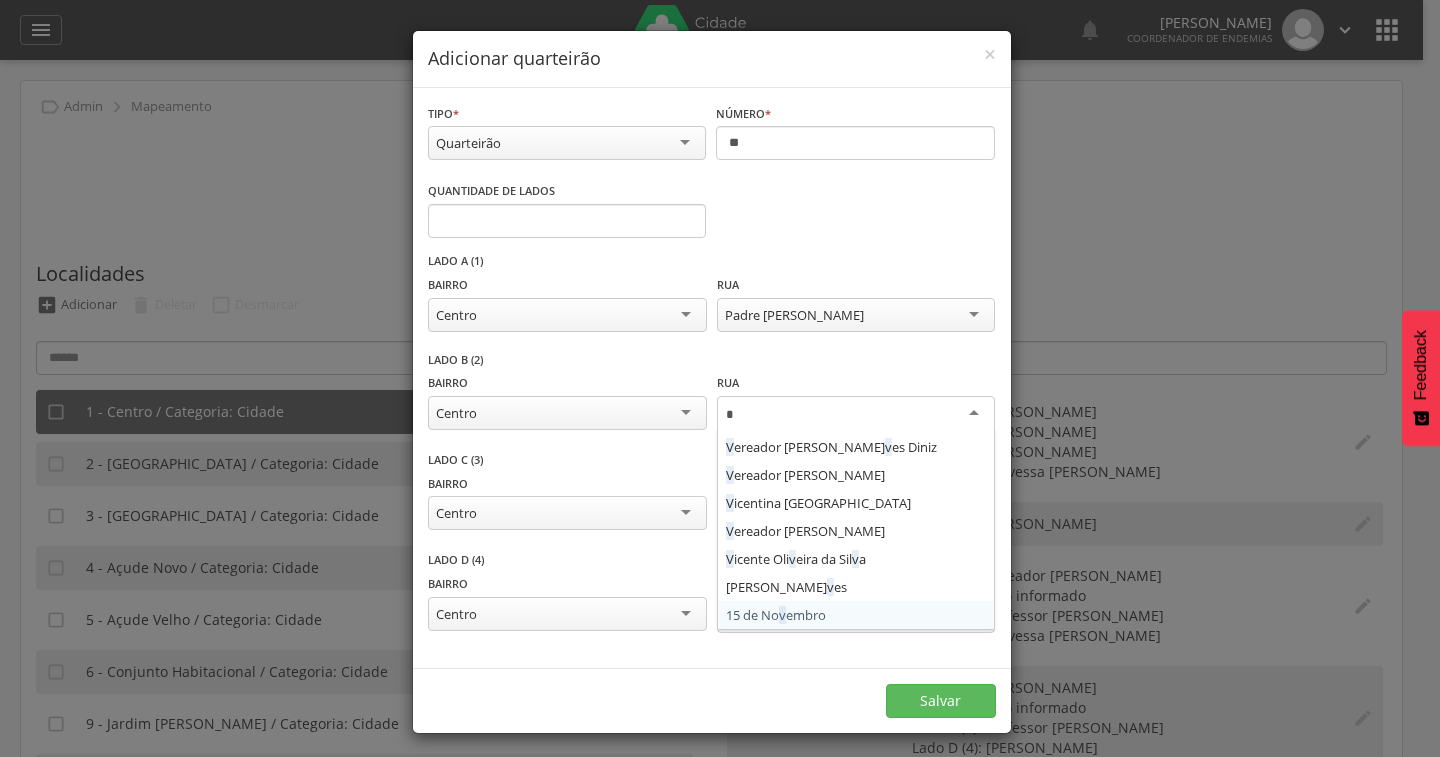type on "**" 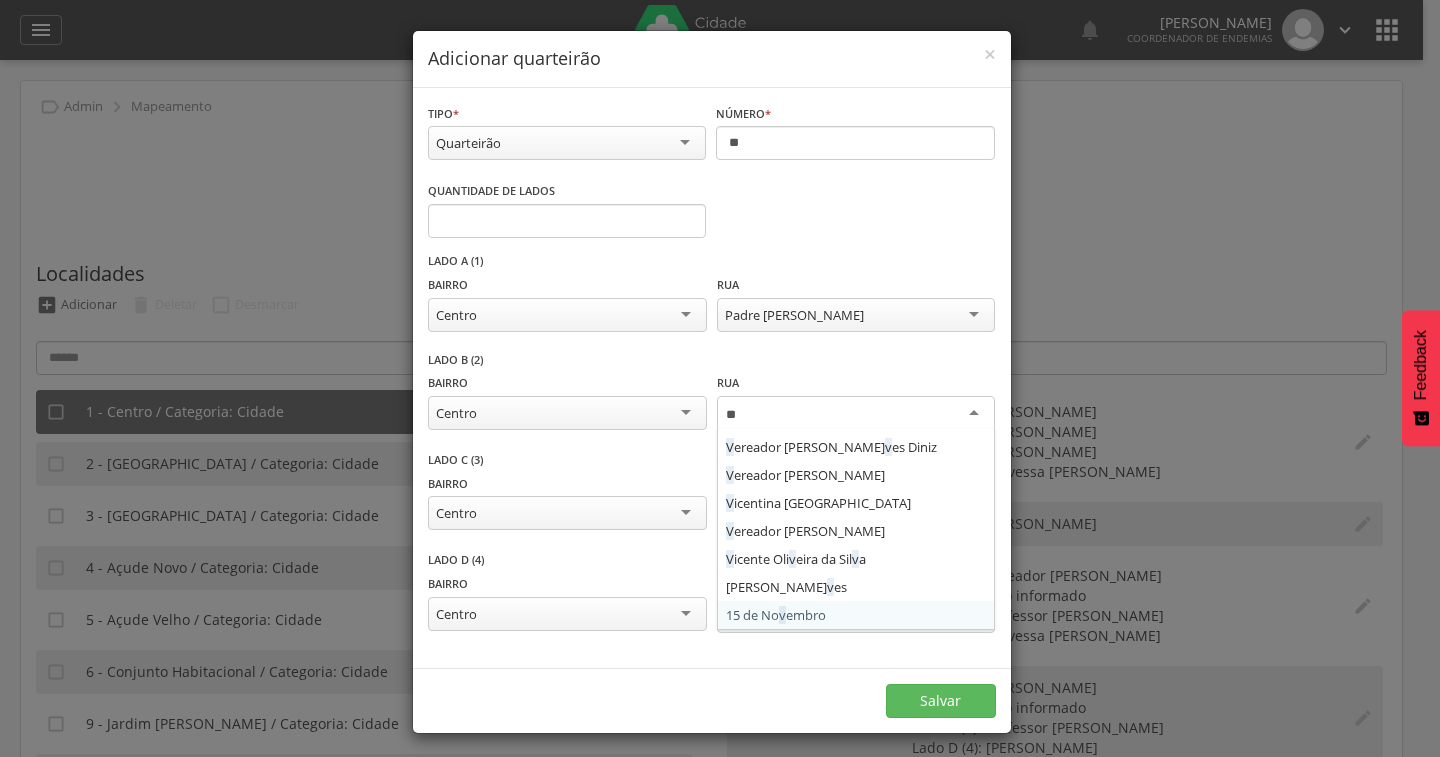 scroll, scrollTop: 0, scrollLeft: 0, axis: both 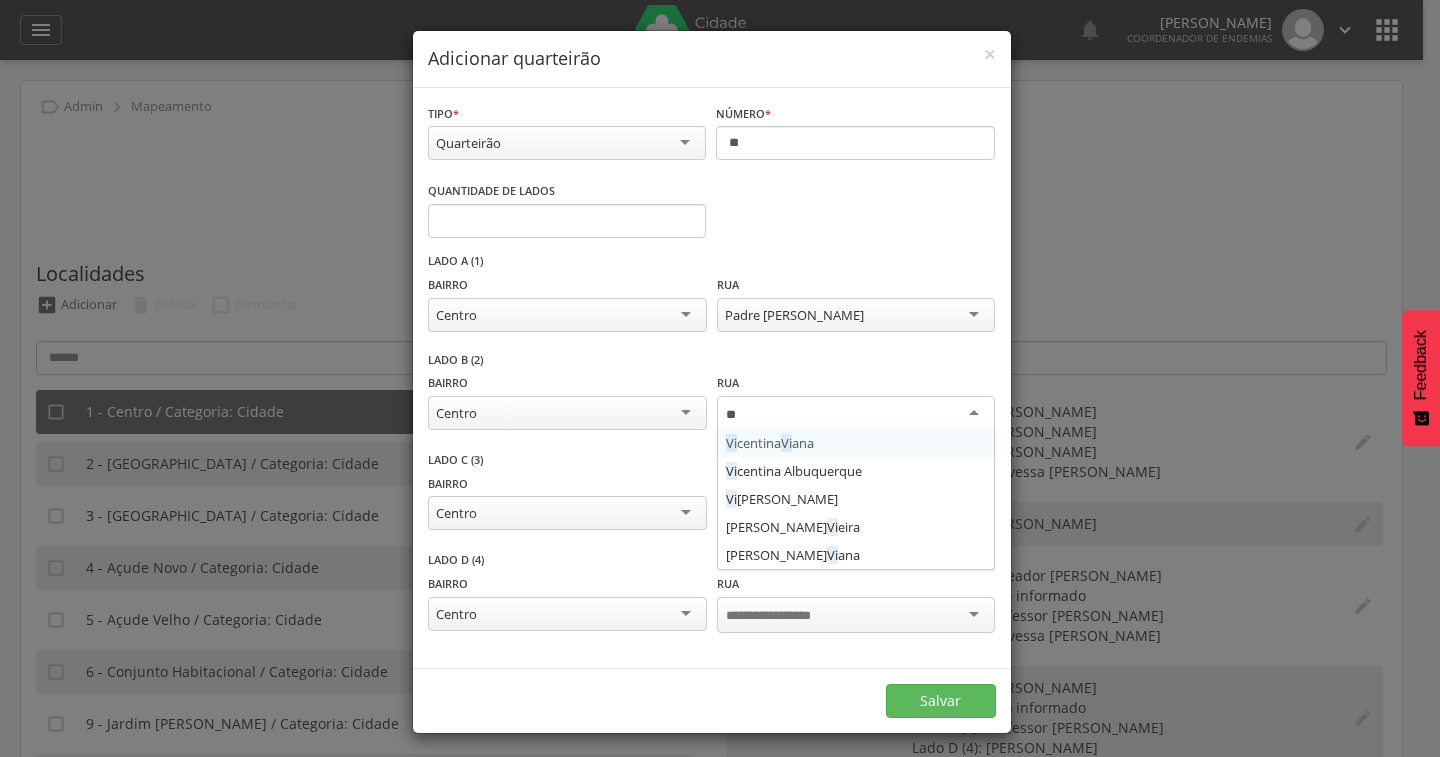 type 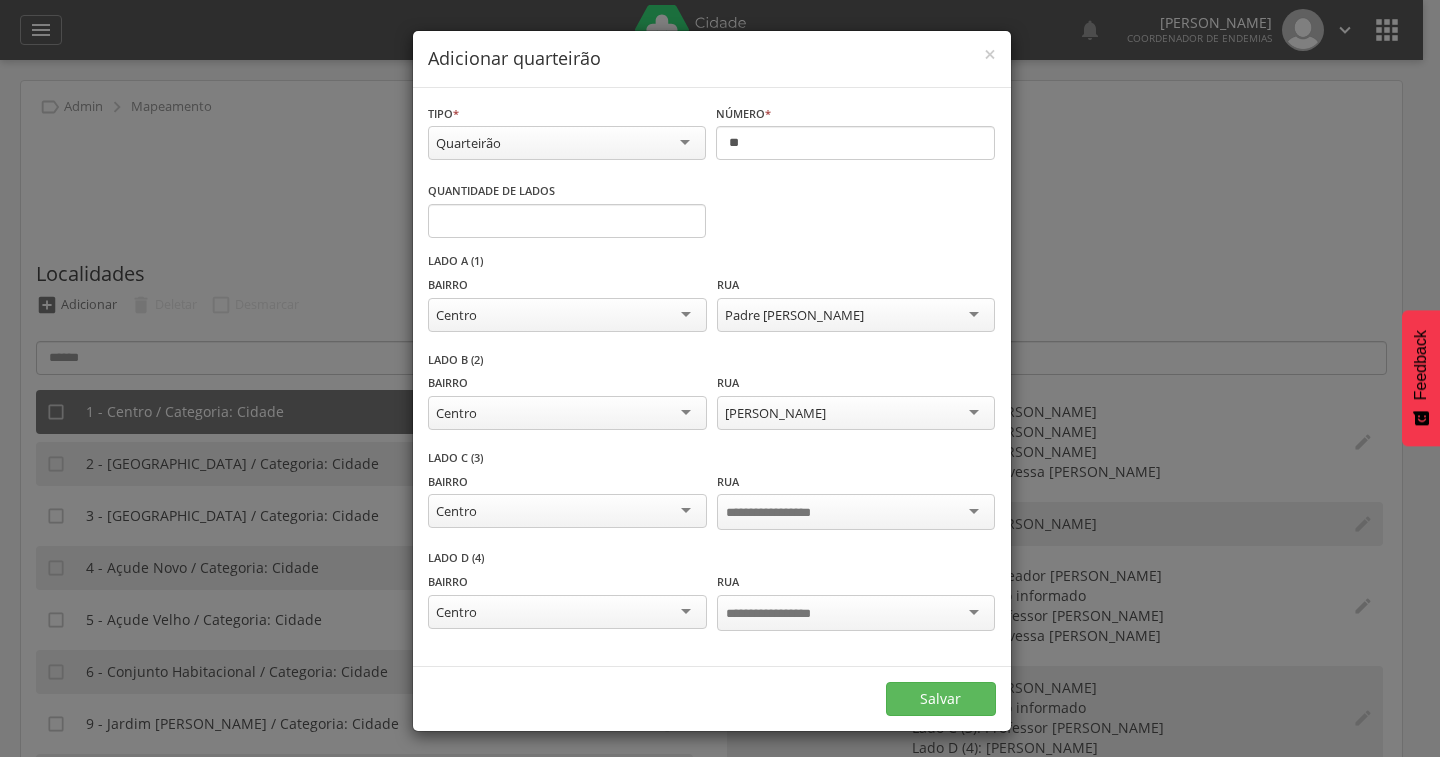 scroll, scrollTop: 0, scrollLeft: 0, axis: both 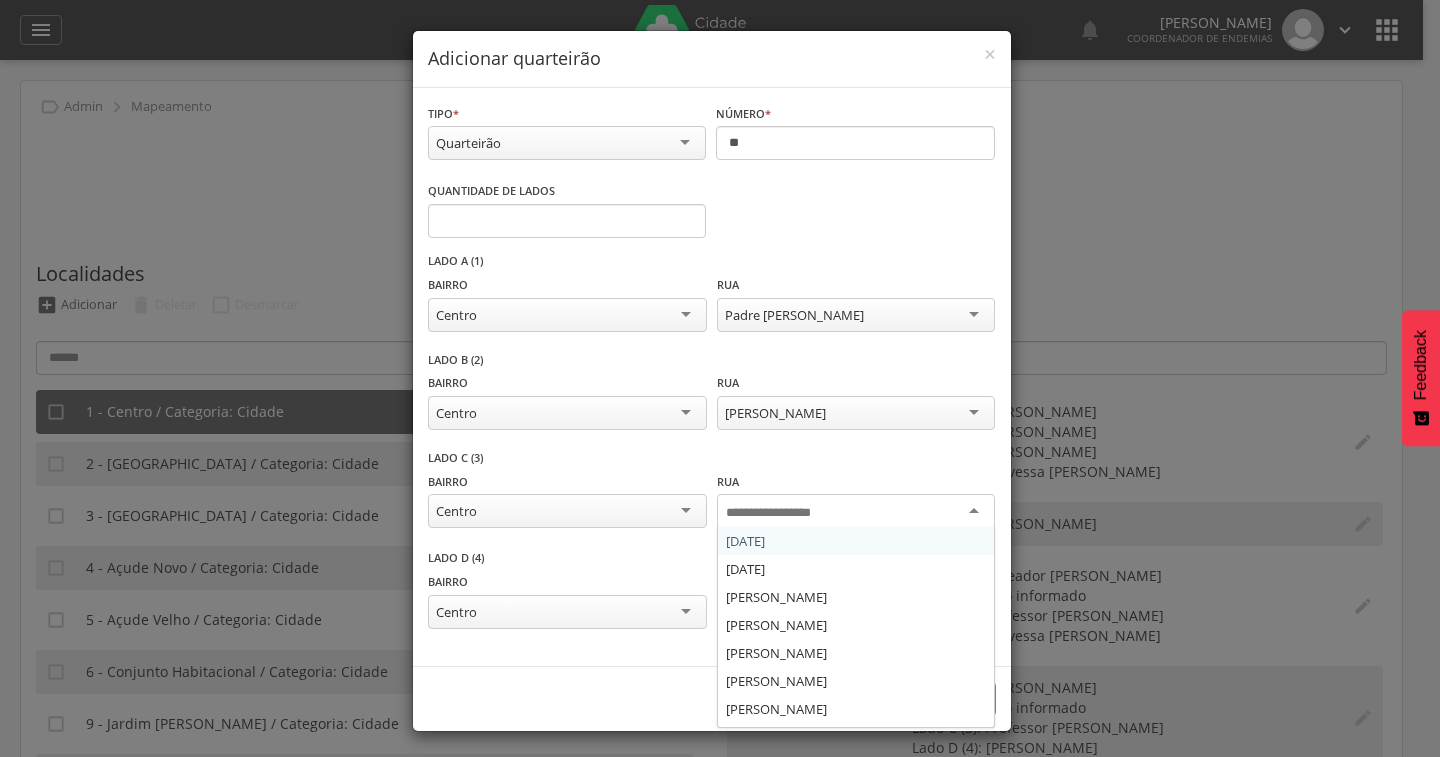 click at bounding box center (784, 513) 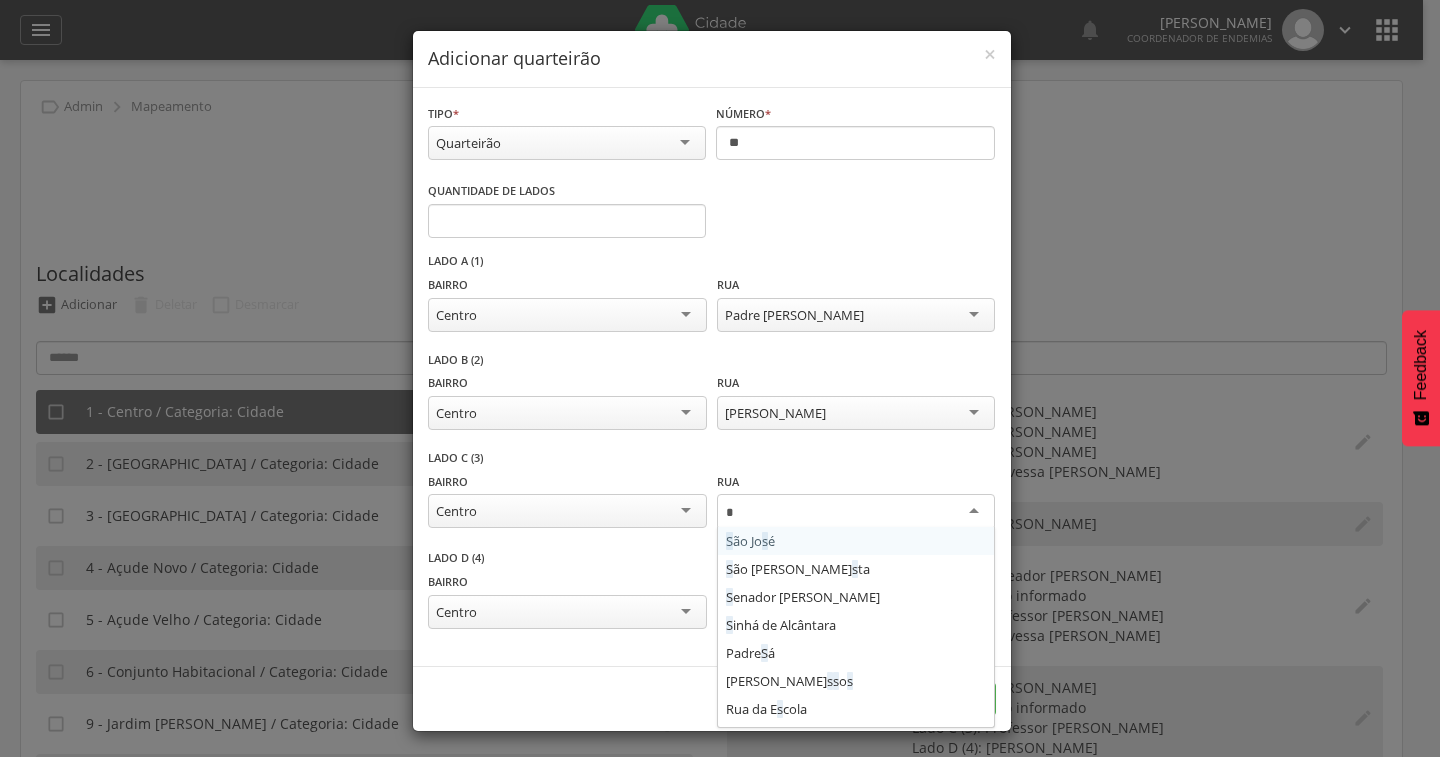 type on "**" 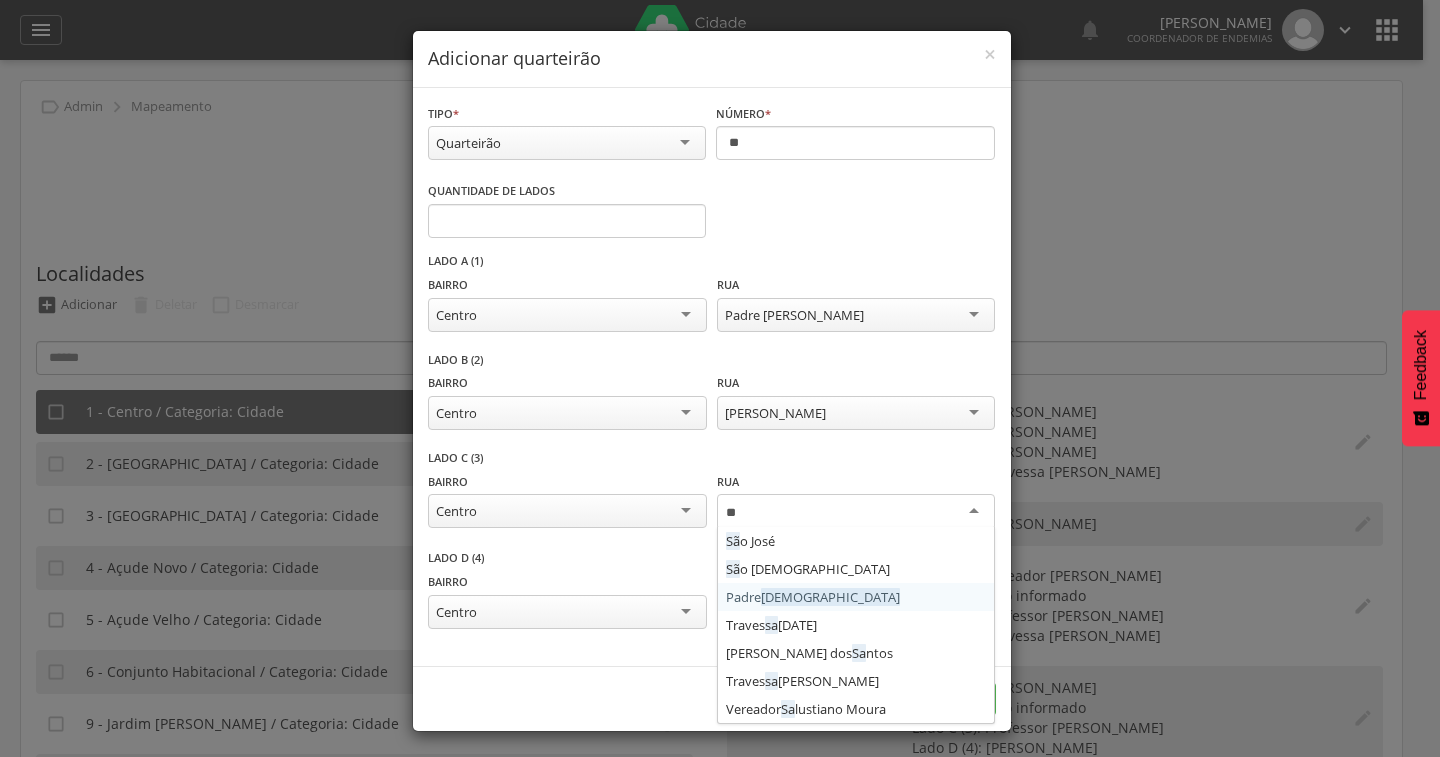 type 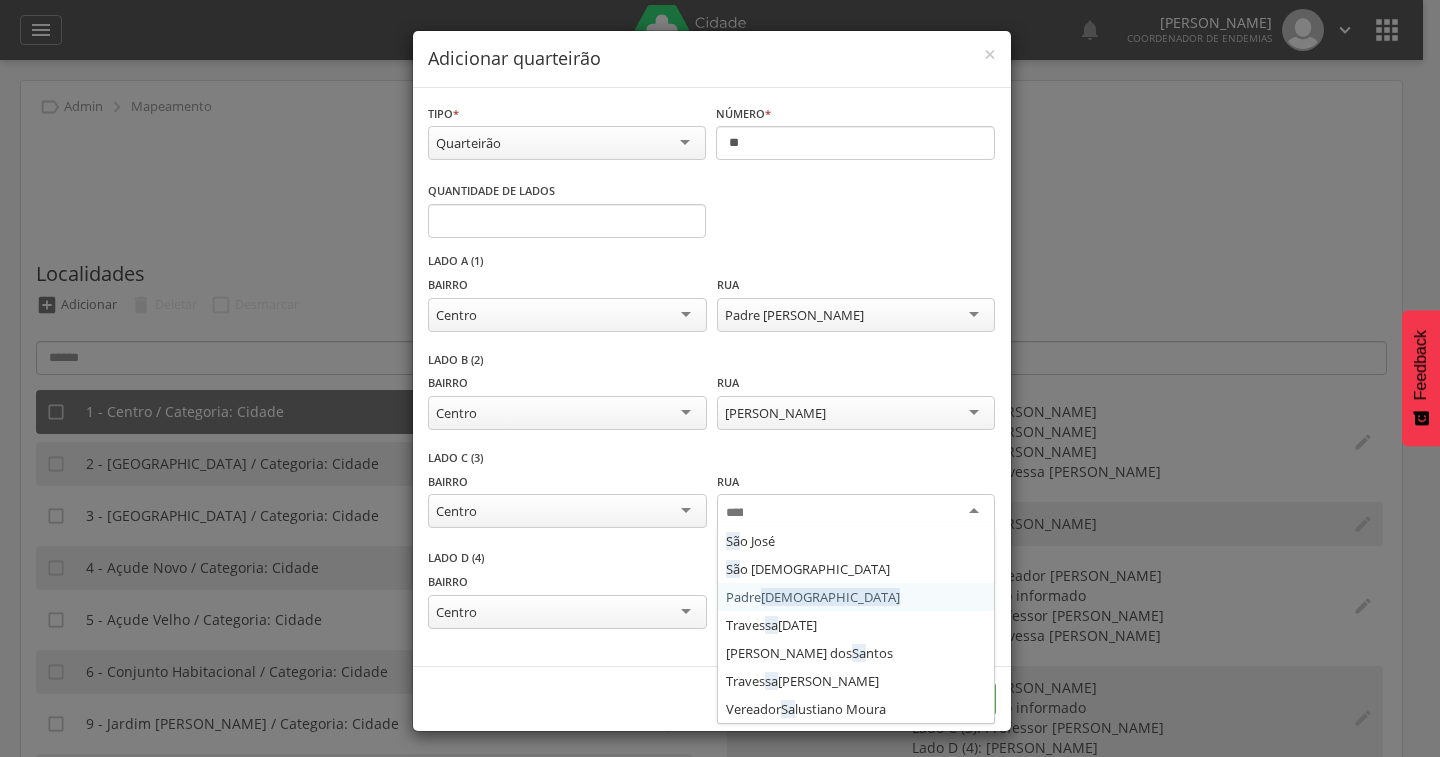 scroll, scrollTop: 0, scrollLeft: 0, axis: both 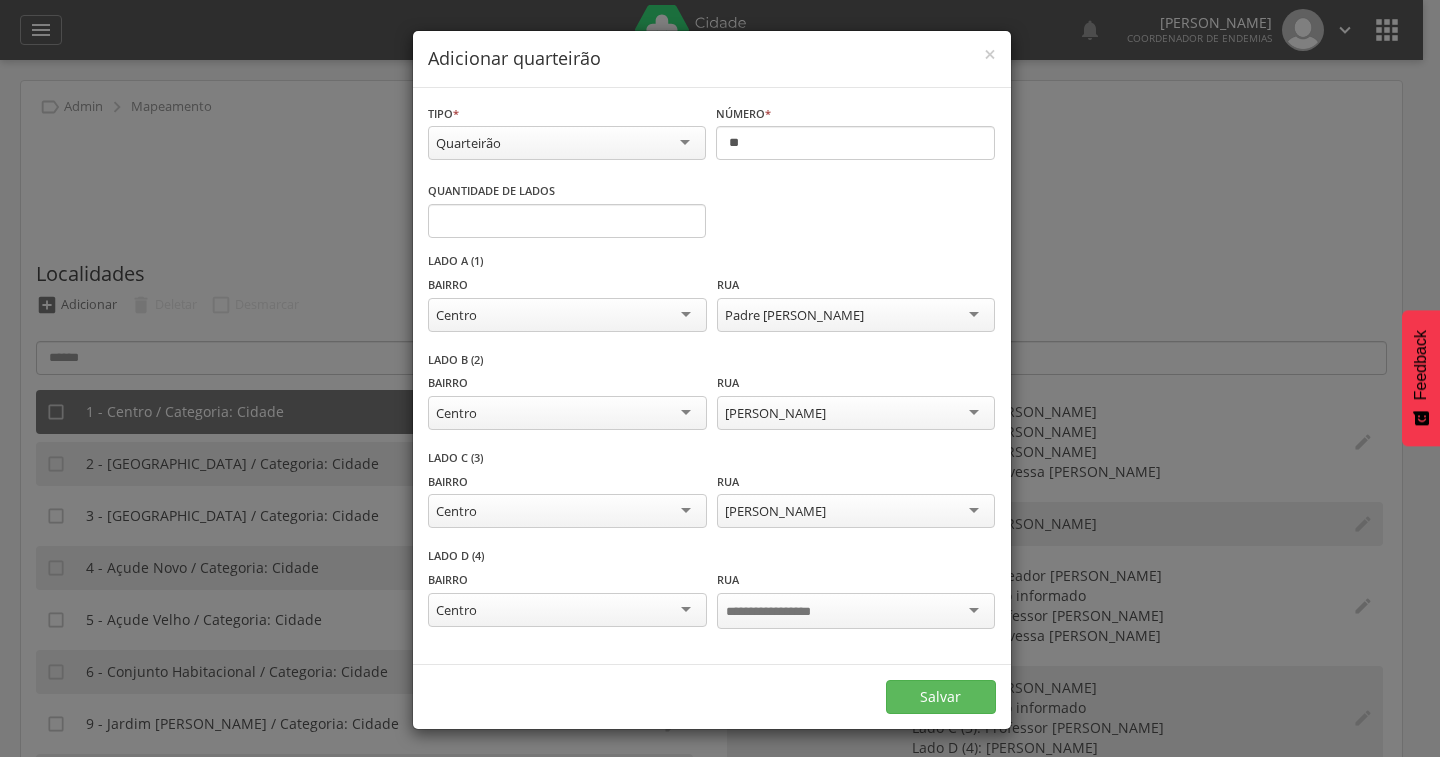 click at bounding box center (856, 611) 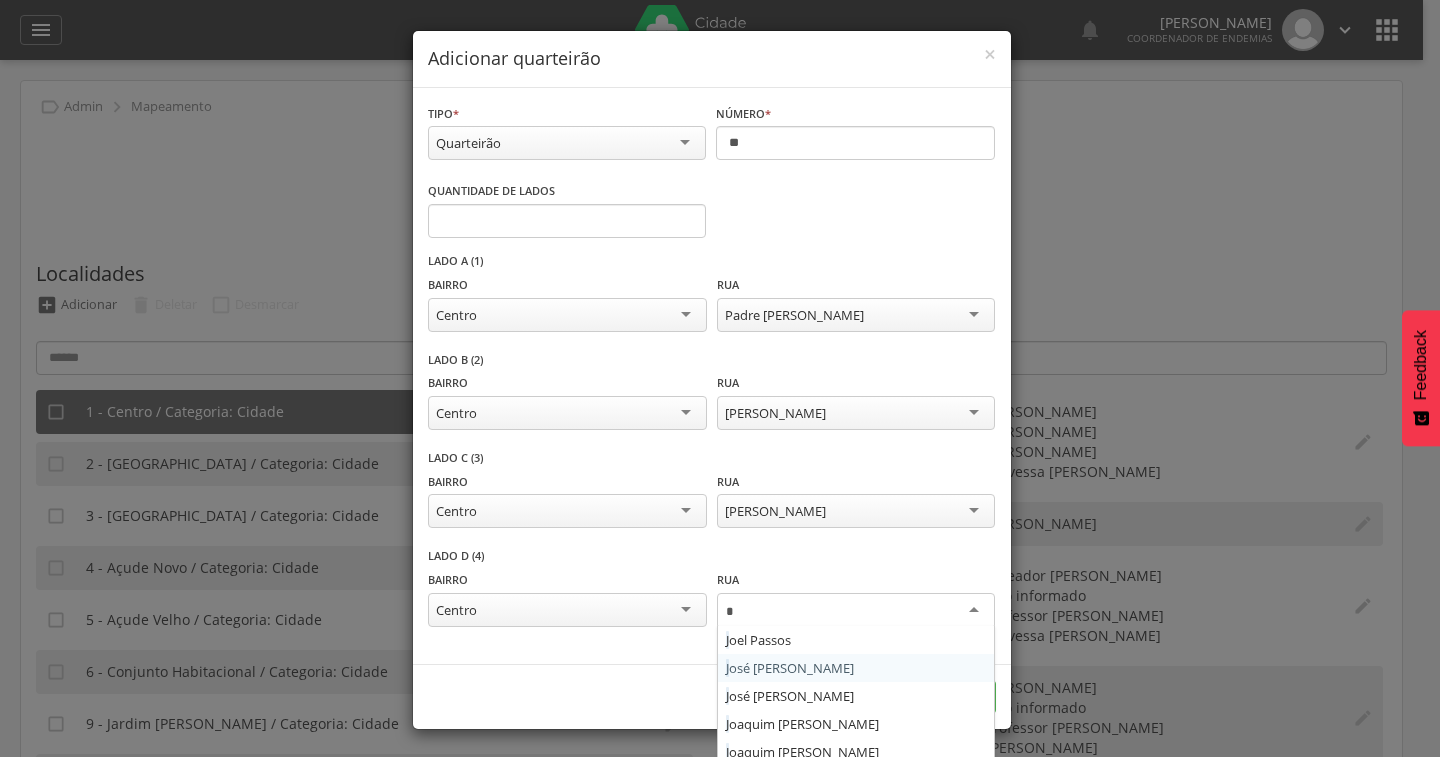 type on "**" 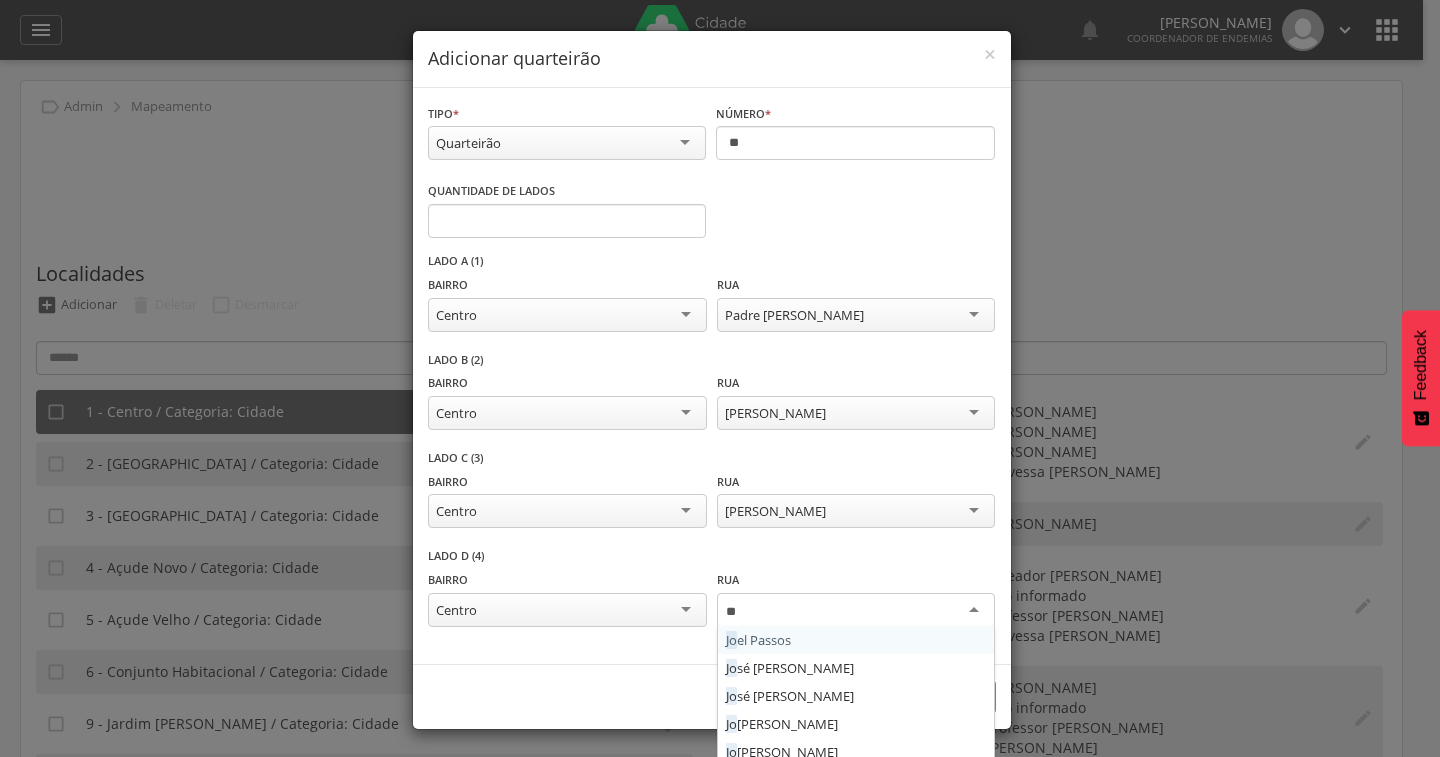type 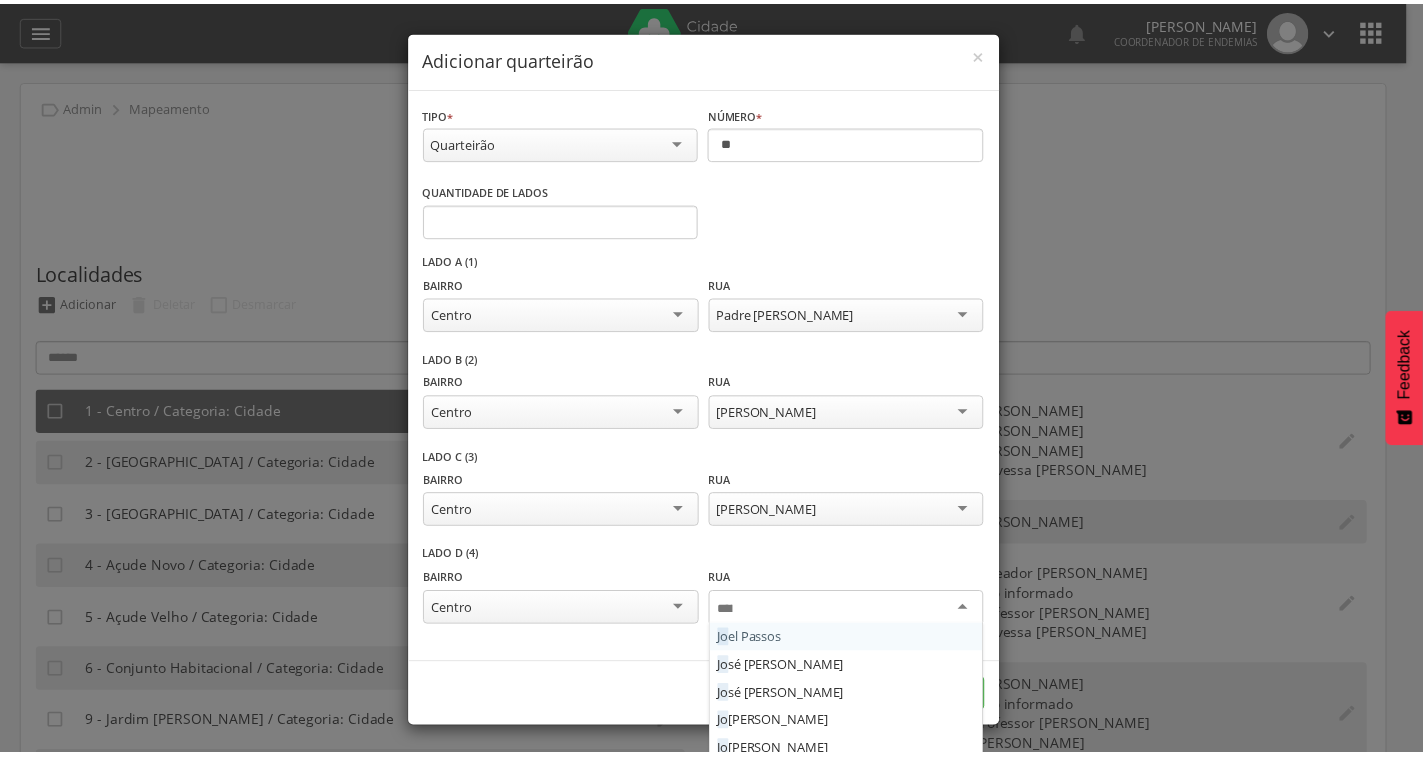 scroll, scrollTop: 0, scrollLeft: 0, axis: both 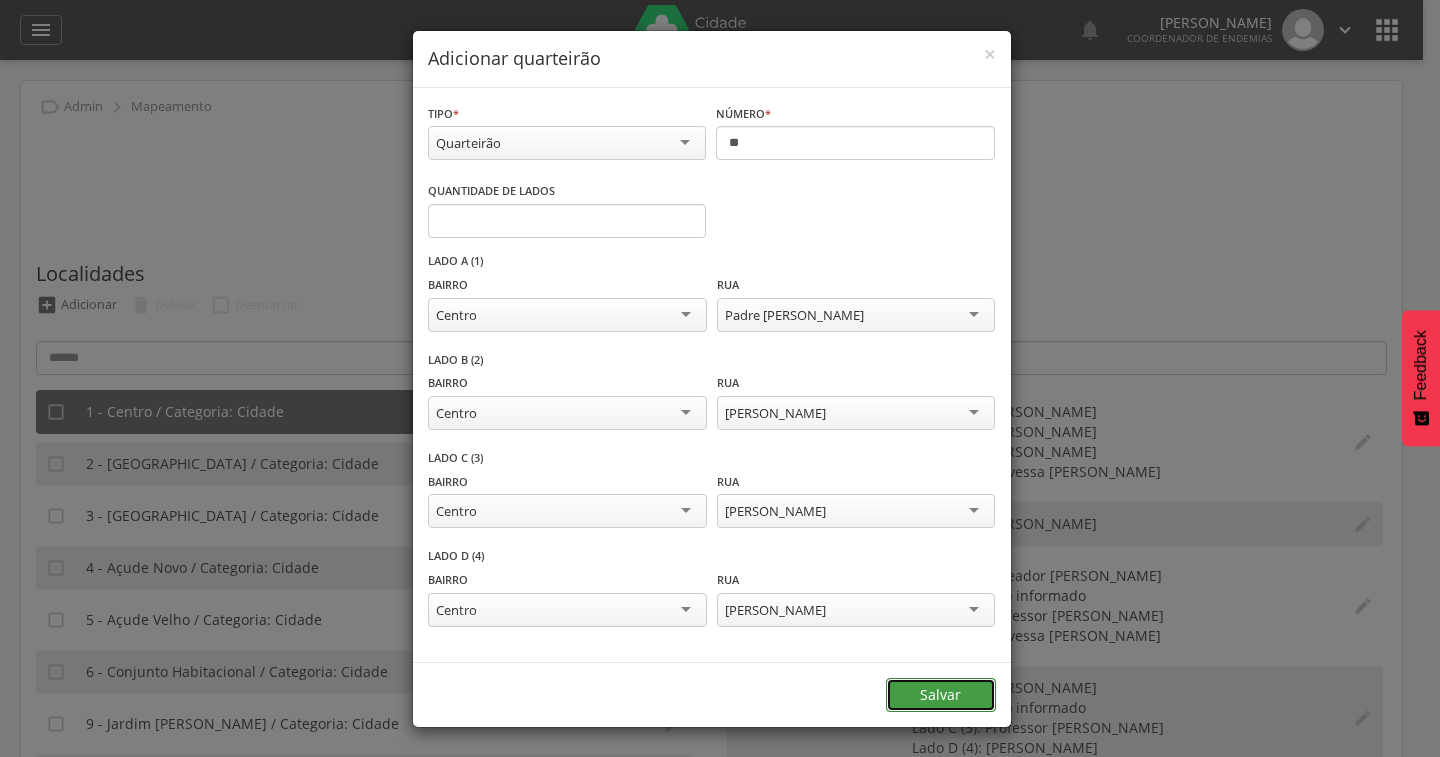 click on "Salvar" at bounding box center (941, 695) 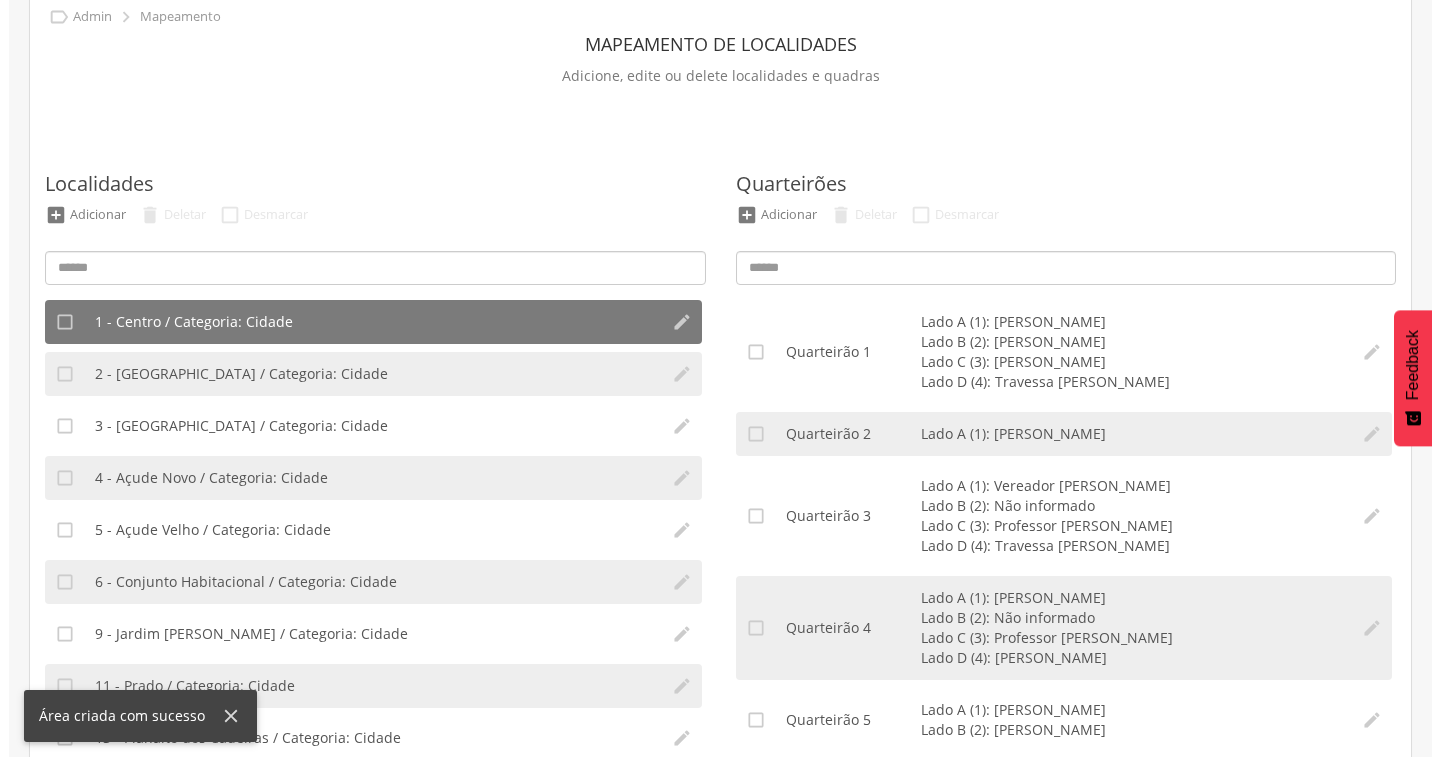 scroll, scrollTop: 0, scrollLeft: 0, axis: both 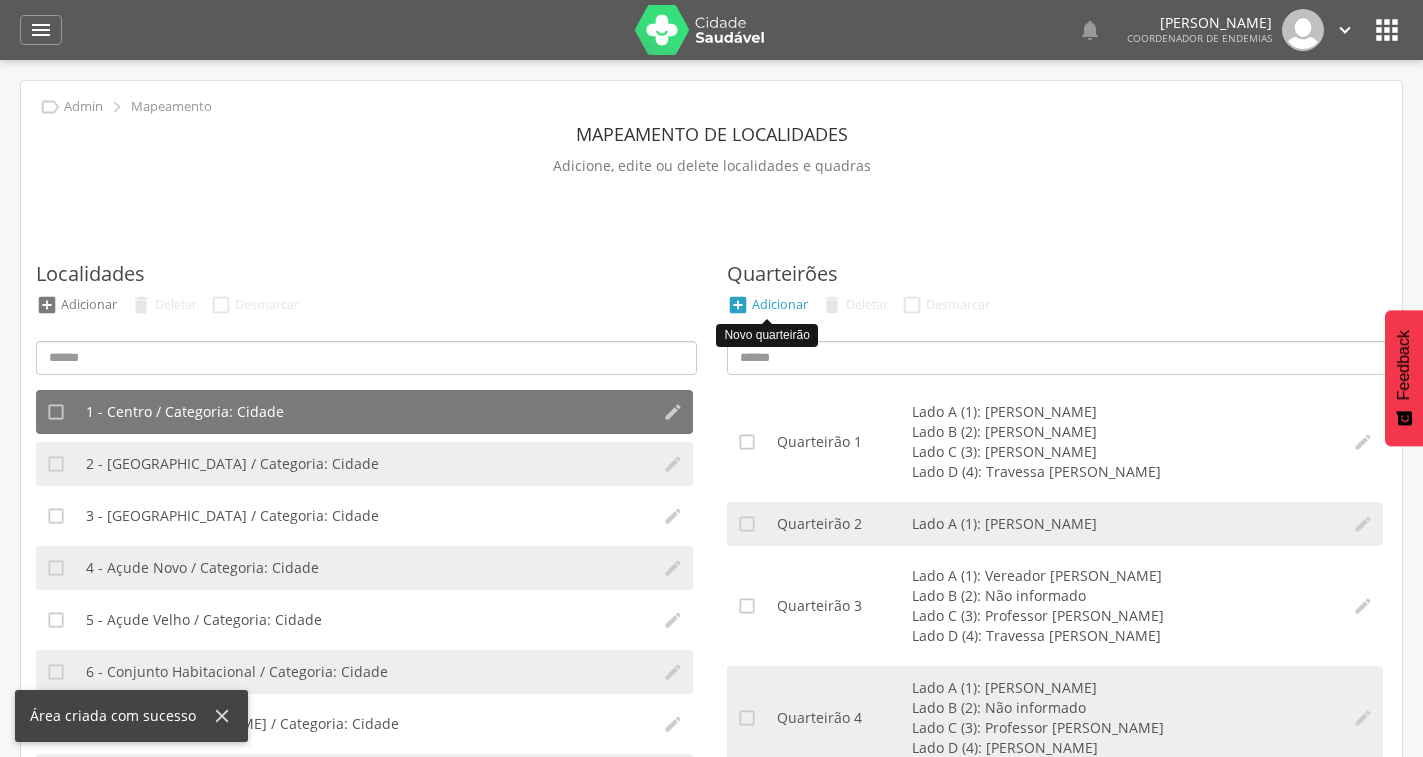 click on "" at bounding box center [738, 305] 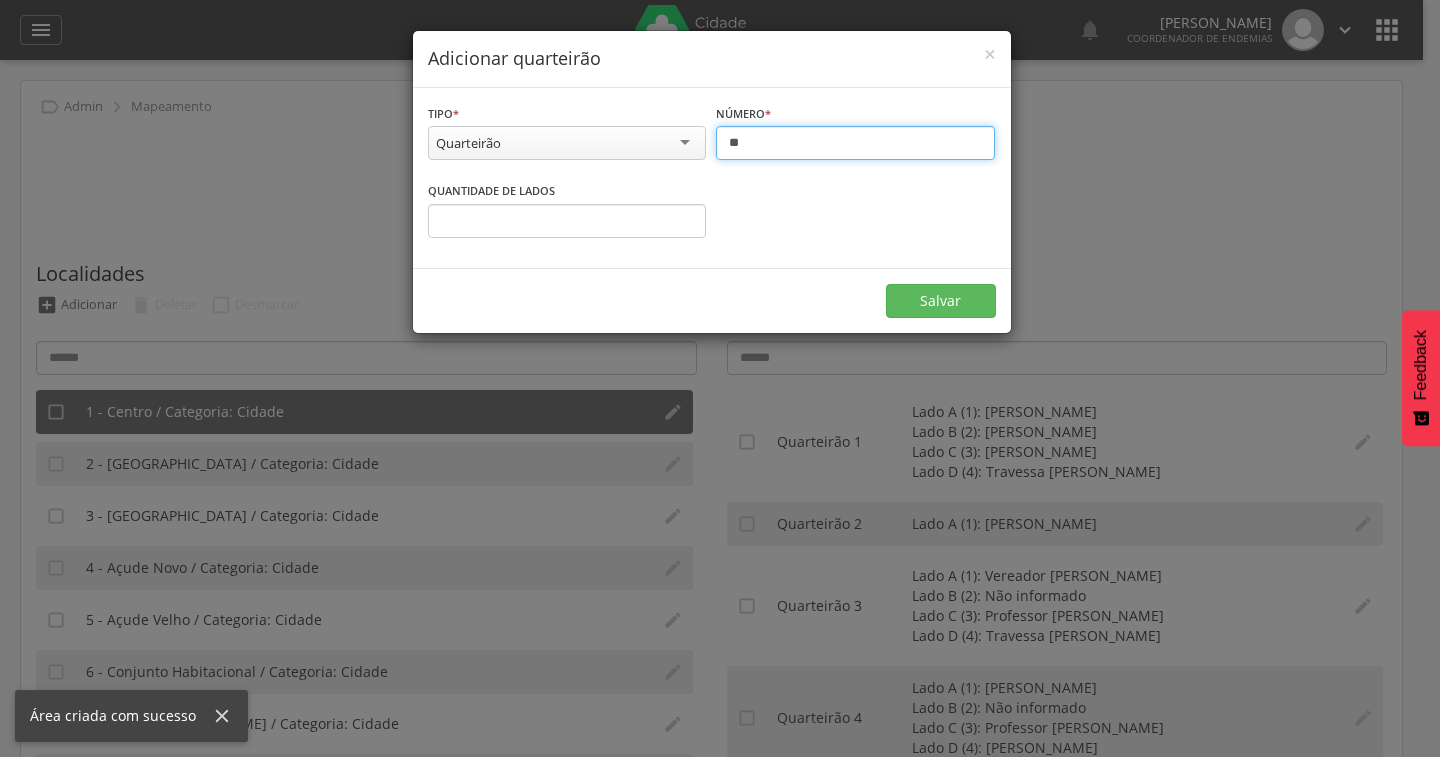 click on "**" at bounding box center (855, 143) 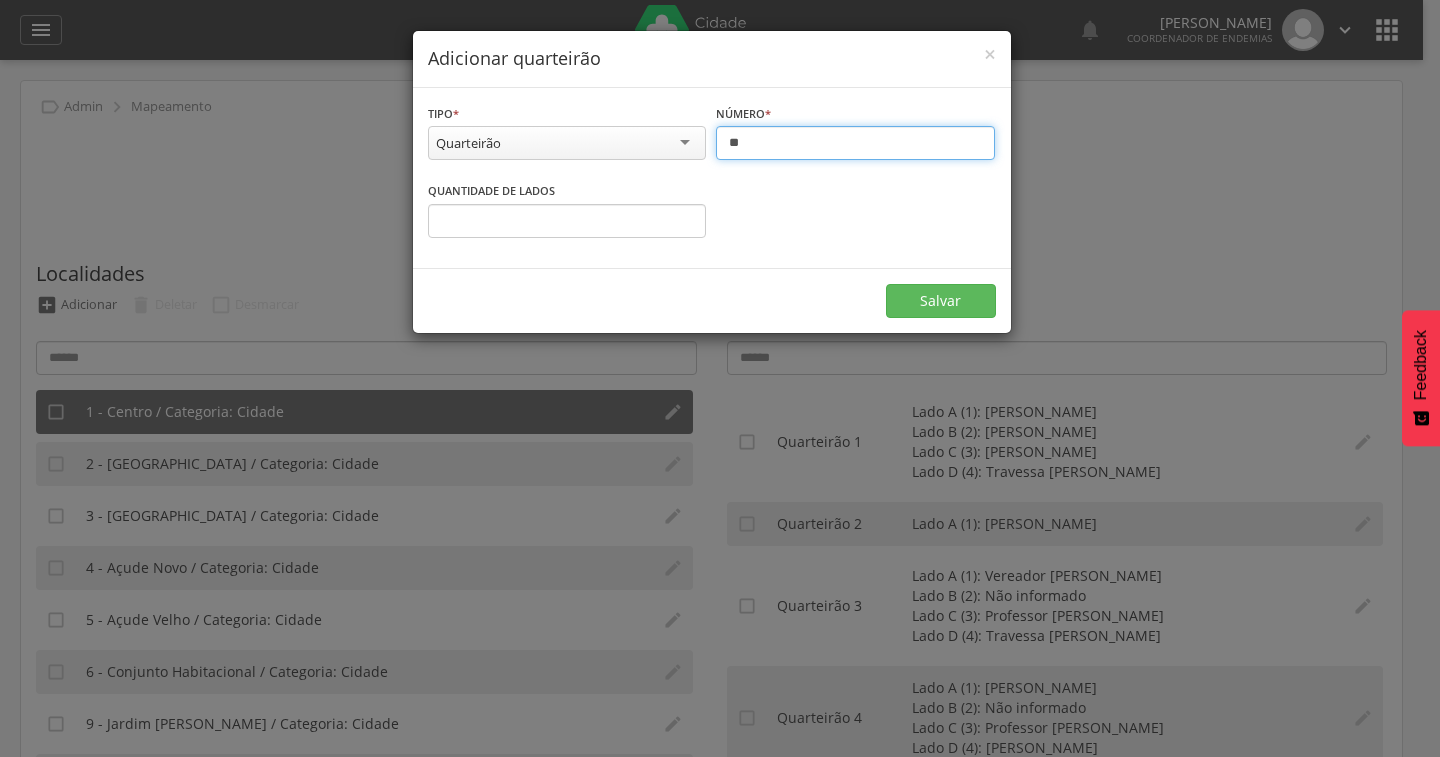 type on "**" 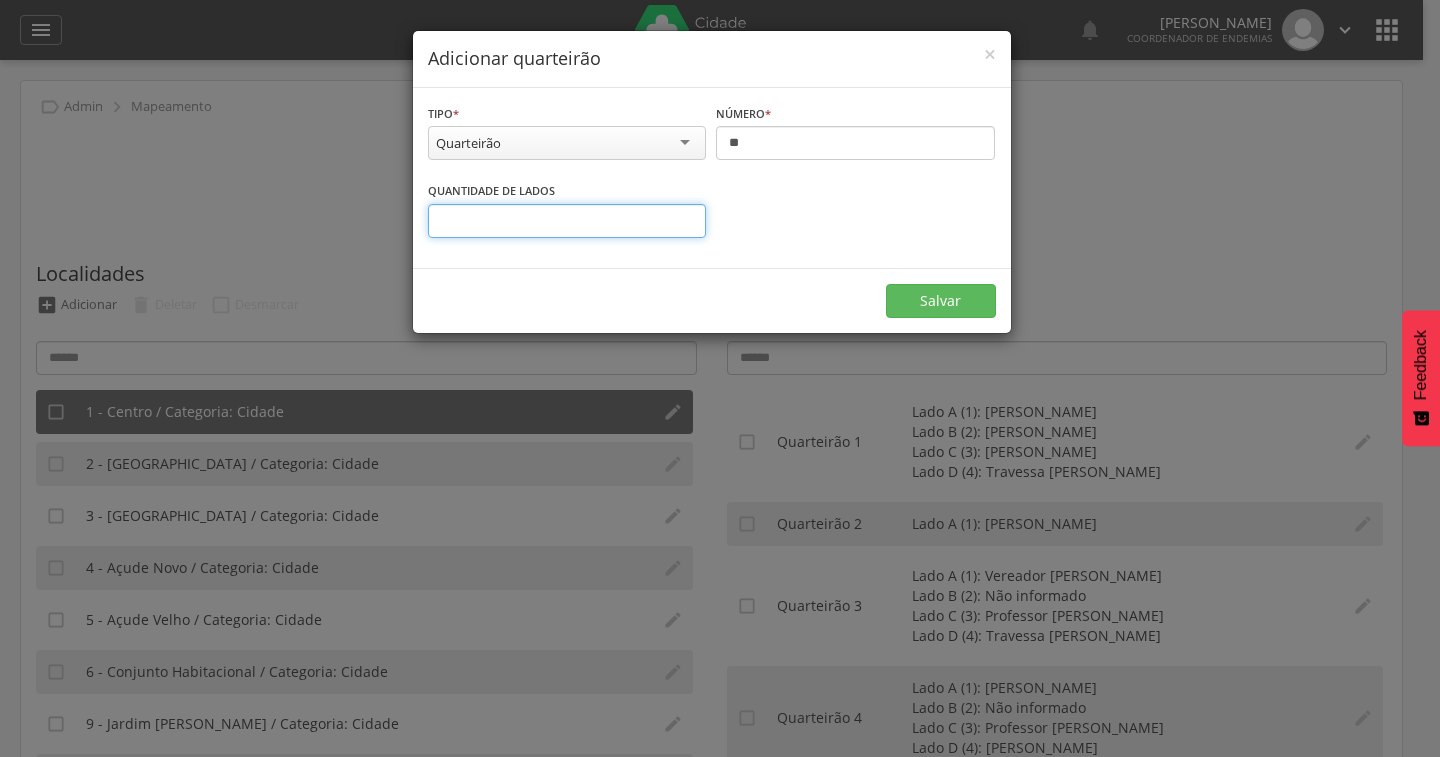 click on "*" at bounding box center (567, 221) 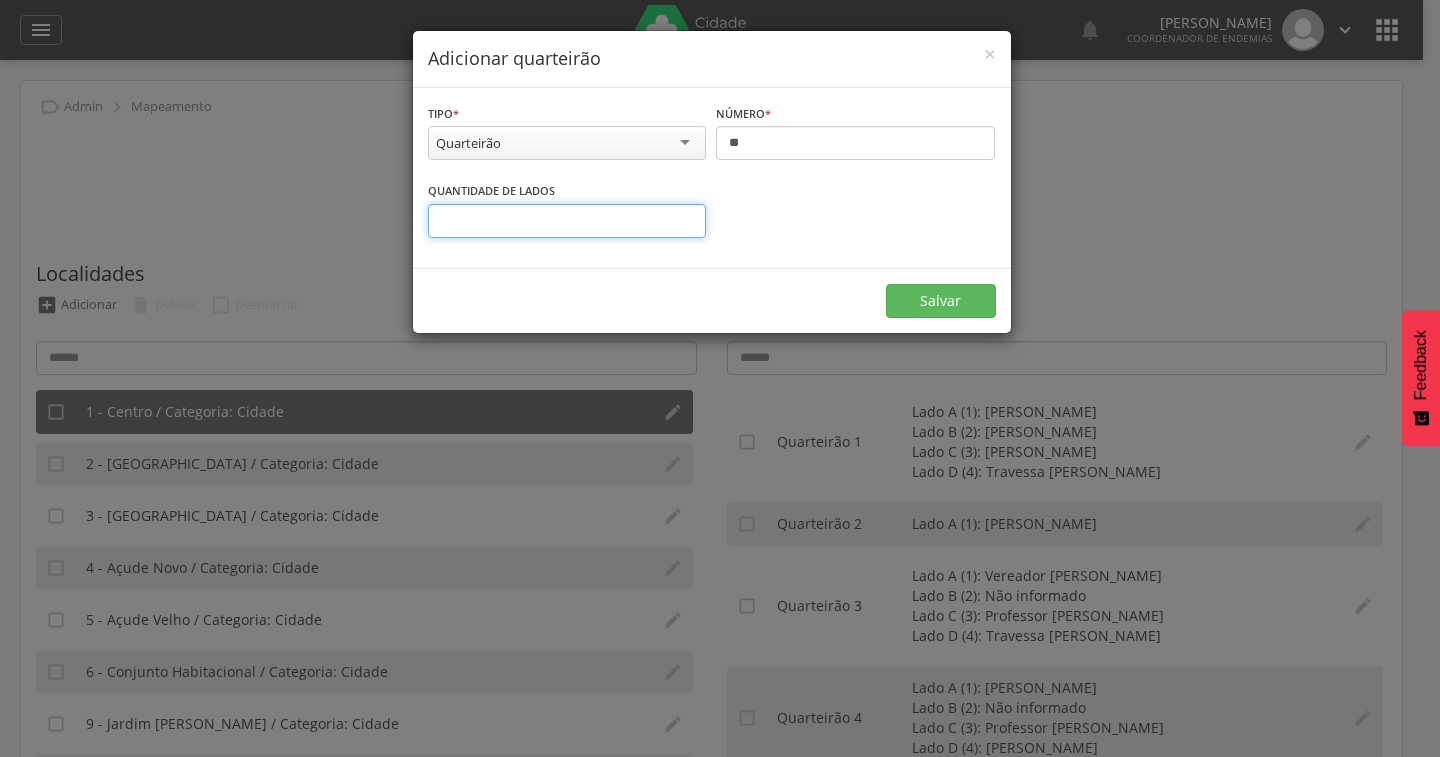 click on "*" at bounding box center [567, 221] 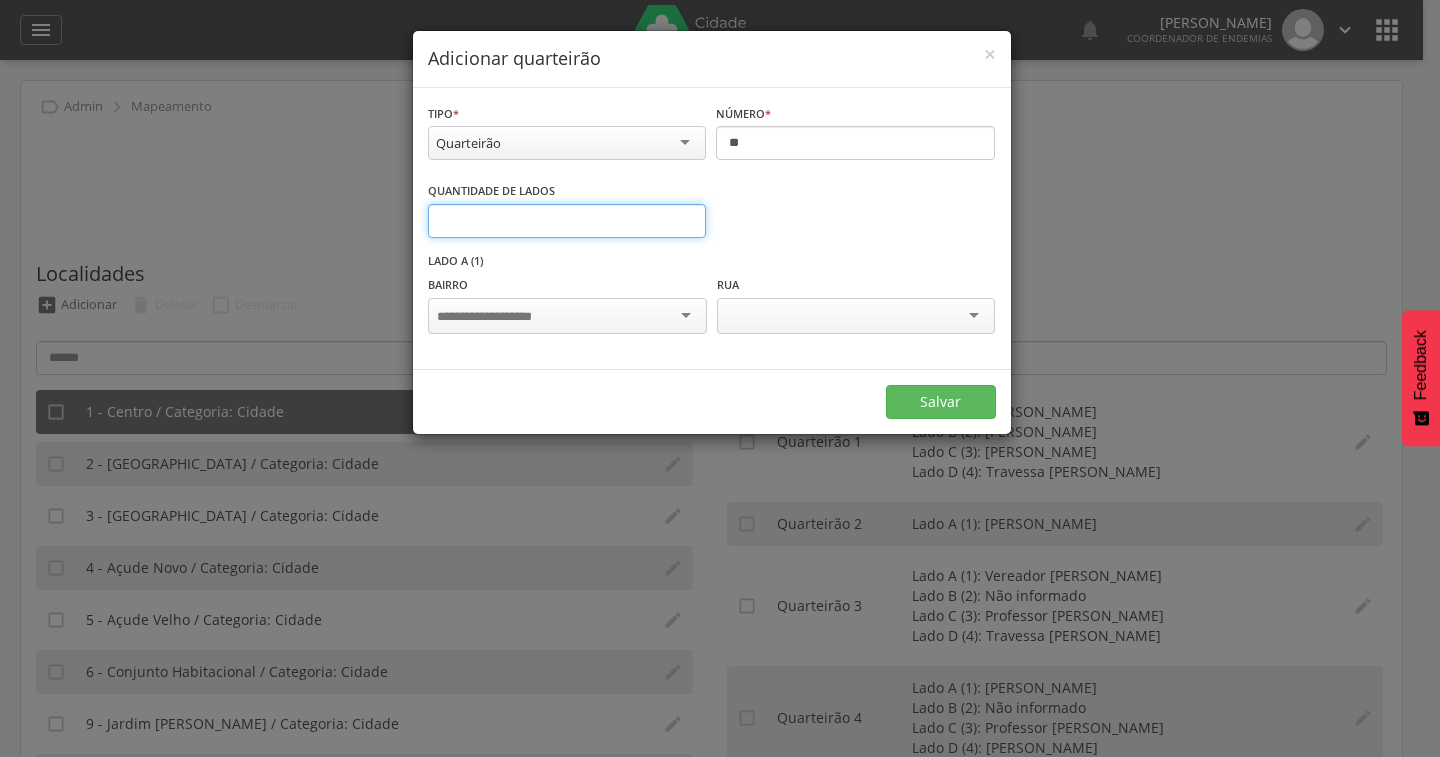 click on "*" at bounding box center (567, 221) 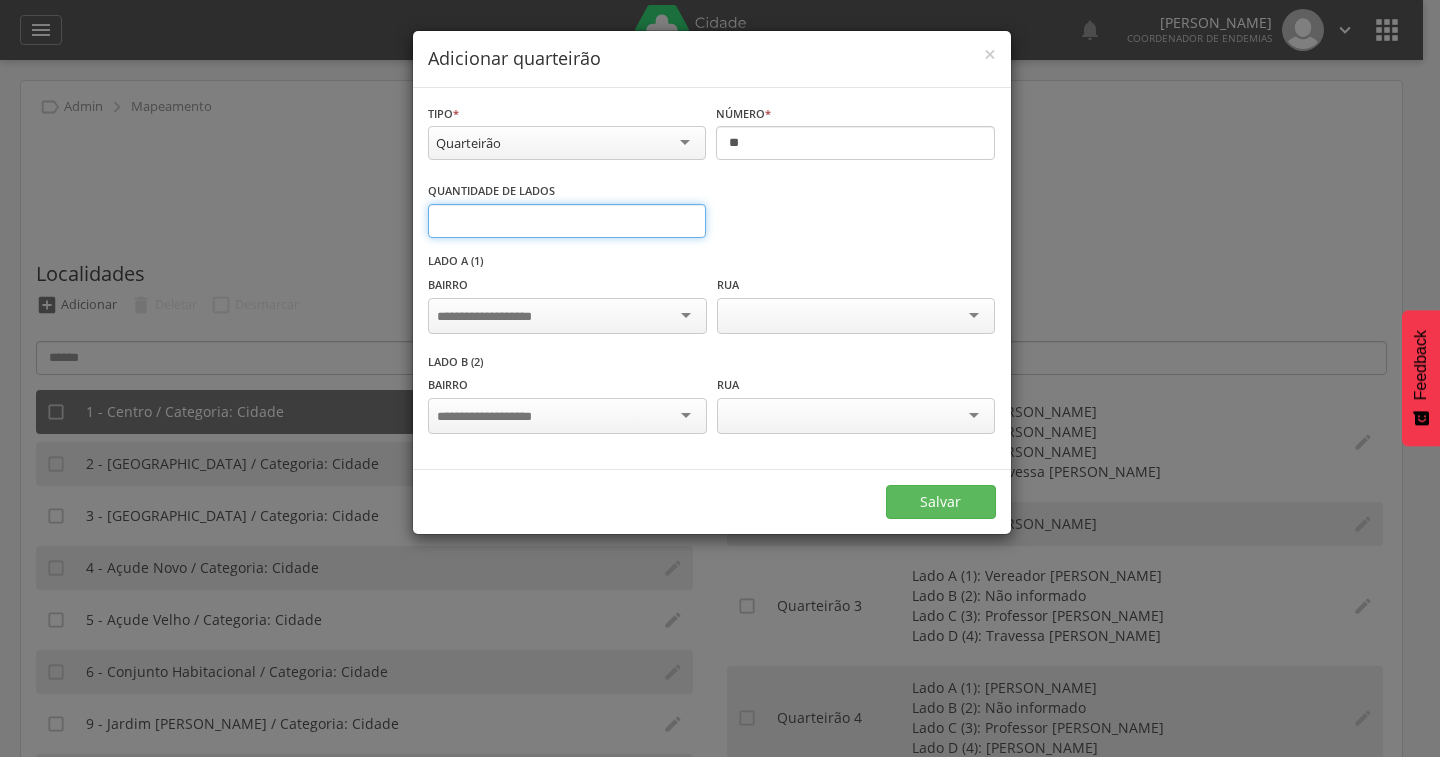 type on "*" 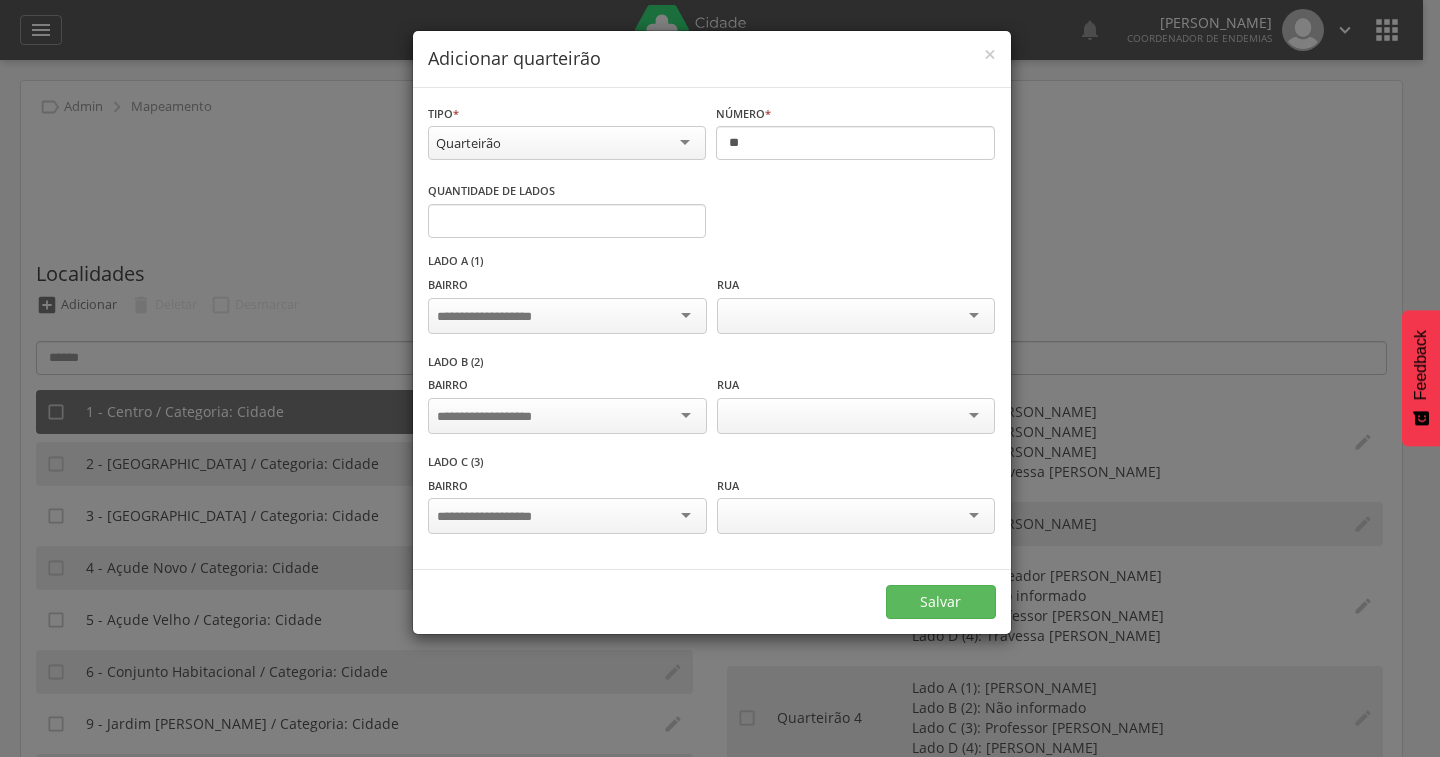 click at bounding box center [567, 316] 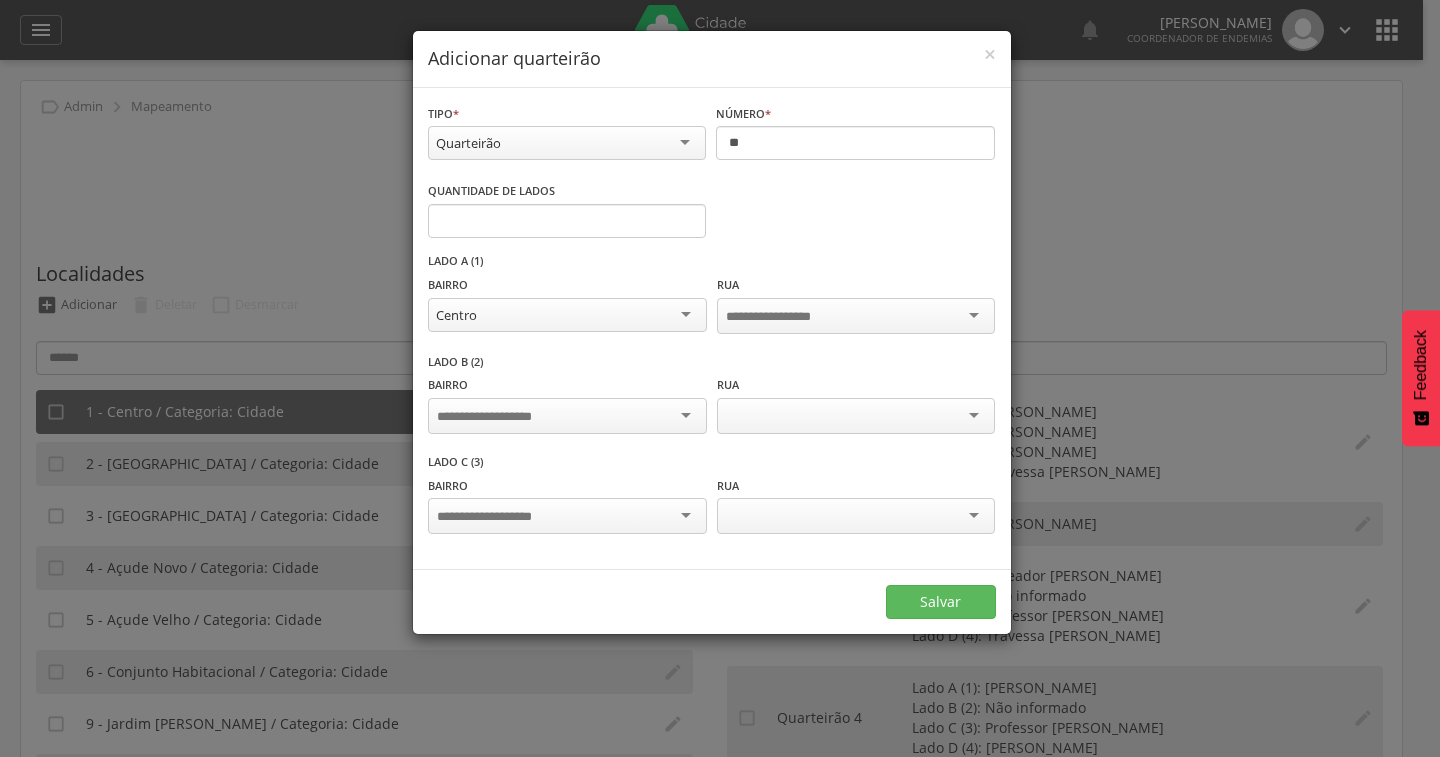 scroll, scrollTop: 0, scrollLeft: 0, axis: both 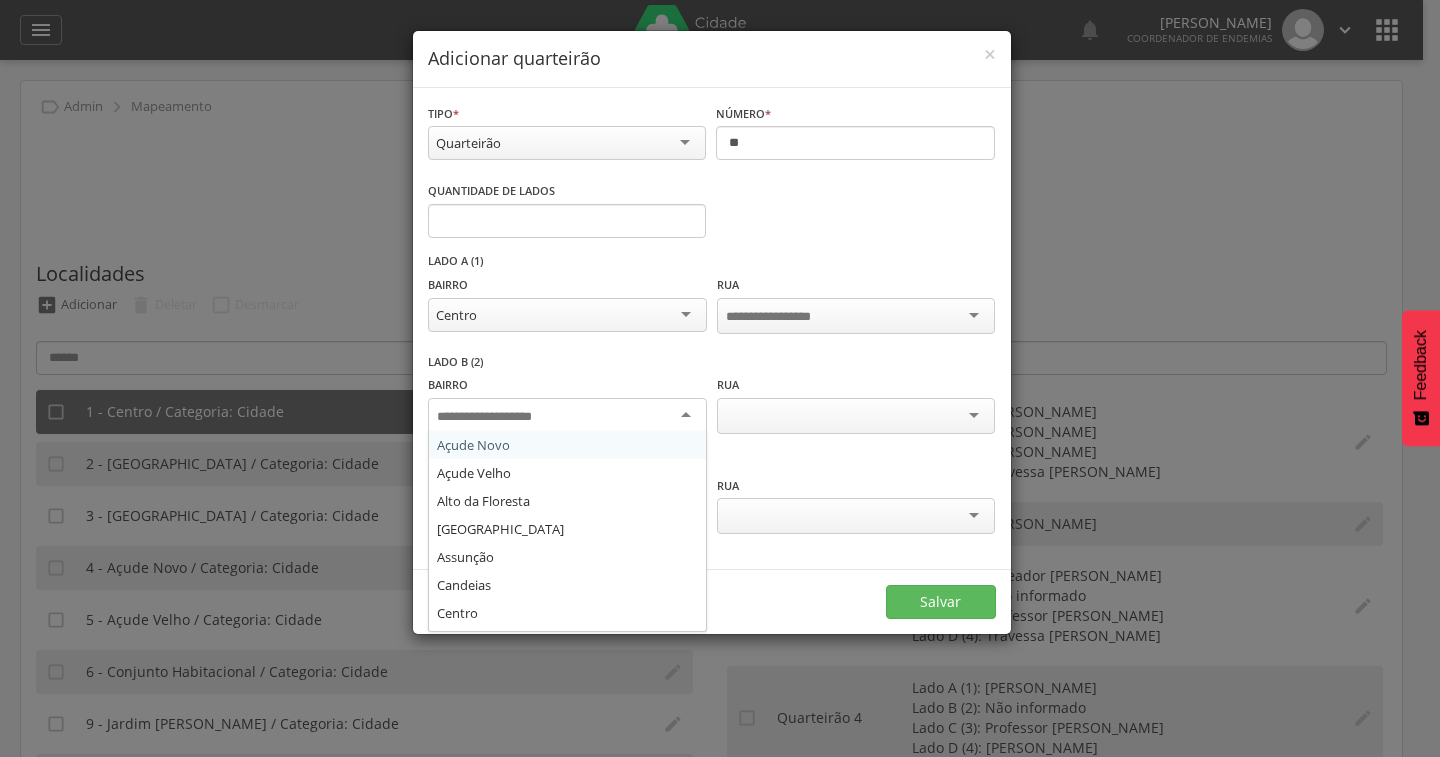 click at bounding box center (567, 416) 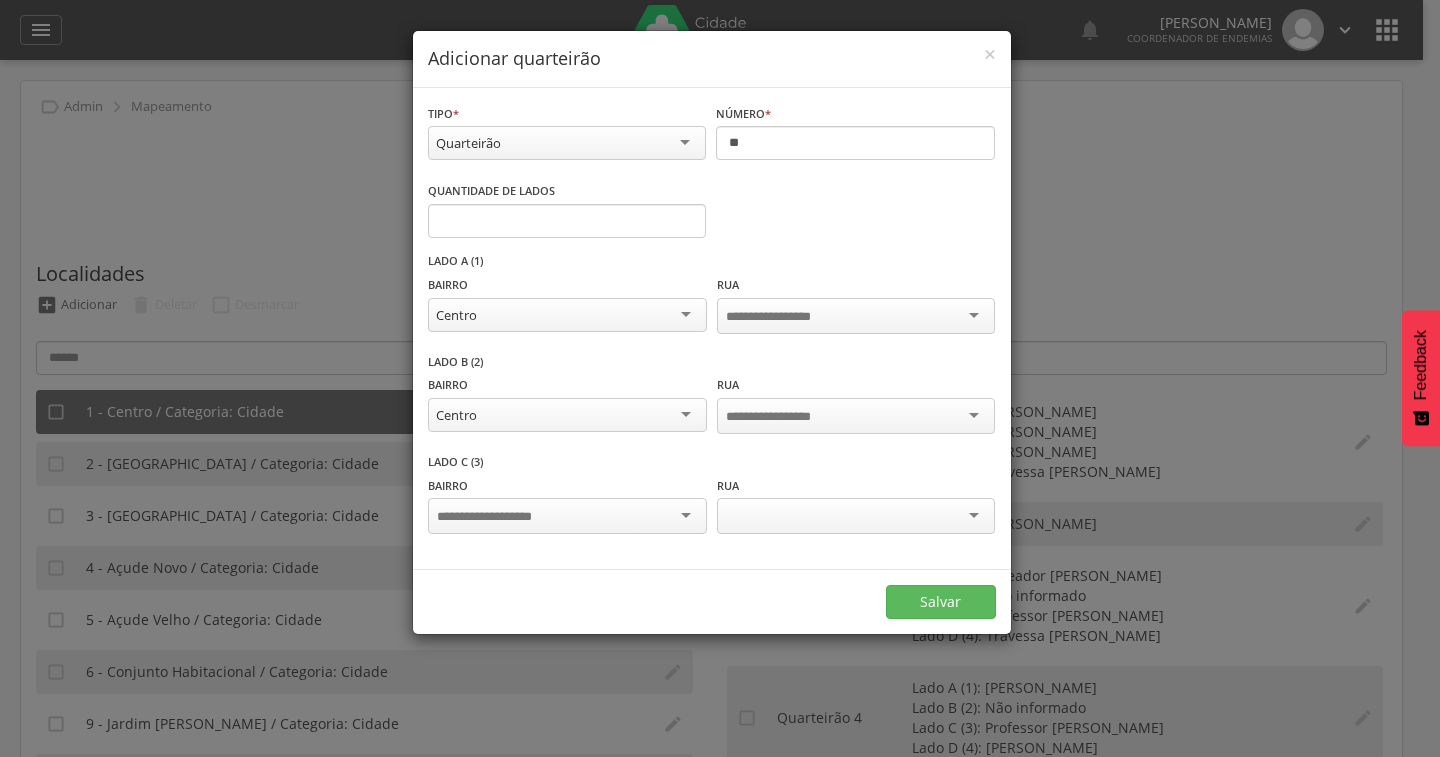 scroll, scrollTop: 0, scrollLeft: 0, axis: both 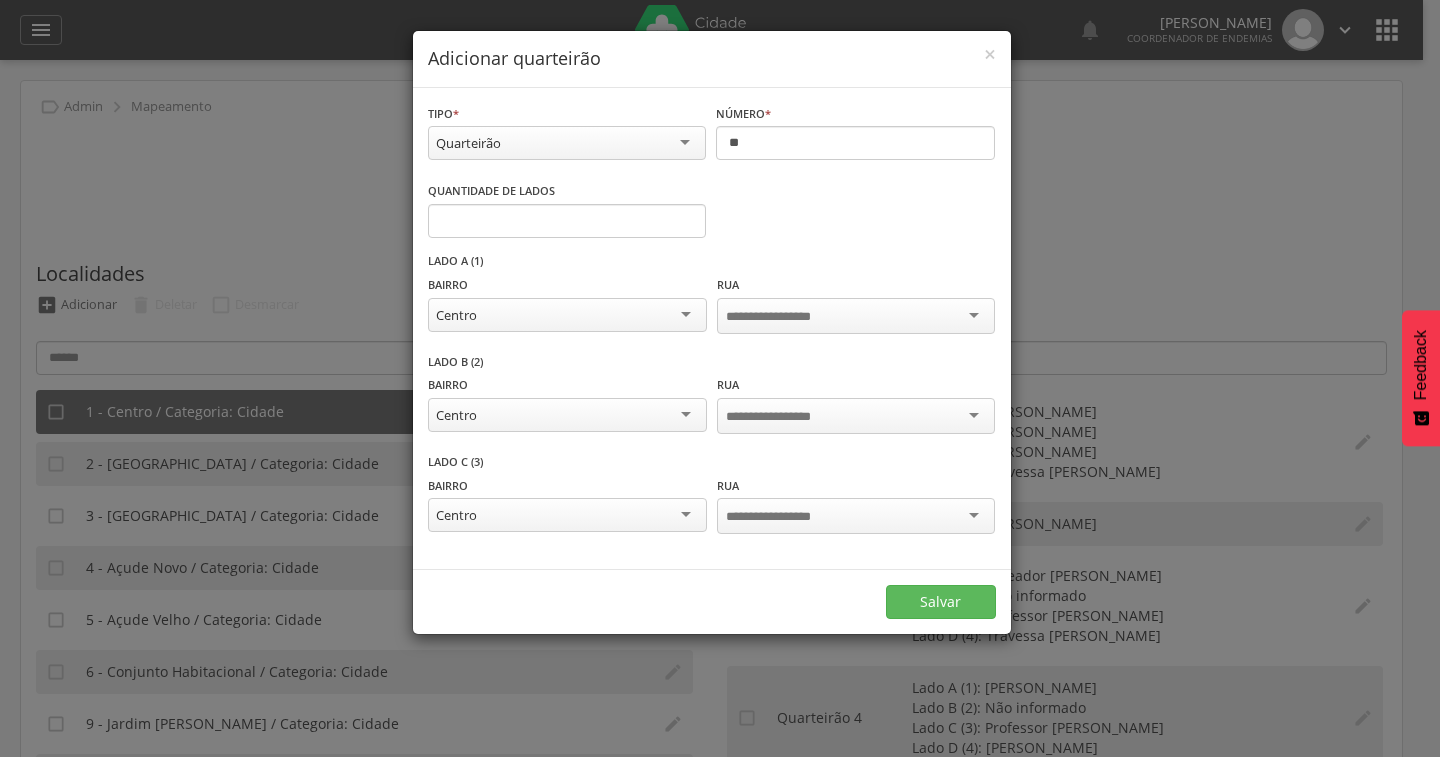 click at bounding box center (784, 317) 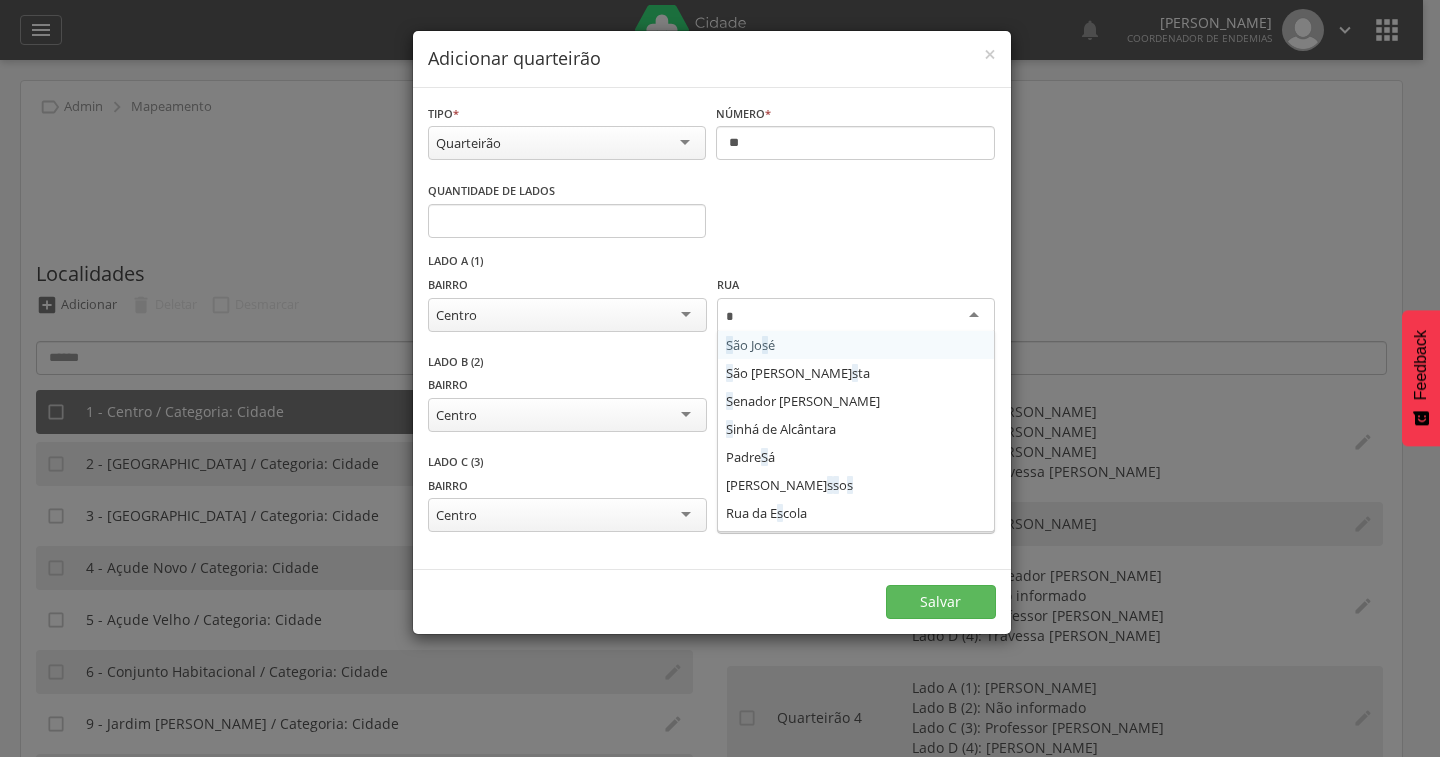type on "**" 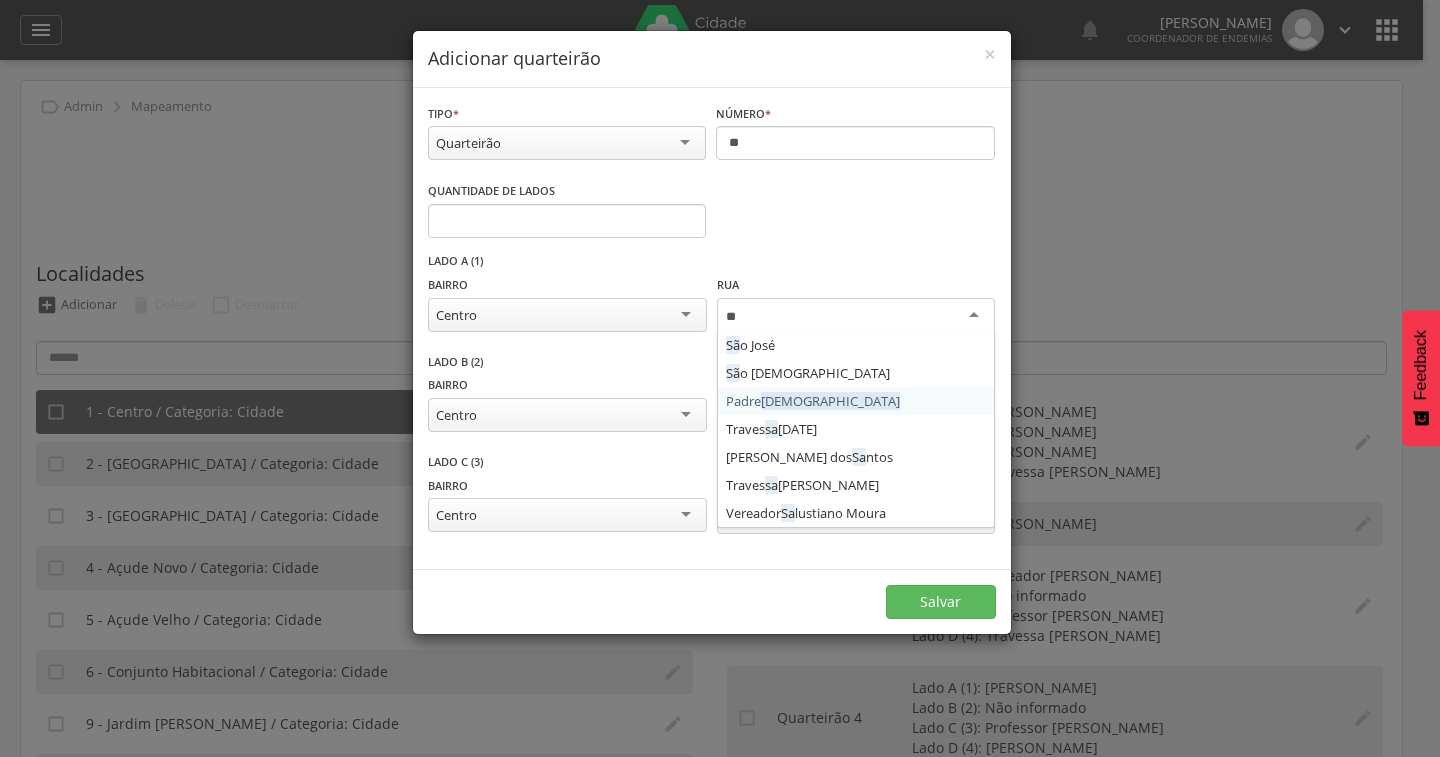 type 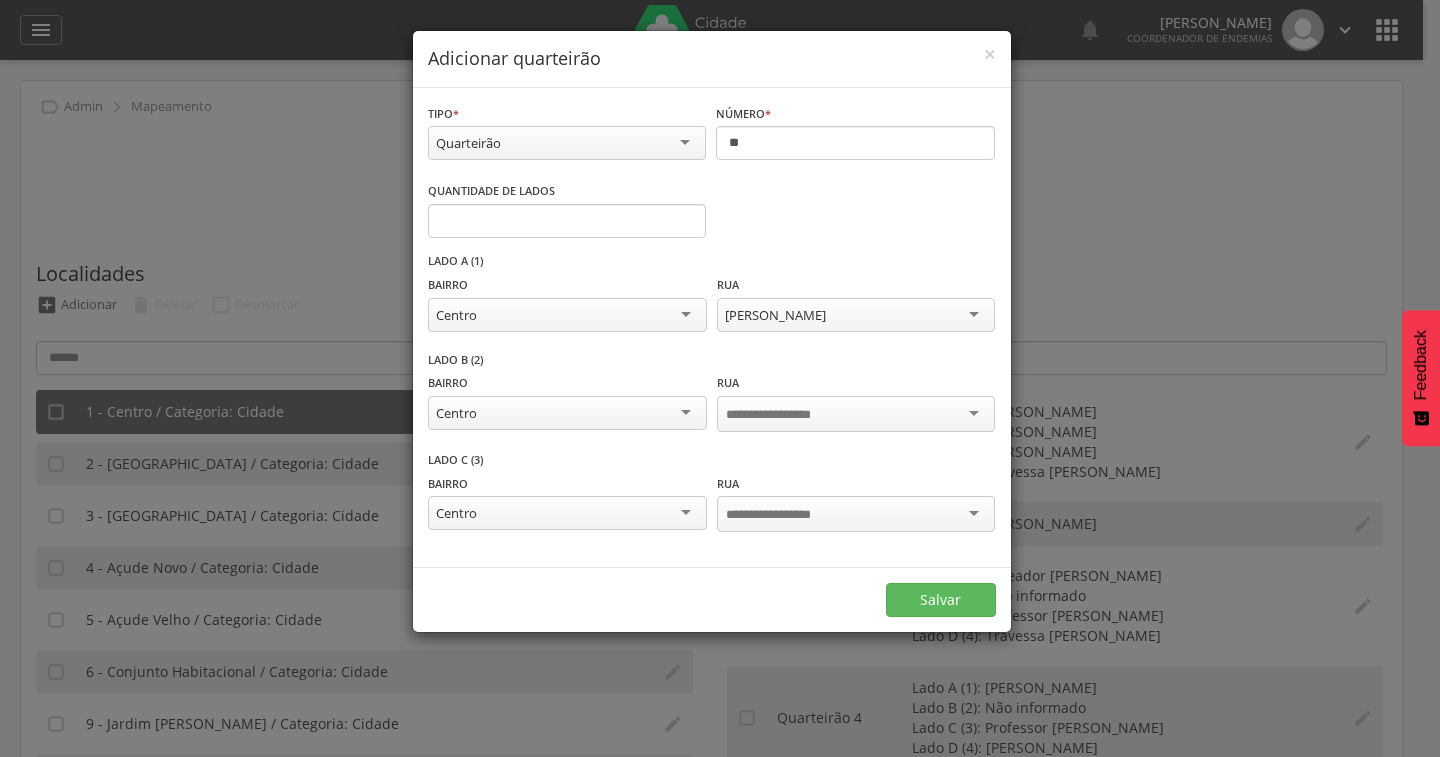 scroll, scrollTop: 0, scrollLeft: 0, axis: both 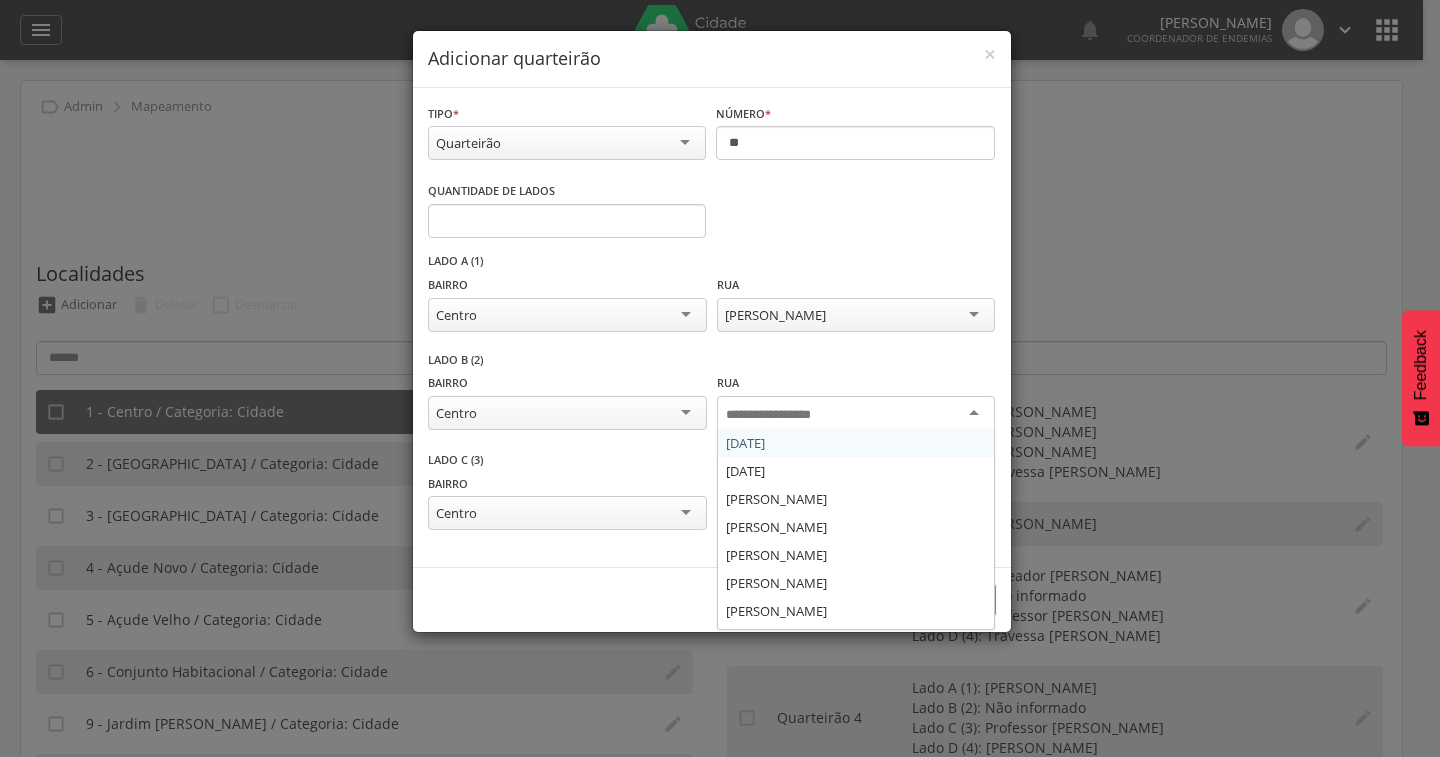 click at bounding box center (784, 415) 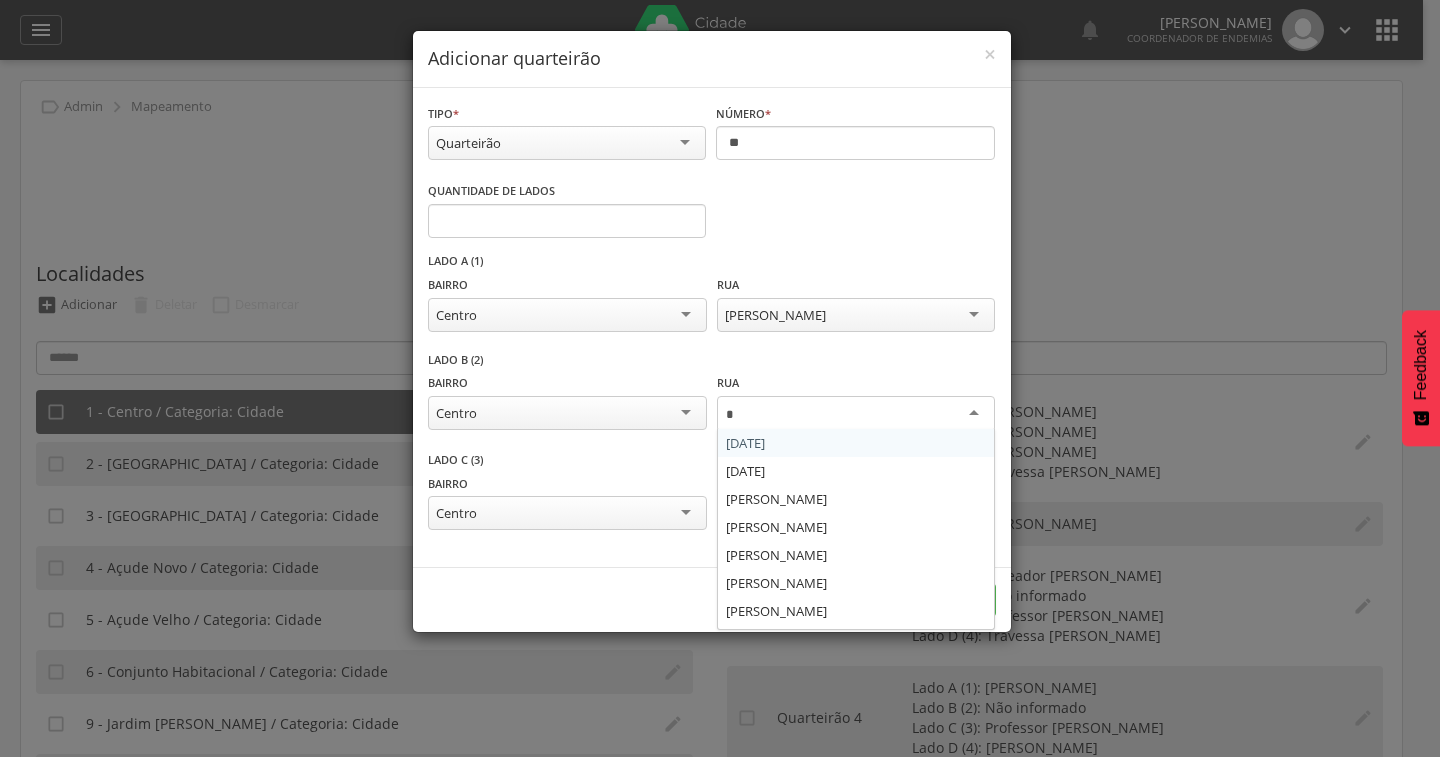 type on "**" 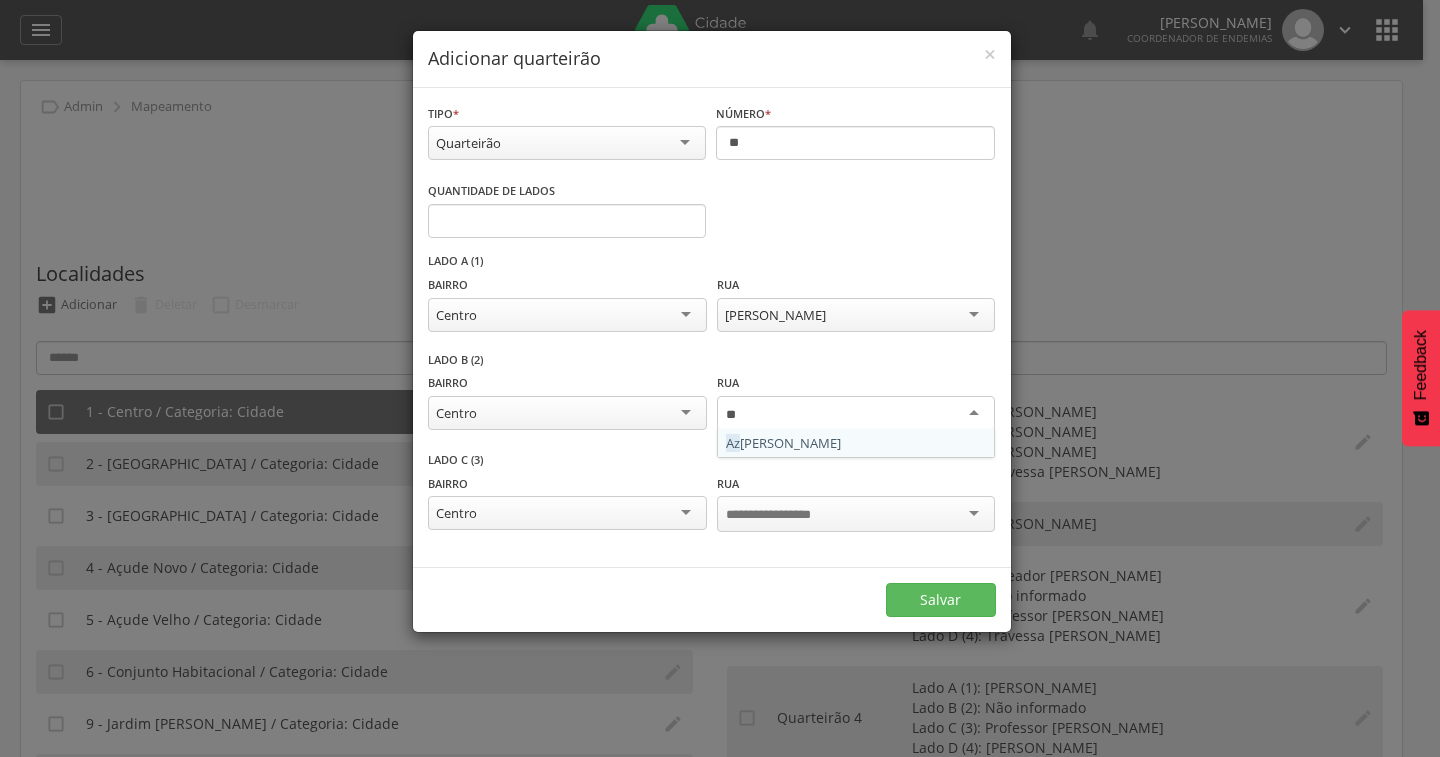 type 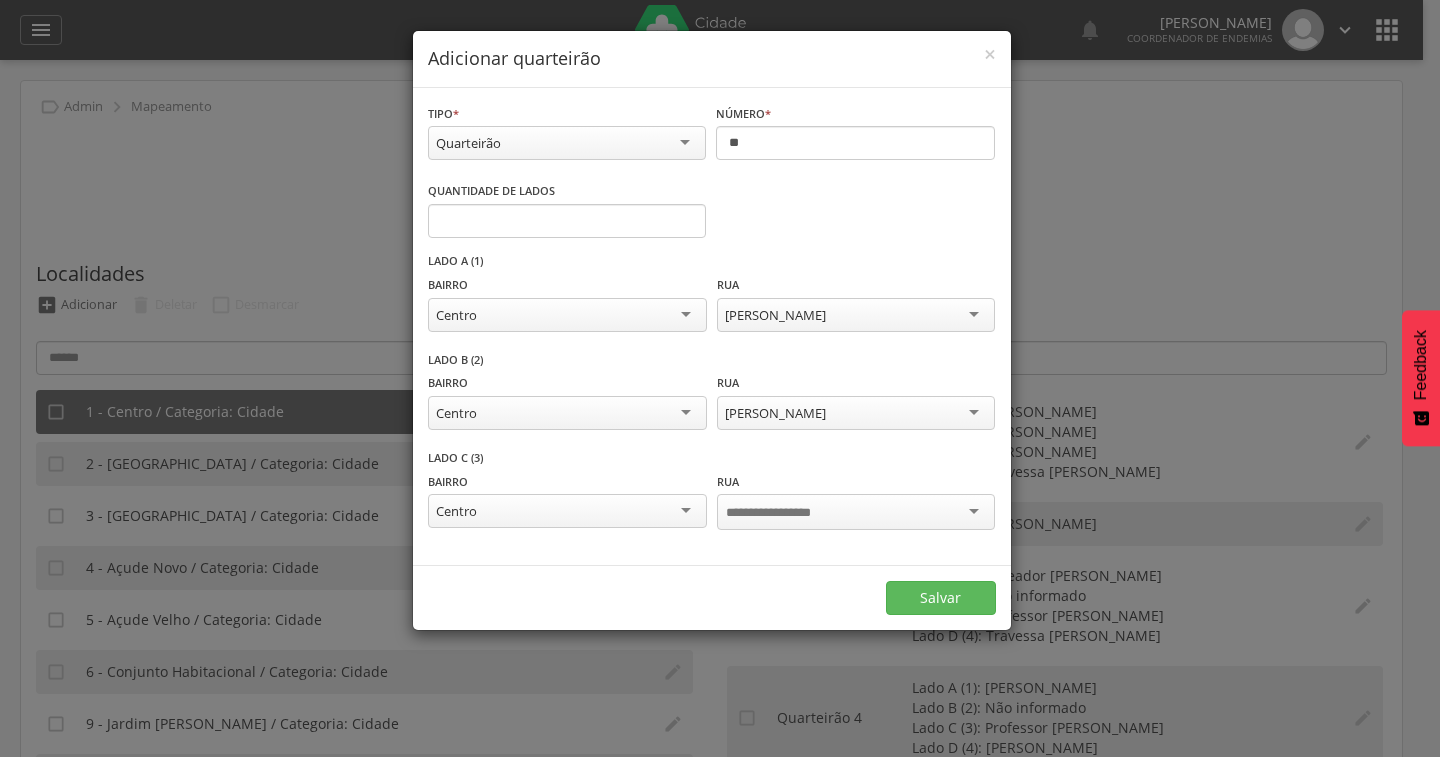click at bounding box center [784, 513] 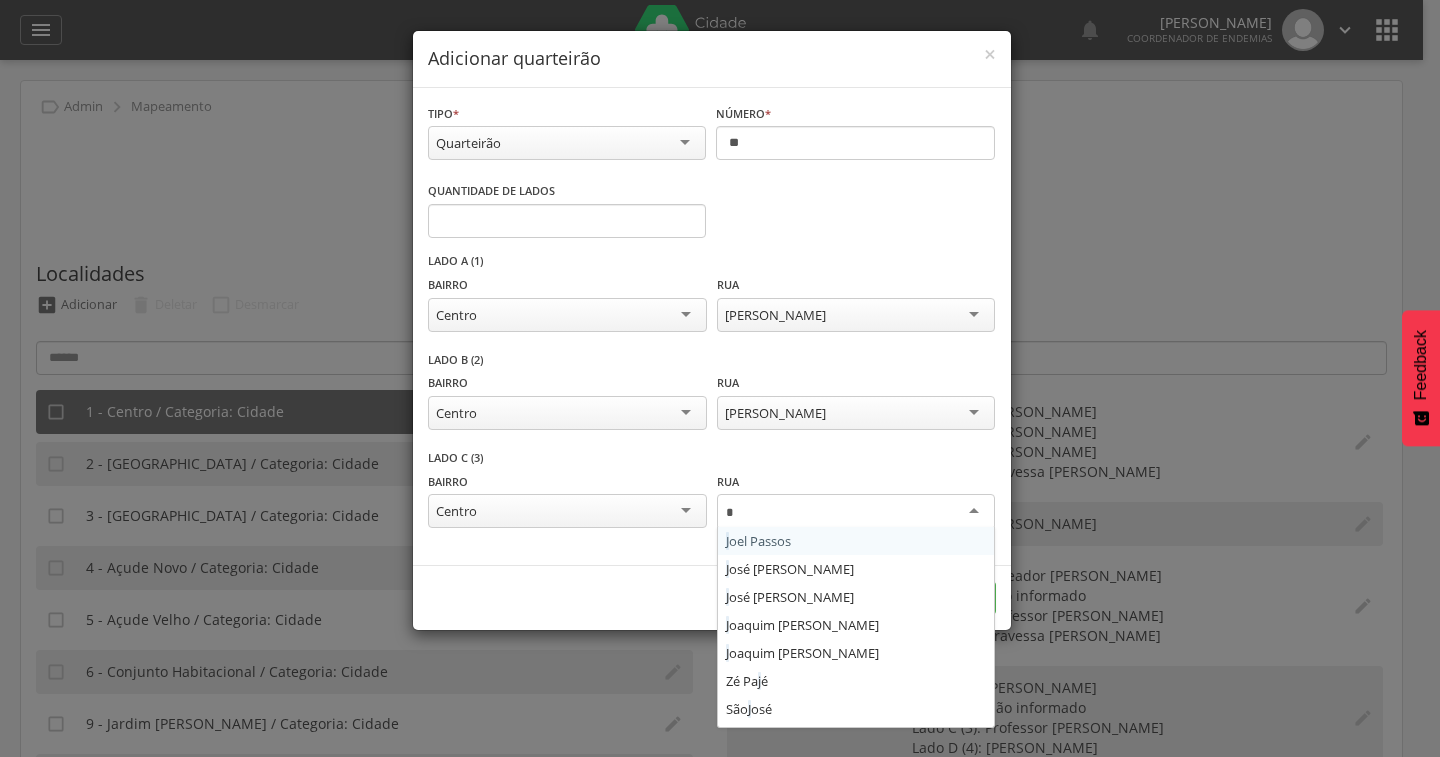 type on "**" 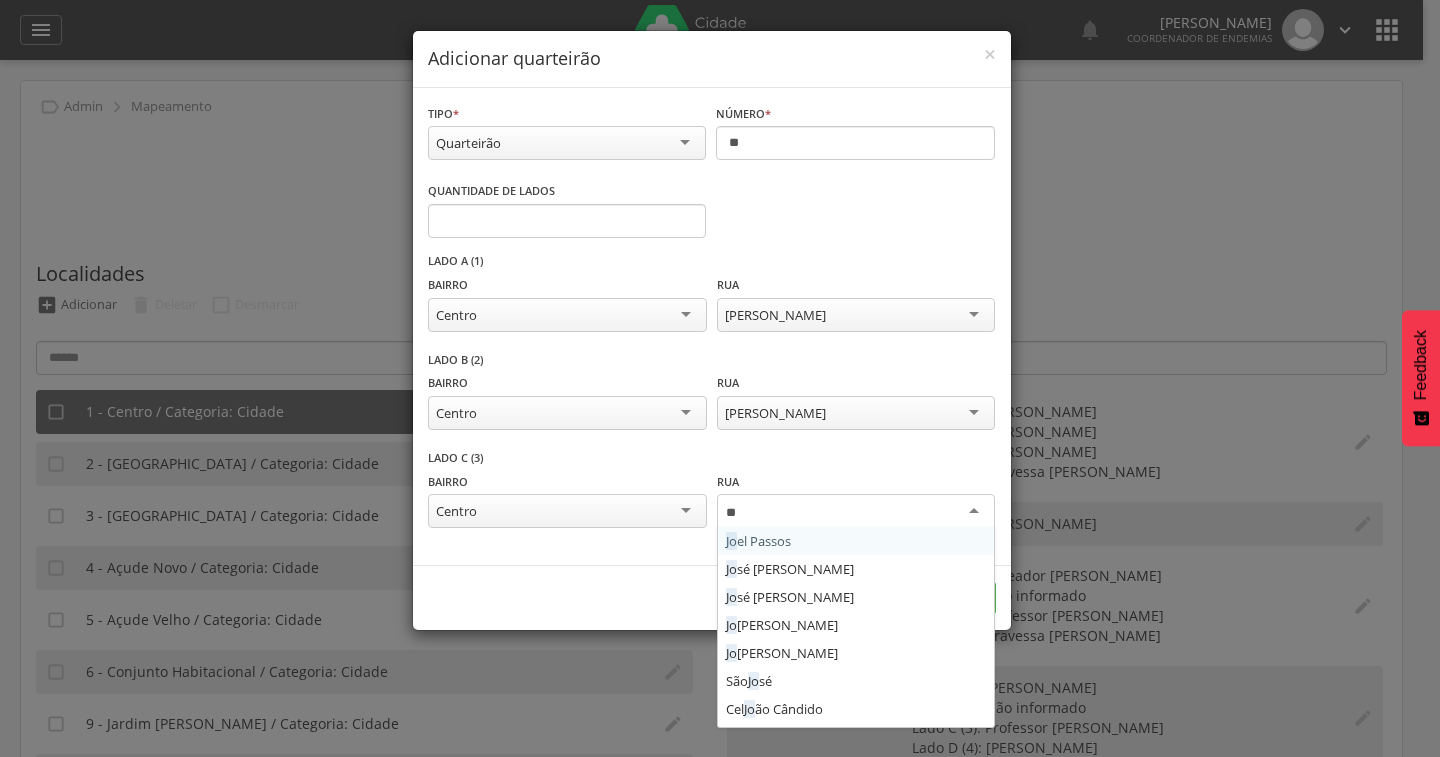 type 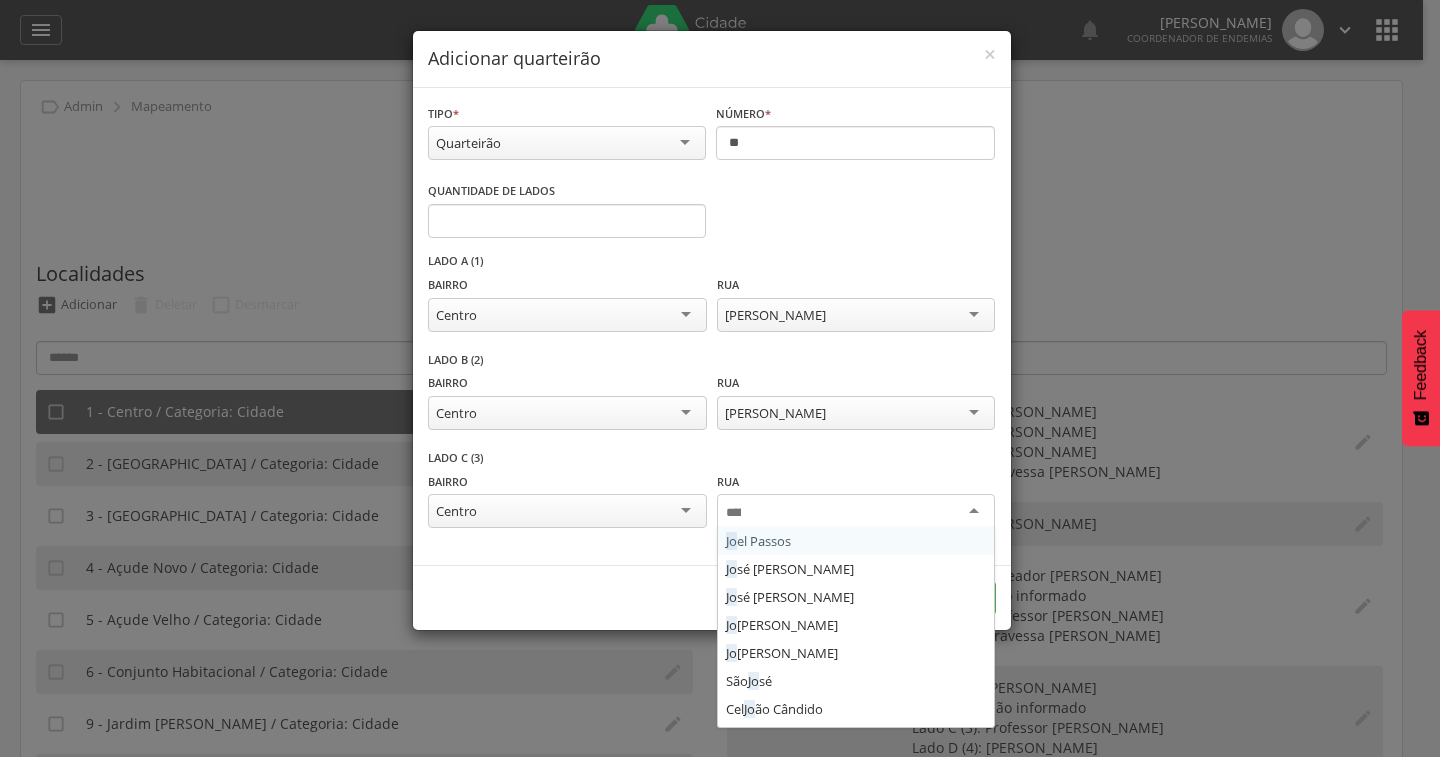 scroll, scrollTop: 0, scrollLeft: 0, axis: both 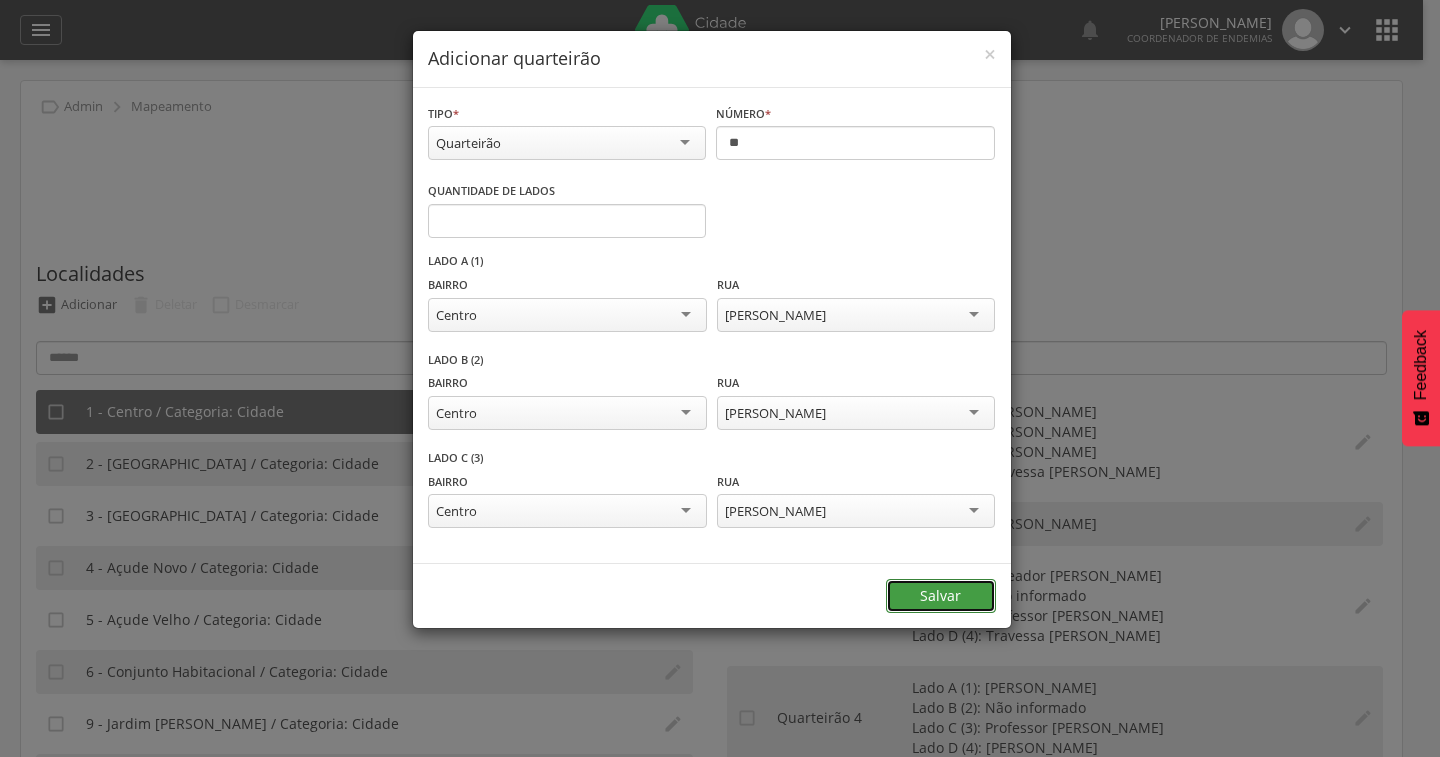 click on "Salvar" at bounding box center [941, 596] 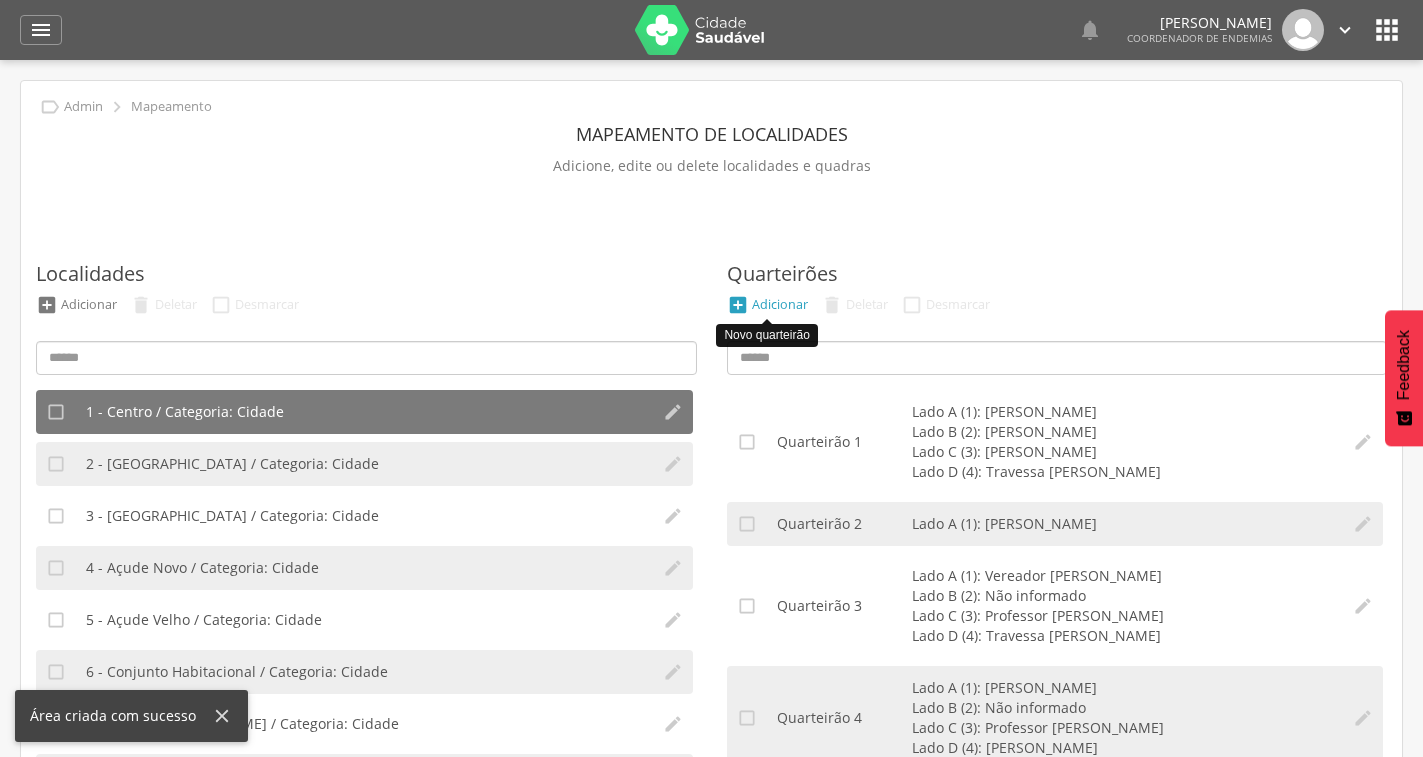 click on "
Adicionar" at bounding box center (767, 305) 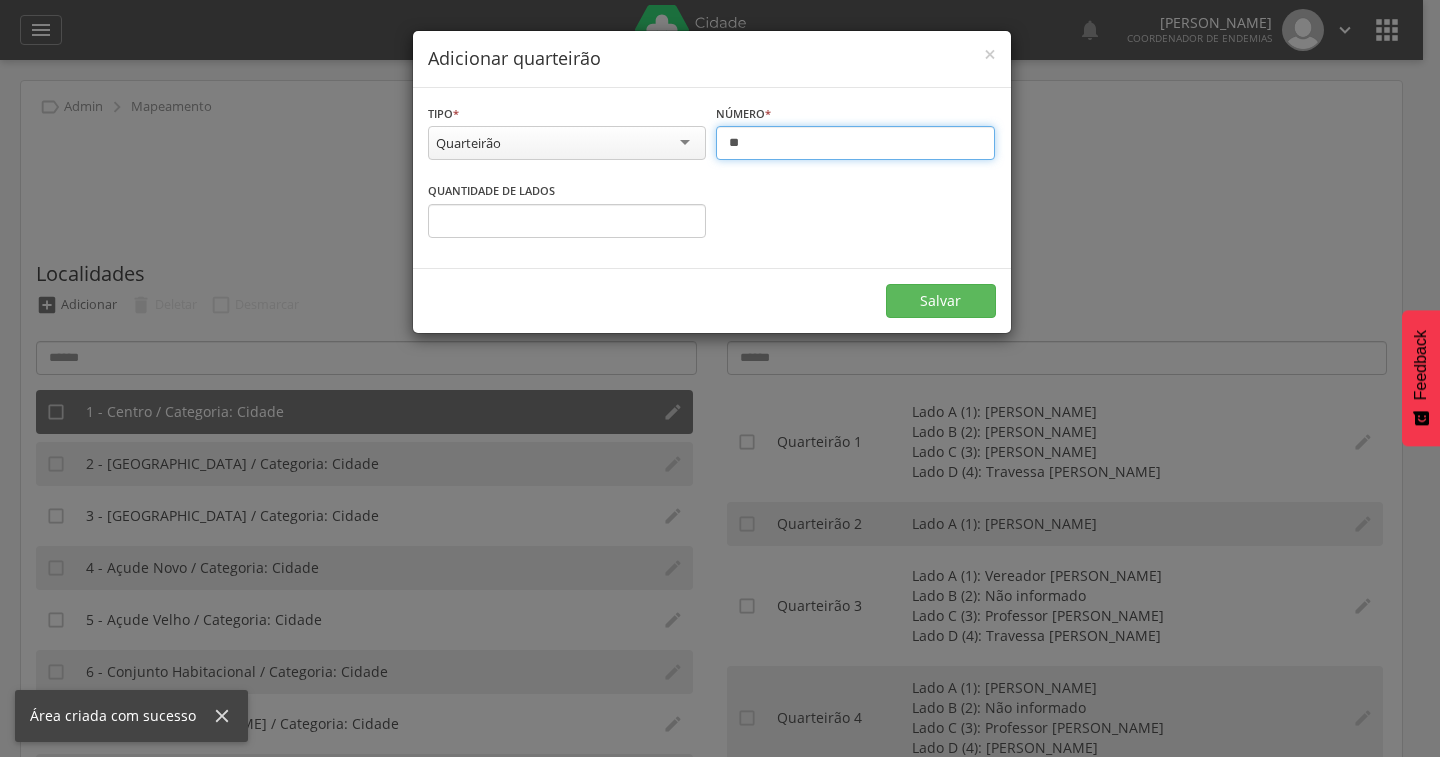 click on "**" at bounding box center (855, 143) 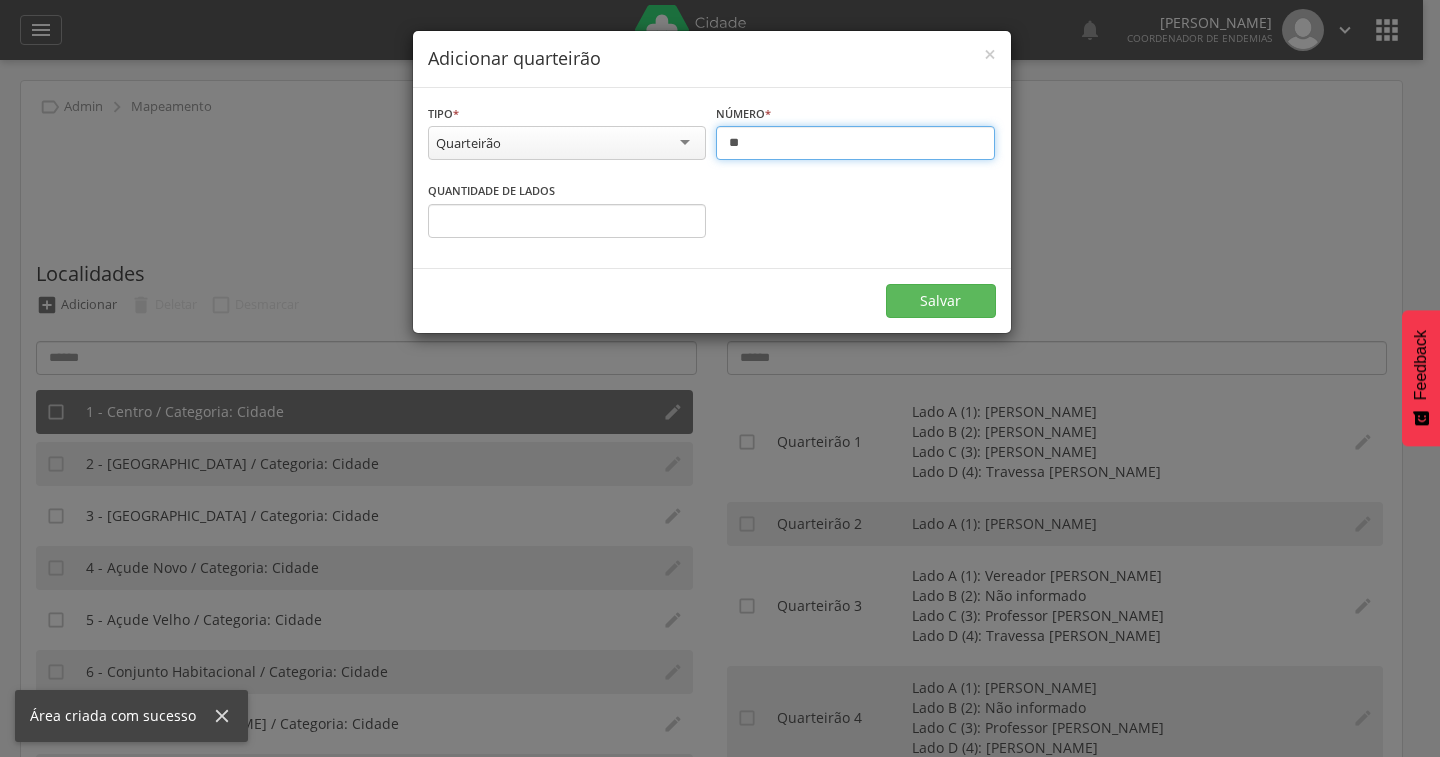 type on "**" 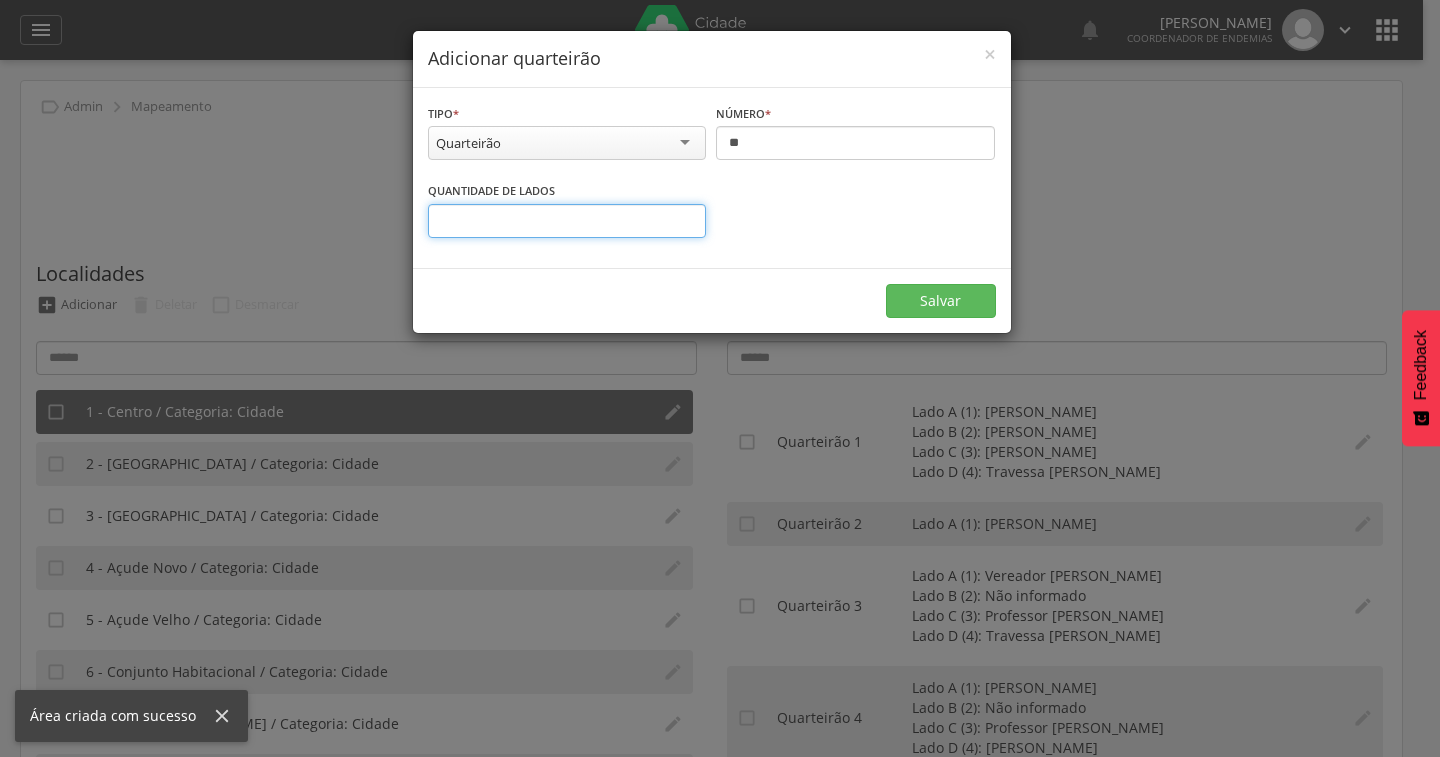 click on "*" at bounding box center (567, 221) 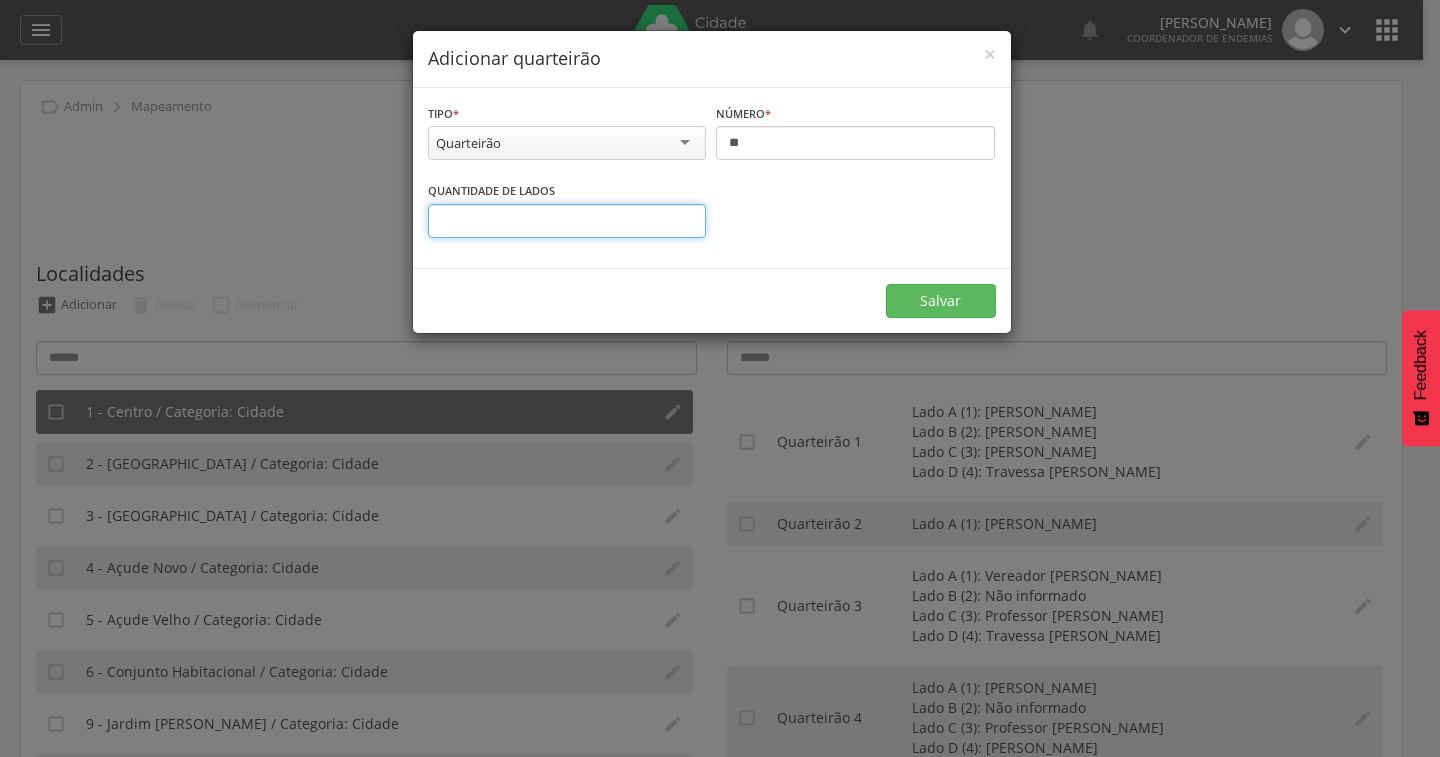 click on "*" at bounding box center (567, 221) 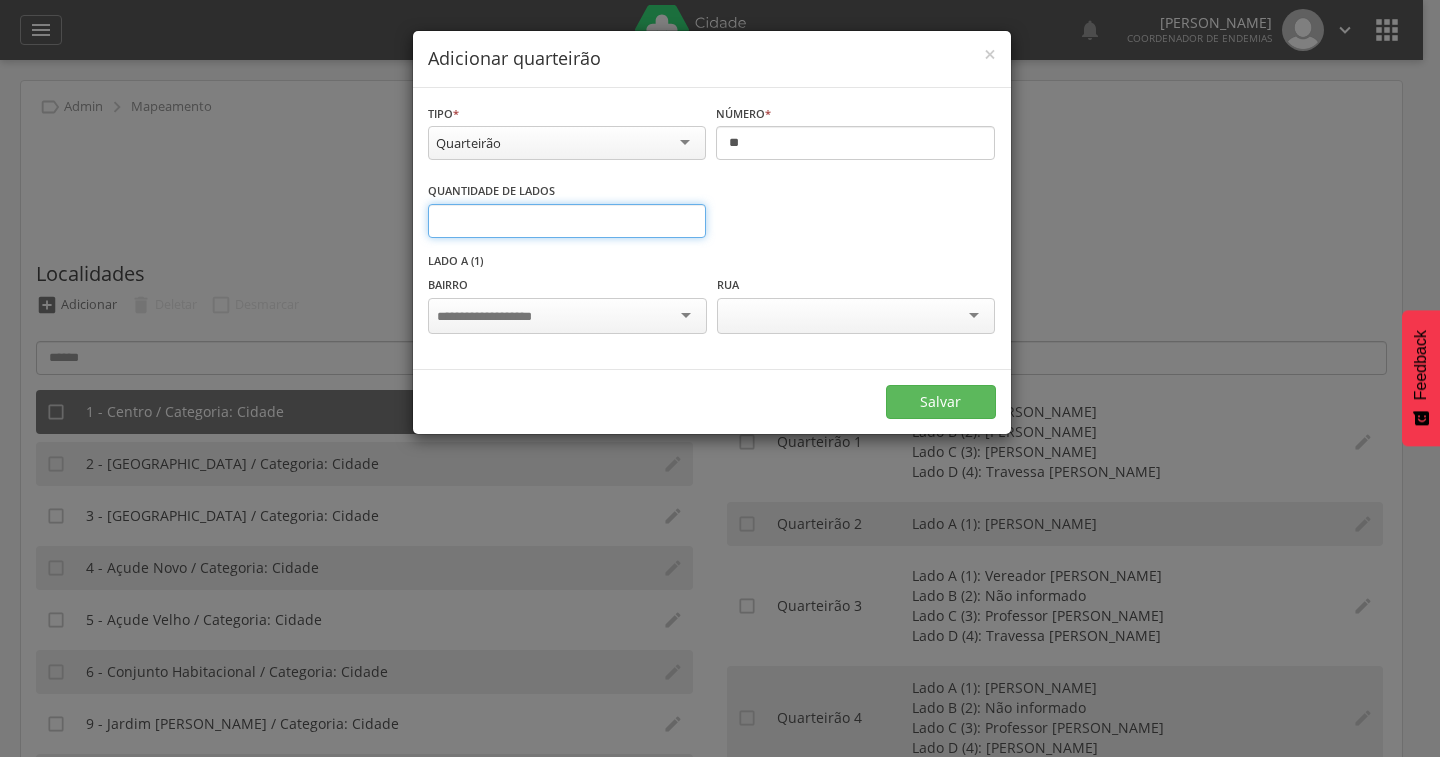 click on "*" at bounding box center [567, 221] 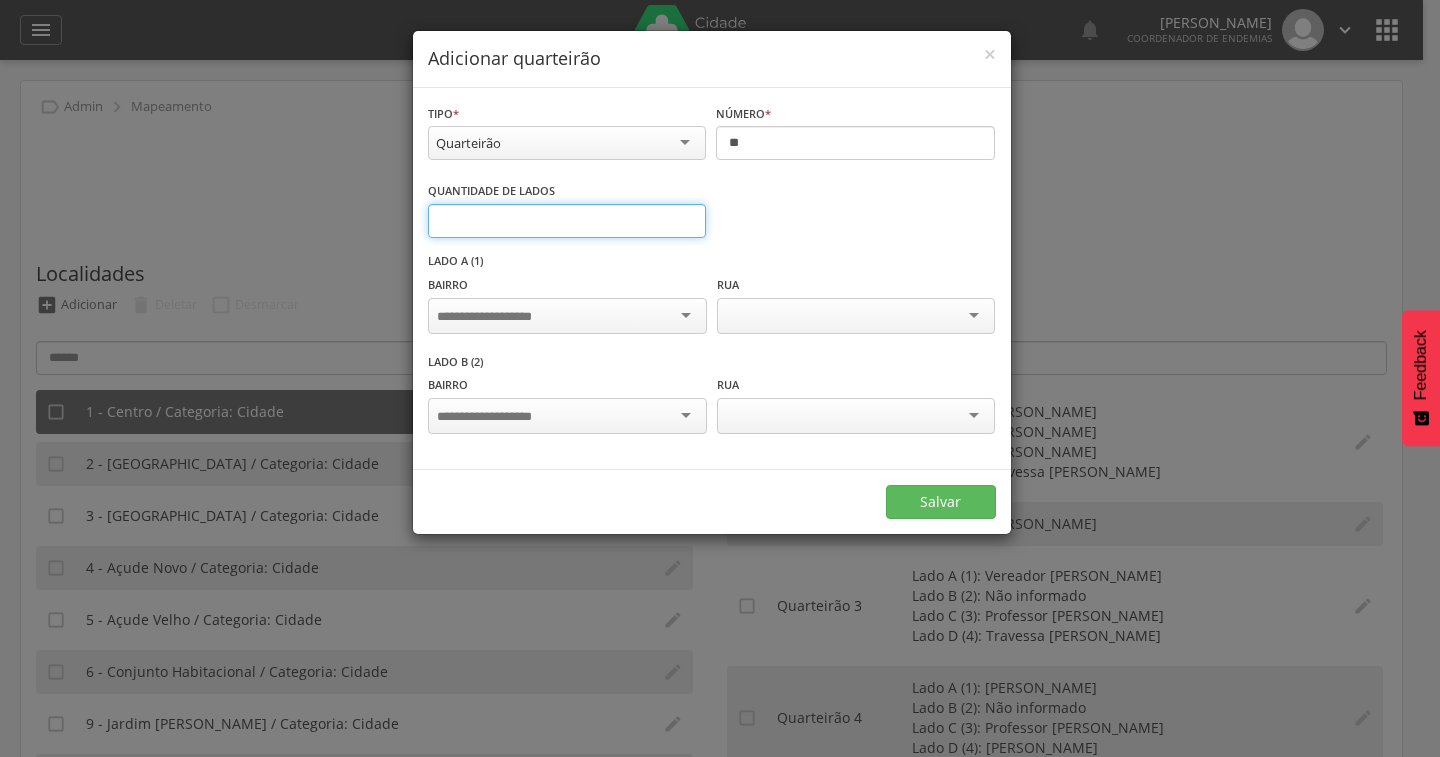 type on "*" 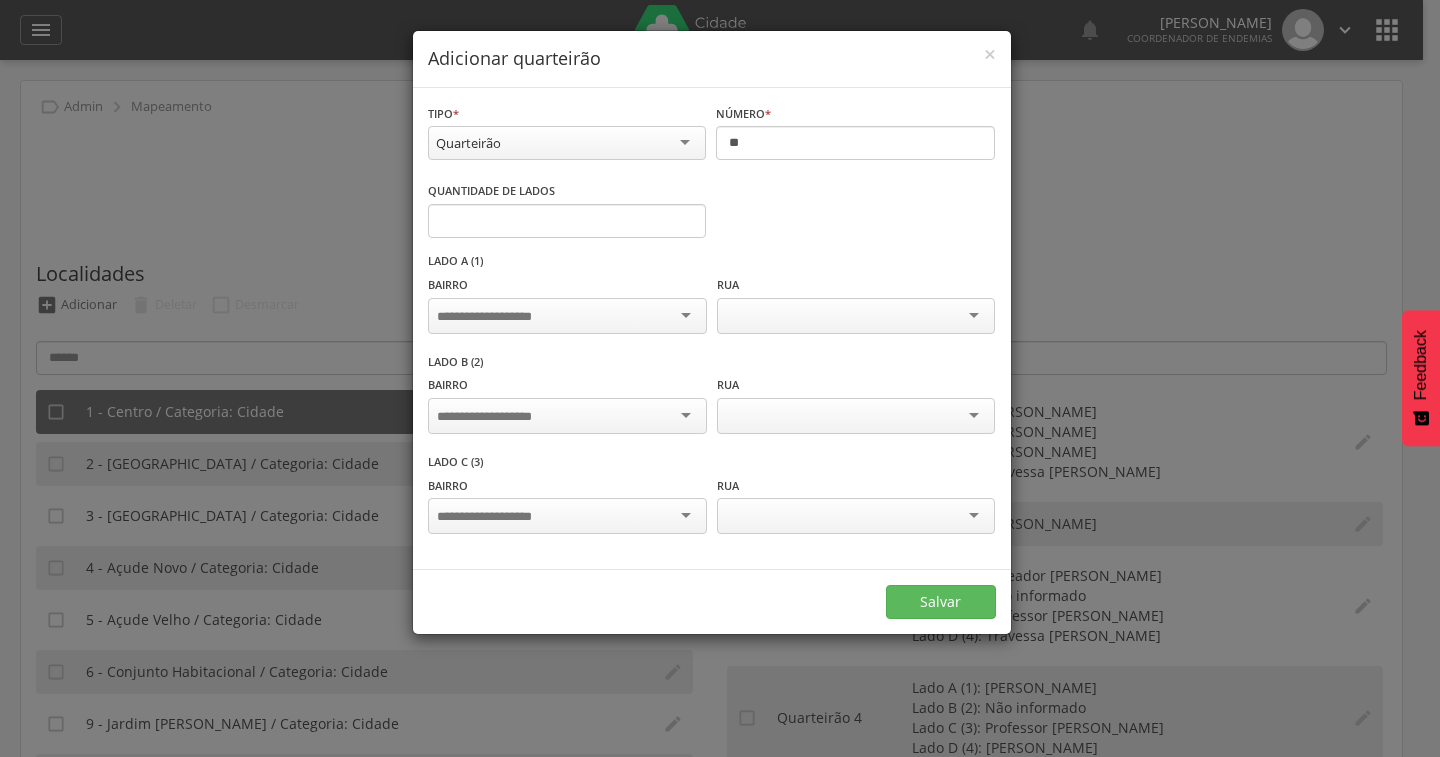 click at bounding box center (567, 316) 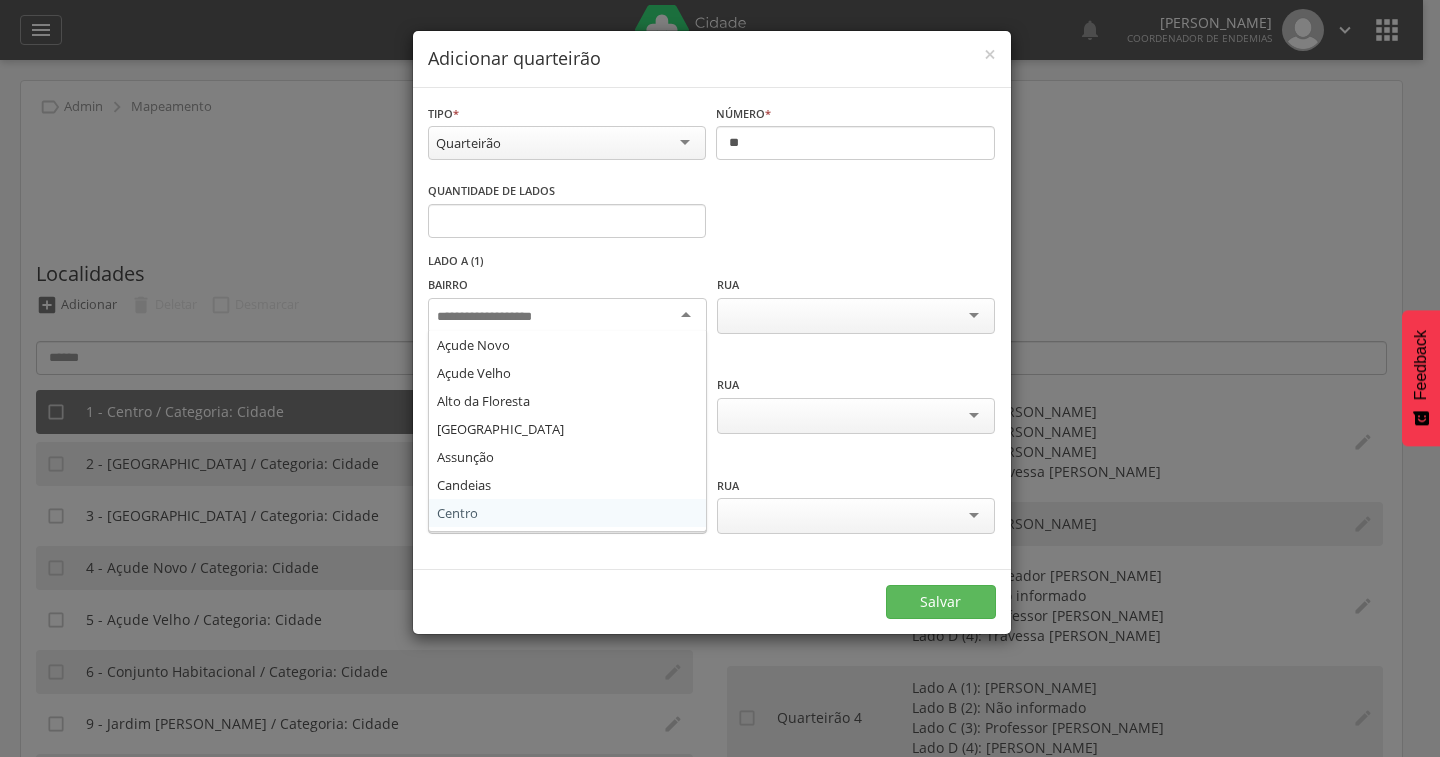 scroll, scrollTop: 0, scrollLeft: 0, axis: both 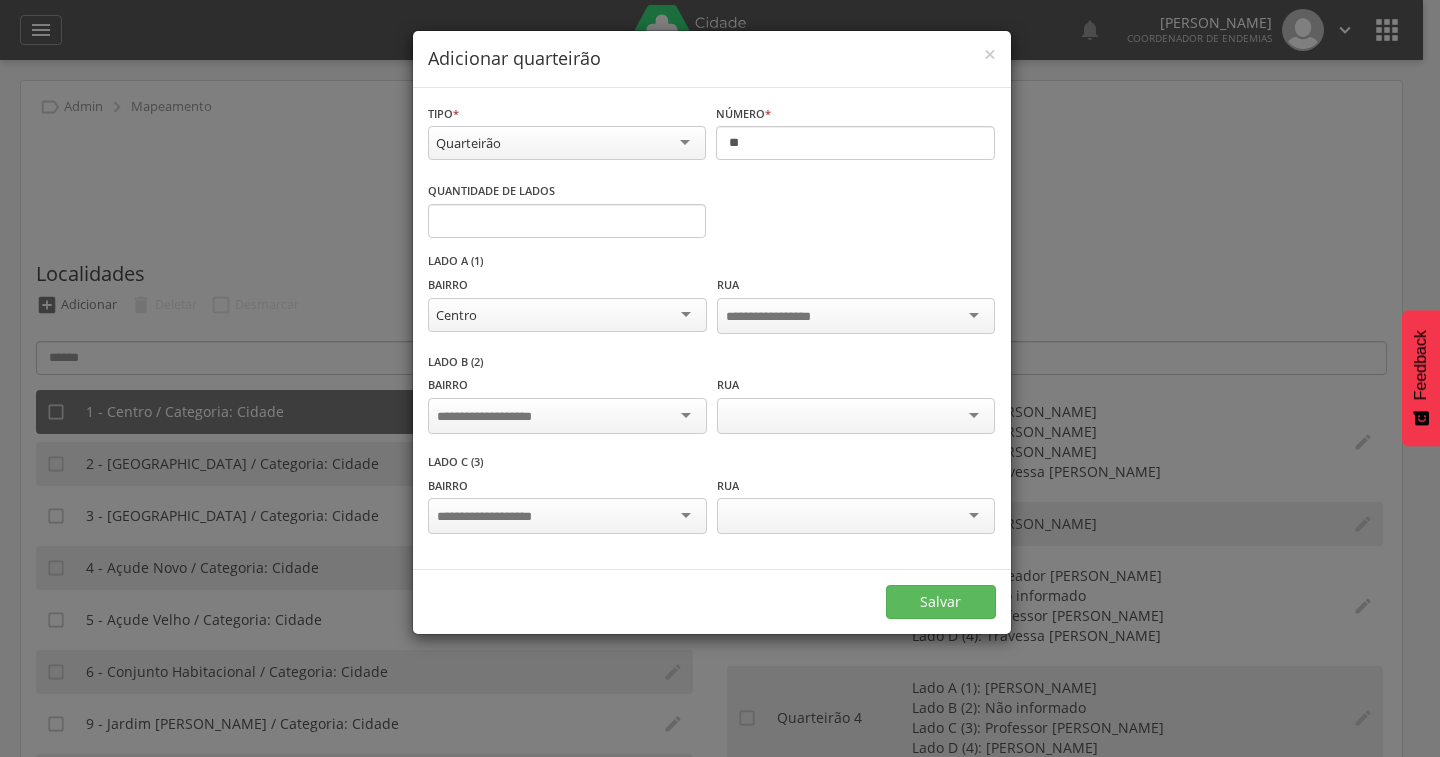 click at bounding box center (567, 416) 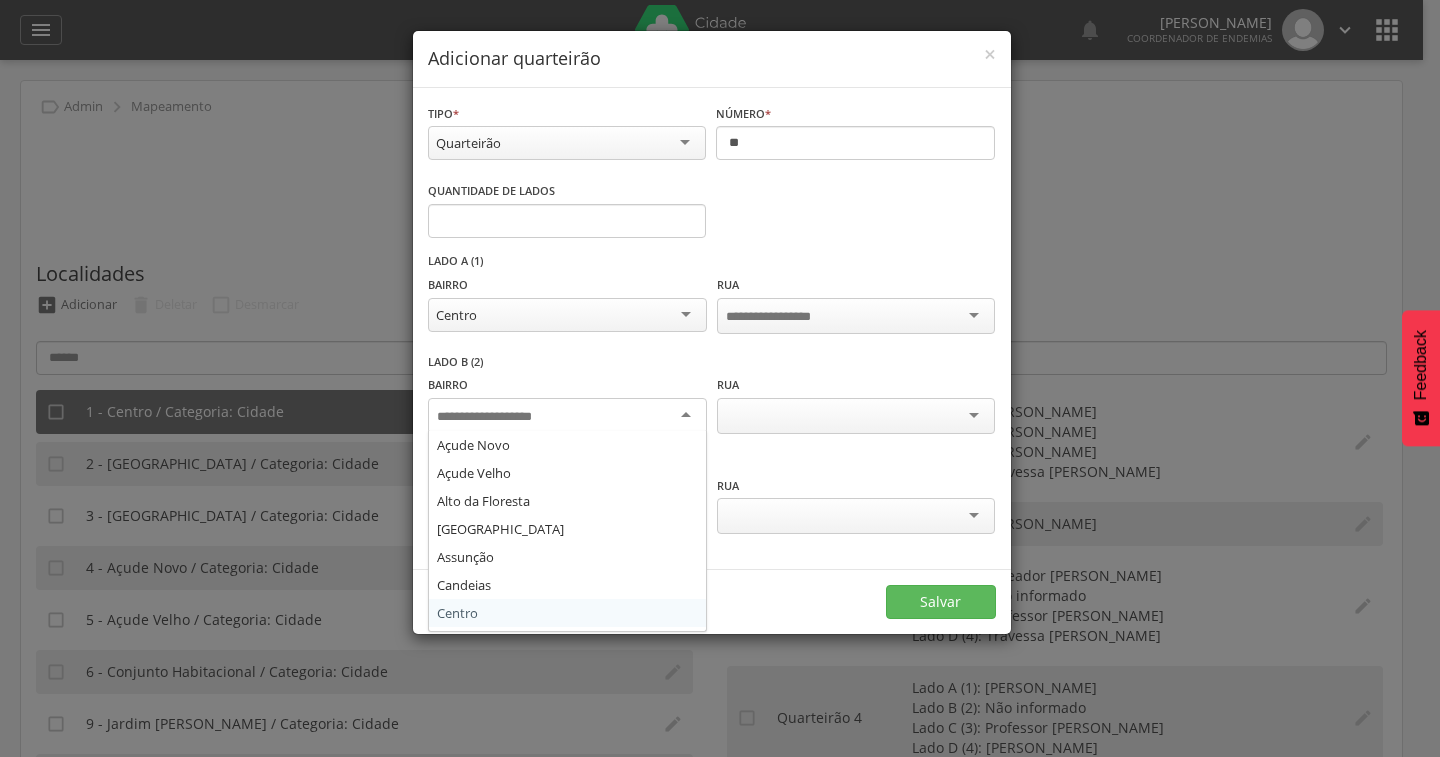 scroll, scrollTop: 0, scrollLeft: 0, axis: both 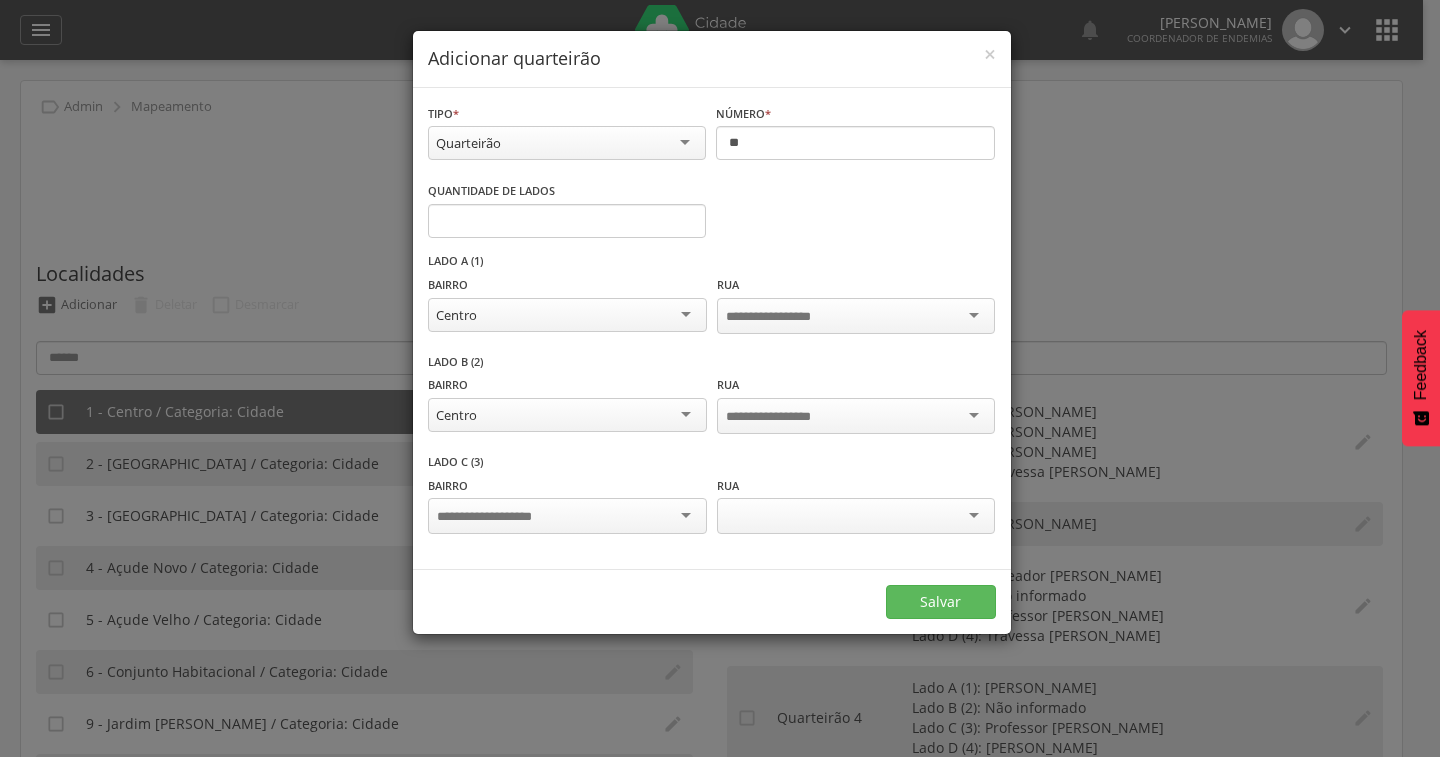 click at bounding box center [567, 516] 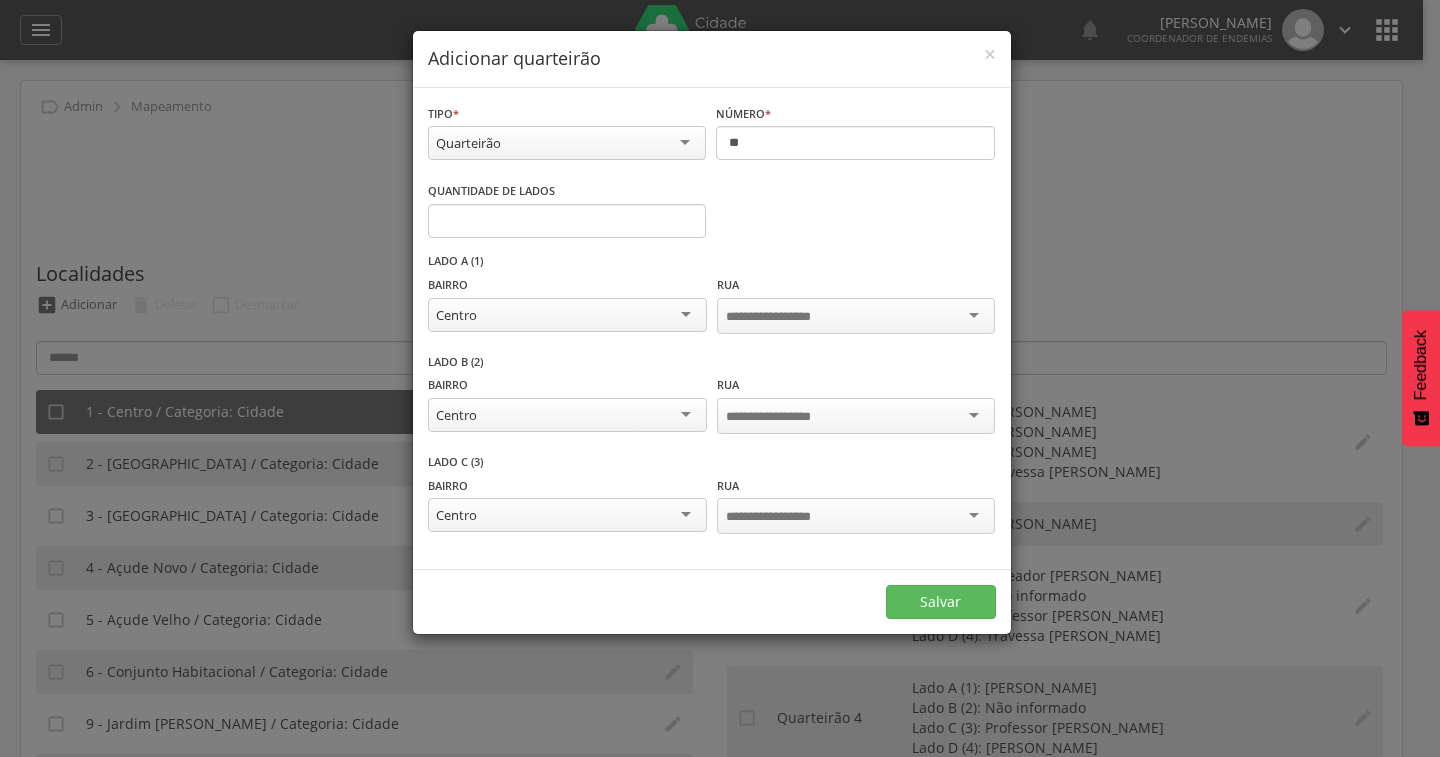 scroll, scrollTop: 0, scrollLeft: 0, axis: both 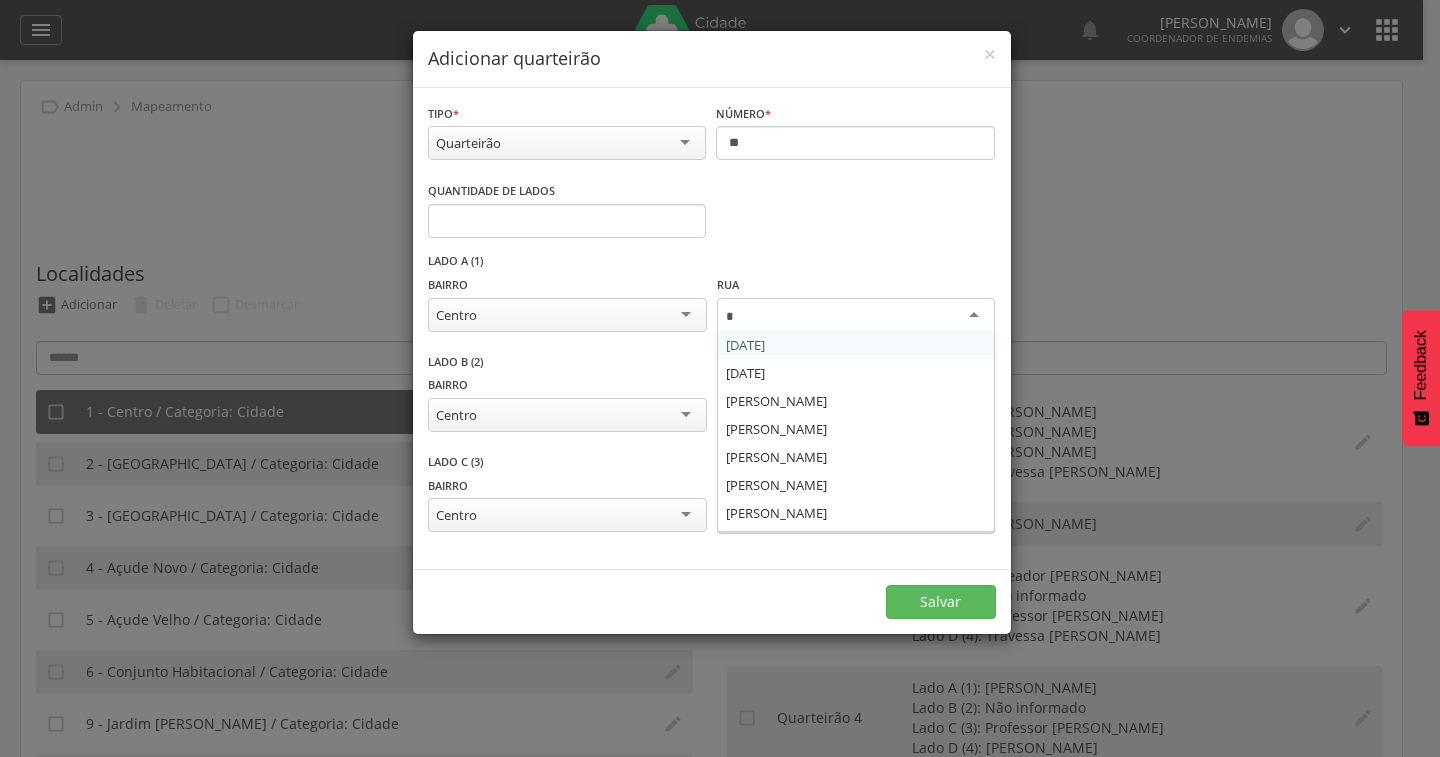 type on "**" 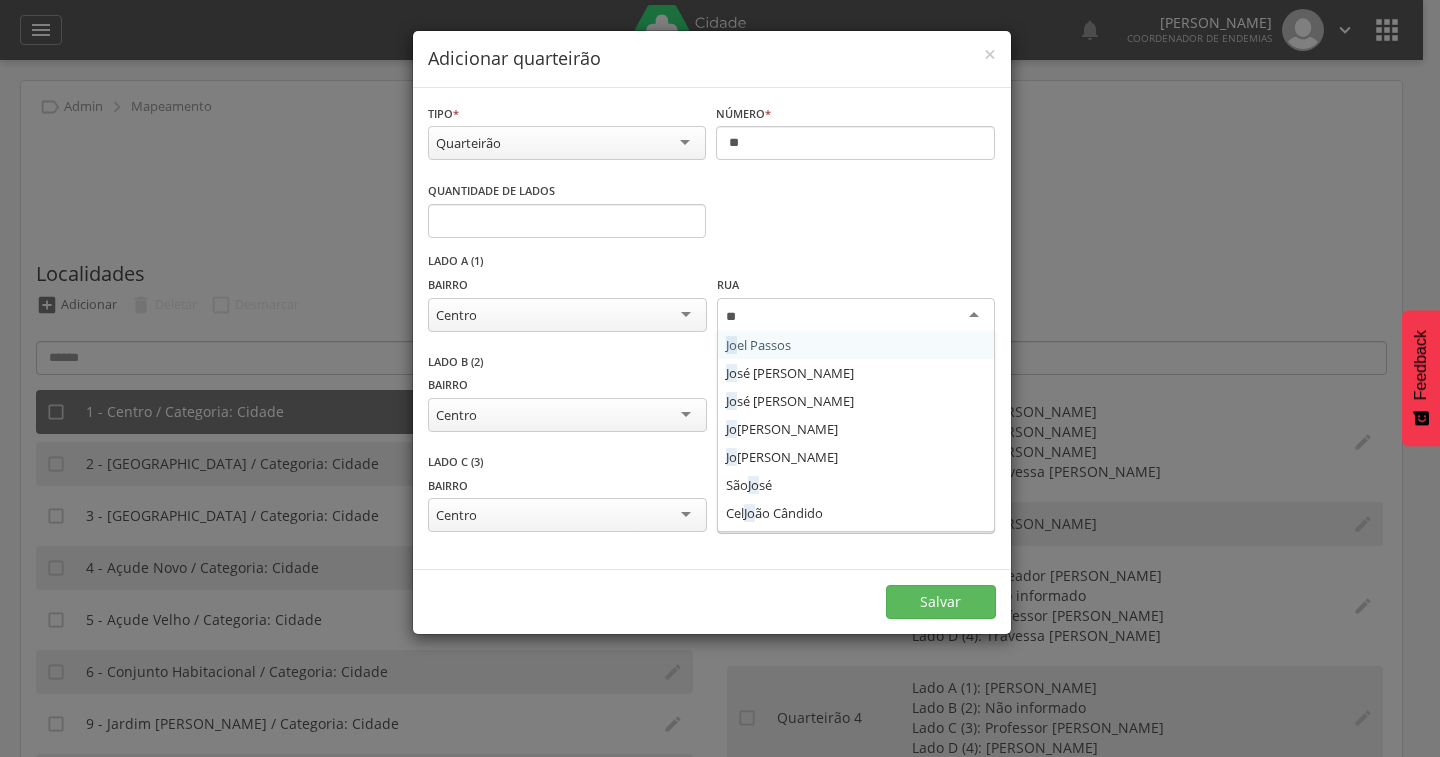 type 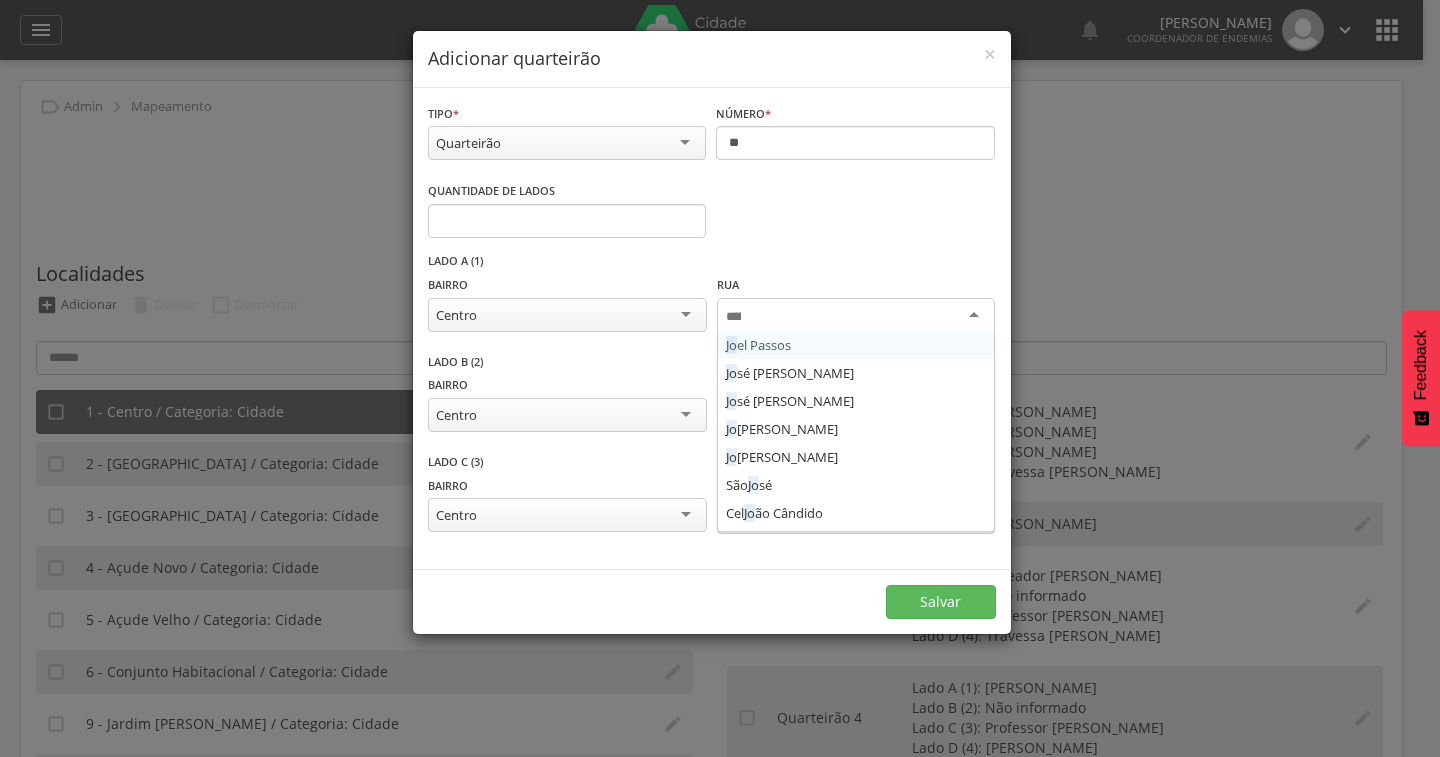 scroll, scrollTop: 0, scrollLeft: 0, axis: both 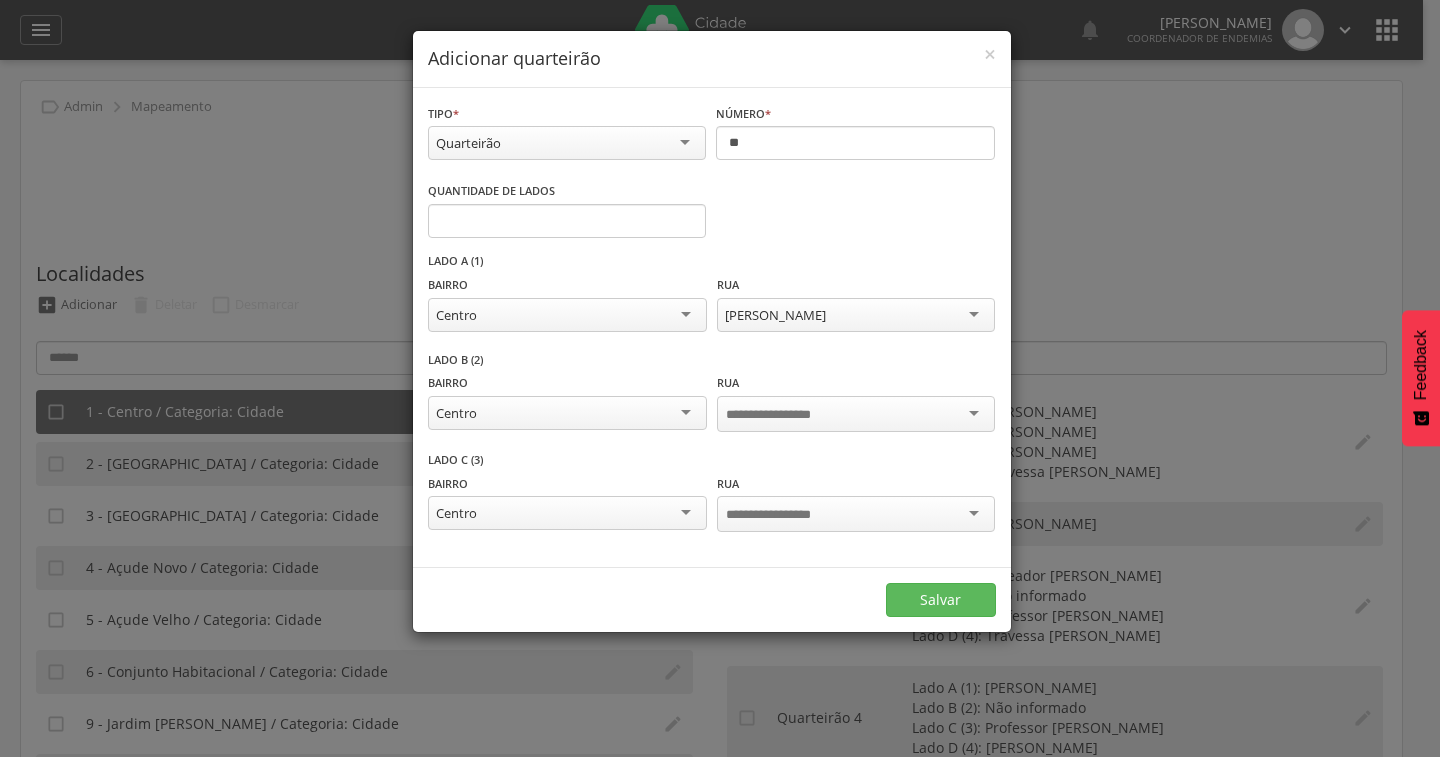 click at bounding box center (856, 414) 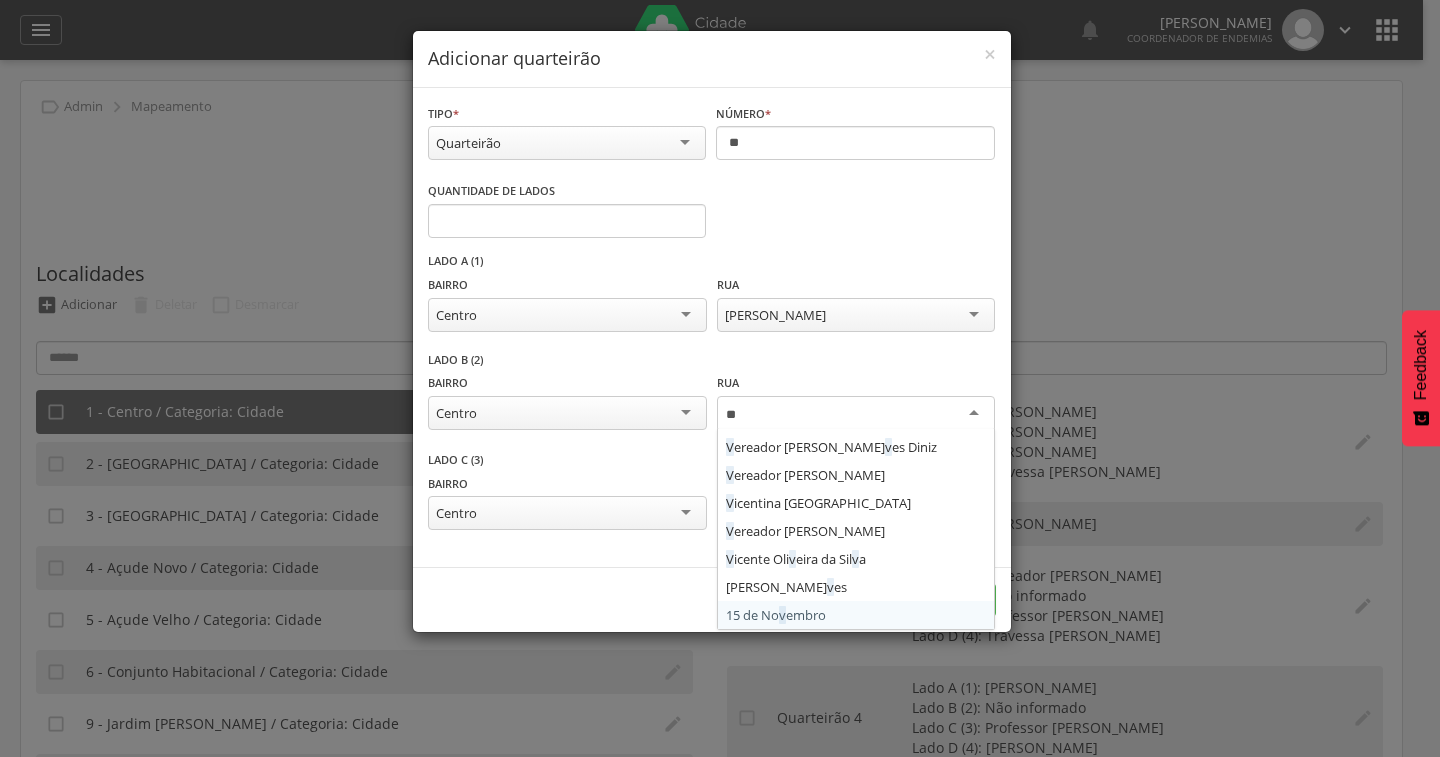 scroll, scrollTop: 0, scrollLeft: 0, axis: both 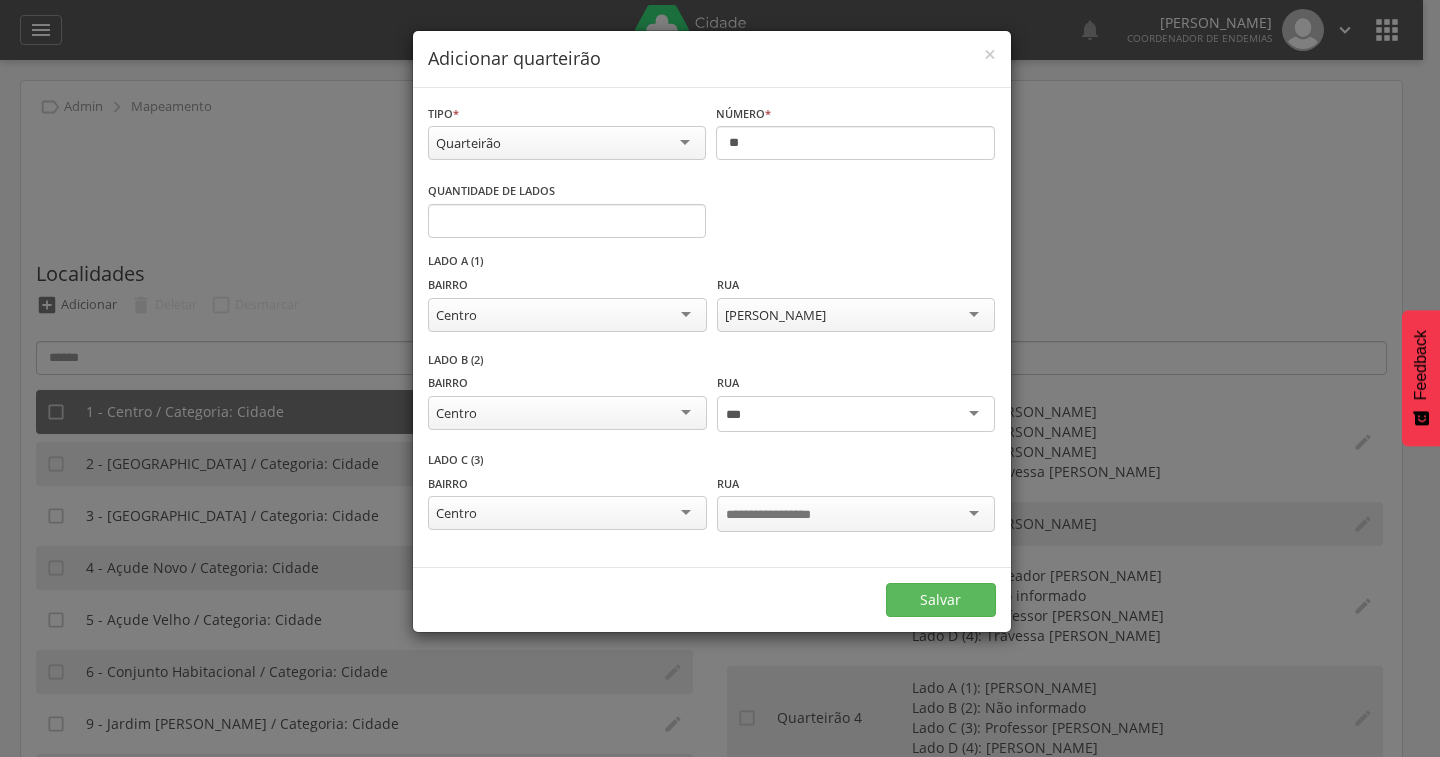 type on "**" 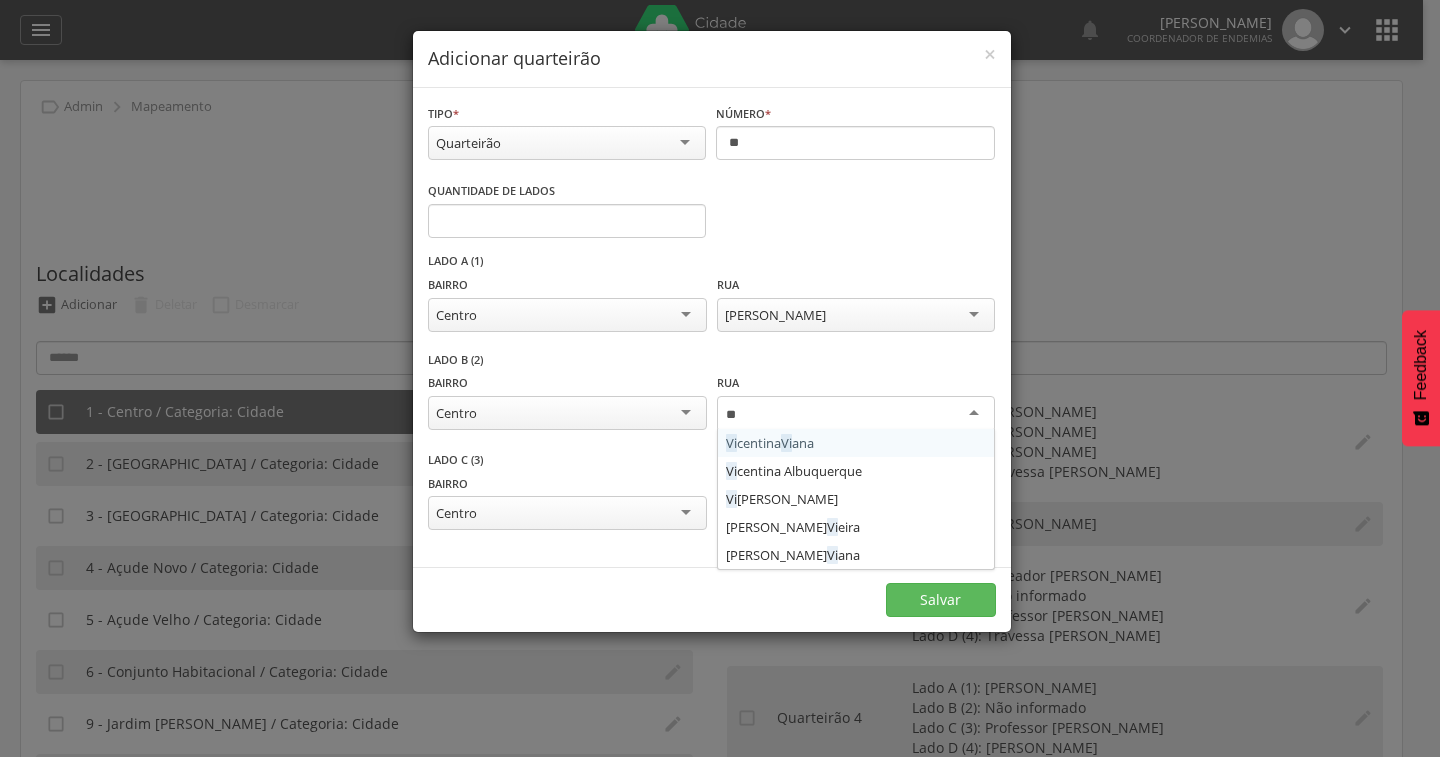 type 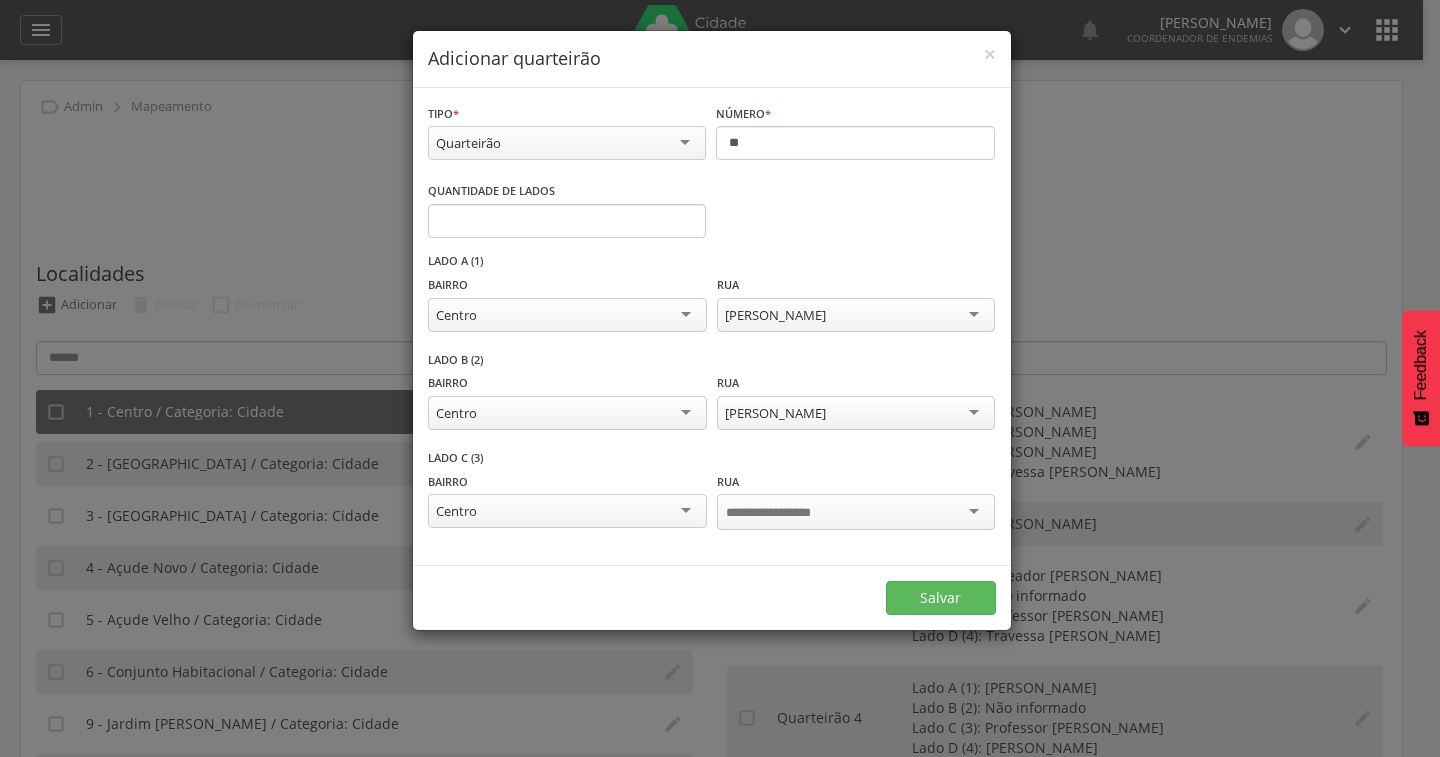 scroll, scrollTop: 0, scrollLeft: 0, axis: both 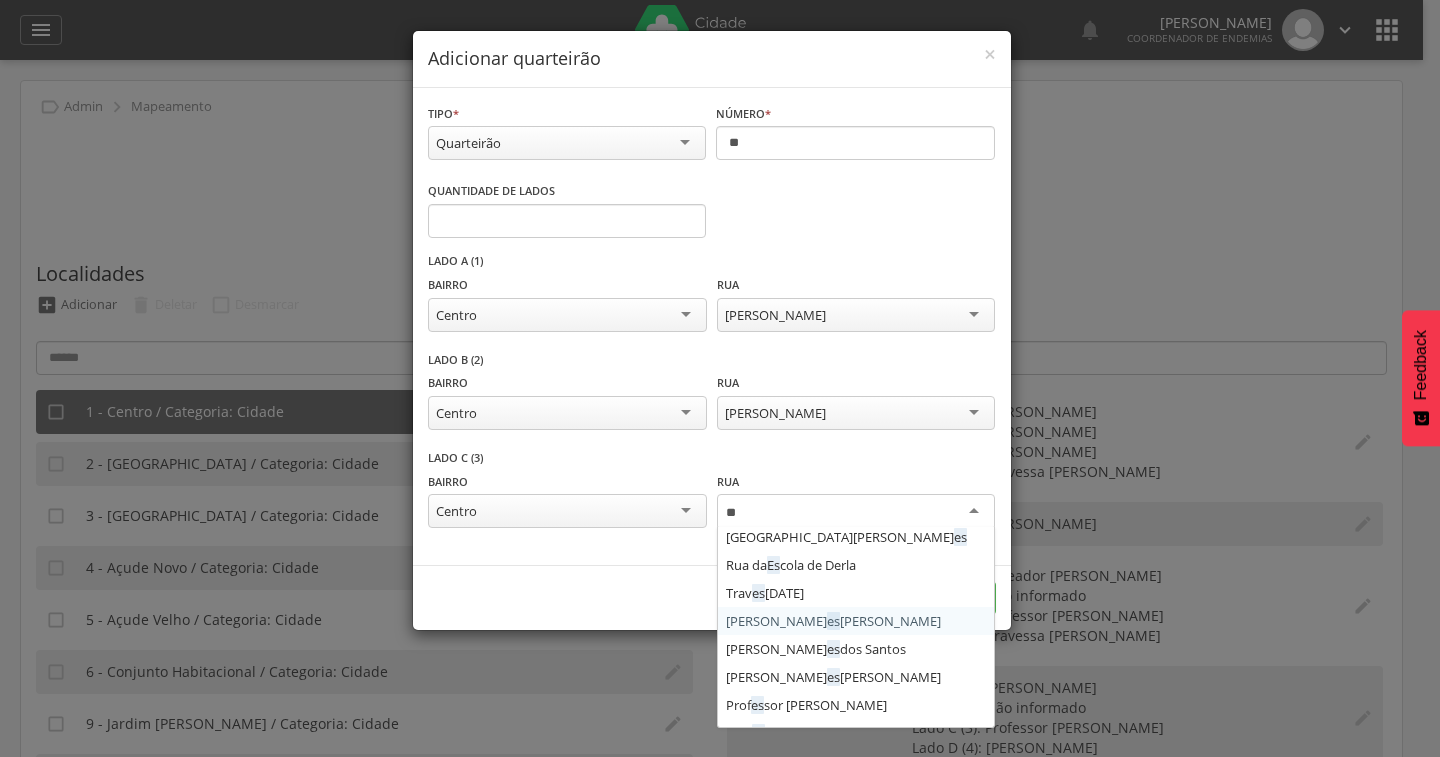 type on "*" 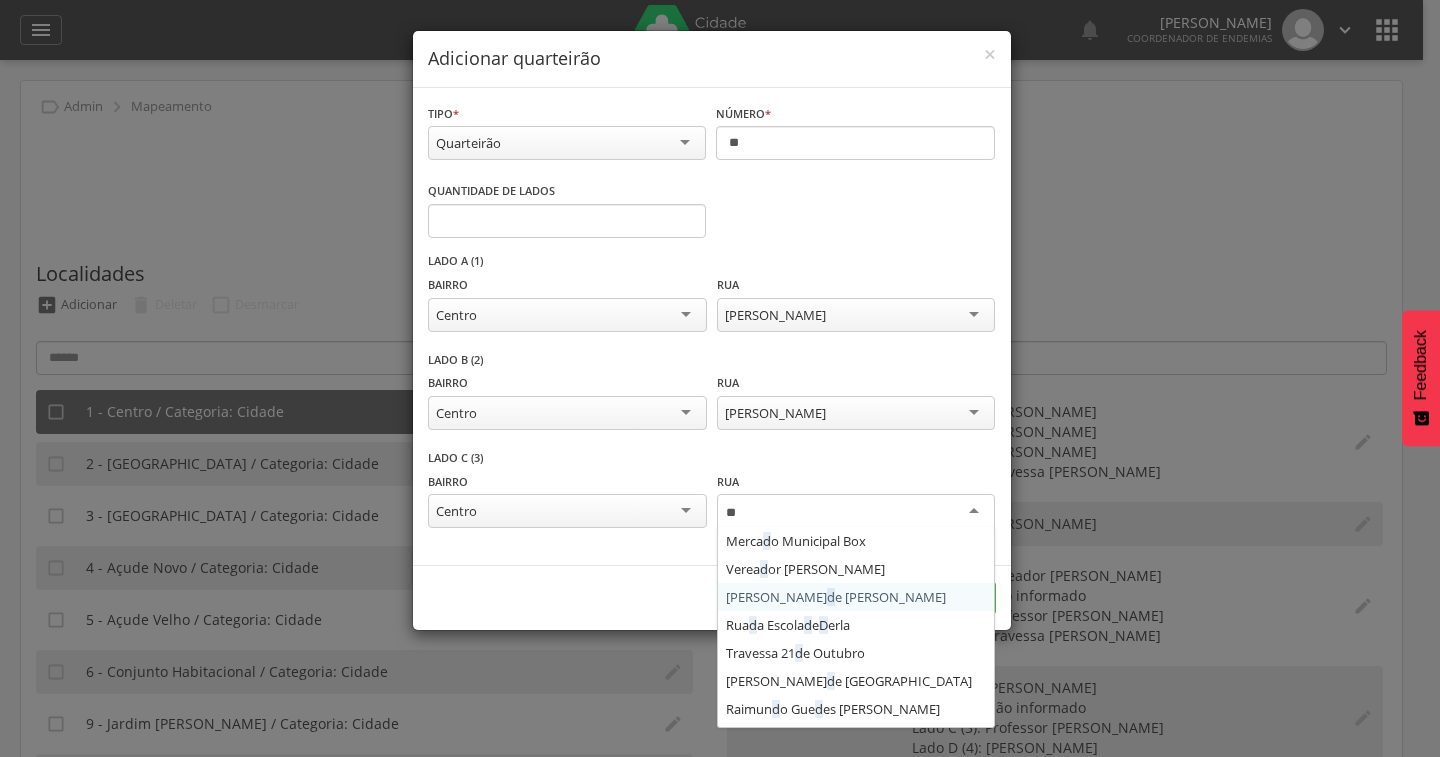 scroll, scrollTop: 192, scrollLeft: 0, axis: vertical 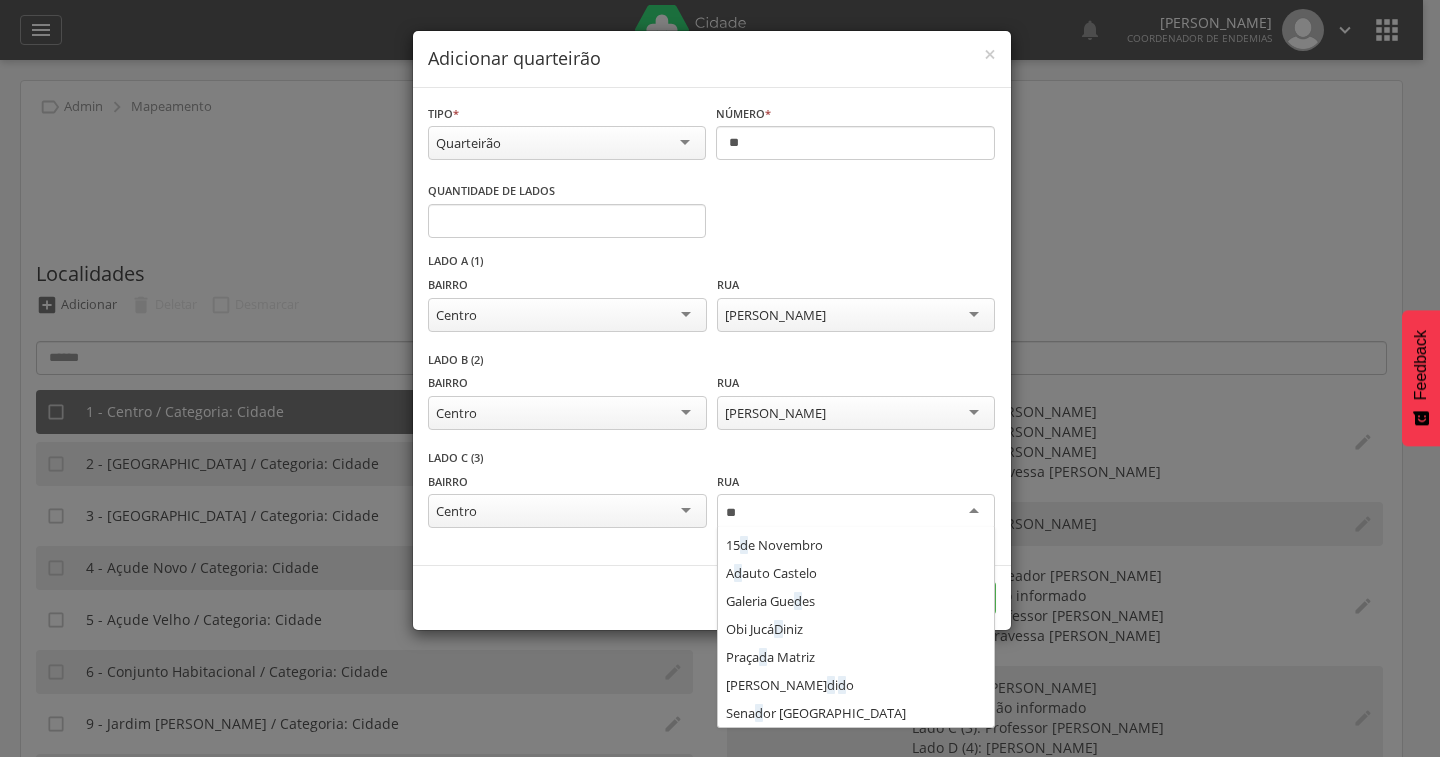 type on "***" 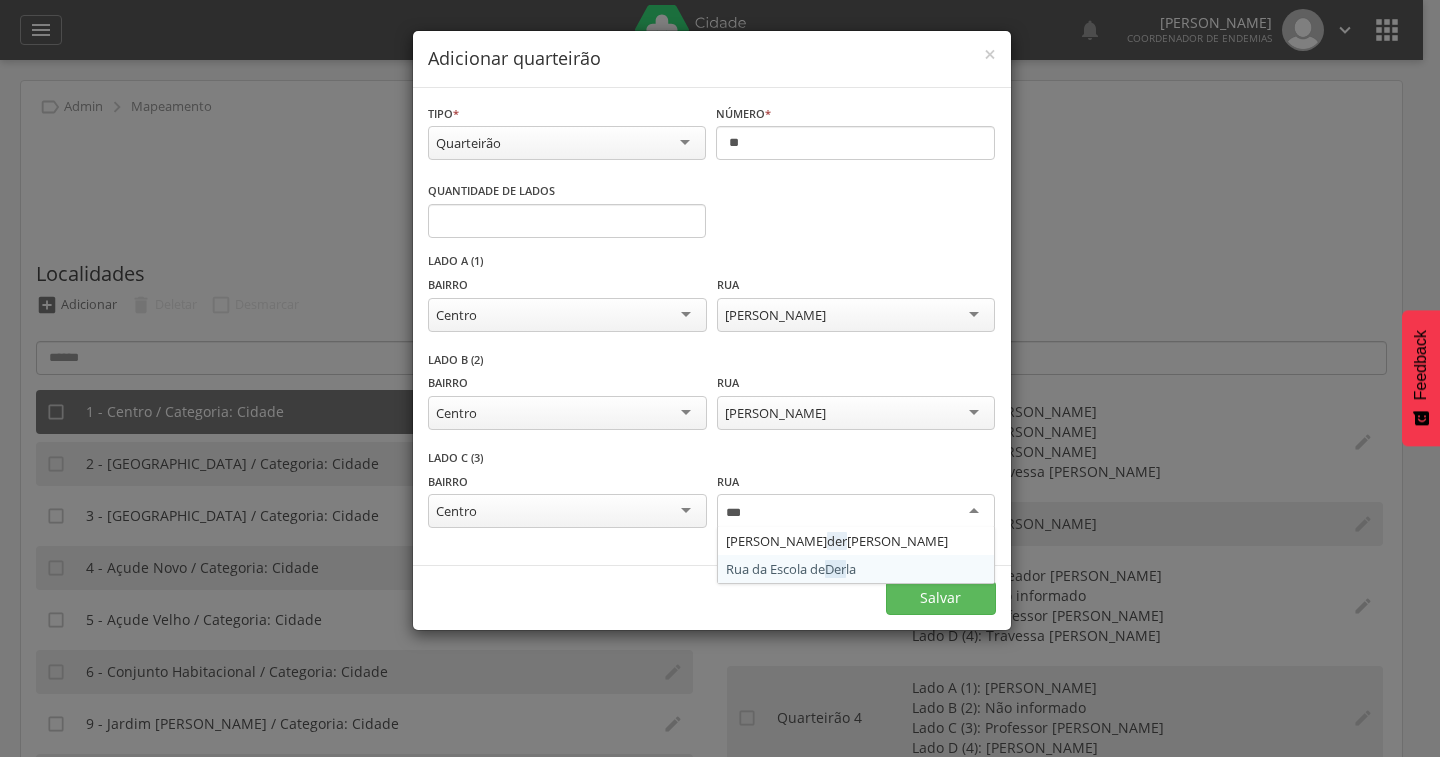 type 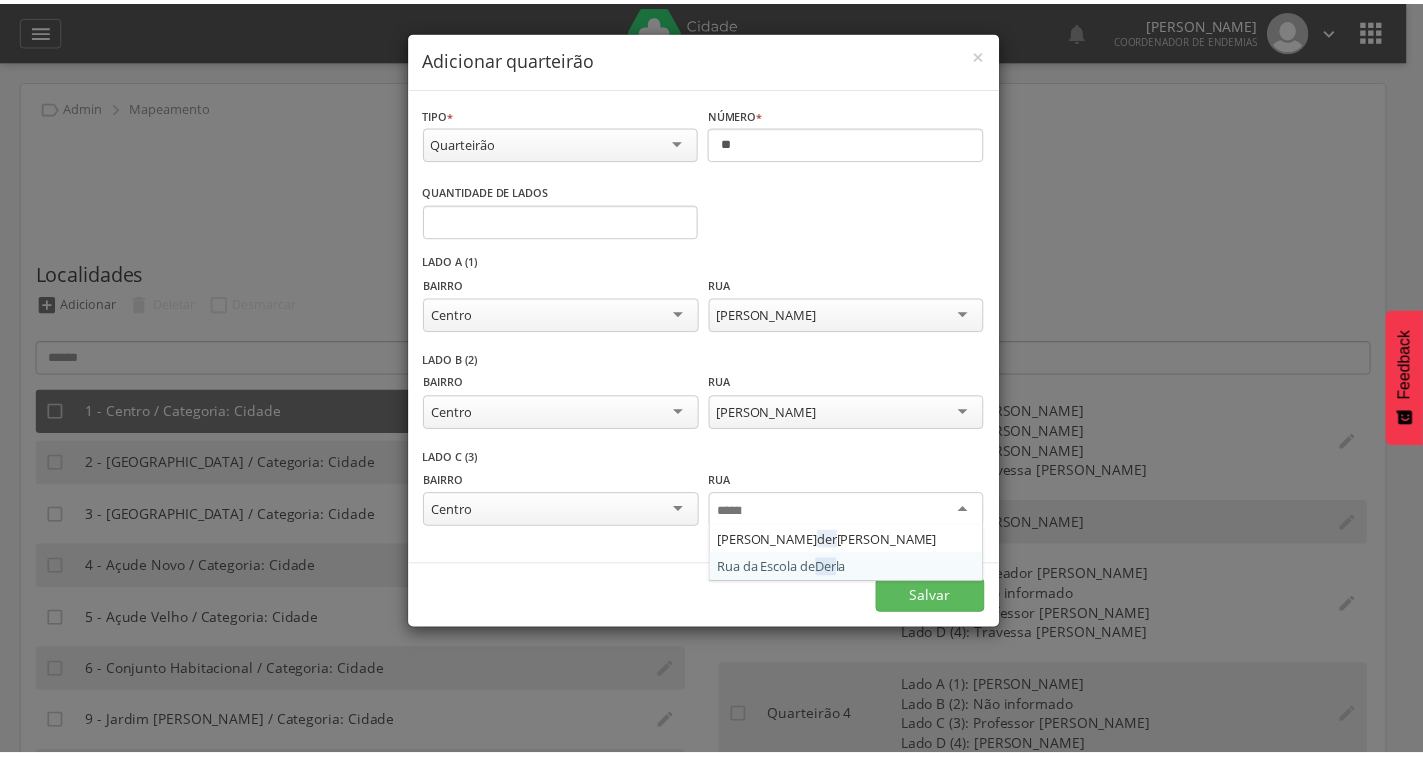 scroll, scrollTop: 0, scrollLeft: 0, axis: both 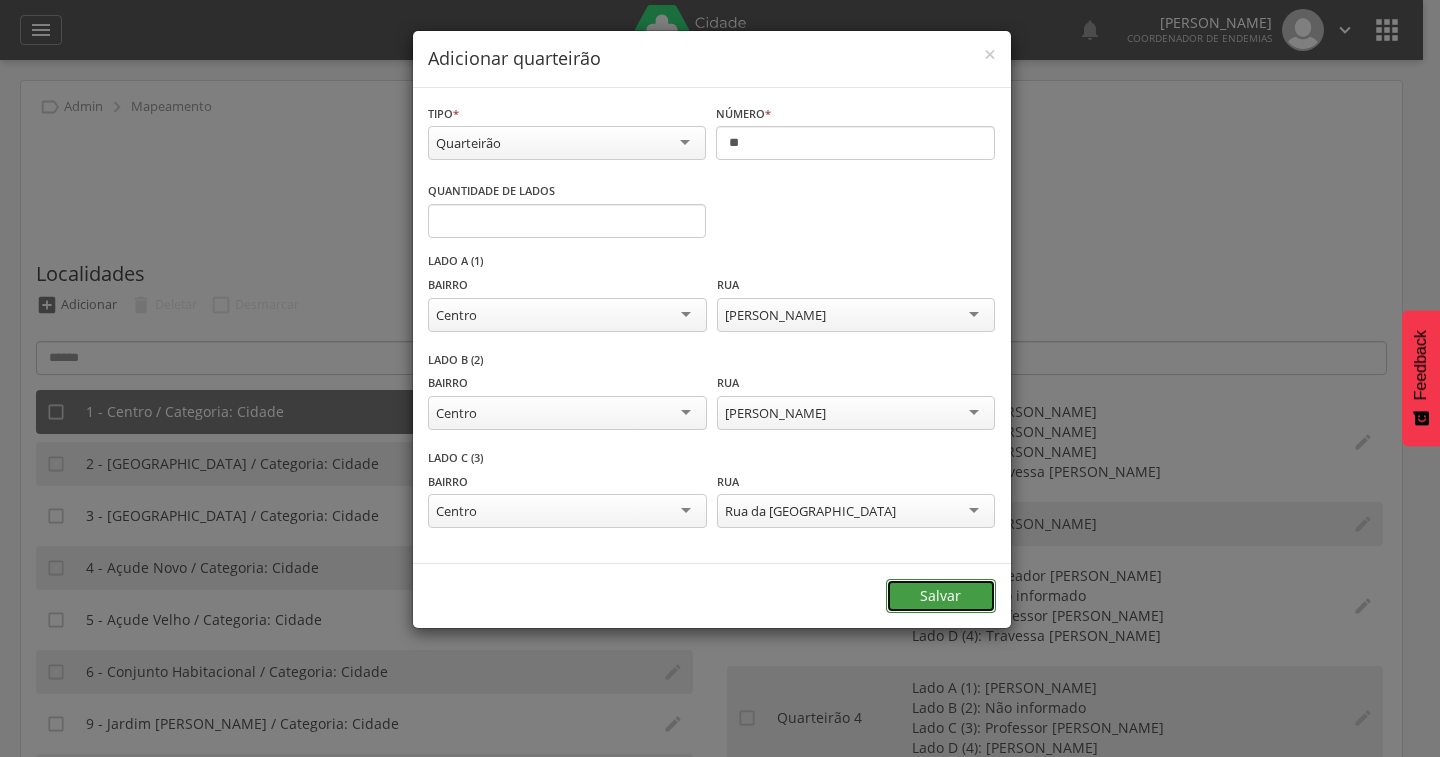 click on "Salvar" at bounding box center (941, 596) 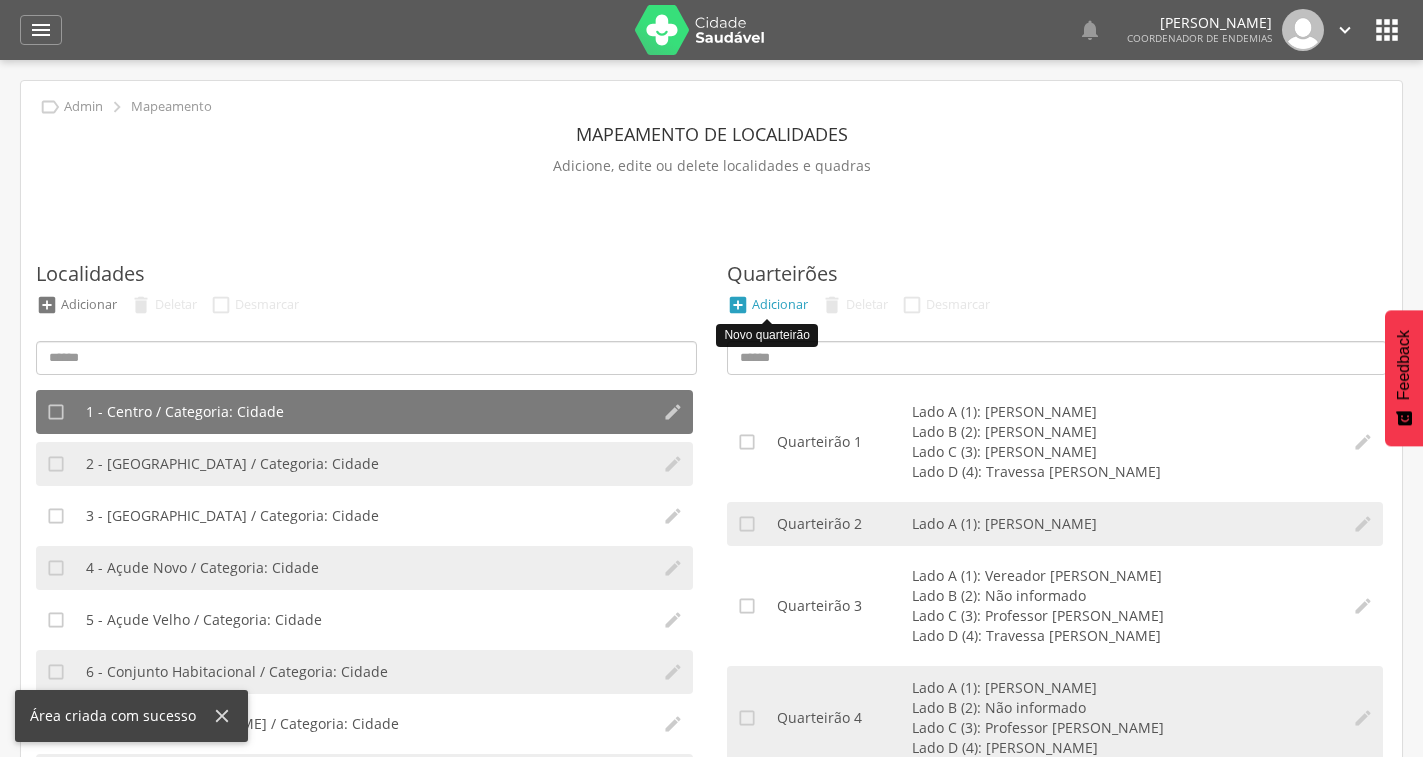 click on "" at bounding box center (738, 305) 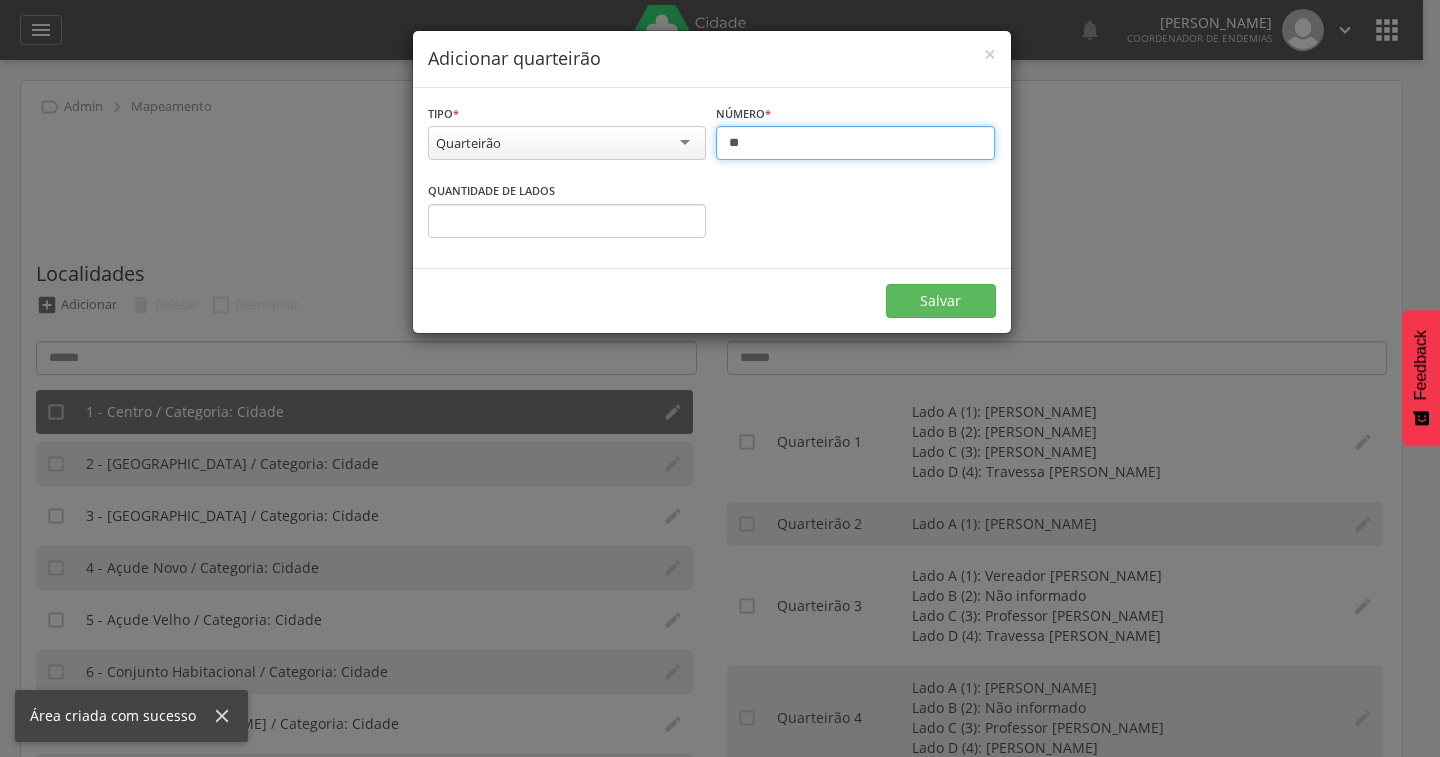 click on "**" at bounding box center (855, 143) 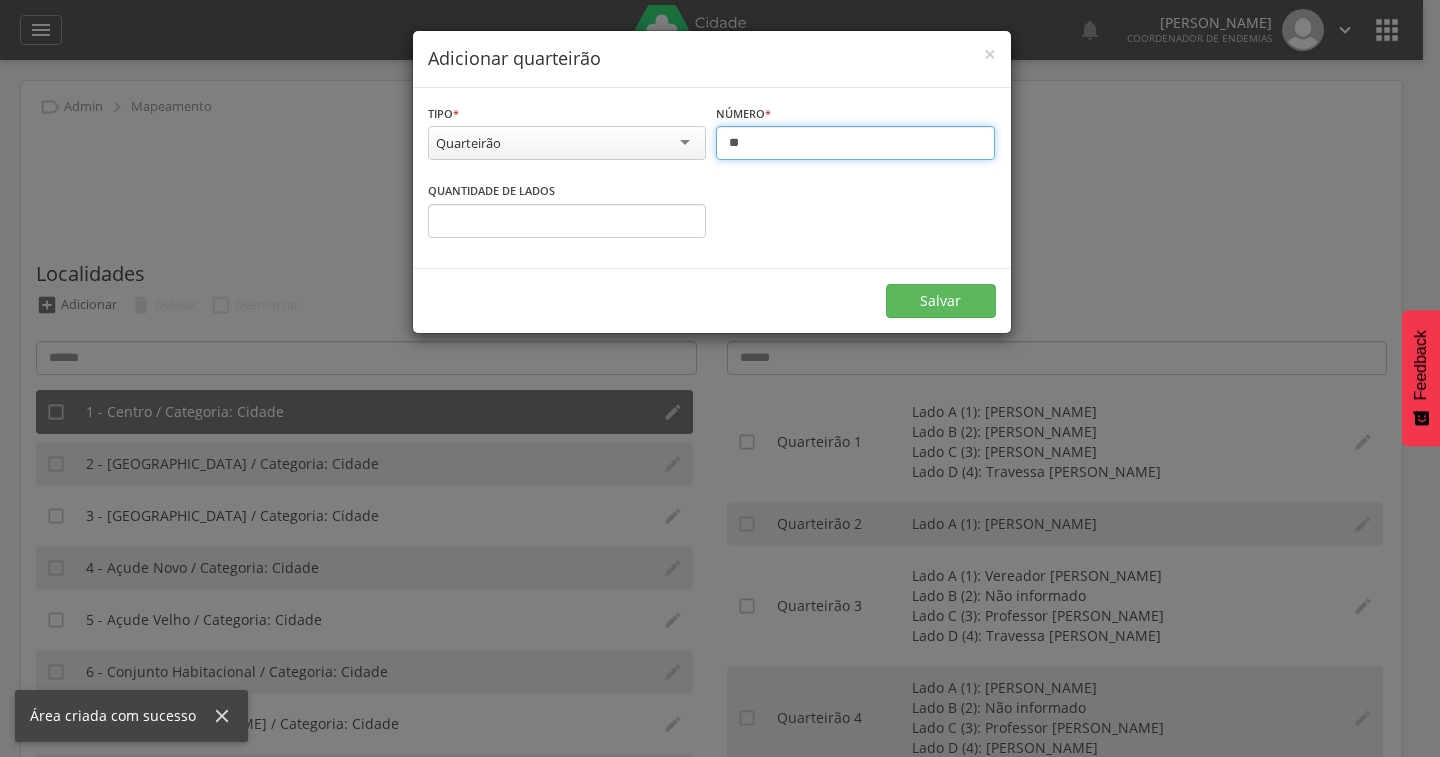 type on "**" 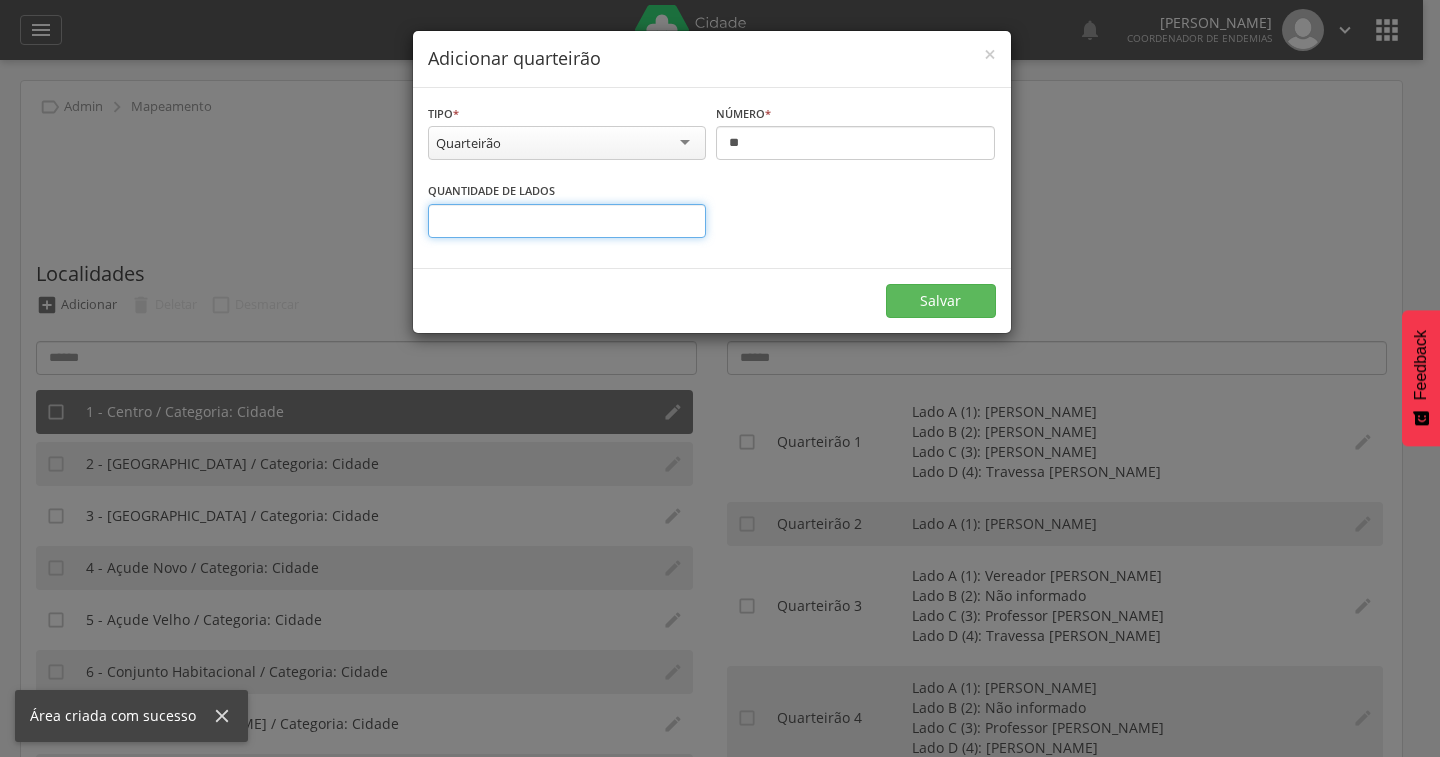 click on "*" at bounding box center (567, 221) 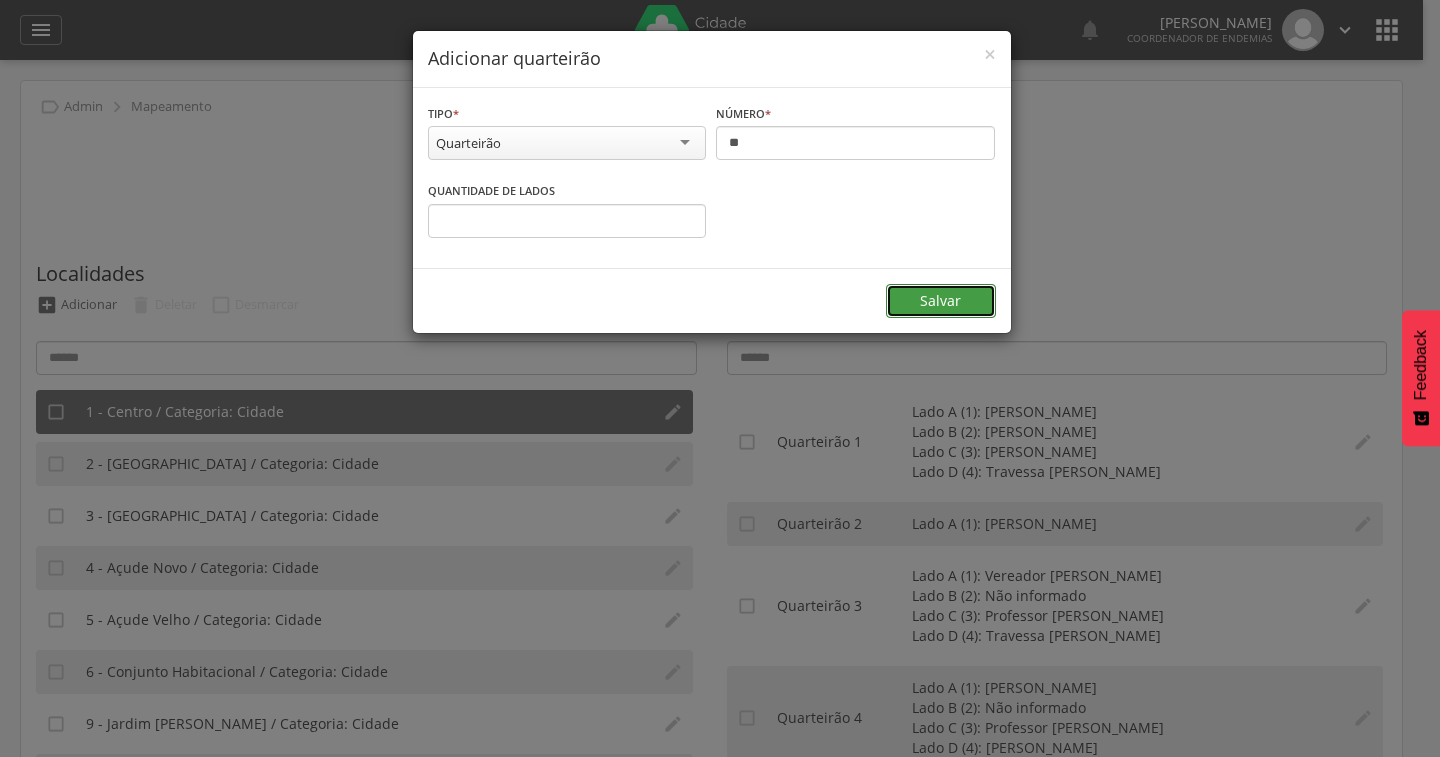 click on "Salvar" at bounding box center [941, 301] 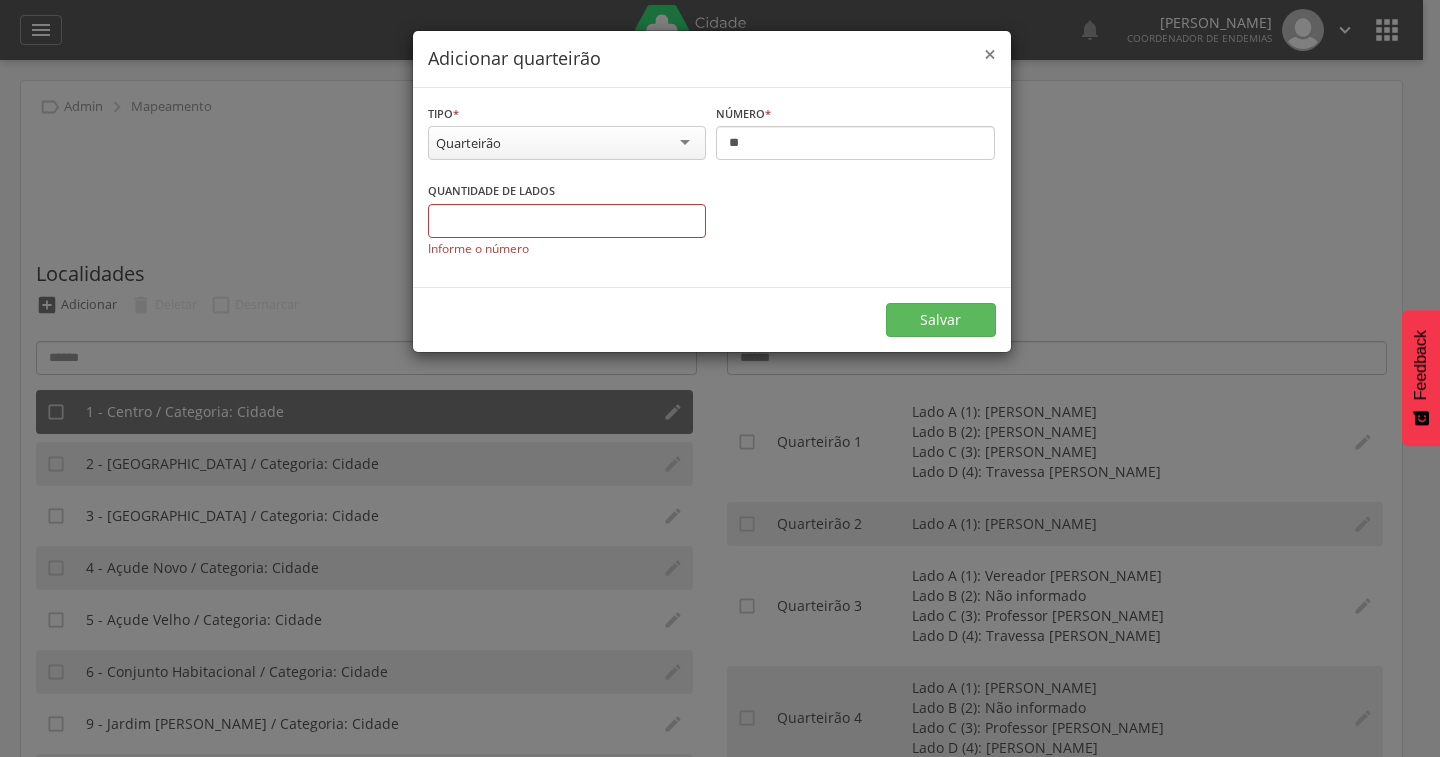 click on "×" at bounding box center (990, 54) 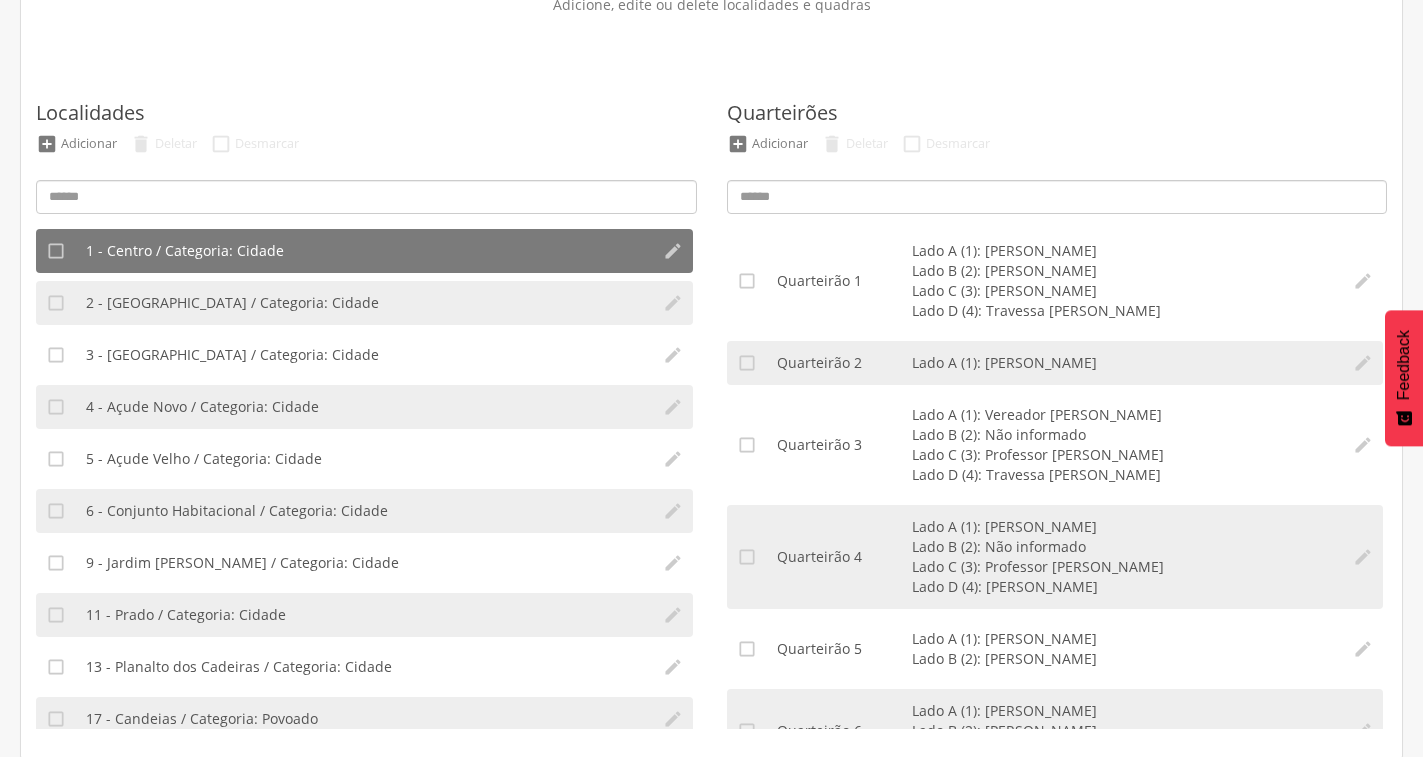 scroll, scrollTop: 164, scrollLeft: 0, axis: vertical 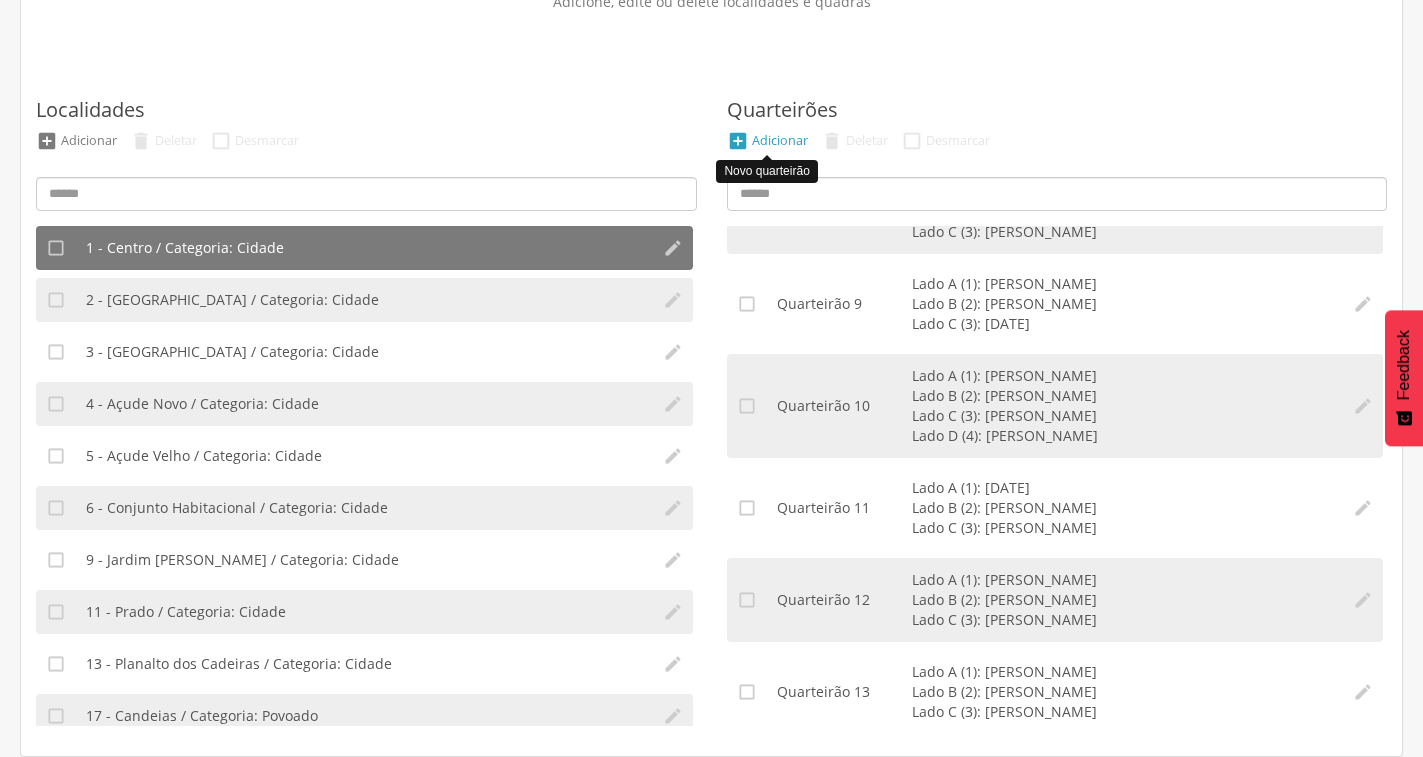 click on "" at bounding box center [738, 141] 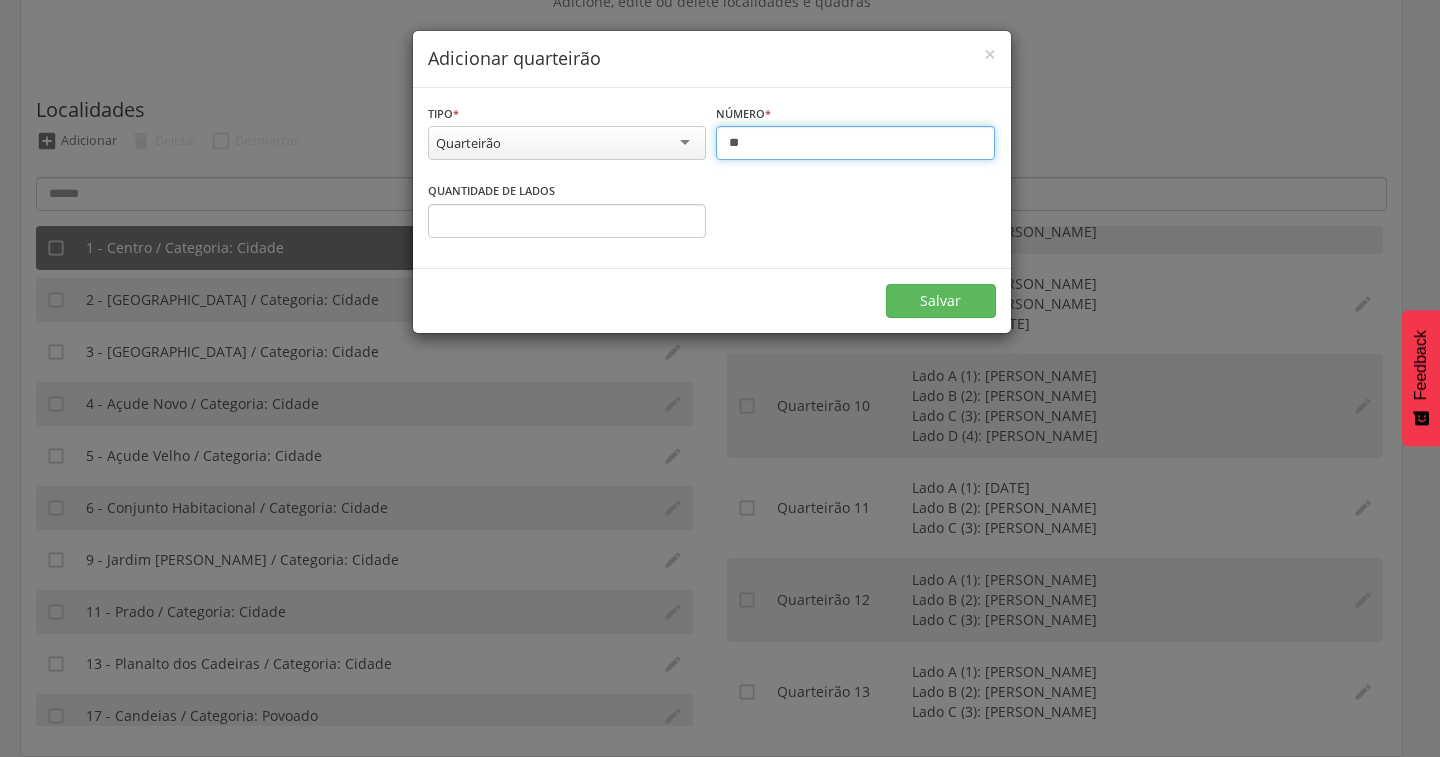 click on "**" at bounding box center [855, 143] 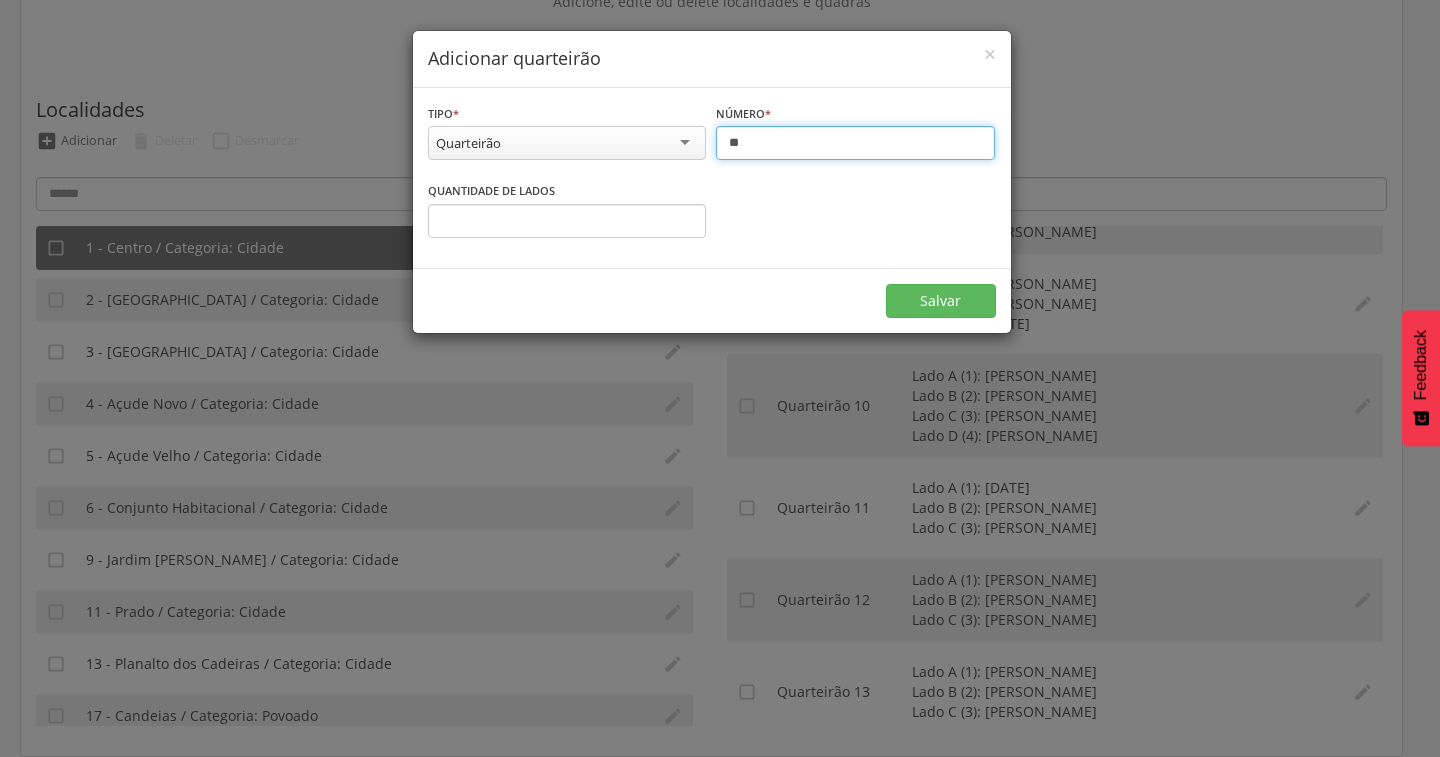 type on "**" 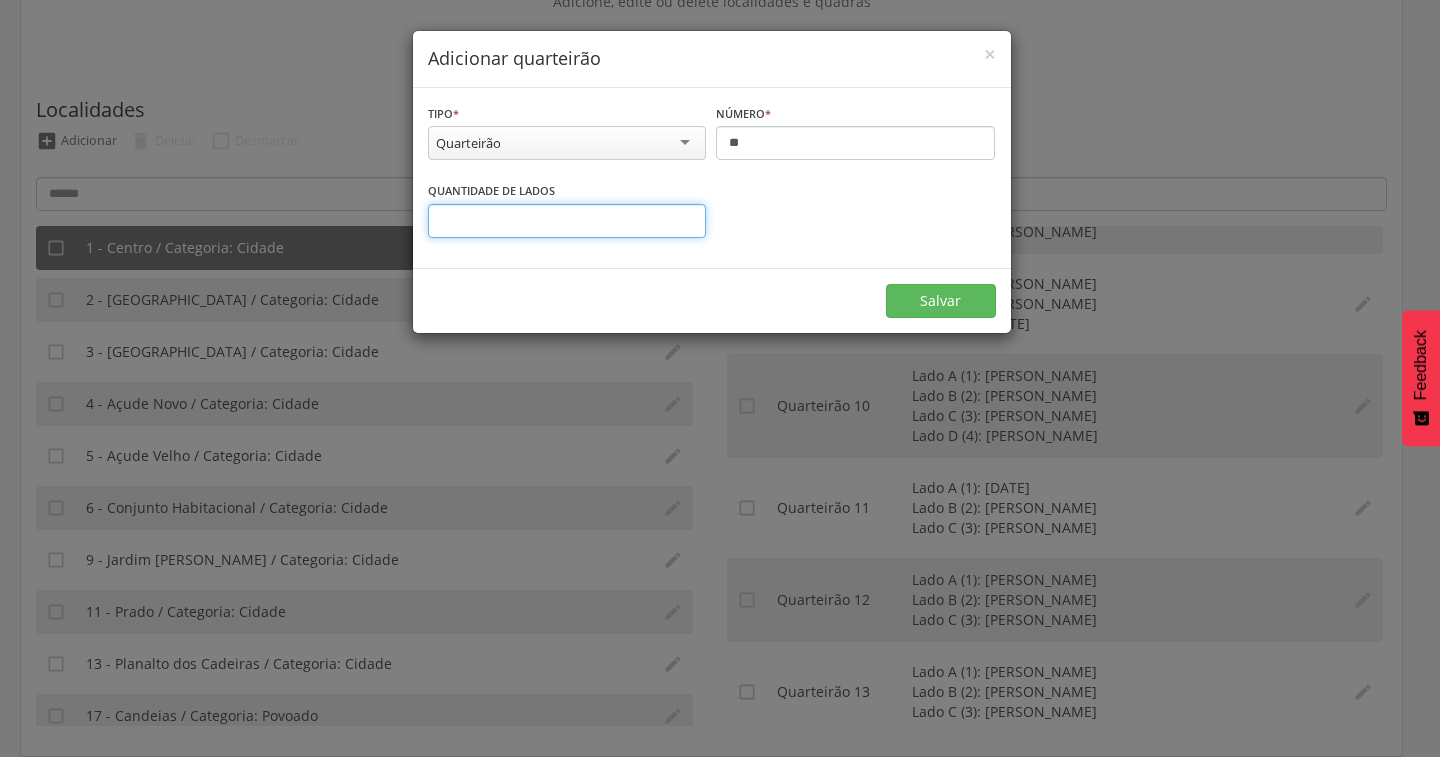 click on "*" at bounding box center [567, 221] 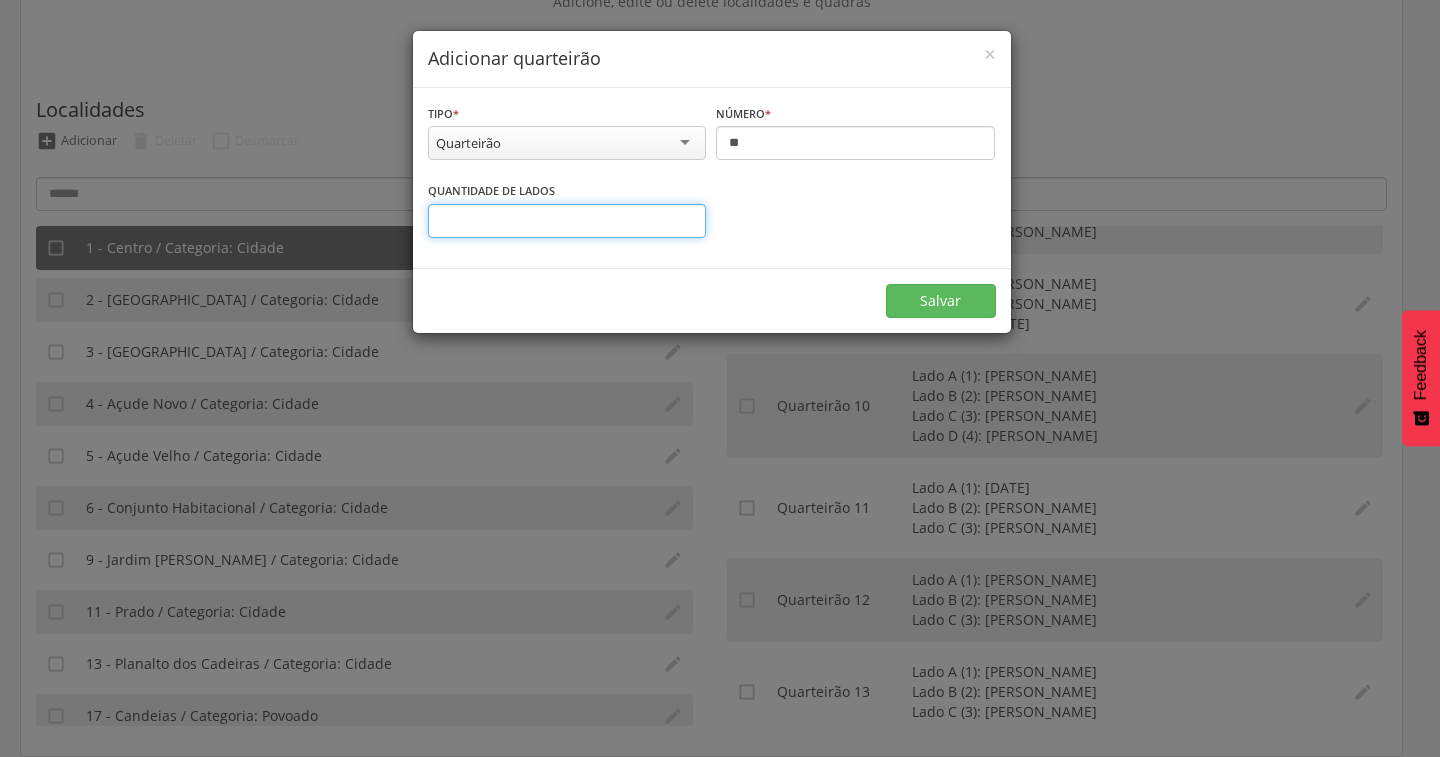 click on "*" at bounding box center [567, 221] 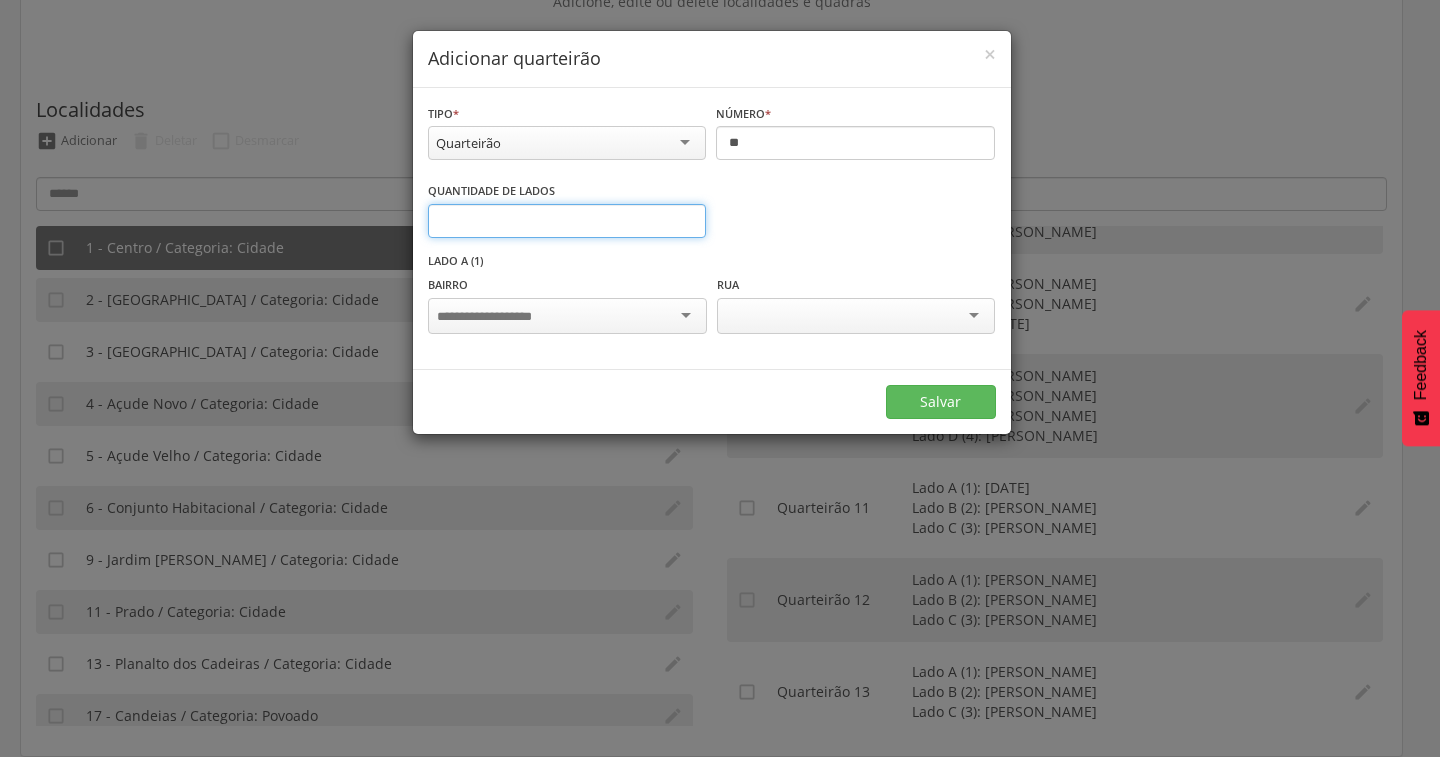 click on "*" at bounding box center [567, 221] 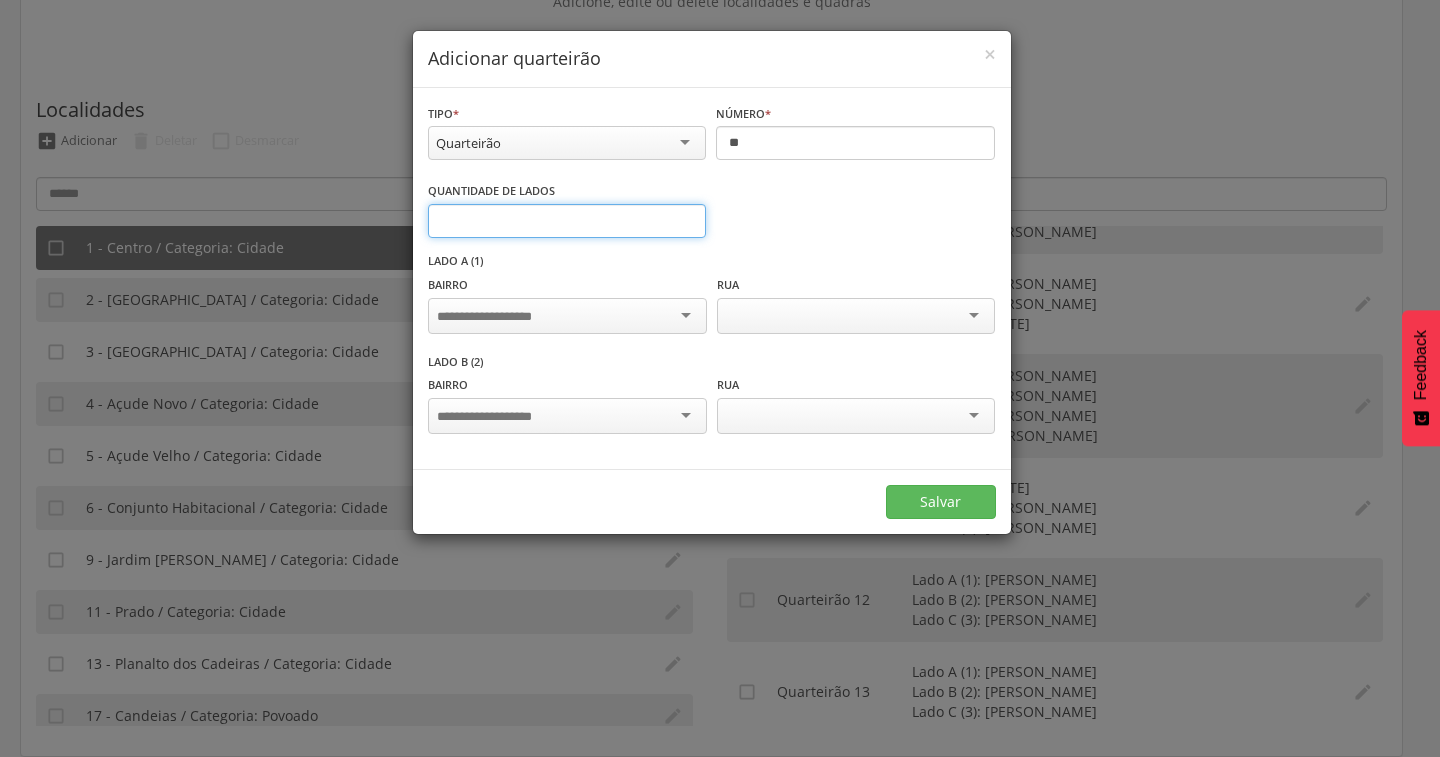 type on "*" 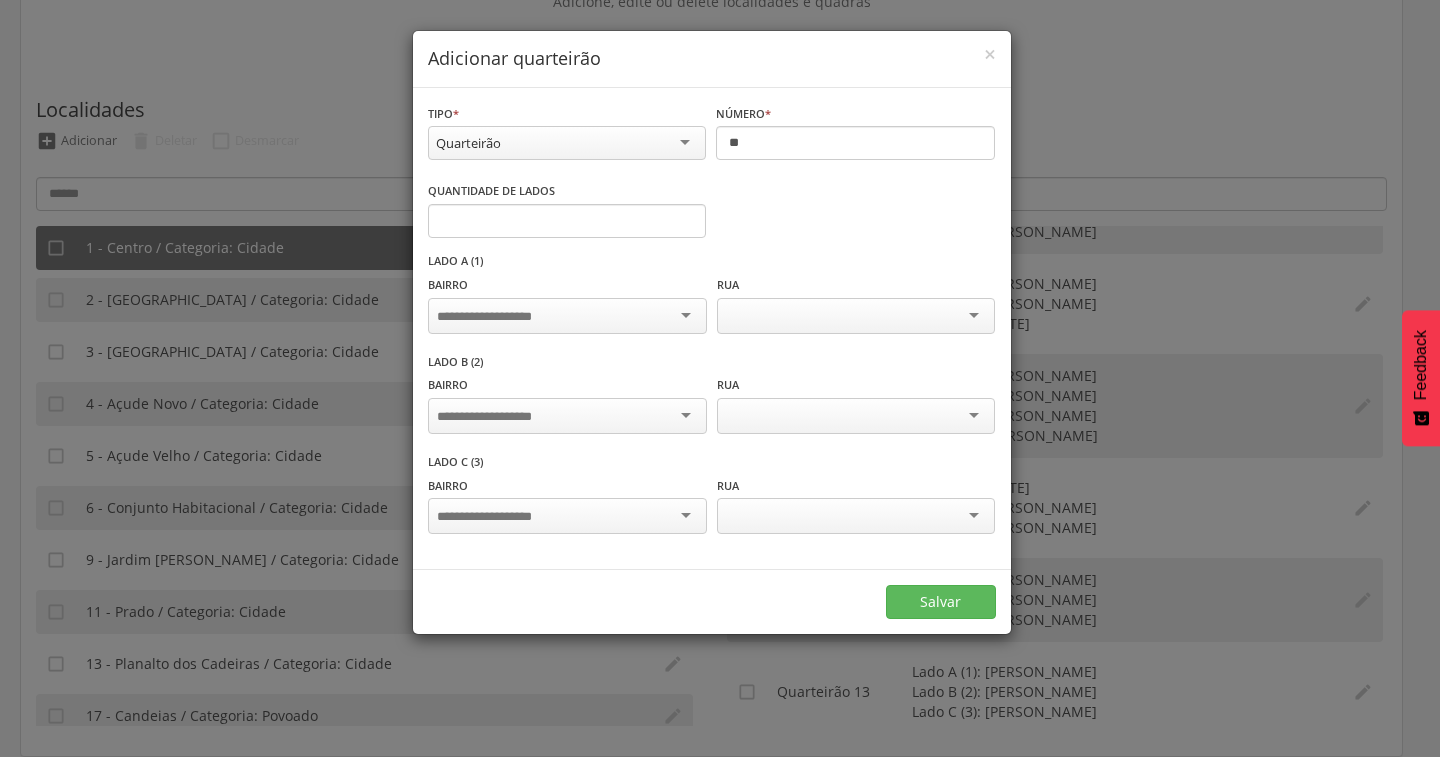 click at bounding box center [567, 316] 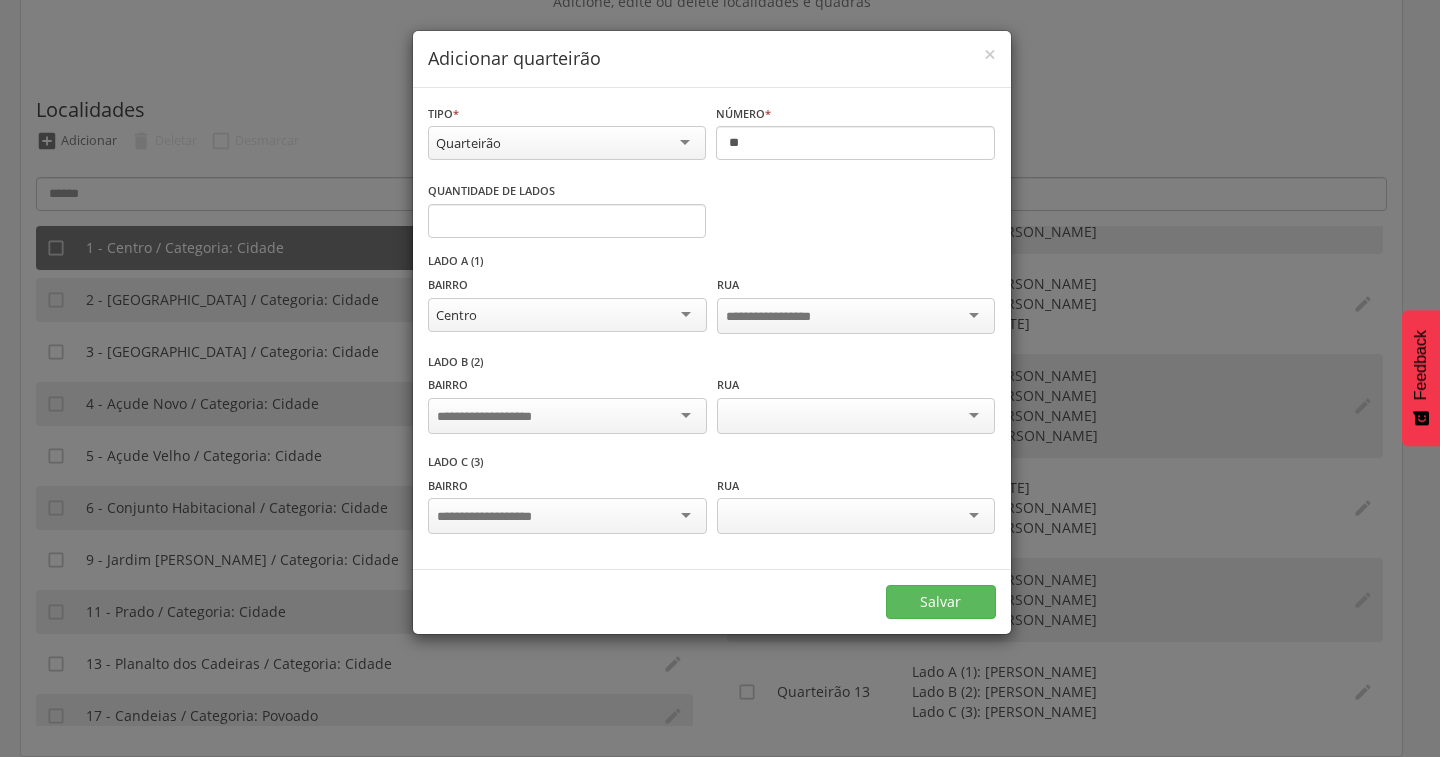 scroll, scrollTop: 0, scrollLeft: 0, axis: both 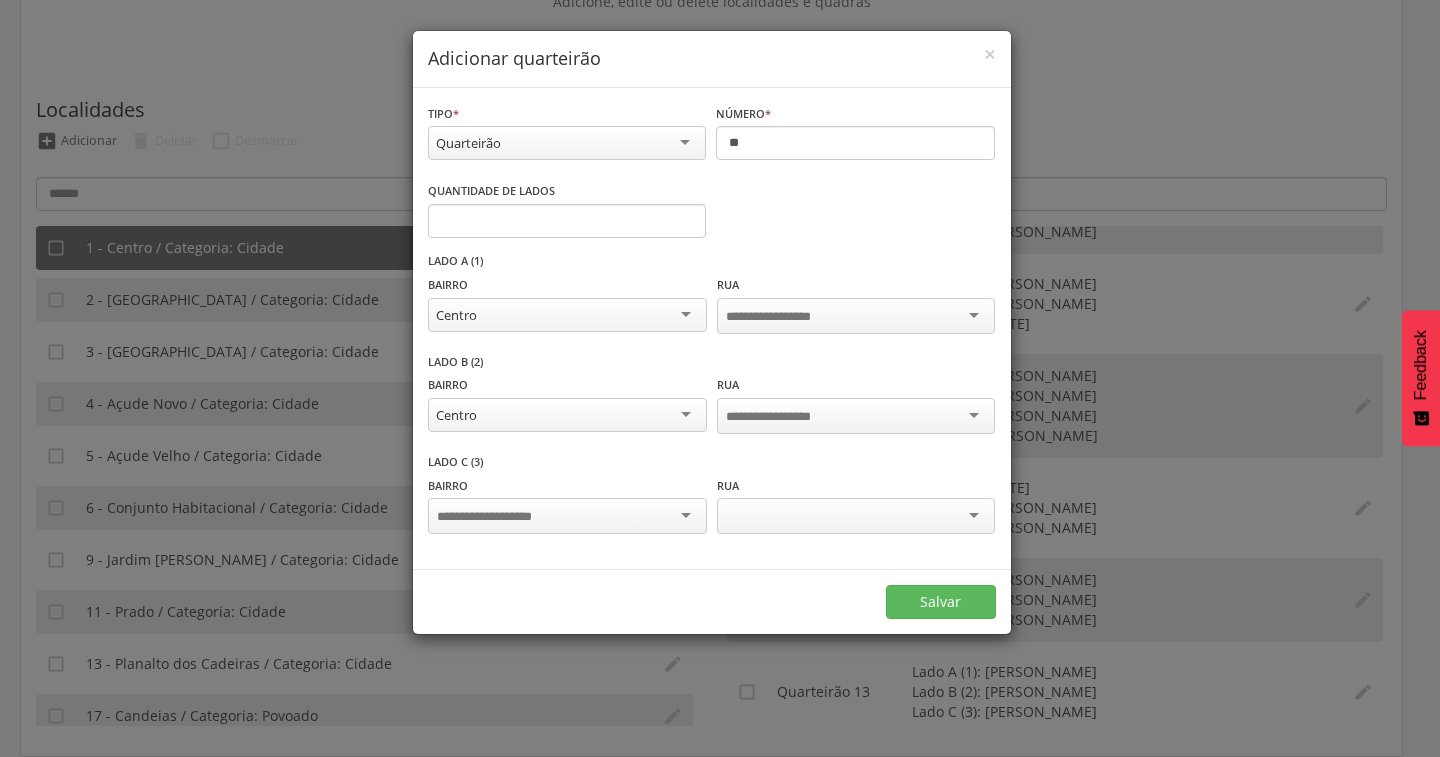 click at bounding box center [567, 516] 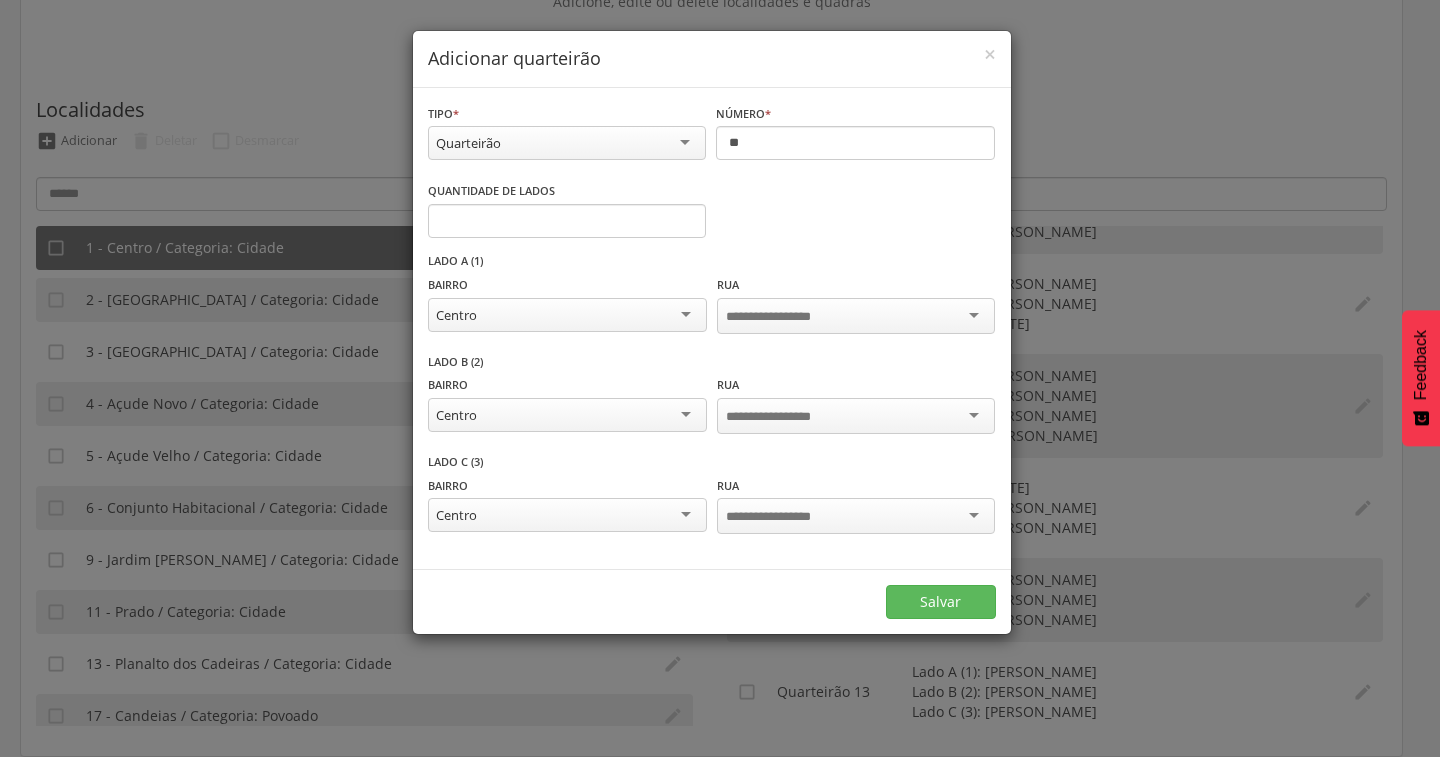 scroll, scrollTop: 0, scrollLeft: 0, axis: both 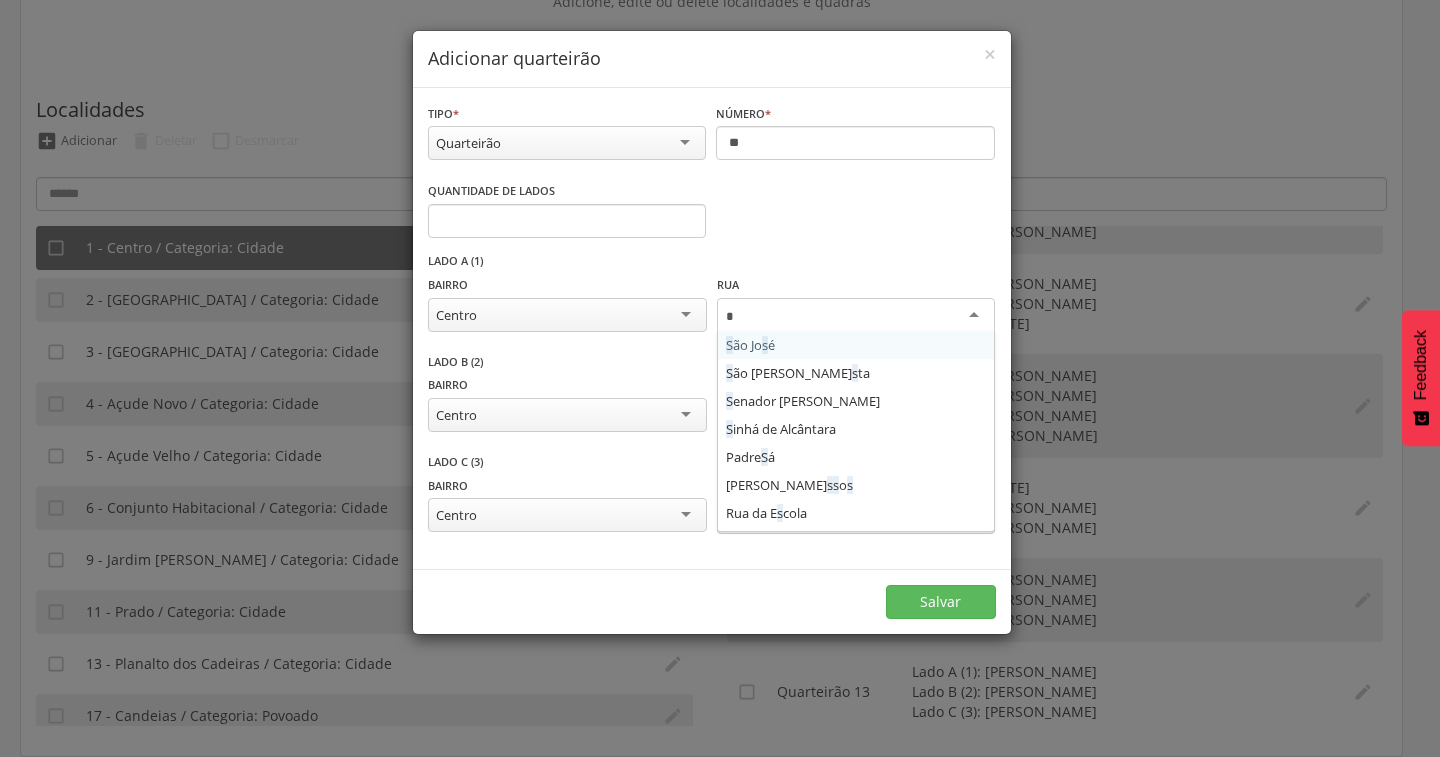 type on "**" 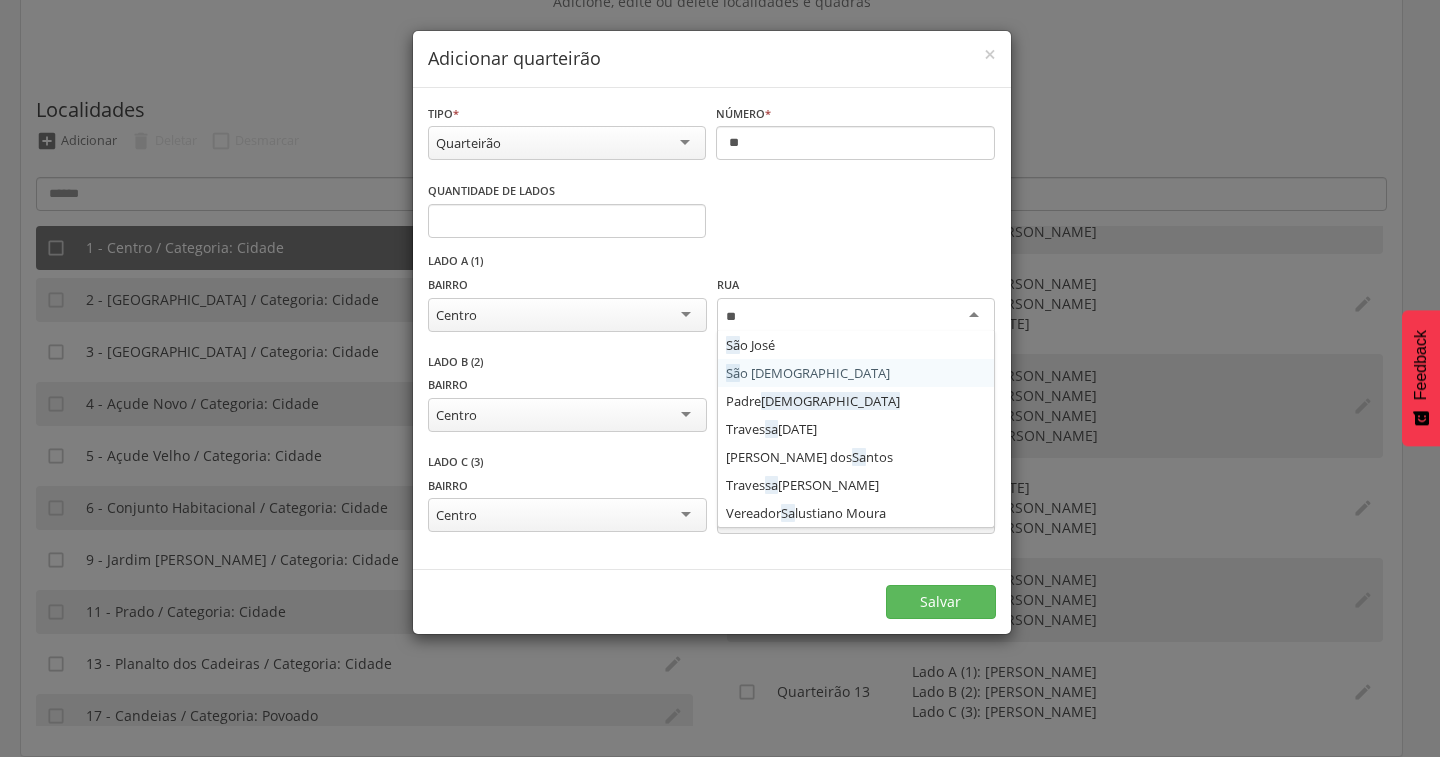 type 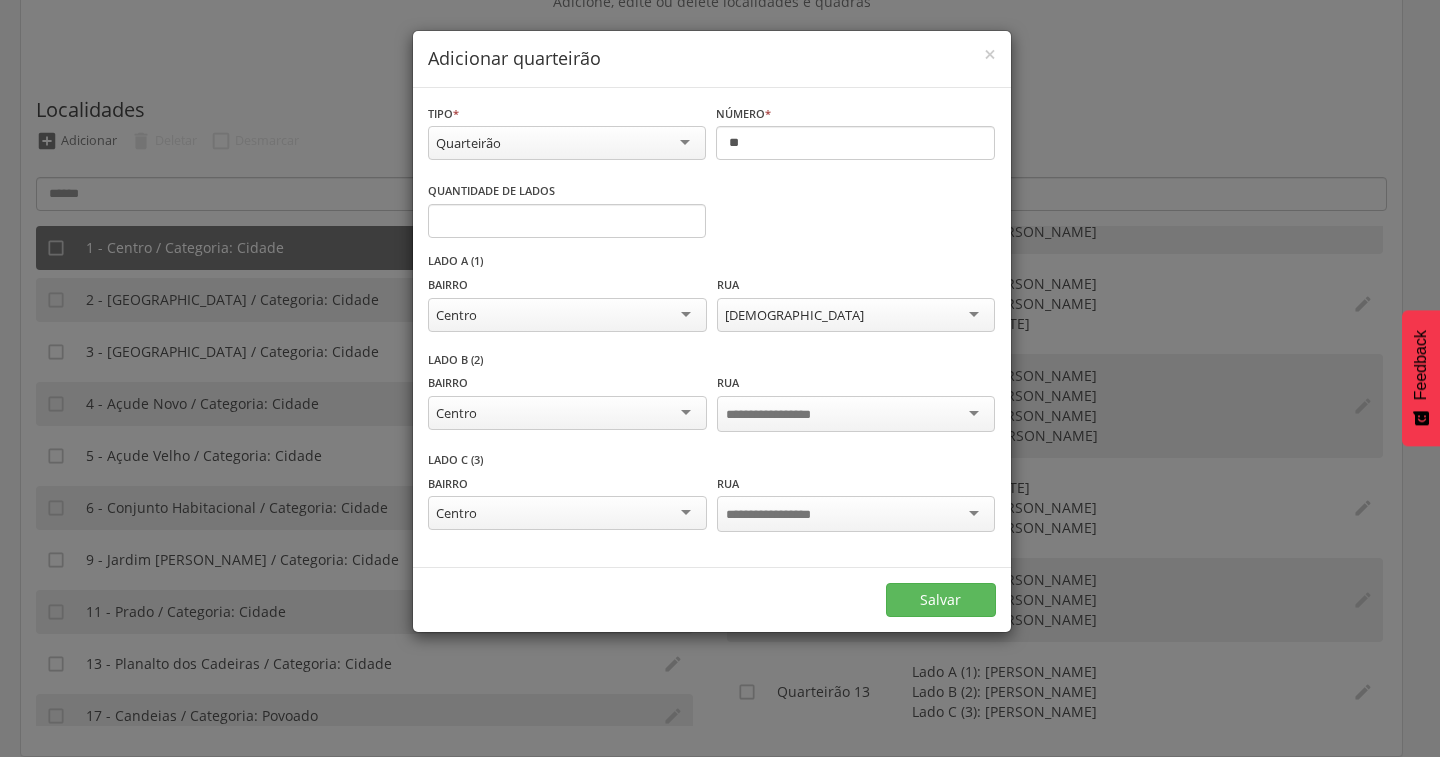 scroll, scrollTop: 0, scrollLeft: 0, axis: both 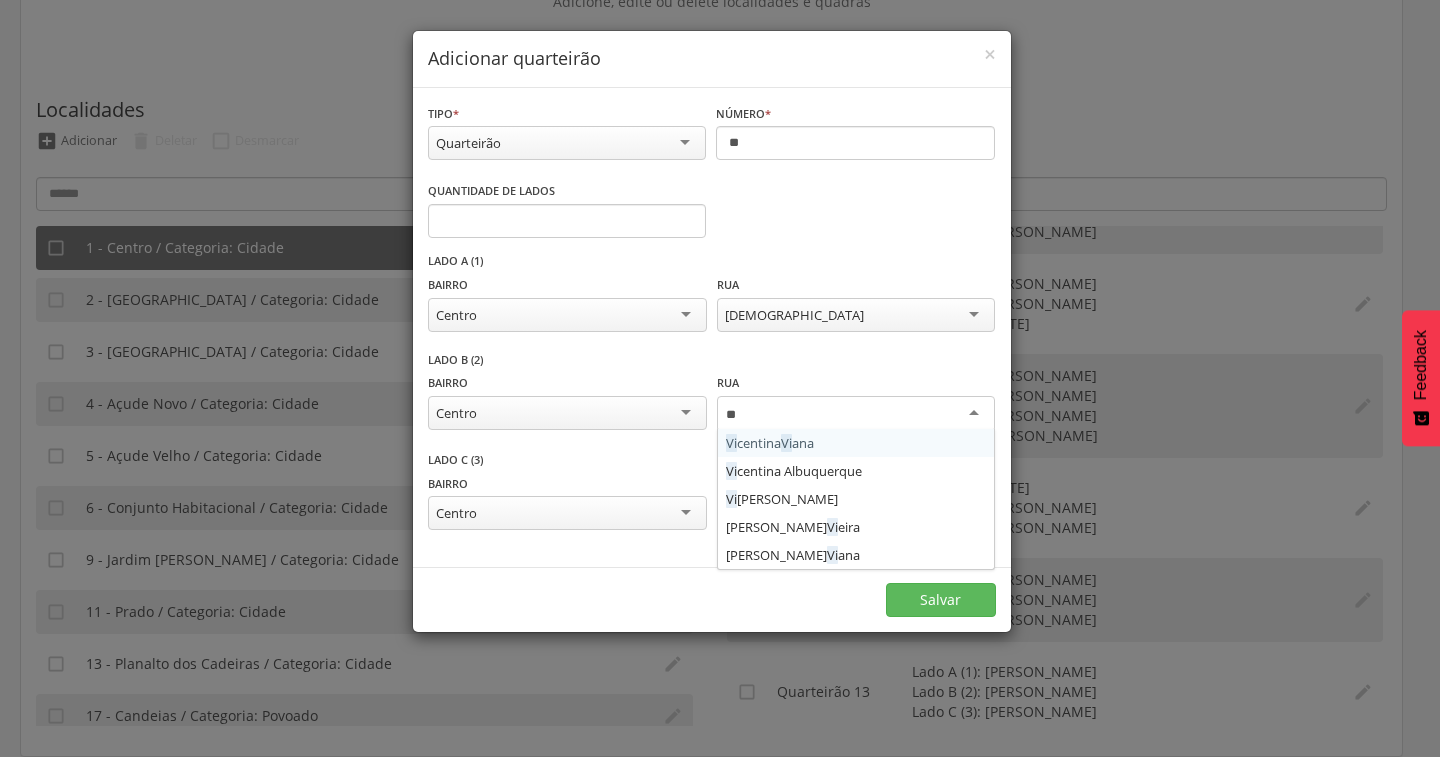 type on "***" 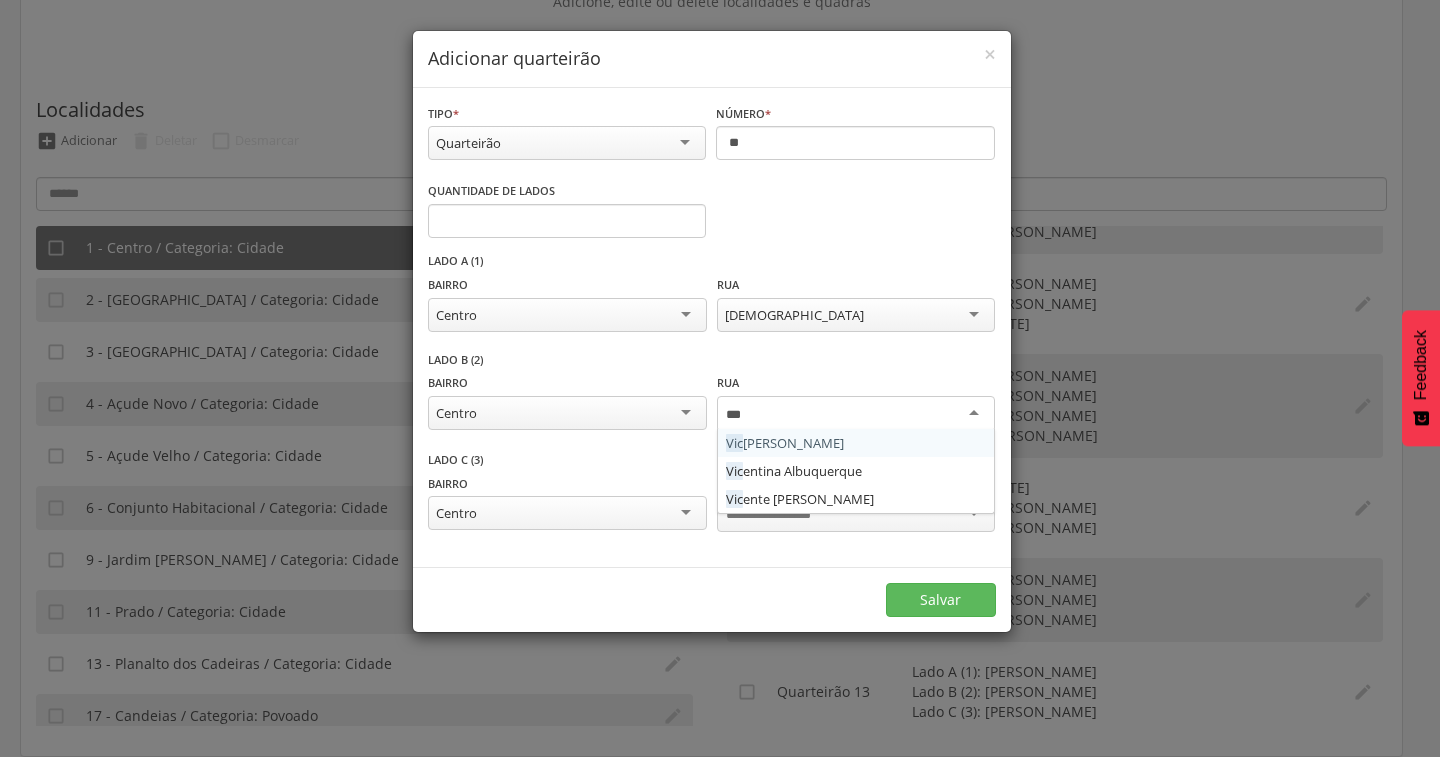 type 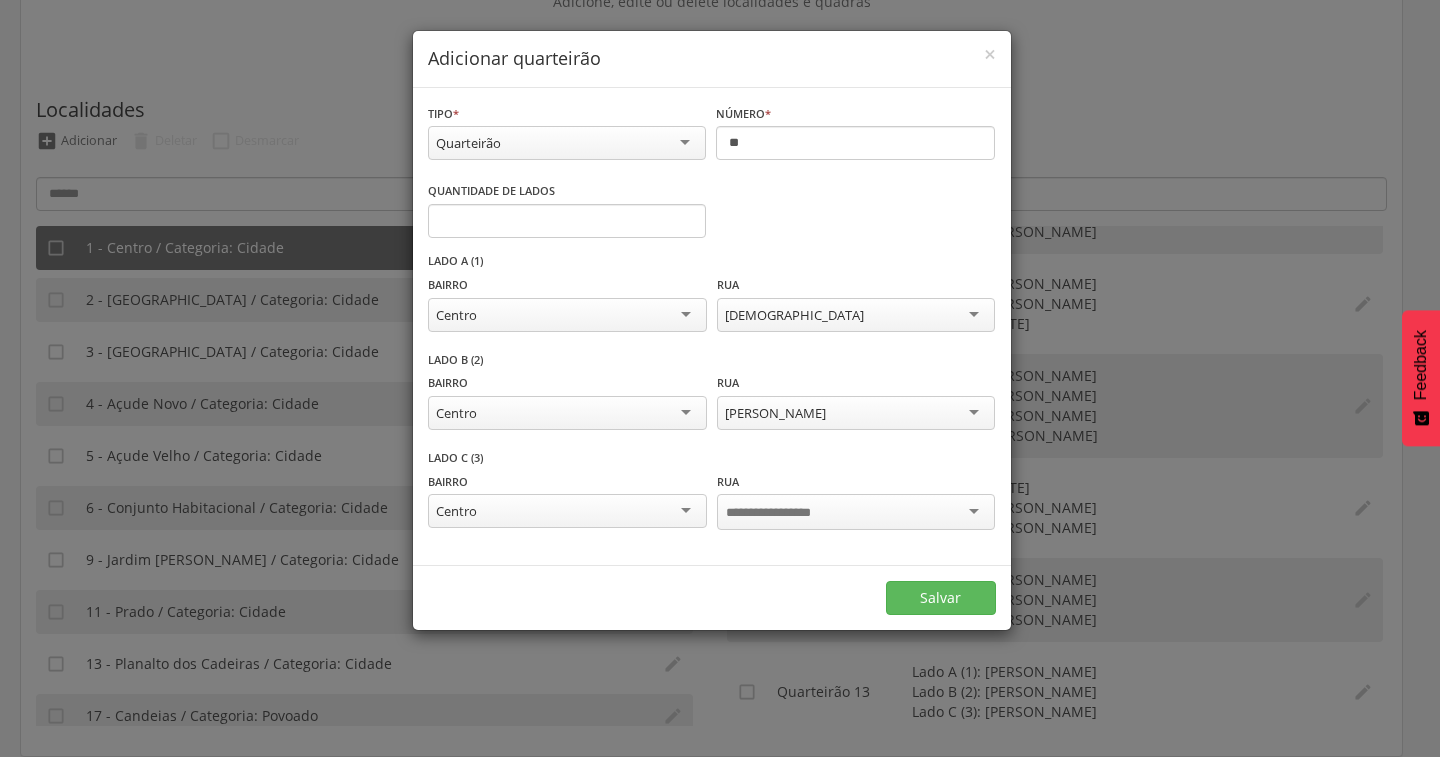 scroll, scrollTop: 0, scrollLeft: 0, axis: both 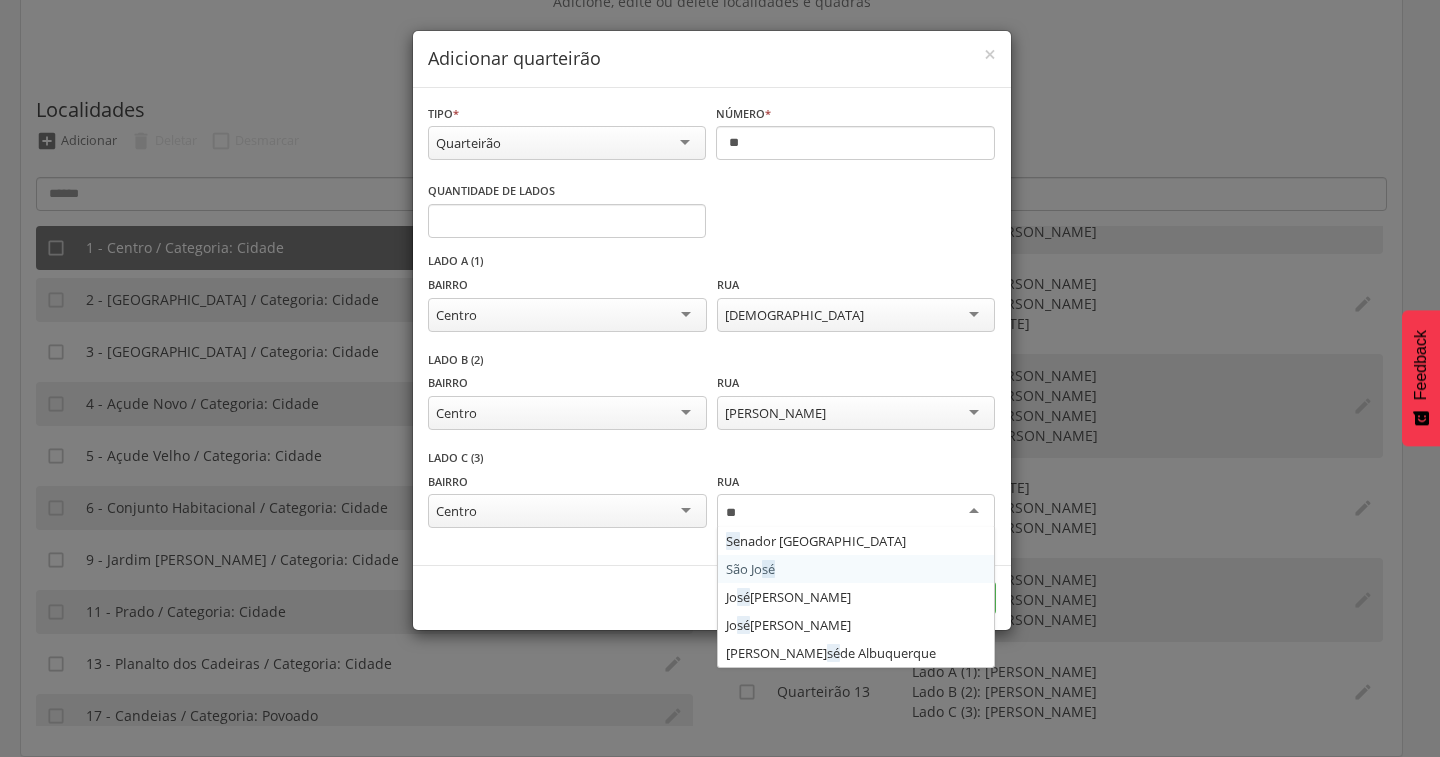 type on "***" 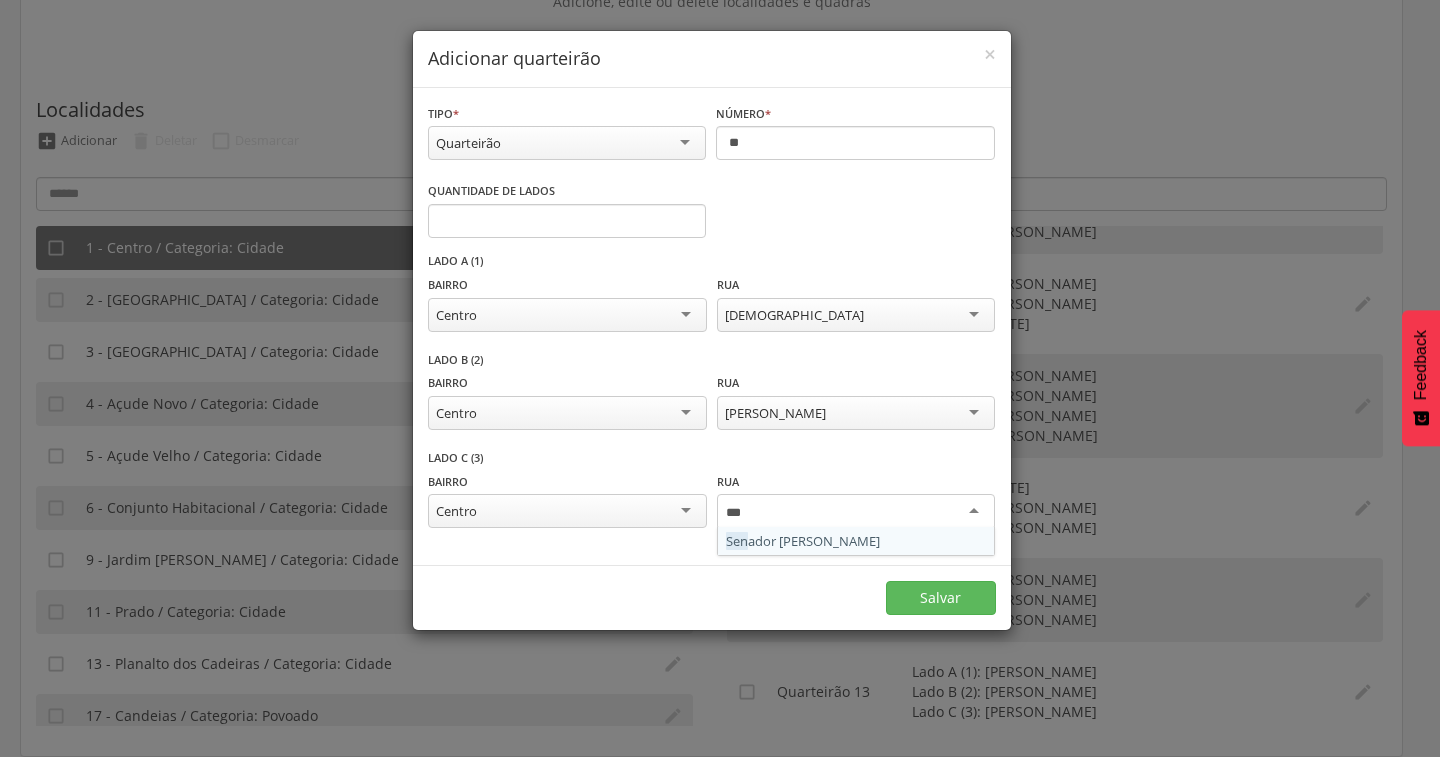type 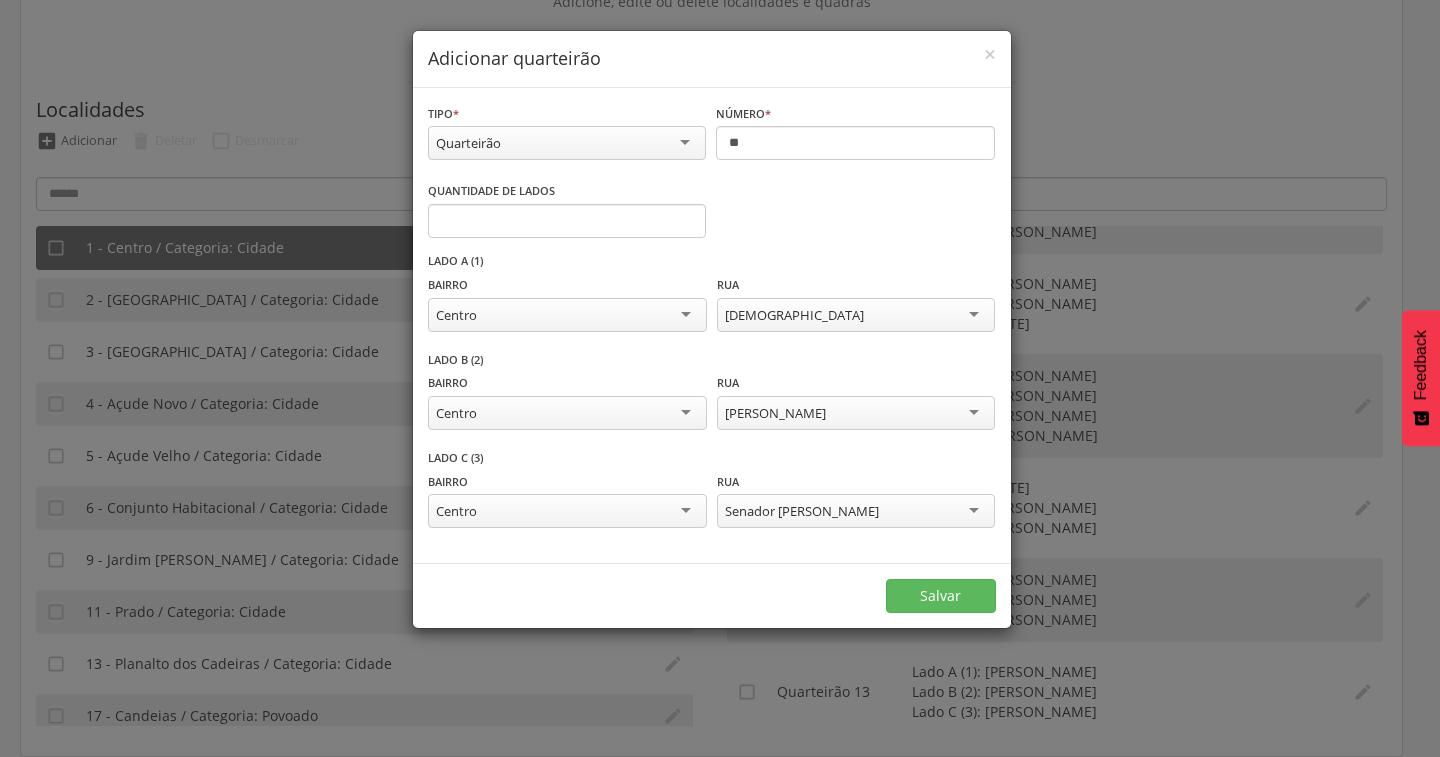 scroll, scrollTop: 0, scrollLeft: 0, axis: both 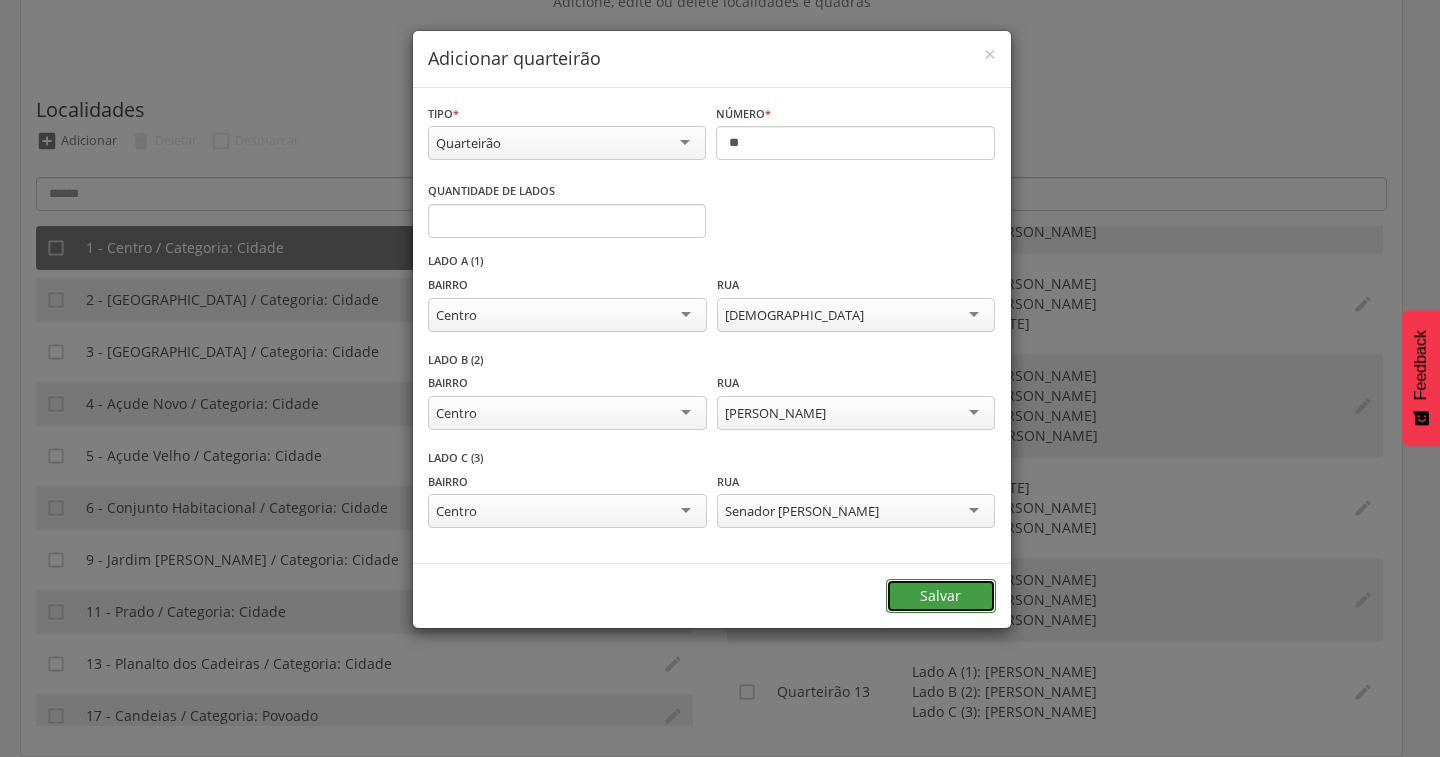 click on "Salvar" at bounding box center (941, 596) 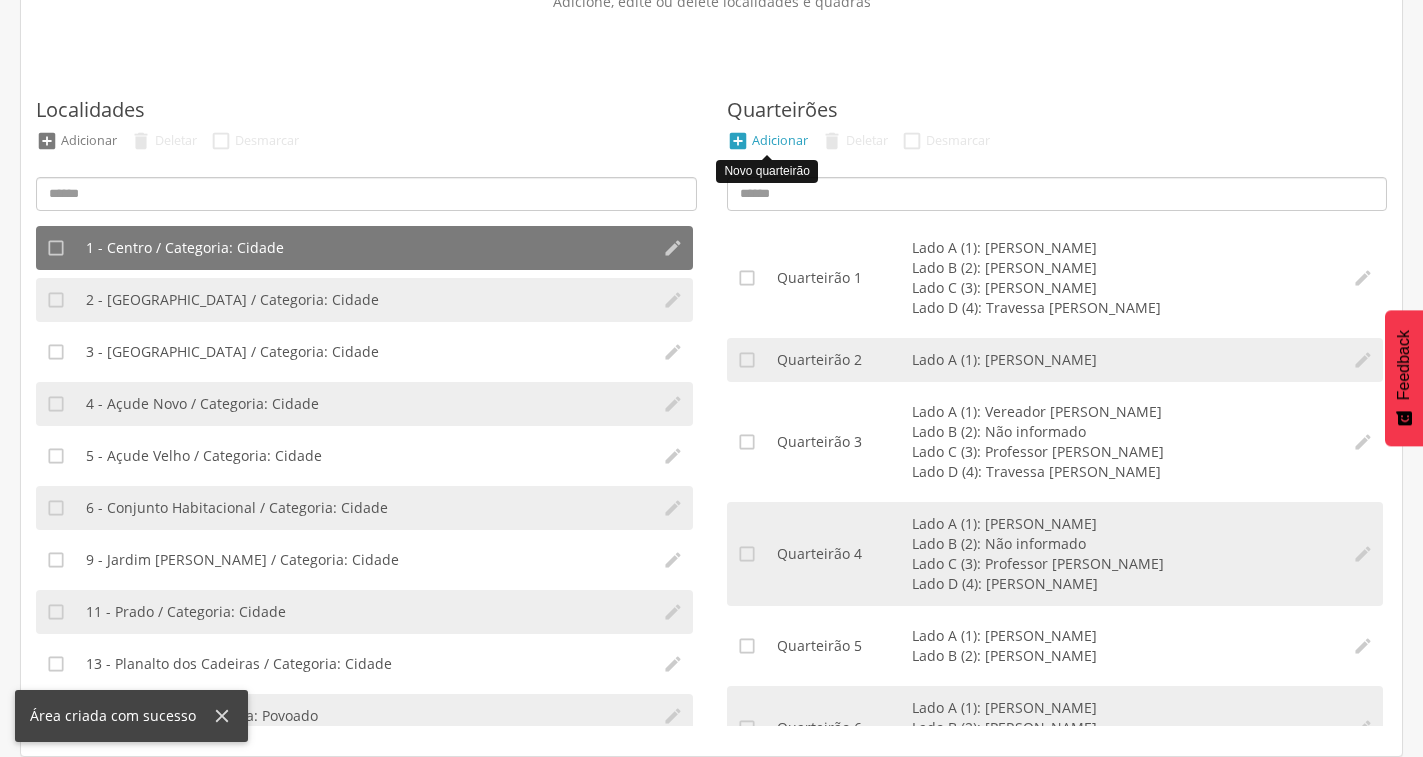 click on "Adicionar" at bounding box center (780, 140) 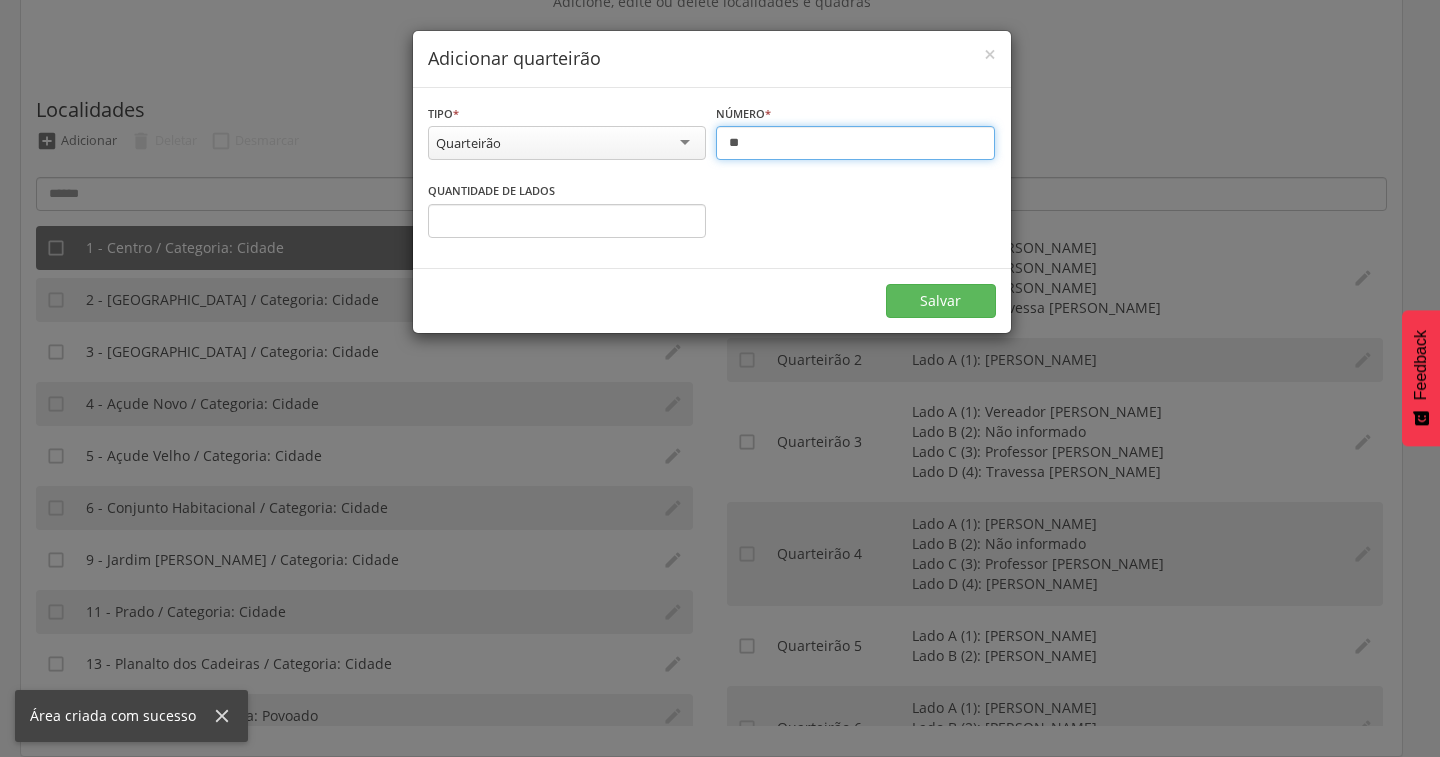 click on "**" at bounding box center (855, 143) 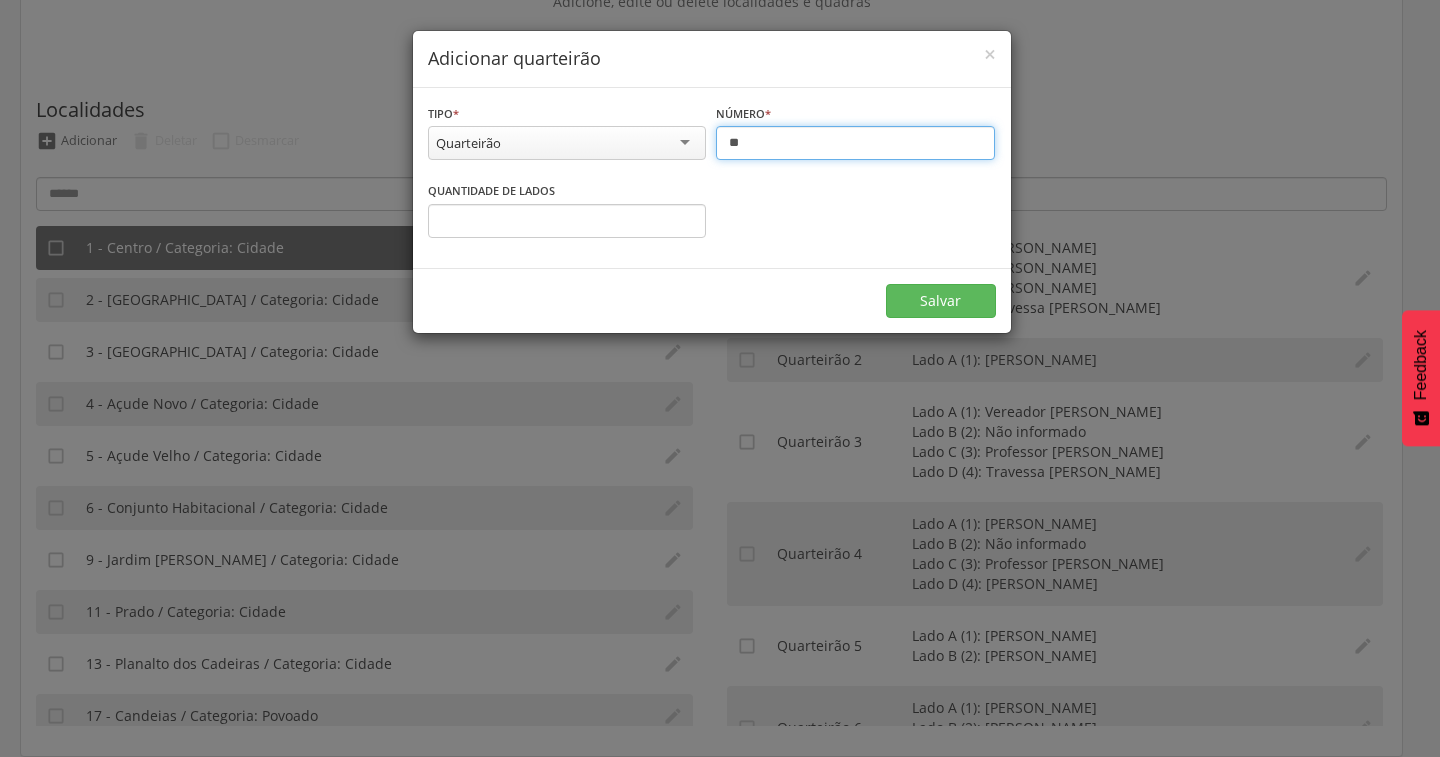 type on "**" 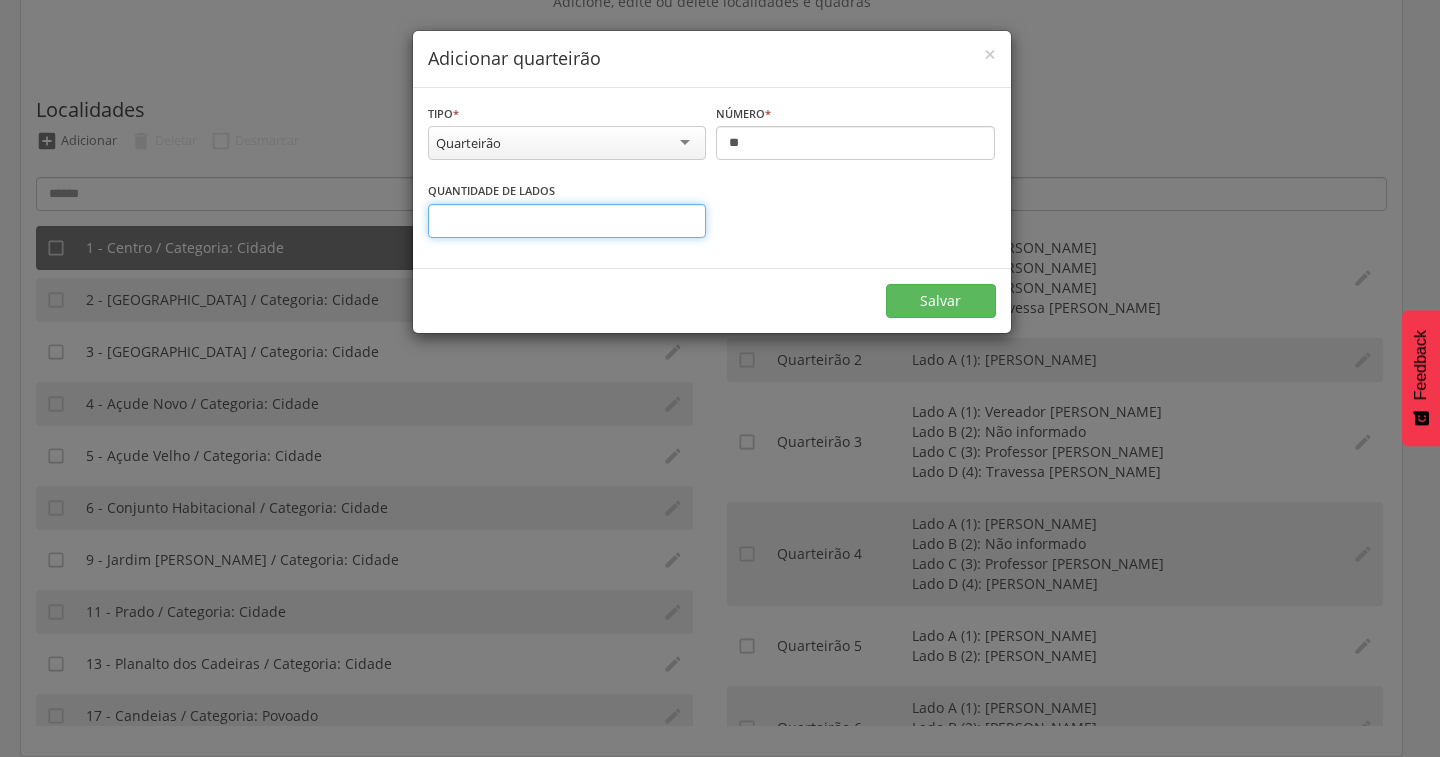 click on "*" at bounding box center [567, 221] 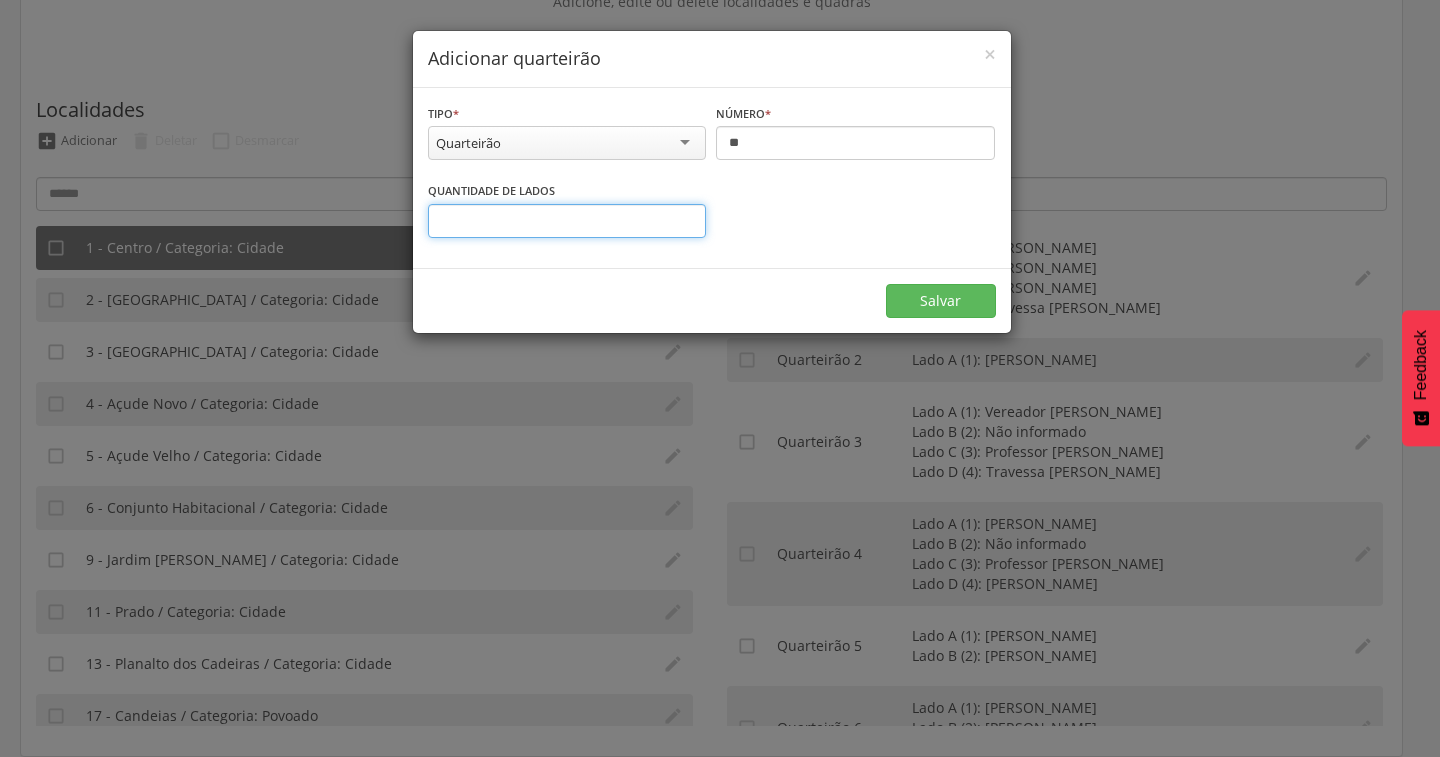 click on "*" at bounding box center (567, 221) 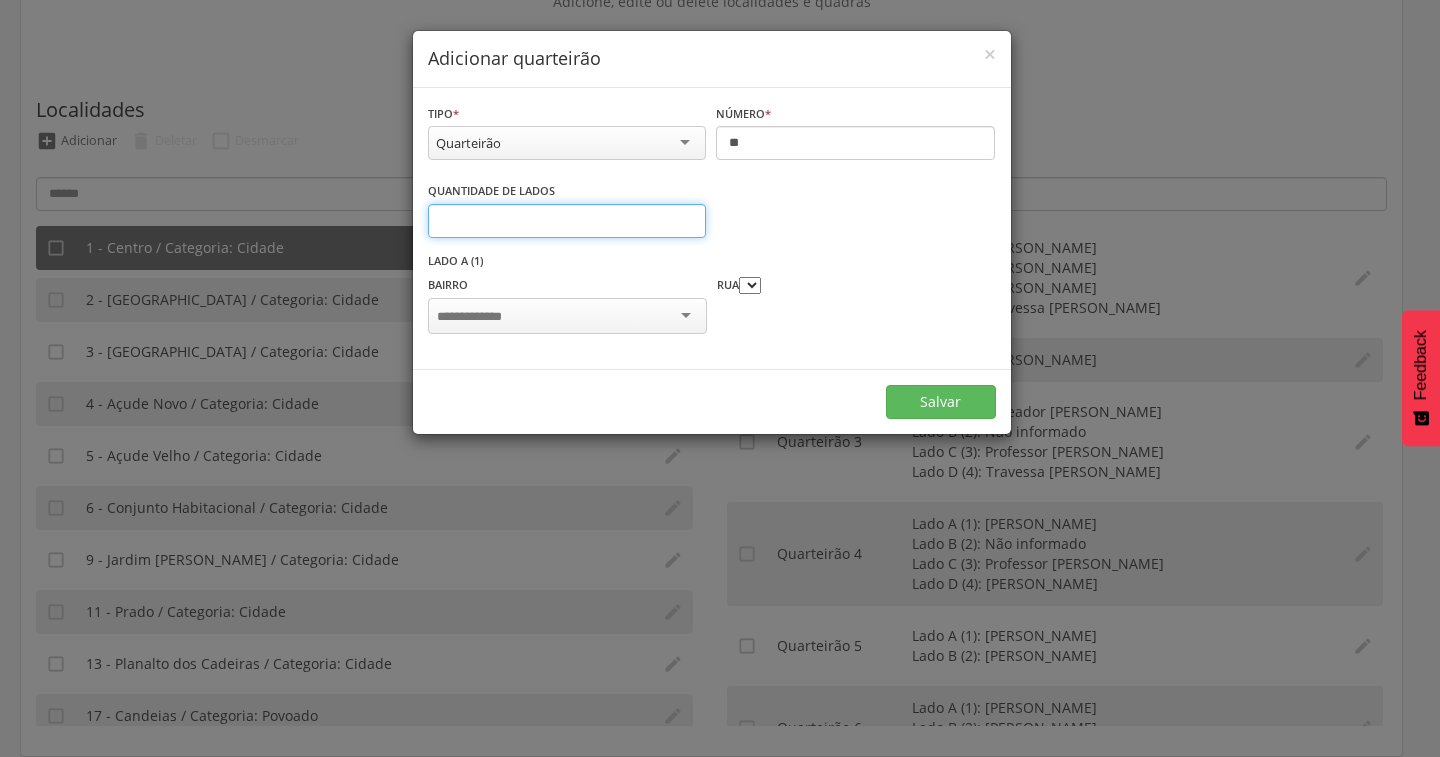 click on "*" at bounding box center (567, 221) 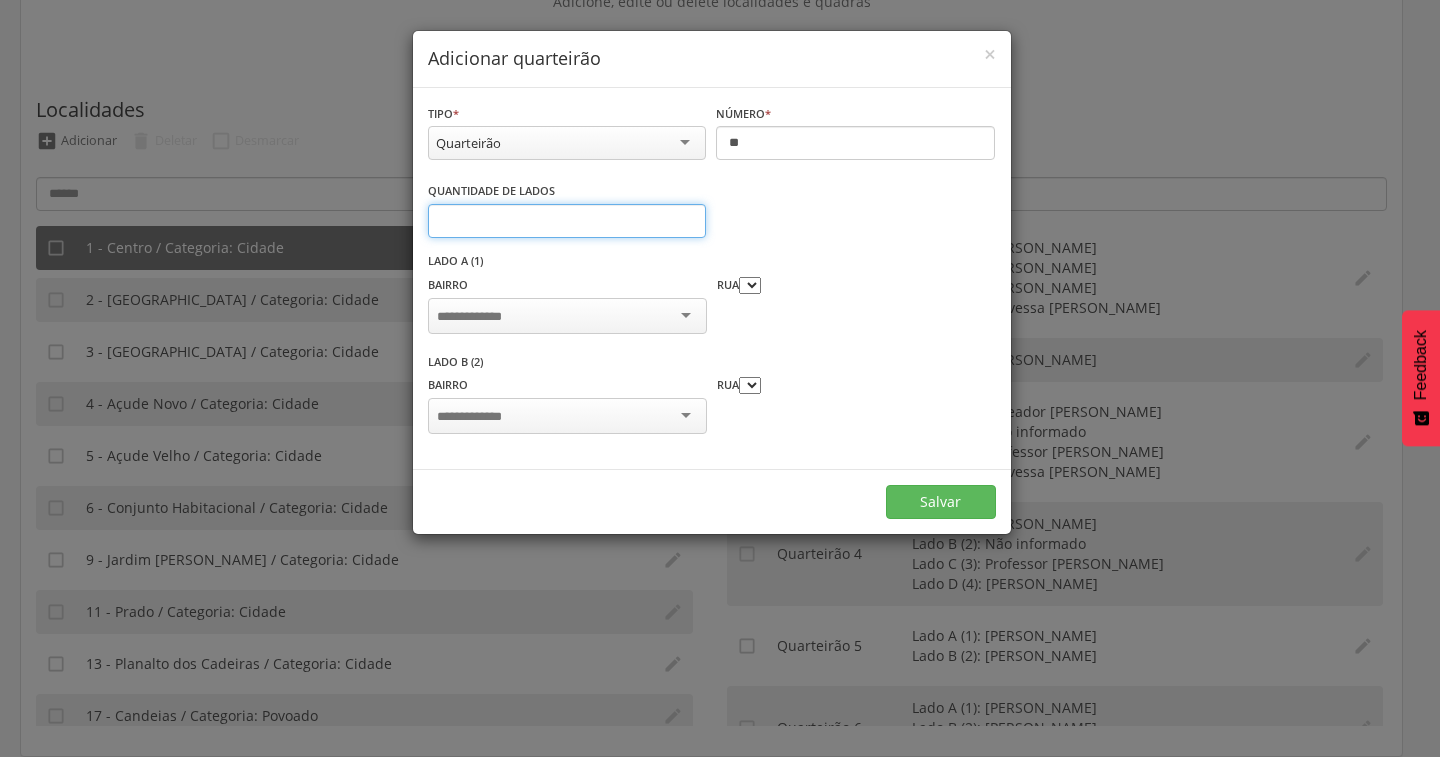 click on "*" at bounding box center (567, 221) 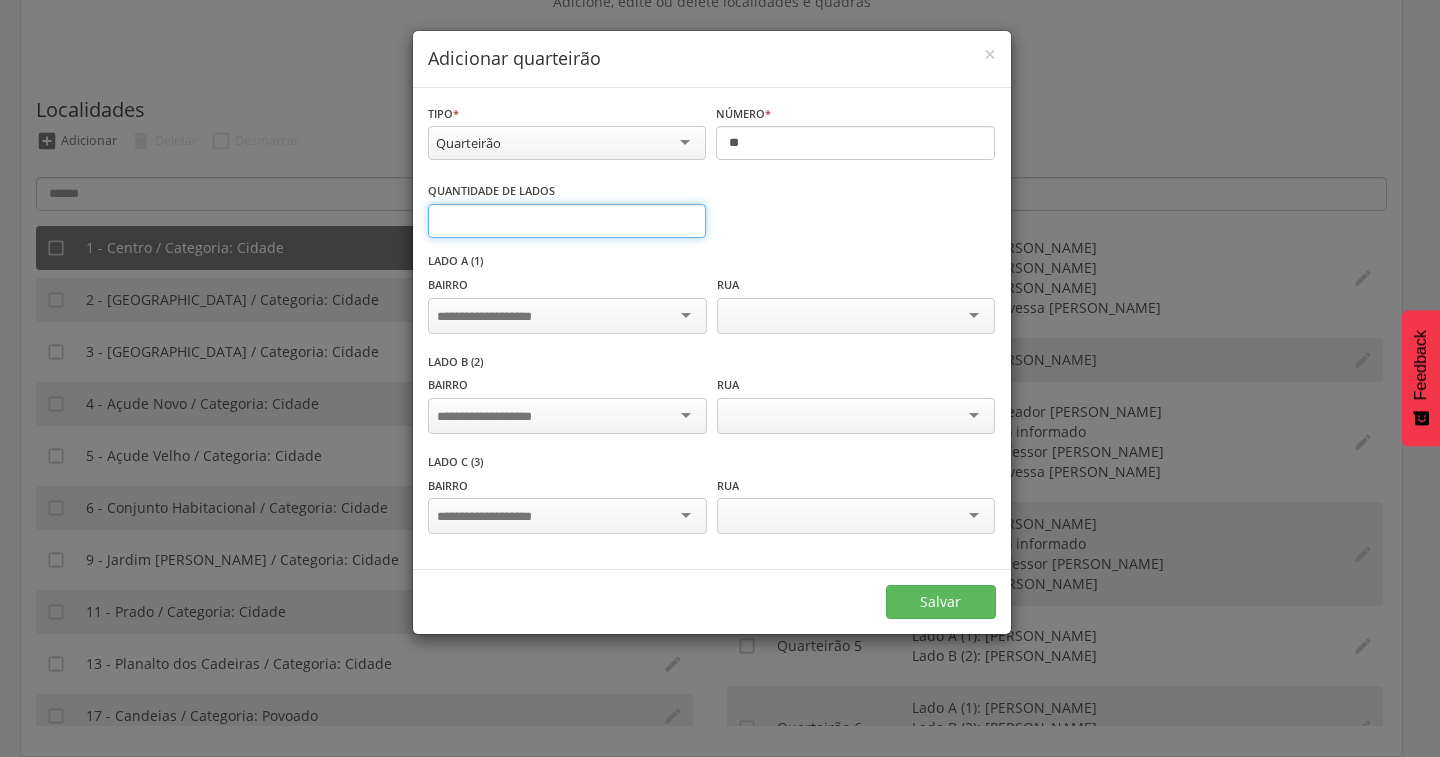 type on "*" 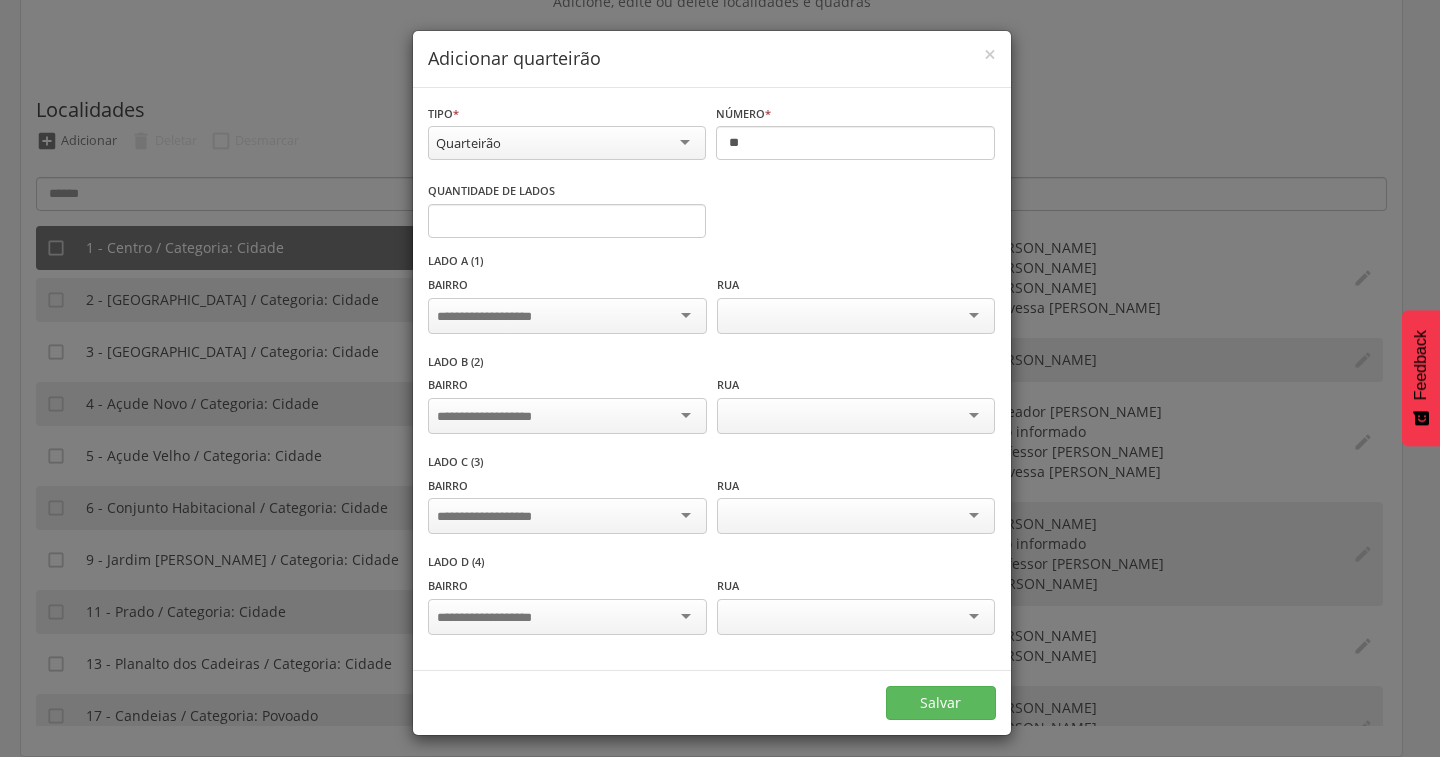 click at bounding box center (567, 316) 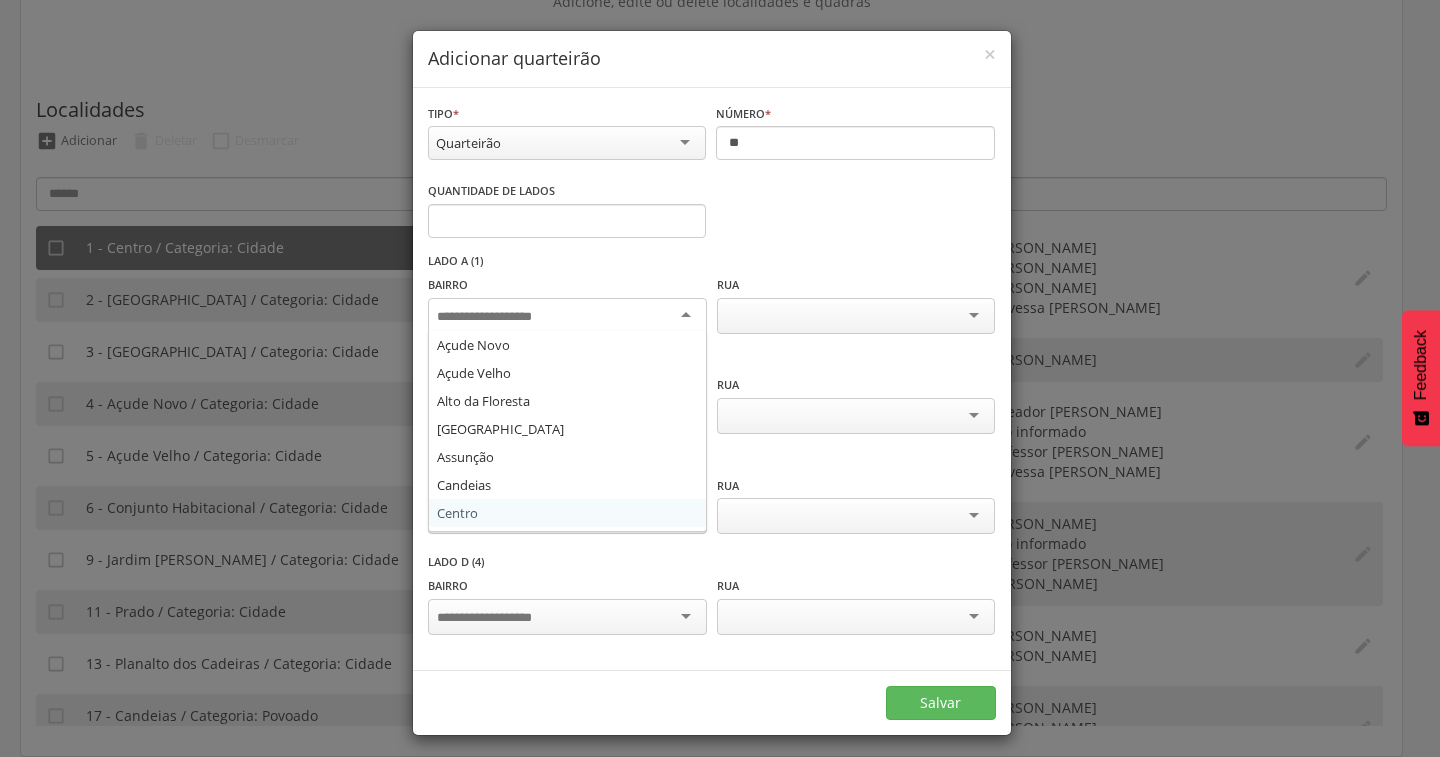 scroll, scrollTop: 0, scrollLeft: 0, axis: both 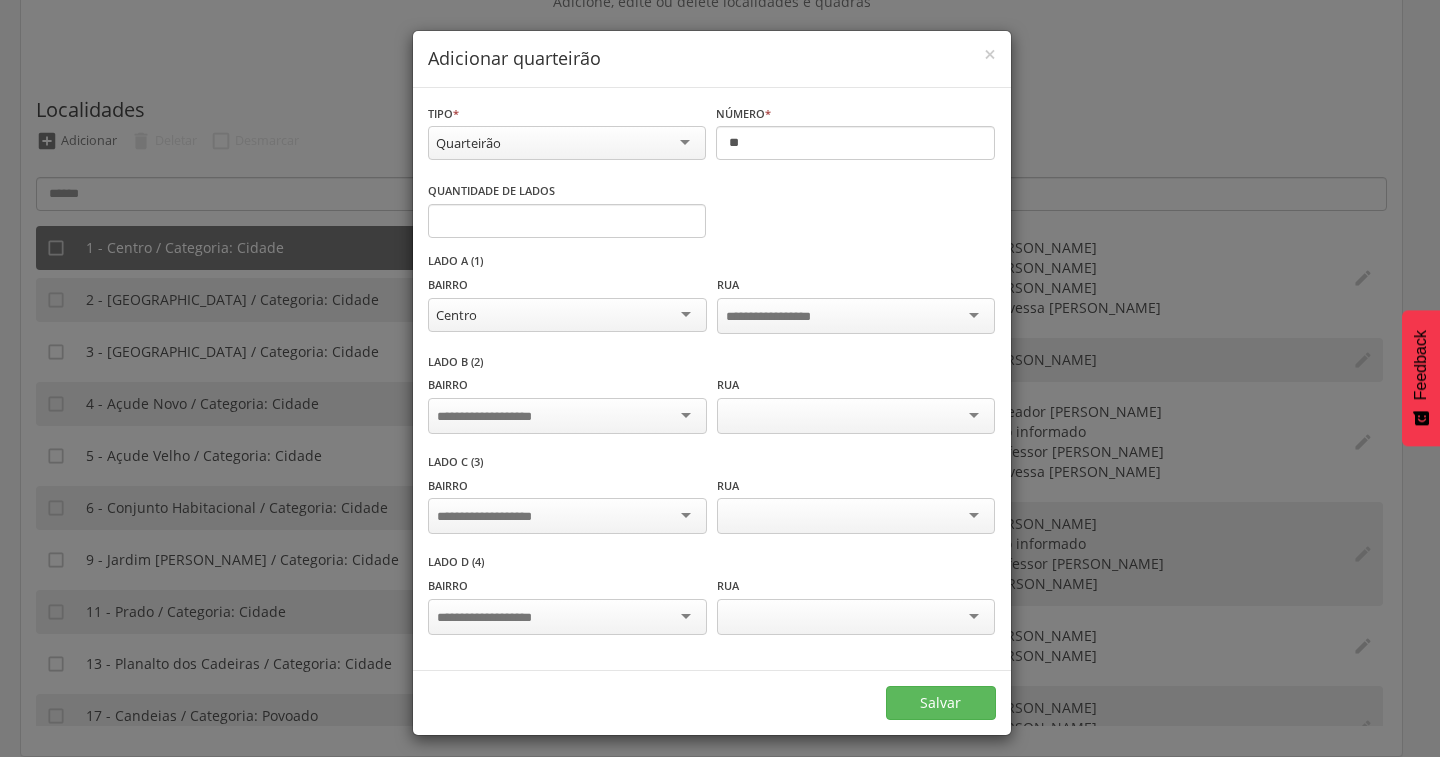 click at bounding box center (567, 416) 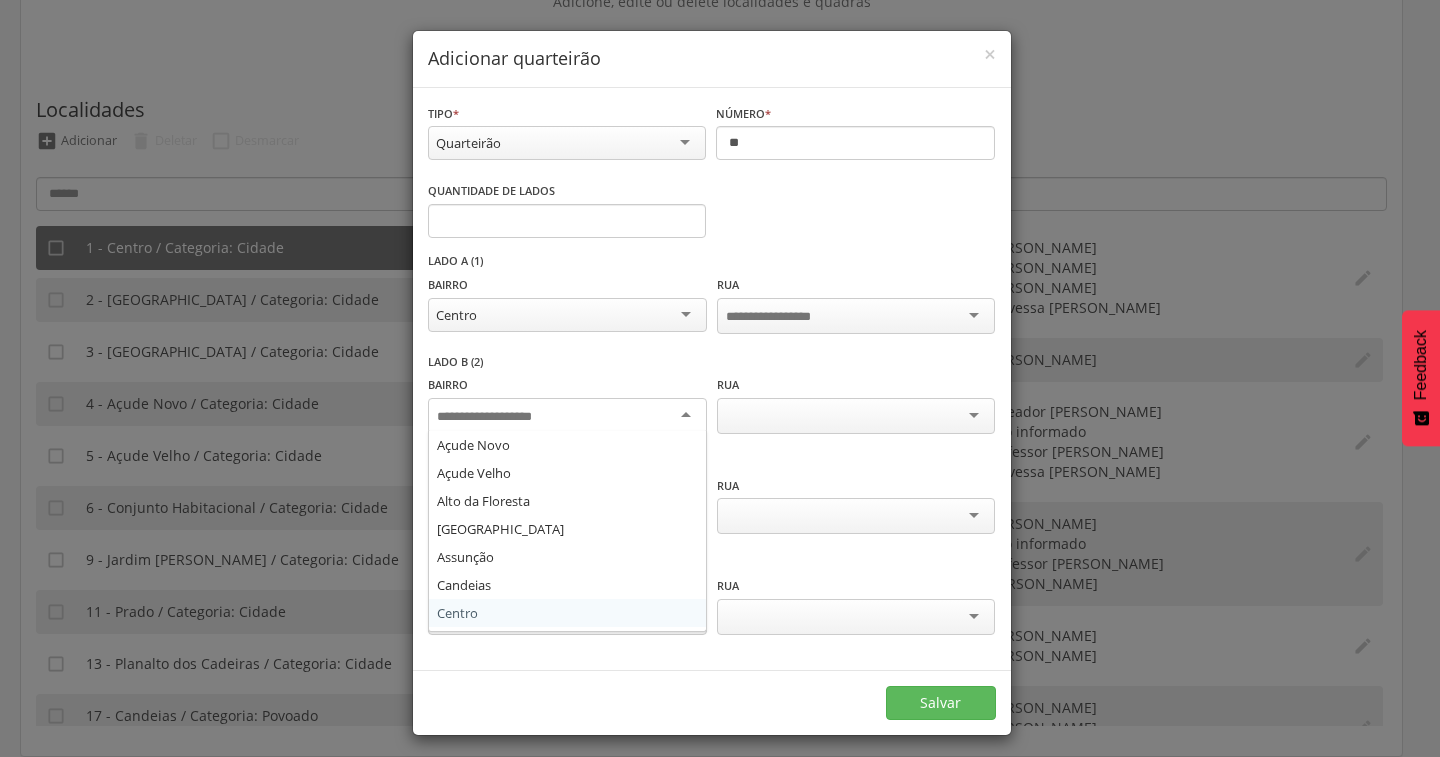 scroll, scrollTop: 0, scrollLeft: 0, axis: both 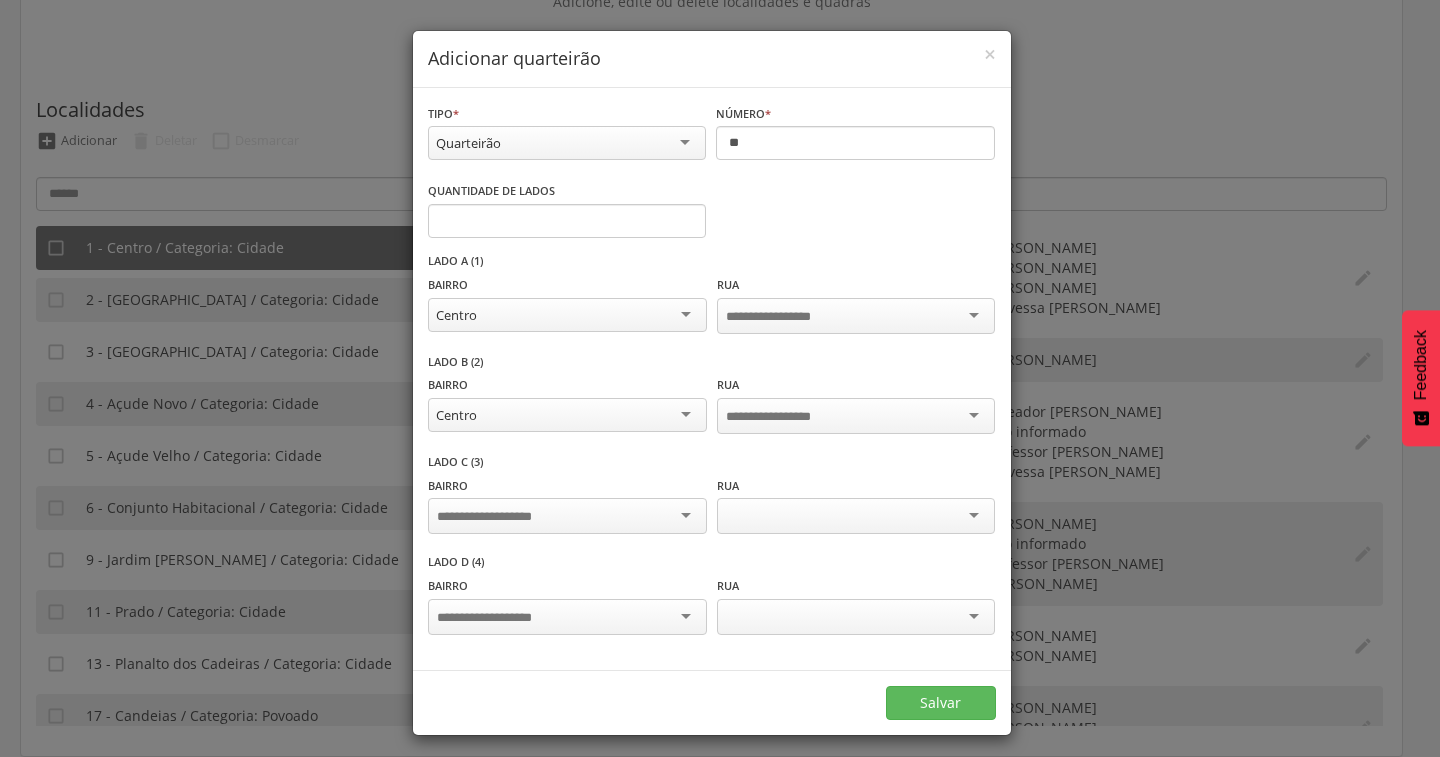 click at bounding box center (567, 516) 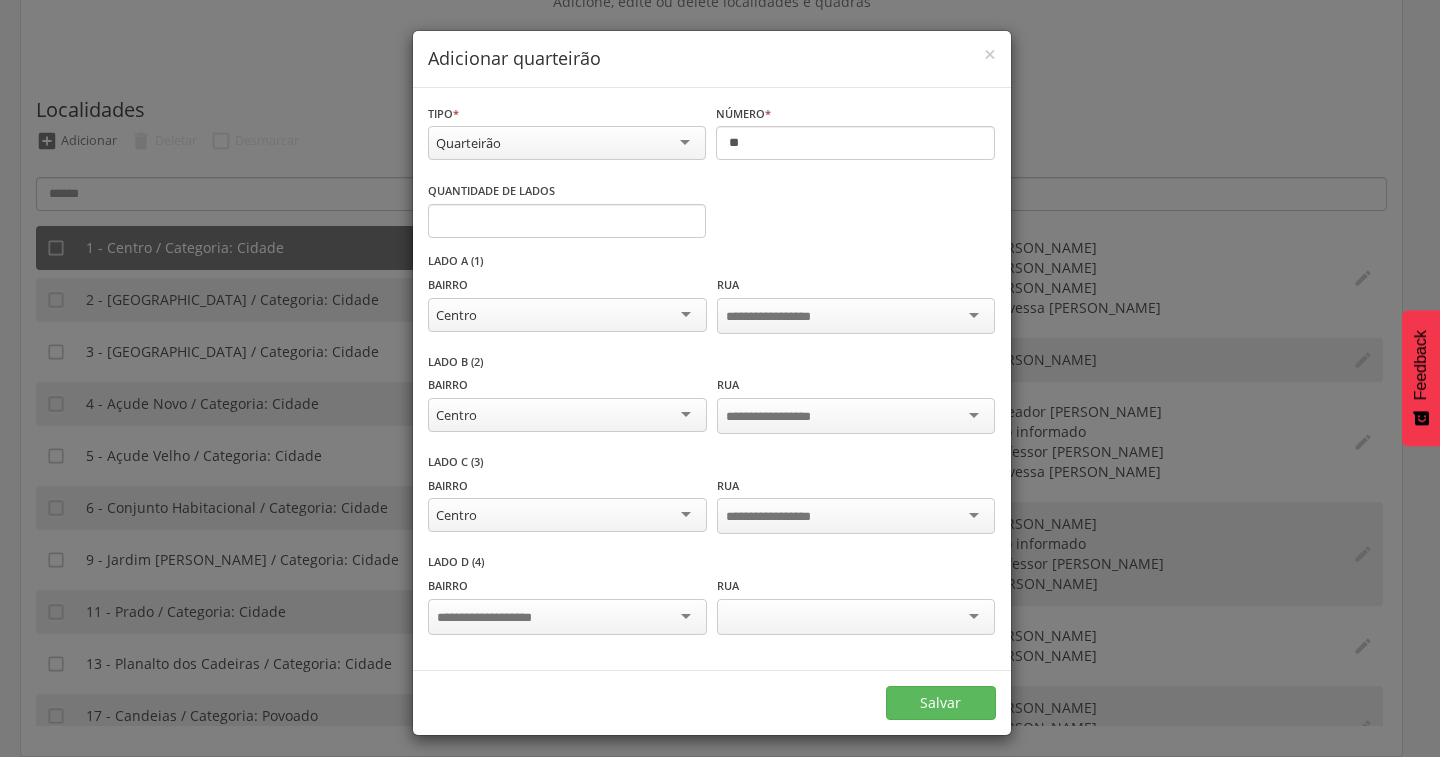 scroll, scrollTop: 0, scrollLeft: 0, axis: both 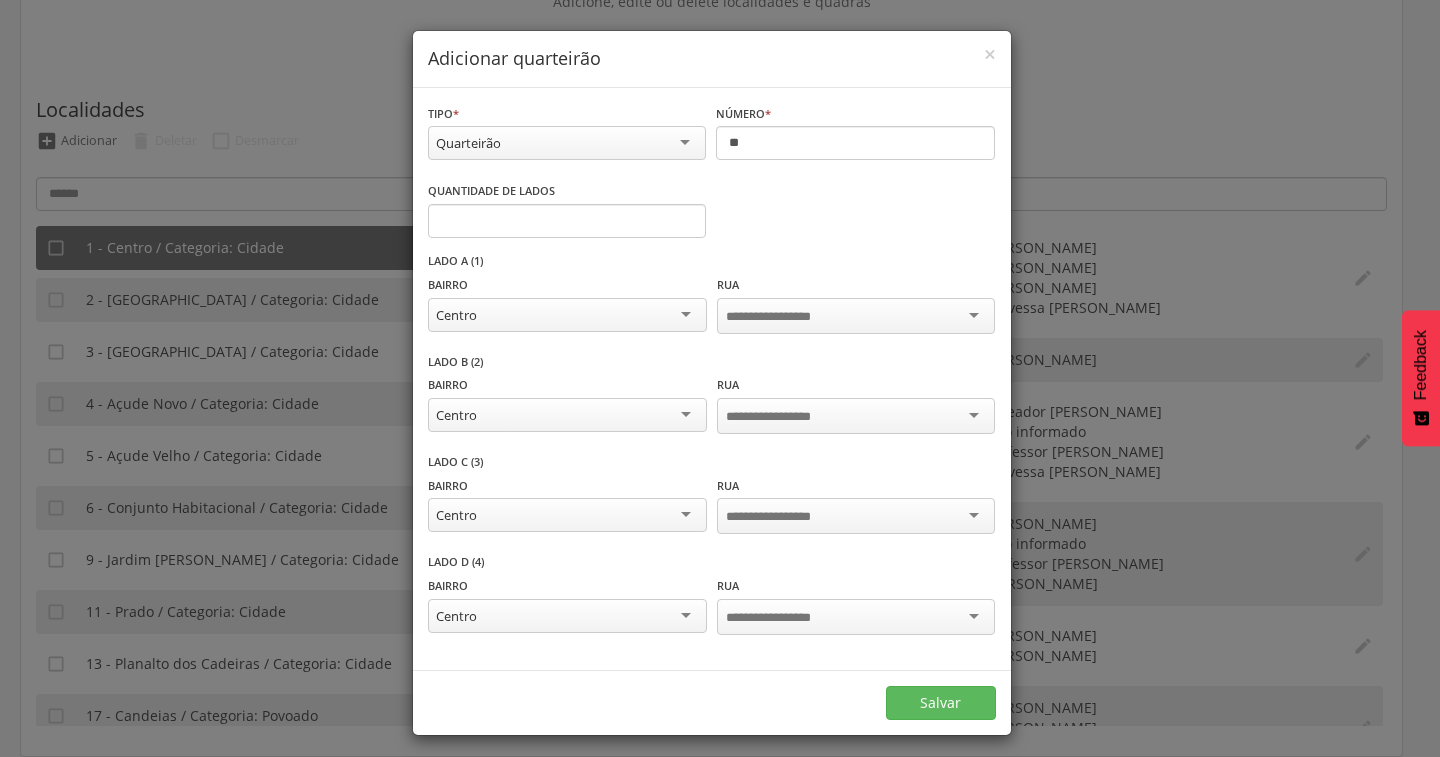 click at bounding box center [856, 316] 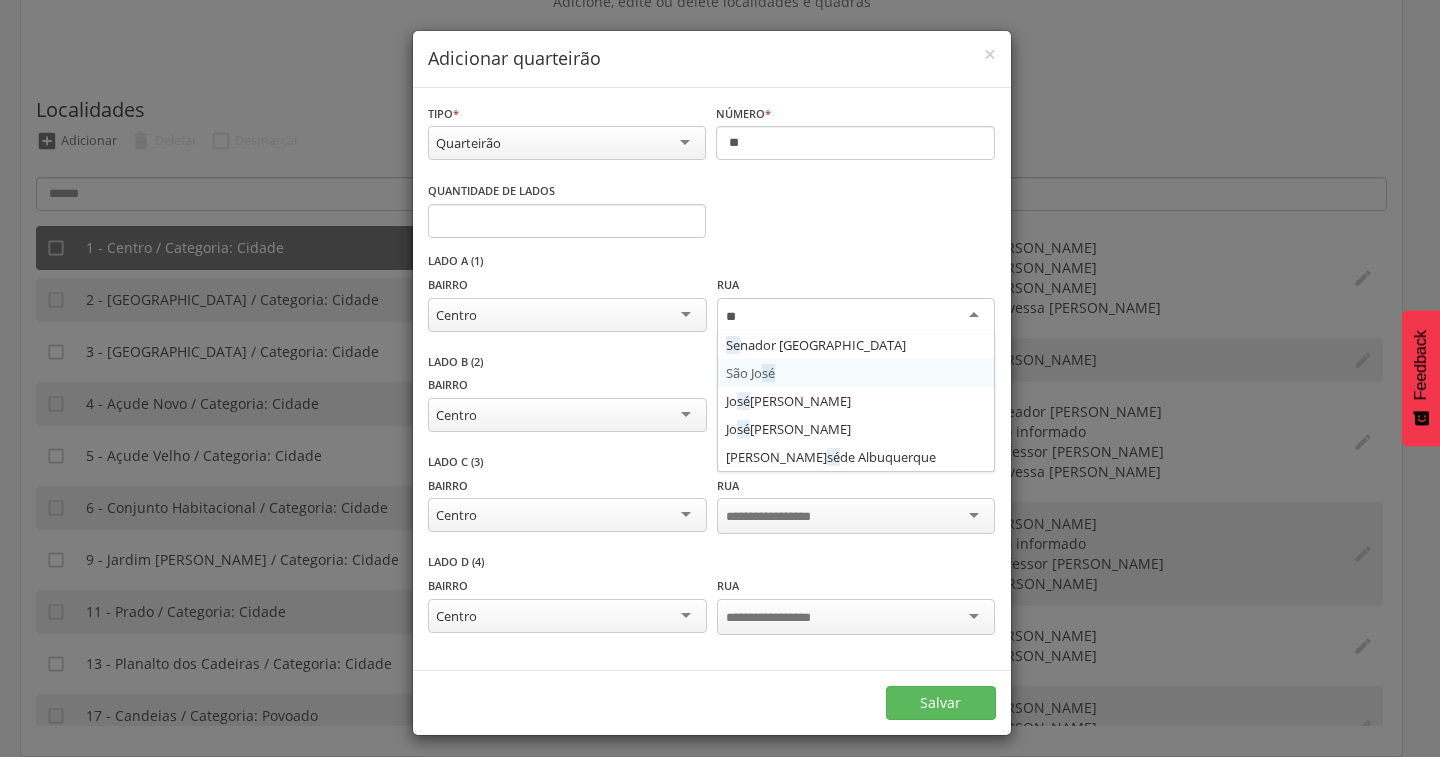 type on "***" 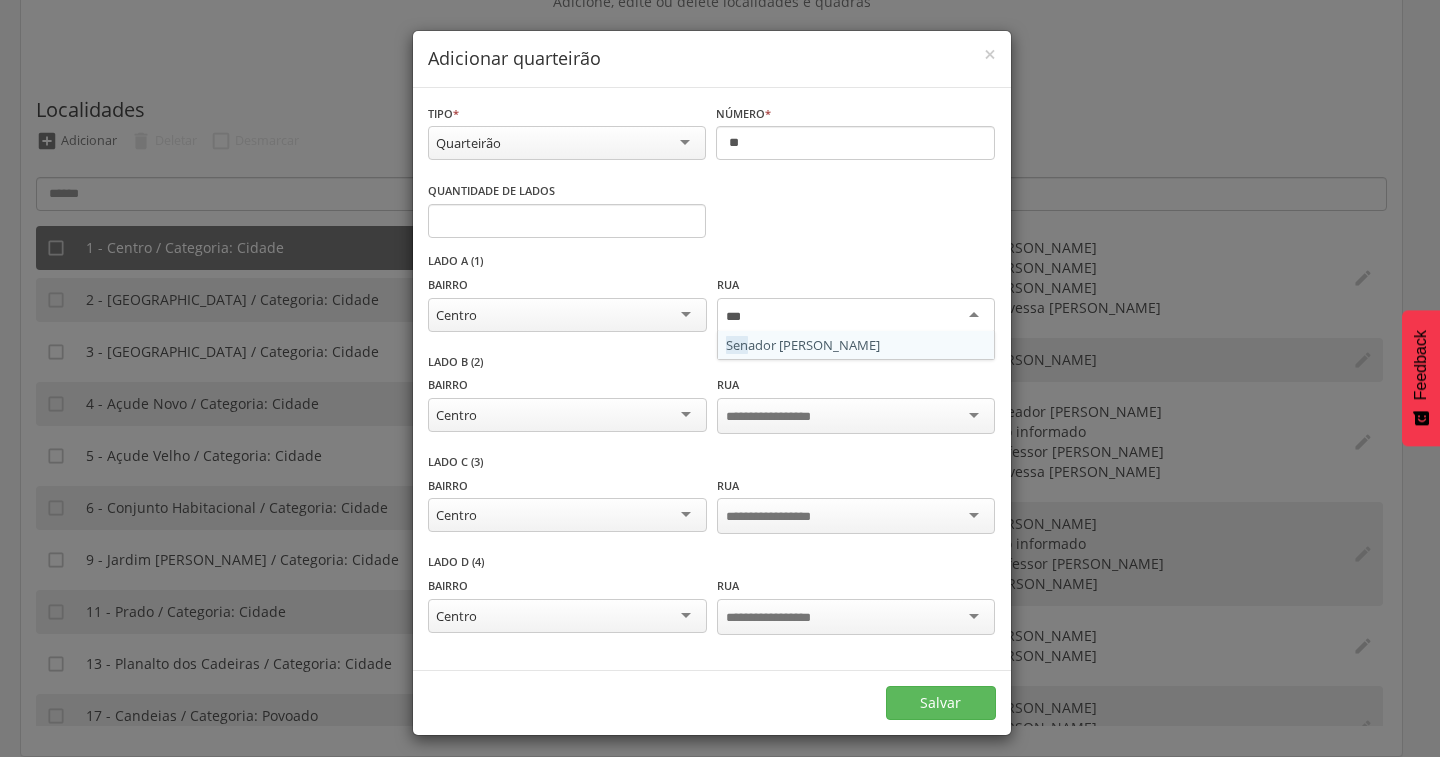 type 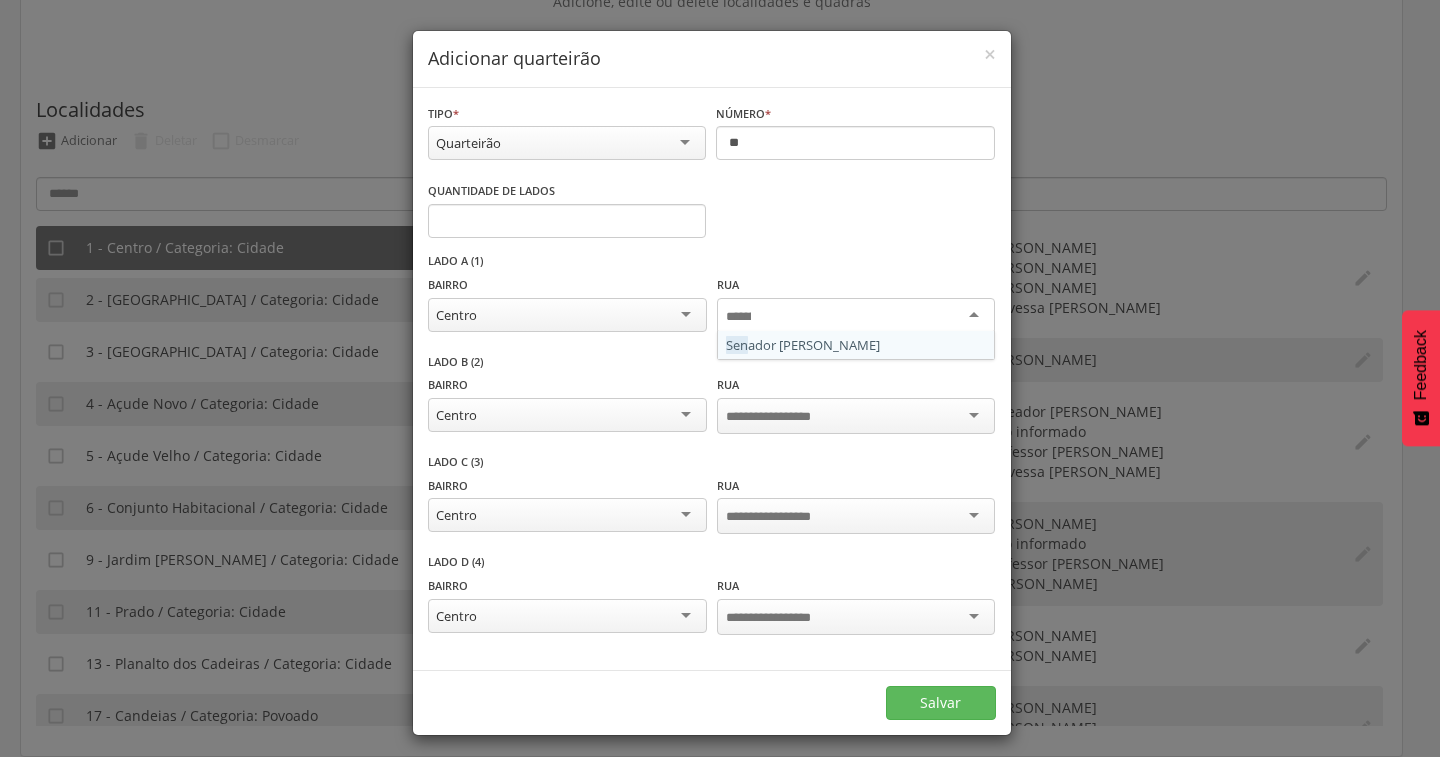 scroll, scrollTop: 0, scrollLeft: 0, axis: both 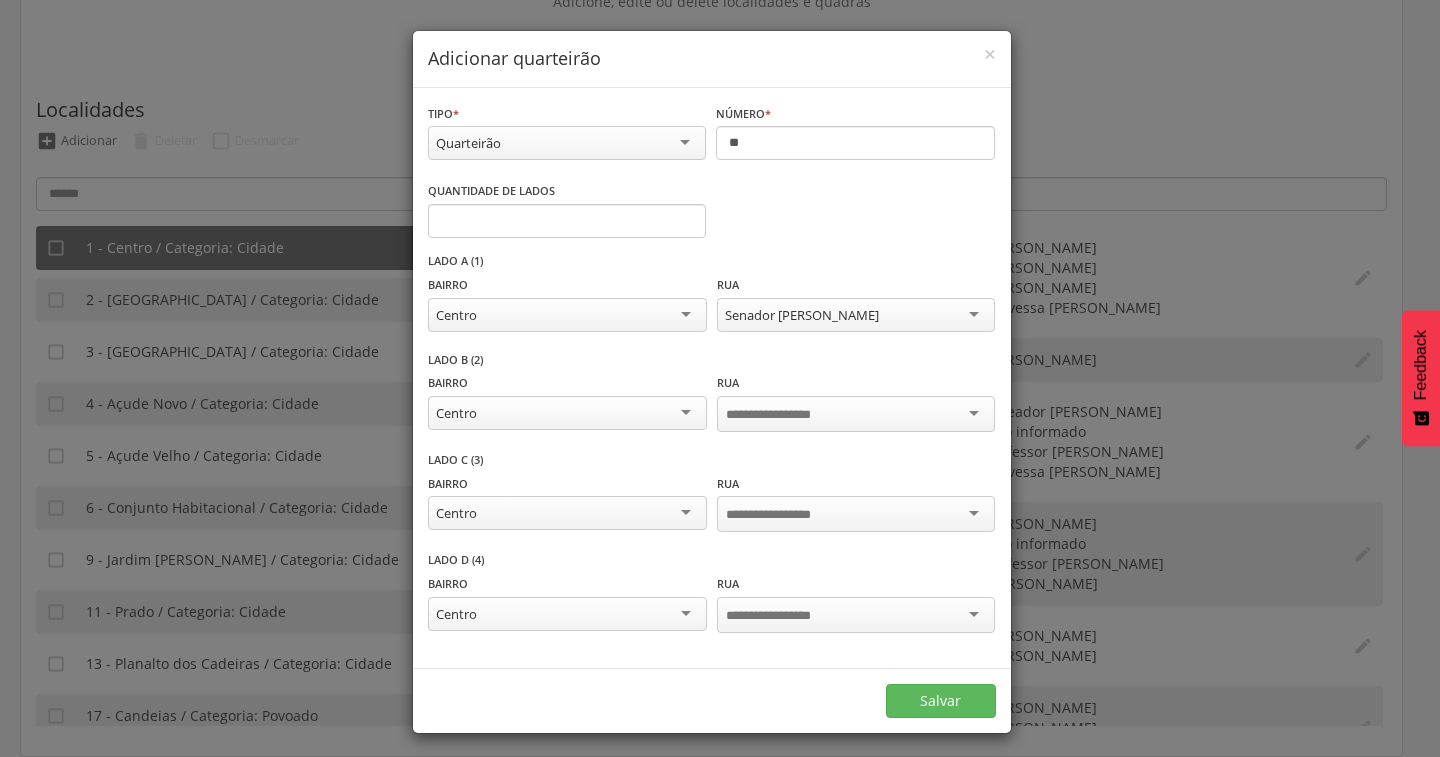 click at bounding box center [856, 414] 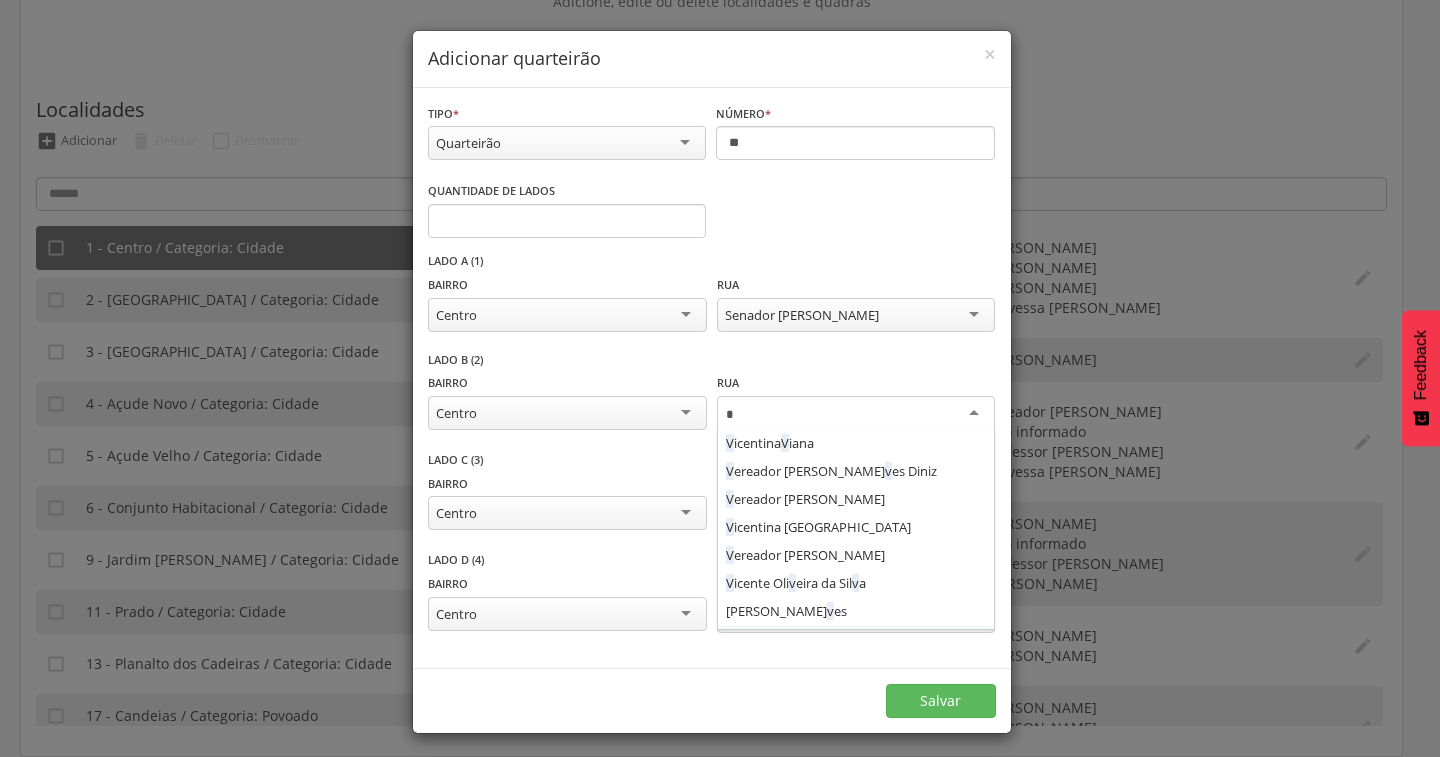 scroll, scrollTop: 24, scrollLeft: 0, axis: vertical 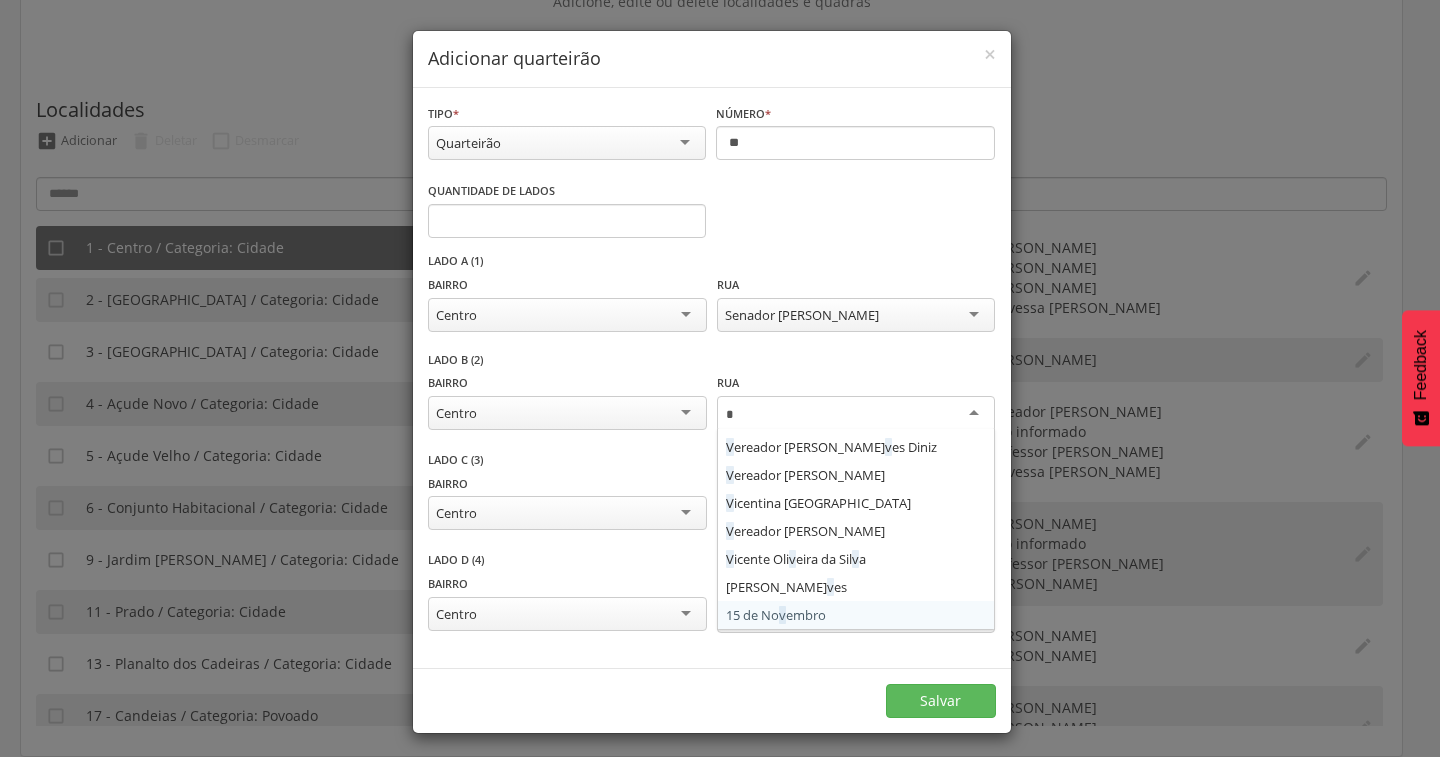 type on "**" 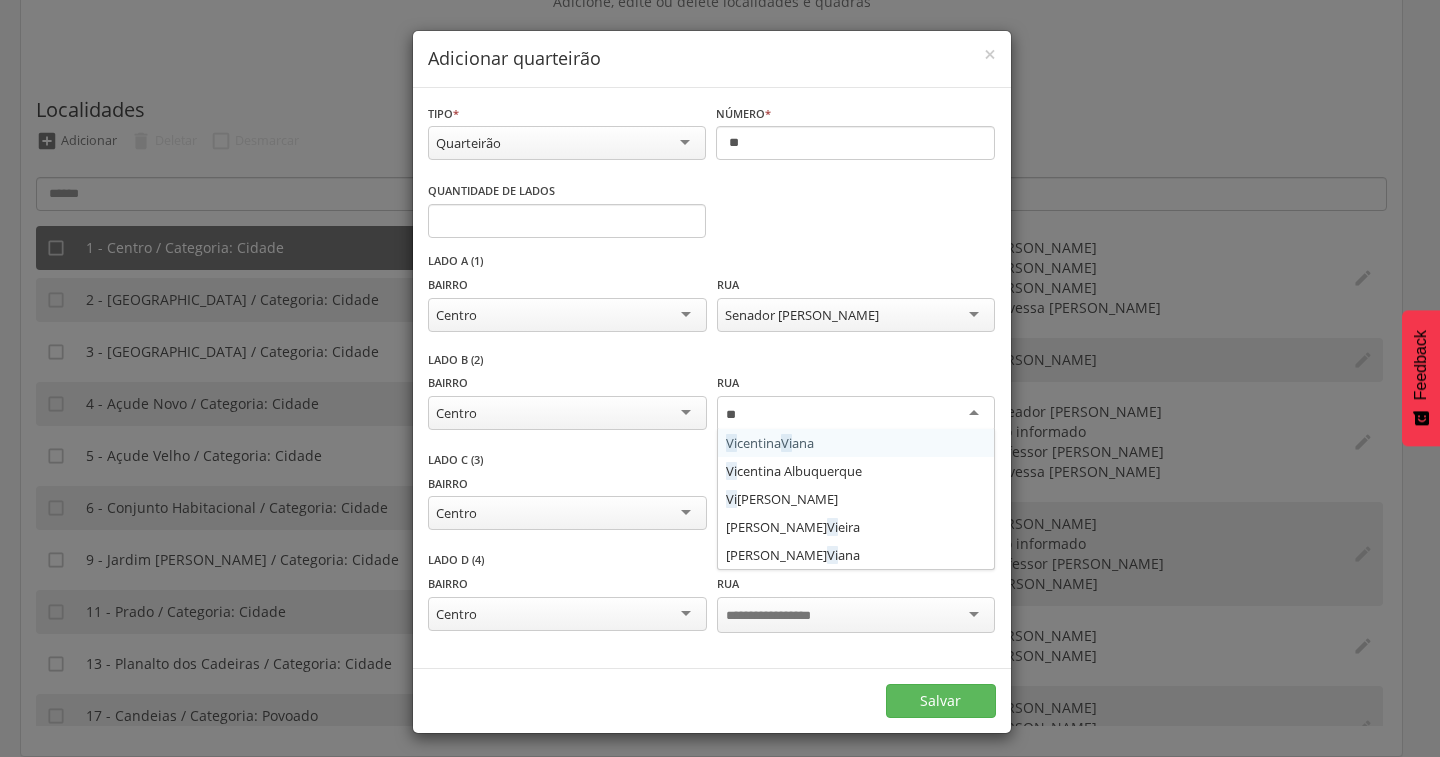 type 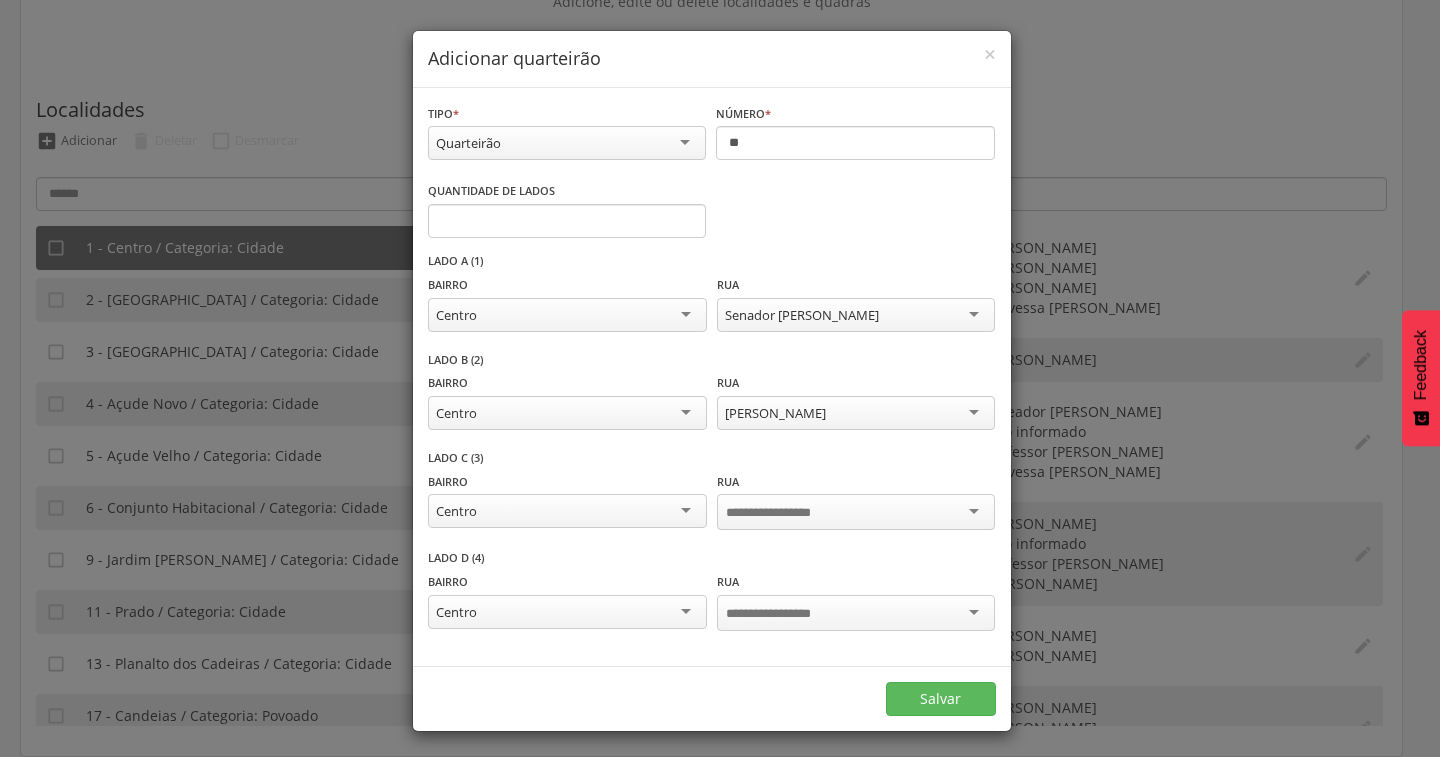 scroll, scrollTop: 0, scrollLeft: 0, axis: both 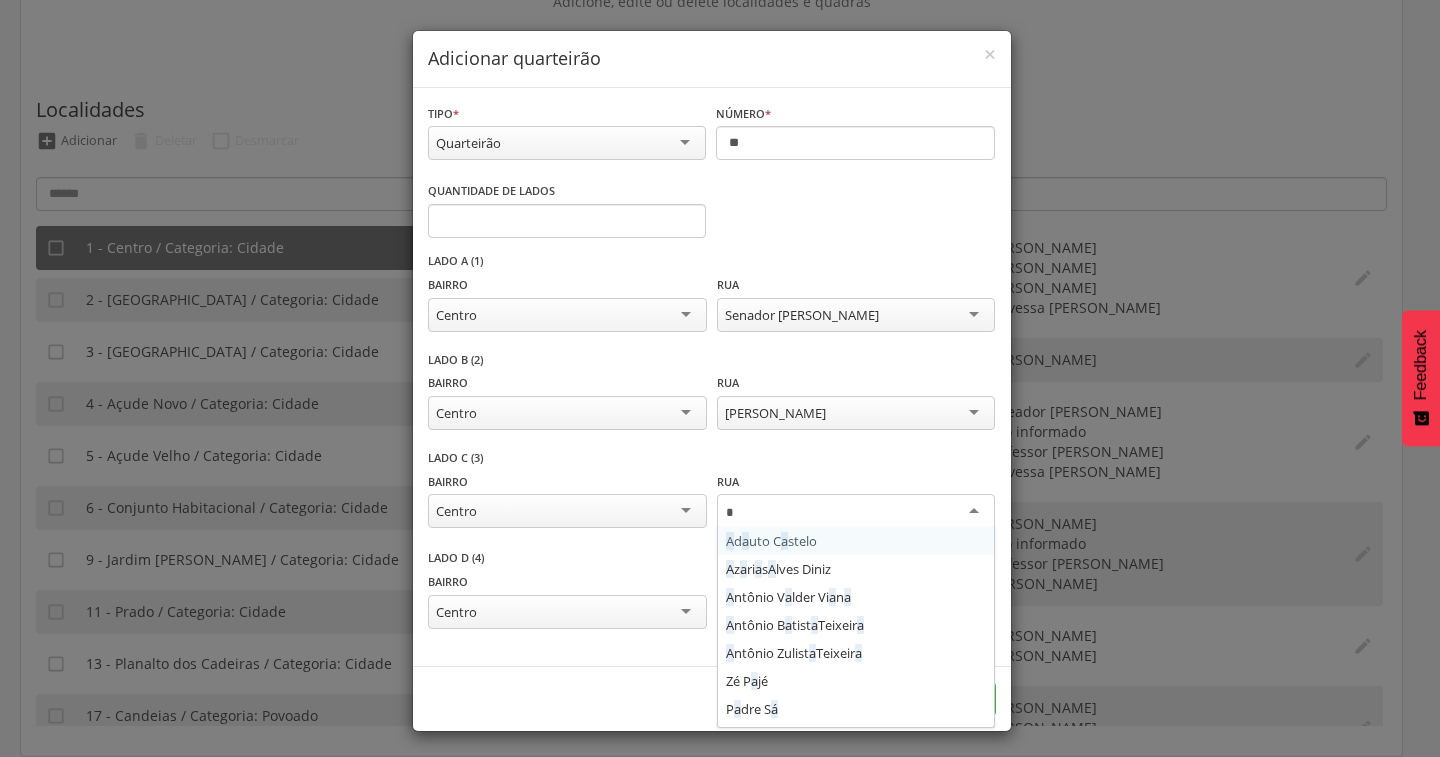 type on "**" 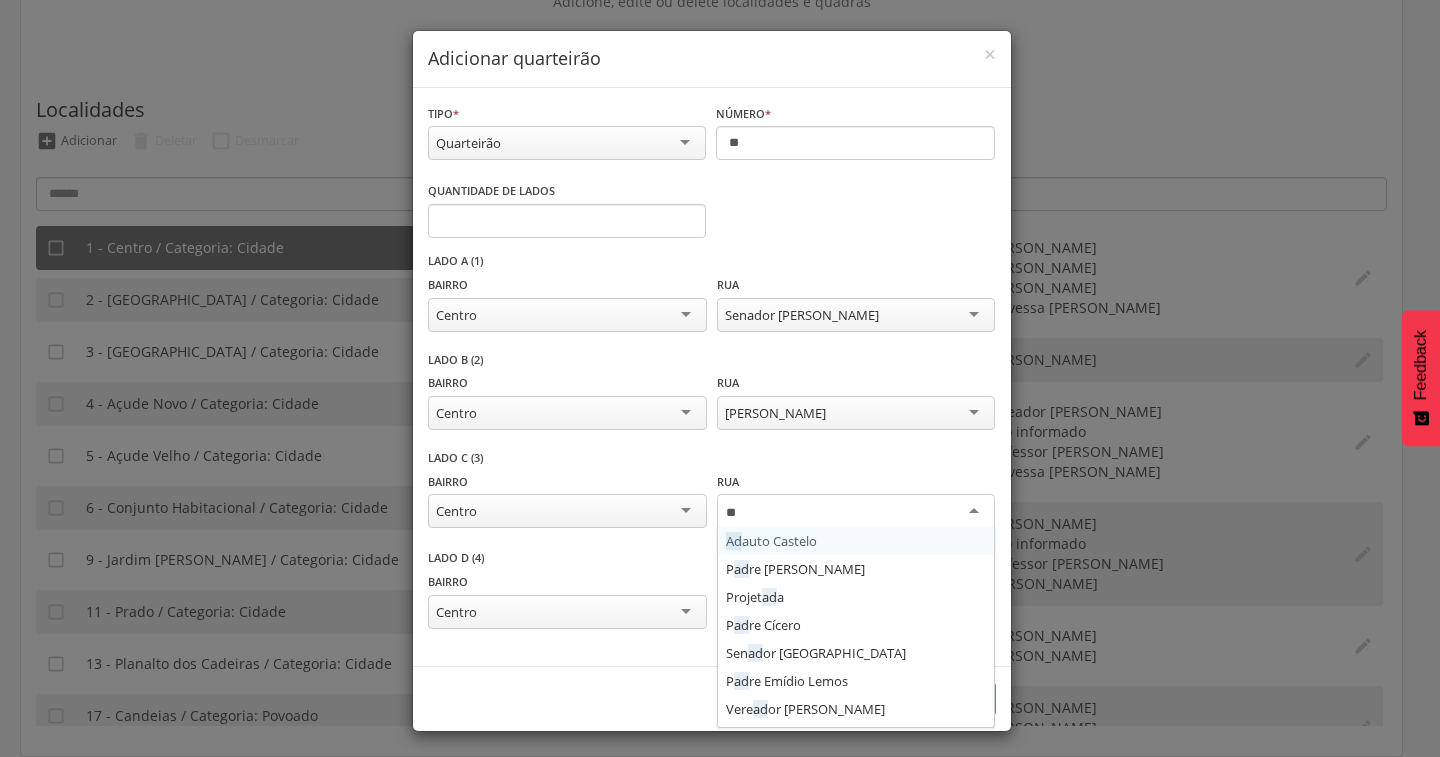 type 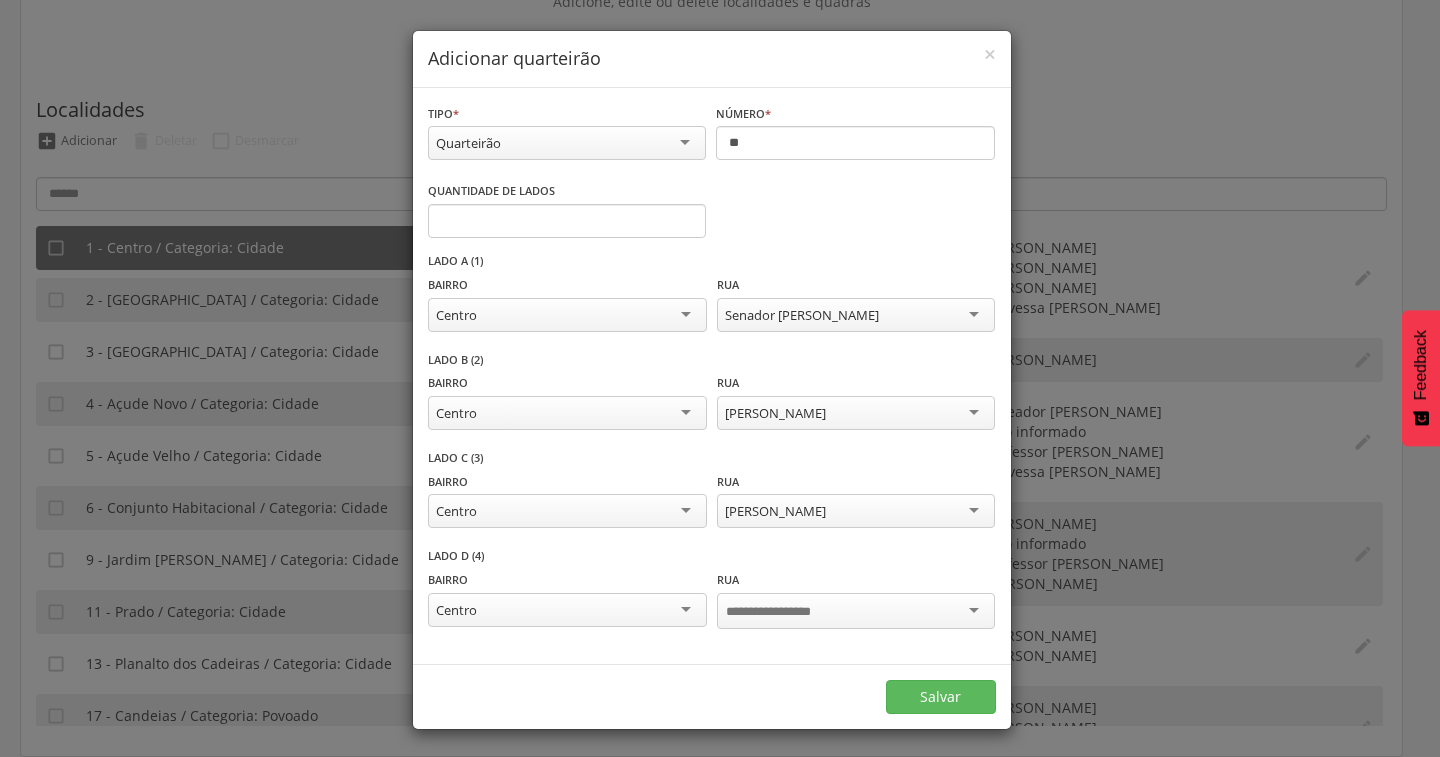 scroll, scrollTop: 0, scrollLeft: 0, axis: both 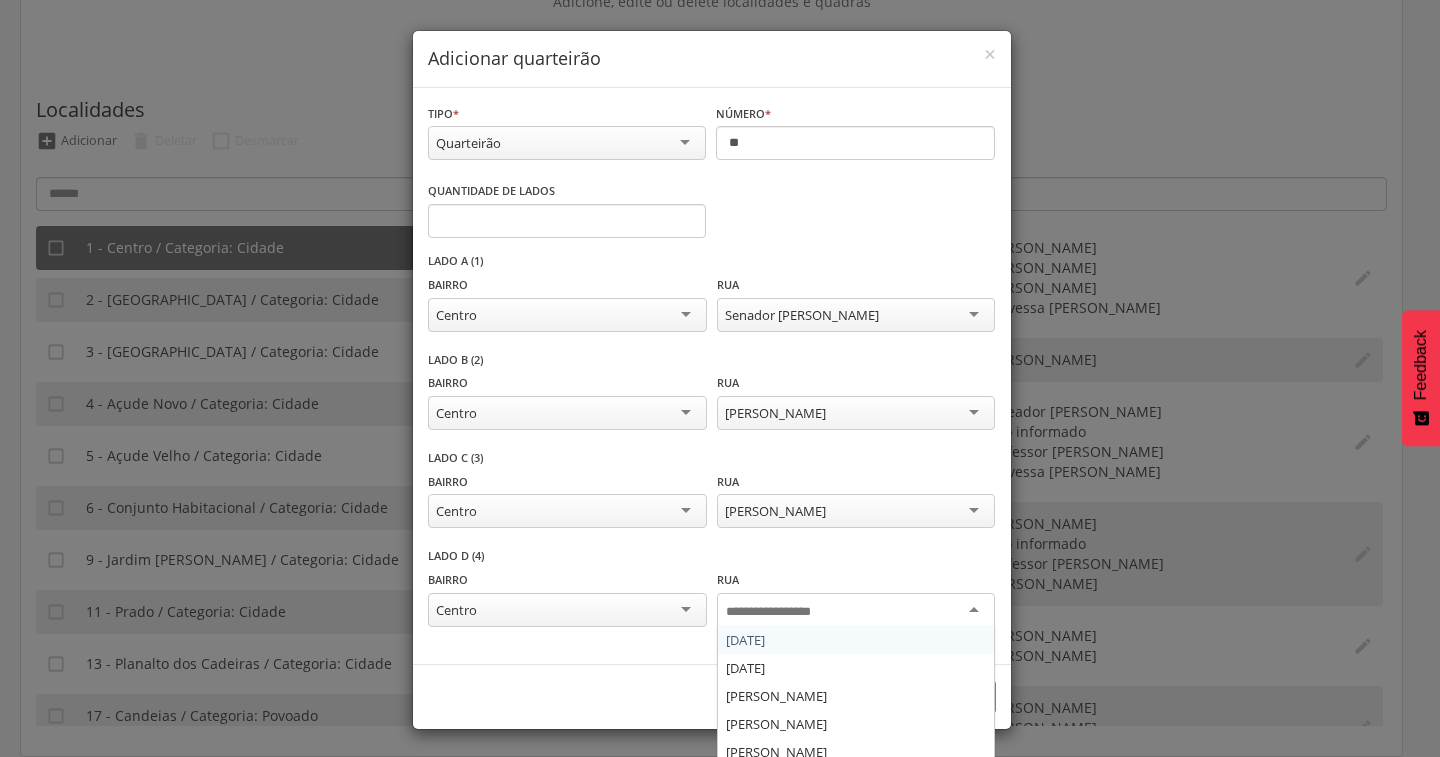 click at bounding box center [784, 612] 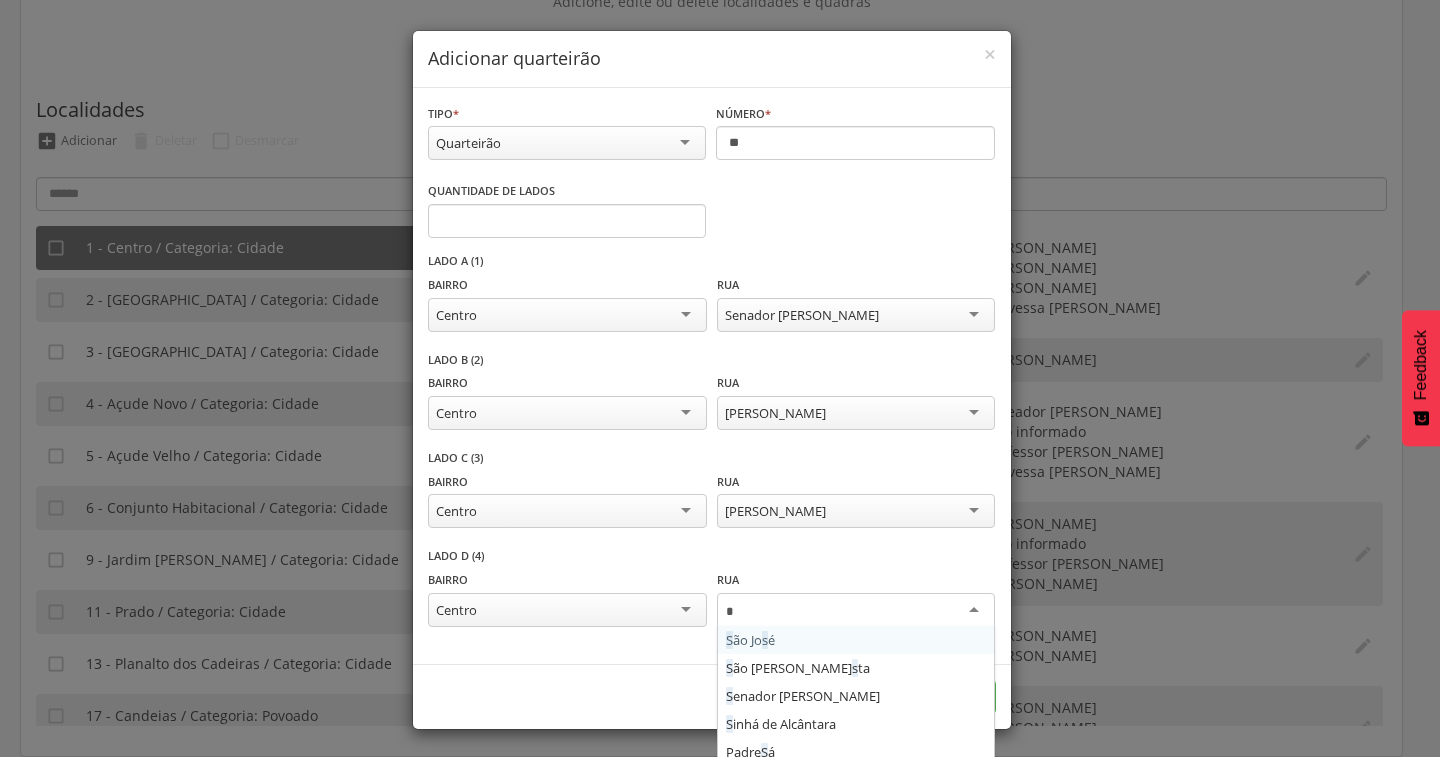 type on "**" 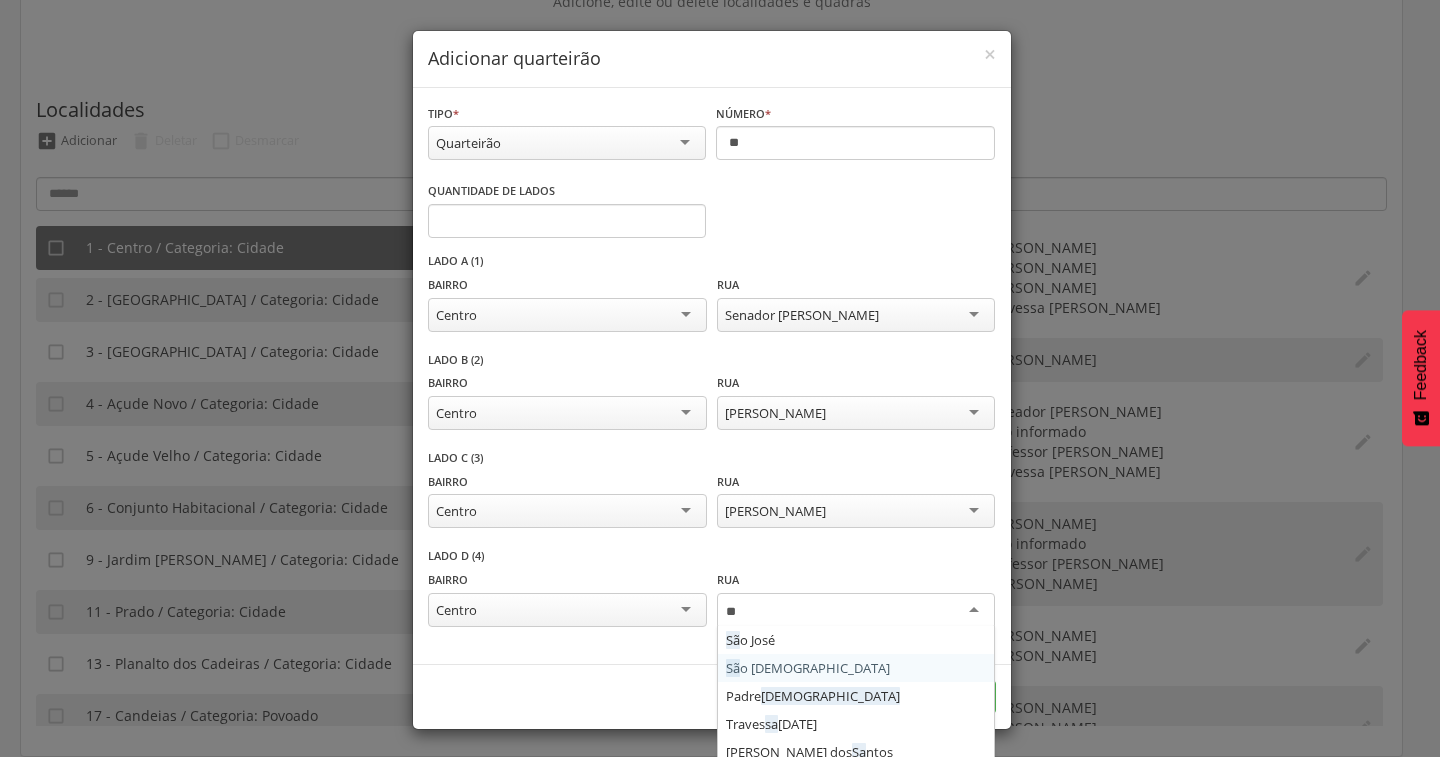 type 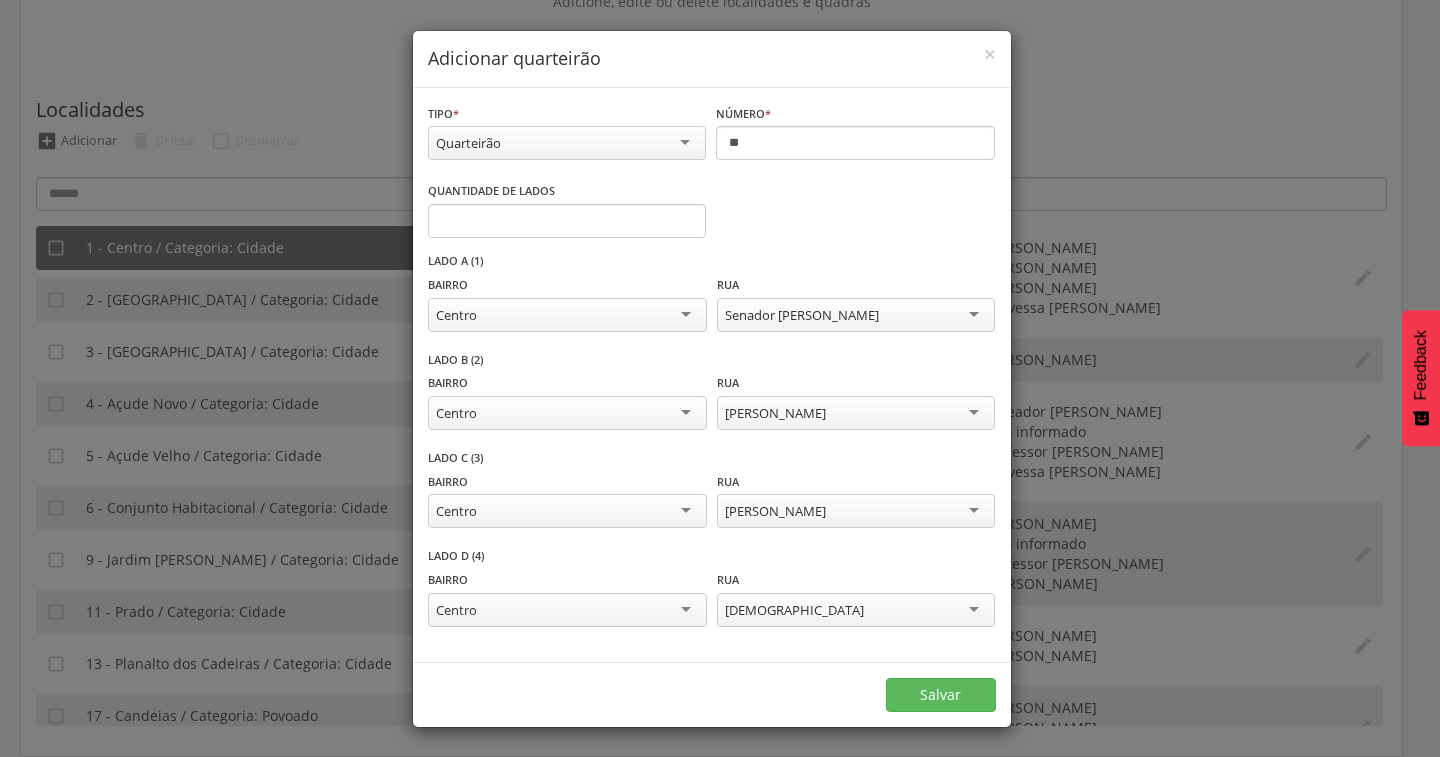 scroll, scrollTop: 0, scrollLeft: 0, axis: both 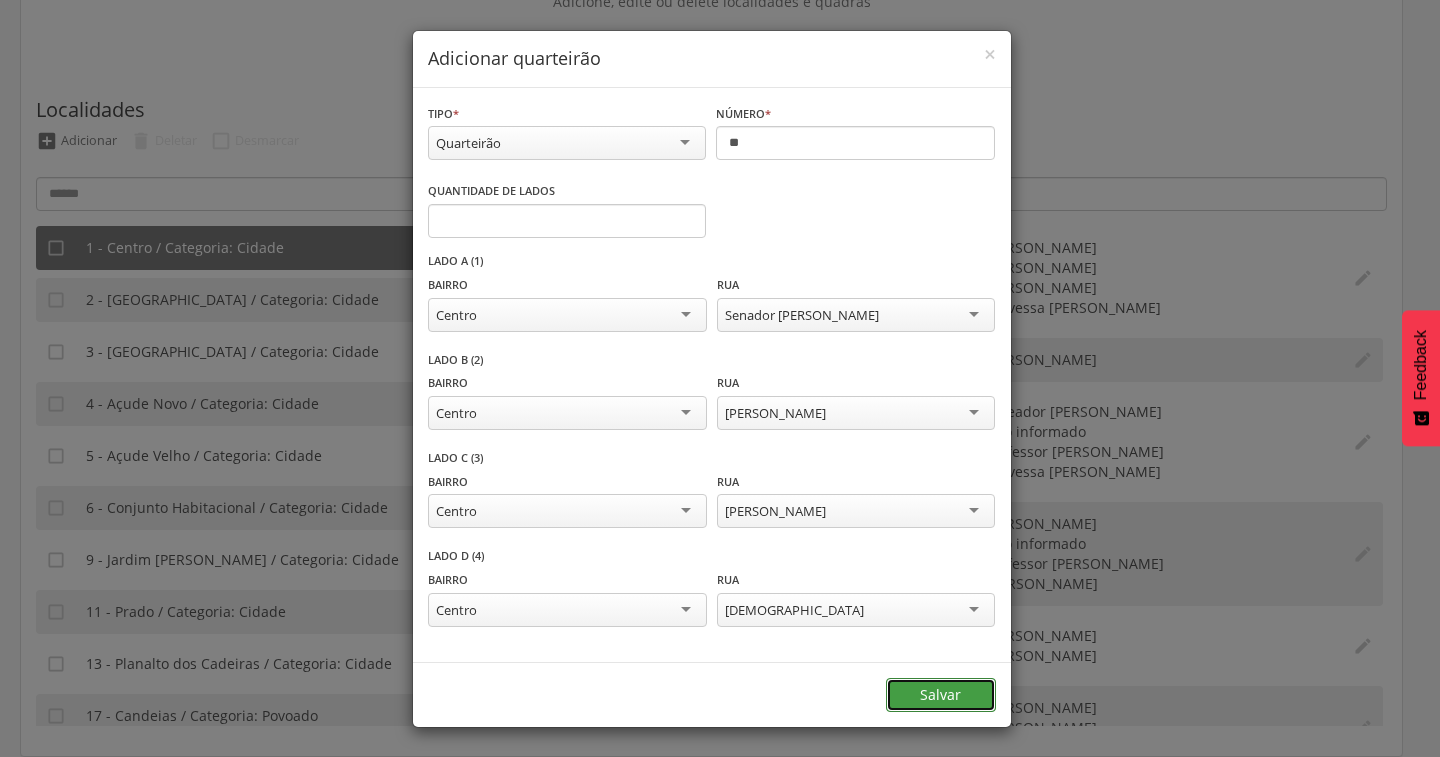 click on "Salvar" at bounding box center (941, 695) 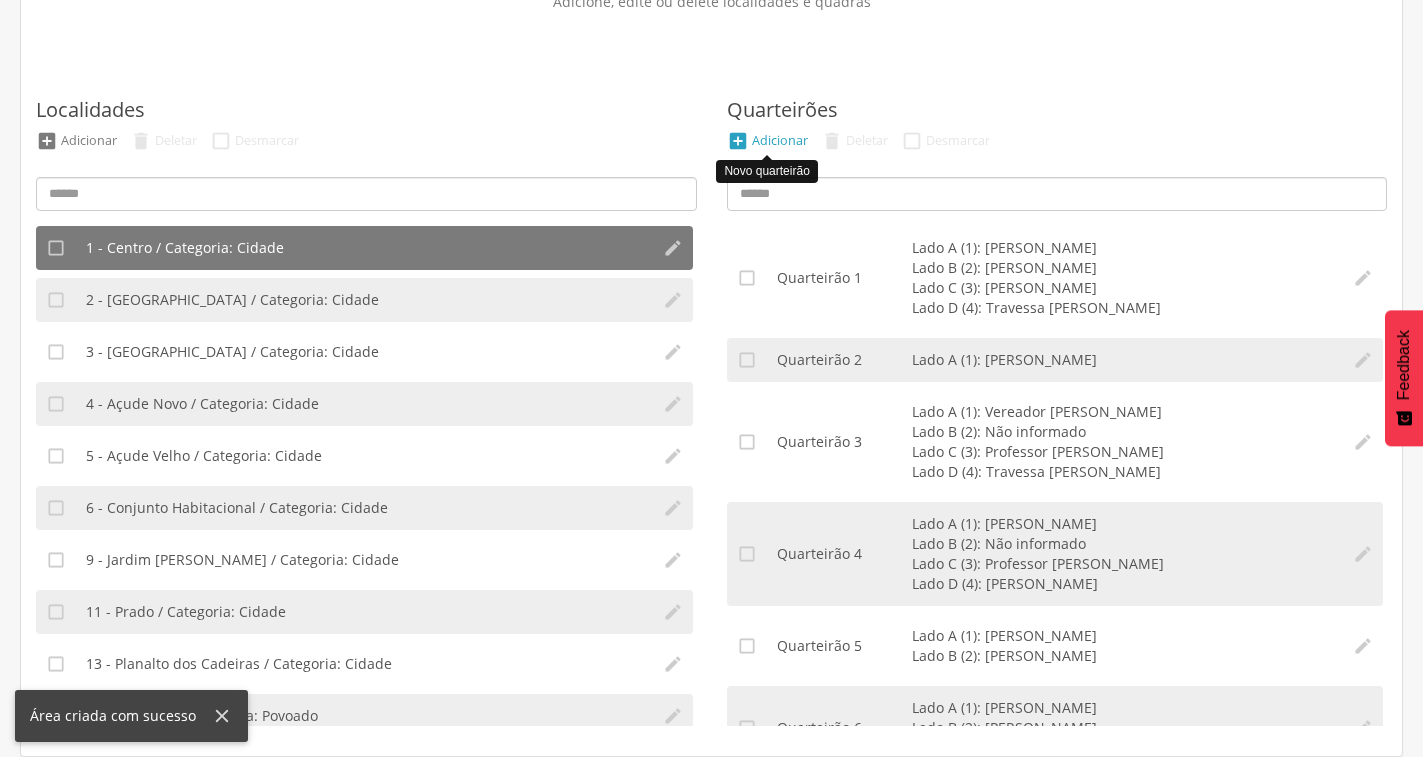 click on "" at bounding box center [738, 141] 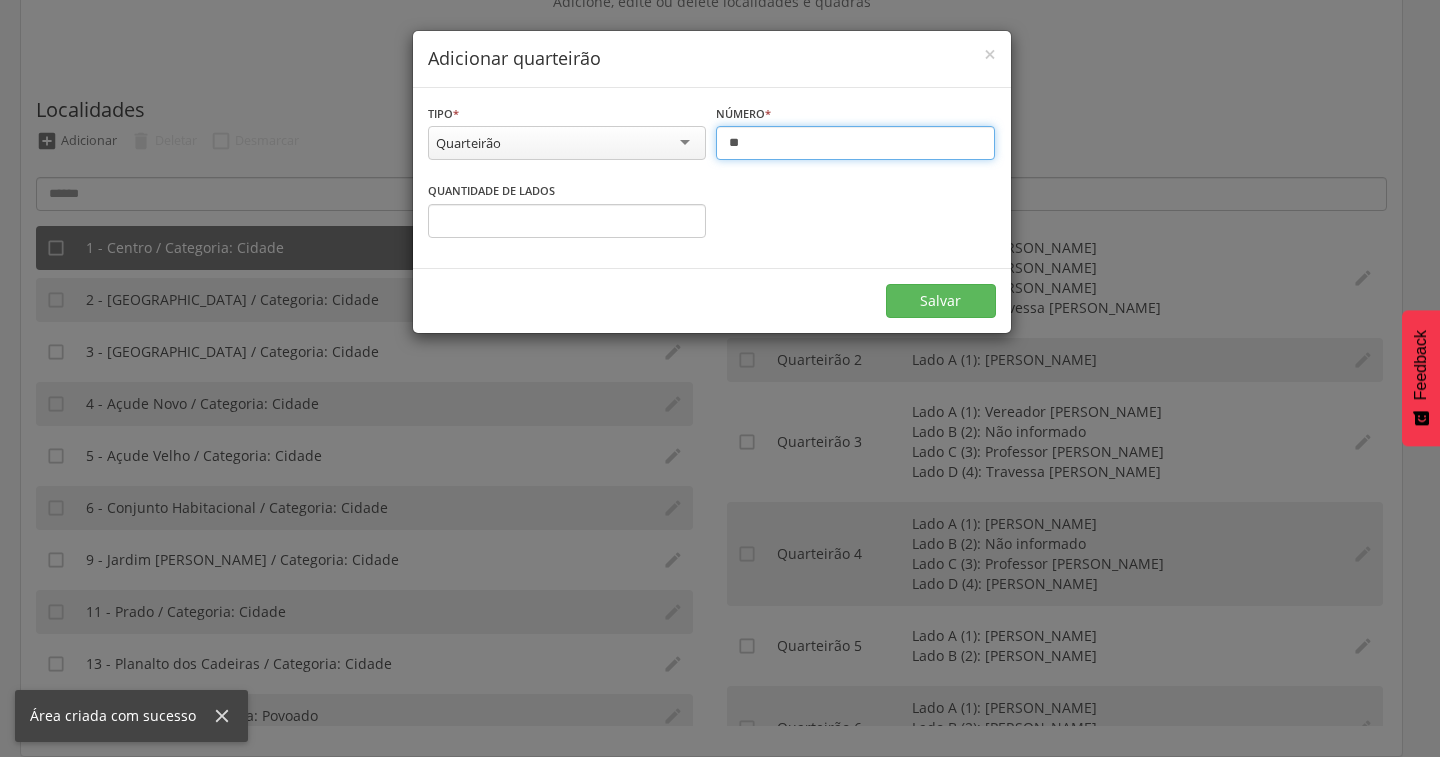 click on "**" at bounding box center (855, 143) 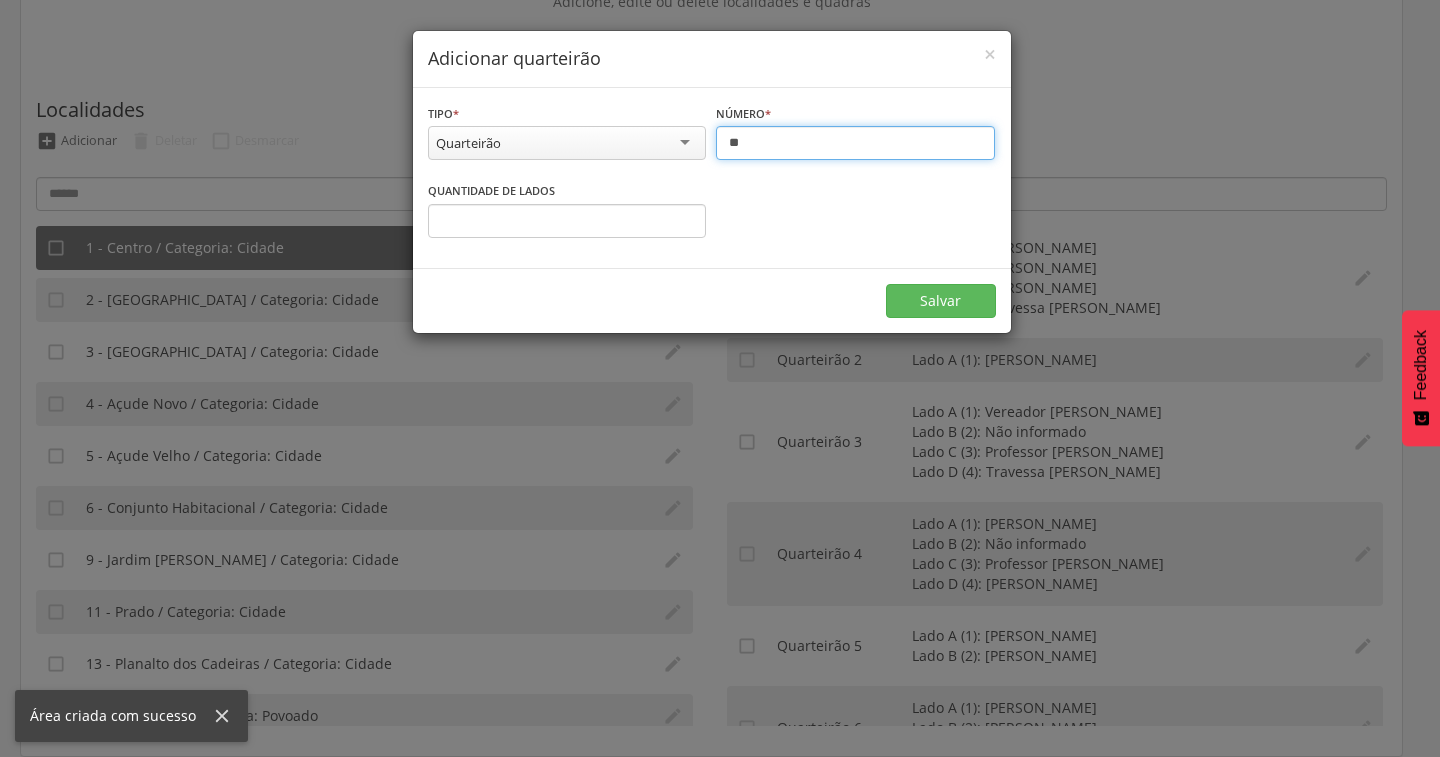 type on "**" 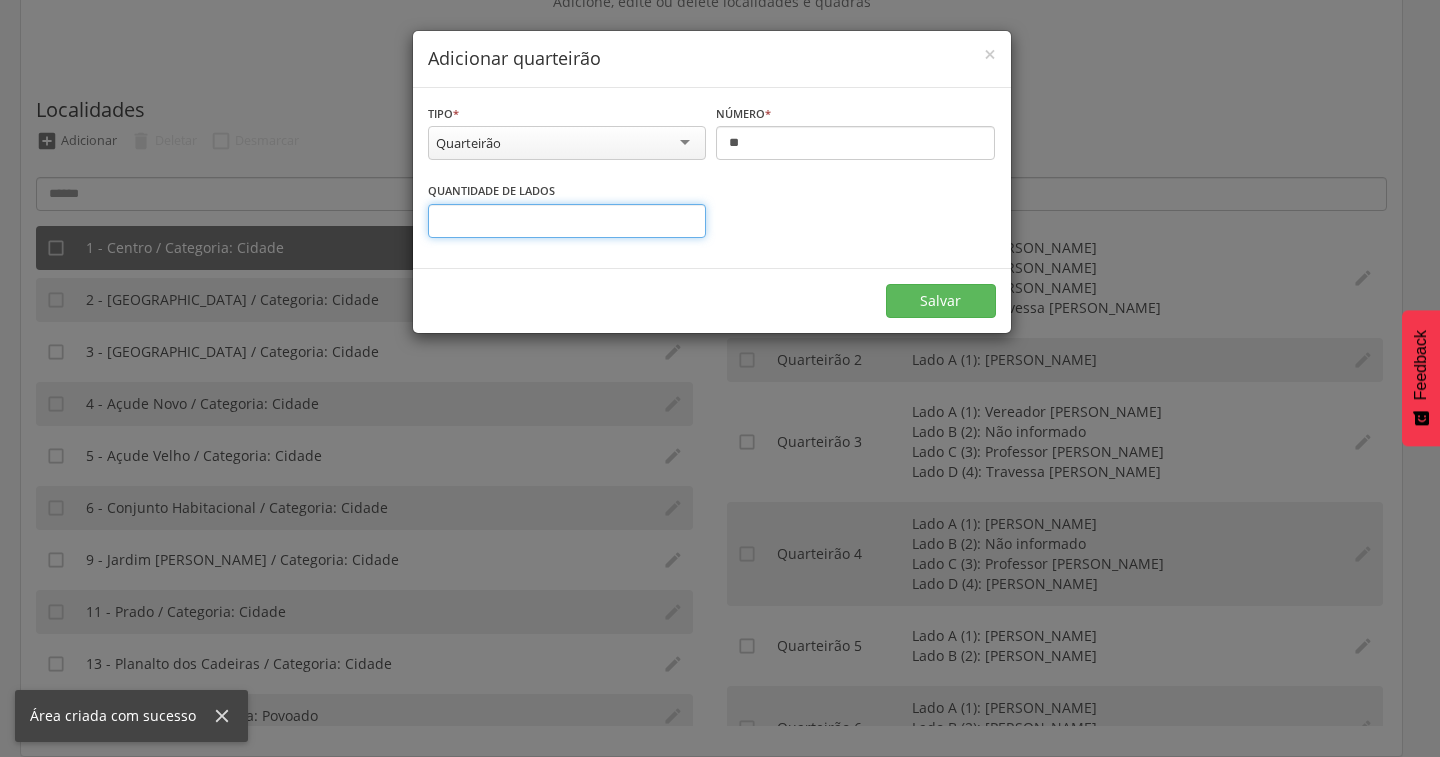 click on "*" at bounding box center [567, 221] 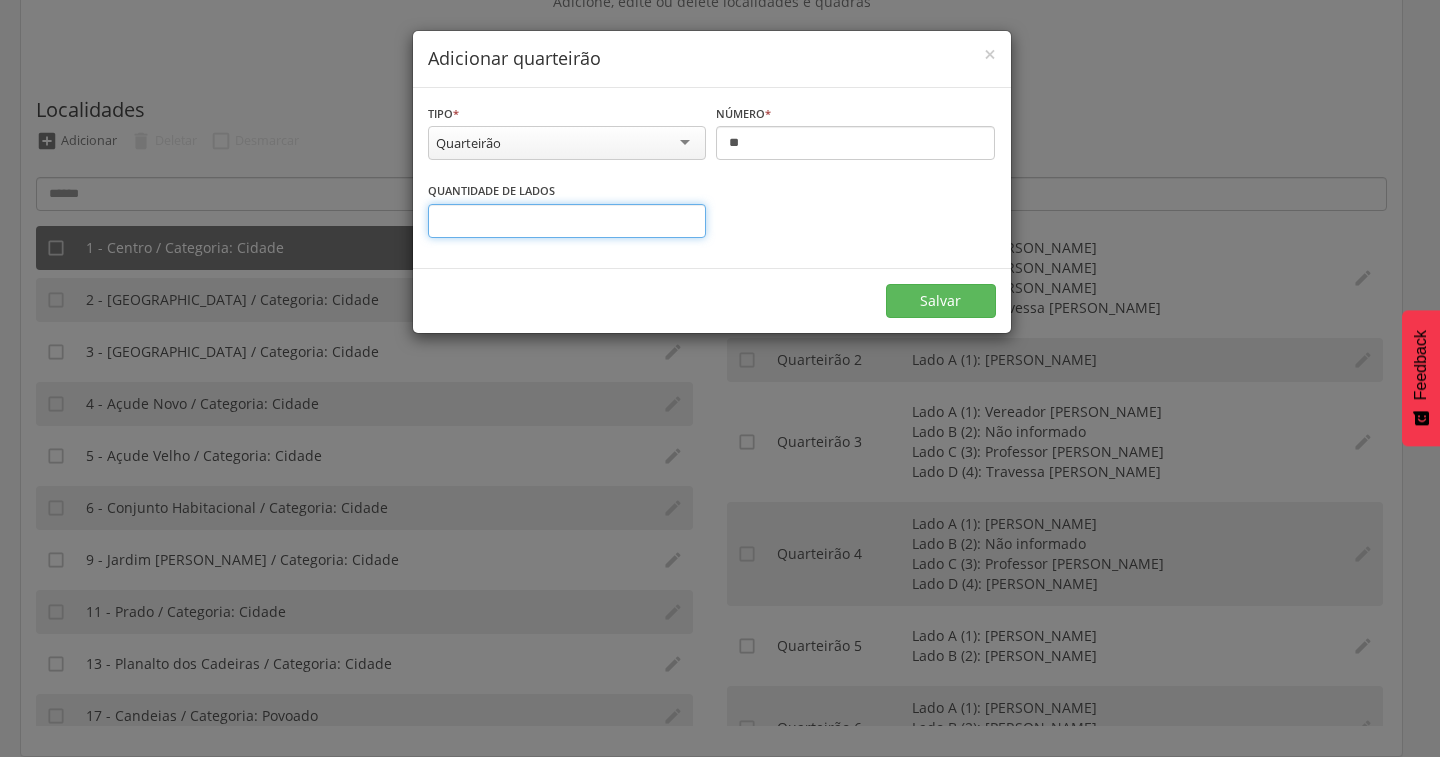 click on "*" at bounding box center (567, 221) 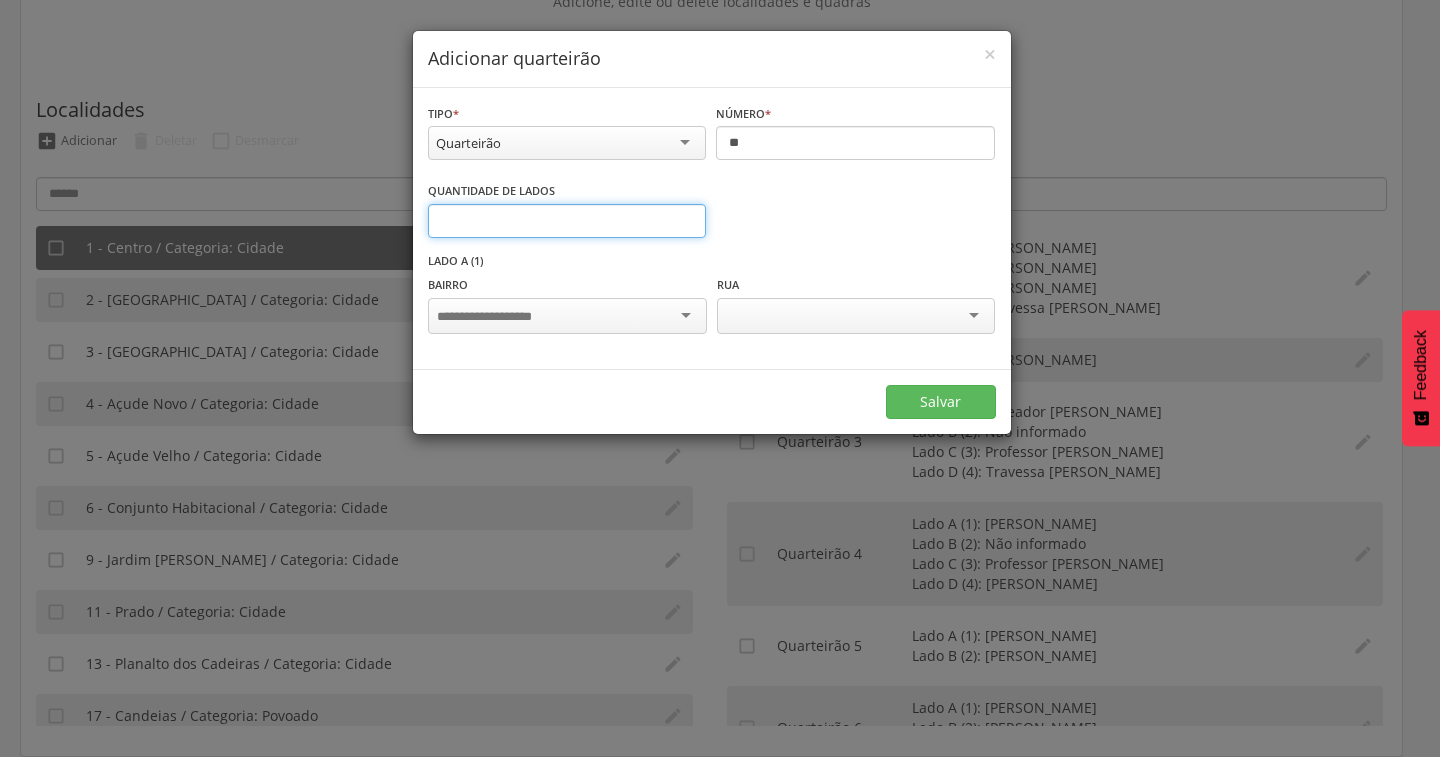 click on "*" at bounding box center [567, 221] 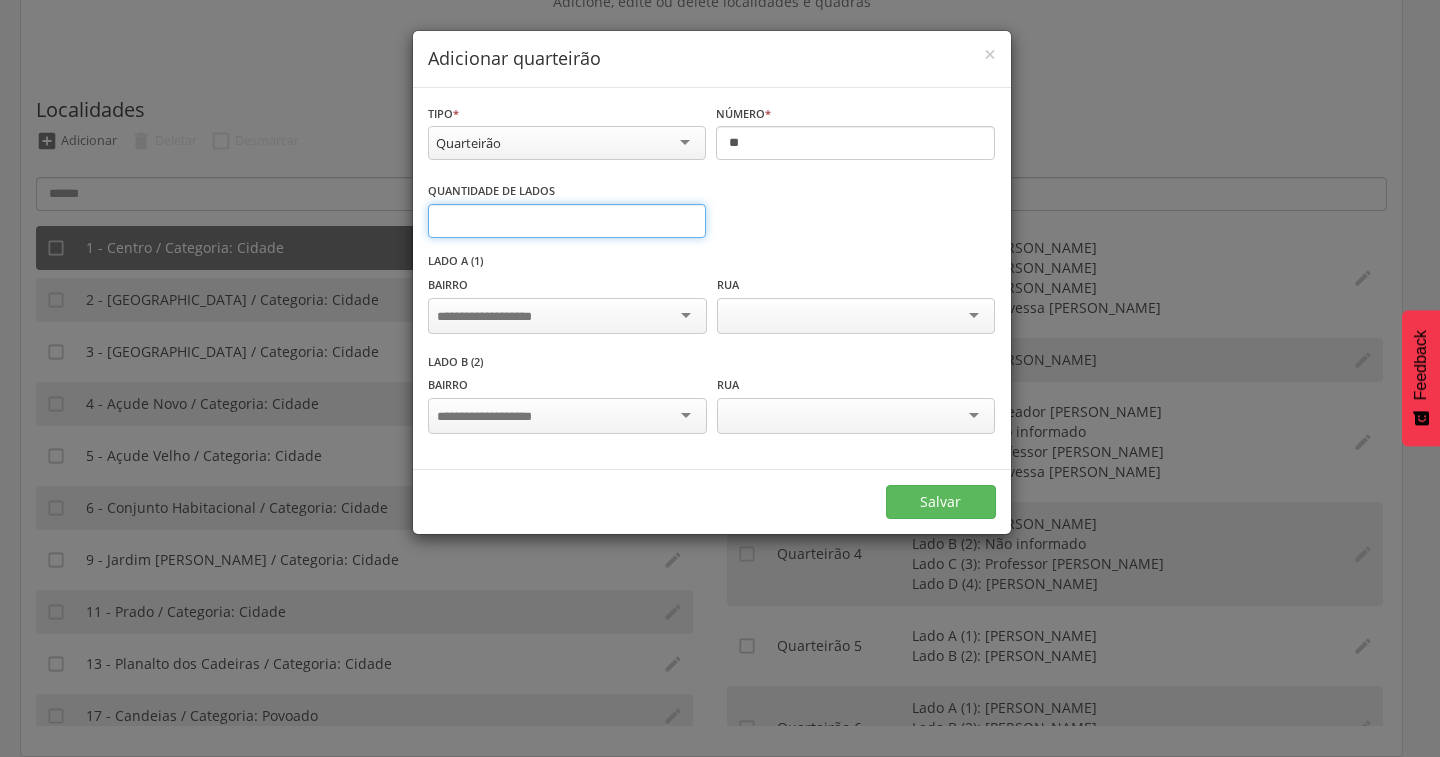 click on "*" at bounding box center [567, 221] 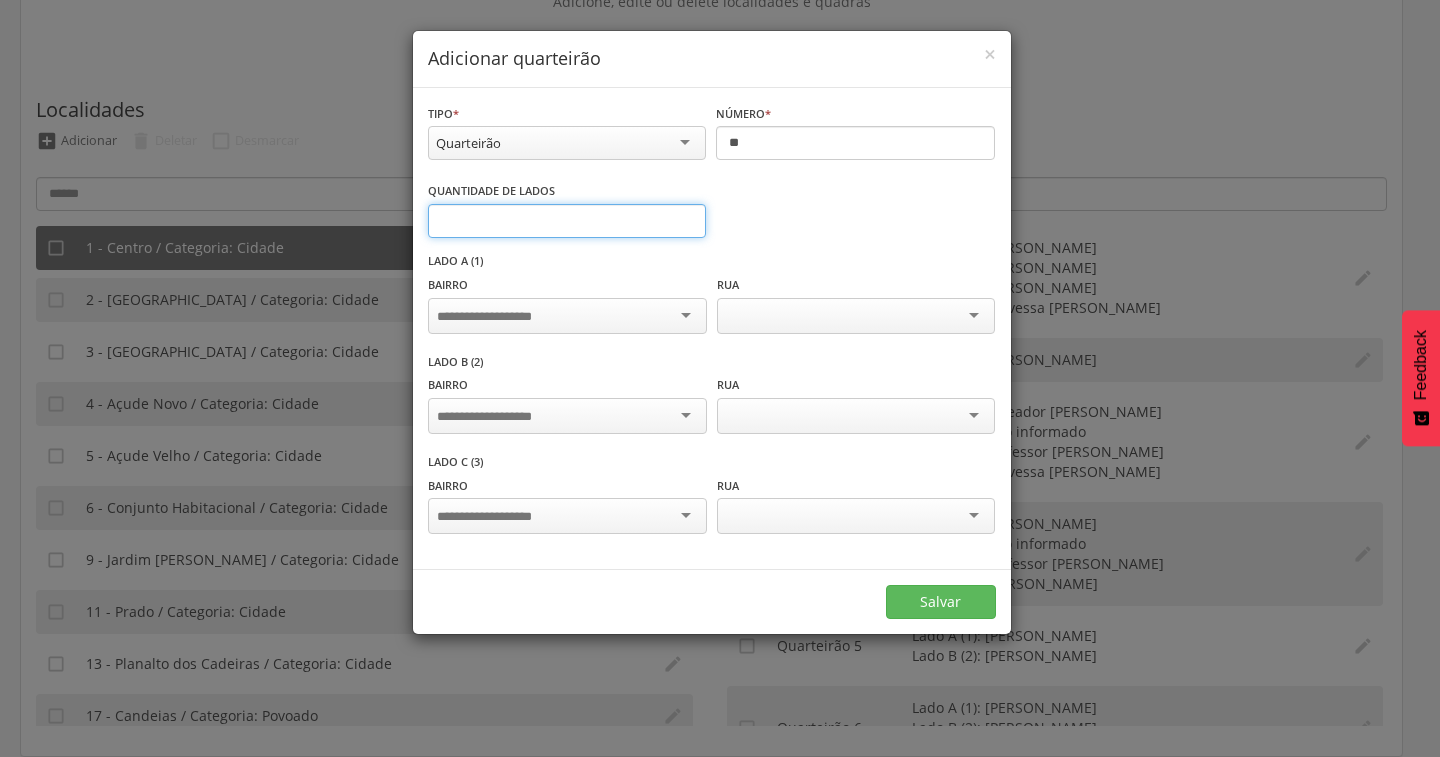type on "*" 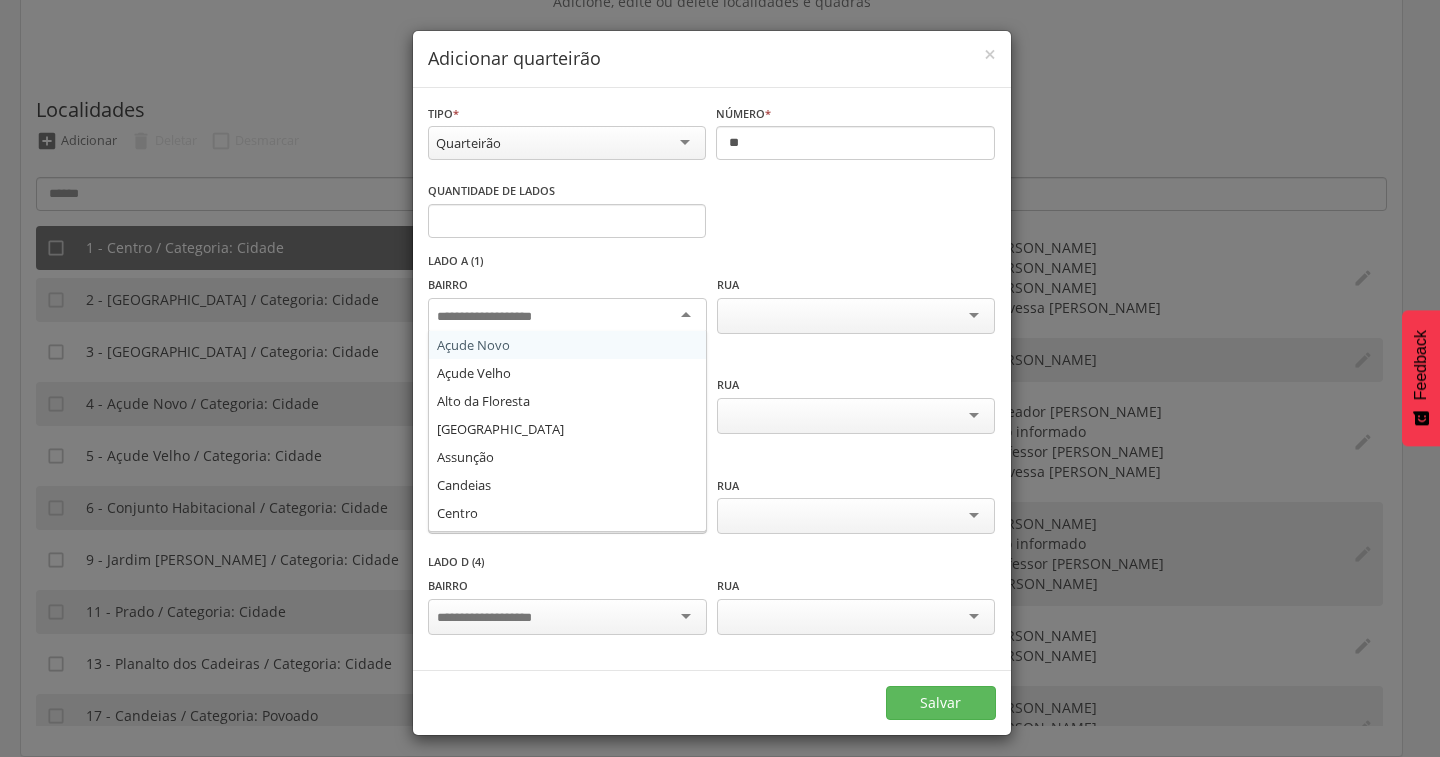 click at bounding box center [567, 316] 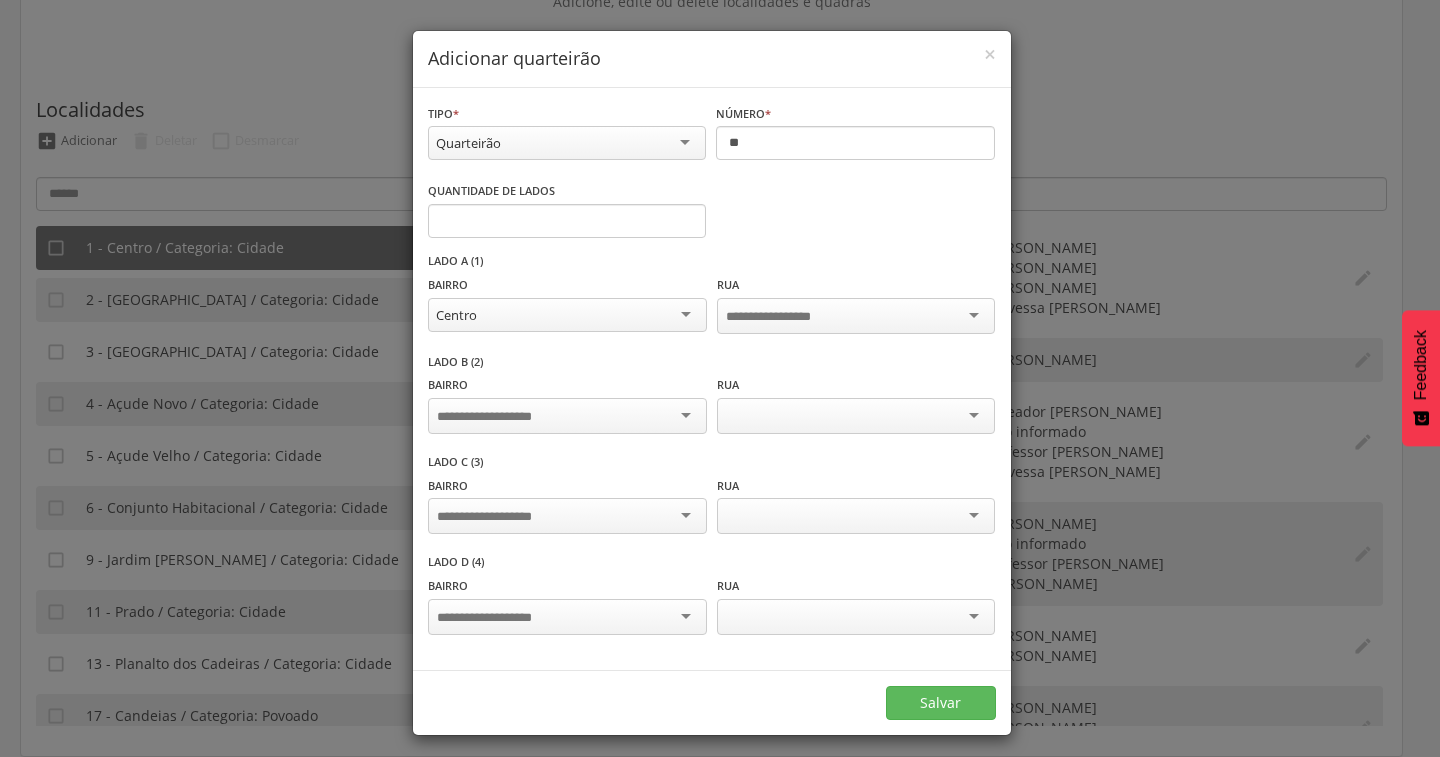 scroll, scrollTop: 0, scrollLeft: 0, axis: both 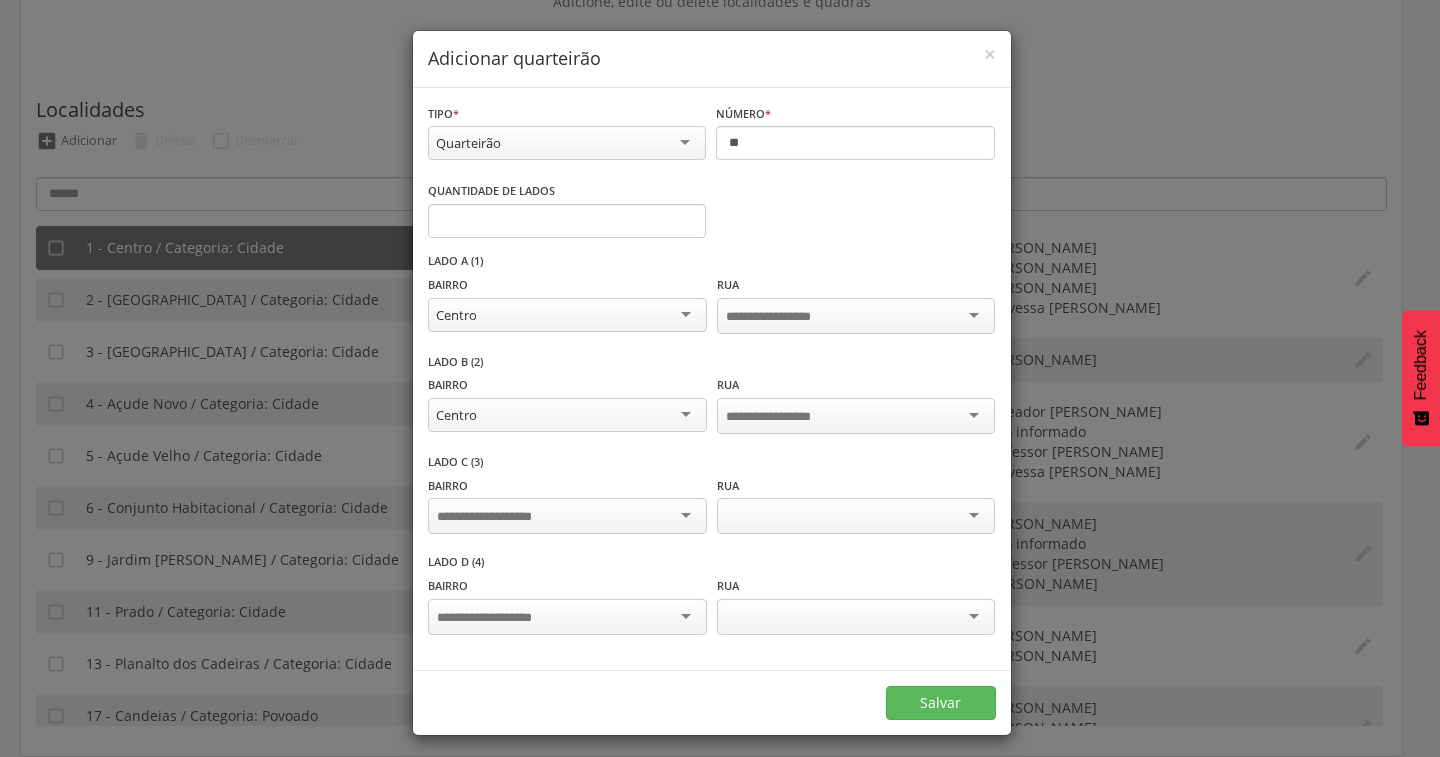 click at bounding box center (499, 517) 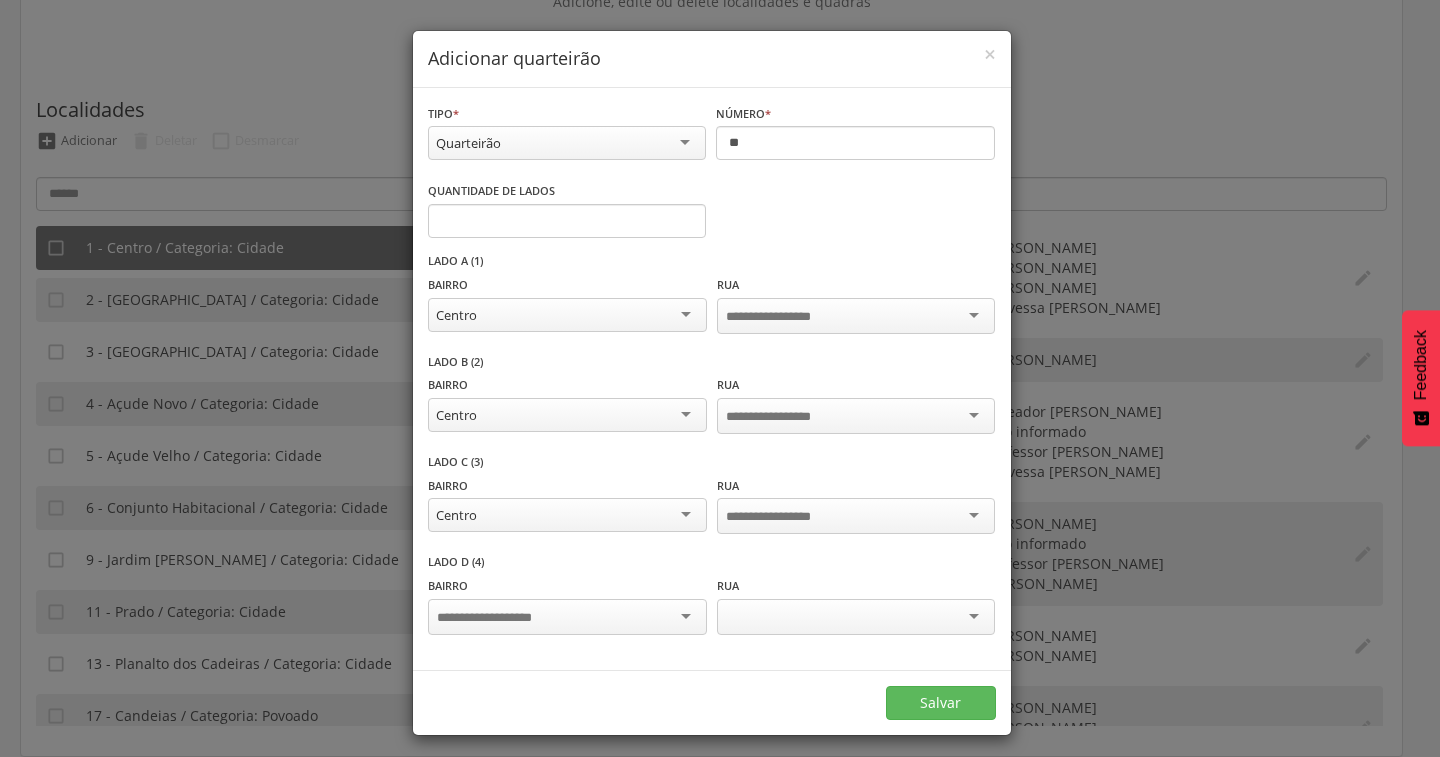 scroll, scrollTop: 0, scrollLeft: 0, axis: both 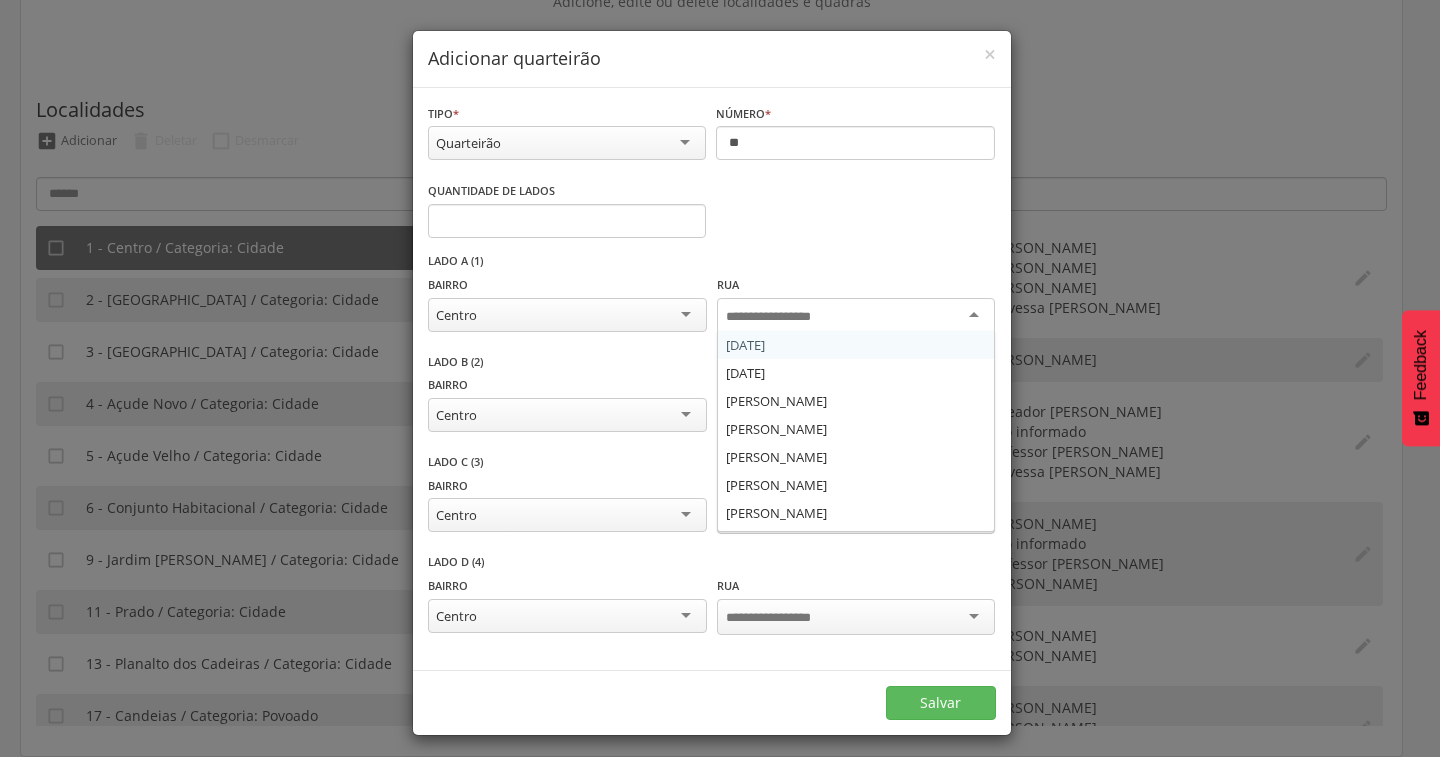 click at bounding box center (784, 317) 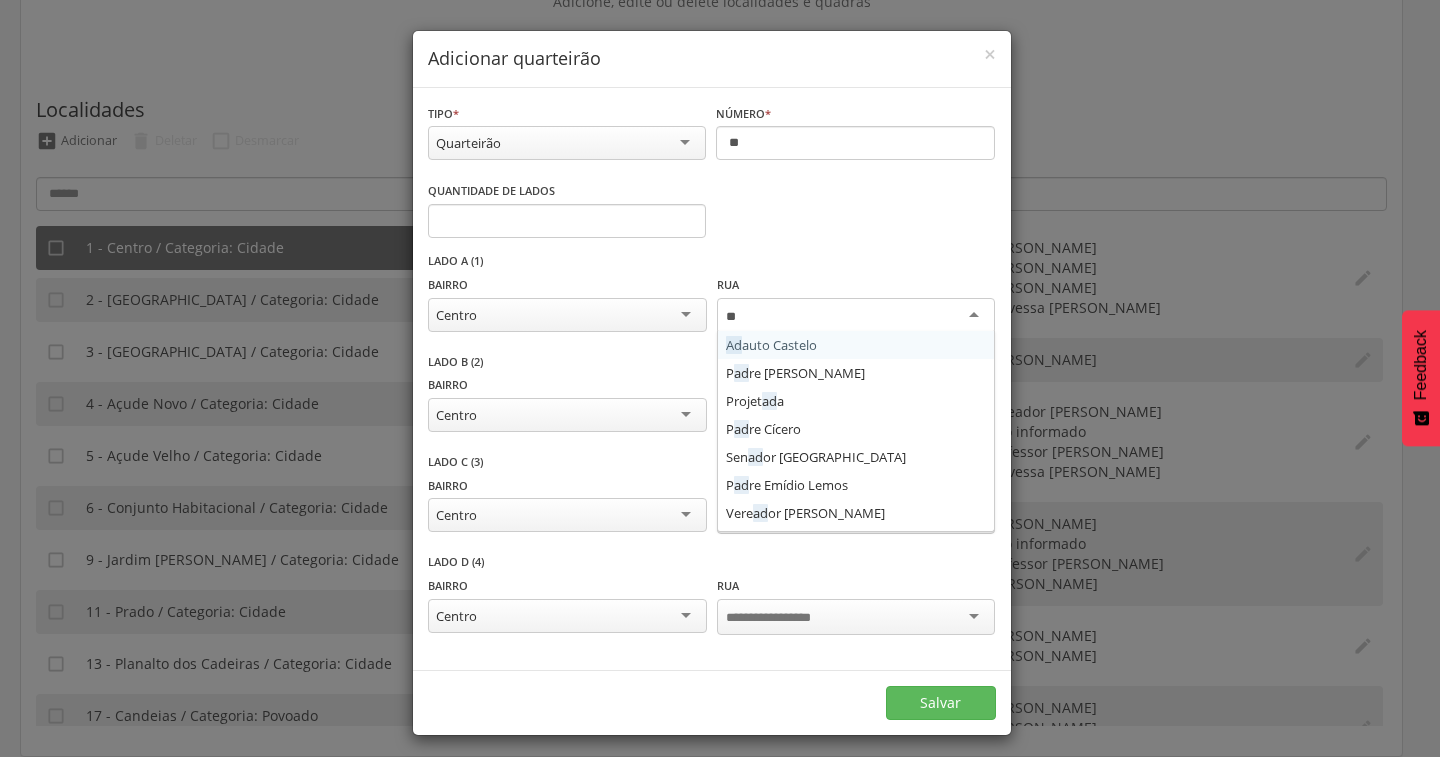 type on "***" 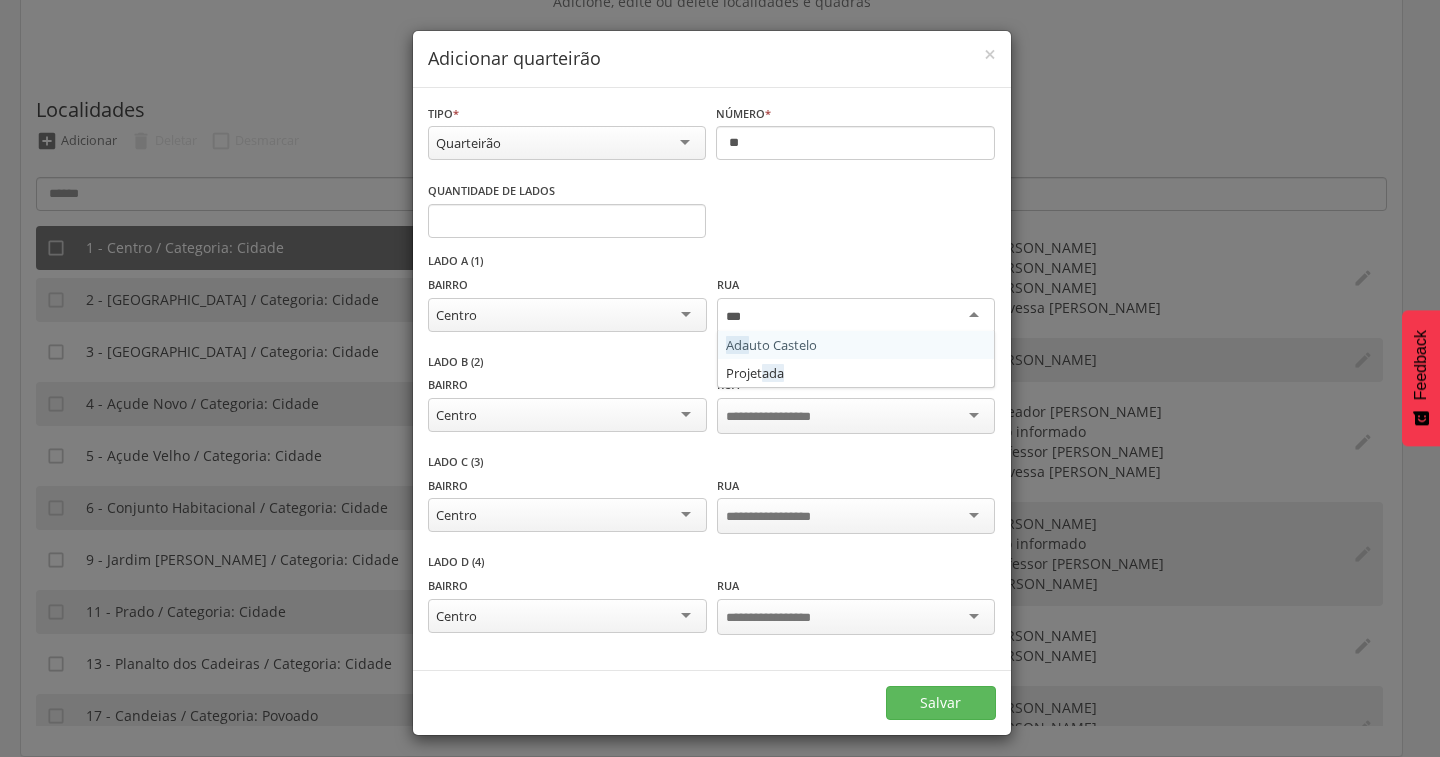 type 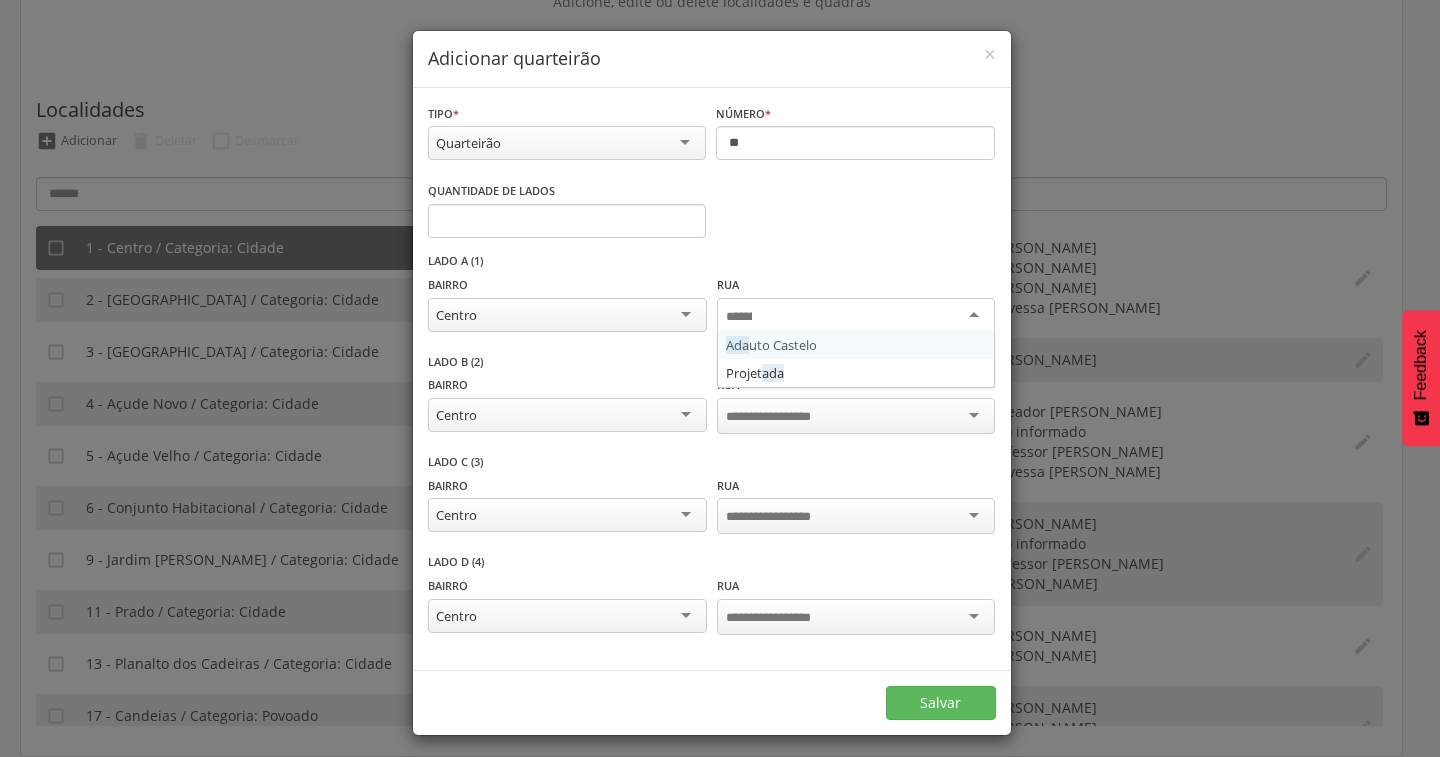 scroll, scrollTop: 0, scrollLeft: 0, axis: both 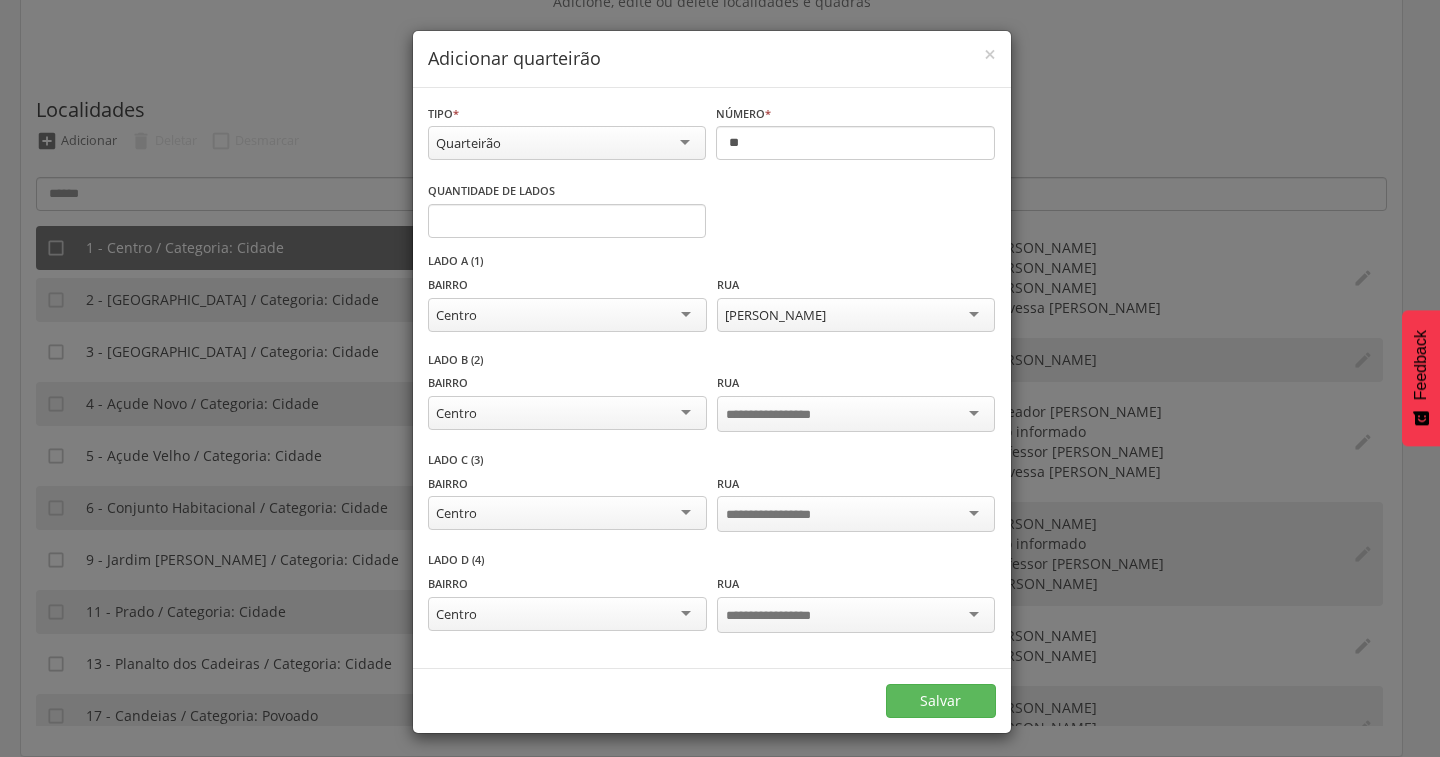 click at bounding box center (784, 415) 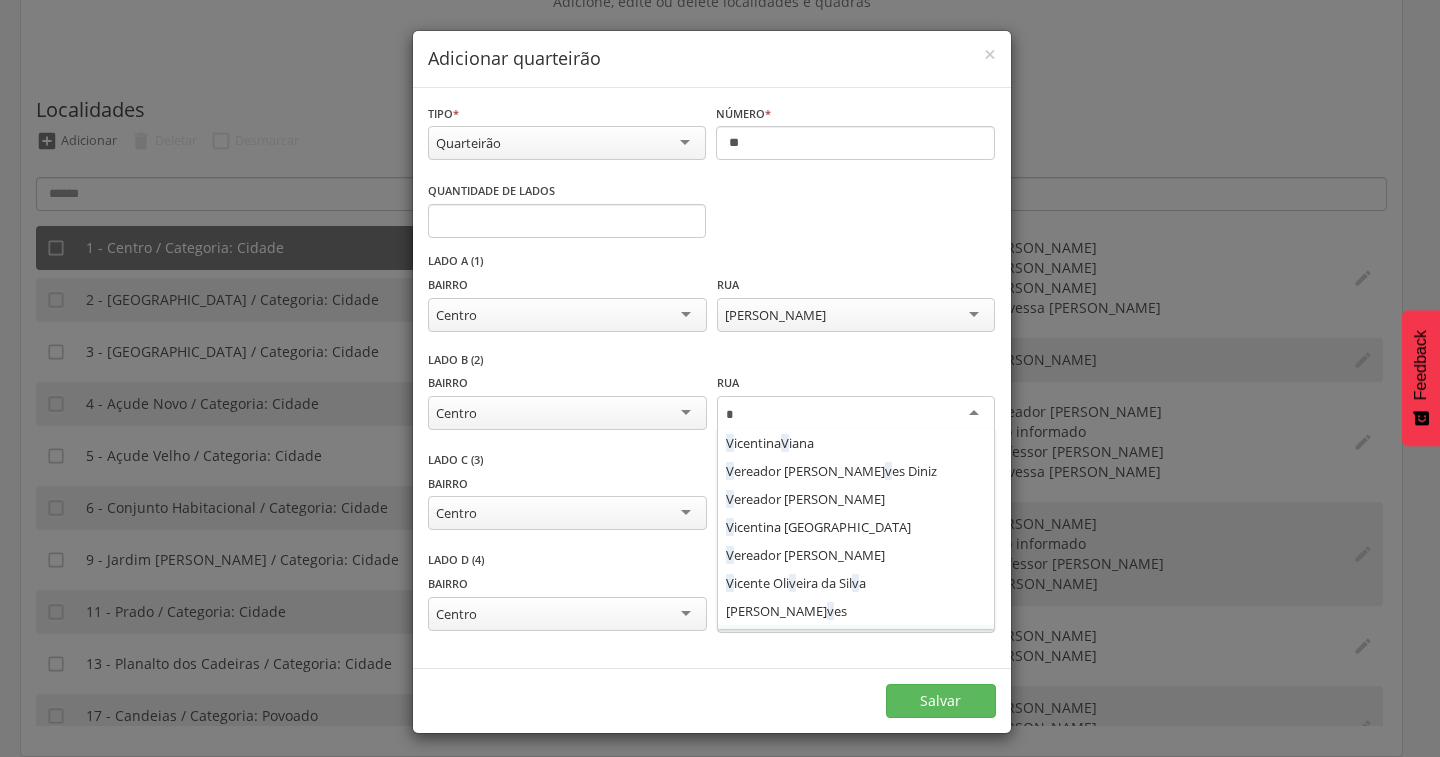 scroll, scrollTop: 24, scrollLeft: 0, axis: vertical 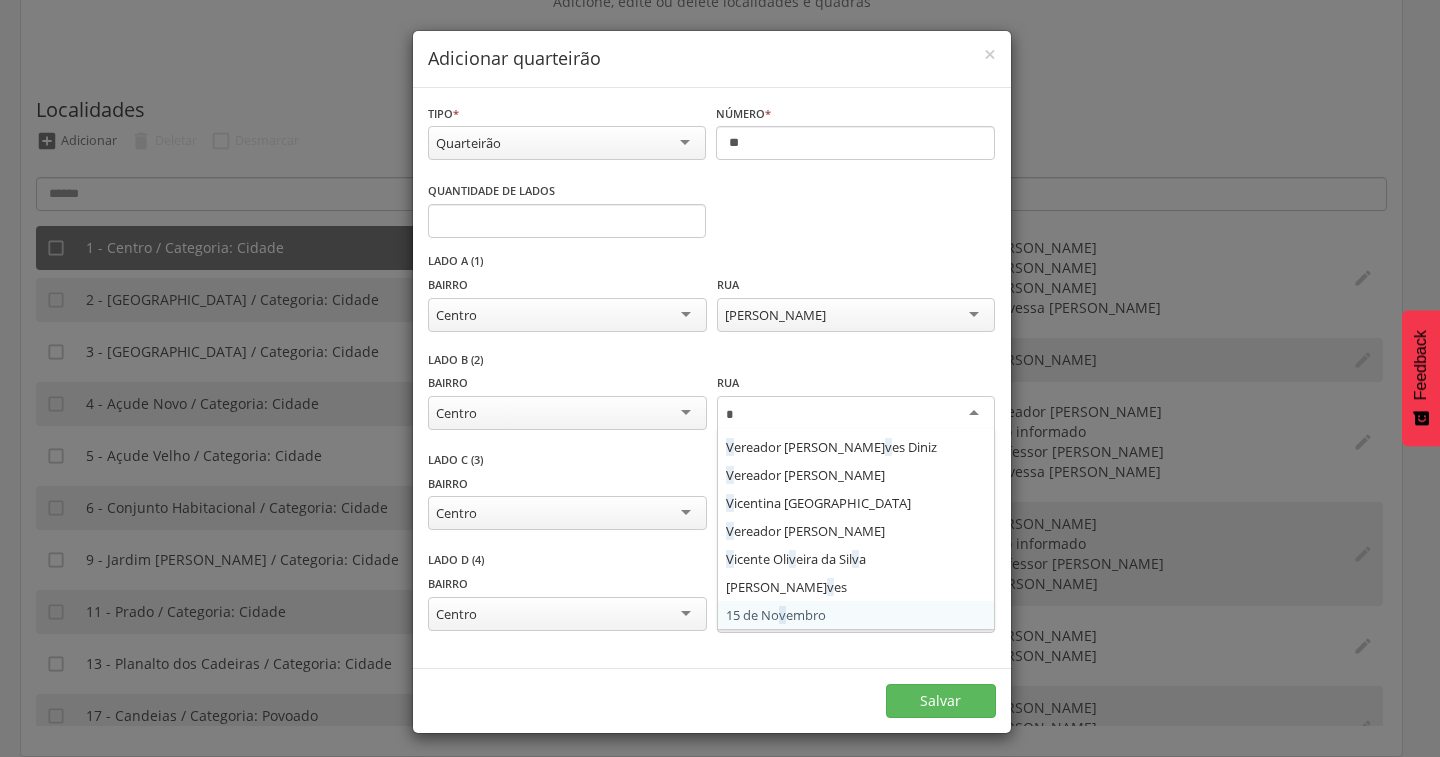 type on "**" 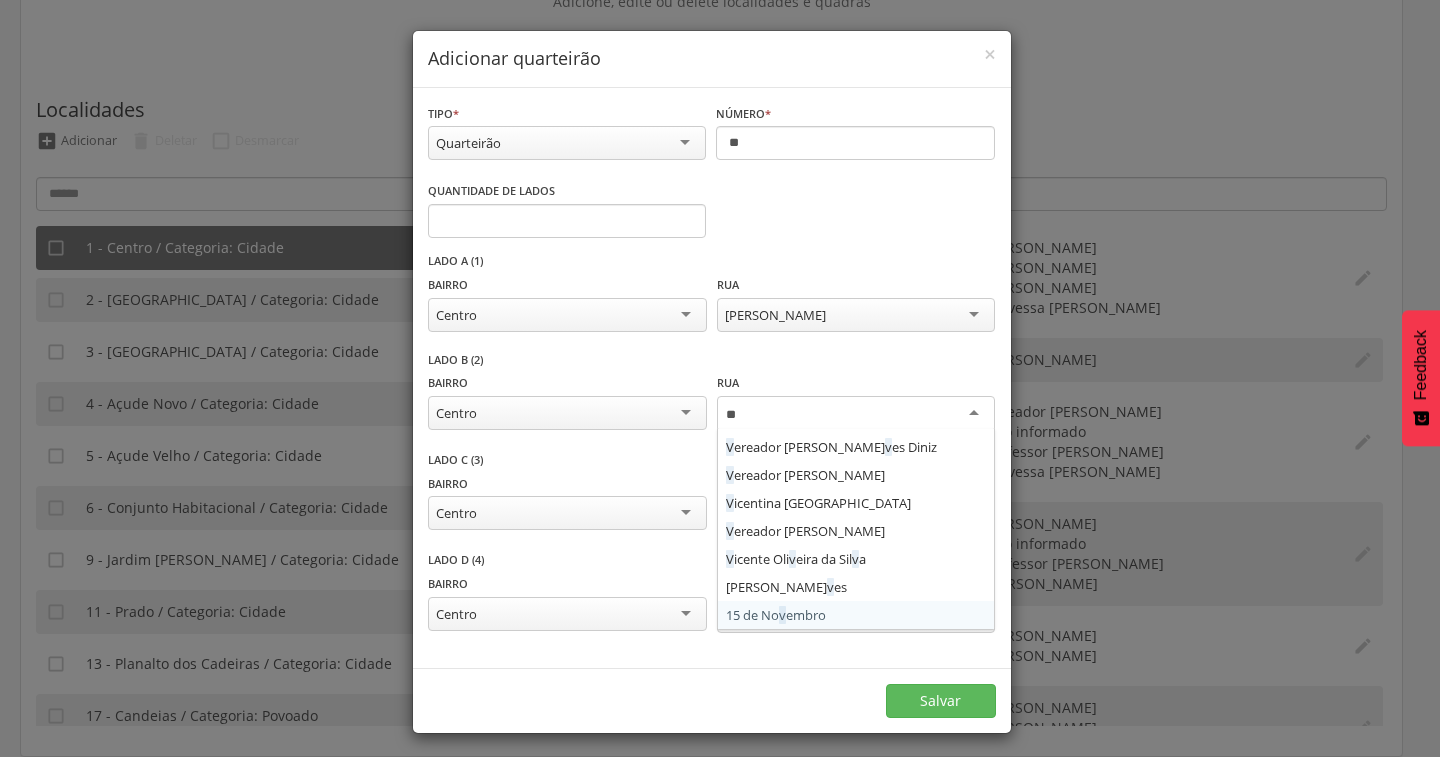 scroll, scrollTop: 0, scrollLeft: 0, axis: both 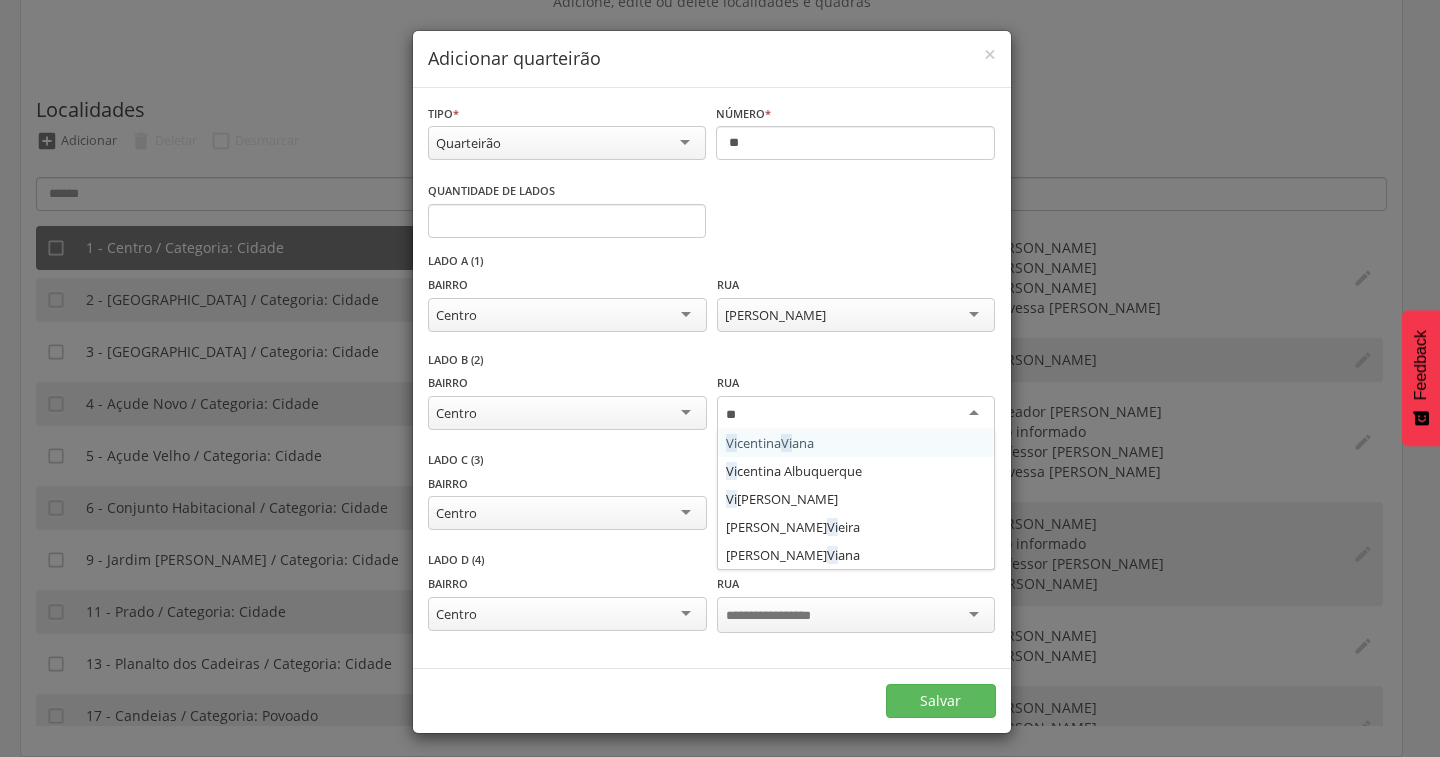 type 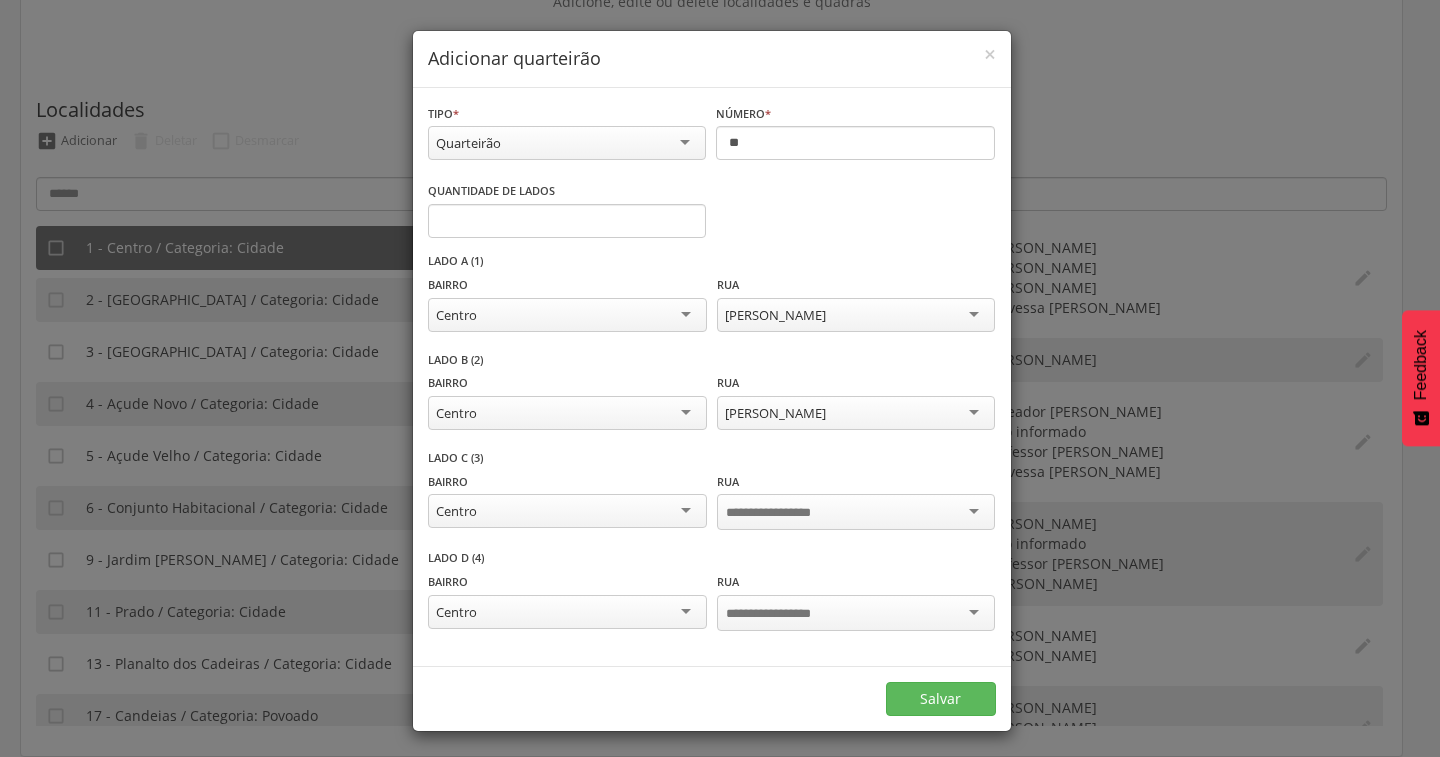 scroll, scrollTop: 0, scrollLeft: 0, axis: both 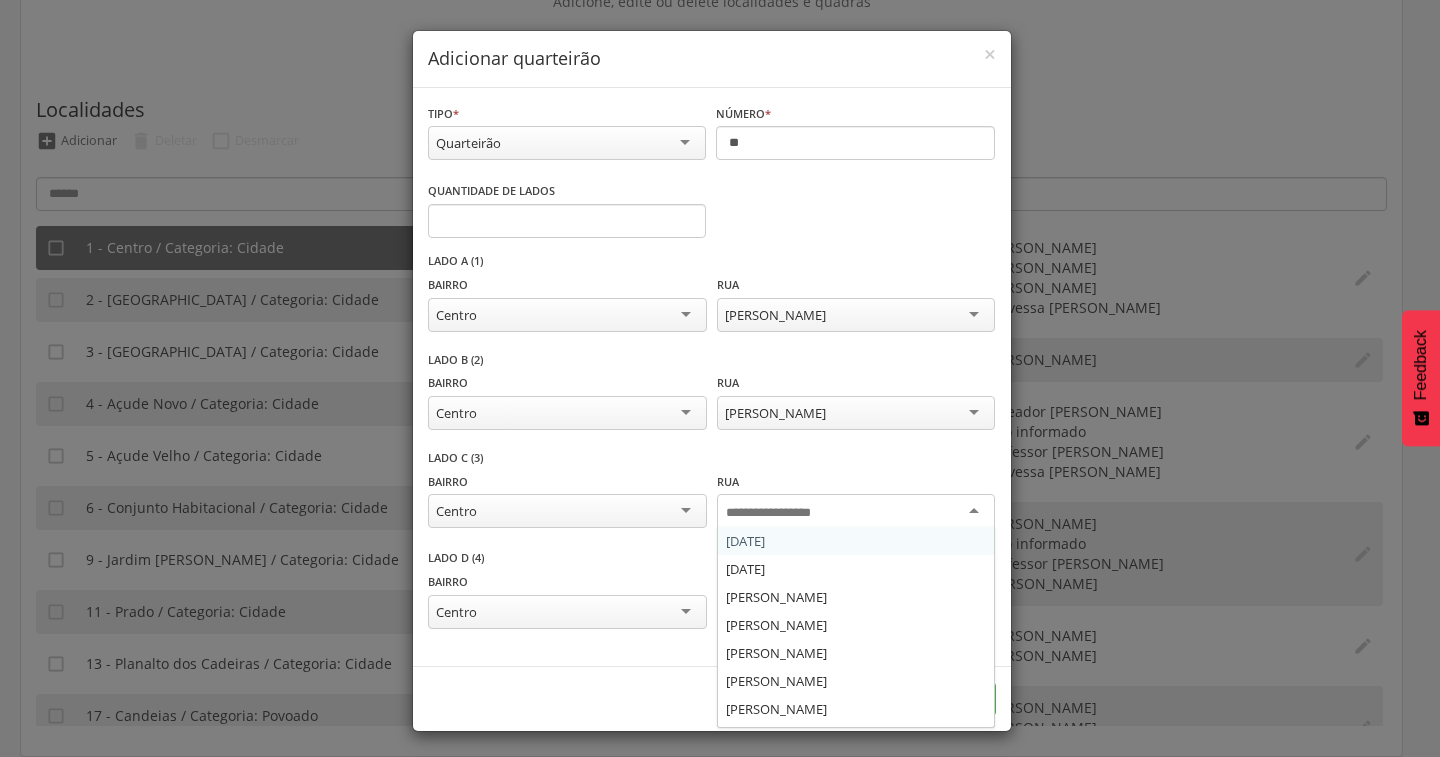 click at bounding box center (784, 513) 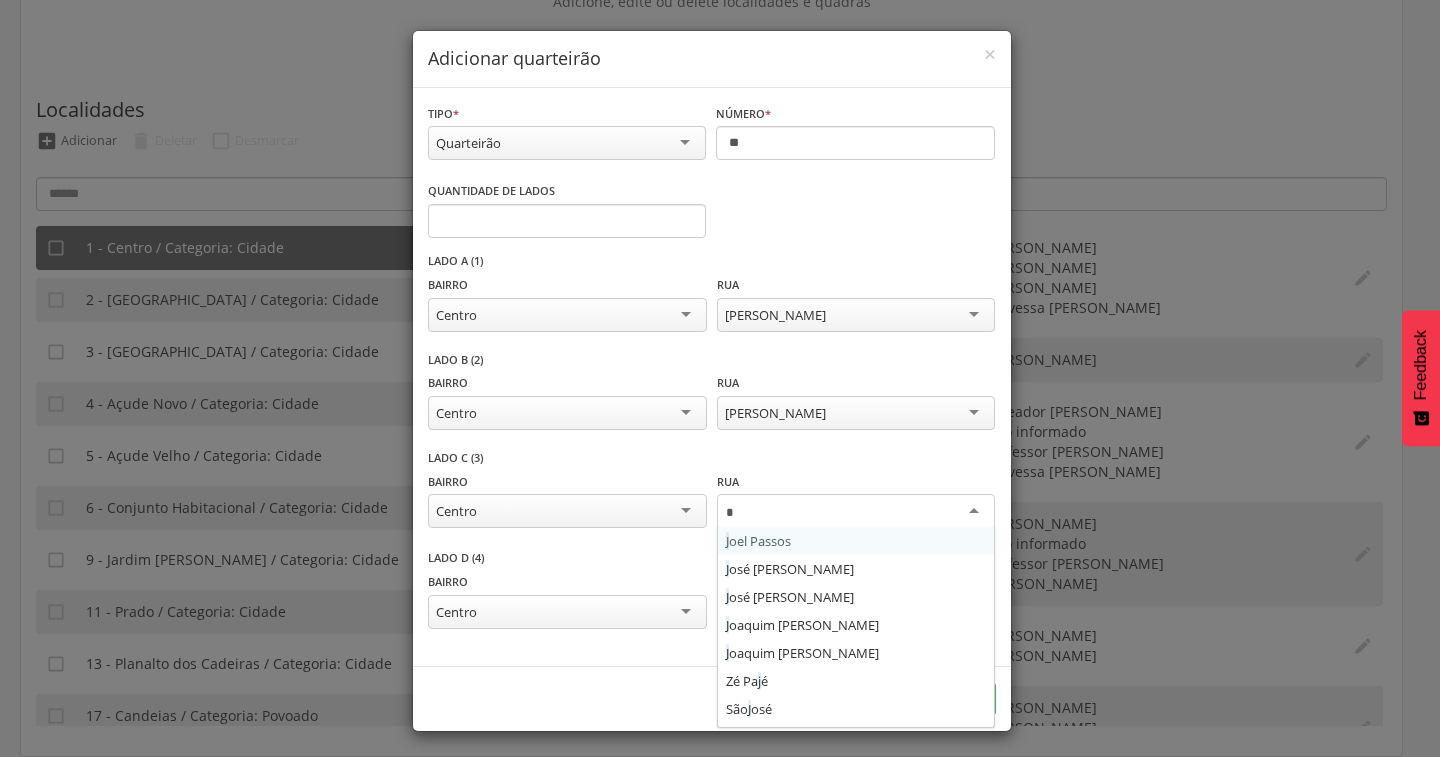 type on "**" 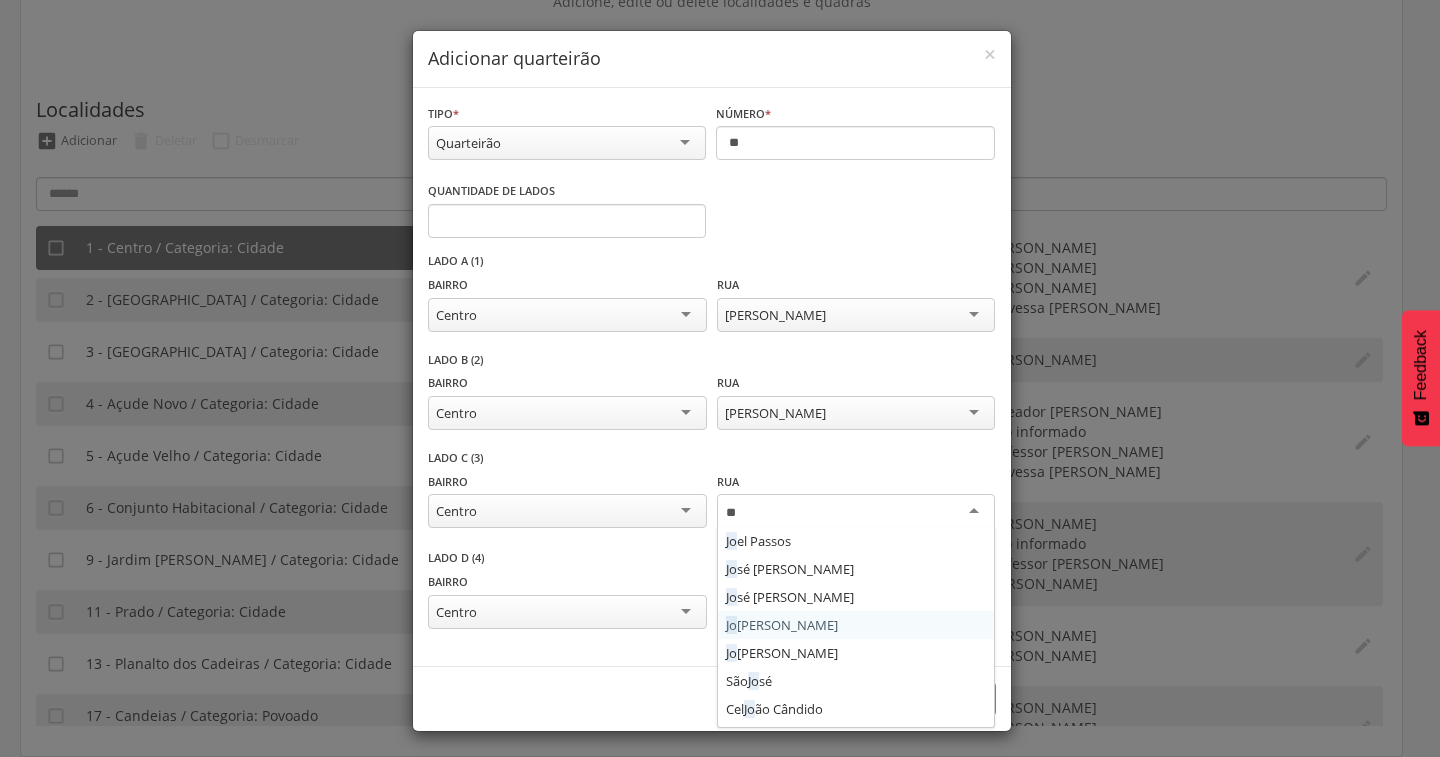 type 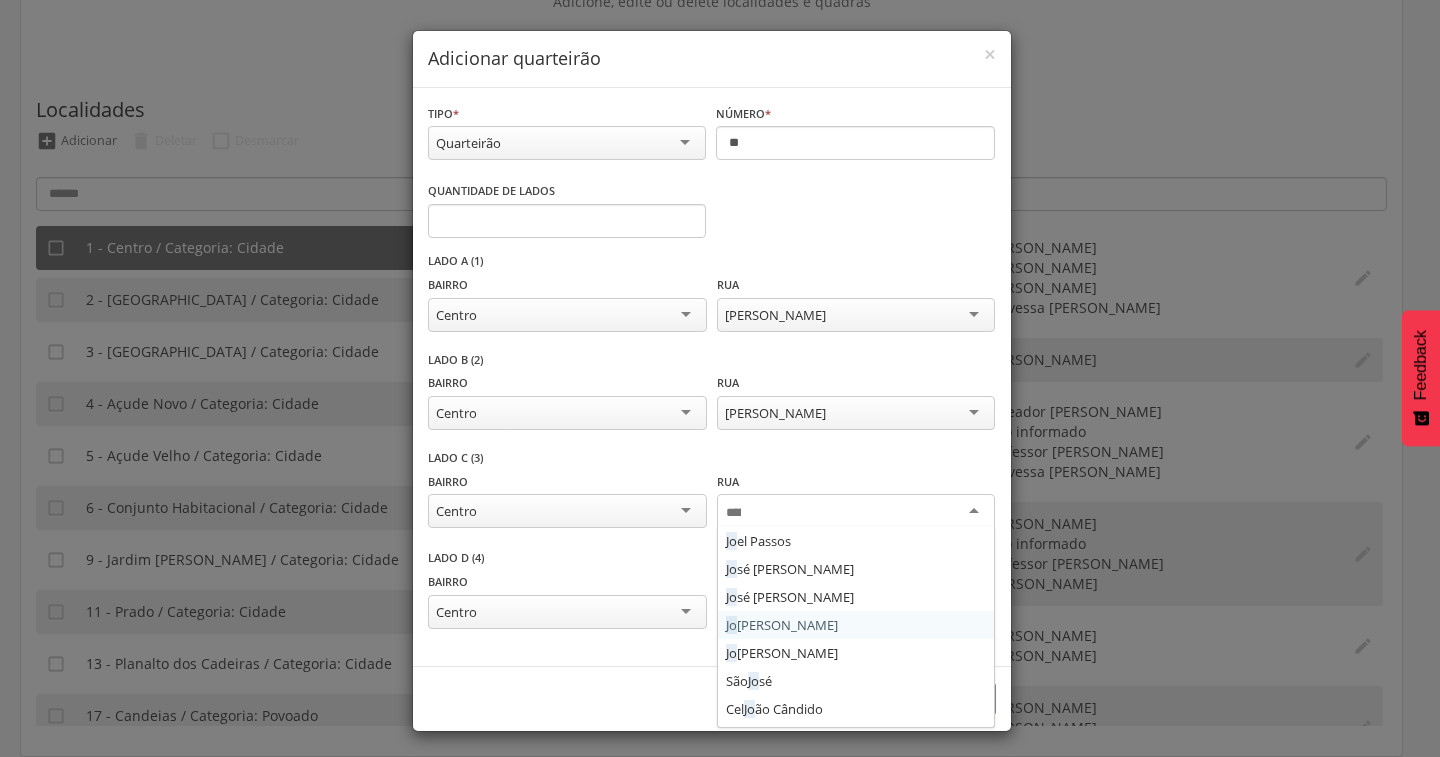 scroll, scrollTop: 0, scrollLeft: 0, axis: both 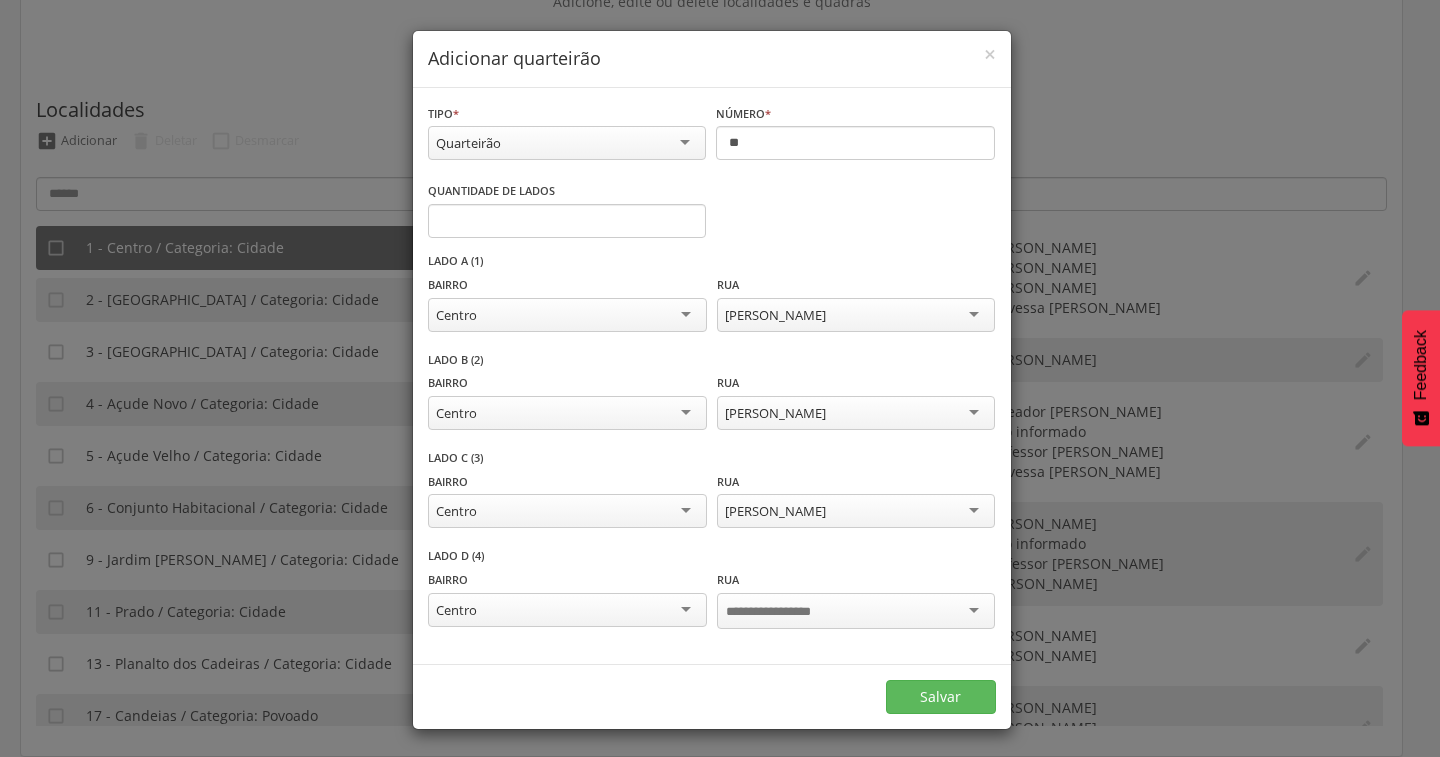 click at bounding box center (856, 611) 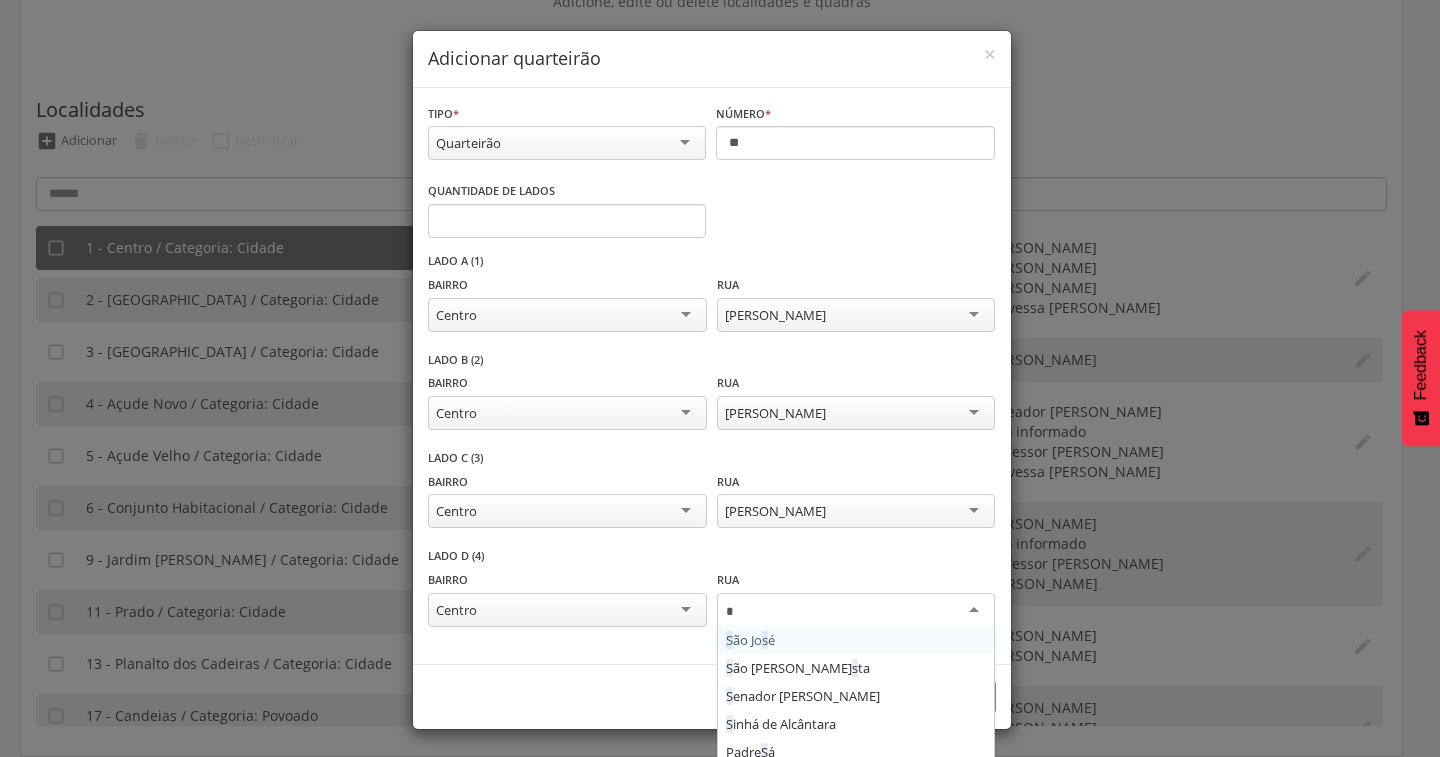 type on "**" 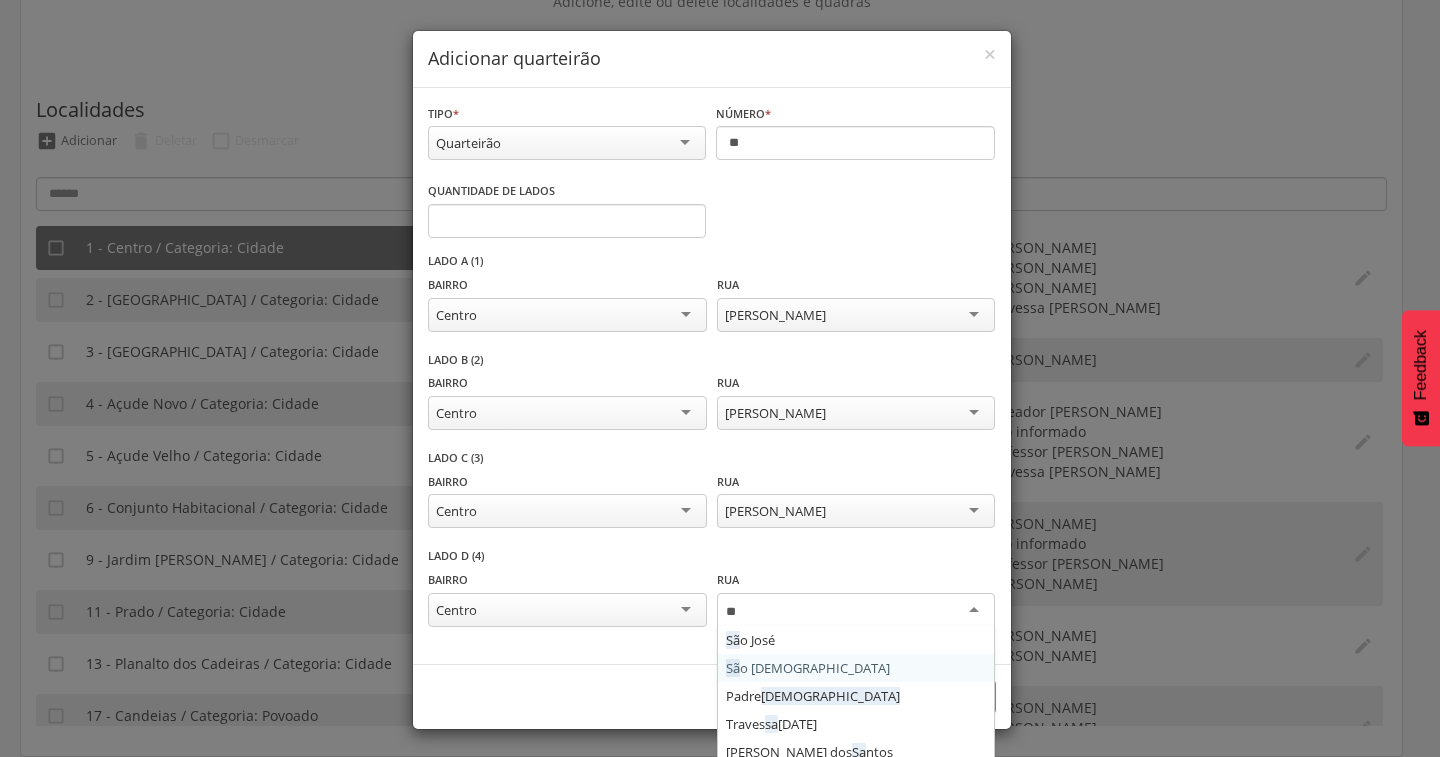 type 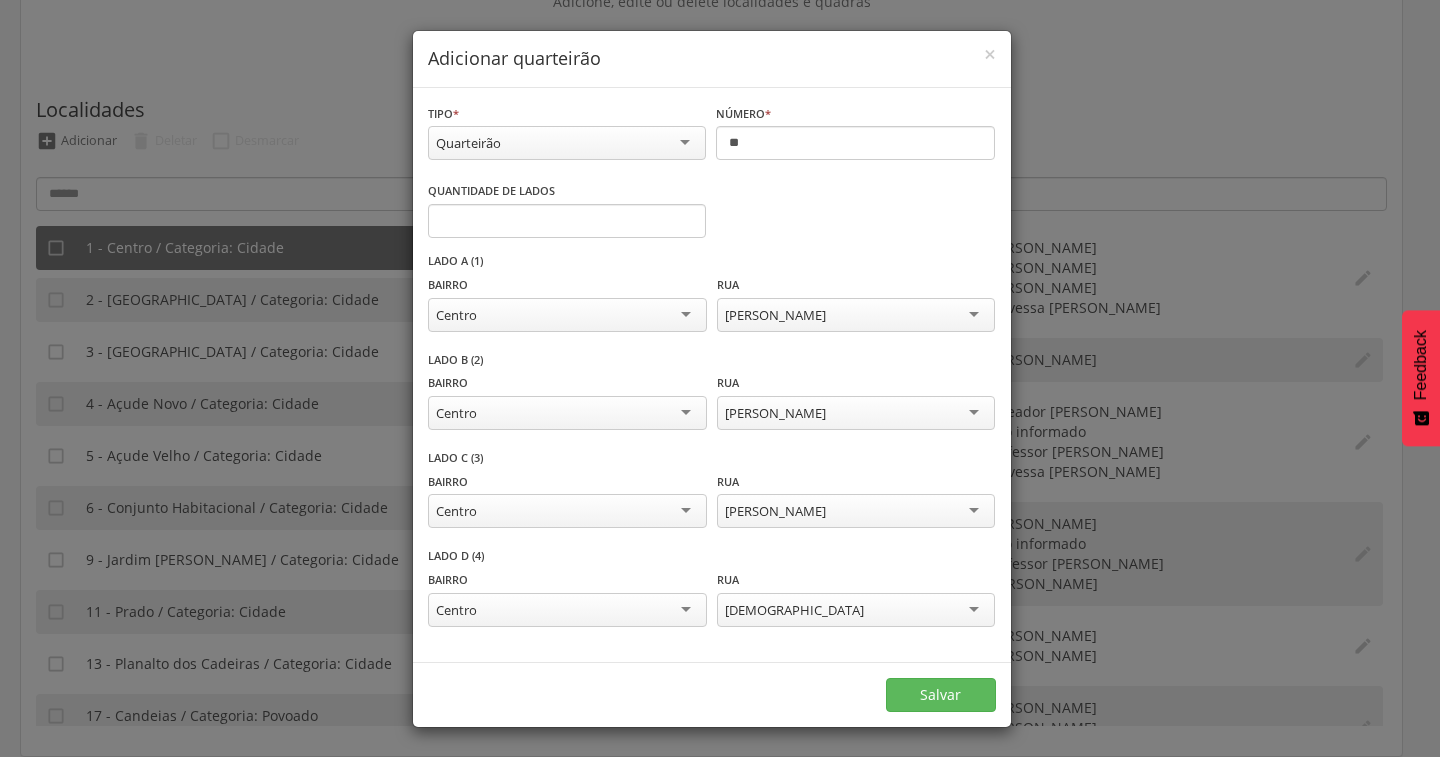 scroll, scrollTop: 0, scrollLeft: 0, axis: both 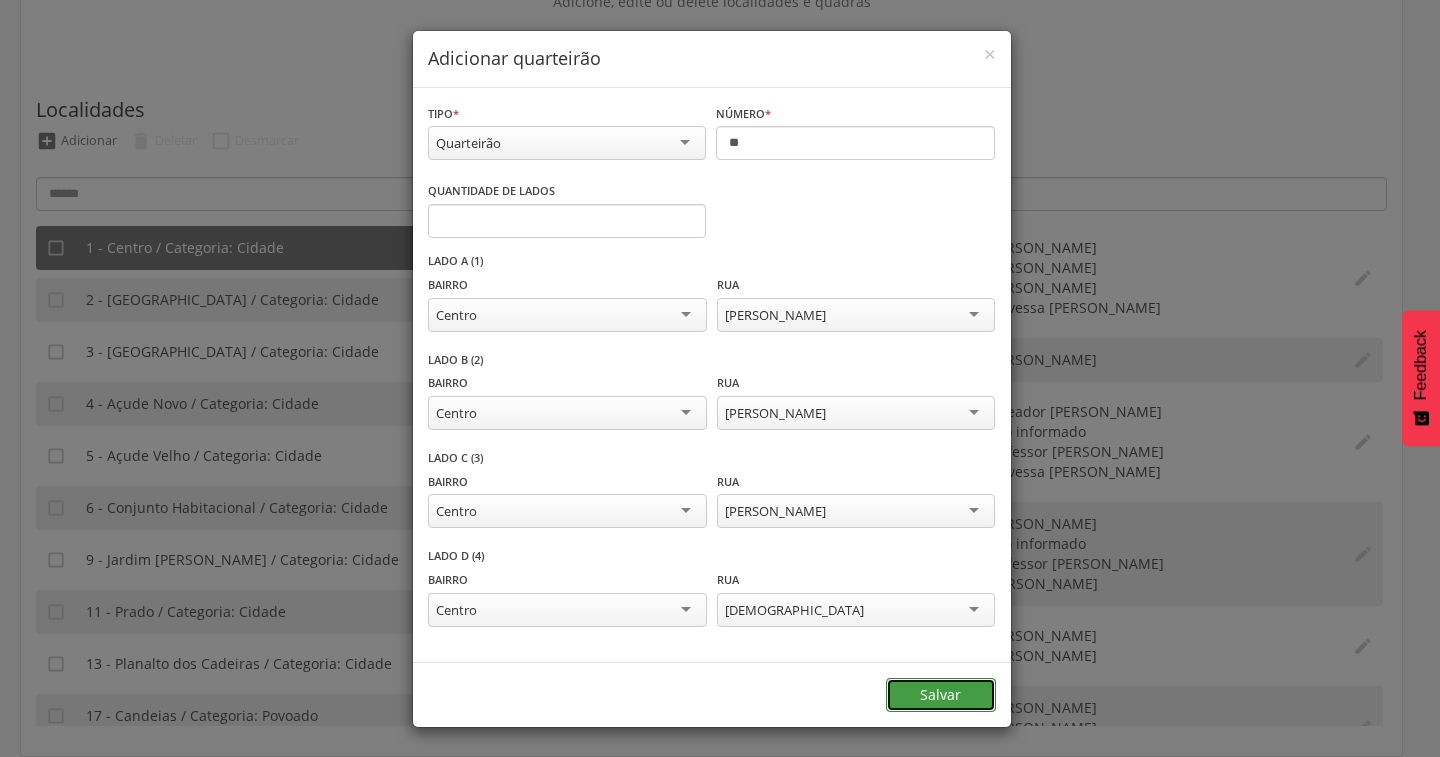 click on "Salvar" at bounding box center [941, 695] 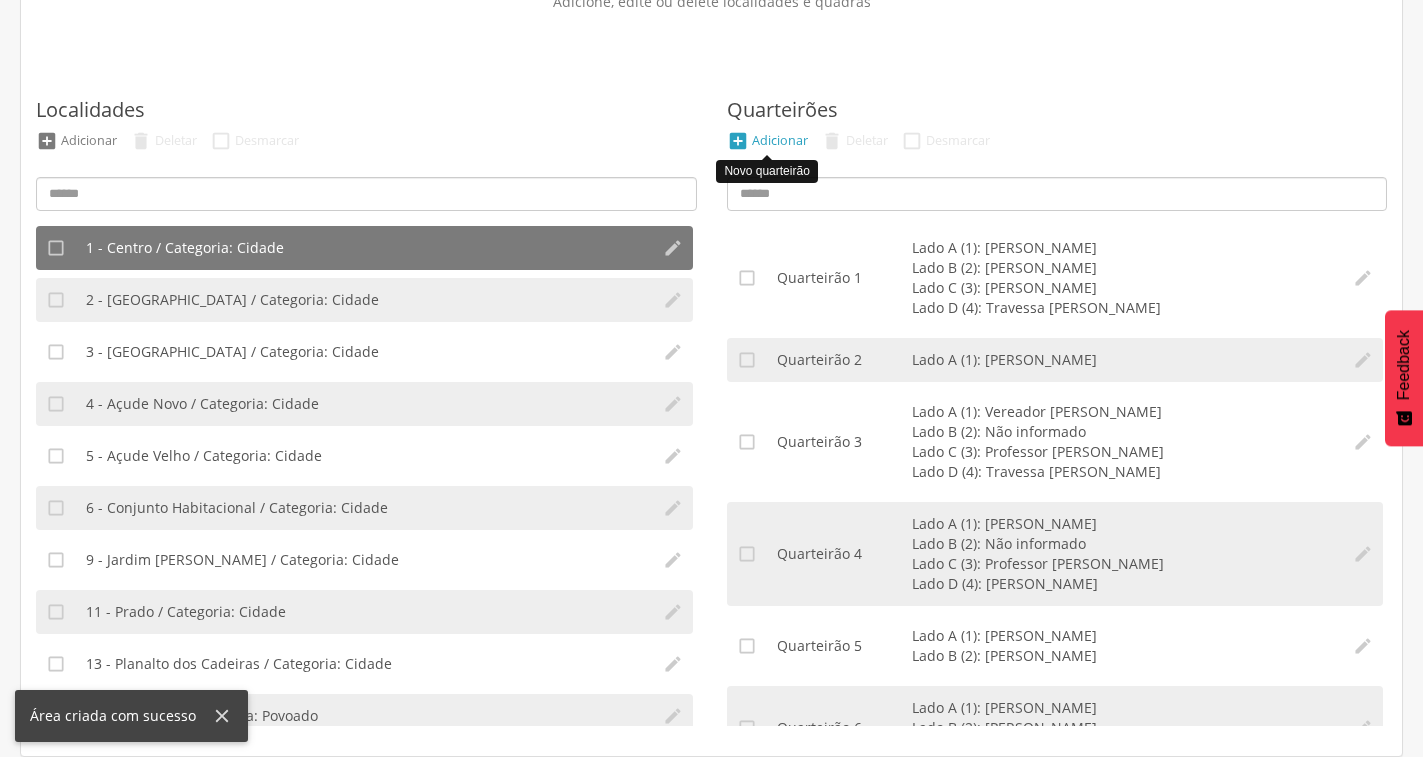 click on "" at bounding box center (738, 141) 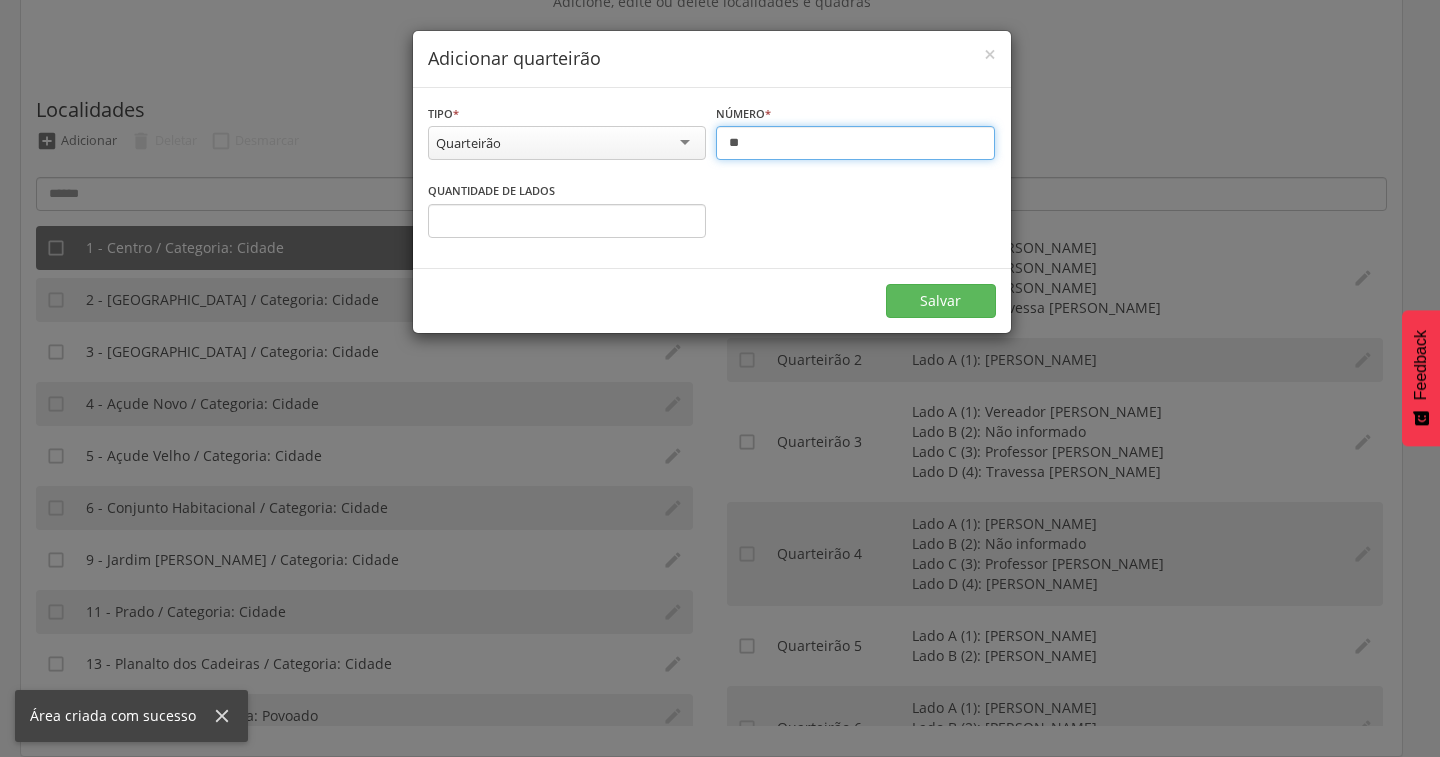 click on "**" at bounding box center (855, 143) 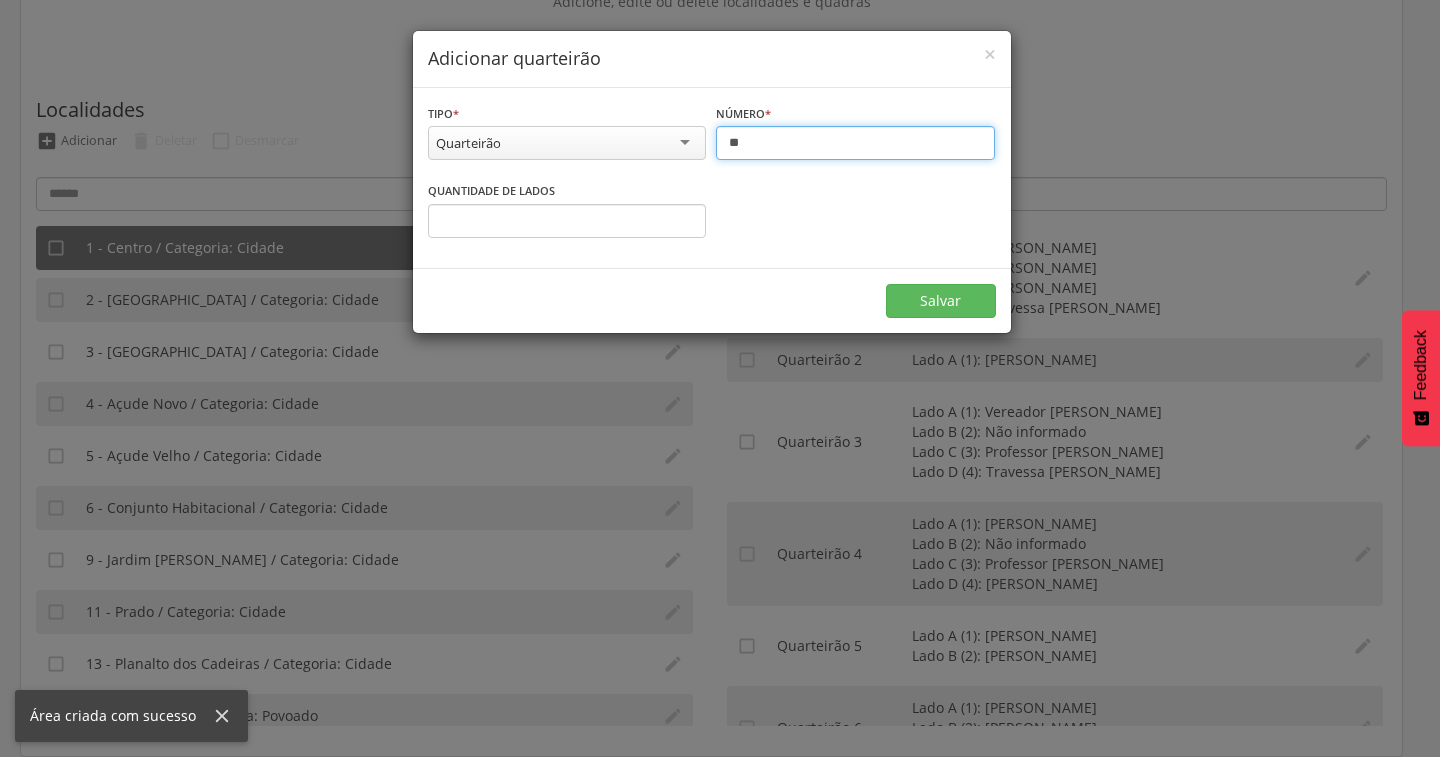 type on "**" 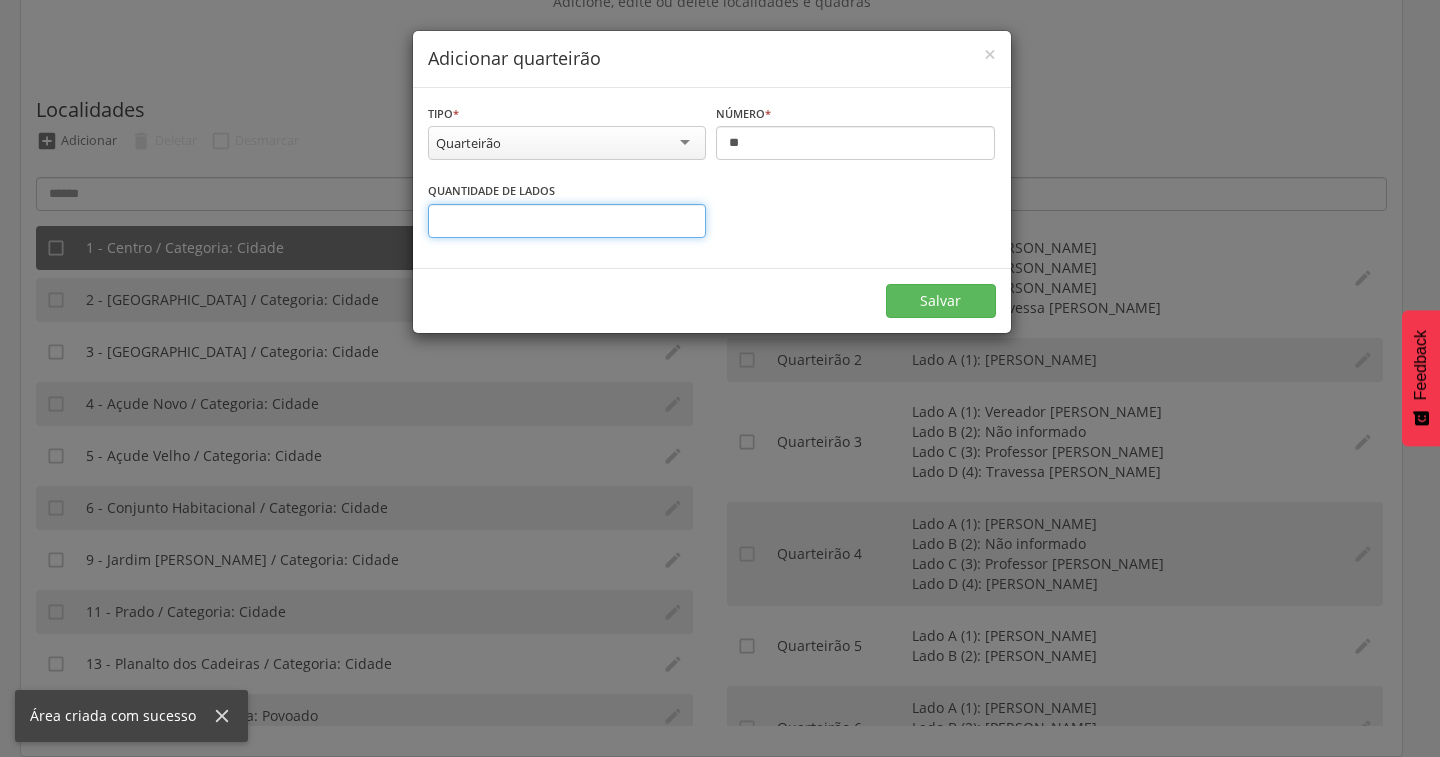 click on "*" at bounding box center [567, 221] 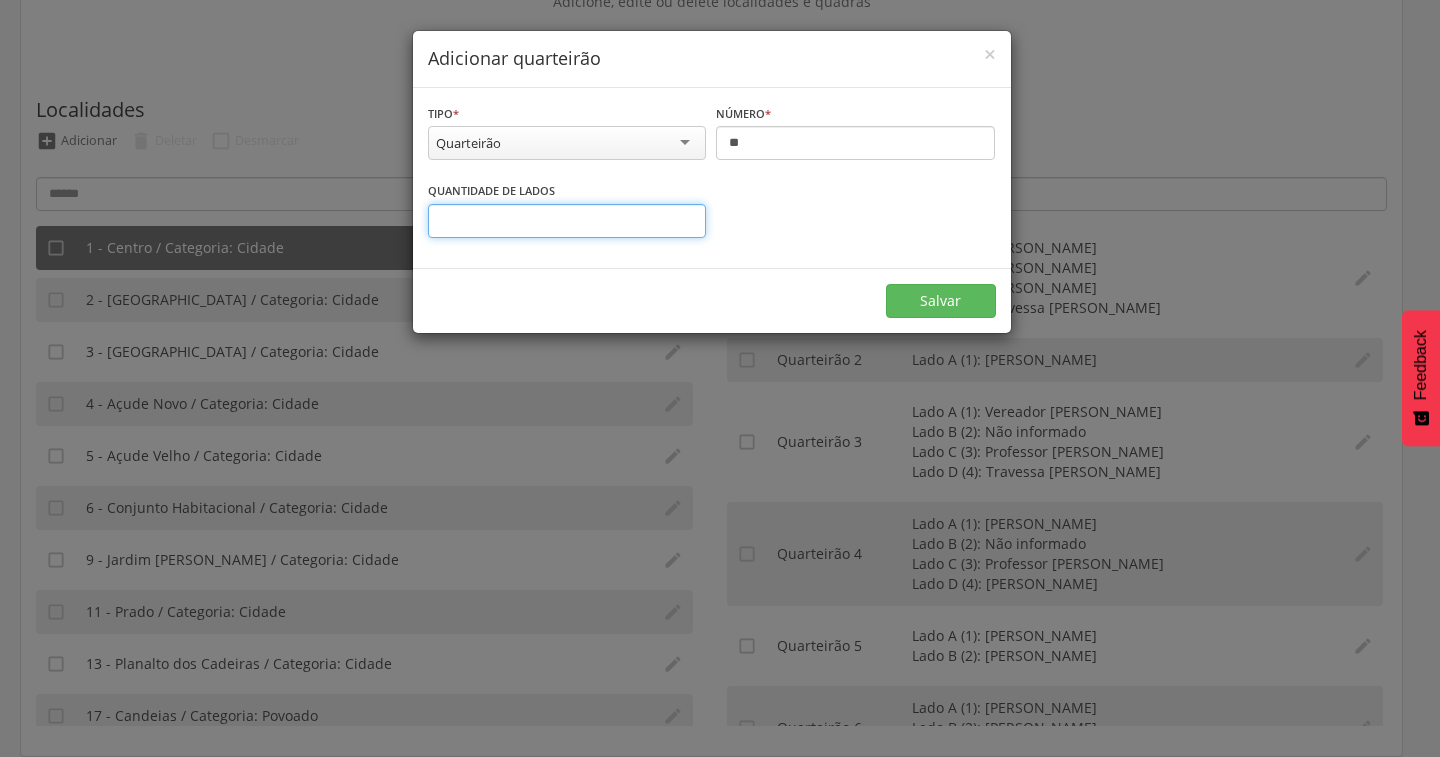 click on "*" at bounding box center [567, 221] 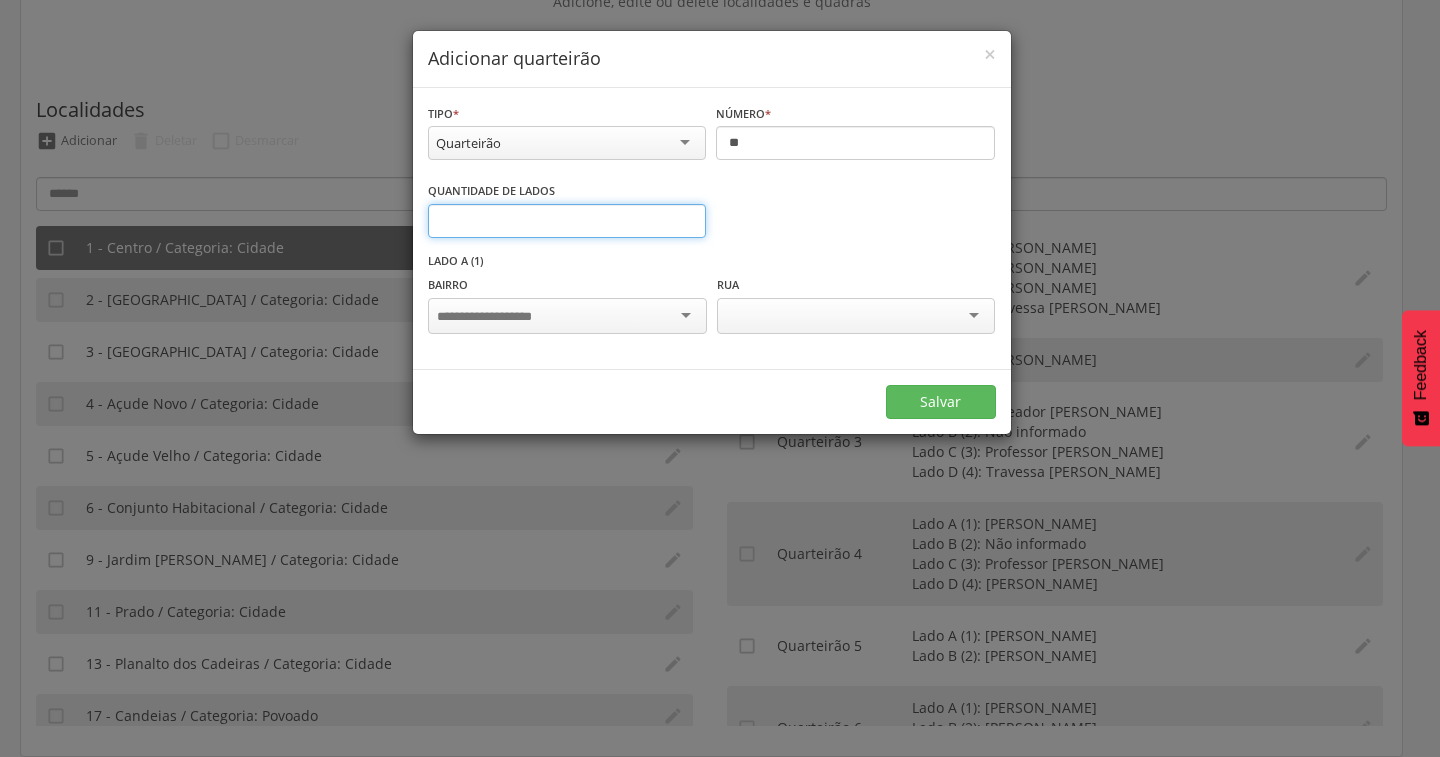 click on "*" at bounding box center (567, 221) 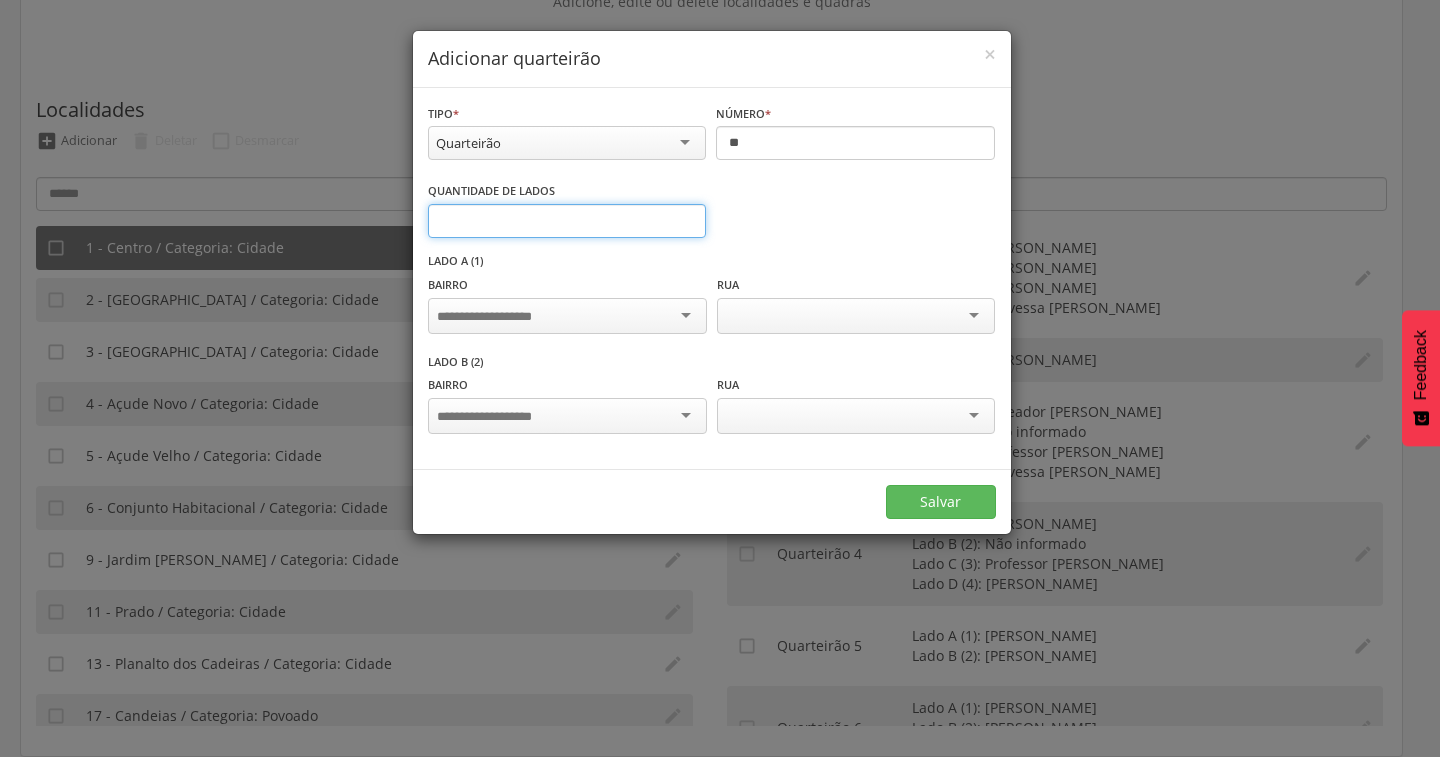 type on "*" 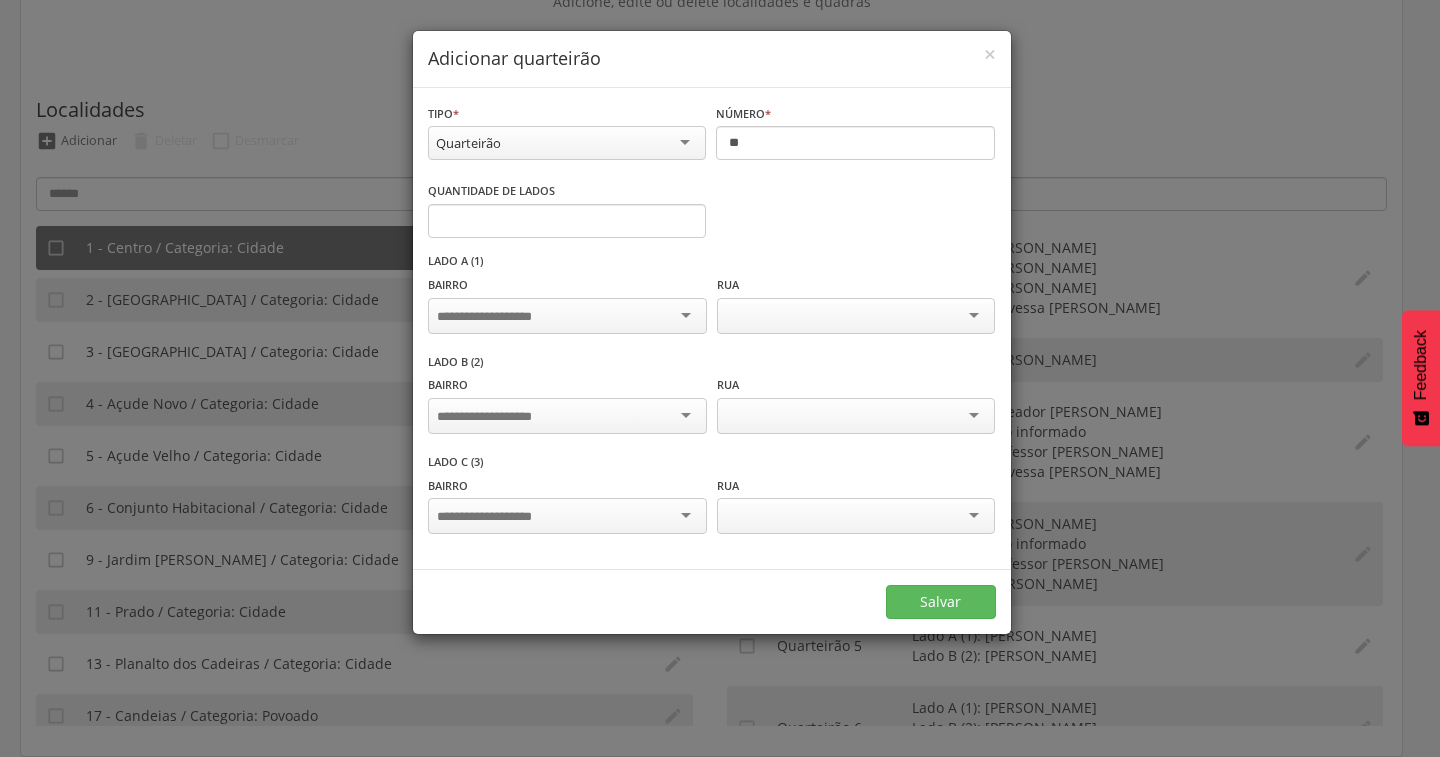 click at bounding box center (567, 316) 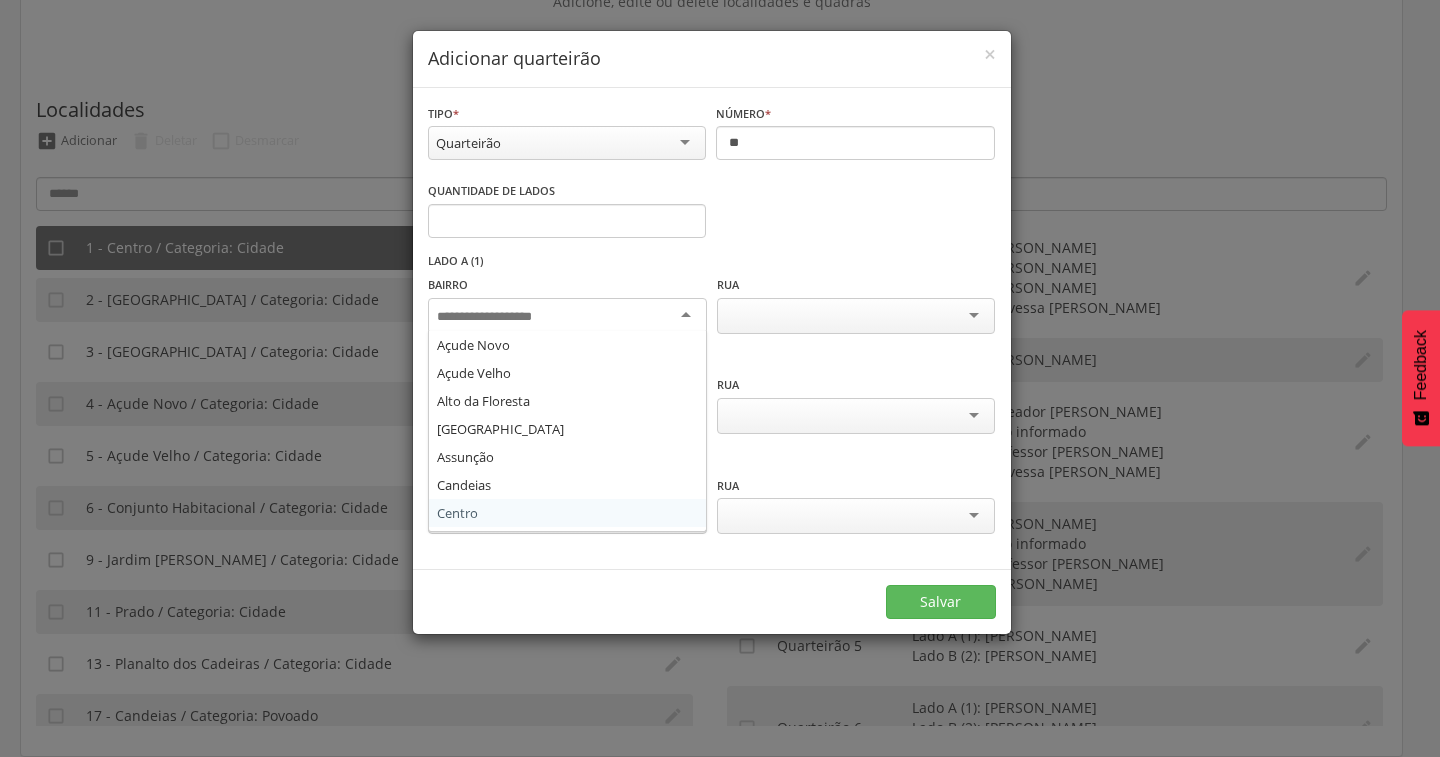 scroll, scrollTop: 0, scrollLeft: 0, axis: both 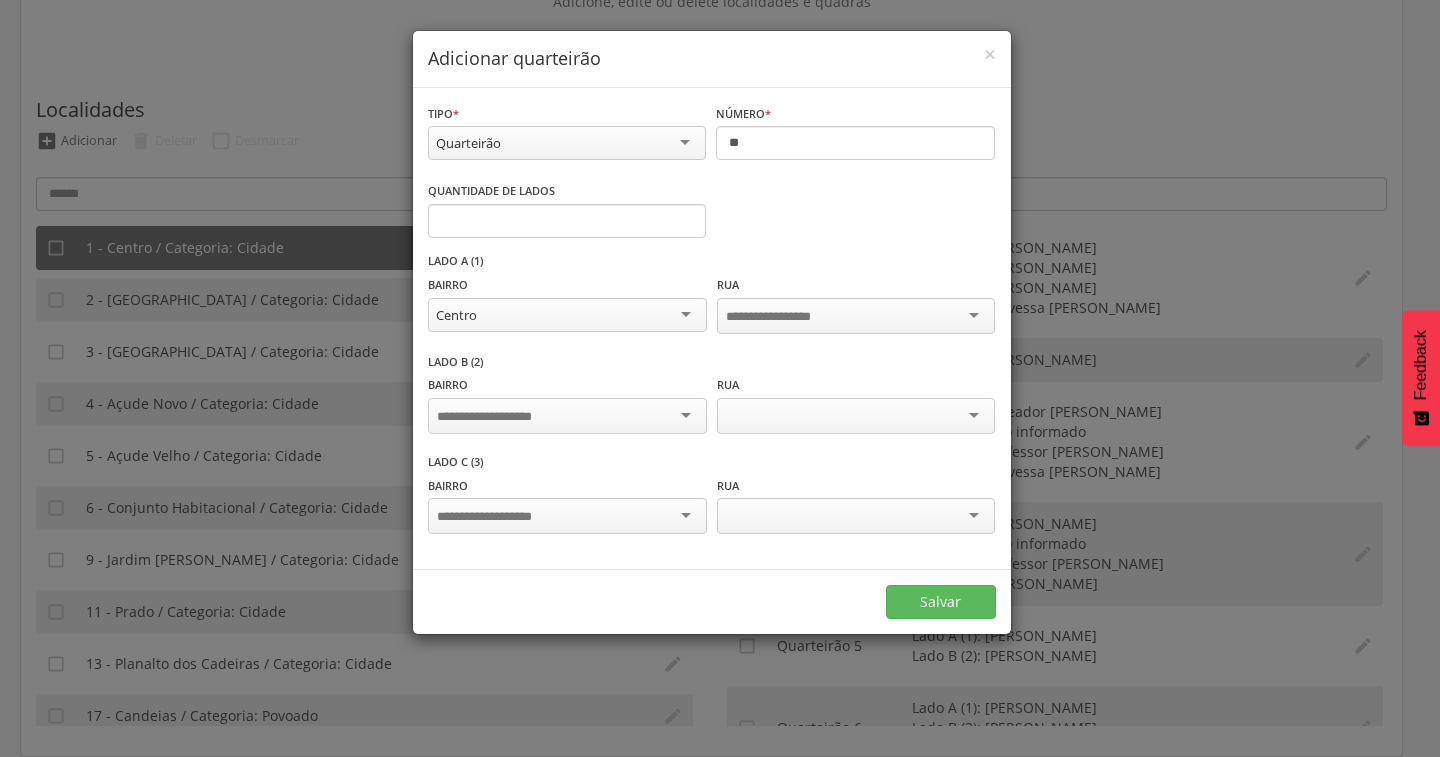 click on "Bairro" at bounding box center (567, 406) 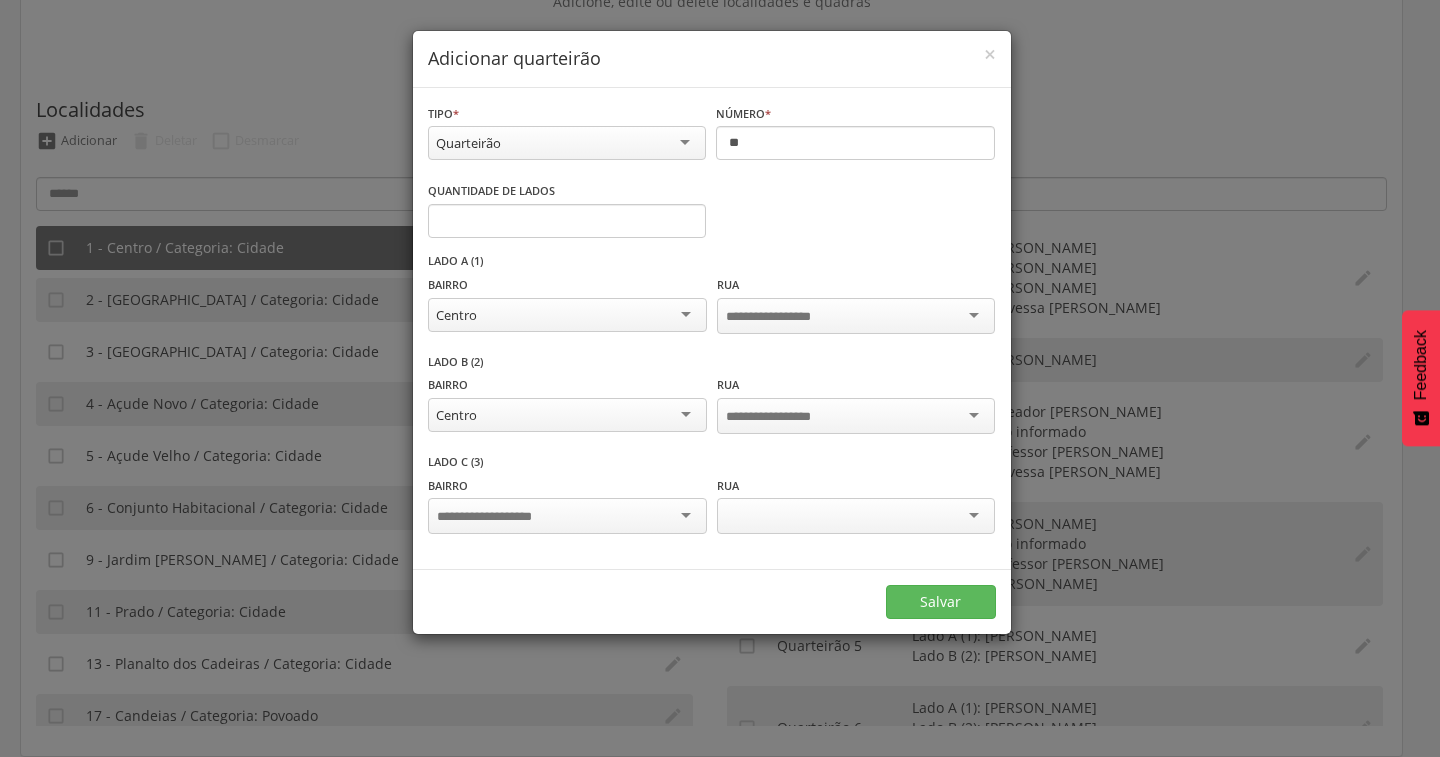 scroll, scrollTop: 0, scrollLeft: 0, axis: both 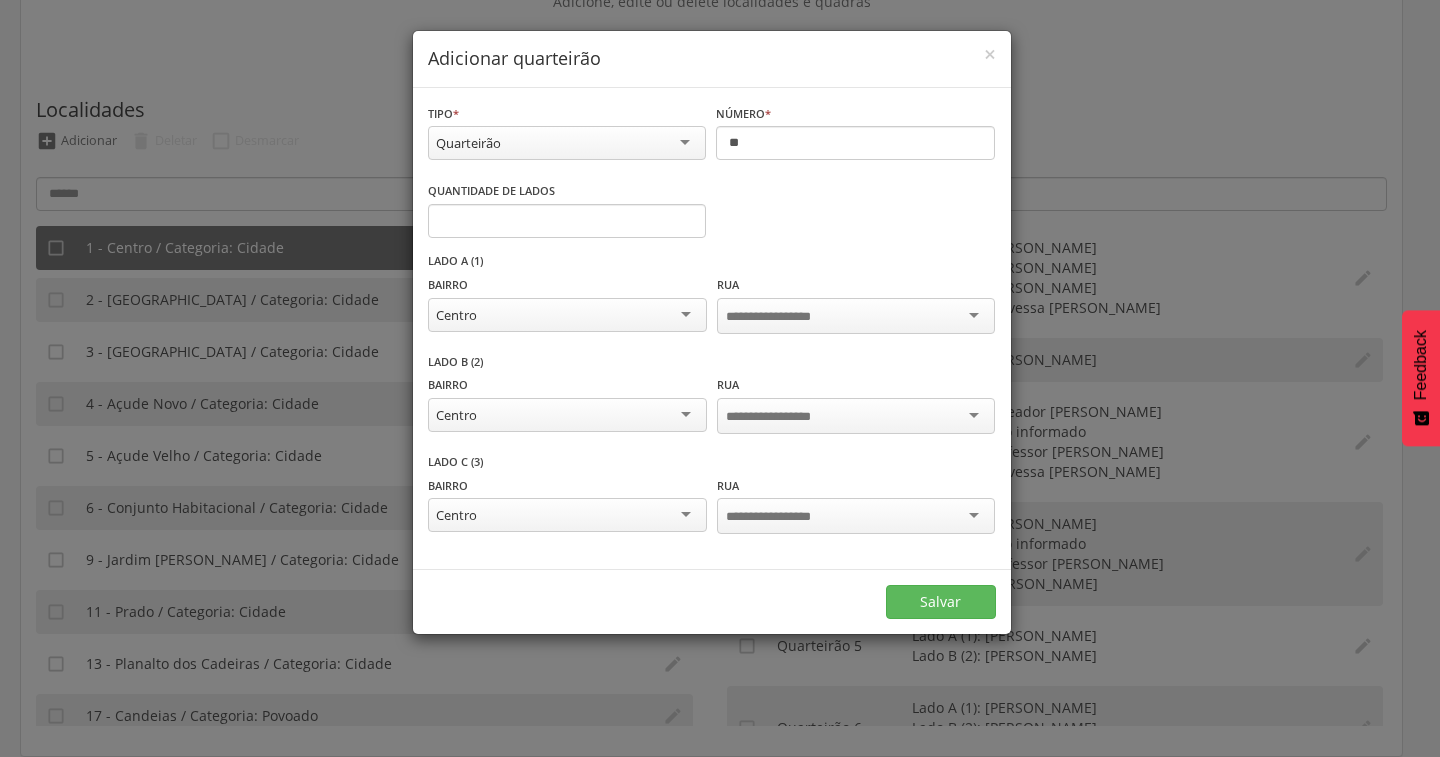 click at bounding box center (856, 316) 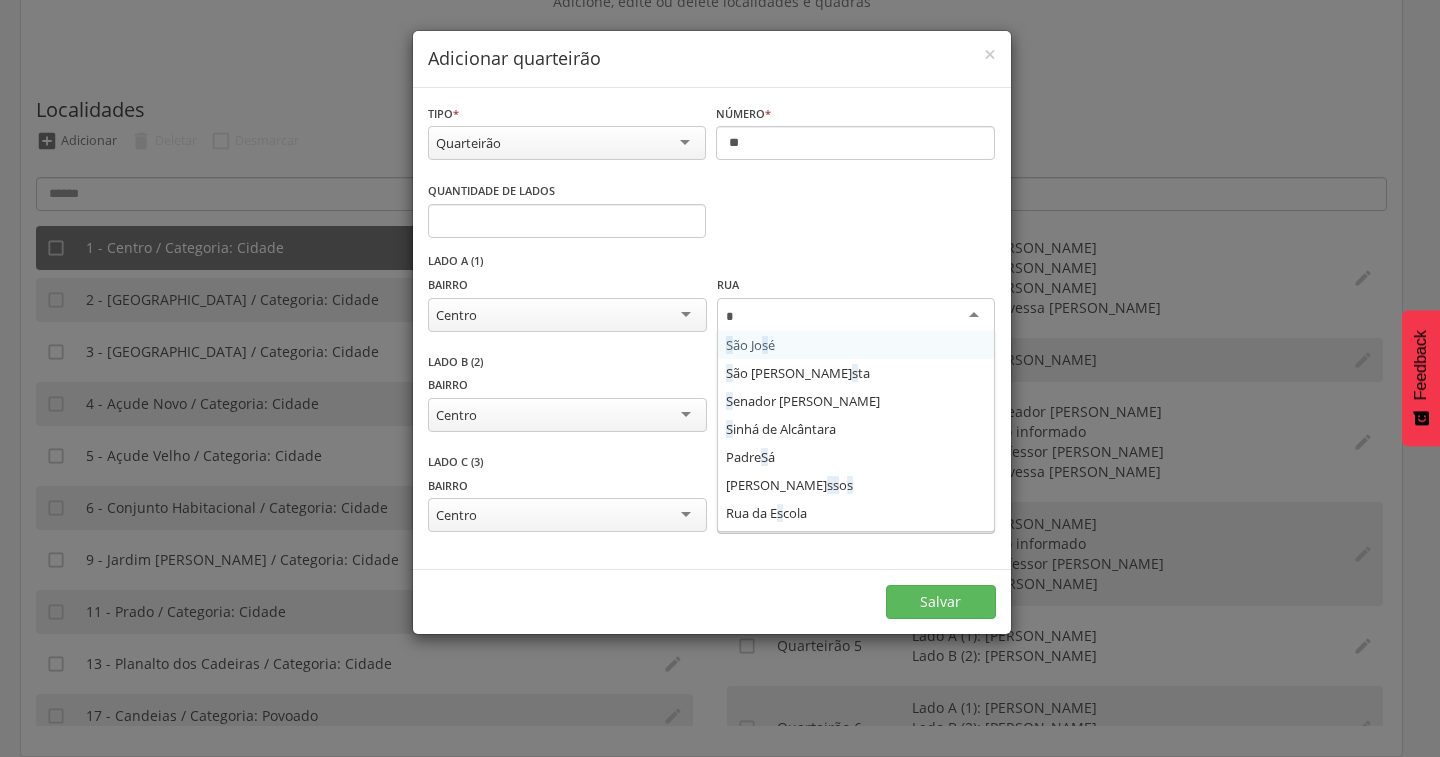 type on "**" 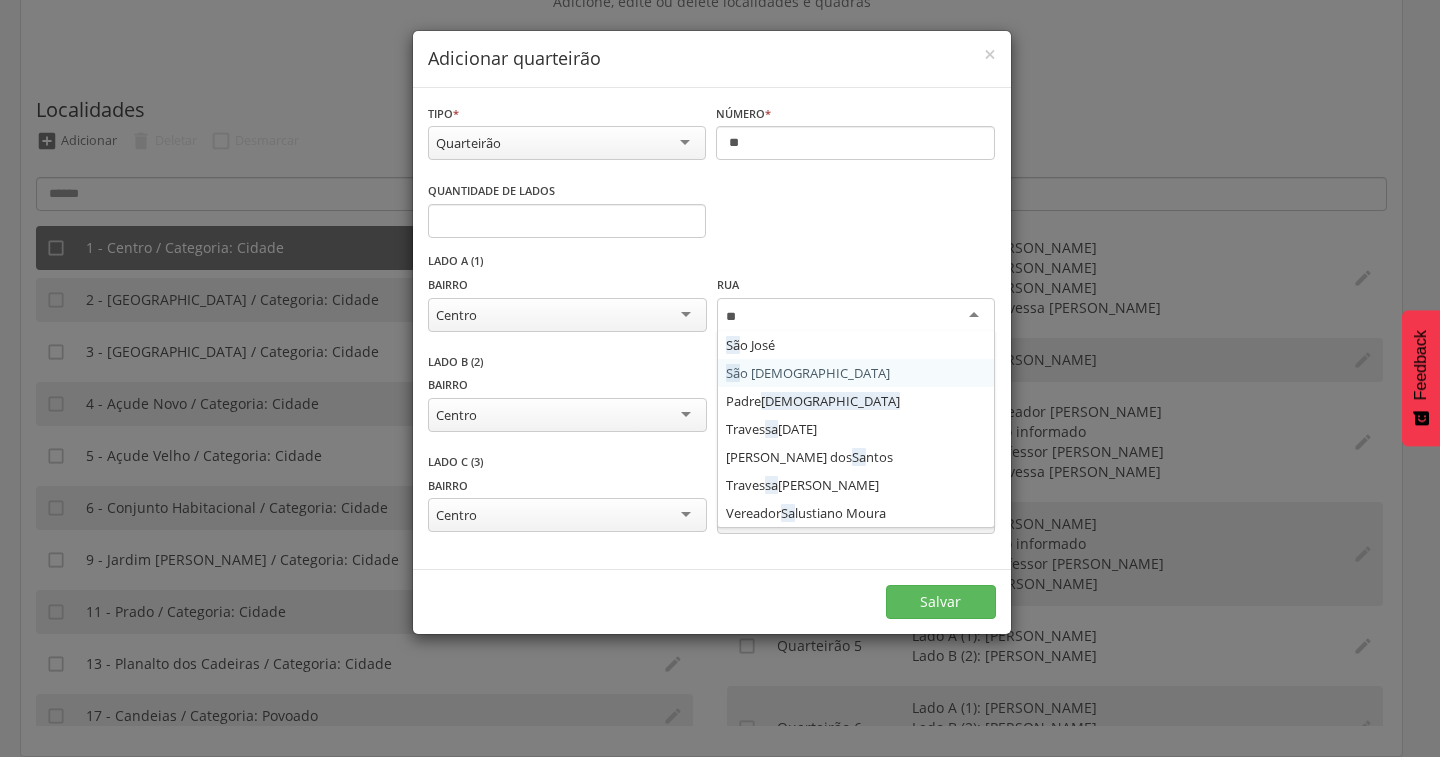 type 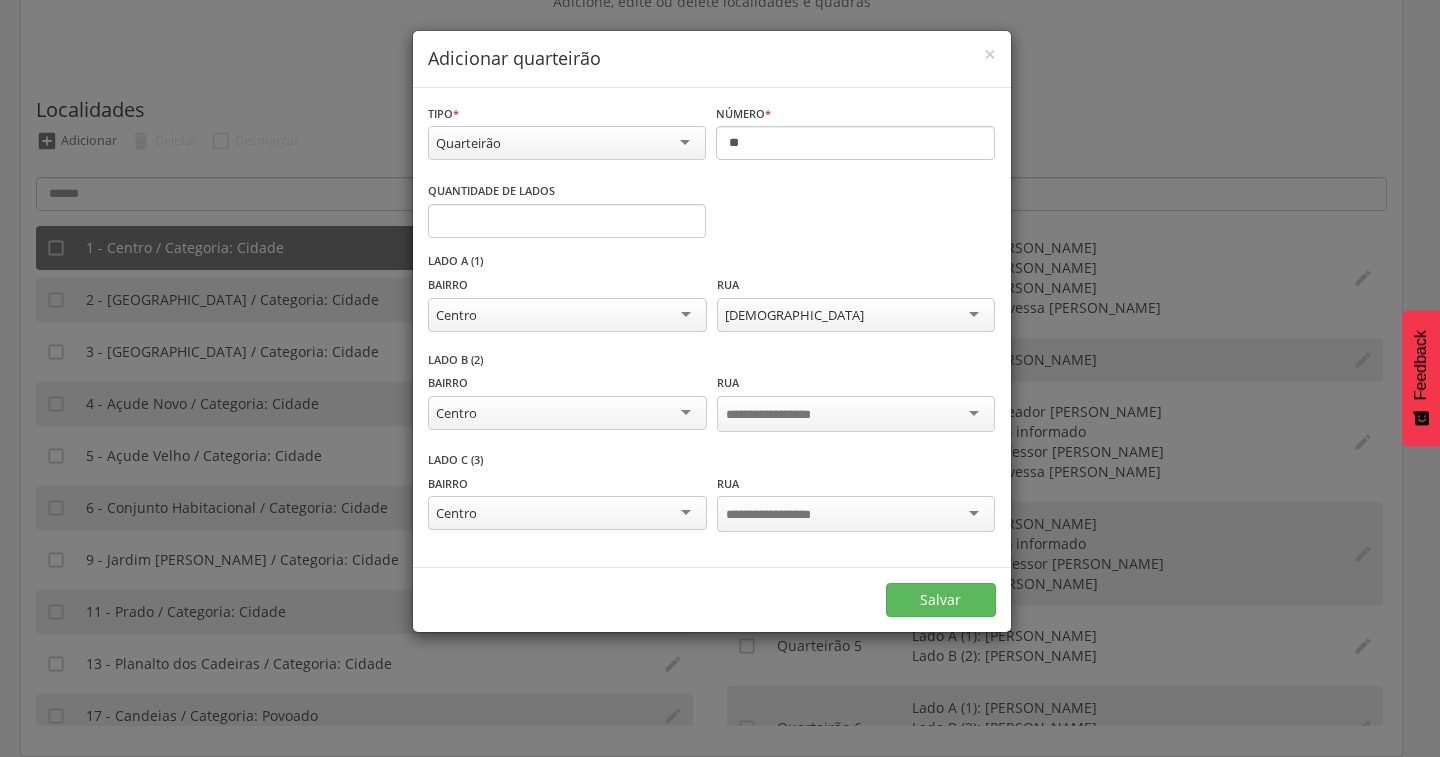 scroll, scrollTop: 0, scrollLeft: 0, axis: both 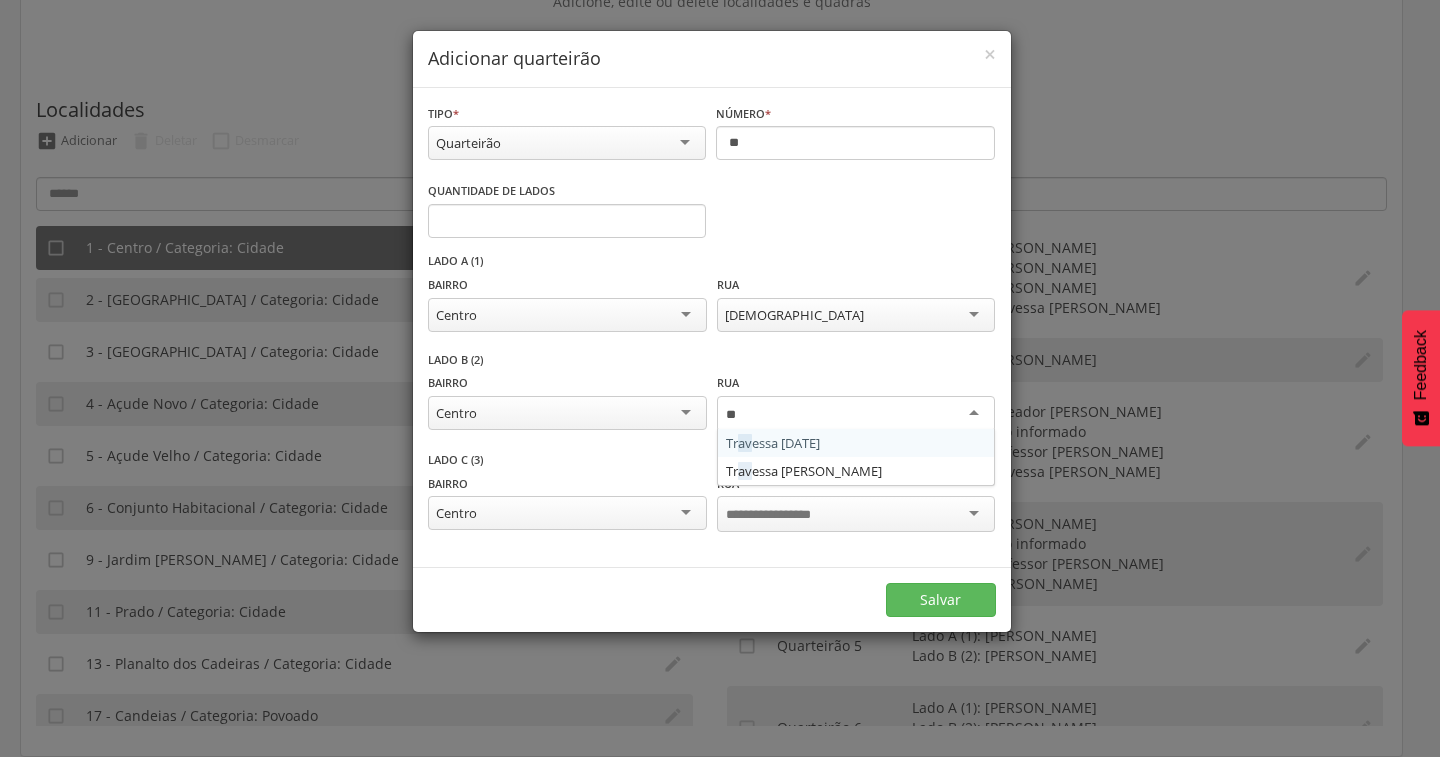 type on "*" 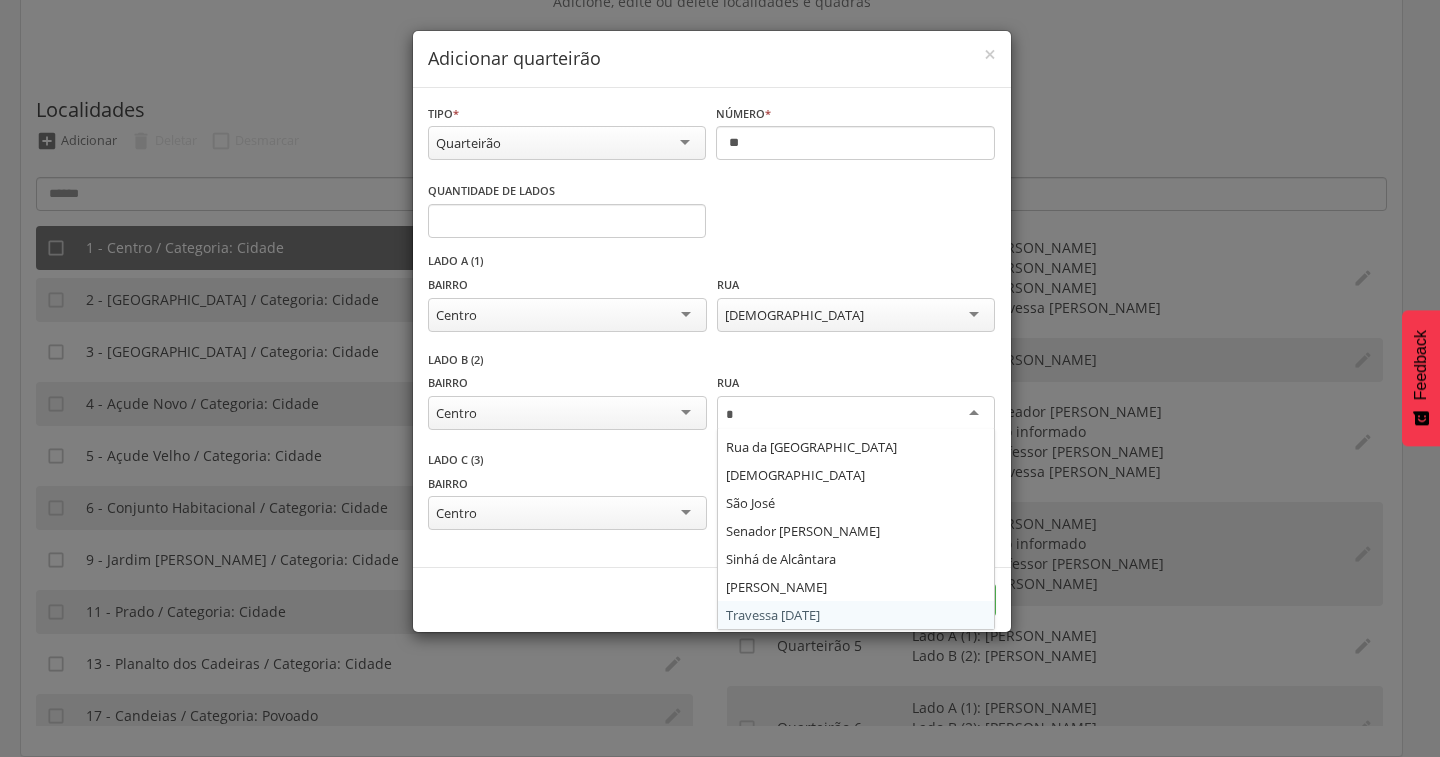 scroll, scrollTop: 0, scrollLeft: 0, axis: both 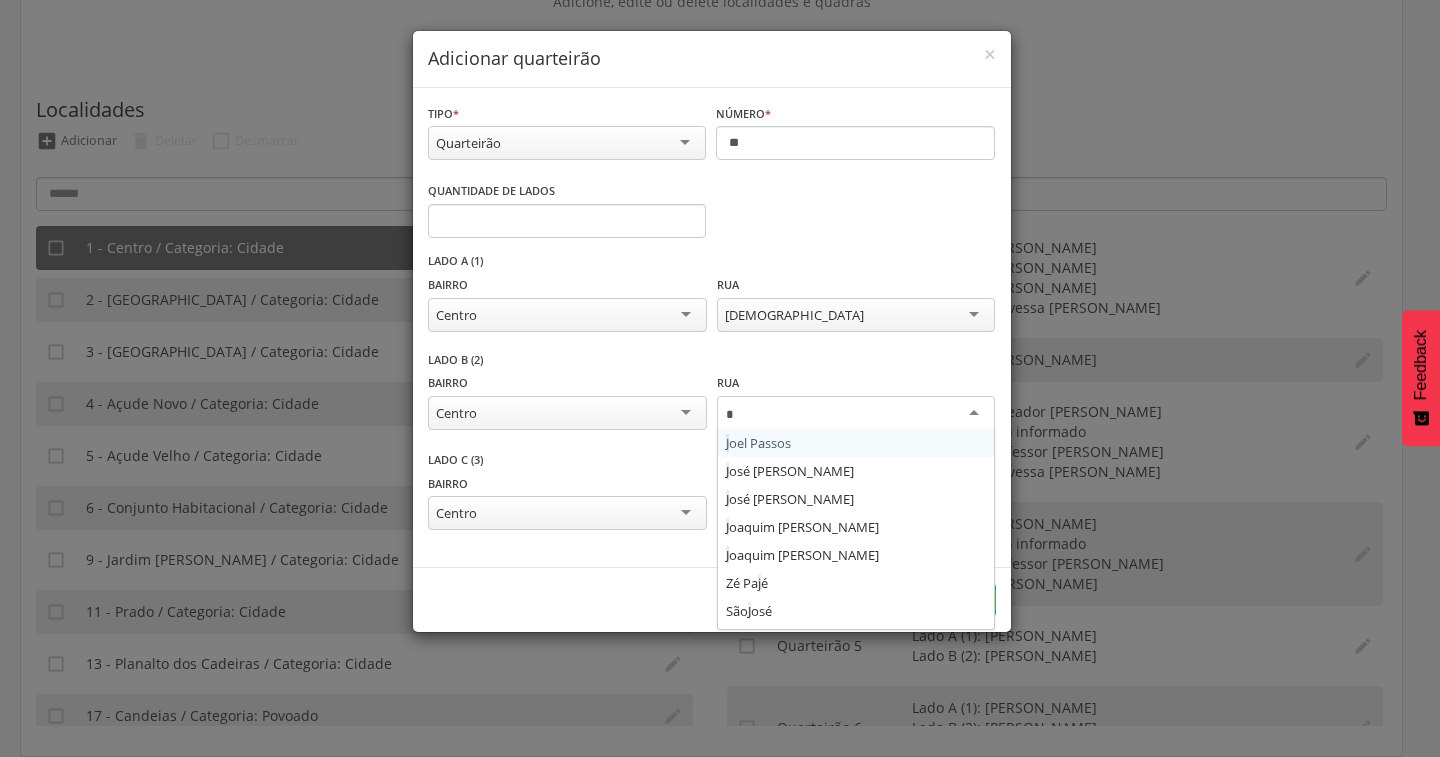 type on "**" 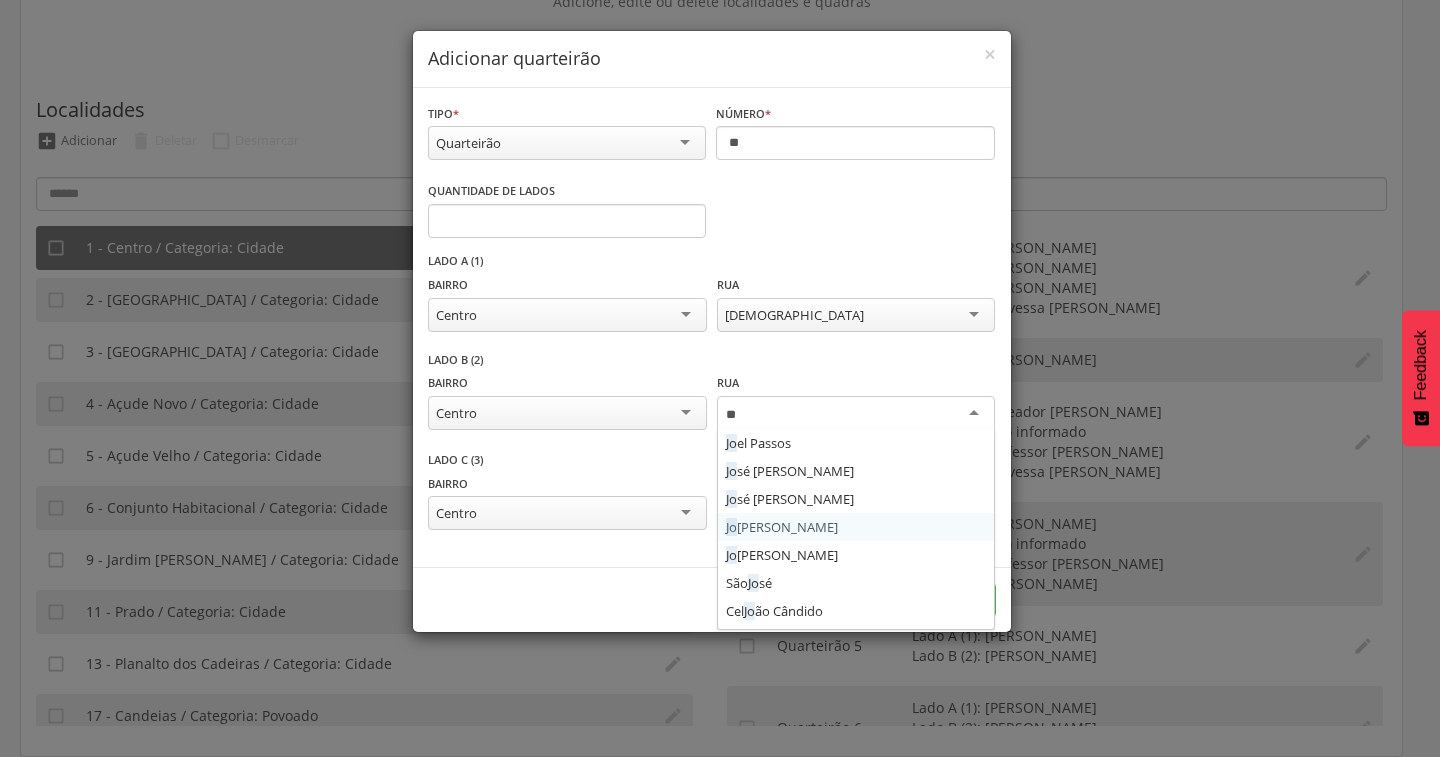 type 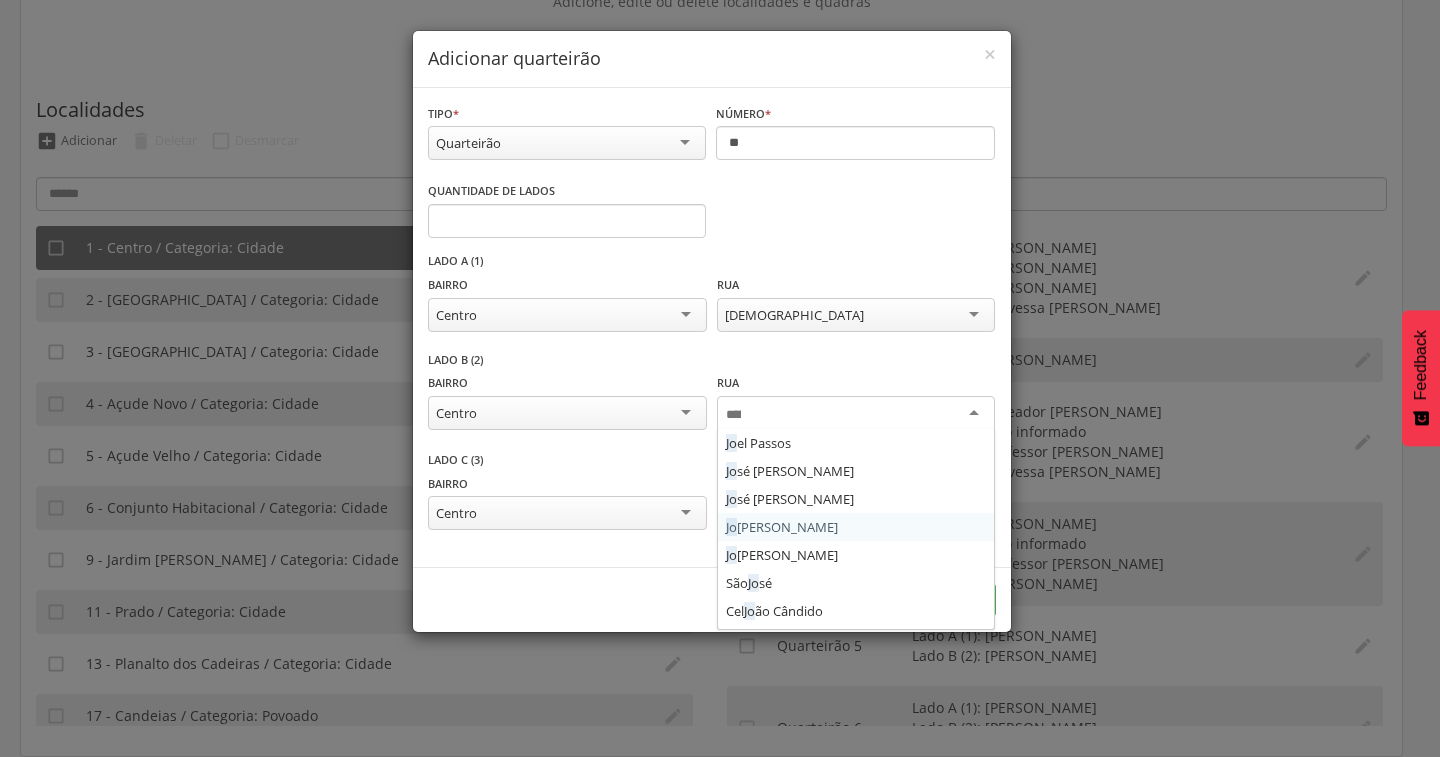scroll, scrollTop: 0, scrollLeft: 0, axis: both 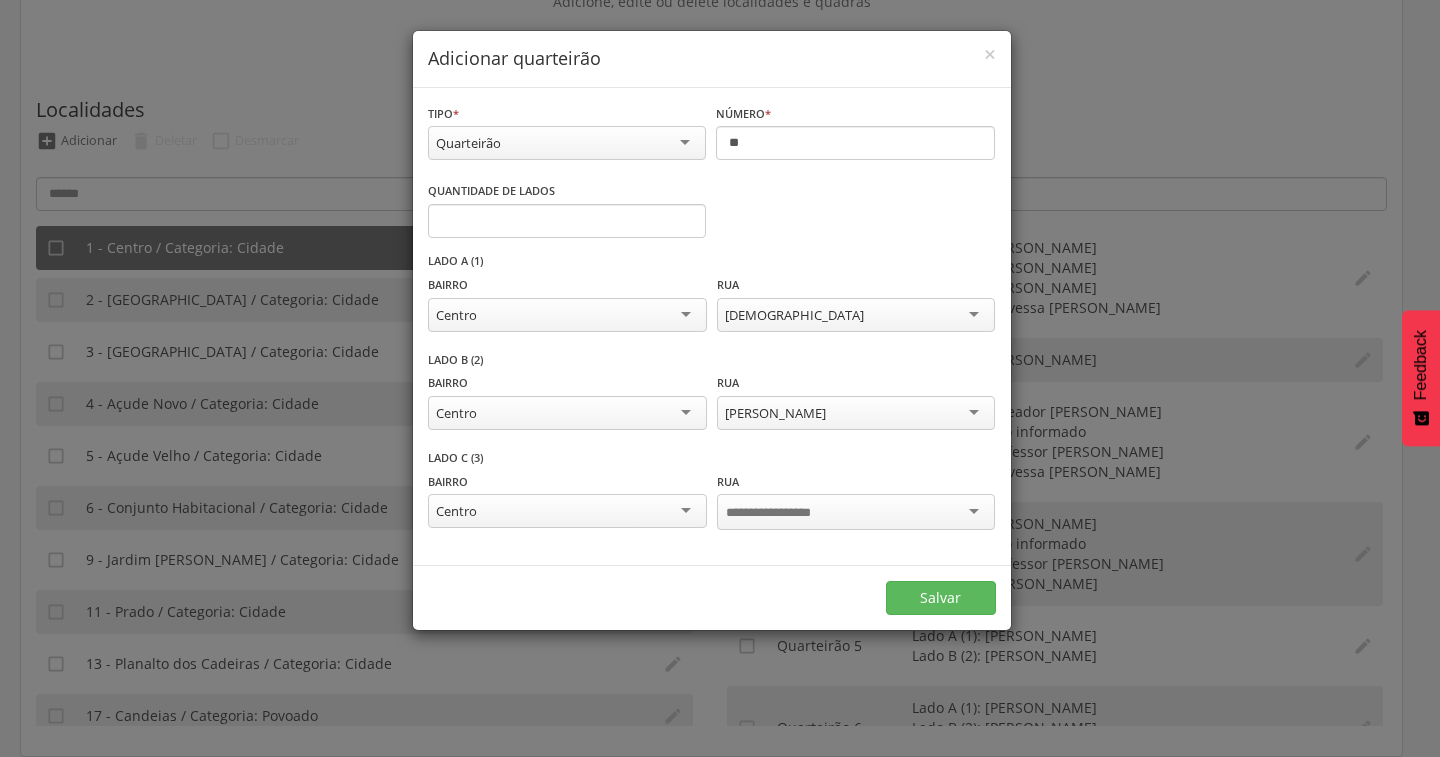 click at bounding box center (784, 513) 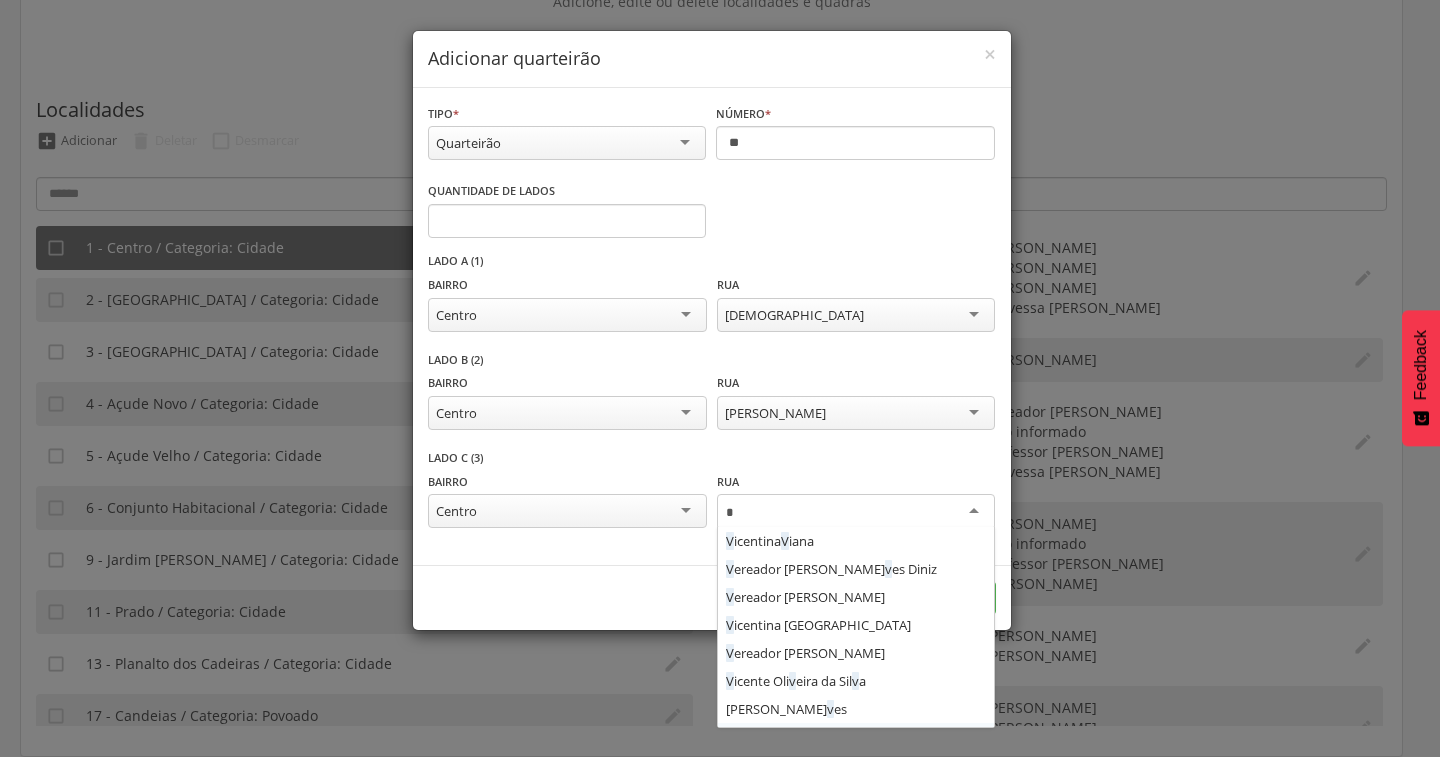 scroll, scrollTop: 24, scrollLeft: 0, axis: vertical 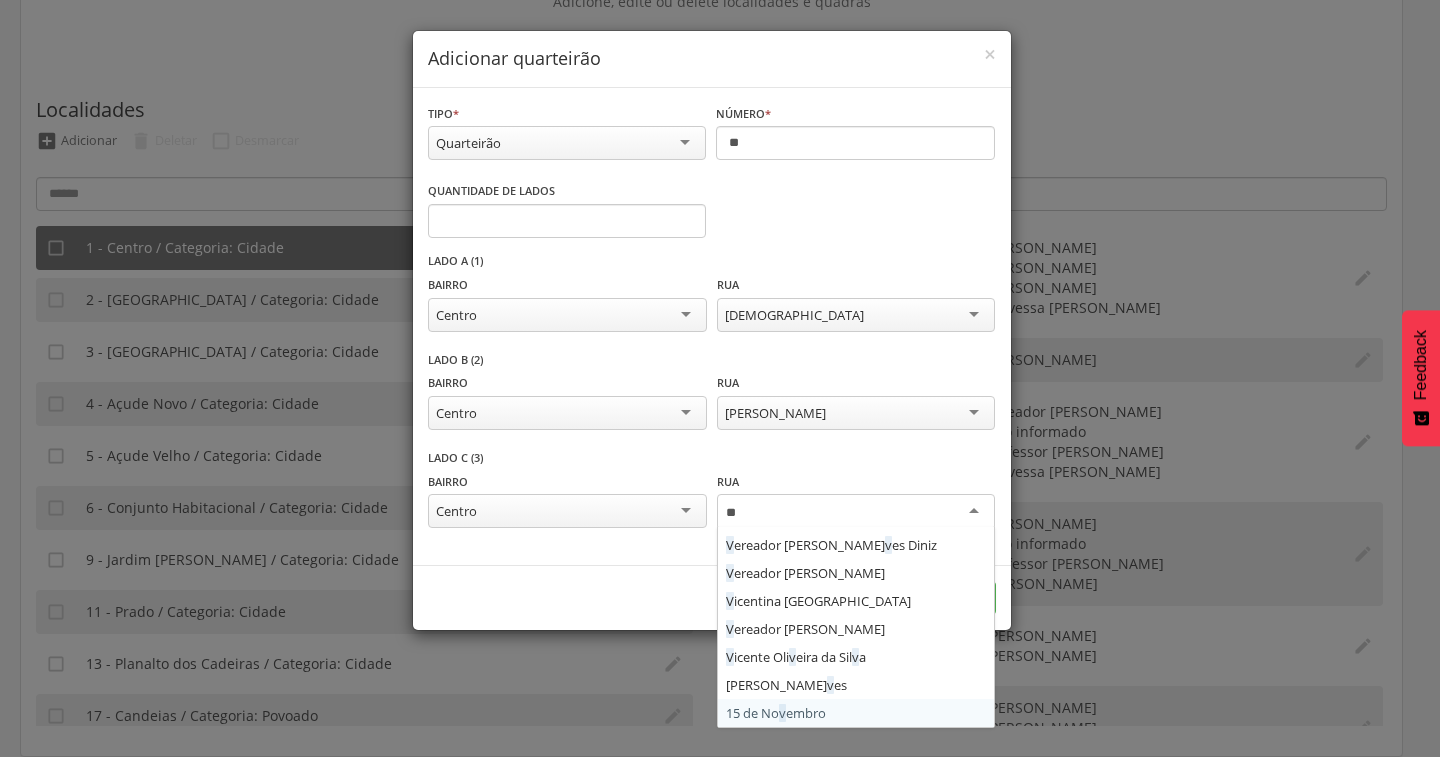 type on "***" 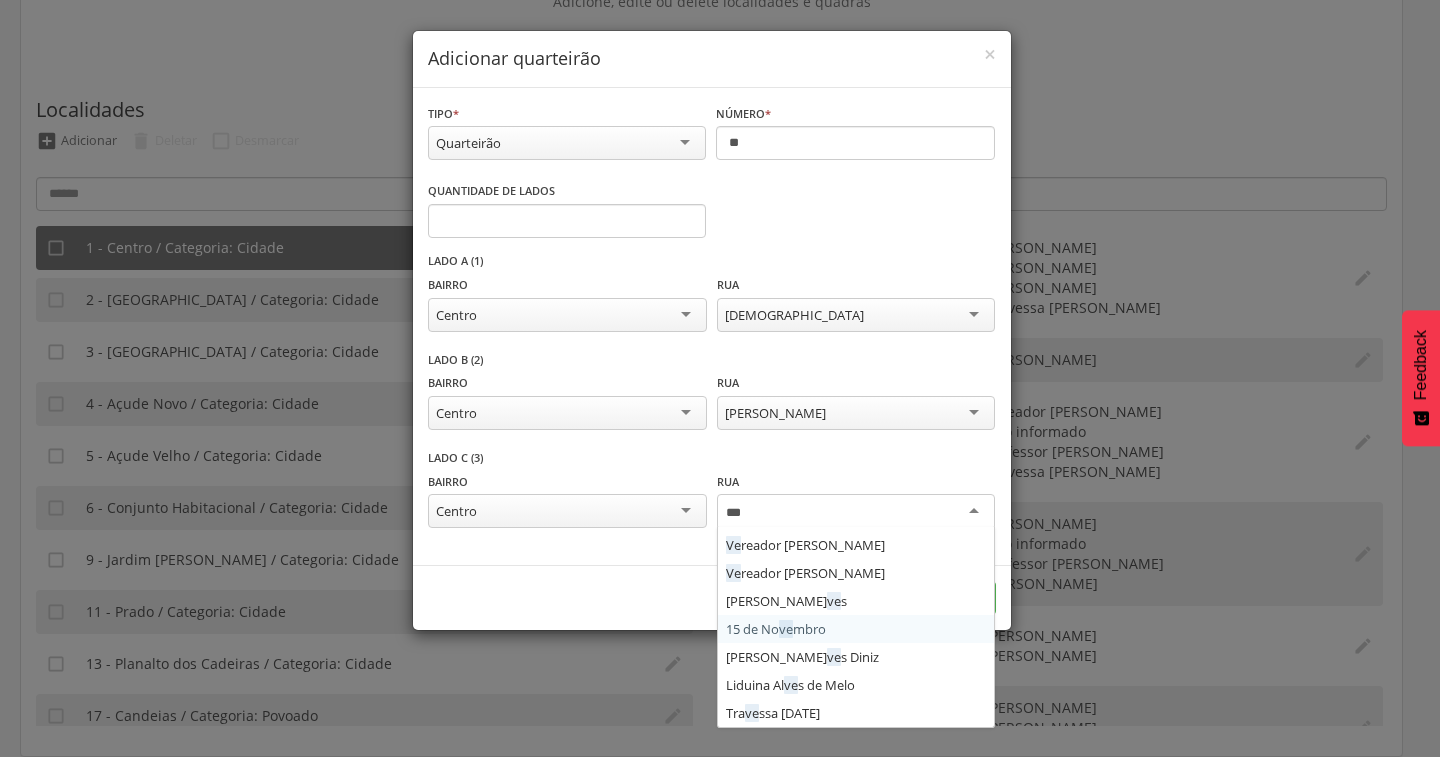scroll, scrollTop: 0, scrollLeft: 0, axis: both 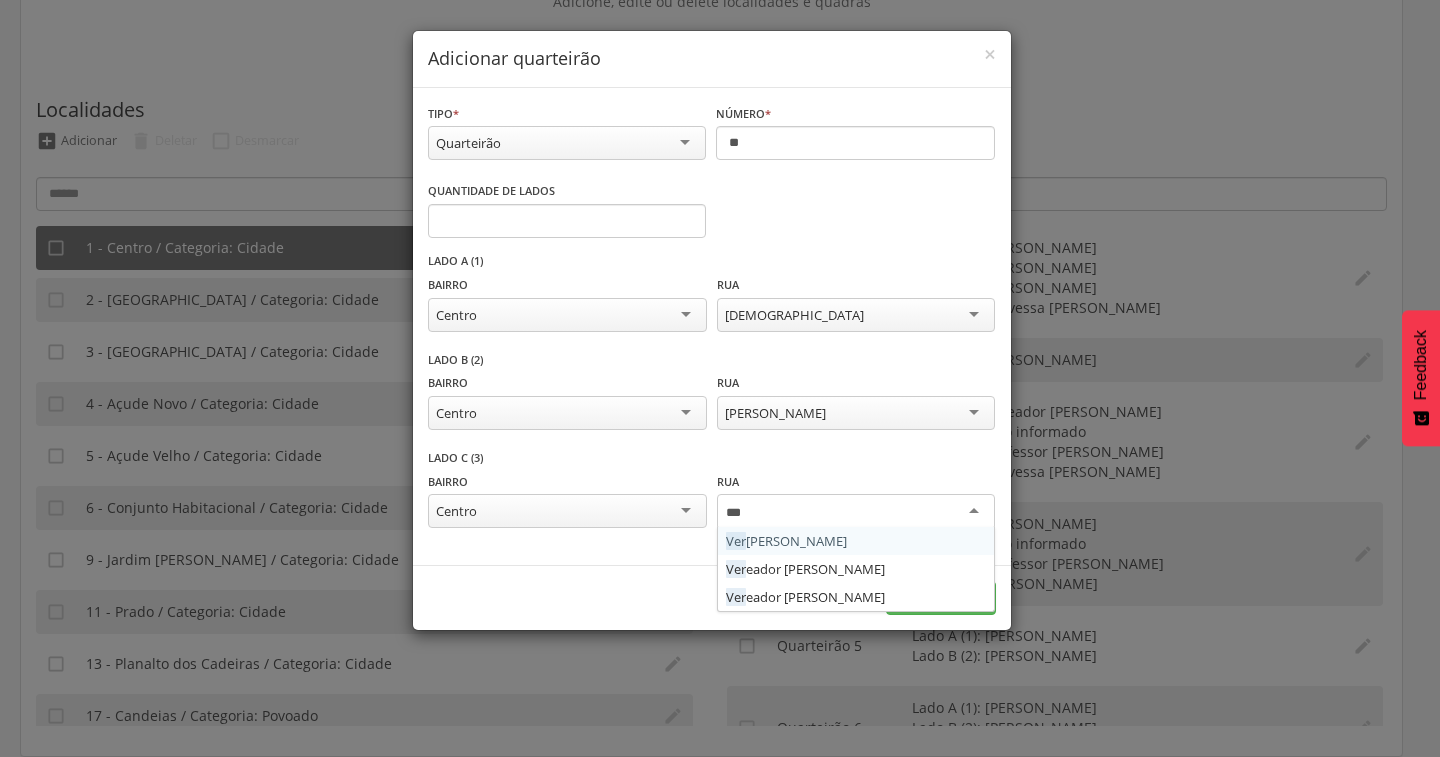 type 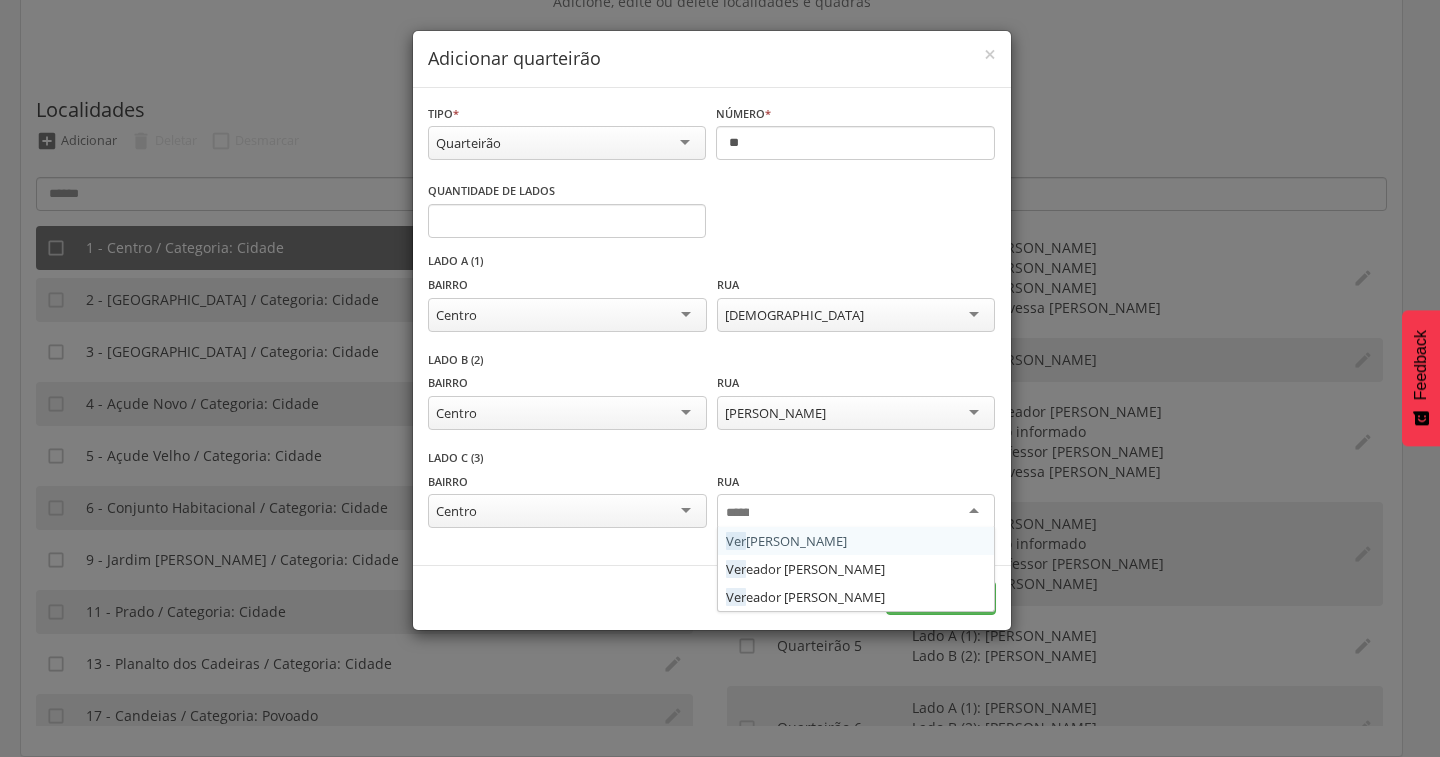 scroll, scrollTop: 0, scrollLeft: 0, axis: both 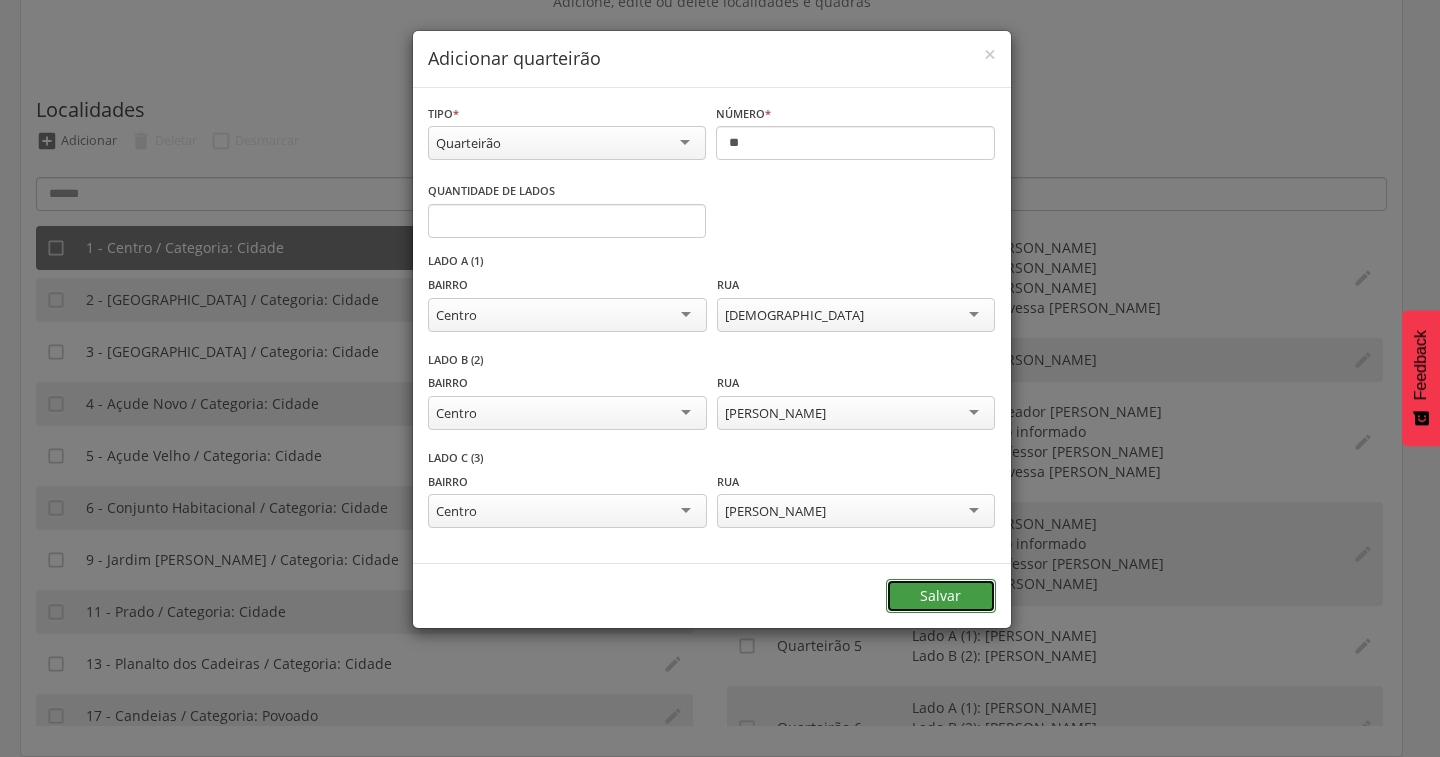 click on "Salvar" at bounding box center (941, 596) 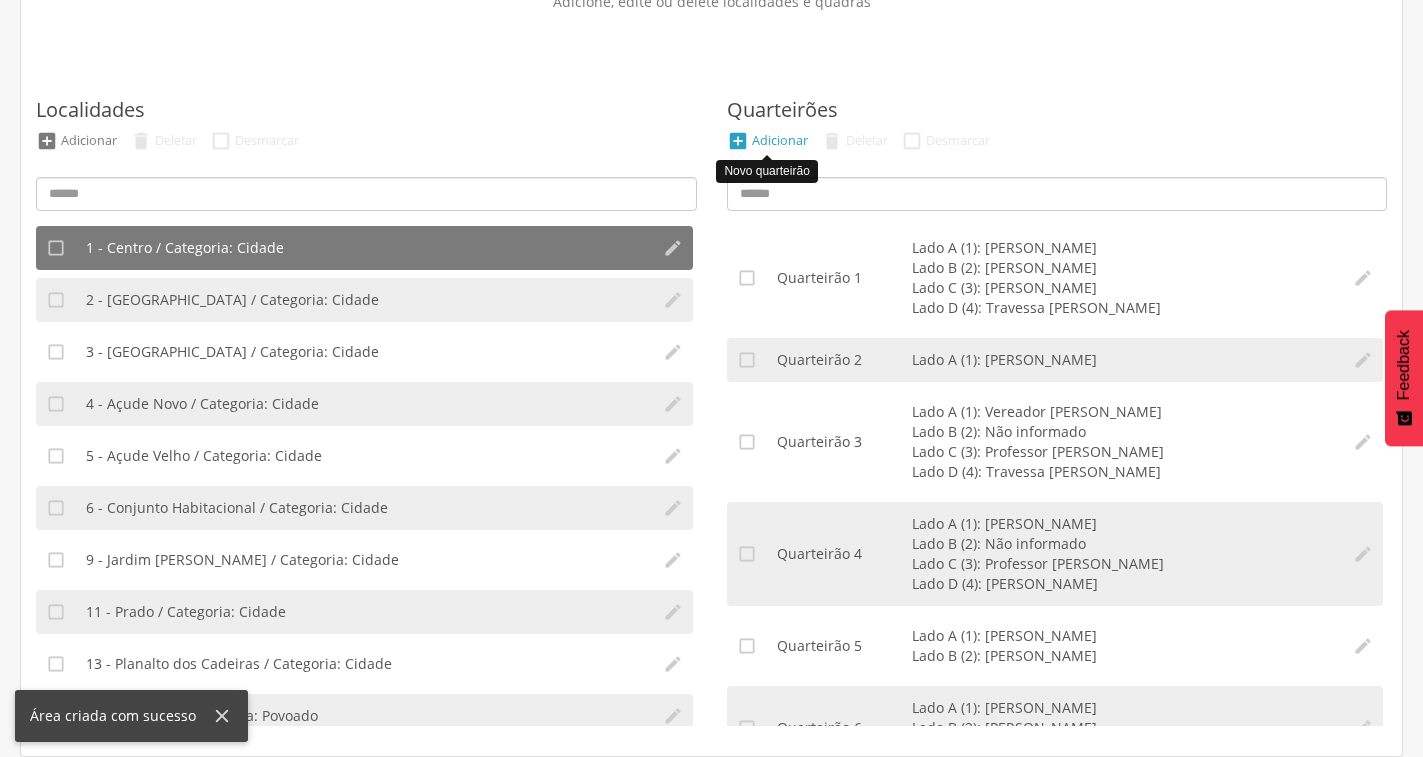 click on "Adicionar" at bounding box center (780, 140) 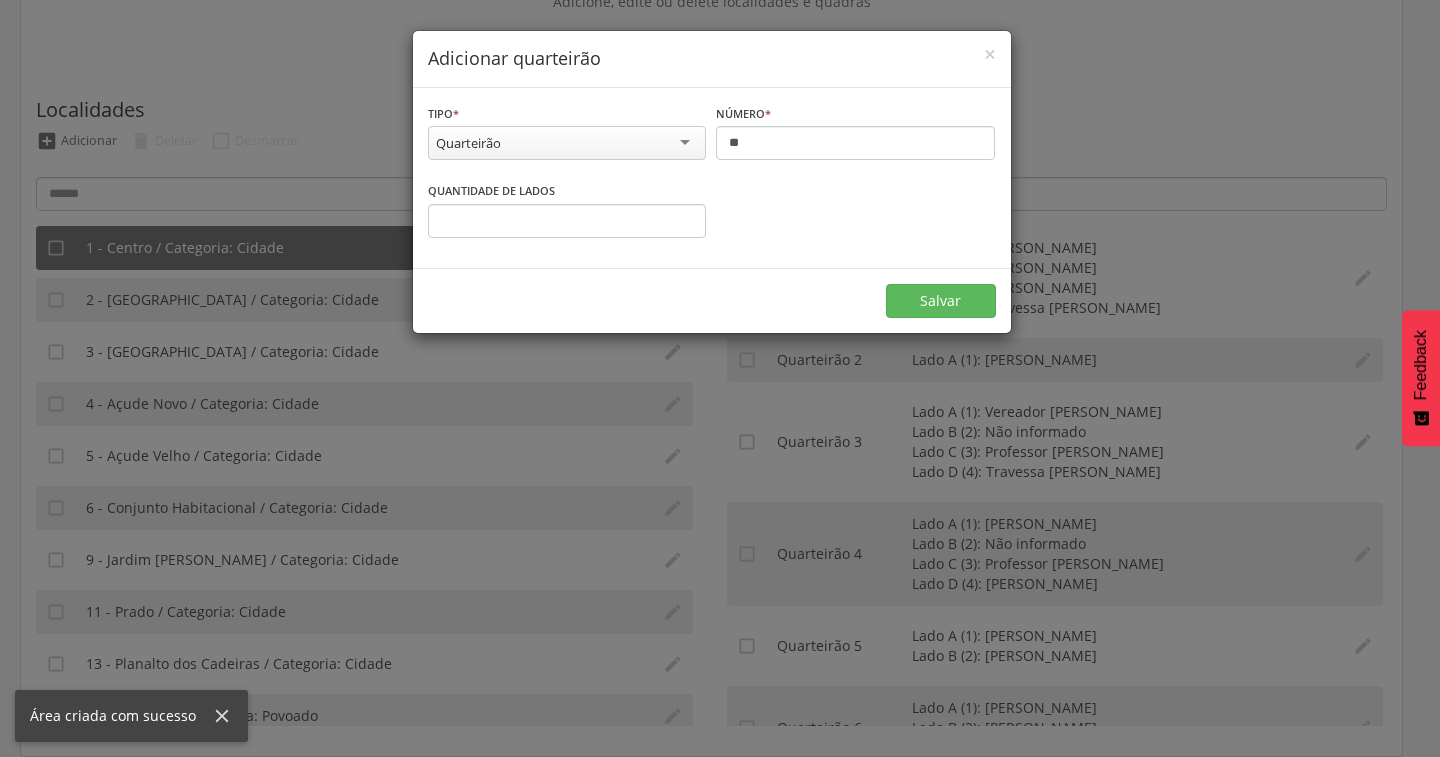 click on "Número  *
**
Informe o número" at bounding box center (855, 134) 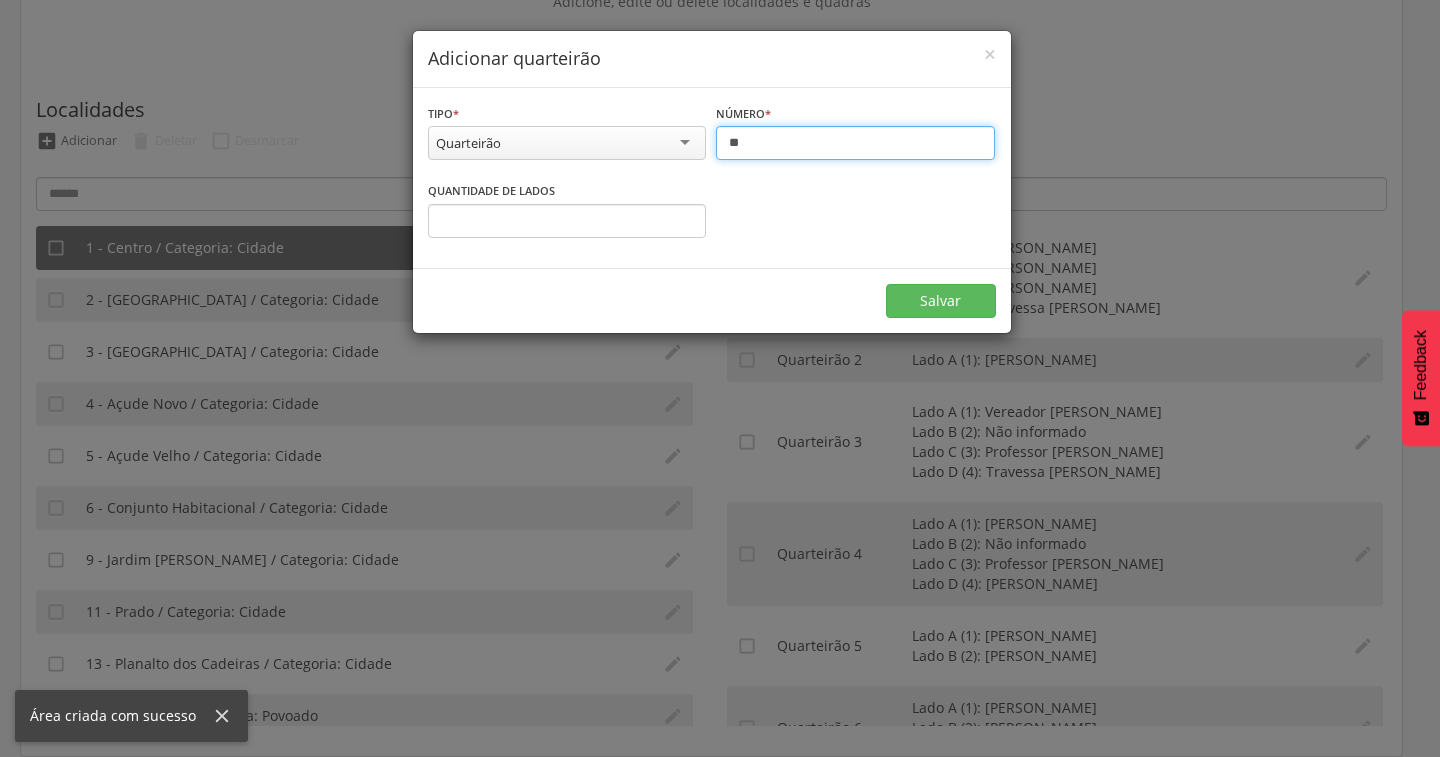 click on "**" at bounding box center (855, 143) 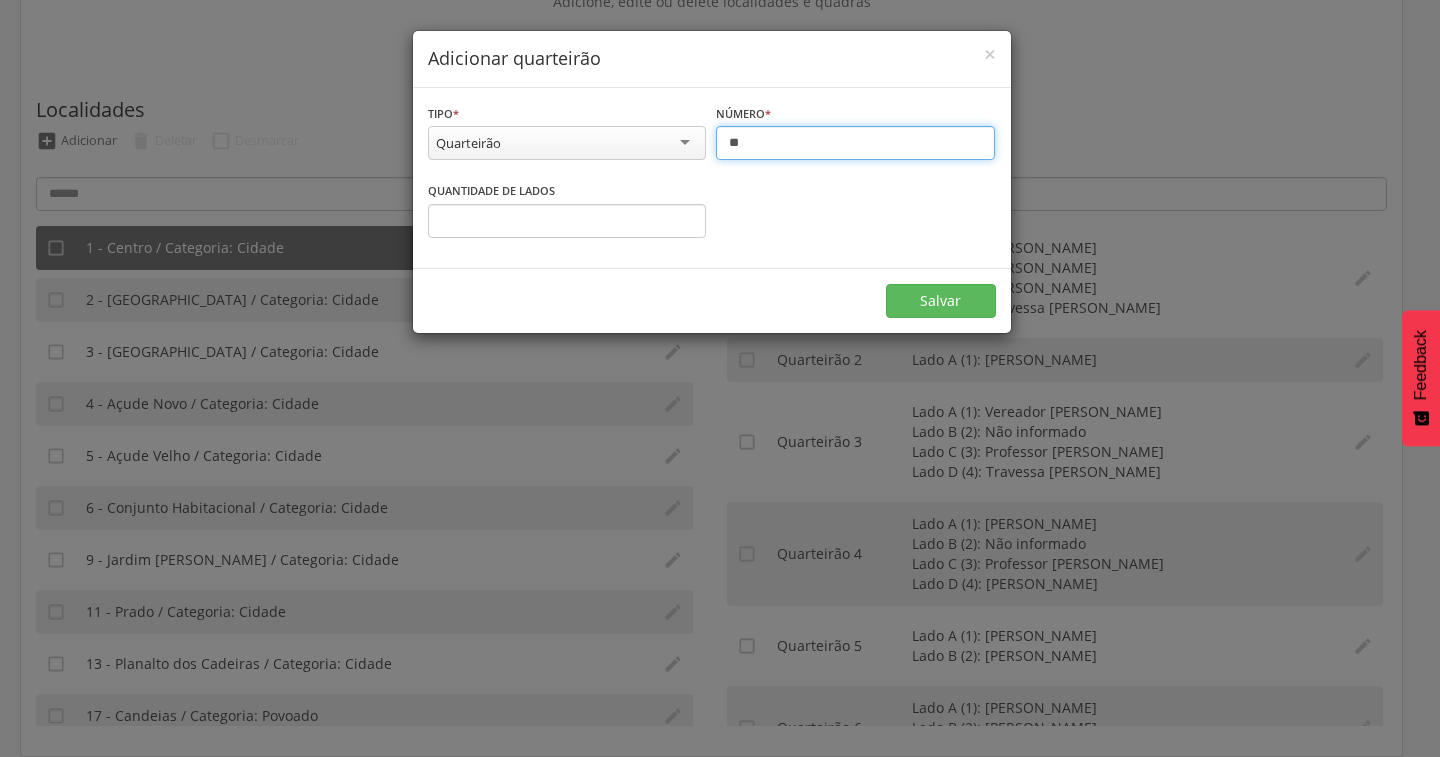 type on "**" 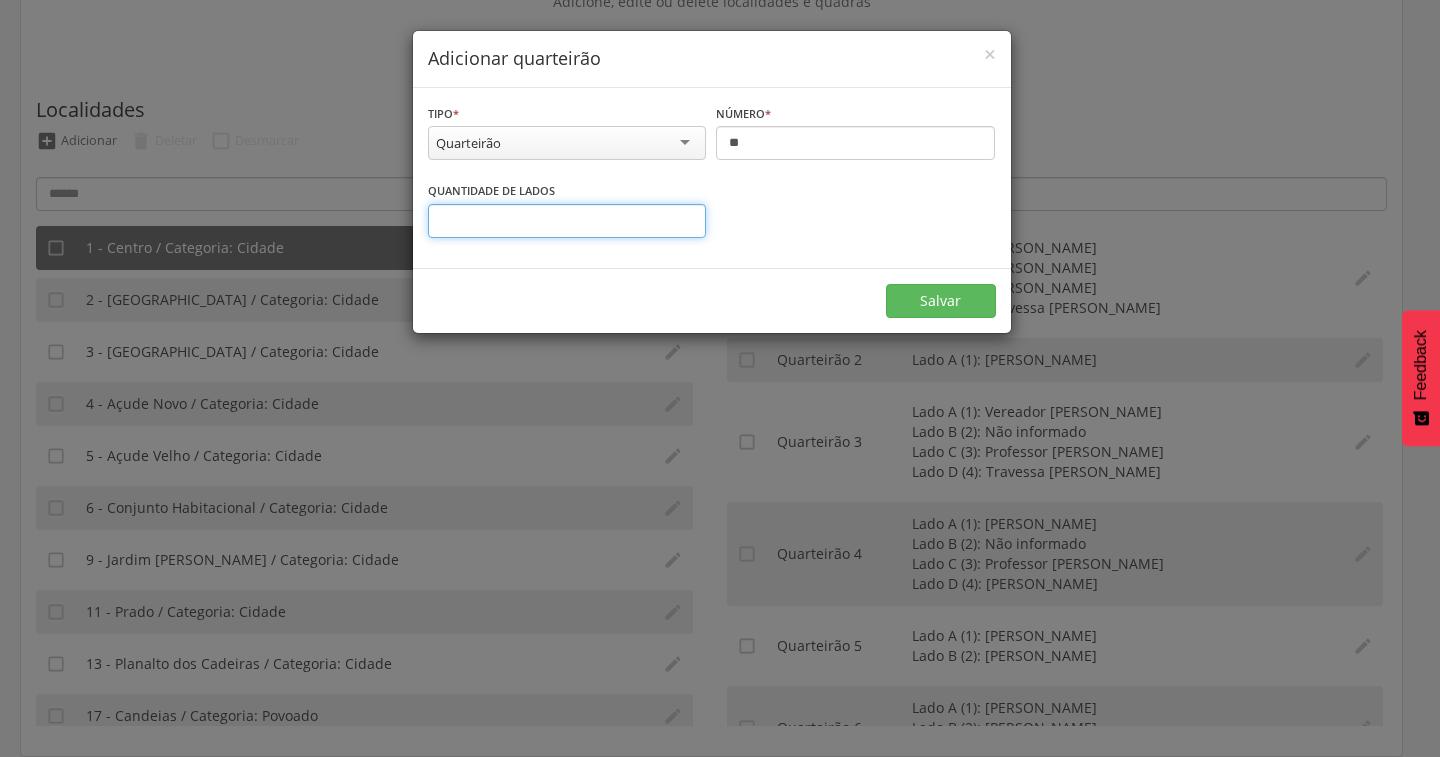 click on "*" at bounding box center (567, 221) 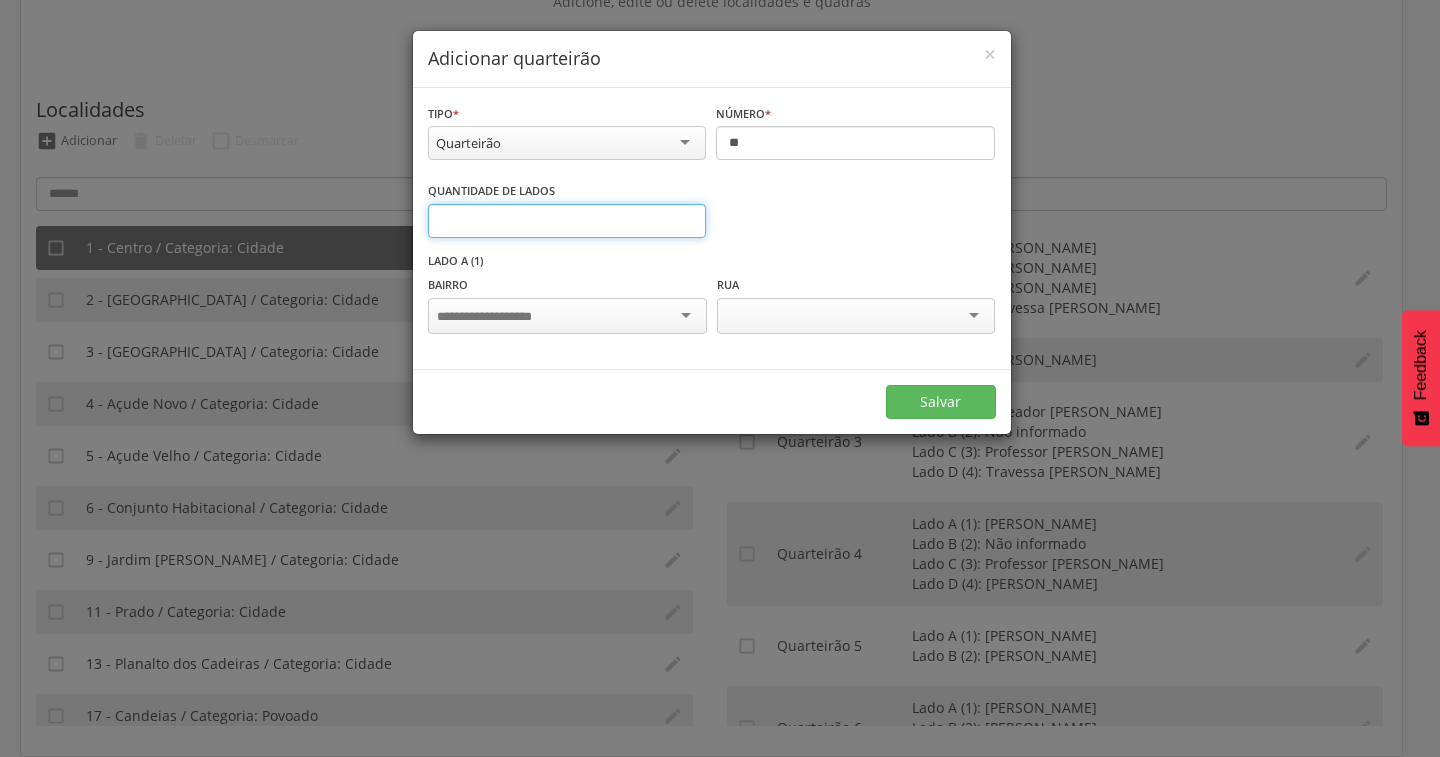 click on "*" at bounding box center [567, 221] 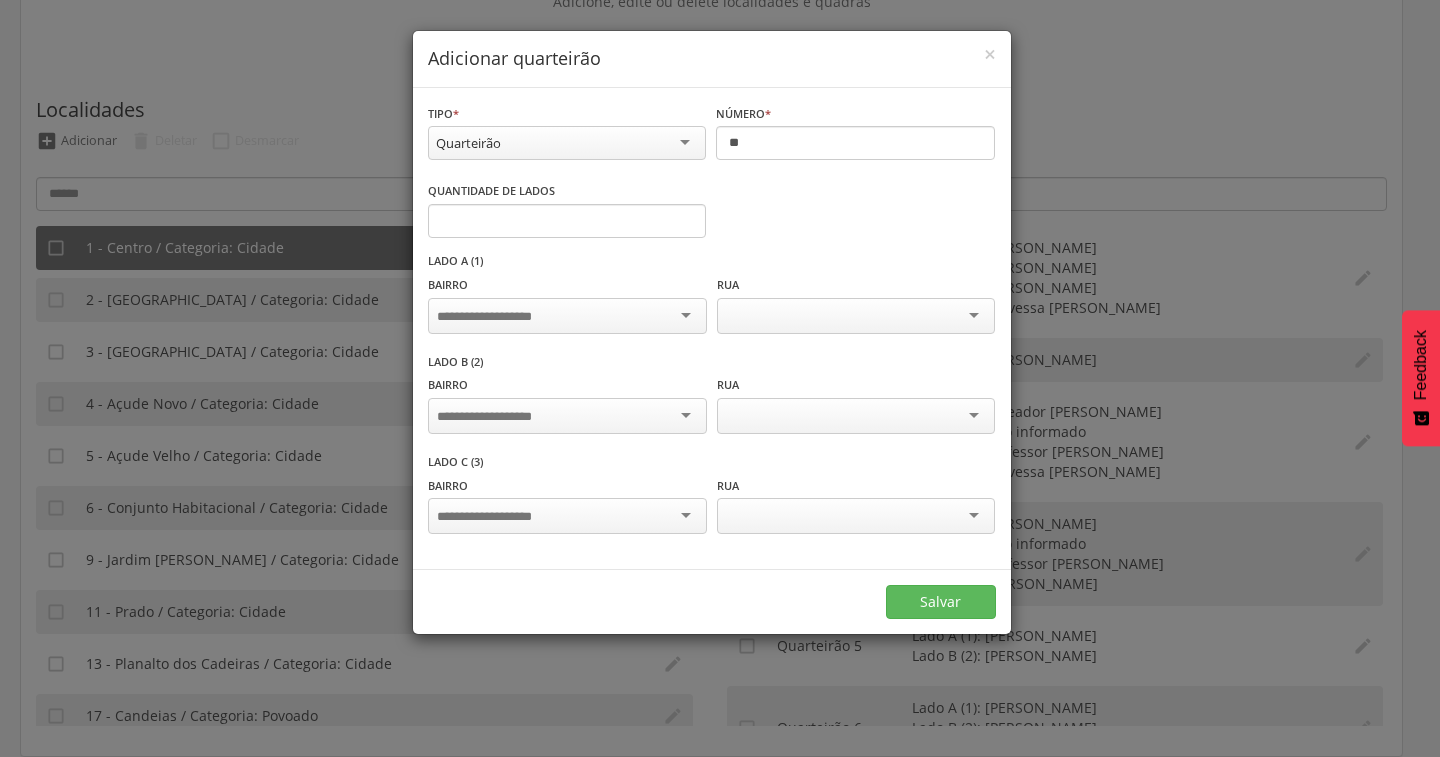 click at bounding box center (567, 316) 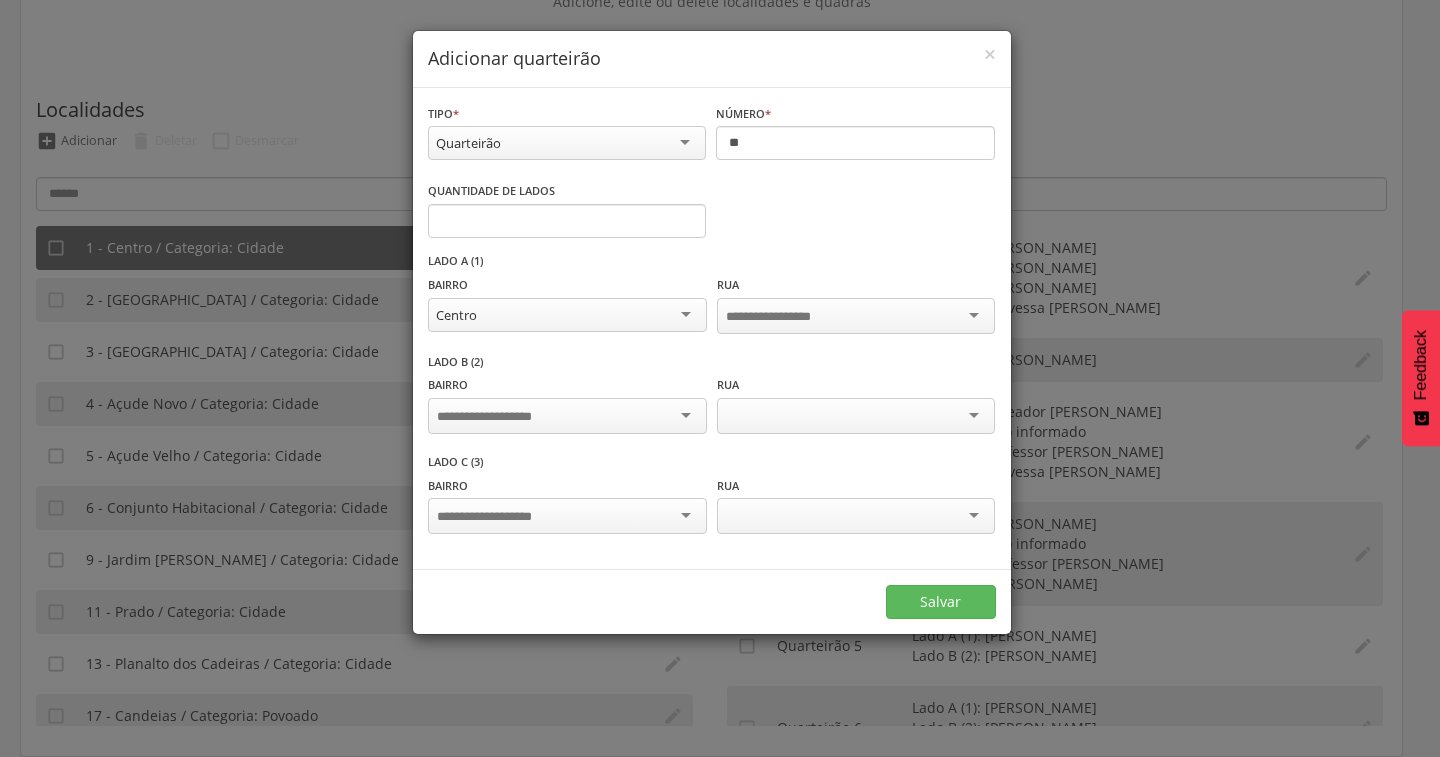 scroll, scrollTop: 0, scrollLeft: 0, axis: both 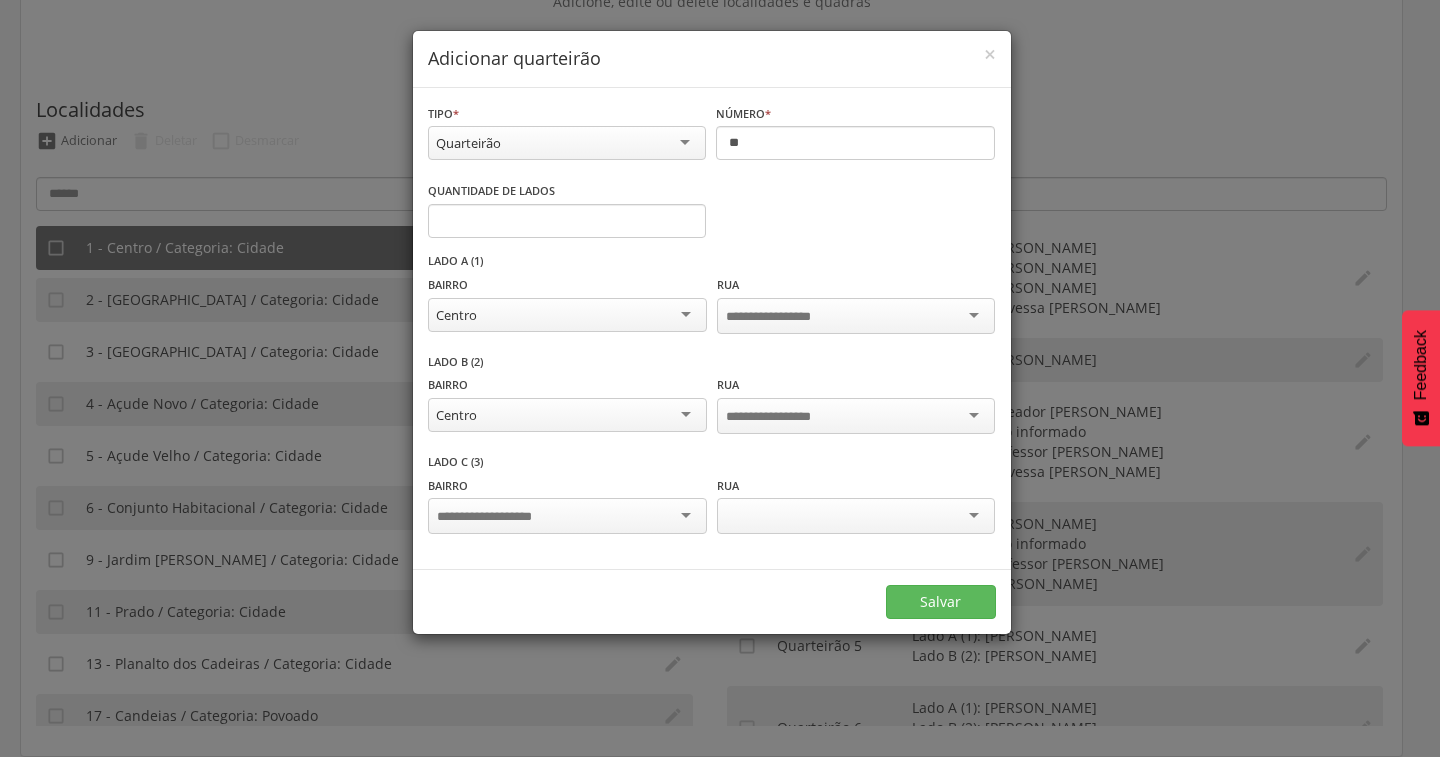 click at bounding box center (567, 516) 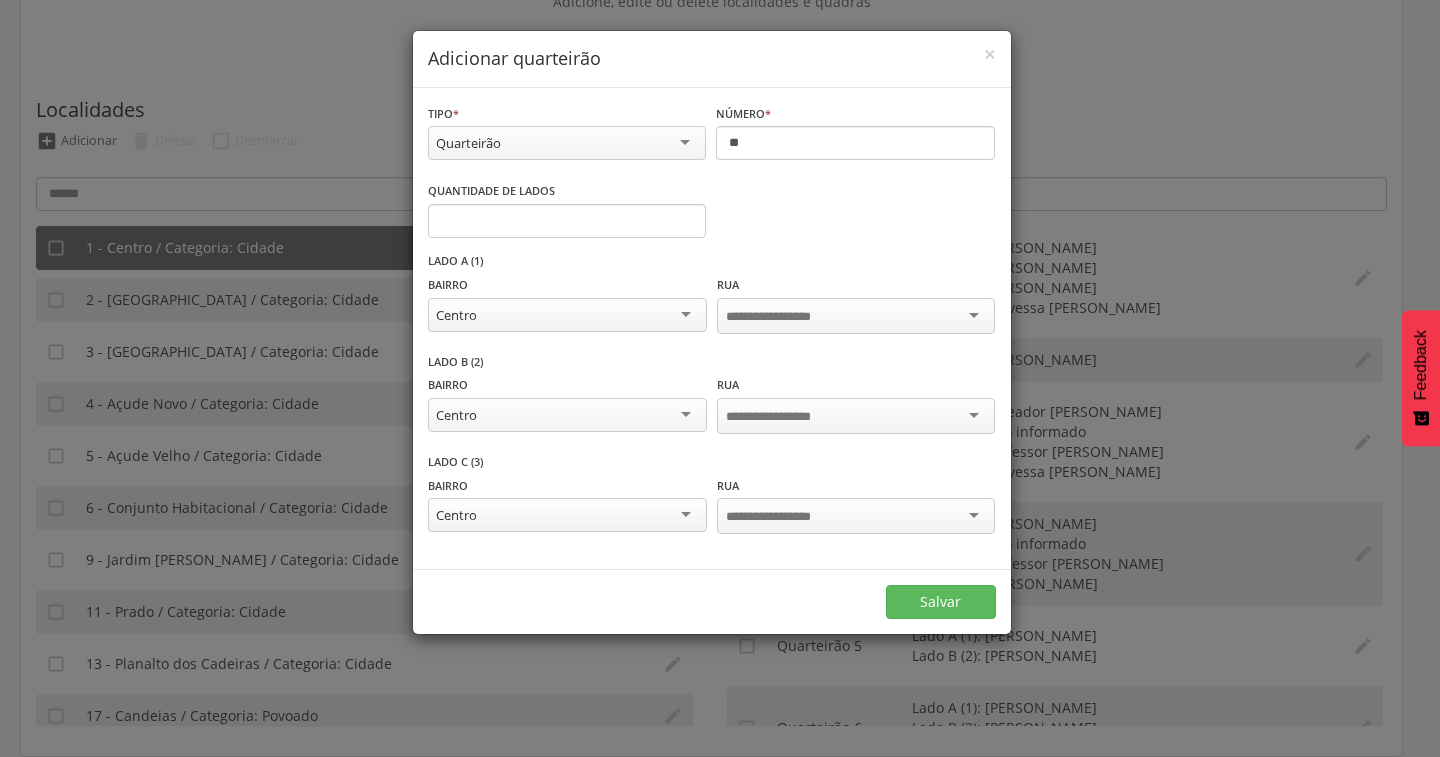 scroll, scrollTop: 0, scrollLeft: 0, axis: both 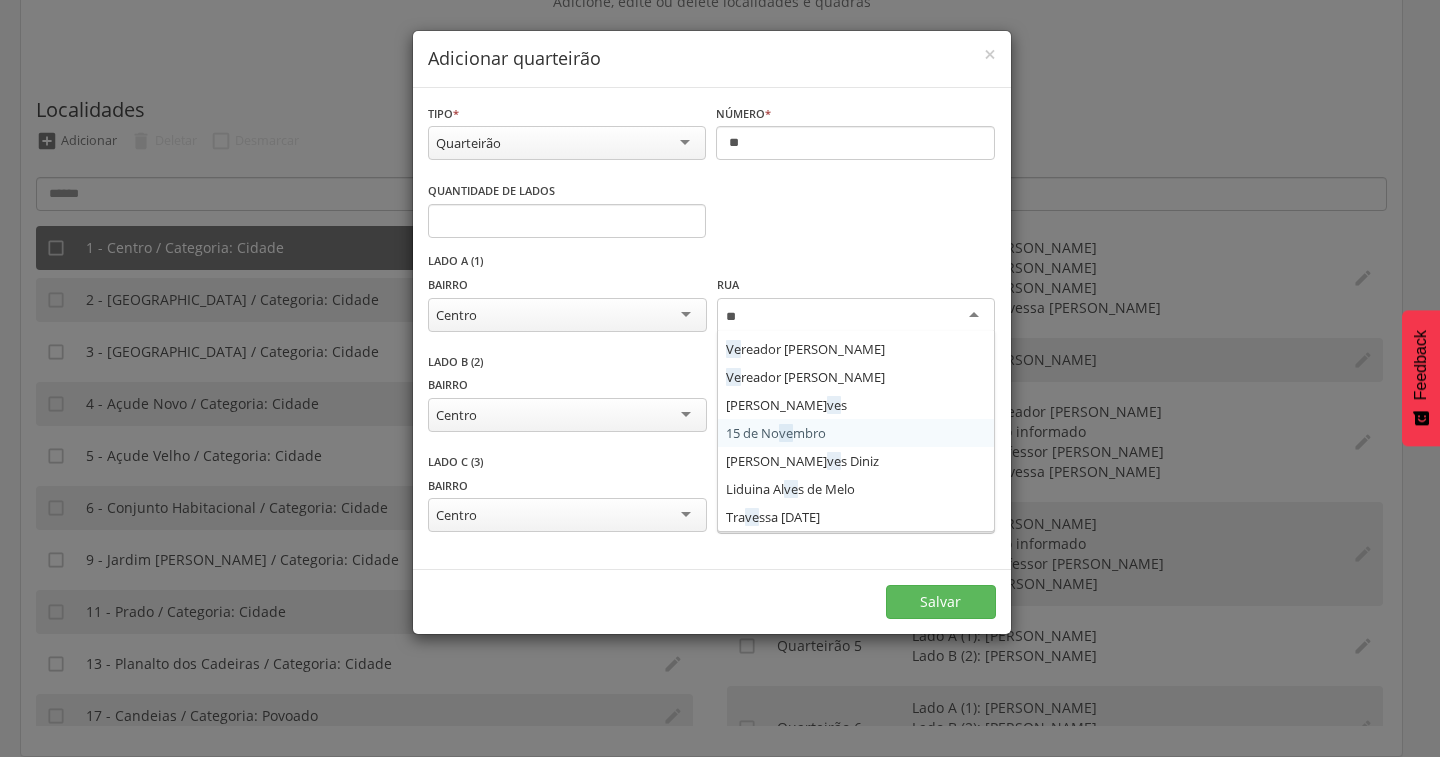 type on "***" 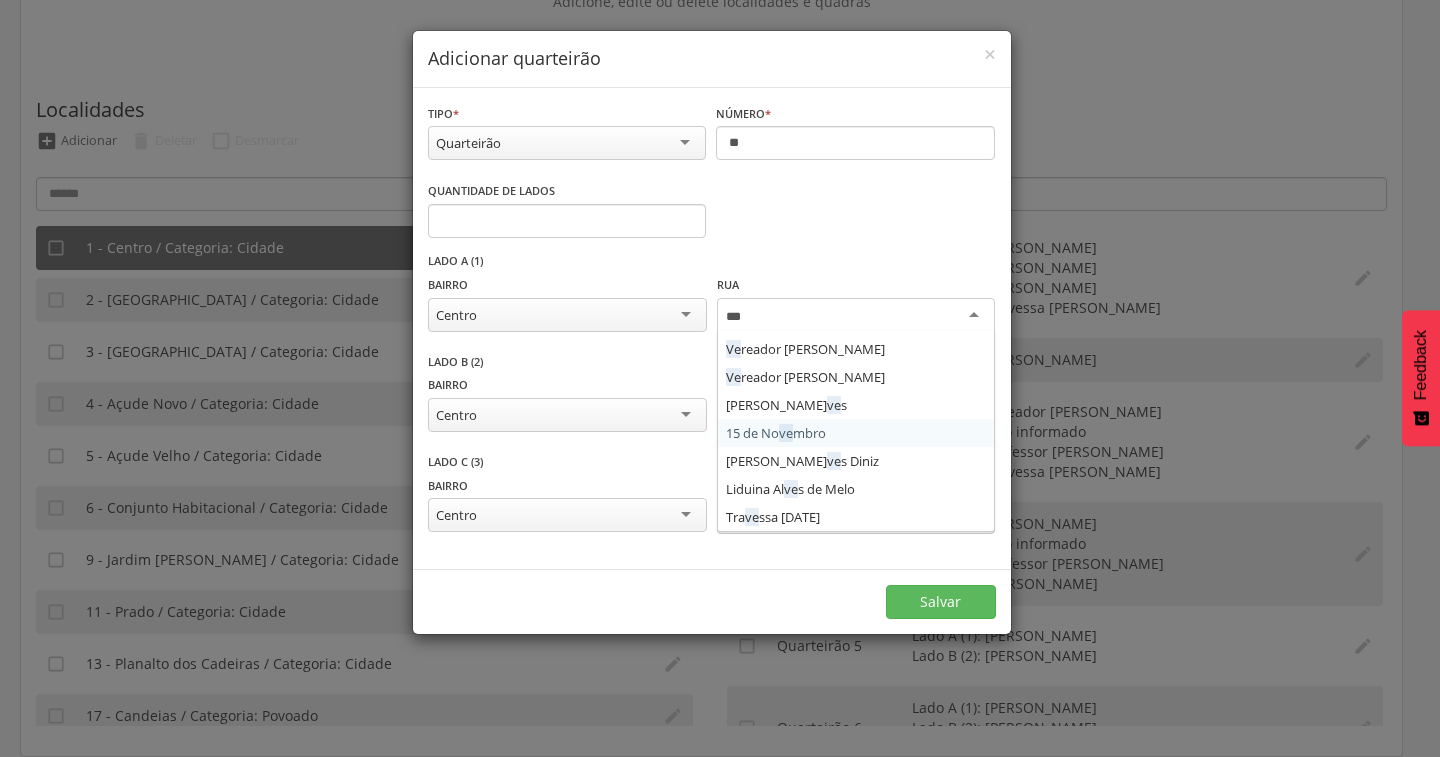 scroll, scrollTop: 0, scrollLeft: 0, axis: both 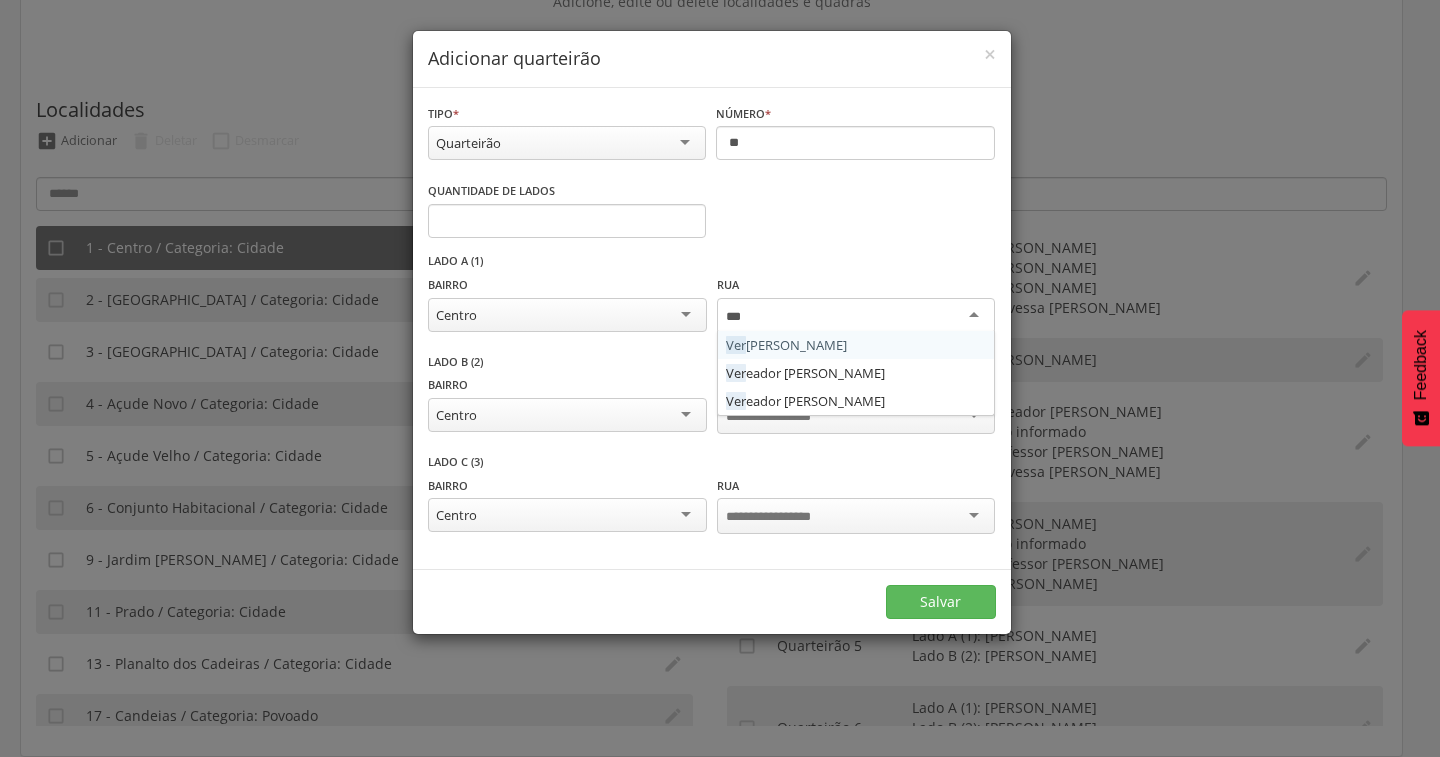type 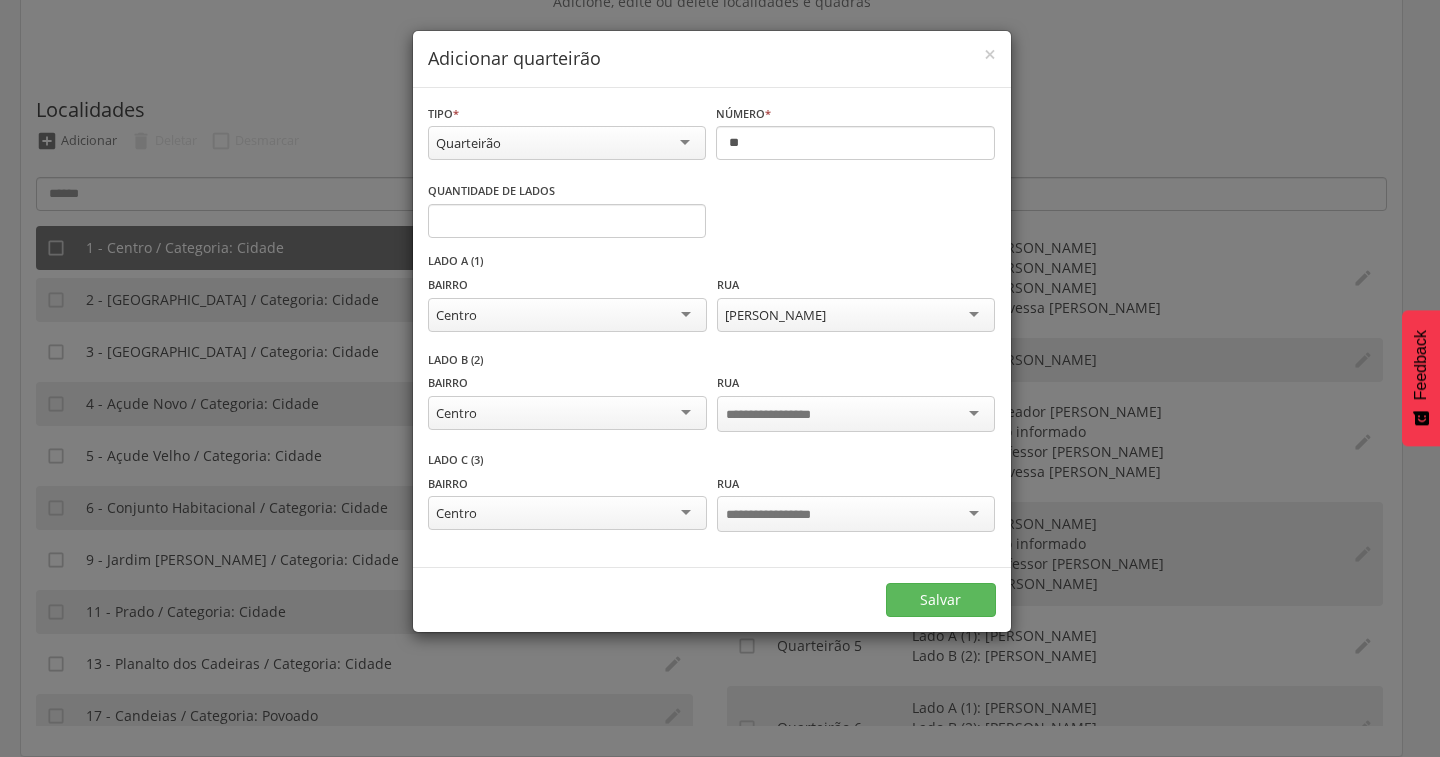 scroll, scrollTop: 0, scrollLeft: 0, axis: both 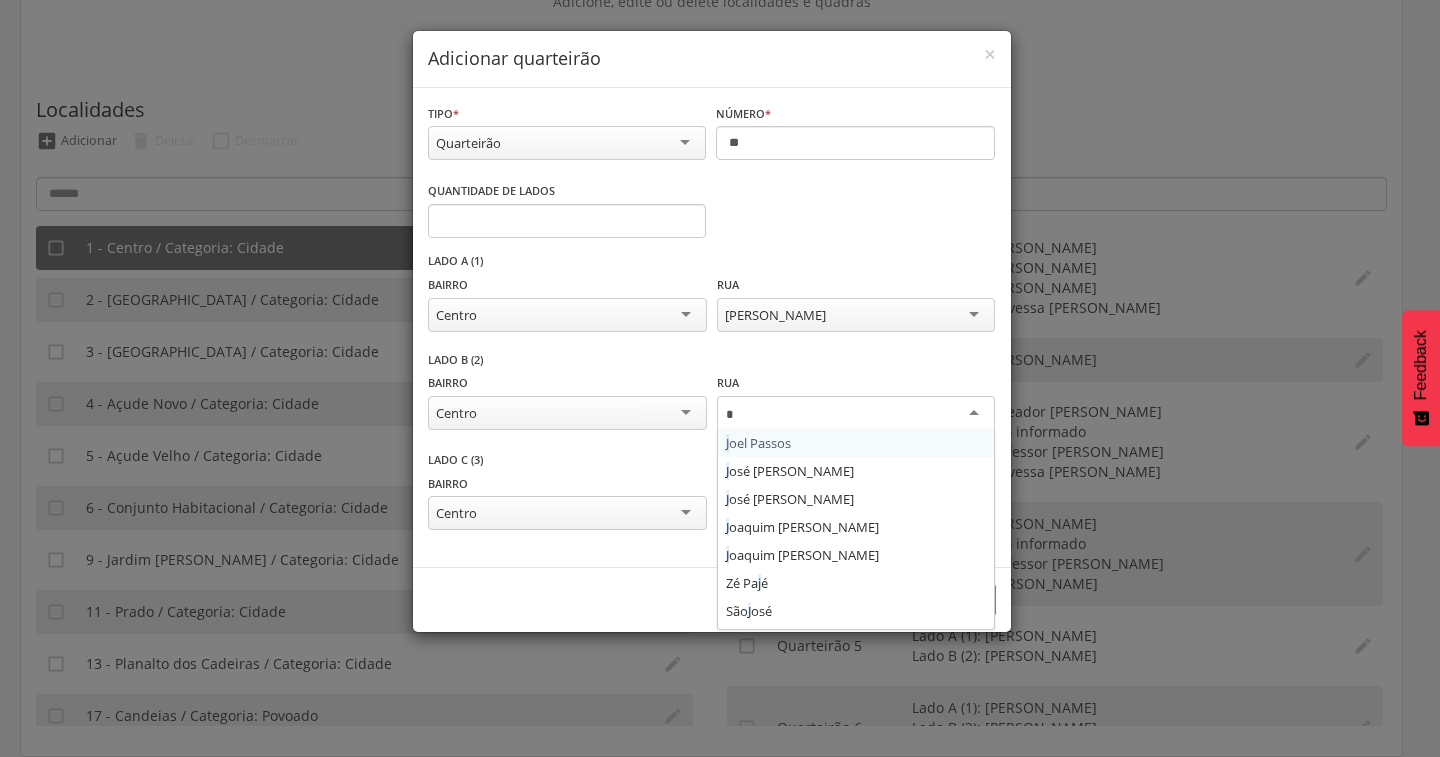 type on "**" 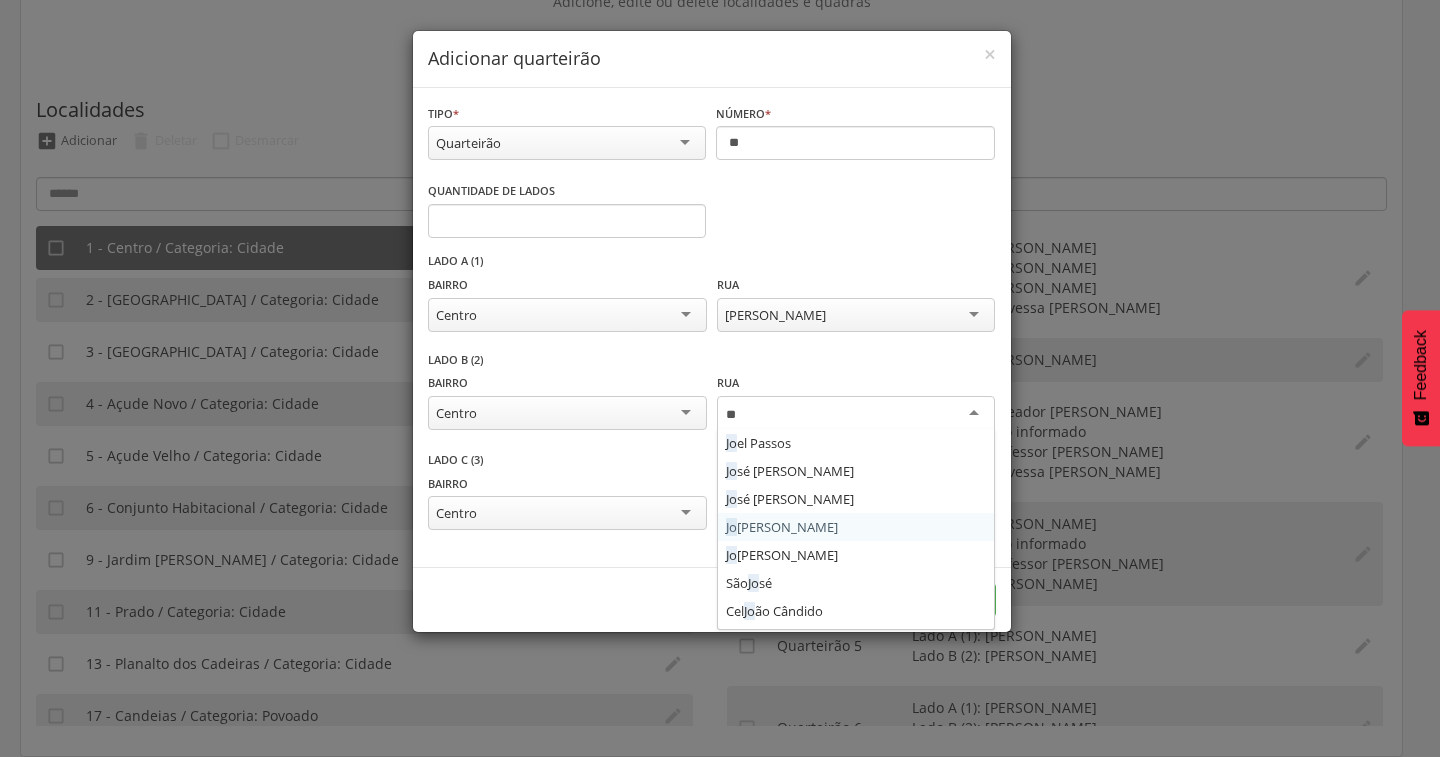 type 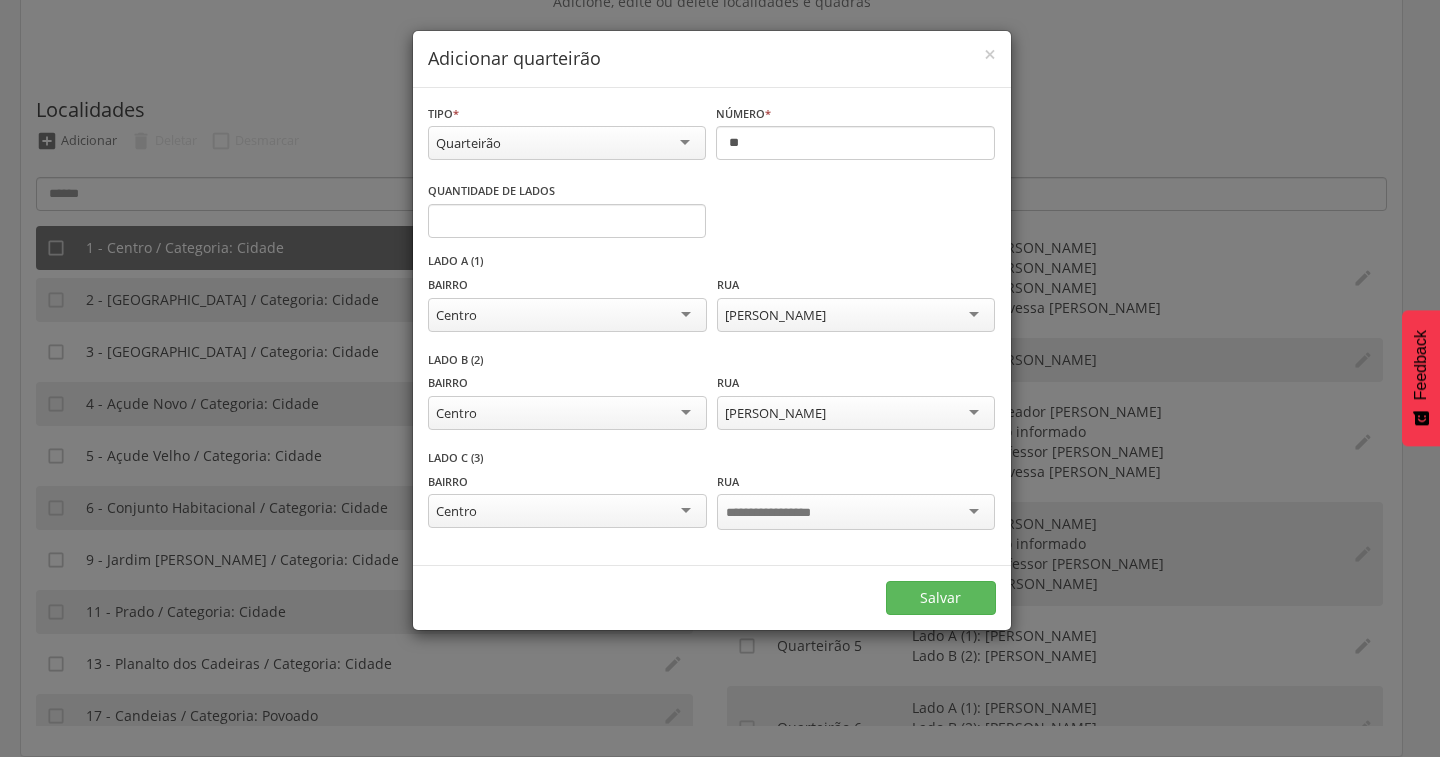 scroll, scrollTop: 0, scrollLeft: 0, axis: both 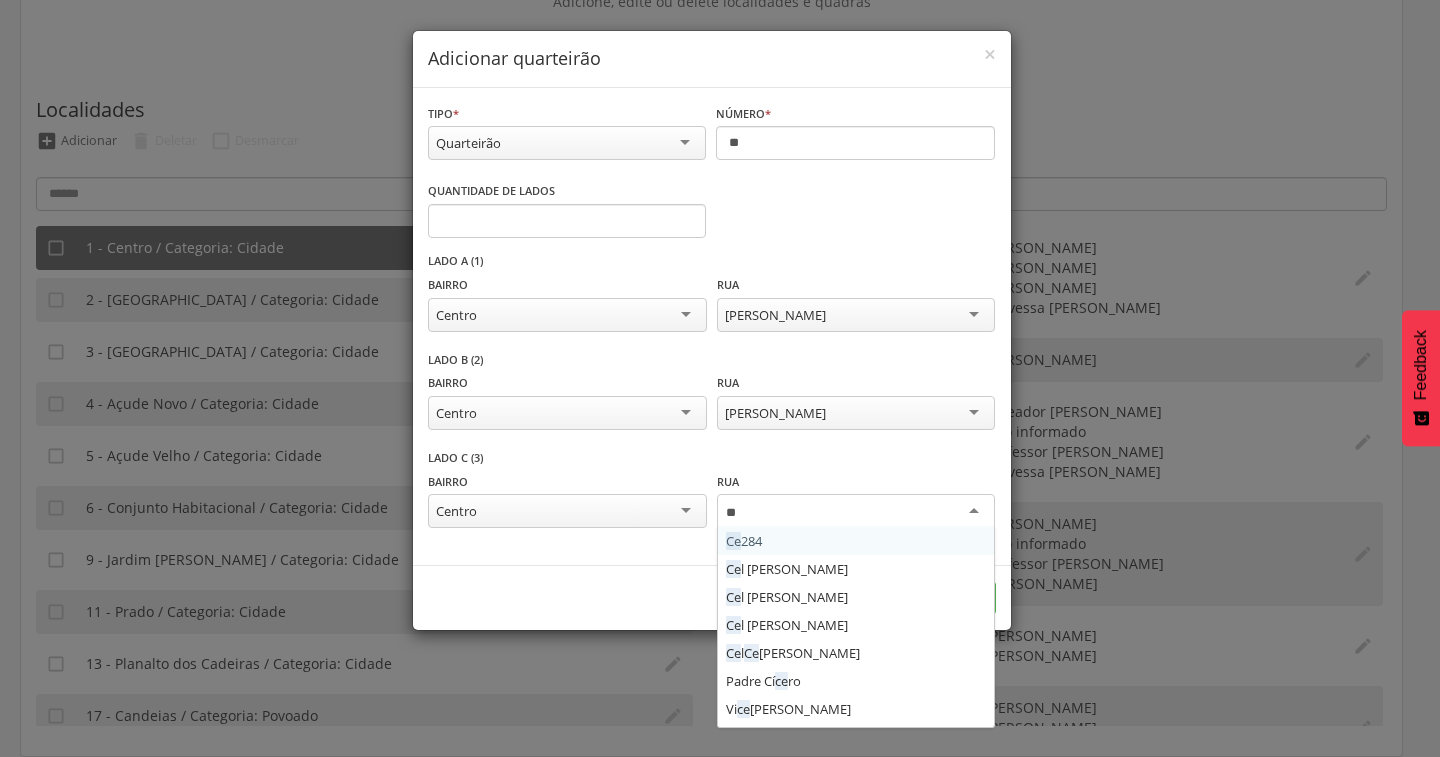 type on "***" 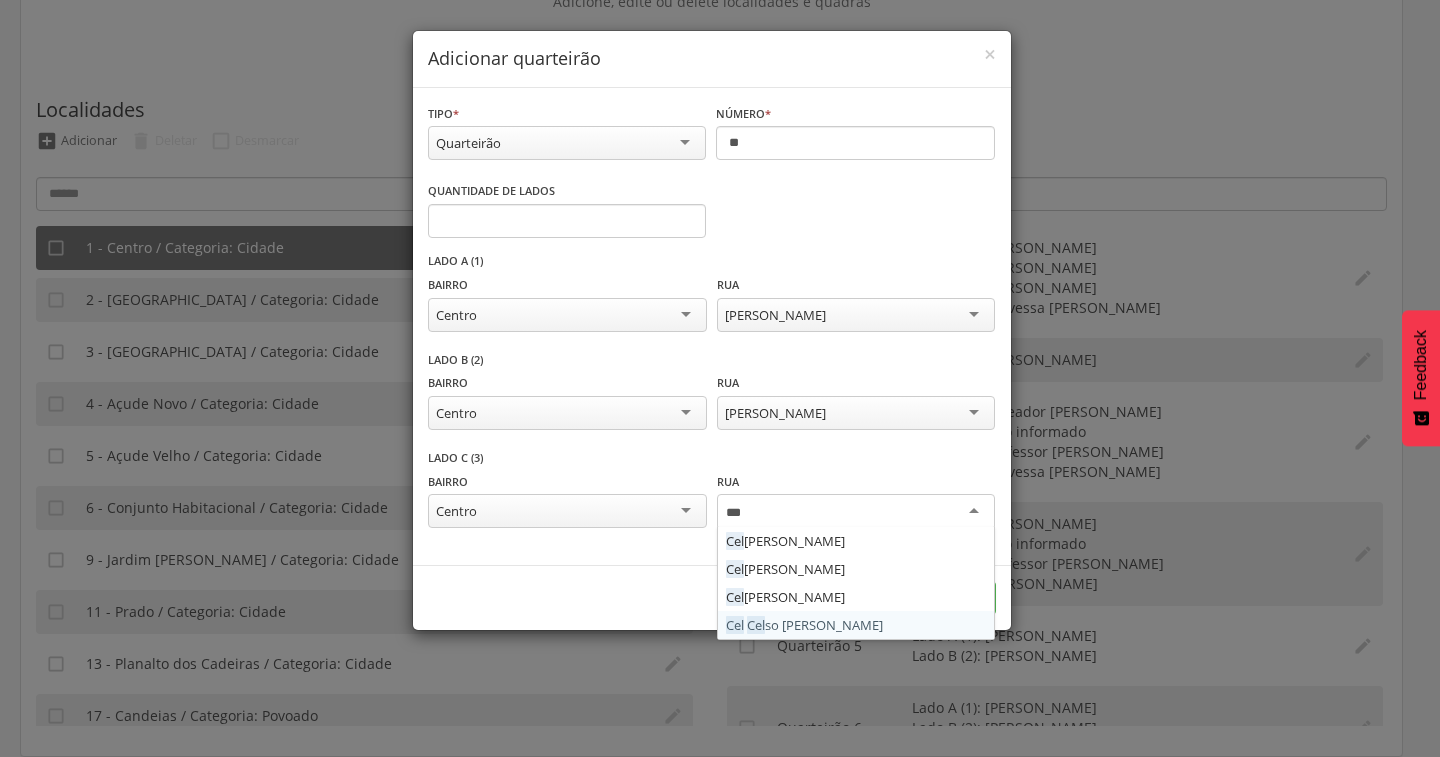 type 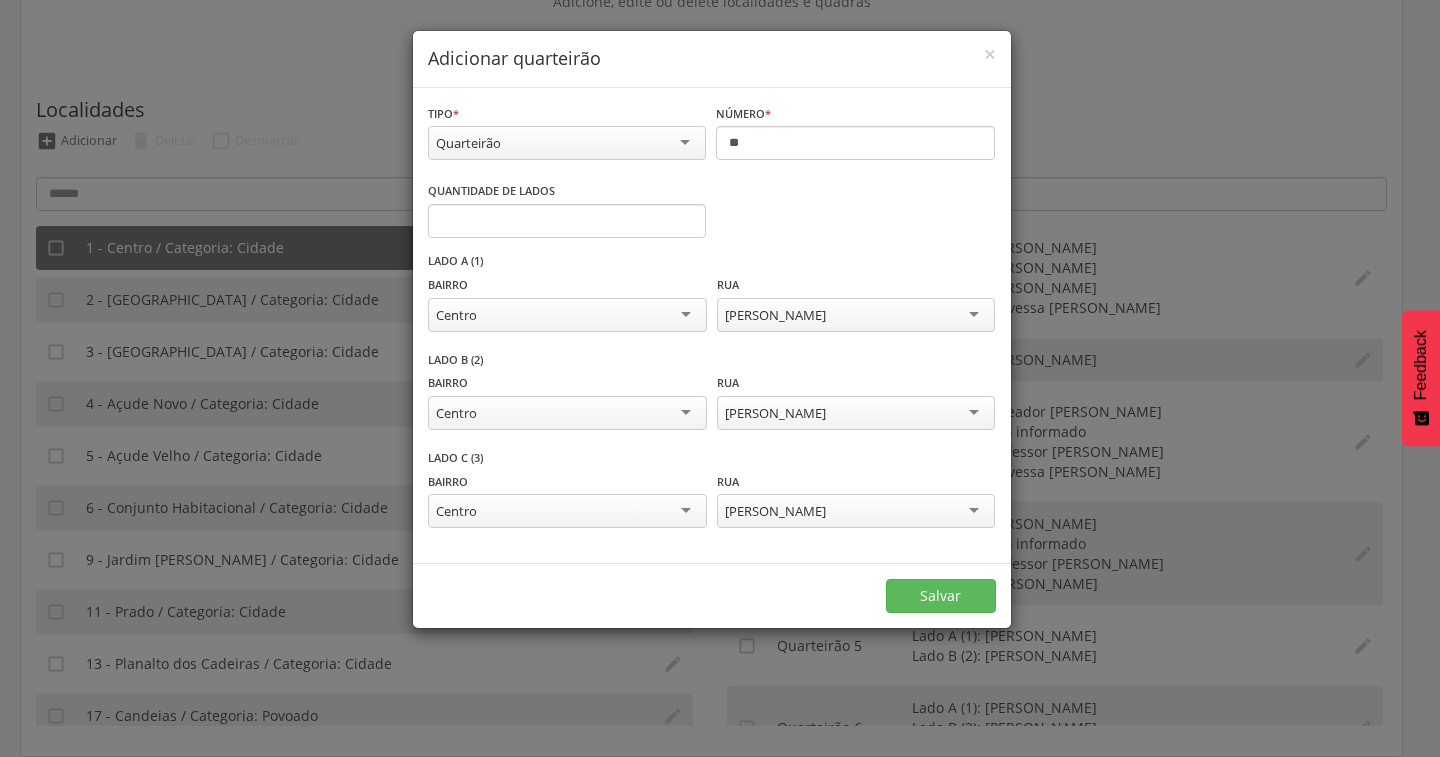 scroll, scrollTop: 0, scrollLeft: 0, axis: both 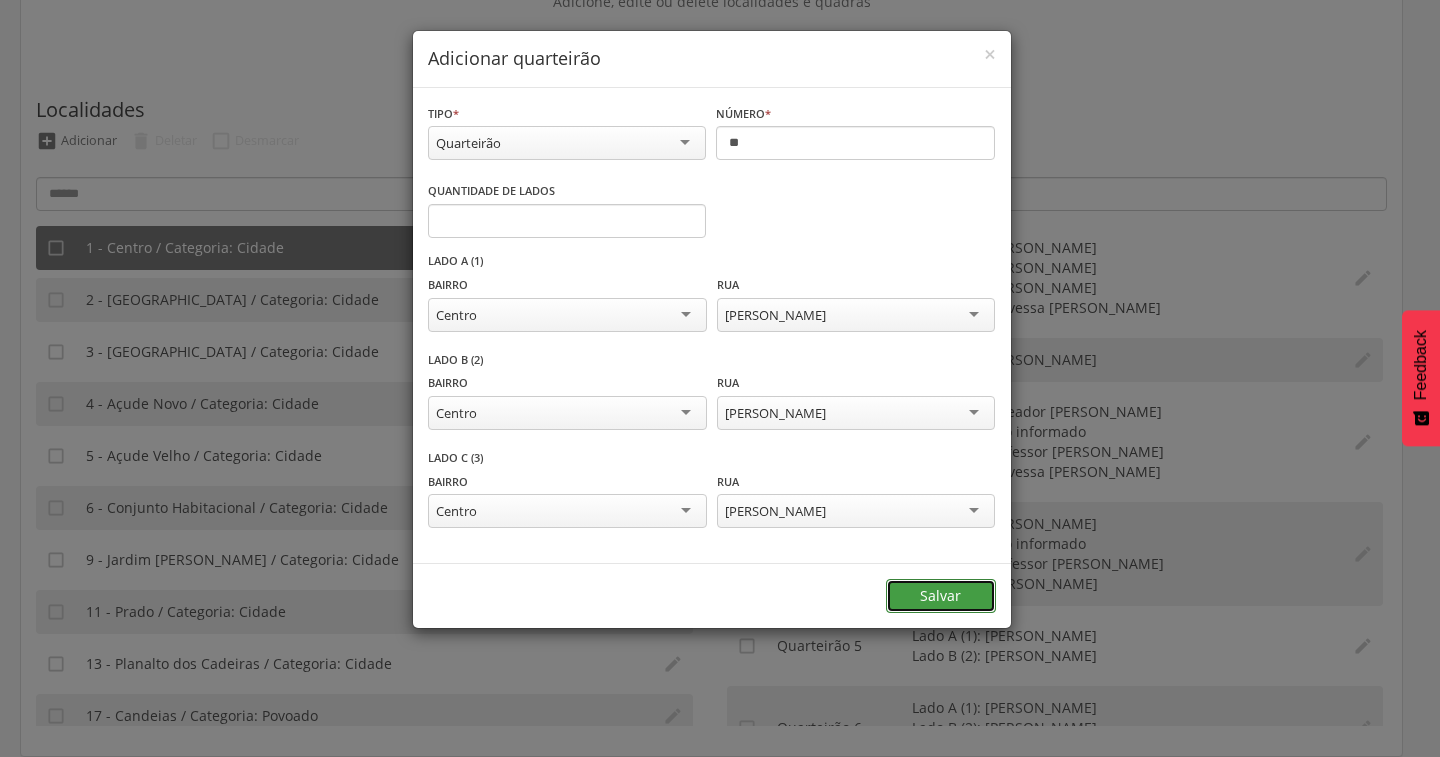 click on "Salvar" at bounding box center (941, 596) 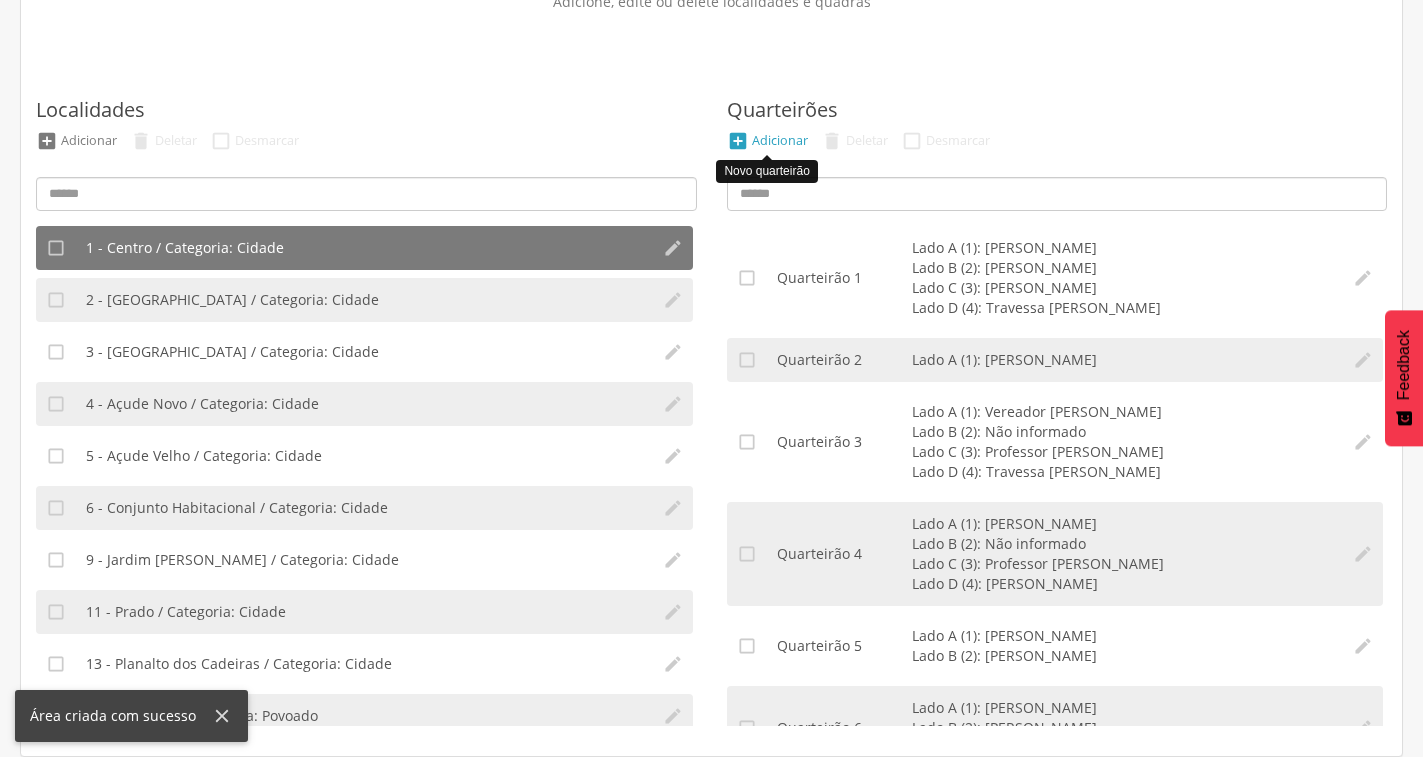 click on "" at bounding box center [738, 141] 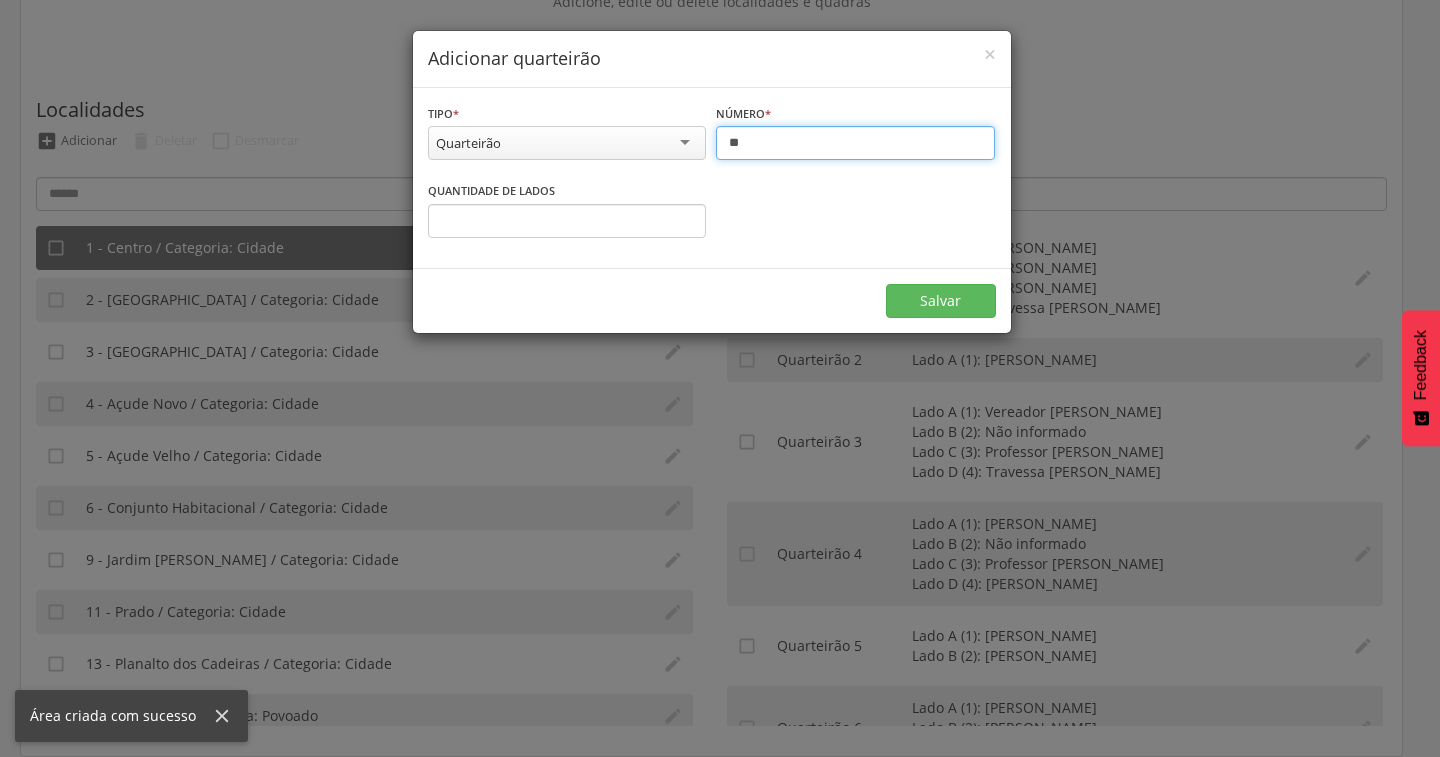 click on "**" at bounding box center (855, 143) 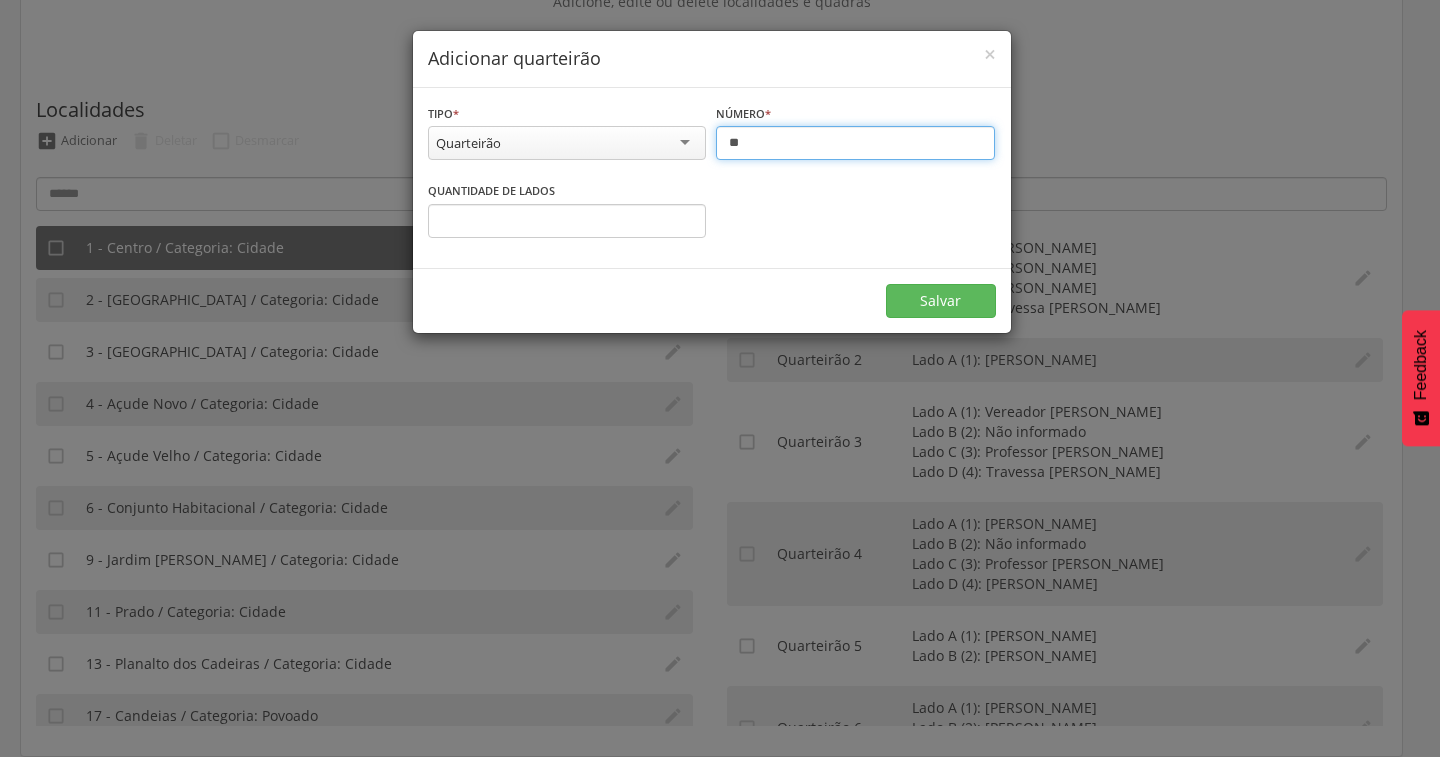 type on "**" 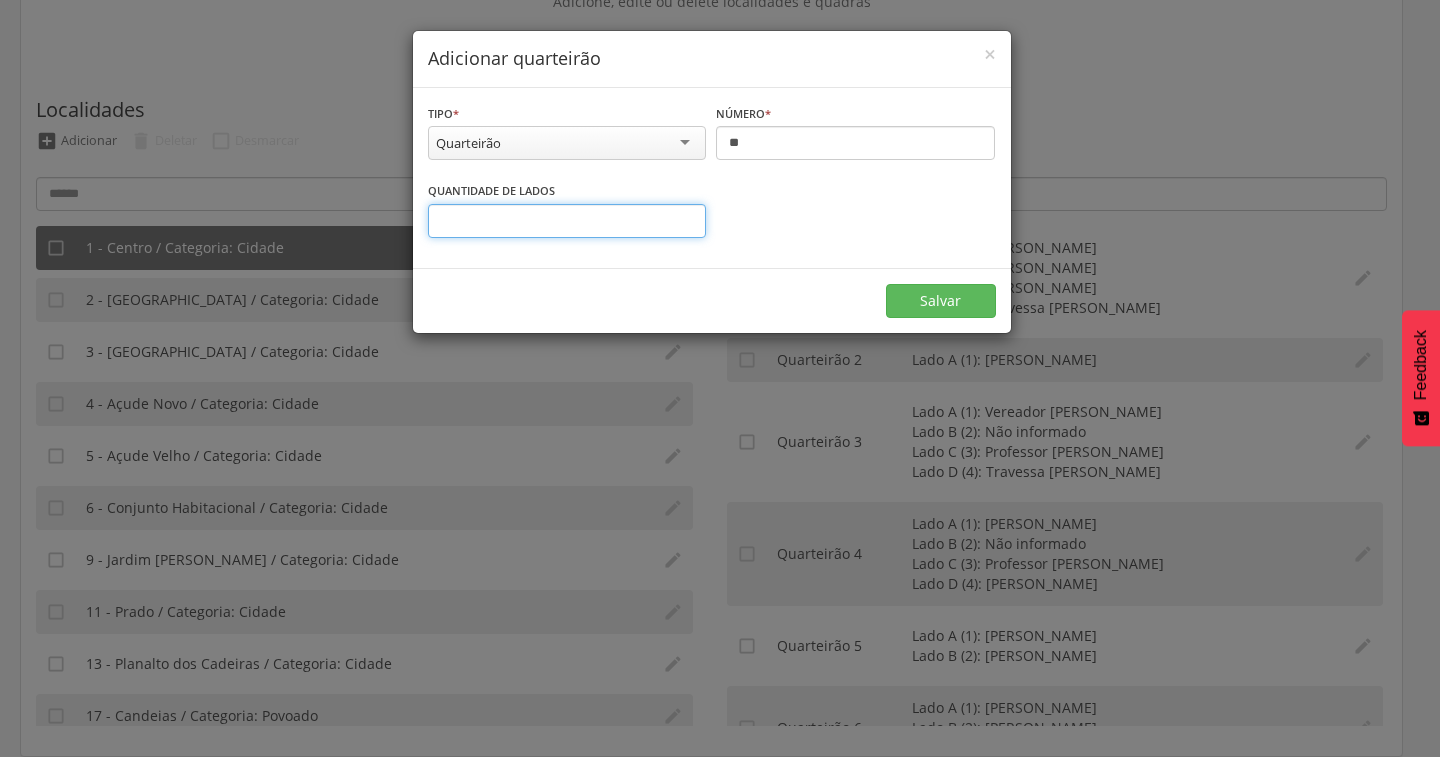 click on "*" at bounding box center [567, 221] 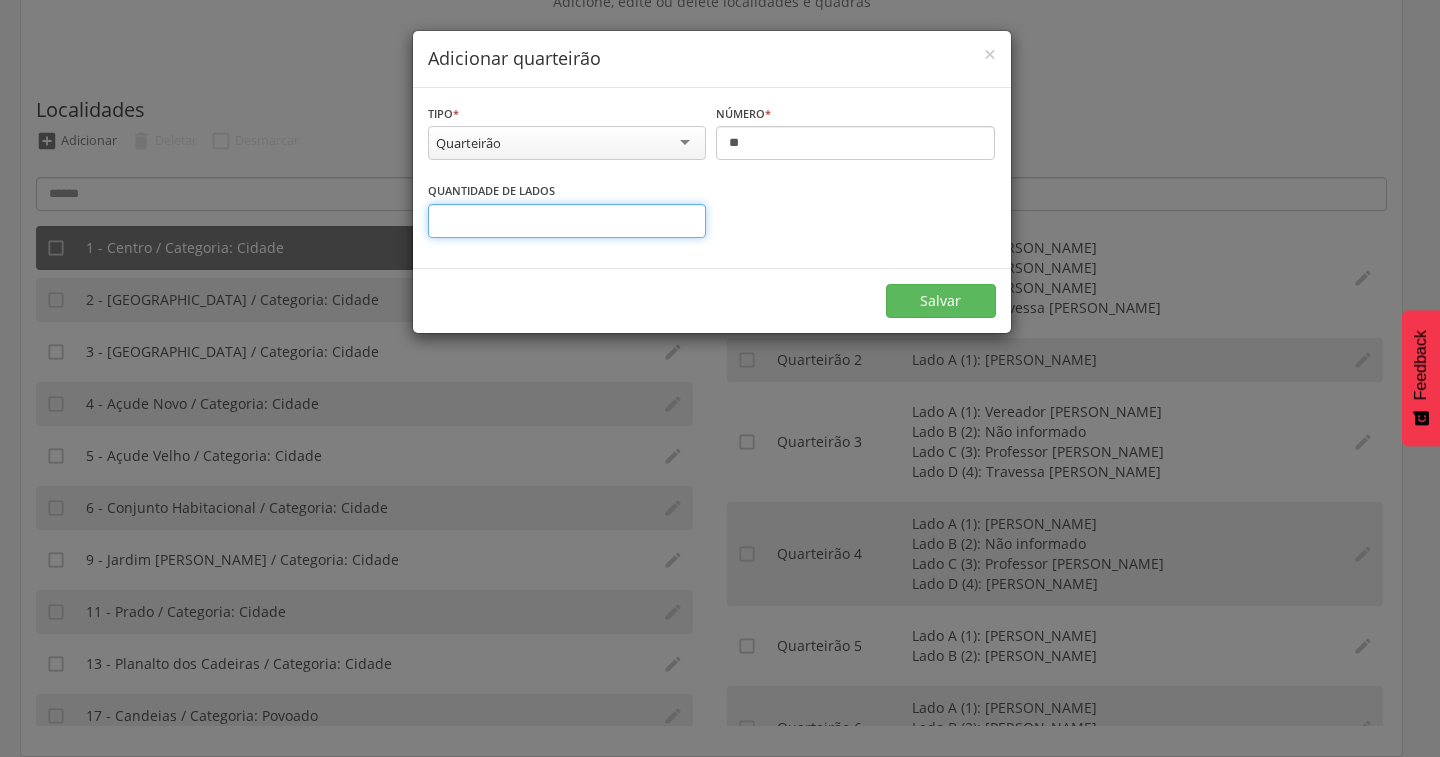 click on "*" at bounding box center [567, 221] 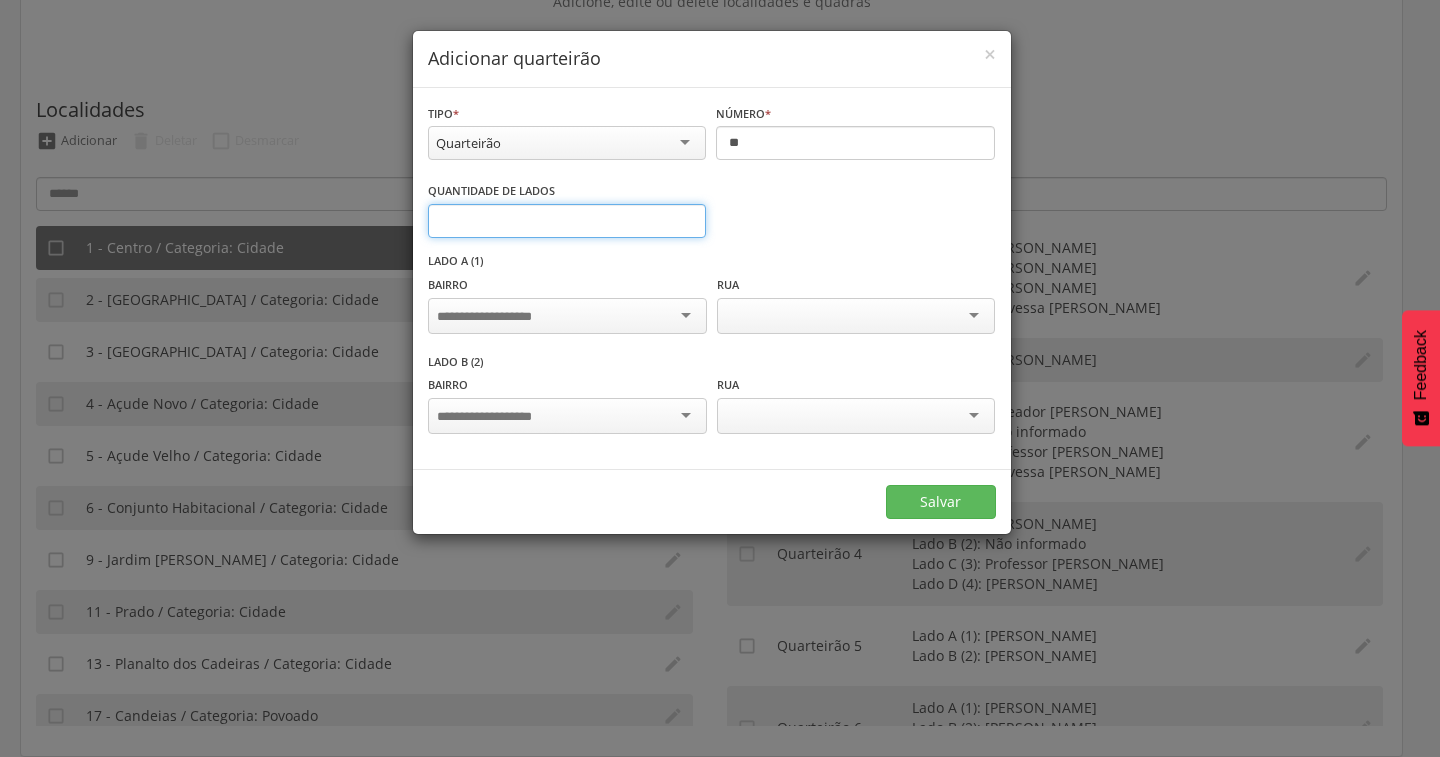 click on "*" at bounding box center (567, 221) 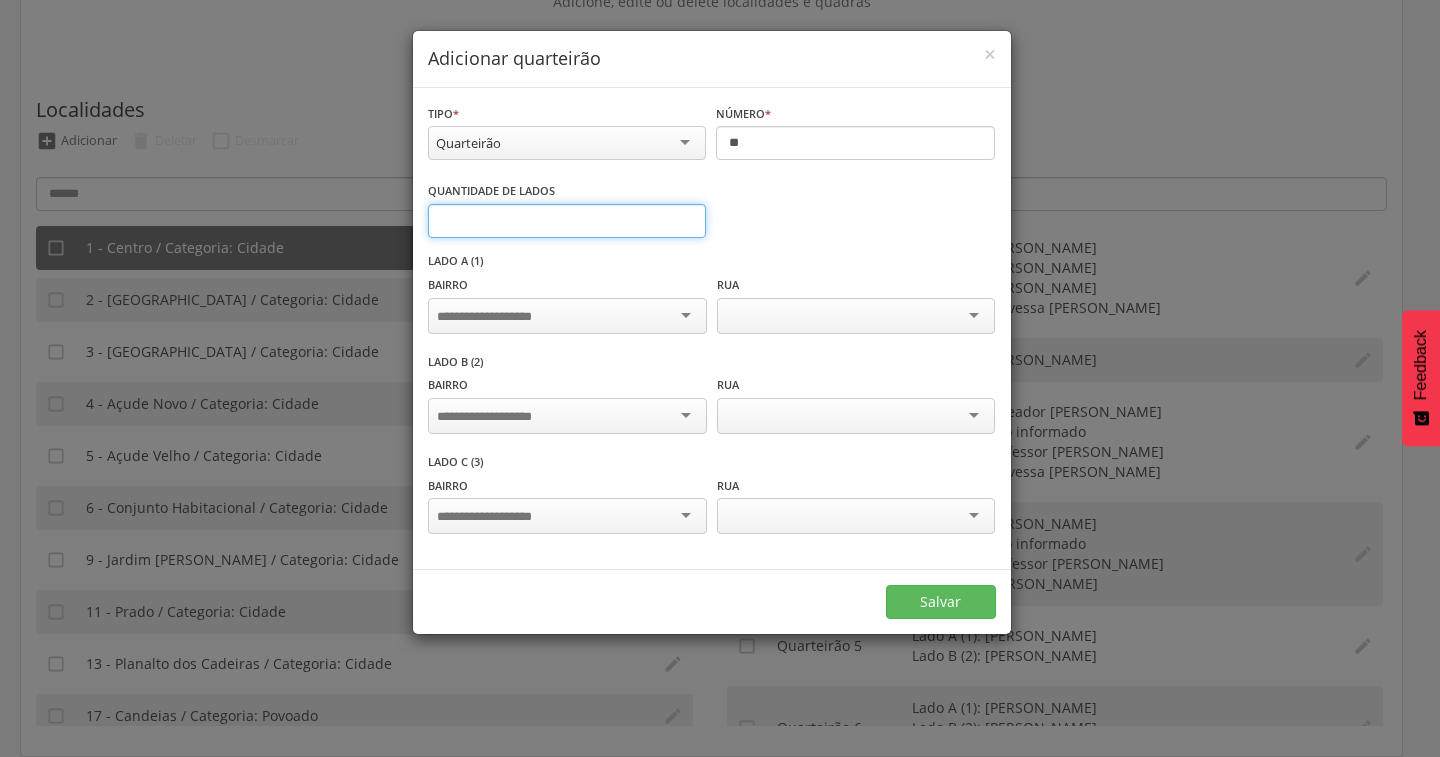 type on "*" 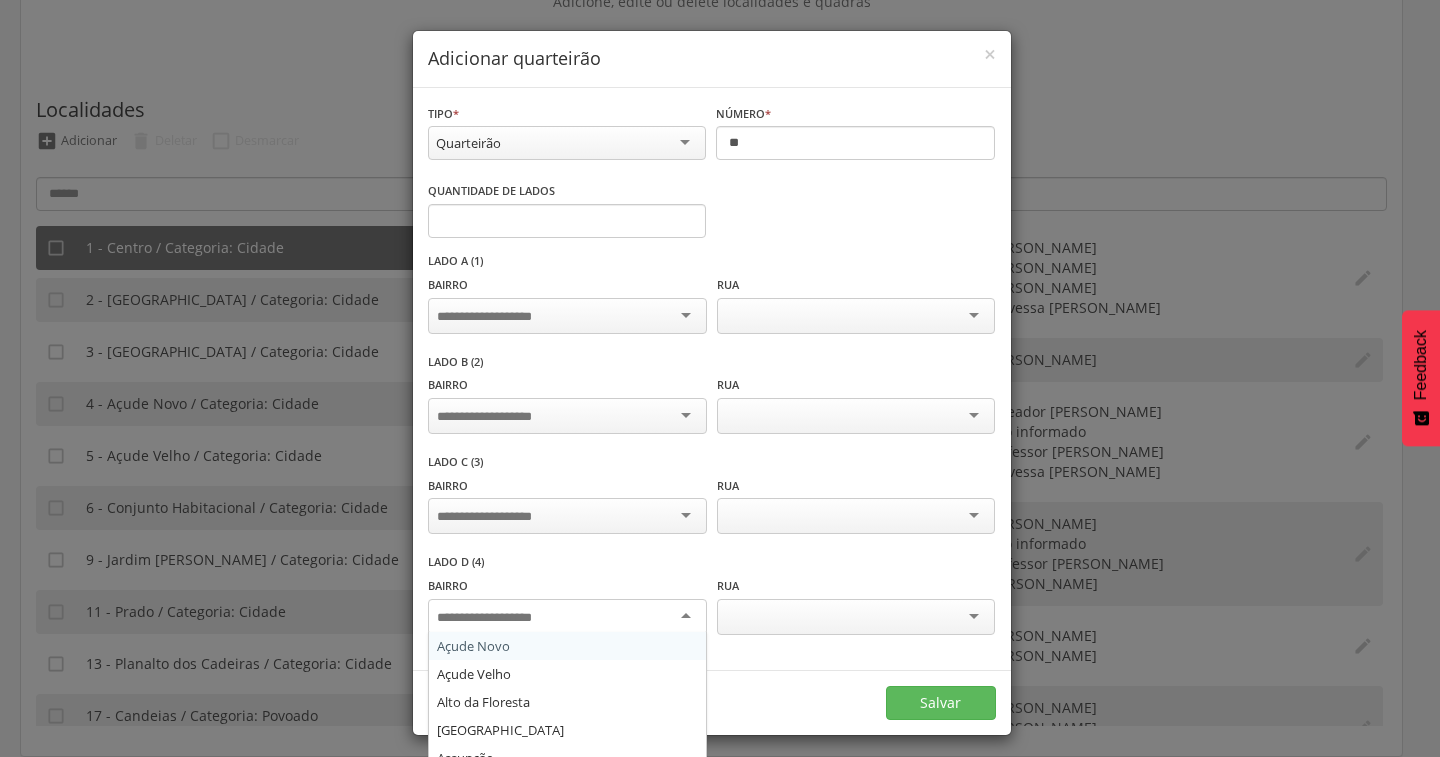 click at bounding box center [567, 617] 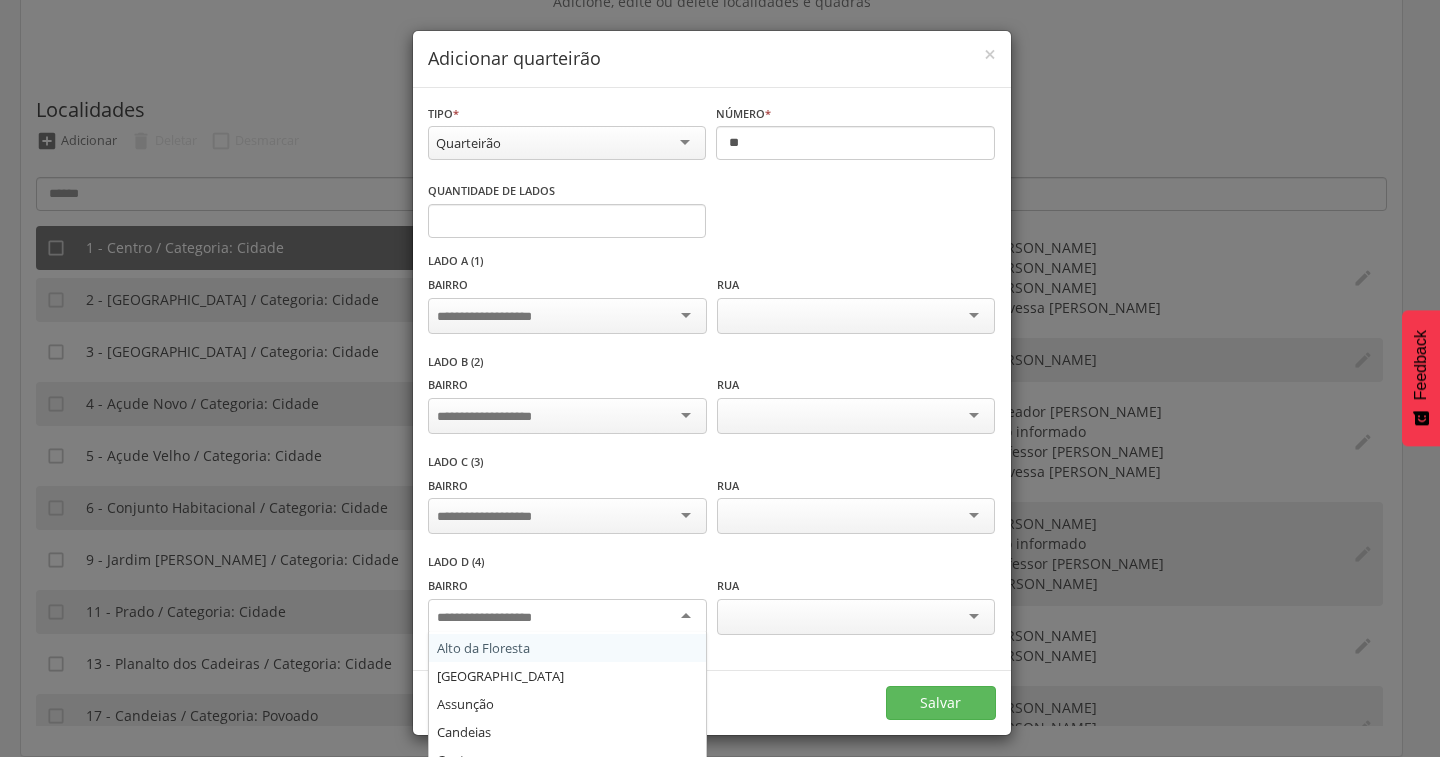 scroll, scrollTop: 108, scrollLeft: 0, axis: vertical 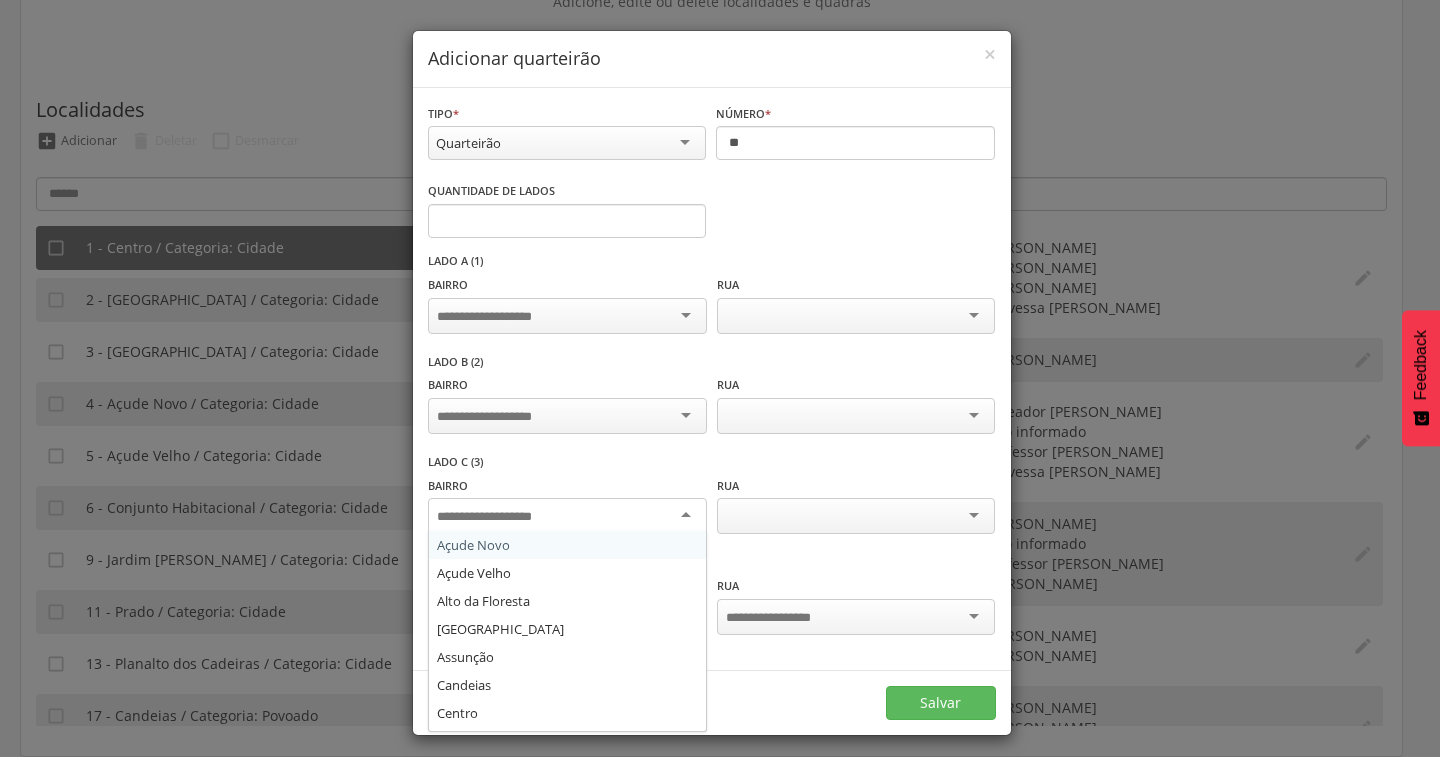 click at bounding box center [567, 516] 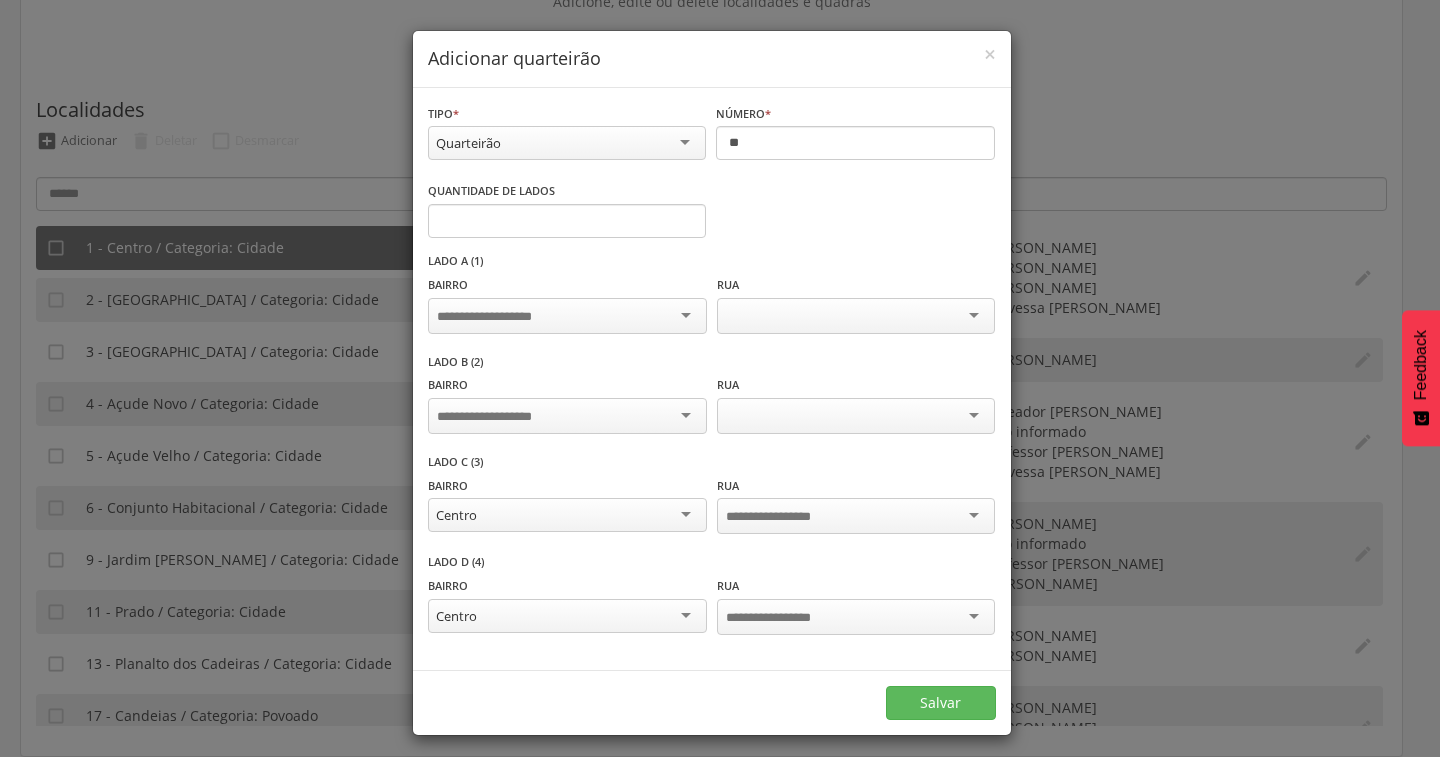 scroll, scrollTop: 0, scrollLeft: 0, axis: both 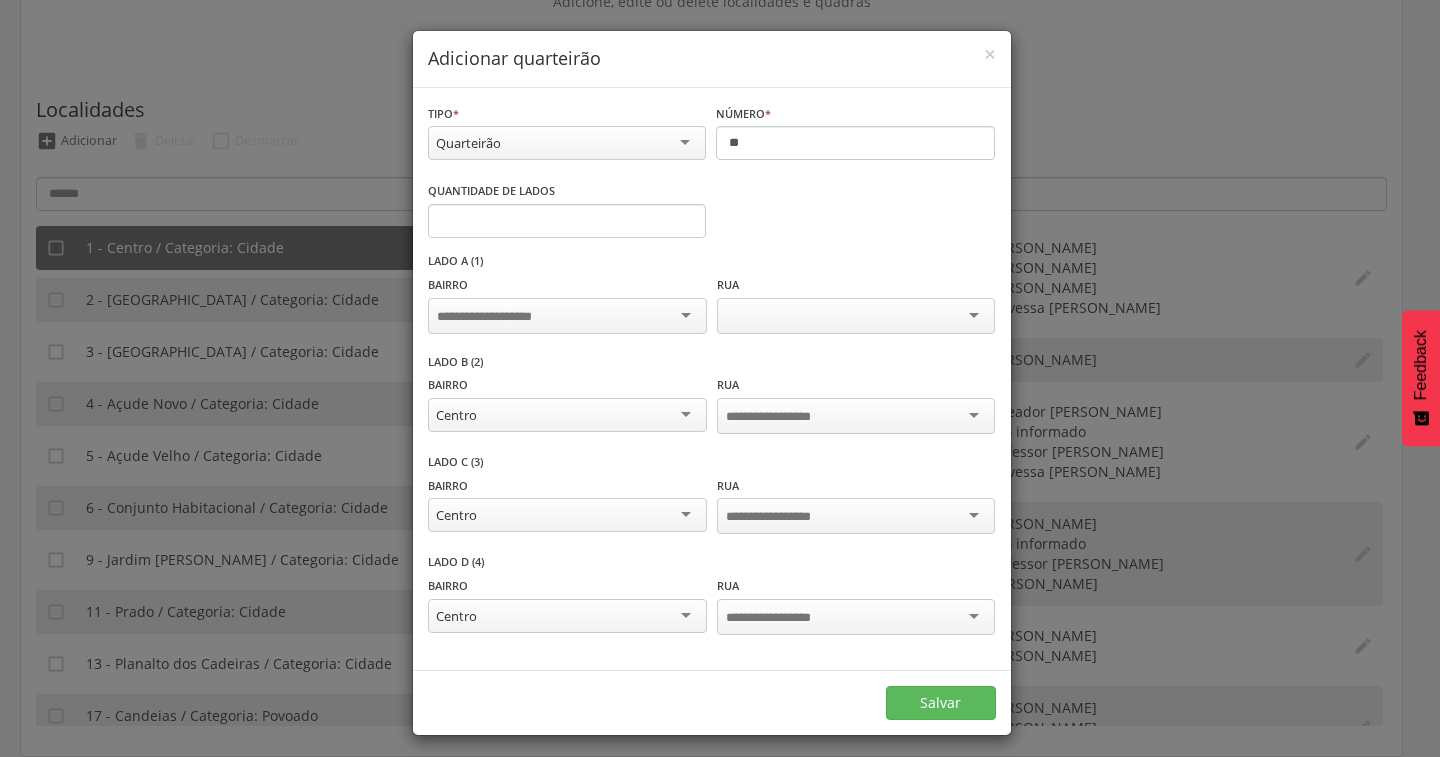 click at bounding box center [567, 316] 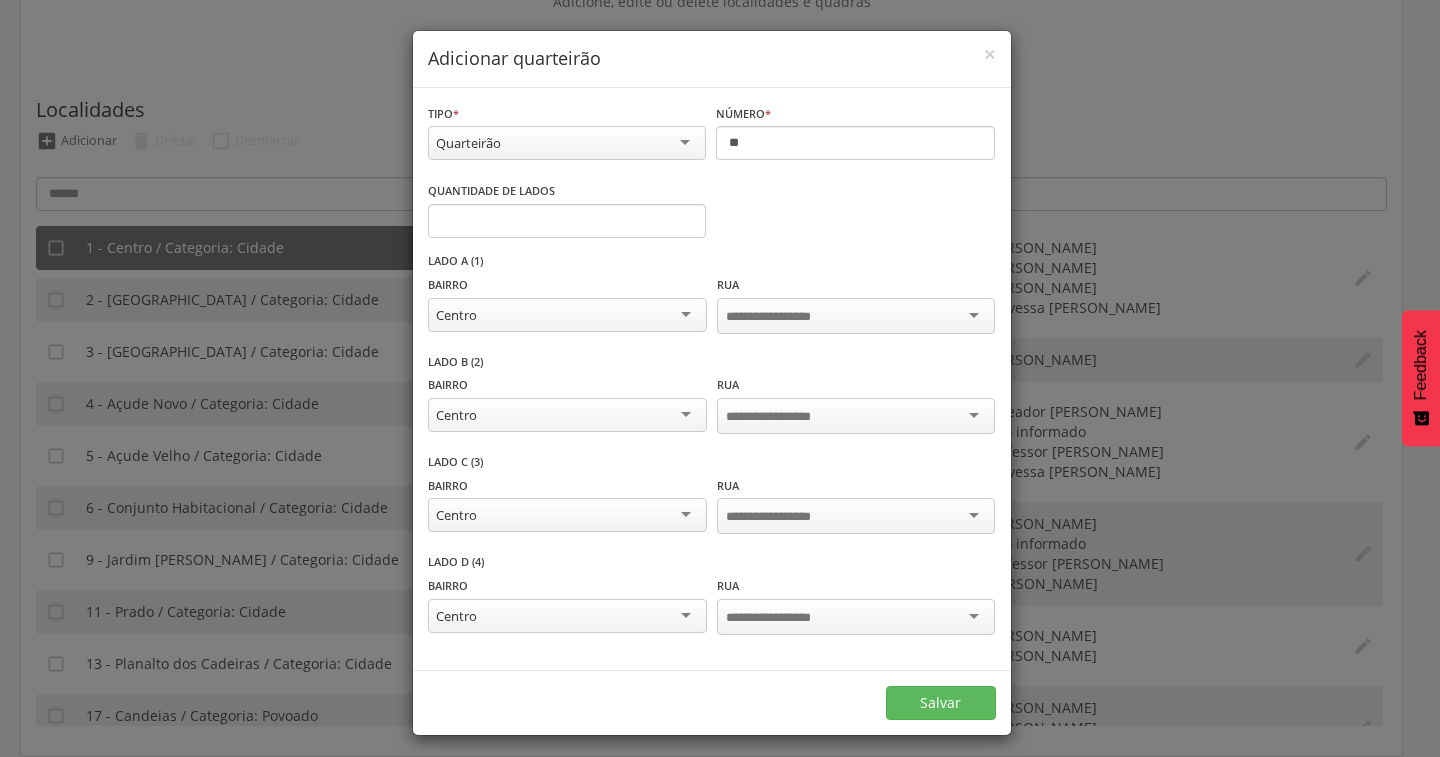 scroll, scrollTop: 0, scrollLeft: 0, axis: both 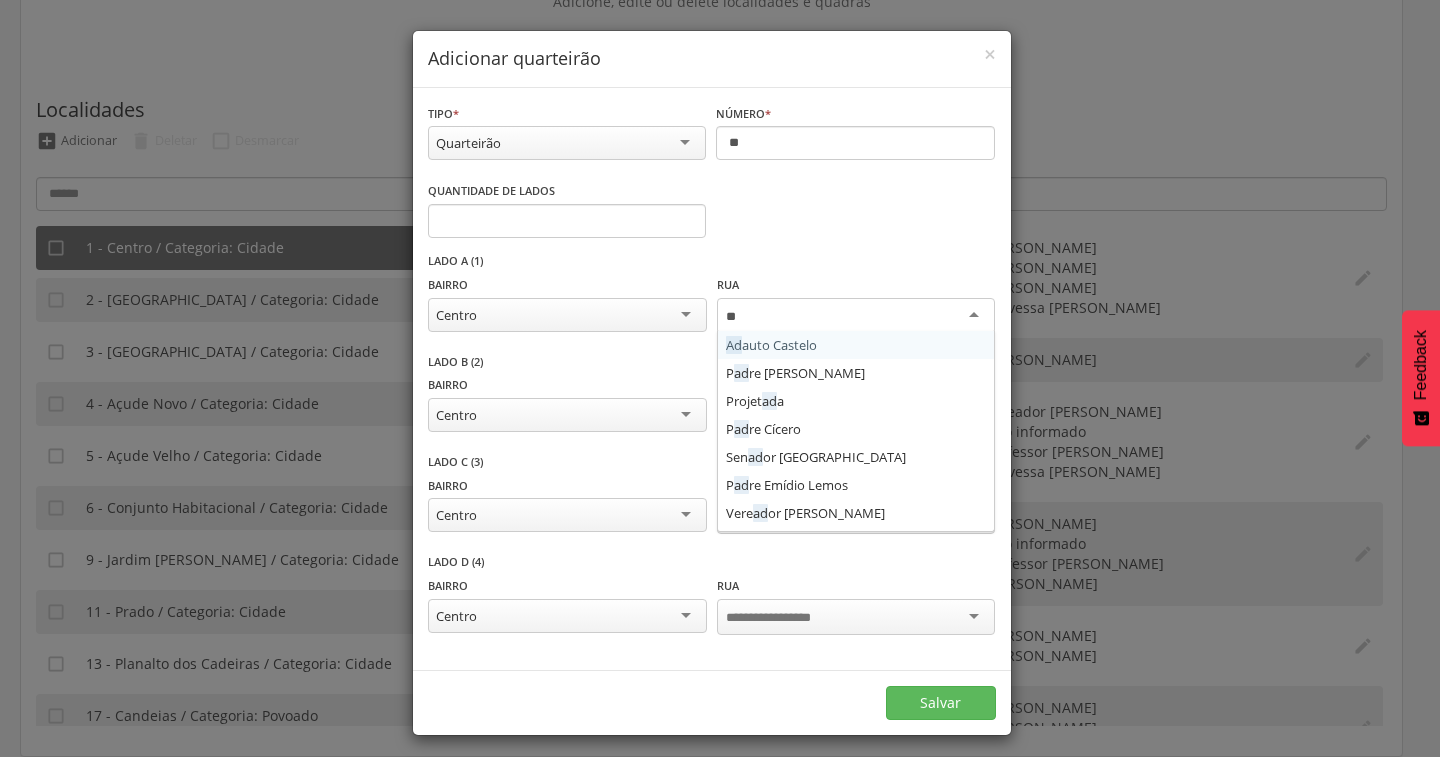 type on "***" 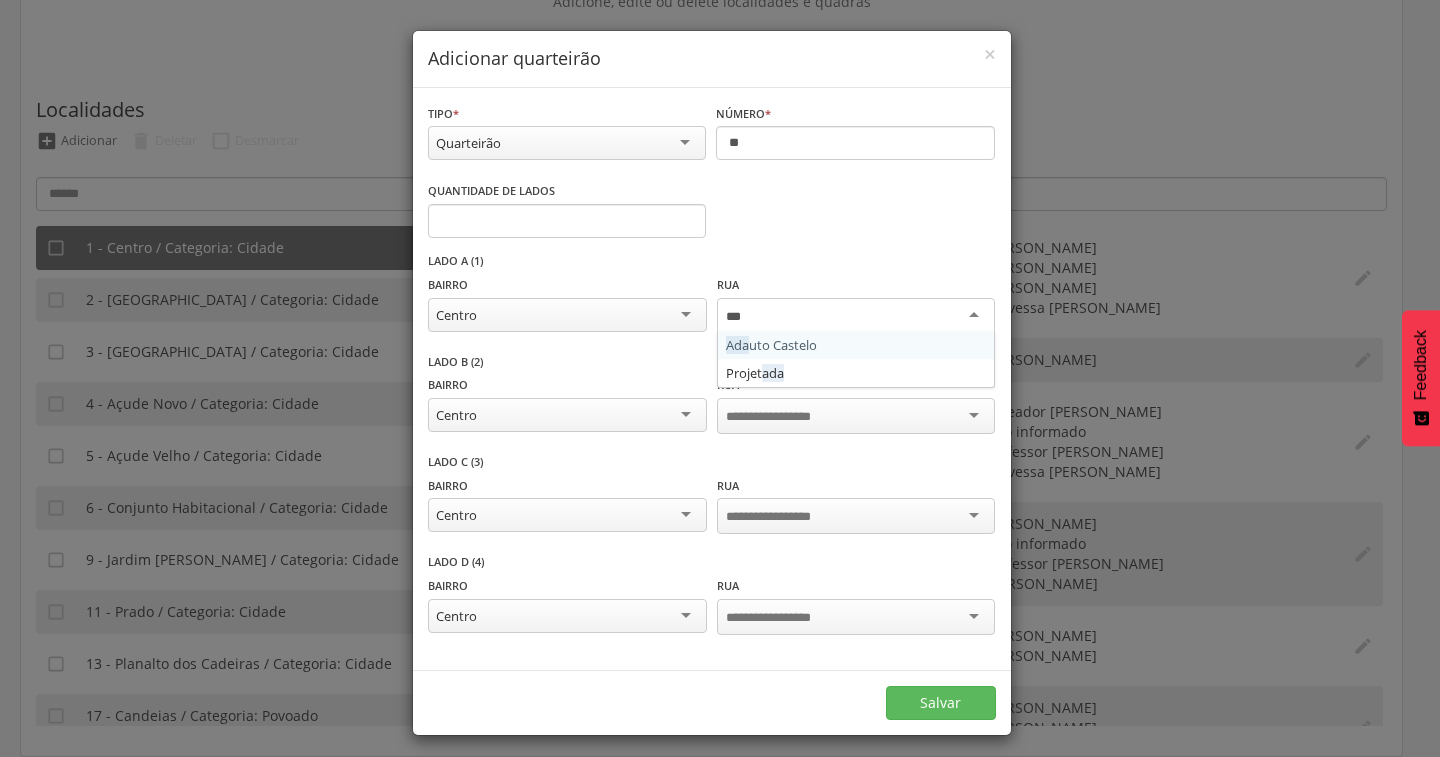 type 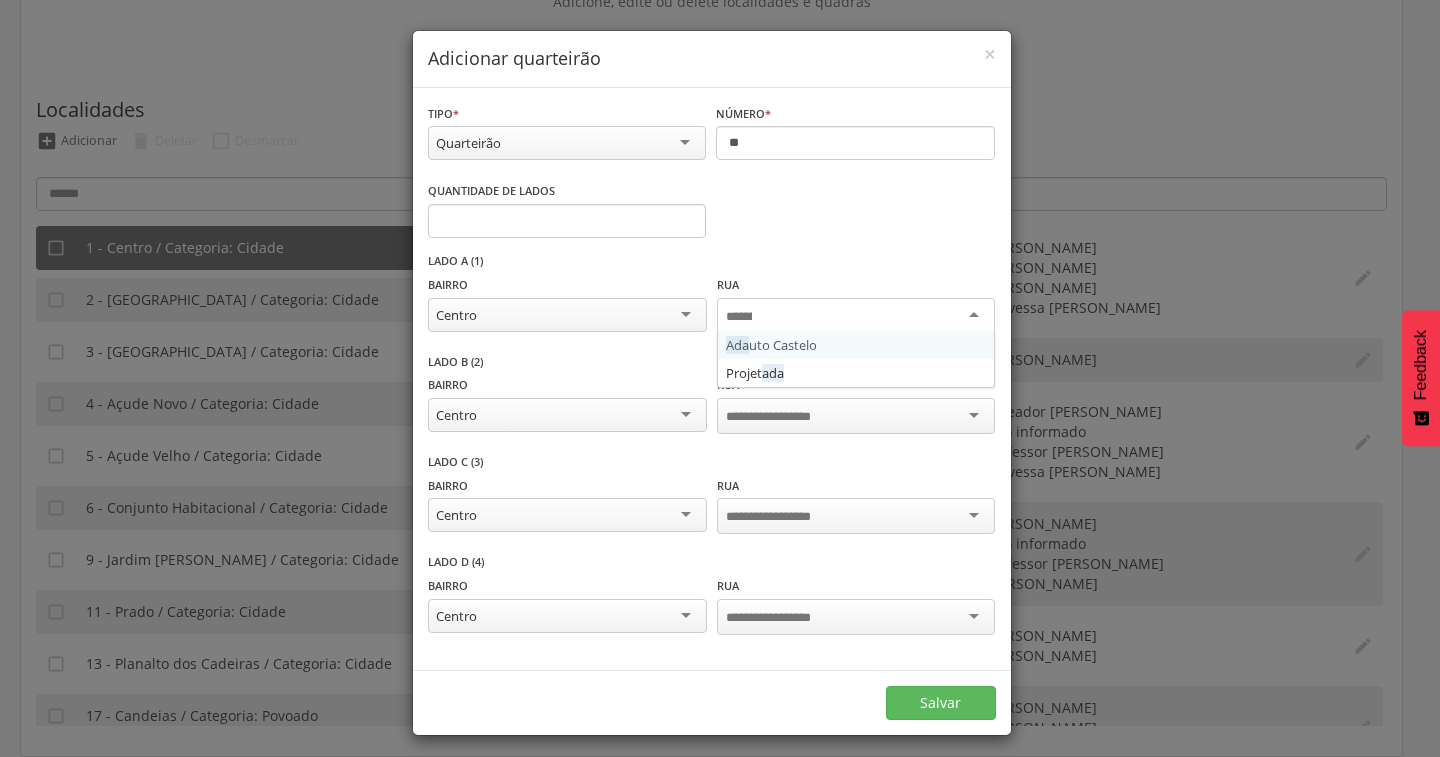 scroll, scrollTop: 0, scrollLeft: 0, axis: both 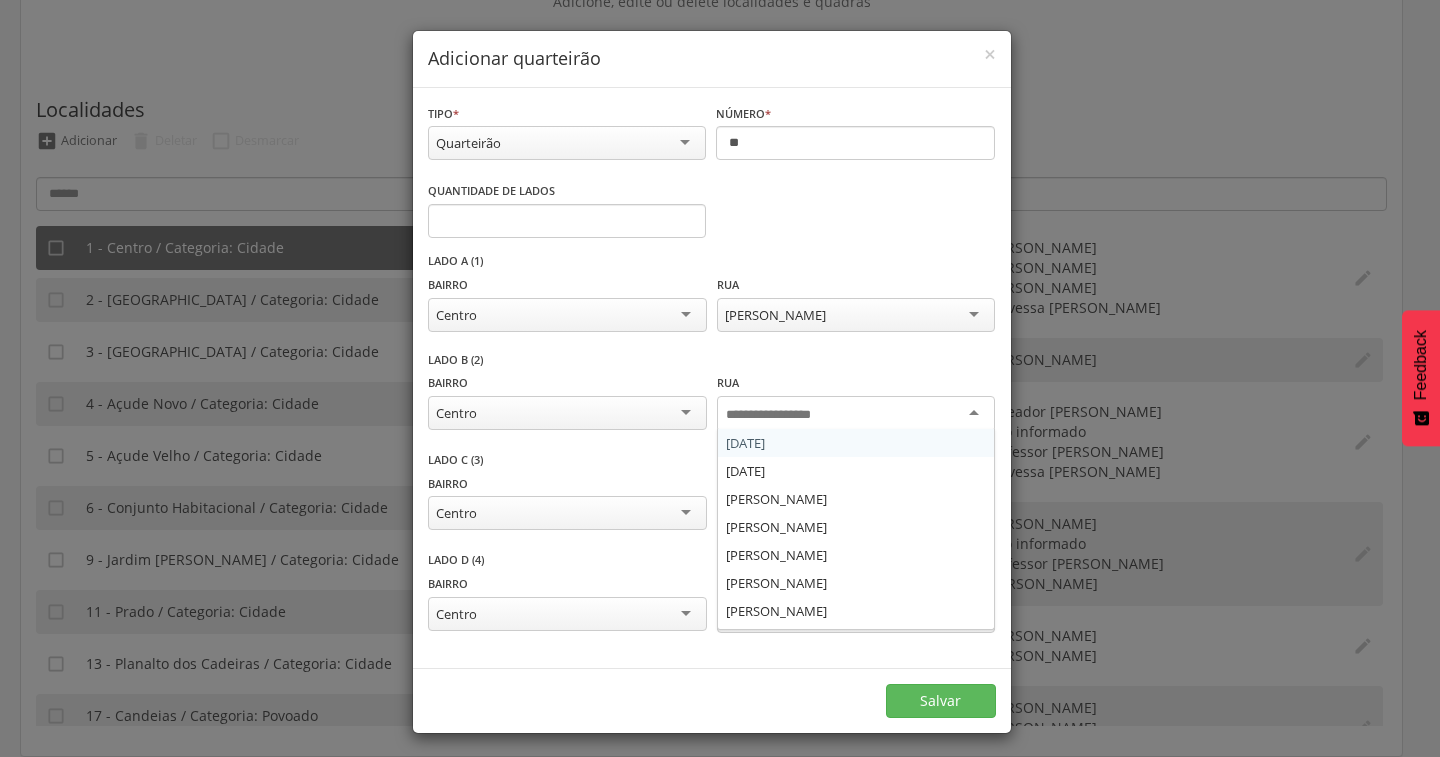 click at bounding box center [784, 415] 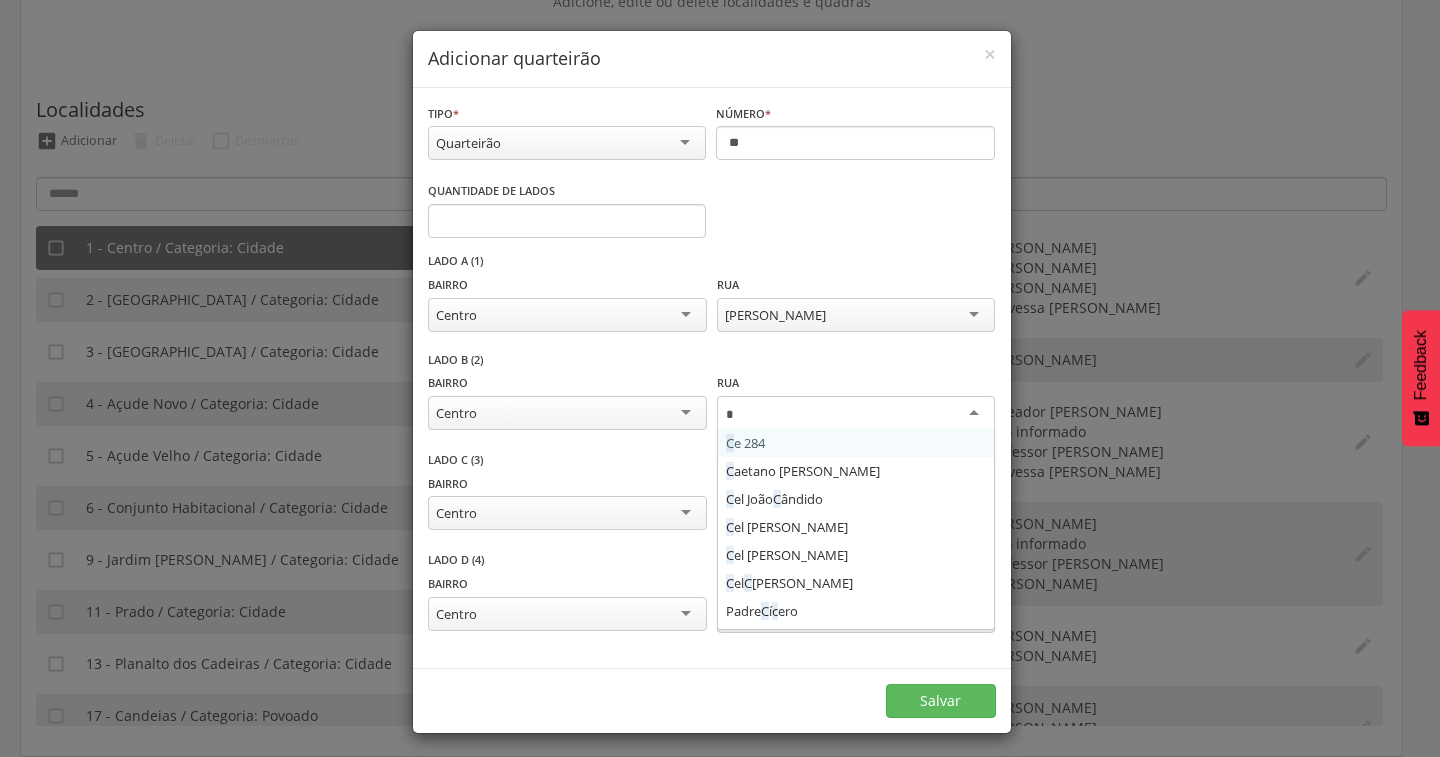 type on "**" 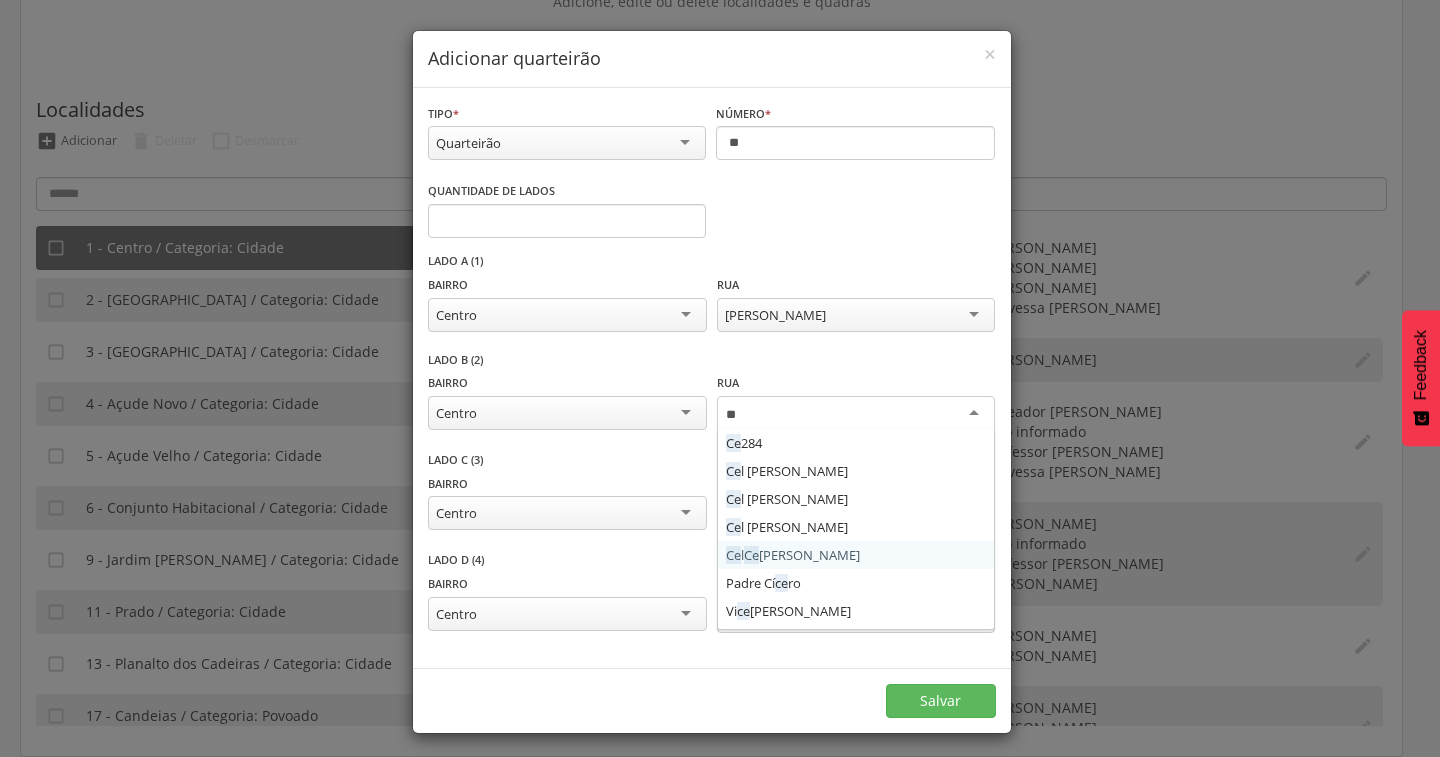 type 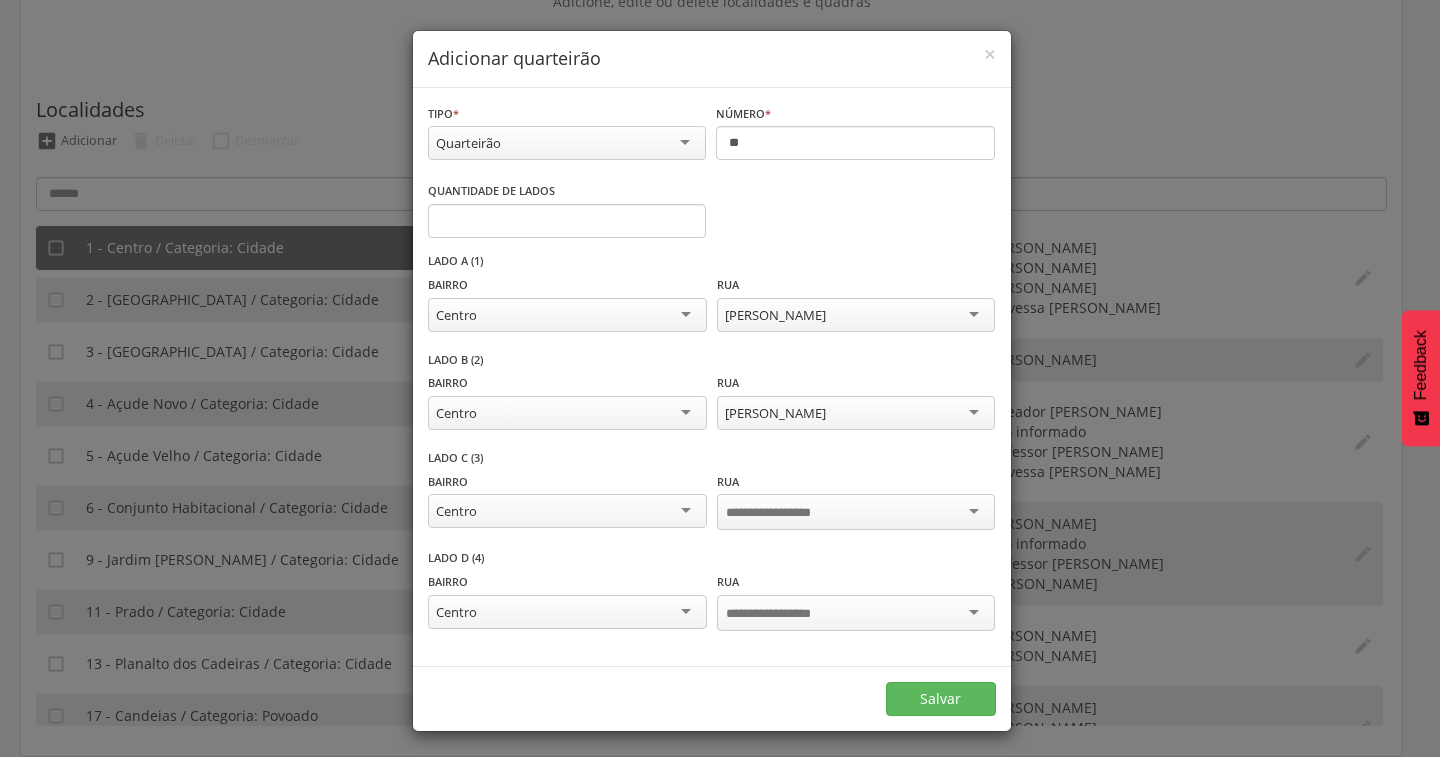 scroll, scrollTop: 0, scrollLeft: 0, axis: both 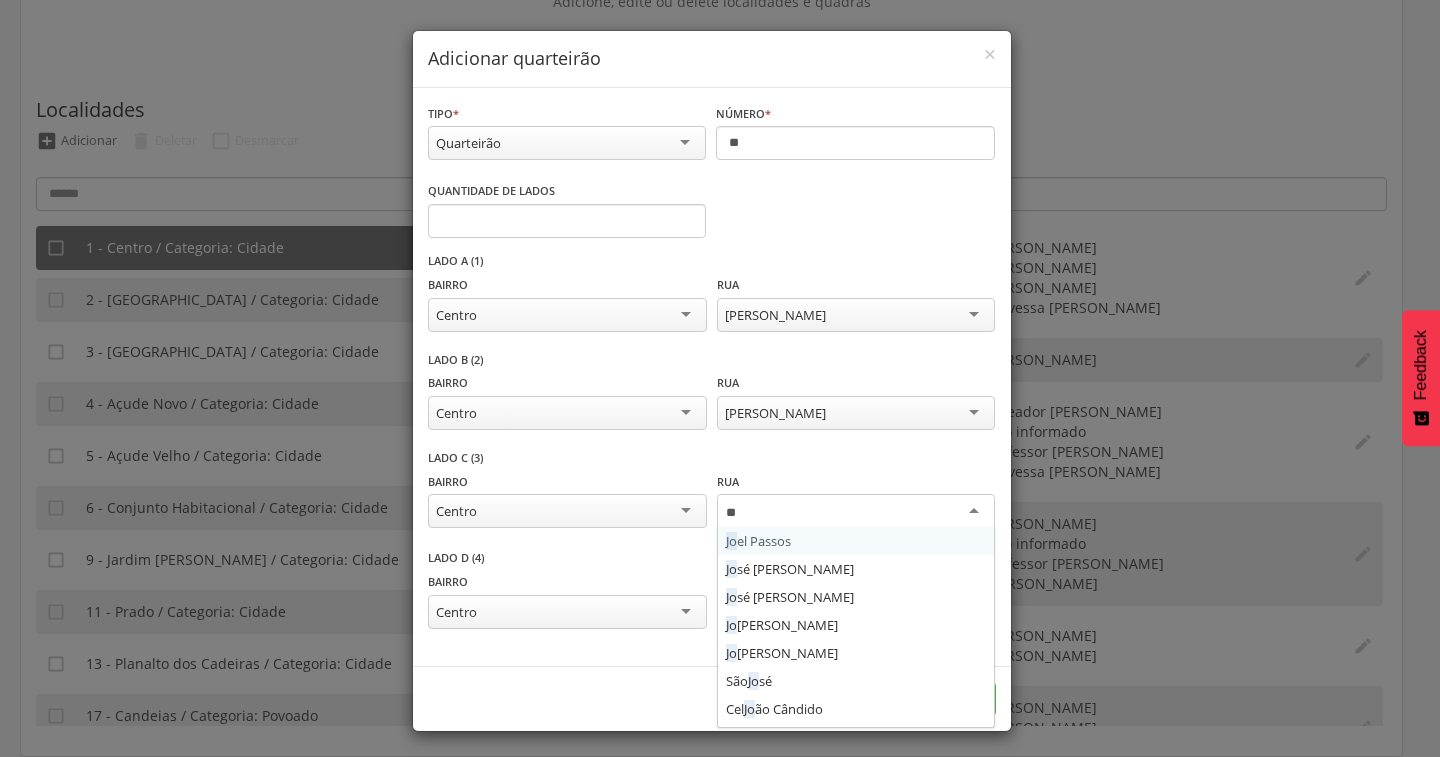 type on "***" 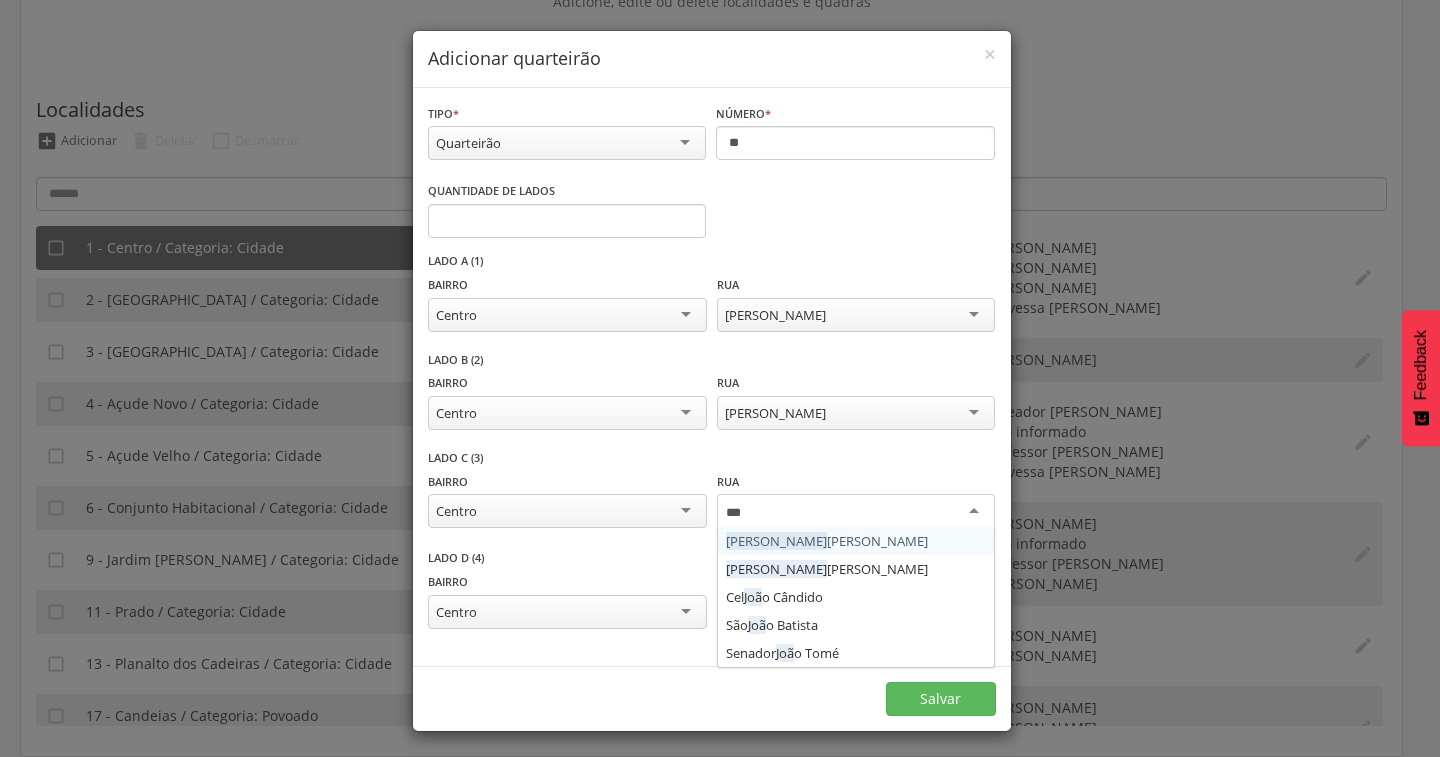 type 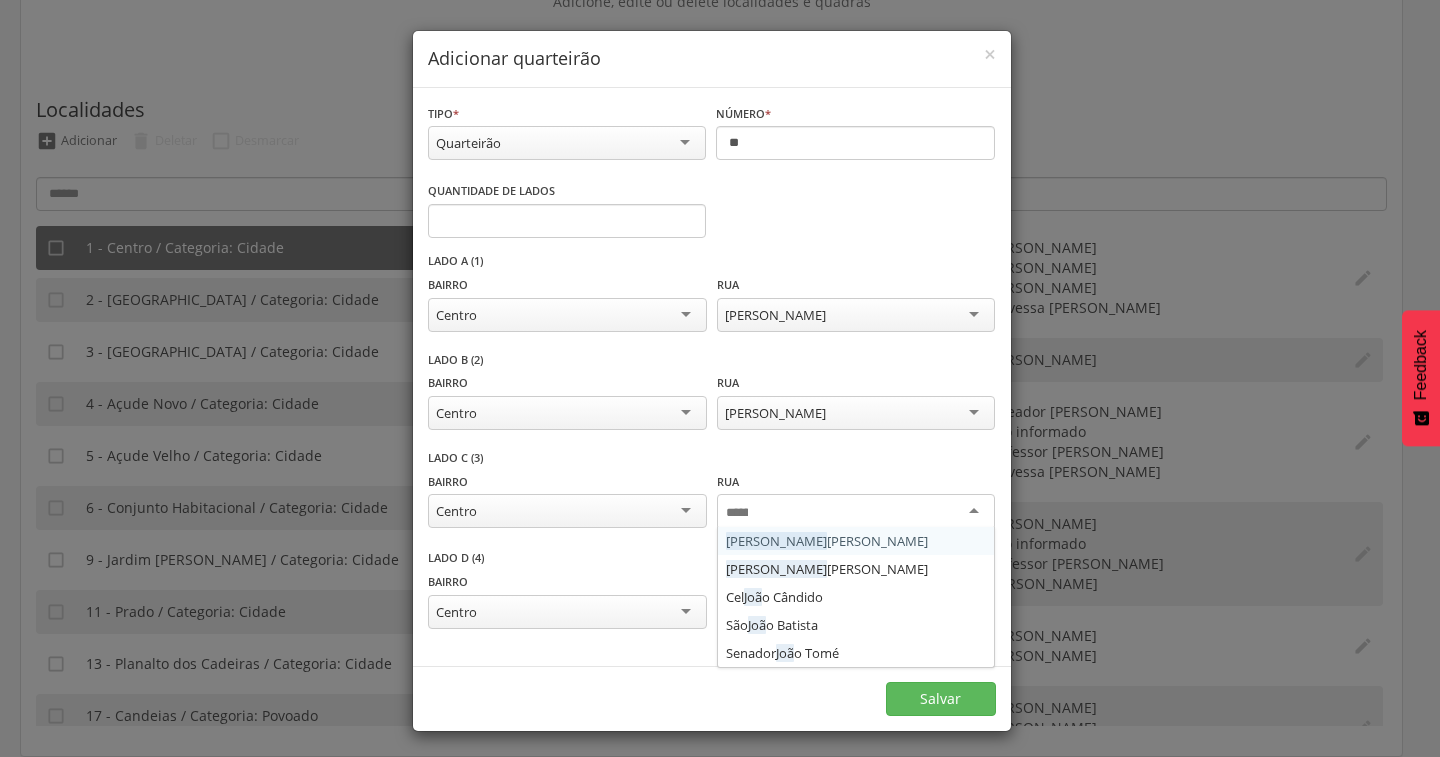 scroll, scrollTop: 0, scrollLeft: 0, axis: both 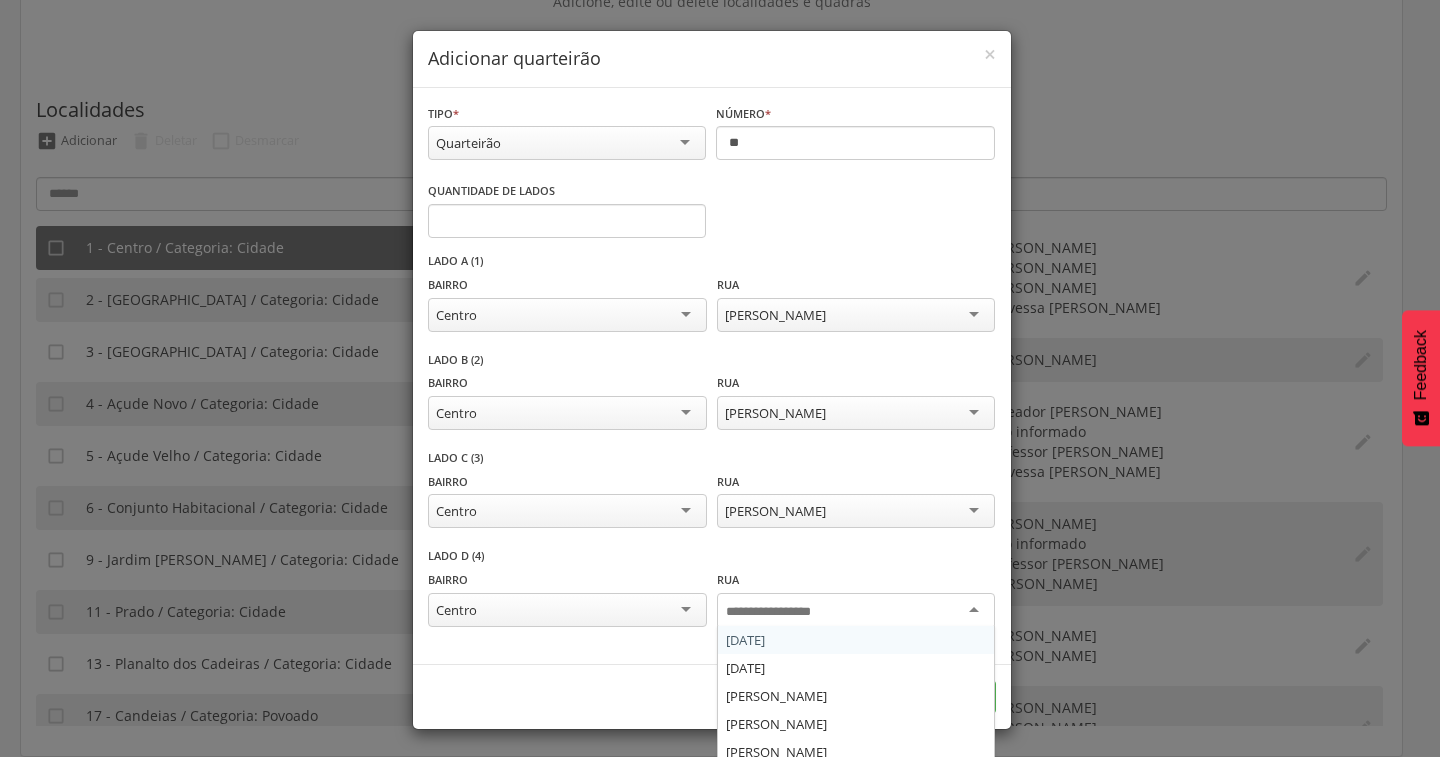click at bounding box center [784, 612] 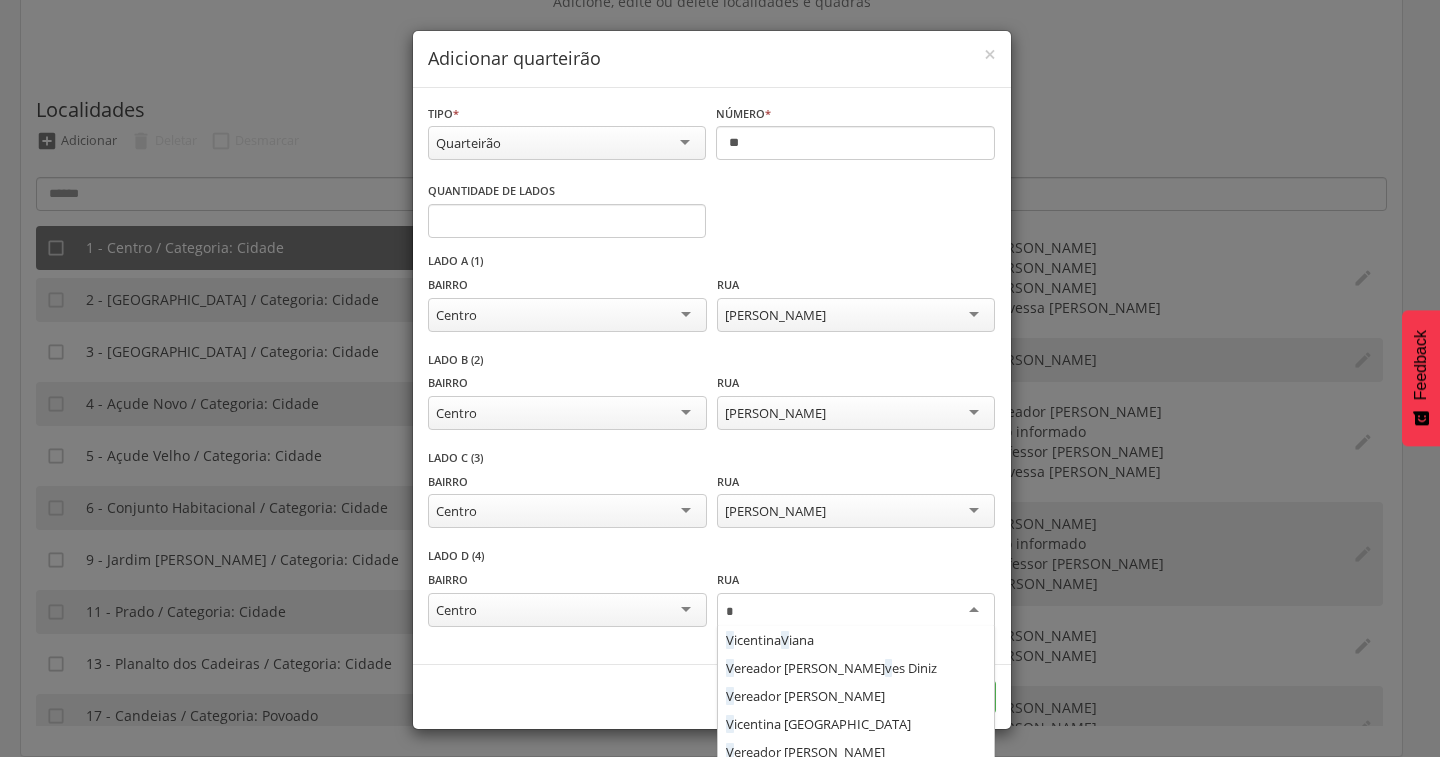 scroll, scrollTop: 24, scrollLeft: 0, axis: vertical 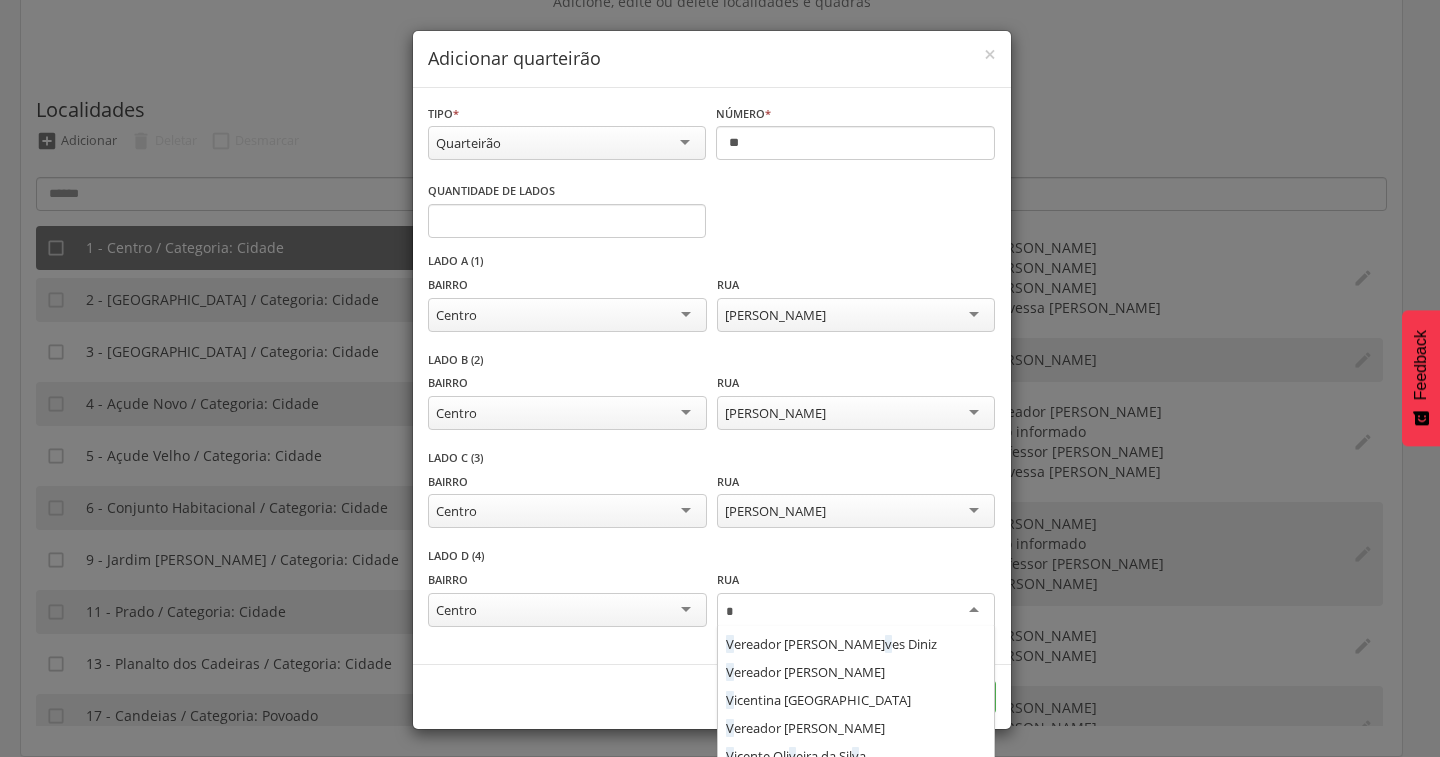 type on "**" 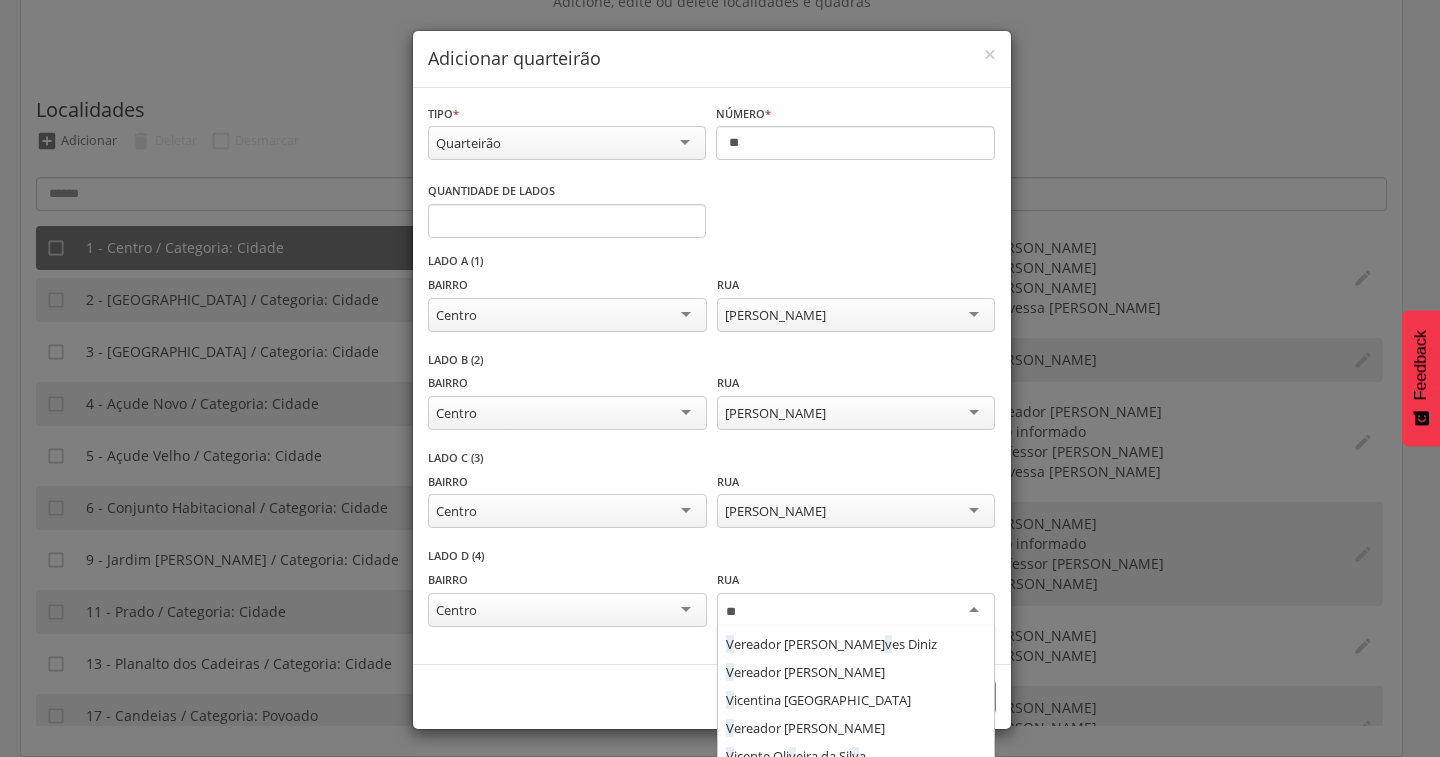 scroll, scrollTop: 0, scrollLeft: 0, axis: both 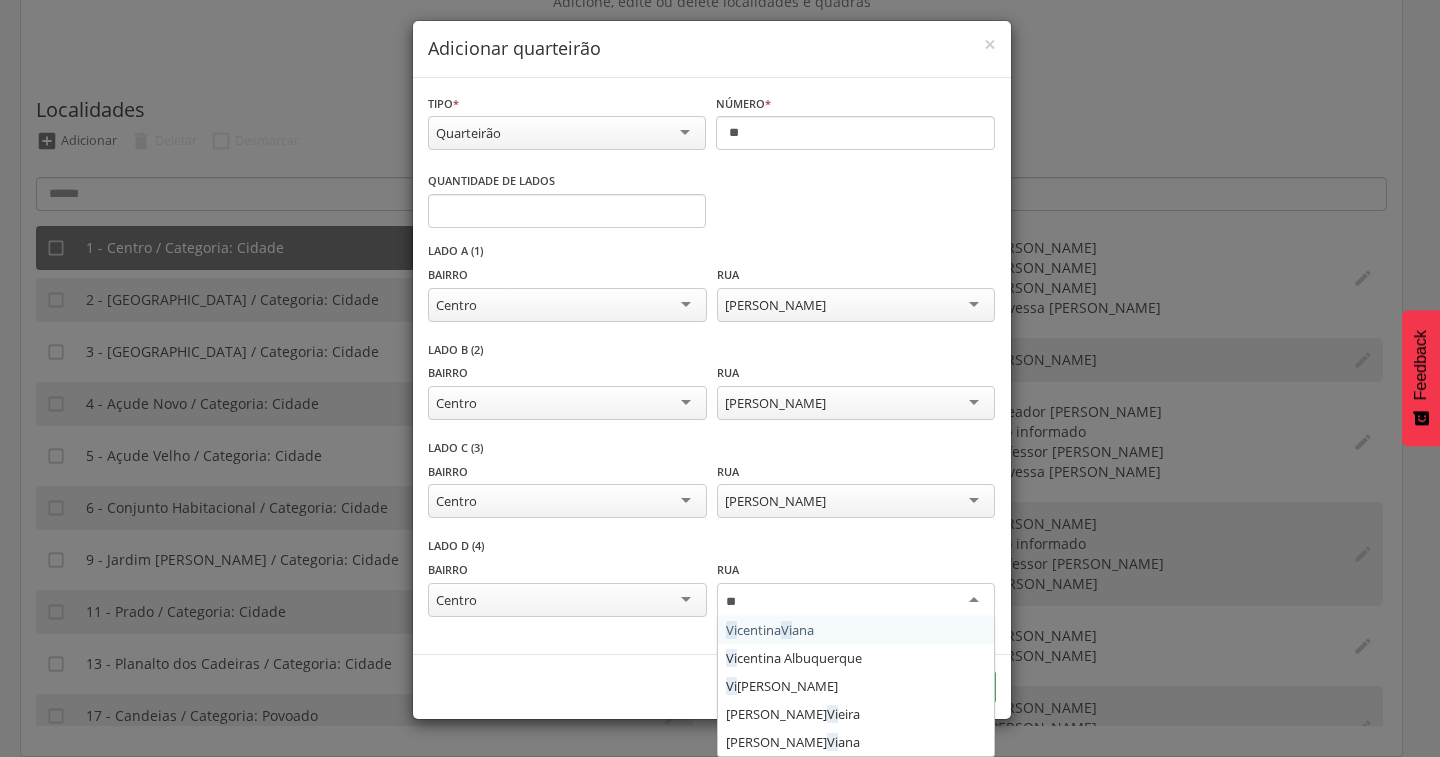 type 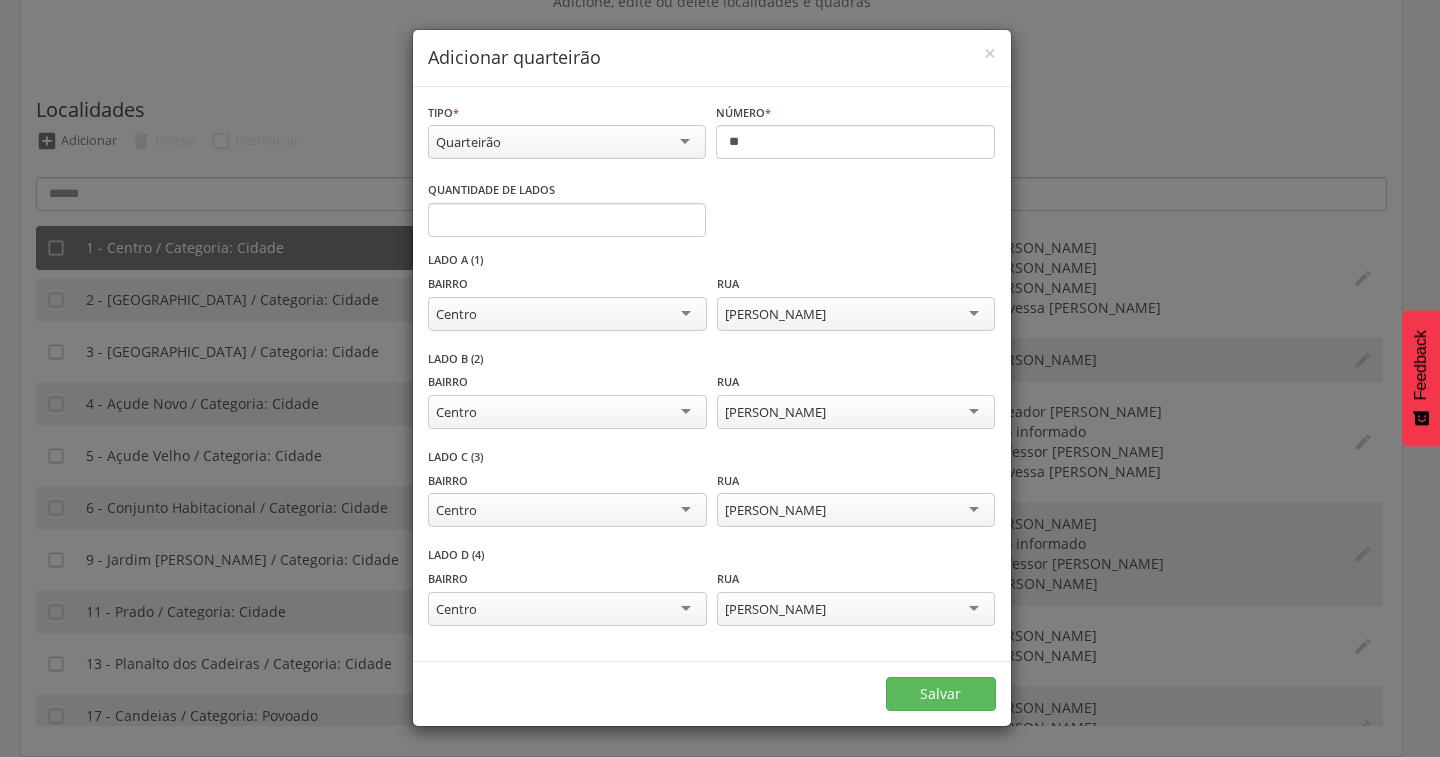 scroll, scrollTop: 0, scrollLeft: 0, axis: both 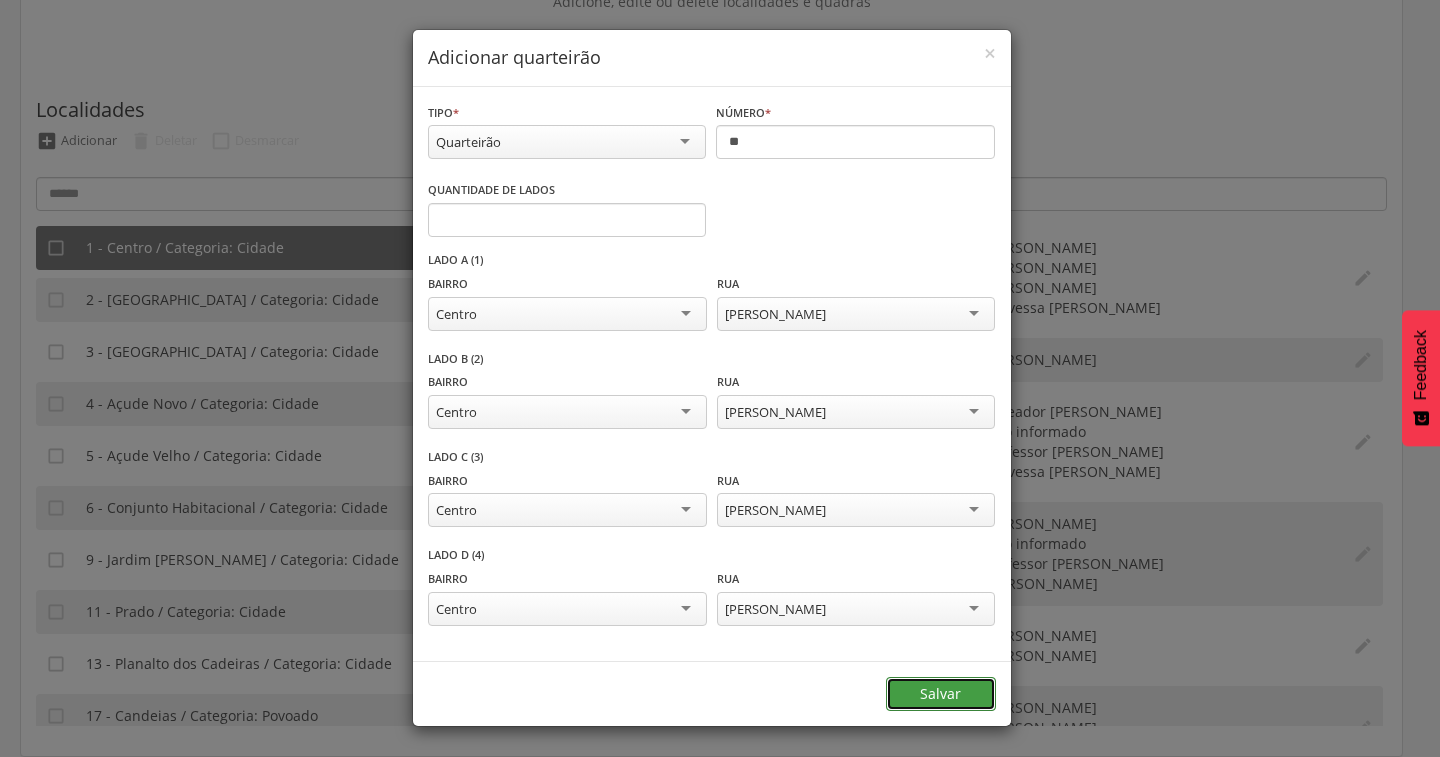 click on "Salvar" at bounding box center (941, 694) 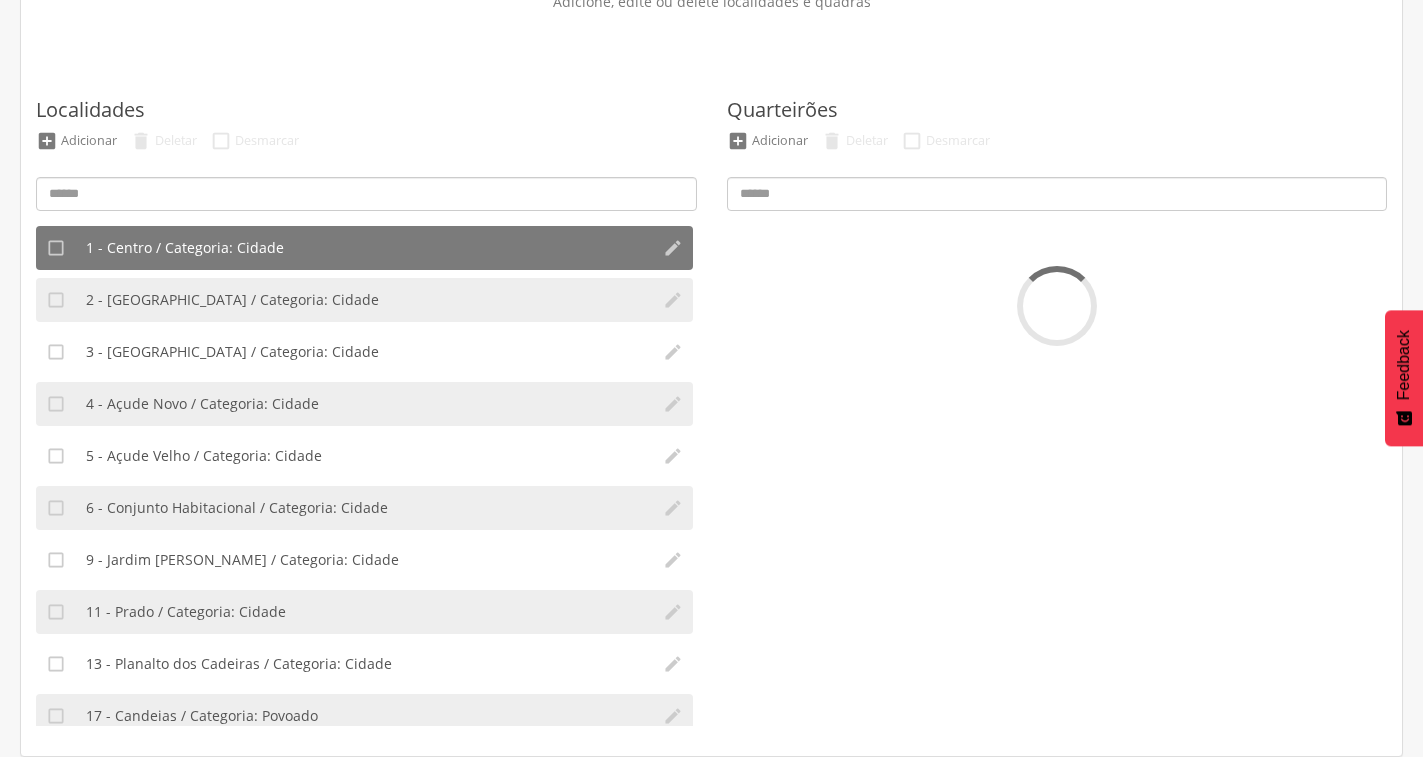scroll, scrollTop: 164, scrollLeft: 0, axis: vertical 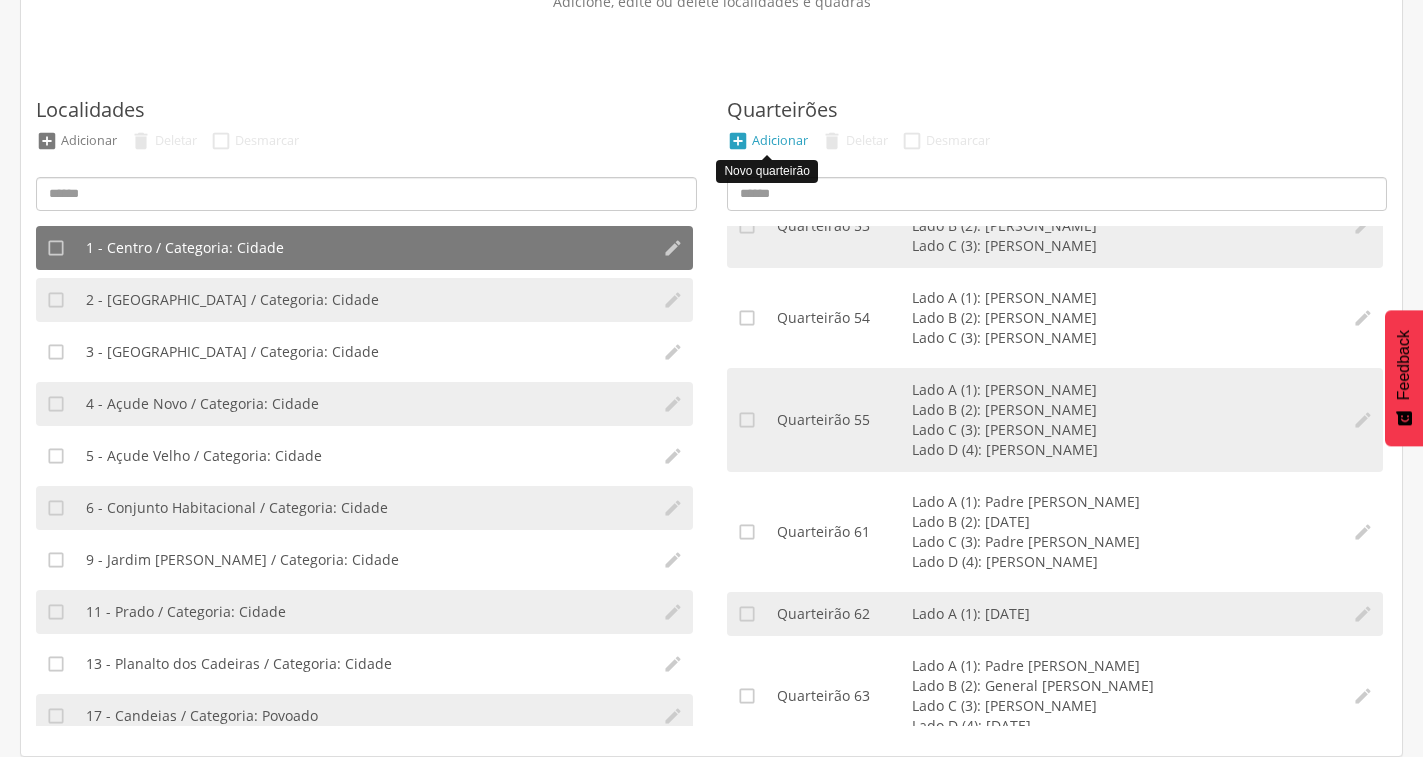 click on "" at bounding box center [738, 141] 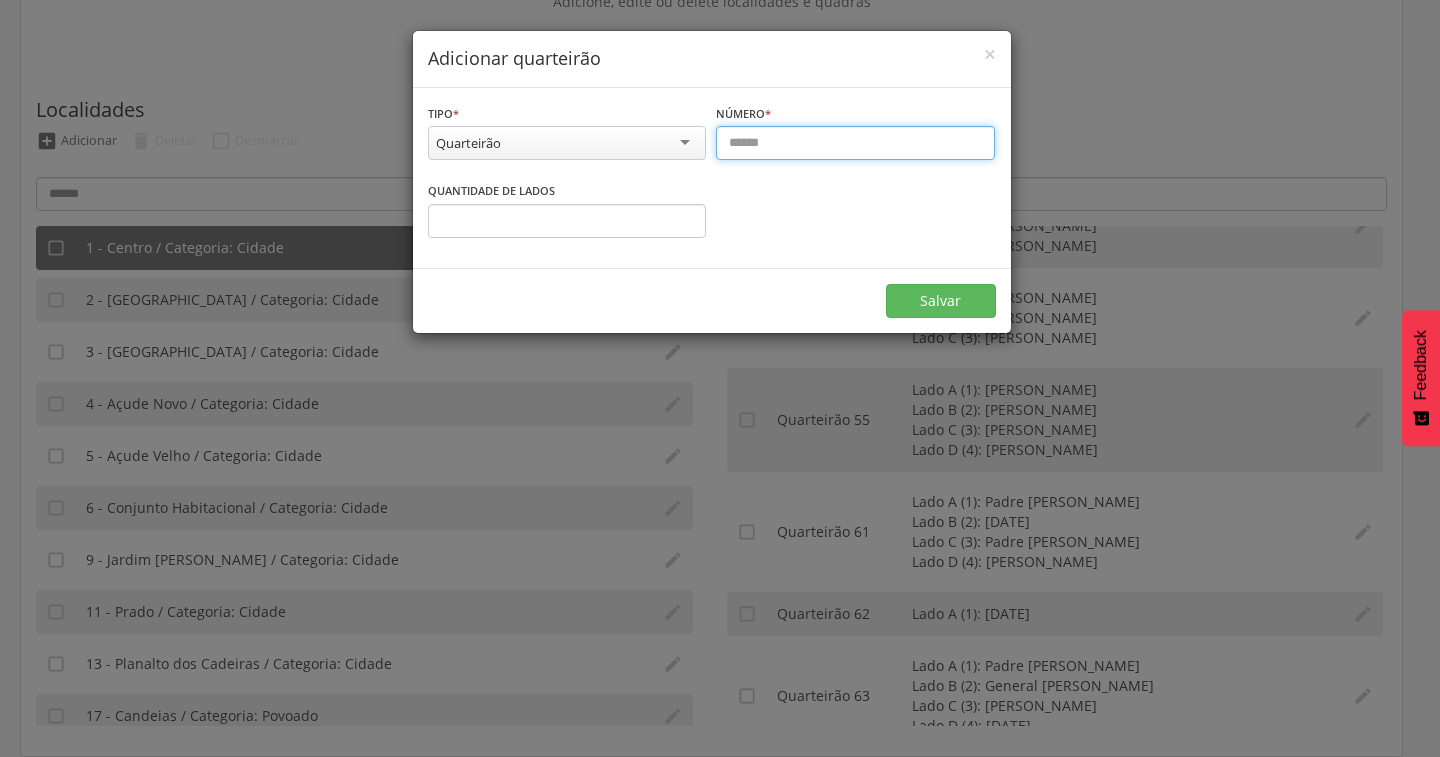 click at bounding box center (855, 143) 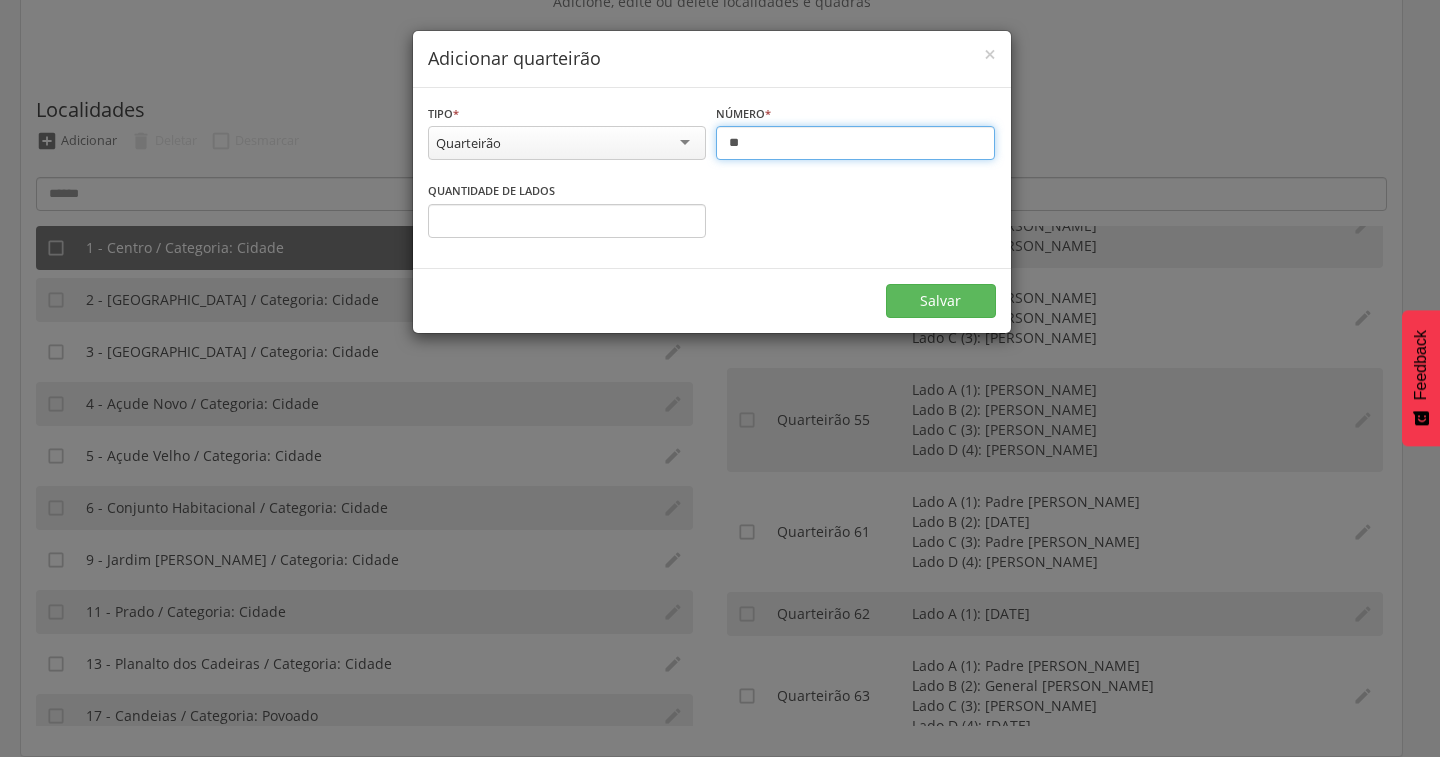 type on "**" 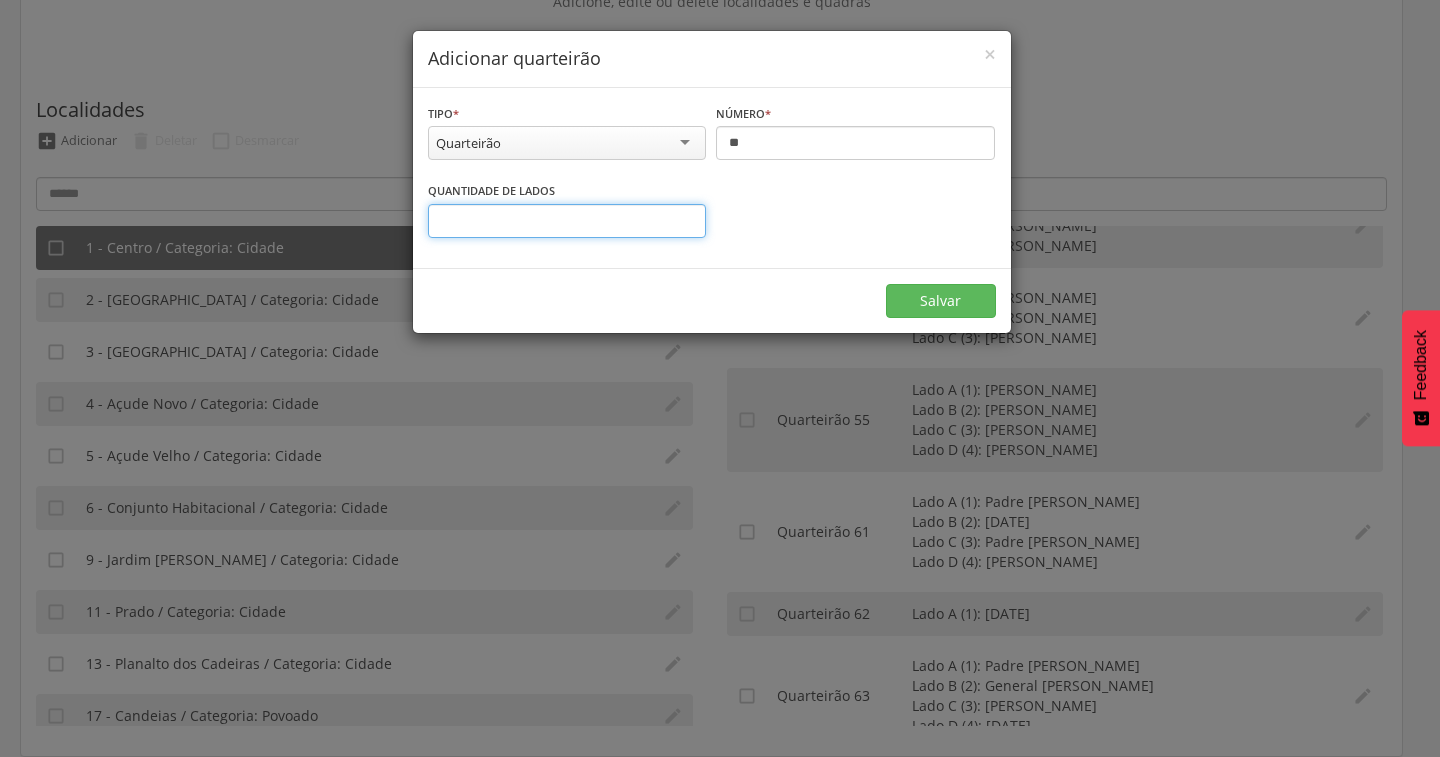 click at bounding box center [567, 221] 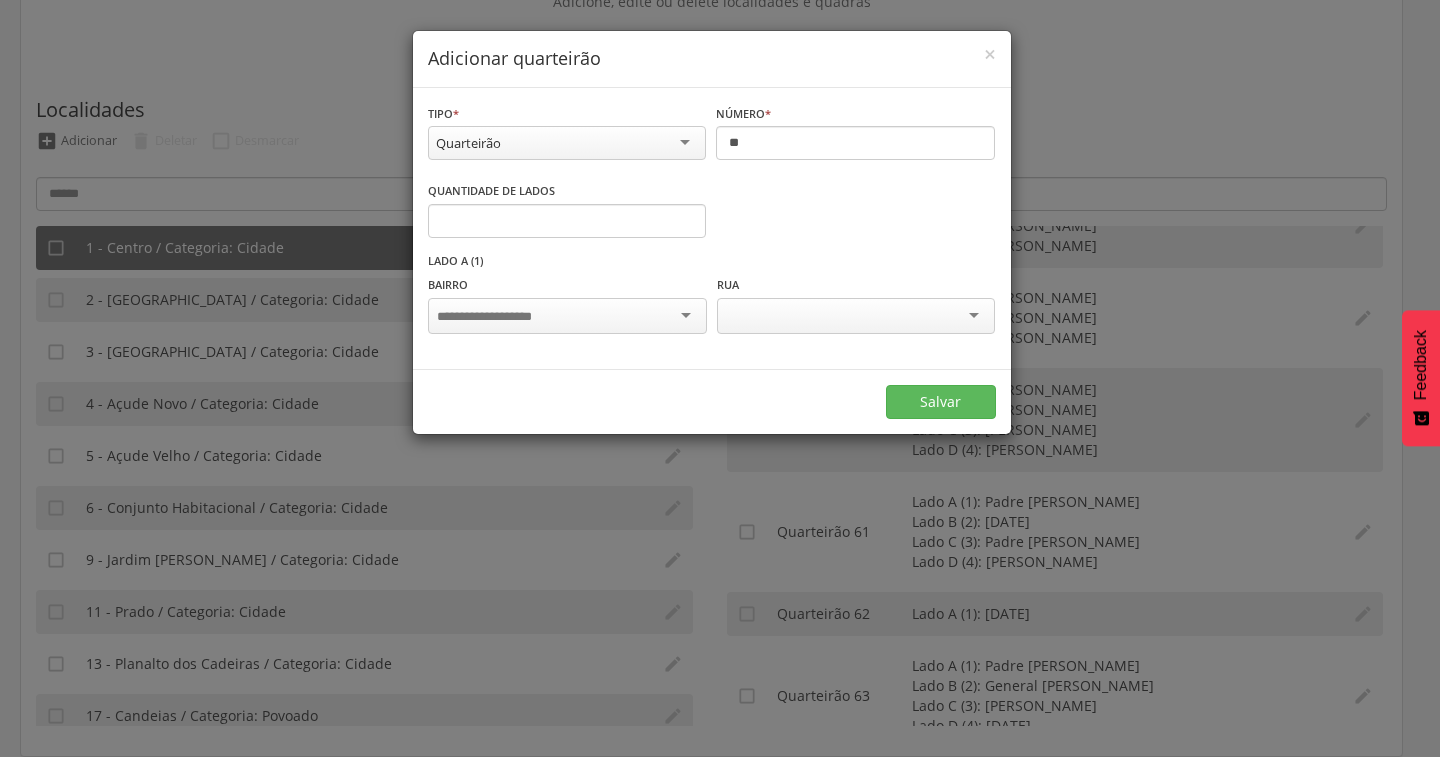 click at bounding box center [567, 316] 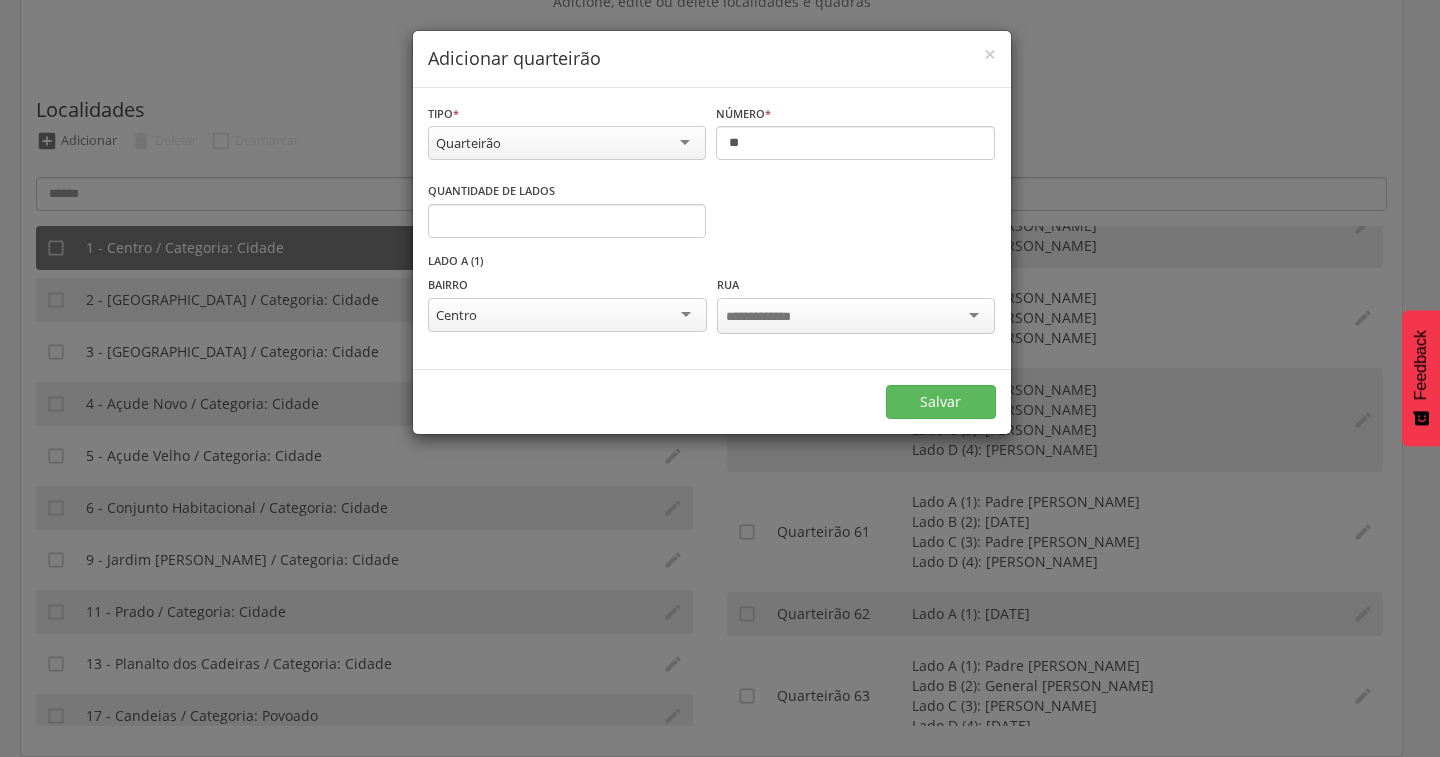 scroll, scrollTop: 0, scrollLeft: 0, axis: both 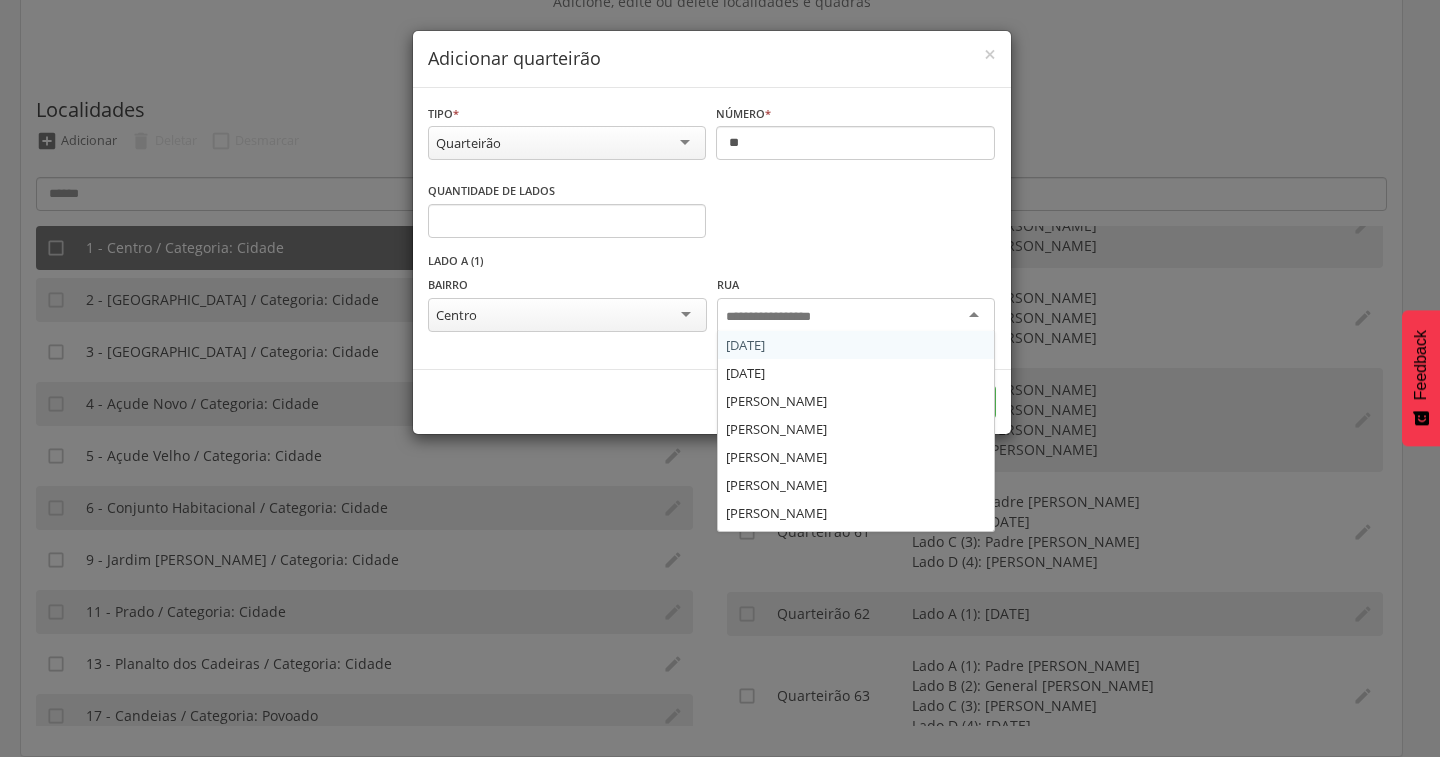 click at bounding box center [784, 317] 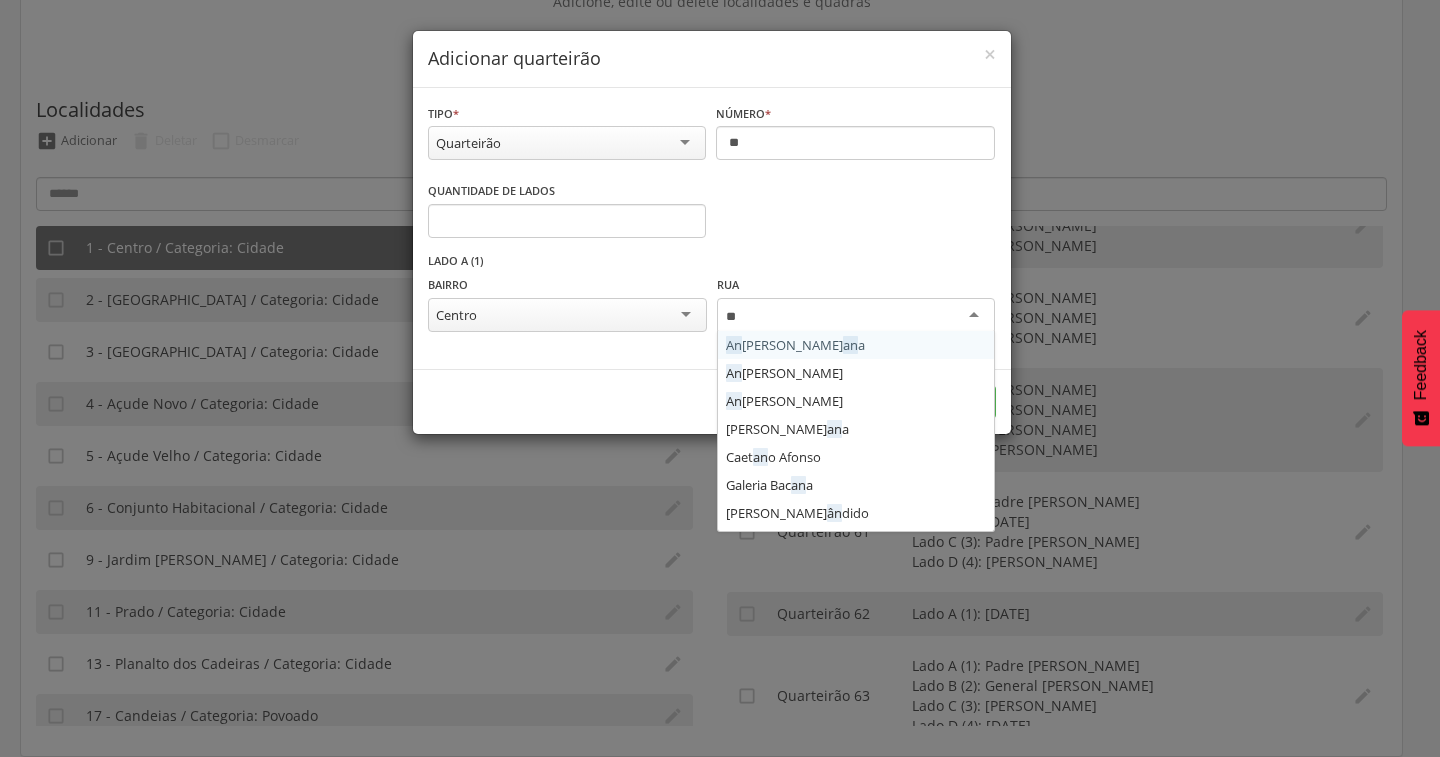 type on "***" 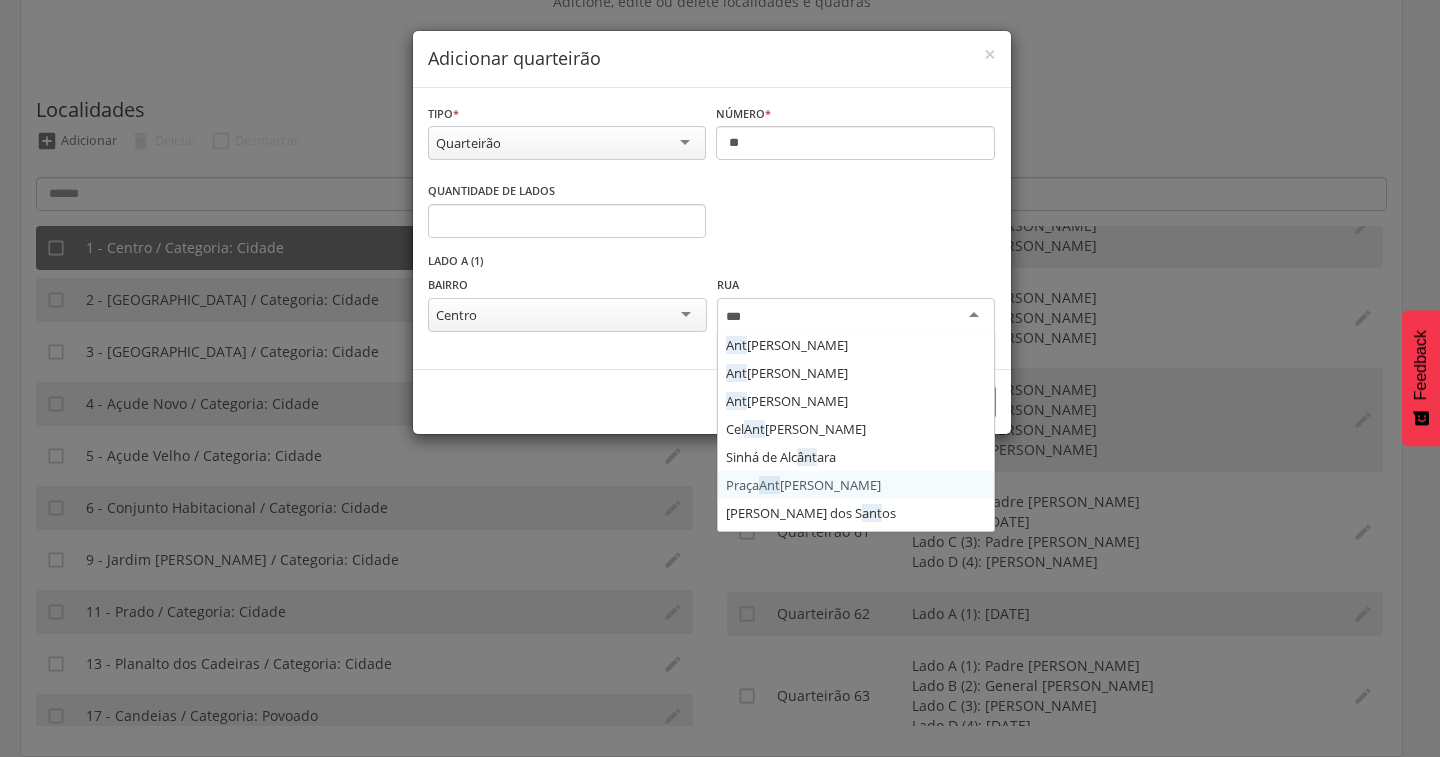 type 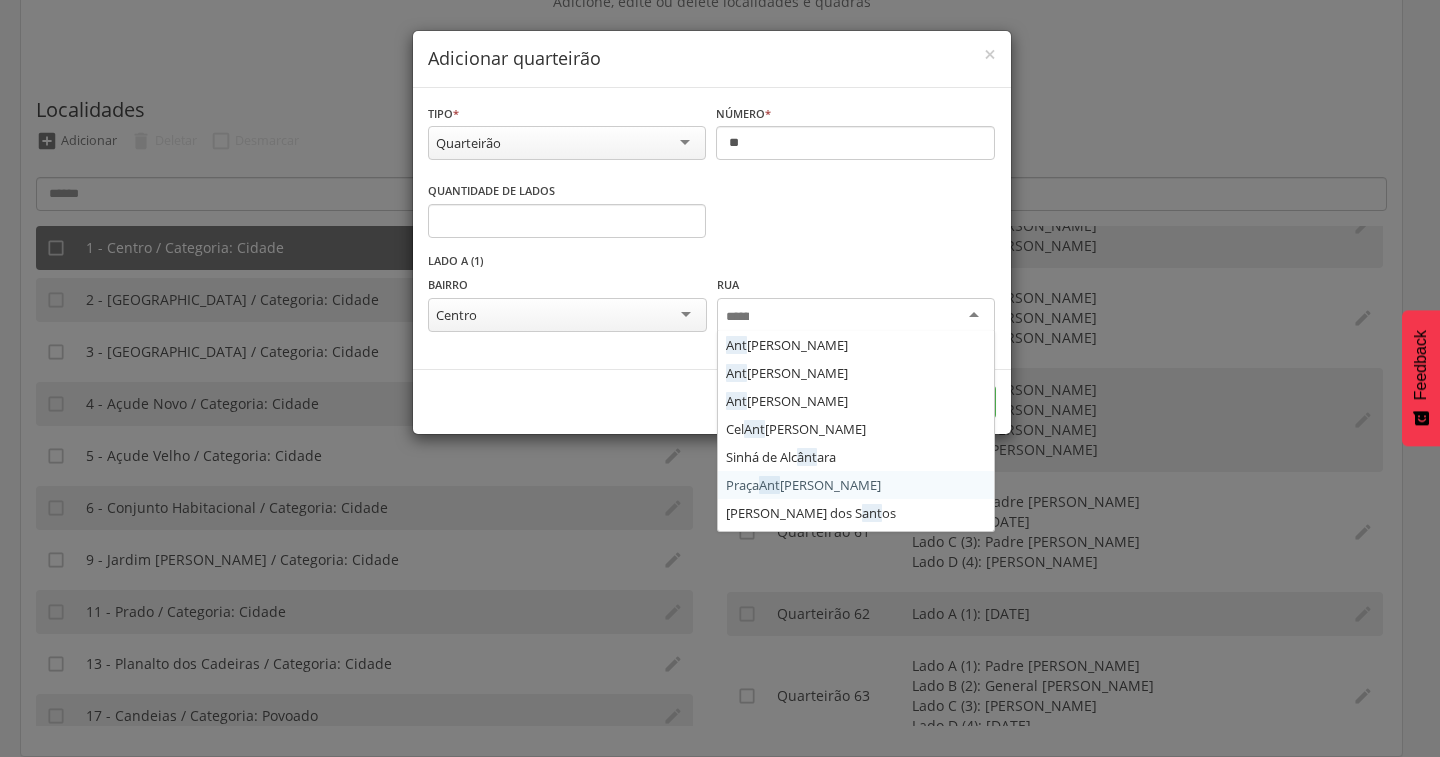 scroll, scrollTop: 0, scrollLeft: 0, axis: both 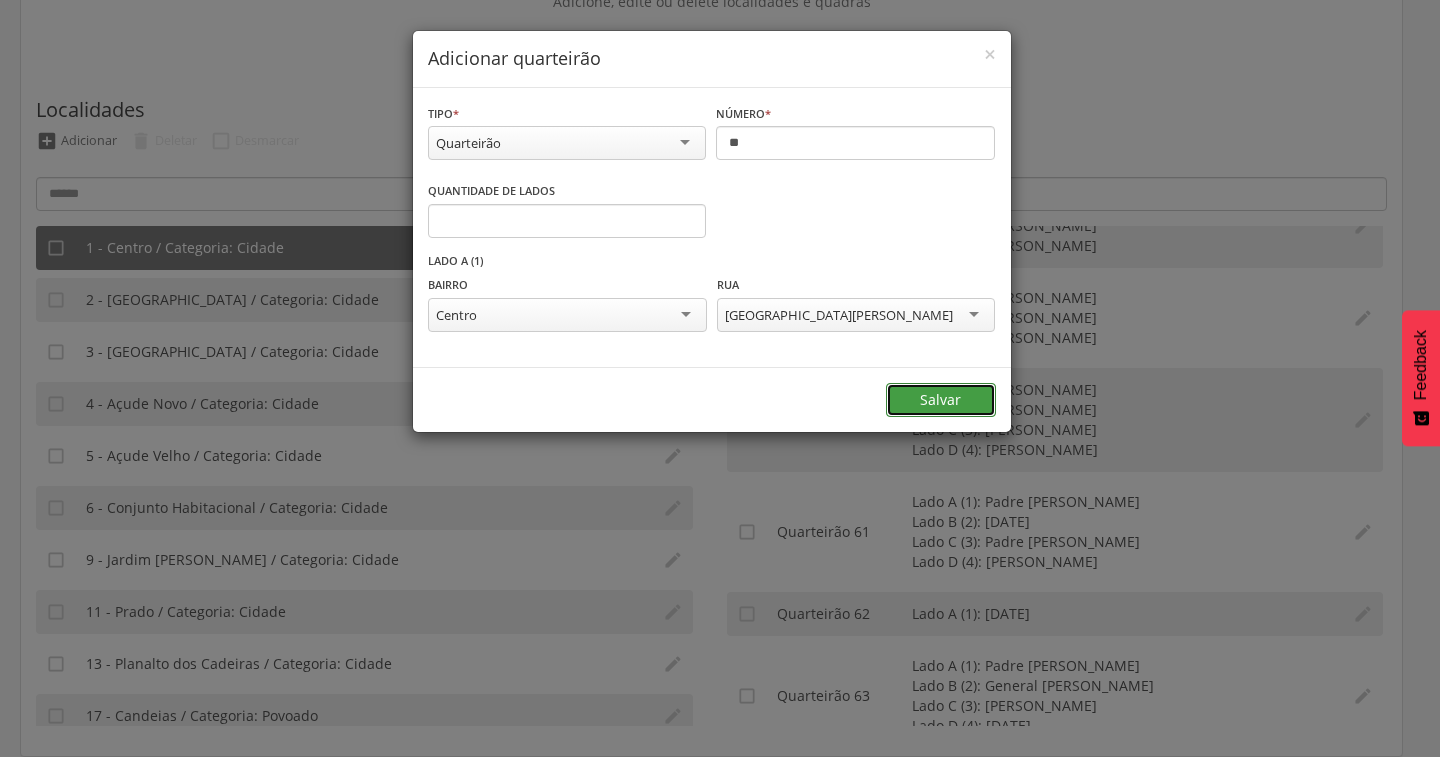 click on "Salvar" at bounding box center [941, 400] 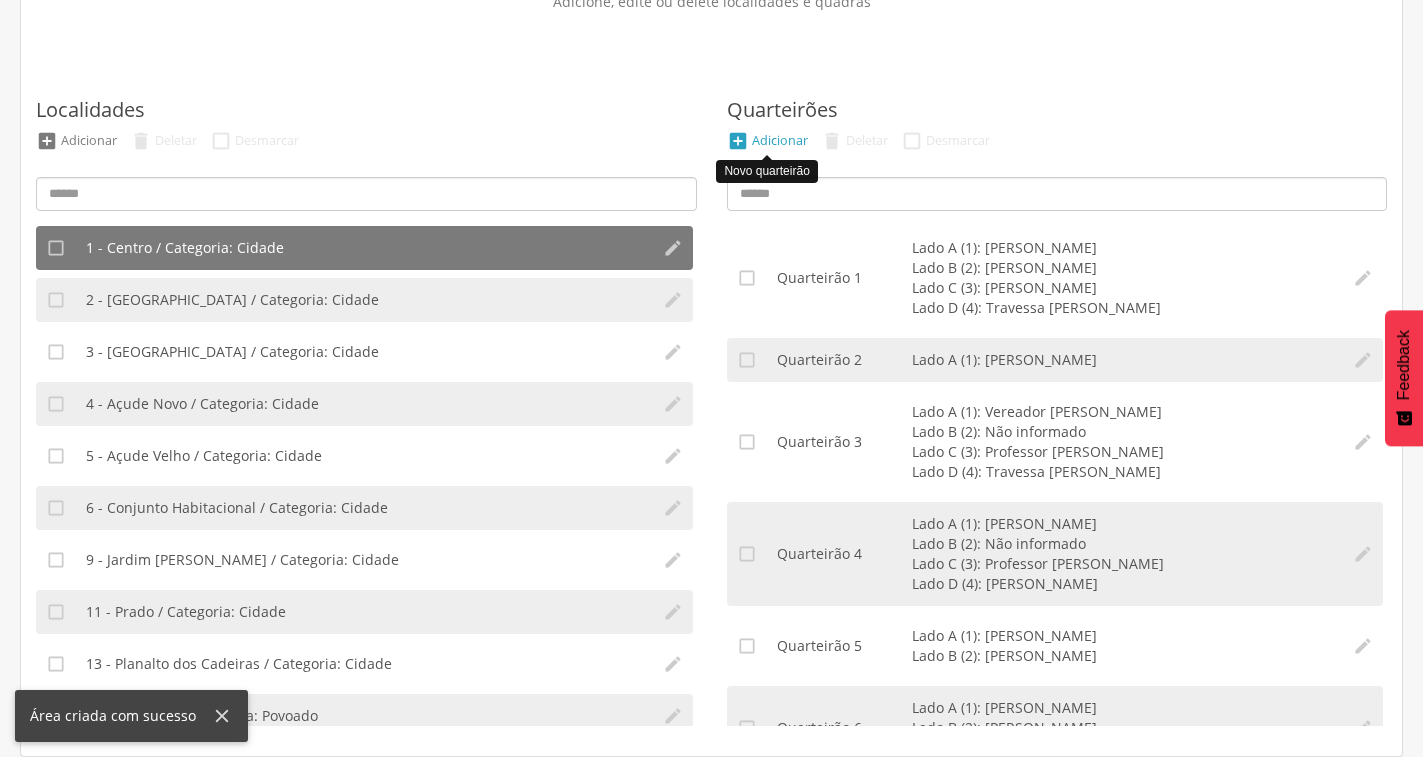 click on "" at bounding box center [738, 141] 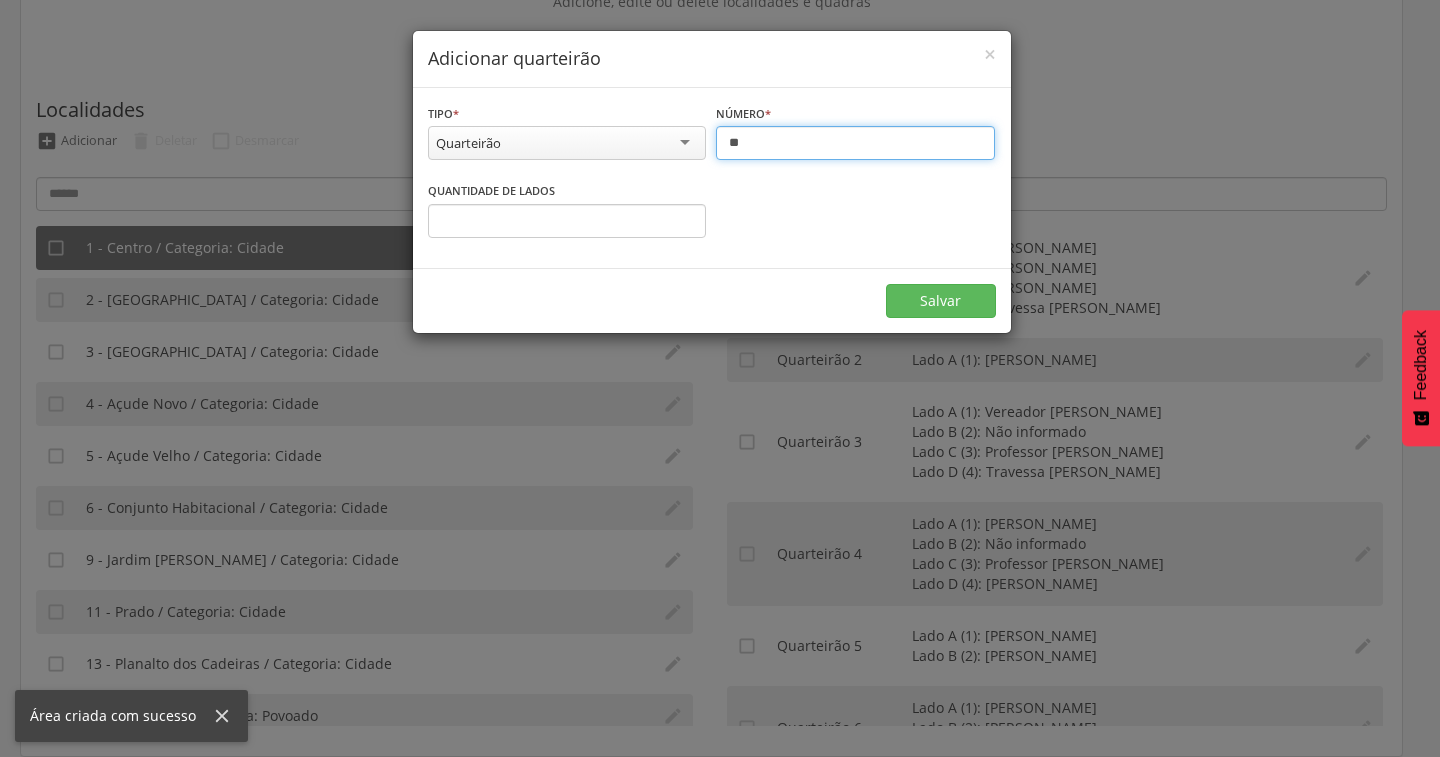 click on "**" at bounding box center (855, 143) 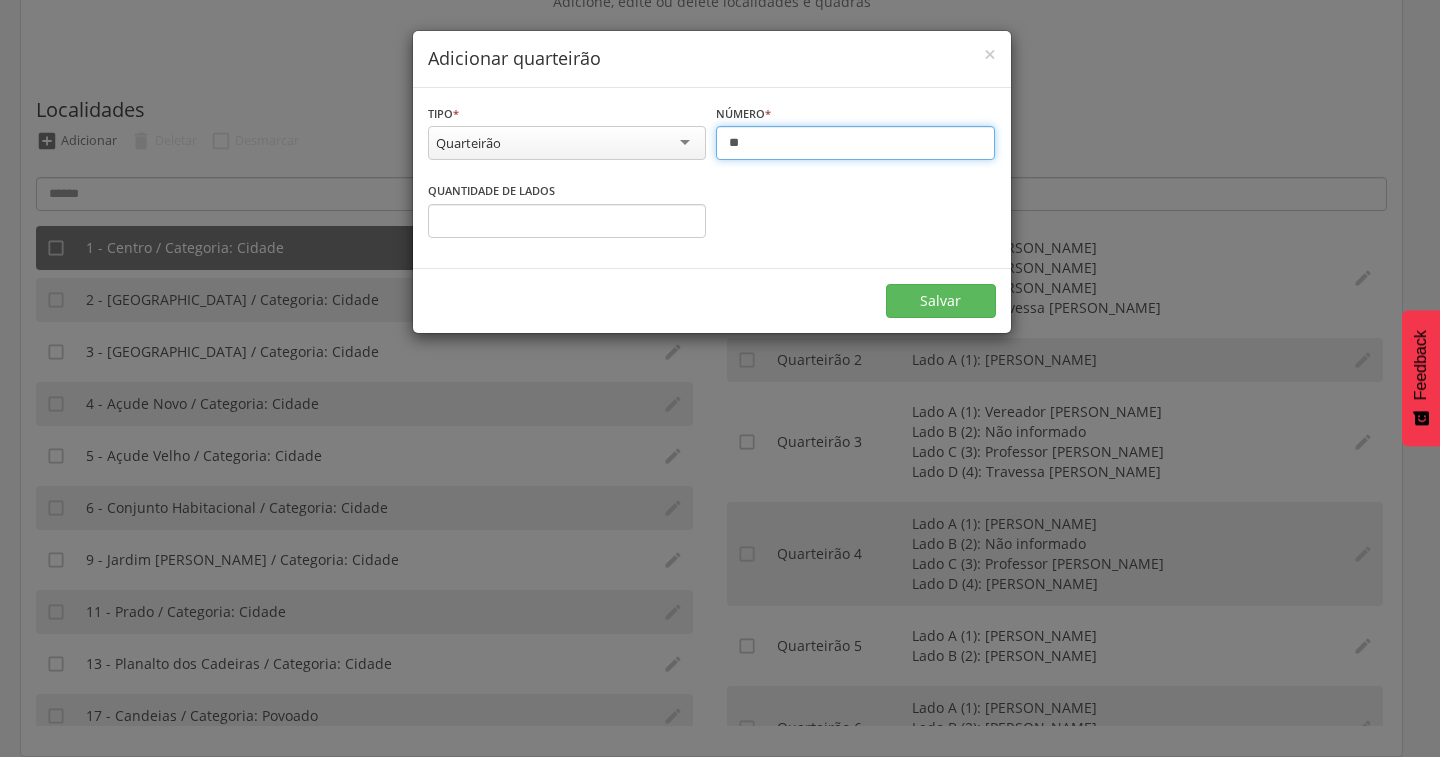 type on "**" 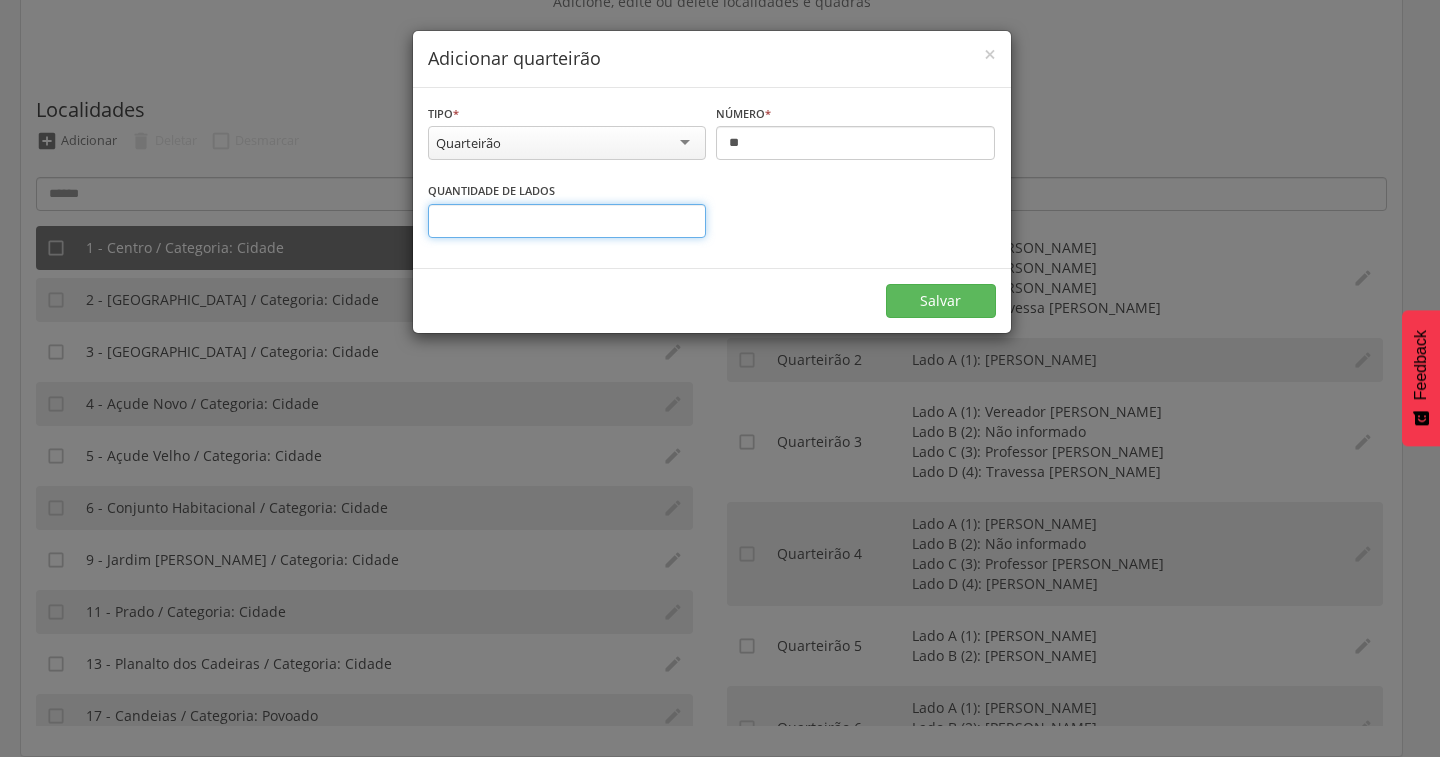 click on "*" at bounding box center [567, 221] 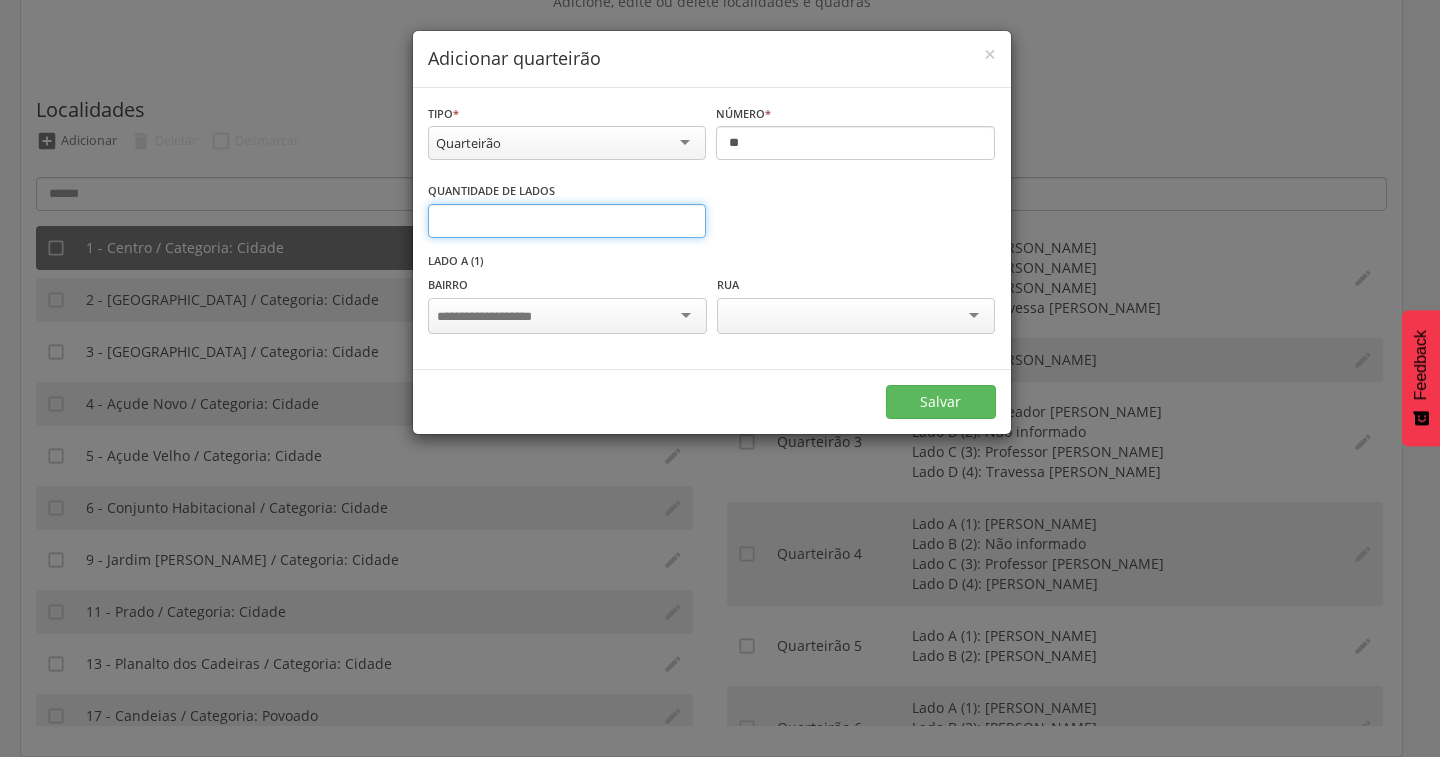 click on "*" at bounding box center (567, 221) 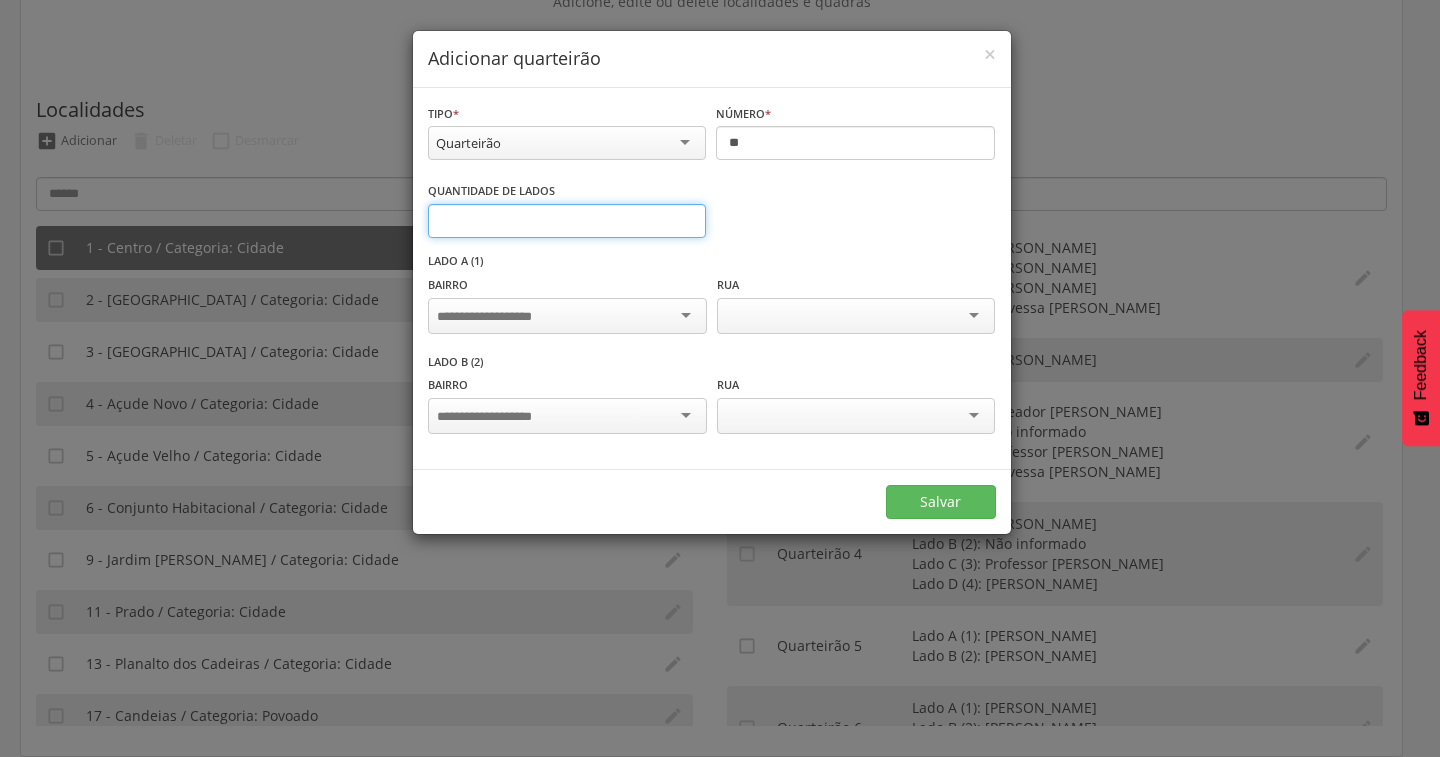 click on "*" at bounding box center (567, 221) 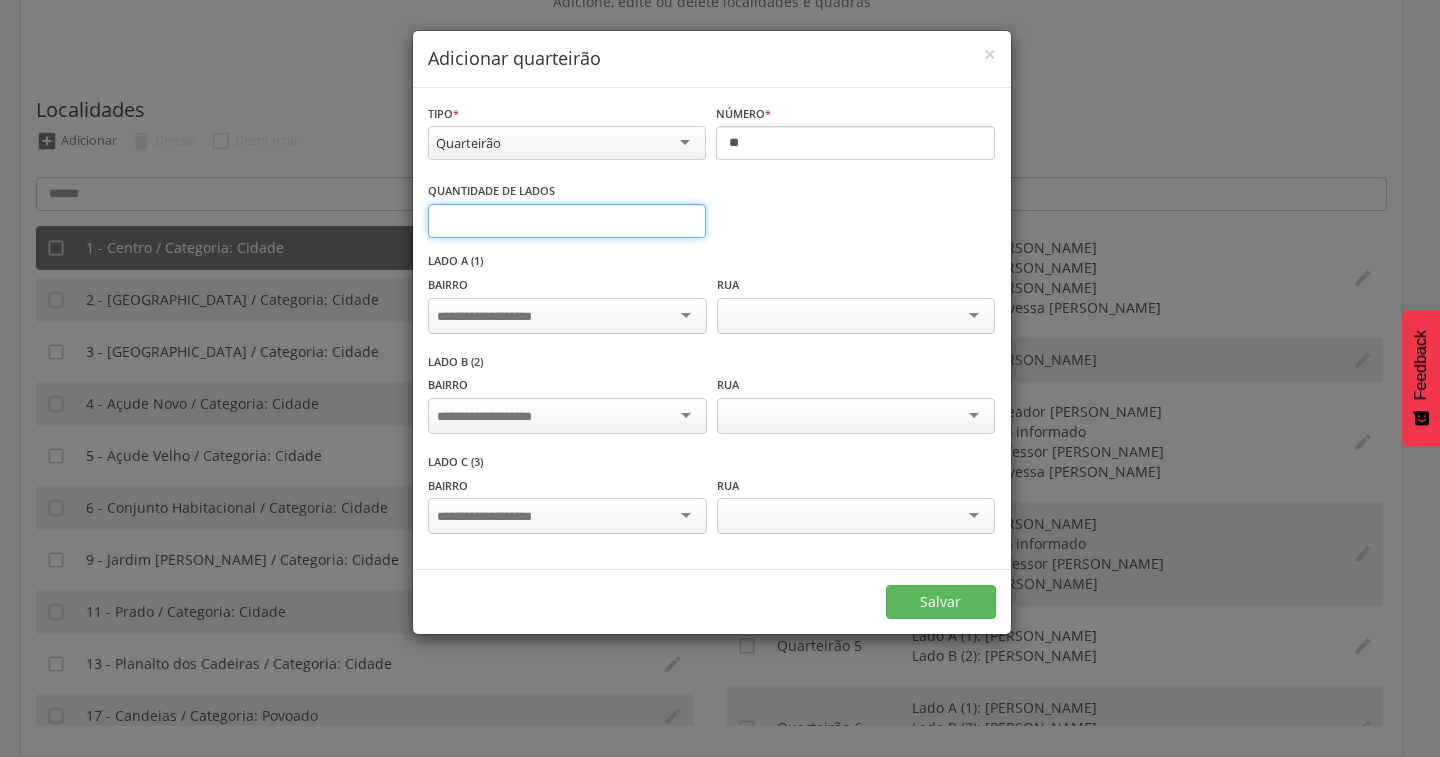 type on "*" 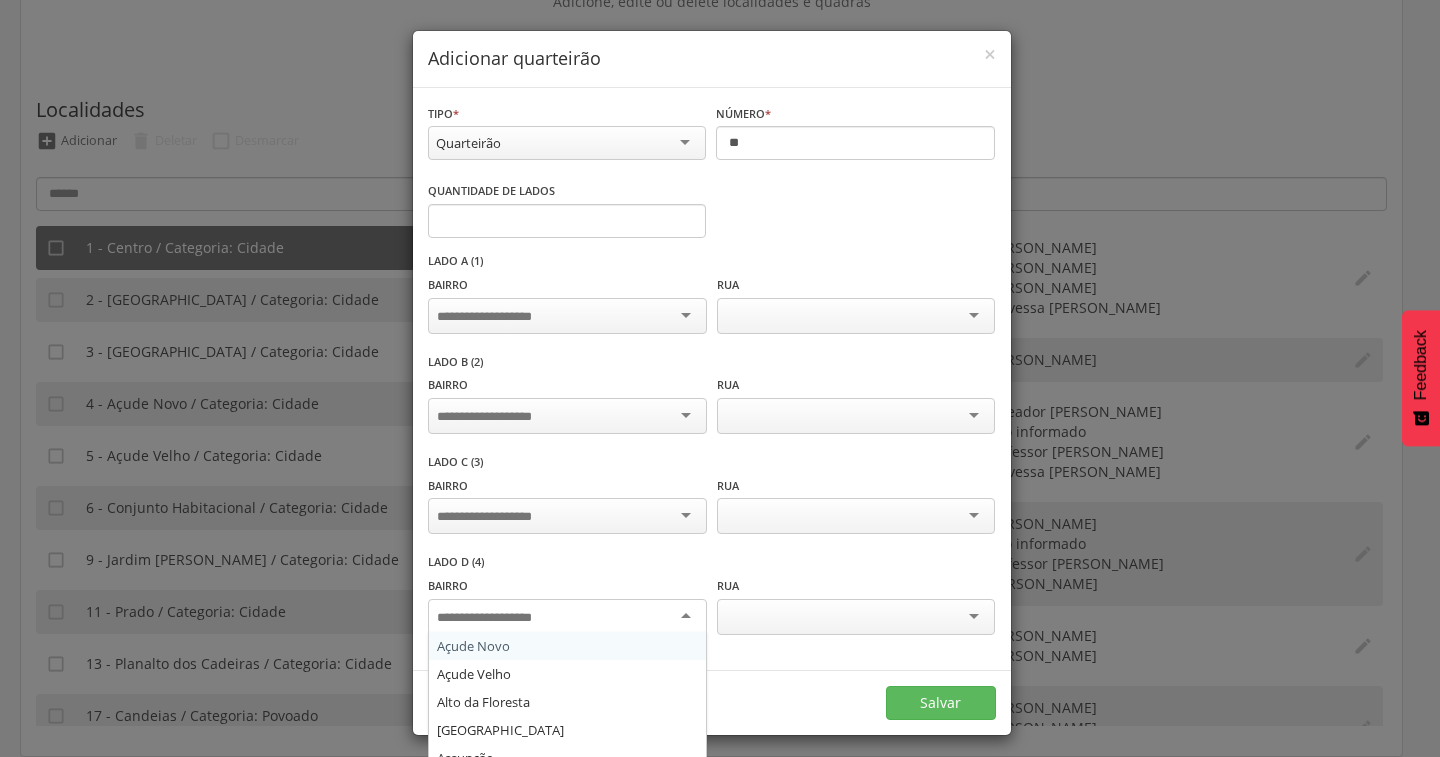 click at bounding box center (567, 617) 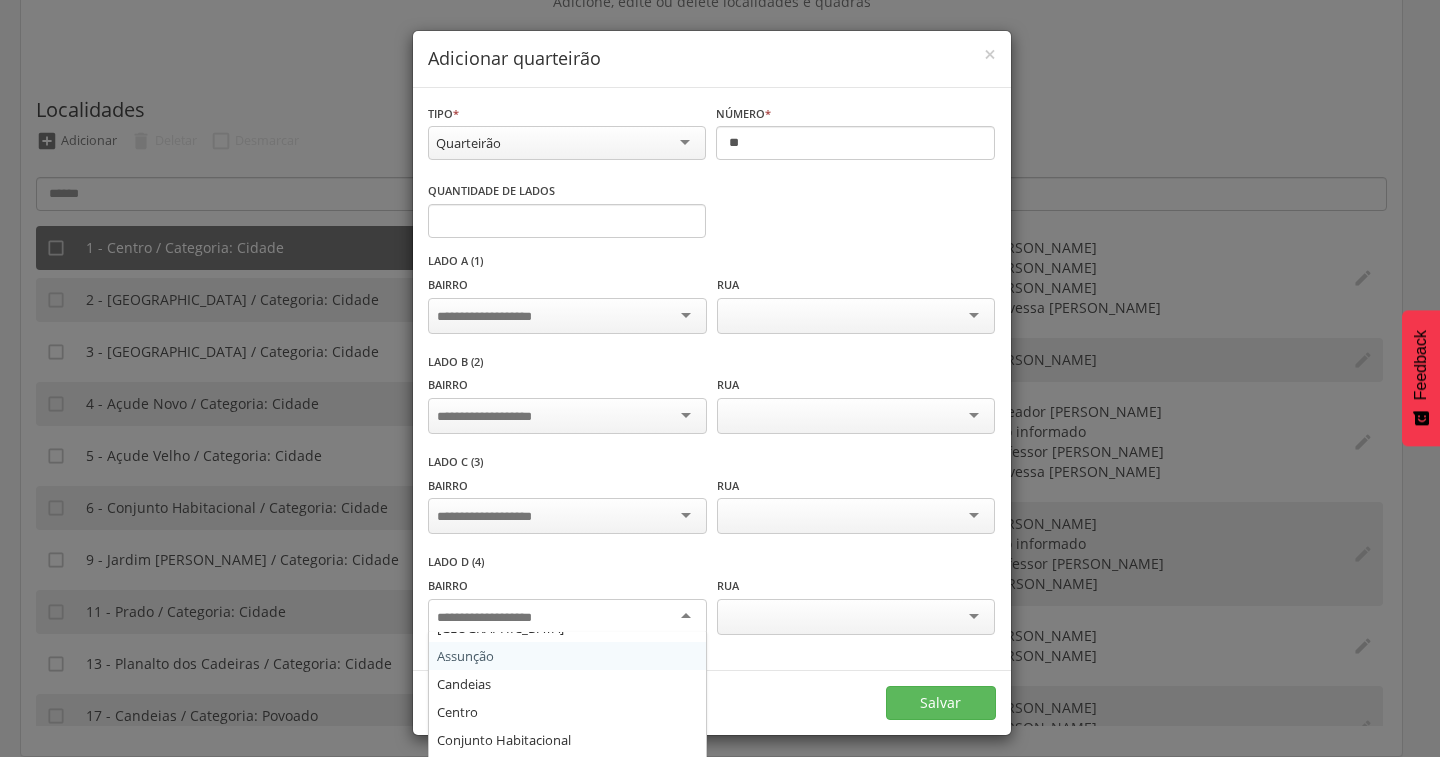 scroll, scrollTop: 108, scrollLeft: 0, axis: vertical 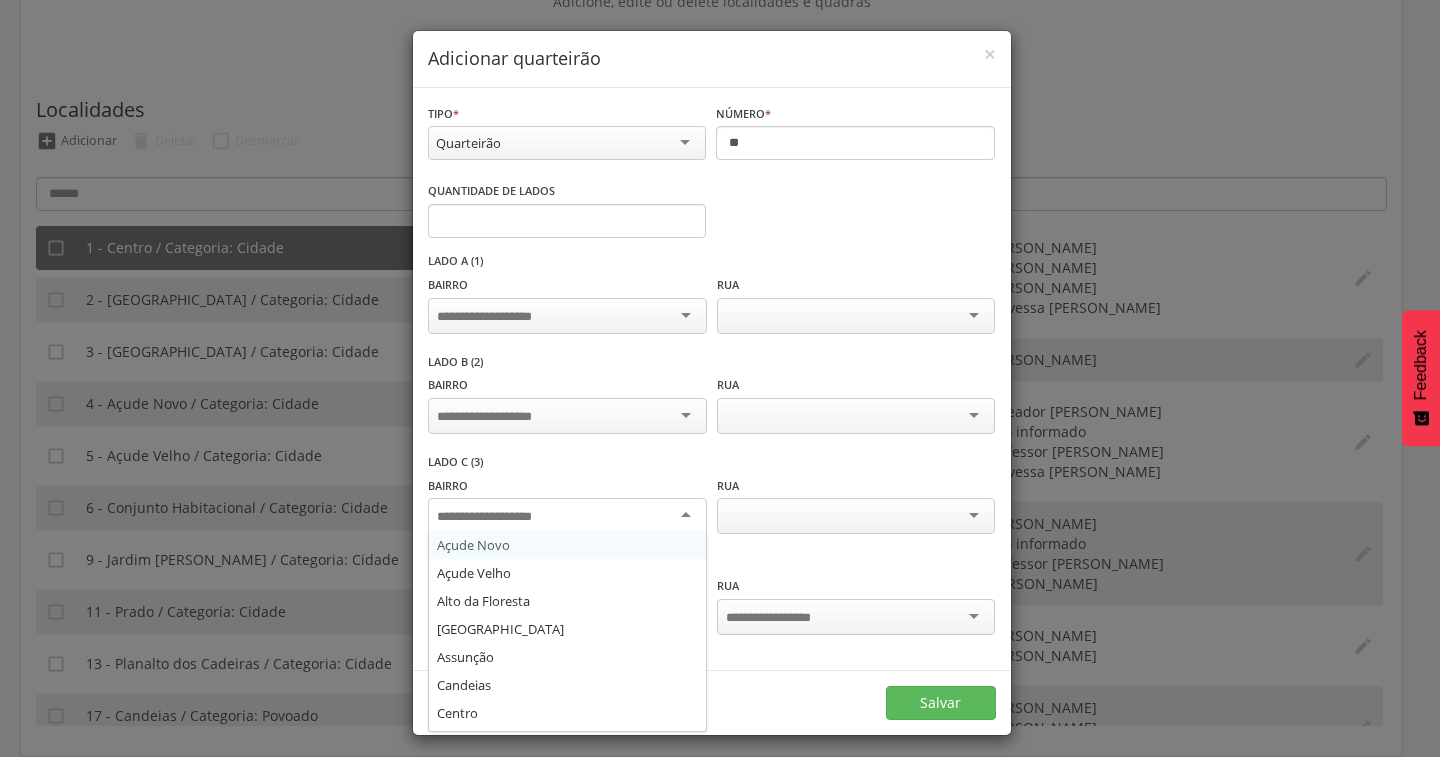 click at bounding box center (567, 516) 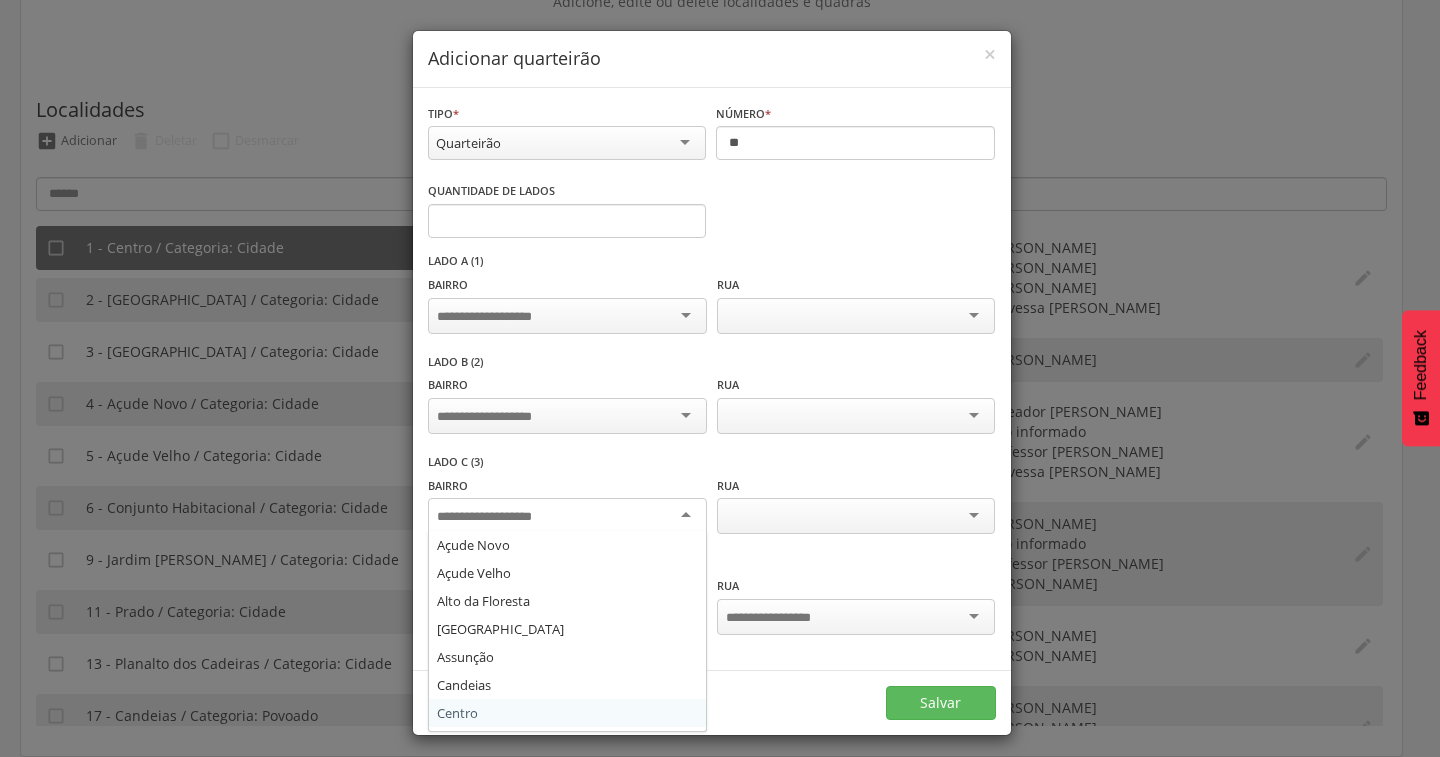drag, startPoint x: 499, startPoint y: 704, endPoint x: 512, endPoint y: 675, distance: 31.780497 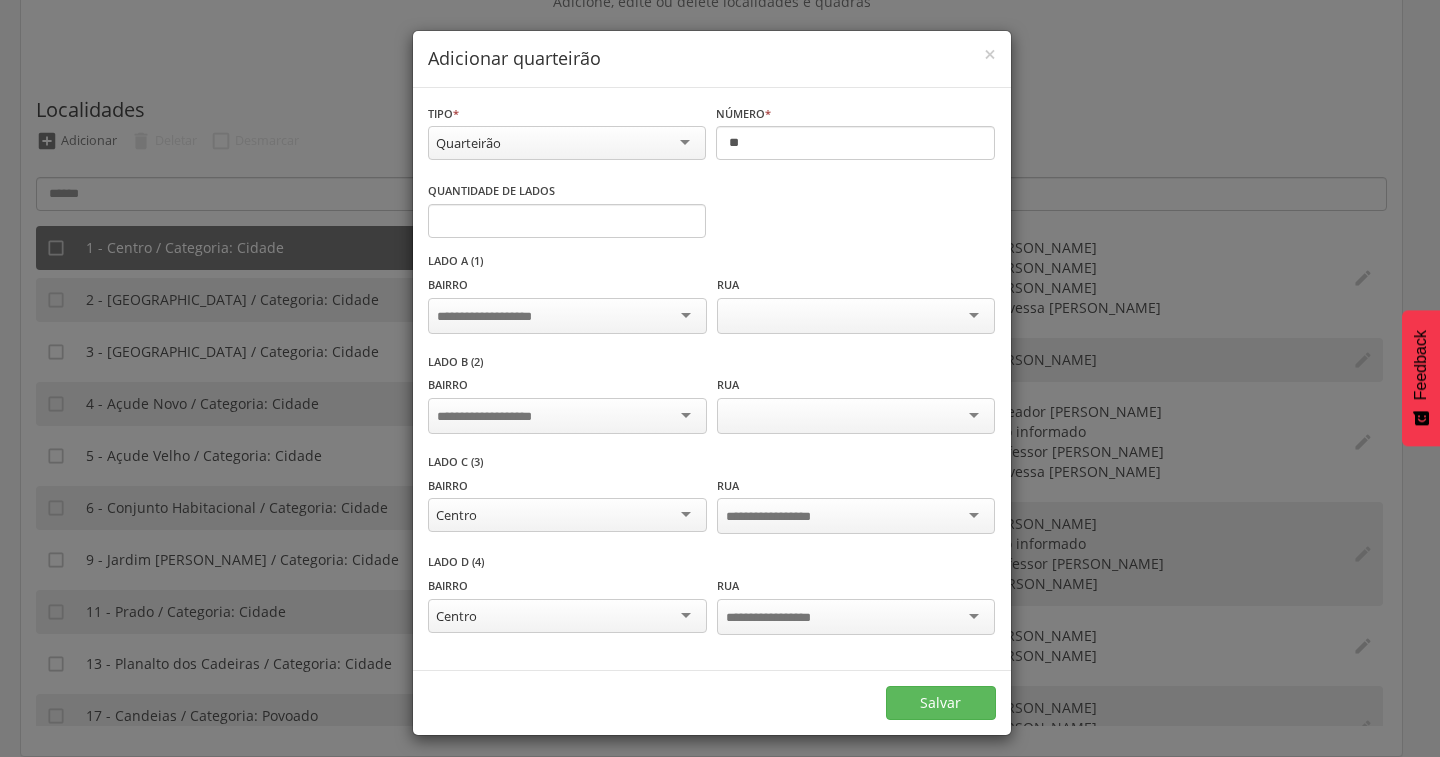 click at bounding box center (567, 416) 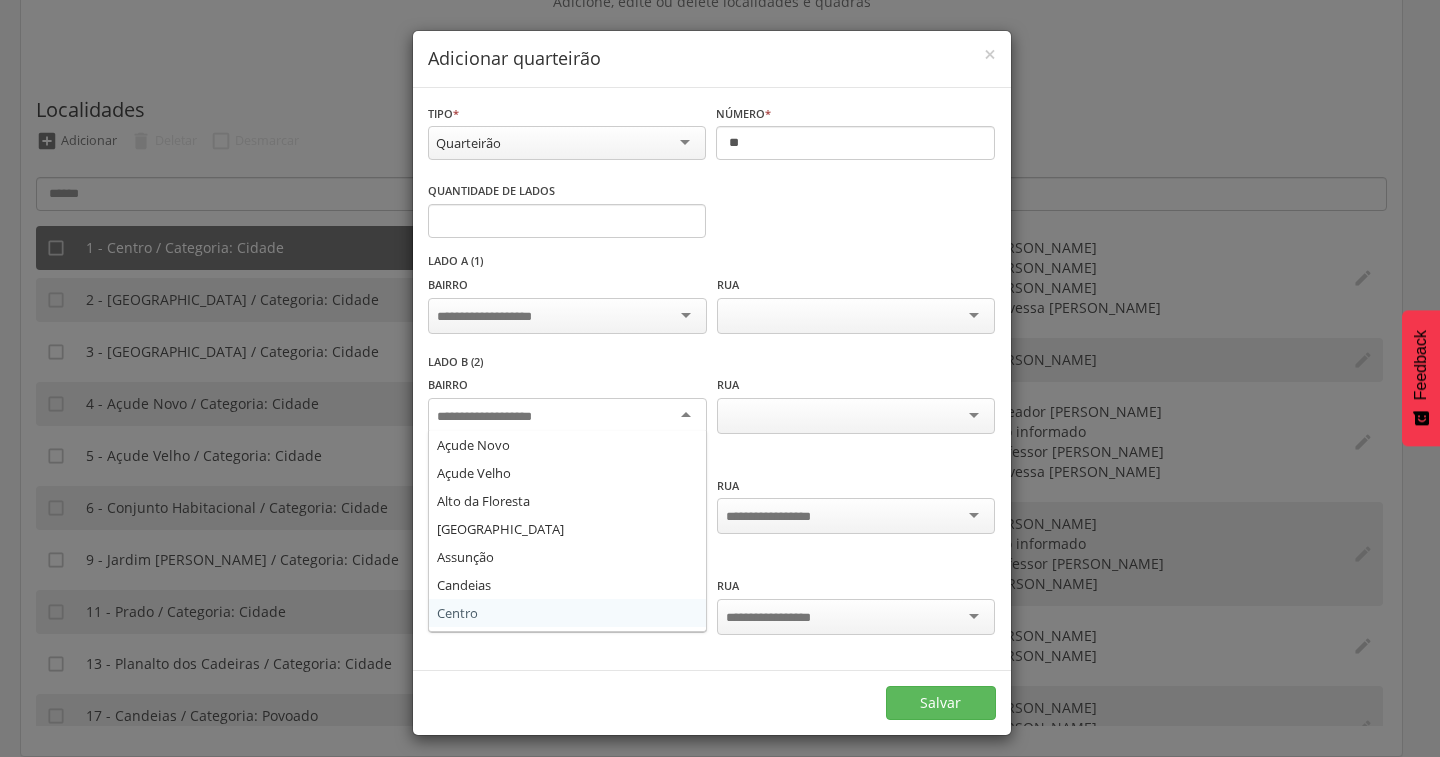 scroll, scrollTop: 0, scrollLeft: 0, axis: both 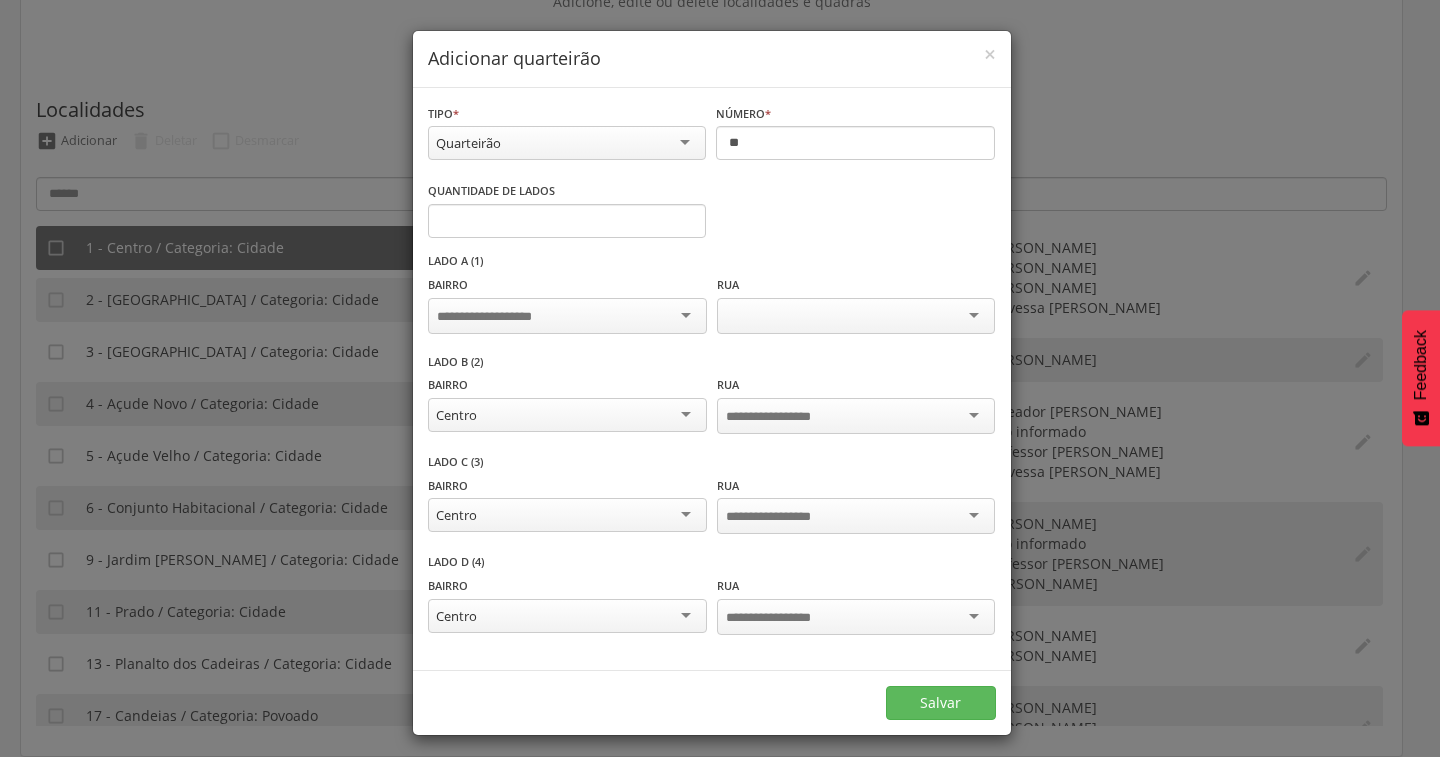 click at bounding box center [567, 316] 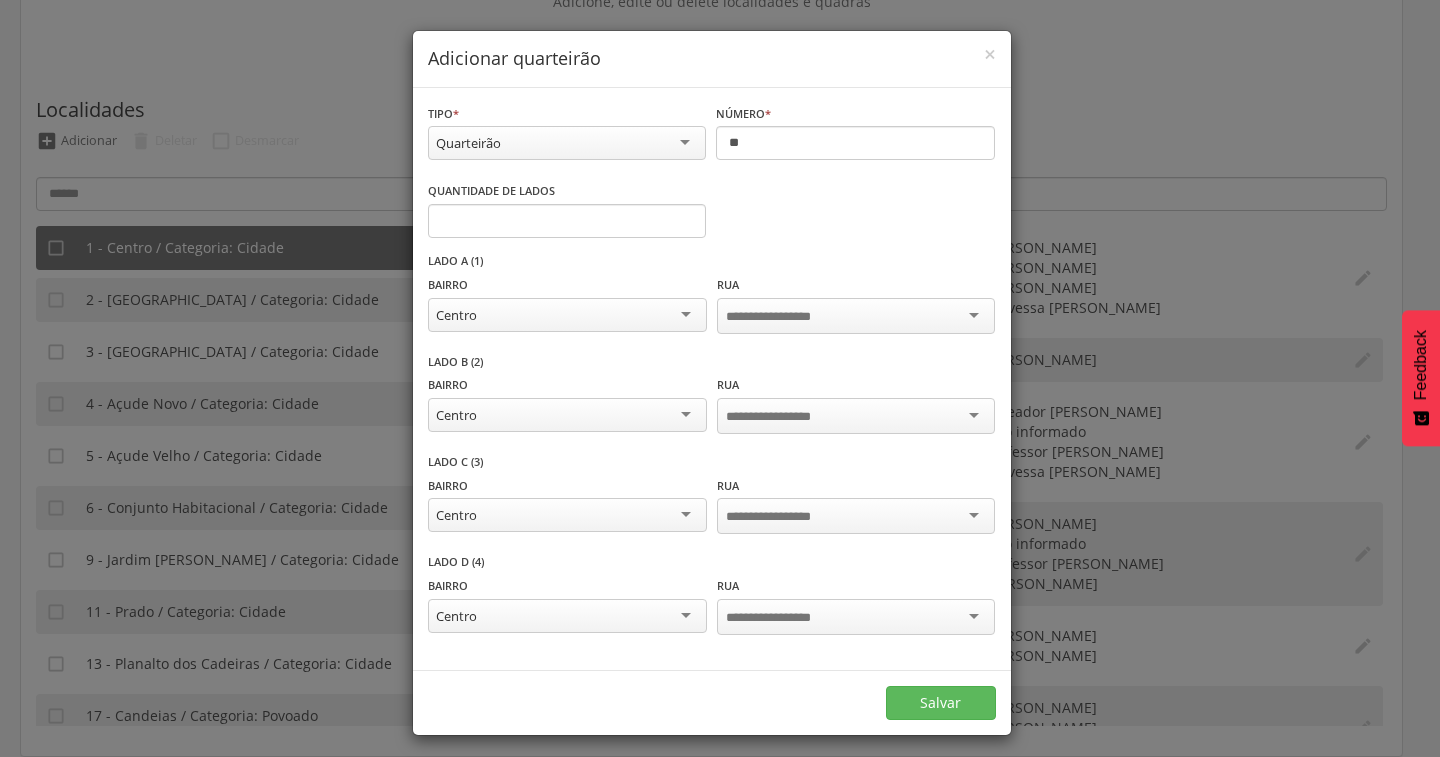 scroll, scrollTop: 0, scrollLeft: 0, axis: both 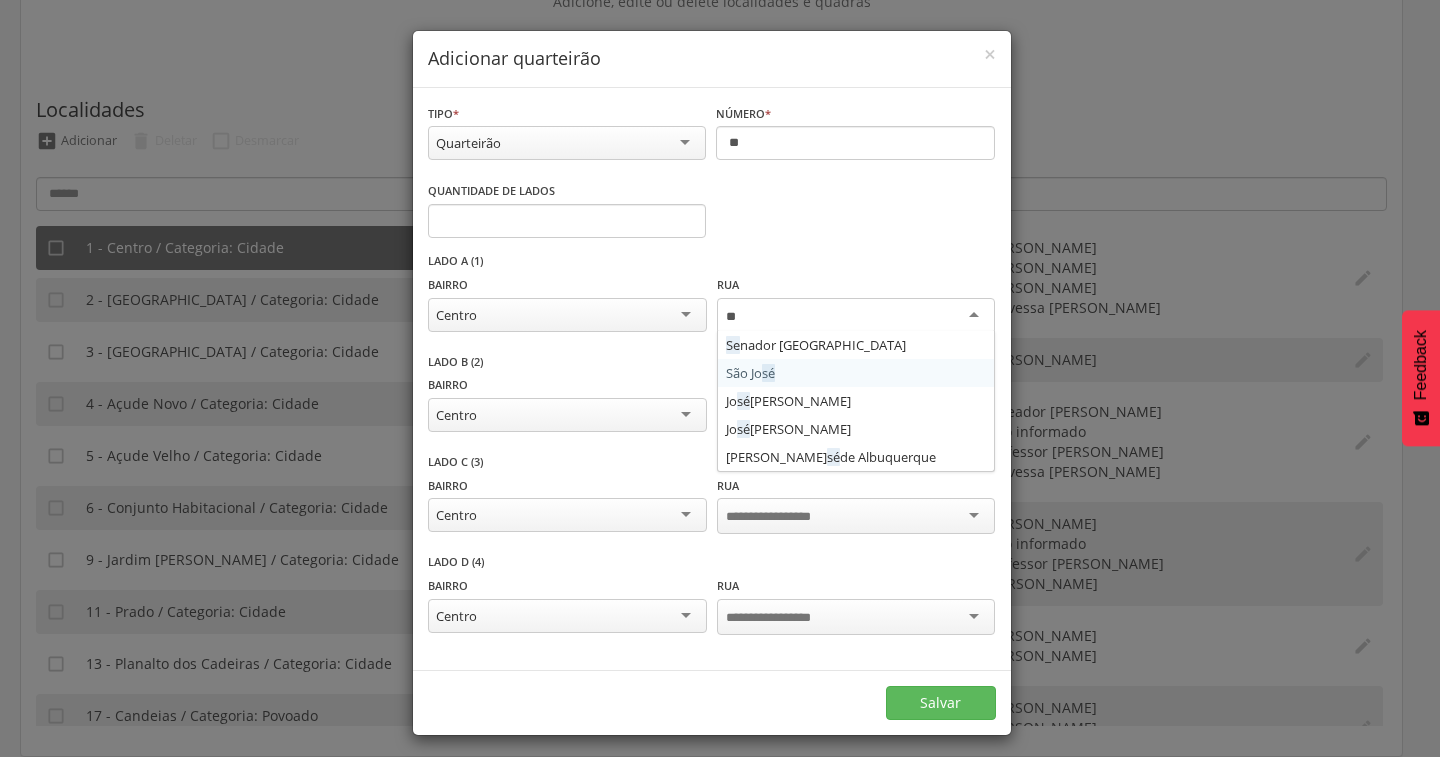 type on "***" 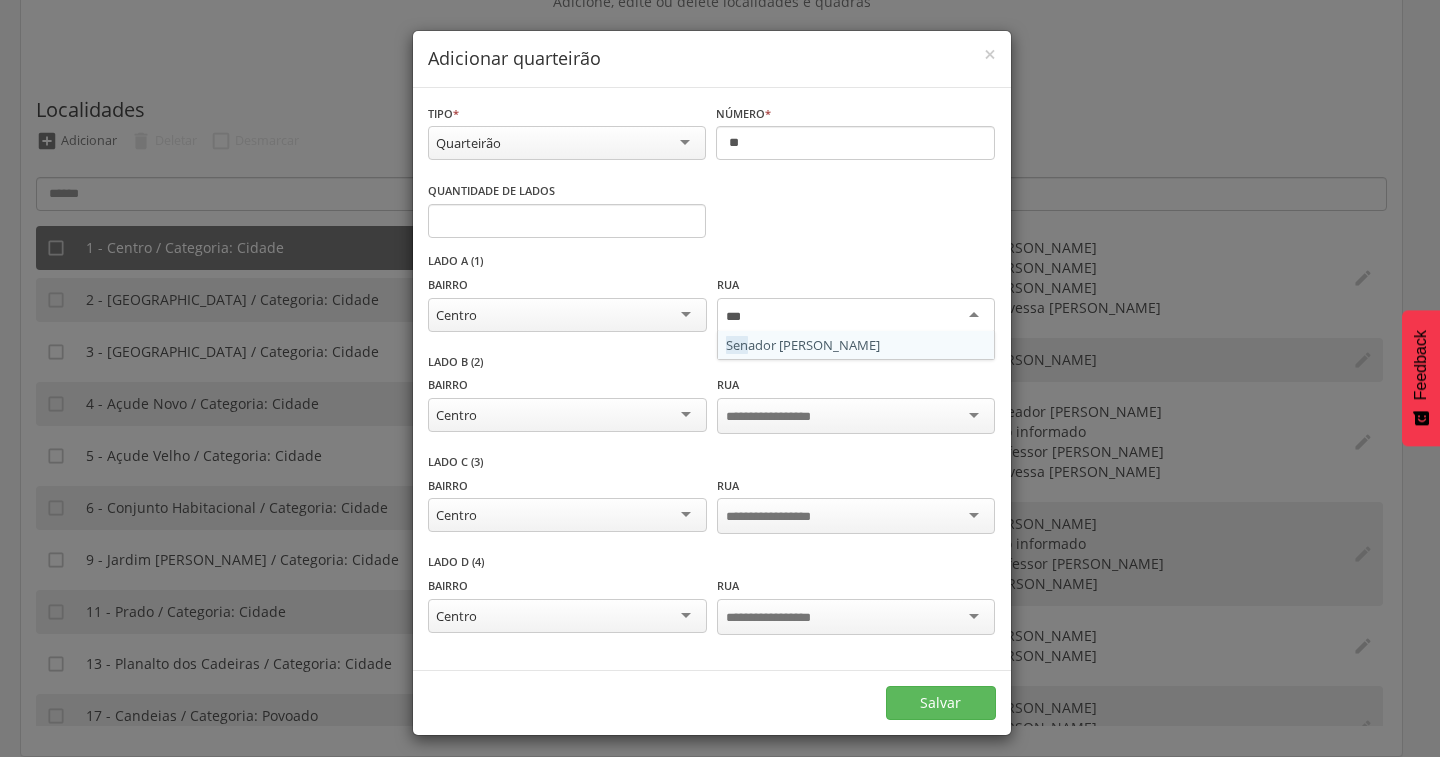 type 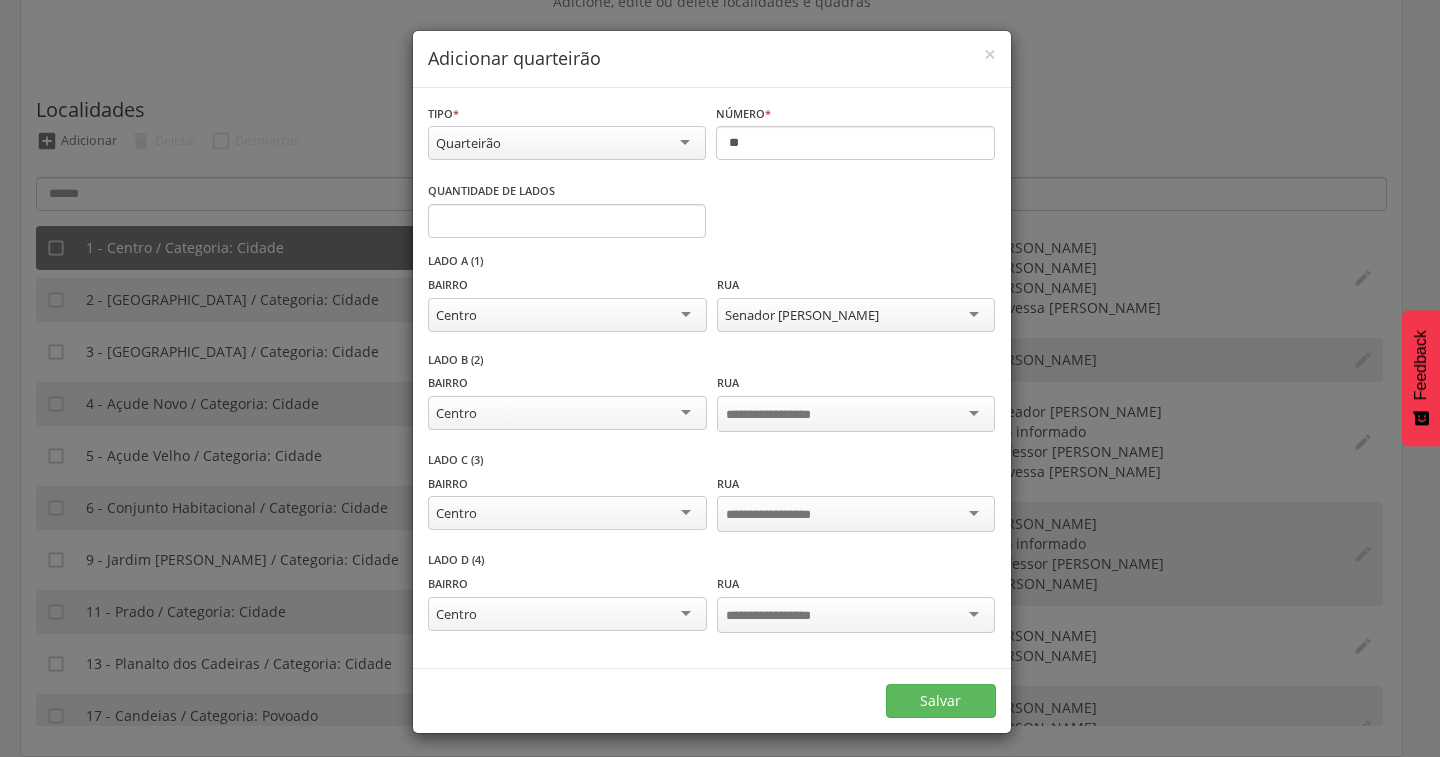 scroll, scrollTop: 0, scrollLeft: 0, axis: both 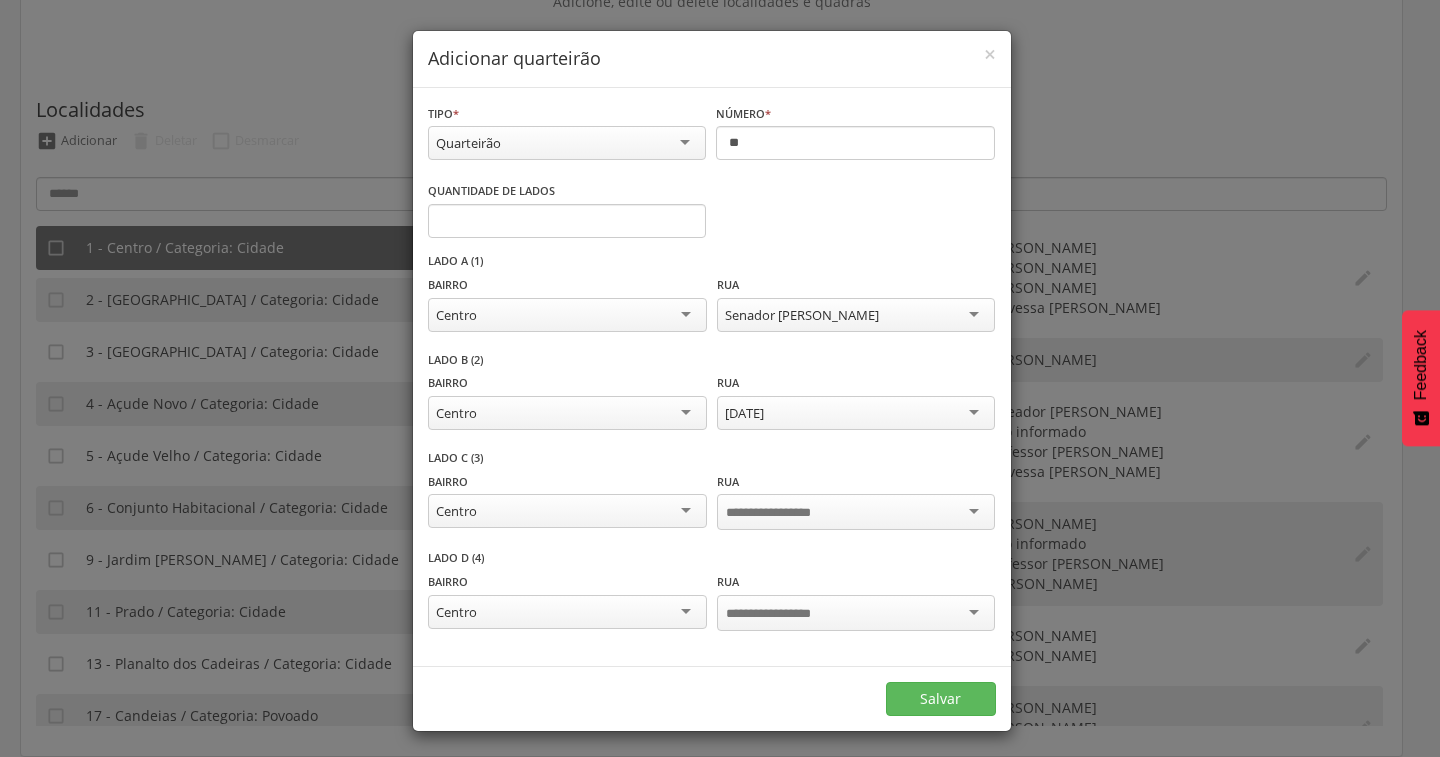 click at bounding box center (856, 512) 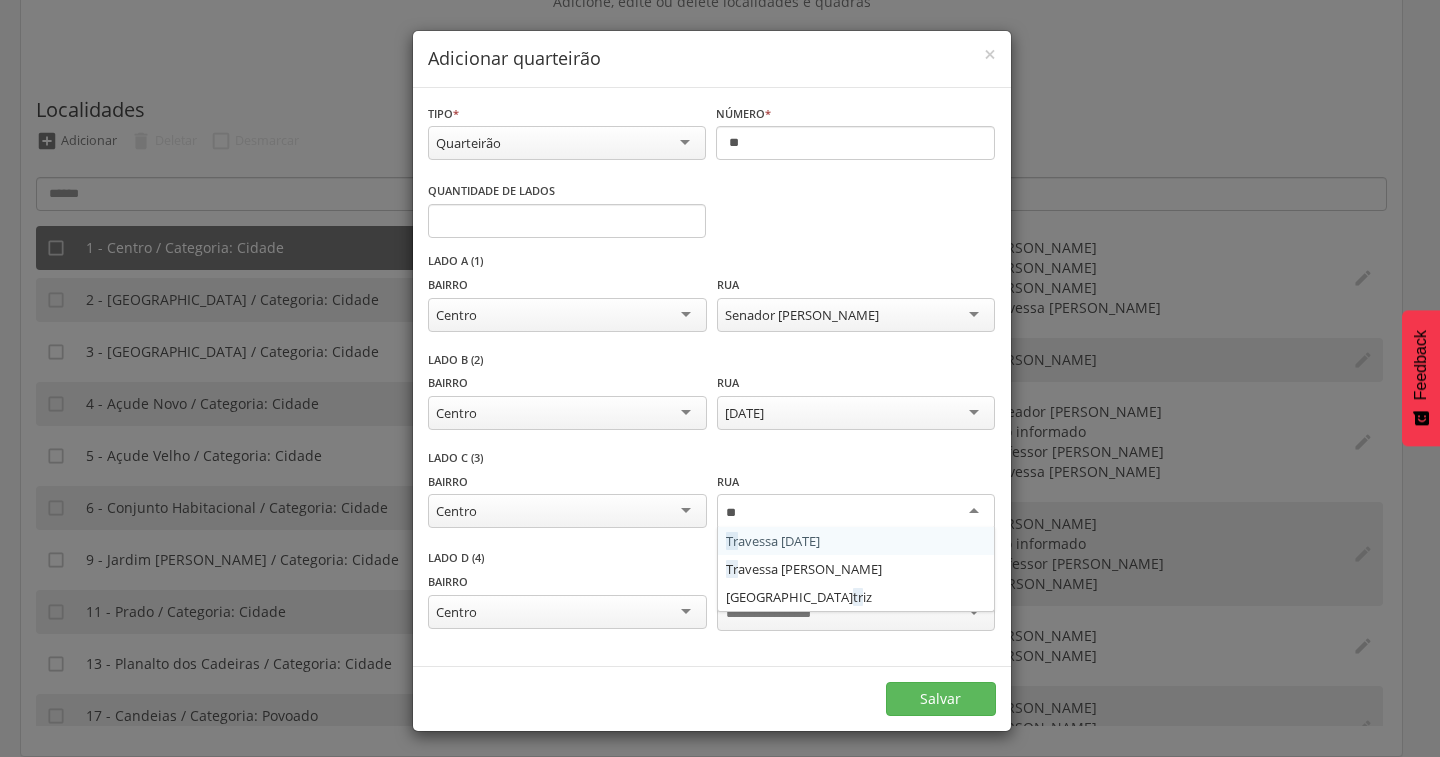 type on "***" 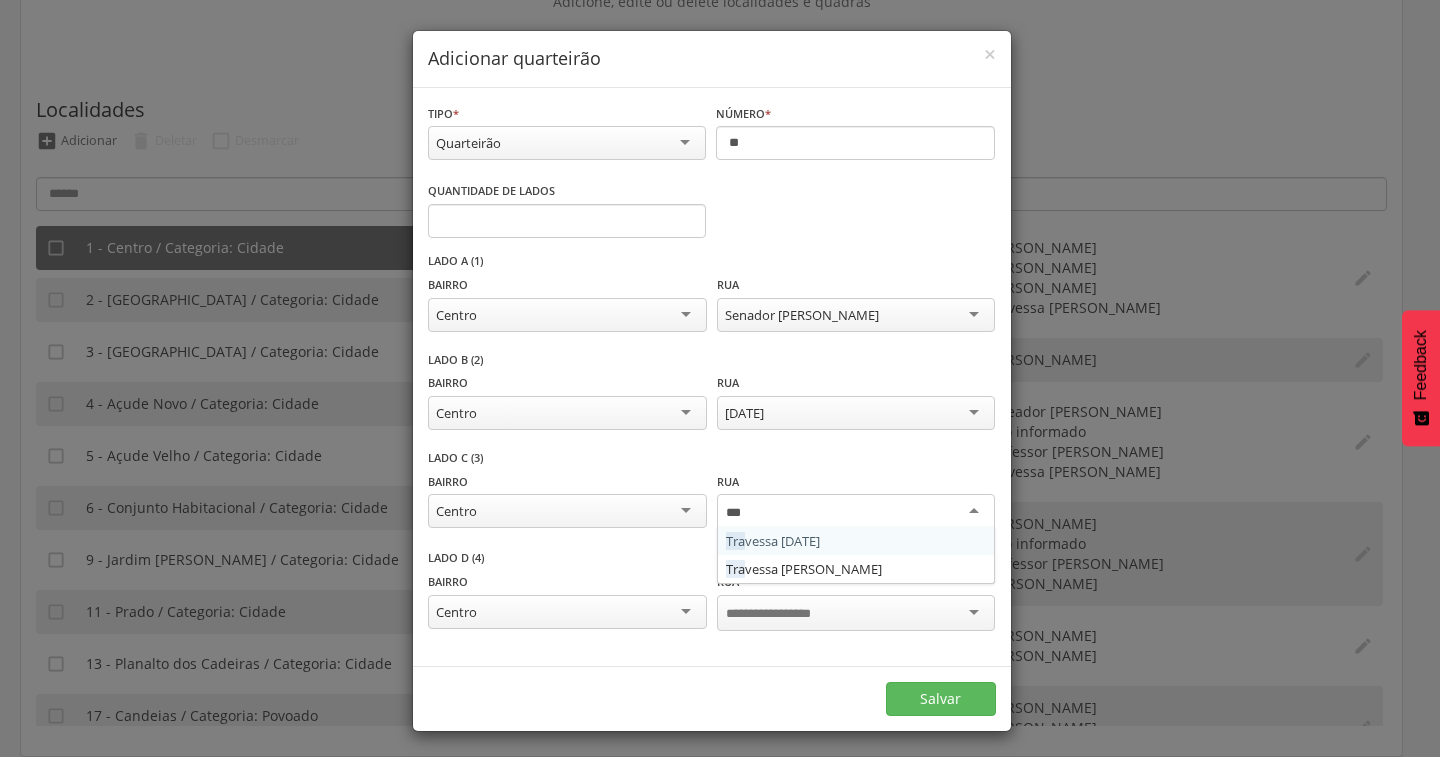 type 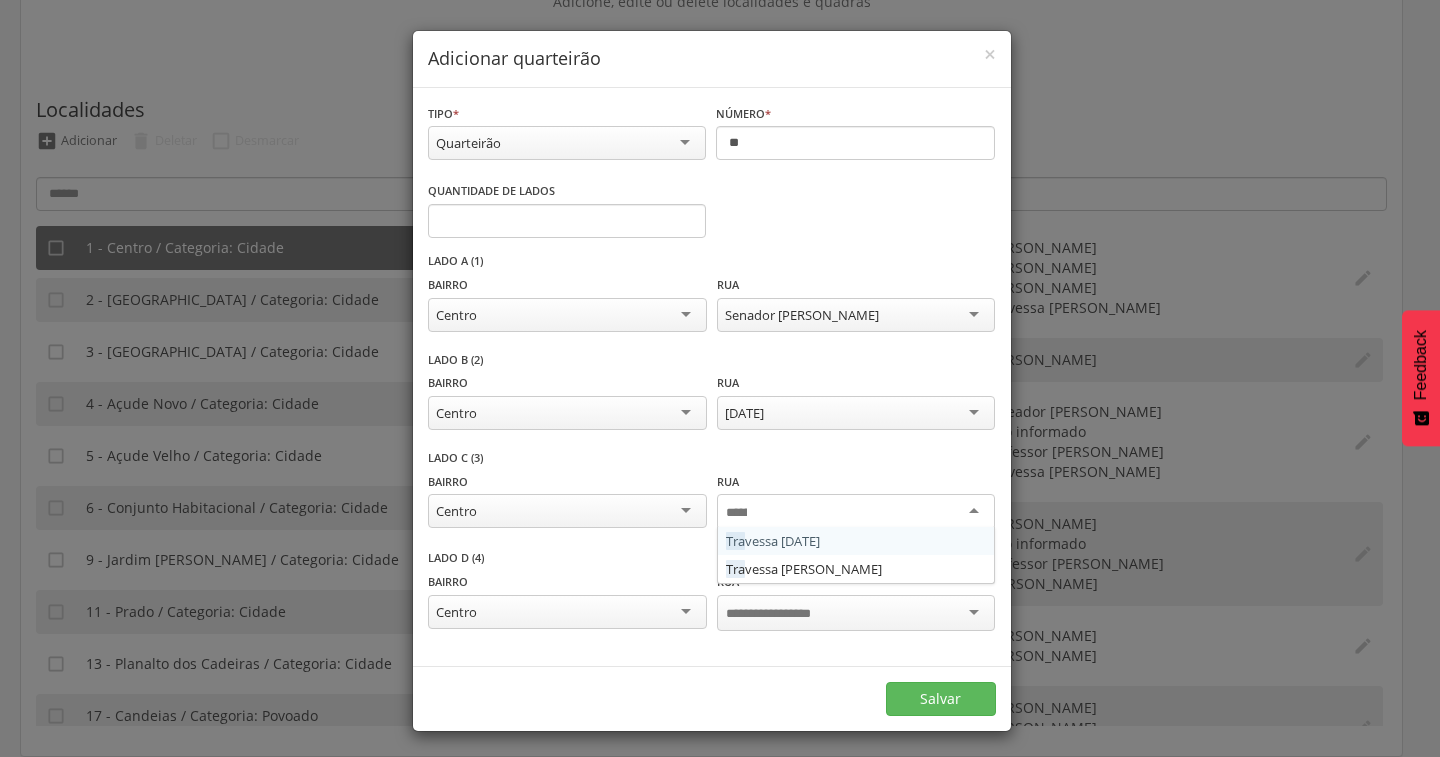 scroll, scrollTop: 0, scrollLeft: 0, axis: both 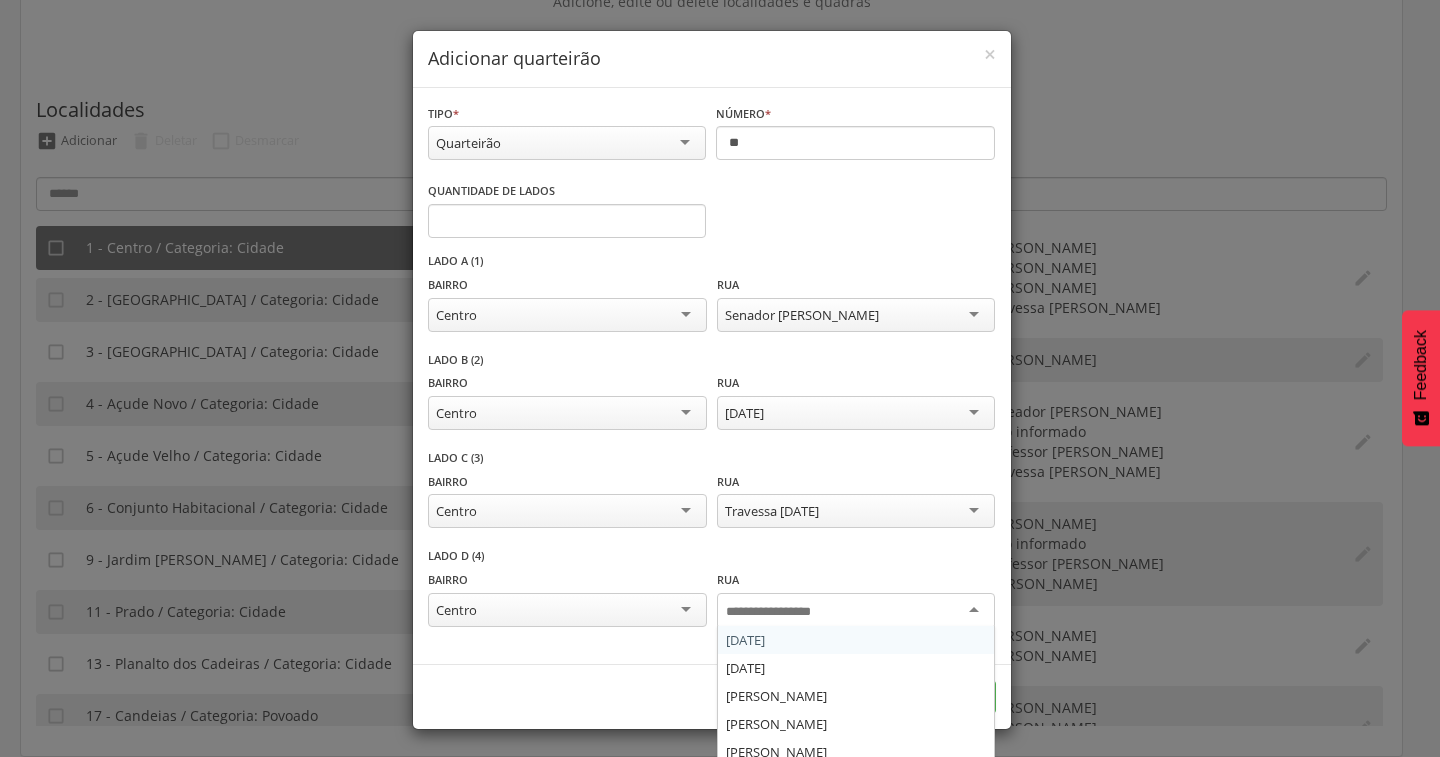 click at bounding box center (784, 612) 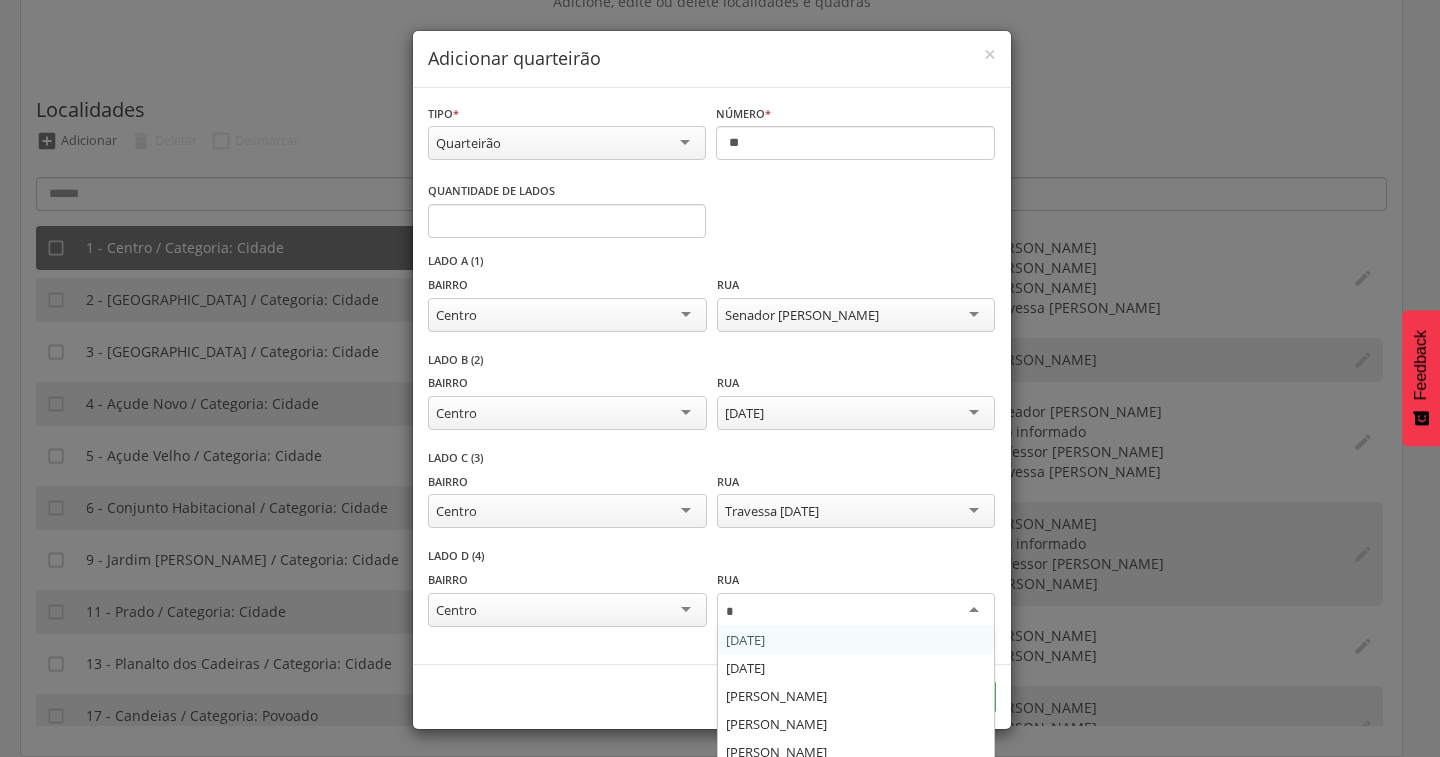 scroll, scrollTop: 24, scrollLeft: 0, axis: vertical 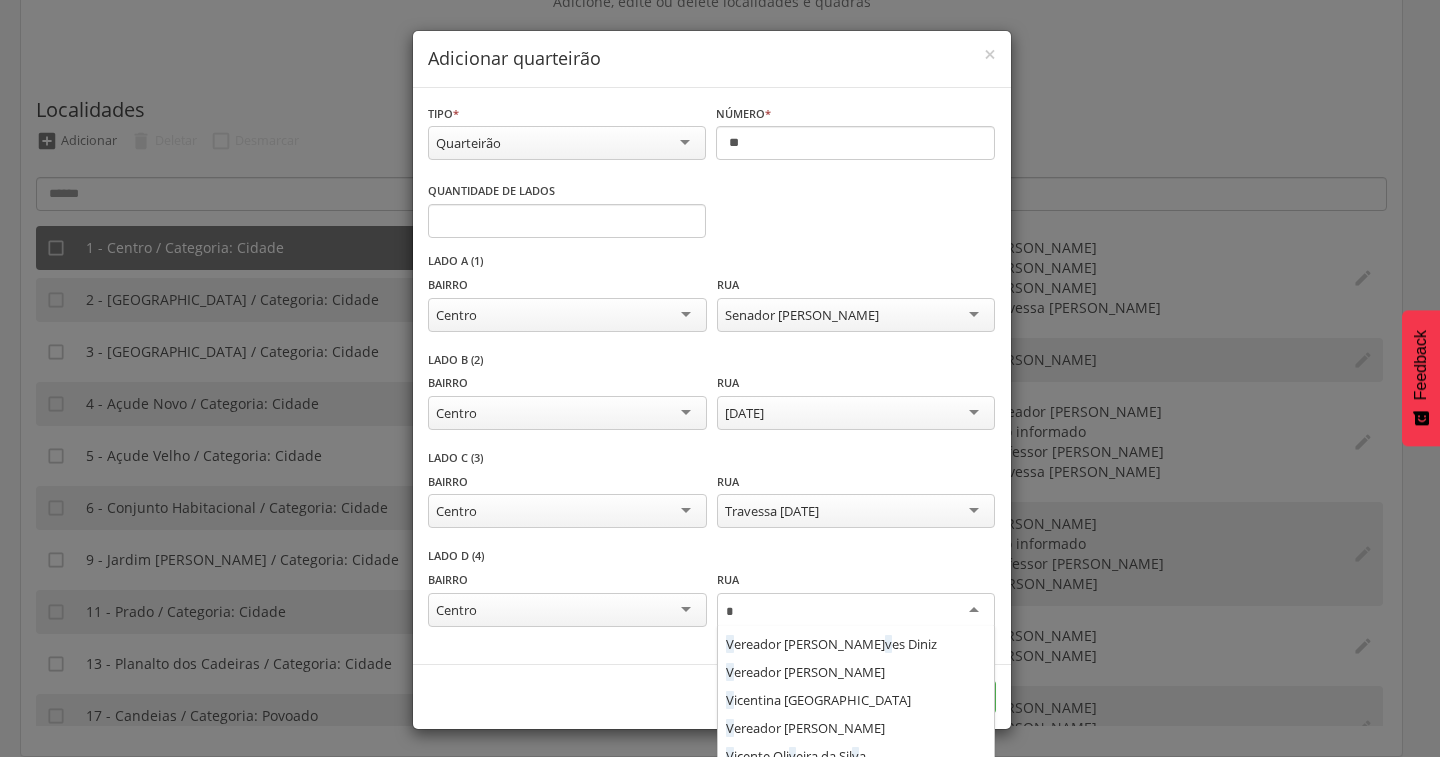 type on "**" 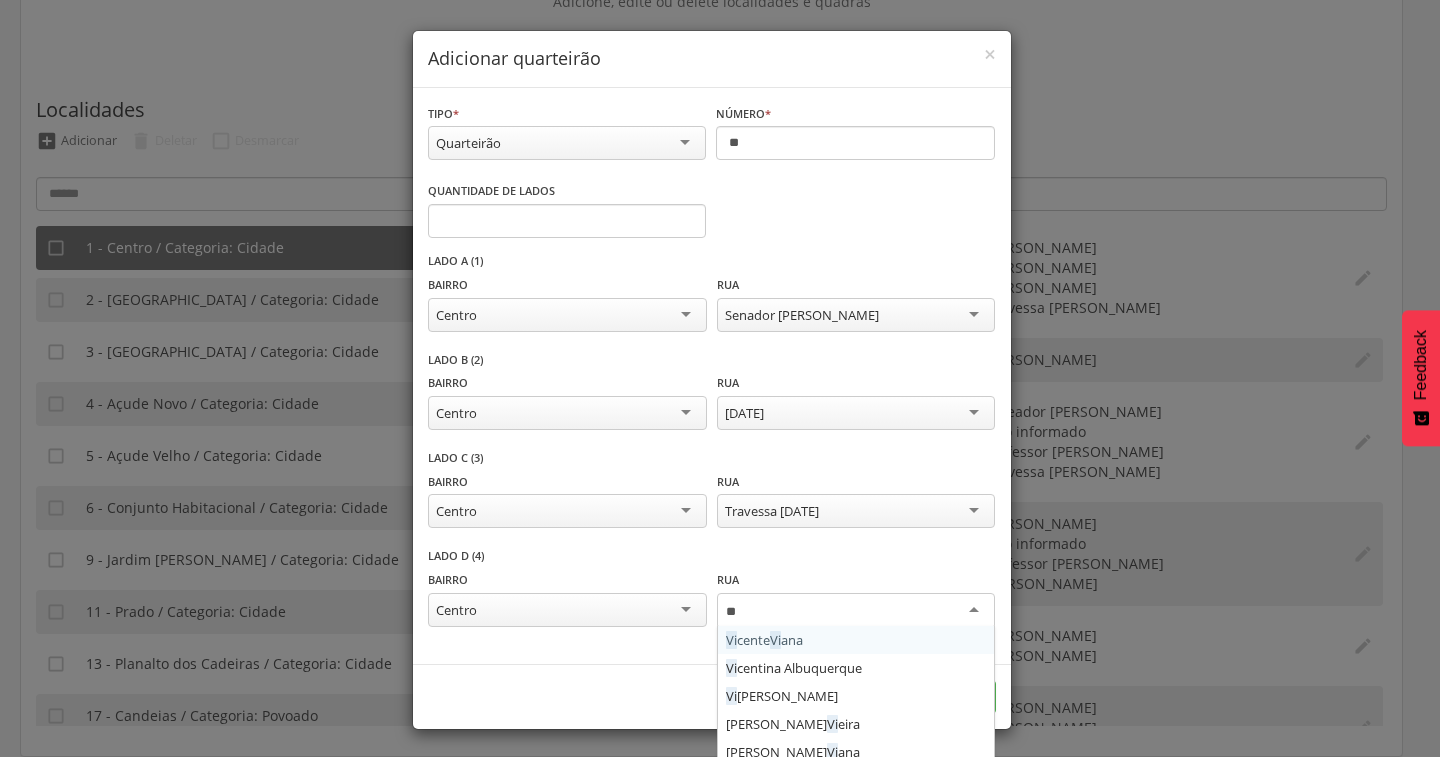 type 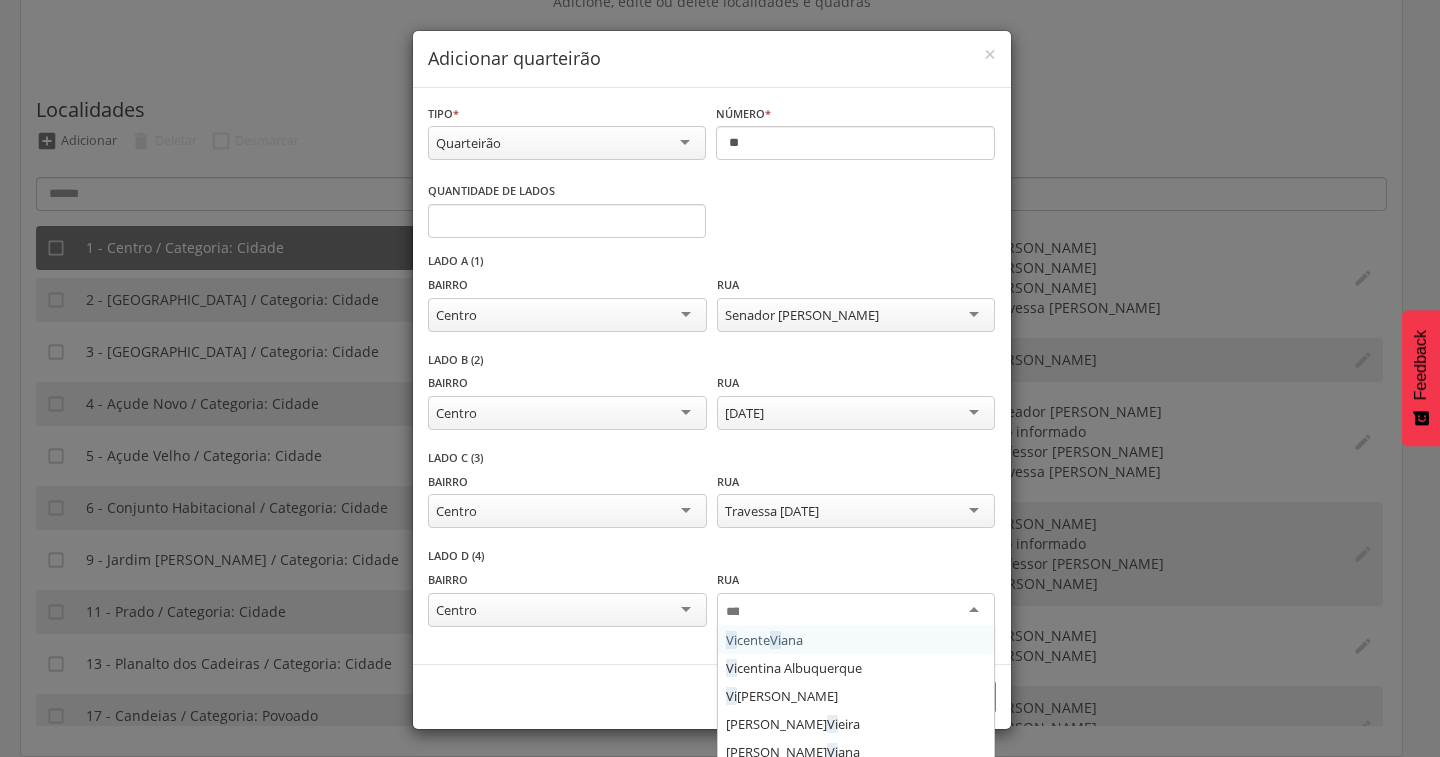 scroll, scrollTop: 0, scrollLeft: 0, axis: both 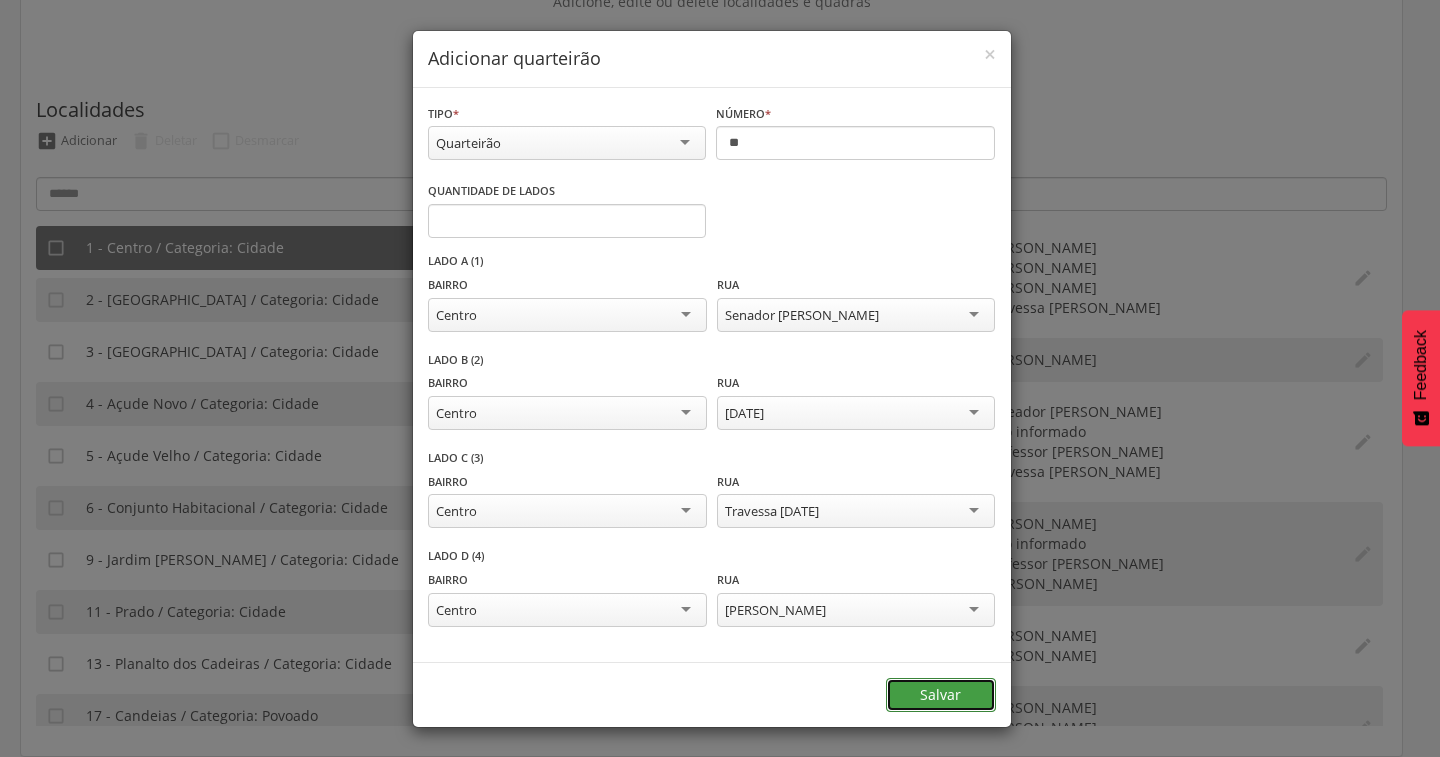 click on "Salvar" at bounding box center (941, 695) 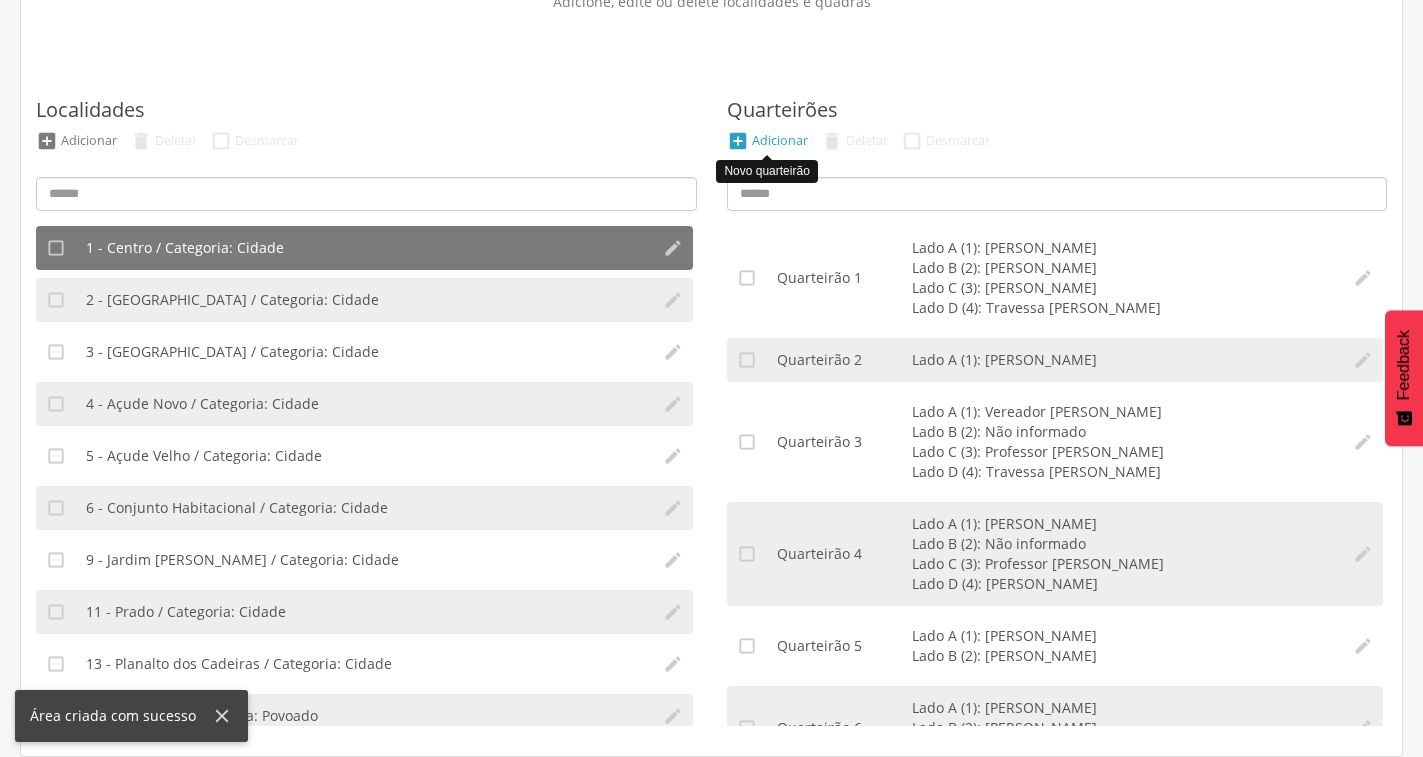 click on "Adicionar" at bounding box center [780, 140] 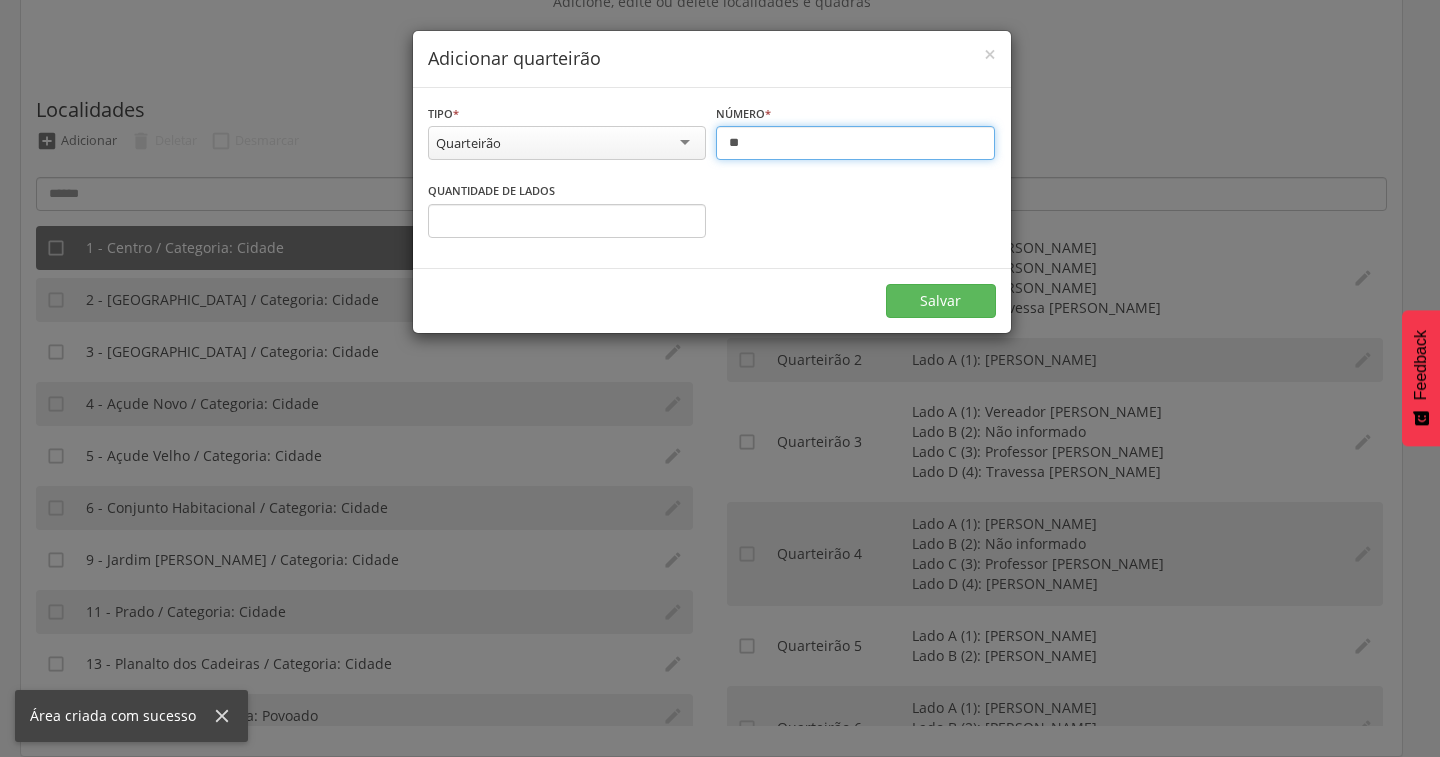 click on "**" at bounding box center (855, 143) 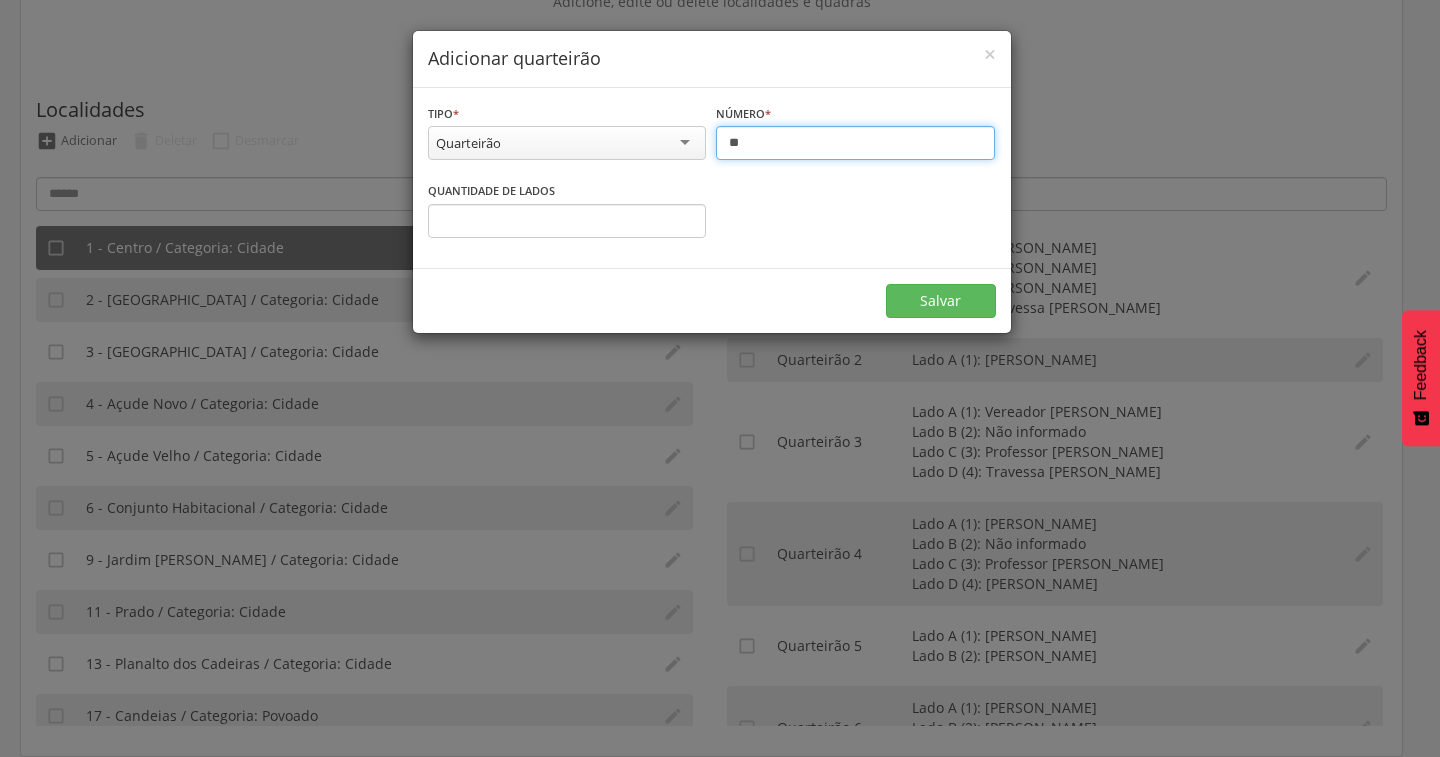 type on "**" 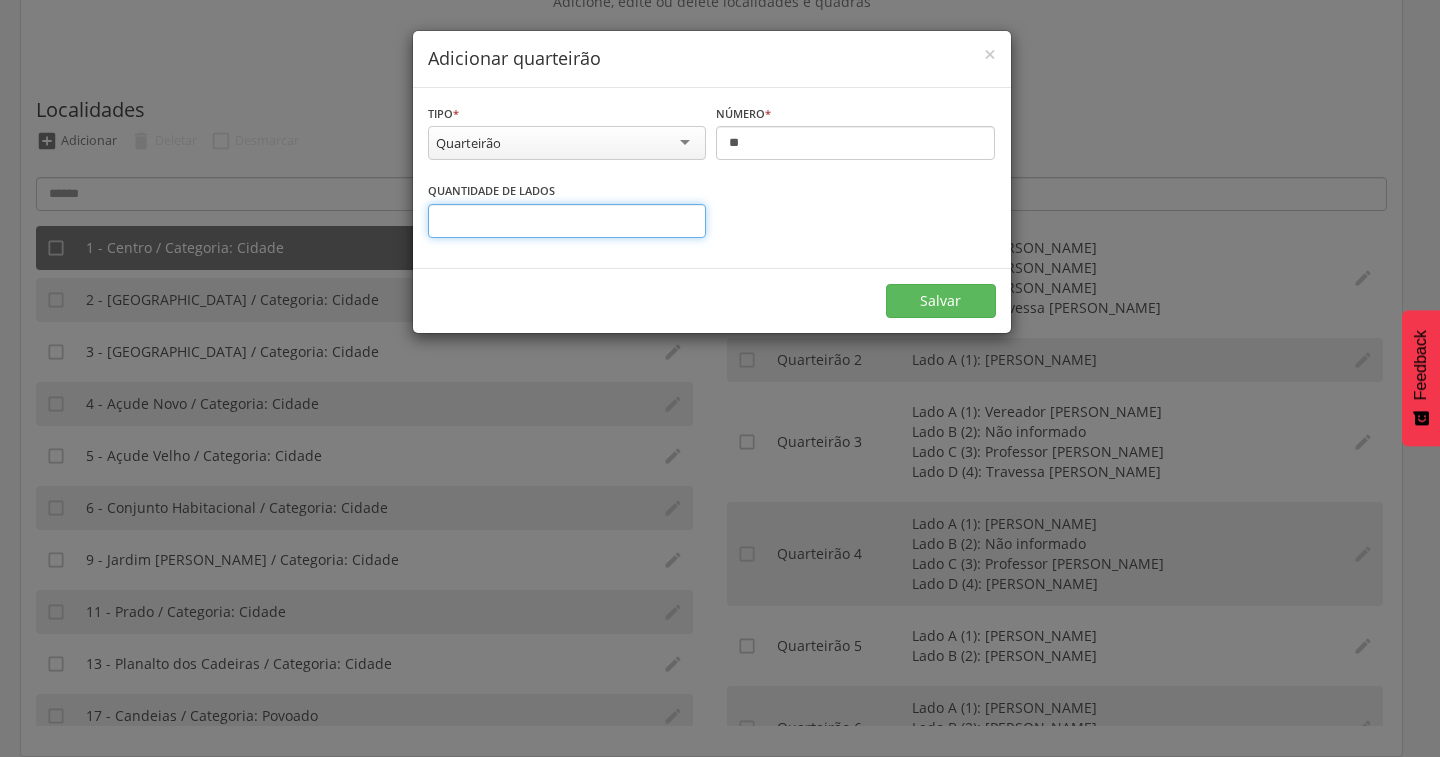 click on "*" at bounding box center [567, 221] 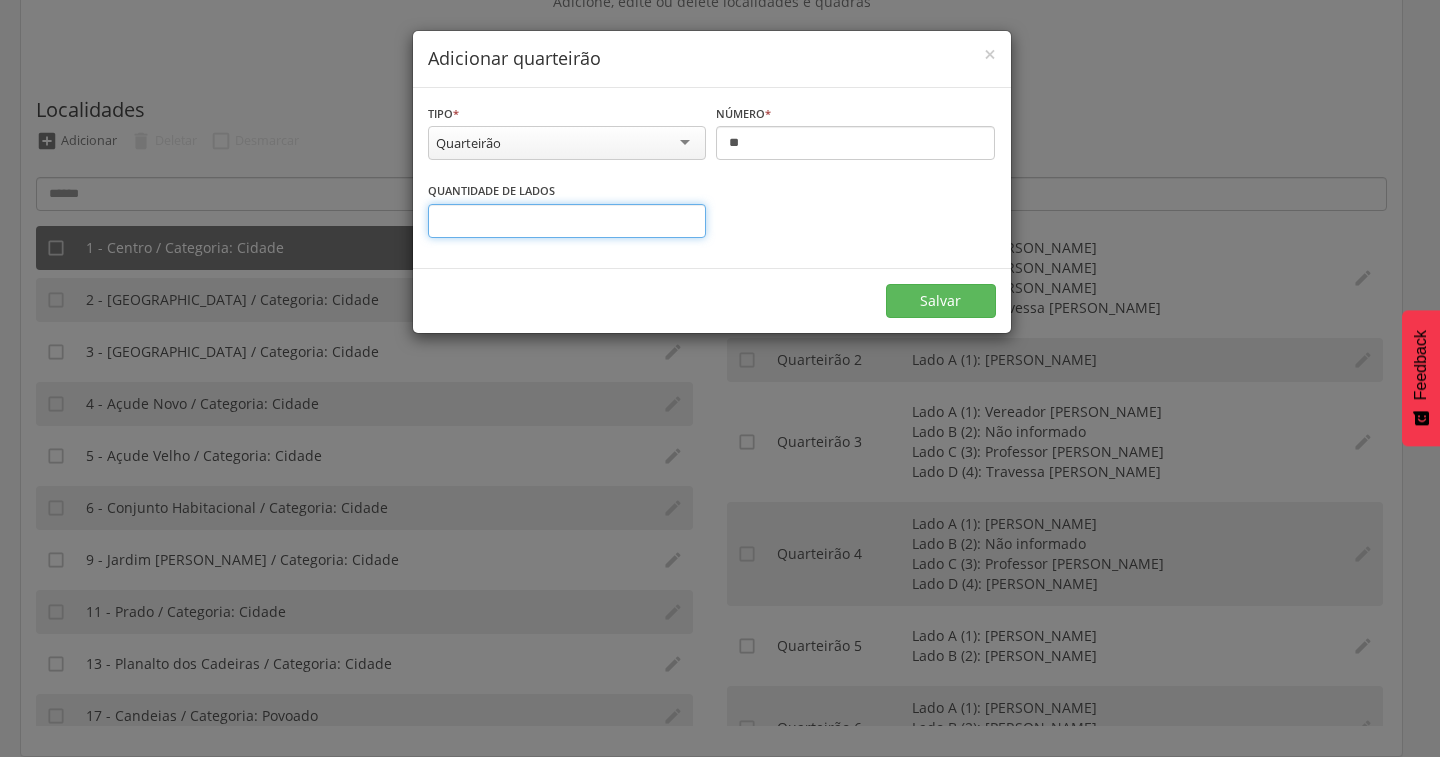 click on "*" at bounding box center (567, 221) 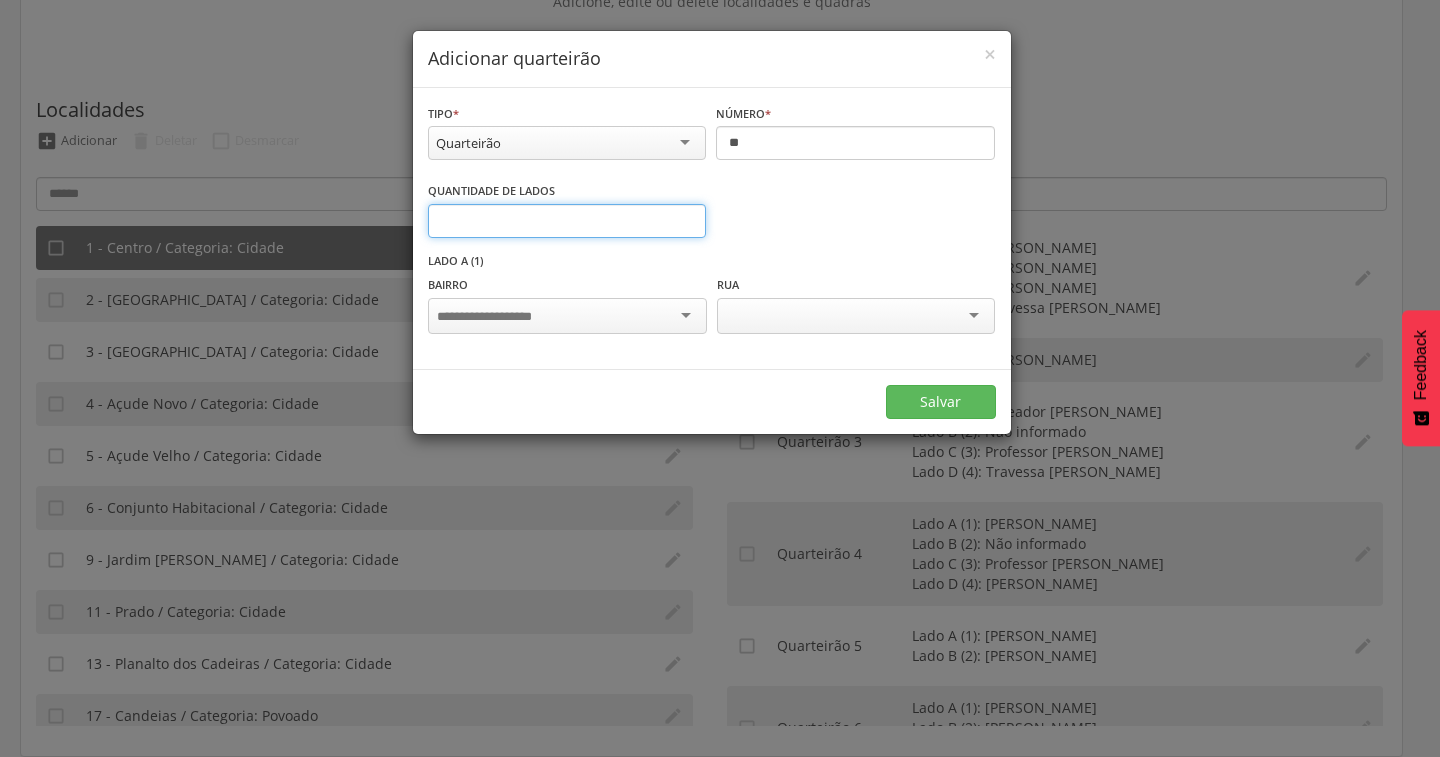 click on "*" at bounding box center (567, 221) 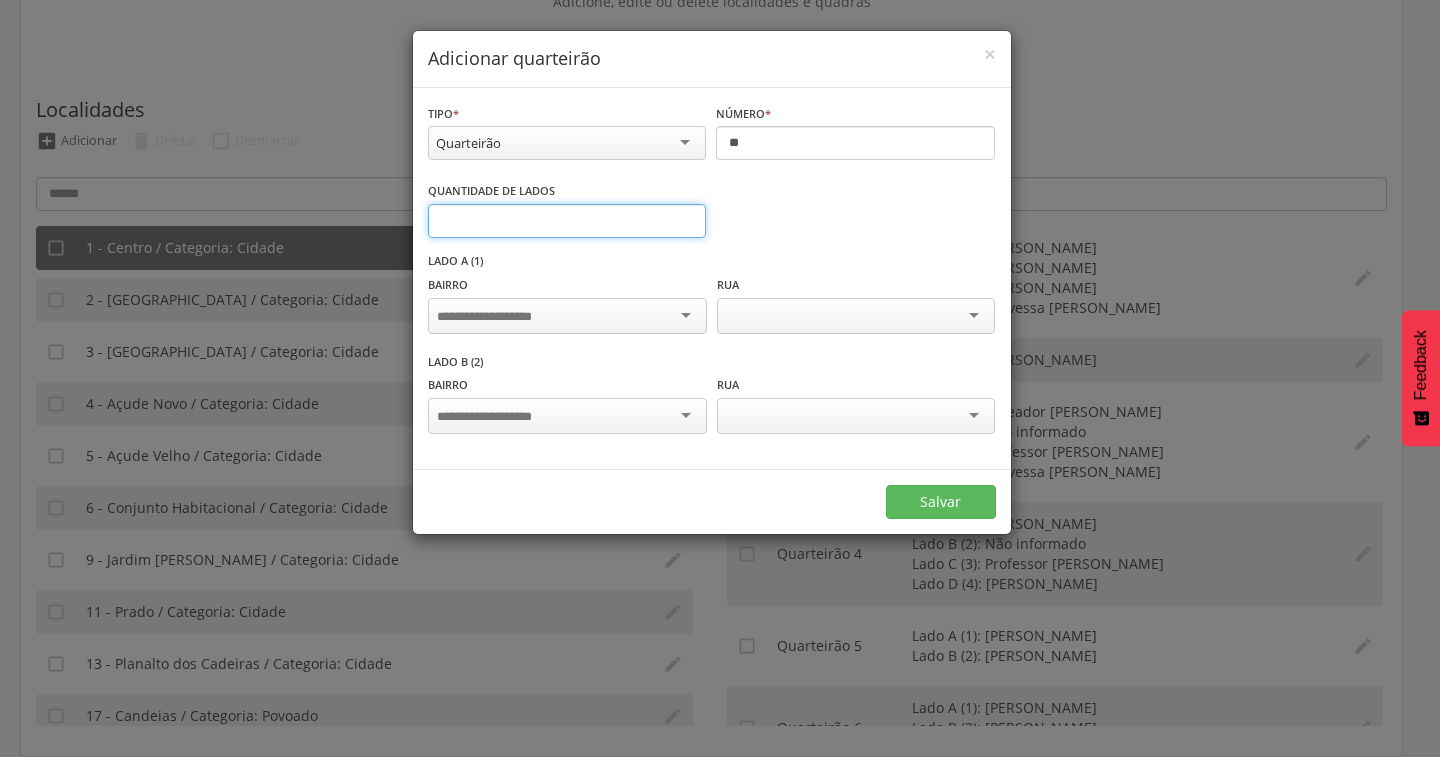 click on "*" at bounding box center [567, 221] 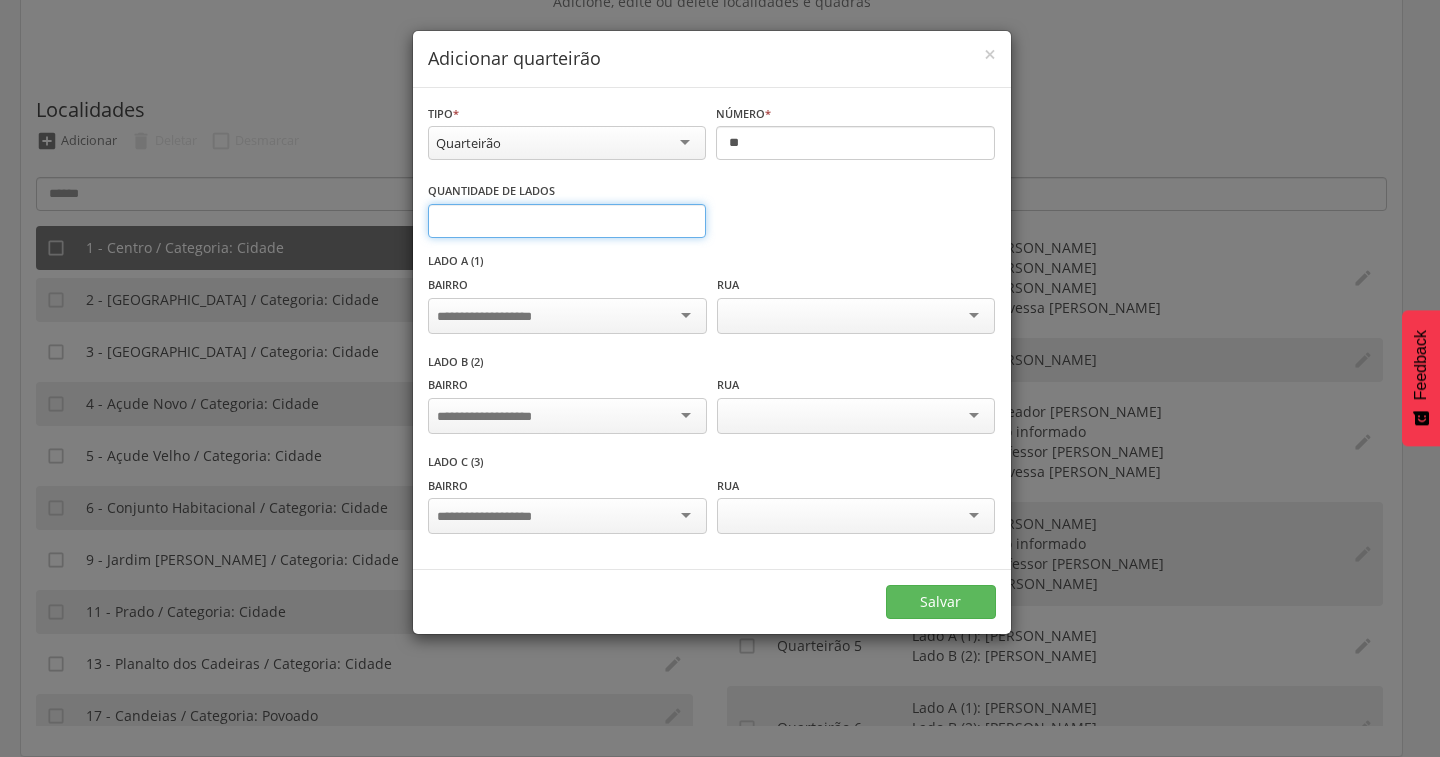 type on "*" 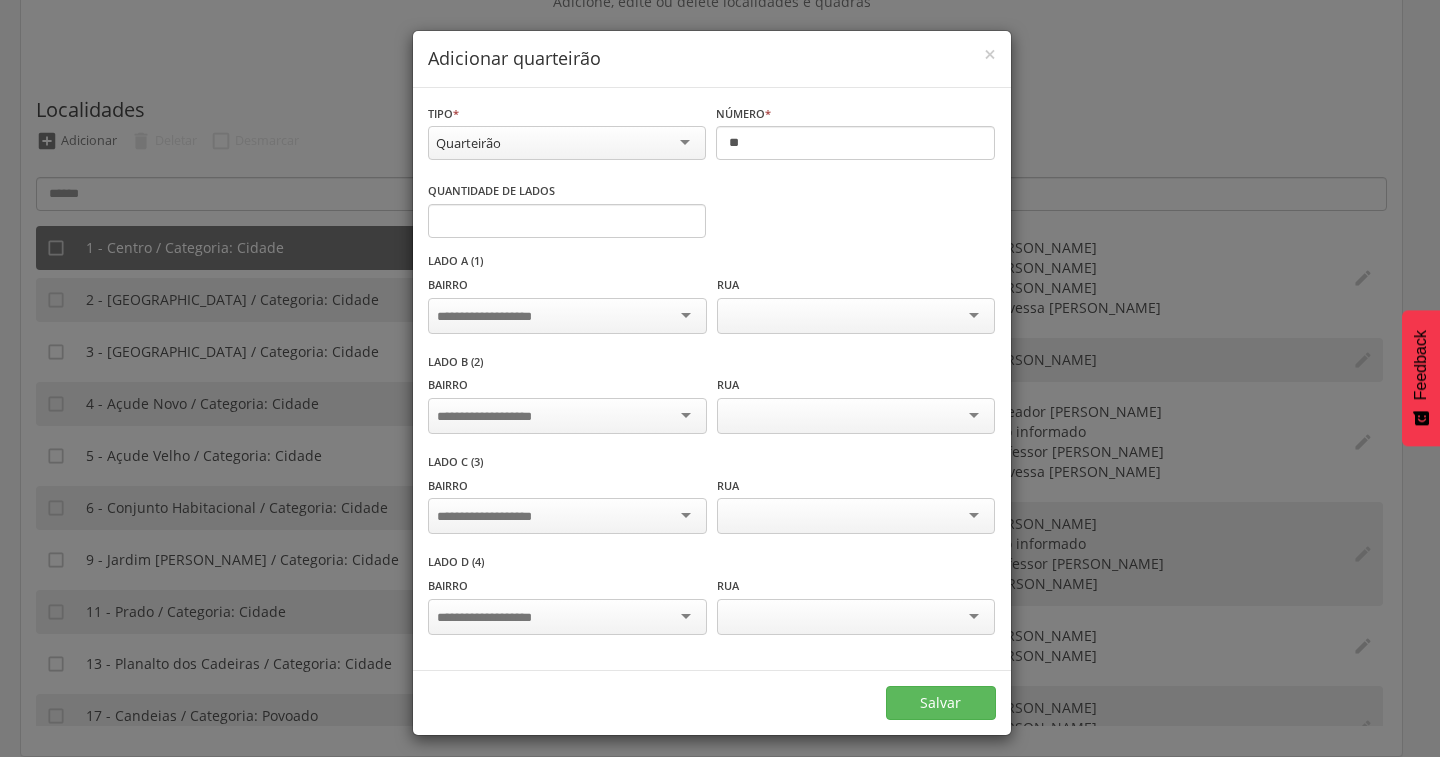 click at bounding box center [567, 316] 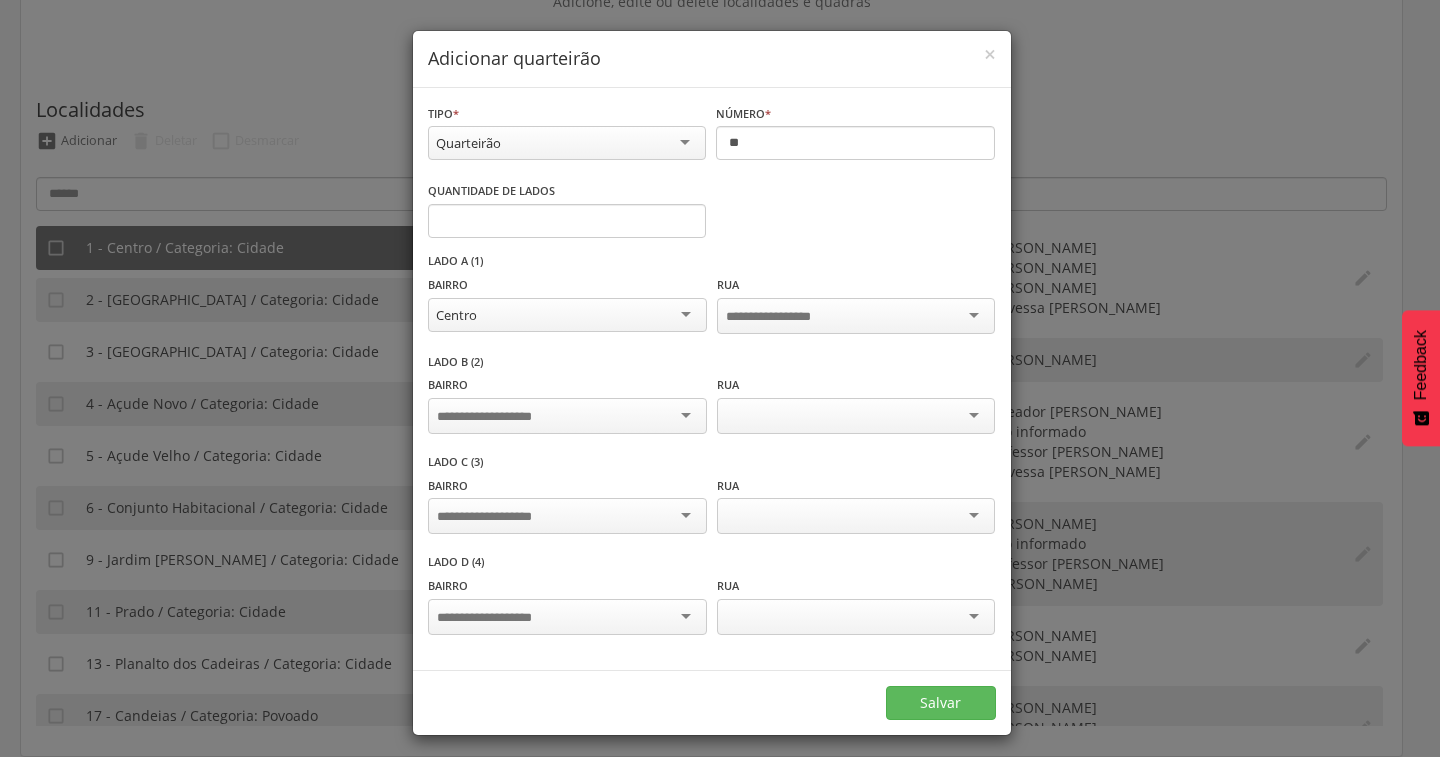 scroll, scrollTop: 0, scrollLeft: 0, axis: both 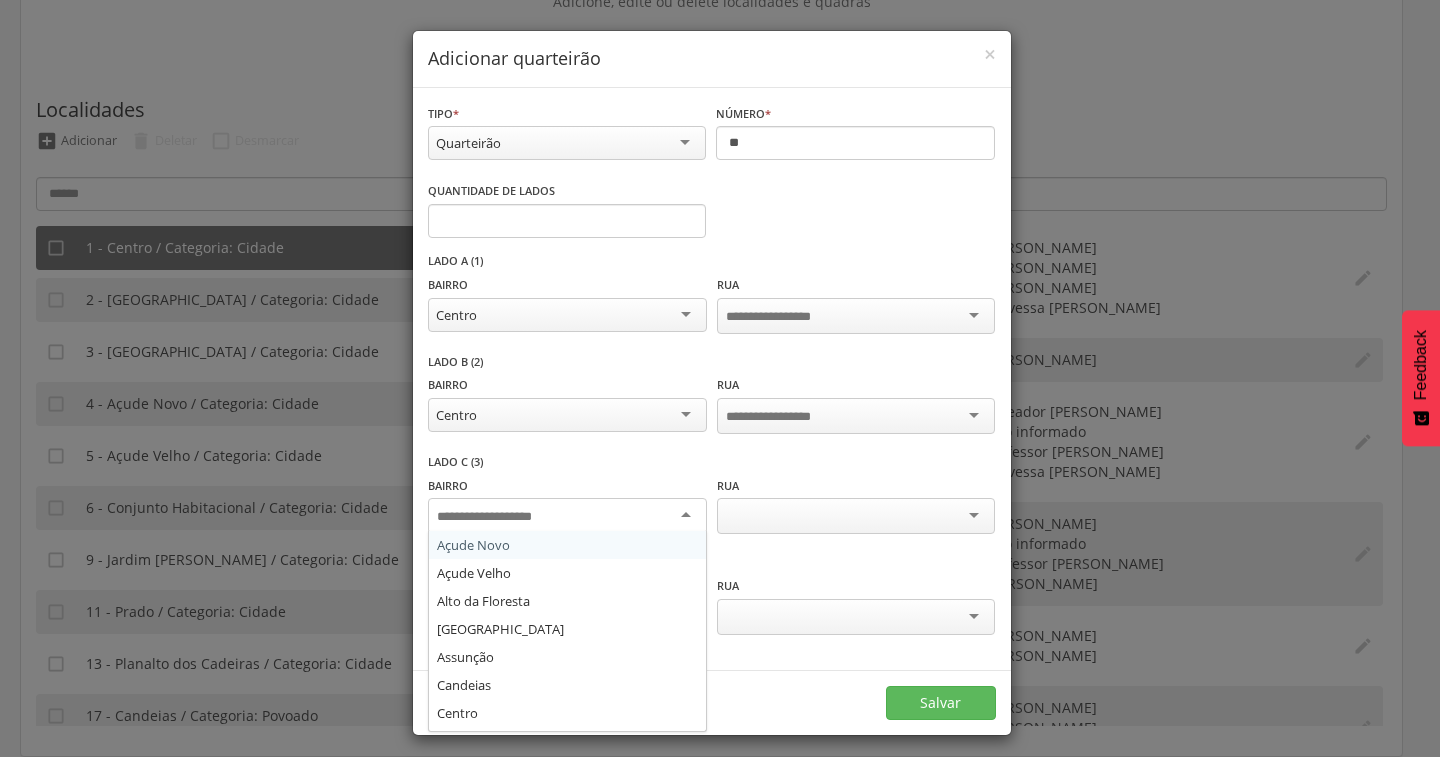 click at bounding box center [567, 516] 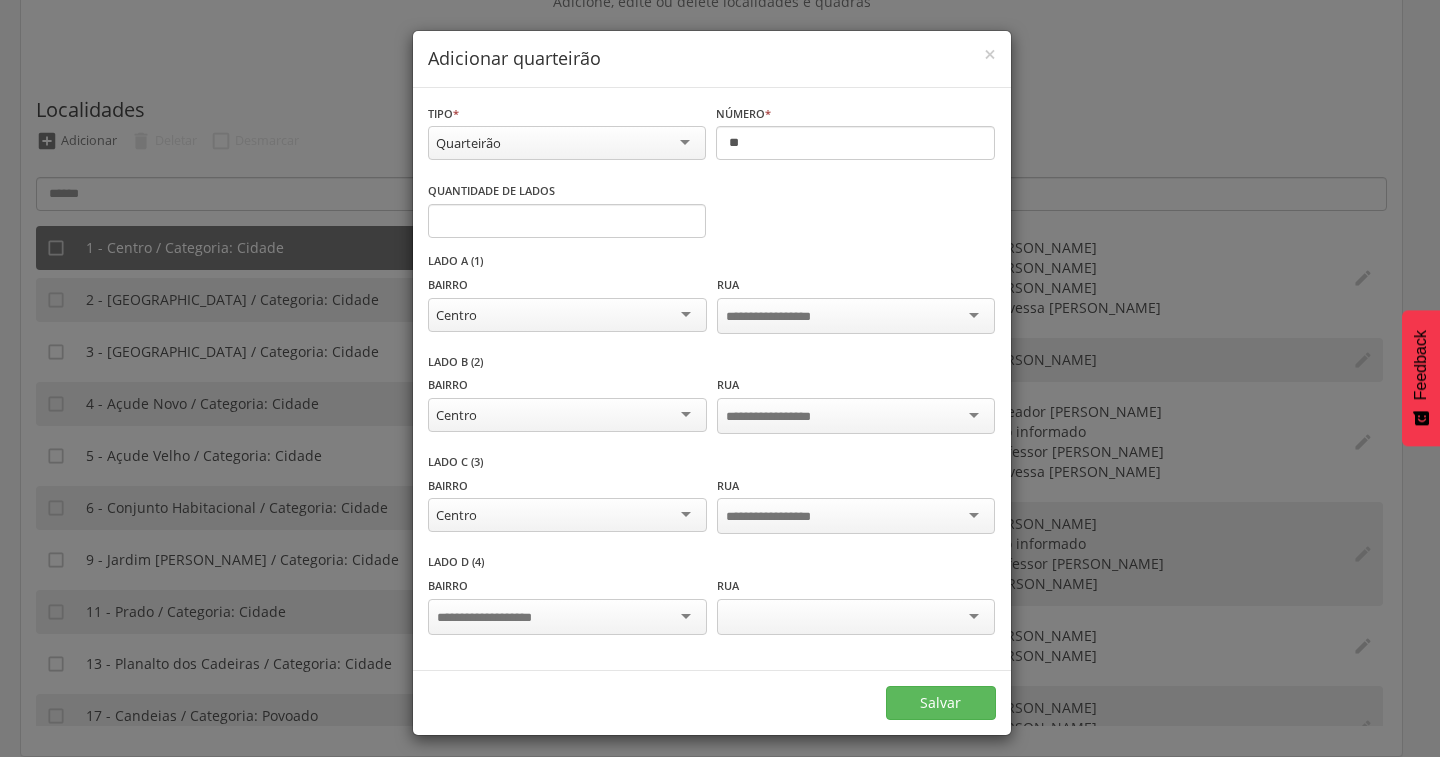 scroll, scrollTop: 0, scrollLeft: 0, axis: both 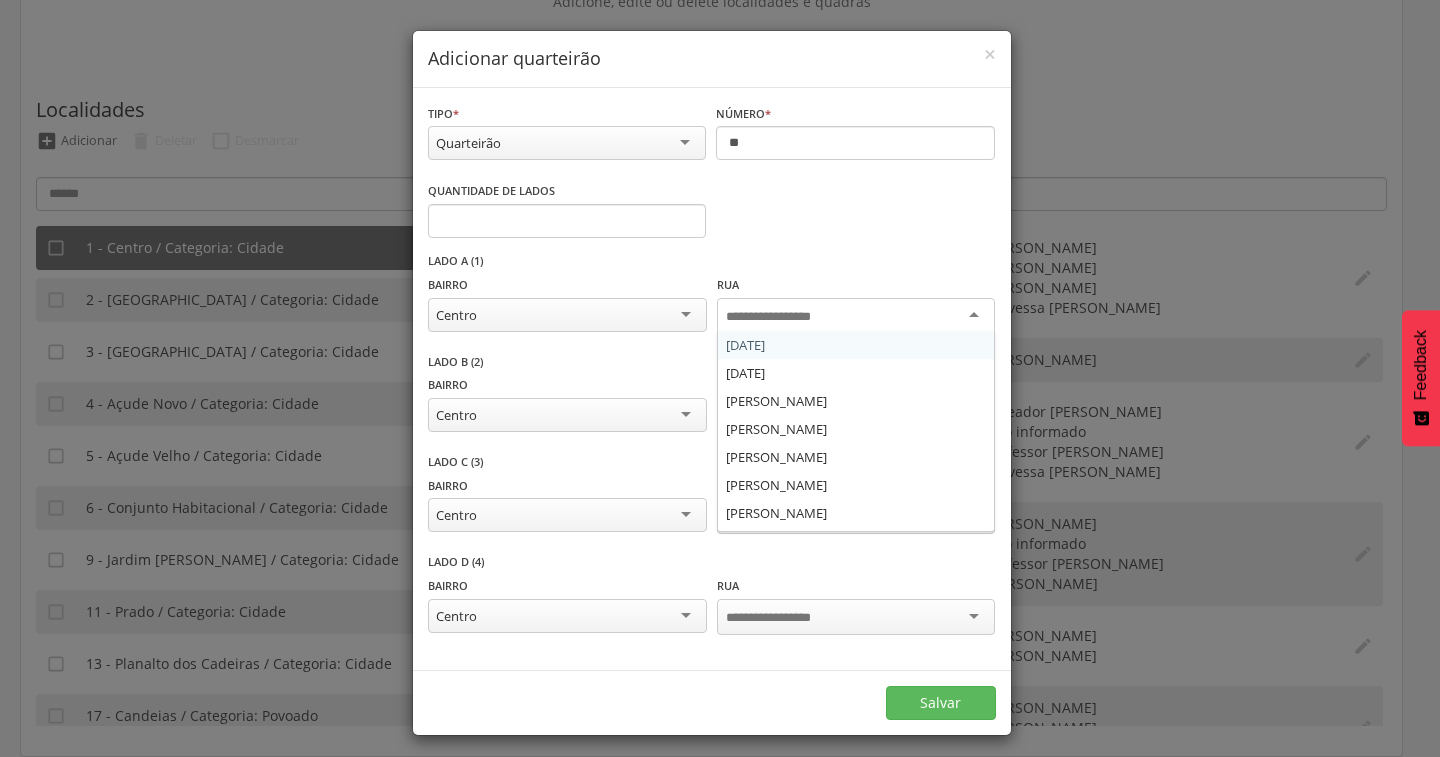 click at bounding box center [856, 316] 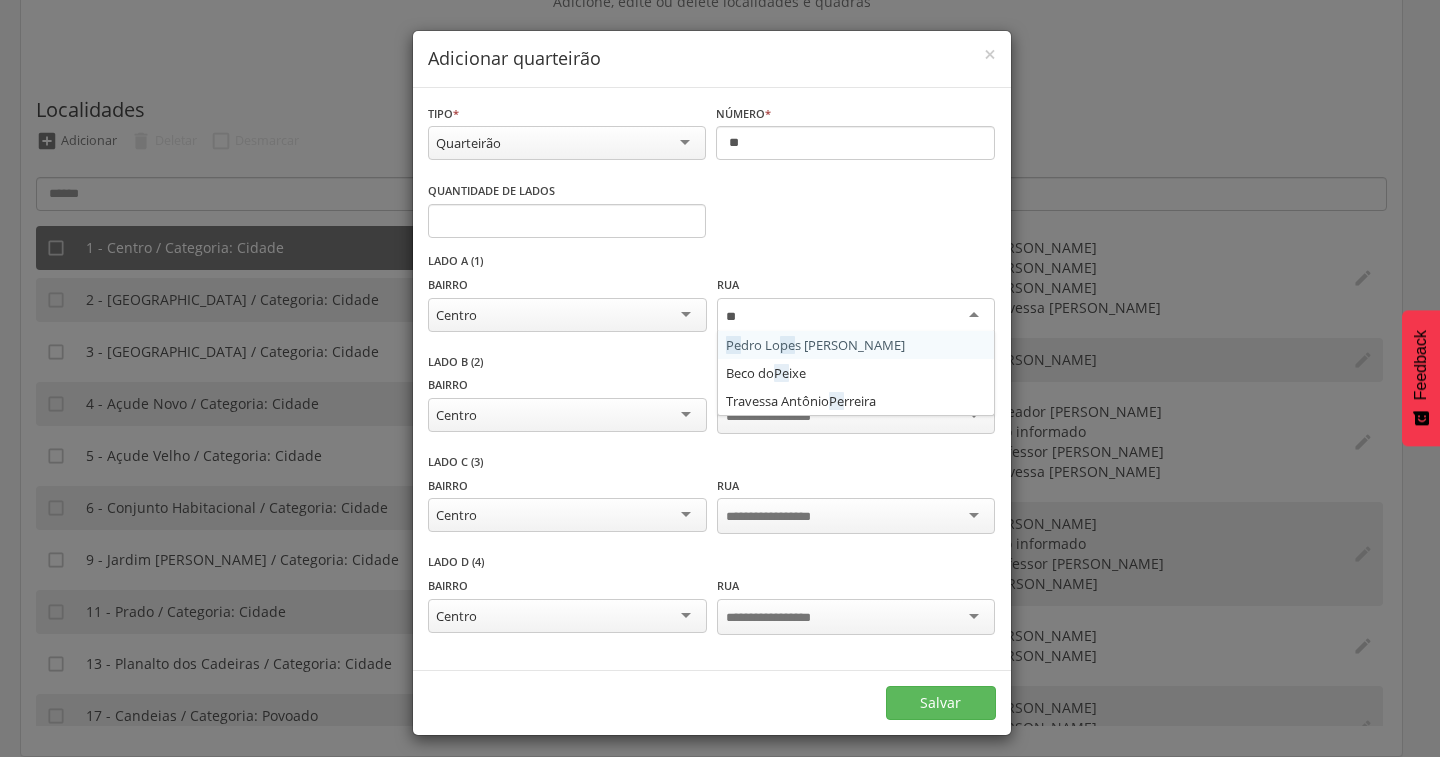 type on "***" 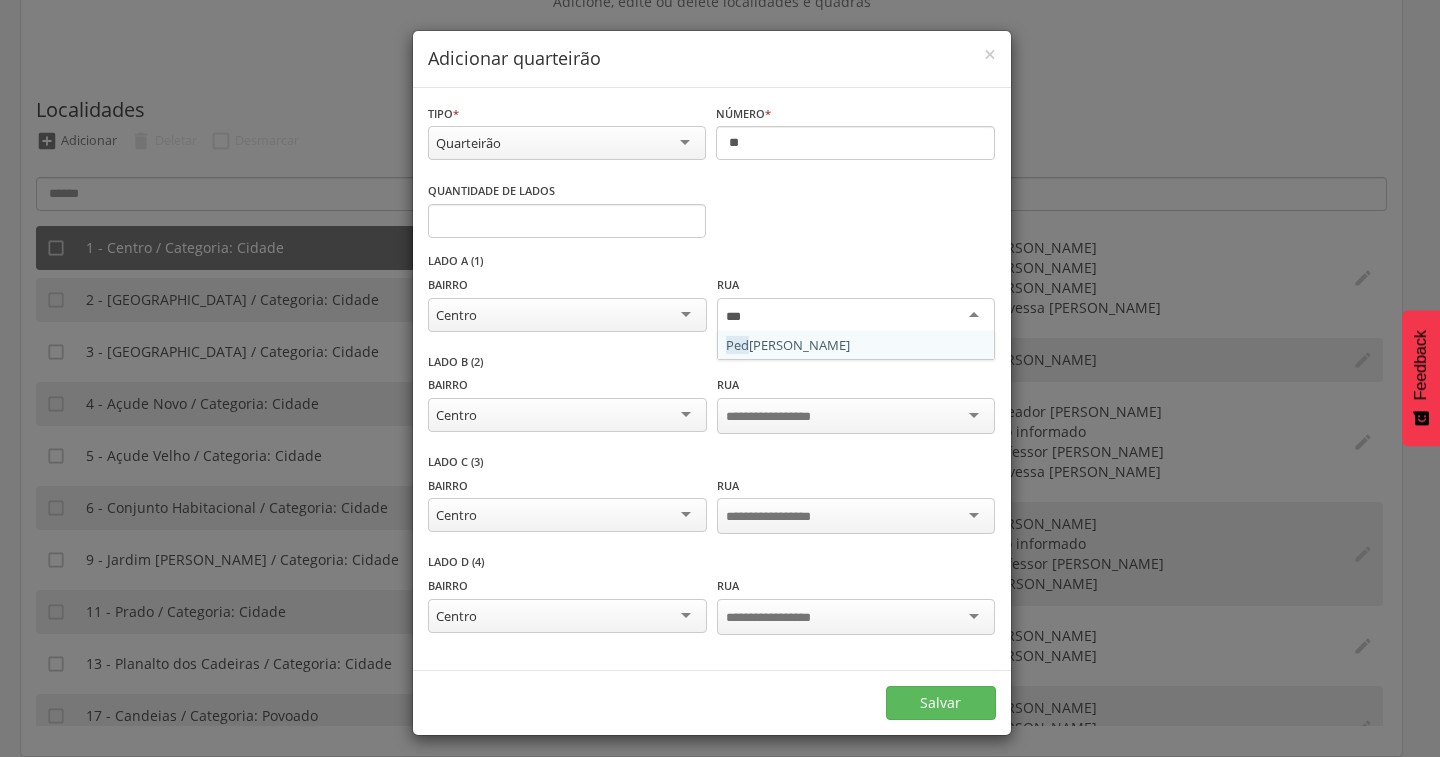 type 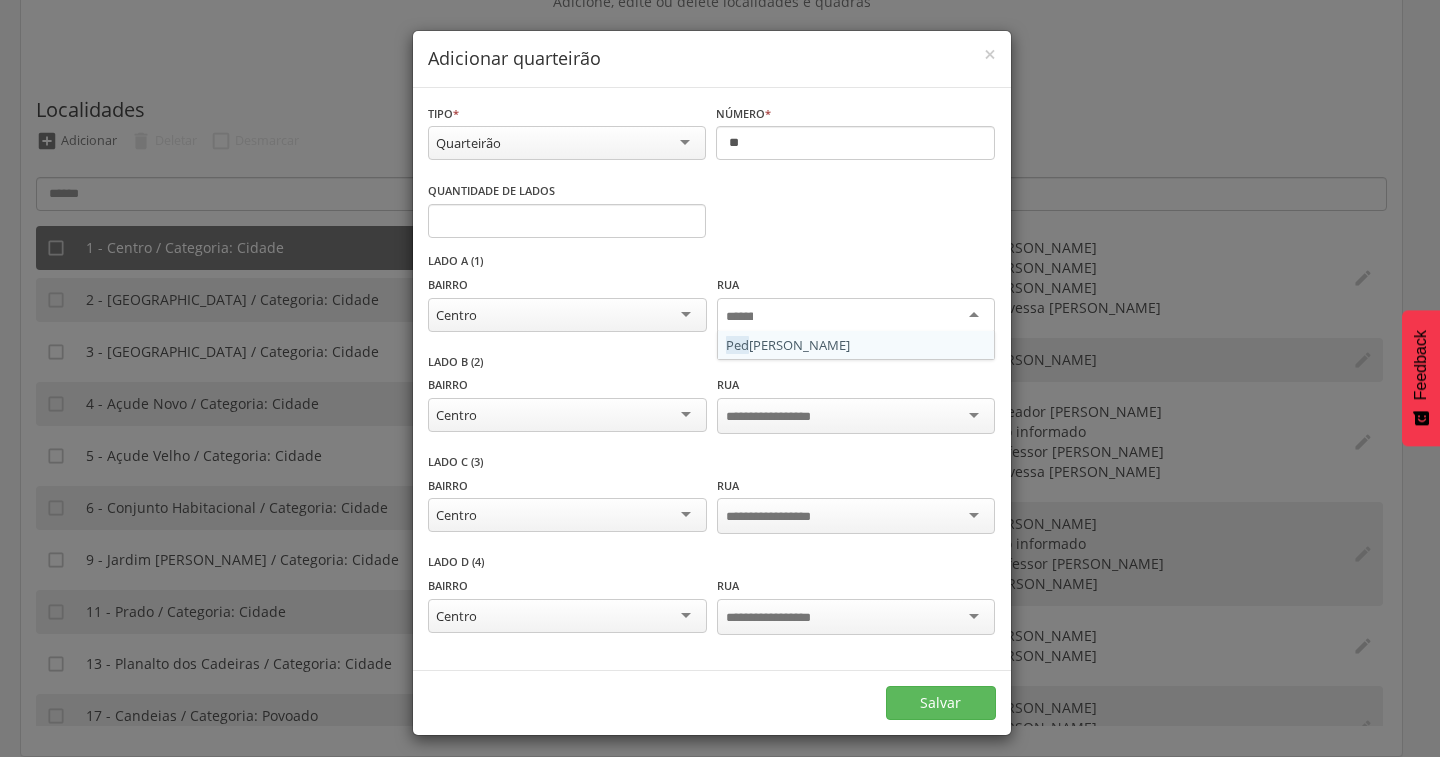drag, startPoint x: 795, startPoint y: 348, endPoint x: 786, endPoint y: 356, distance: 12.0415945 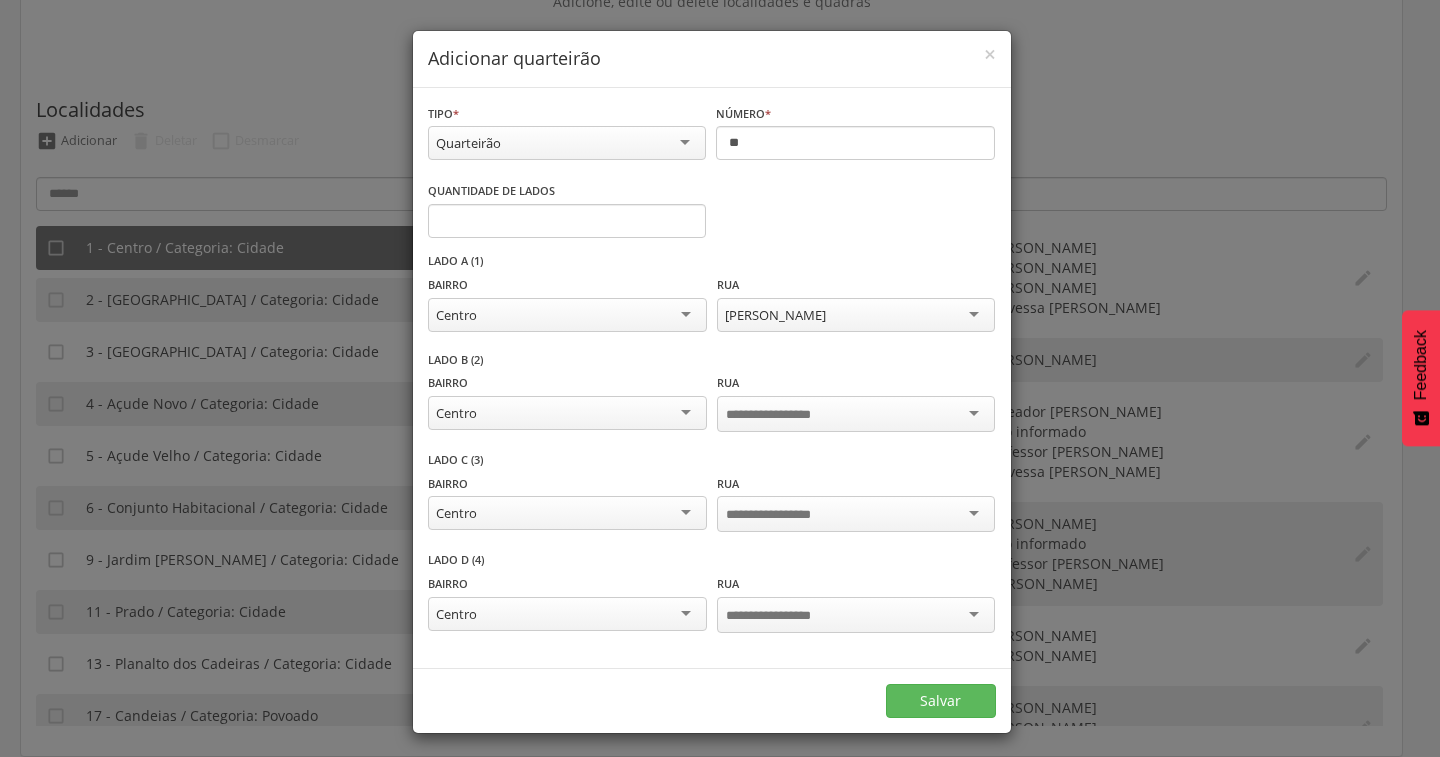 click at bounding box center [784, 415] 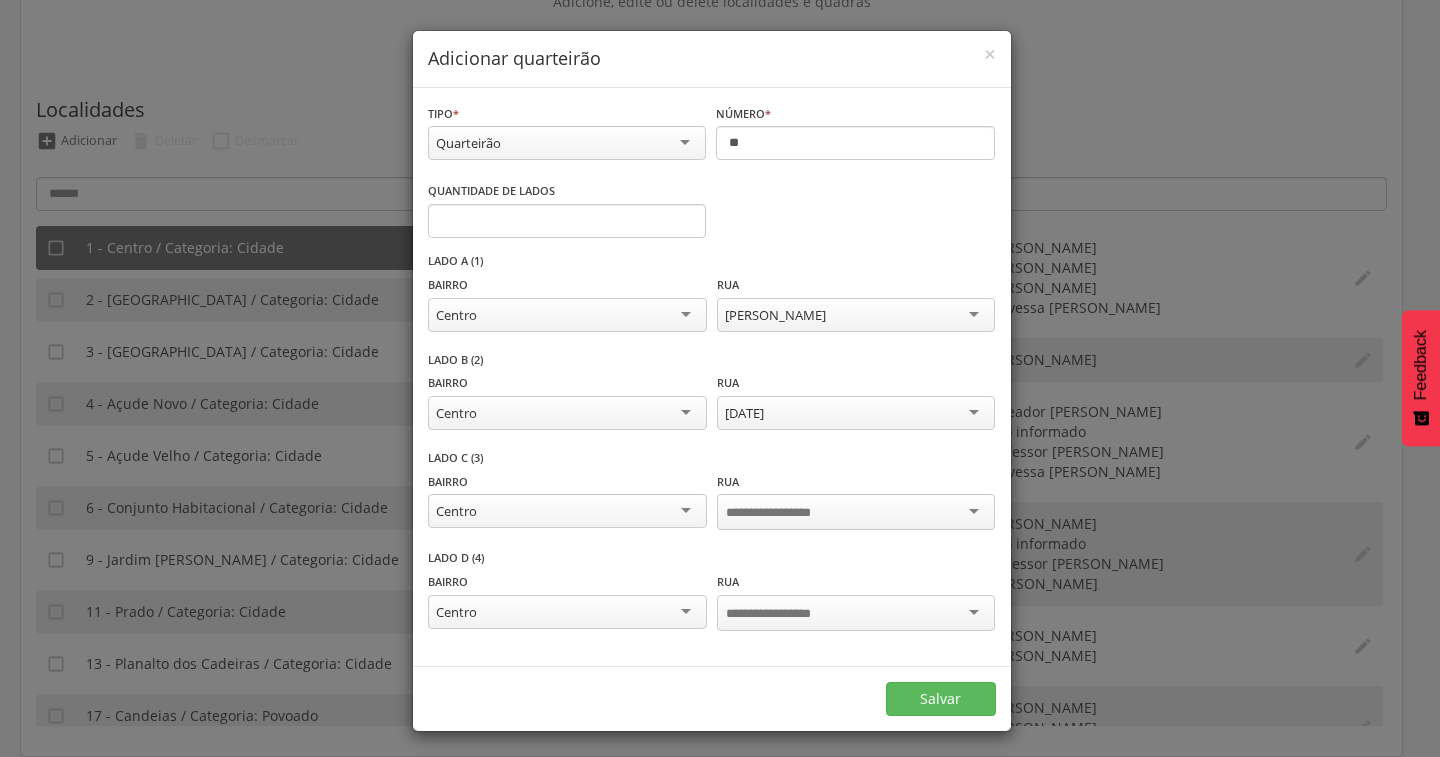 click at bounding box center [784, 513] 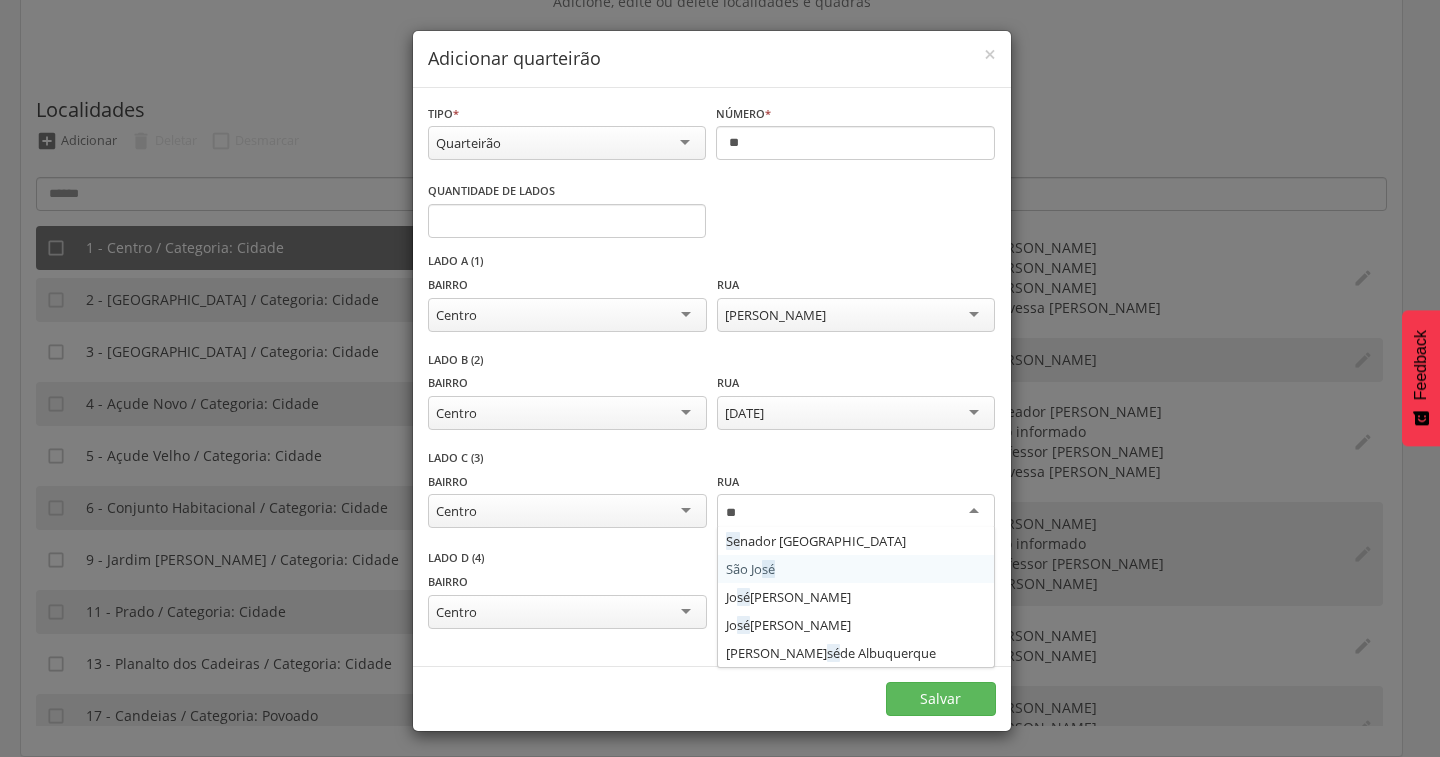 type on "***" 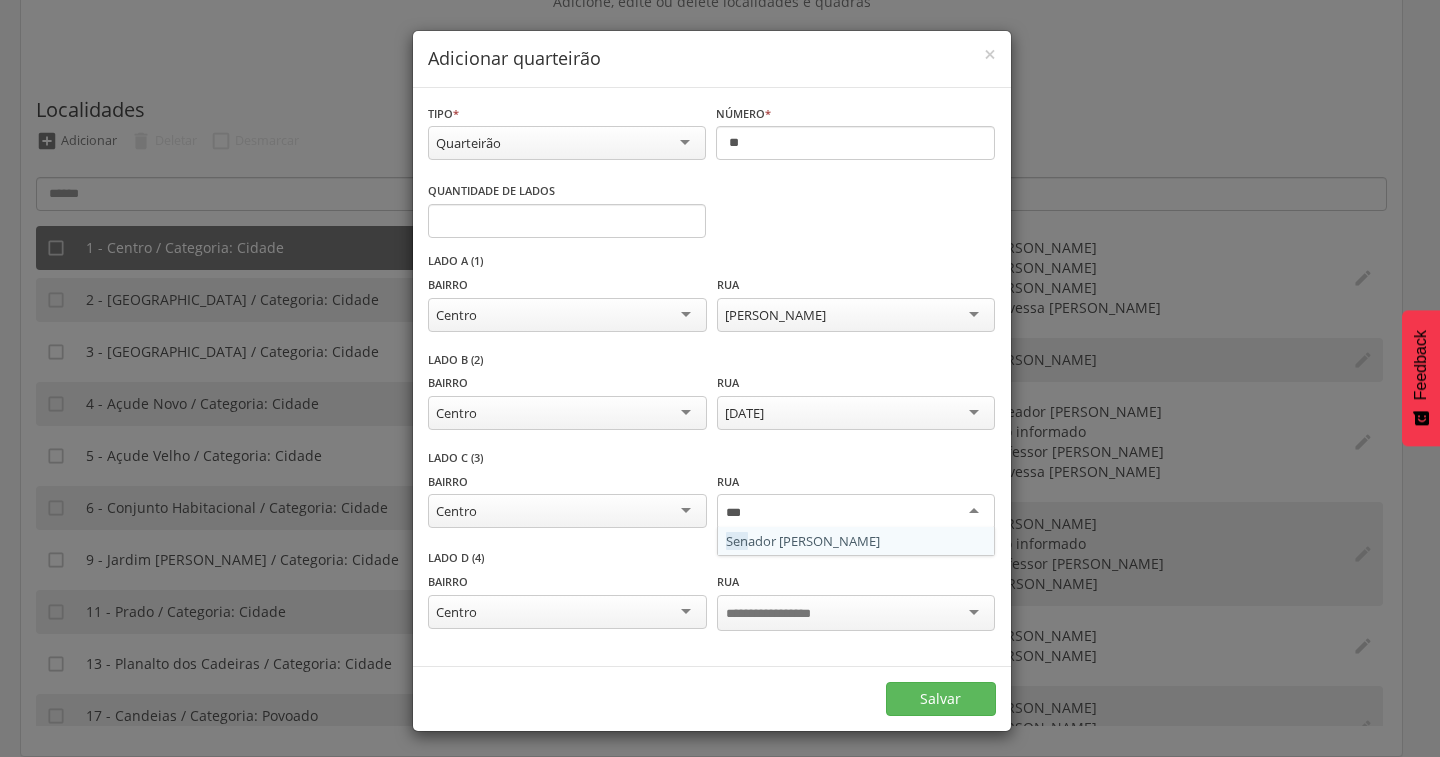 type 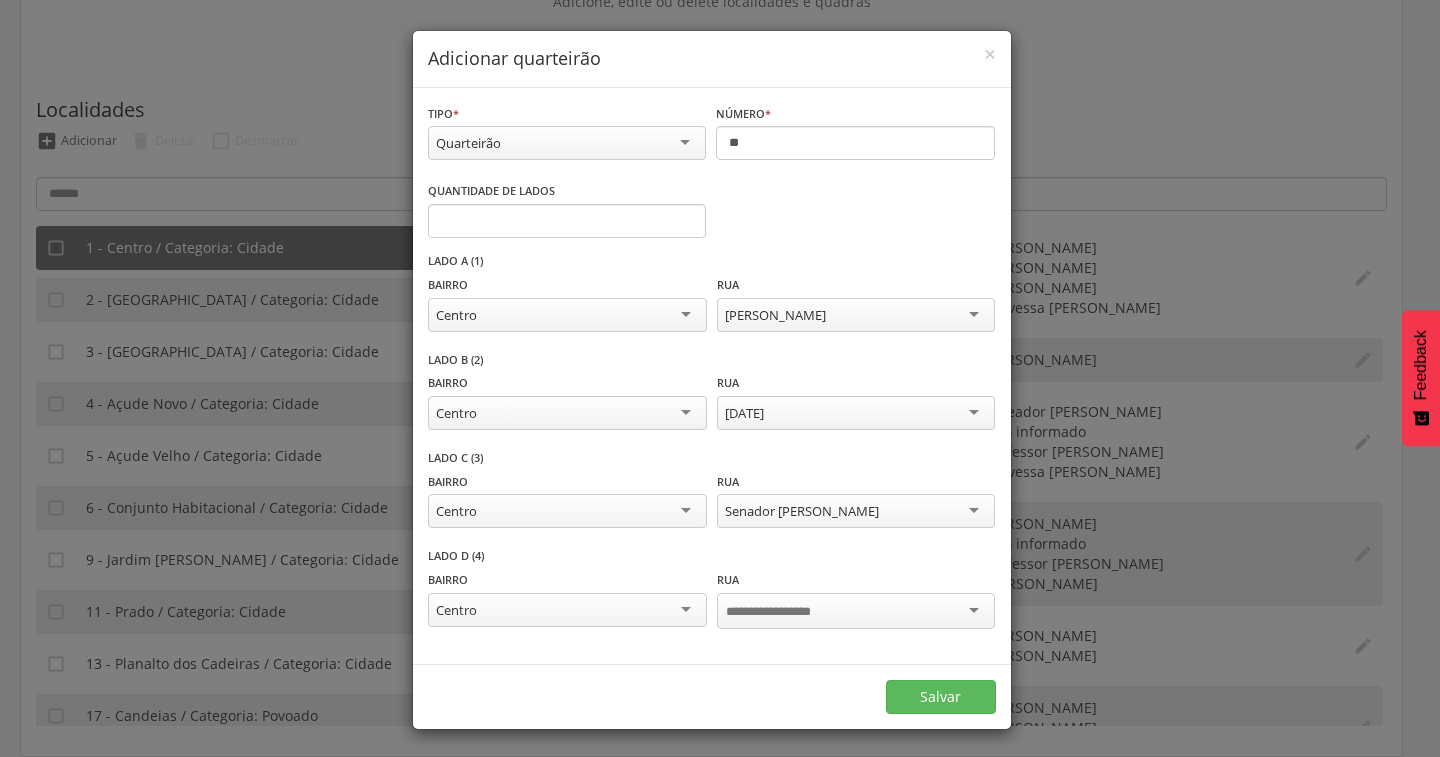 scroll, scrollTop: 0, scrollLeft: 0, axis: both 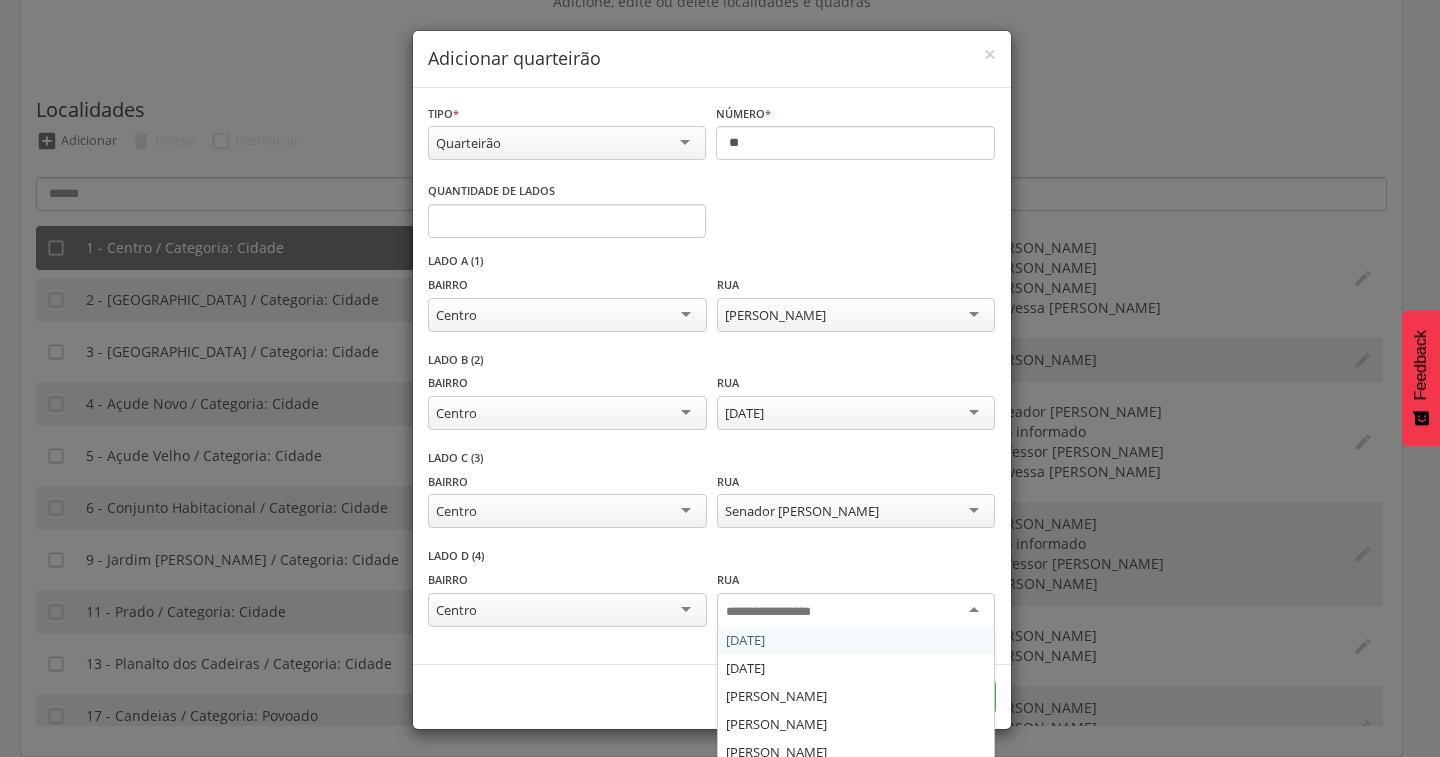 click at bounding box center (784, 612) 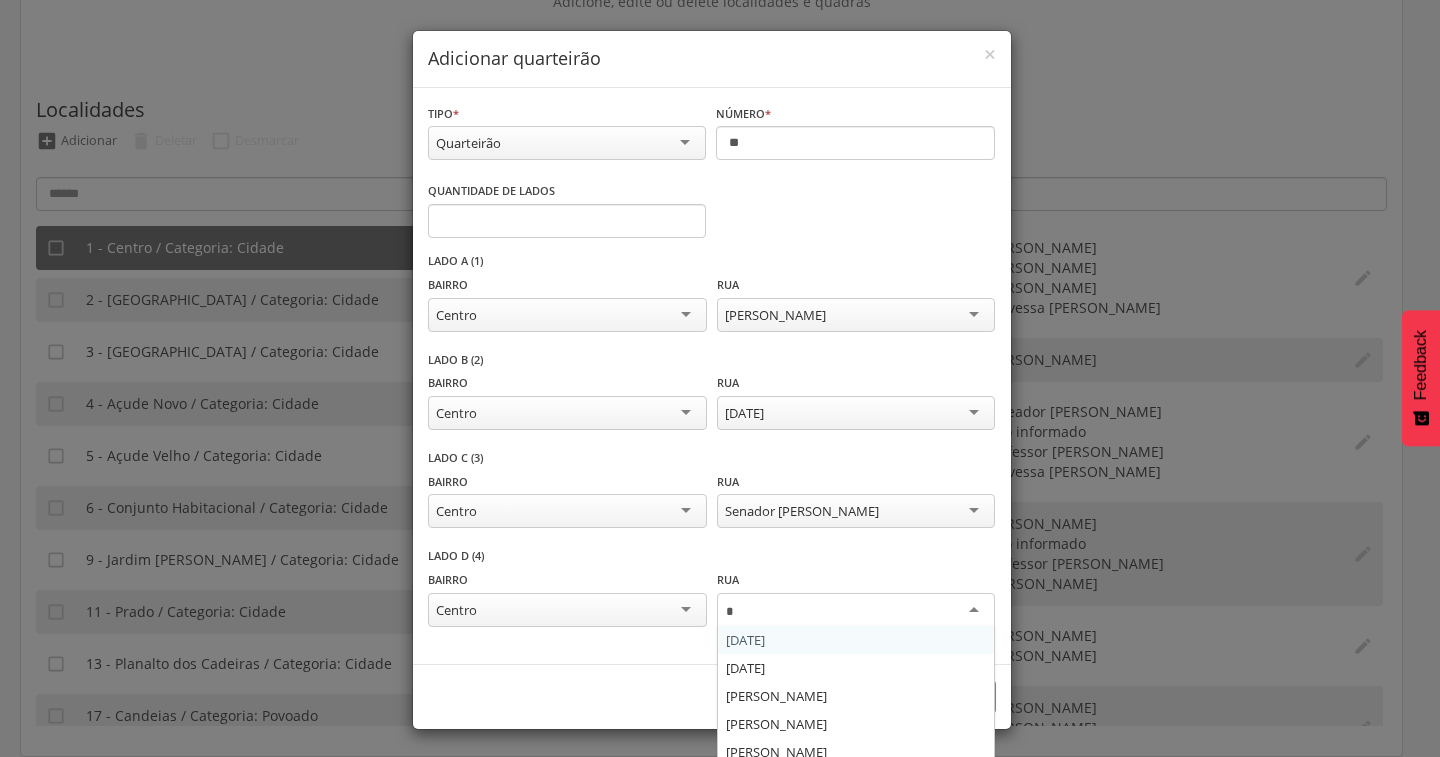scroll, scrollTop: 24, scrollLeft: 0, axis: vertical 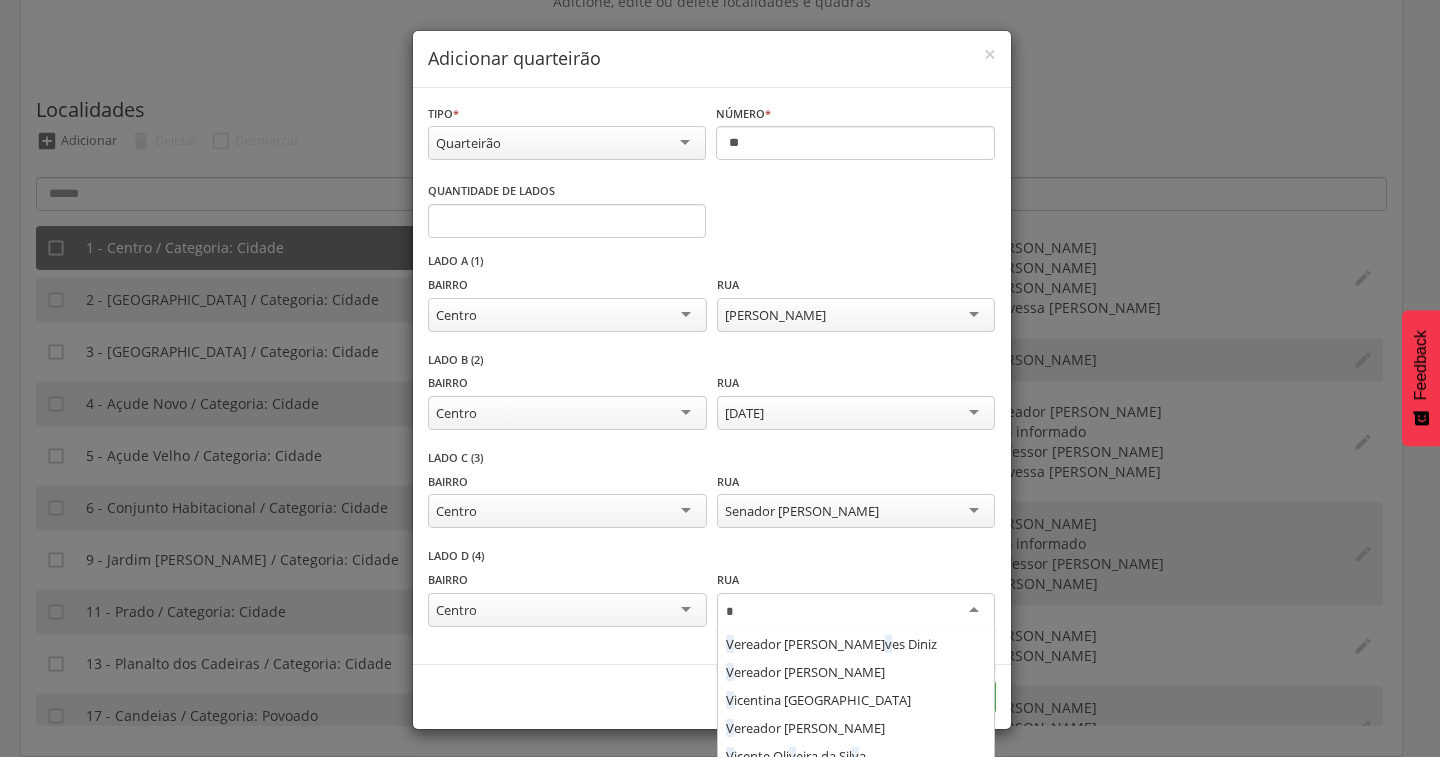 type on "**" 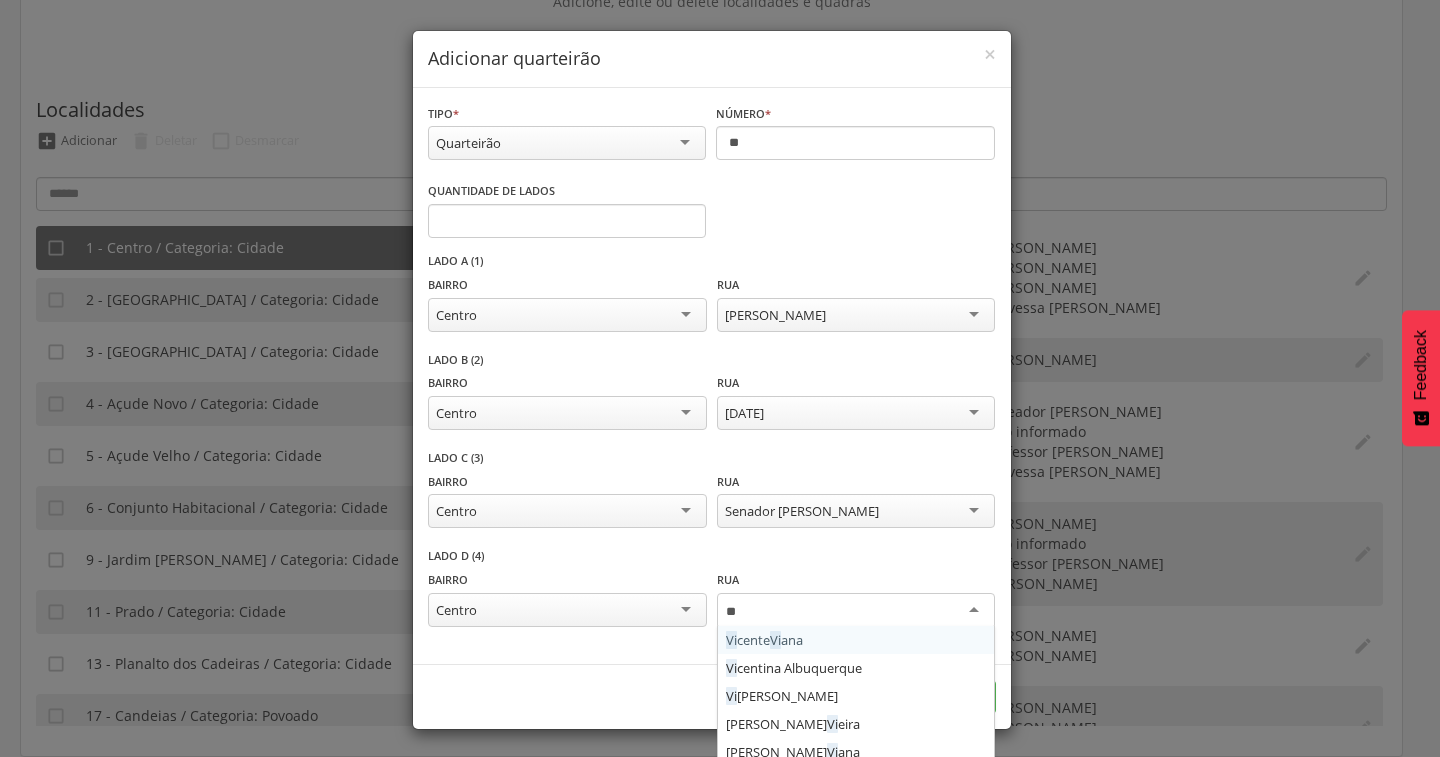 scroll, scrollTop: 0, scrollLeft: 0, axis: both 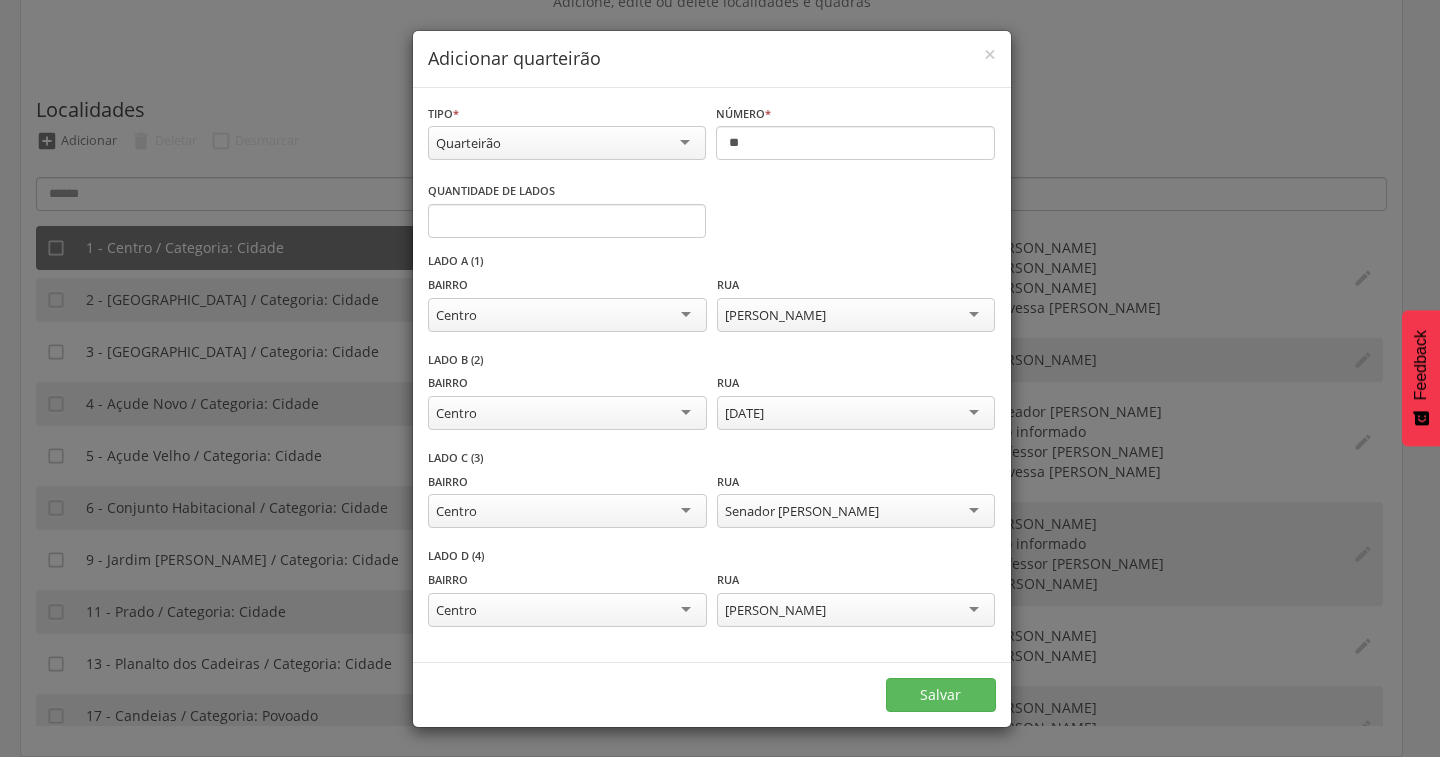 type 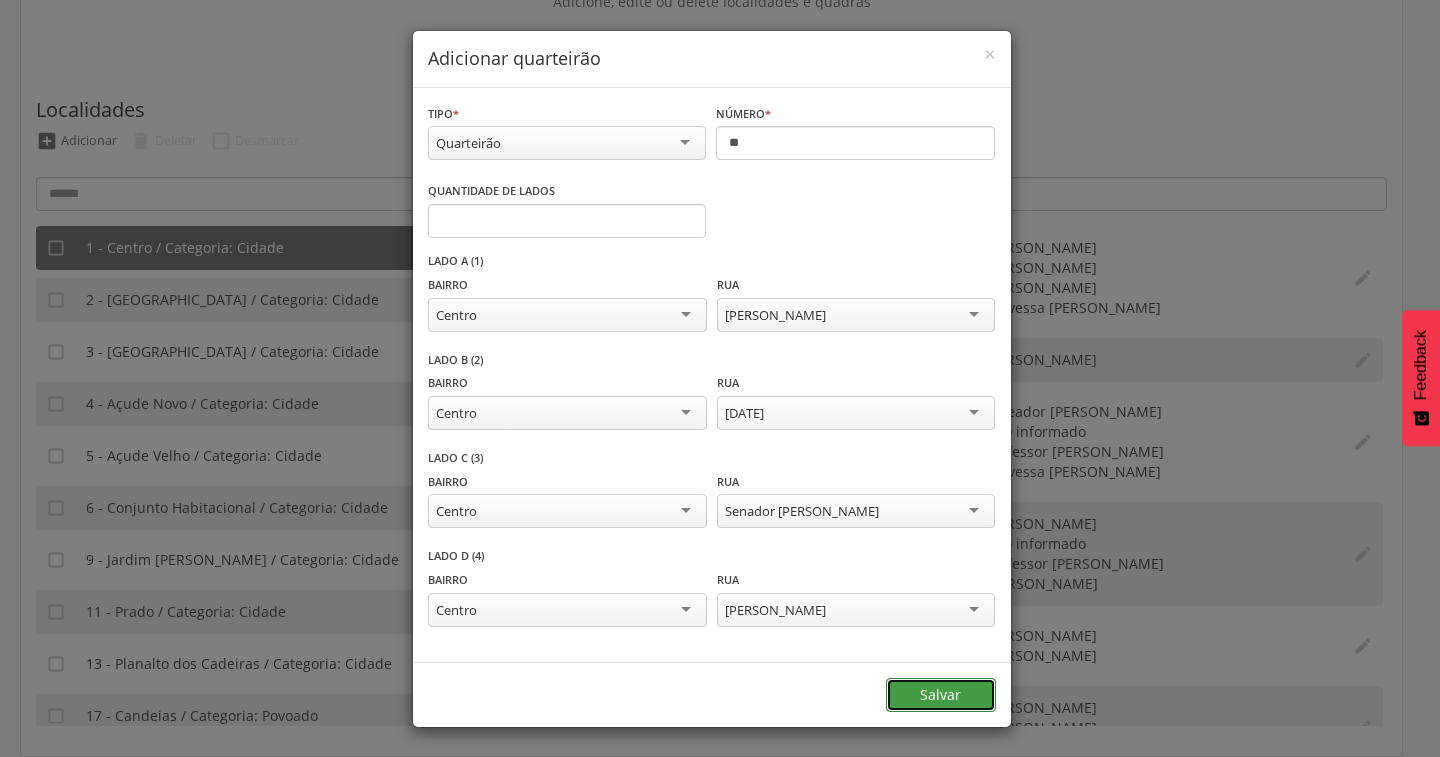 click on "Salvar" at bounding box center [941, 695] 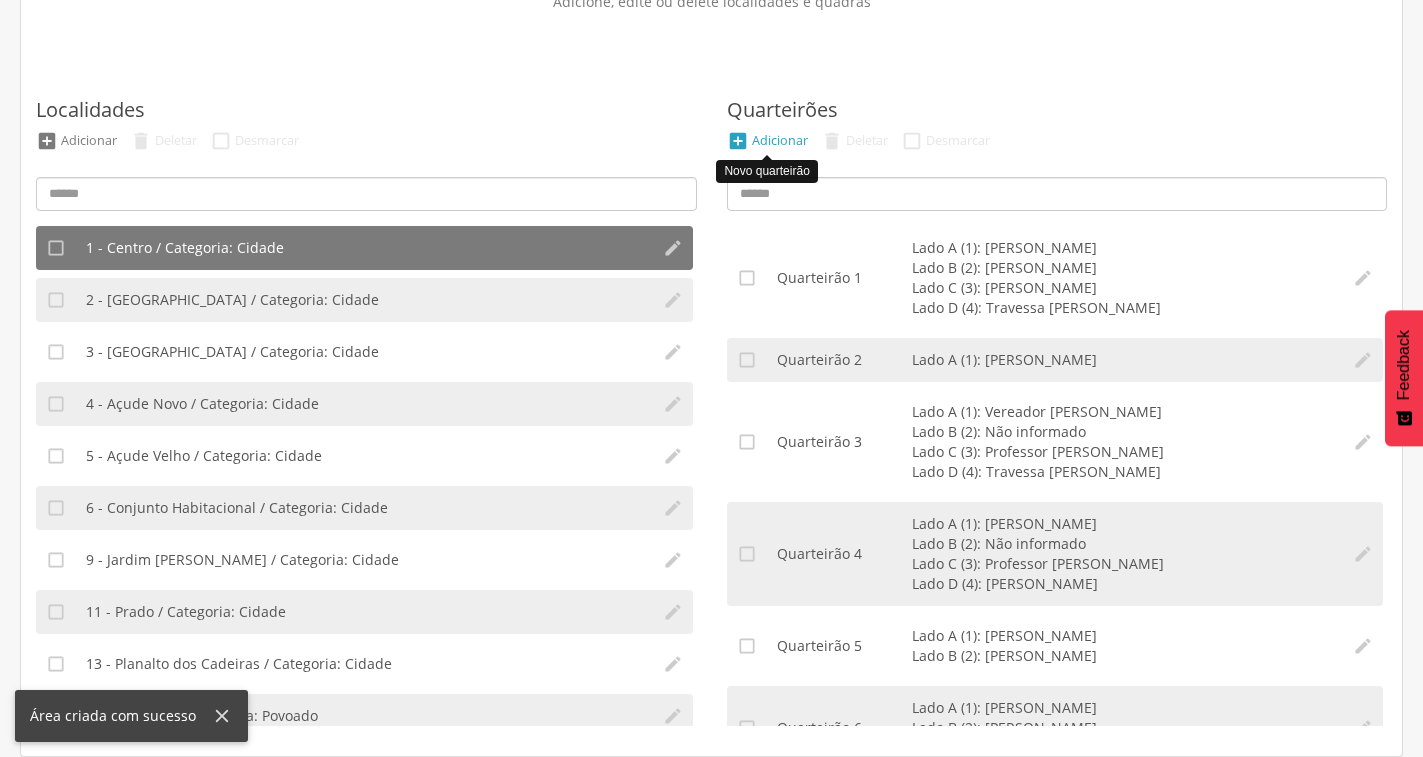 click on "Adicionar" at bounding box center [780, 140] 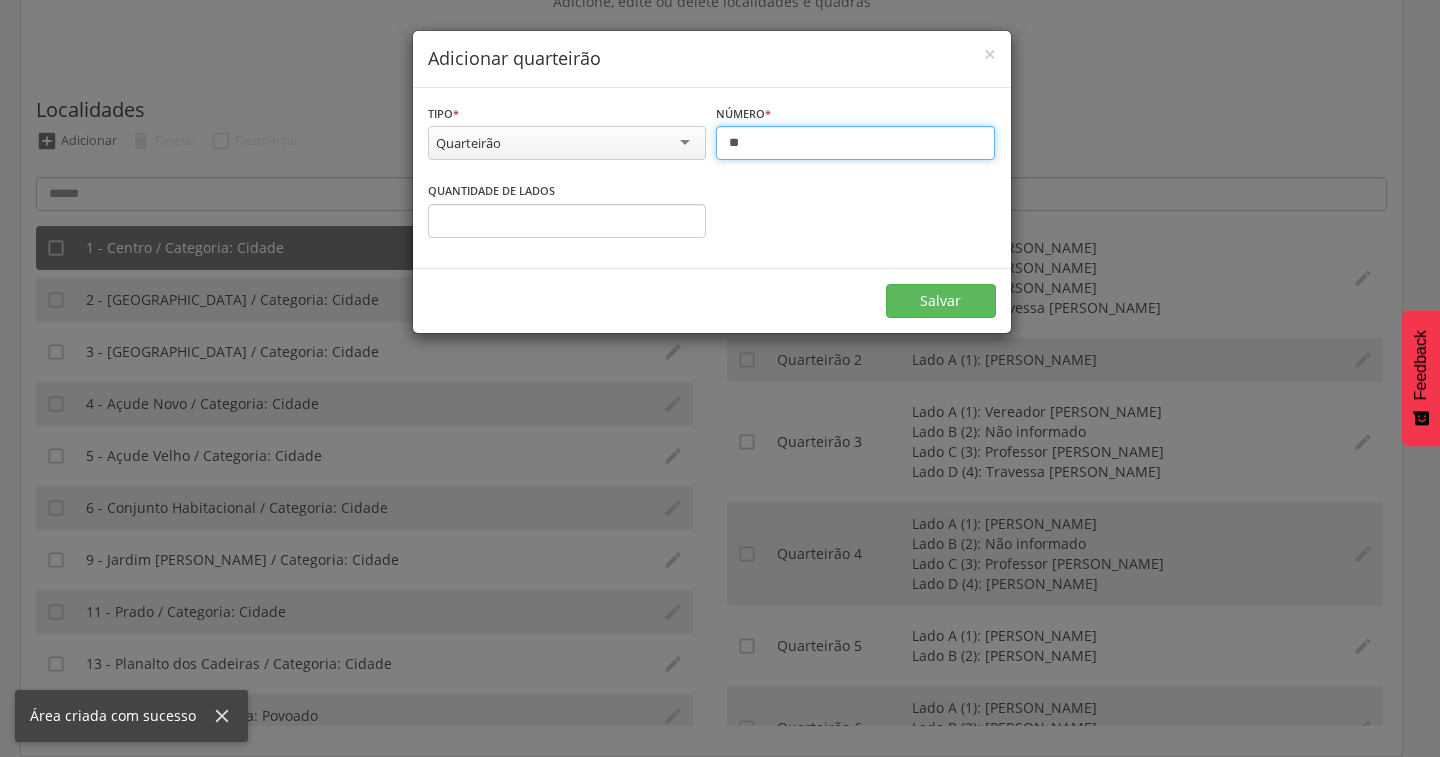 click on "**" at bounding box center (855, 143) 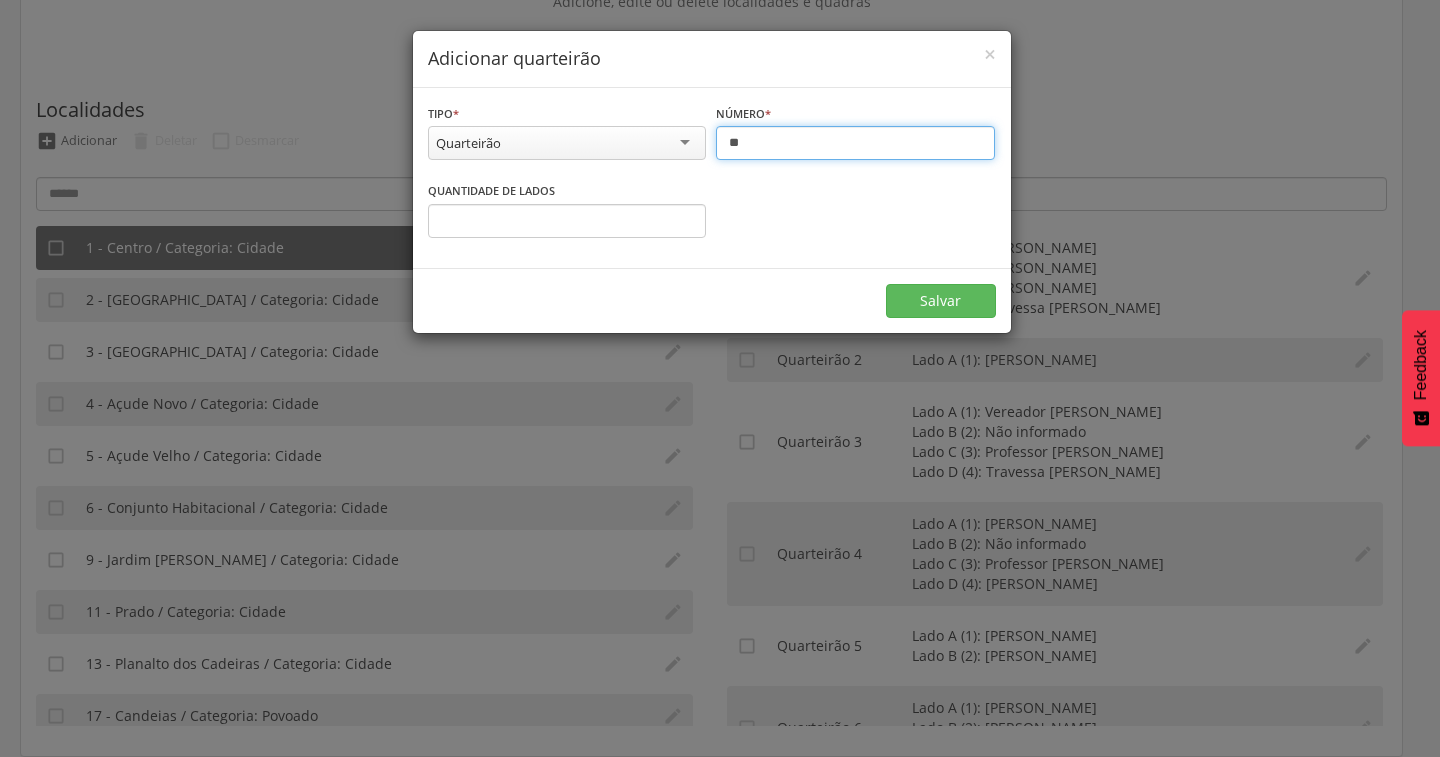 type on "**" 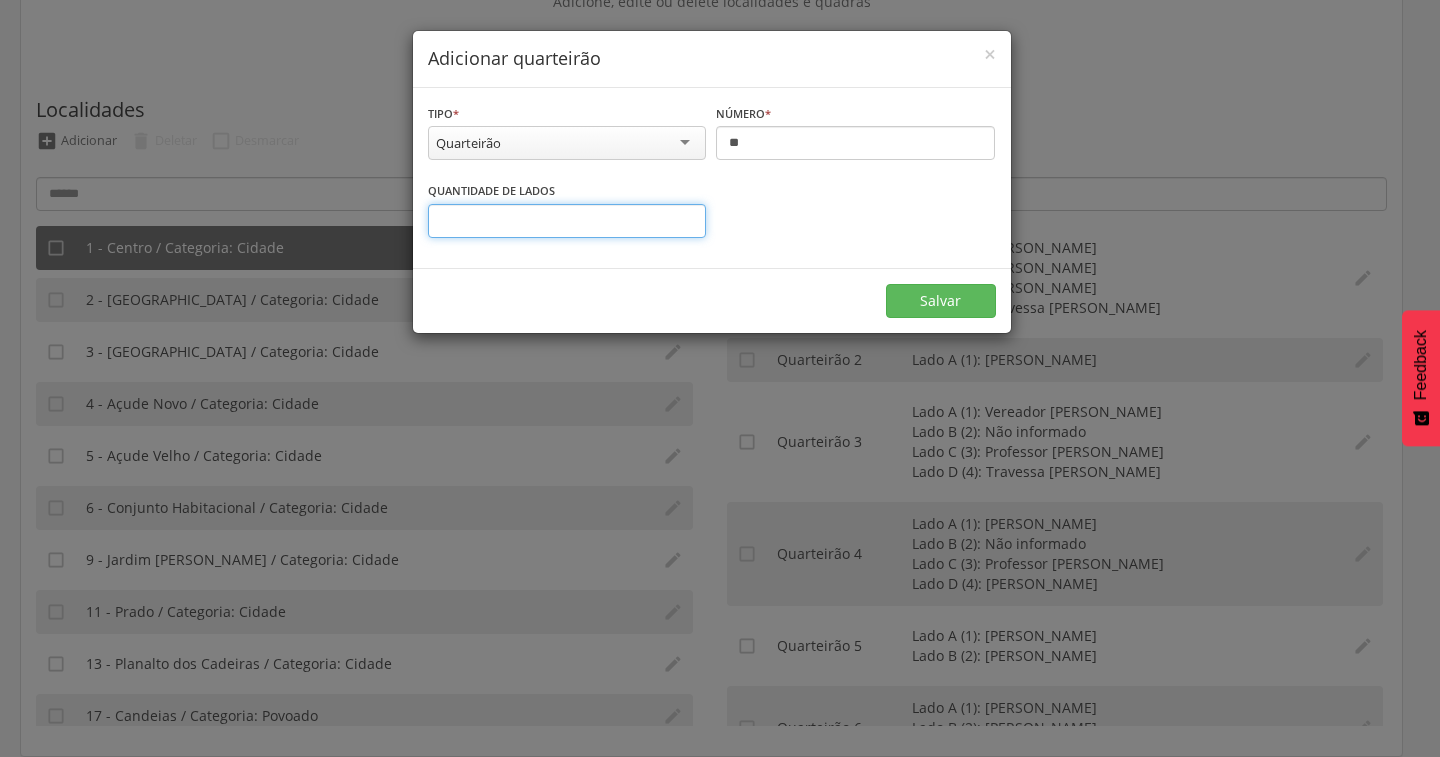 click on "*" at bounding box center [567, 221] 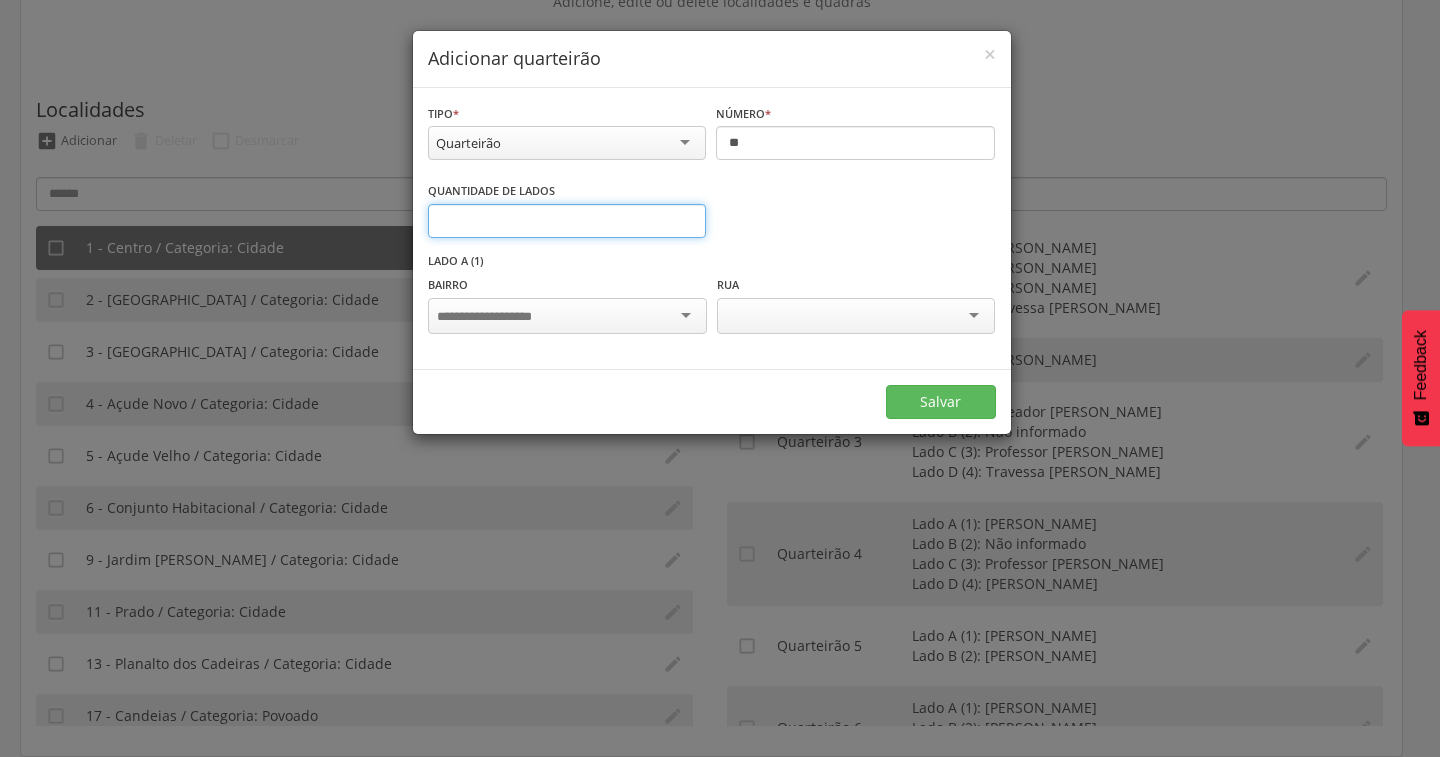 click on "*" at bounding box center (567, 221) 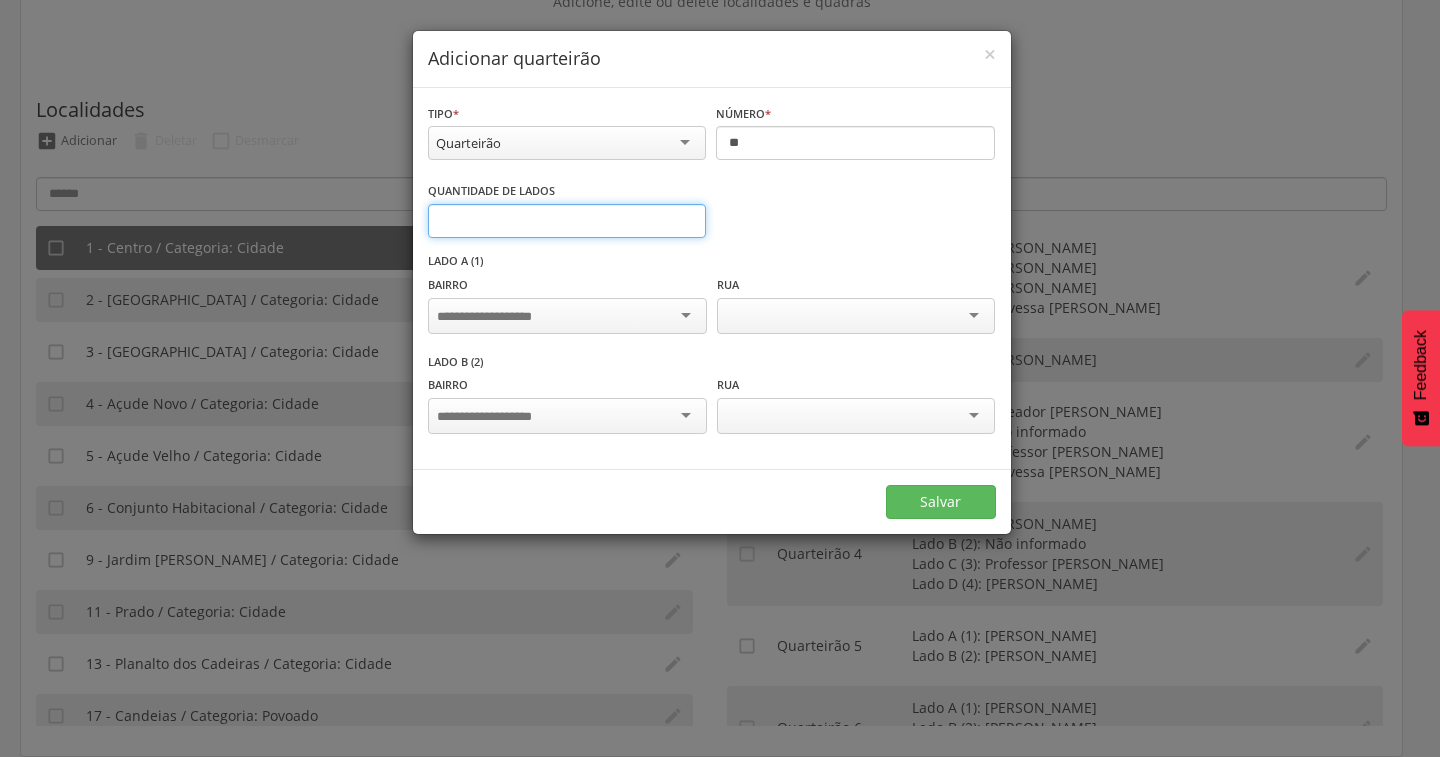 type on "*" 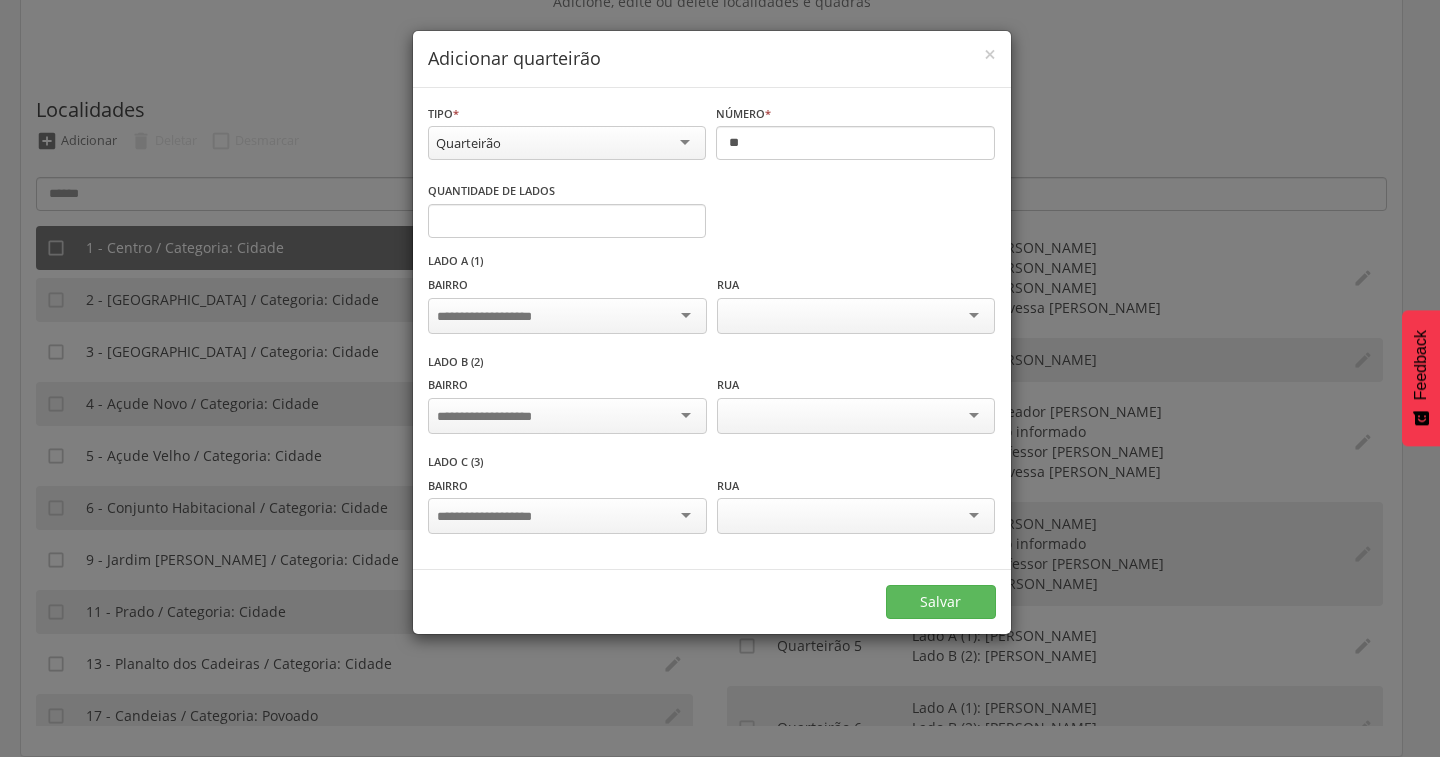 click at bounding box center [567, 316] 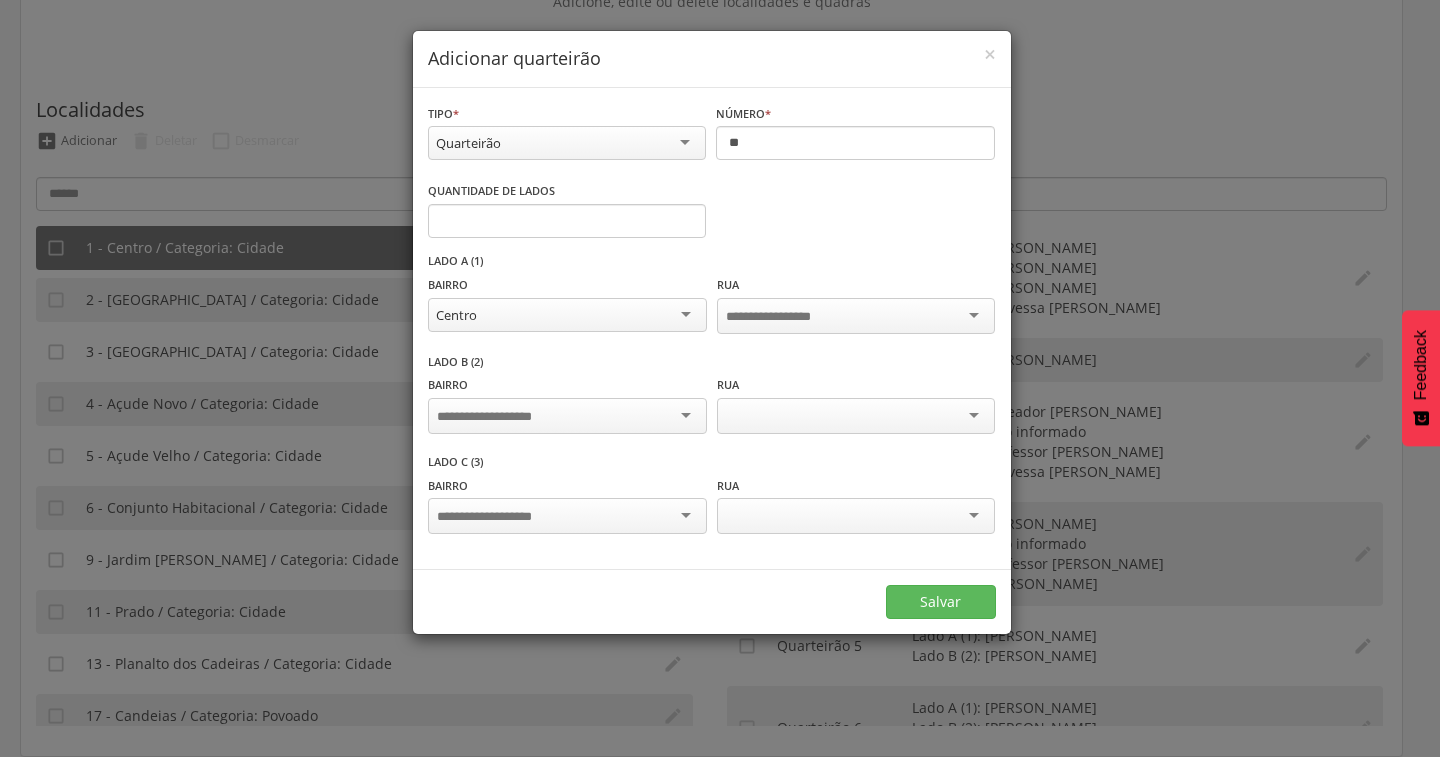 scroll, scrollTop: 0, scrollLeft: 0, axis: both 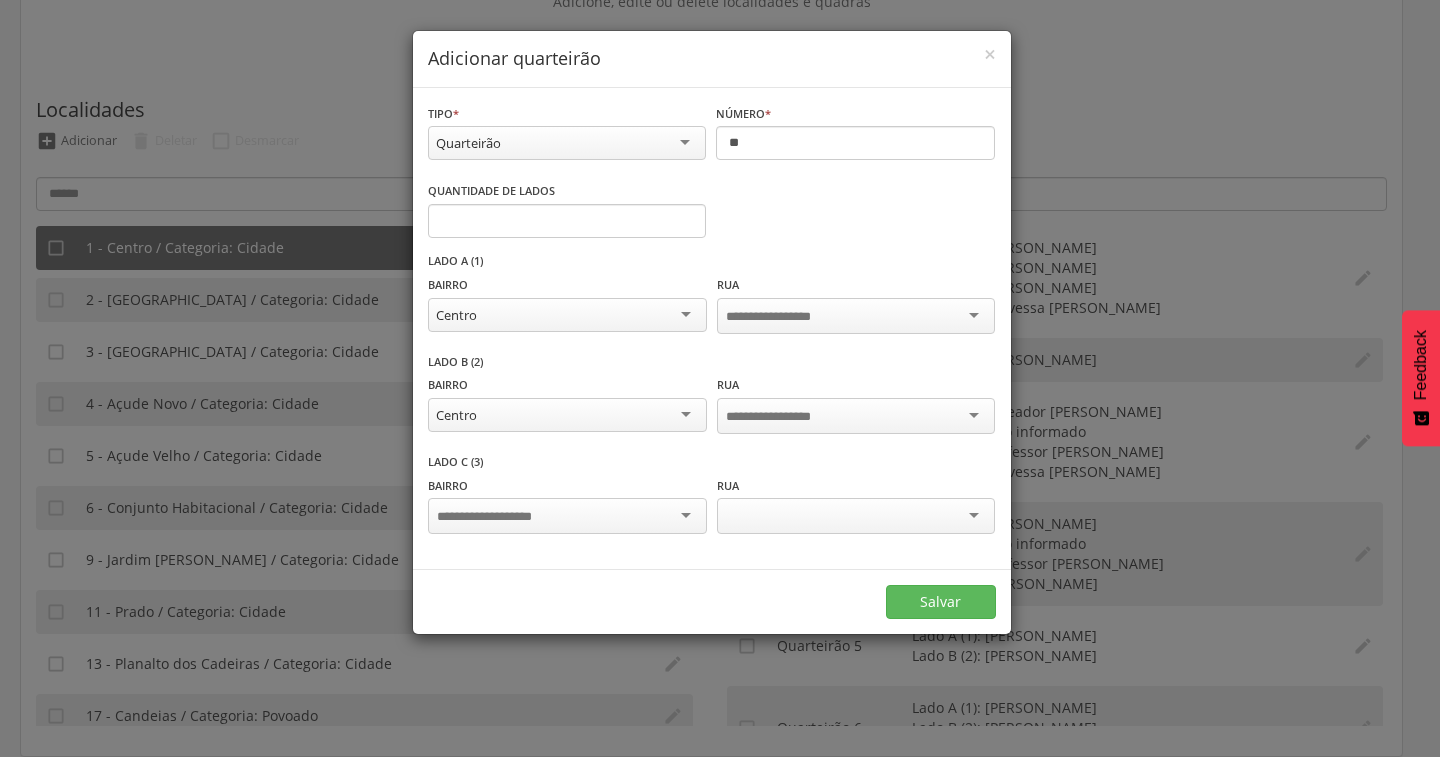click at bounding box center (567, 516) 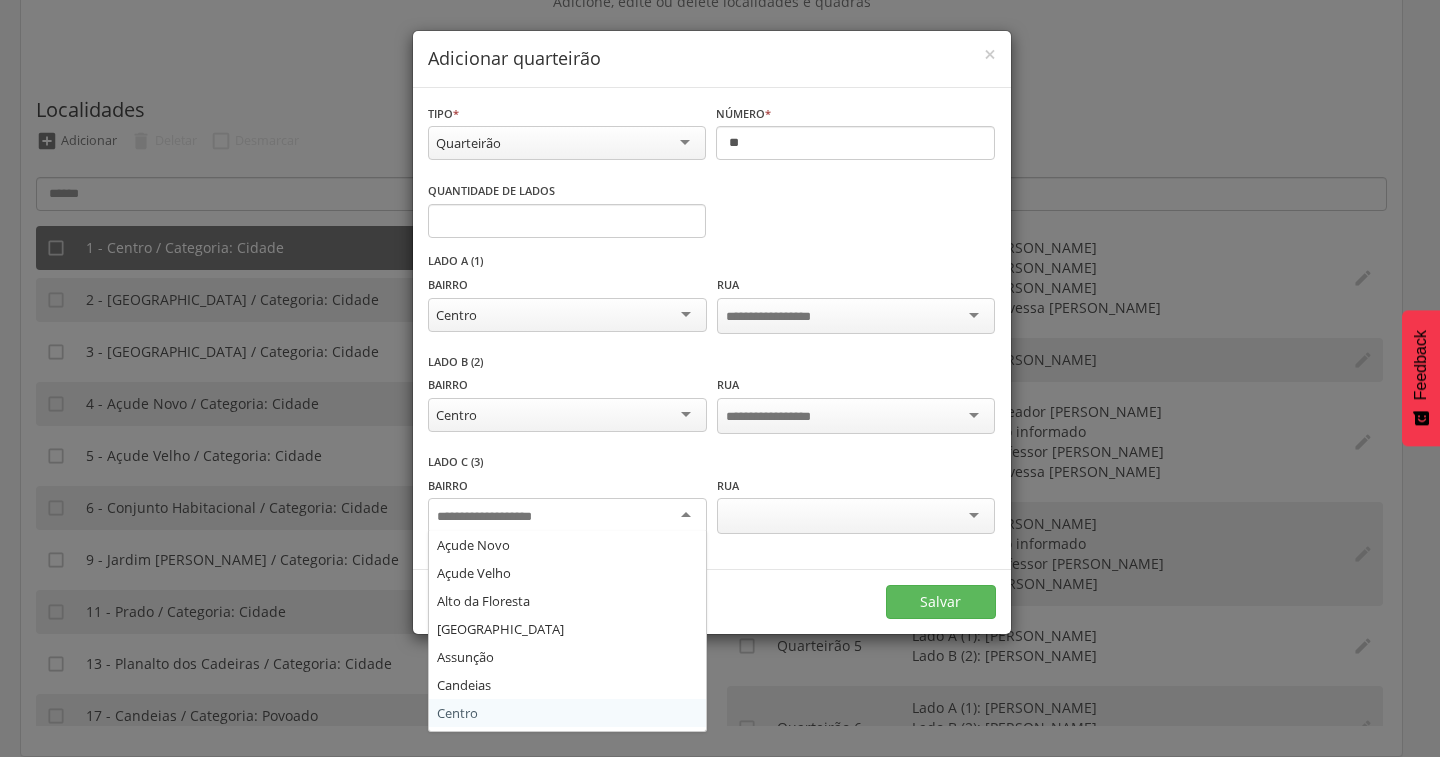 scroll, scrollTop: 0, scrollLeft: 0, axis: both 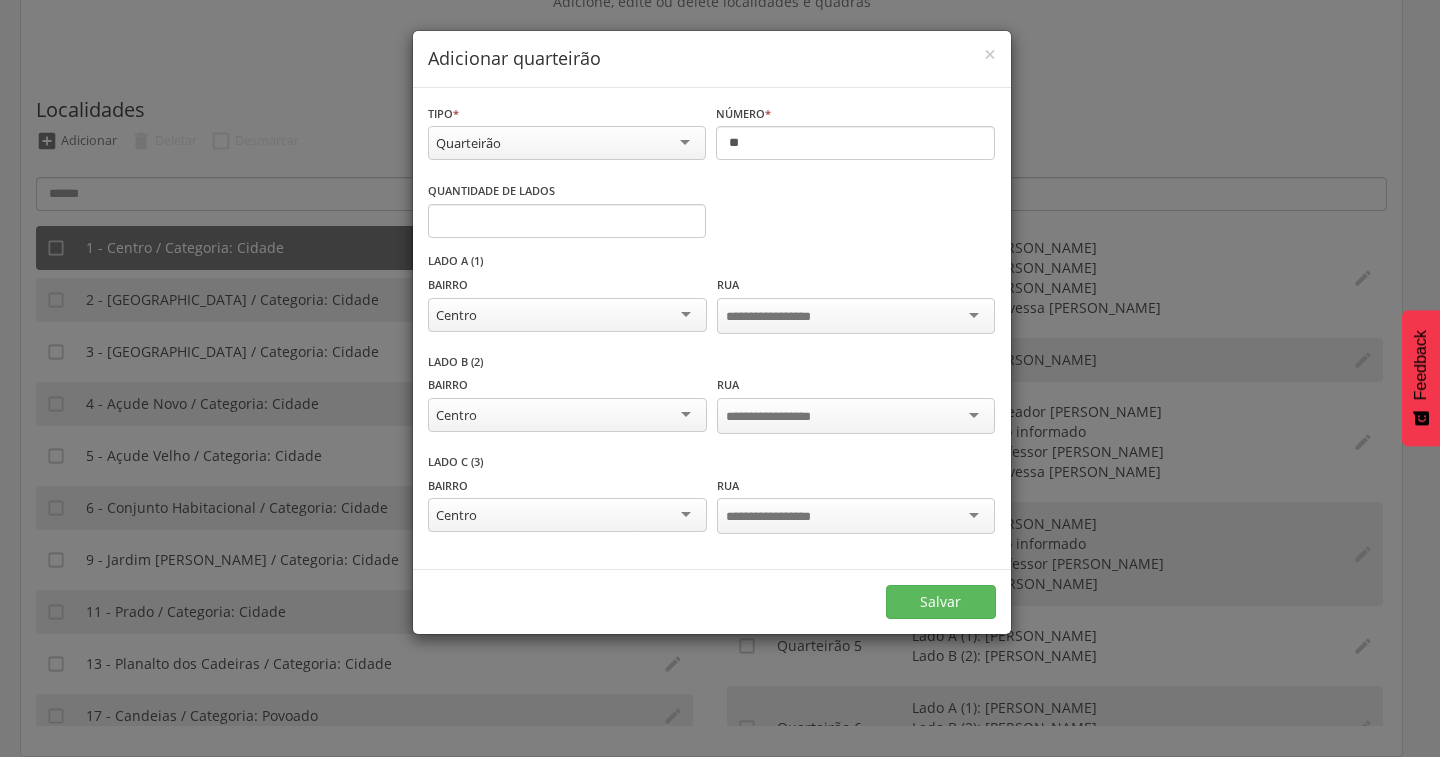 click at bounding box center [784, 317] 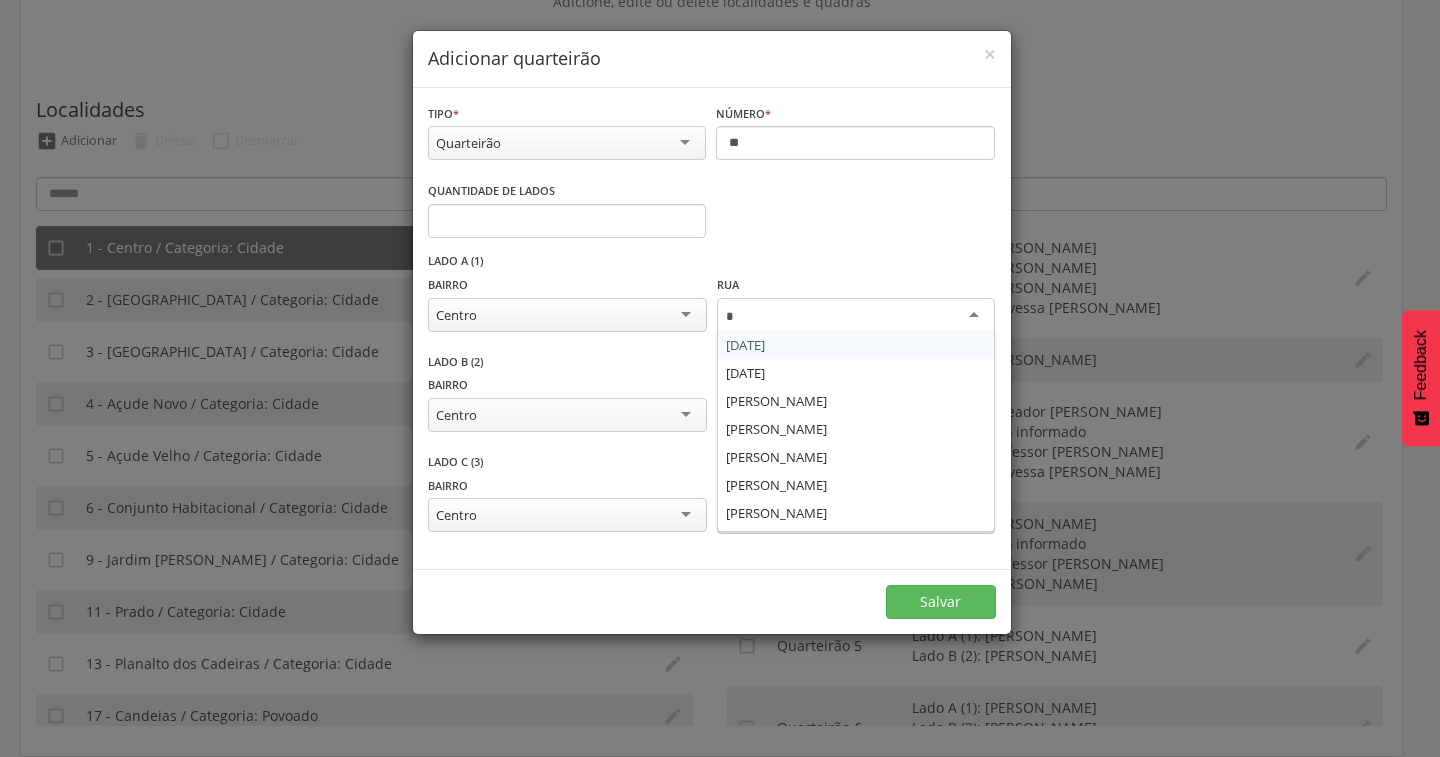 scroll, scrollTop: 24, scrollLeft: 0, axis: vertical 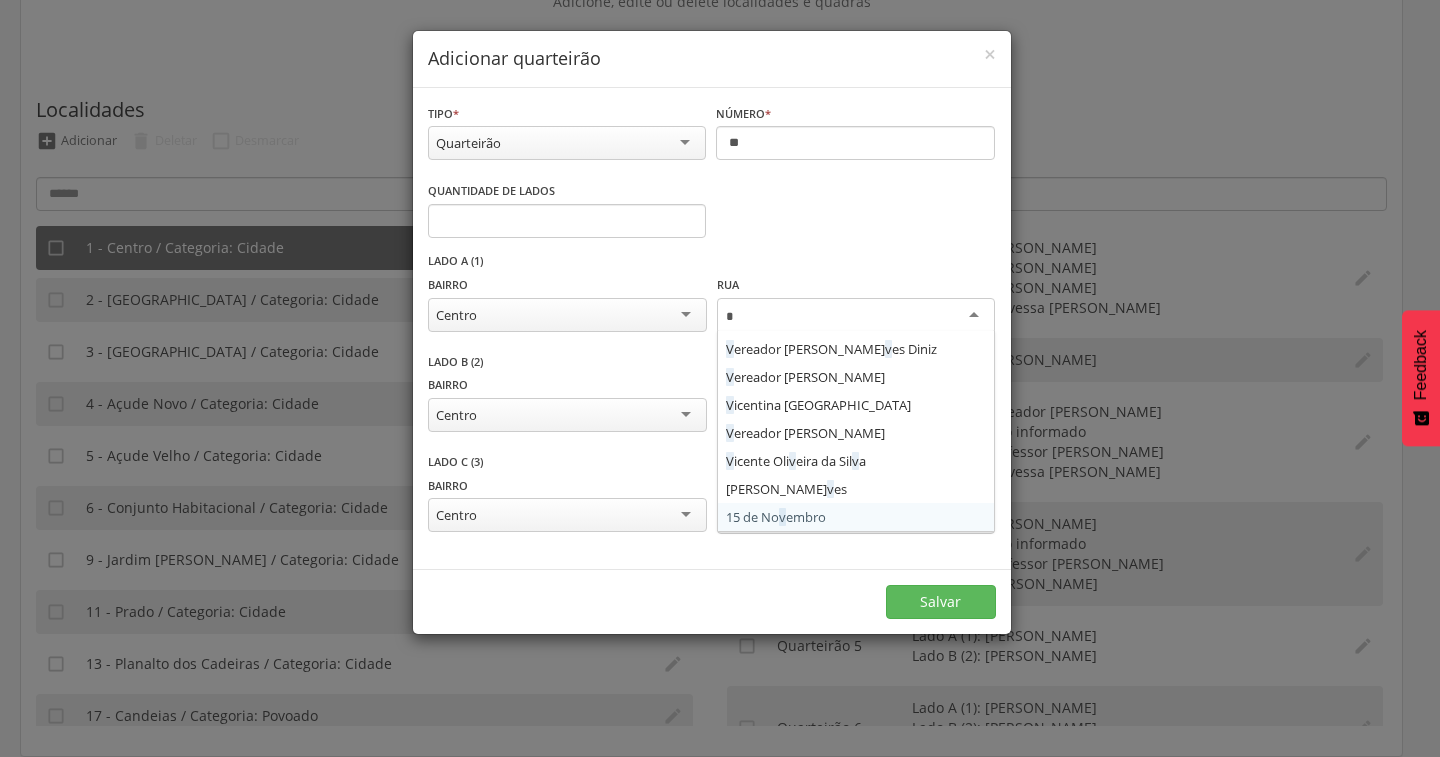 type on "**" 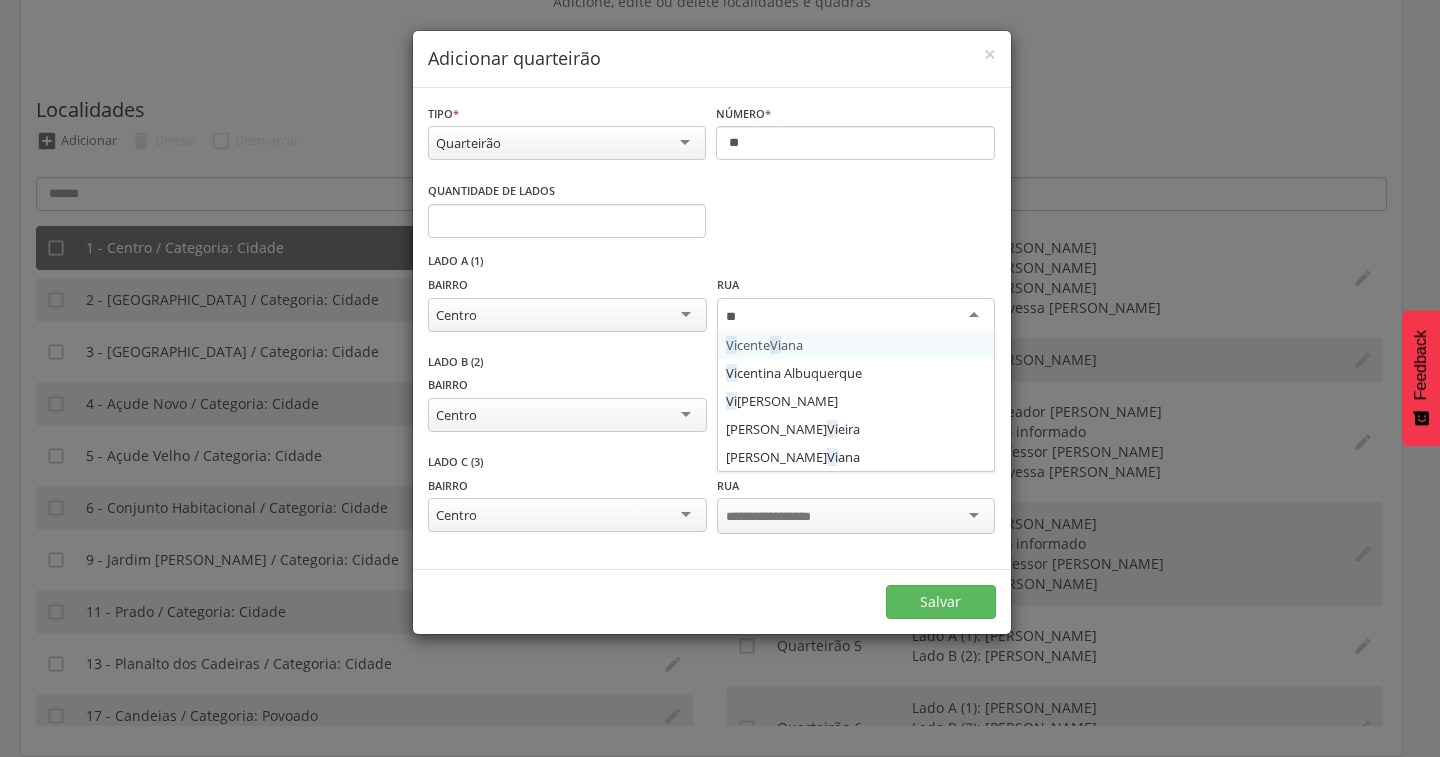 scroll, scrollTop: 0, scrollLeft: 0, axis: both 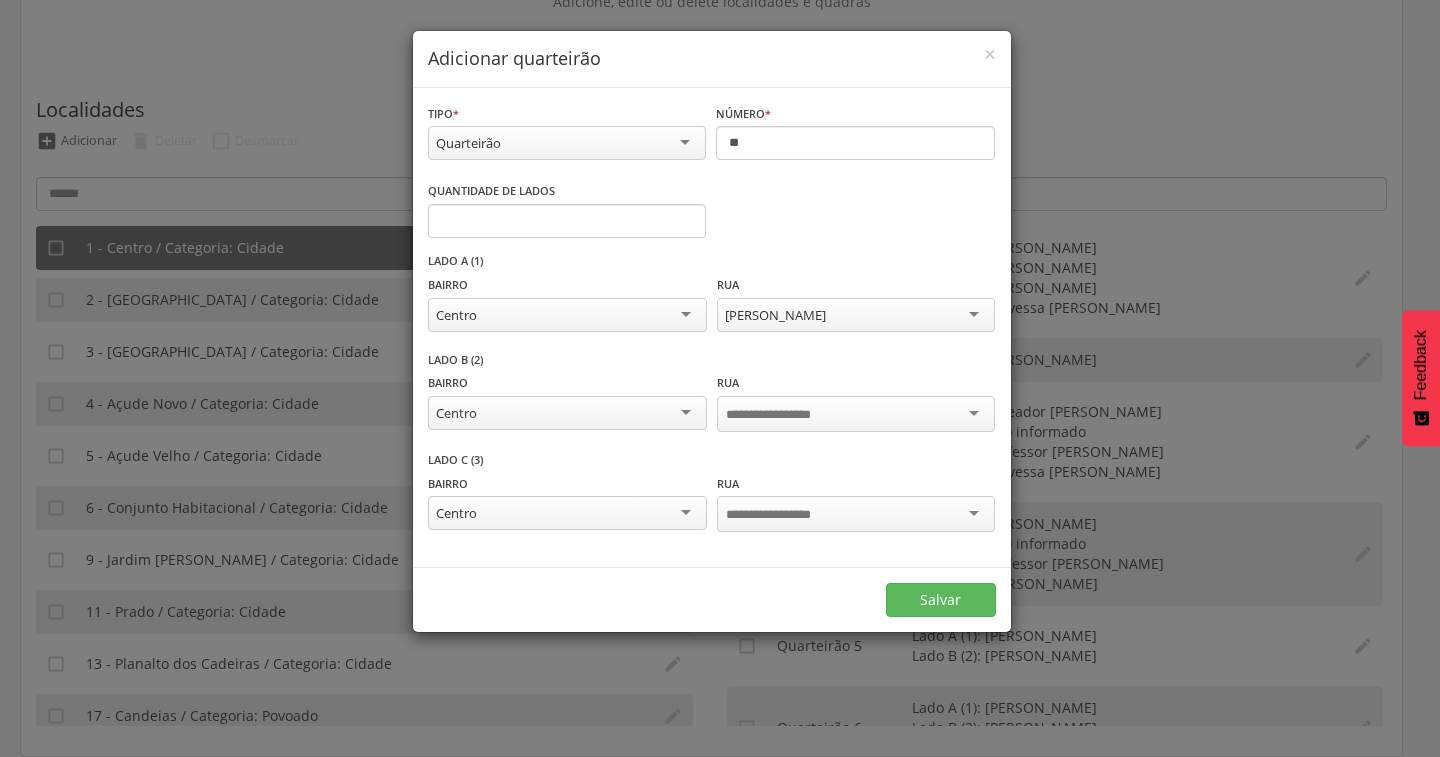click at bounding box center (784, 415) 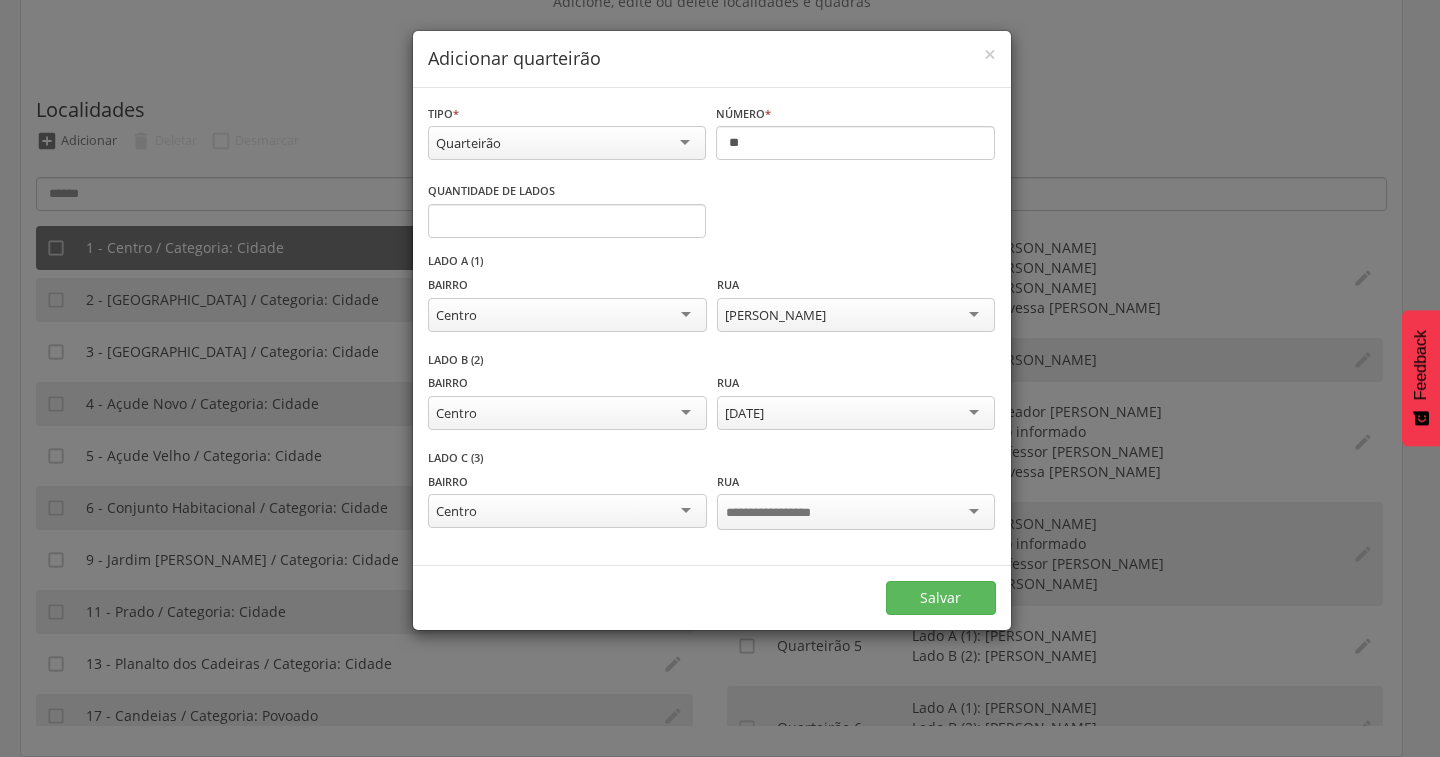 click at bounding box center (856, 512) 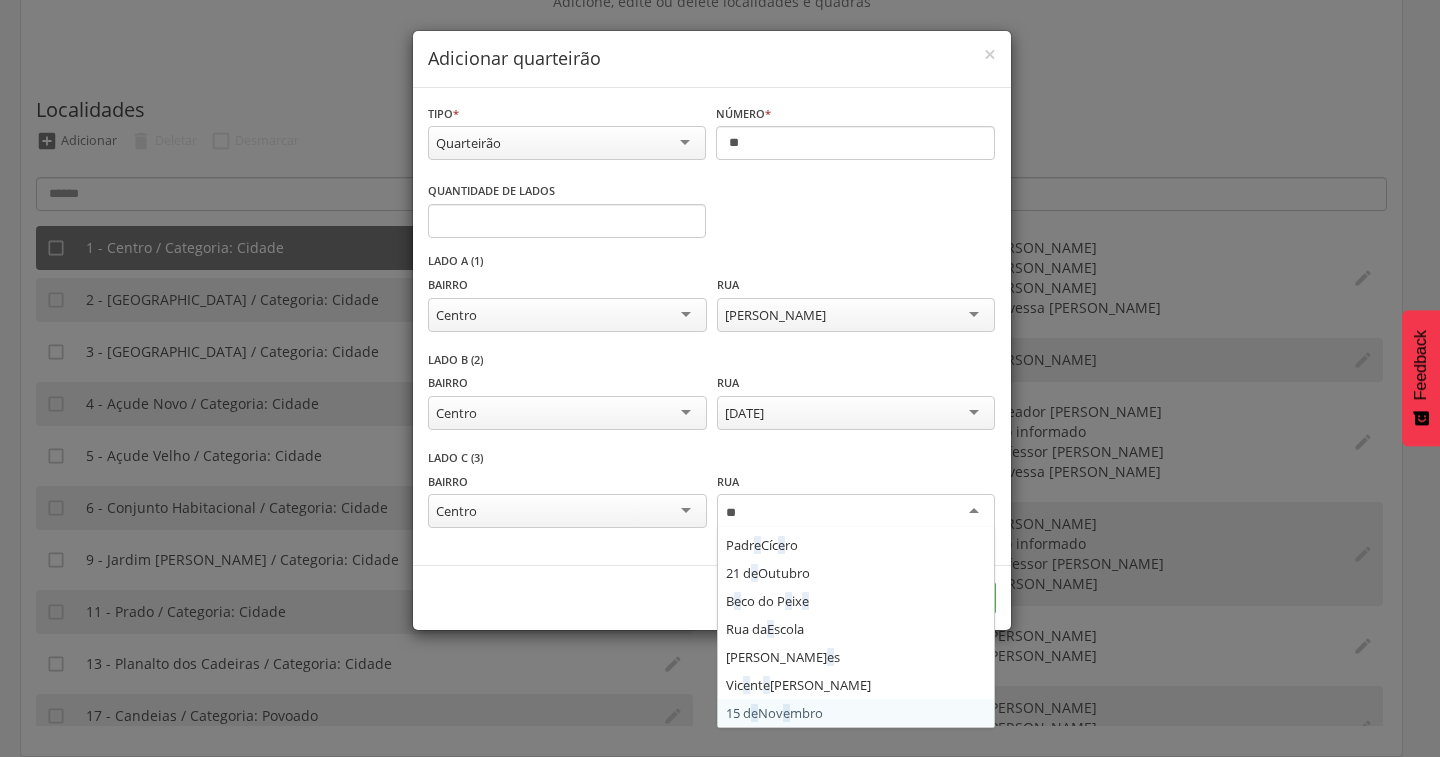 scroll, scrollTop: 0, scrollLeft: 0, axis: both 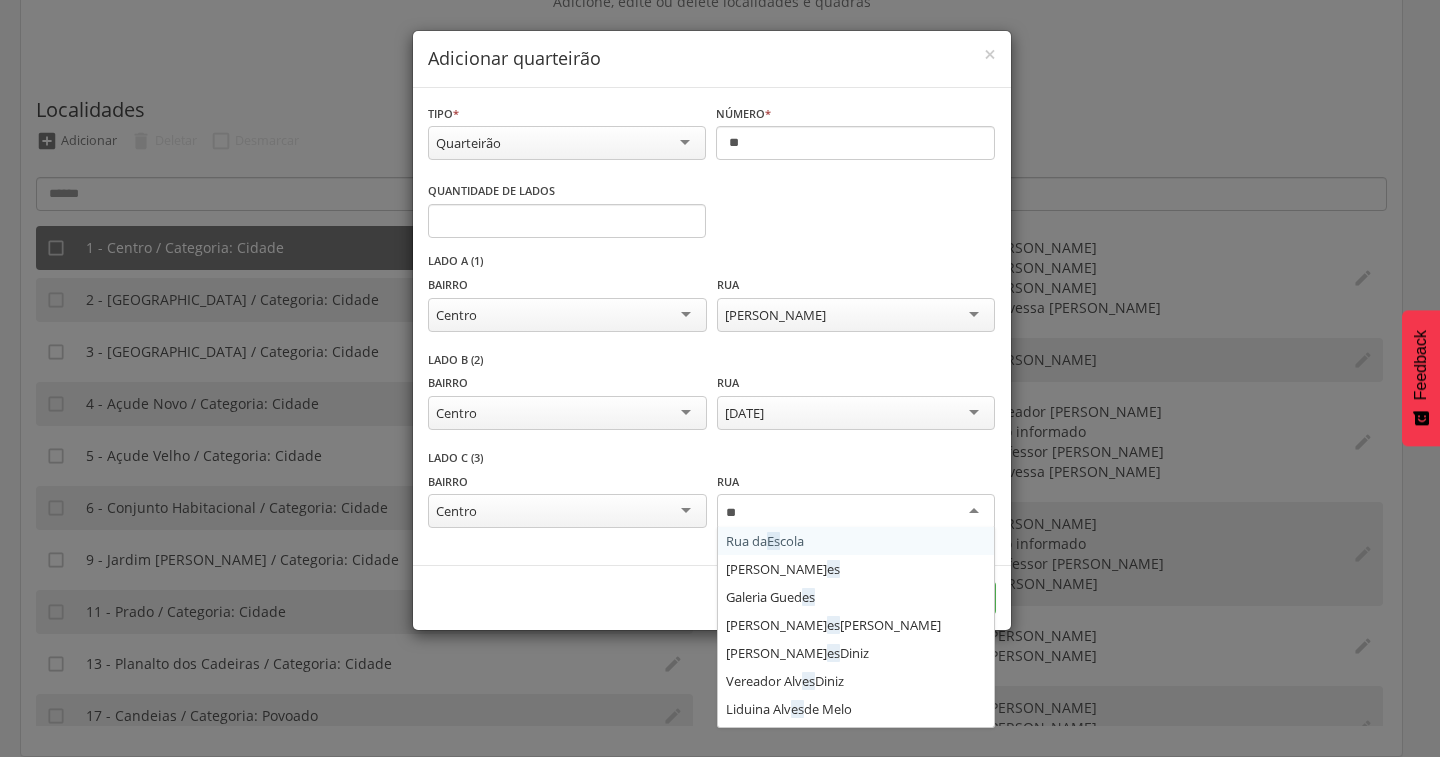 type on "***" 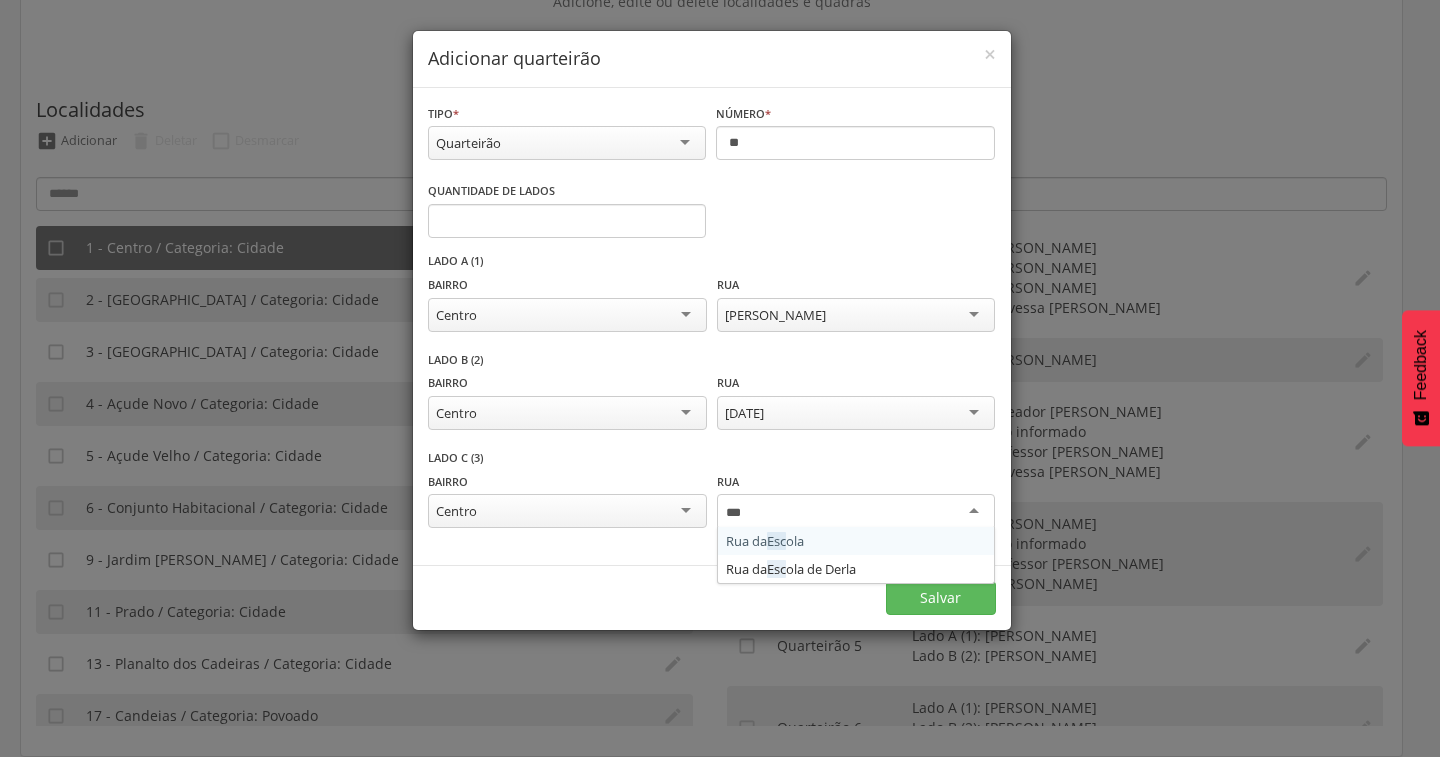 type 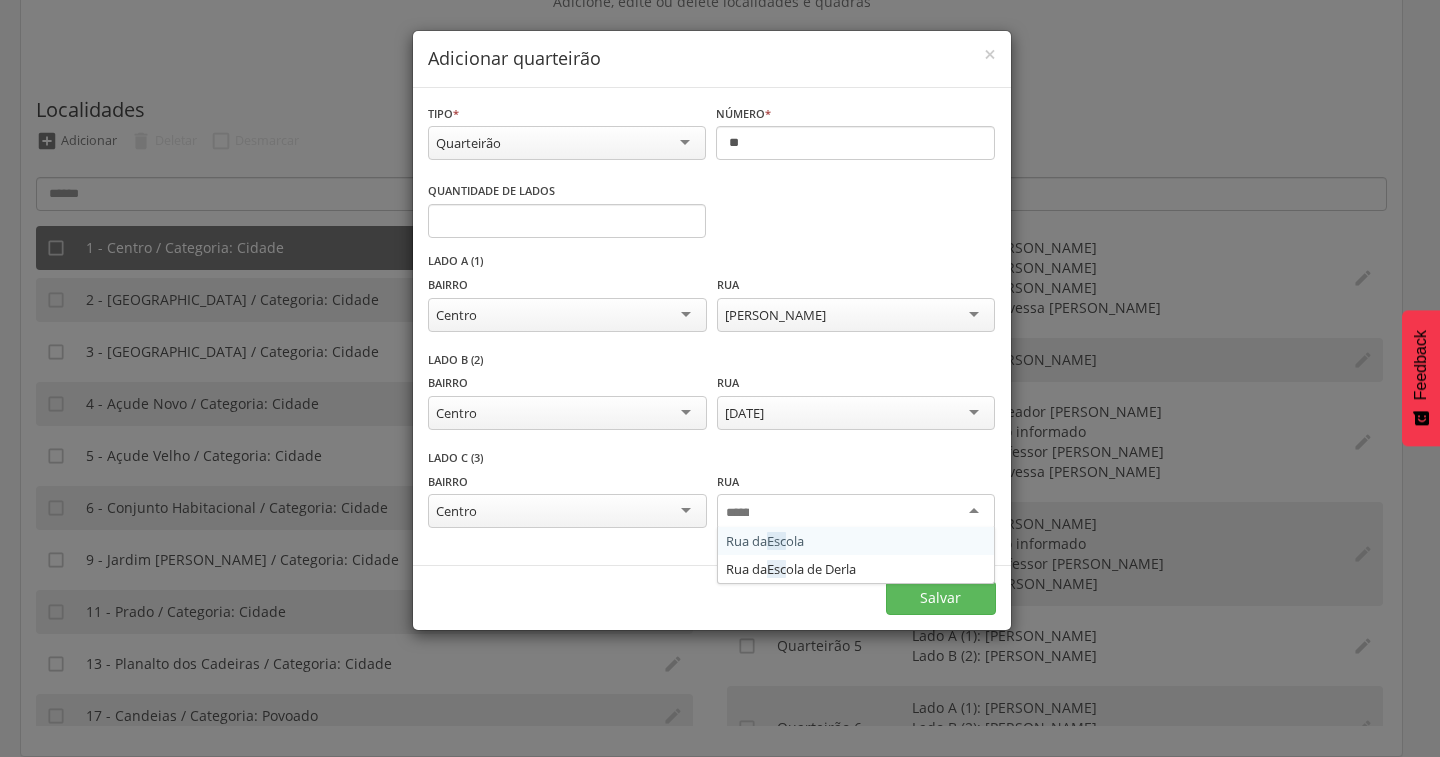 scroll, scrollTop: 0, scrollLeft: 0, axis: both 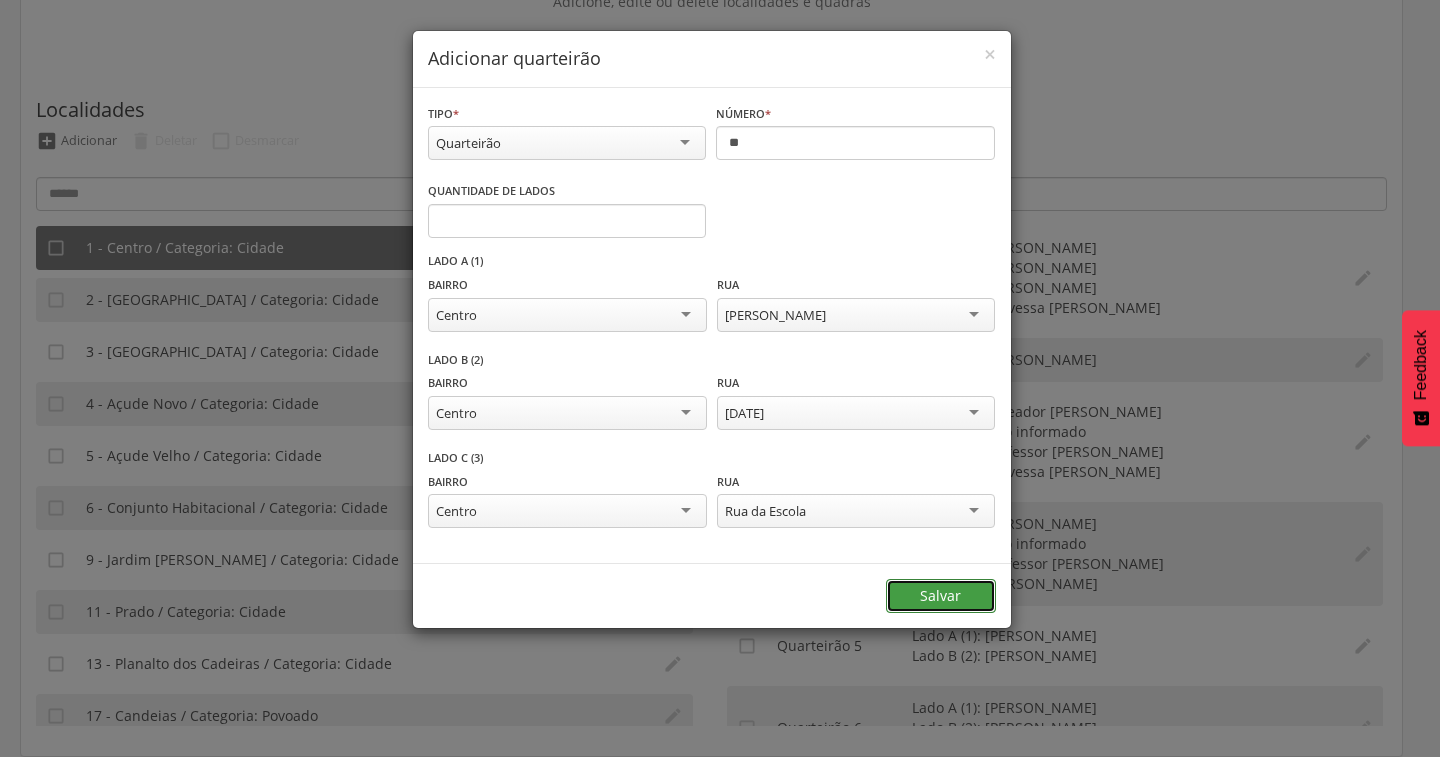click on "Salvar" at bounding box center (941, 596) 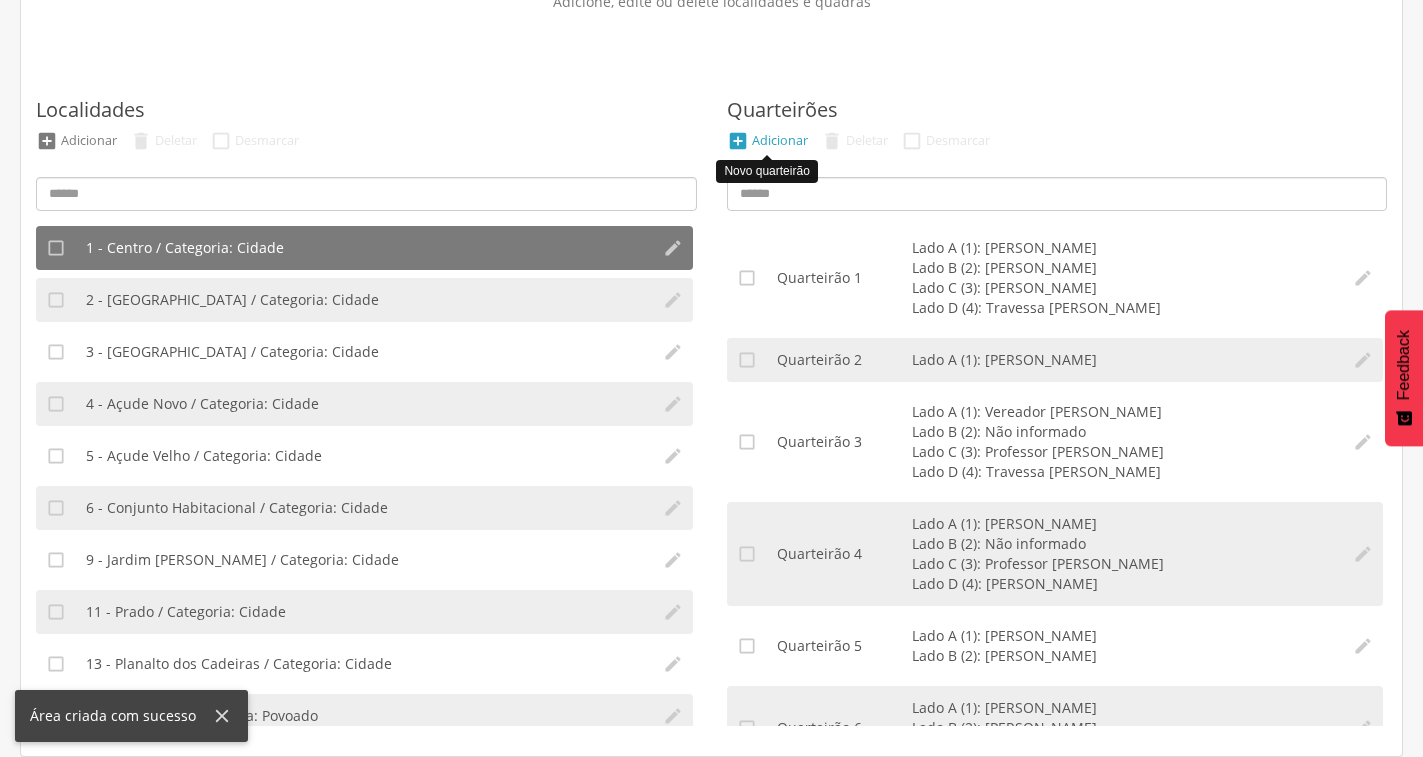 click on "Adicionar" at bounding box center (780, 140) 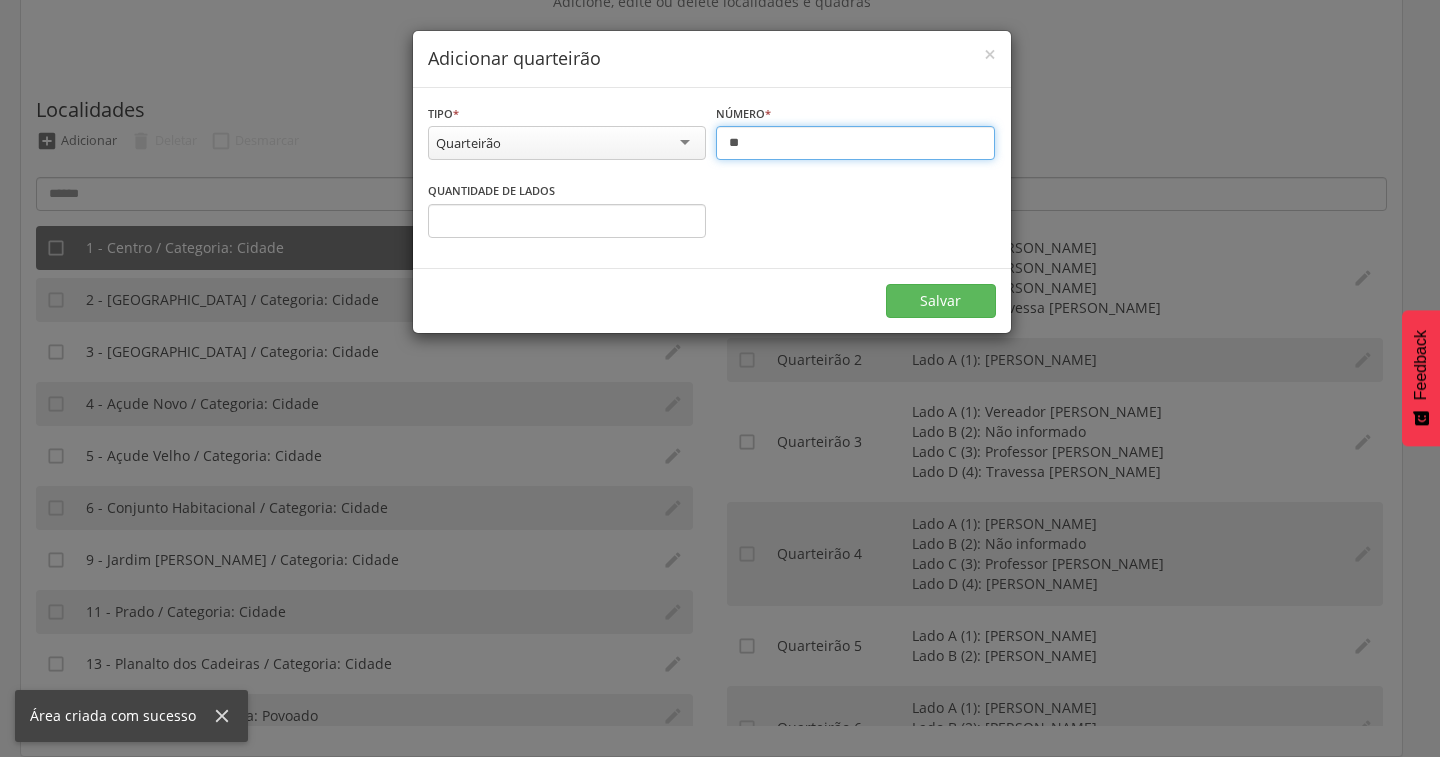 click on "**" at bounding box center [855, 143] 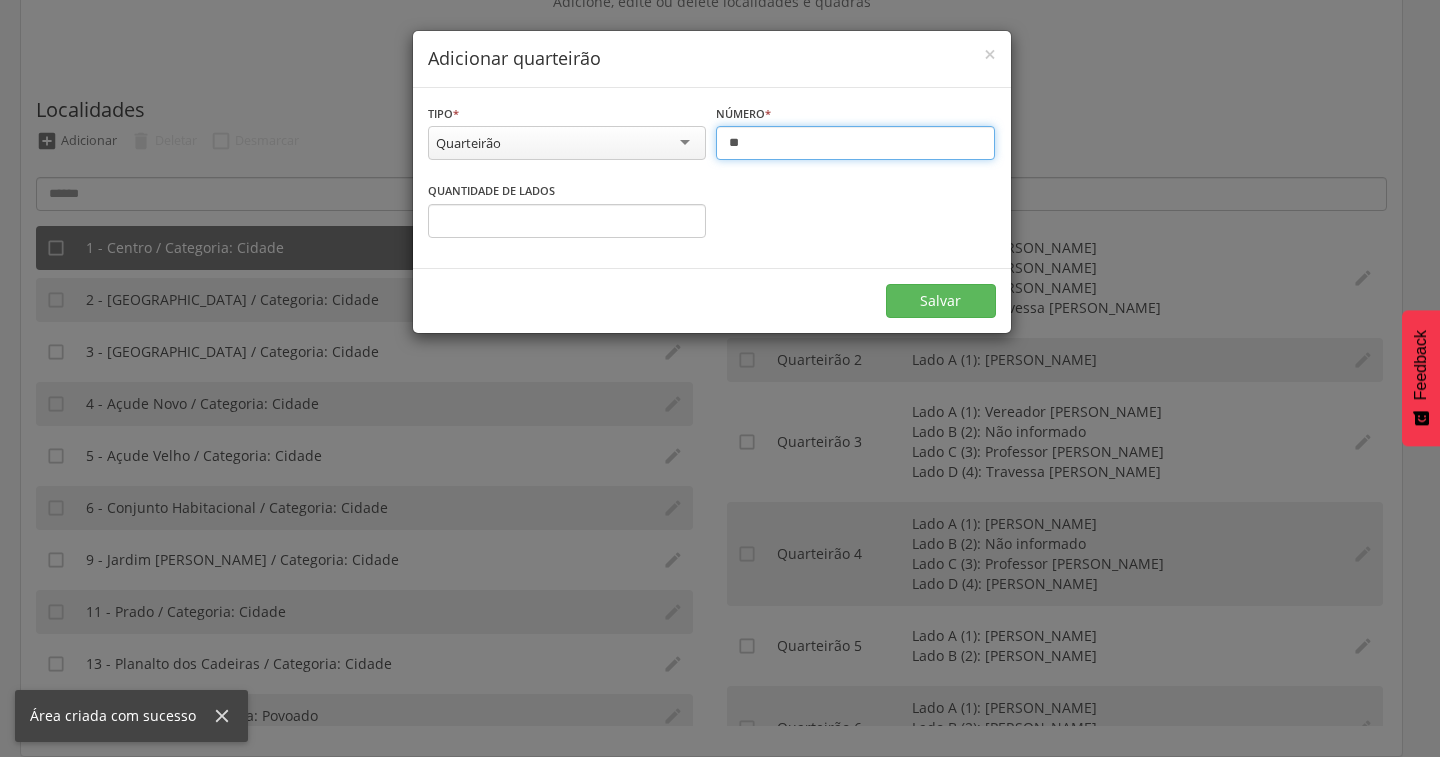 type on "**" 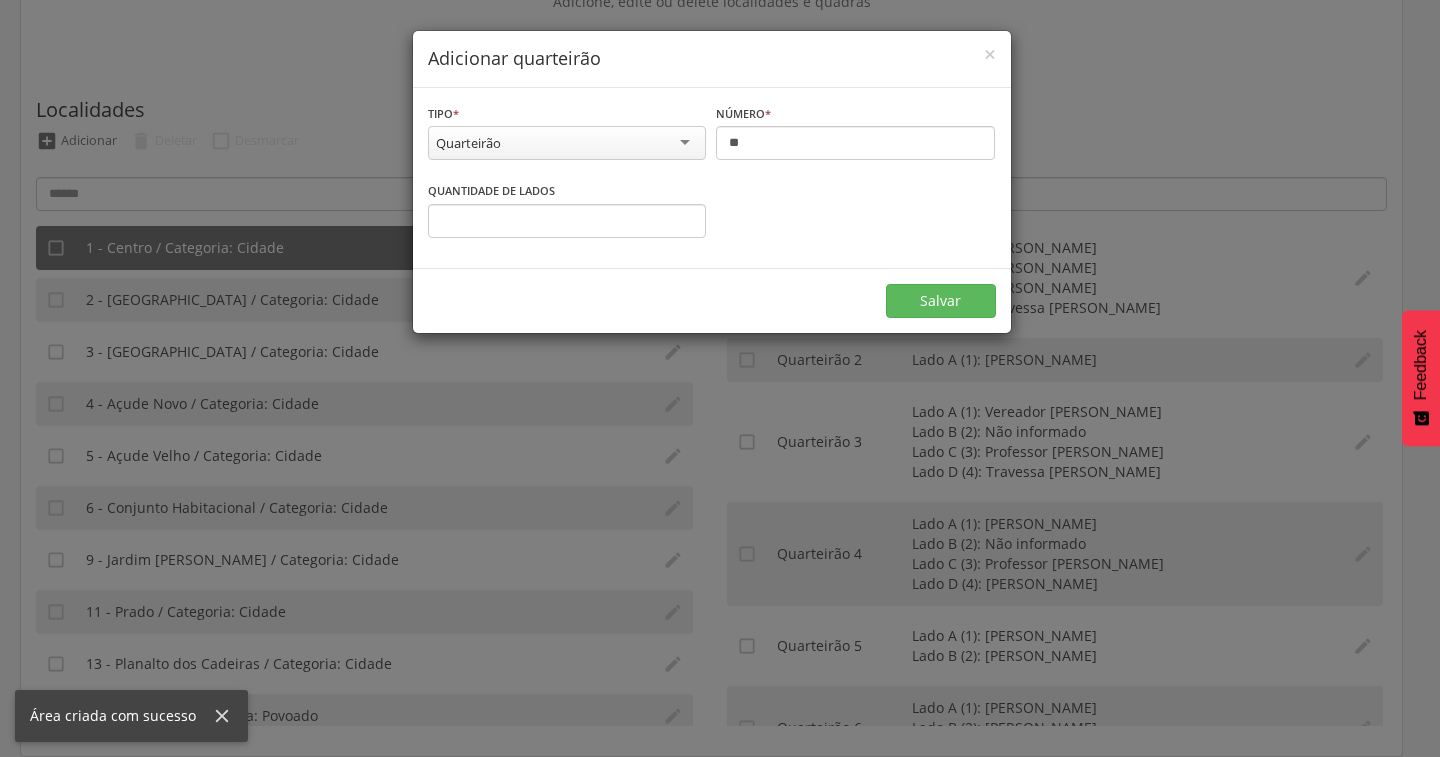 click on "Quantidade de lados" at bounding box center (491, 191) 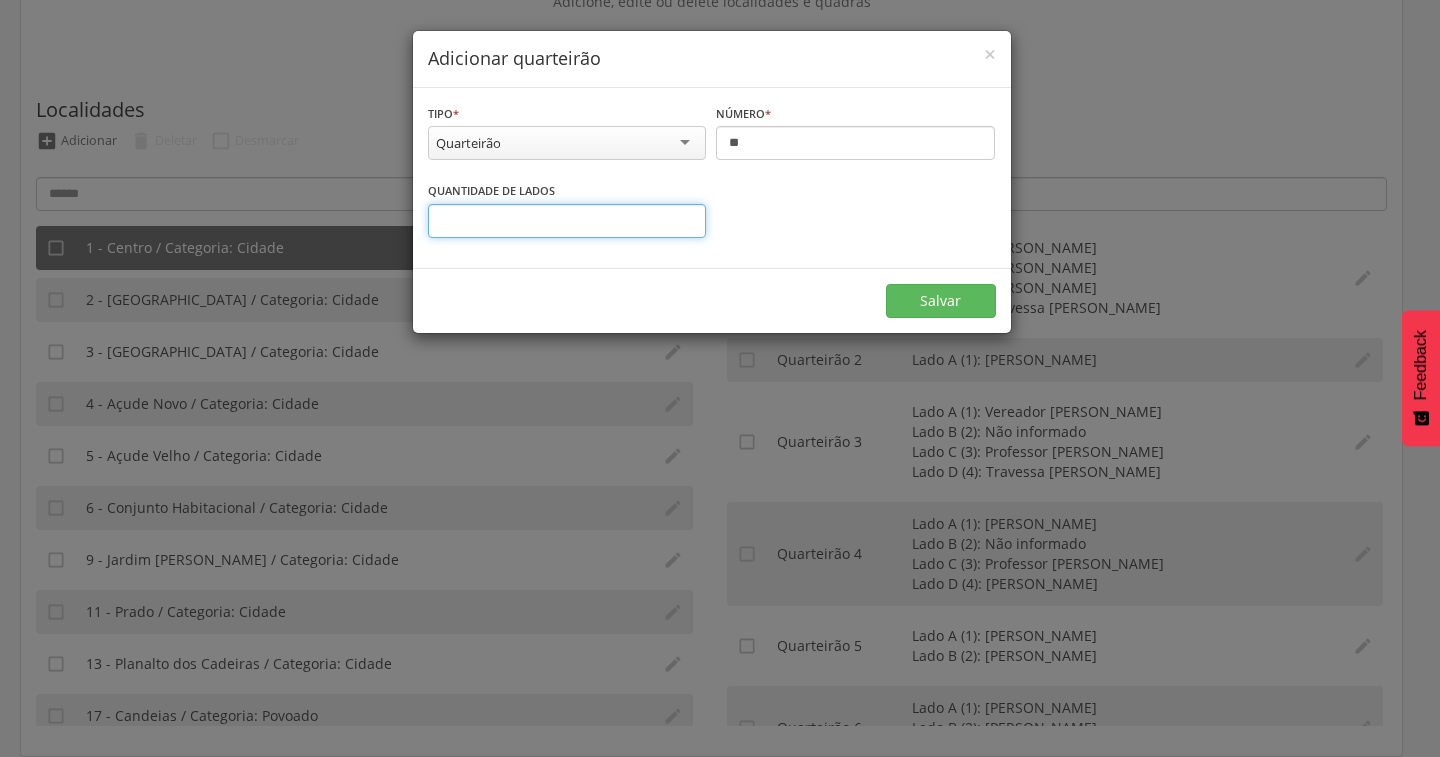 click on "*" at bounding box center (567, 221) 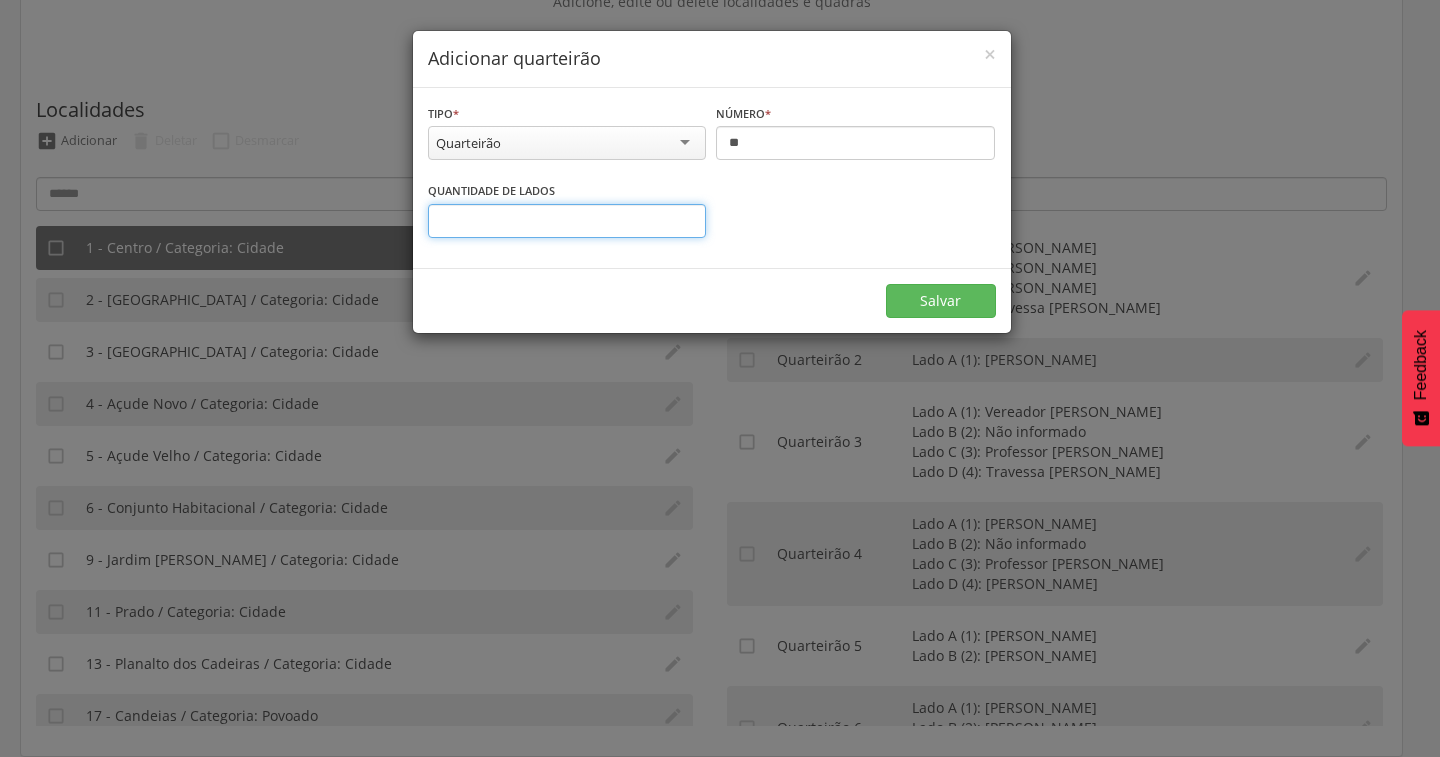 click on "*" at bounding box center (567, 221) 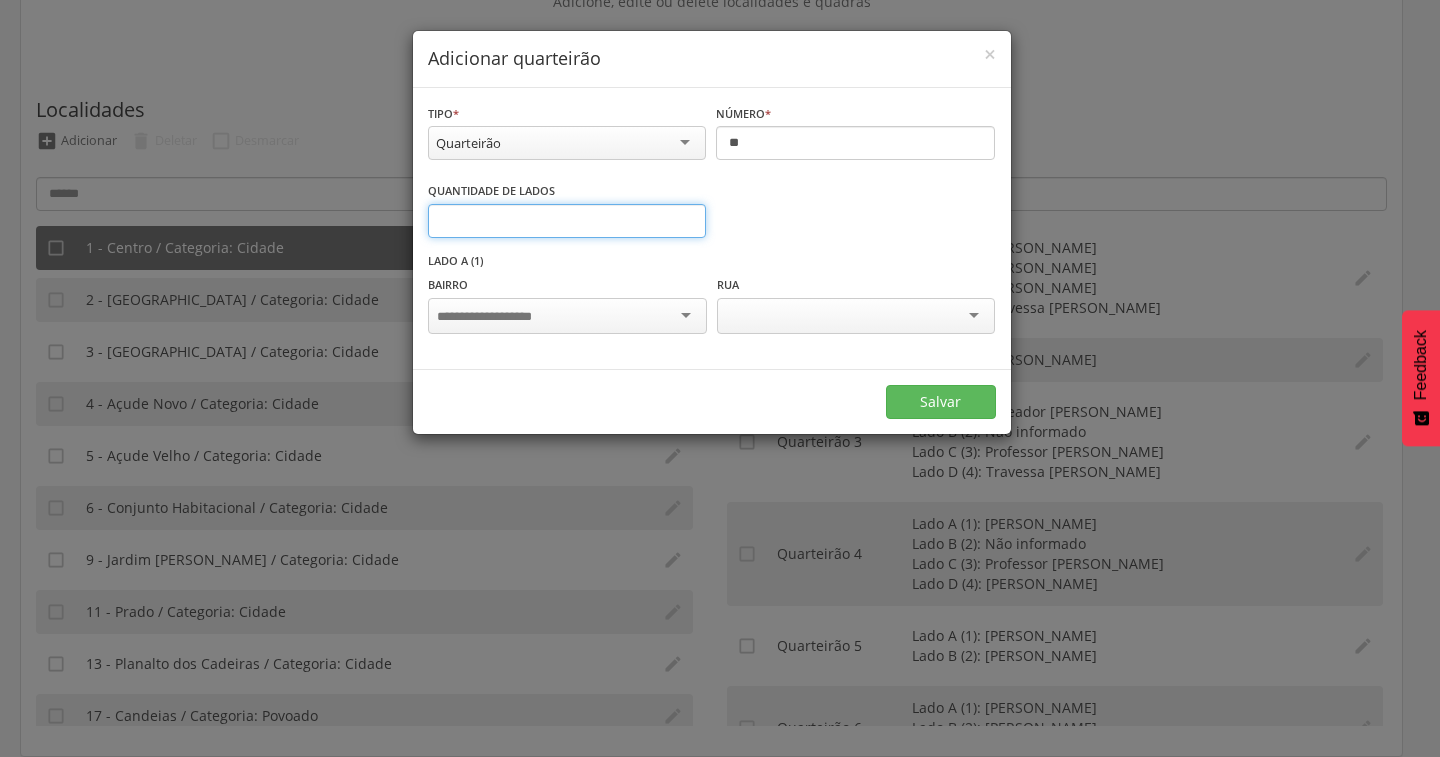 click on "*" at bounding box center (567, 221) 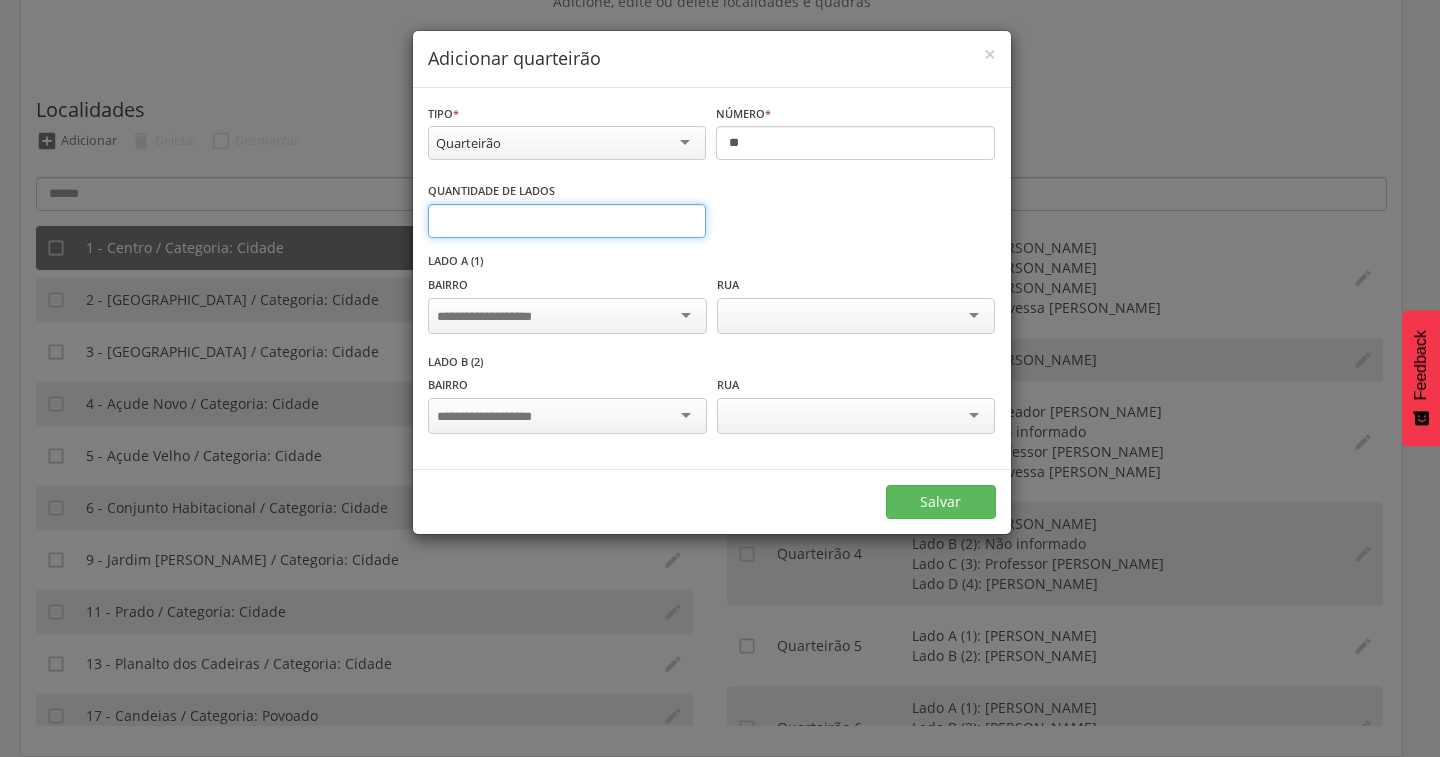 click on "*" at bounding box center (567, 221) 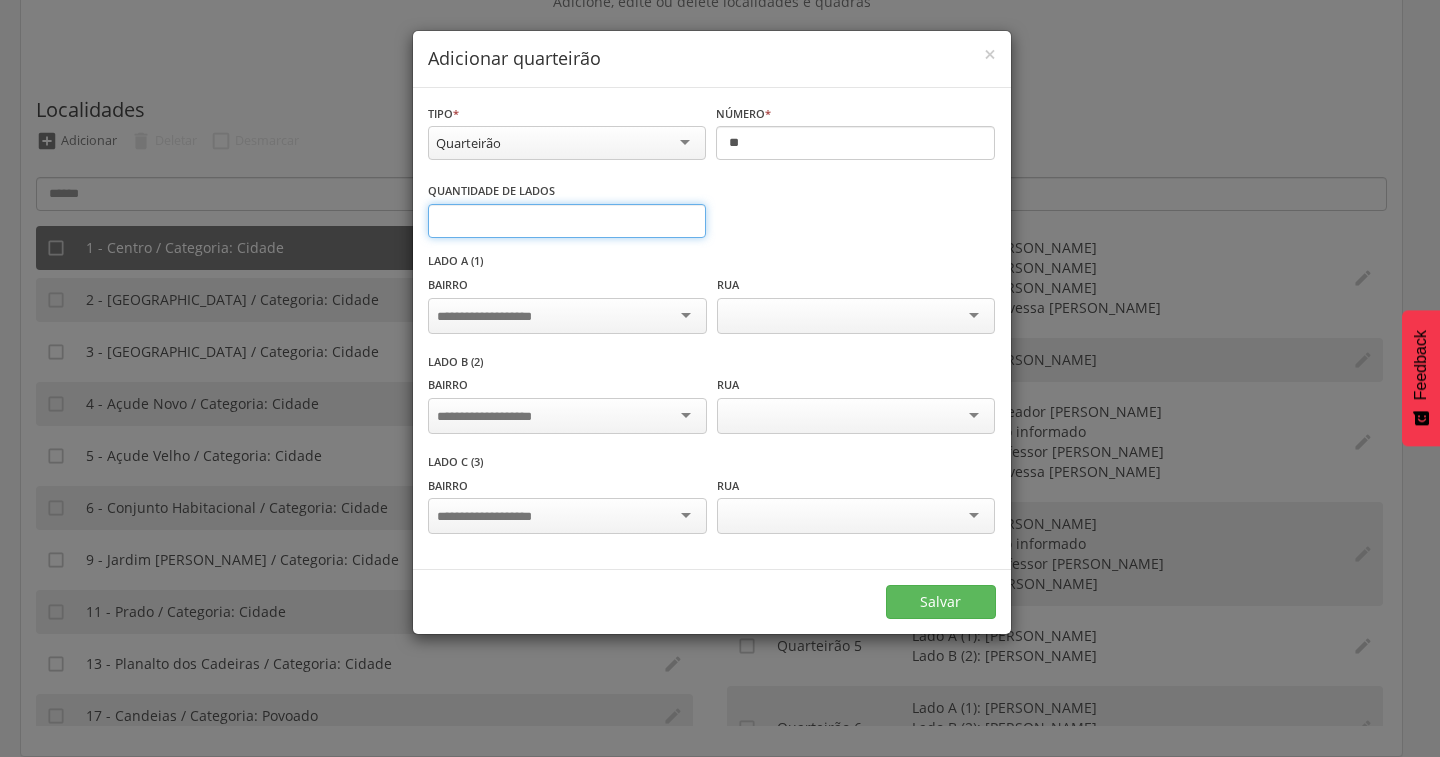 type on "*" 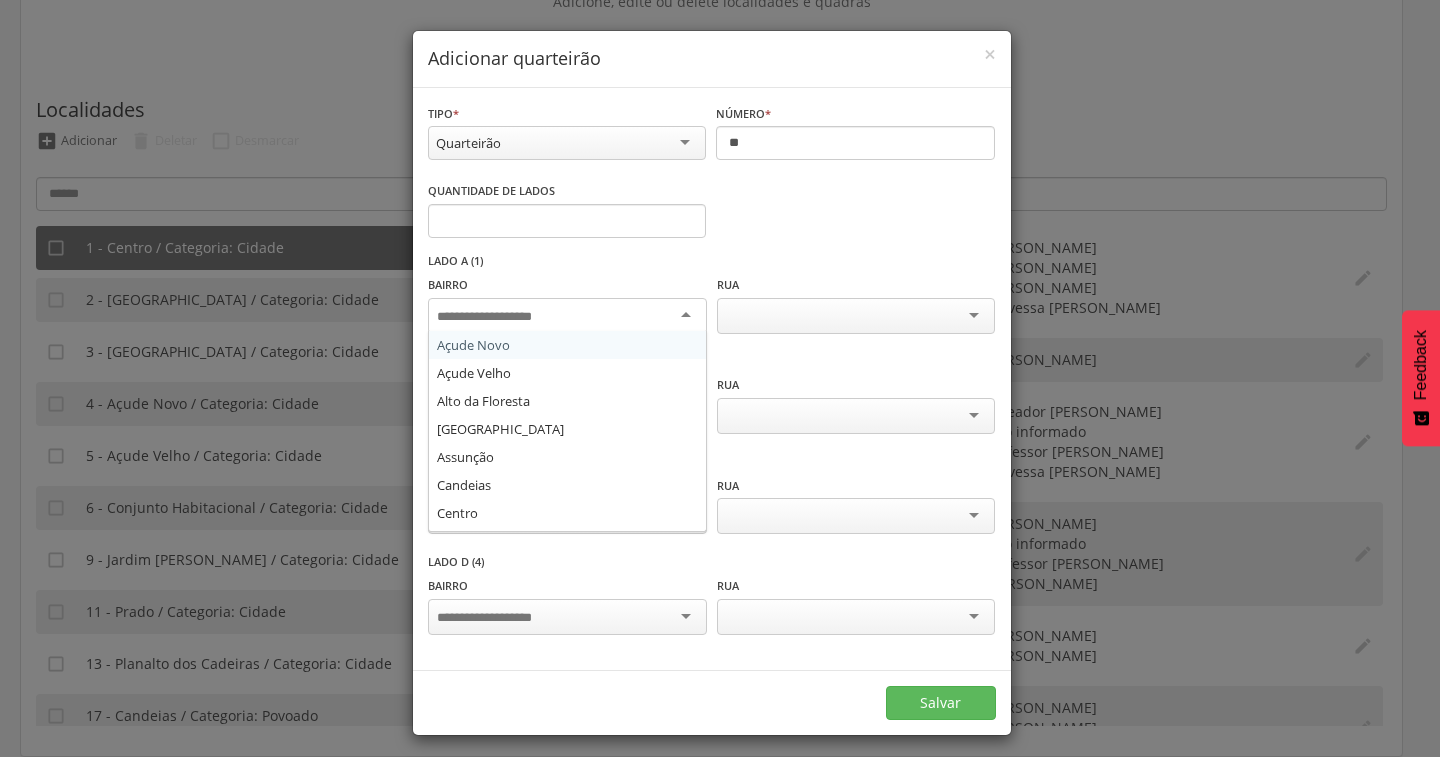 click at bounding box center (567, 316) 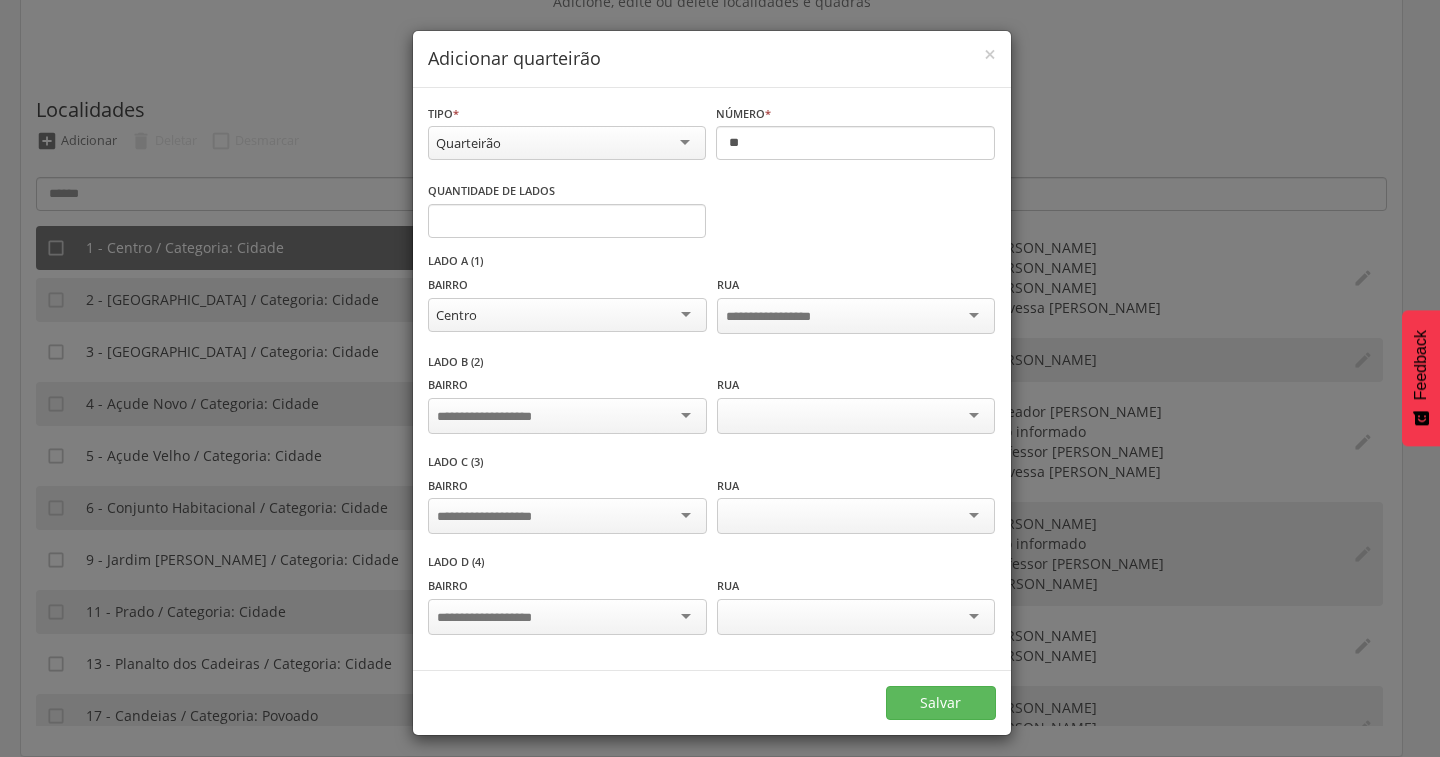 scroll, scrollTop: 0, scrollLeft: 0, axis: both 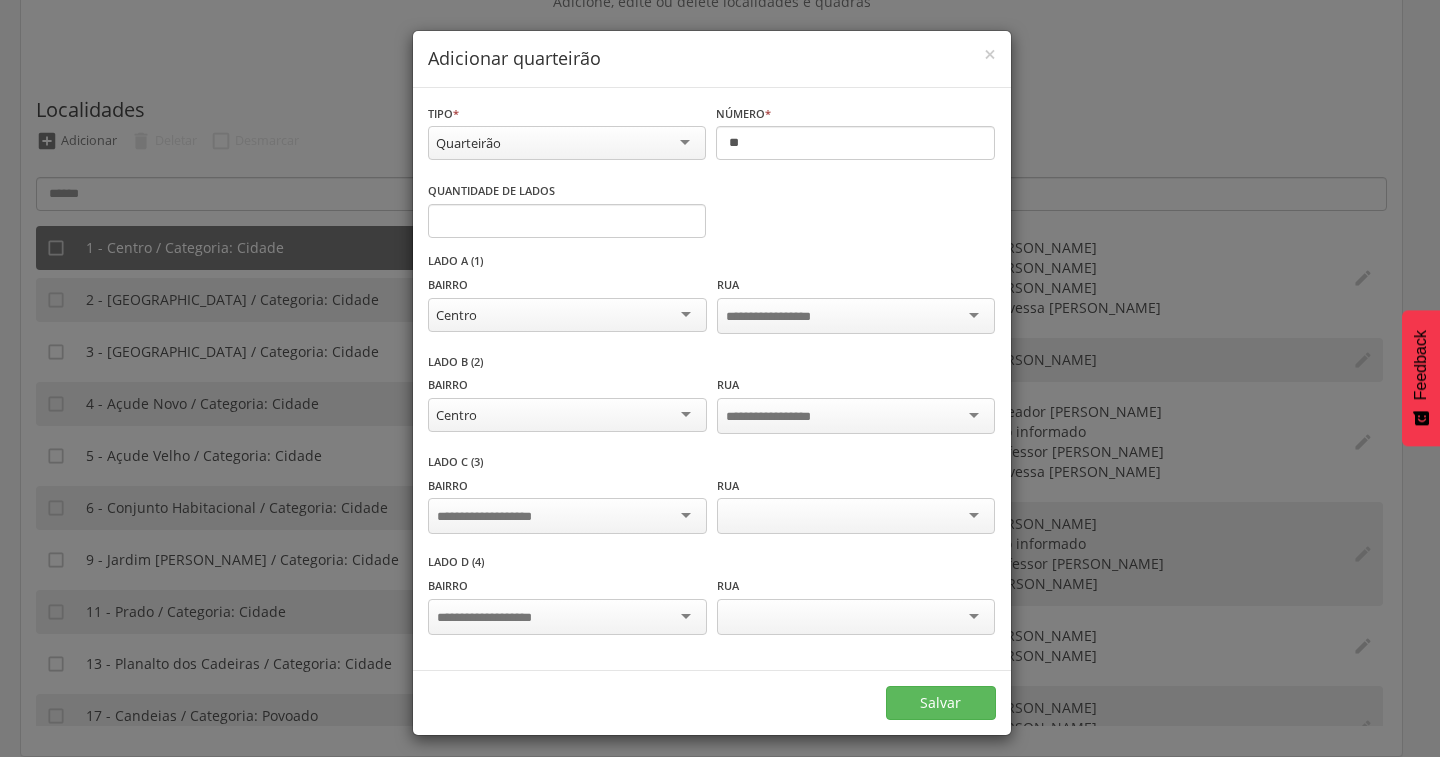 click at bounding box center (567, 516) 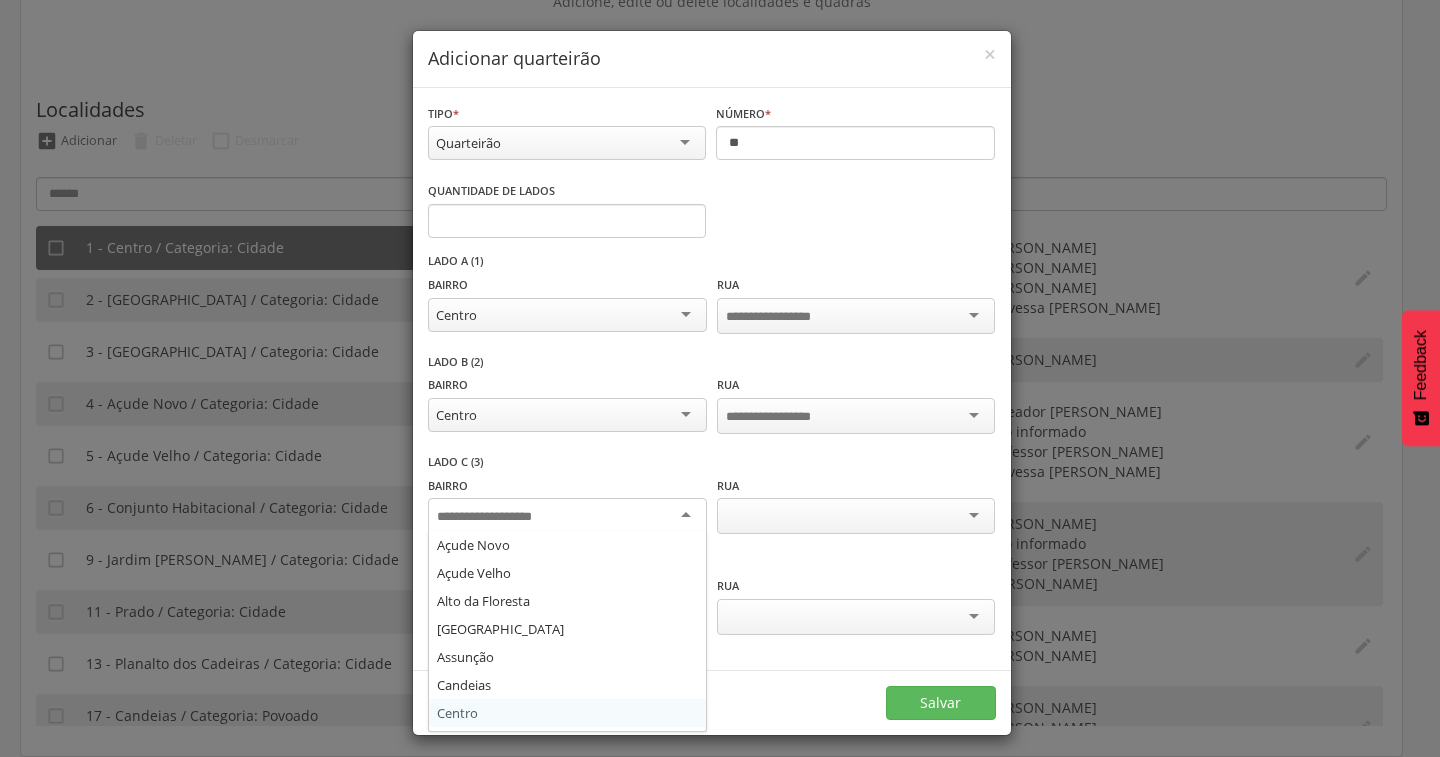 scroll, scrollTop: 0, scrollLeft: 0, axis: both 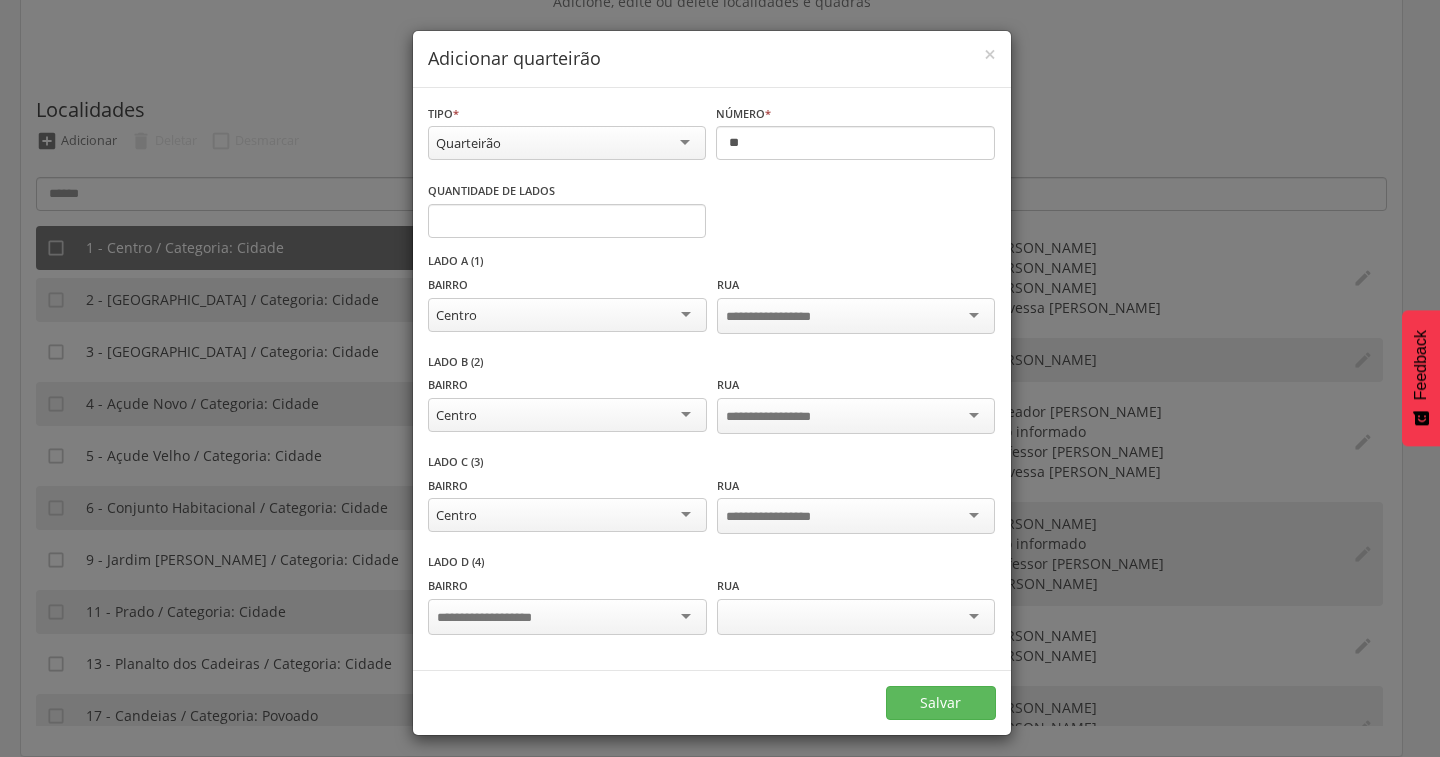 click at bounding box center (567, 617) 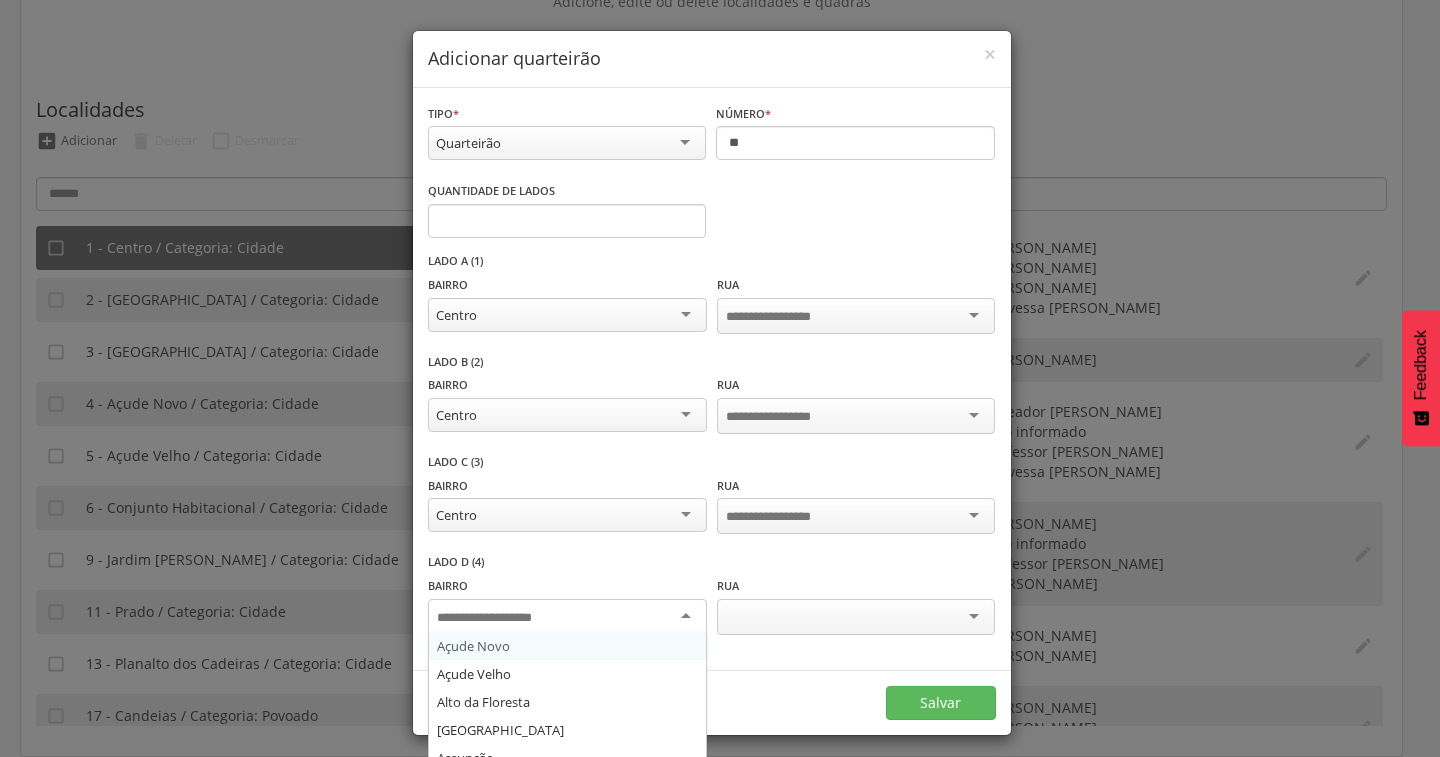 scroll, scrollTop: 70, scrollLeft: 0, axis: vertical 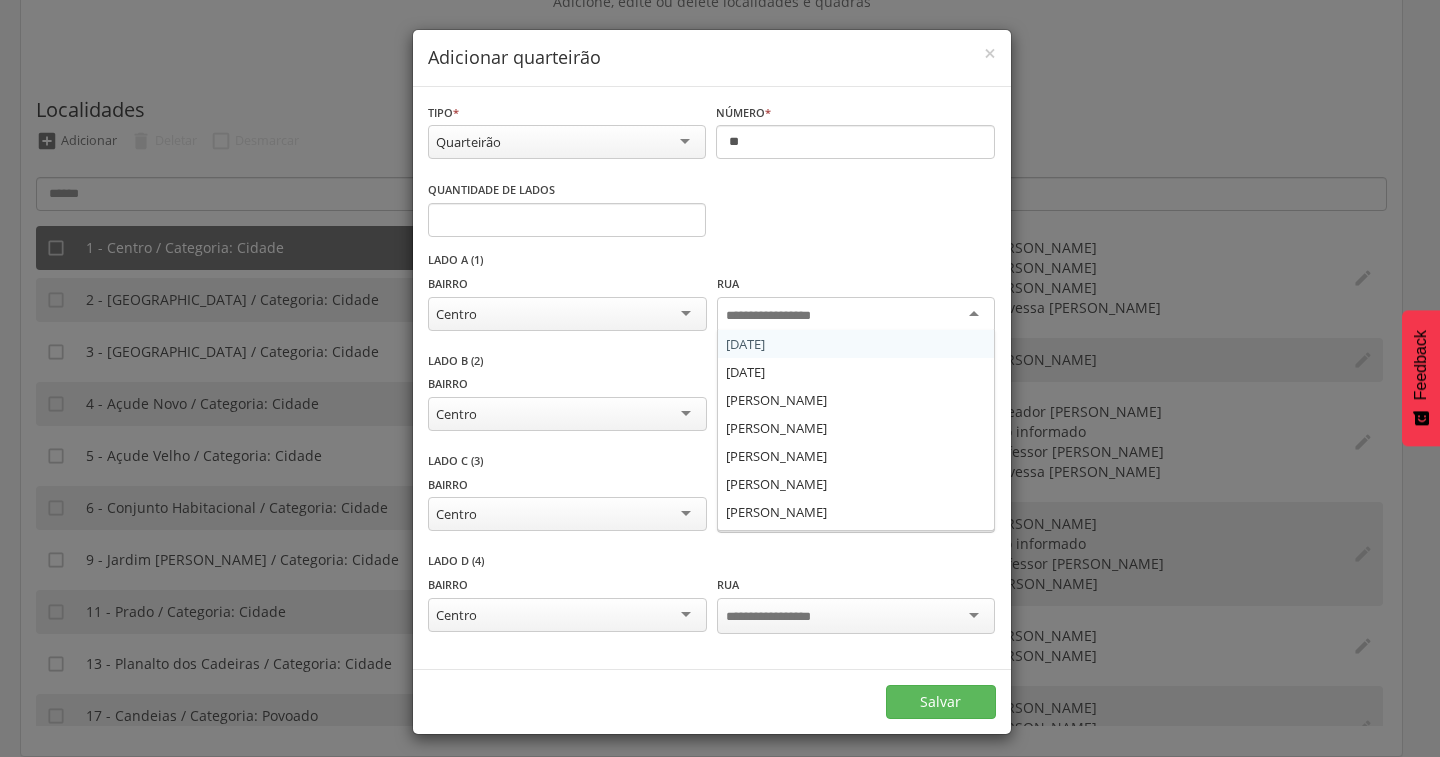 click at bounding box center (784, 316) 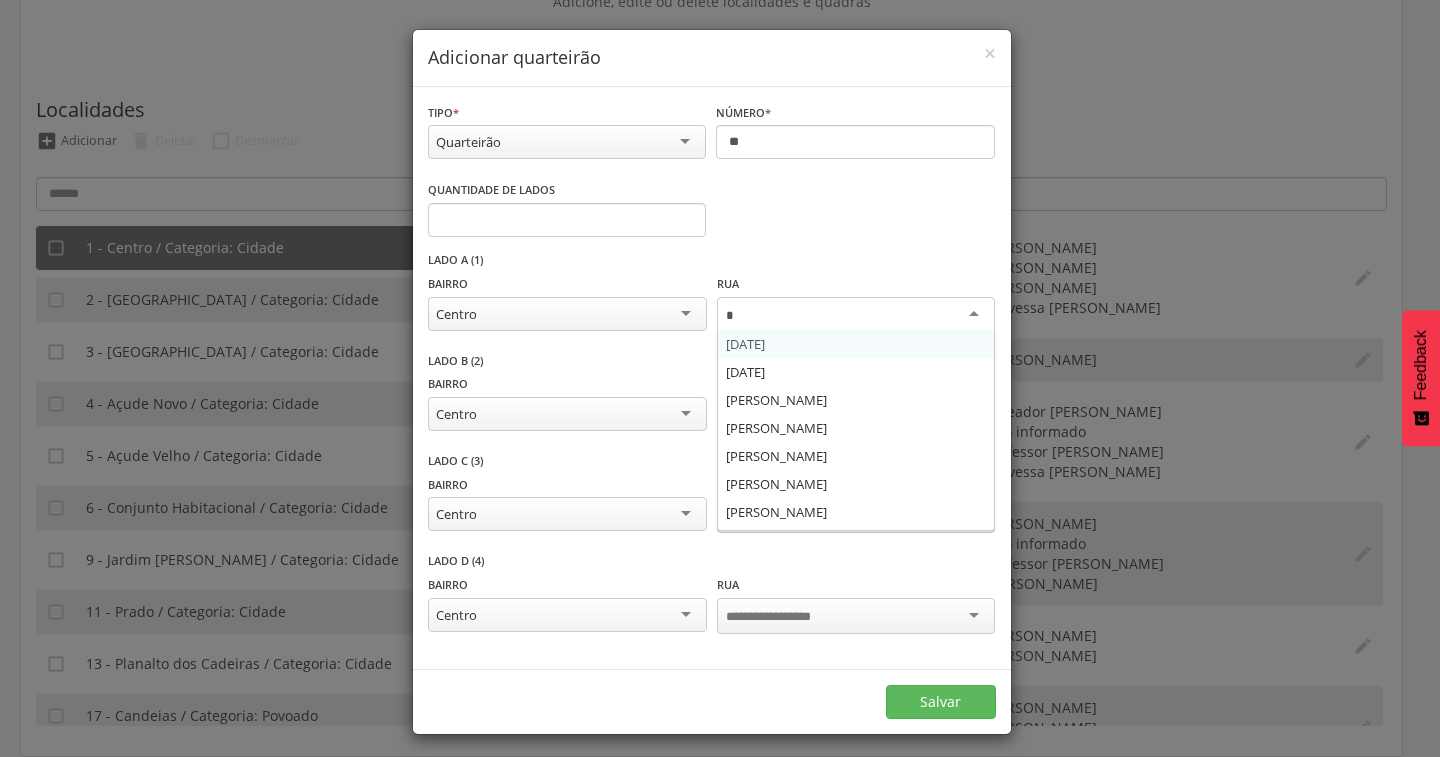 type on "**" 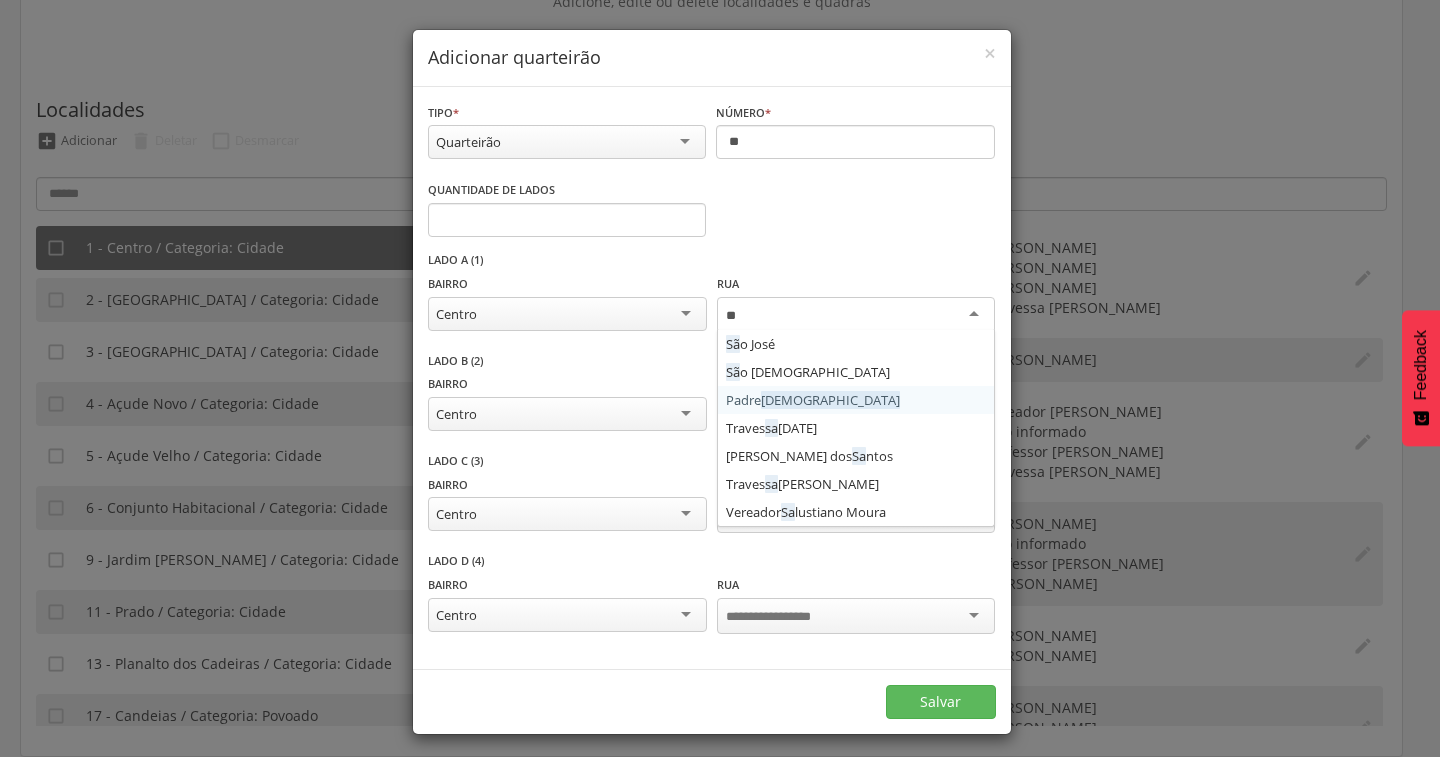 type 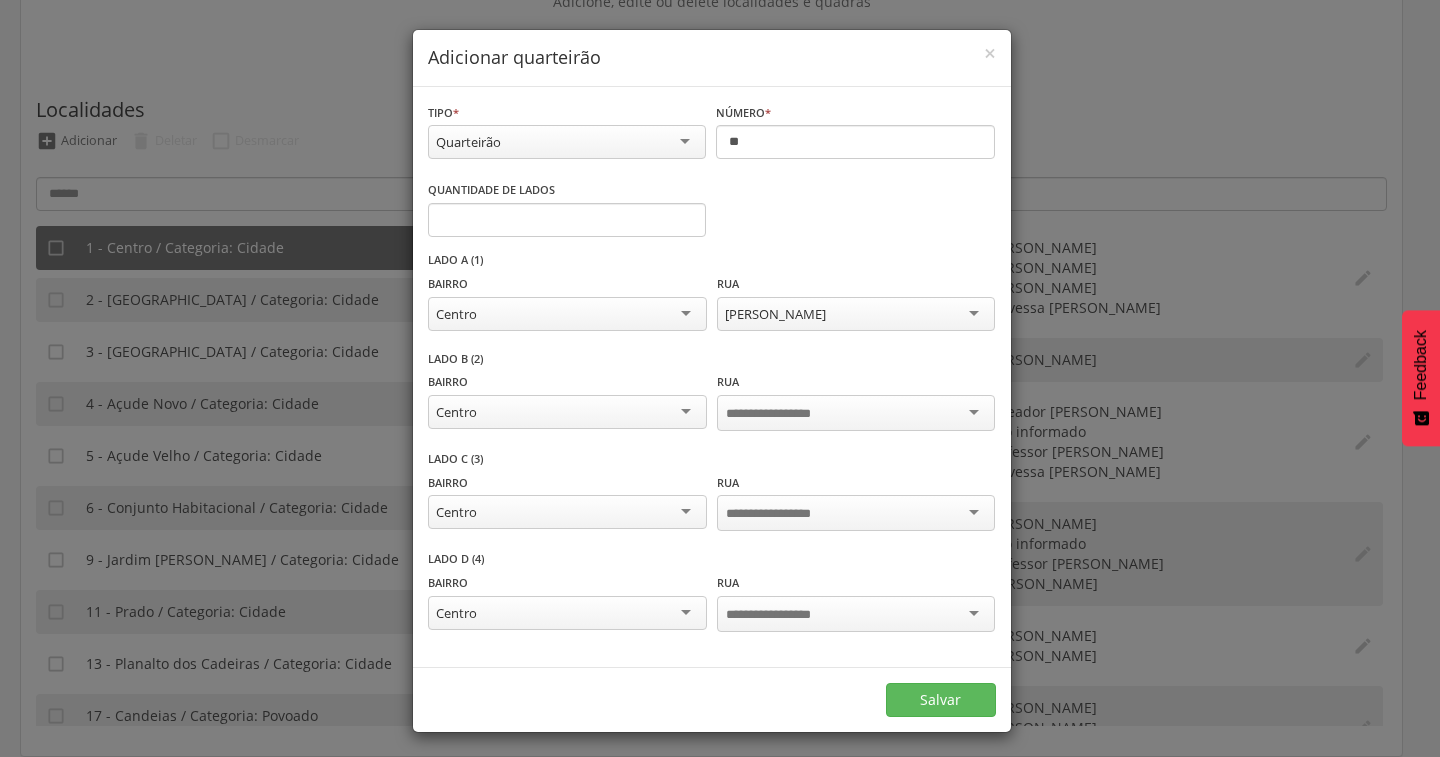 scroll, scrollTop: 0, scrollLeft: 0, axis: both 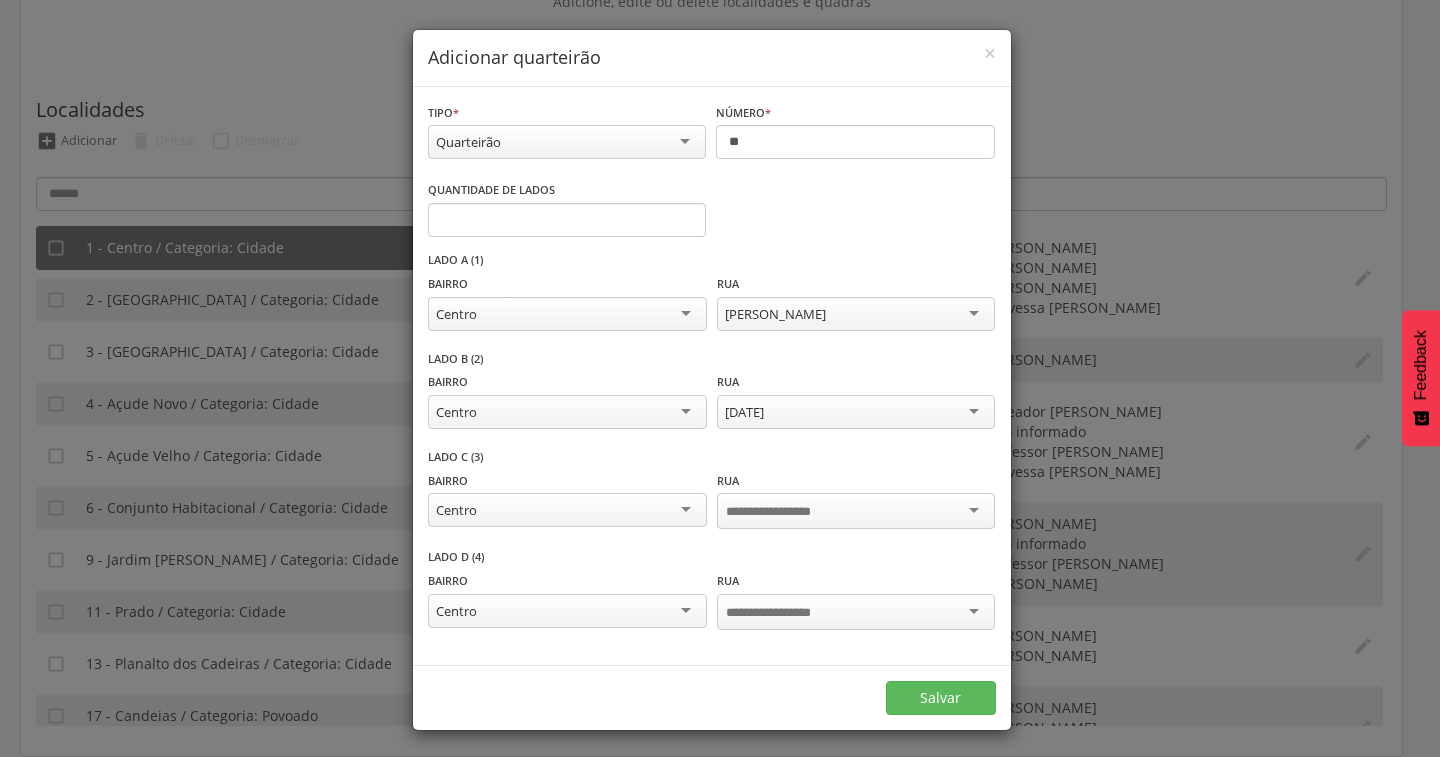 click at bounding box center (856, 511) 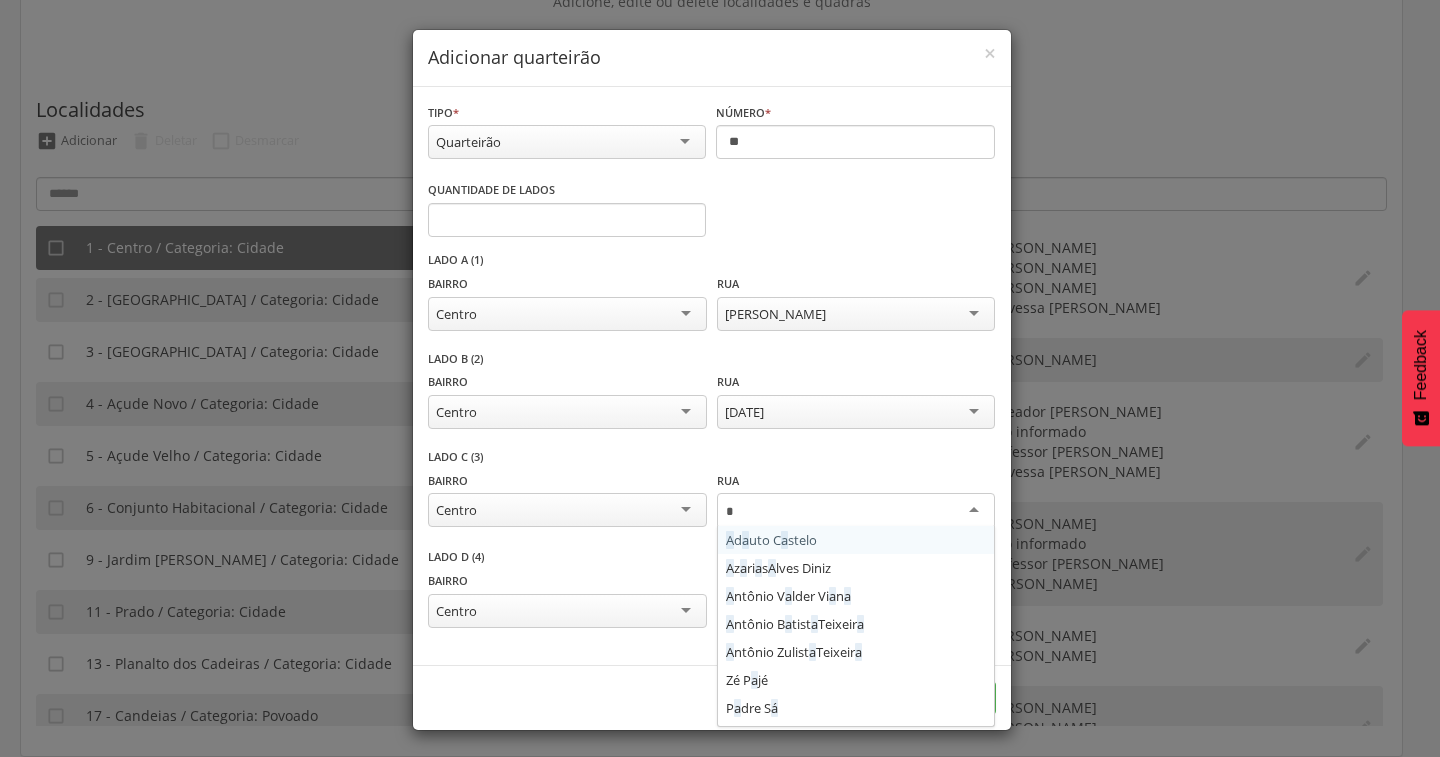 type on "**" 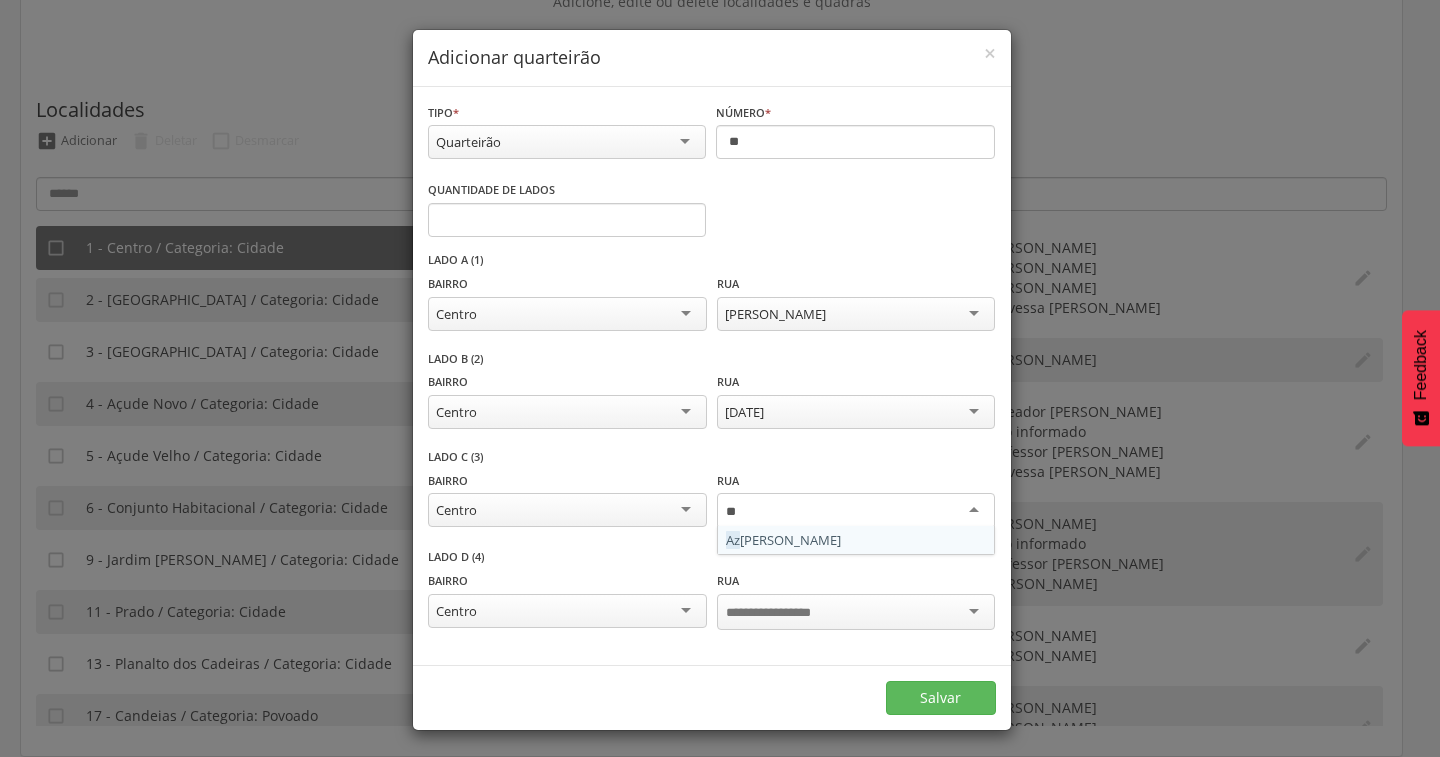 type 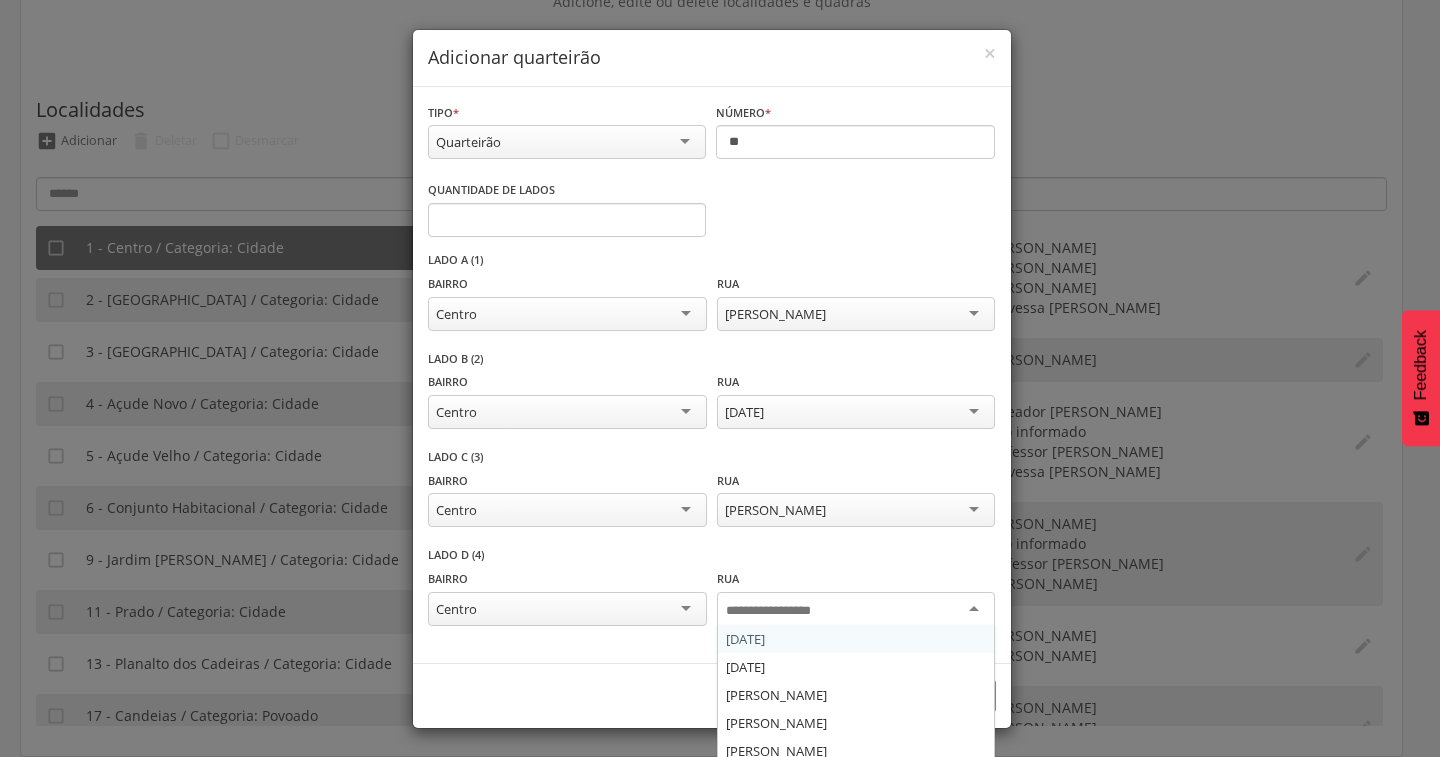 click at bounding box center [856, 610] 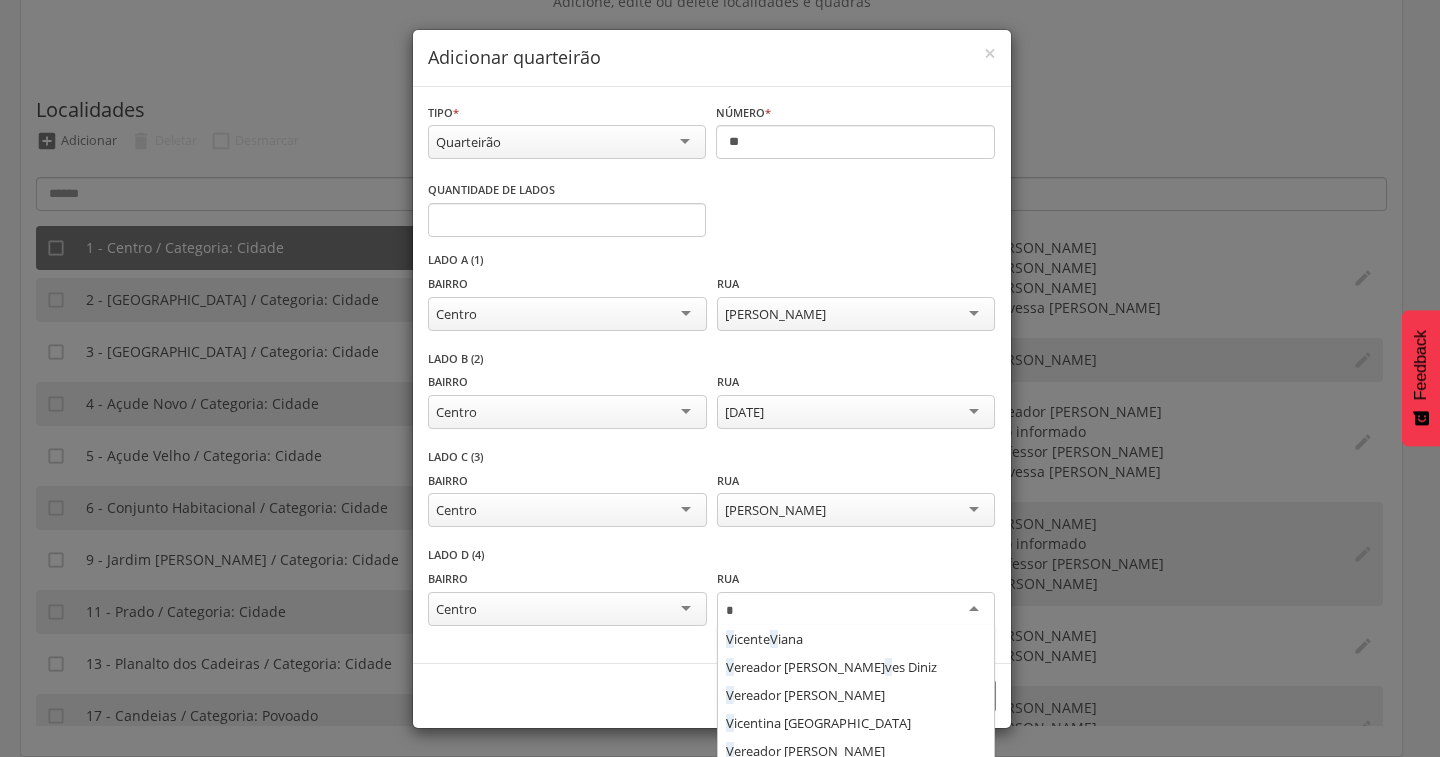 scroll, scrollTop: 24, scrollLeft: 0, axis: vertical 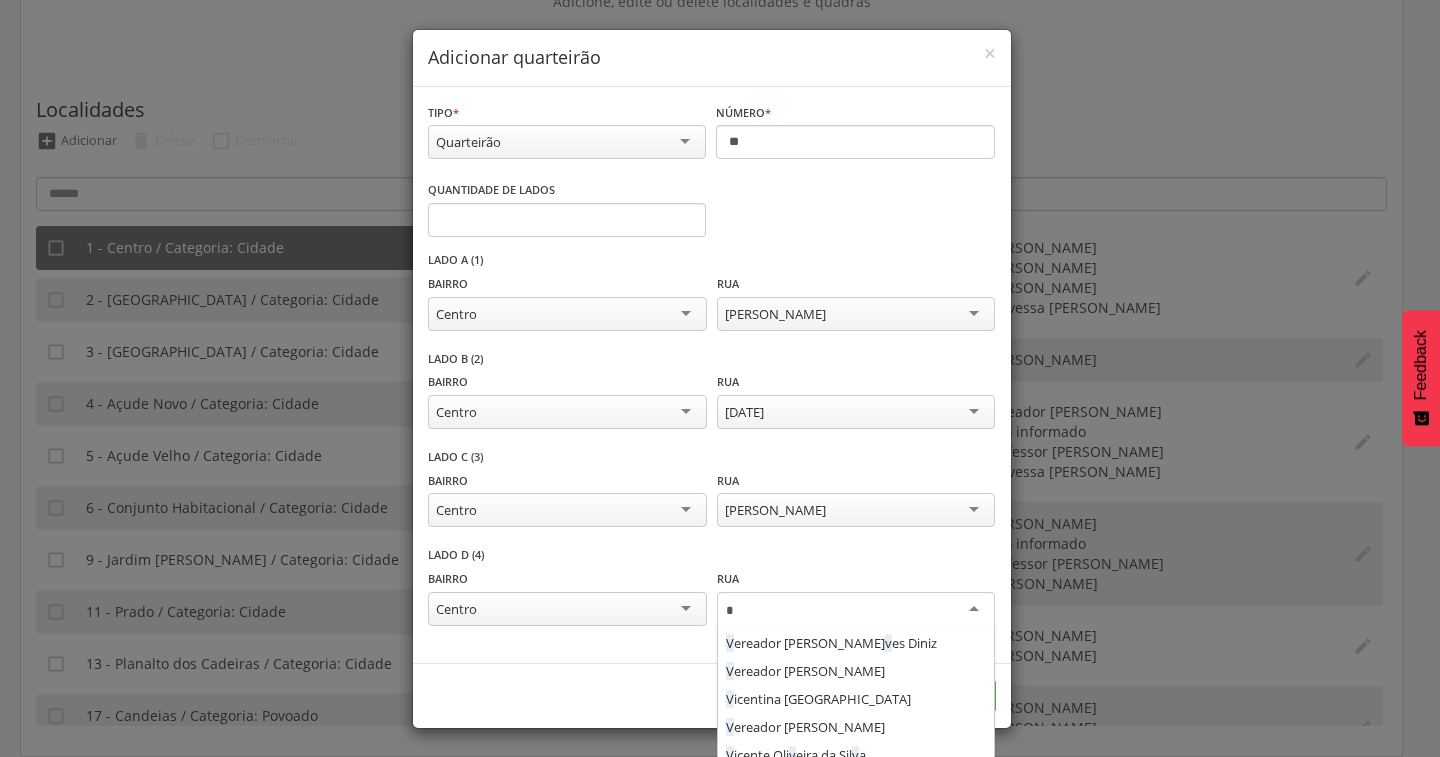 type on "**" 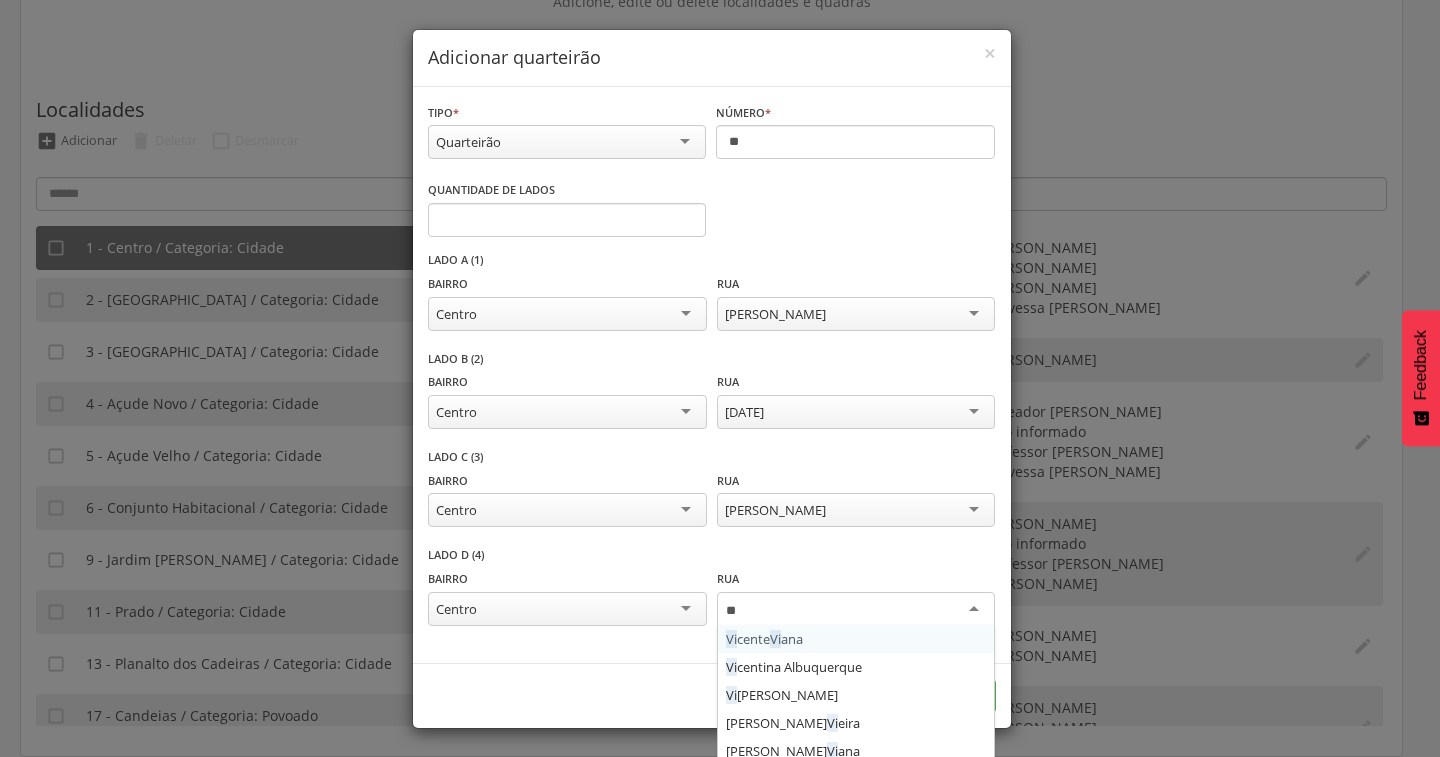 type 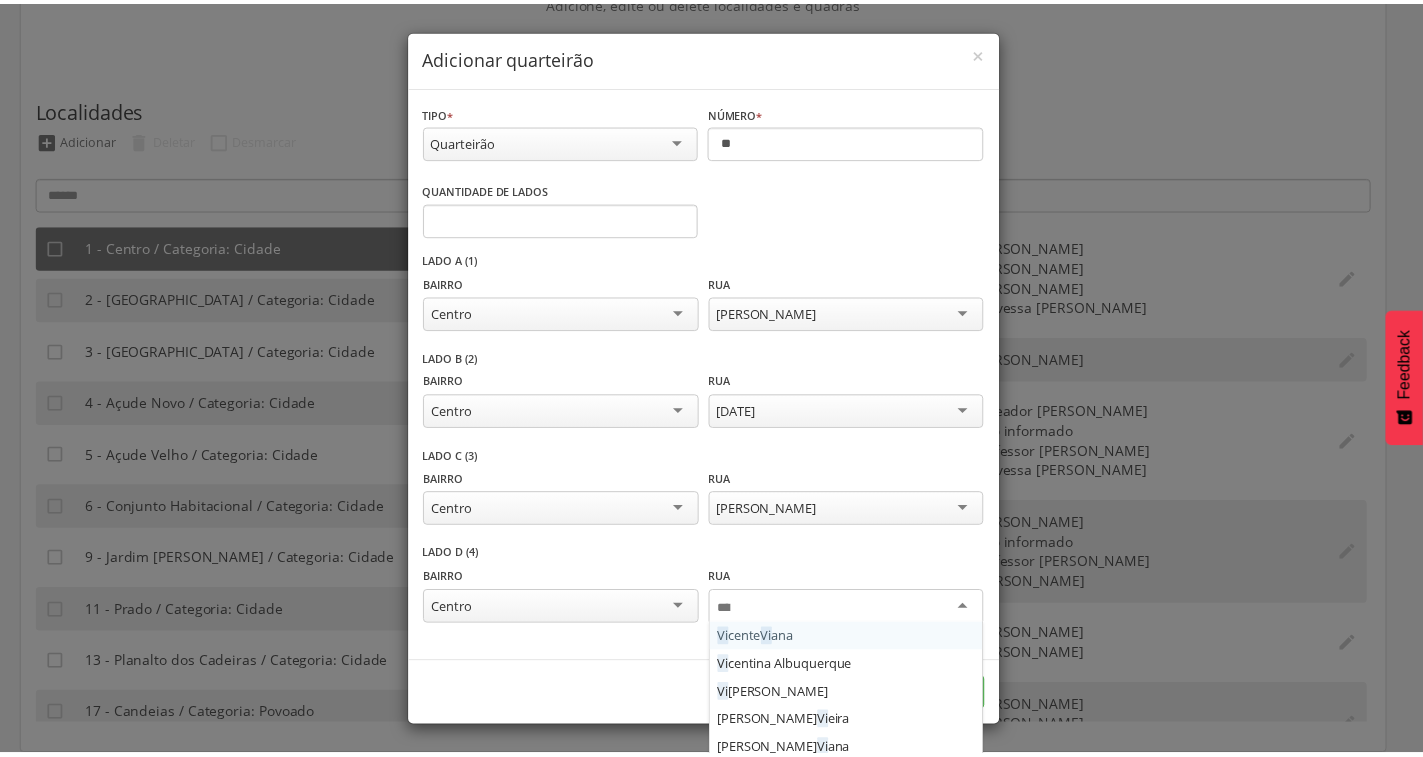 scroll, scrollTop: 0, scrollLeft: 0, axis: both 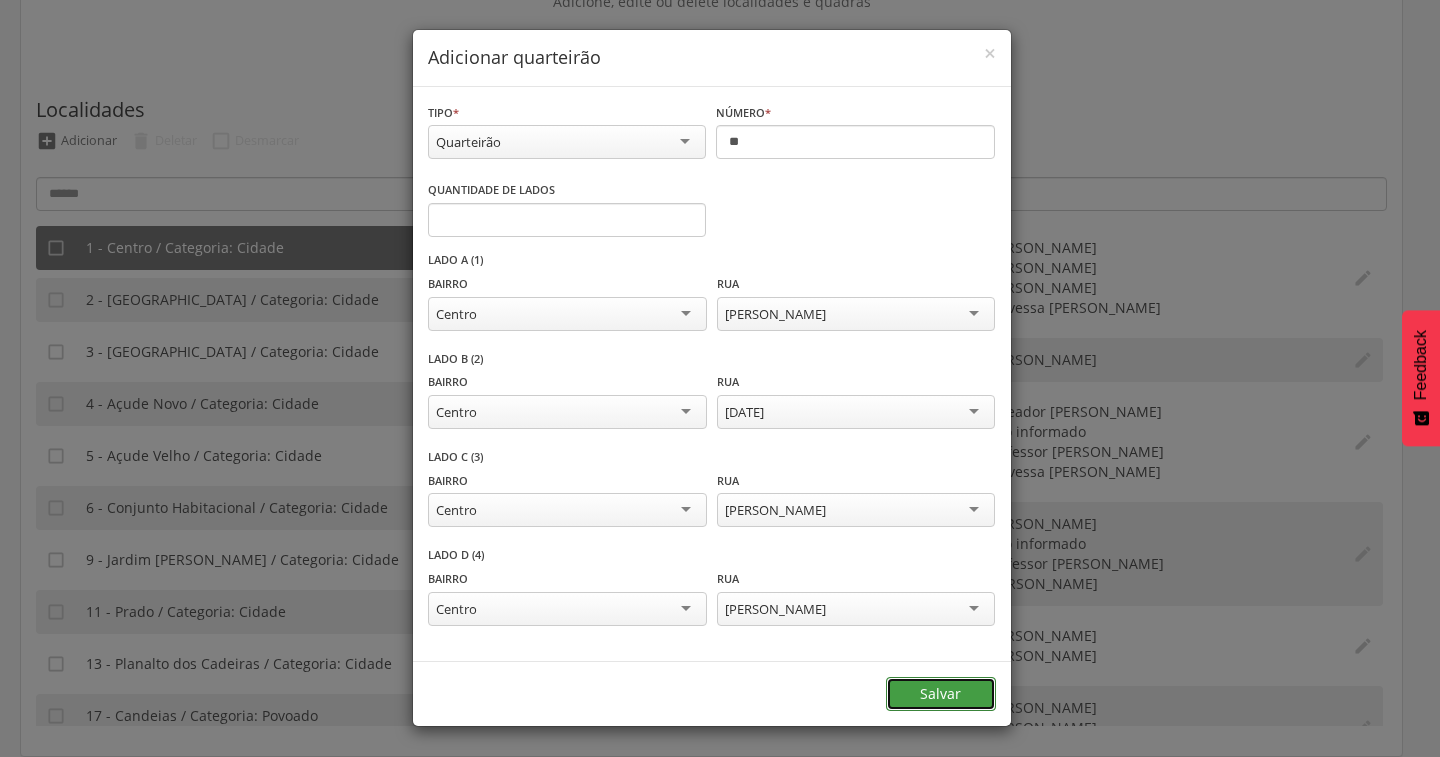 click on "Salvar" at bounding box center [941, 694] 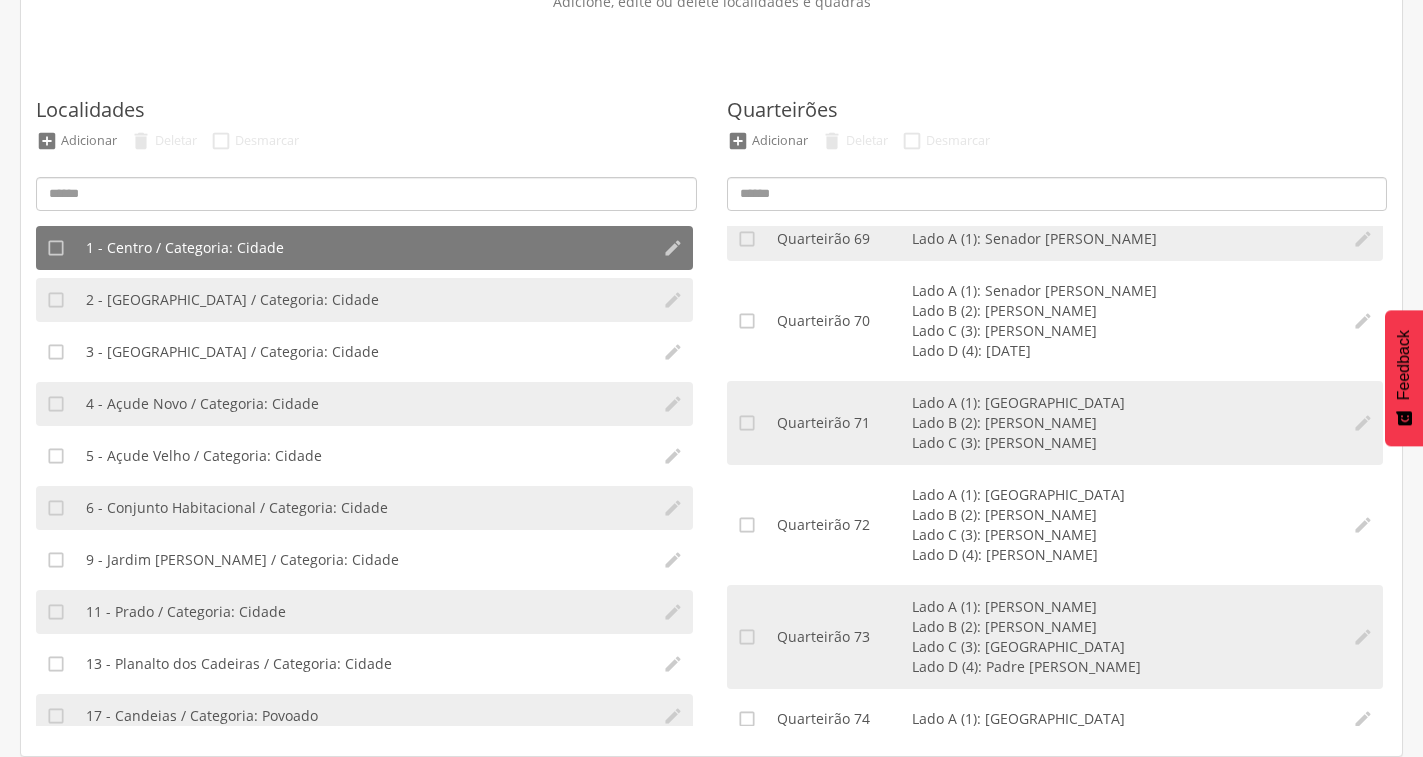 scroll, scrollTop: 6826, scrollLeft: 0, axis: vertical 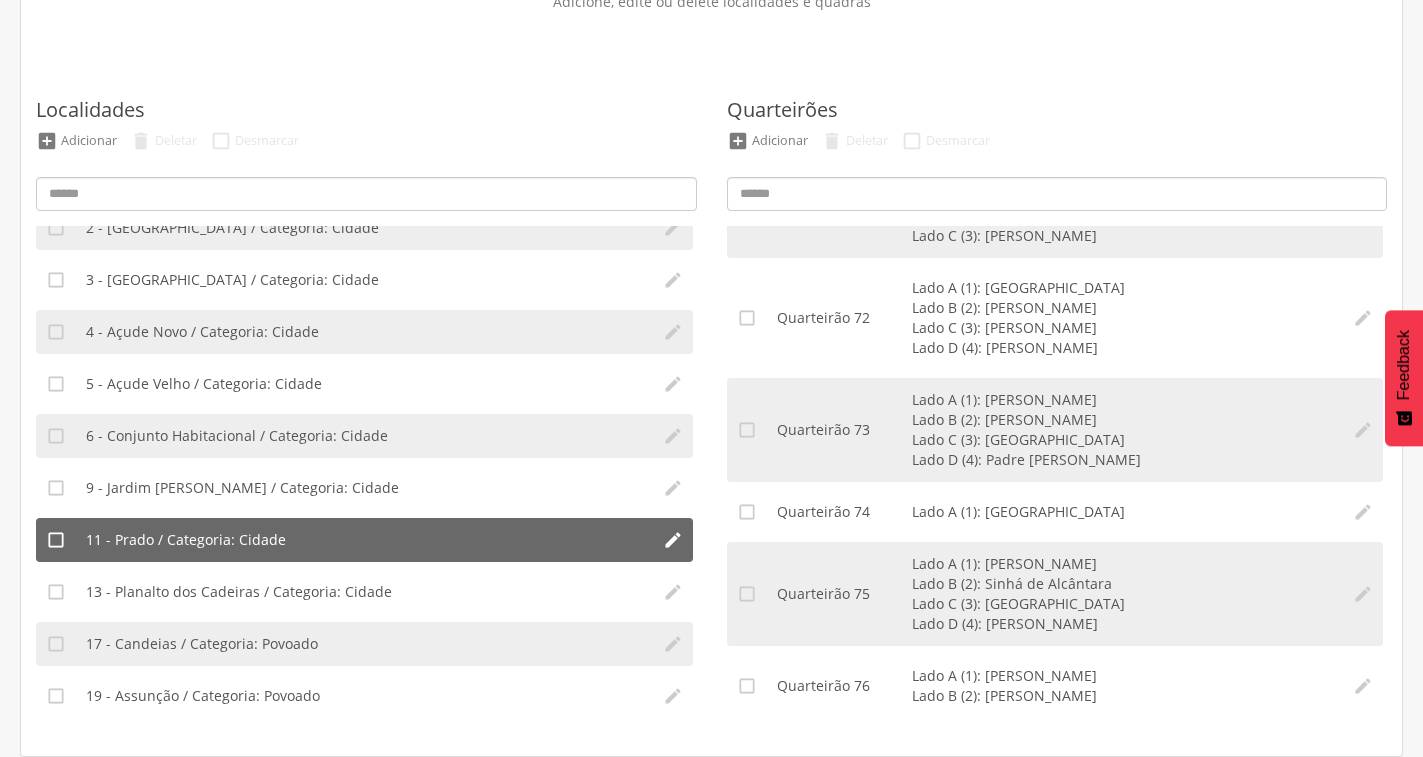 click on "11 - Prado / Categoria: Cidade" at bounding box center [364, 540] 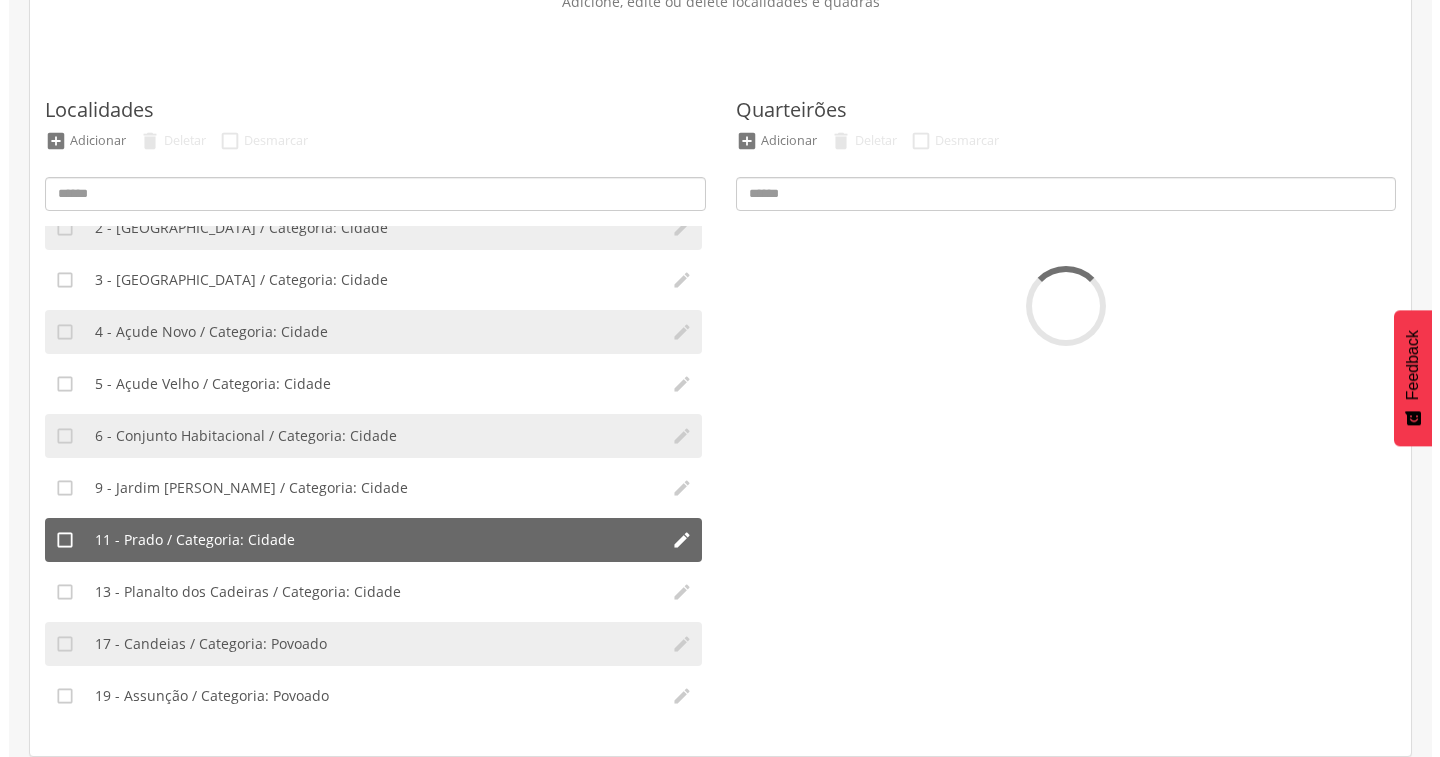 scroll, scrollTop: 0, scrollLeft: 0, axis: both 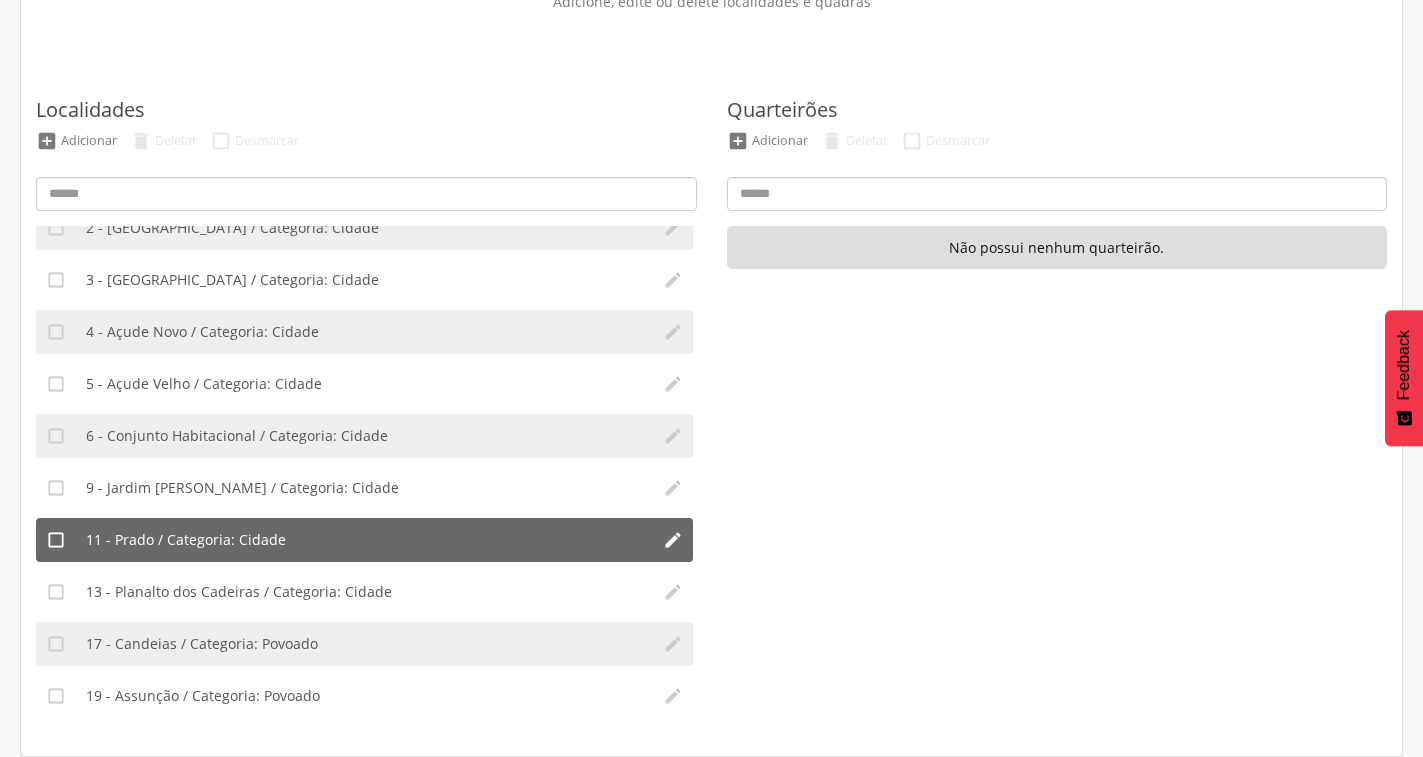 click on "11 - Prado / Categoria: Cidade" at bounding box center (186, 540) 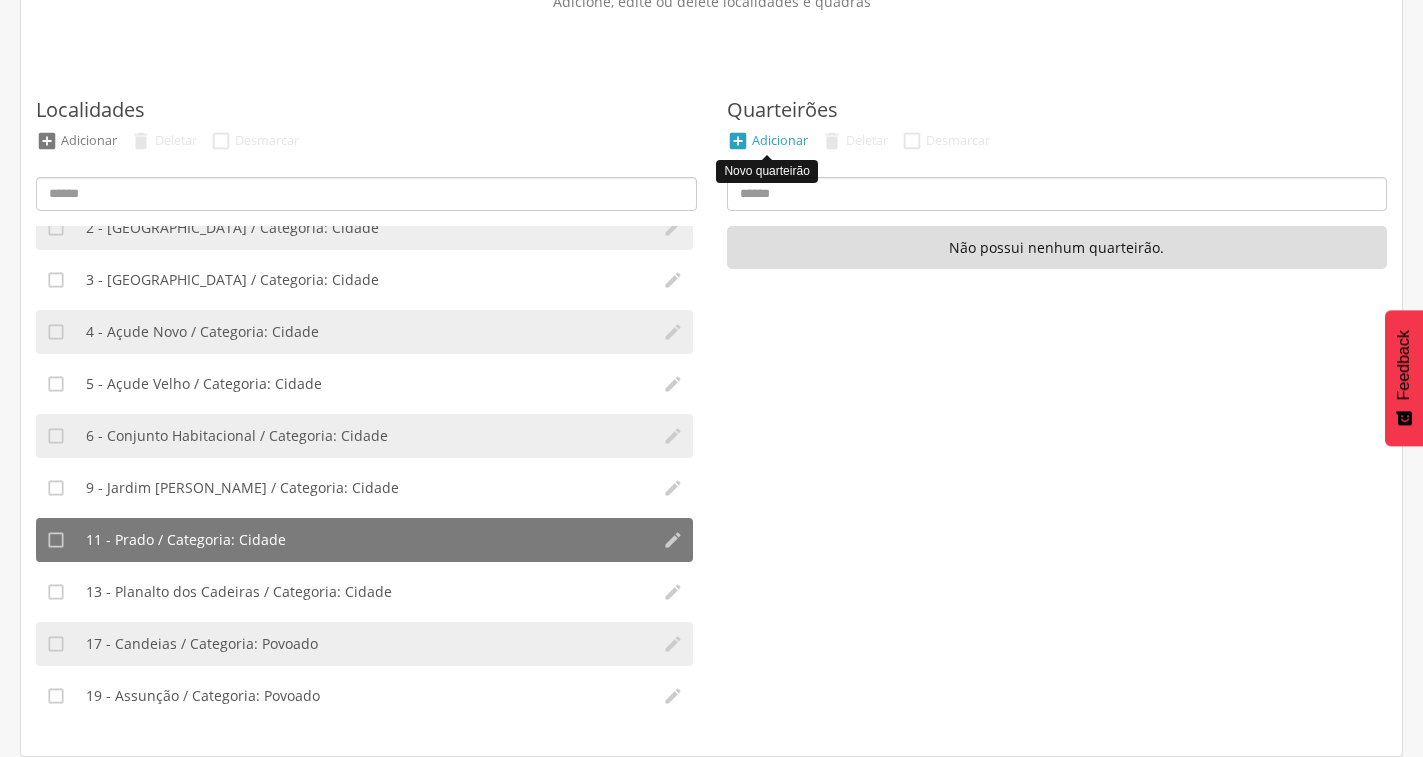 click on "" at bounding box center [738, 141] 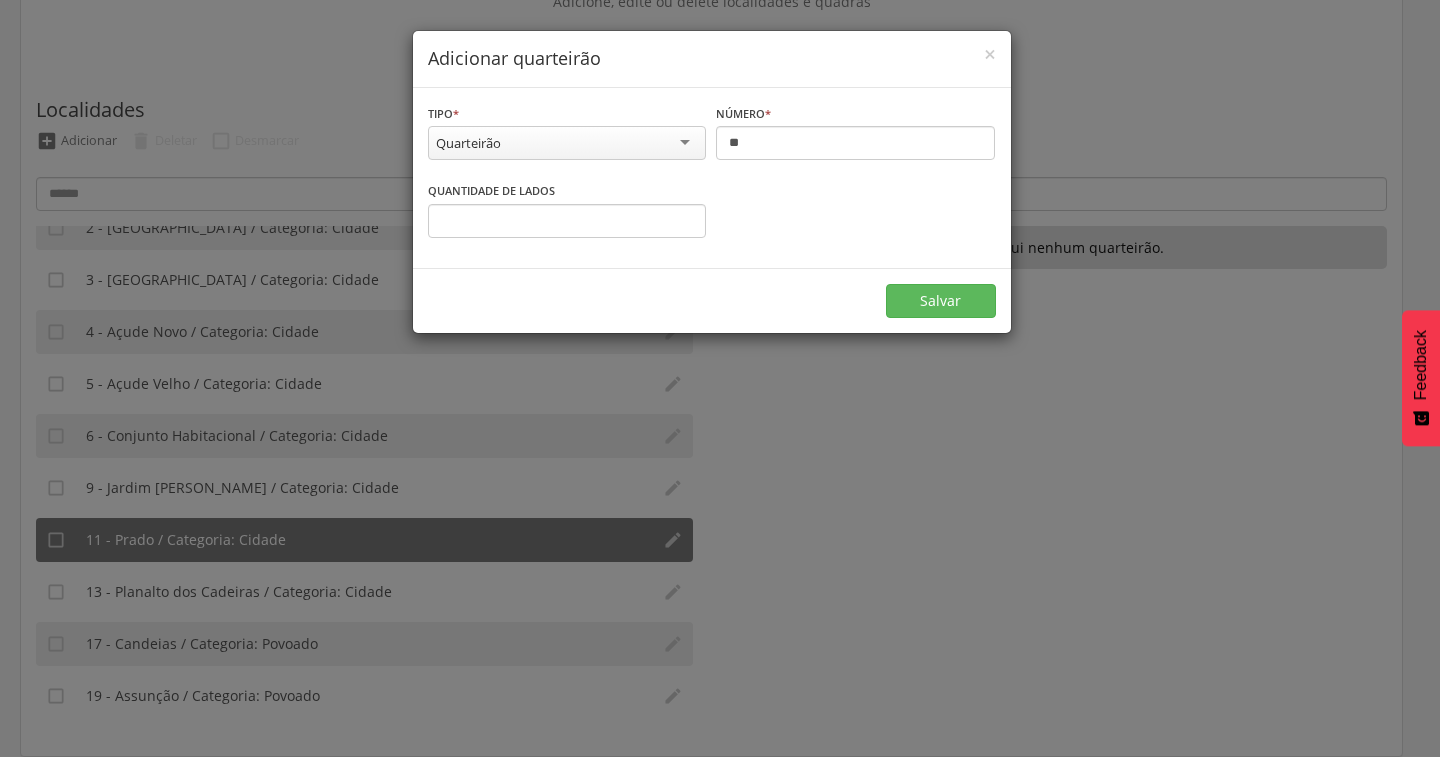 scroll, scrollTop: 0, scrollLeft: 0, axis: both 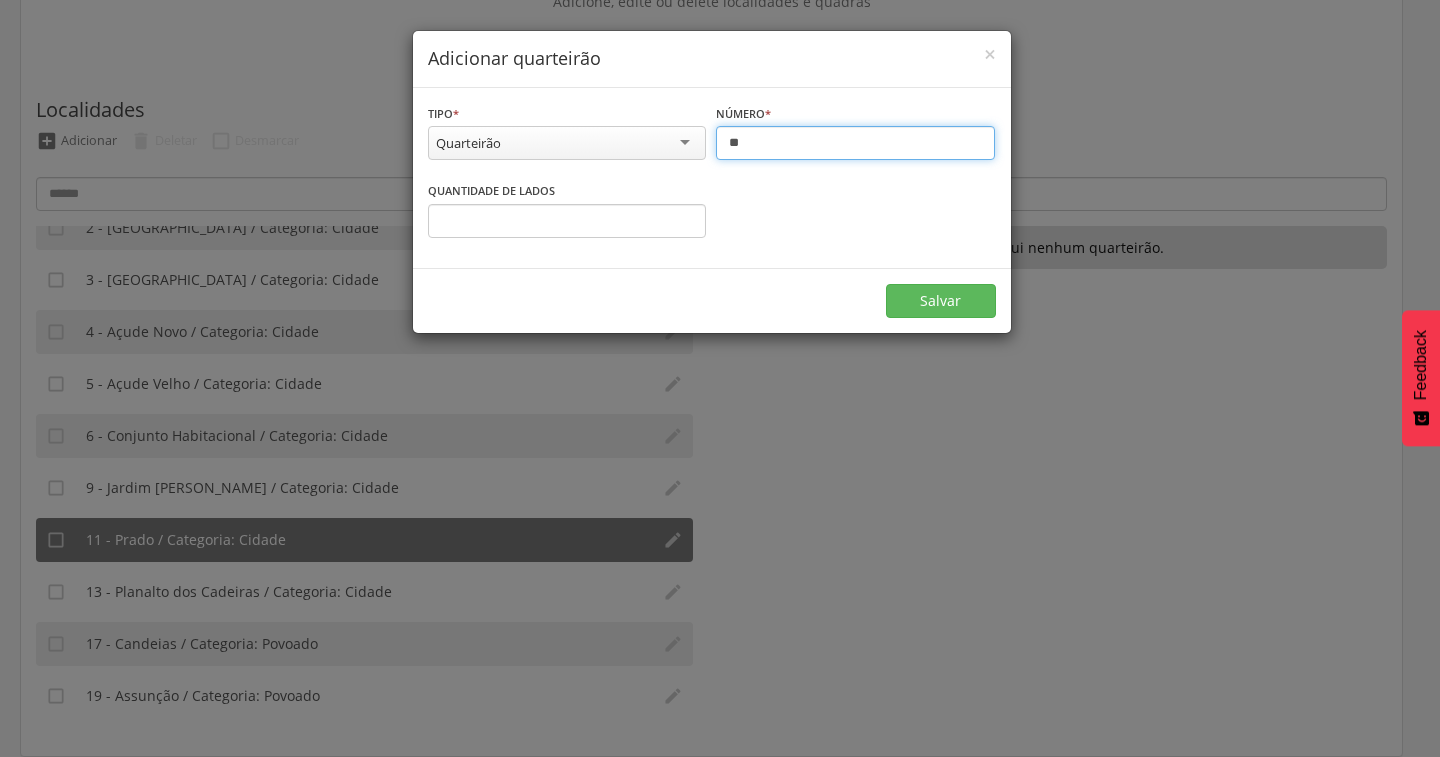 click on "**" at bounding box center [855, 143] 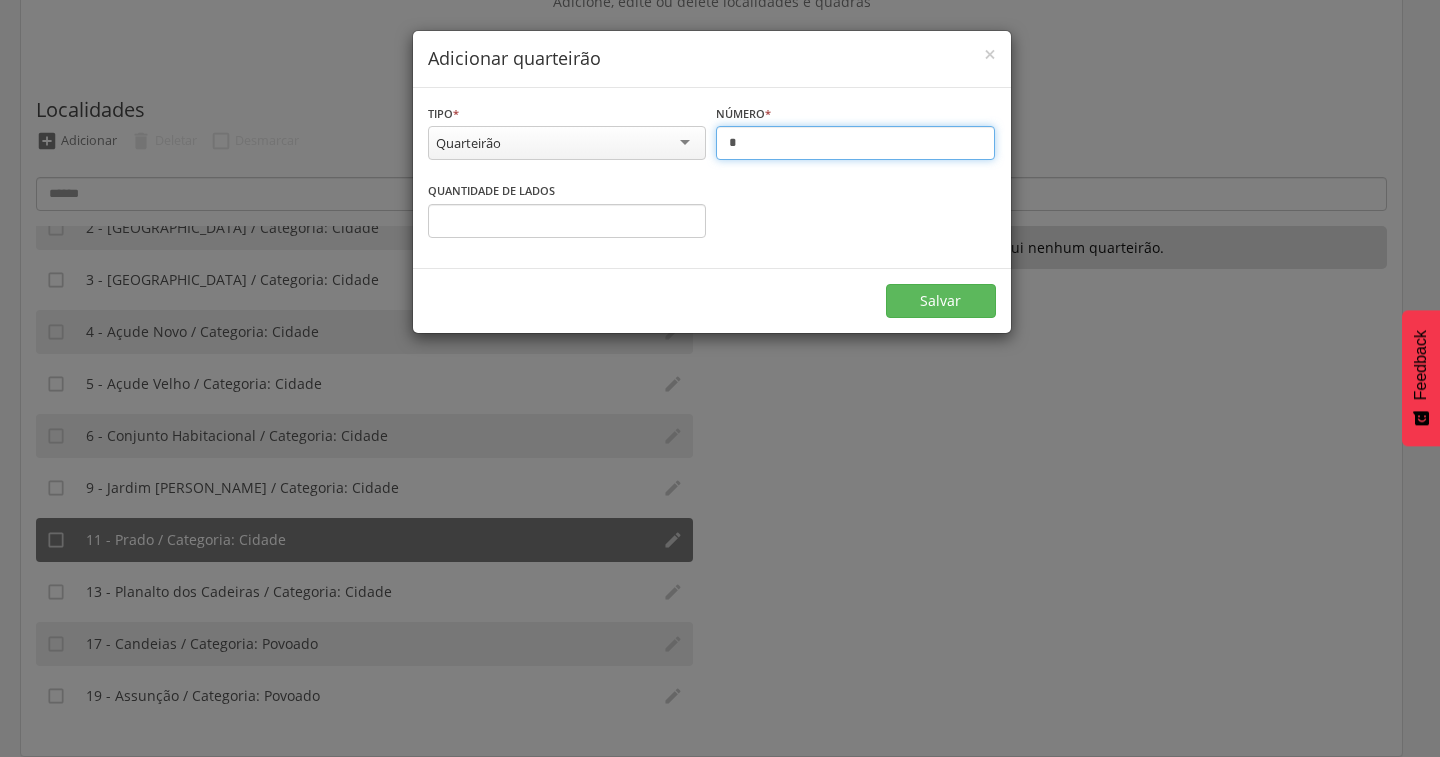type on "*" 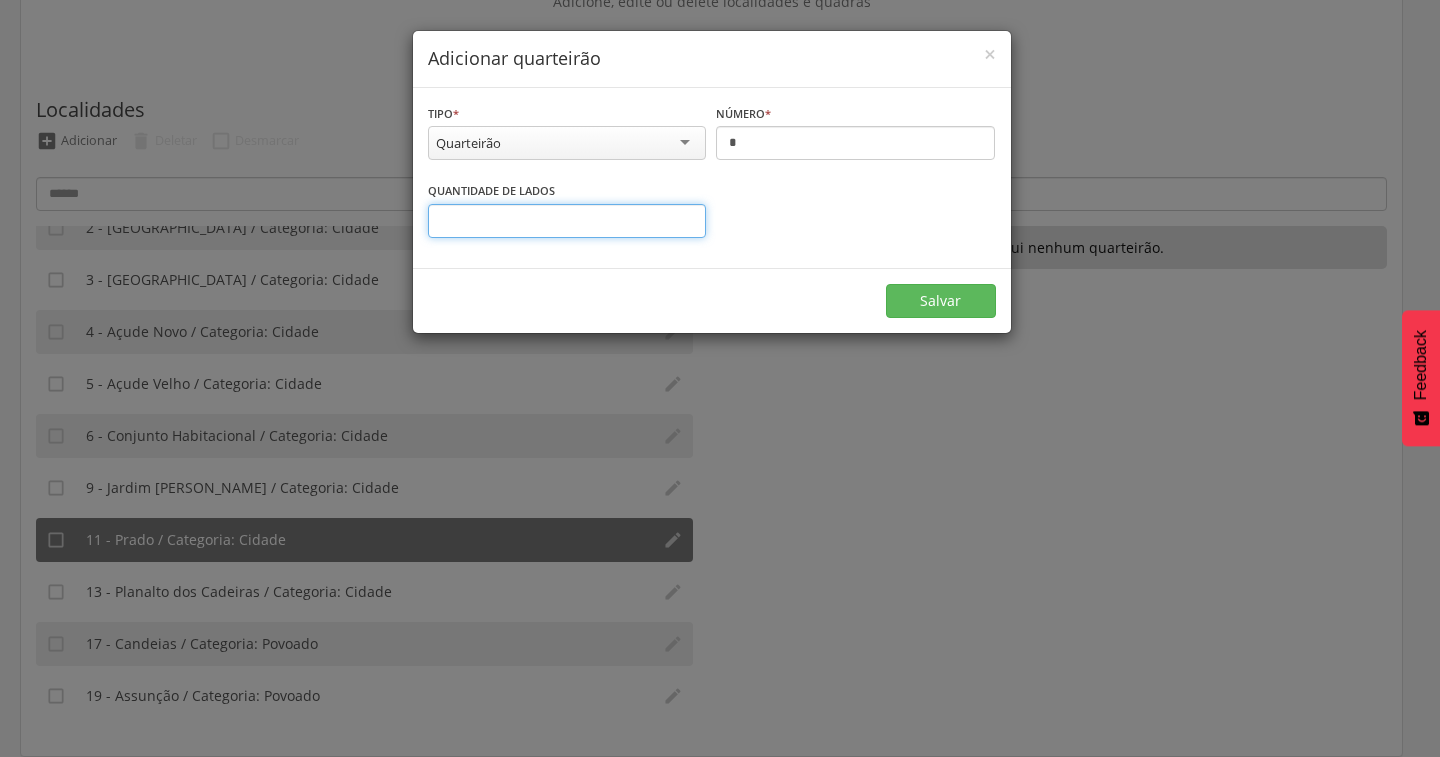 click on "*" at bounding box center (567, 221) 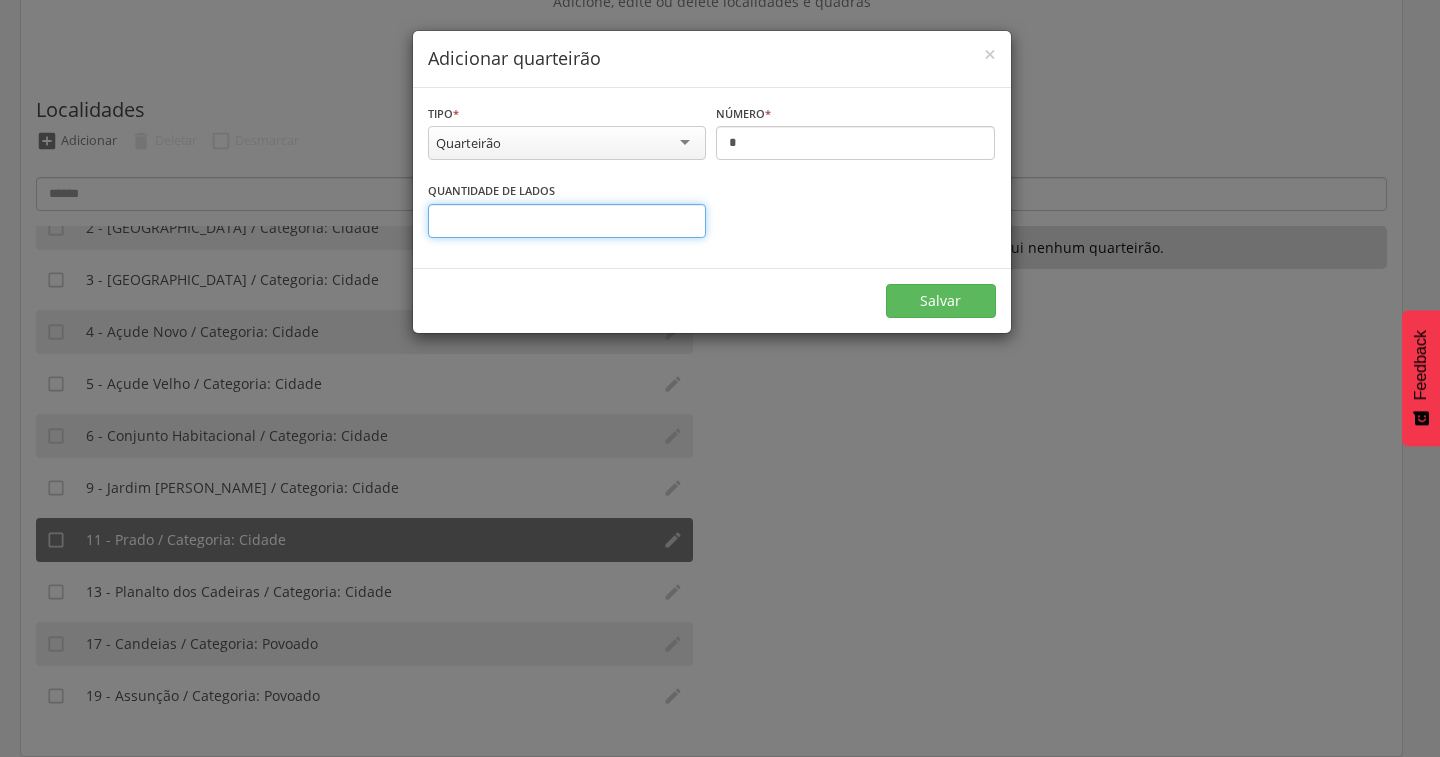 click on "*" at bounding box center (567, 221) 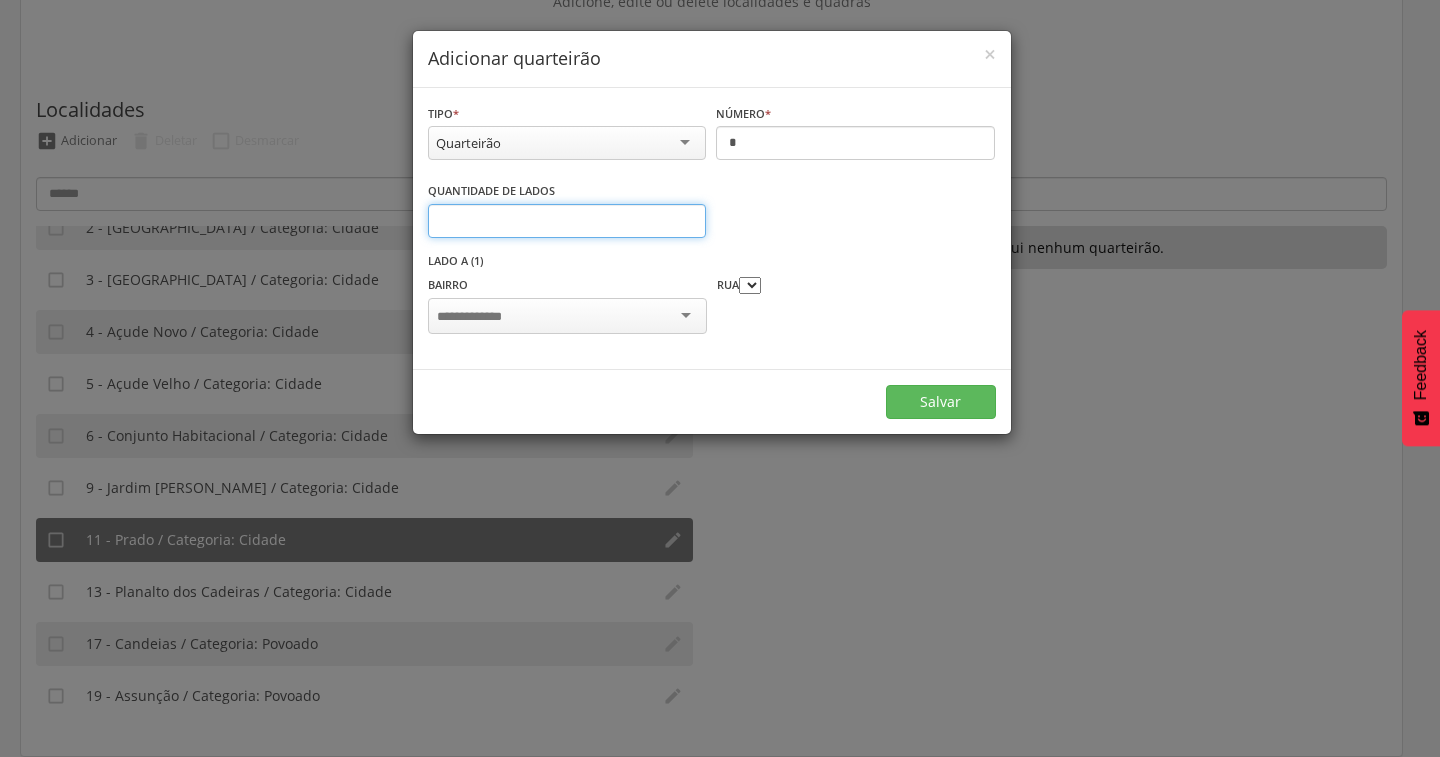 click on "*" at bounding box center (567, 221) 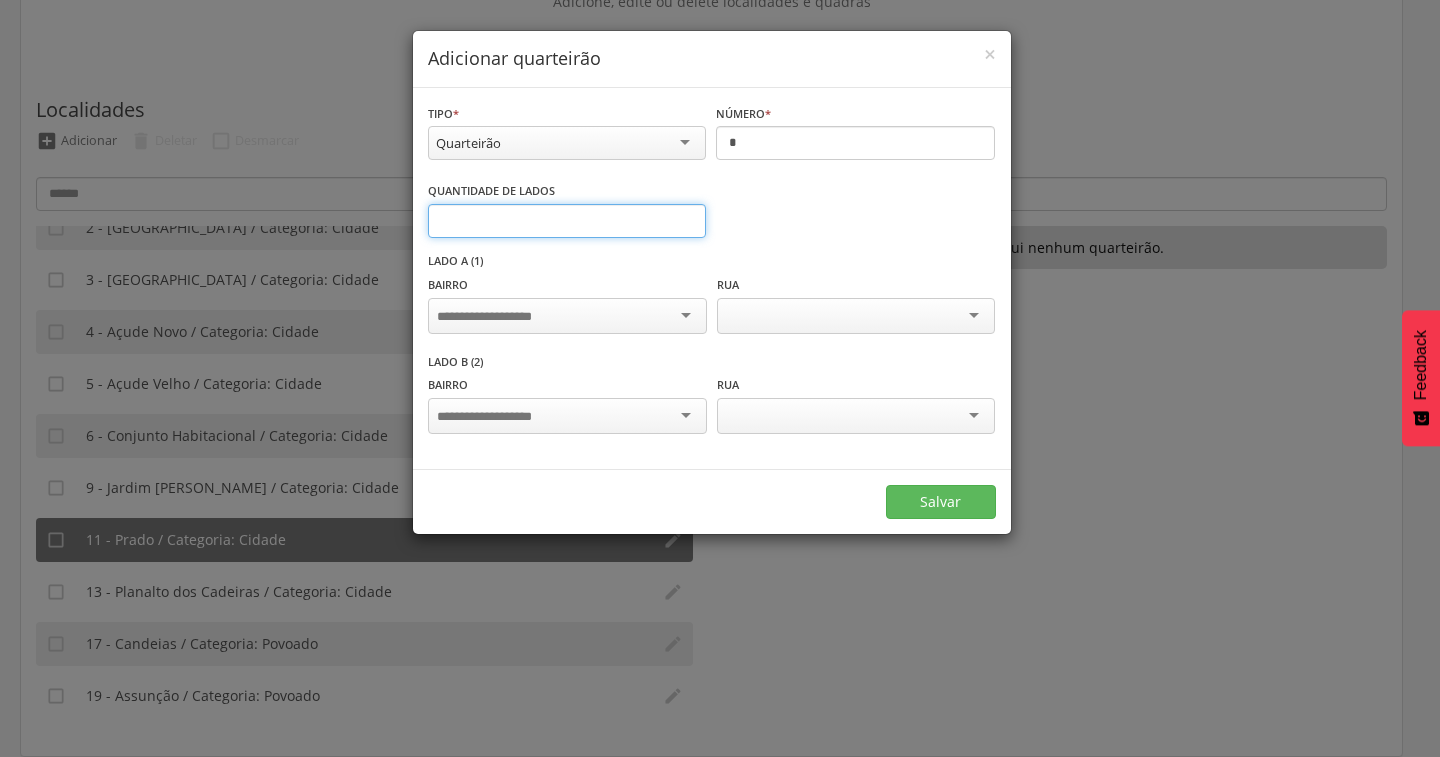 click on "*" at bounding box center (567, 221) 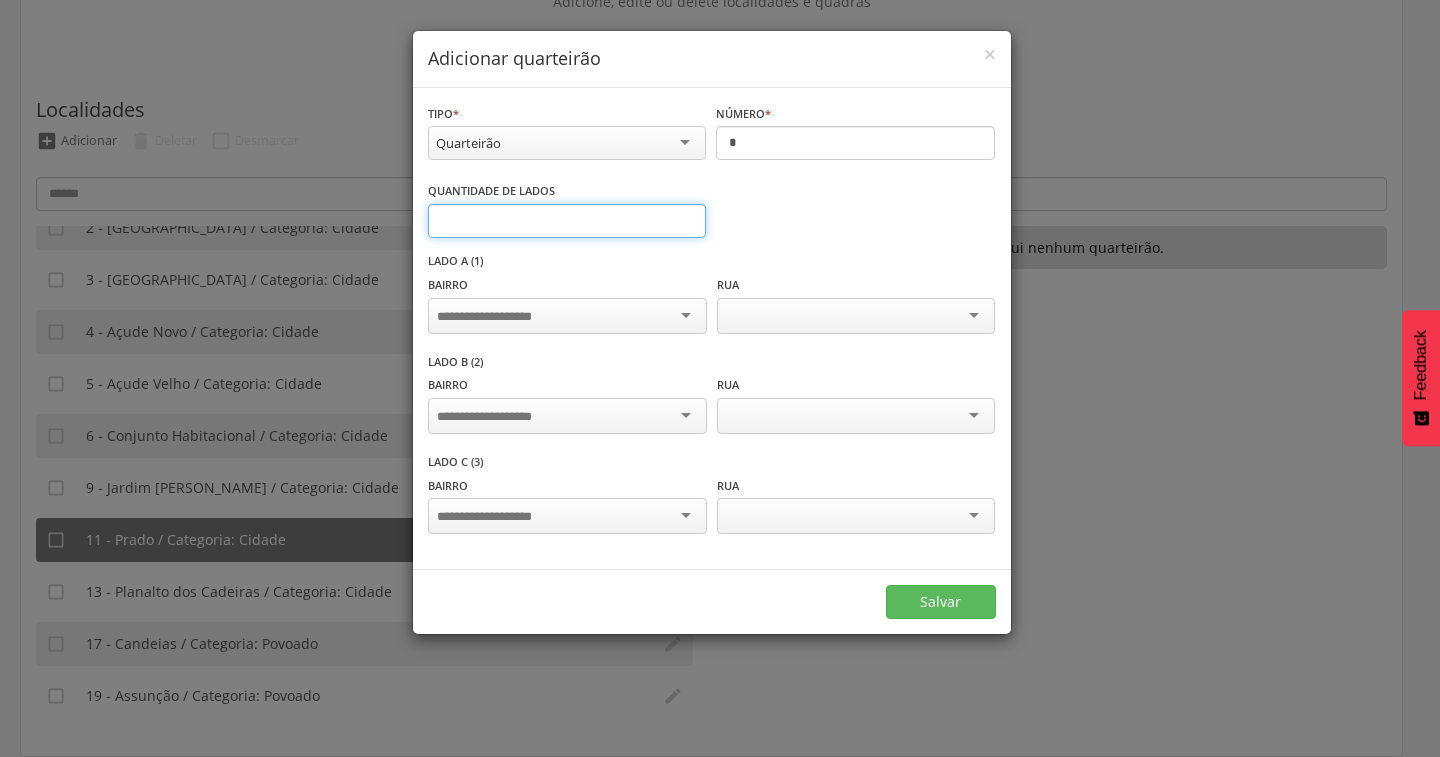 click on "*" at bounding box center [567, 221] 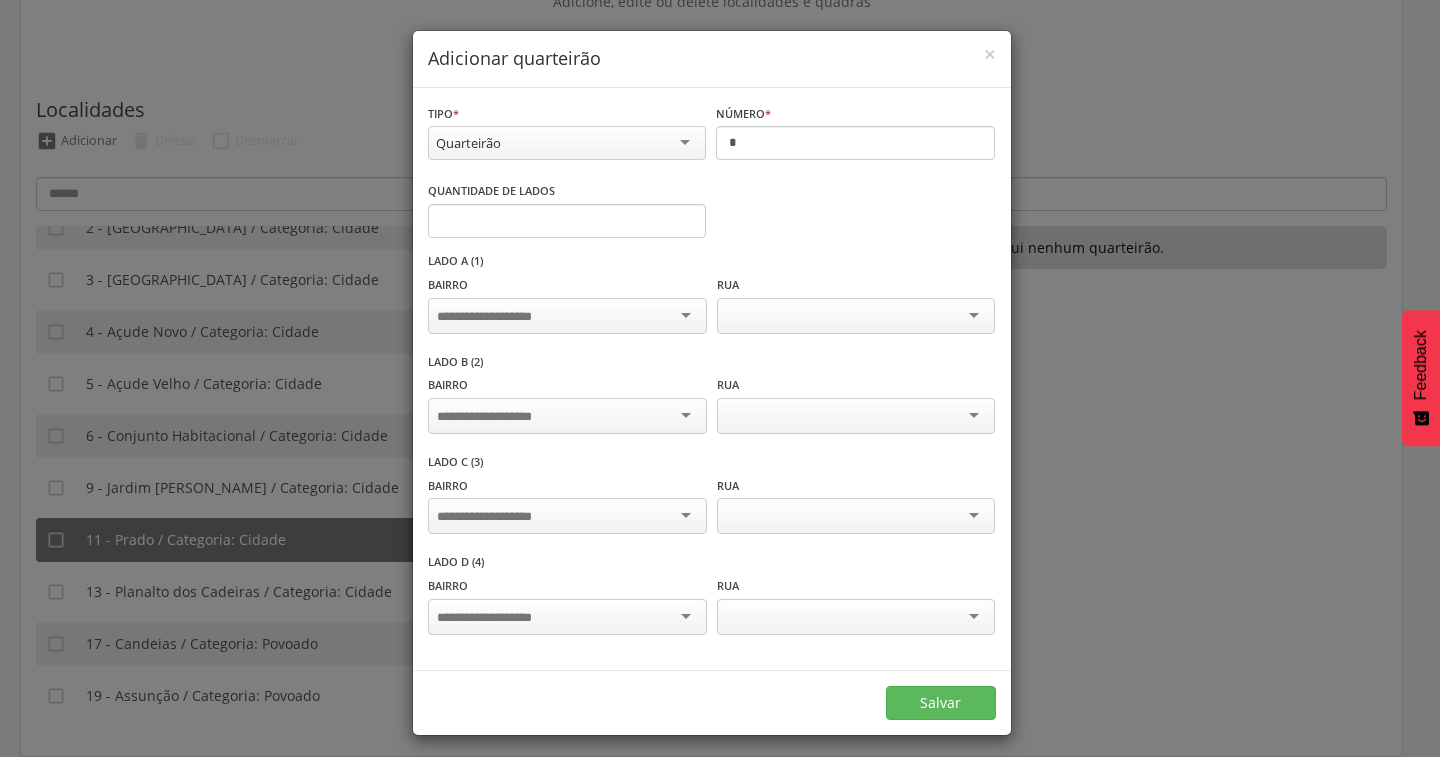 click at bounding box center (567, 316) 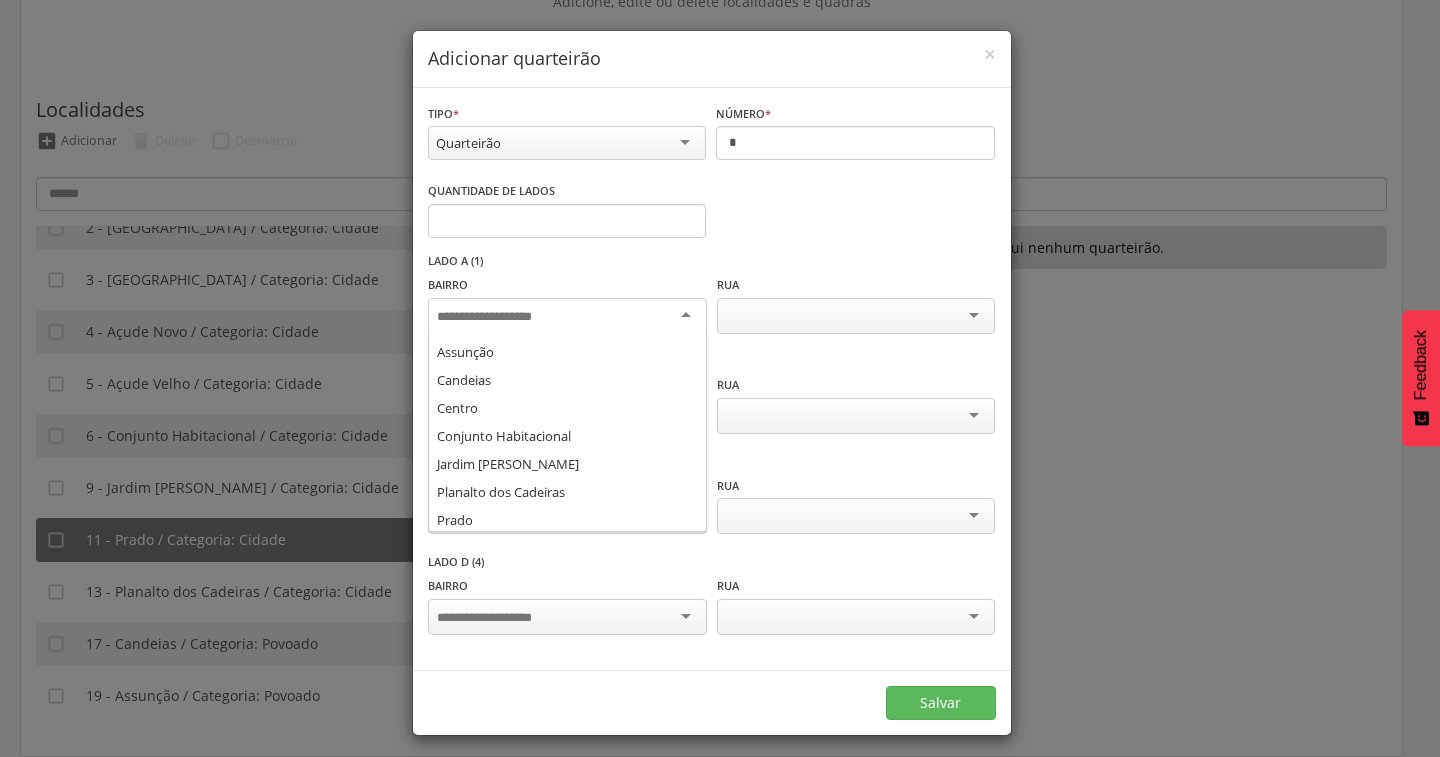 scroll, scrollTop: 108, scrollLeft: 0, axis: vertical 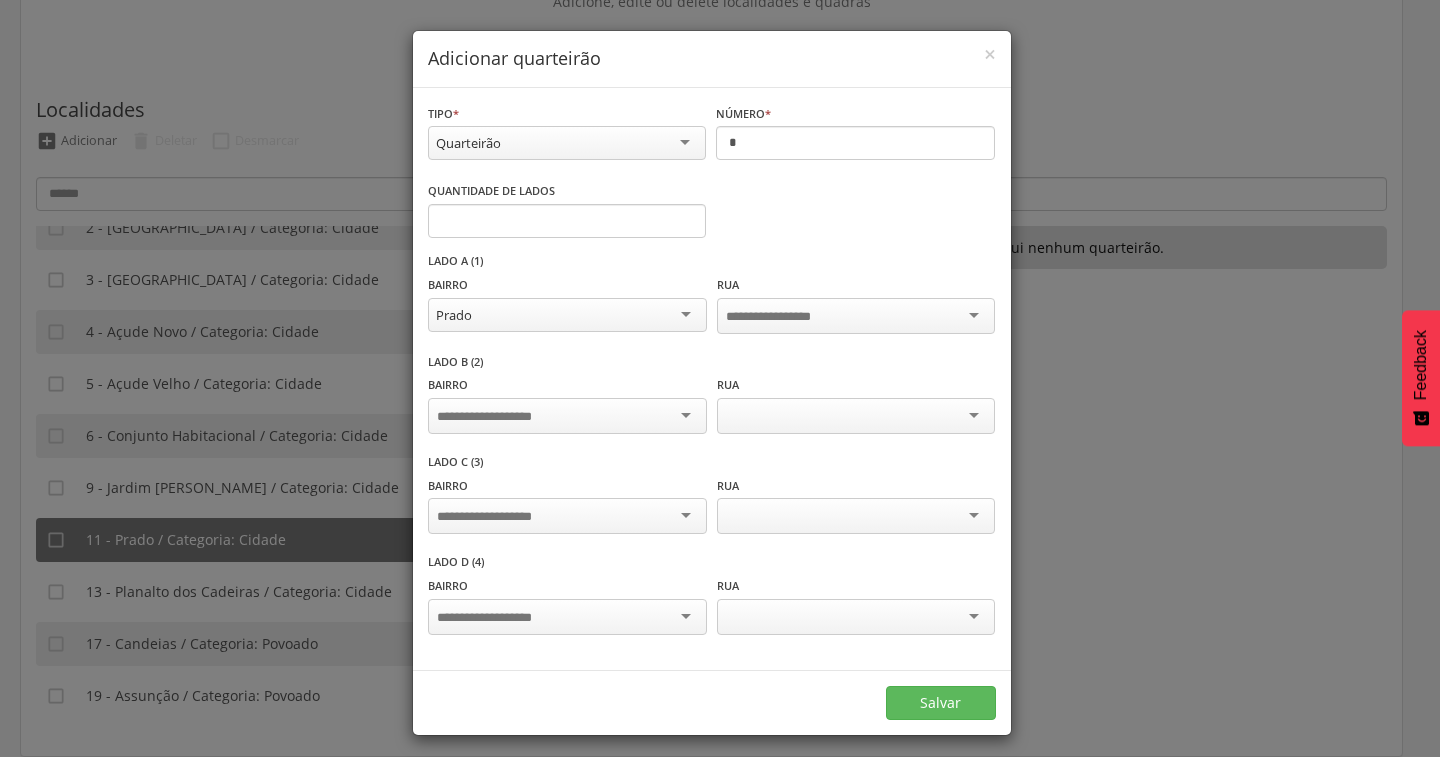 click at bounding box center (784, 317) 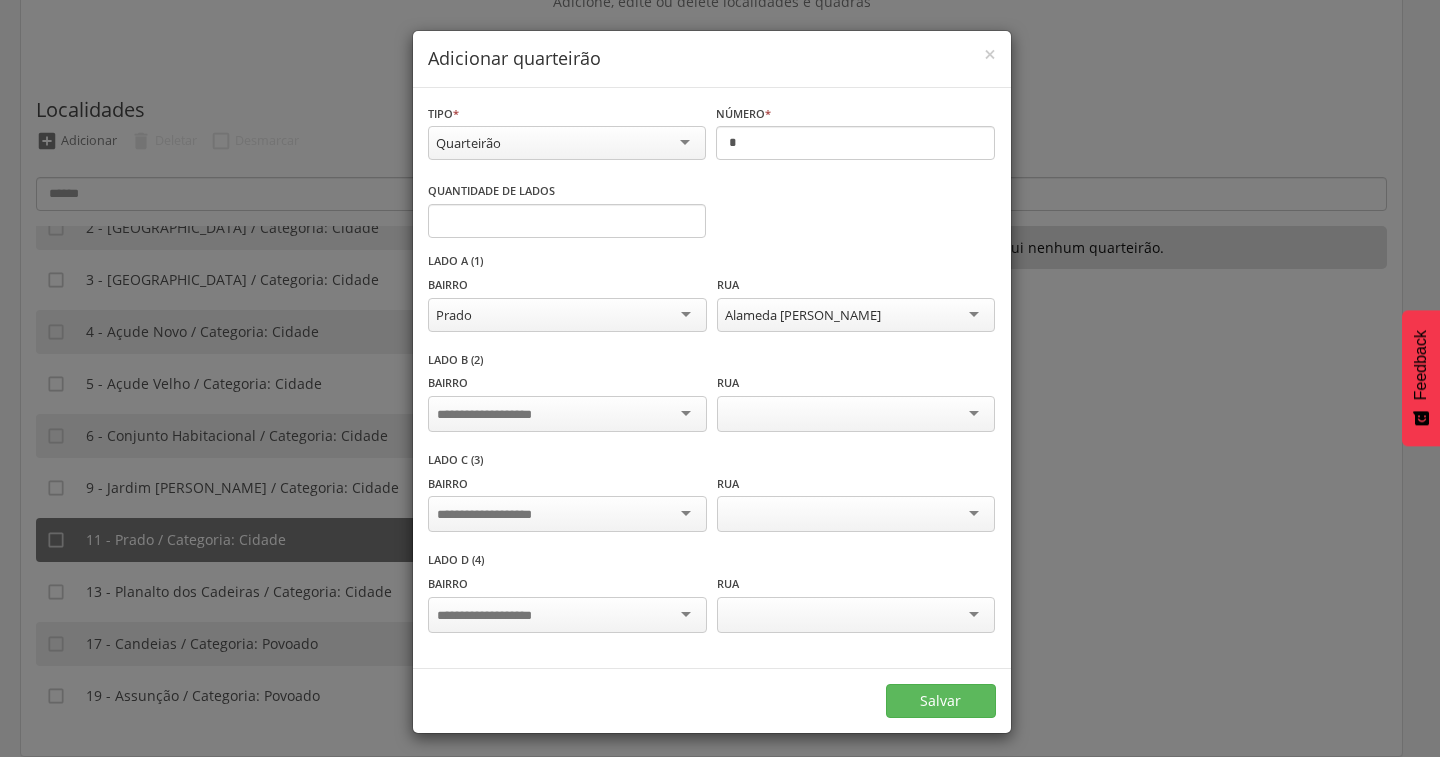 click at bounding box center (567, 414) 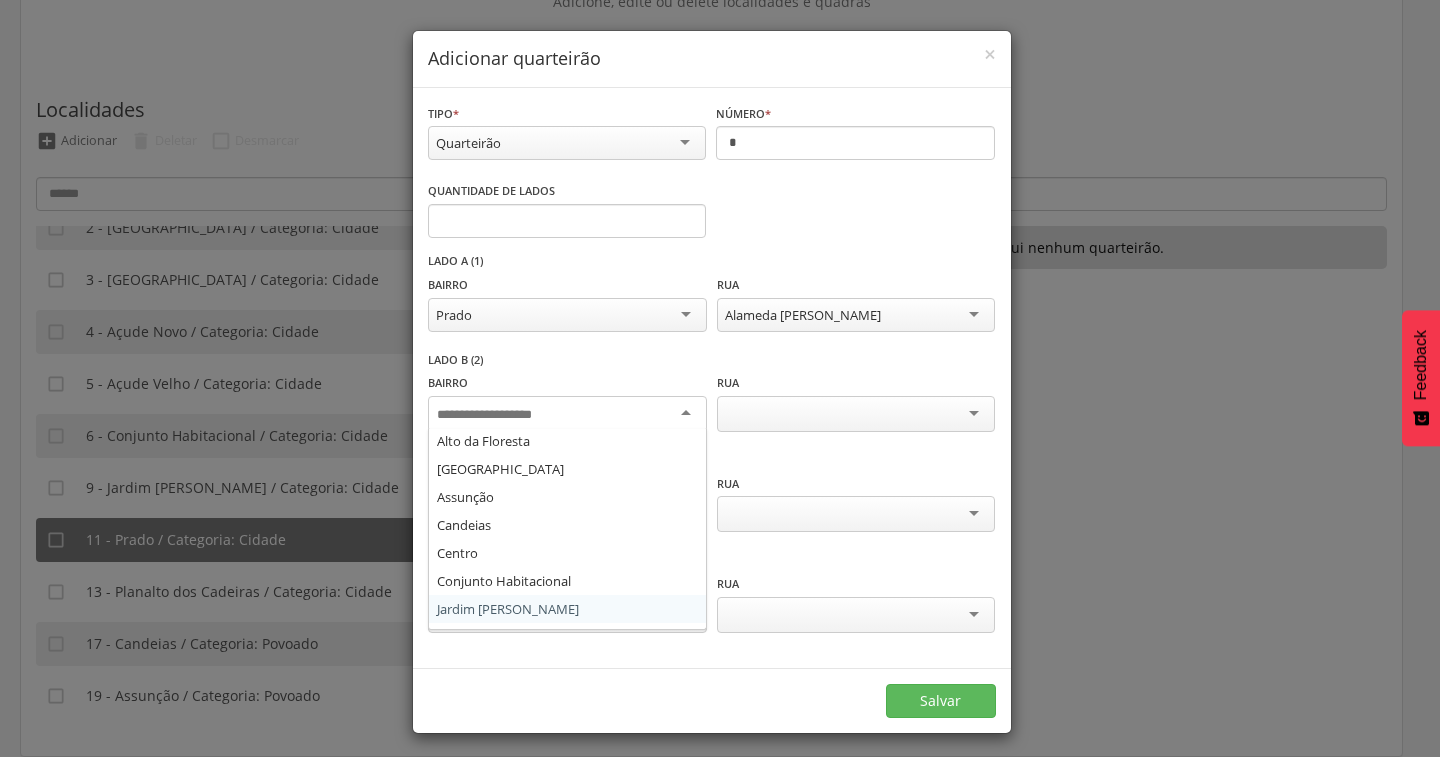 scroll, scrollTop: 108, scrollLeft: 0, axis: vertical 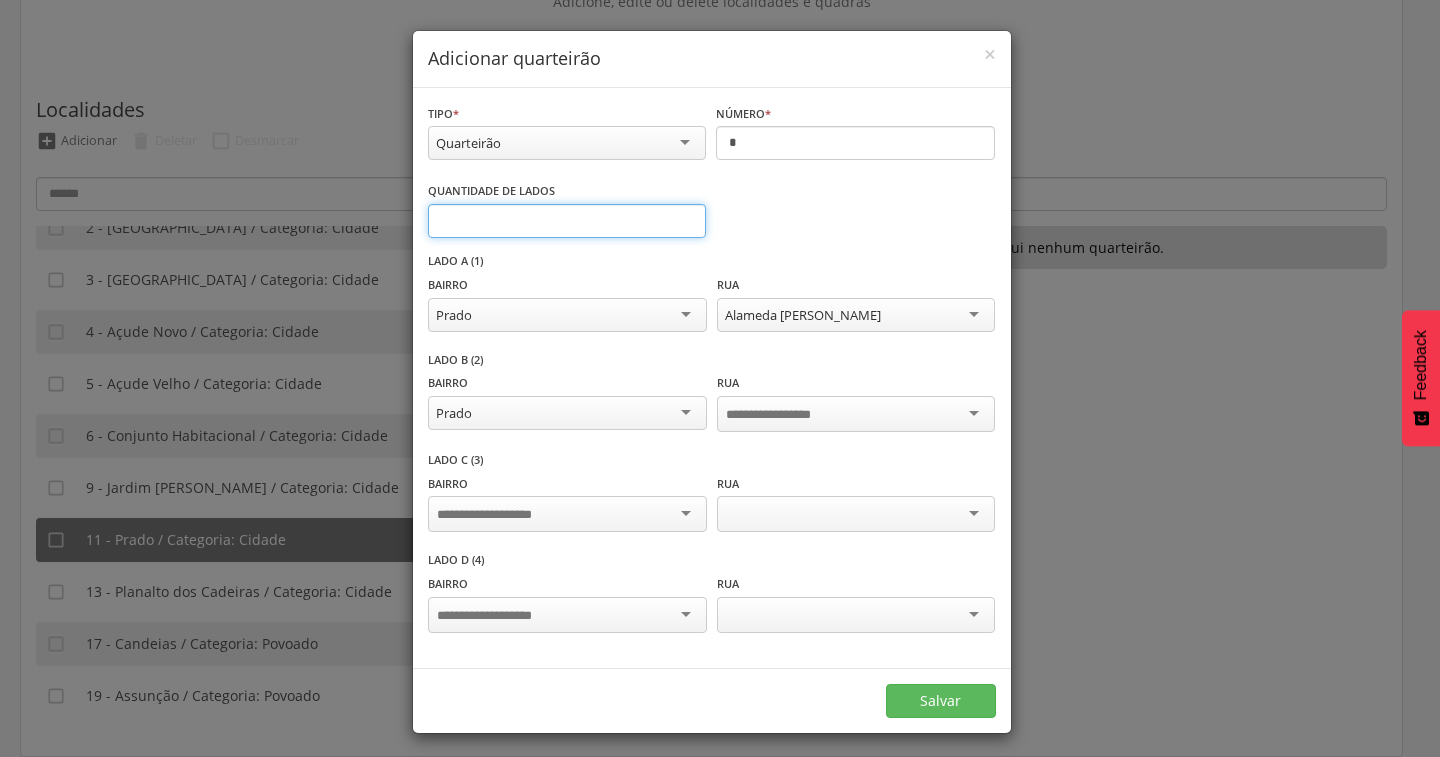 click on "*" at bounding box center [567, 221] 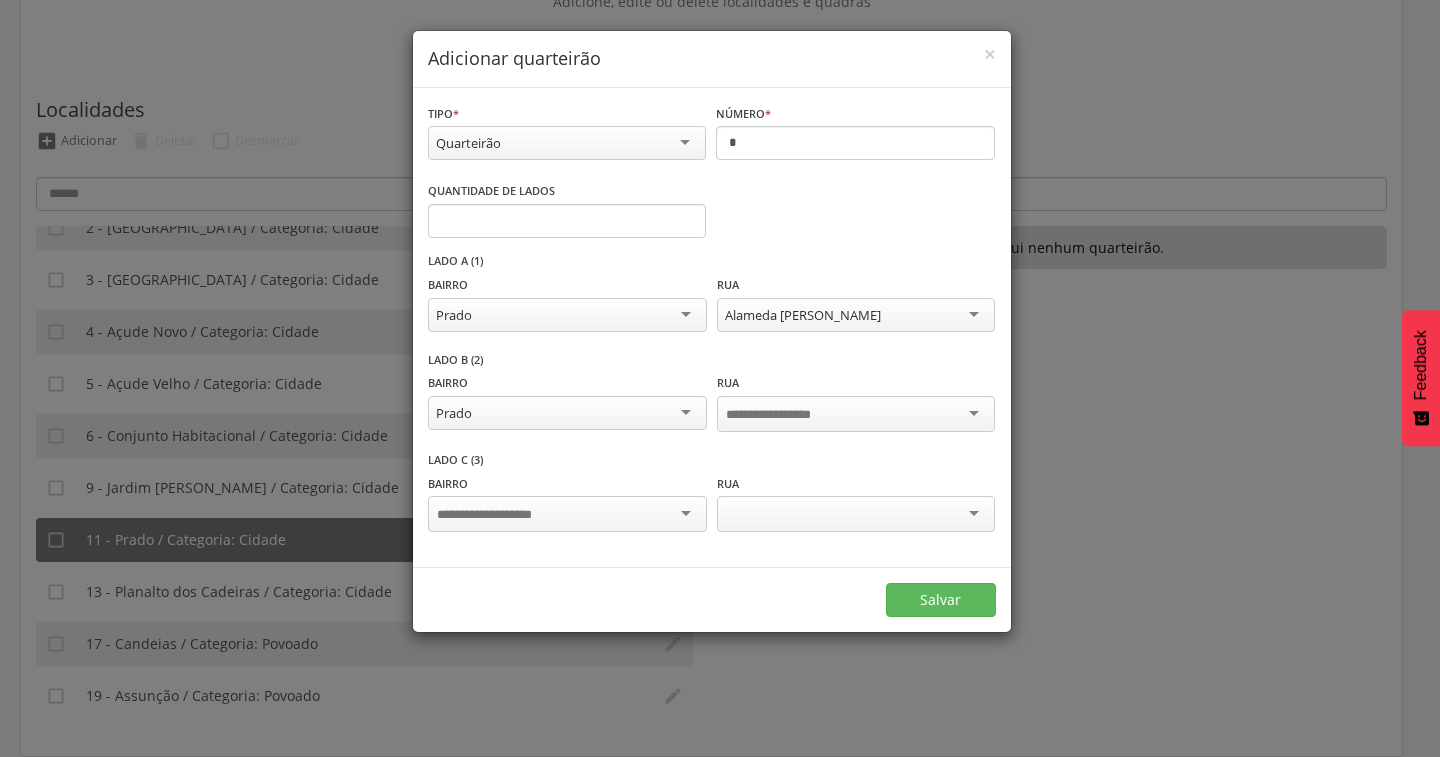 click at bounding box center (567, 514) 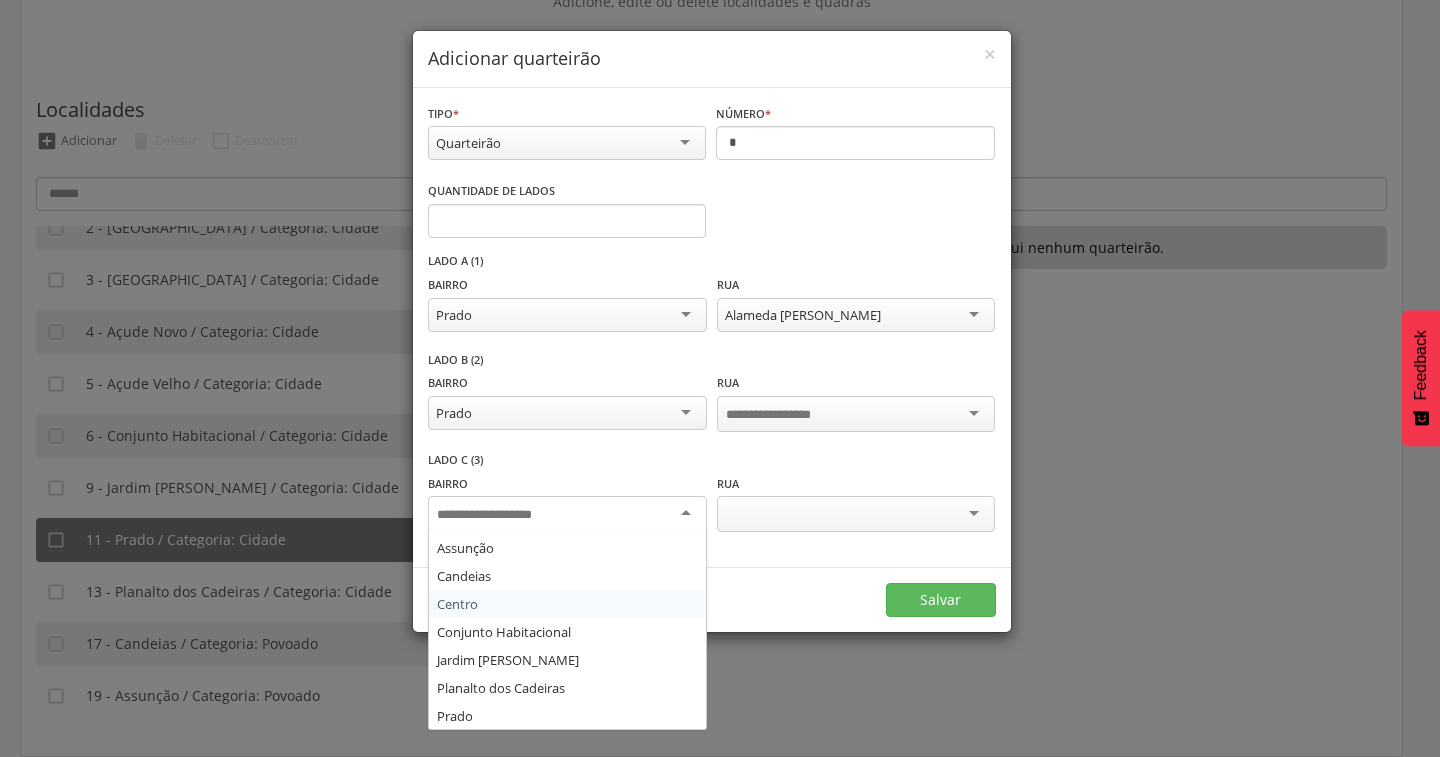 scroll, scrollTop: 108, scrollLeft: 0, axis: vertical 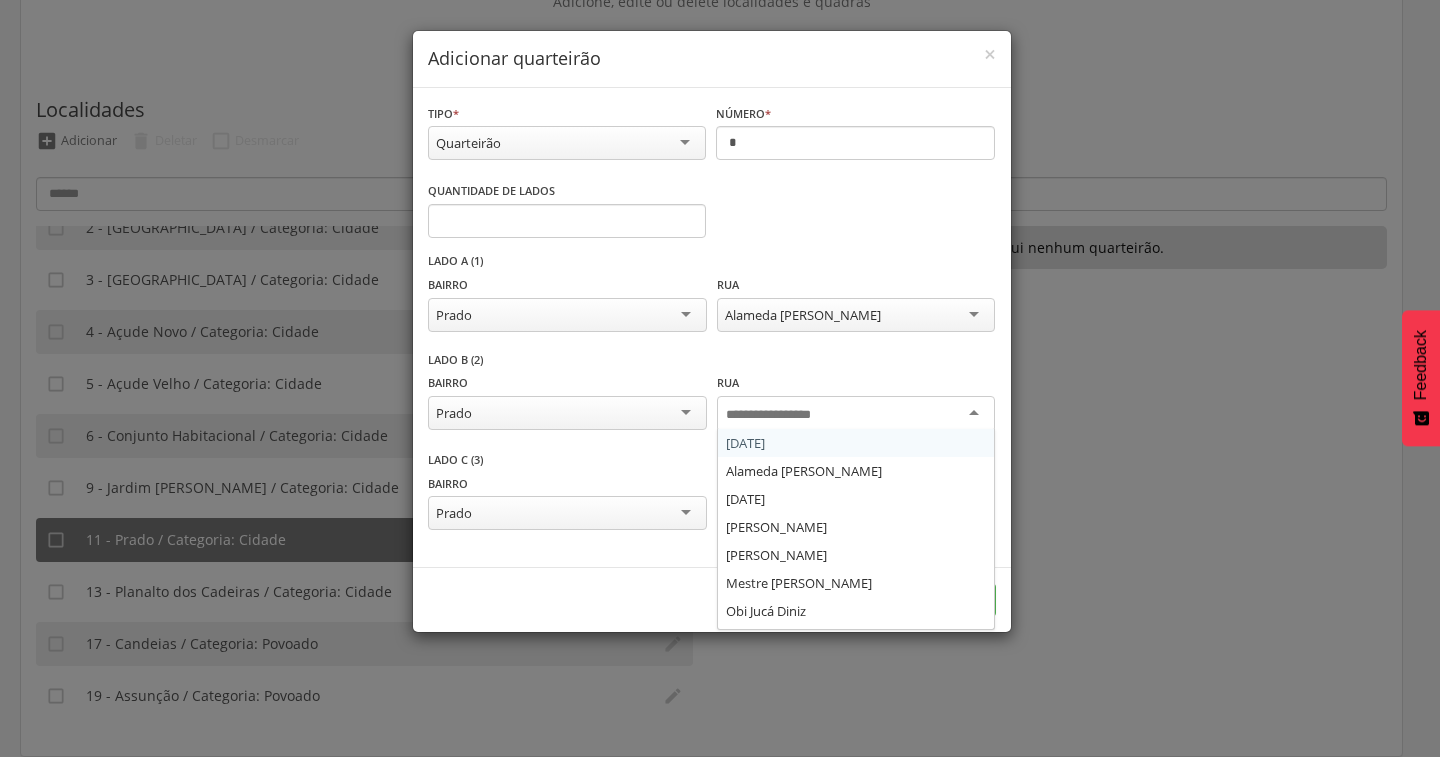 click at bounding box center [856, 414] 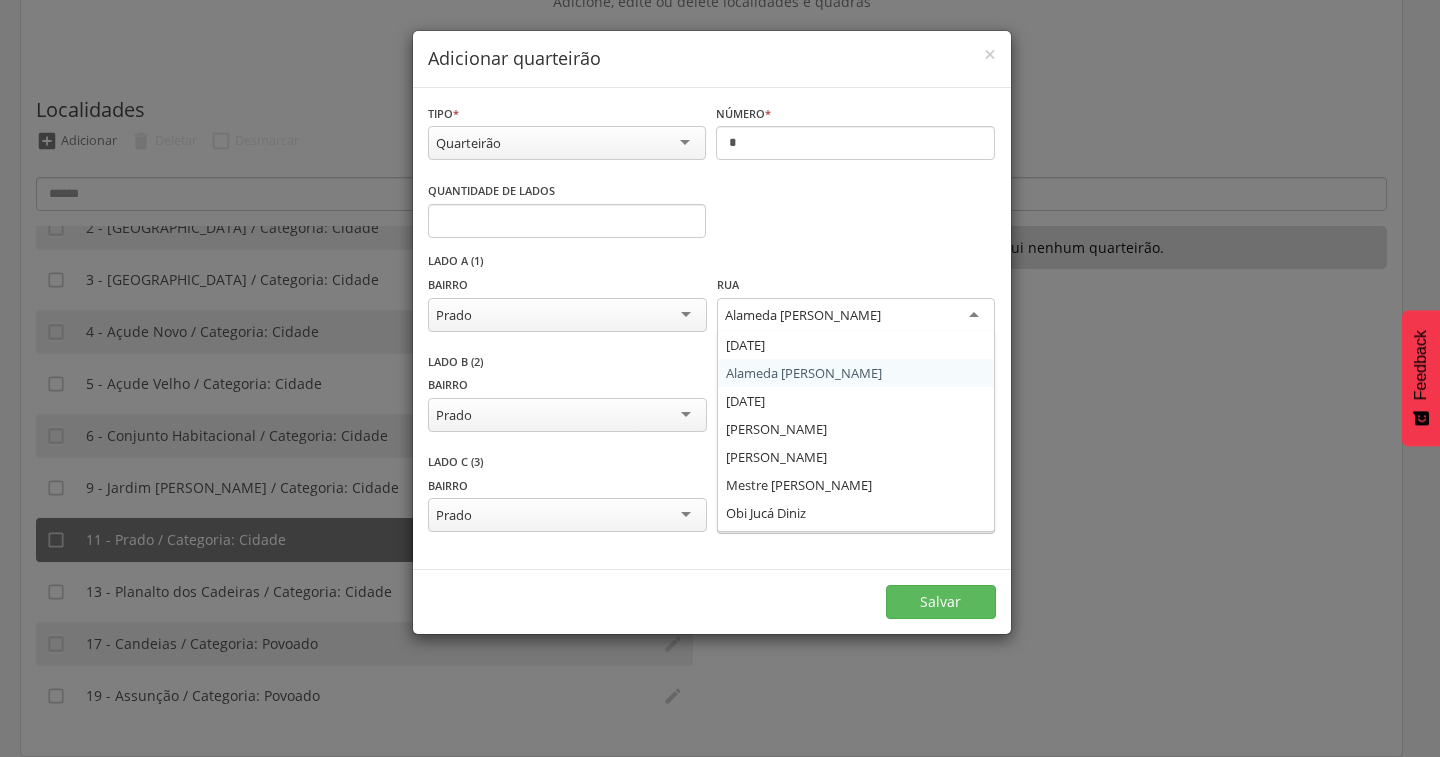click on "Alameda José Quintino" at bounding box center (803, 315) 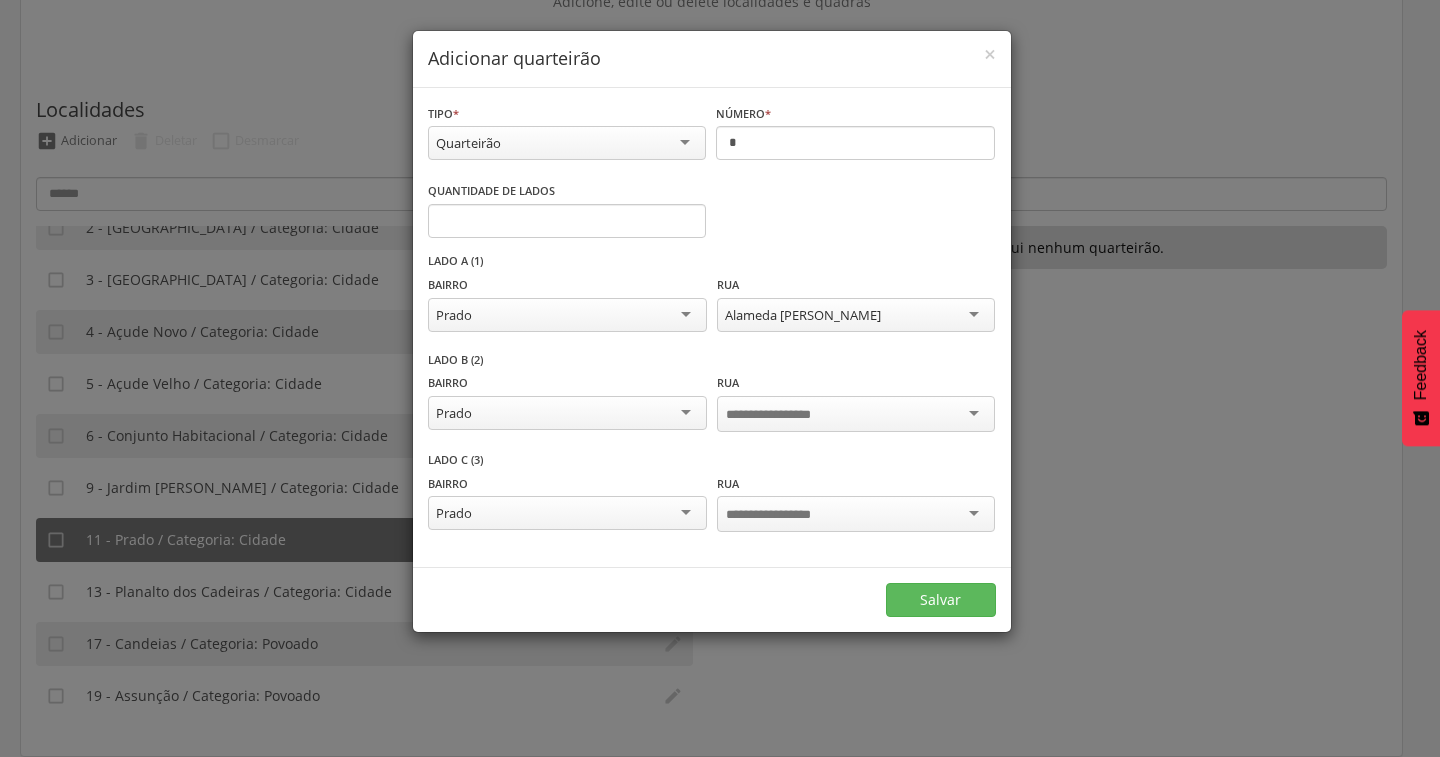 click on "Alameda José Quintino" at bounding box center (803, 315) 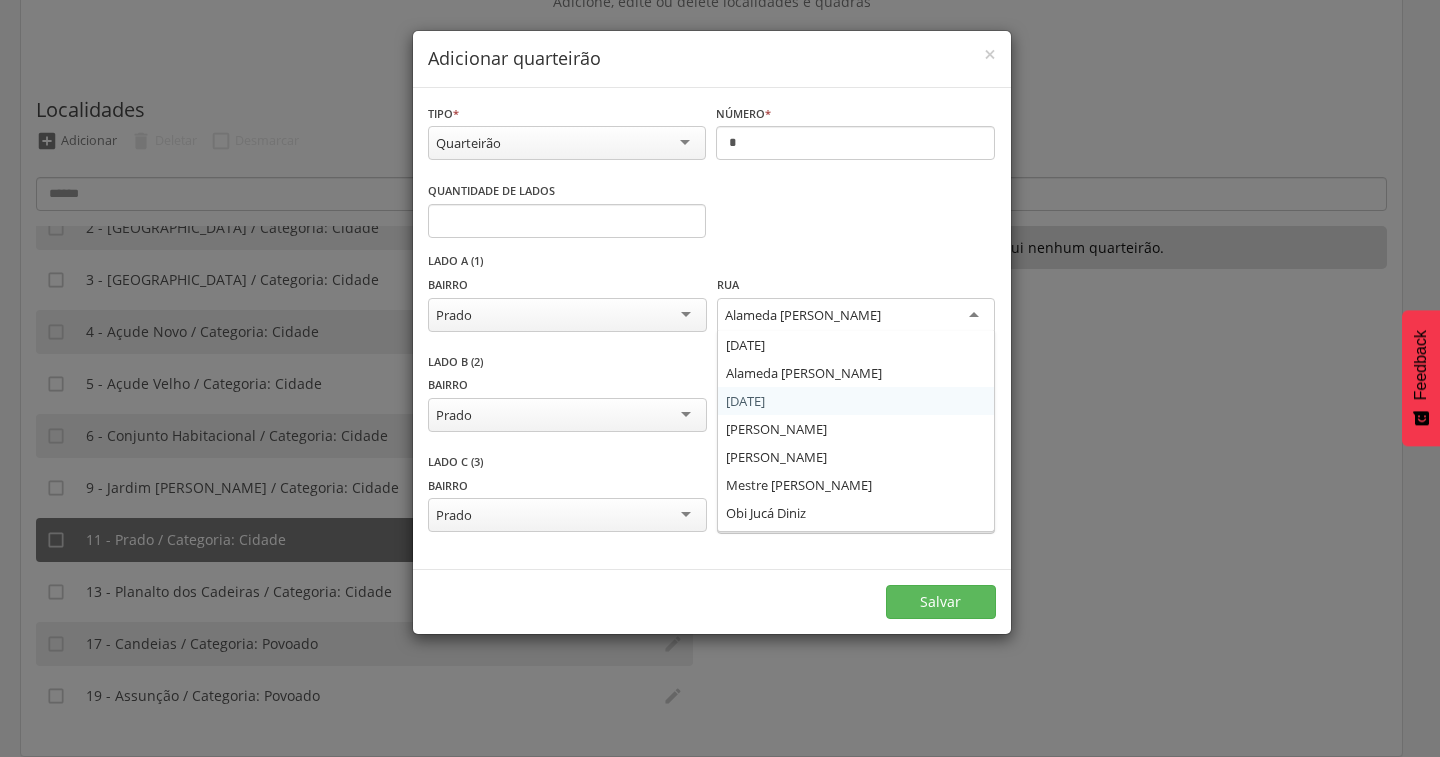 scroll, scrollTop: 300, scrollLeft: 0, axis: vertical 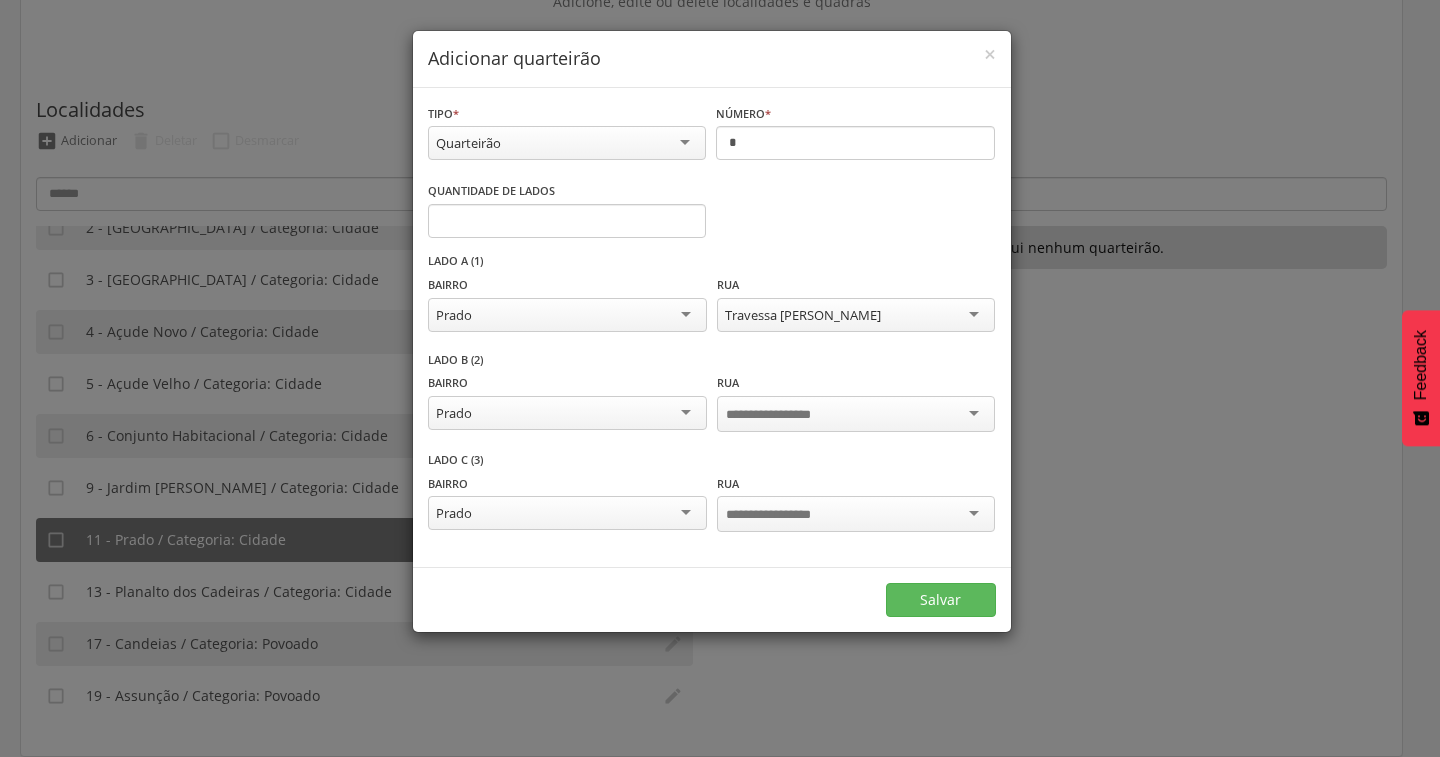 click at bounding box center (784, 415) 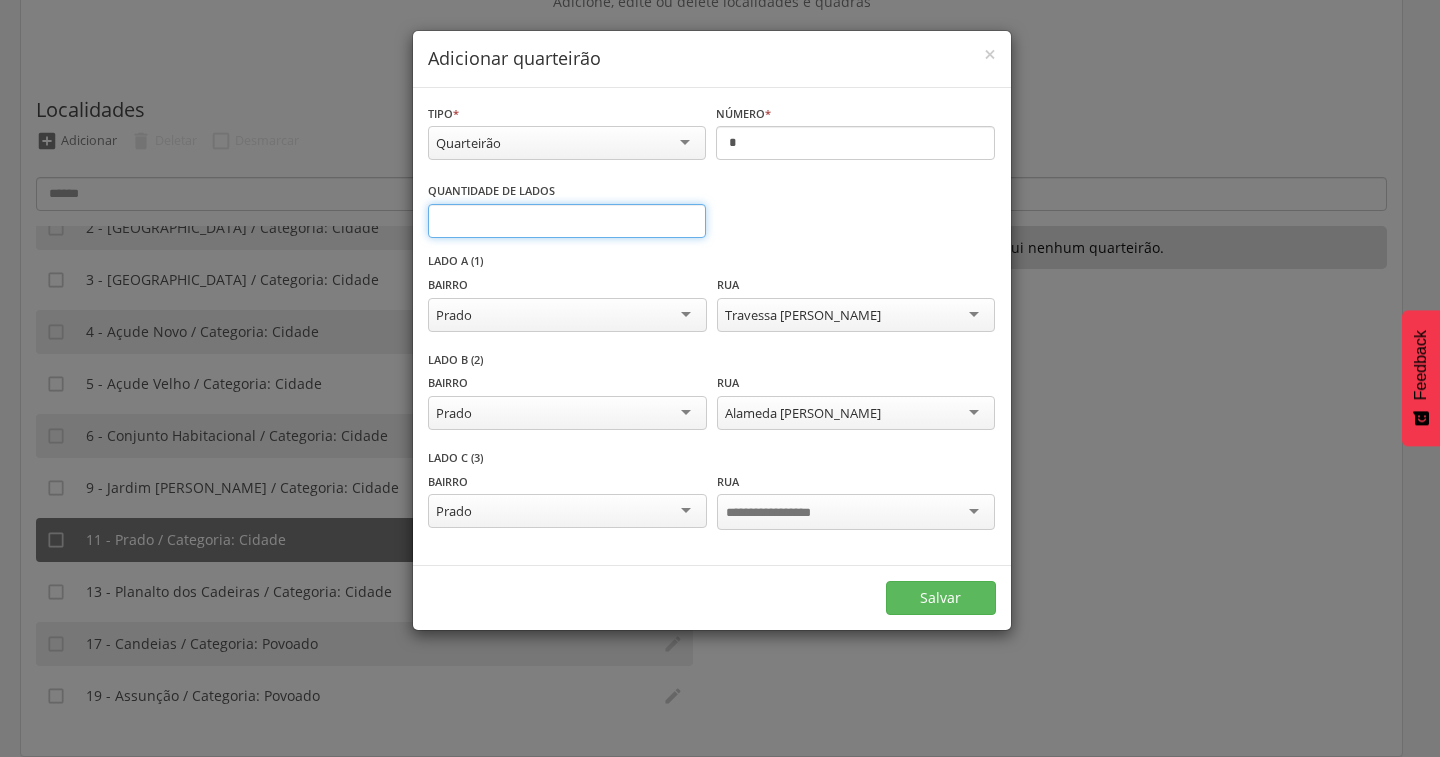 type on "*" 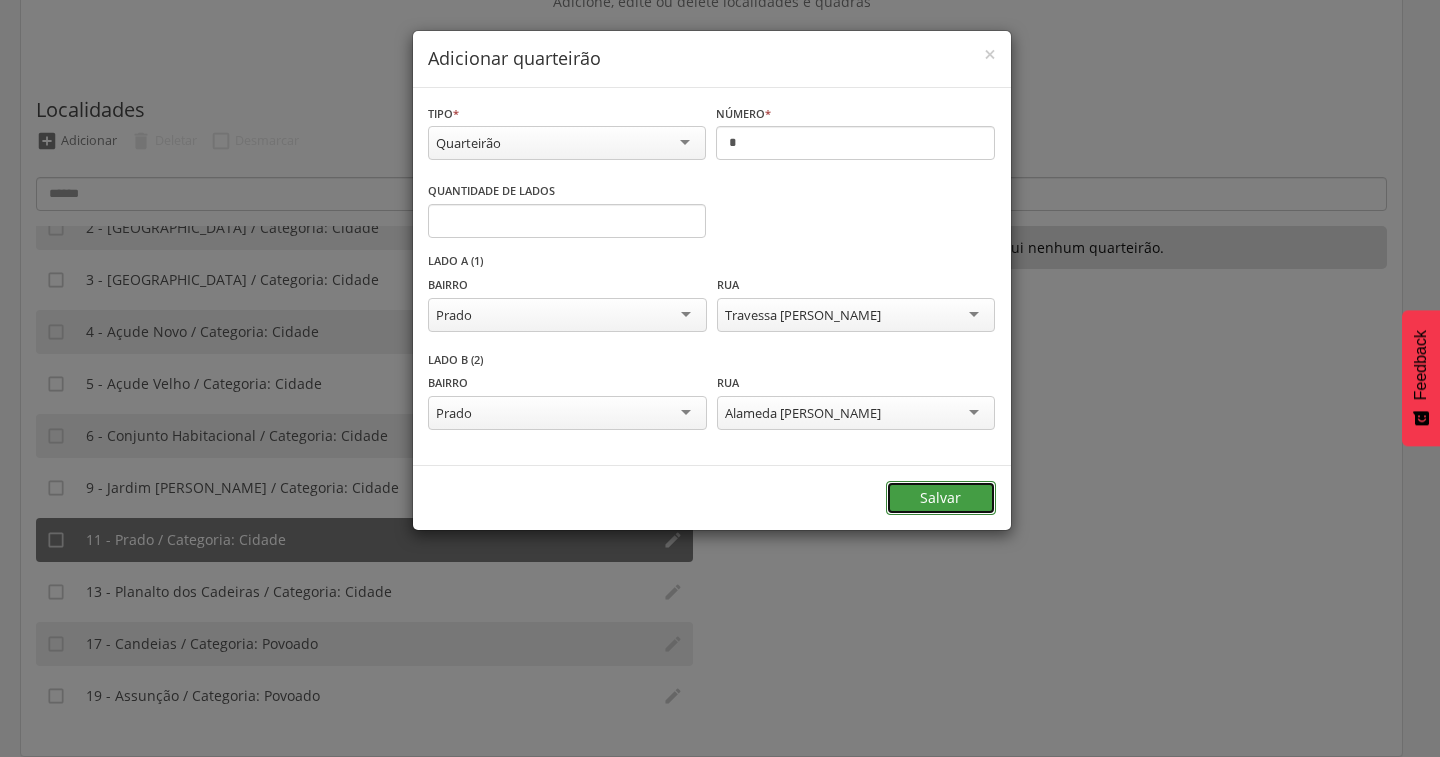 click on "Salvar" at bounding box center [941, 498] 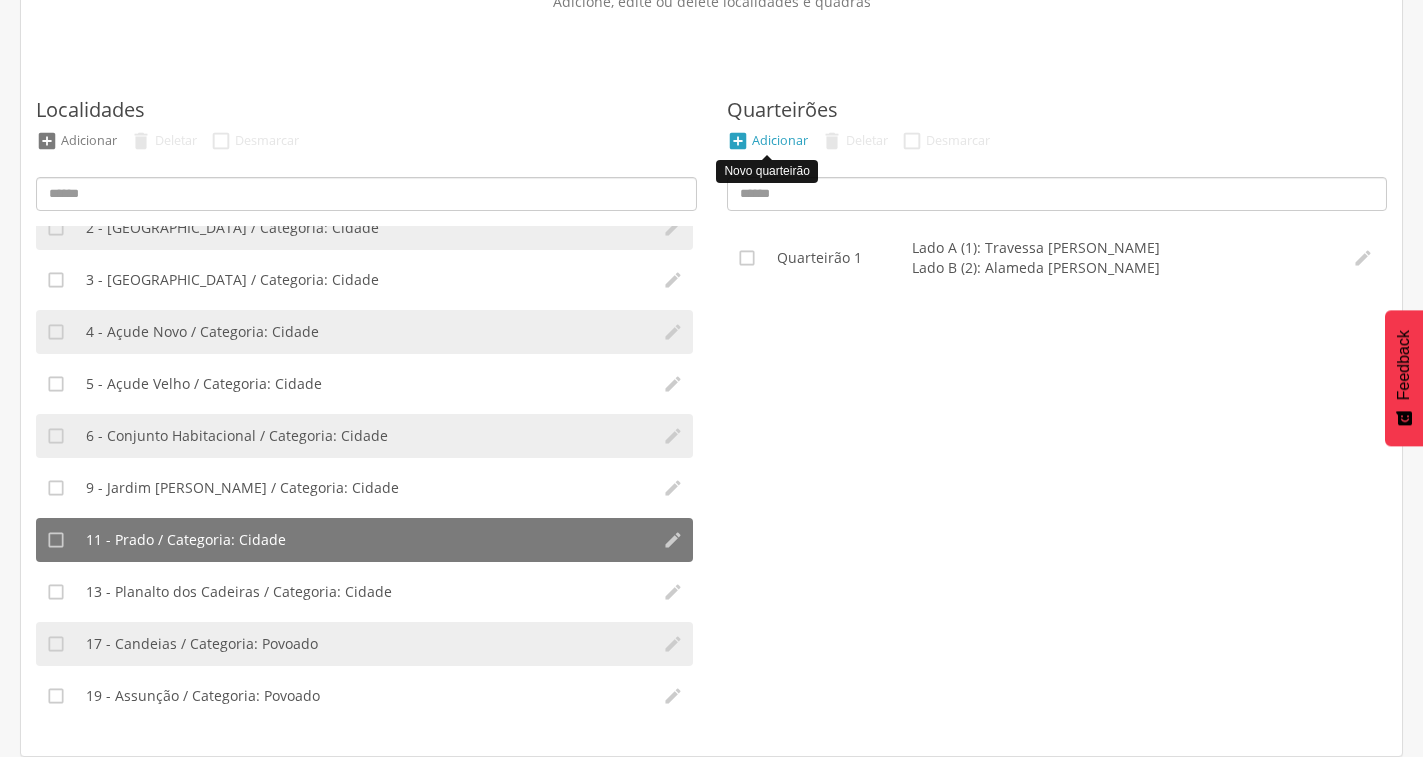 click on "" at bounding box center [738, 141] 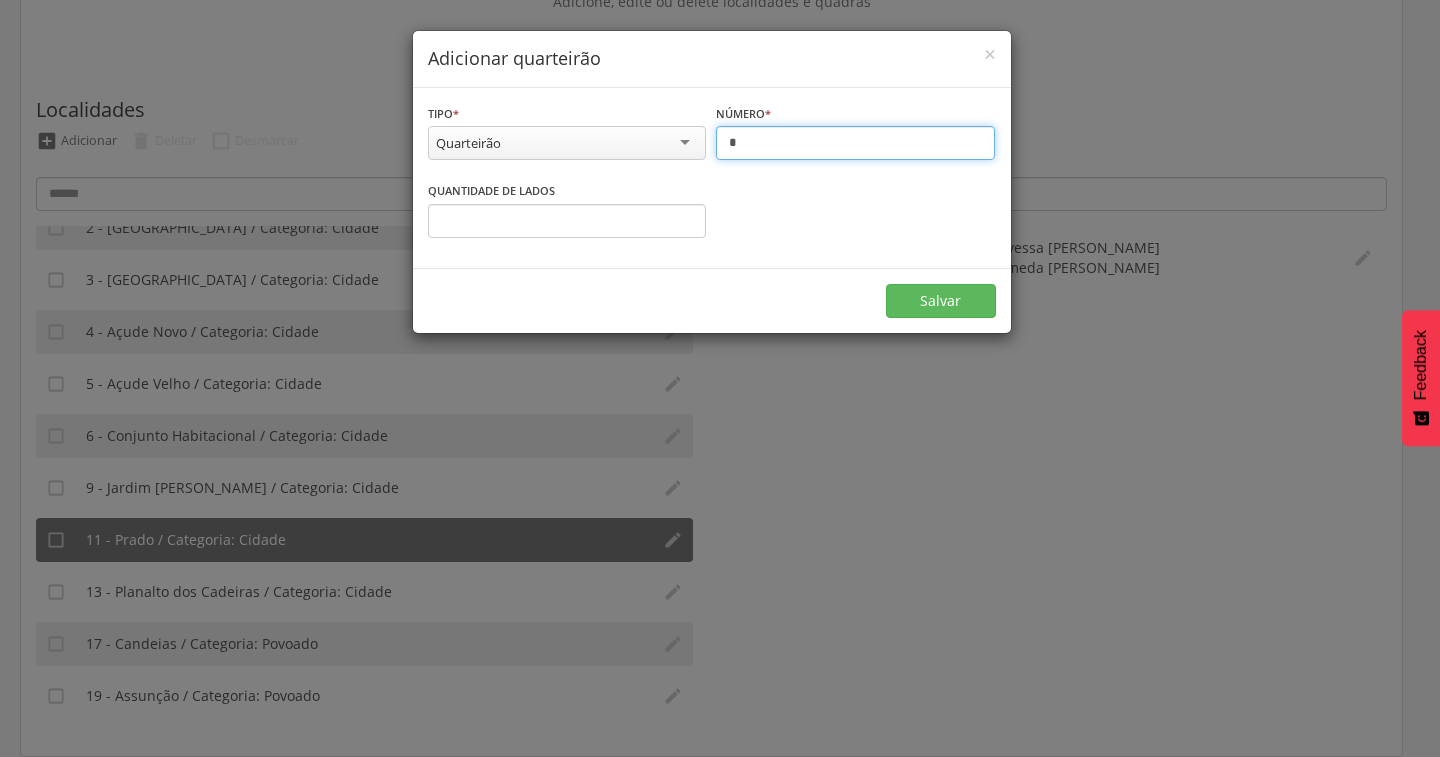 click on "*" at bounding box center [855, 143] 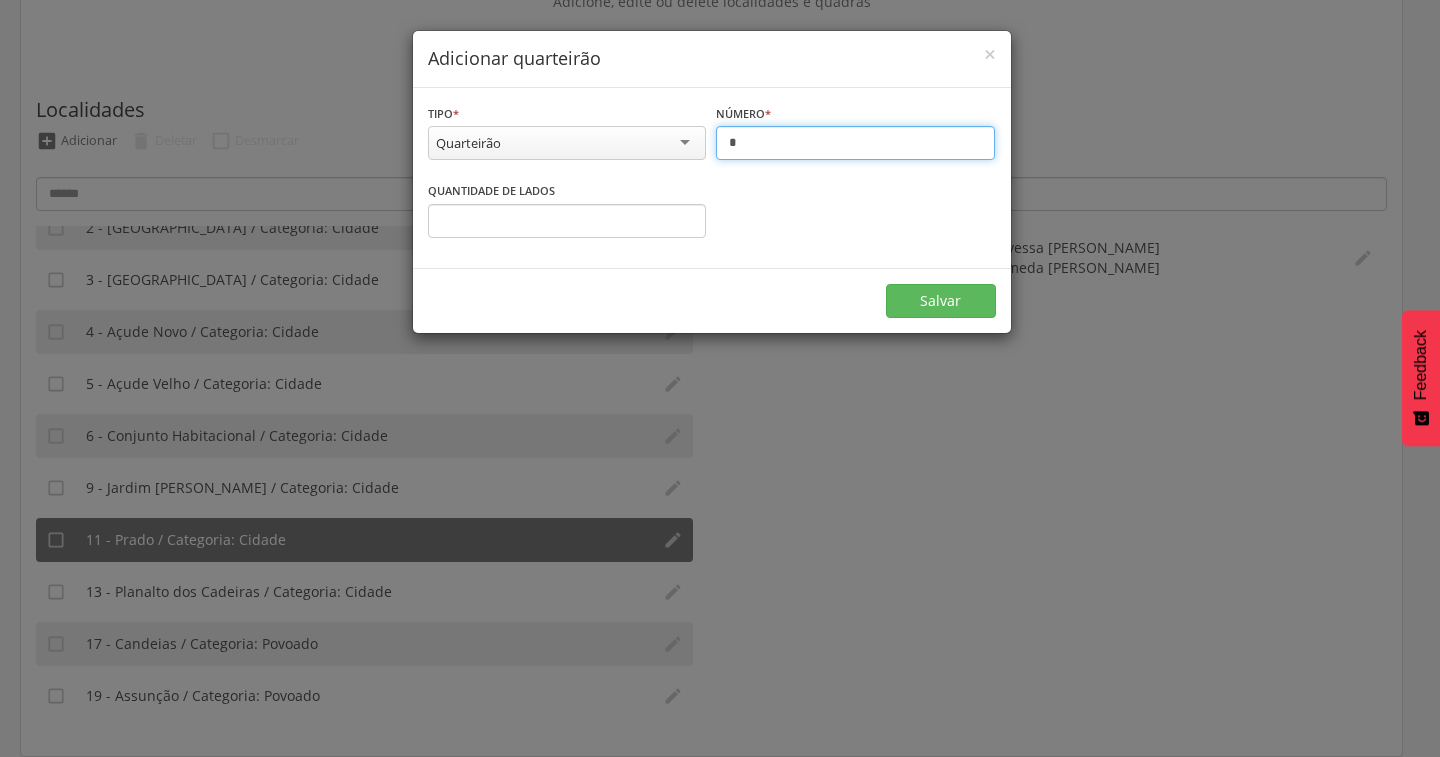 type on "*" 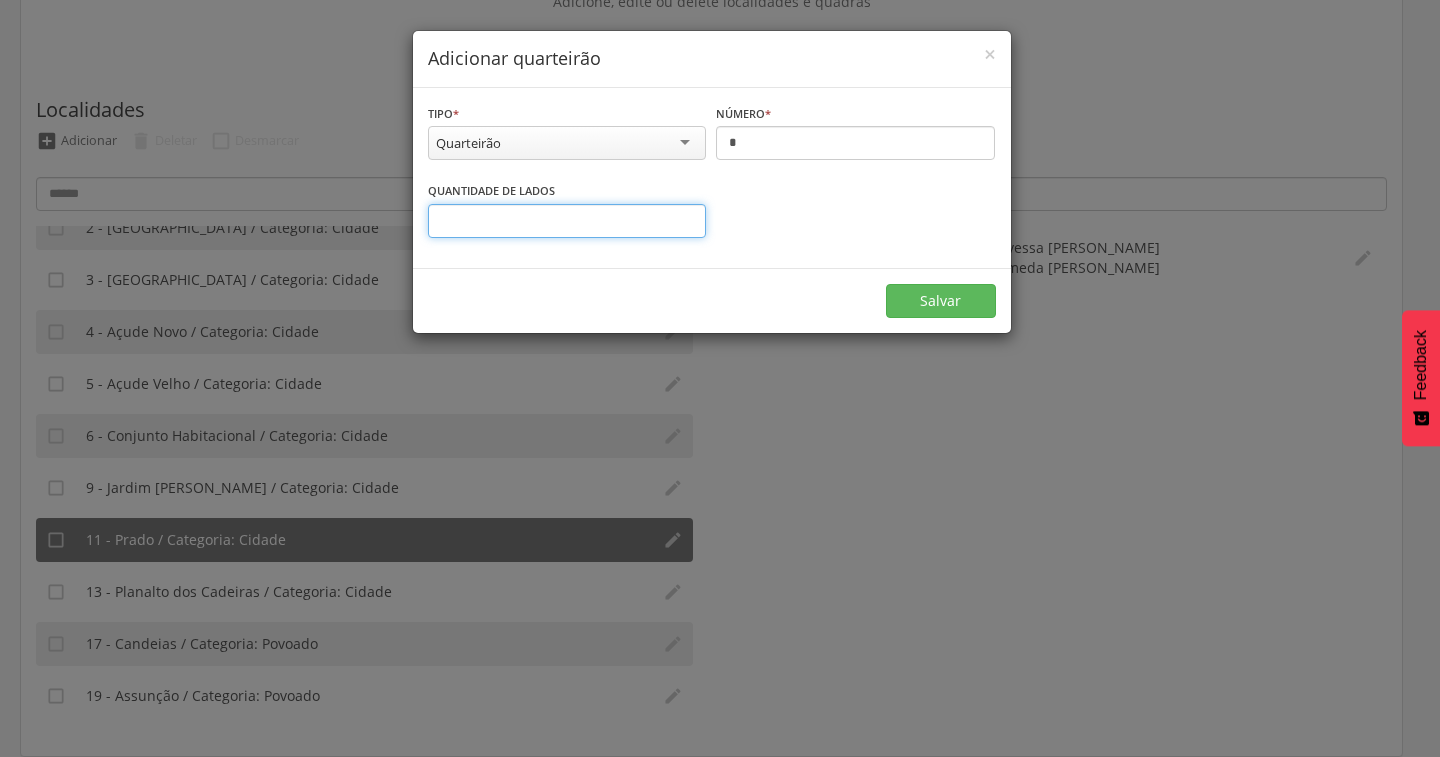 click on "*" at bounding box center (567, 221) 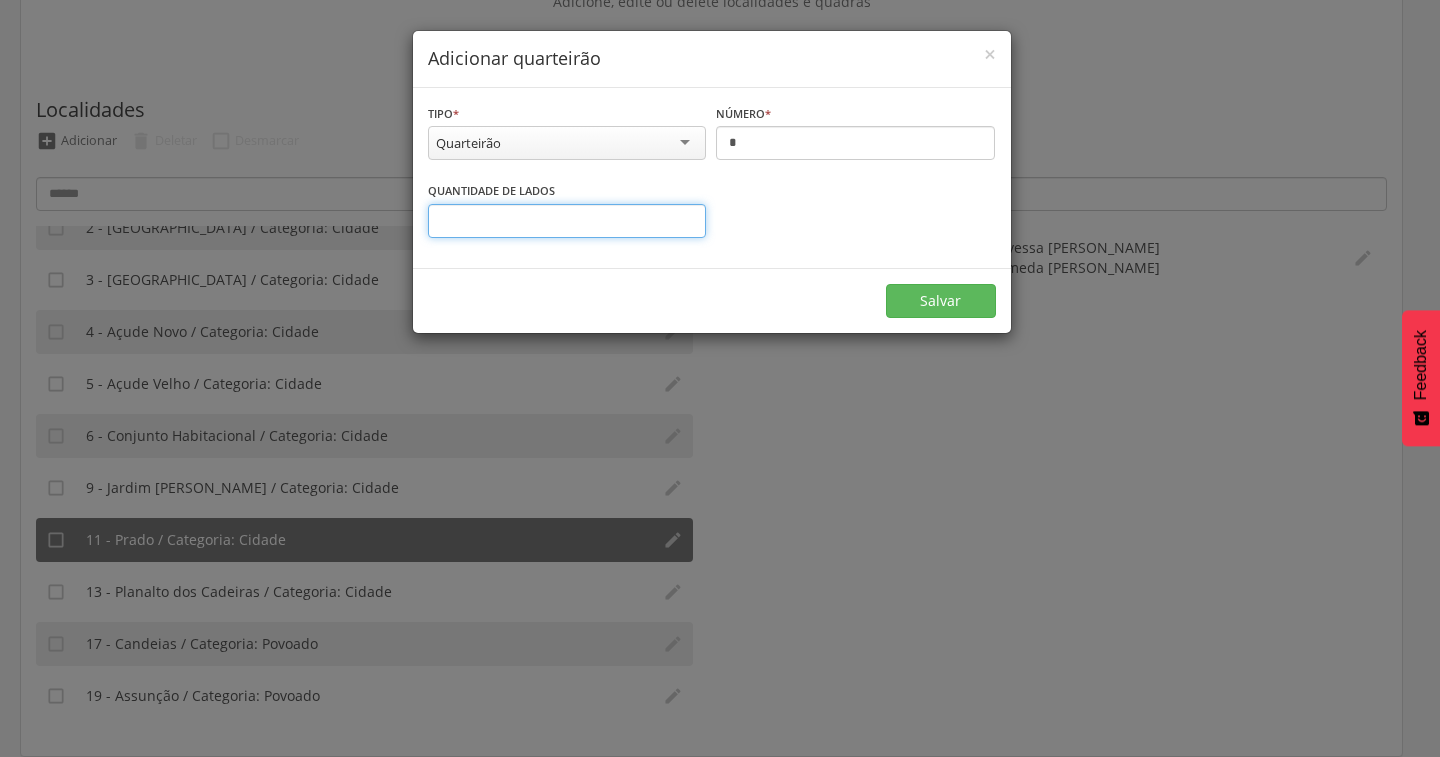 type on "*" 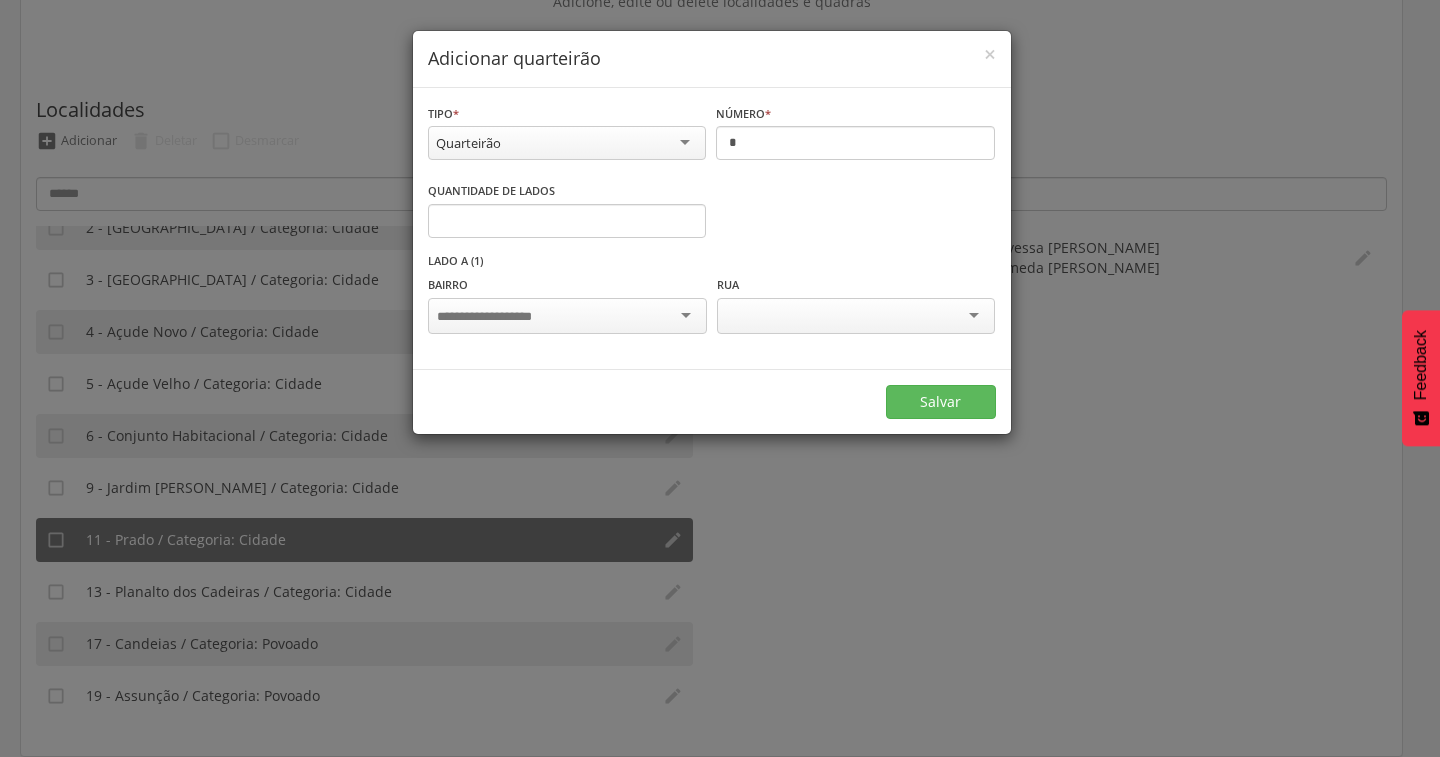 click at bounding box center (567, 316) 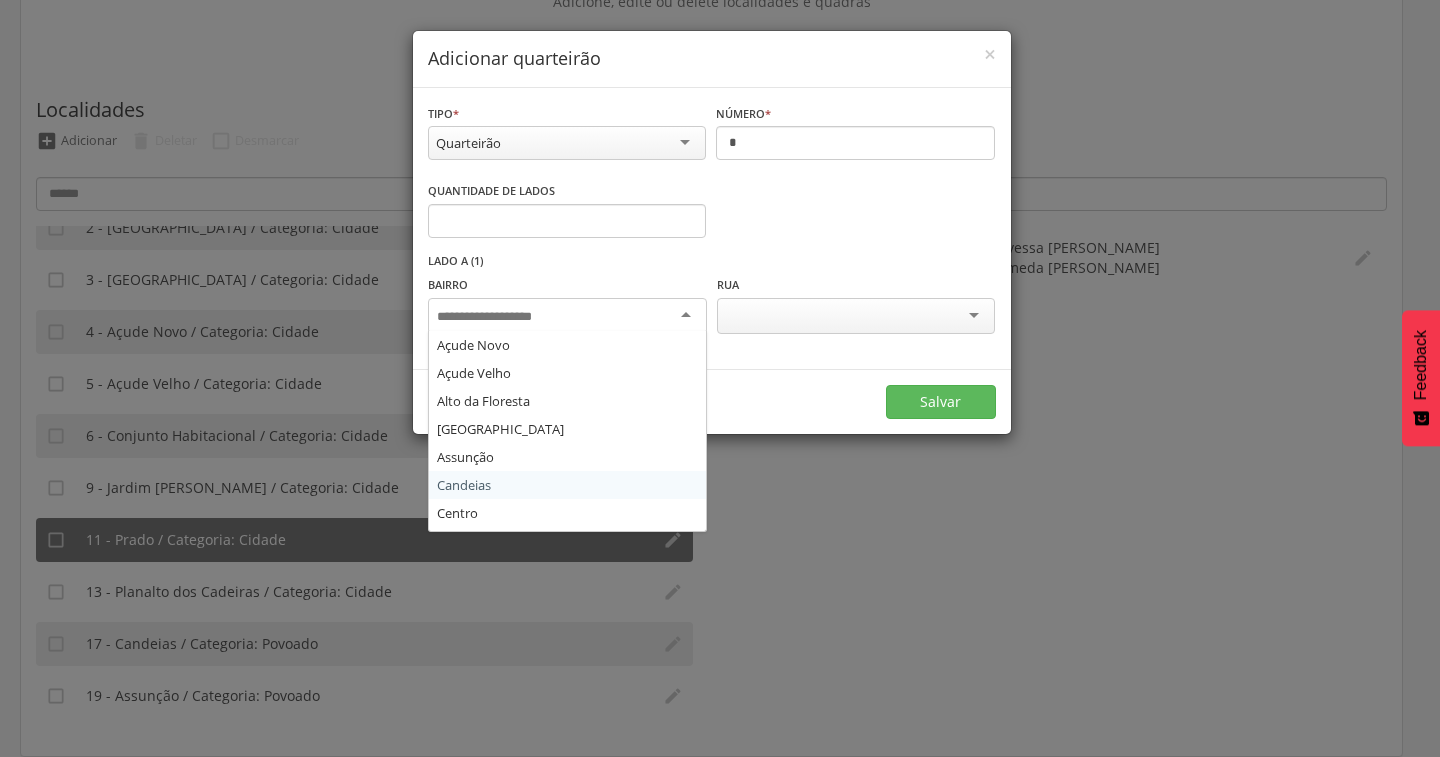 scroll, scrollTop: 108, scrollLeft: 0, axis: vertical 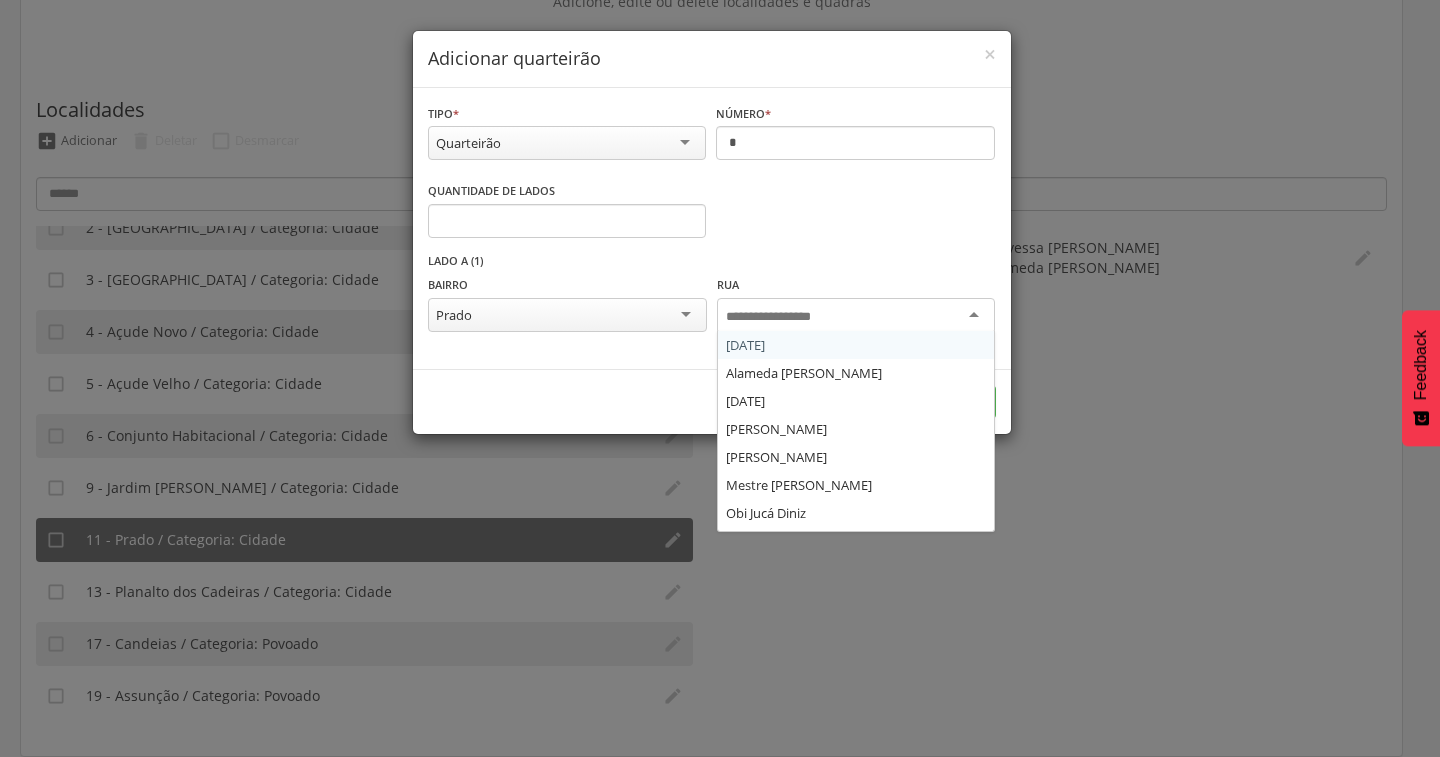 click at bounding box center [856, 316] 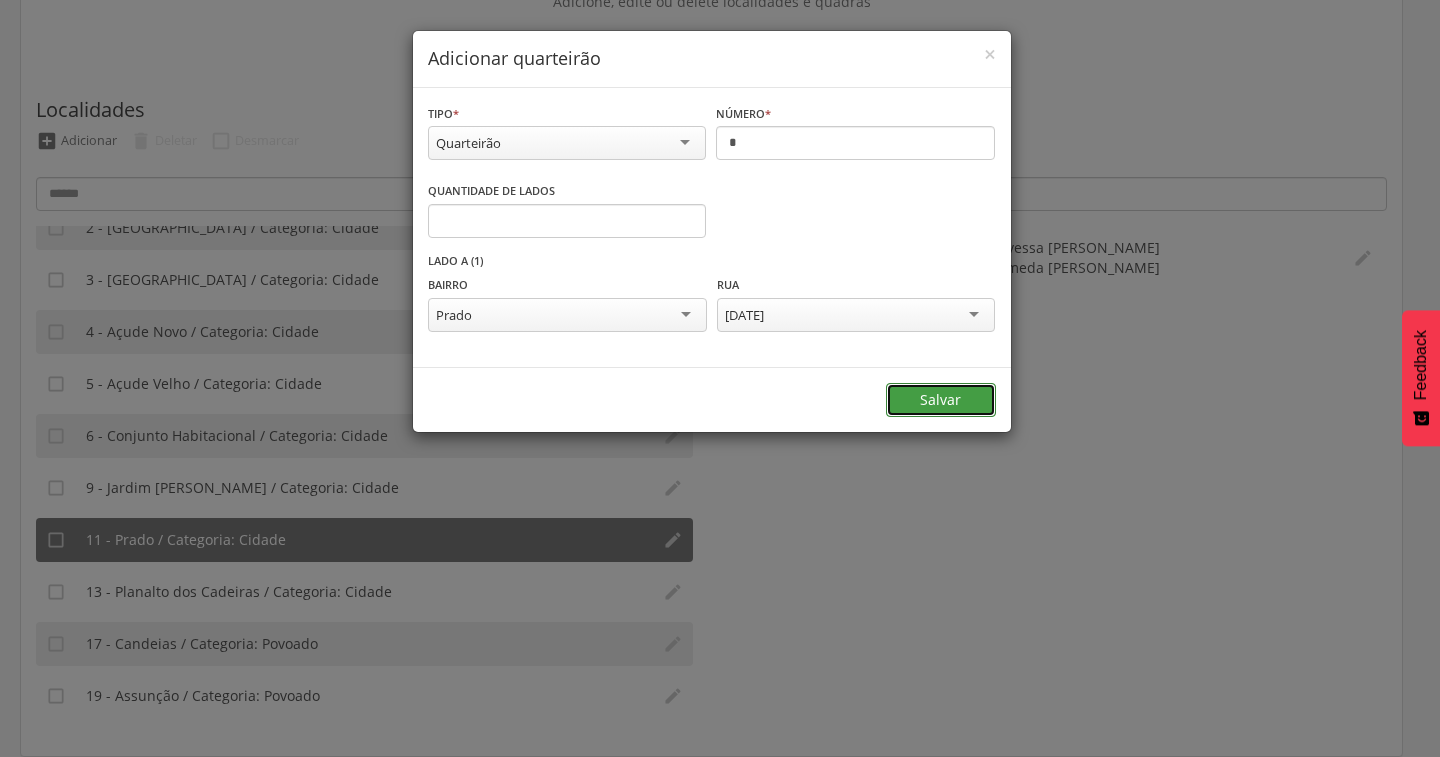 click on "Salvar" at bounding box center [941, 400] 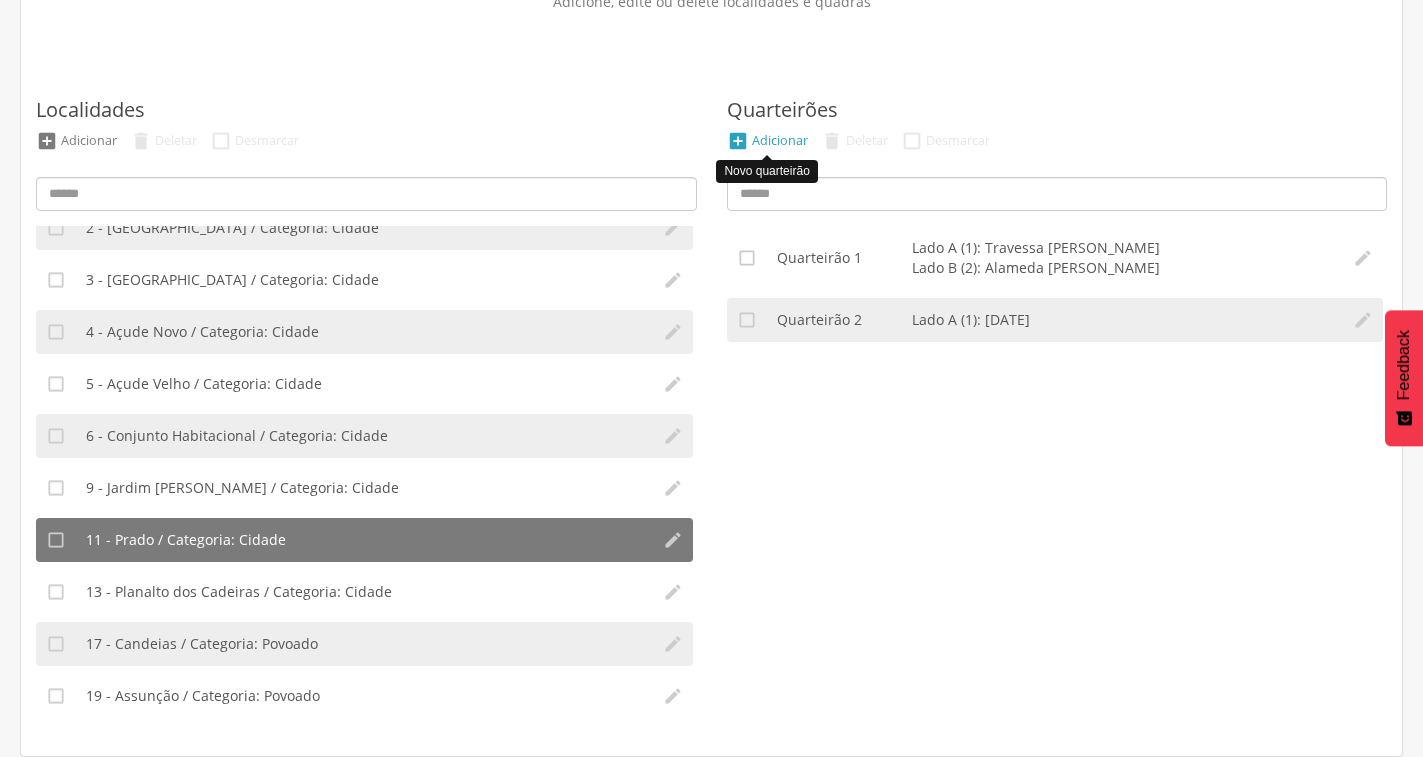 click on "Adicionar" at bounding box center (780, 140) 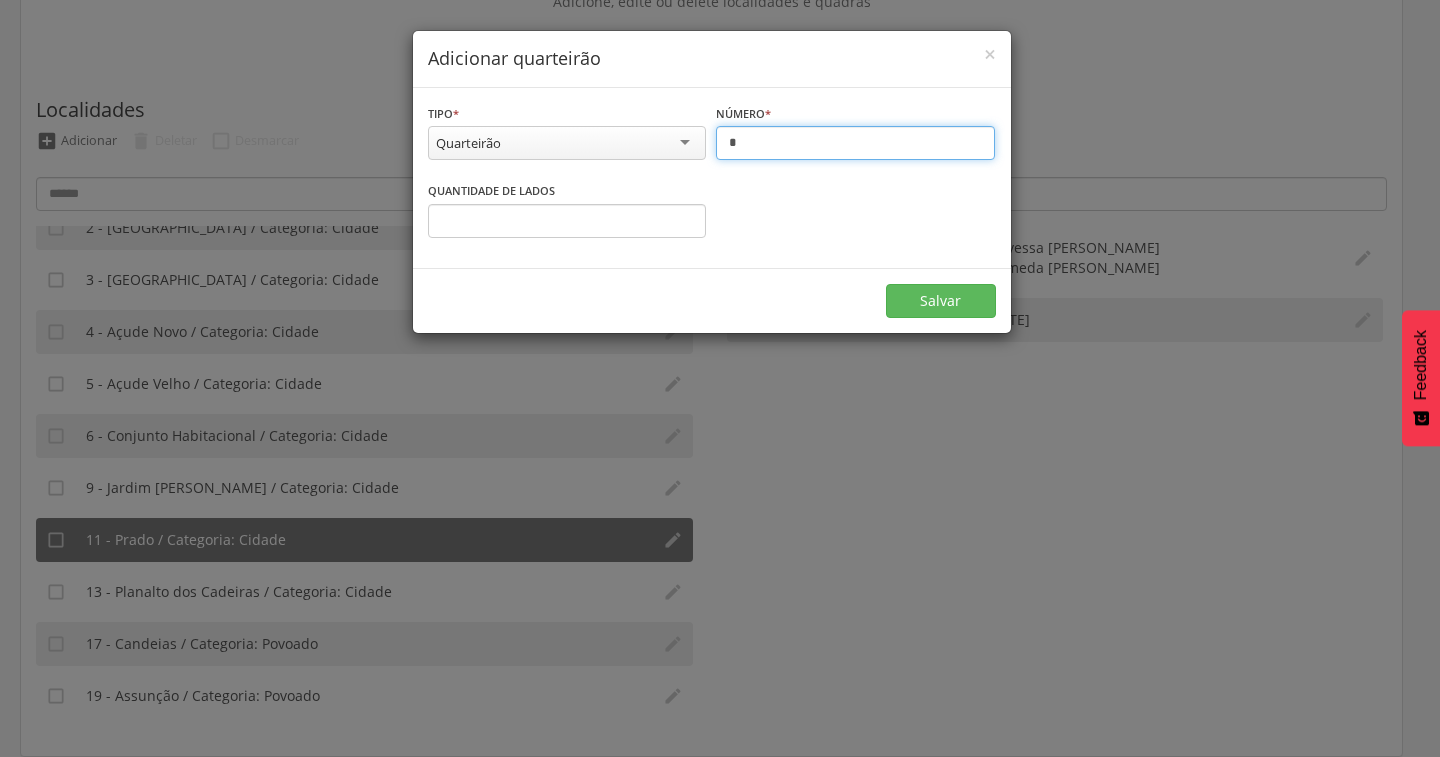 click on "*" at bounding box center [855, 143] 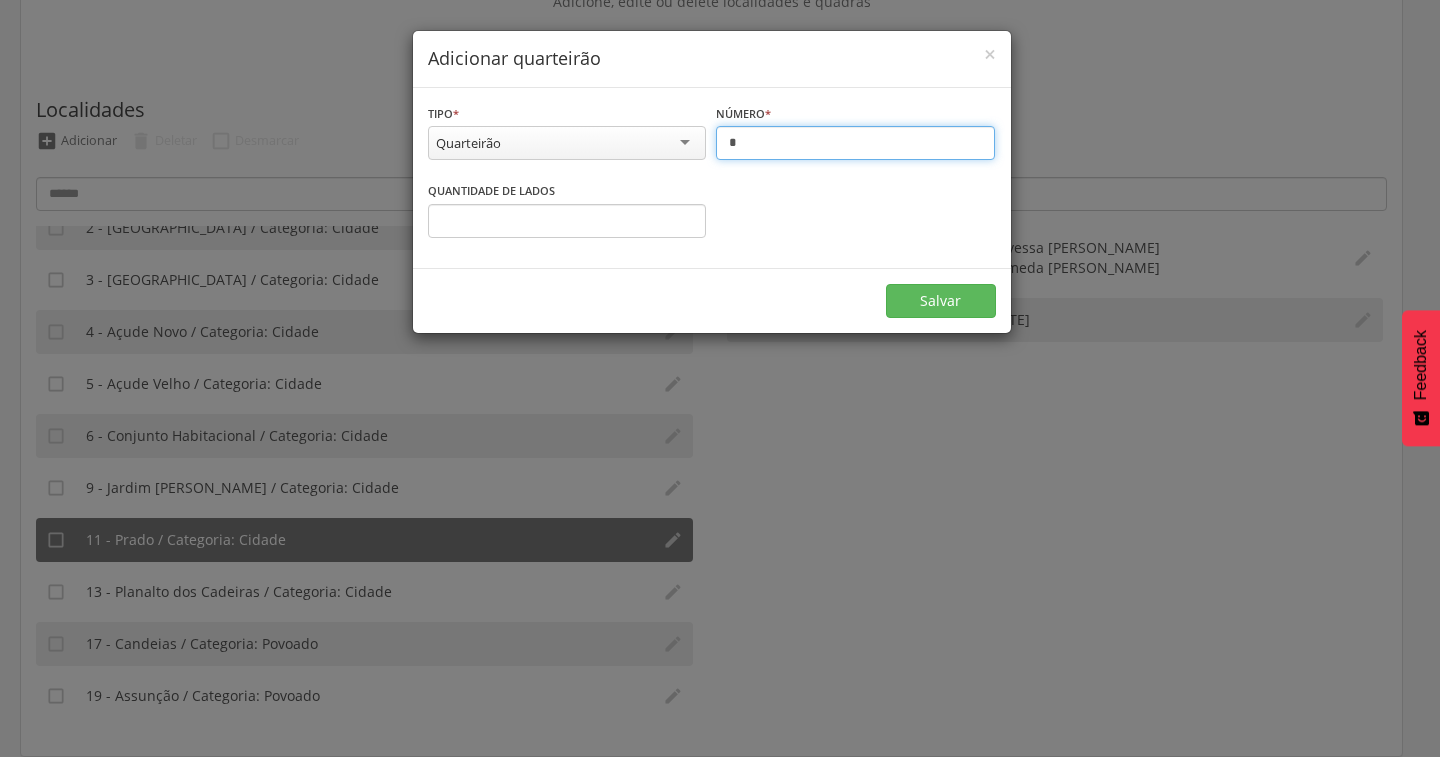 type on "*" 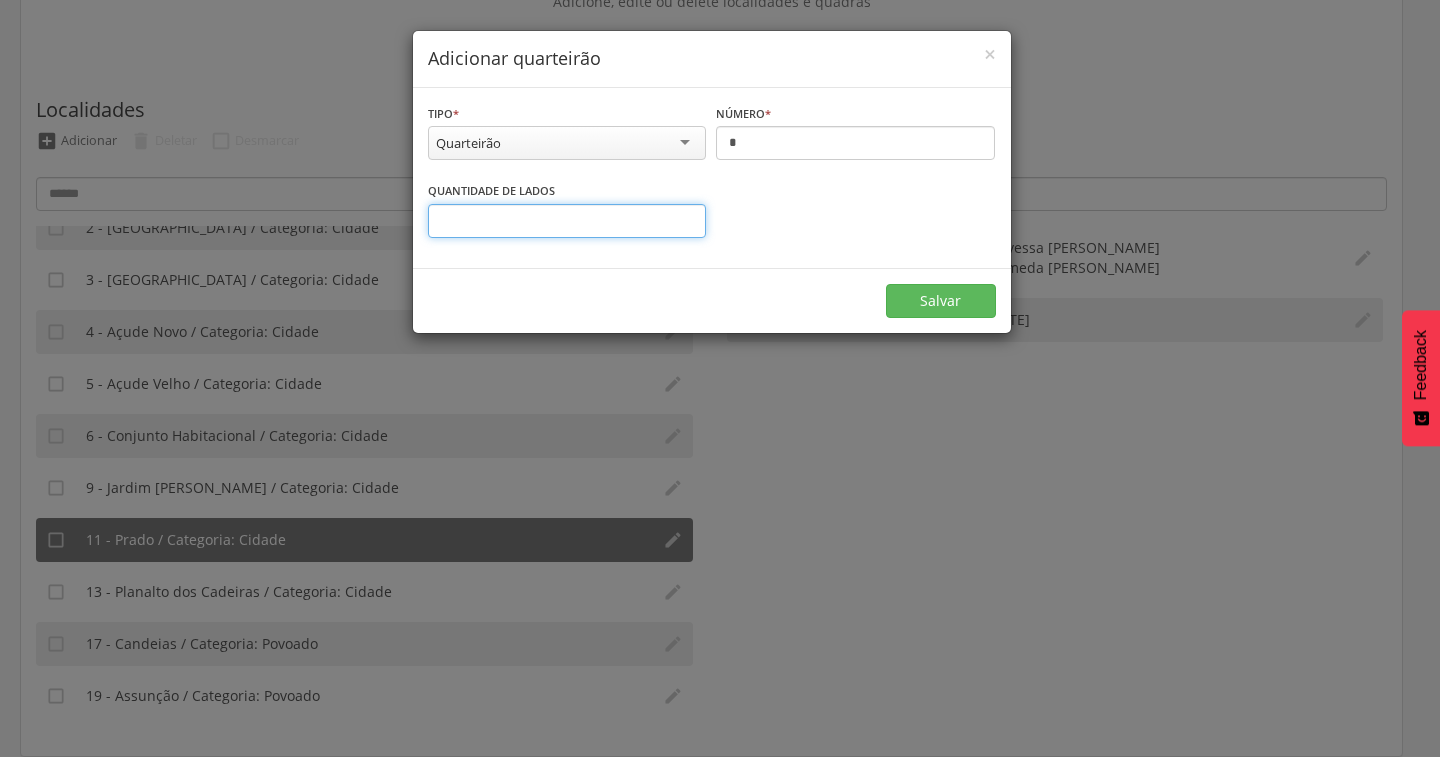 click on "*" at bounding box center (567, 221) 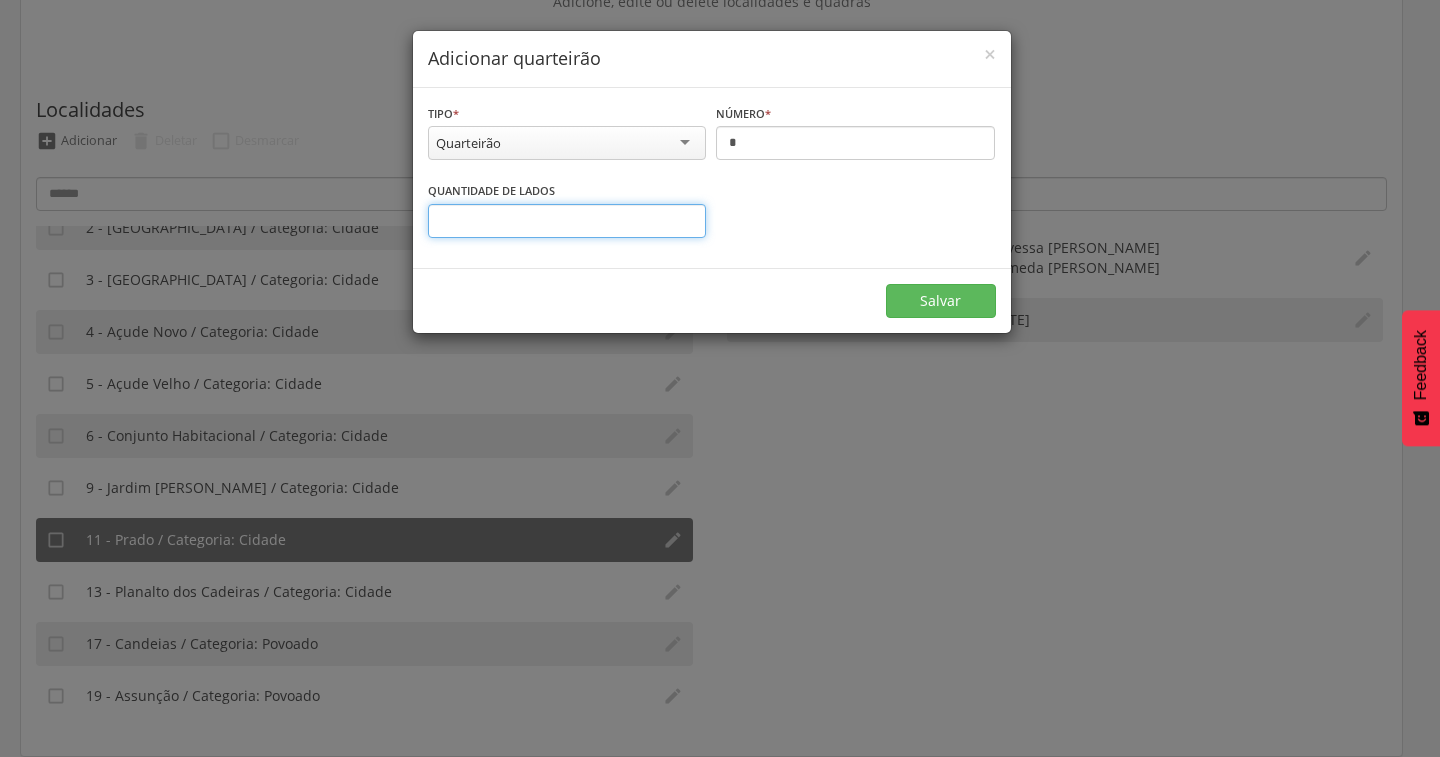 click on "*" at bounding box center [567, 221] 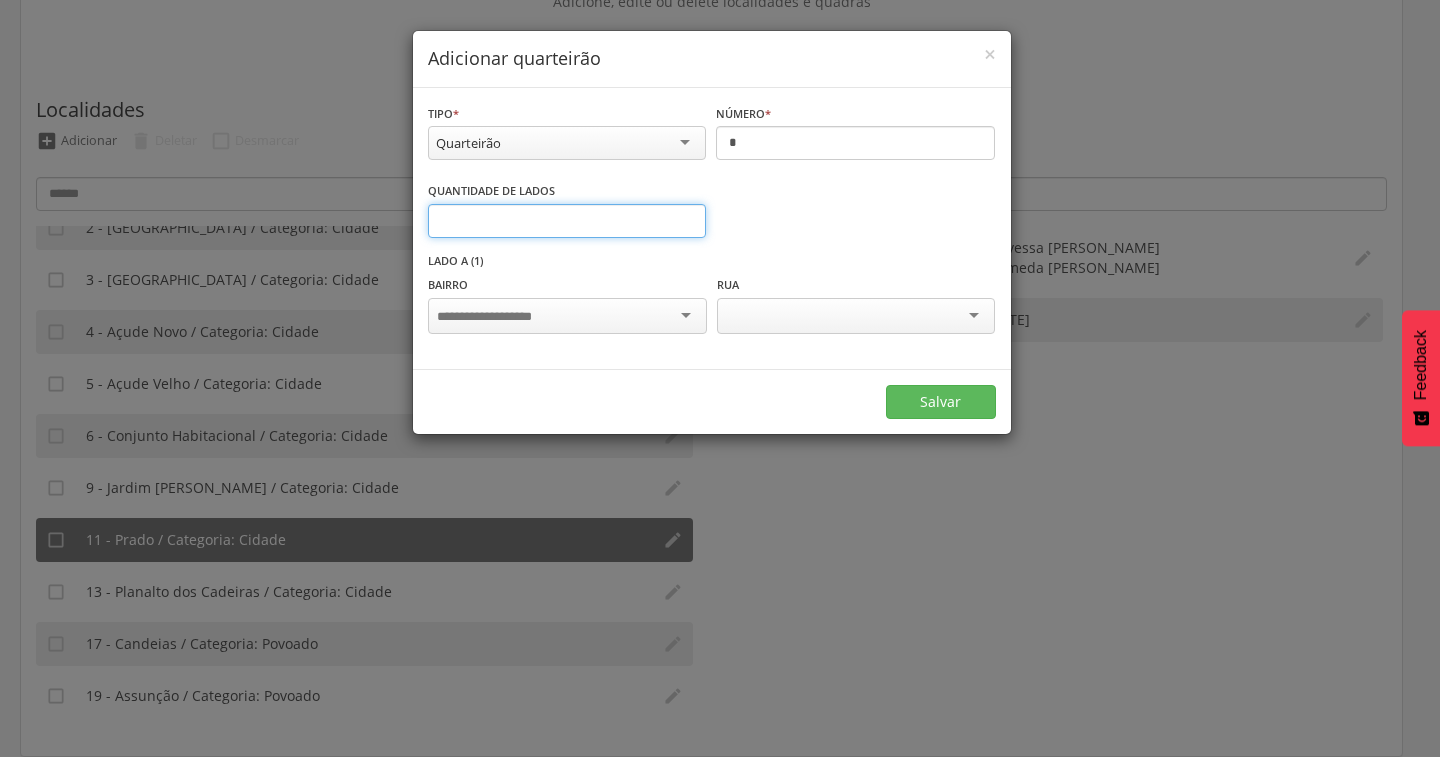click on "*" at bounding box center (567, 221) 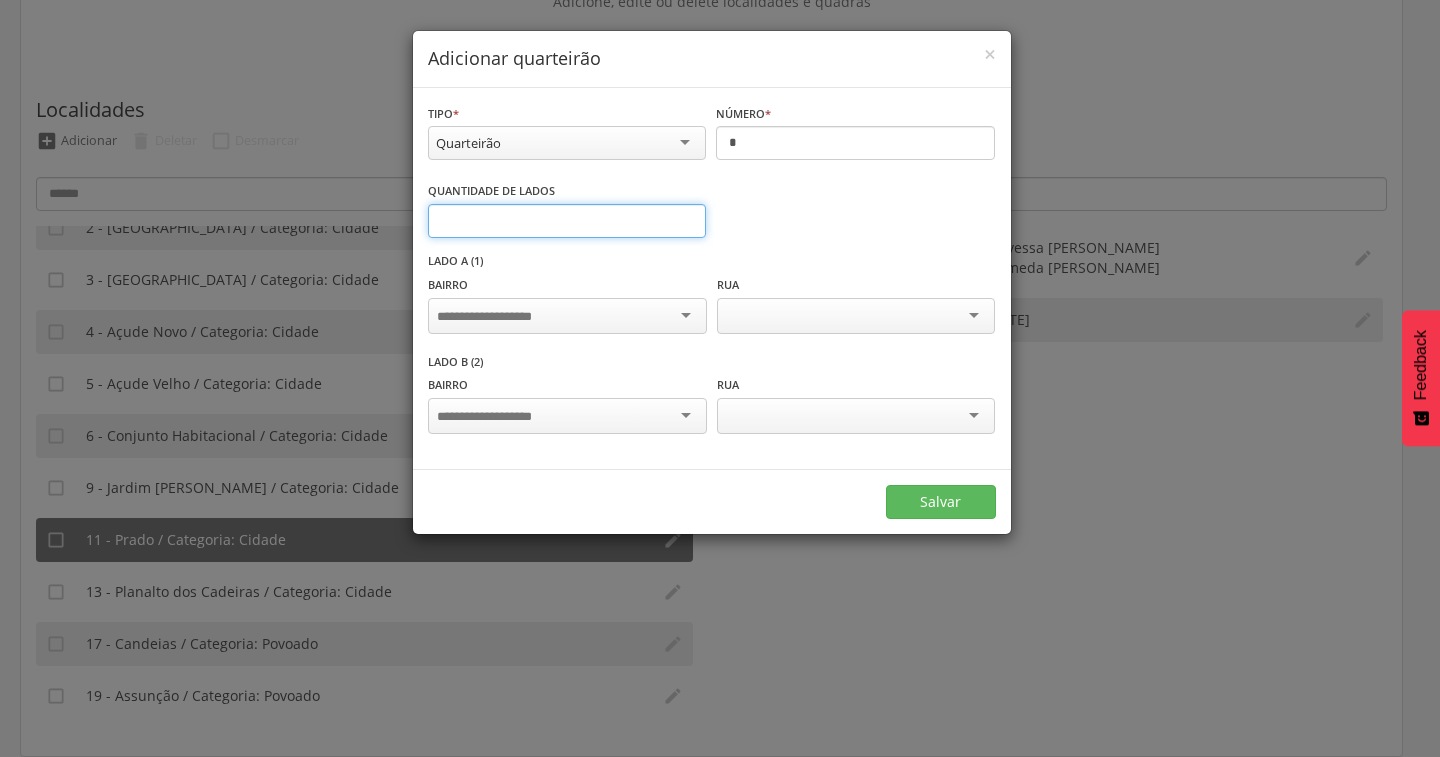type on "*" 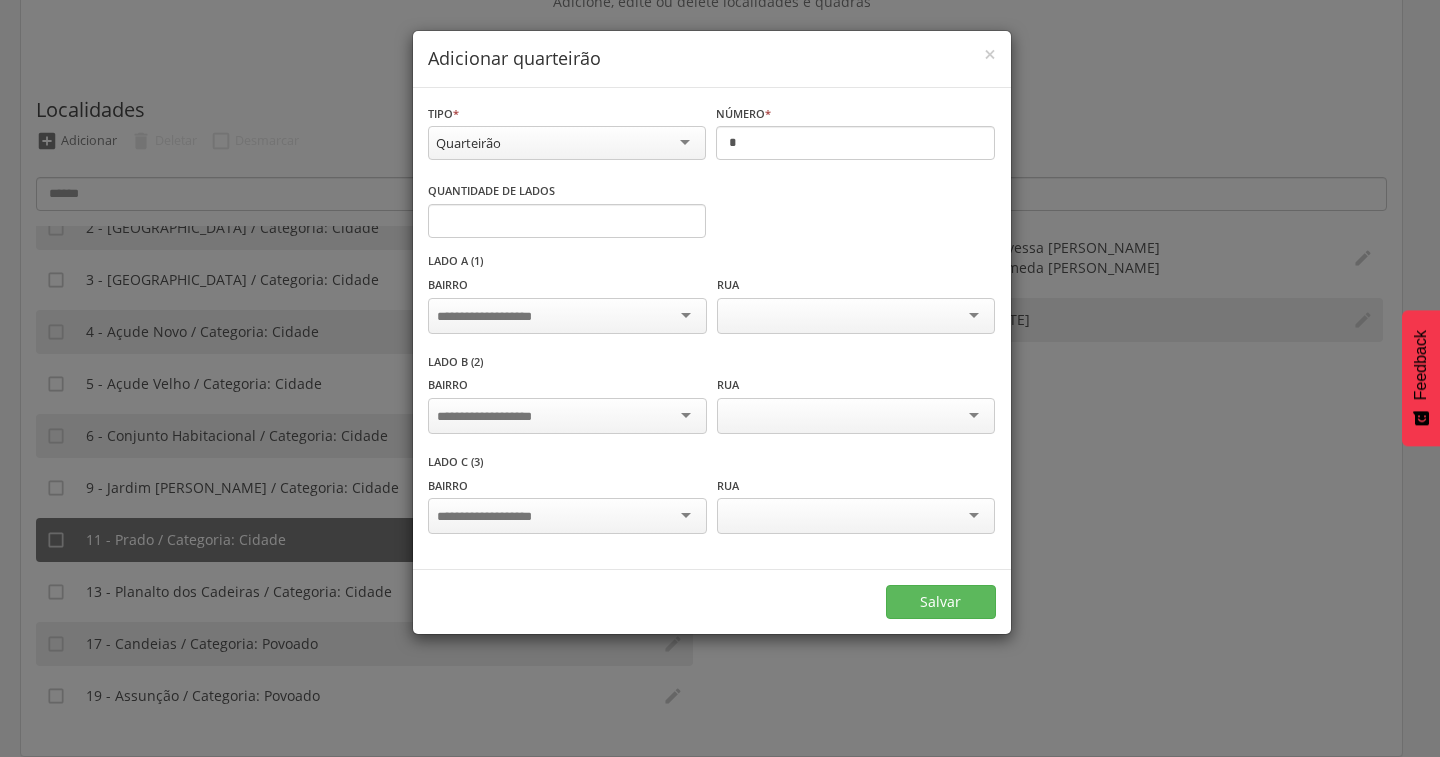 click at bounding box center [567, 316] 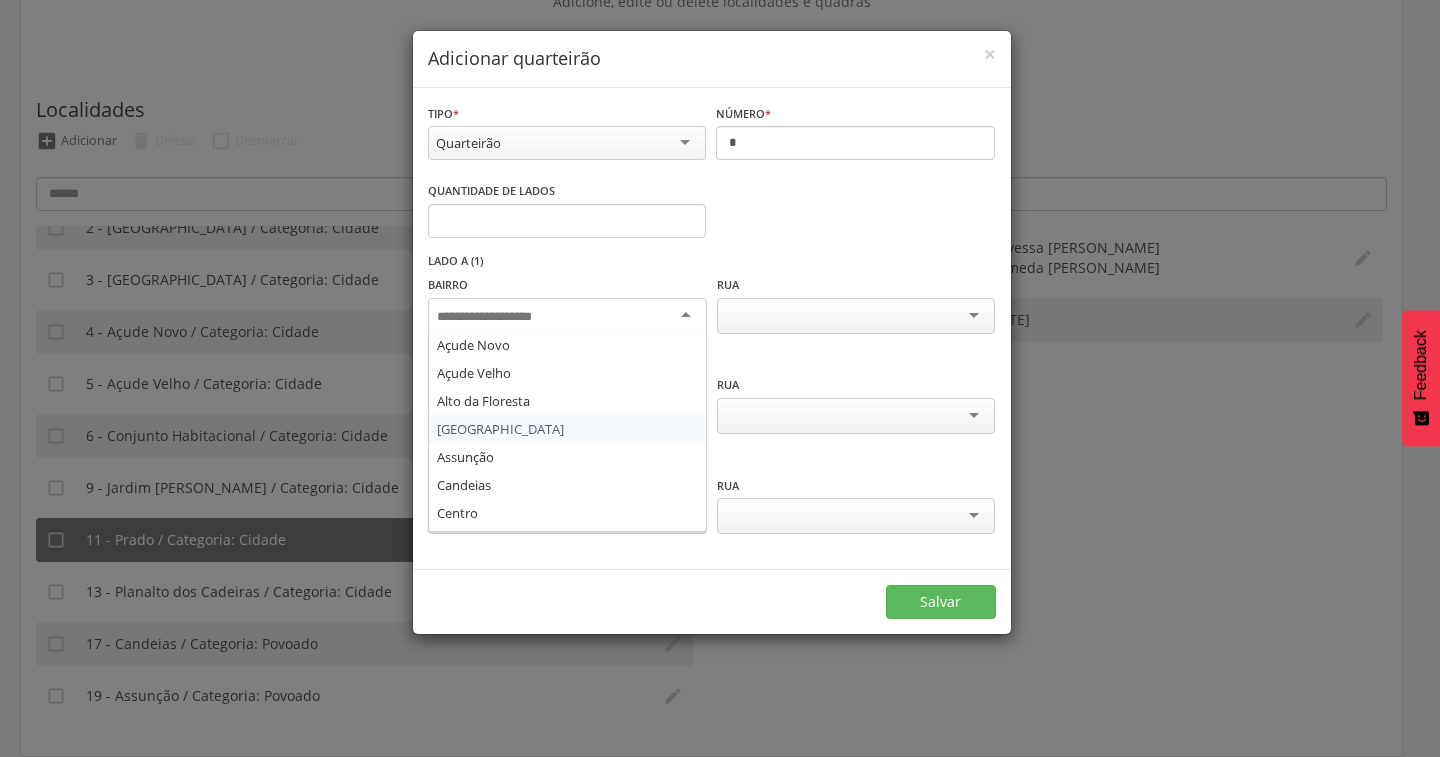 scroll, scrollTop: 108, scrollLeft: 0, axis: vertical 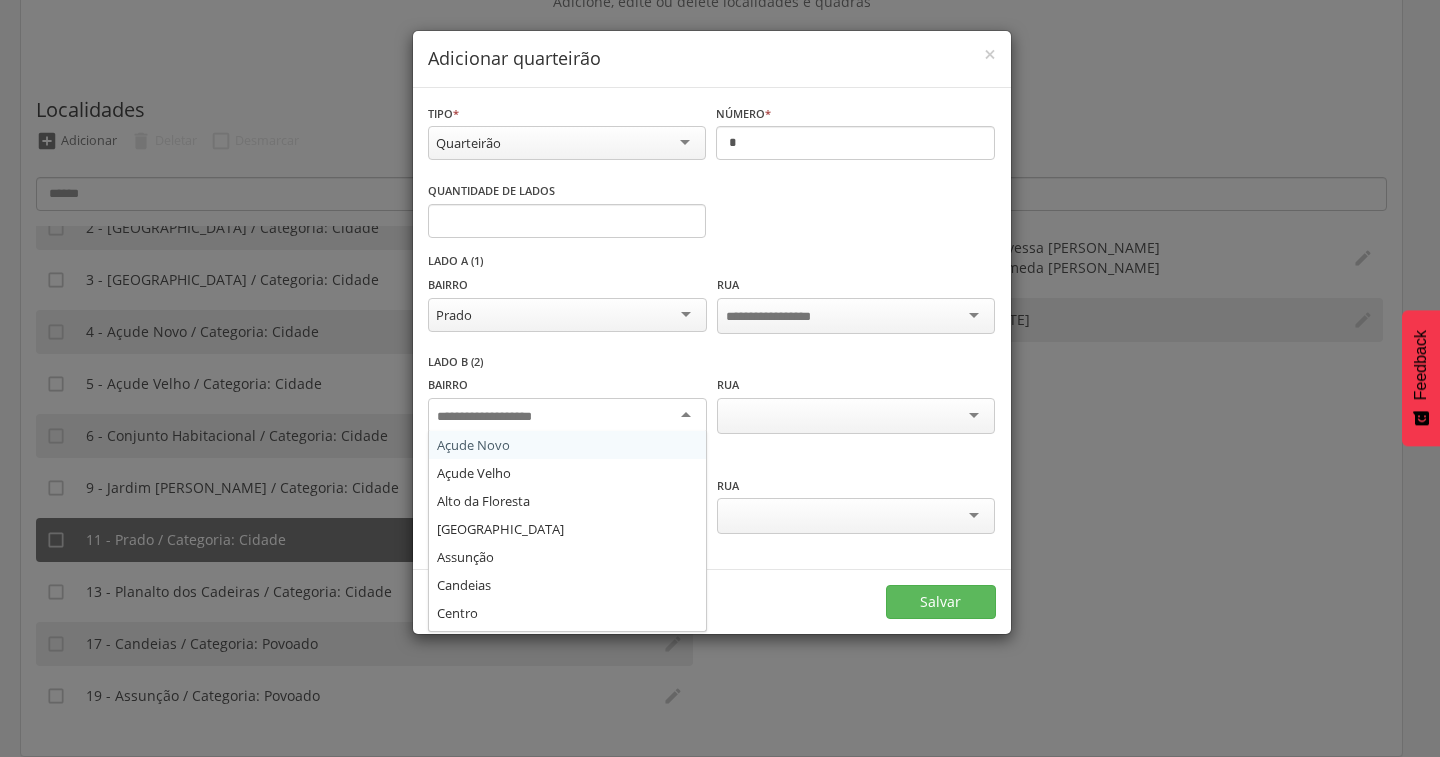 click at bounding box center (567, 416) 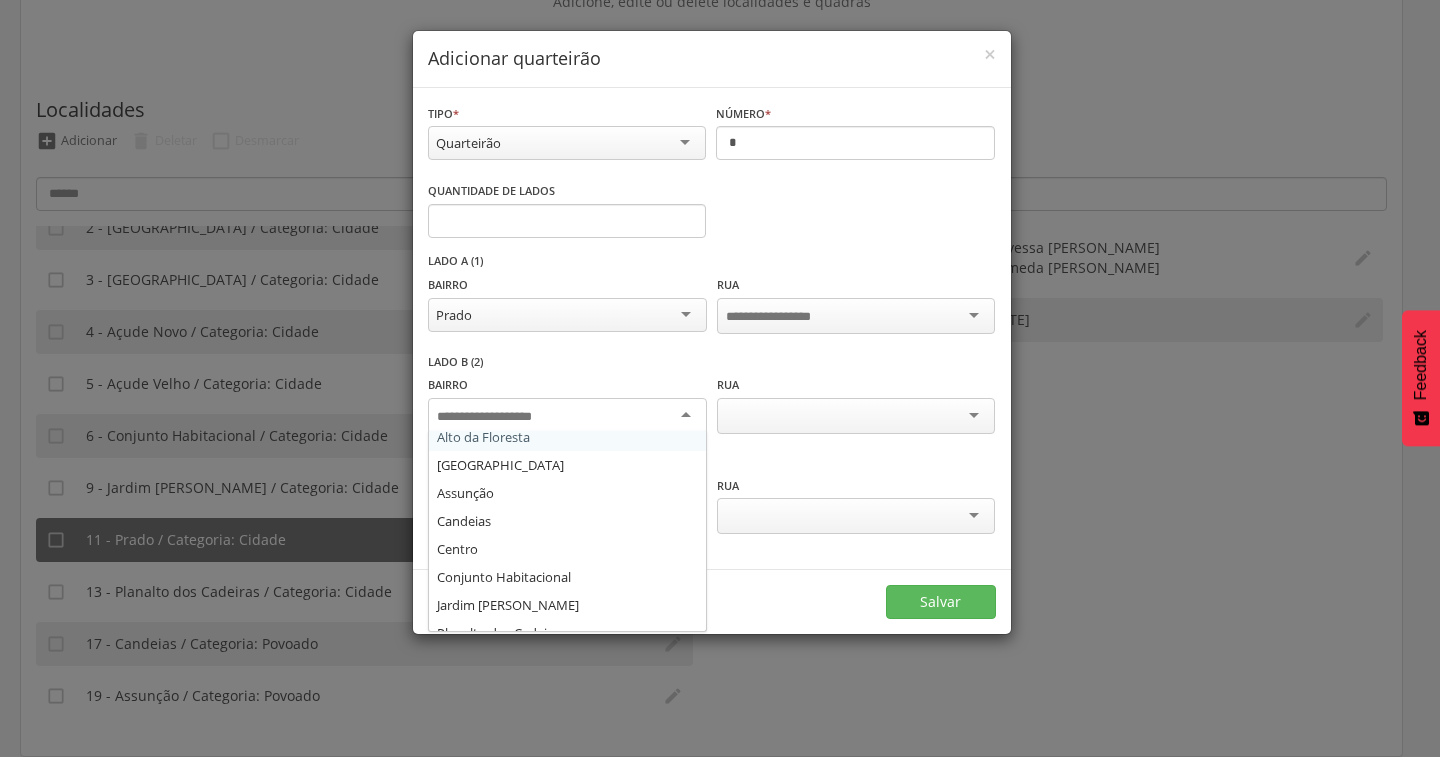 scroll, scrollTop: 108, scrollLeft: 0, axis: vertical 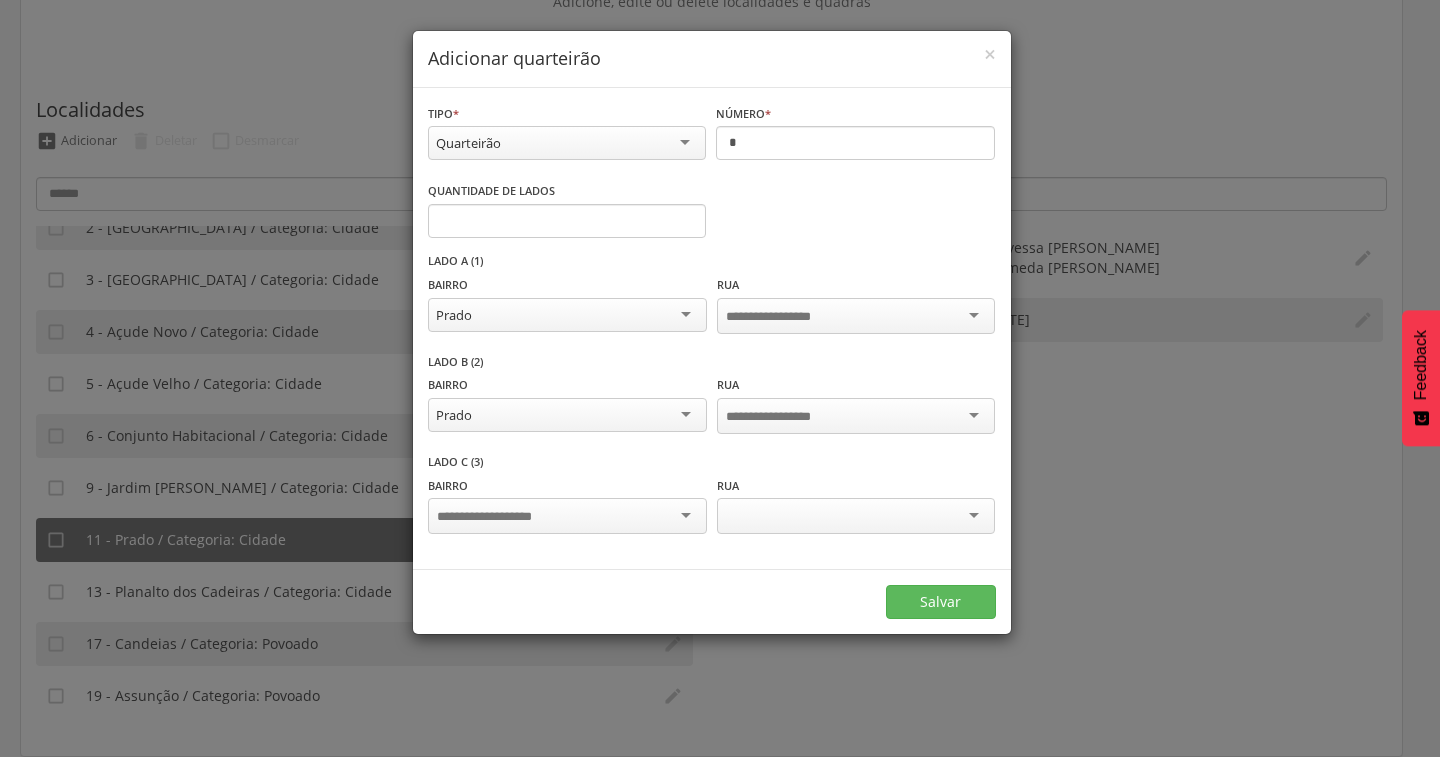 click at bounding box center (567, 516) 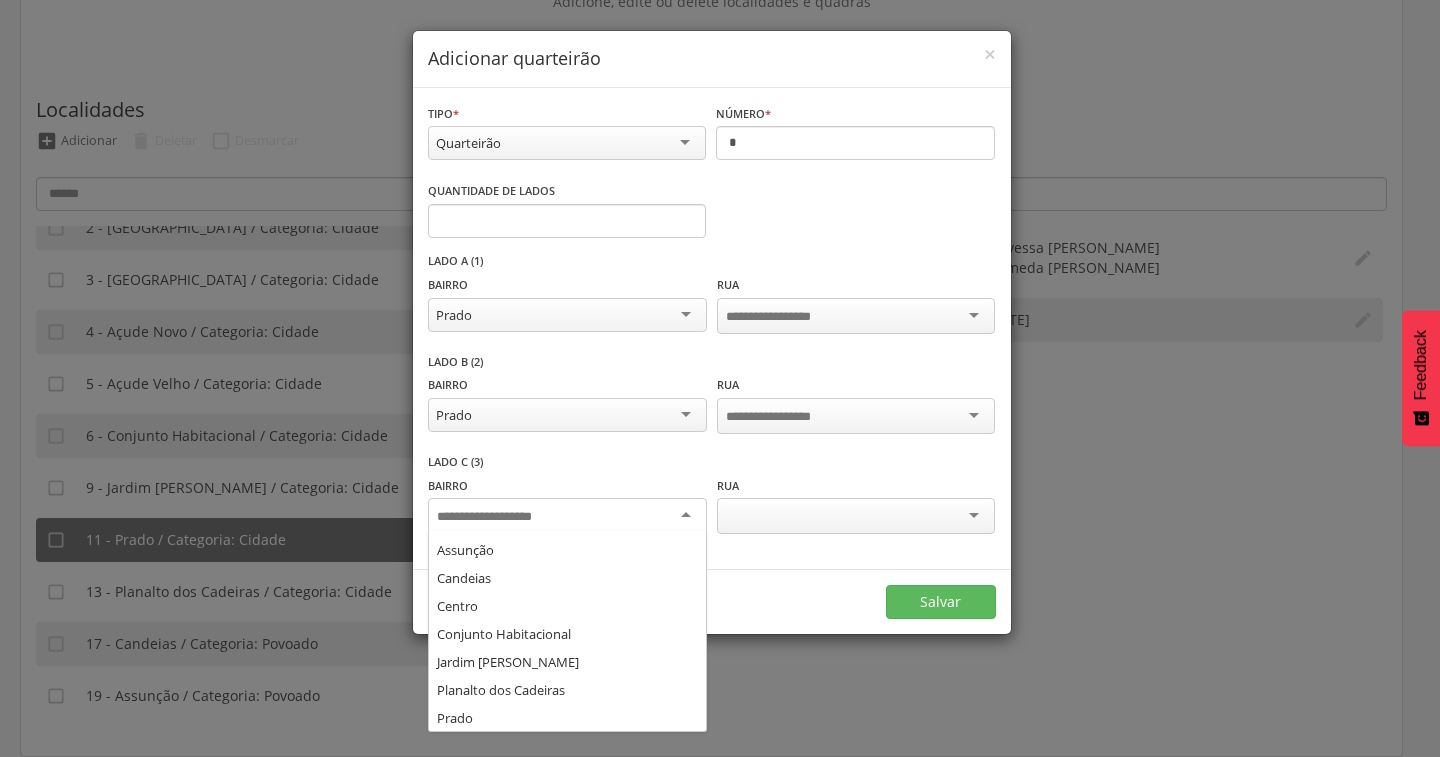 scroll, scrollTop: 108, scrollLeft: 0, axis: vertical 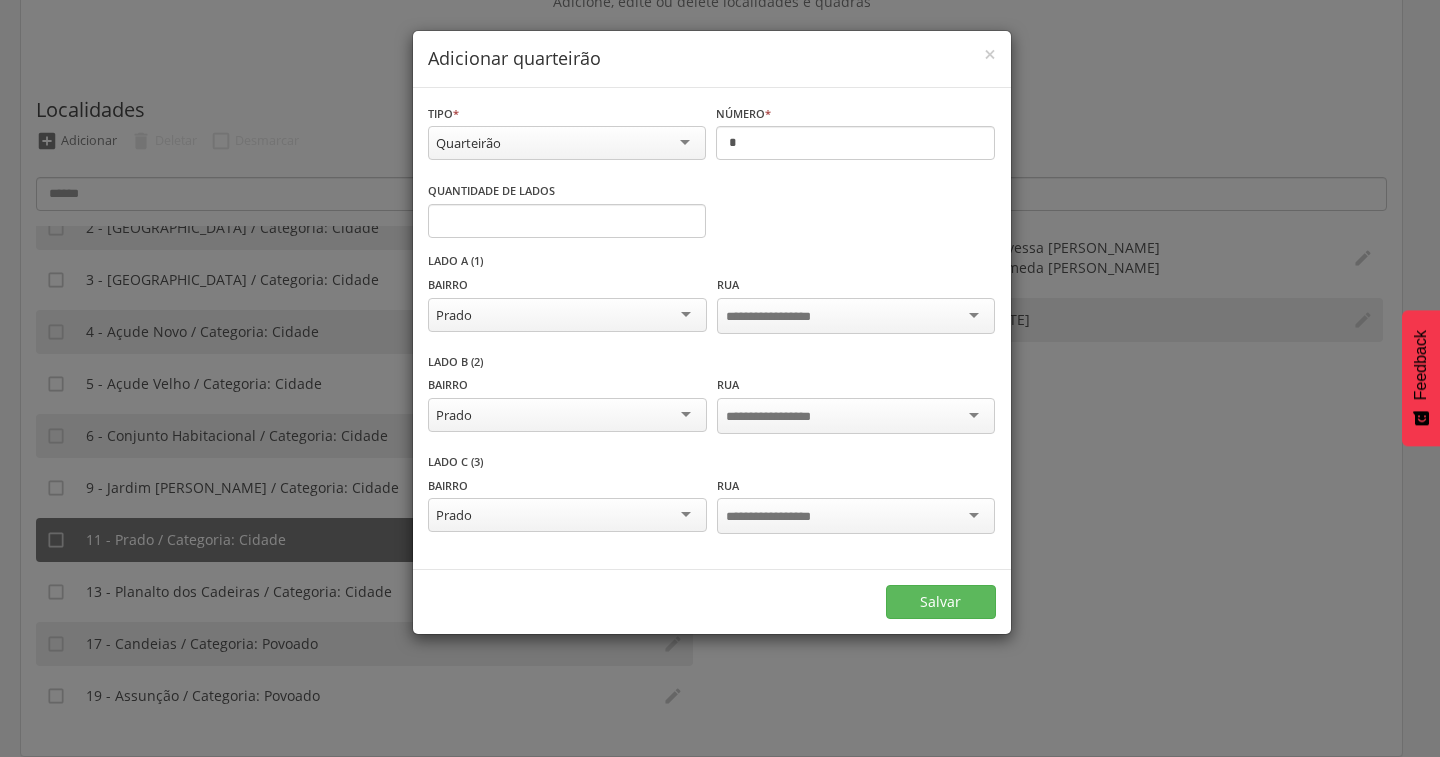 click at bounding box center [784, 317] 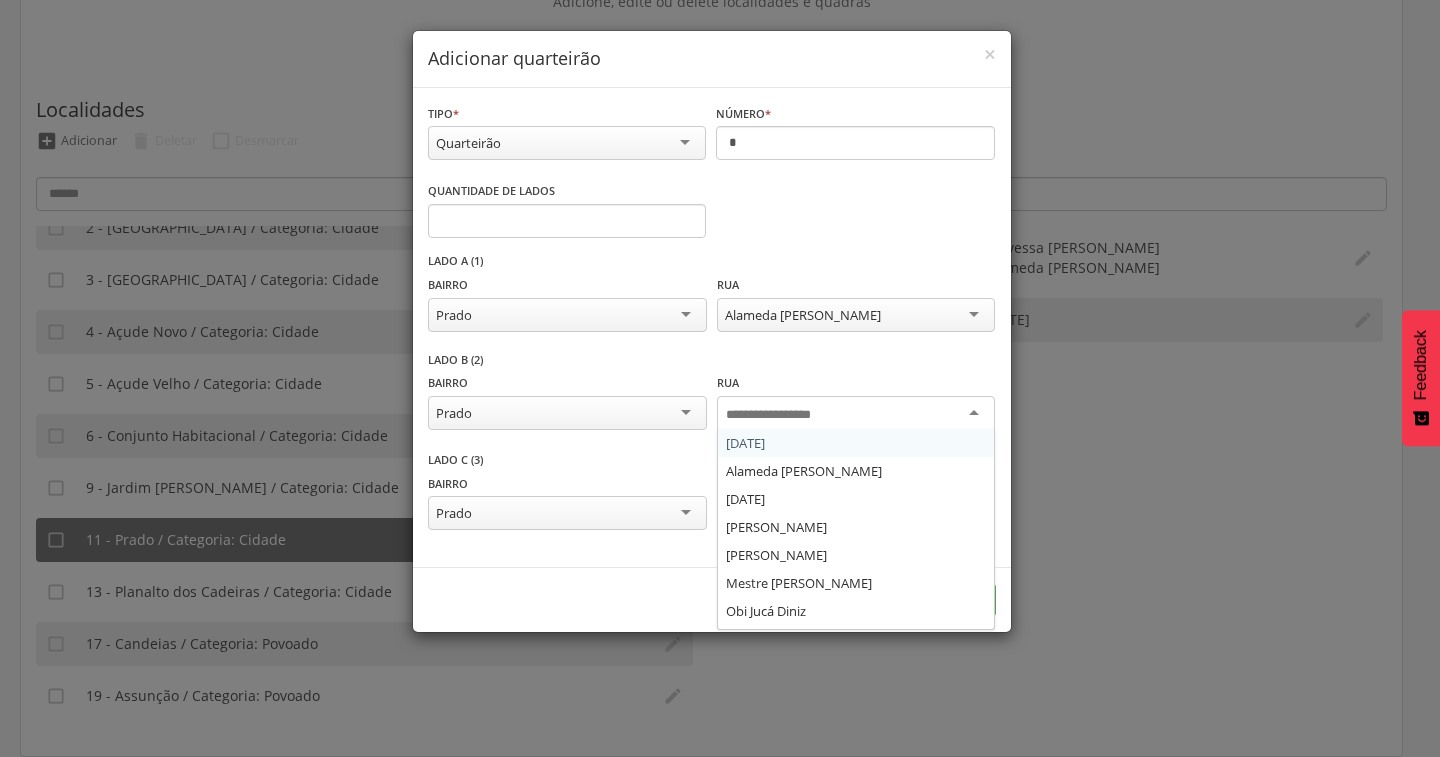 click at bounding box center (856, 414) 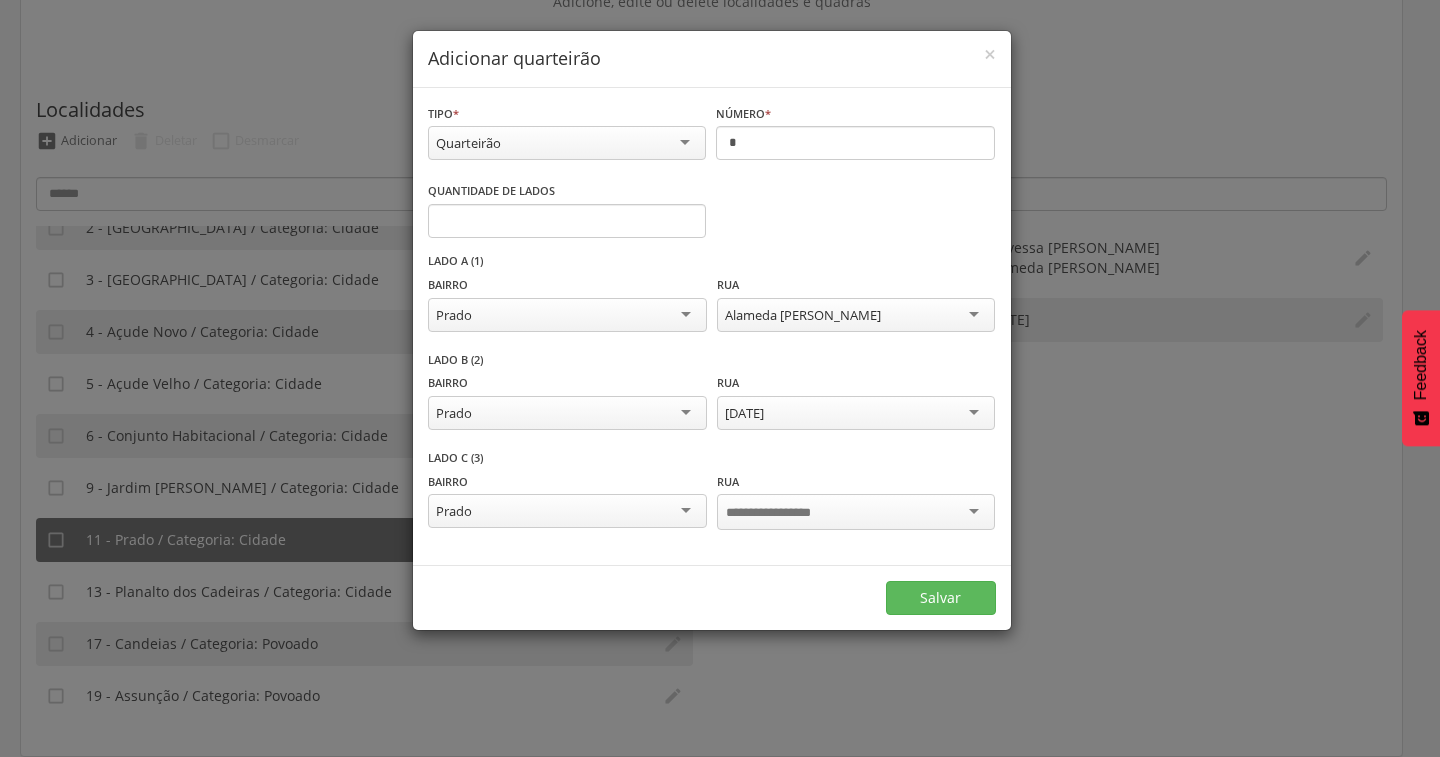 click at bounding box center (856, 512) 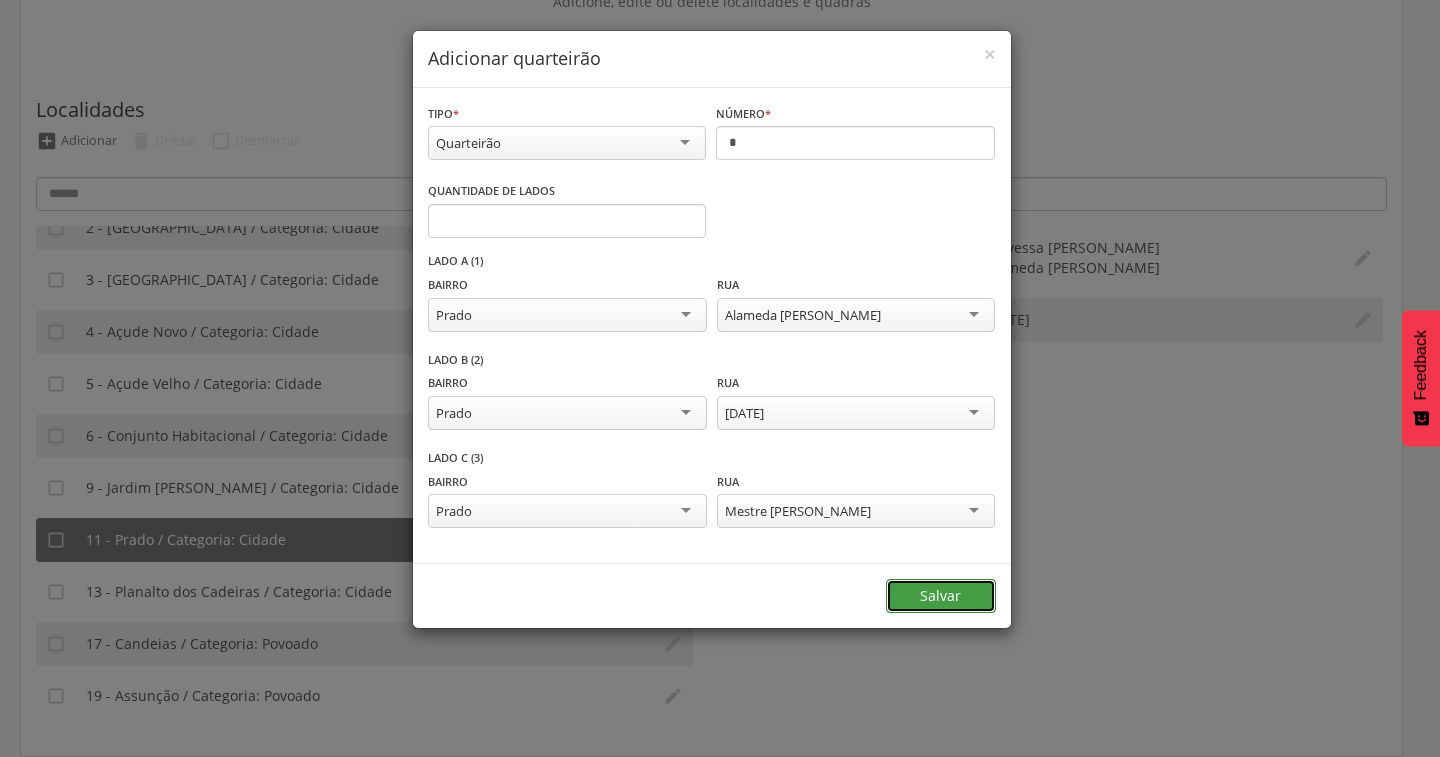 click on "Salvar" at bounding box center (941, 596) 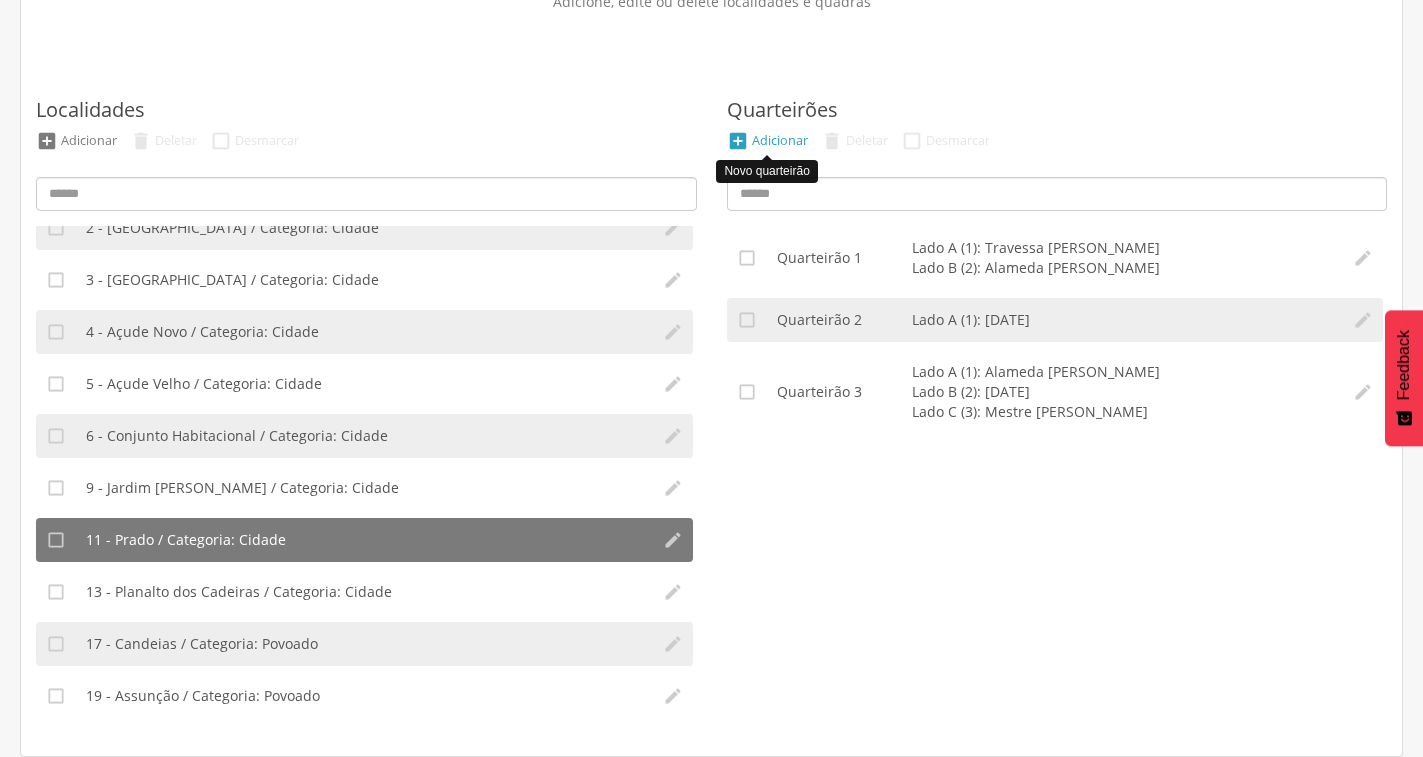 click on "" at bounding box center [738, 141] 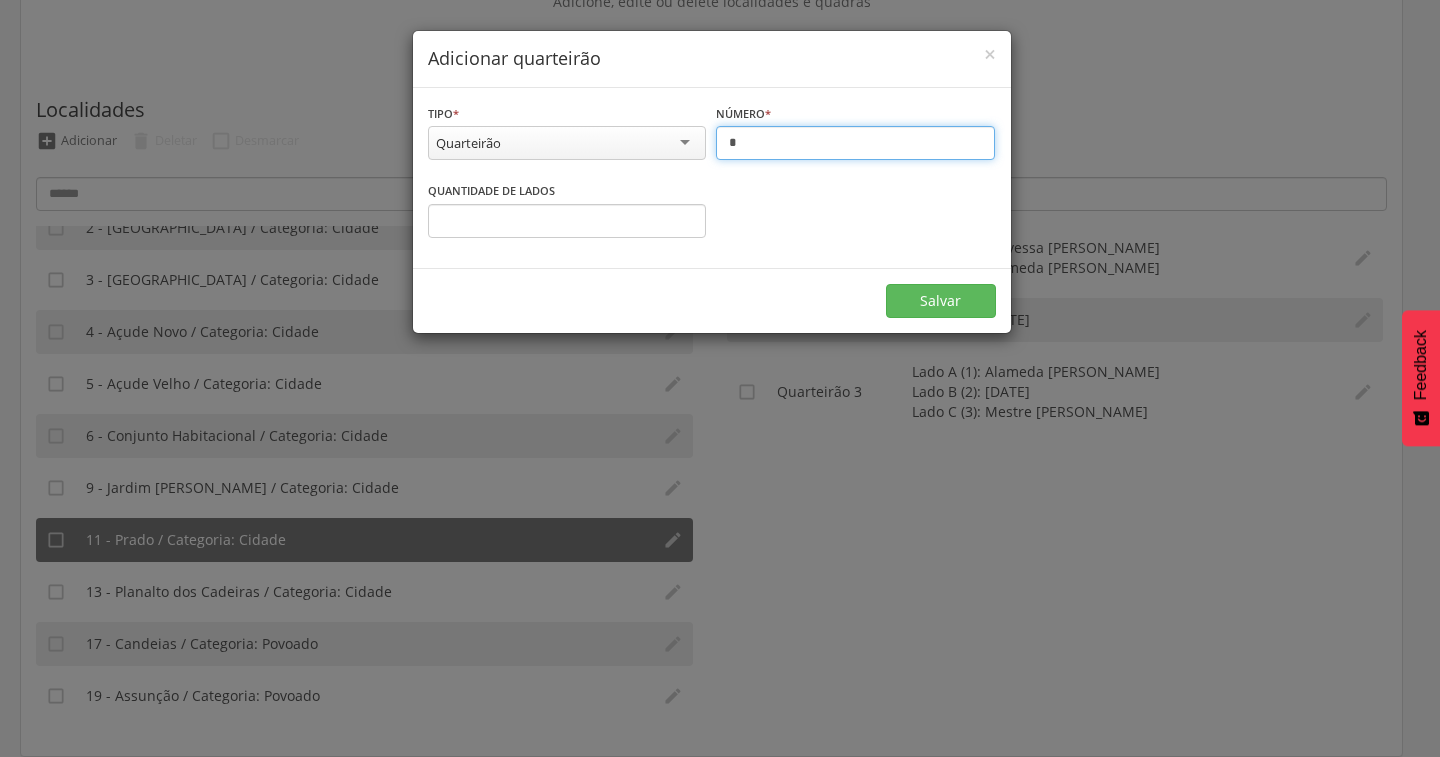 click on "*" at bounding box center [855, 143] 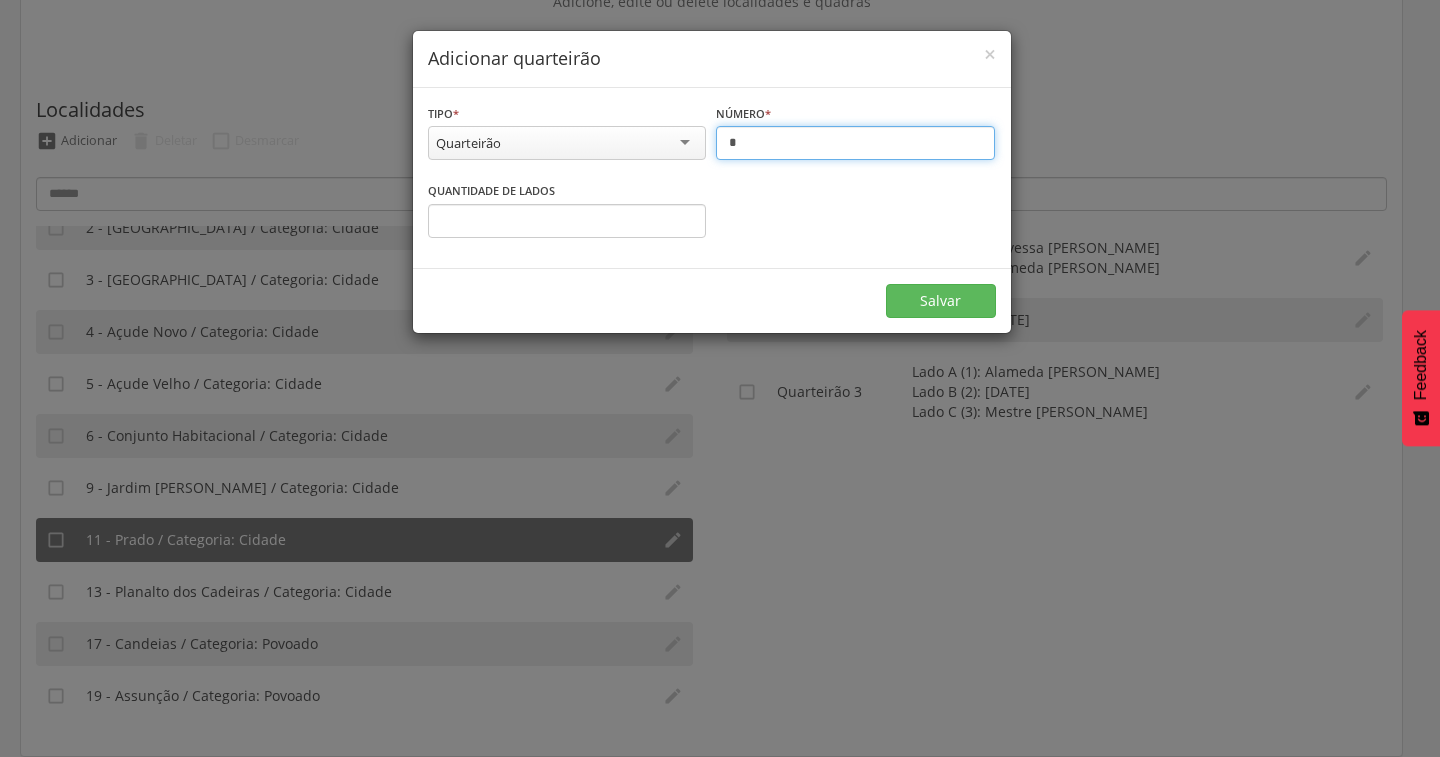 type on "*" 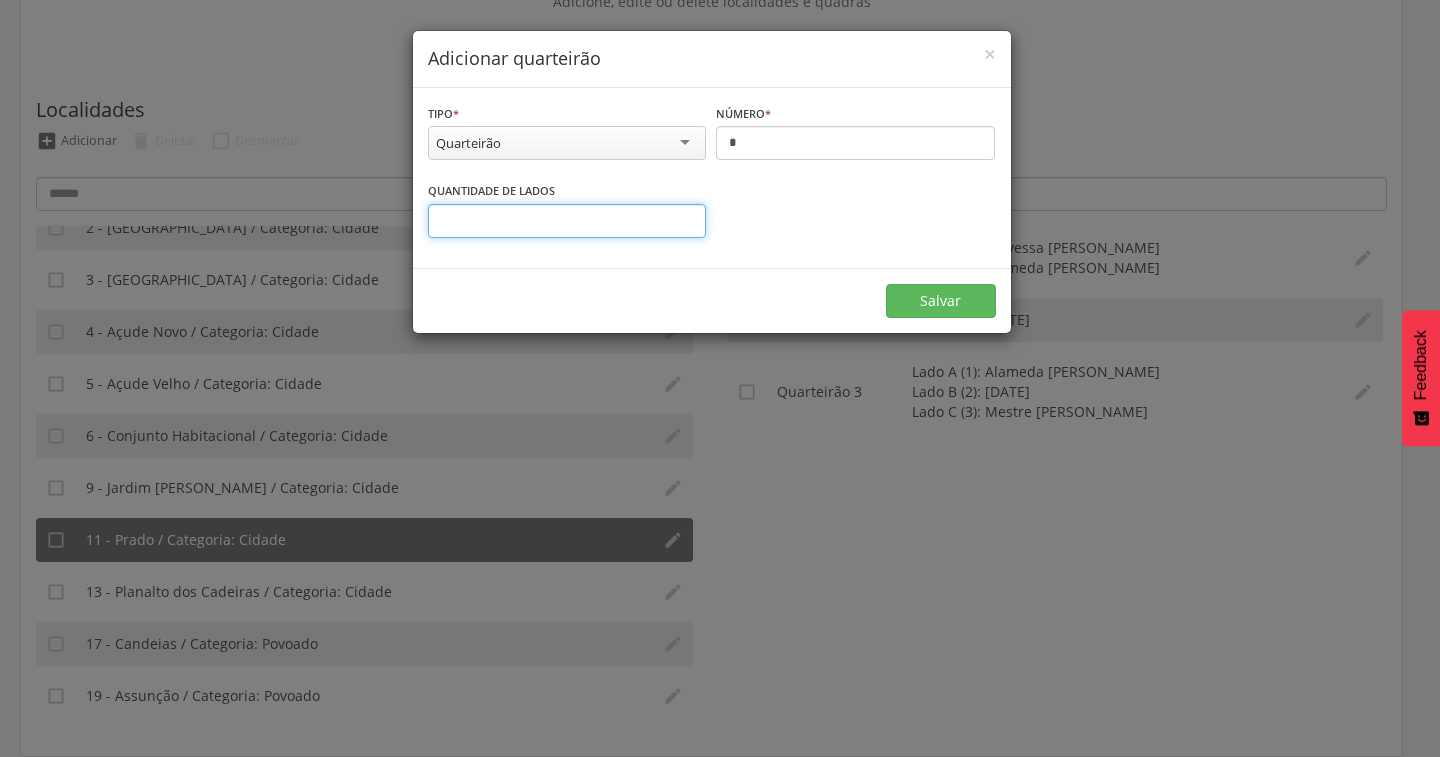 click on "*" at bounding box center [567, 221] 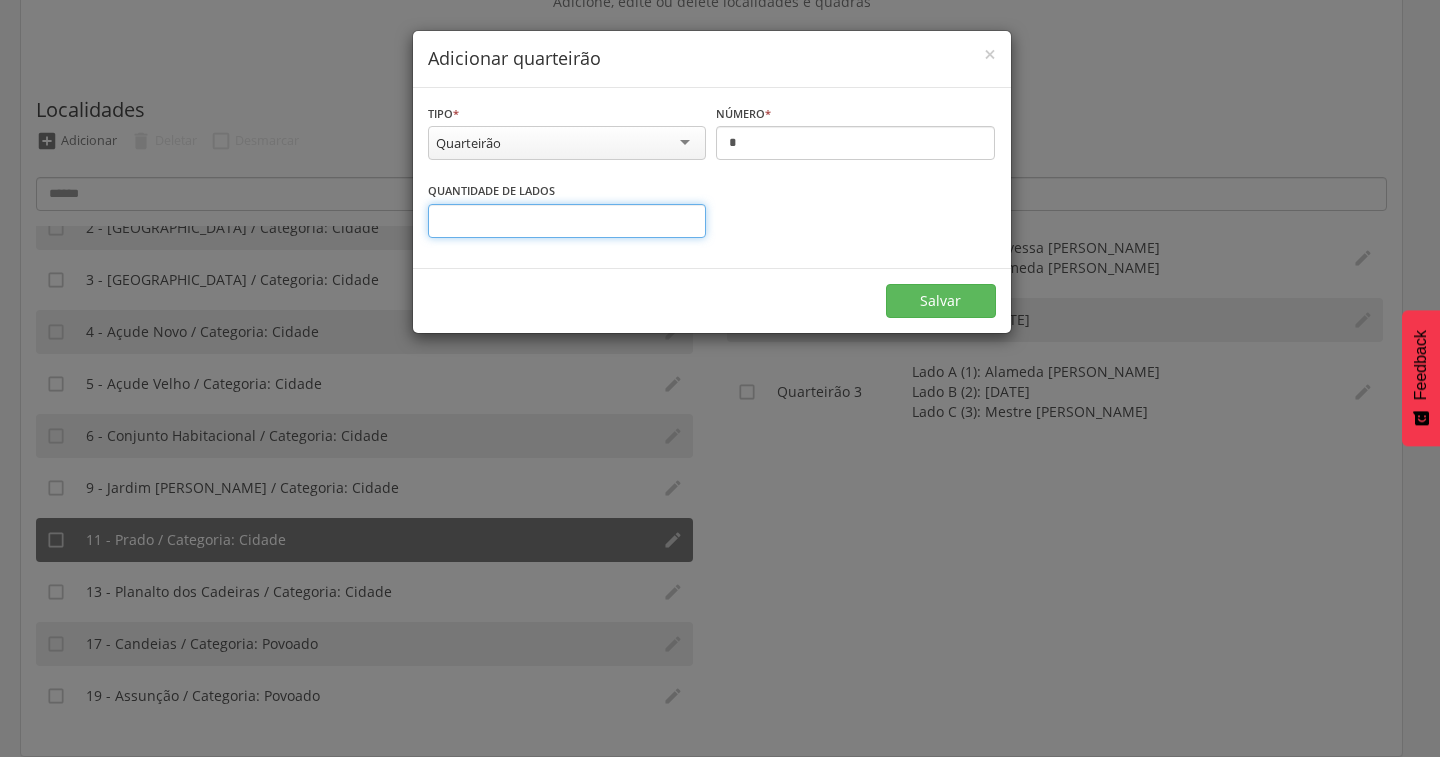 click on "*" at bounding box center [567, 221] 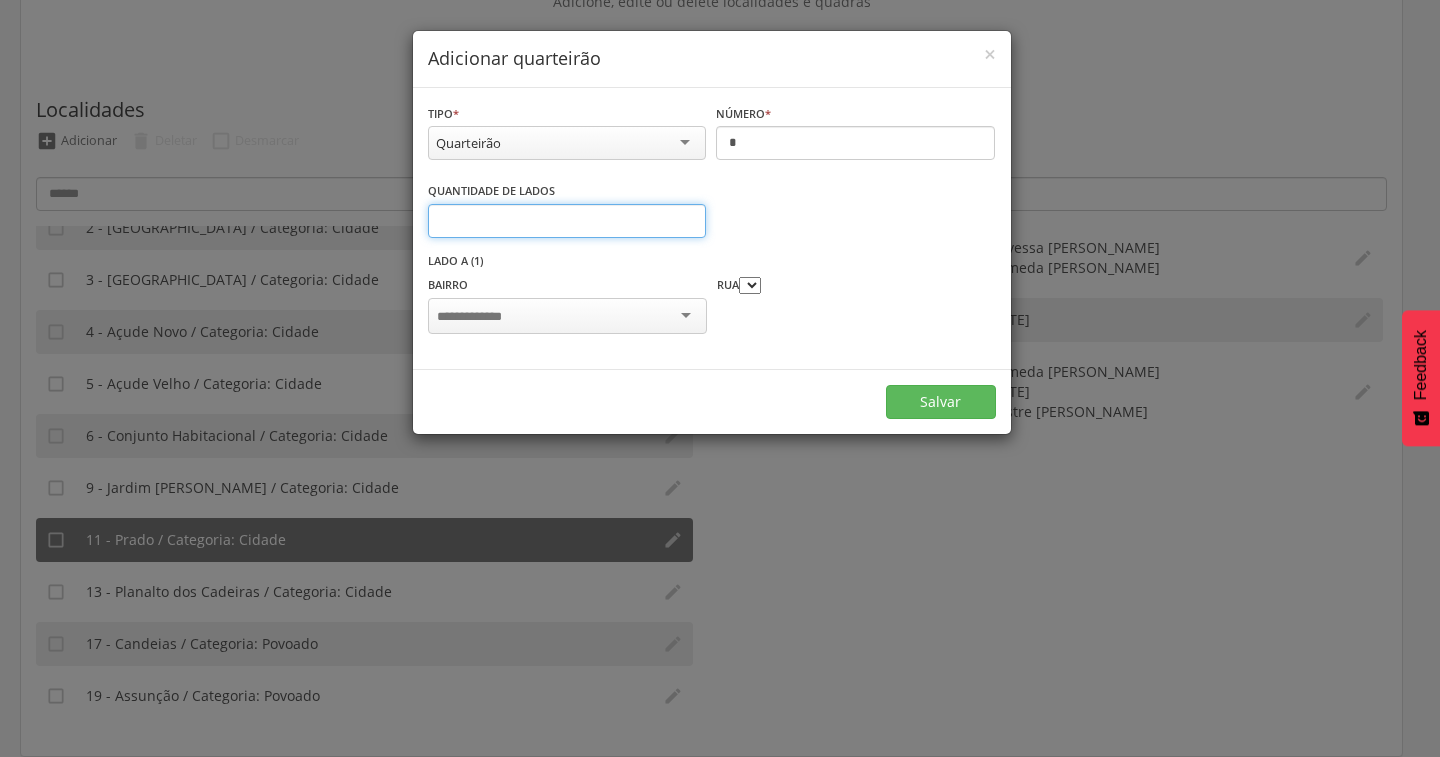 type on "*" 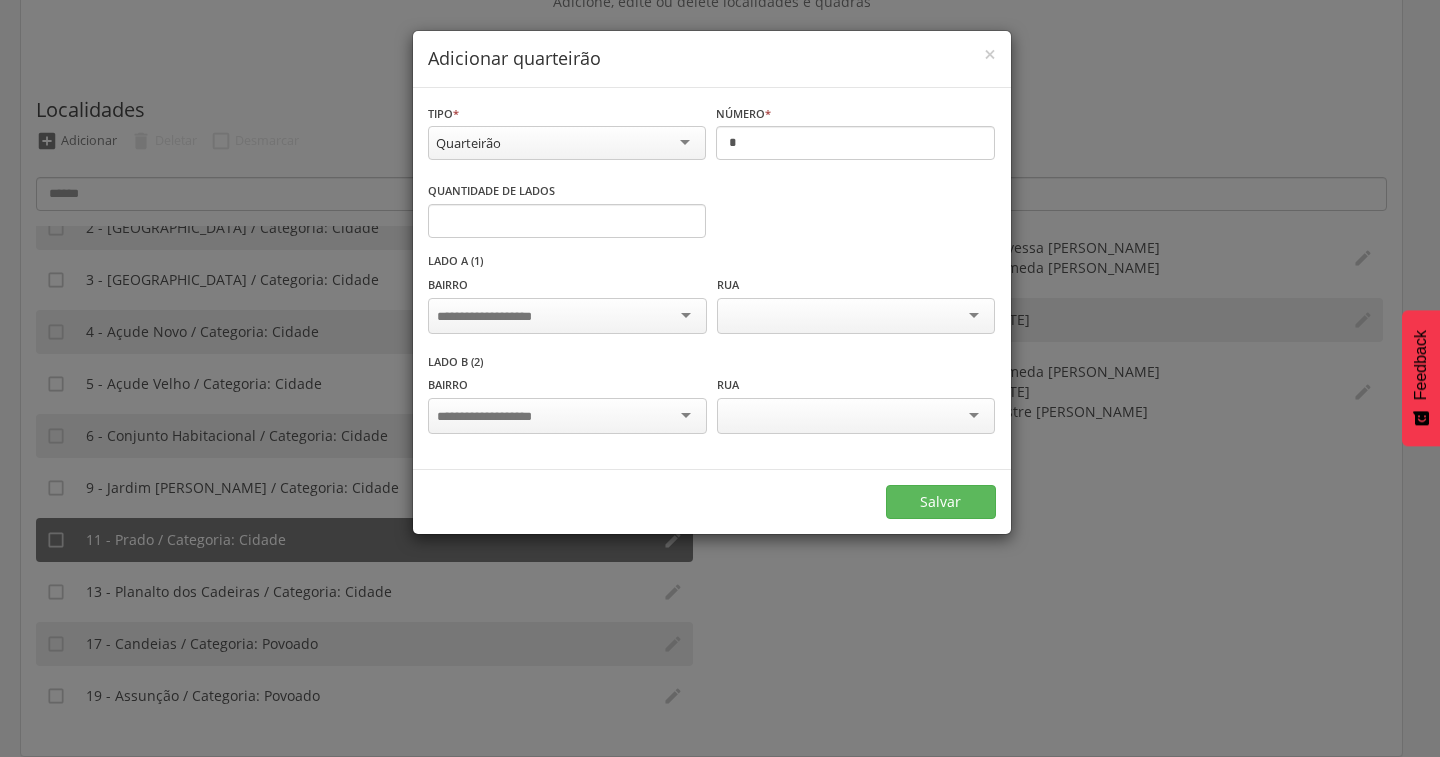 click at bounding box center [567, 316] 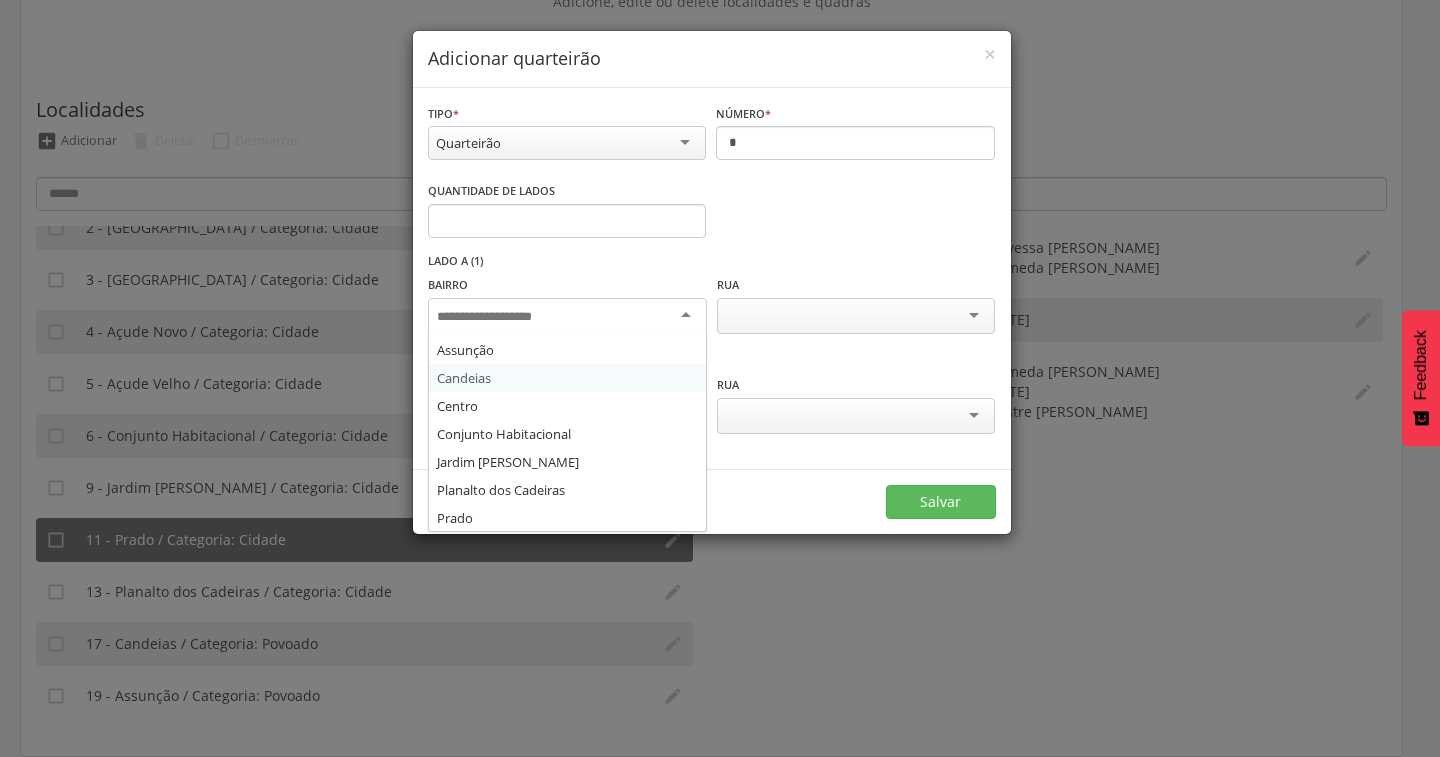 scroll, scrollTop: 108, scrollLeft: 0, axis: vertical 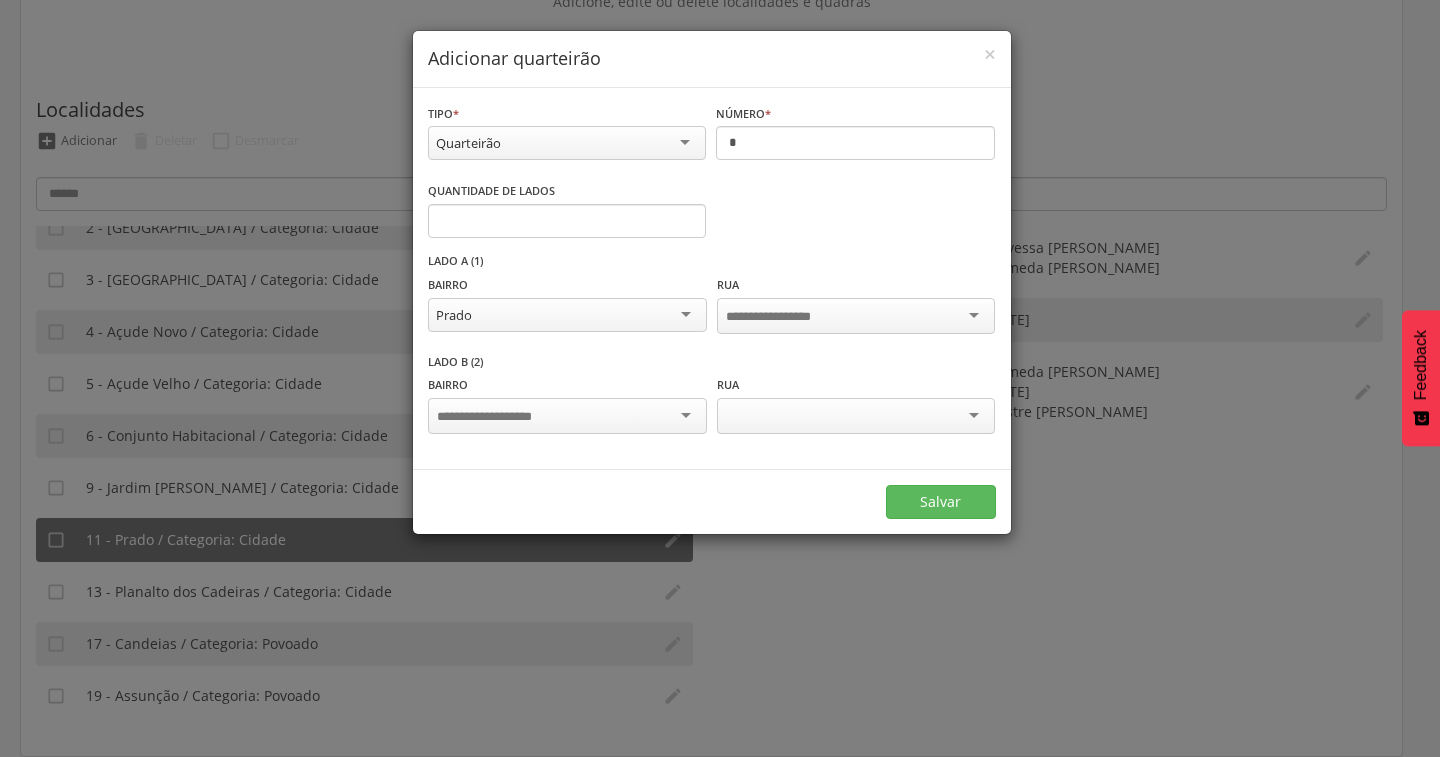 click at bounding box center (567, 416) 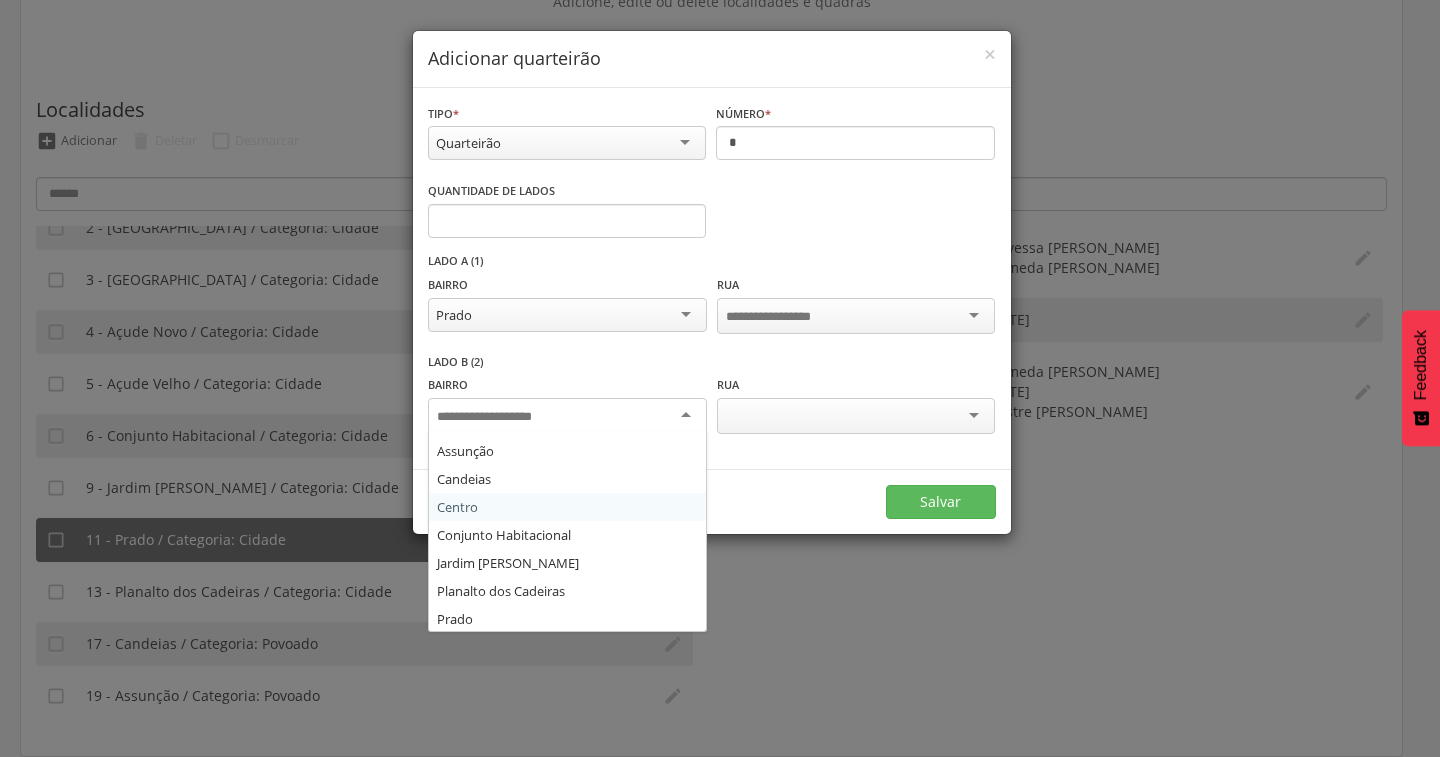 scroll, scrollTop: 108, scrollLeft: 0, axis: vertical 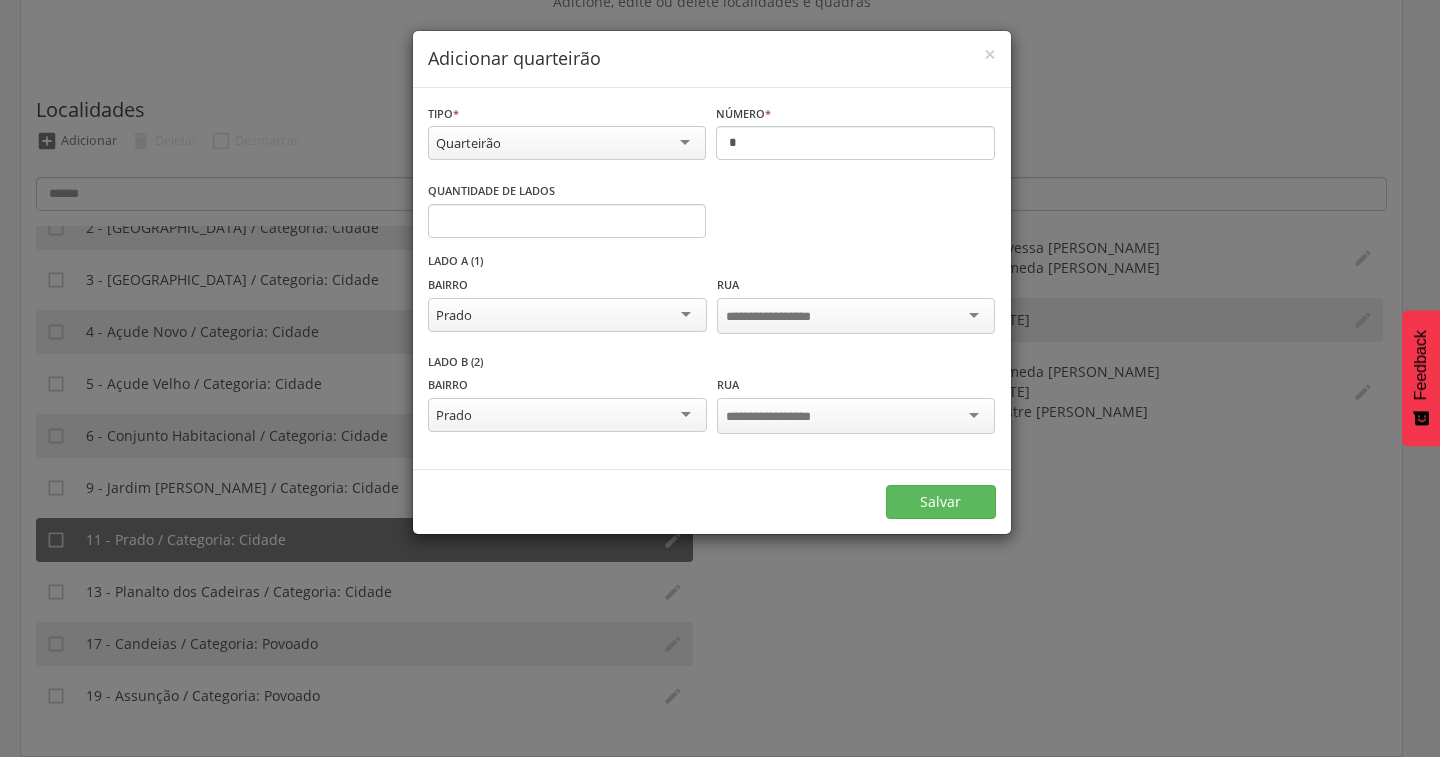 click at bounding box center (856, 316) 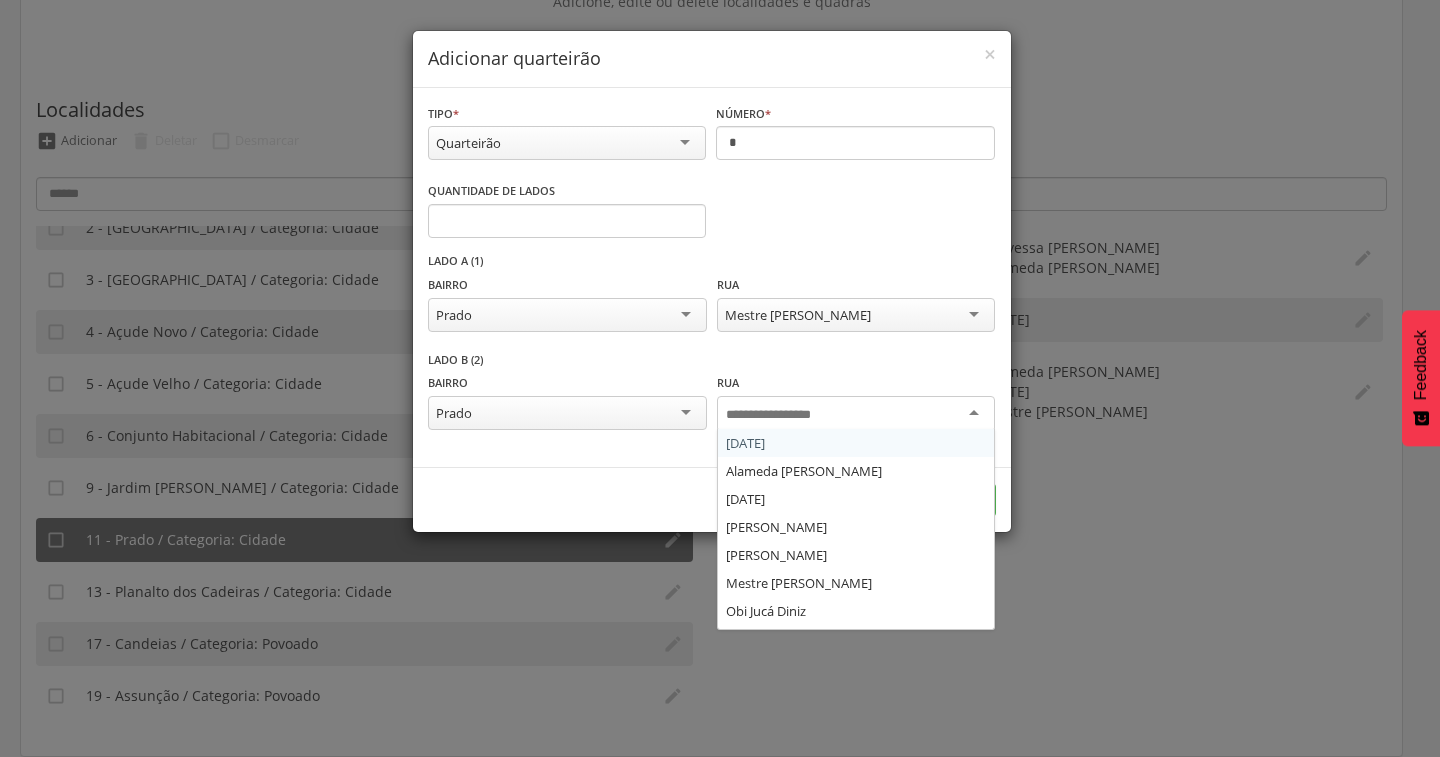 click at bounding box center [856, 414] 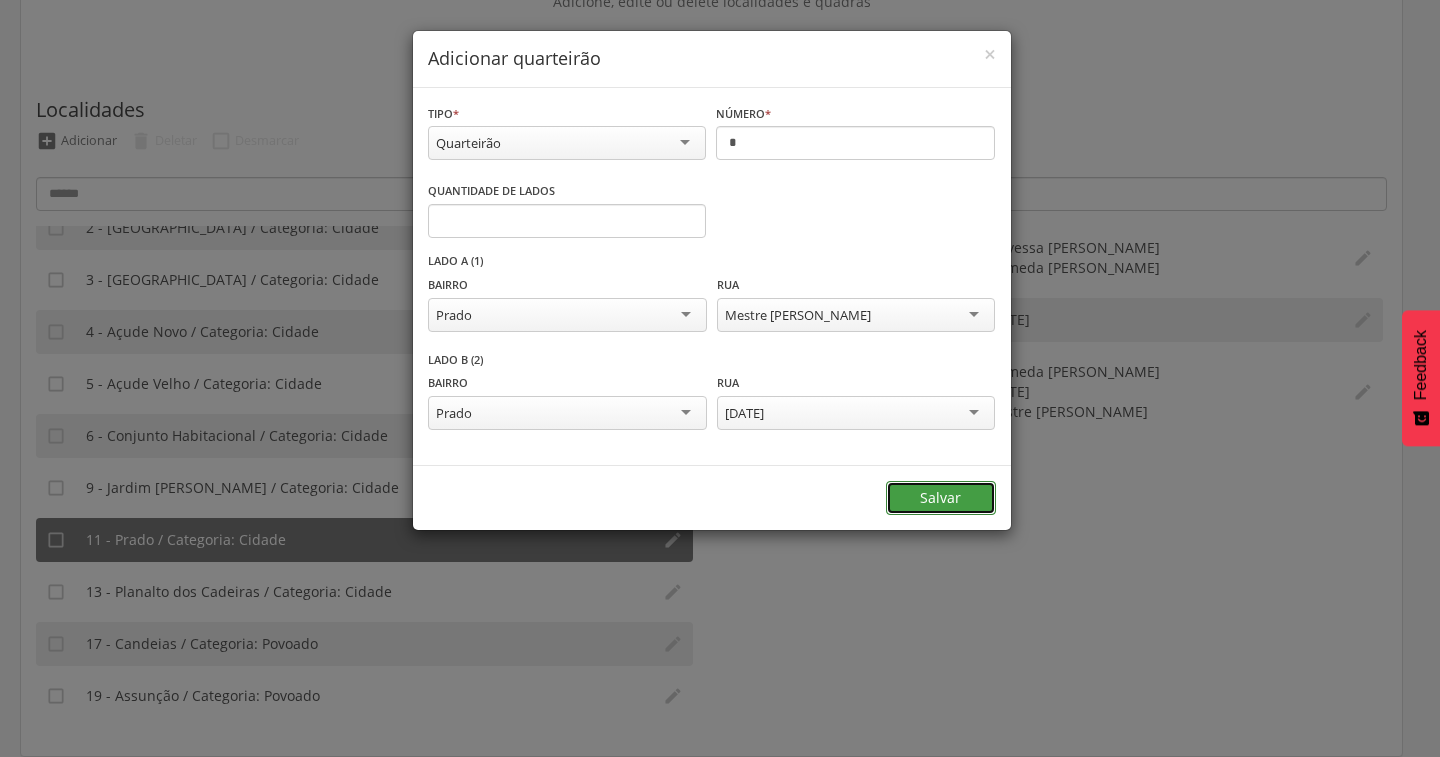 click on "Salvar" at bounding box center [941, 498] 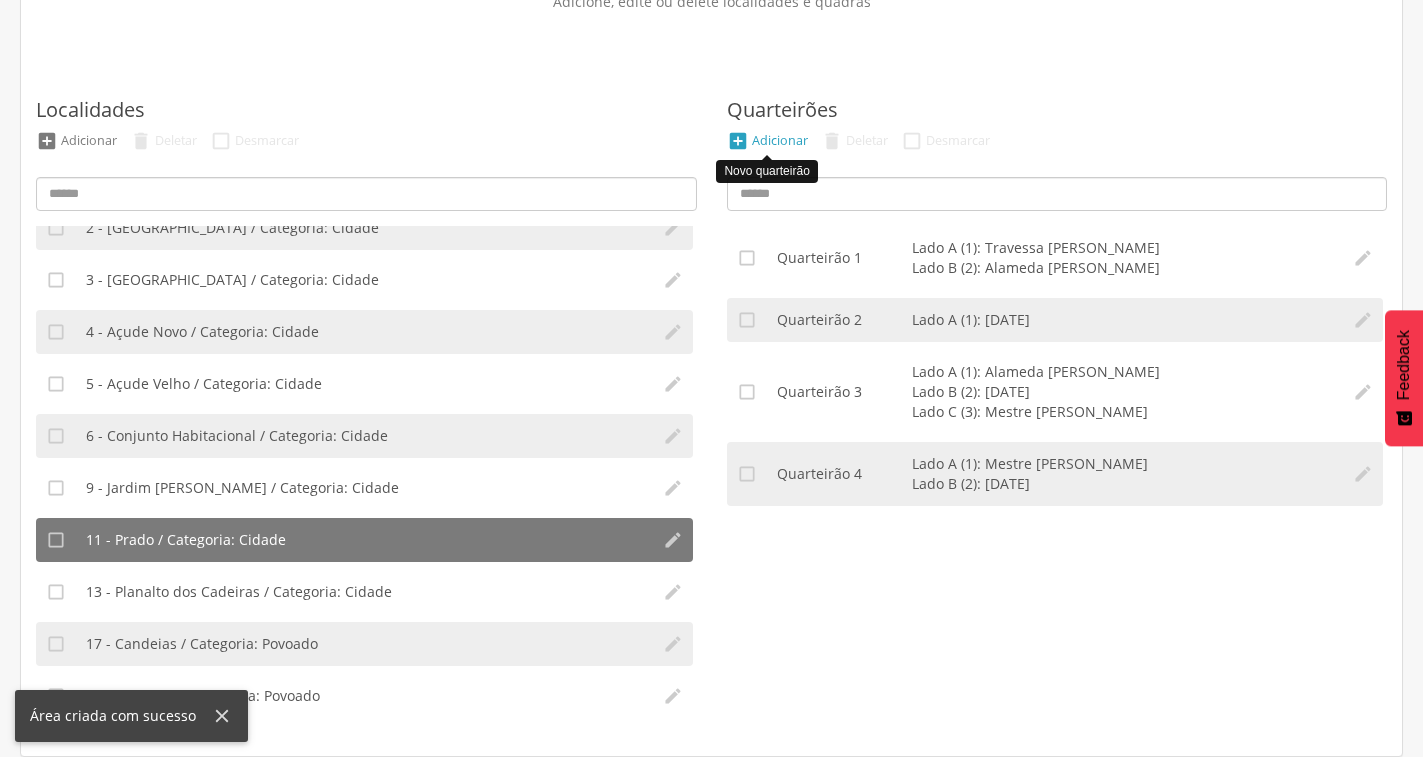 click on "" at bounding box center (738, 141) 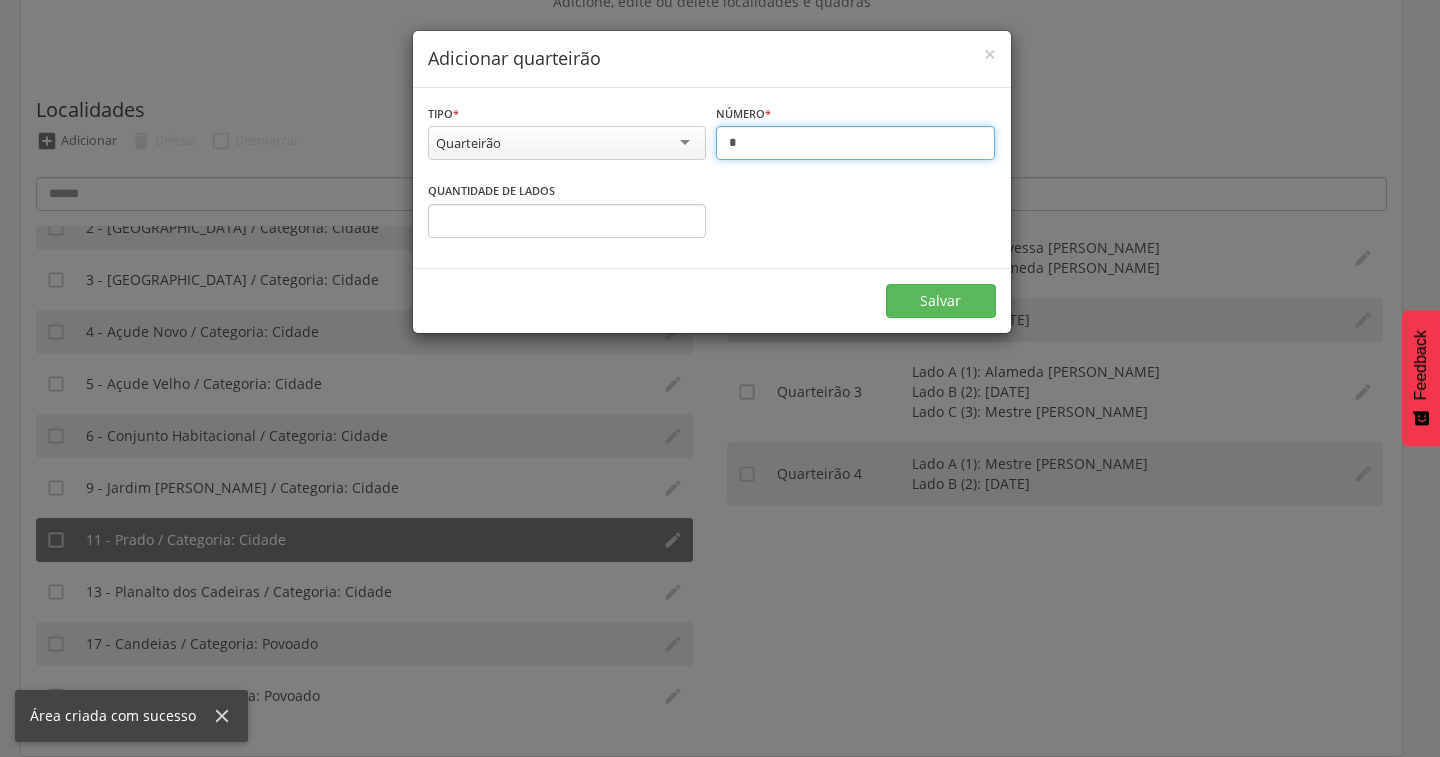 click on "*" at bounding box center [855, 143] 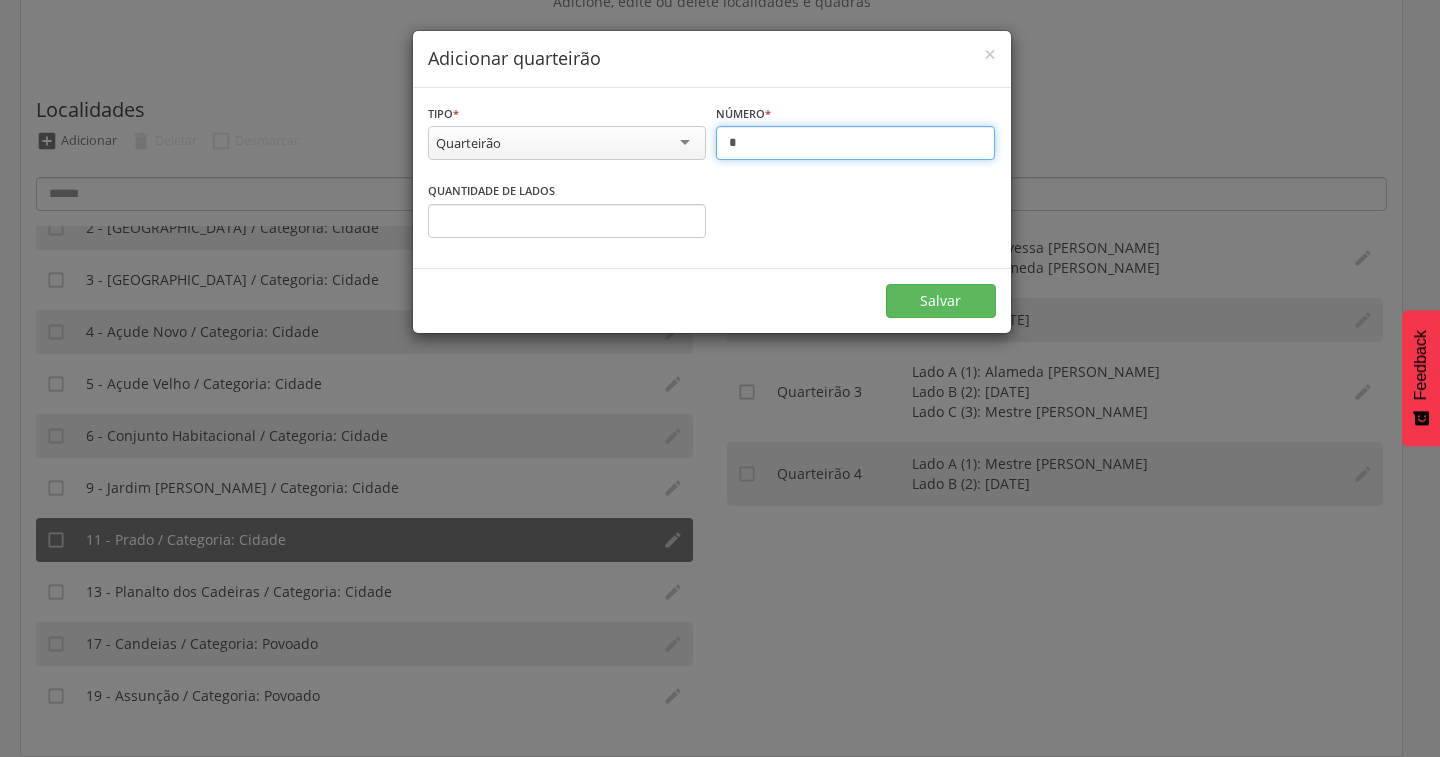type on "*" 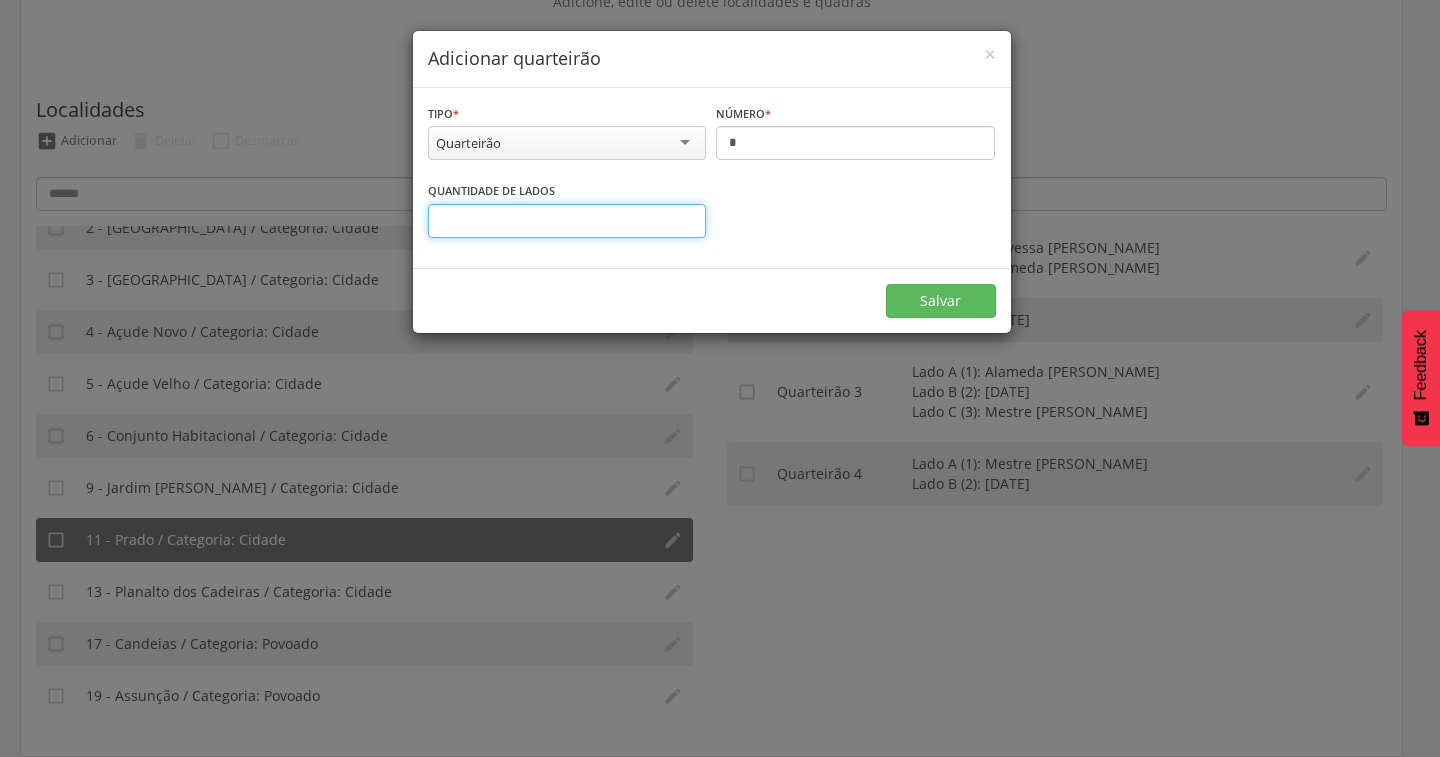 click on "*" at bounding box center (567, 221) 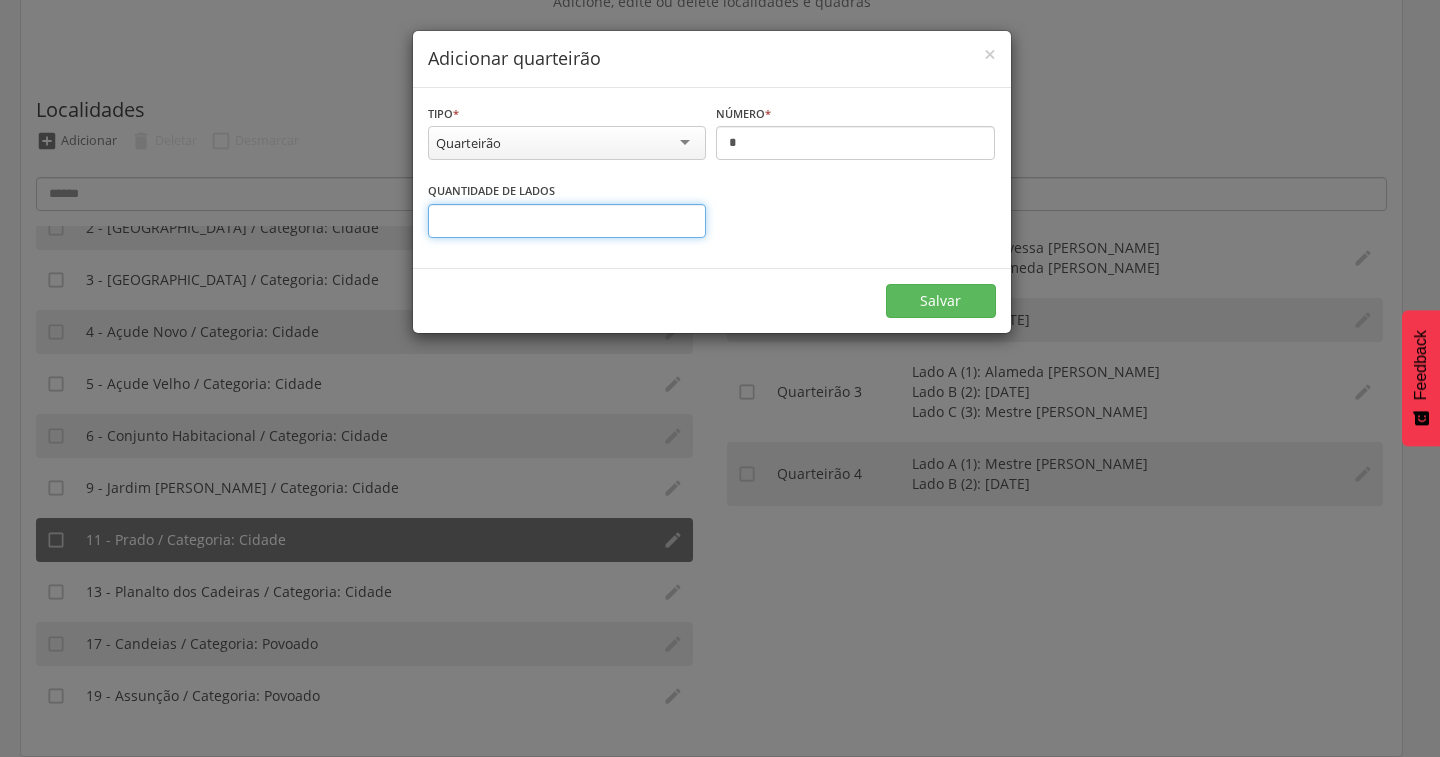 click on "*" at bounding box center (567, 221) 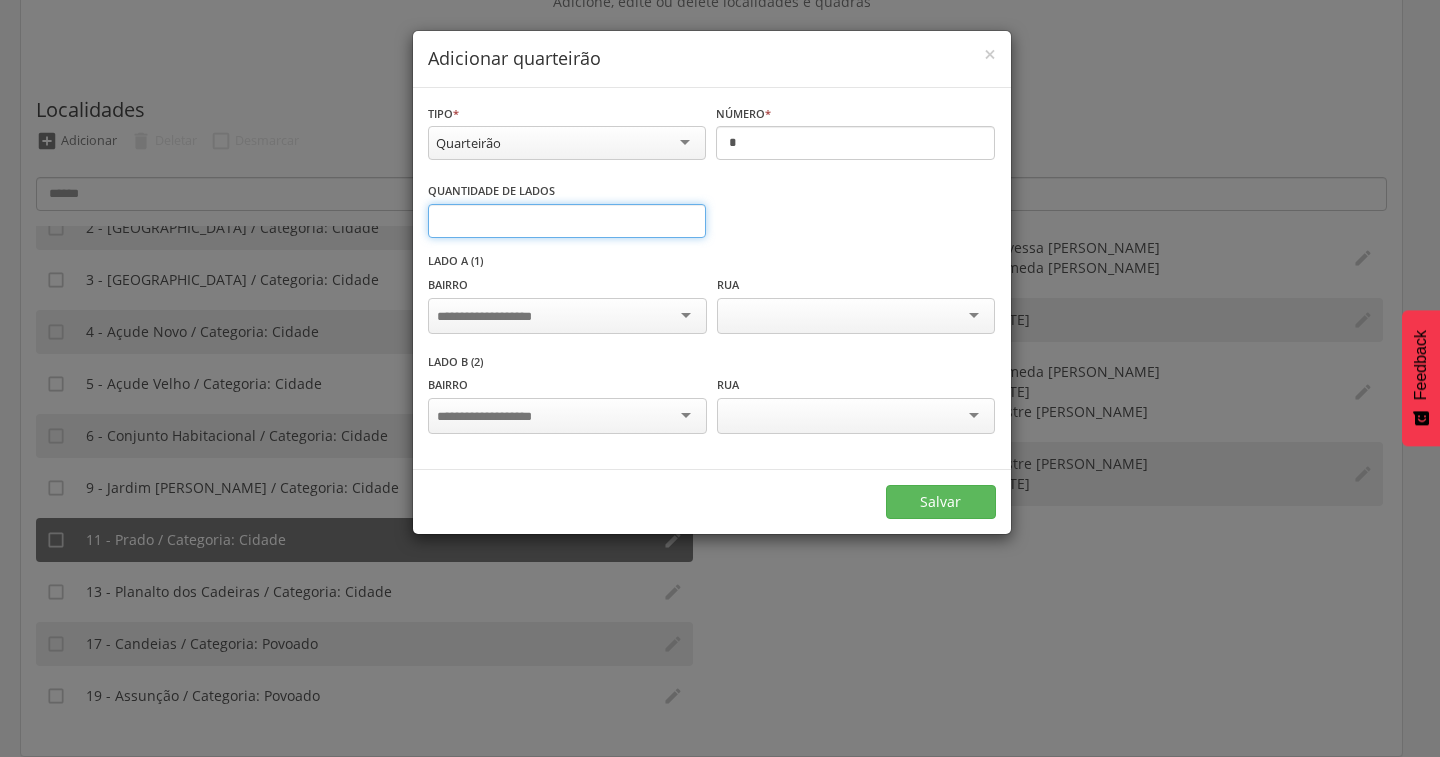 type on "*" 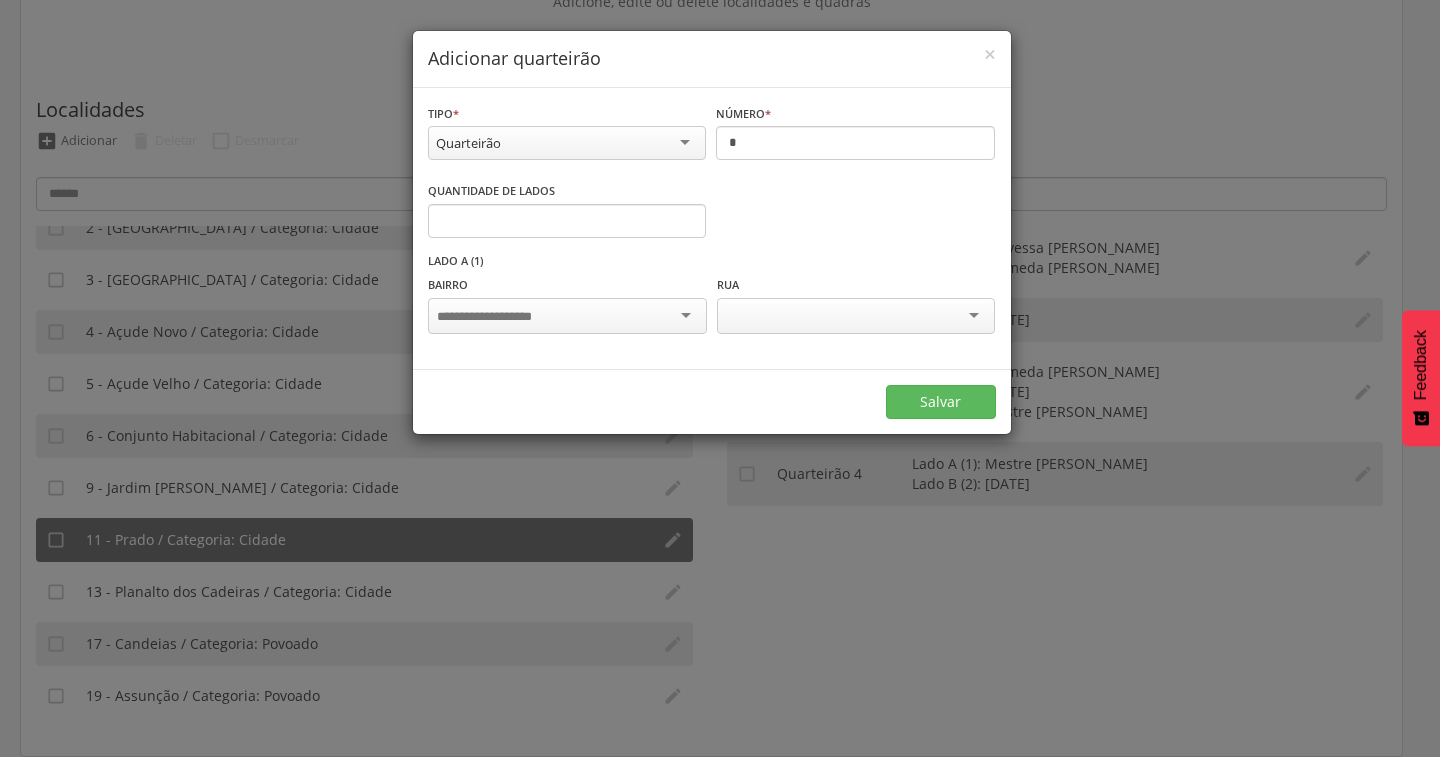 click at bounding box center [567, 316] 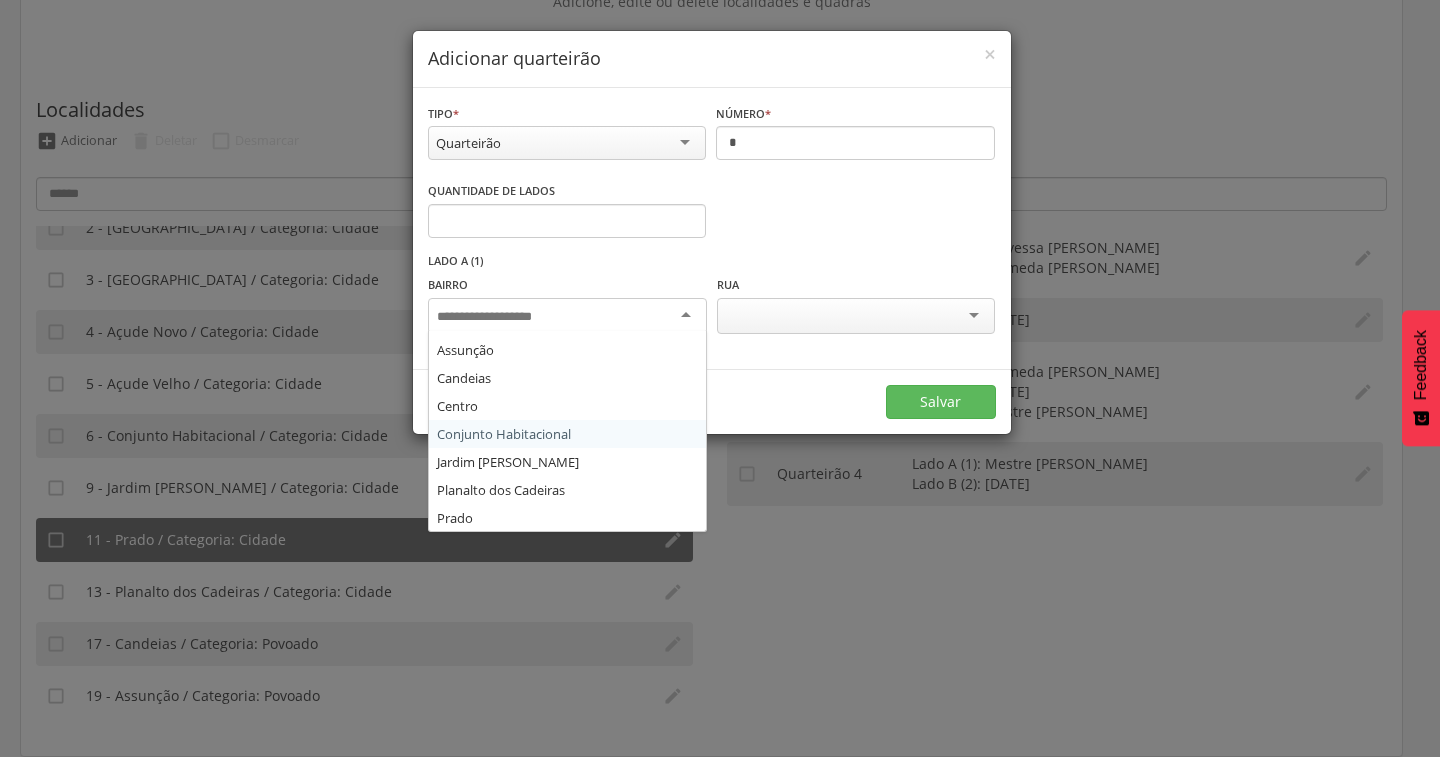 scroll, scrollTop: 108, scrollLeft: 0, axis: vertical 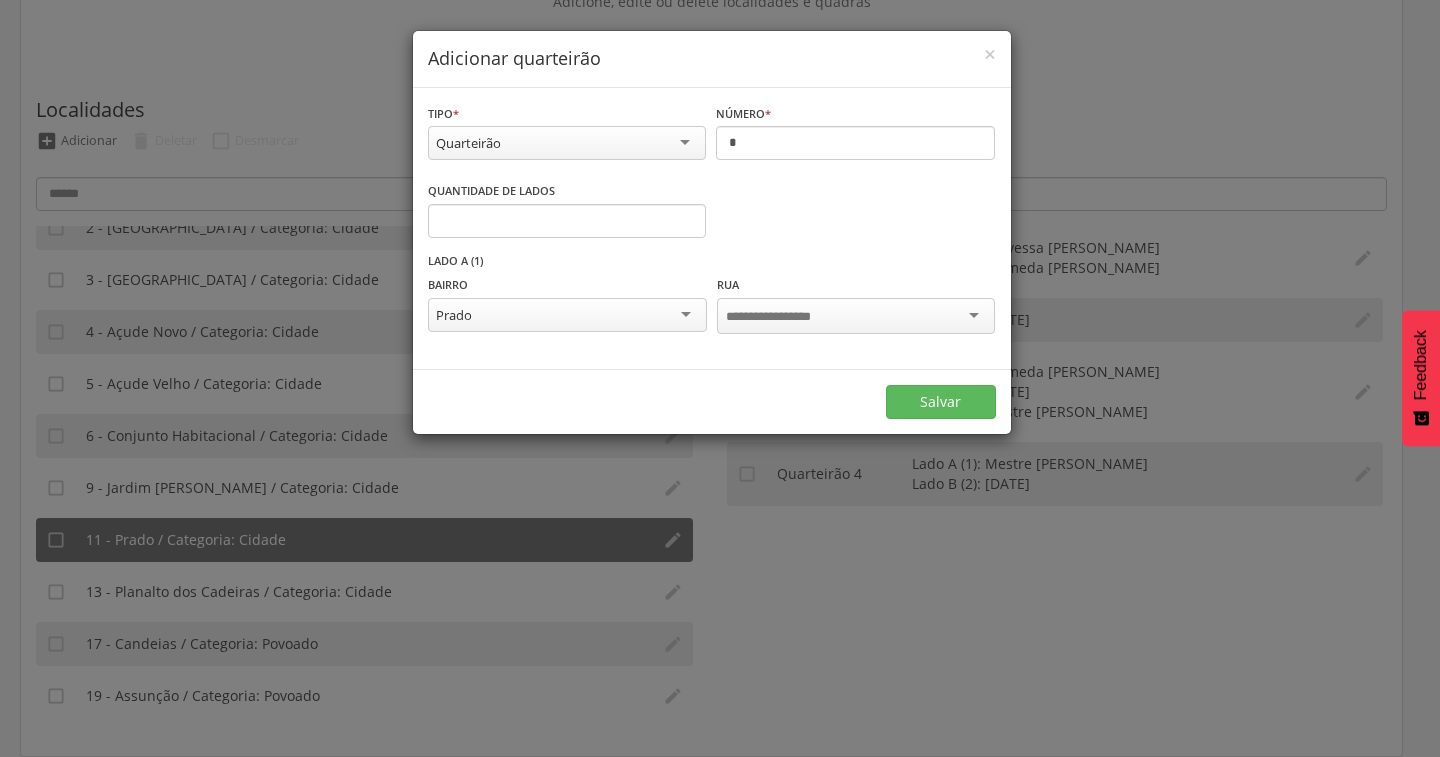 click at bounding box center [784, 317] 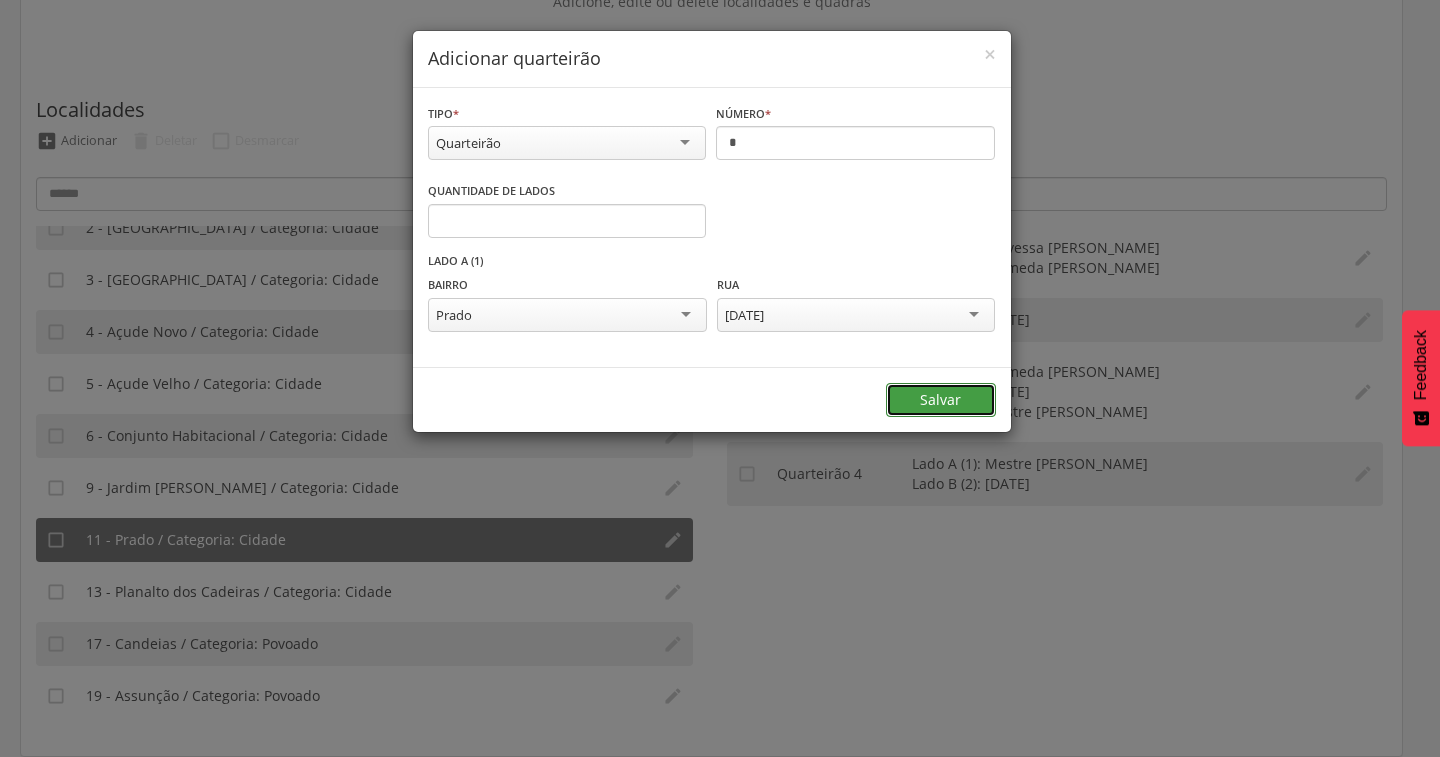 click on "Salvar" at bounding box center (941, 400) 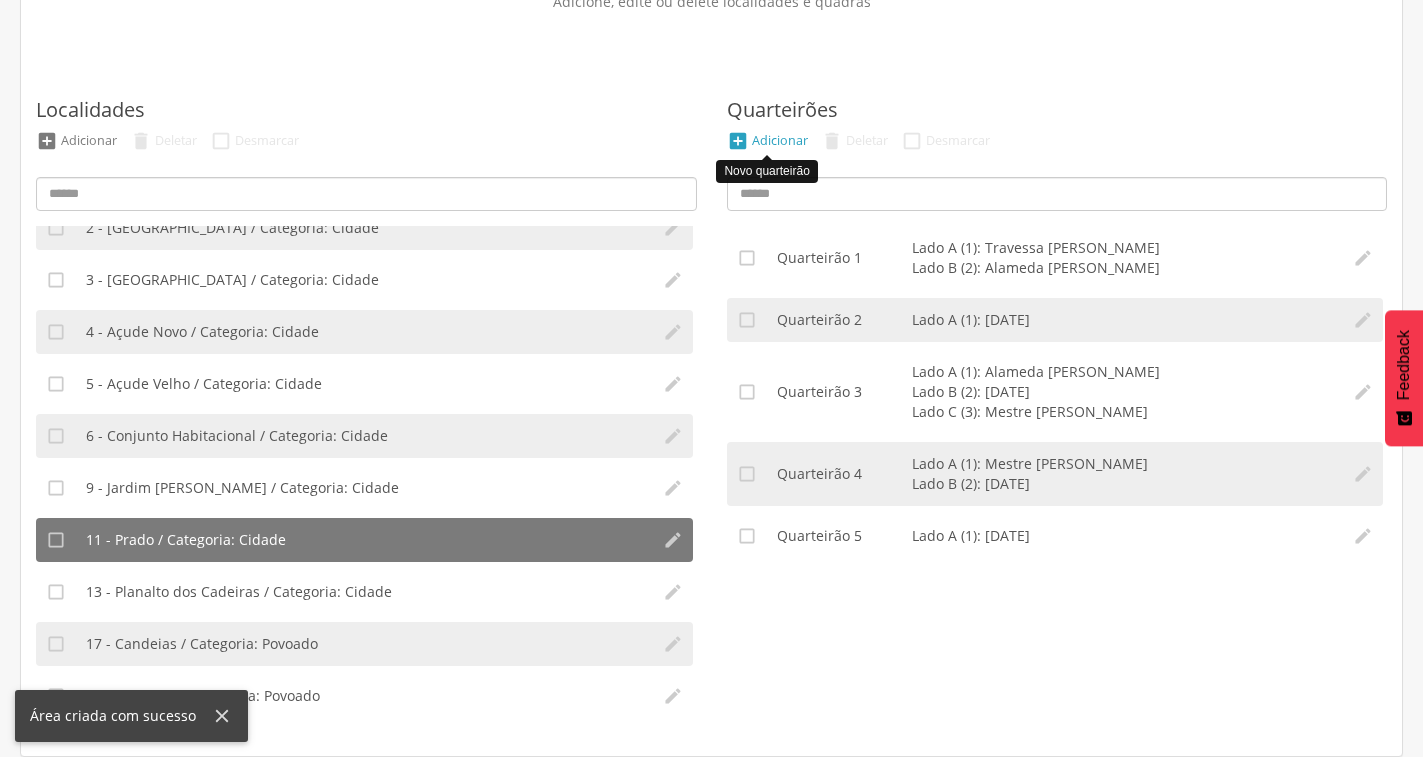 click on "Adicionar" at bounding box center (780, 140) 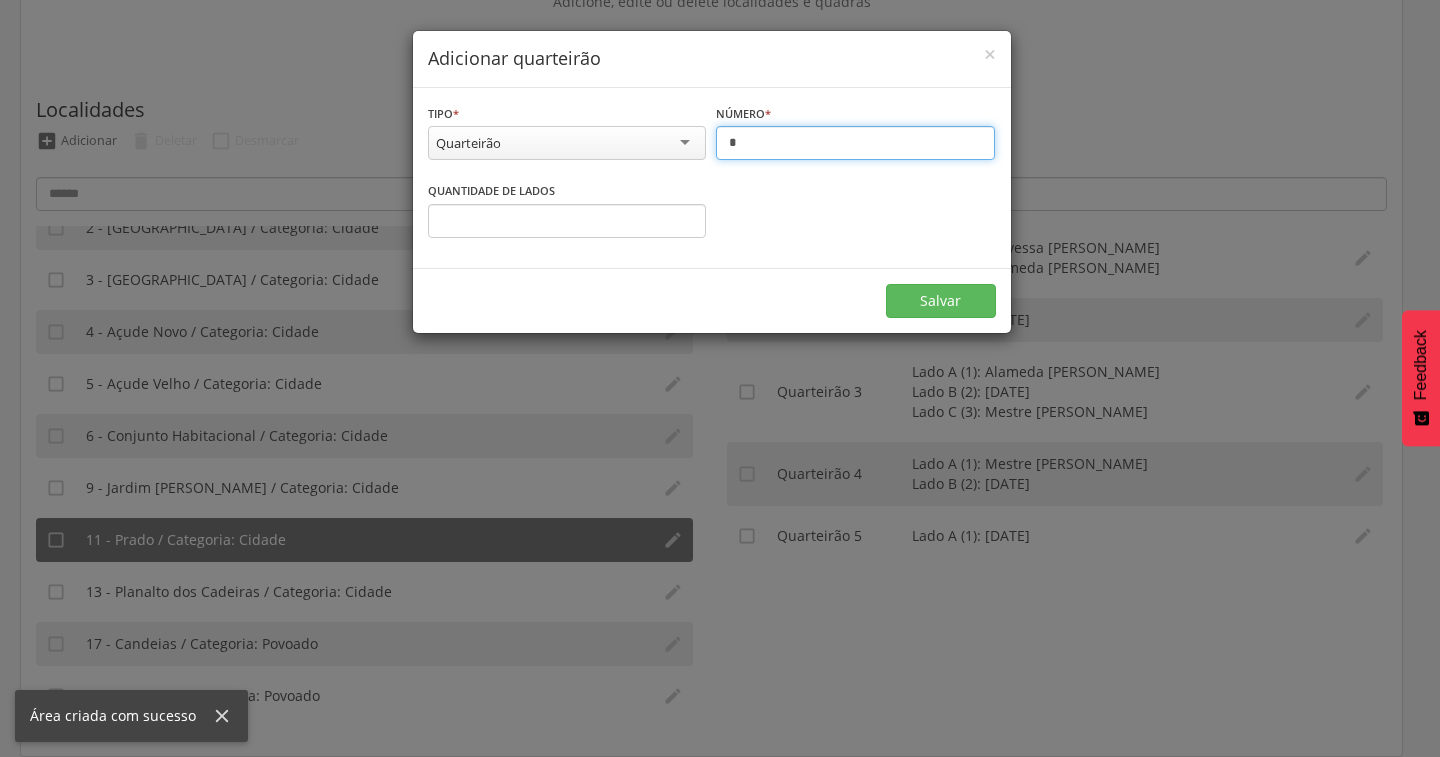 click on "*" at bounding box center [855, 143] 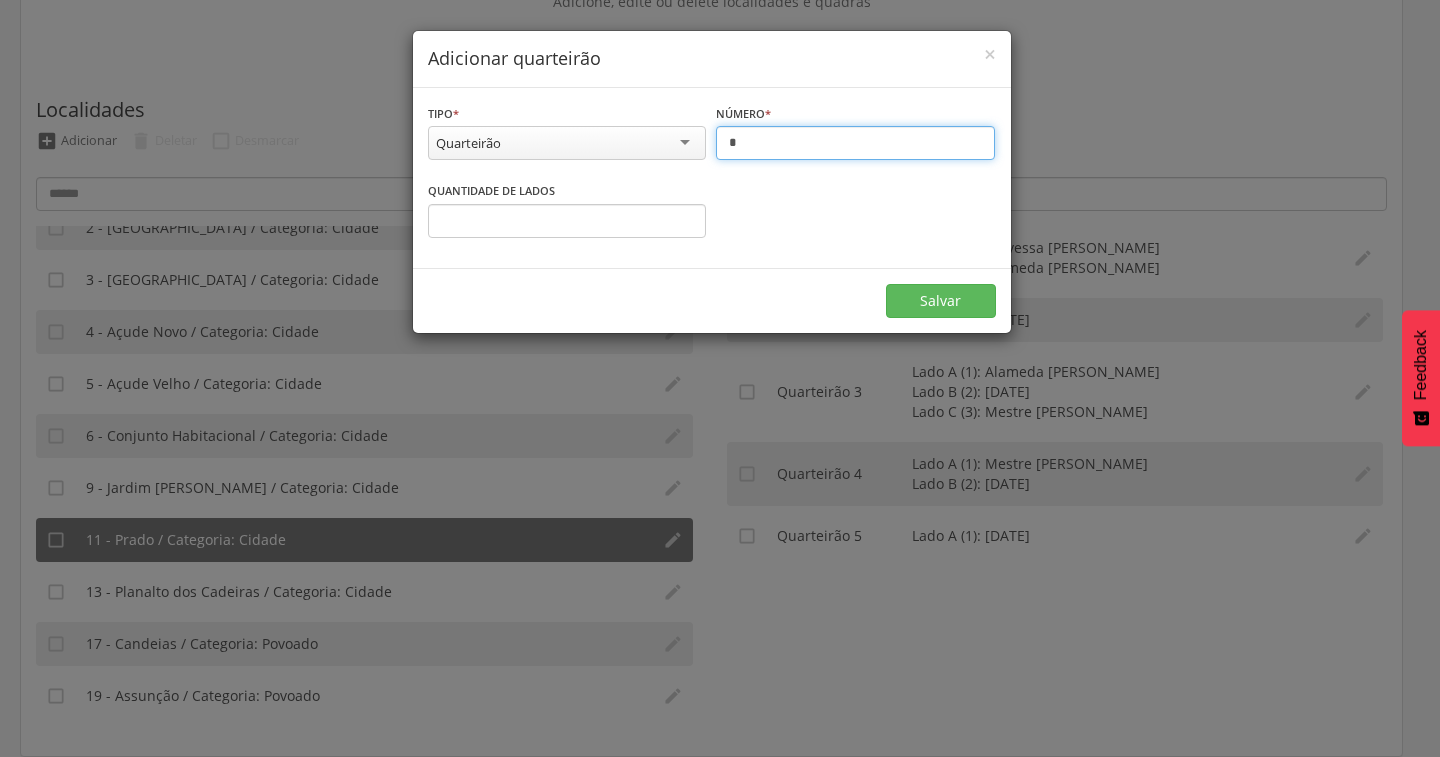 type on "*" 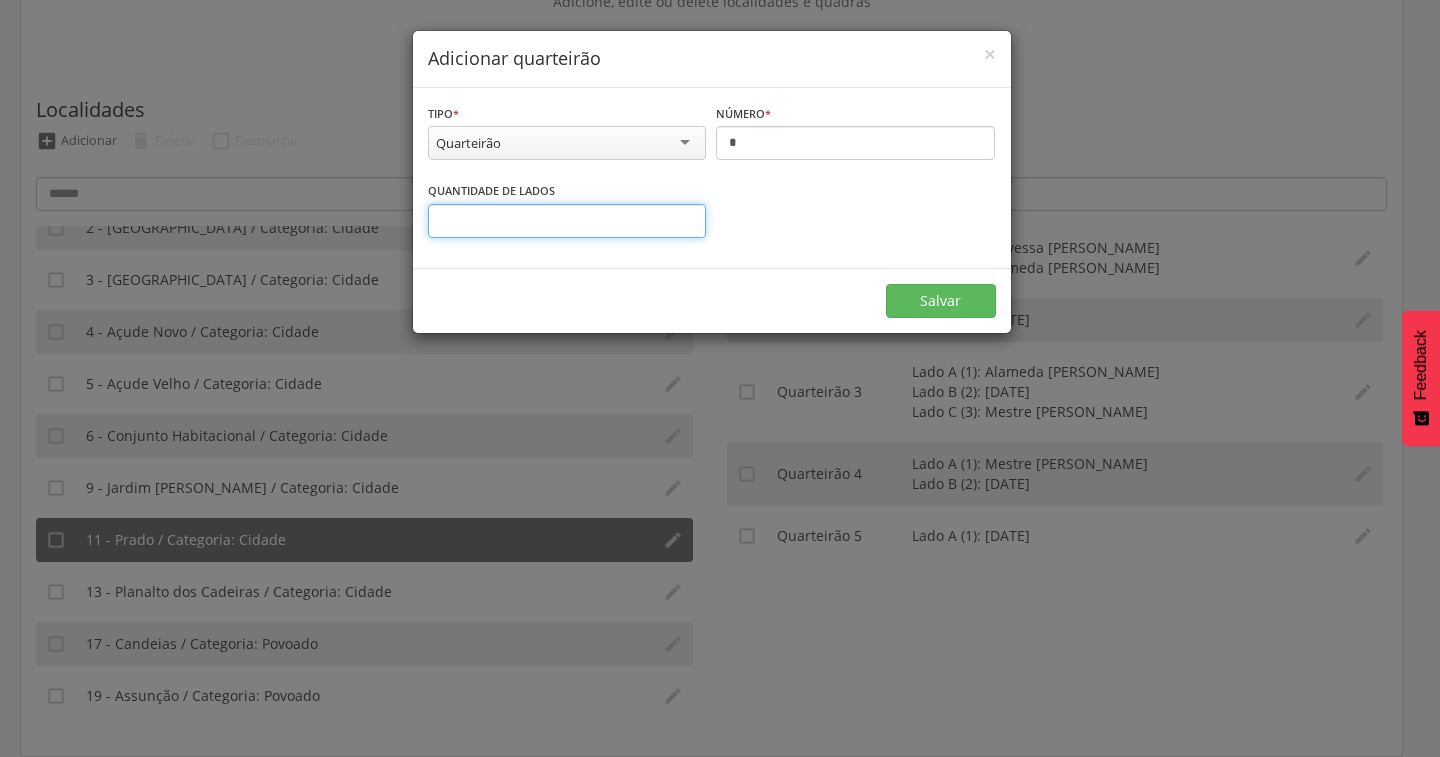 click on "*" at bounding box center (567, 221) 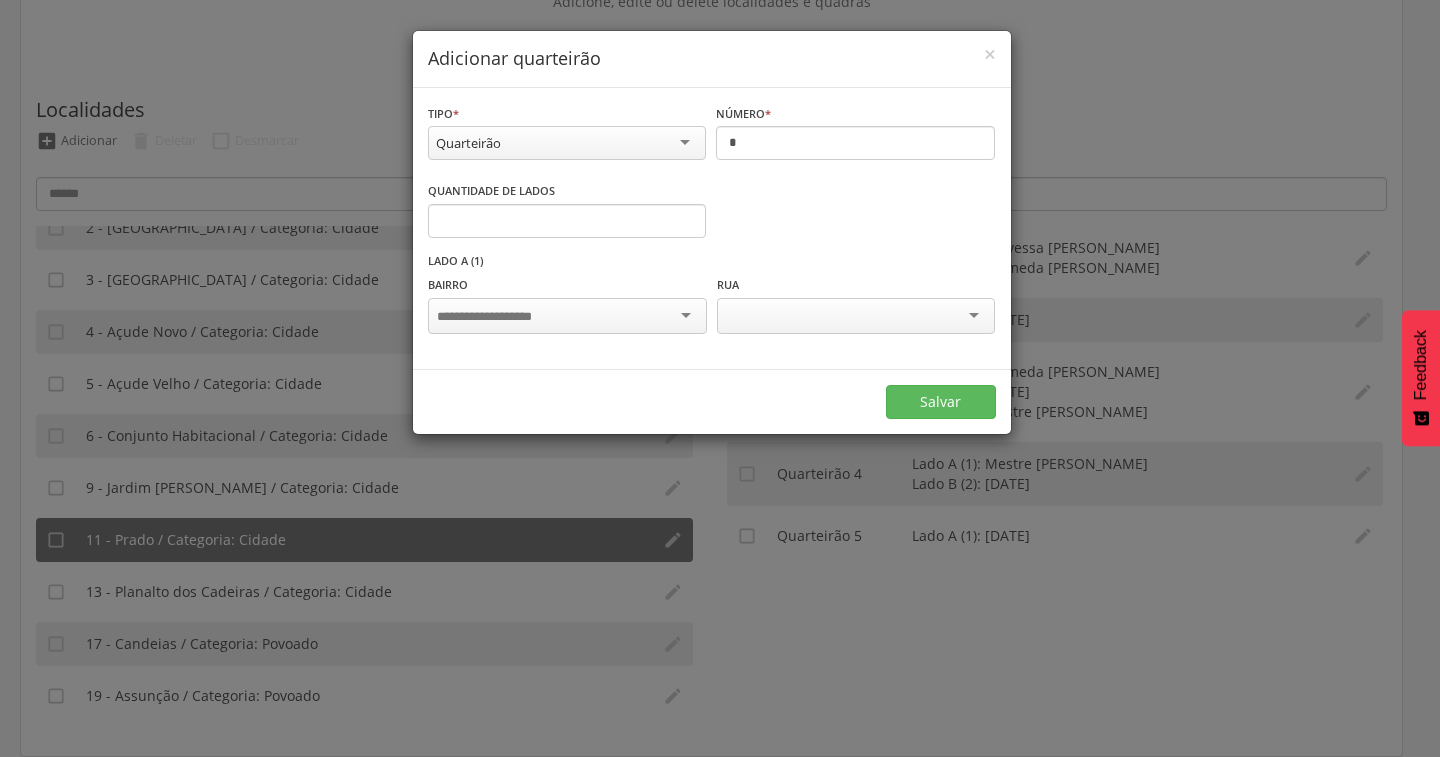 click at bounding box center (567, 316) 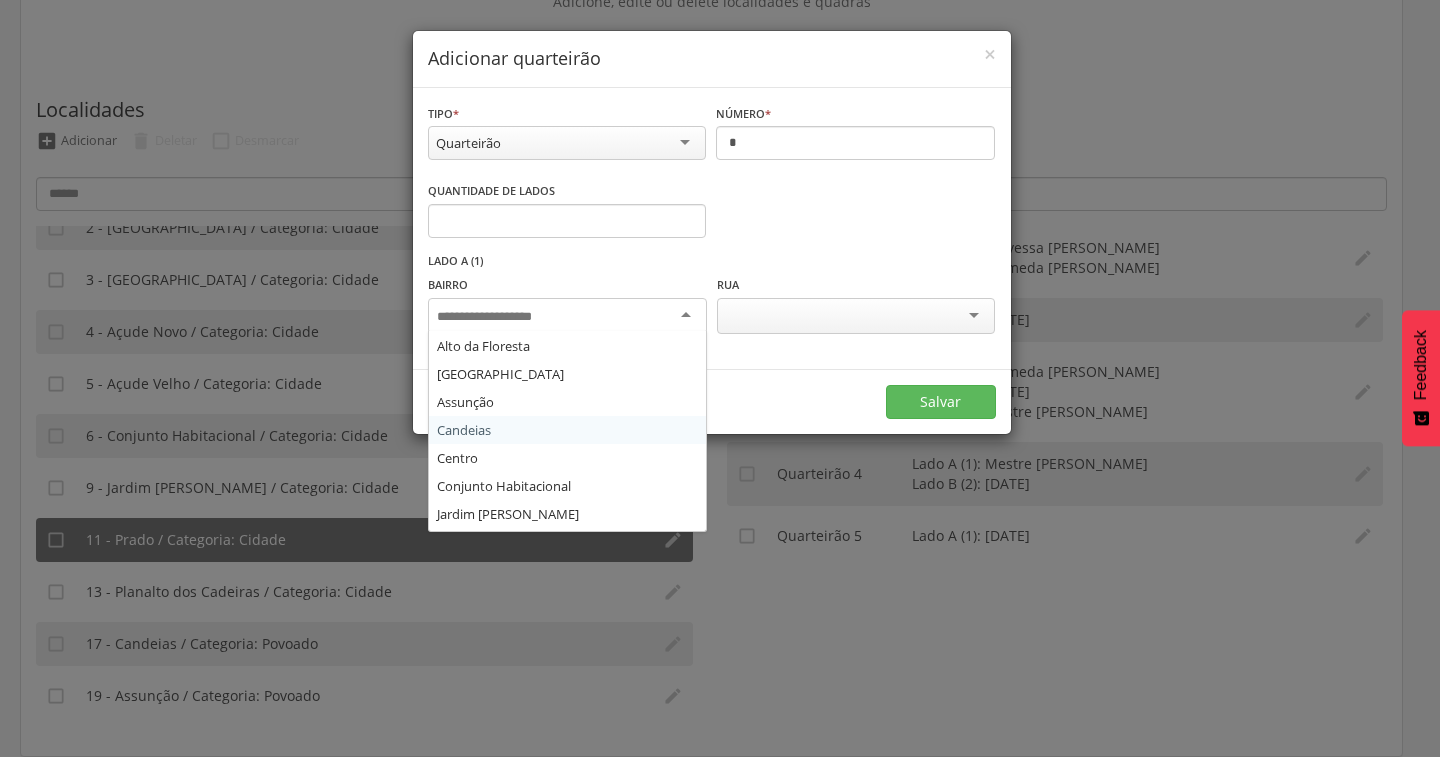 scroll, scrollTop: 108, scrollLeft: 0, axis: vertical 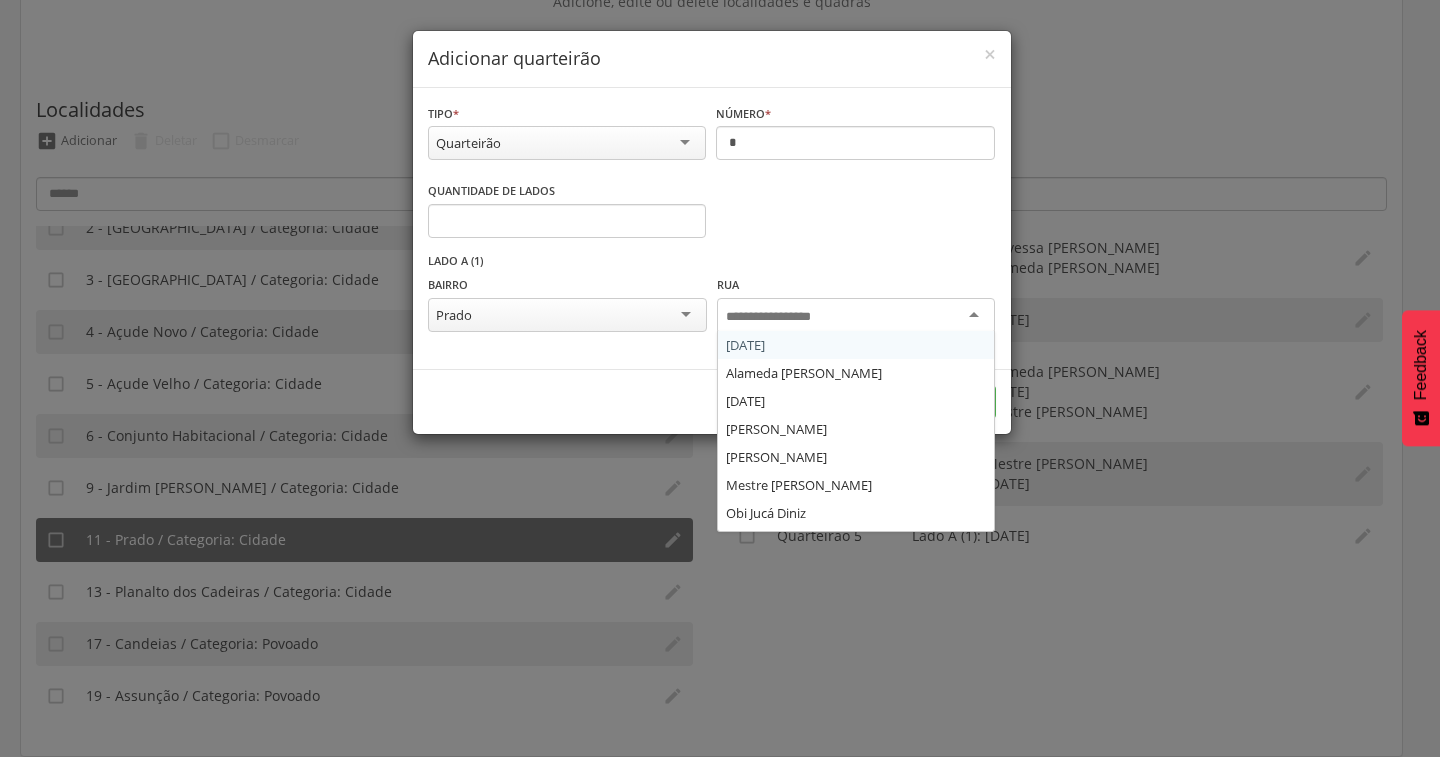 click at bounding box center (856, 316) 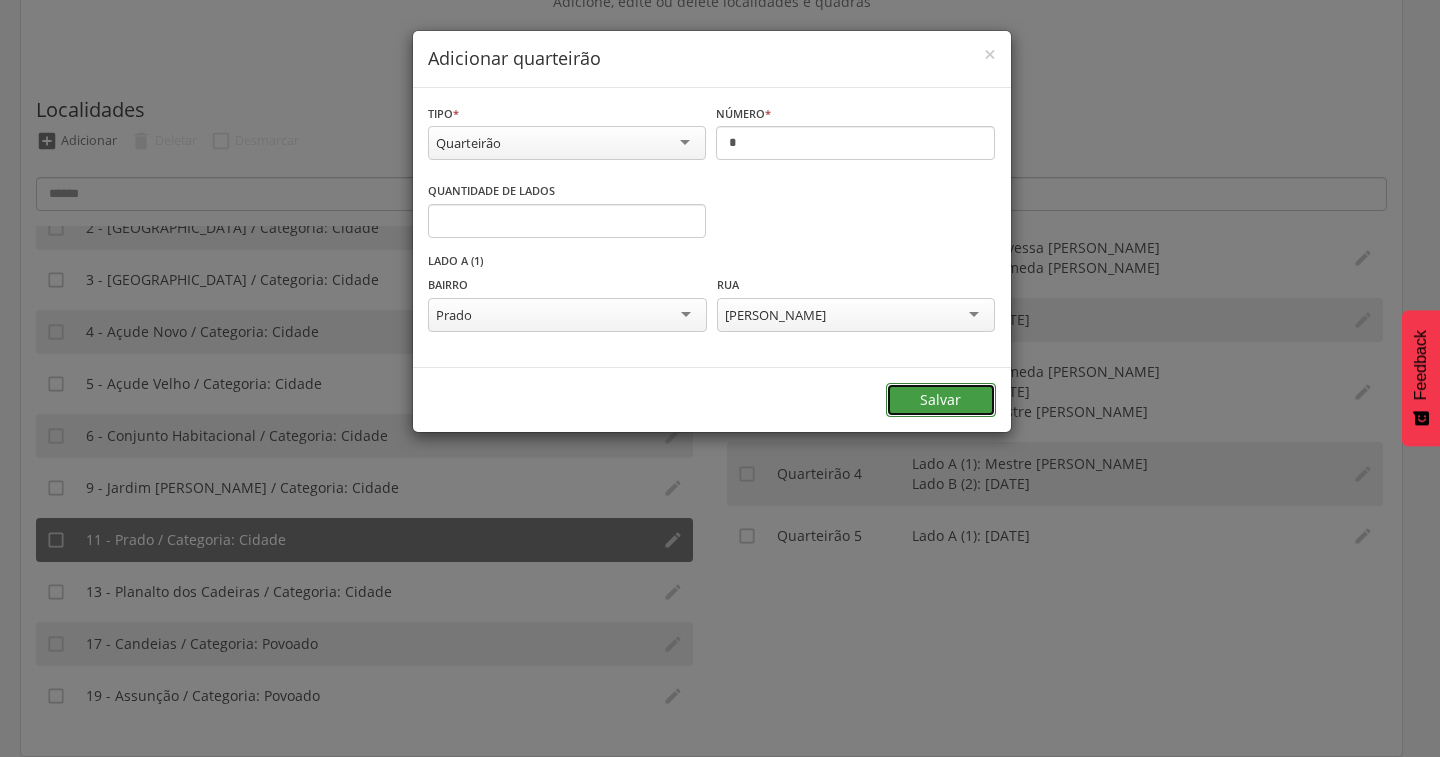 click on "Salvar" at bounding box center (941, 400) 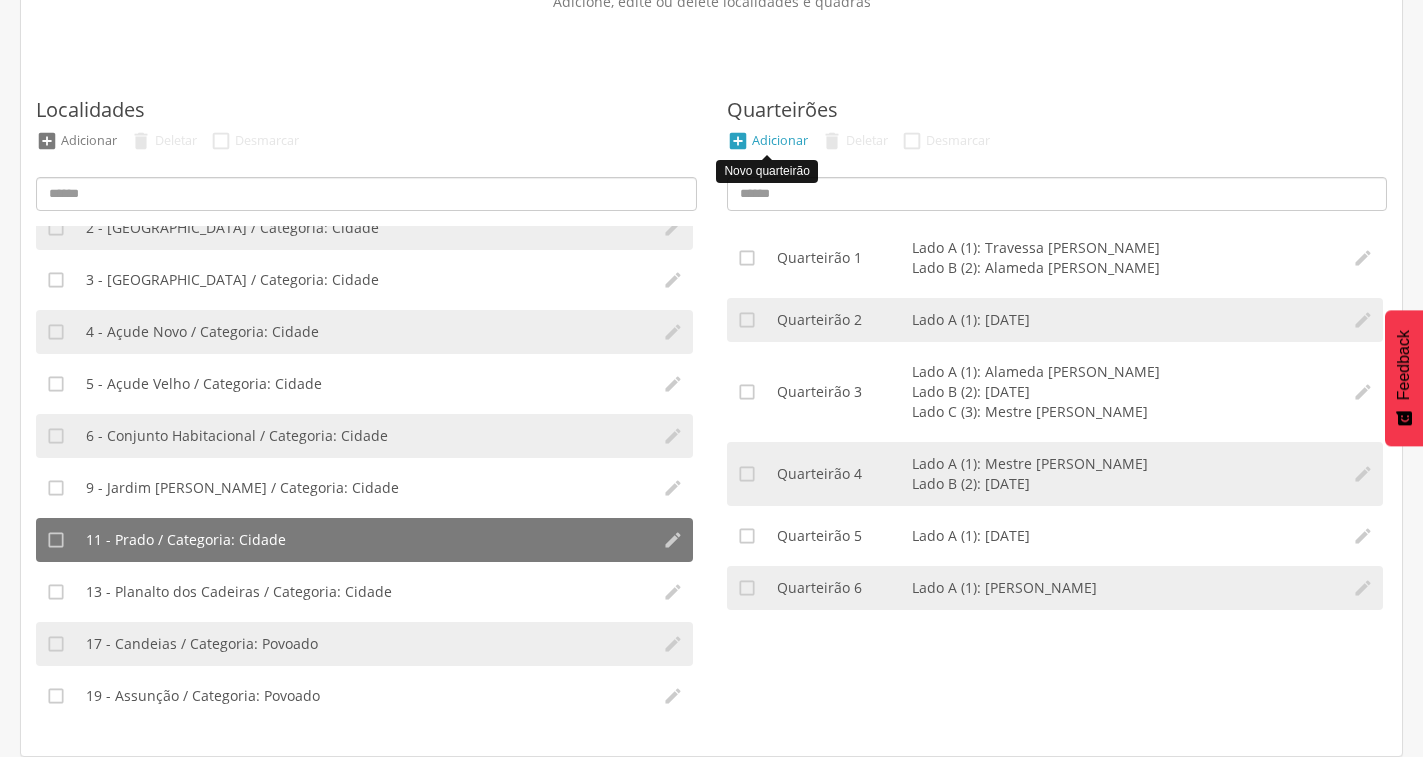 click on "Adicionar" at bounding box center (780, 140) 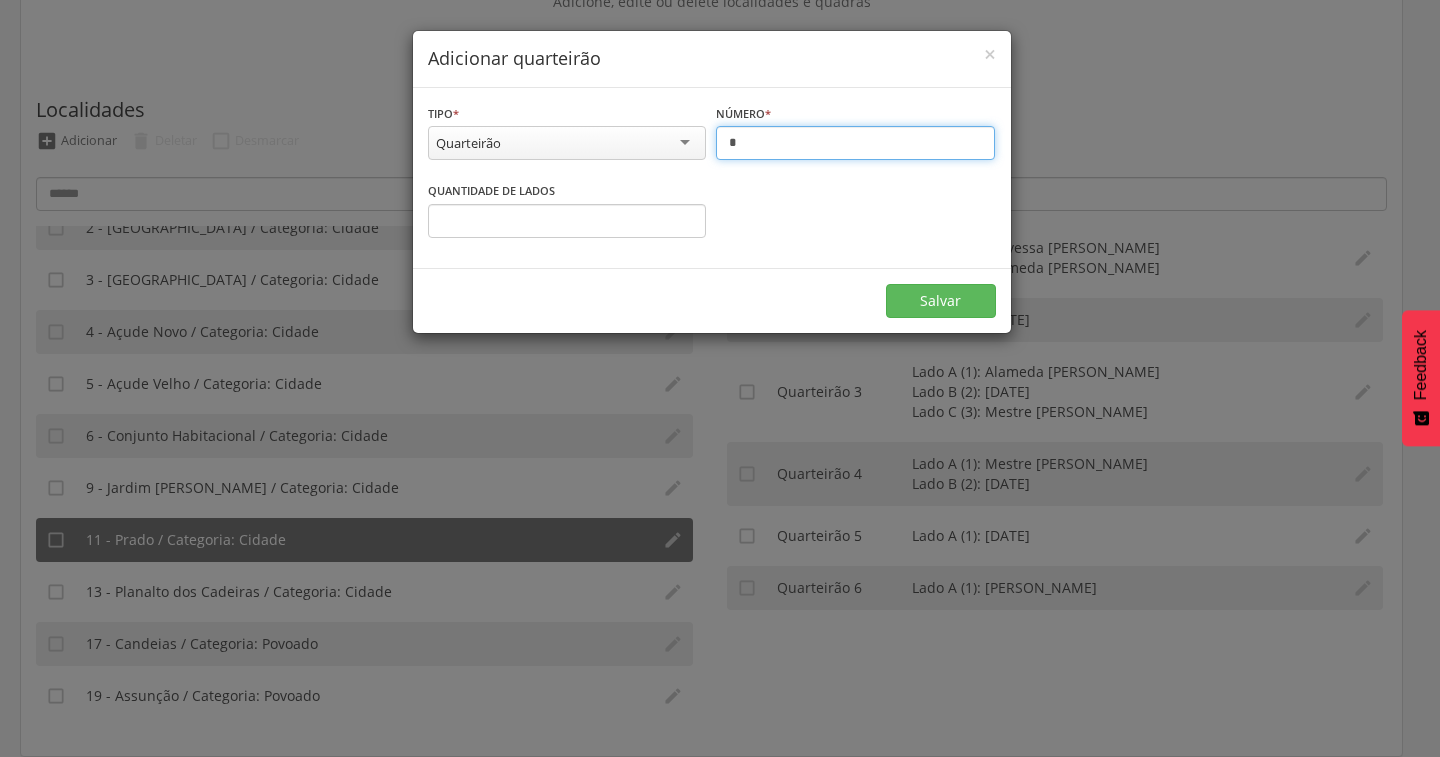click on "*" at bounding box center [855, 143] 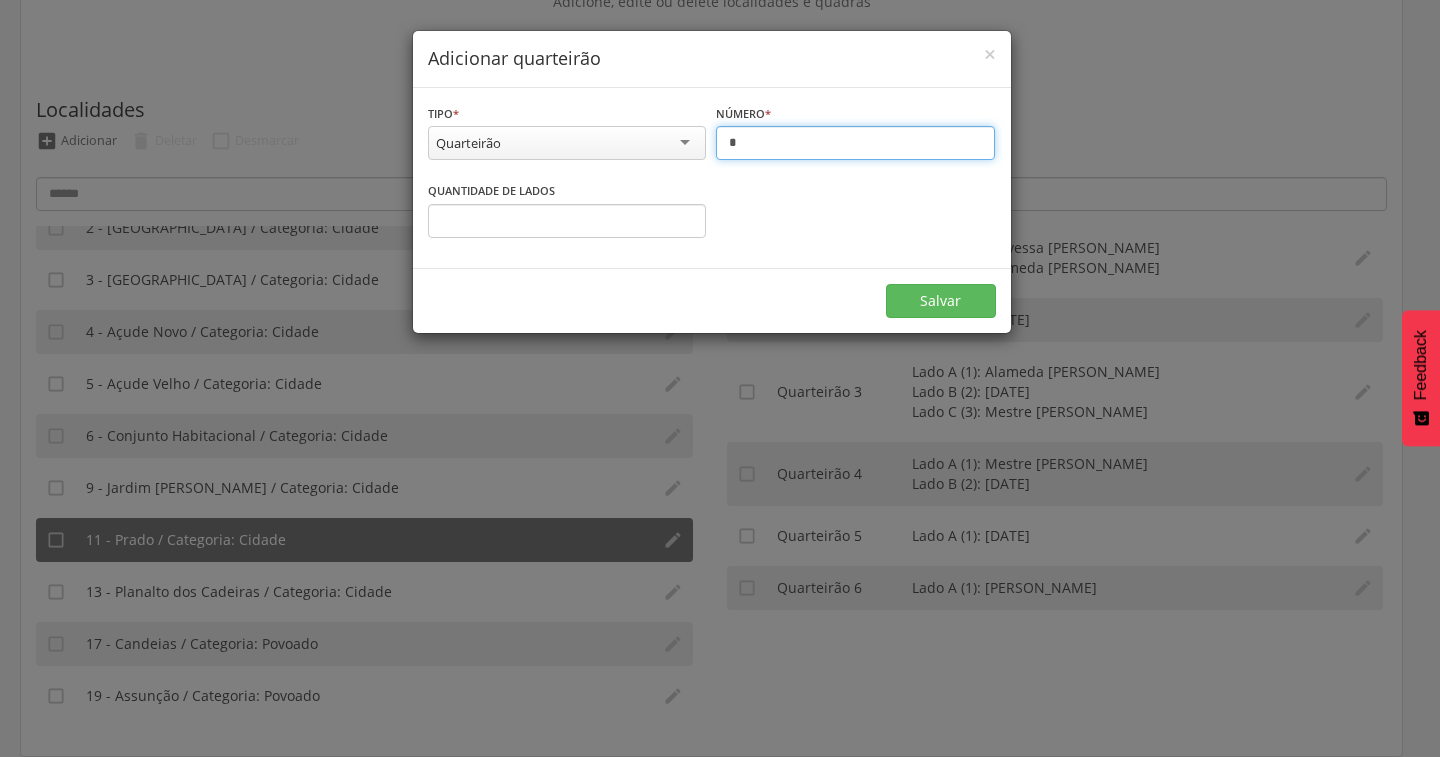 type on "*" 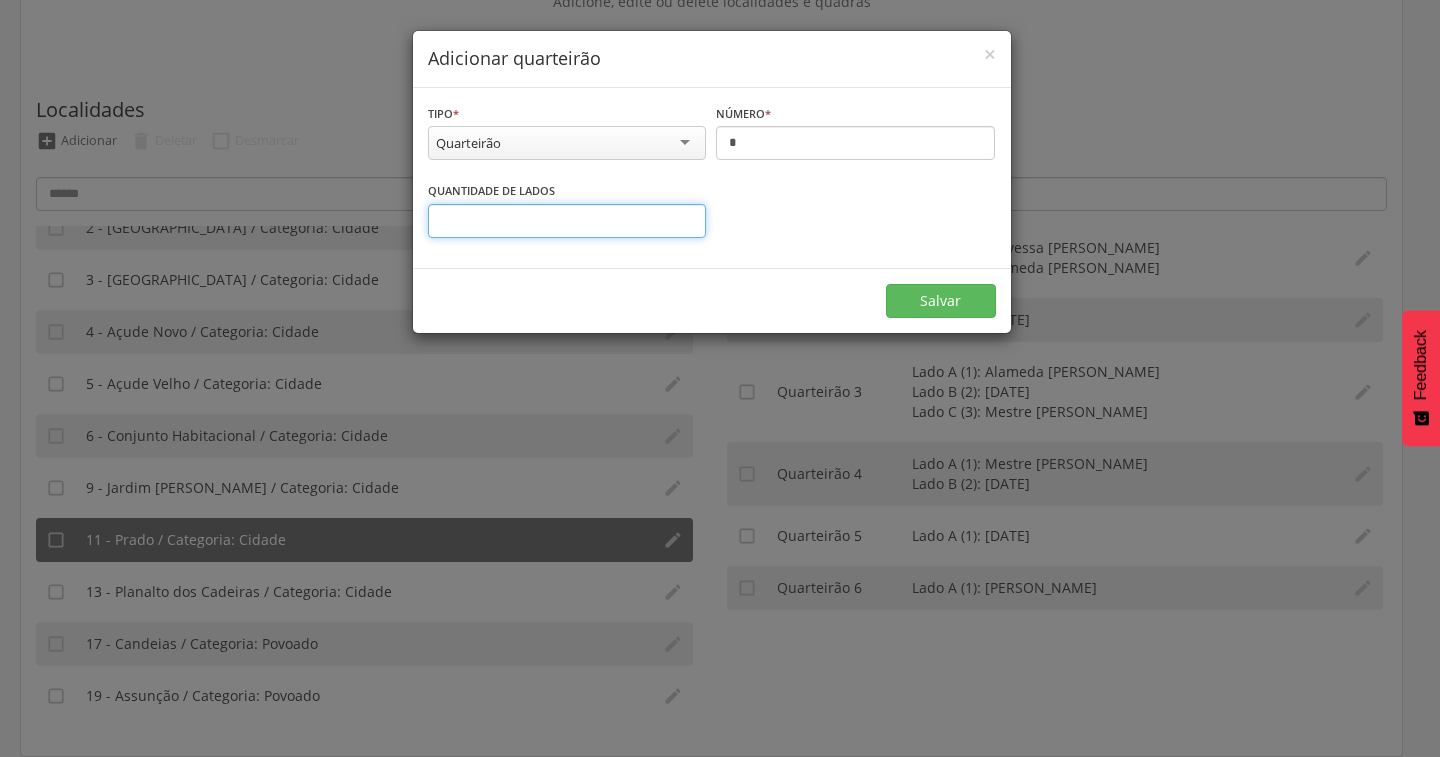 click on "*" at bounding box center (567, 221) 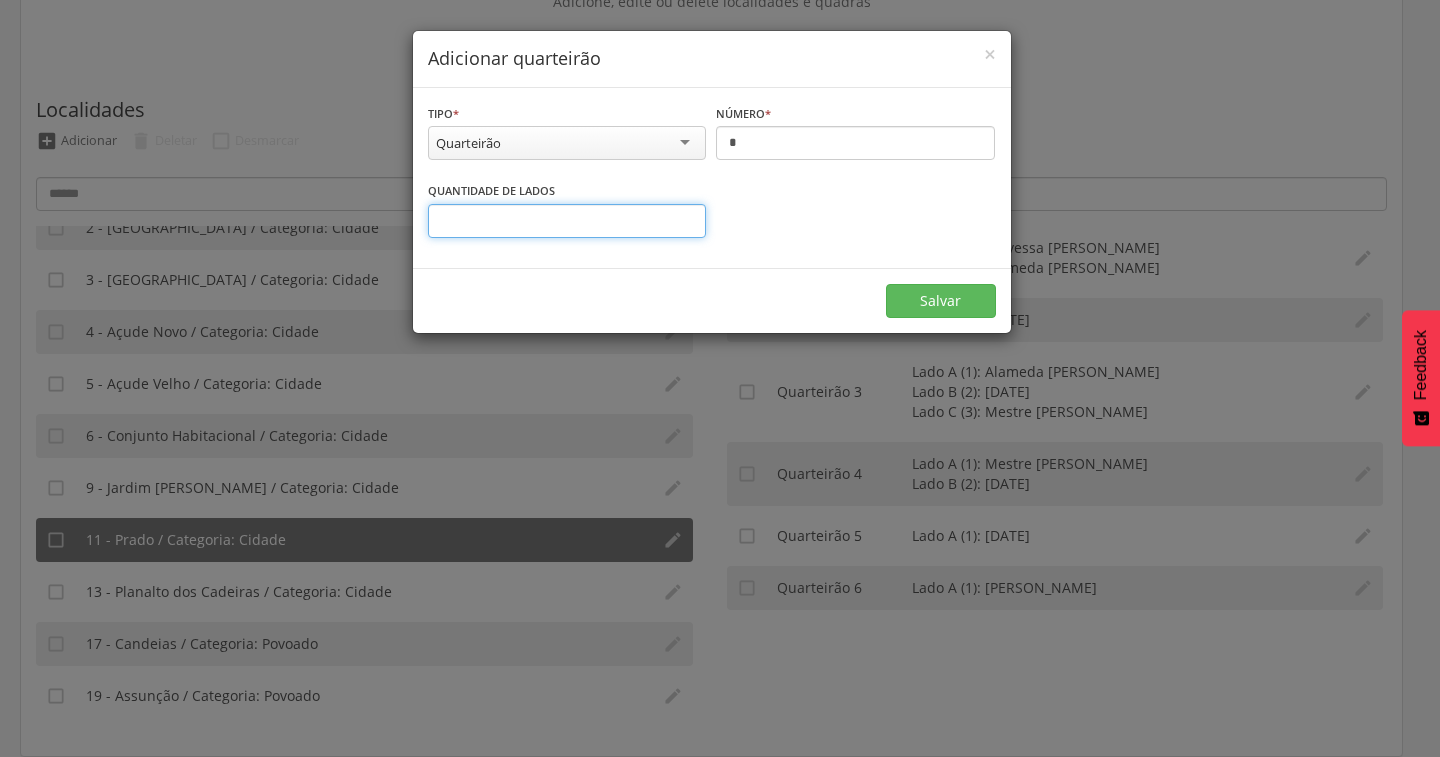 click on "*" at bounding box center (567, 221) 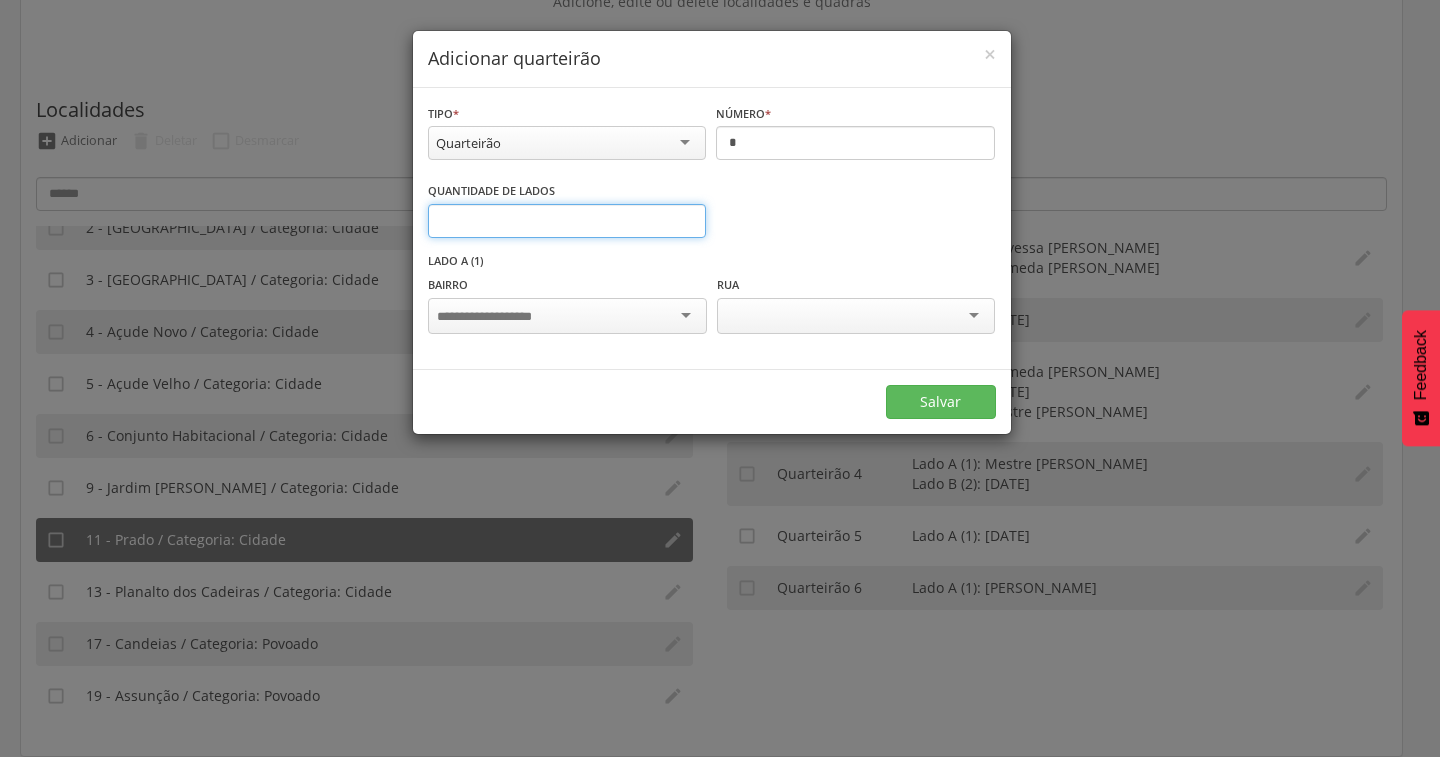 click on "*" at bounding box center (567, 221) 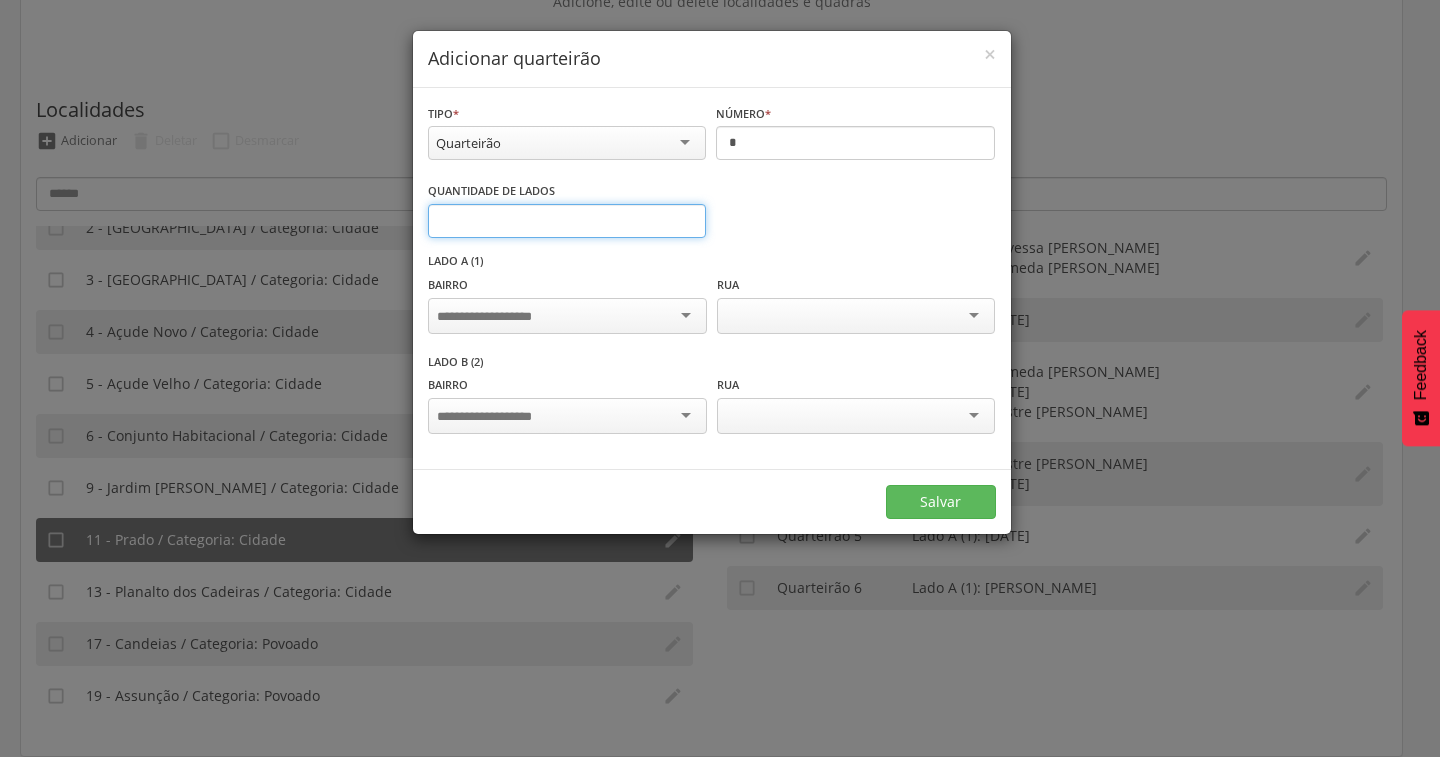 click on "*" at bounding box center [567, 221] 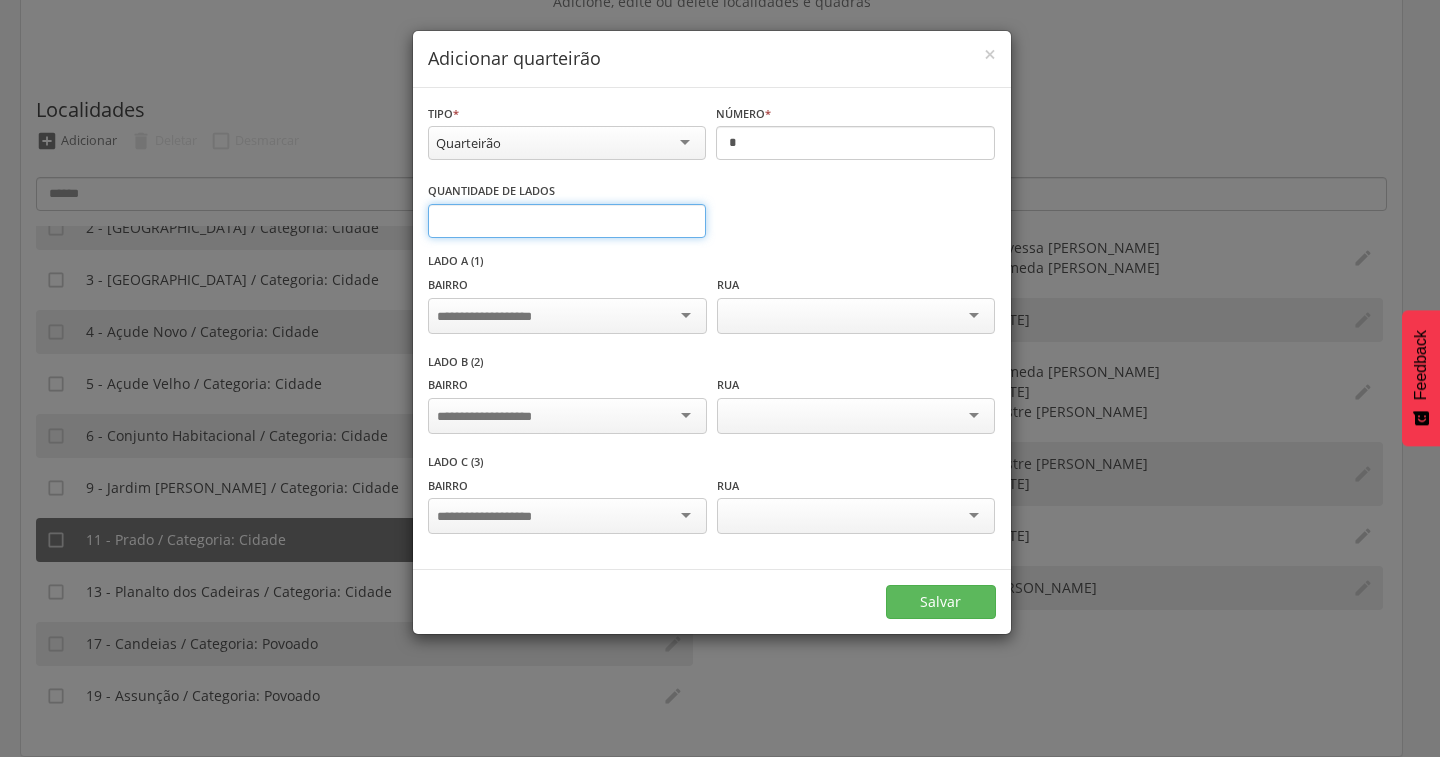 click on "*" at bounding box center (567, 221) 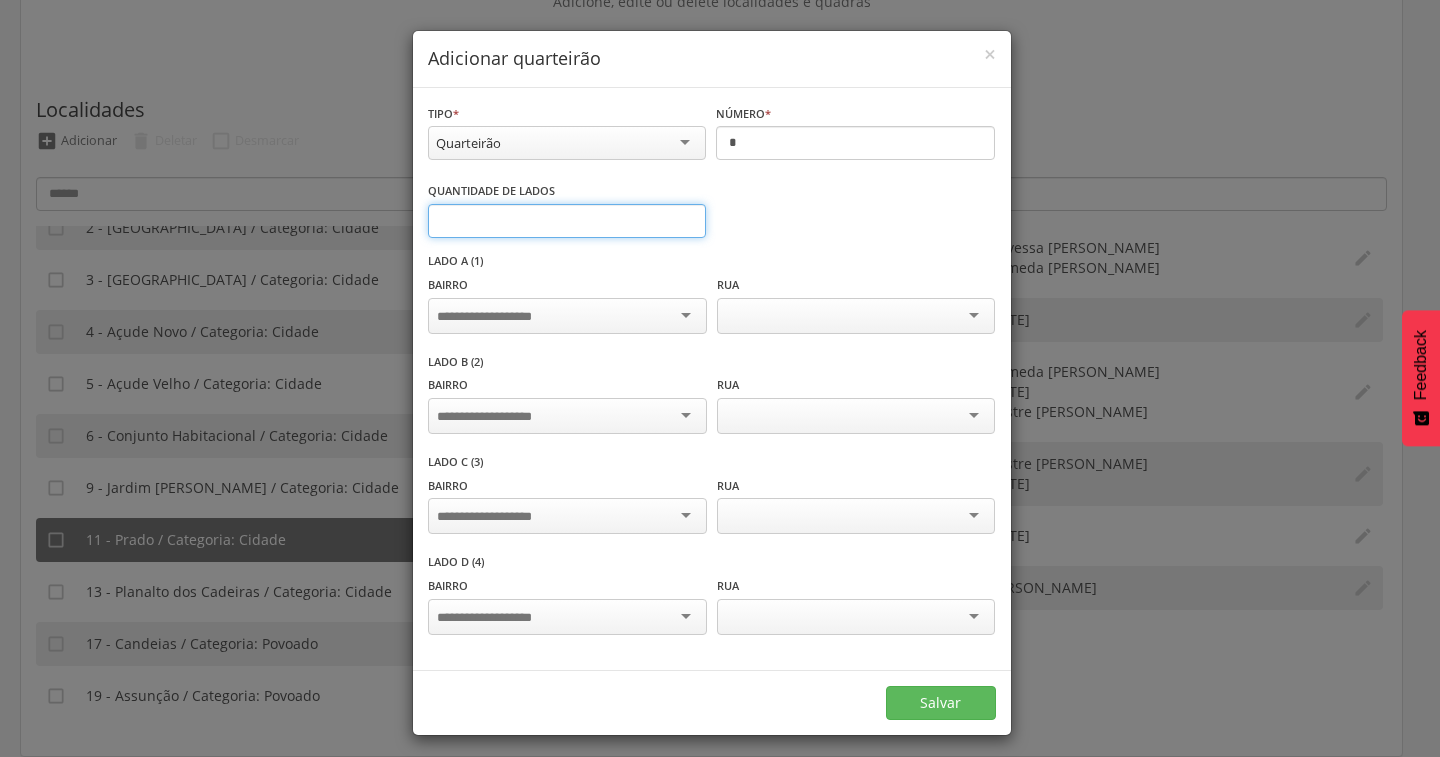click on "*" at bounding box center [567, 221] 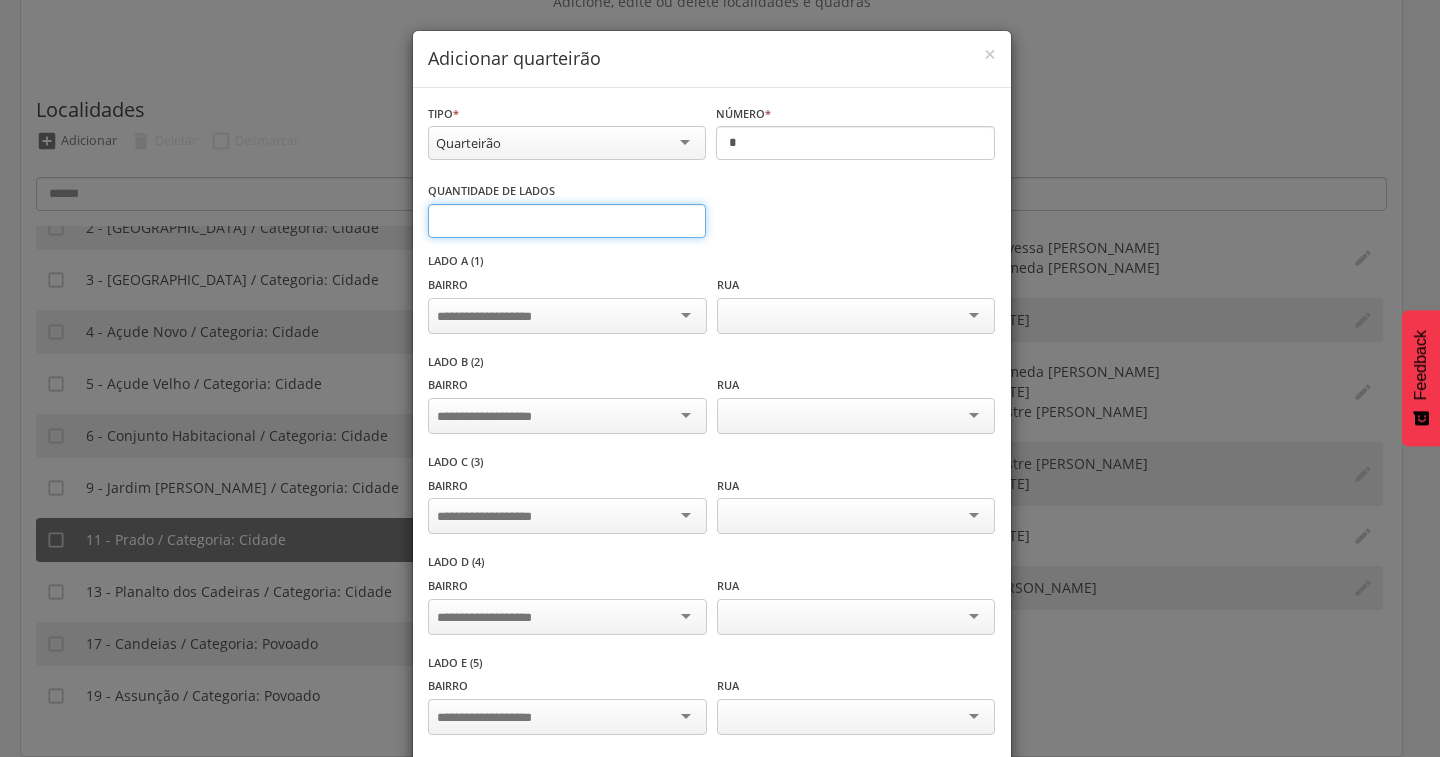 type on "*" 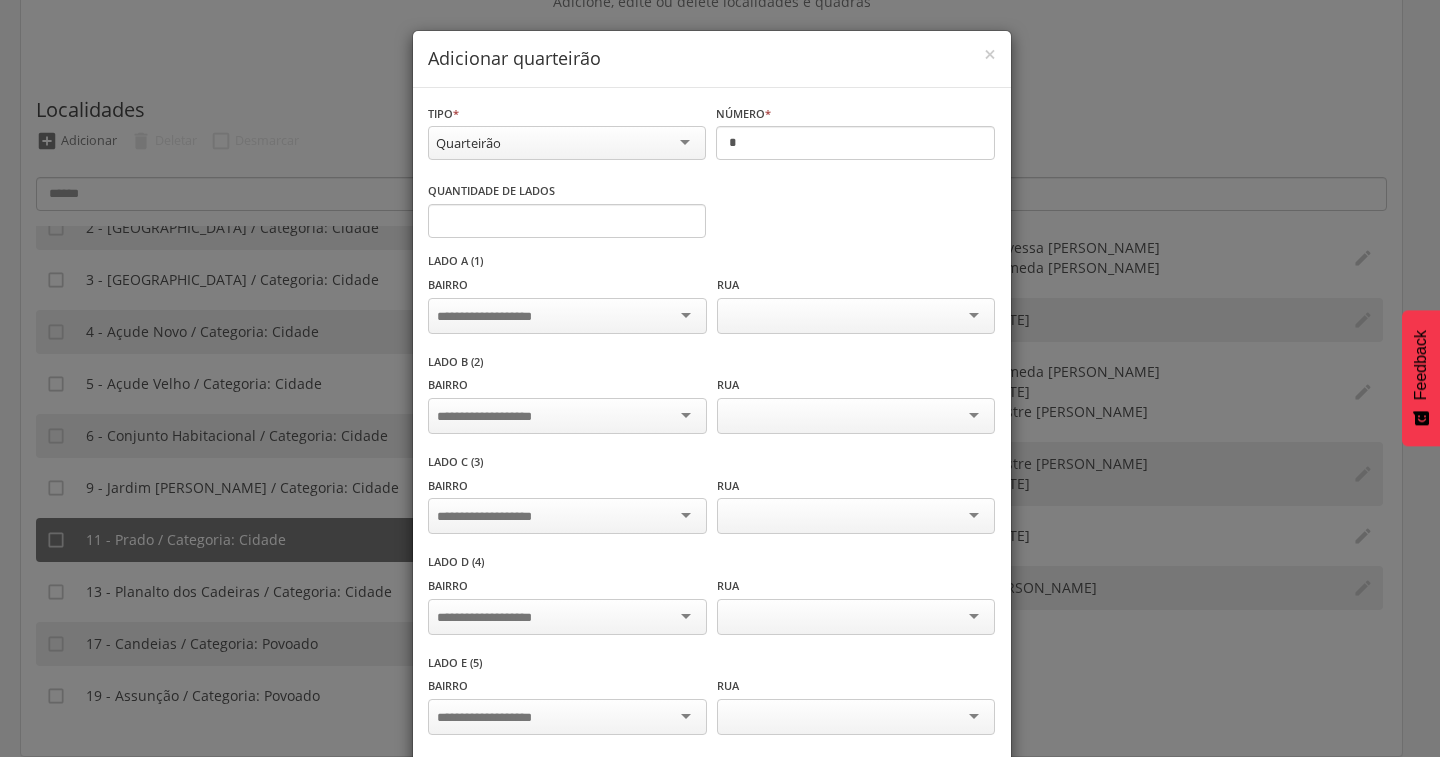 click at bounding box center (567, 316) 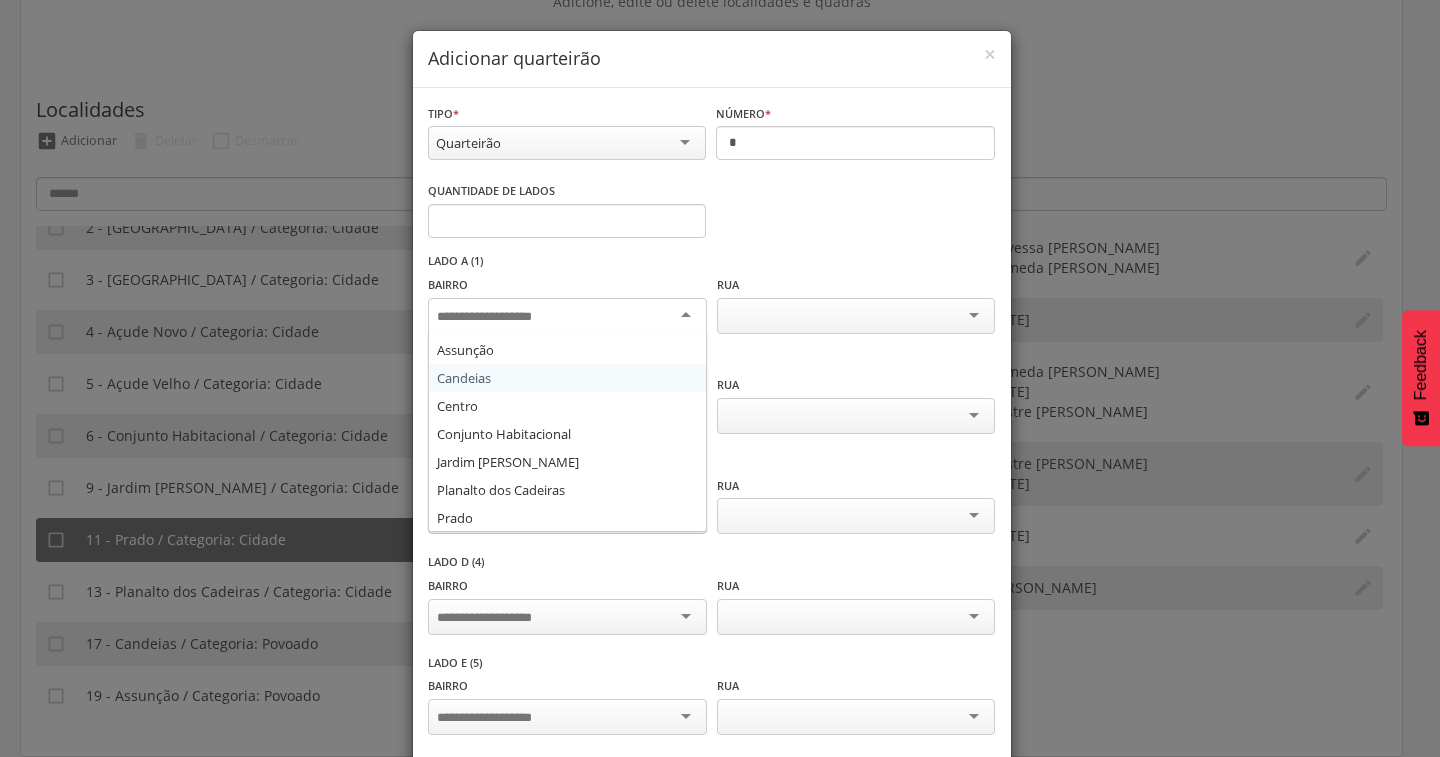 scroll, scrollTop: 108, scrollLeft: 0, axis: vertical 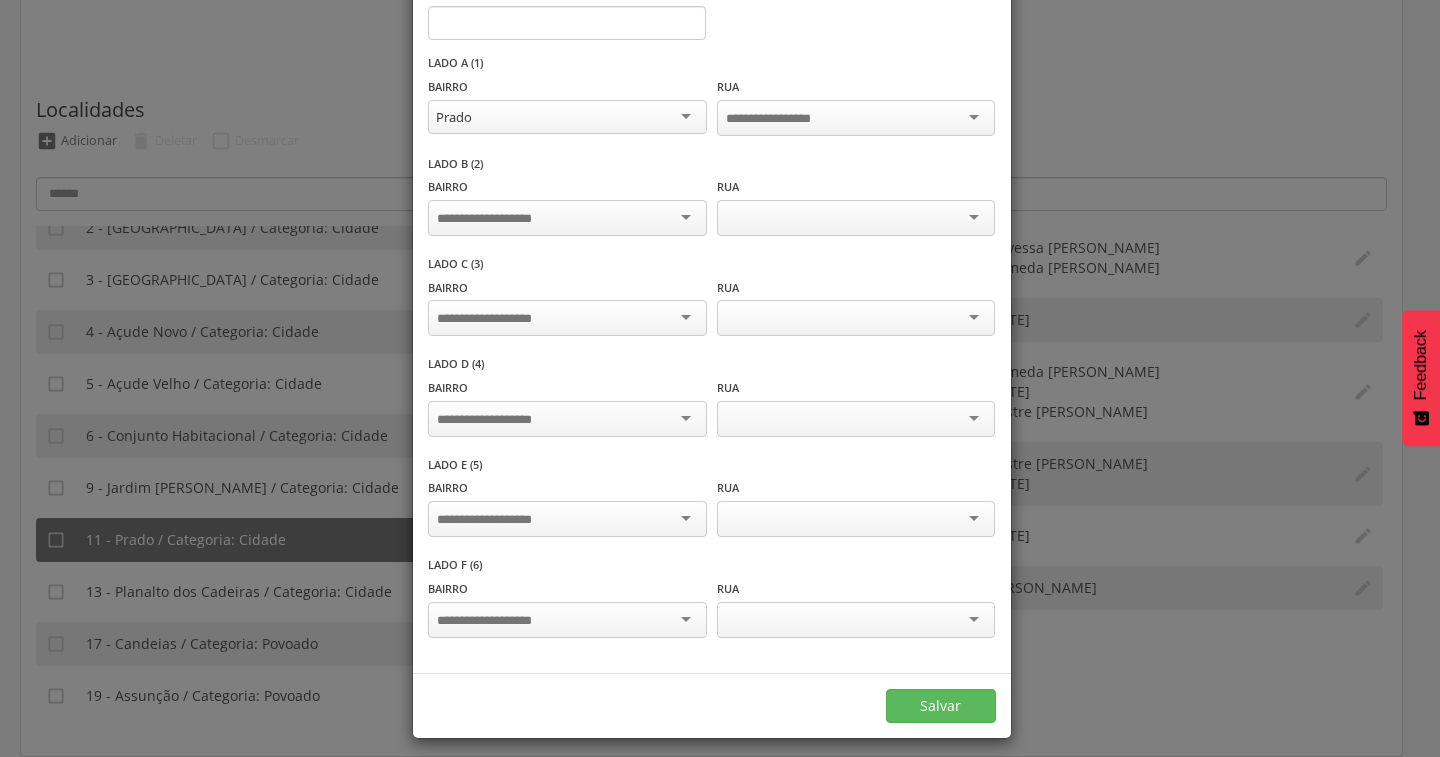 click at bounding box center [567, 620] 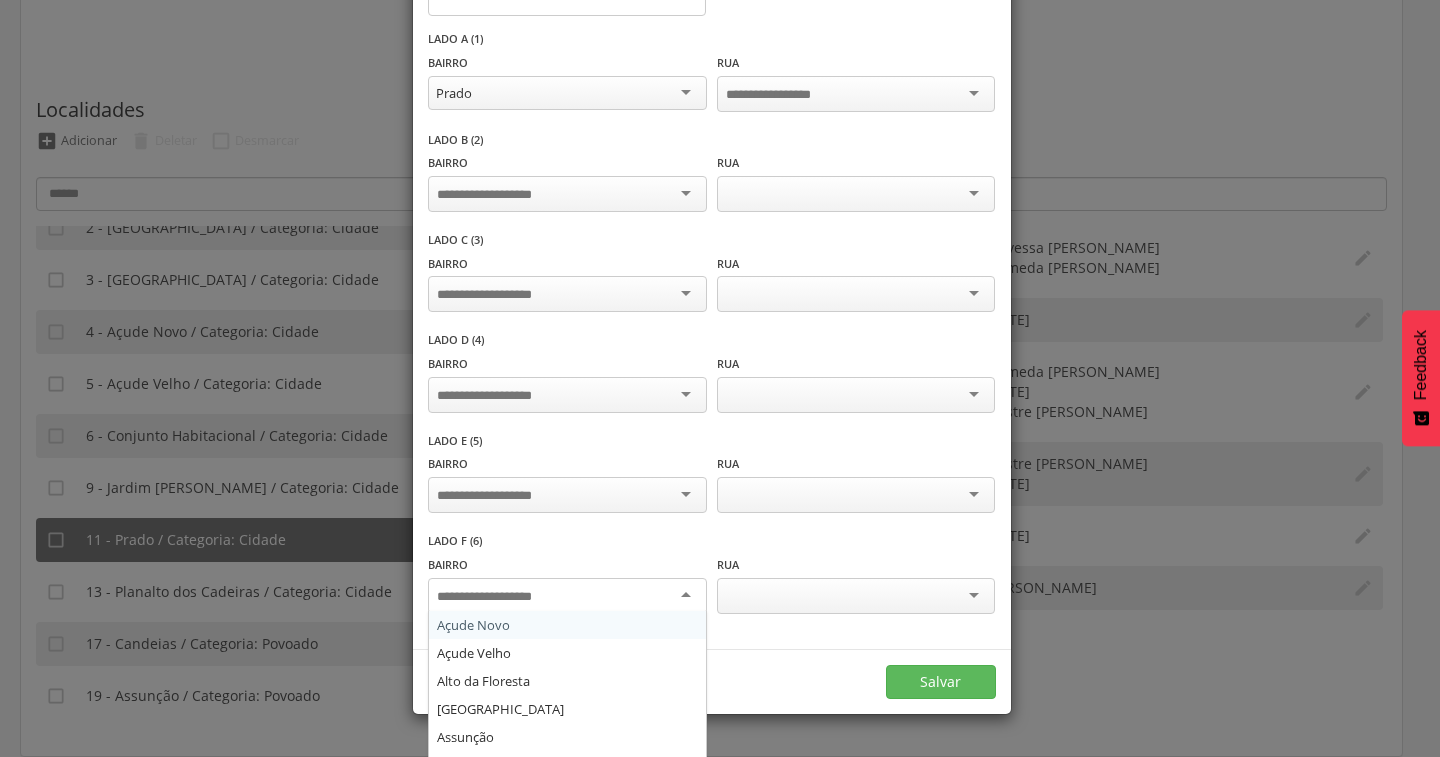 scroll, scrollTop: 267, scrollLeft: 0, axis: vertical 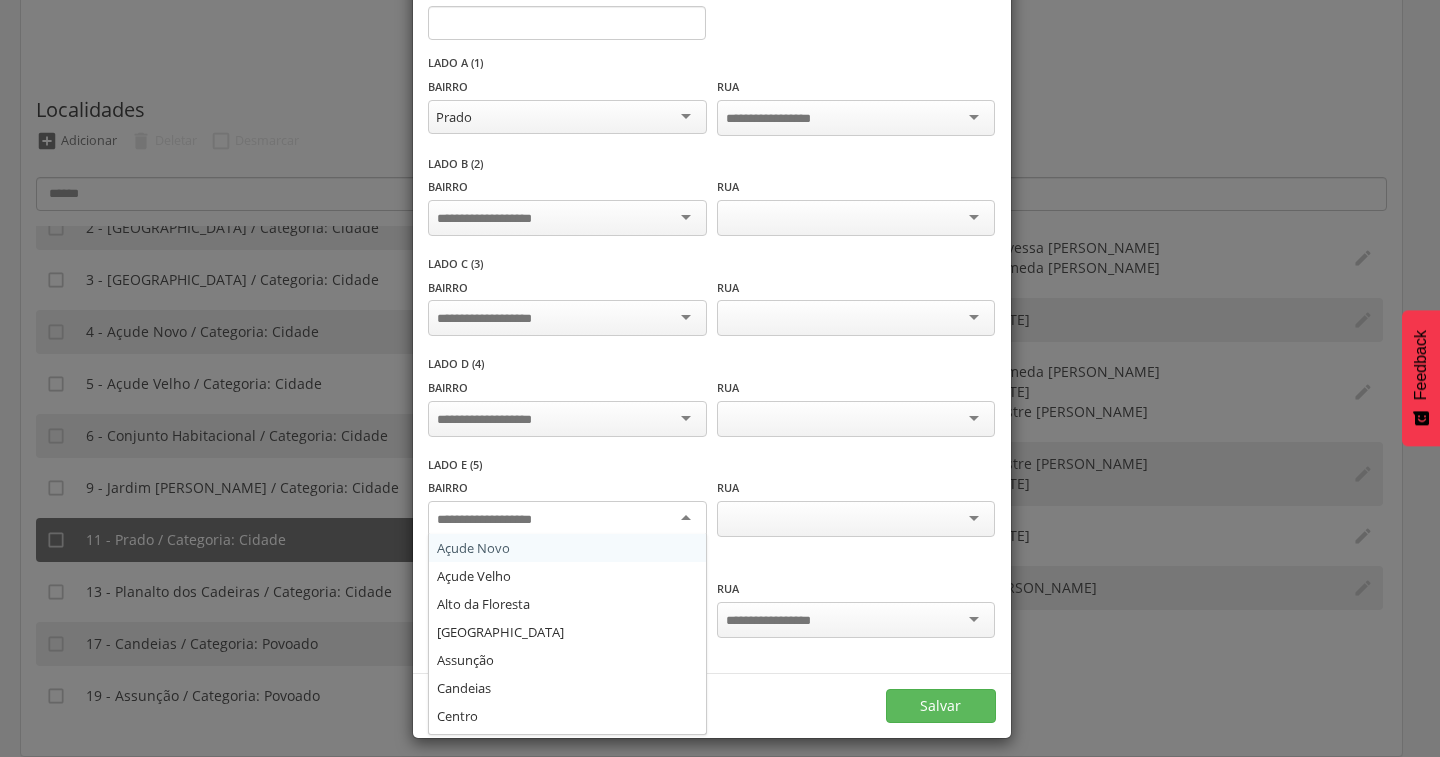 click at bounding box center (567, 519) 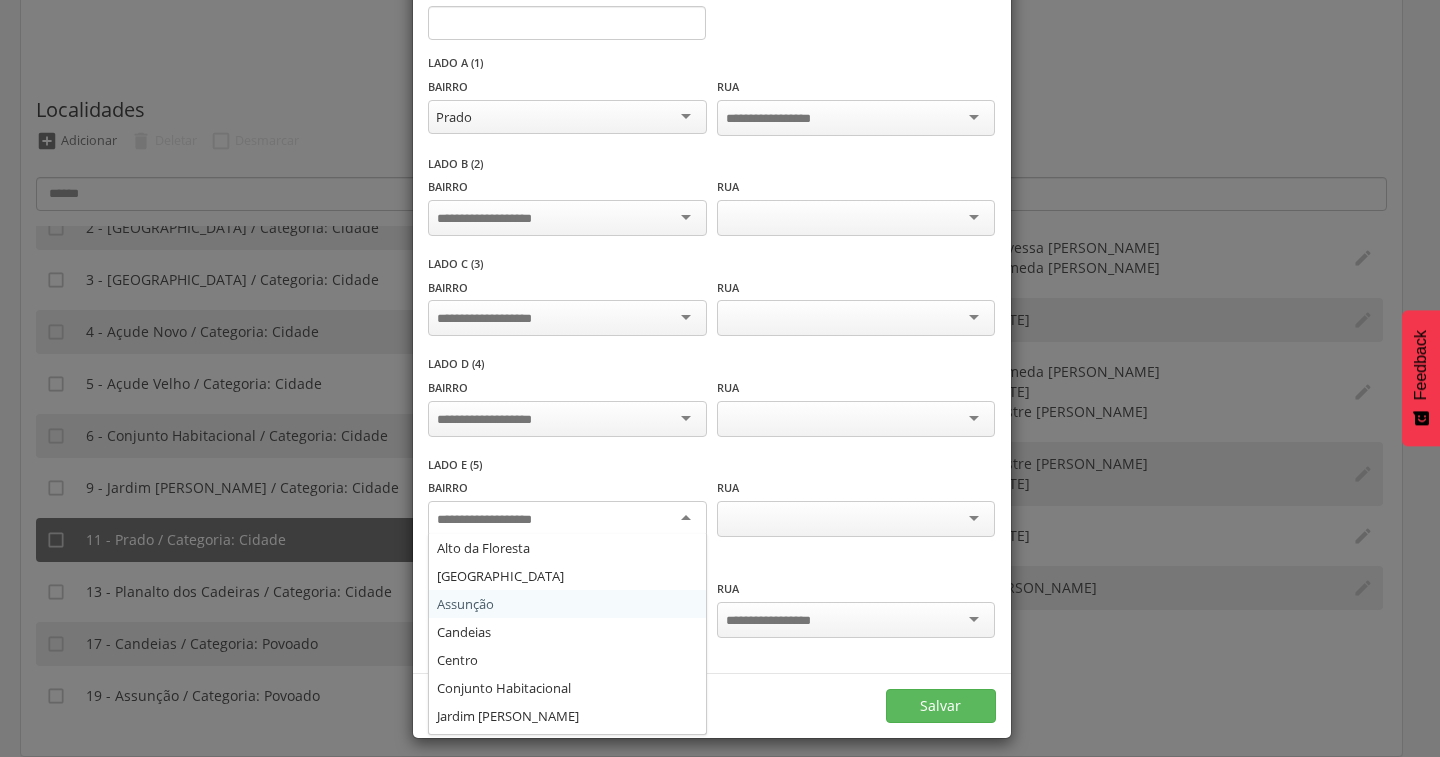 scroll, scrollTop: 108, scrollLeft: 0, axis: vertical 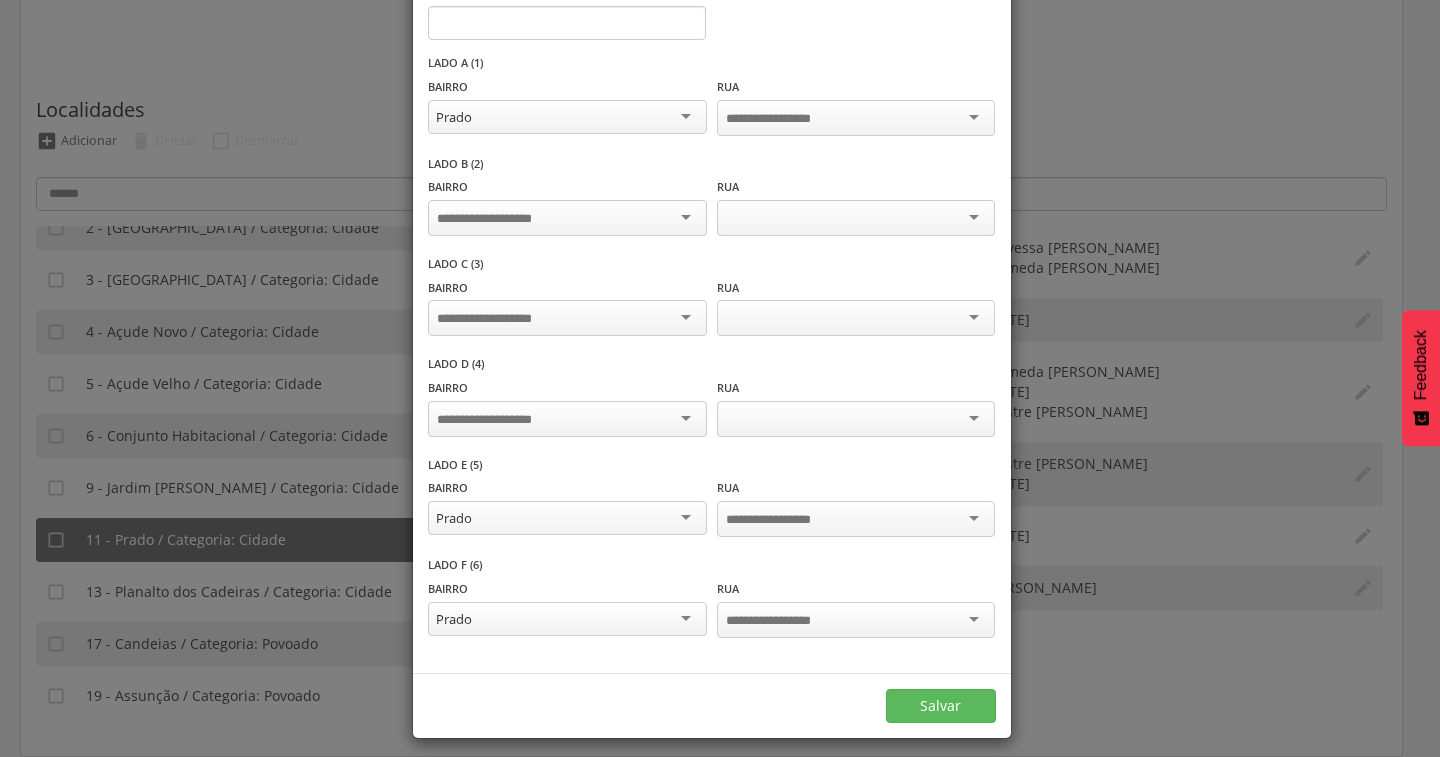 click at bounding box center (567, 419) 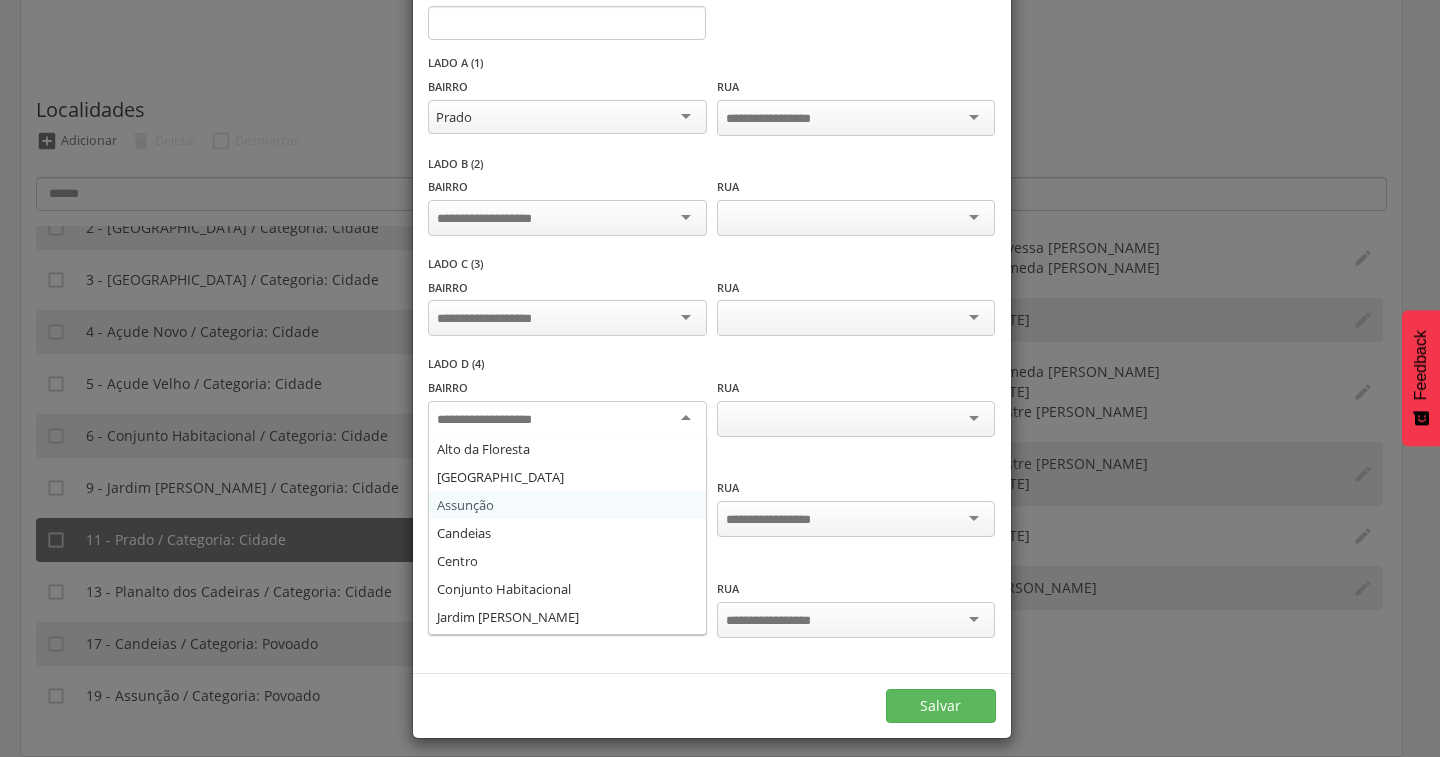 scroll, scrollTop: 108, scrollLeft: 0, axis: vertical 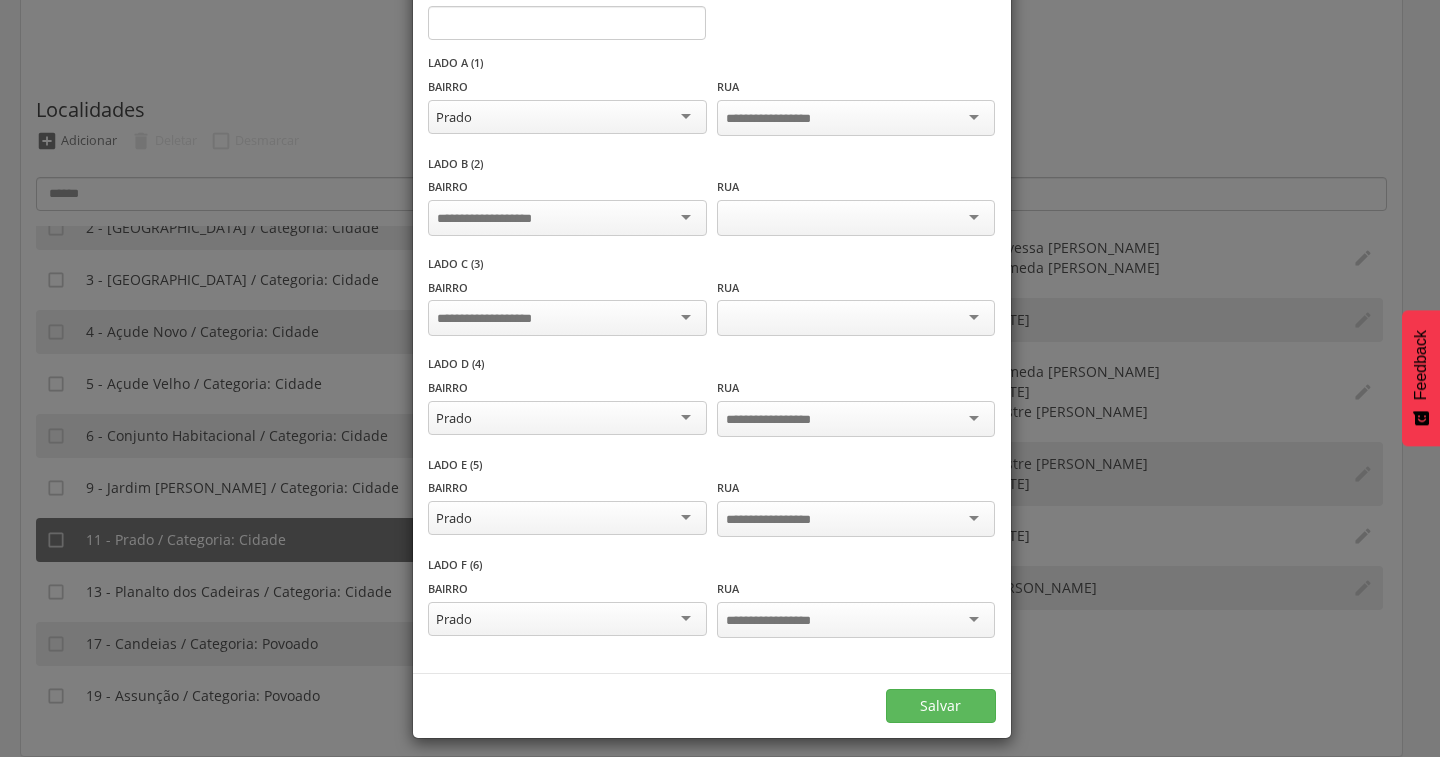 click at bounding box center (567, 318) 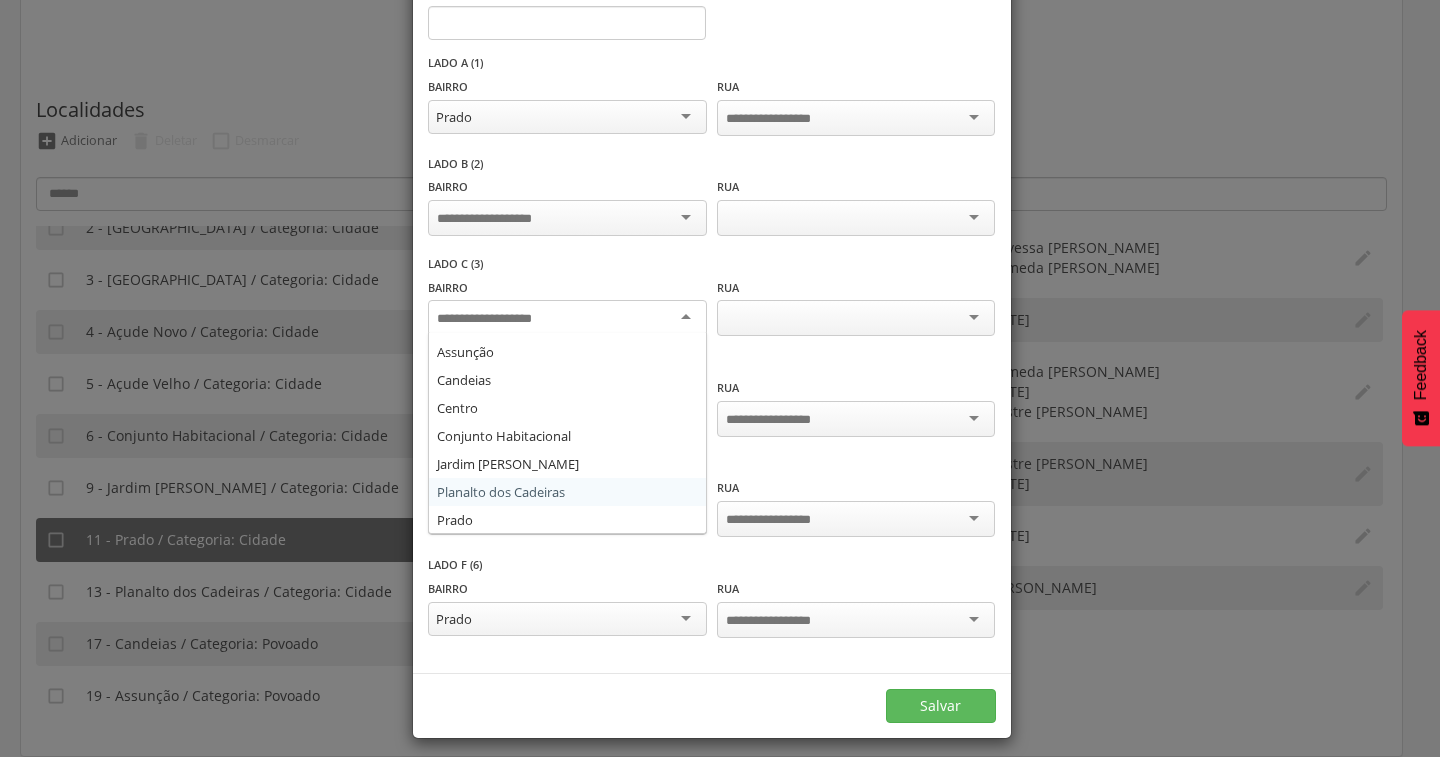 scroll, scrollTop: 108, scrollLeft: 0, axis: vertical 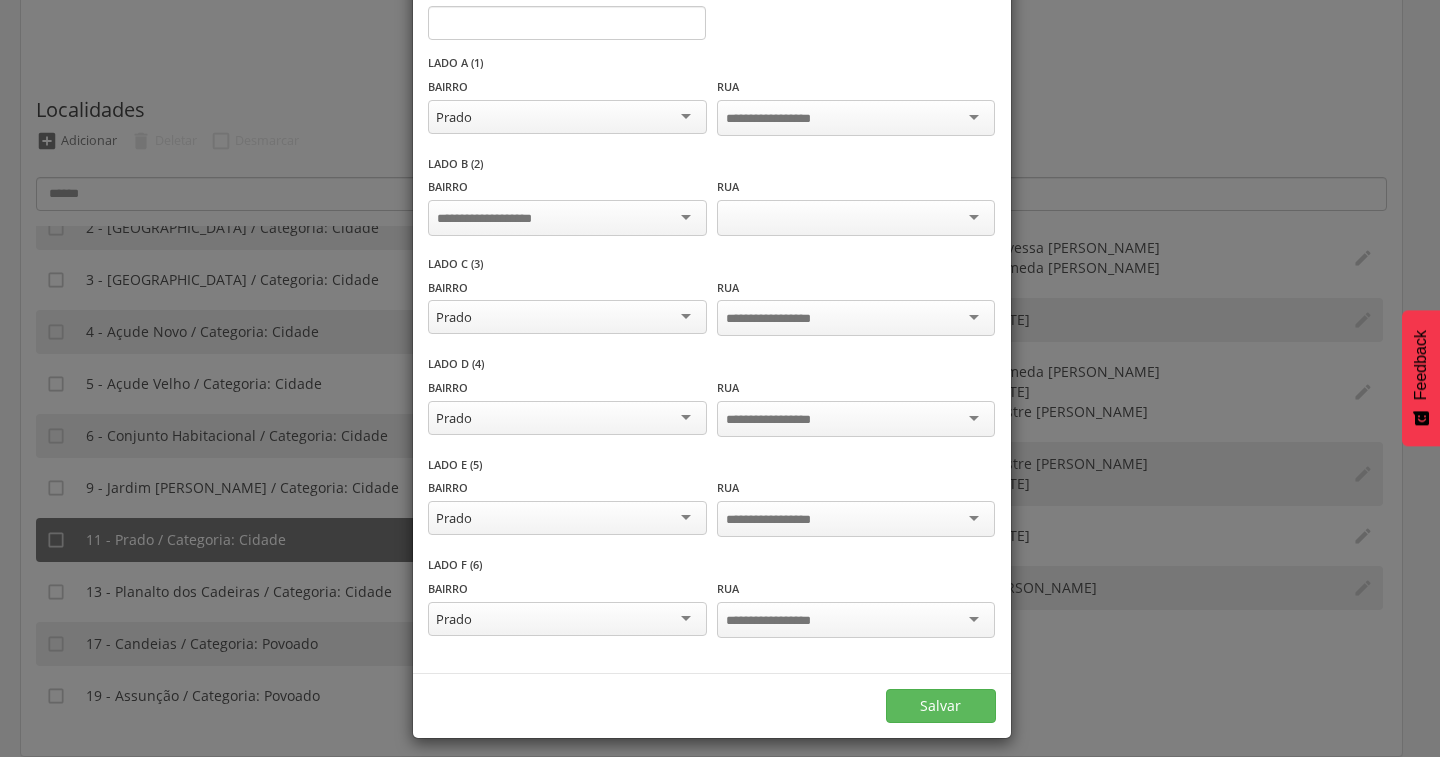 click at bounding box center [567, 218] 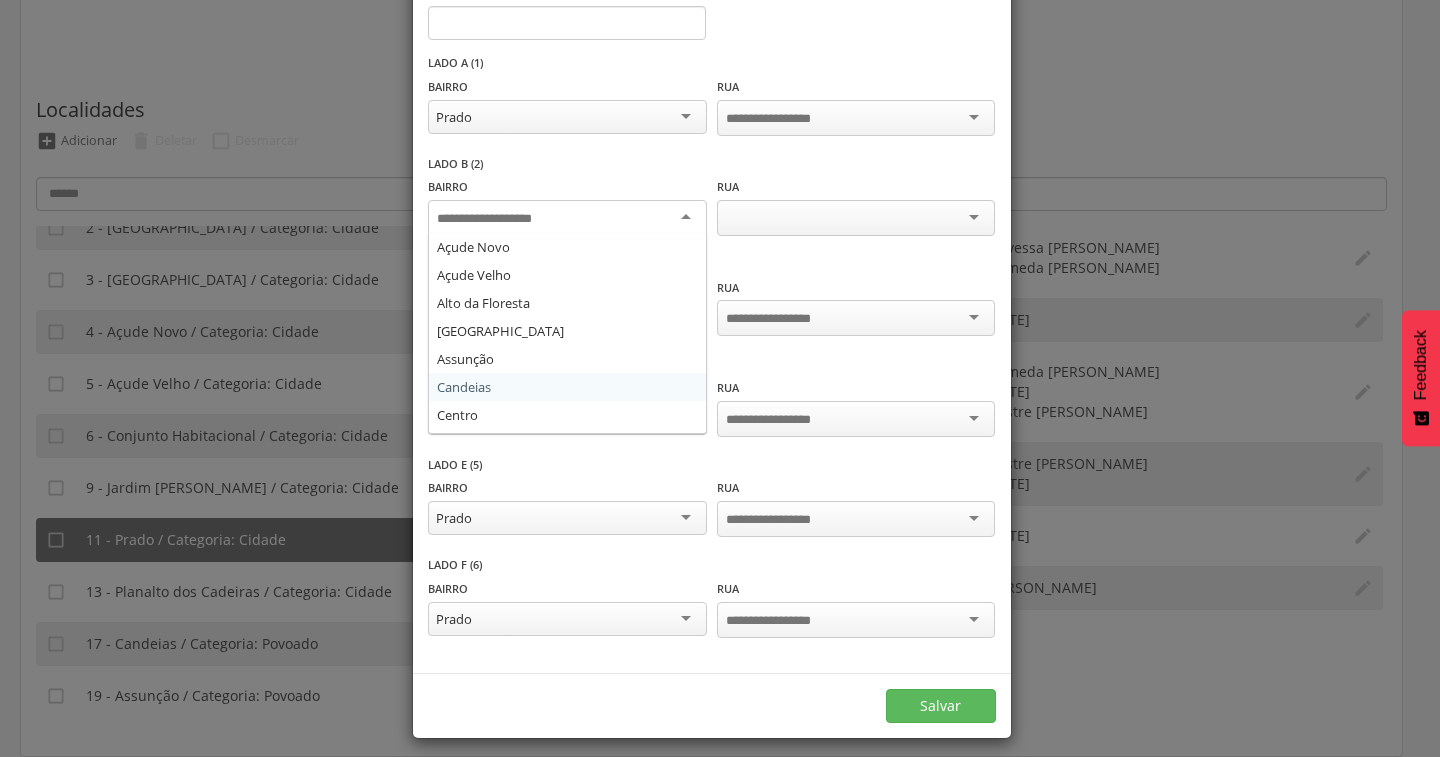 scroll, scrollTop: 108, scrollLeft: 0, axis: vertical 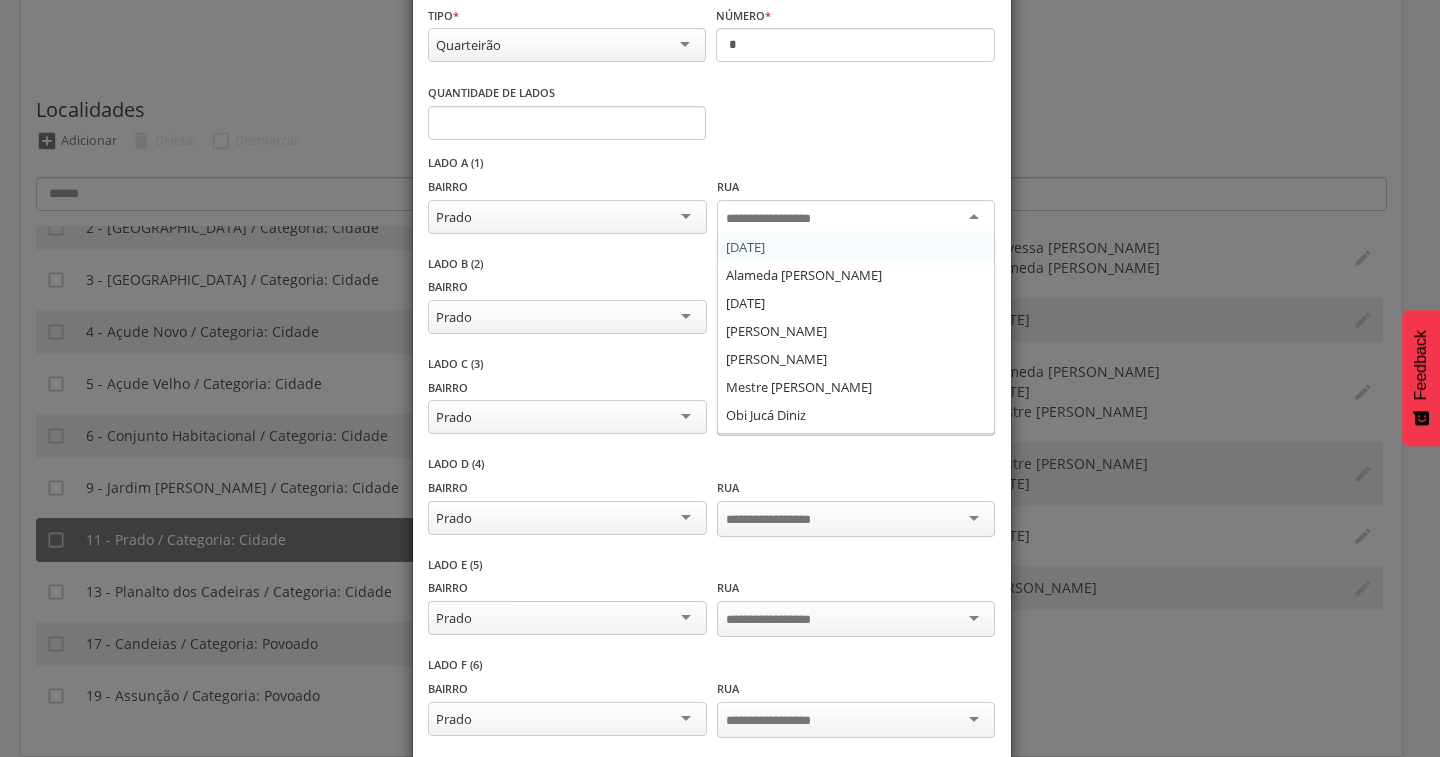 click at bounding box center [784, 219] 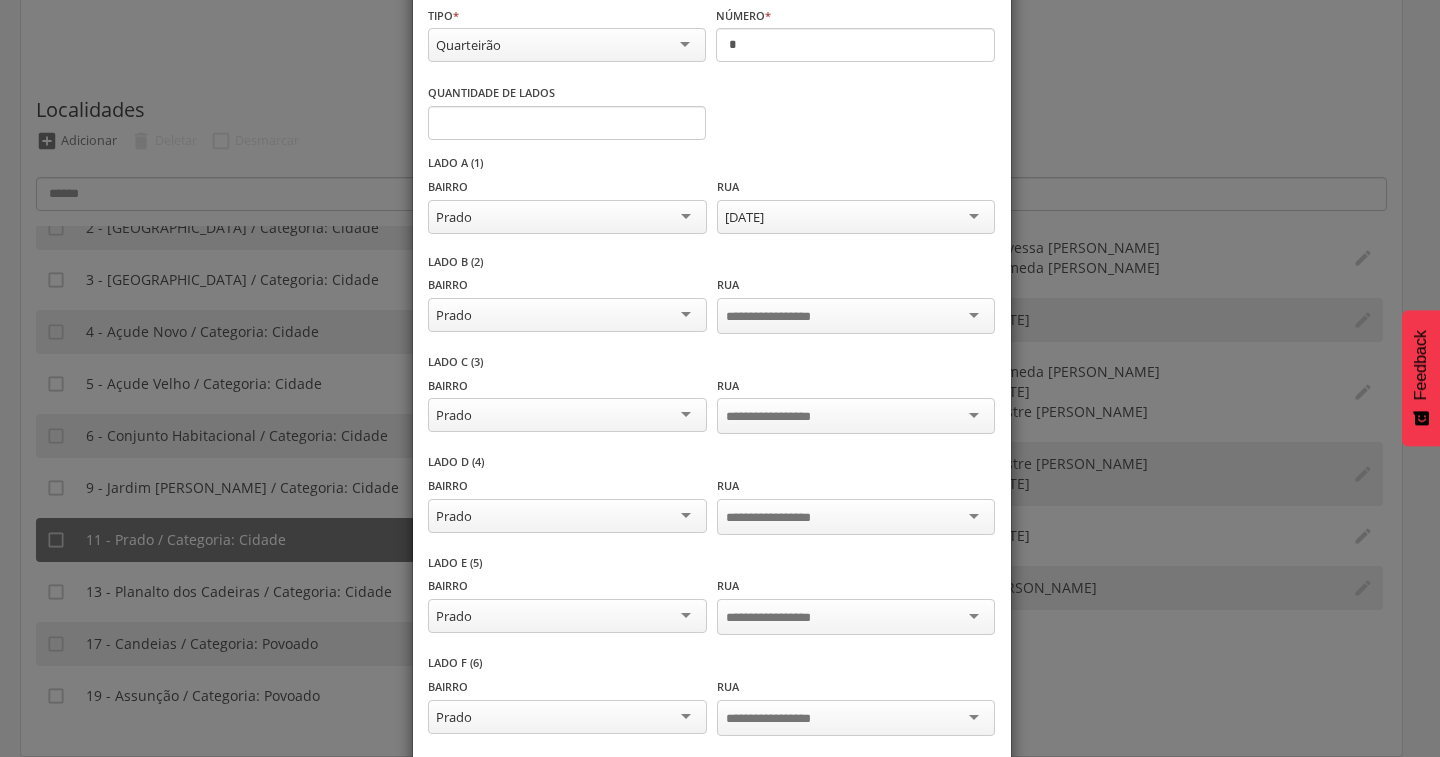 click at bounding box center [784, 317] 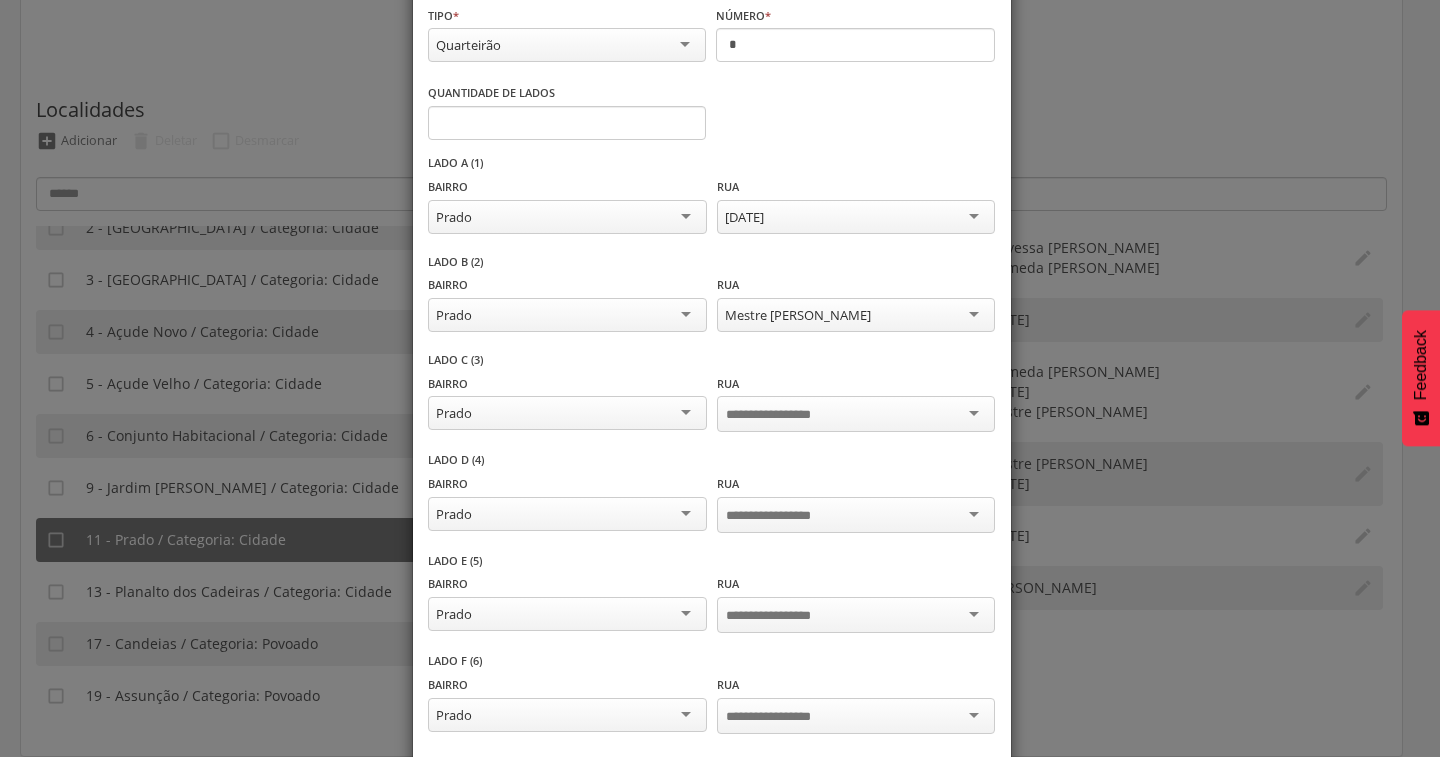click at bounding box center [856, 414] 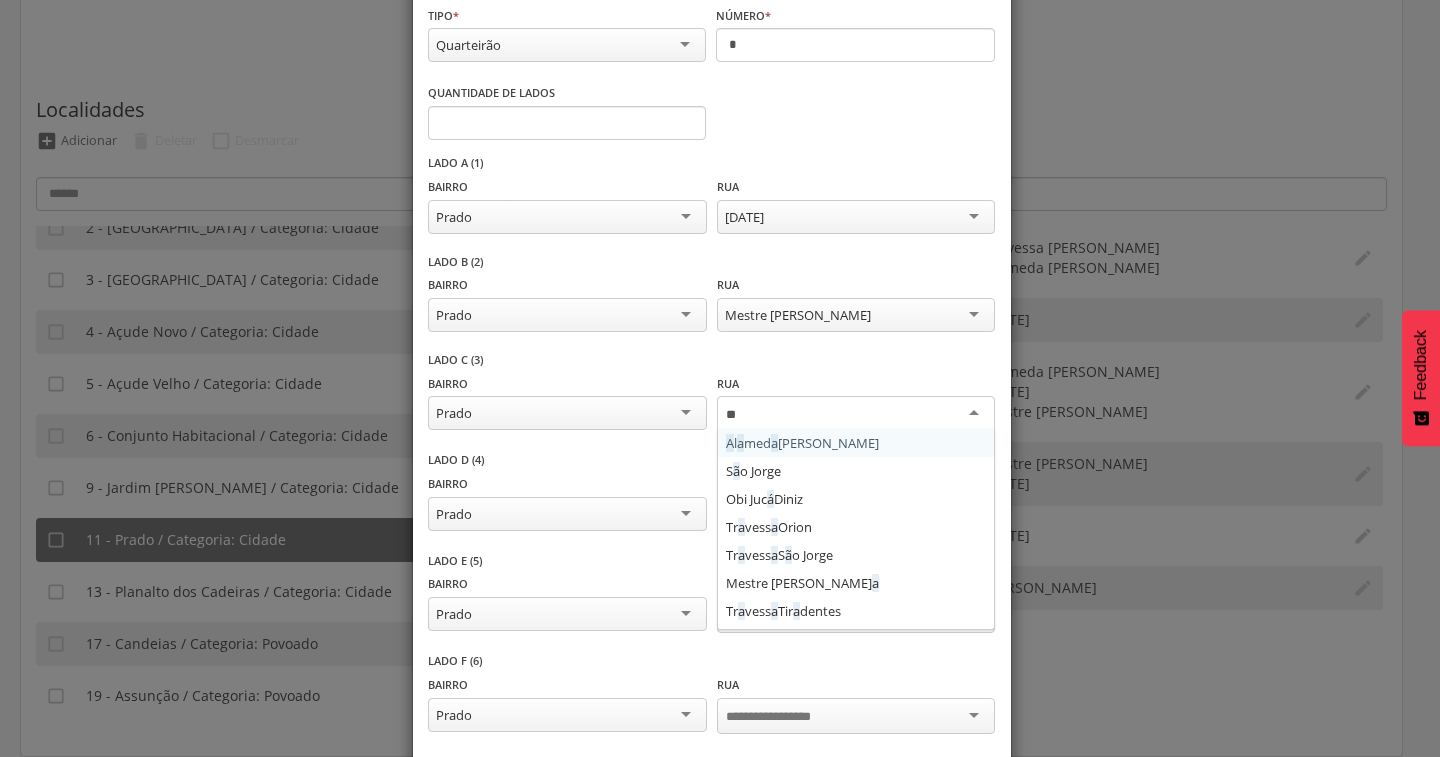 type on "***" 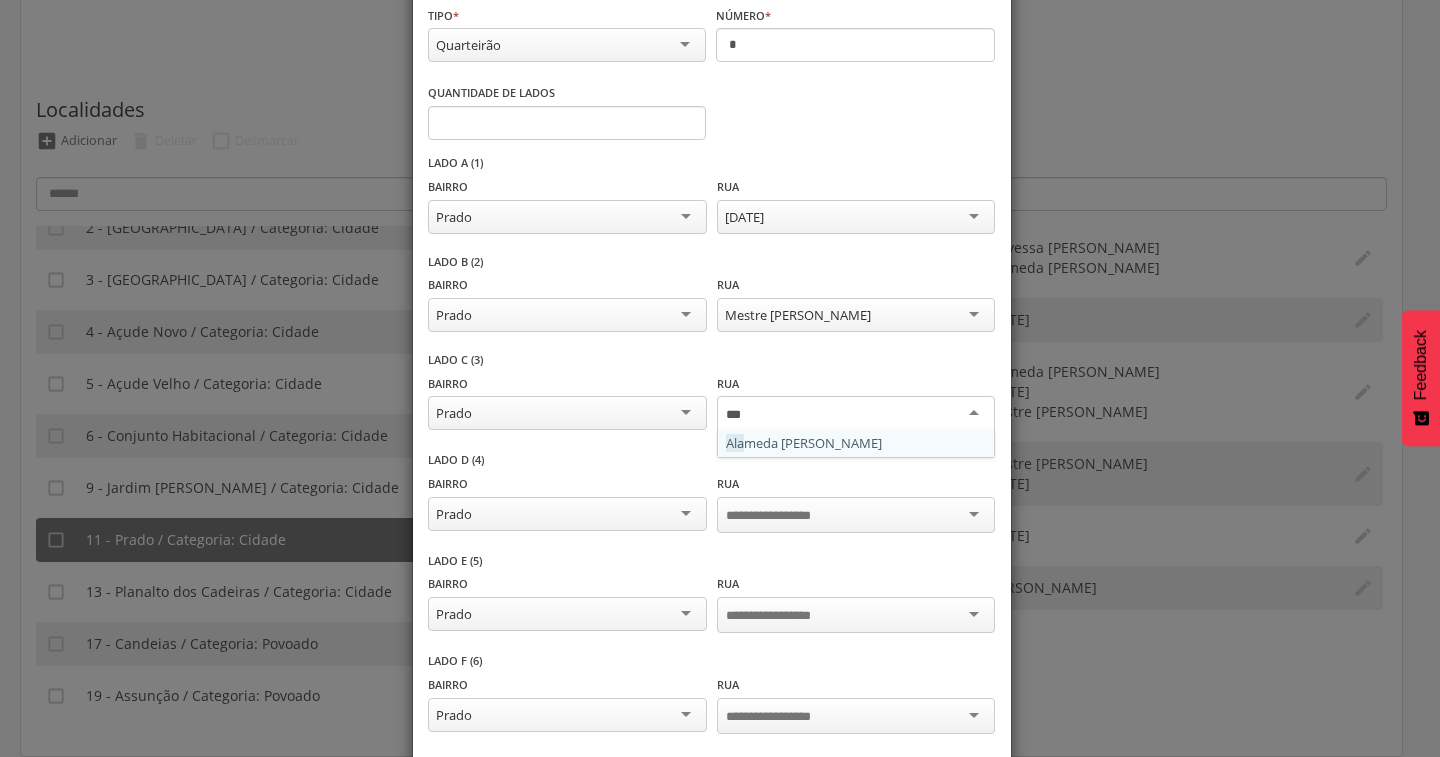 type 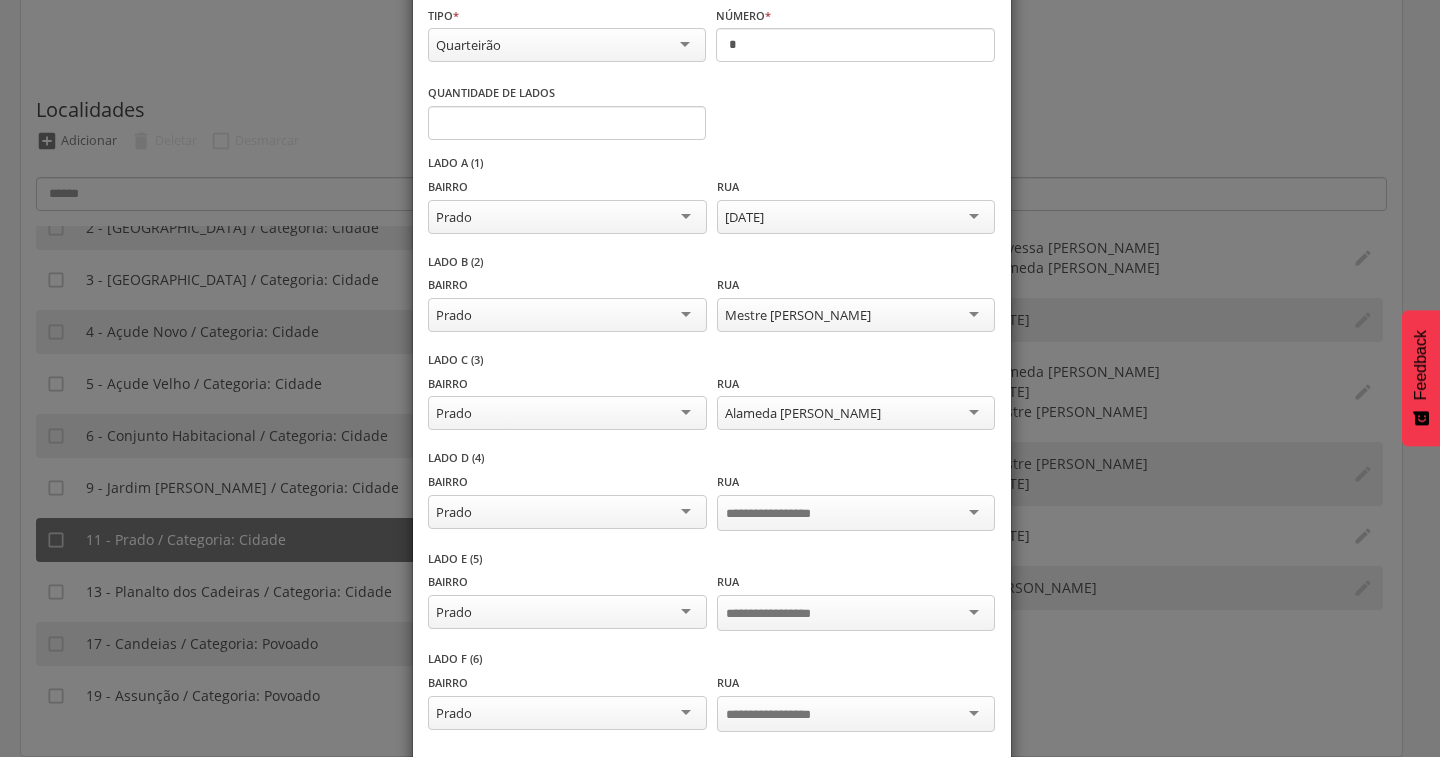 click at bounding box center [784, 514] 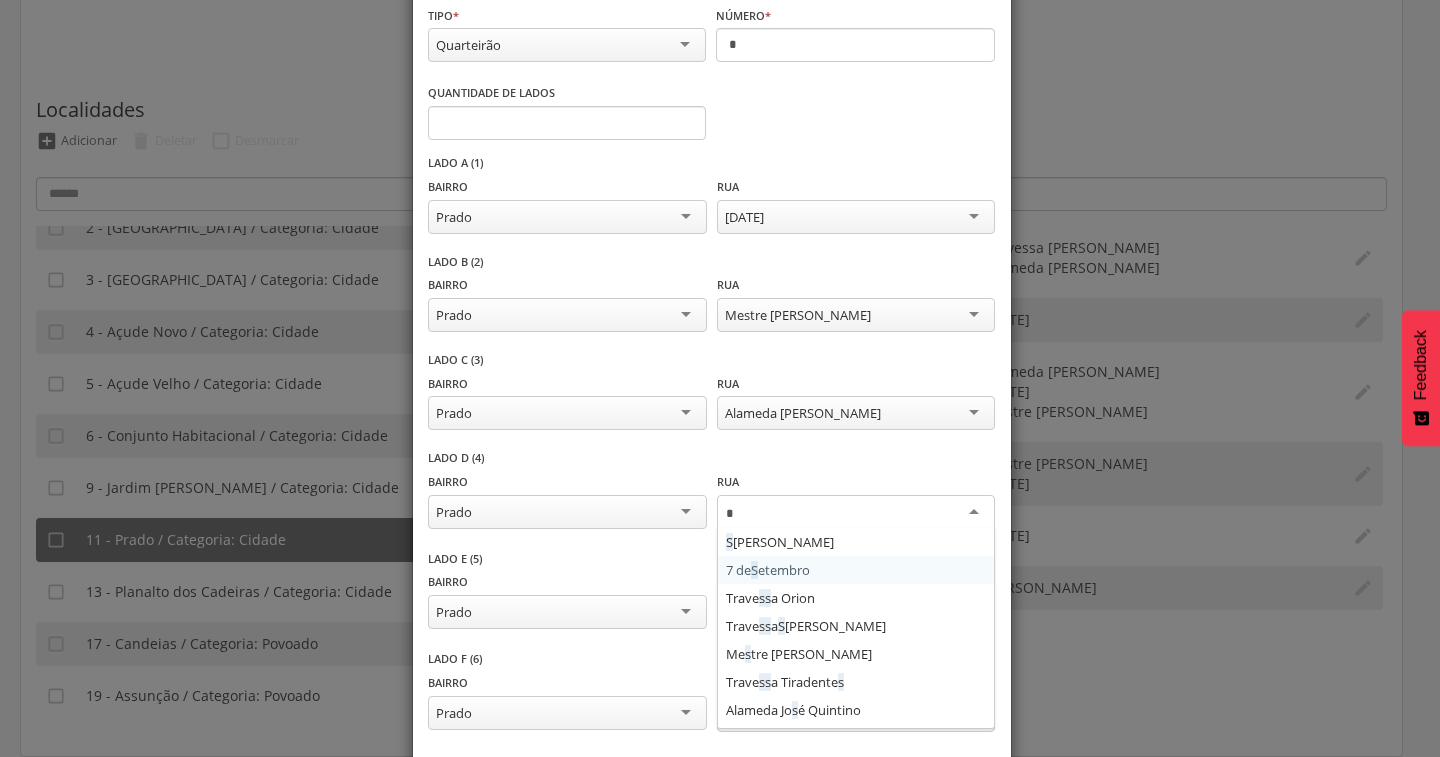 type on "**" 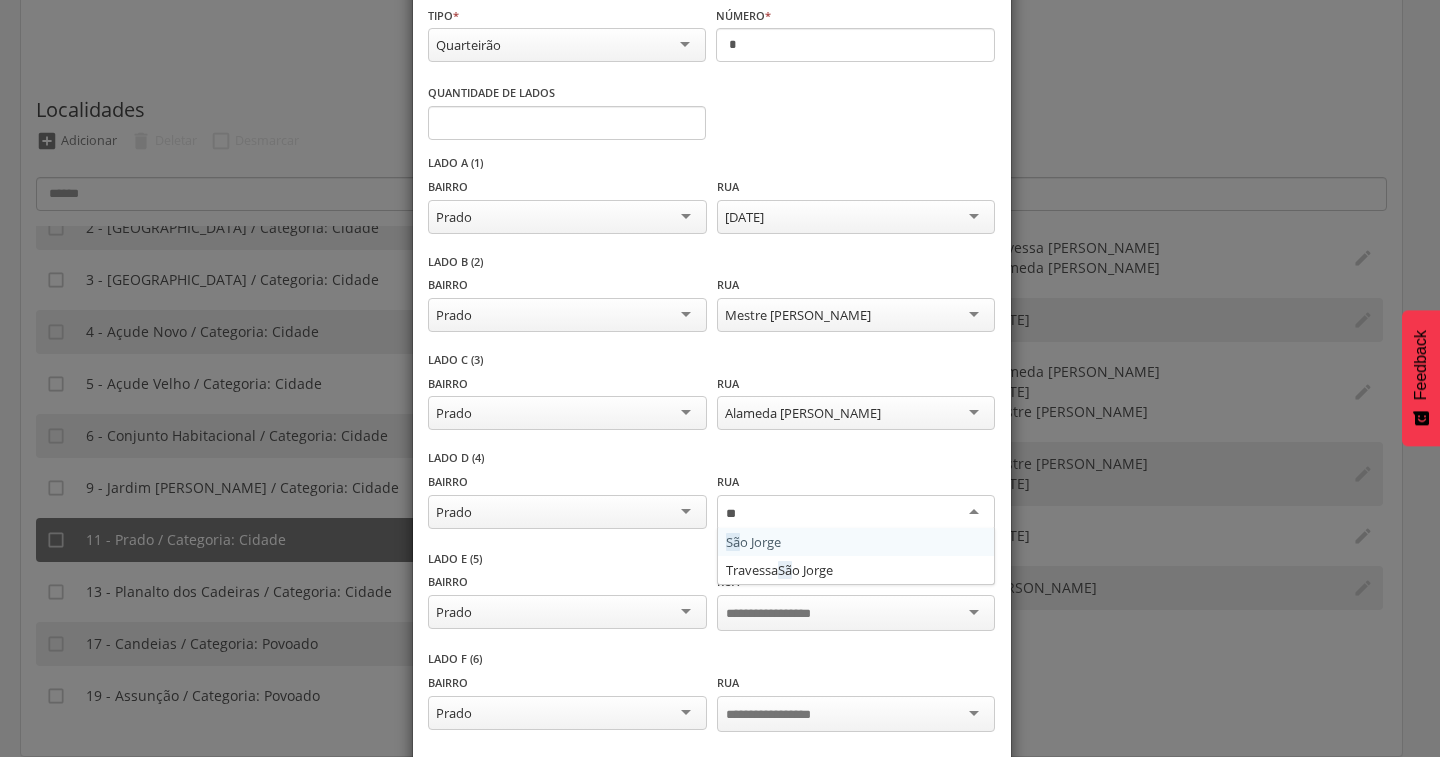 type 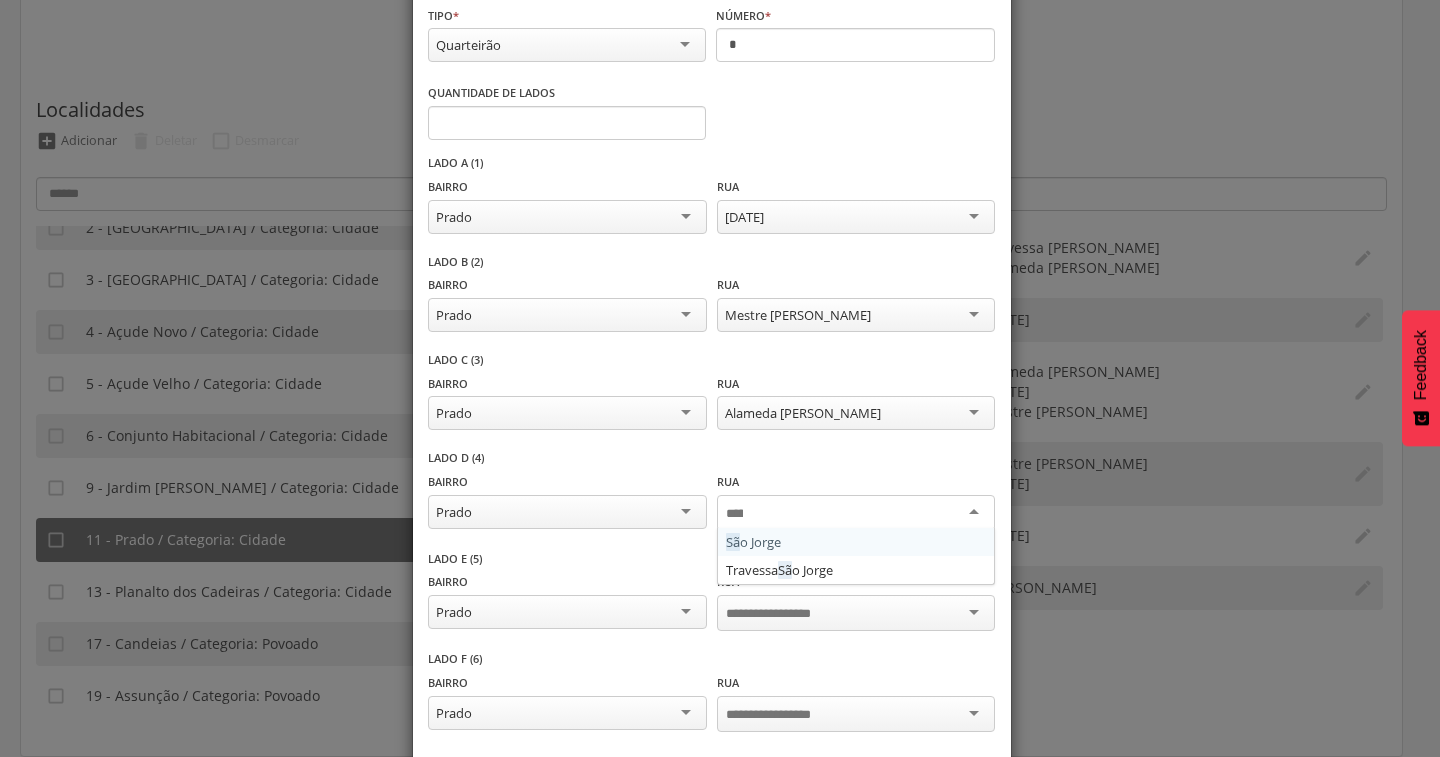 scroll, scrollTop: 0, scrollLeft: 0, axis: both 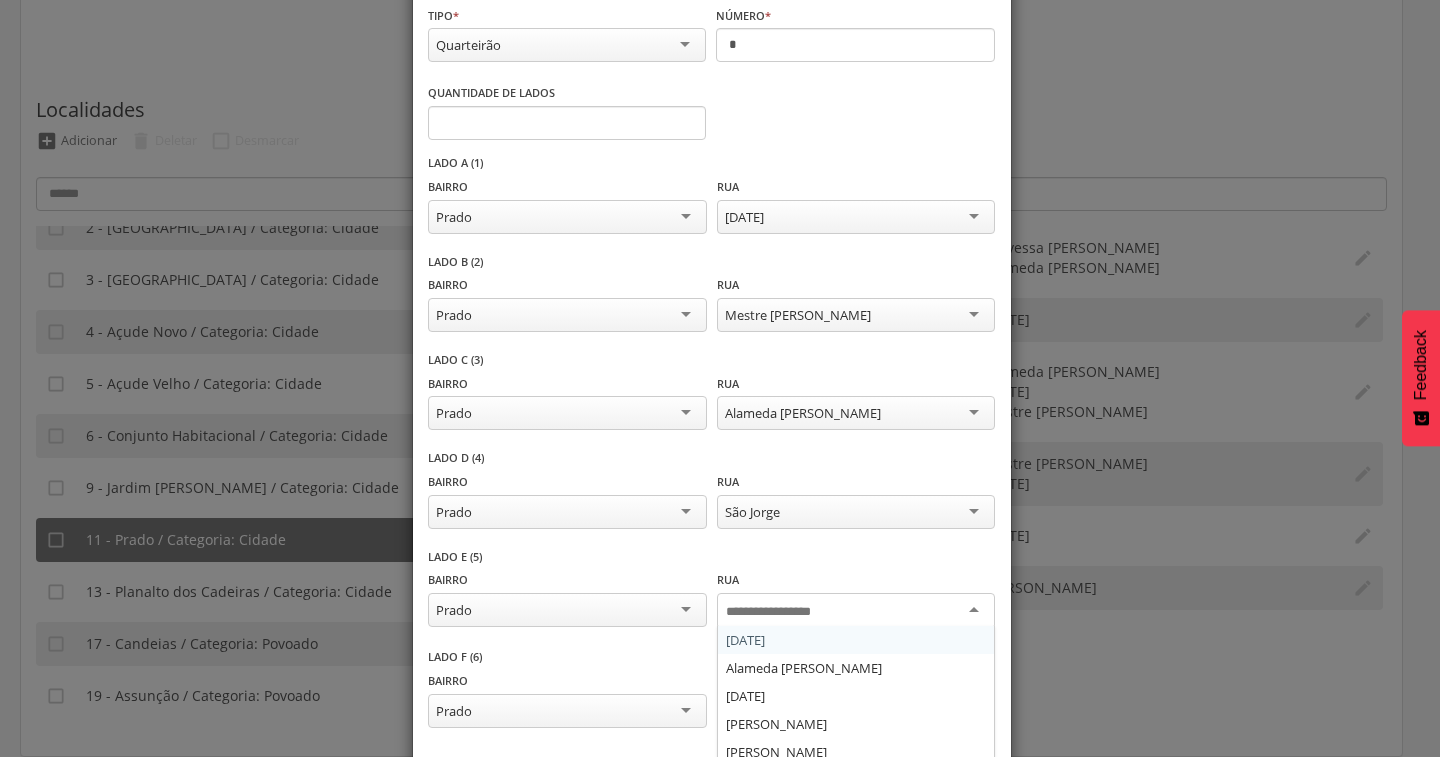 click at bounding box center (784, 612) 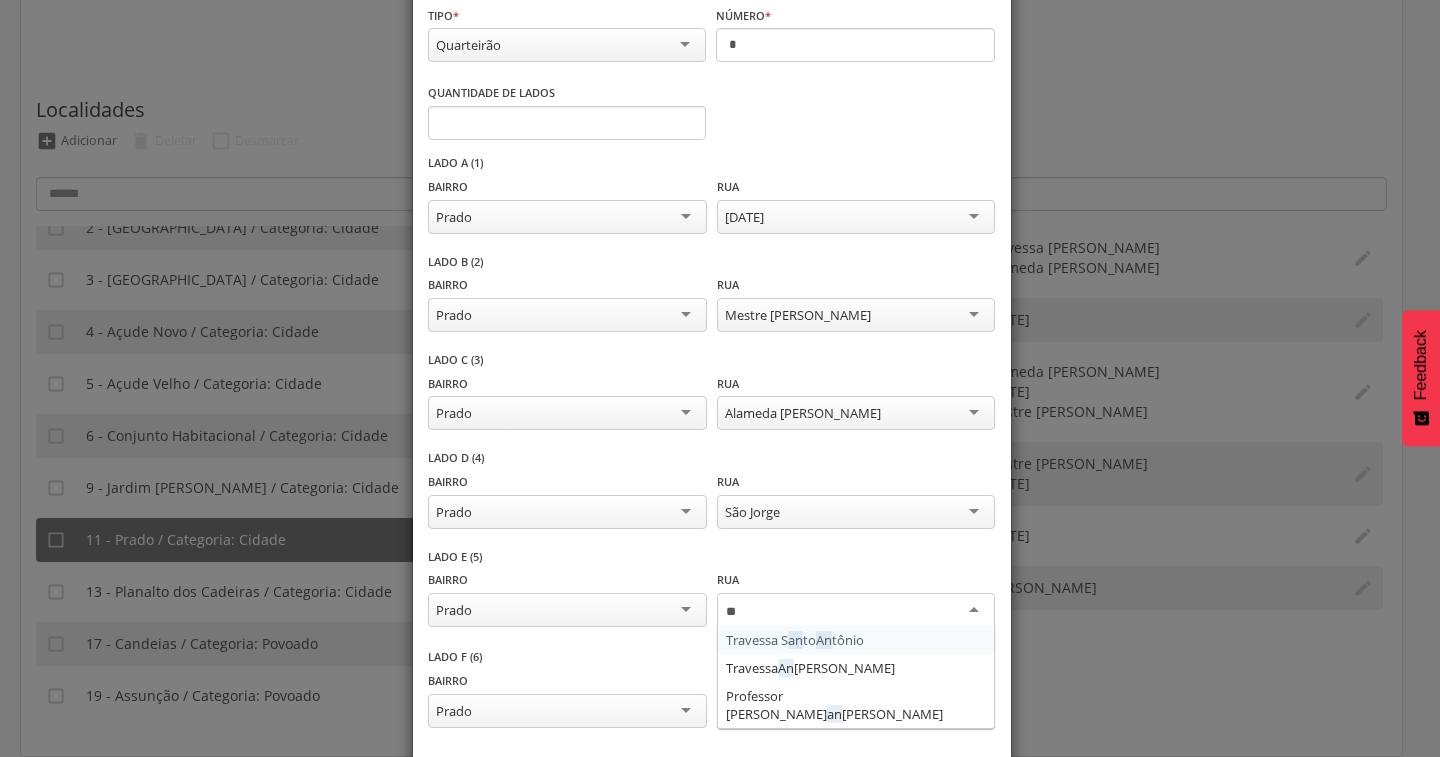 type on "*" 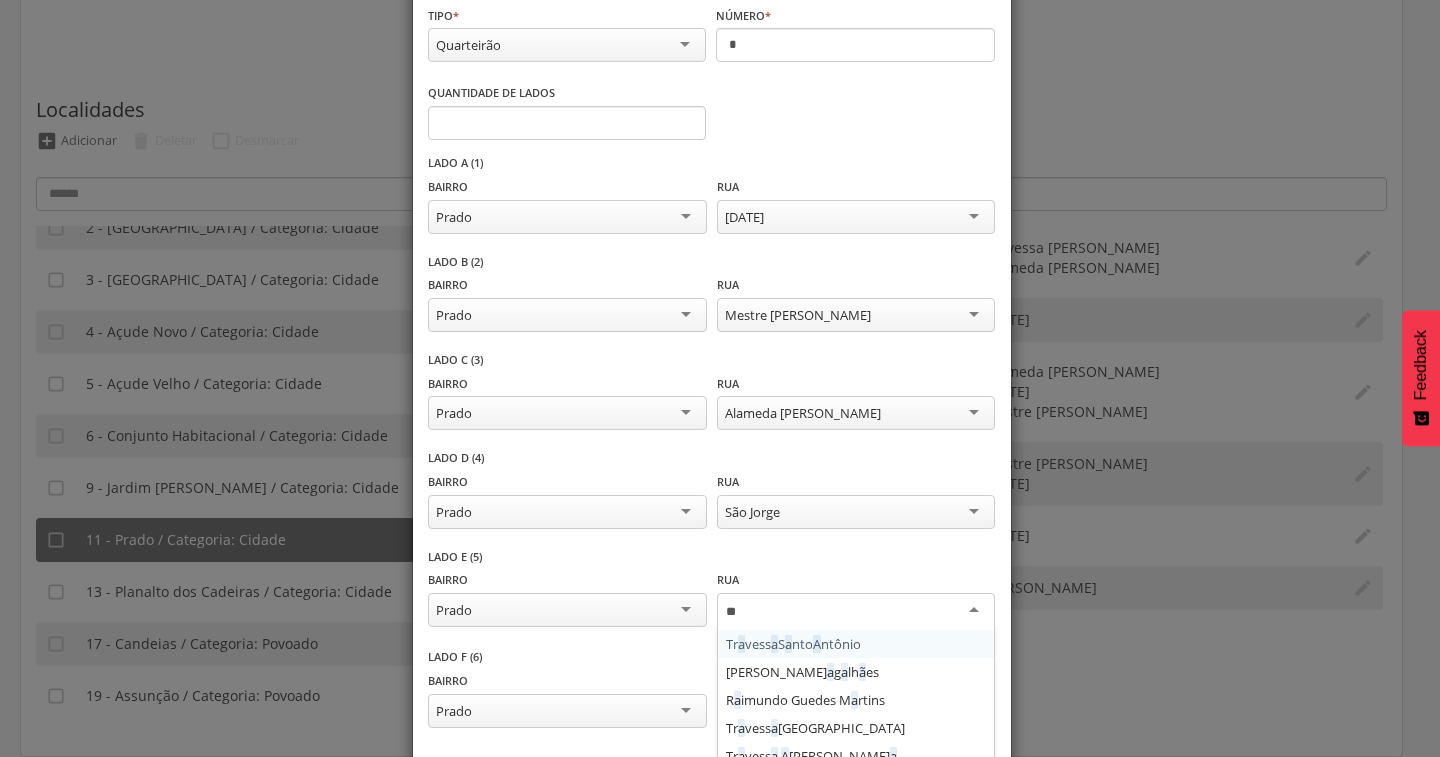 scroll, scrollTop: 0, scrollLeft: 0, axis: both 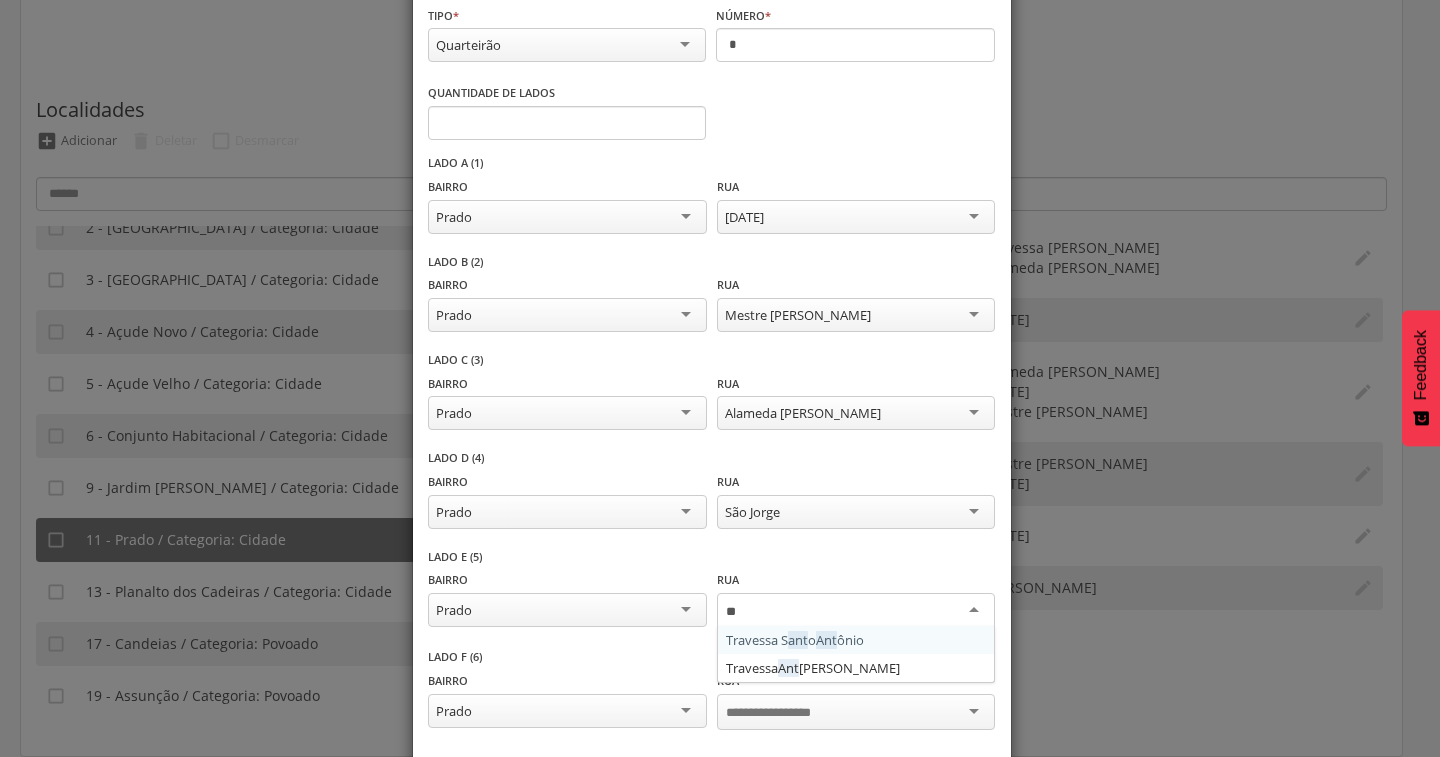 type on "*" 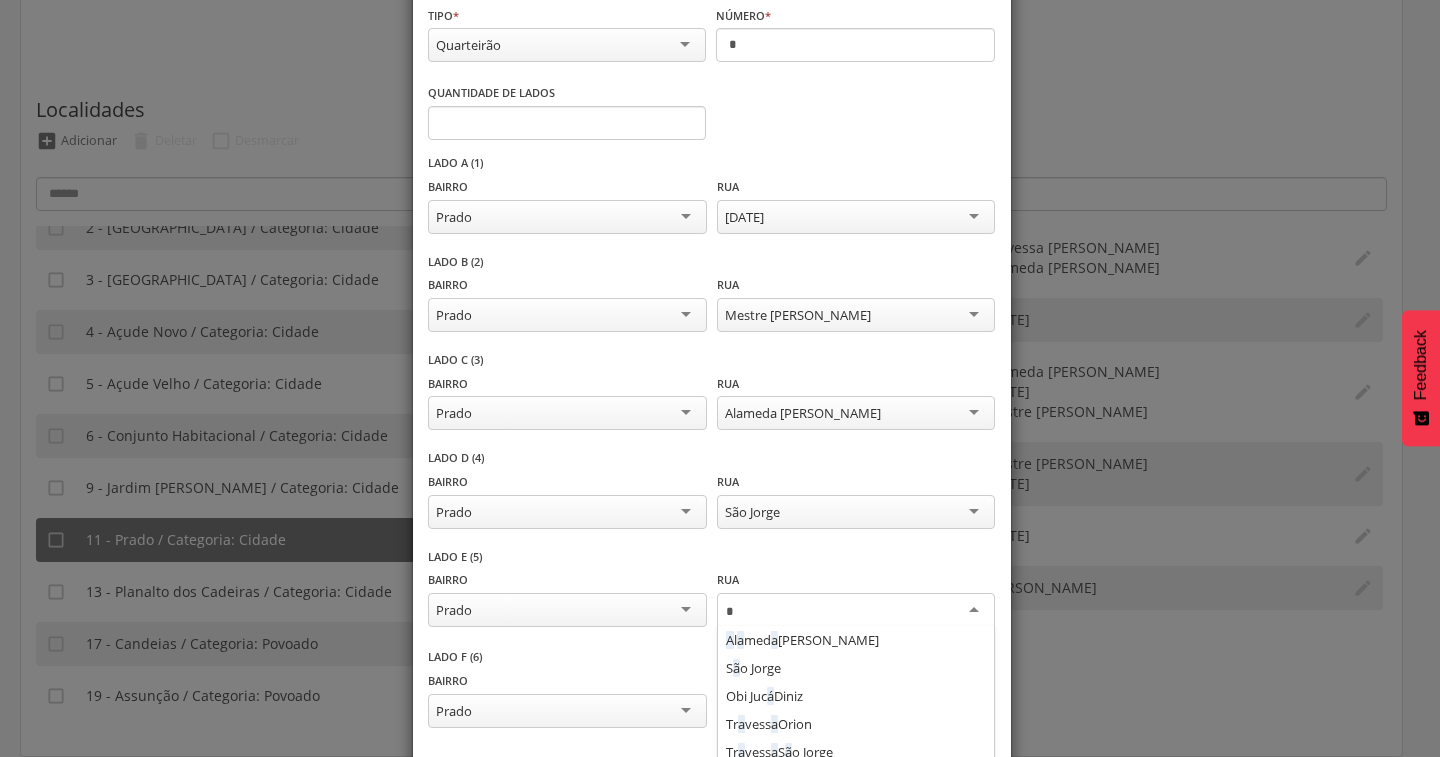 scroll, scrollTop: 52, scrollLeft: 0, axis: vertical 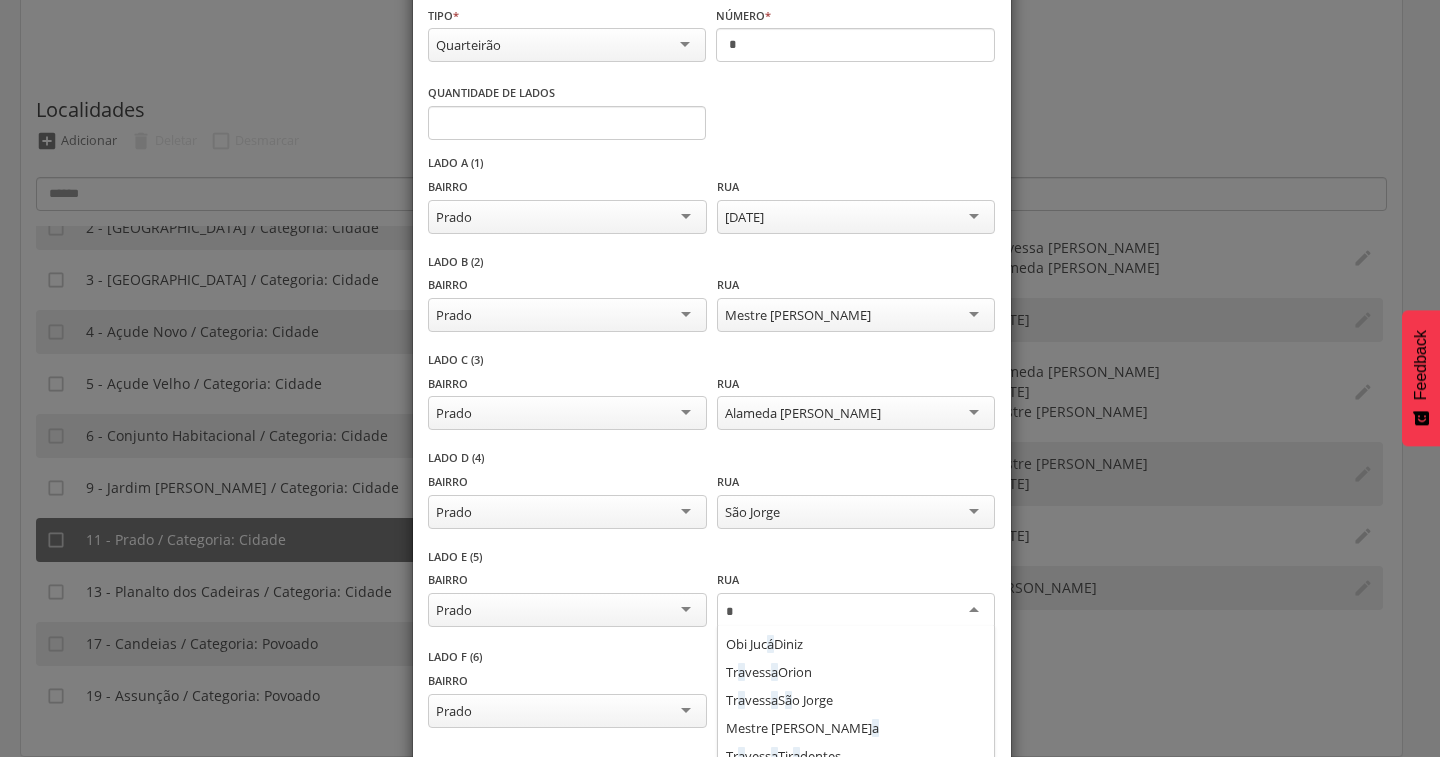 type 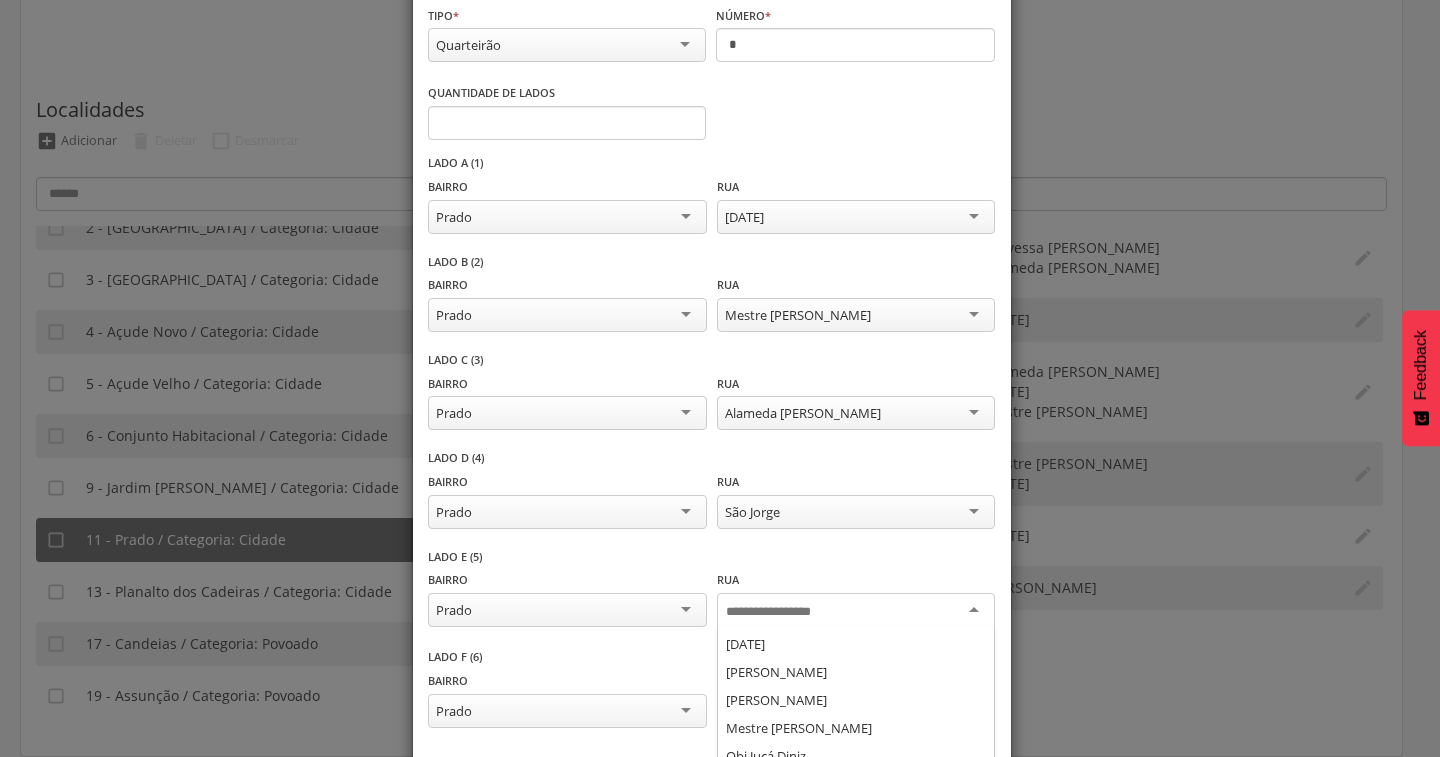 scroll, scrollTop: 220, scrollLeft: 0, axis: vertical 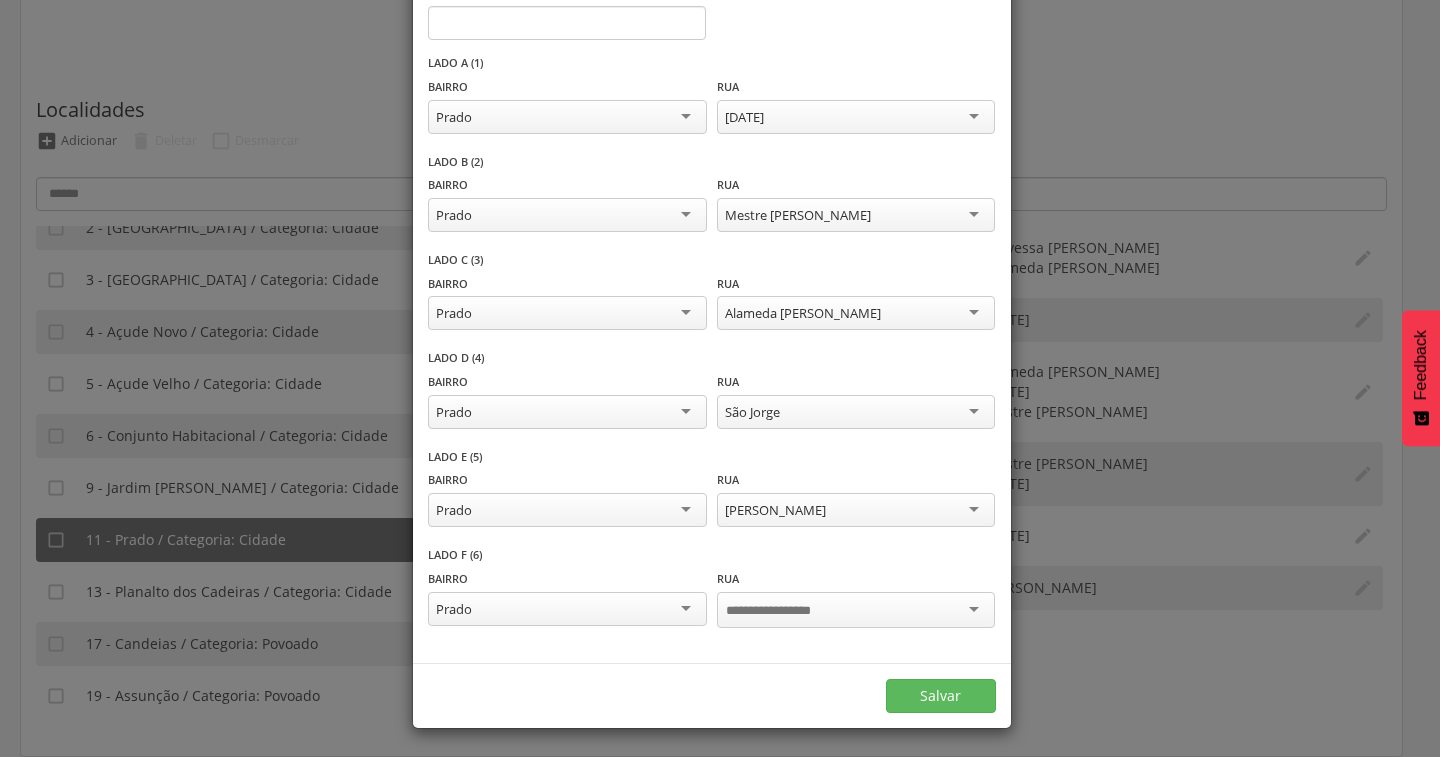 click at bounding box center (784, 611) 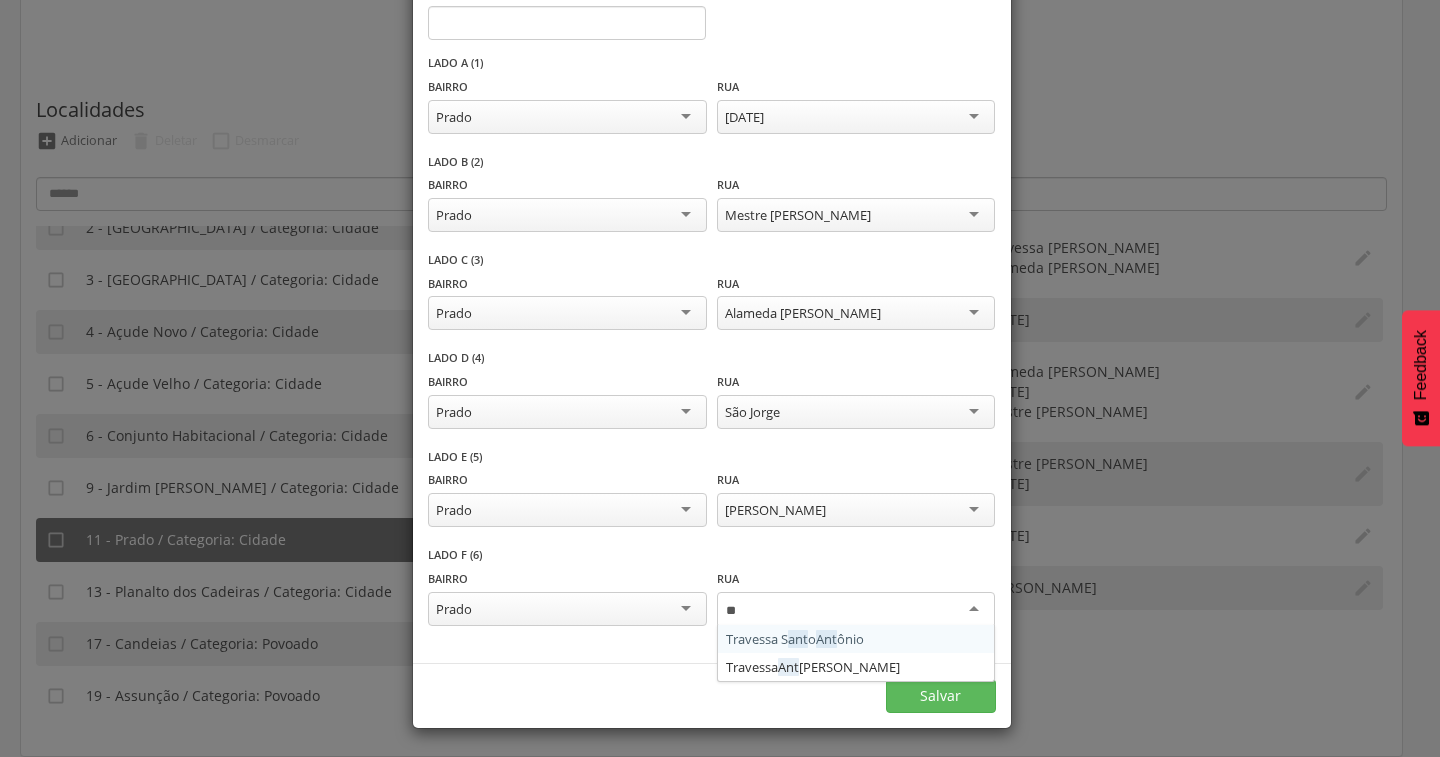 type on "*" 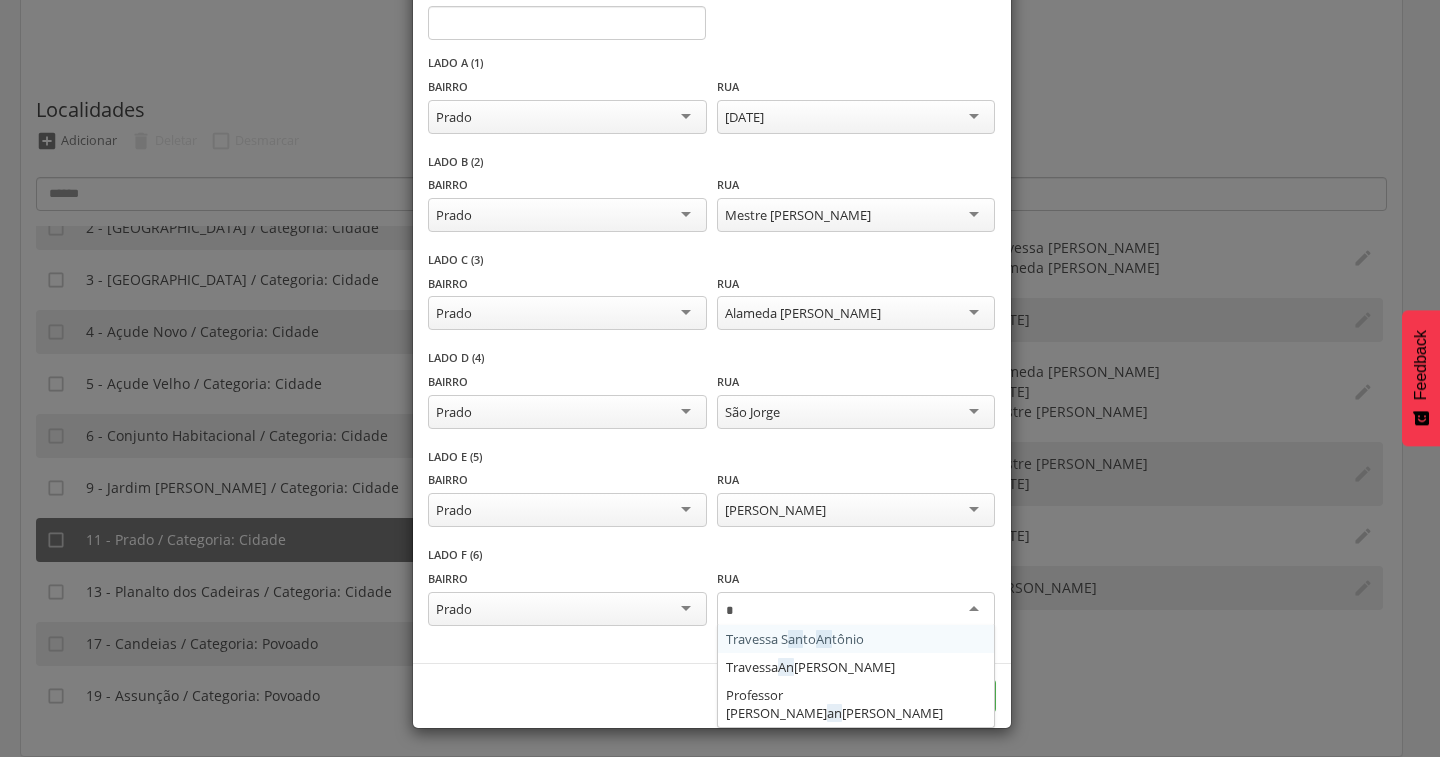 type 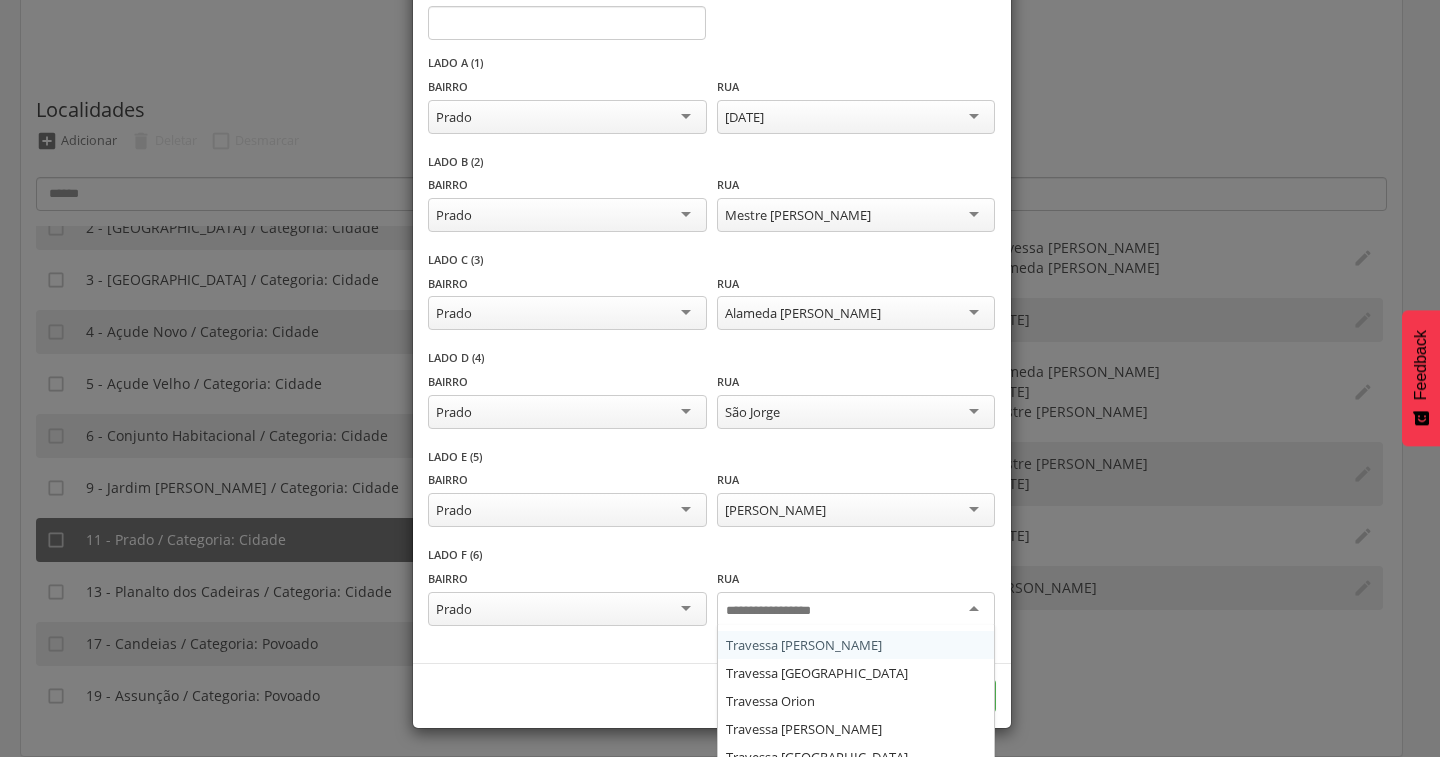scroll, scrollTop: 304, scrollLeft: 0, axis: vertical 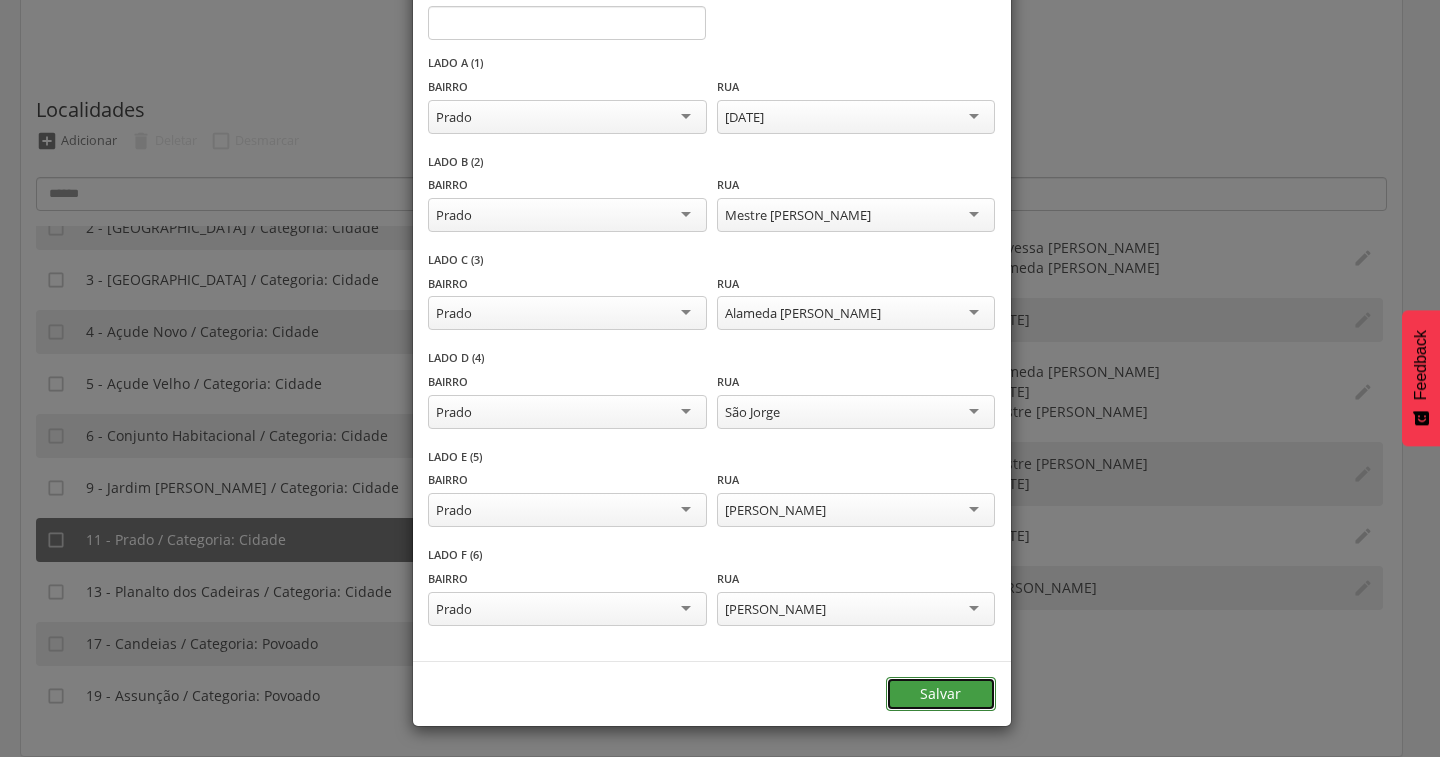 click on "Salvar" at bounding box center (941, 694) 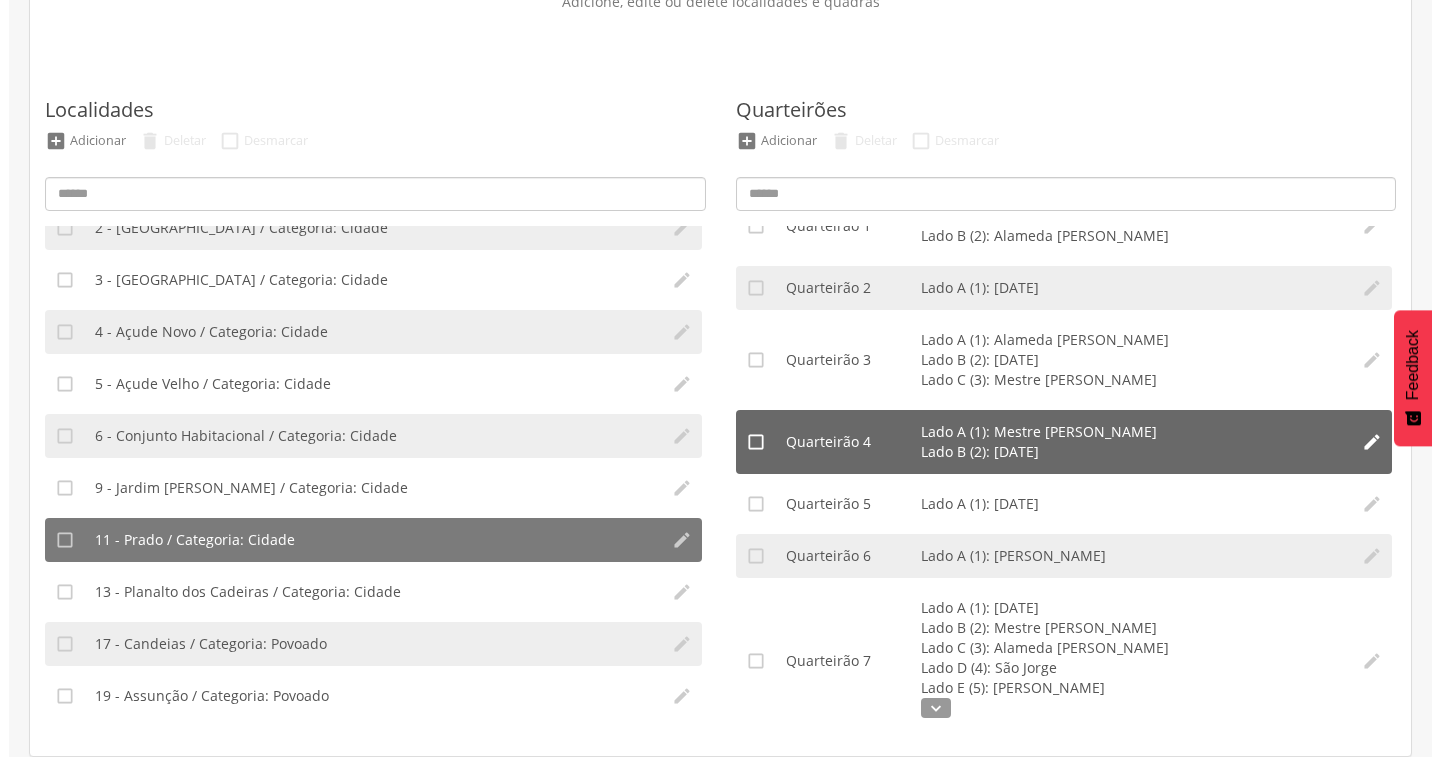 scroll, scrollTop: 50, scrollLeft: 0, axis: vertical 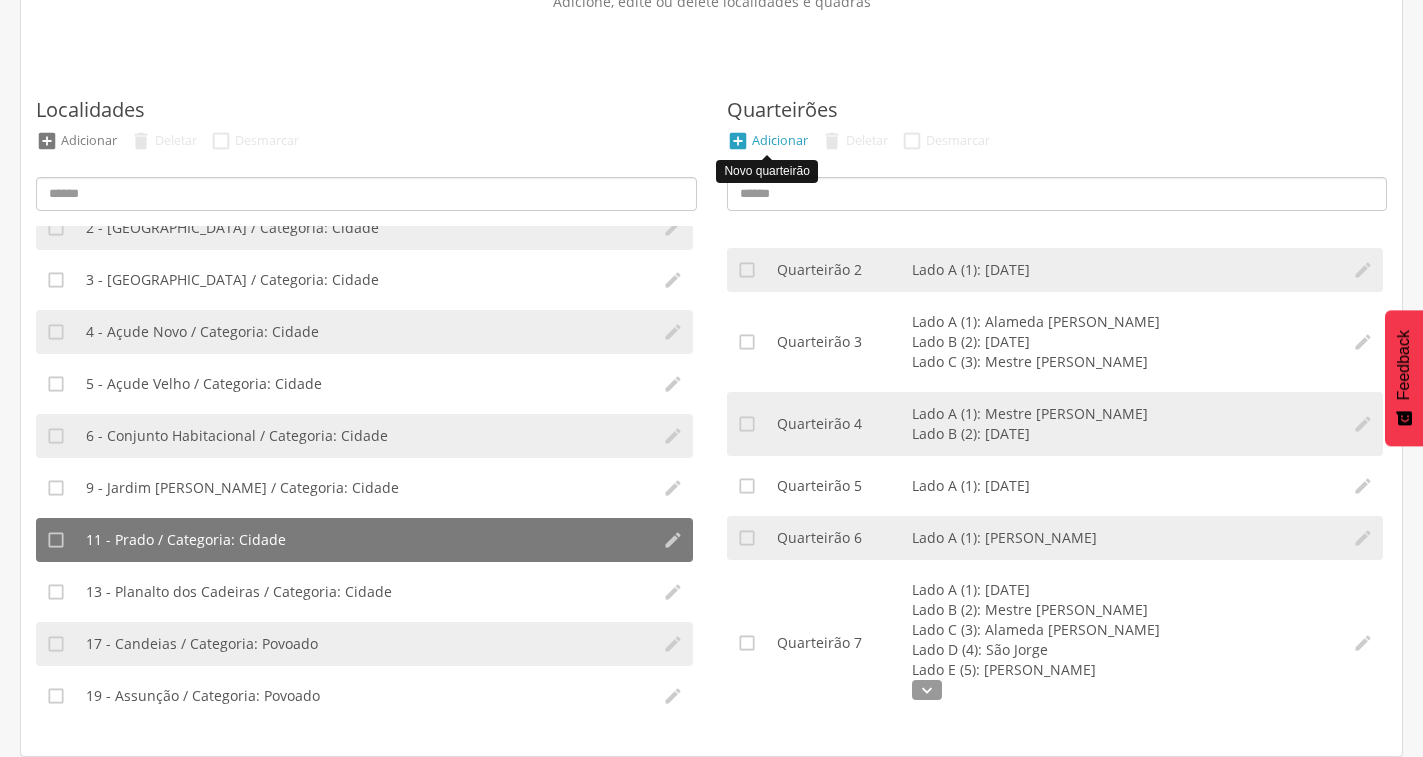 click on "Adicionar" at bounding box center (780, 140) 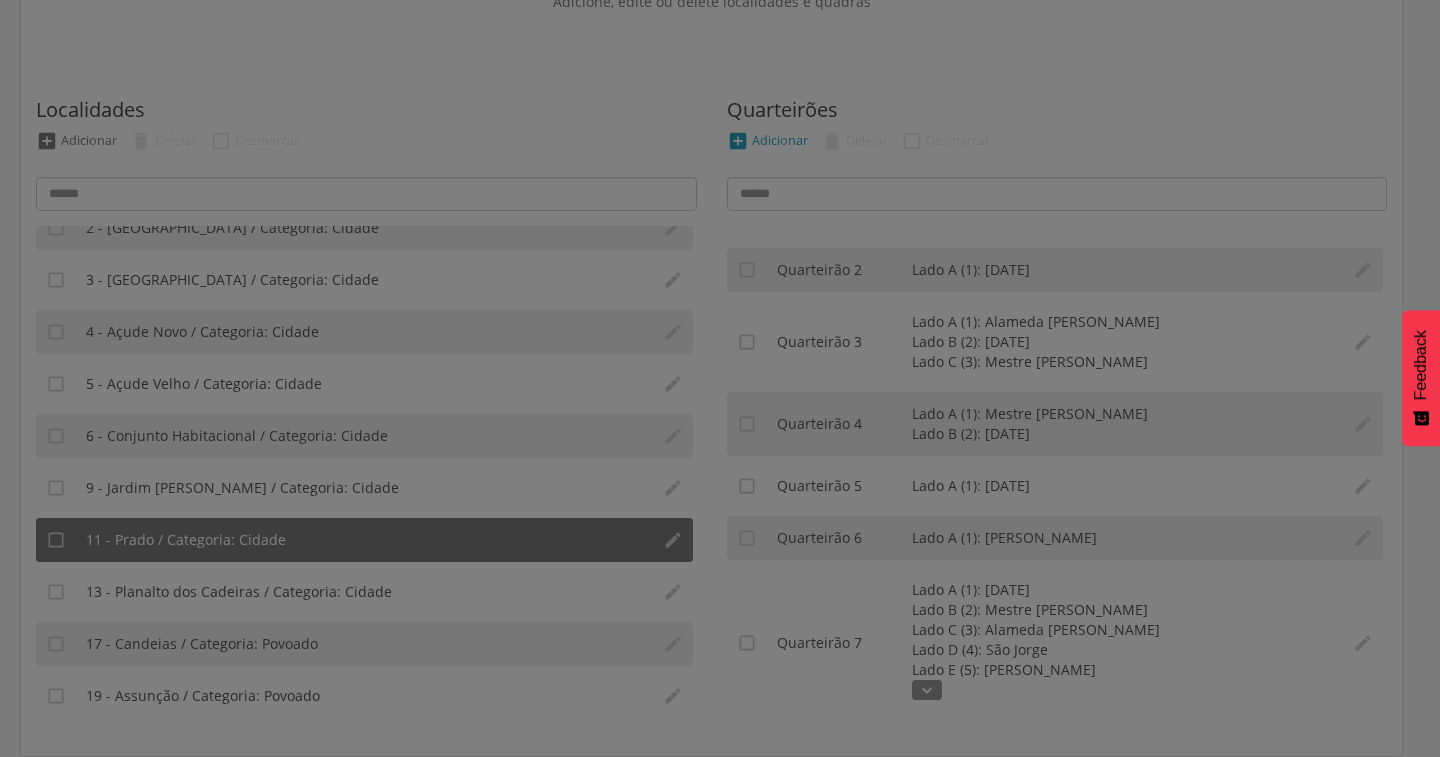 scroll, scrollTop: 0, scrollLeft: 0, axis: both 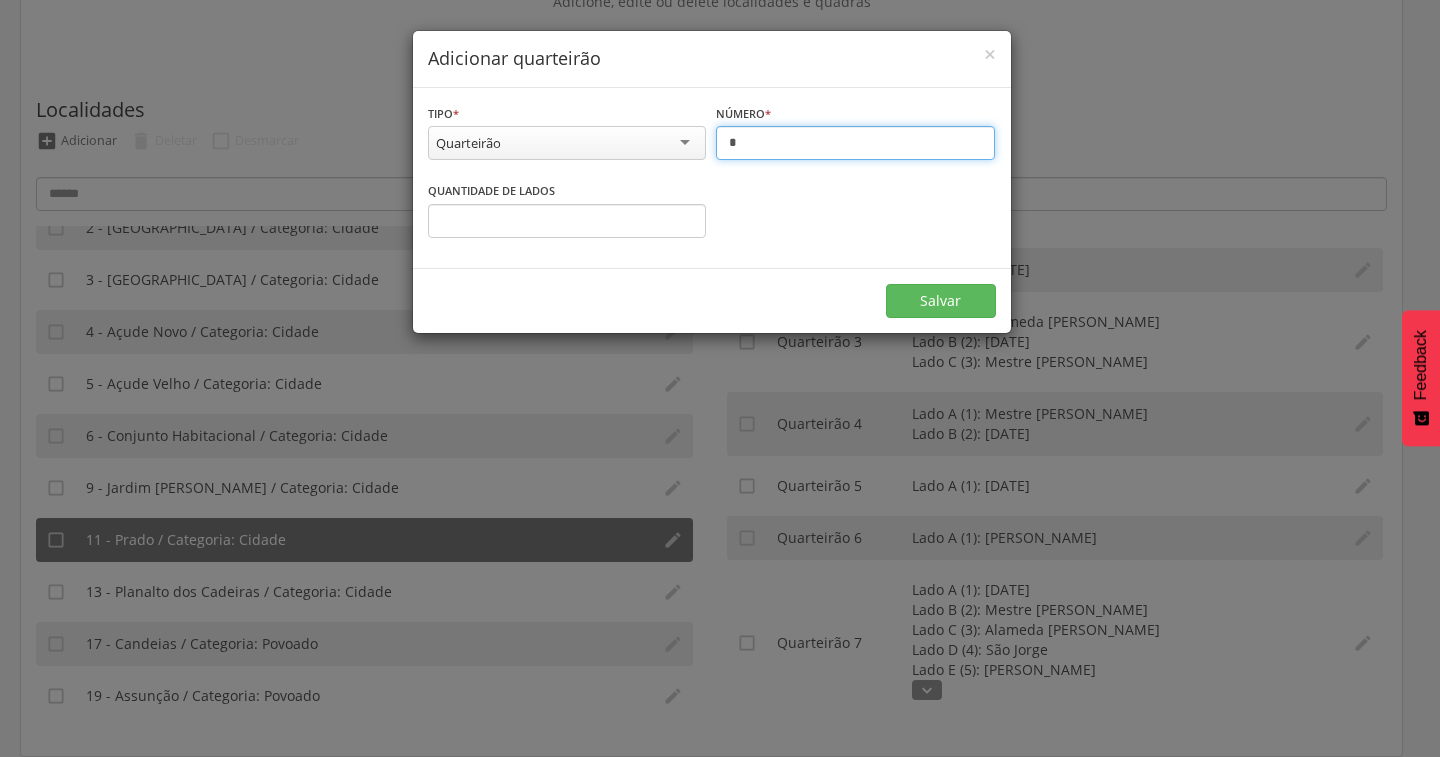 click on "*" at bounding box center (855, 143) 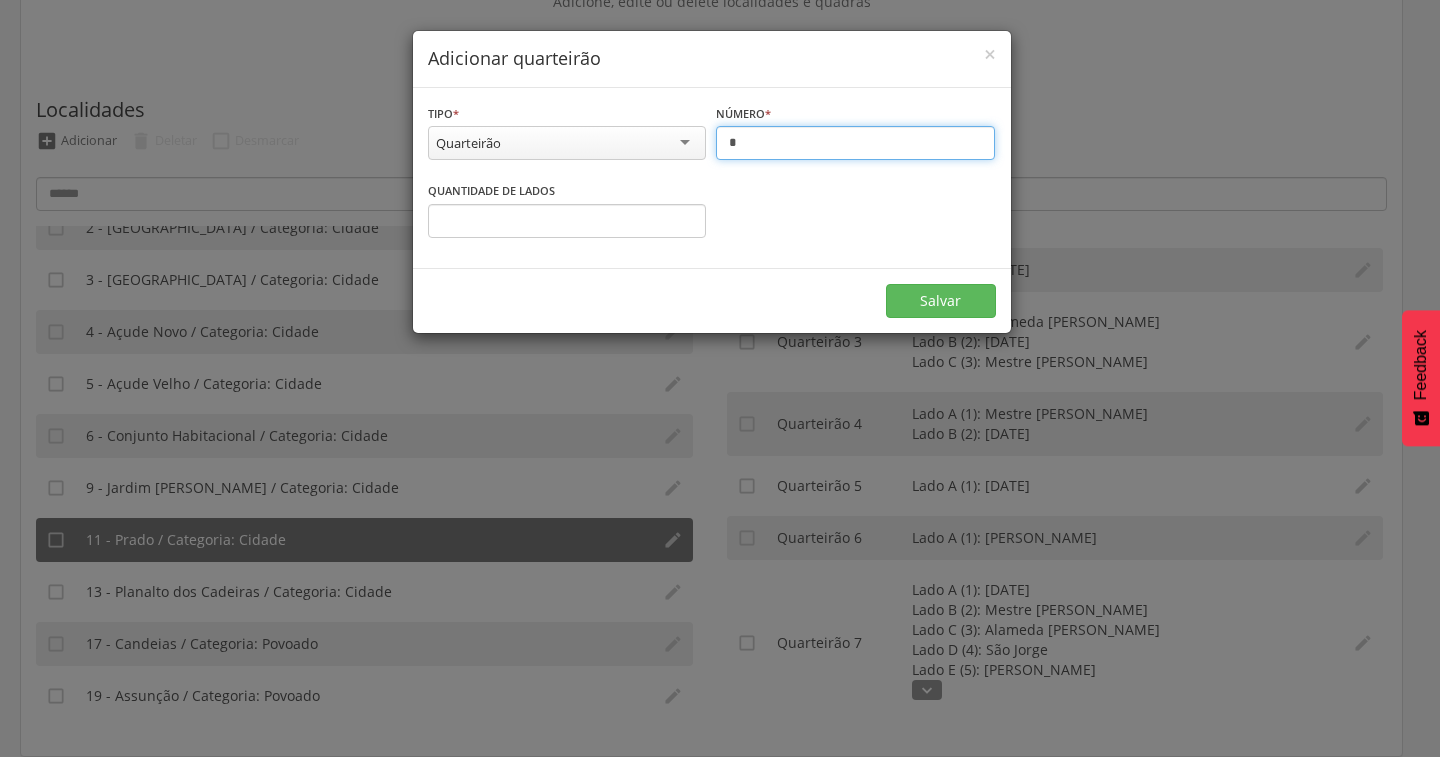 type on "*" 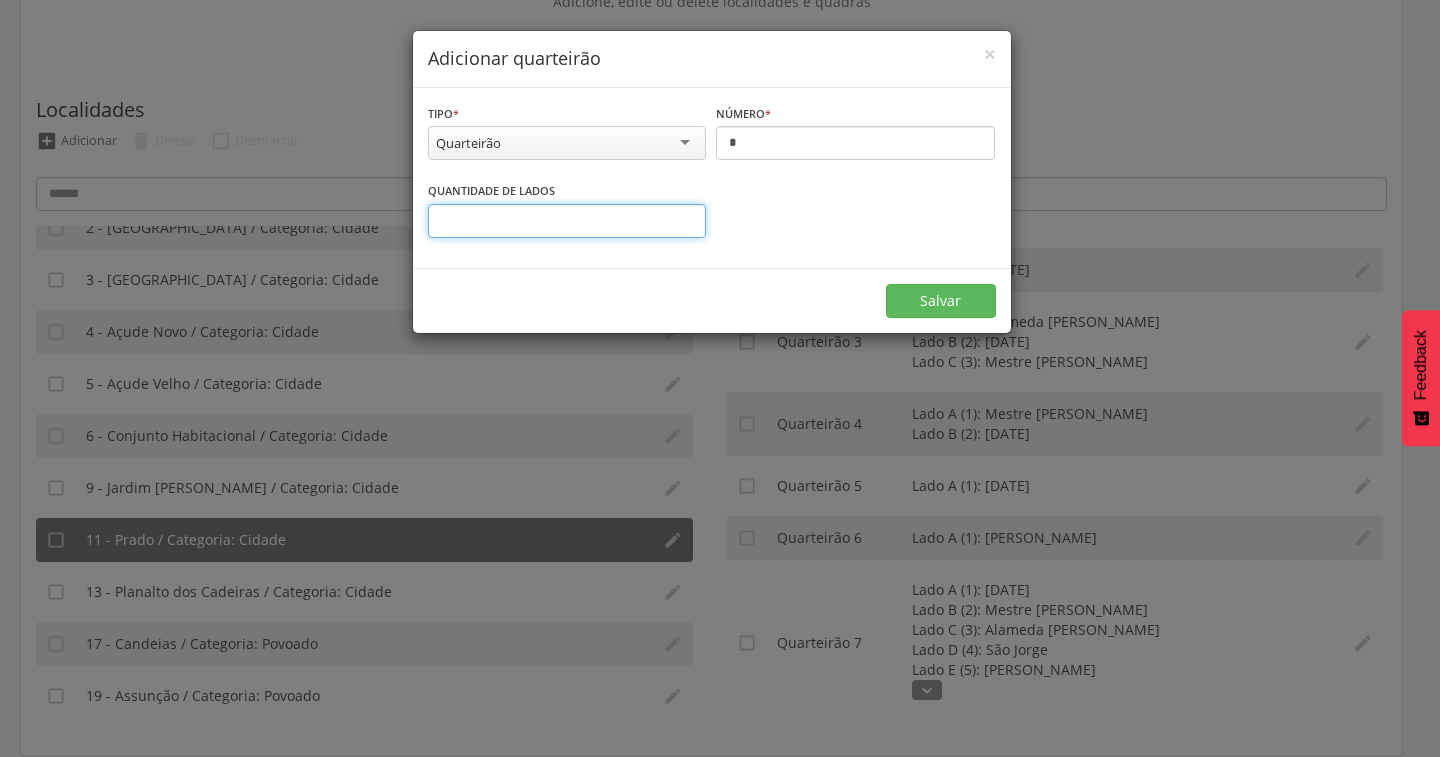 click on "*" at bounding box center [567, 221] 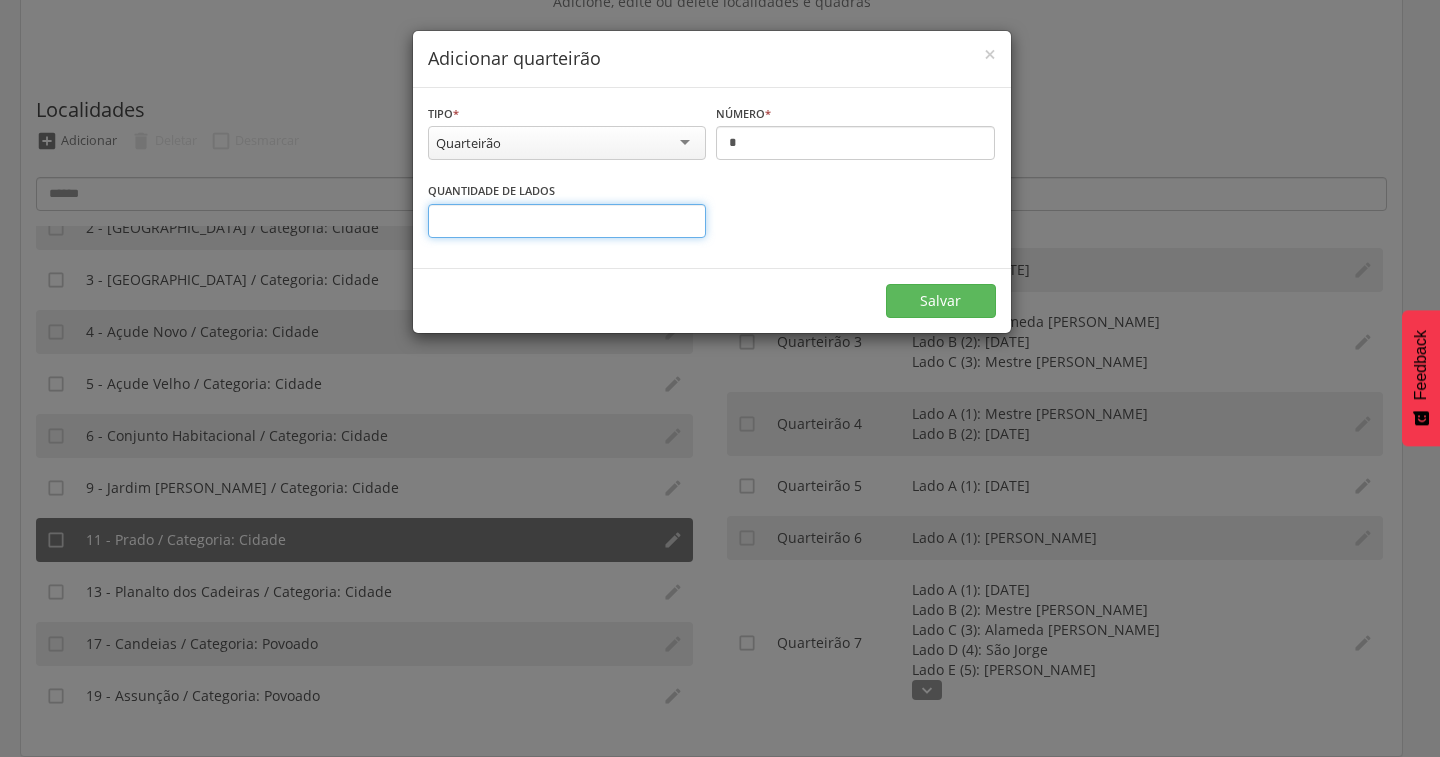 click on "*" at bounding box center [567, 221] 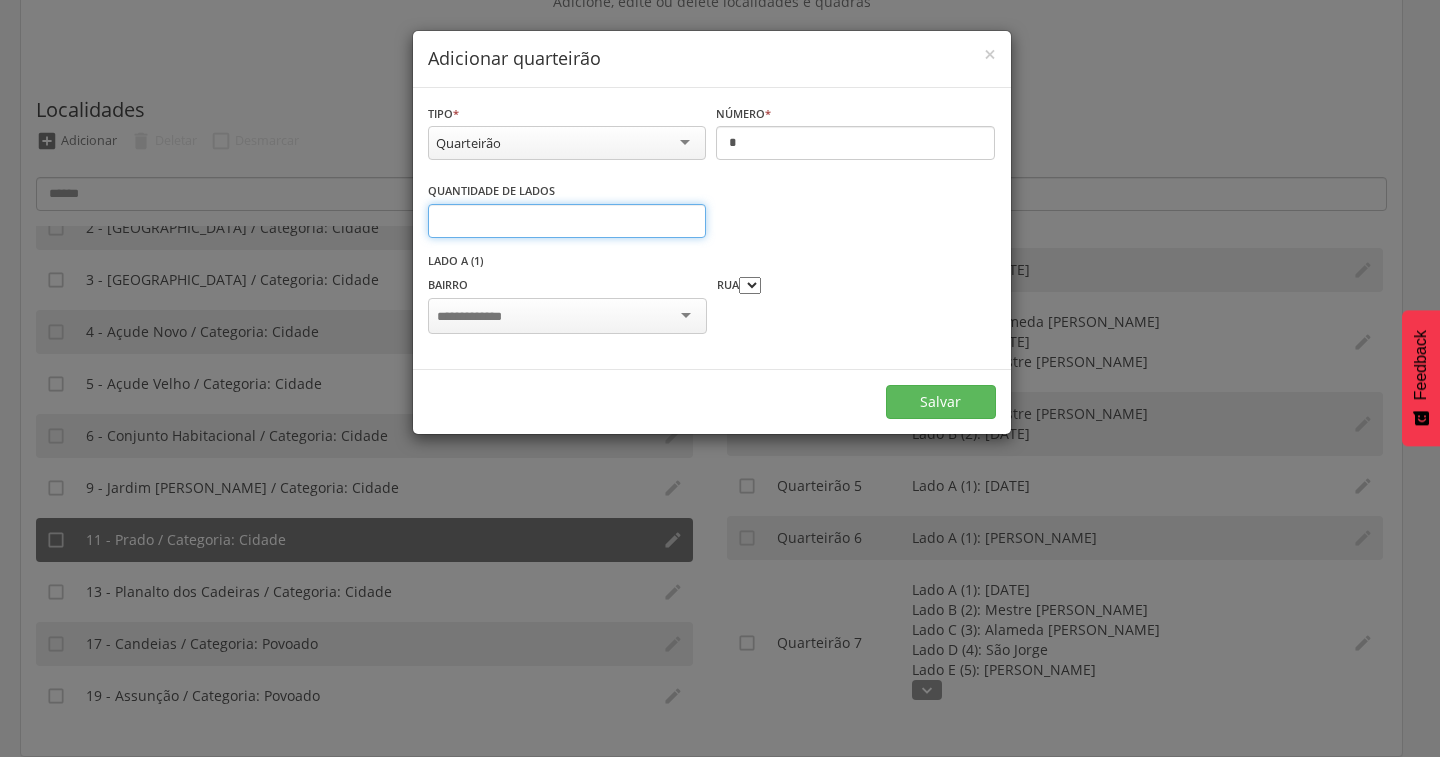 click on "*" at bounding box center (567, 221) 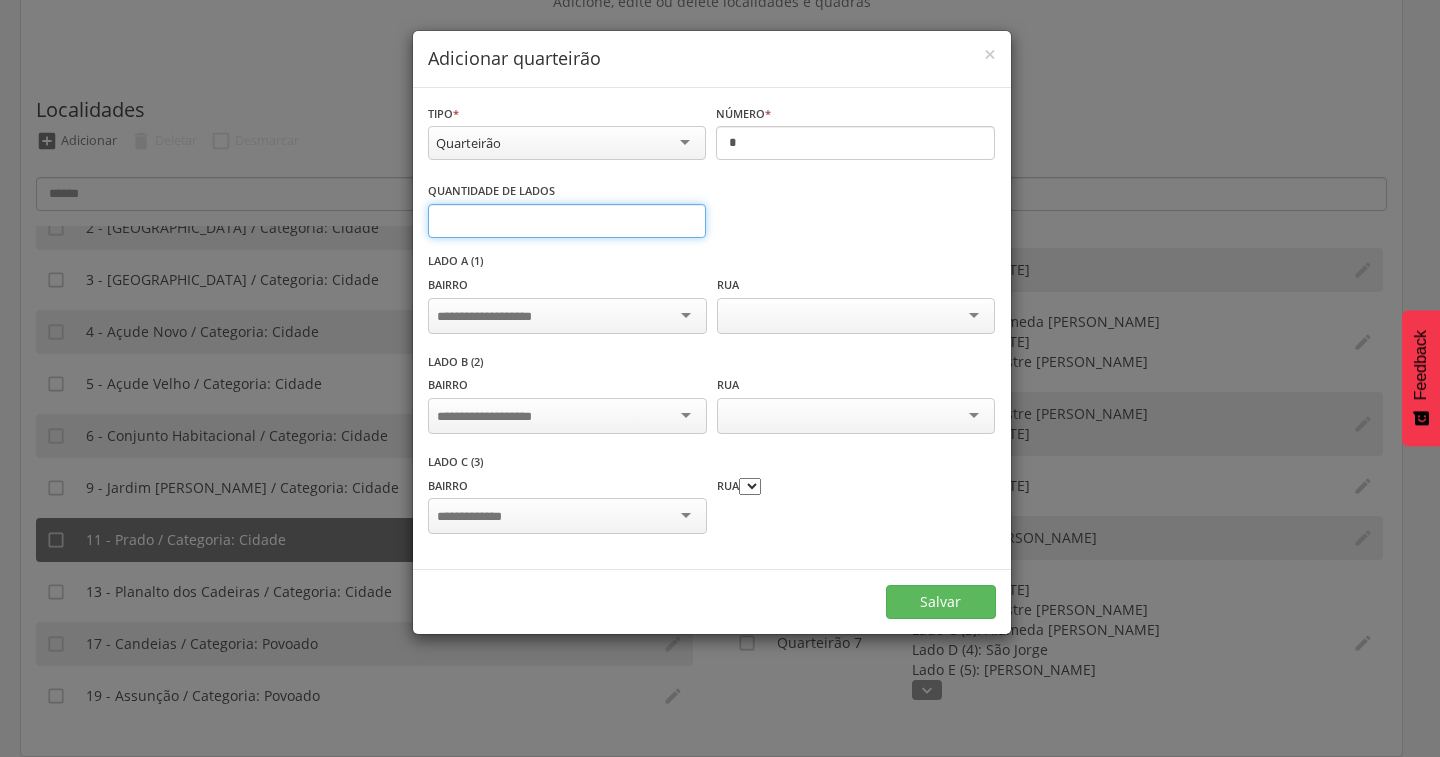type on "*" 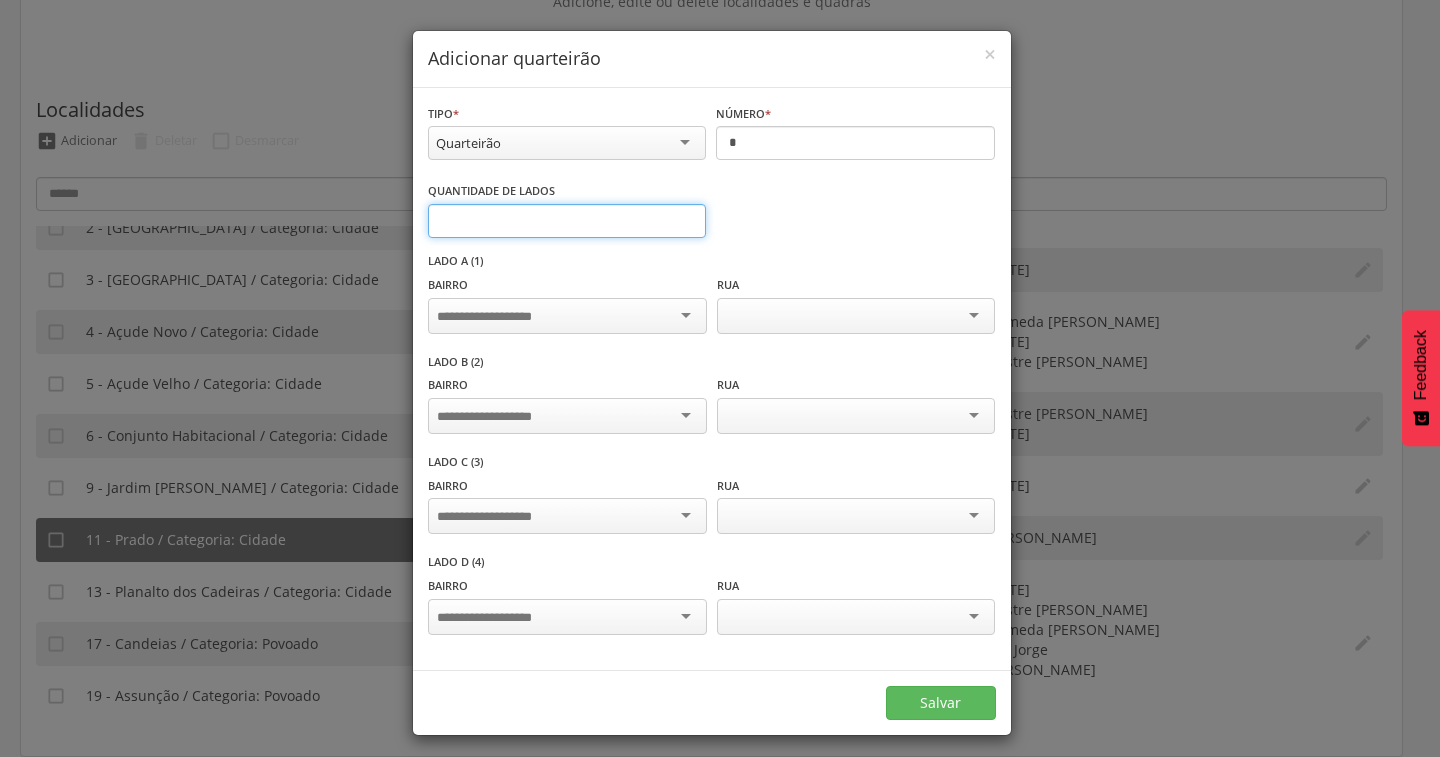 scroll, scrollTop: 1, scrollLeft: 0, axis: vertical 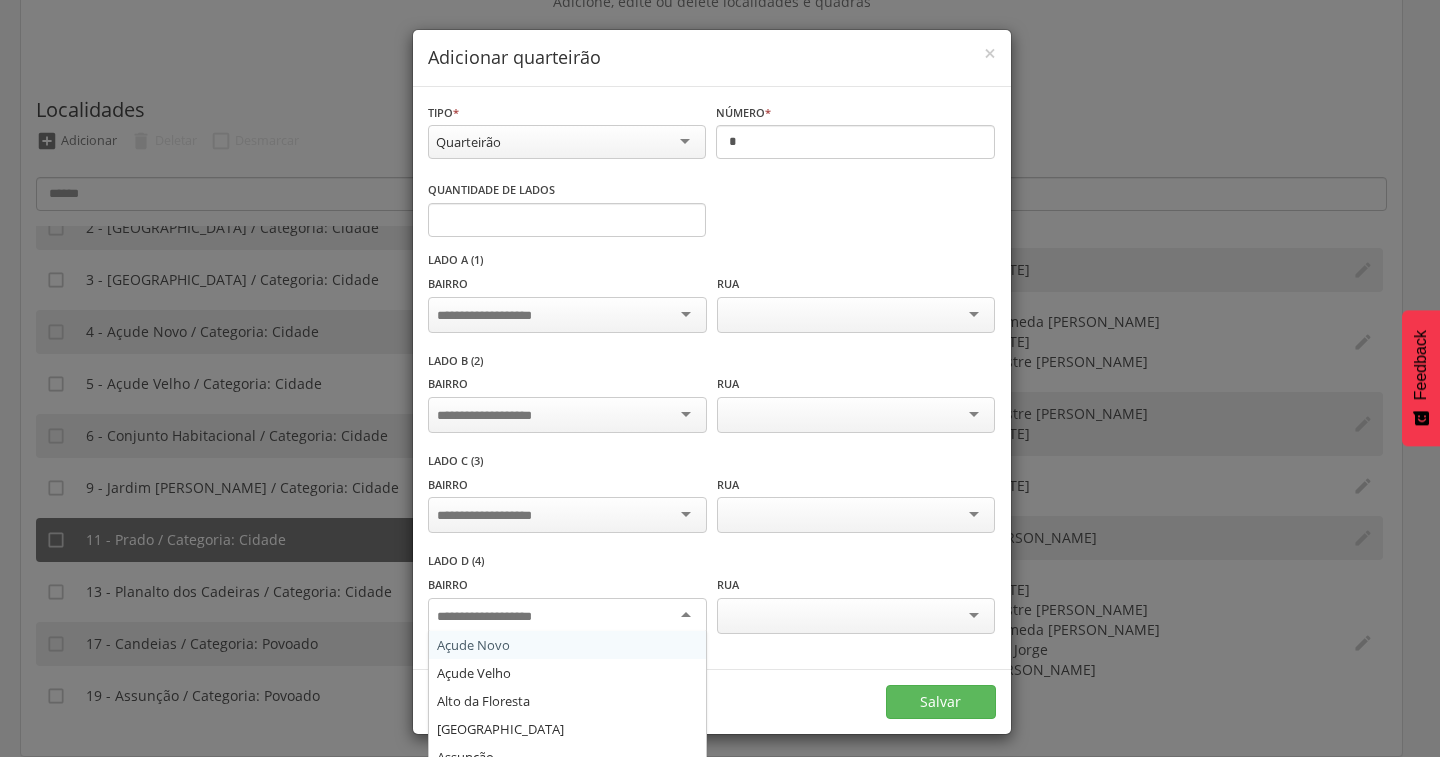 click at bounding box center (567, 616) 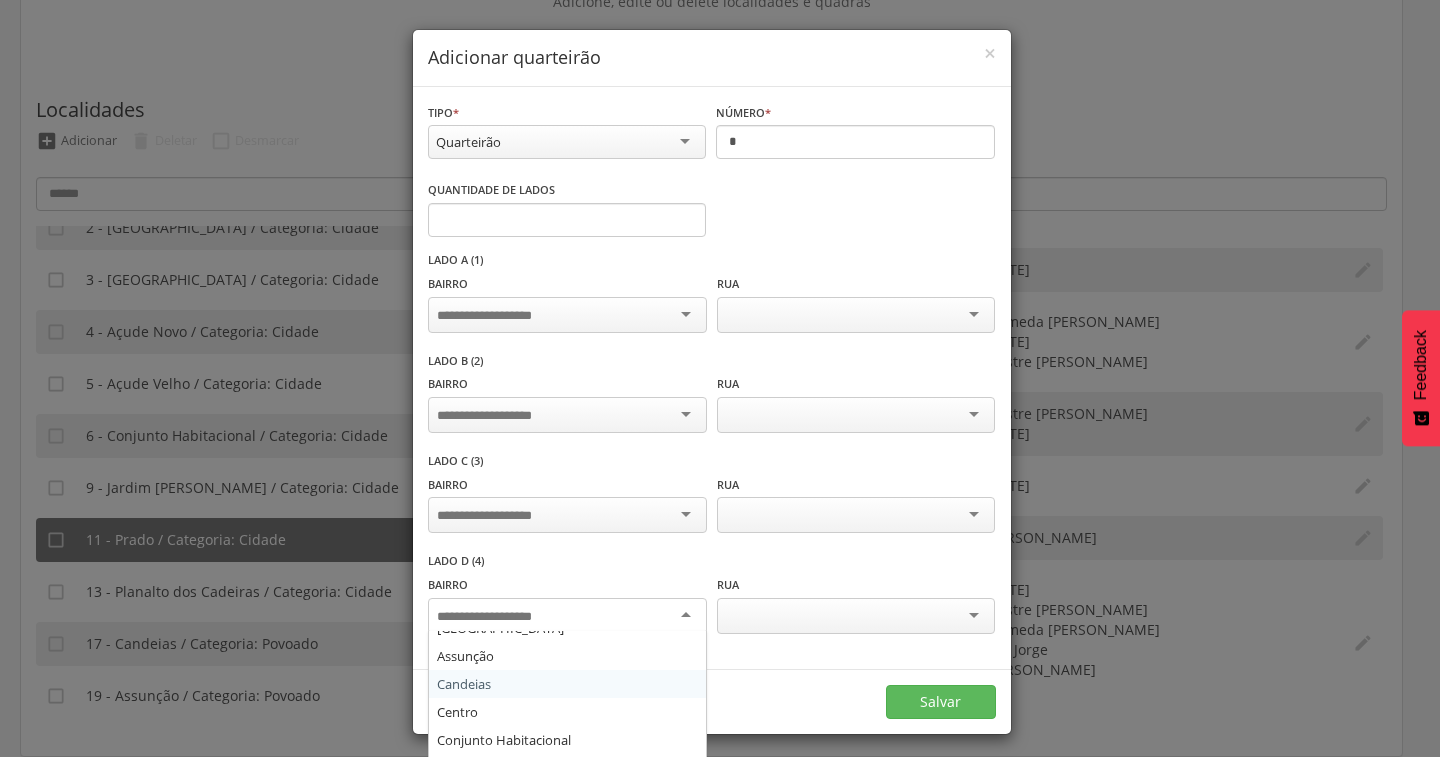 scroll, scrollTop: 108, scrollLeft: 0, axis: vertical 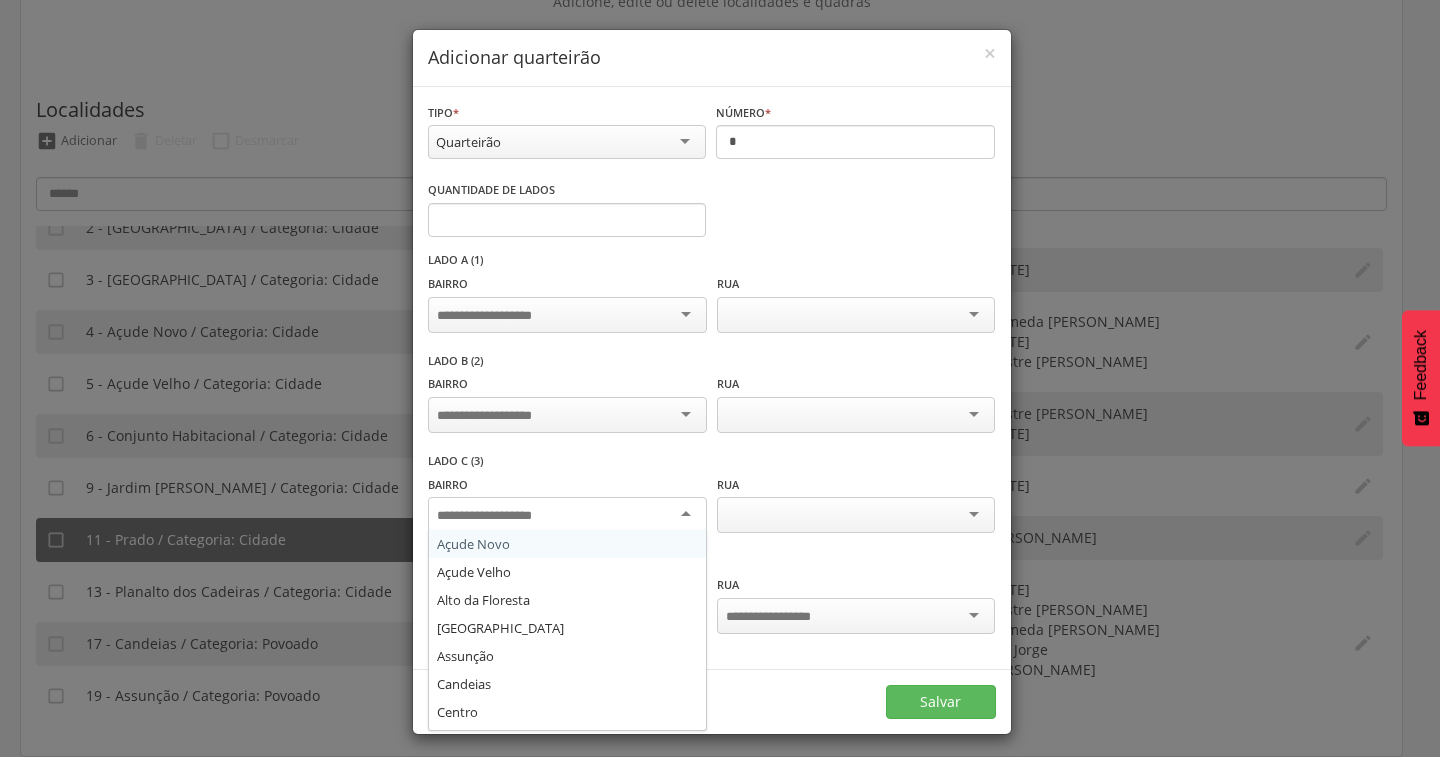 click at bounding box center [567, 515] 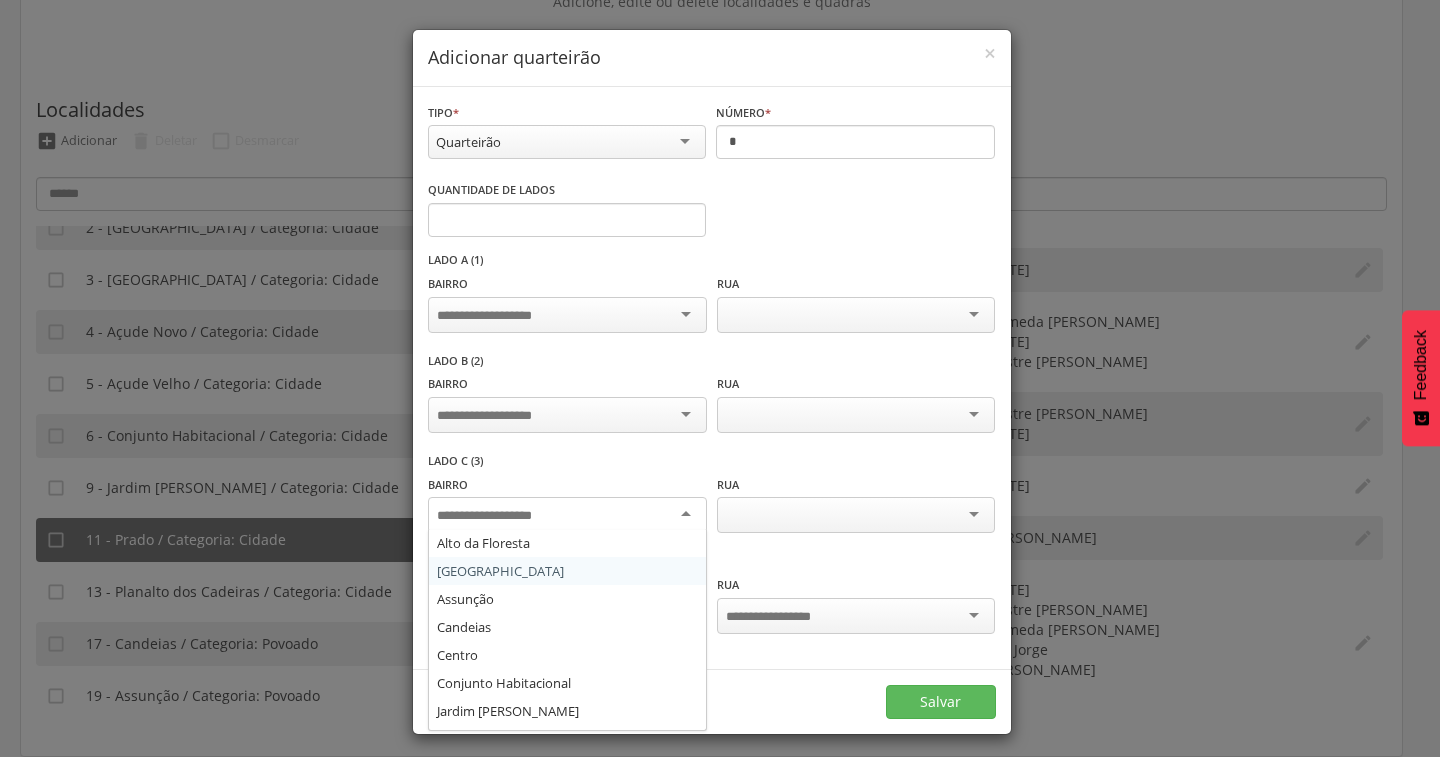 scroll, scrollTop: 108, scrollLeft: 0, axis: vertical 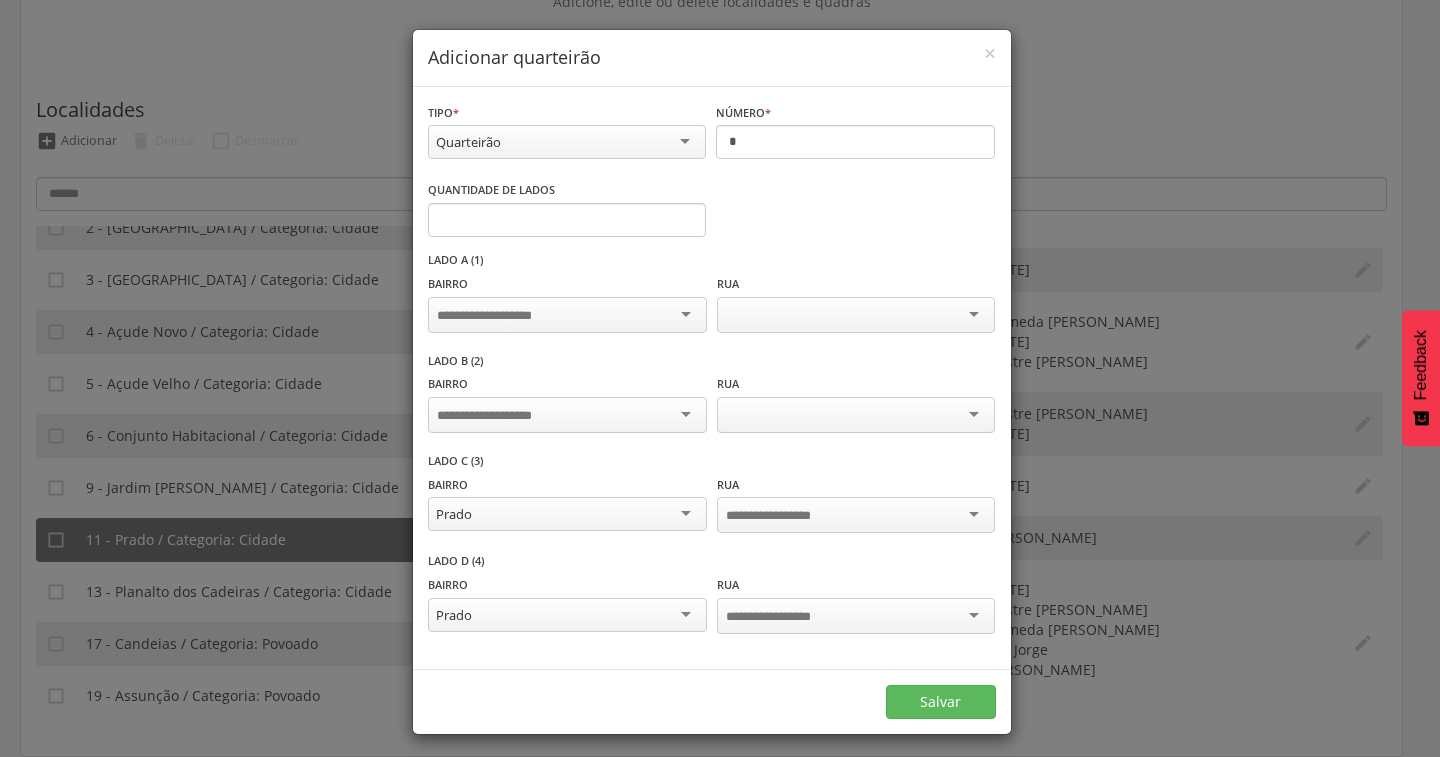 click at bounding box center (567, 415) 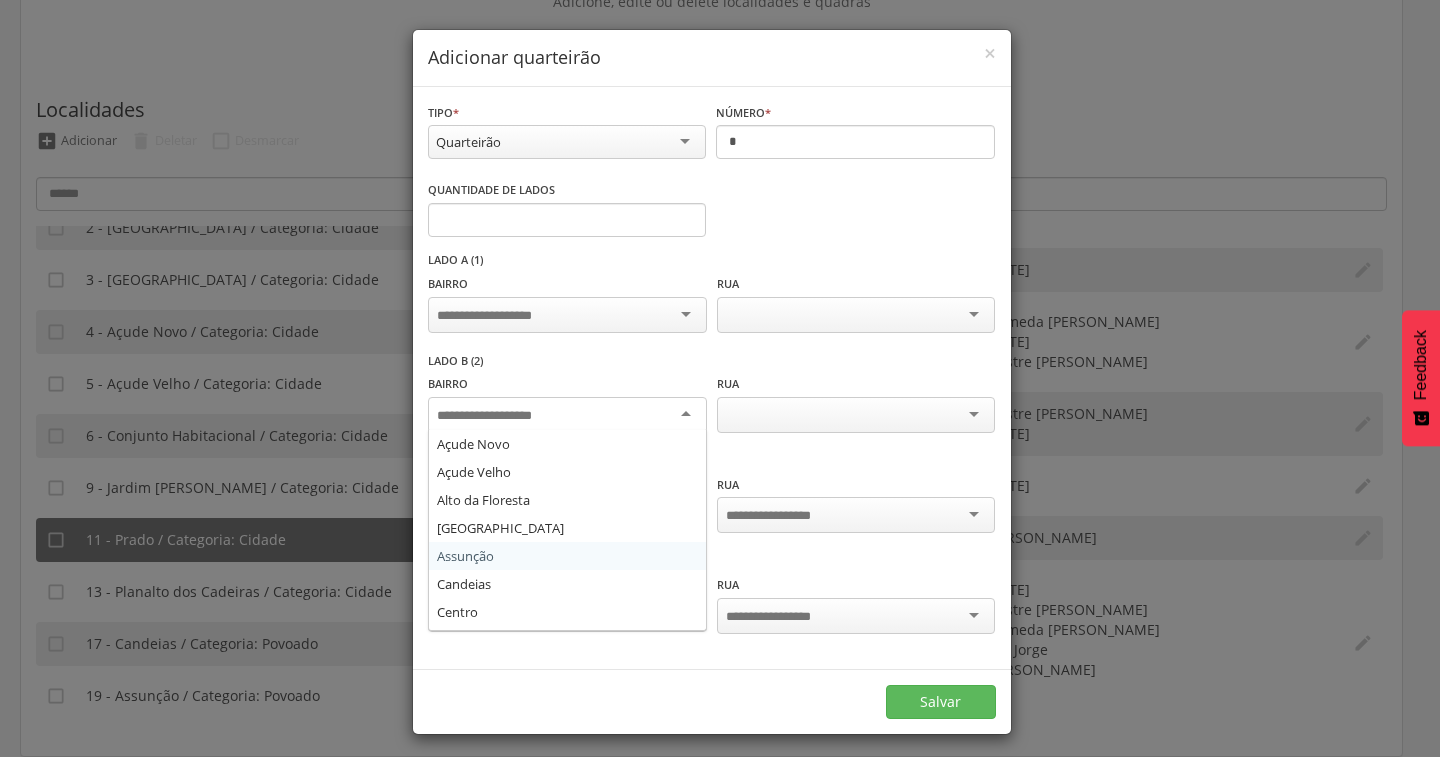 scroll, scrollTop: 108, scrollLeft: 0, axis: vertical 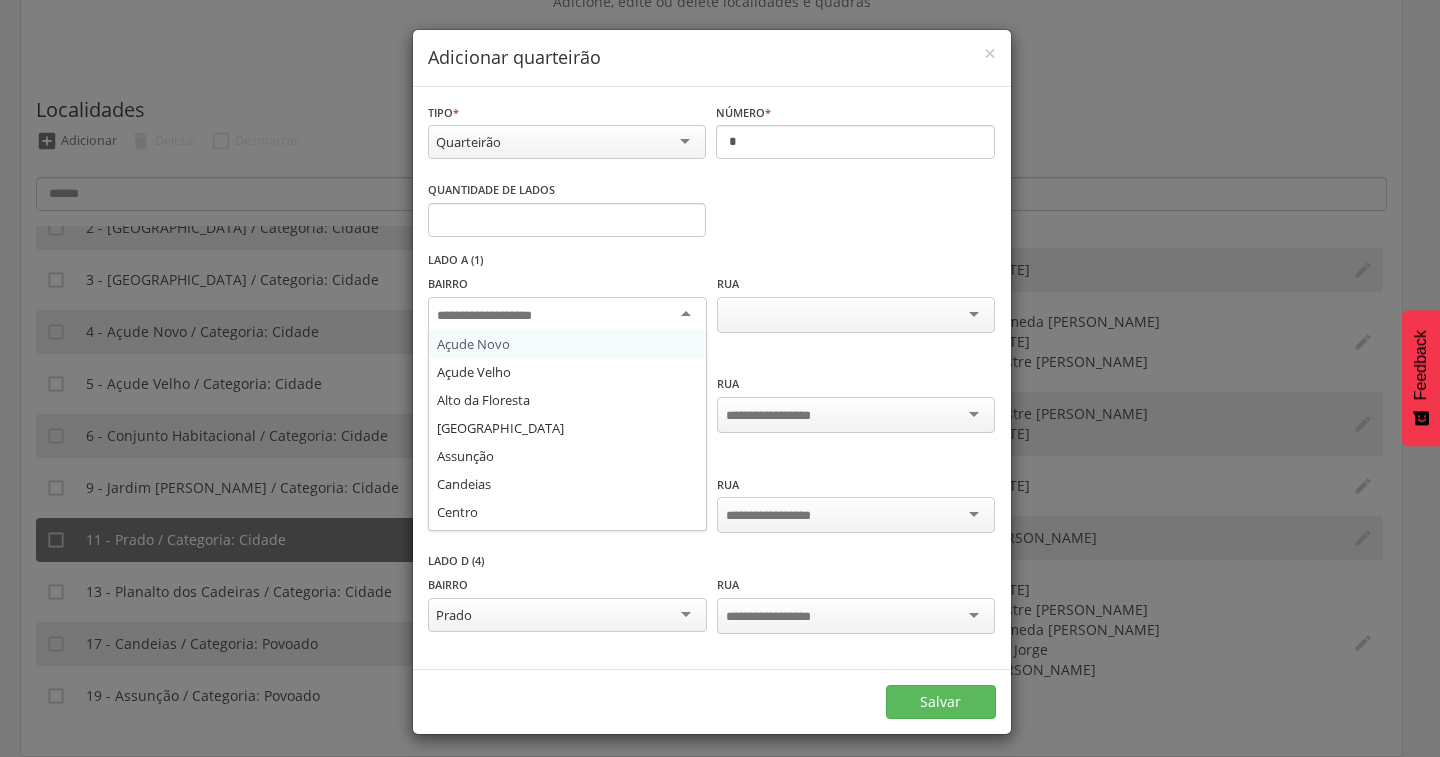 click at bounding box center [499, 316] 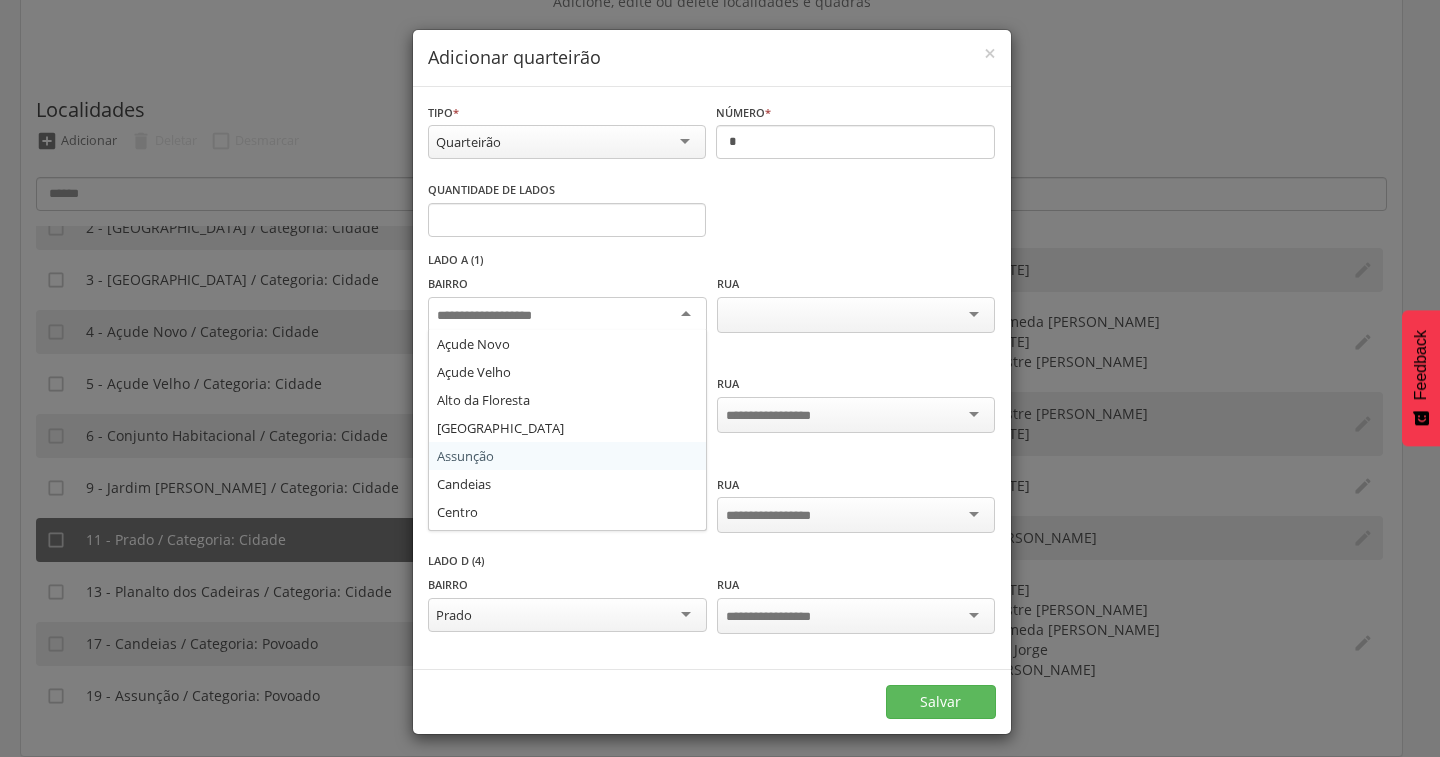 scroll, scrollTop: 108, scrollLeft: 0, axis: vertical 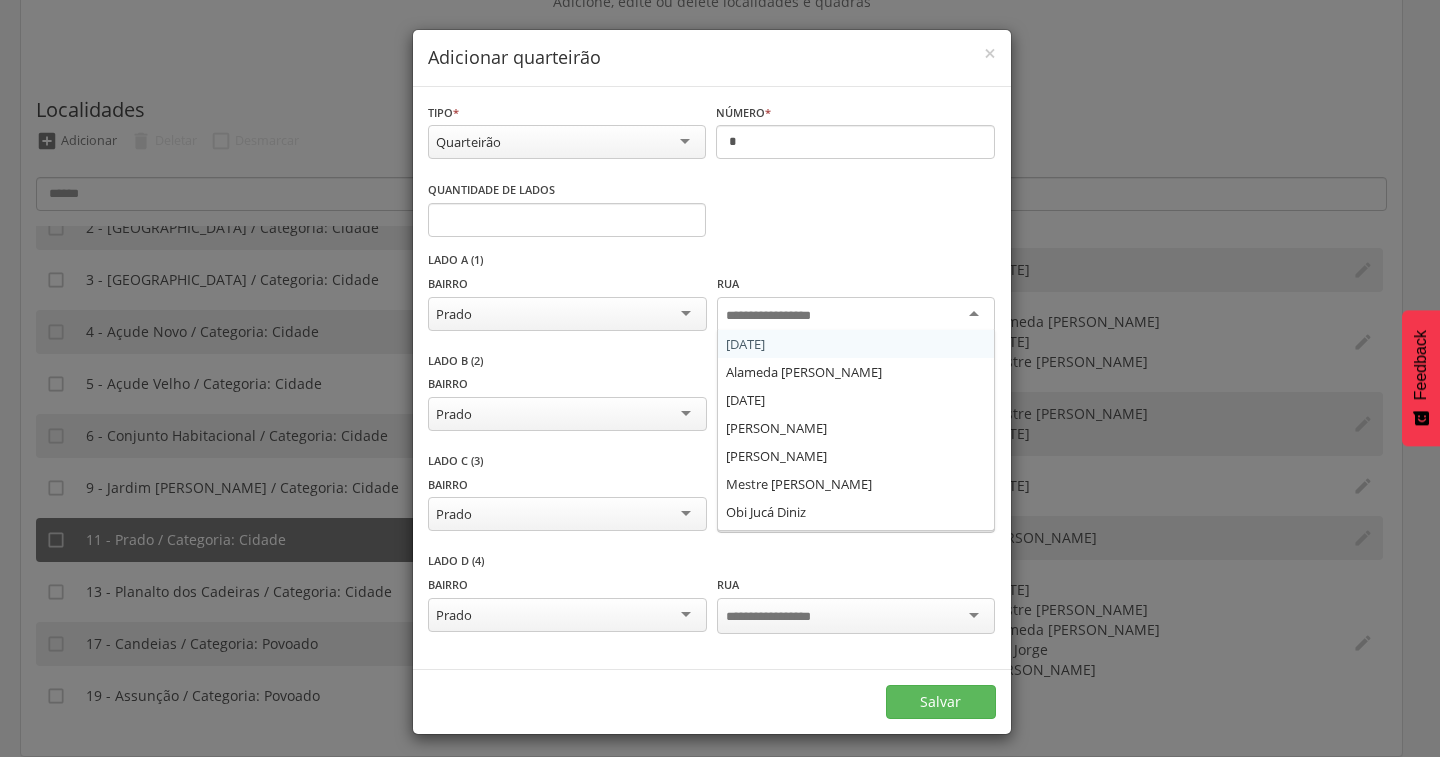 click at bounding box center (784, 316) 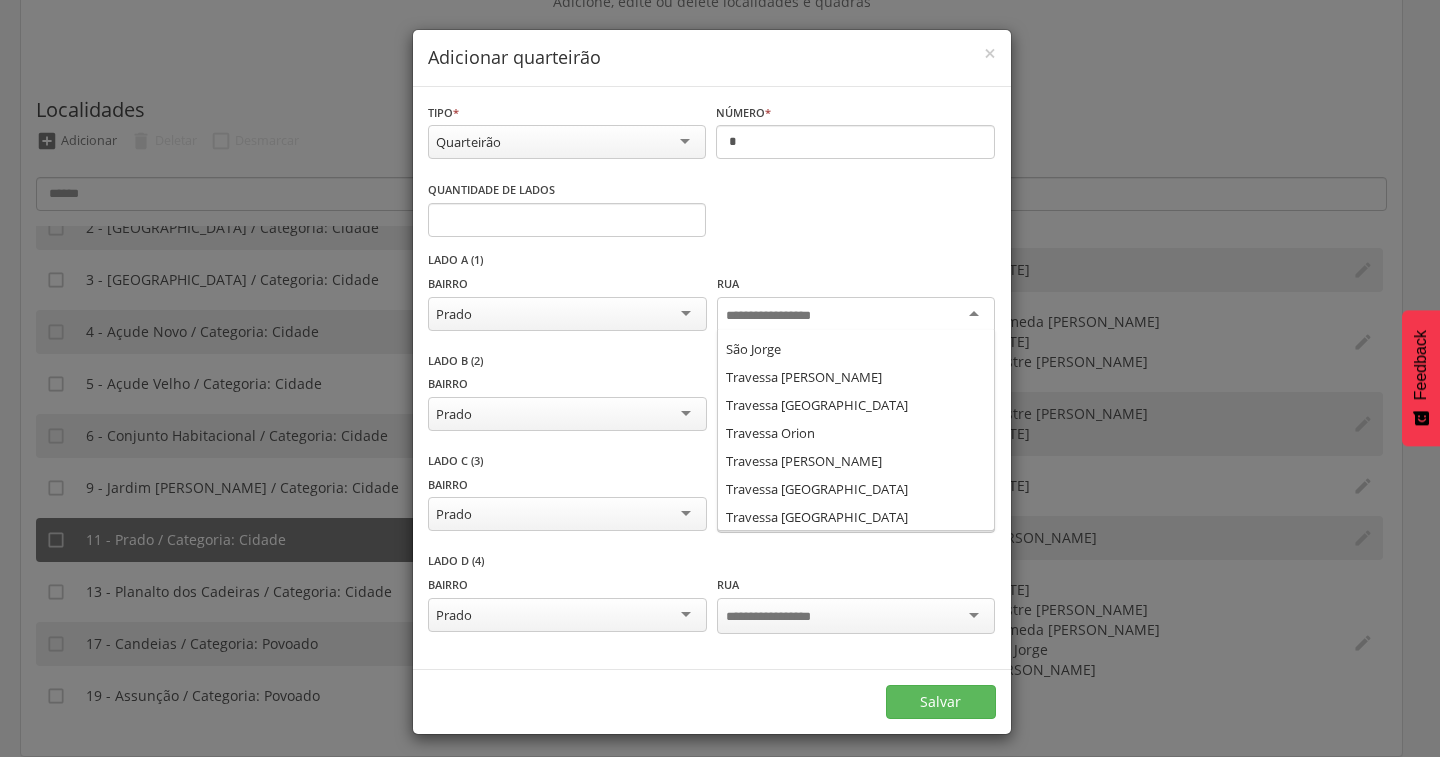 scroll, scrollTop: 304, scrollLeft: 0, axis: vertical 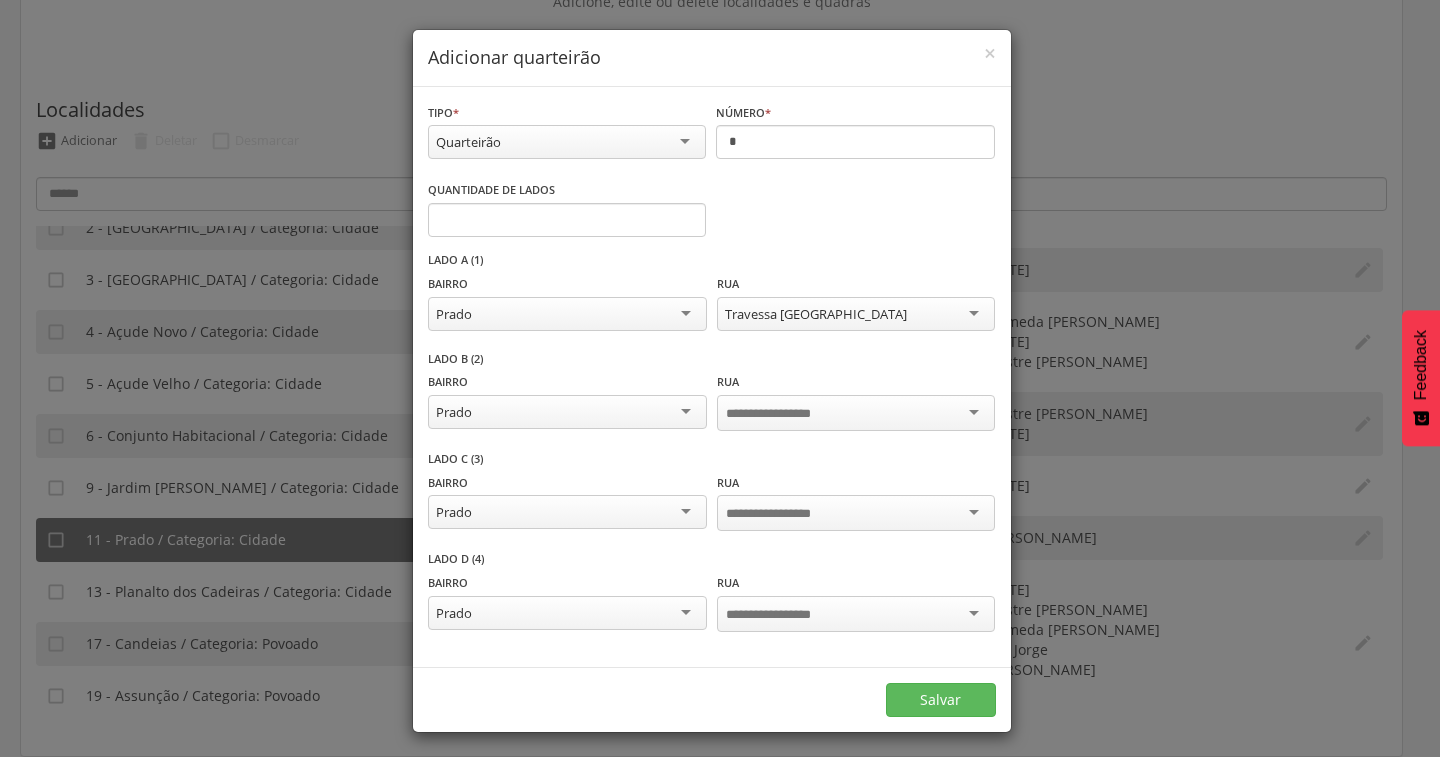 click at bounding box center [856, 413] 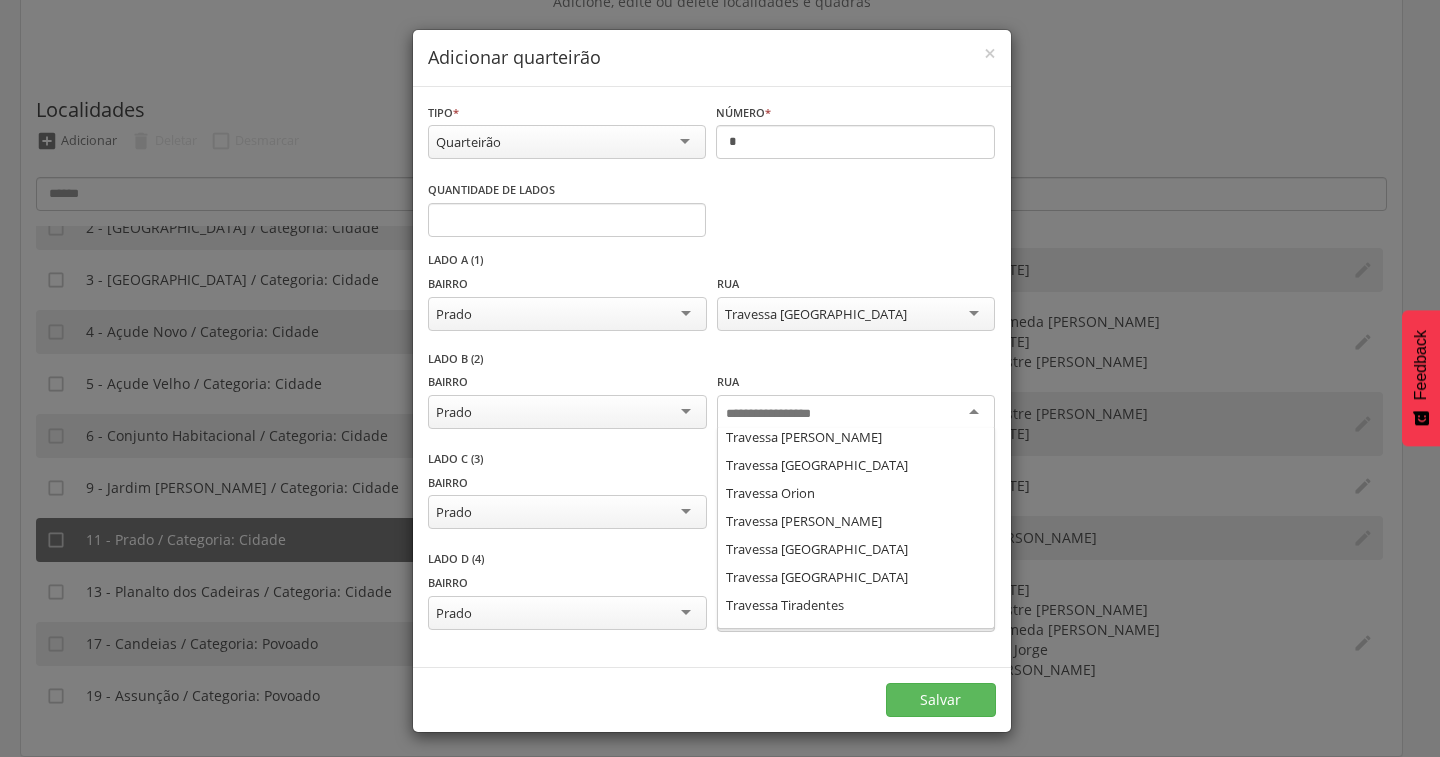 scroll, scrollTop: 304, scrollLeft: 0, axis: vertical 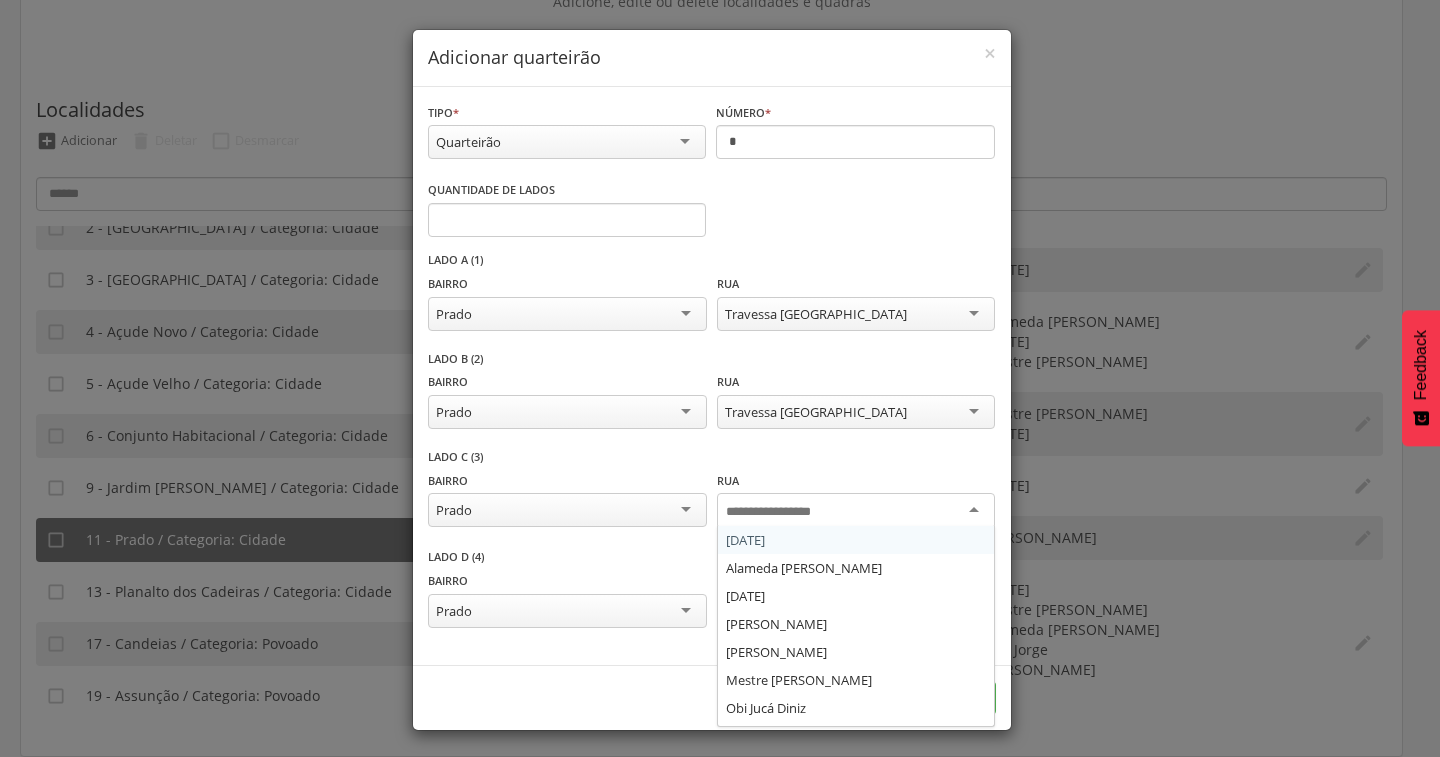 click at bounding box center [856, 511] 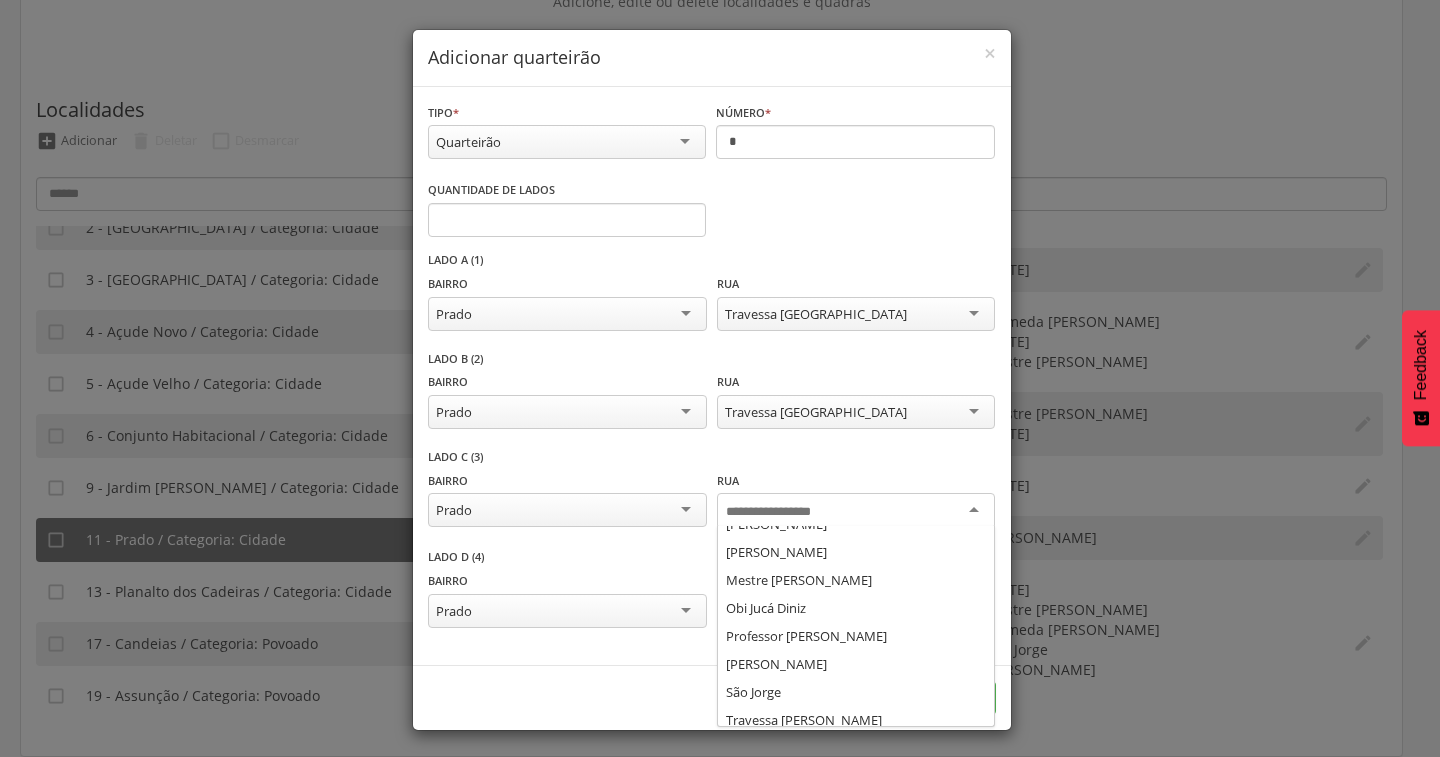 scroll, scrollTop: 0, scrollLeft: 0, axis: both 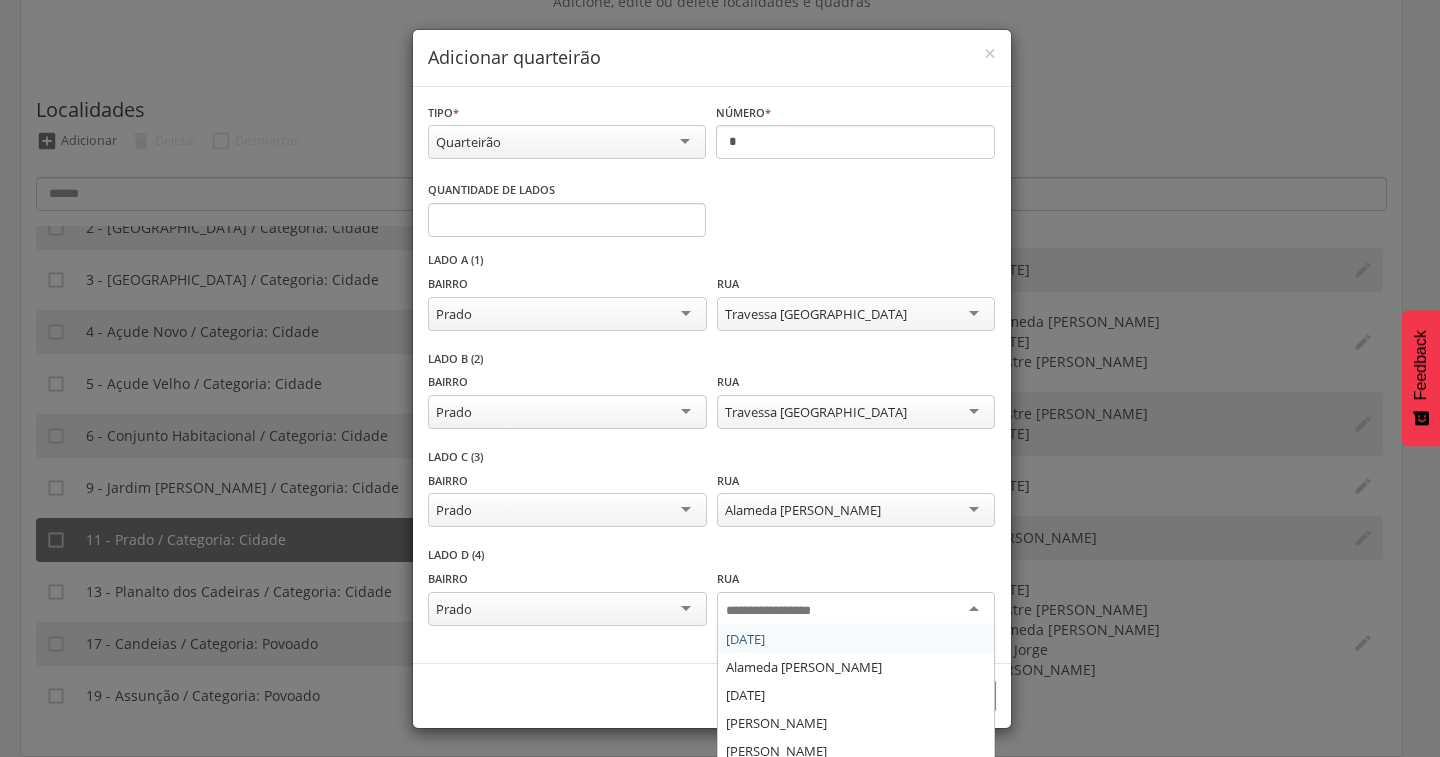 click at bounding box center [856, 610] 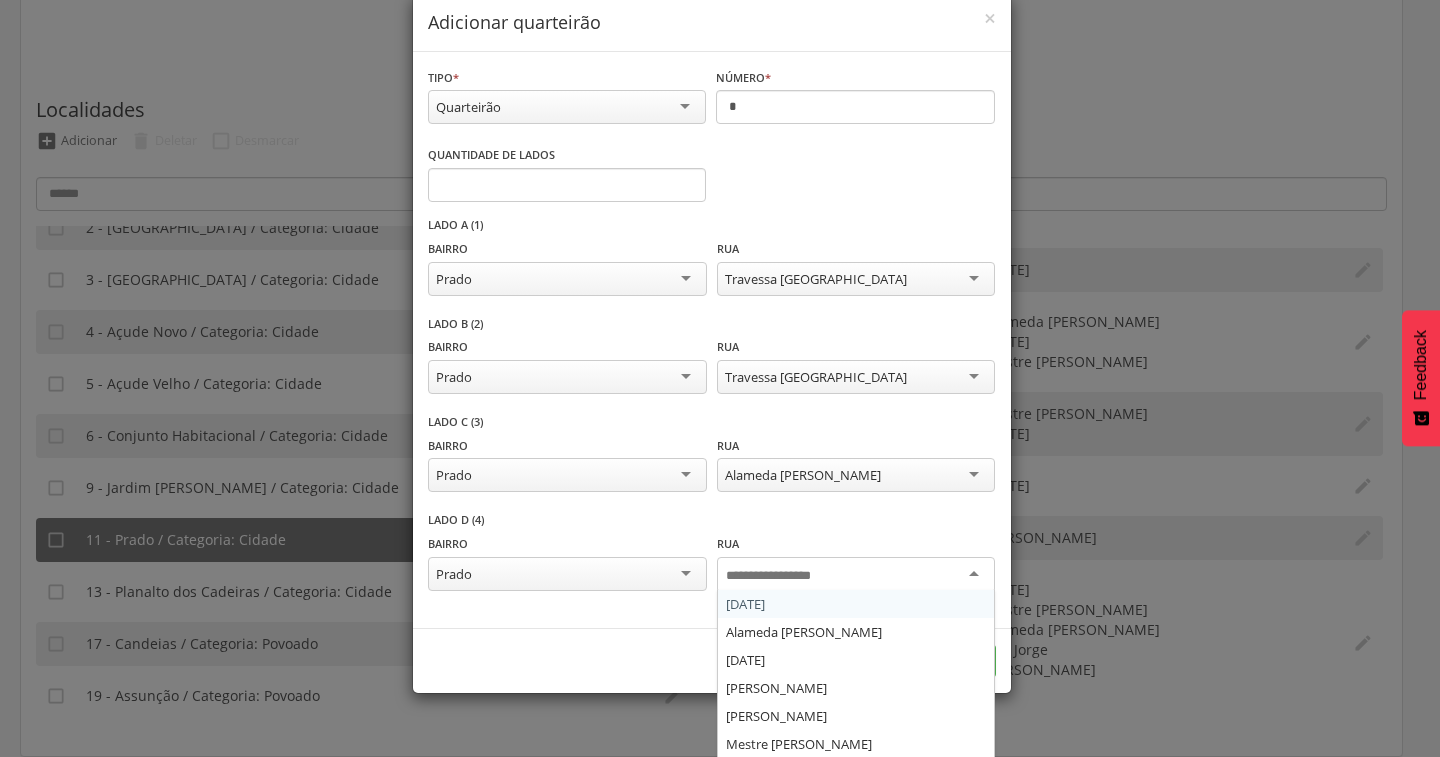 scroll, scrollTop: 70, scrollLeft: 0, axis: vertical 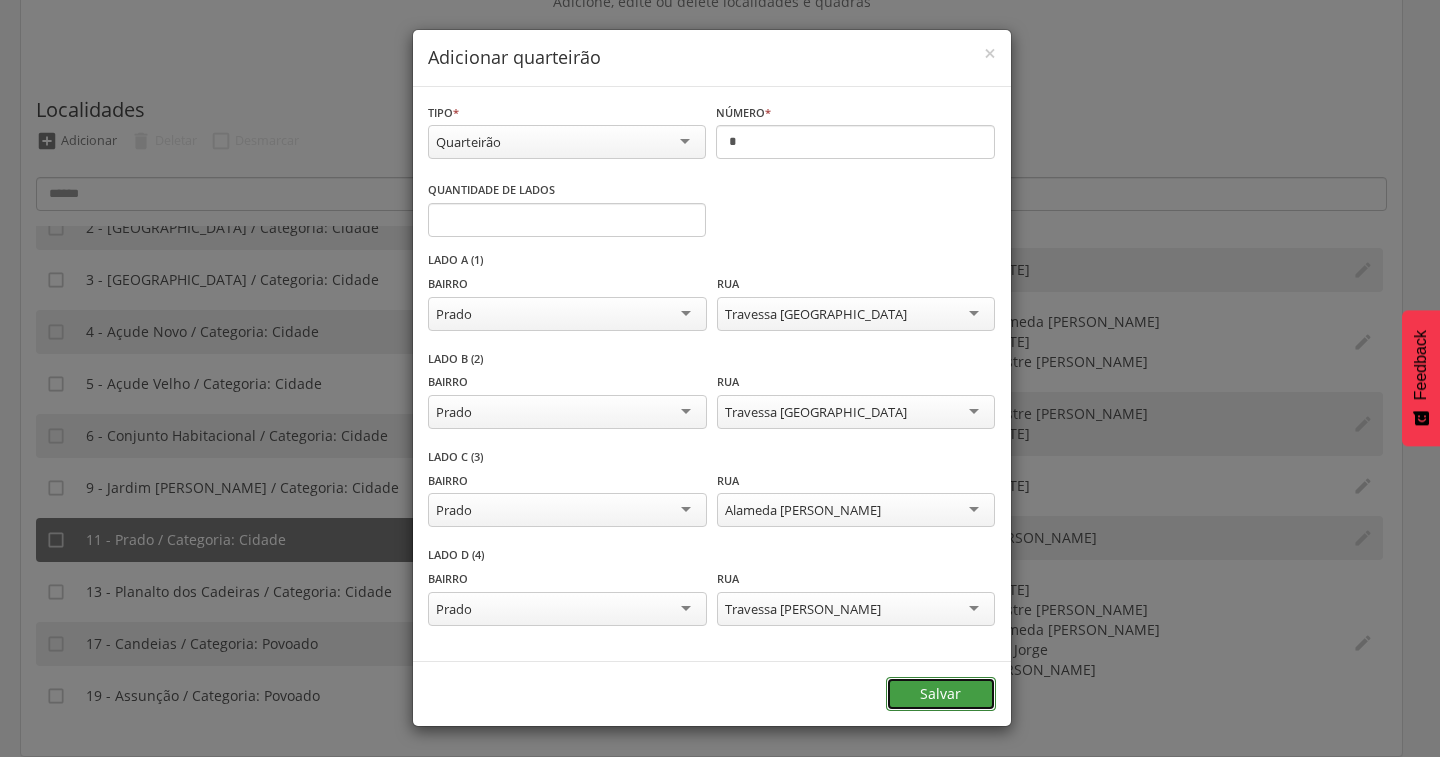 click on "Salvar" at bounding box center [941, 694] 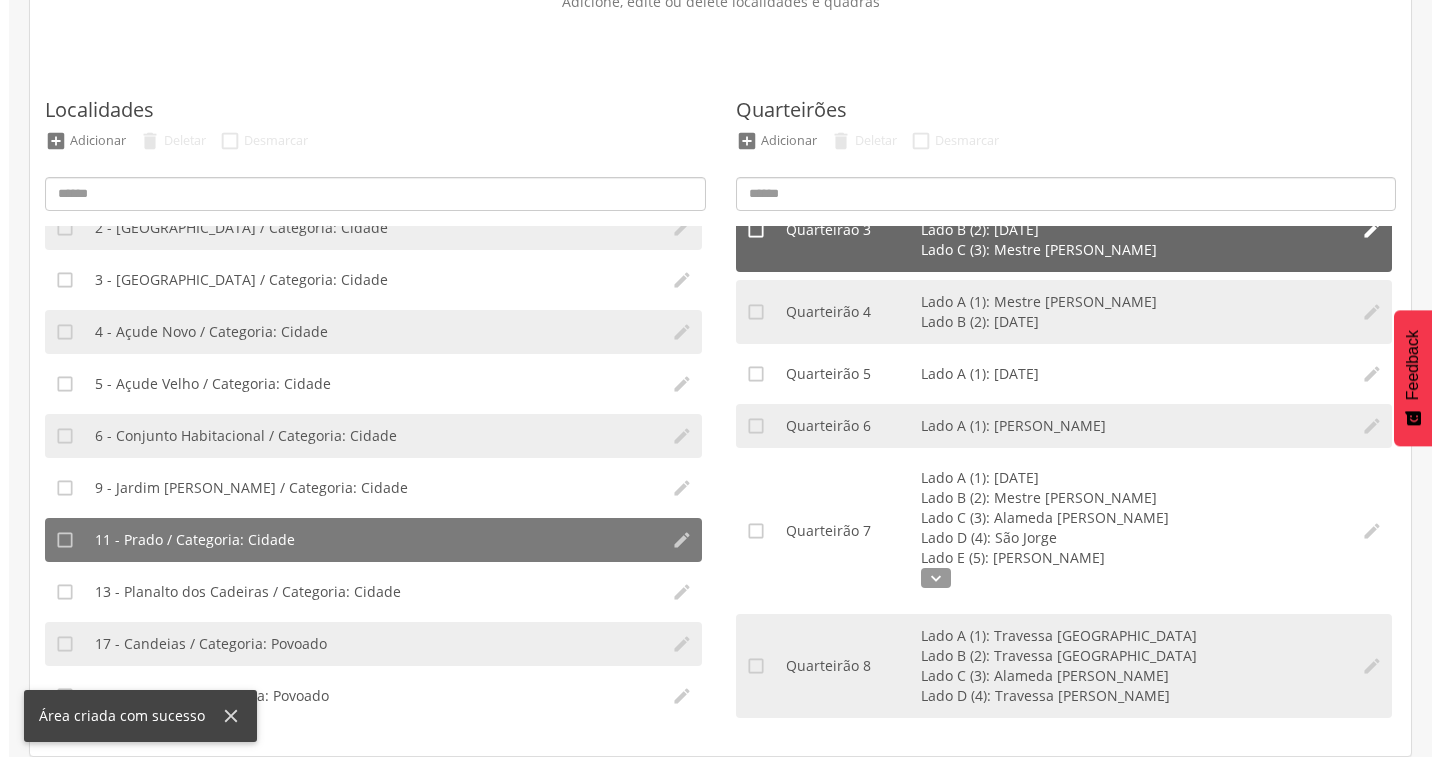 scroll, scrollTop: 0, scrollLeft: 0, axis: both 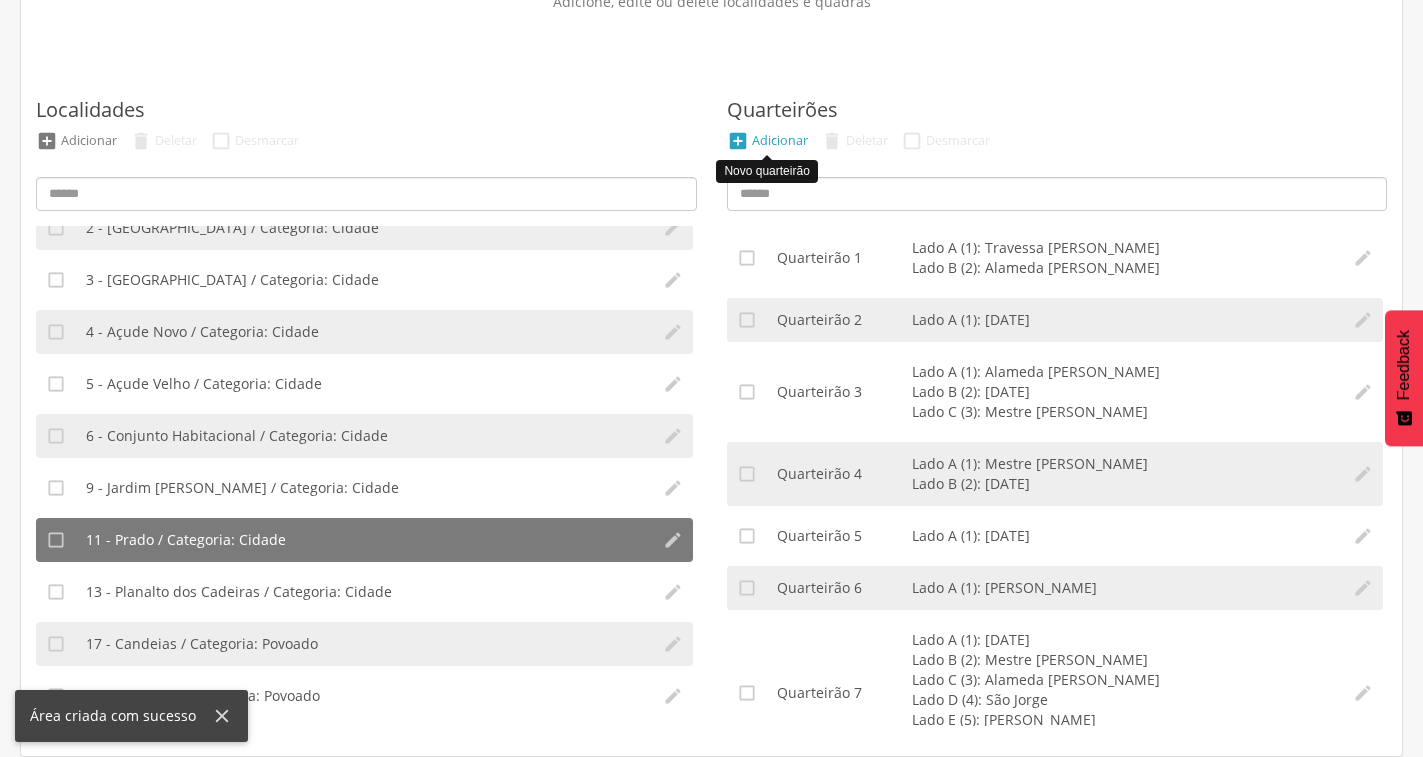 click on "Adicionar" at bounding box center (780, 140) 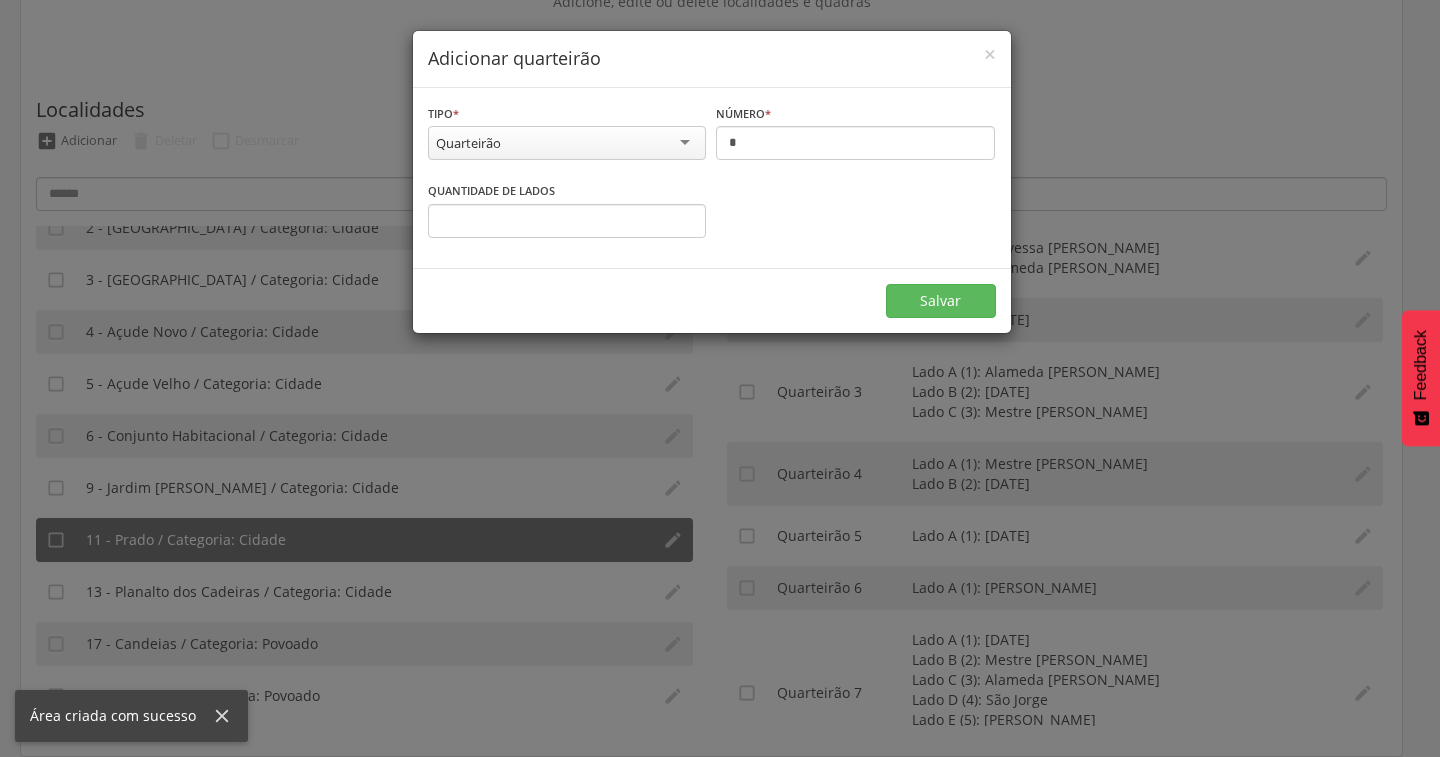 scroll, scrollTop: 0, scrollLeft: 0, axis: both 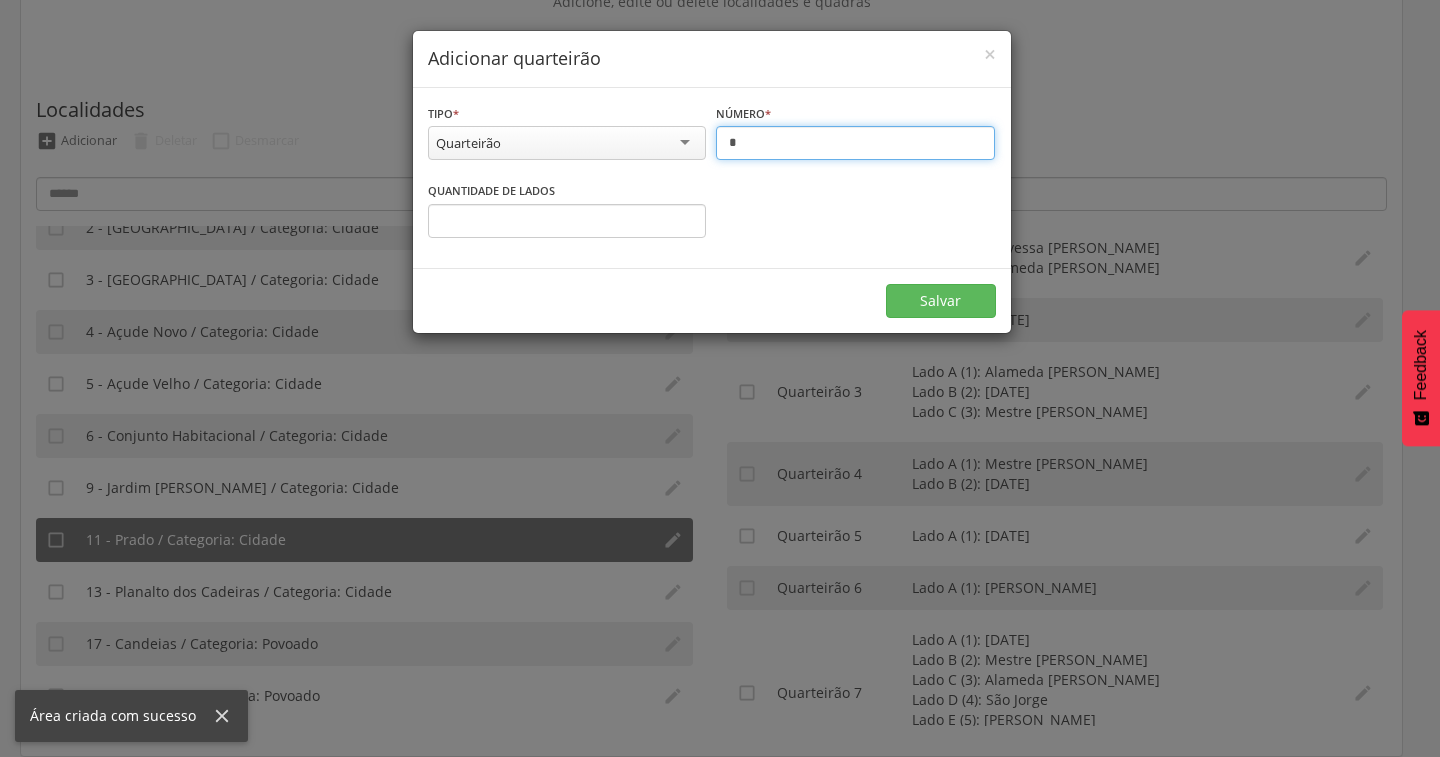 click on "*" at bounding box center (855, 143) 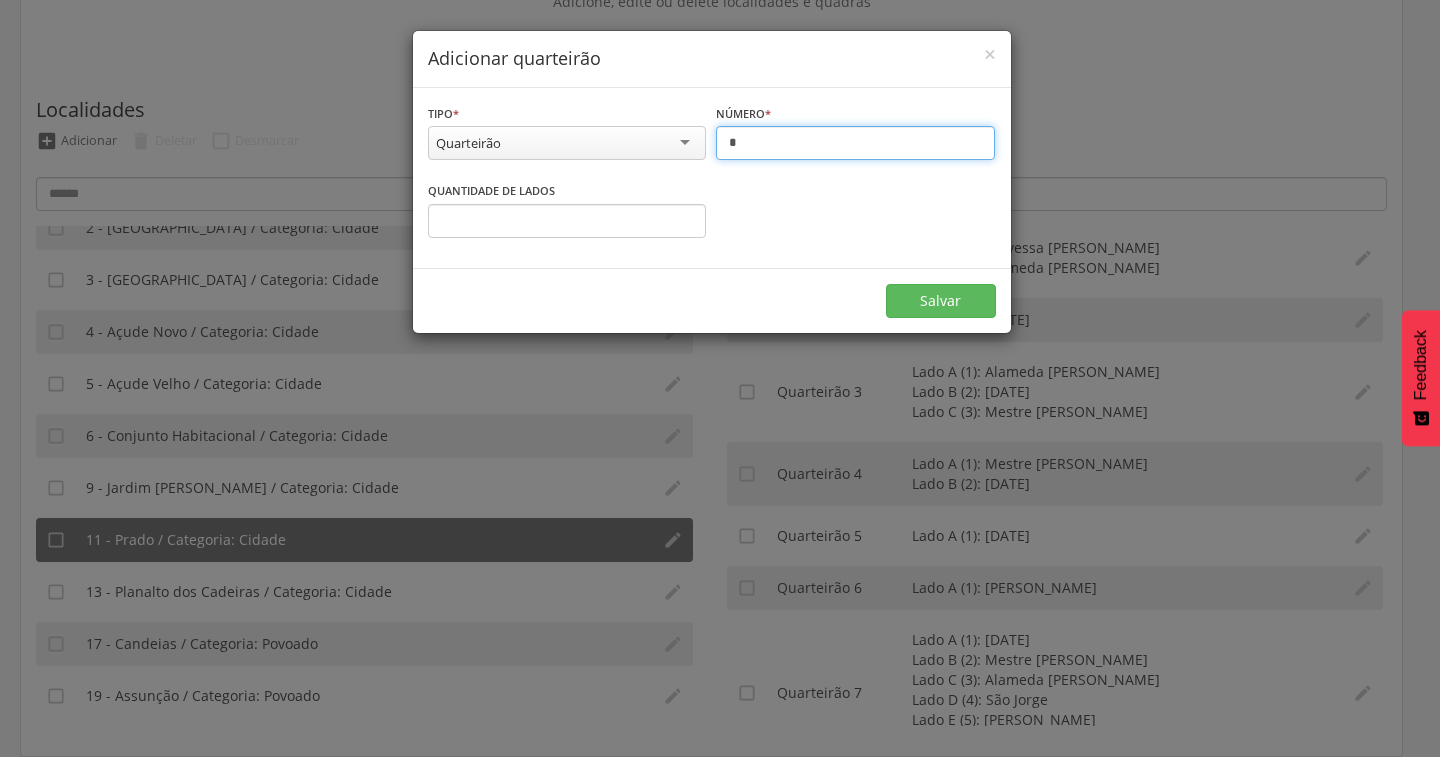 type on "*" 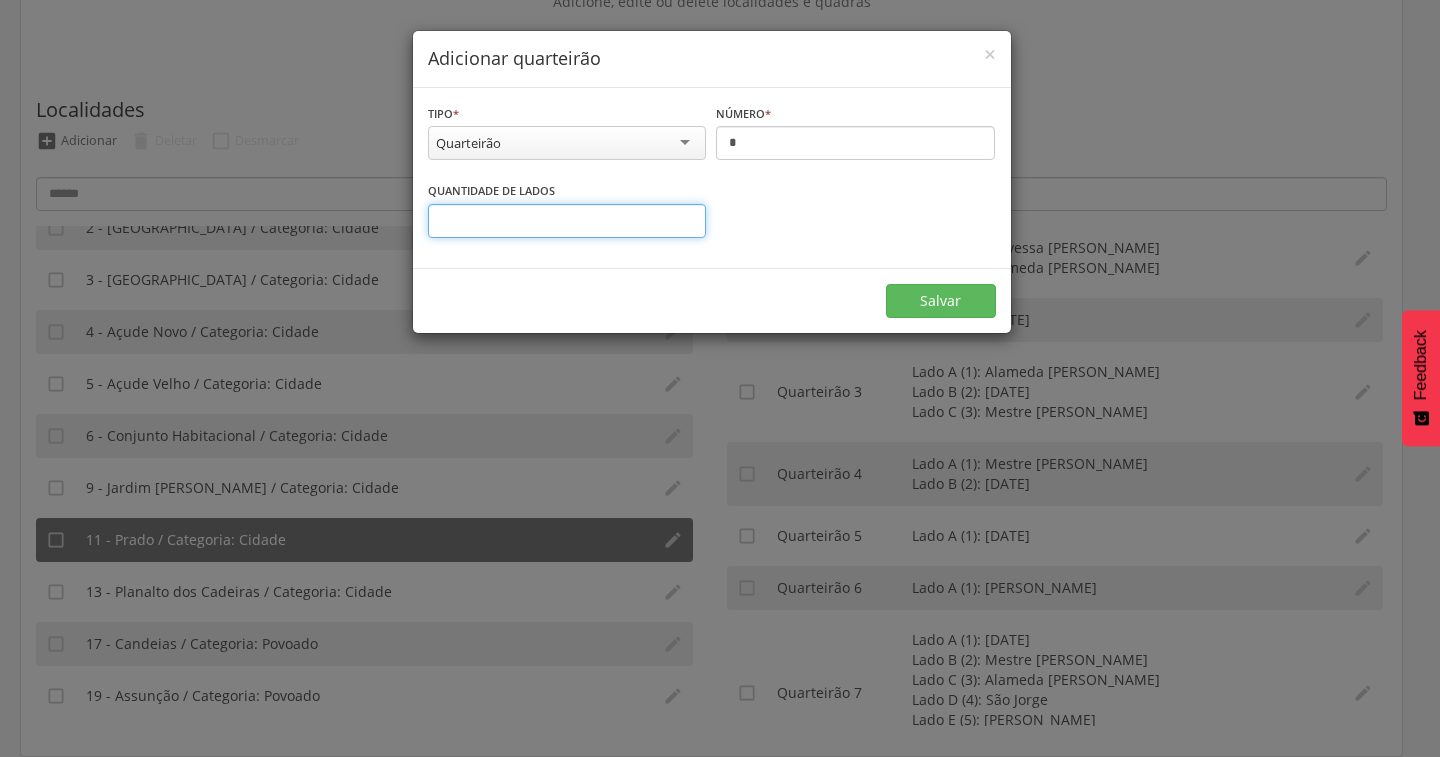 click on "*" at bounding box center (567, 221) 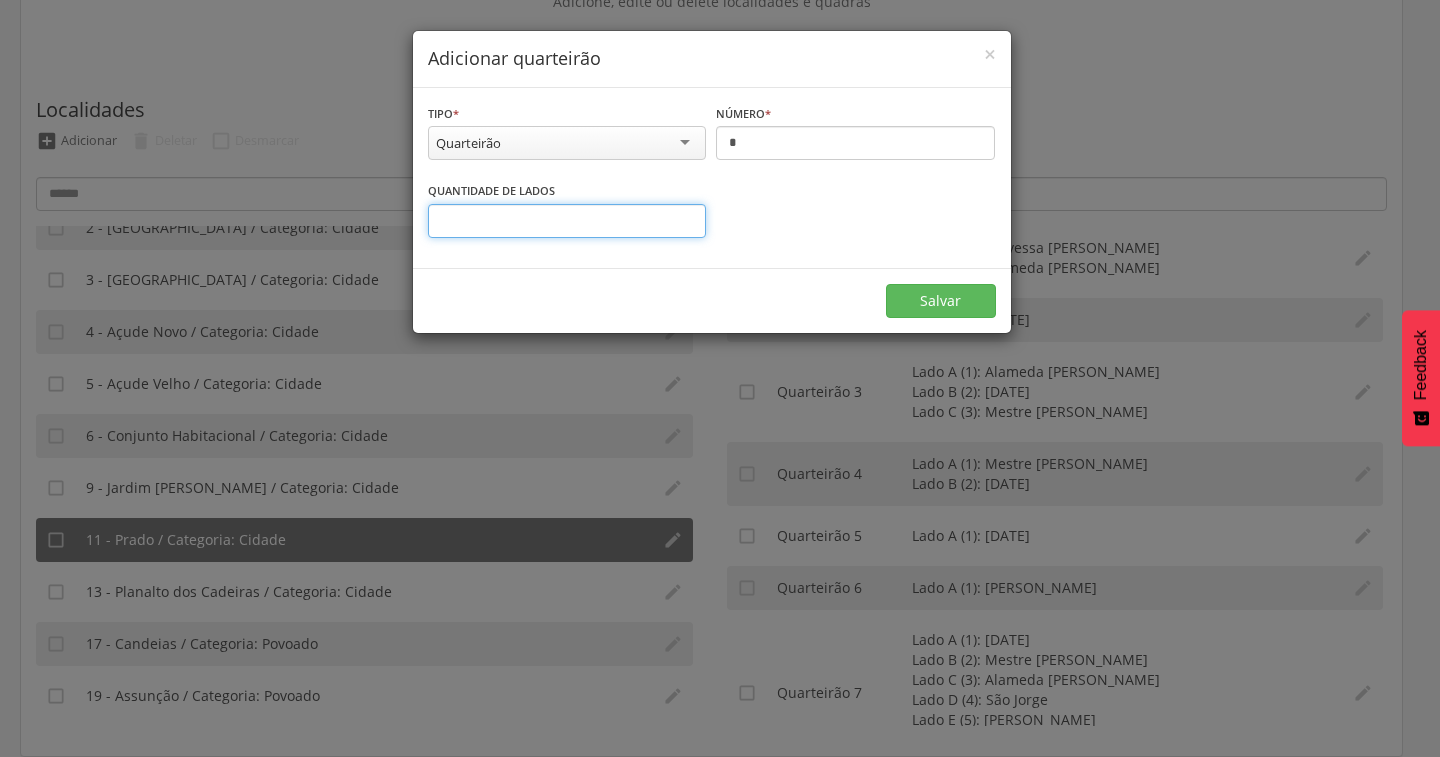 click on "*" at bounding box center (567, 221) 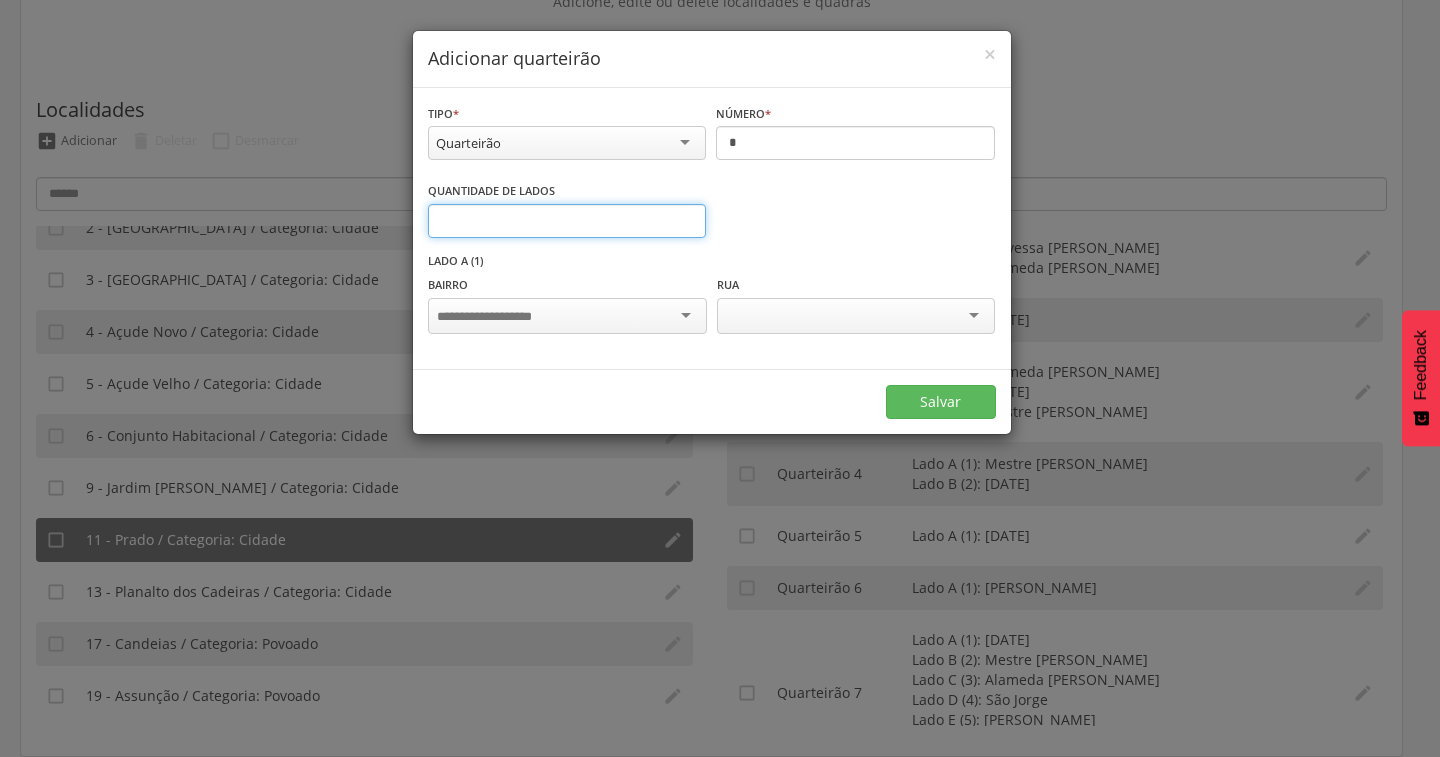 click on "*" at bounding box center [567, 221] 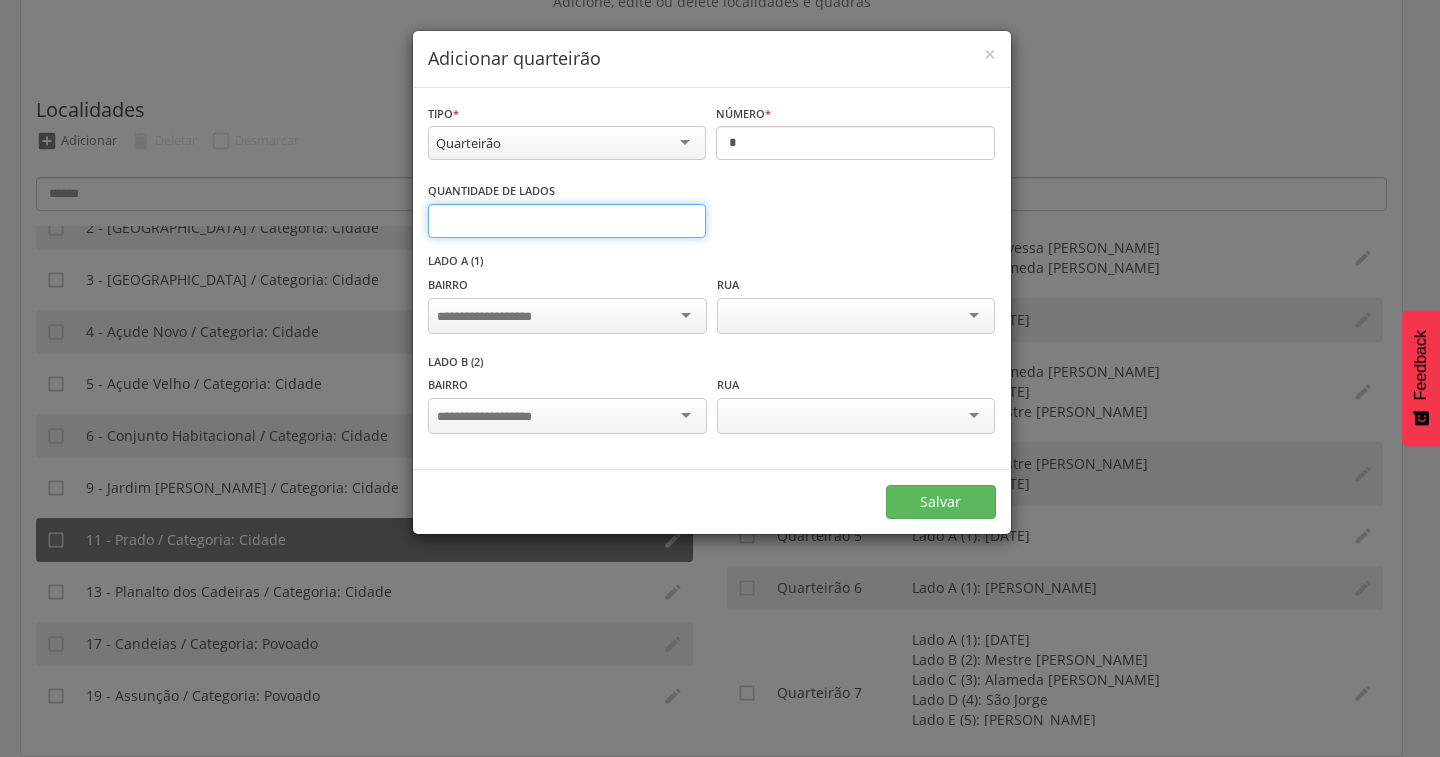 click on "*" at bounding box center [567, 221] 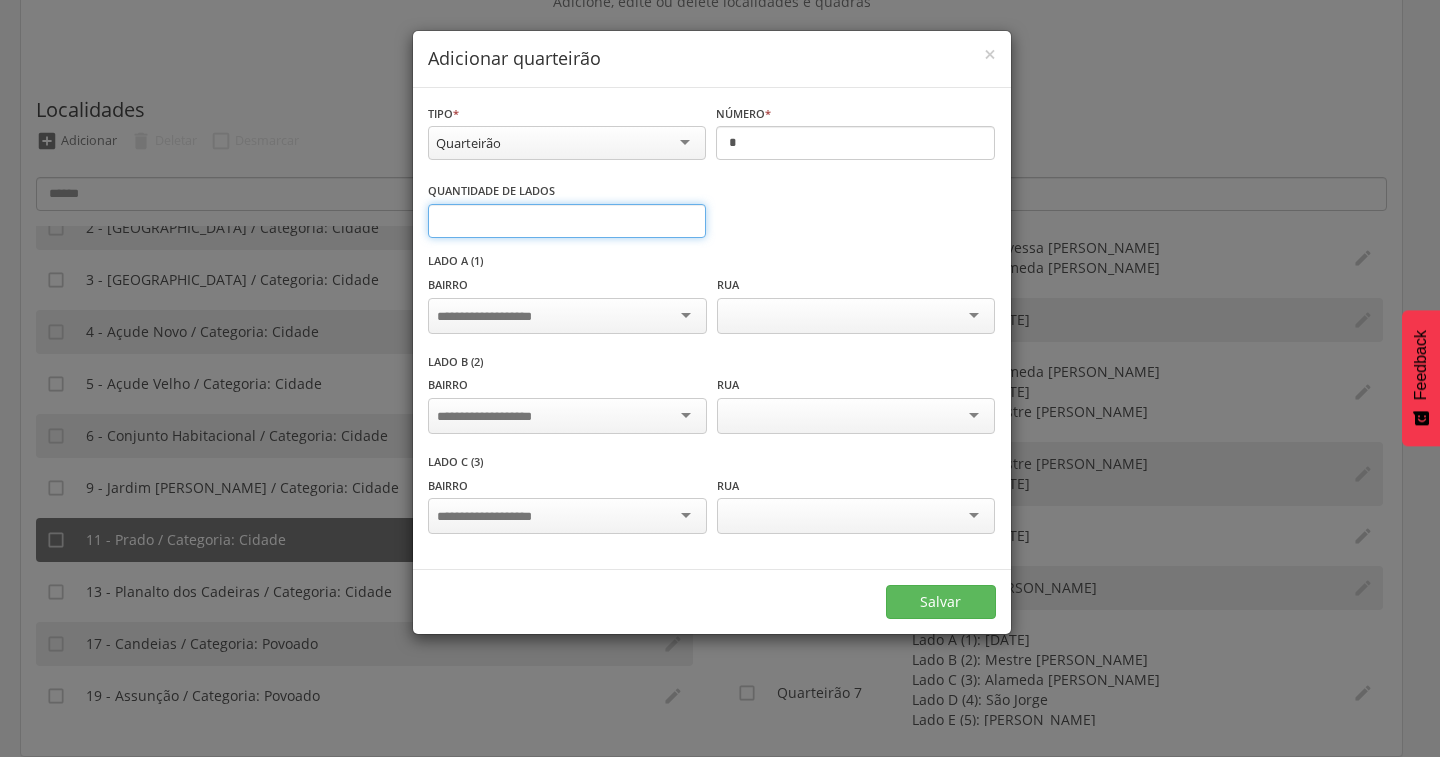 type on "*" 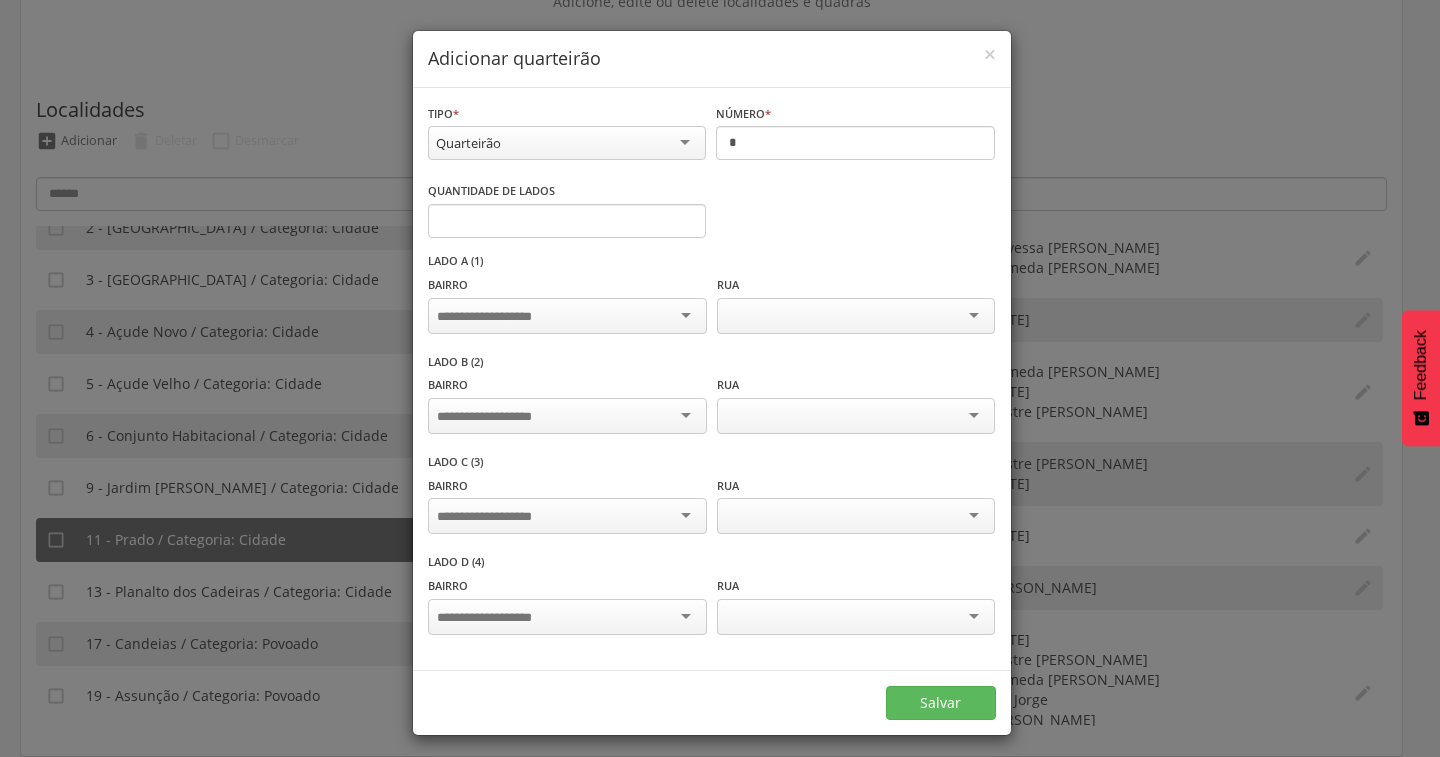 click at bounding box center (567, 316) 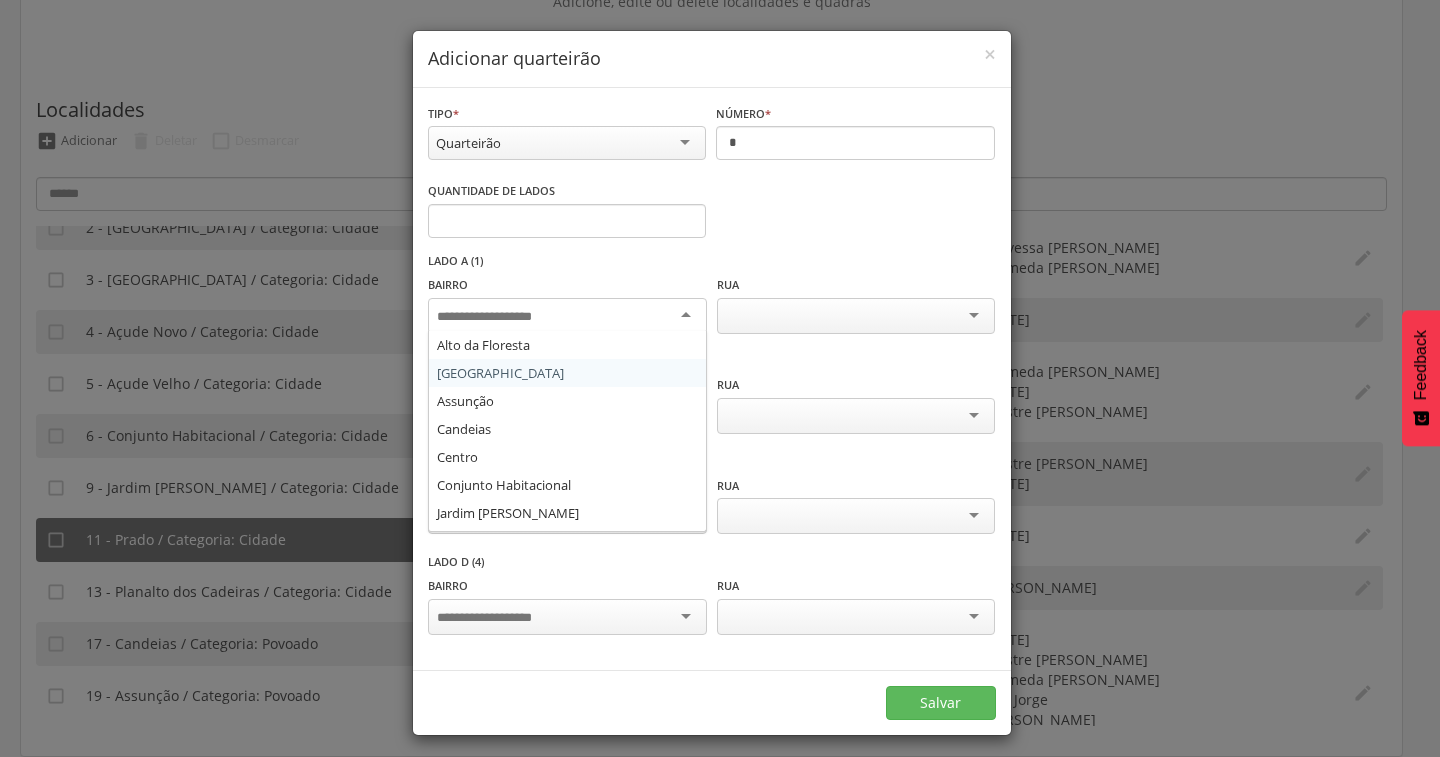 scroll, scrollTop: 108, scrollLeft: 0, axis: vertical 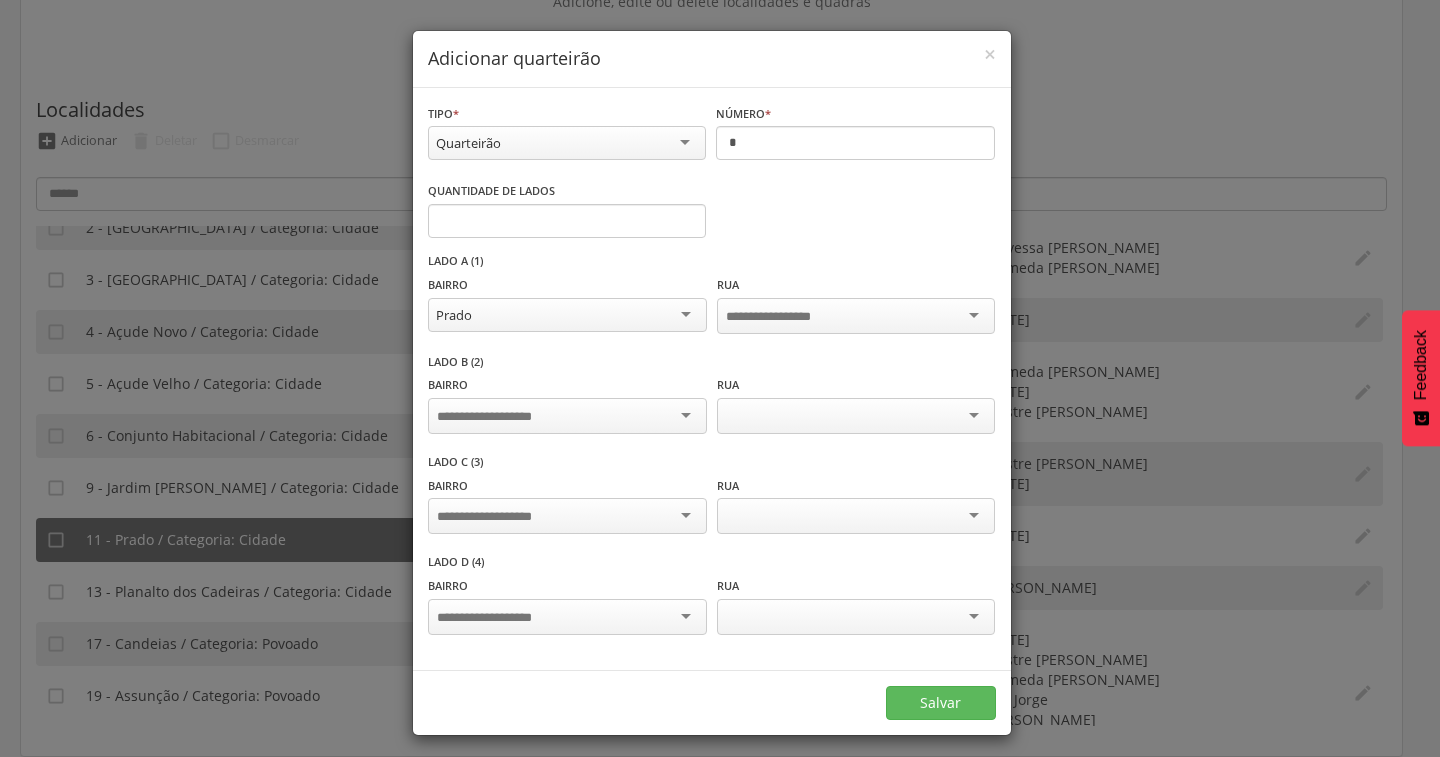 drag, startPoint x: 655, startPoint y: 410, endPoint x: 644, endPoint y: 418, distance: 13.601471 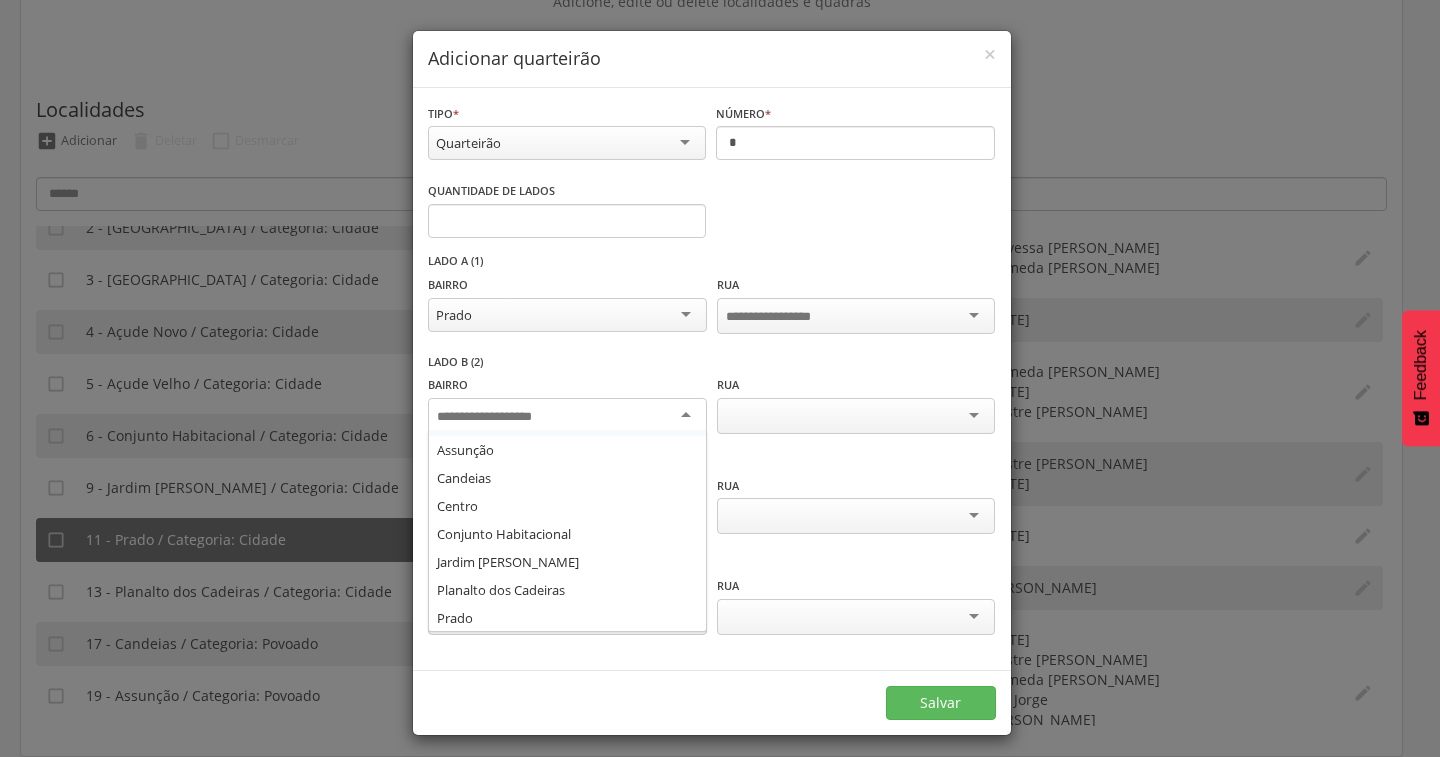scroll, scrollTop: 108, scrollLeft: 0, axis: vertical 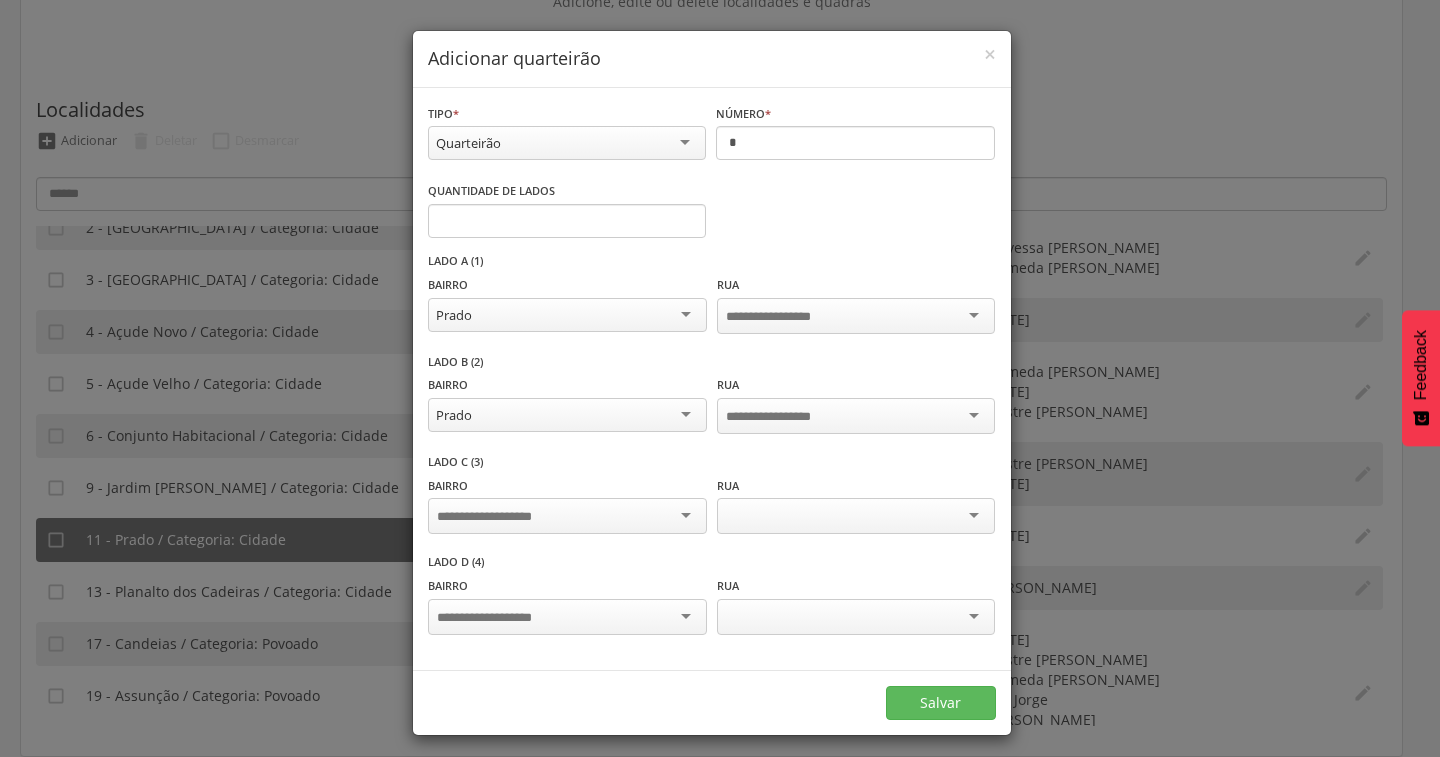 click at bounding box center [567, 516] 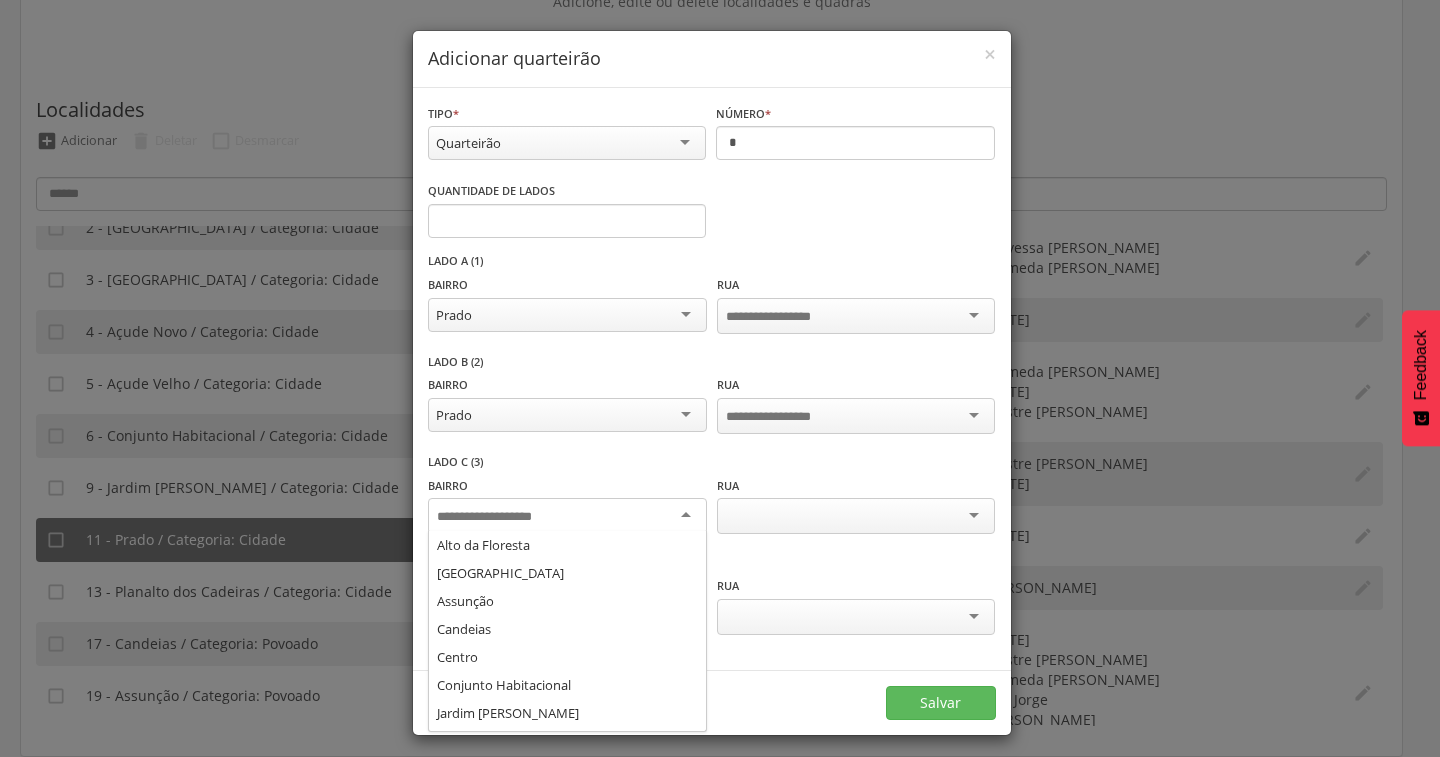 scroll, scrollTop: 108, scrollLeft: 0, axis: vertical 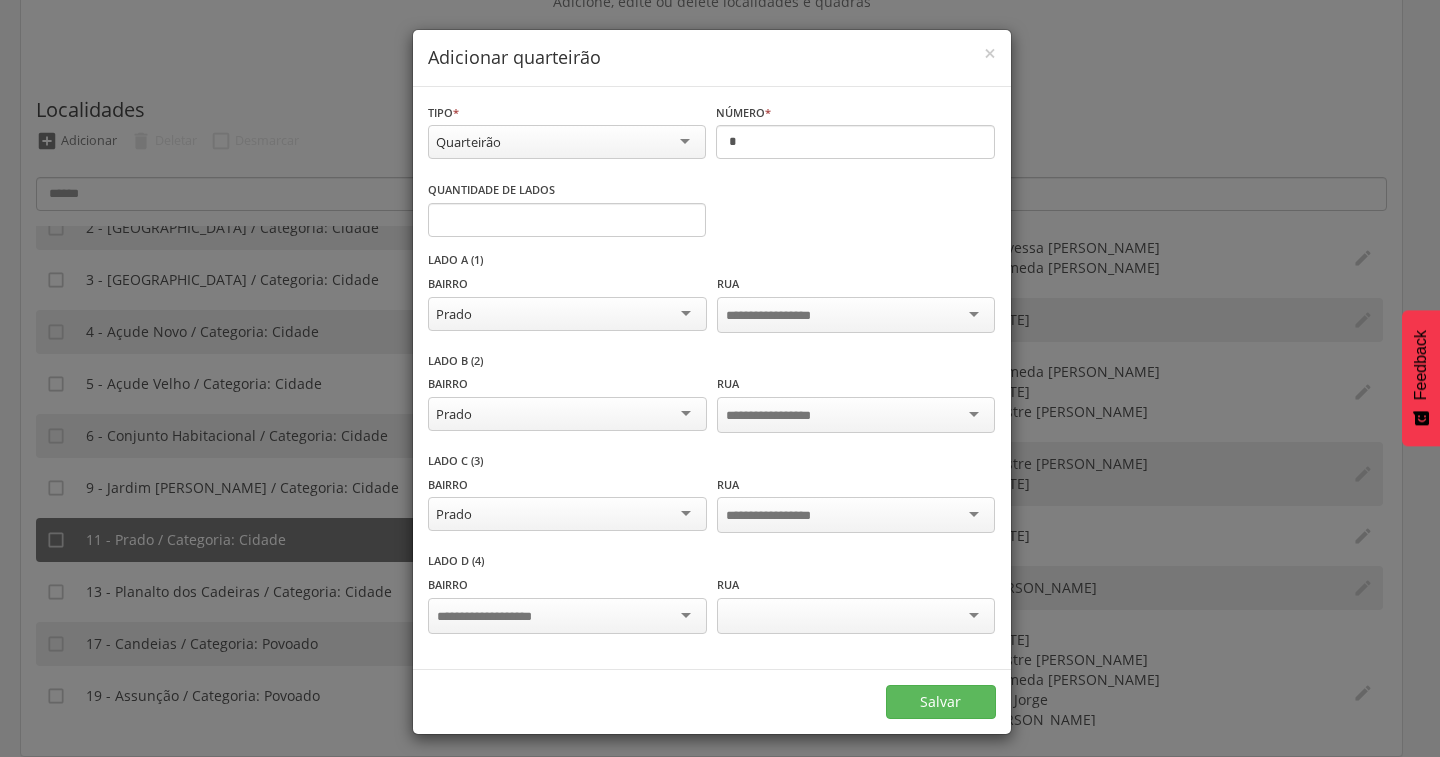 click at bounding box center (567, 616) 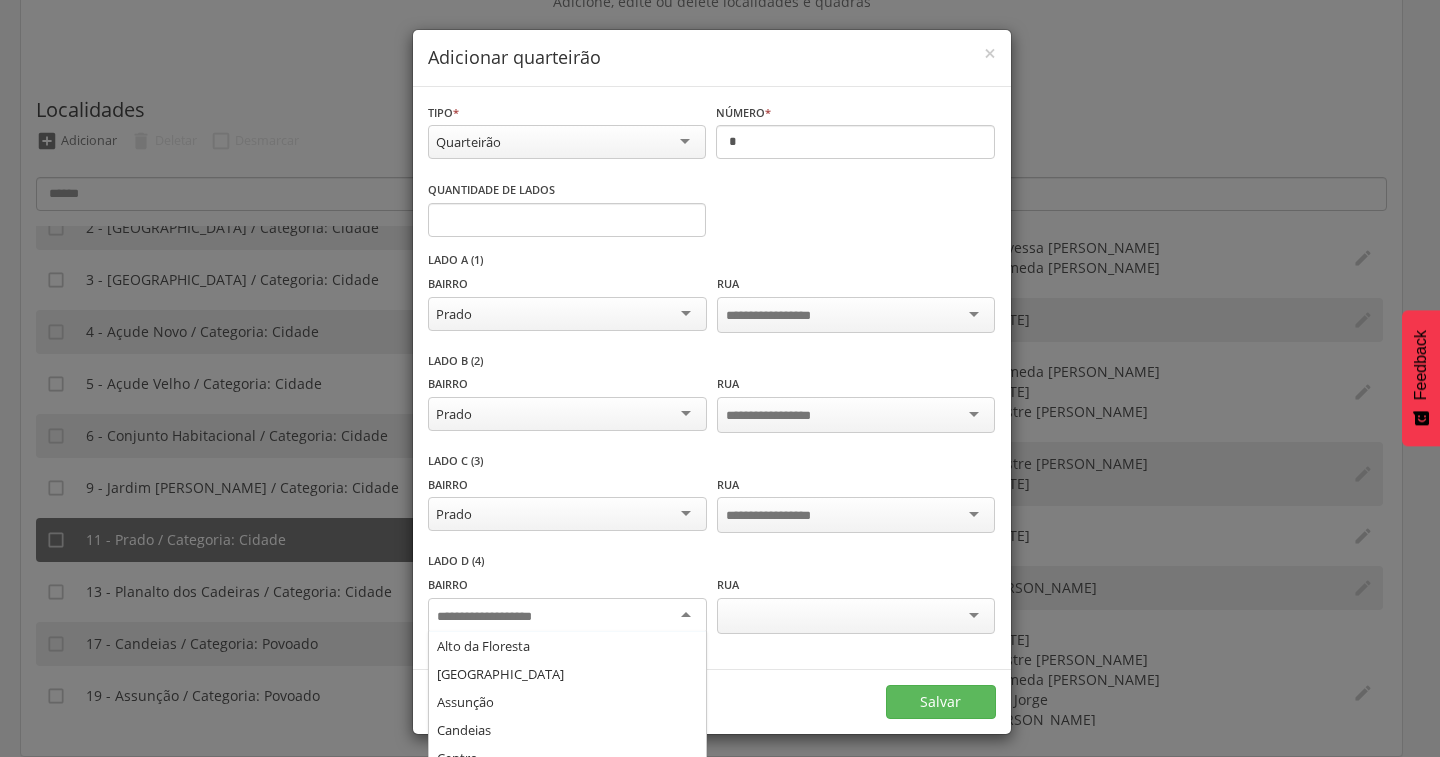 scroll, scrollTop: 108, scrollLeft: 0, axis: vertical 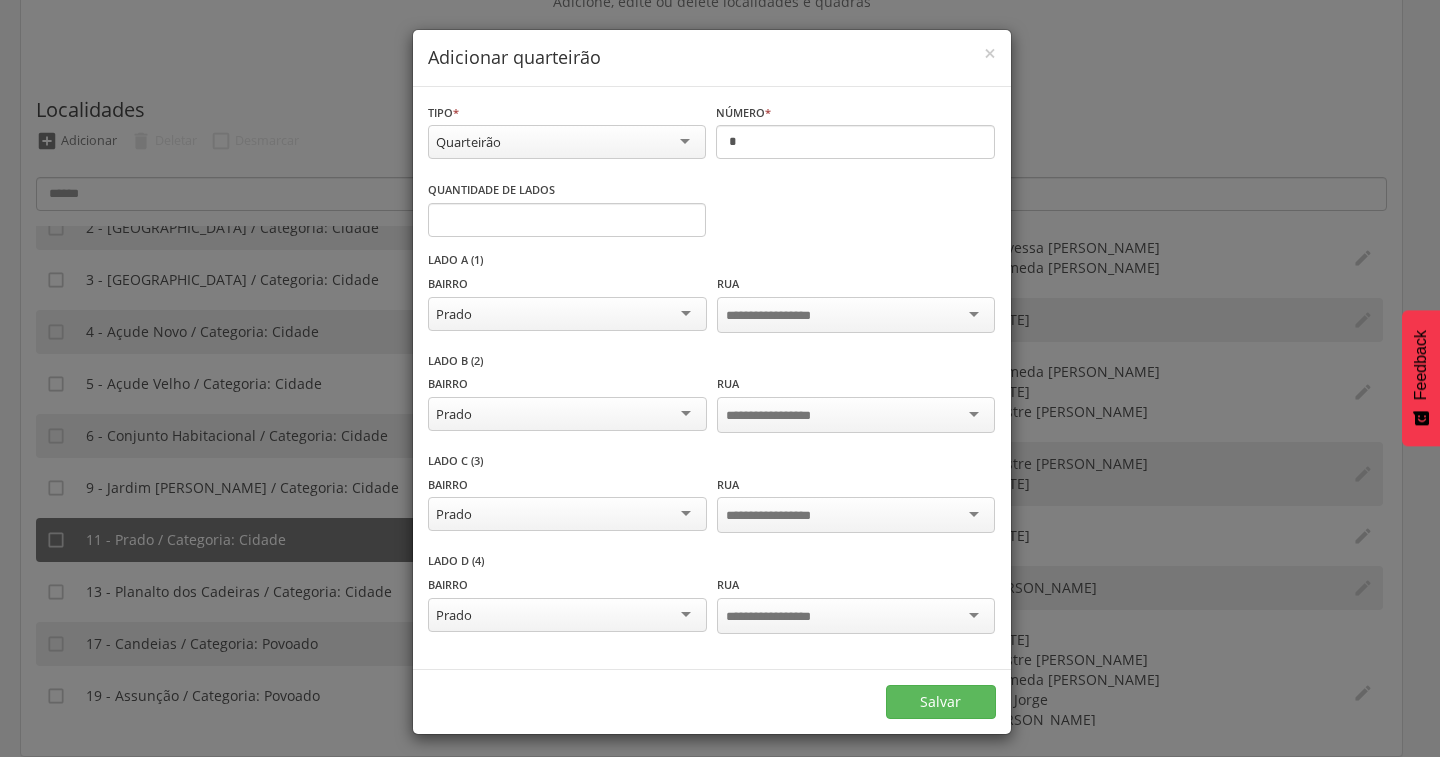 click at bounding box center [856, 315] 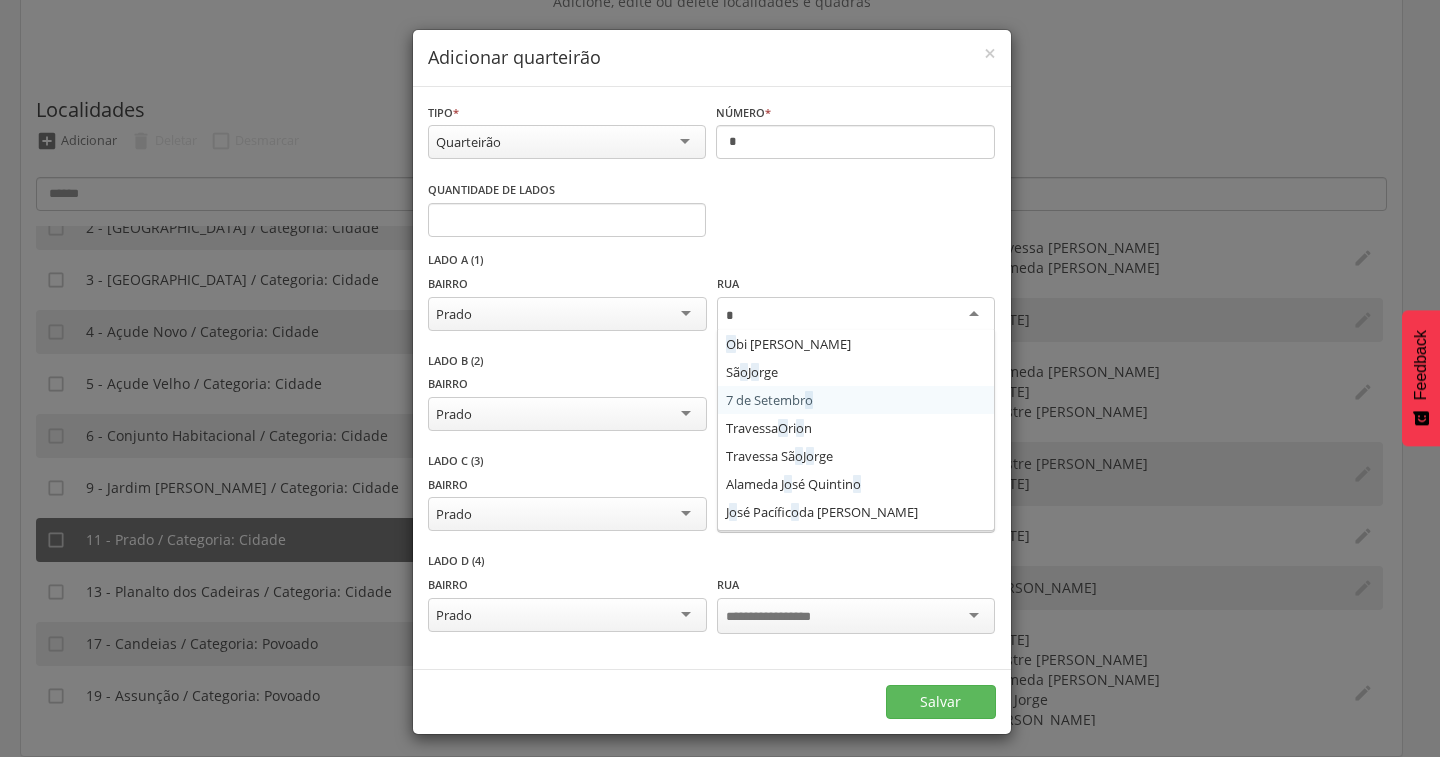 type on "**" 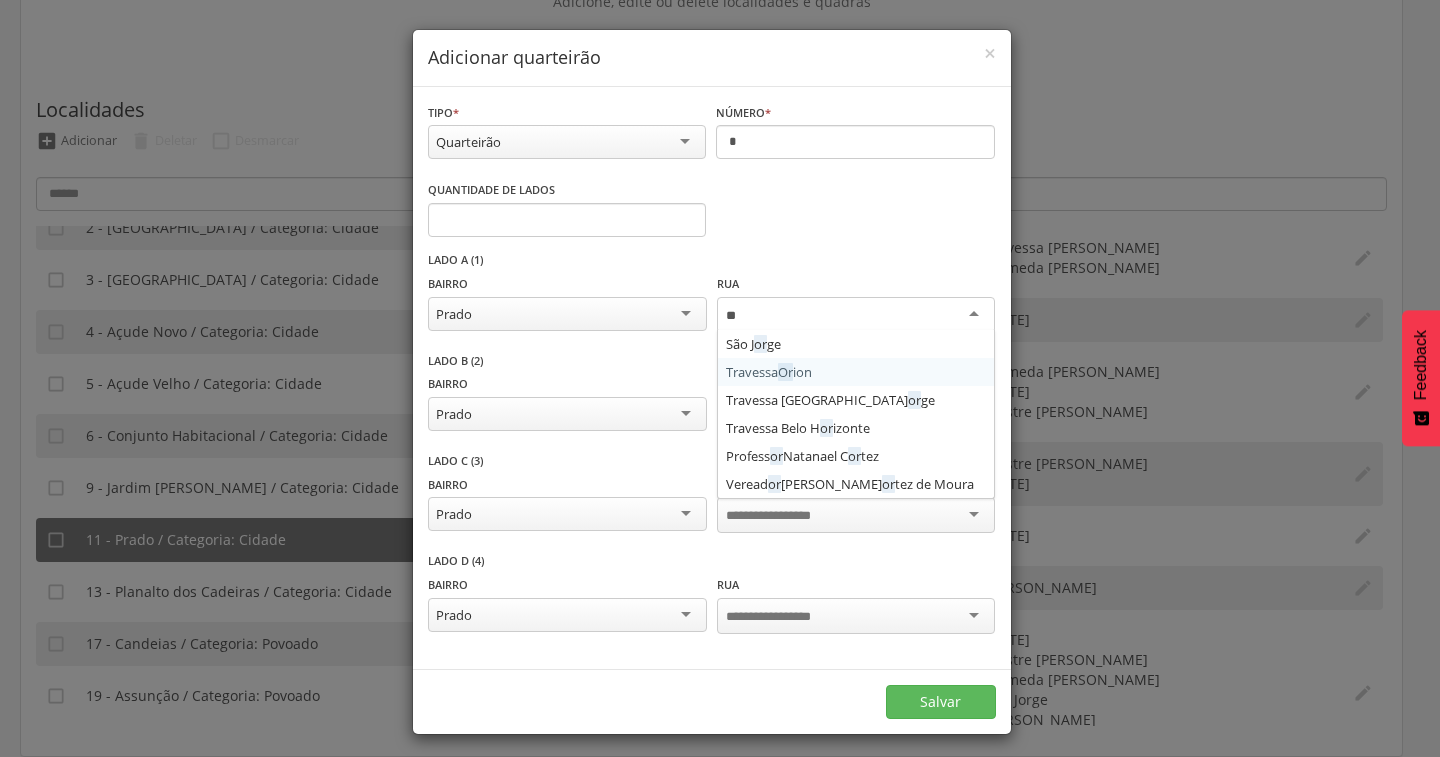 type 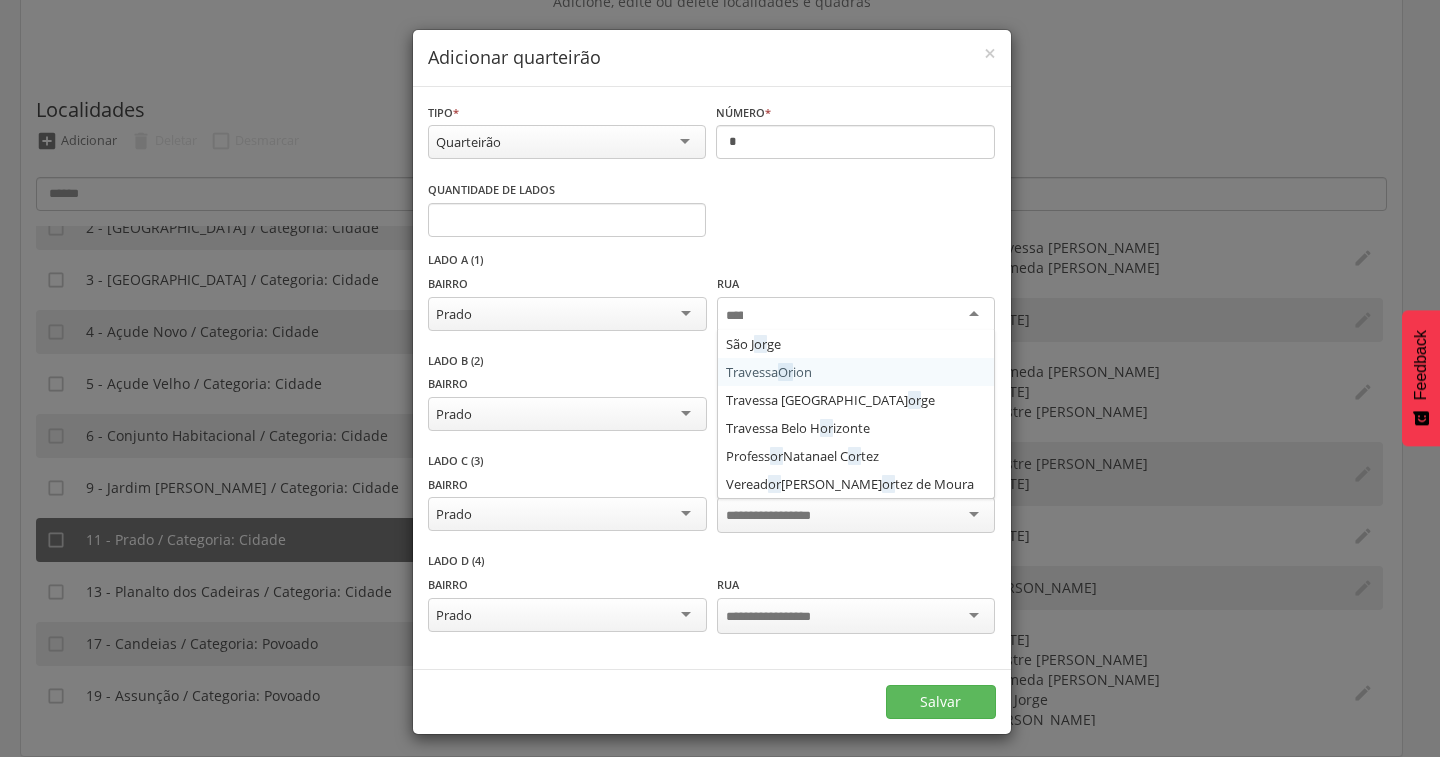 scroll, scrollTop: 0, scrollLeft: 0, axis: both 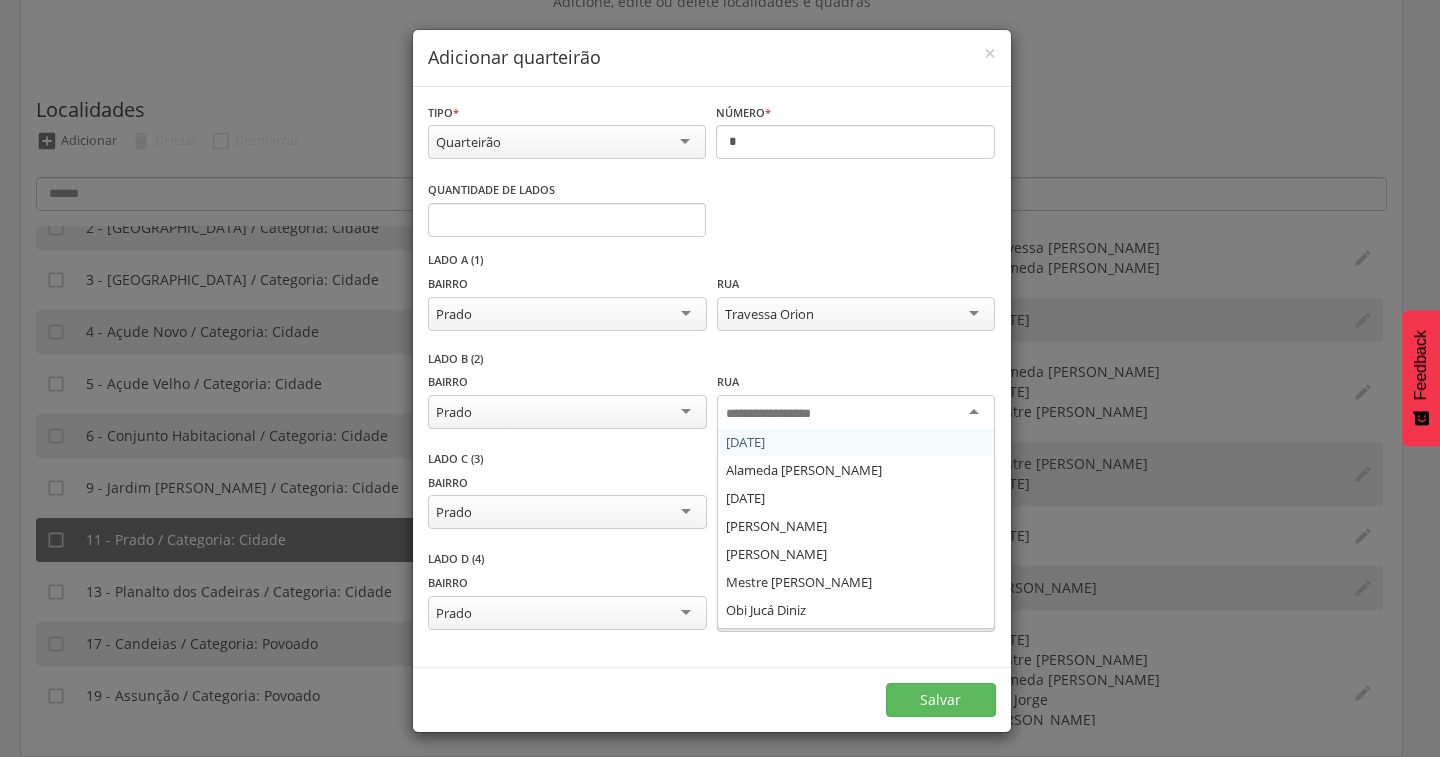 click at bounding box center (784, 414) 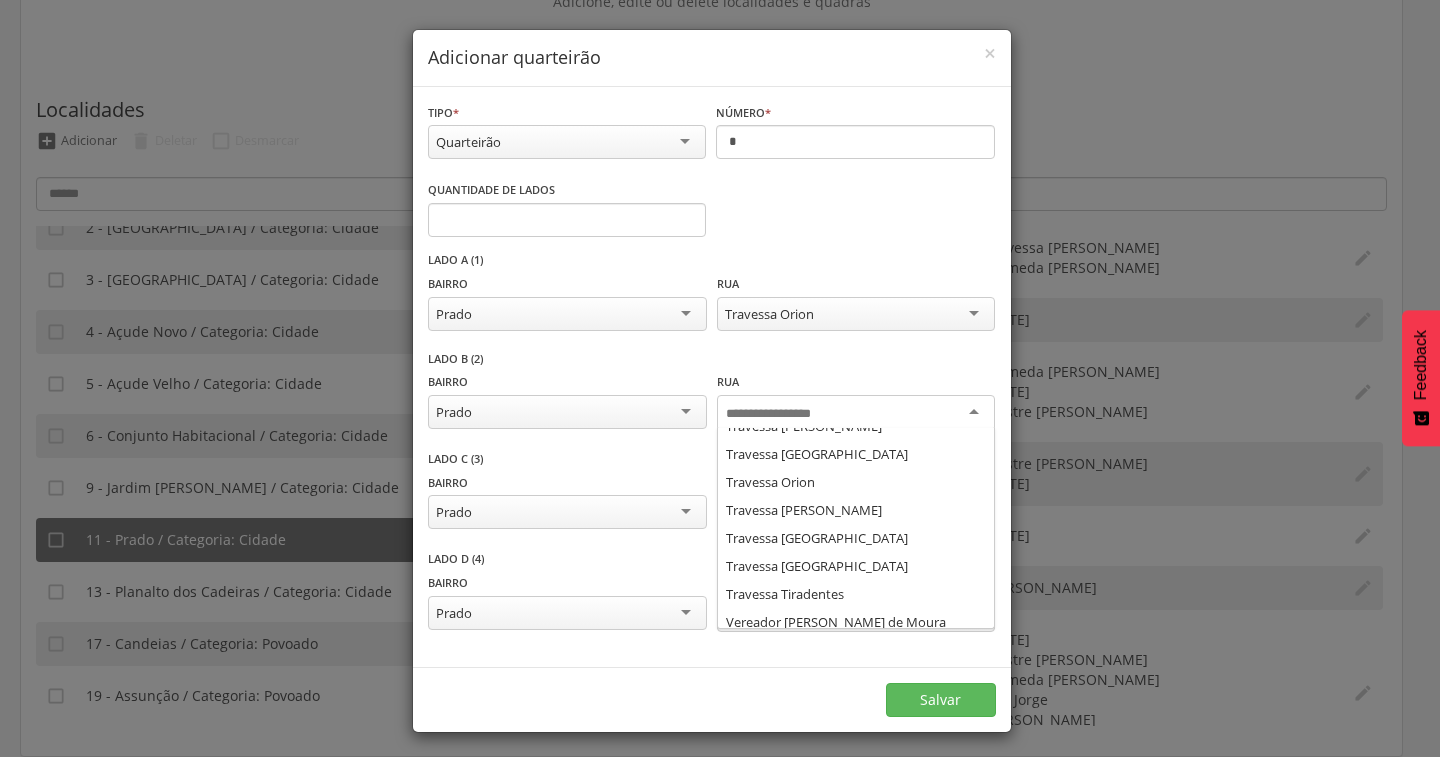scroll, scrollTop: 304, scrollLeft: 0, axis: vertical 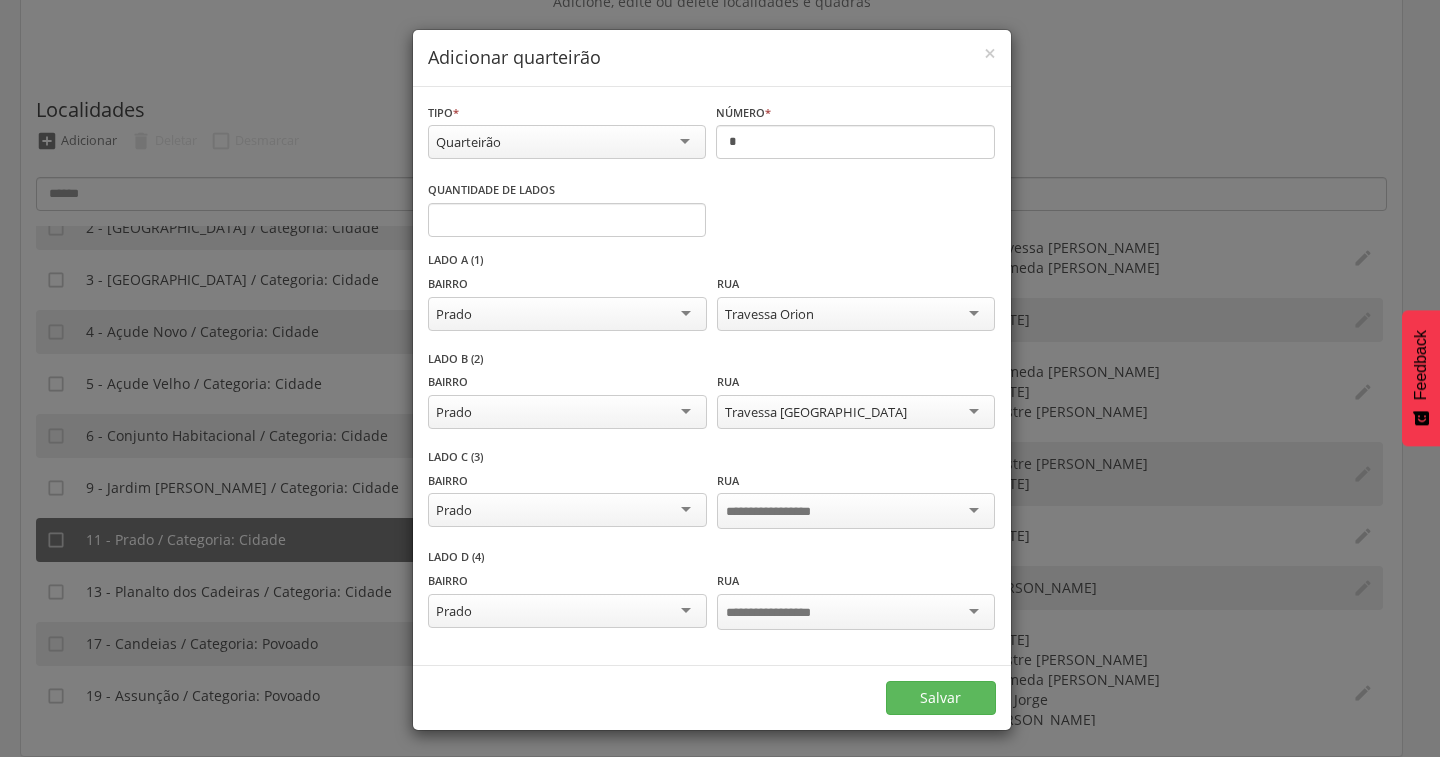 click at bounding box center (856, 511) 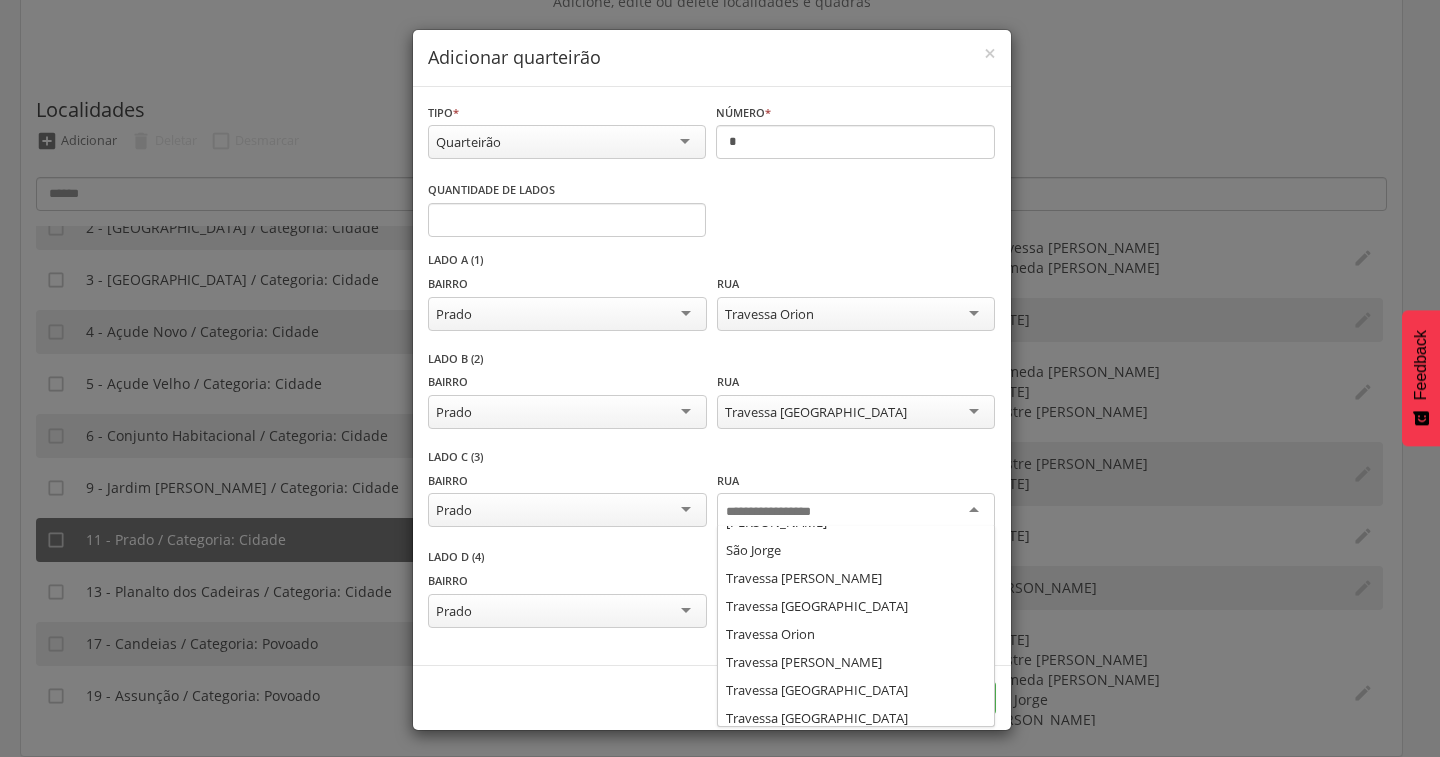 scroll, scrollTop: 304, scrollLeft: 0, axis: vertical 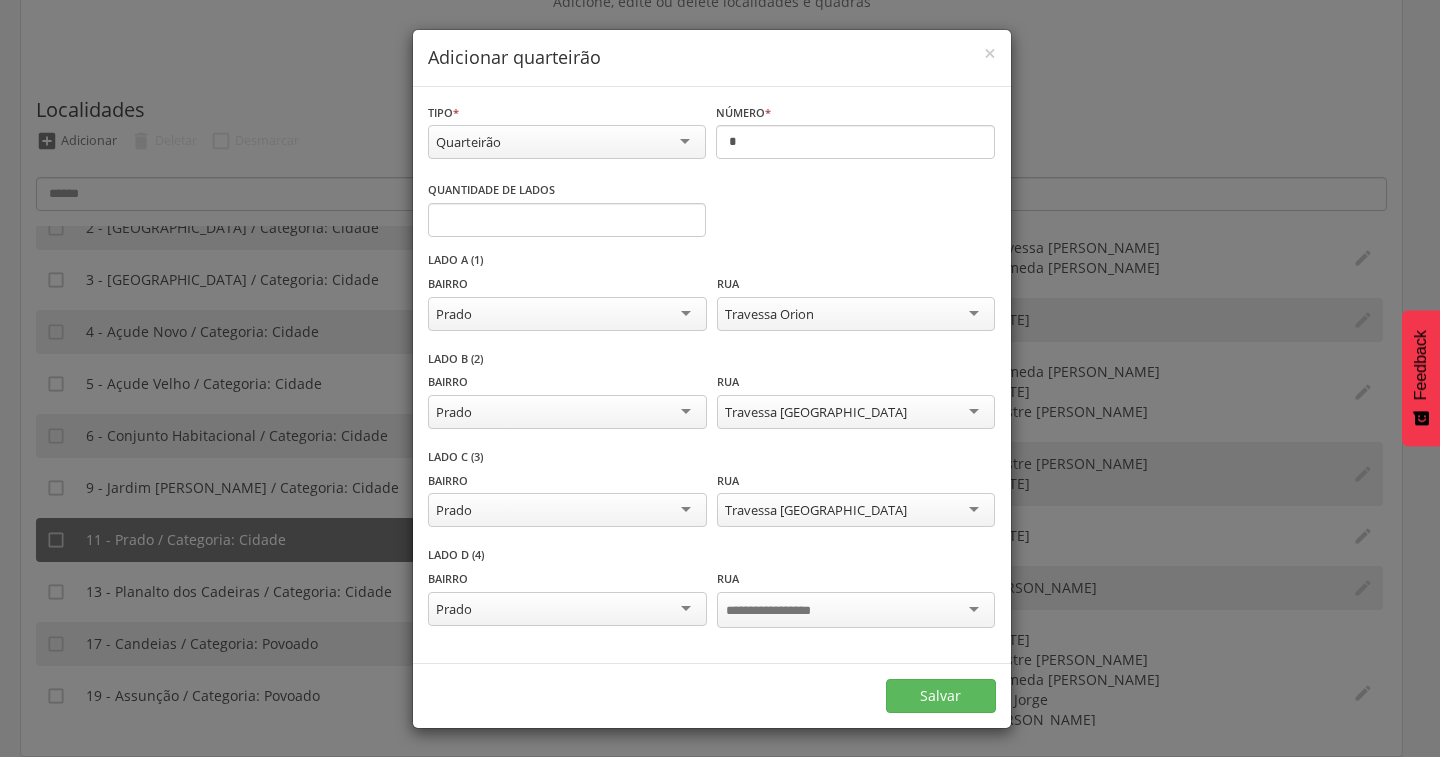 click at bounding box center [856, 610] 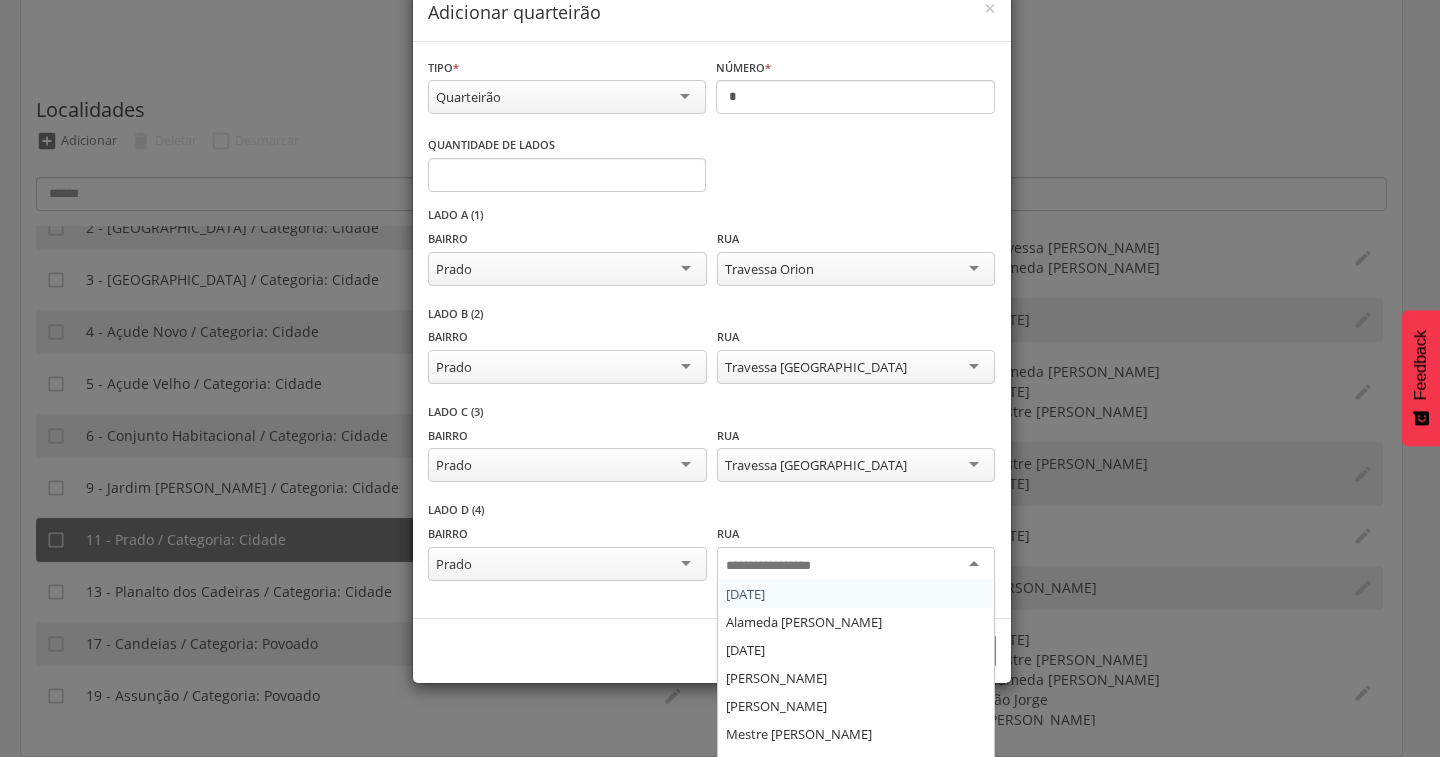 scroll, scrollTop: 70, scrollLeft: 0, axis: vertical 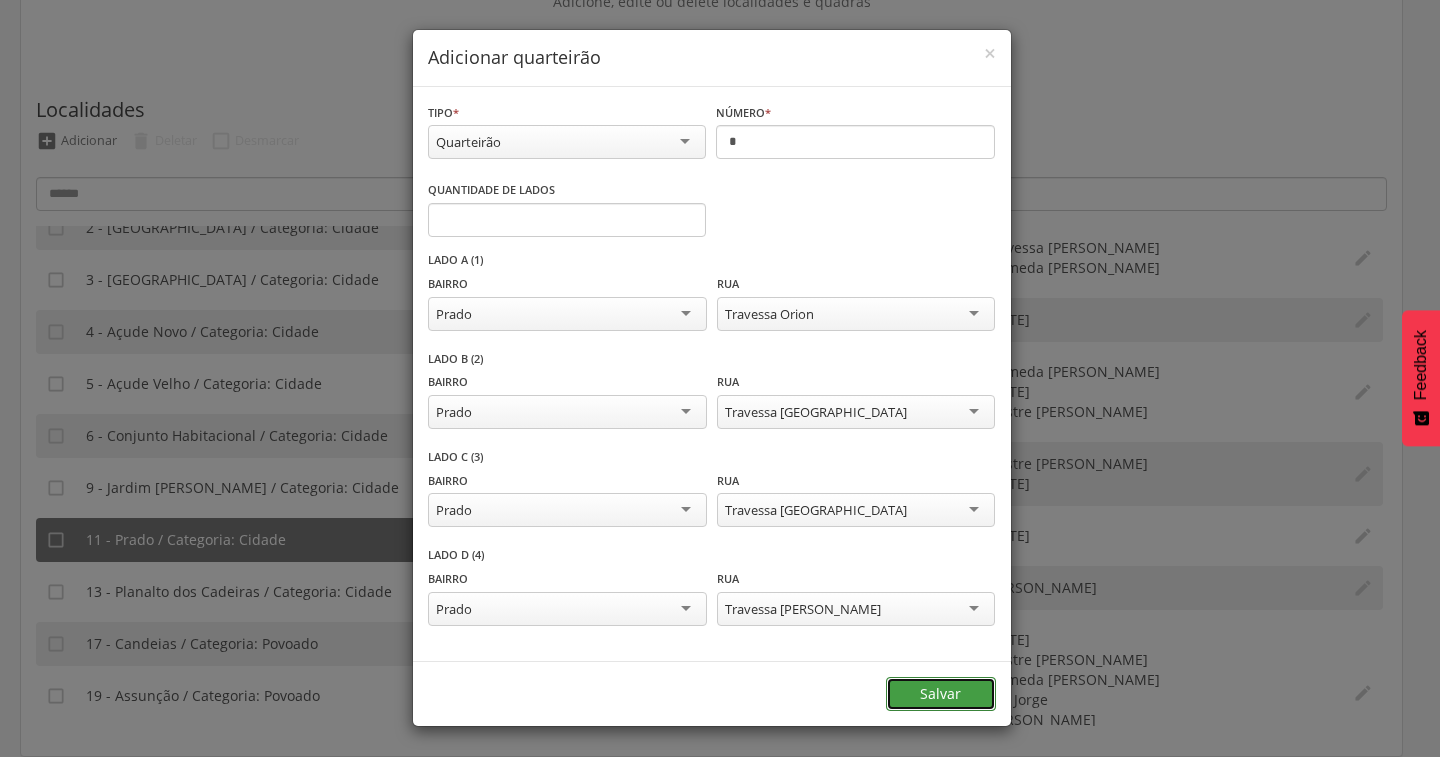 click on "Salvar" at bounding box center [941, 694] 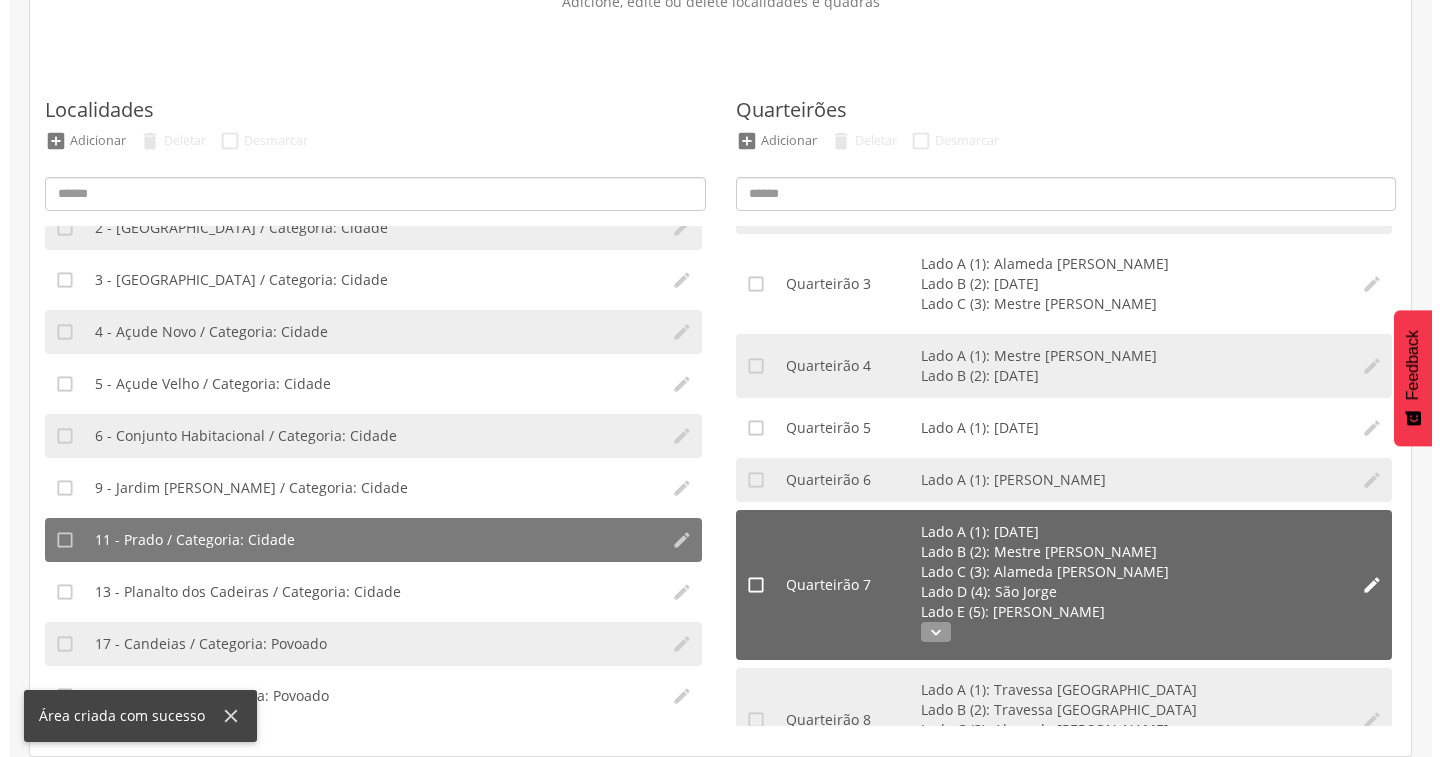 scroll, scrollTop: 274, scrollLeft: 0, axis: vertical 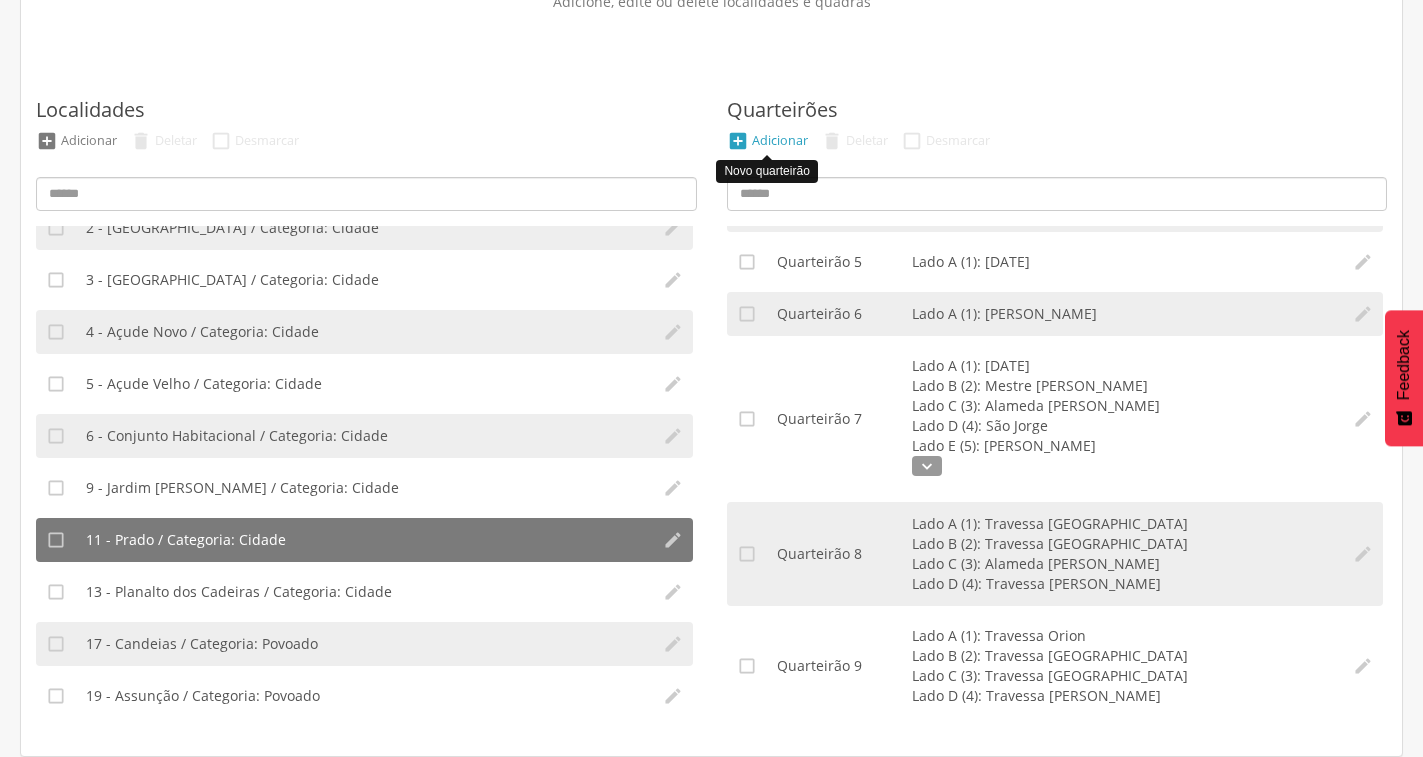 click on "" at bounding box center (738, 141) 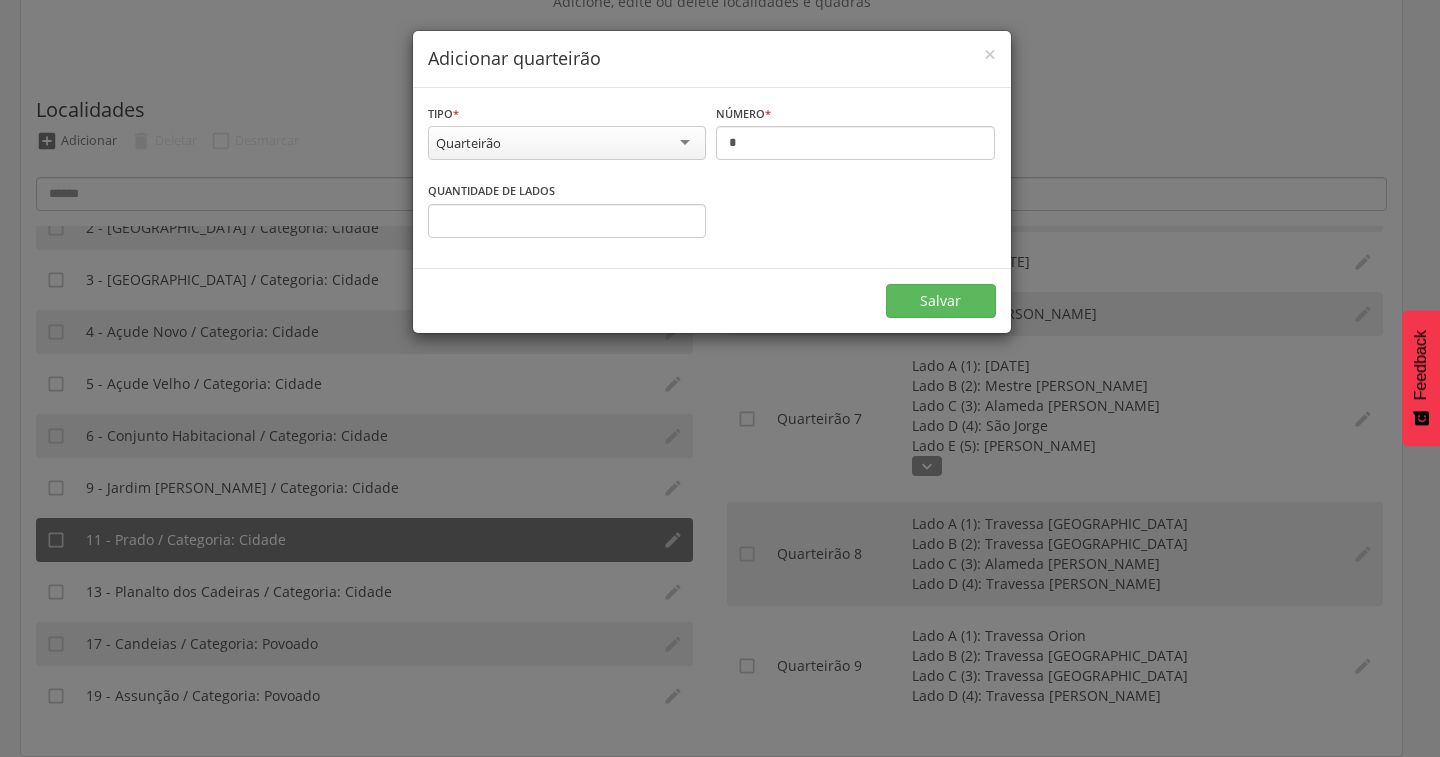 scroll, scrollTop: 0, scrollLeft: 0, axis: both 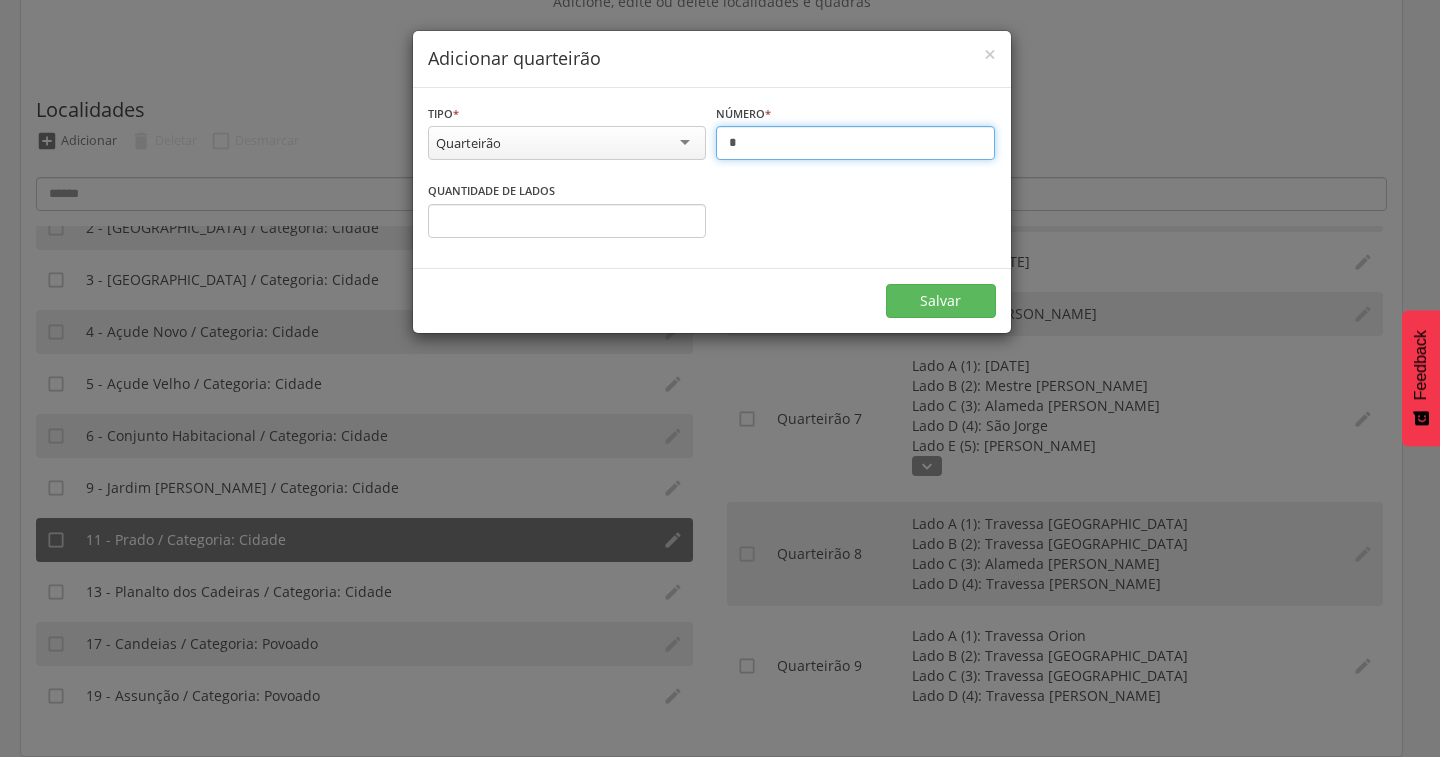 click on "*" at bounding box center (855, 143) 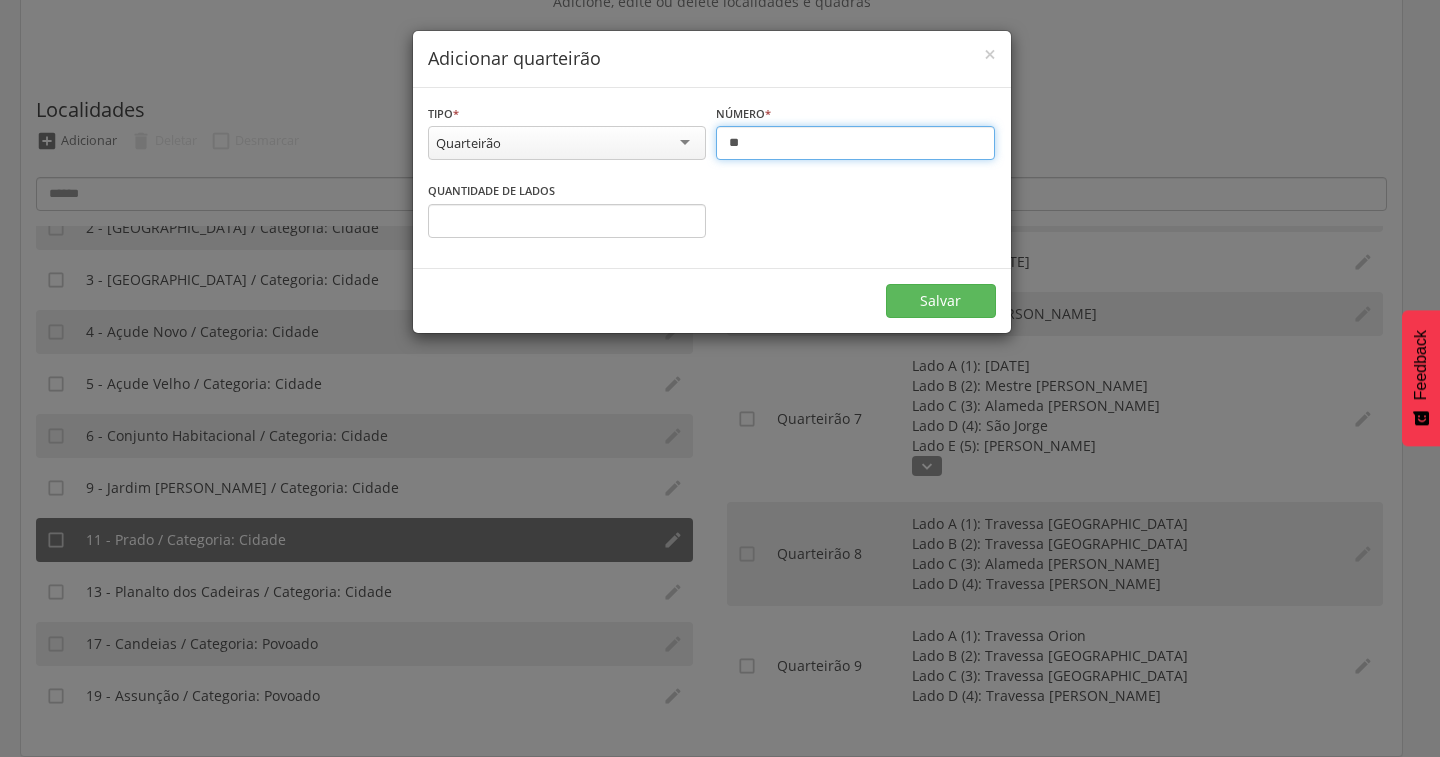 type on "**" 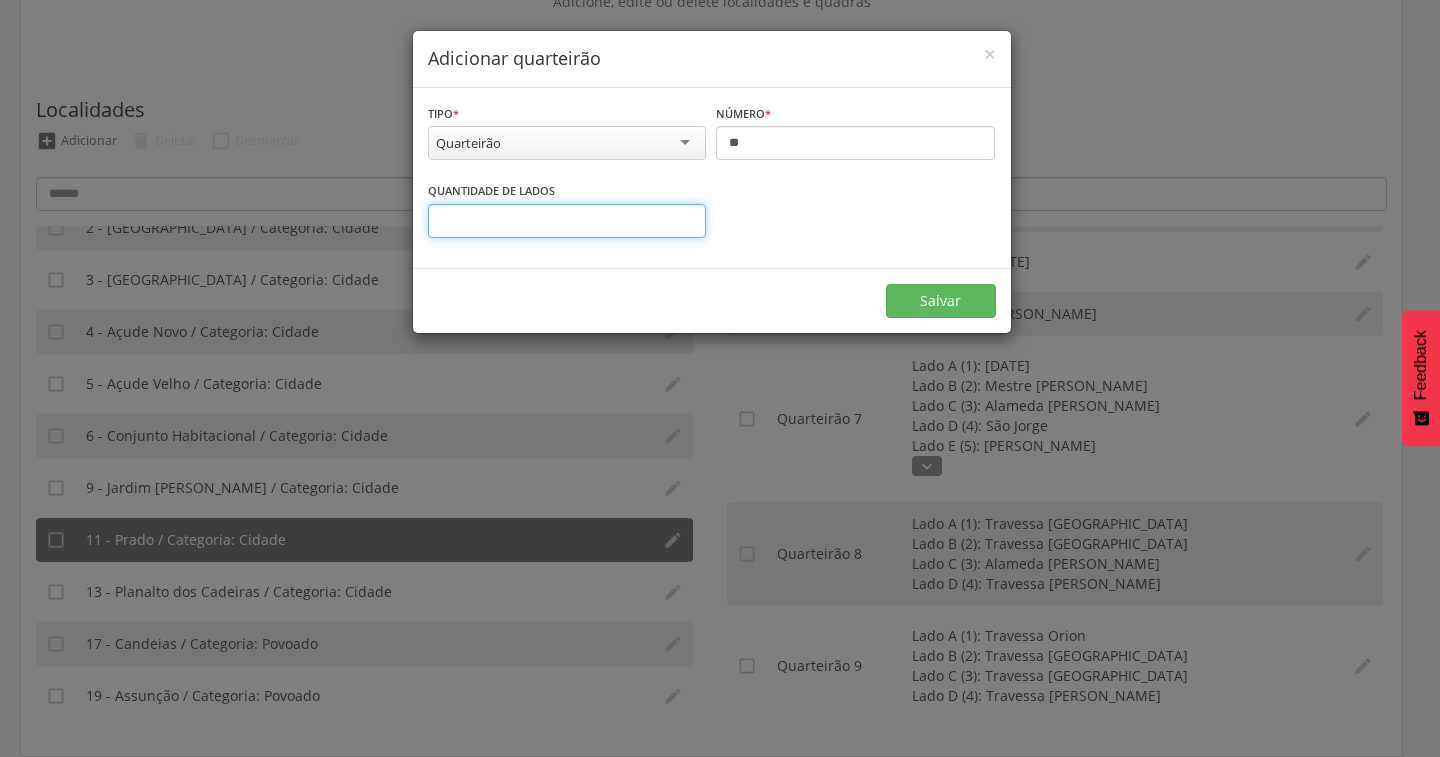 click on "*" at bounding box center [567, 221] 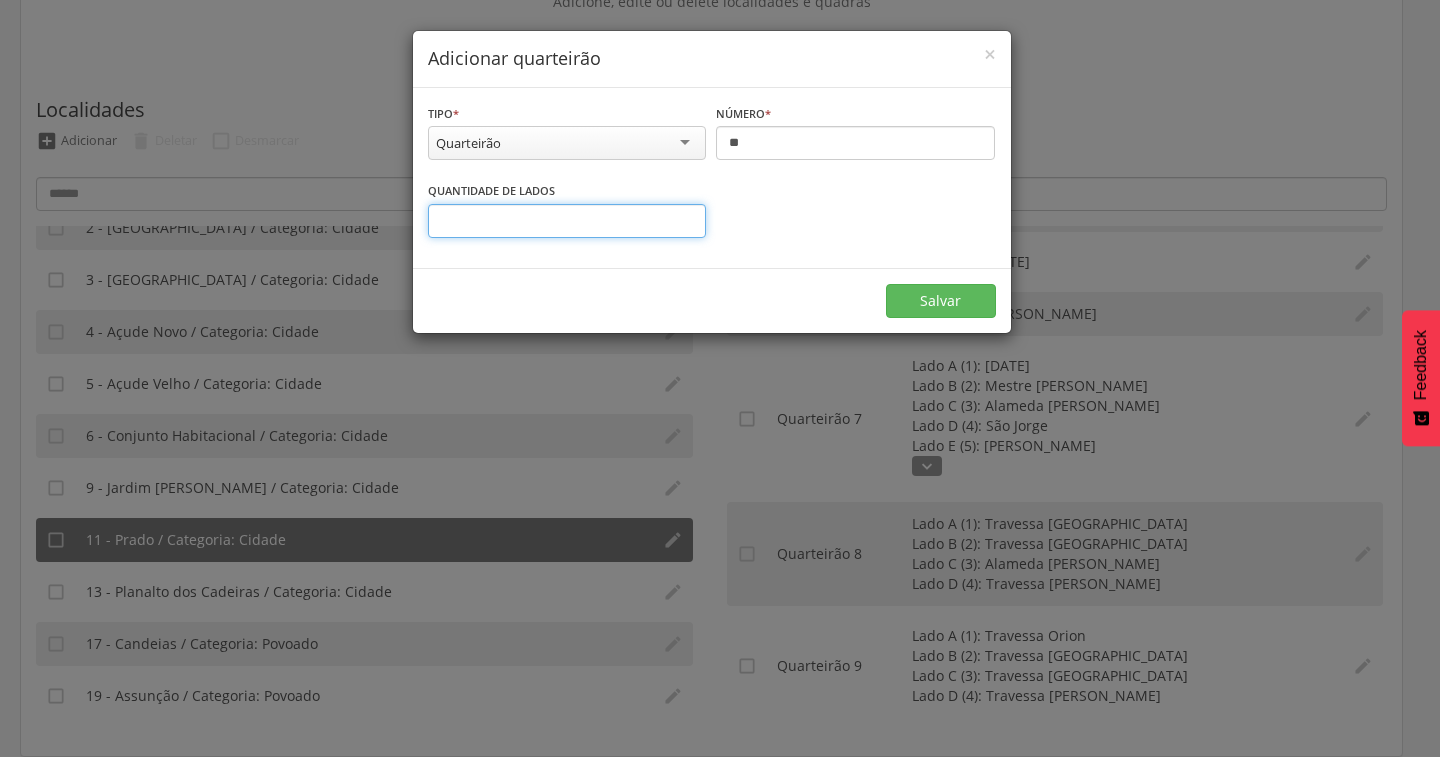 click on "*" at bounding box center [567, 221] 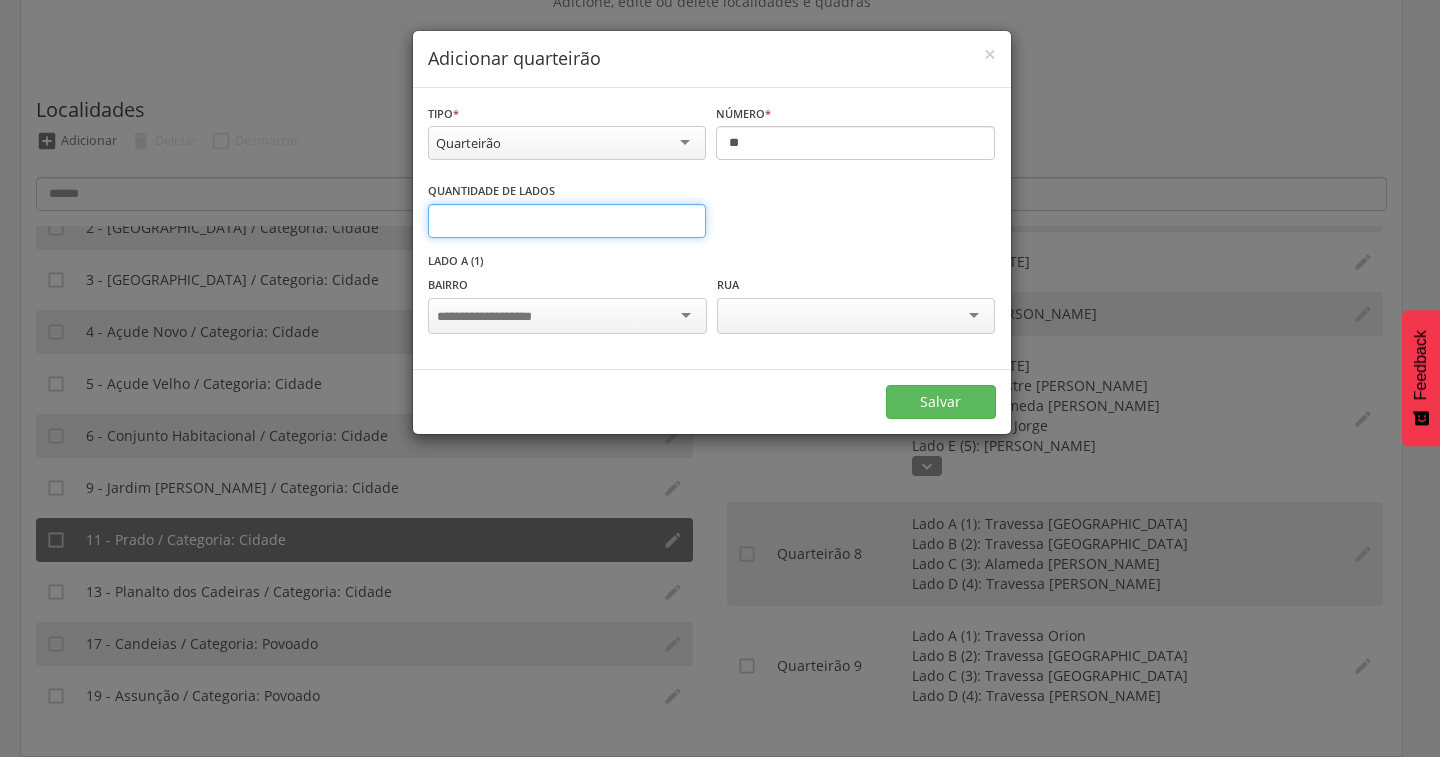 type on "*" 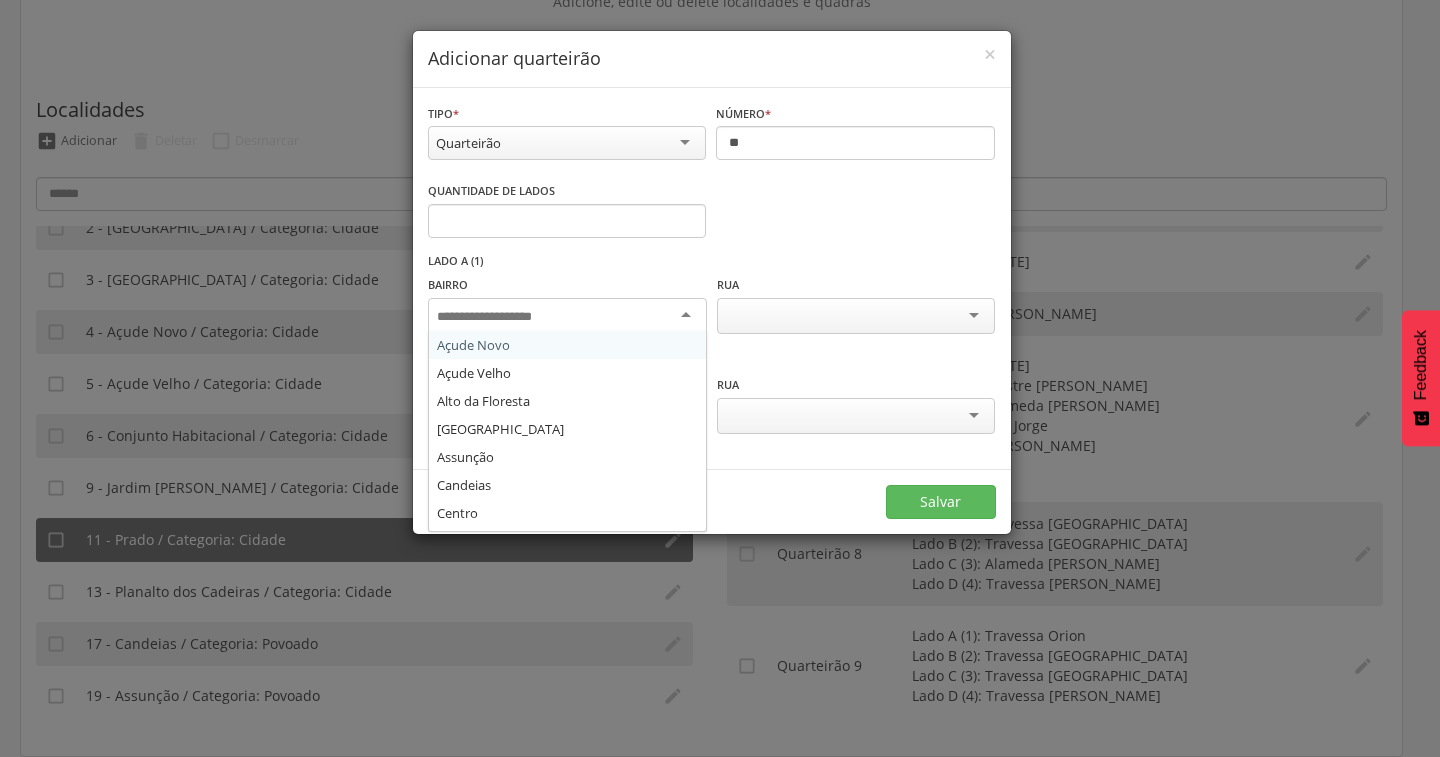 click at bounding box center [567, 316] 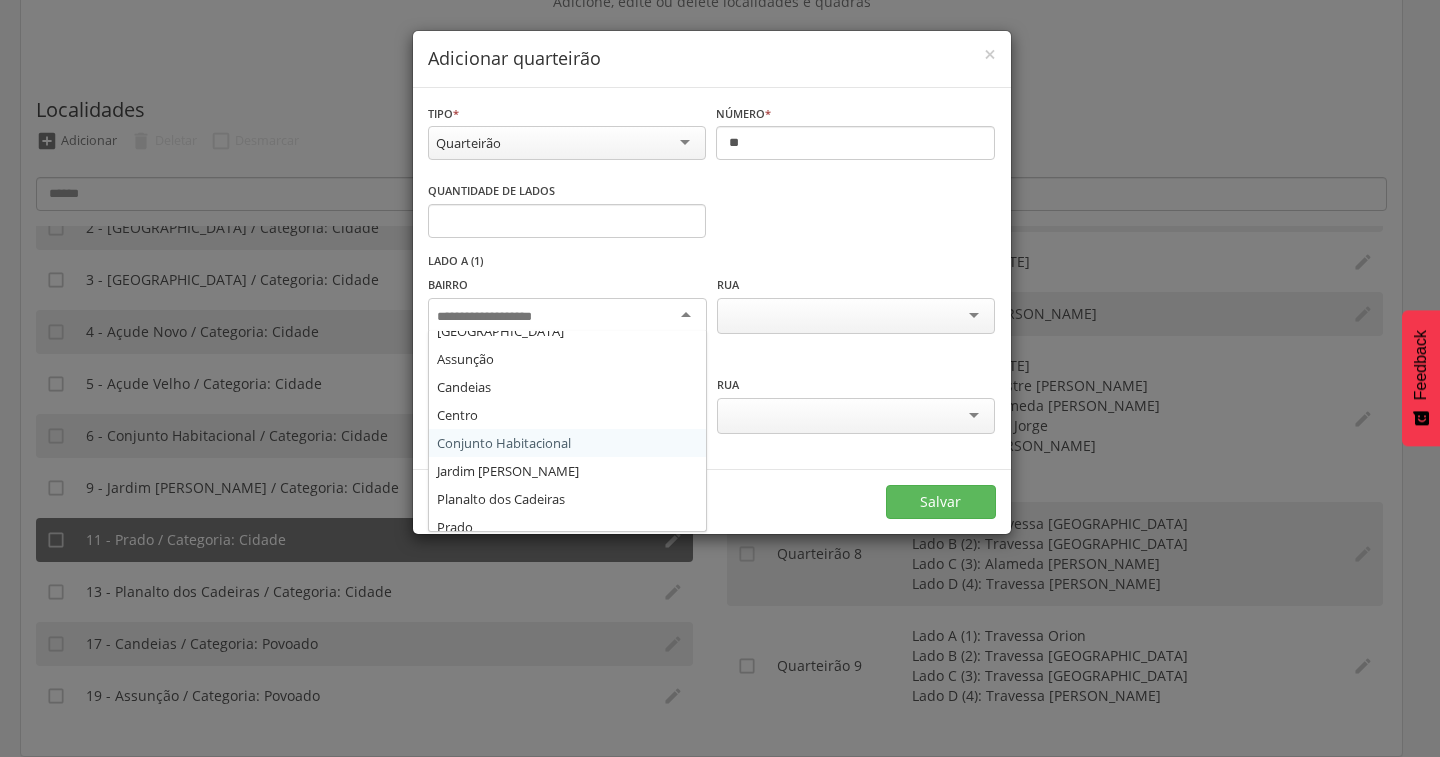 scroll, scrollTop: 108, scrollLeft: 0, axis: vertical 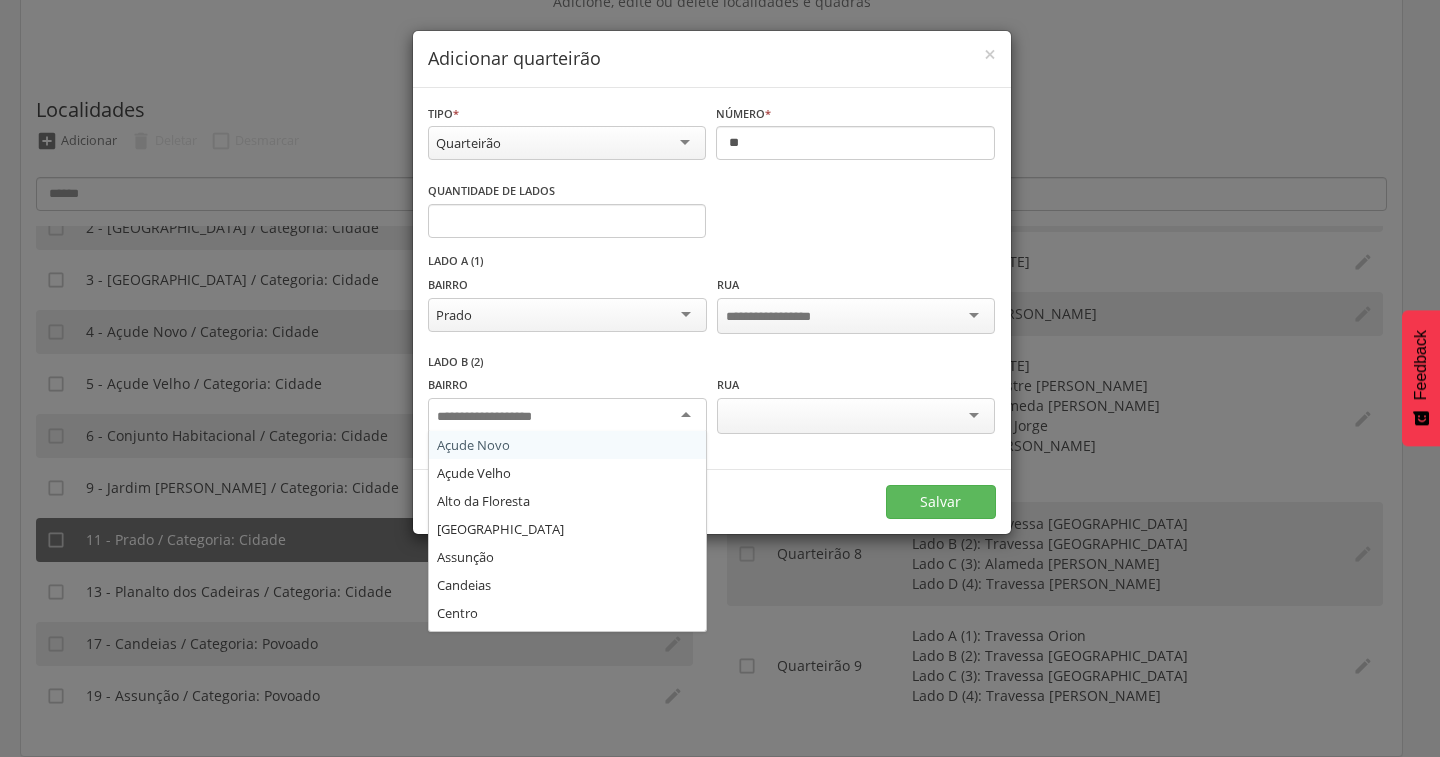 click at bounding box center [567, 416] 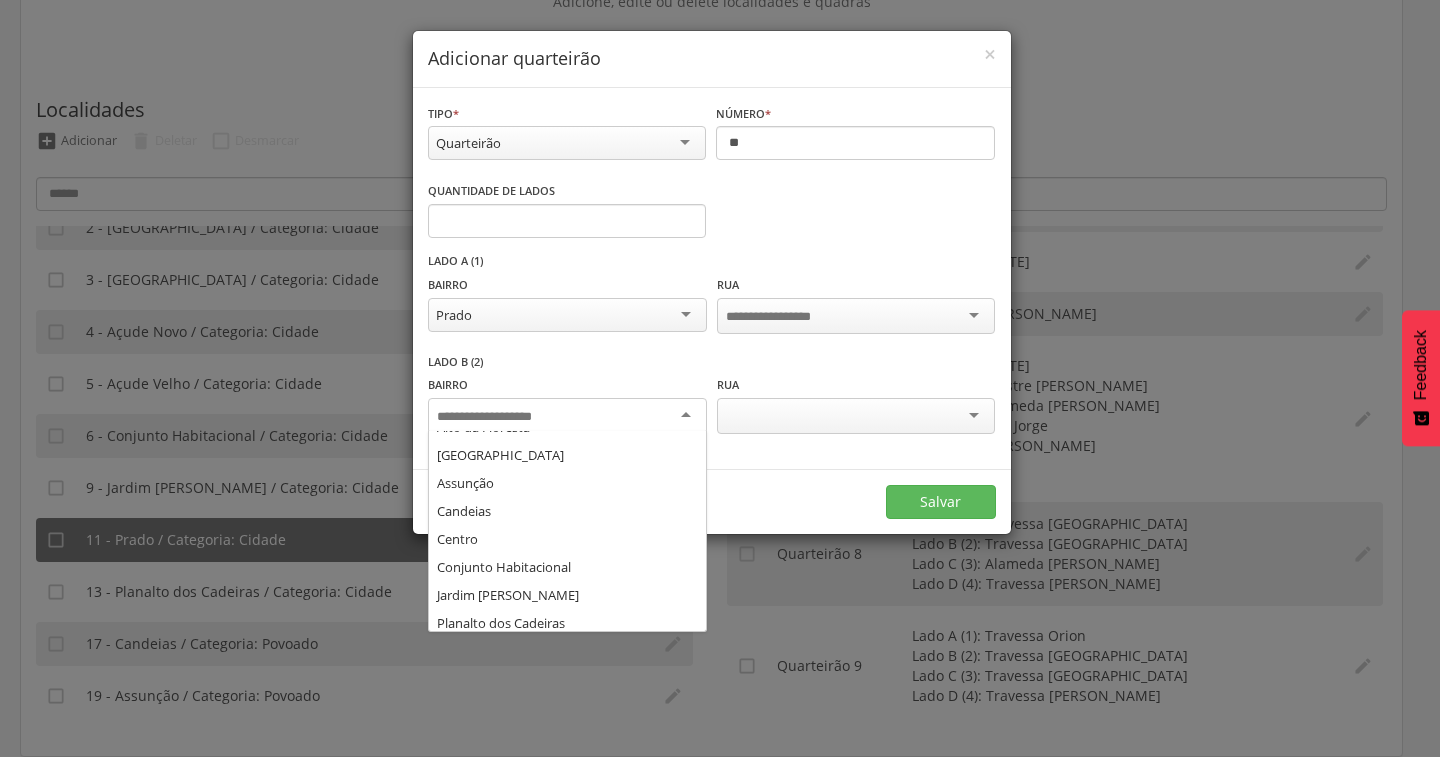 scroll, scrollTop: 108, scrollLeft: 0, axis: vertical 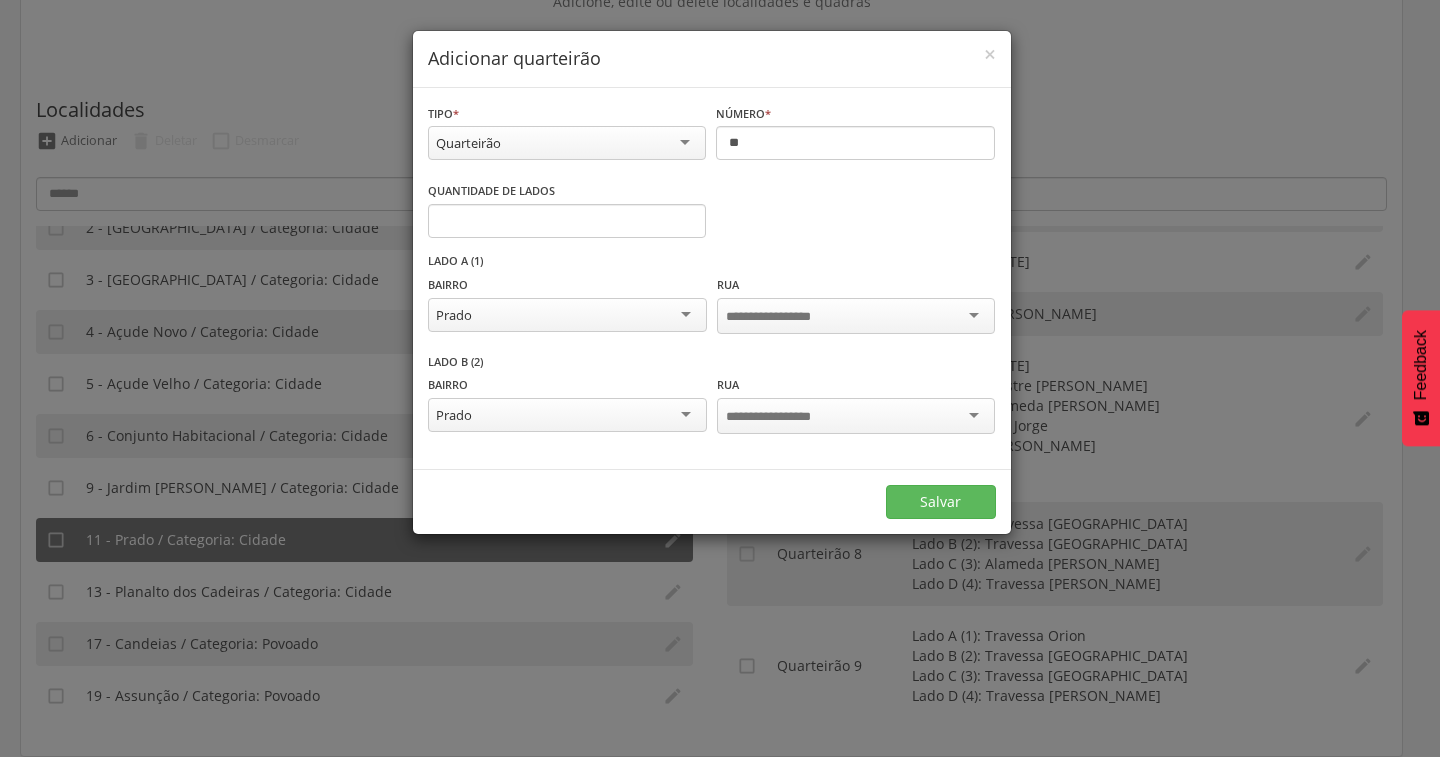 click at bounding box center [856, 316] 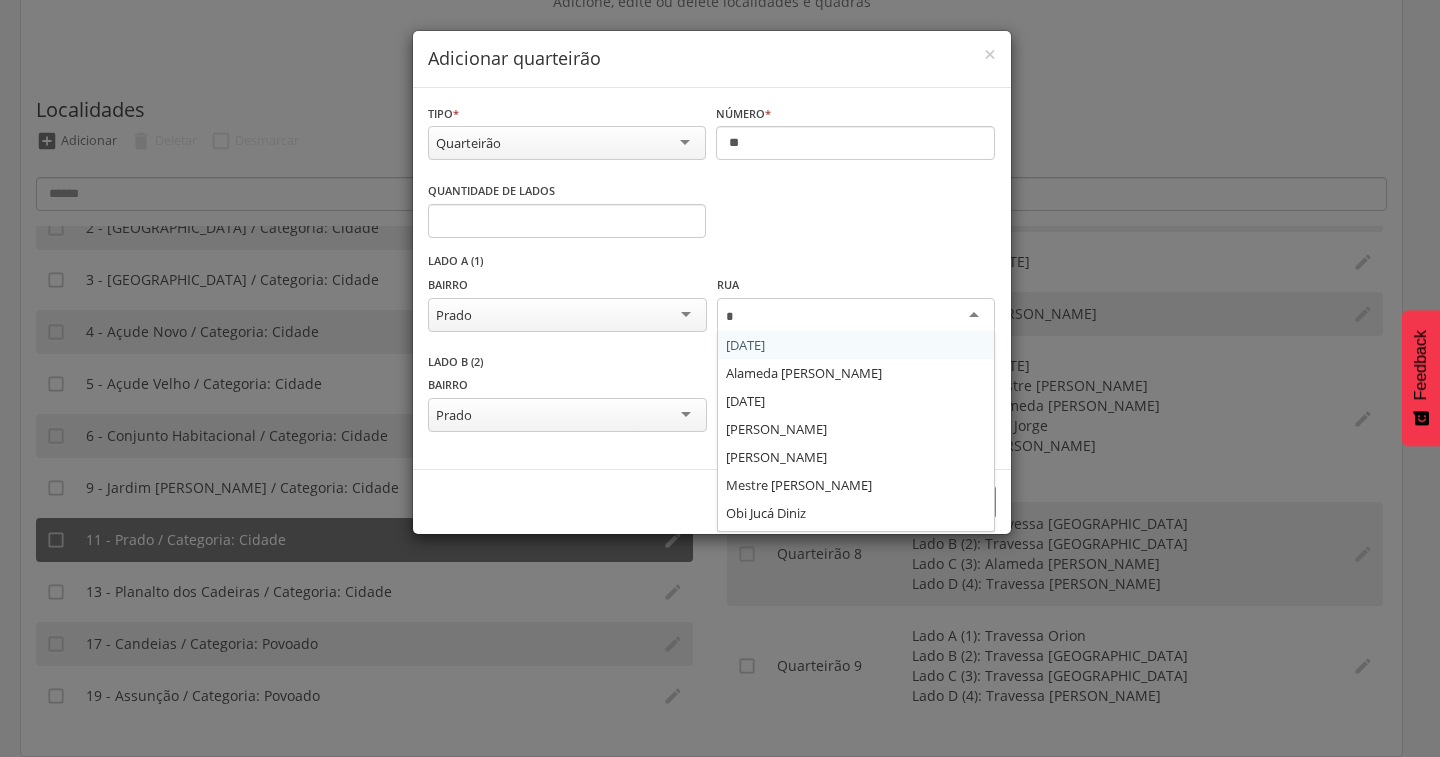 scroll, scrollTop: 24, scrollLeft: 0, axis: vertical 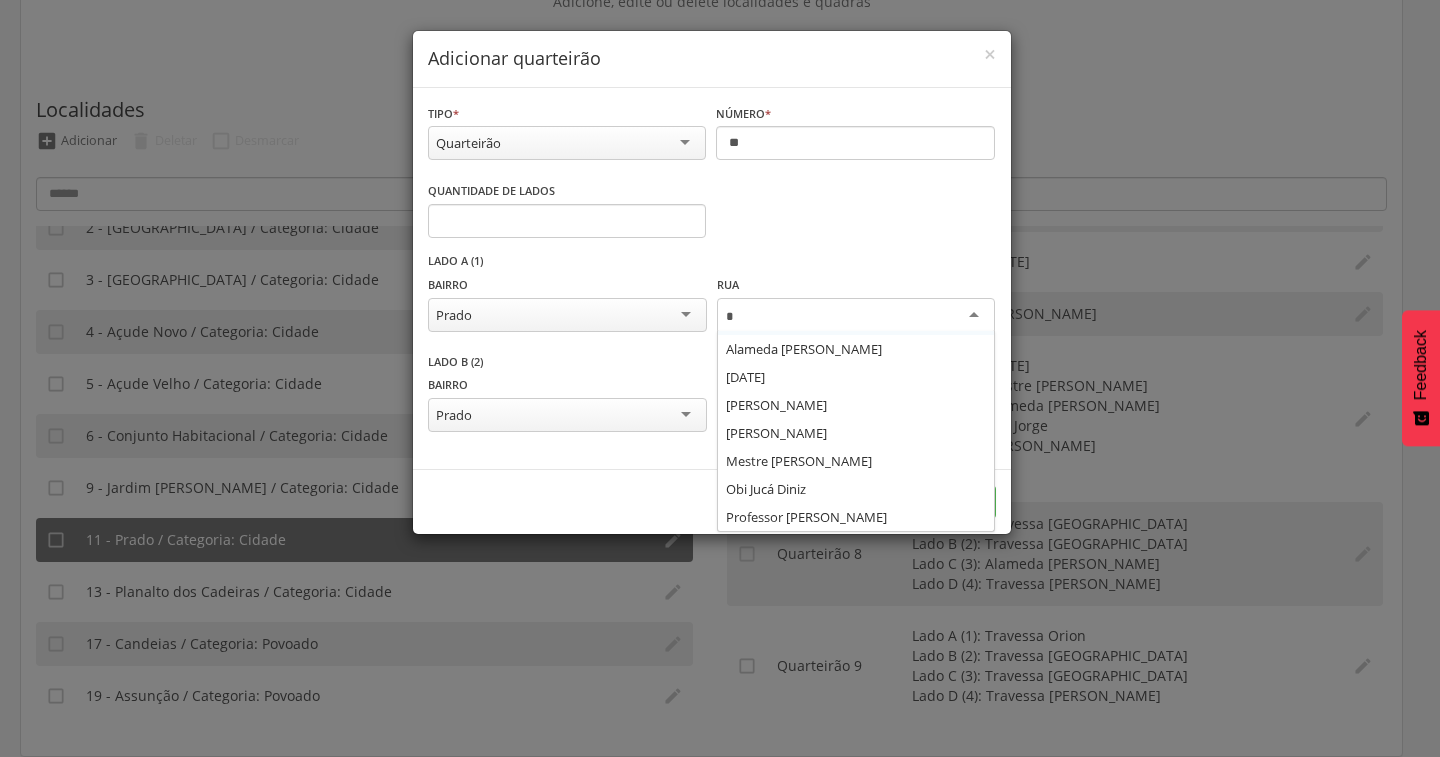 type on "**" 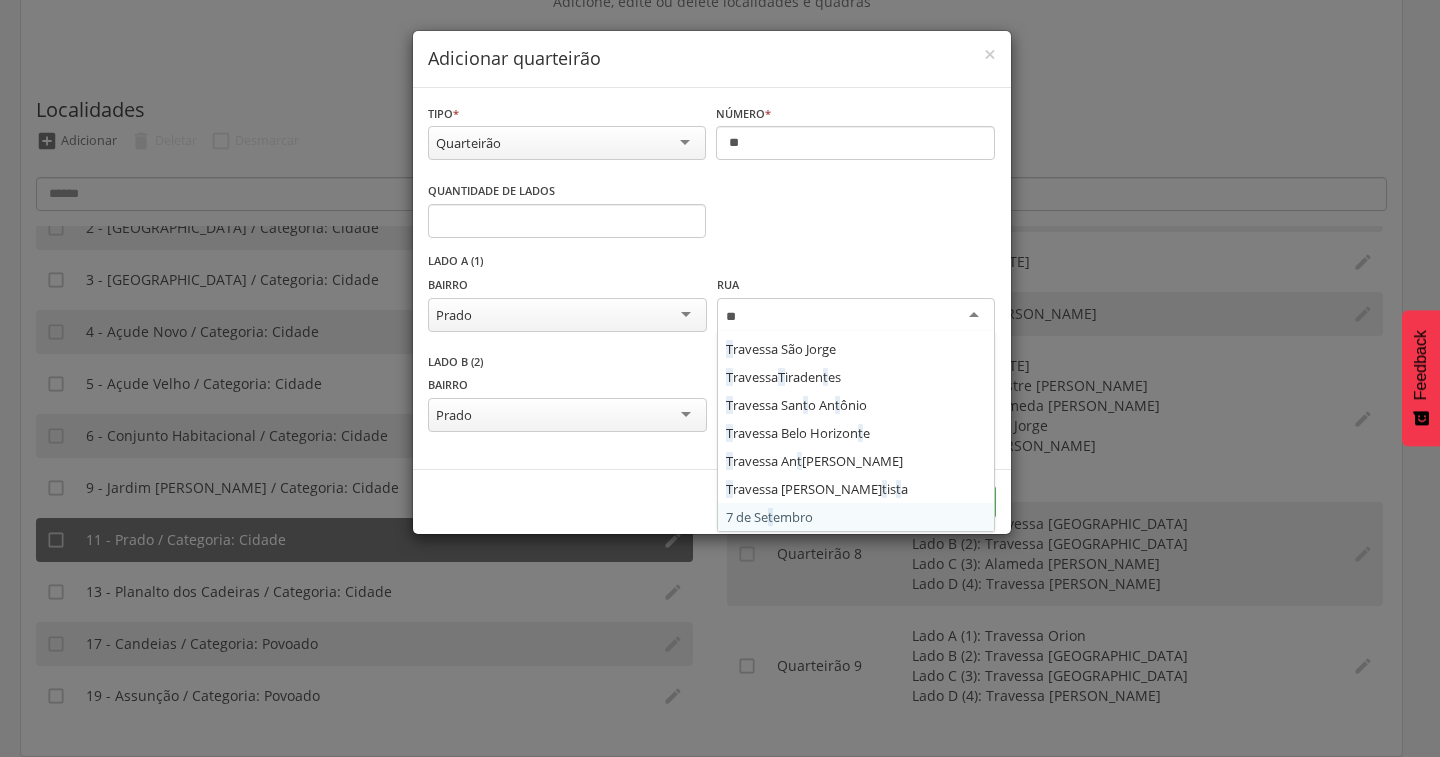 scroll, scrollTop: 0, scrollLeft: 0, axis: both 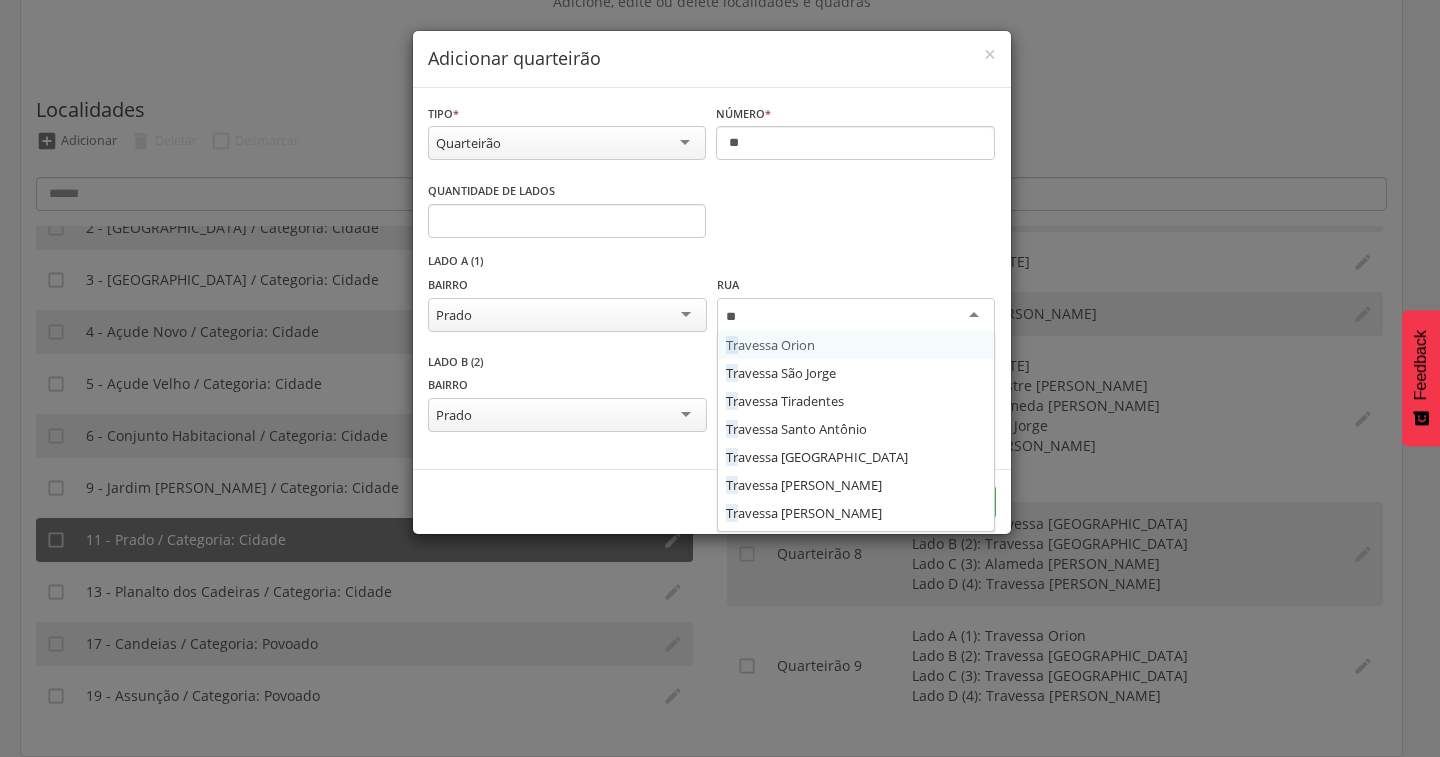 type 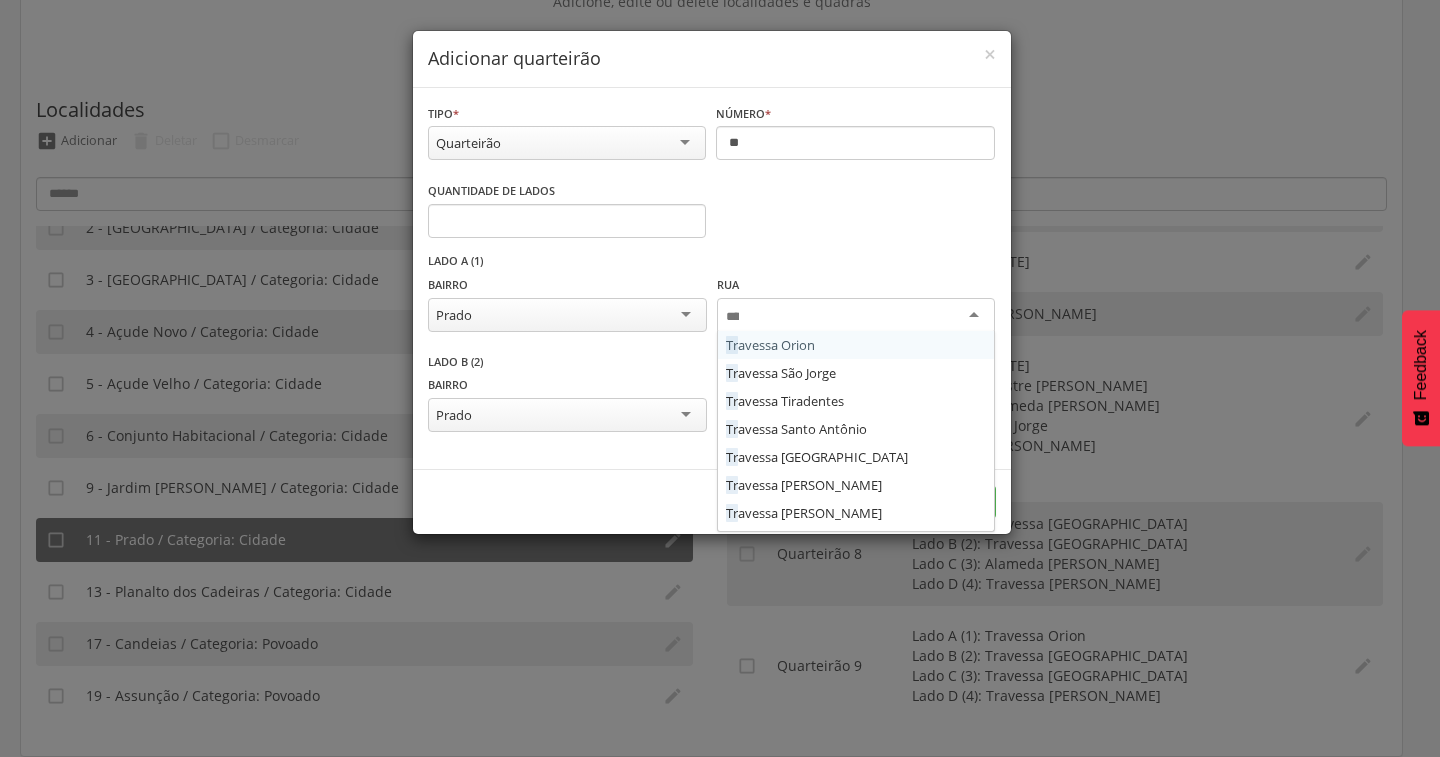 scroll, scrollTop: 0, scrollLeft: 0, axis: both 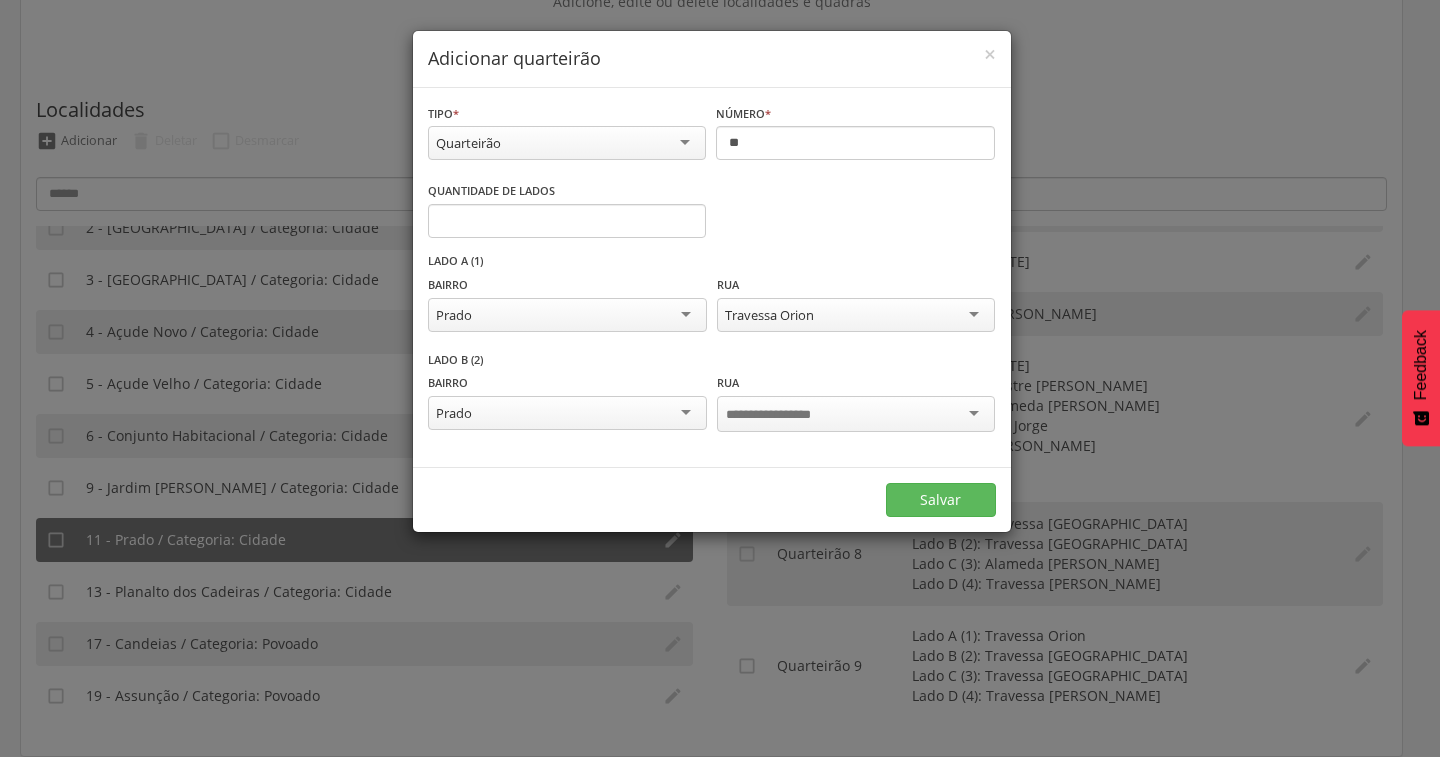 click at bounding box center [856, 414] 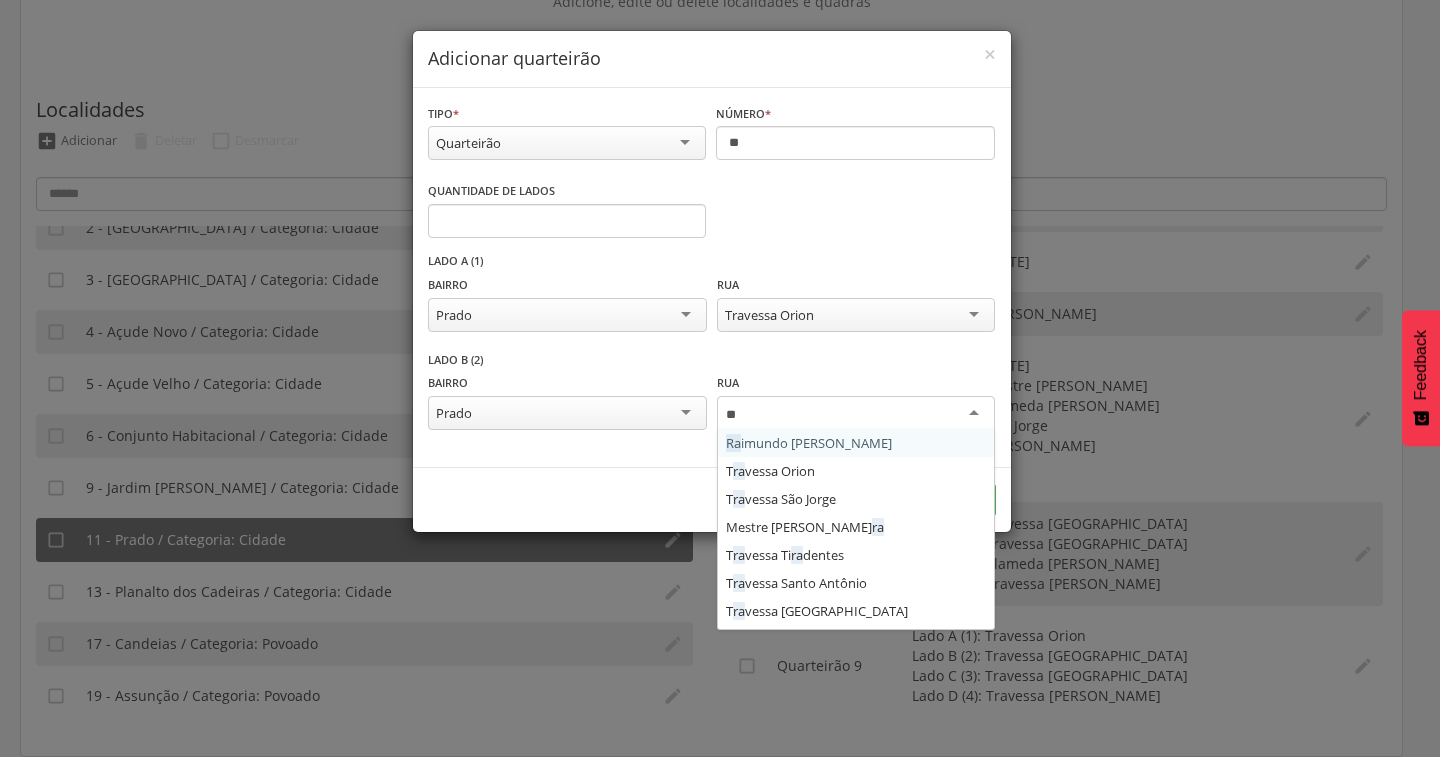 type on "***" 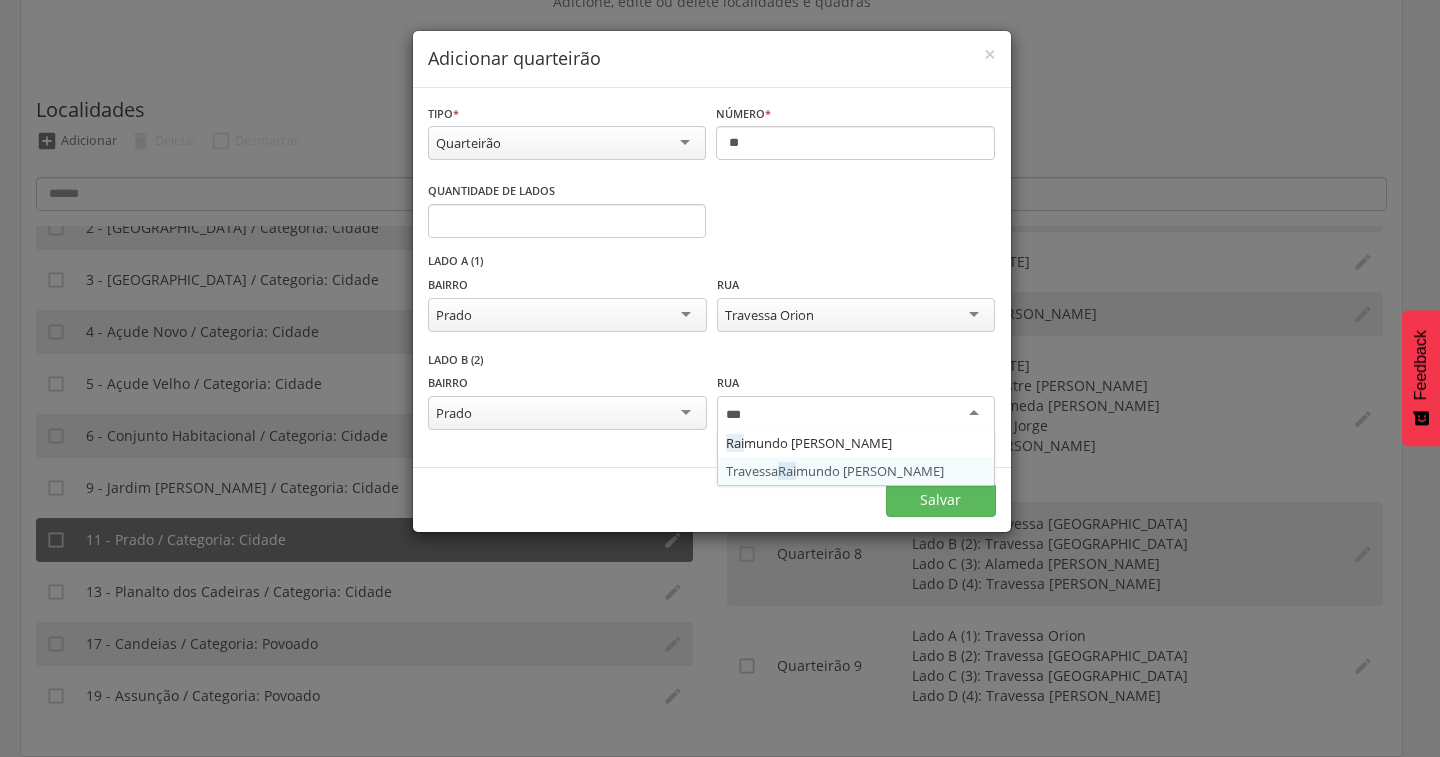 type 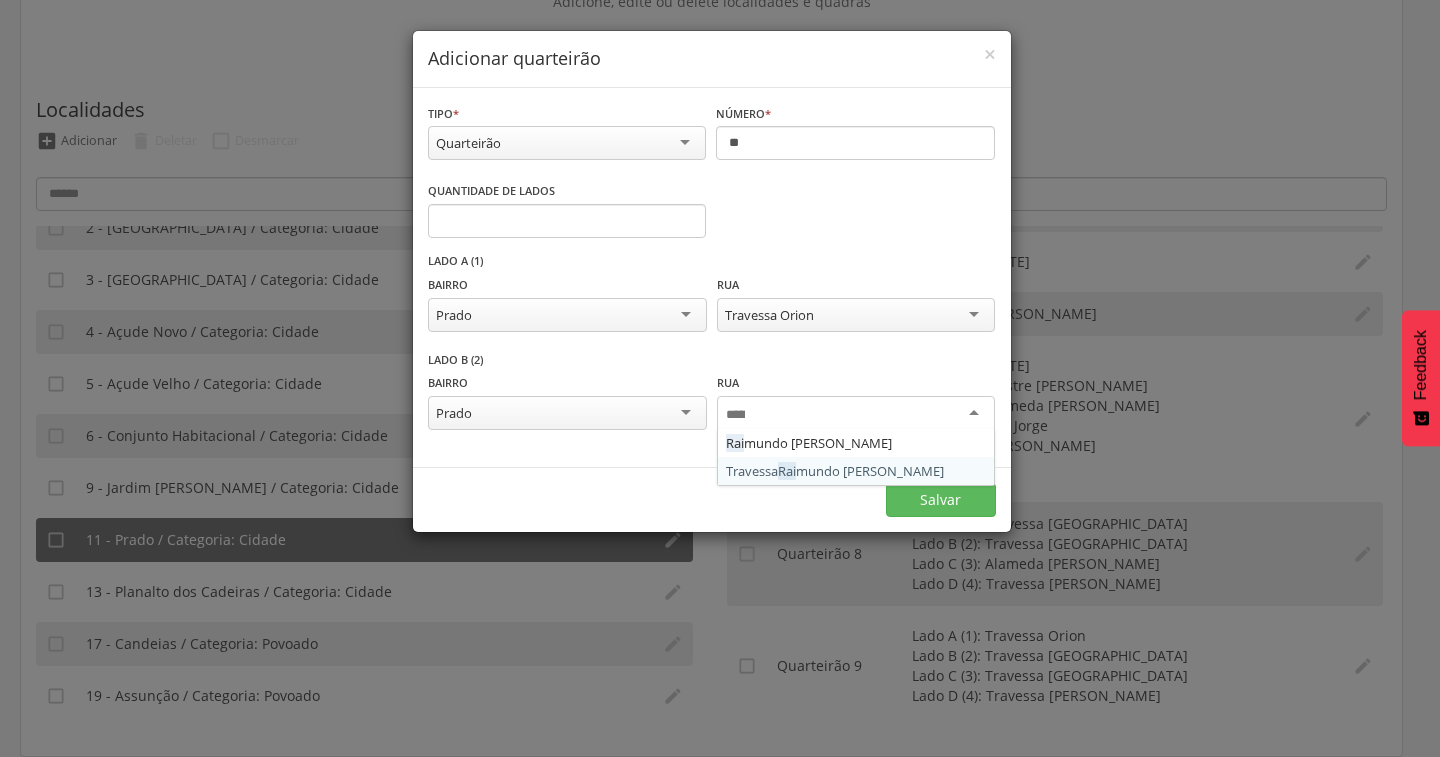 scroll, scrollTop: 0, scrollLeft: 0, axis: both 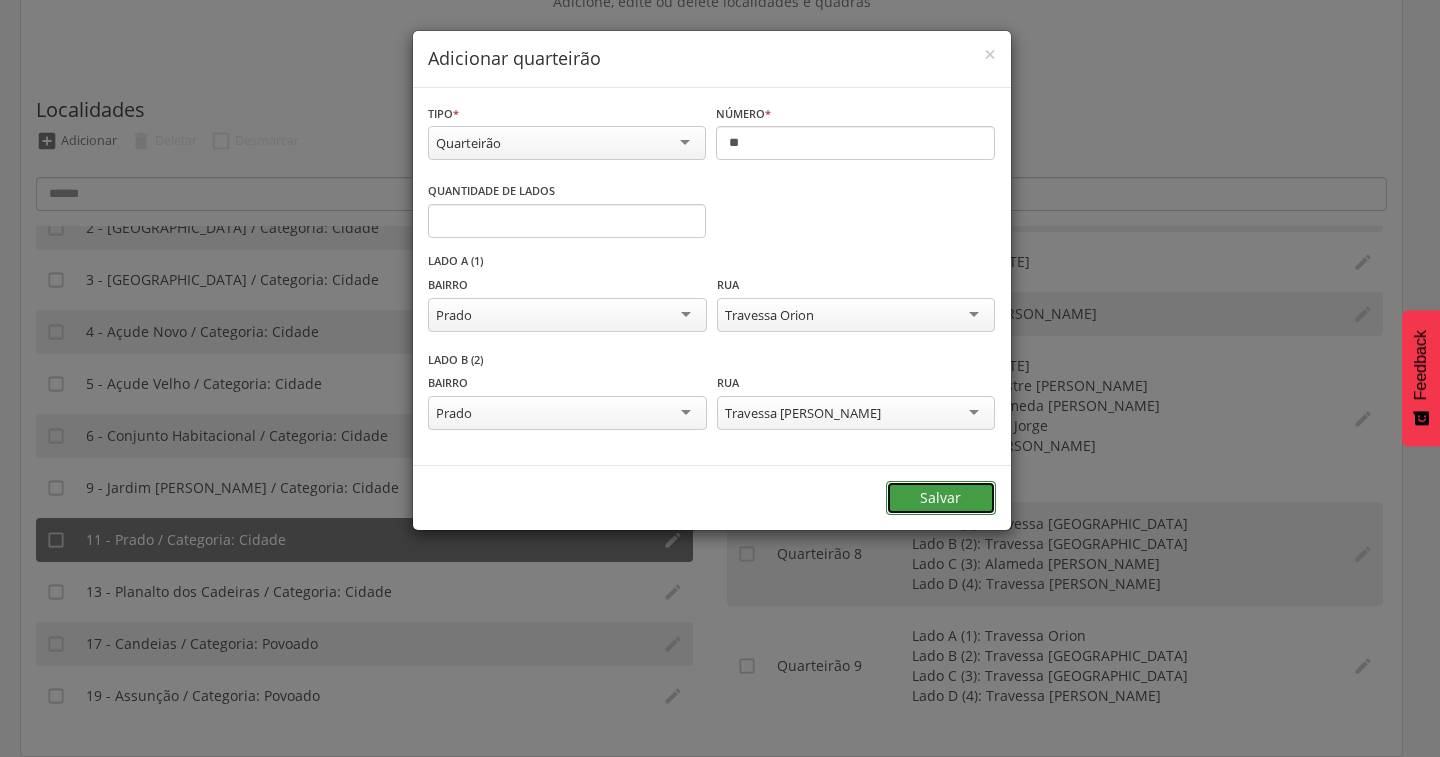 click on "Salvar" at bounding box center [941, 498] 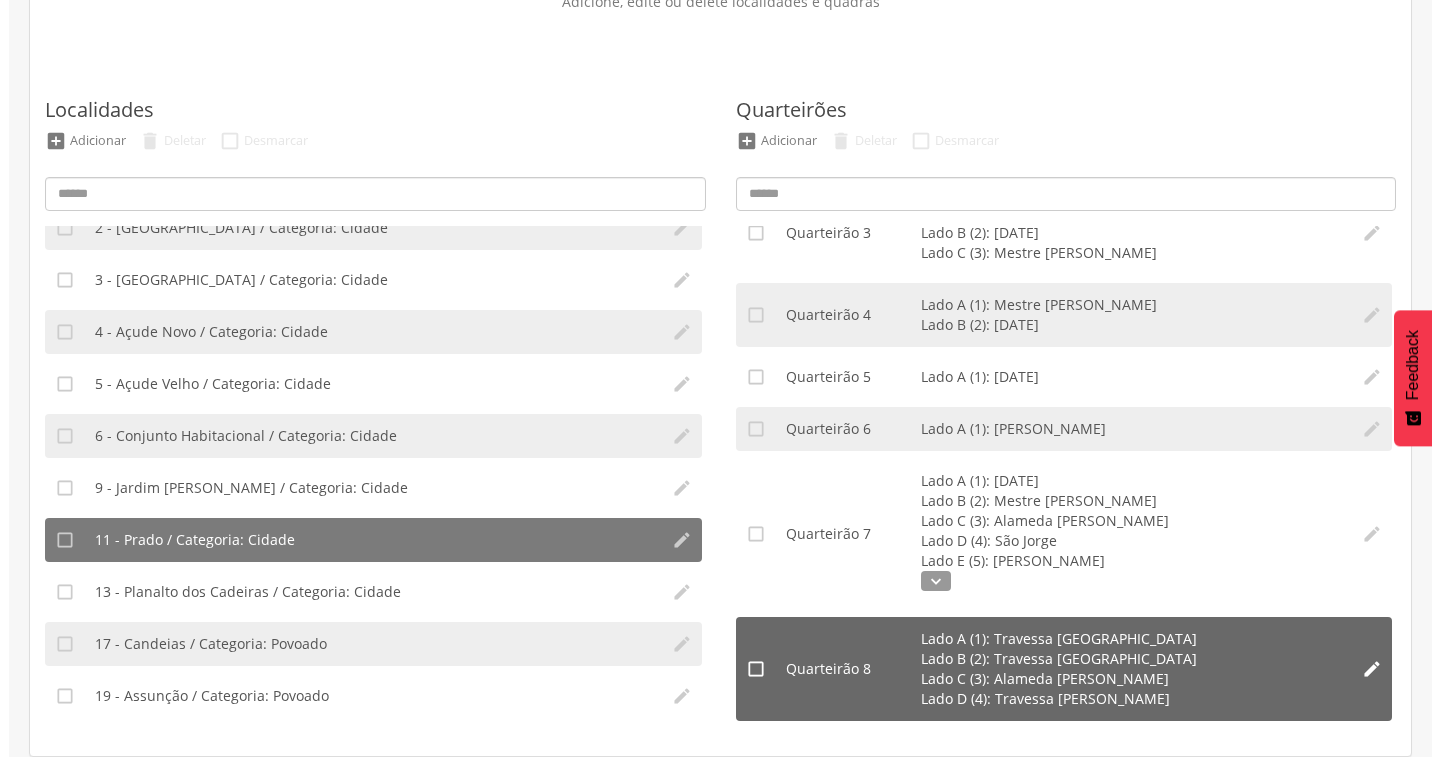 scroll, scrollTop: 346, scrollLeft: 0, axis: vertical 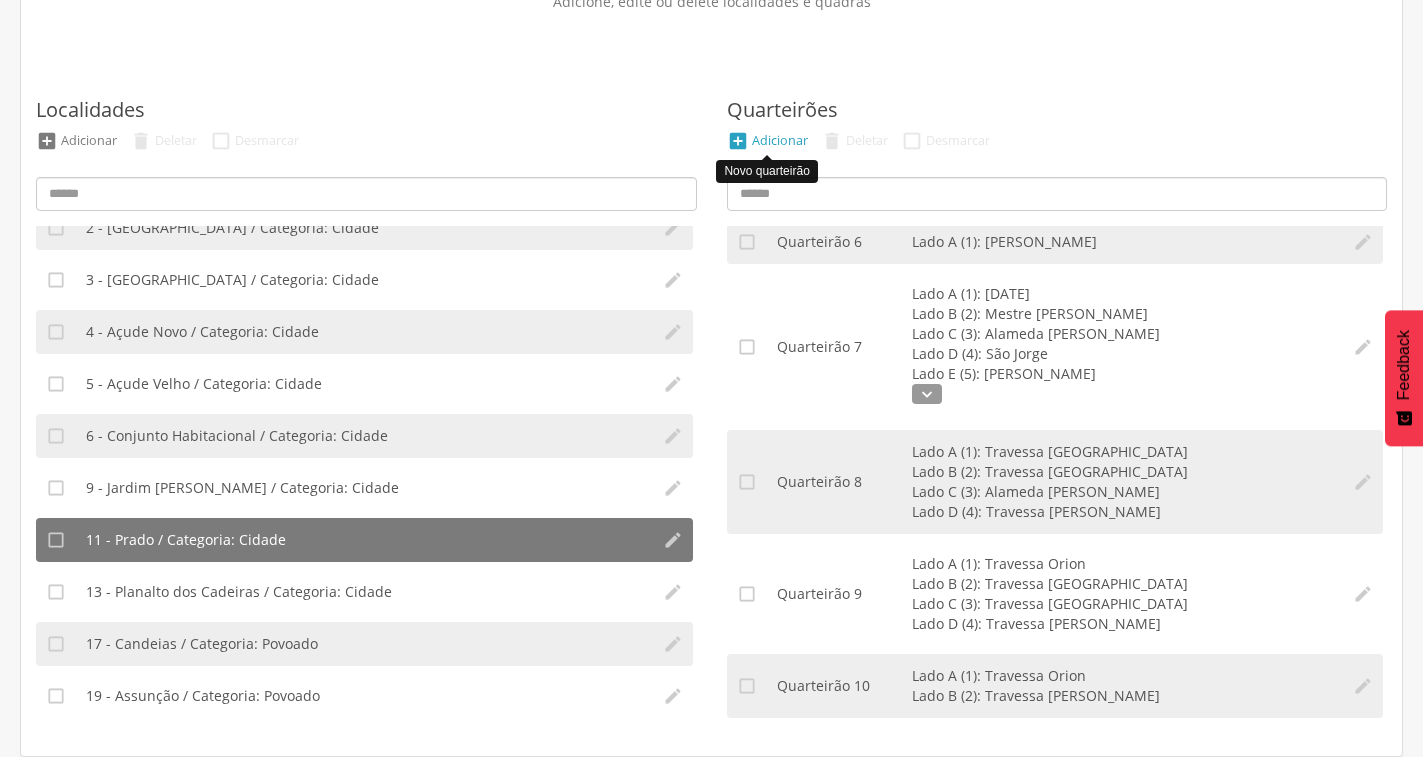 click on "
Adicionar" at bounding box center (767, 141) 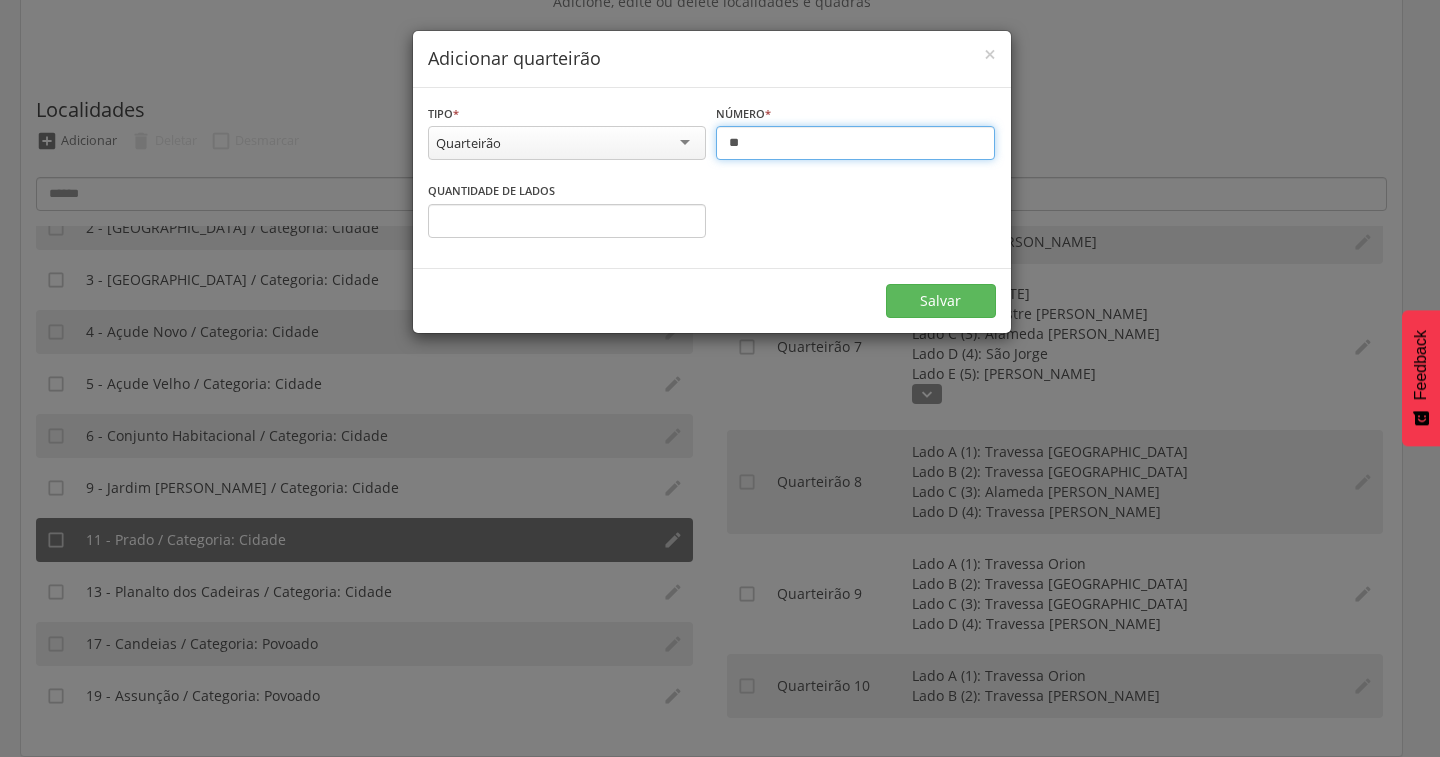 click on "**" at bounding box center [855, 143] 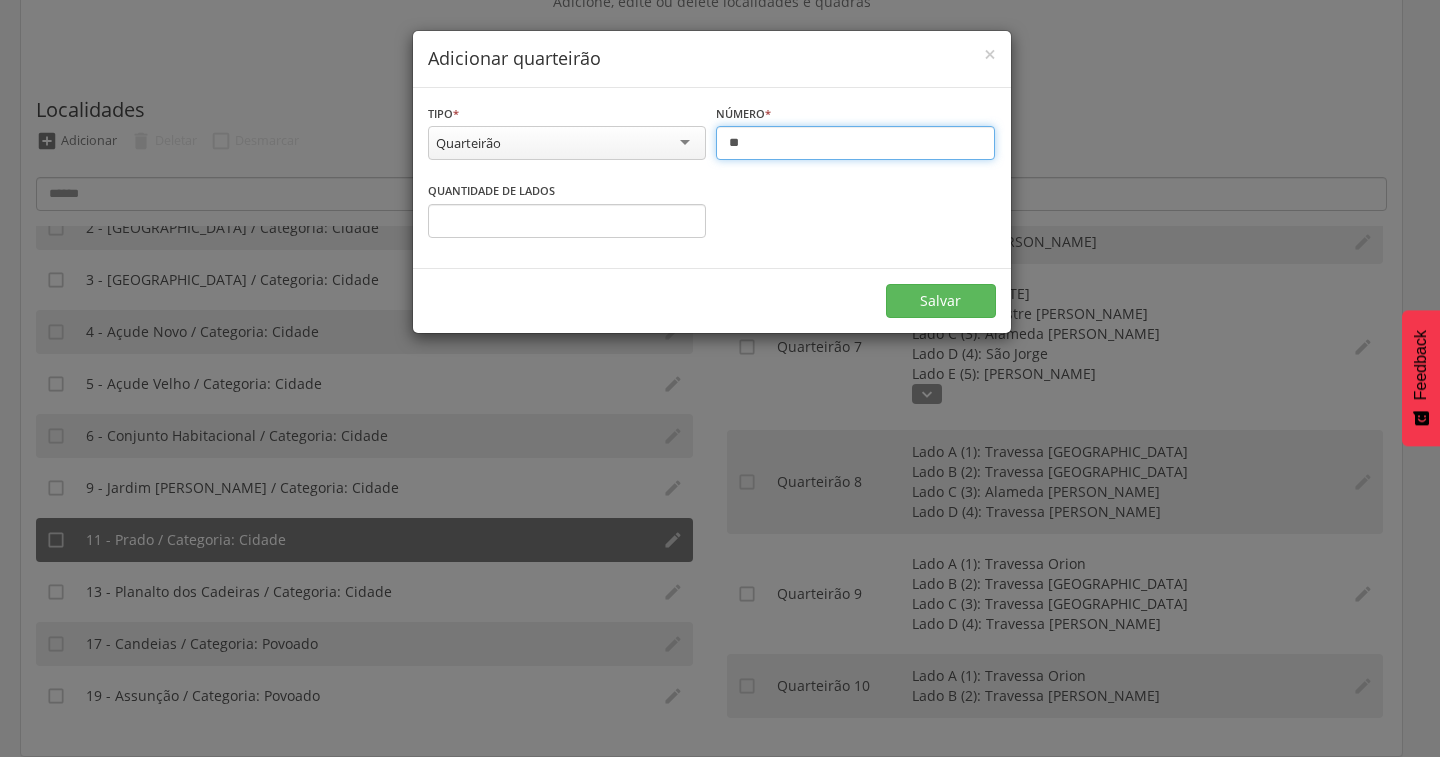 type on "**" 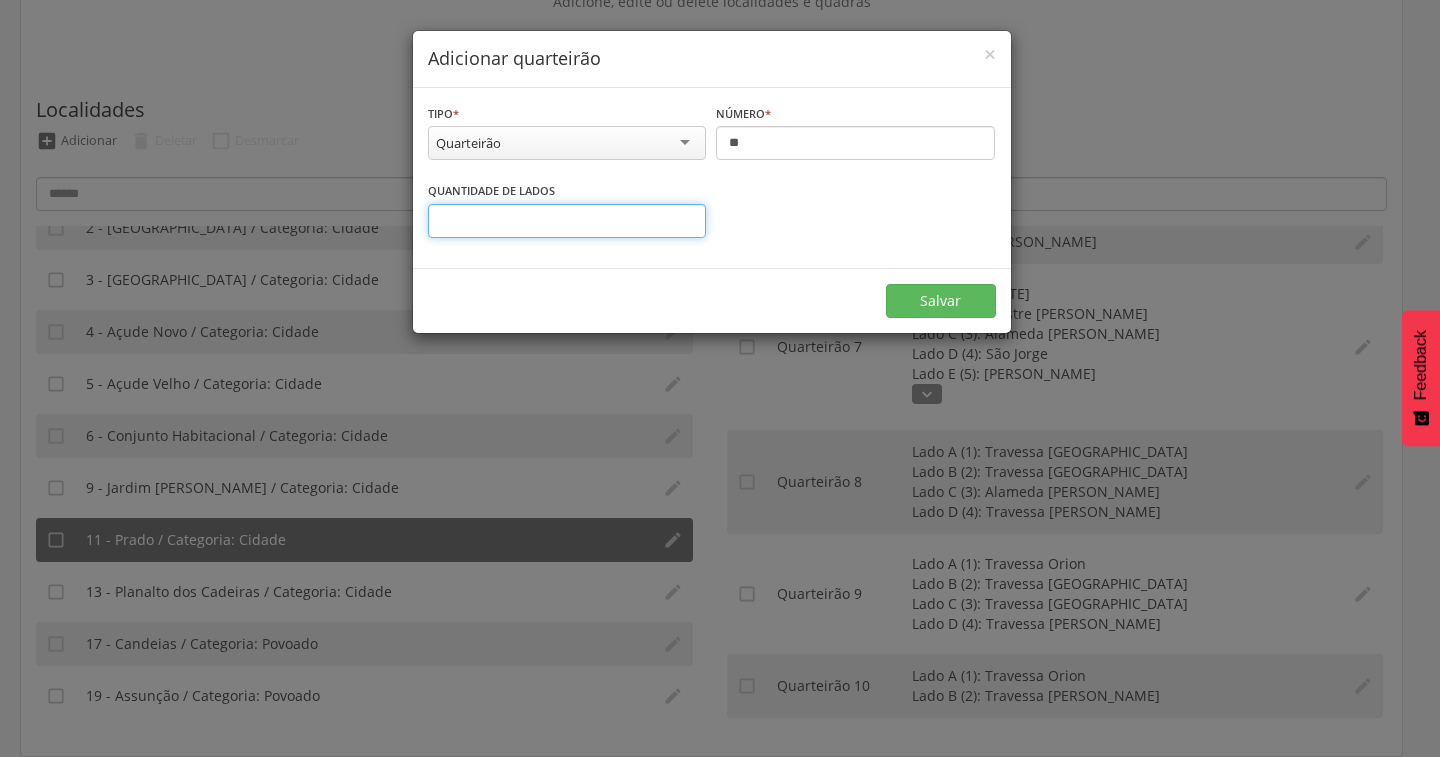 click on "*" at bounding box center [567, 221] 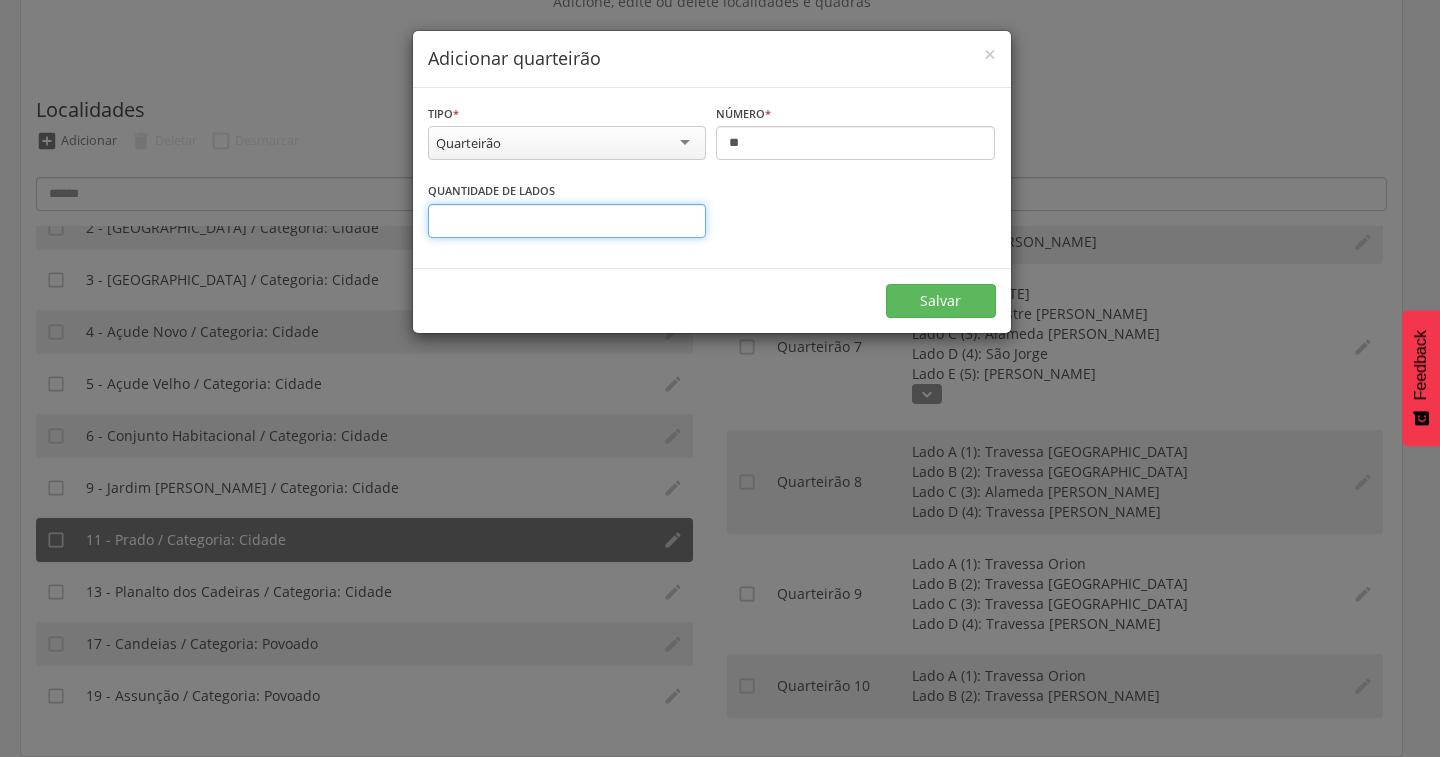 click on "*" at bounding box center [567, 221] 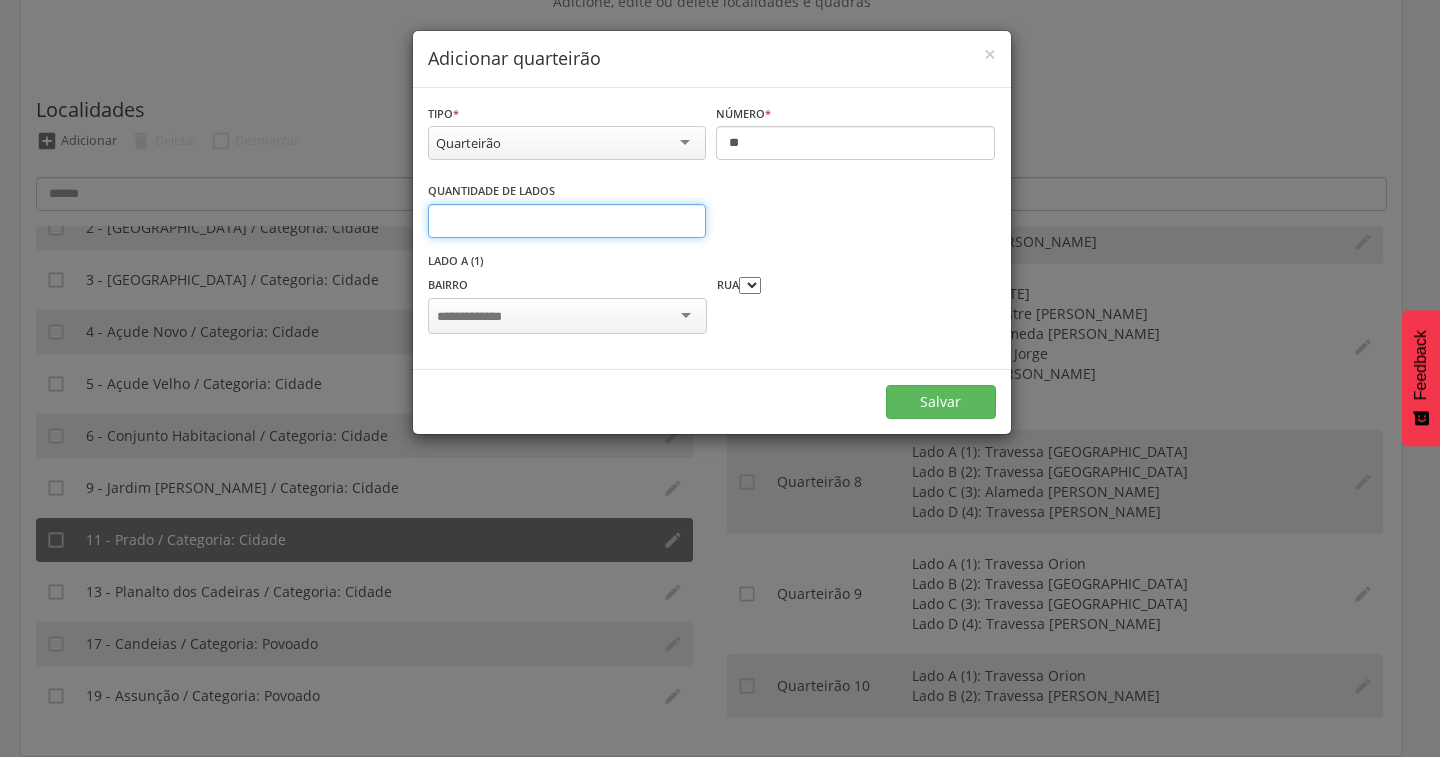 click on "*" at bounding box center (567, 221) 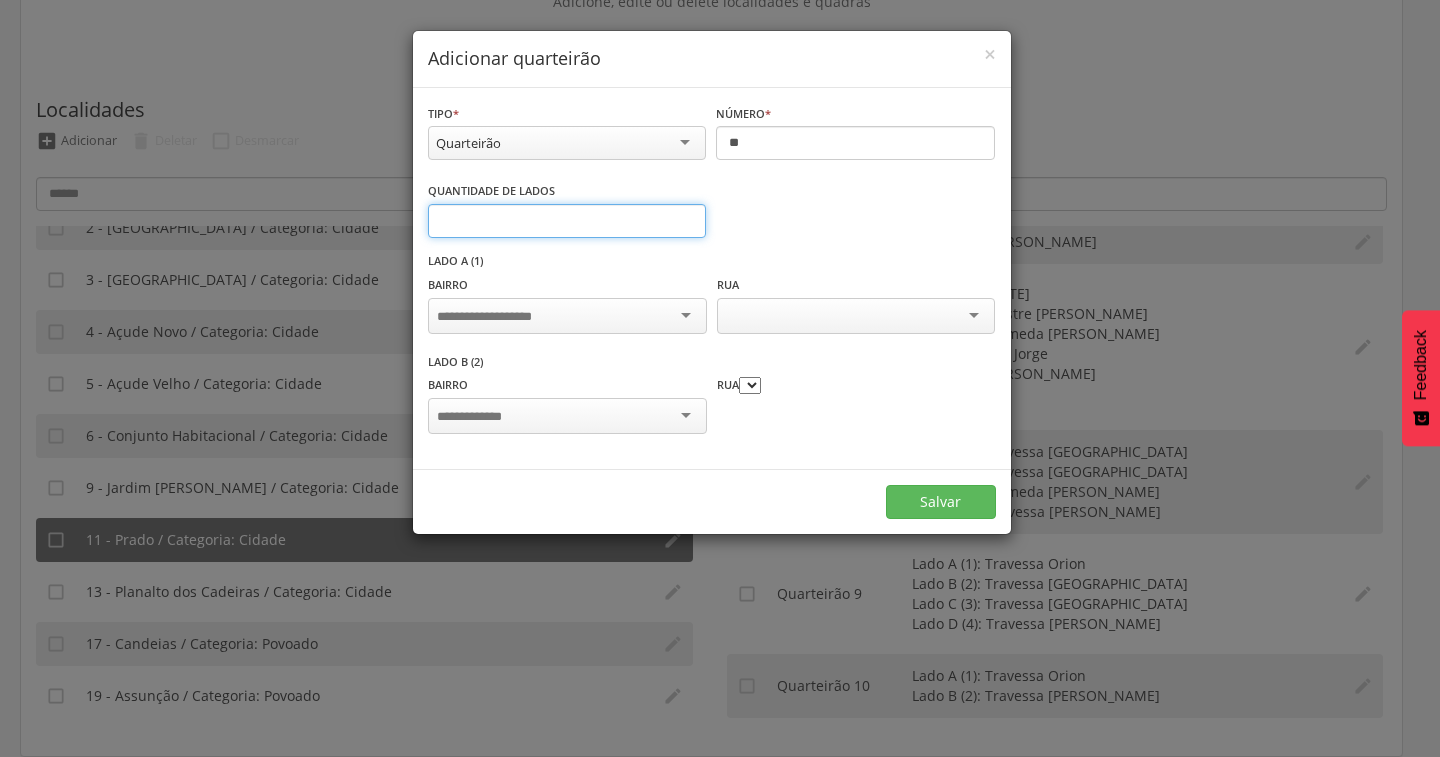 type on "*" 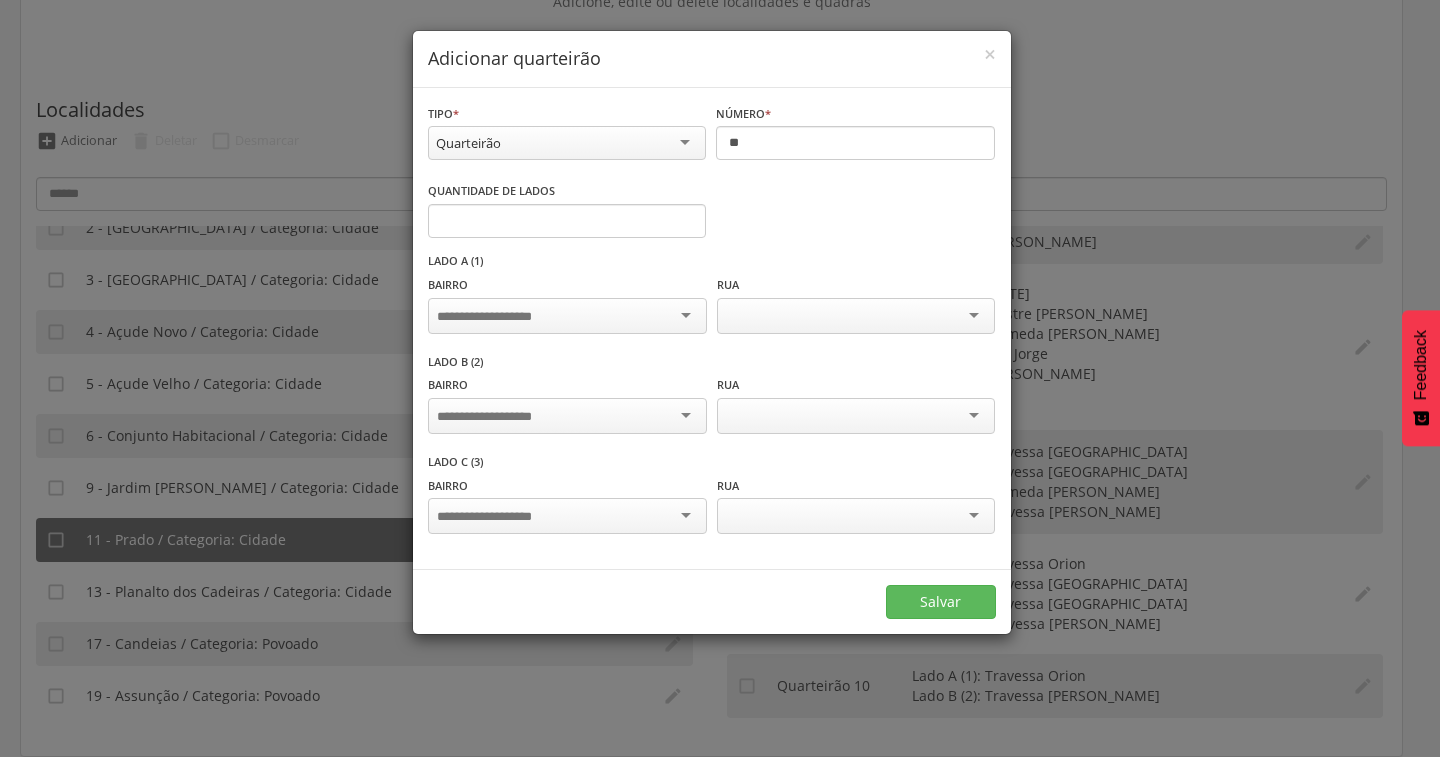 click at bounding box center (567, 316) 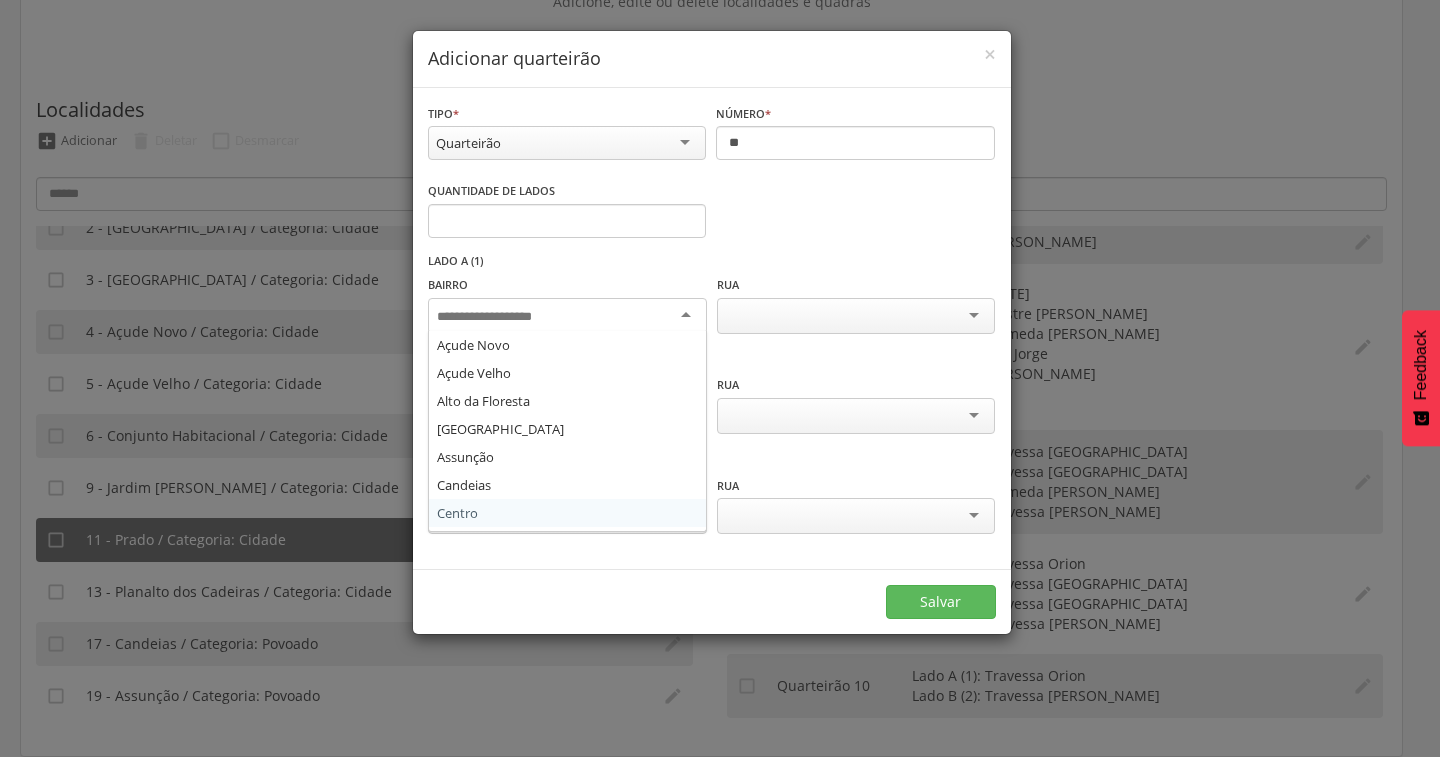 scroll, scrollTop: 0, scrollLeft: 0, axis: both 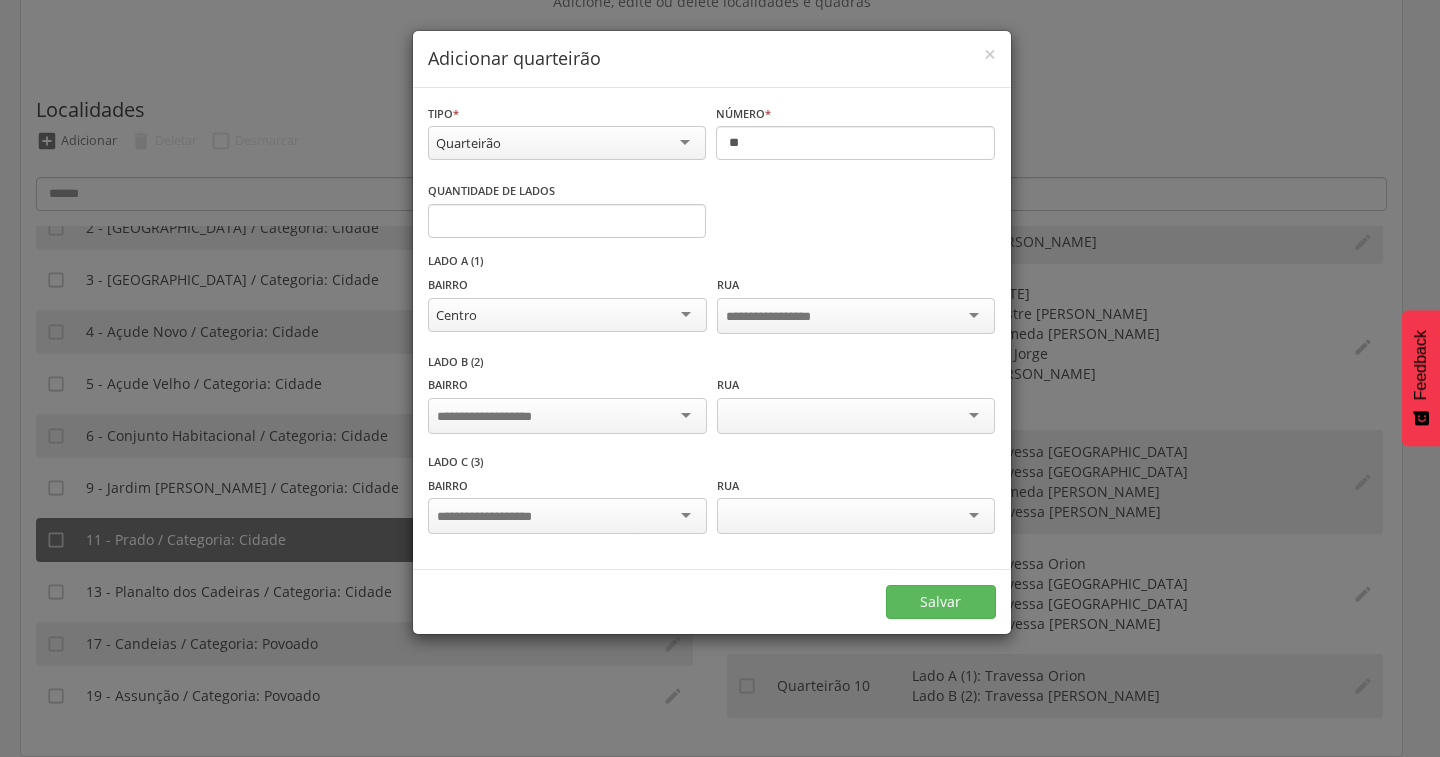 click at bounding box center [567, 416] 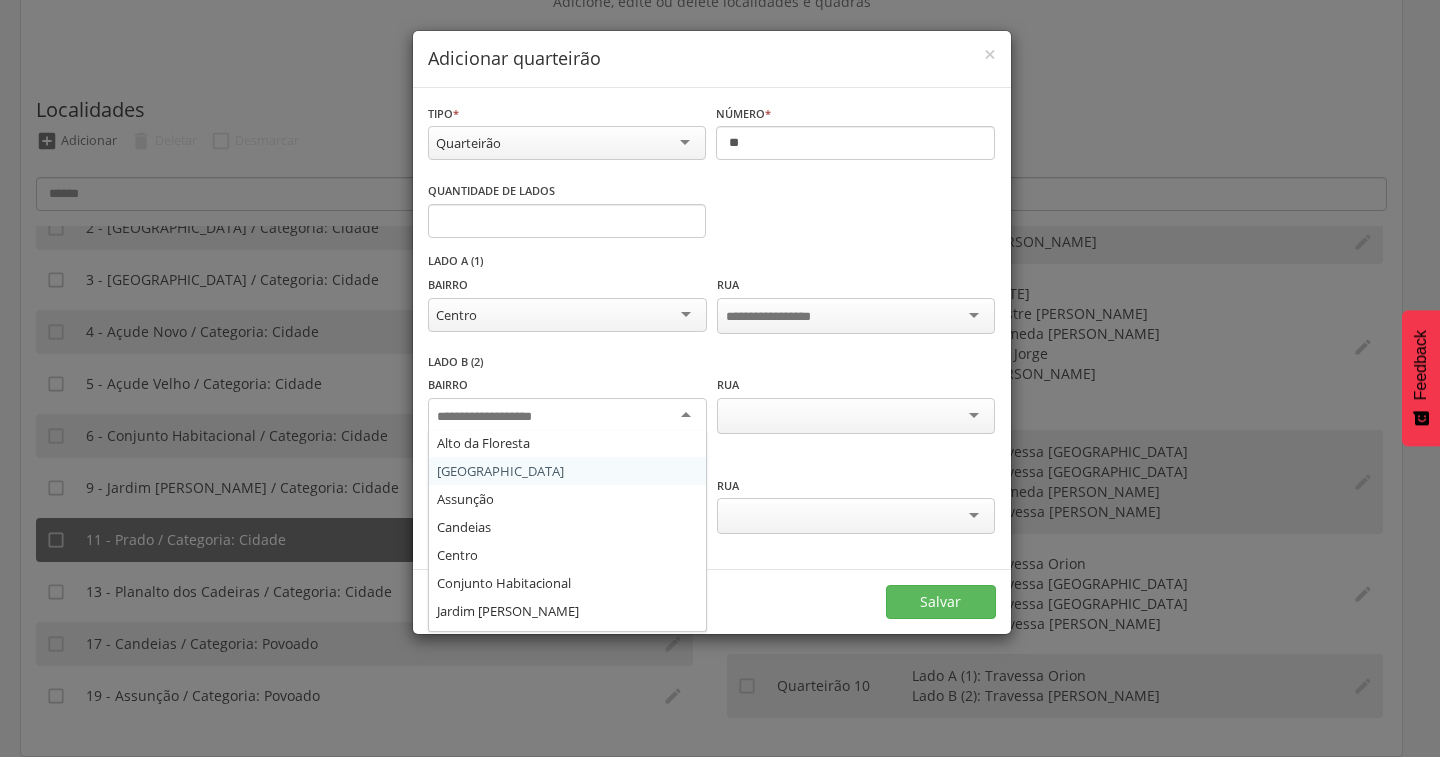 scroll, scrollTop: 108, scrollLeft: 0, axis: vertical 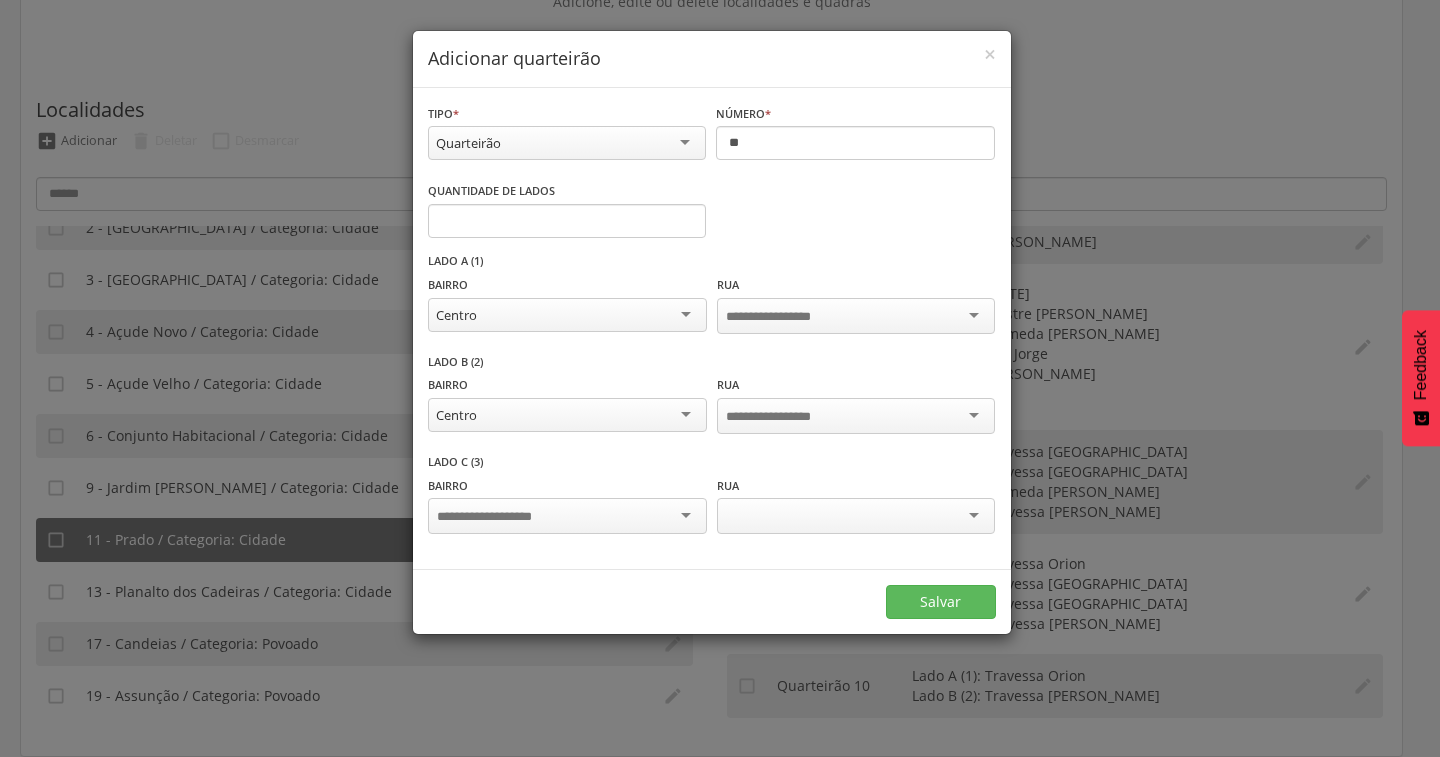 click at bounding box center [567, 516] 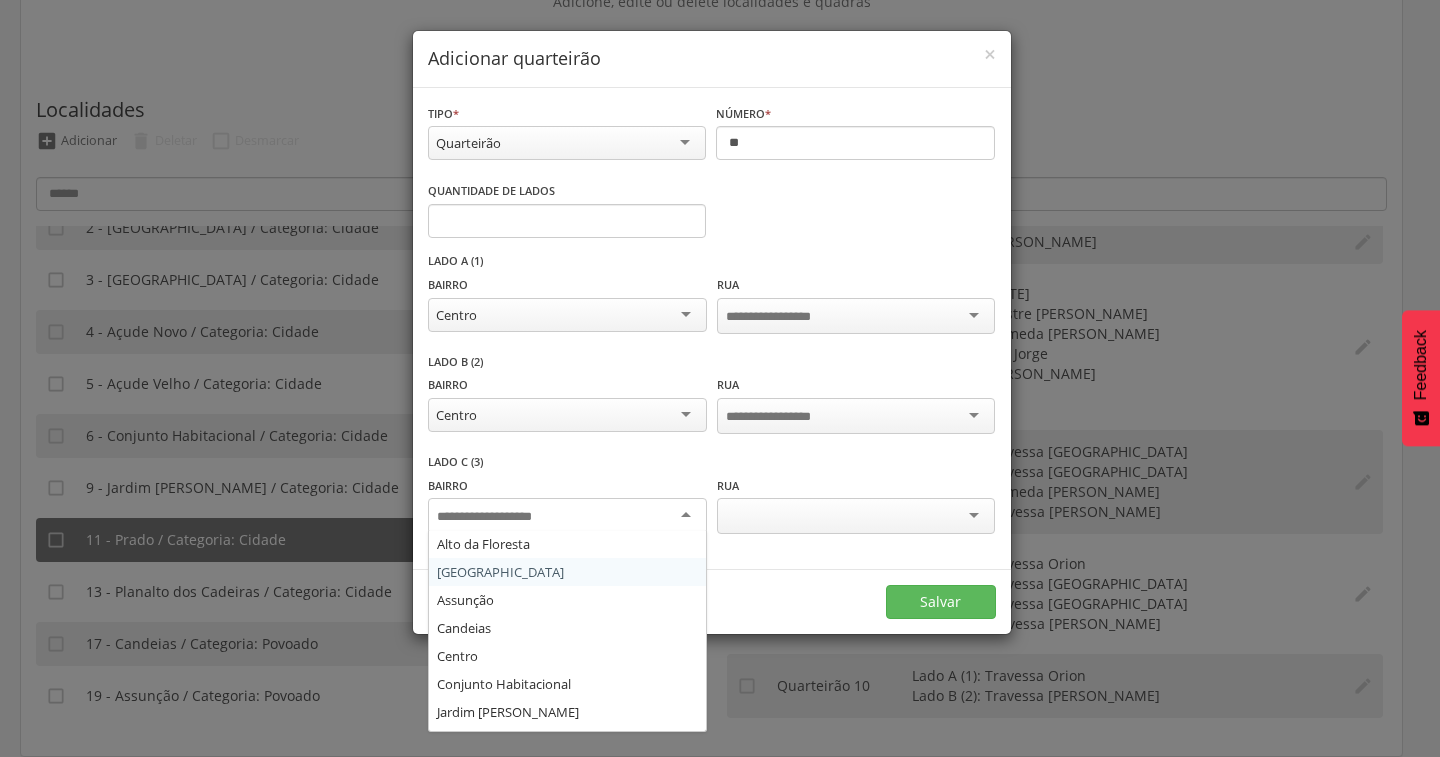 scroll, scrollTop: 108, scrollLeft: 0, axis: vertical 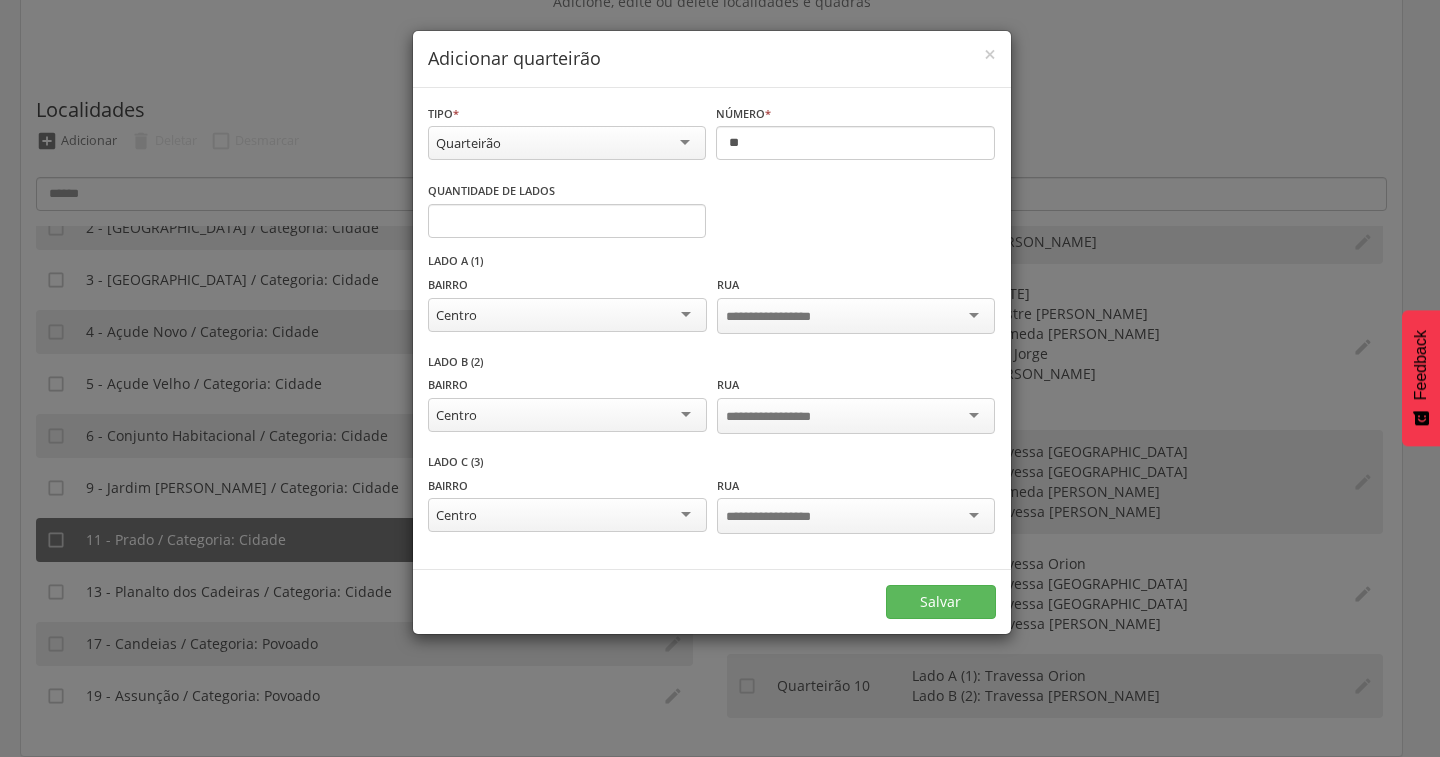 click at bounding box center (784, 317) 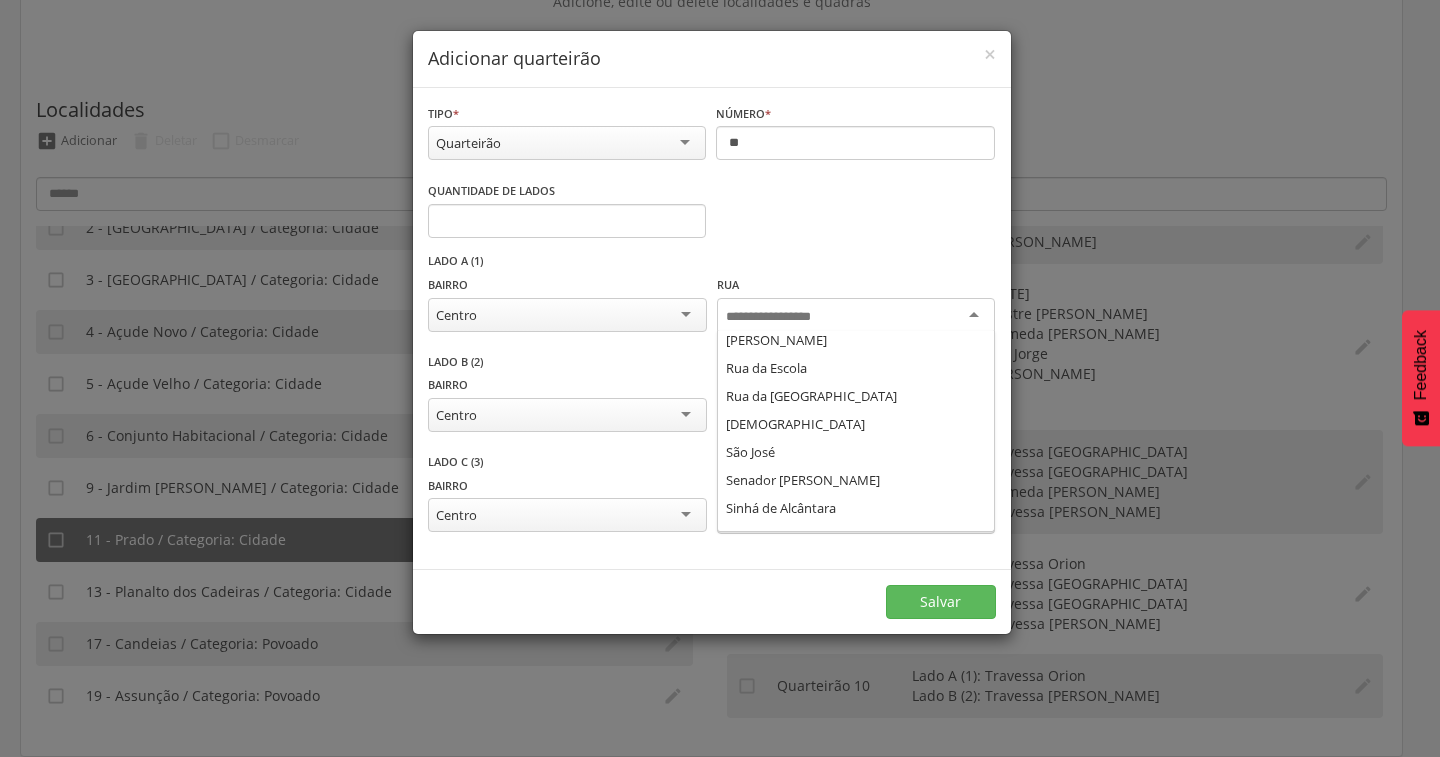 scroll, scrollTop: 1100, scrollLeft: 0, axis: vertical 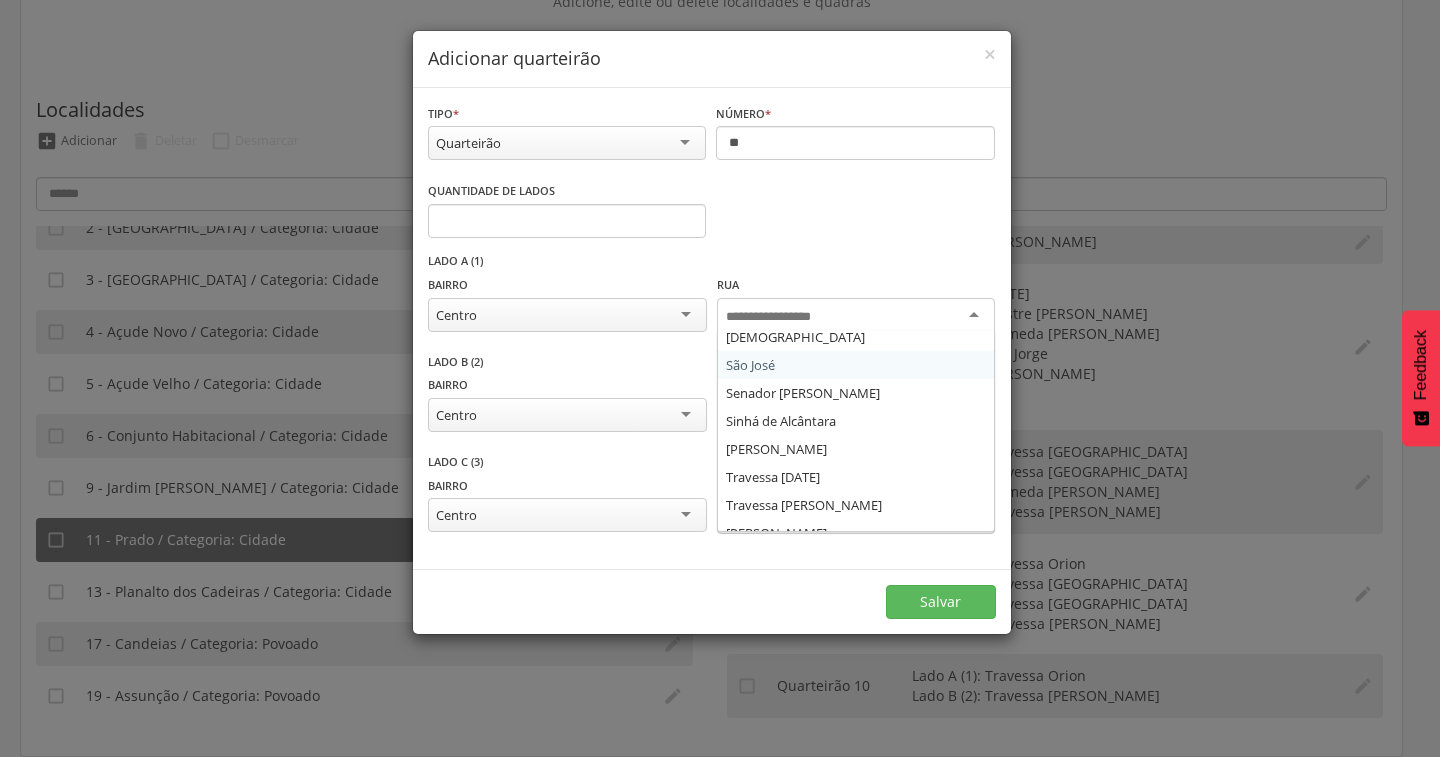 click on "Bairro ****** Centro Açude Novo Açude Velho Alto da Floresta Alto do Padeiro Assunção Candeias Centro Conjunto Habitacional Jardim Afonso Celso Planalto dos Cadeiras Prado Rua 15 de Novembro 21 de Outubro Adauto Castelo Antônio Batista Teixeira Antônio Valder Viana Antônio Zulista Teixeira Azarias Alves Diniz Beco do Peixe Caetano Afonso Ce 284 Cel Antônio Afonso Cel Celso Alves de Araújo Cel João Cândido Cel José de Albuquerque Deputado Liberato M de Aguiar Galeria Bacana Galeria Guedes General Tiburcio Joaquim Alves dos Santos Joaquim Ferreira da Silva Joel Passos José Gabriel Diniz José Pacífico de Souza Liduina Alves de Melo Mercado Municipal Box Obi Jucá Diniz Padre Cícero Padre Emídio Lemos Padre Sá Pedro Lopes Vieira Praça Antônio Marques Praça da Matriz Professor Natanael Cortez Projetada Raimunda Cândida de Moura Raimundo Guedes Martins Raimundo Paiva da Silva Rua da Escola Rua da Escola de Derla São João Batista São José Senador João Tomé Sinhá de Alcântara Zé Pajé" at bounding box center [711, 314] 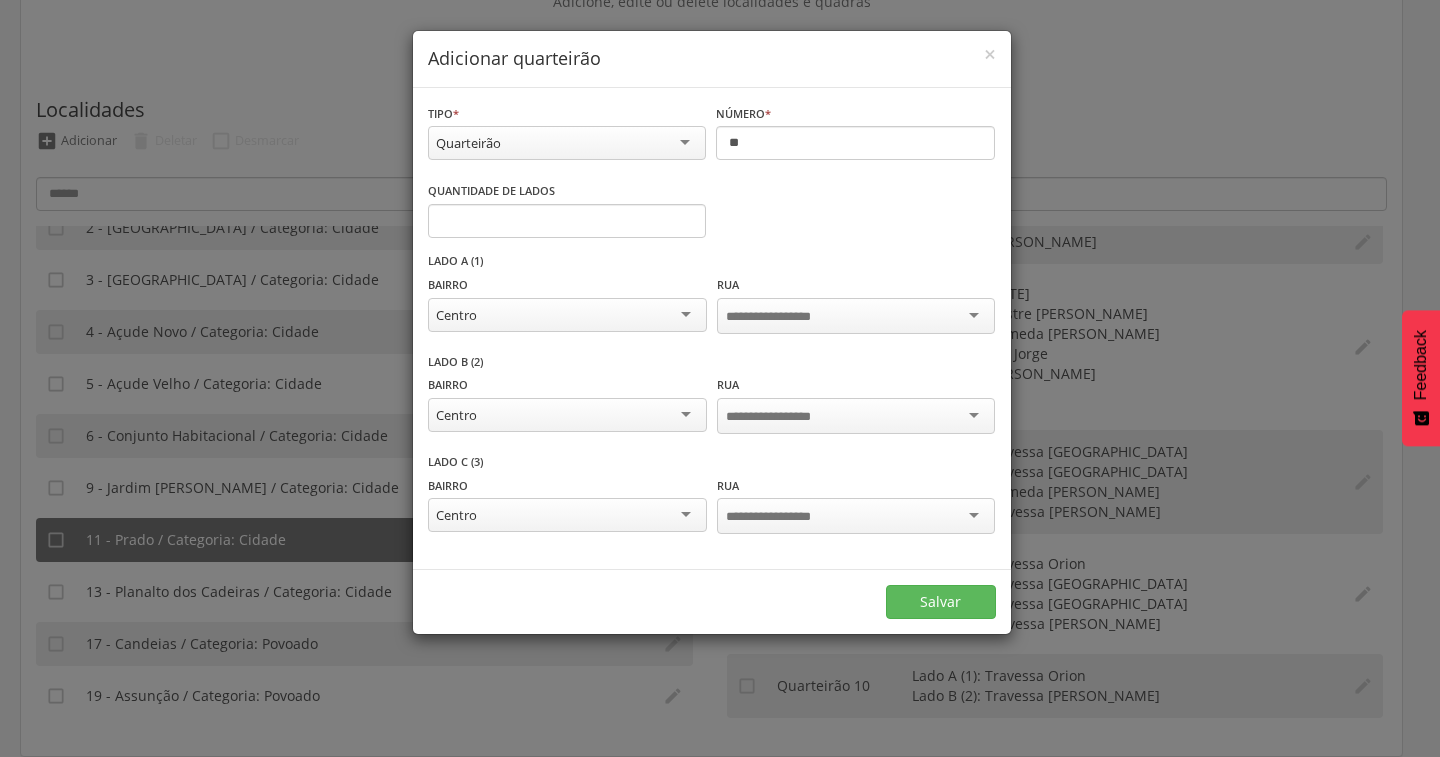 click on "Centro" at bounding box center [567, 315] 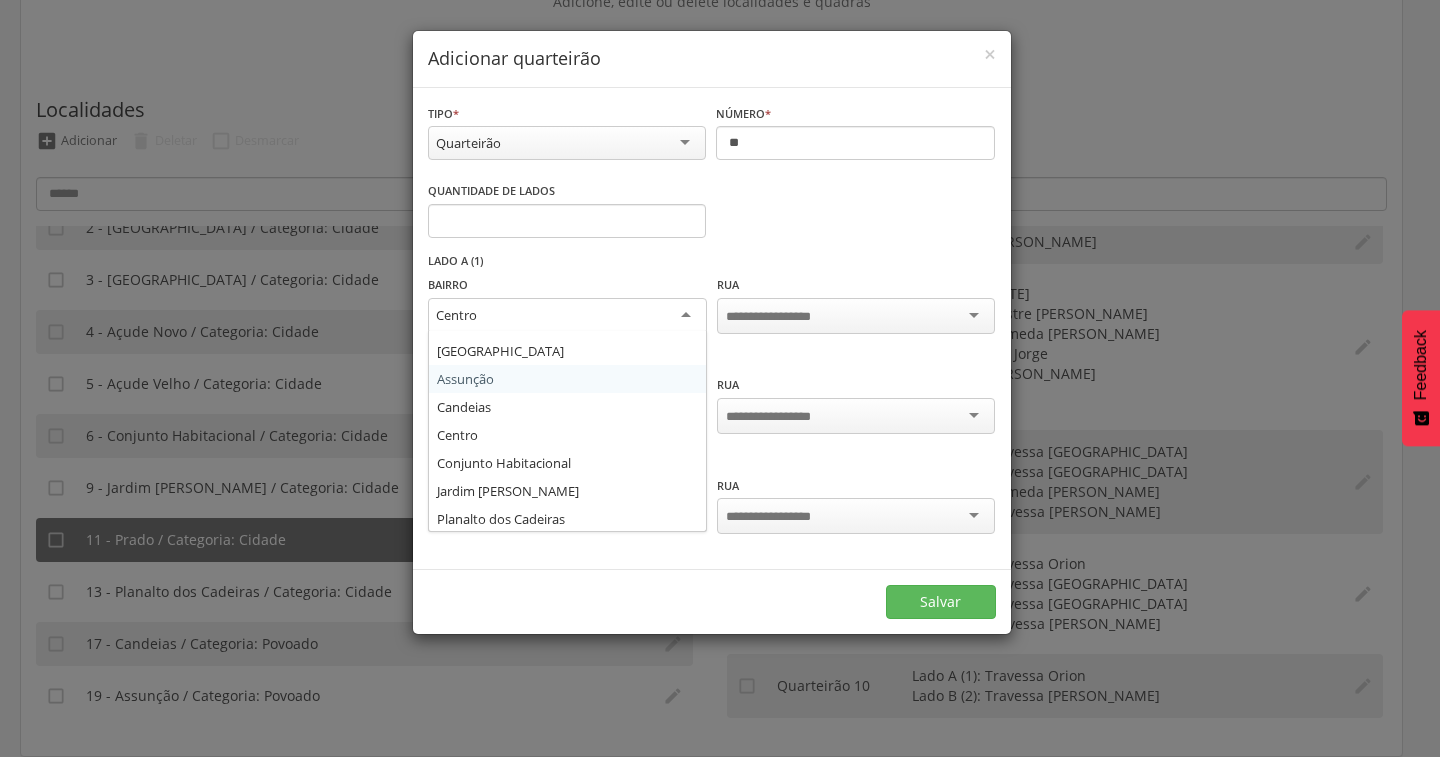 scroll, scrollTop: 108, scrollLeft: 0, axis: vertical 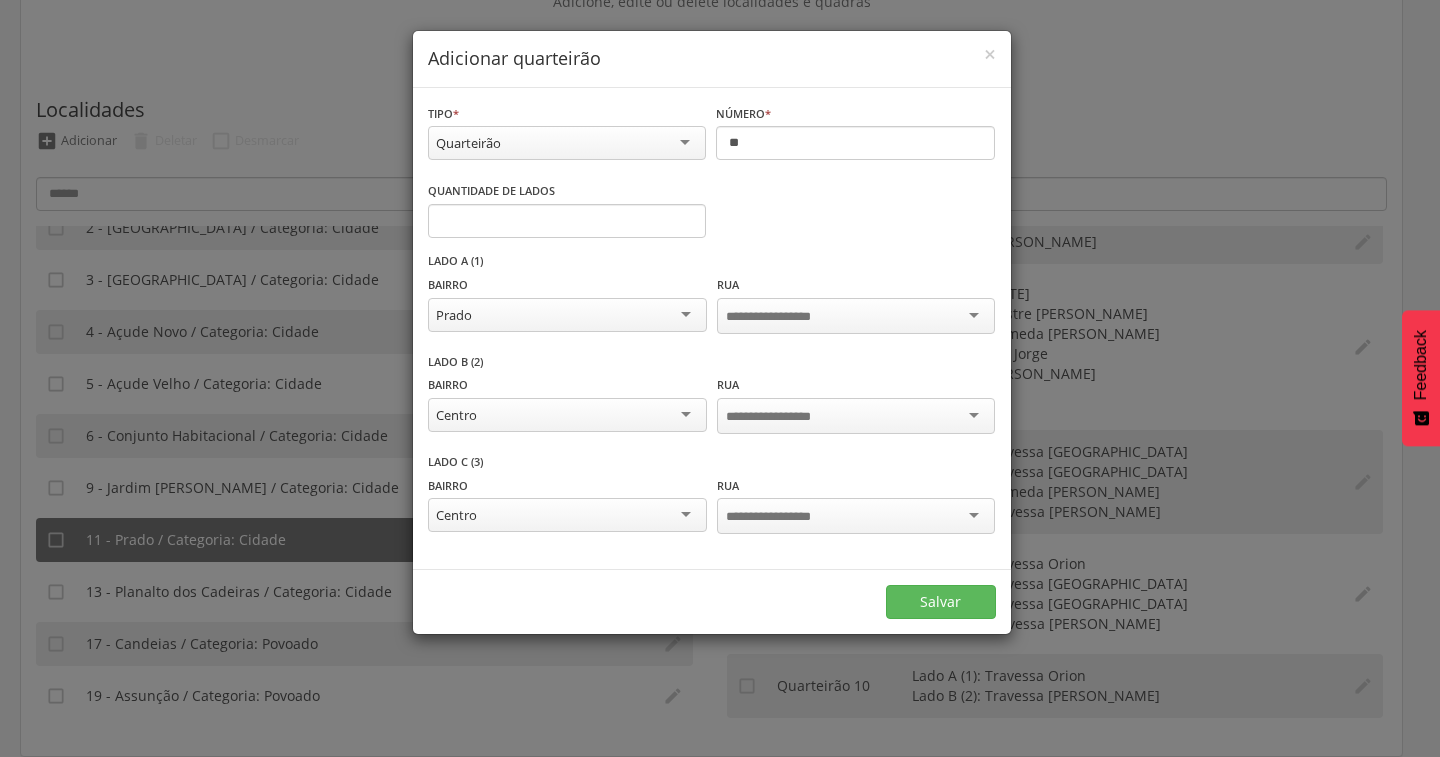 click on "Centro" at bounding box center (567, 415) 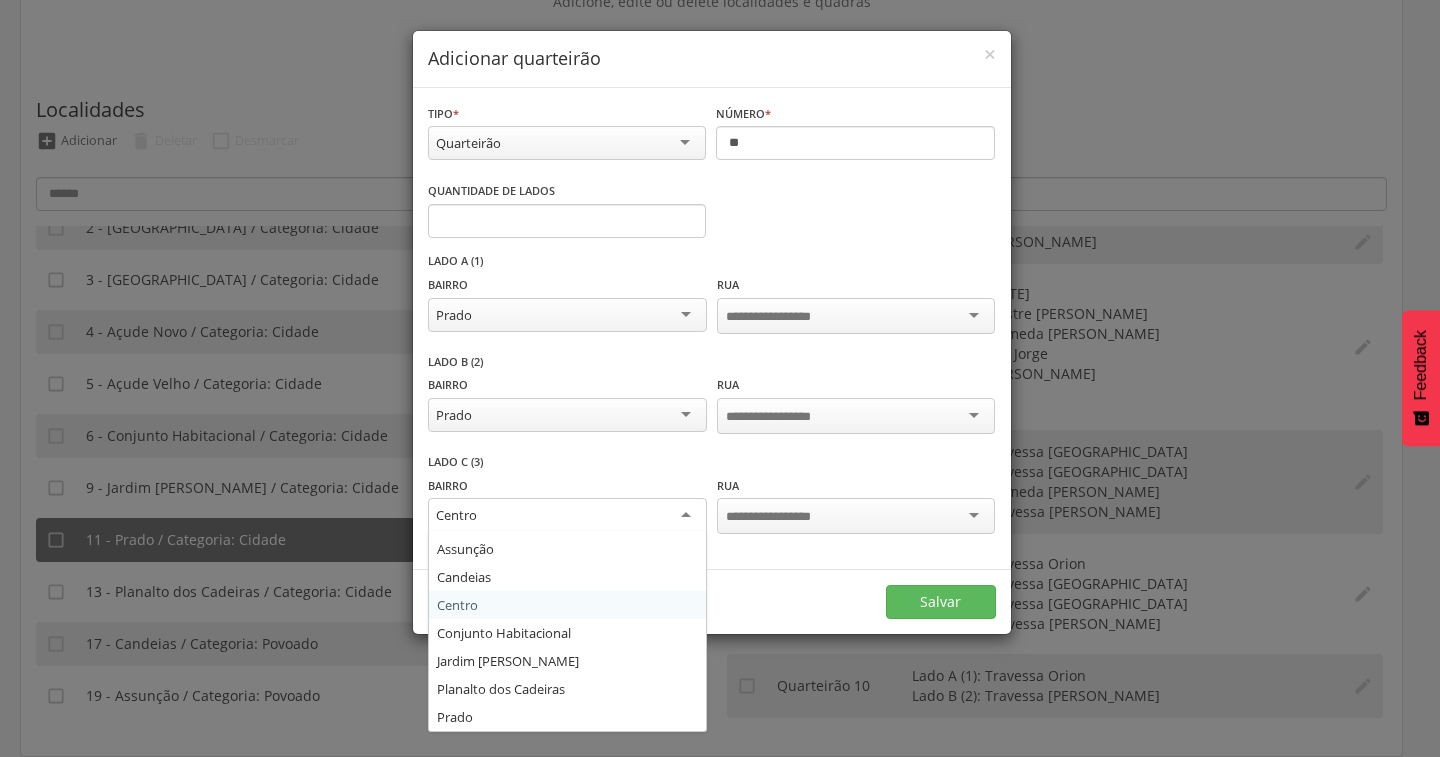 click on "Centro" at bounding box center (567, 516) 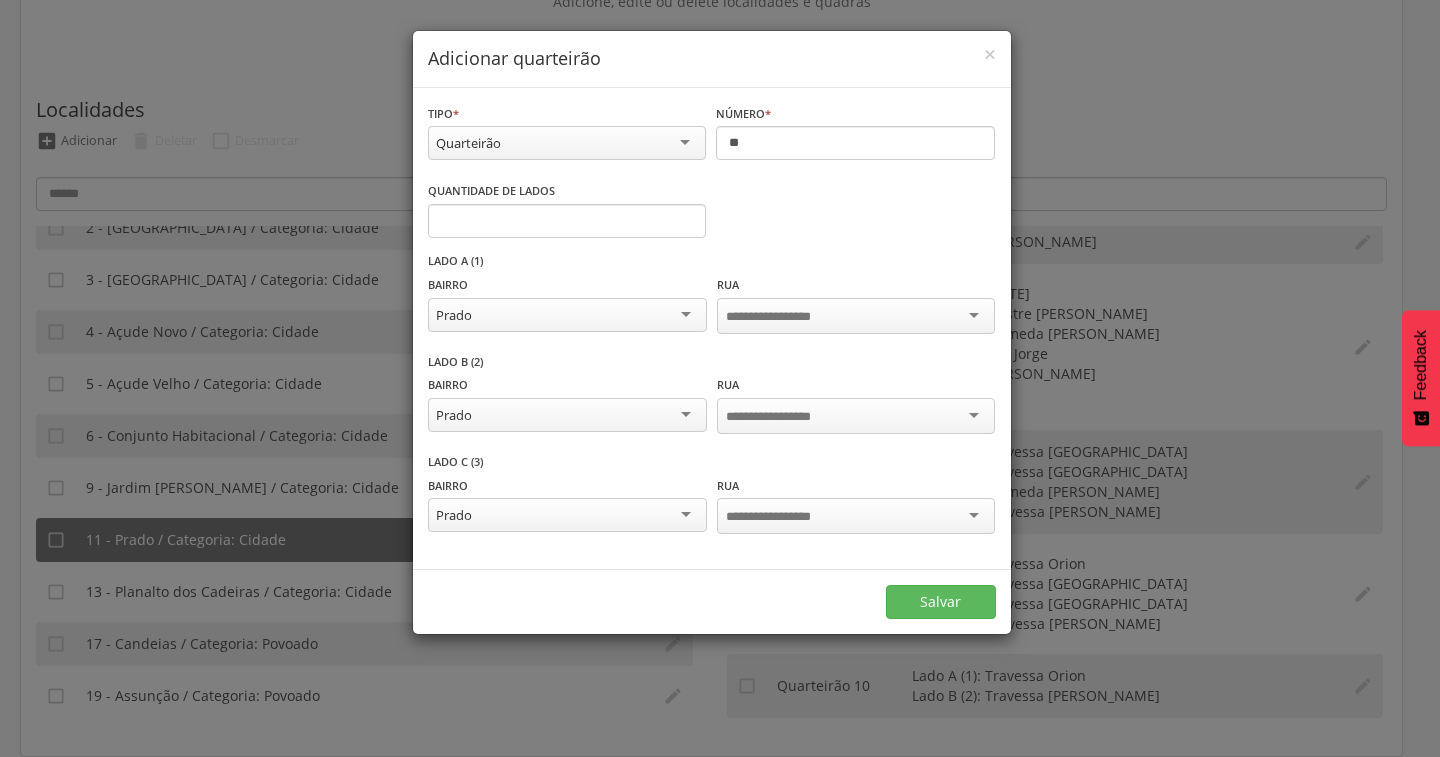 click at bounding box center (784, 317) 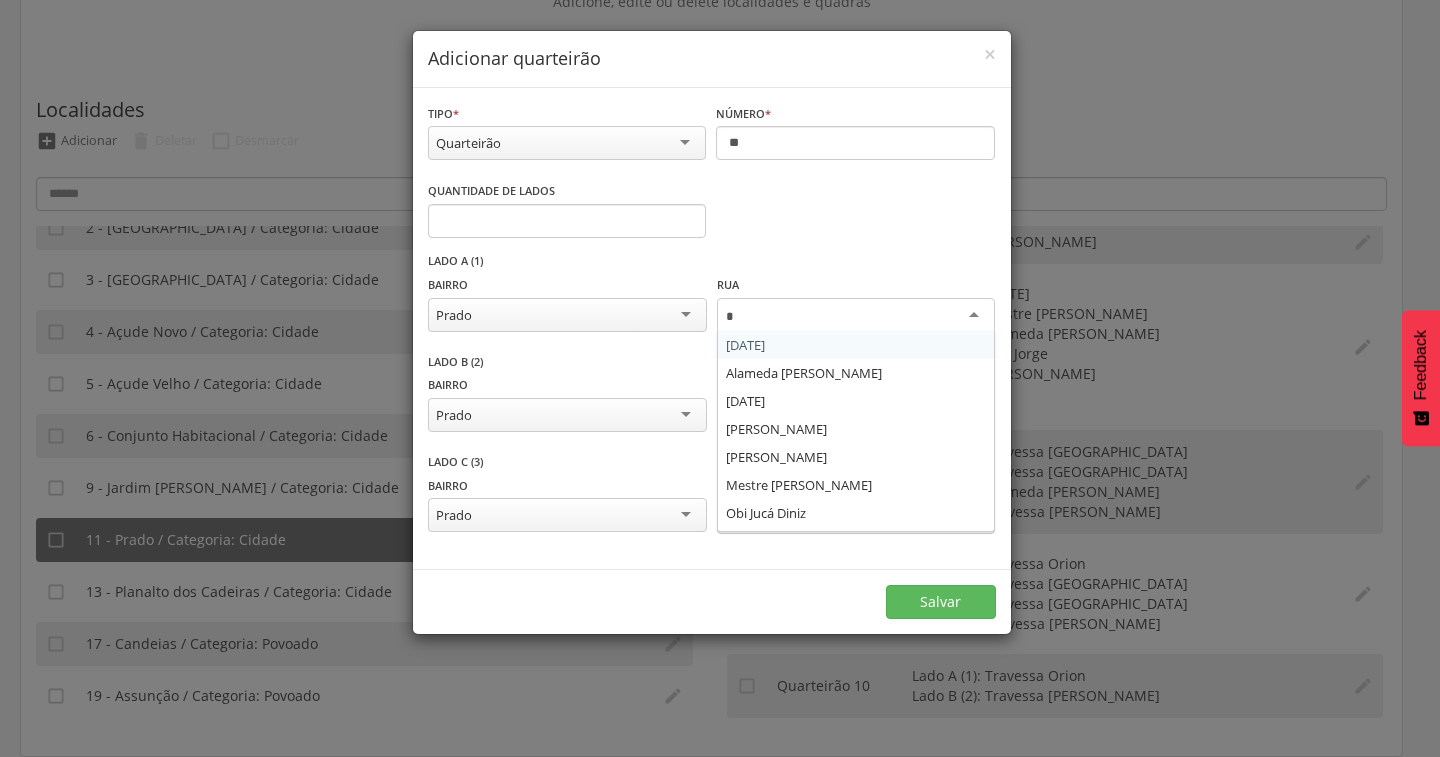 scroll, scrollTop: 24, scrollLeft: 0, axis: vertical 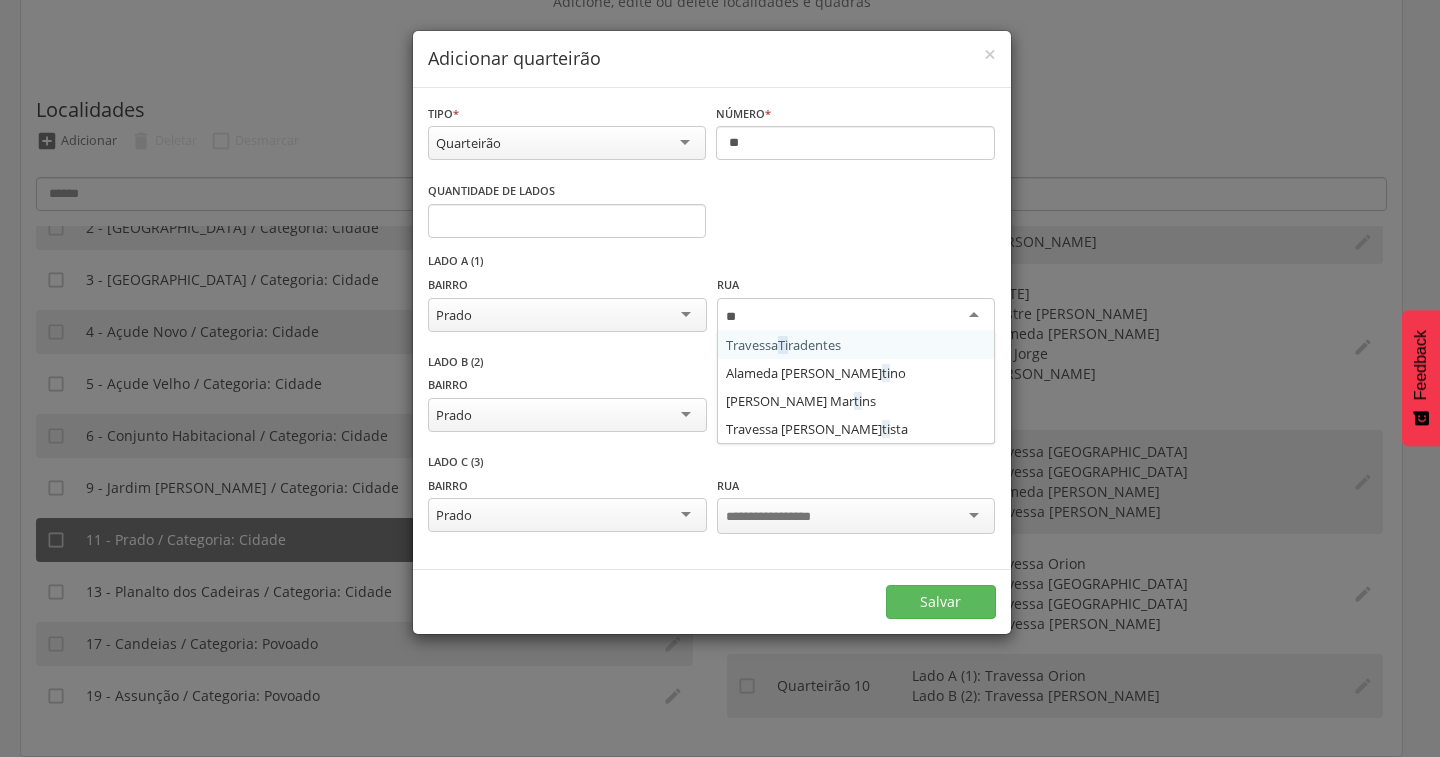 type on "***" 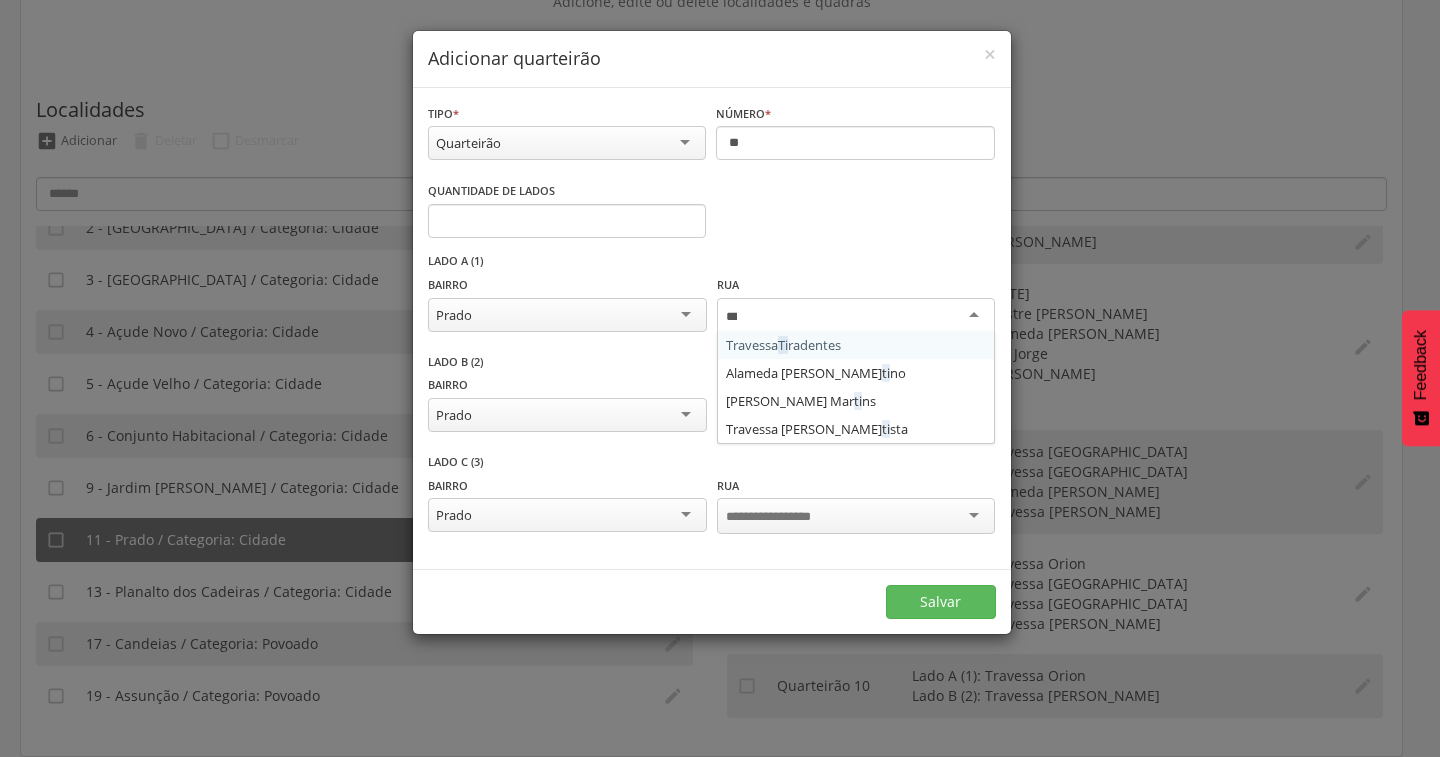 scroll, scrollTop: 0, scrollLeft: 0, axis: both 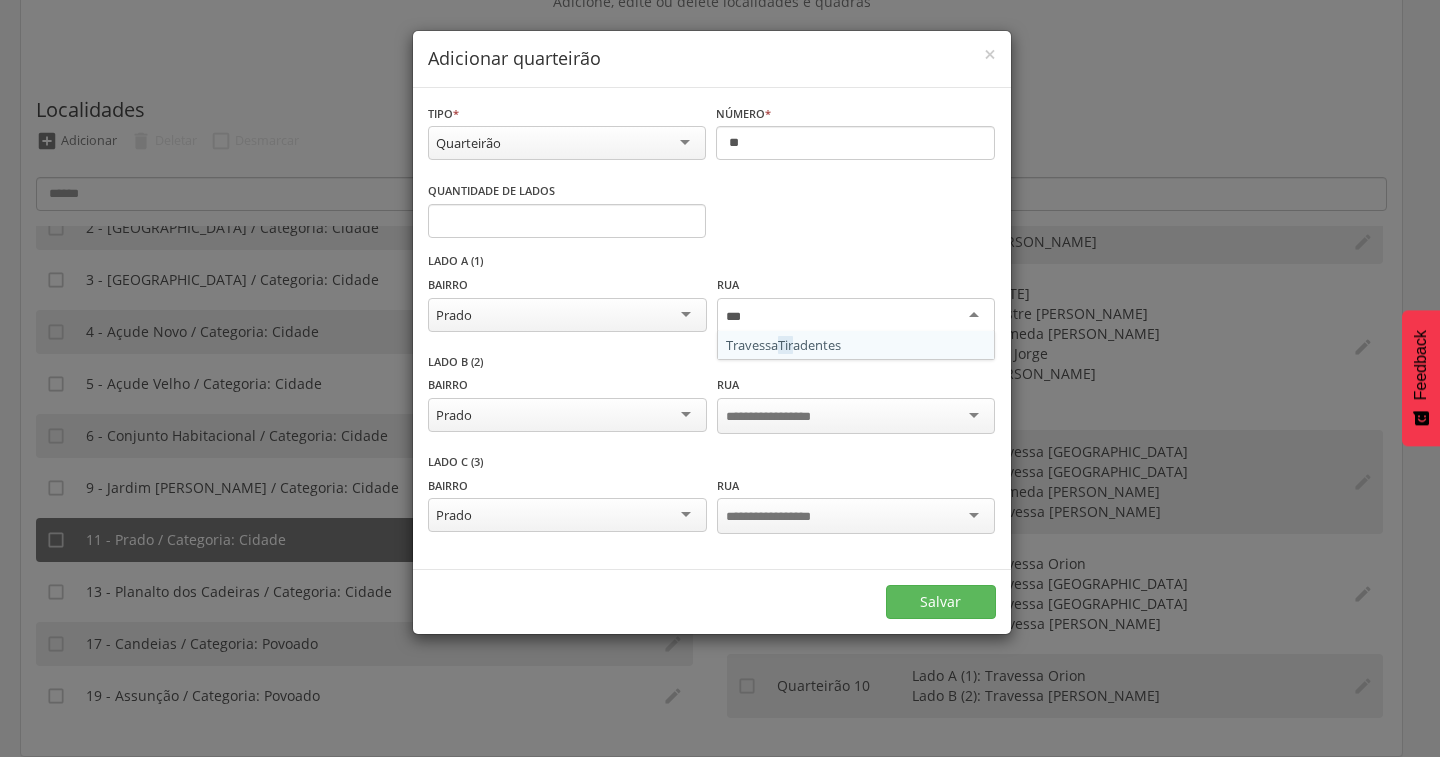 type 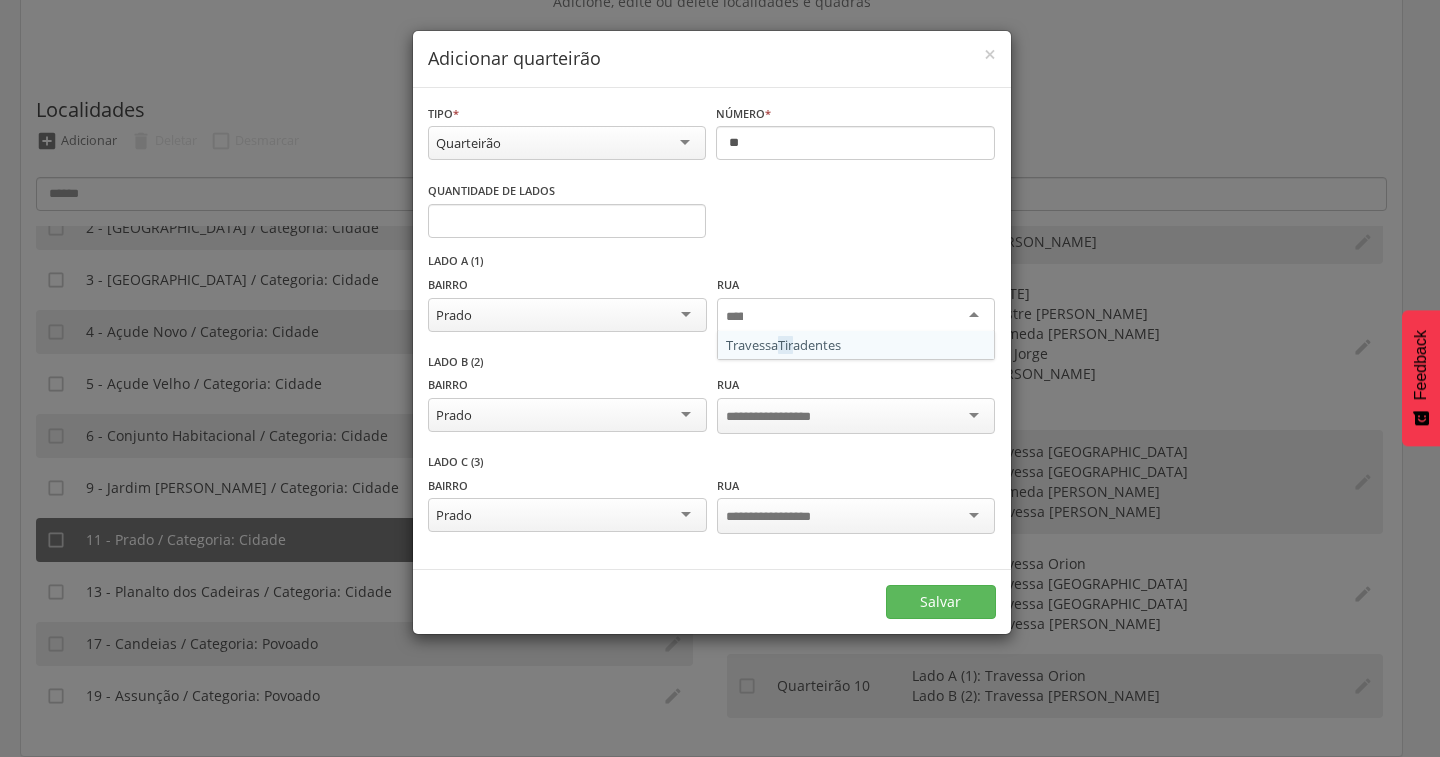 scroll, scrollTop: 0, scrollLeft: 0, axis: both 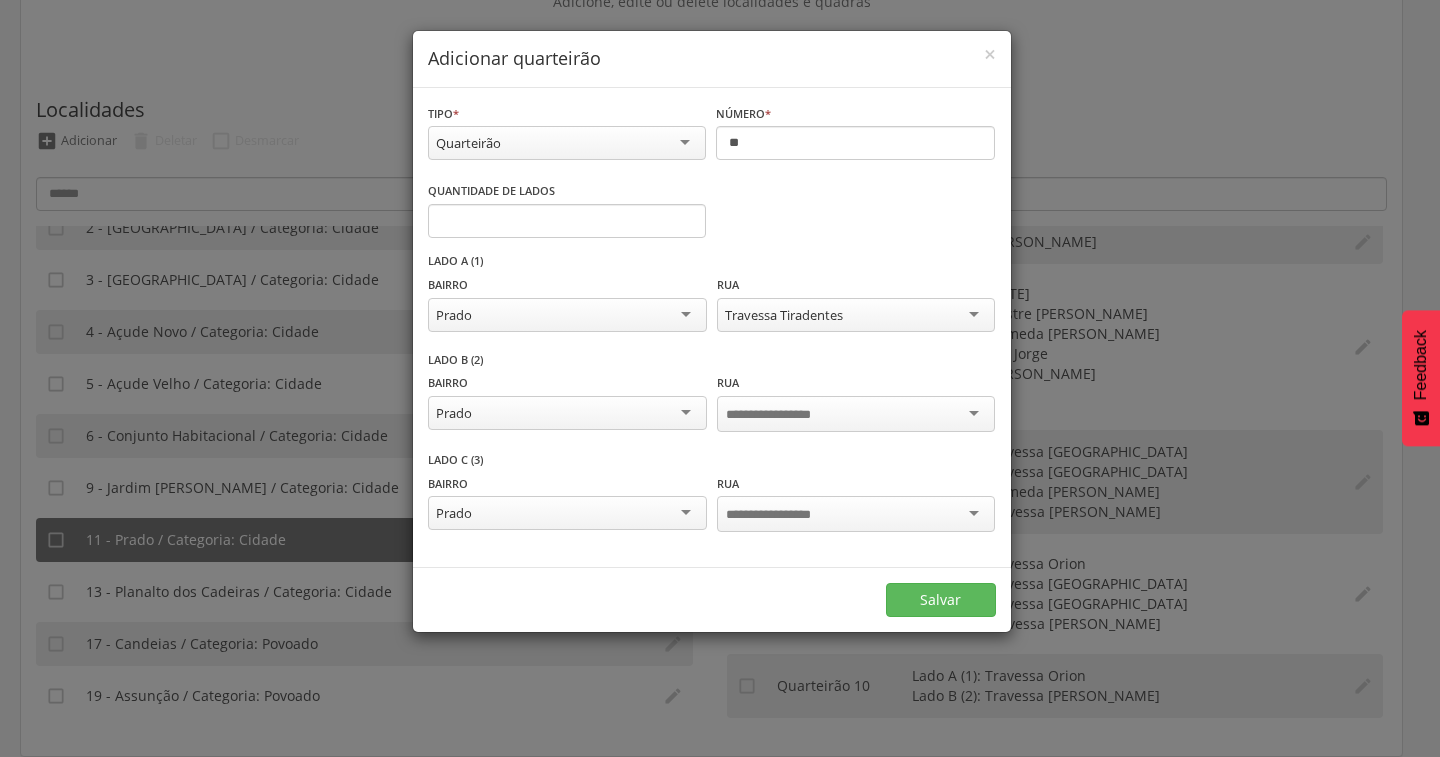 click at bounding box center [784, 415] 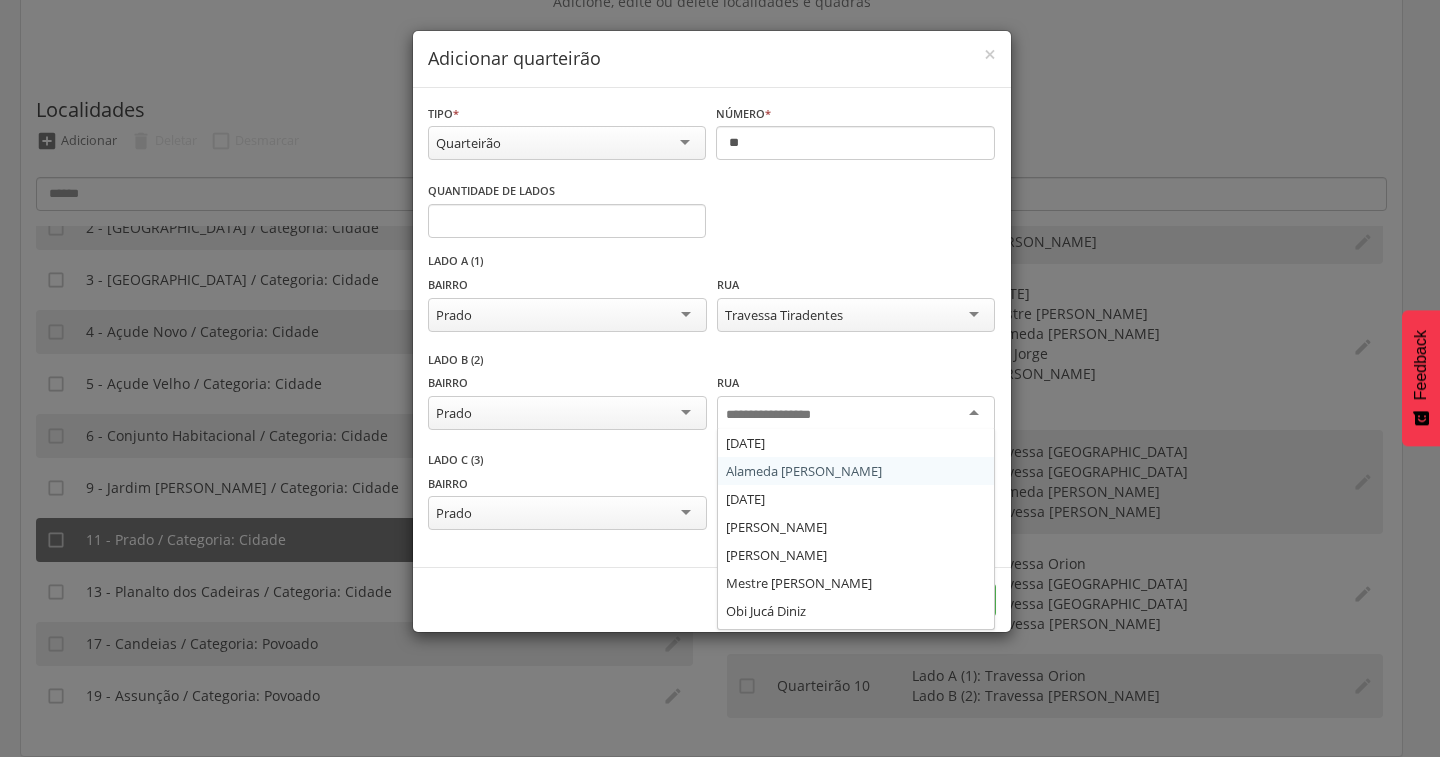 scroll, scrollTop: 100, scrollLeft: 0, axis: vertical 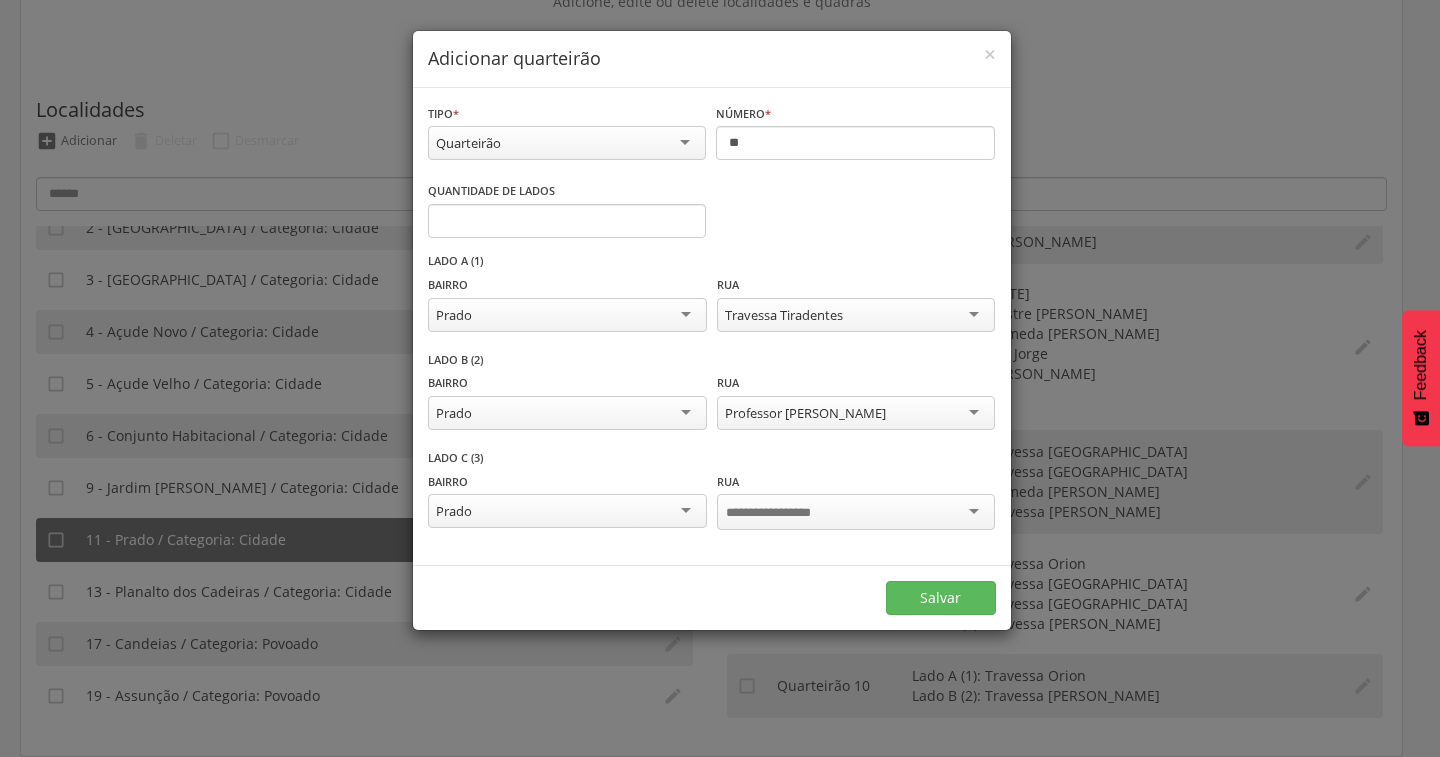 click at bounding box center (856, 512) 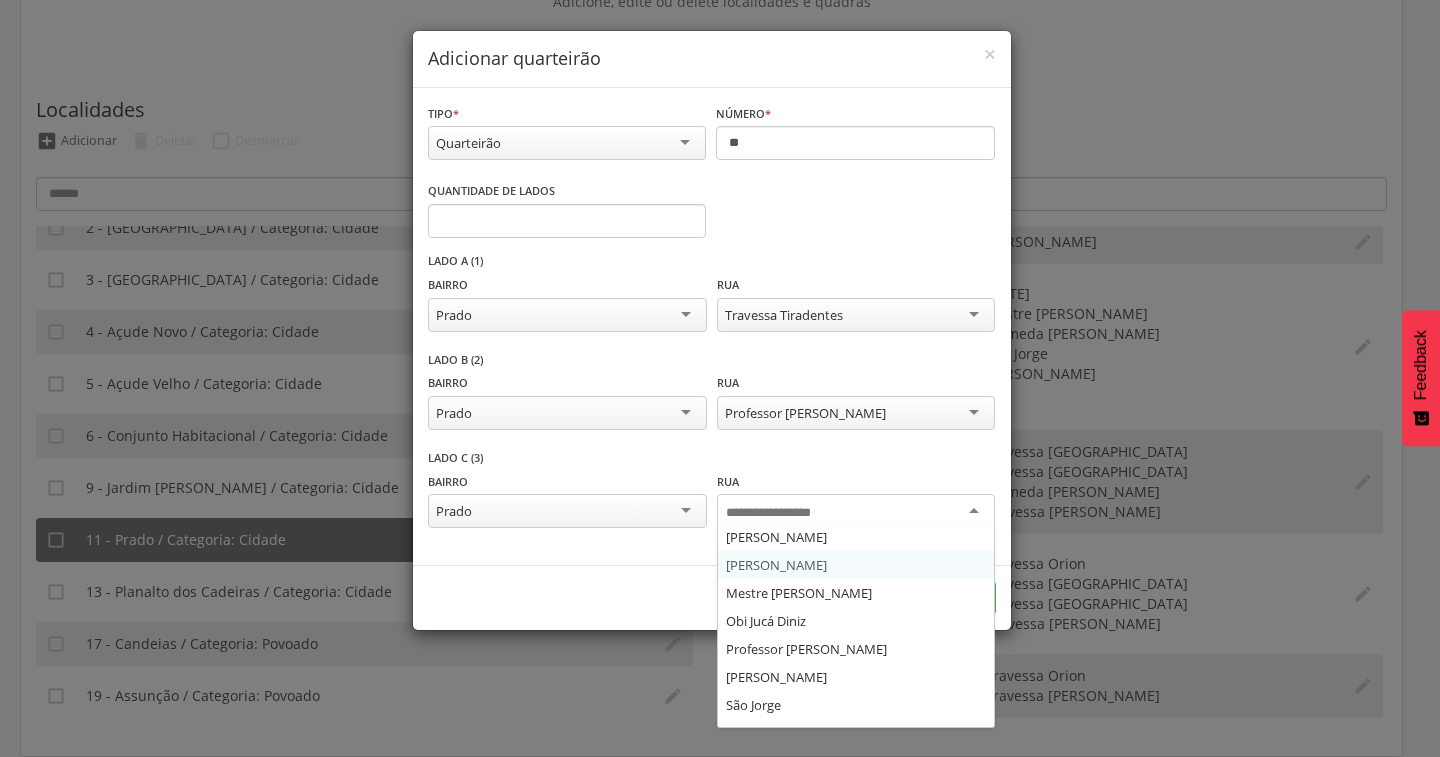 scroll, scrollTop: 300, scrollLeft: 0, axis: vertical 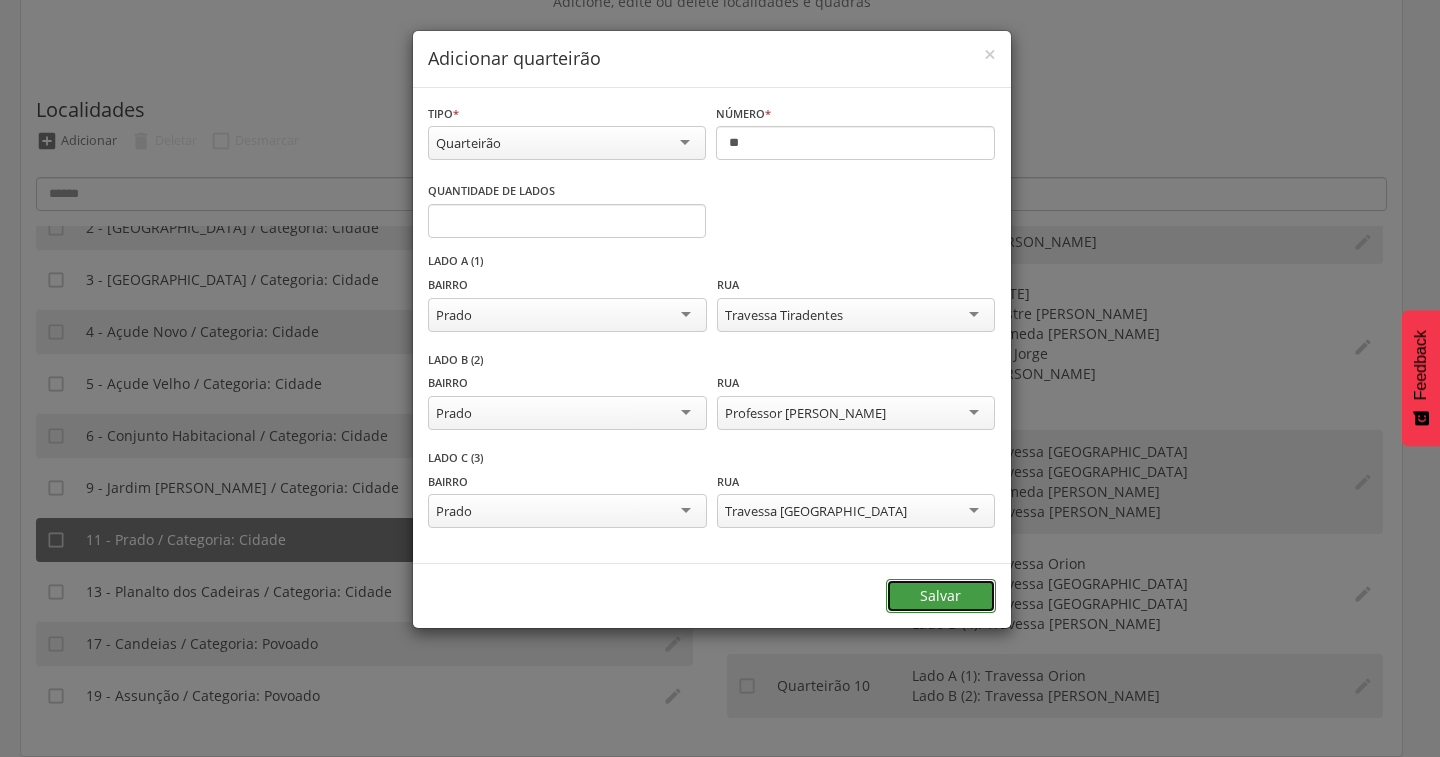 click on "Salvar" at bounding box center [941, 596] 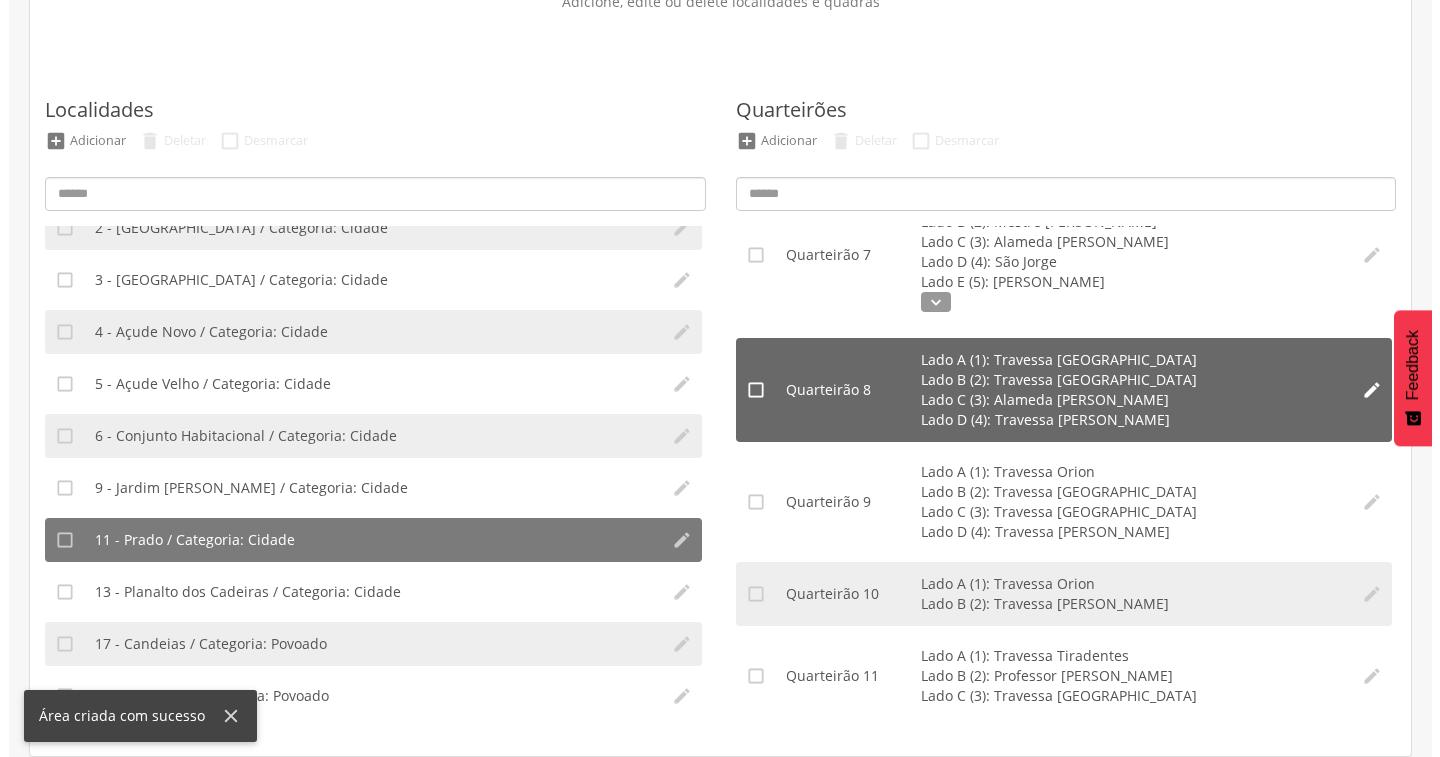 scroll, scrollTop: 0, scrollLeft: 0, axis: both 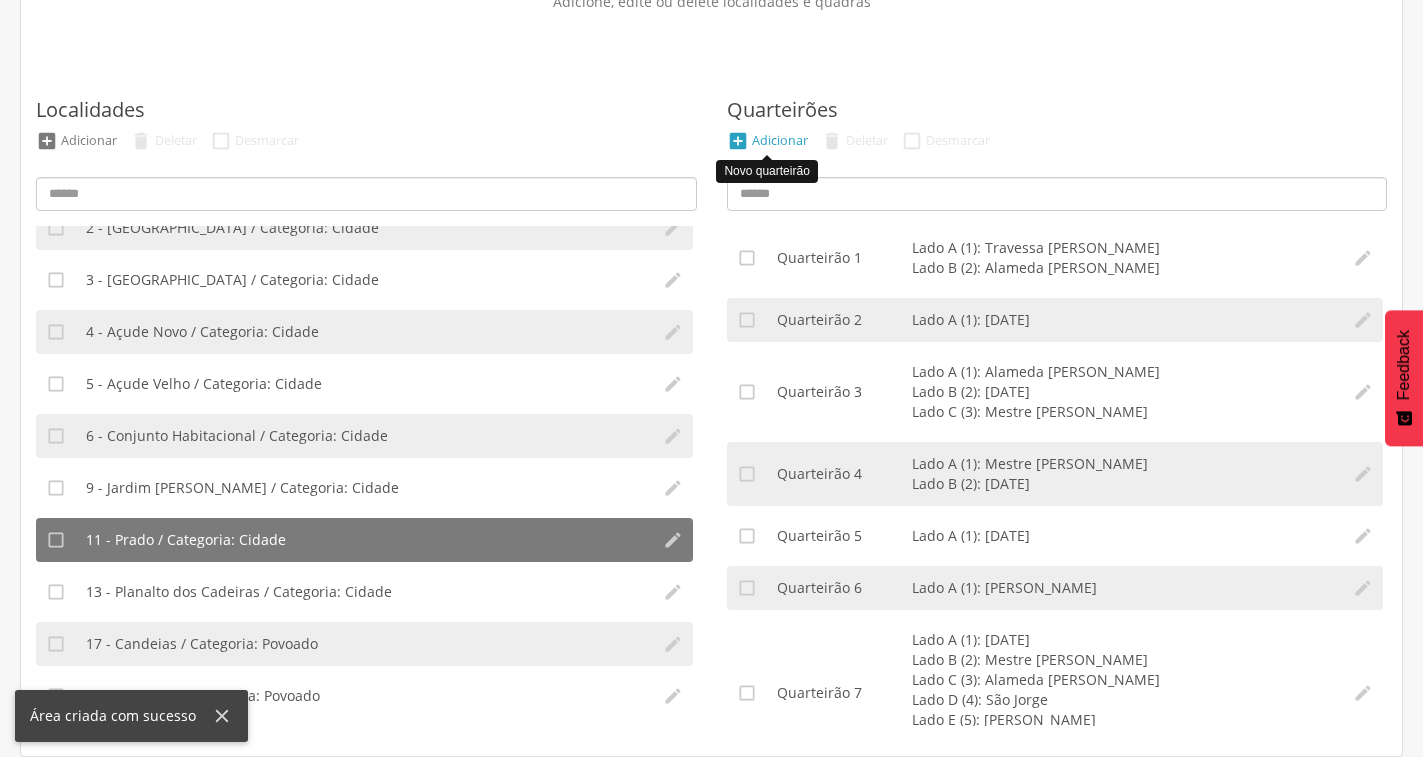 click on "Adicionar" at bounding box center [780, 140] 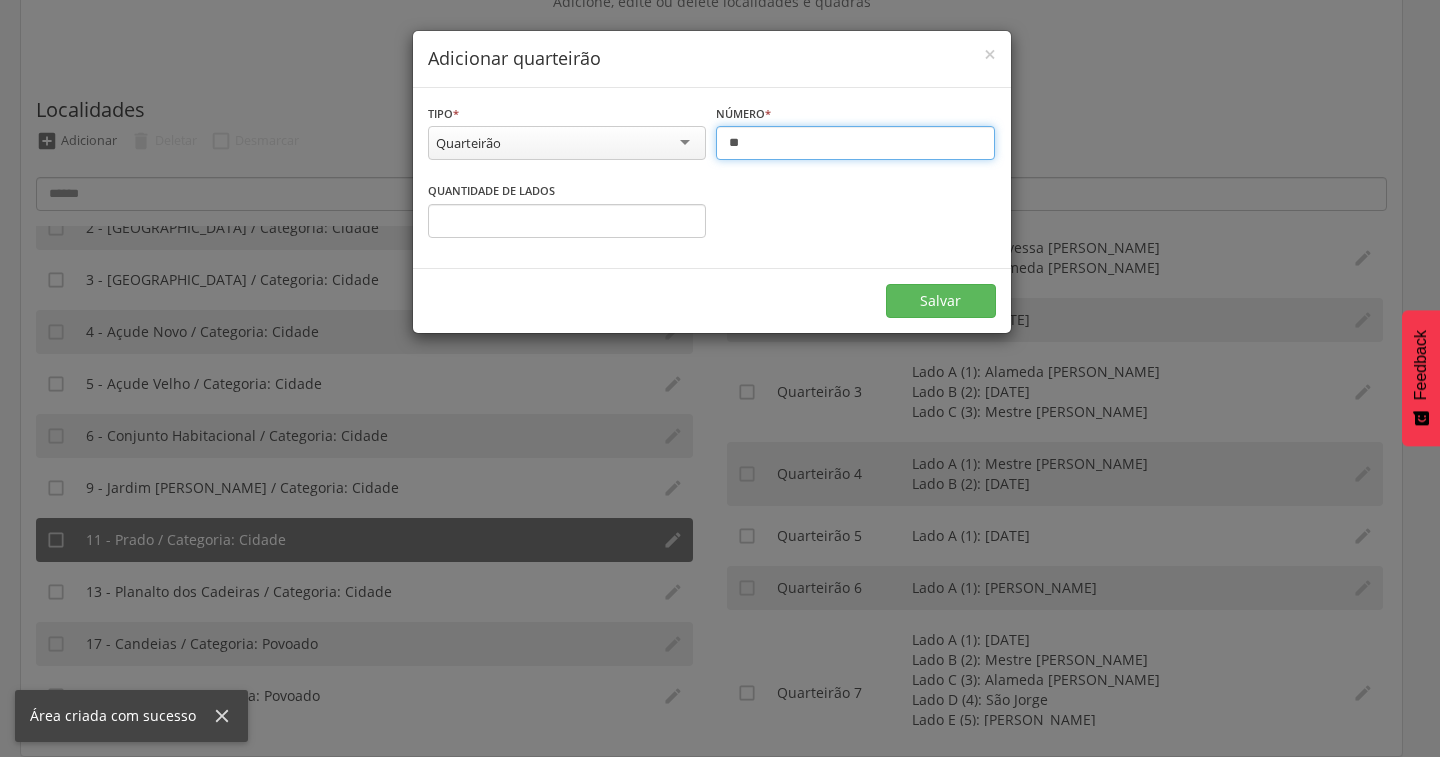 click on "**" at bounding box center (855, 143) 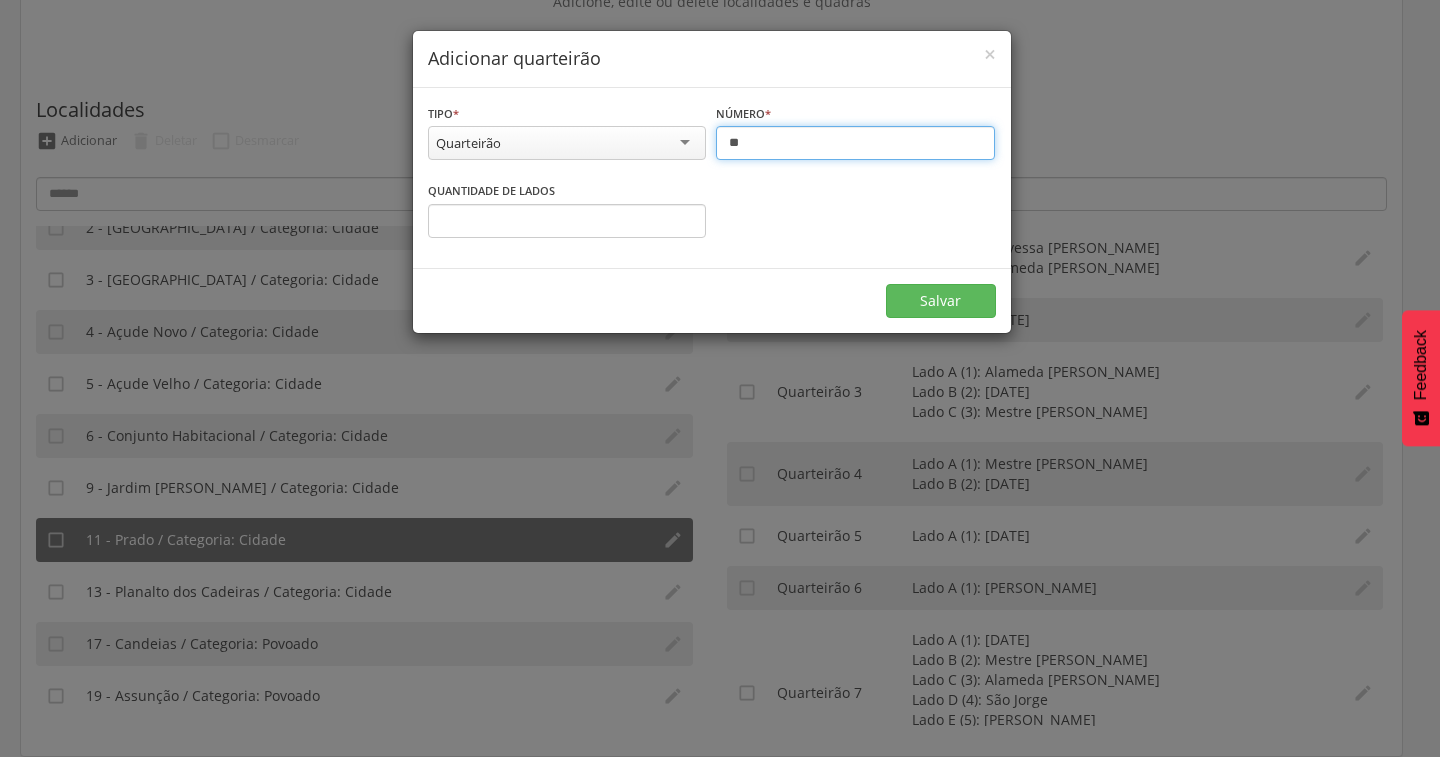 type on "**" 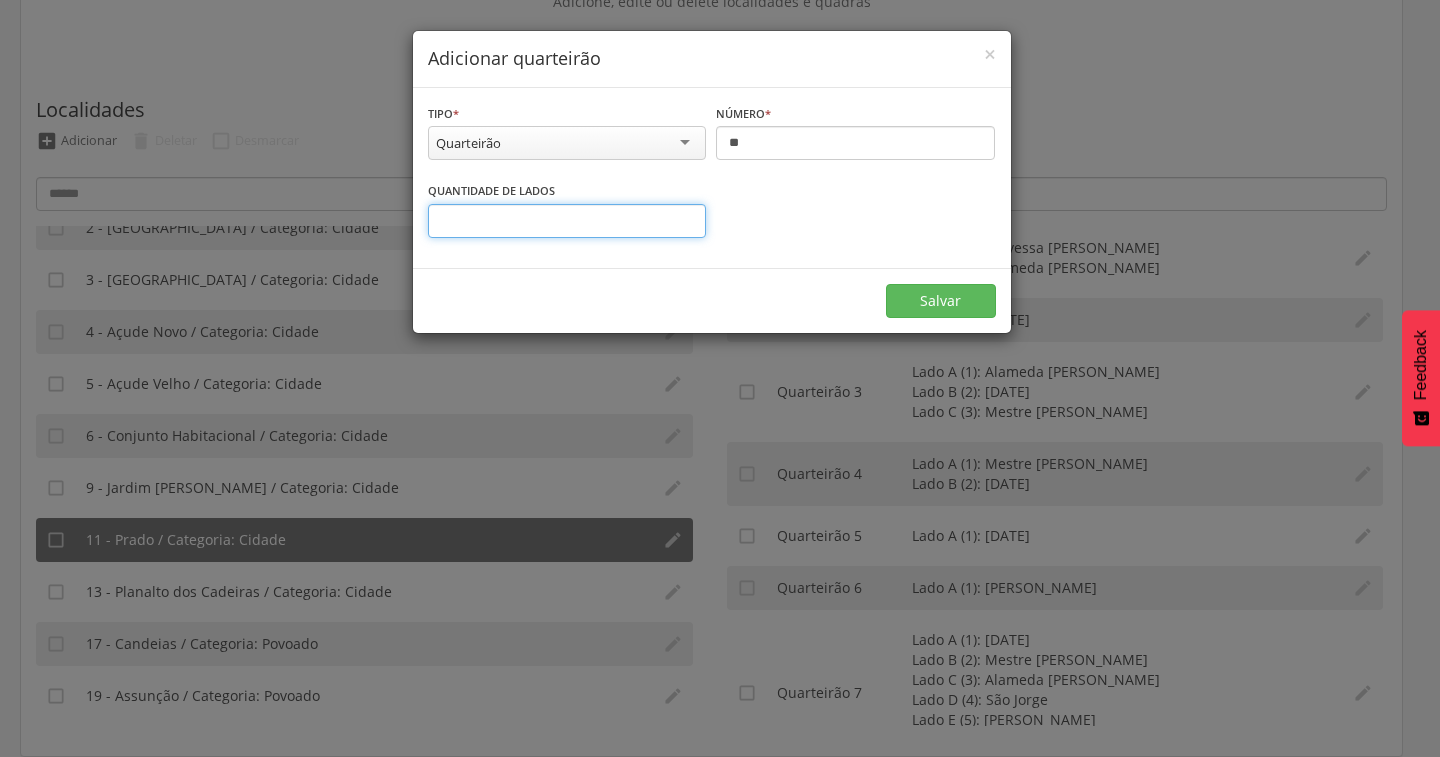 click on "*" at bounding box center (567, 221) 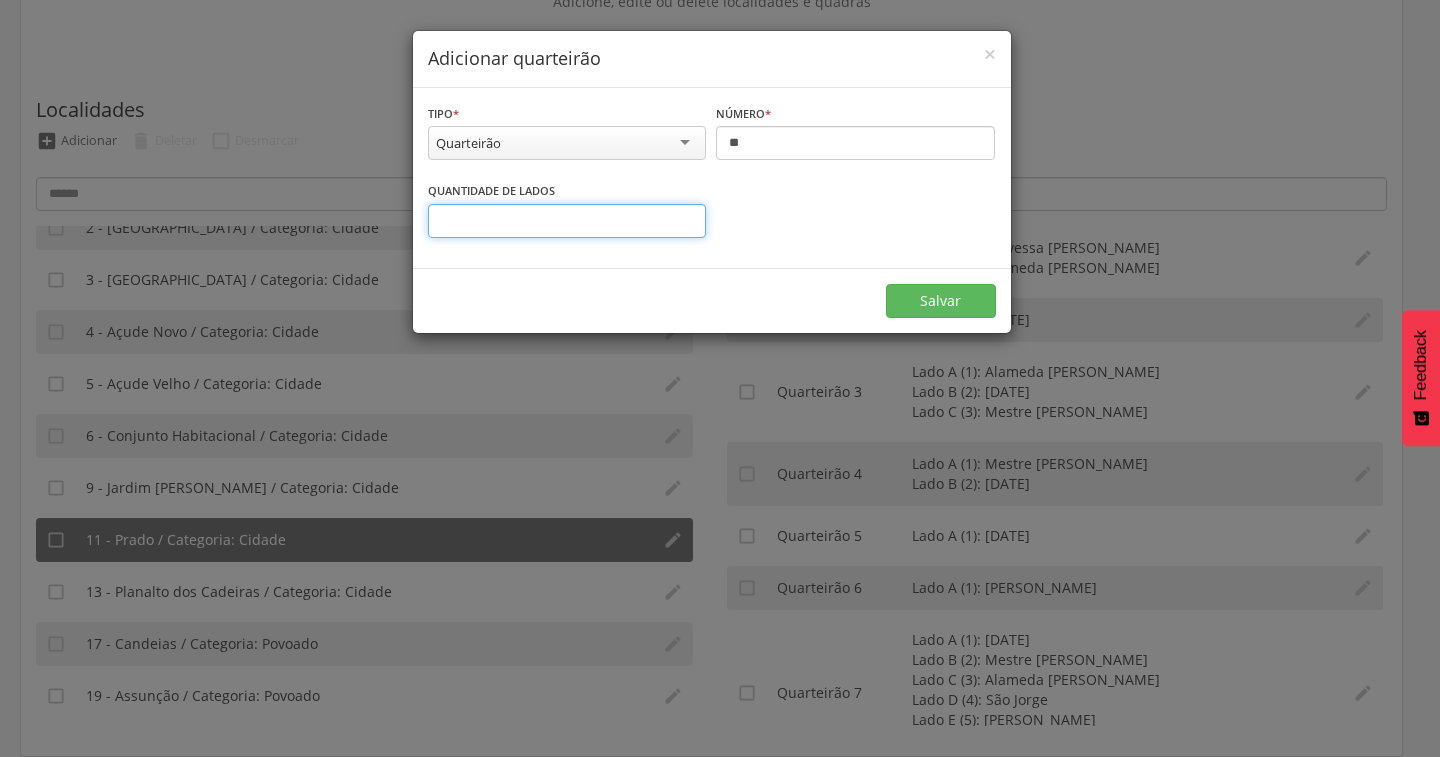 click on "*" at bounding box center (567, 221) 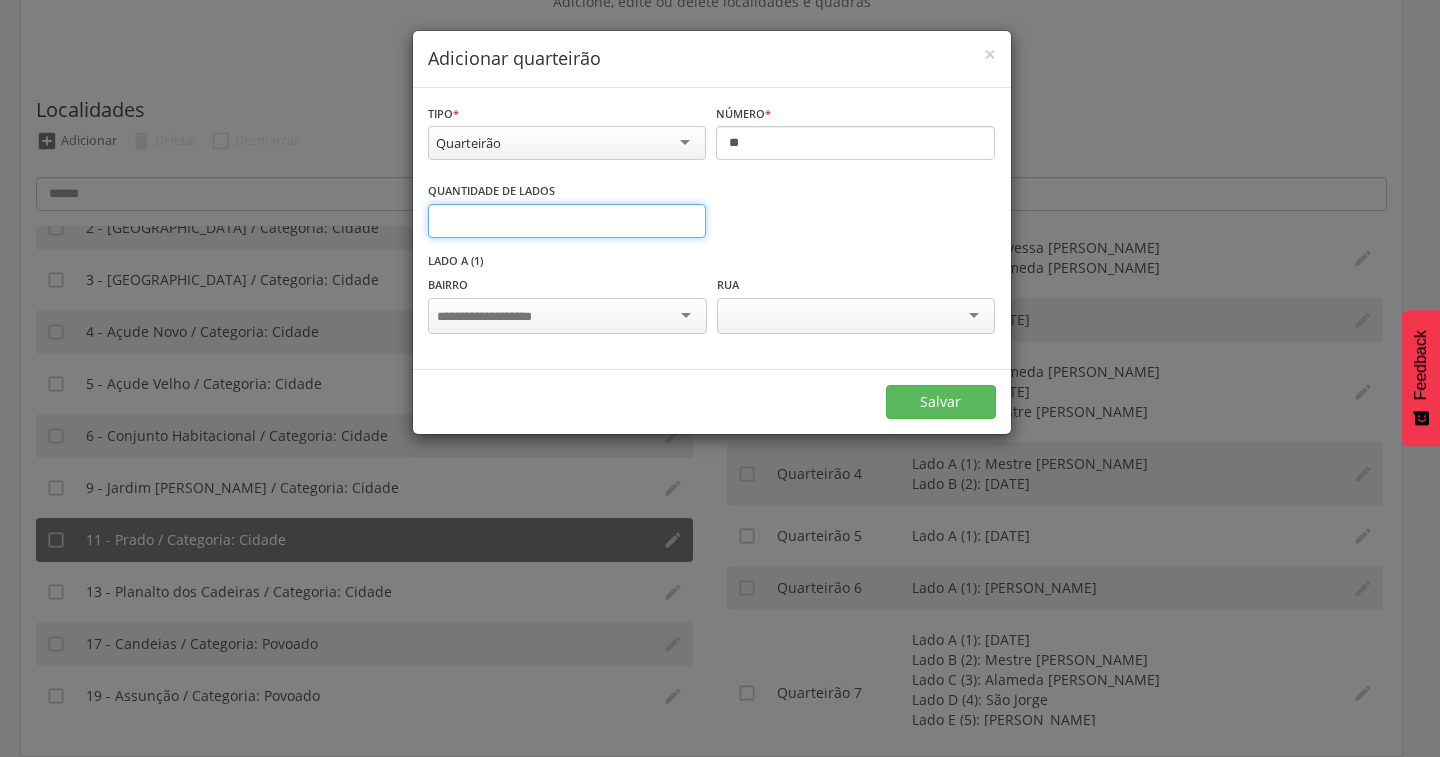 click on "*" at bounding box center [567, 221] 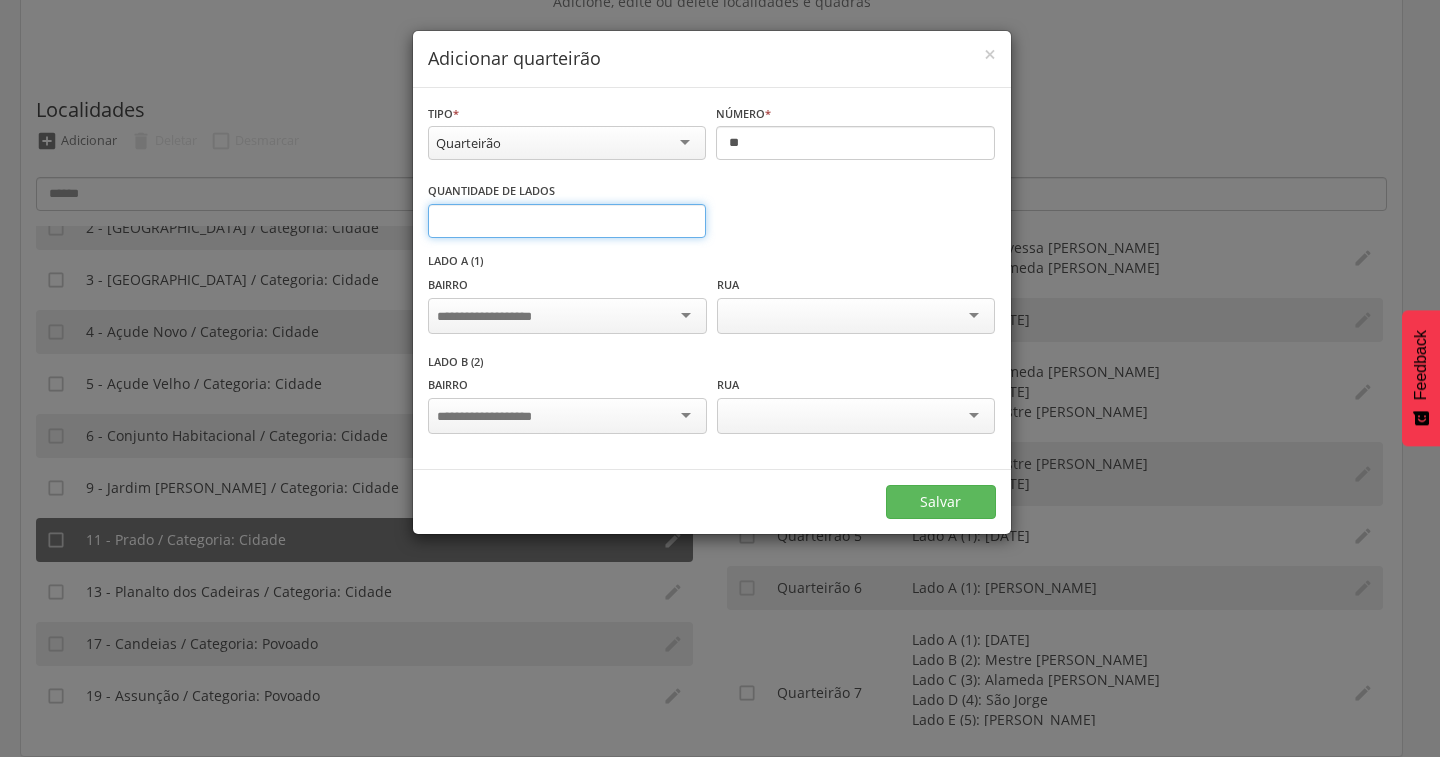 type on "*" 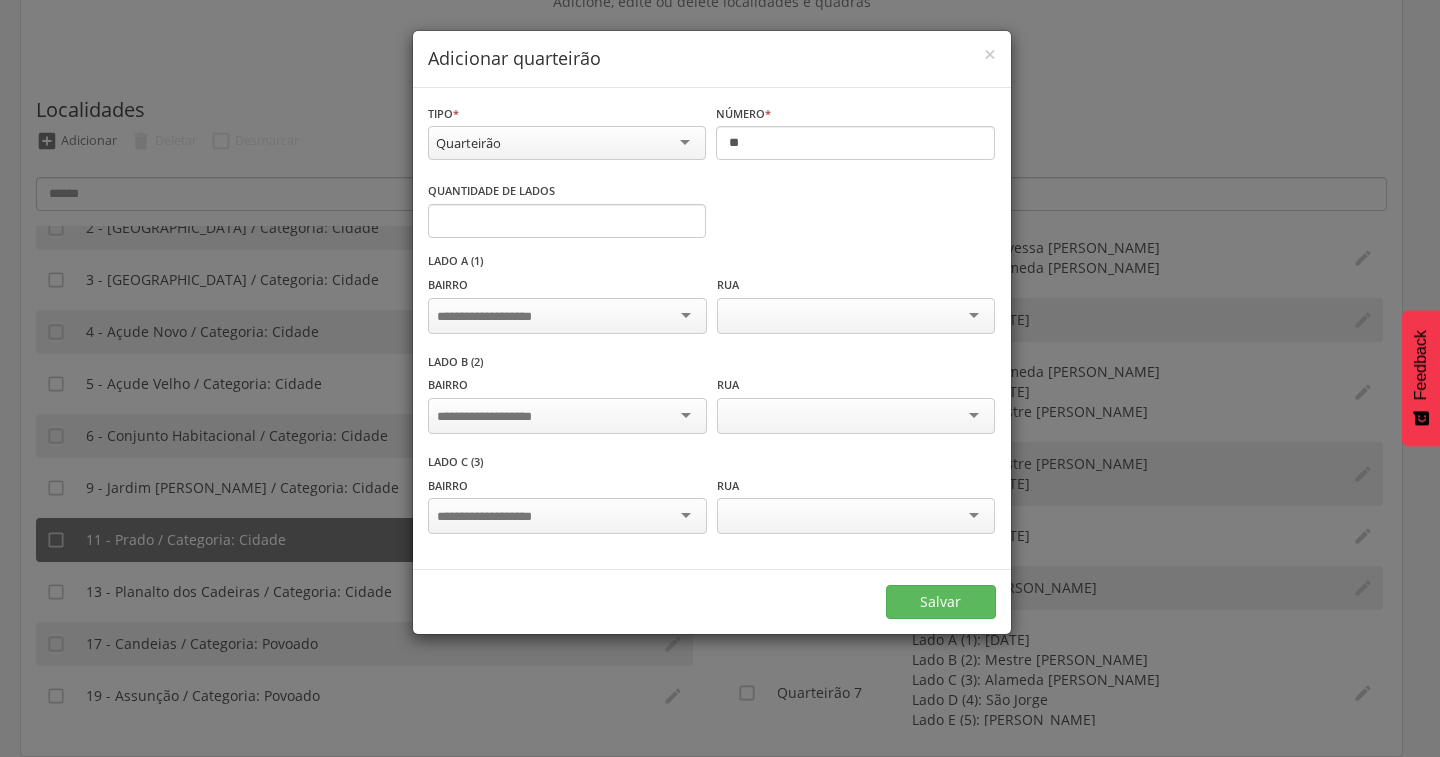 click at bounding box center [567, 316] 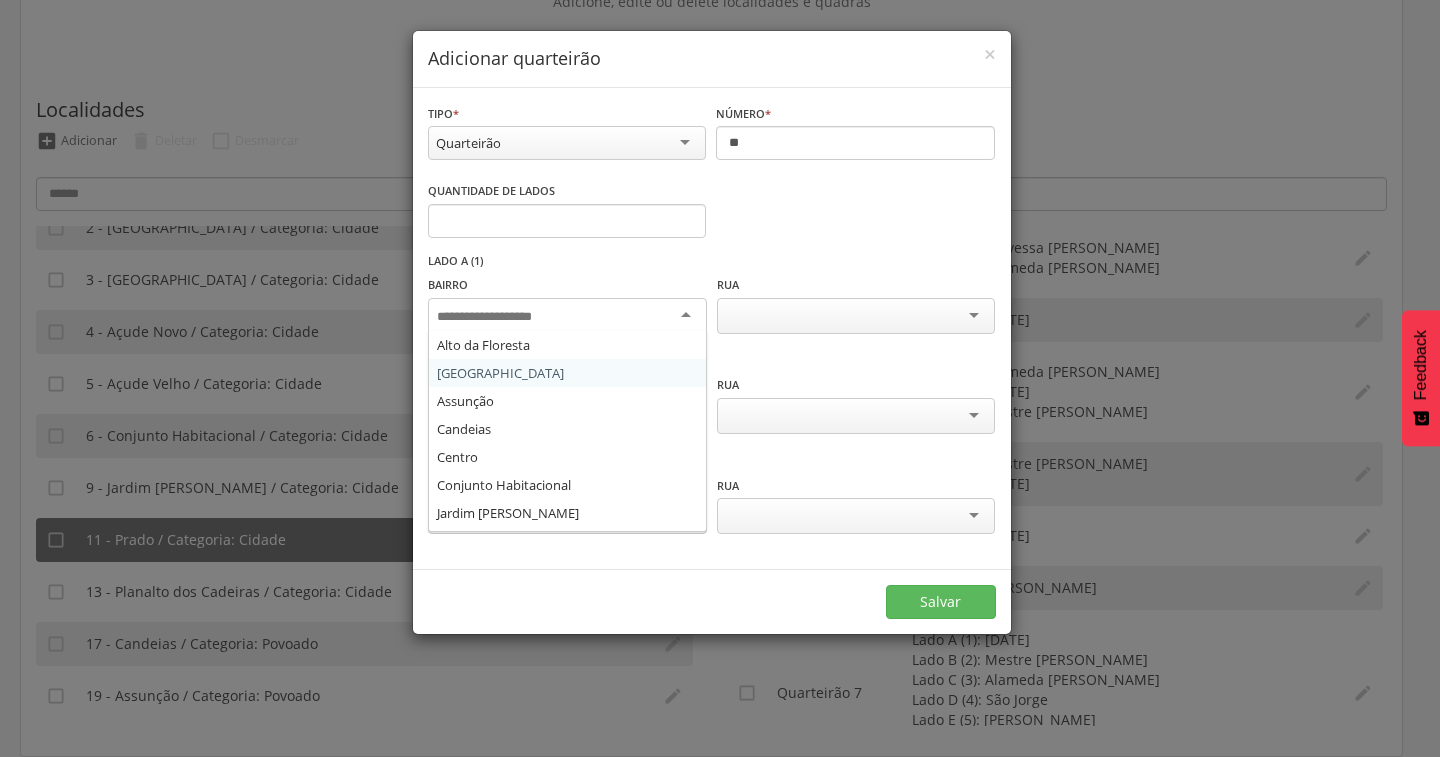 scroll, scrollTop: 108, scrollLeft: 0, axis: vertical 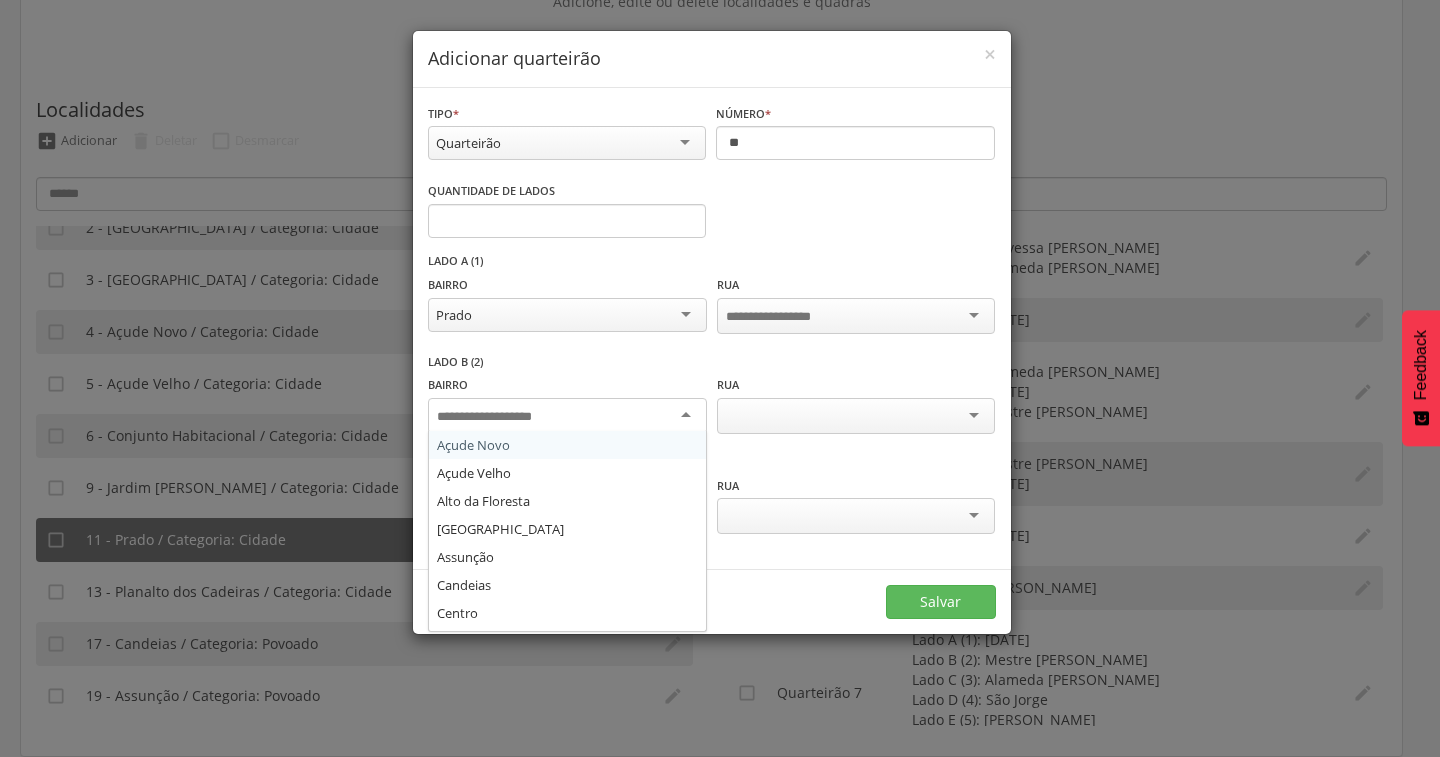 click at bounding box center (567, 416) 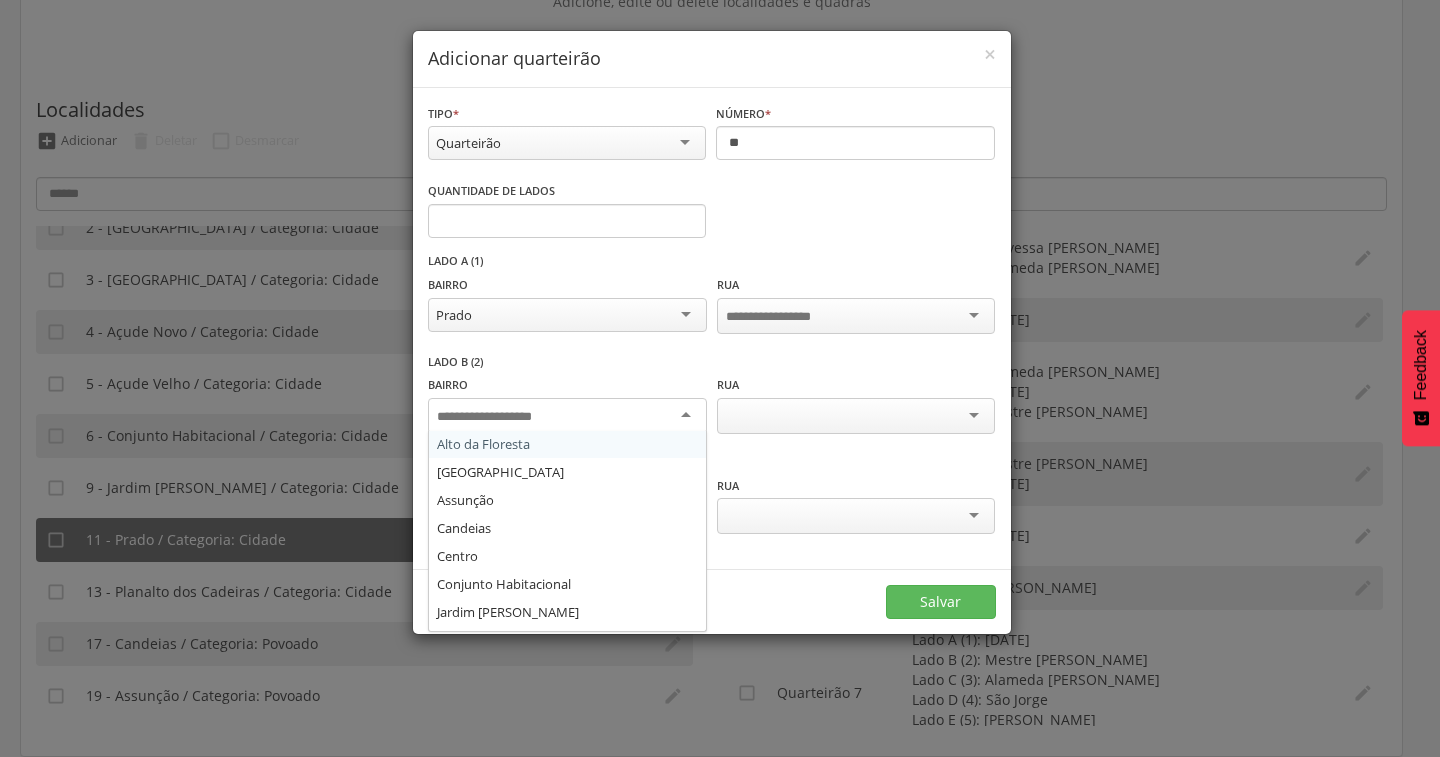 scroll, scrollTop: 108, scrollLeft: 0, axis: vertical 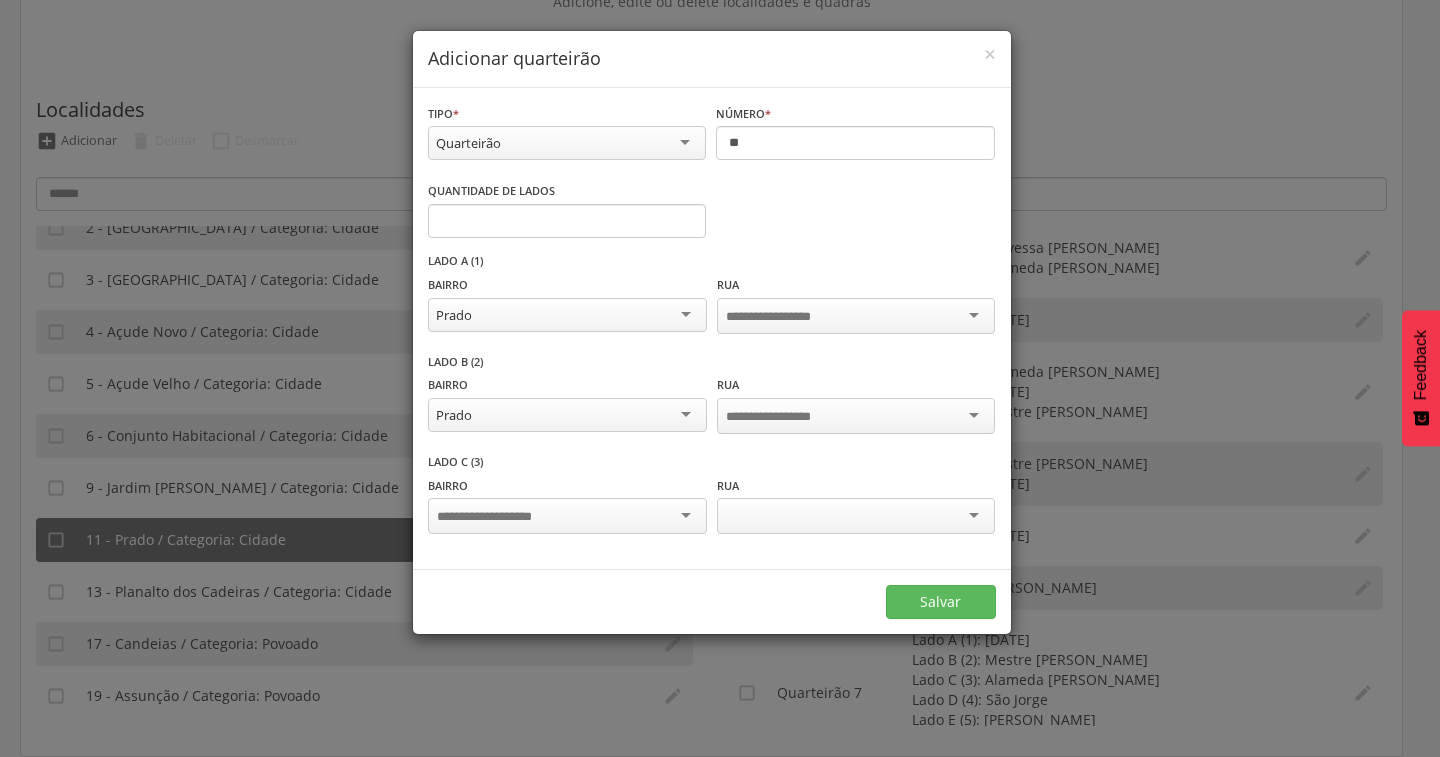 click at bounding box center (567, 516) 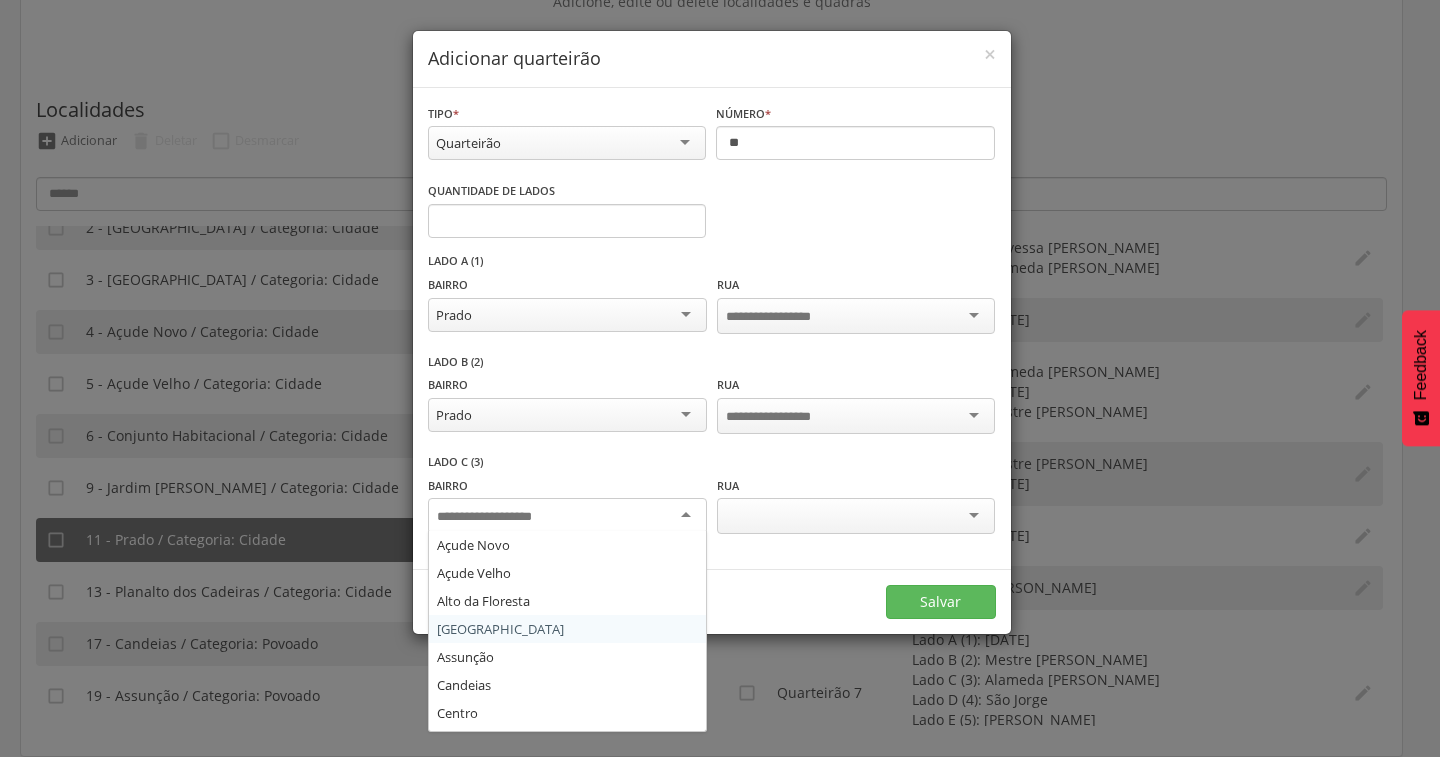 scroll, scrollTop: 108, scrollLeft: 0, axis: vertical 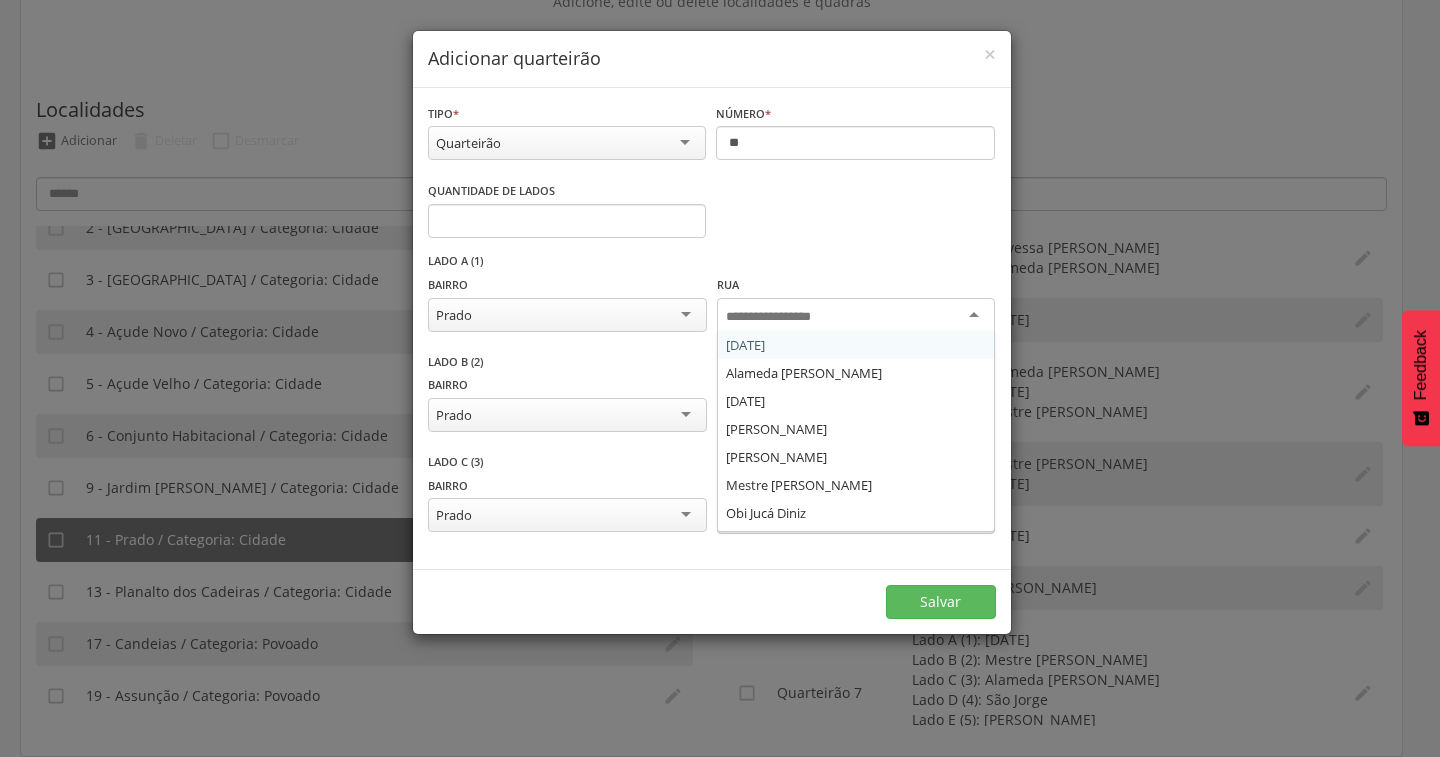 click at bounding box center (856, 316) 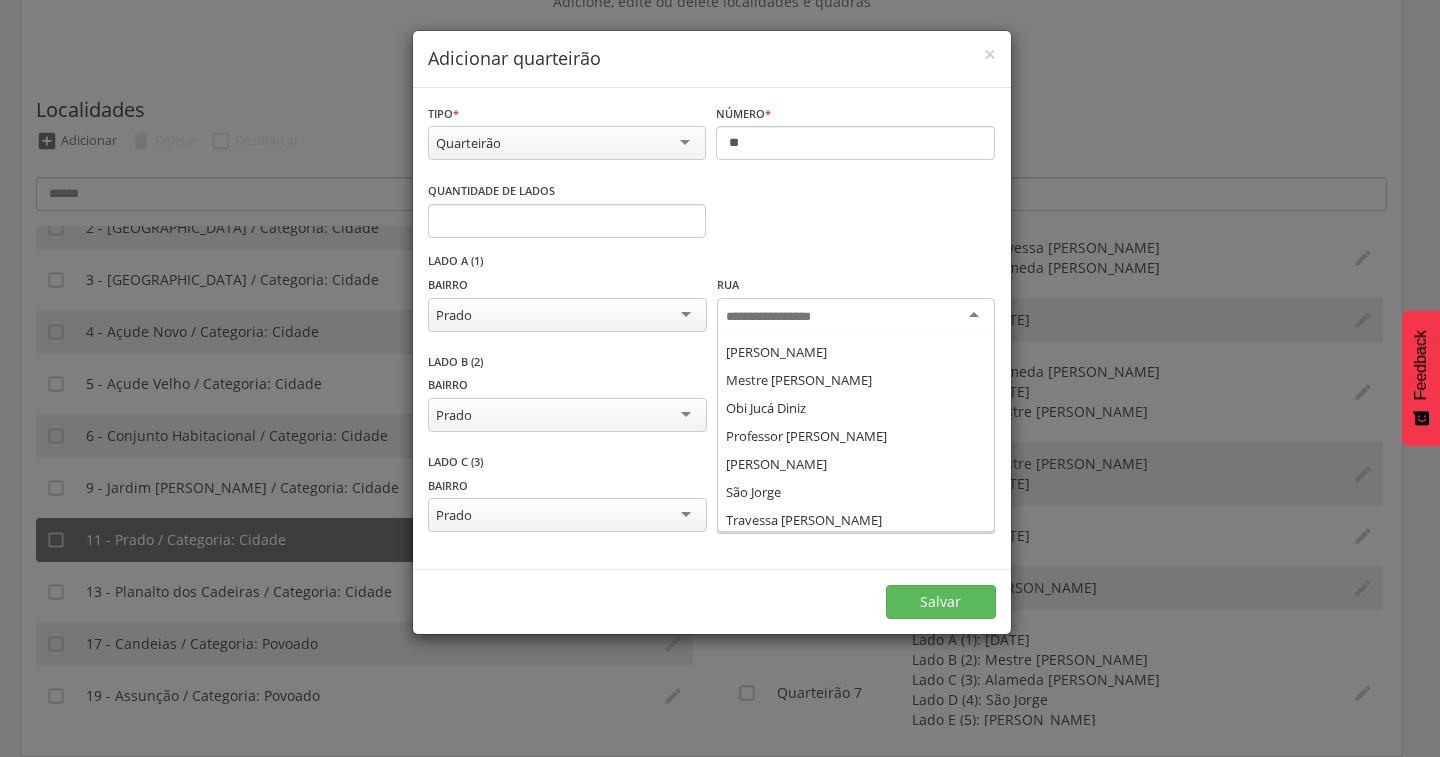 scroll, scrollTop: 104, scrollLeft: 0, axis: vertical 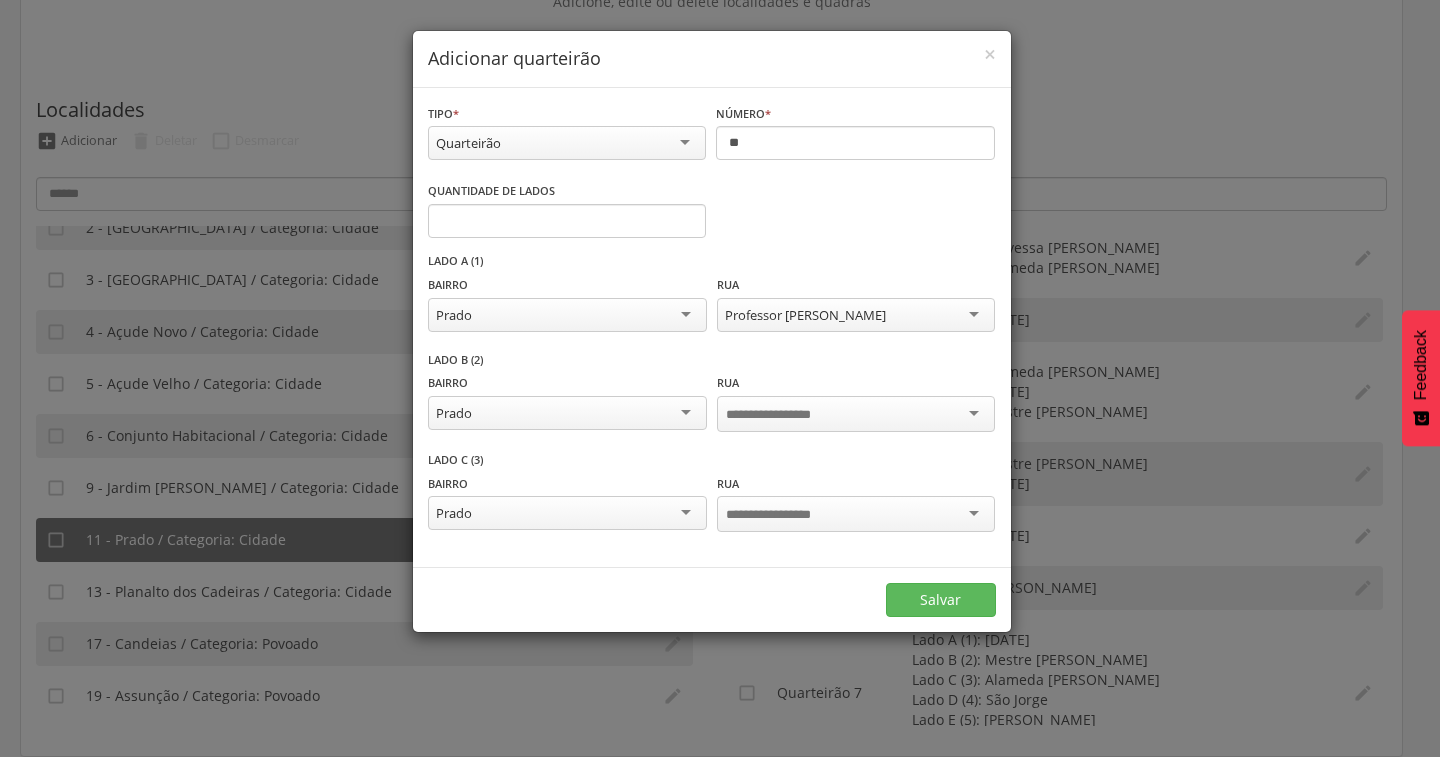 click at bounding box center (784, 415) 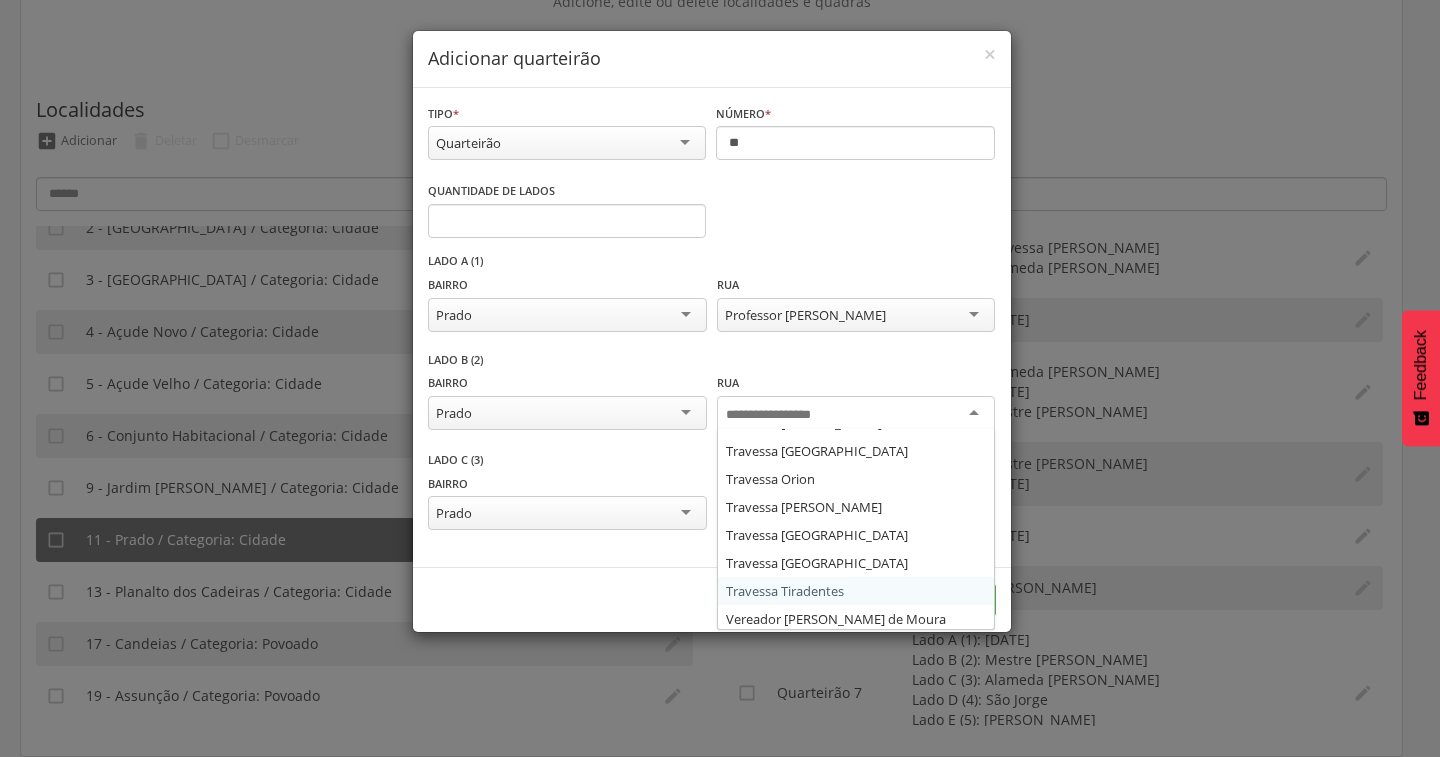 scroll, scrollTop: 0, scrollLeft: 0, axis: both 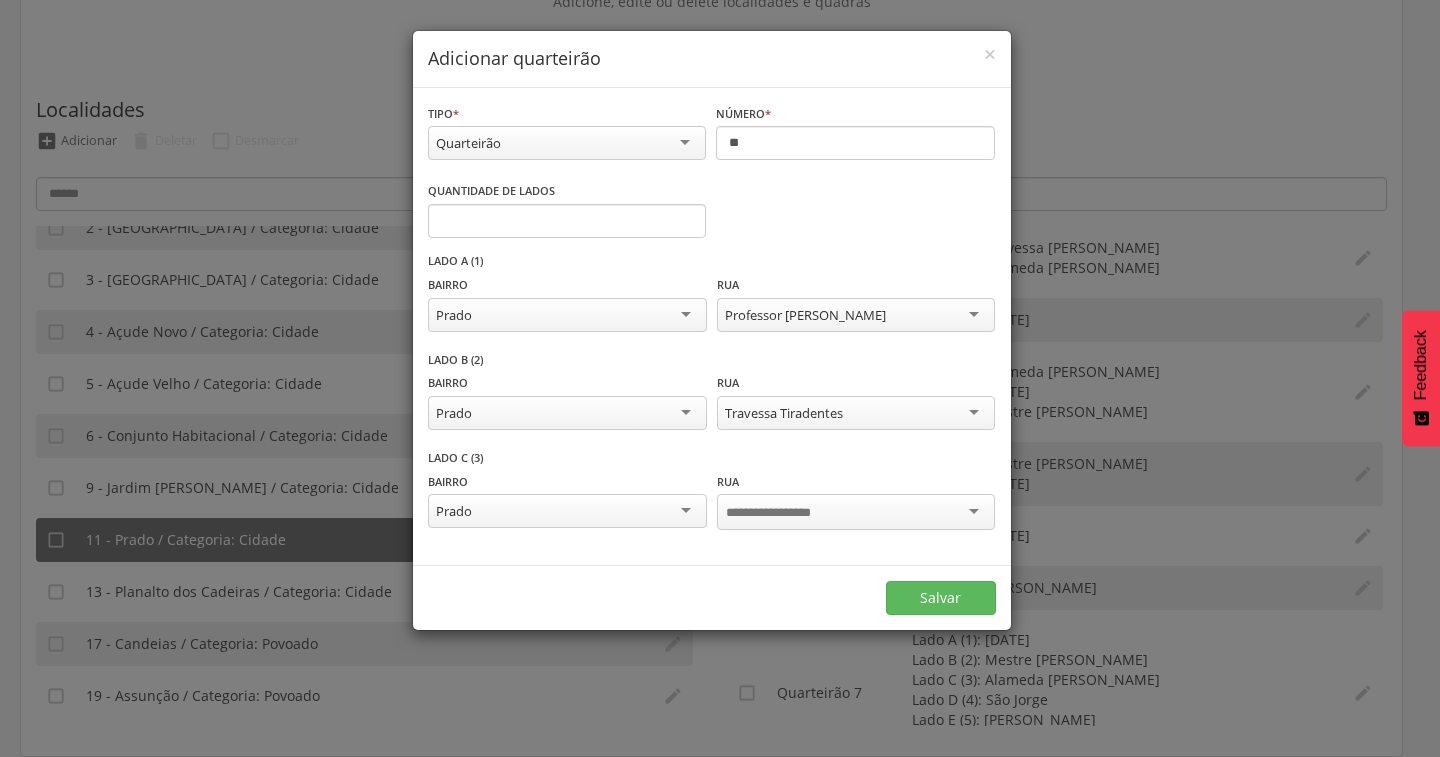 click at bounding box center (856, 512) 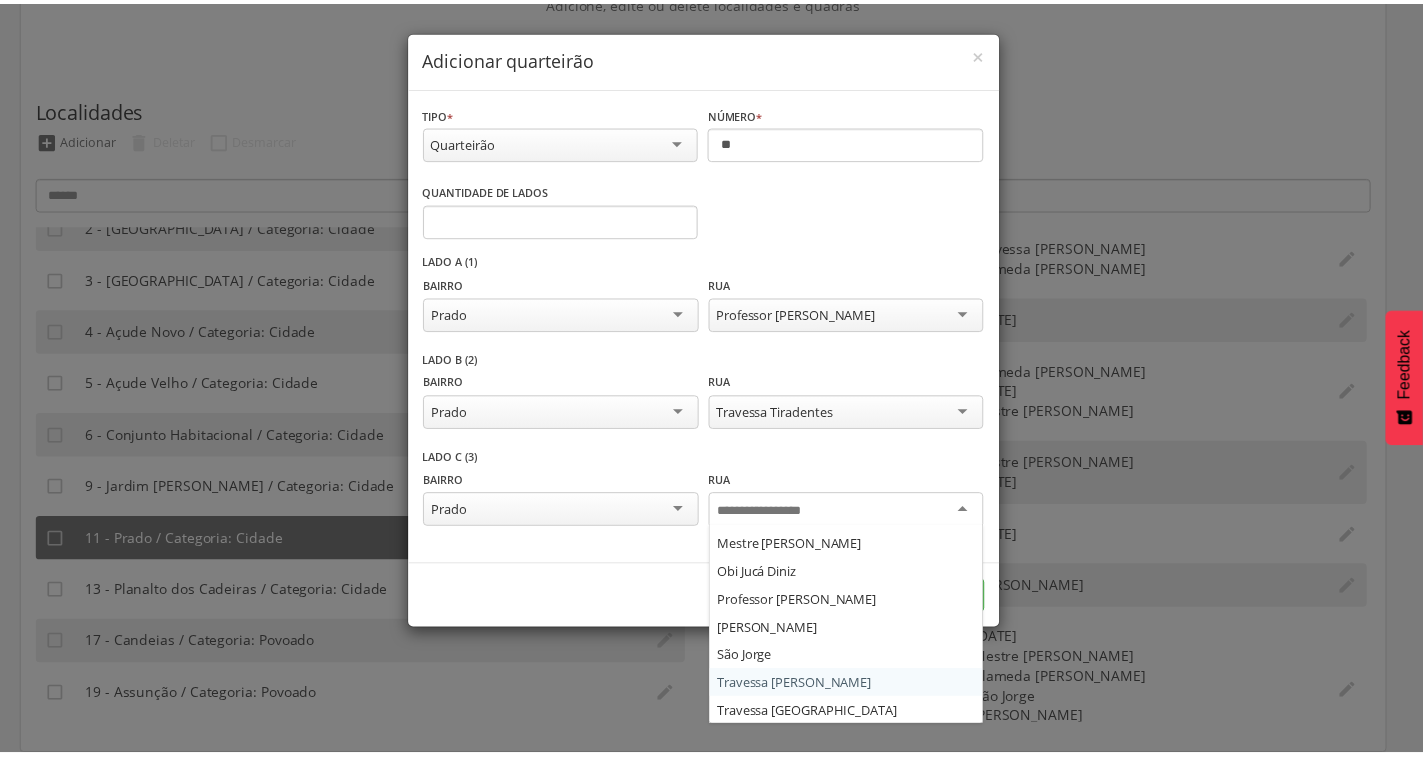 scroll, scrollTop: 100, scrollLeft: 0, axis: vertical 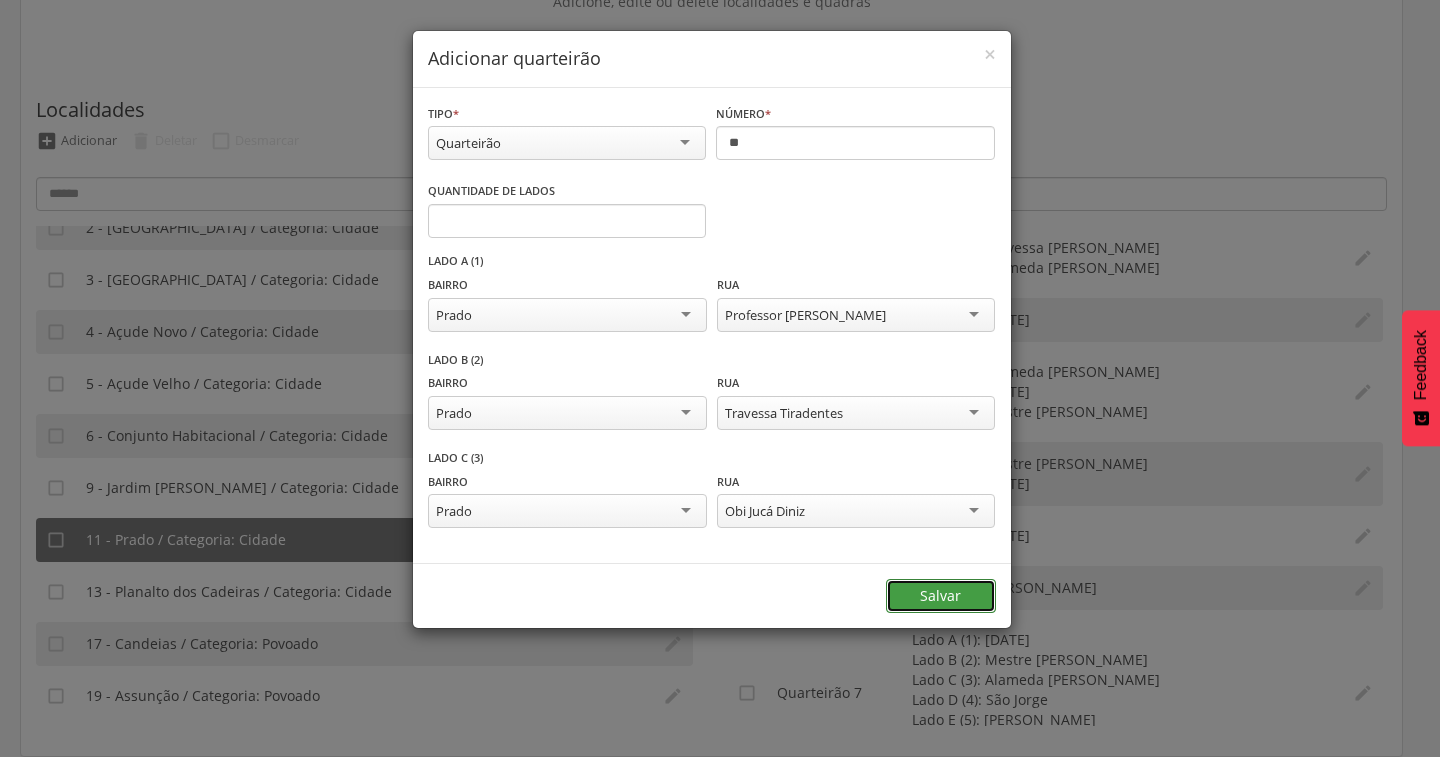 click on "Salvar" at bounding box center [941, 596] 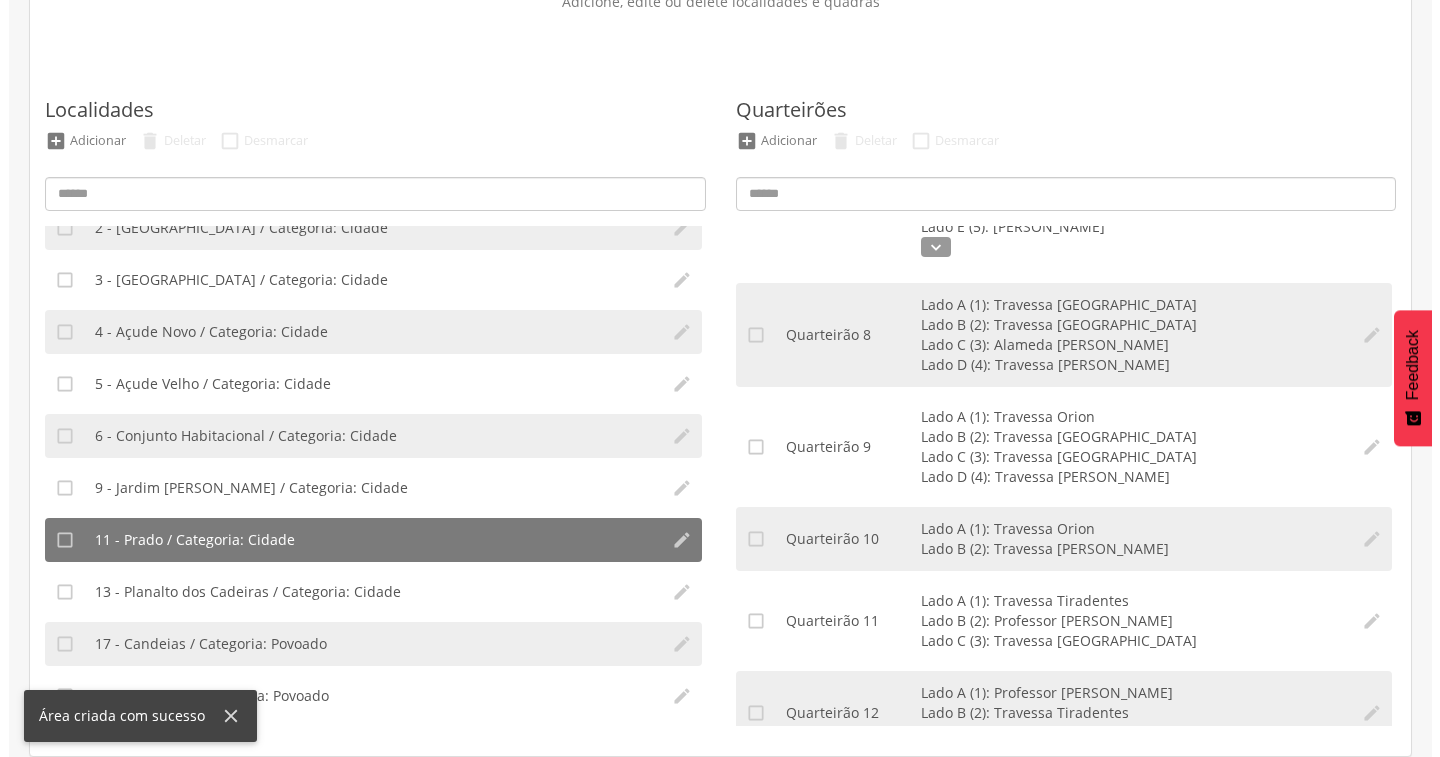 scroll, scrollTop: 530, scrollLeft: 0, axis: vertical 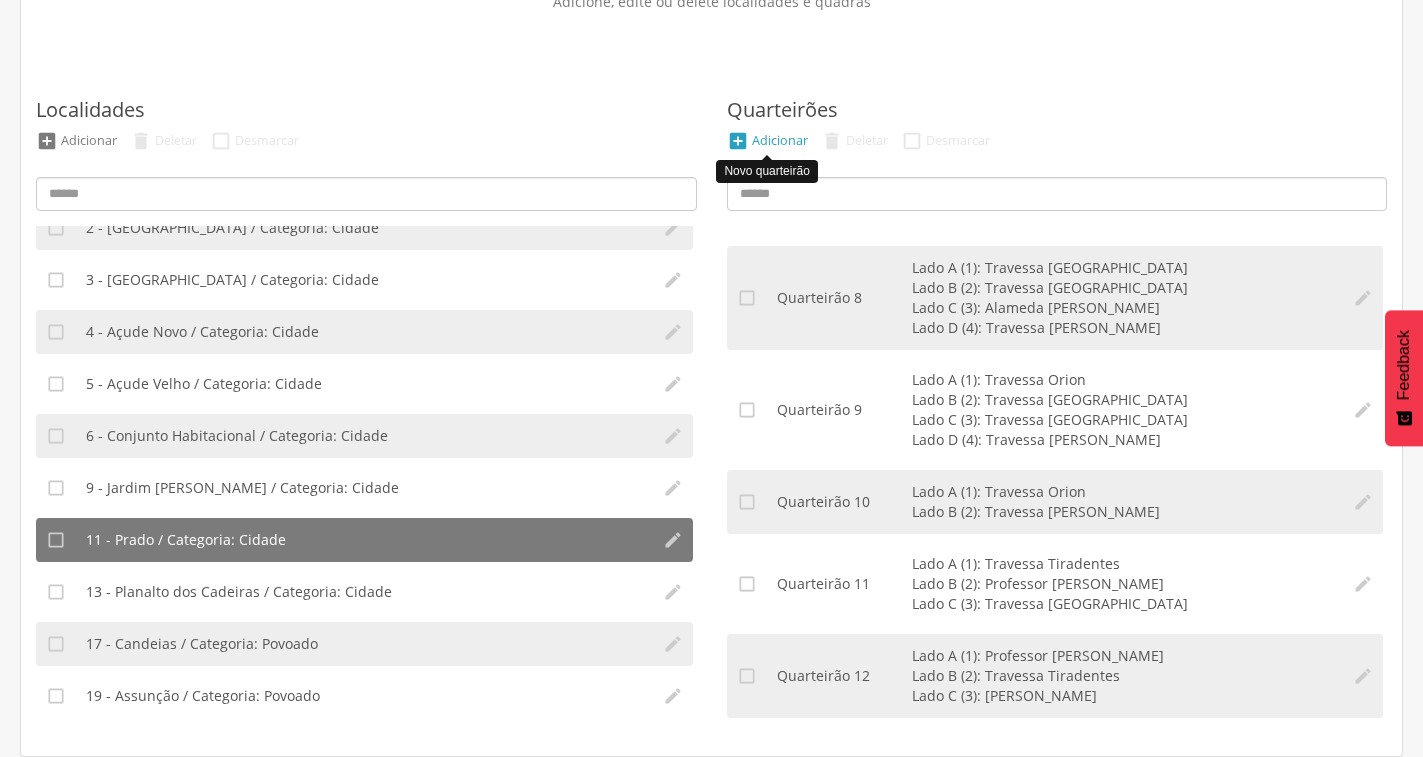 click on "Adicionar" at bounding box center [780, 140] 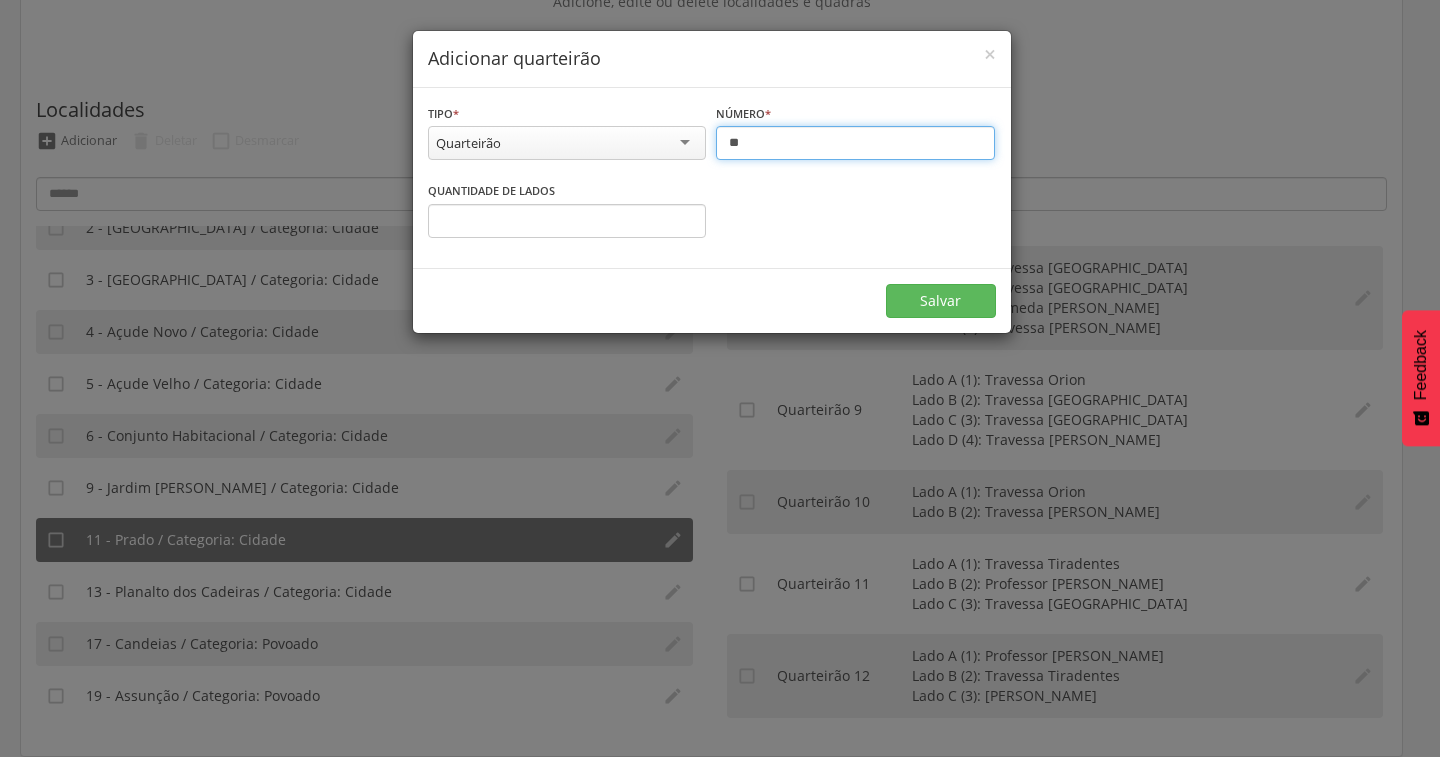 click on "**" at bounding box center [855, 143] 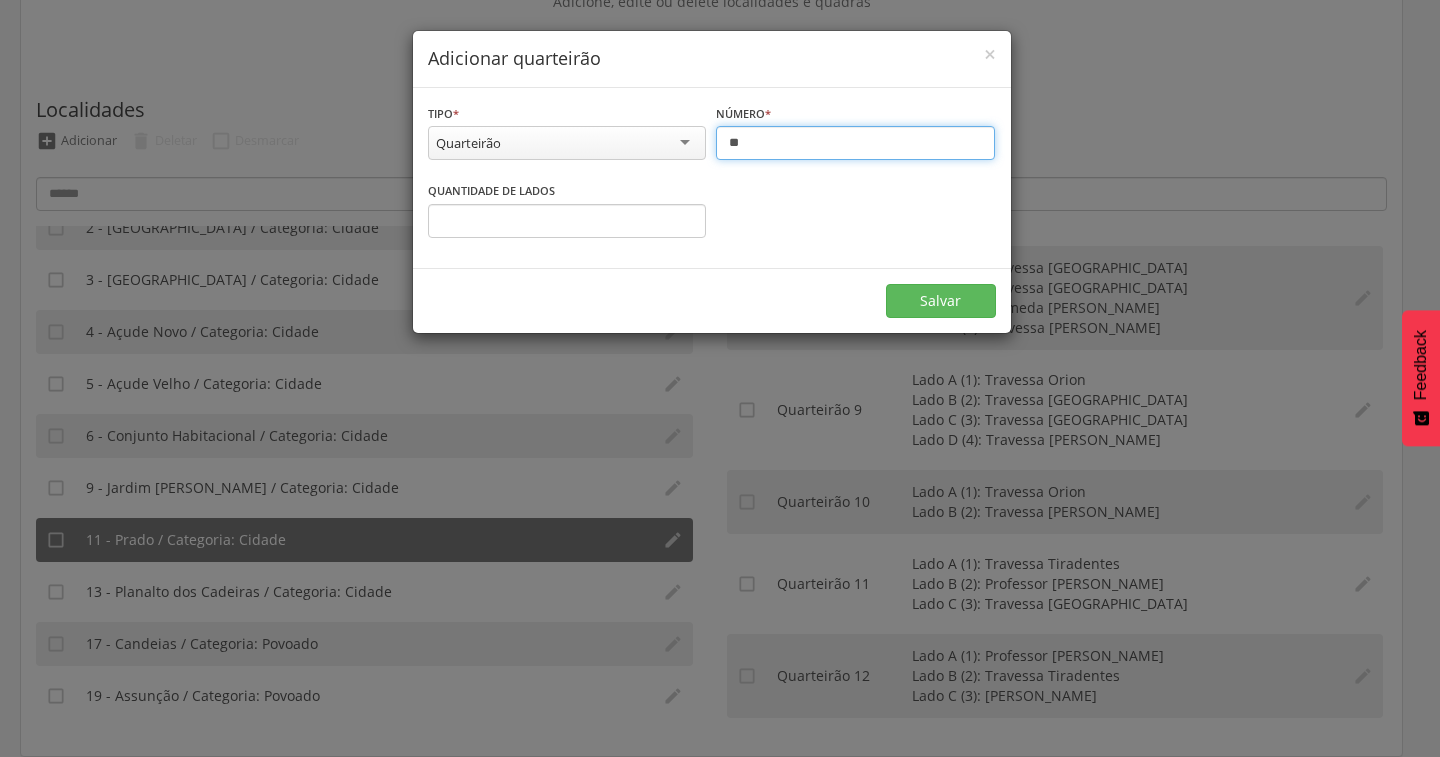 type on "**" 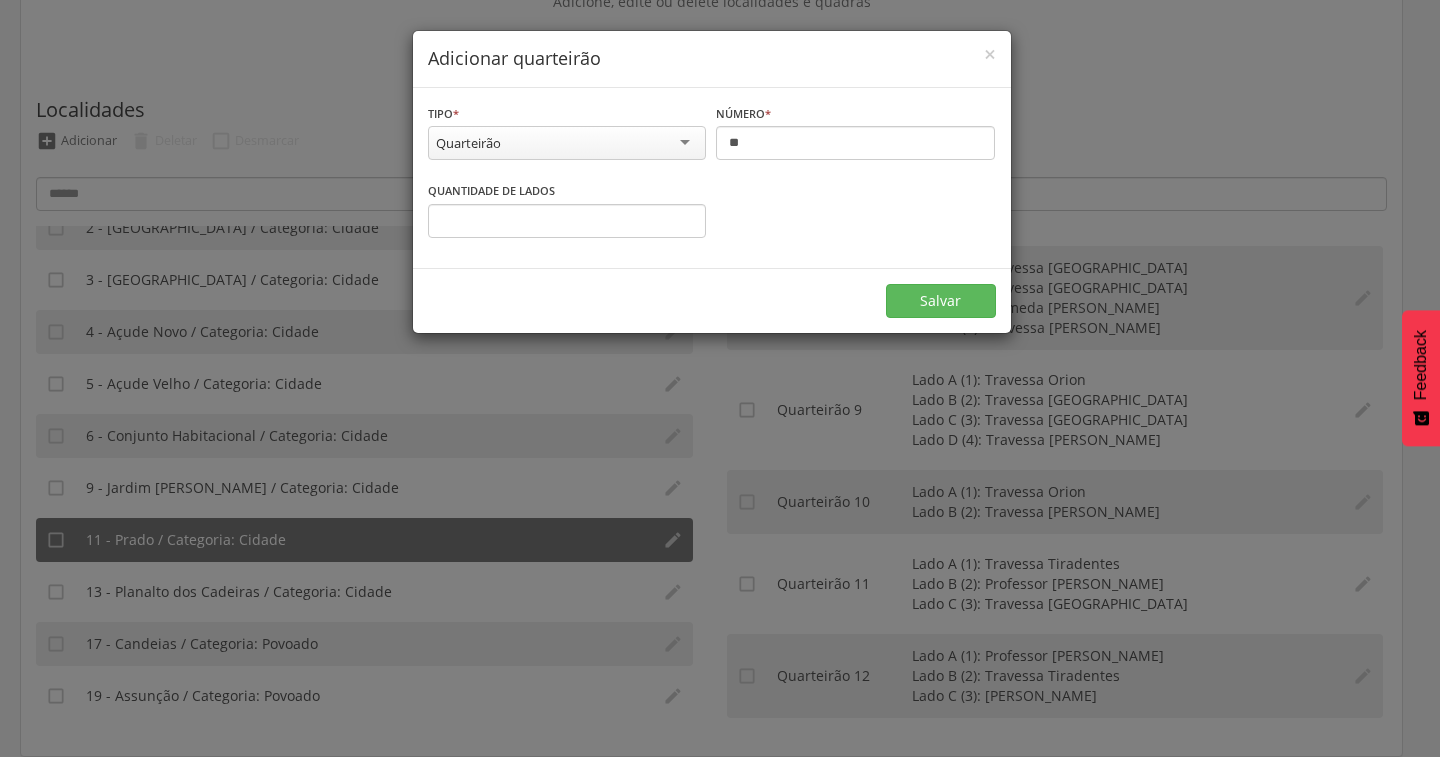 click on "Quantidade de lados
*
Informe o número" at bounding box center [712, 216] 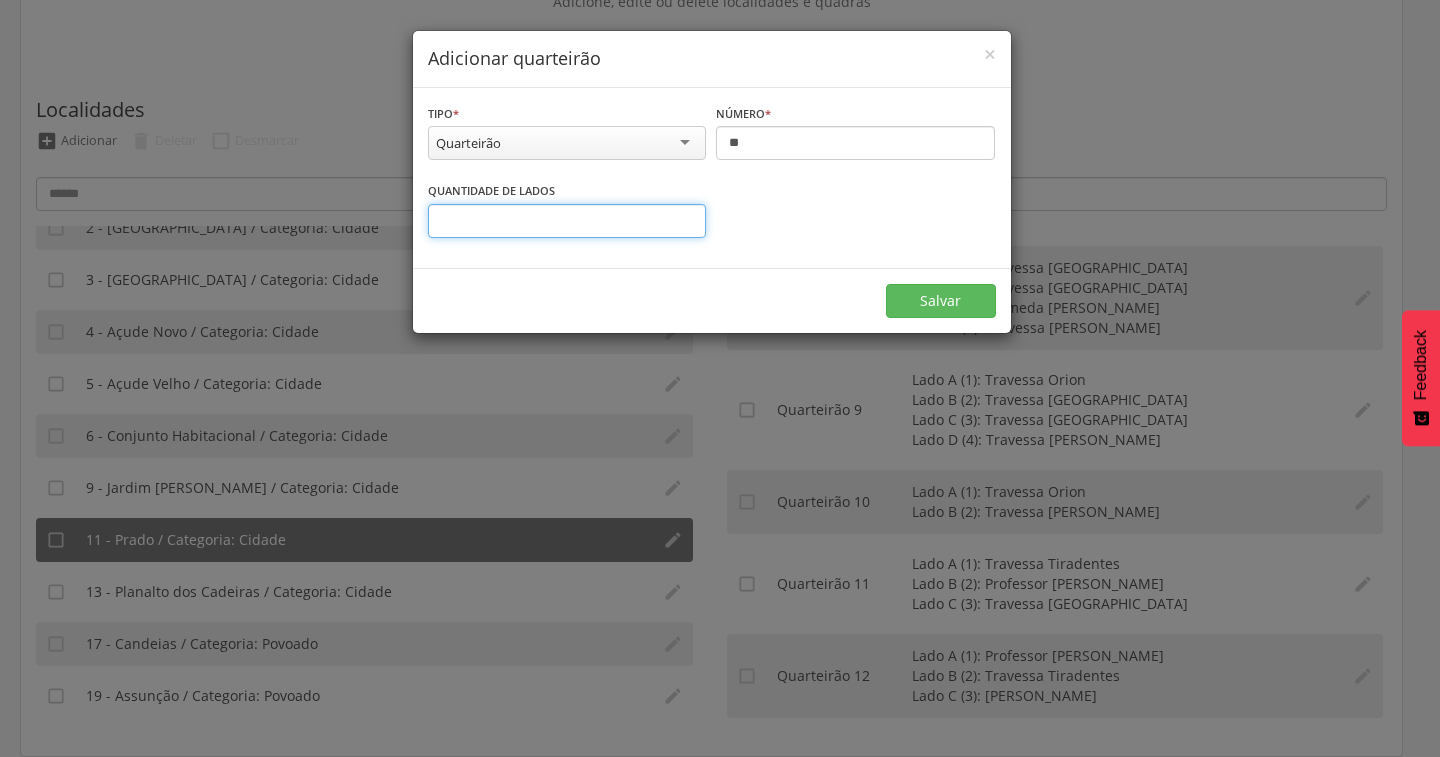 click on "*" at bounding box center [567, 221] 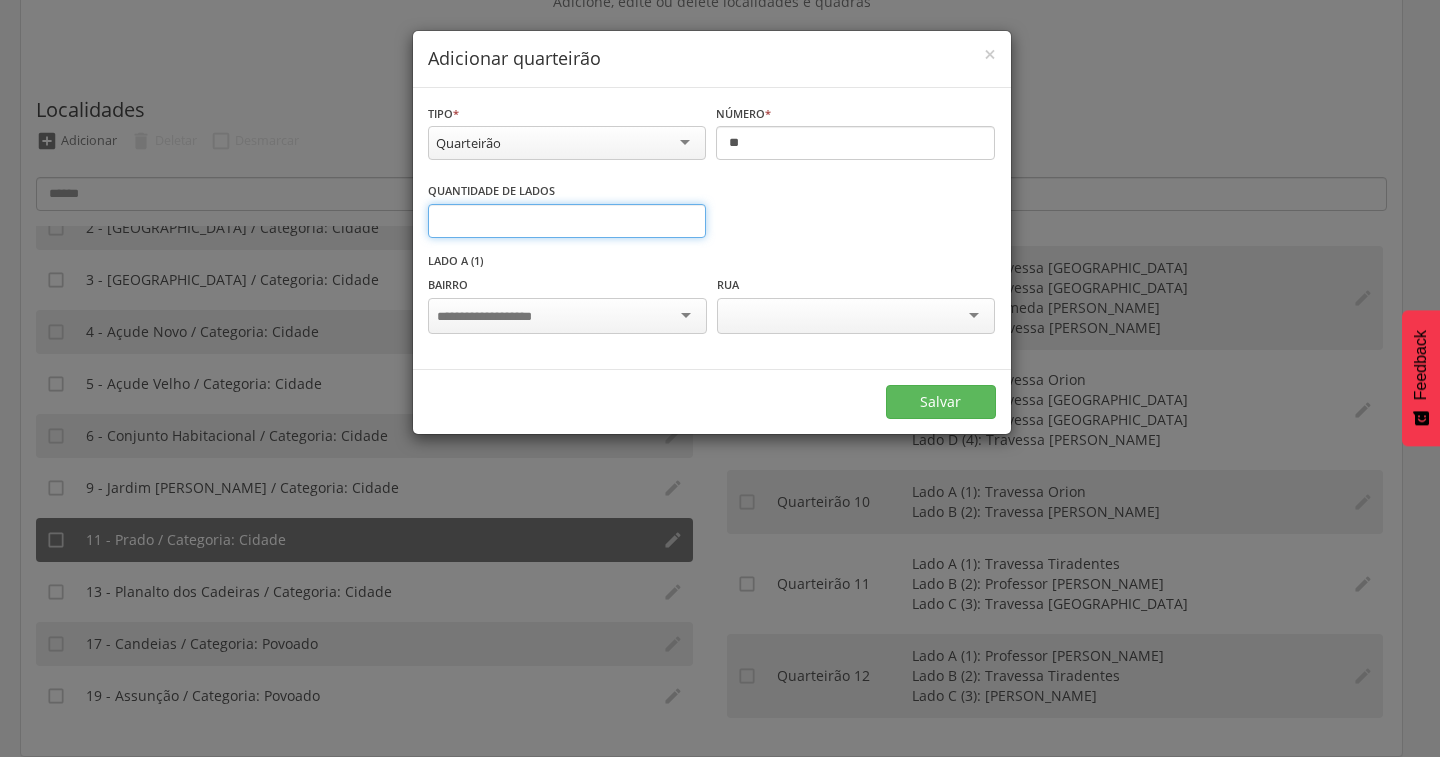 click on "*" at bounding box center (567, 221) 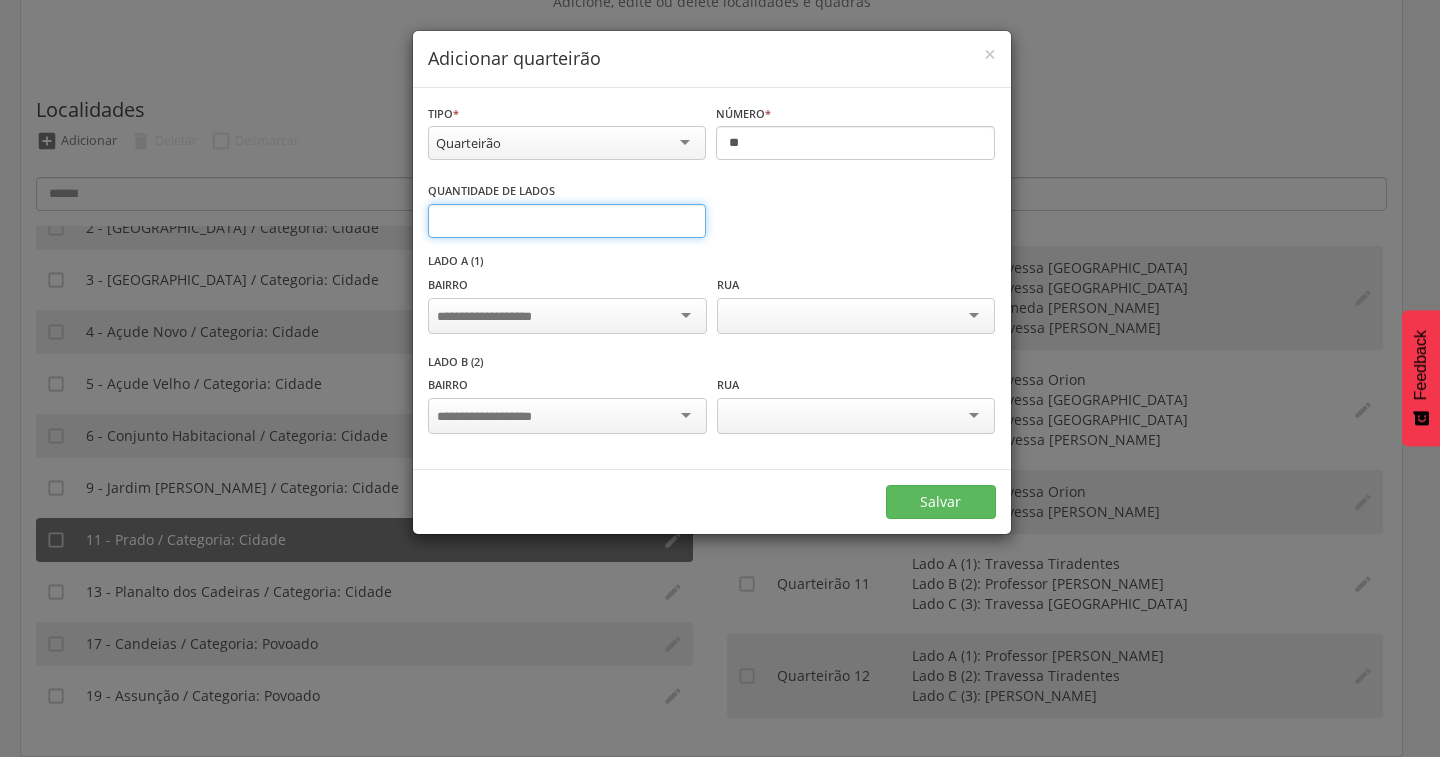 type on "*" 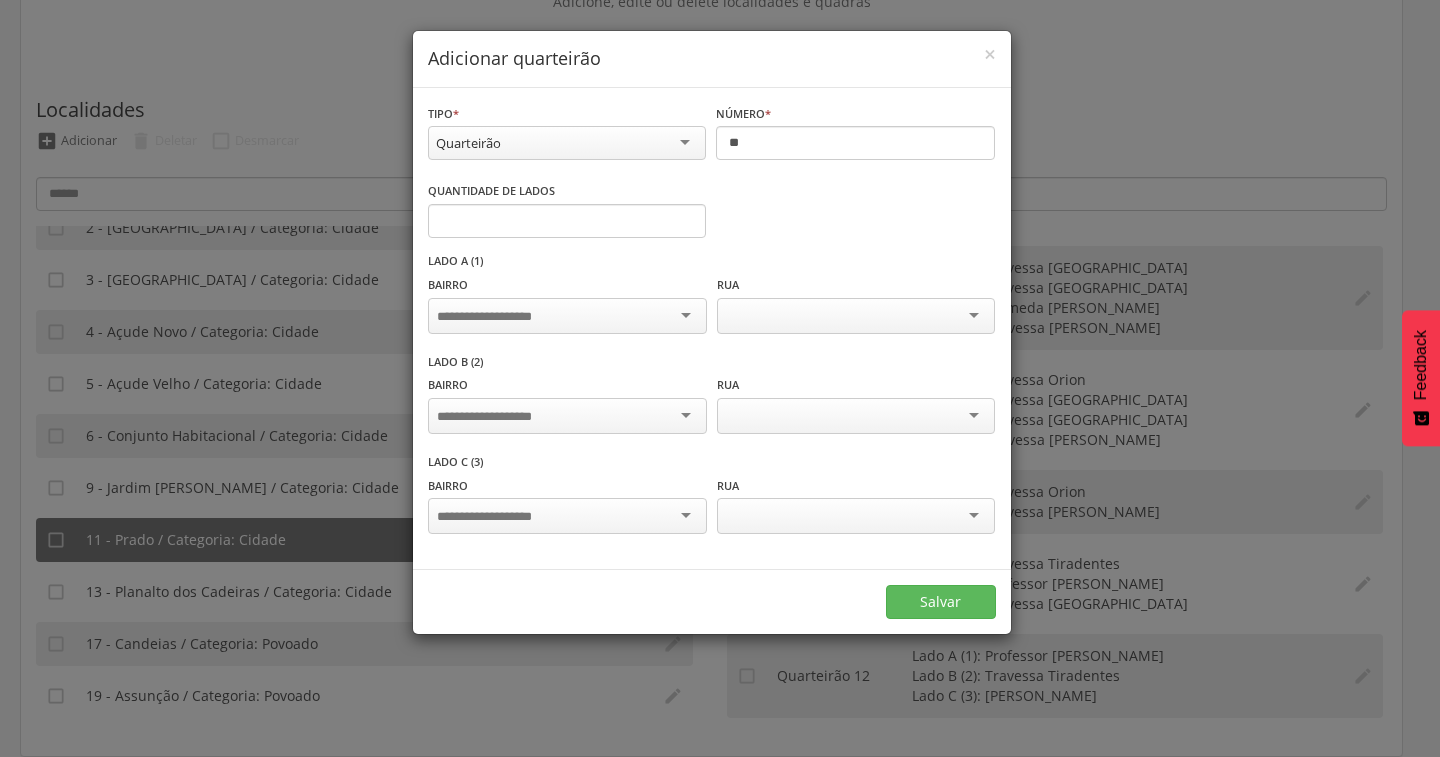 click at bounding box center [567, 316] 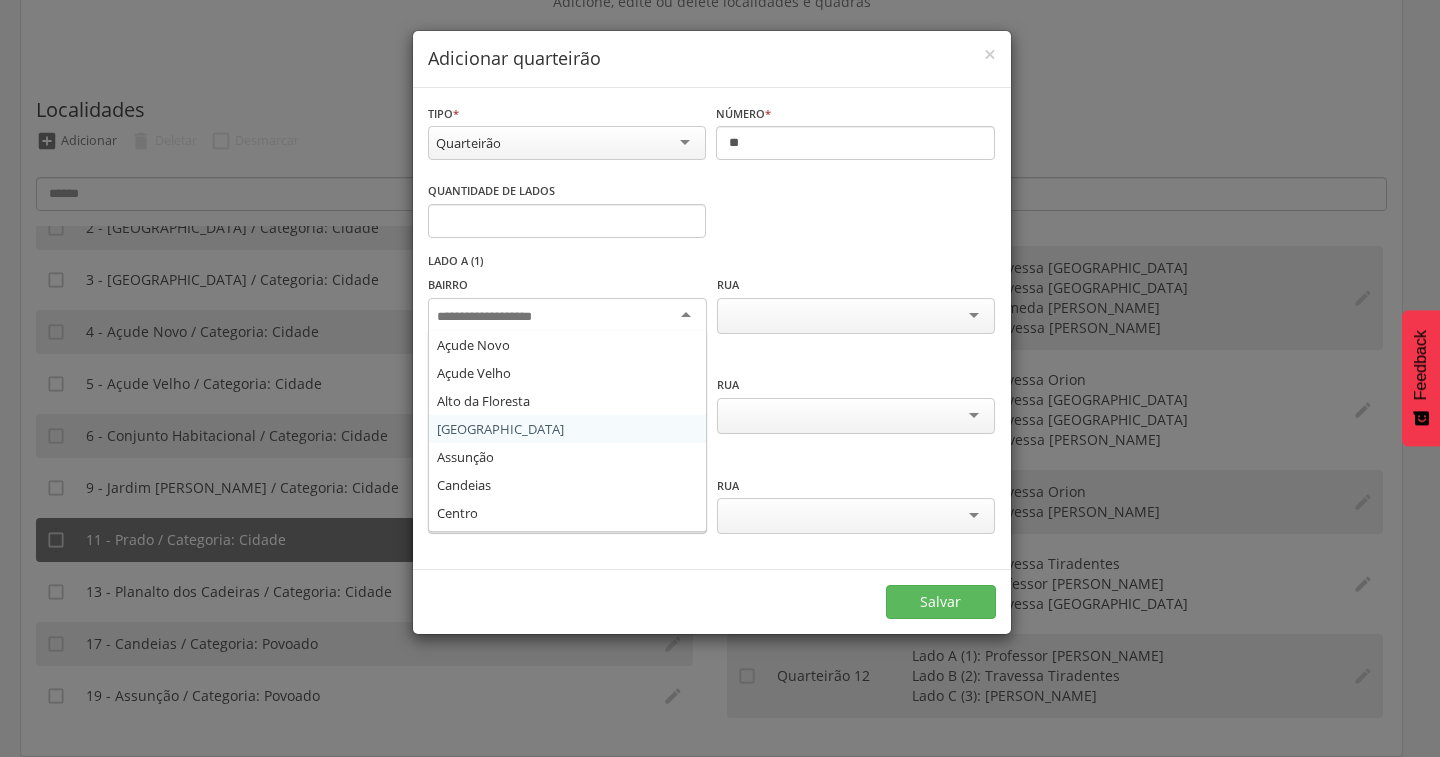 scroll, scrollTop: 108, scrollLeft: 0, axis: vertical 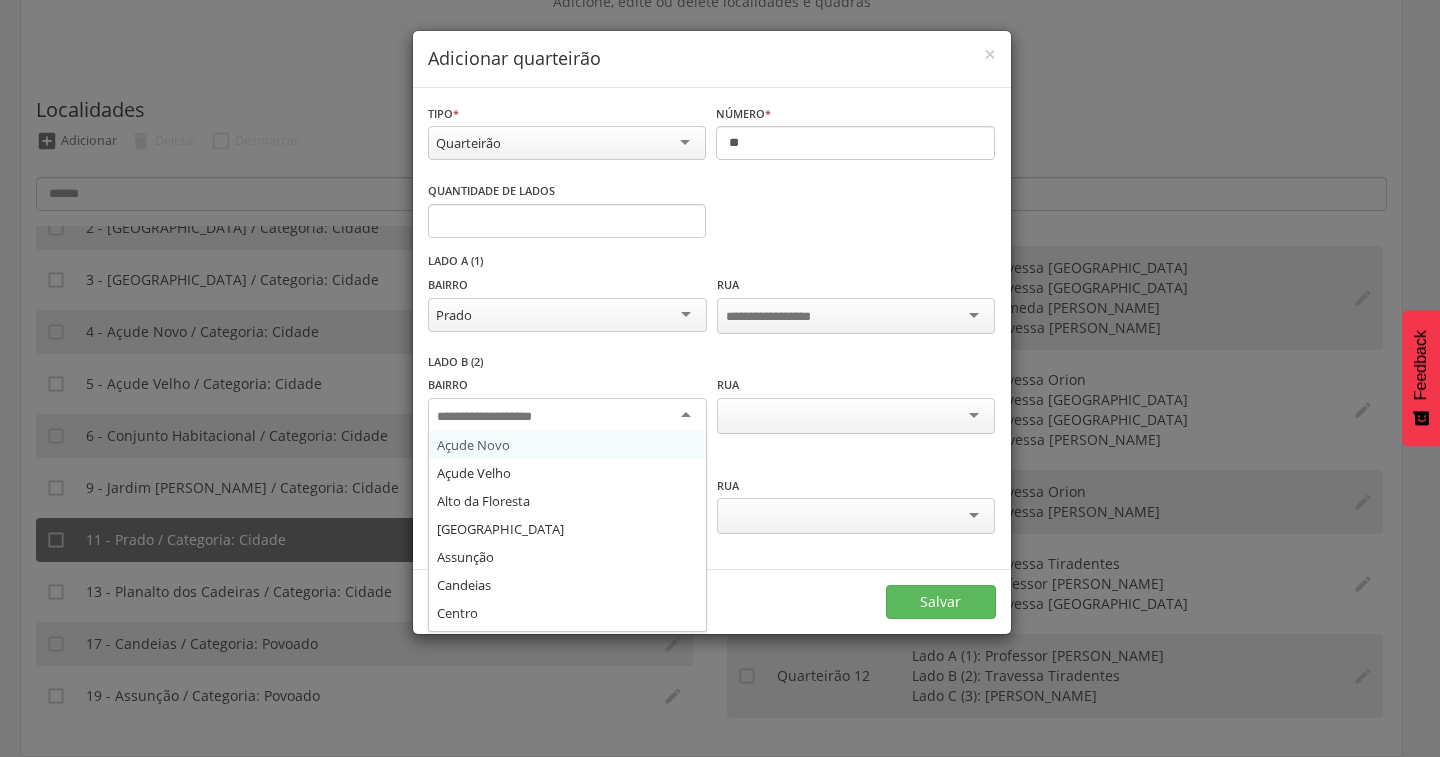 click at bounding box center [567, 416] 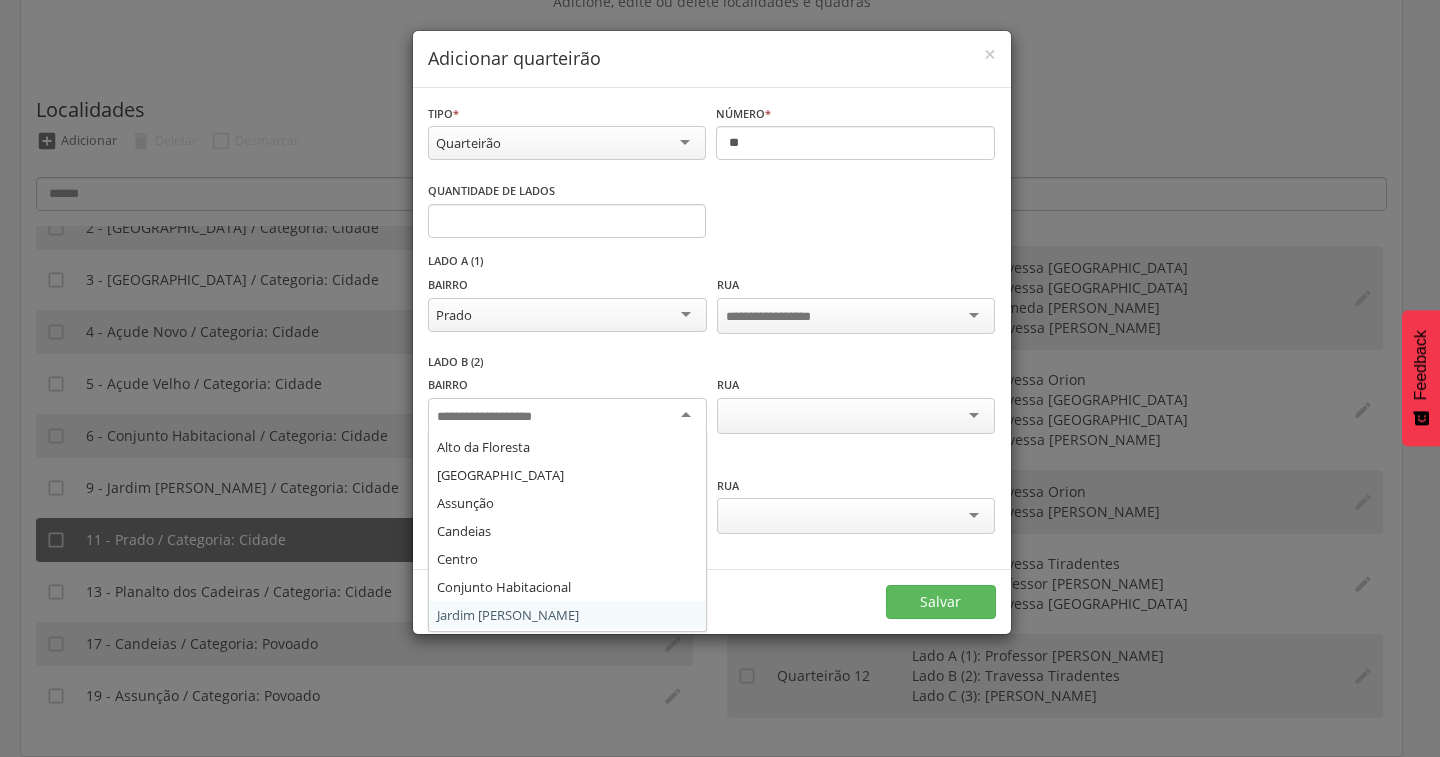 scroll, scrollTop: 108, scrollLeft: 0, axis: vertical 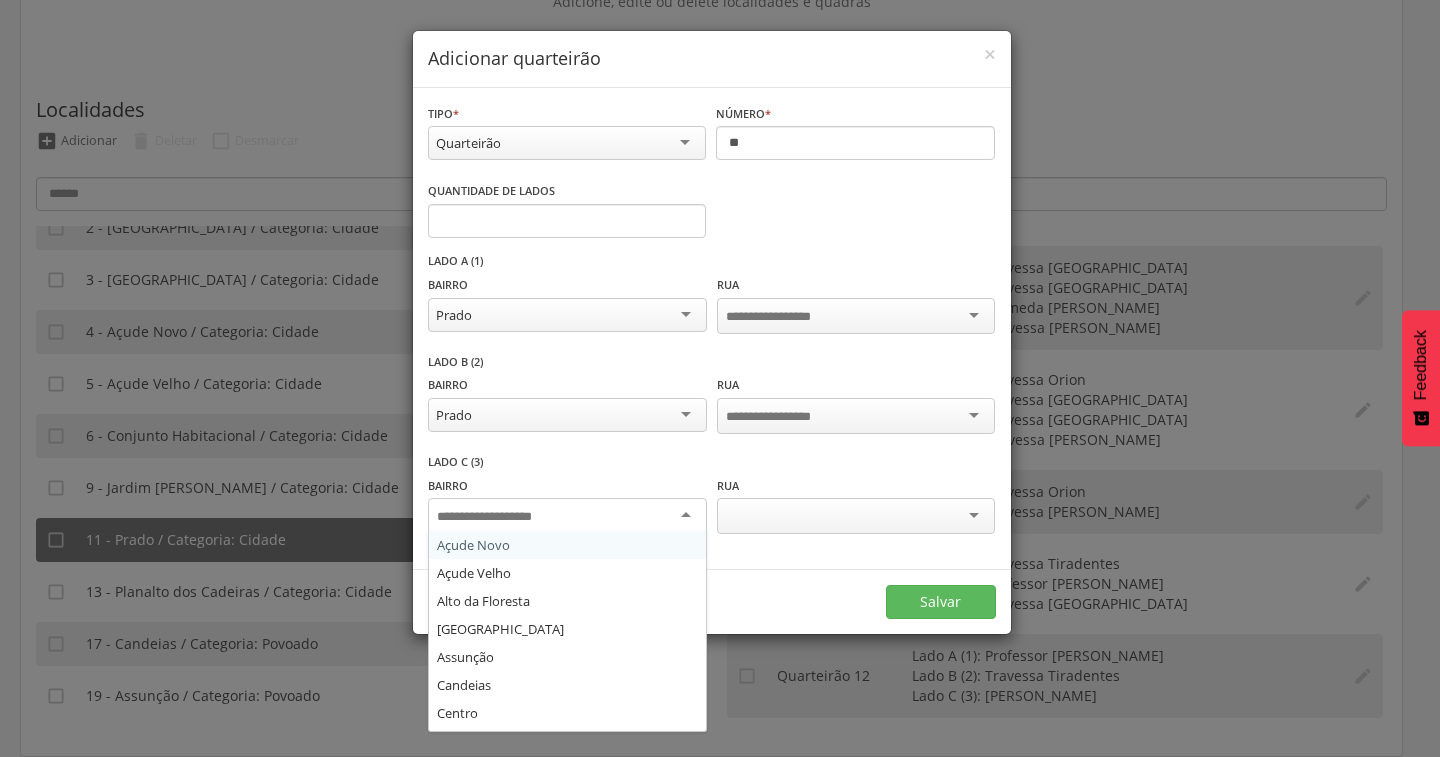 click at bounding box center (567, 516) 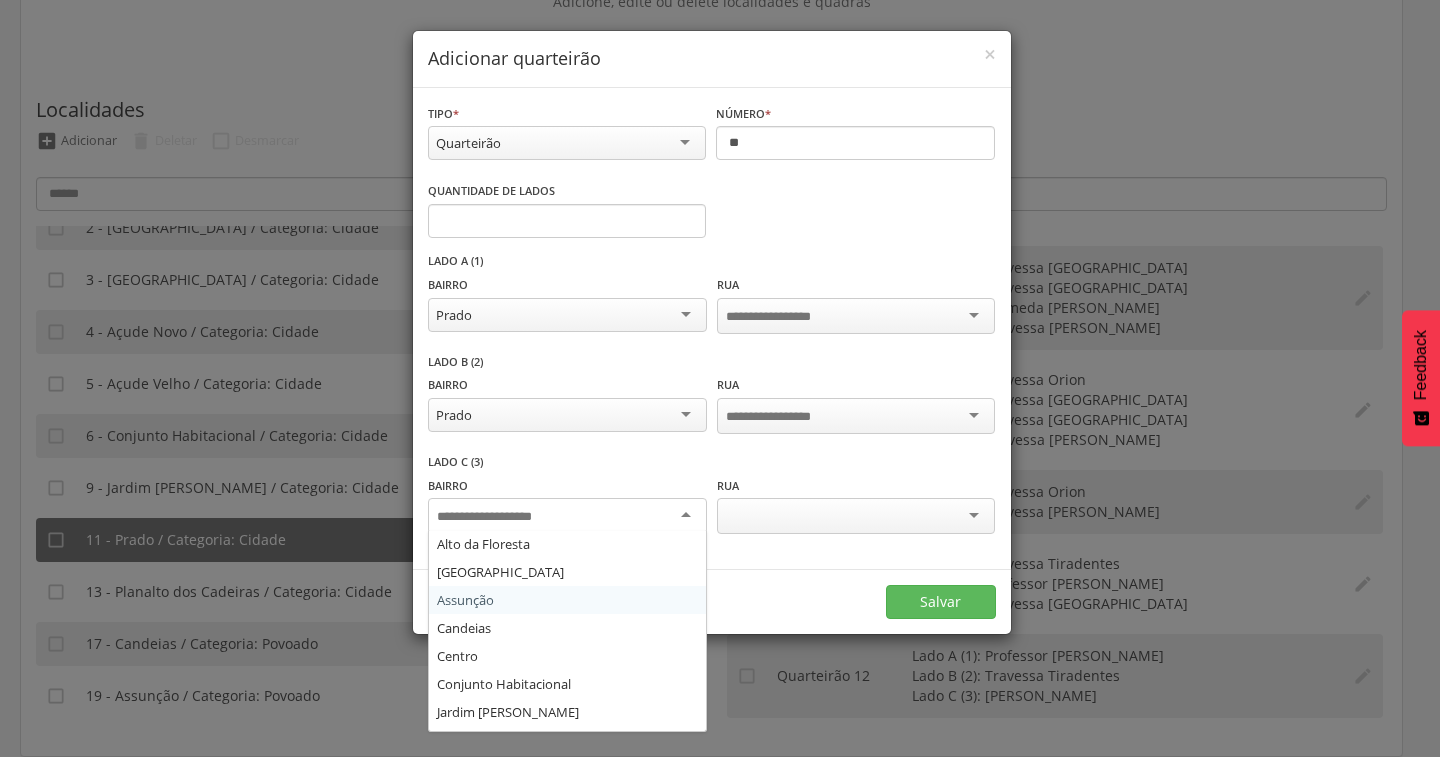 scroll, scrollTop: 108, scrollLeft: 0, axis: vertical 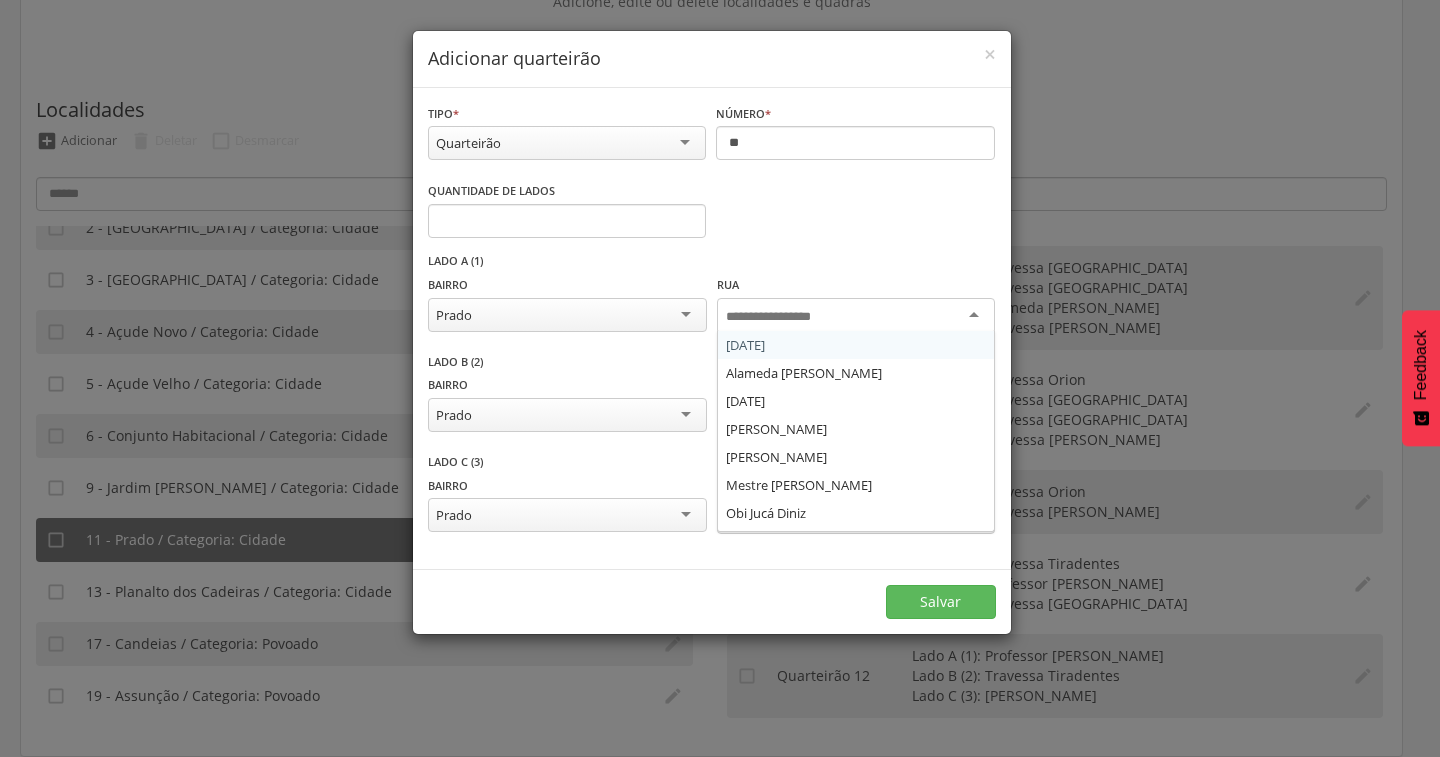 click at bounding box center [784, 317] 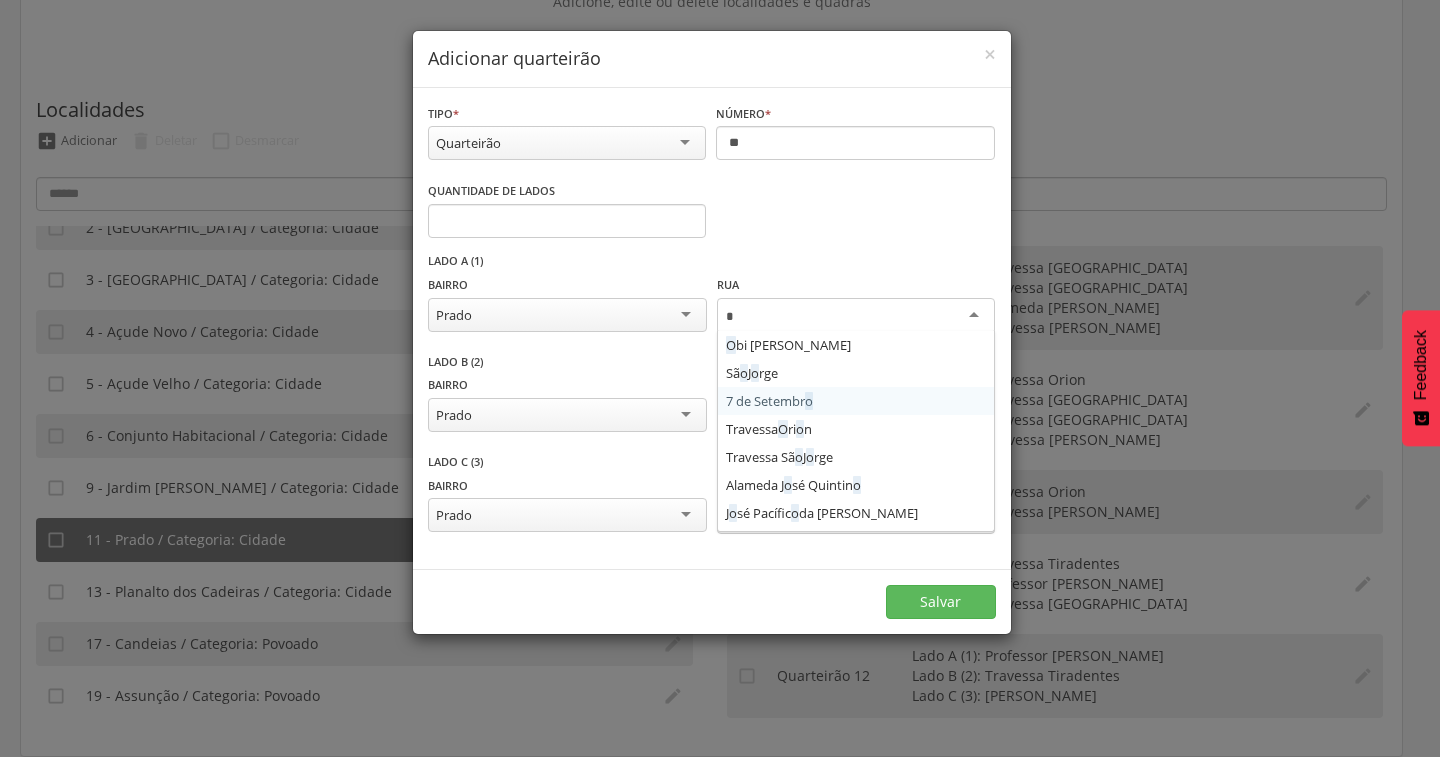 type on "**" 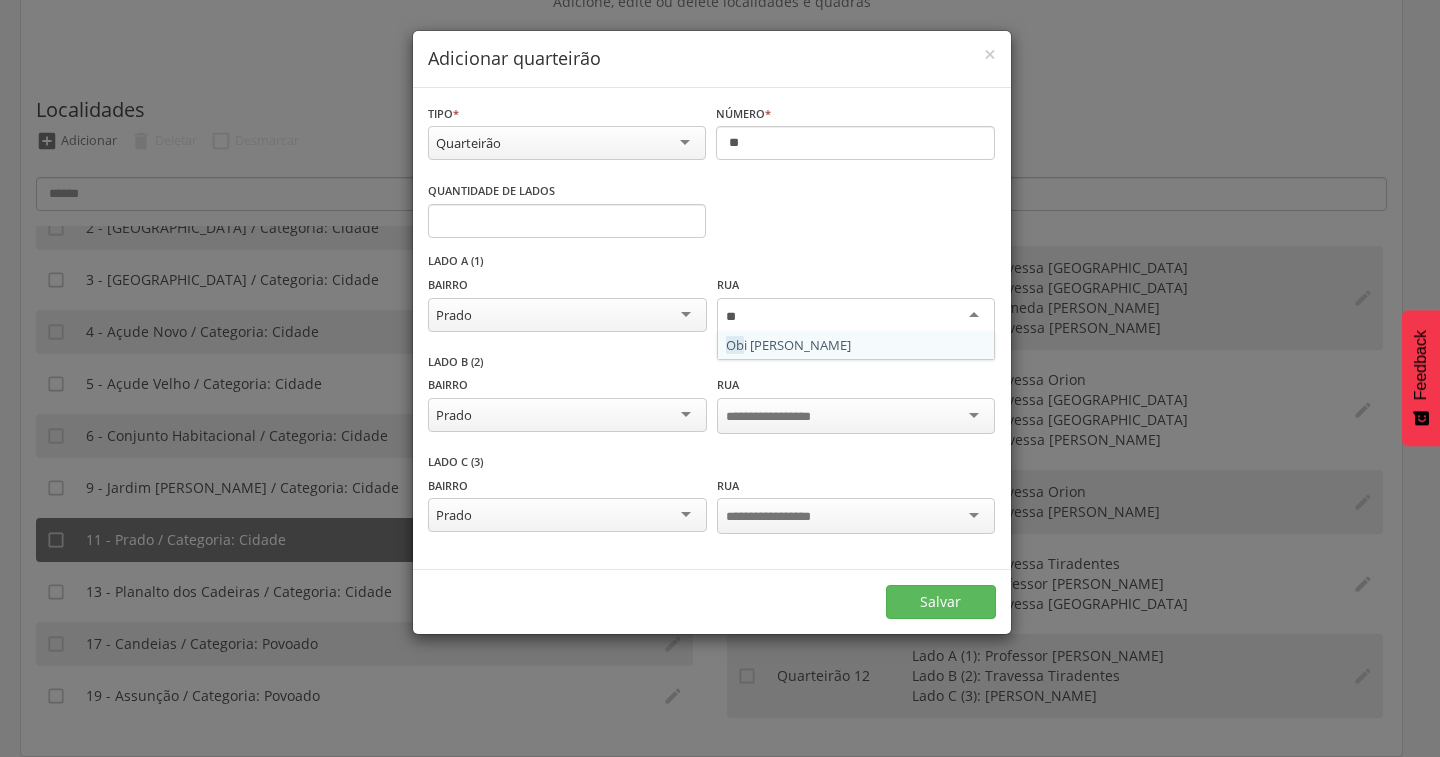 type 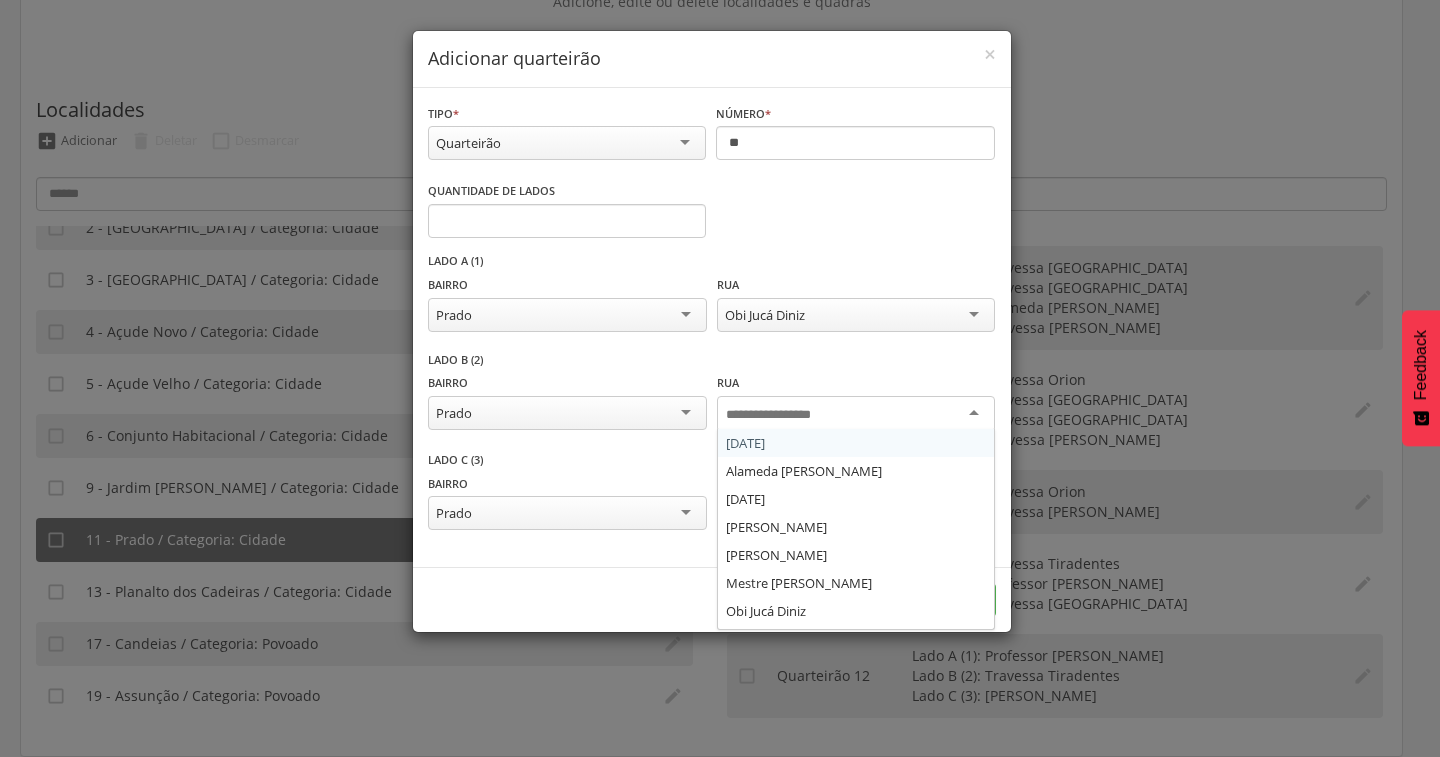 click at bounding box center [784, 415] 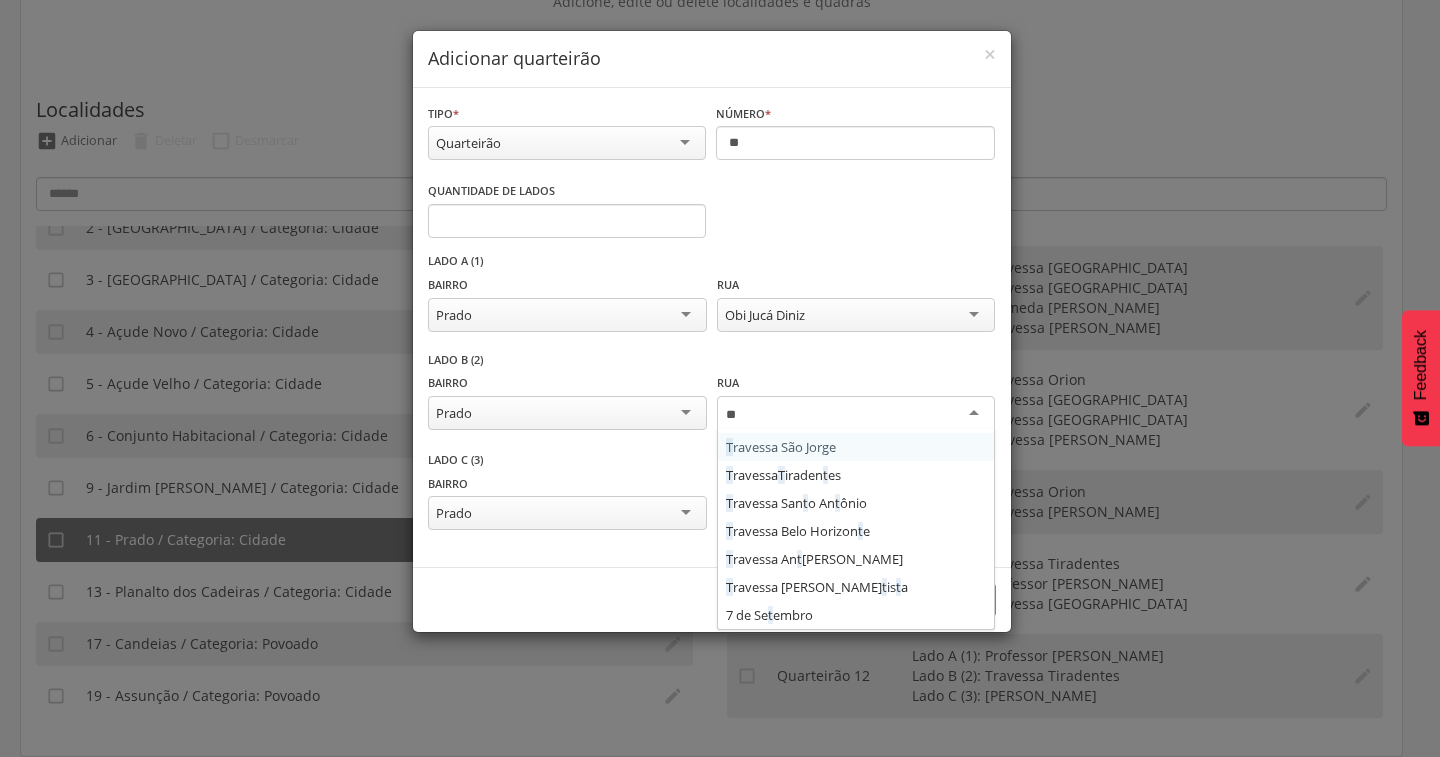 scroll, scrollTop: 0, scrollLeft: 0, axis: both 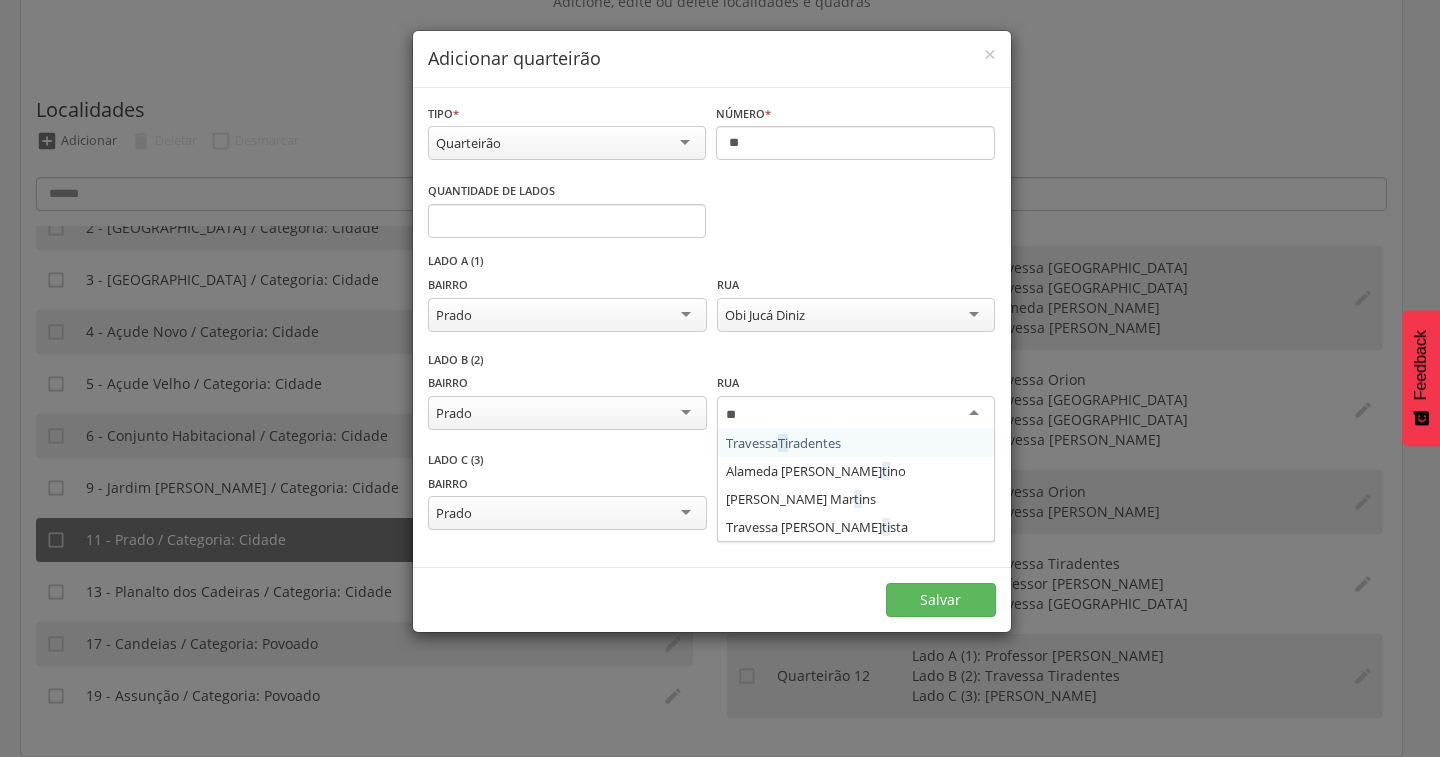type on "***" 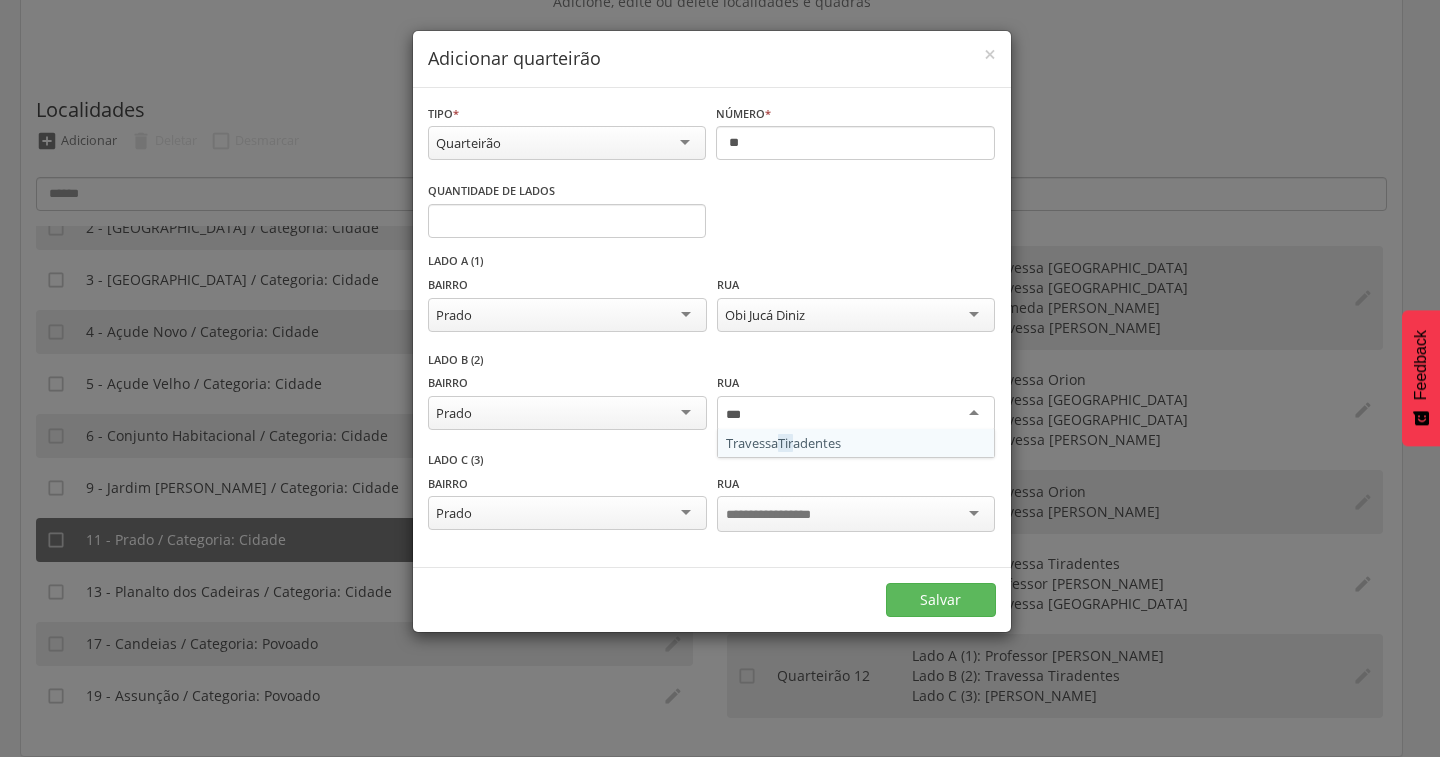 type 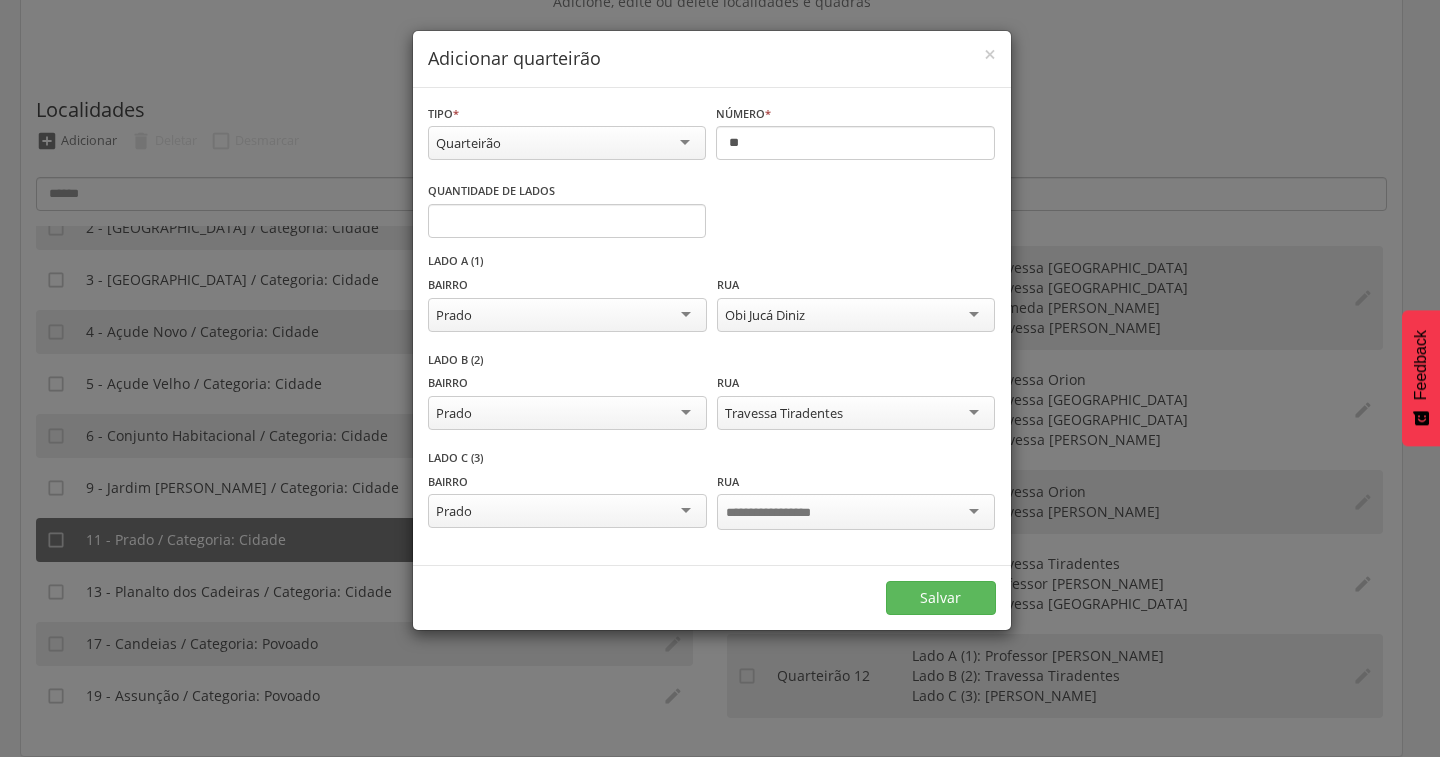 scroll, scrollTop: 0, scrollLeft: 0, axis: both 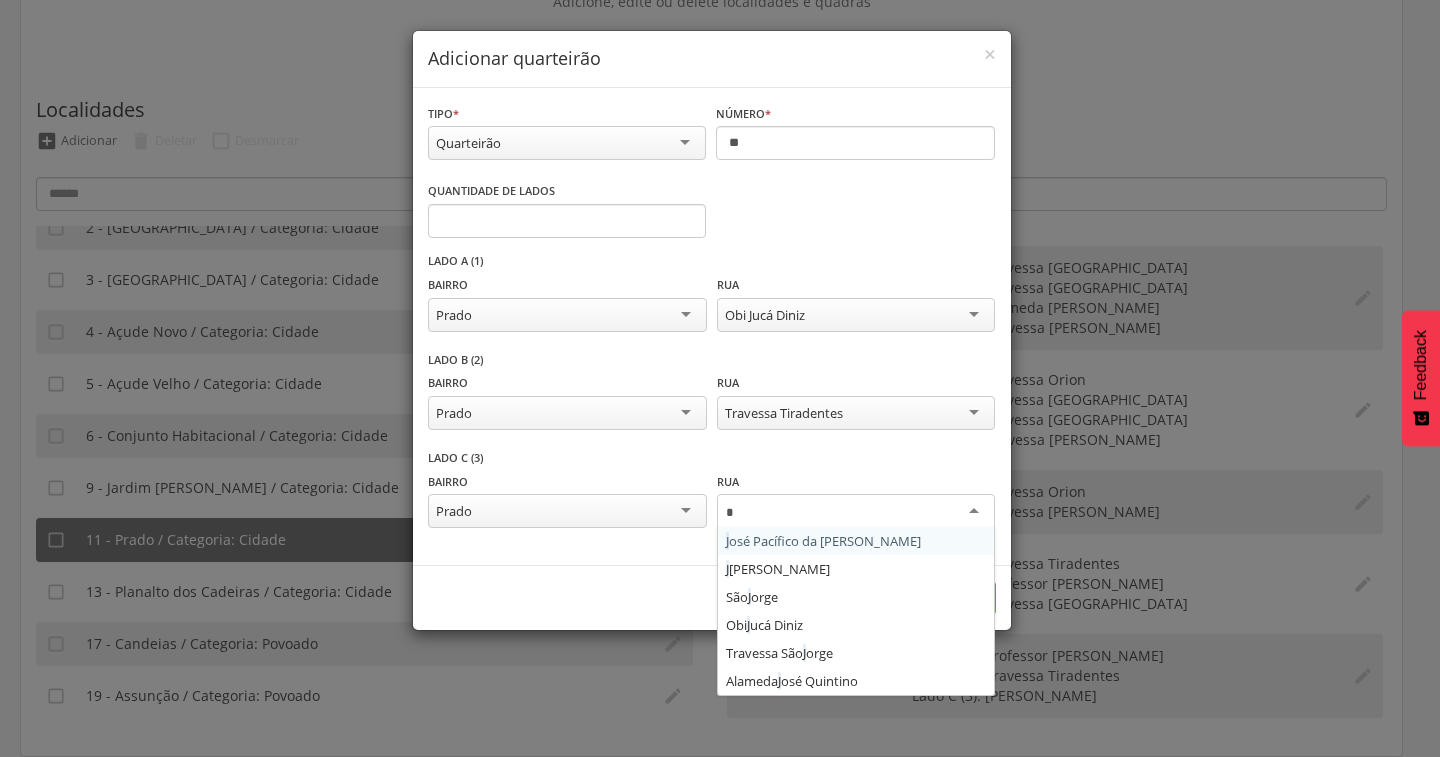 type on "**" 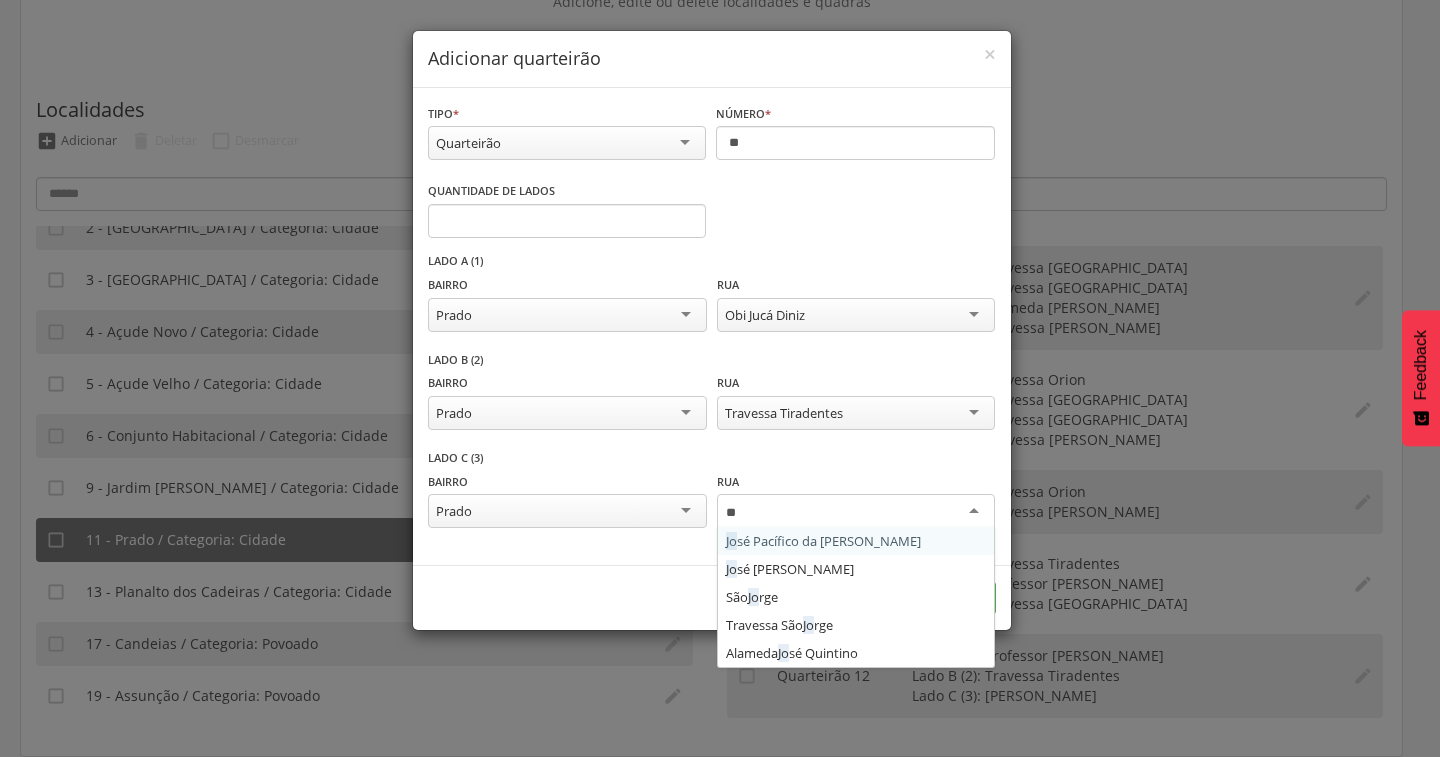 type 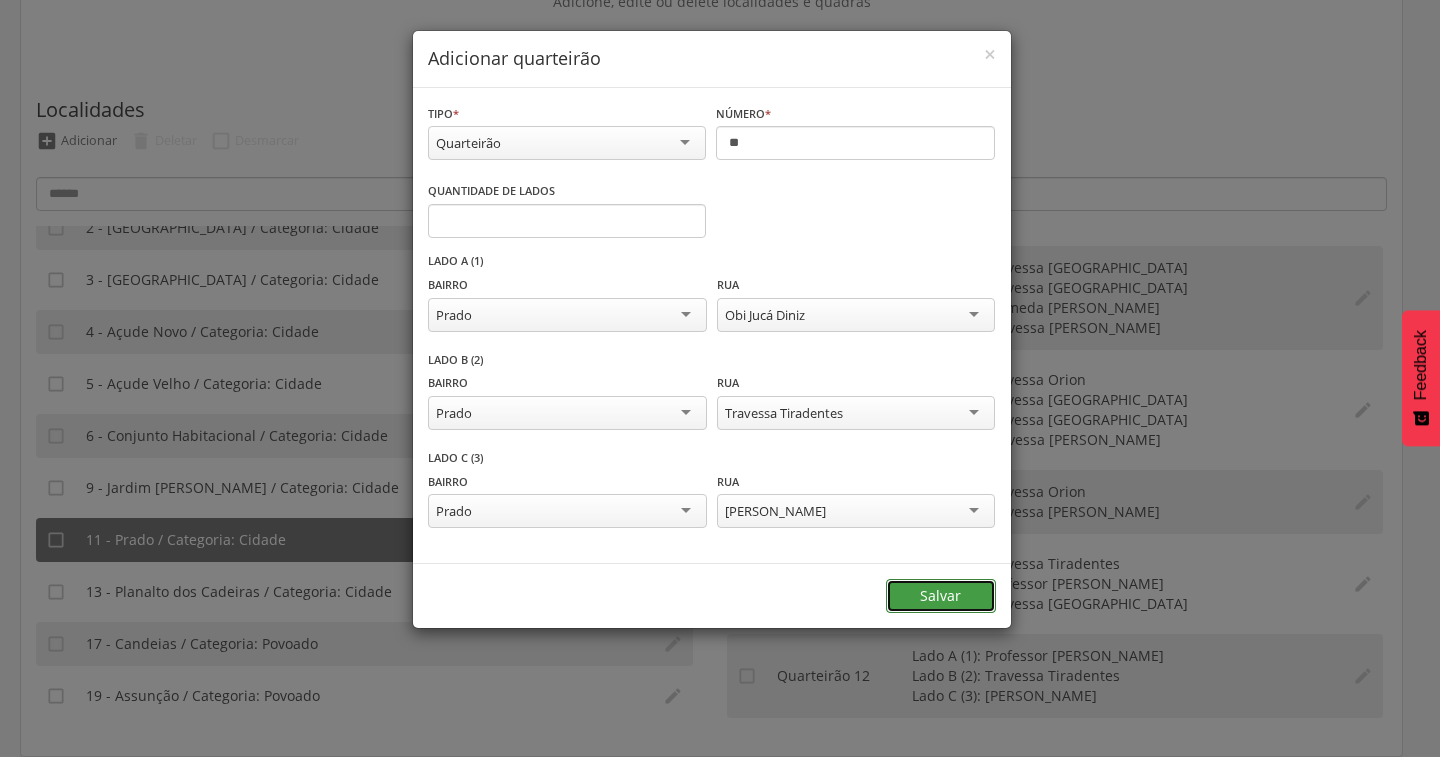 click on "Salvar" at bounding box center (941, 596) 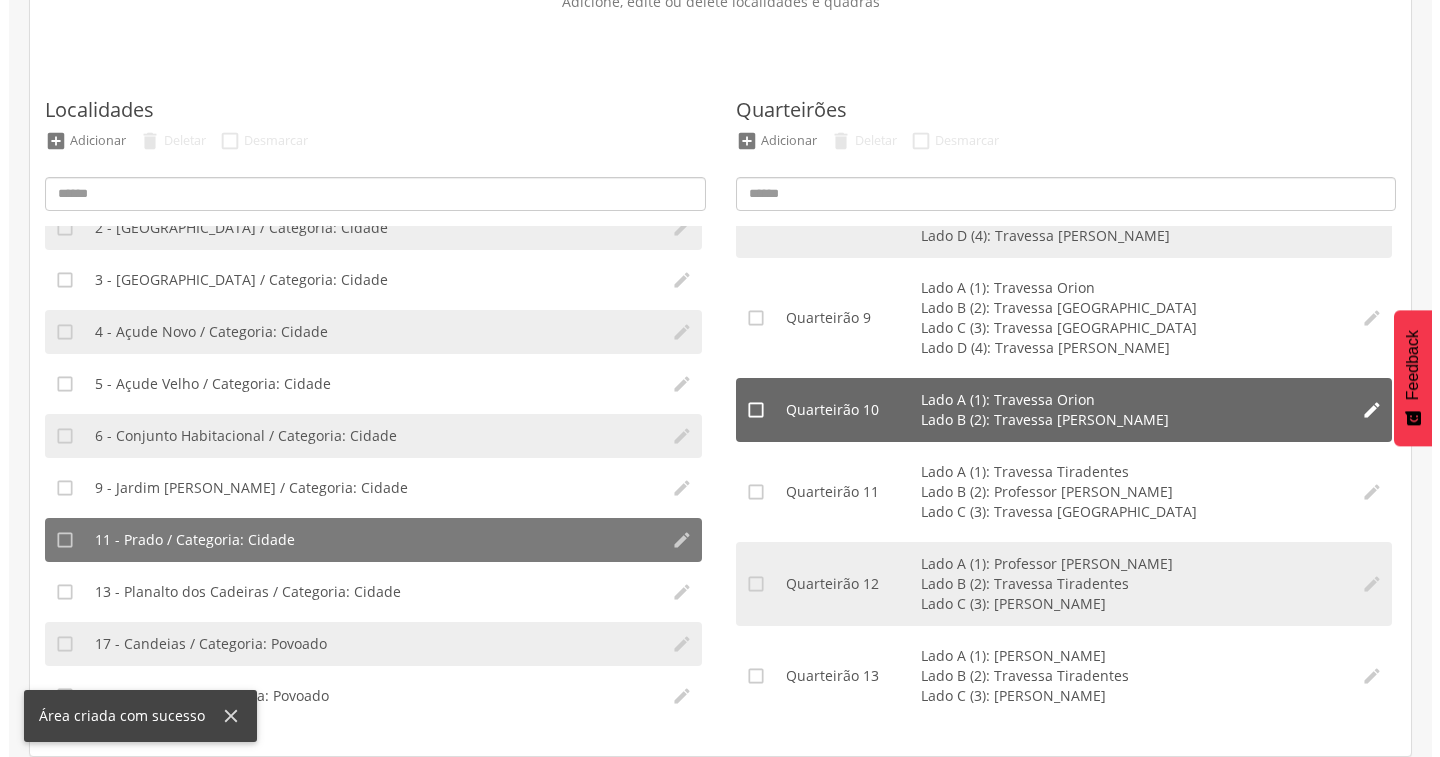 scroll, scrollTop: 0, scrollLeft: 0, axis: both 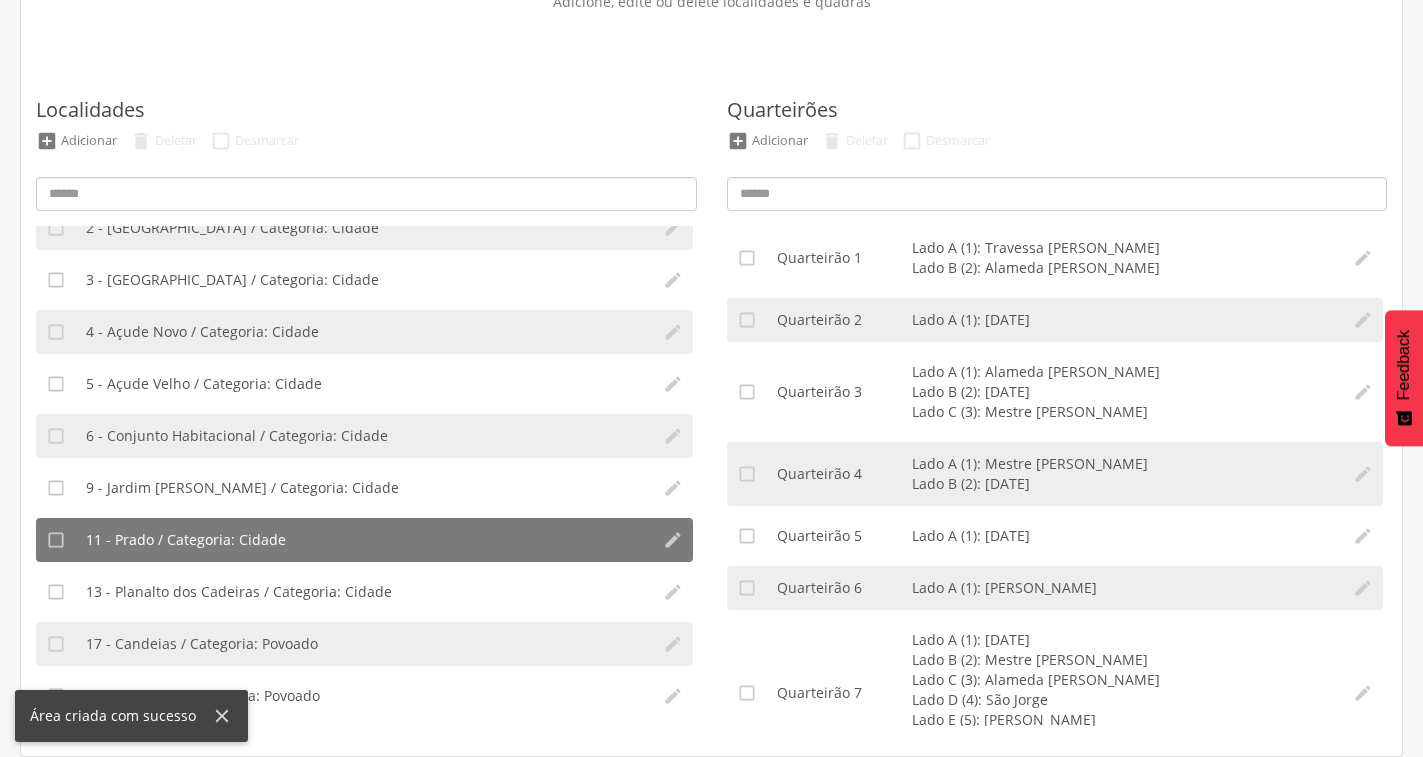 click on "Quarteirões

Adicionar

Deletar

Desmarcar
 Quarteirão 1 Lado A (1): Travessa Raimundo Batista Lado B (2): Alameda José Quintino   Quarteirão 2 Lado A (1): Ce 153   Quarteirão 3 Lado A (1): Alameda José Quintino Lado B (2): 7 de Setembro Lado C (3): Mestre Luiz Bezerra   Quarteirão 4 Lado A (1): Mestre Luiz Bezerra Lado B (2): 7 de Setembro   Quarteirão 5 Lado A (1): Ce 153   Quarteirão 6 Lado A (1): José Pinheiro Magalhães   Quarteirão 7 Lado A (1): 7 de Setembro Lado B (2): Mestre Luiz Bezerra Lado C (3): Alameda José Quintino Lado D (4): São Jorge Lado E (5): Raimundo Guedes Martins Lado F (6): José Pinheiro Magalhães    Quarteirão 8 Lado A (1): Travessa Belo Horizonte Lado B (2): Travessa Santo Antônio Lado C (3): Alameda José Quintino Lado D (4): Travessa Raimundo Batista " at bounding box center [1057, 391] 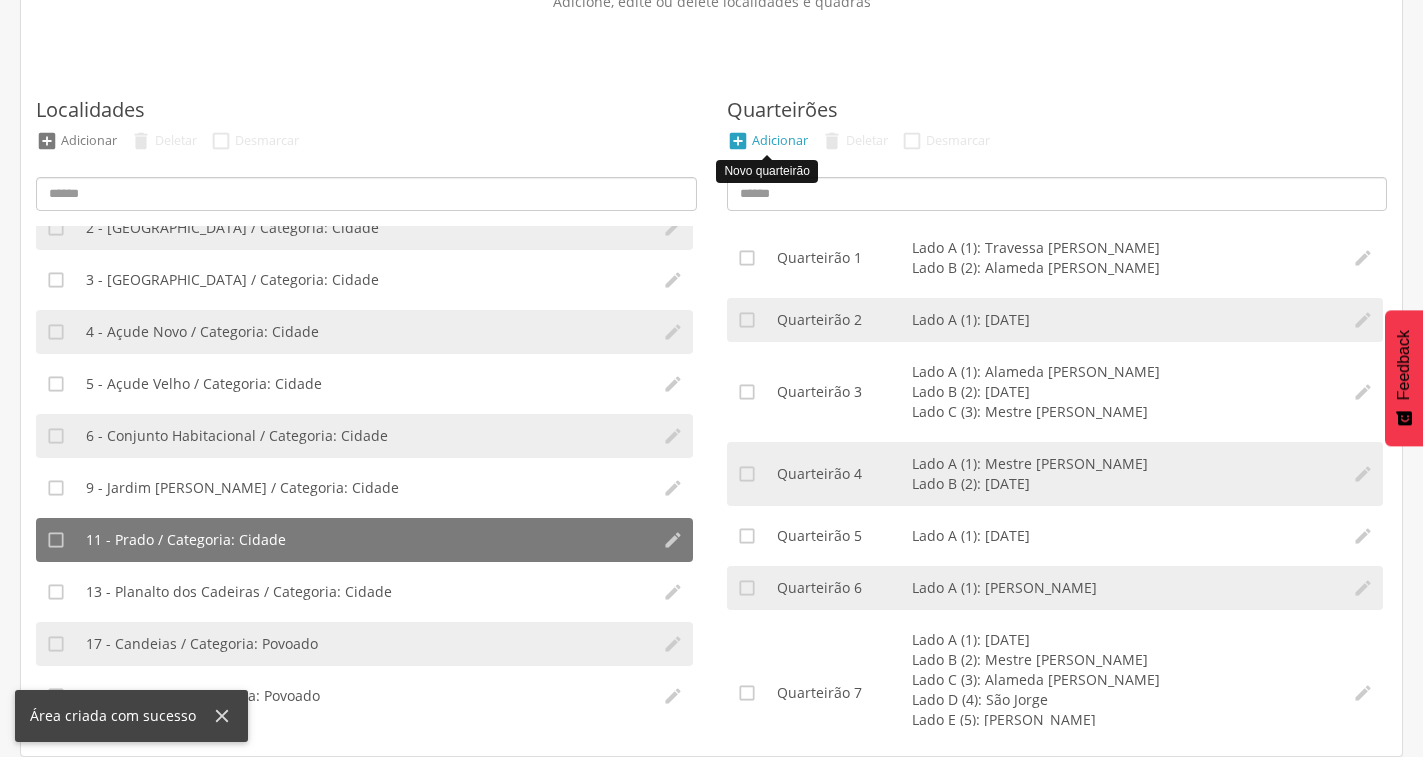 click on "Adicionar" at bounding box center [780, 140] 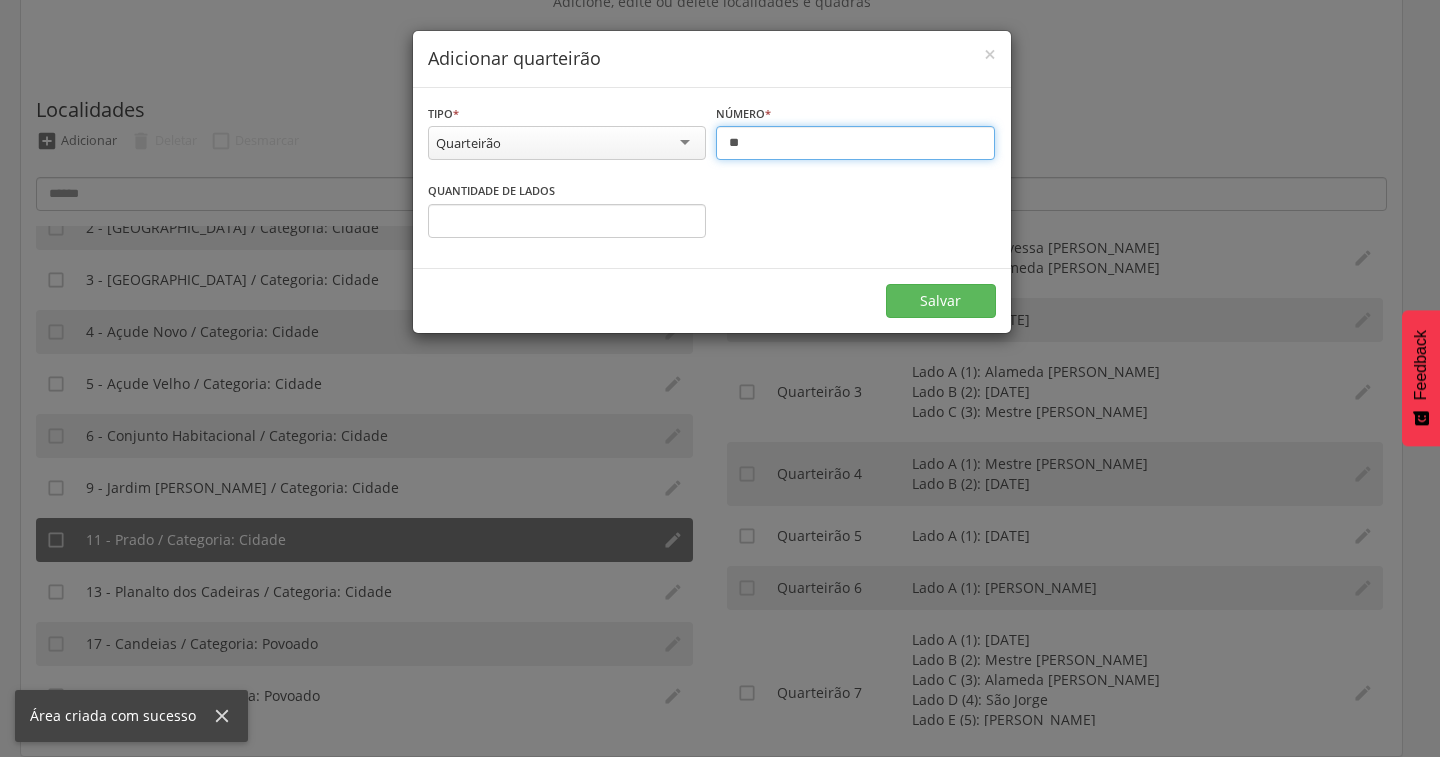click on "**" at bounding box center [855, 143] 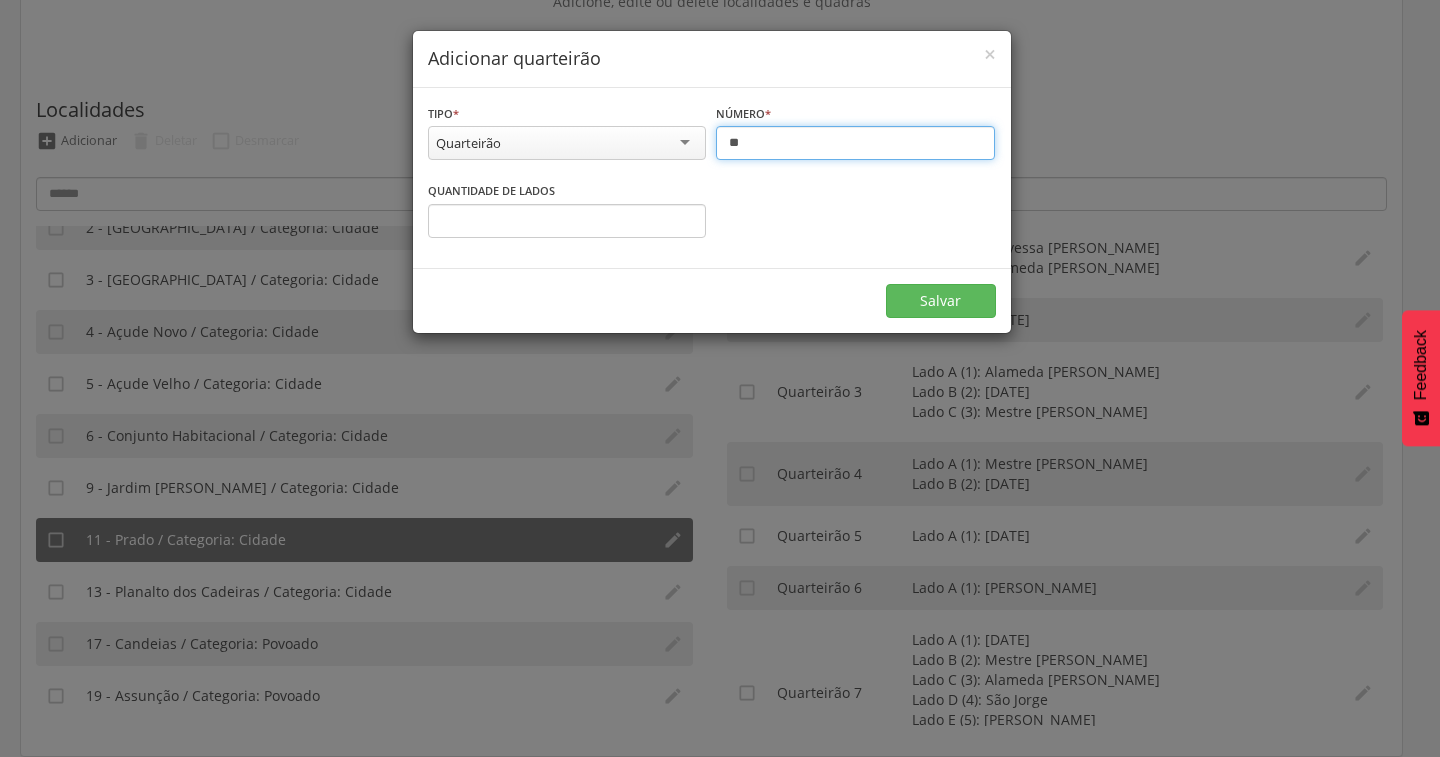type on "**" 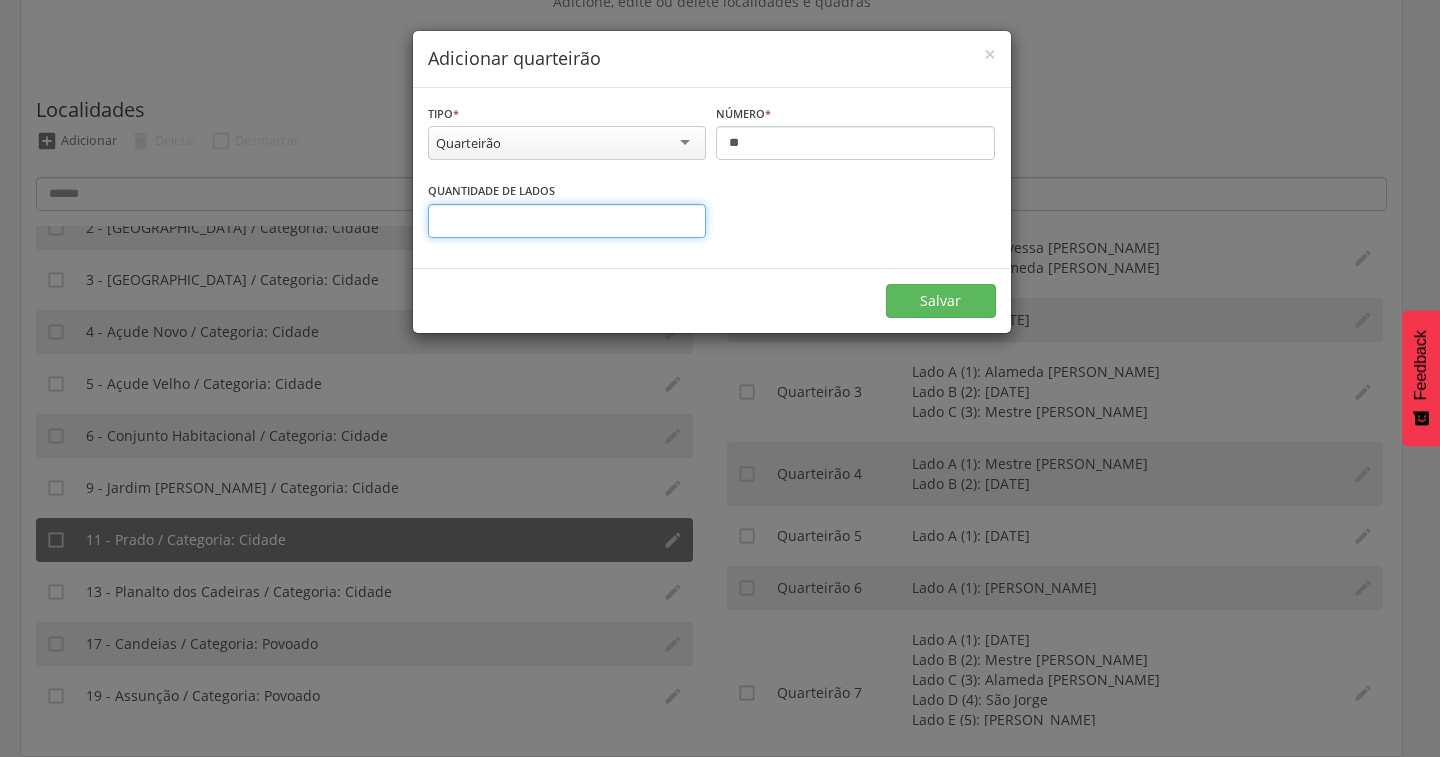 click on "*" at bounding box center (567, 221) 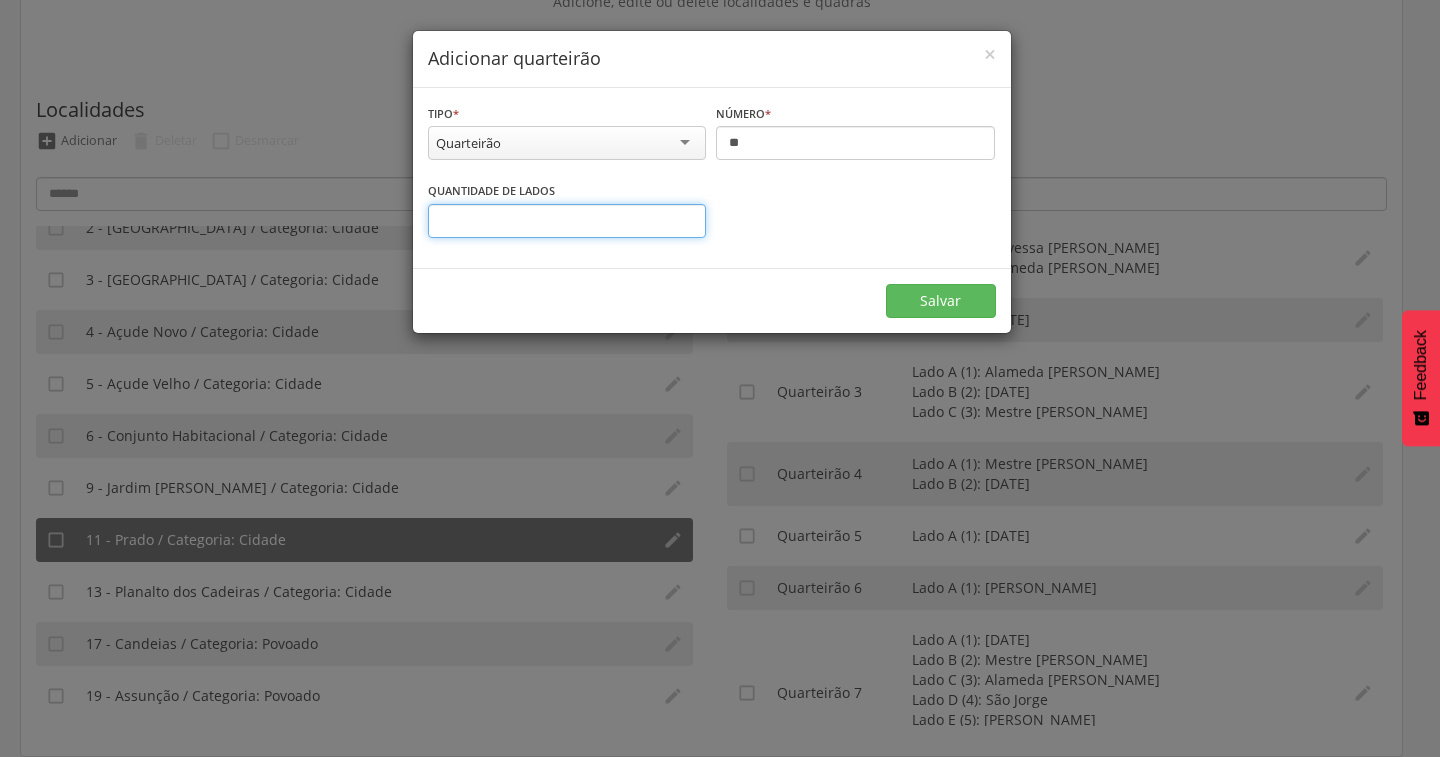 click on "*" at bounding box center [567, 221] 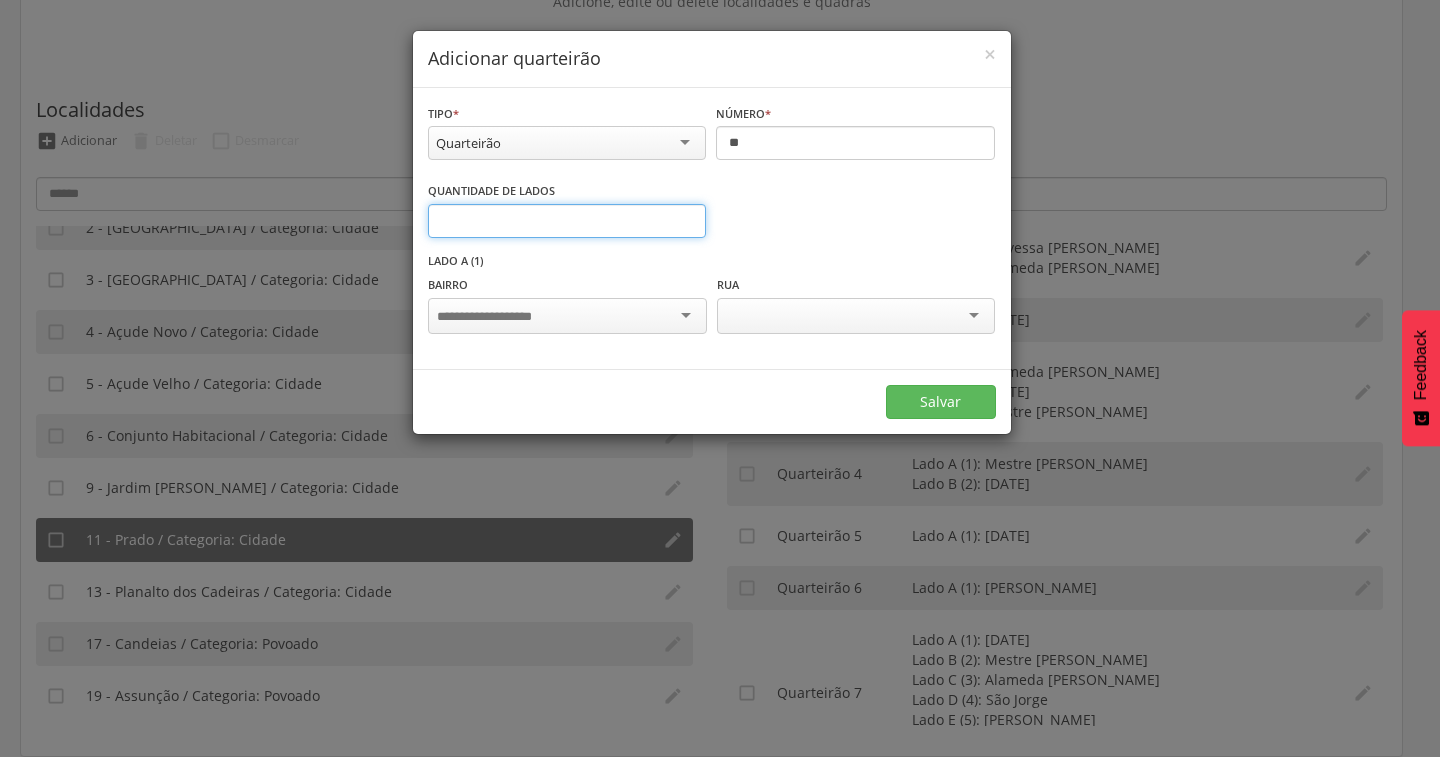 click on "*" at bounding box center (567, 221) 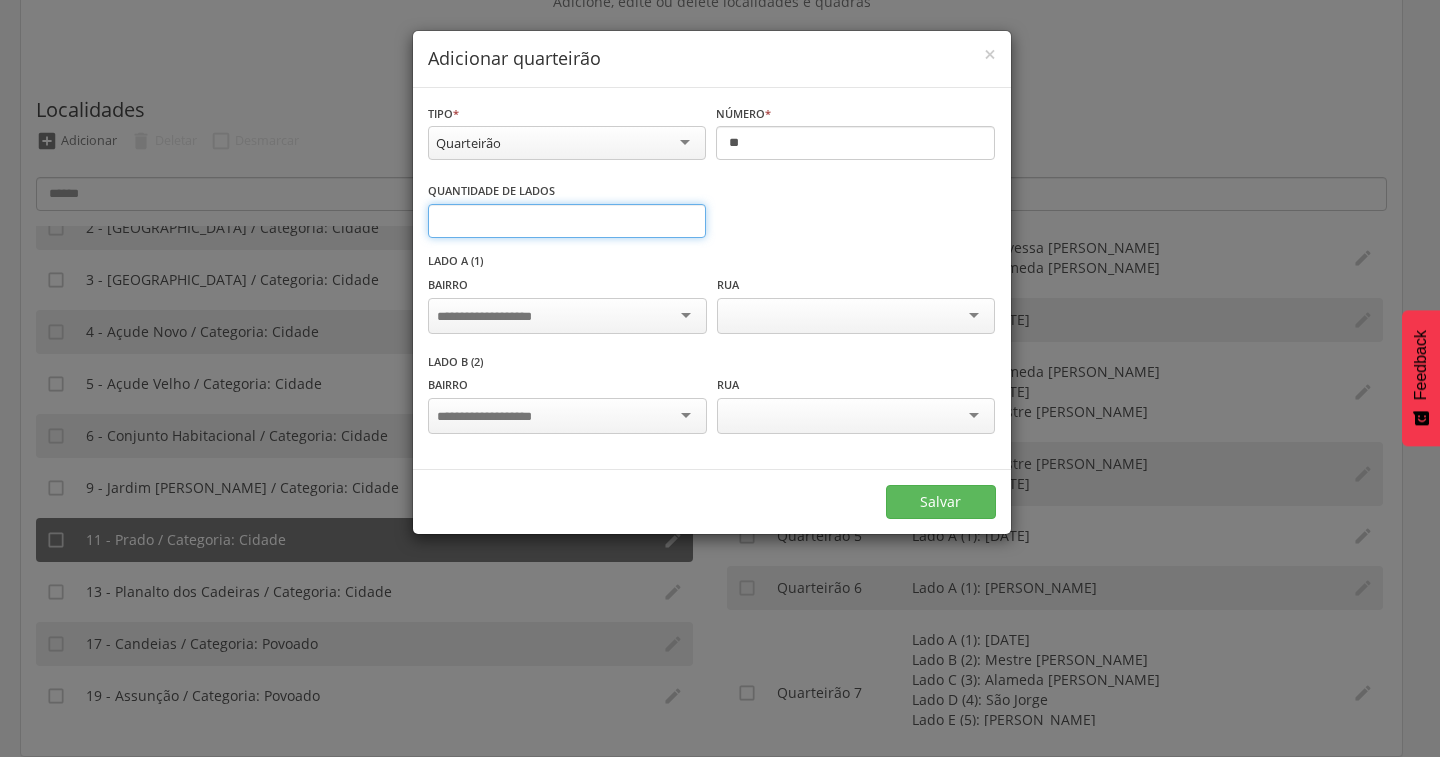 click on "*" at bounding box center (567, 221) 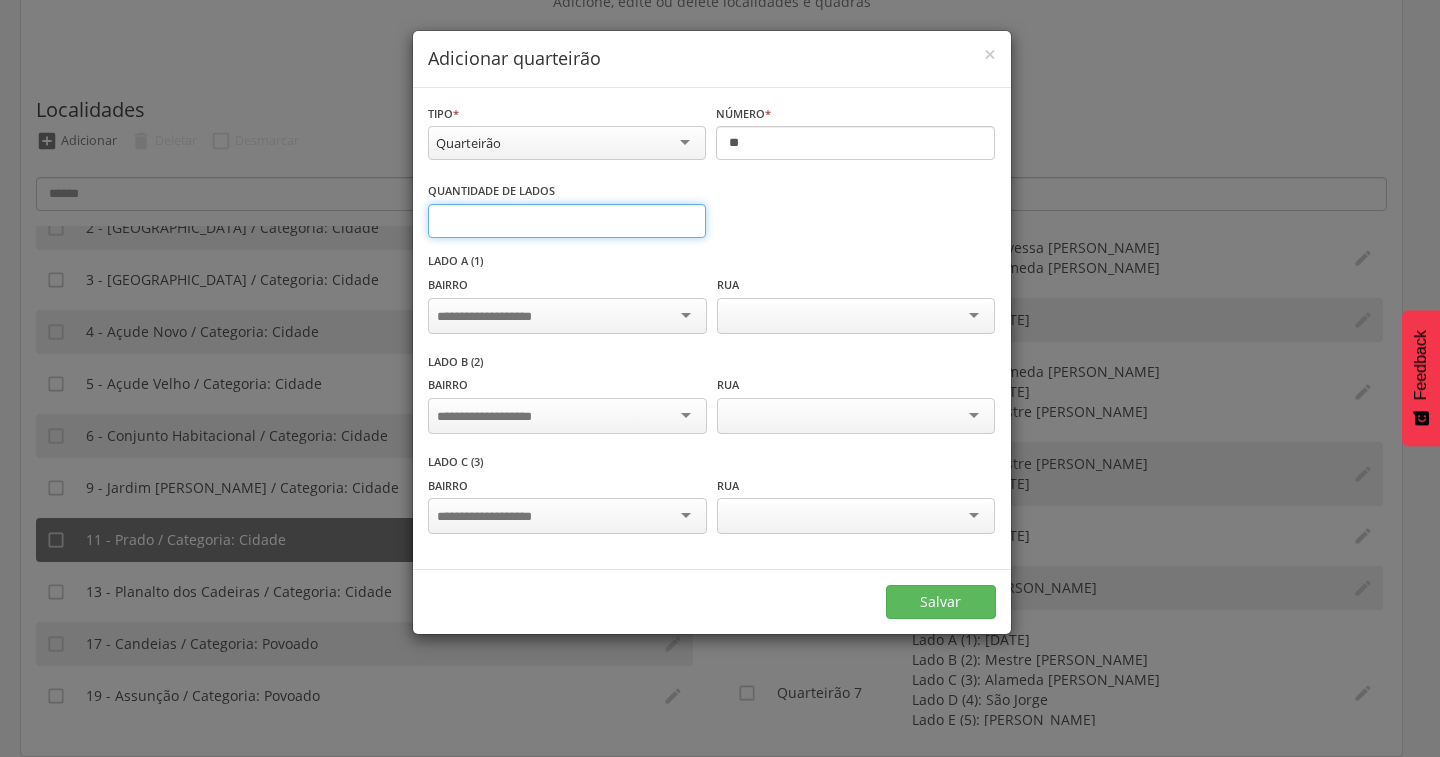 click on "*" at bounding box center (567, 221) 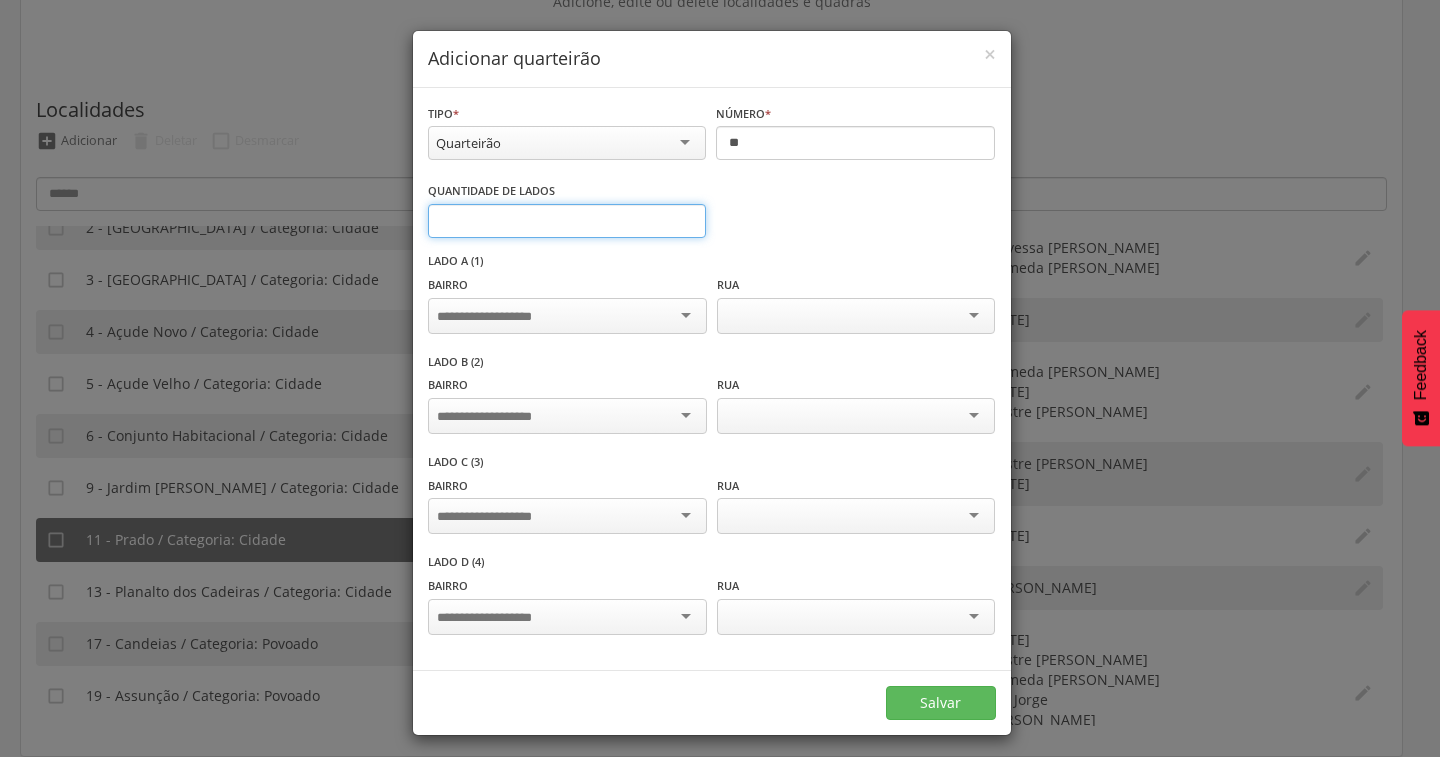 click on "*" at bounding box center [567, 221] 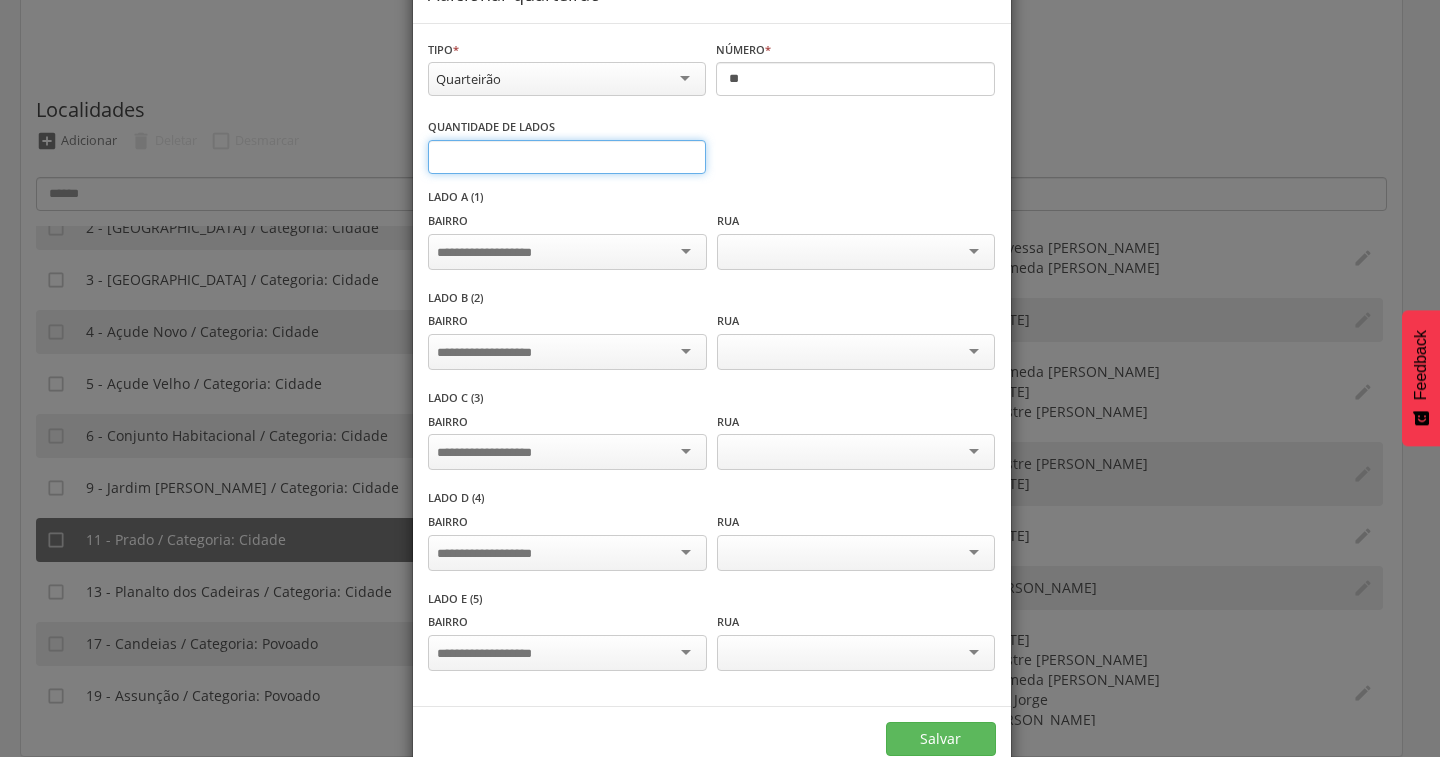 scroll, scrollTop: 99, scrollLeft: 0, axis: vertical 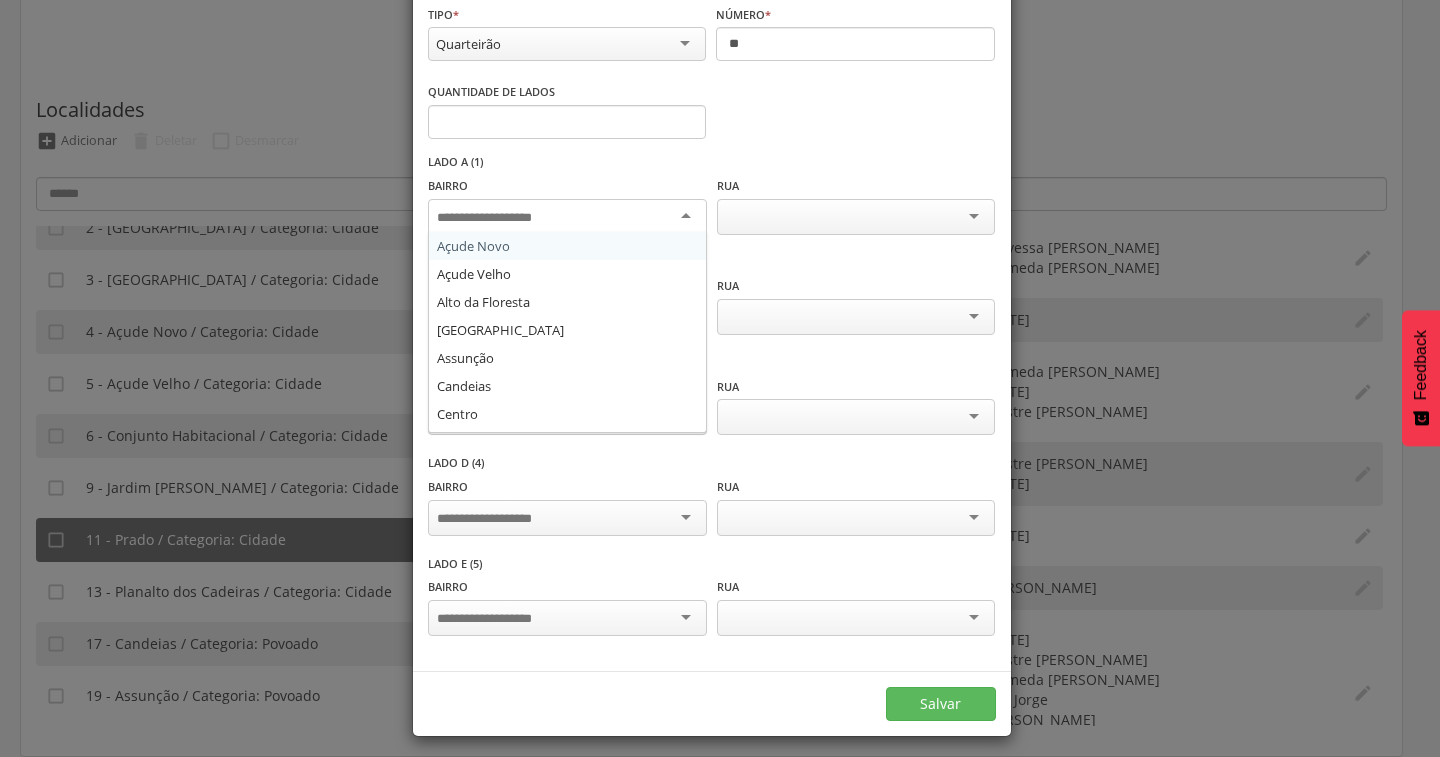 click at bounding box center (567, 217) 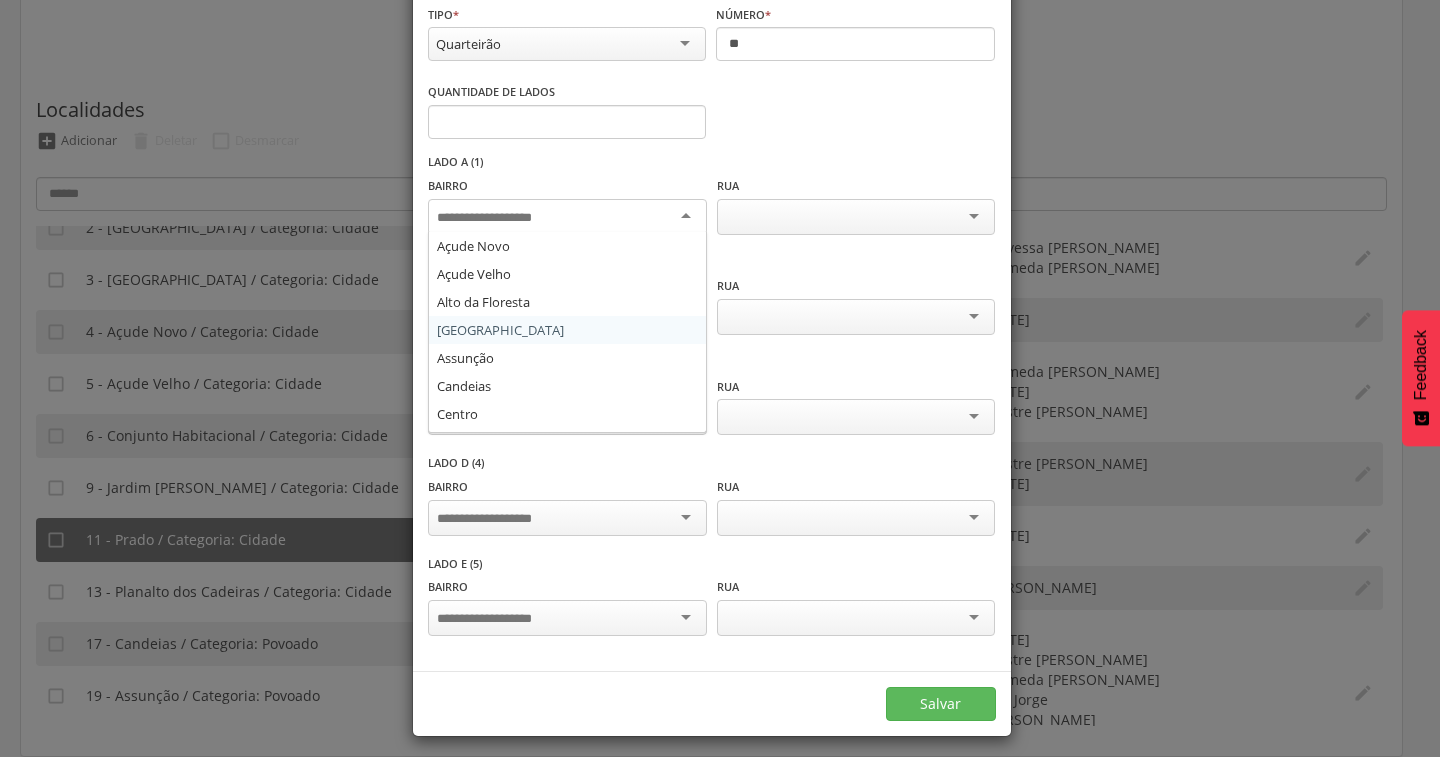 scroll, scrollTop: 108, scrollLeft: 0, axis: vertical 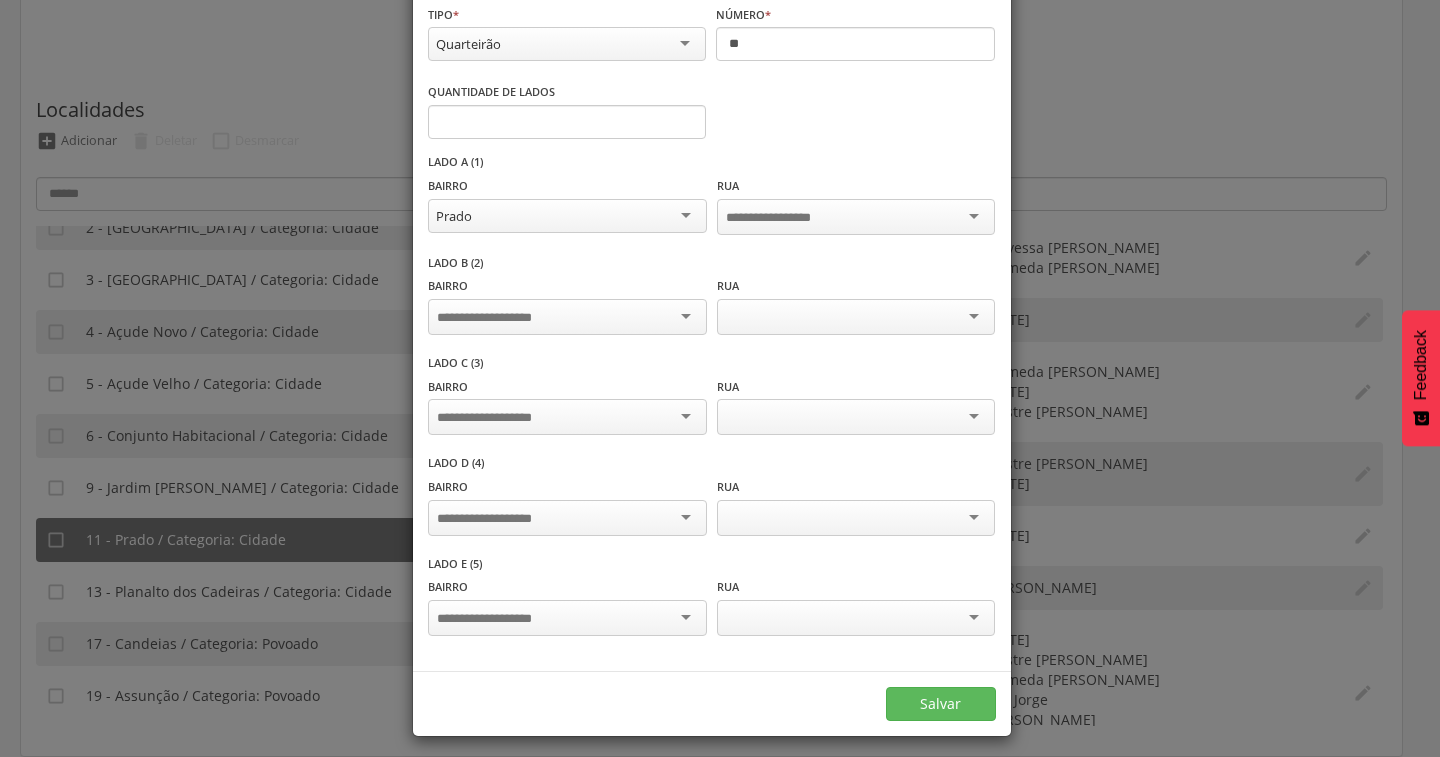 click at bounding box center (567, 317) 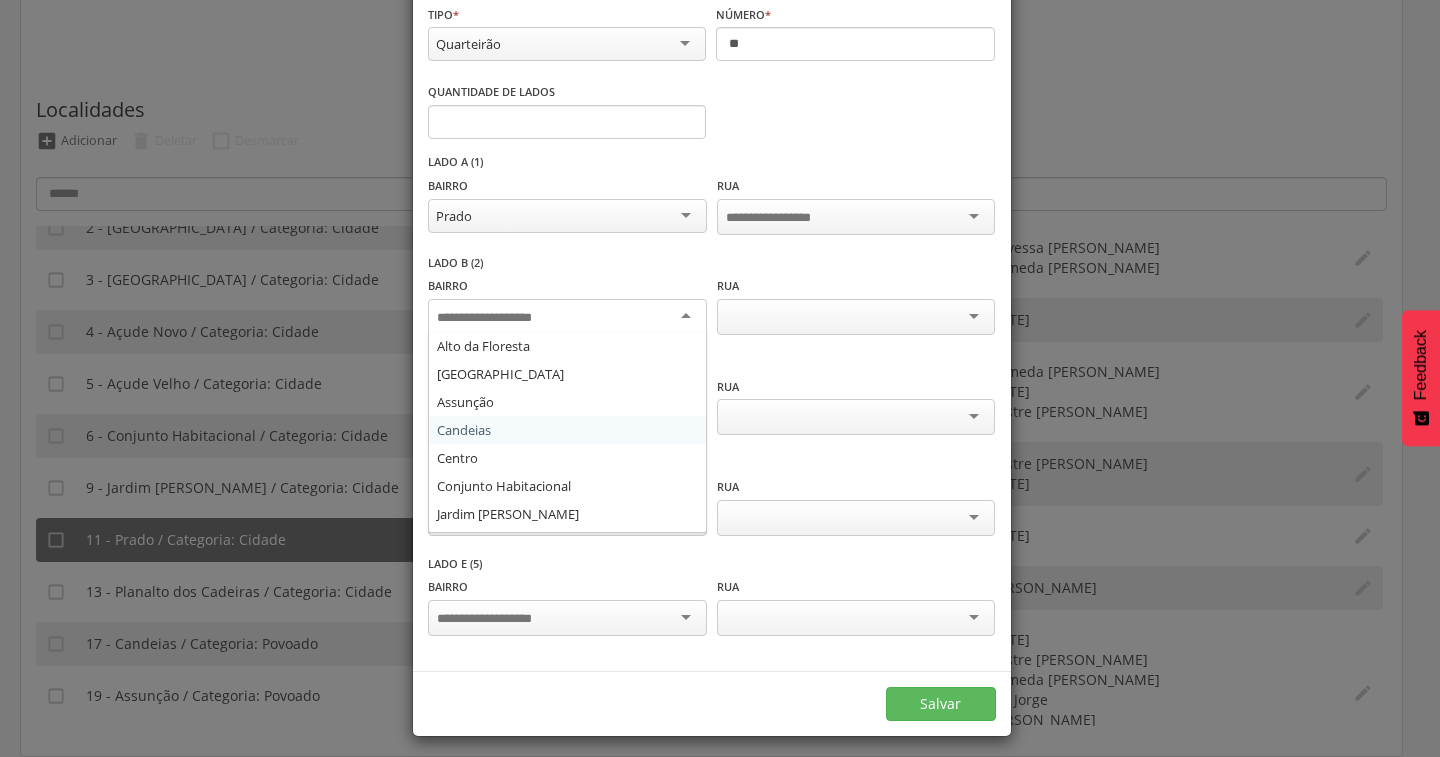 scroll, scrollTop: 108, scrollLeft: 0, axis: vertical 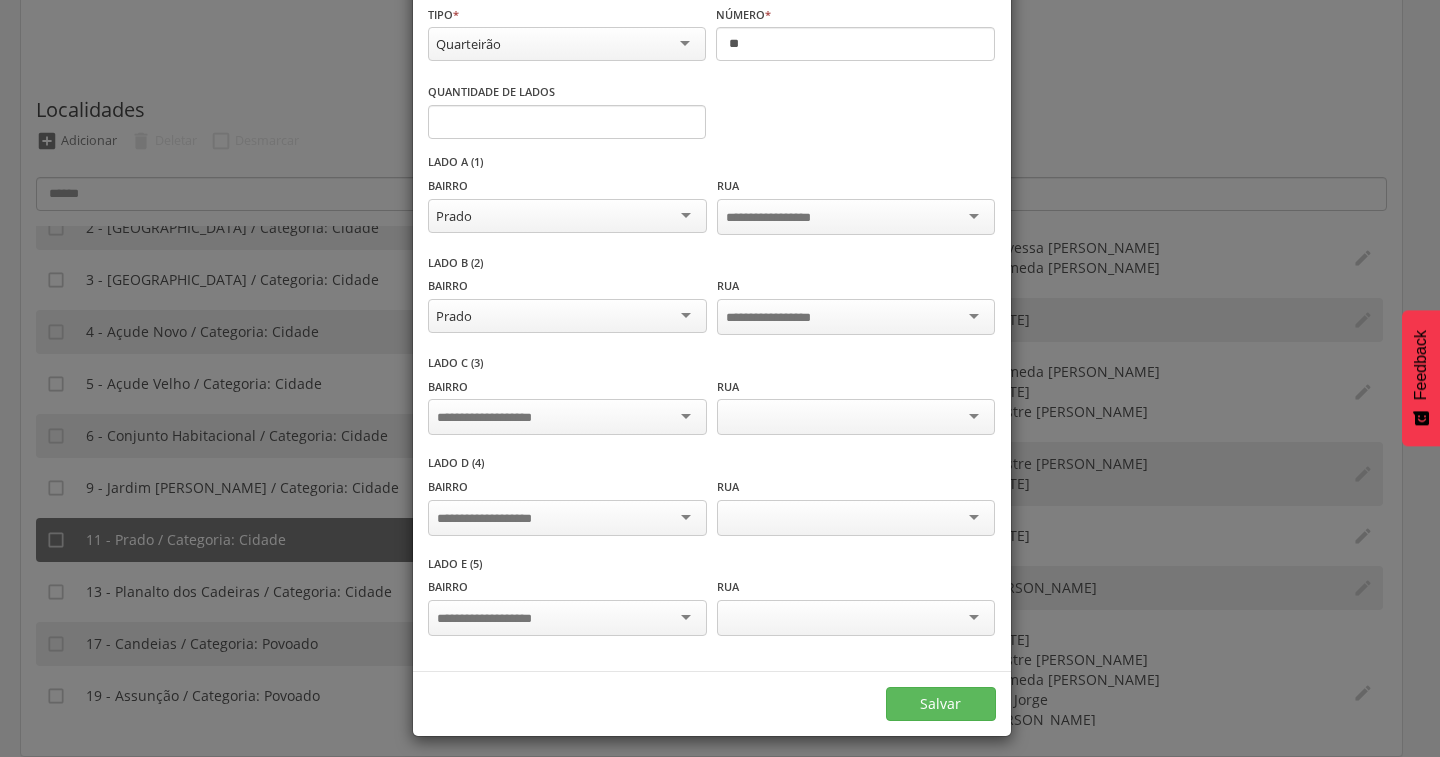 click at bounding box center [567, 417] 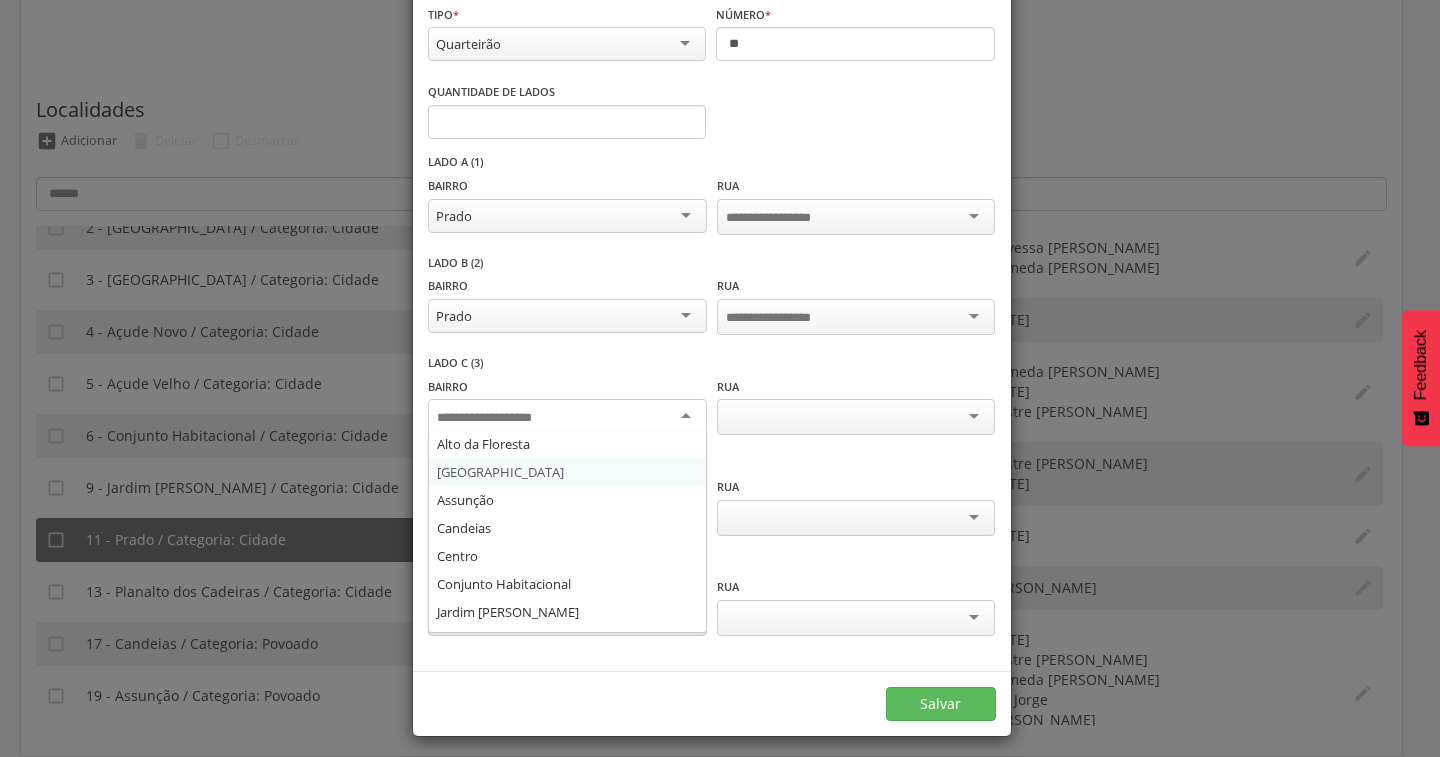 scroll, scrollTop: 108, scrollLeft: 0, axis: vertical 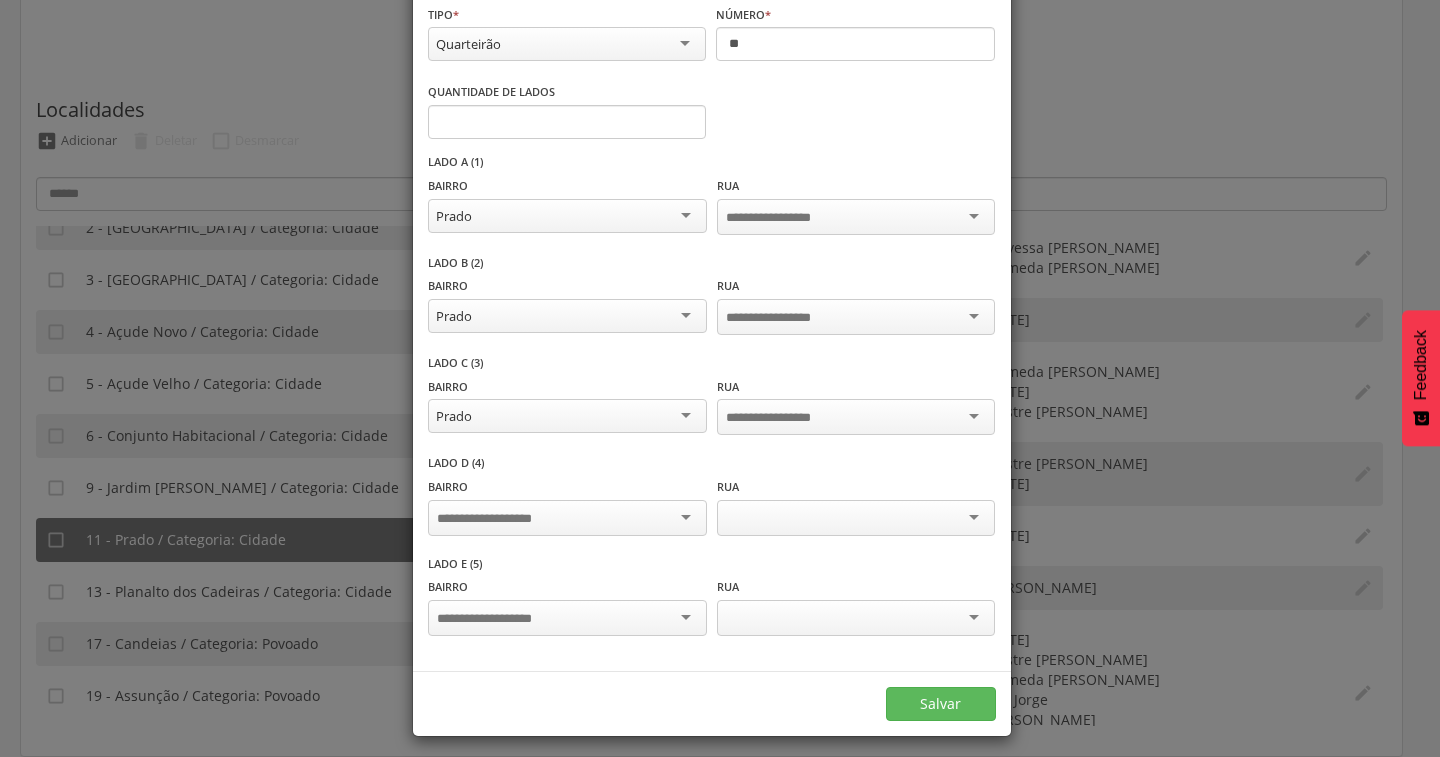 click at bounding box center [567, 518] 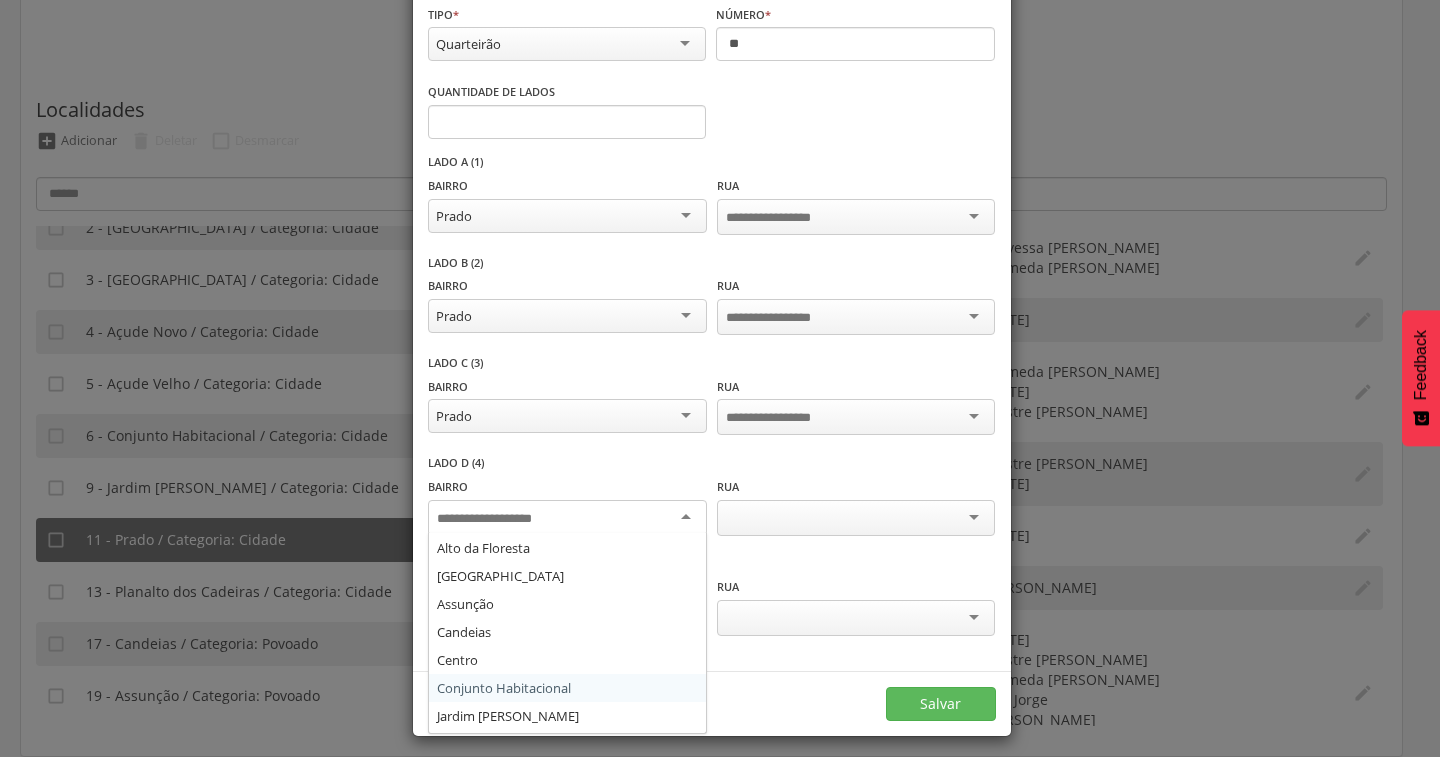 scroll, scrollTop: 108, scrollLeft: 0, axis: vertical 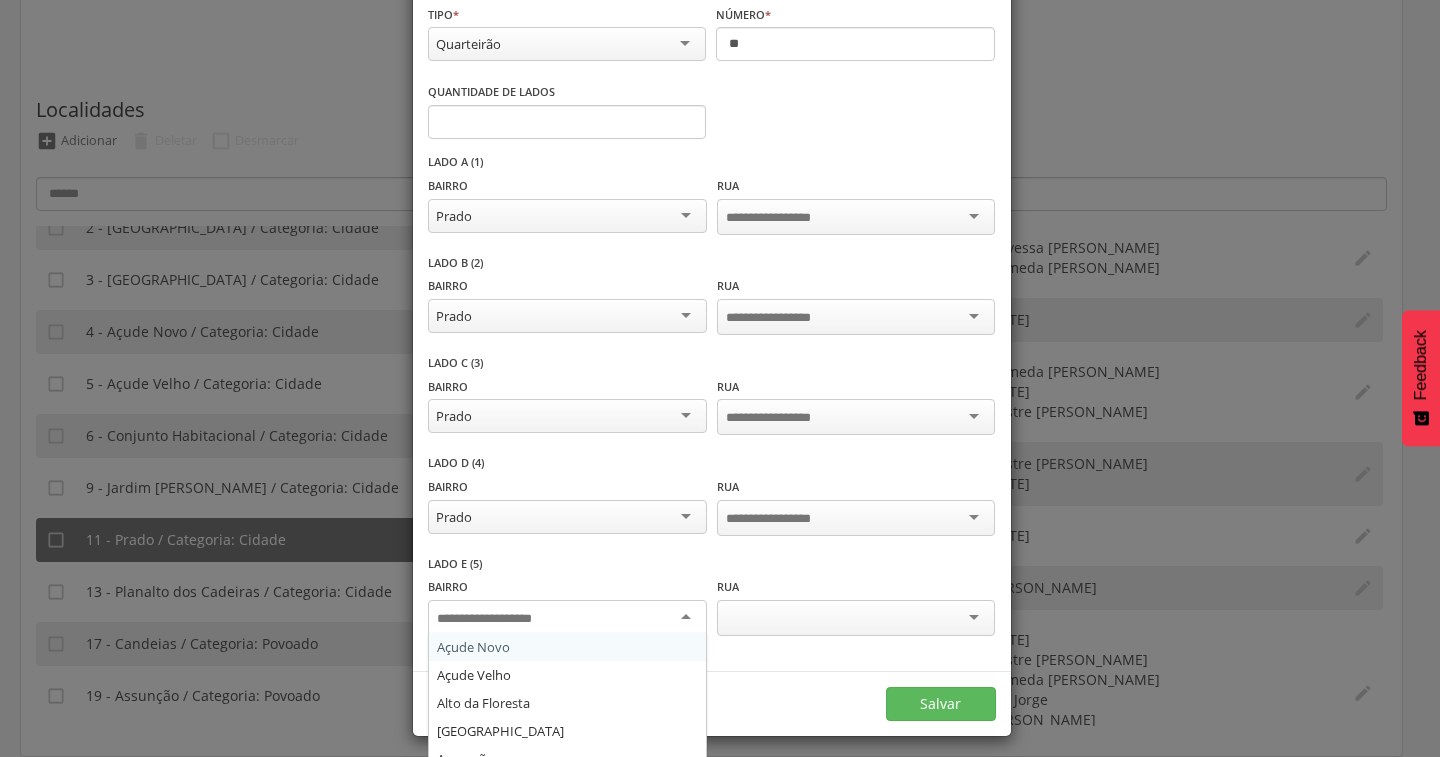 click at bounding box center (499, 619) 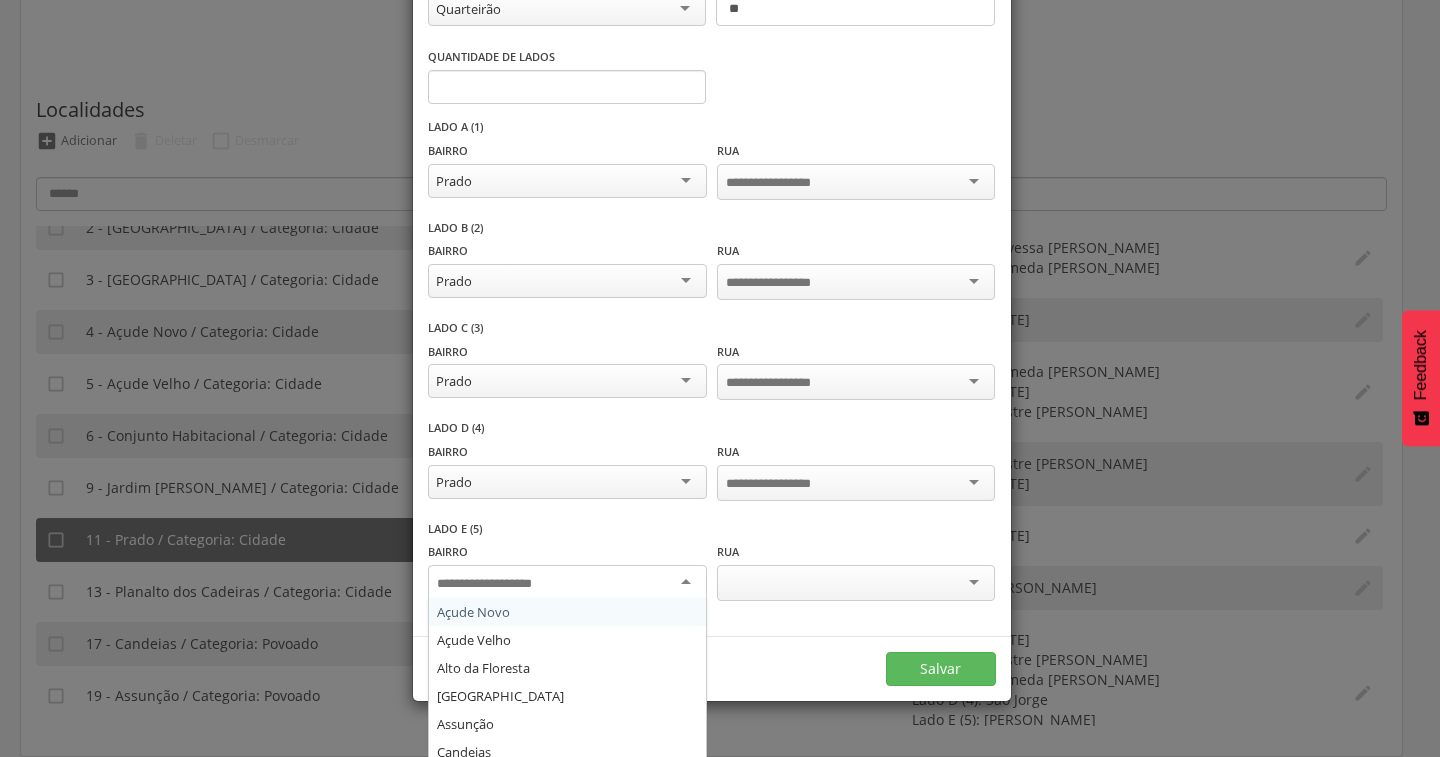 scroll, scrollTop: 168, scrollLeft: 0, axis: vertical 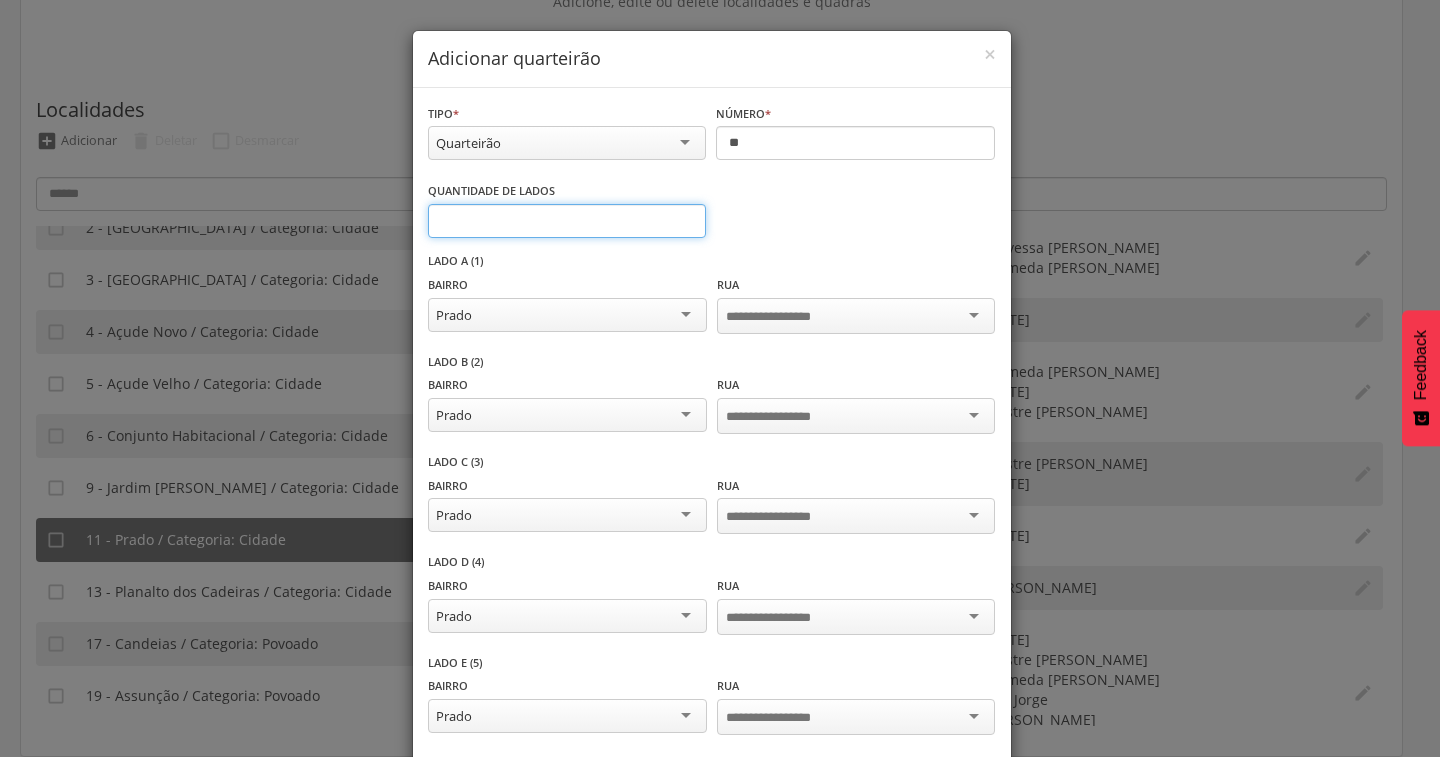 type on "*" 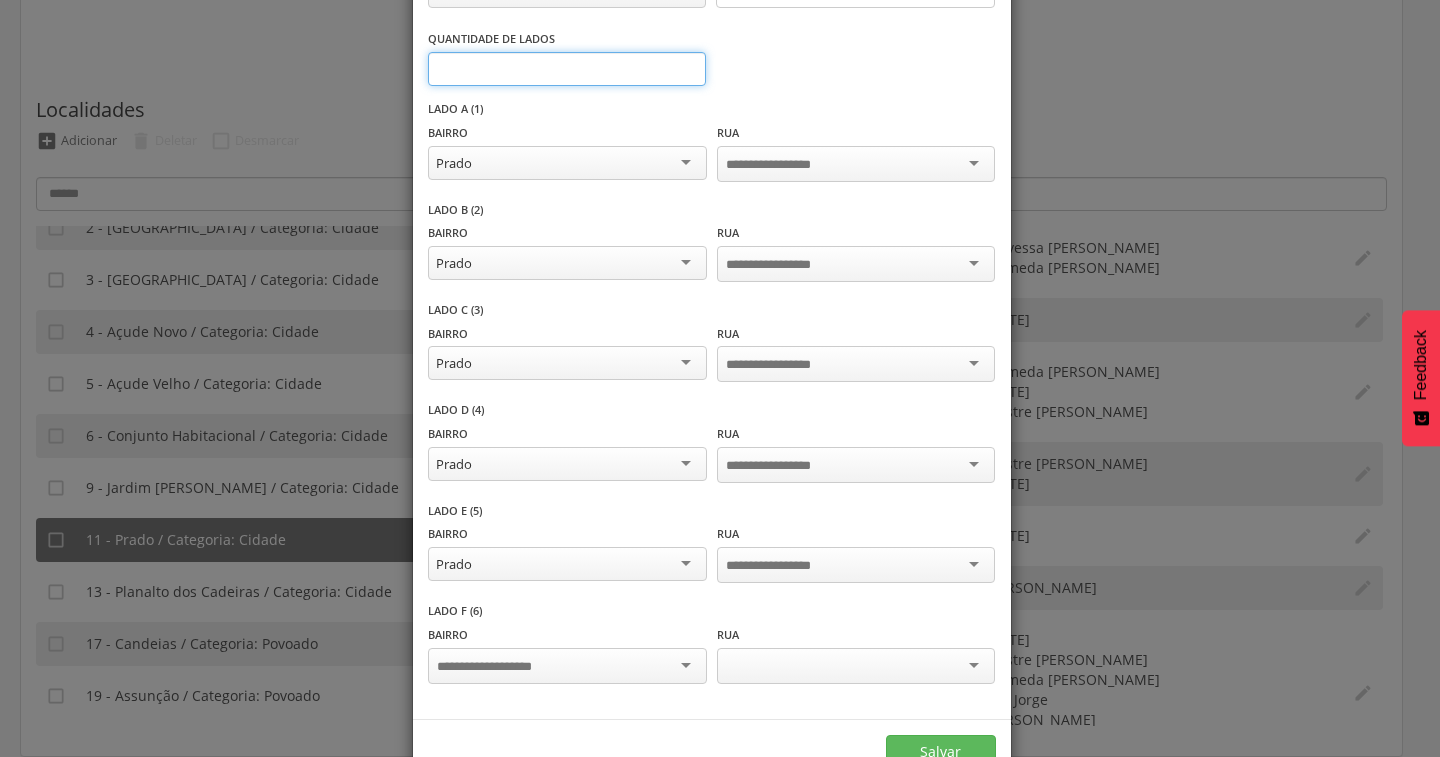 scroll, scrollTop: 198, scrollLeft: 0, axis: vertical 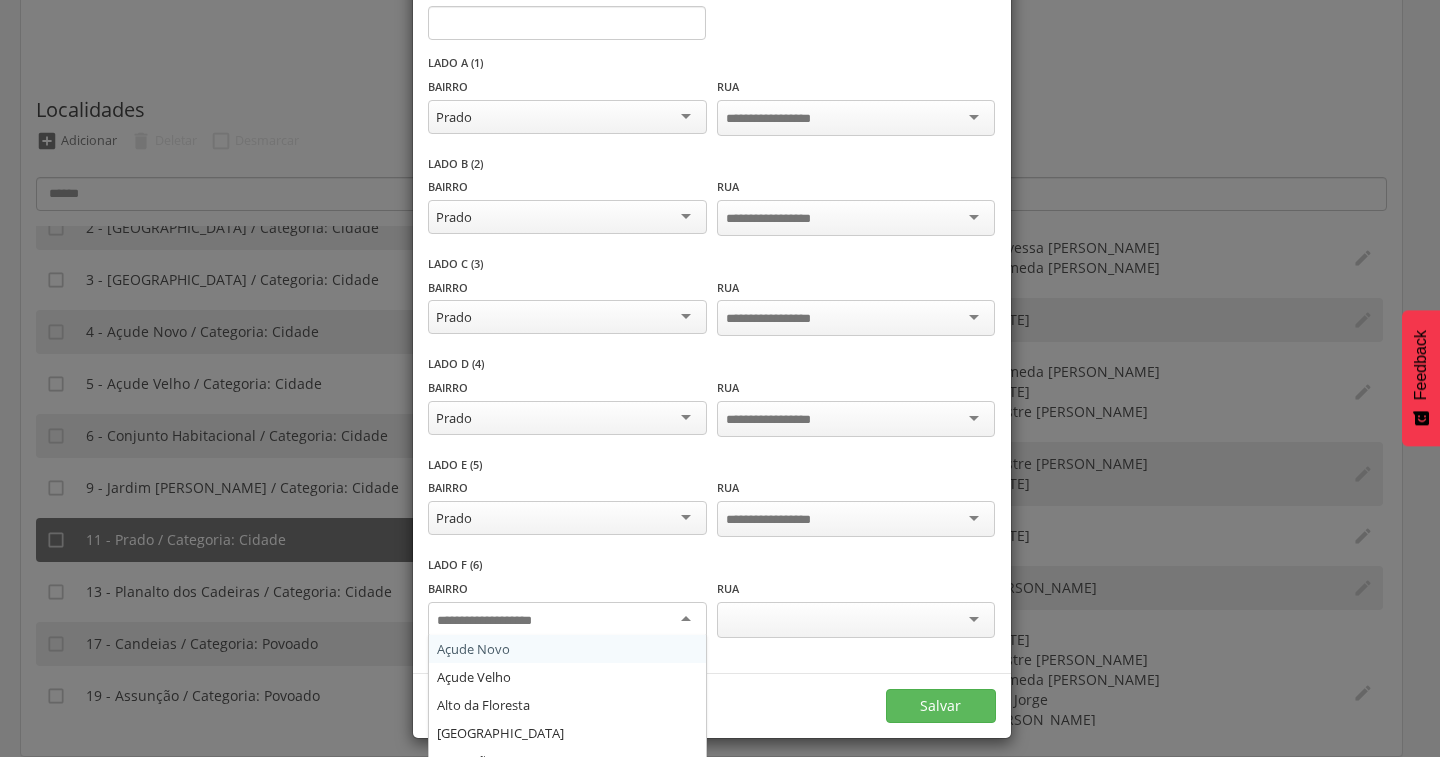 click at bounding box center [499, 621] 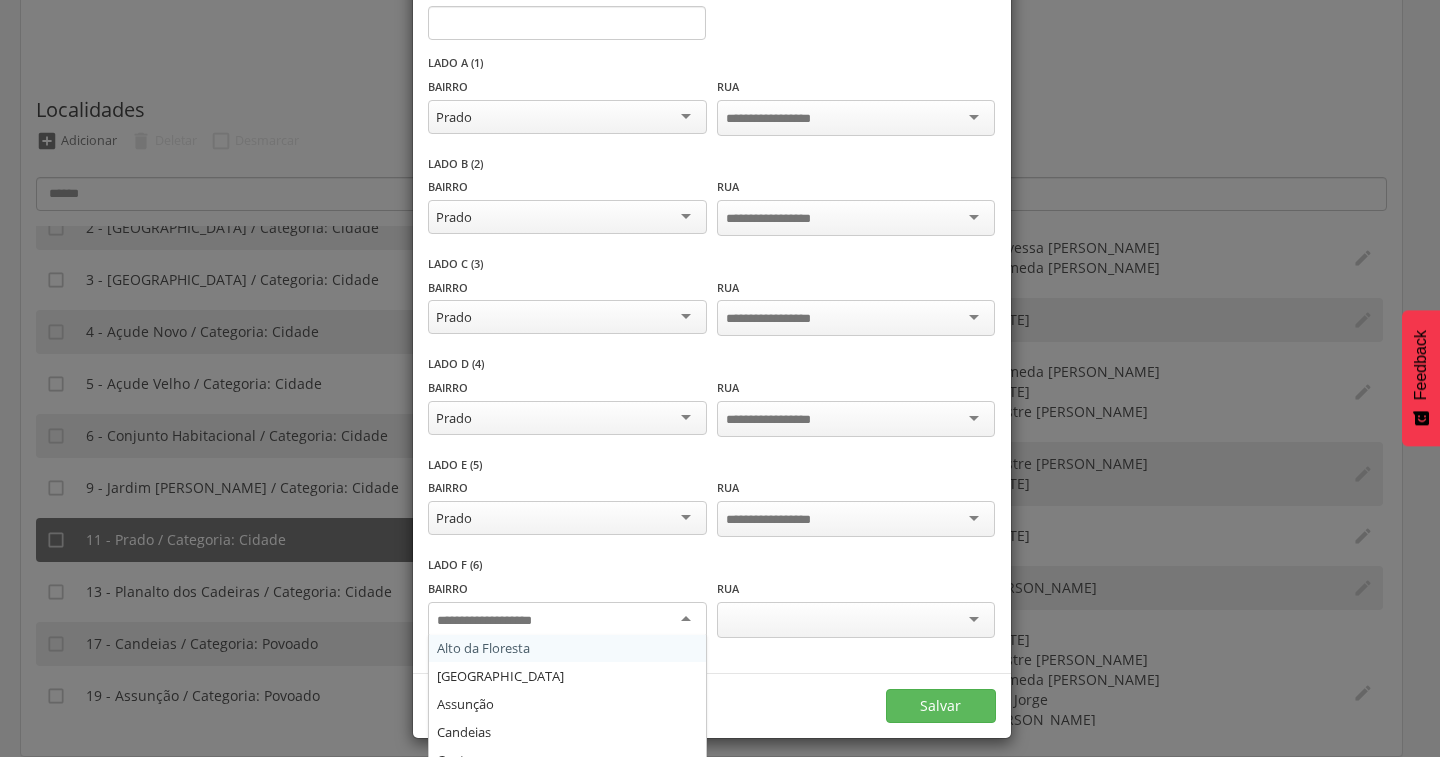 scroll, scrollTop: 108, scrollLeft: 0, axis: vertical 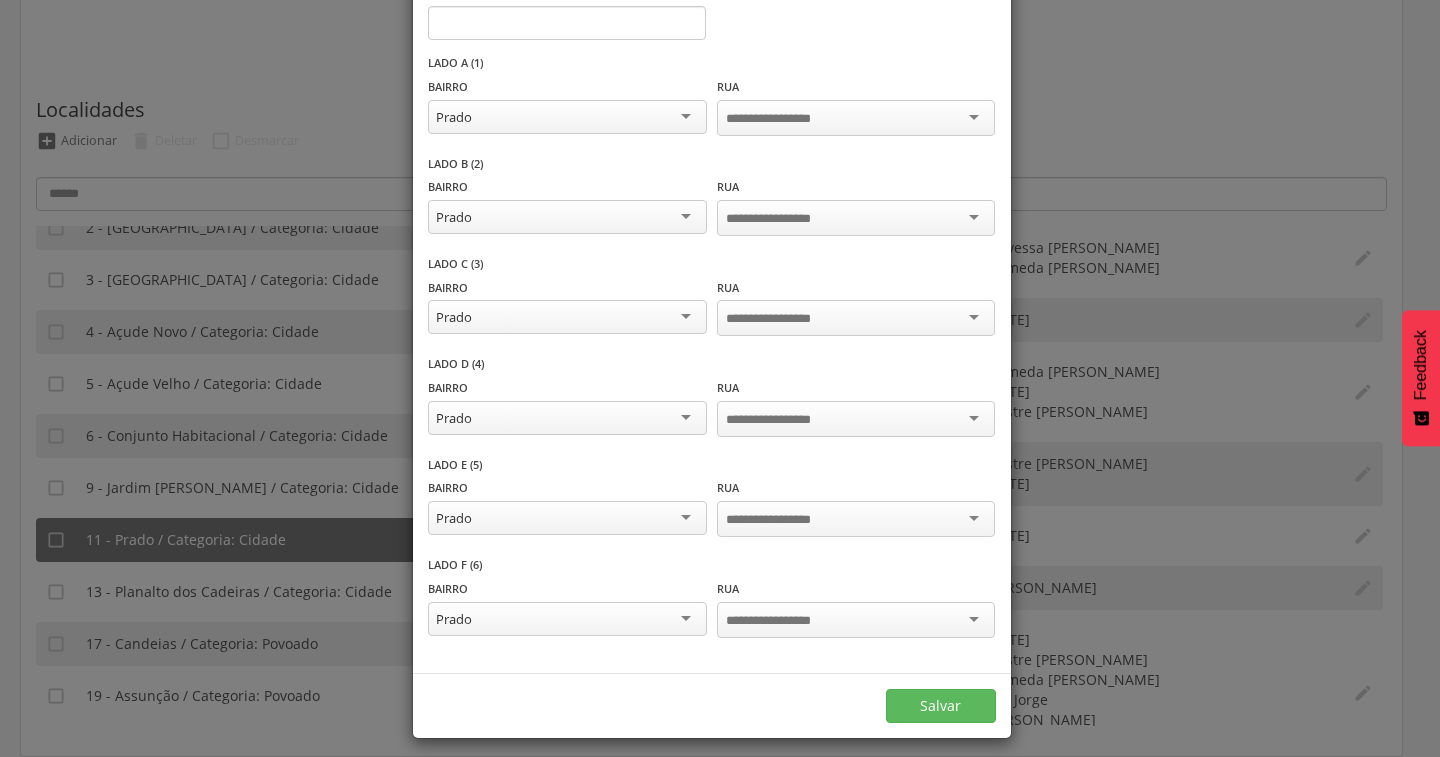 click at bounding box center (856, 120) 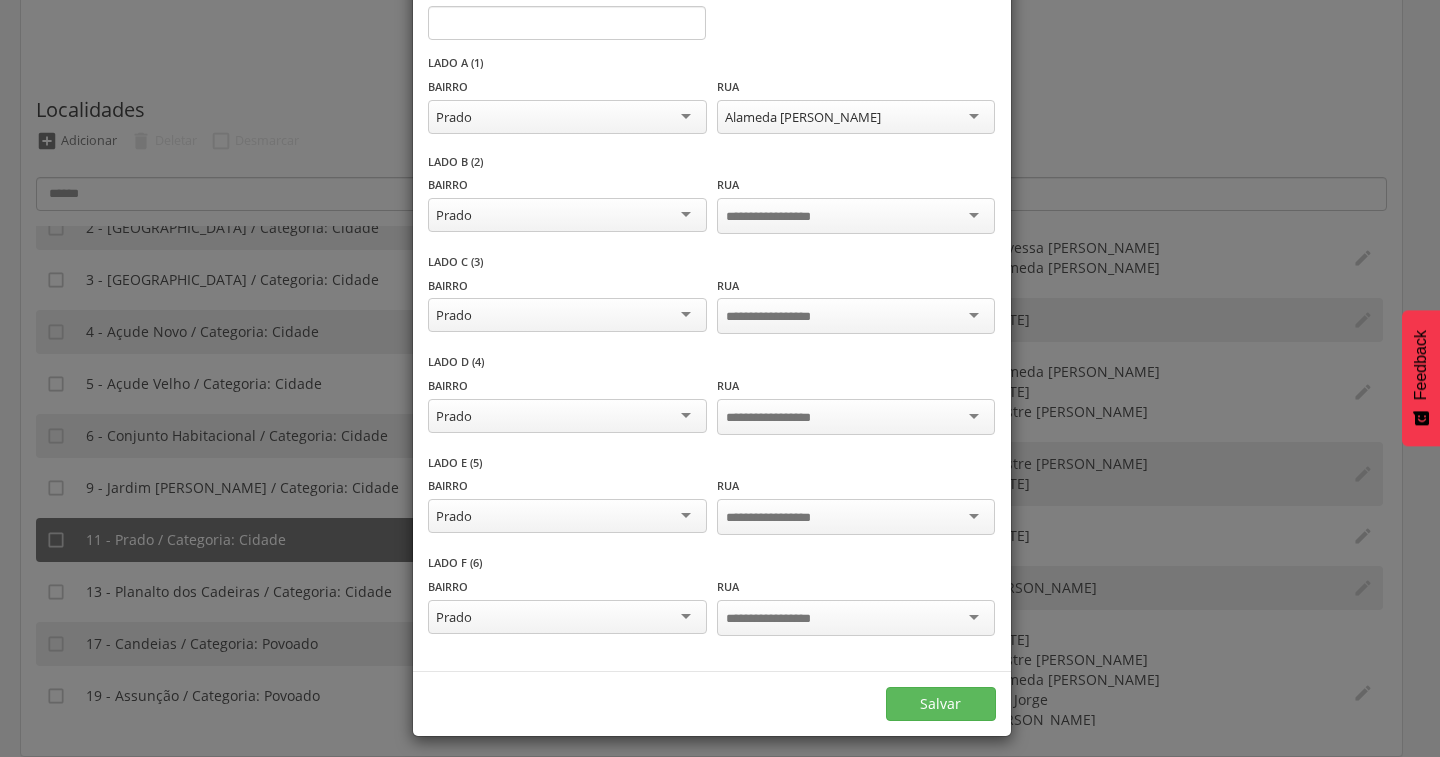 click at bounding box center [856, 216] 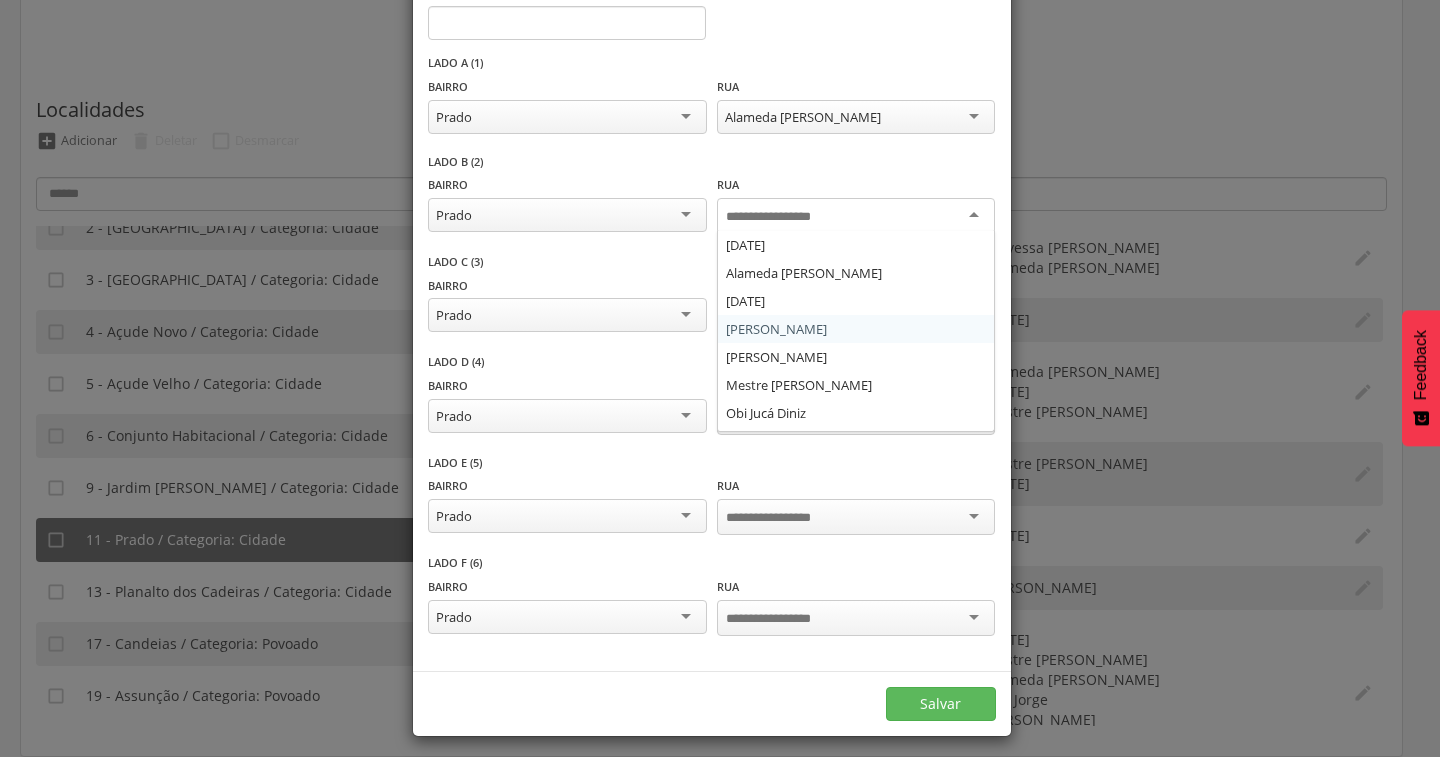scroll, scrollTop: 100, scrollLeft: 0, axis: vertical 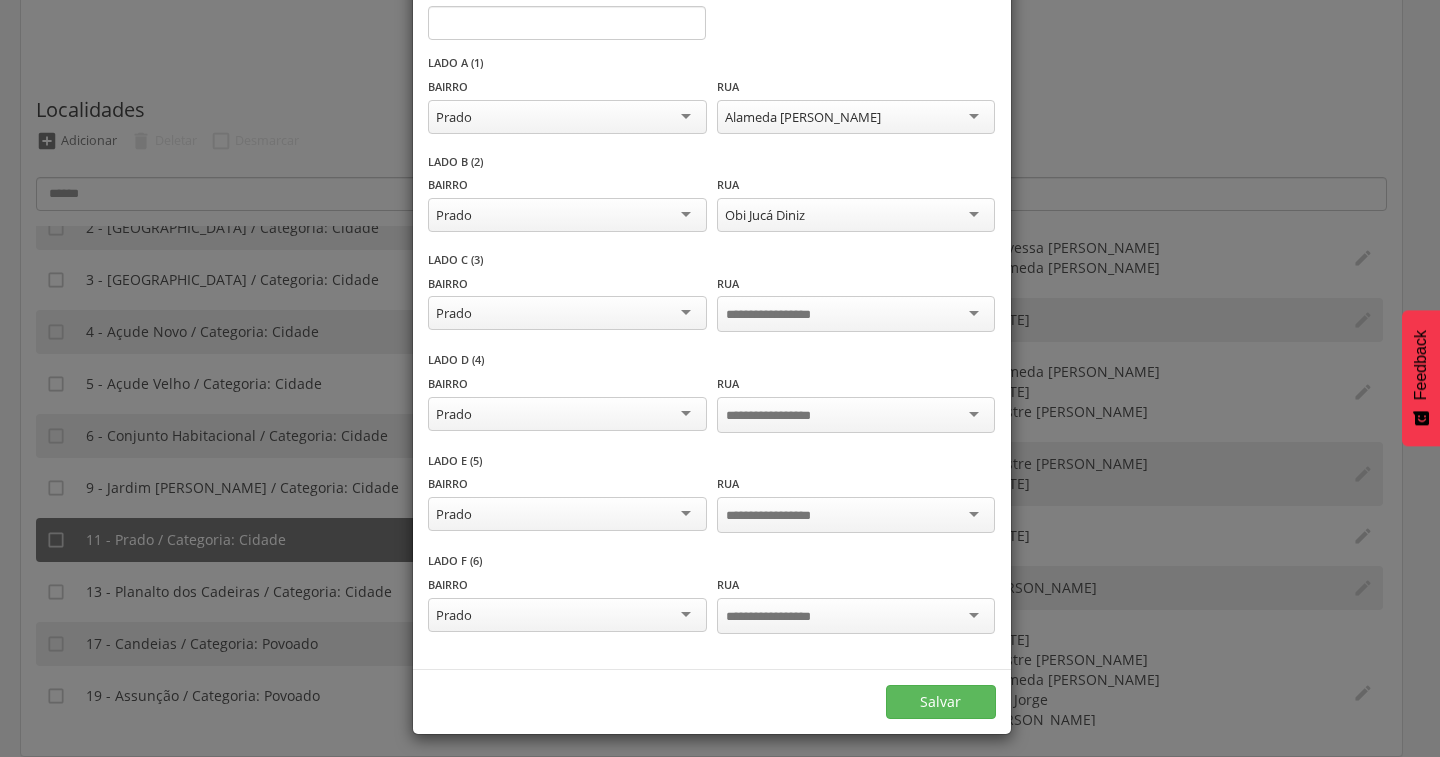 click at bounding box center [784, 315] 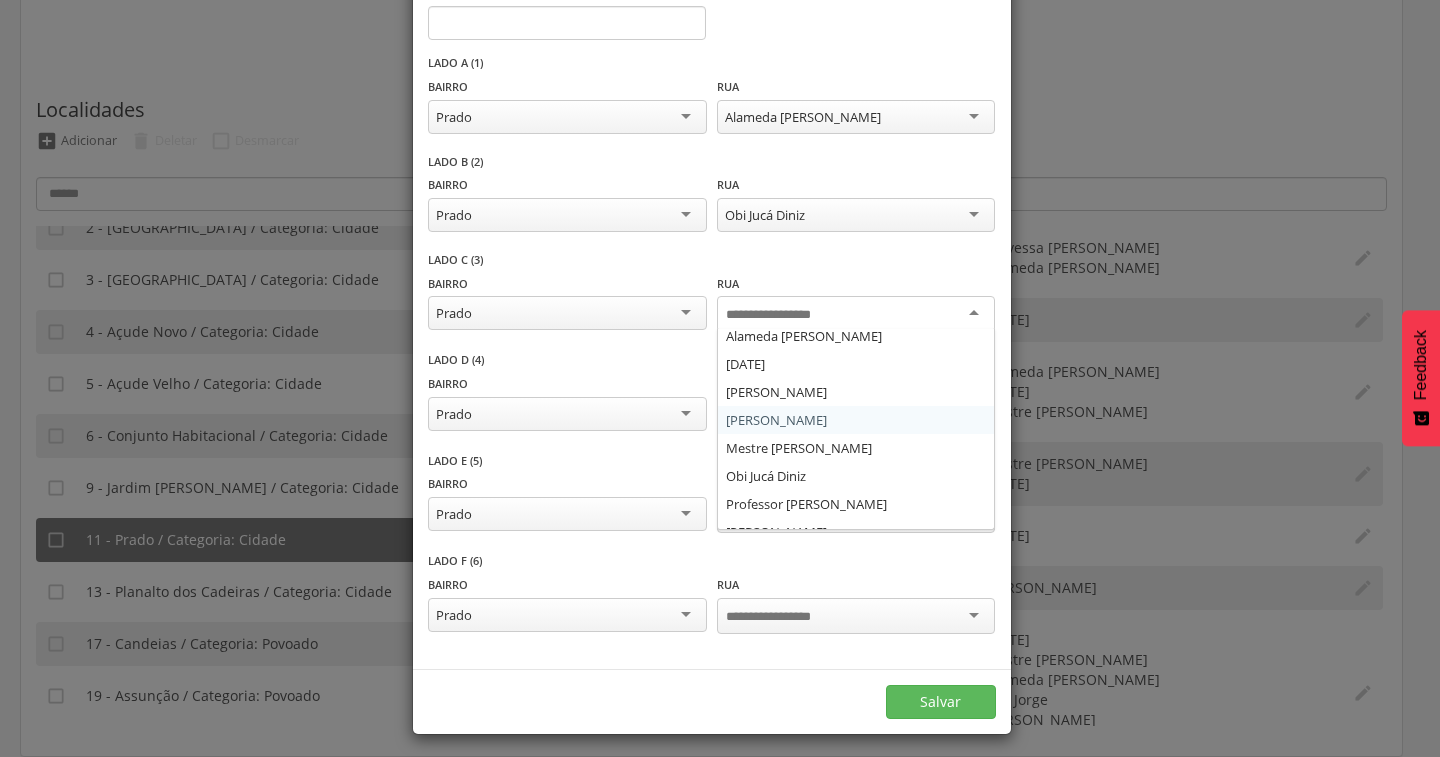 scroll, scrollTop: 0, scrollLeft: 0, axis: both 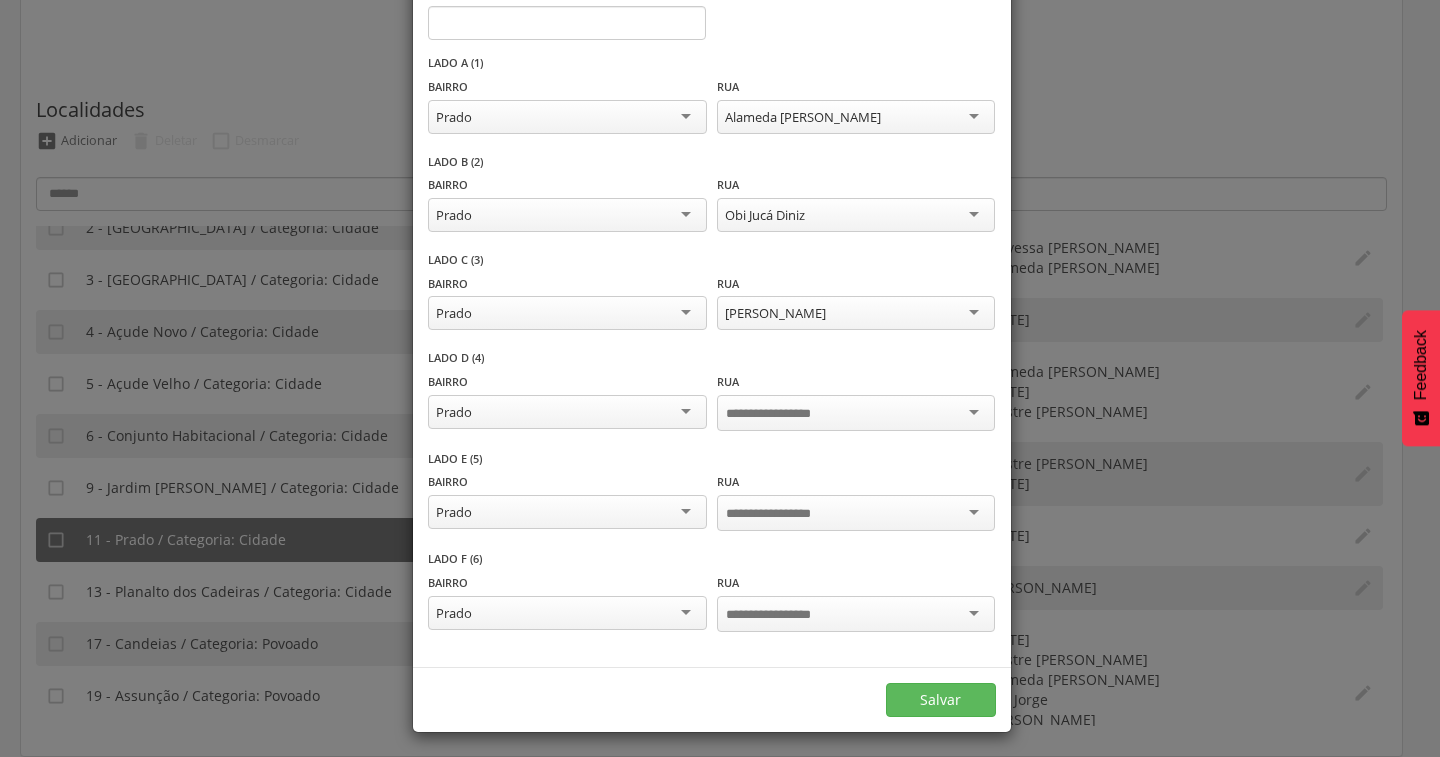 click at bounding box center [856, 413] 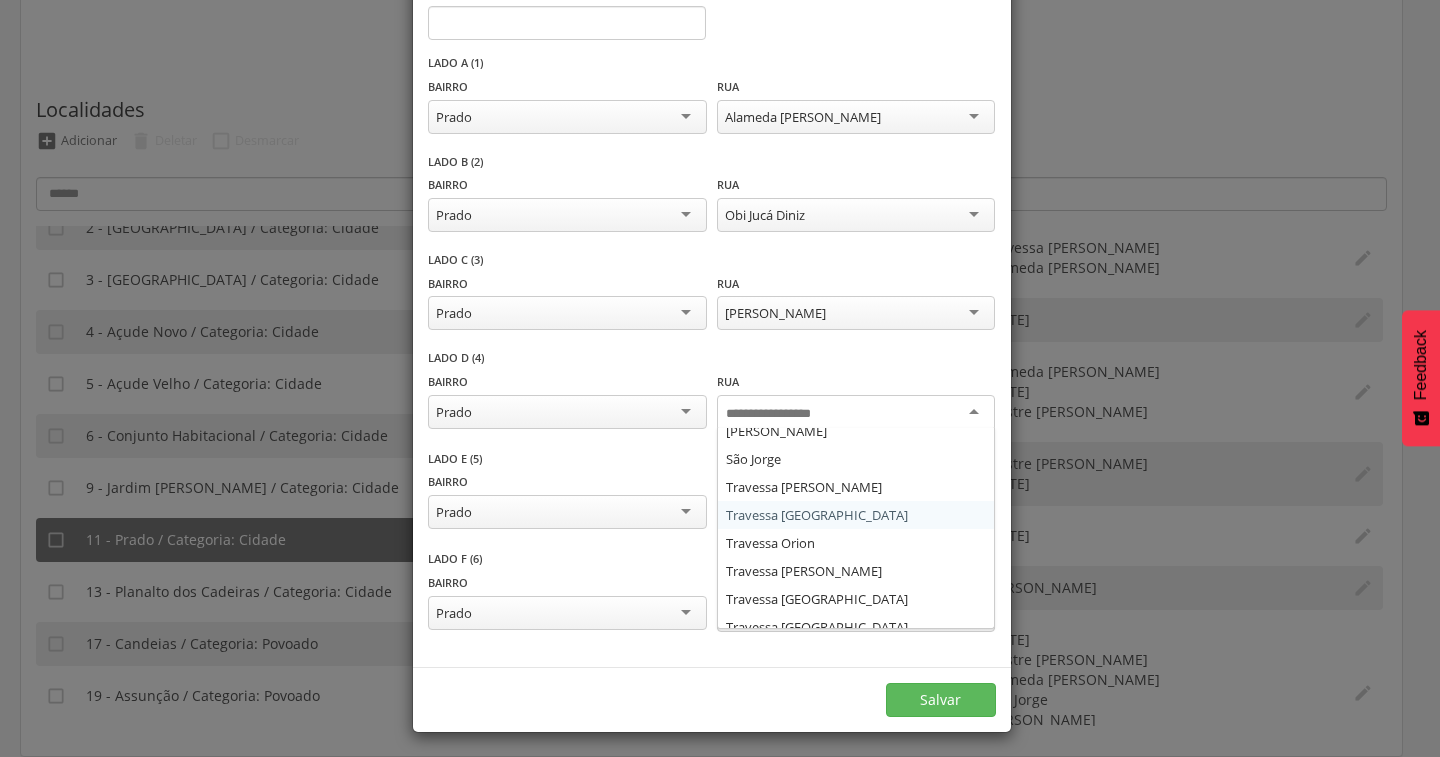 scroll, scrollTop: 204, scrollLeft: 0, axis: vertical 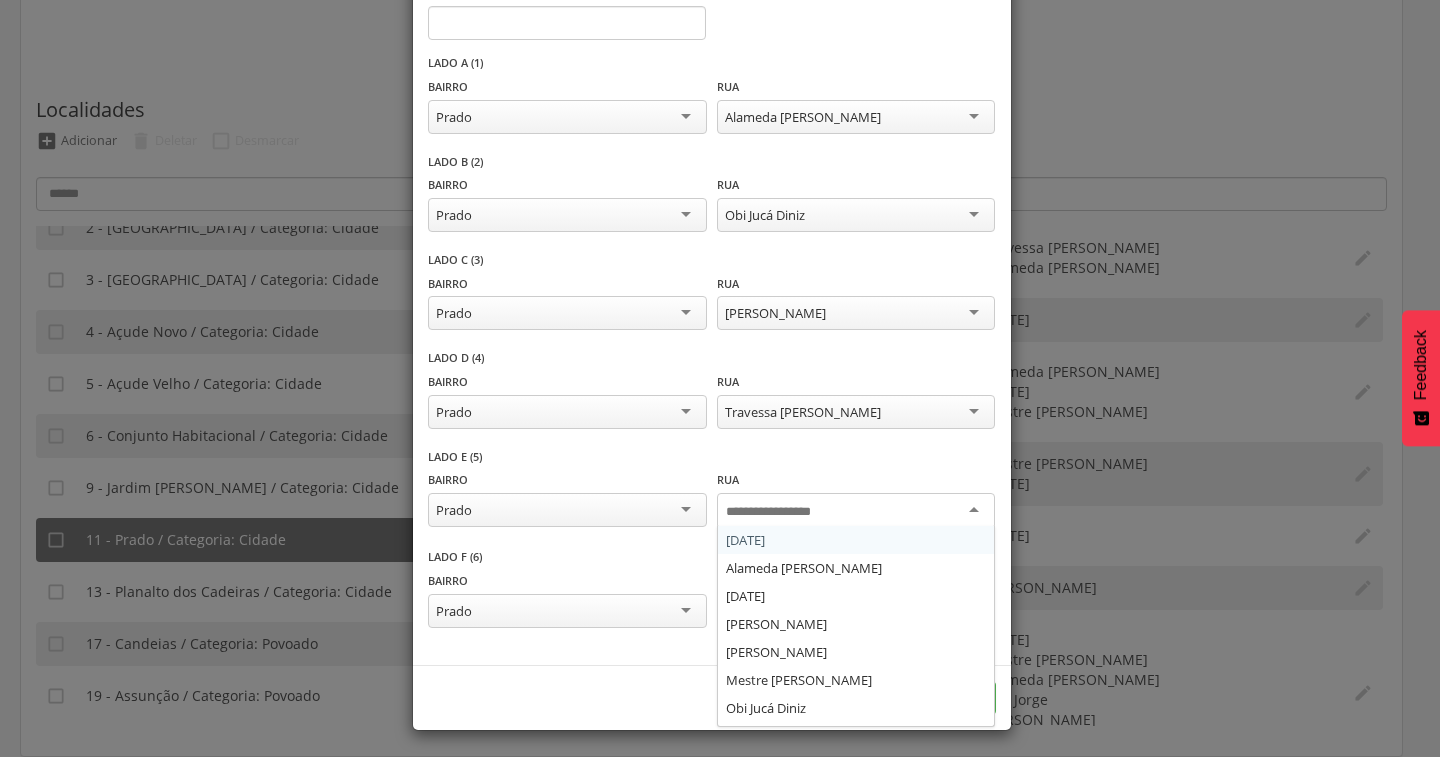 click at bounding box center (856, 511) 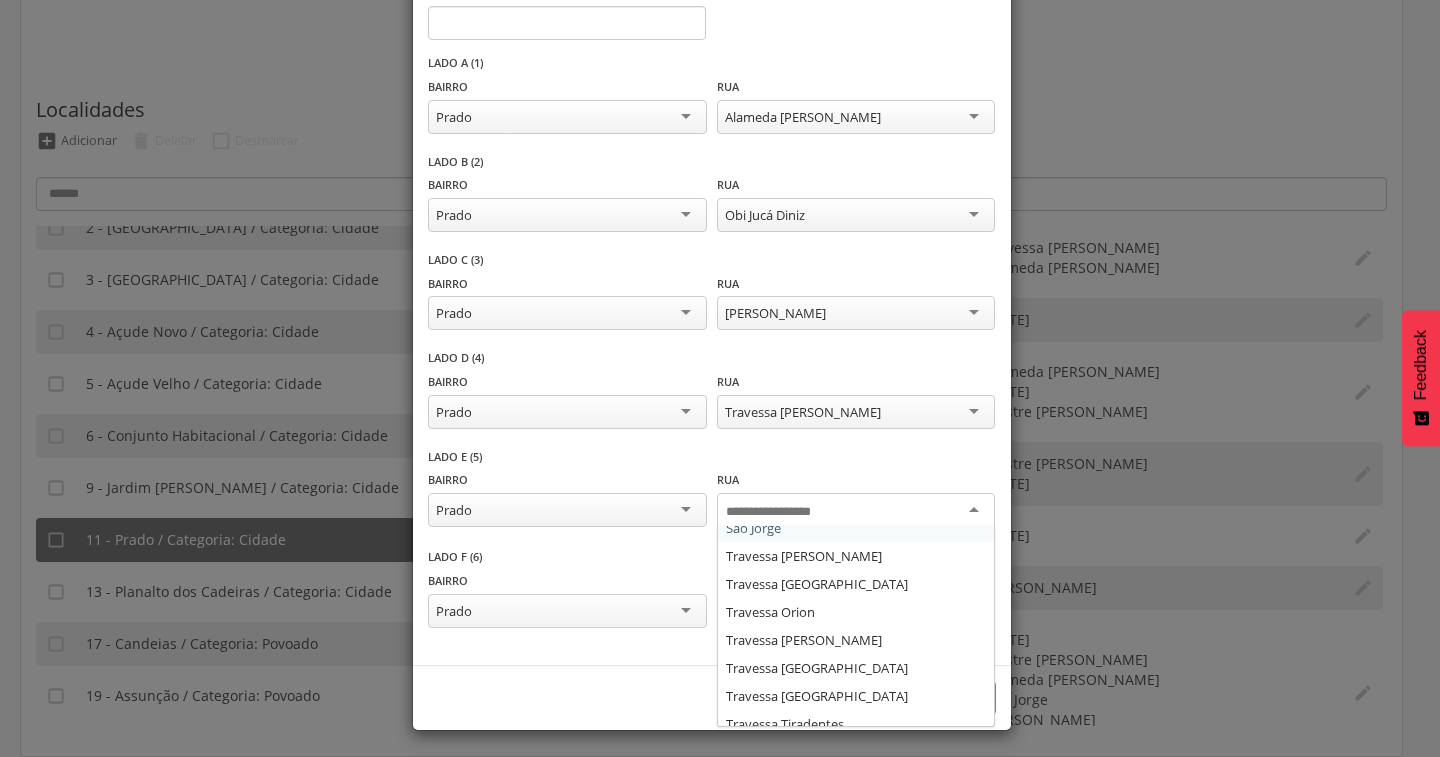 scroll, scrollTop: 300, scrollLeft: 0, axis: vertical 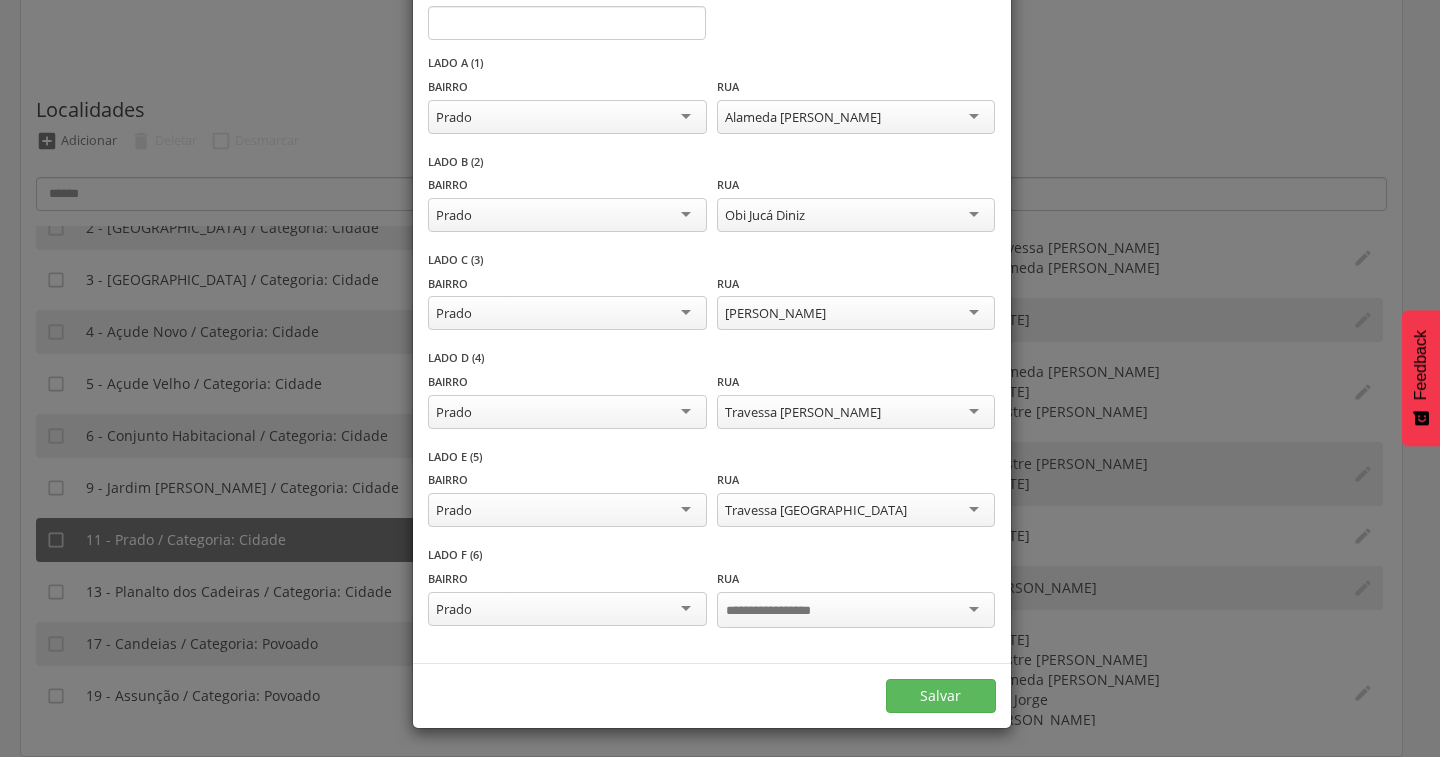 click at bounding box center [856, 610] 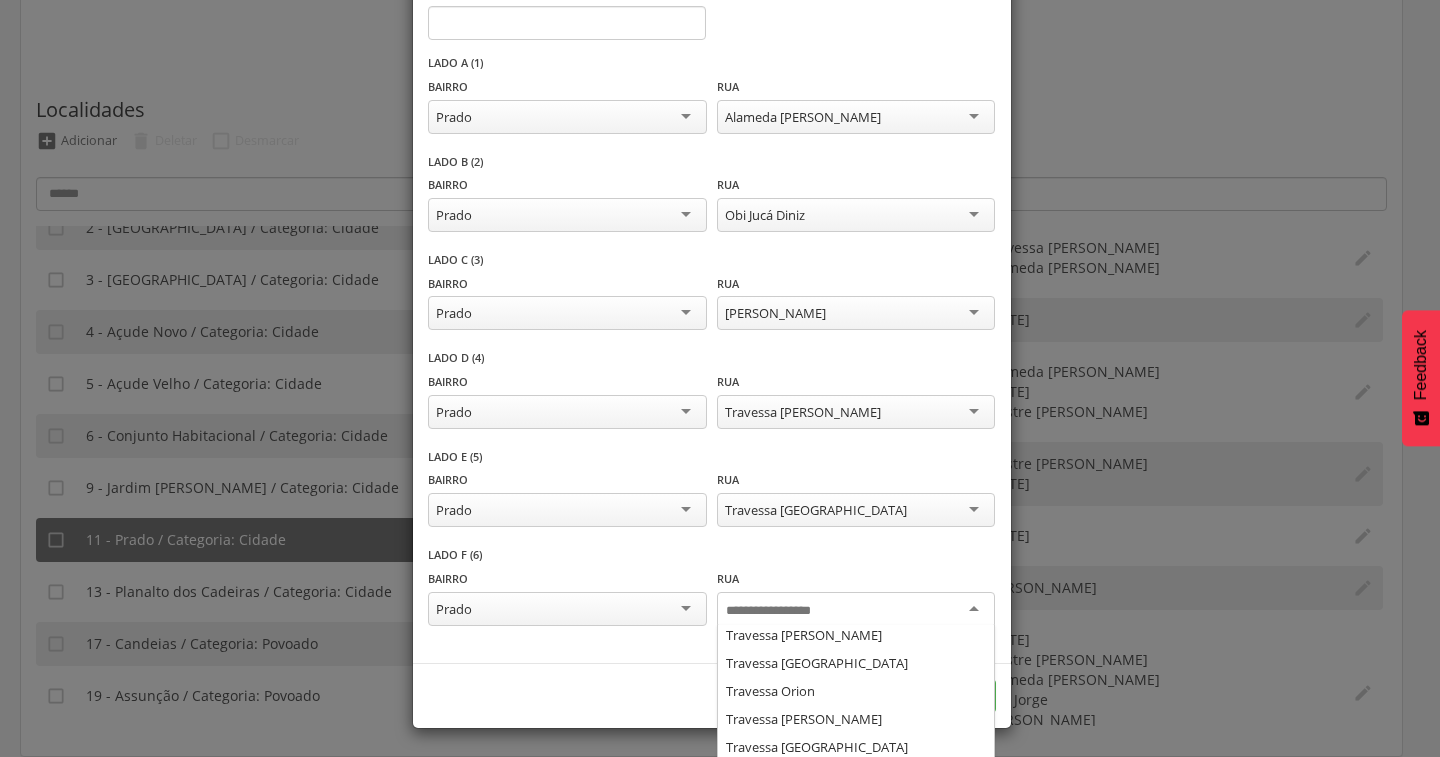 scroll, scrollTop: 304, scrollLeft: 0, axis: vertical 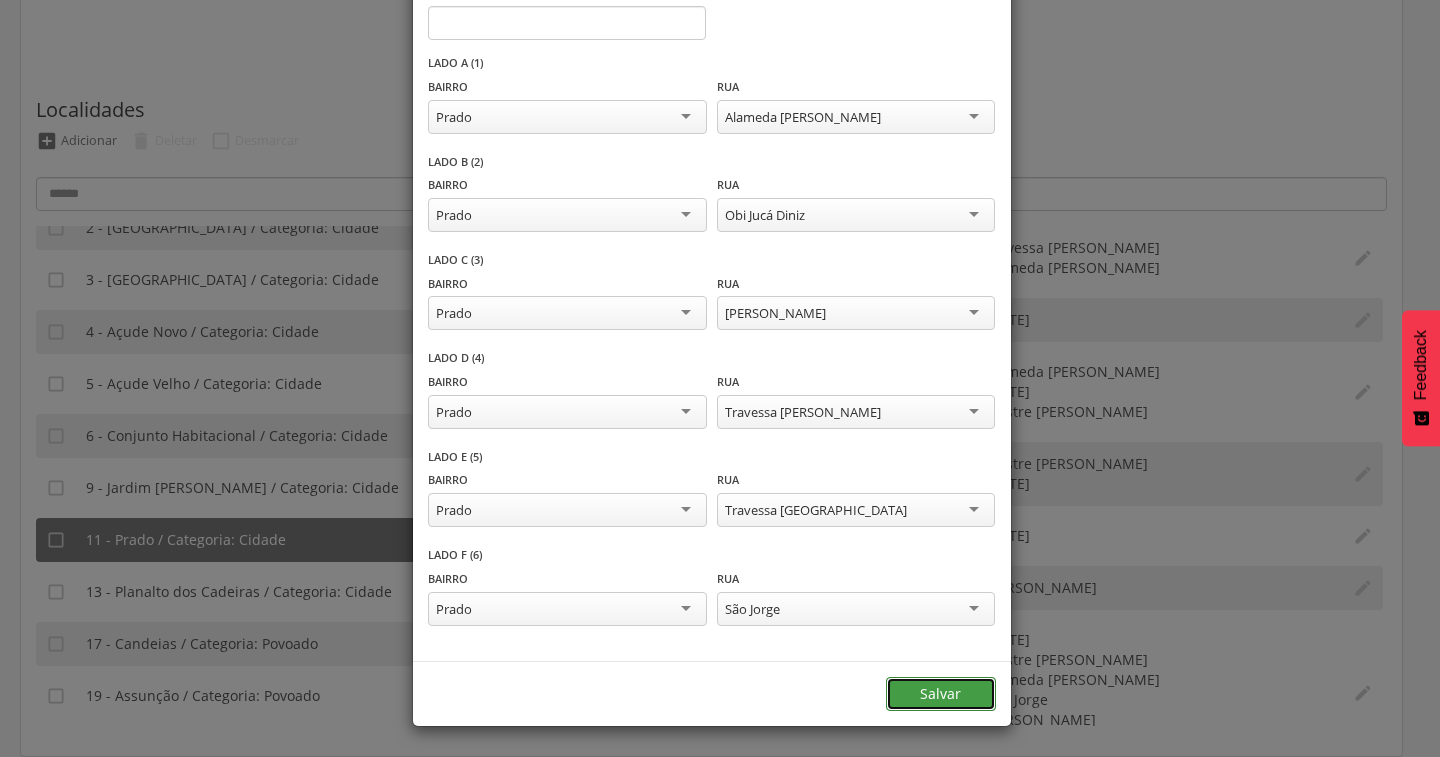 click on "Salvar" at bounding box center (941, 694) 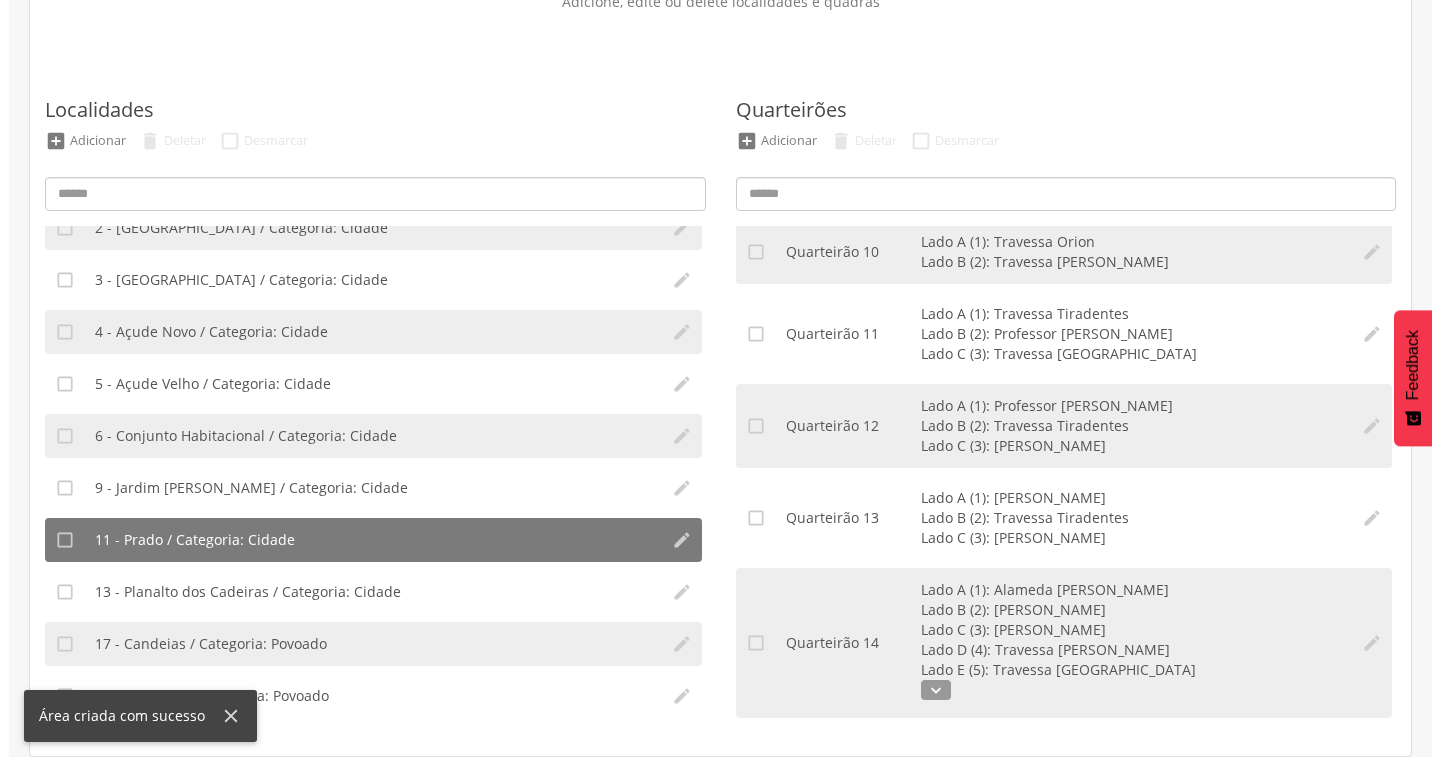 scroll, scrollTop: 0, scrollLeft: 0, axis: both 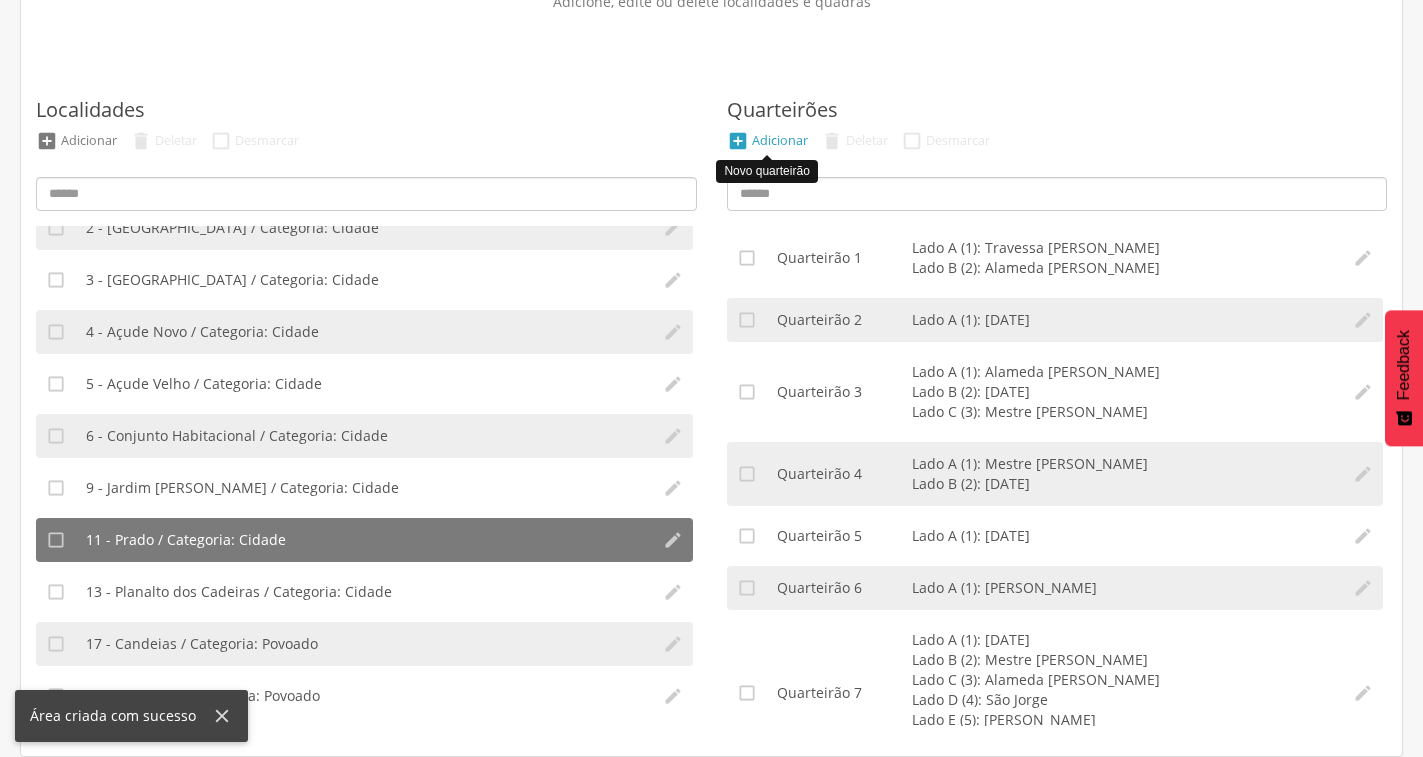 click on "" at bounding box center (738, 141) 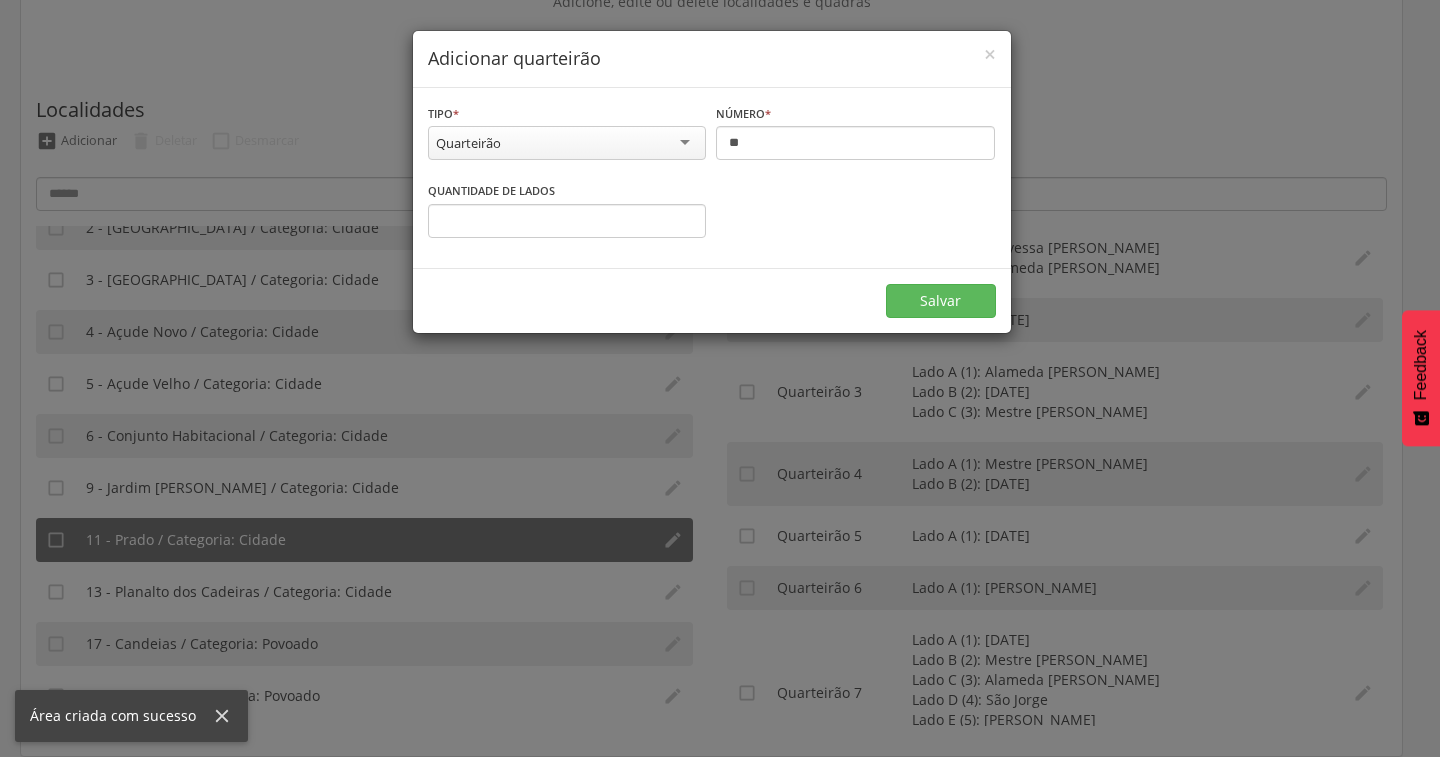 scroll, scrollTop: 0, scrollLeft: 0, axis: both 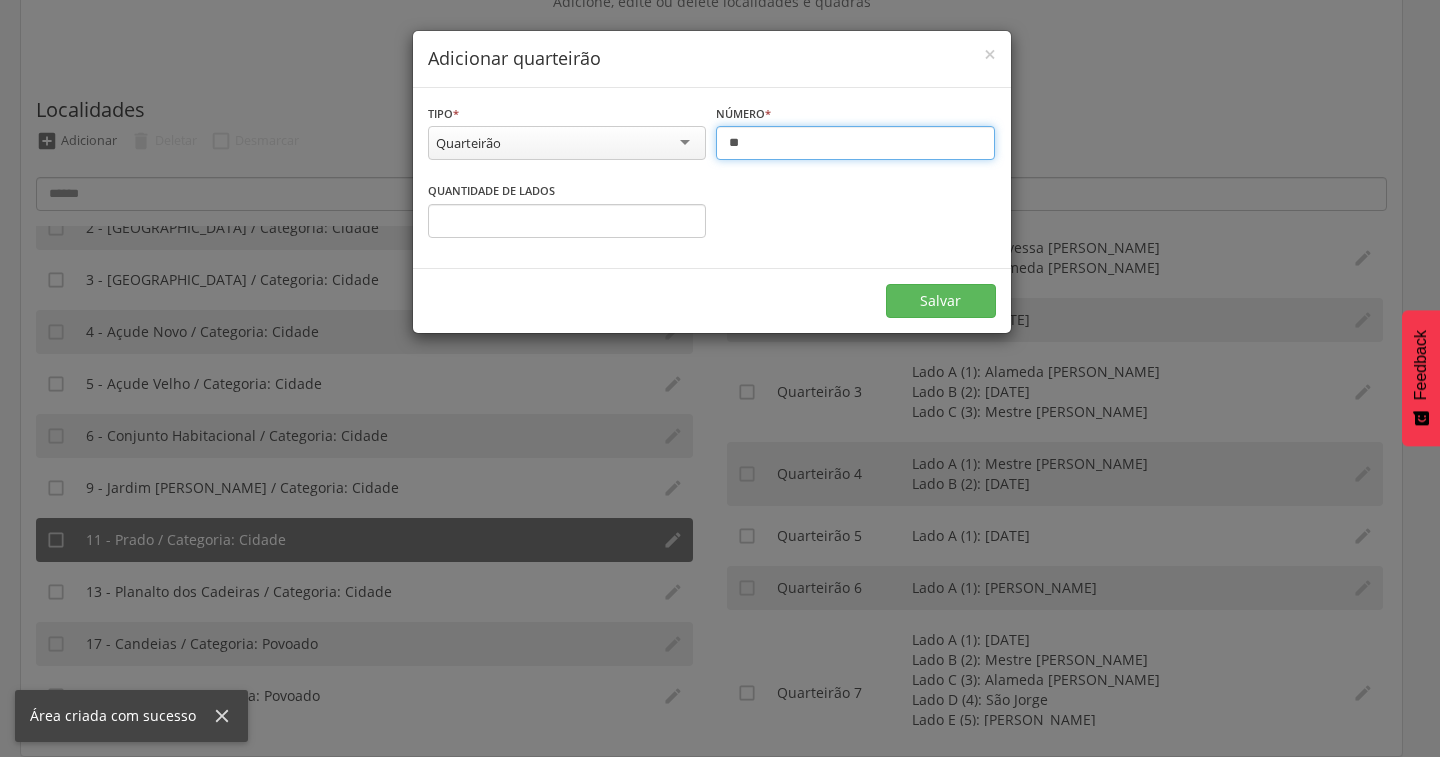 click on "**" at bounding box center (855, 143) 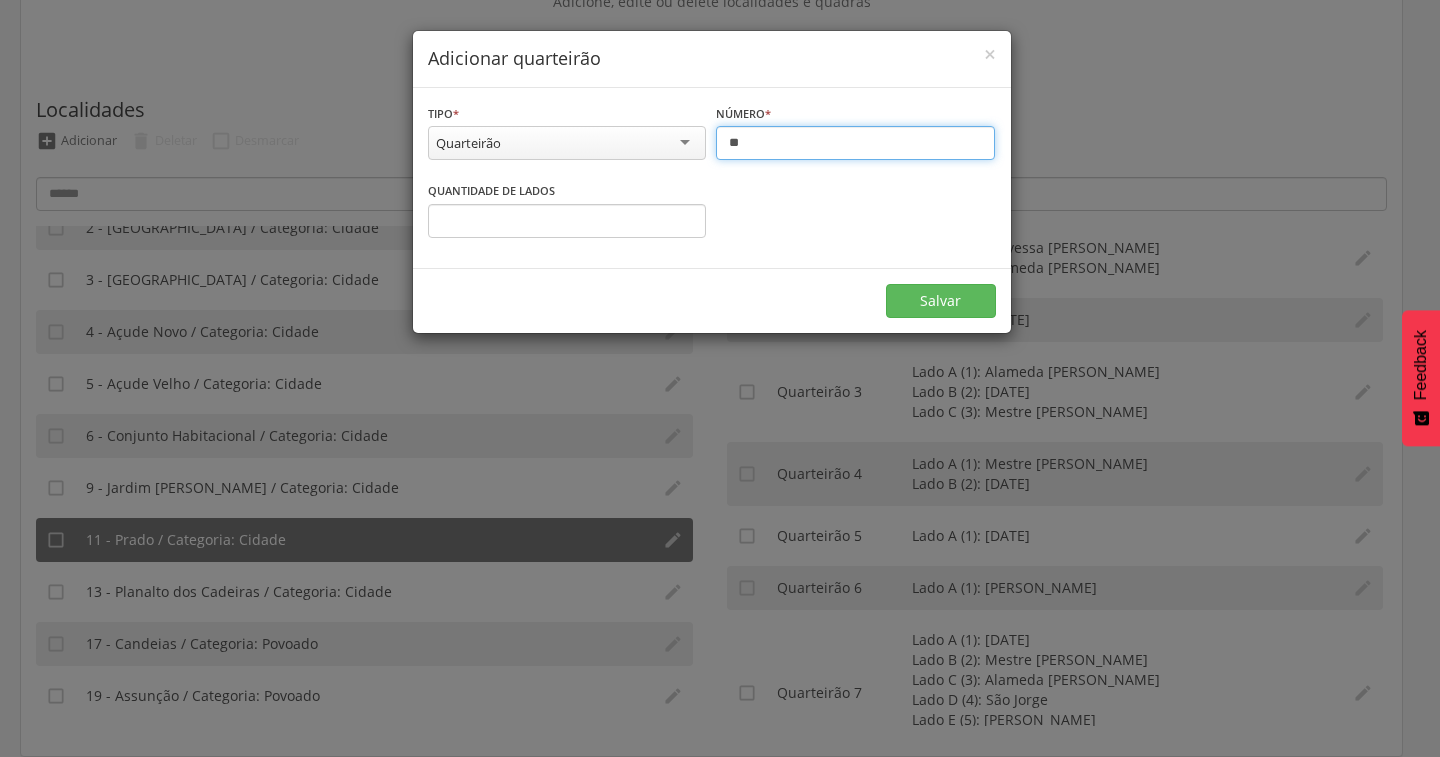 type on "**" 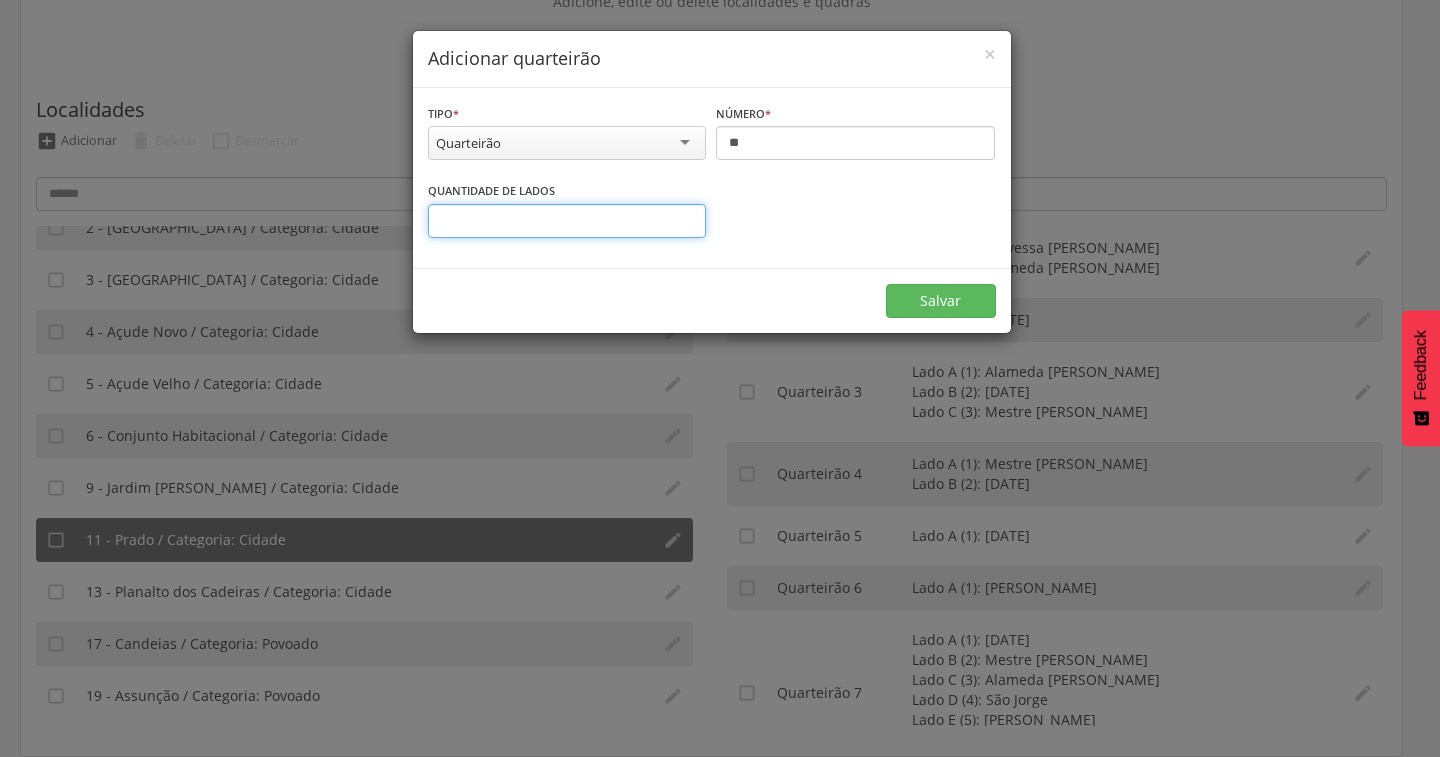 click on "*" at bounding box center (567, 221) 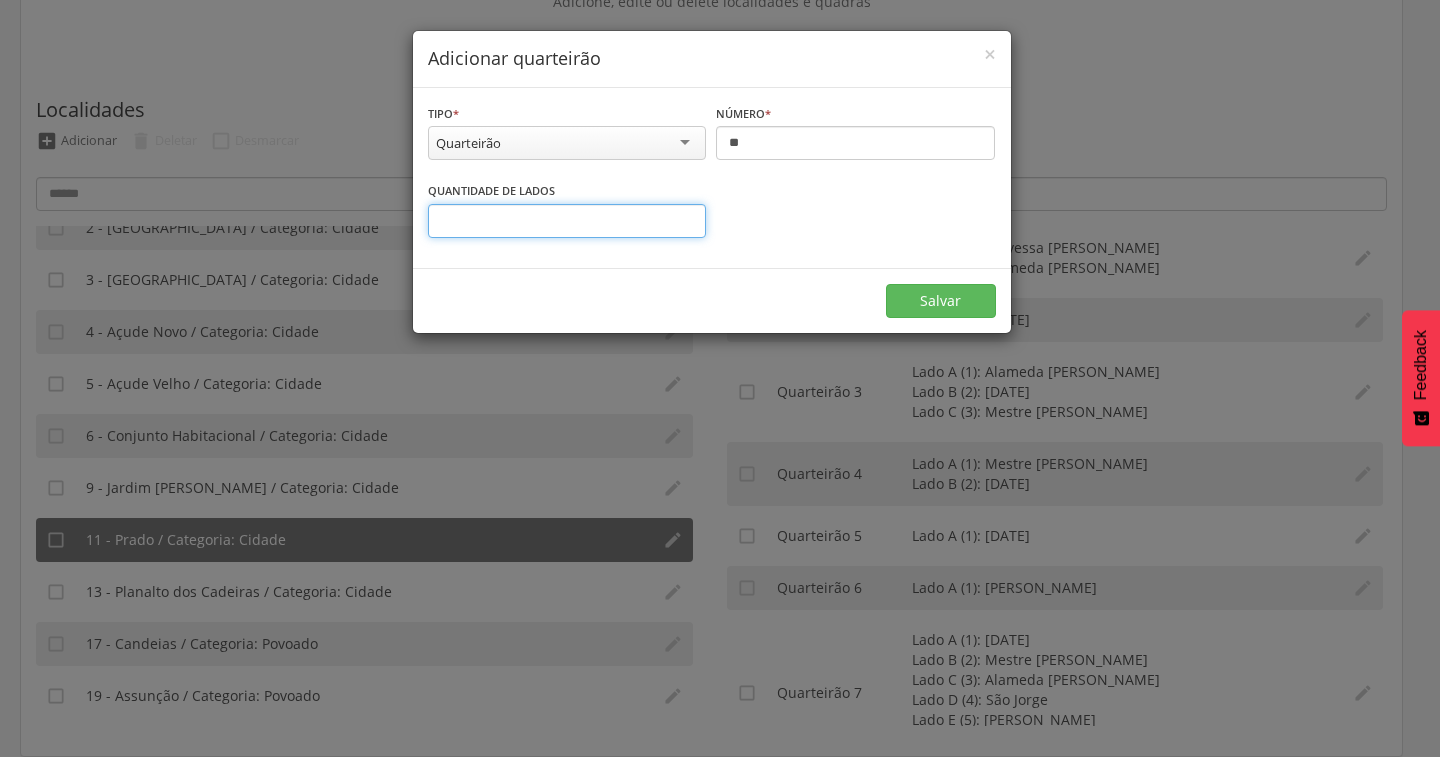click on "*" at bounding box center (567, 221) 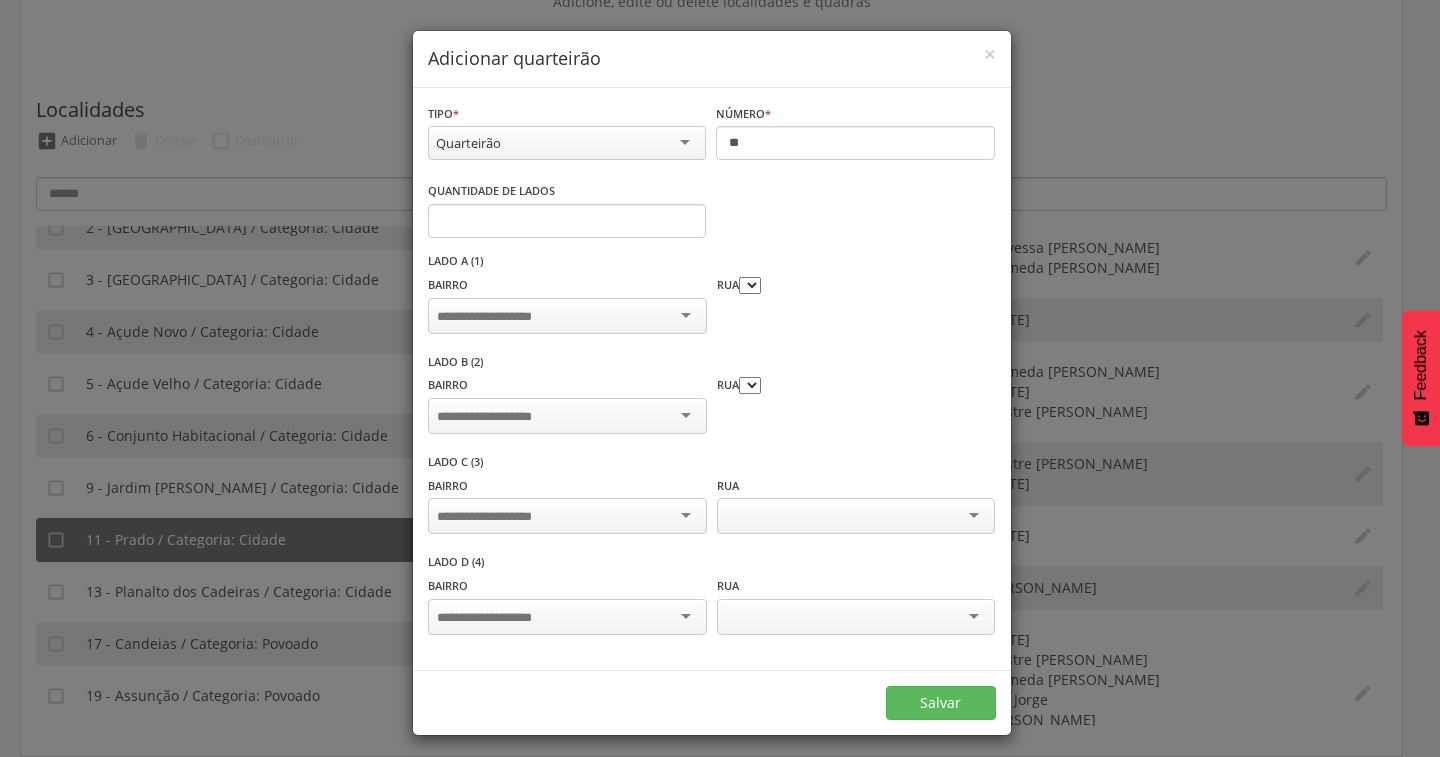 click at bounding box center [567, 316] 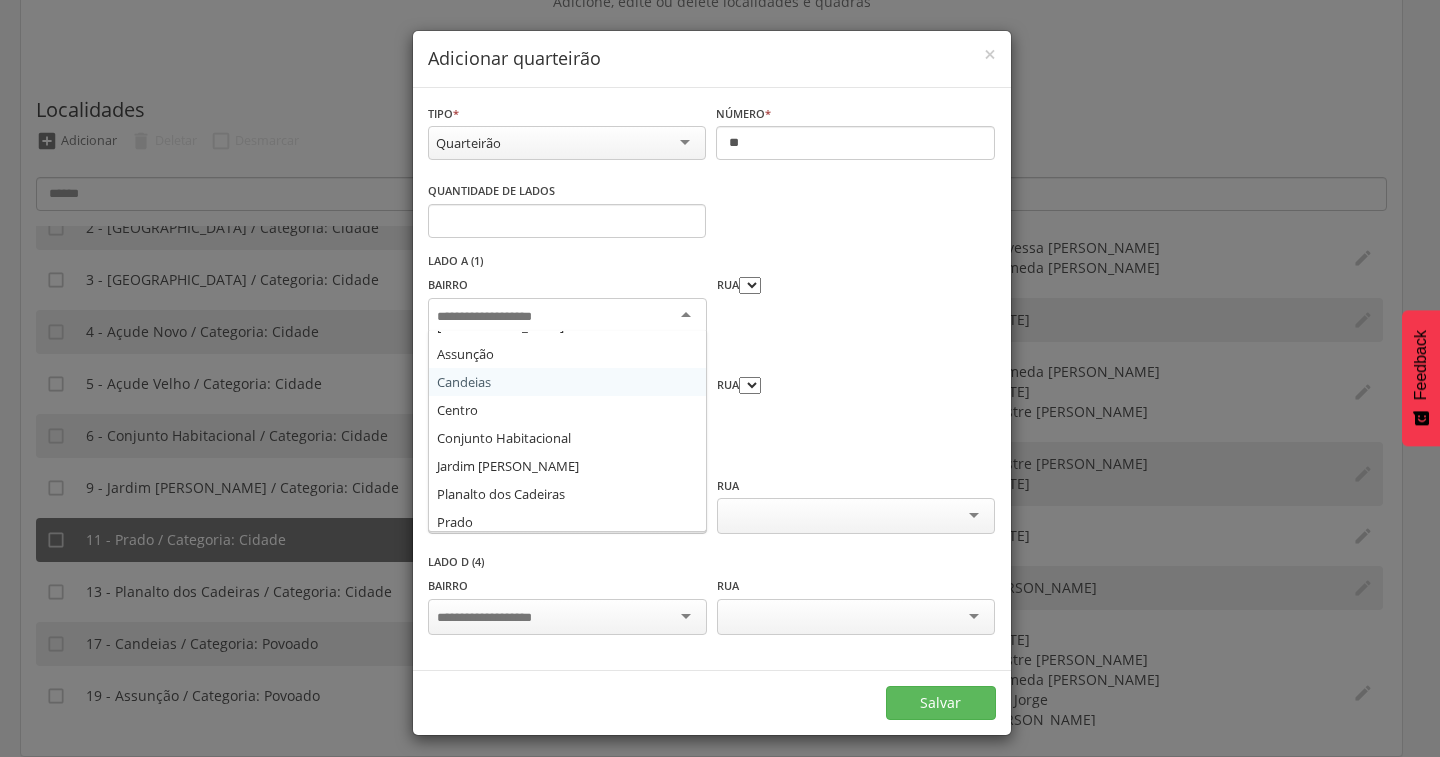 scroll, scrollTop: 108, scrollLeft: 0, axis: vertical 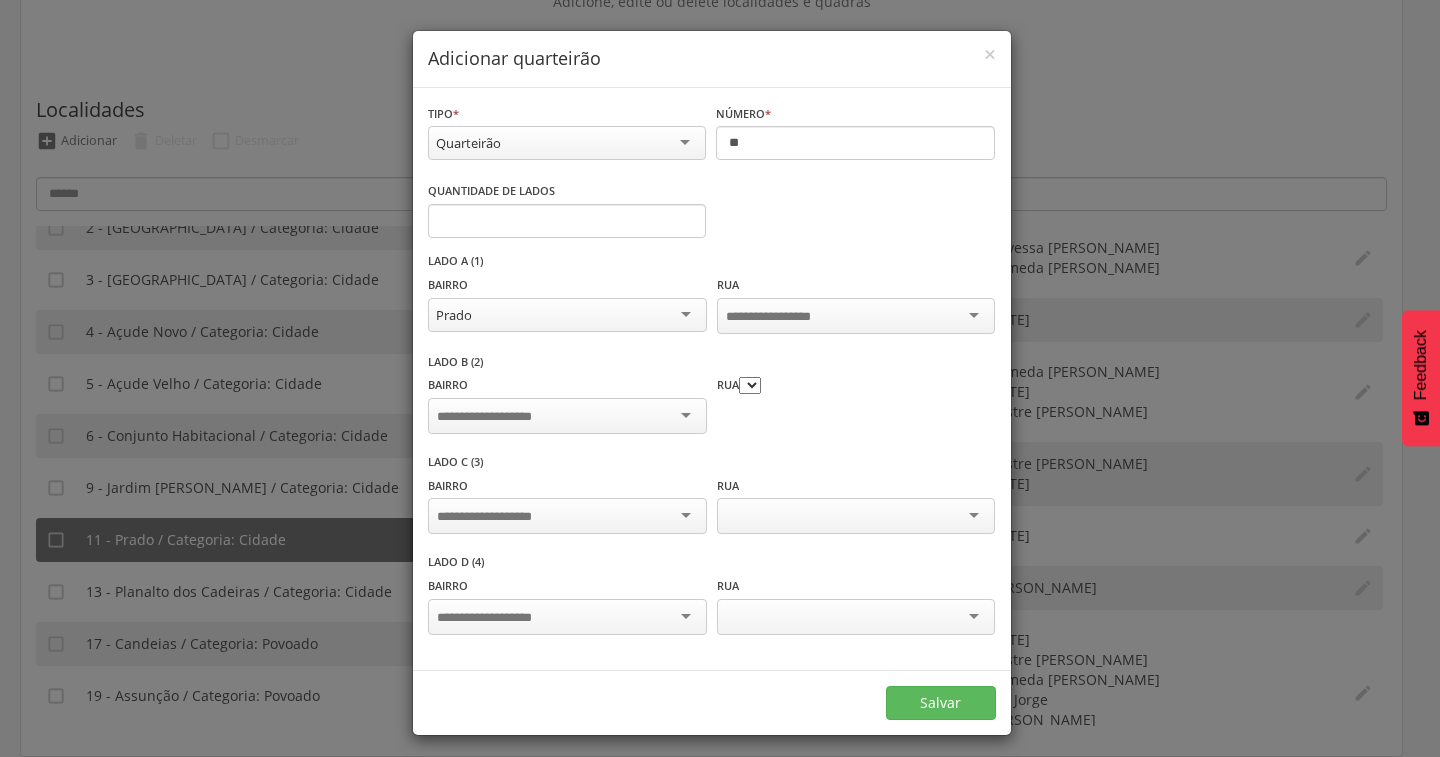 click at bounding box center [567, 416] 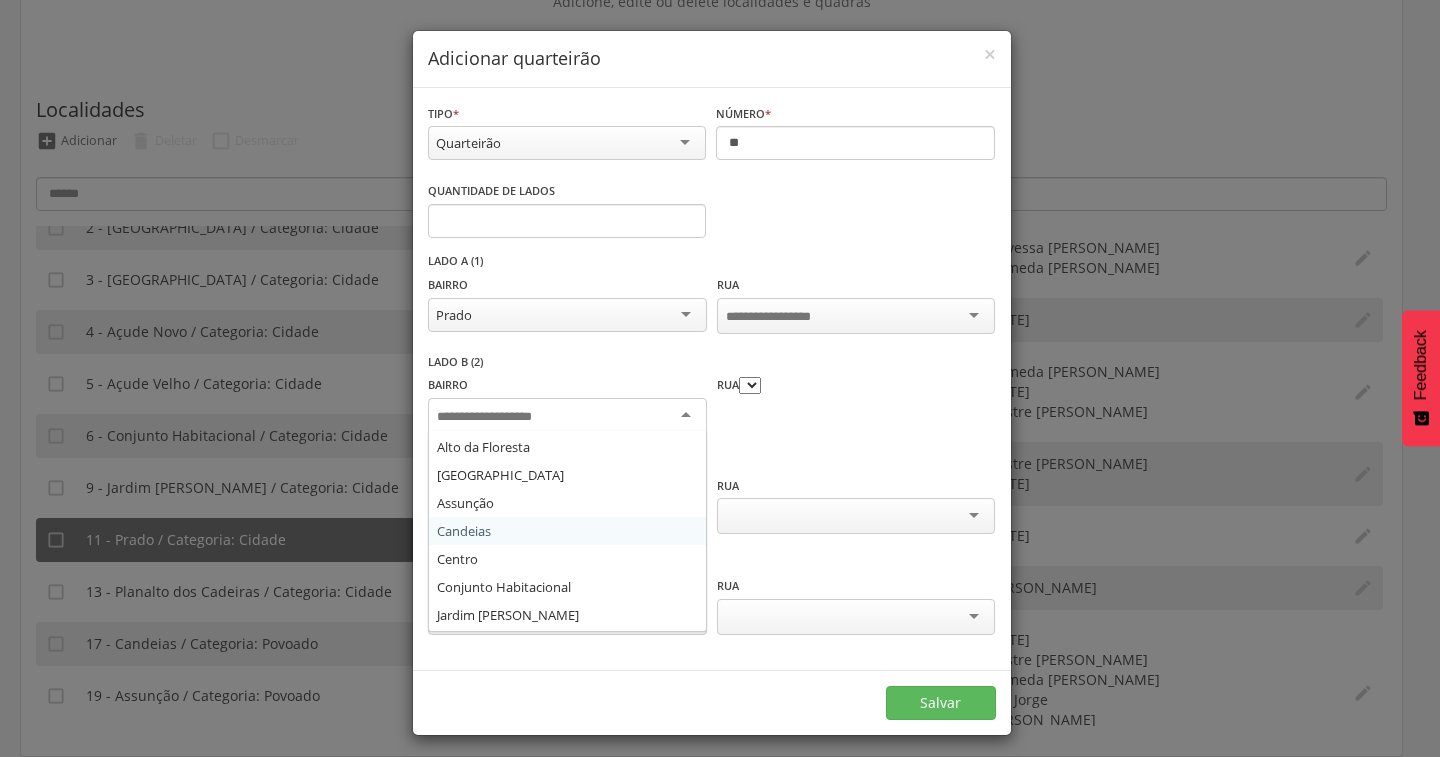 scroll, scrollTop: 108, scrollLeft: 0, axis: vertical 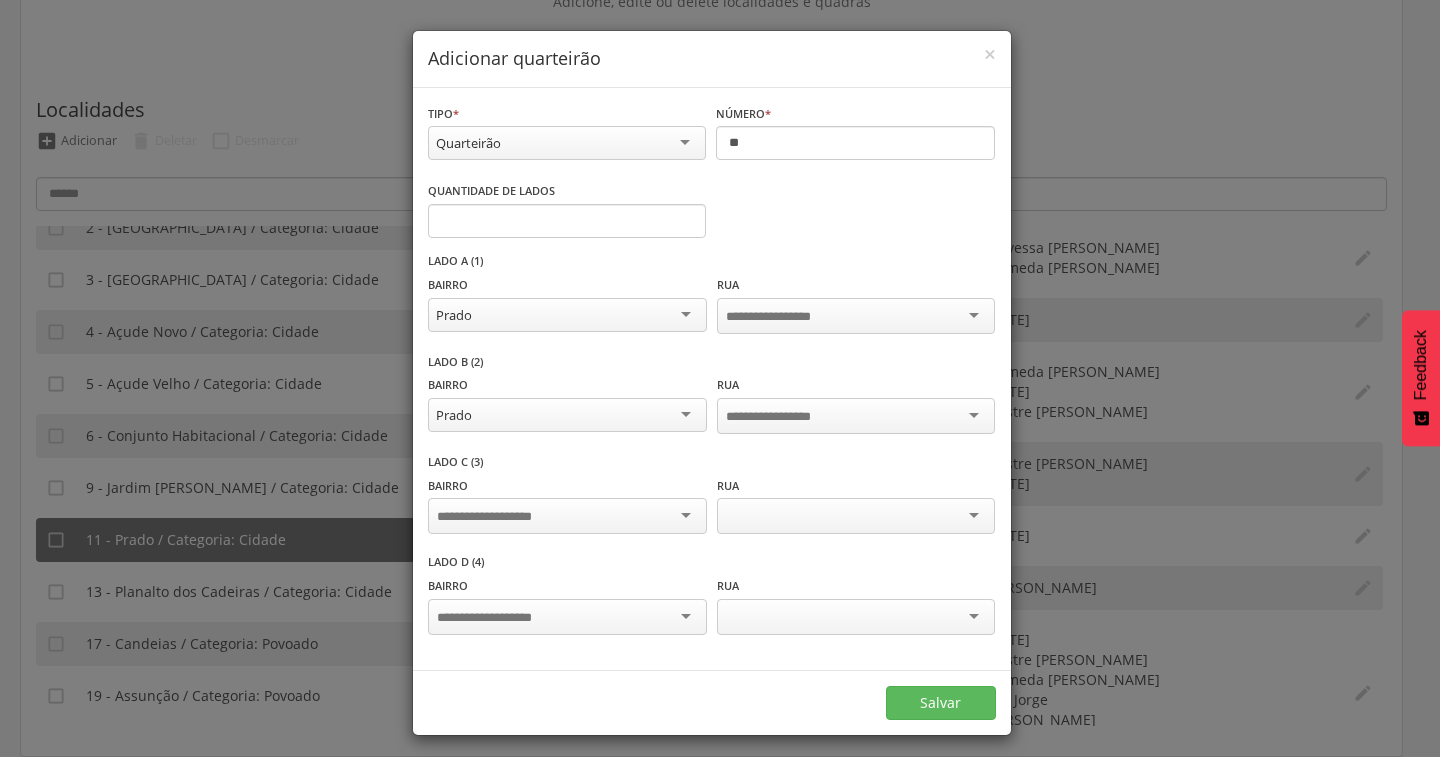 click at bounding box center (499, 517) 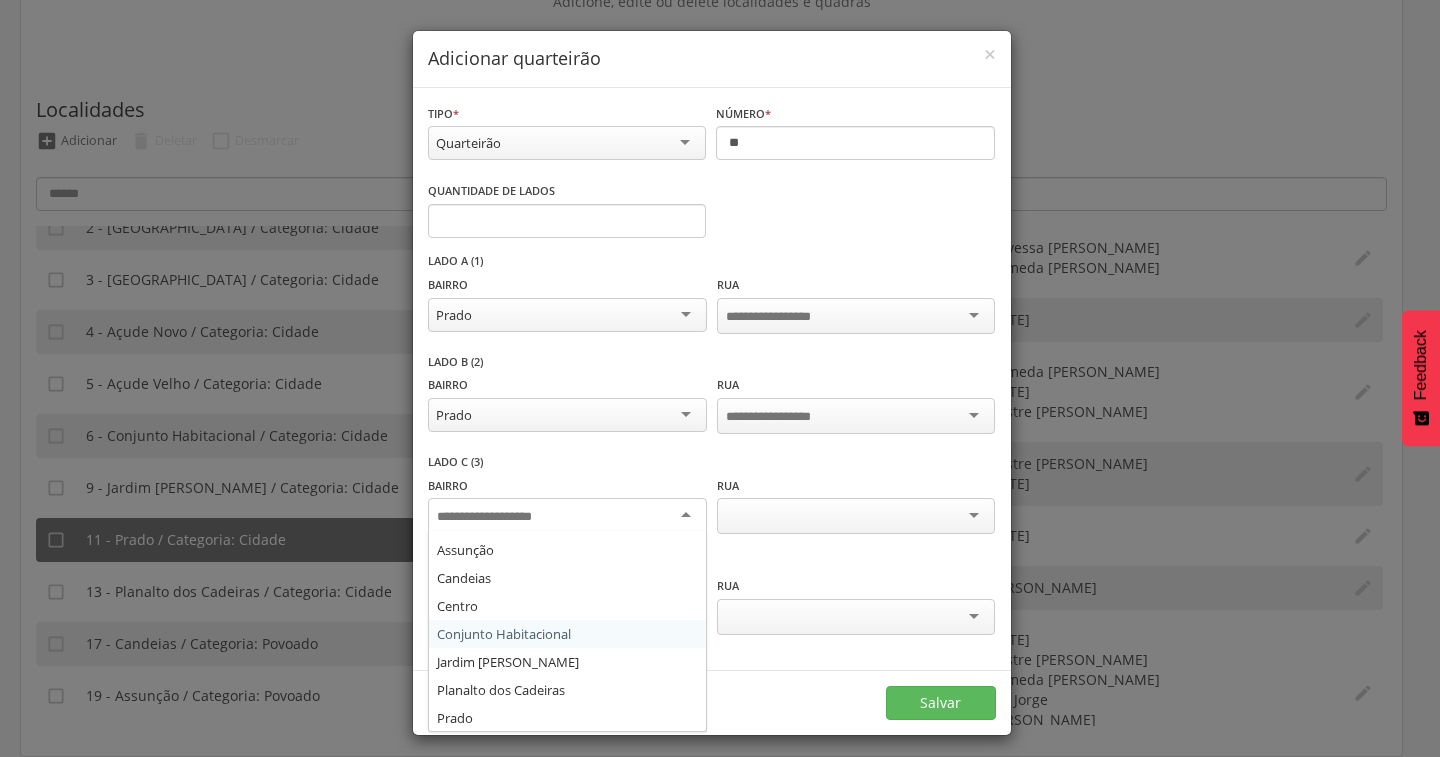 scroll, scrollTop: 108, scrollLeft: 0, axis: vertical 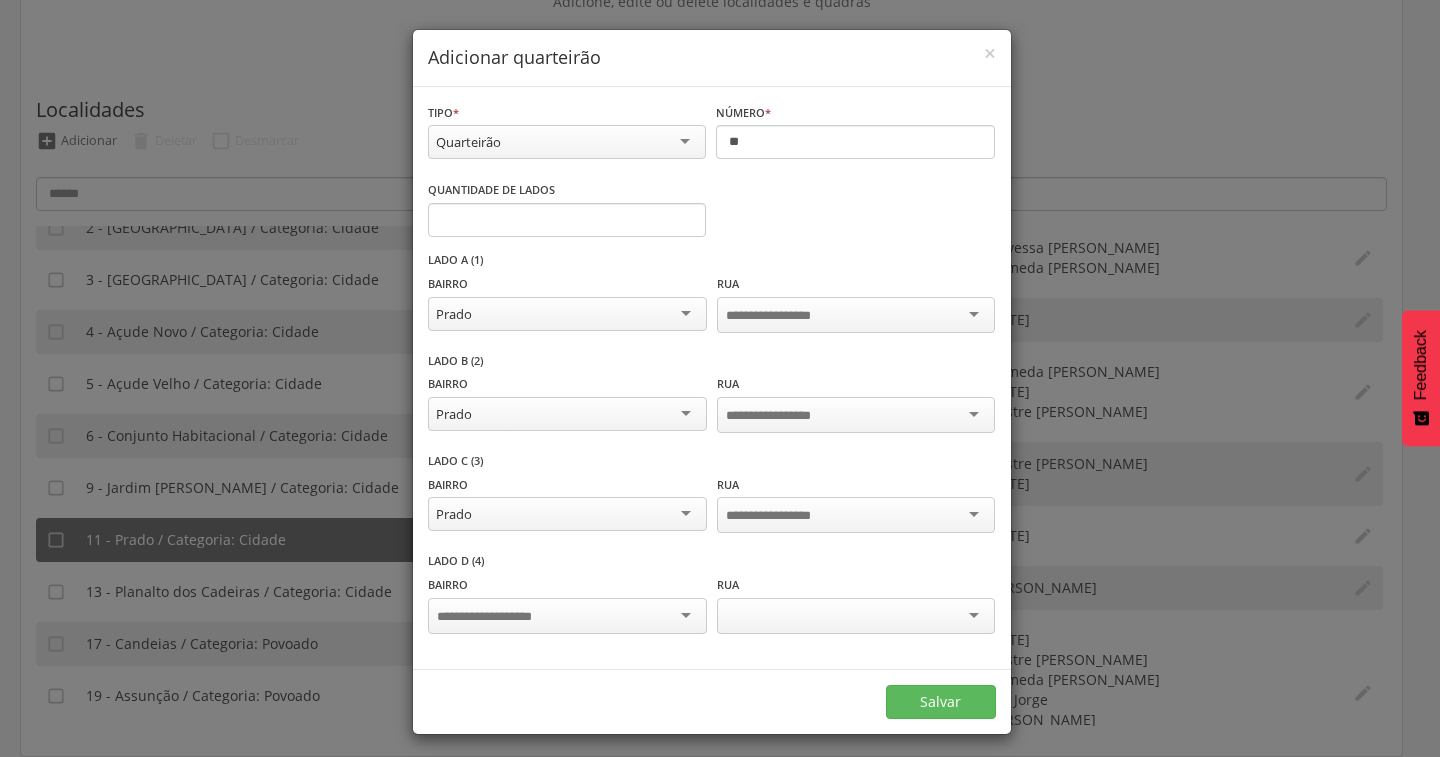 click at bounding box center (567, 616) 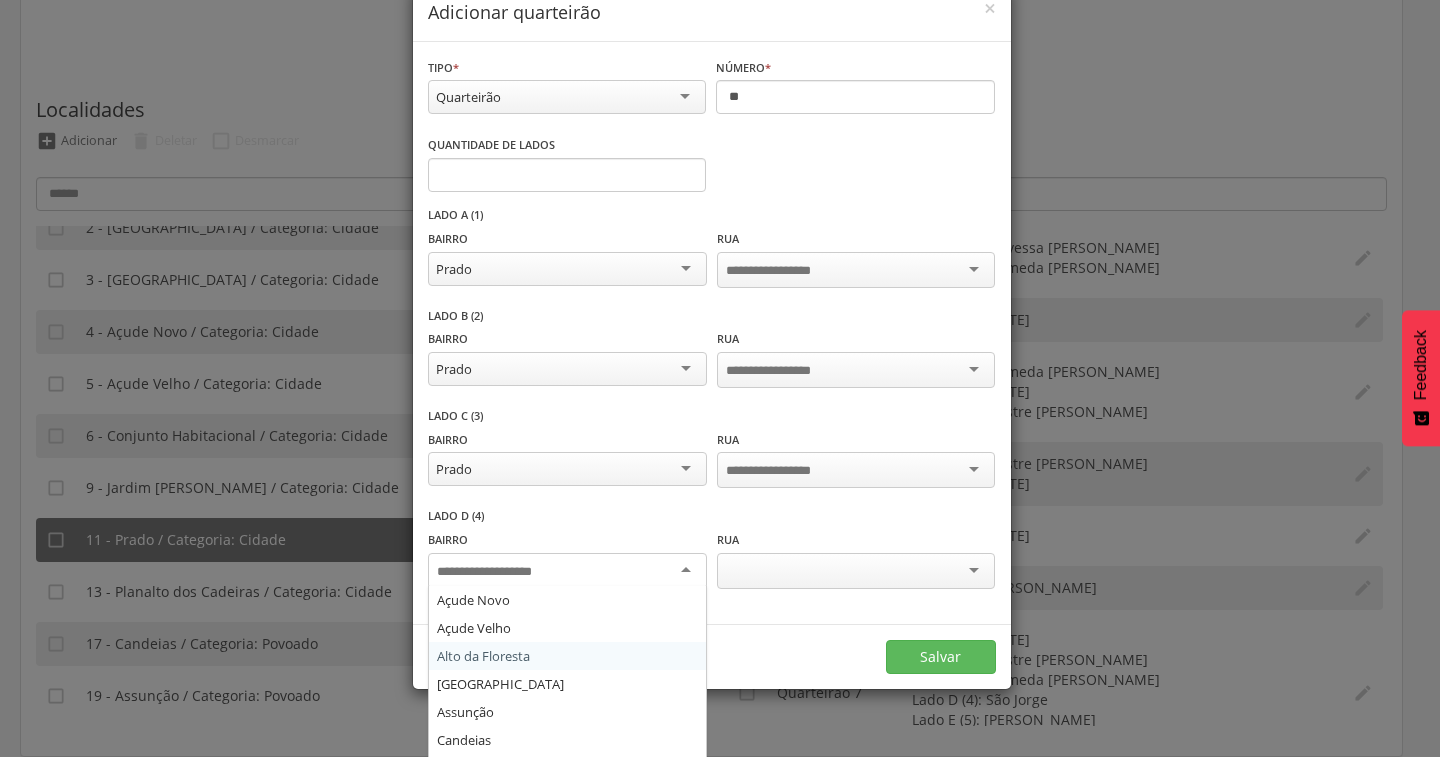 scroll, scrollTop: 70, scrollLeft: 0, axis: vertical 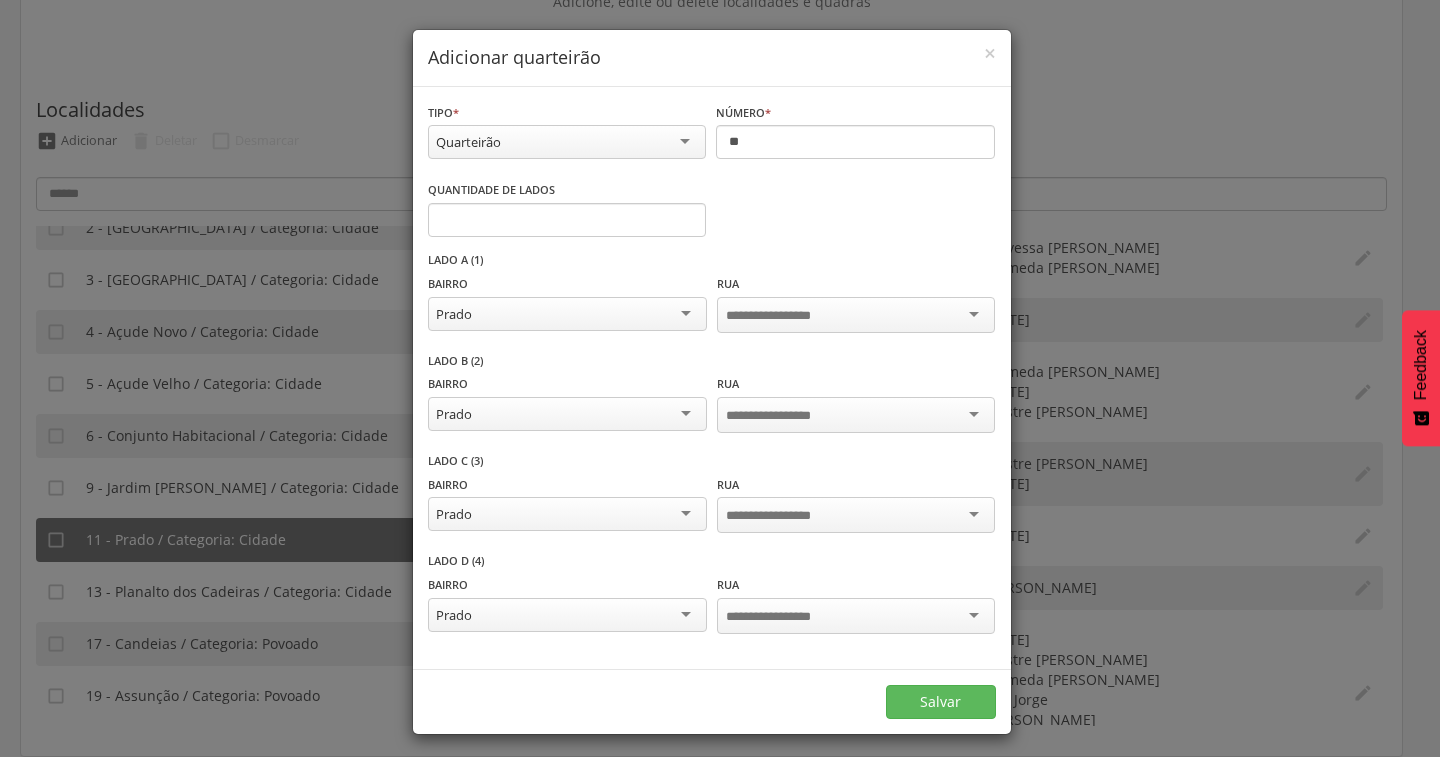 click at bounding box center [784, 316] 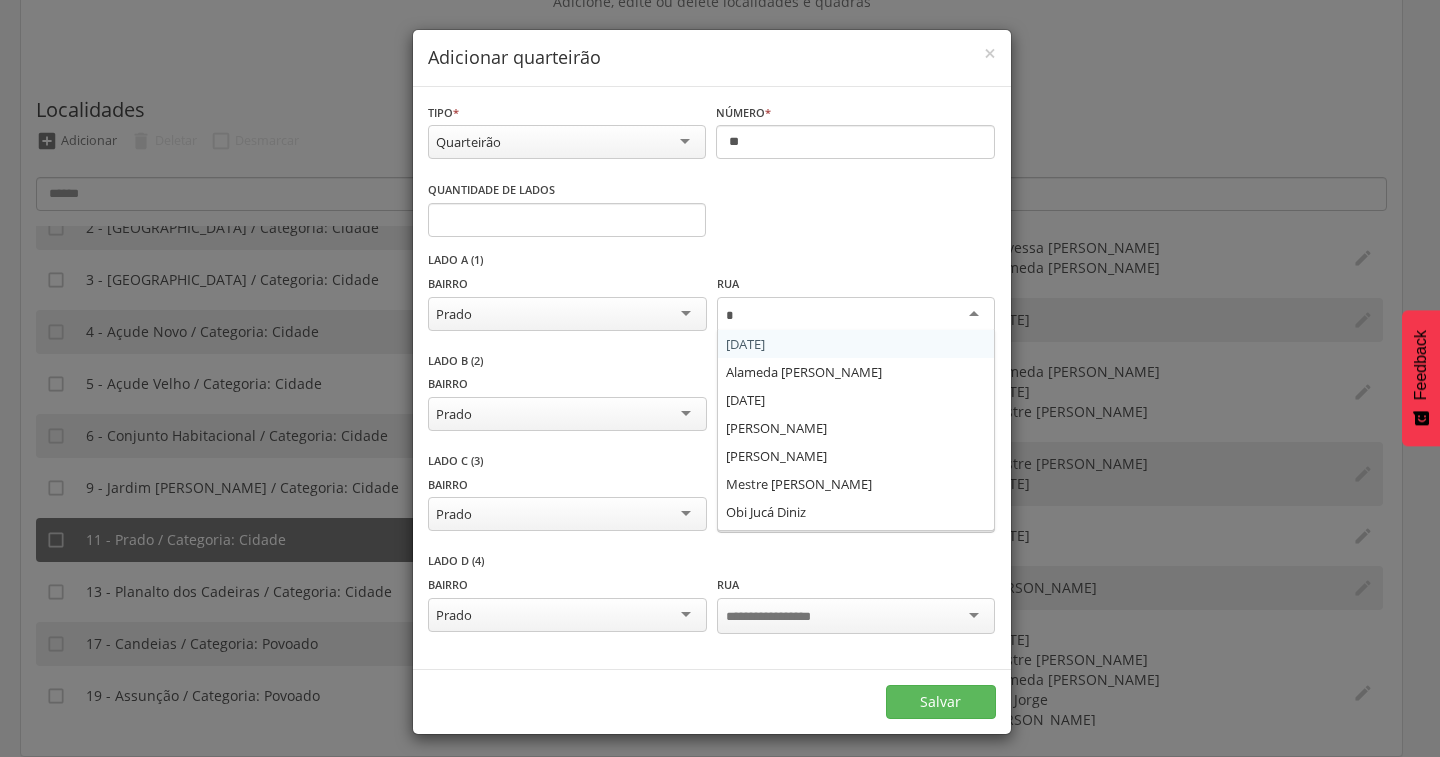 type on "**" 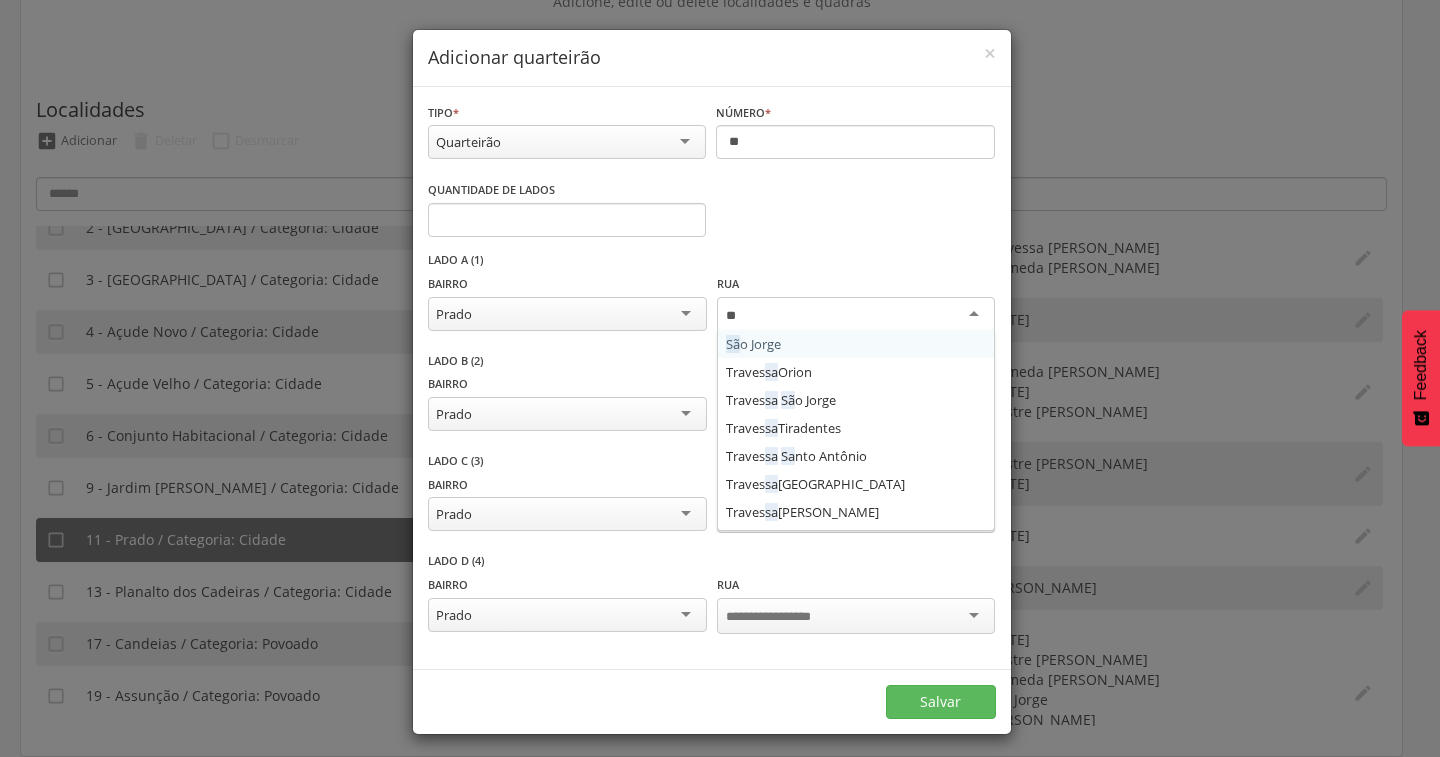 type 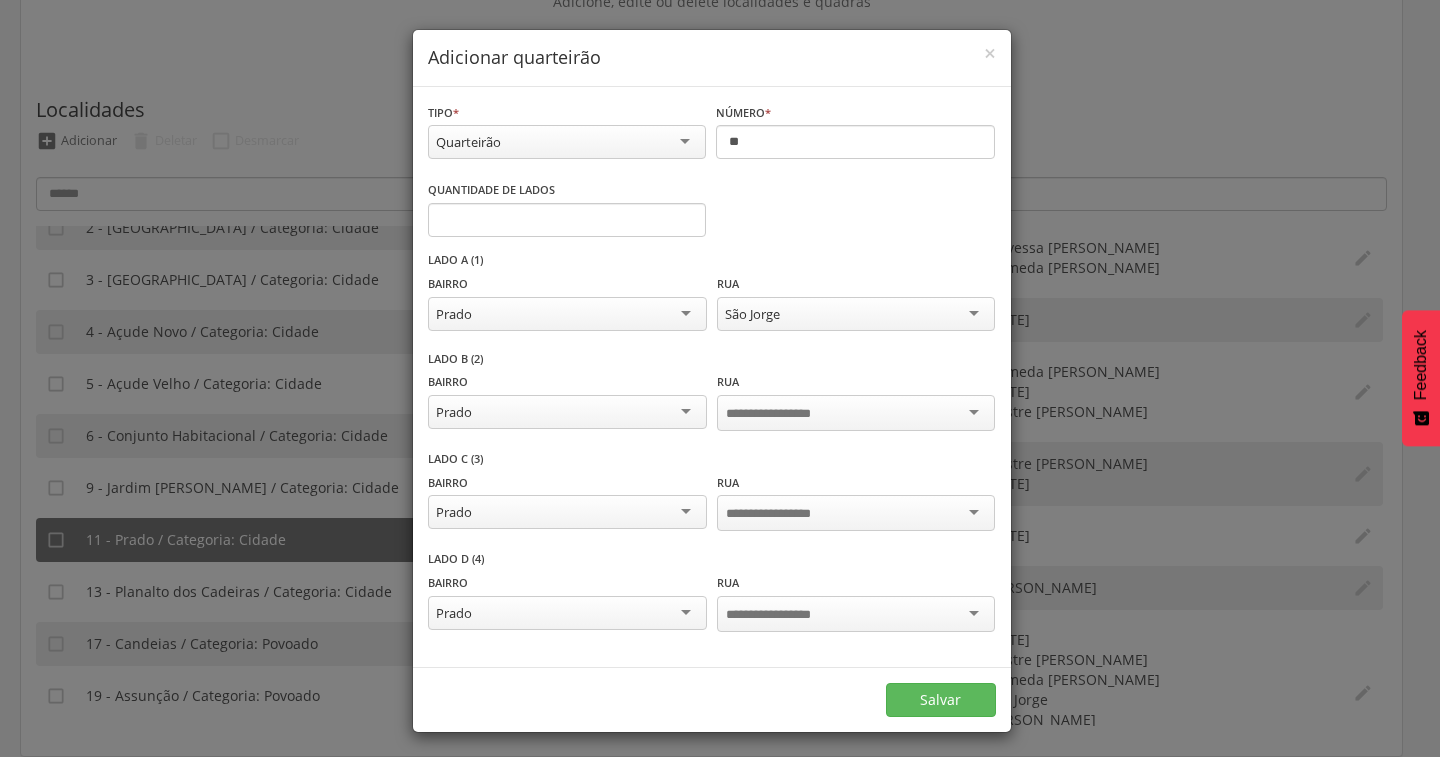 scroll, scrollTop: 0, scrollLeft: 0, axis: both 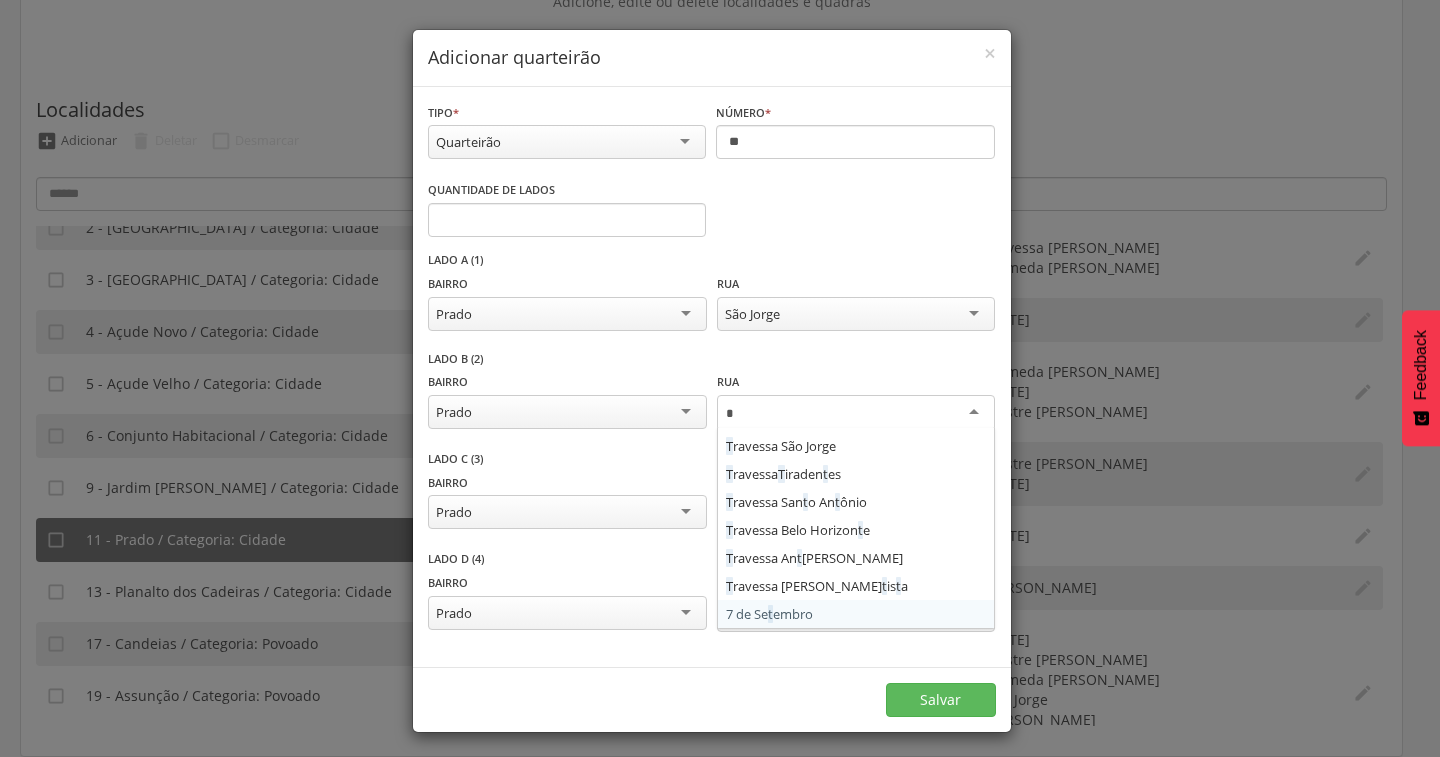 type on "**" 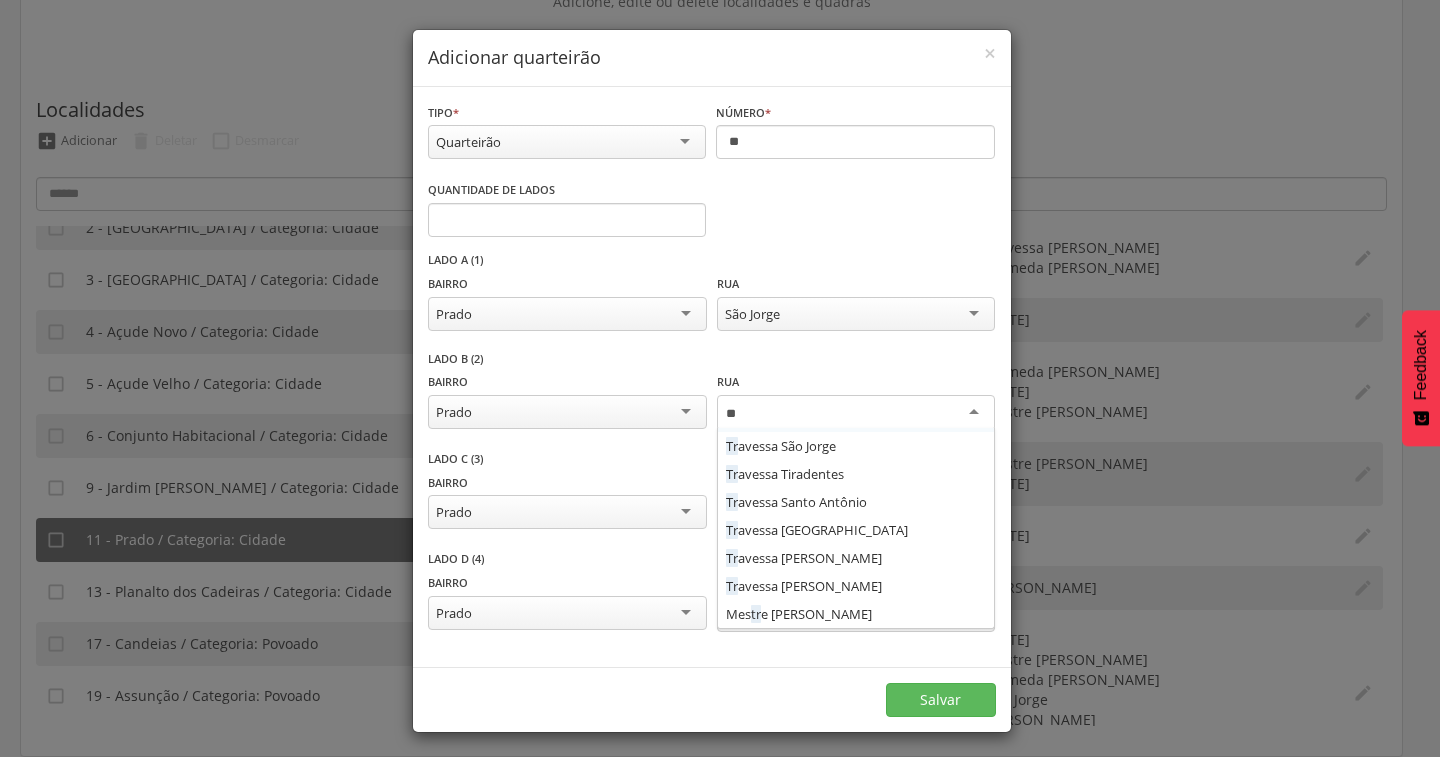 scroll, scrollTop: 0, scrollLeft: 0, axis: both 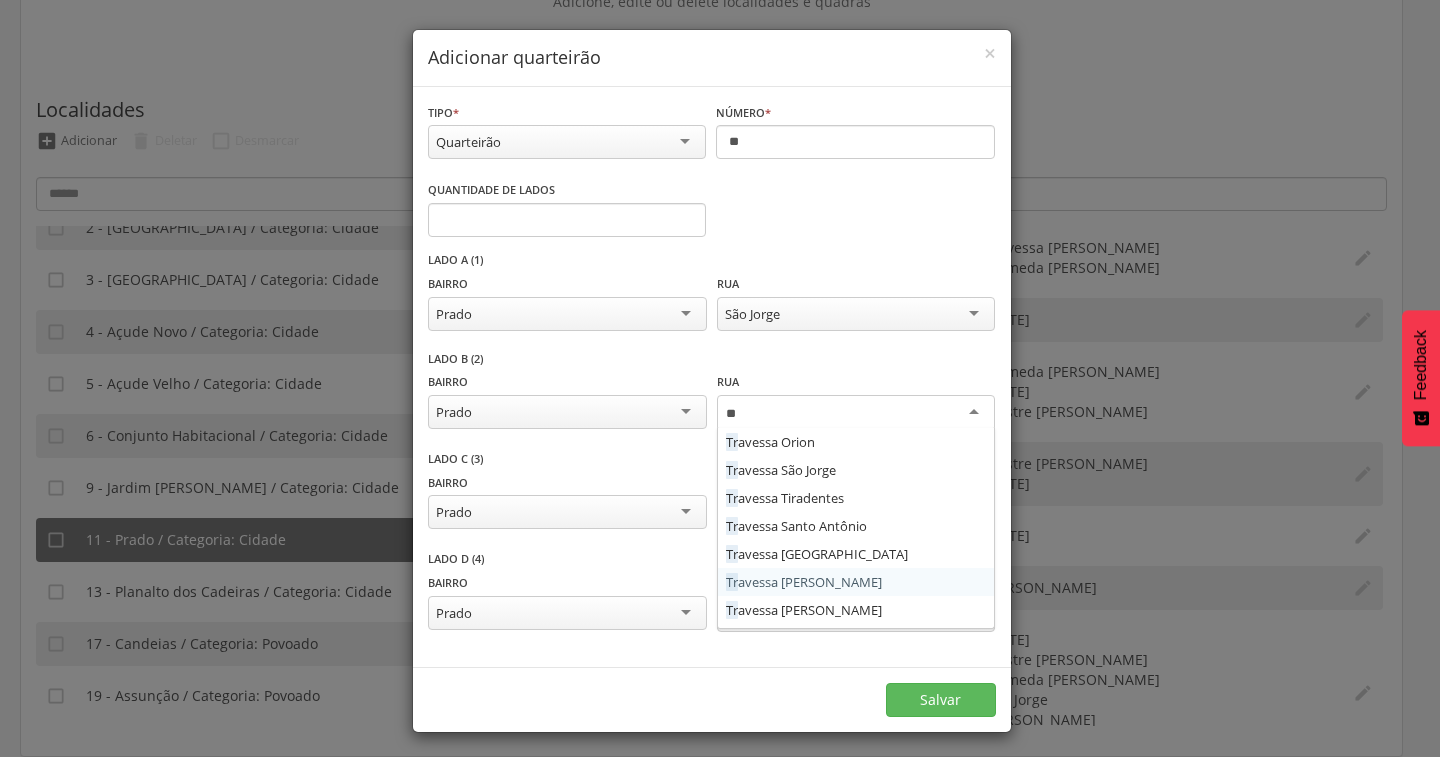 type 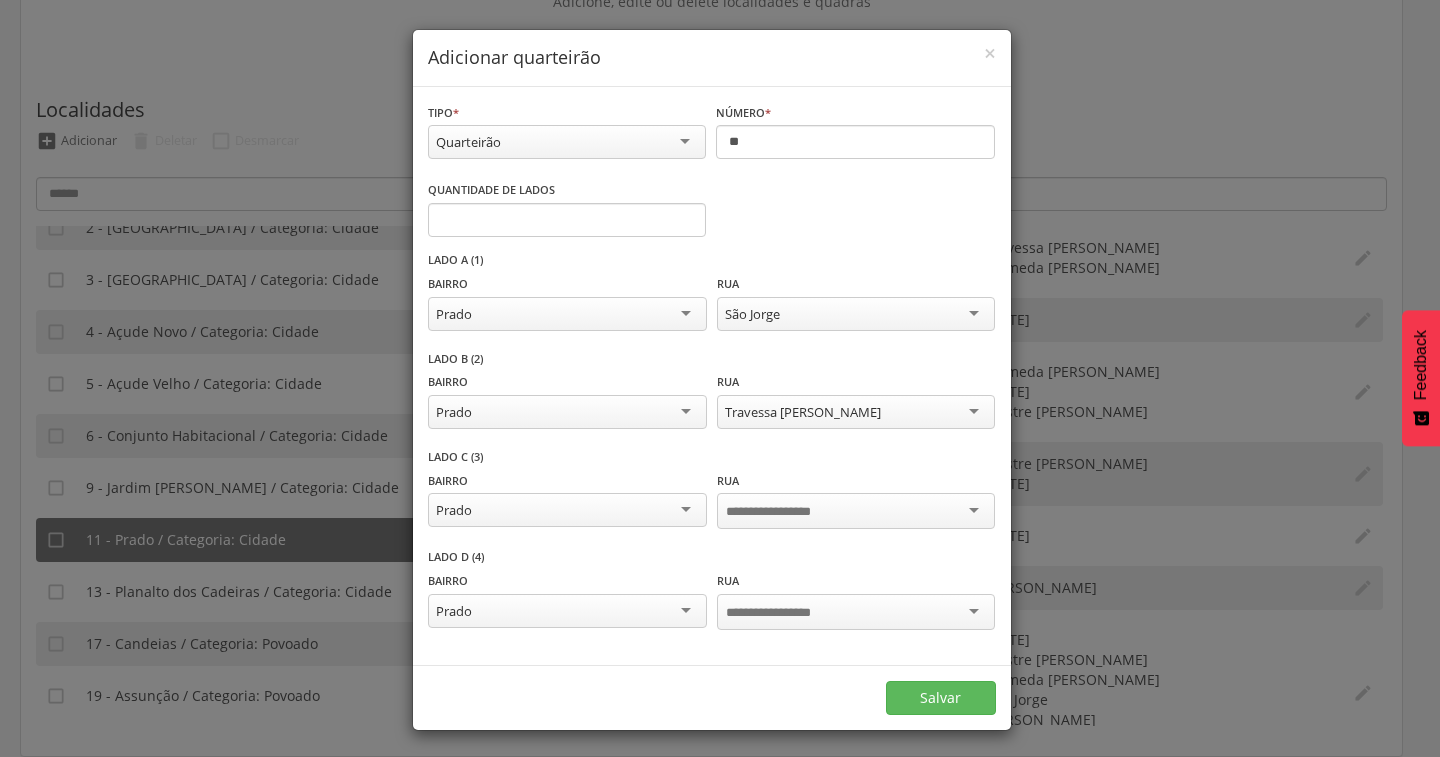 scroll, scrollTop: 0, scrollLeft: 0, axis: both 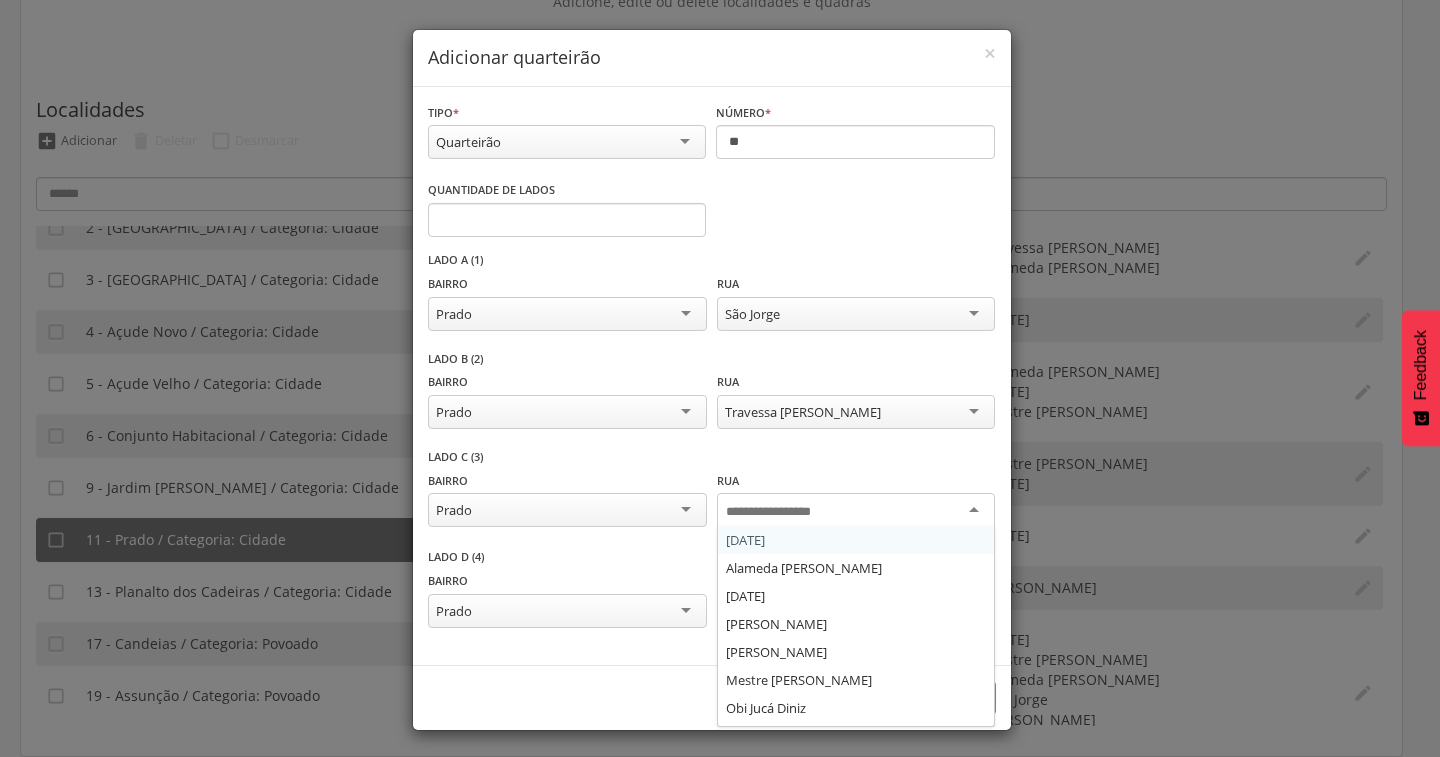 click at bounding box center (784, 512) 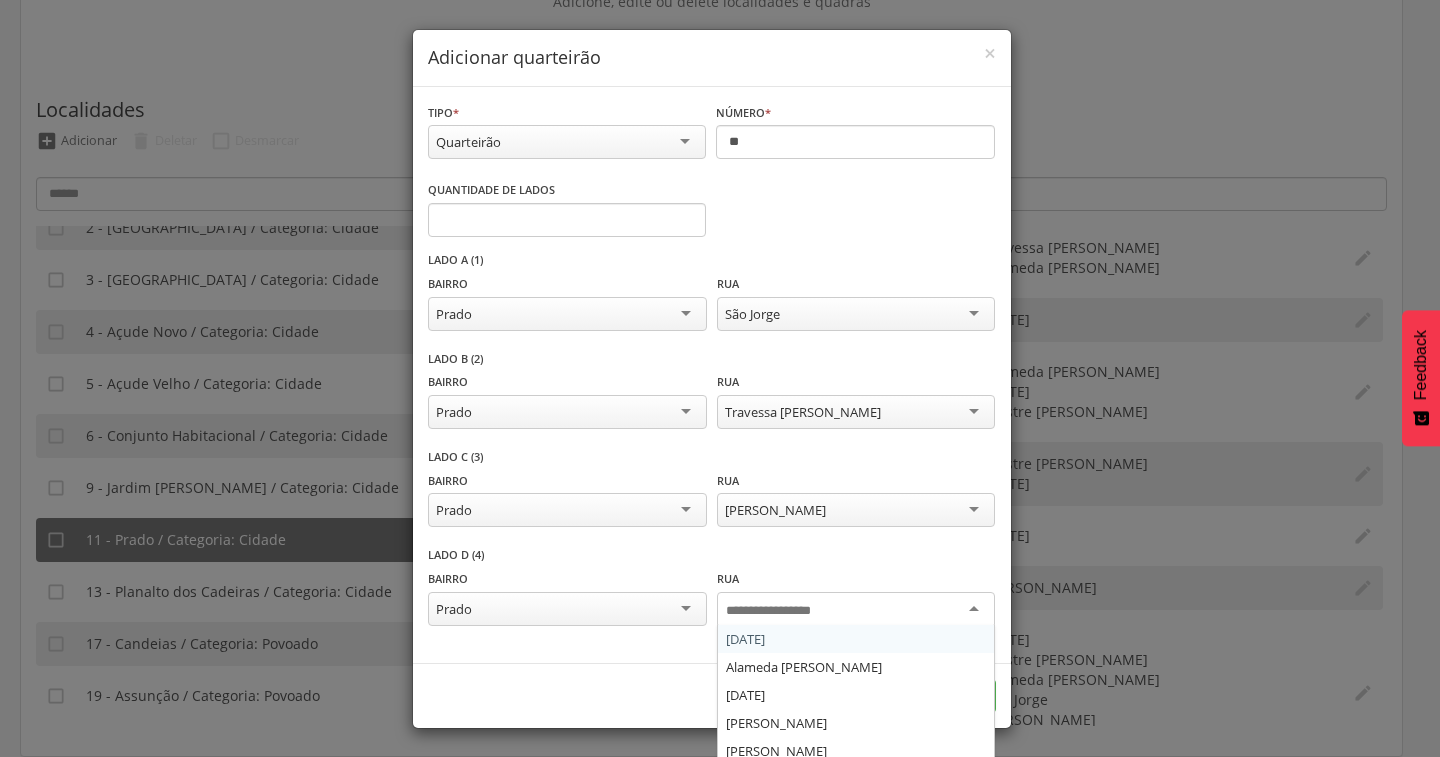 click at bounding box center [784, 611] 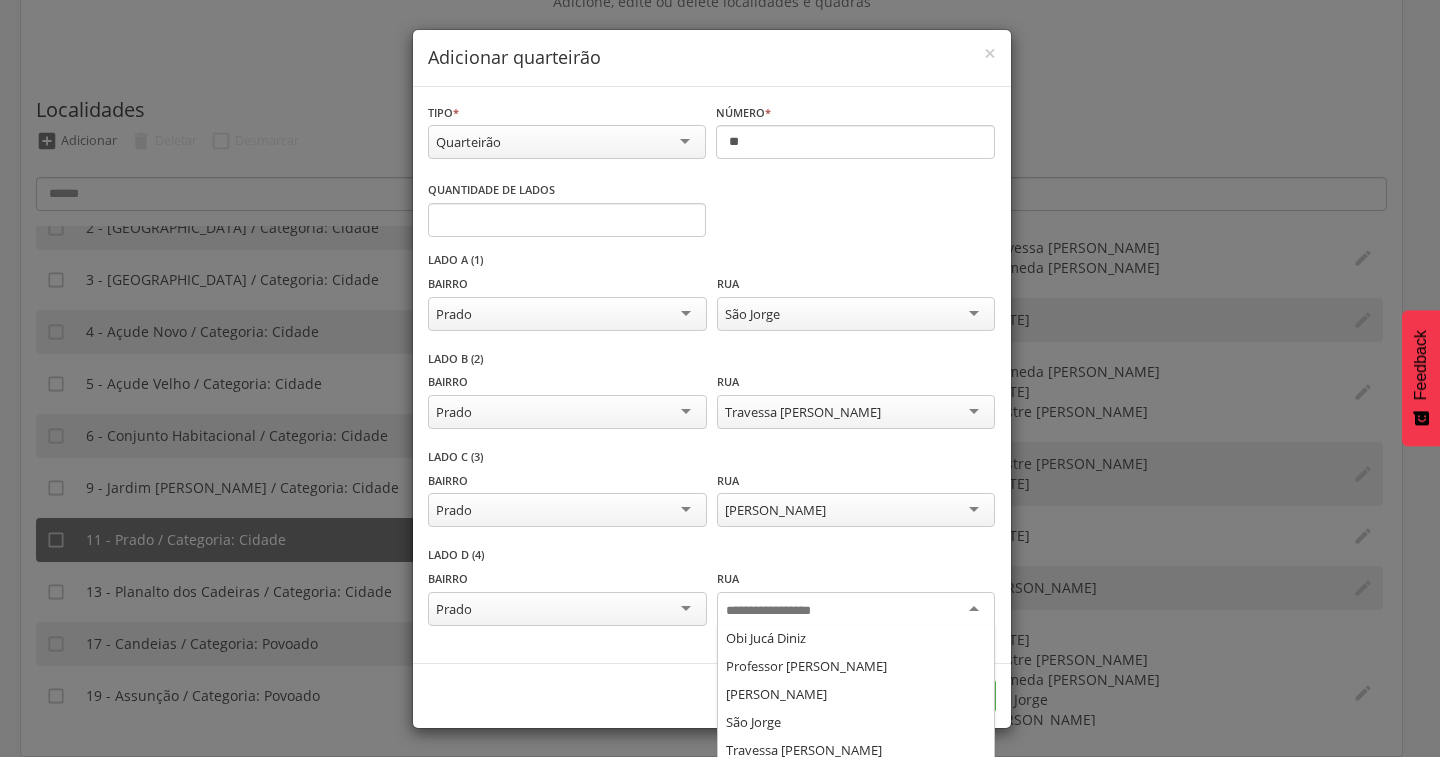 scroll, scrollTop: 204, scrollLeft: 0, axis: vertical 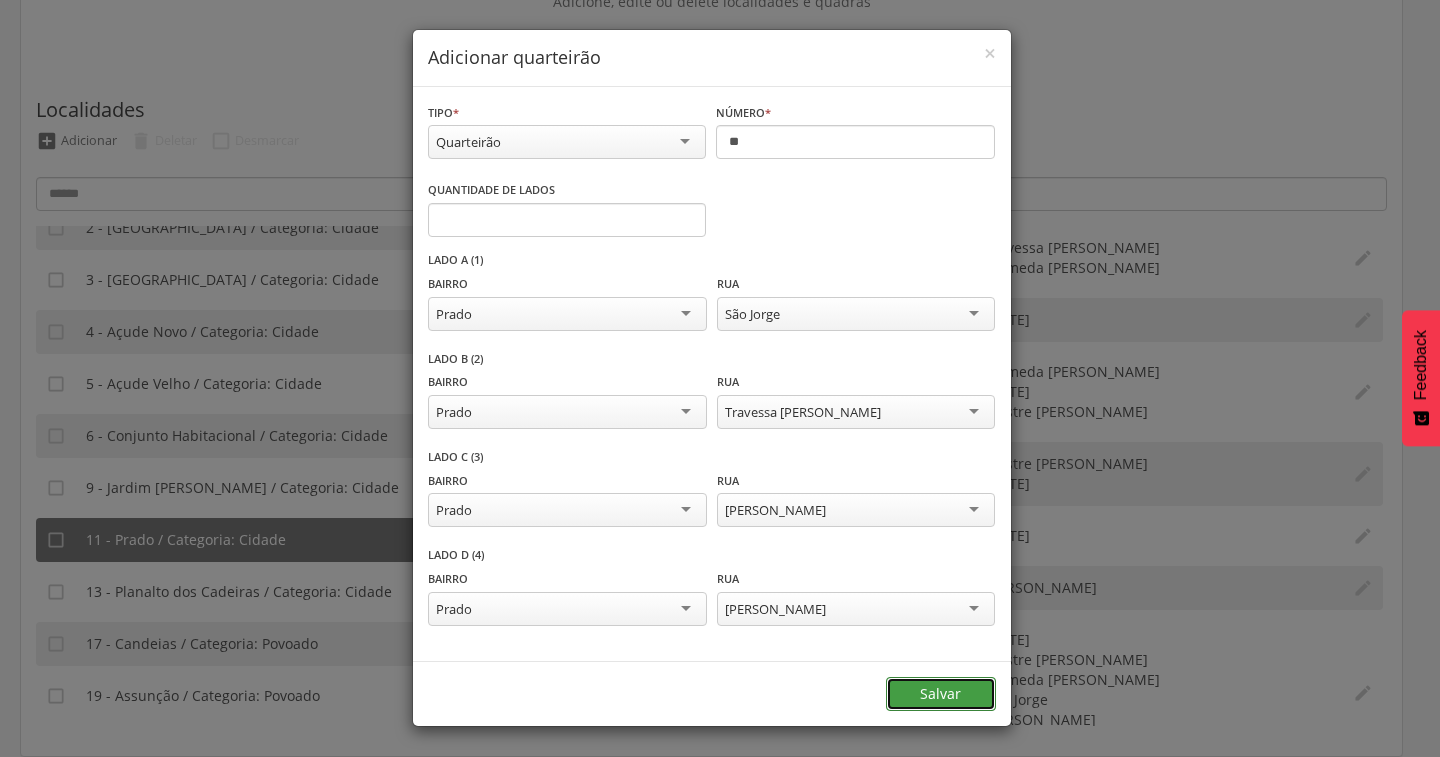 click on "Salvar" at bounding box center [941, 694] 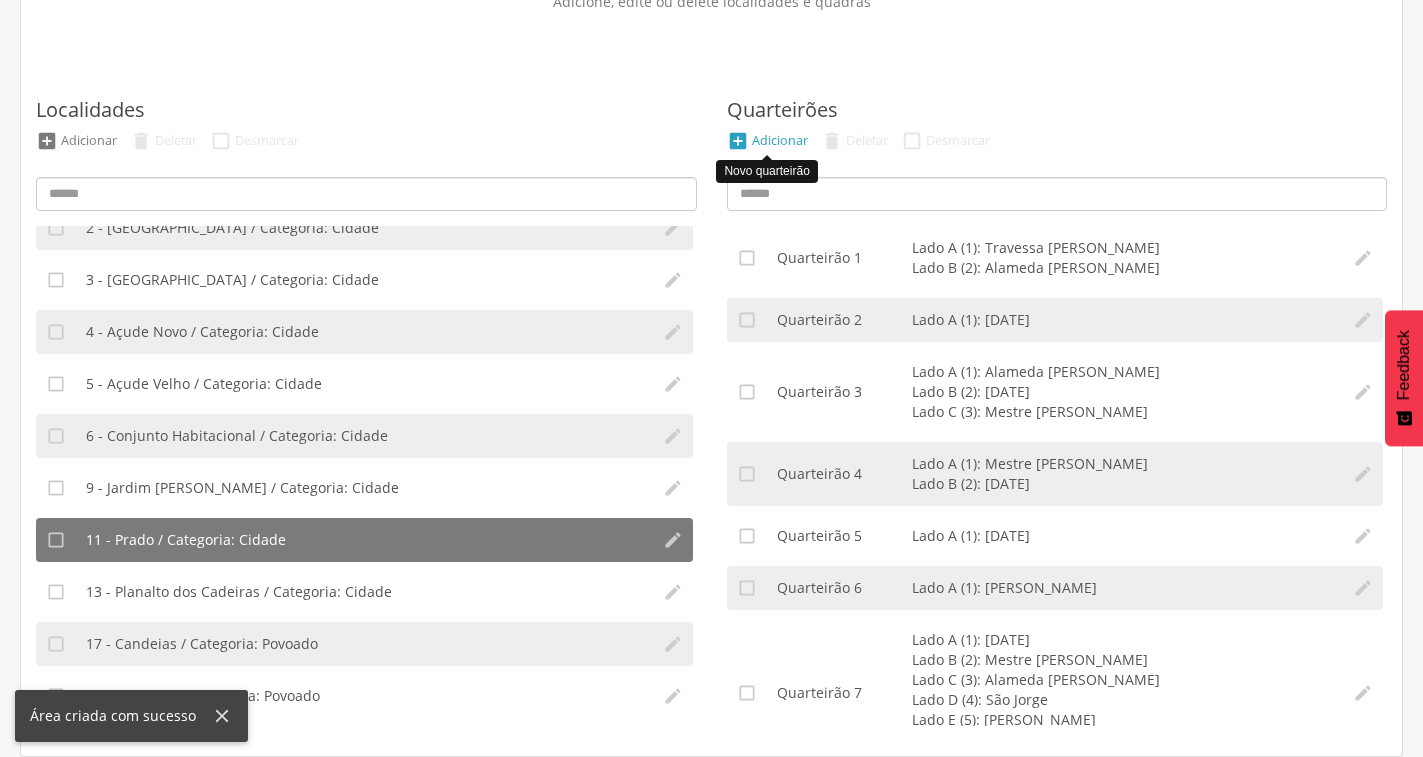 click on "" at bounding box center (738, 141) 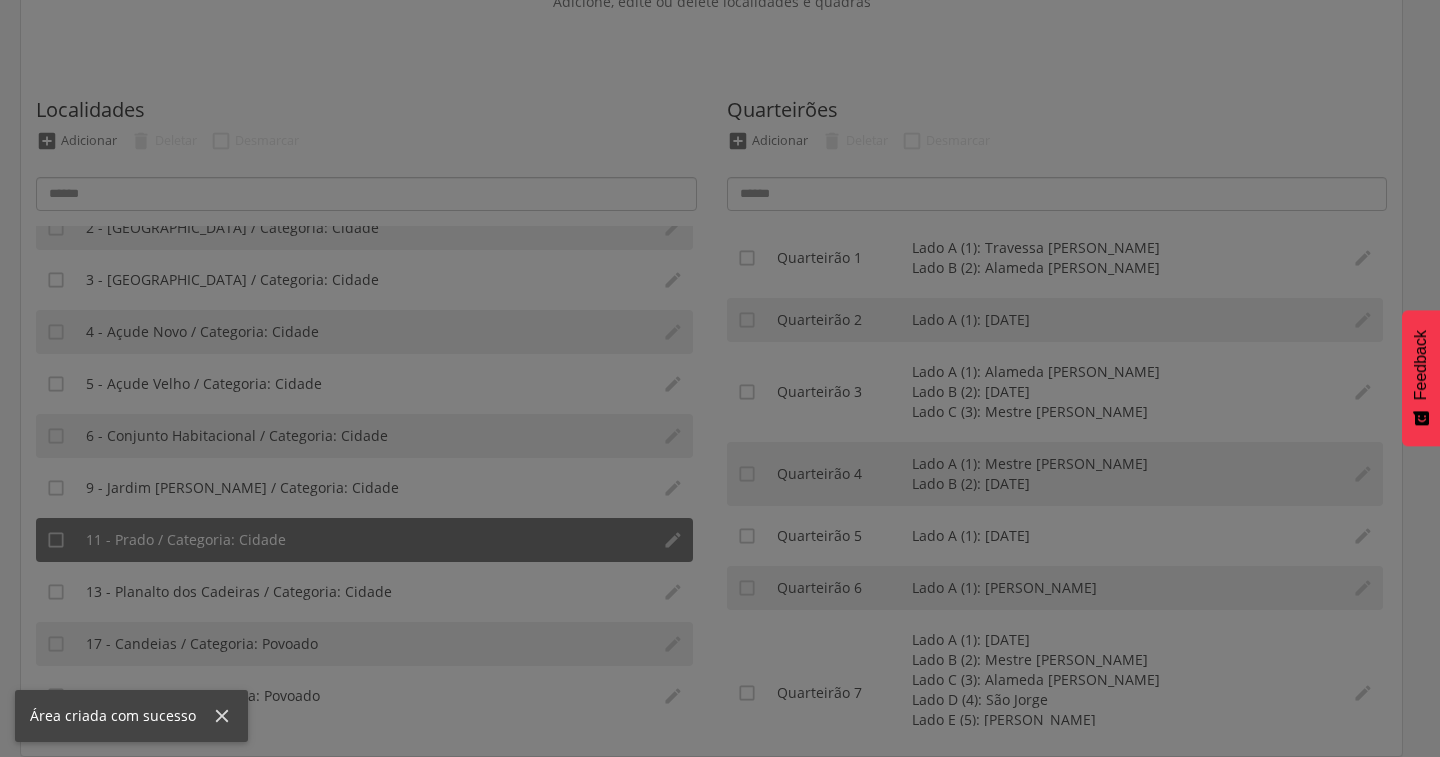 scroll, scrollTop: 0, scrollLeft: 0, axis: both 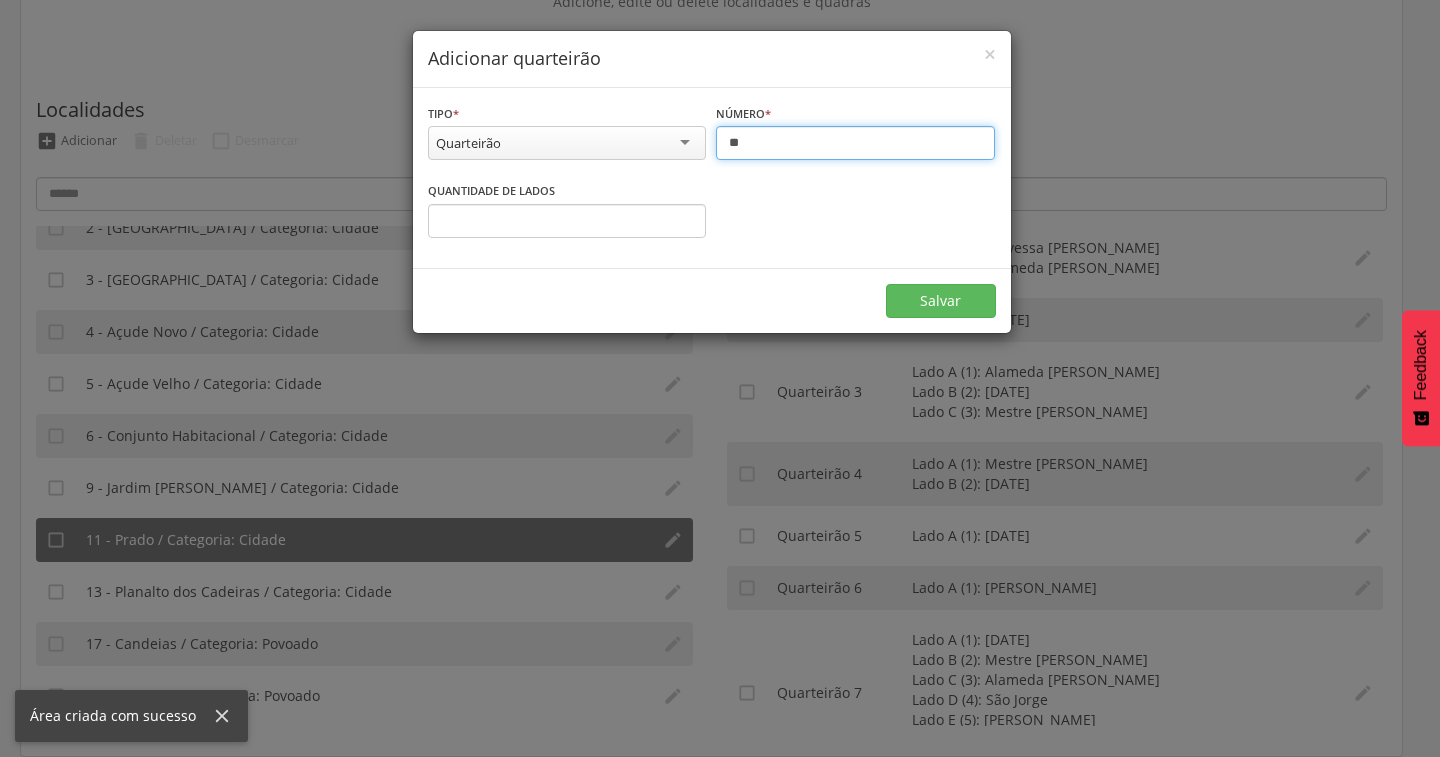 click on "**" at bounding box center (855, 143) 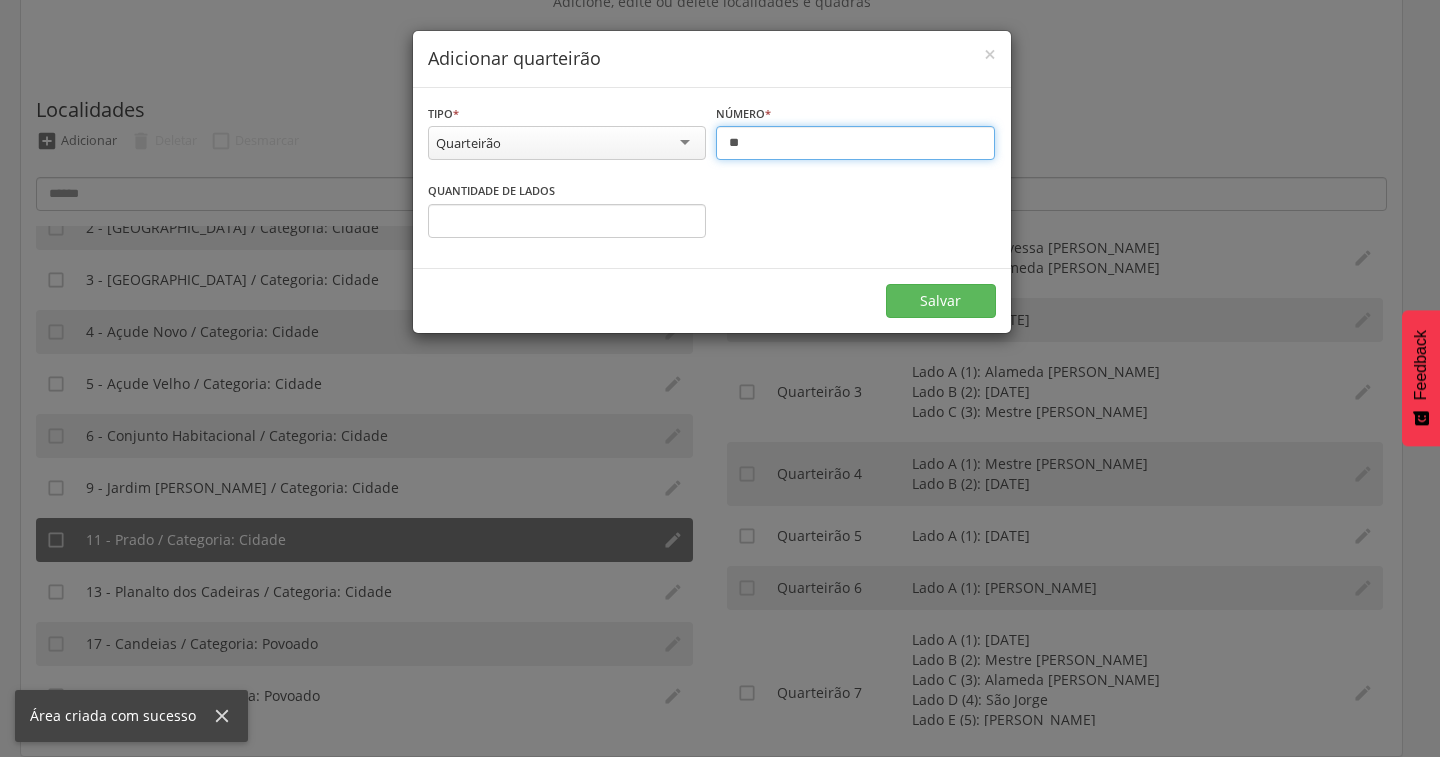 type on "**" 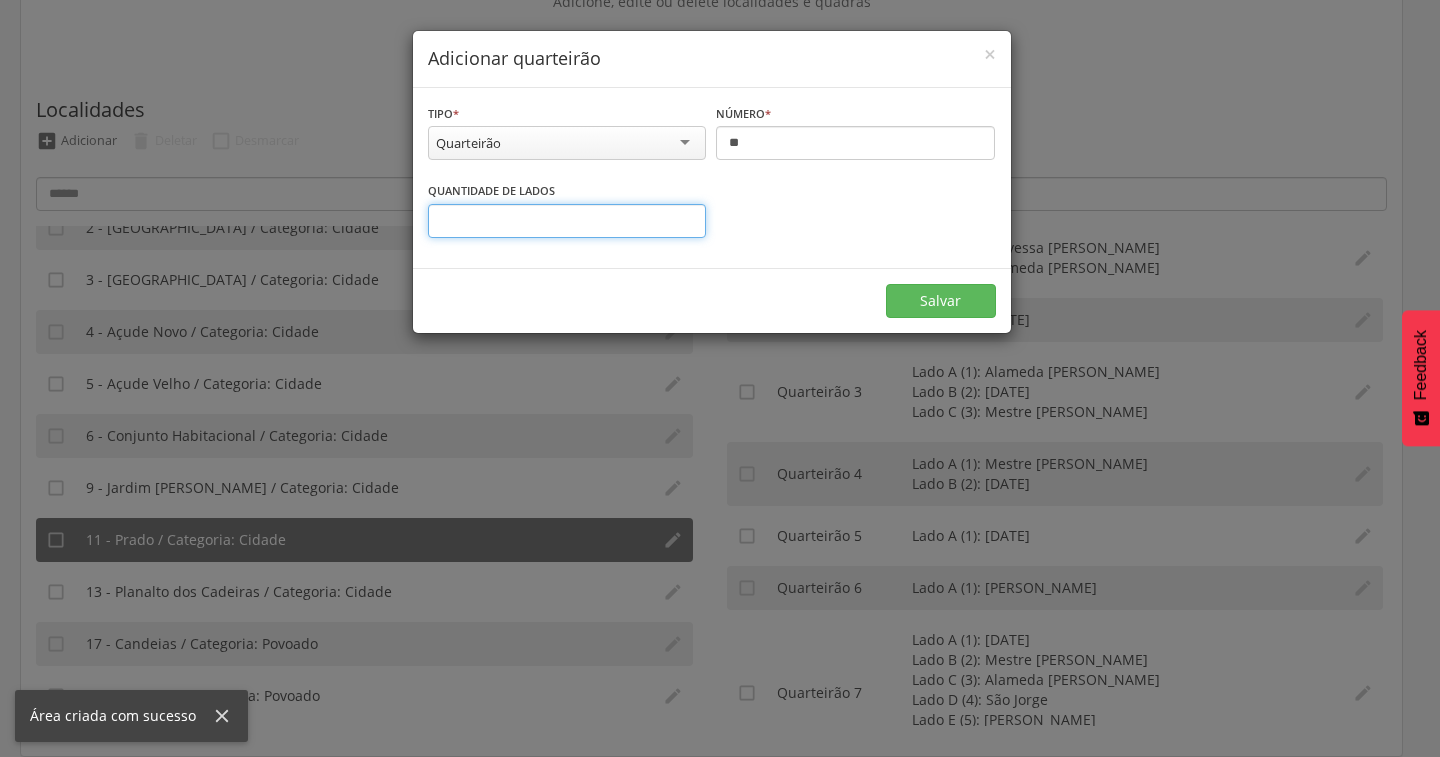 click on "*" at bounding box center [567, 221] 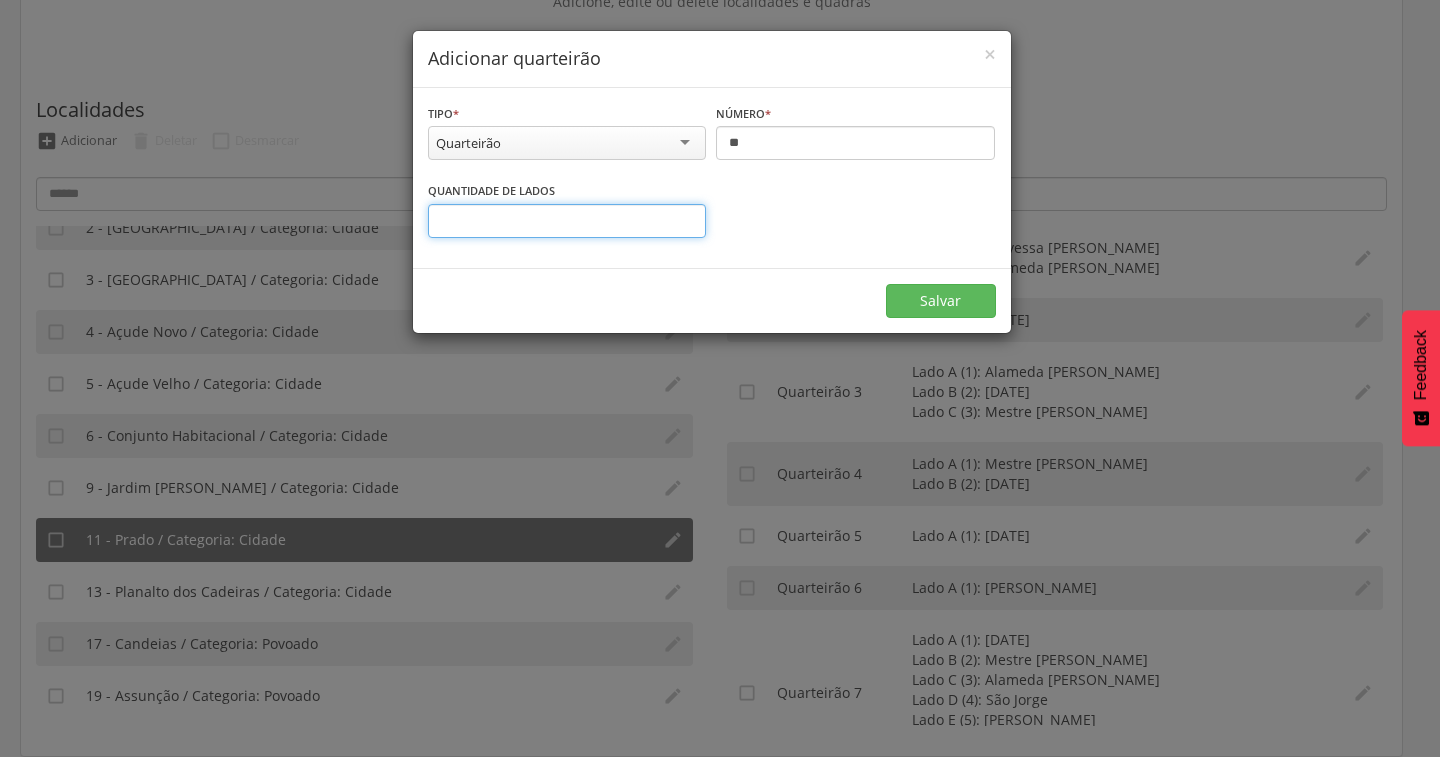click on "*" at bounding box center (567, 221) 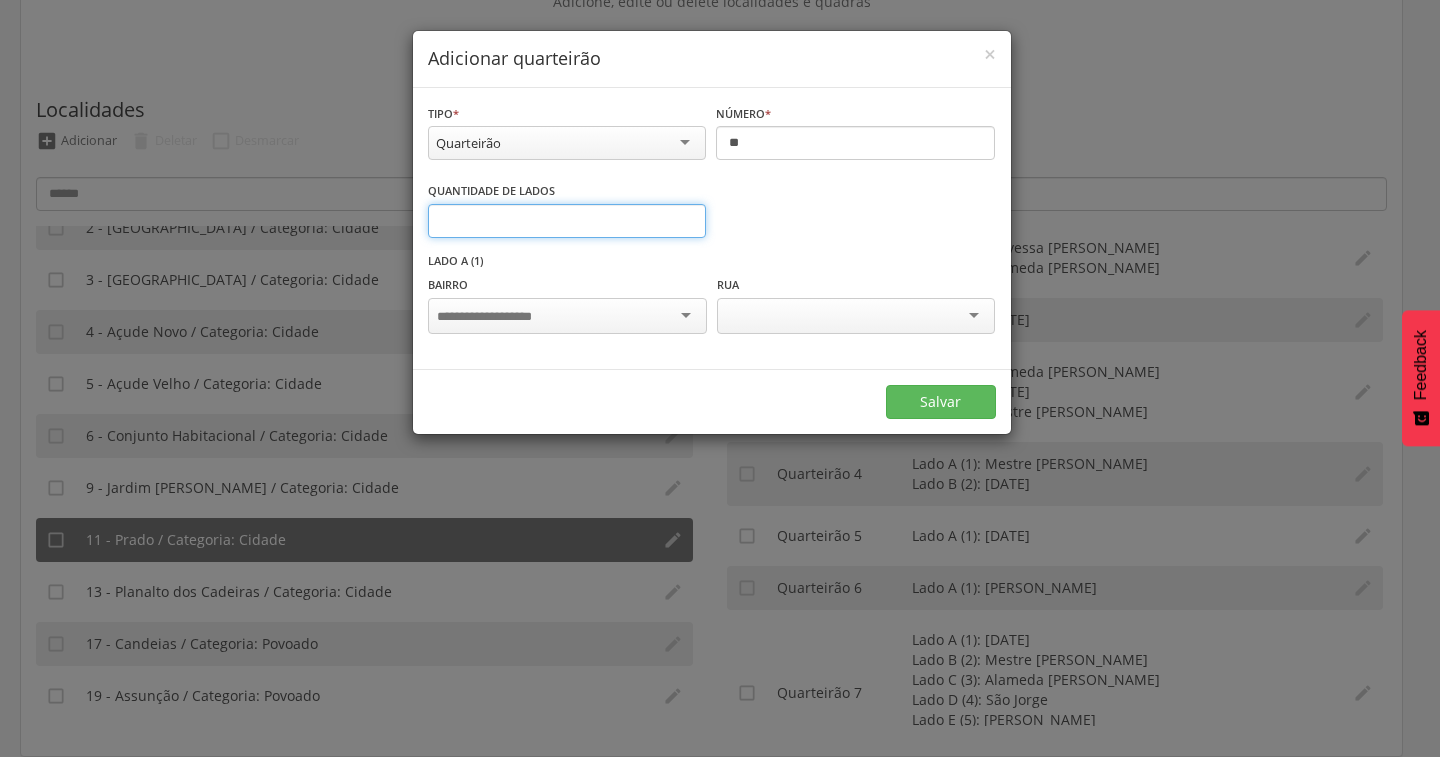 click on "*" at bounding box center (567, 221) 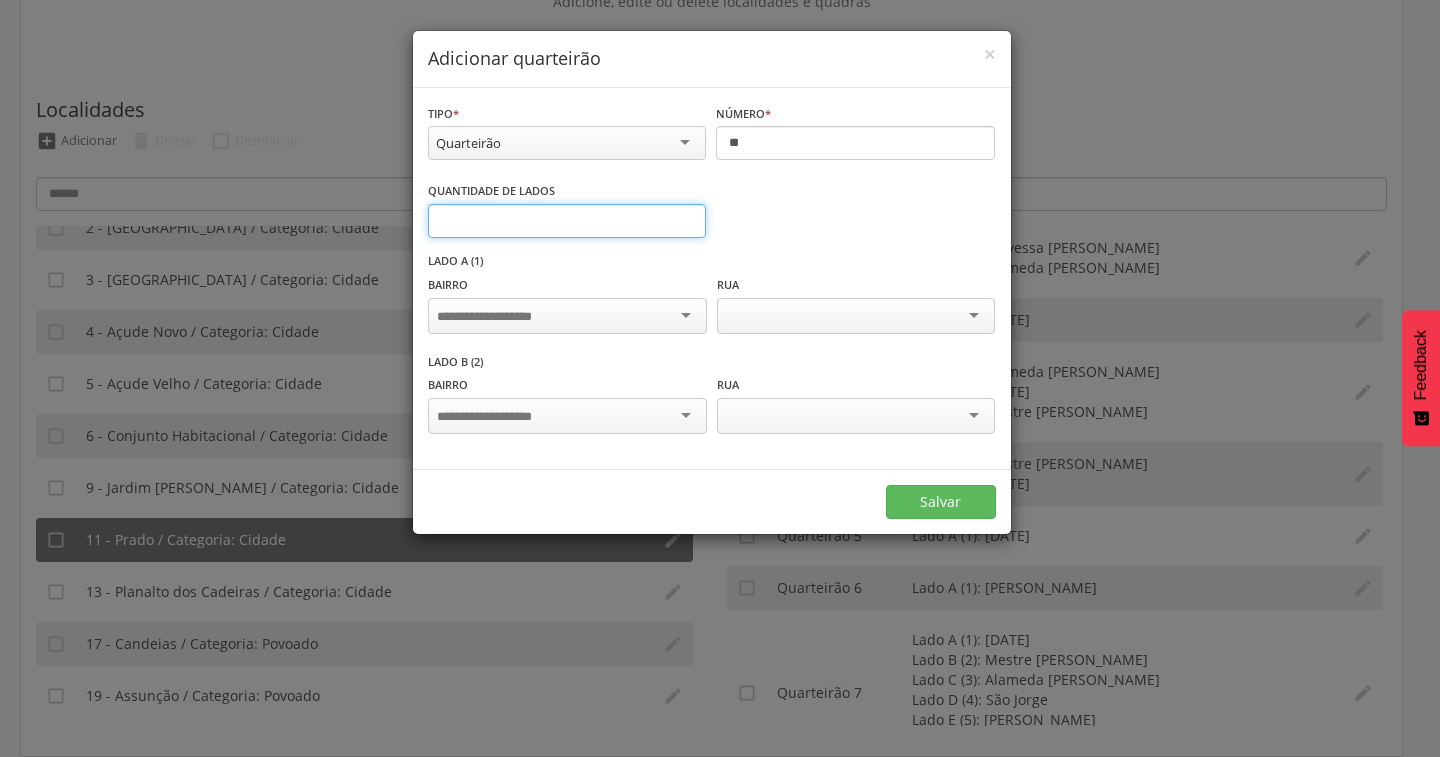 click on "*" at bounding box center (567, 221) 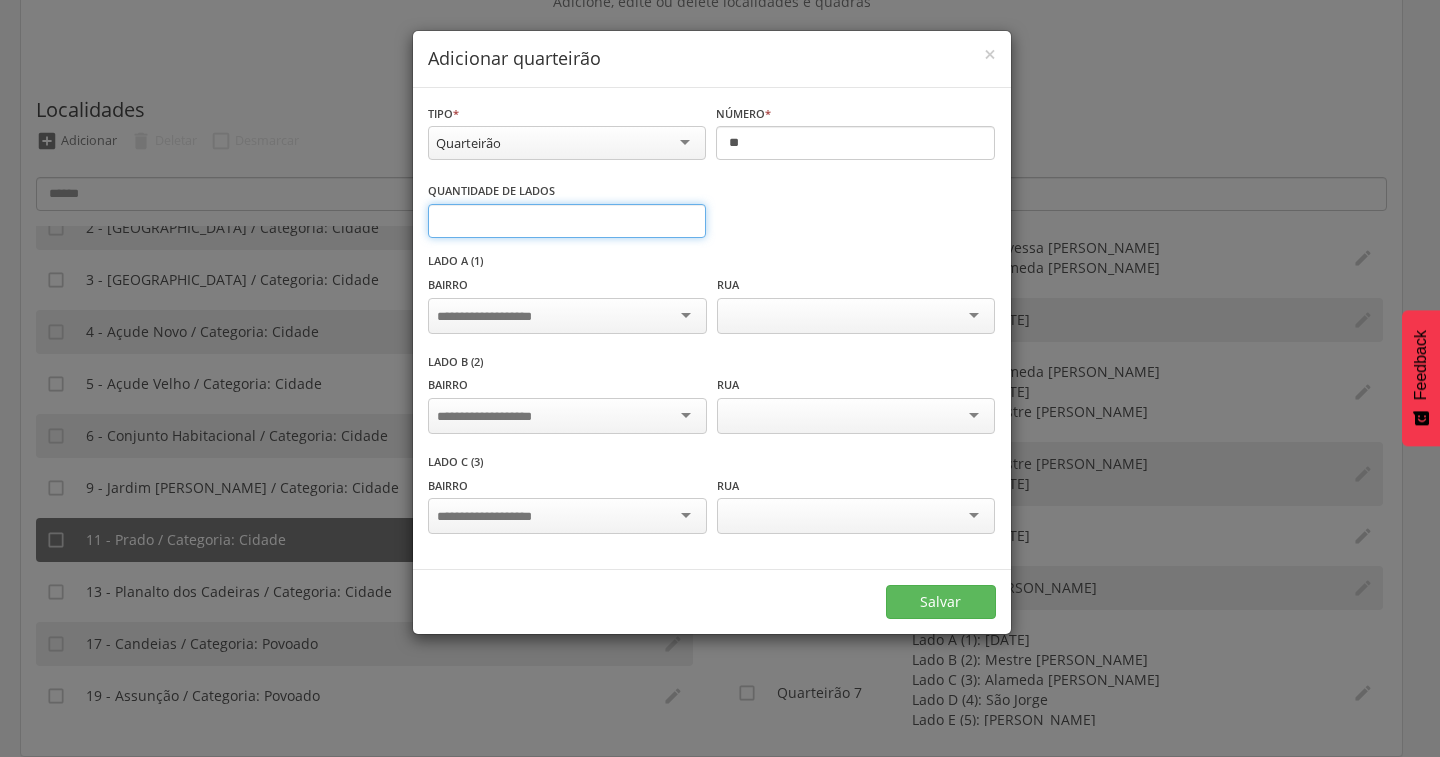 type on "*" 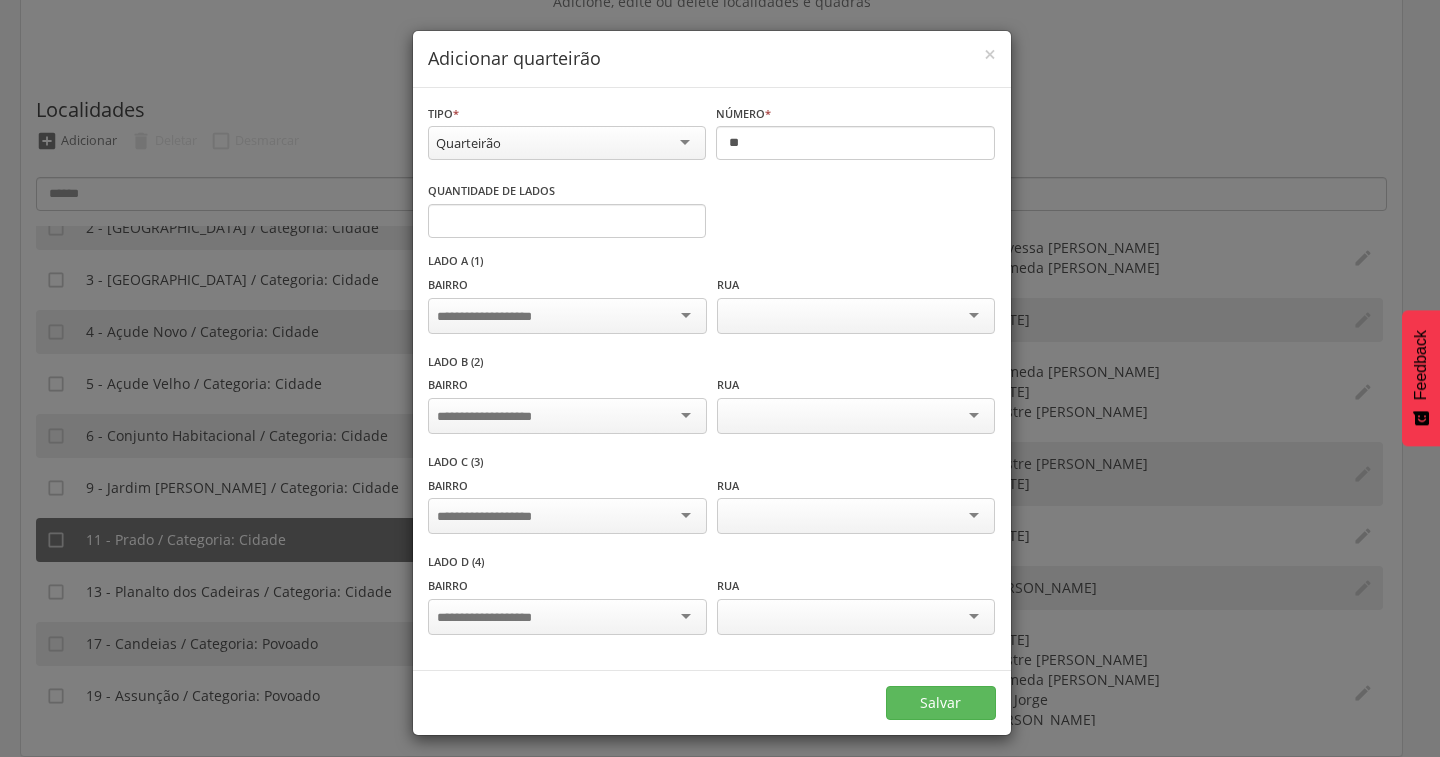 click at bounding box center (567, 617) 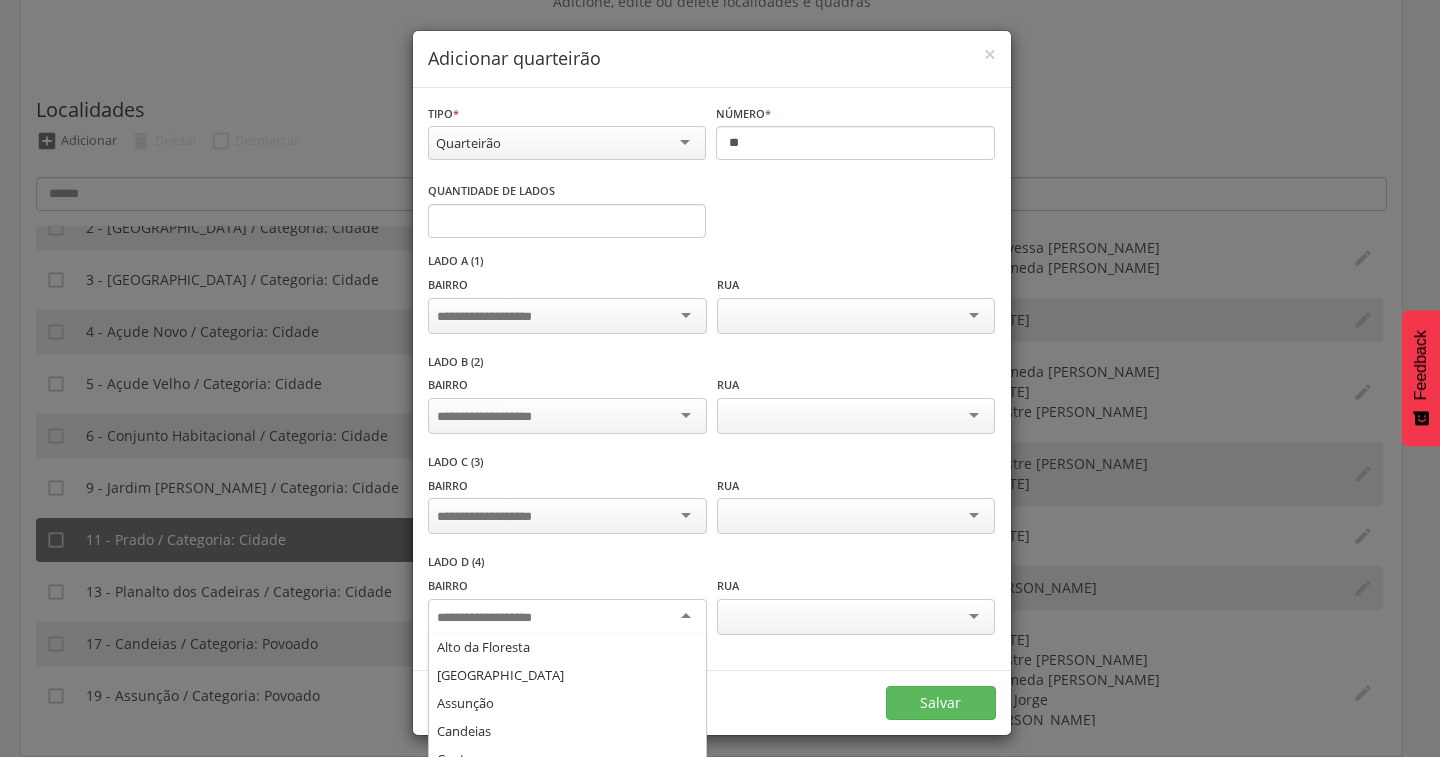 scroll, scrollTop: 108, scrollLeft: 0, axis: vertical 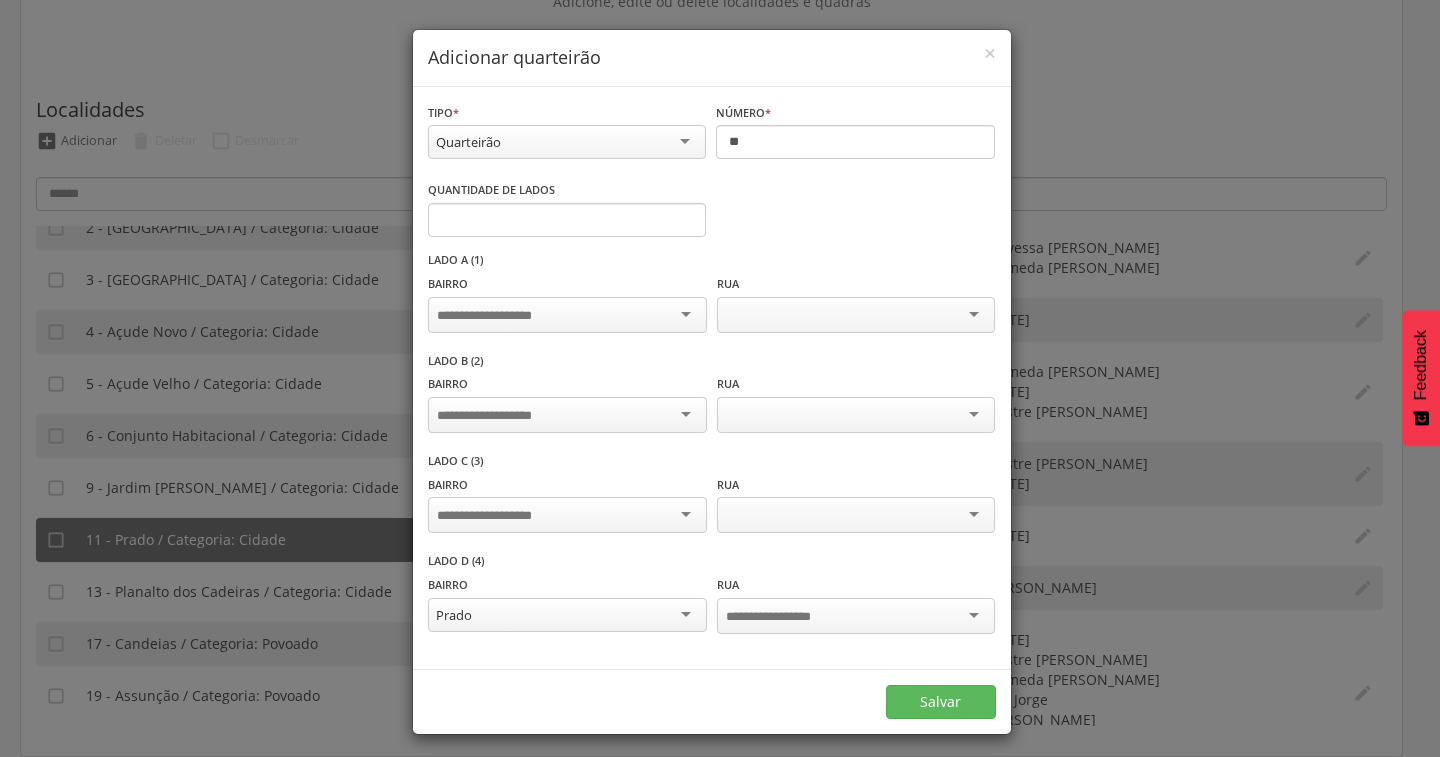 click at bounding box center [567, 515] 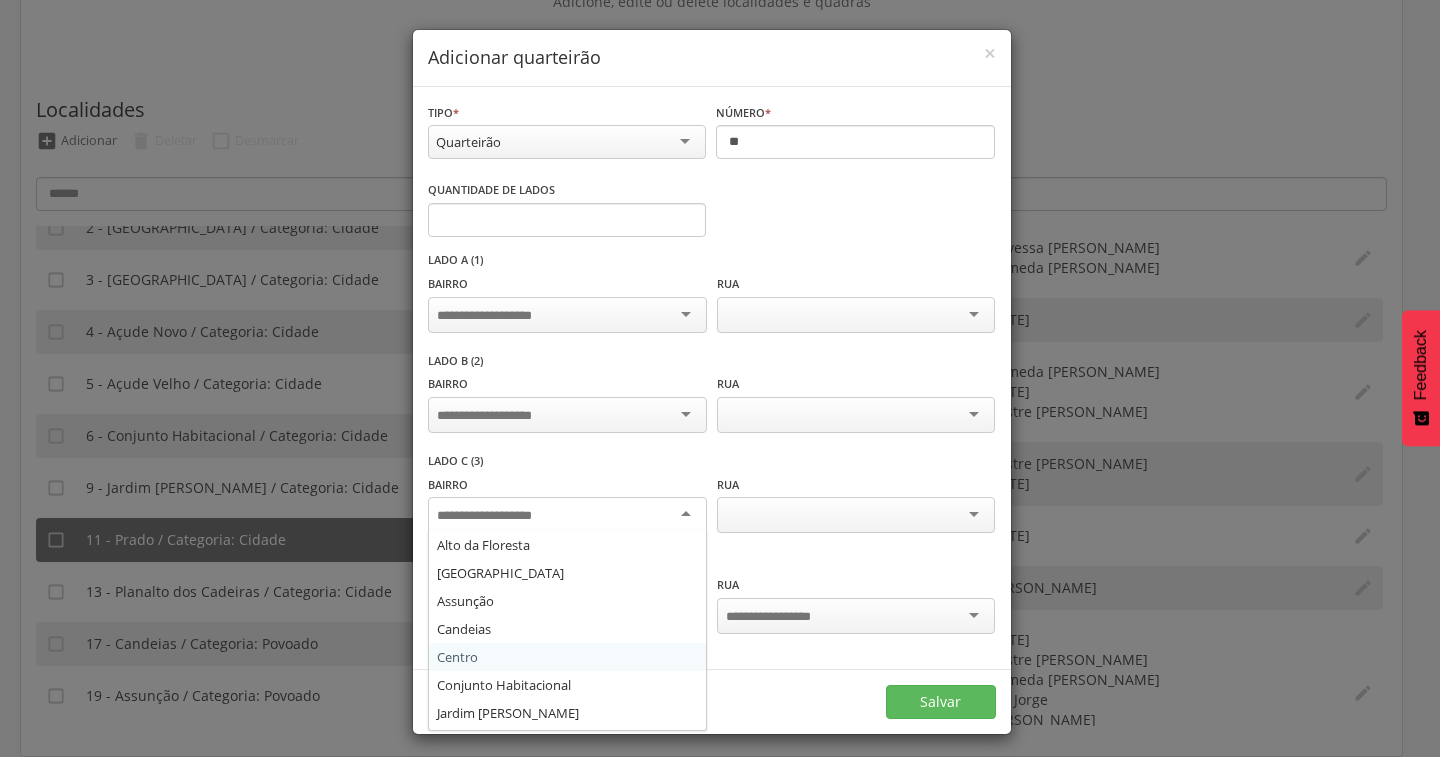 scroll, scrollTop: 108, scrollLeft: 0, axis: vertical 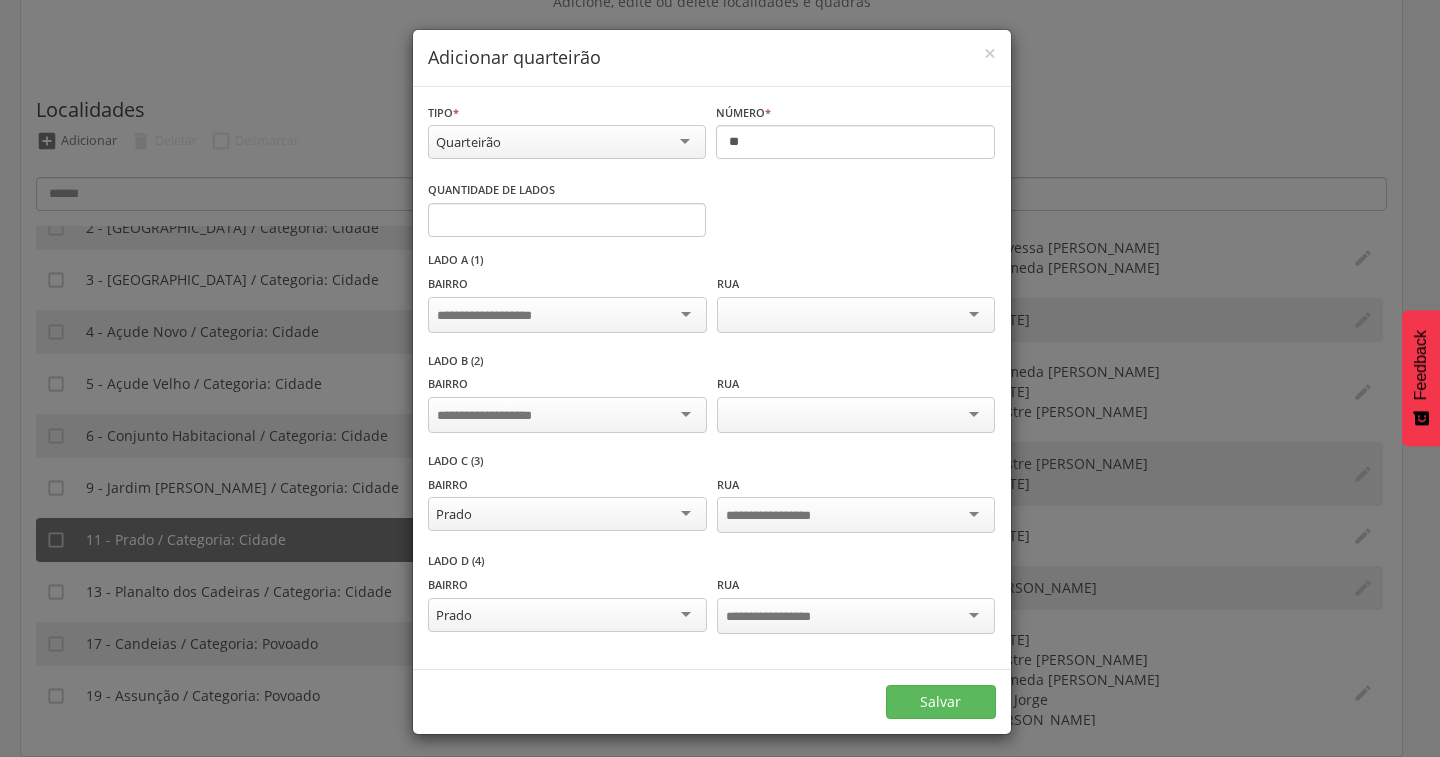 click on "Bairro" at bounding box center (567, 405) 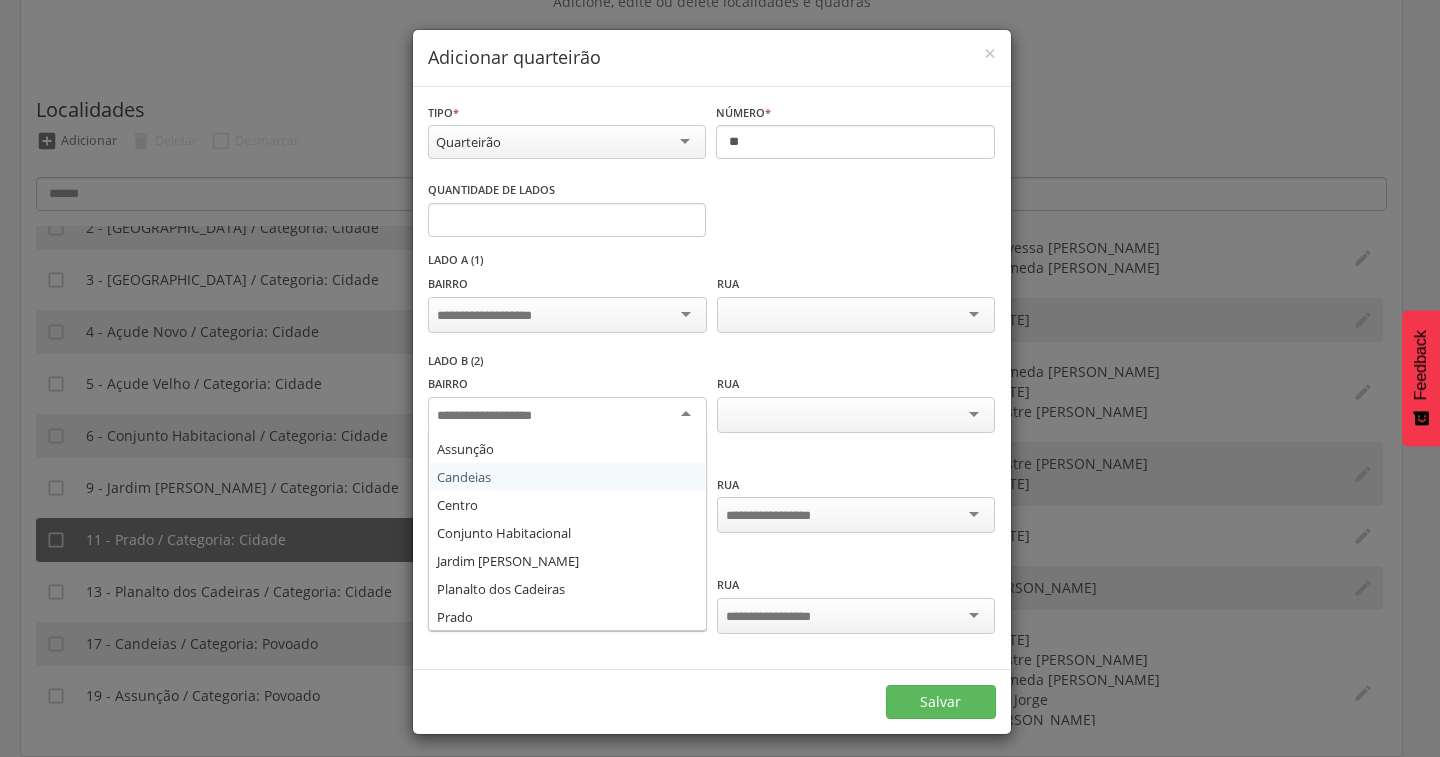 scroll, scrollTop: 108, scrollLeft: 0, axis: vertical 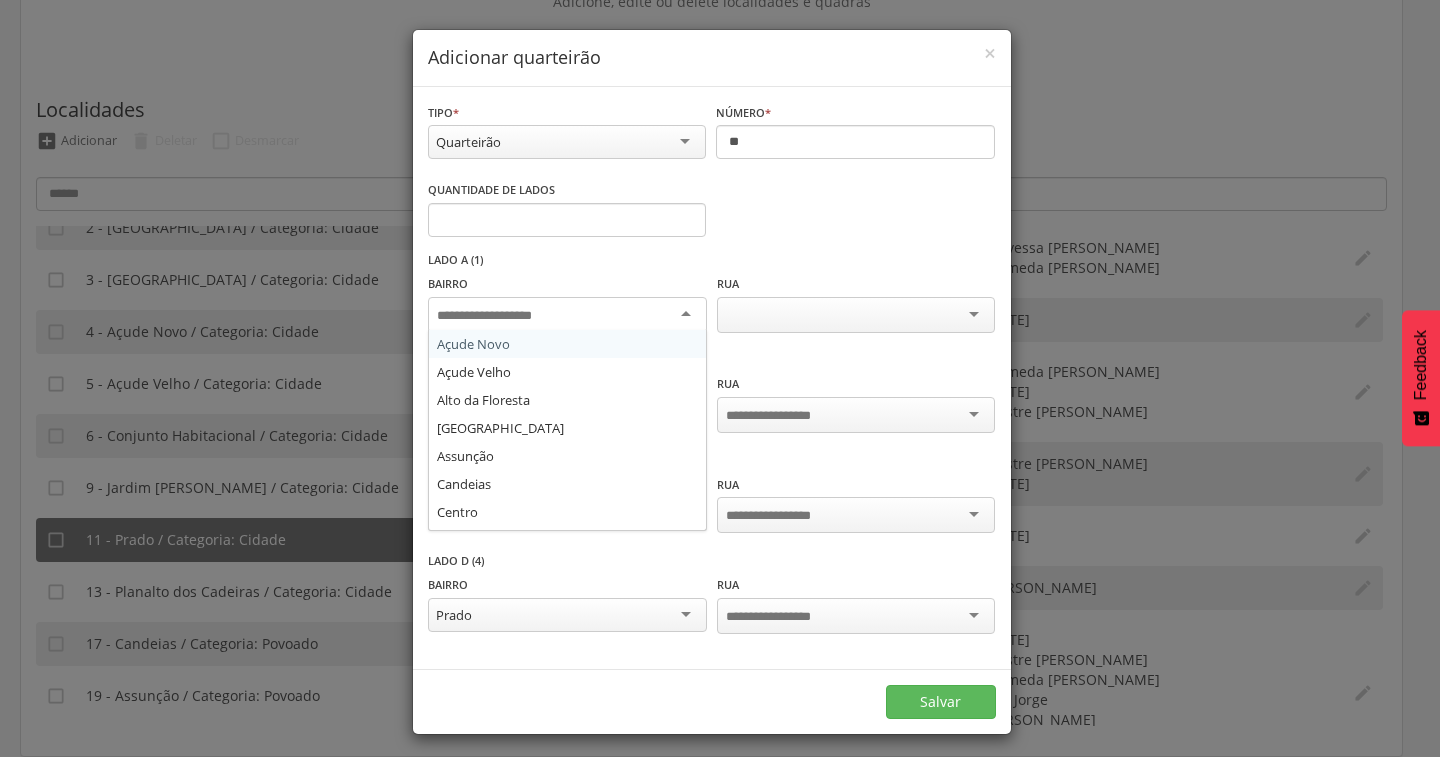 click at bounding box center [567, 315] 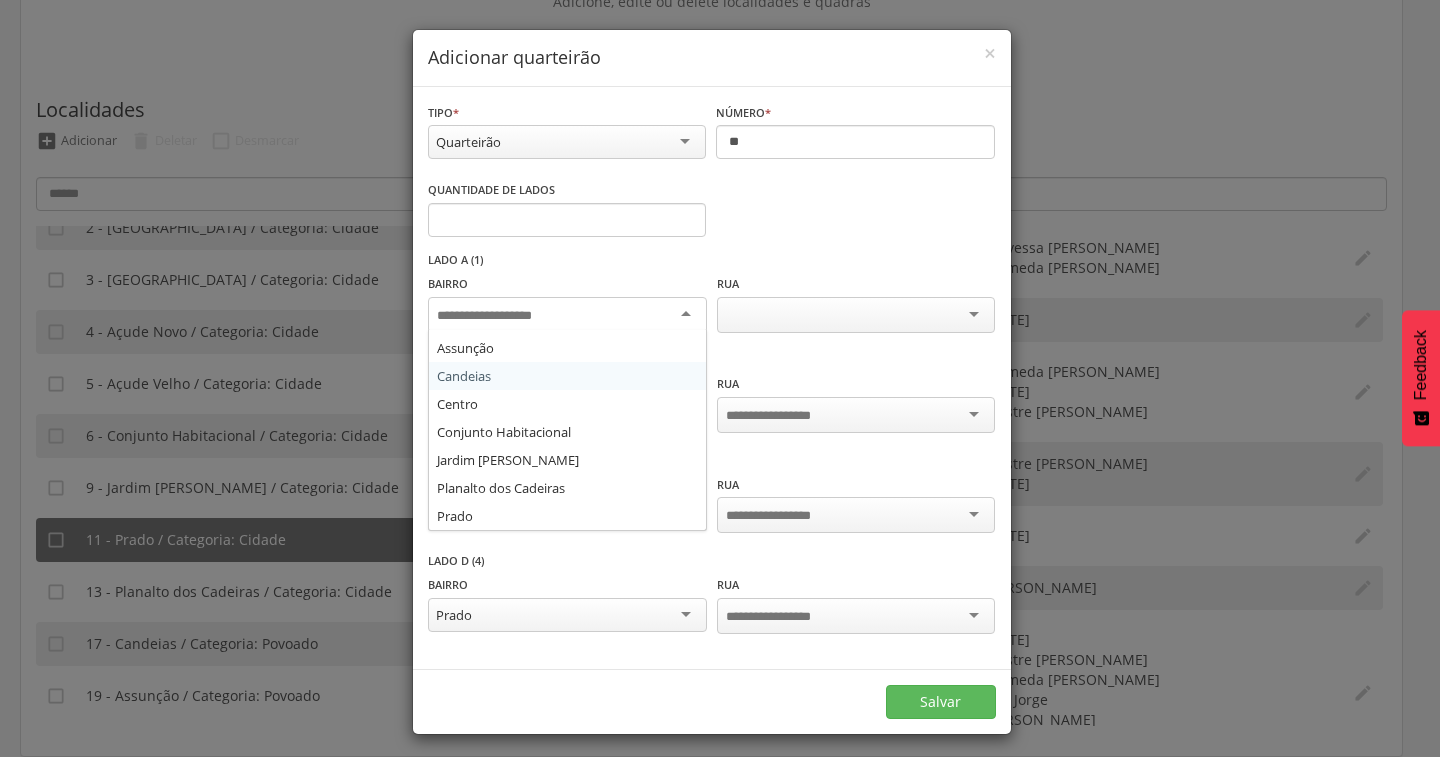 scroll, scrollTop: 108, scrollLeft: 0, axis: vertical 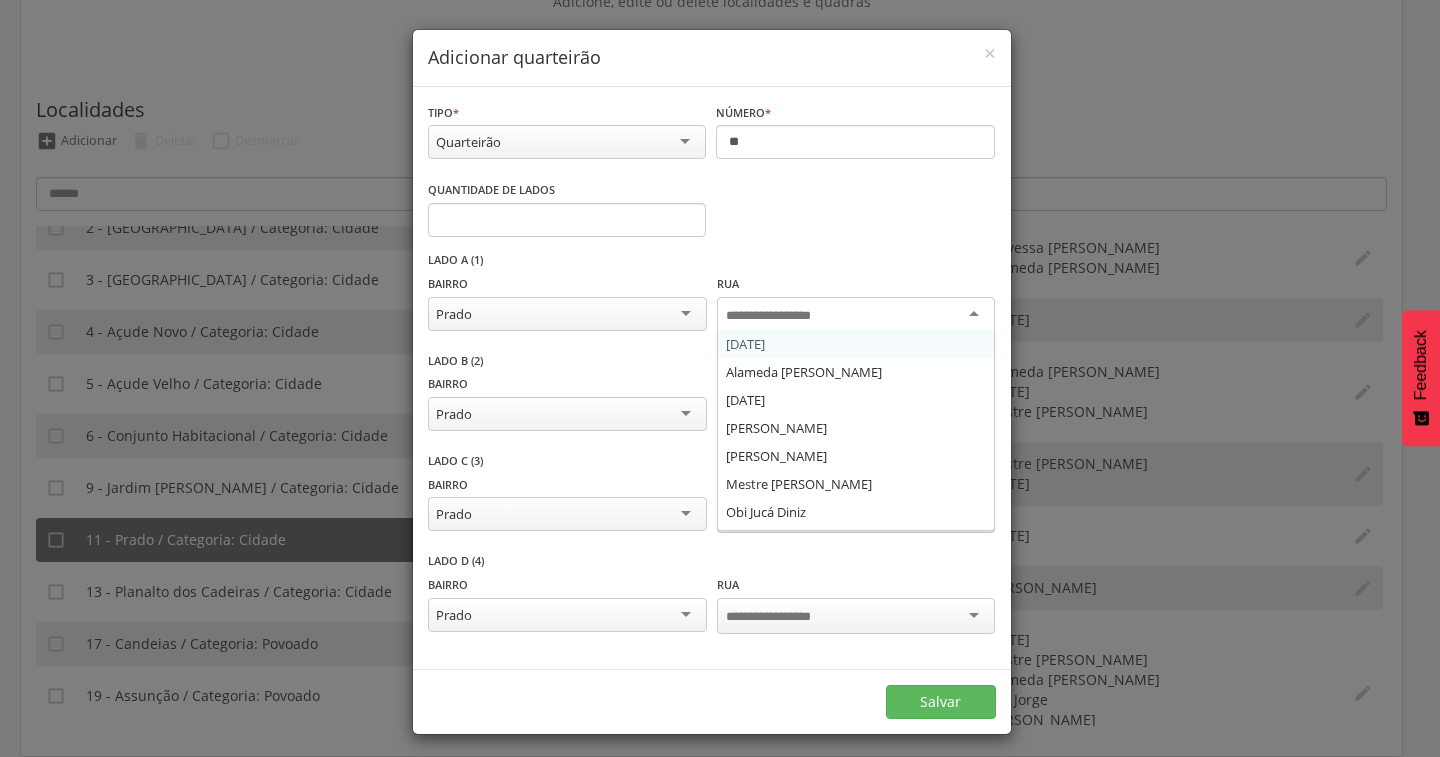 click at bounding box center [856, 315] 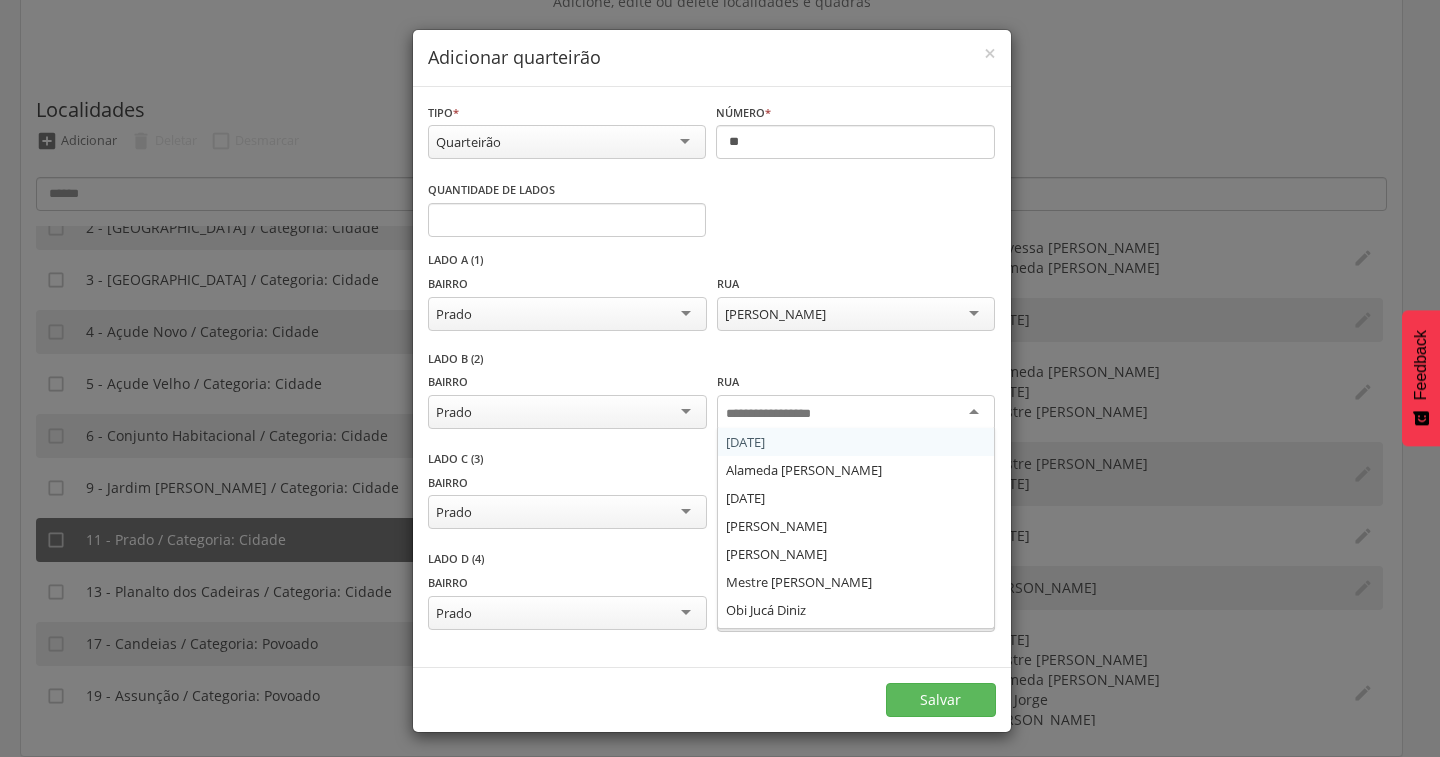 click at bounding box center (784, 414) 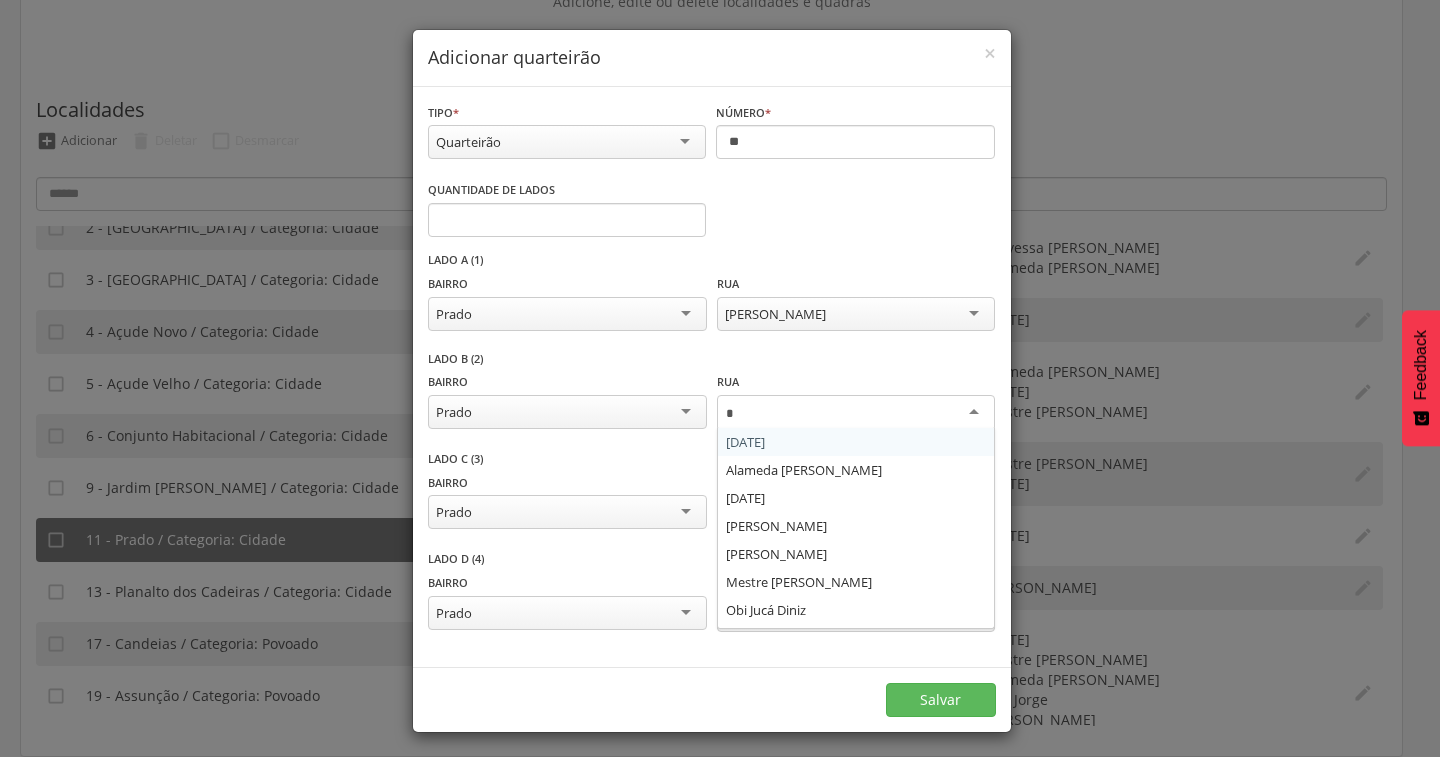 scroll, scrollTop: 24, scrollLeft: 0, axis: vertical 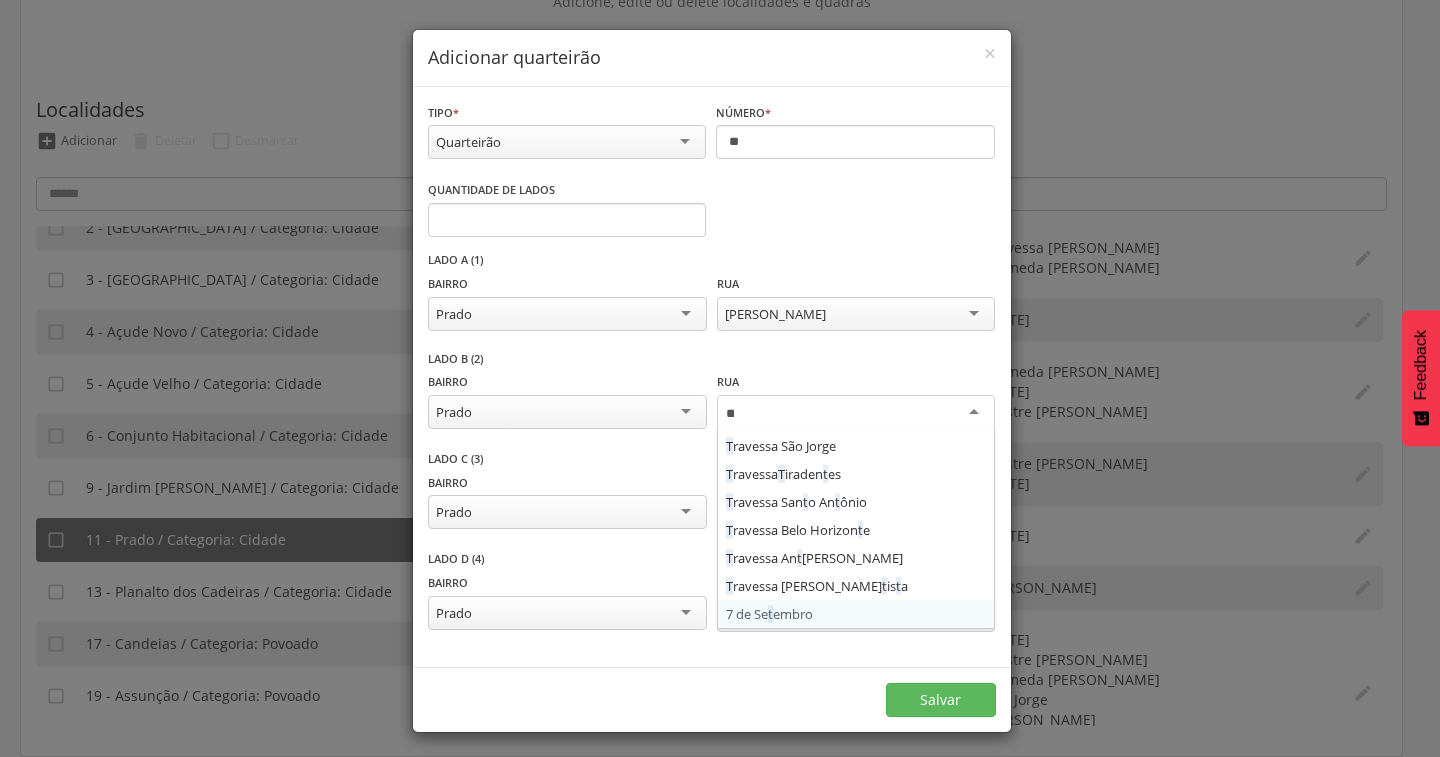 type on "***" 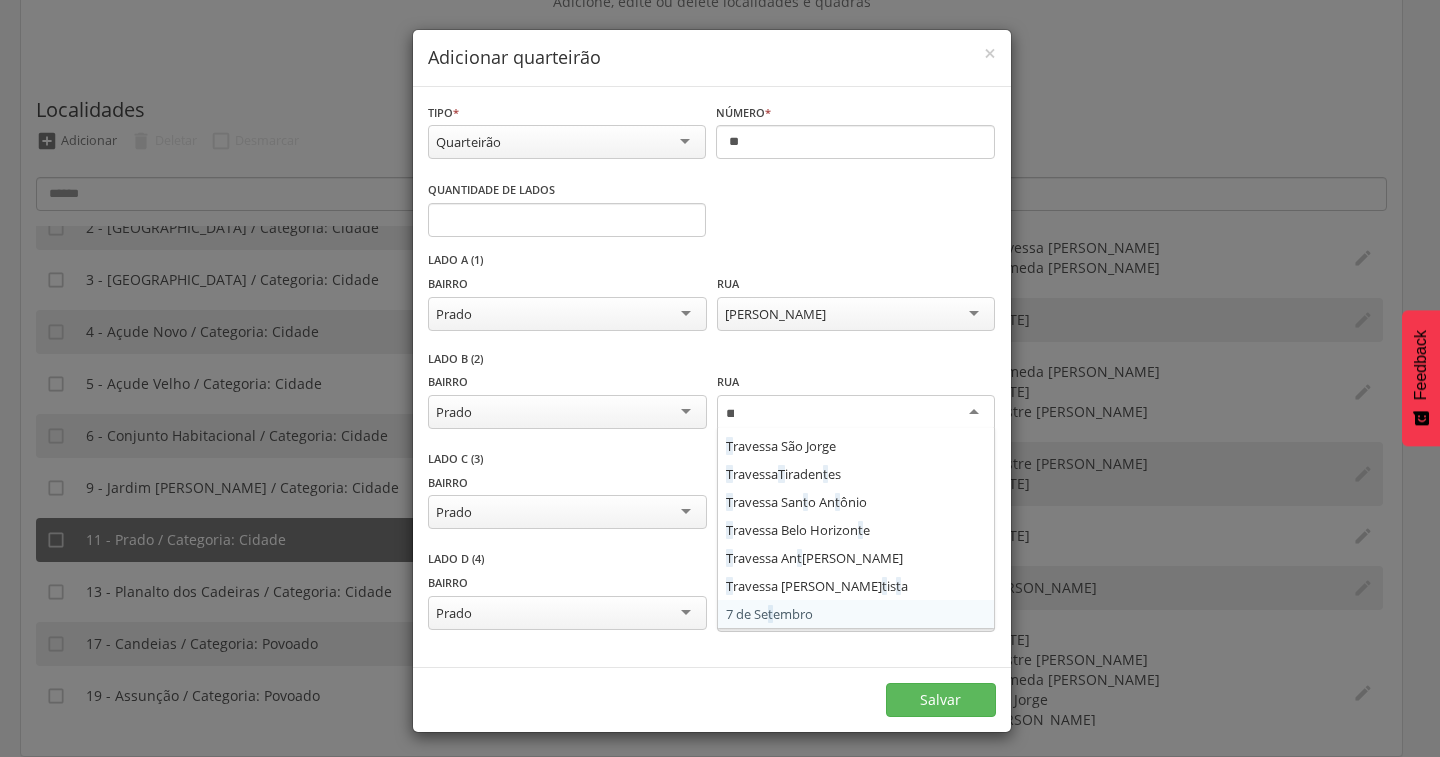 scroll, scrollTop: 0, scrollLeft: 0, axis: both 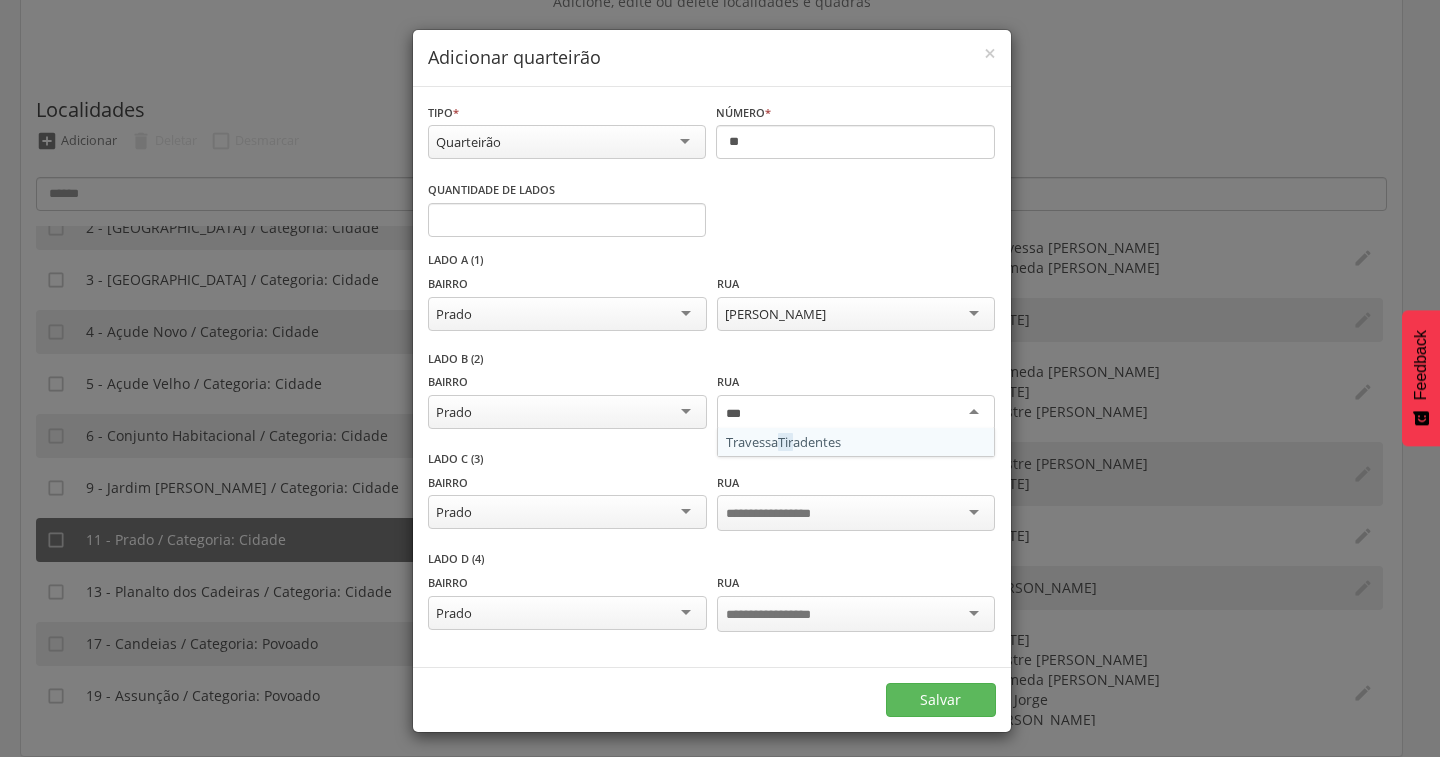 type 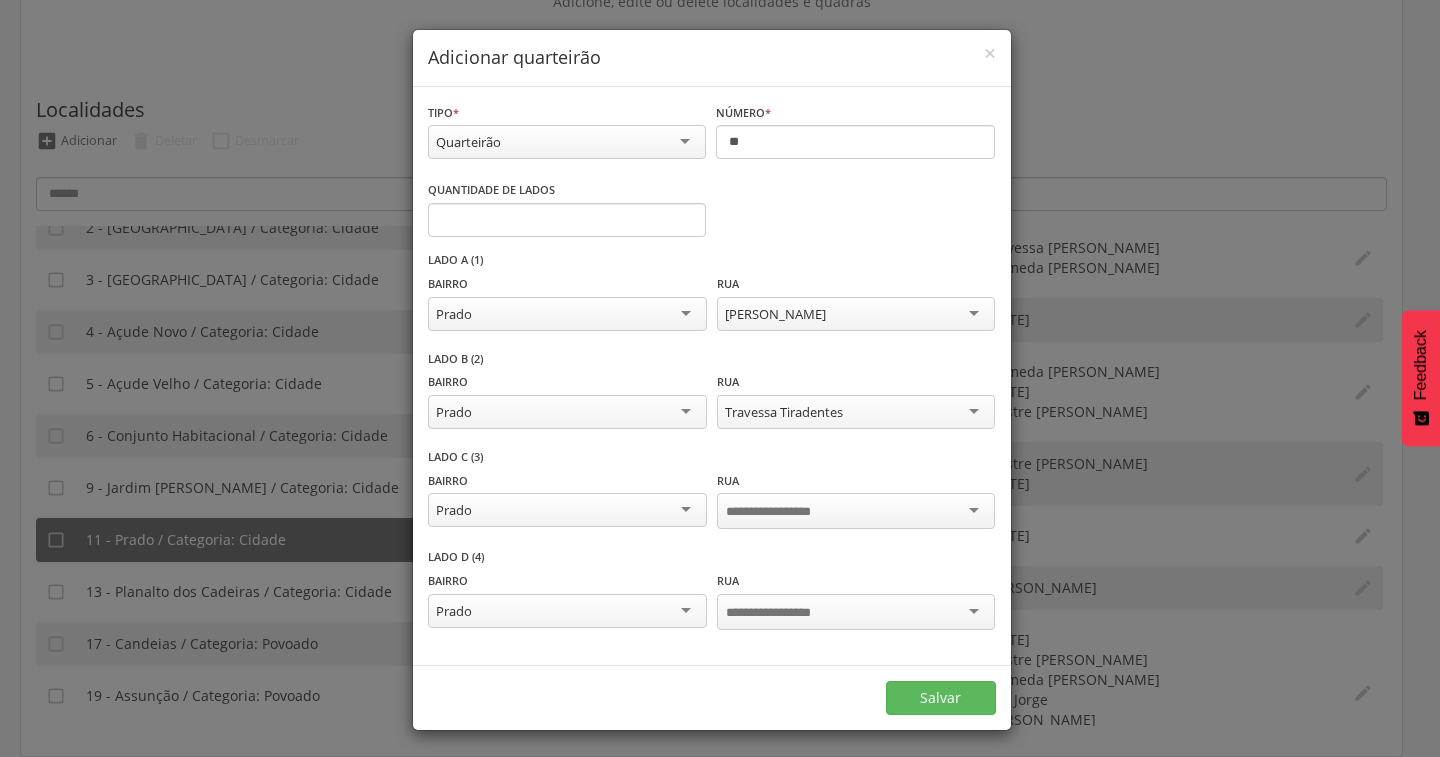 scroll, scrollTop: 0, scrollLeft: 0, axis: both 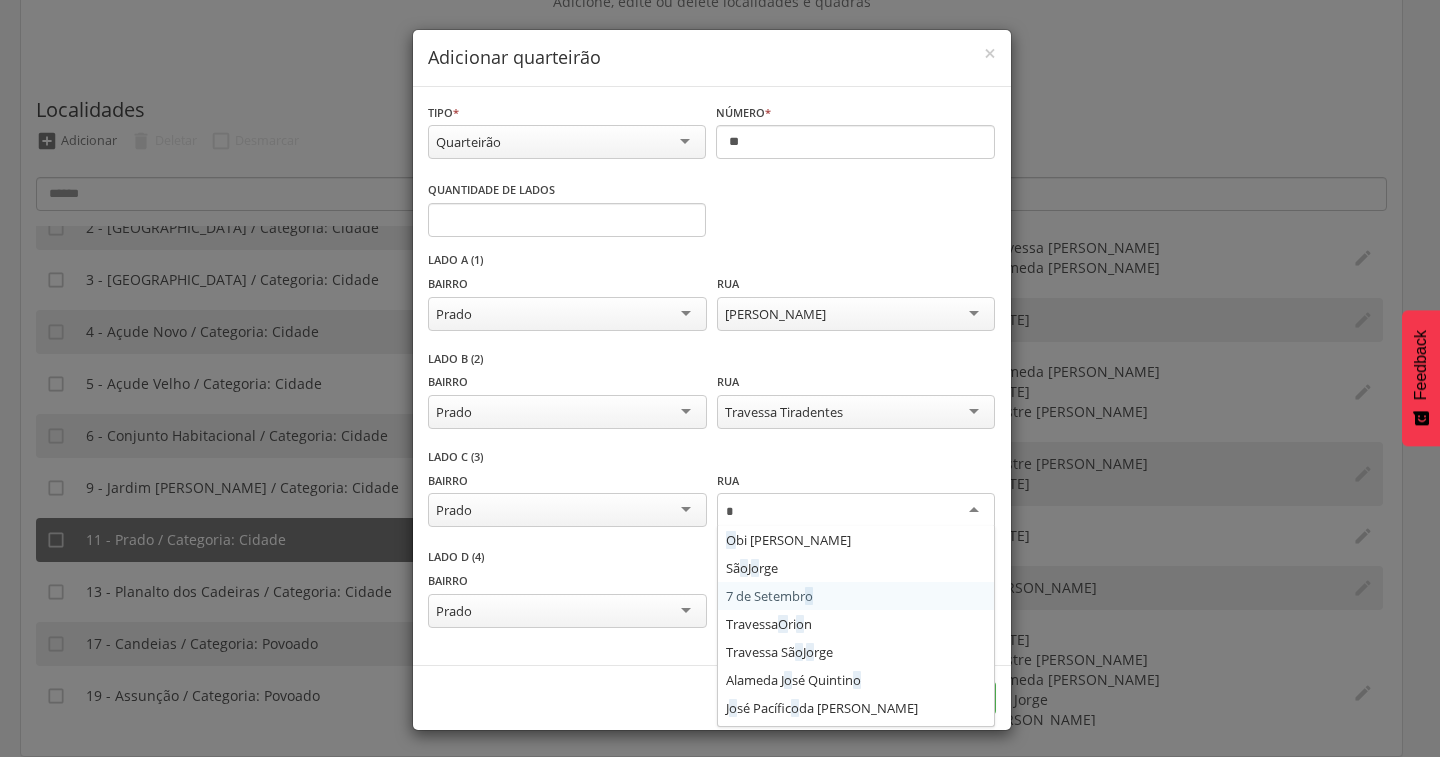 type on "**" 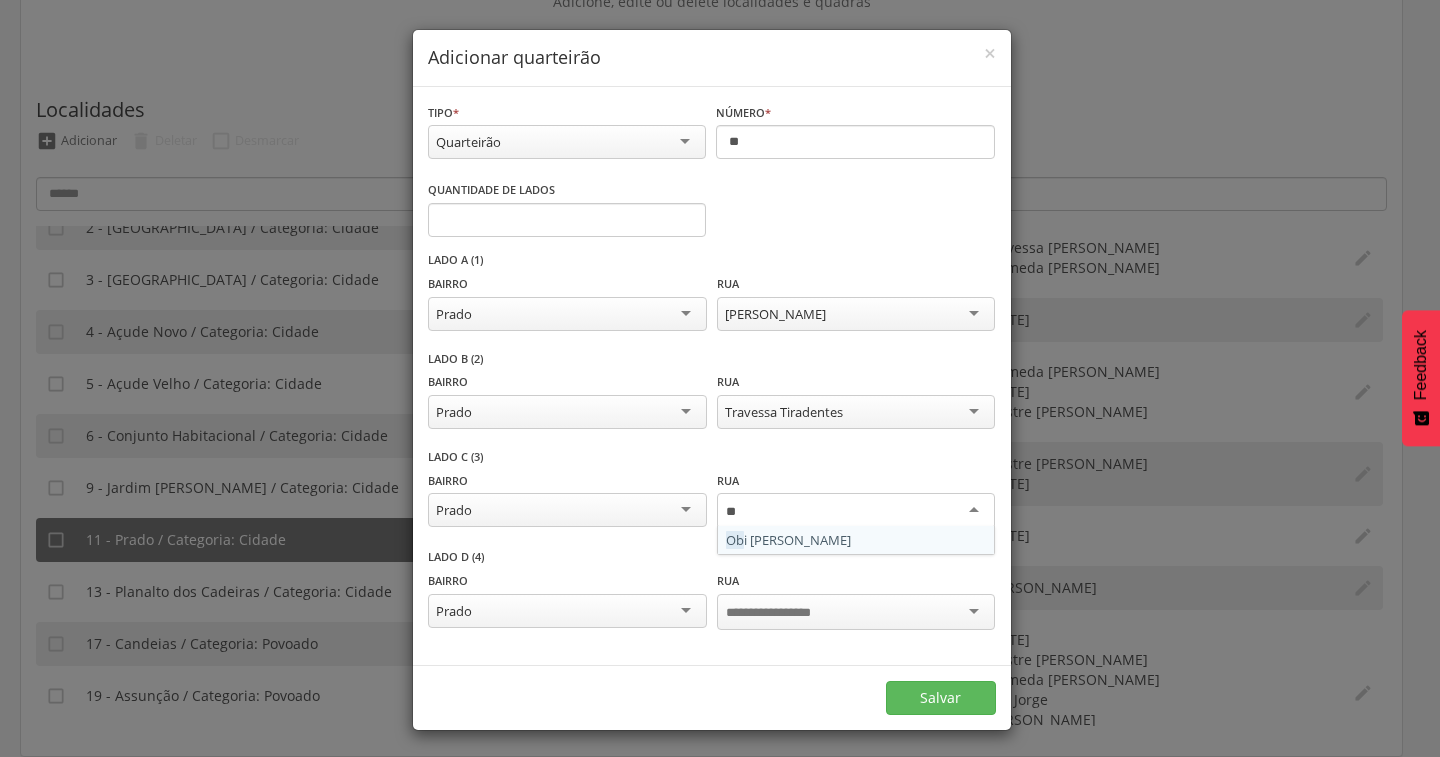 type 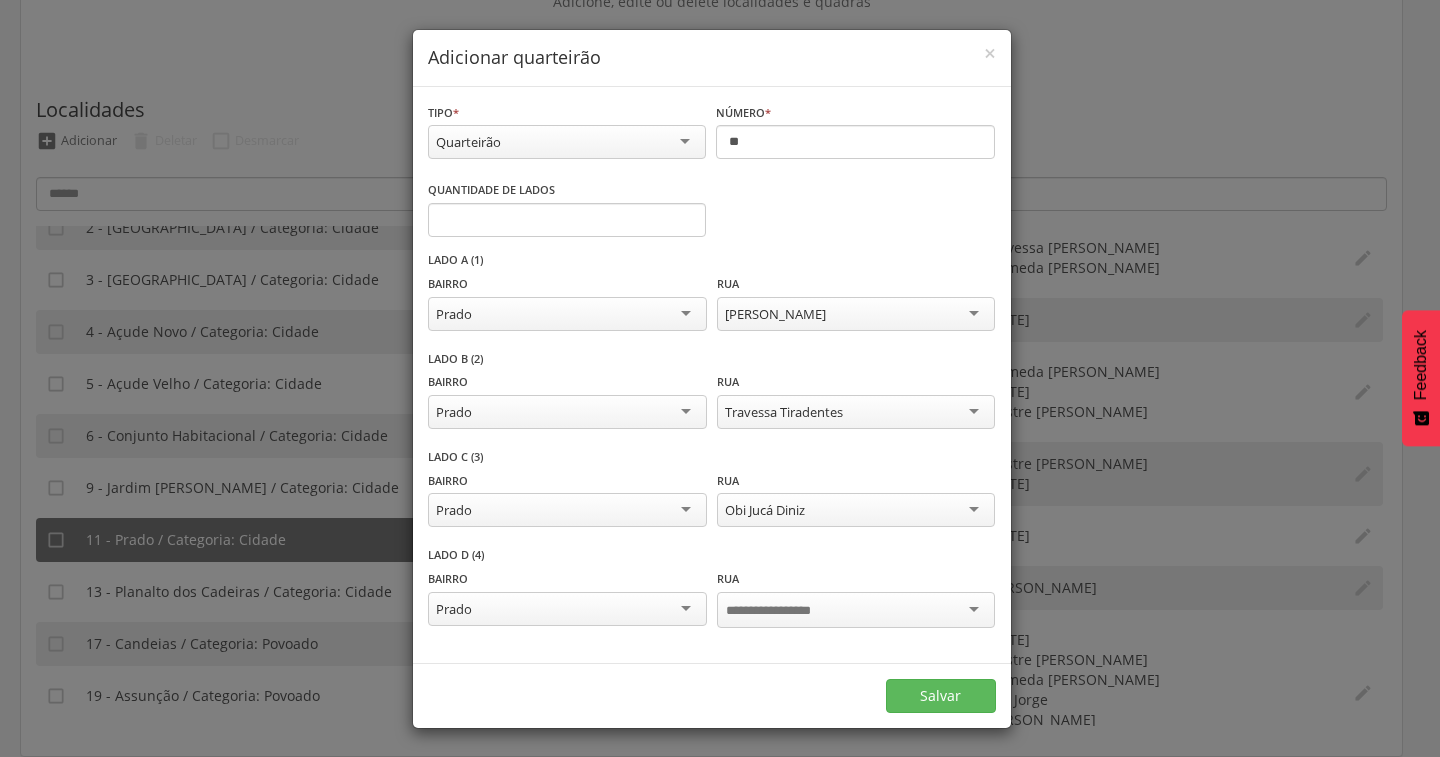 click at bounding box center [784, 611] 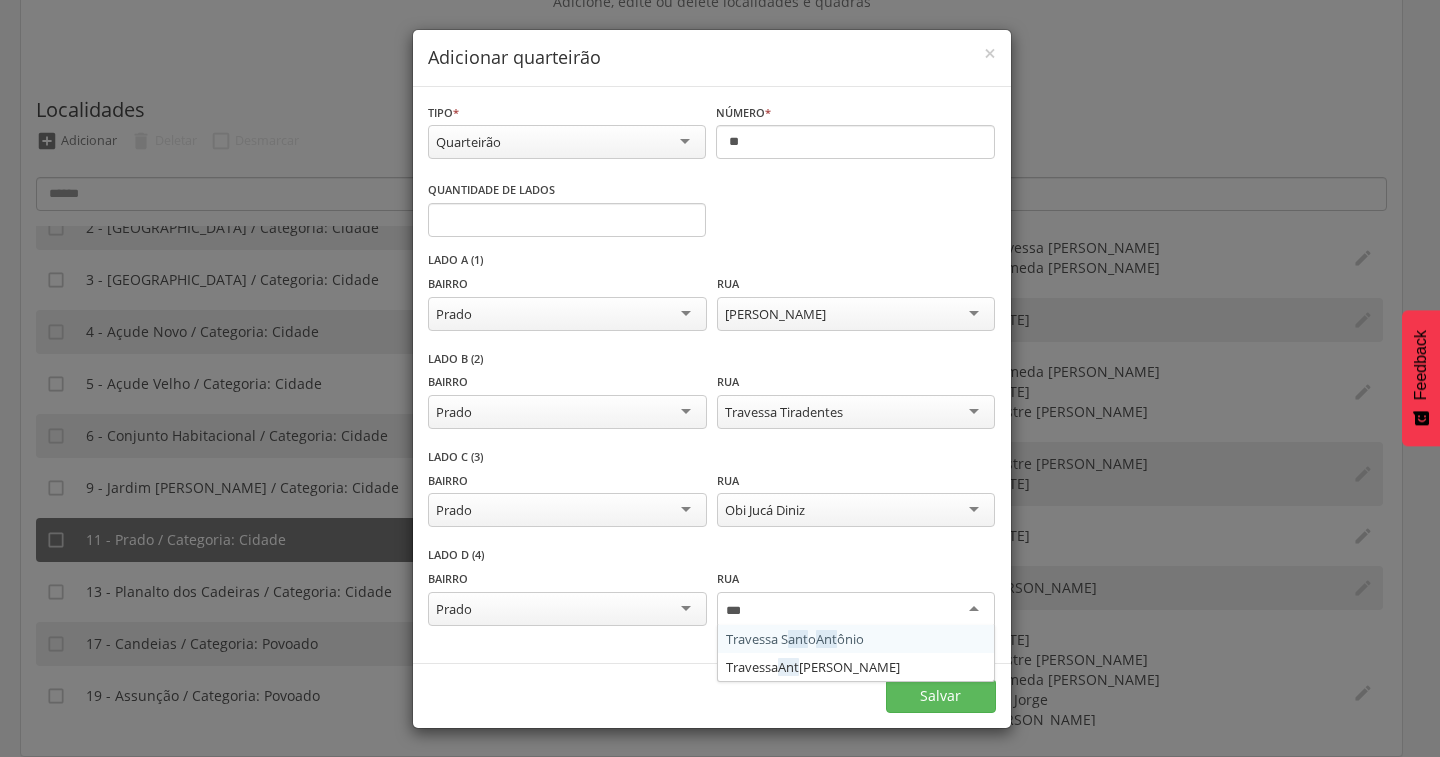 type on "****" 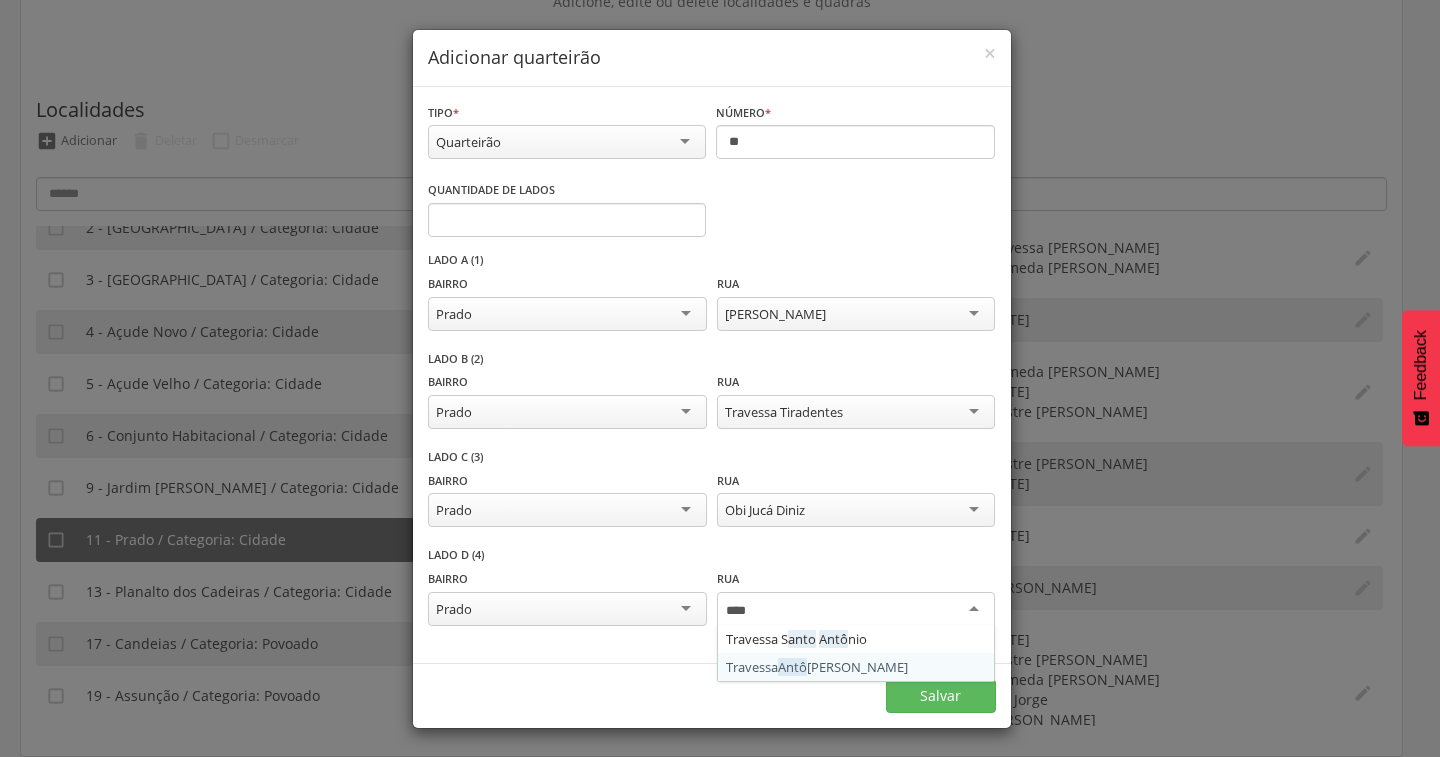 type 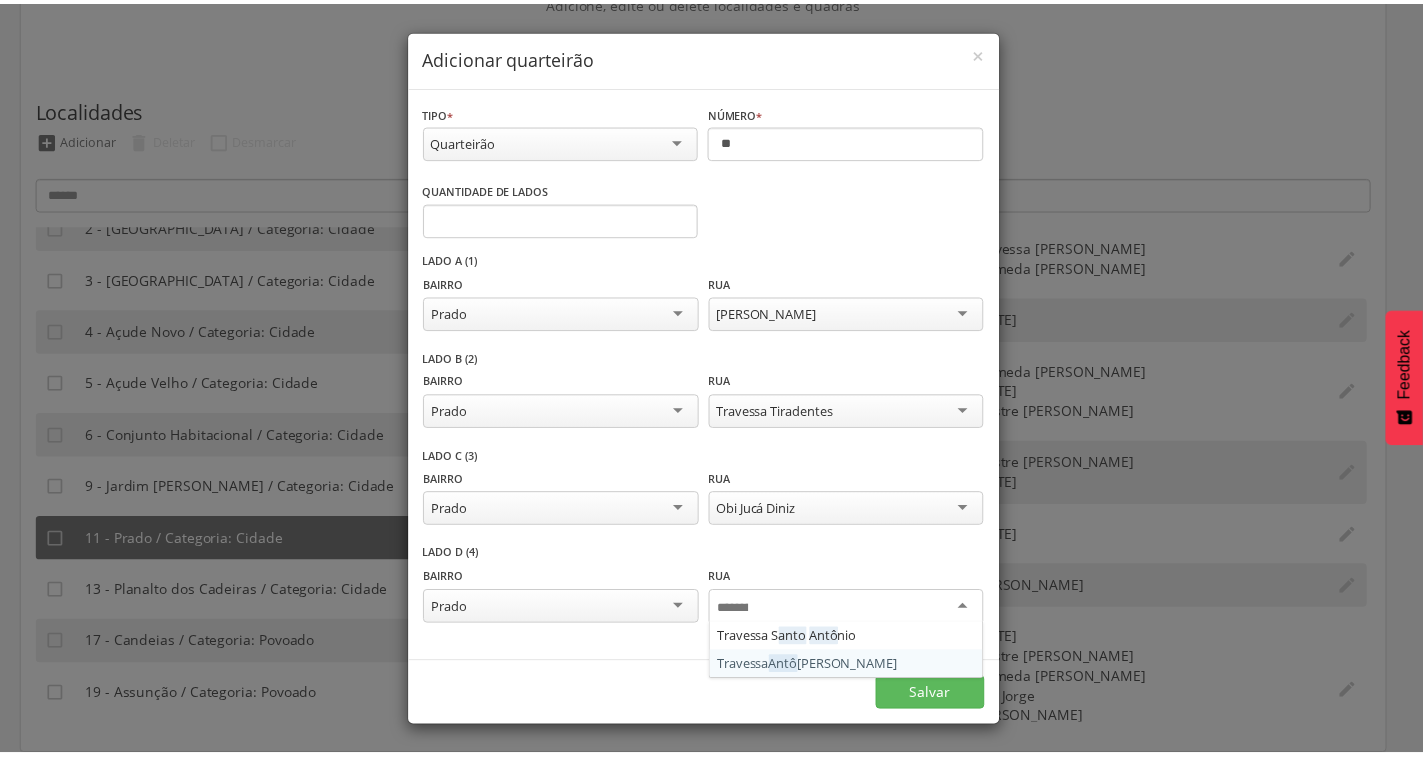 scroll, scrollTop: 0, scrollLeft: 0, axis: both 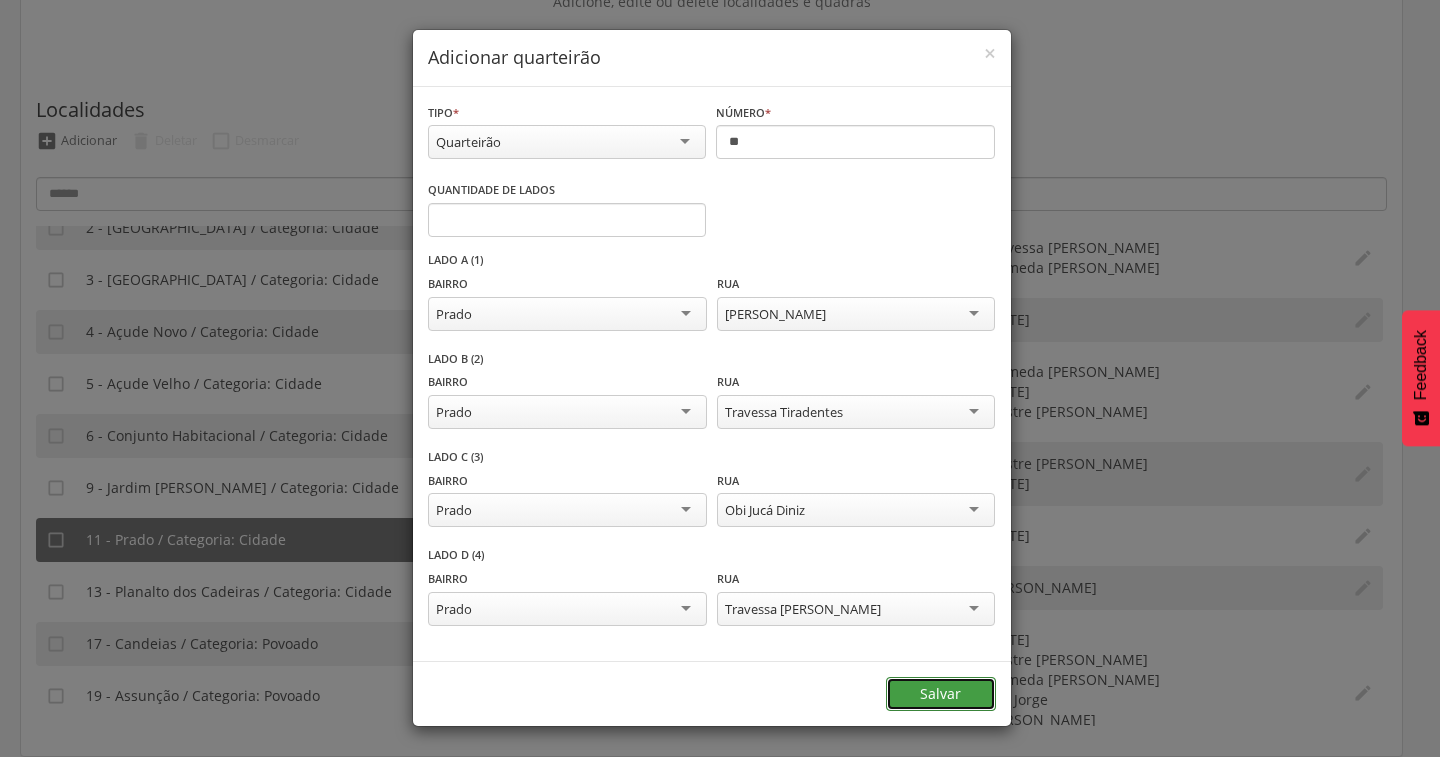 click on "Salvar" at bounding box center [941, 694] 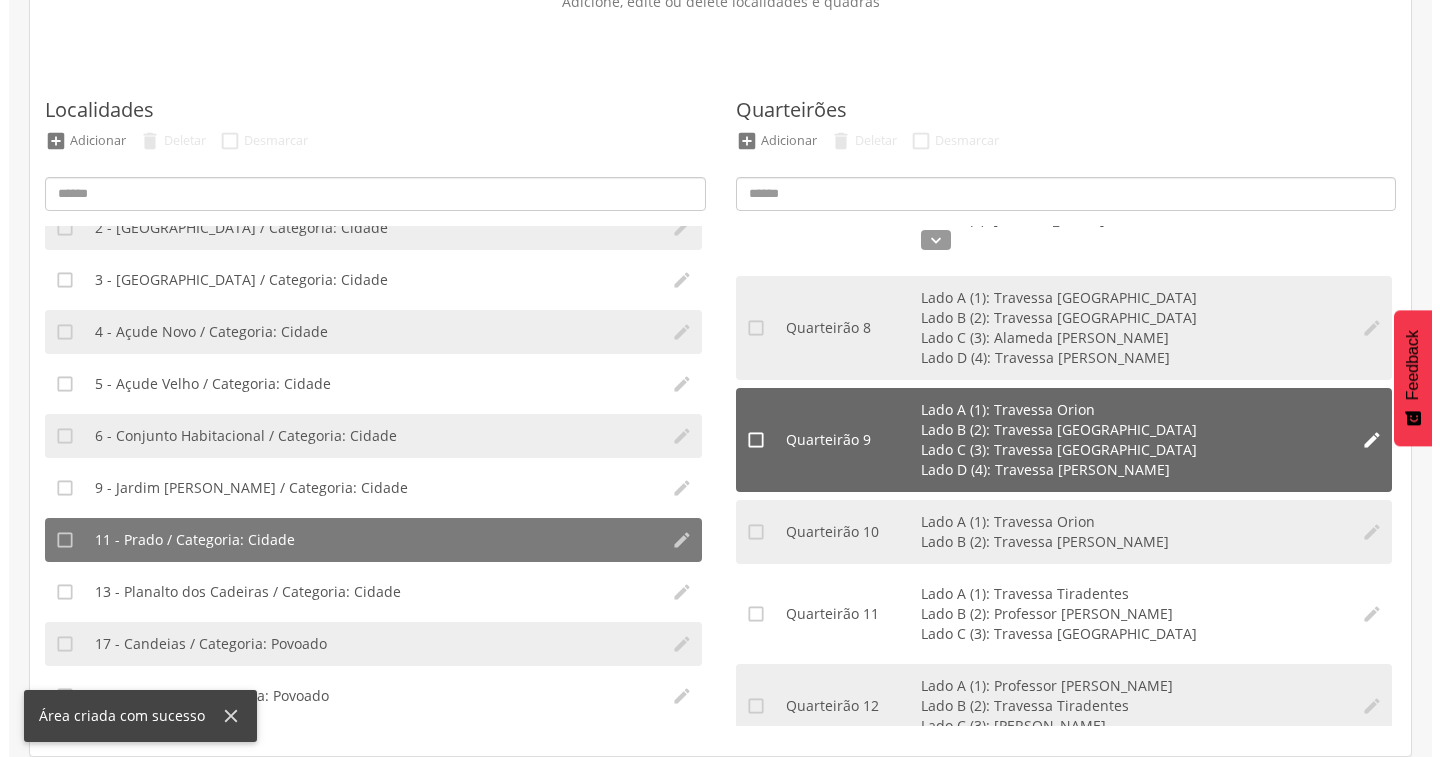 scroll, scrollTop: 1004, scrollLeft: 0, axis: vertical 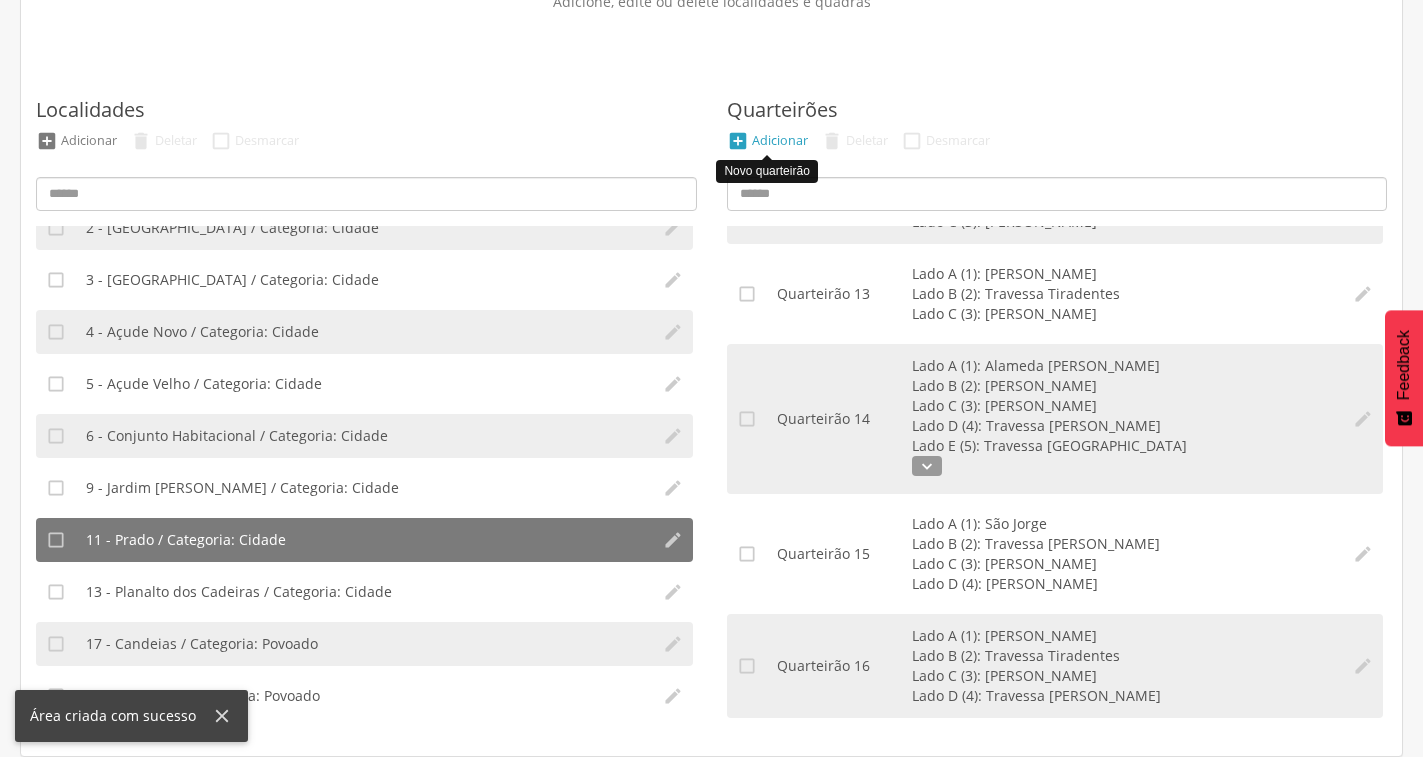 click on "Adicionar" at bounding box center [780, 140] 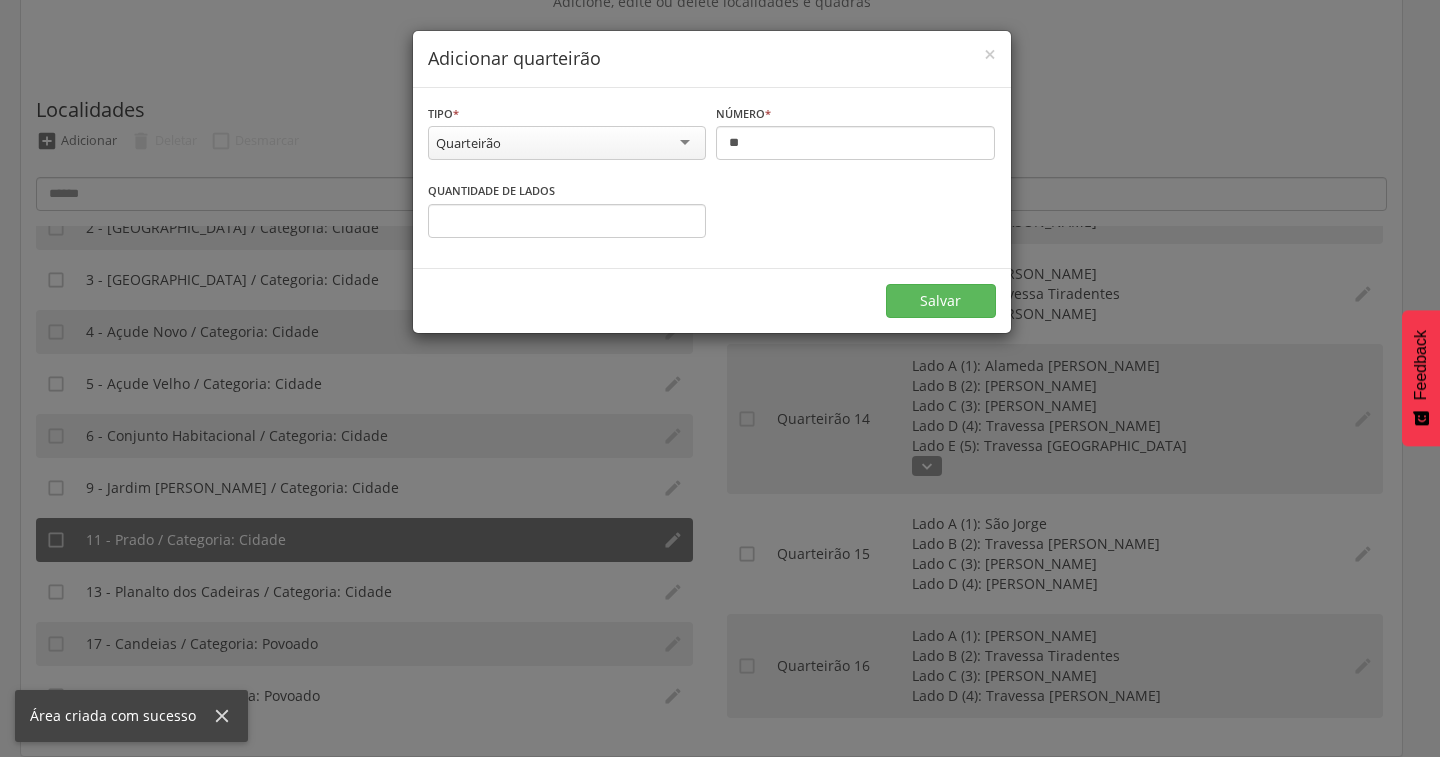 scroll, scrollTop: 0, scrollLeft: 0, axis: both 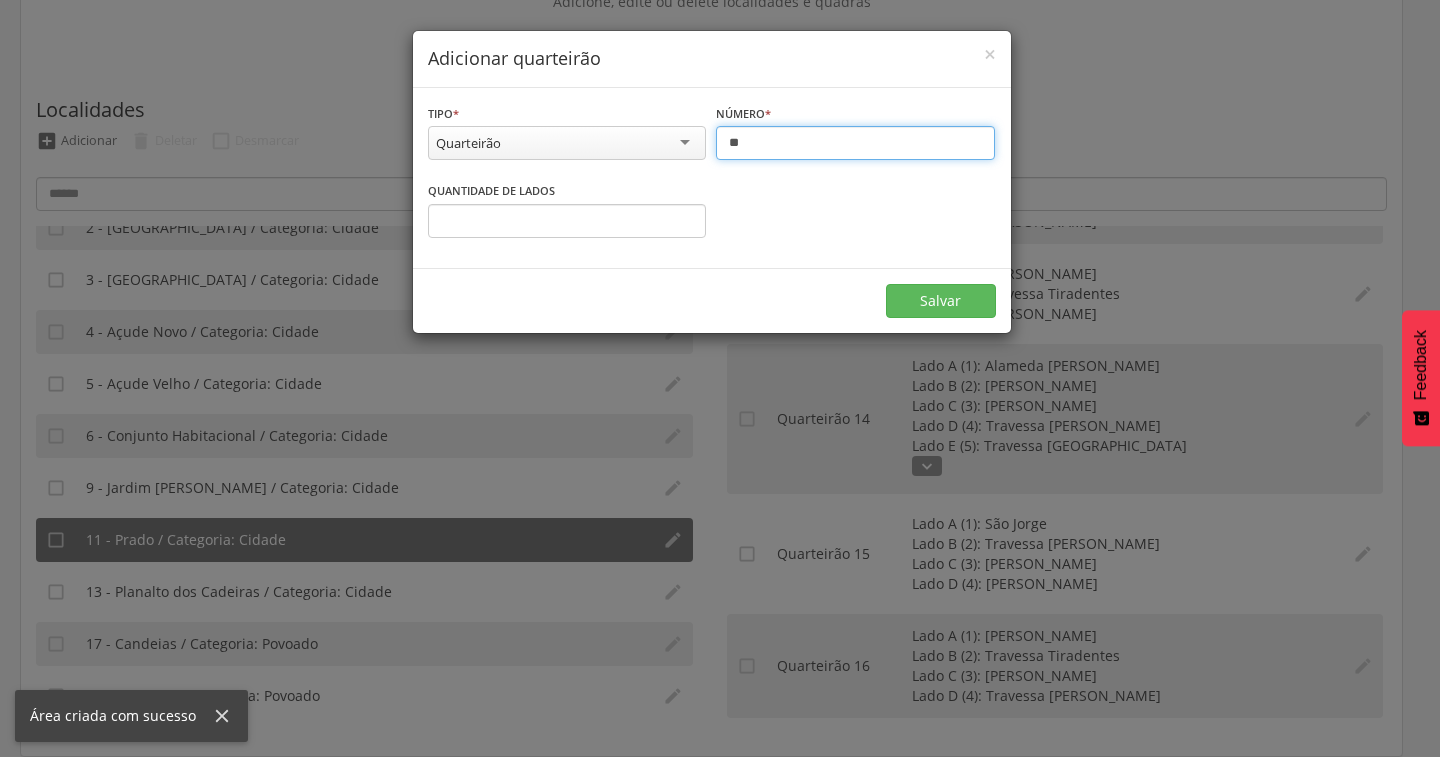 click on "**" at bounding box center [855, 143] 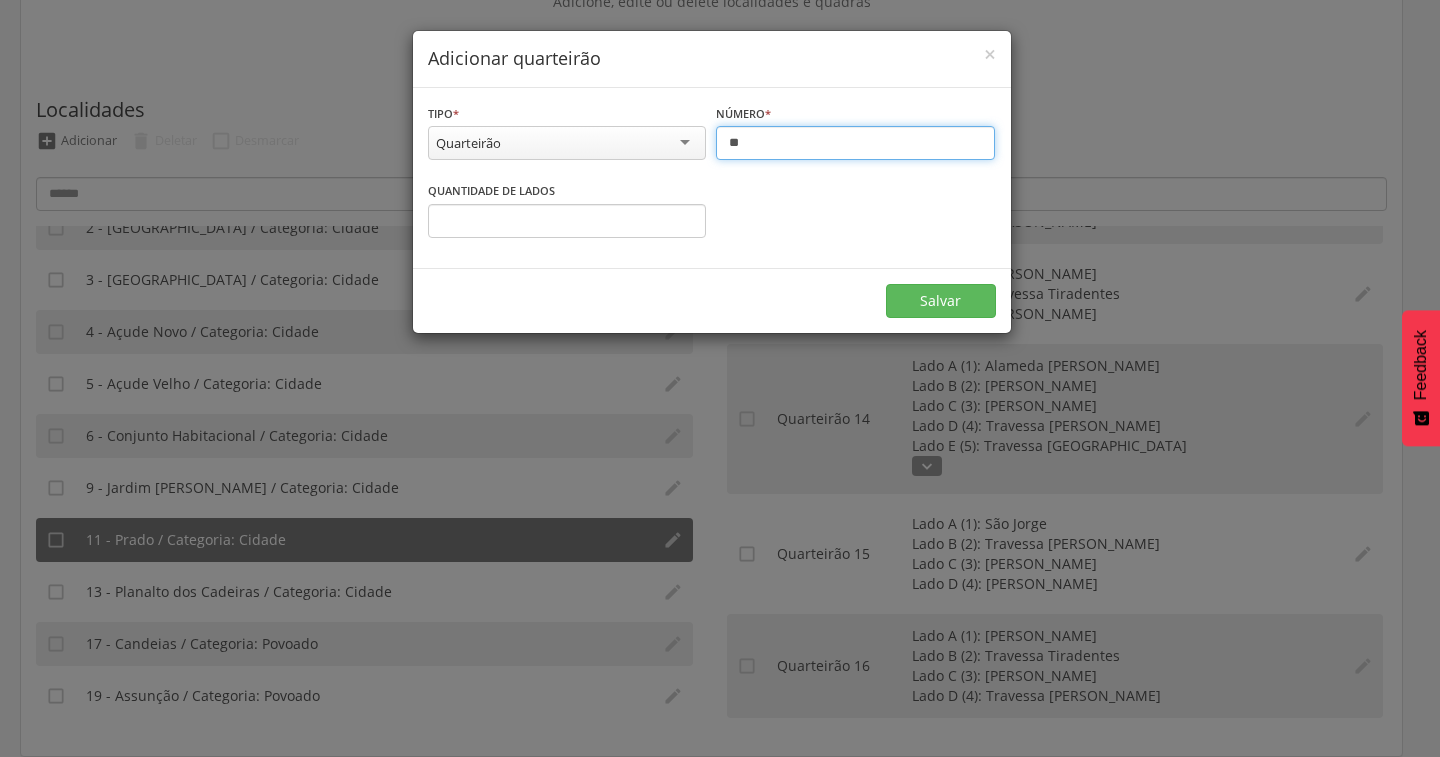 type on "**" 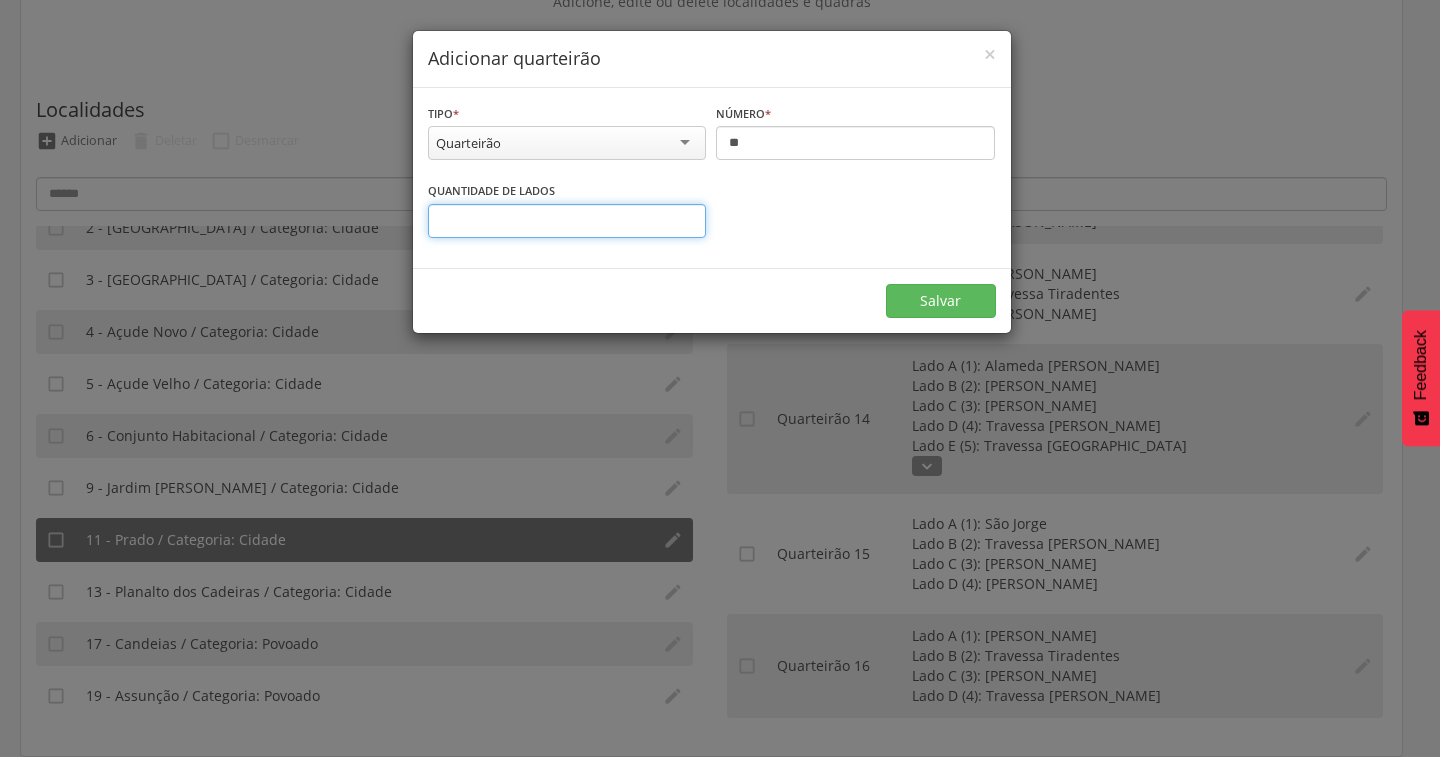 click on "*" at bounding box center (567, 221) 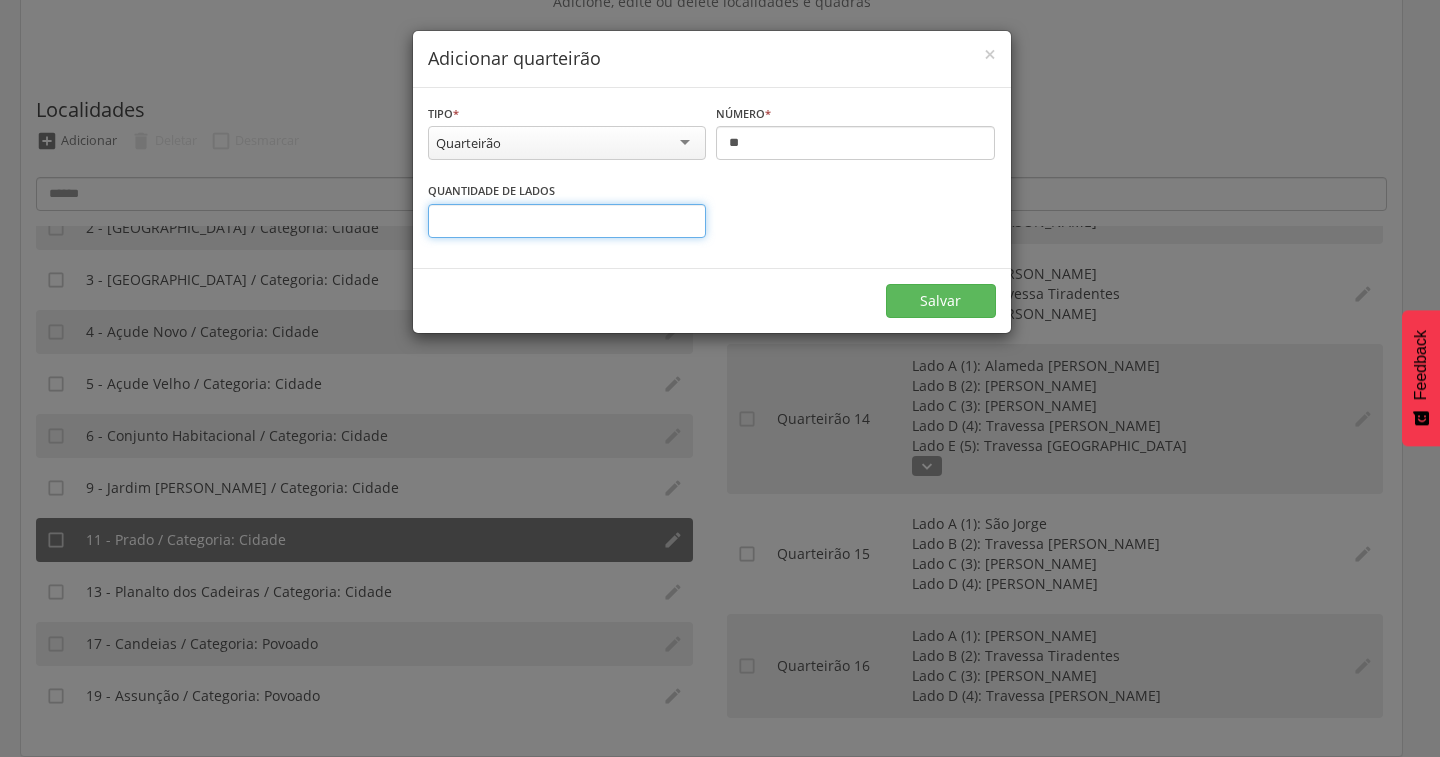 click on "*" at bounding box center (567, 221) 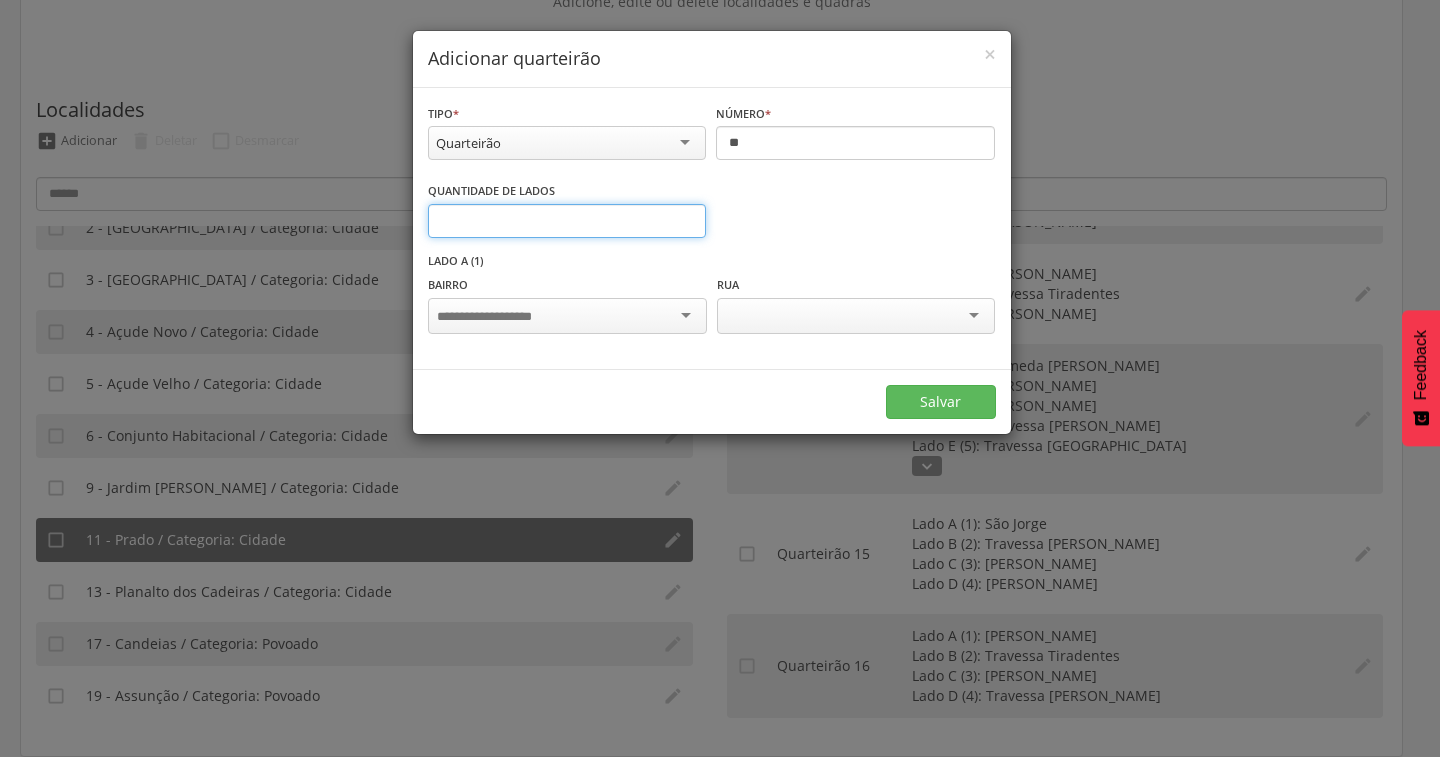 click on "*" at bounding box center (567, 221) 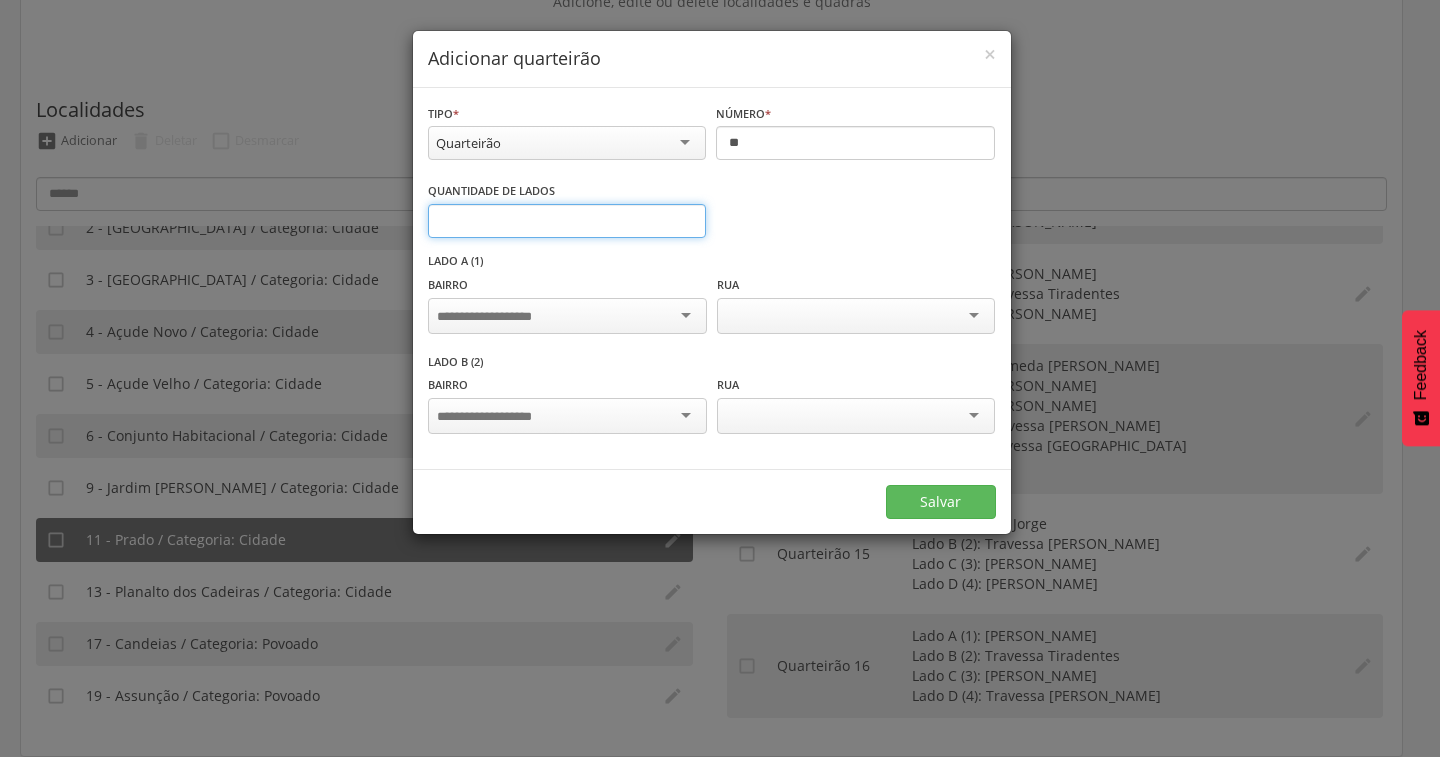 click on "*" at bounding box center [567, 221] 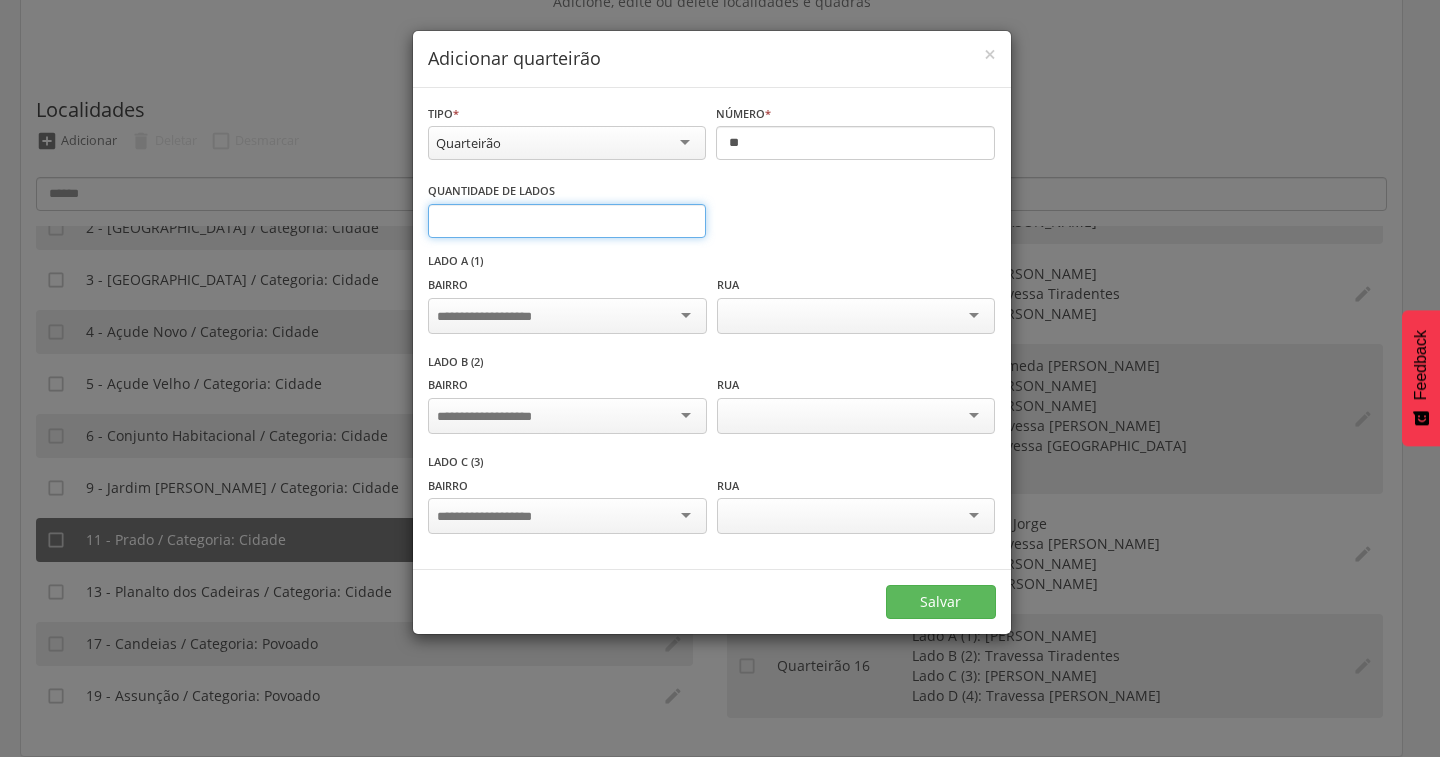 type on "*" 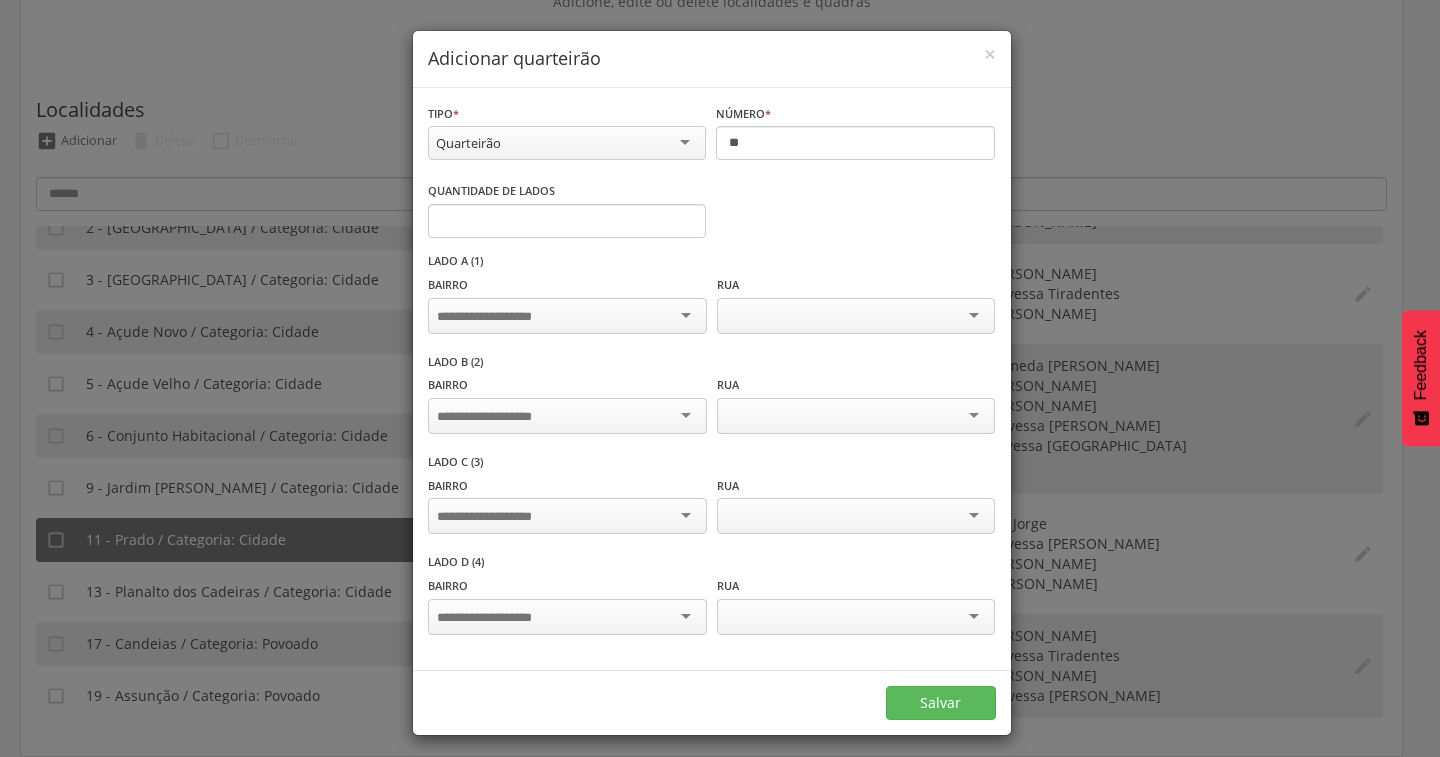 click at bounding box center [567, 619] 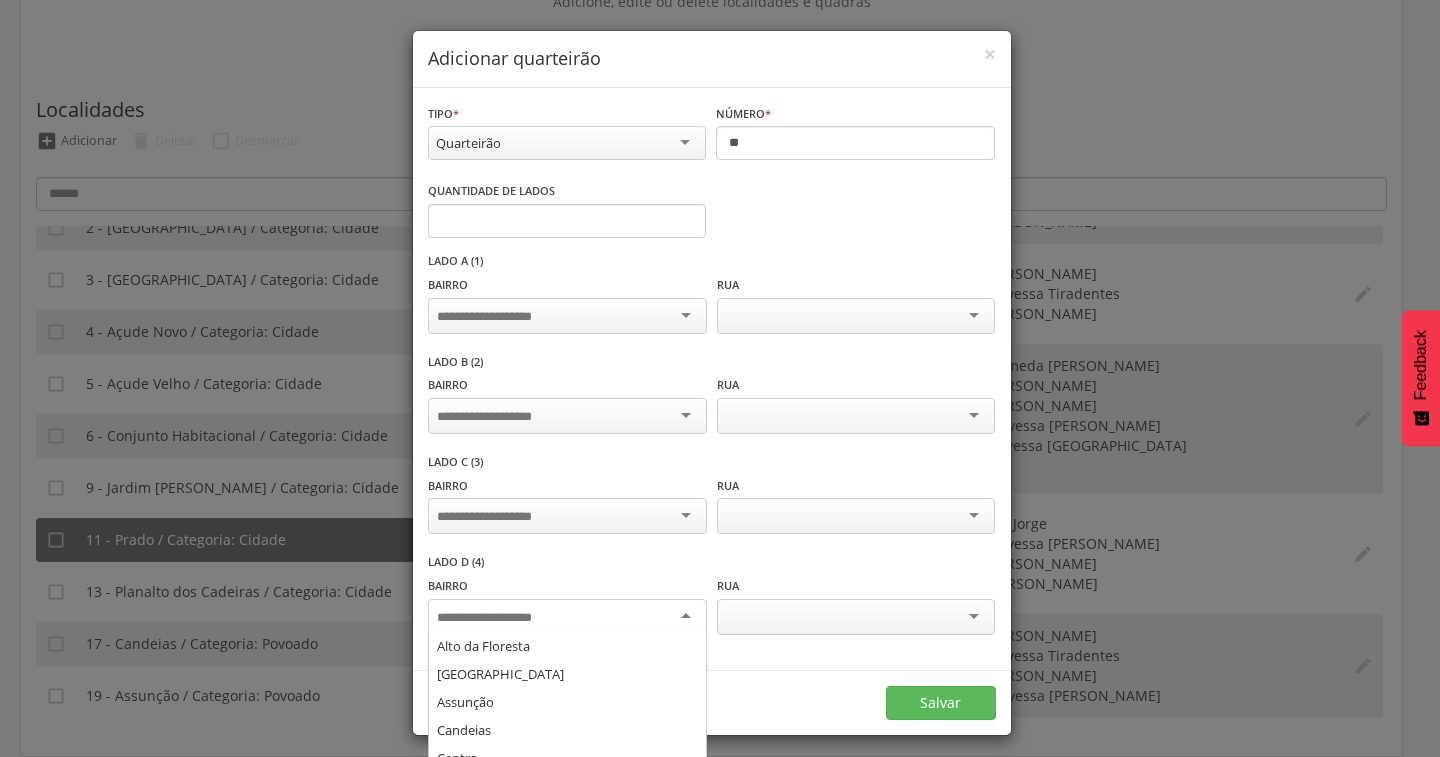 scroll, scrollTop: 108, scrollLeft: 0, axis: vertical 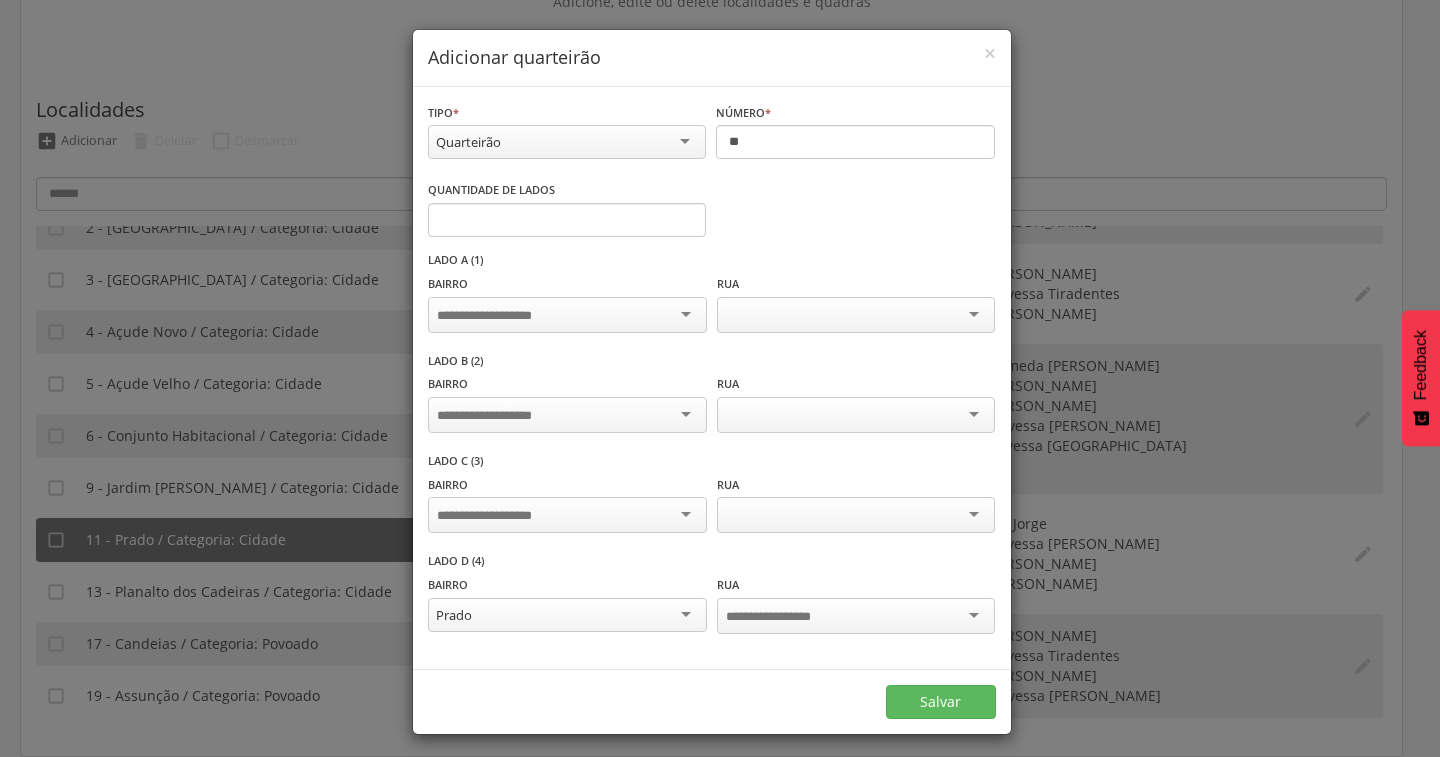 click at bounding box center [499, 516] 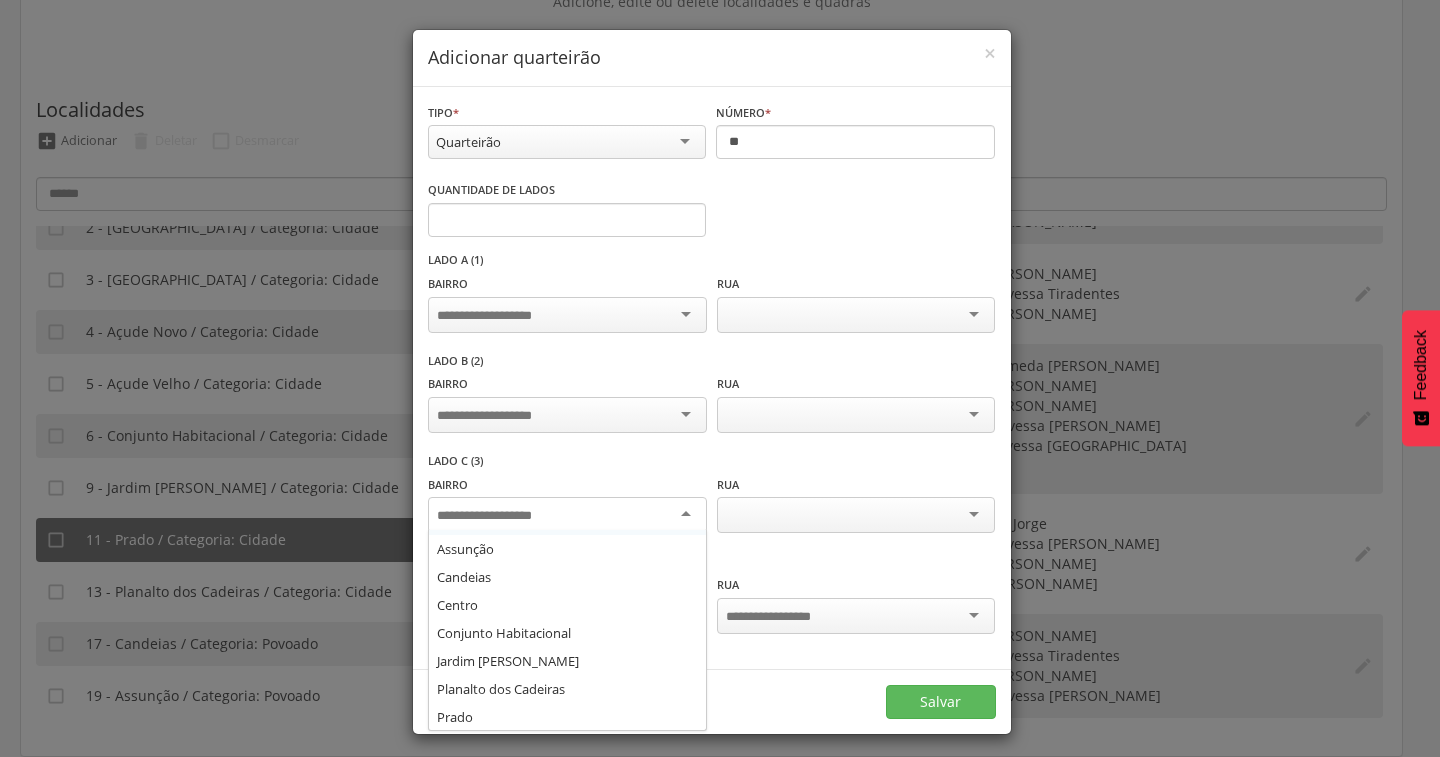 scroll, scrollTop: 108, scrollLeft: 0, axis: vertical 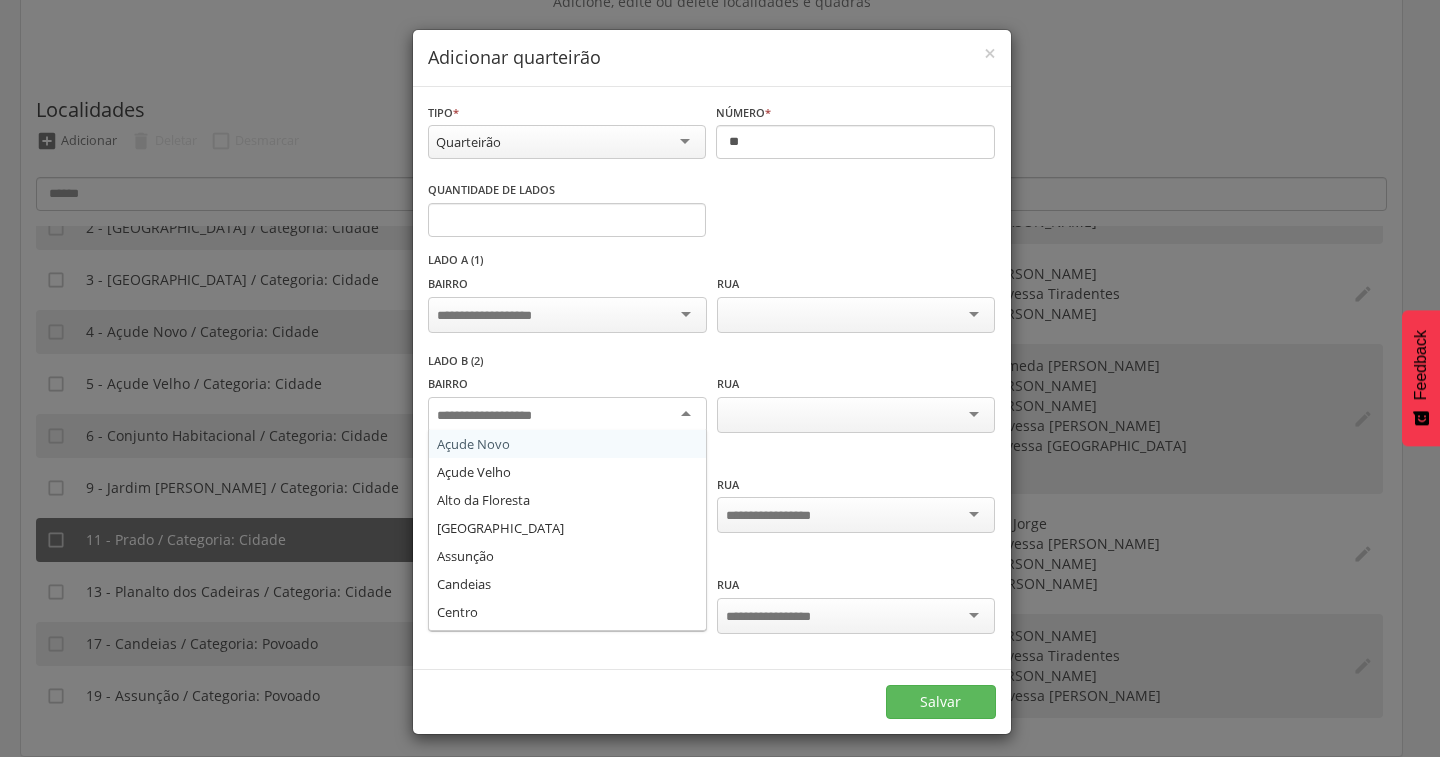 click at bounding box center (567, 415) 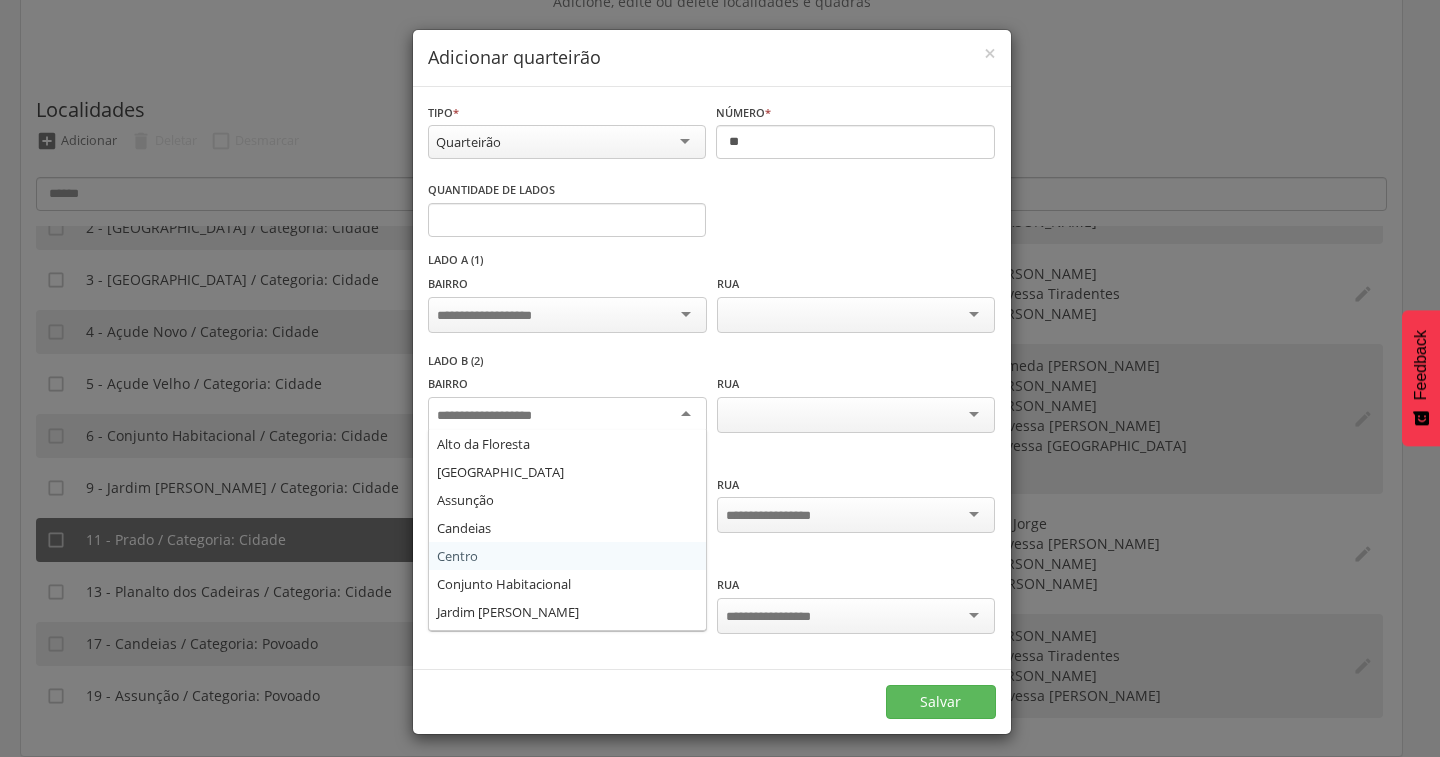 scroll, scrollTop: 108, scrollLeft: 0, axis: vertical 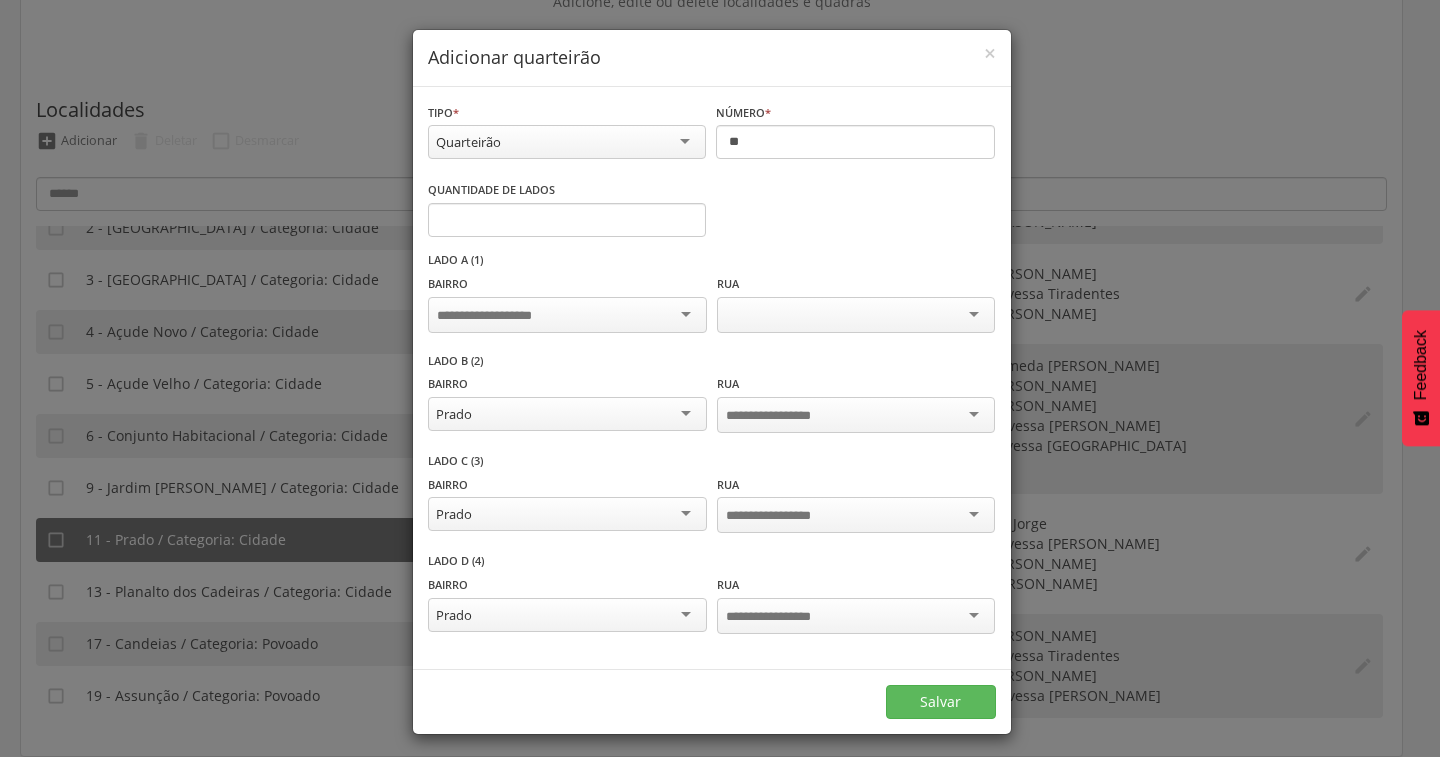 click at bounding box center (567, 315) 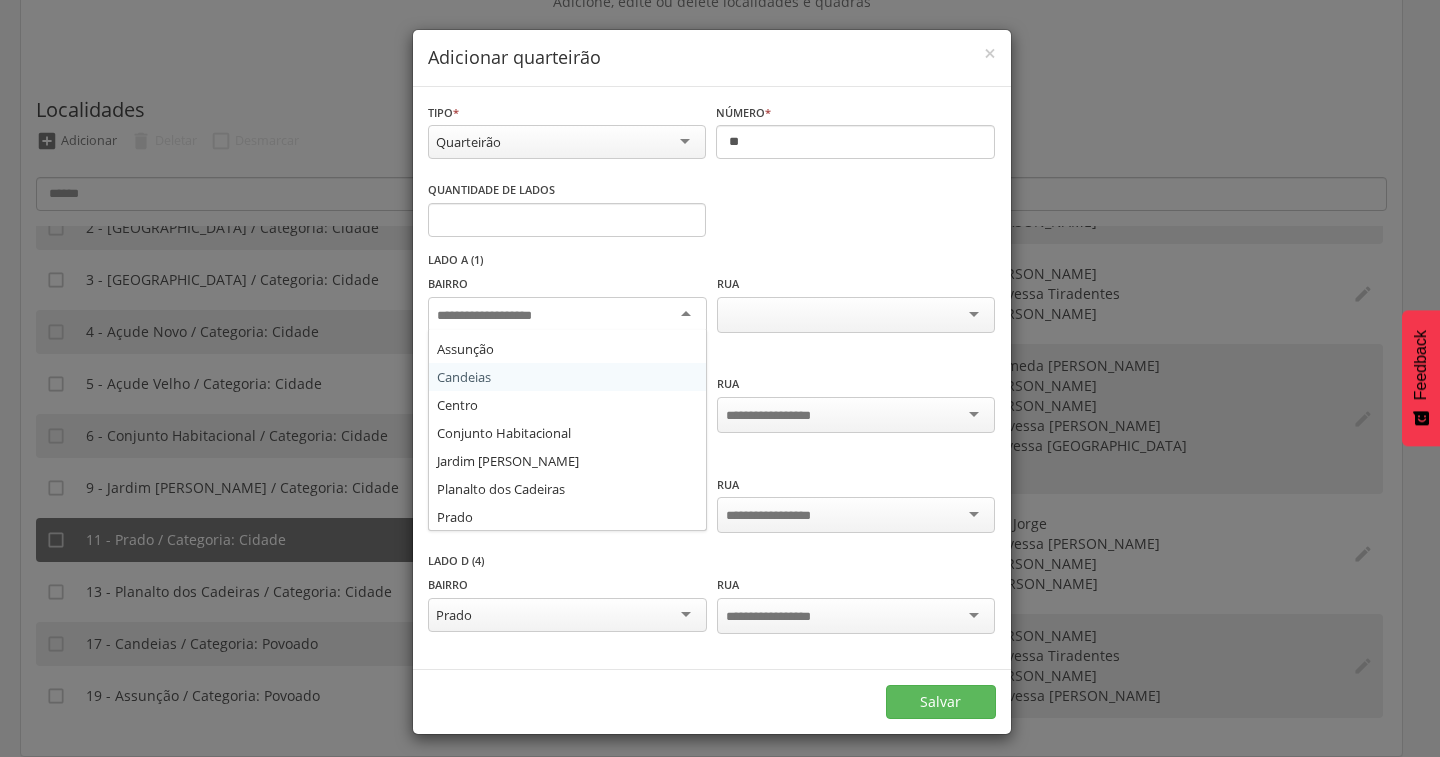 scroll, scrollTop: 108, scrollLeft: 0, axis: vertical 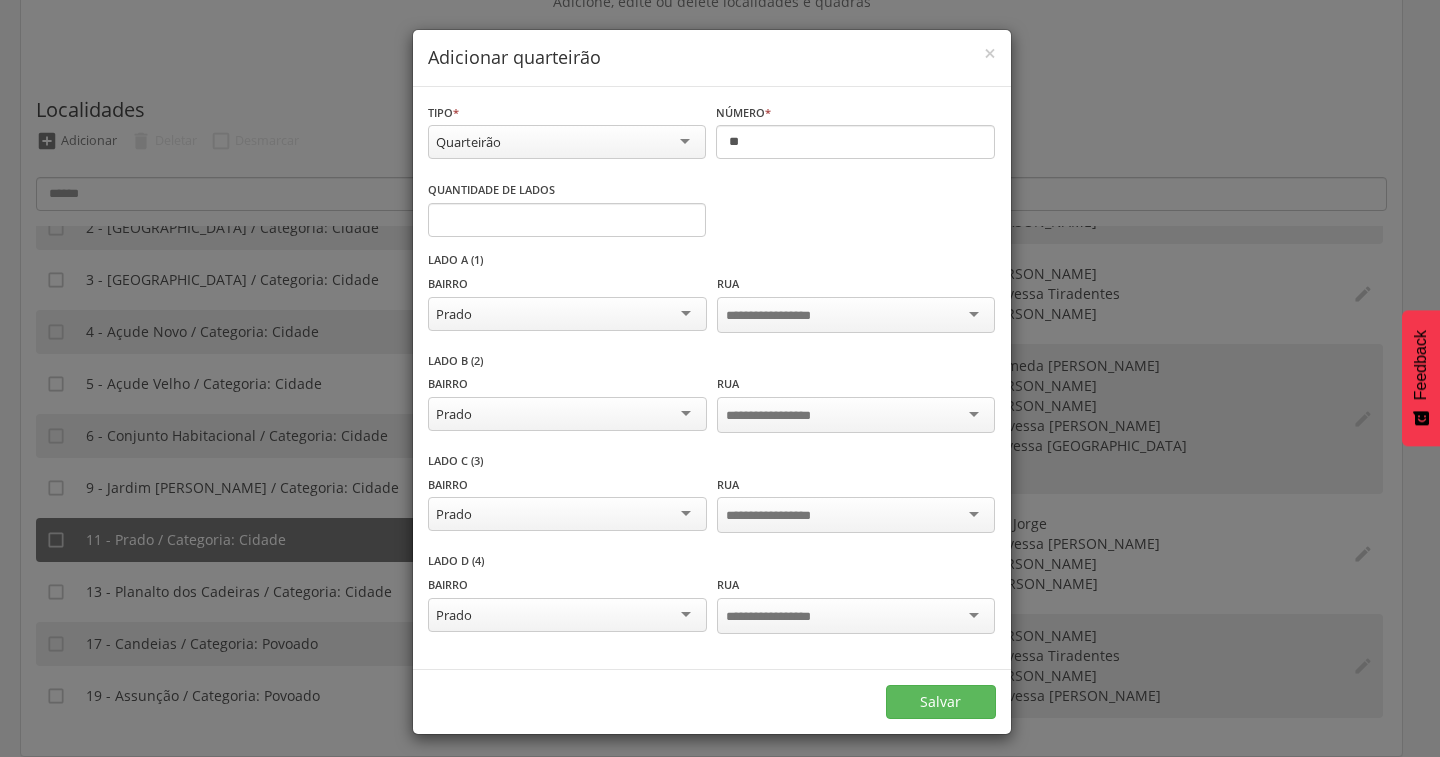 click at bounding box center [856, 315] 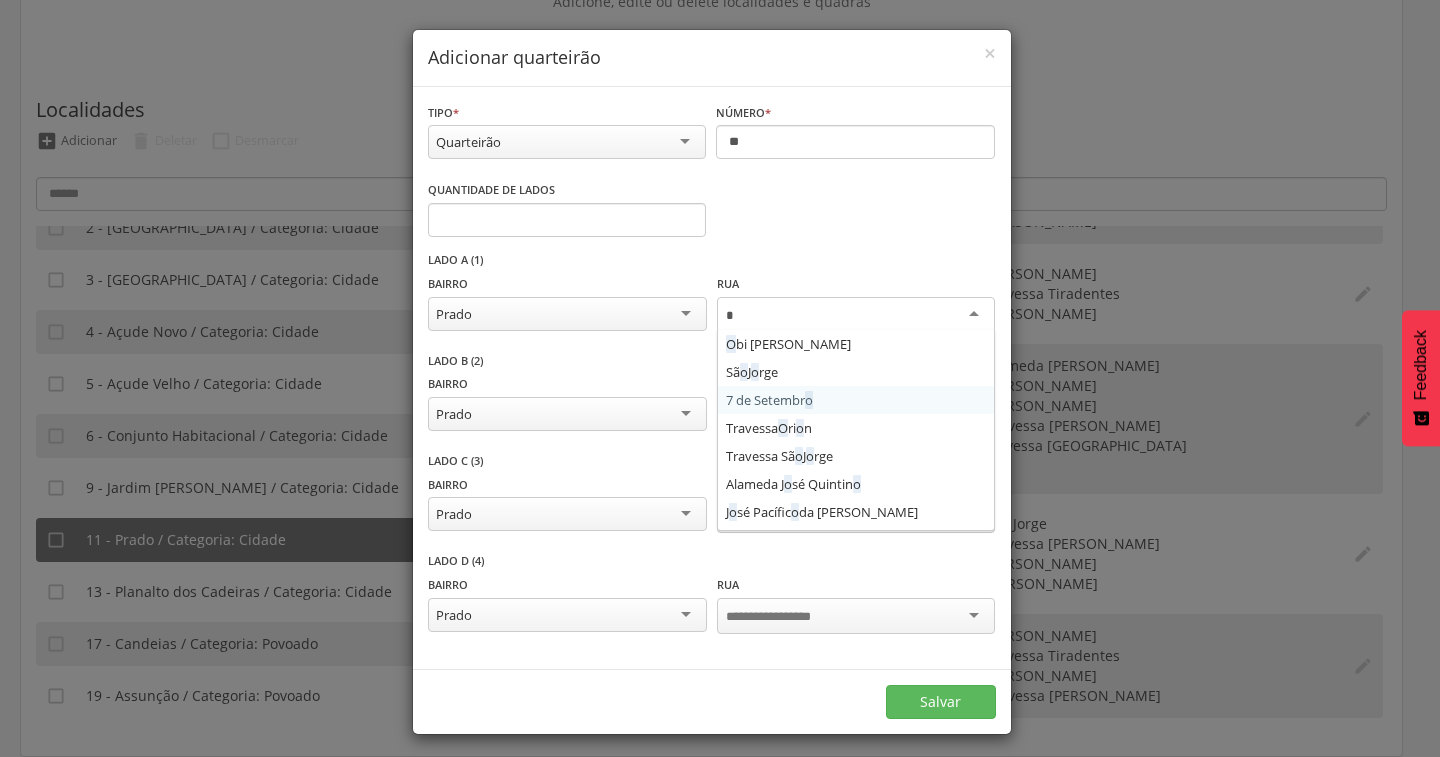 type on "**" 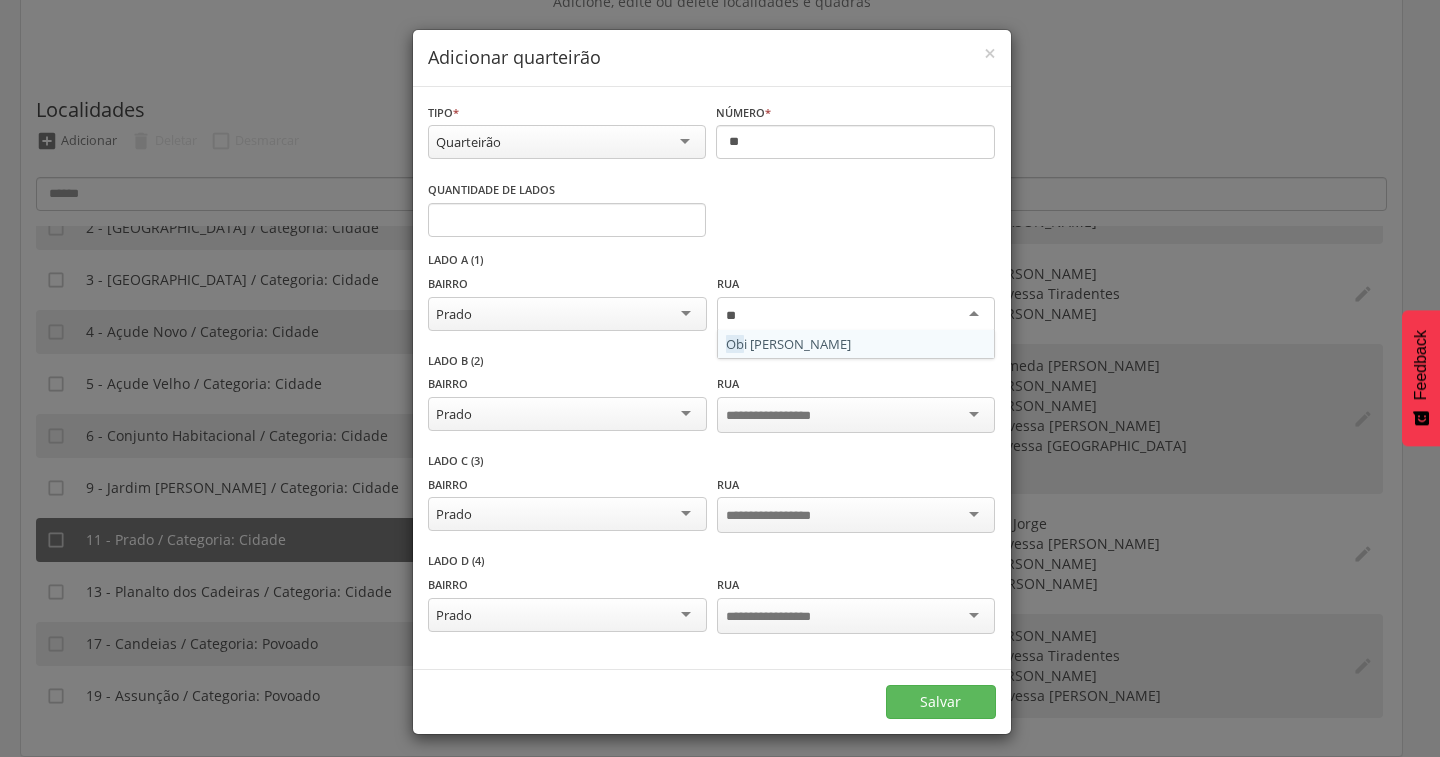 type 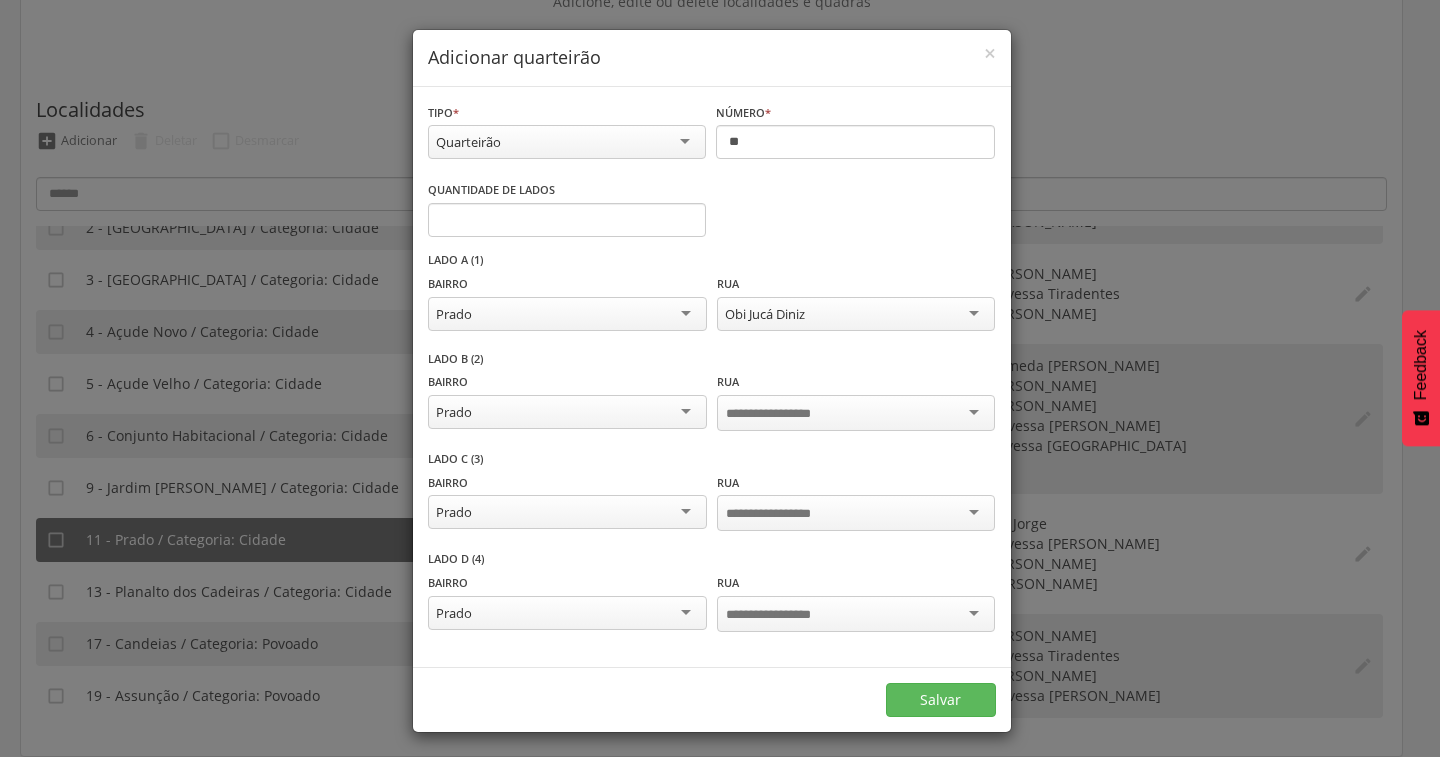 click at bounding box center (784, 414) 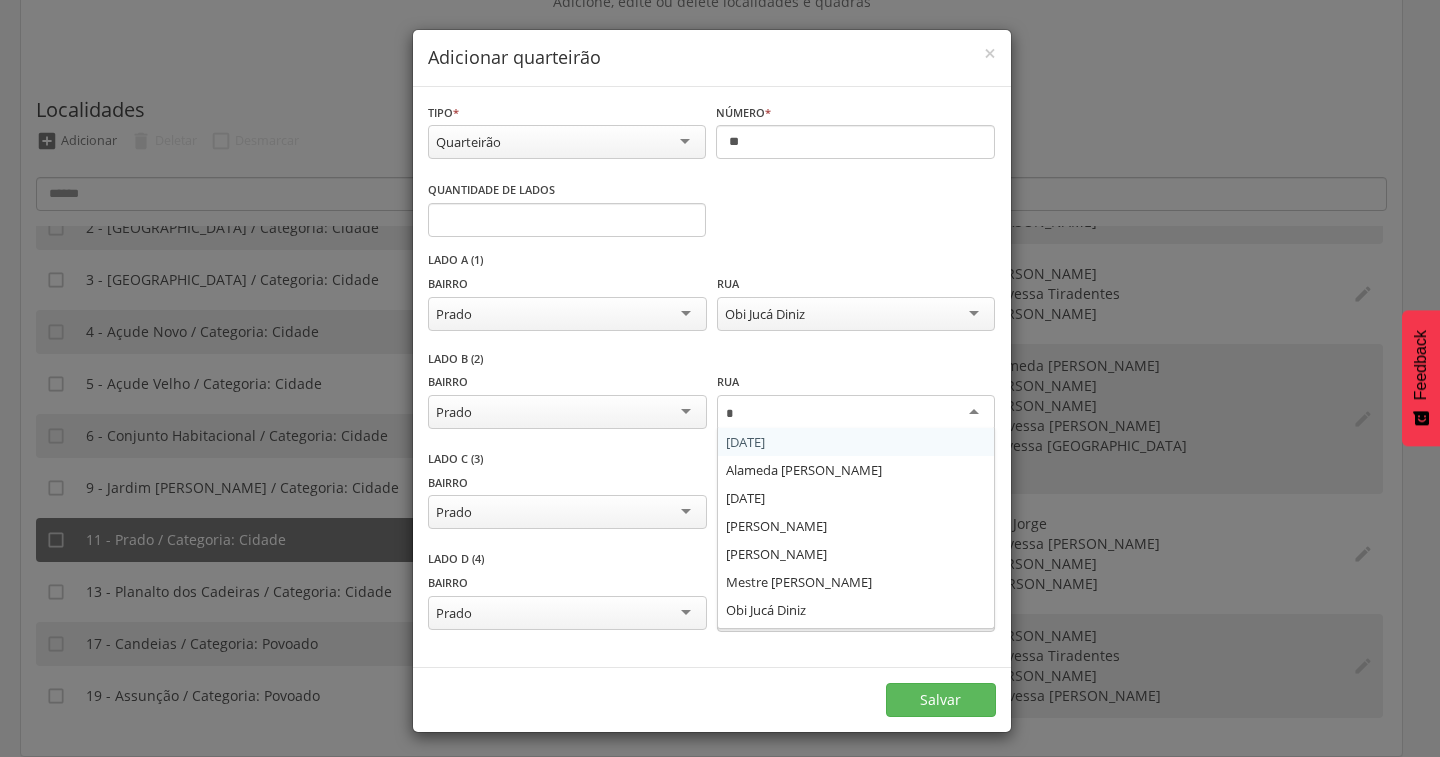 scroll, scrollTop: 24, scrollLeft: 0, axis: vertical 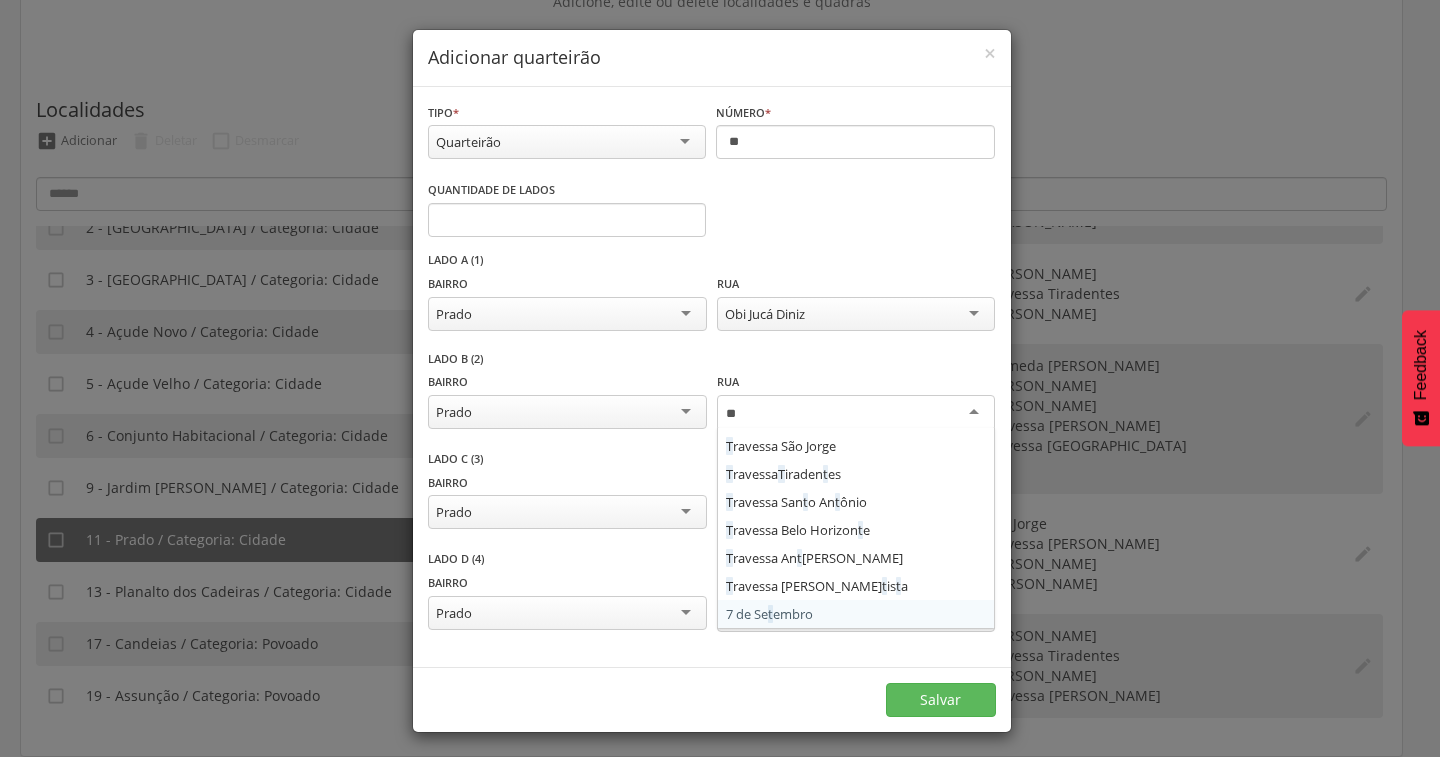 type on "***" 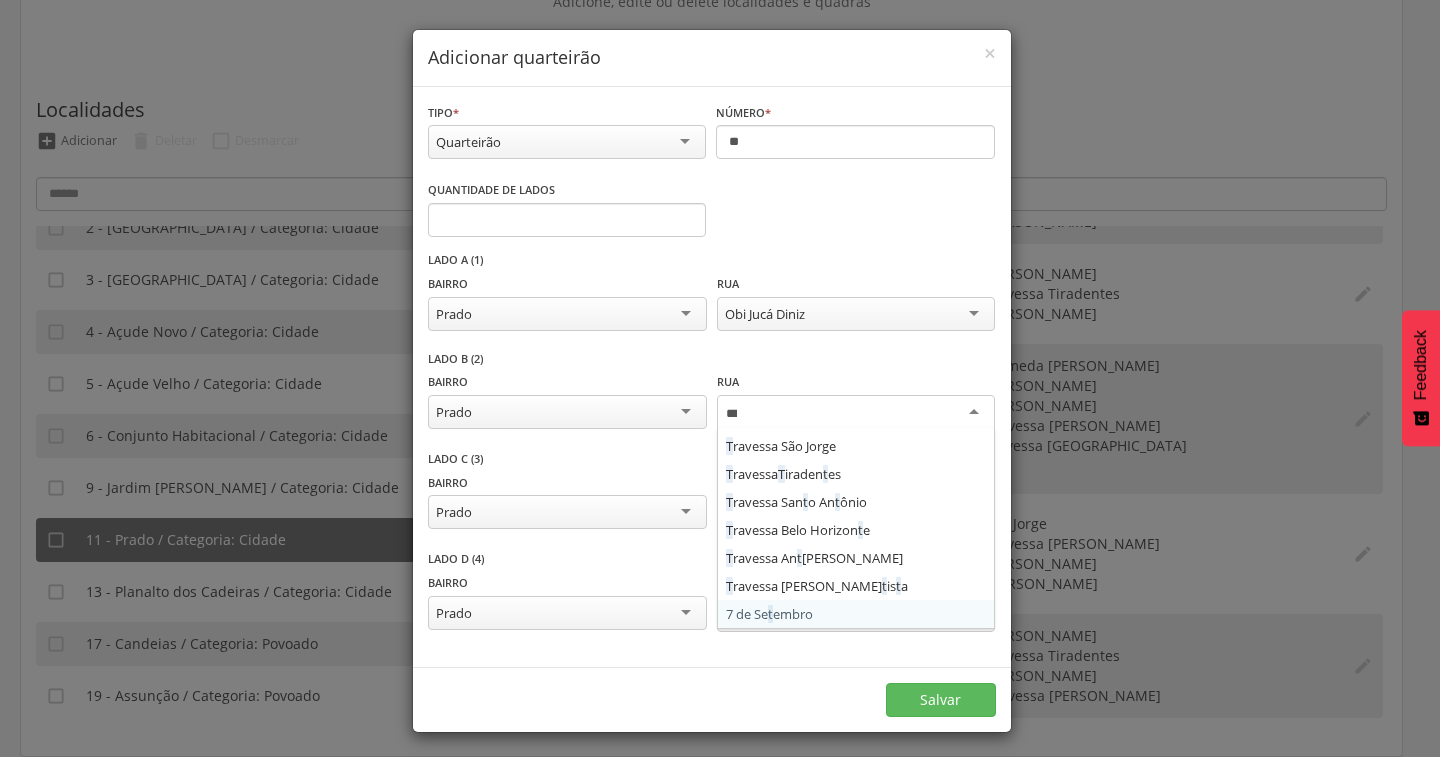scroll, scrollTop: 0, scrollLeft: 0, axis: both 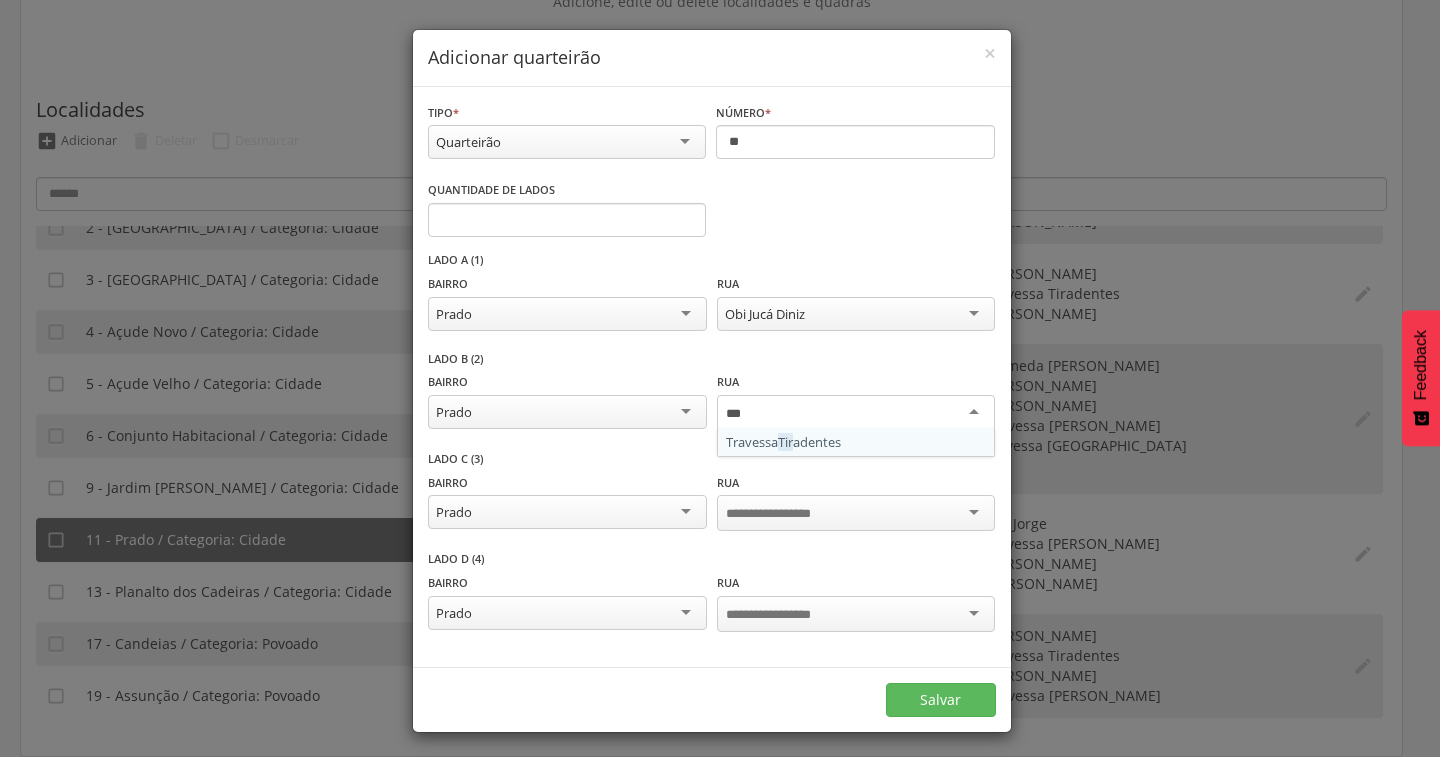 type 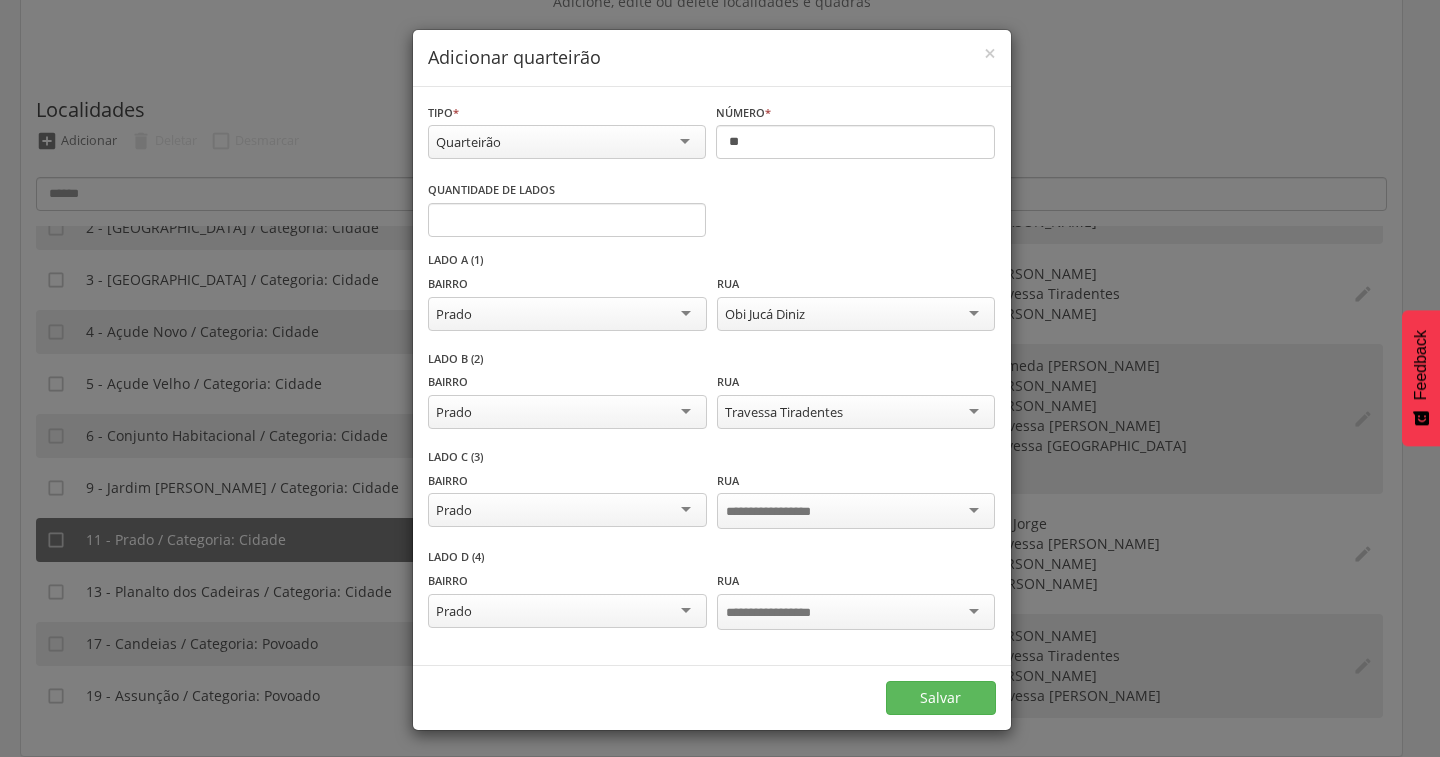scroll, scrollTop: 0, scrollLeft: 0, axis: both 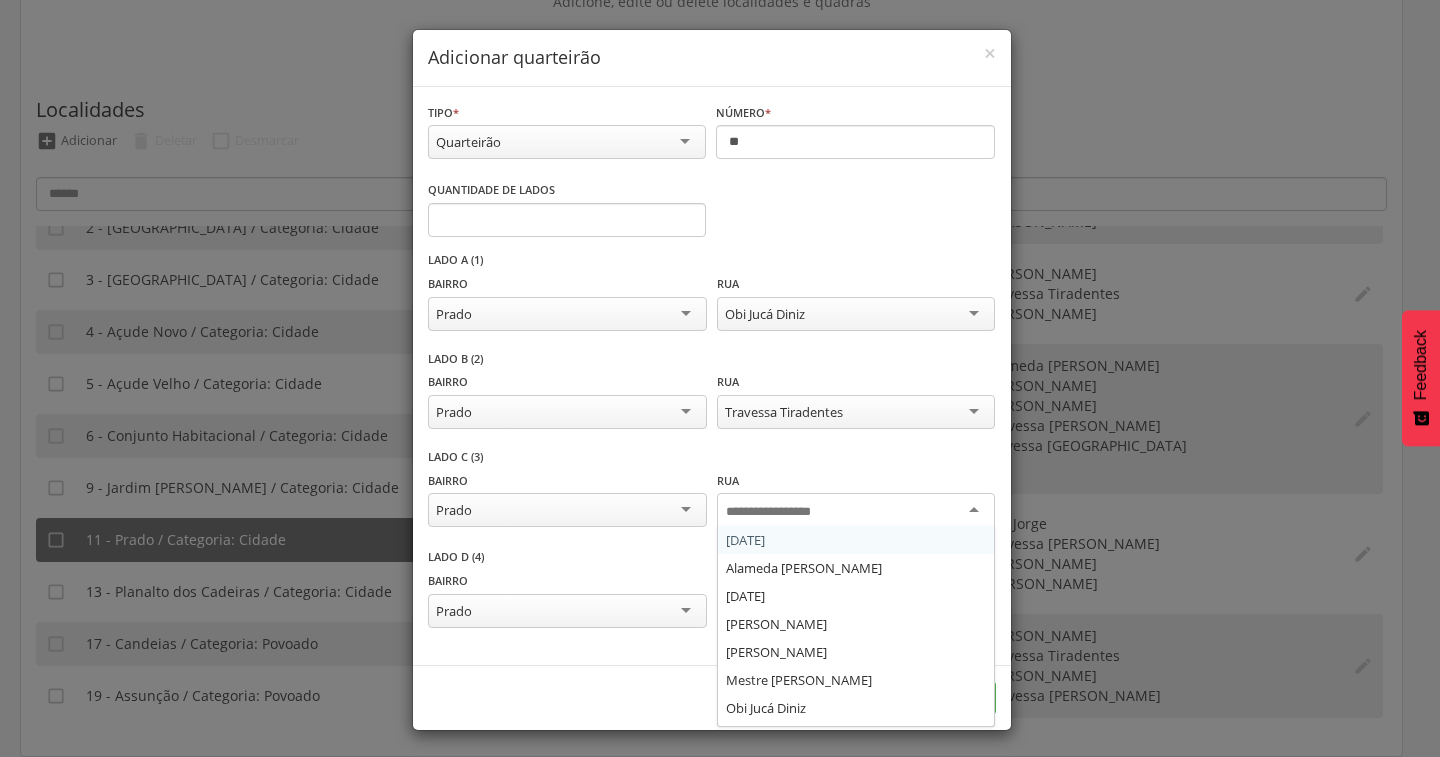 click at bounding box center [784, 512] 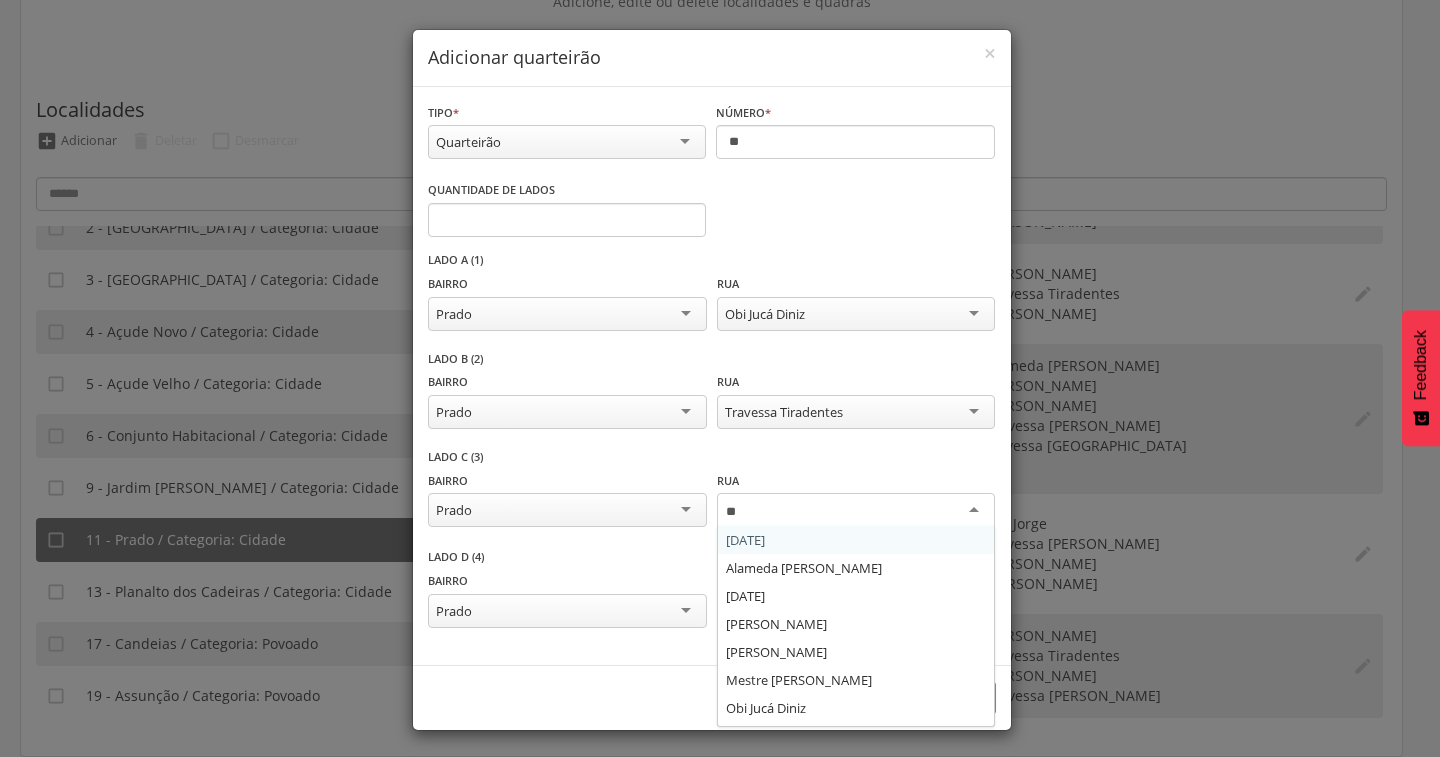 type on "***" 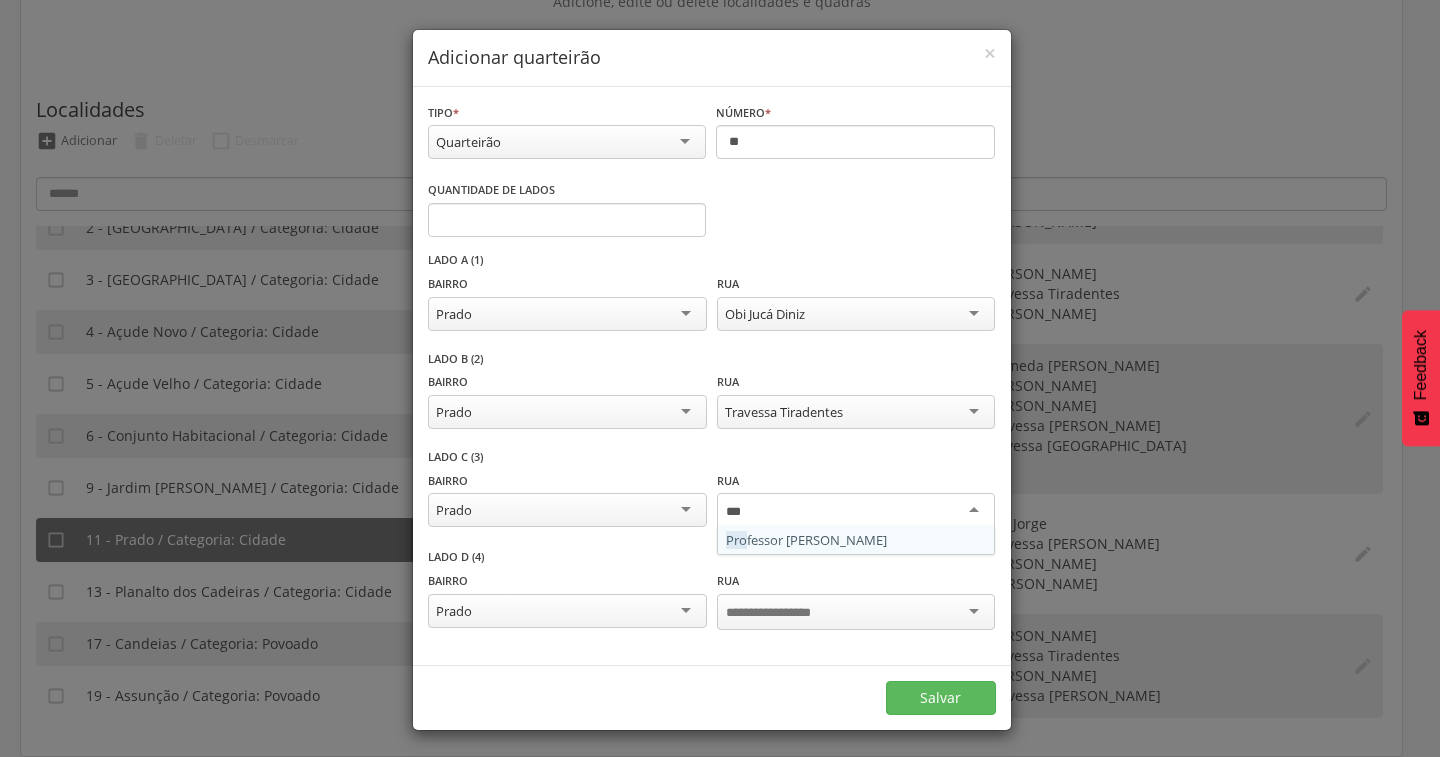 type 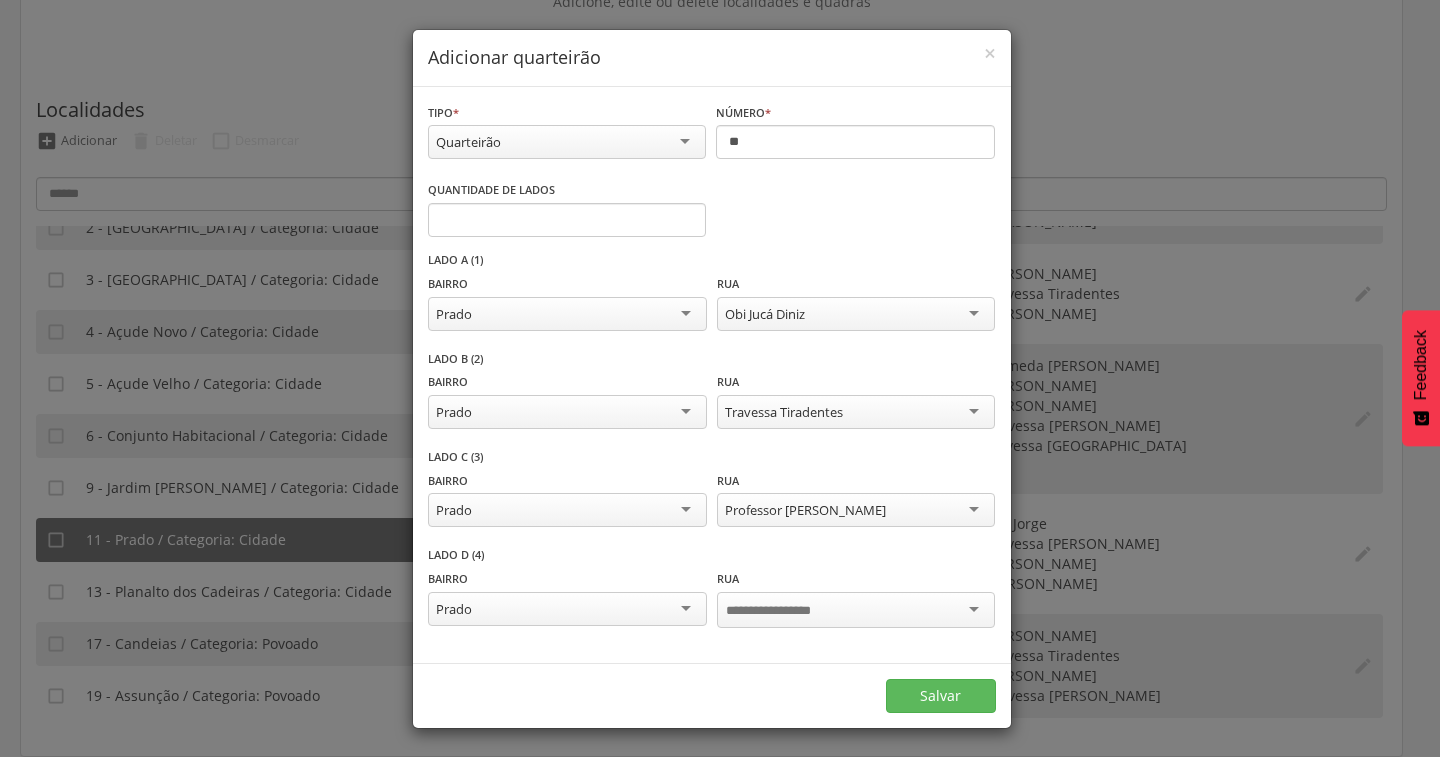 scroll, scrollTop: 0, scrollLeft: 0, axis: both 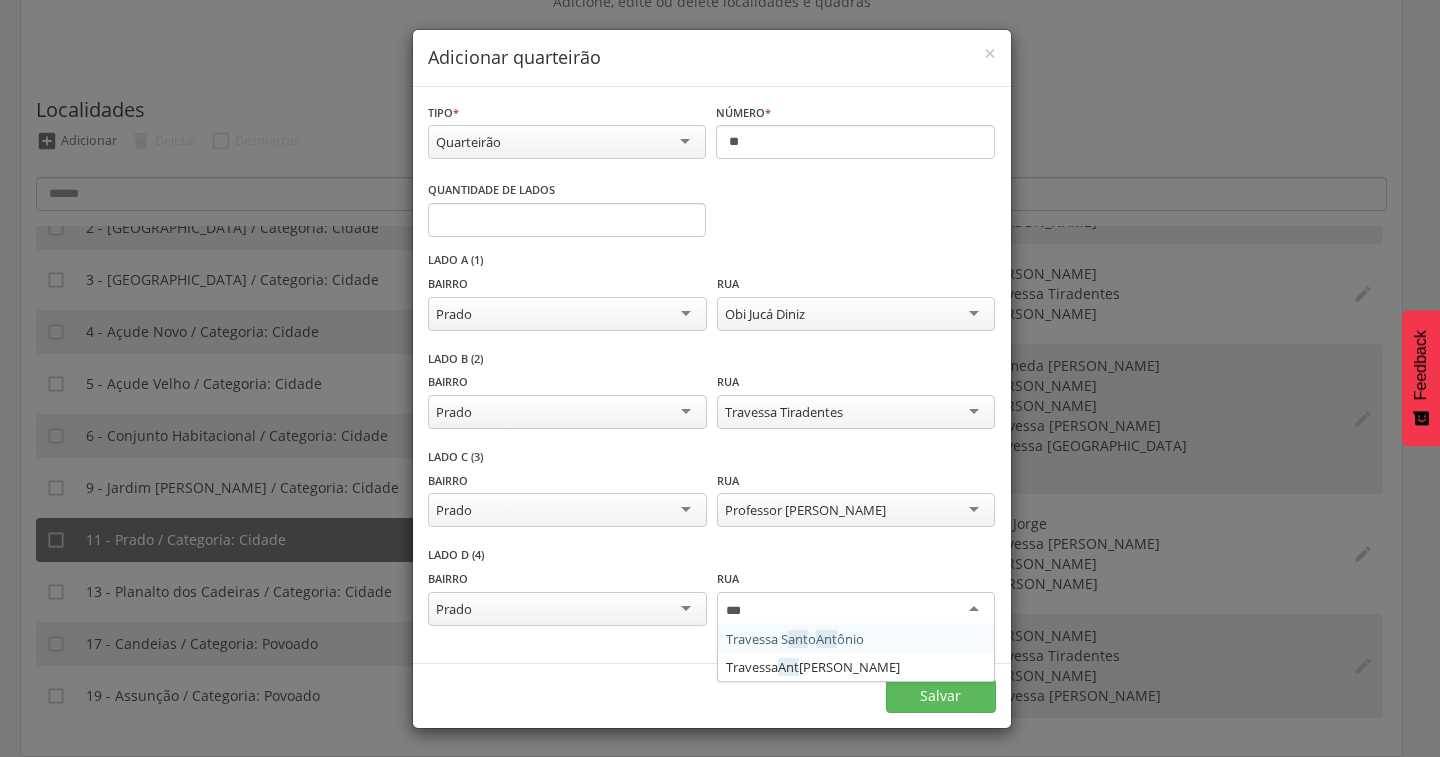 type on "****" 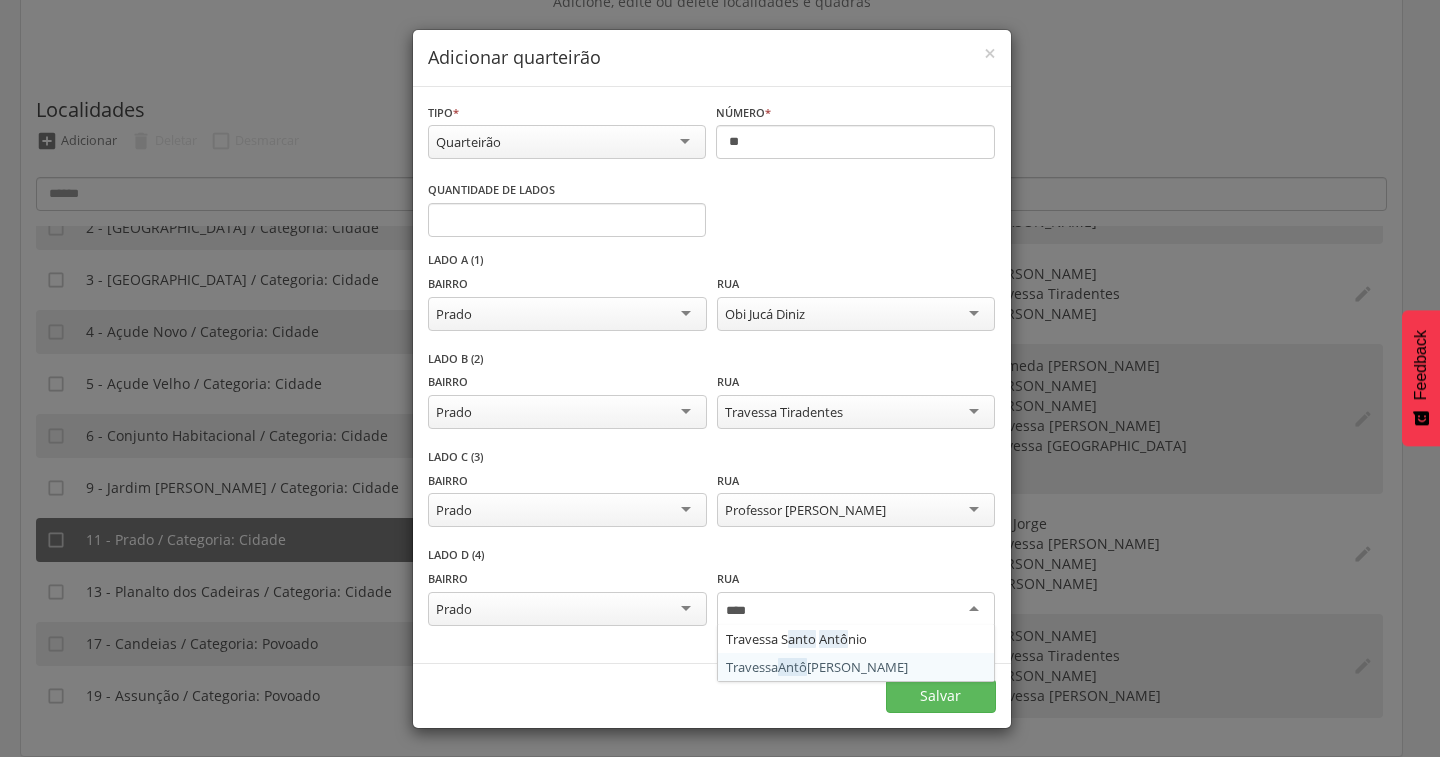 type 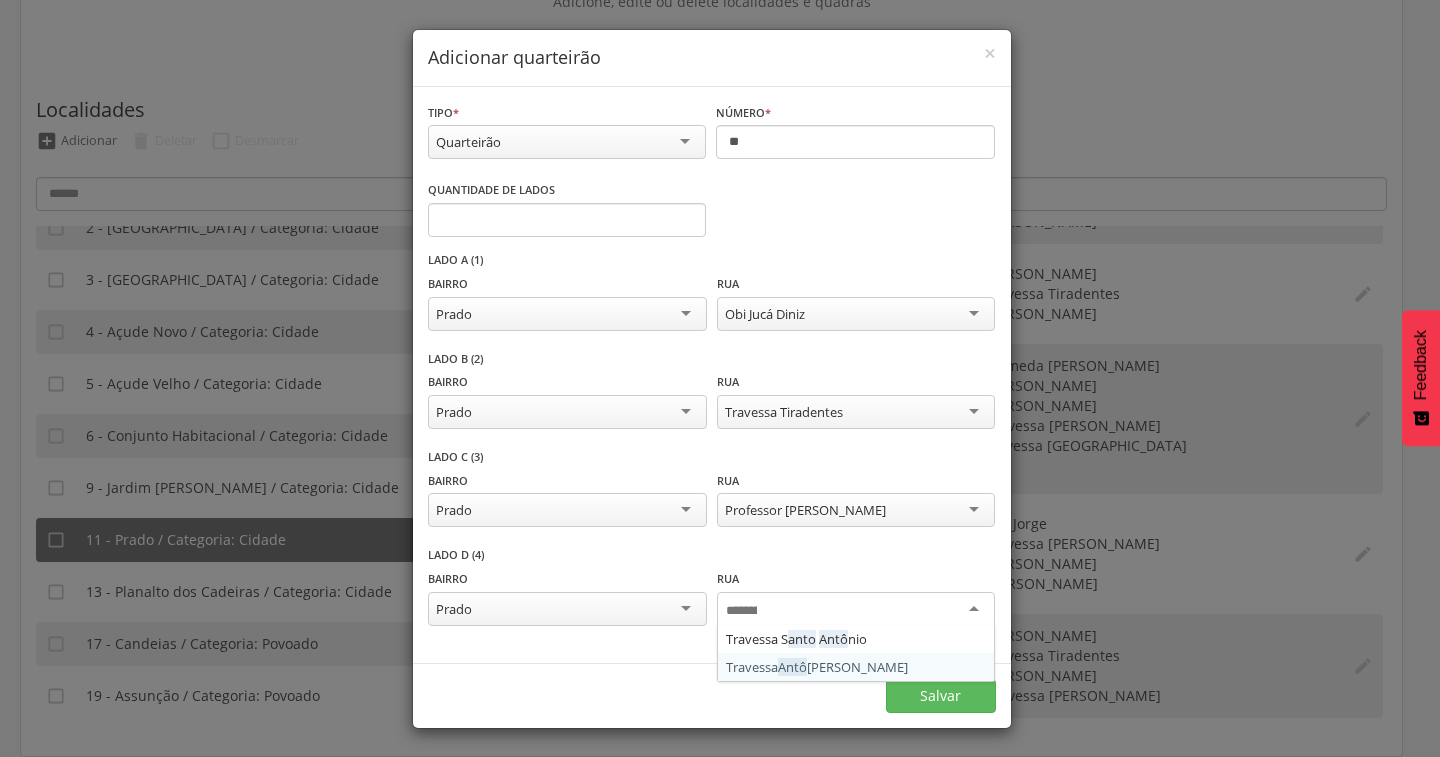 scroll, scrollTop: 0, scrollLeft: 0, axis: both 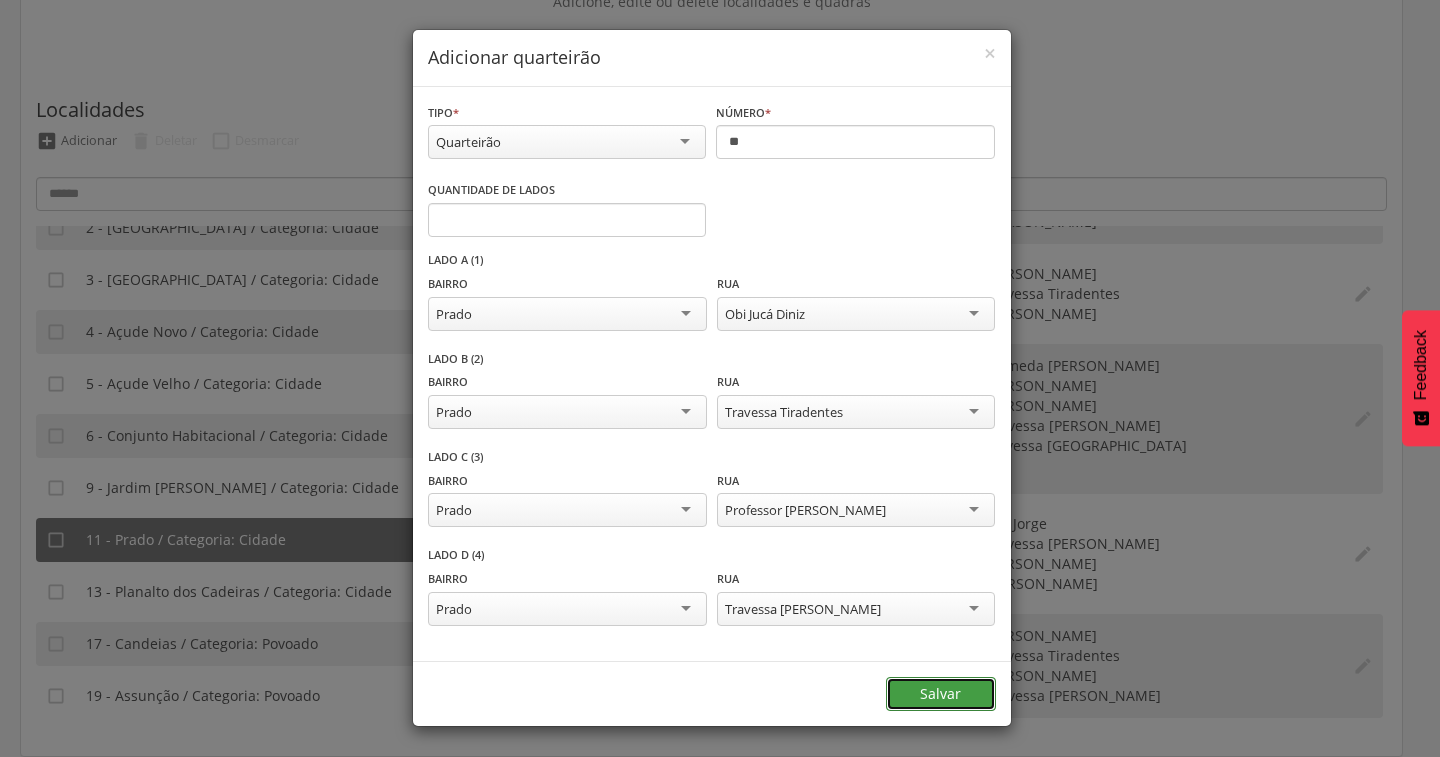 click on "Salvar" at bounding box center [941, 694] 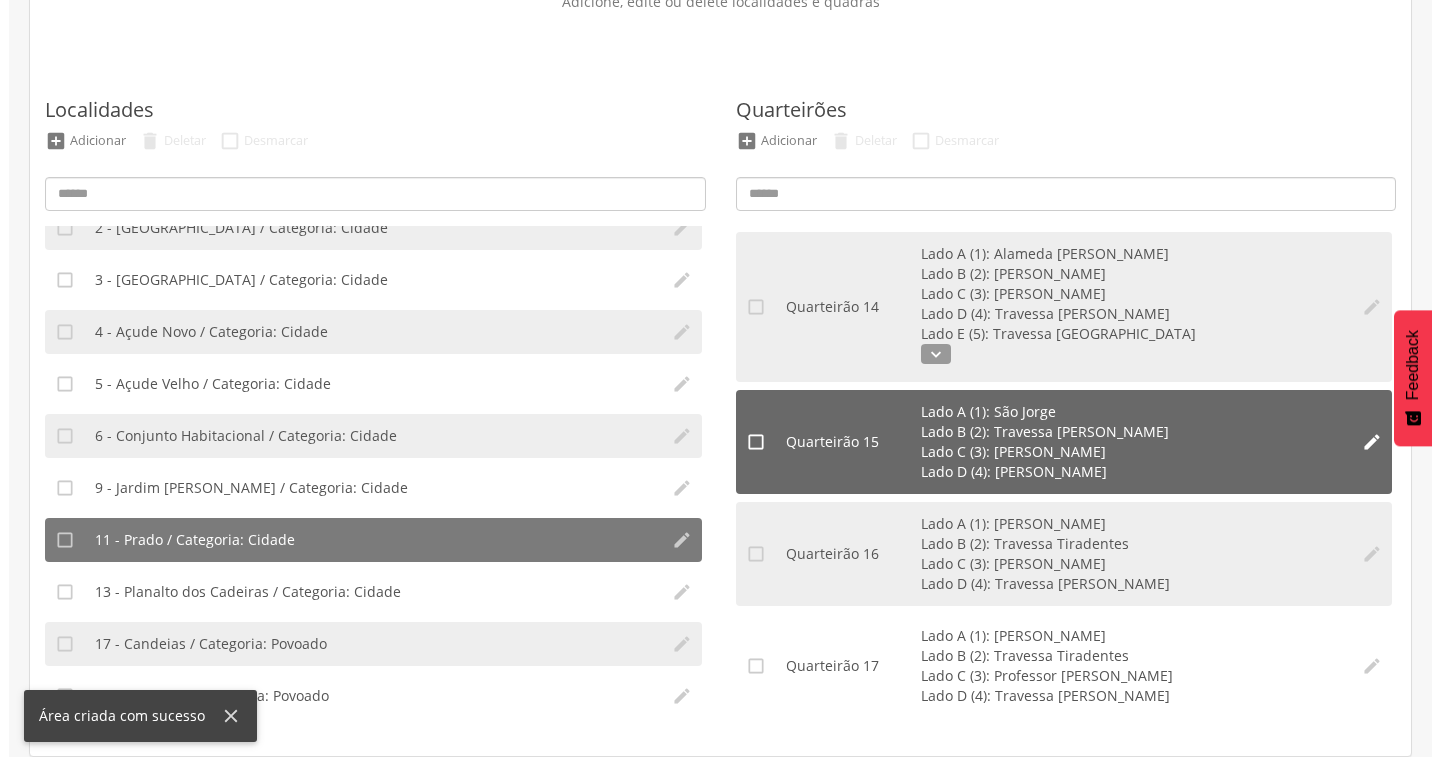 scroll, scrollTop: 416, scrollLeft: 0, axis: vertical 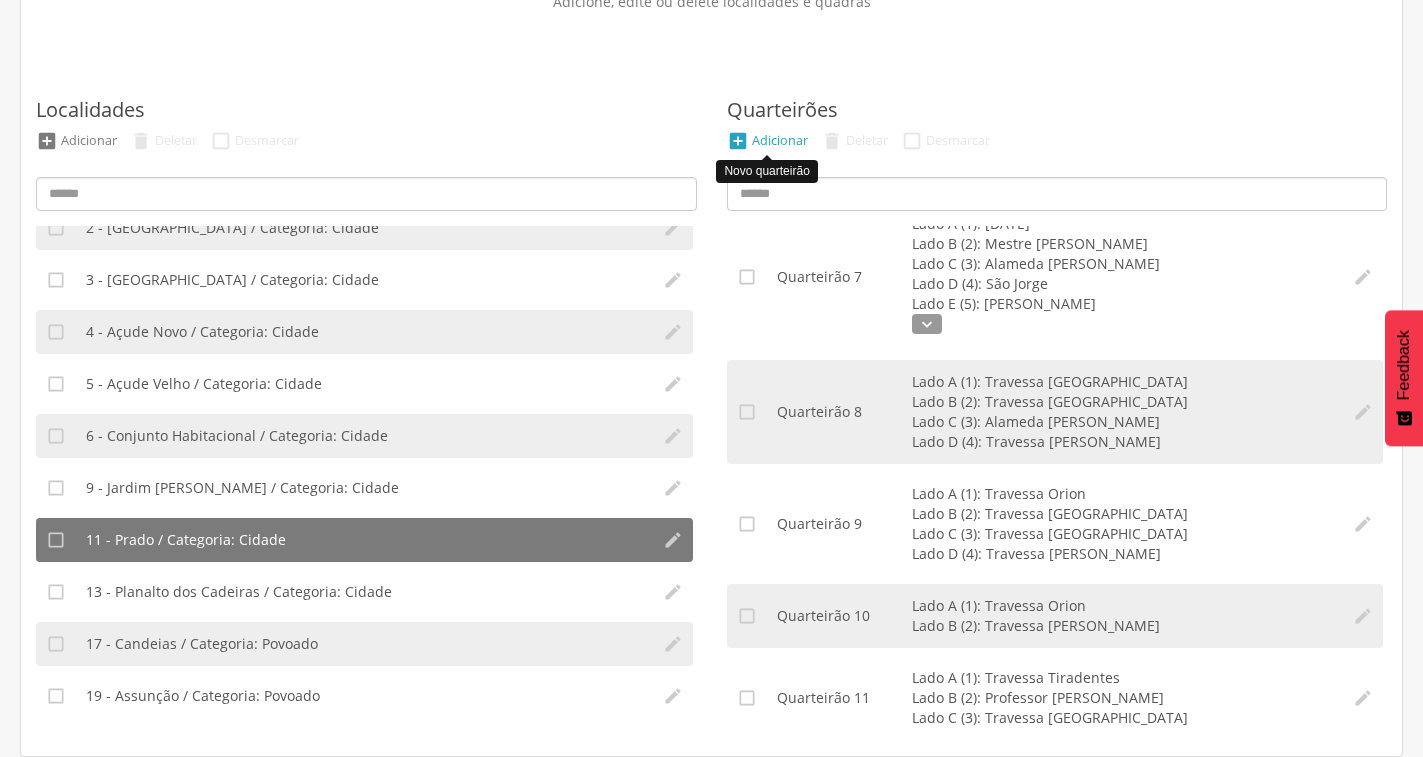 click on "Adicionar" at bounding box center [780, 140] 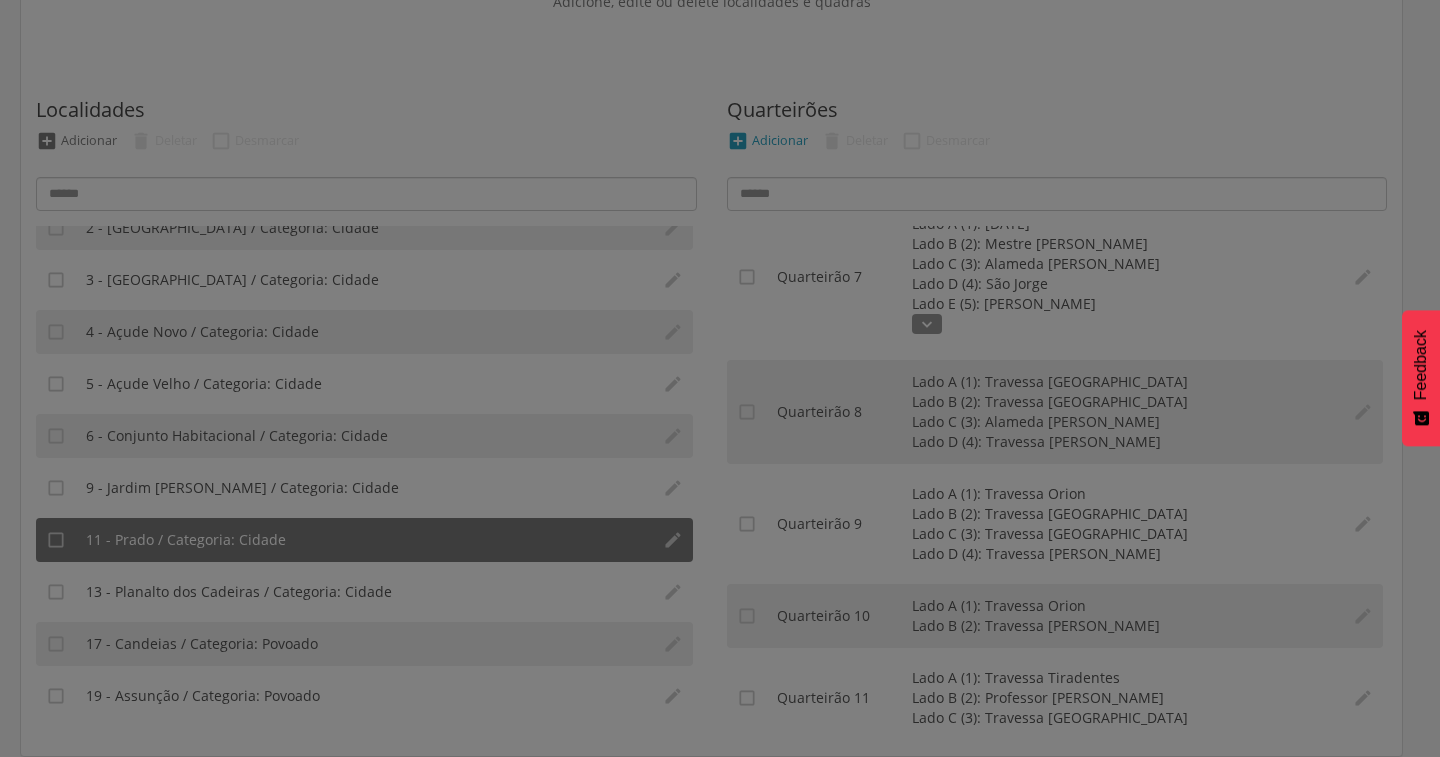scroll, scrollTop: 0, scrollLeft: 0, axis: both 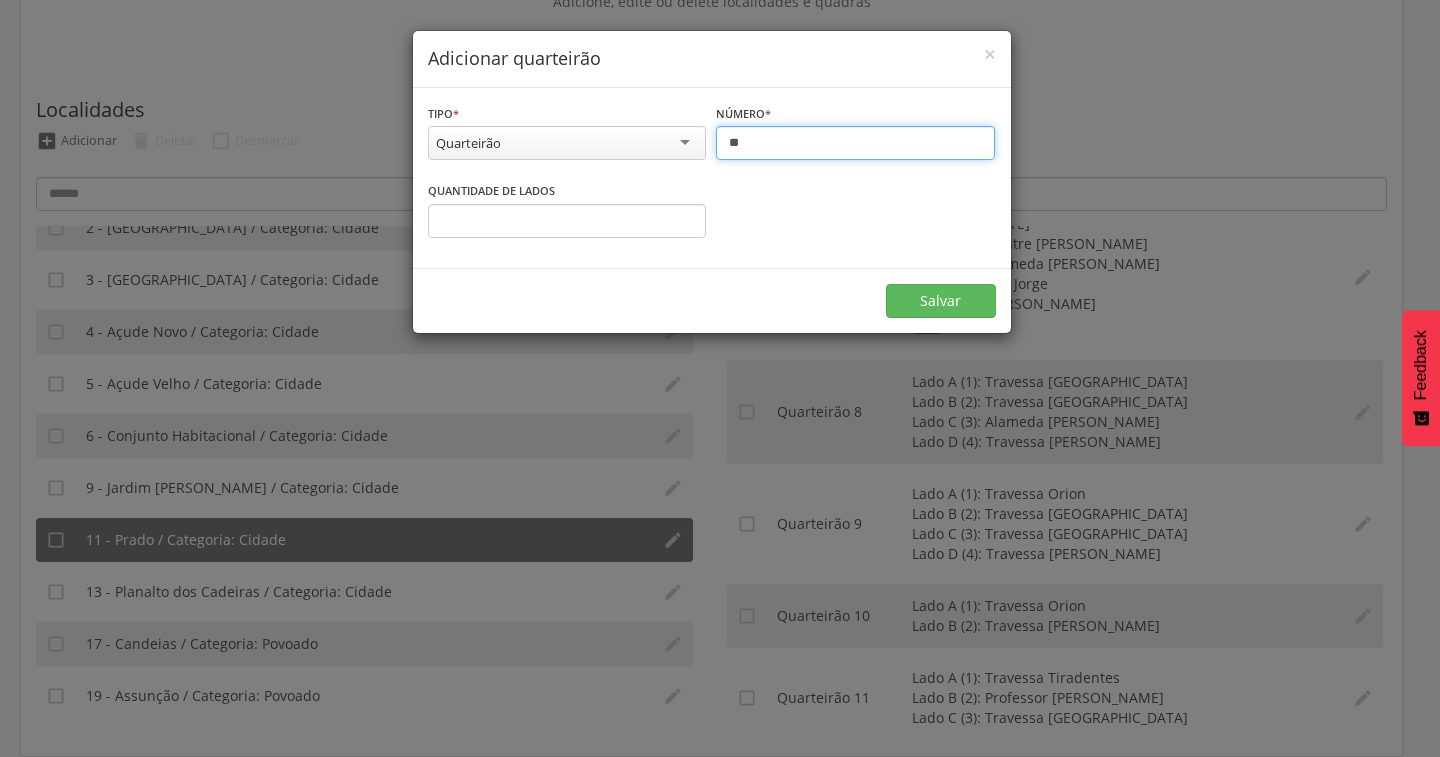 click on "**" at bounding box center (855, 143) 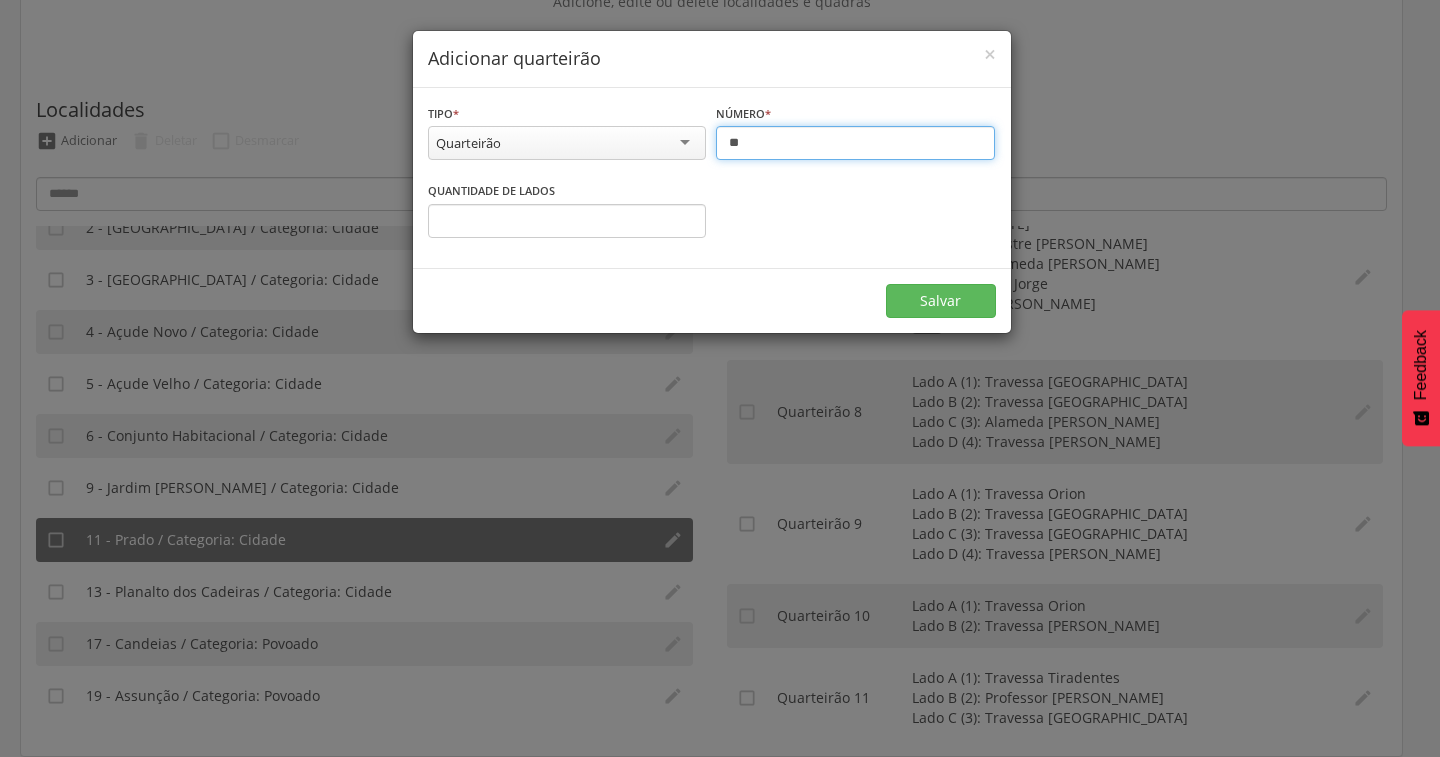 type on "**" 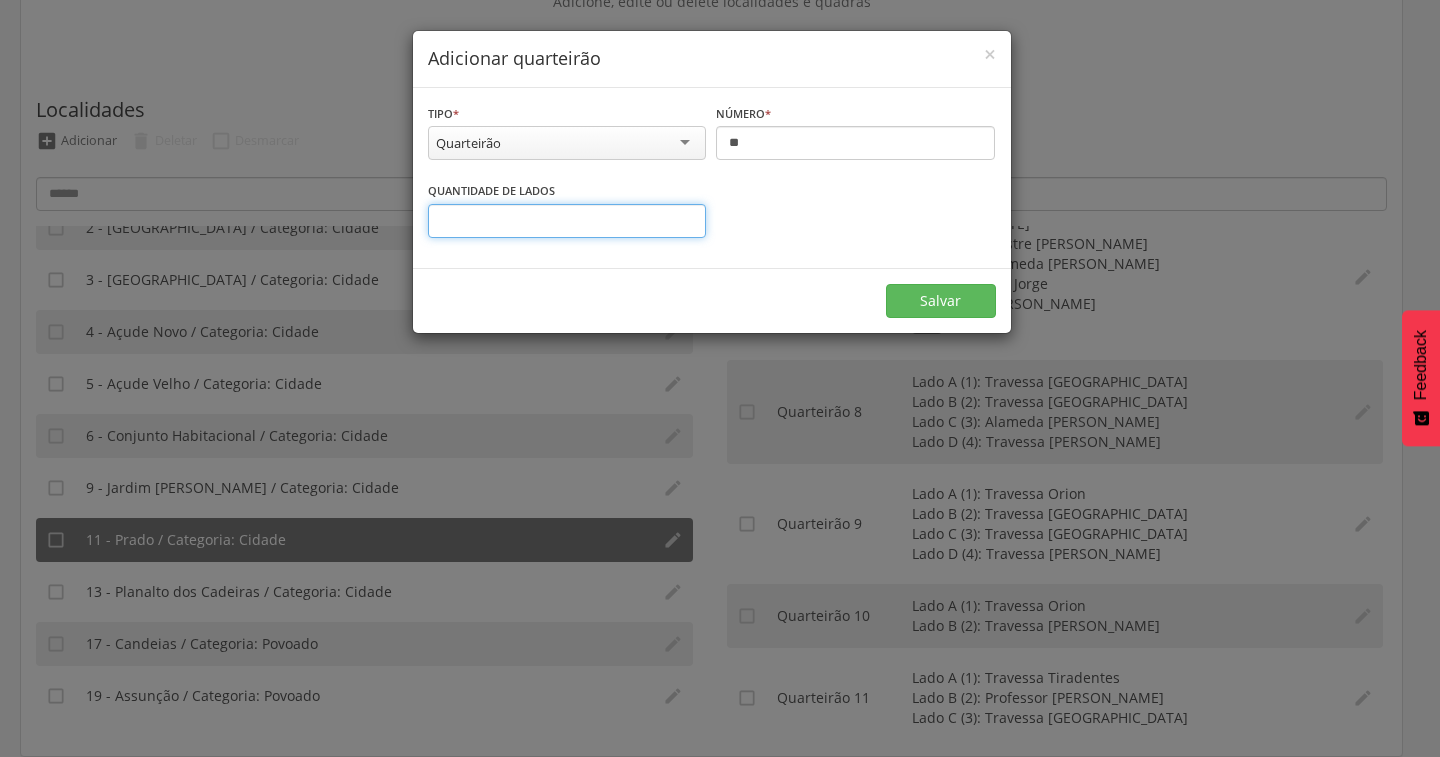 click on "*" at bounding box center [567, 221] 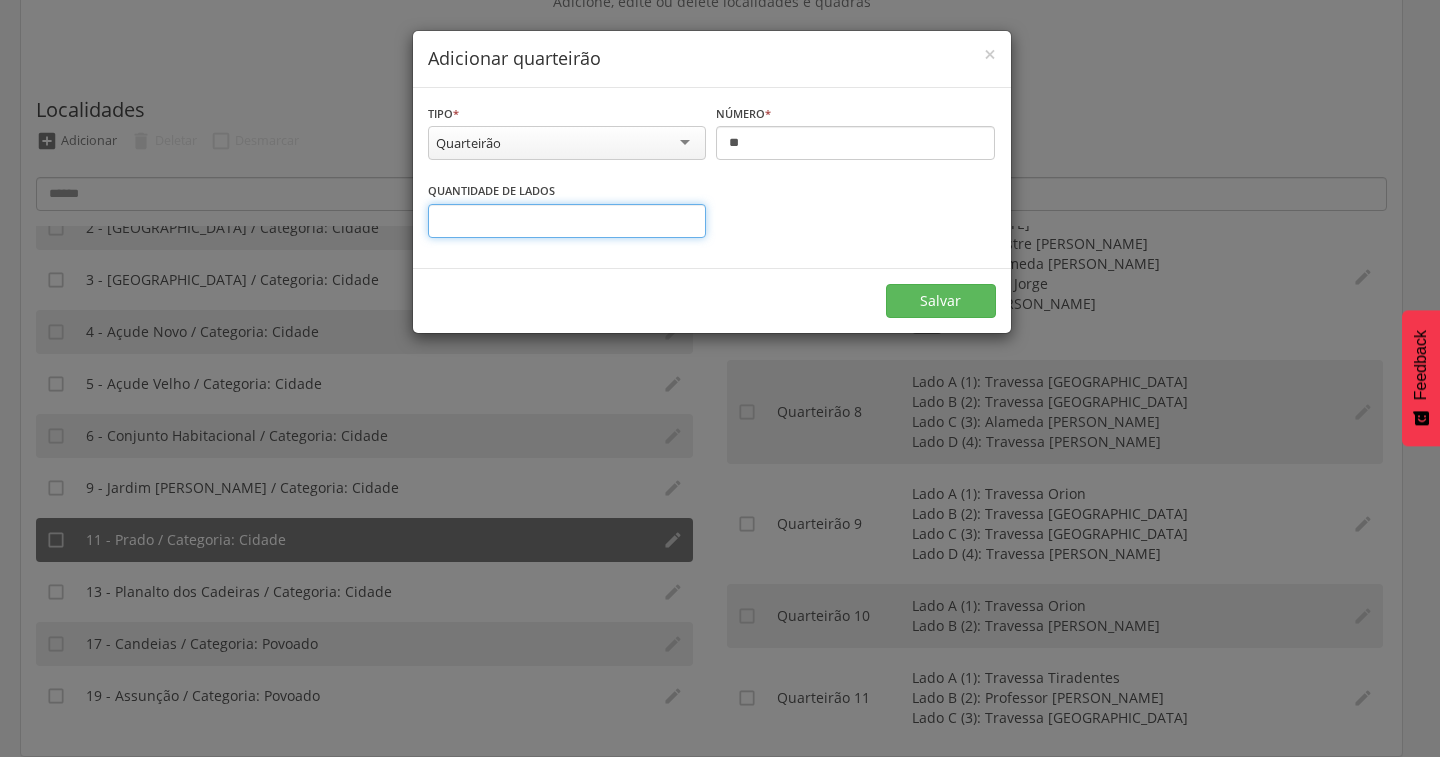 click on "*" at bounding box center [567, 221] 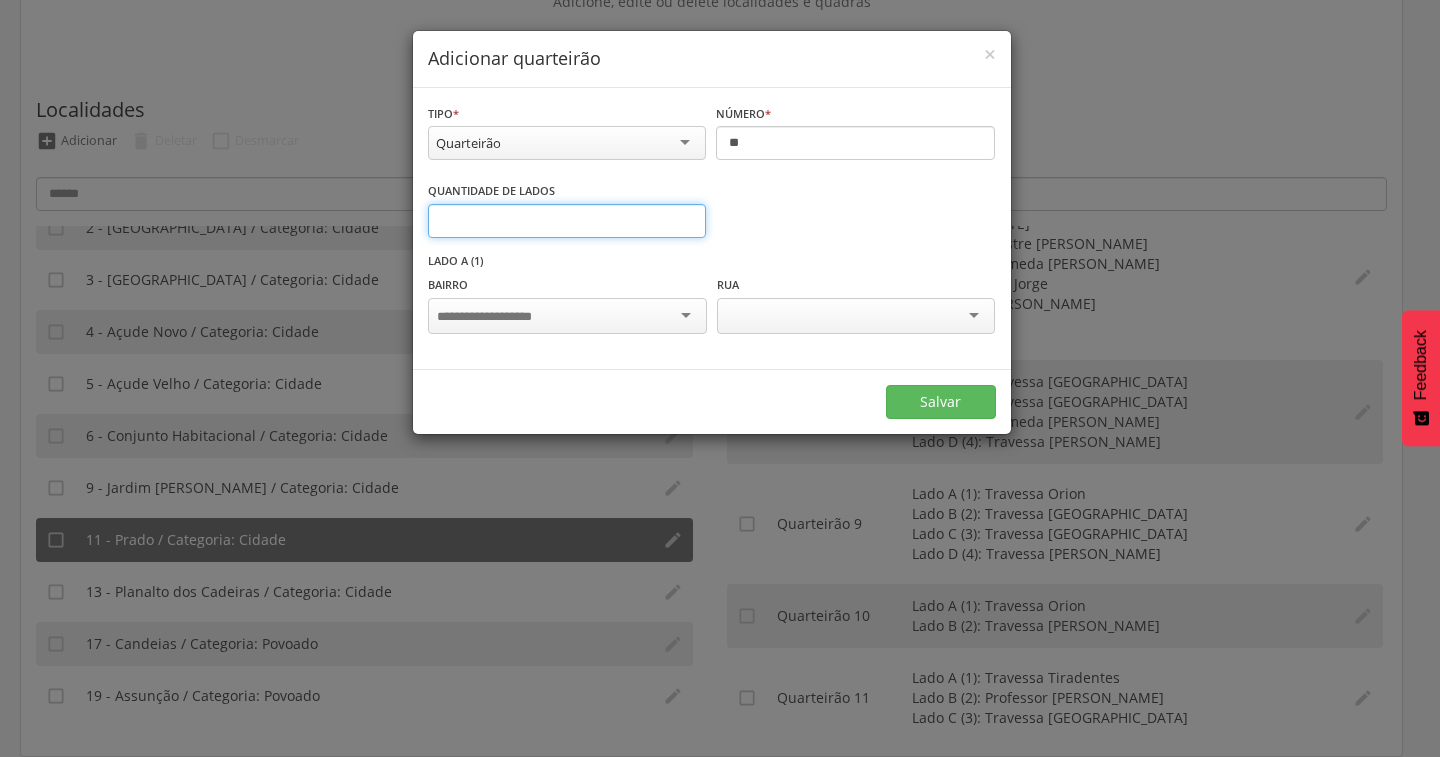click on "*" at bounding box center [567, 221] 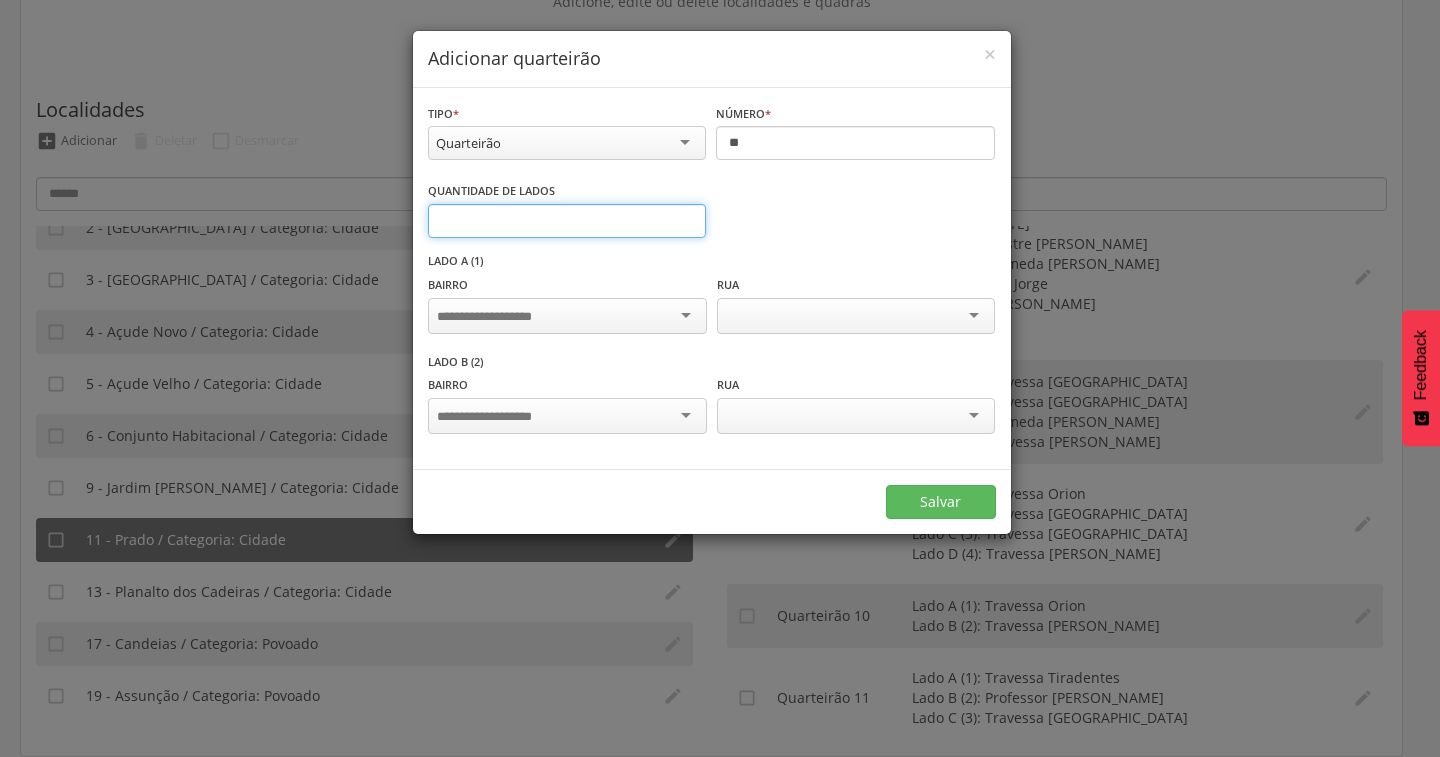 type on "*" 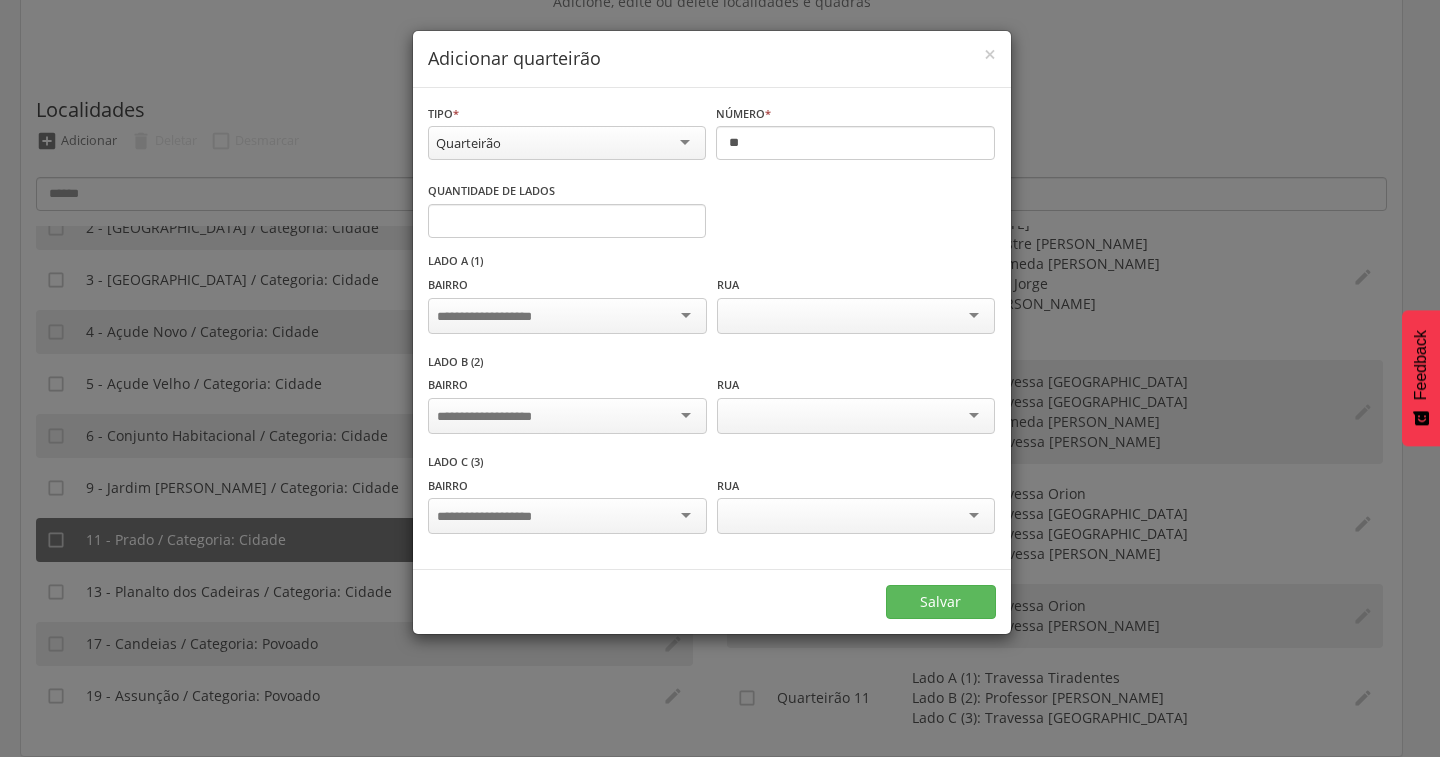 click at bounding box center (567, 316) 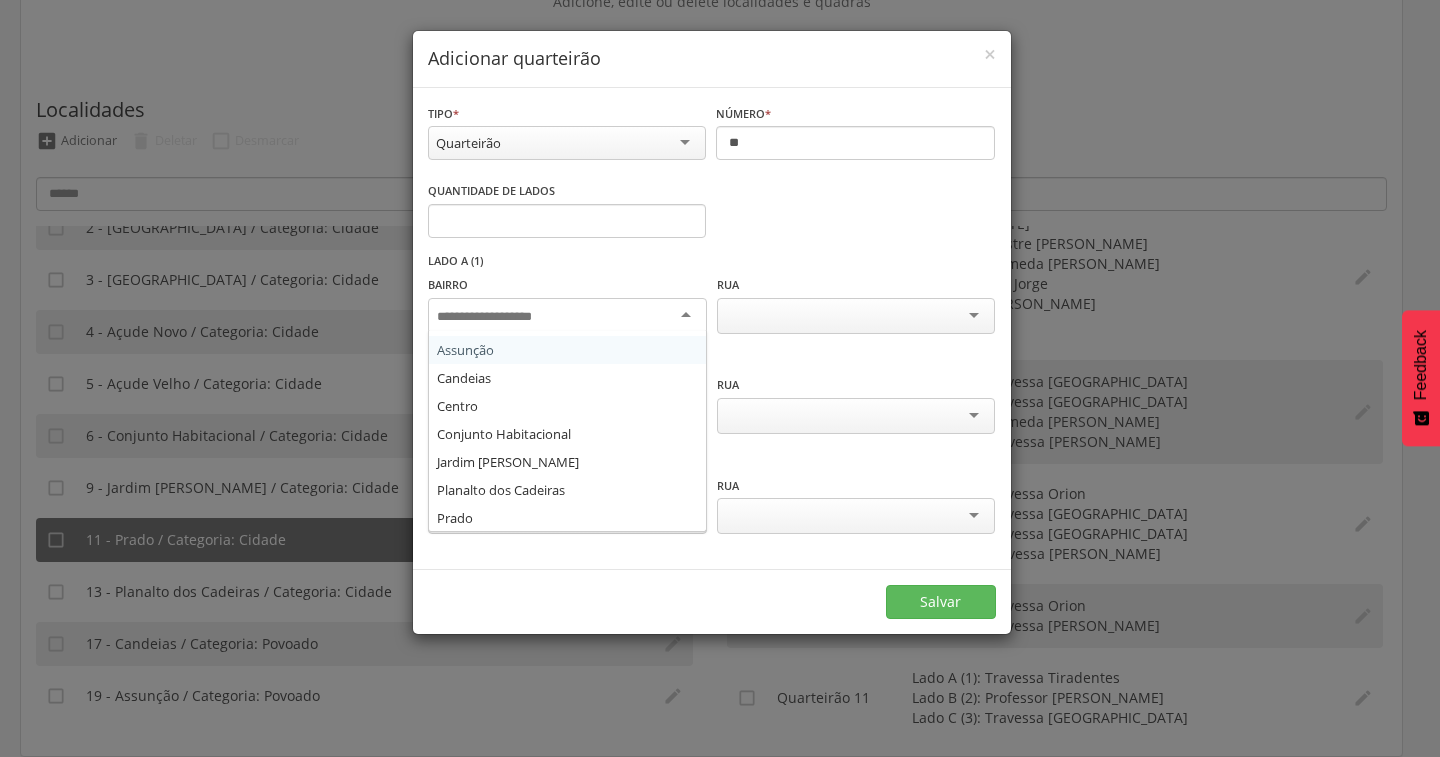 scroll, scrollTop: 108, scrollLeft: 0, axis: vertical 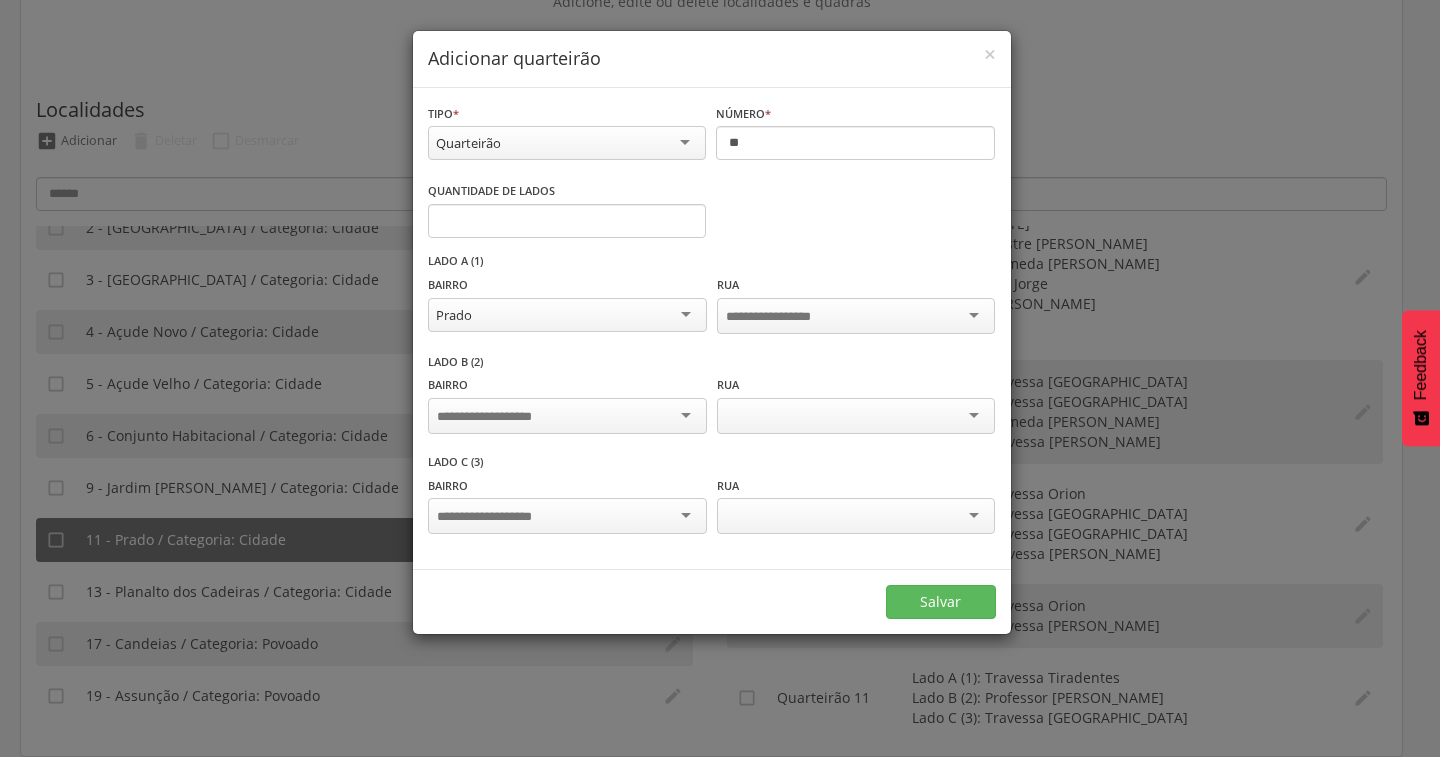 click at bounding box center (567, 418) 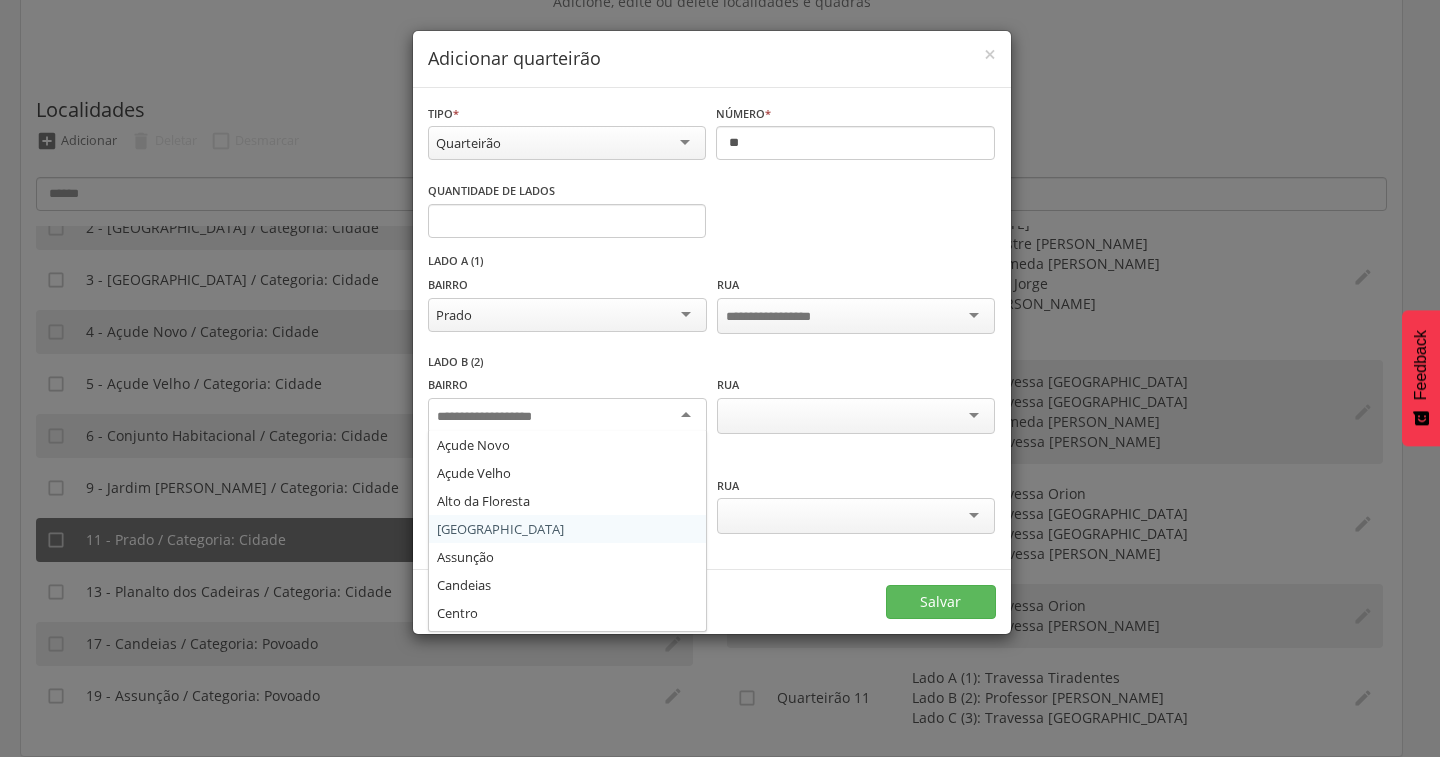 scroll, scrollTop: 108, scrollLeft: 0, axis: vertical 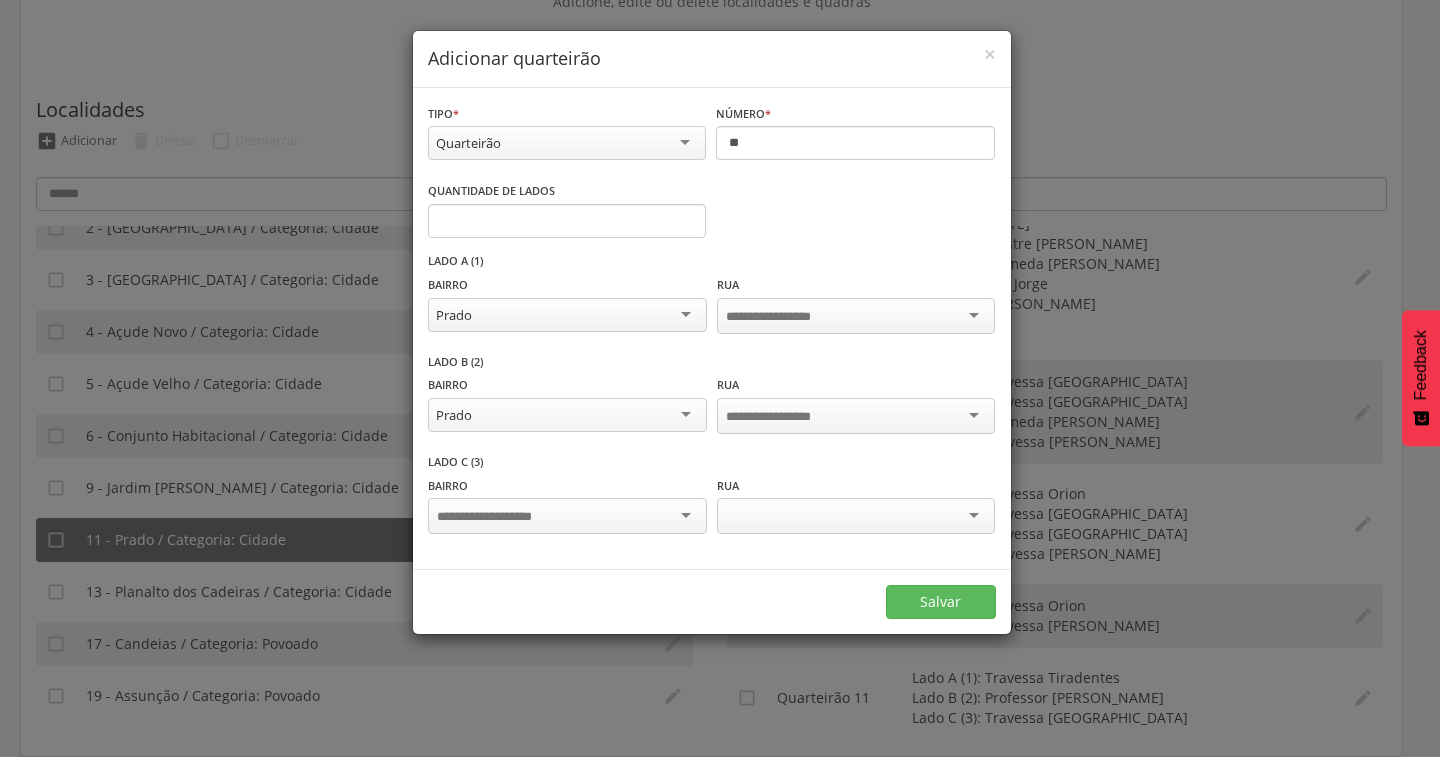 click at bounding box center [567, 516] 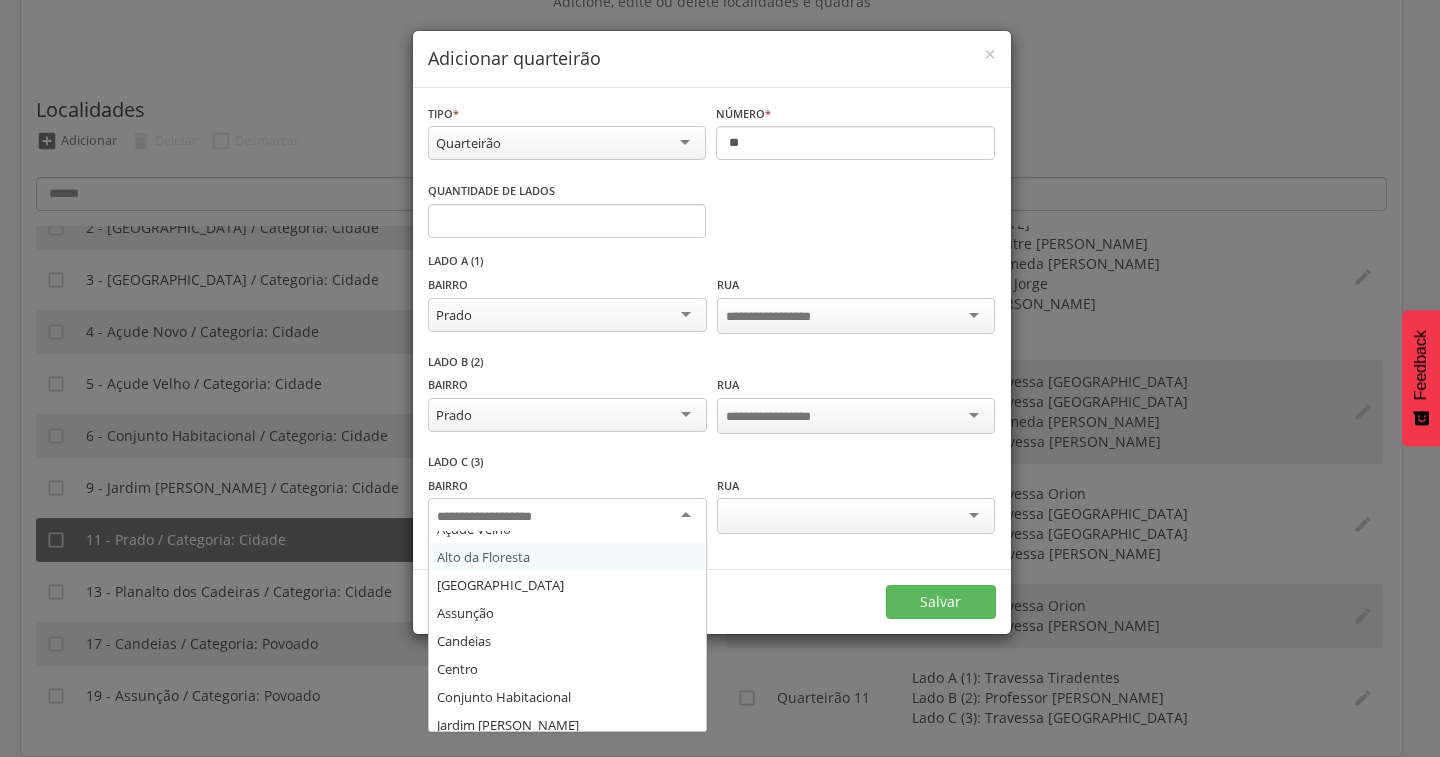 scroll, scrollTop: 108, scrollLeft: 0, axis: vertical 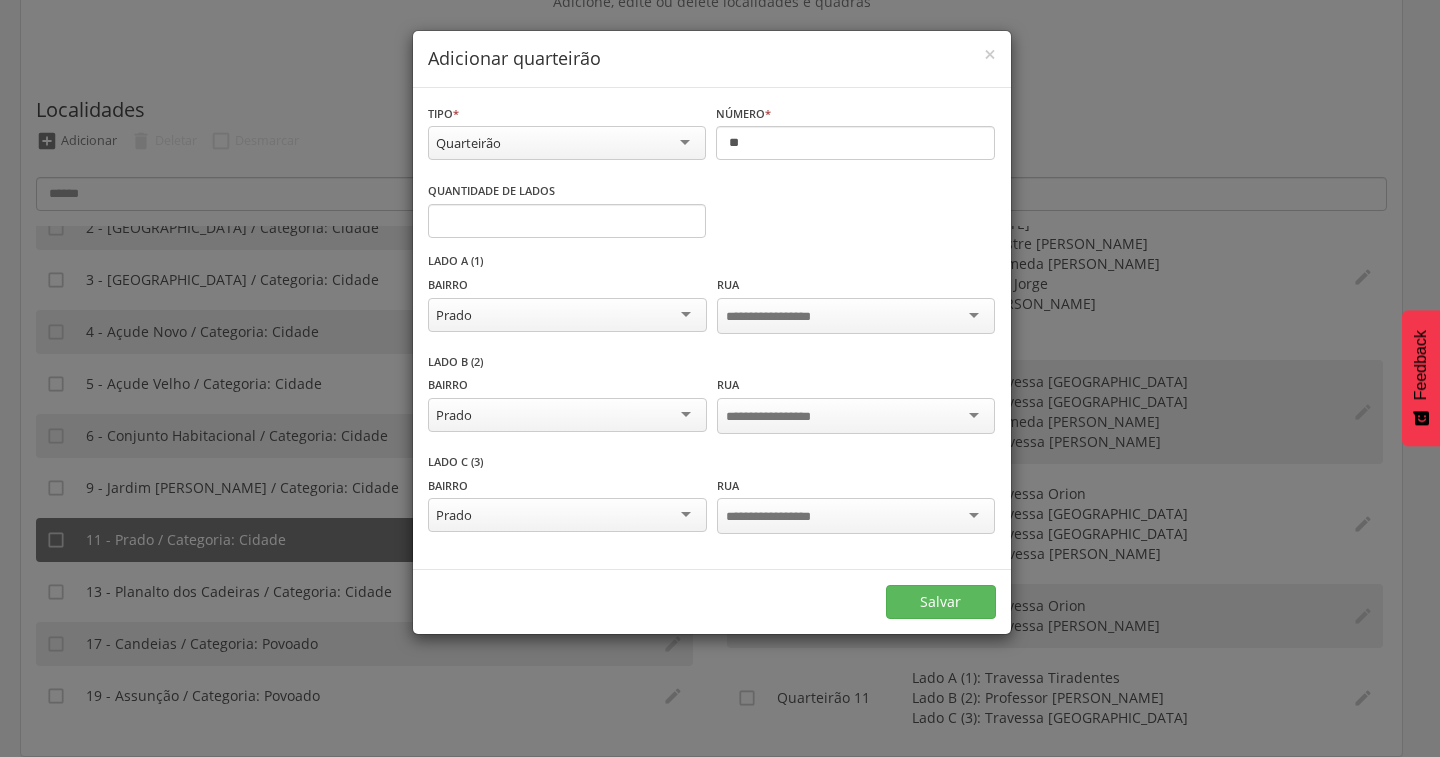 click at bounding box center (784, 317) 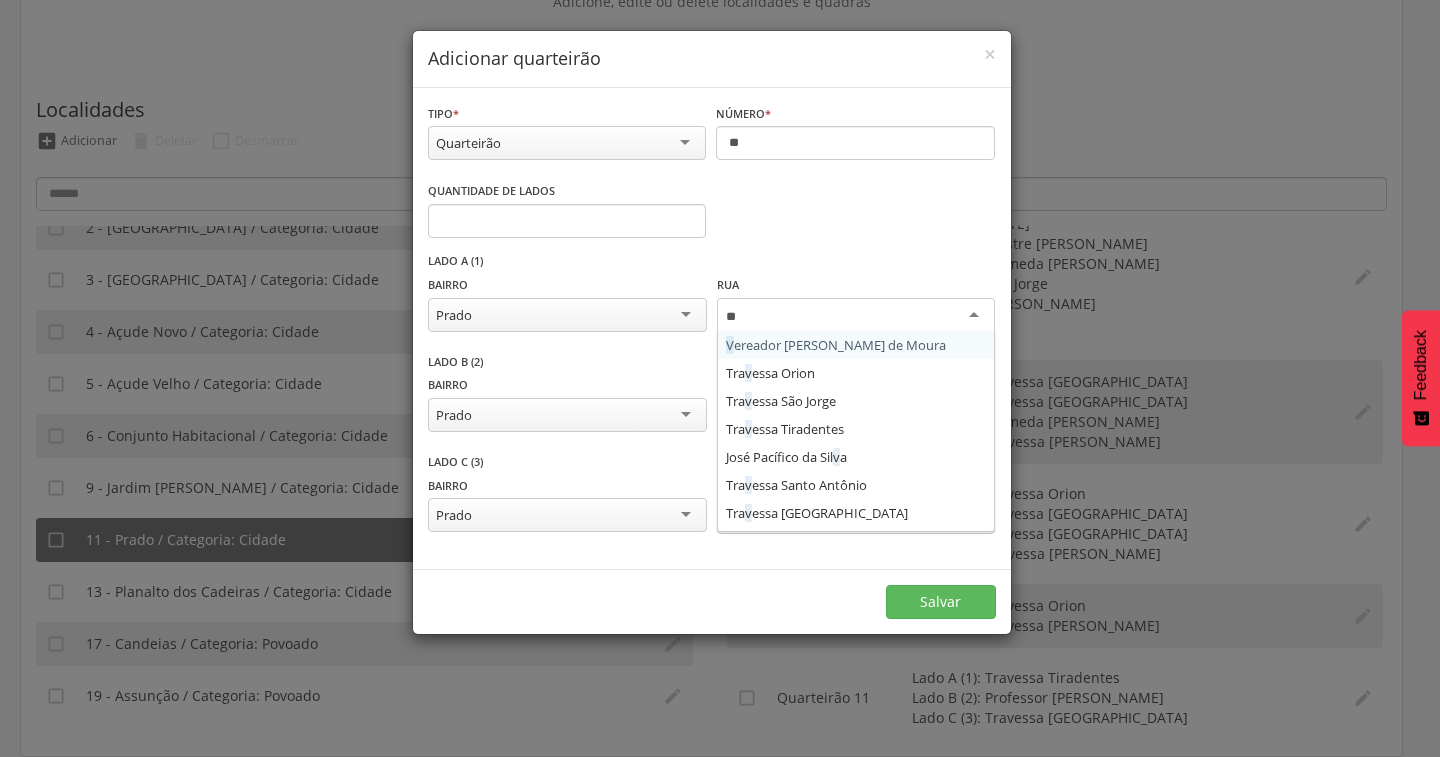type on "***" 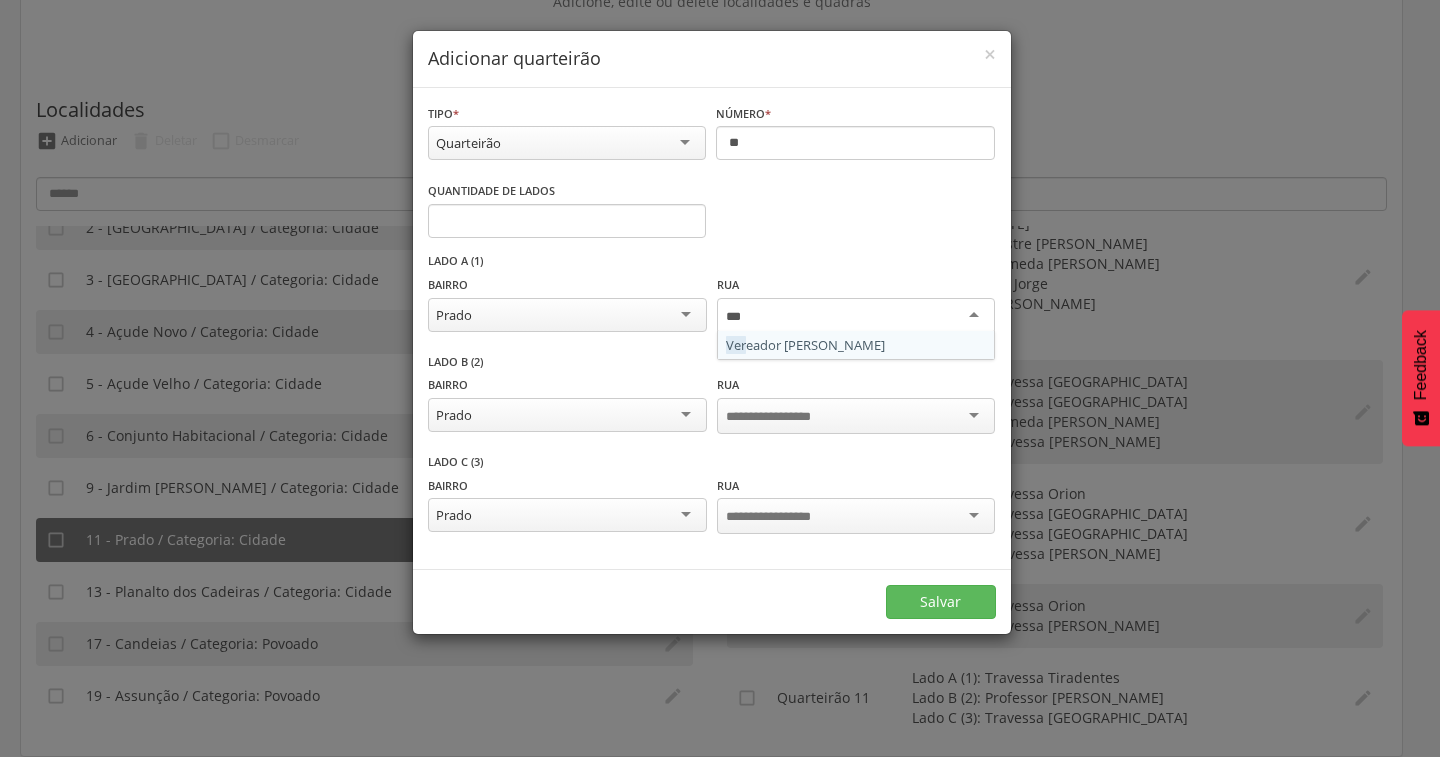 type 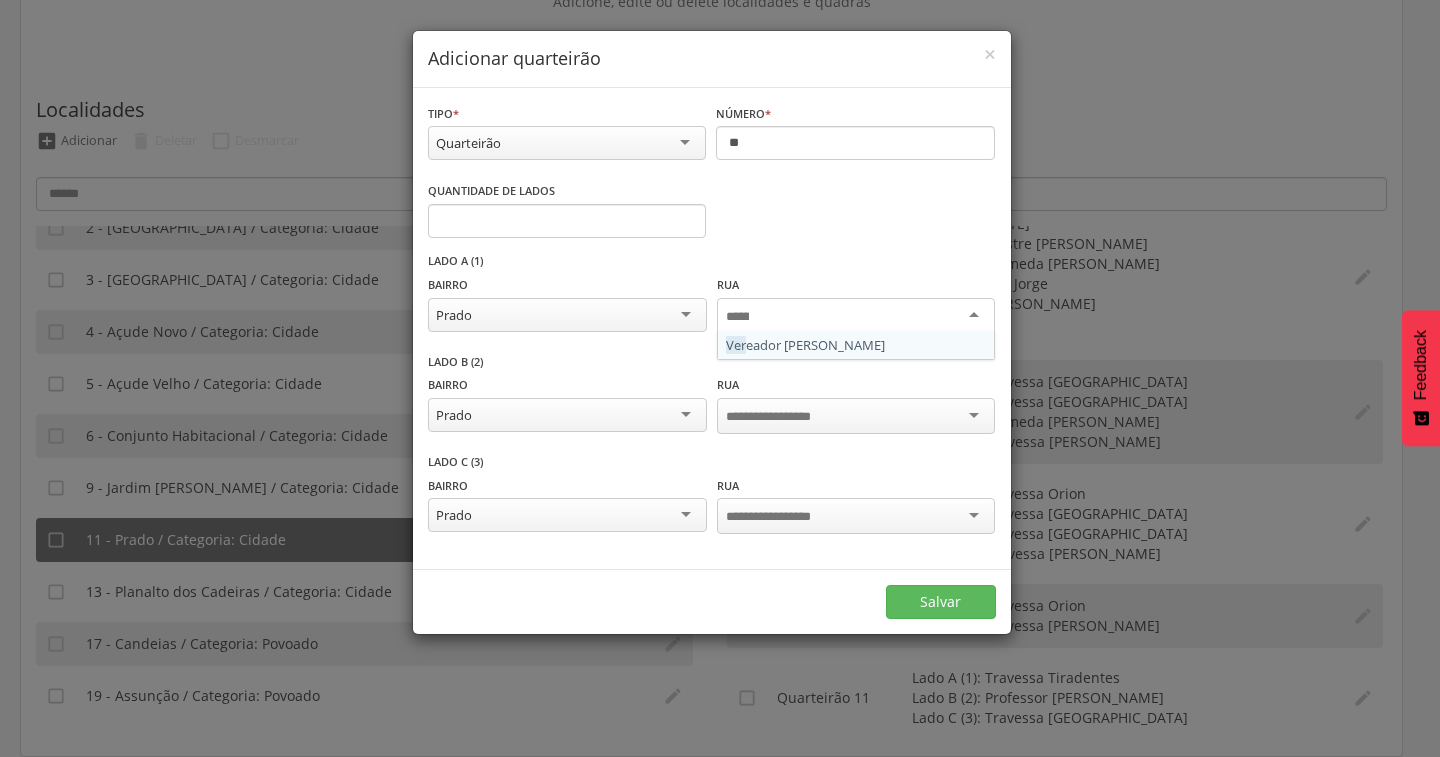 scroll, scrollTop: 0, scrollLeft: 0, axis: both 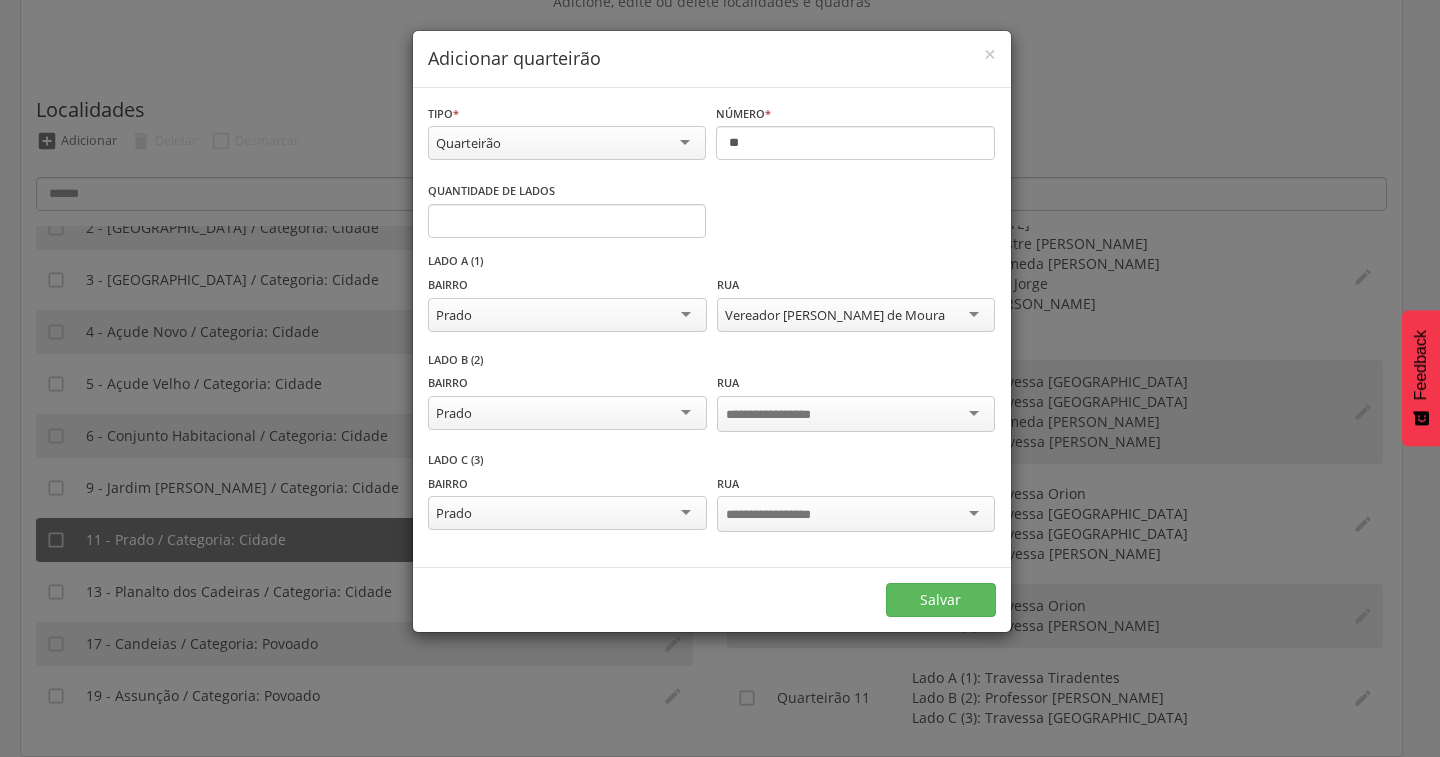 click at bounding box center [784, 415] 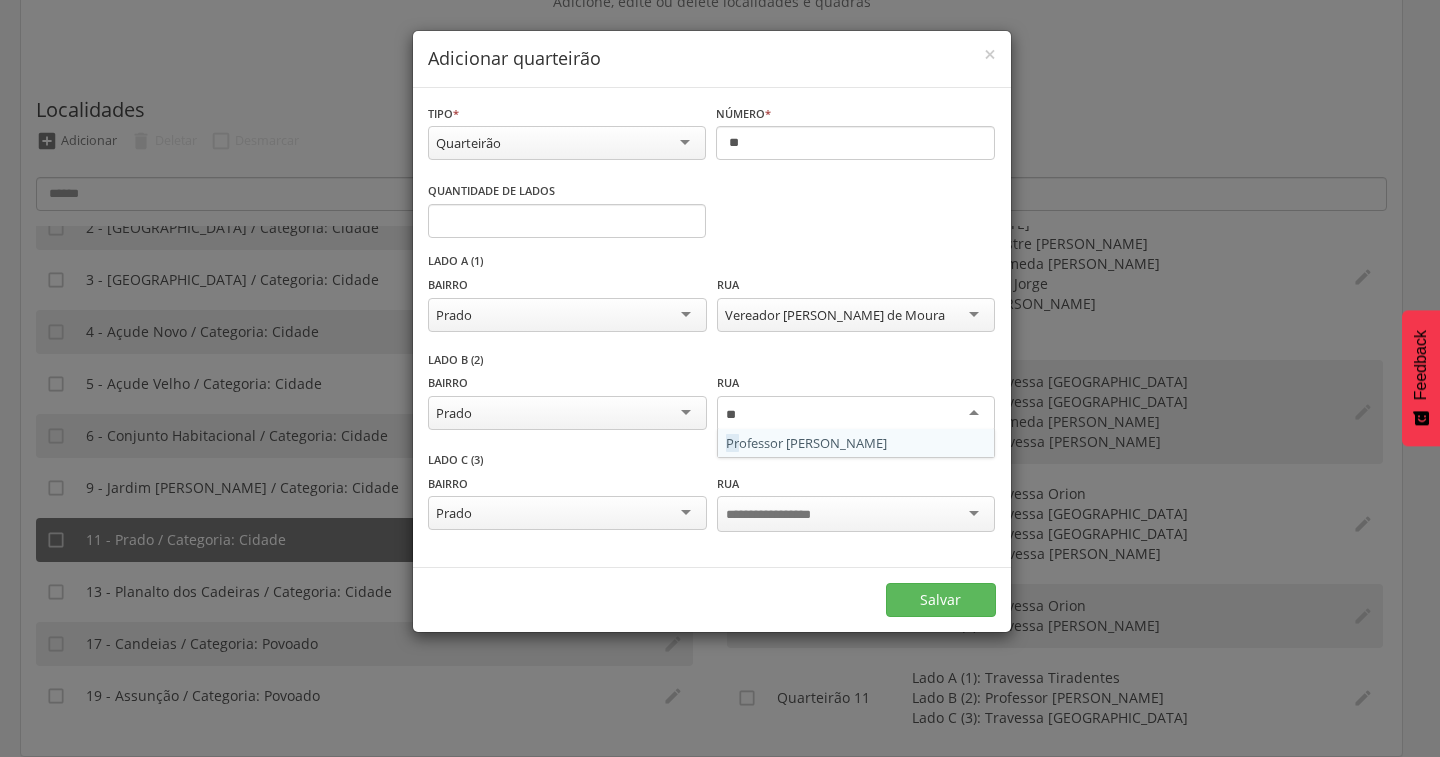 type on "***" 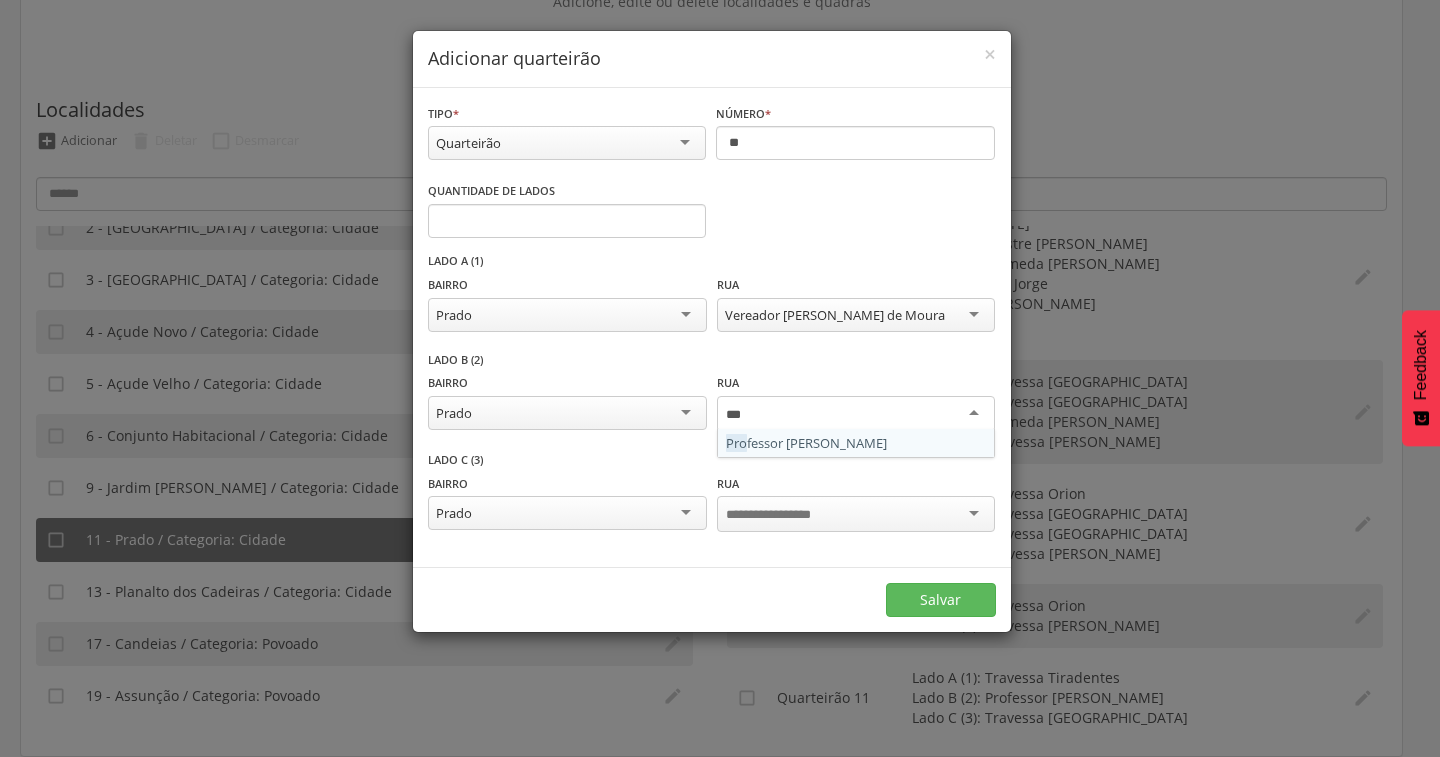 type 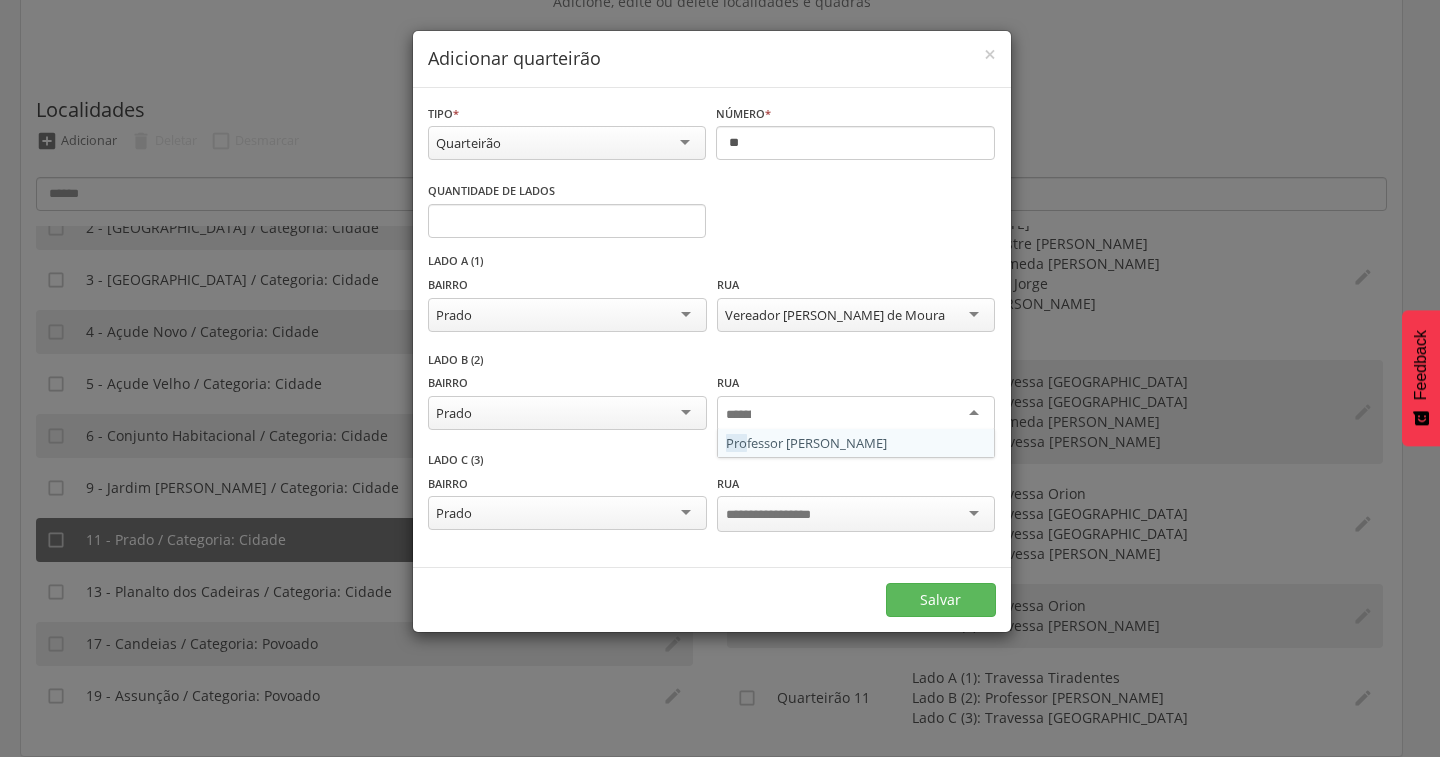 scroll, scrollTop: 0, scrollLeft: 0, axis: both 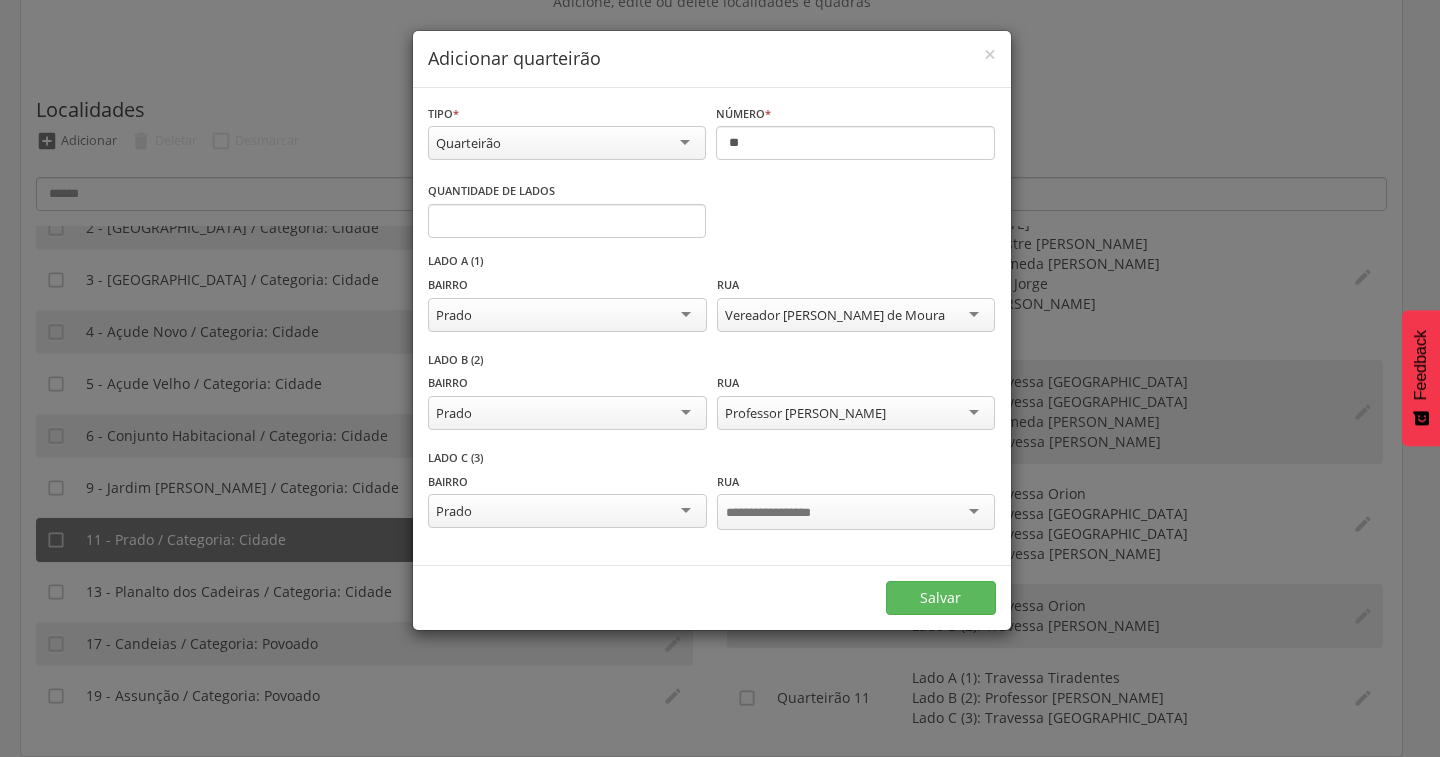 click at bounding box center (784, 513) 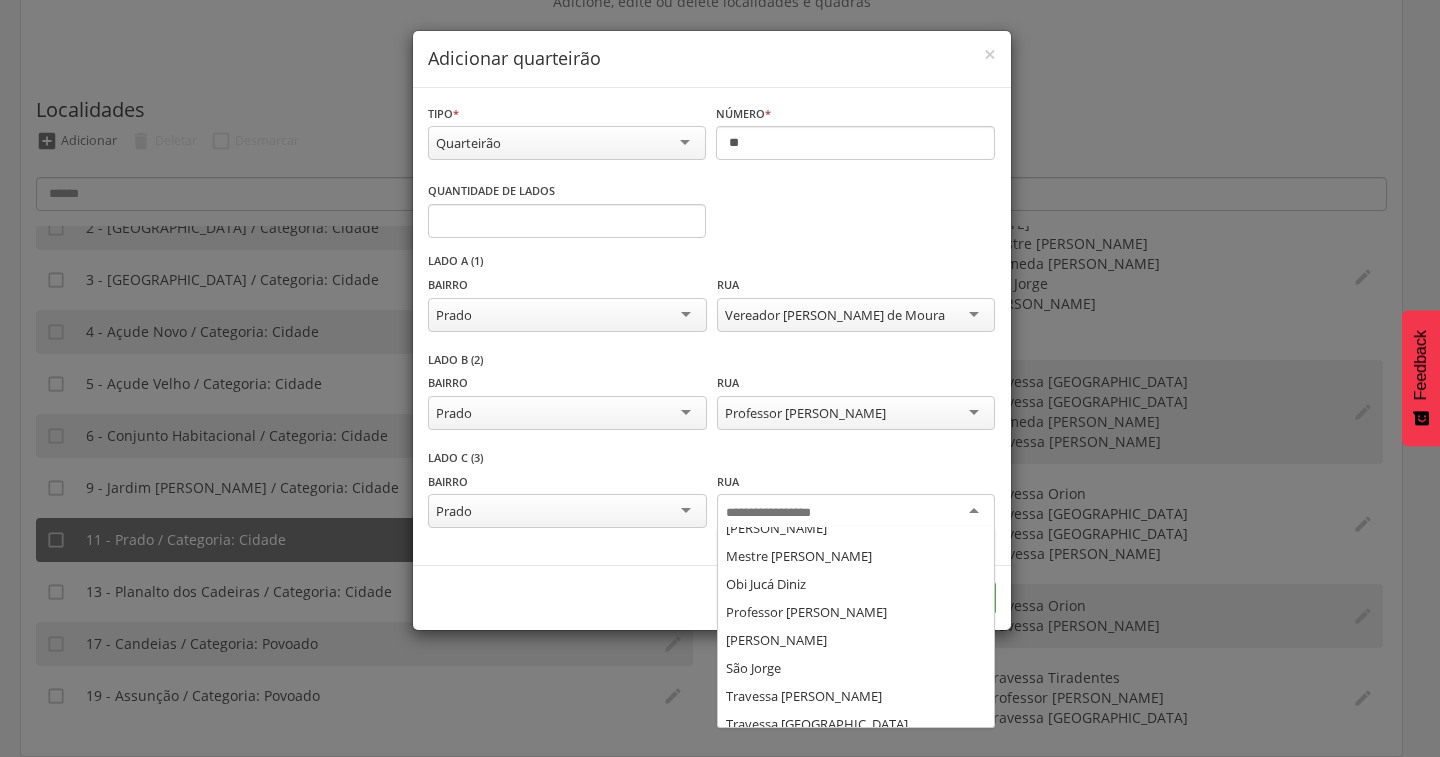 scroll, scrollTop: 304, scrollLeft: 0, axis: vertical 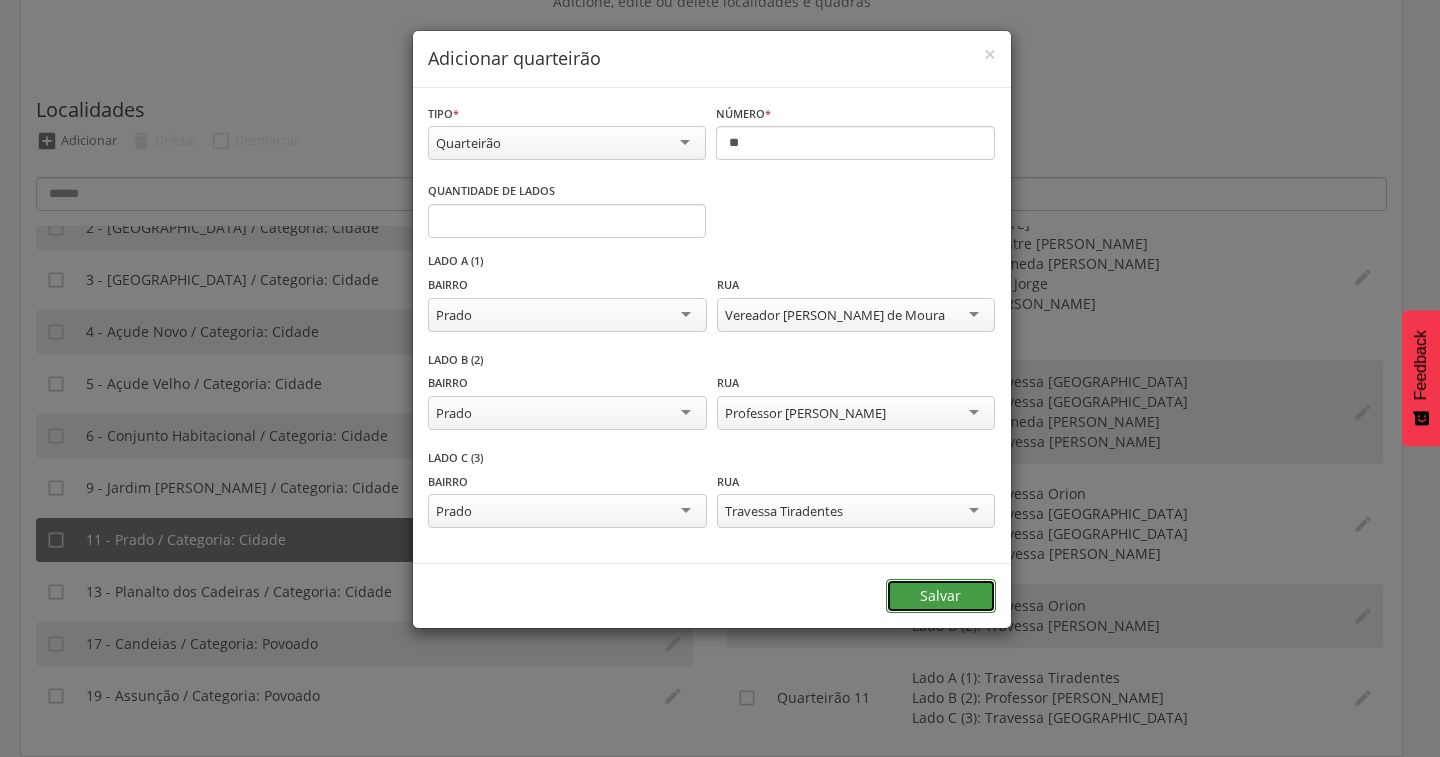 click on "Salvar" at bounding box center (941, 596) 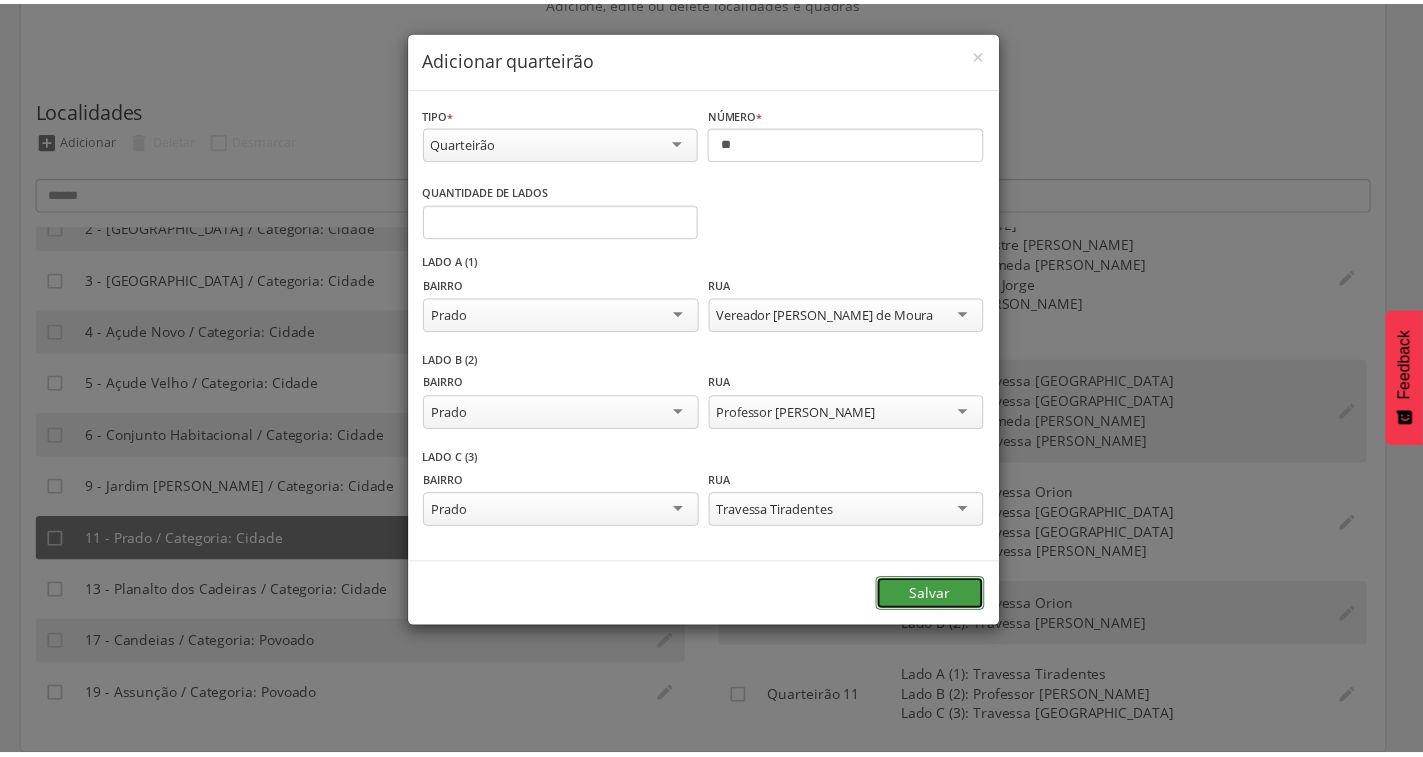 scroll, scrollTop: 0, scrollLeft: 0, axis: both 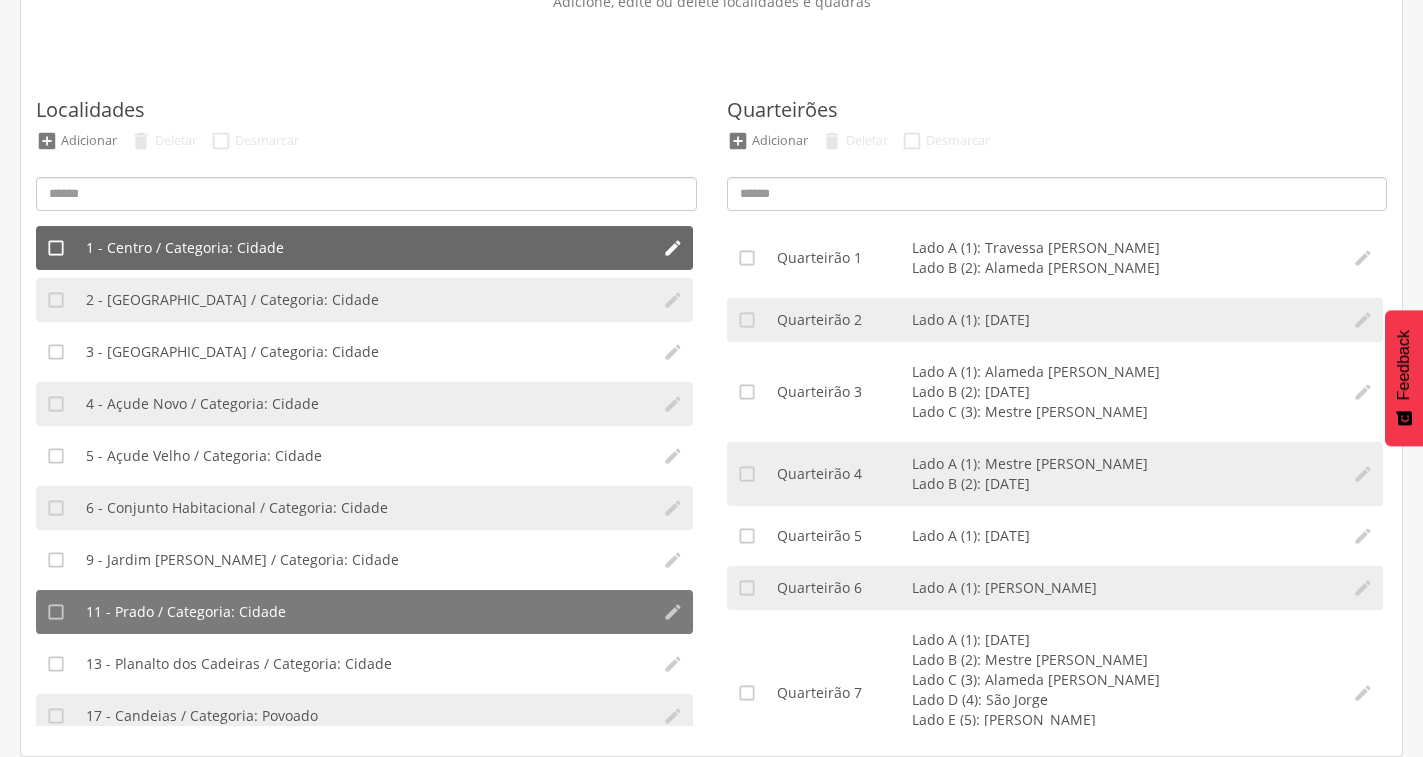 click on "1 - Centro / Categoria: Cidade" at bounding box center [364, 248] 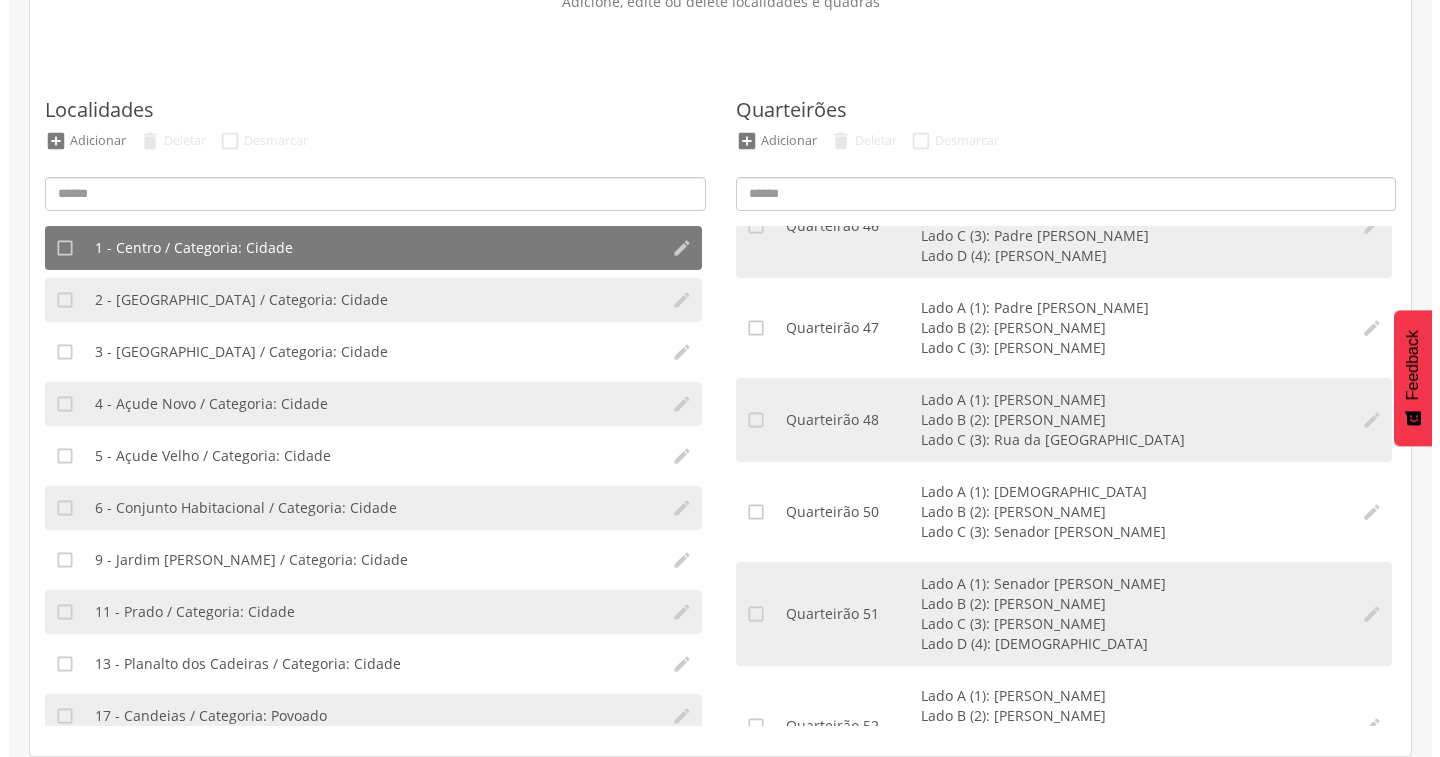 scroll, scrollTop: 4500, scrollLeft: 0, axis: vertical 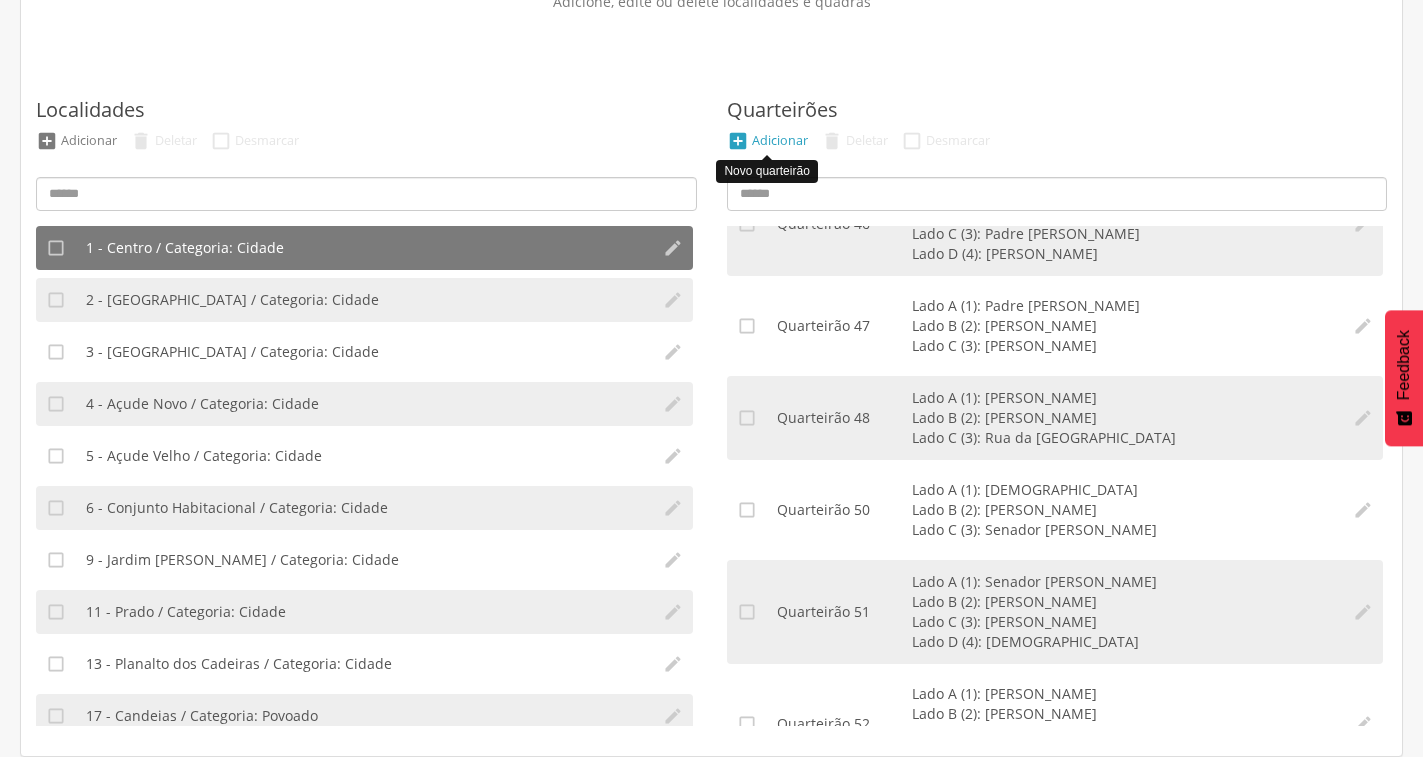 click on "Adicionar" at bounding box center (780, 140) 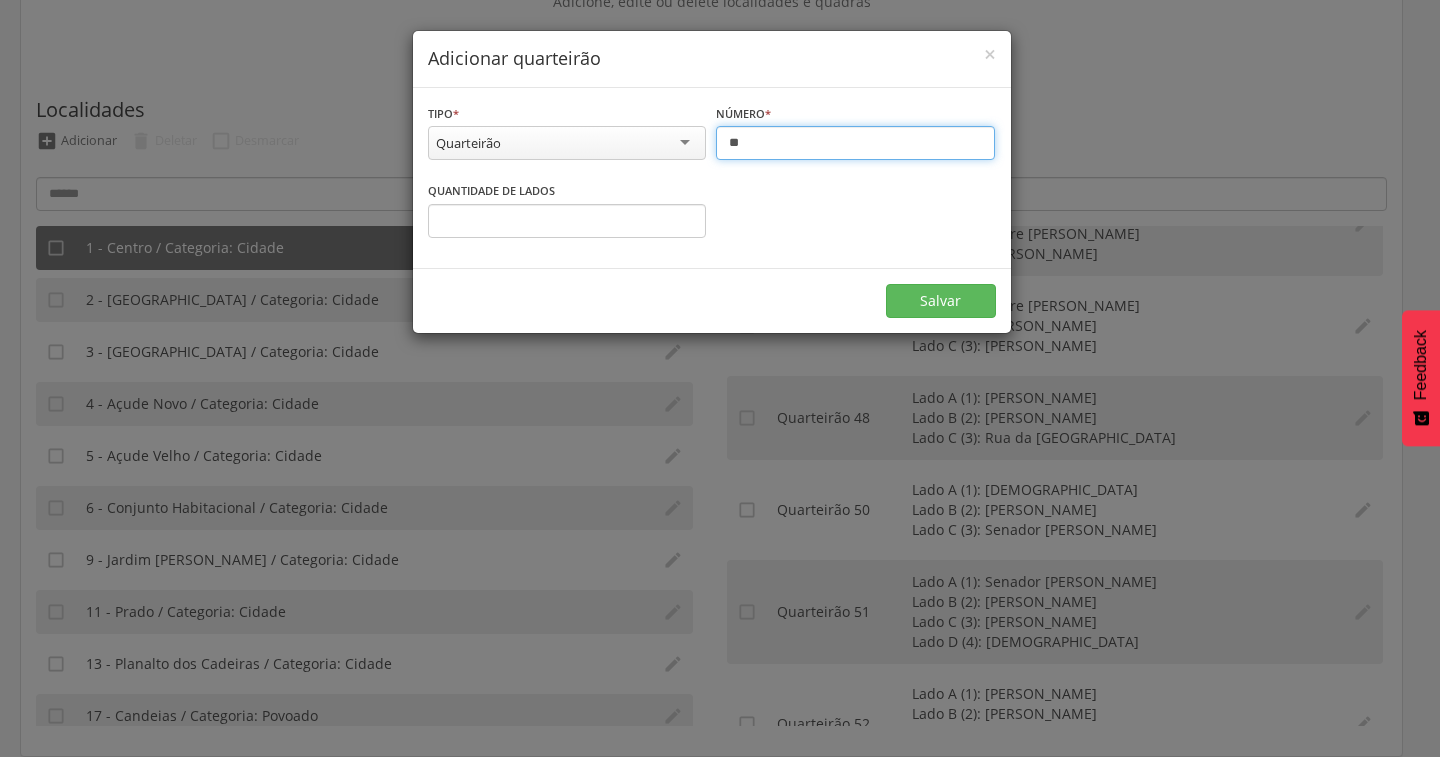 click on "**" at bounding box center (855, 143) 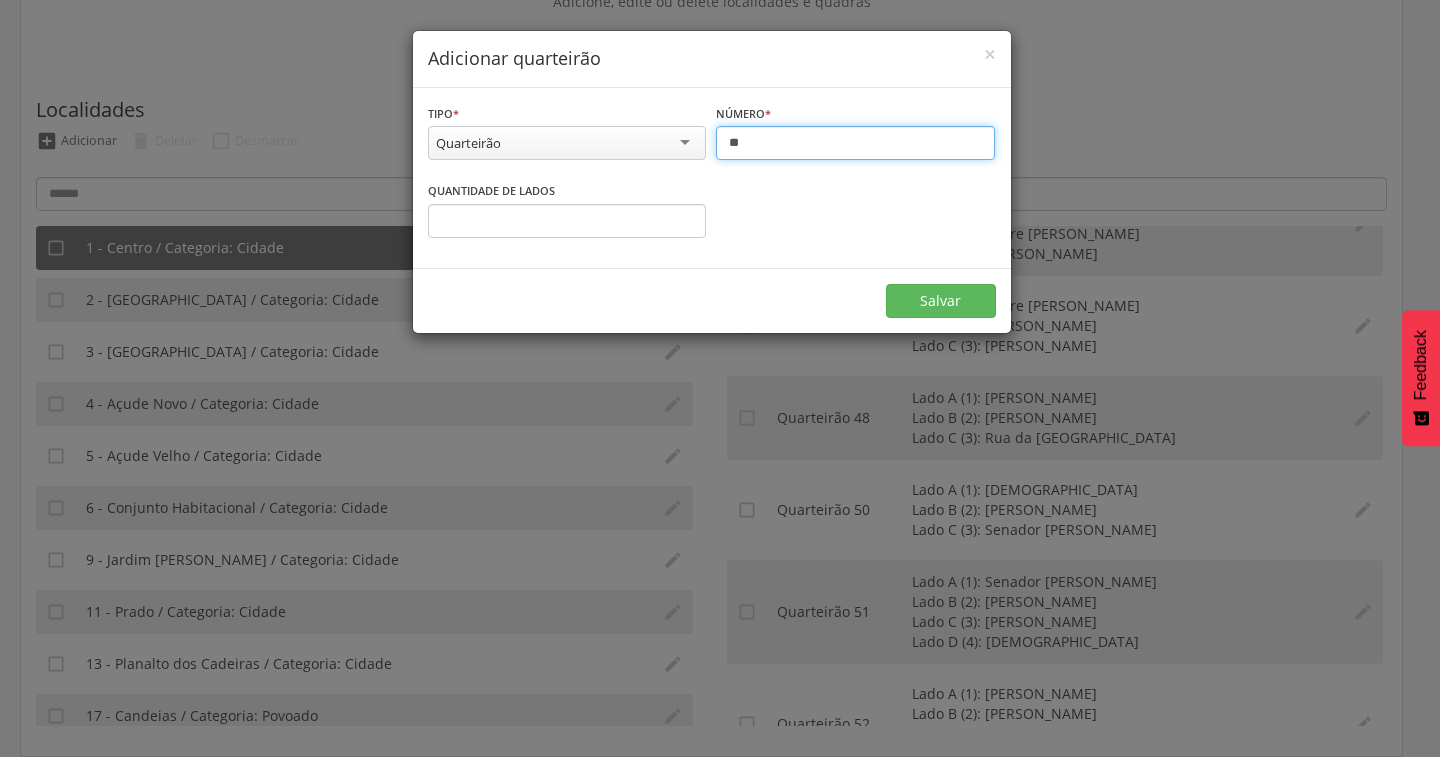 type on "**" 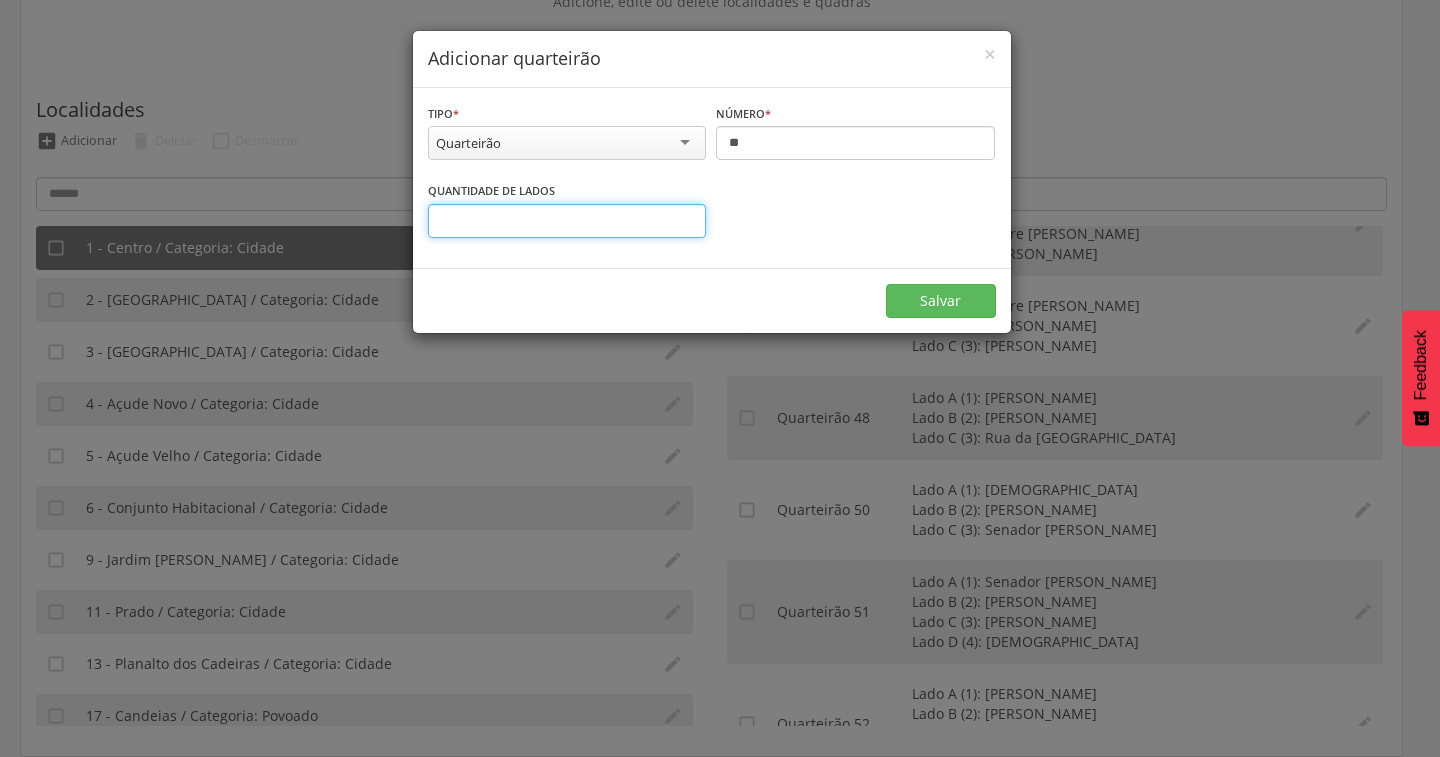 click on "*" at bounding box center [567, 221] 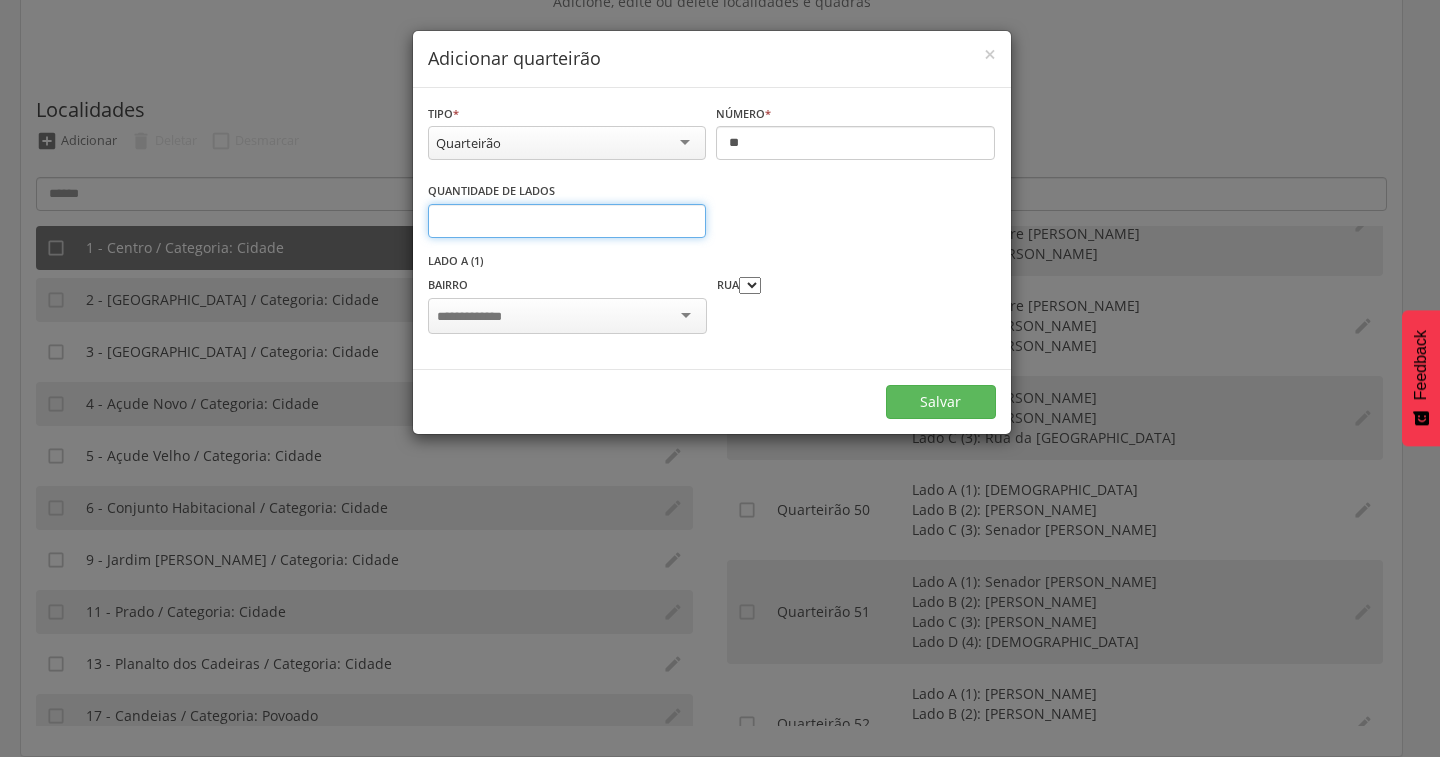 click on "*" at bounding box center (567, 221) 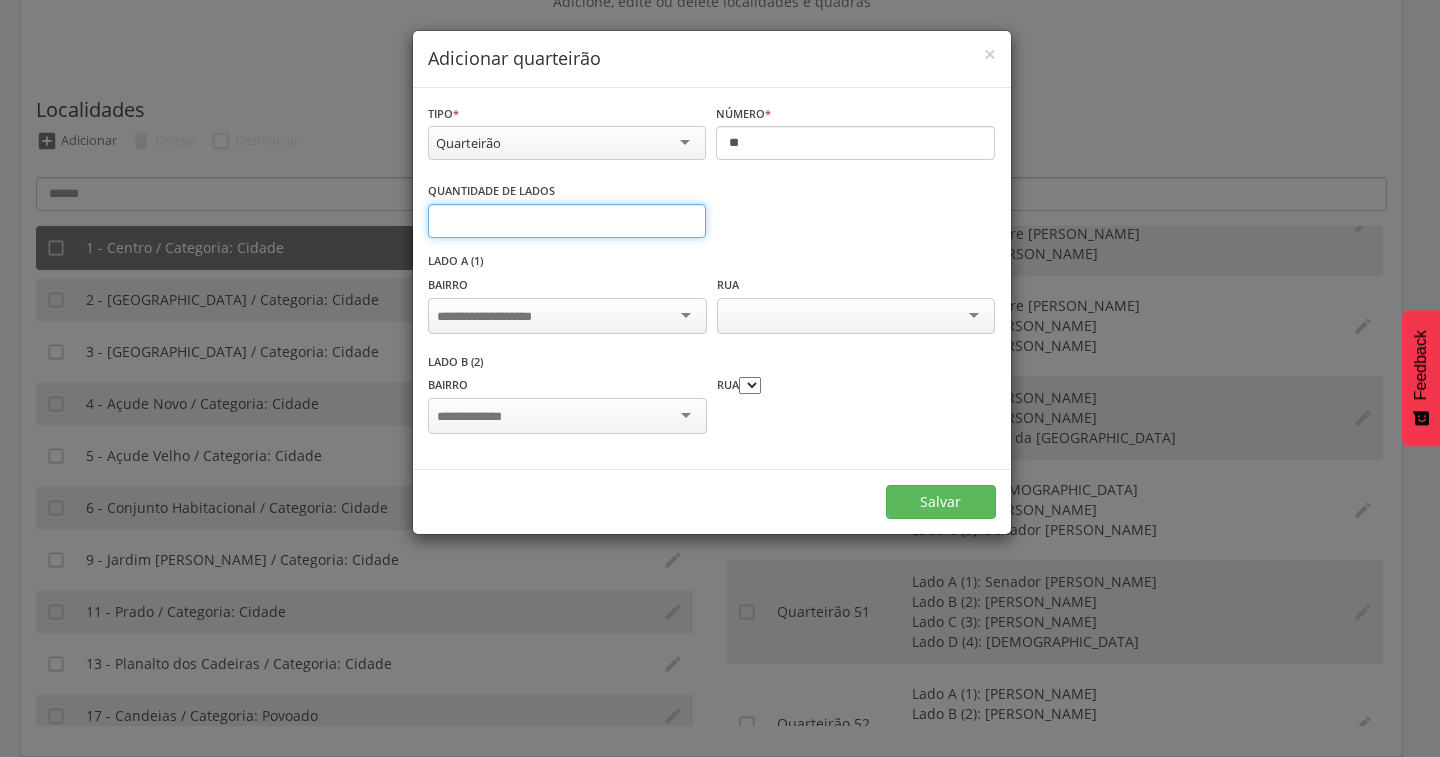 click on "*" at bounding box center (567, 221) 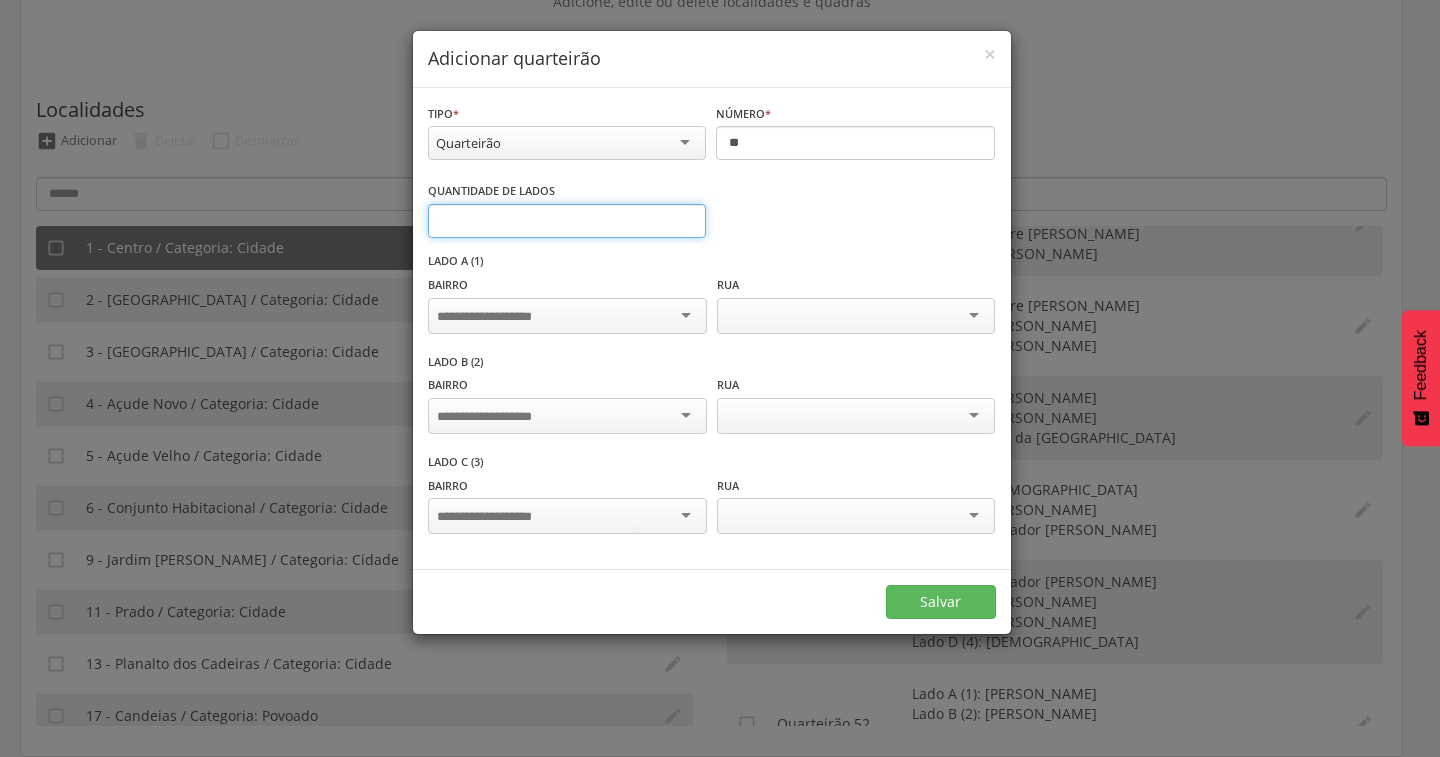 type on "*" 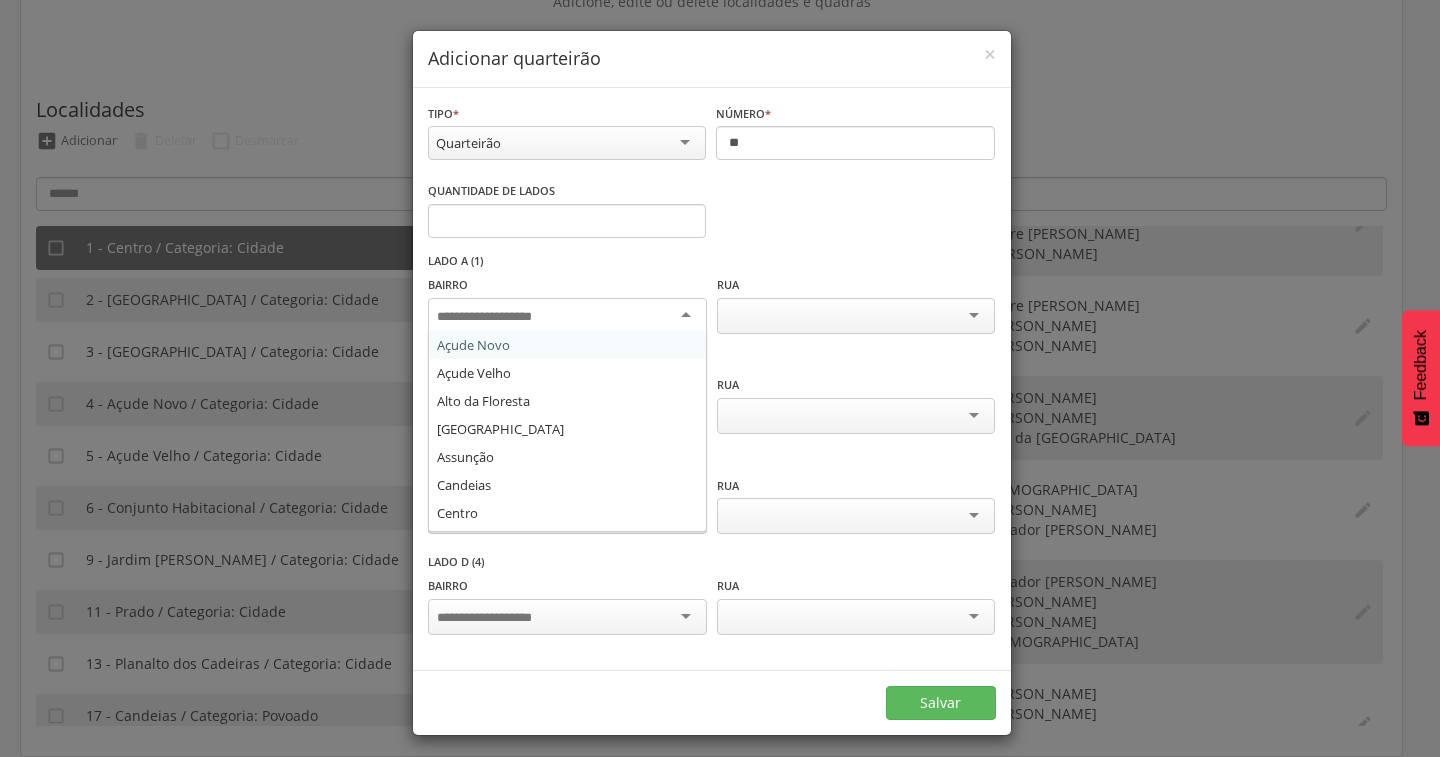 click at bounding box center (567, 316) 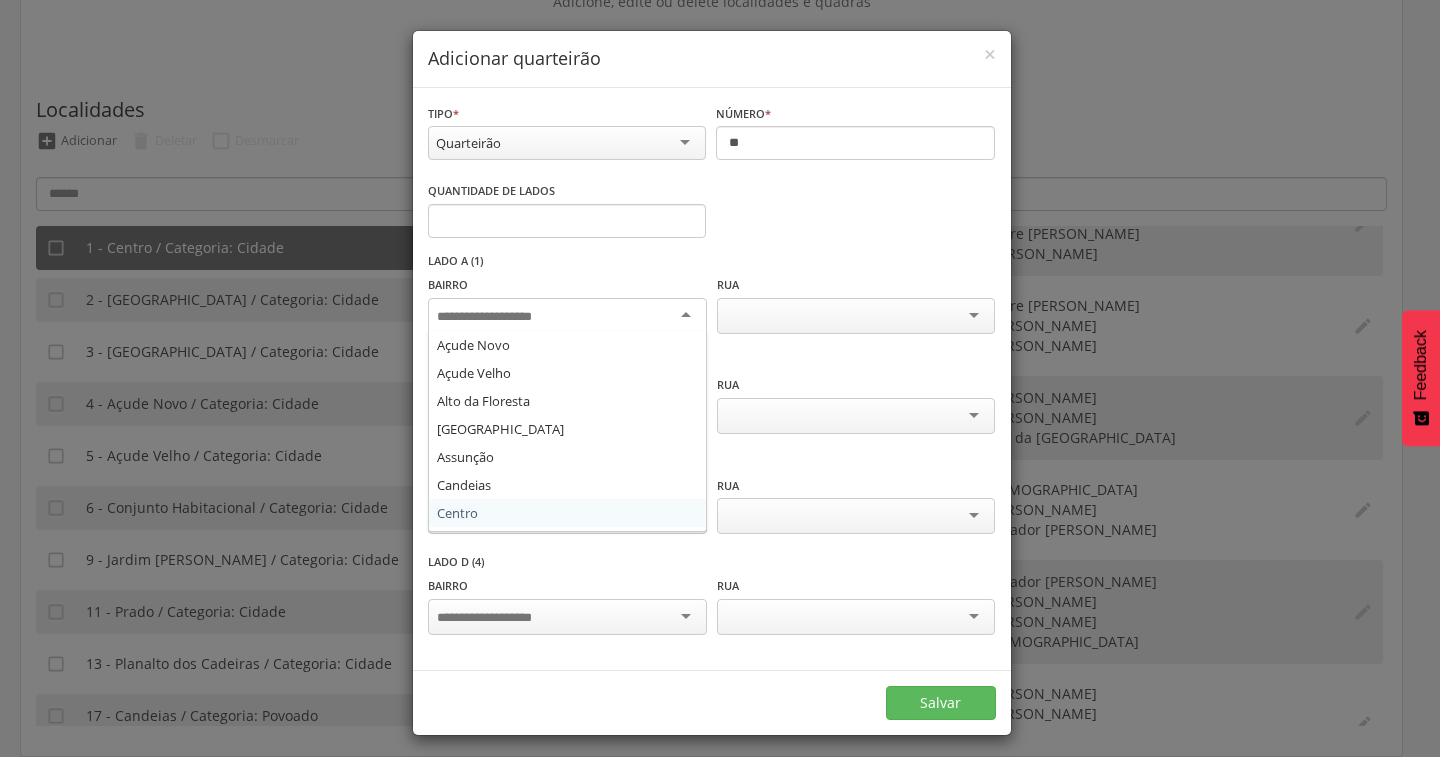 scroll, scrollTop: 0, scrollLeft: 0, axis: both 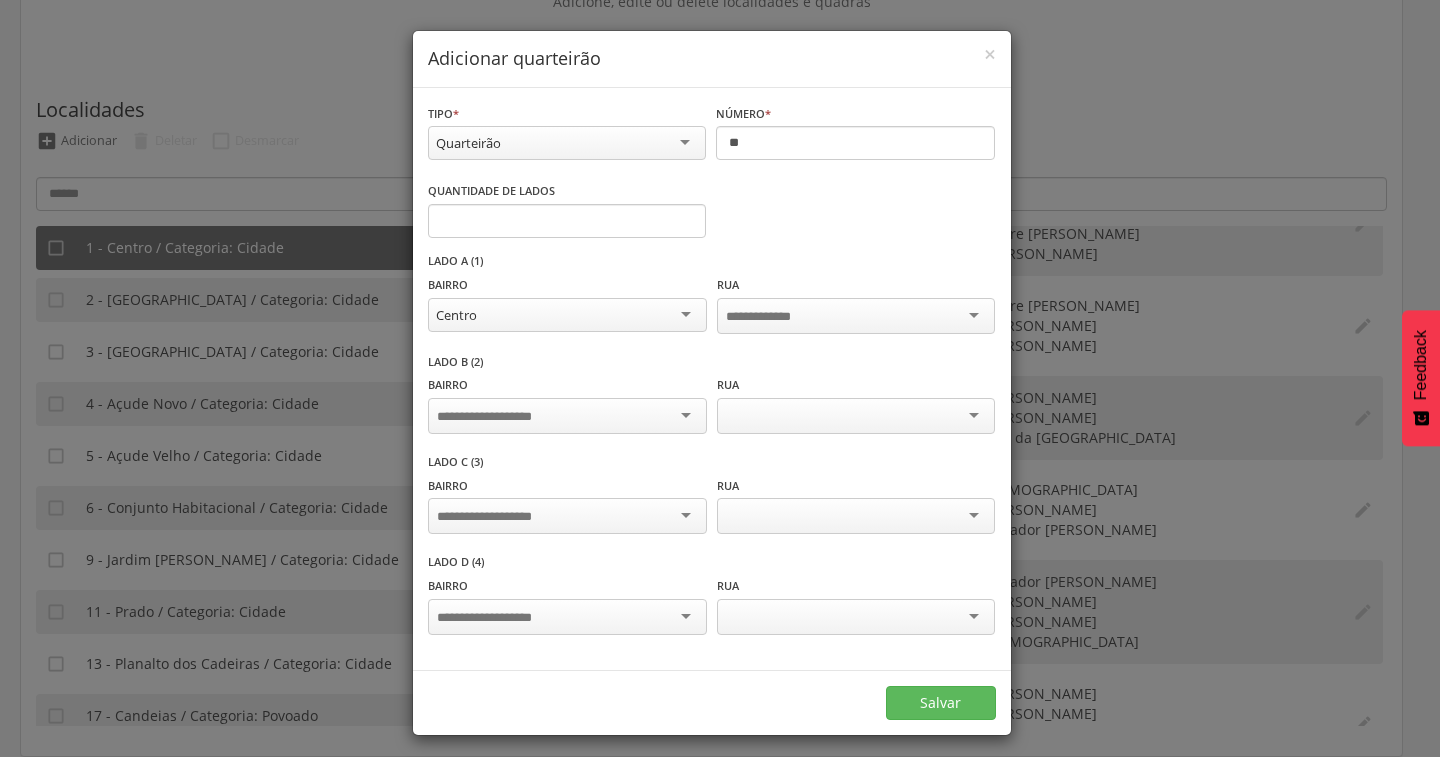 click at bounding box center [567, 416] 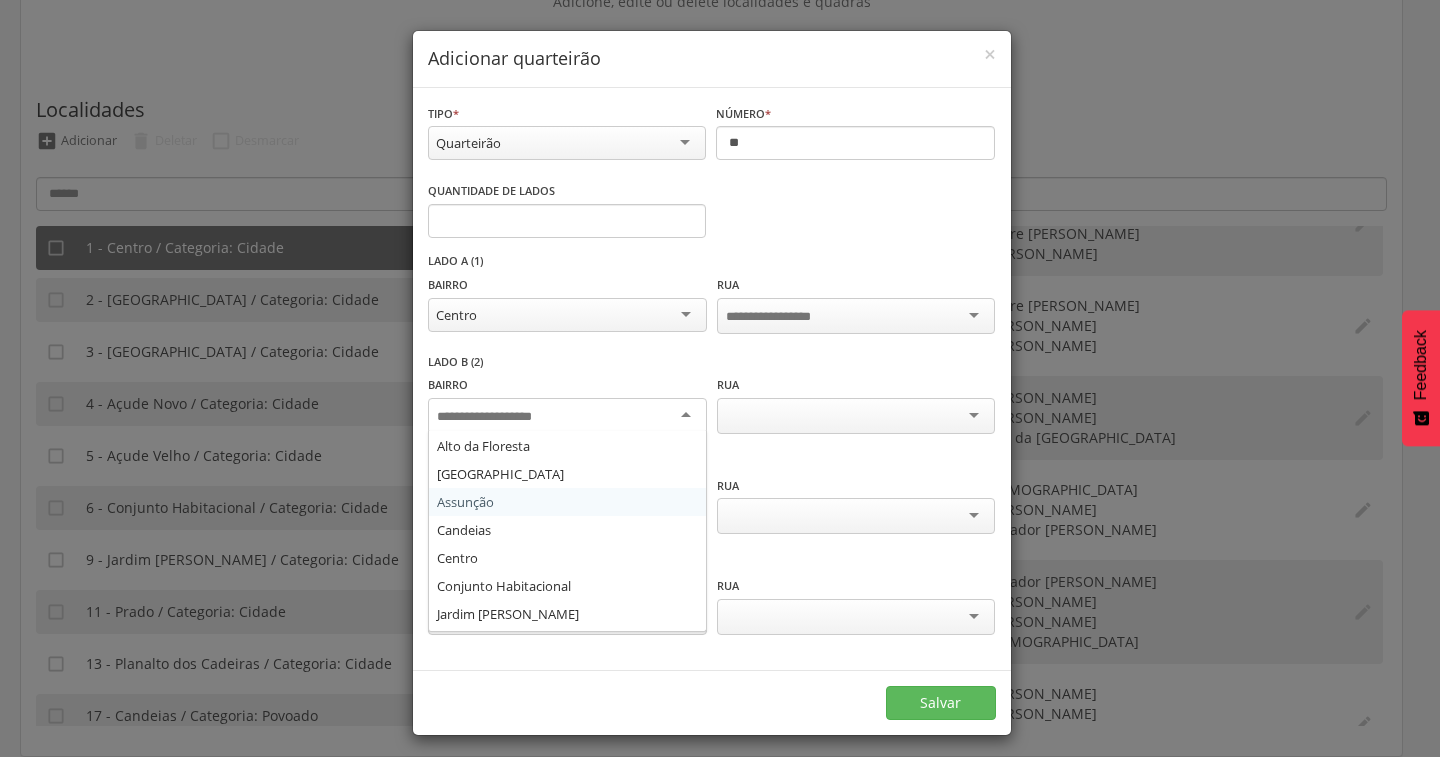 scroll, scrollTop: 108, scrollLeft: 0, axis: vertical 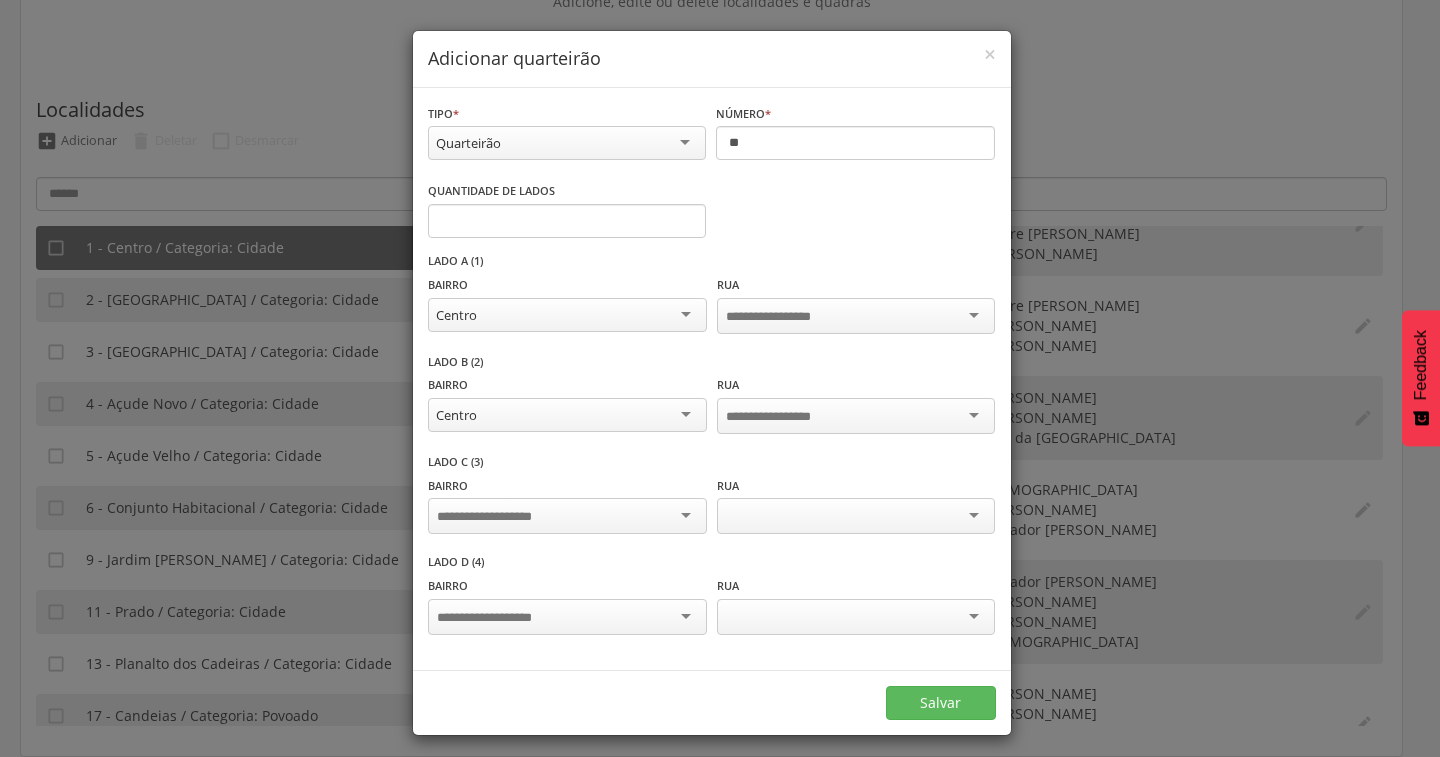 click at bounding box center (567, 516) 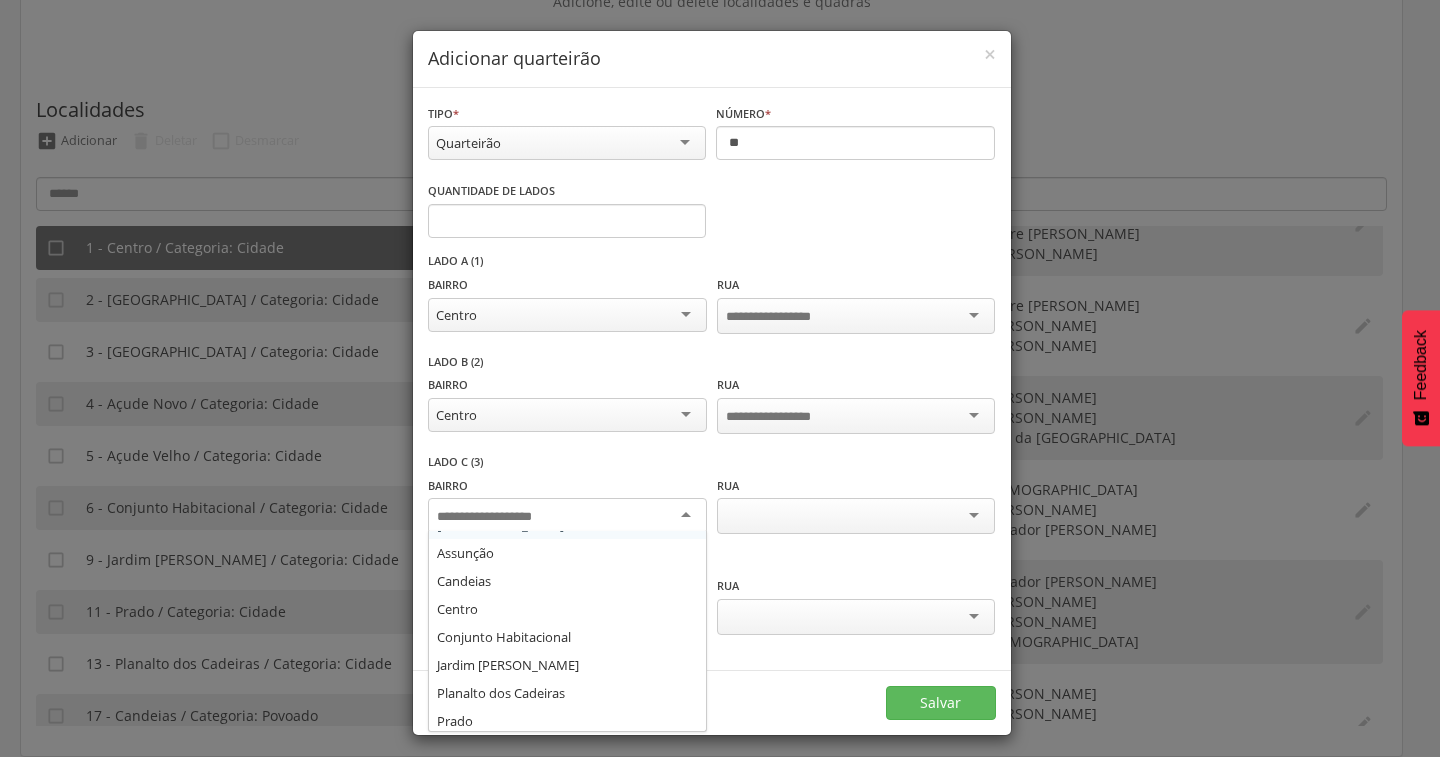 scroll, scrollTop: 108, scrollLeft: 0, axis: vertical 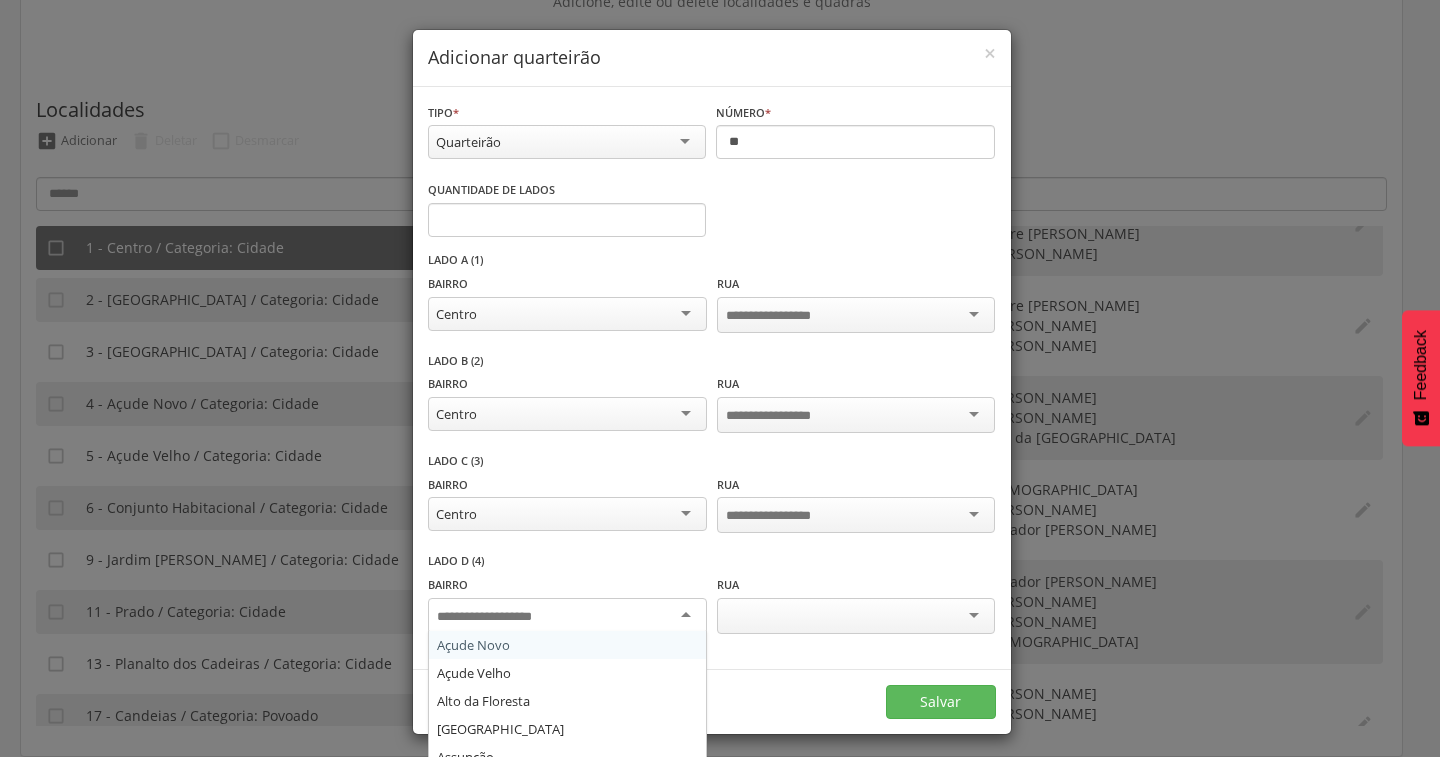click at bounding box center [567, 616] 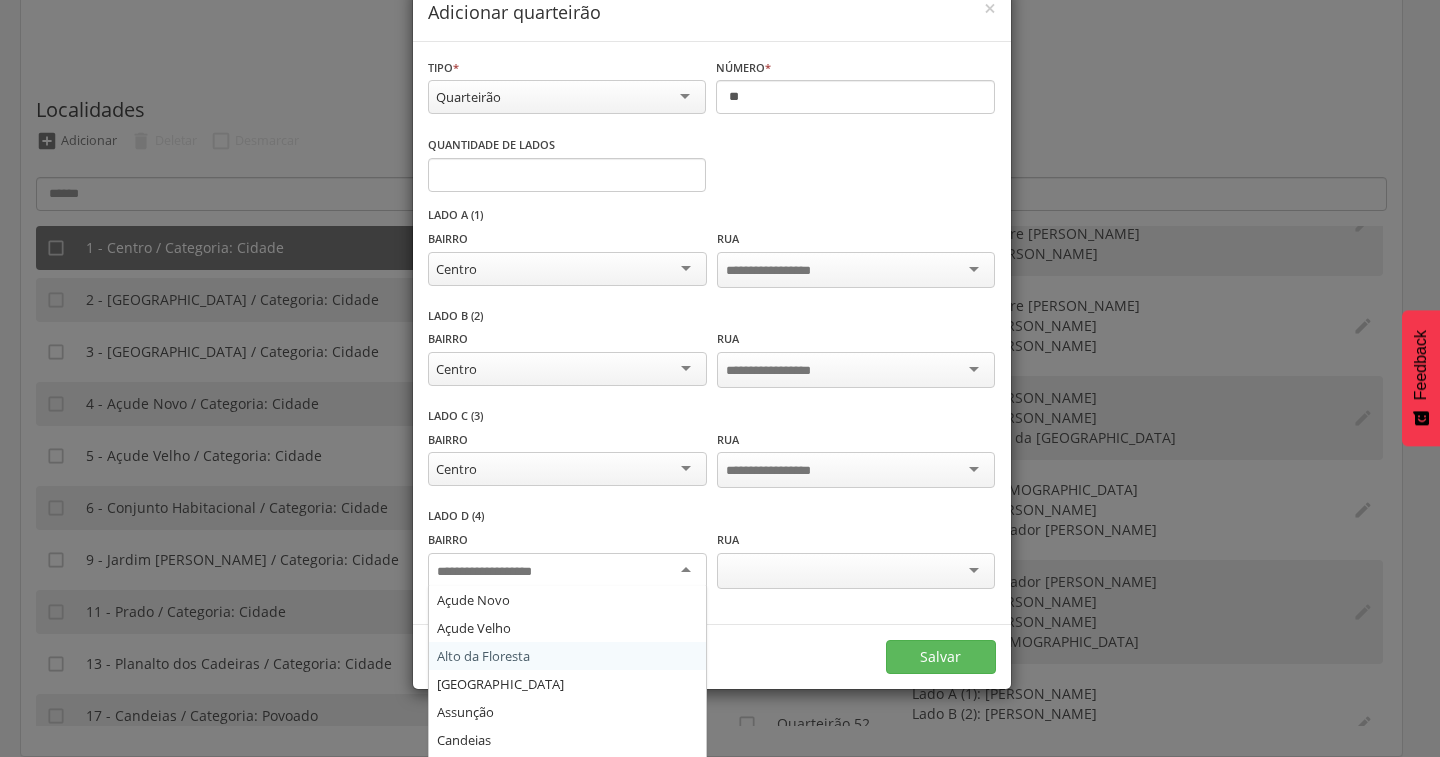 scroll, scrollTop: 70, scrollLeft: 0, axis: vertical 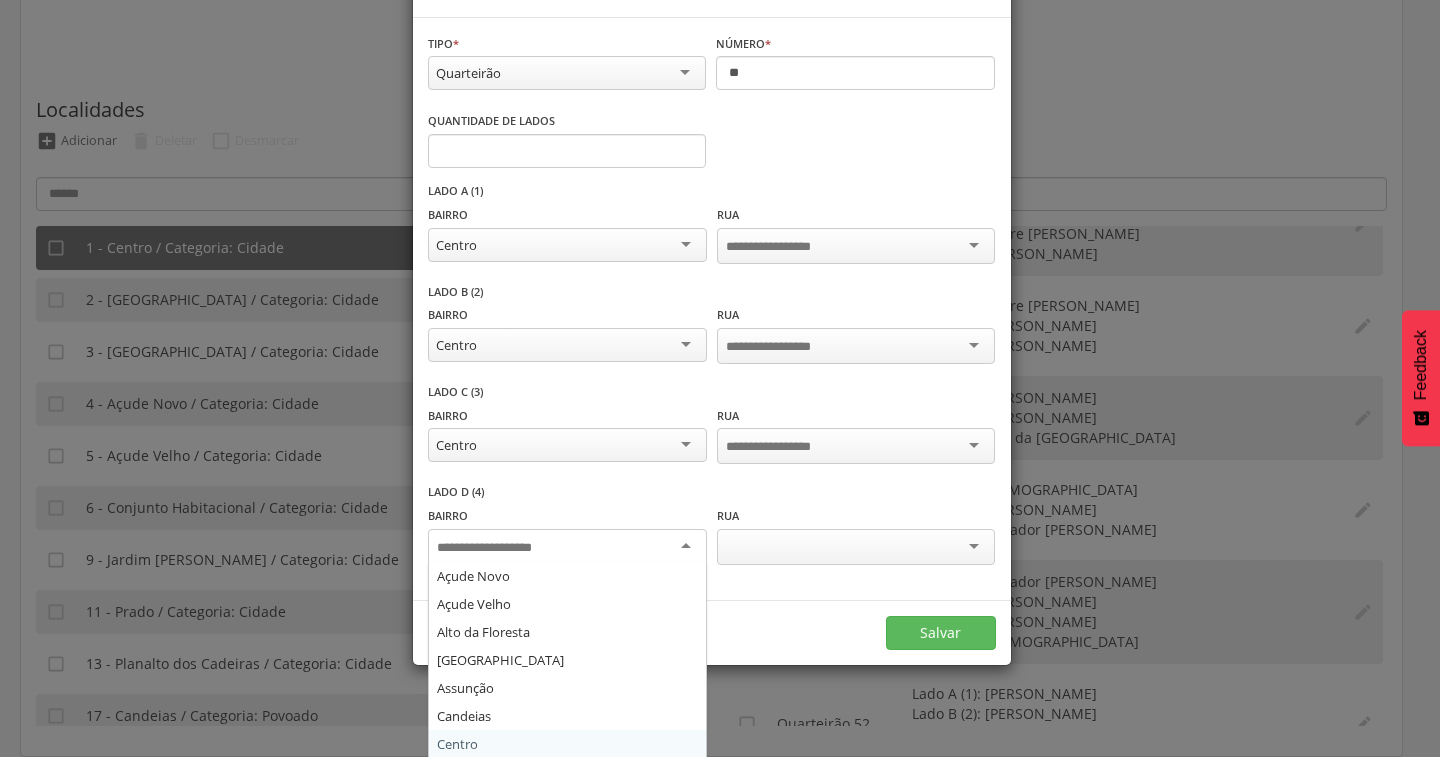 drag, startPoint x: 474, startPoint y: 738, endPoint x: 523, endPoint y: 687, distance: 70.724815 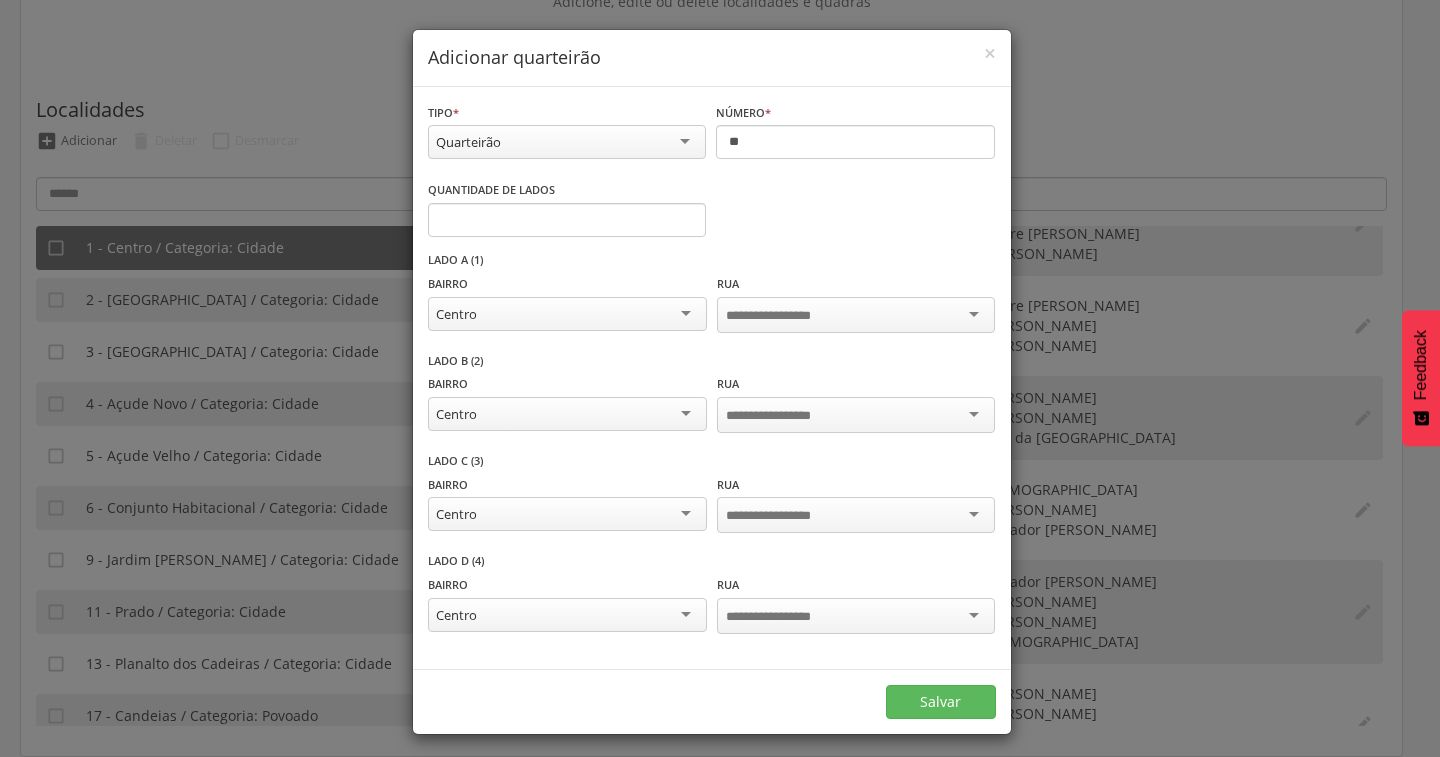 click at bounding box center [856, 315] 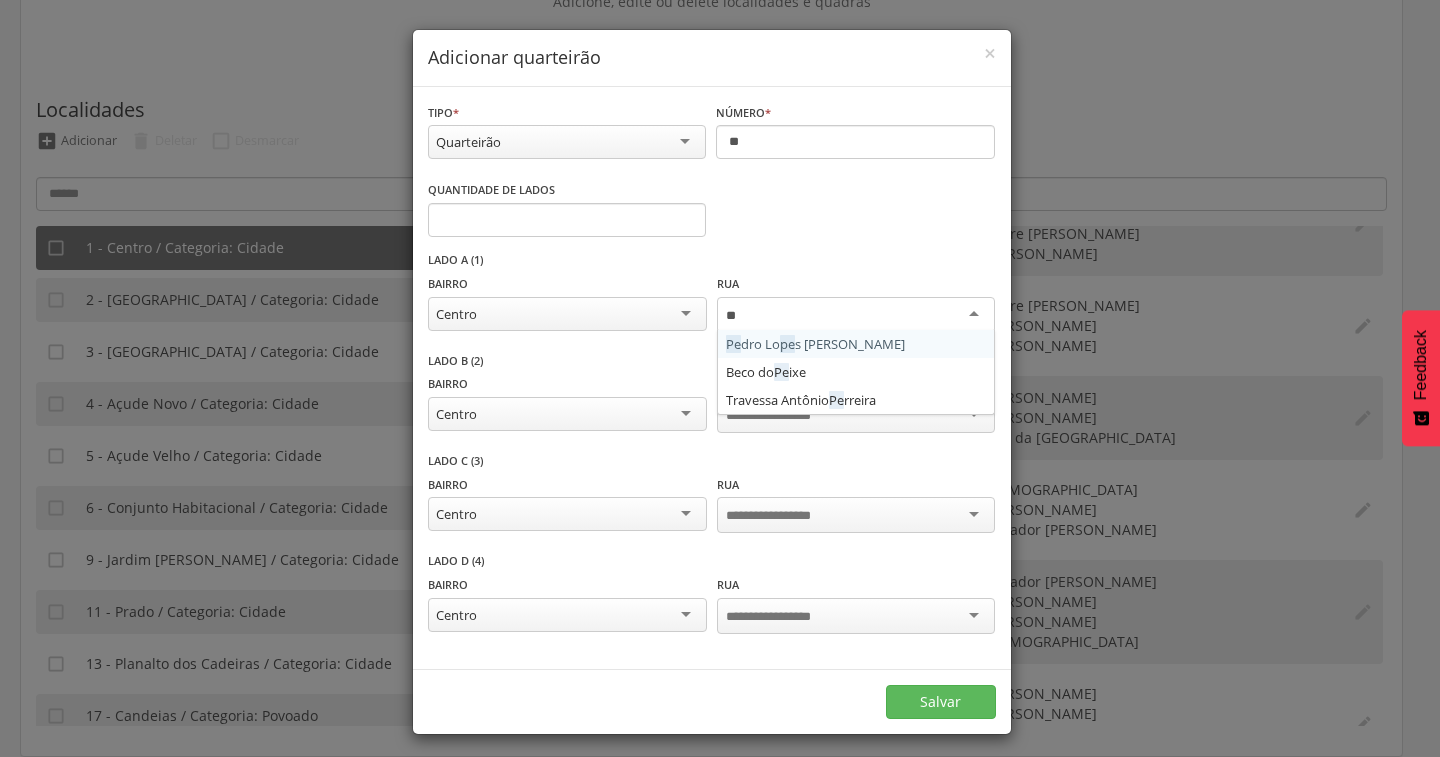 type on "***" 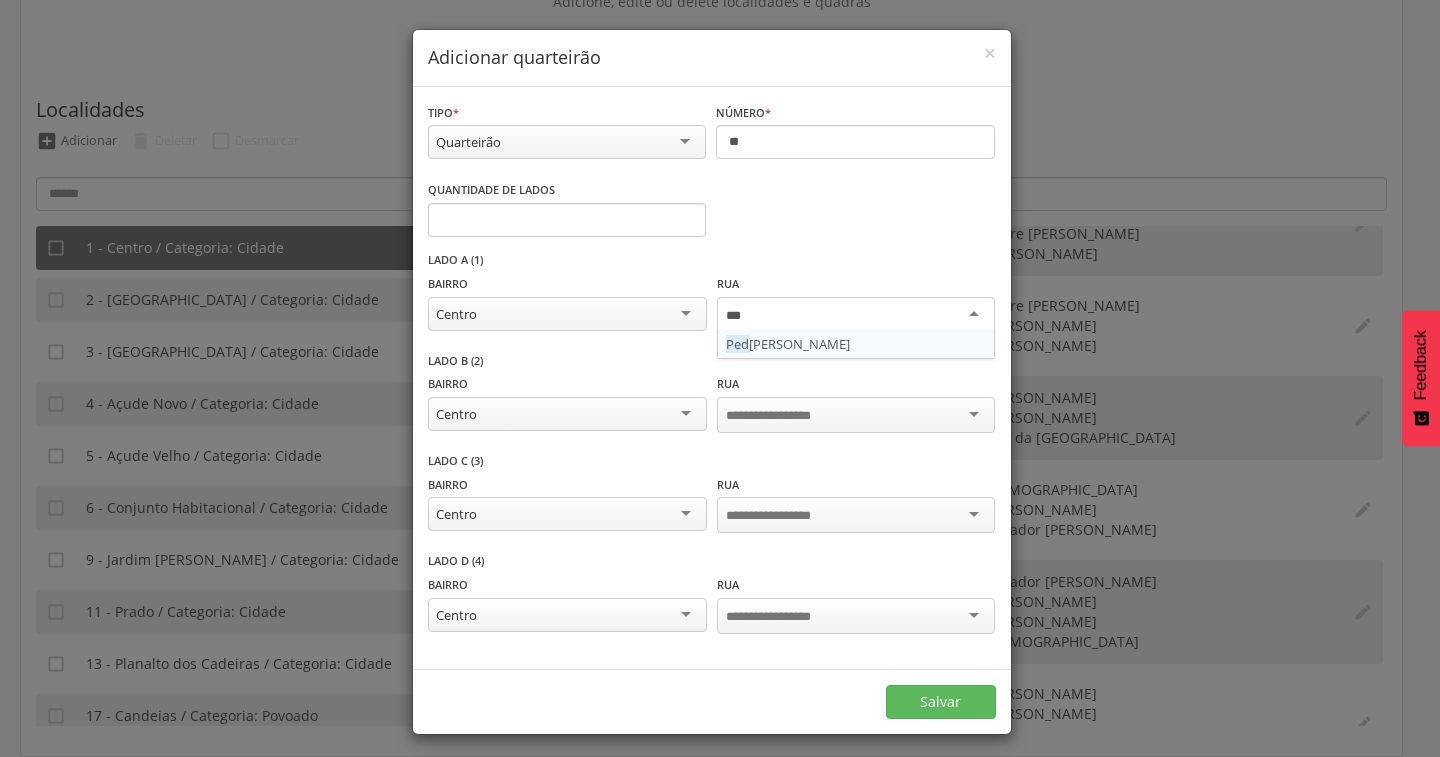 type 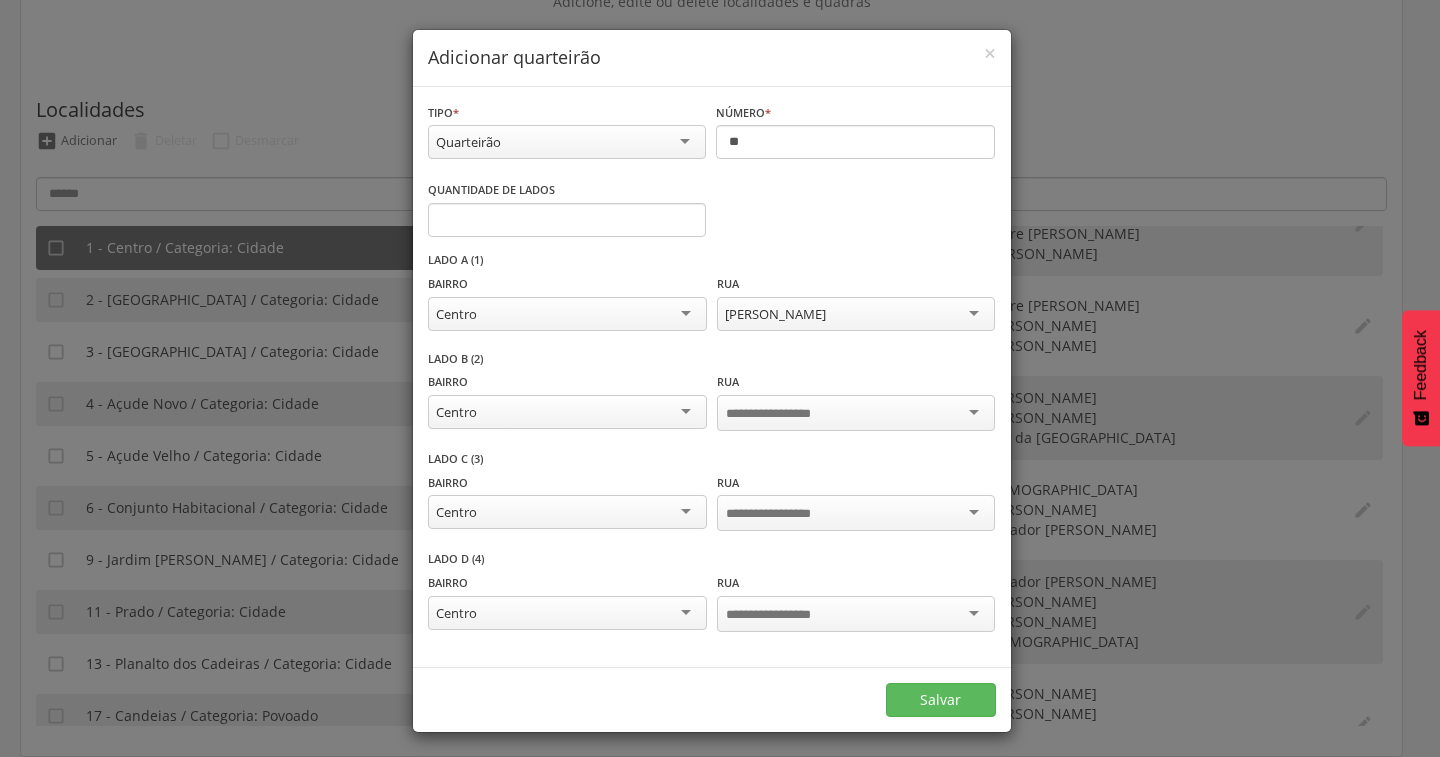 scroll, scrollTop: 0, scrollLeft: 0, axis: both 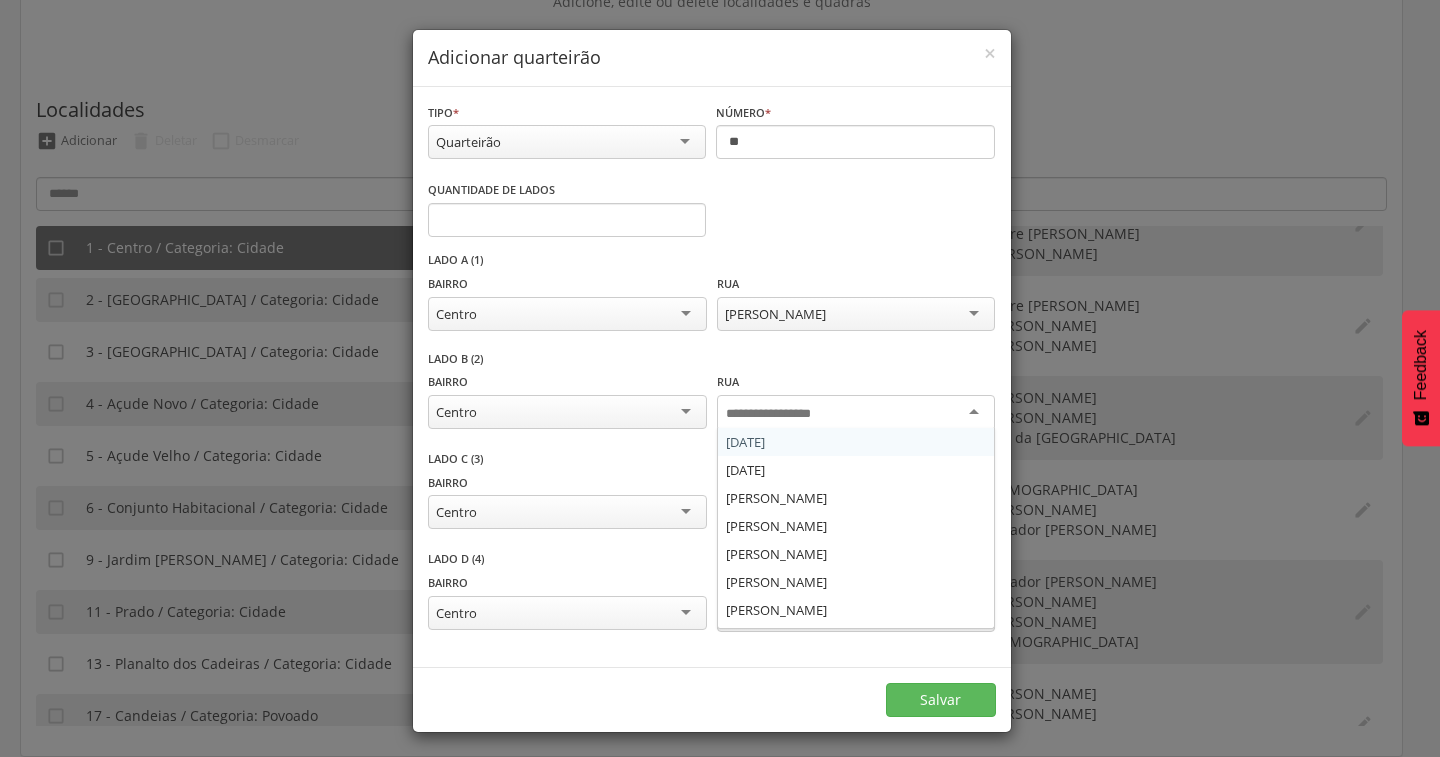 click at bounding box center (856, 413) 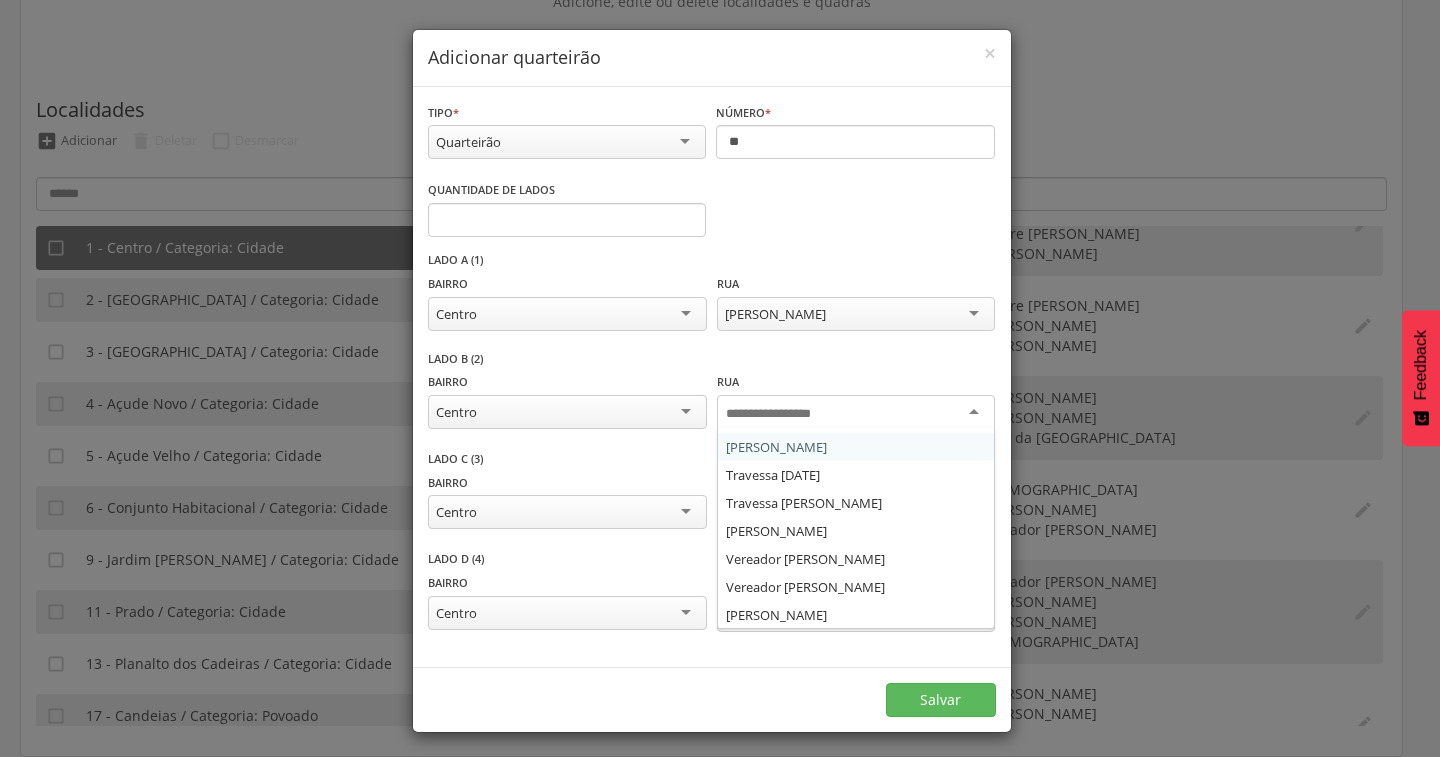 scroll, scrollTop: 1284, scrollLeft: 0, axis: vertical 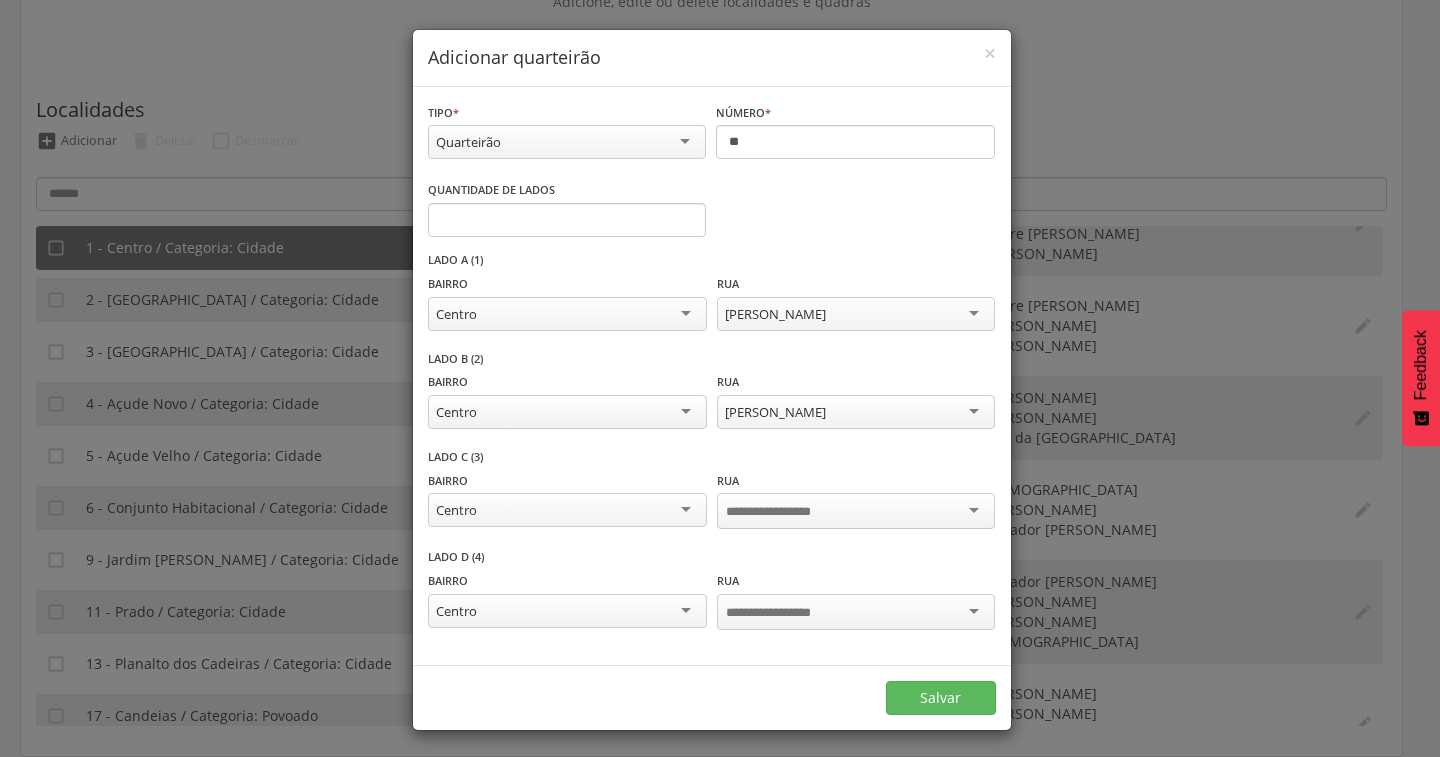 click at bounding box center (856, 511) 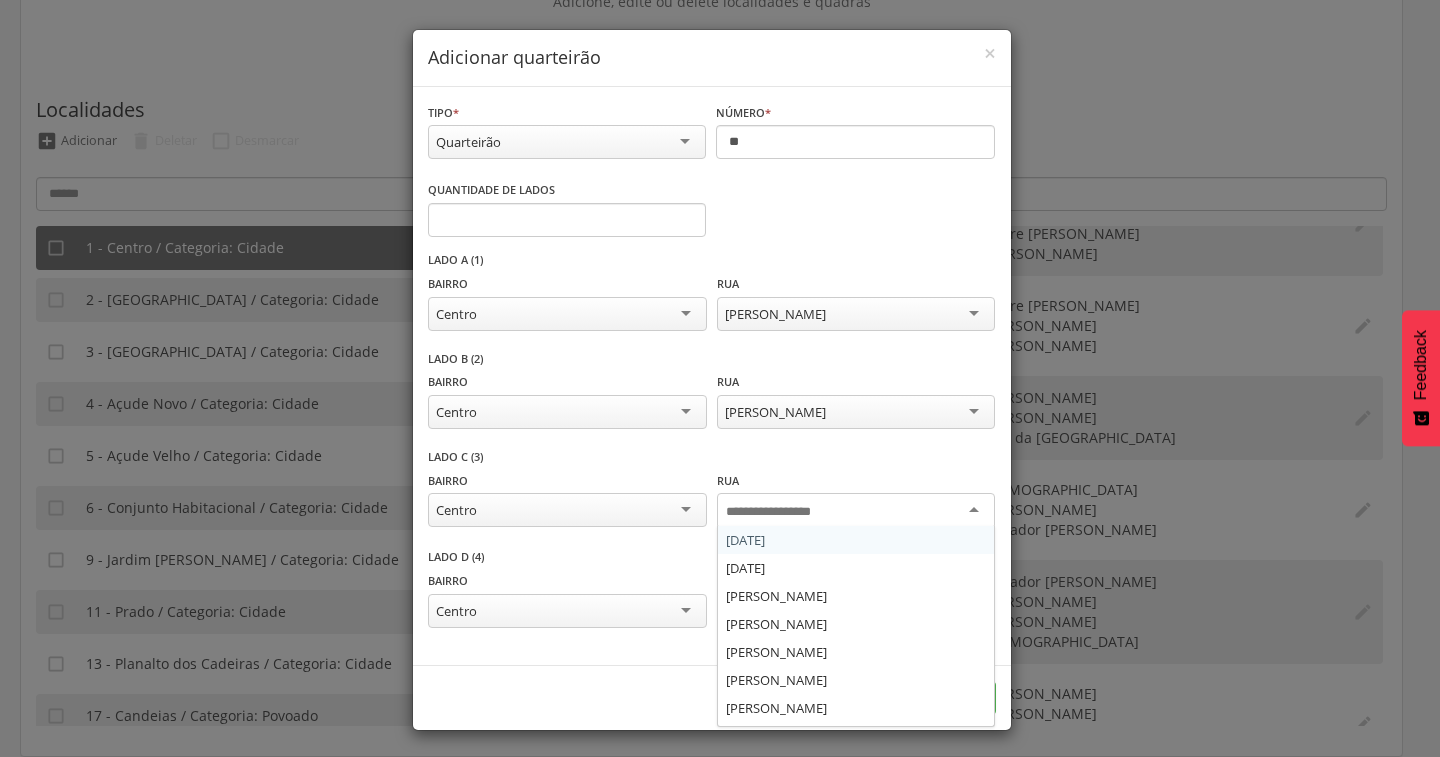 click at bounding box center (784, 512) 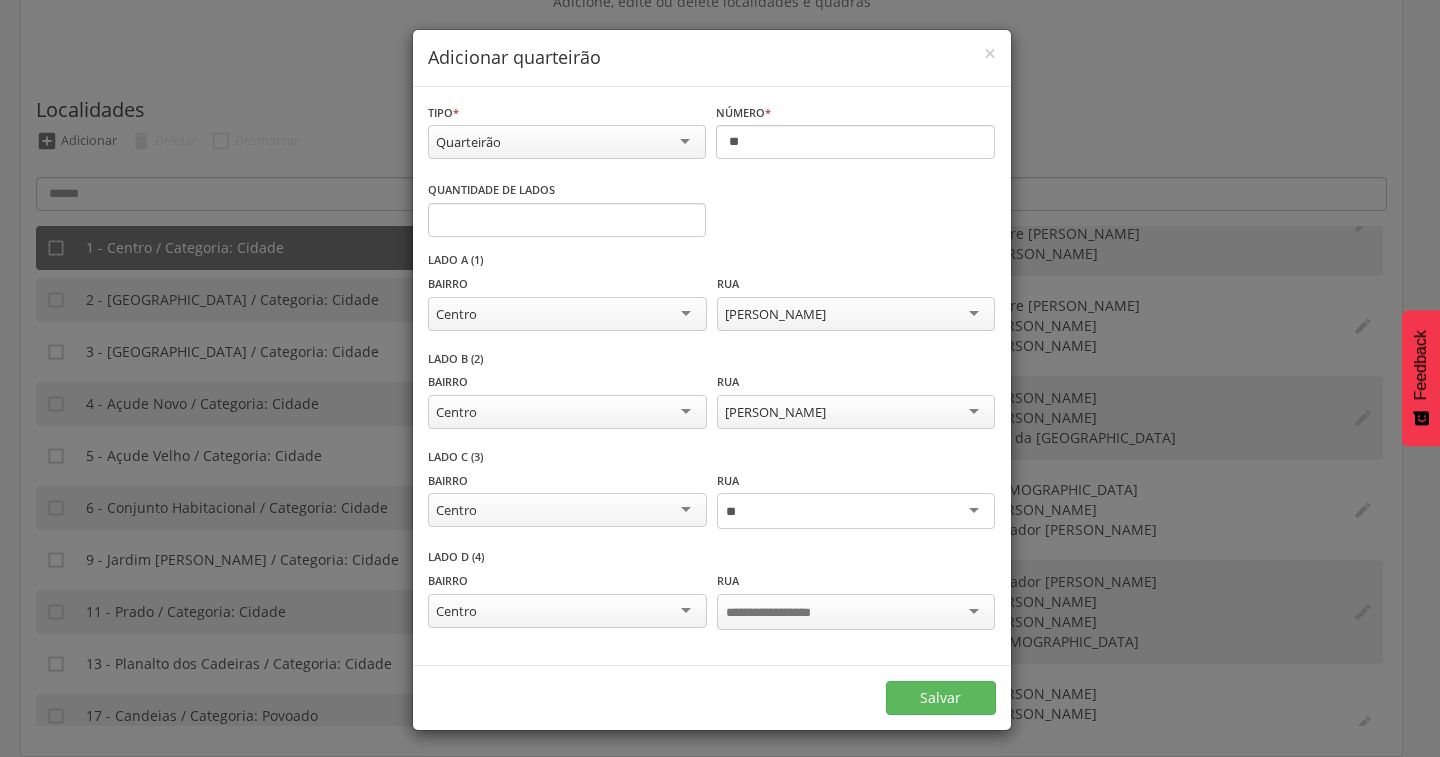 type on "*" 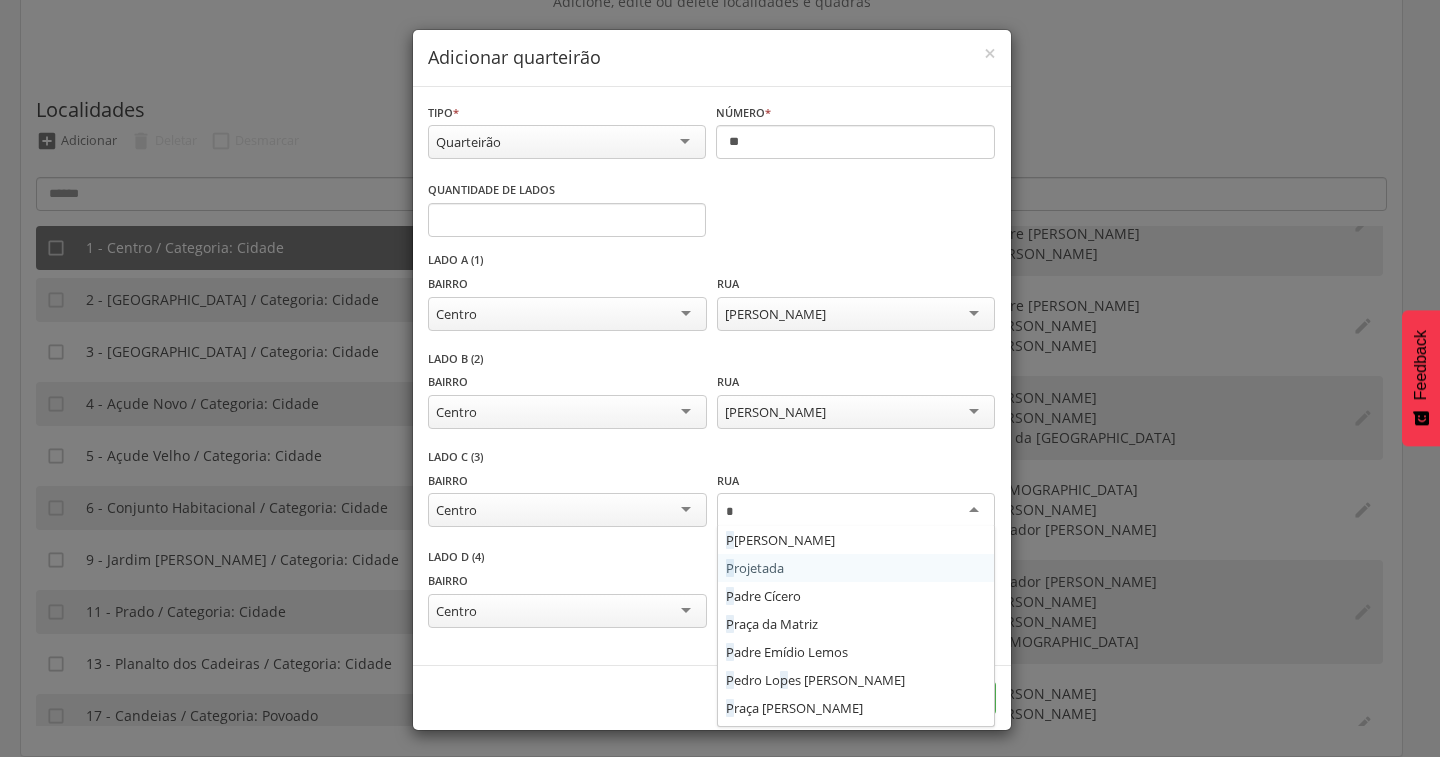 type 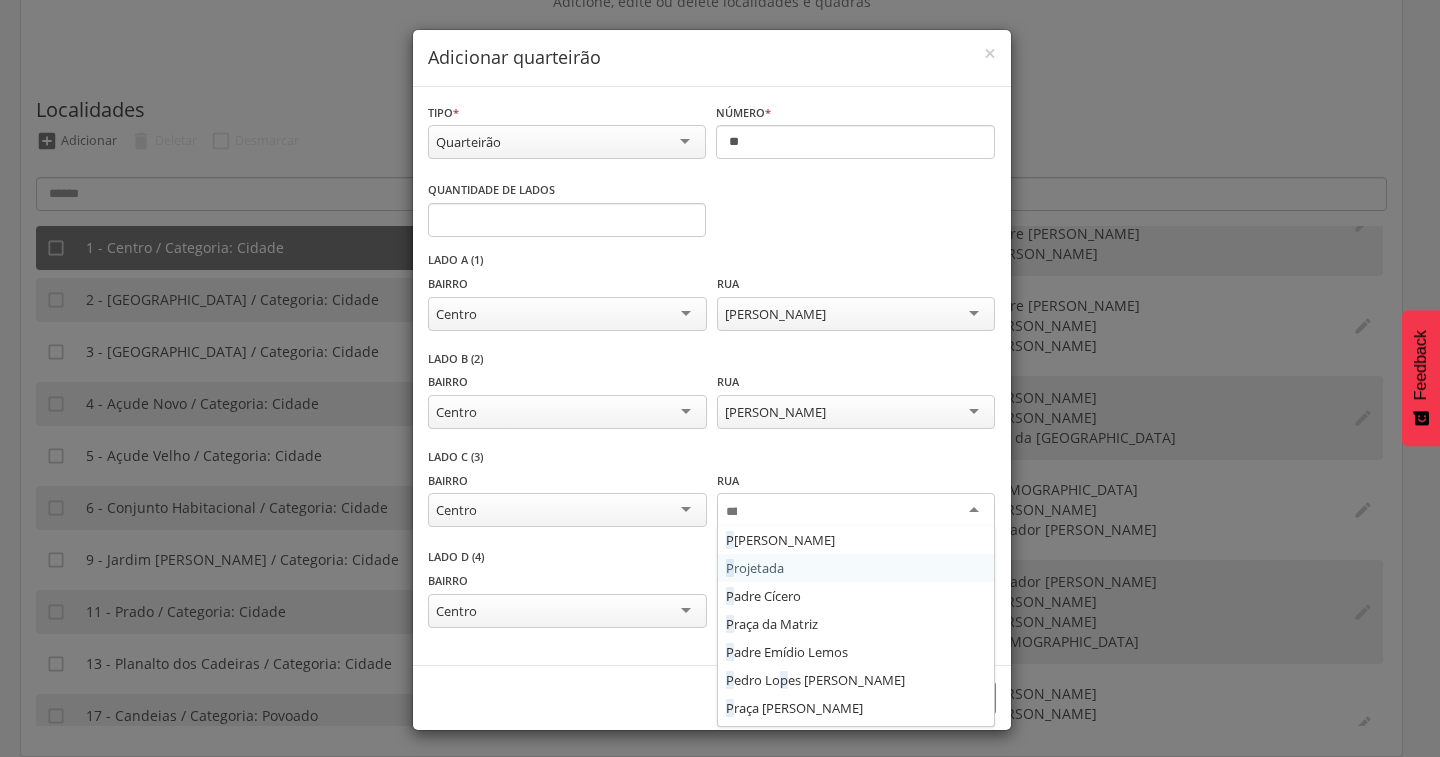 scroll, scrollTop: 752, scrollLeft: 0, axis: vertical 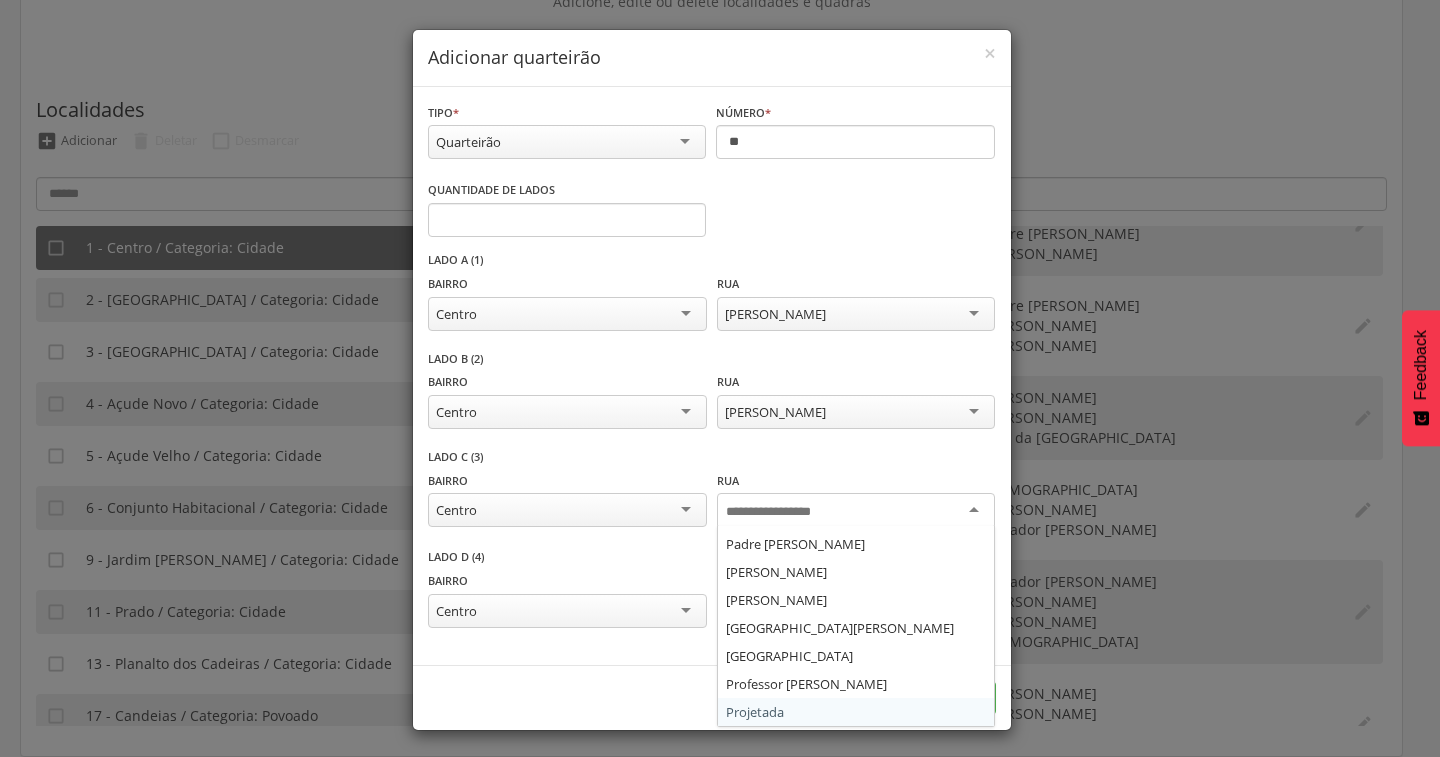 click on "Lado C (3) Bairro ****** Centro Açude Novo Açude Velho Alto da Floresta Alto do Padeiro Assunção Candeias Centro Conjunto Habitacional Jardim Afonso Celso Planalto dos Cadeiras Prado Rua 15 de Novembro 21 de Outubro Adauto Castelo Antônio Batista Teixeira Antônio Valder Viana Antônio Zulista Teixeira Azarias Alves Diniz Beco do Peixe Caetano Afonso Ce 284 Cel Antônio Afonso Cel Celso Alves de Araújo Cel João Cândido Cel José de Albuquerque Deputado Liberato M de Aguiar Galeria Bacana Galeria Guedes General Tiburcio Joaquim Alves dos Santos Joaquim Ferreira da Silva Joel Passos José Gabriel Diniz José Pacífico de Souza Liduina Alves de Melo Mercado Municipal Box Obi Jucá Diniz Padre Cícero Padre Emídio Lemos Padre Sá Pedro Lopes Vieira Praça Antônio Marques Praça da Matriz Professor Natanael Cortez Projetada Raimunda Cândida de Moura Raimundo Guedes Martins Raimundo Paiva da Silva Rua da Escola Rua da Escola de Derla São João Batista São José Senador João Tomé Sinhá de Alcântara" at bounding box center [712, 499] 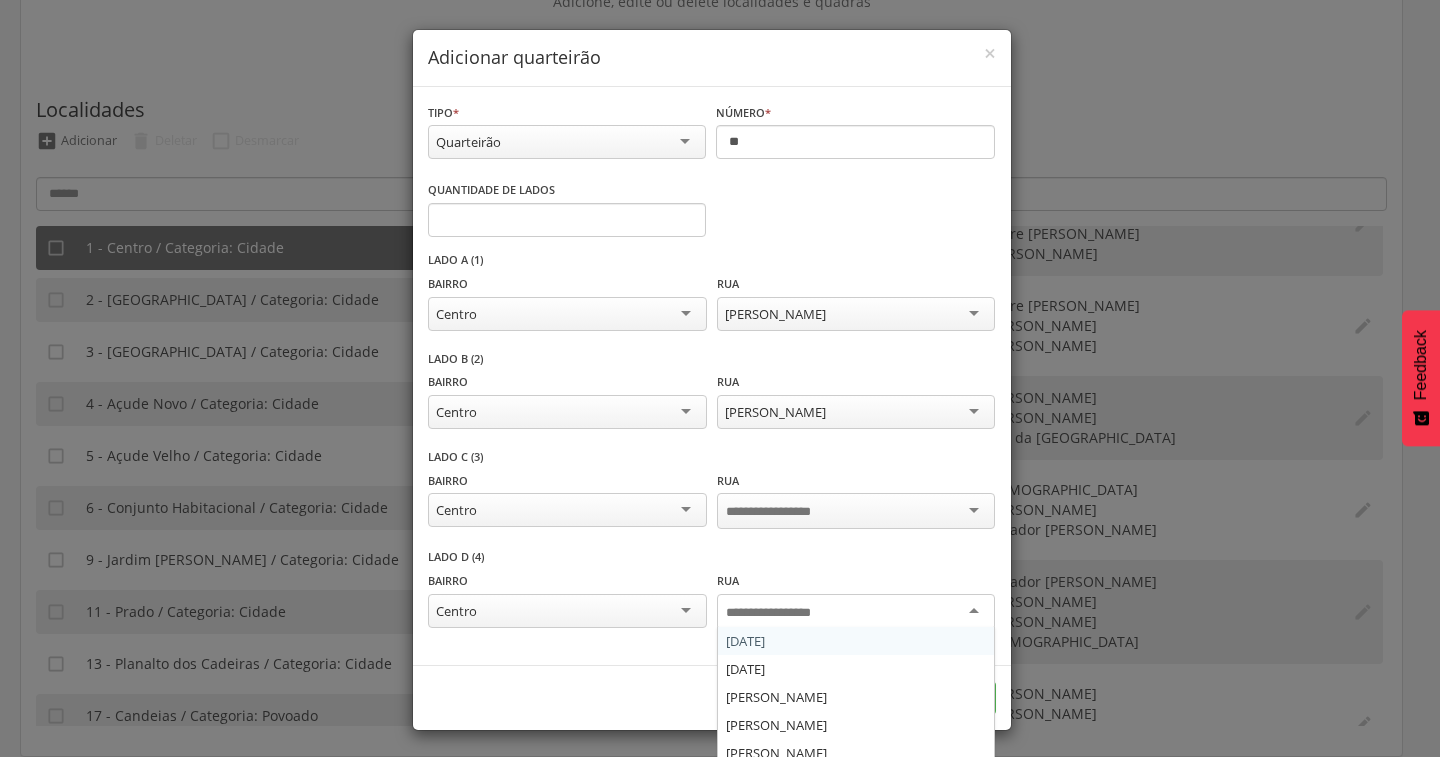 click at bounding box center [856, 612] 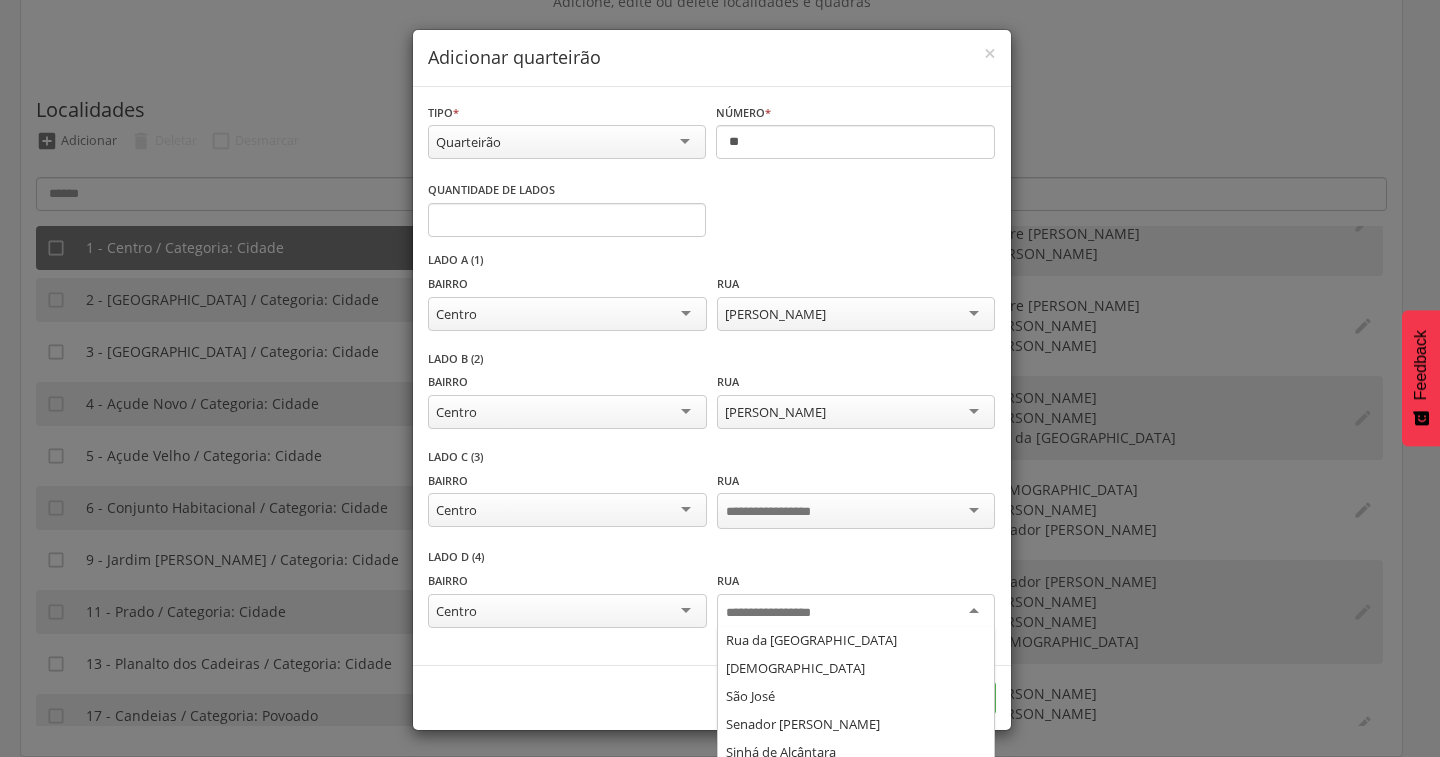 scroll, scrollTop: 1284, scrollLeft: 0, axis: vertical 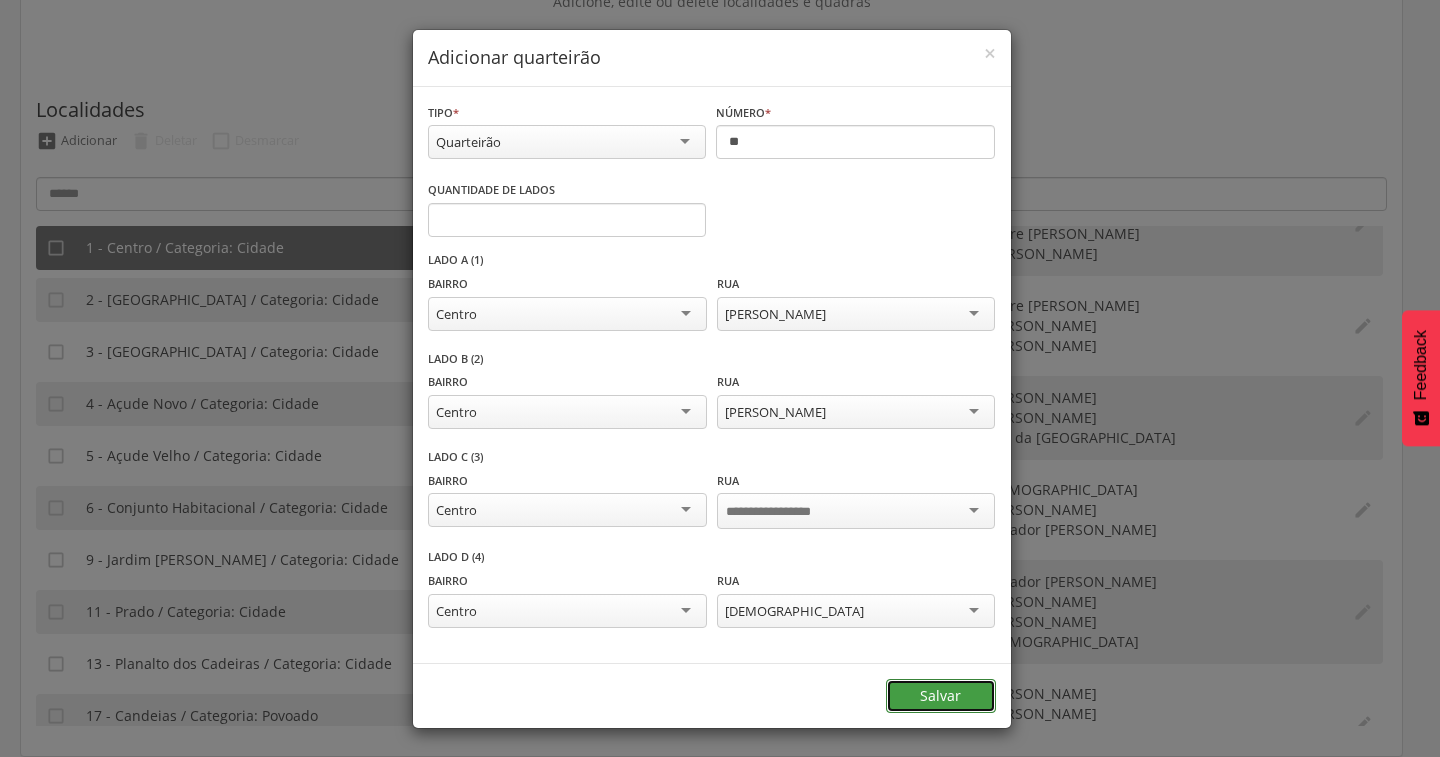 click on "Salvar" at bounding box center (941, 696) 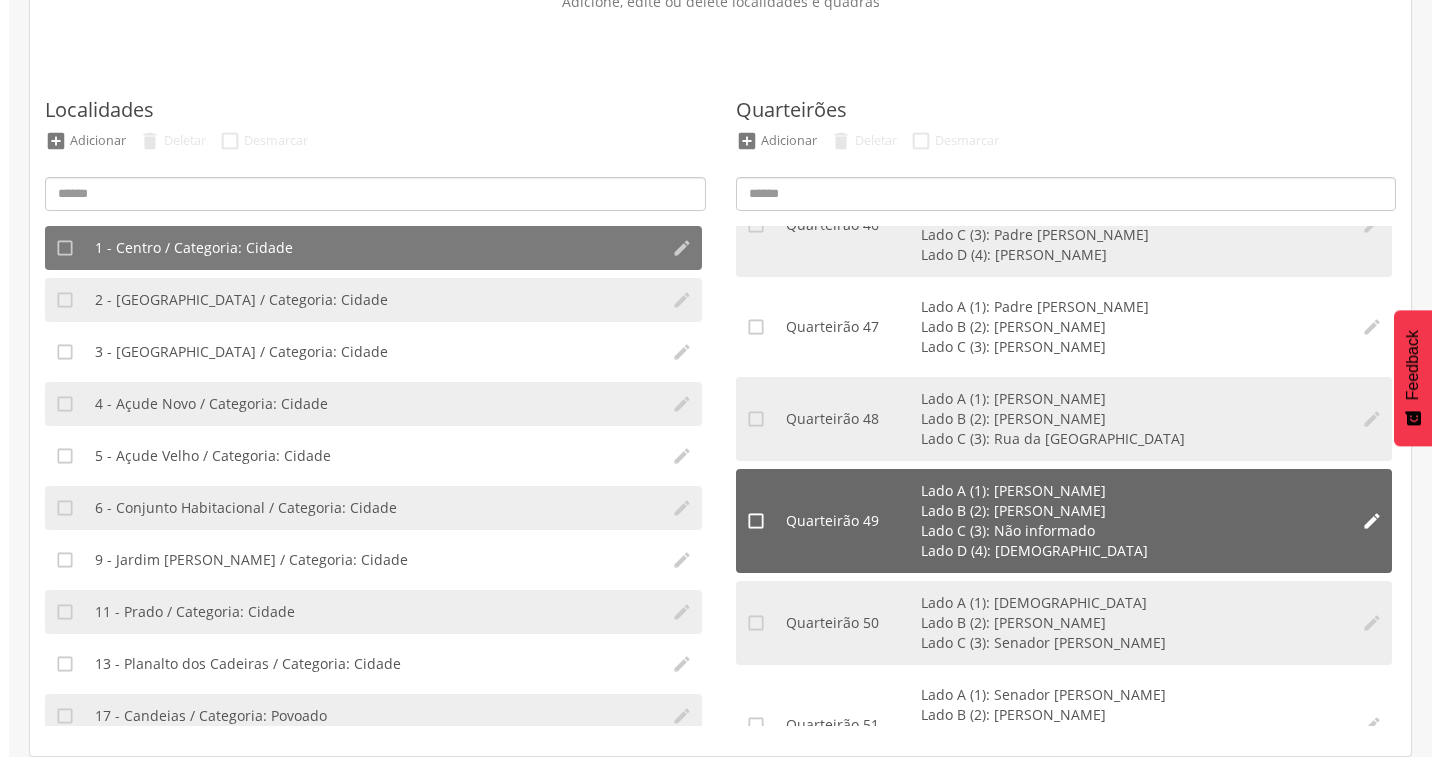 scroll, scrollTop: 4500, scrollLeft: 0, axis: vertical 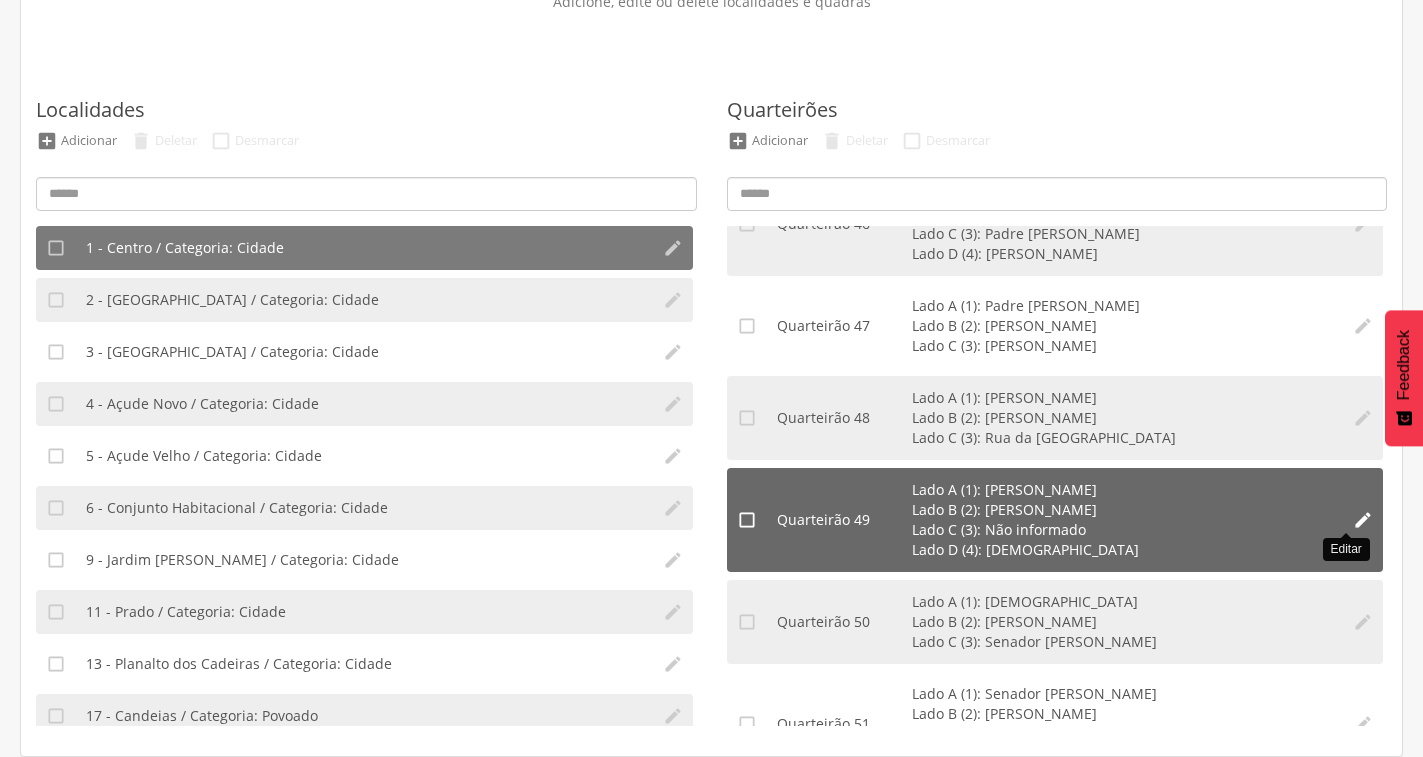 click on "" at bounding box center (1363, 520) 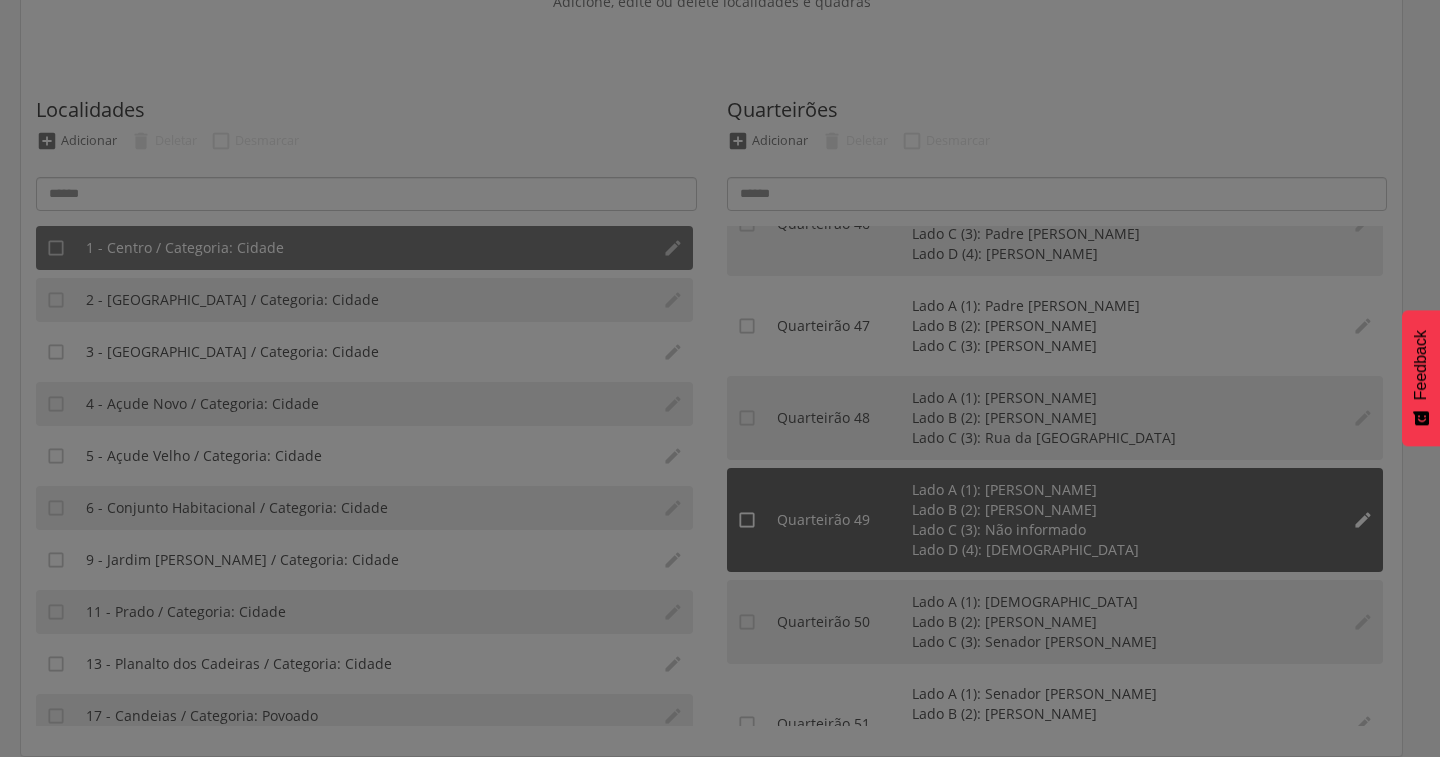 scroll, scrollTop: 0, scrollLeft: 0, axis: both 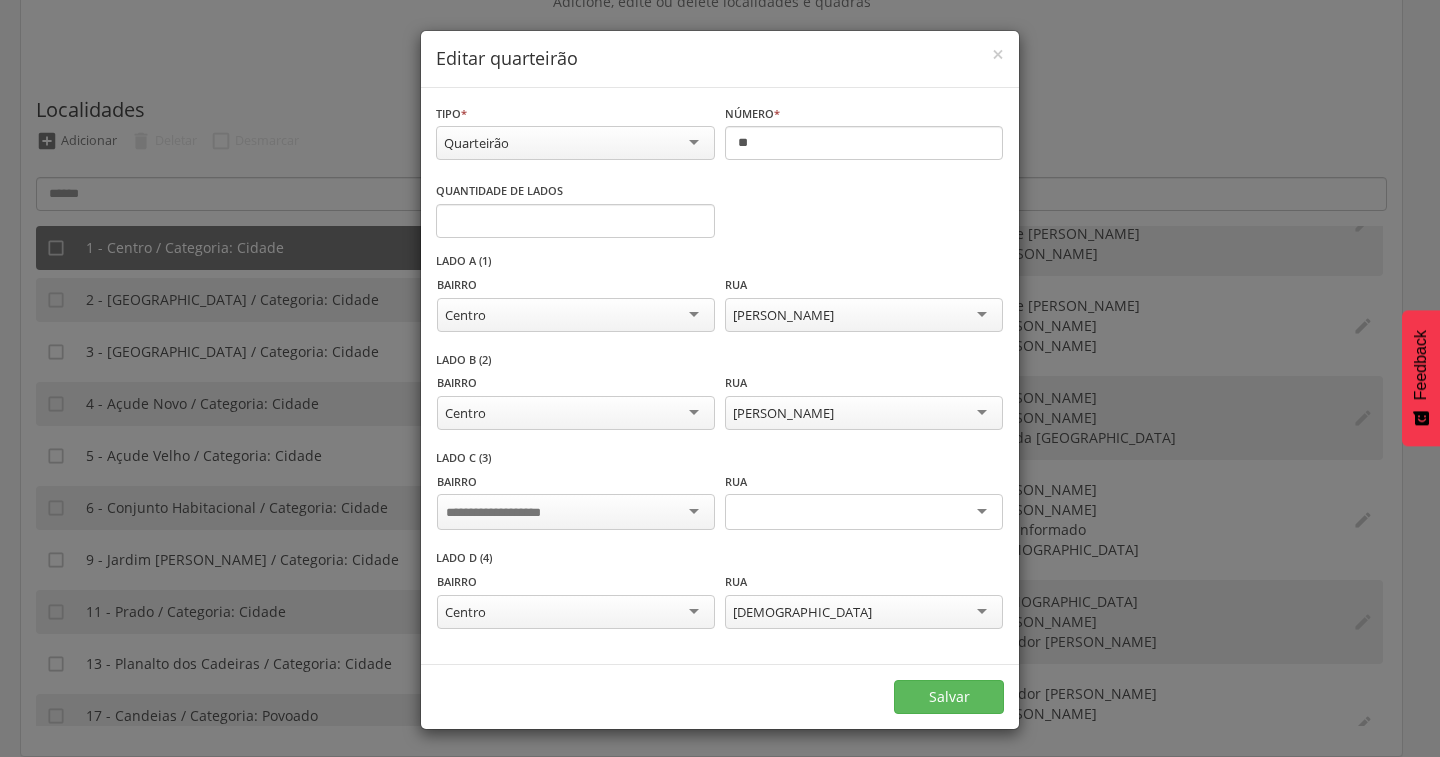 click at bounding box center (864, 512) 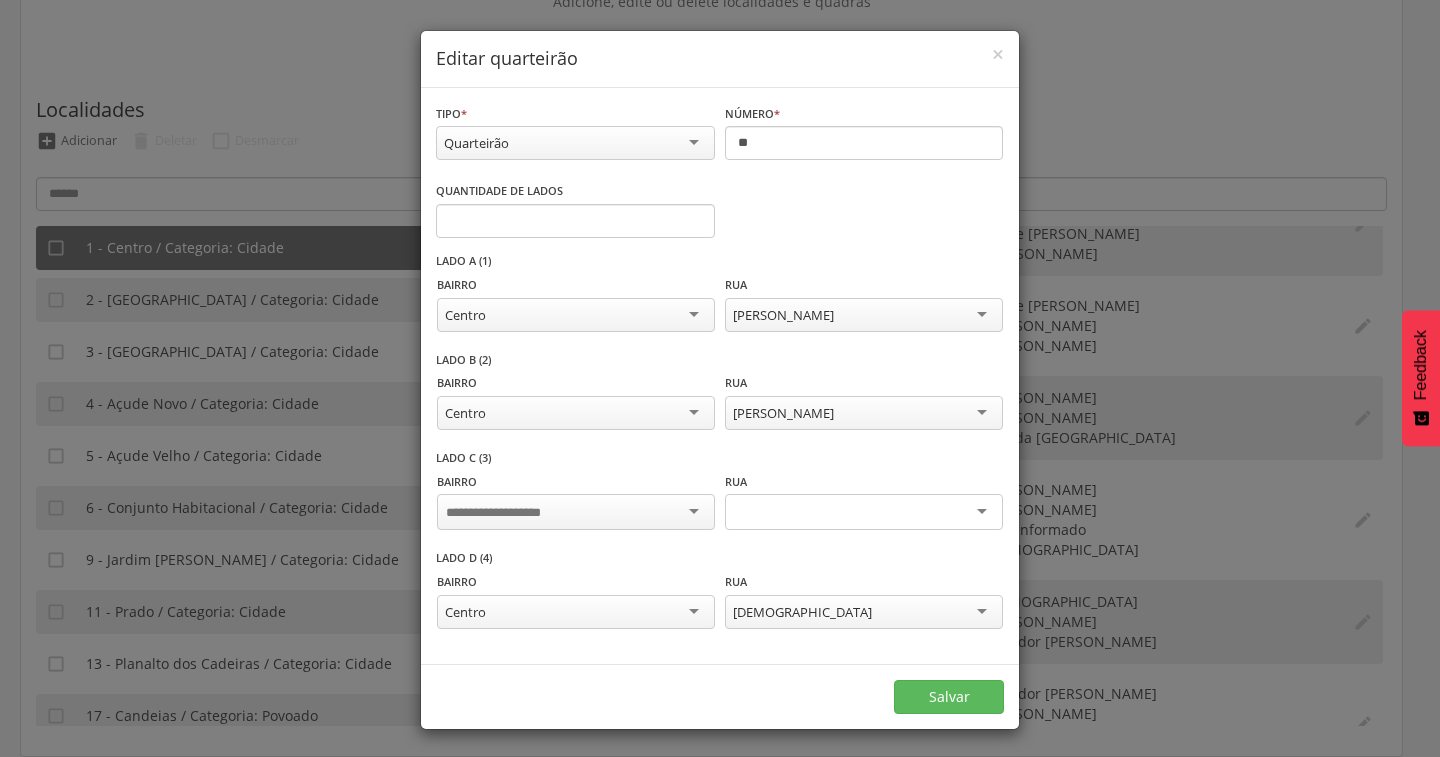 click at bounding box center (576, 512) 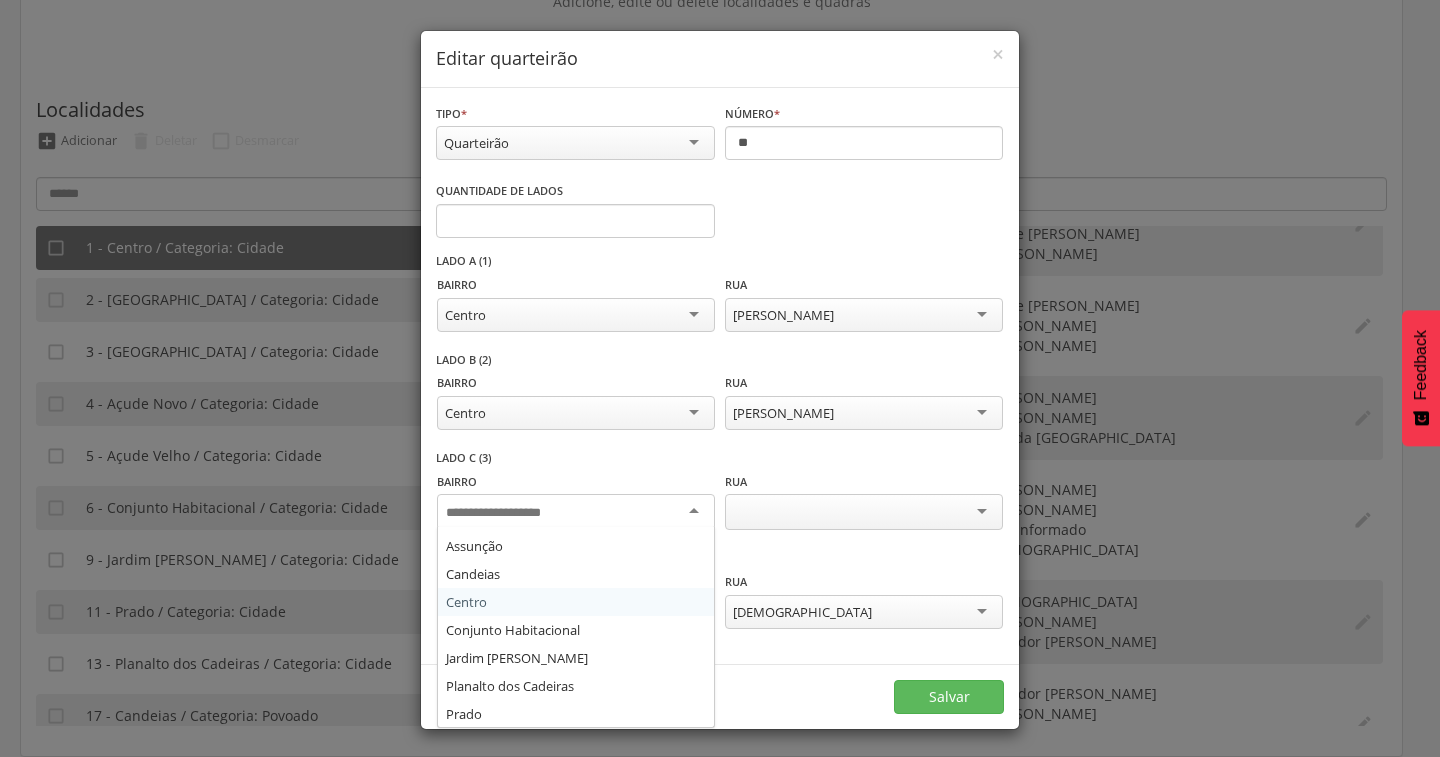 scroll, scrollTop: 108, scrollLeft: 0, axis: vertical 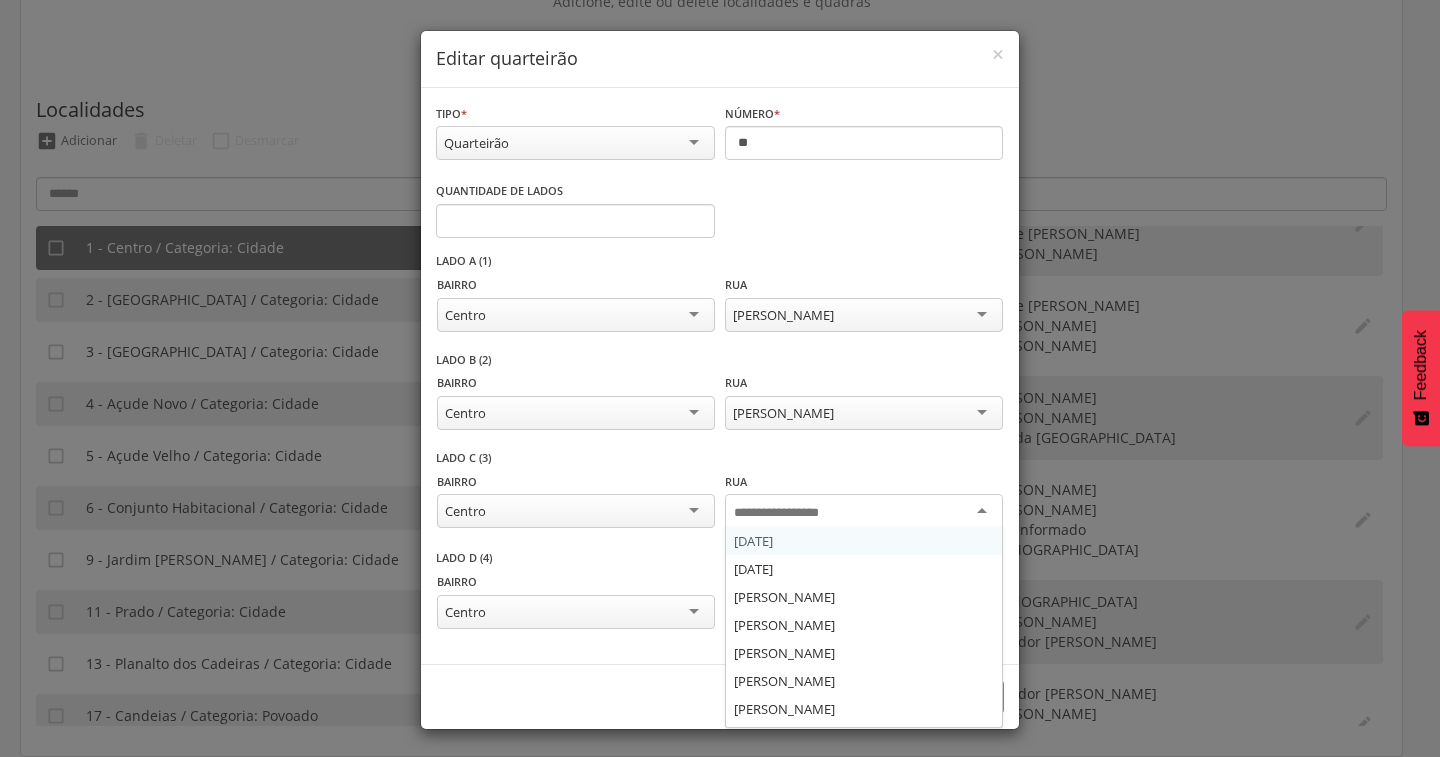 click at bounding box center (792, 513) 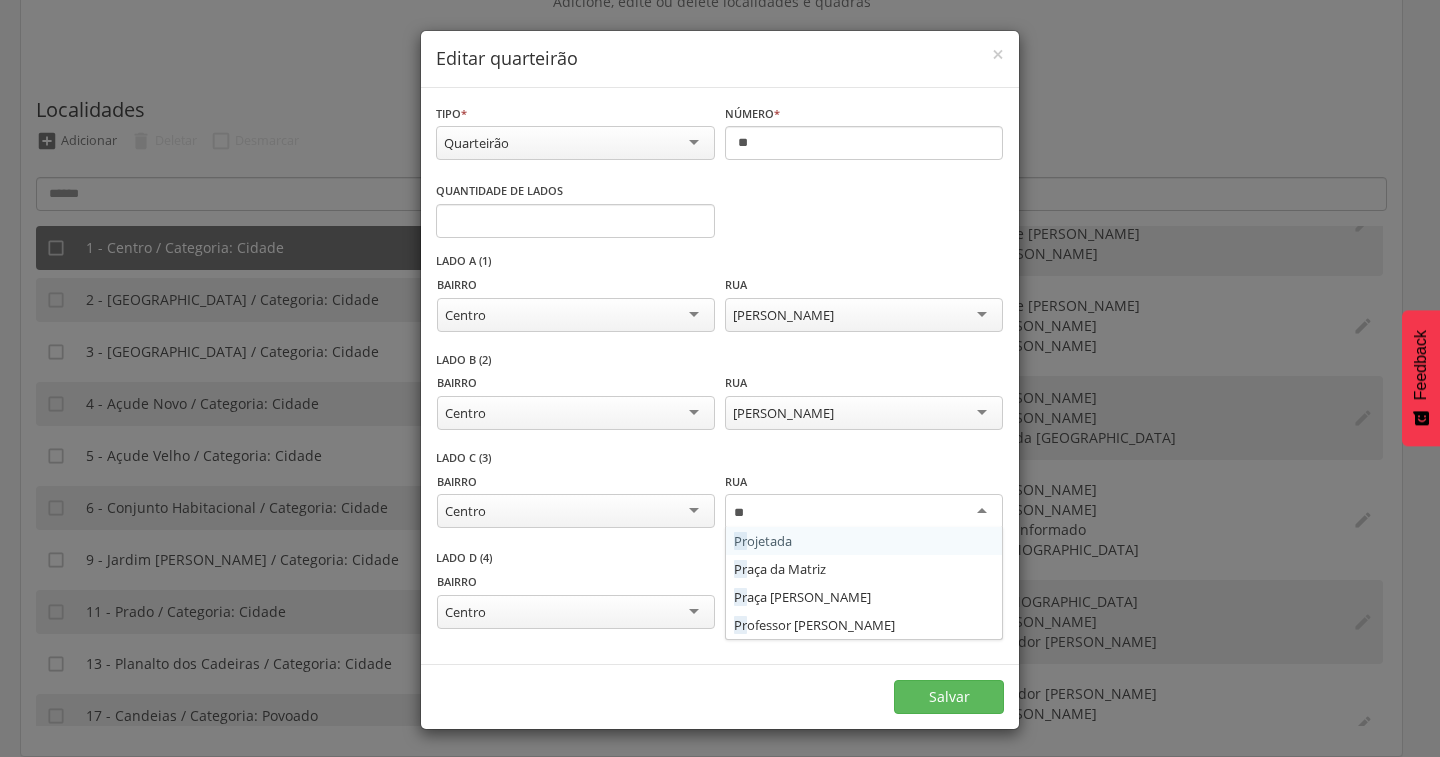 type on "*" 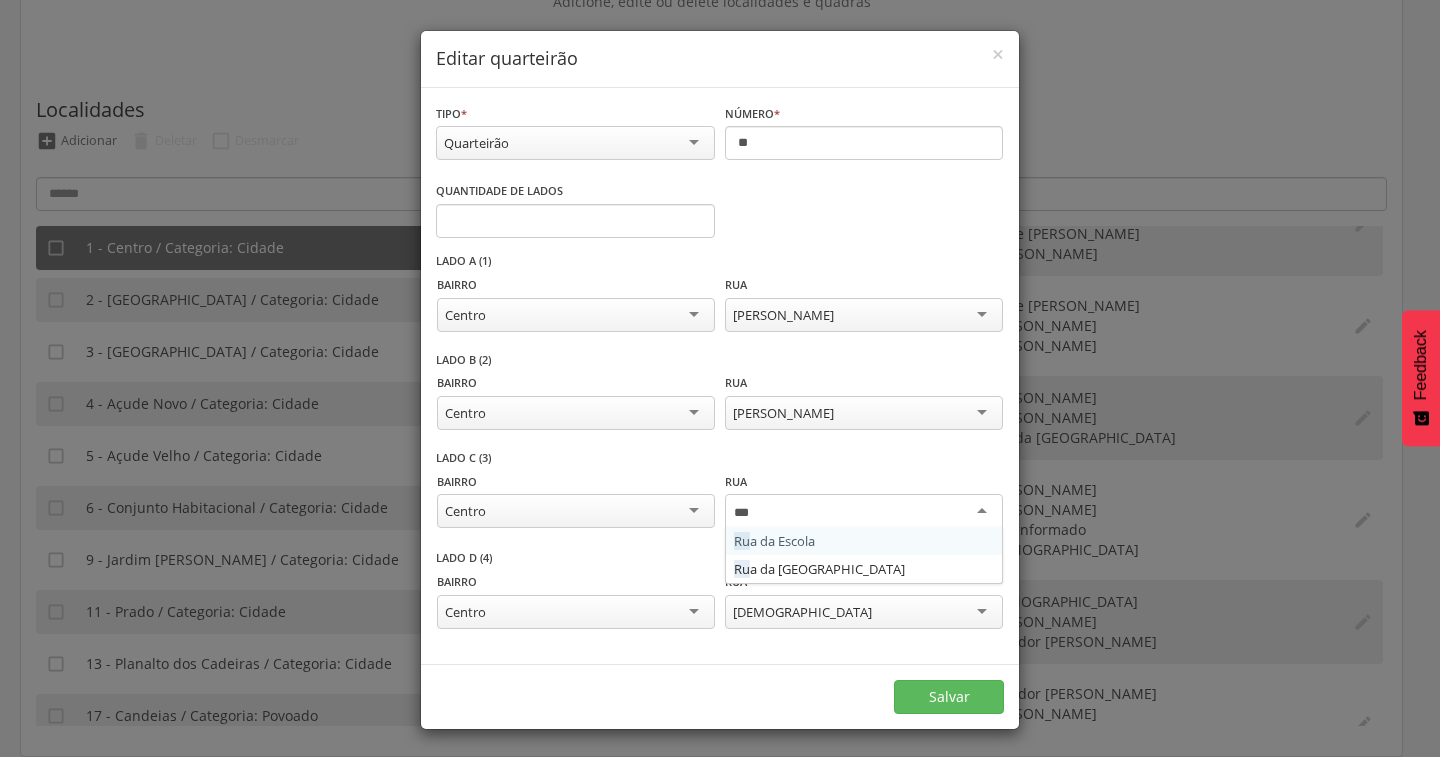 scroll, scrollTop: 0, scrollLeft: 0, axis: both 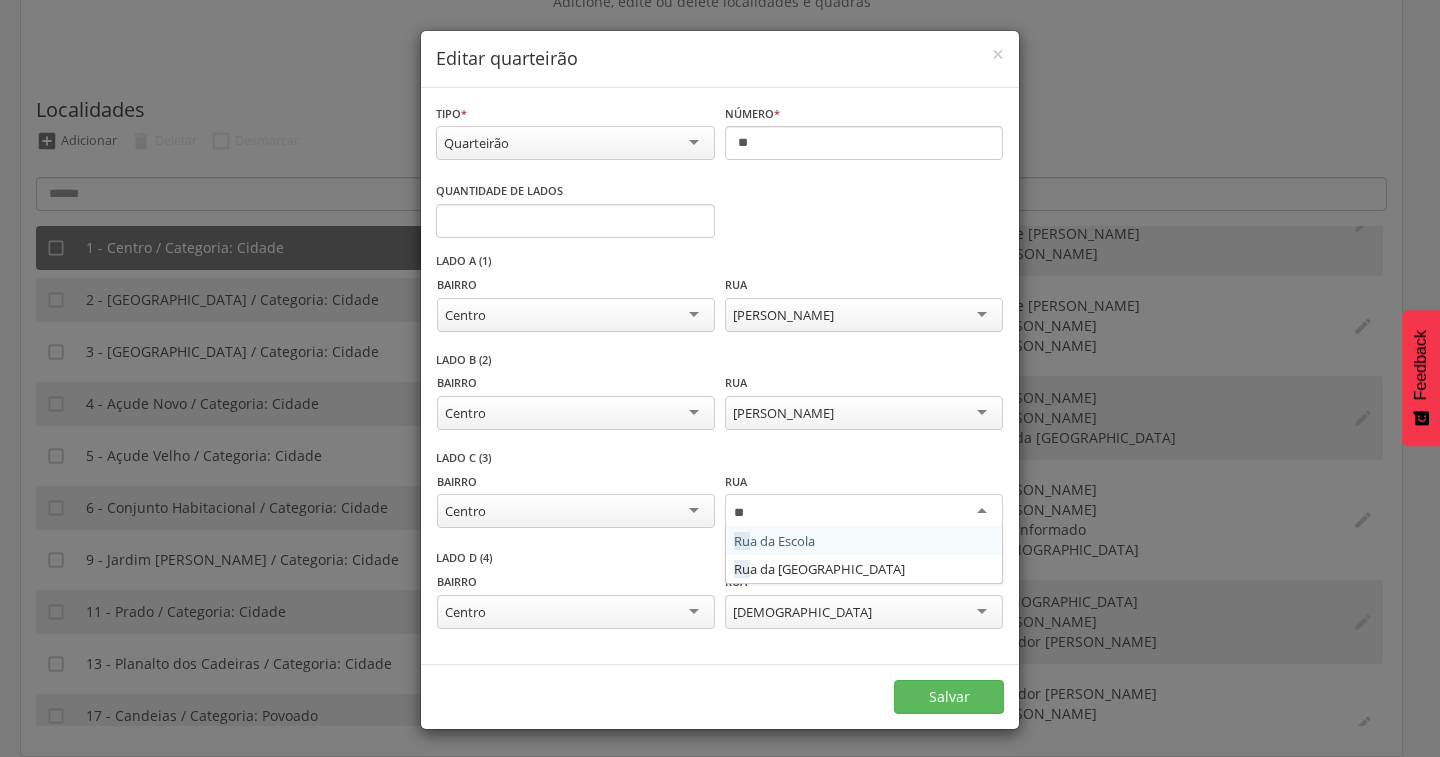 type on "*" 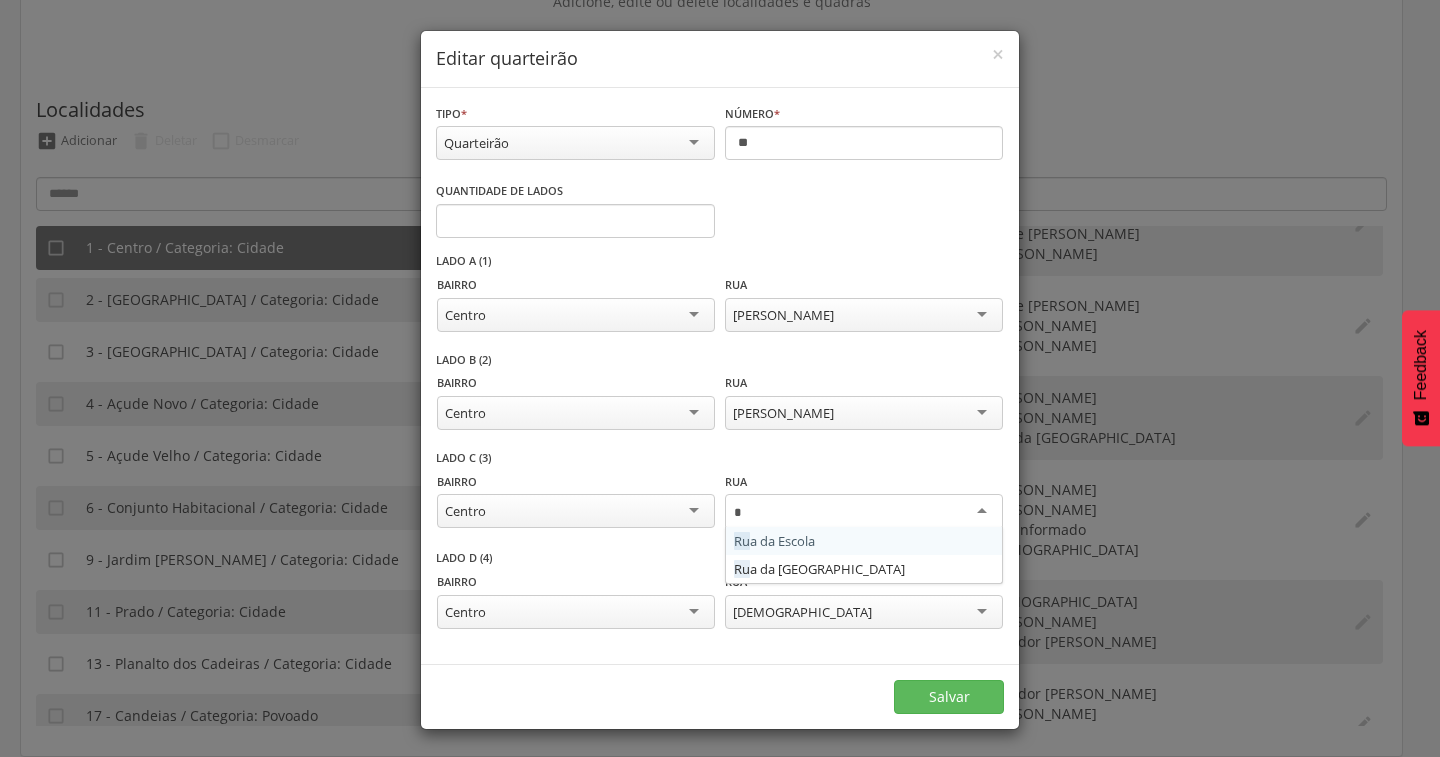 type 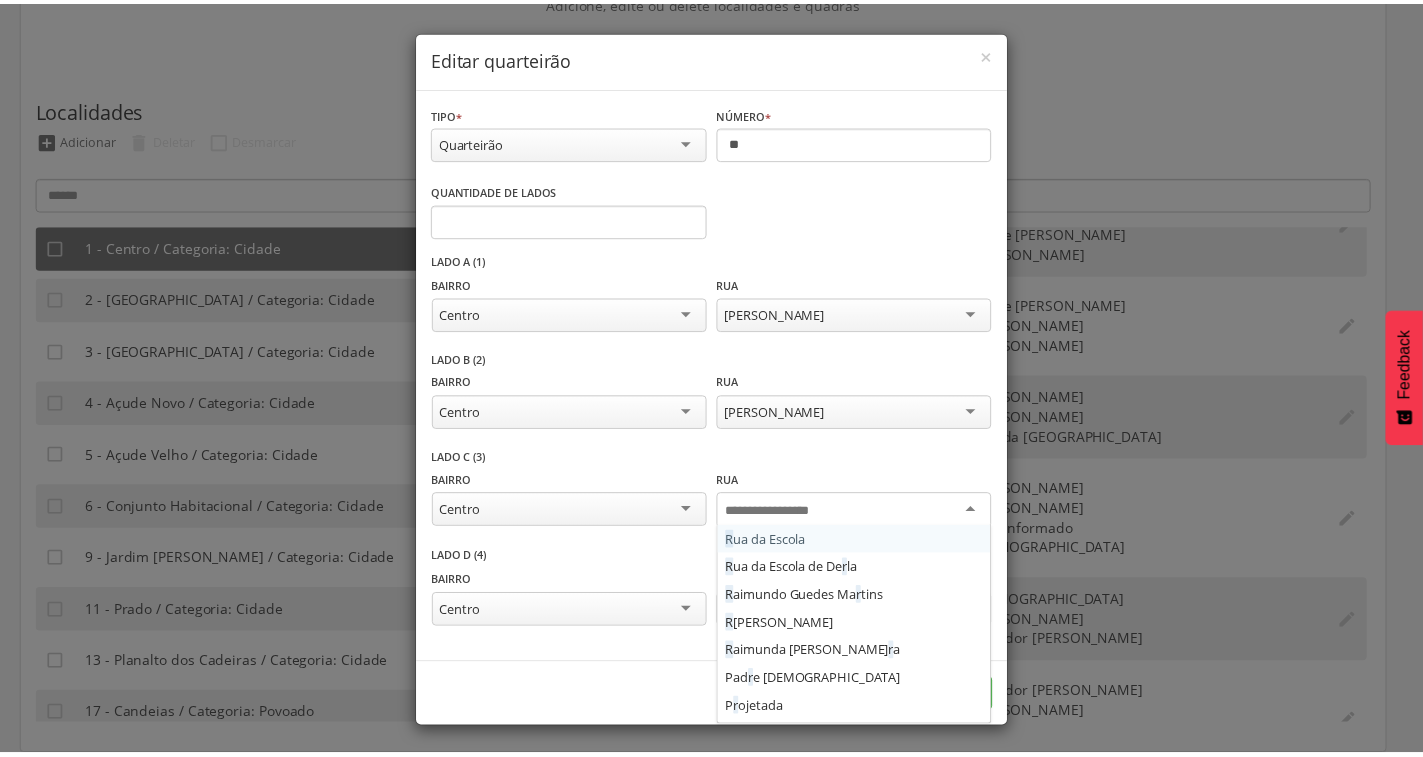 scroll, scrollTop: 864, scrollLeft: 0, axis: vertical 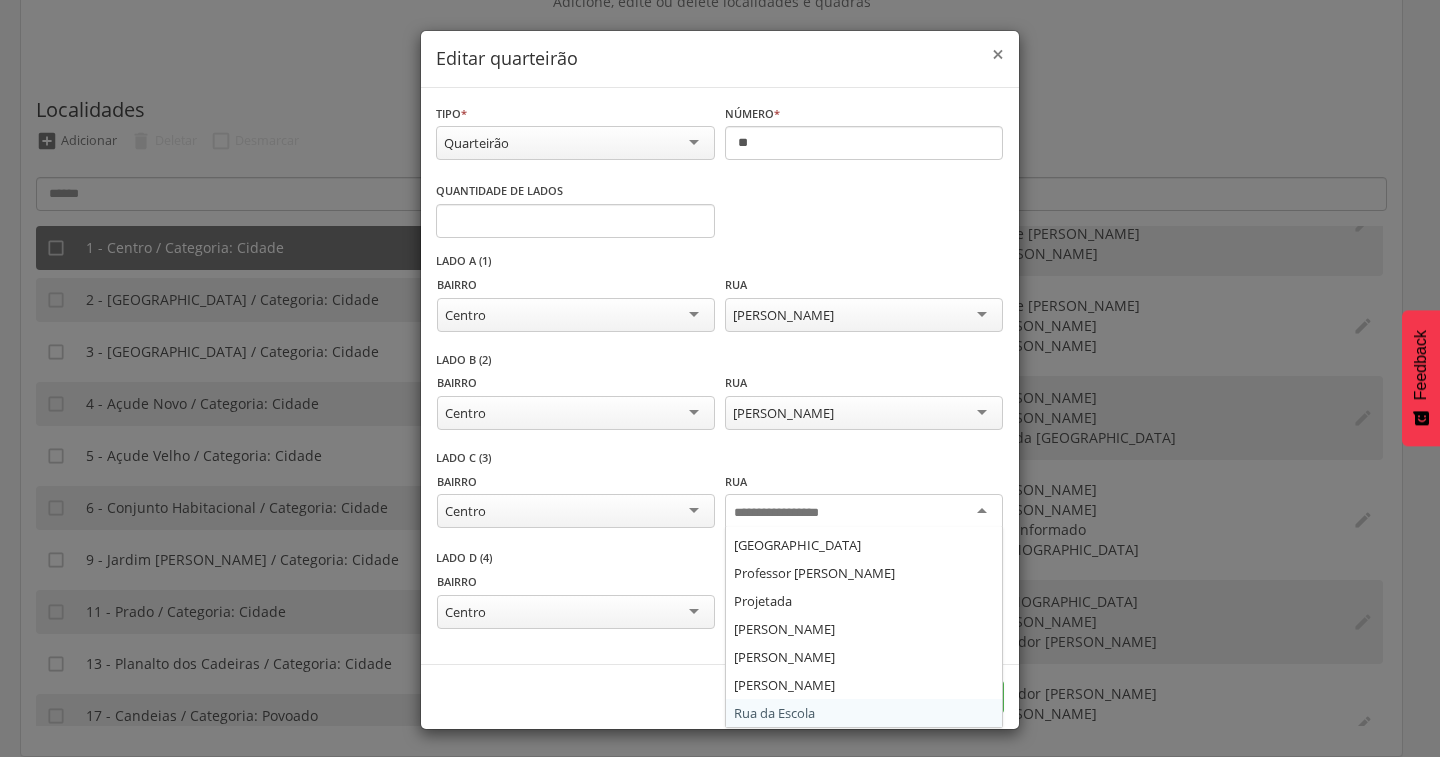 click on "×" at bounding box center [998, 54] 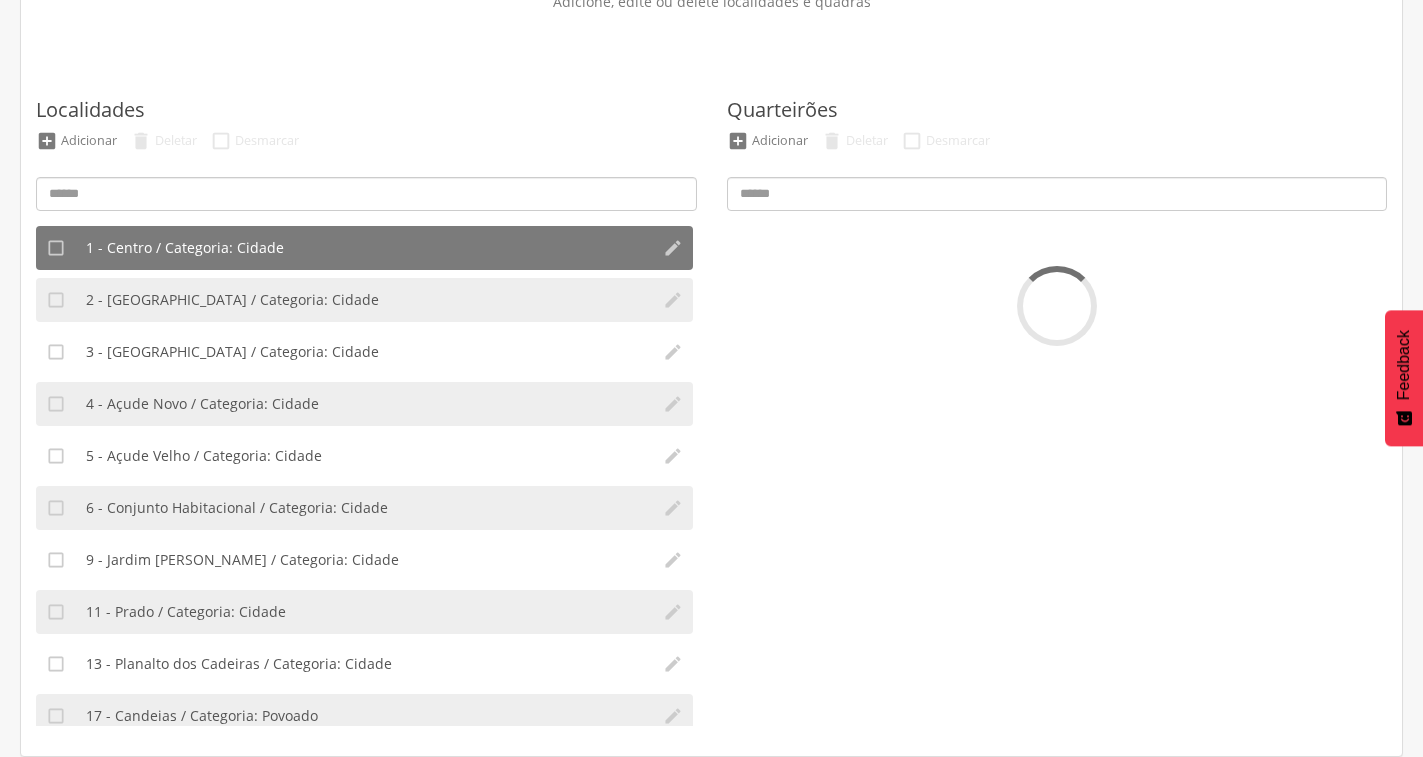 scroll, scrollTop: 164, scrollLeft: 0, axis: vertical 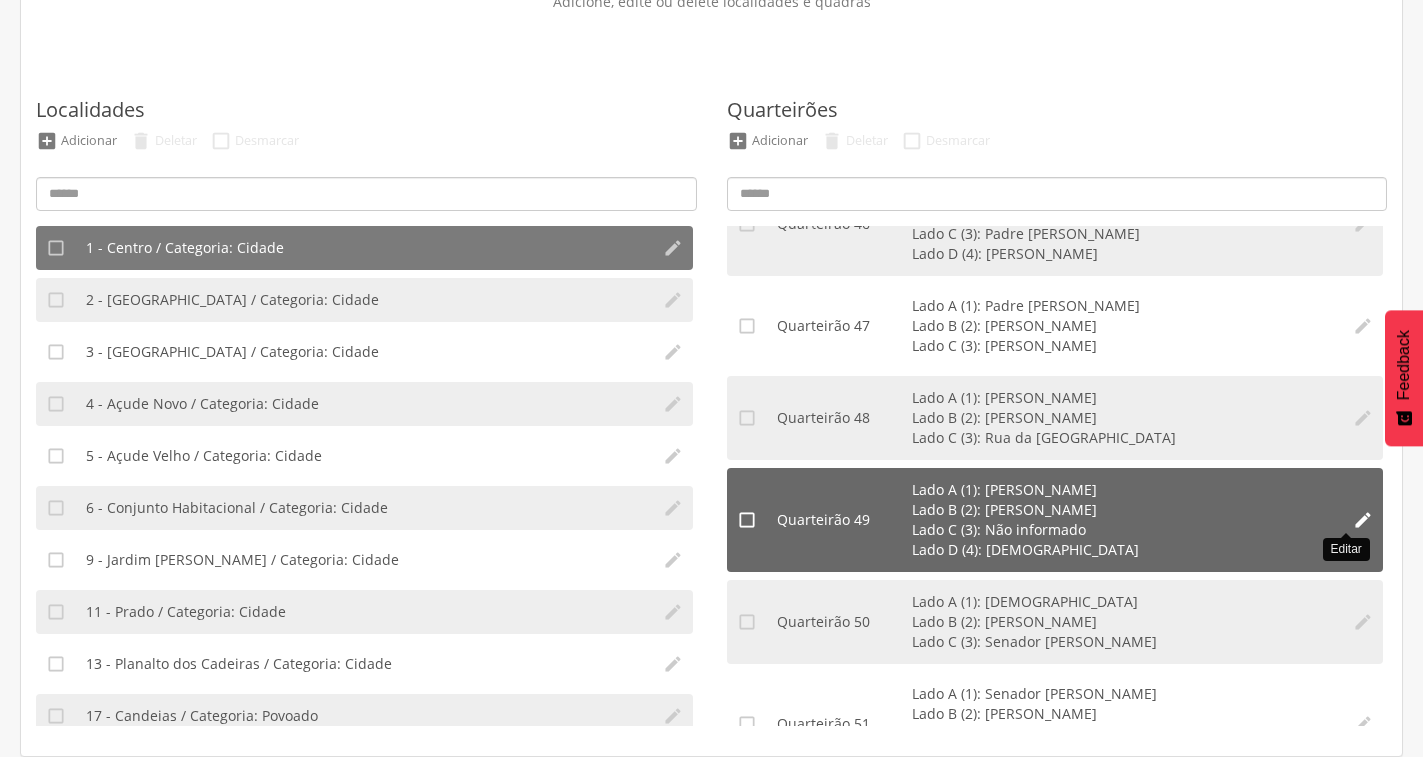 click on "" at bounding box center (1363, 520) 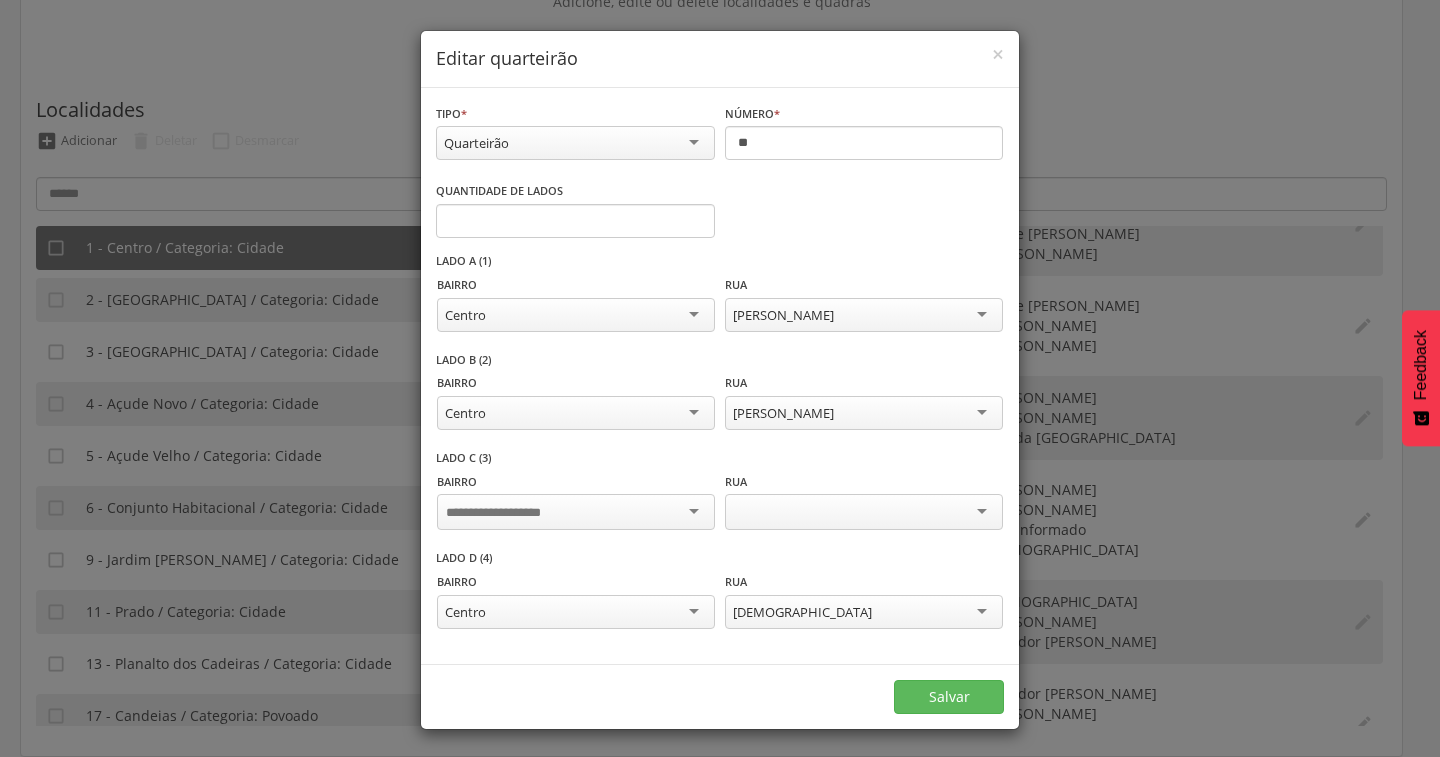 click at bounding box center (576, 512) 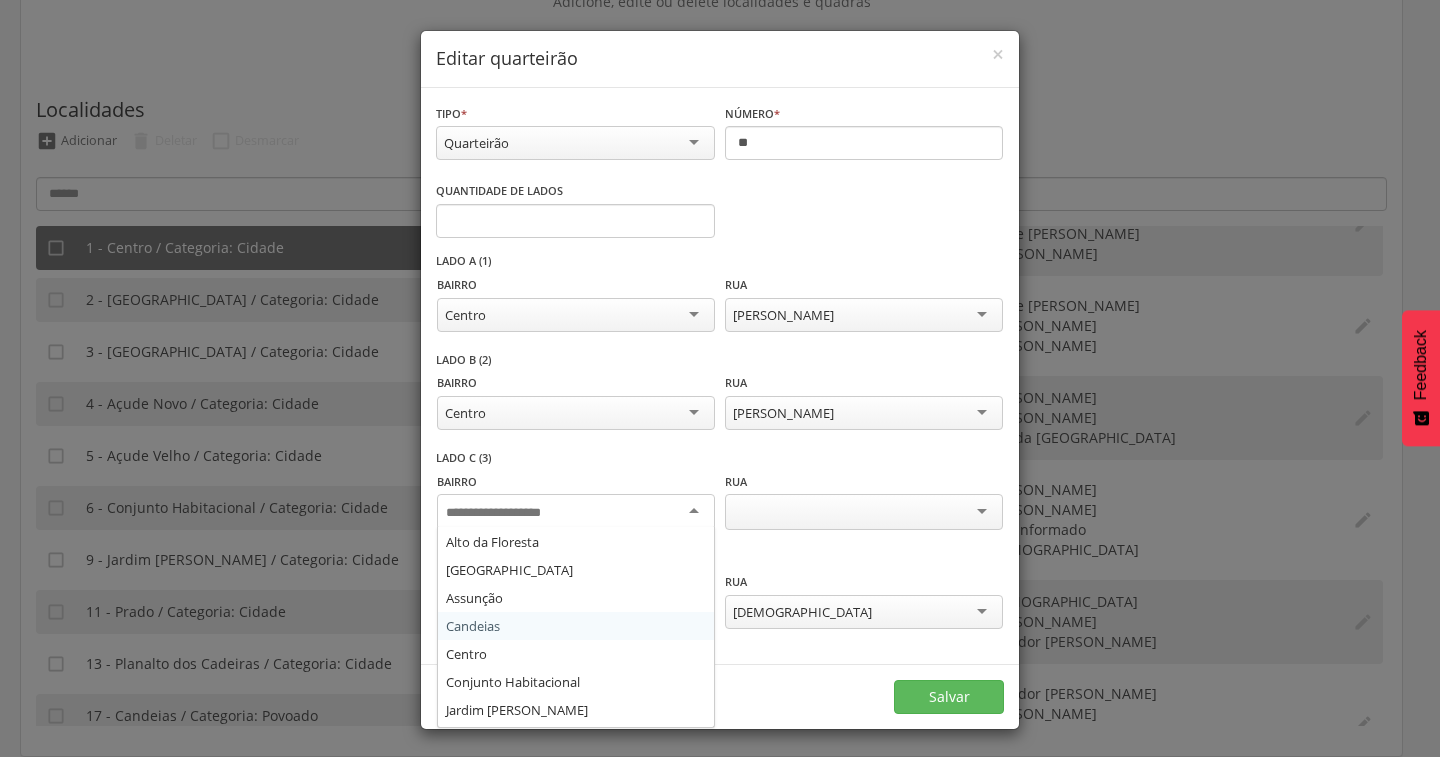 scroll, scrollTop: 108, scrollLeft: 0, axis: vertical 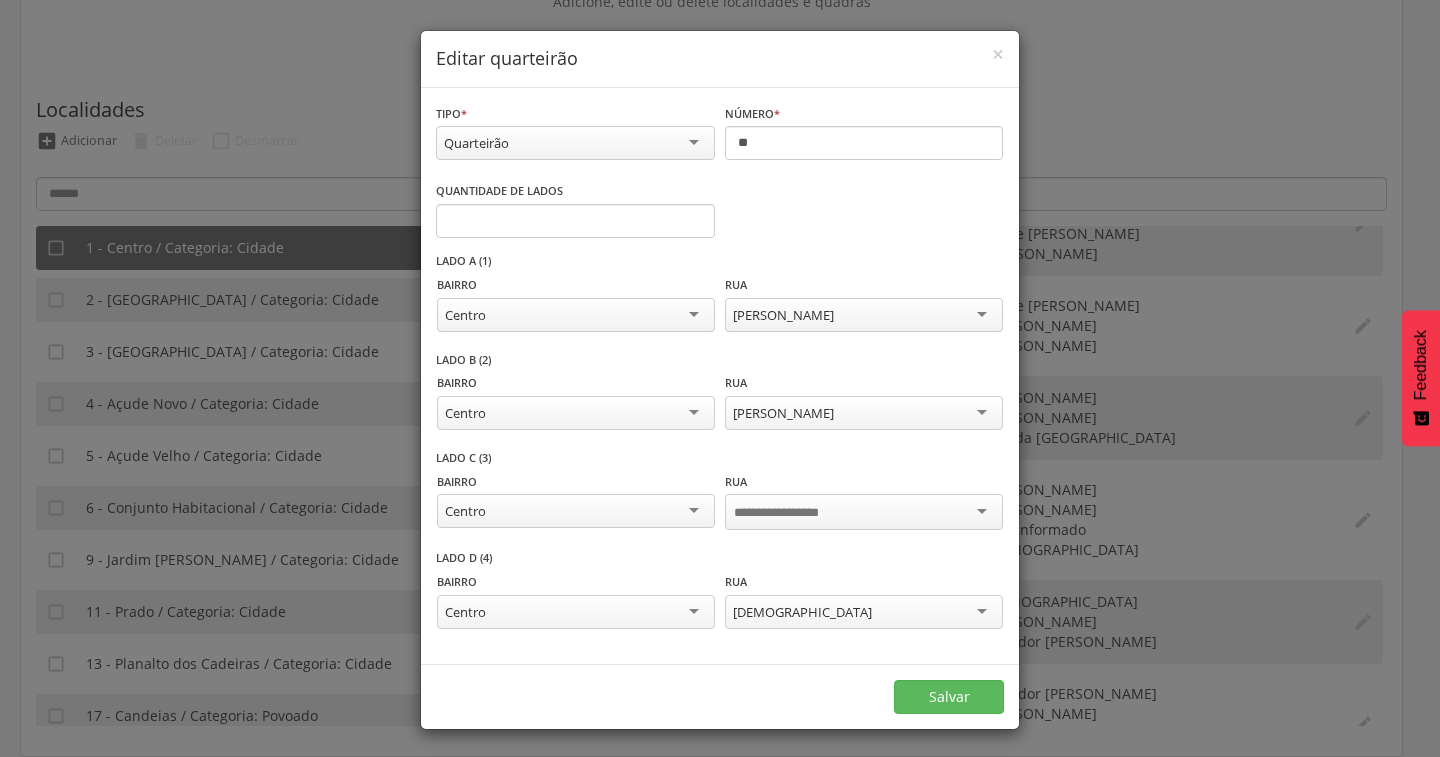 click at bounding box center [864, 512] 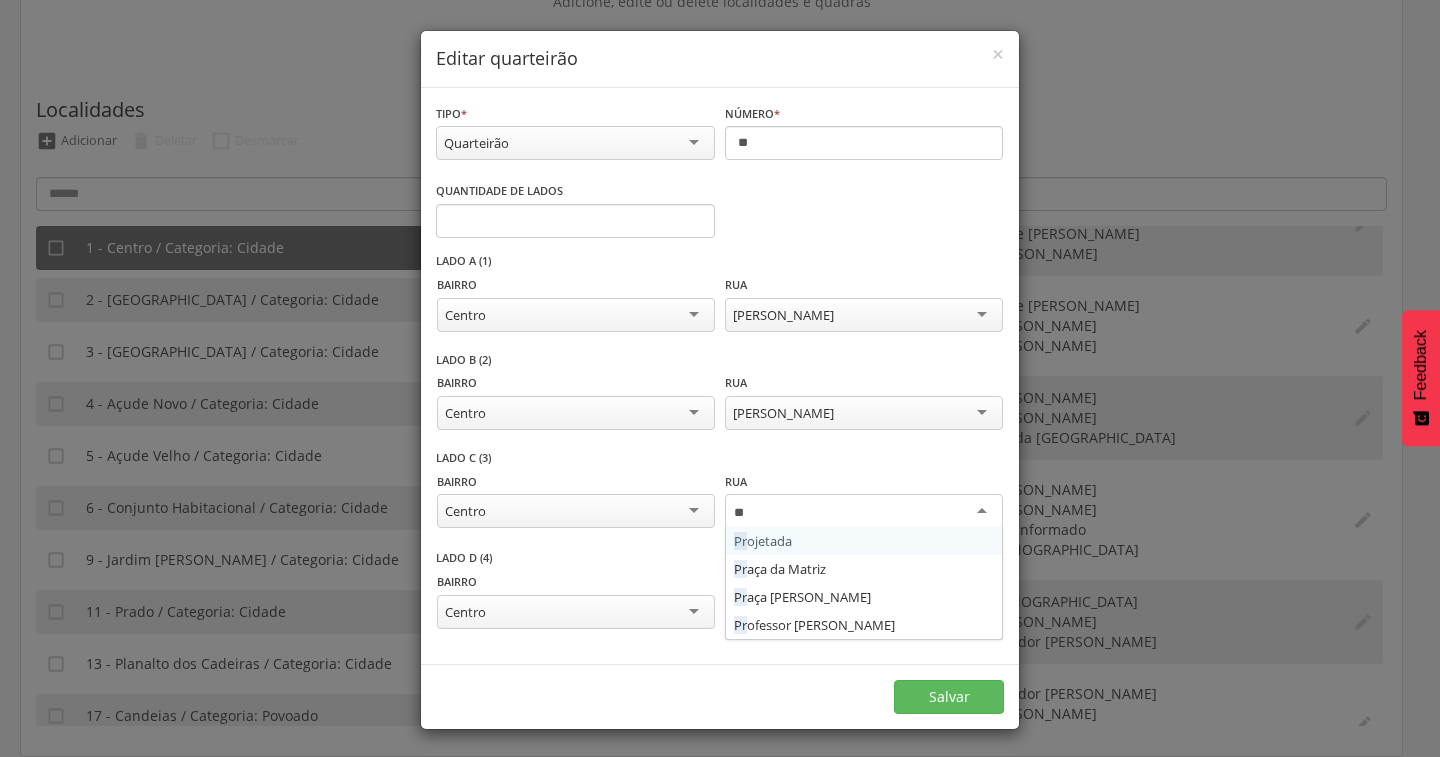type on "*" 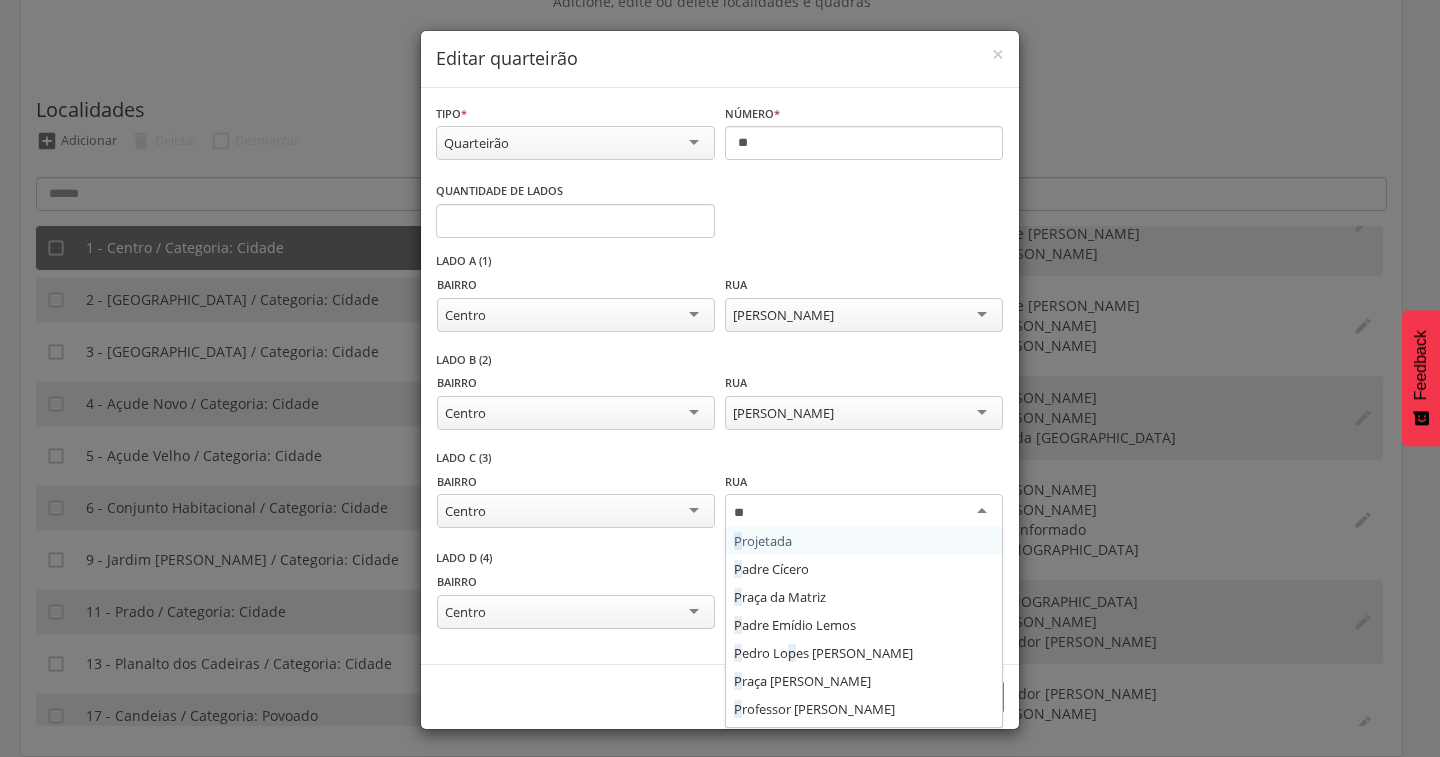 scroll, scrollTop: 0, scrollLeft: 0, axis: both 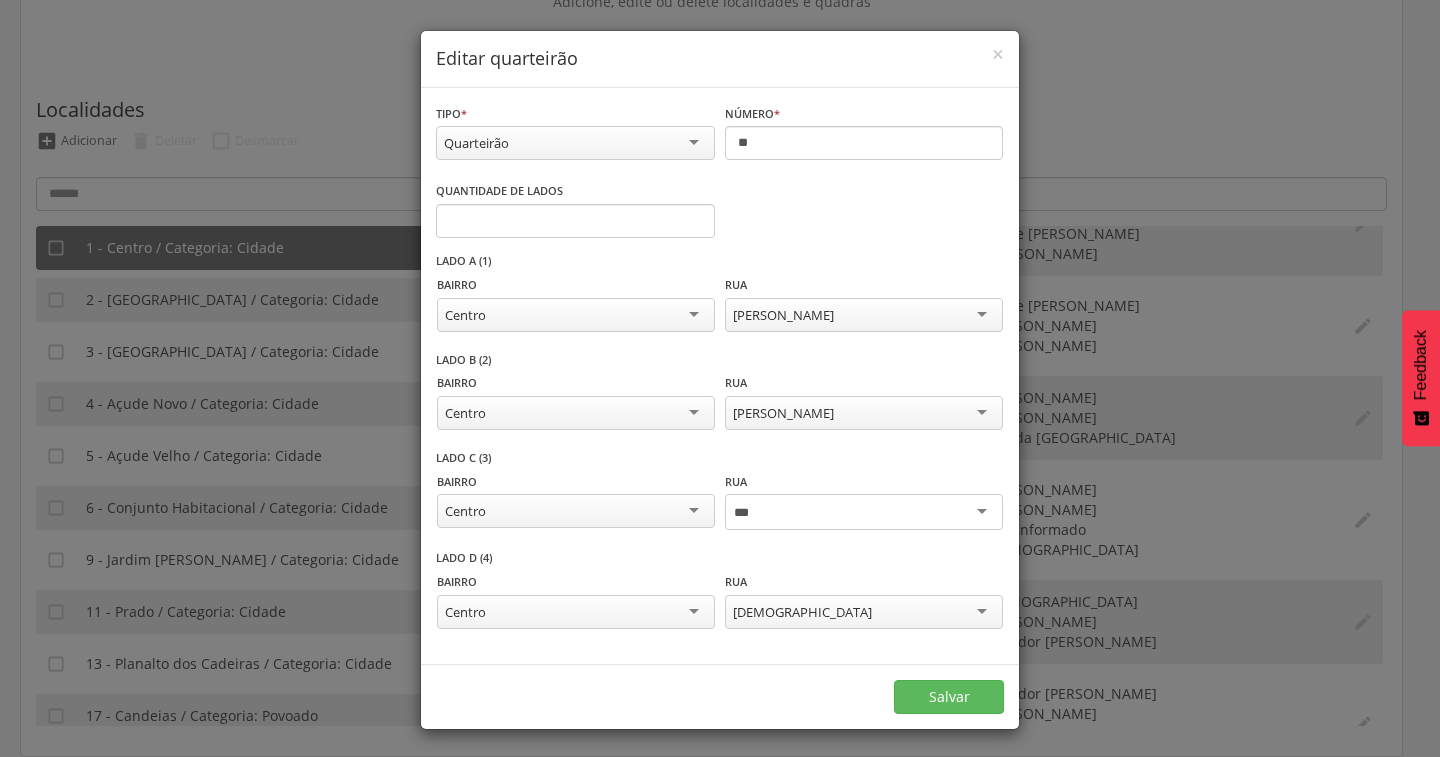 type on "***" 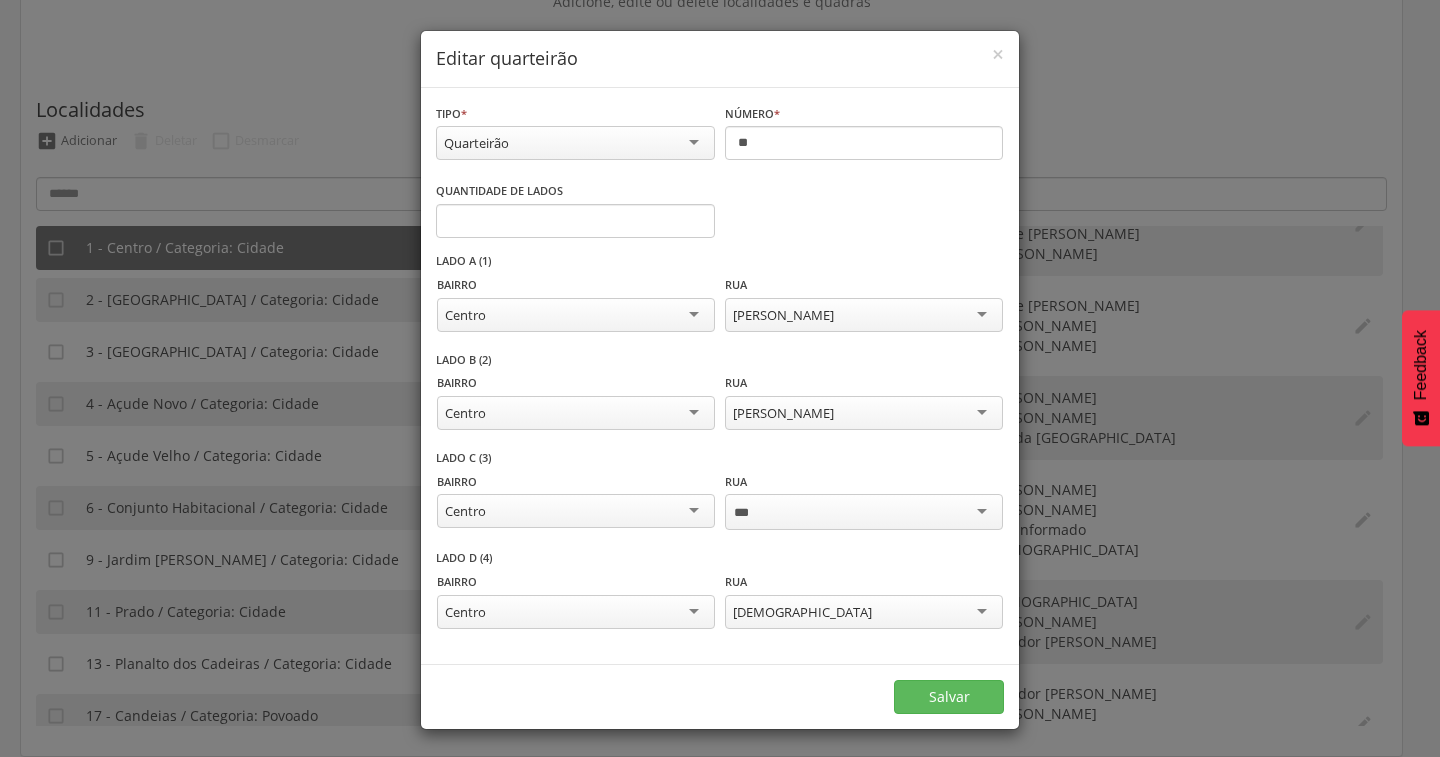 type 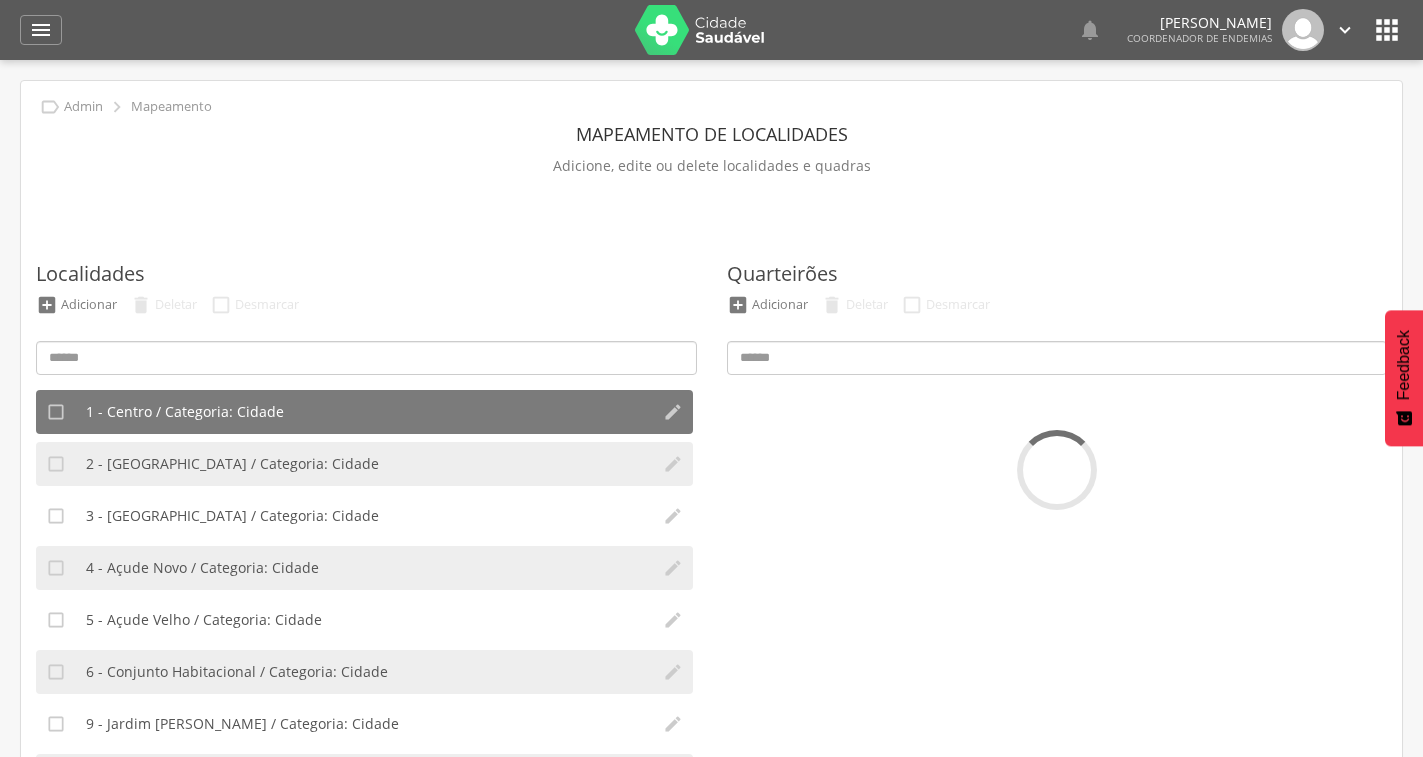 scroll, scrollTop: 164, scrollLeft: 0, axis: vertical 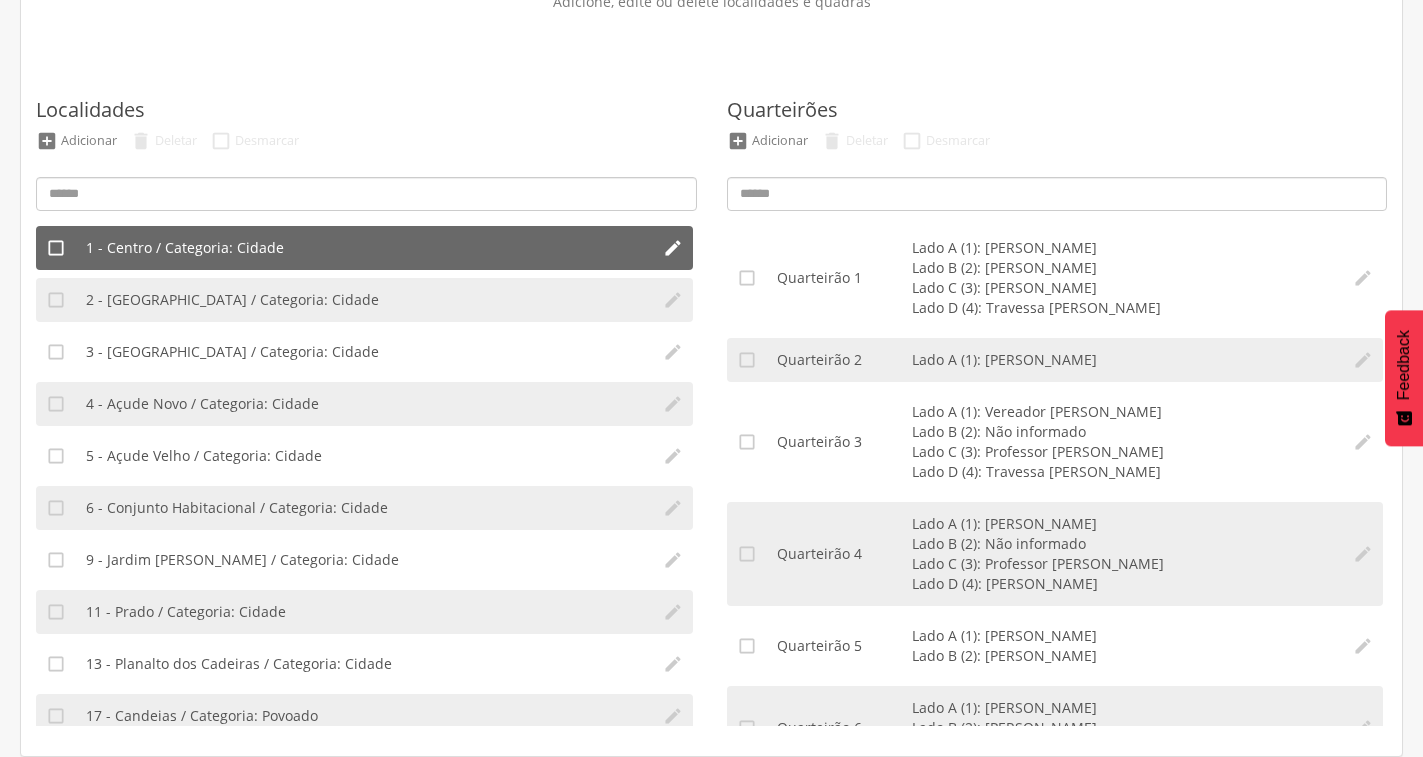 click on "1 - Centro / Categoria: Cidade" at bounding box center (364, 248) 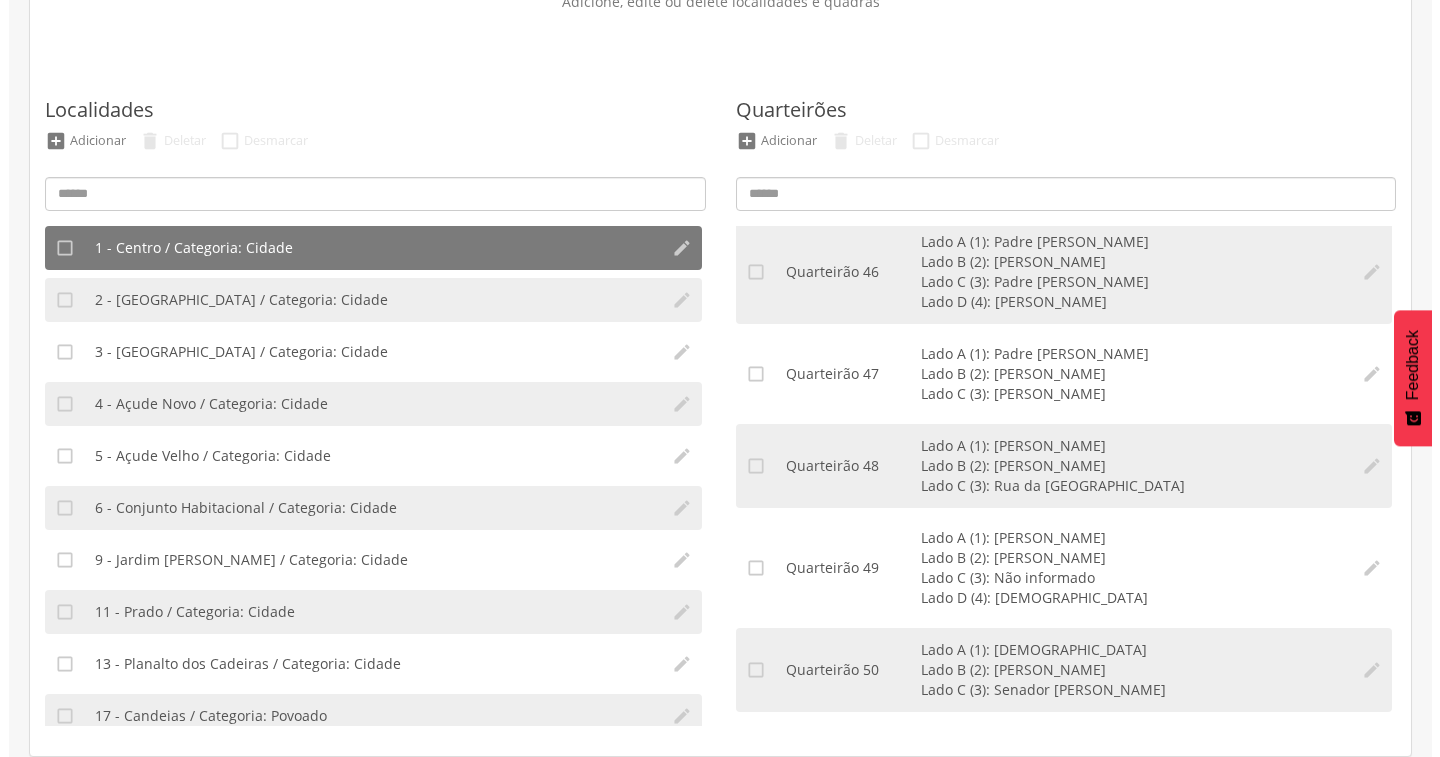 scroll, scrollTop: 4600, scrollLeft: 0, axis: vertical 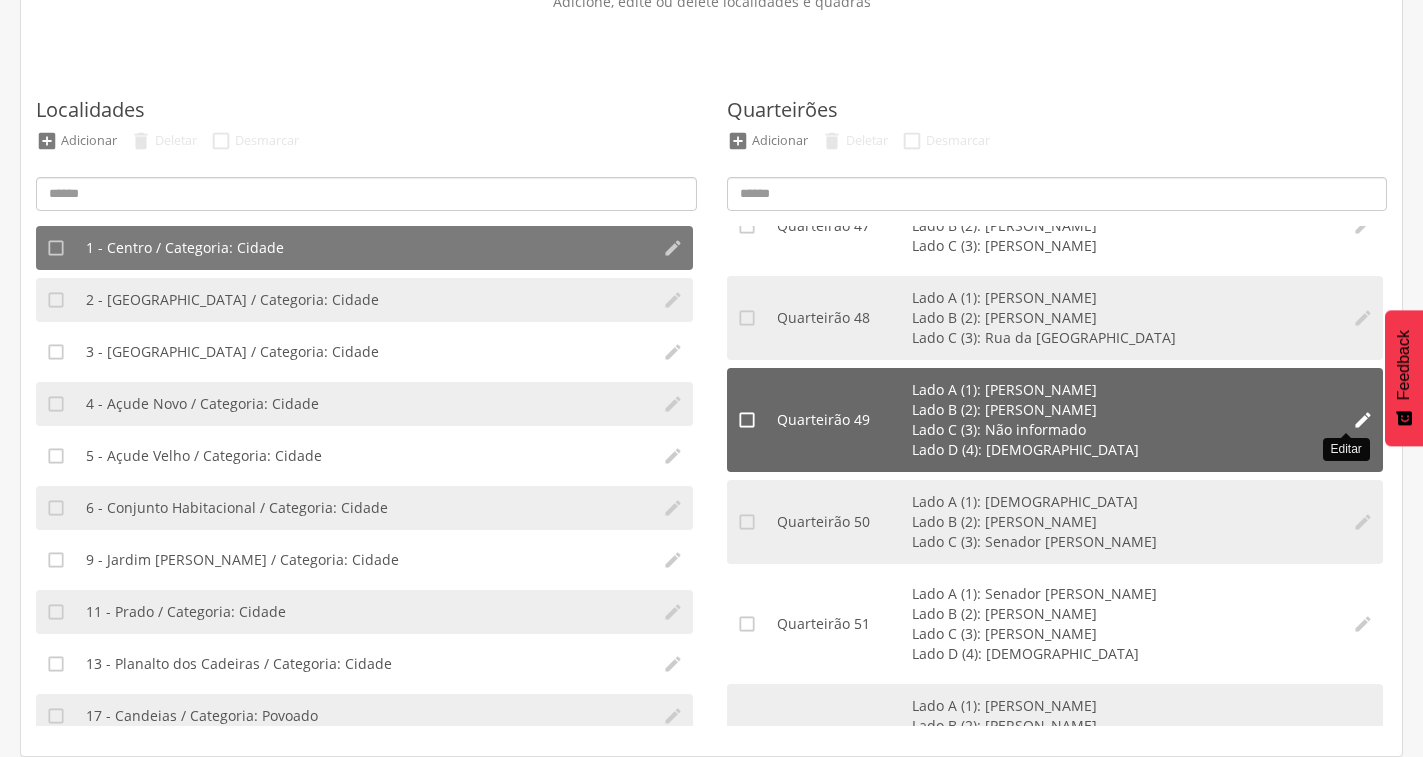 click on "" at bounding box center (1363, 420) 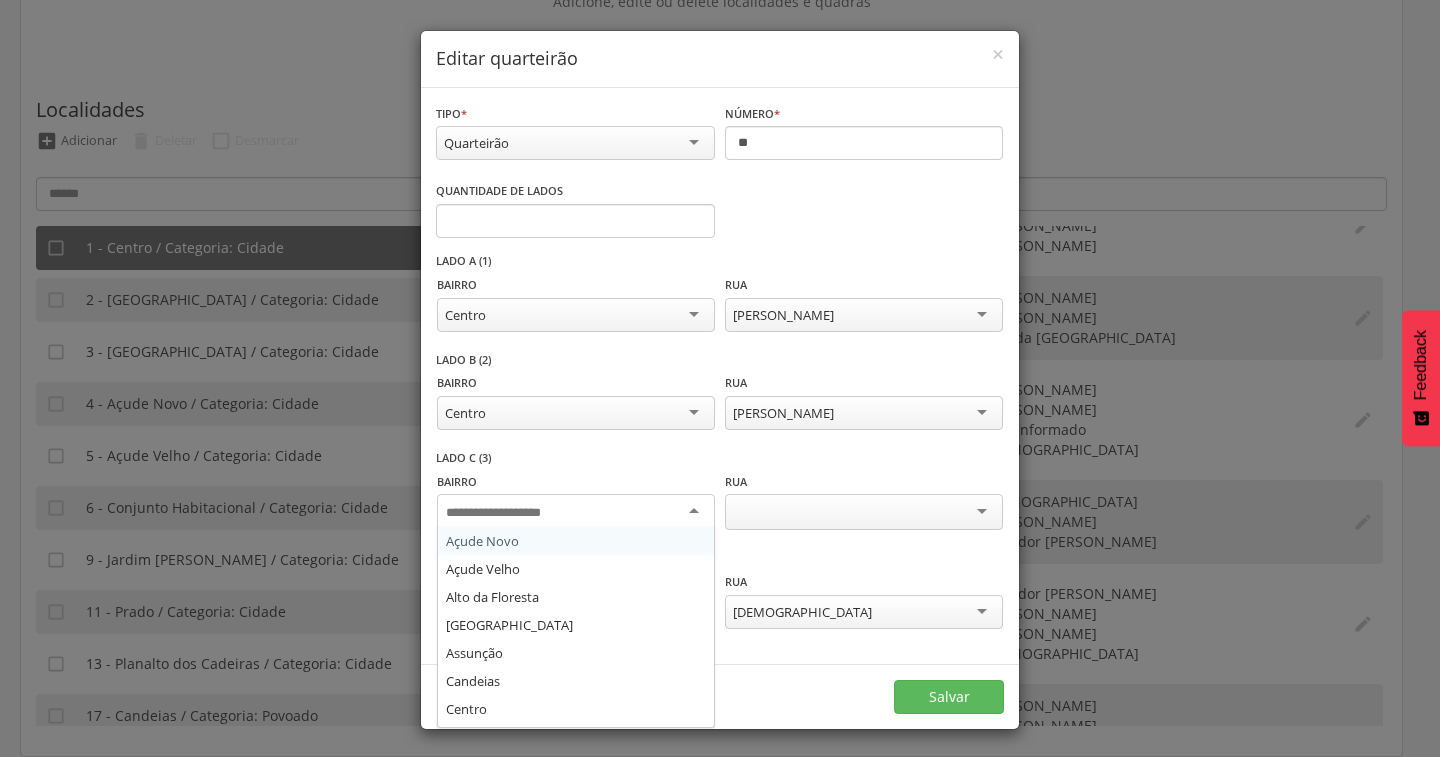 click at bounding box center (576, 512) 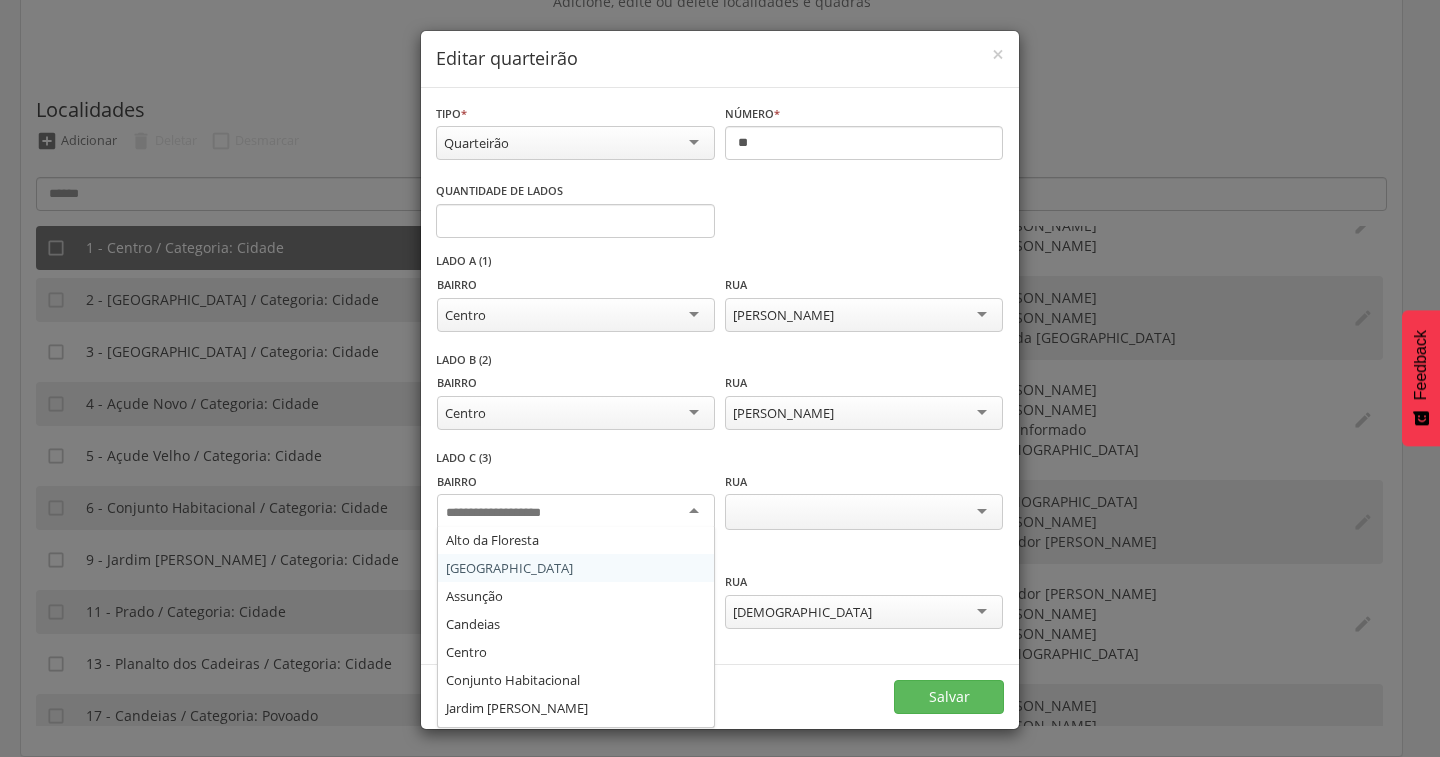 scroll, scrollTop: 108, scrollLeft: 0, axis: vertical 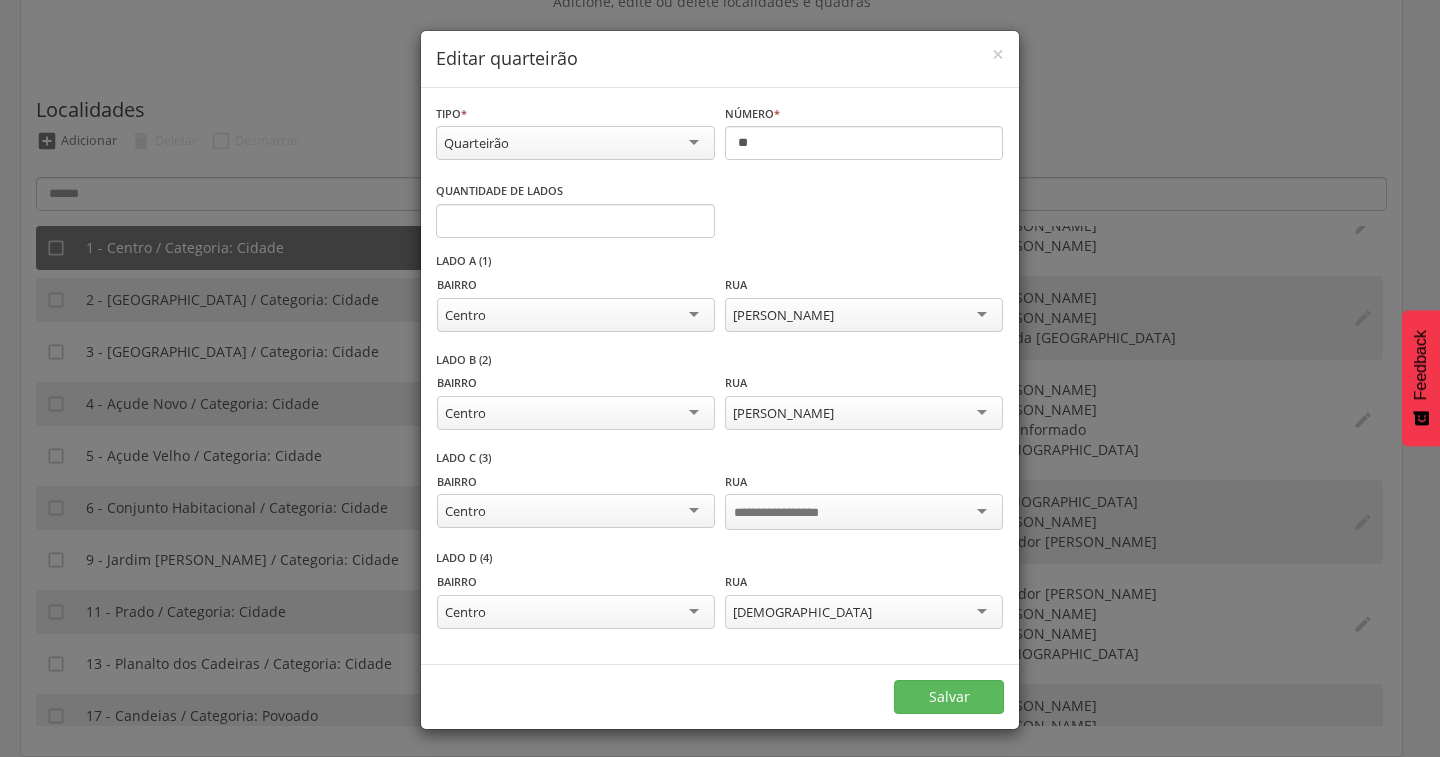 click at bounding box center [864, 512] 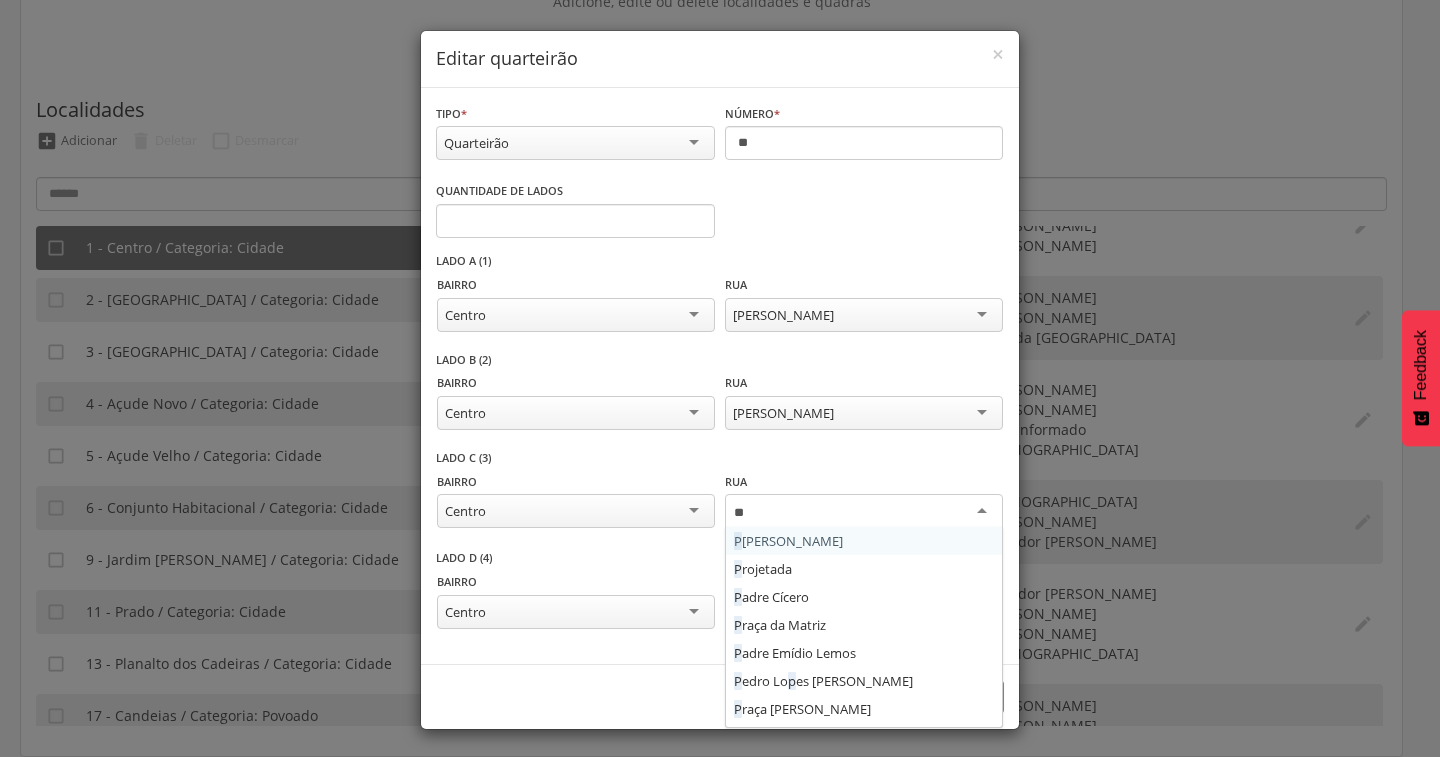type on "***" 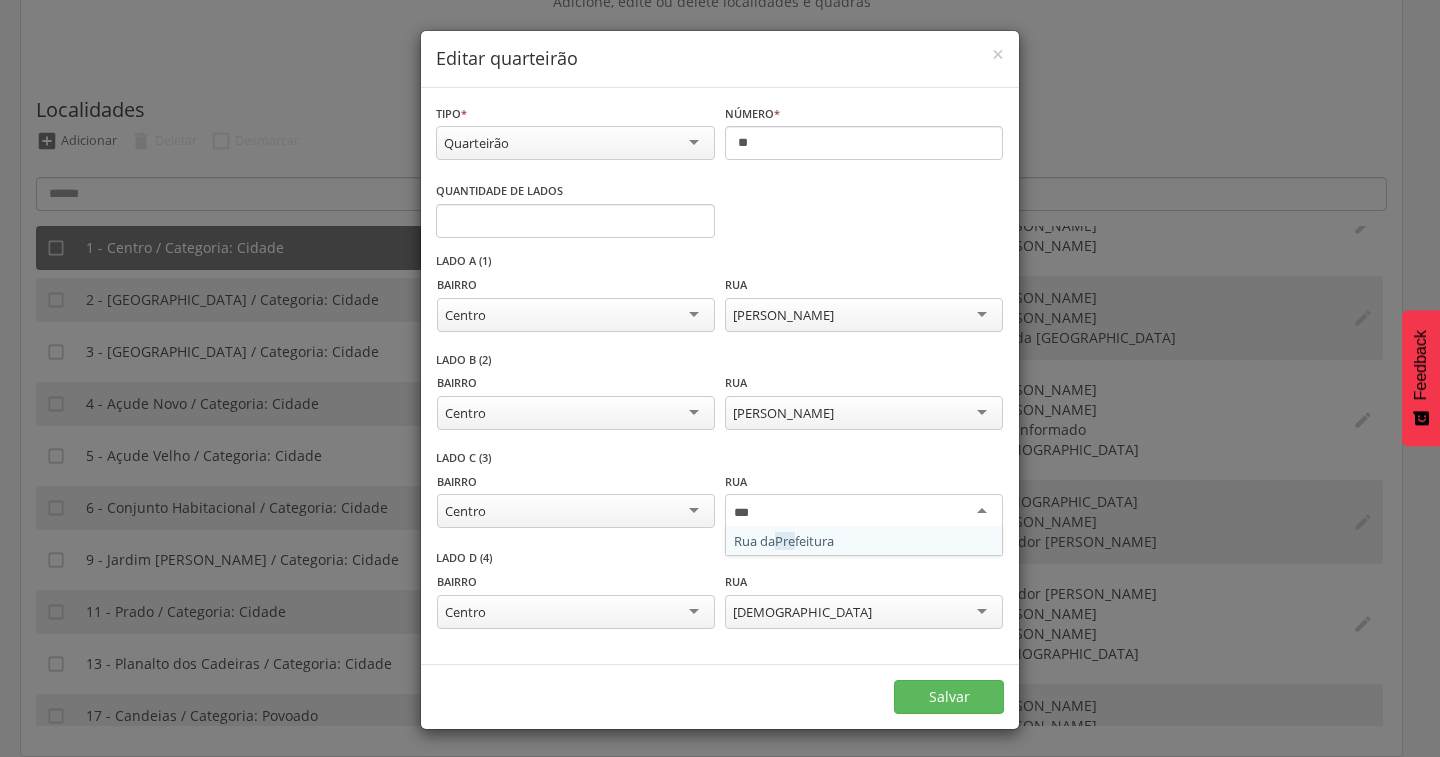 type 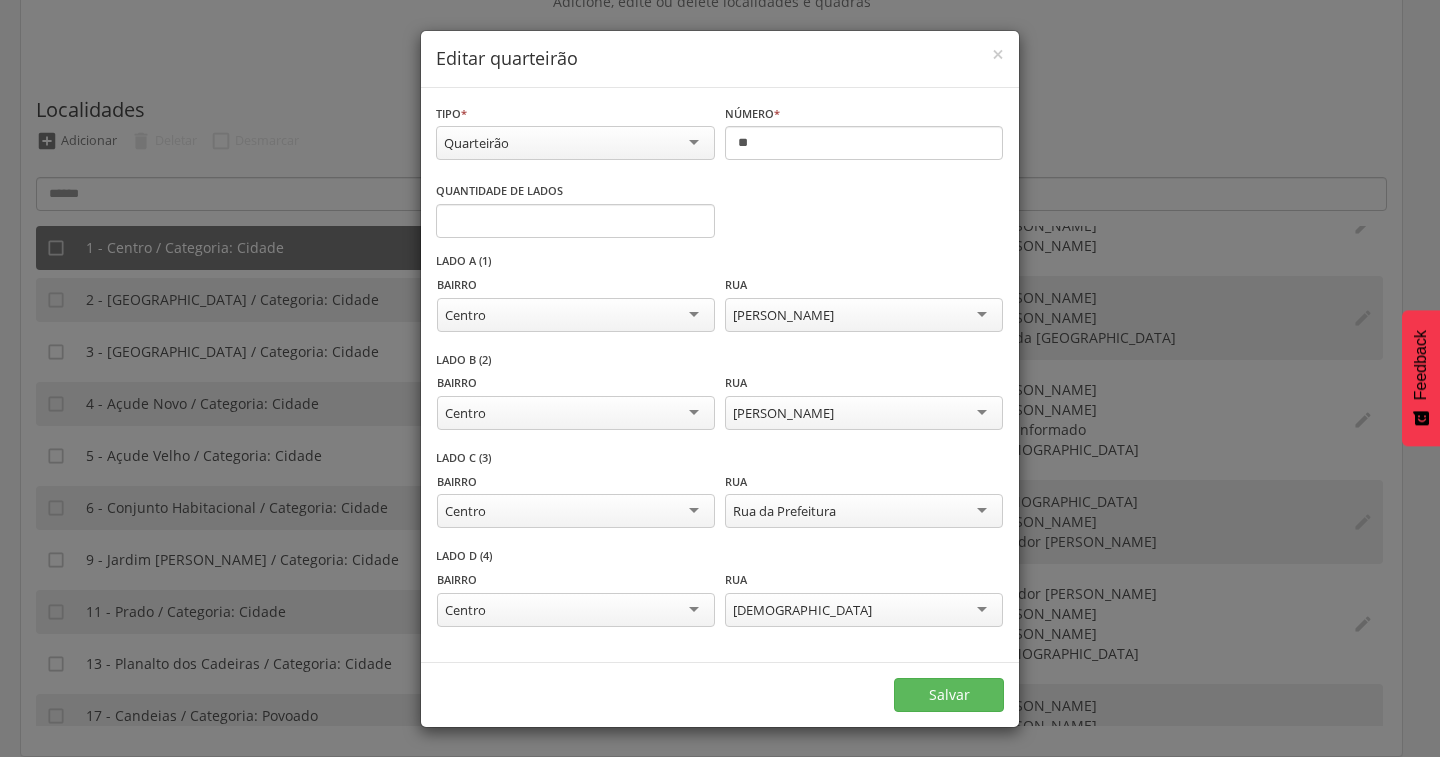 scroll, scrollTop: 0, scrollLeft: 0, axis: both 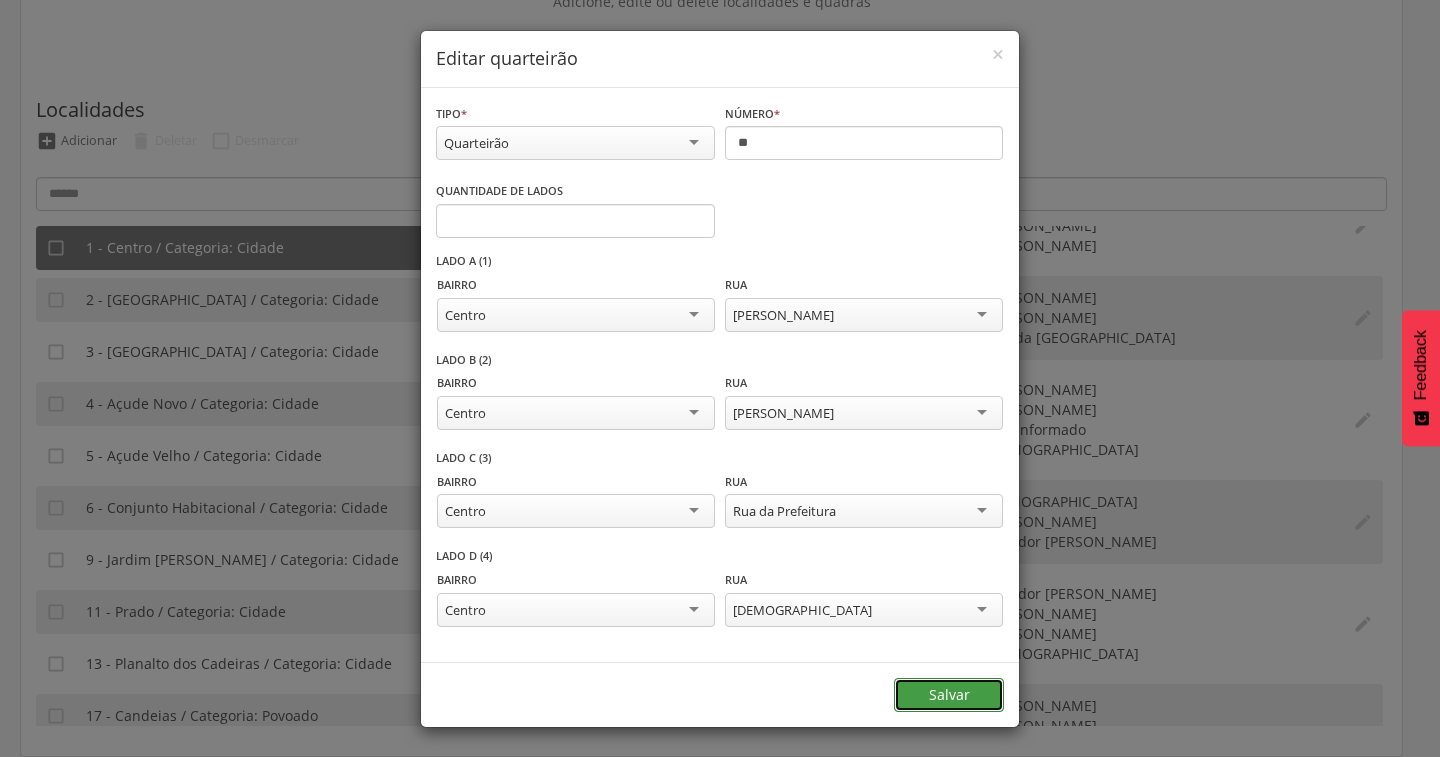 click on "Salvar" at bounding box center [949, 695] 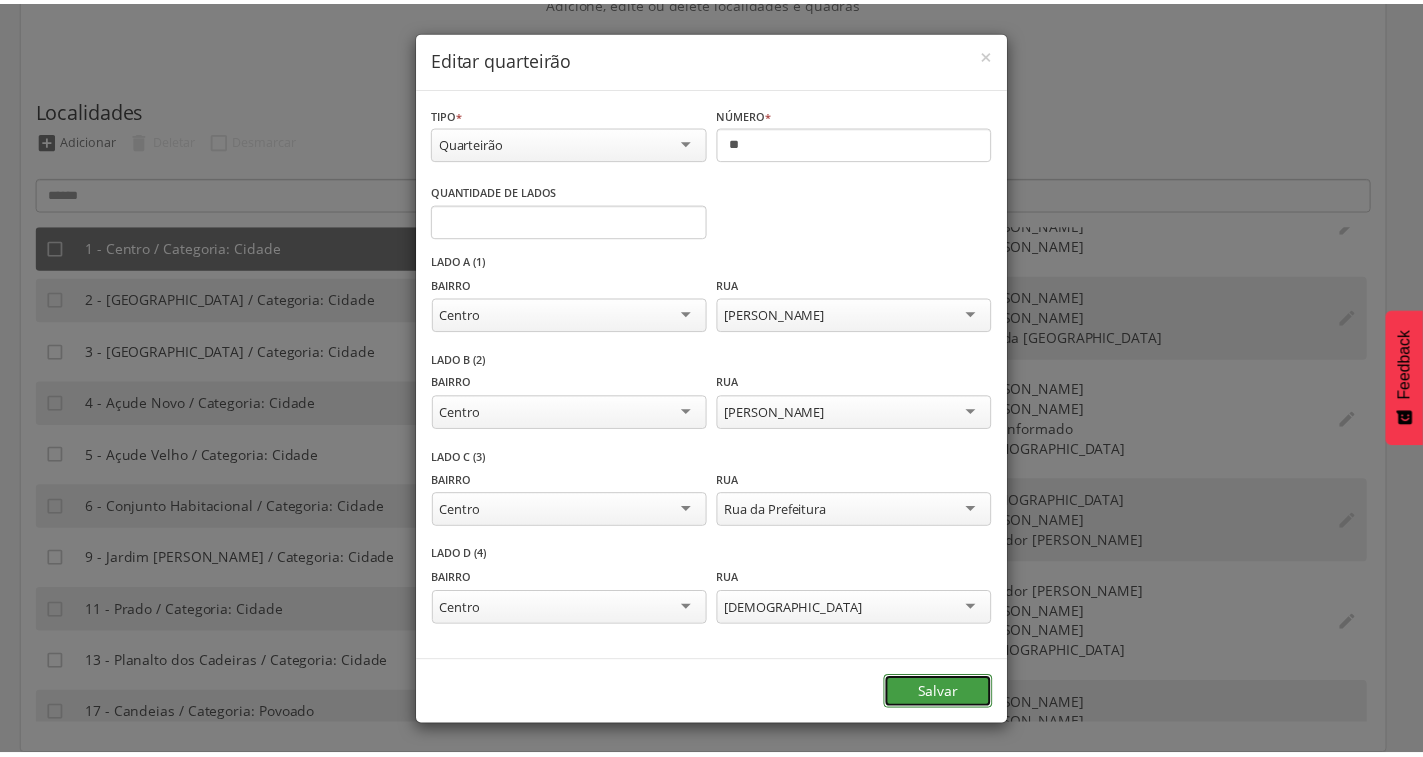 scroll, scrollTop: 0, scrollLeft: 0, axis: both 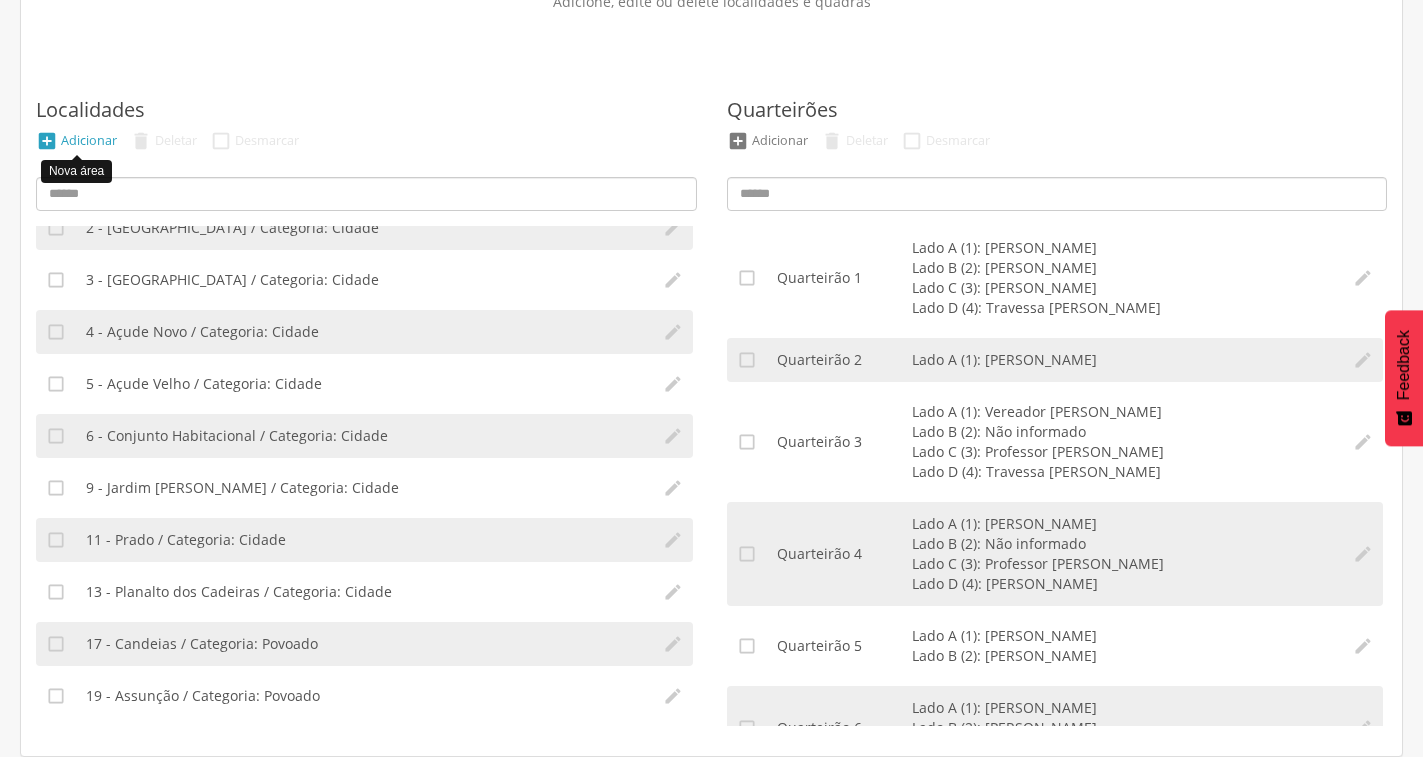 click on "Adicionar" at bounding box center (89, 140) 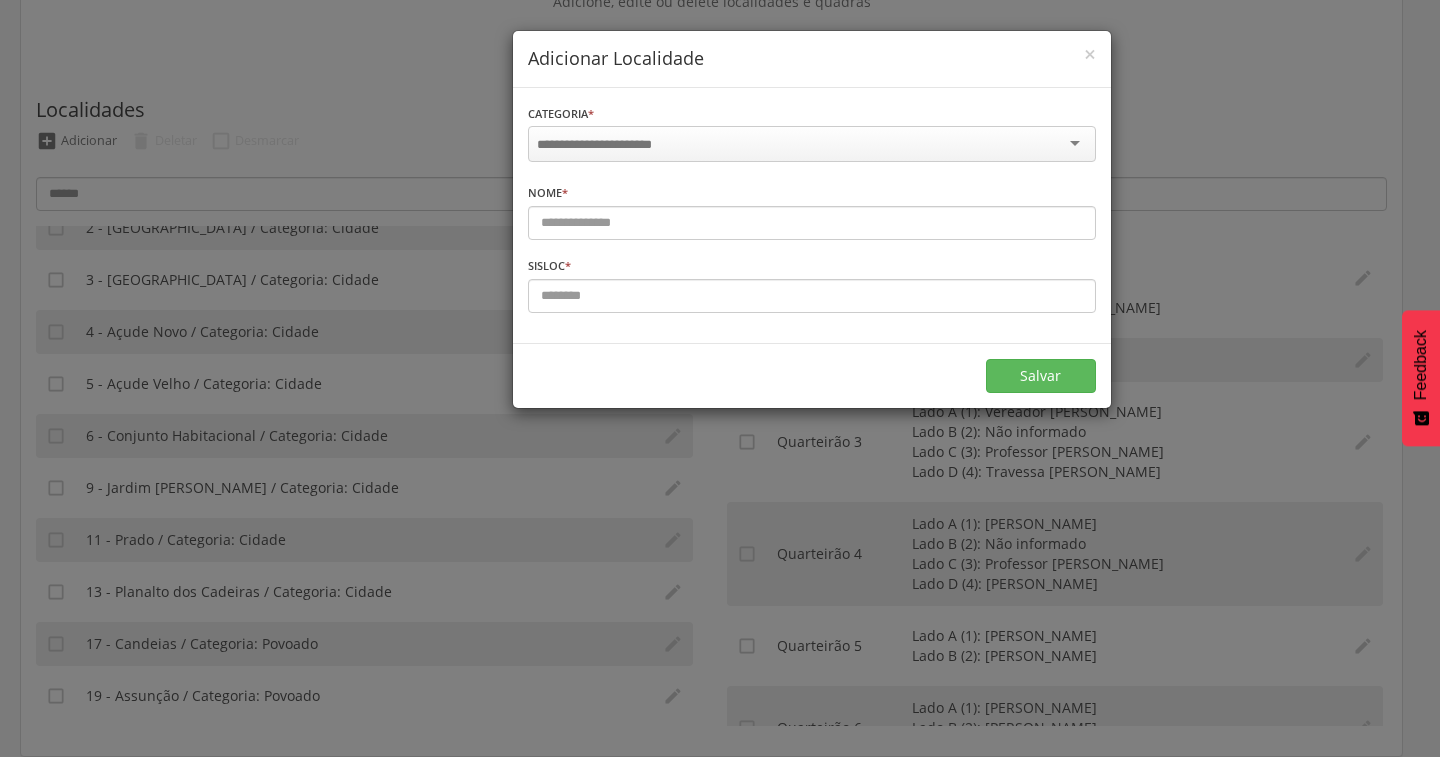 click at bounding box center (812, 144) 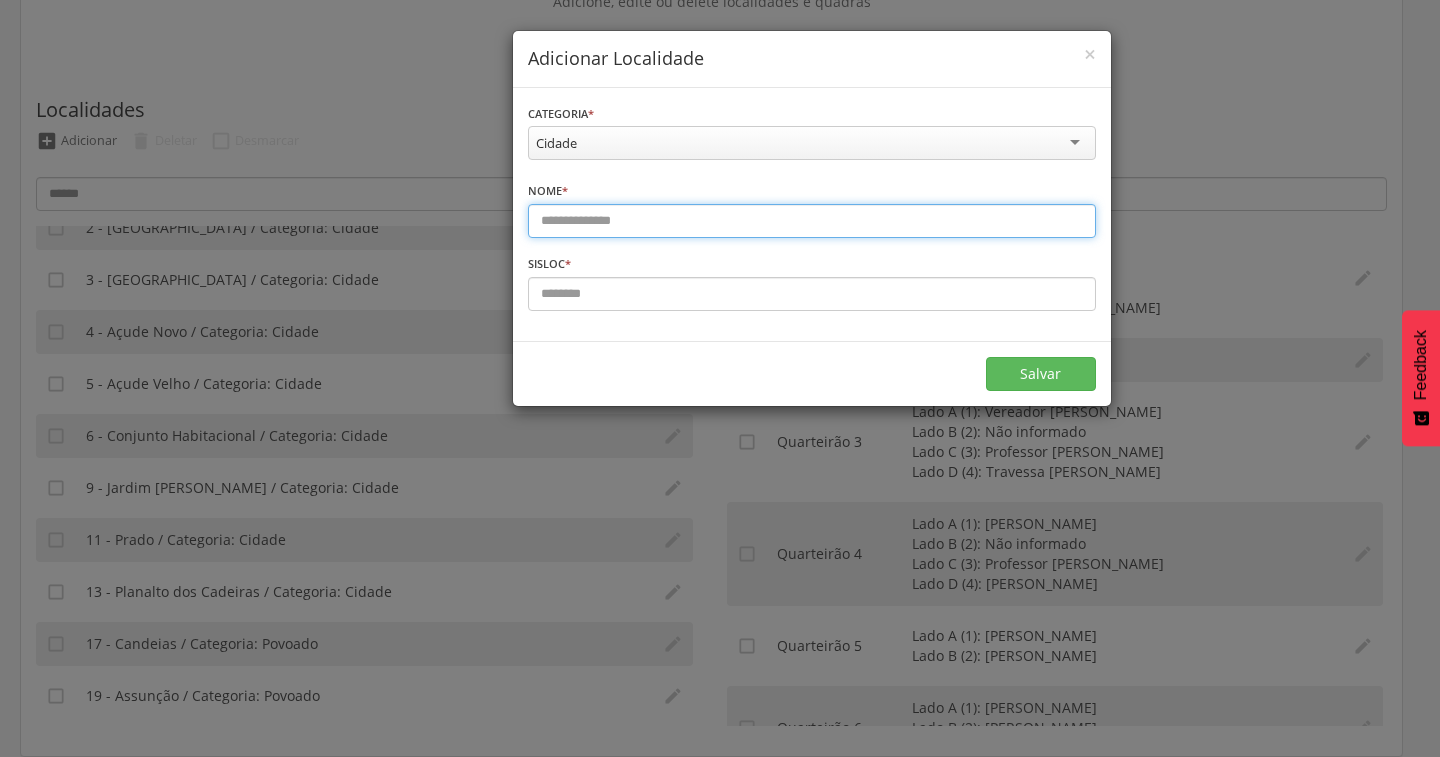 click at bounding box center (812, 221) 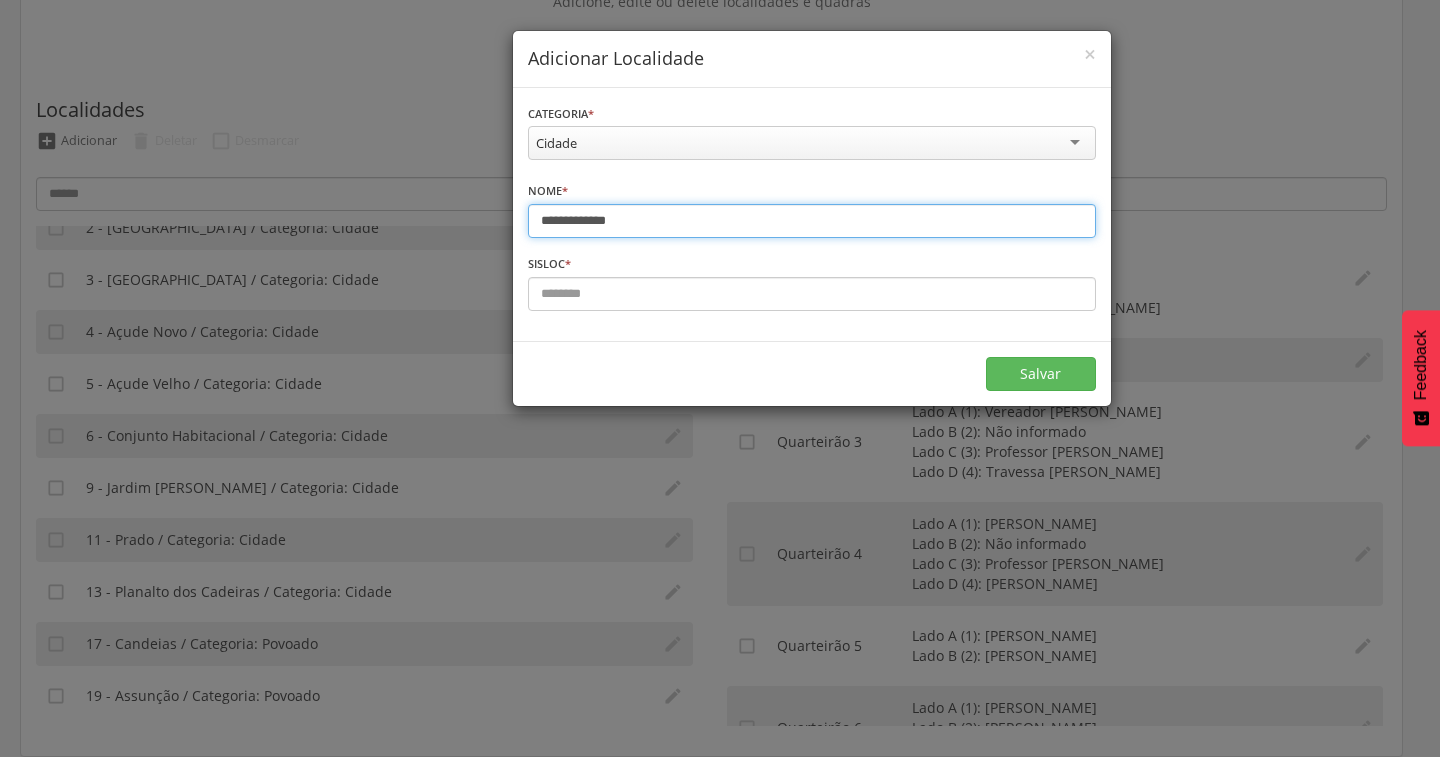type on "**********" 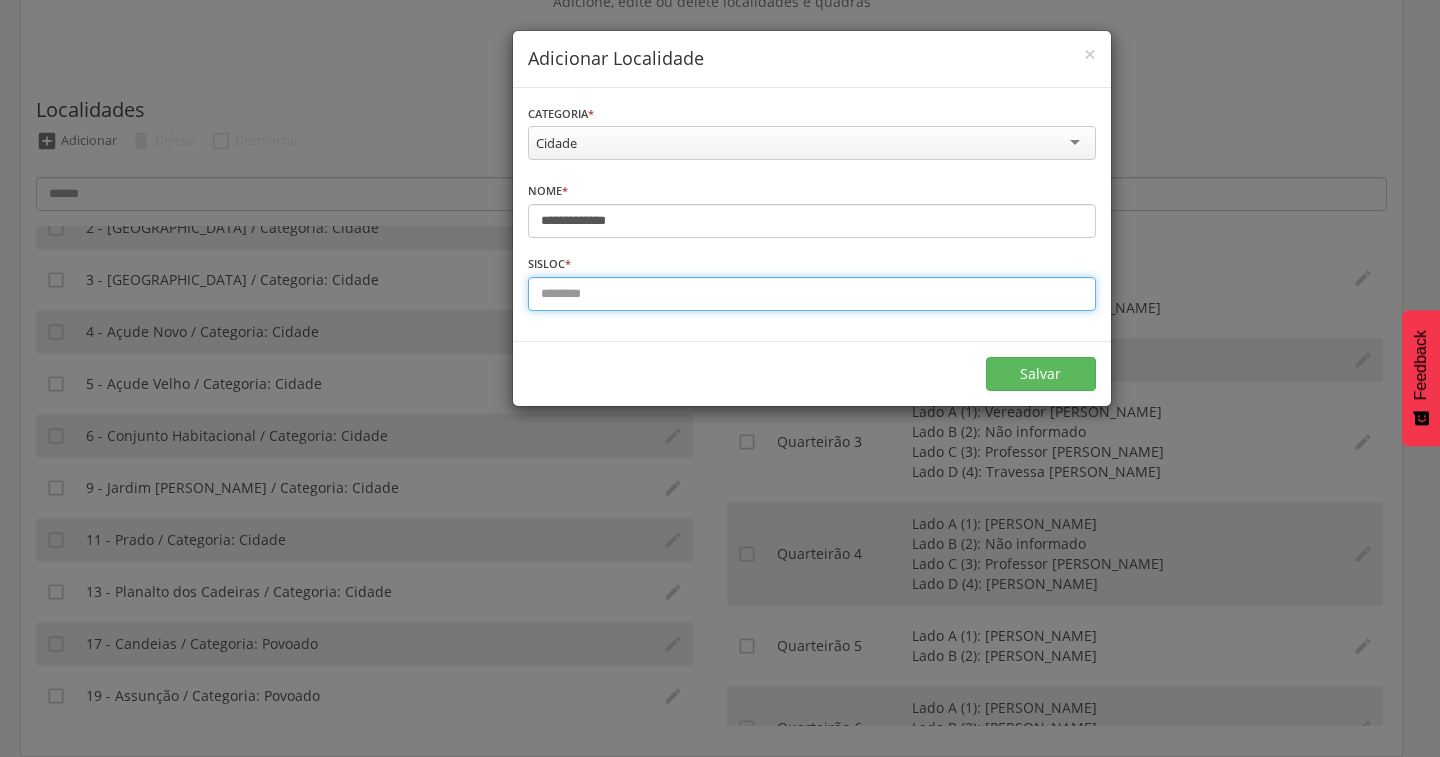 click at bounding box center [812, 294] 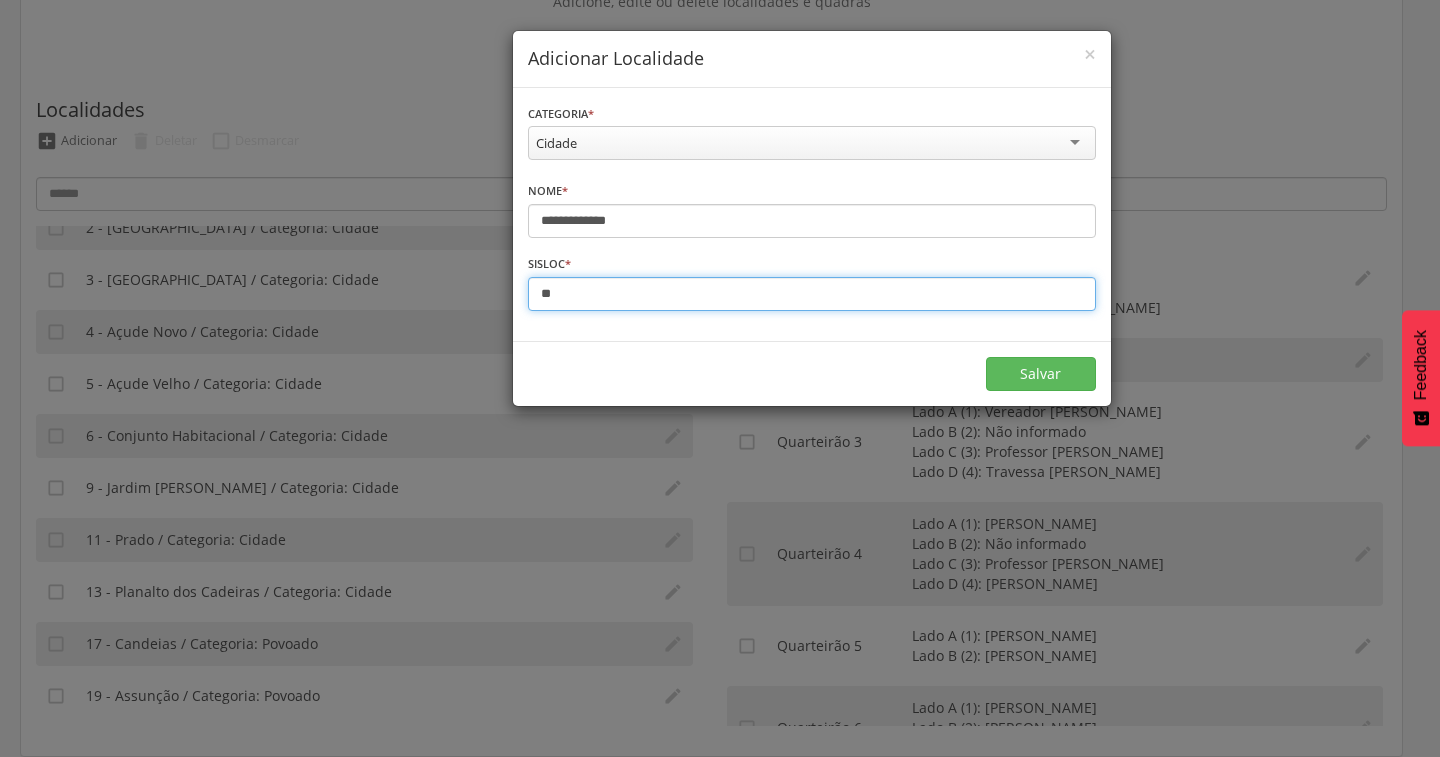 click on "**" at bounding box center [812, 294] 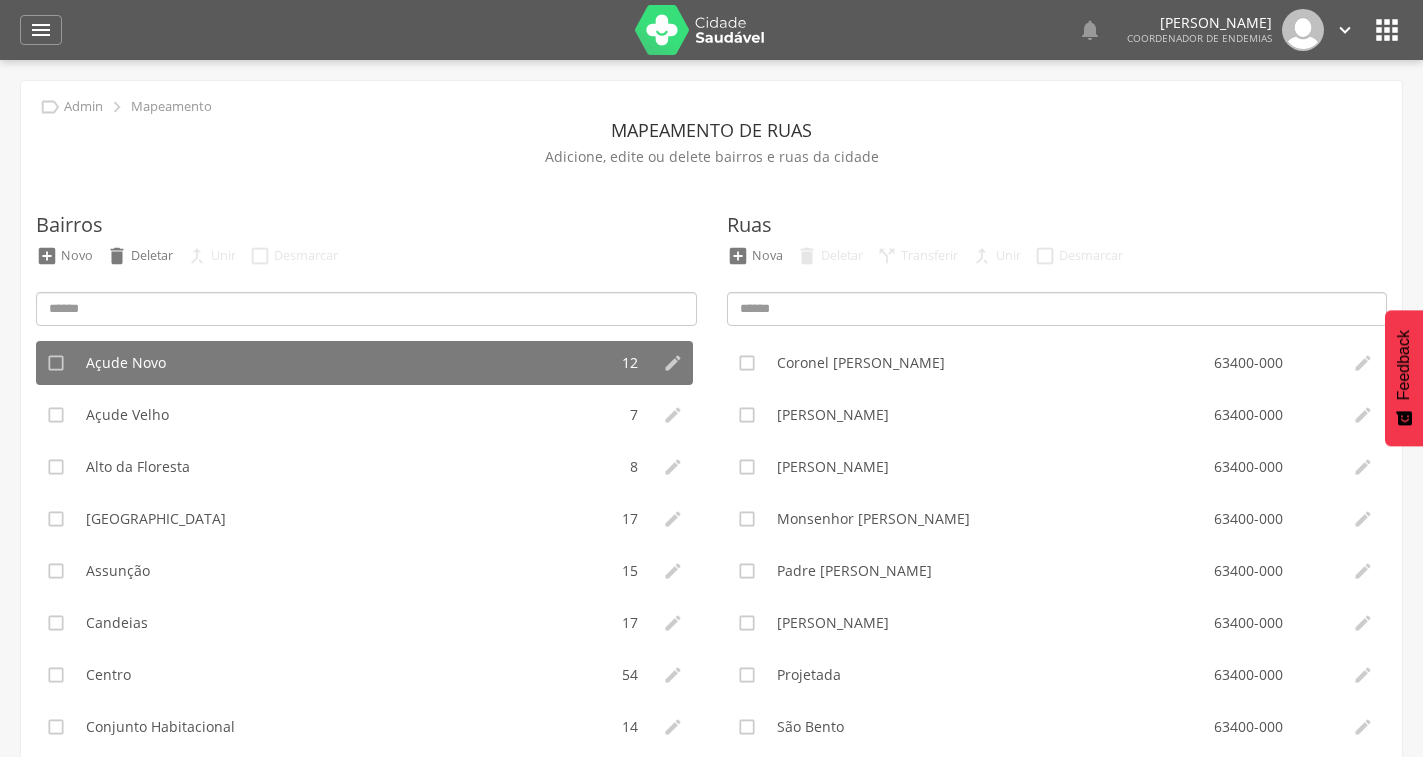 scroll, scrollTop: 115, scrollLeft: 0, axis: vertical 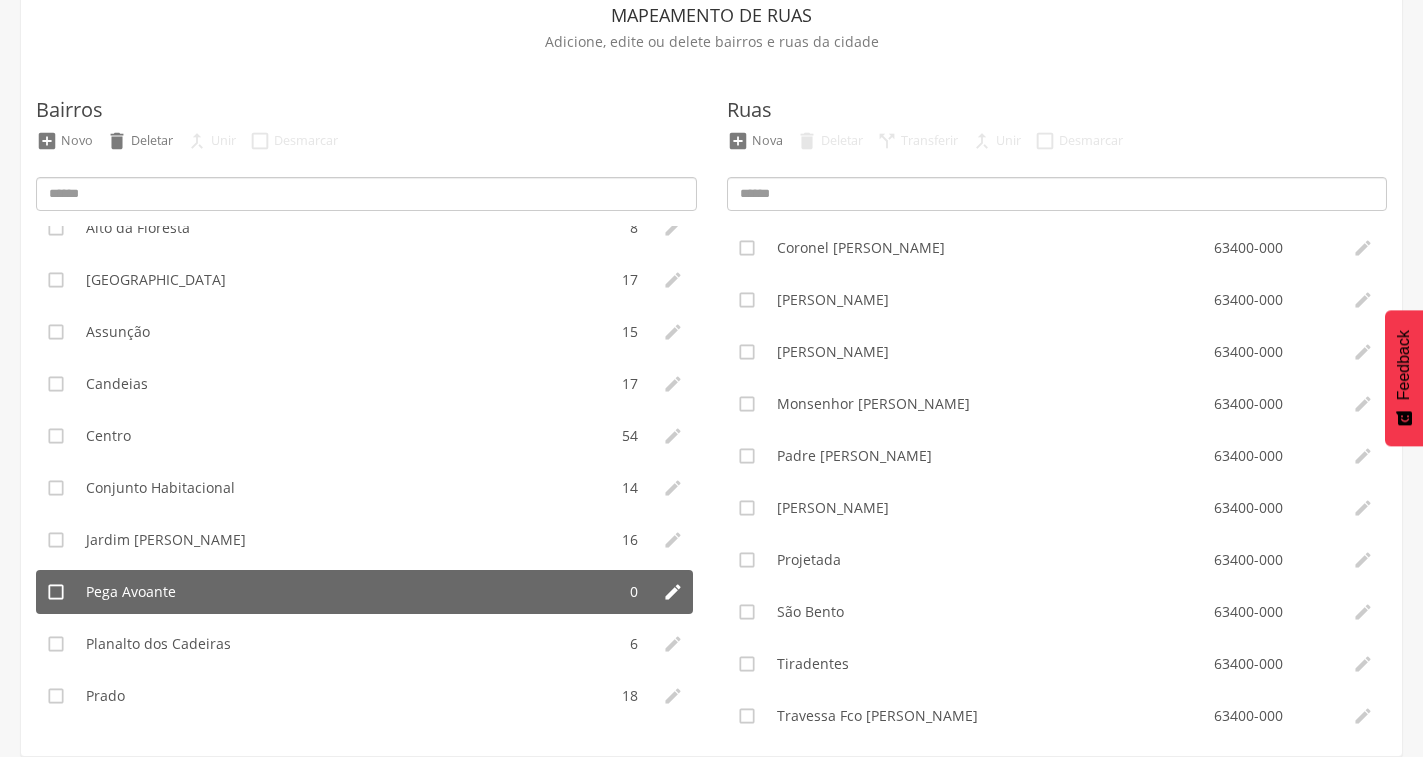 click on "Pega Avoante" at bounding box center (345, 592) 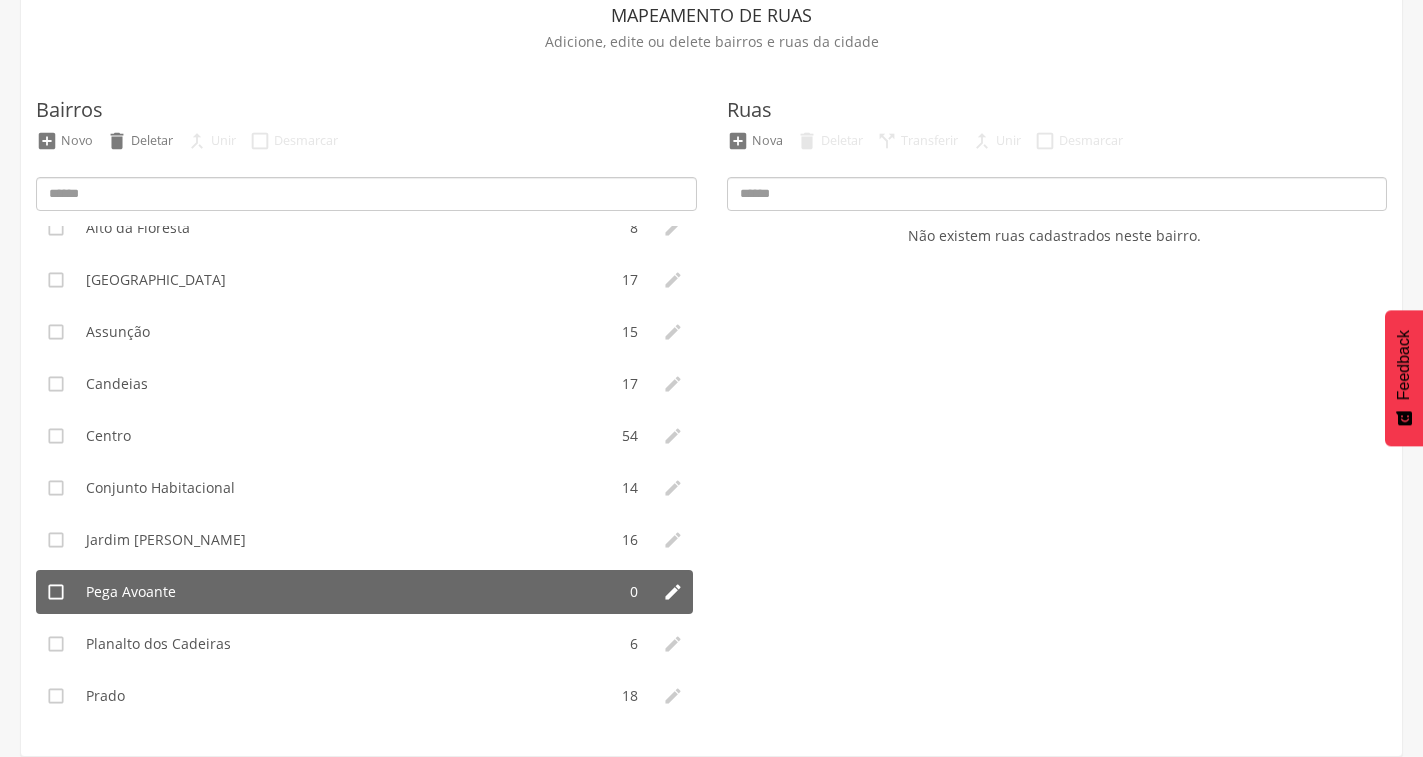 click on "Pega Avoante" at bounding box center (345, 592) 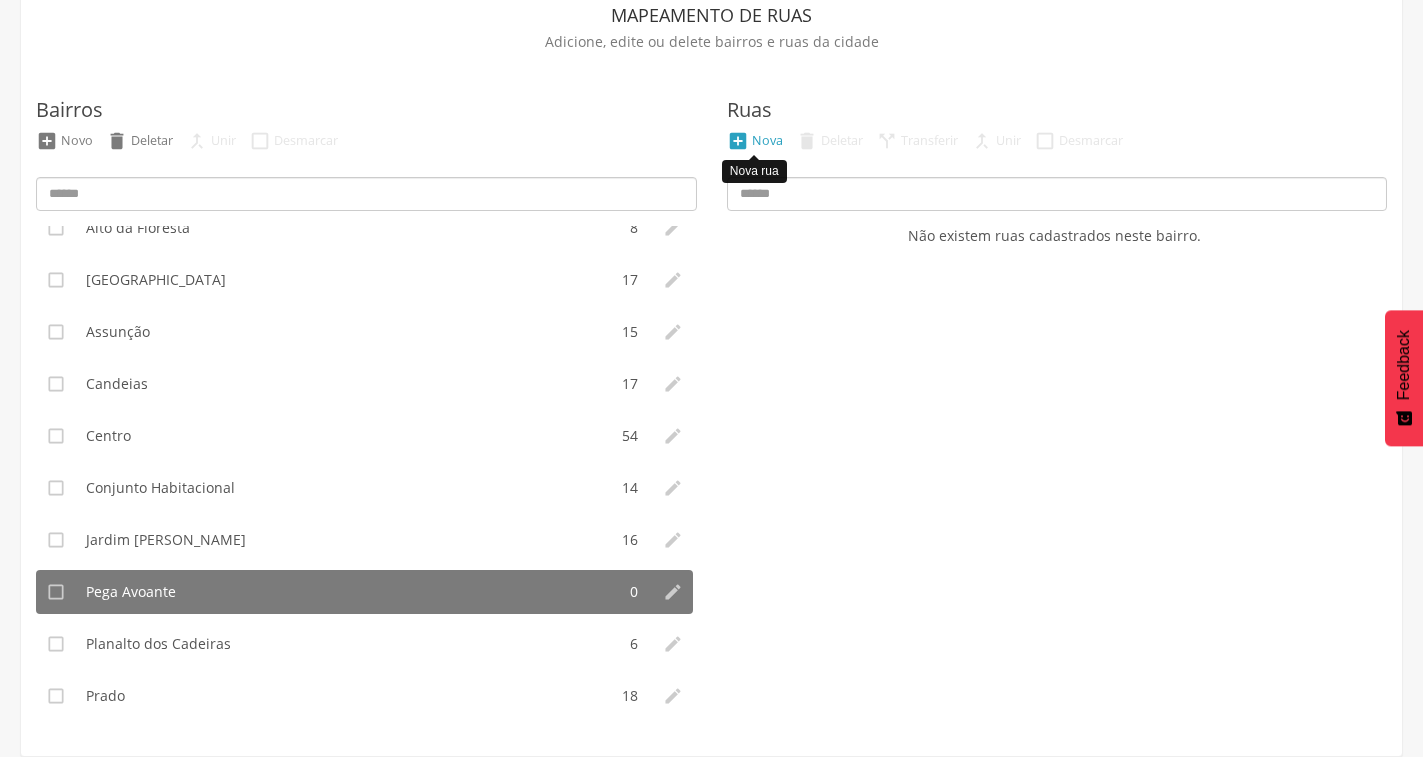 click on "Nova" at bounding box center (767, 140) 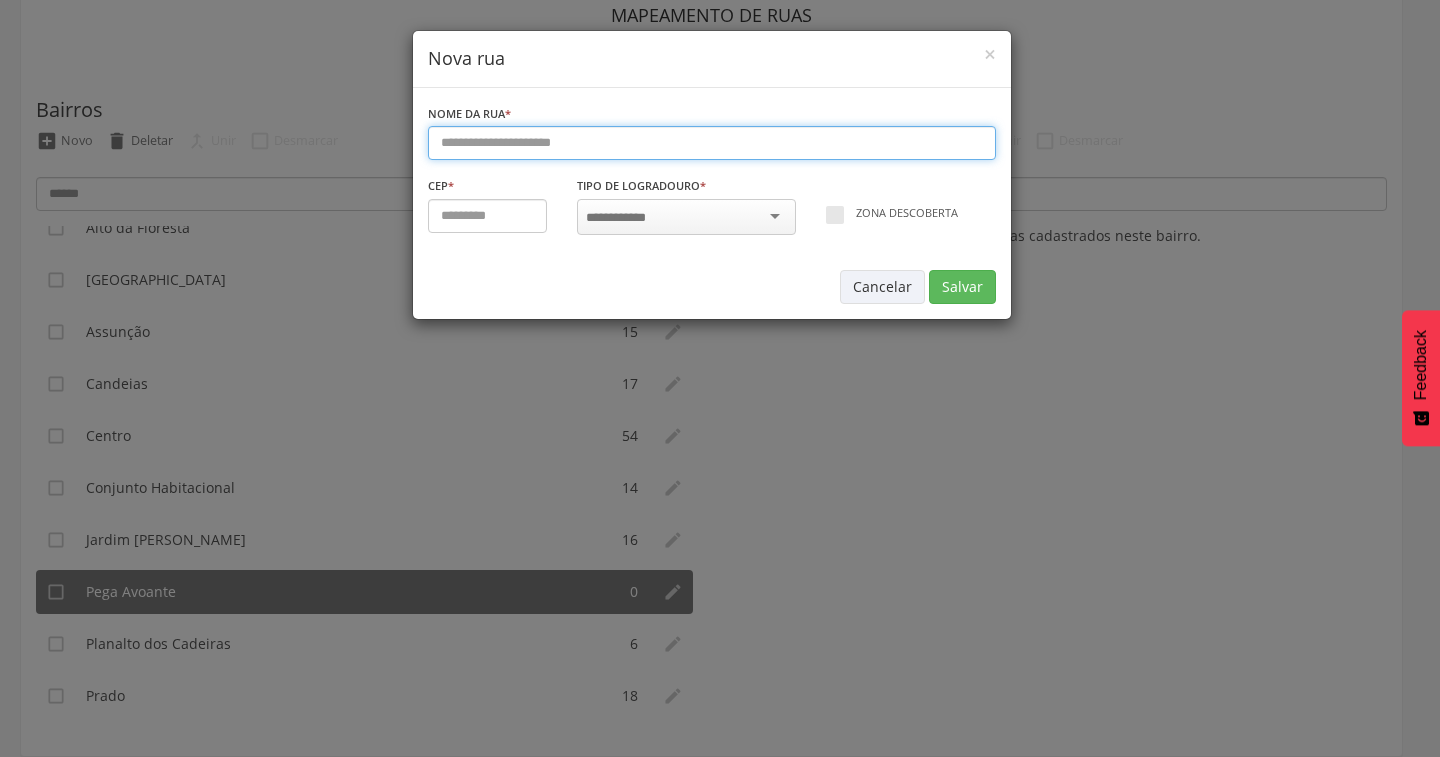 click at bounding box center [712, 143] 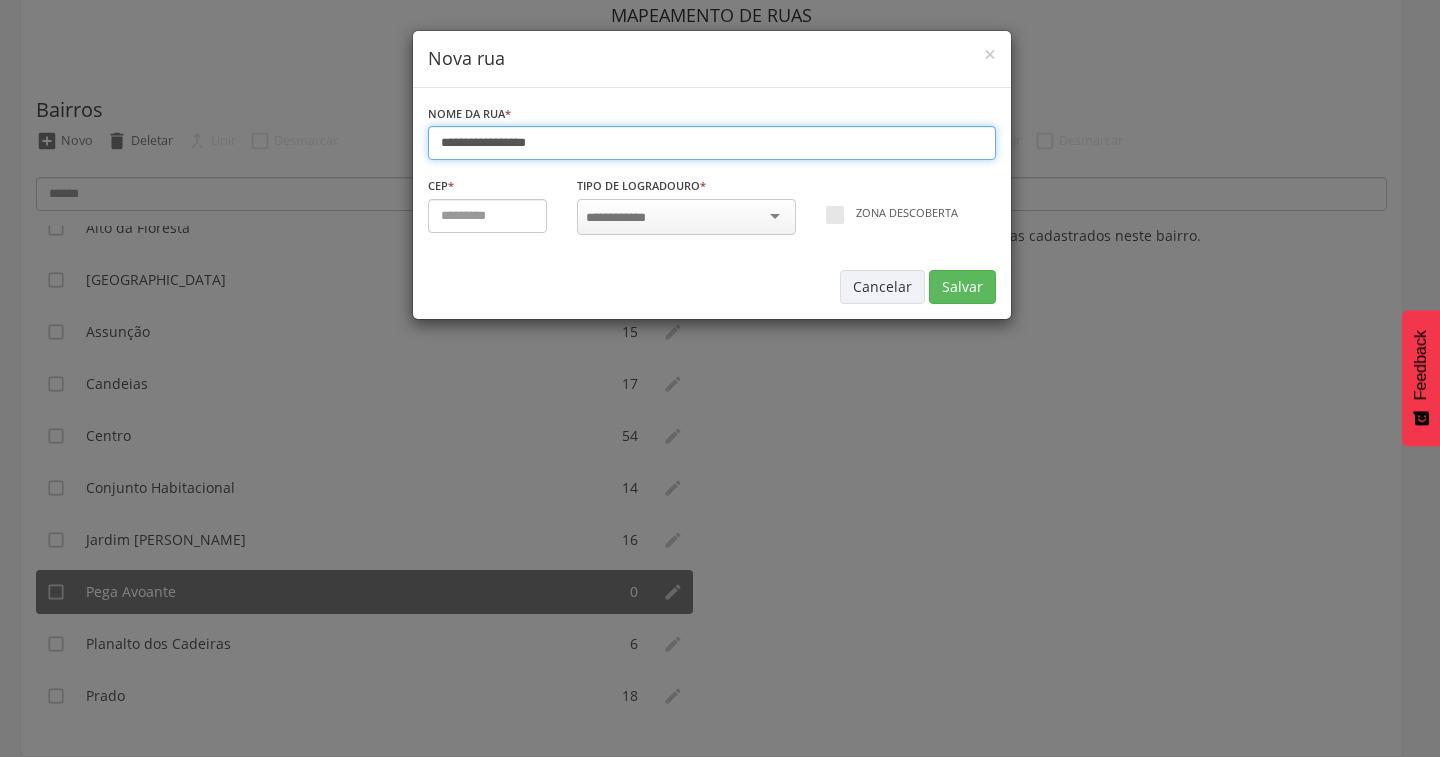 click on "**********" at bounding box center (712, 143) 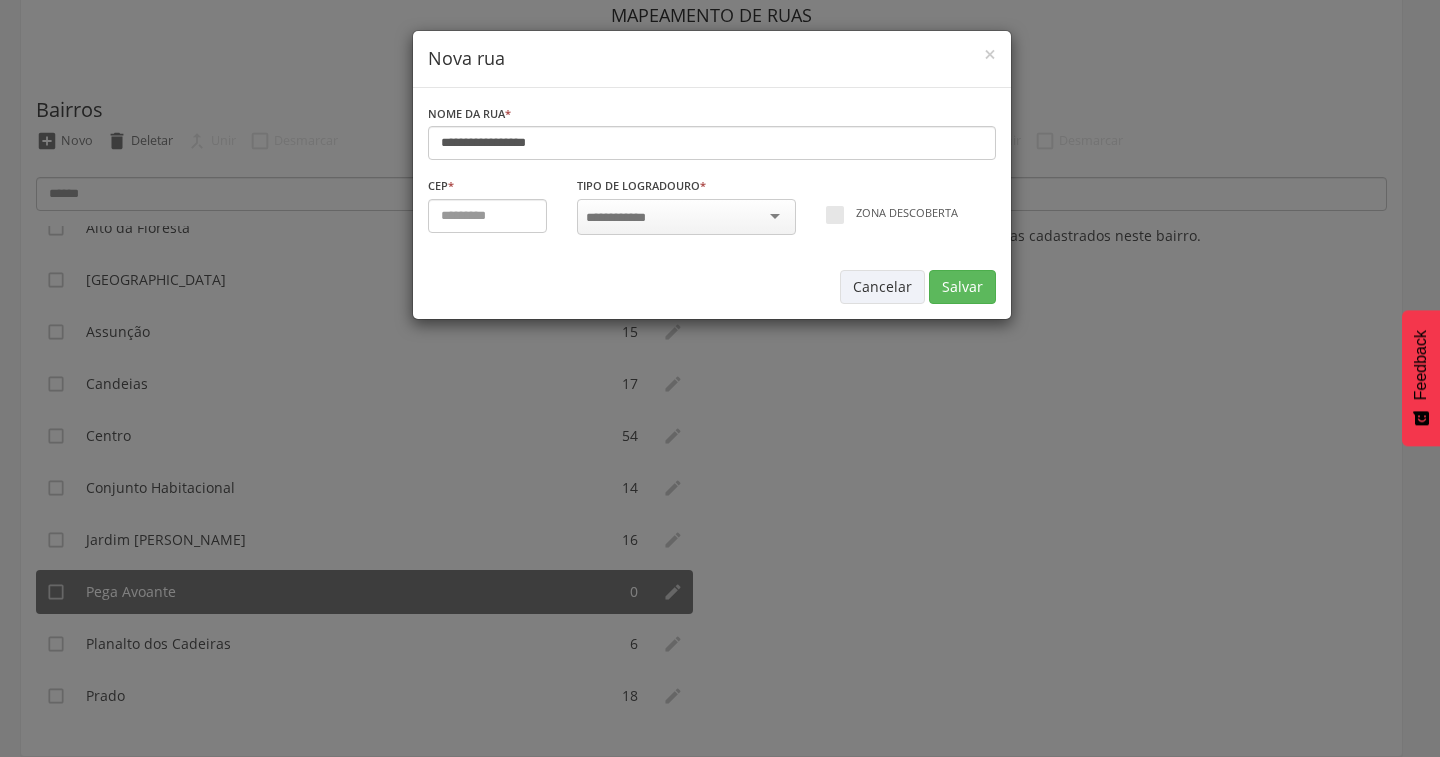 drag, startPoint x: 520, startPoint y: 141, endPoint x: 613, endPoint y: 96, distance: 103.315056 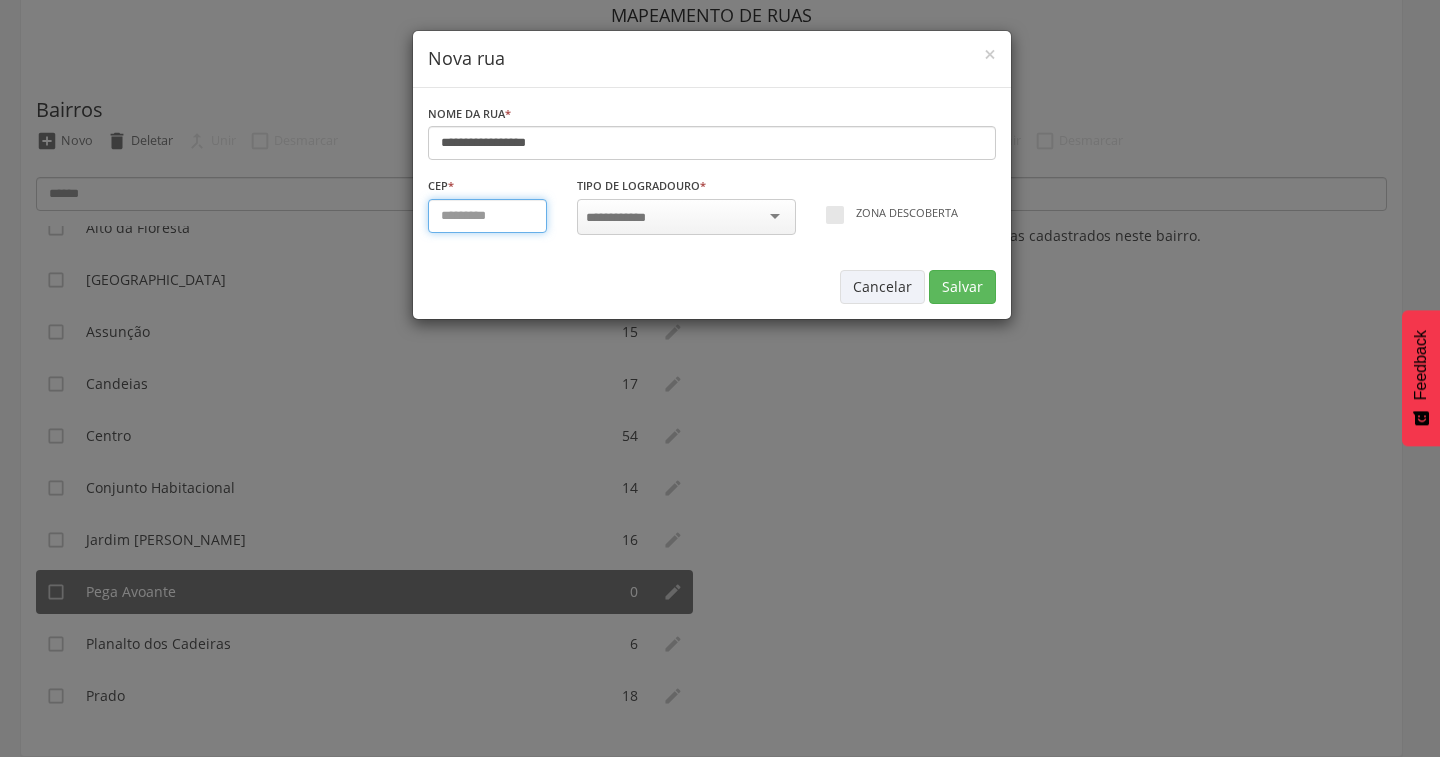 click at bounding box center [488, 216] 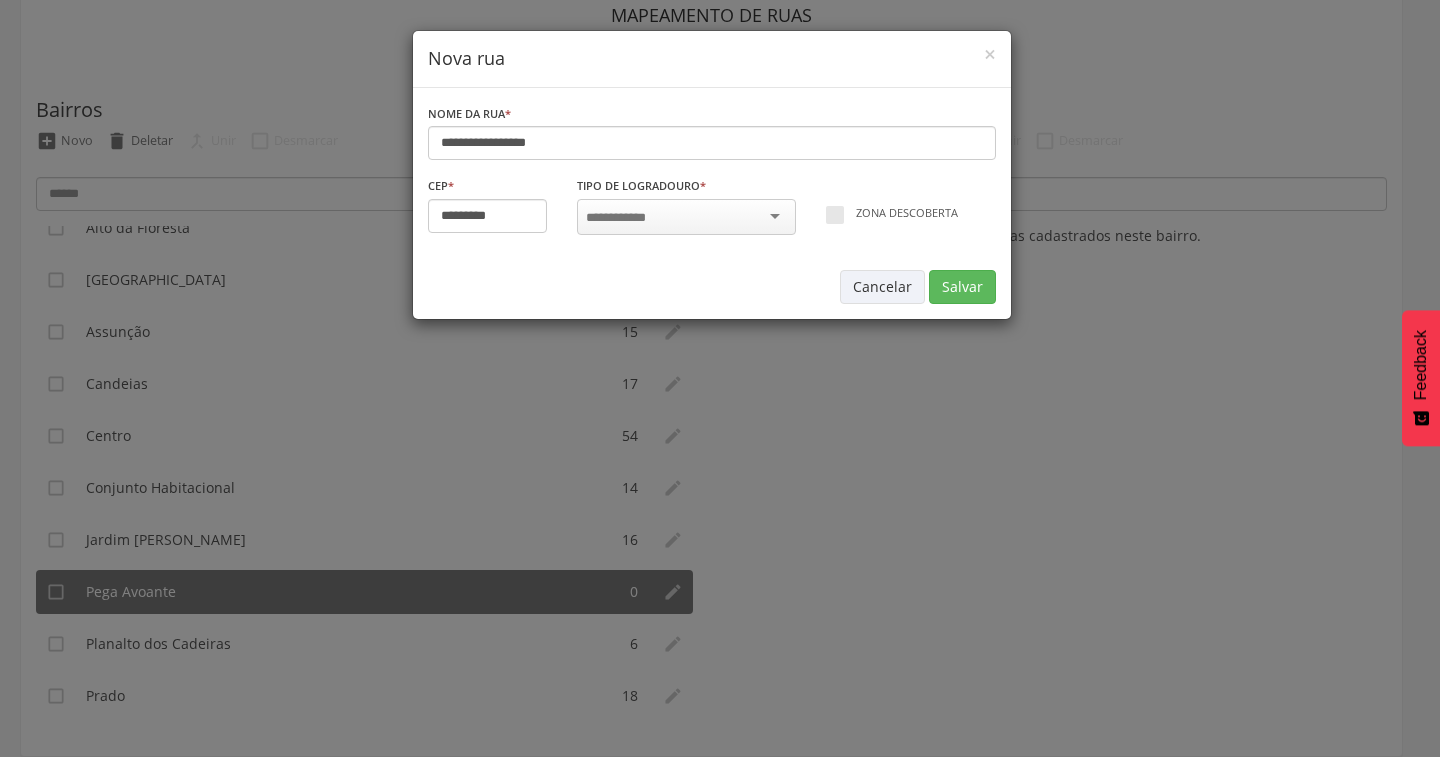 click at bounding box center [686, 217] 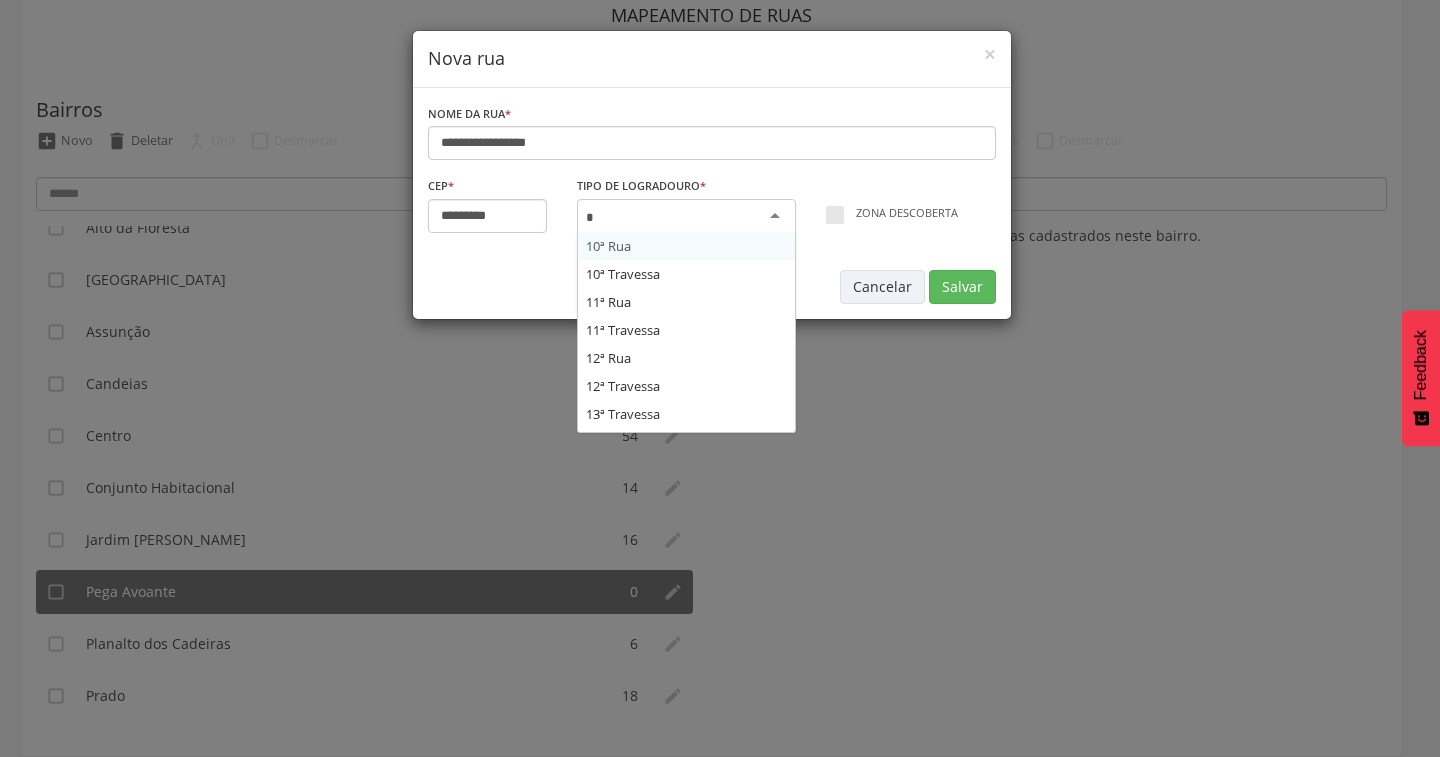 scroll, scrollTop: 1256, scrollLeft: 0, axis: vertical 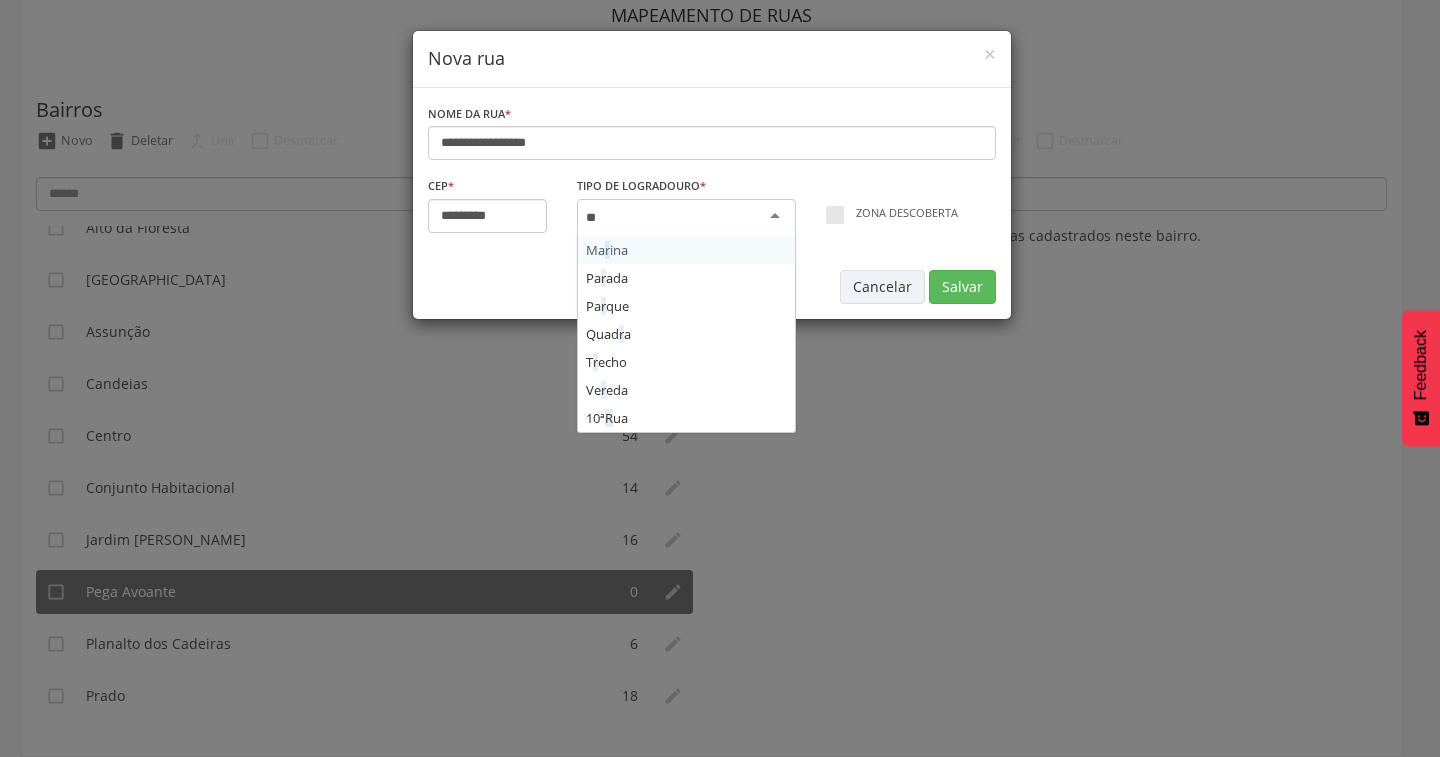 type on "***" 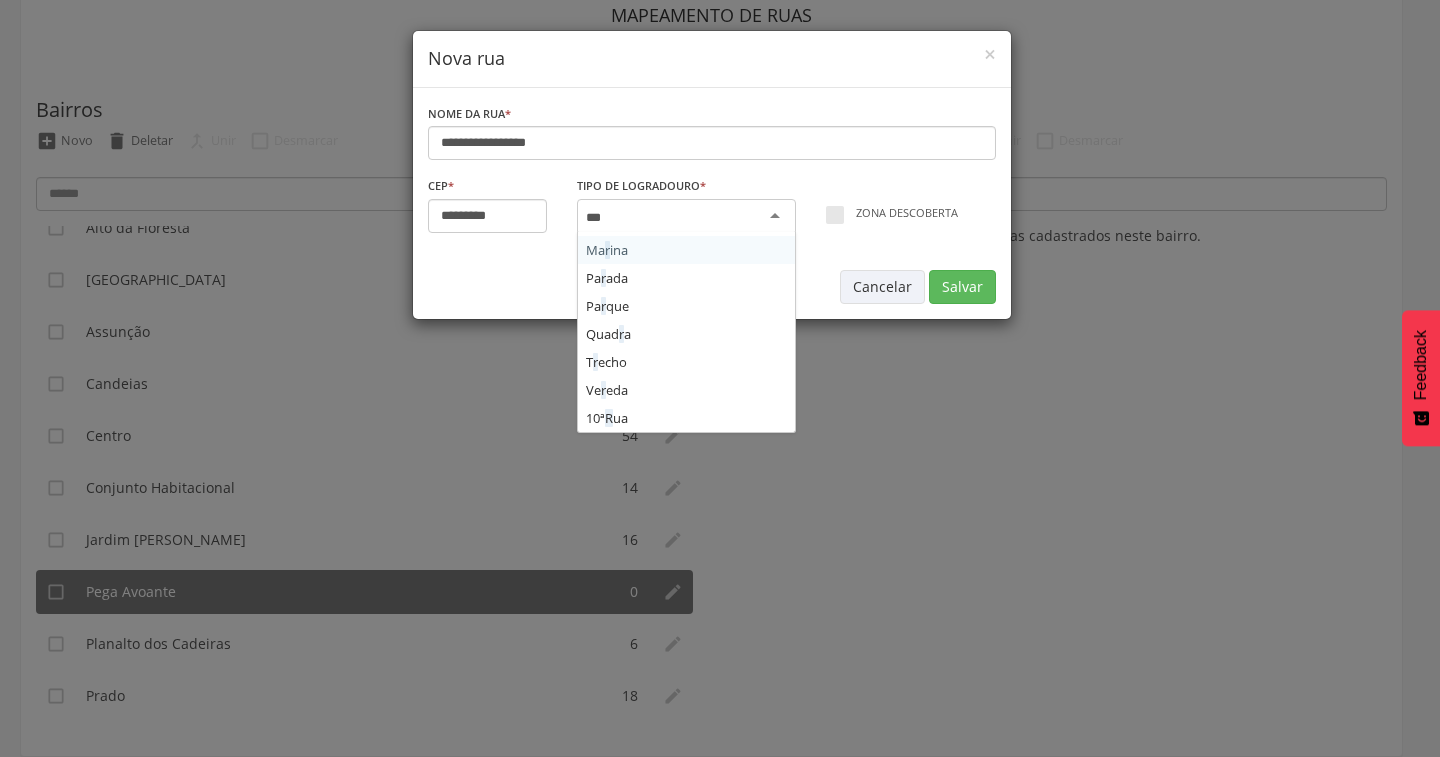 scroll, scrollTop: 0, scrollLeft: 0, axis: both 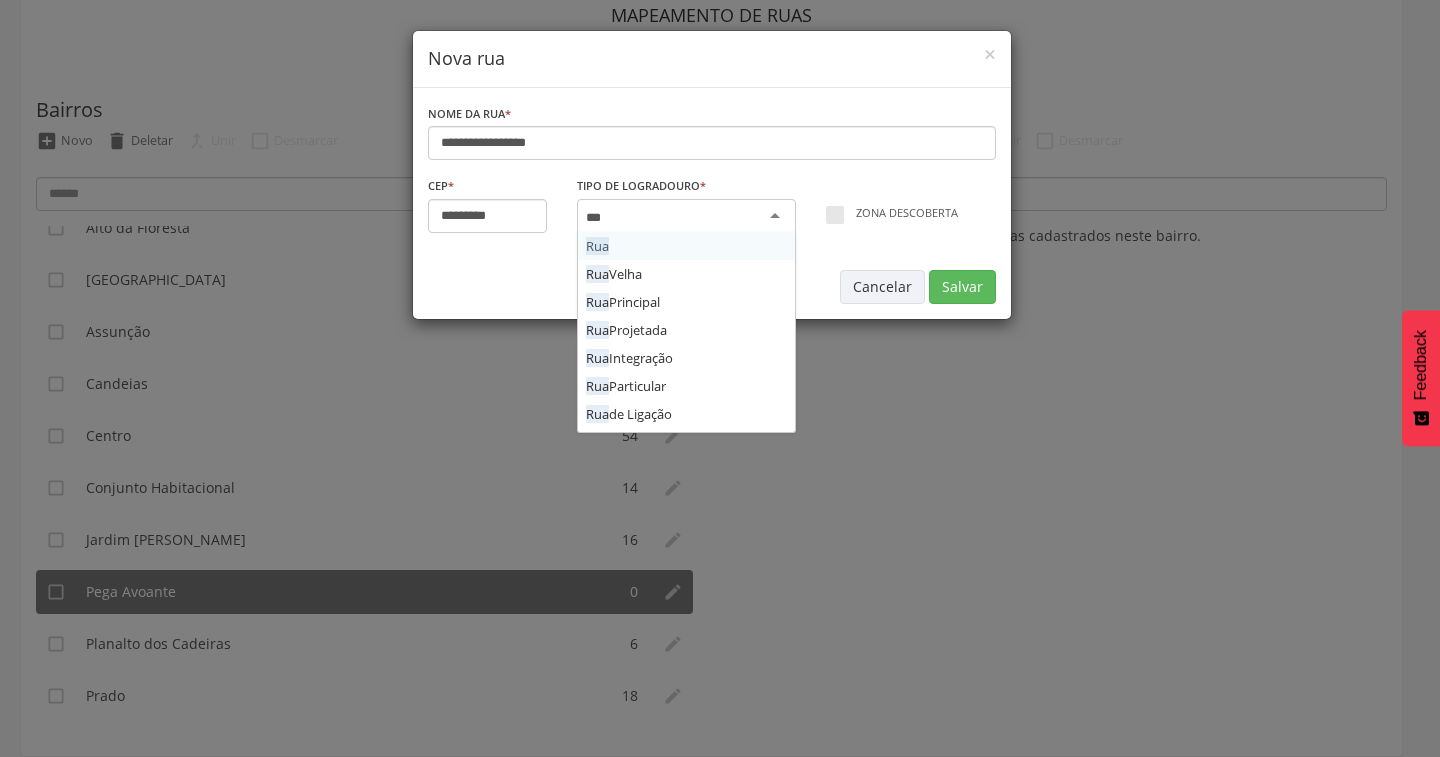 type 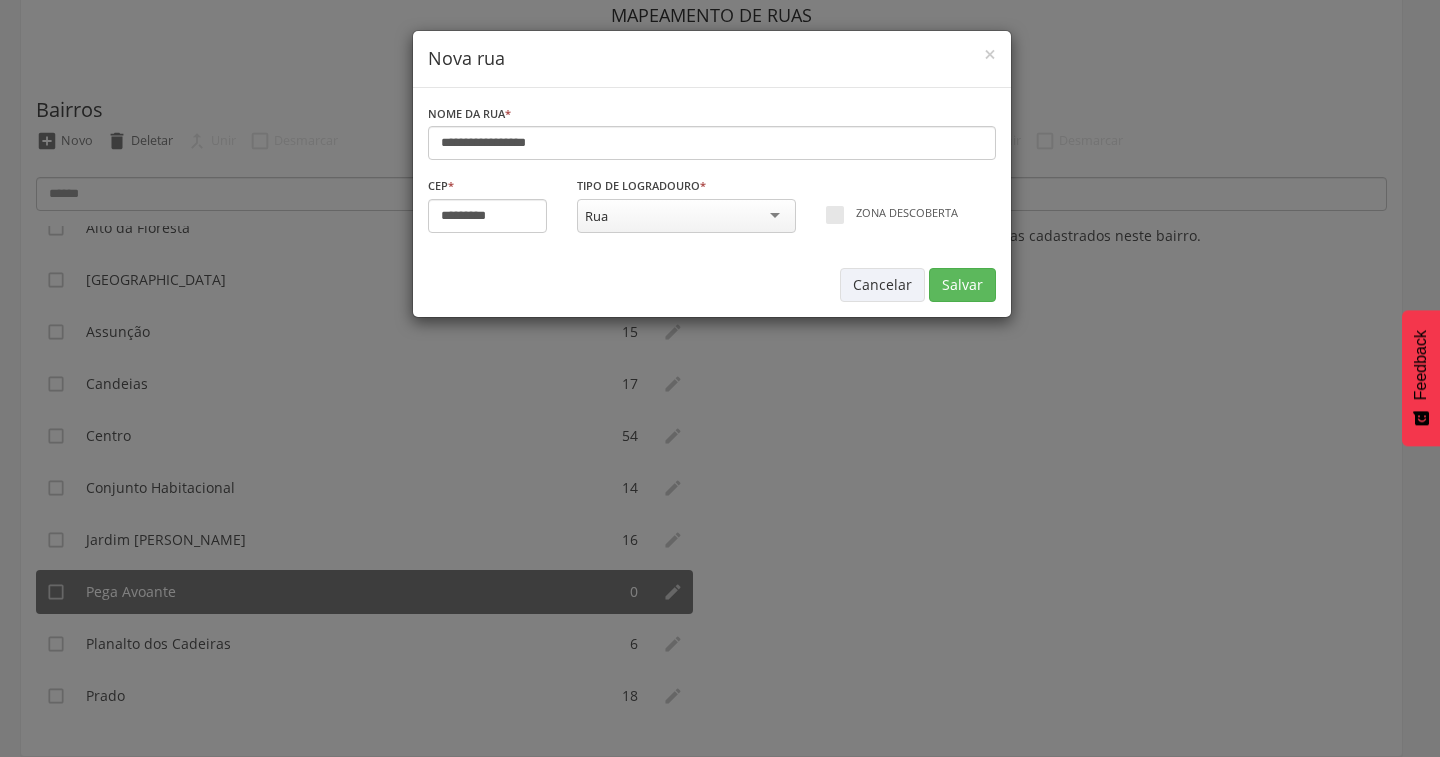 scroll, scrollTop: 0, scrollLeft: 0, axis: both 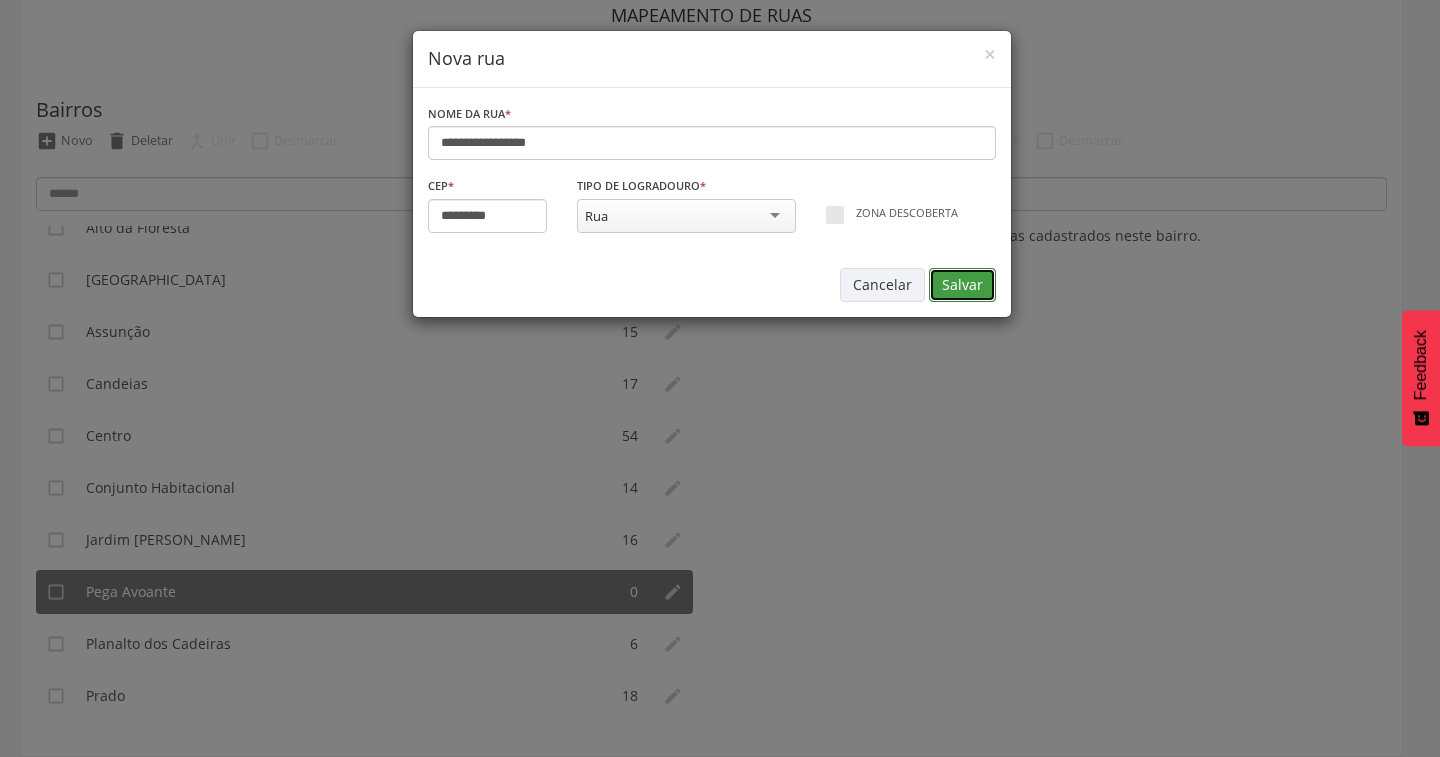 click on "Salvar" at bounding box center [962, 285] 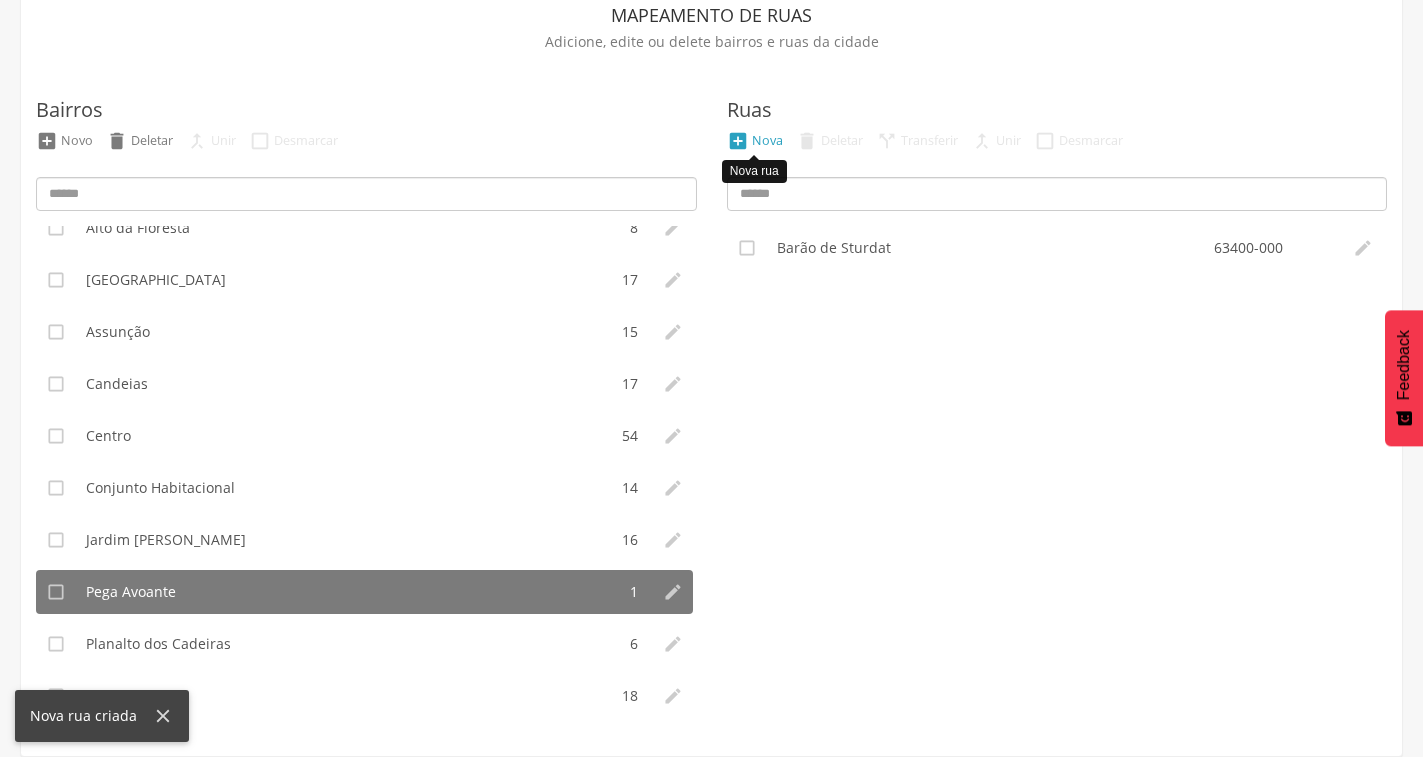 click on "
Nova" at bounding box center (755, 141) 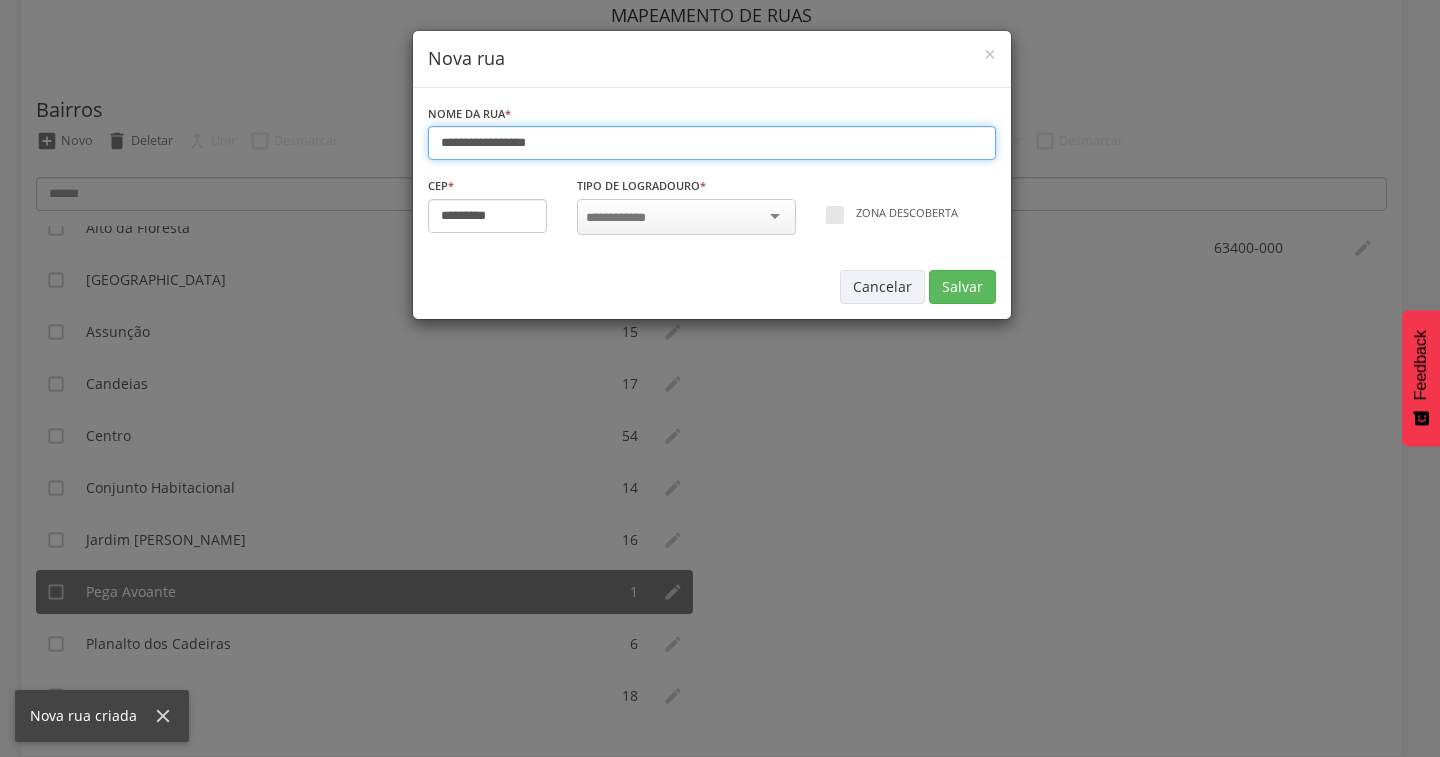 click on "**********" at bounding box center [712, 143] 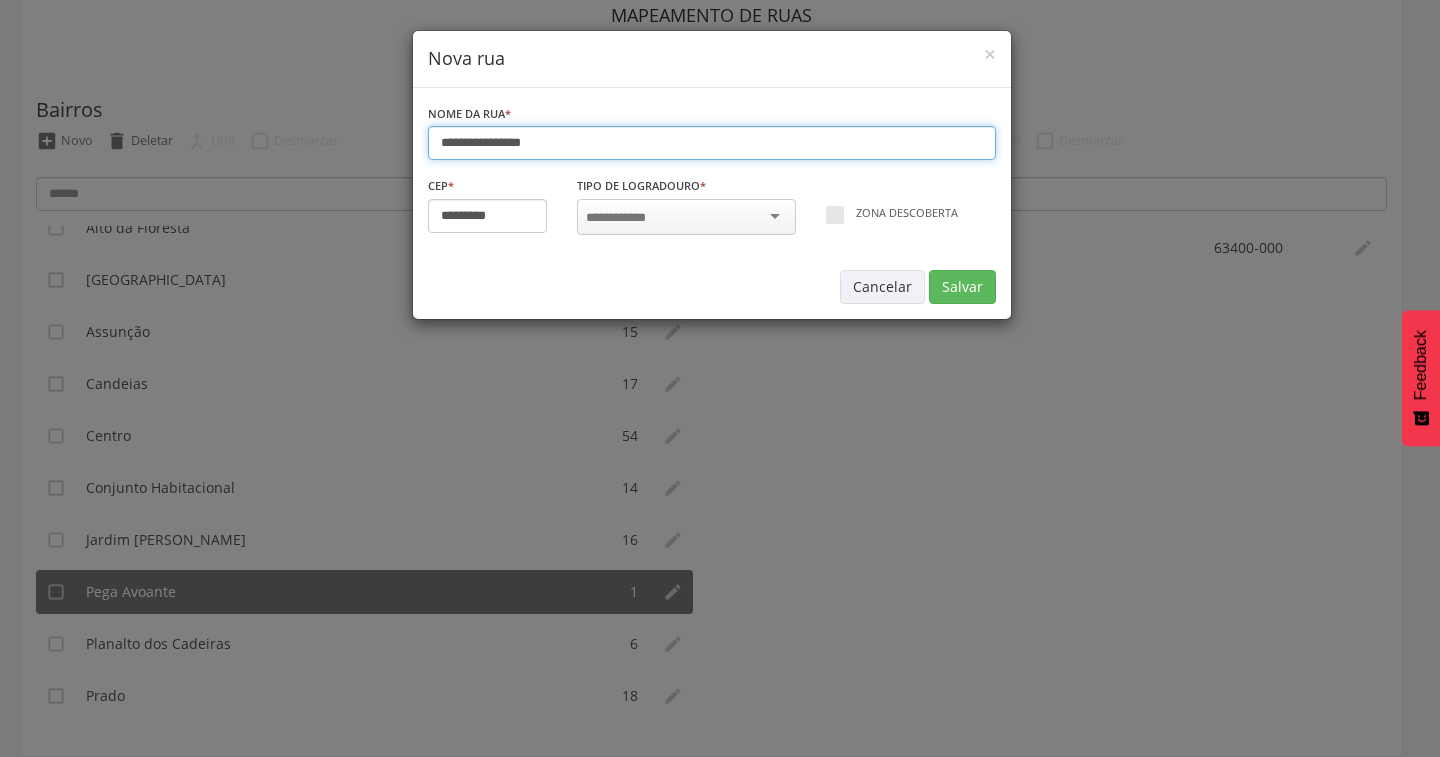 type on "**********" 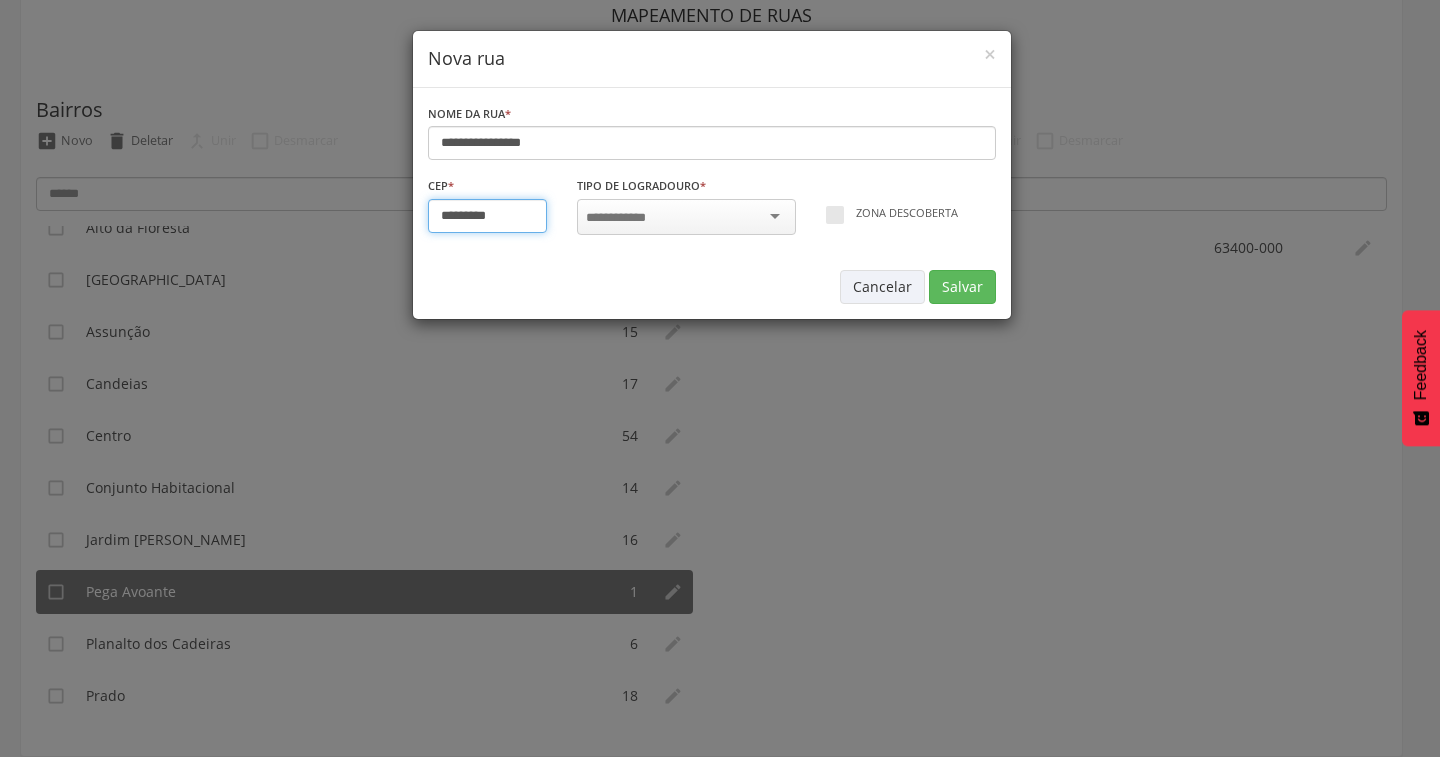 click on "*********" at bounding box center [488, 216] 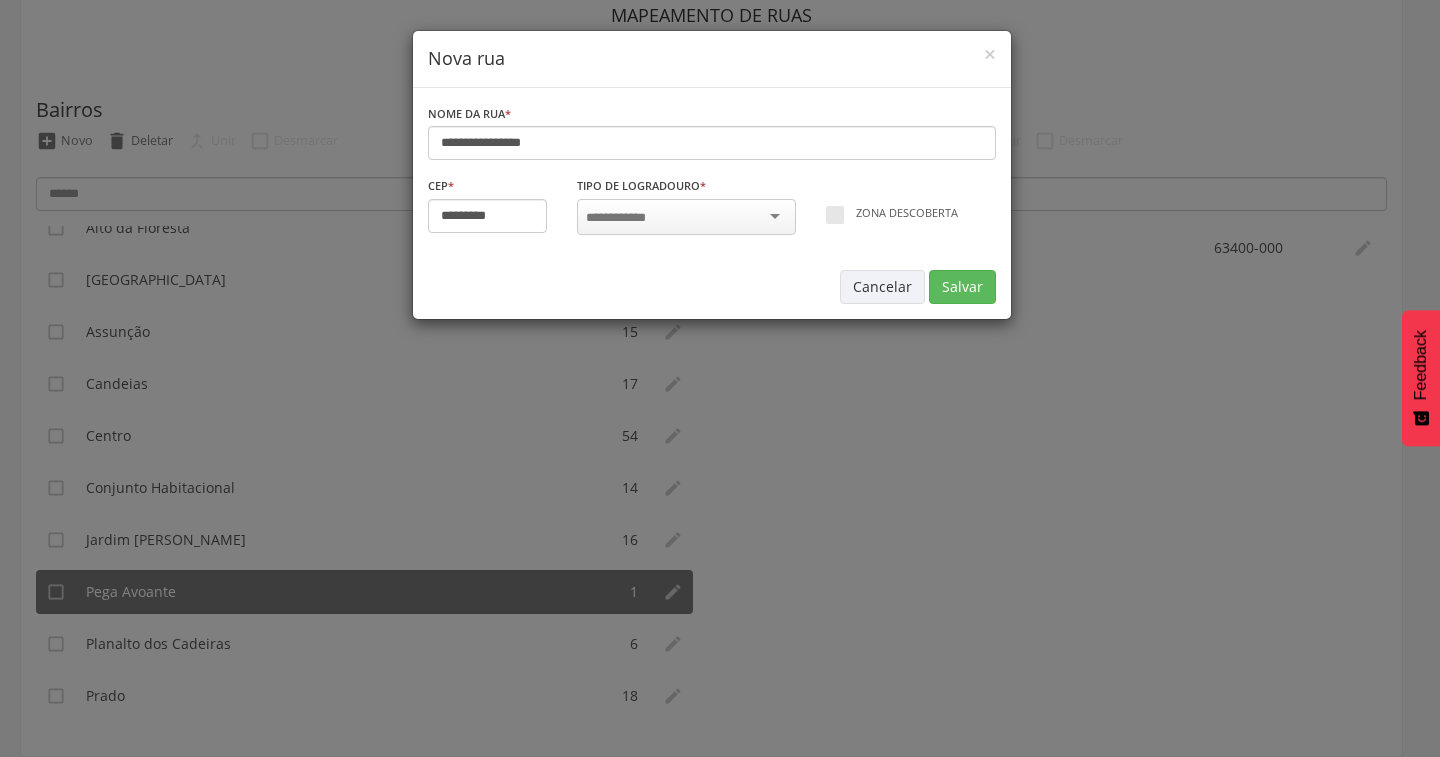 click at bounding box center (686, 217) 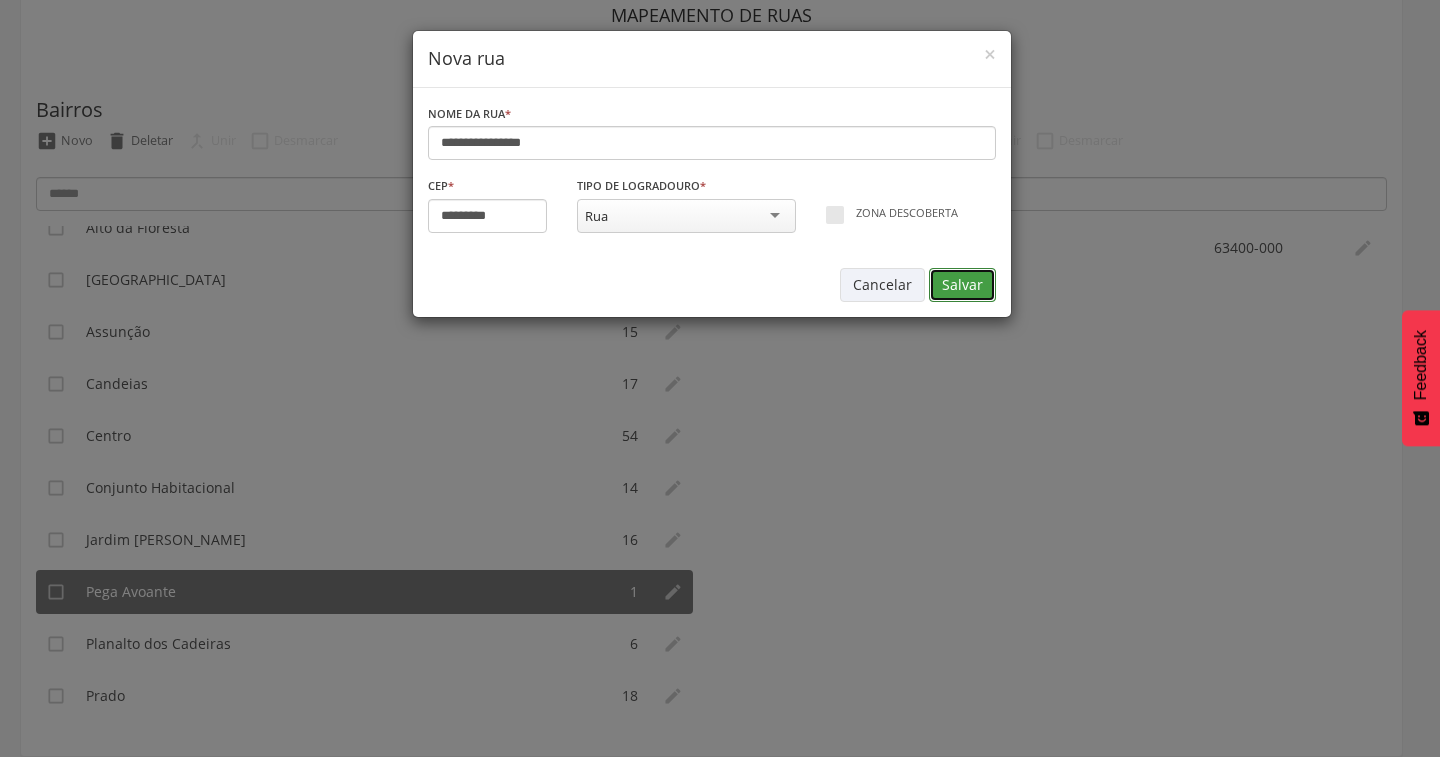 click on "Salvar" at bounding box center (962, 285) 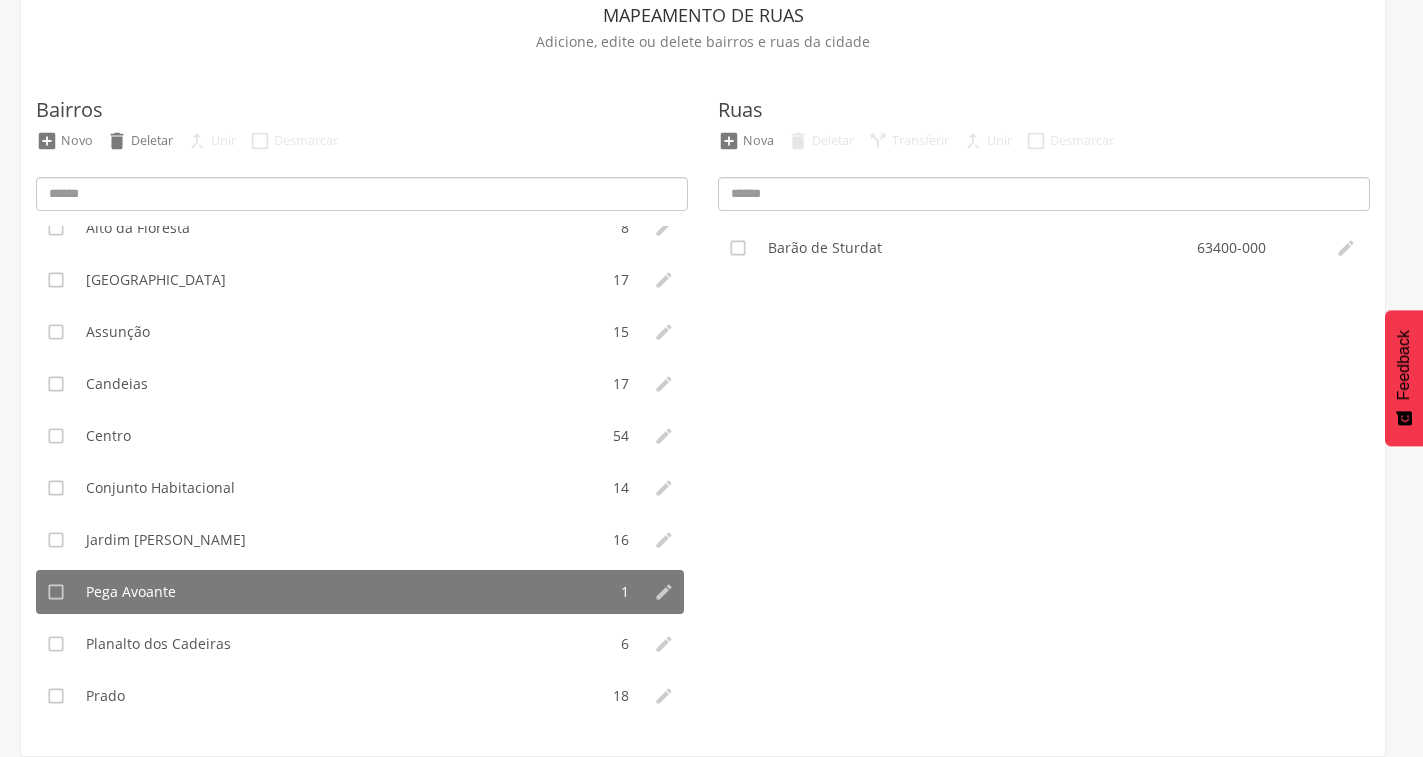 type on "*********" 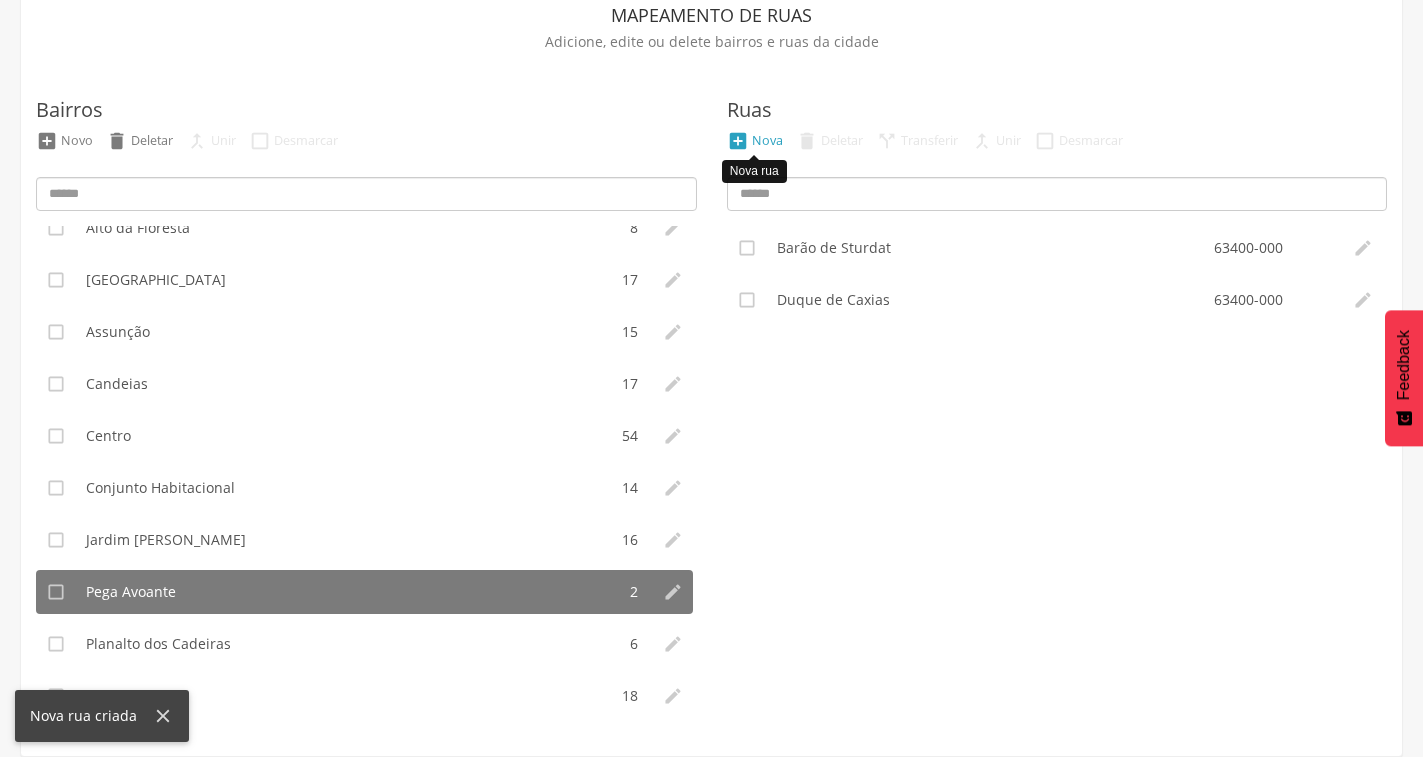 click on "" at bounding box center [738, 141] 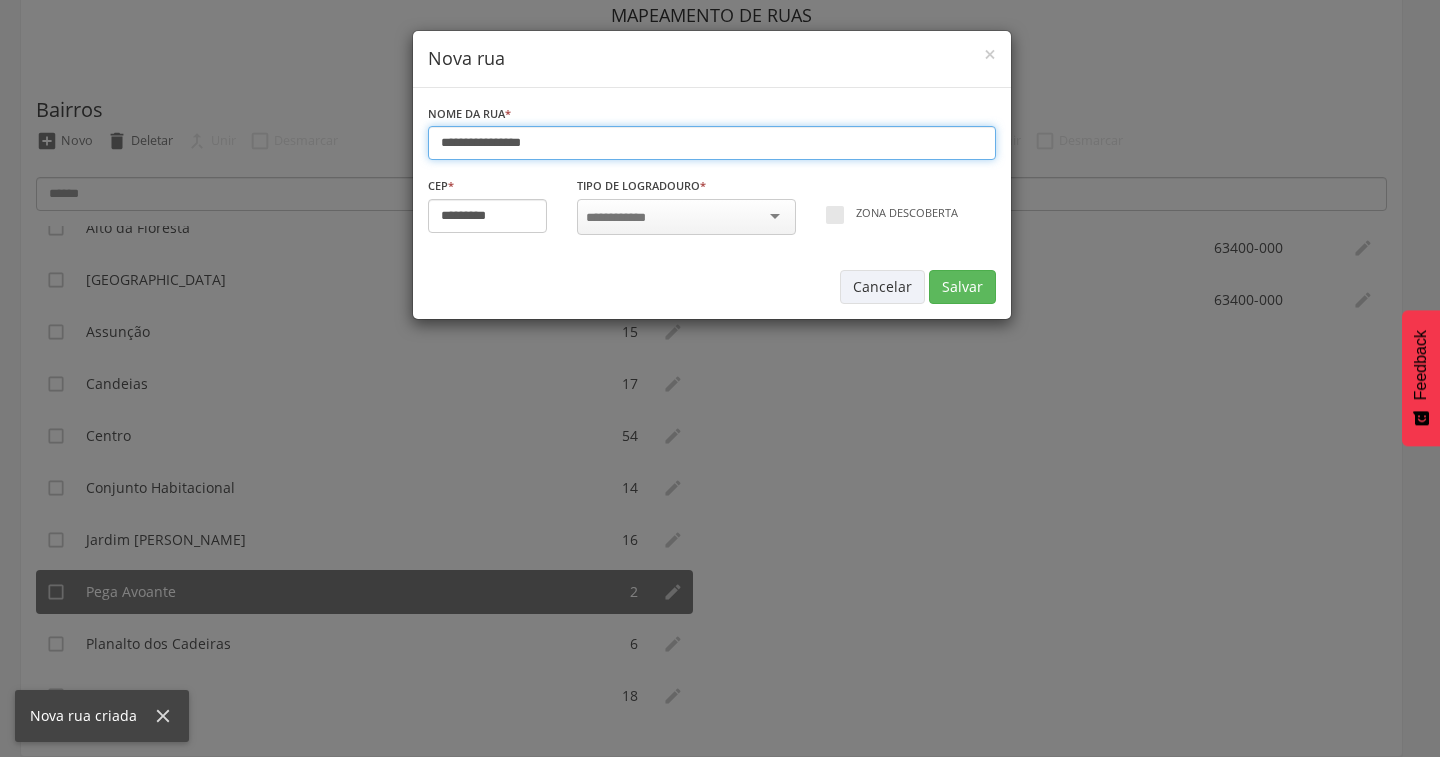 click on "**********" at bounding box center [712, 143] 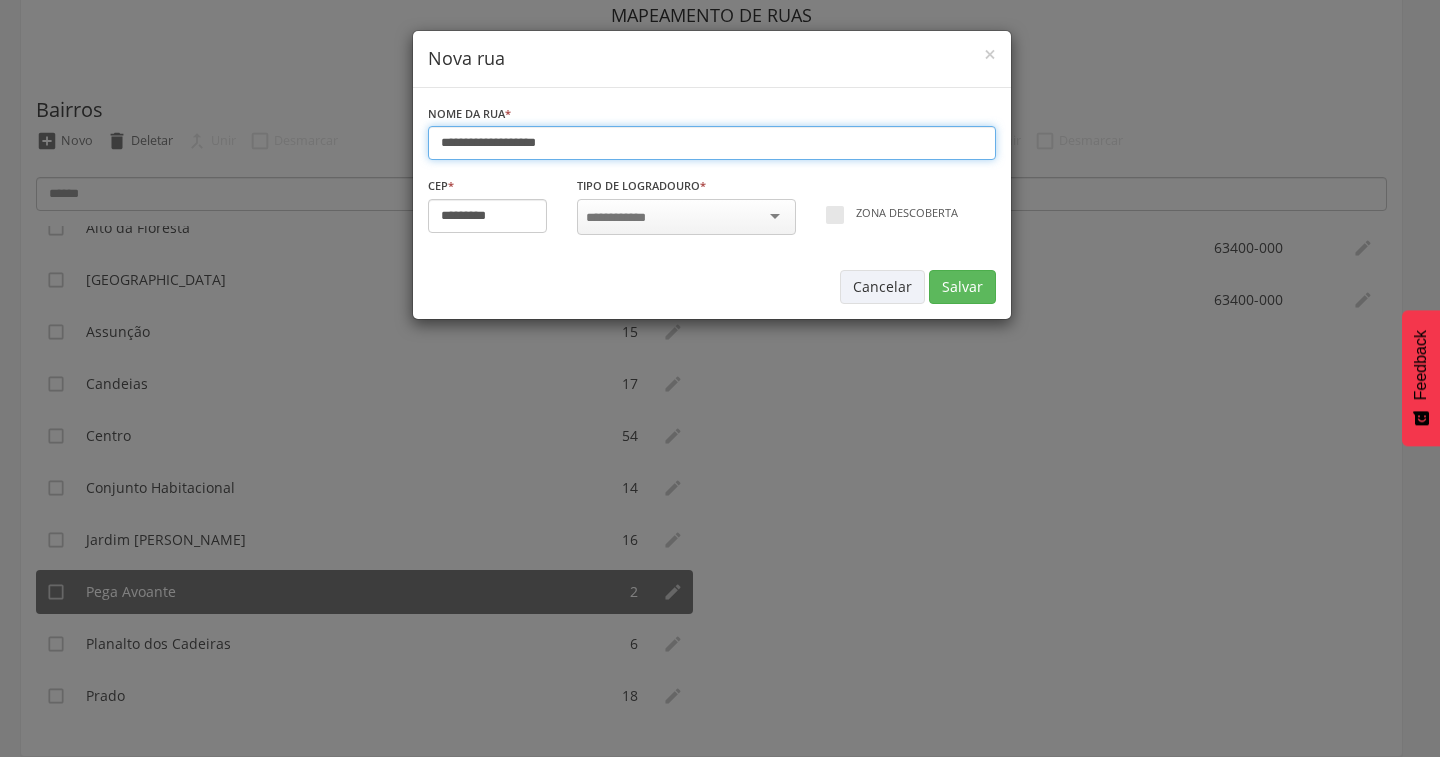 type on "**********" 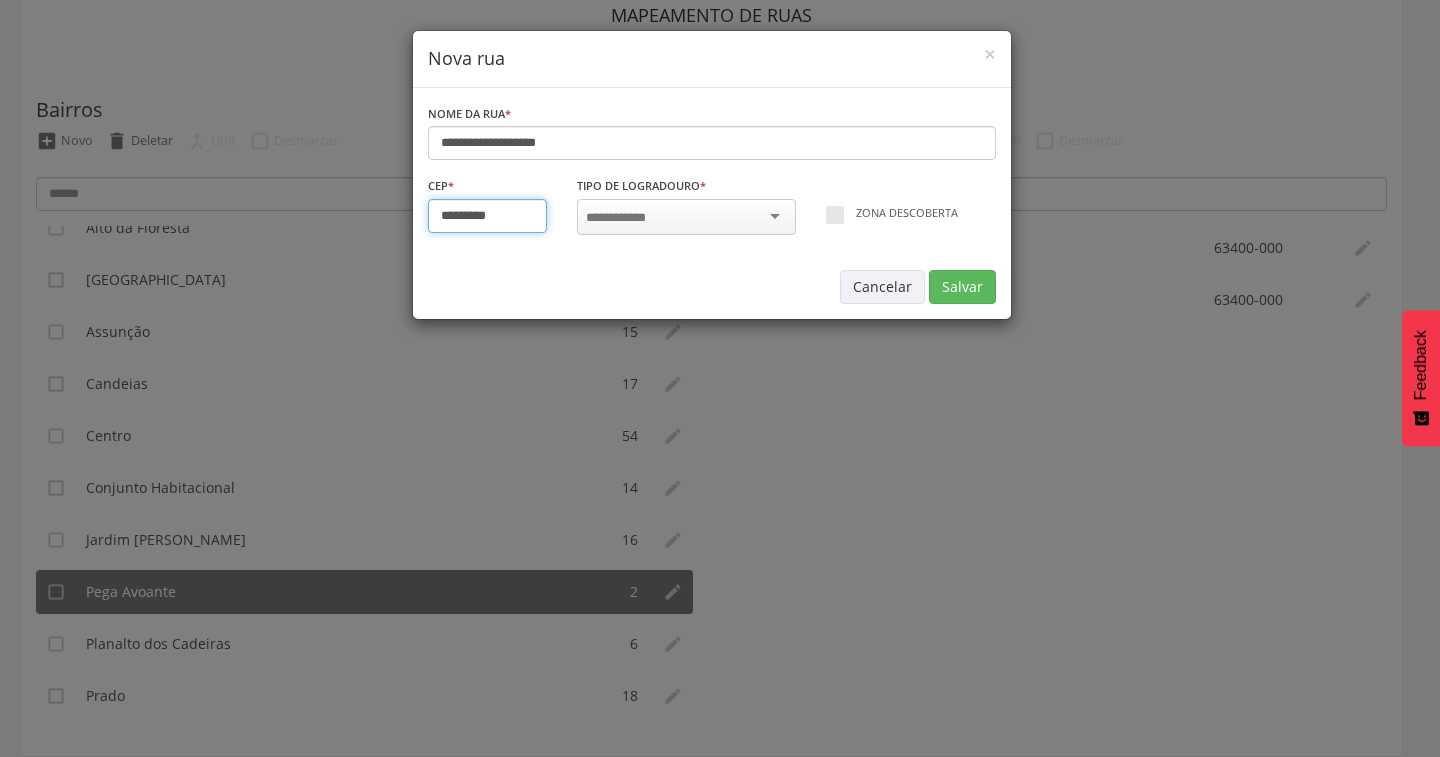 click on "*********" at bounding box center (488, 216) 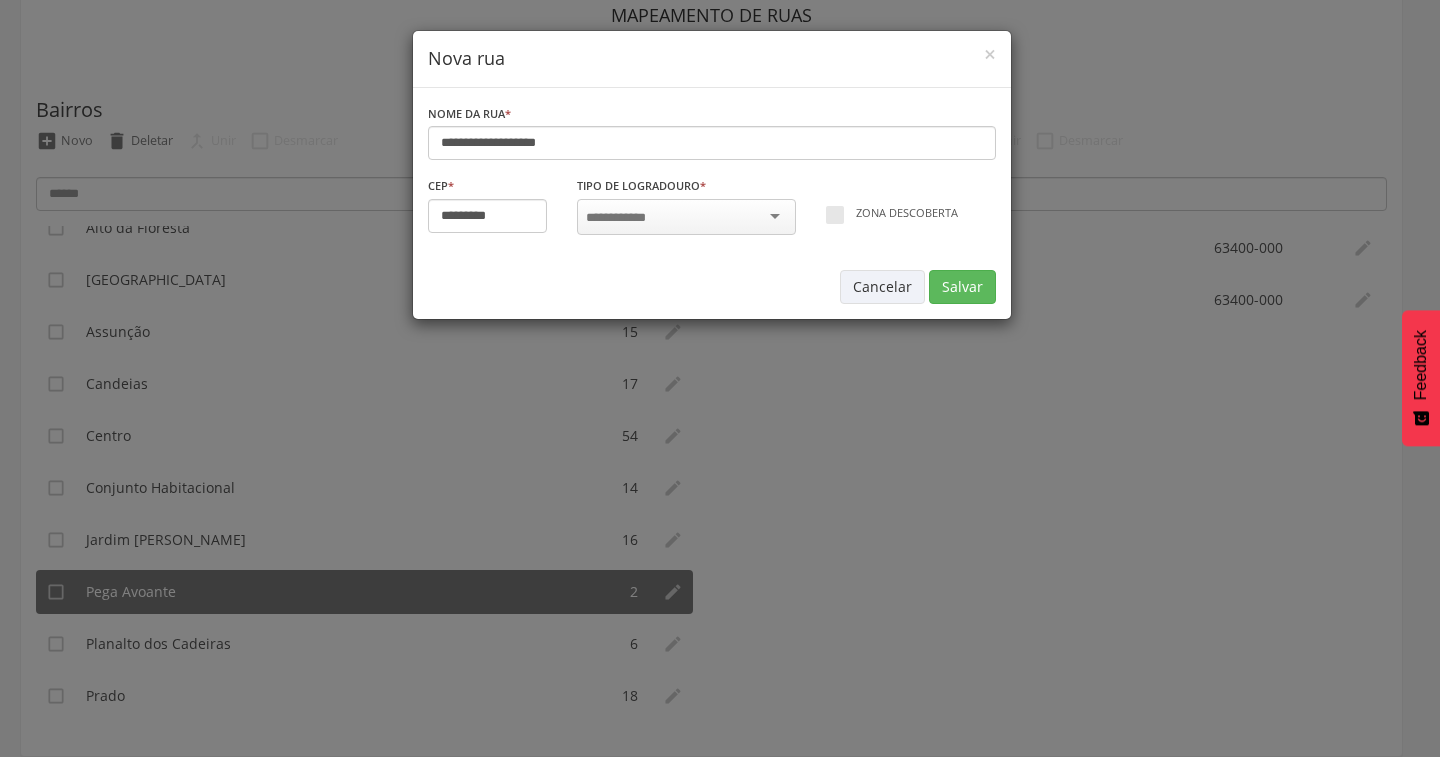 click at bounding box center [622, 218] 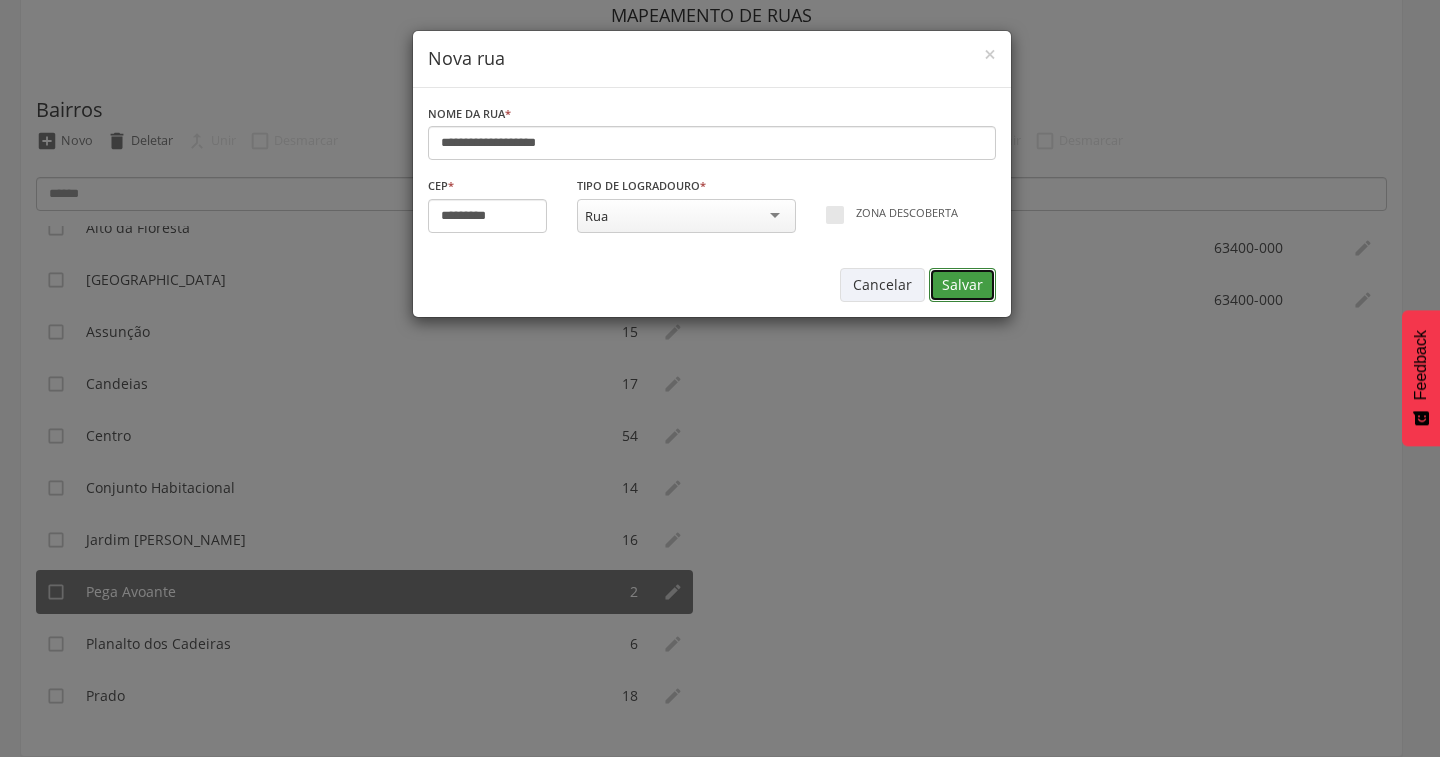 click on "Salvar" at bounding box center [962, 285] 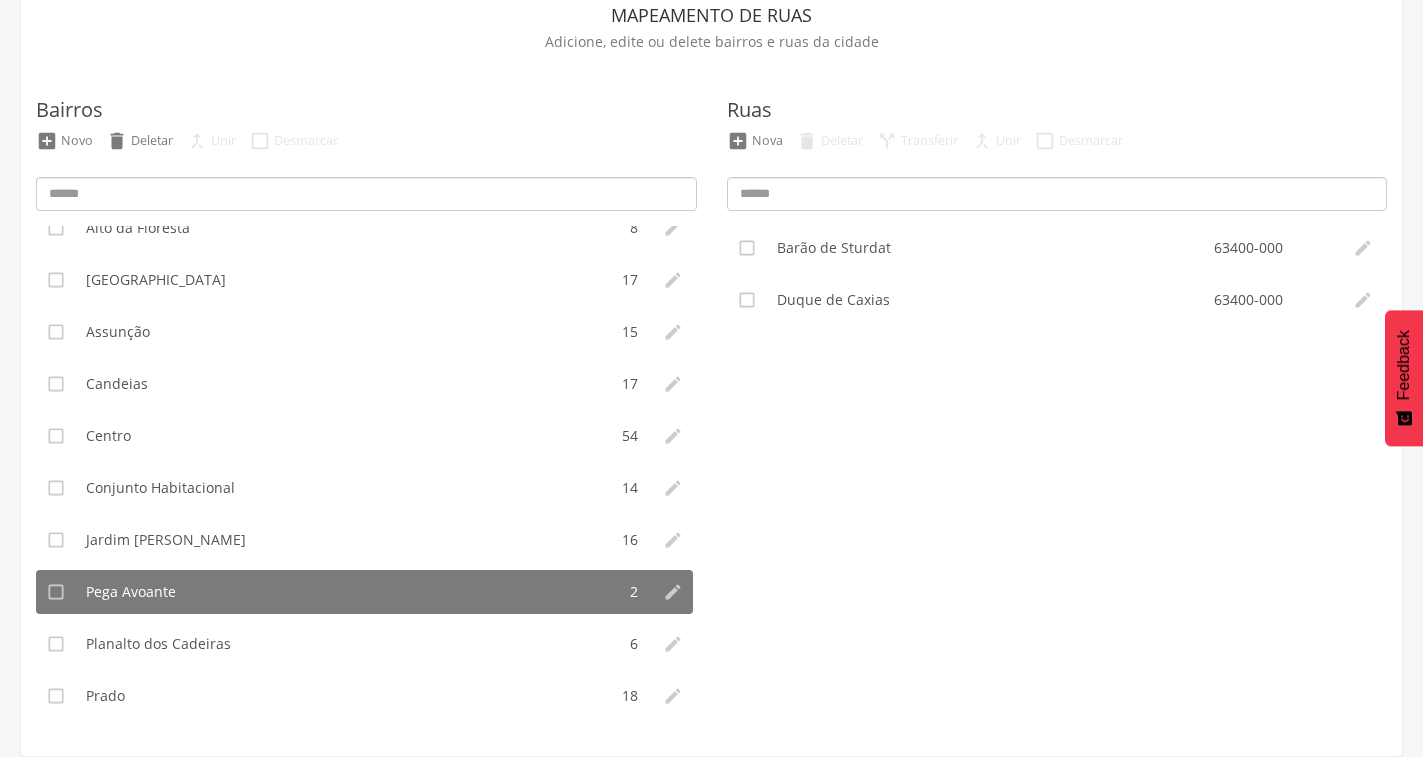 type on "*********" 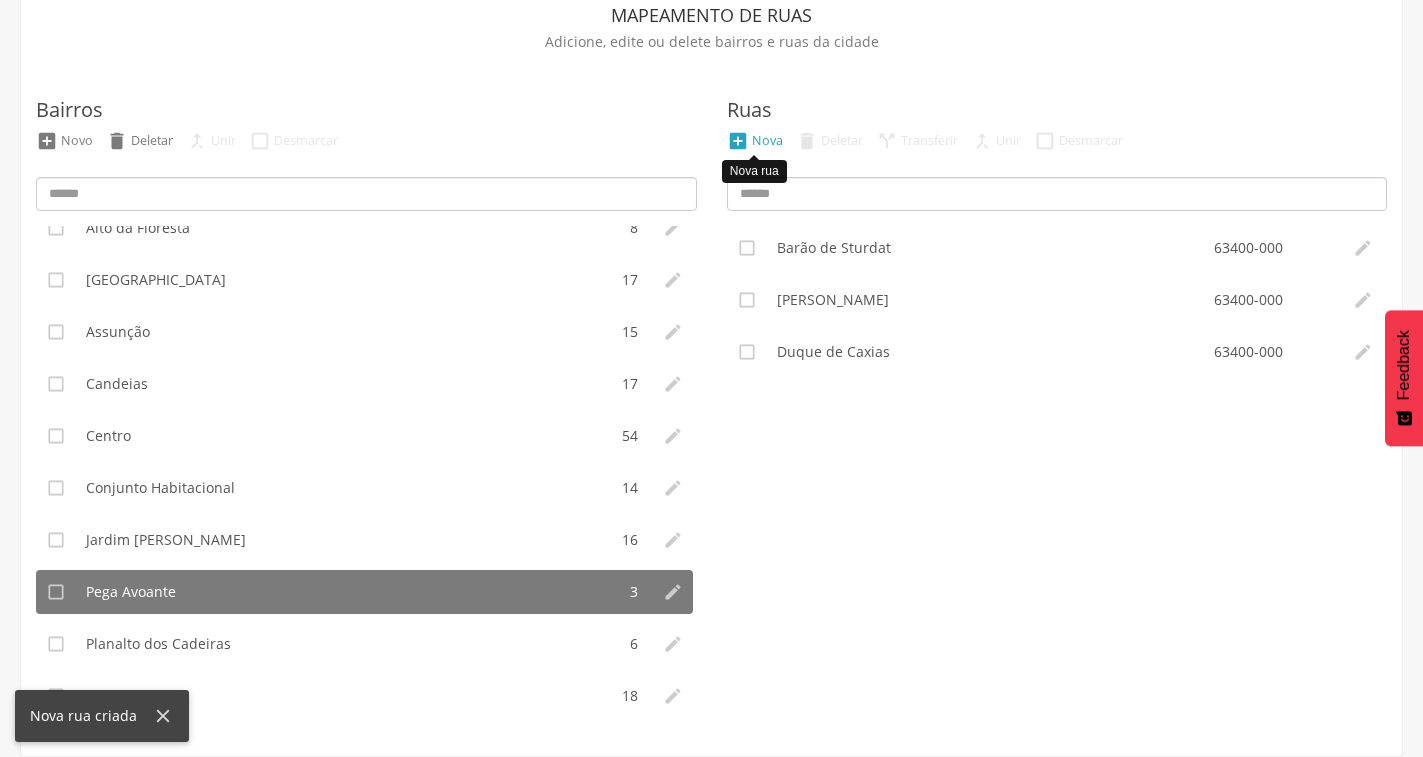click on "Nova" at bounding box center (767, 140) 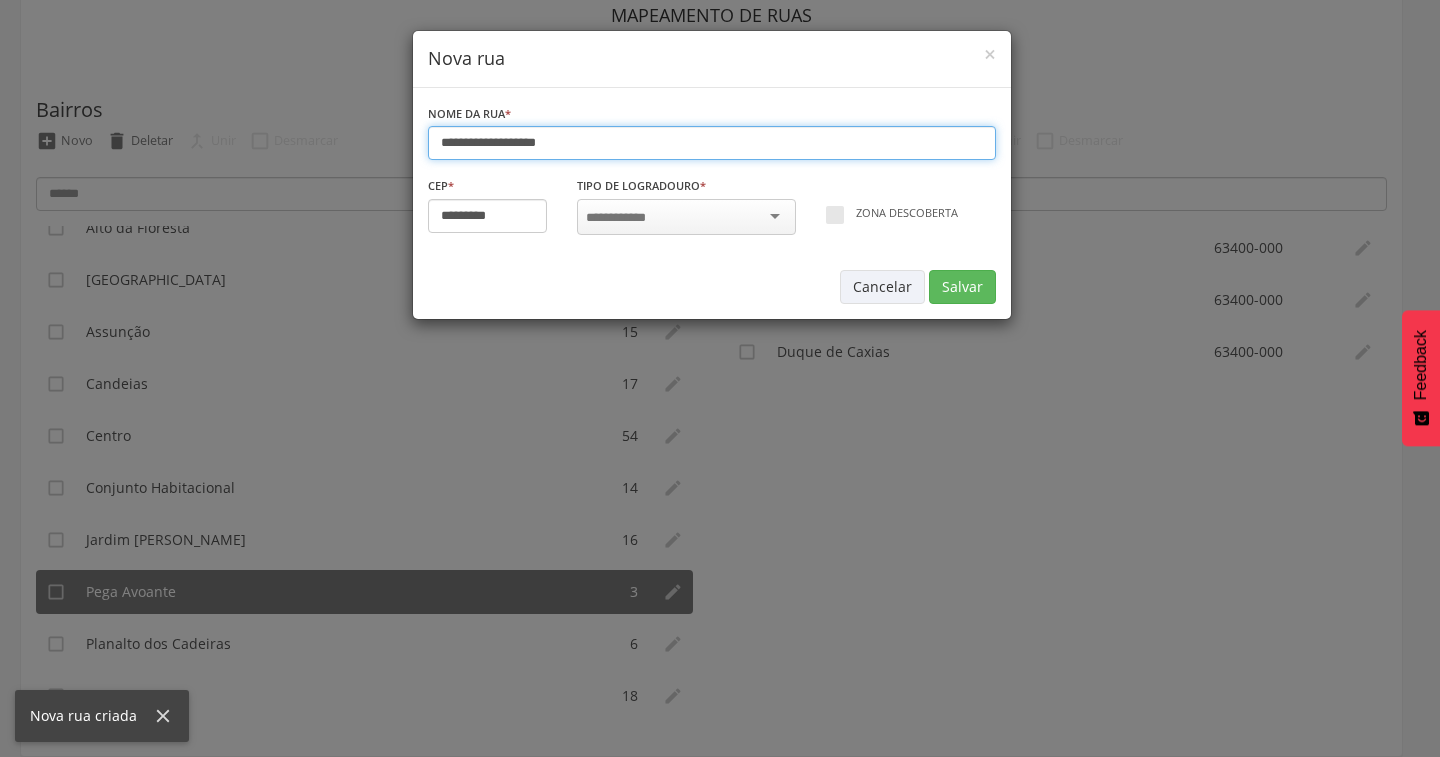 click on "**********" at bounding box center [712, 143] 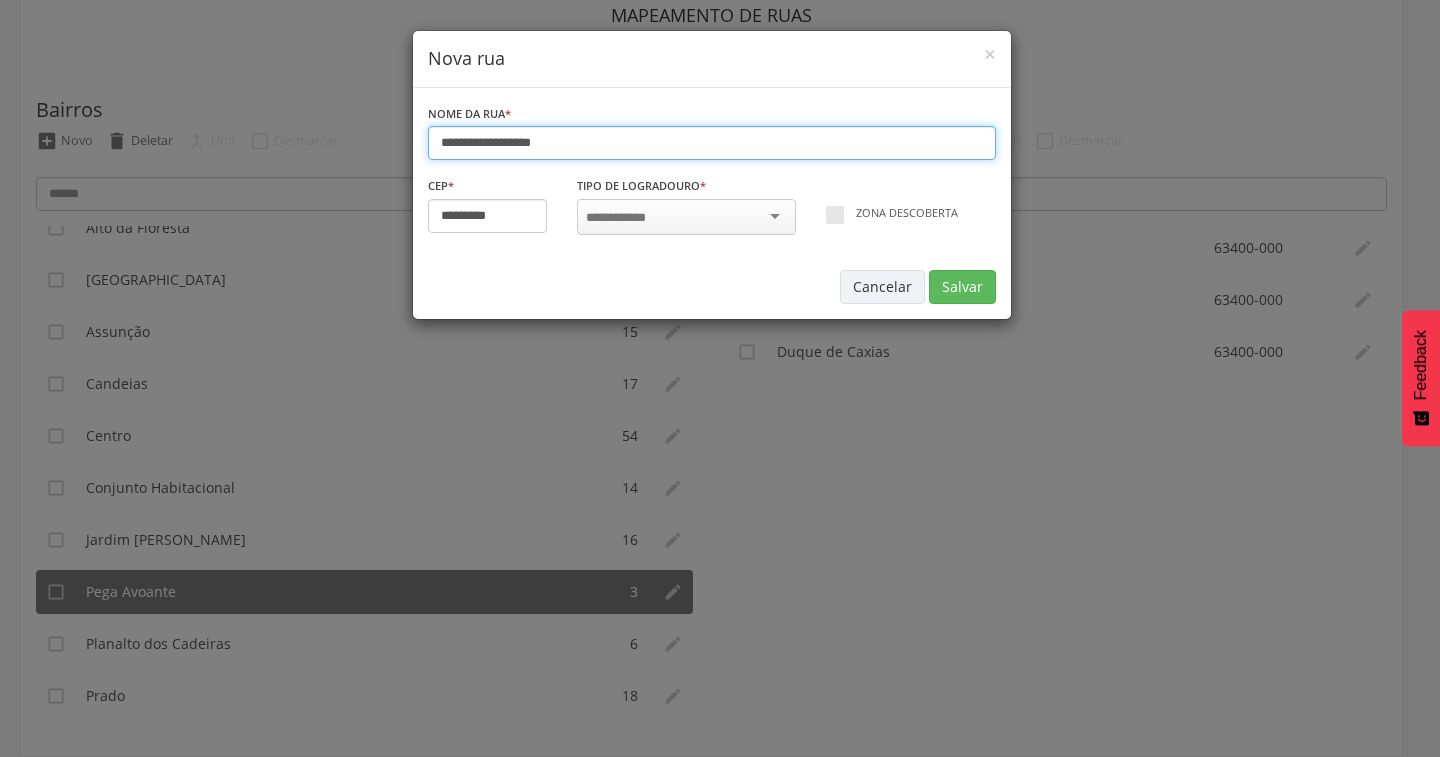 type on "**********" 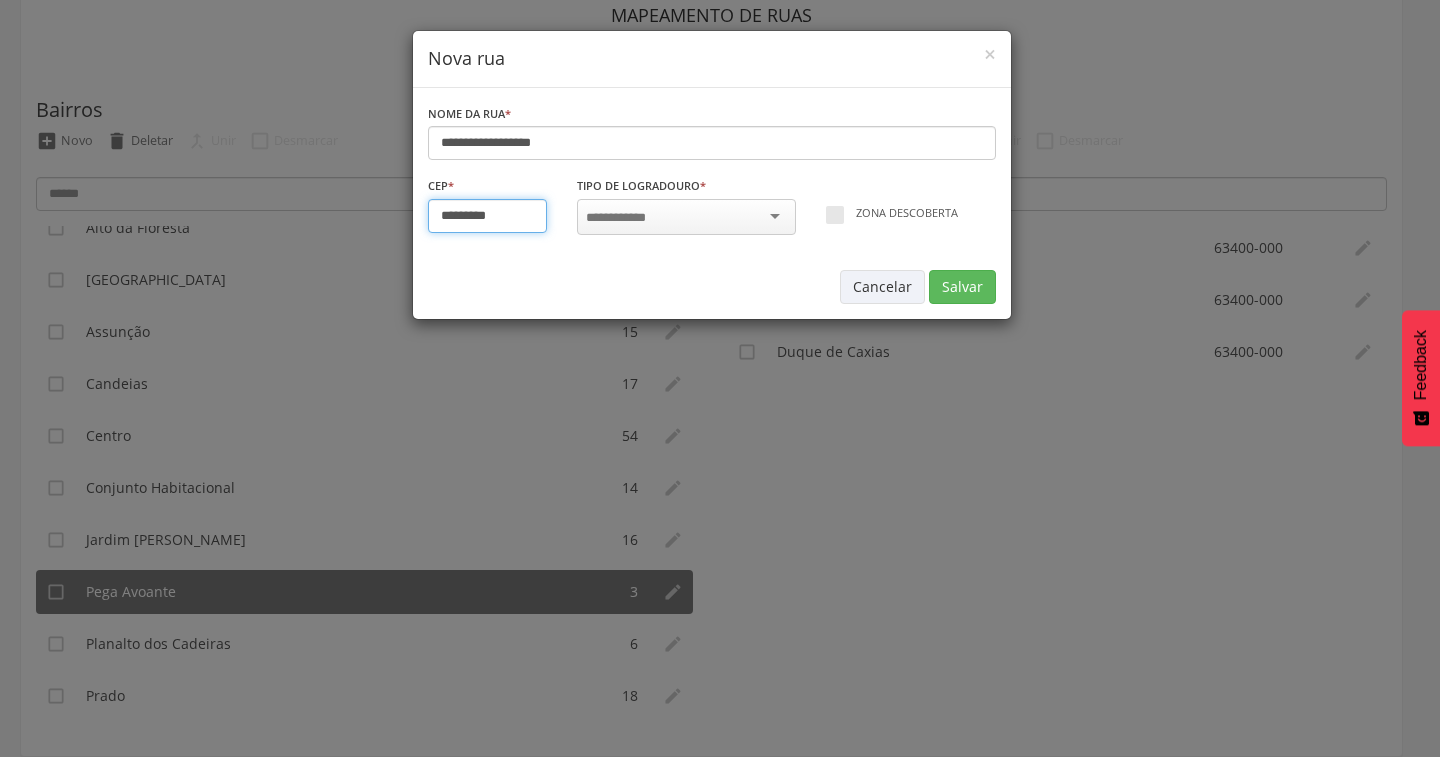 click on "*********" at bounding box center [488, 216] 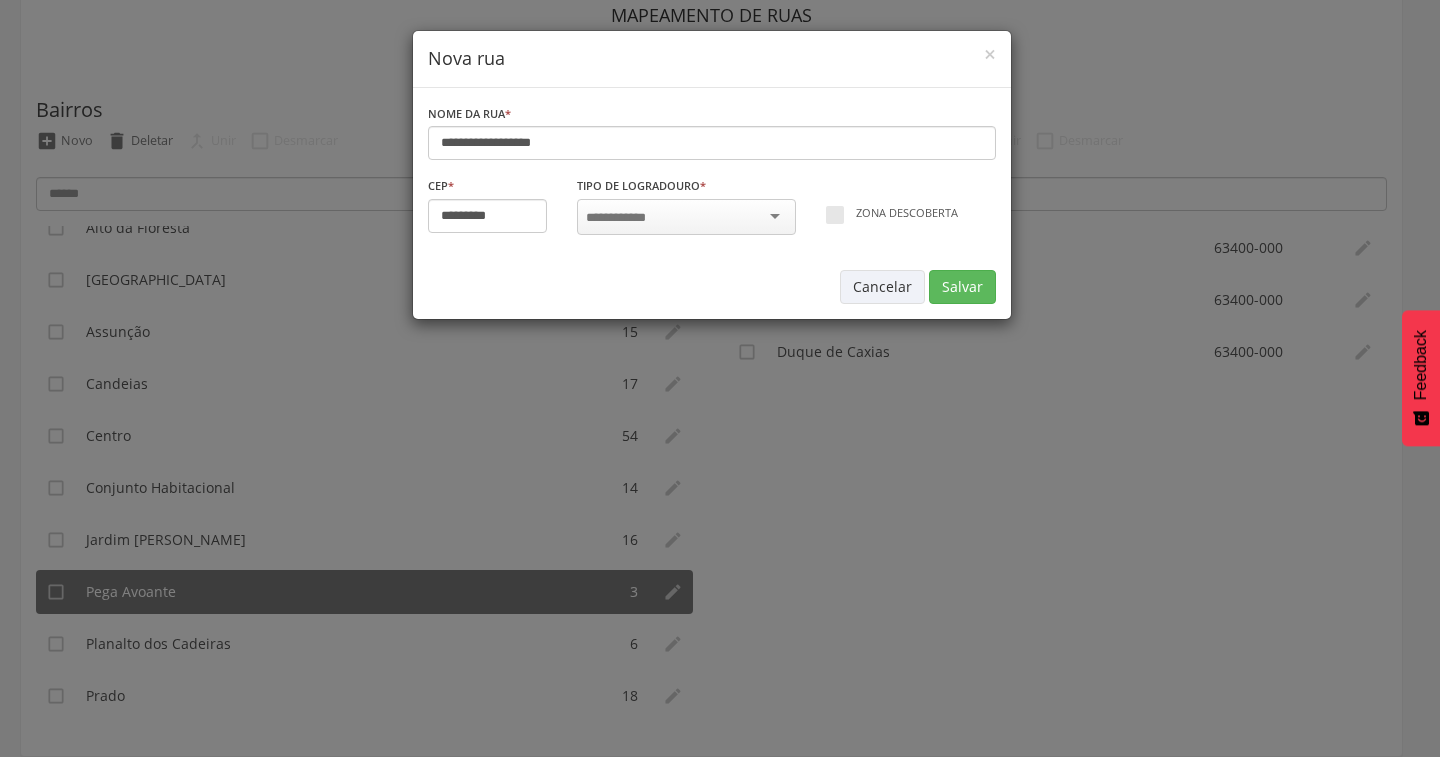 click at bounding box center [622, 218] 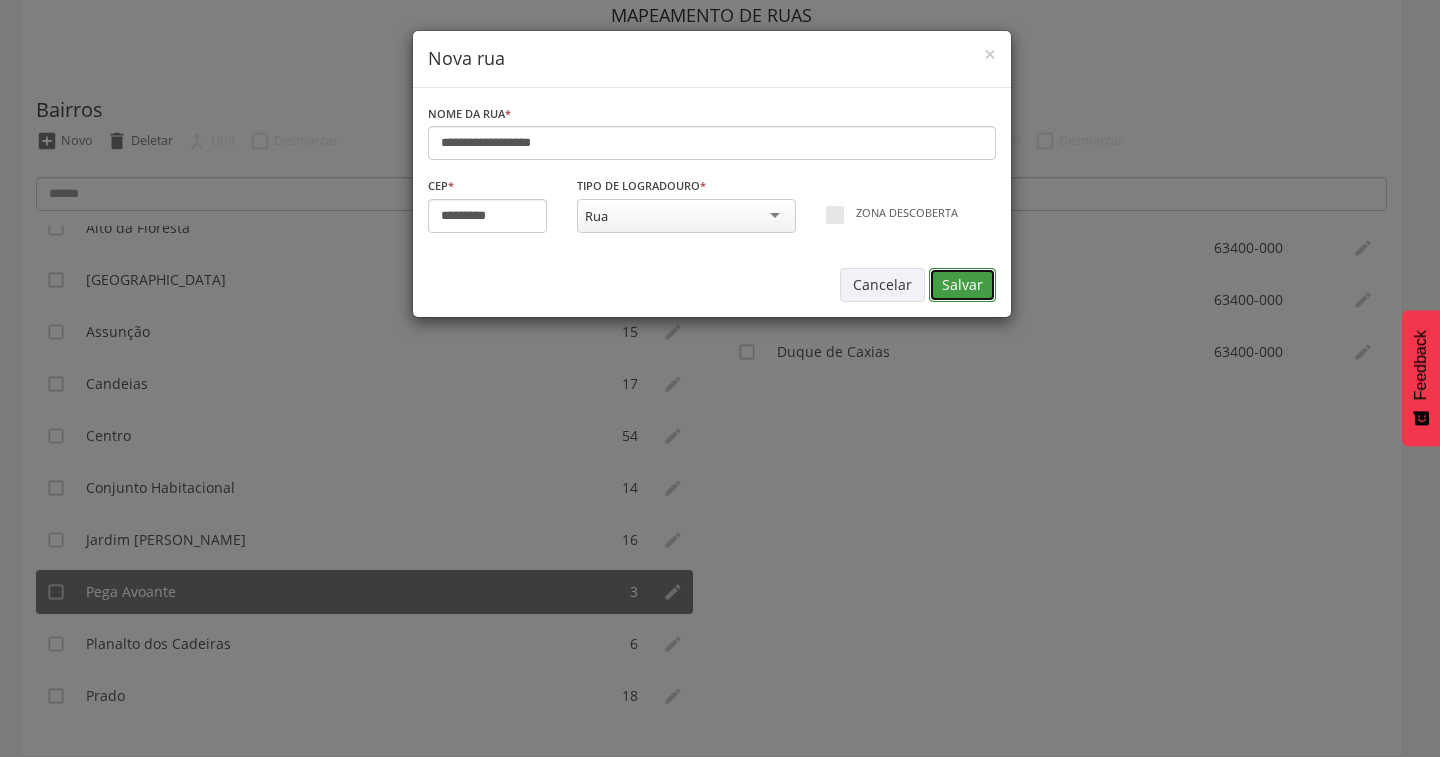 click on "Salvar" at bounding box center (962, 285) 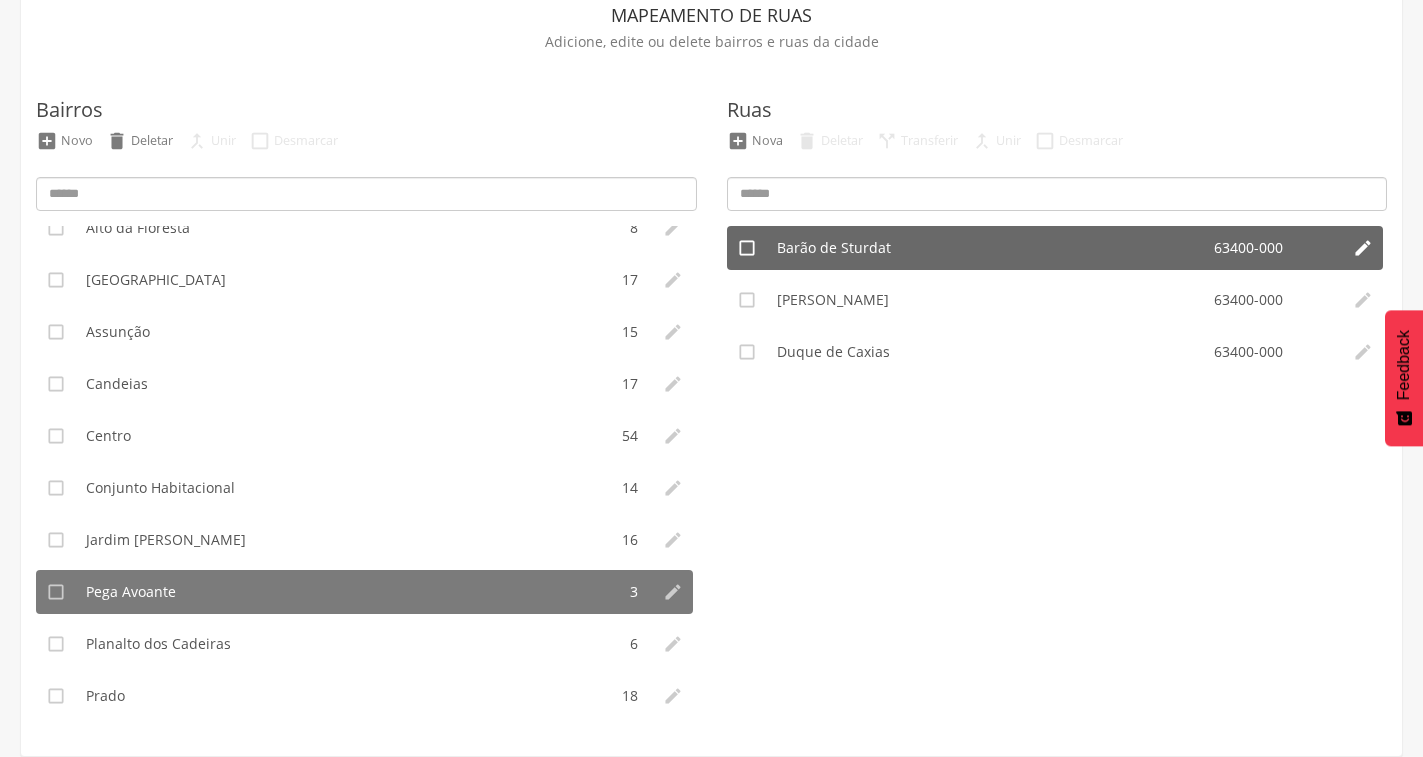 type on "*********" 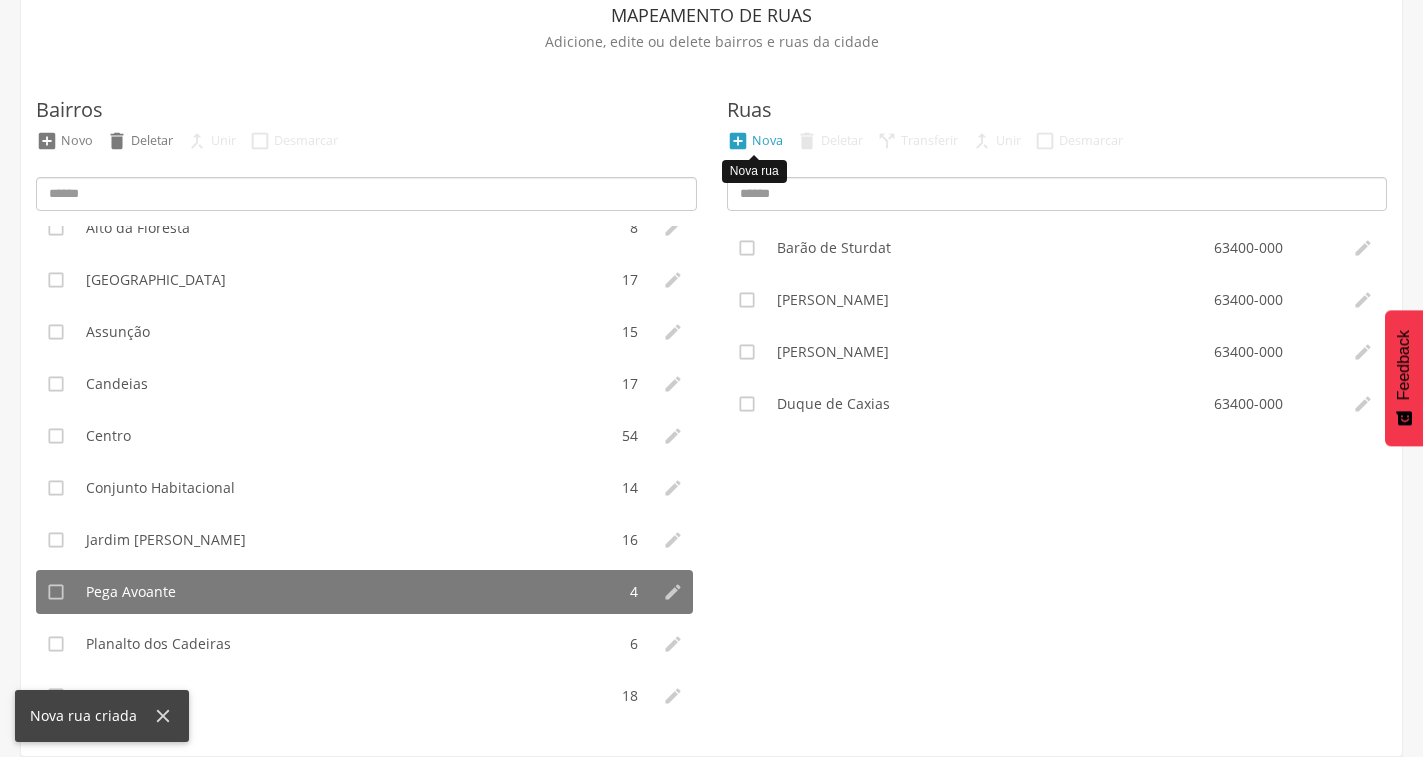 click on "" at bounding box center (738, 141) 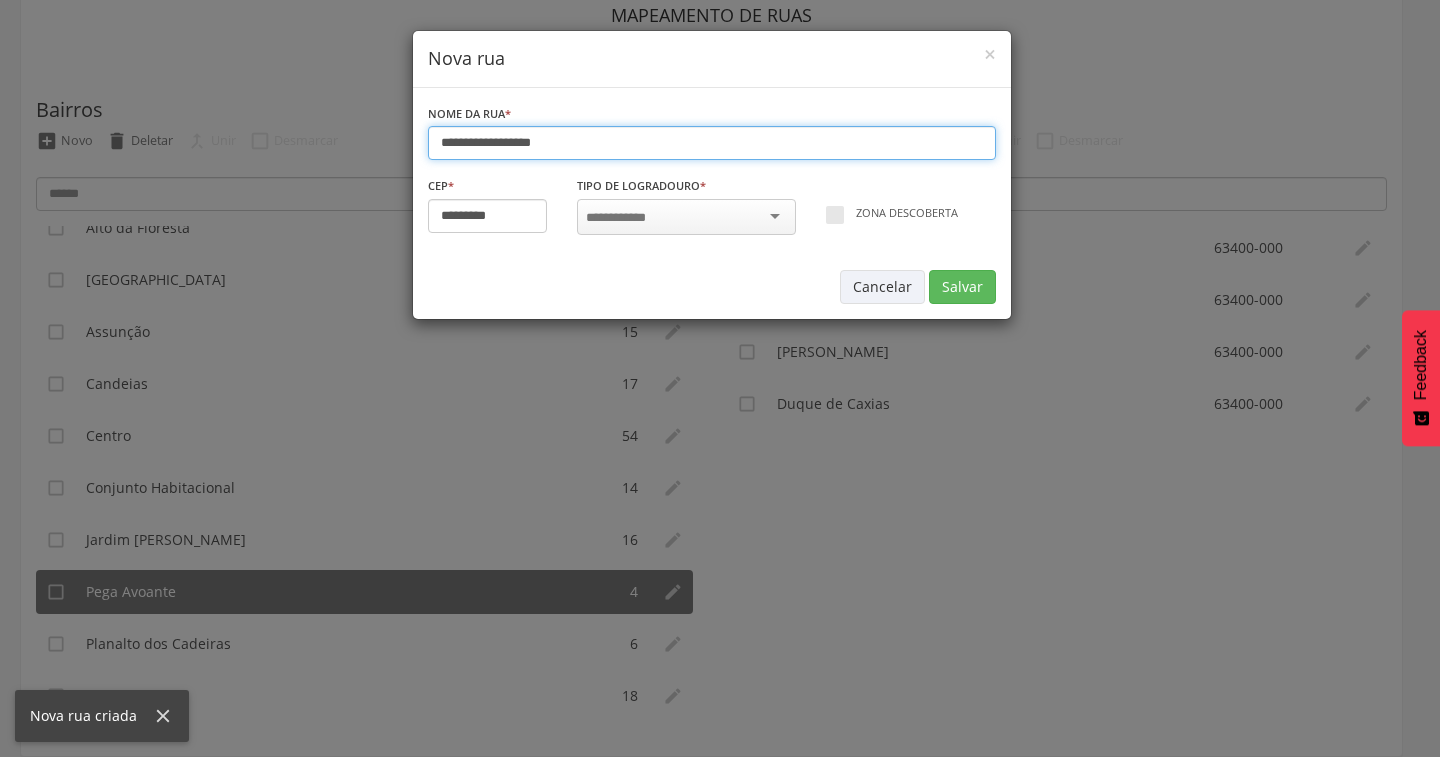 click on "**********" at bounding box center [712, 143] 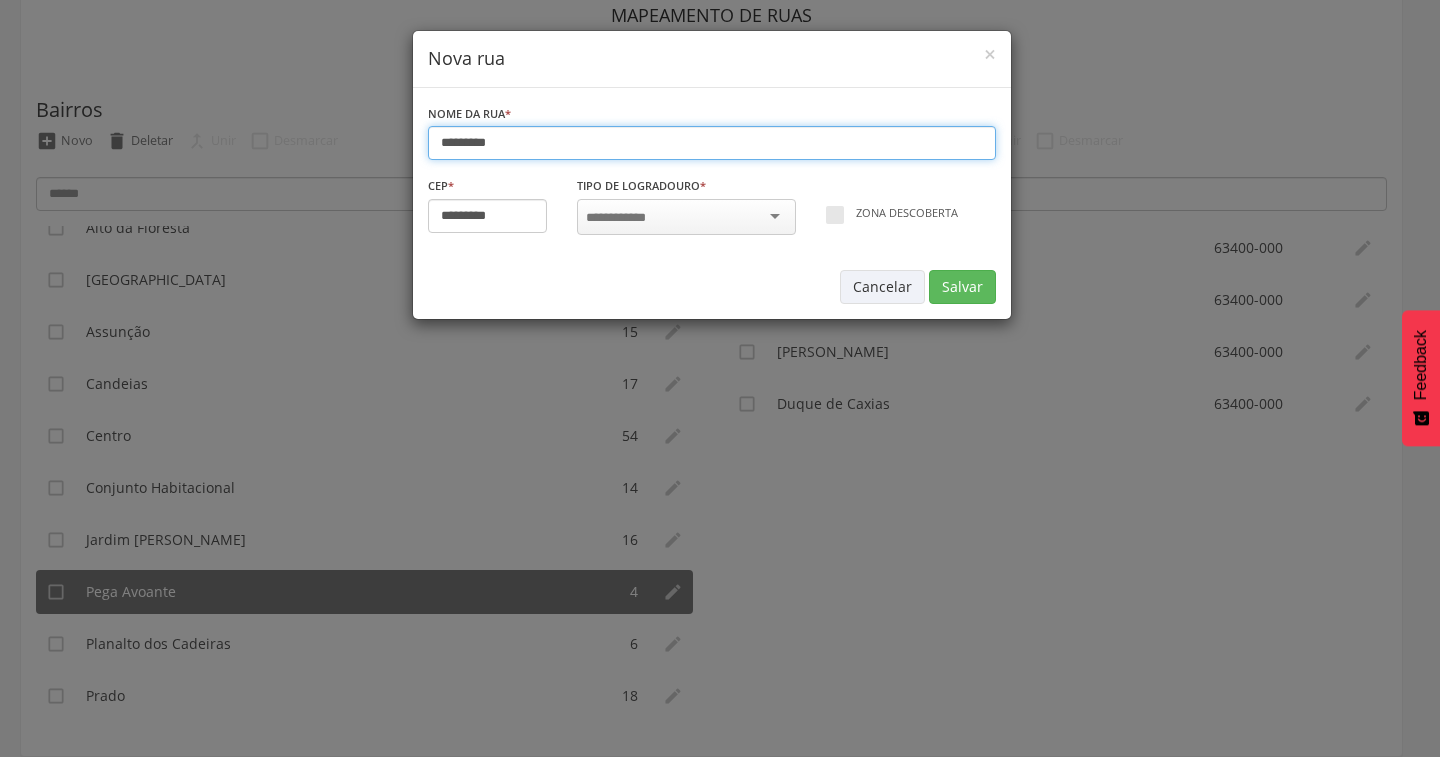 type on "********" 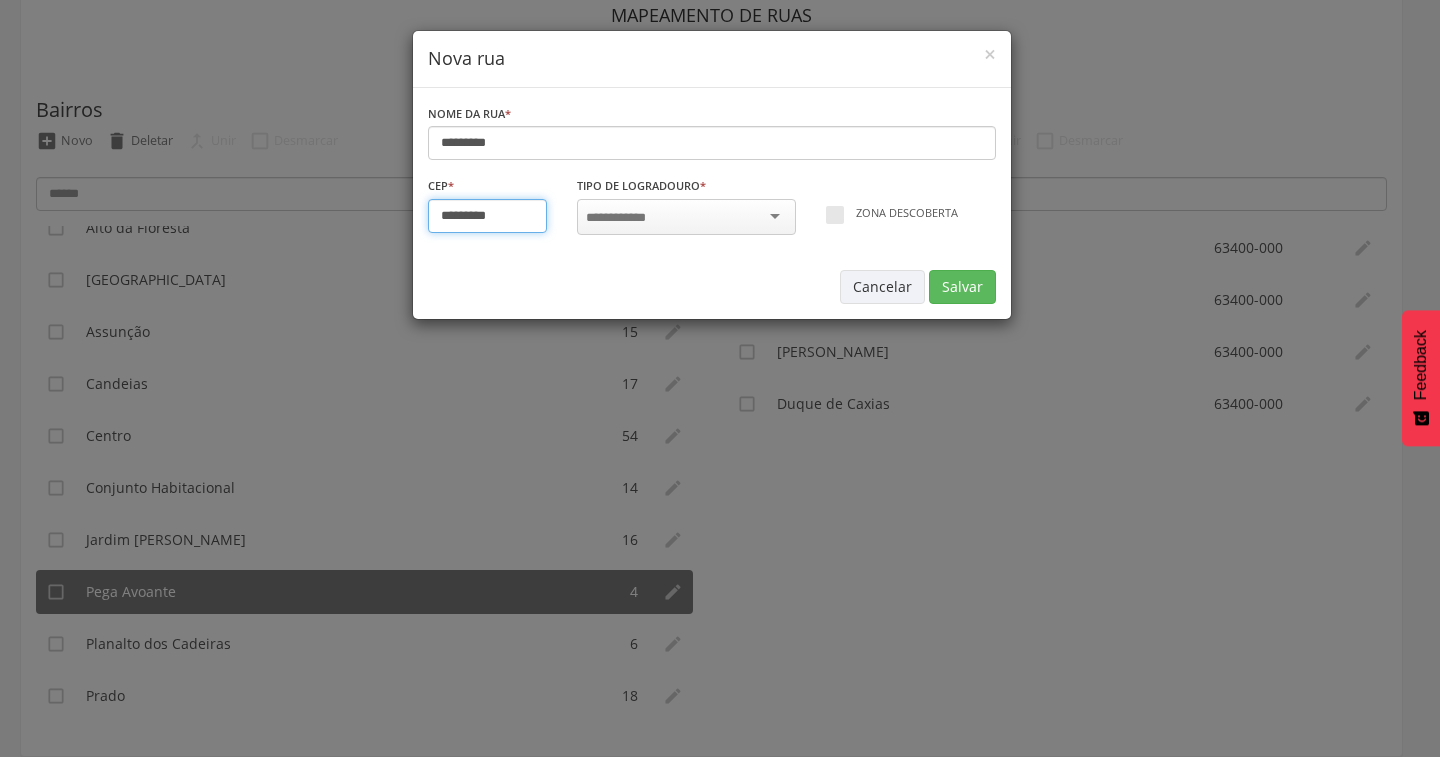 click on "*********" at bounding box center [488, 216] 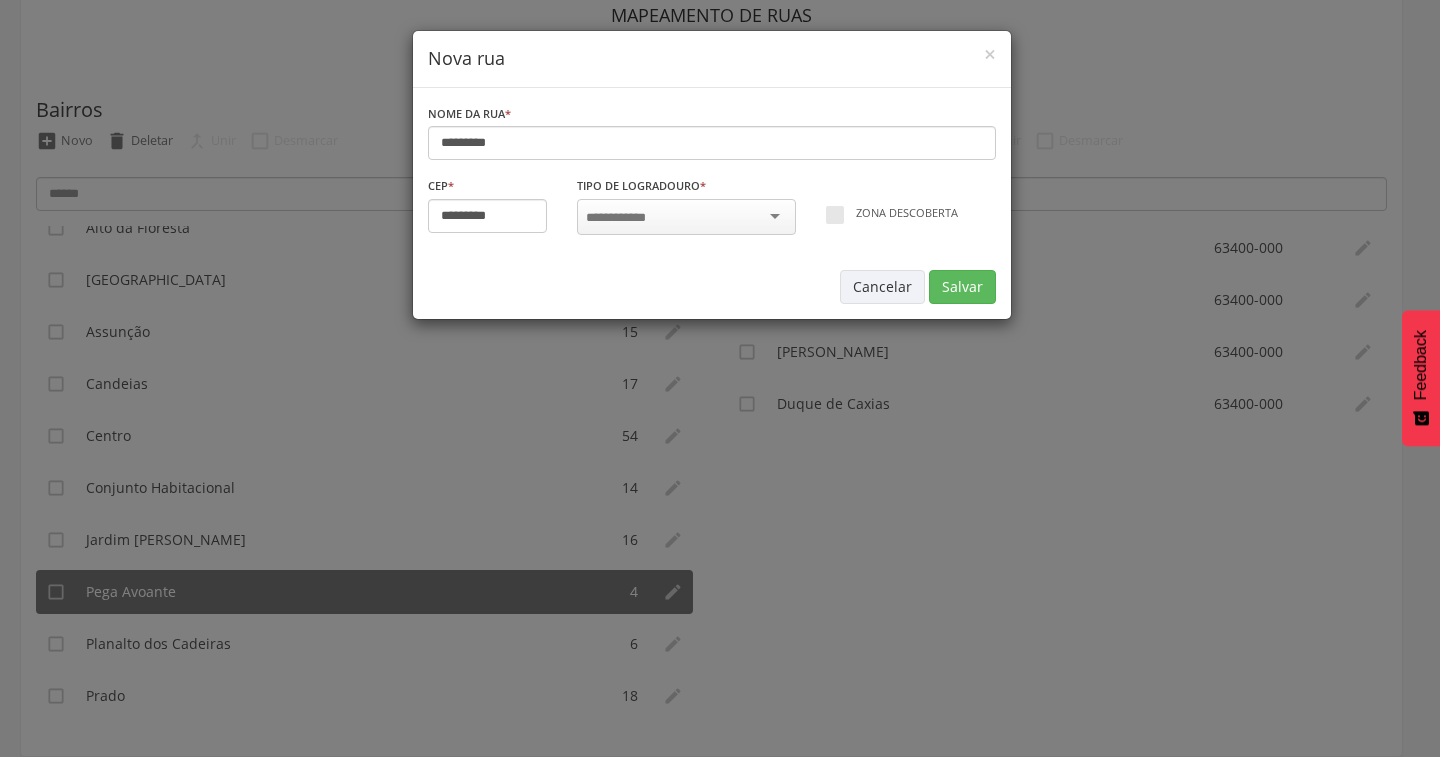 click at bounding box center (686, 217) 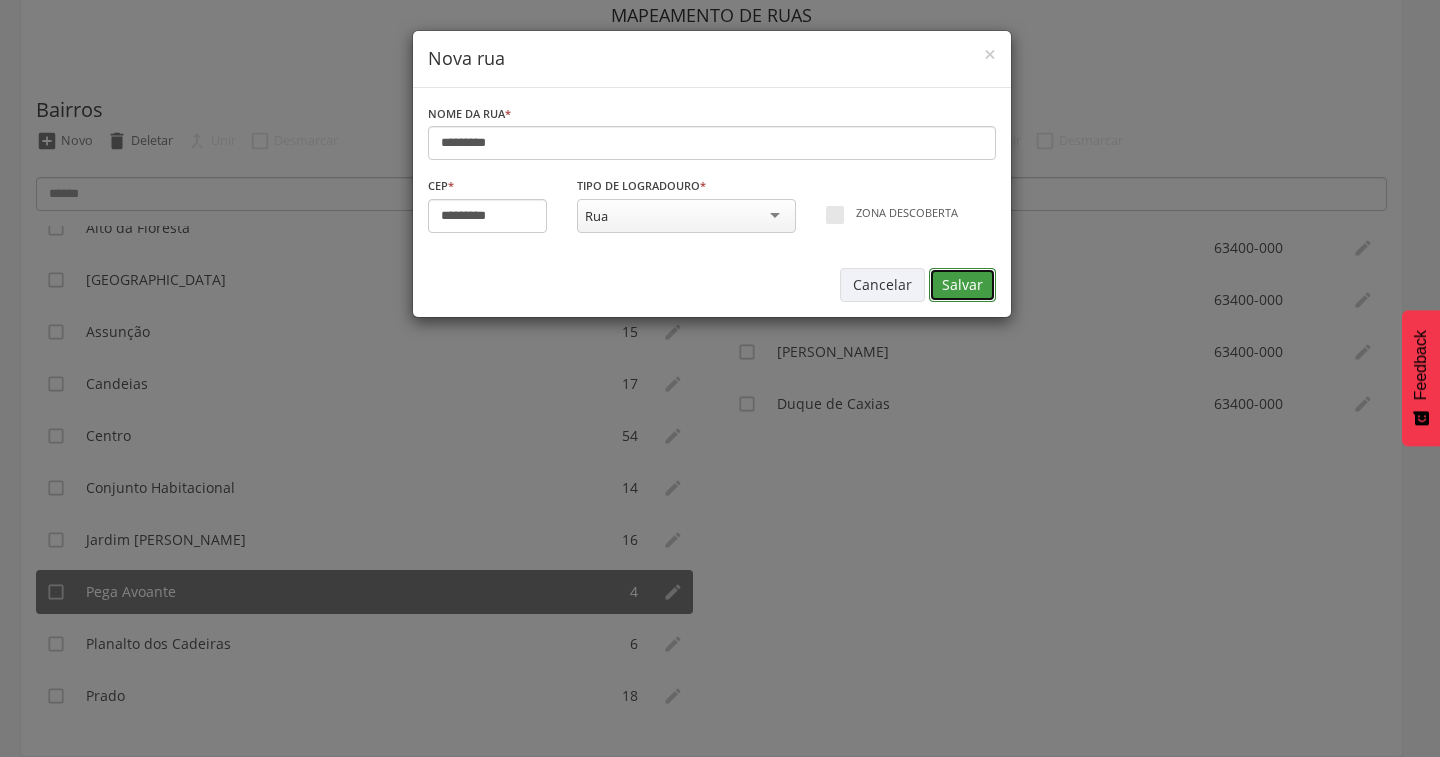 click on "Salvar" at bounding box center (962, 285) 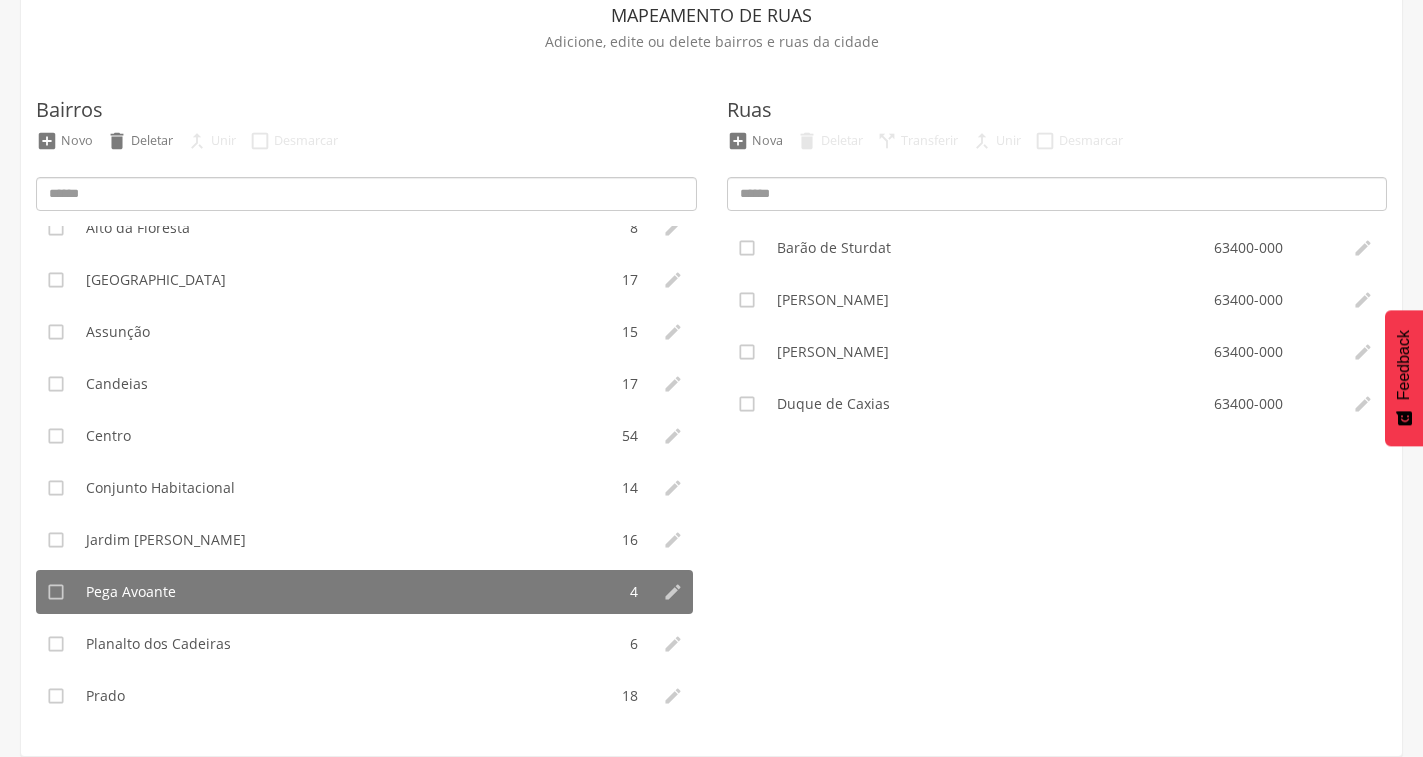 type on "*********" 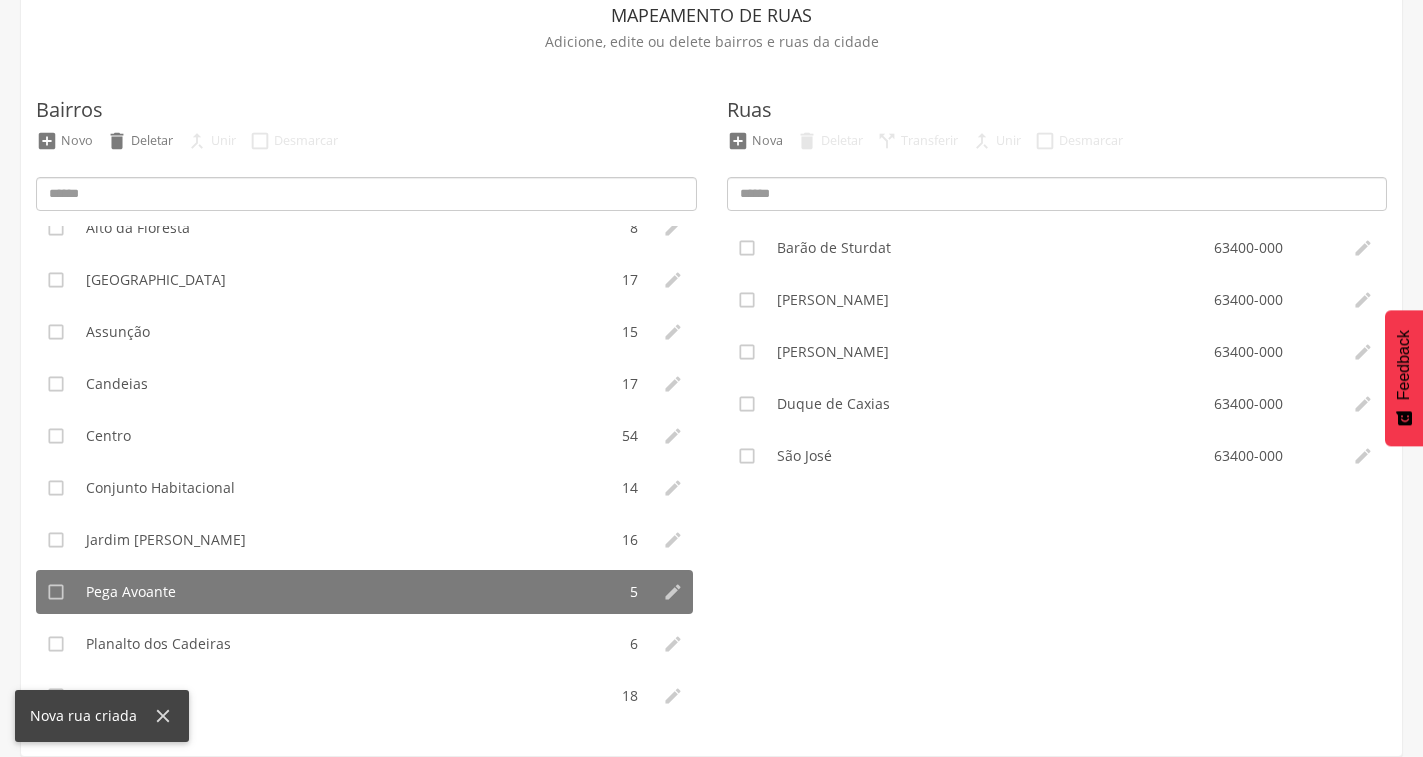 click on "Ruas" at bounding box center [749, 110] 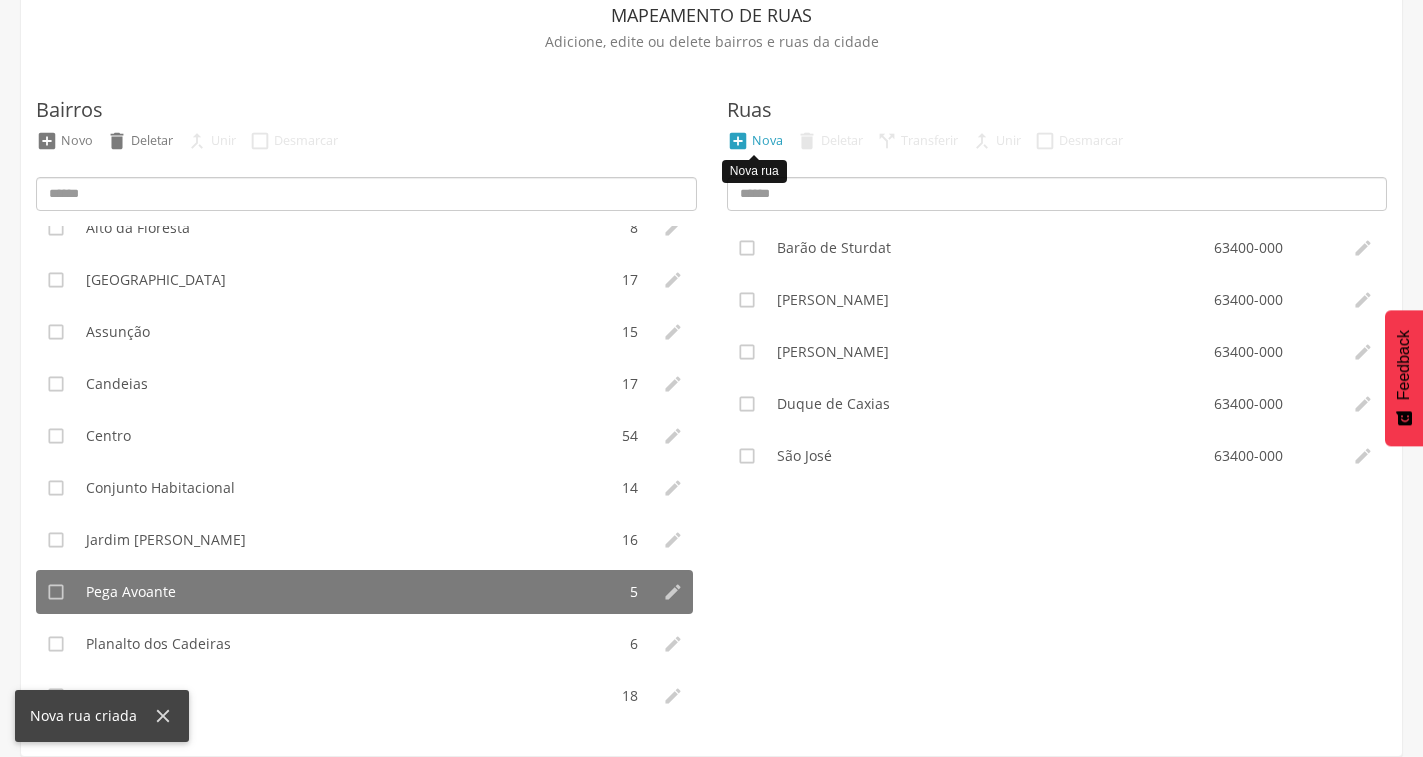 click on "" at bounding box center (738, 141) 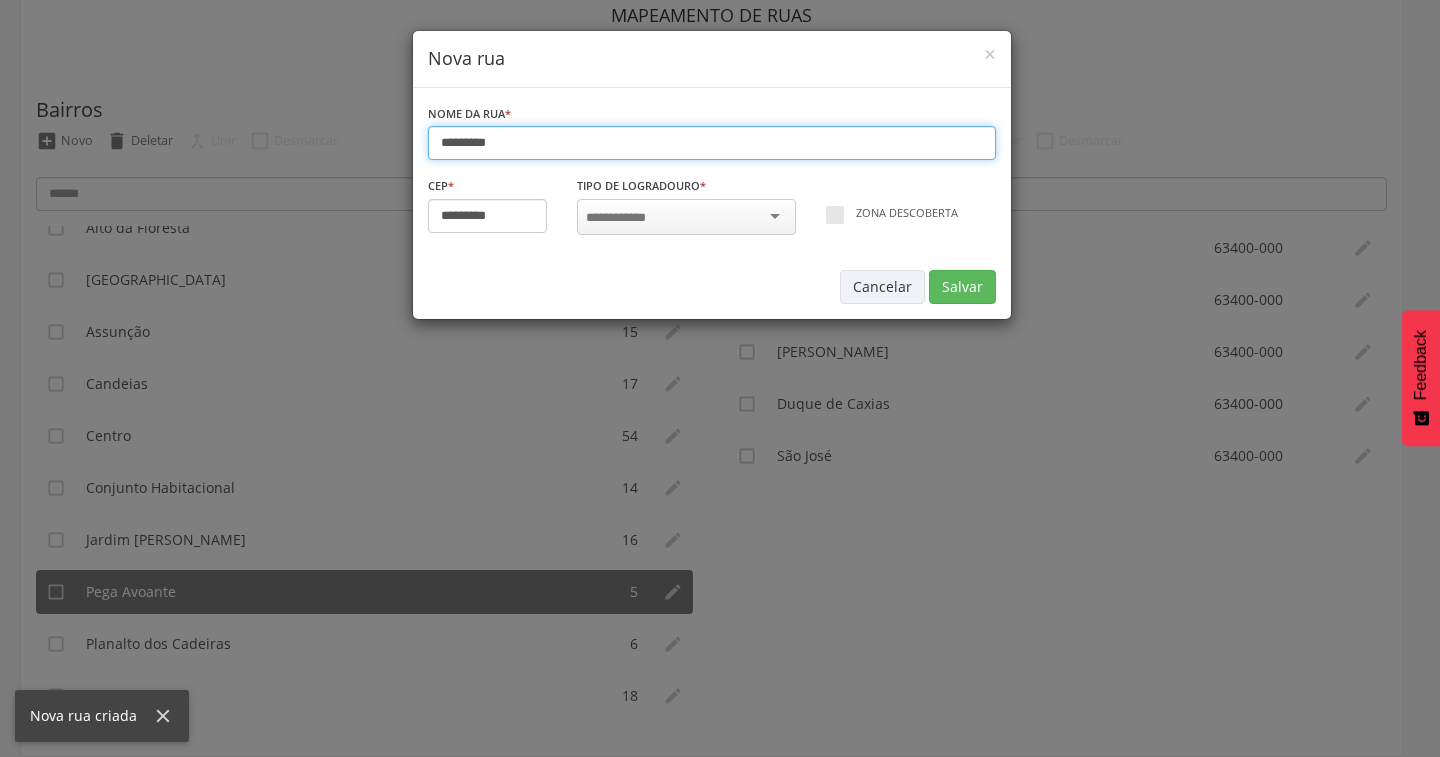 click on "********" at bounding box center [712, 143] 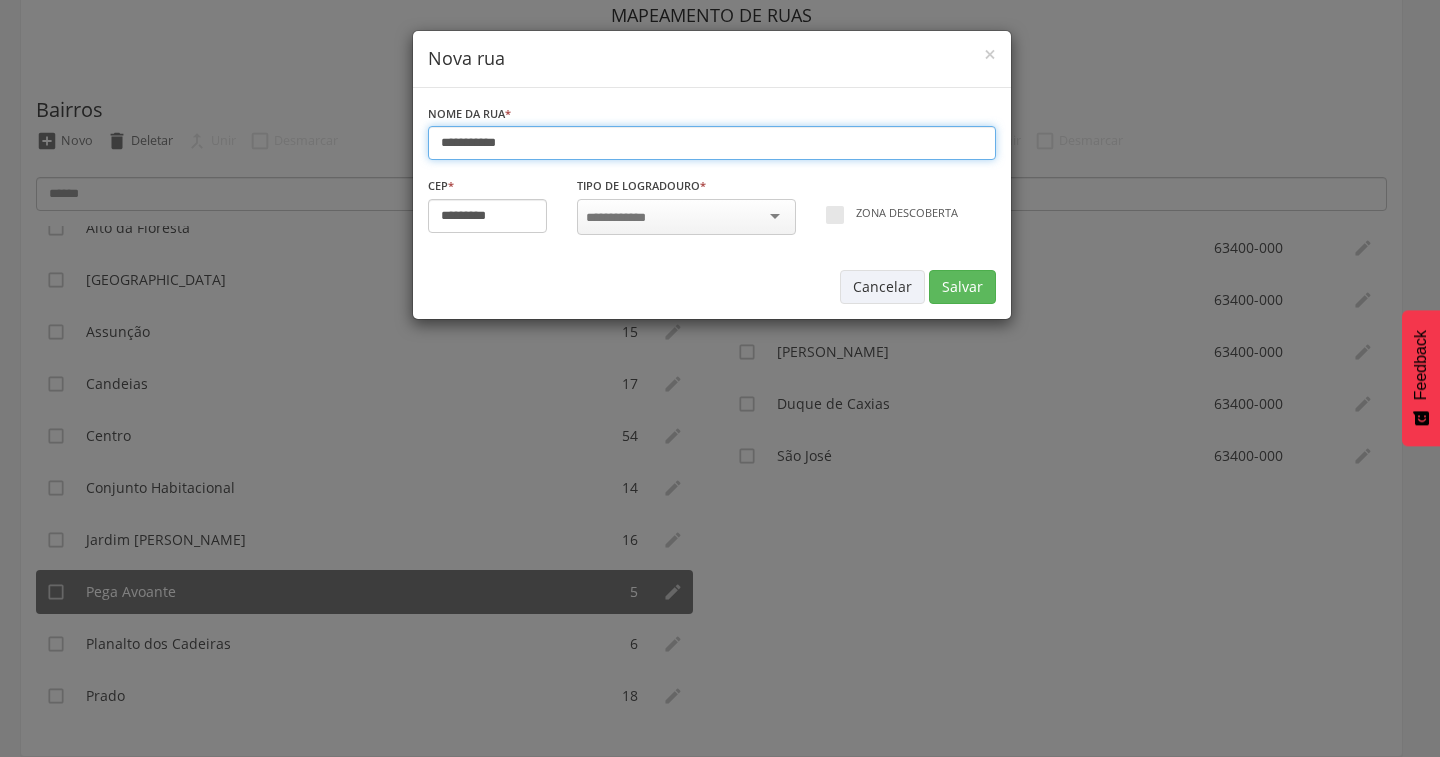 type on "**********" 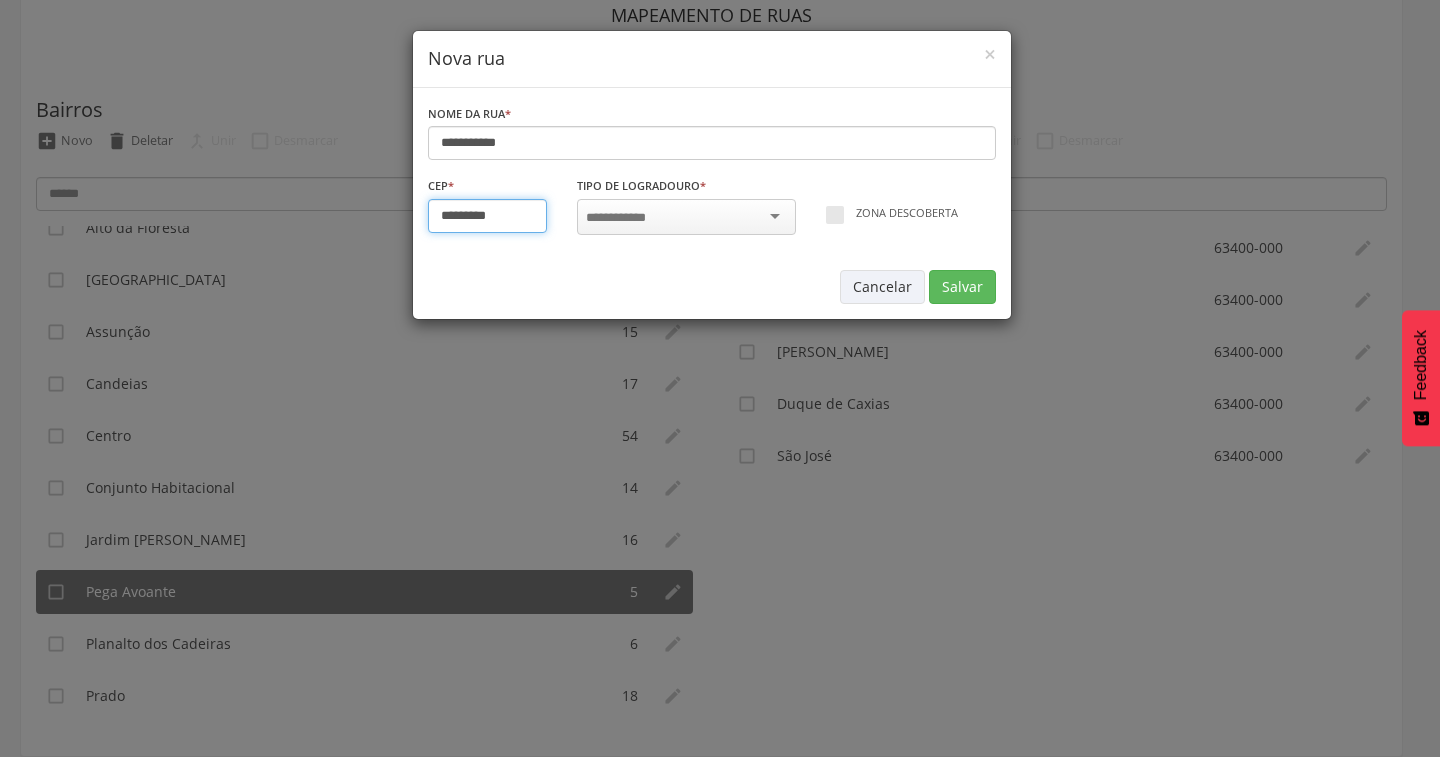click on "*********" at bounding box center (488, 216) 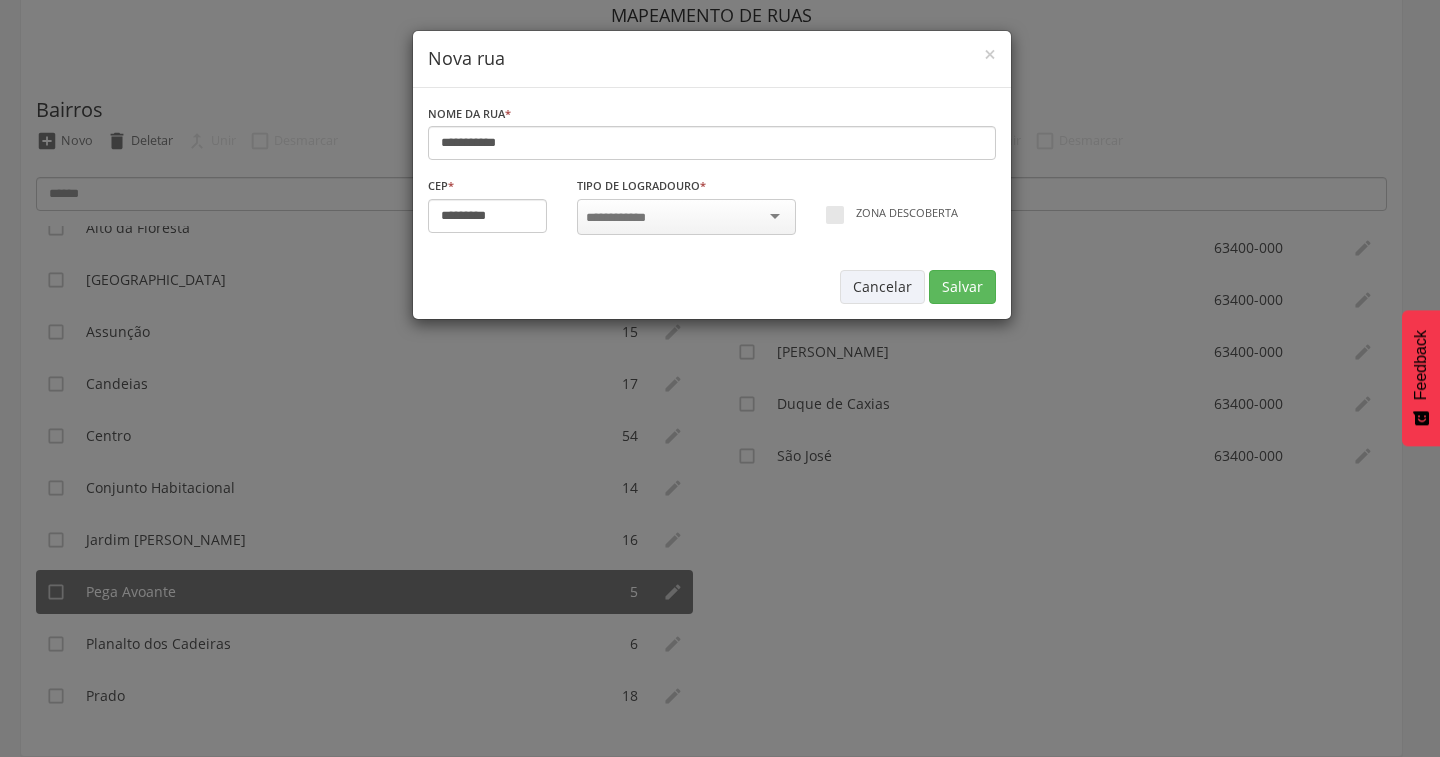 click at bounding box center (622, 218) 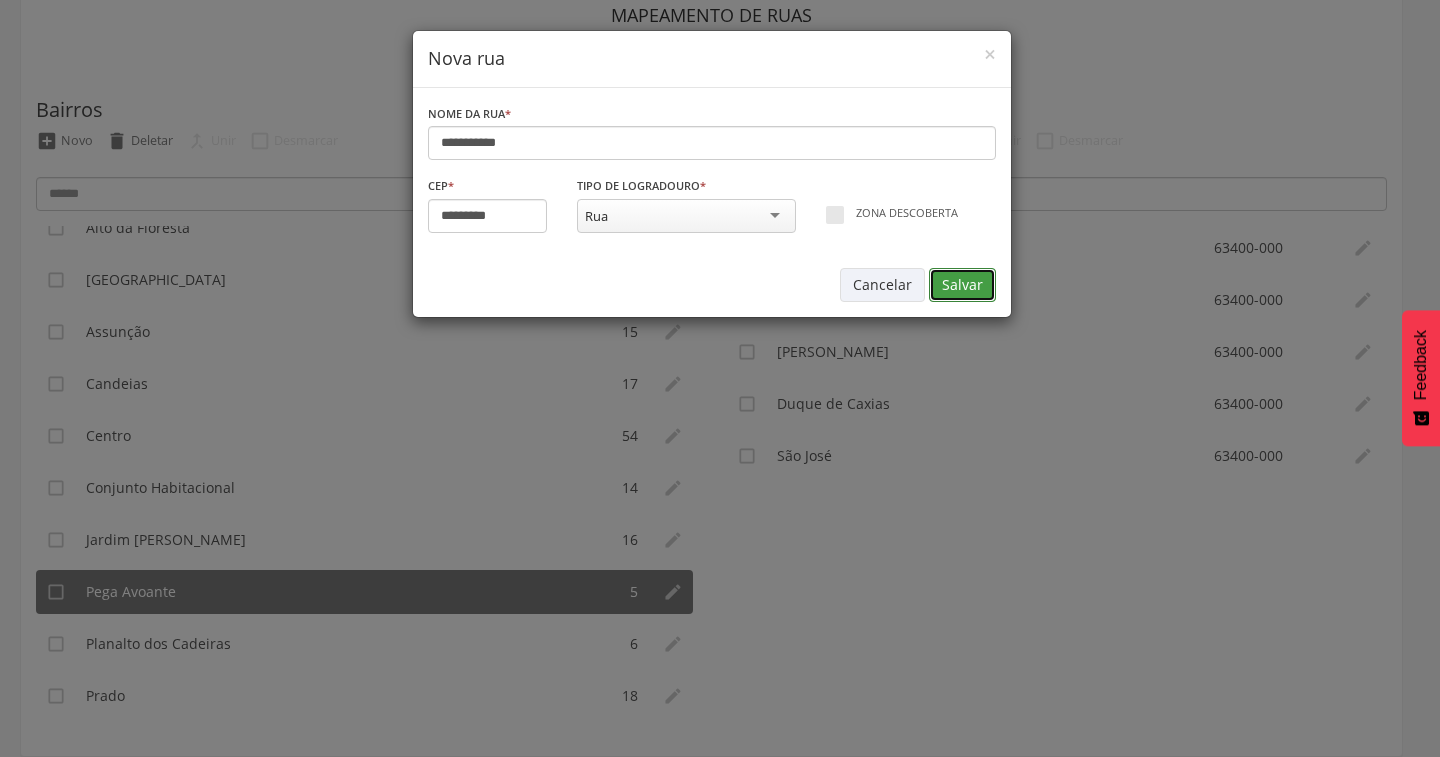 click on "Salvar" at bounding box center (962, 285) 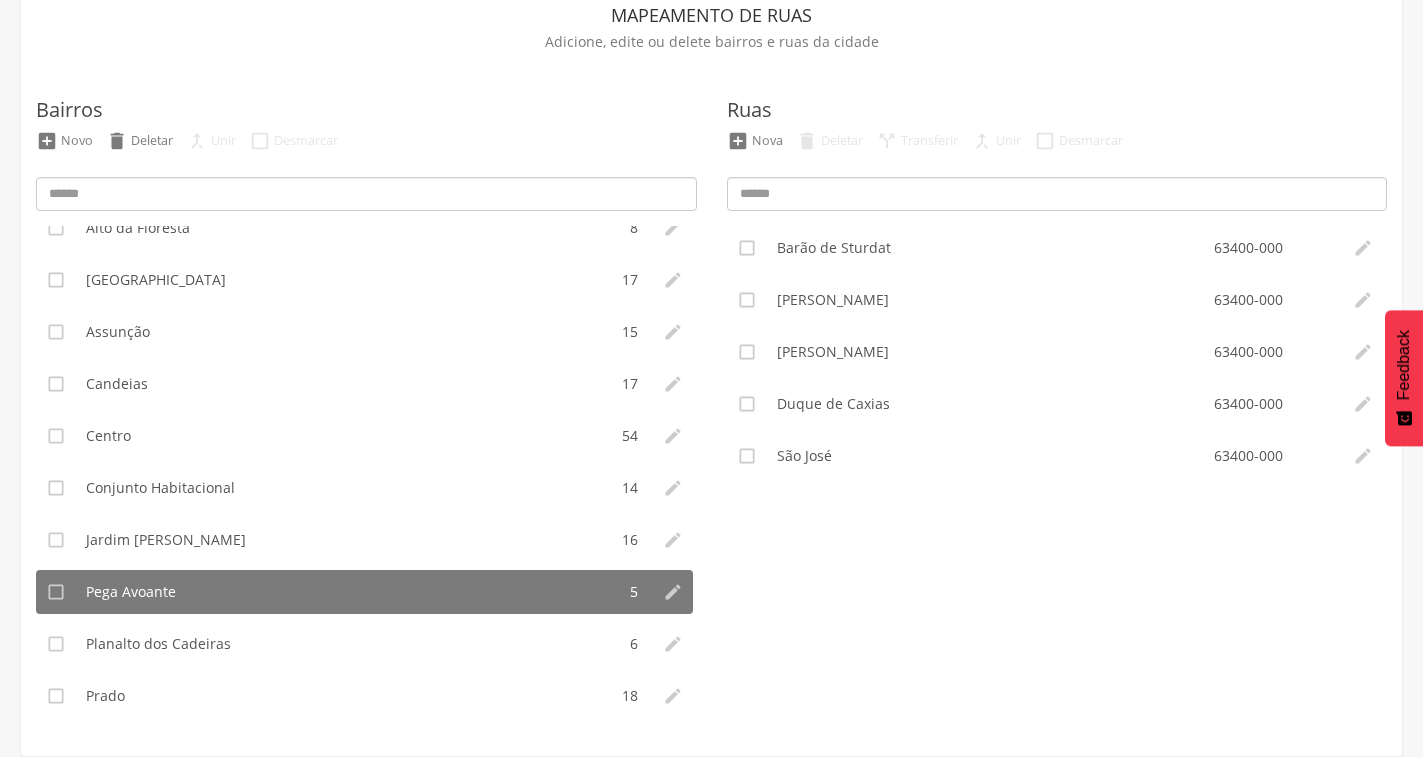type on "*********" 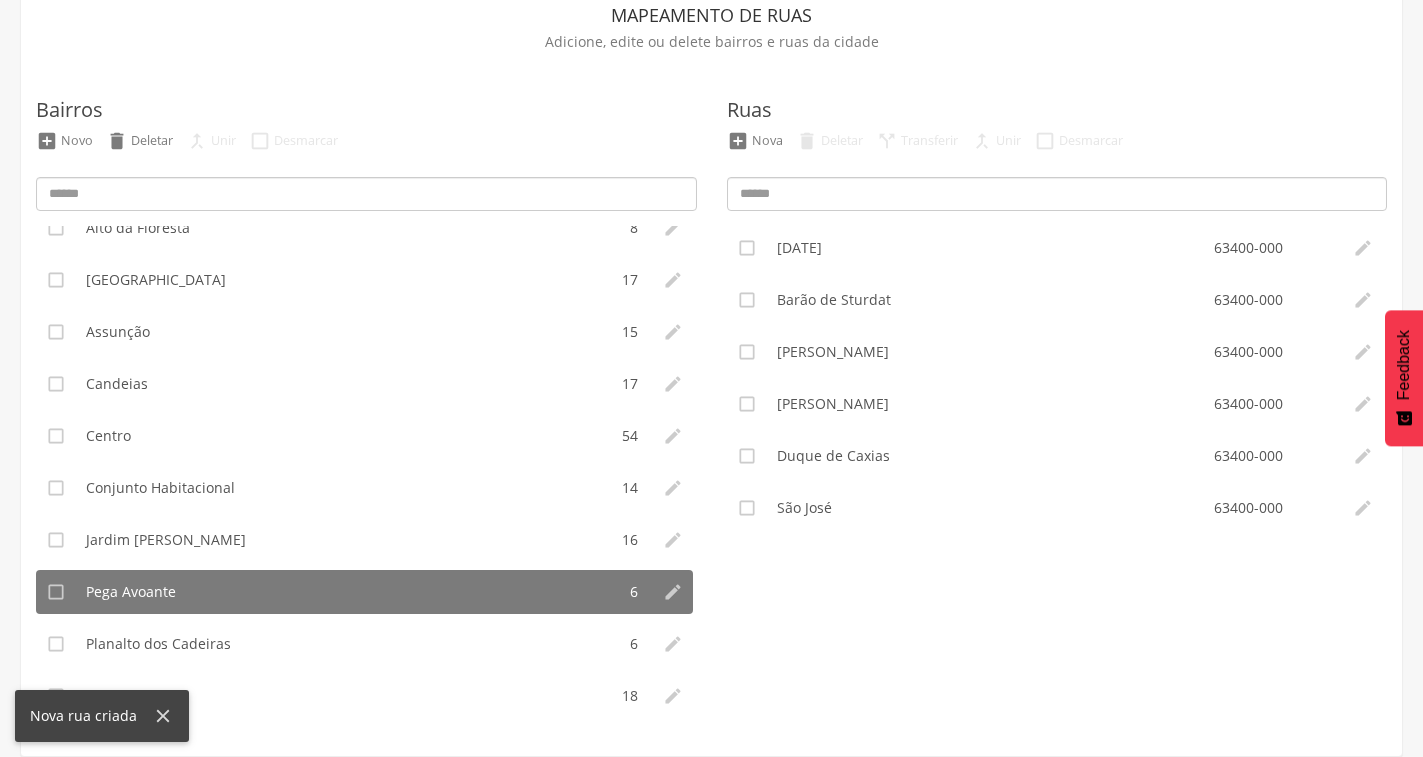 click on "Ruas

Nova

Deletar

Transferir

Unir

Desmarcar
 [DATE] 63400-000   Barão de Sturdat 63400-000   Cel [PERSON_NAME] 63400-000   Cel [PERSON_NAME] 63400-000   [GEOGRAPHIC_DATA] 63400-000   [GEOGRAPHIC_DATA] 63400-000 " at bounding box center (1057, 391) 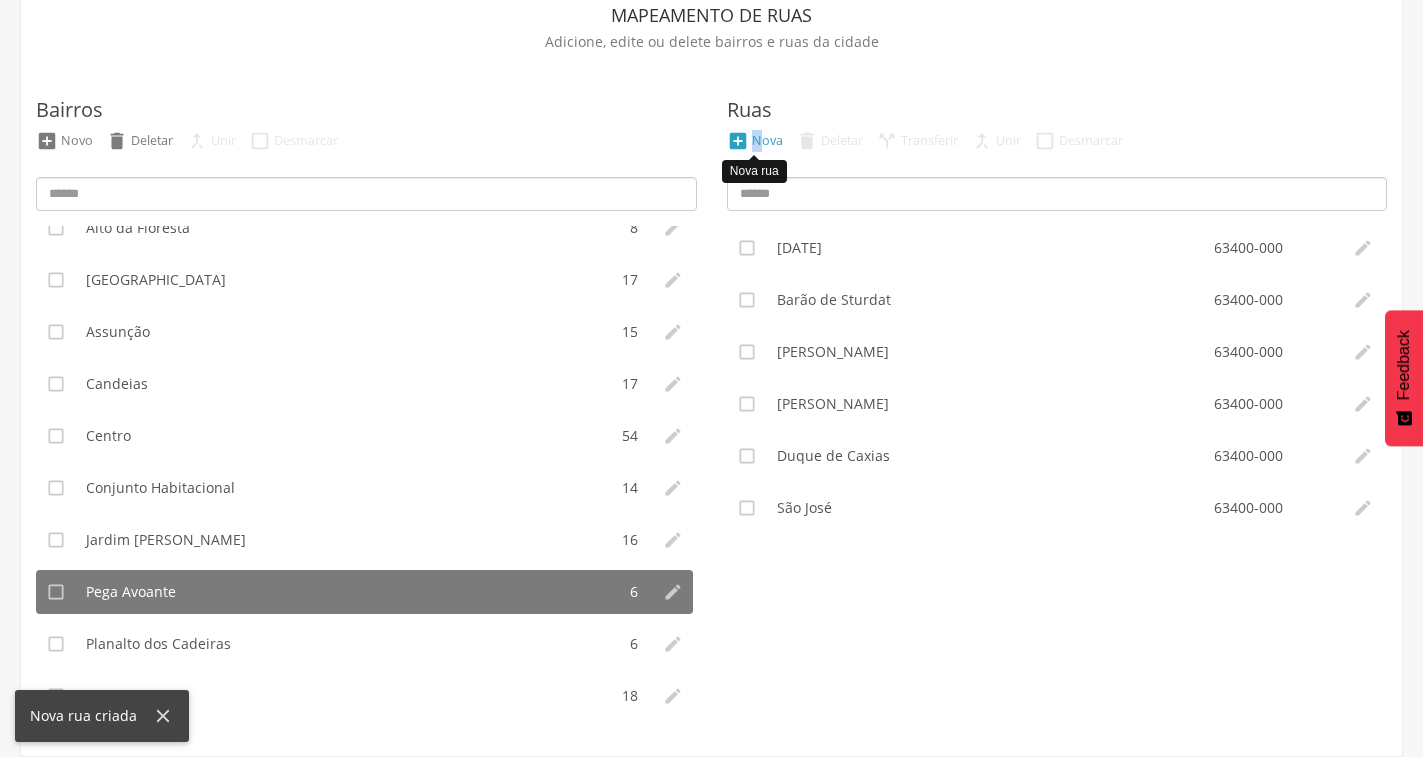 click on "
Nova" at bounding box center [755, 141] 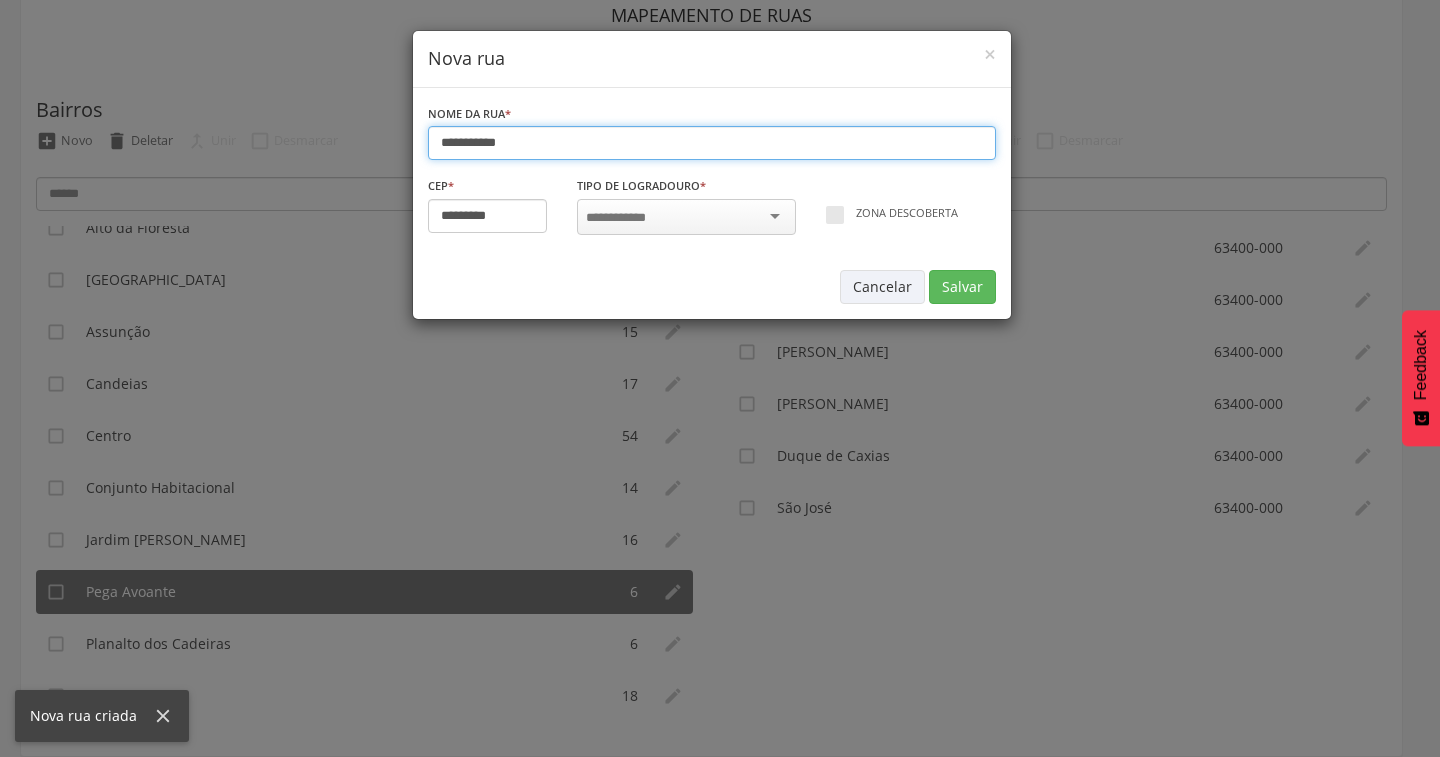 click on "**********" at bounding box center [712, 143] 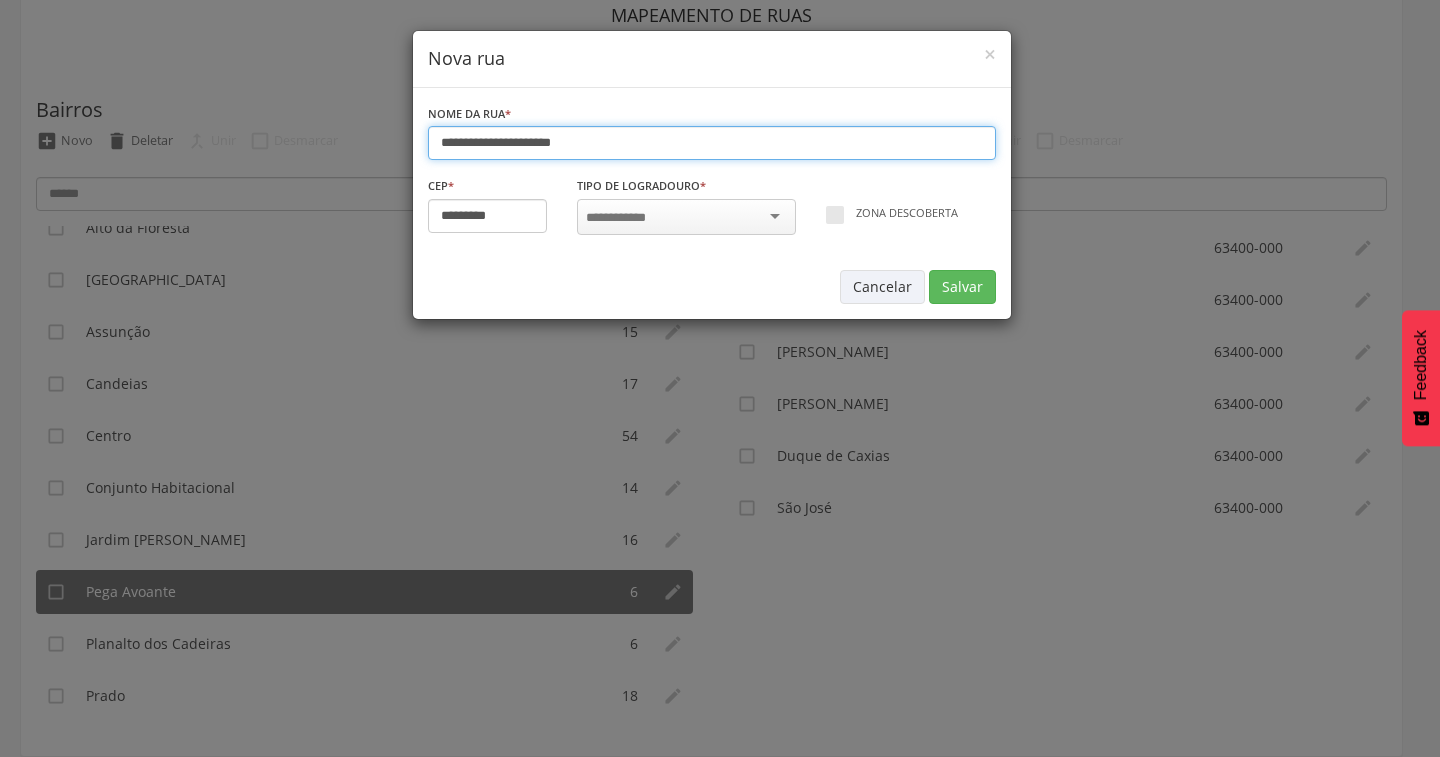 type on "**********" 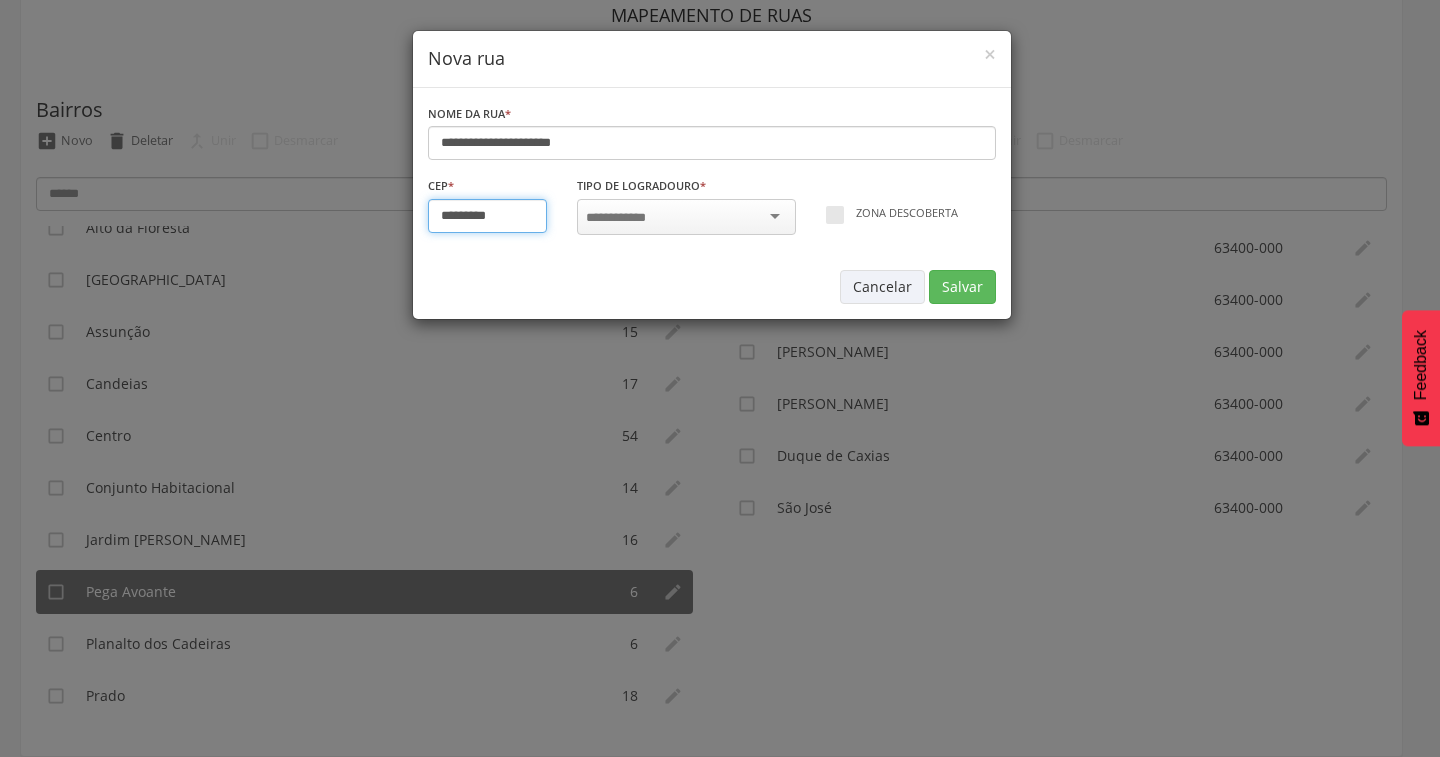 click on "*********" at bounding box center [488, 216] 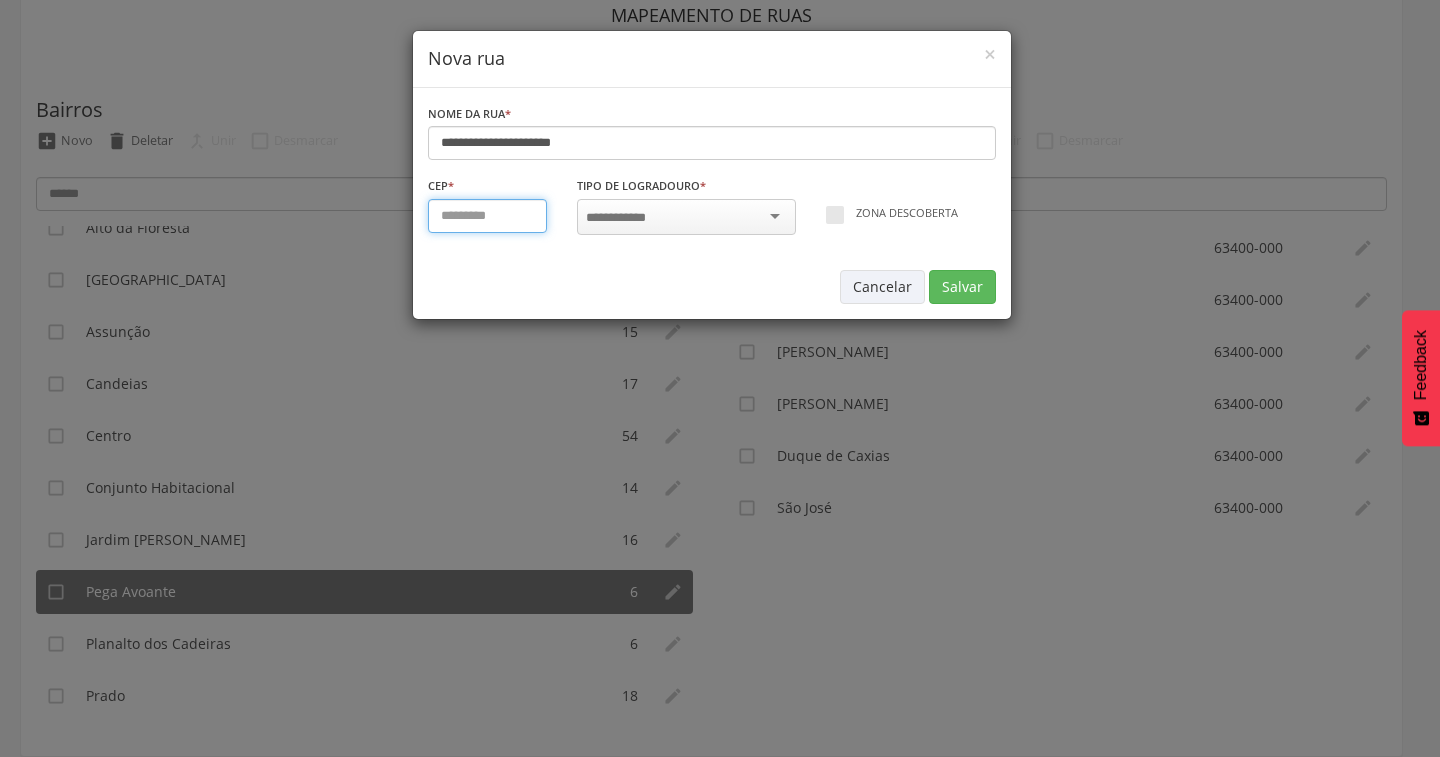 type on "*********" 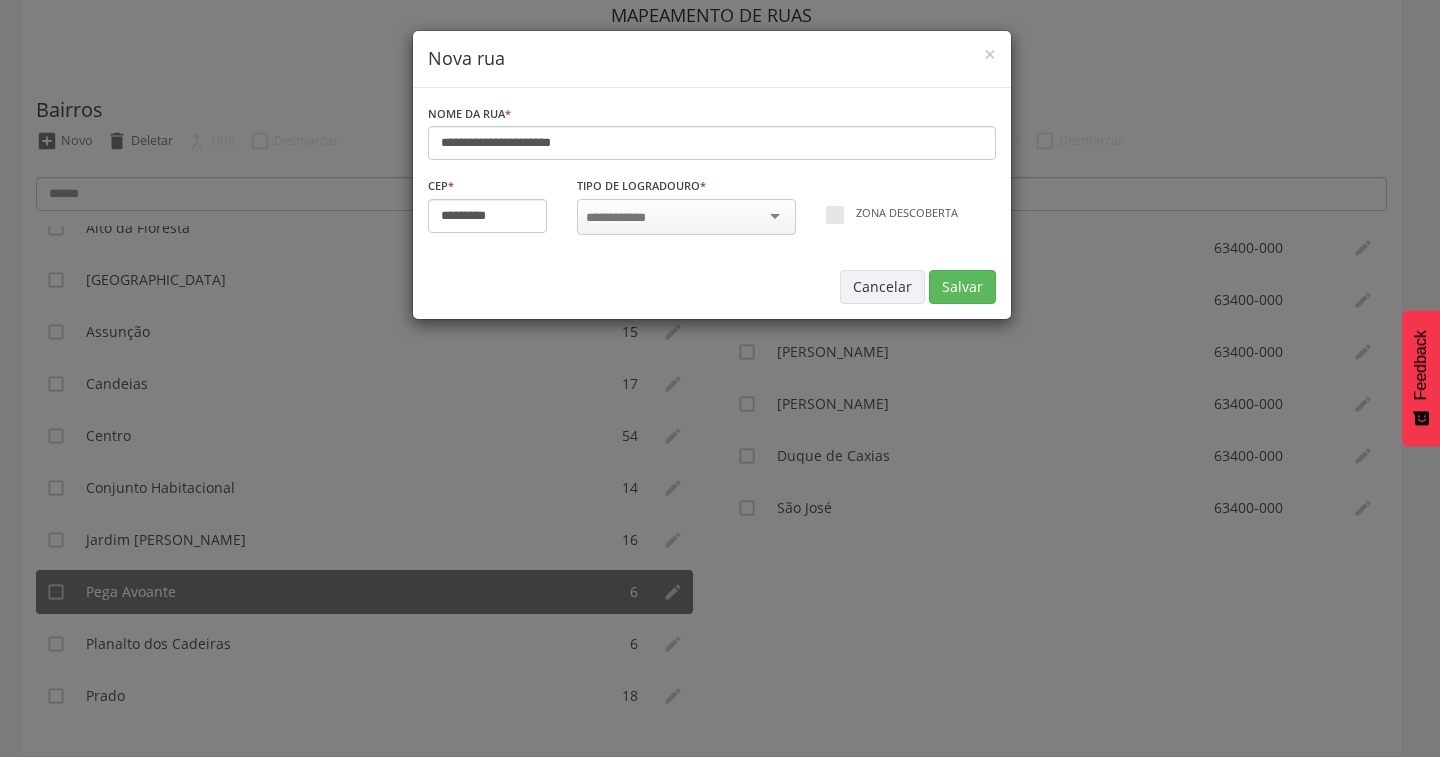 click at bounding box center [686, 217] 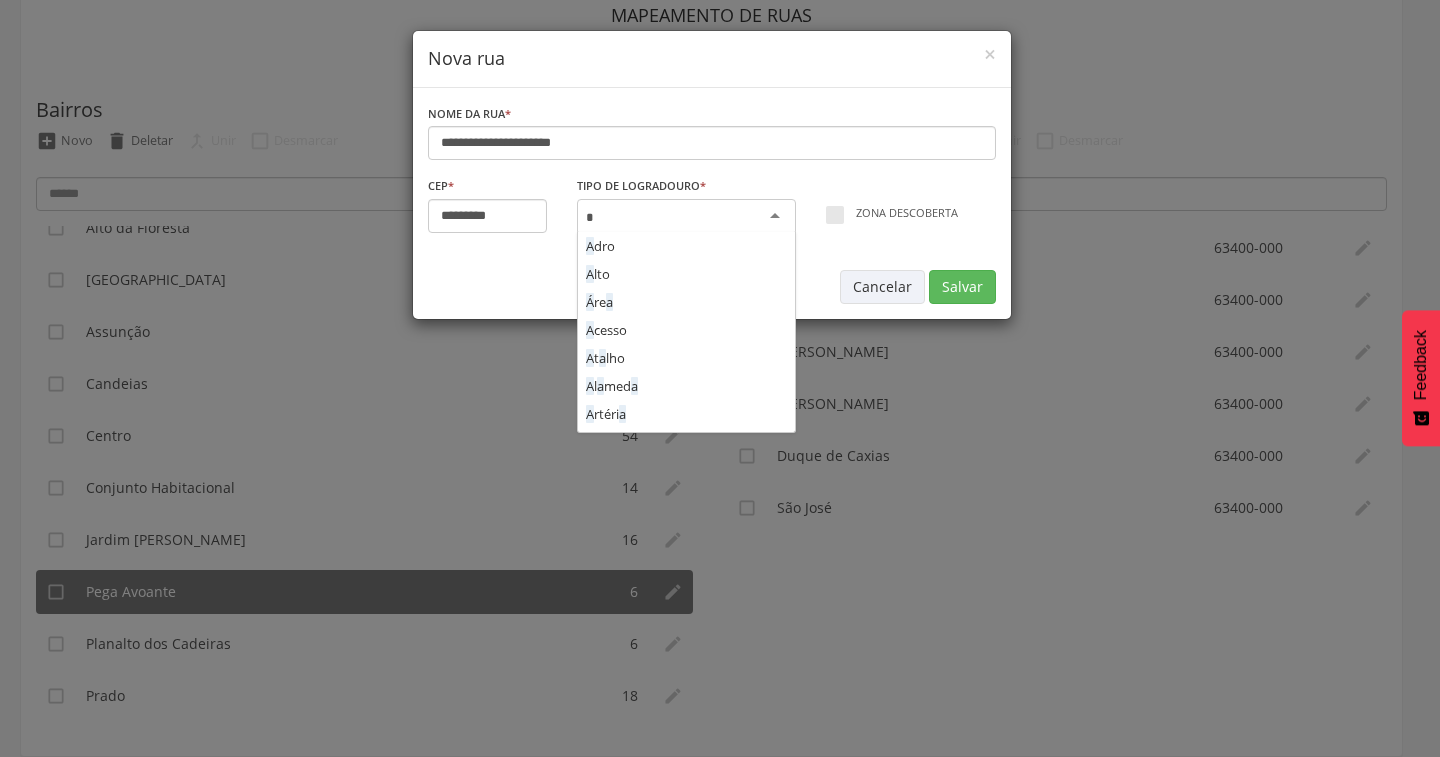 scroll, scrollTop: 3836, scrollLeft: 0, axis: vertical 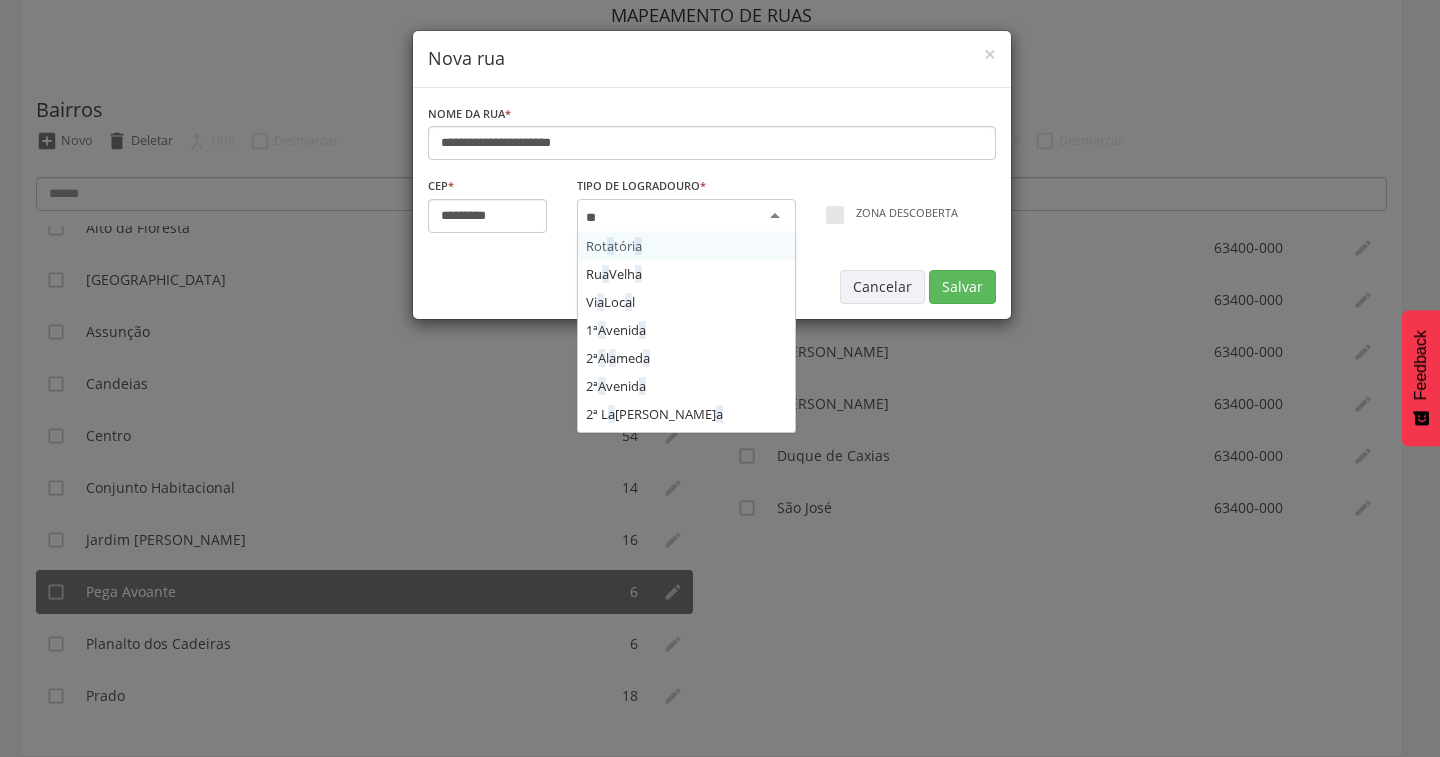 type on "***" 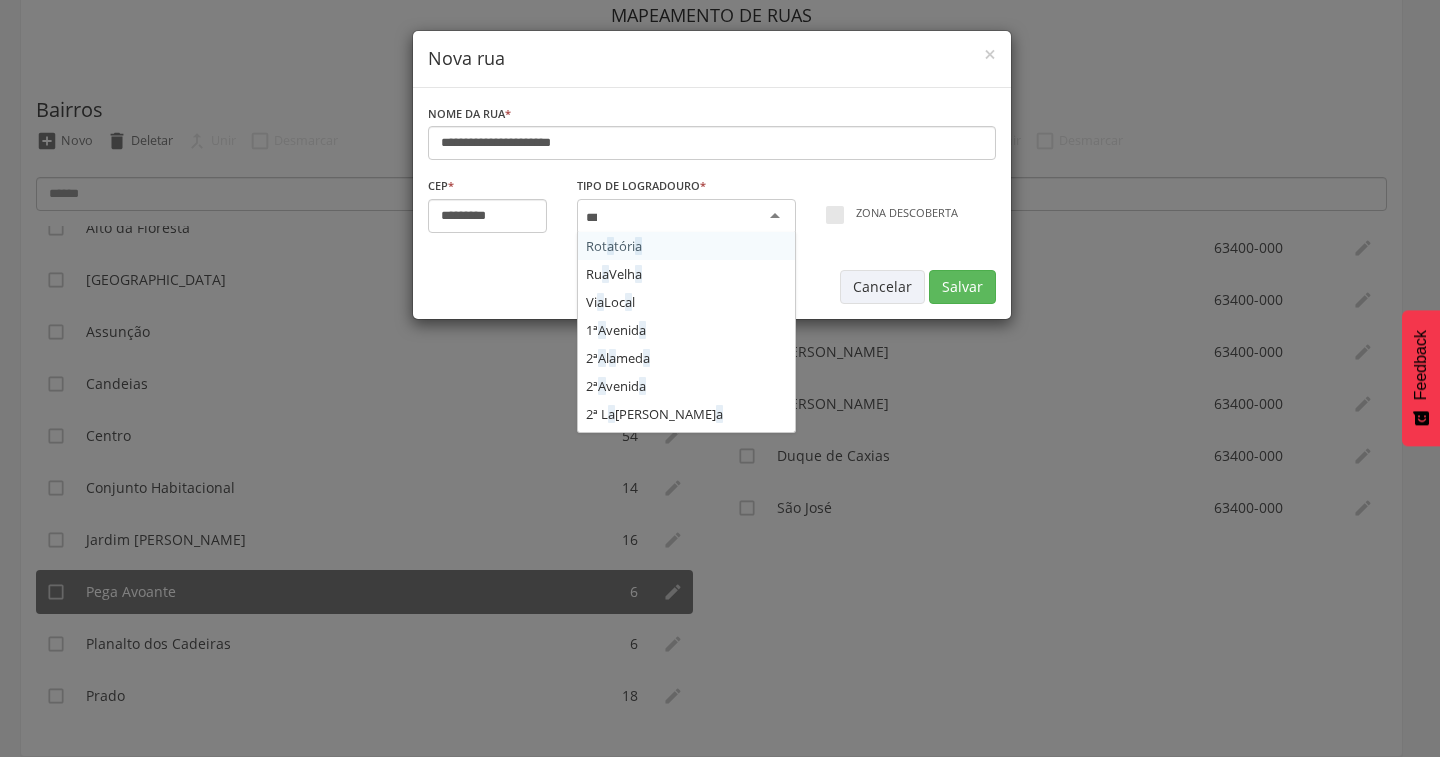 scroll, scrollTop: 0, scrollLeft: 0, axis: both 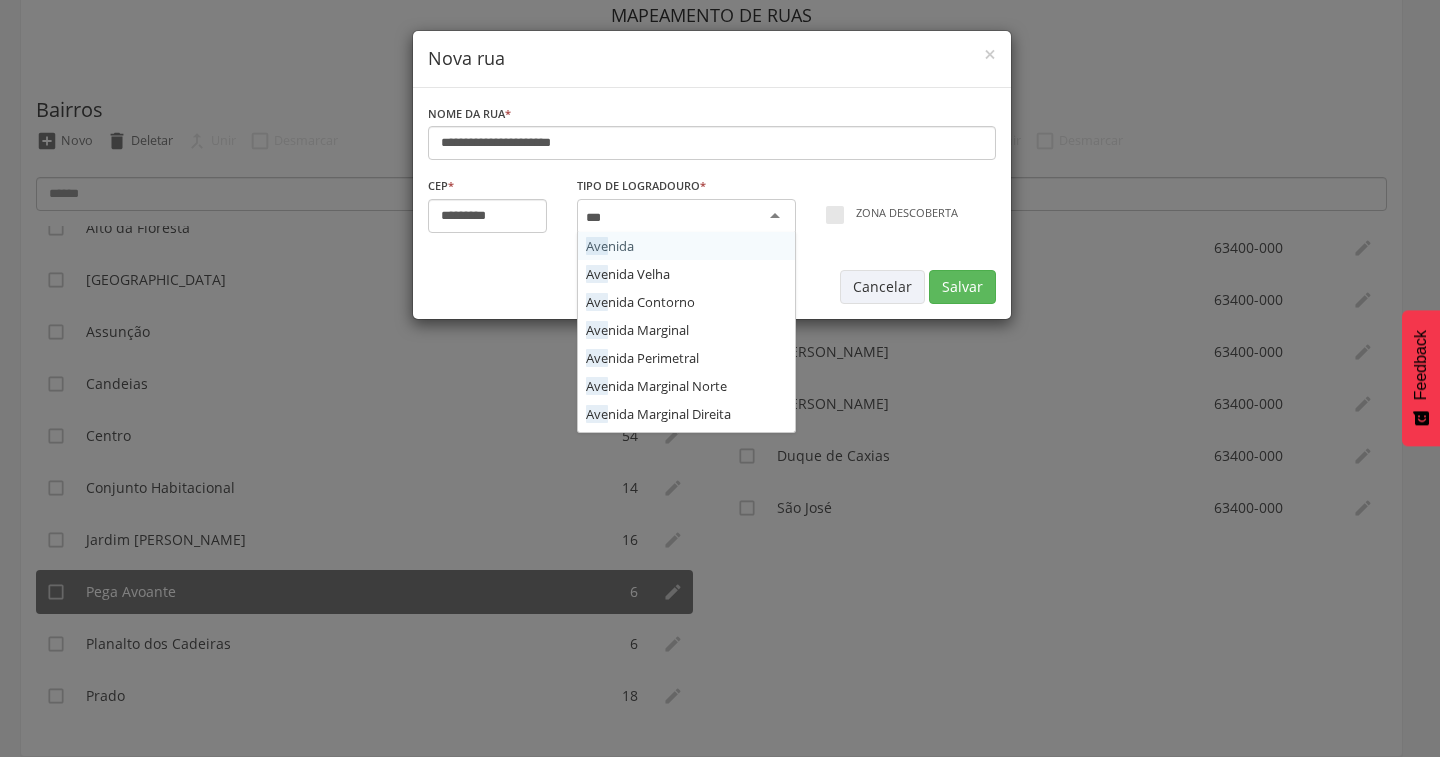 type 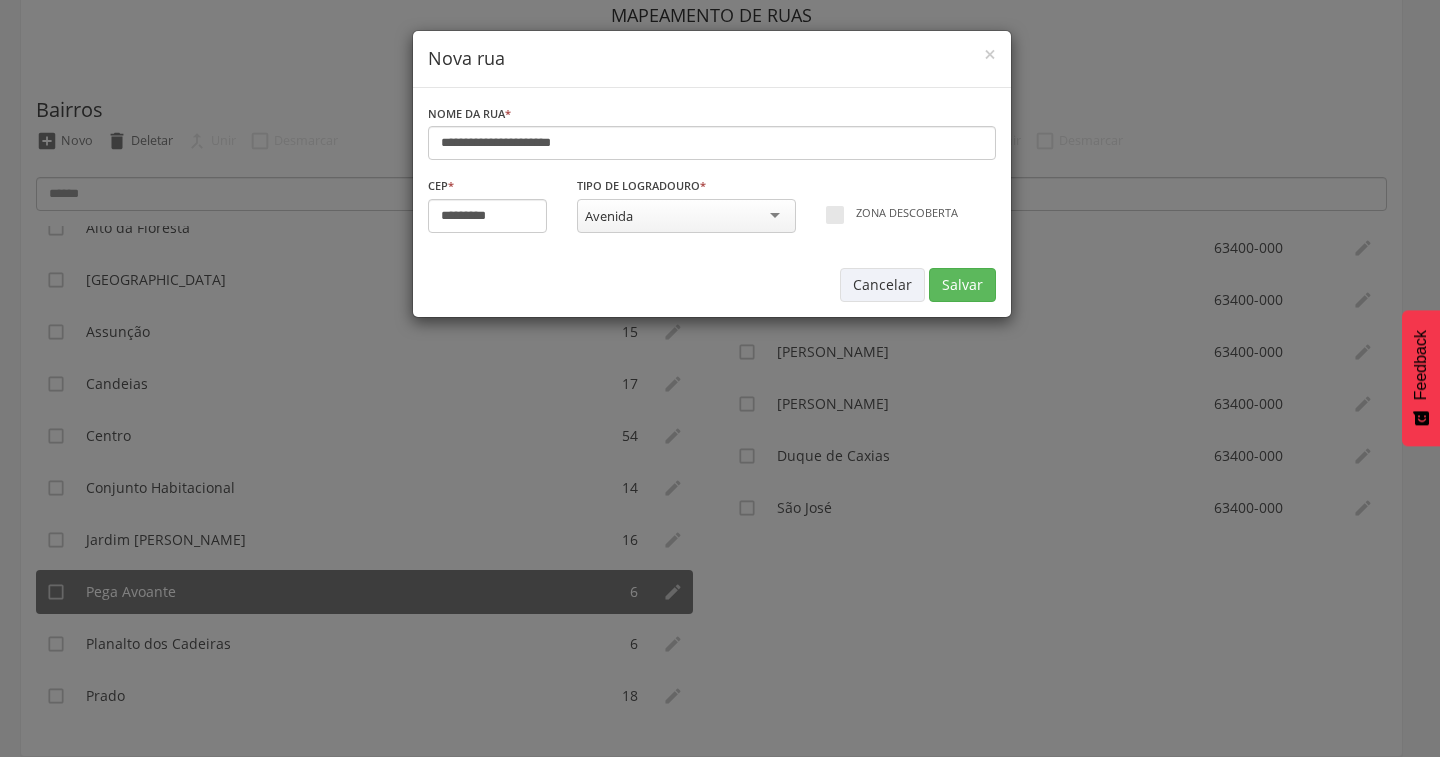 scroll, scrollTop: 0, scrollLeft: 0, axis: both 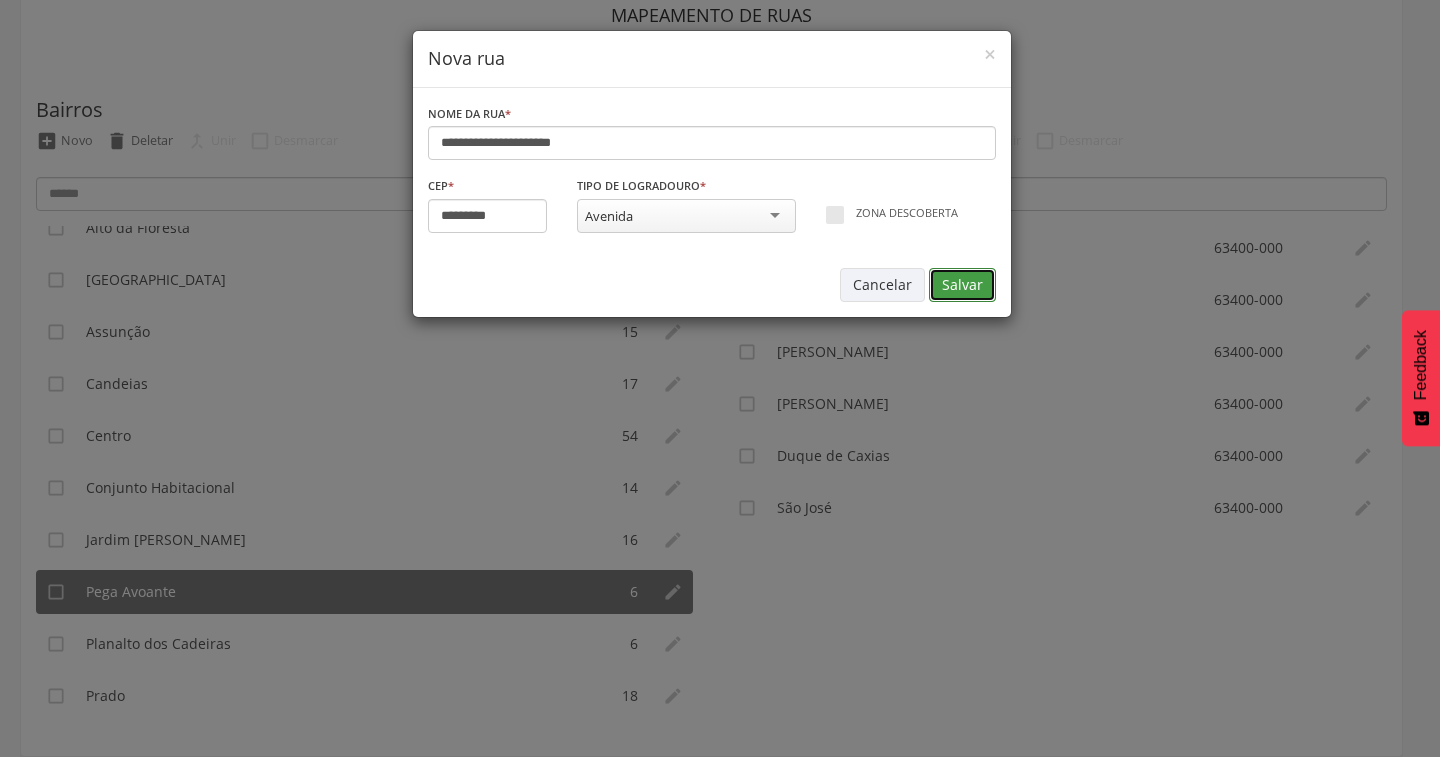 click on "Salvar" at bounding box center [962, 285] 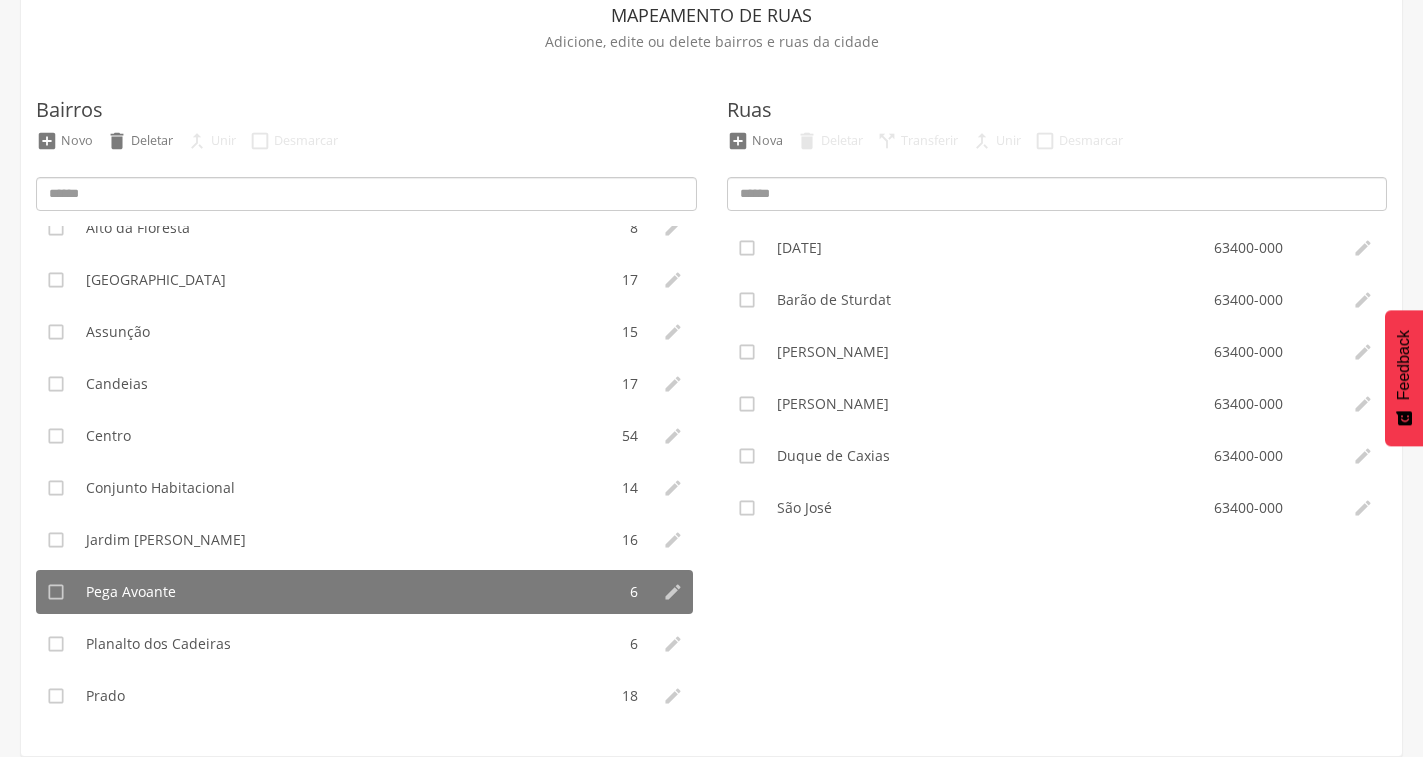 type on "*********" 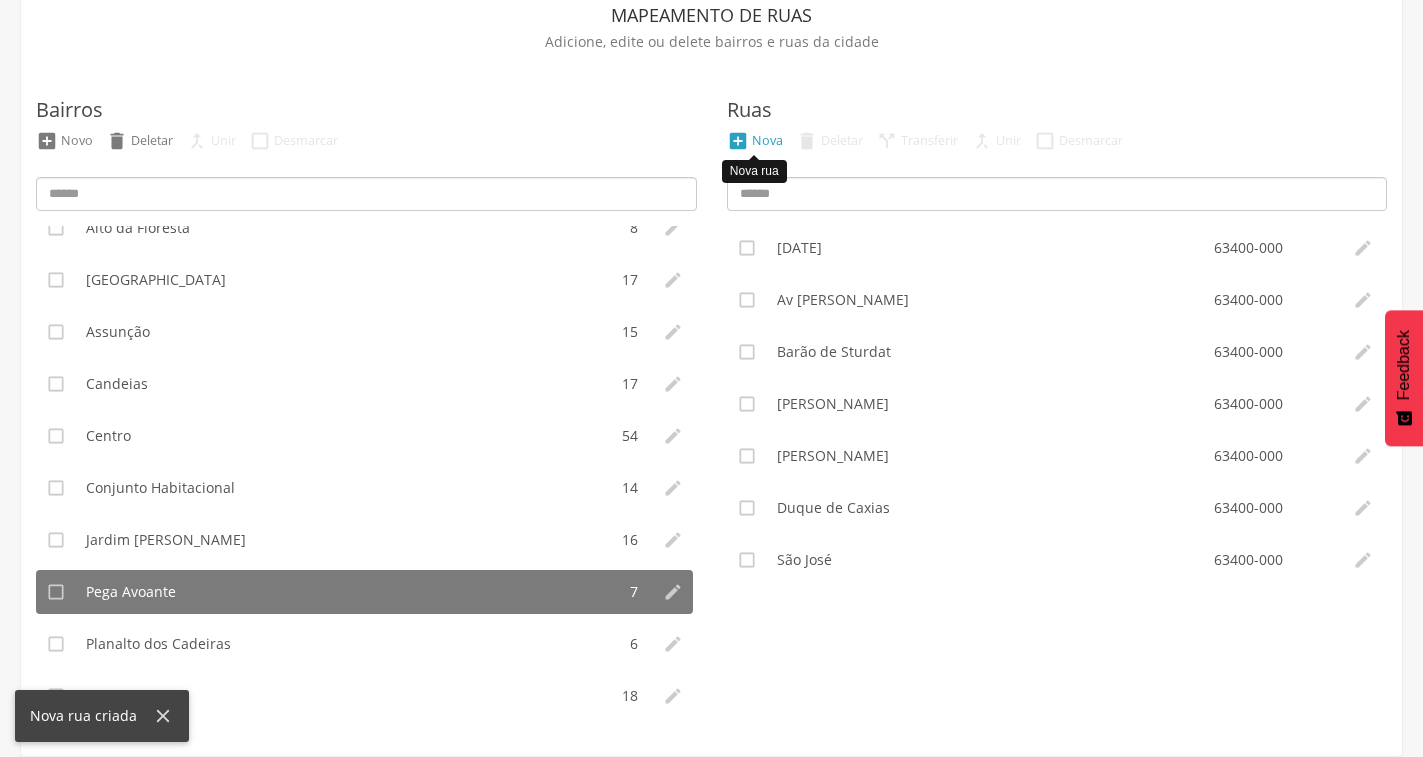 click on "" at bounding box center [738, 141] 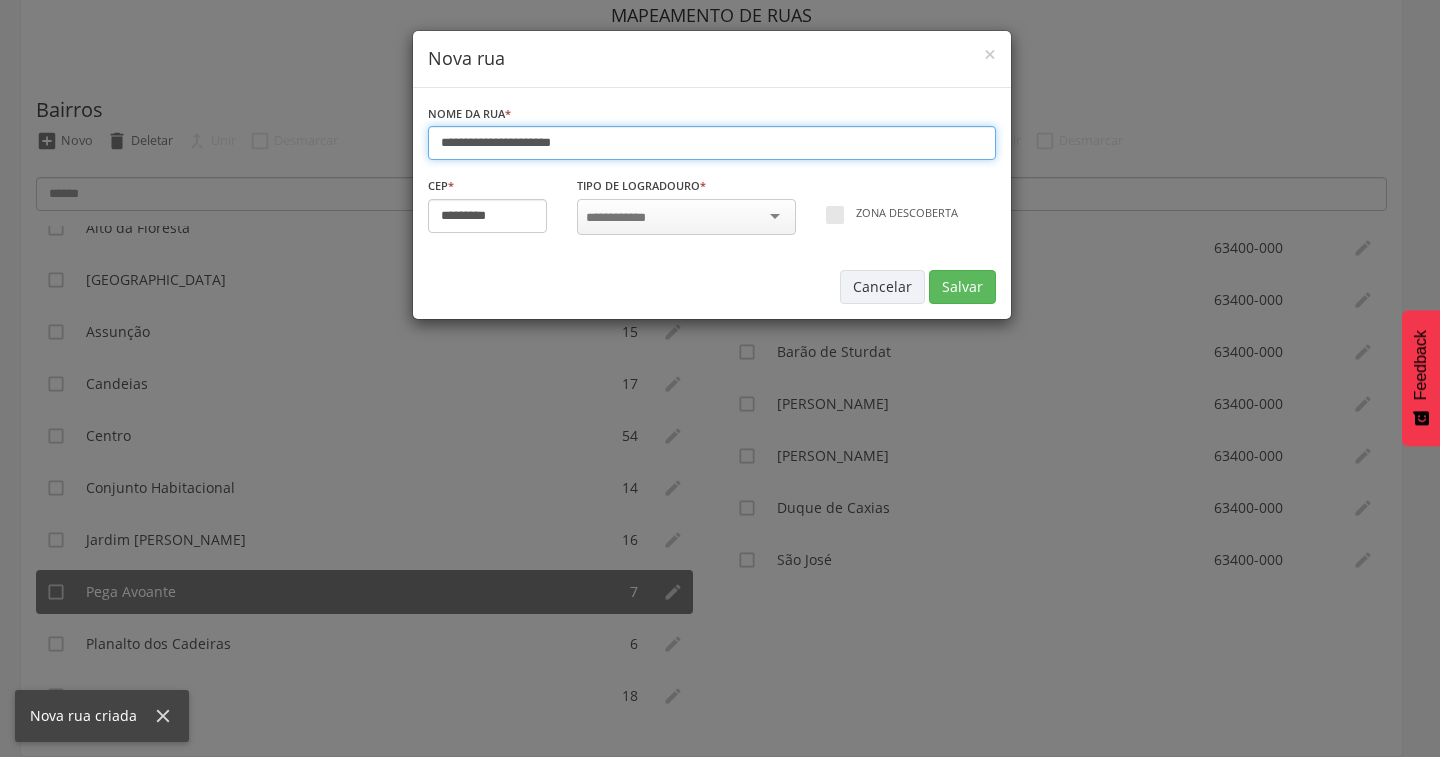click on "**********" at bounding box center [712, 143] 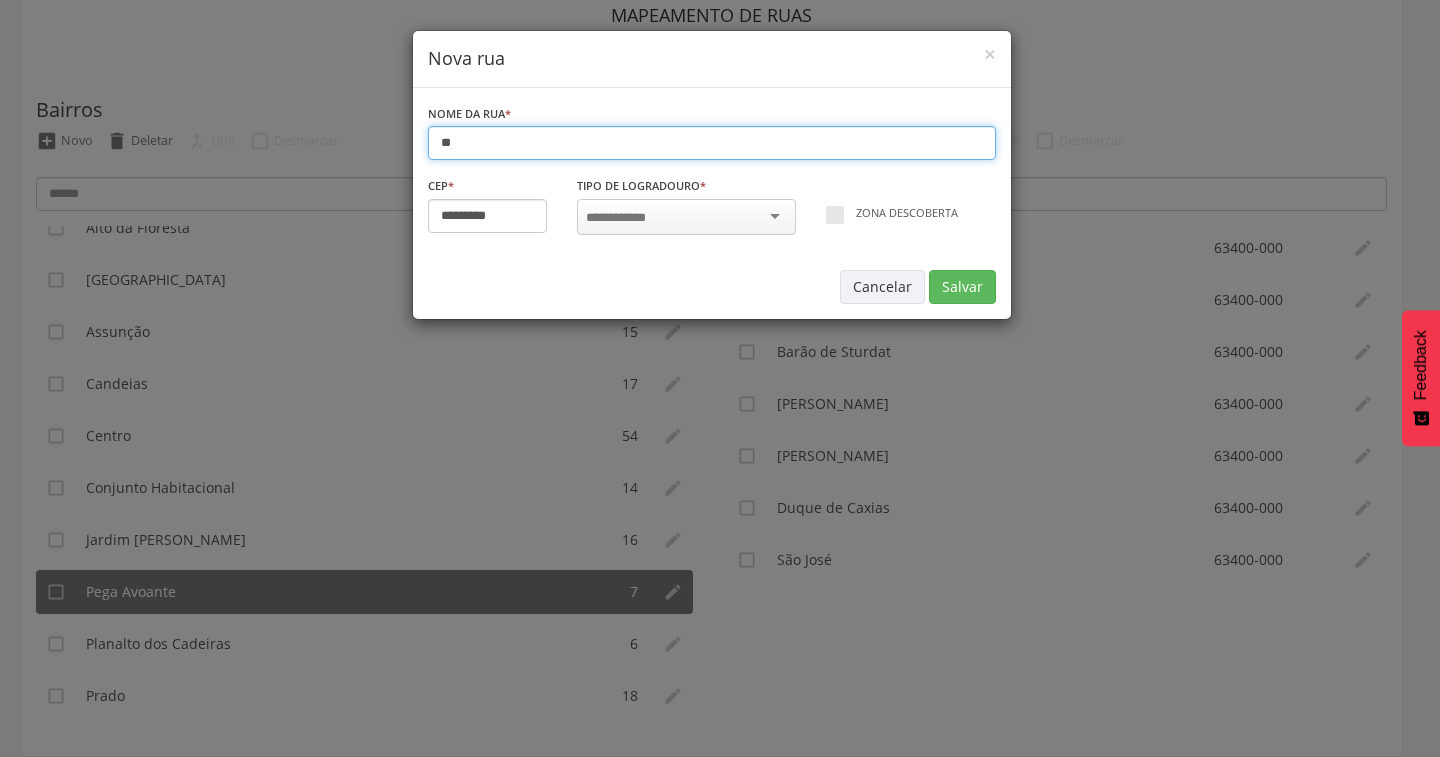 type on "*" 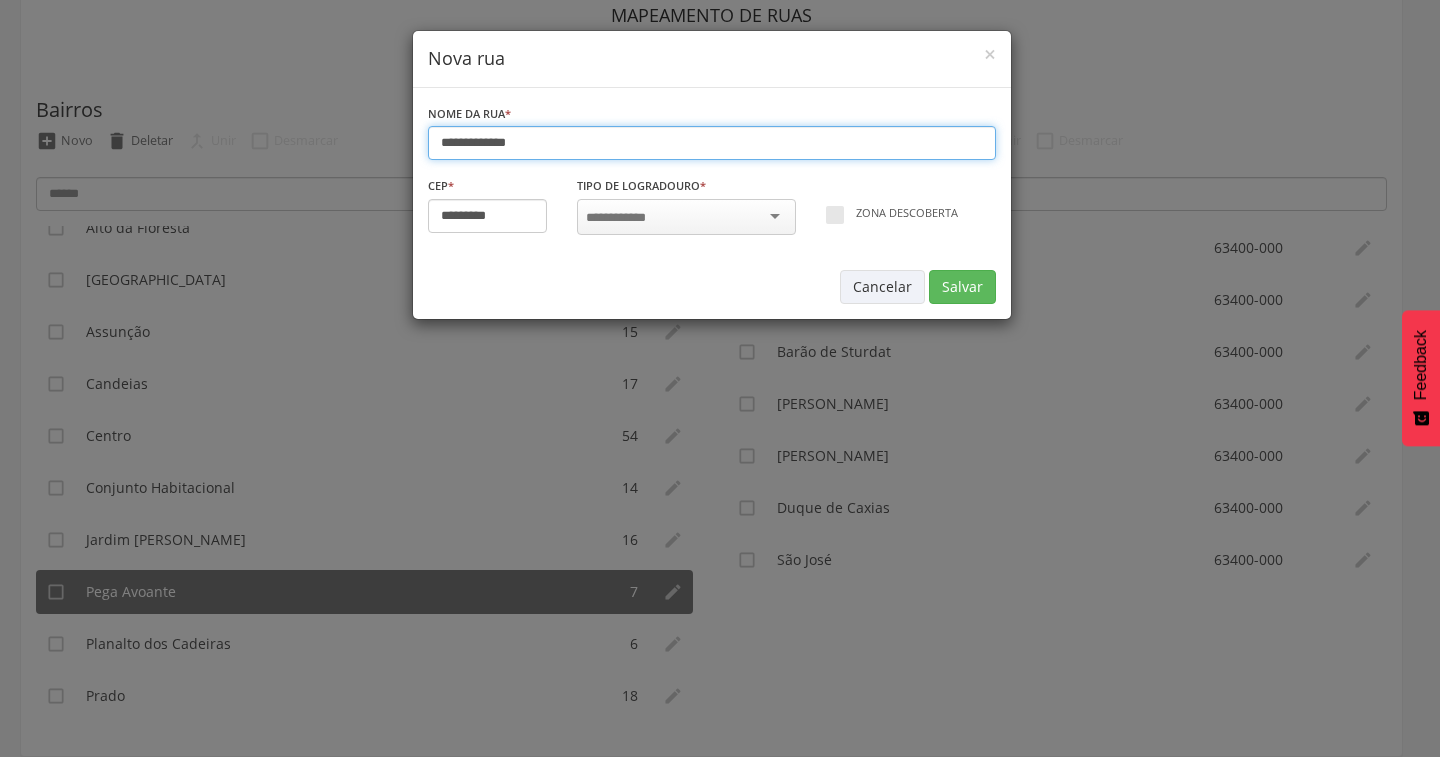 type on "**********" 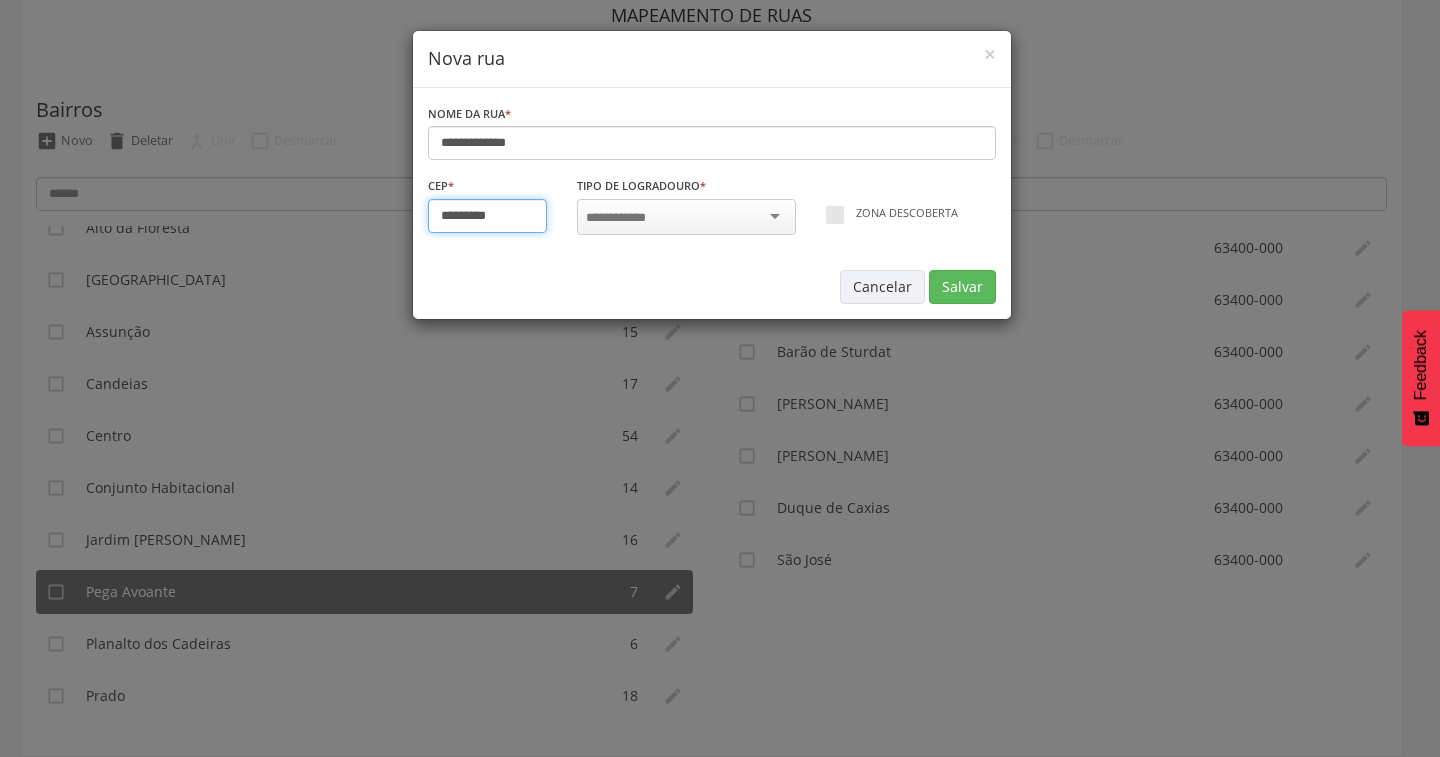 click on "*********" at bounding box center (488, 216) 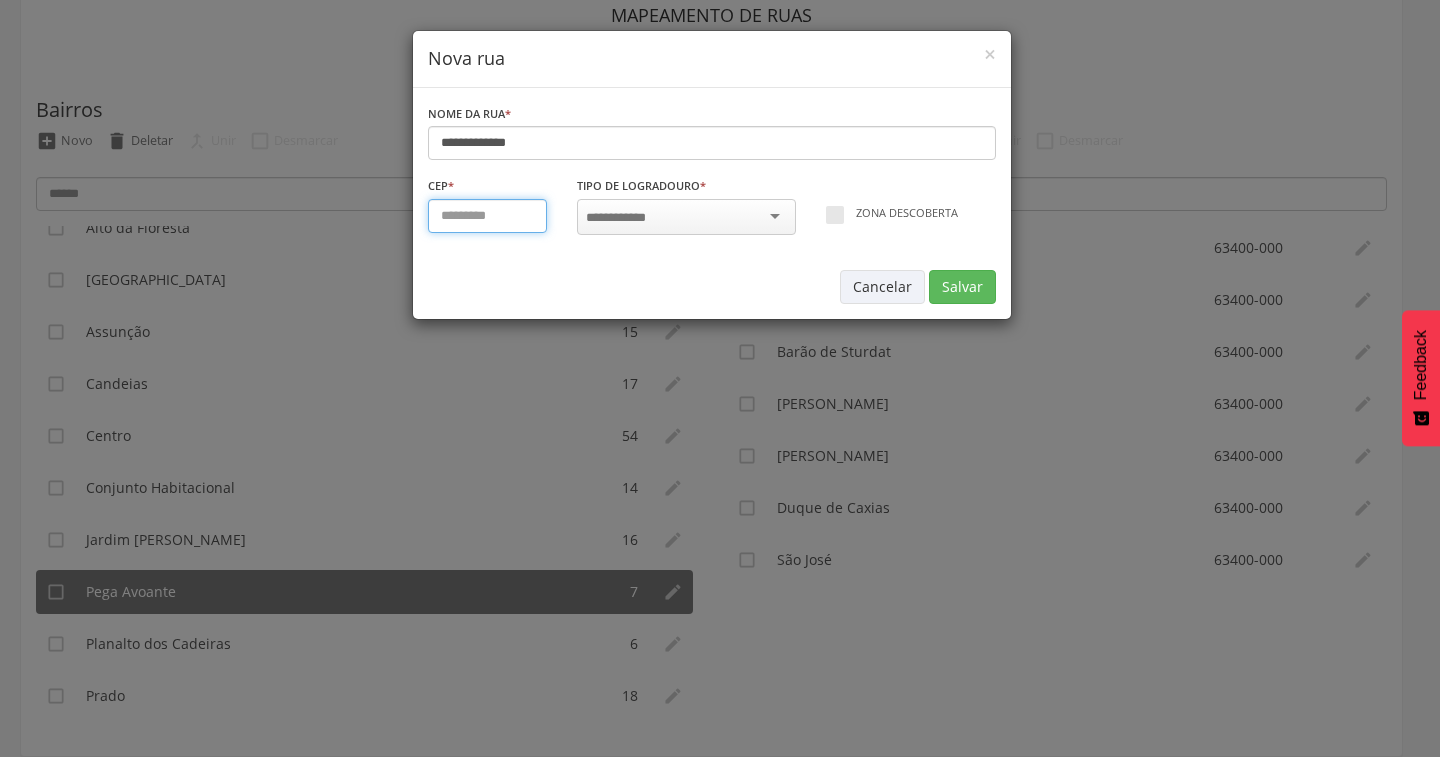type on "*********" 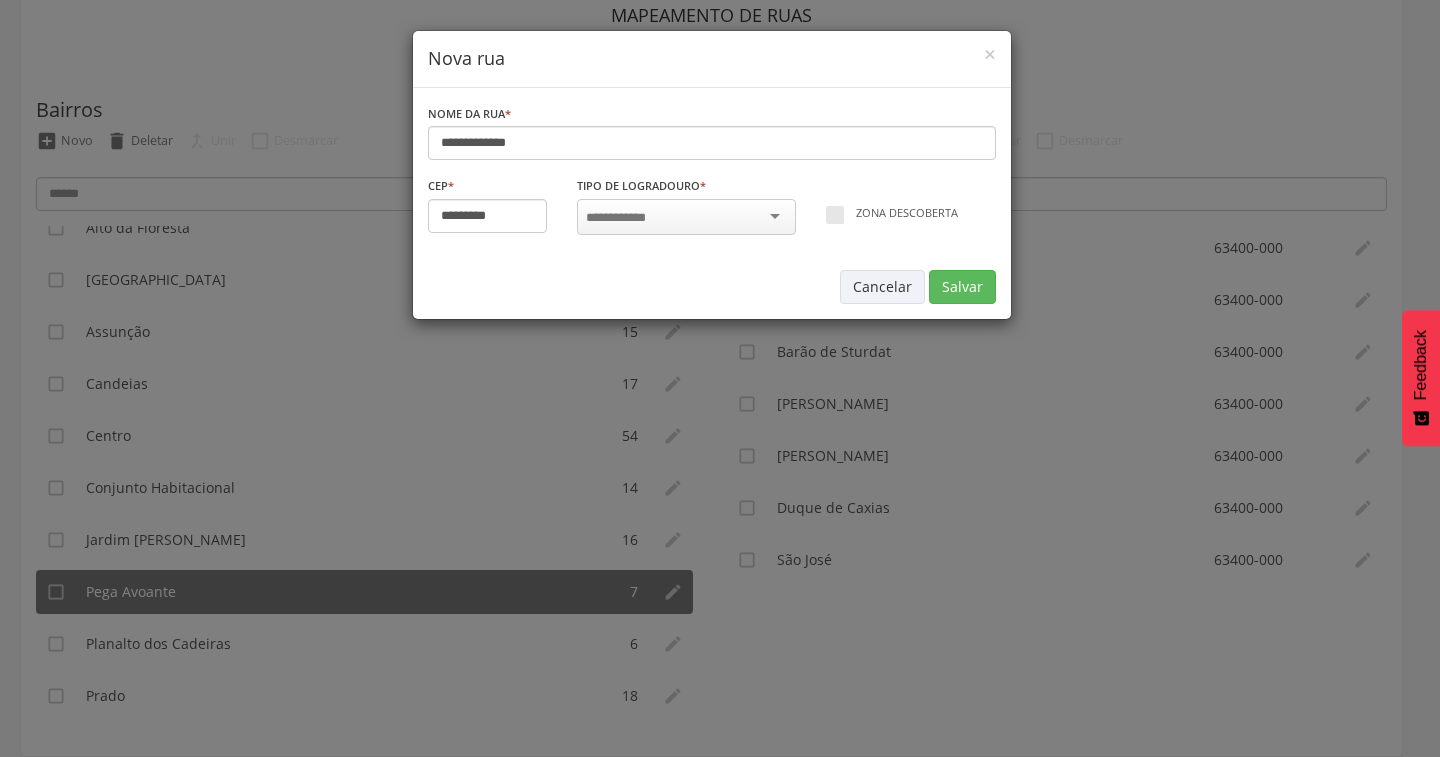 click at bounding box center [686, 217] 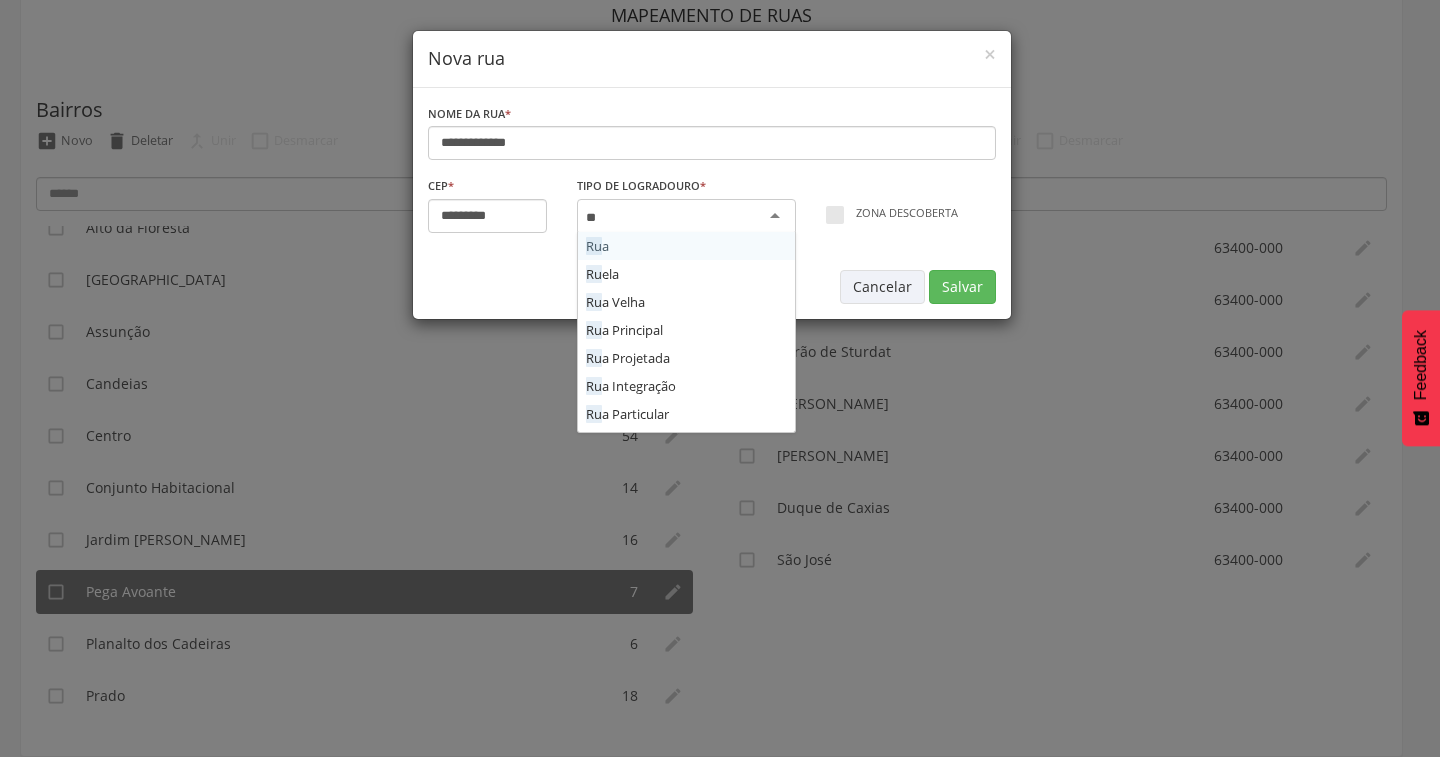 type on "***" 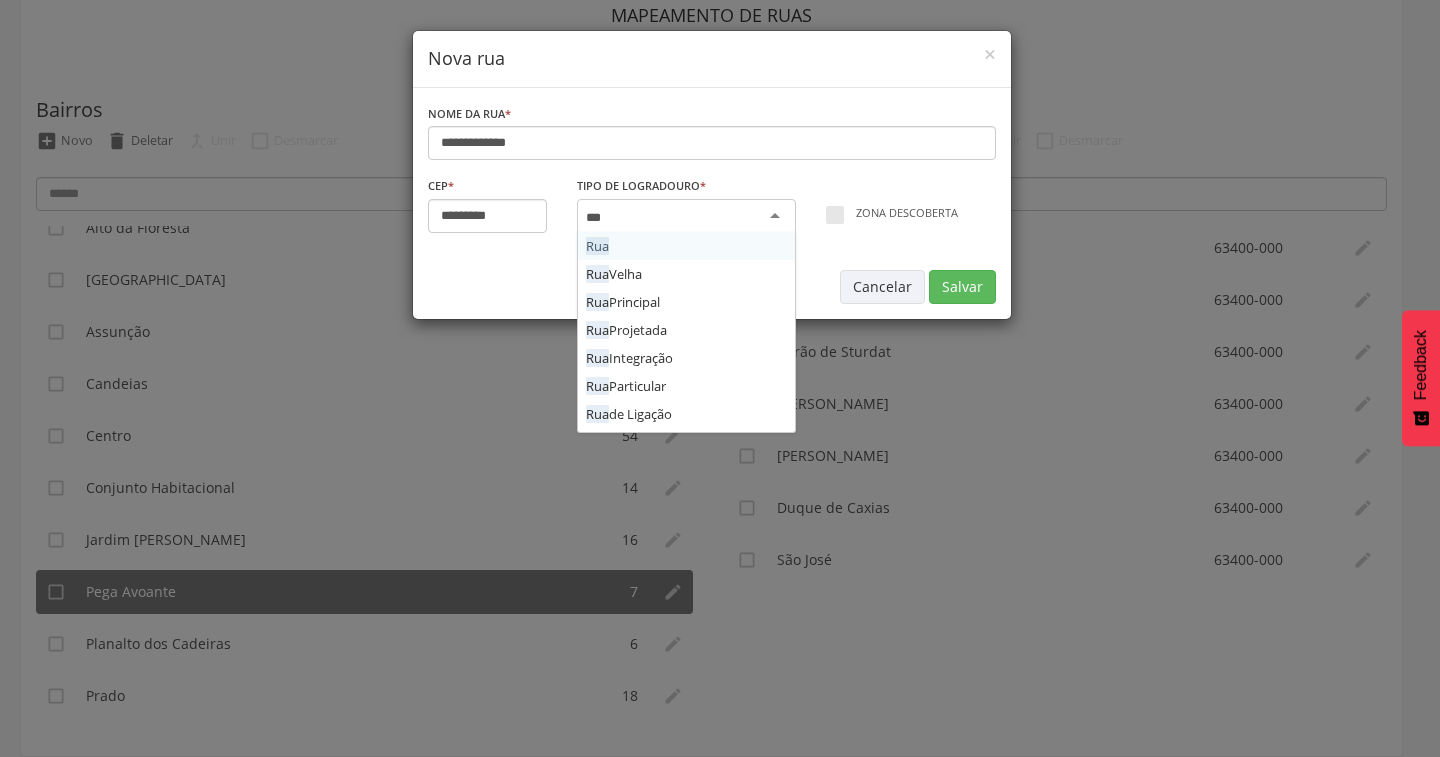 type 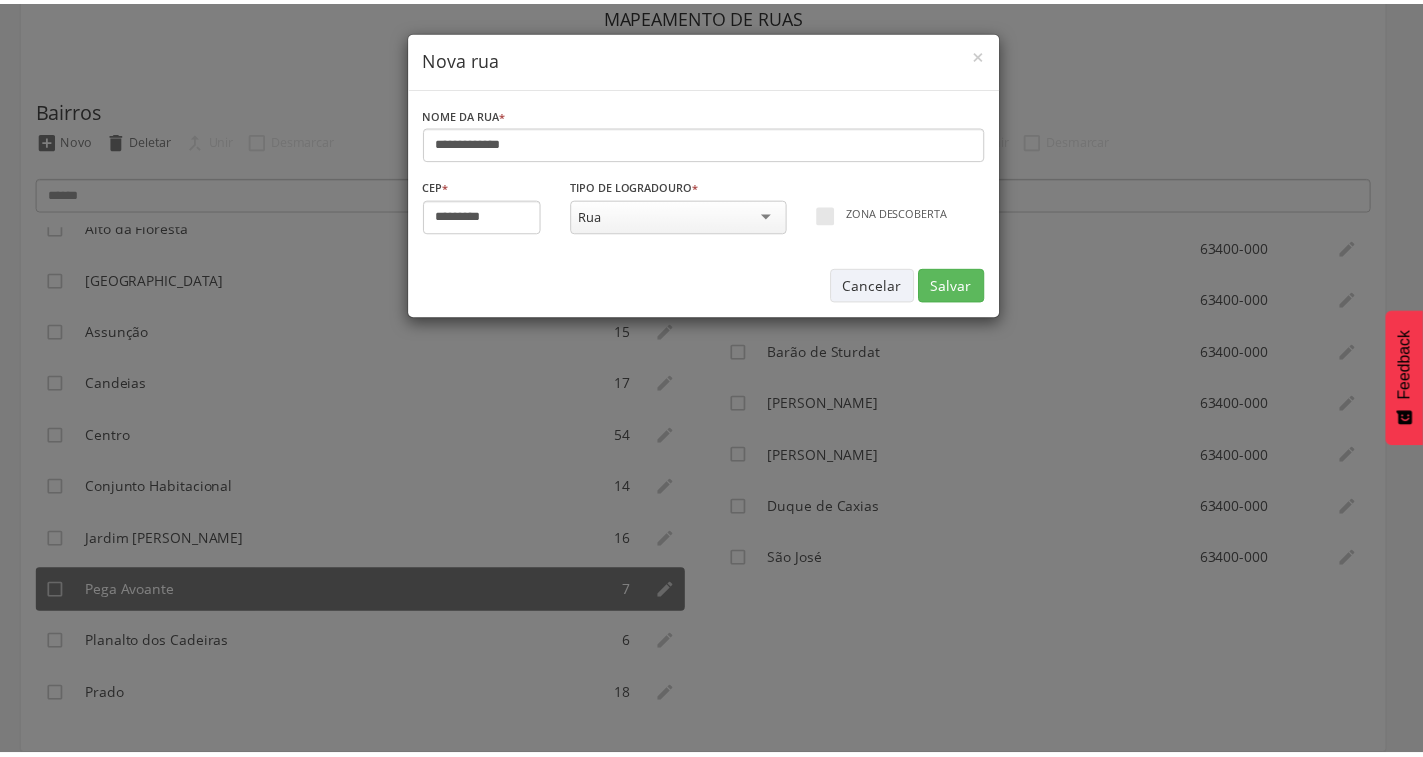 scroll, scrollTop: 0, scrollLeft: 0, axis: both 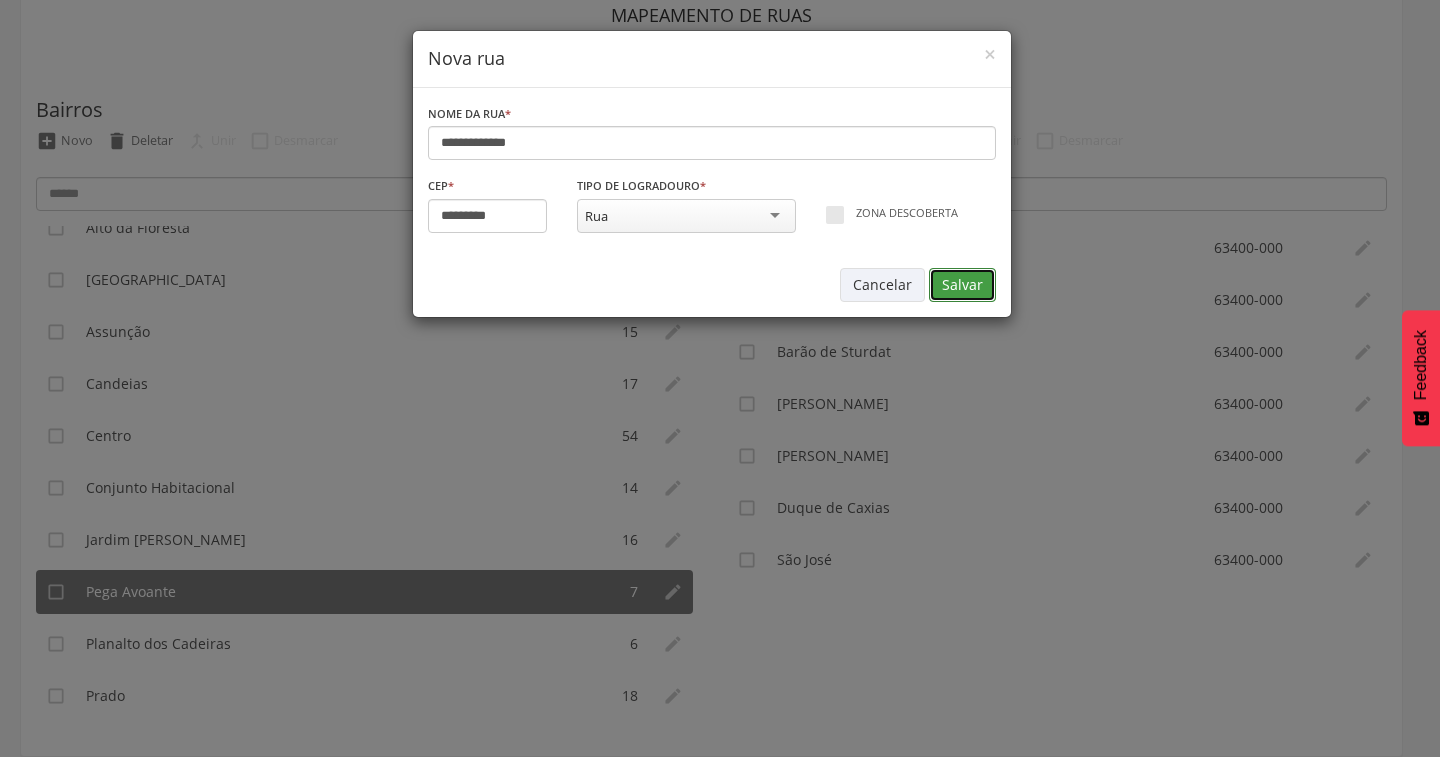 click on "Salvar" at bounding box center (962, 285) 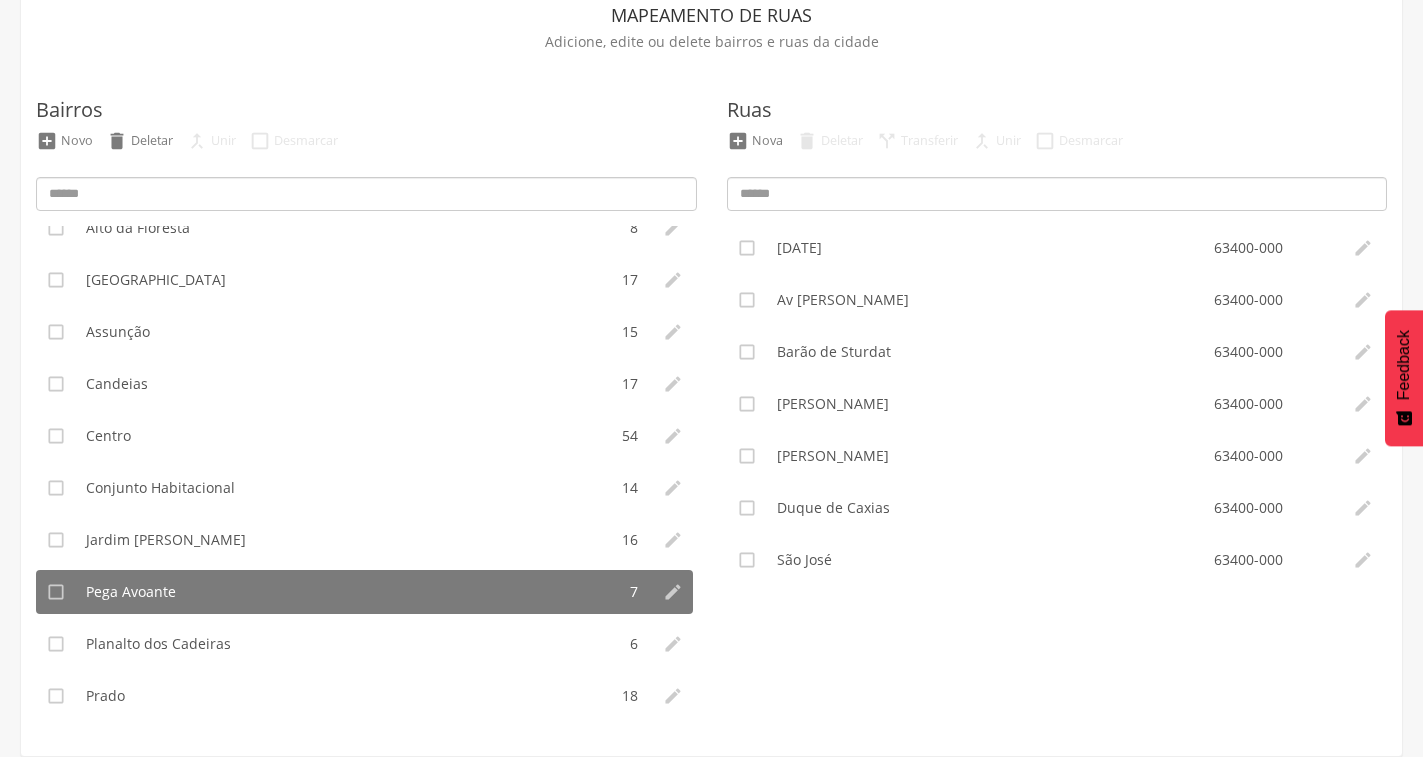 type on "*********" 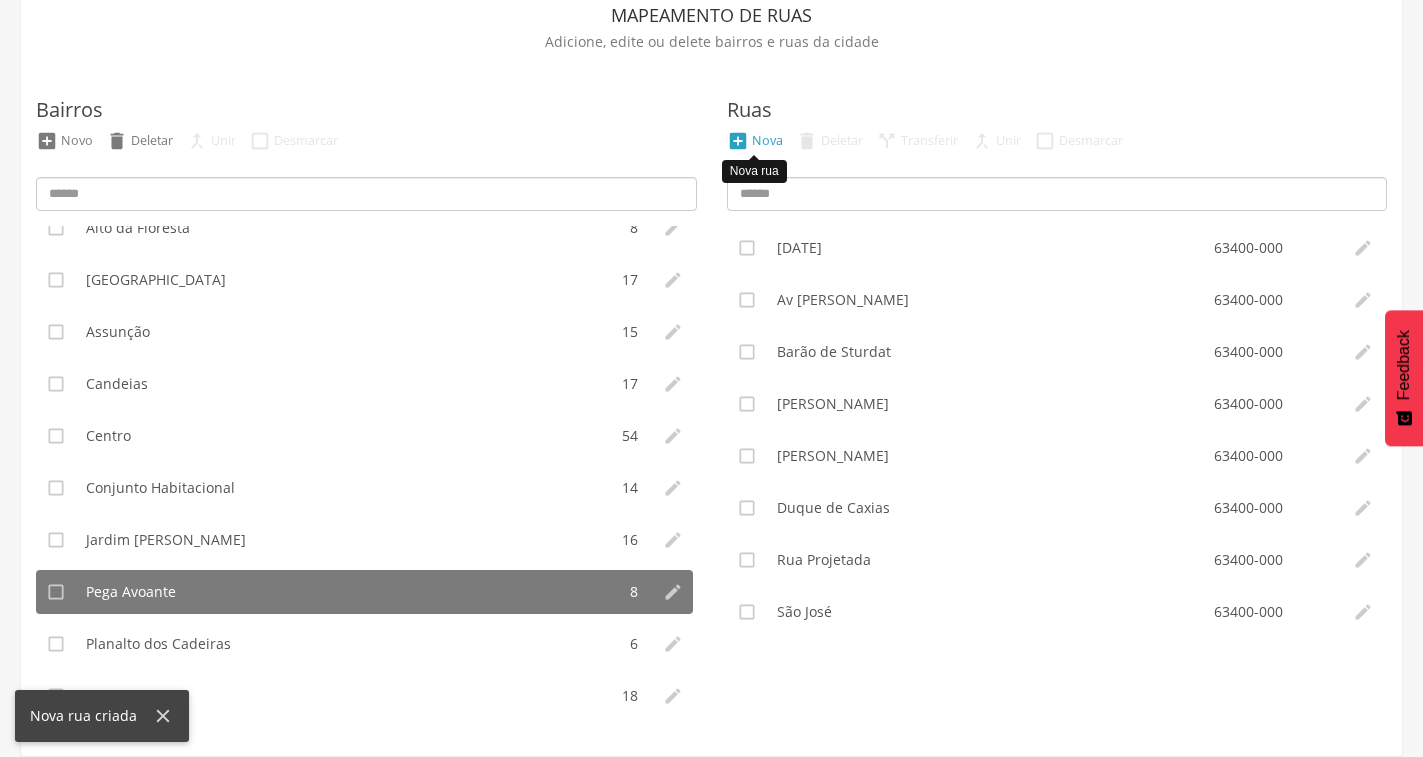 click on "" at bounding box center (738, 141) 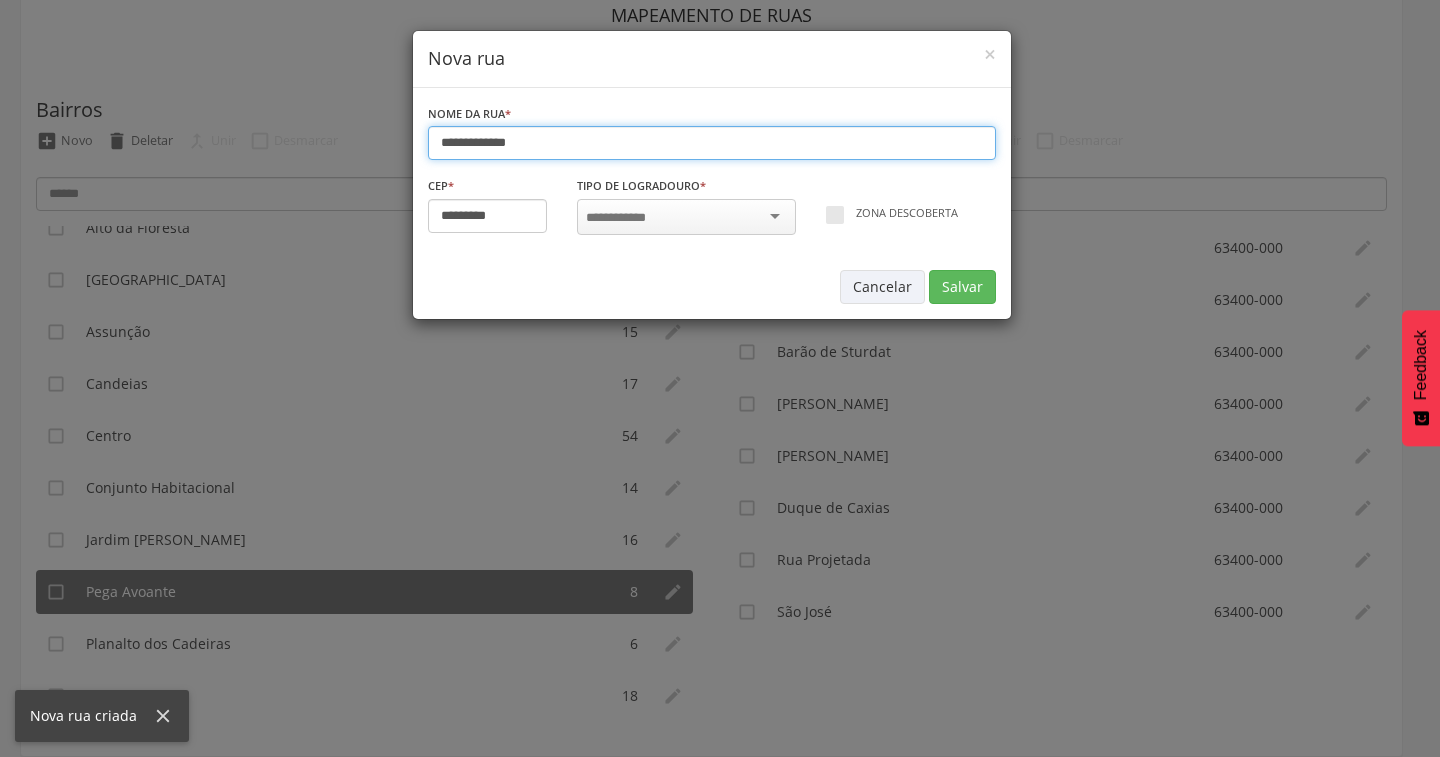 click on "**********" at bounding box center [712, 143] 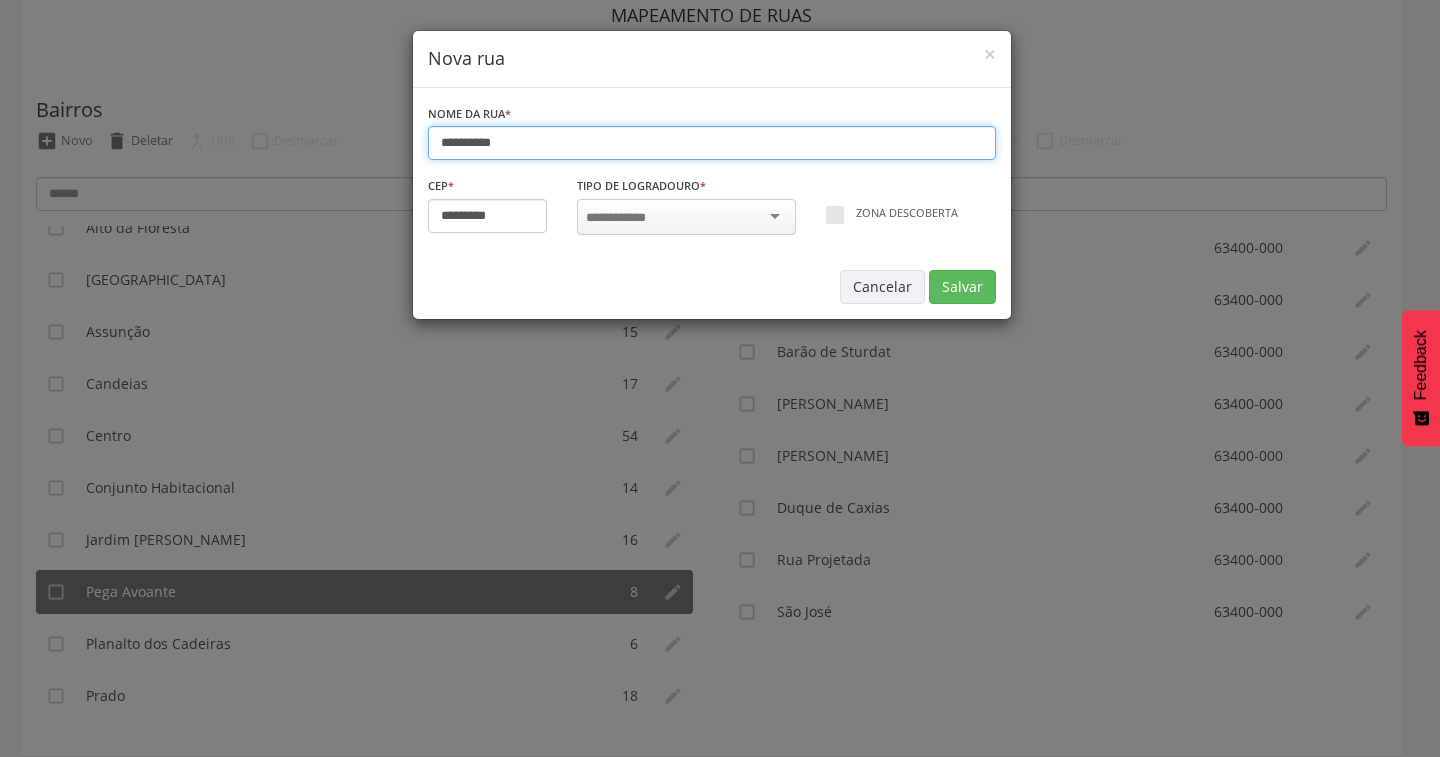 type on "*********" 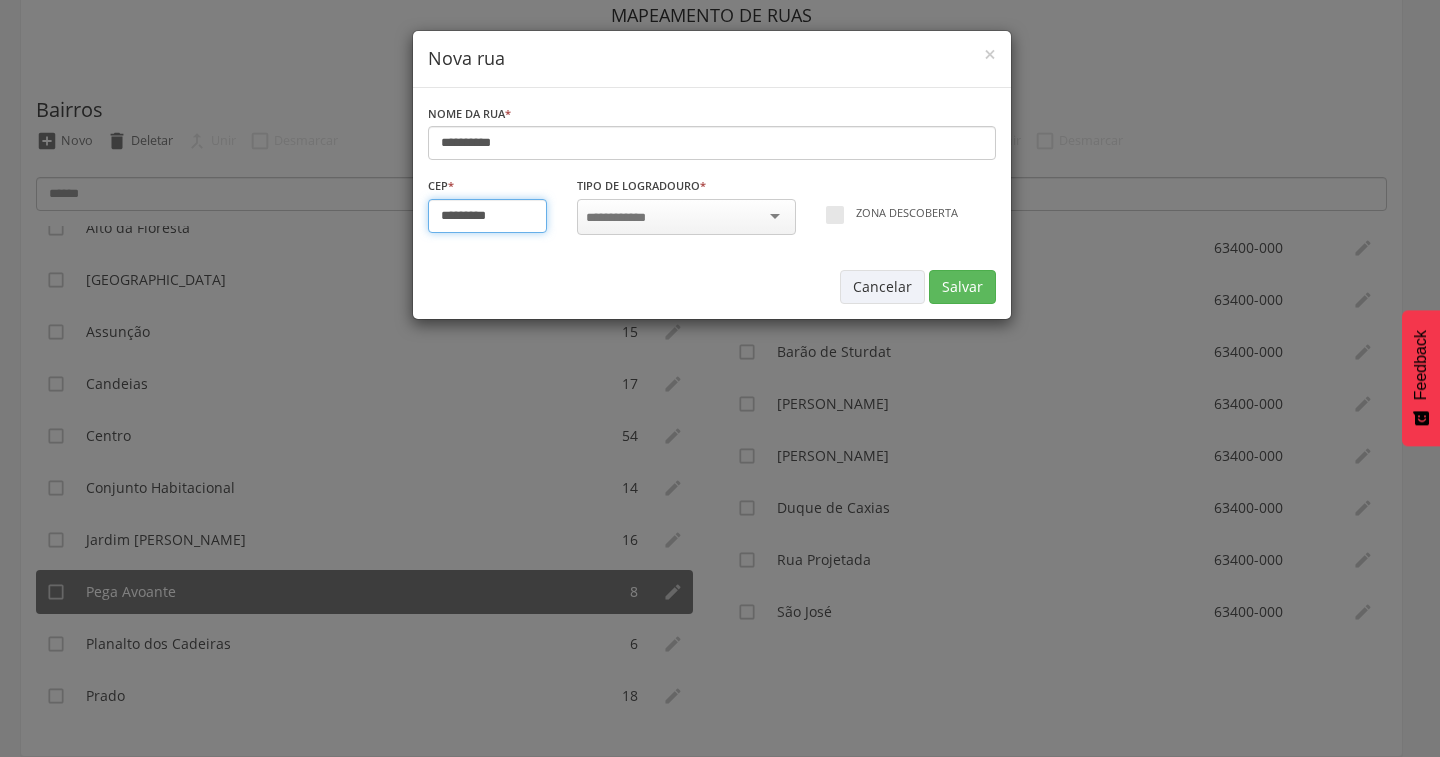 click on "*********" at bounding box center [488, 216] 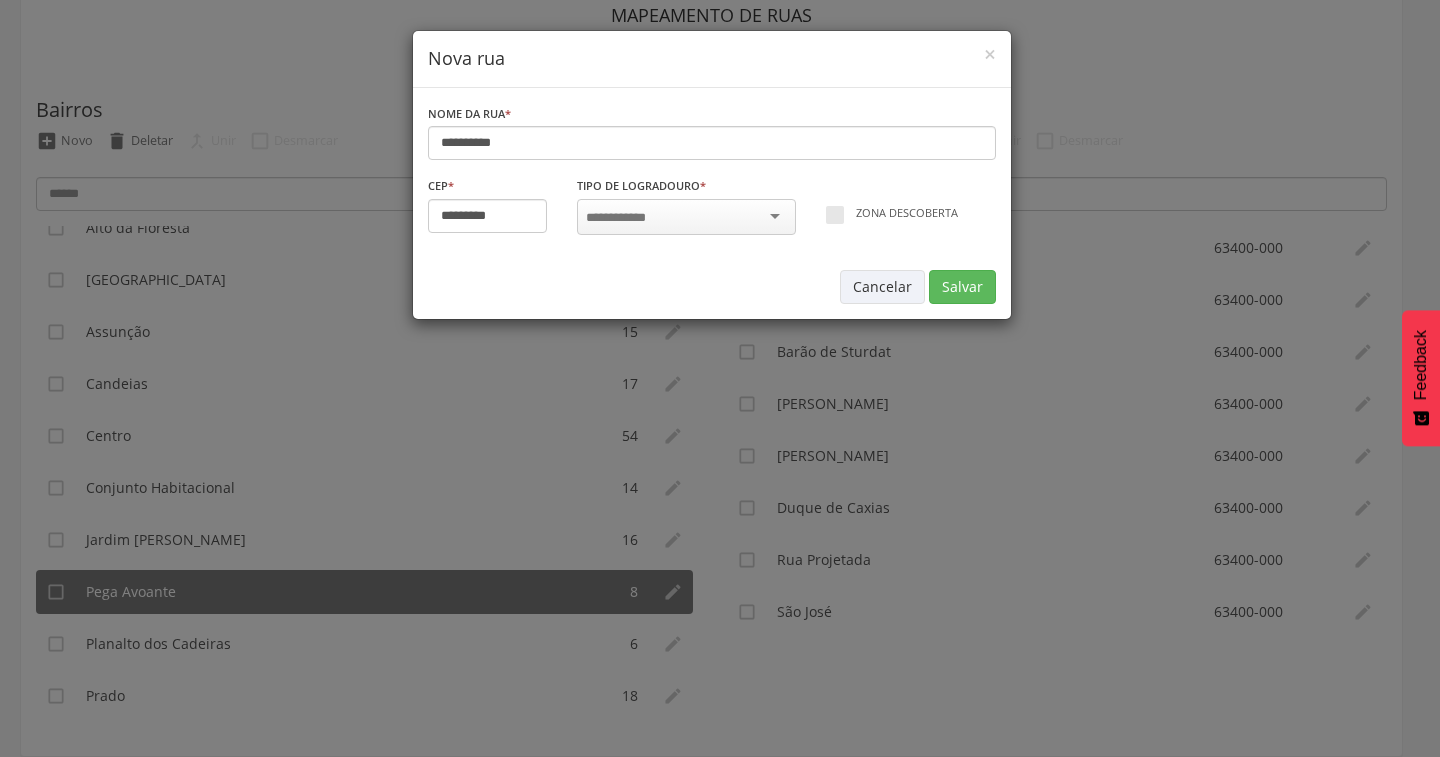 click at bounding box center [686, 217] 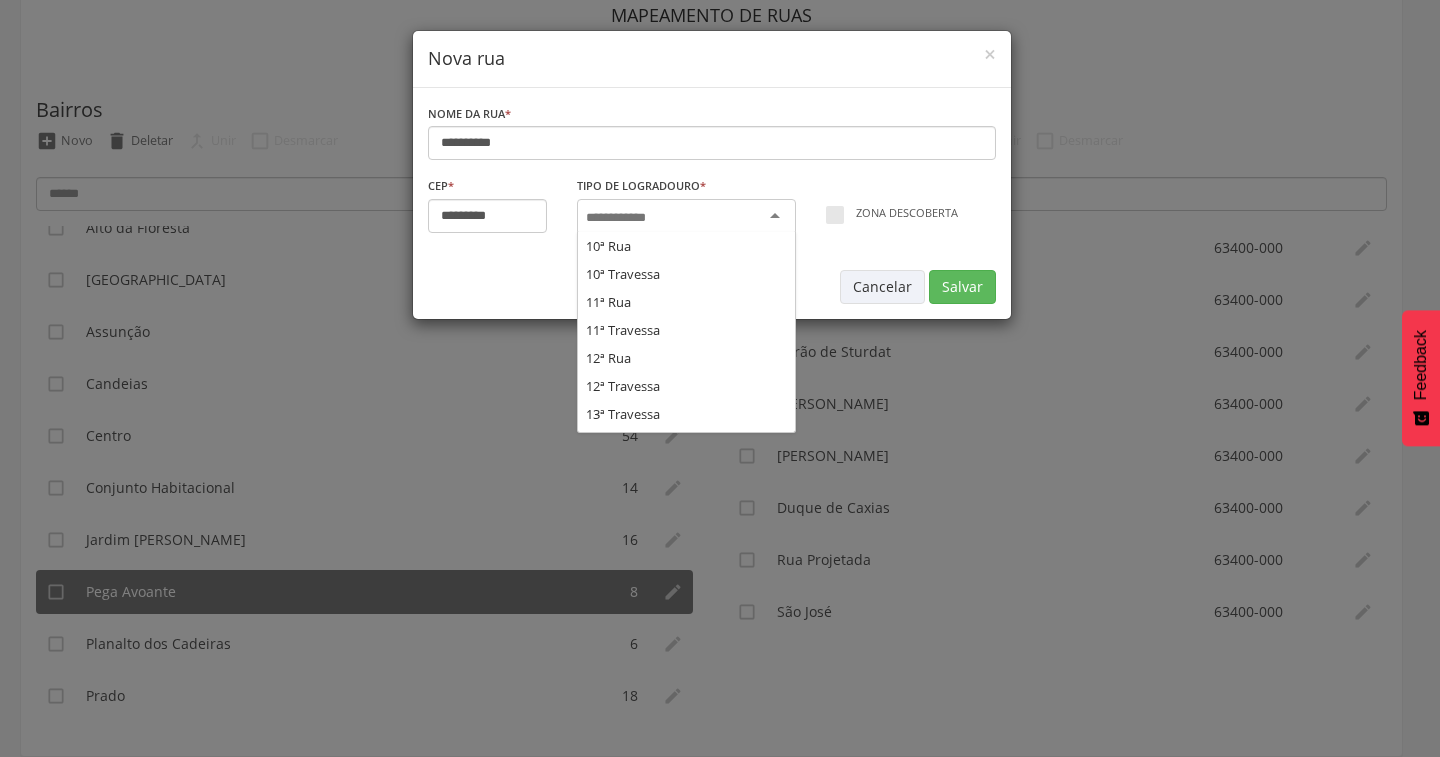 drag, startPoint x: 641, startPoint y: 276, endPoint x: 691, endPoint y: 259, distance: 52.810986 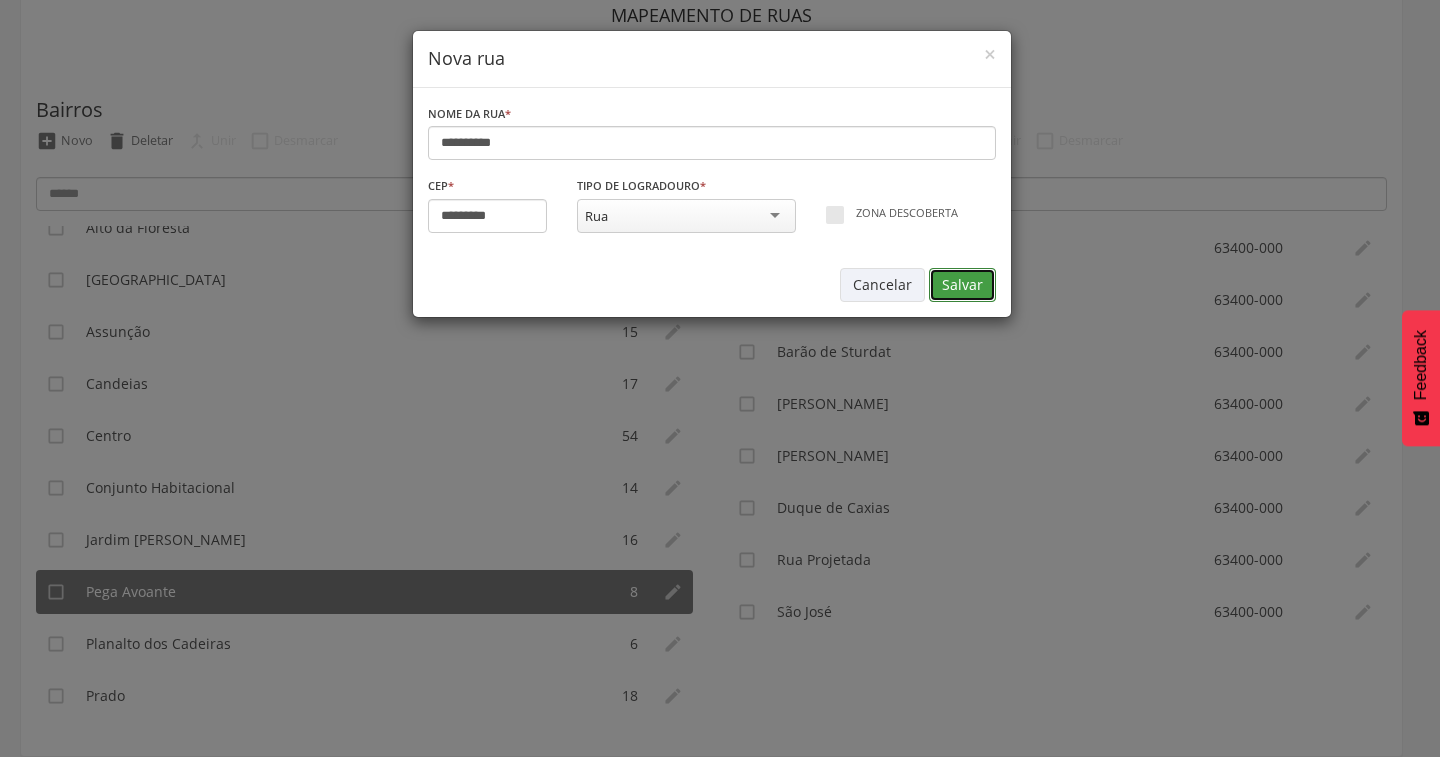click on "Salvar" at bounding box center (962, 285) 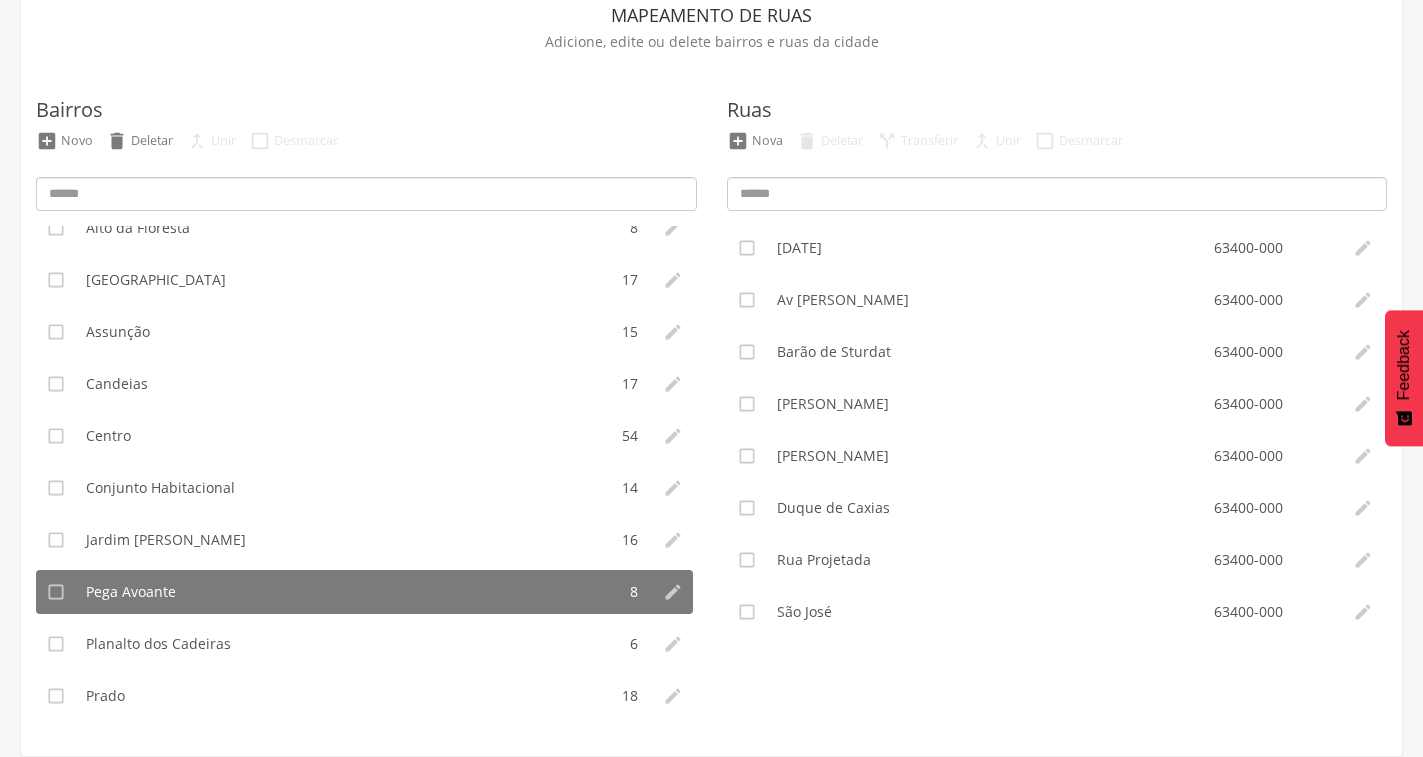 type on "*********" 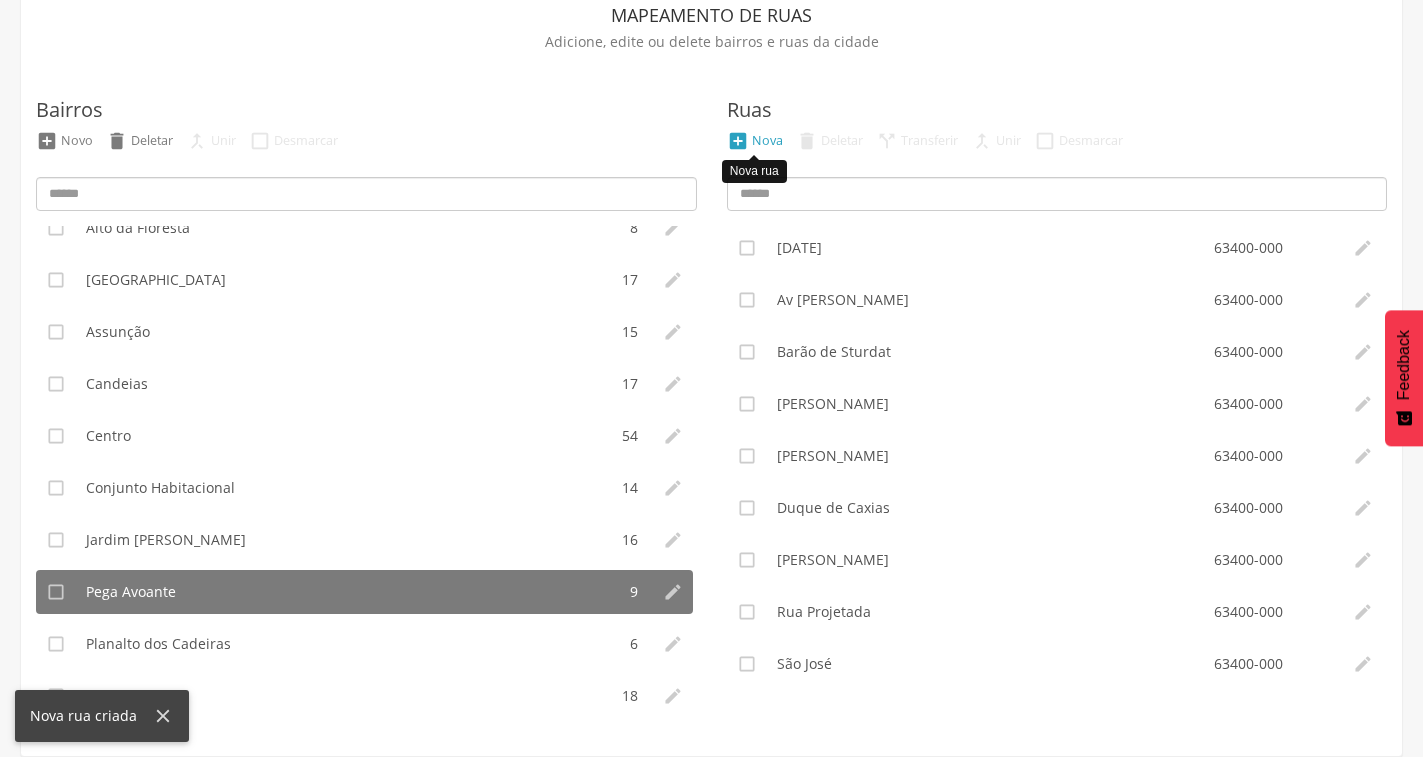 click on "" at bounding box center [738, 141] 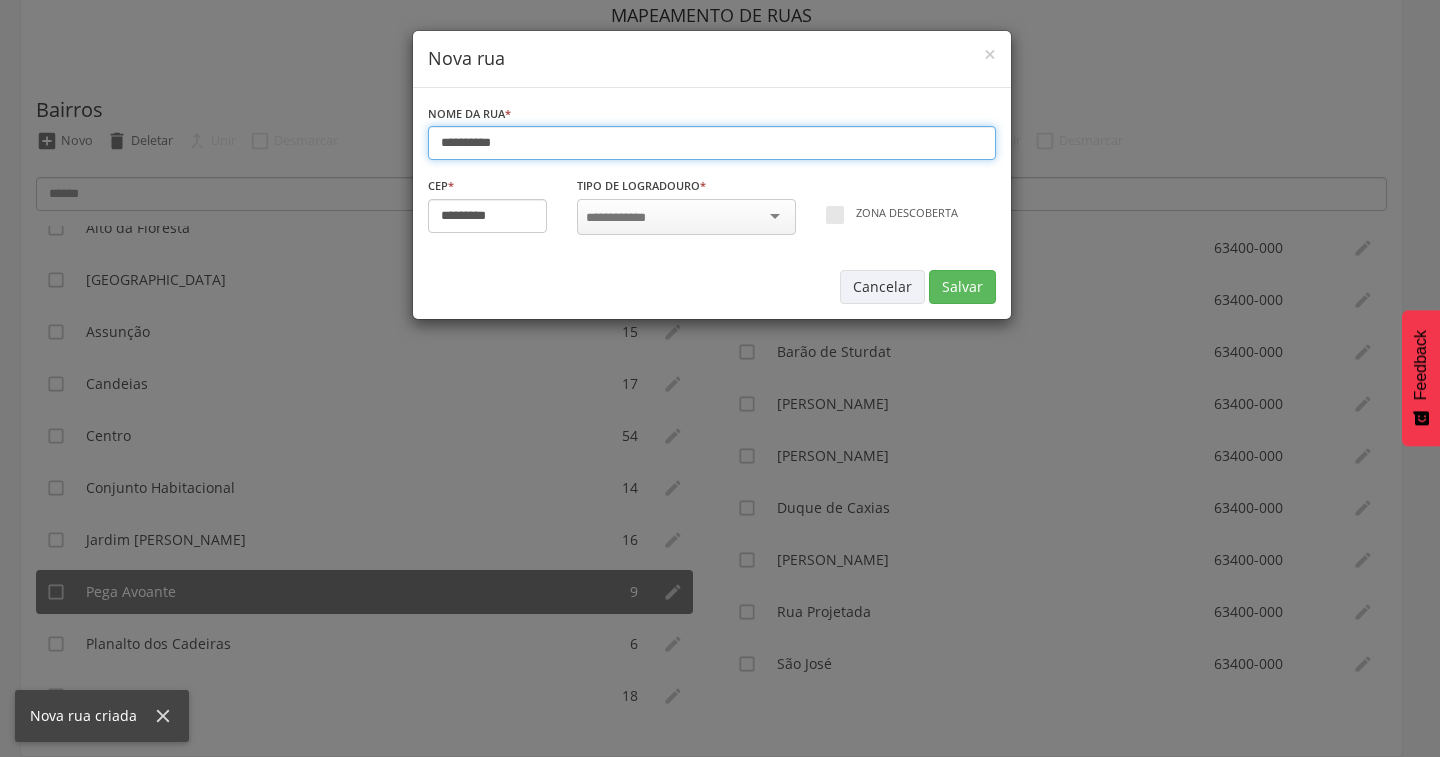 click on "*********" at bounding box center [712, 143] 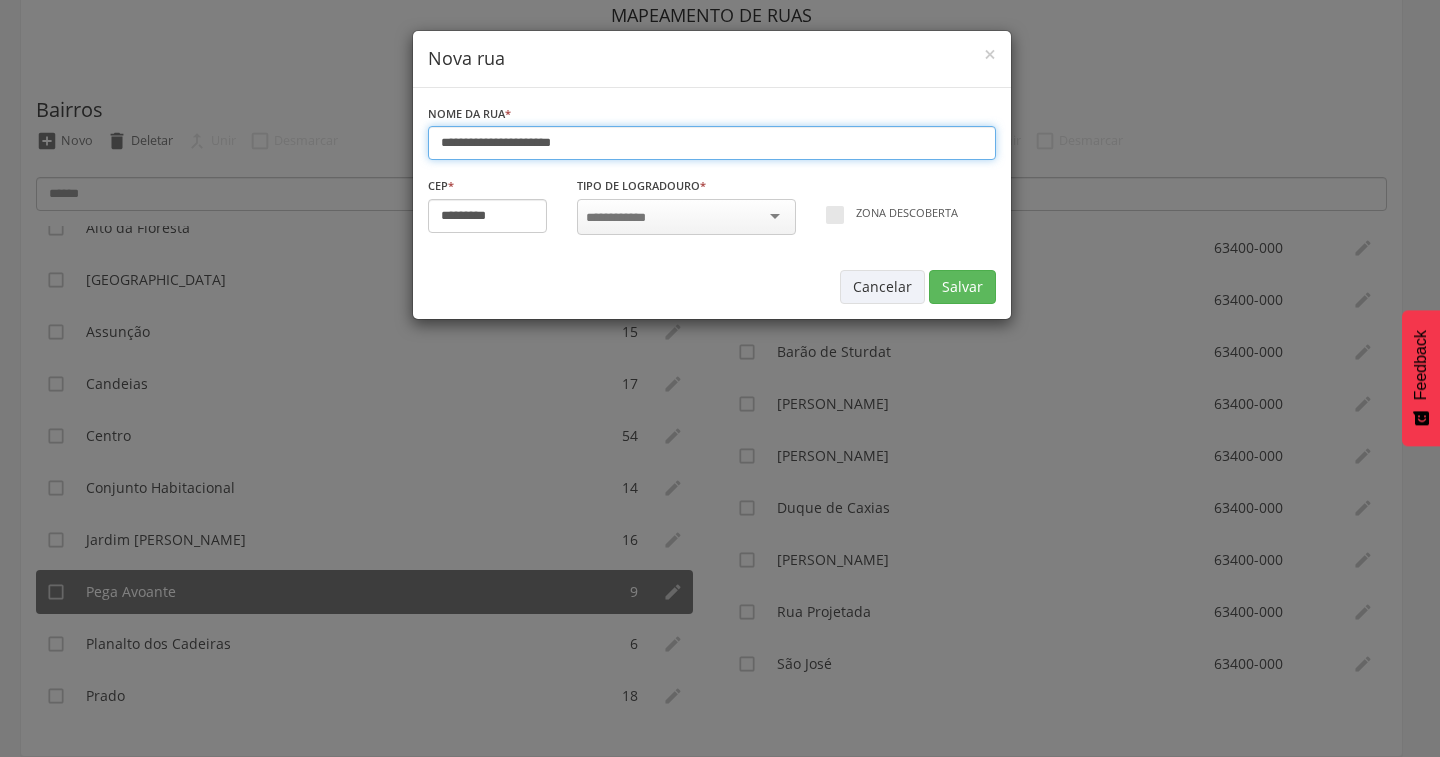 type on "**********" 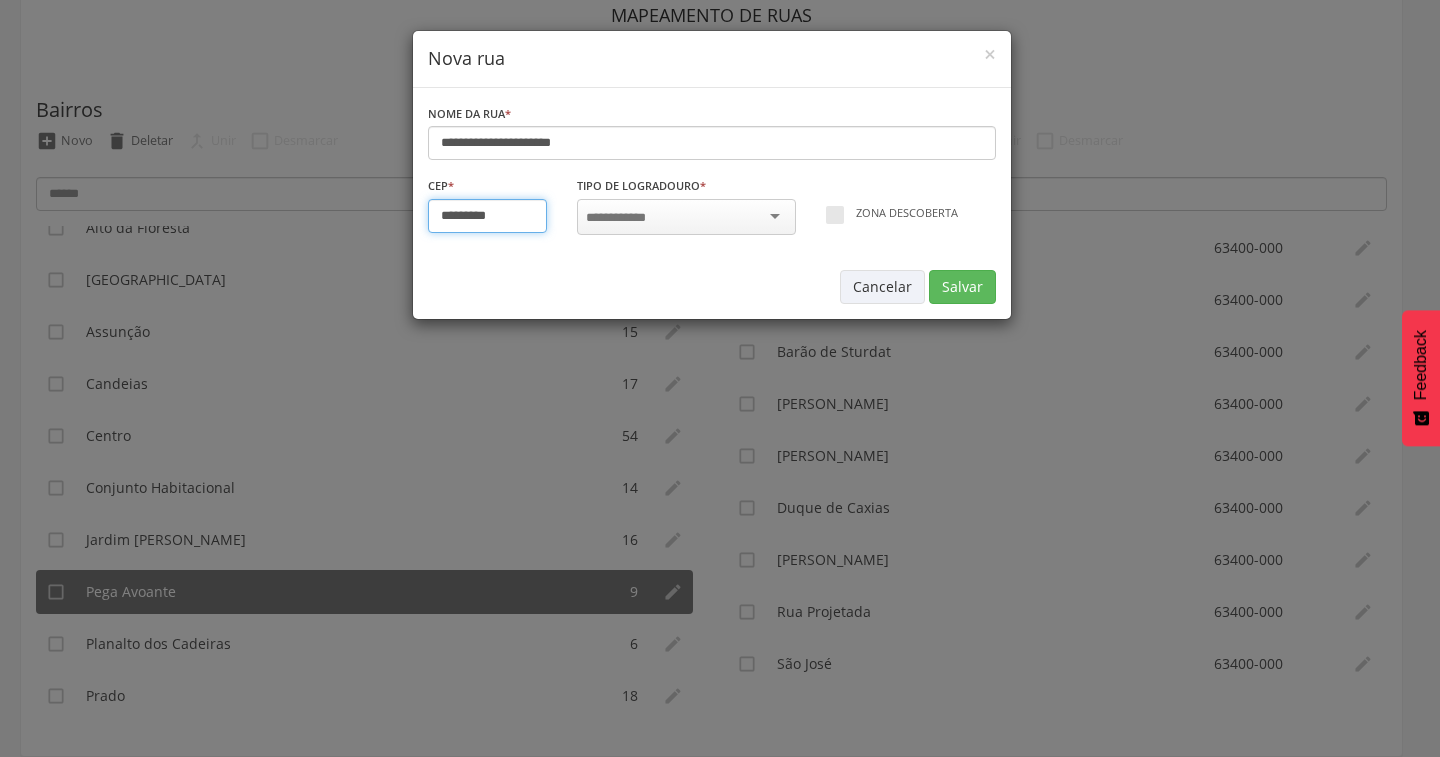 click on "*********" at bounding box center (488, 216) 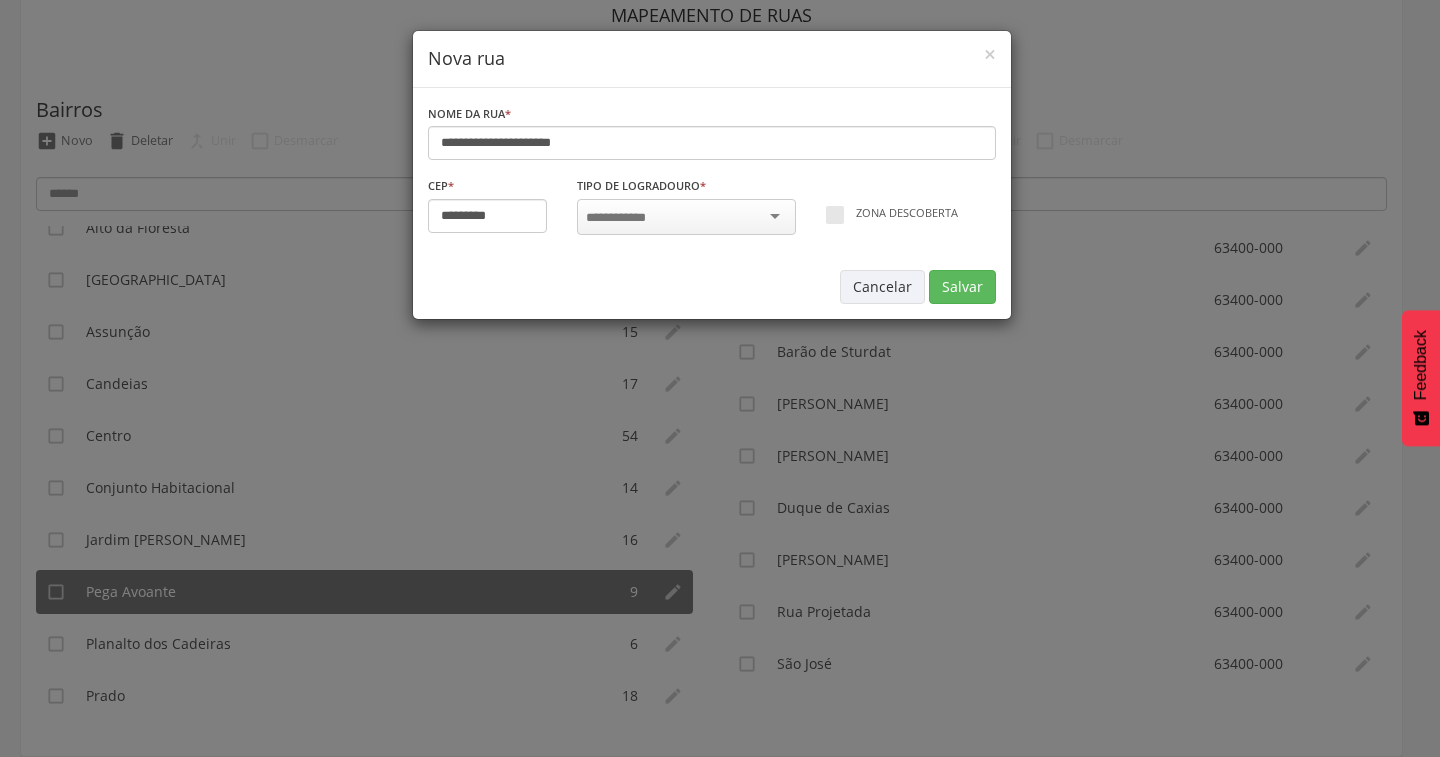 click at bounding box center (686, 217) 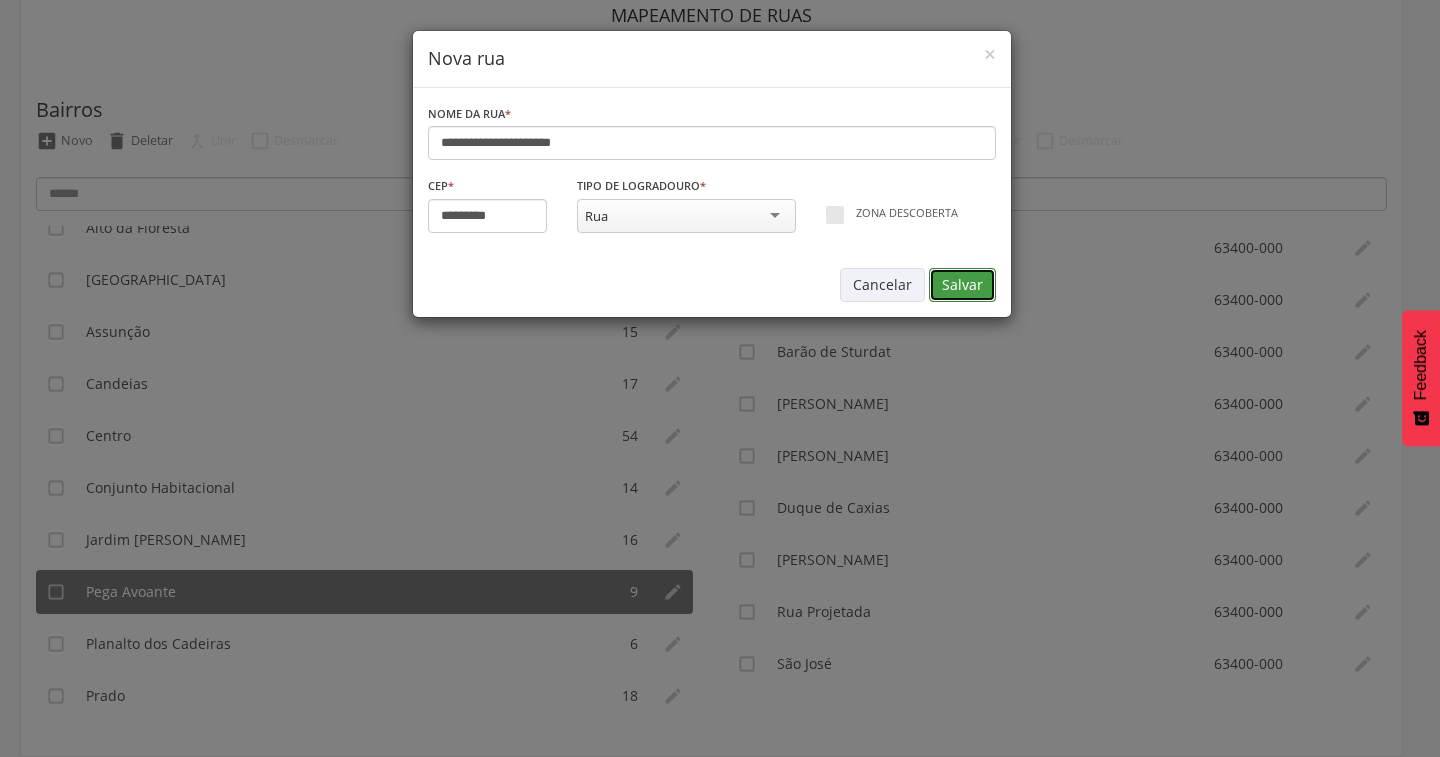 click on "Salvar" at bounding box center (962, 285) 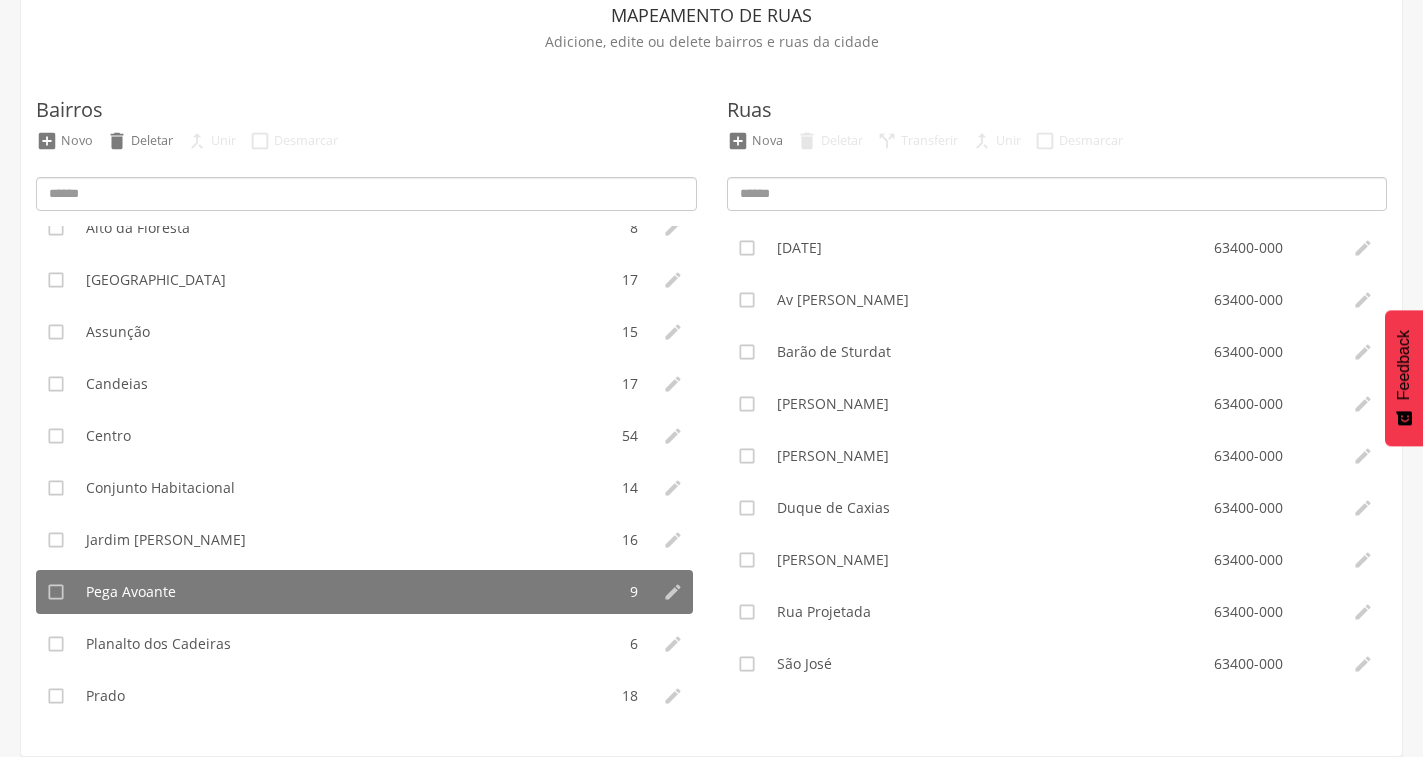 type on "*********" 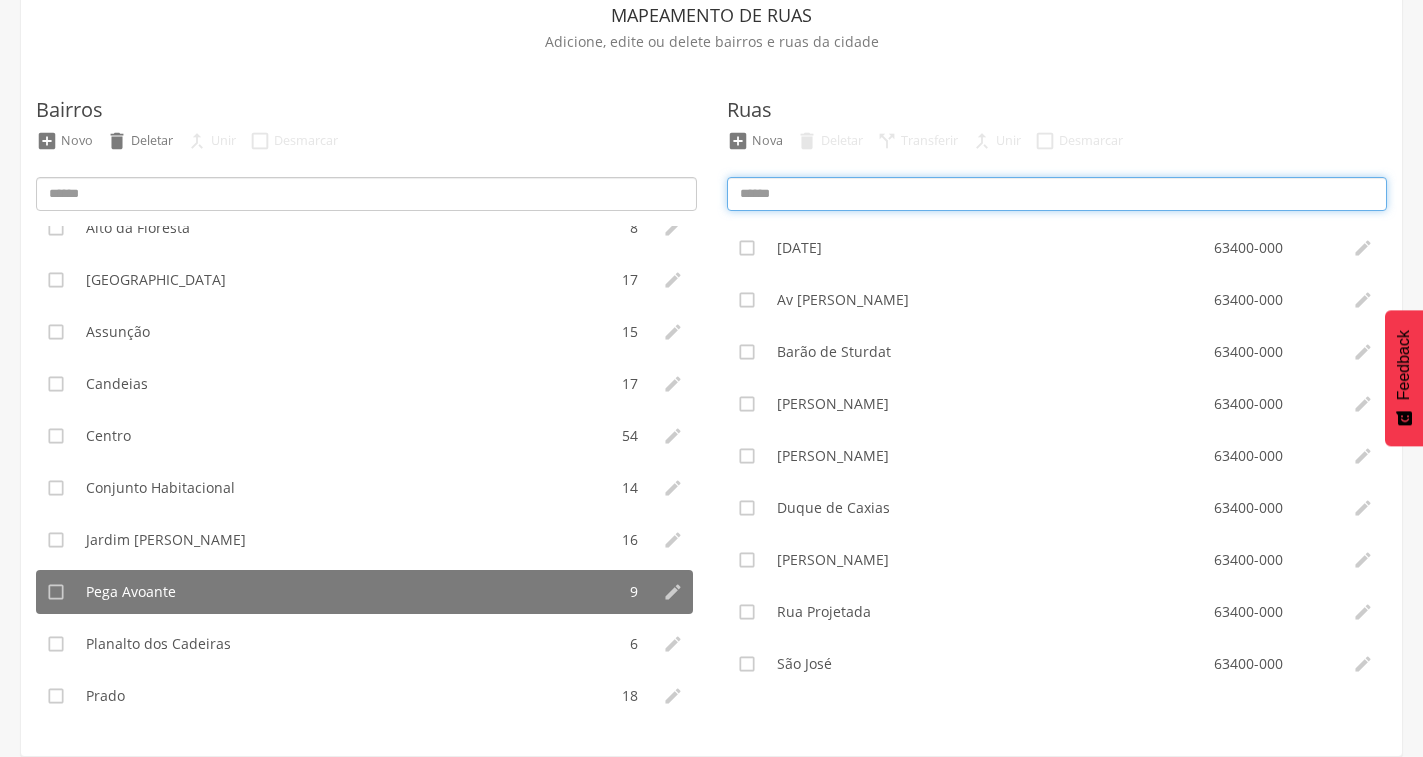 click at bounding box center (1057, 194) 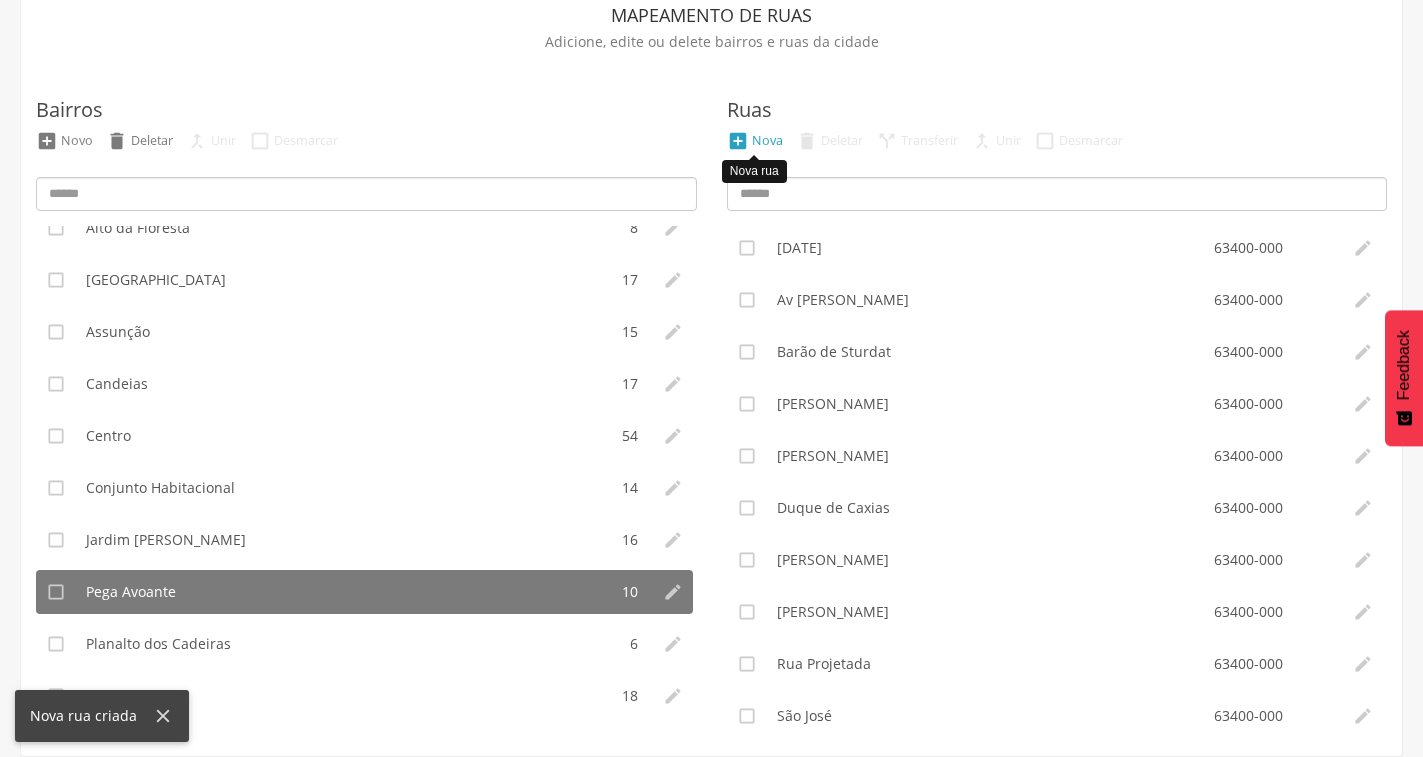 click on "" at bounding box center (738, 141) 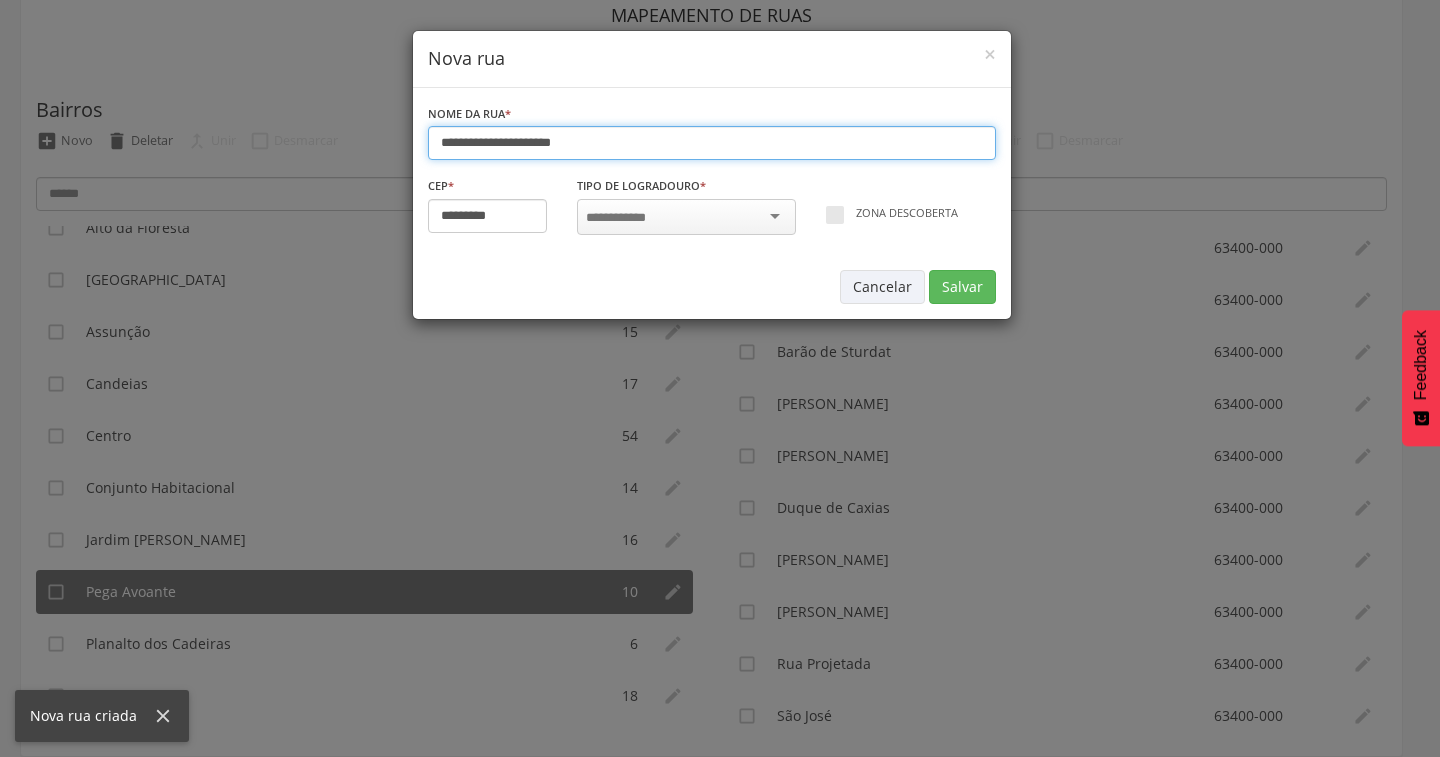 click on "**********" at bounding box center (712, 143) 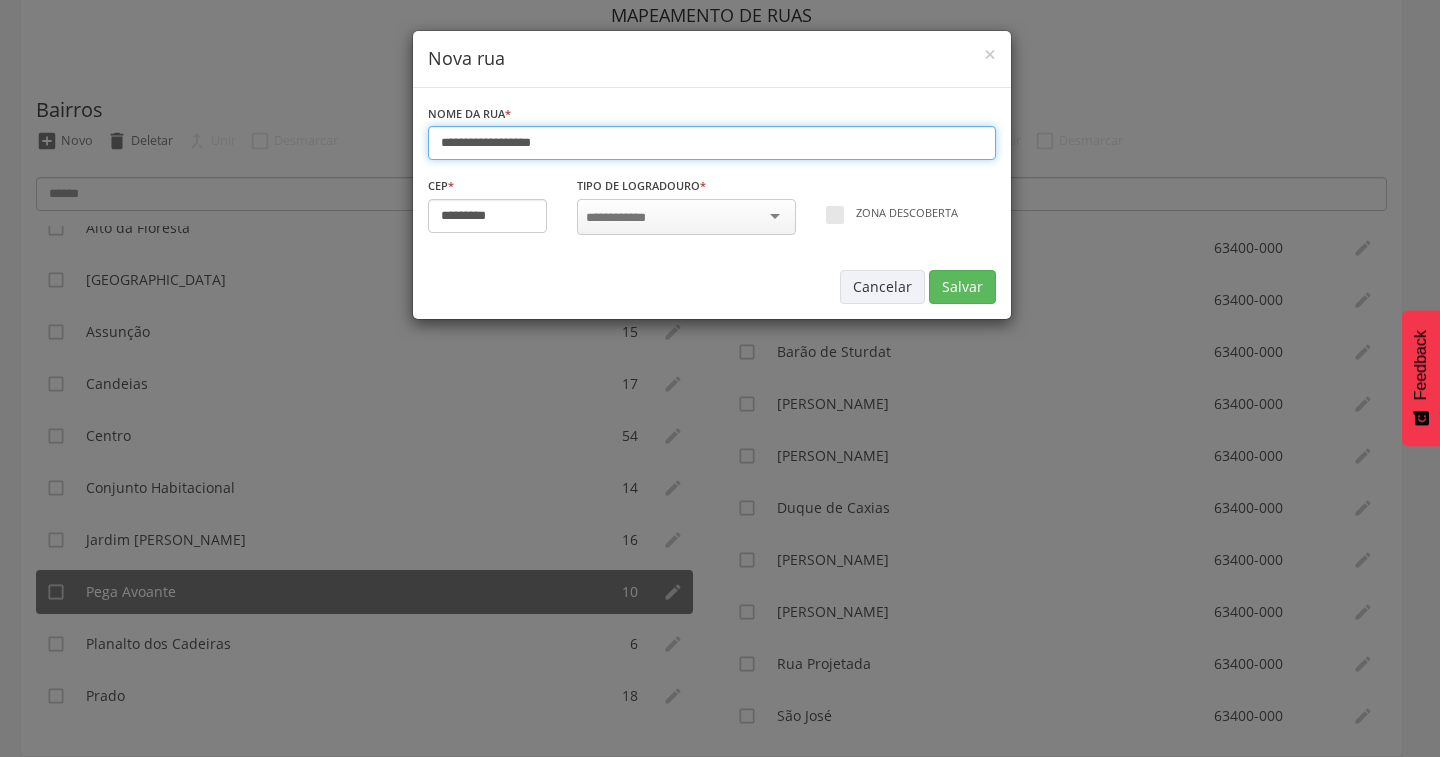 type on "**********" 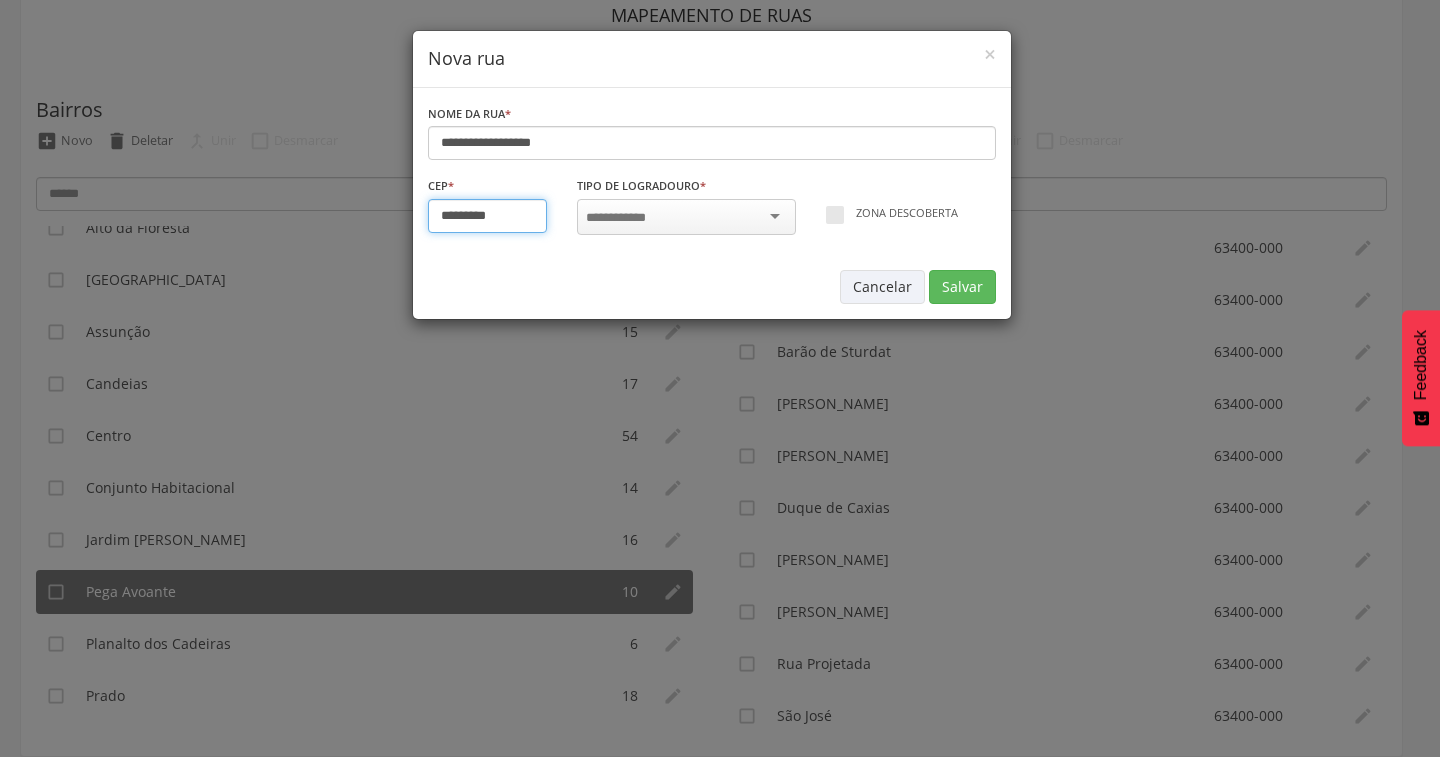 click on "*********" at bounding box center [488, 216] 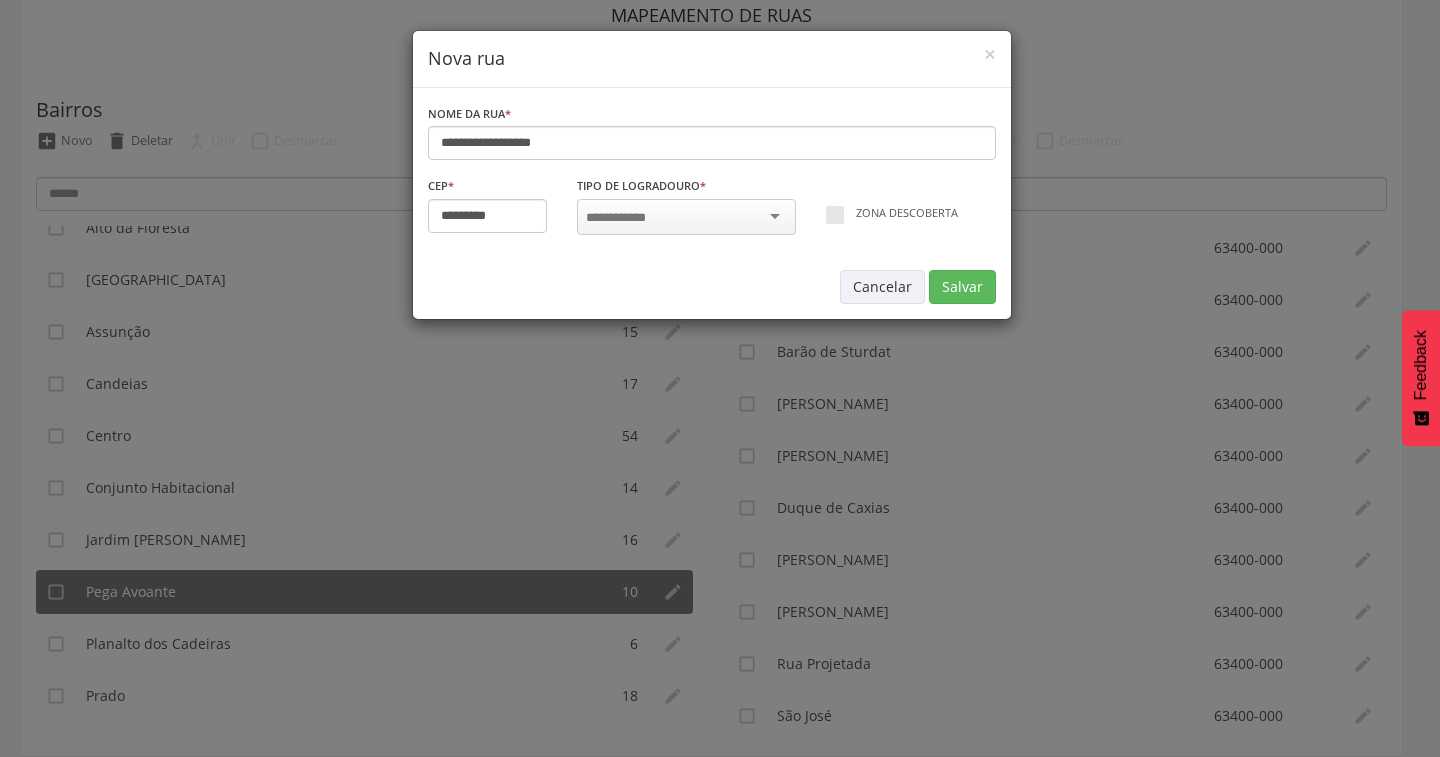 click at bounding box center (622, 218) 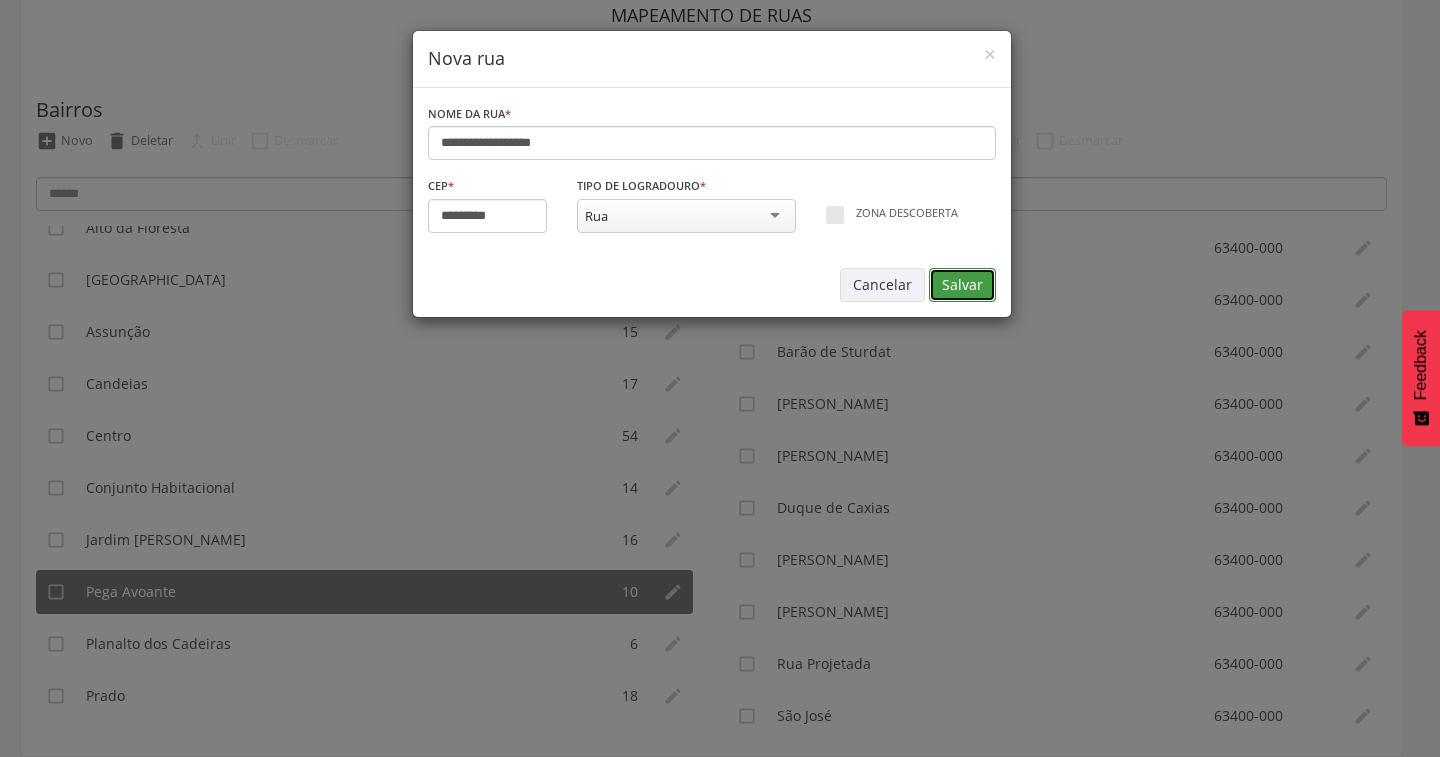 click on "Salvar" at bounding box center [962, 285] 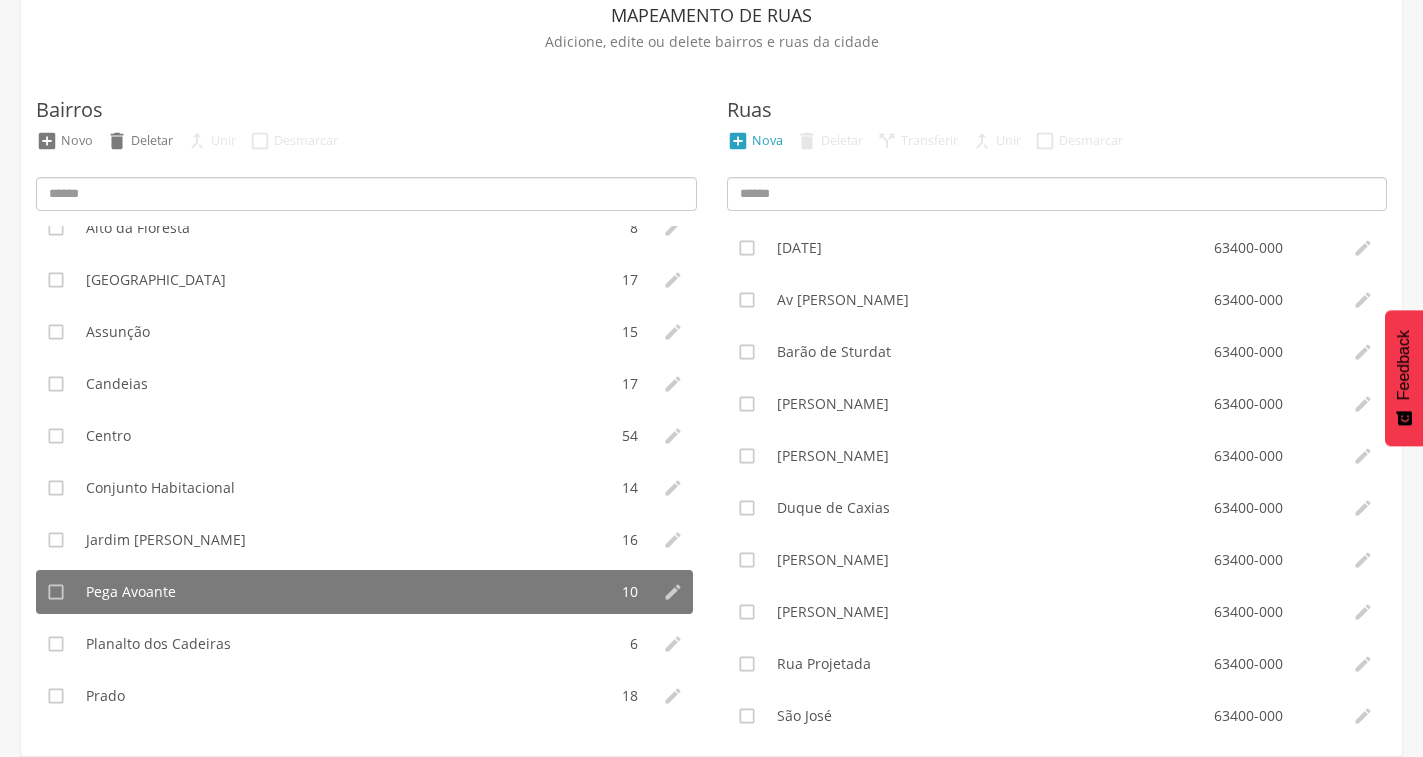 type on "*********" 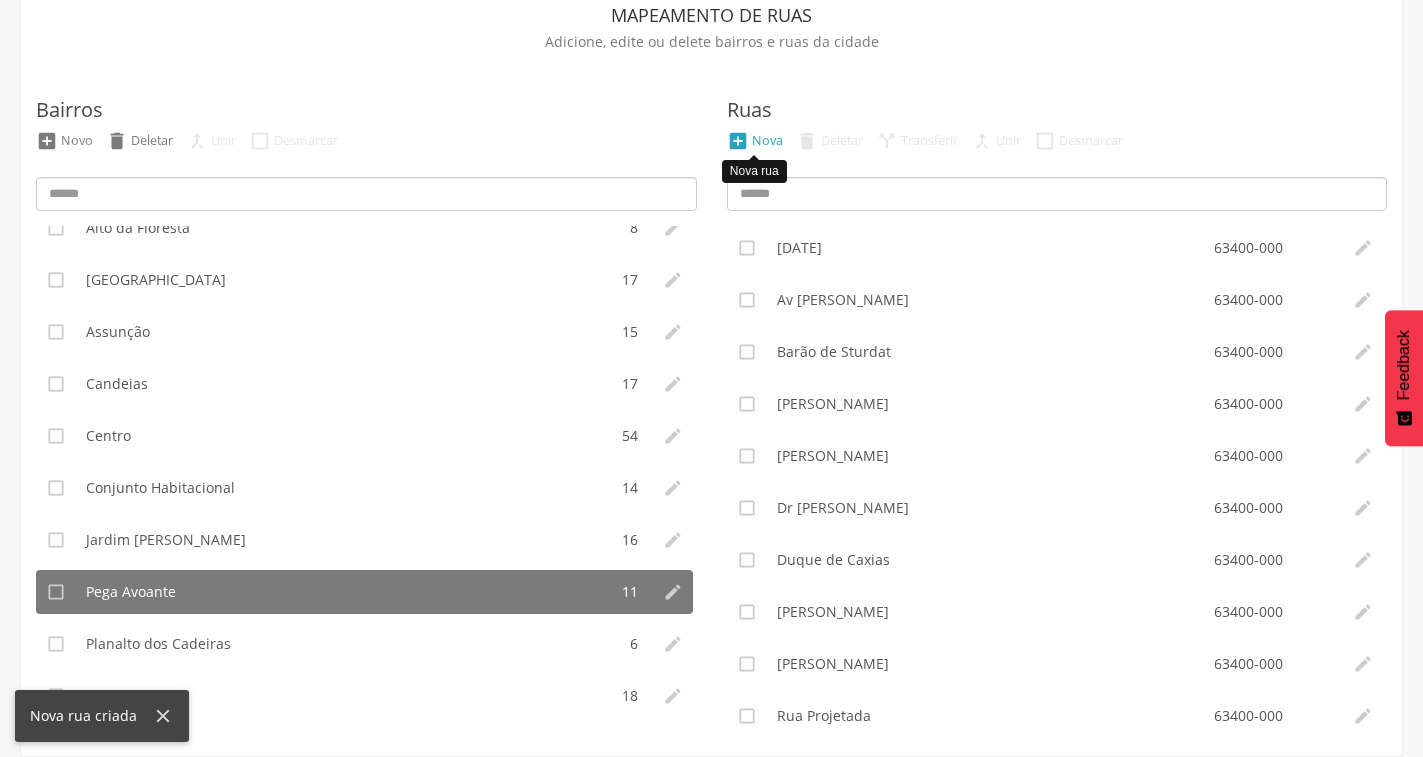 click on "Nova" at bounding box center [767, 140] 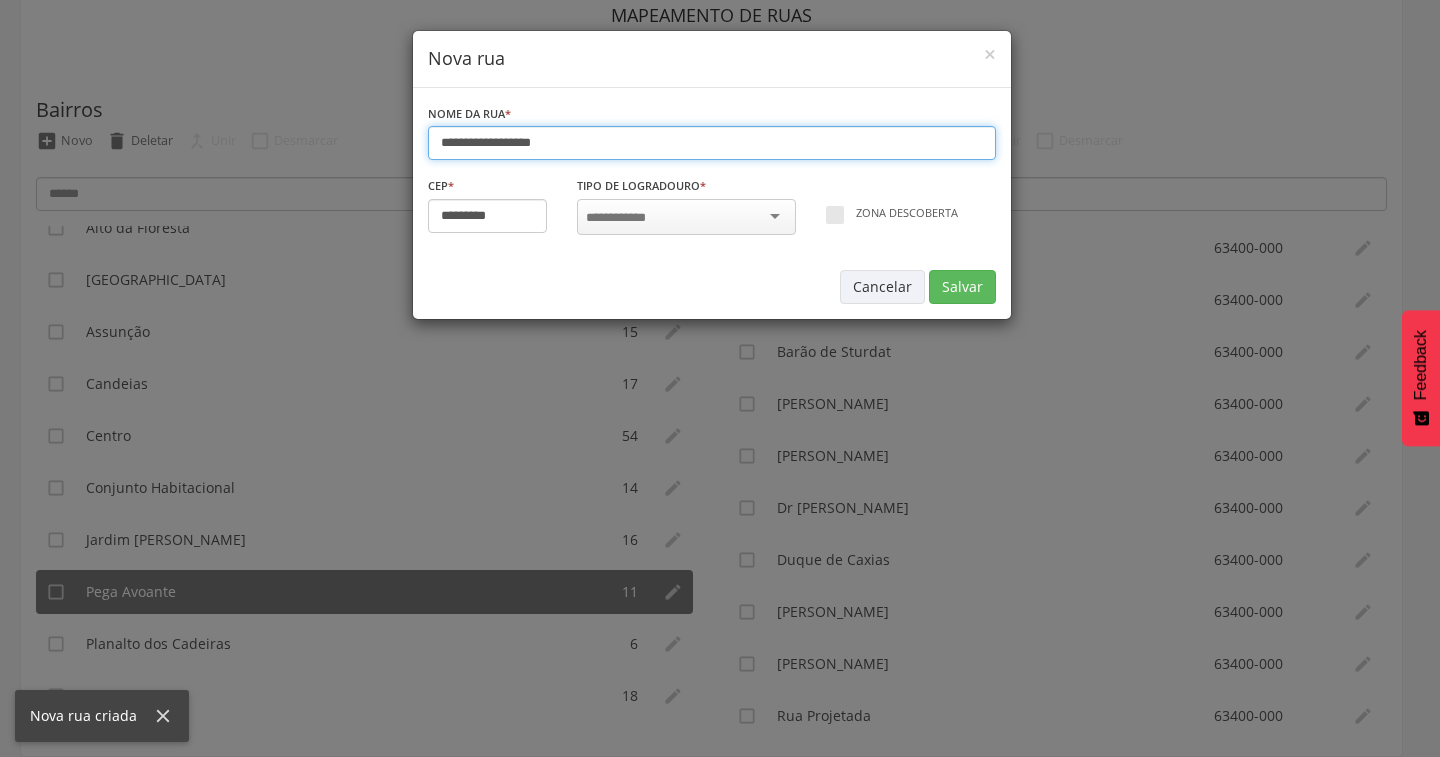 click on "**********" at bounding box center [712, 143] 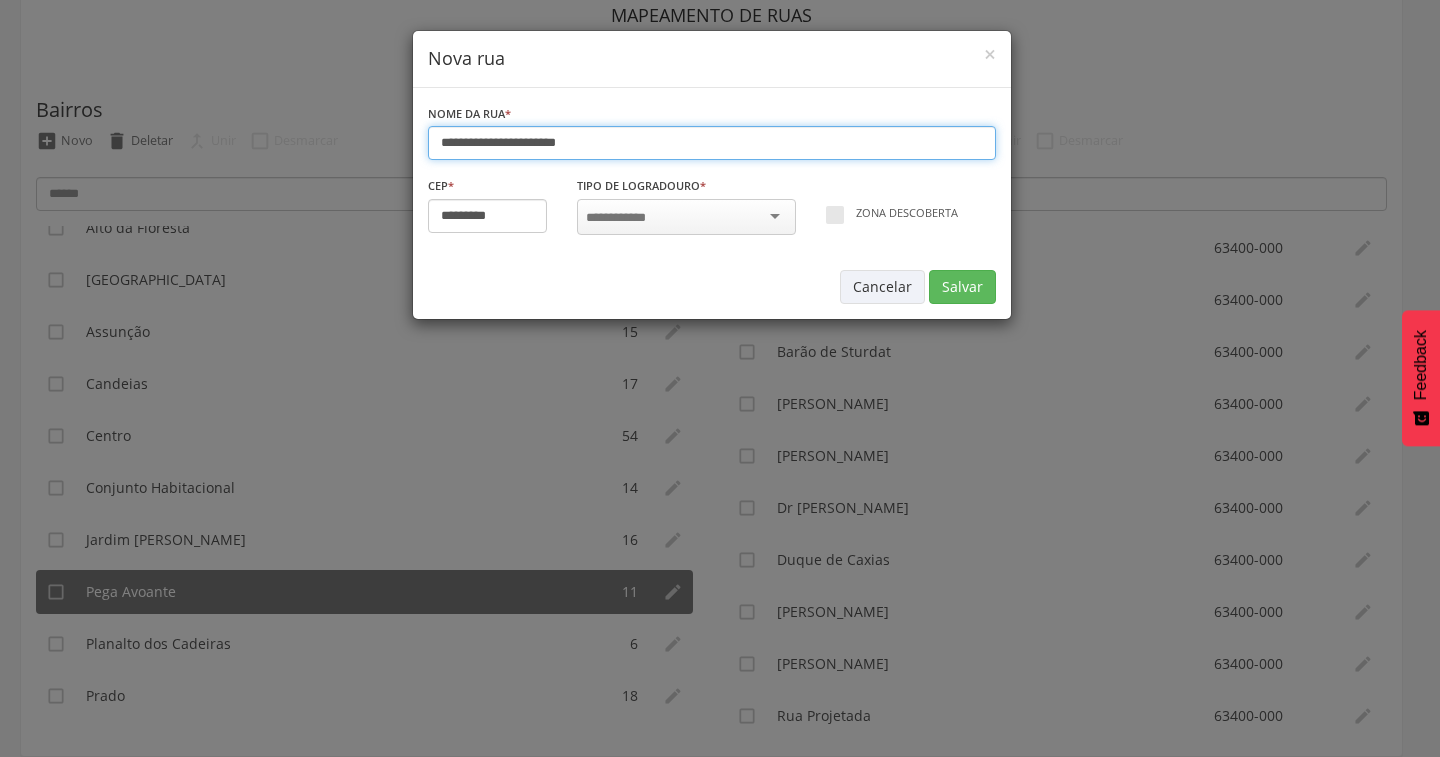 click on "**********" at bounding box center [712, 143] 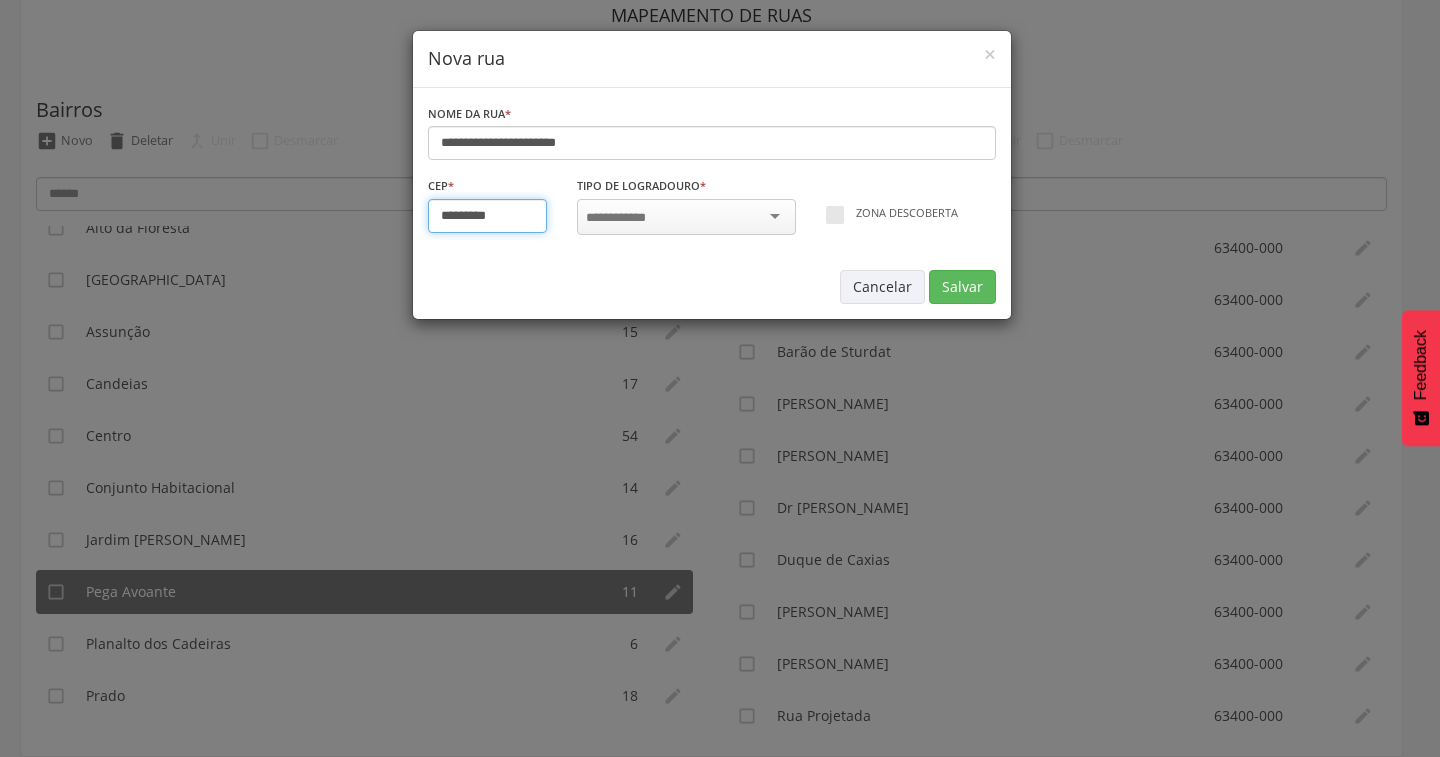 click on "*********" at bounding box center (488, 216) 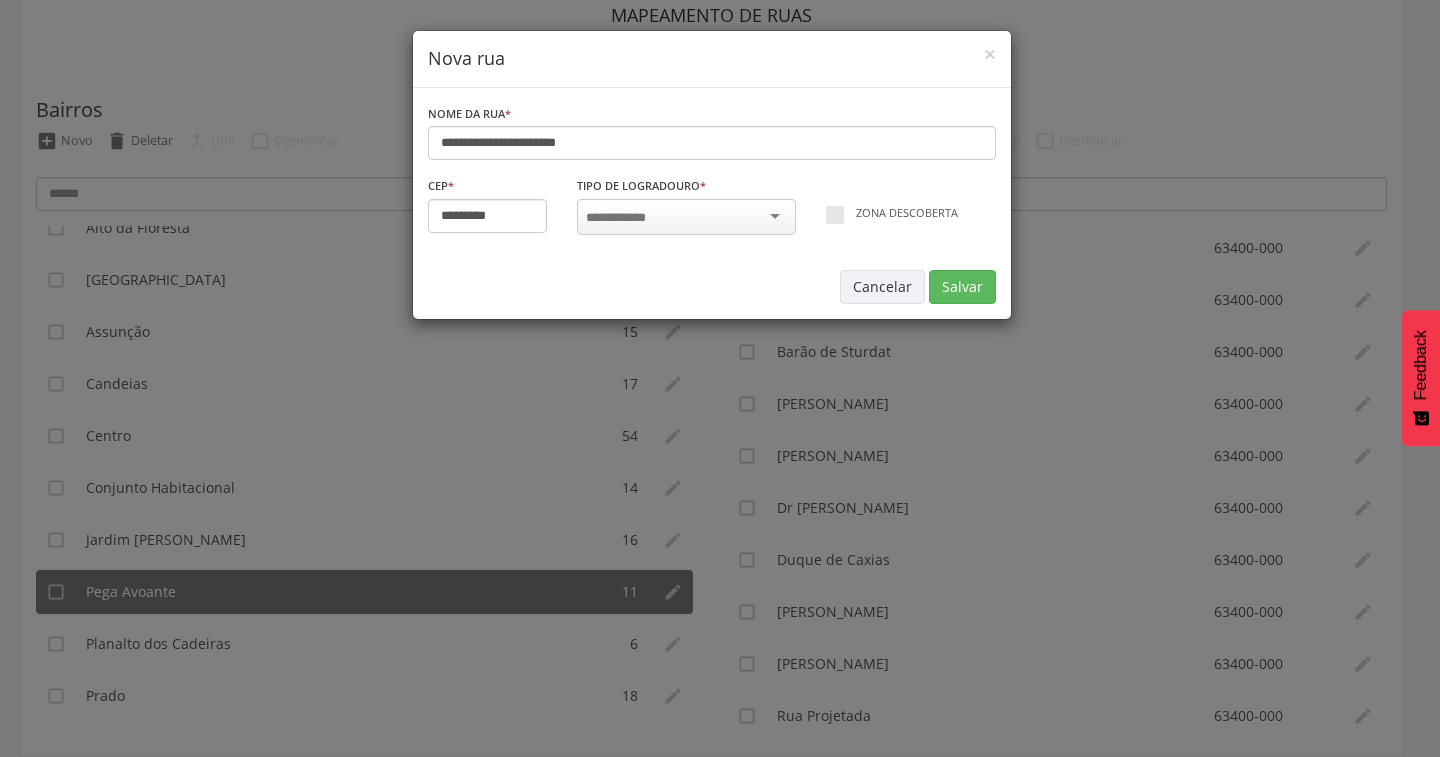 click at bounding box center (686, 217) 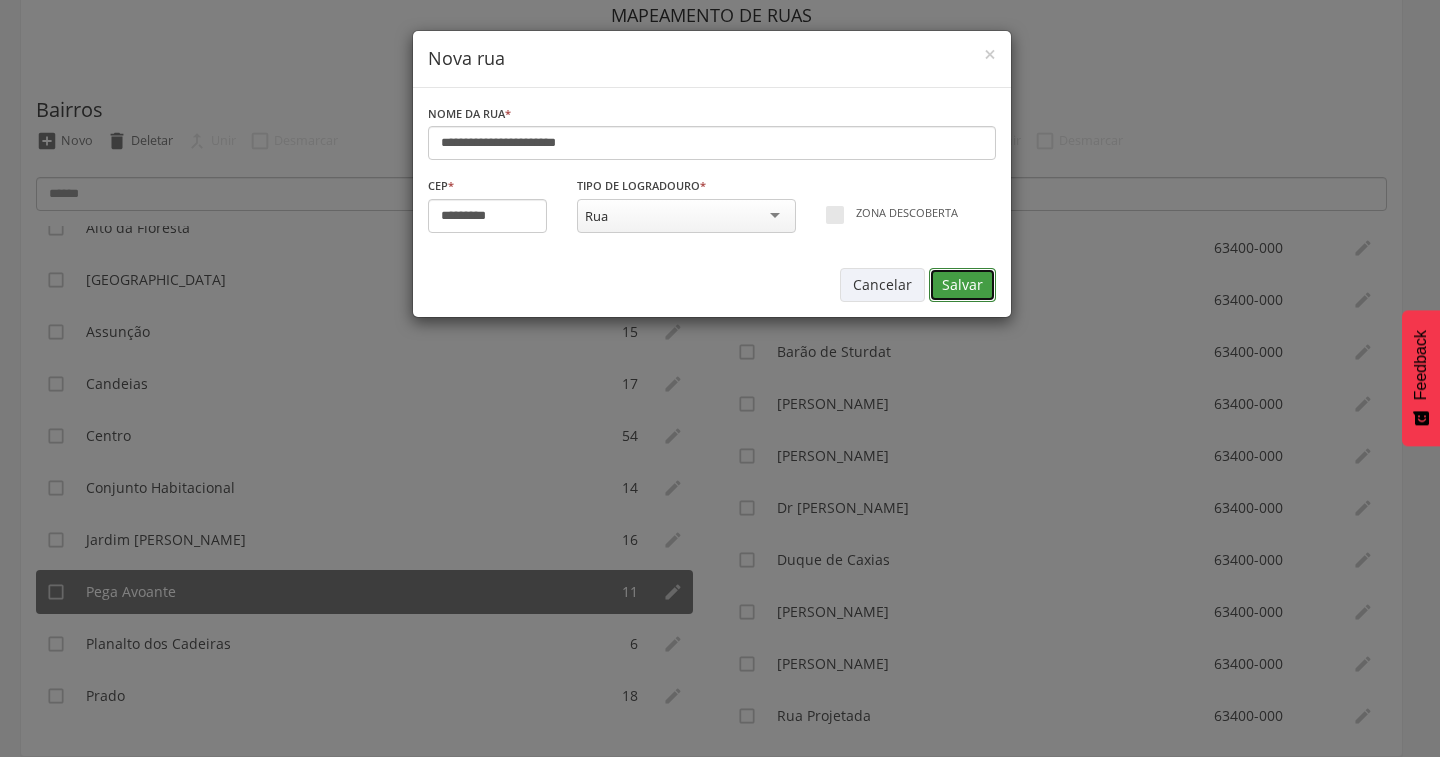 click on "Salvar" at bounding box center (962, 285) 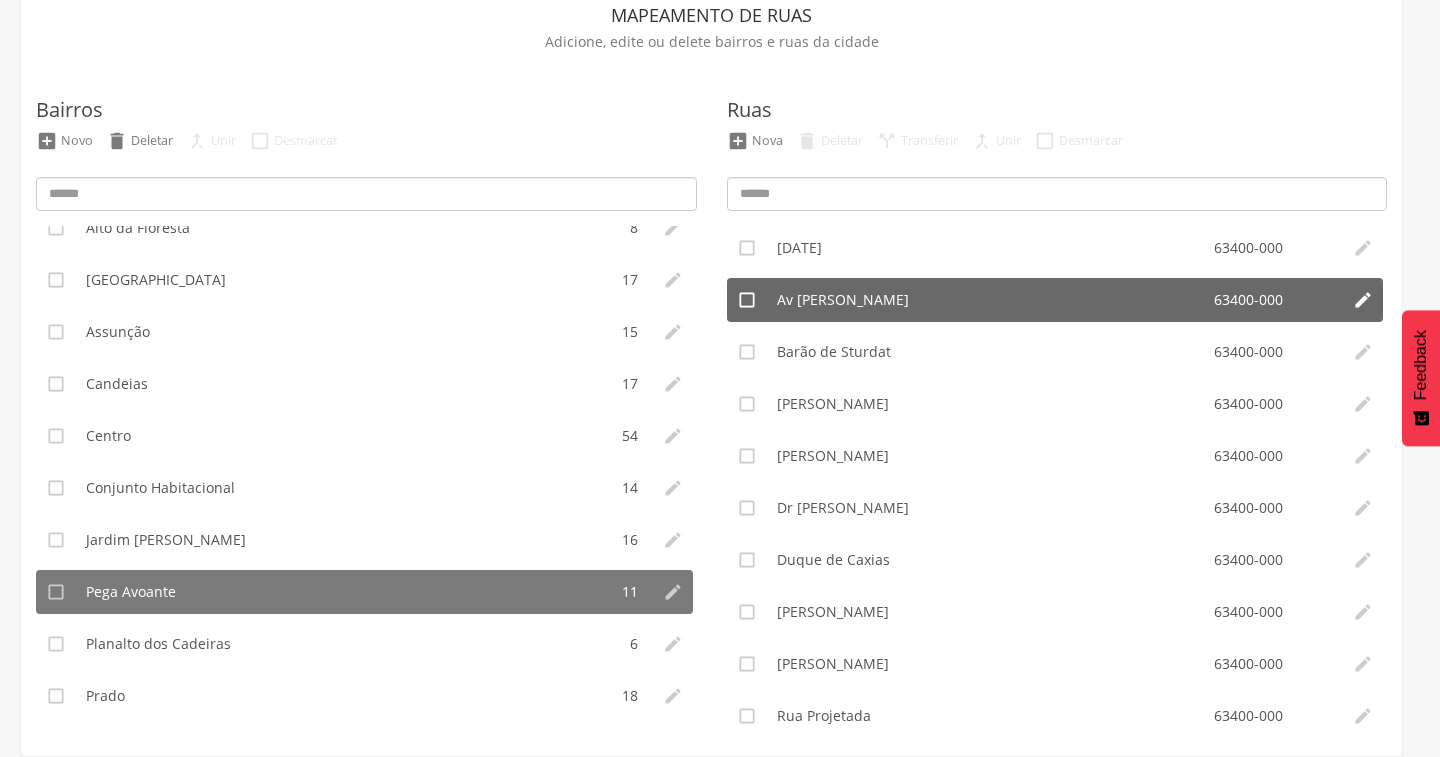 type on "*********" 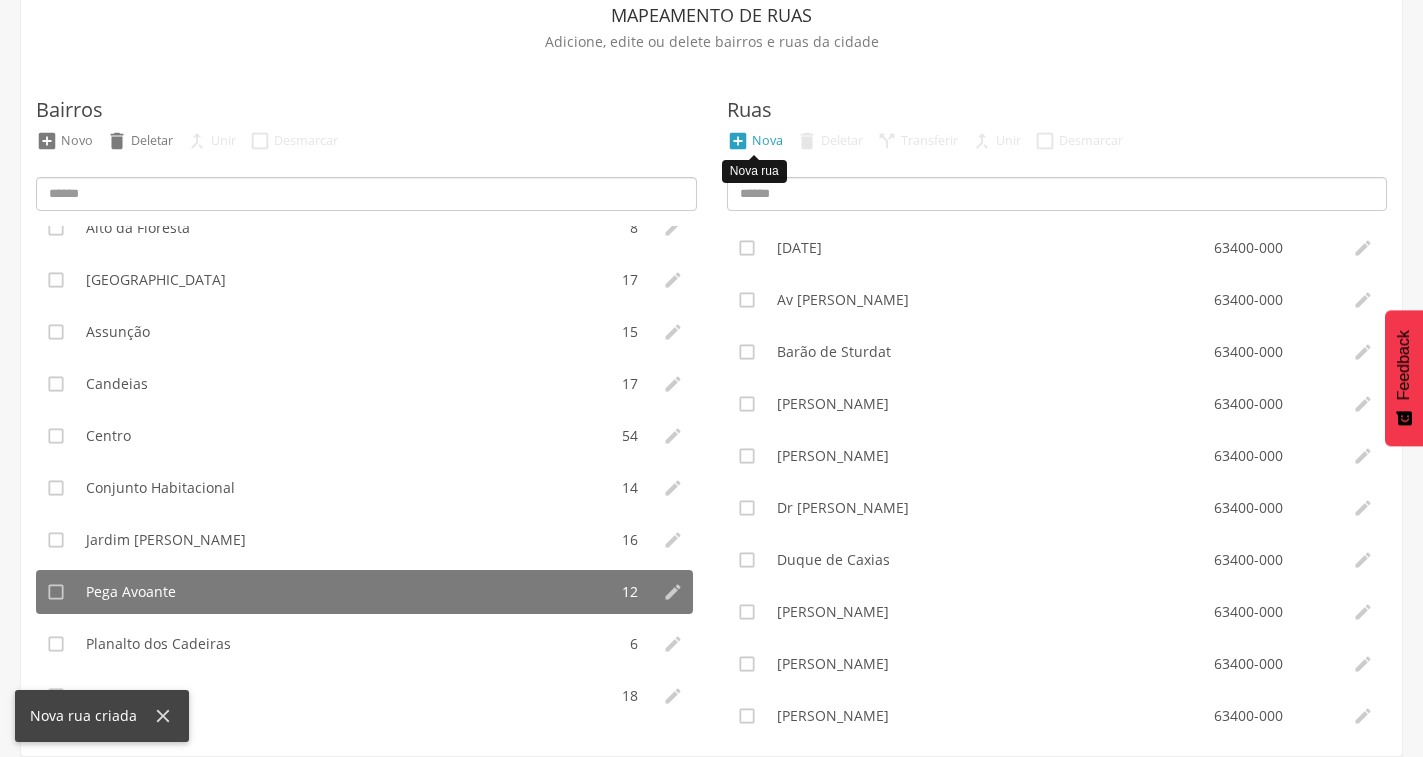 click on "Nova" at bounding box center (767, 140) 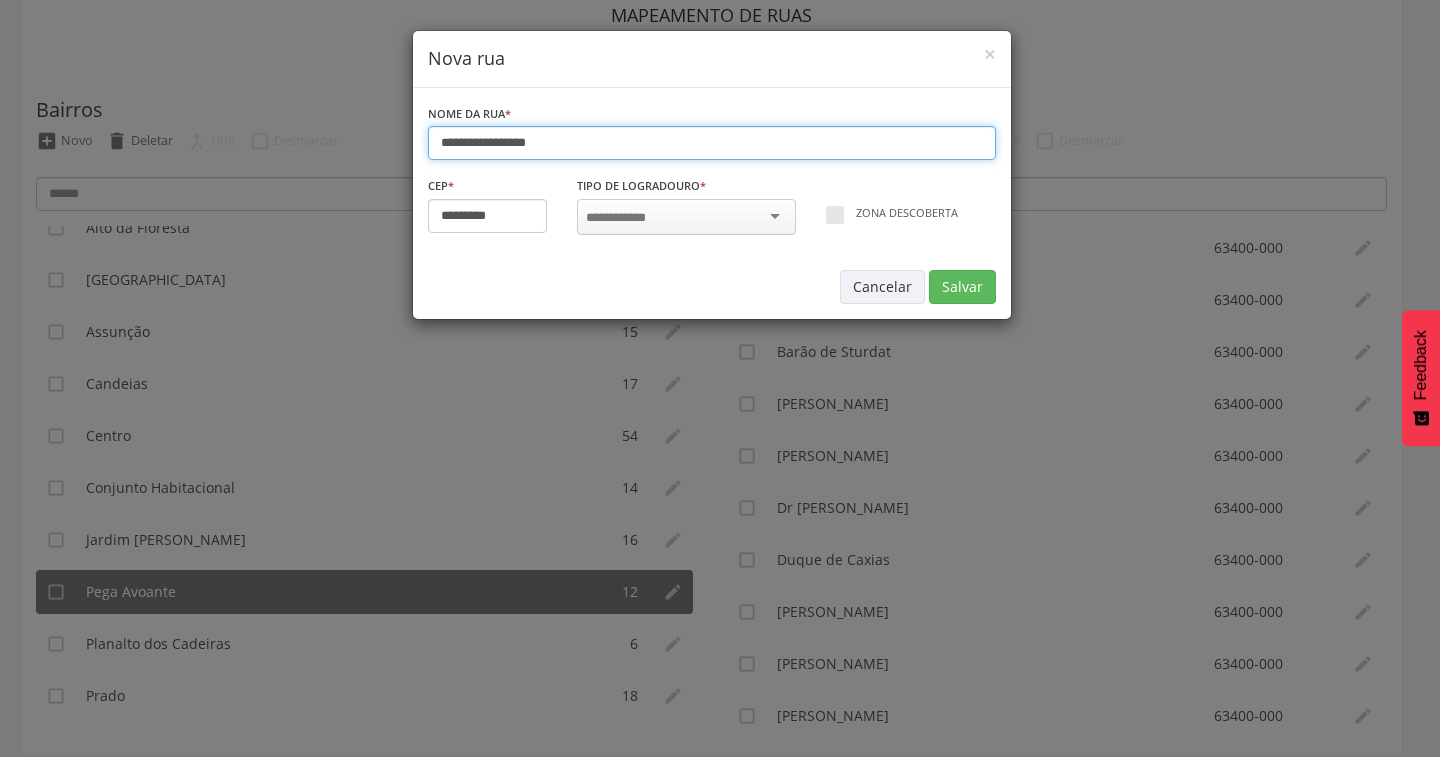 type on "**********" 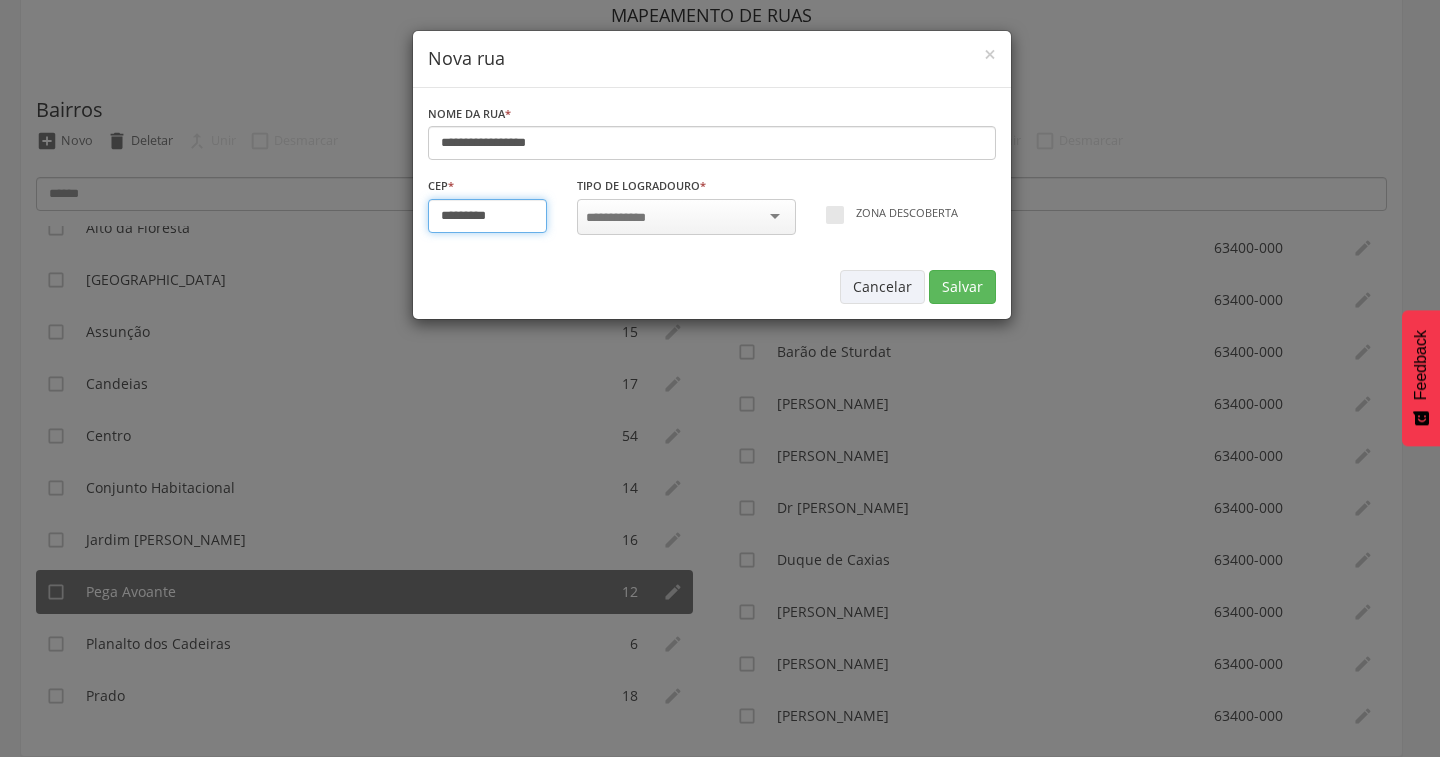 click on "*********" at bounding box center (488, 216) 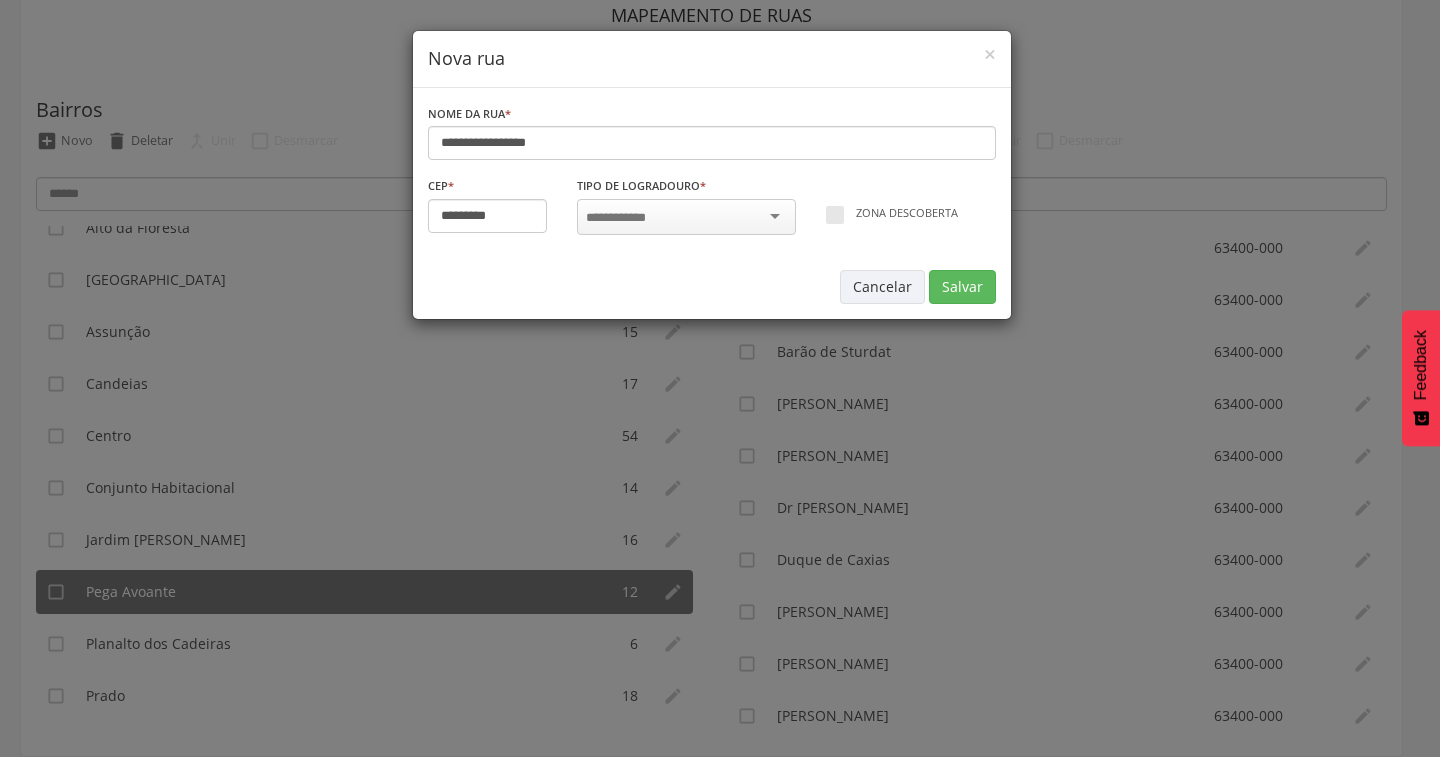 click at bounding box center (686, 217) 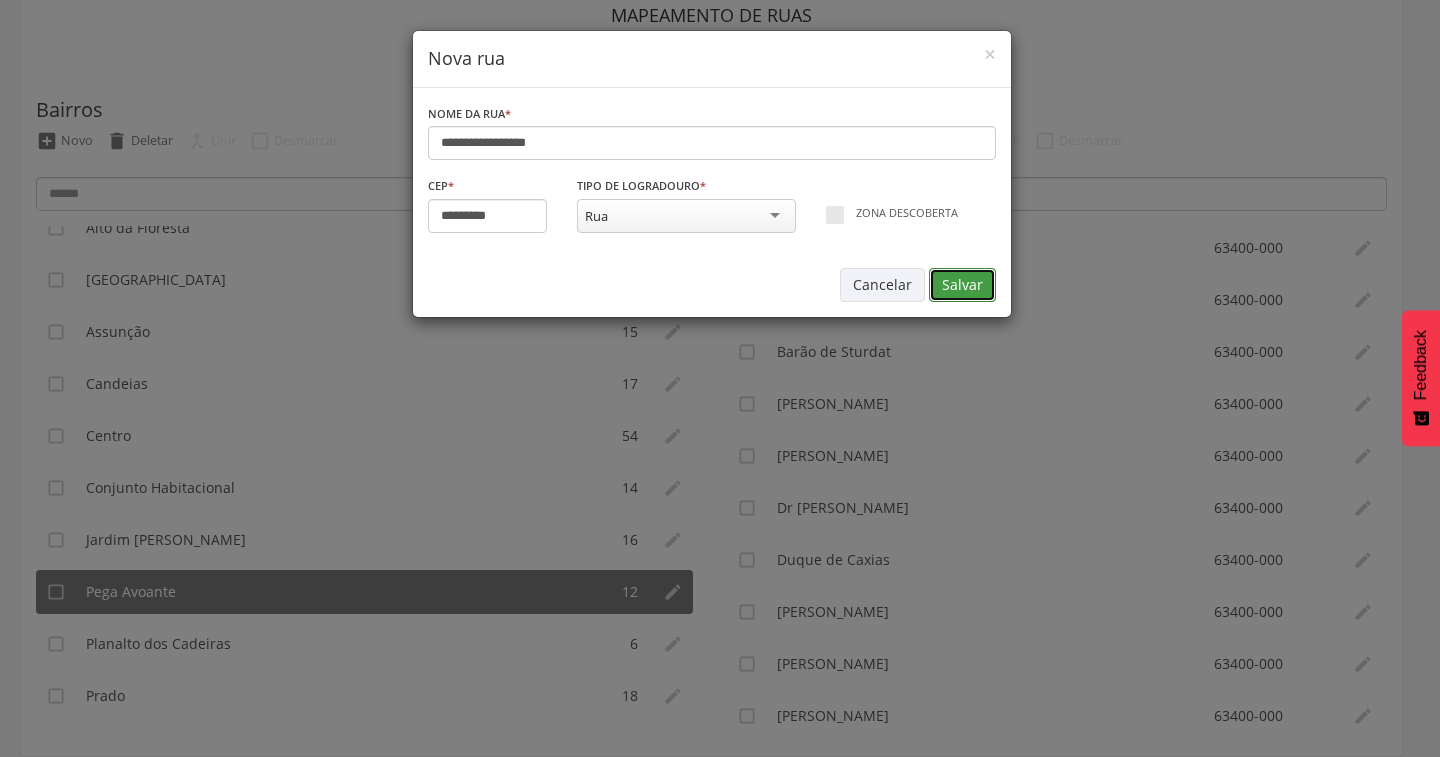 click on "Salvar" at bounding box center [962, 285] 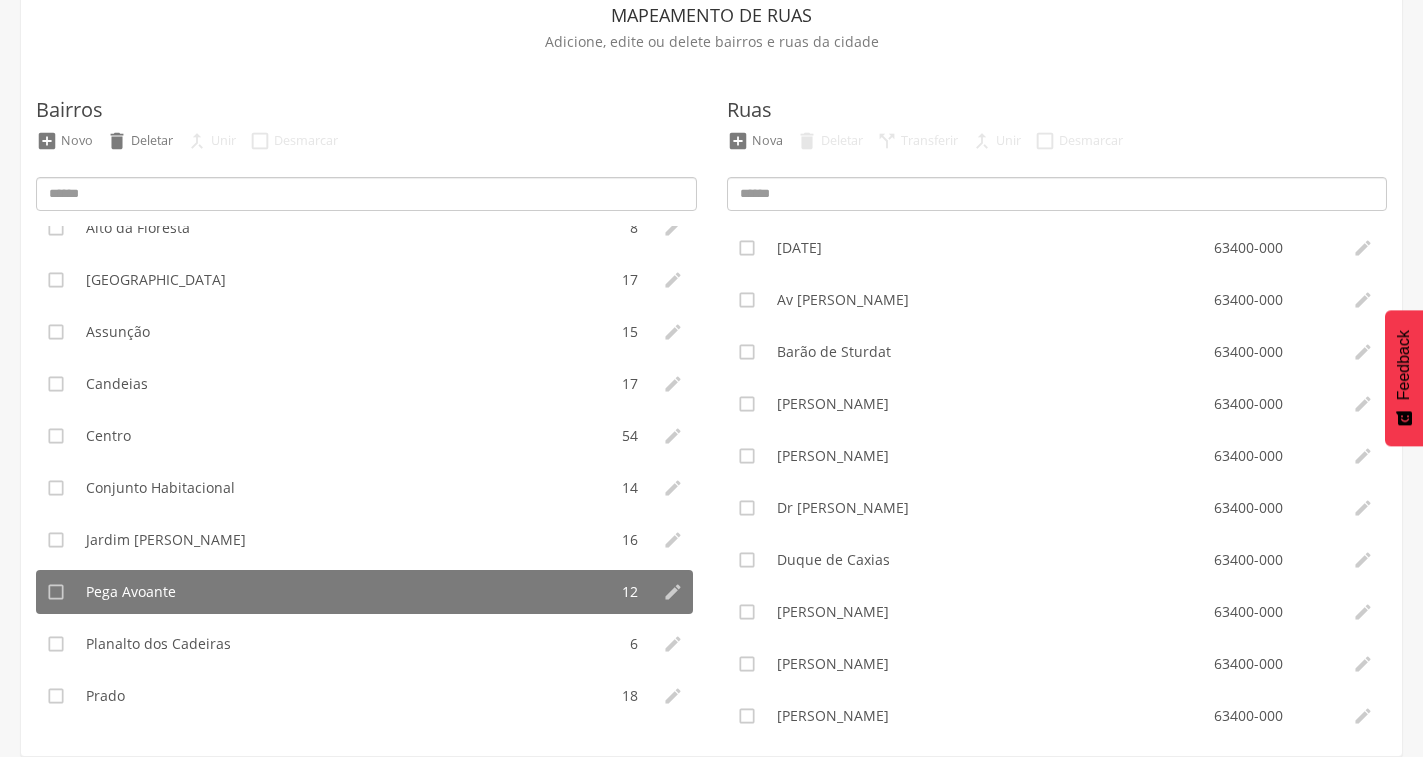type on "*********" 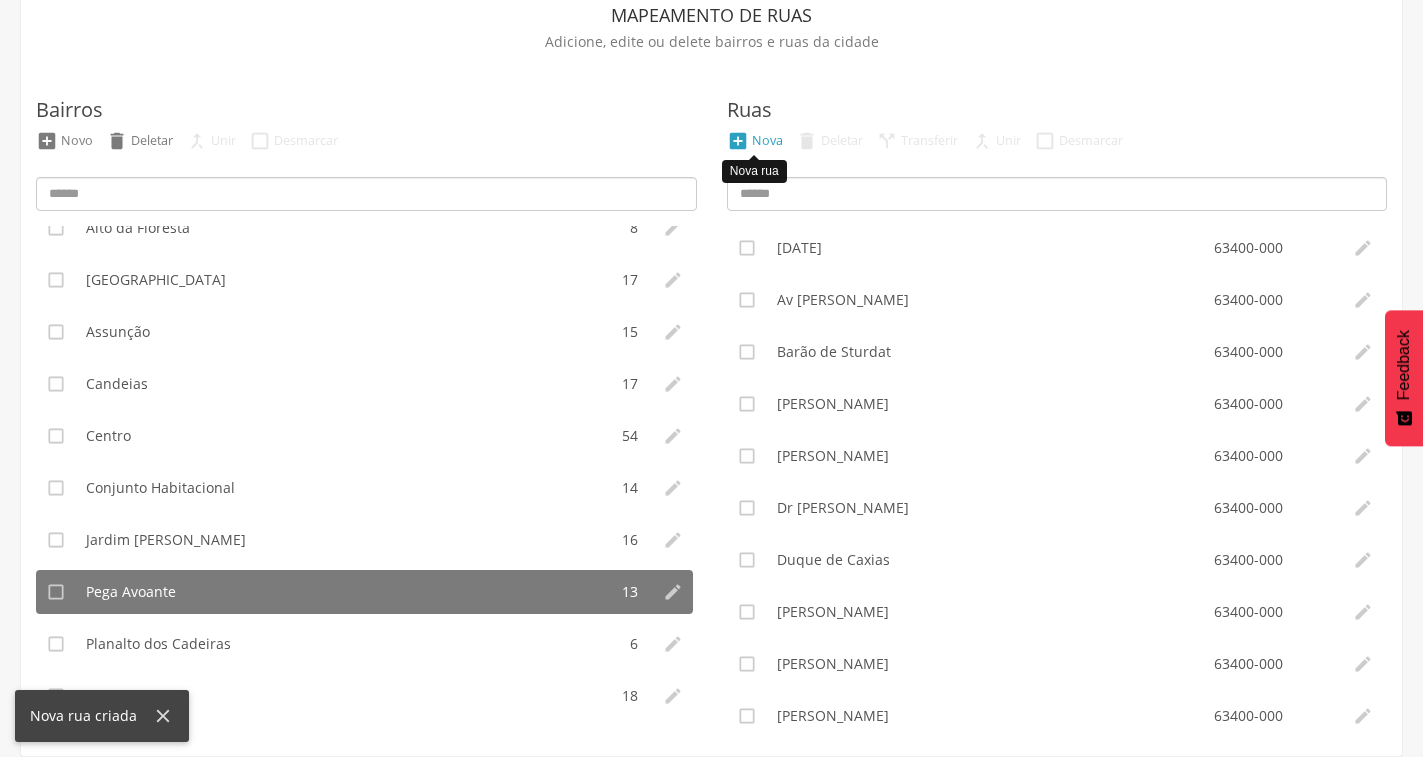 click on "" at bounding box center (738, 141) 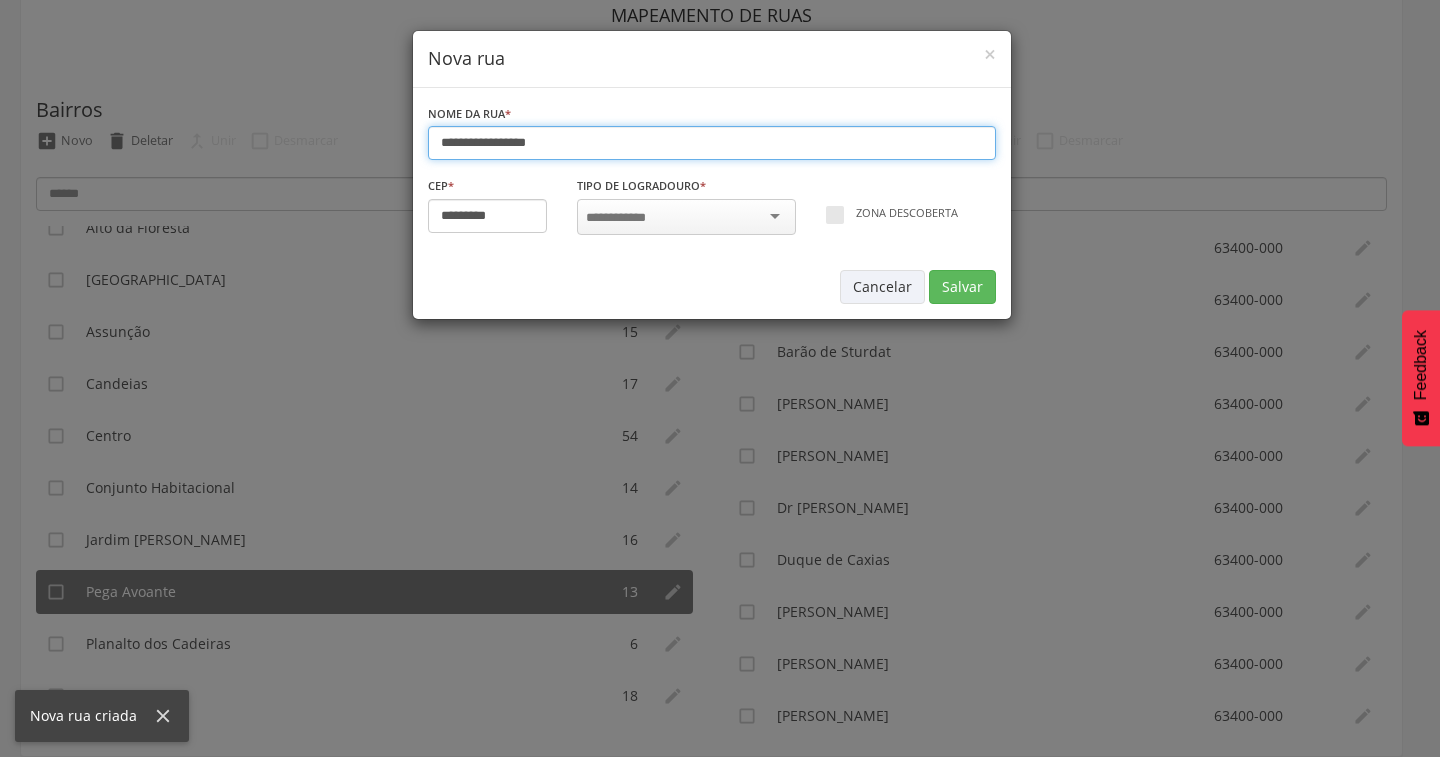 click on "**********" at bounding box center [712, 143] 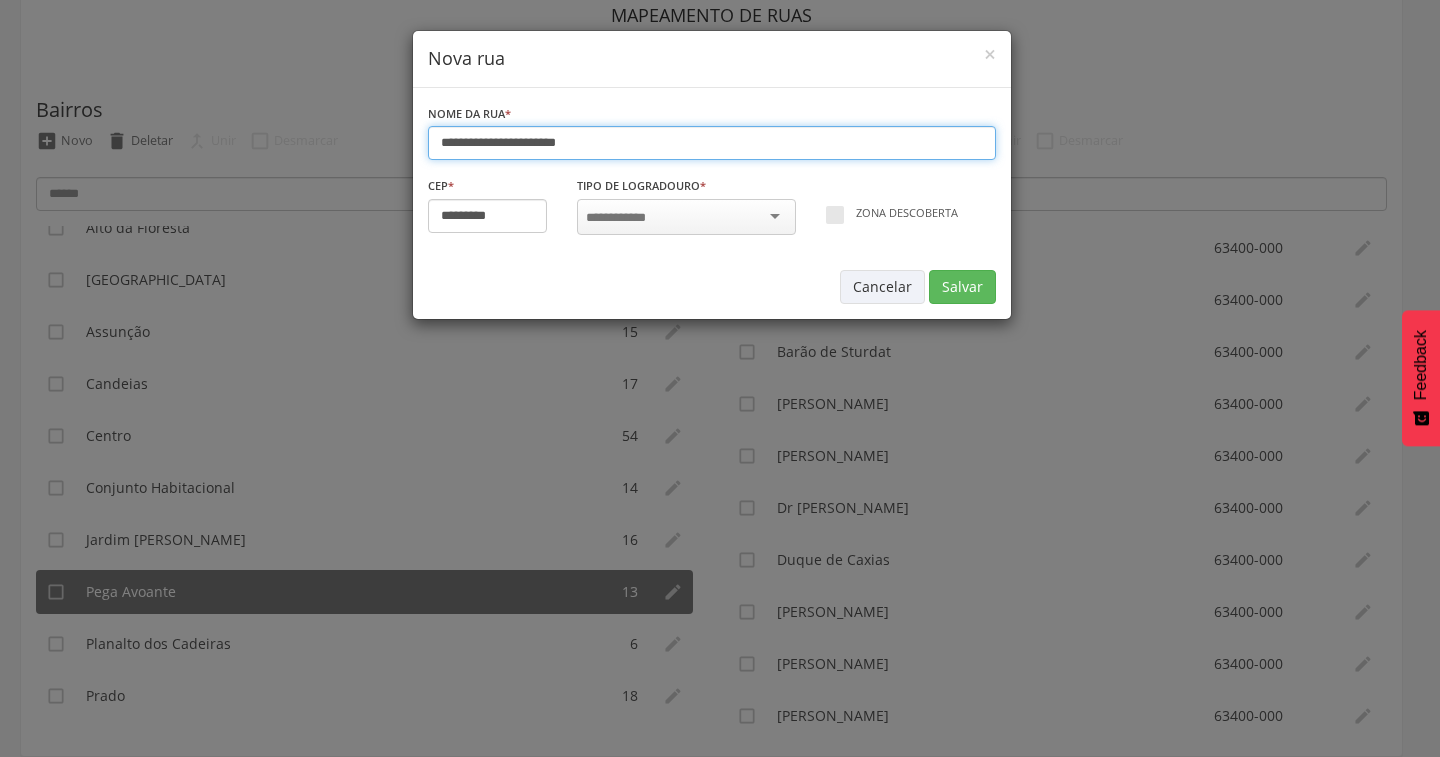 type on "**********" 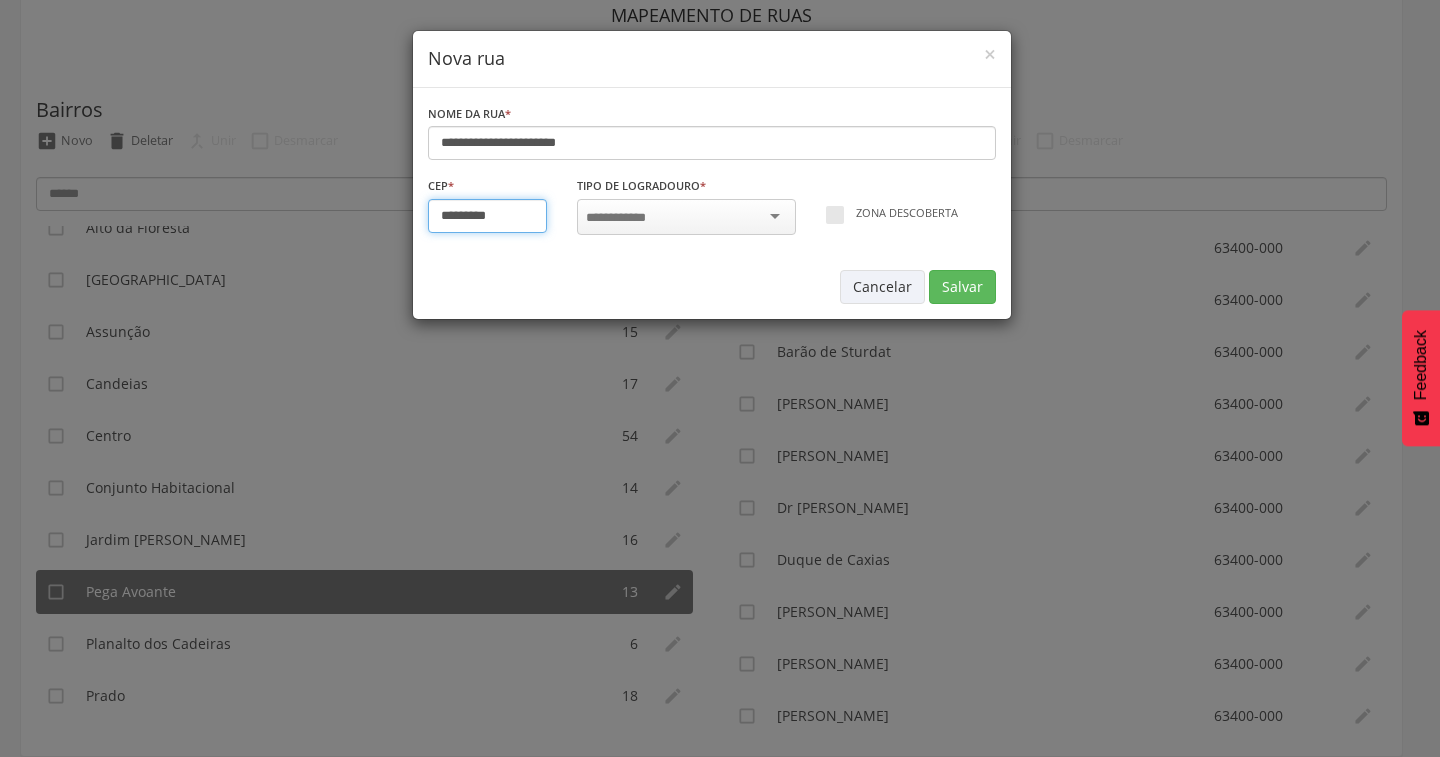 click on "*********" at bounding box center [488, 216] 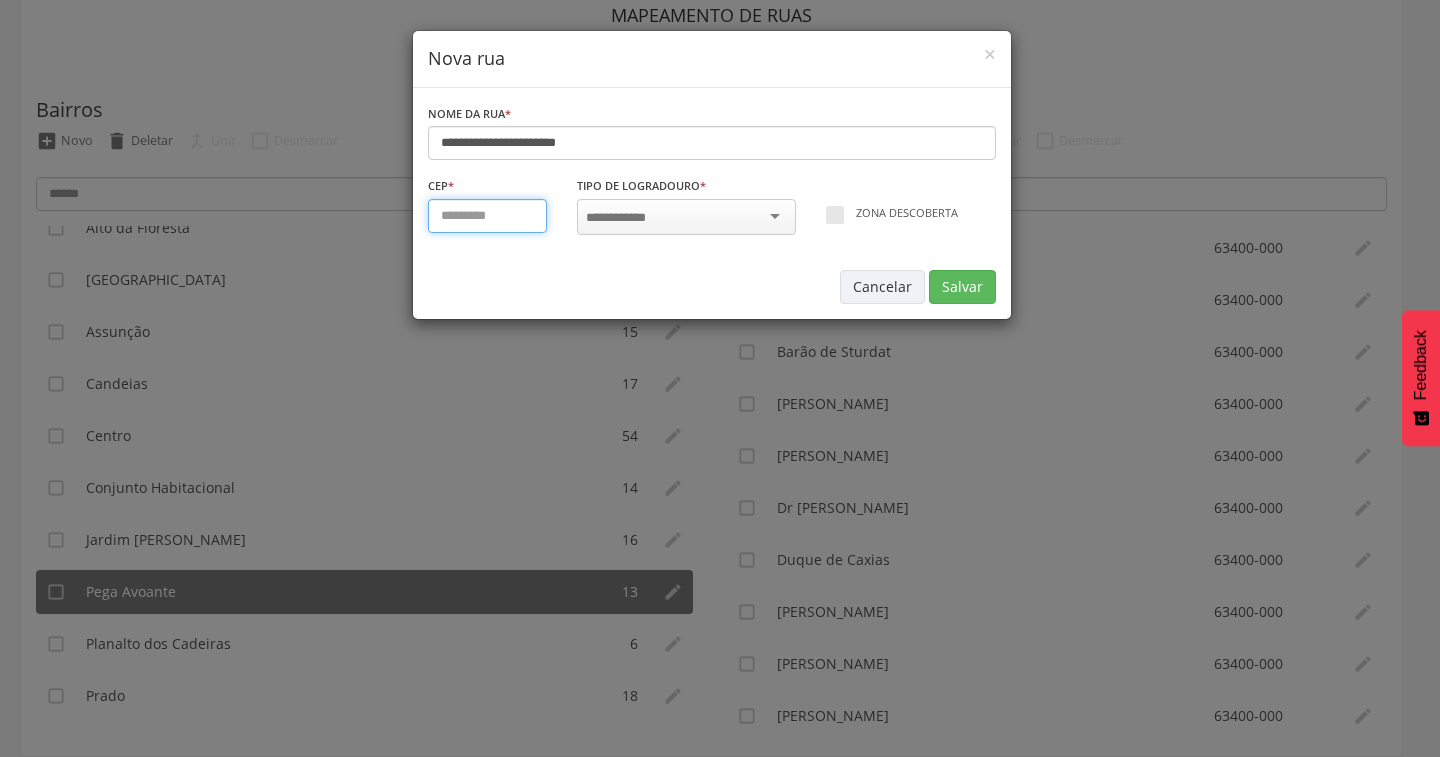 type on "*********" 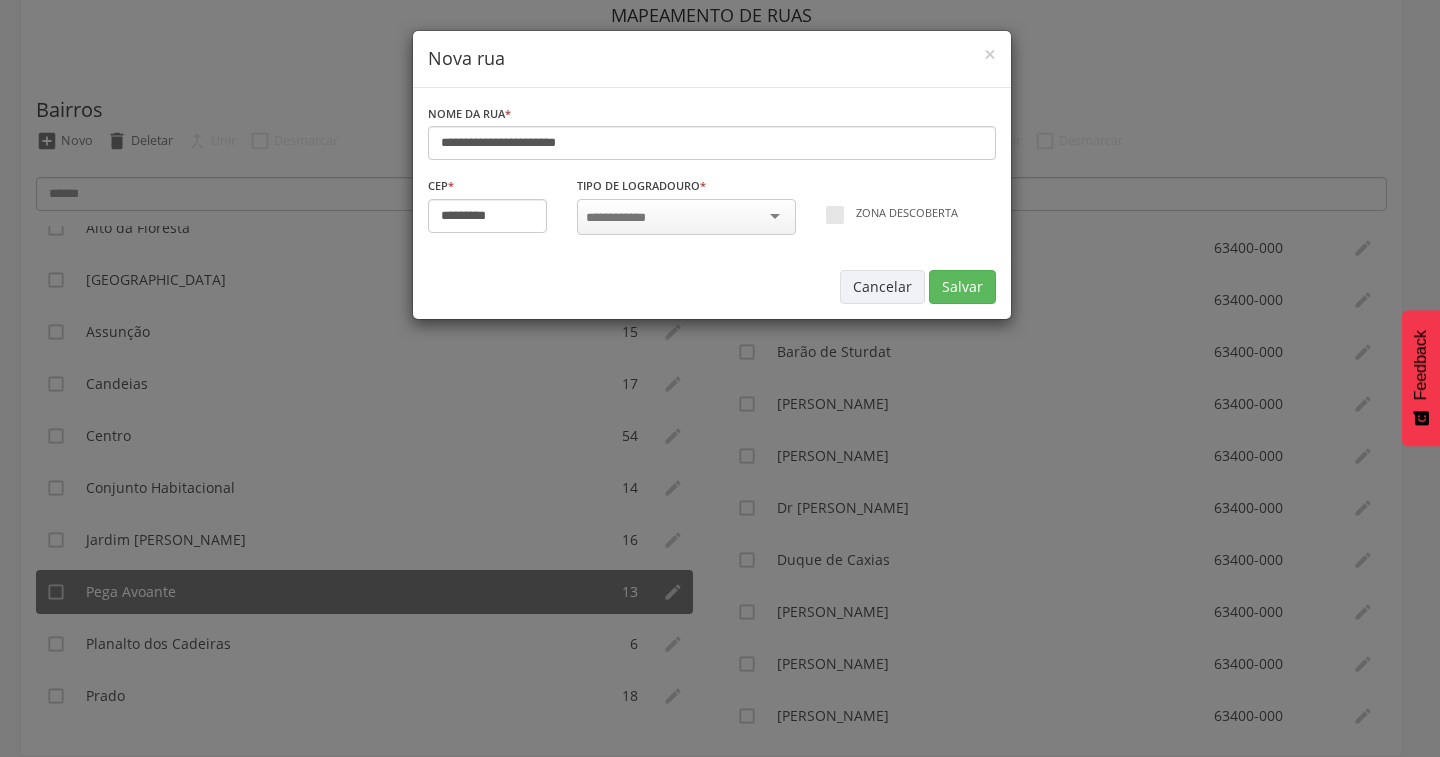 click at bounding box center (622, 218) 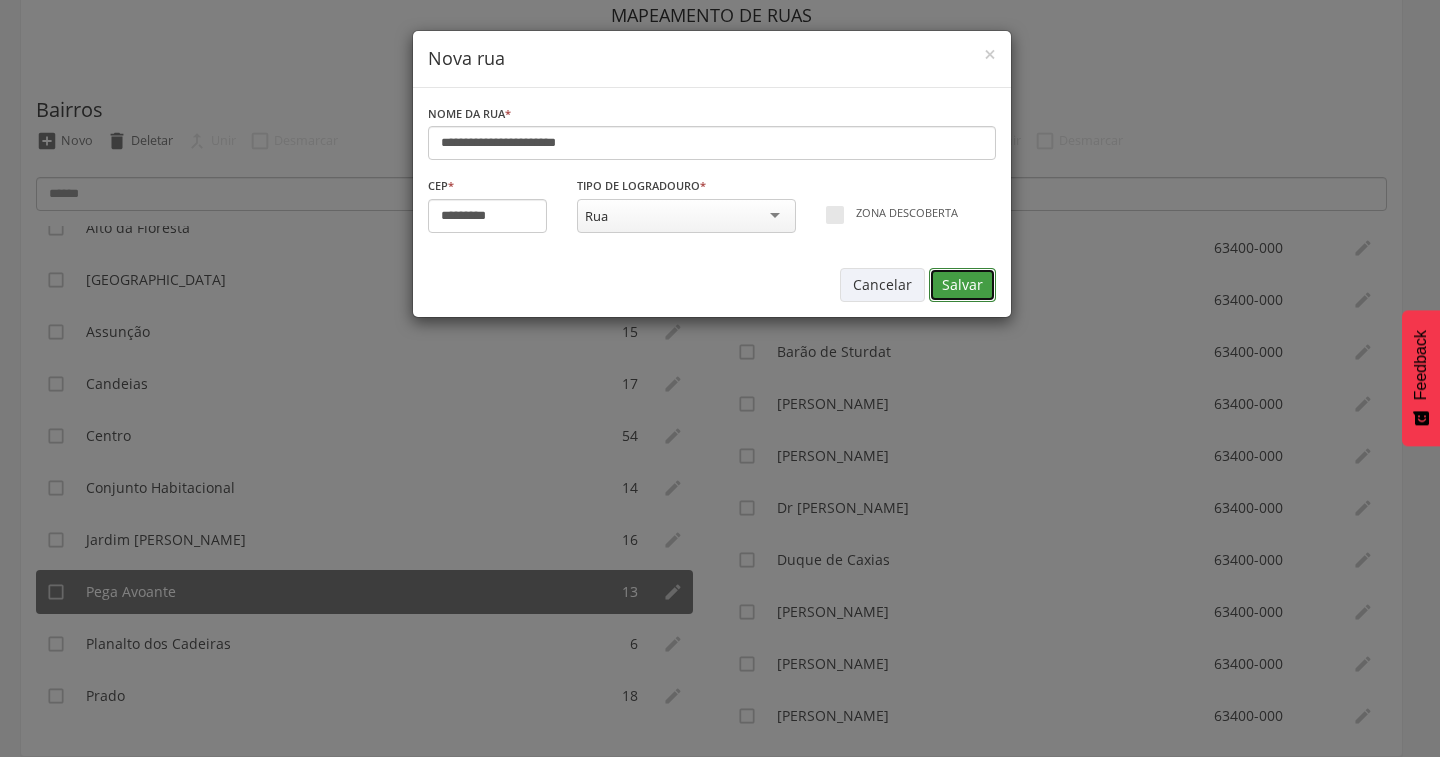 click on "Salvar" at bounding box center [962, 285] 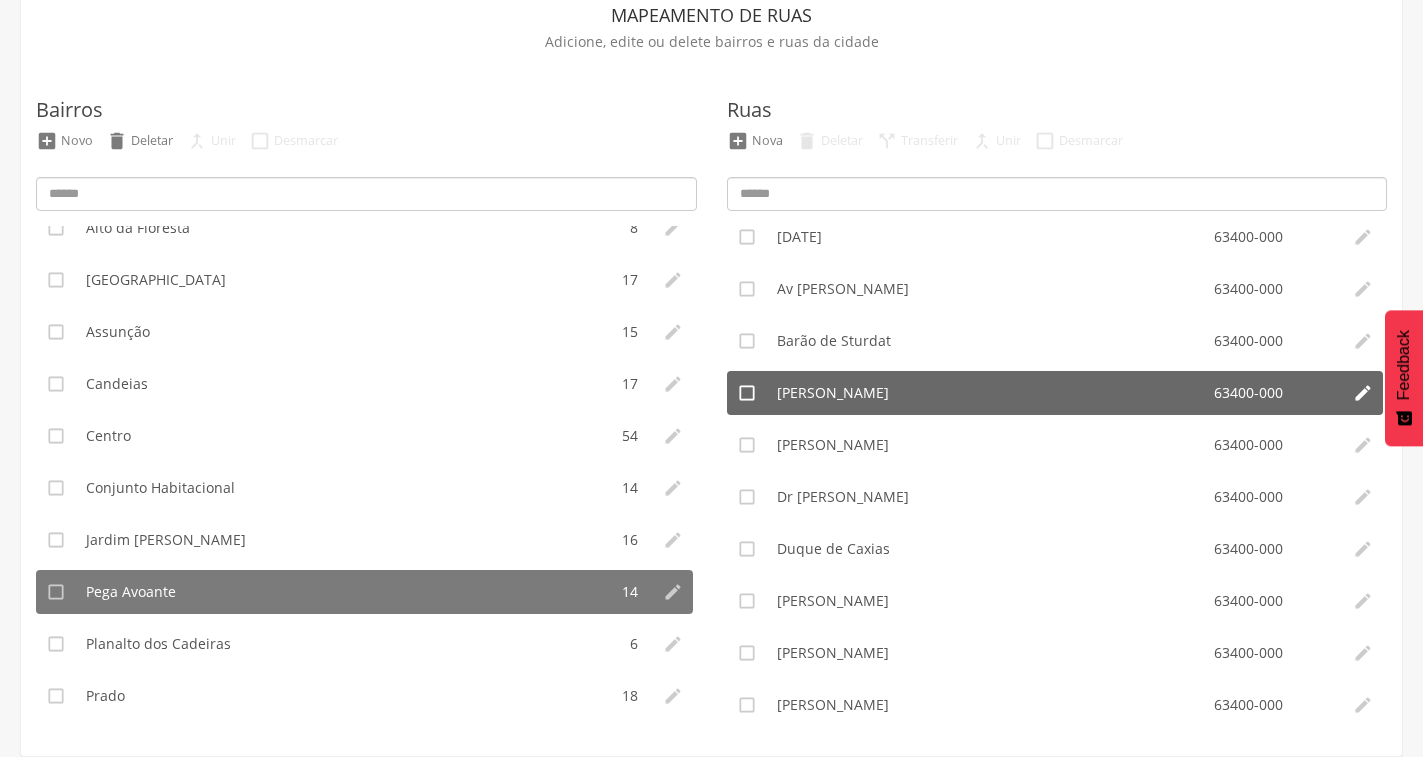 scroll, scrollTop: 0, scrollLeft: 0, axis: both 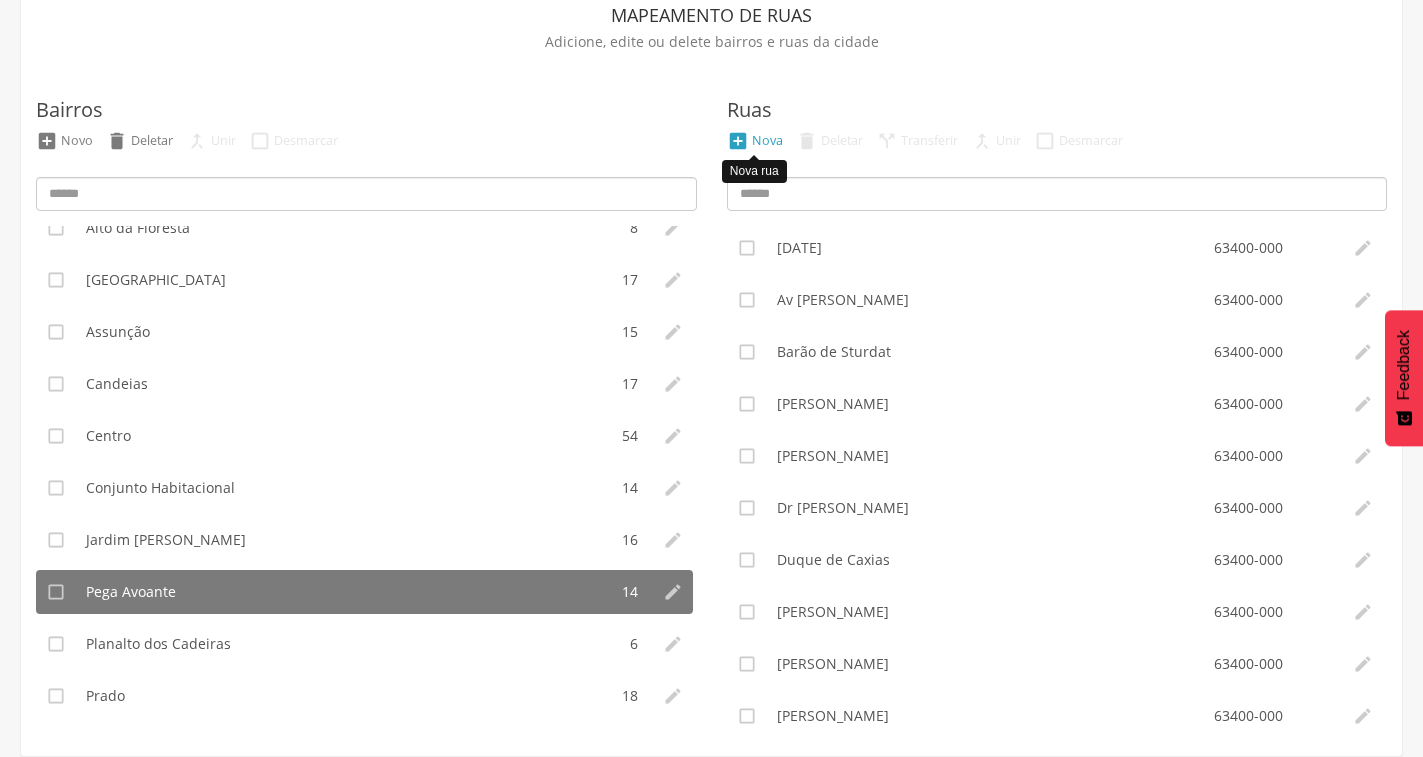 click on "" at bounding box center [738, 141] 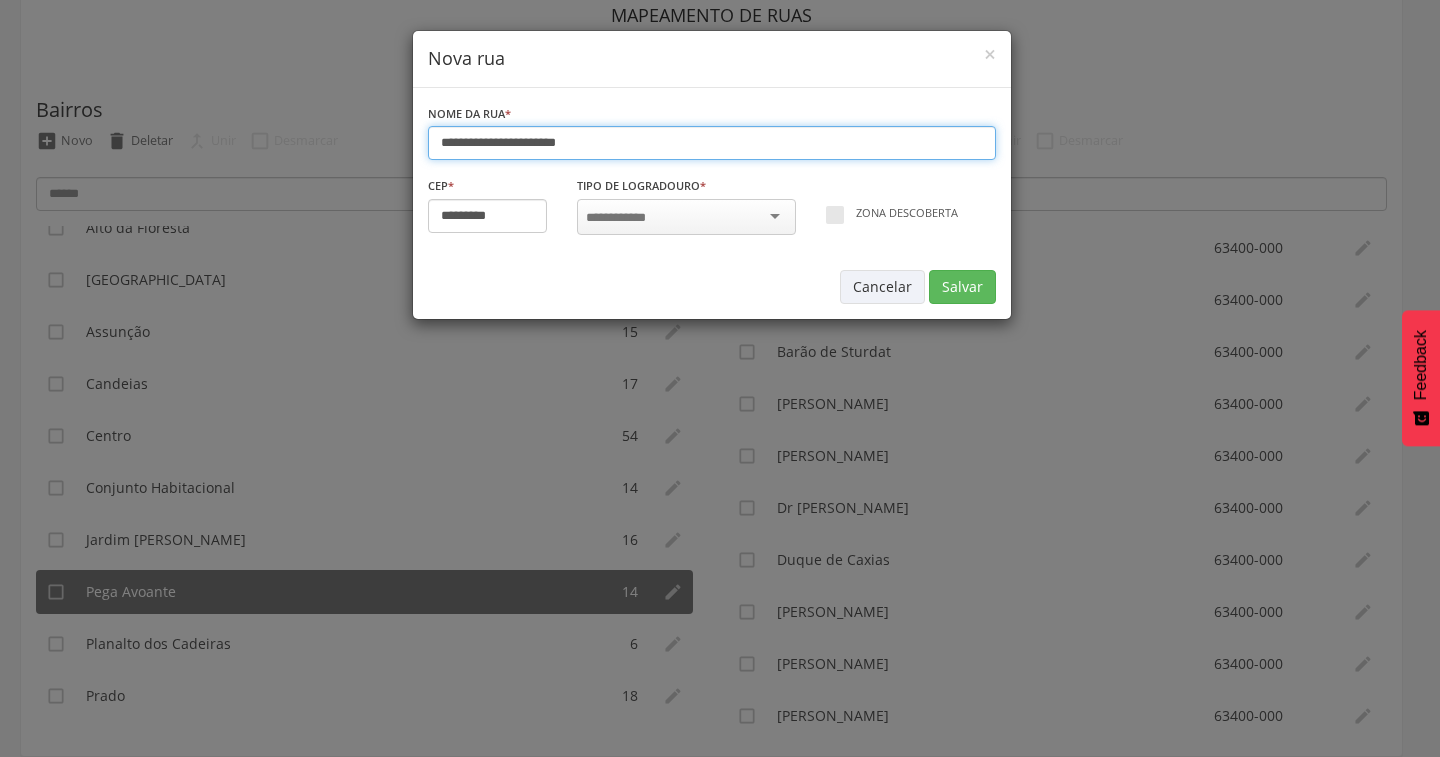 click on "**********" at bounding box center [712, 143] 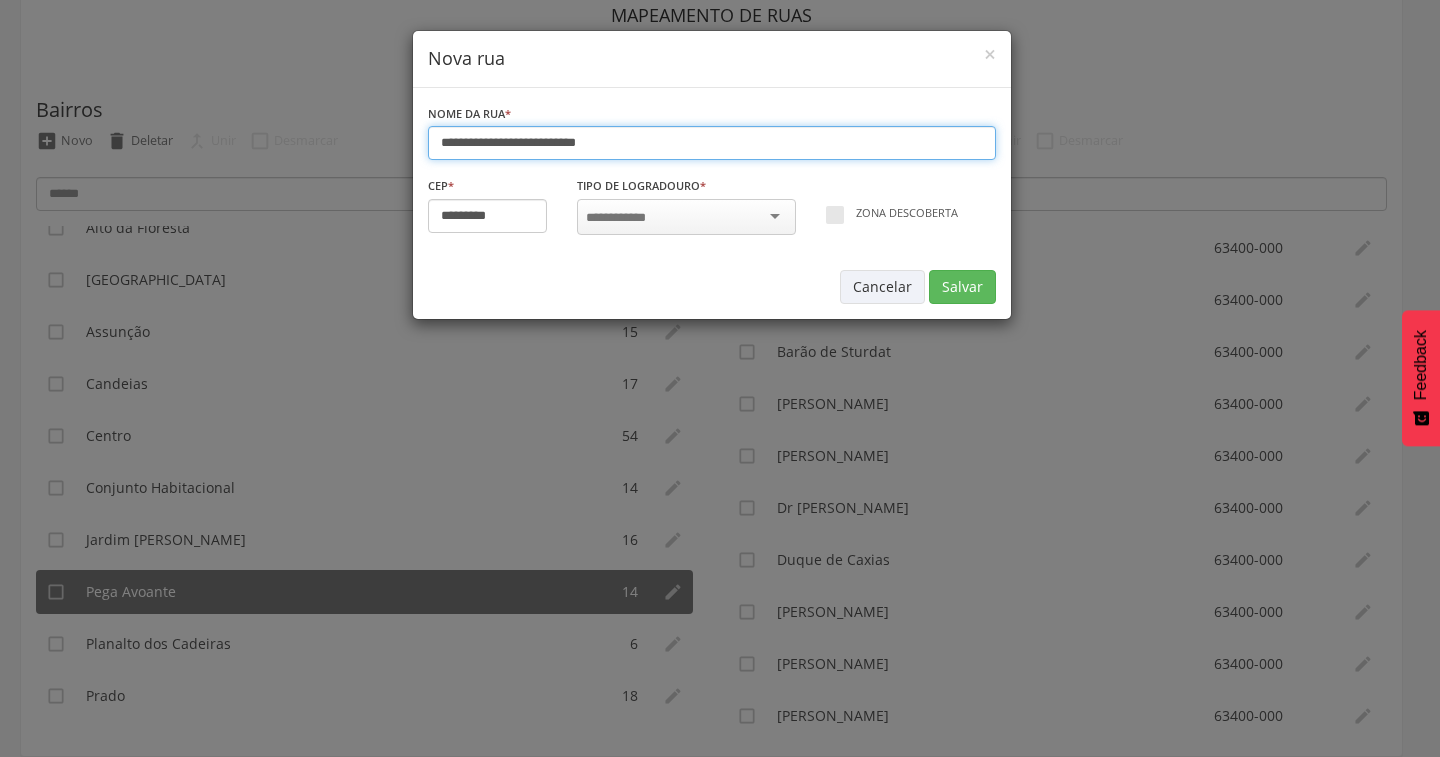 type on "**********" 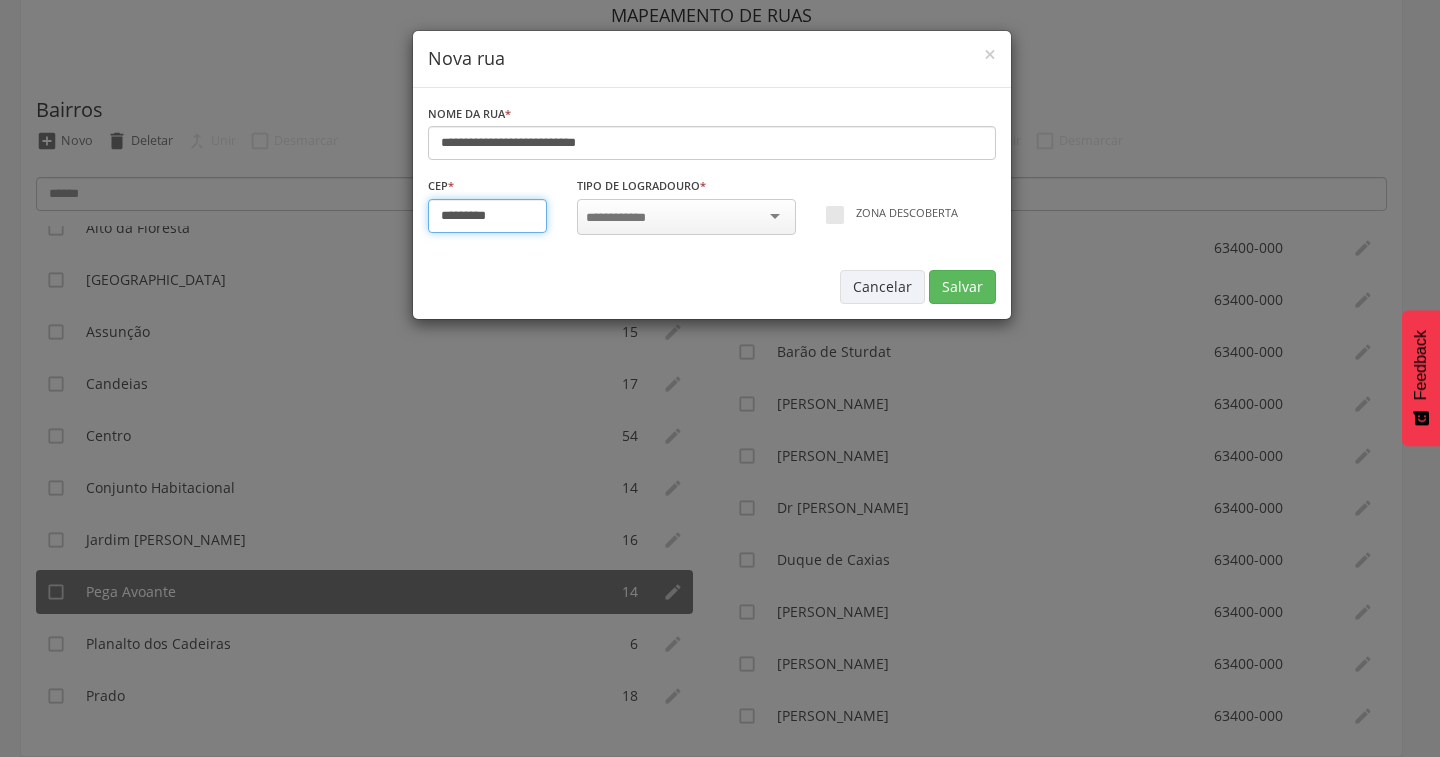 click on "*********" at bounding box center [488, 216] 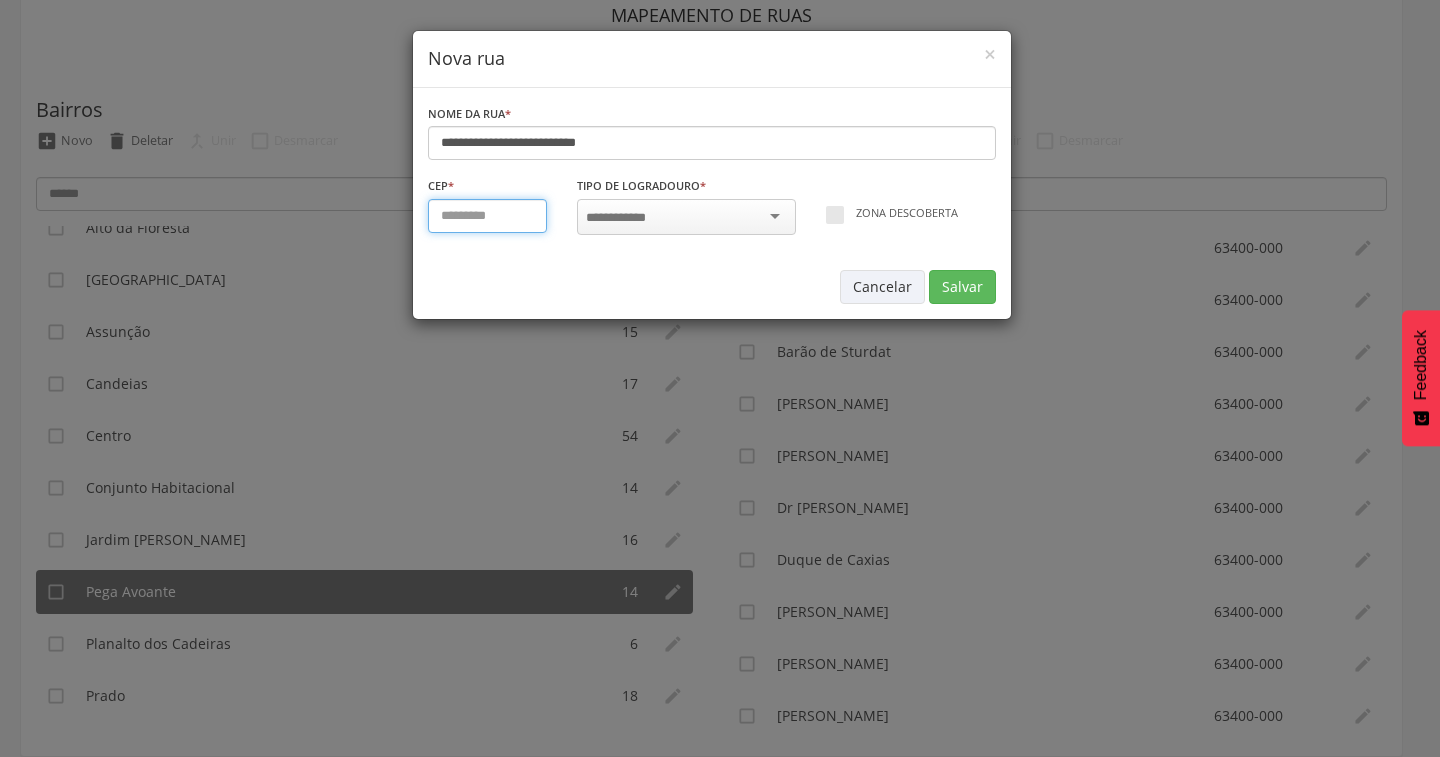 type on "*********" 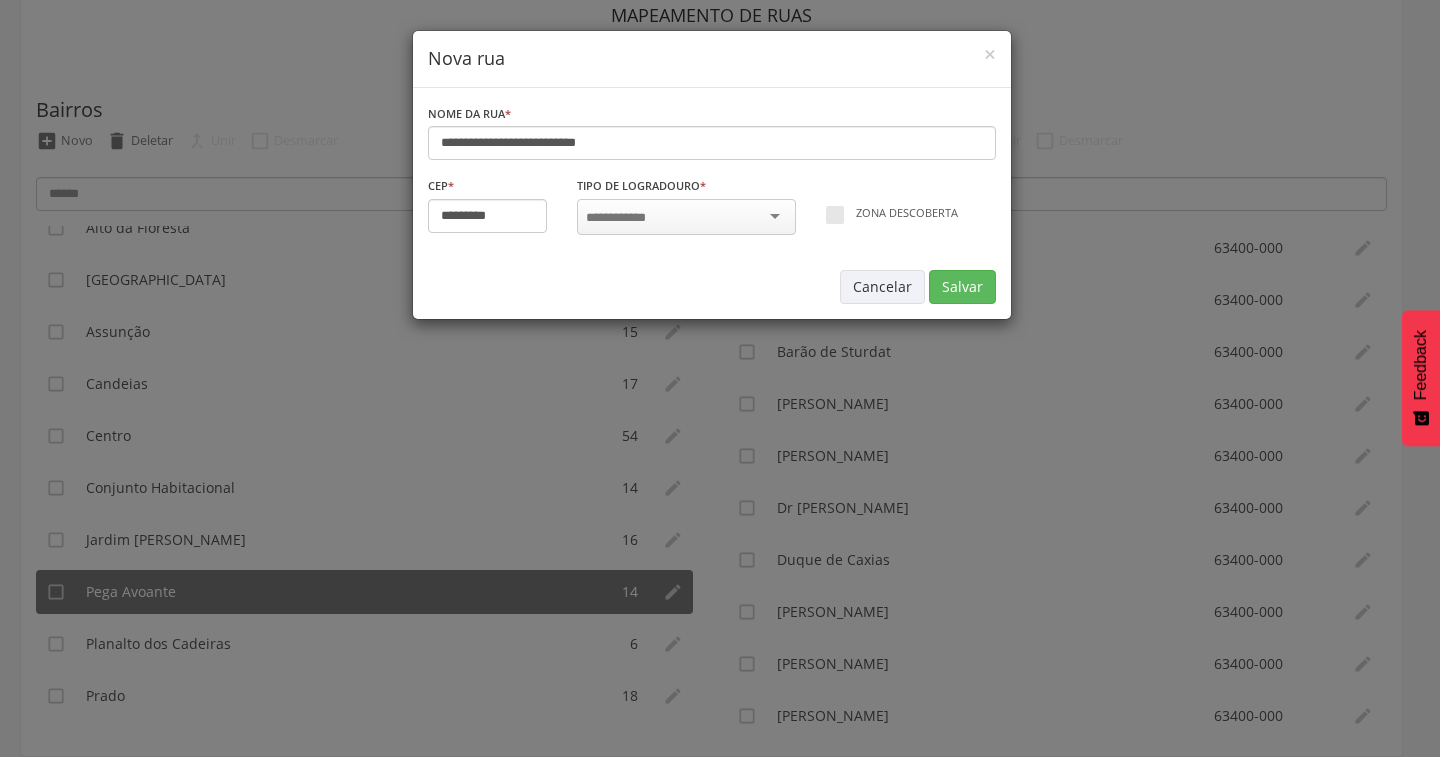 click at bounding box center [622, 218] 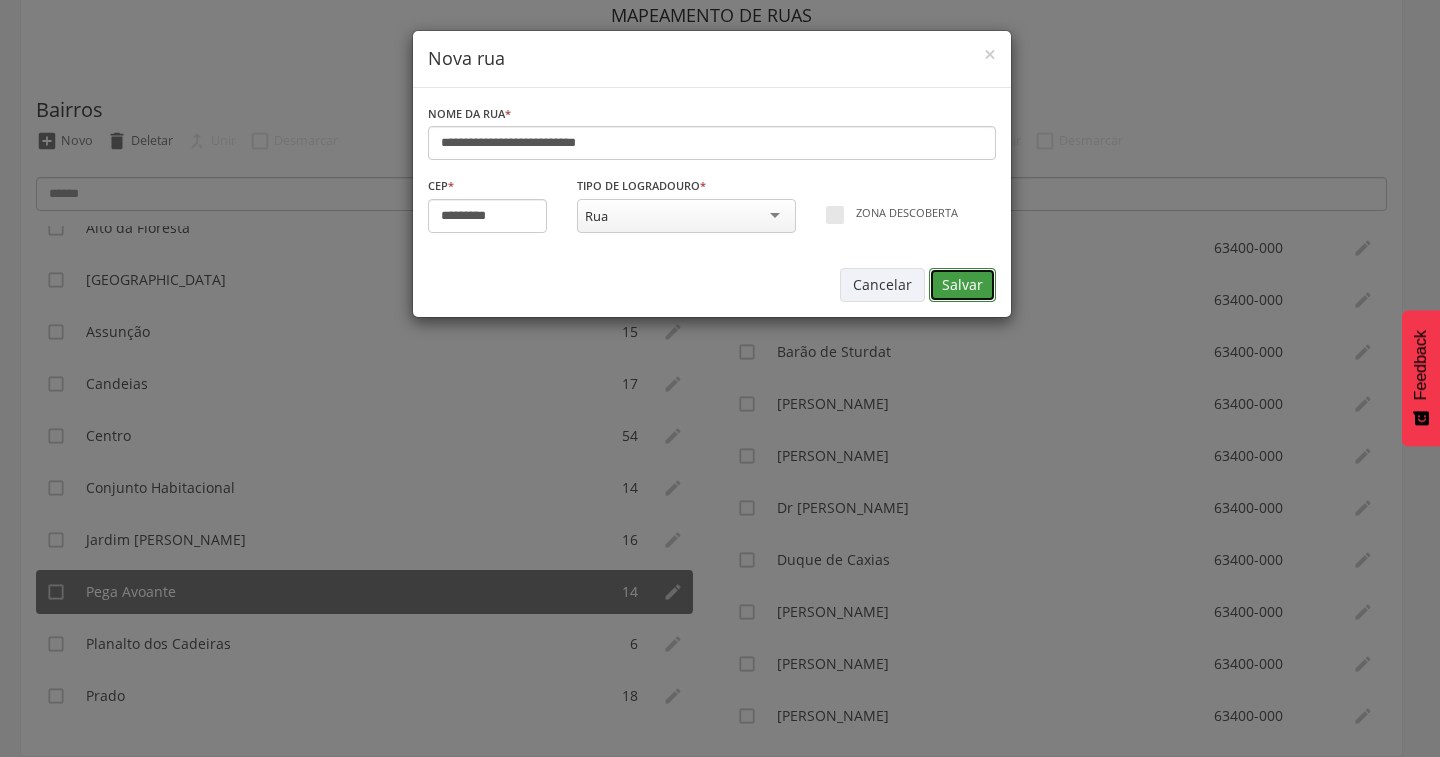 click on "Salvar" at bounding box center (962, 285) 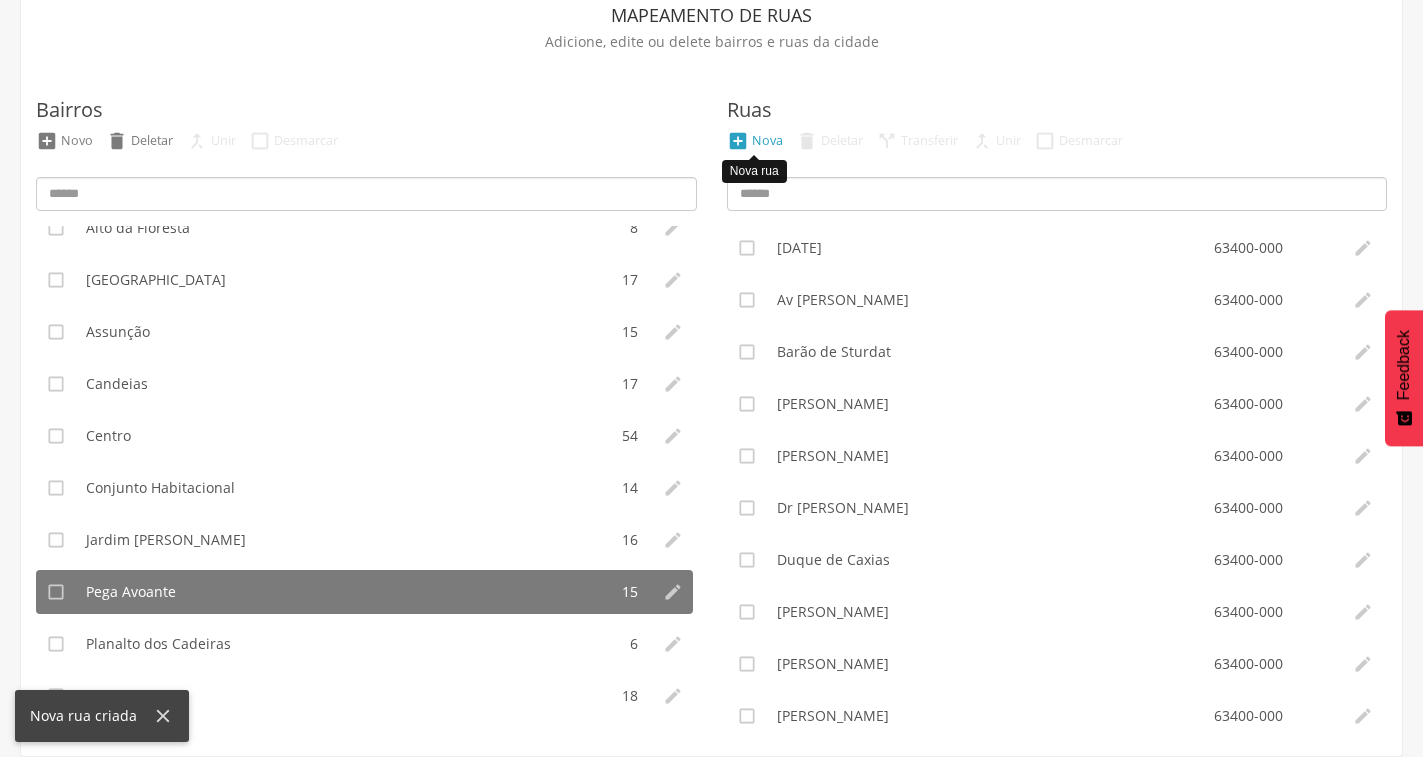 click on "Nova" at bounding box center [767, 140] 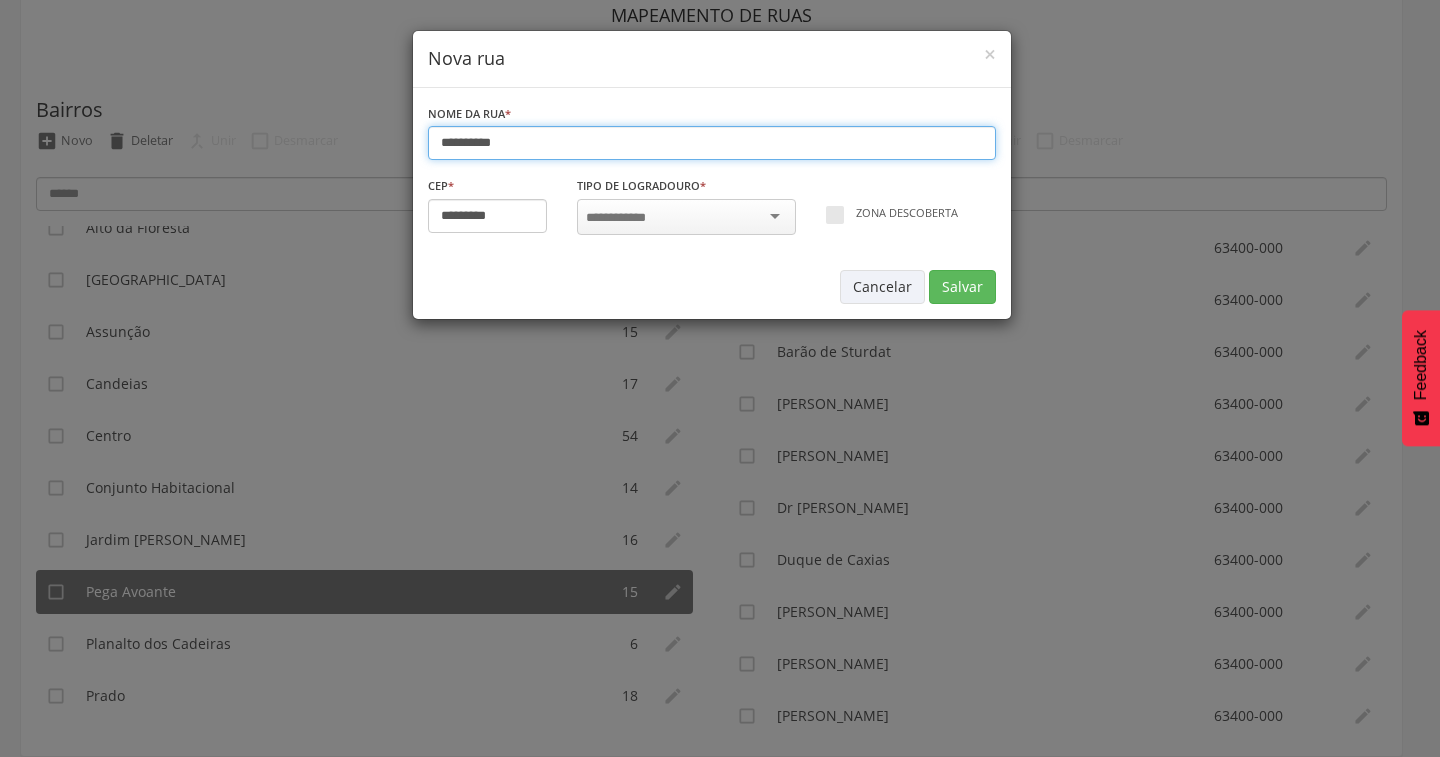 type on "*********" 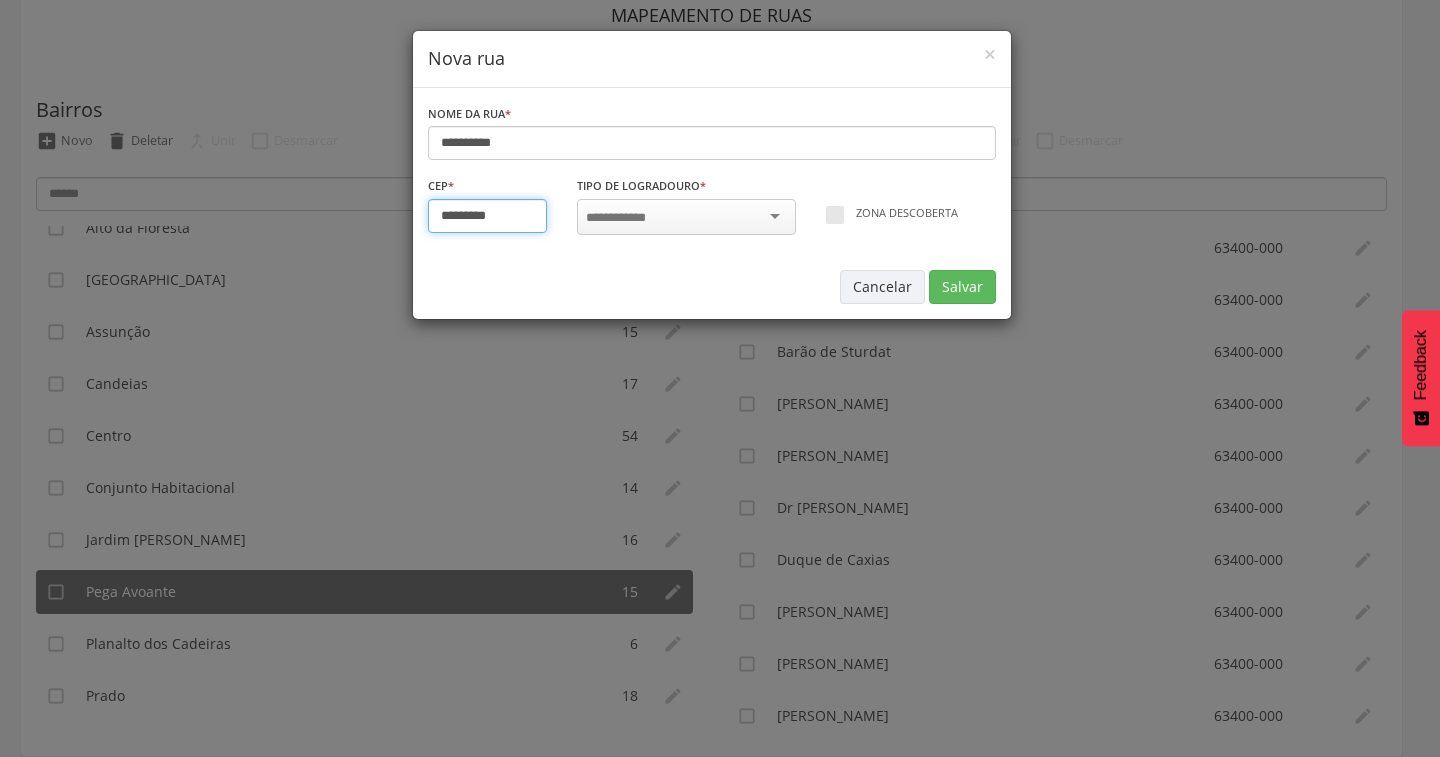click on "*********" at bounding box center (488, 216) 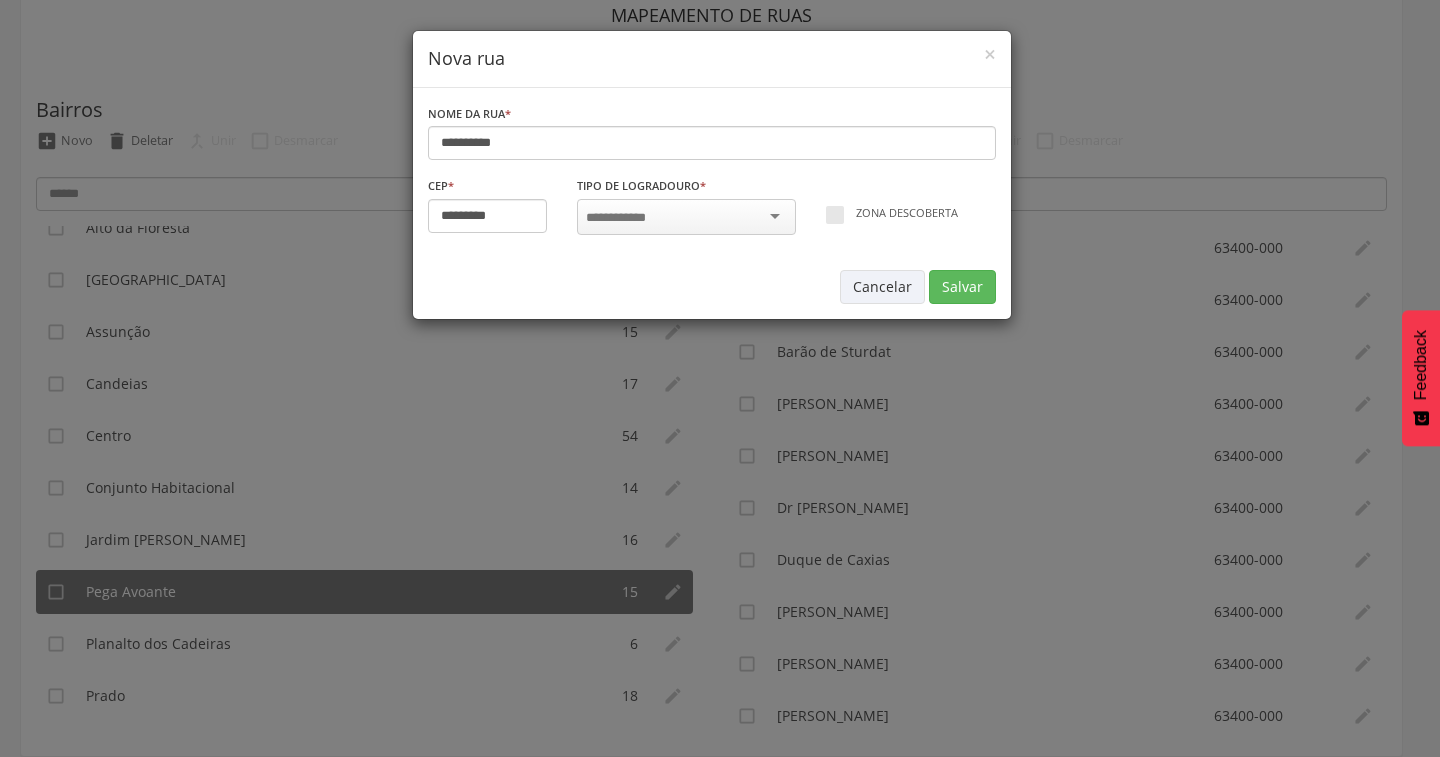click at bounding box center (622, 218) 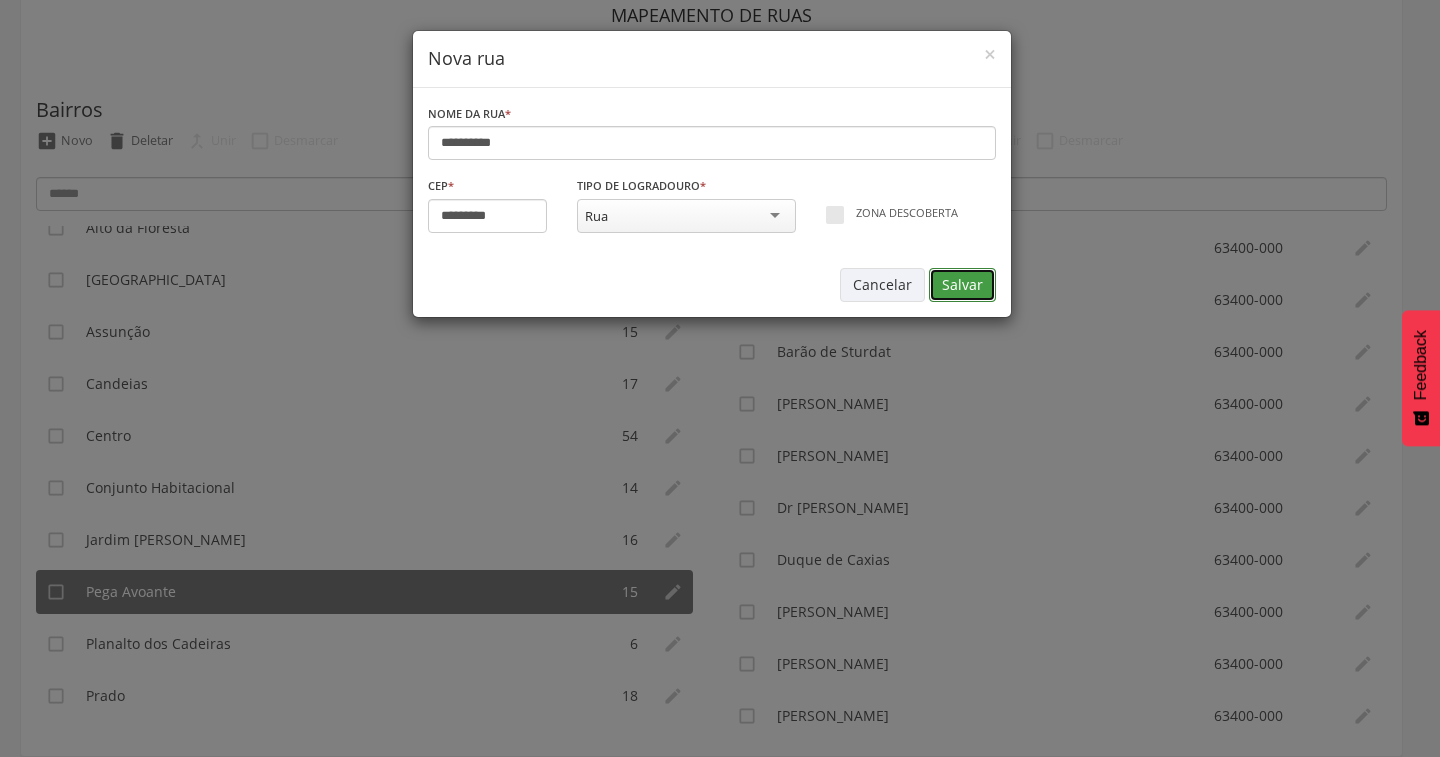 click on "Salvar" at bounding box center (962, 285) 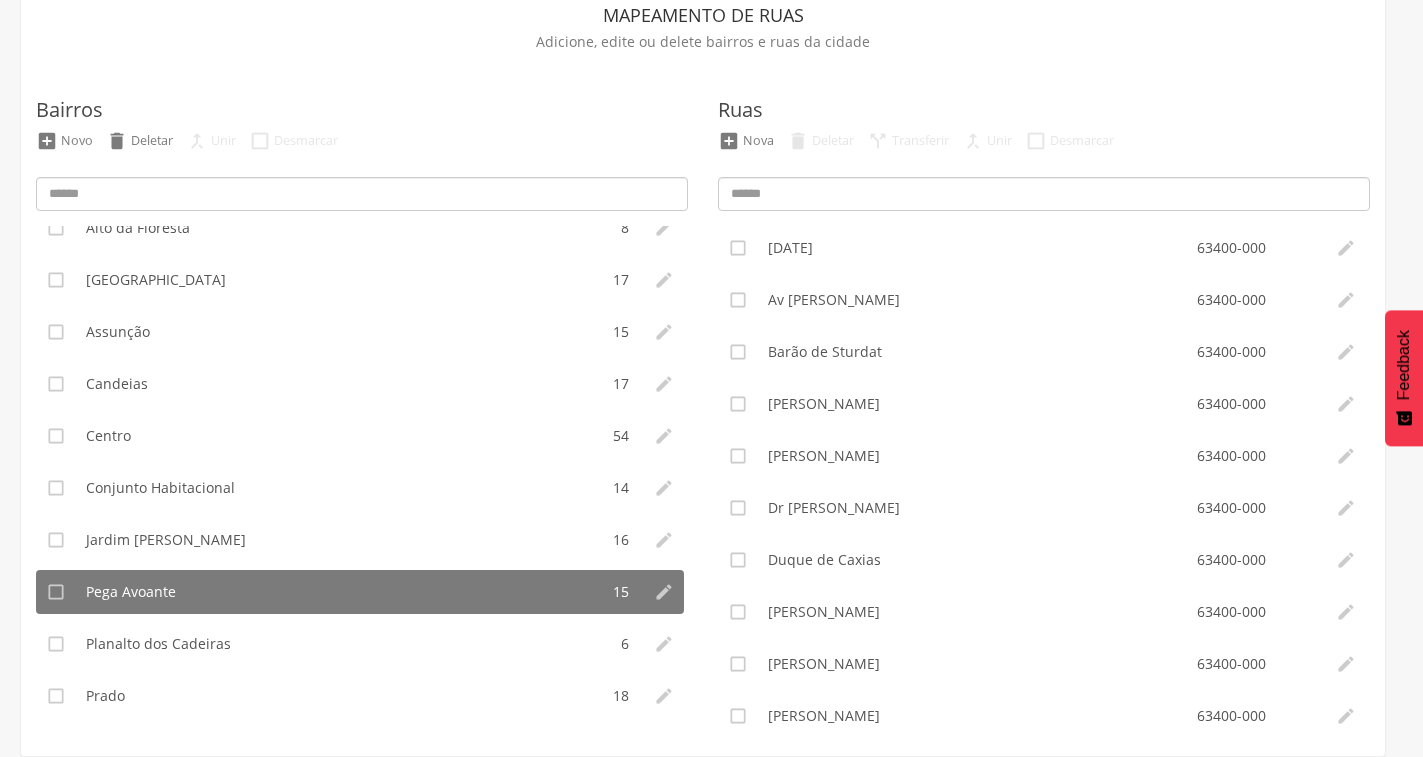 type on "*********" 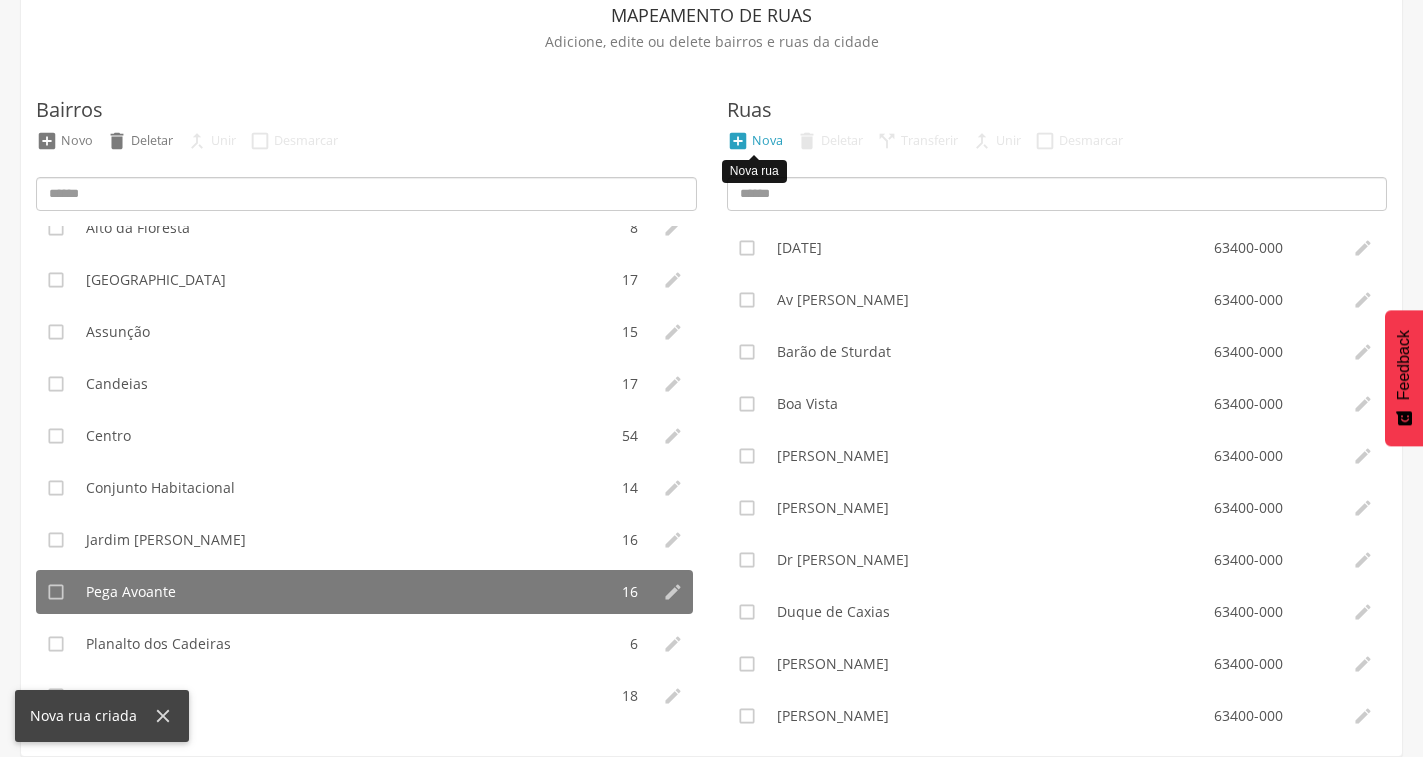 click on "" at bounding box center [738, 141] 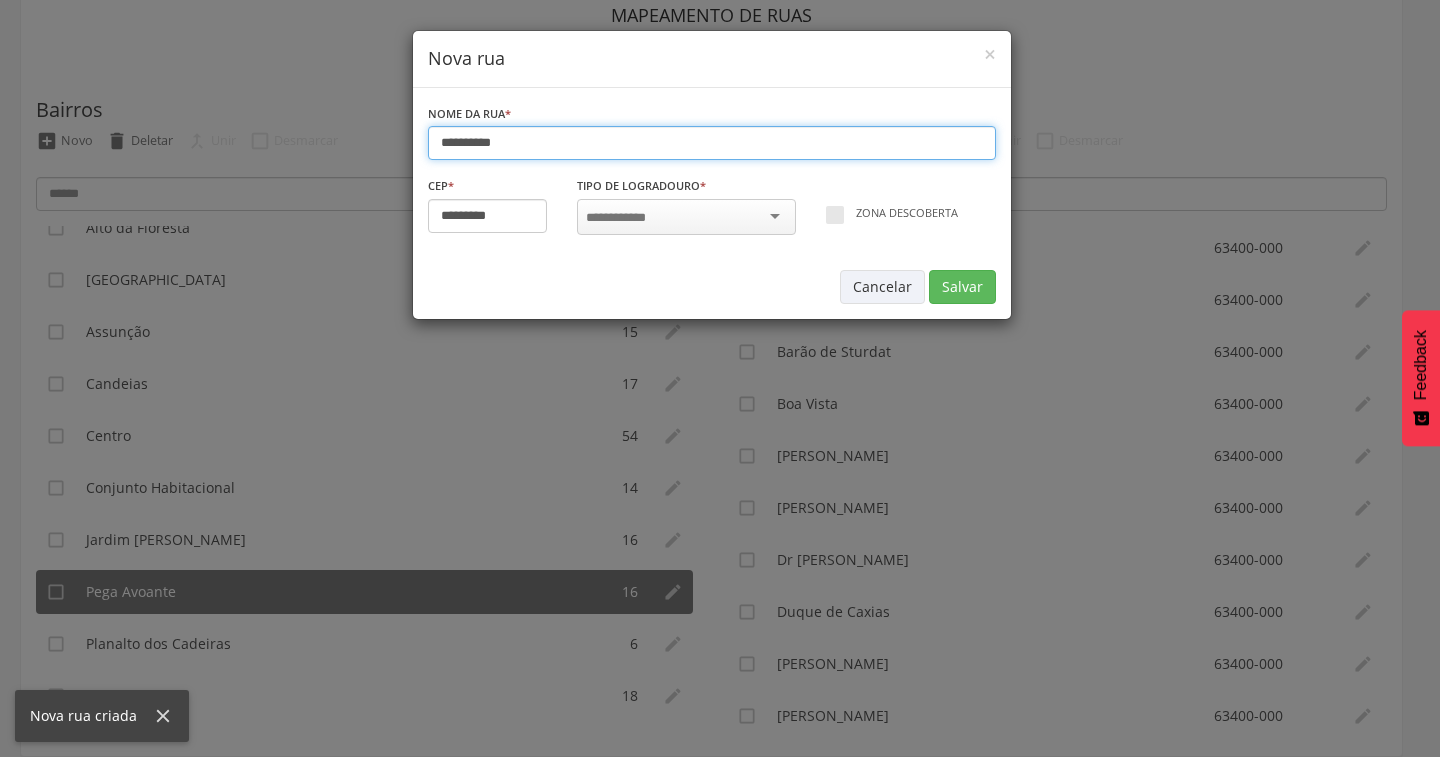 click on "*********" at bounding box center [712, 143] 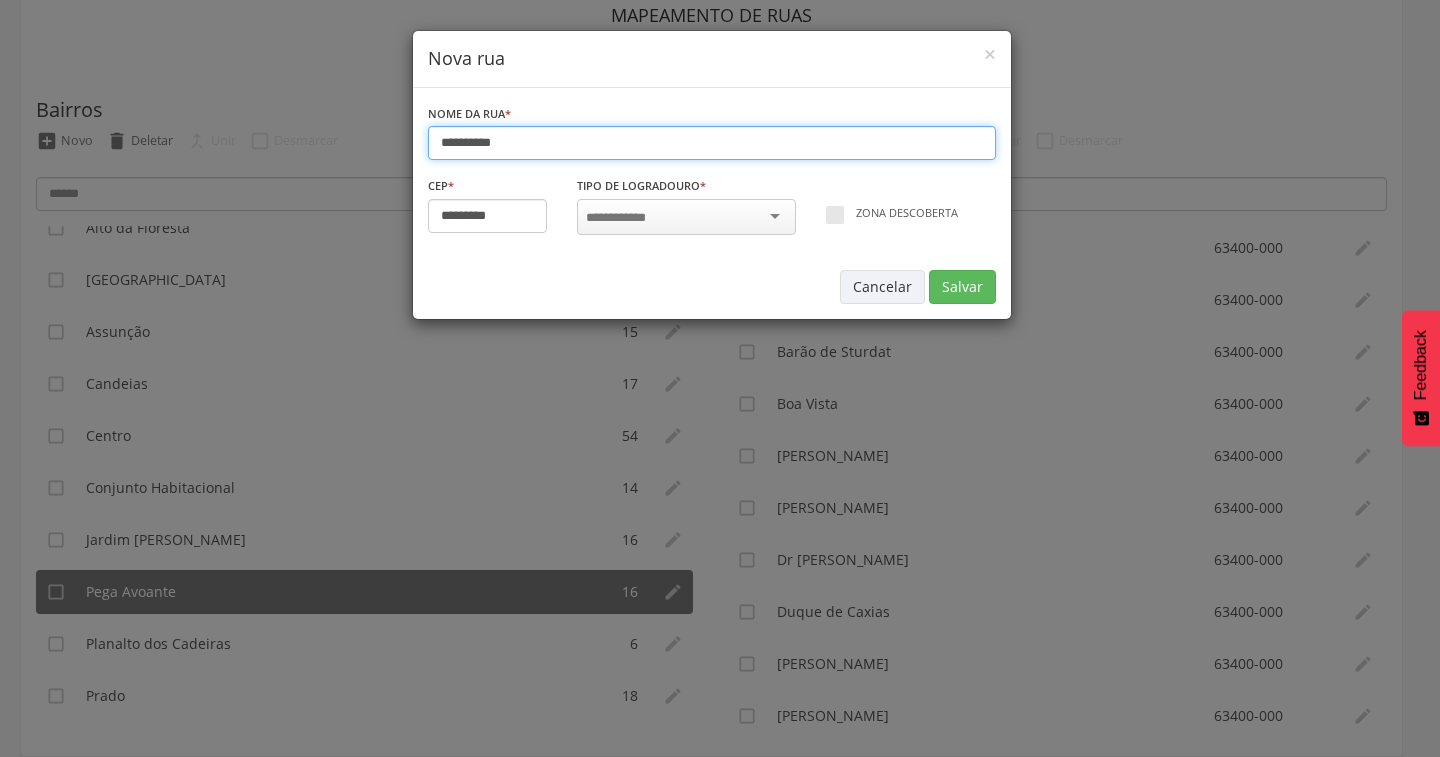 click on "*********" at bounding box center [712, 143] 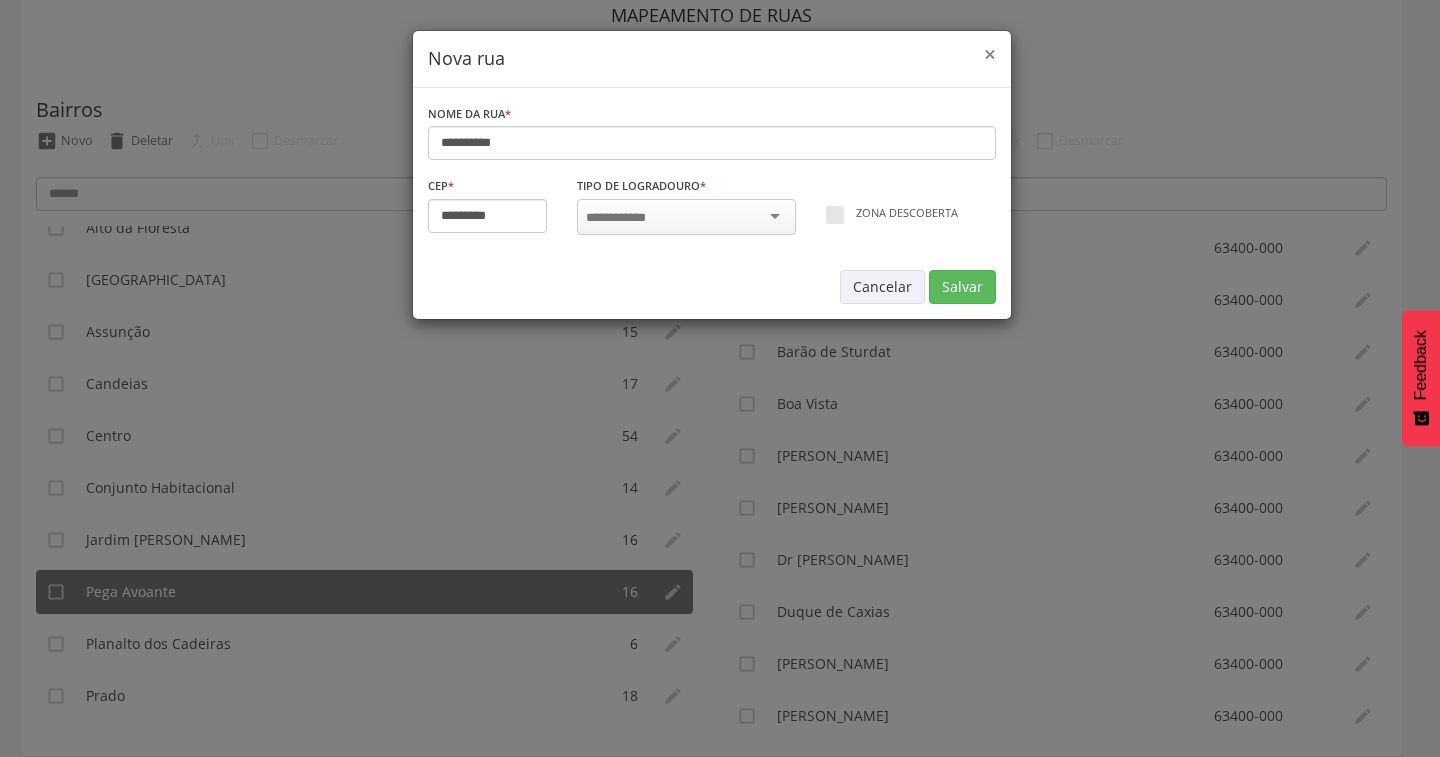 click on "×" at bounding box center [990, 54] 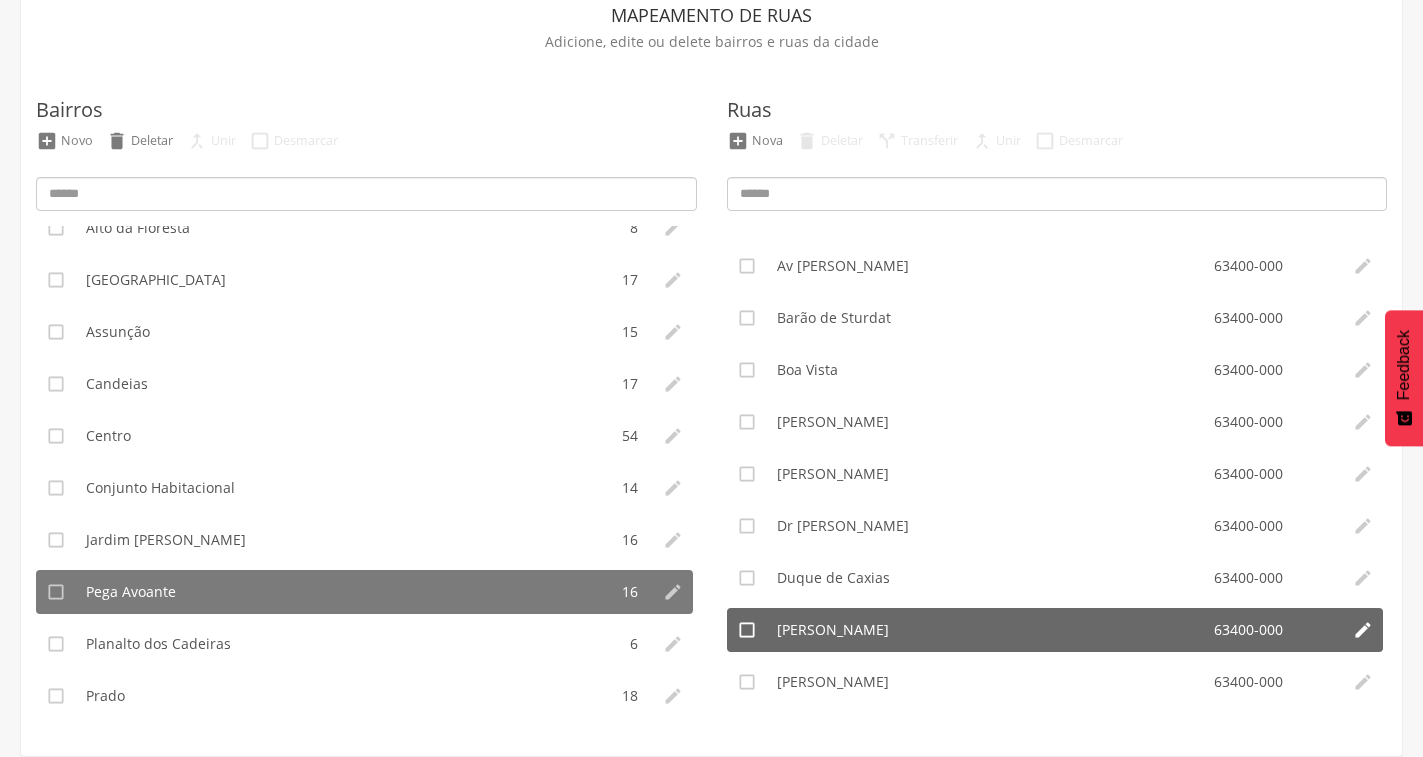 scroll, scrollTop: 0, scrollLeft: 0, axis: both 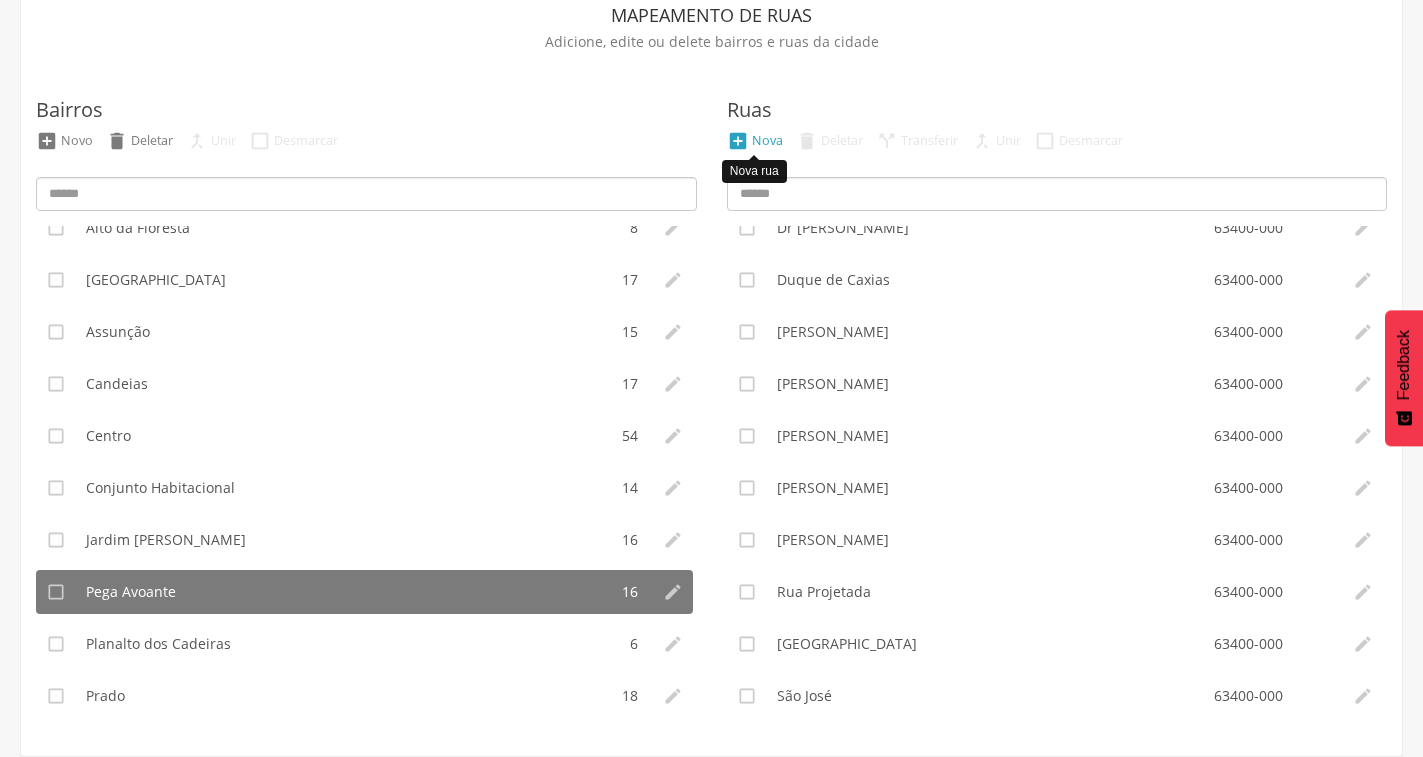 click on "
Nova" at bounding box center (755, 141) 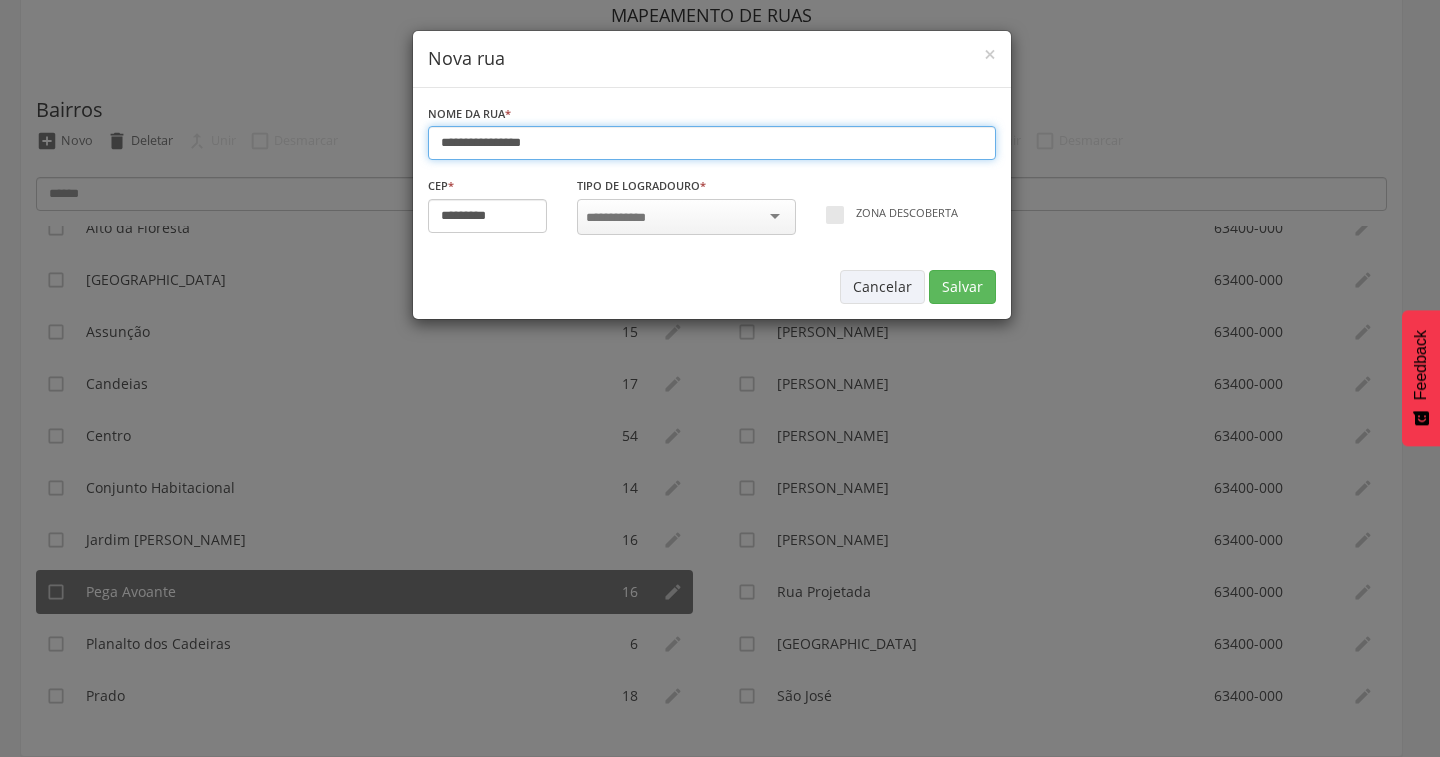 type on "**********" 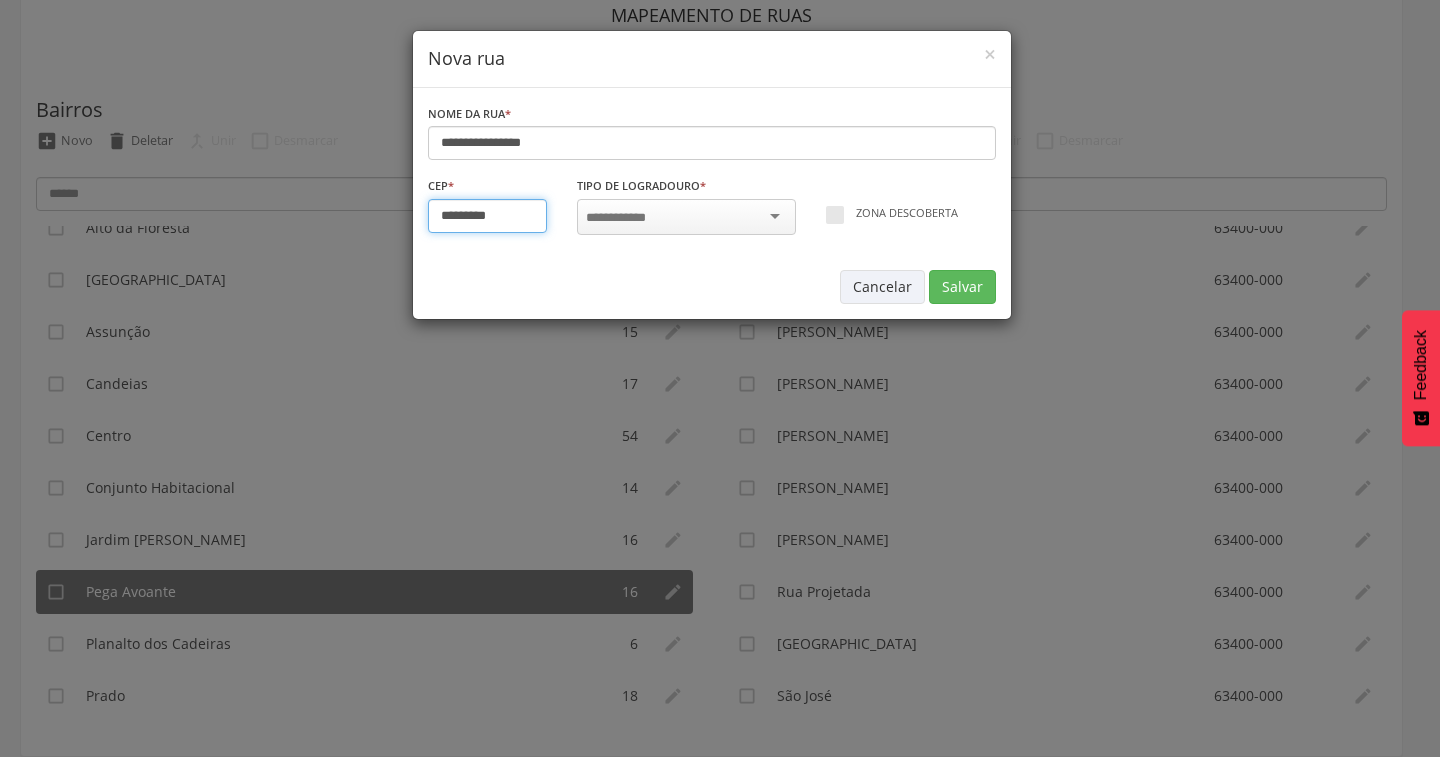 click on "*********" at bounding box center (488, 216) 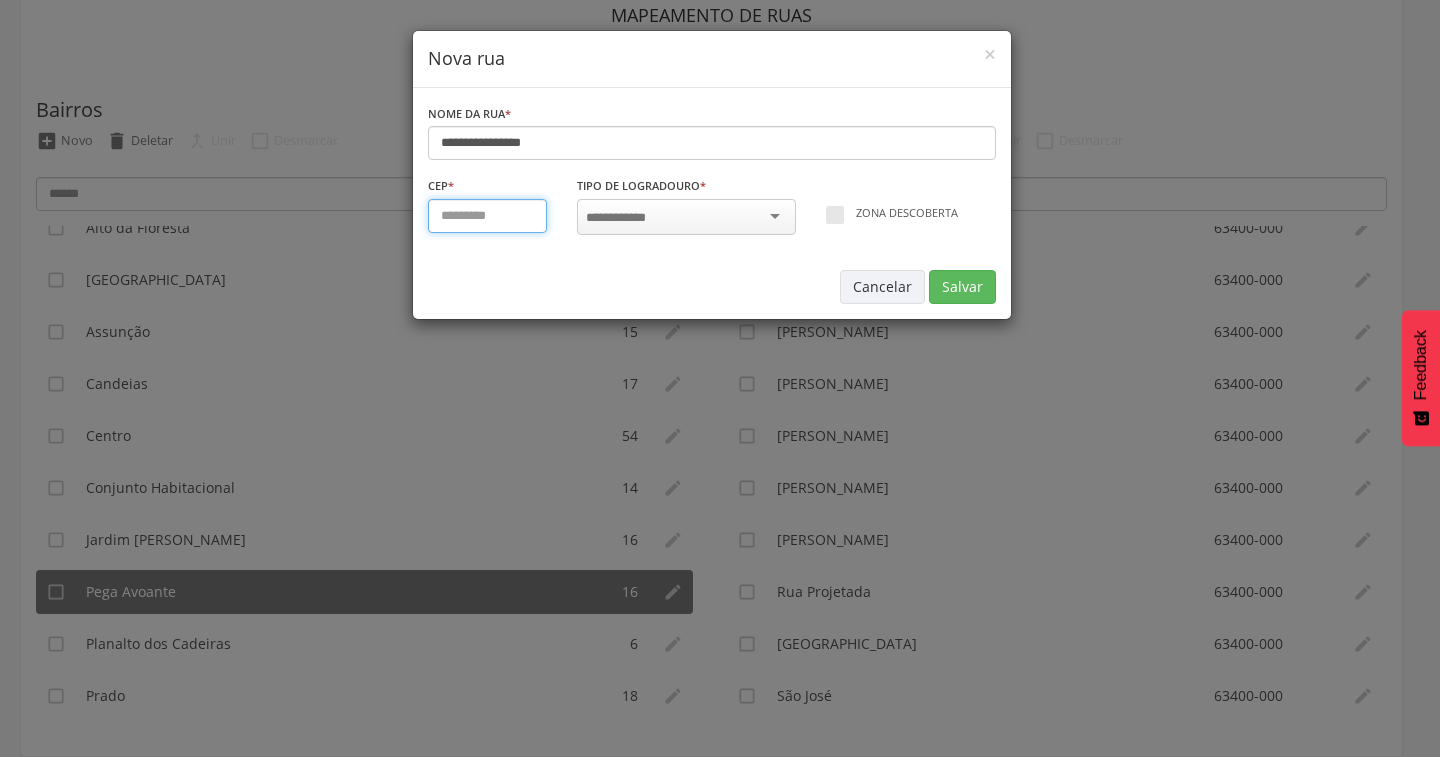 type on "*********" 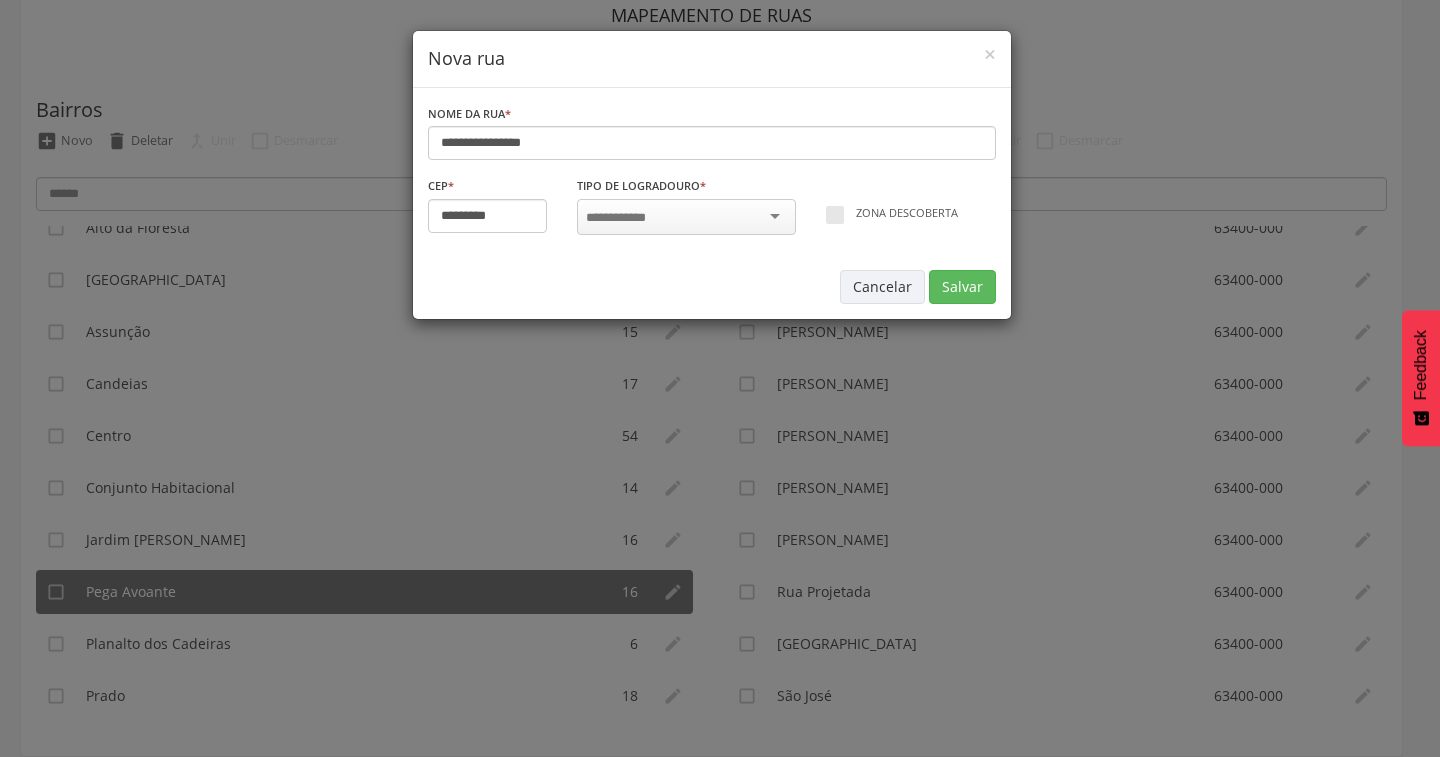 click at bounding box center (686, 217) 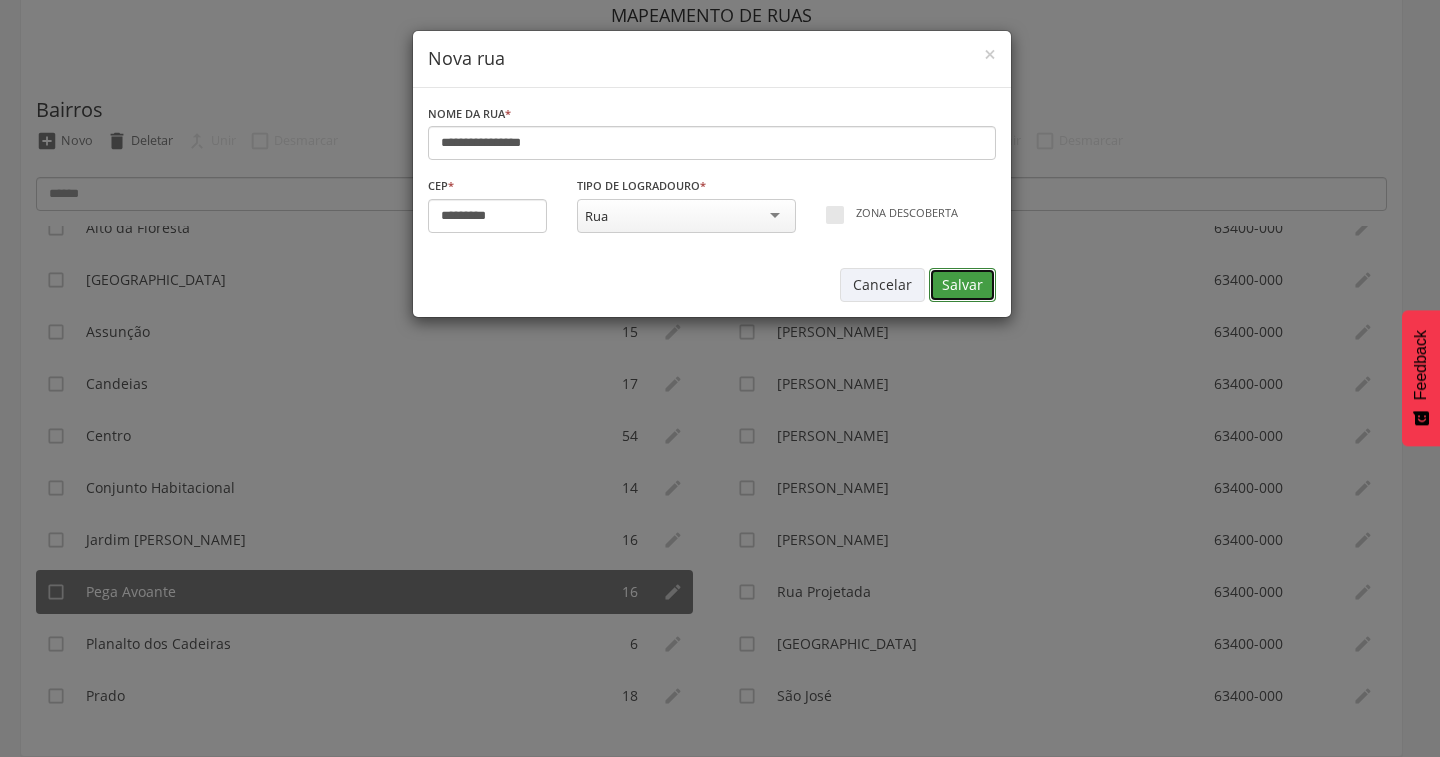click on "Salvar" at bounding box center [962, 285] 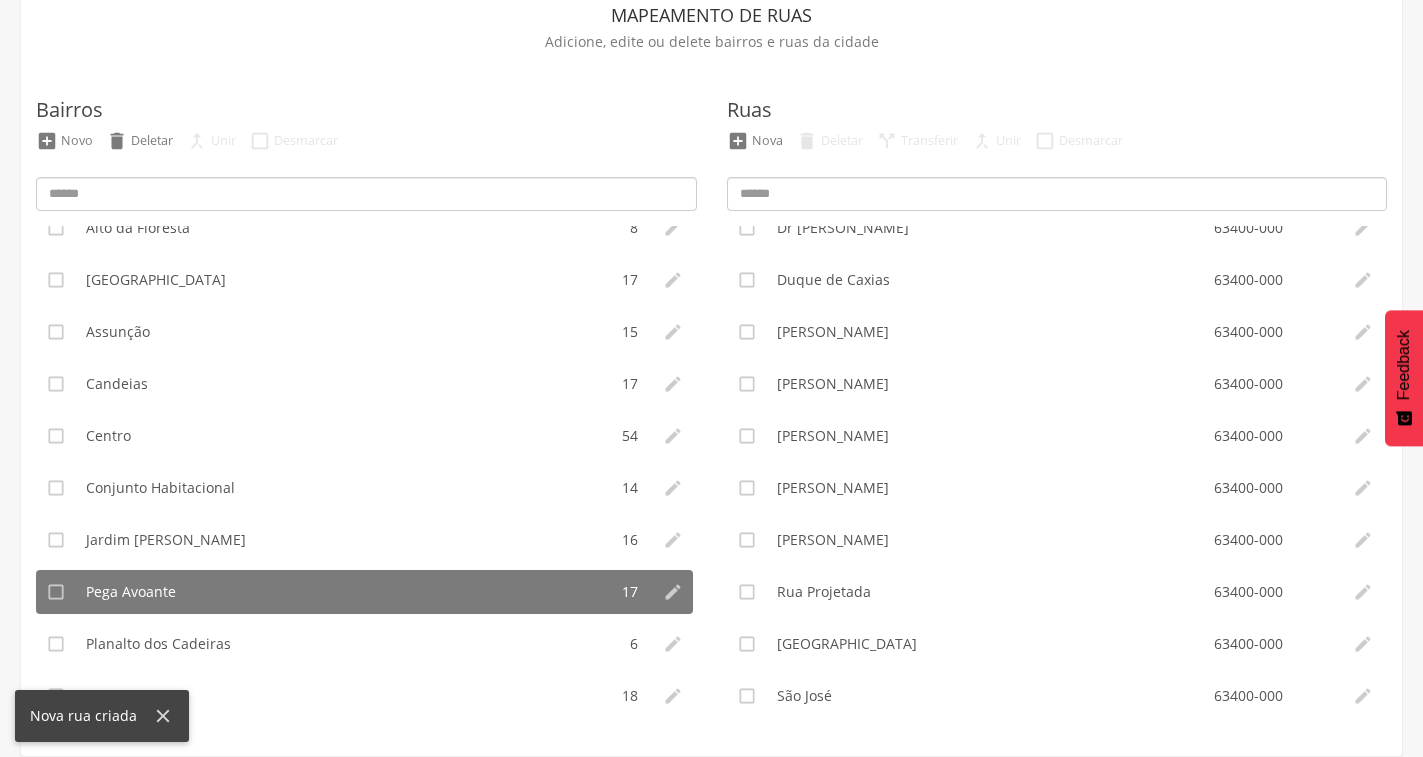 scroll, scrollTop: 0, scrollLeft: 0, axis: both 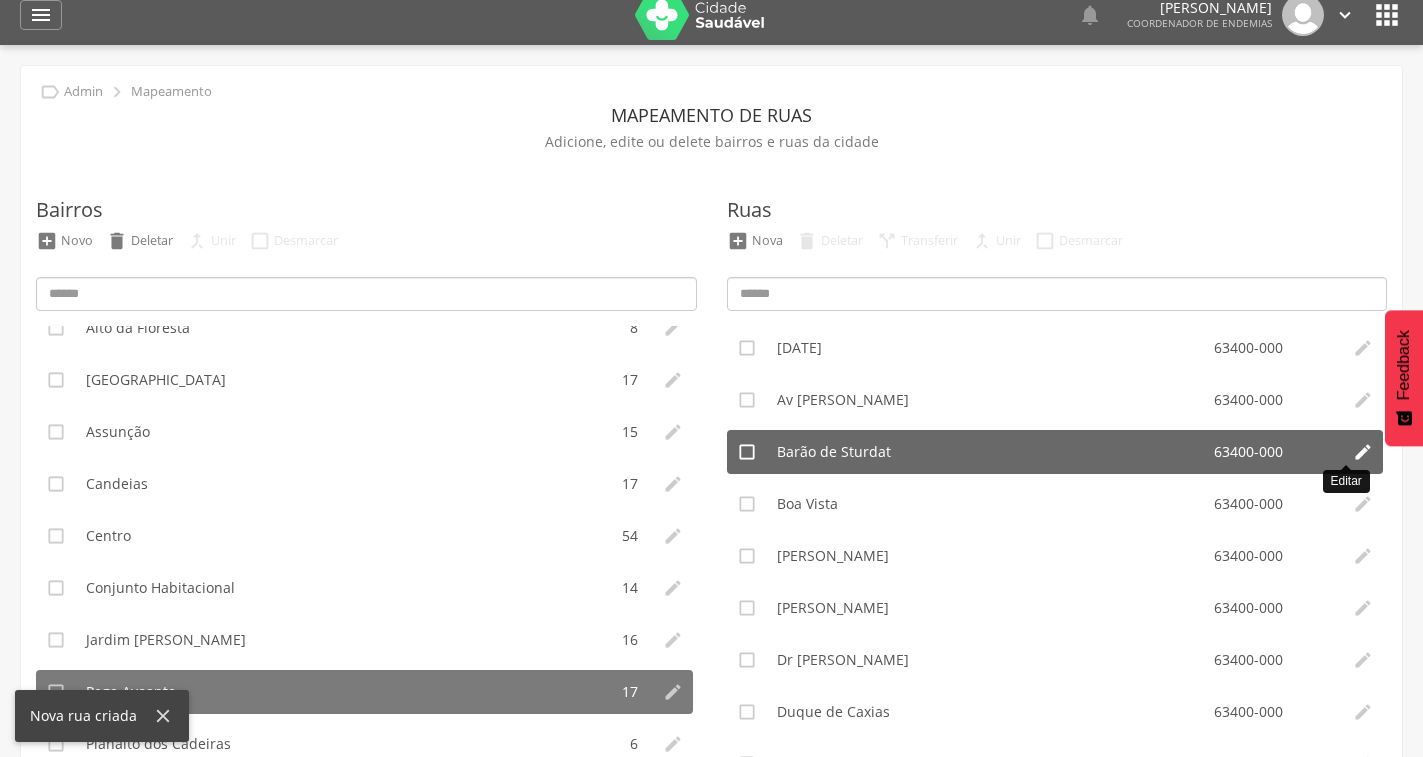 click on "" at bounding box center (1363, 452) 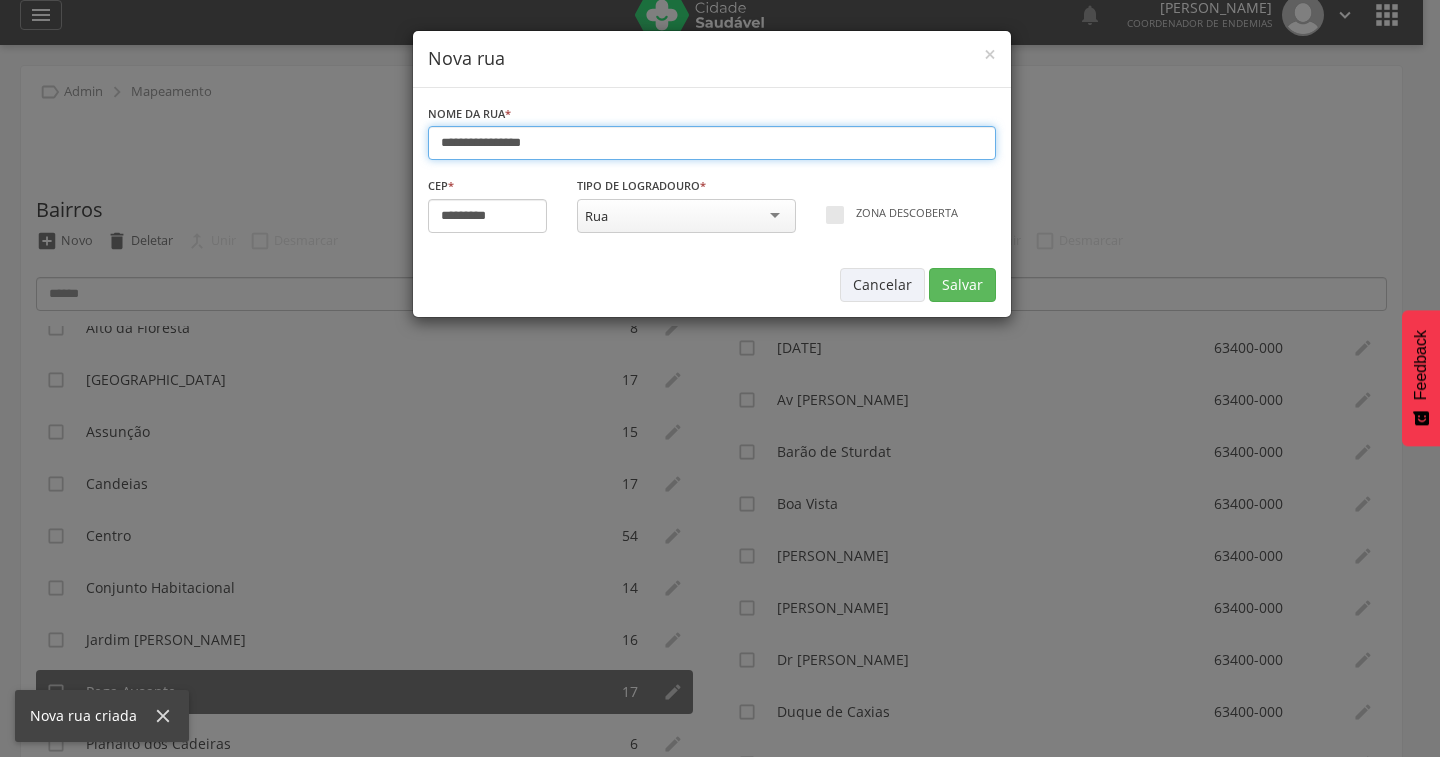 click on "**********" at bounding box center [712, 143] 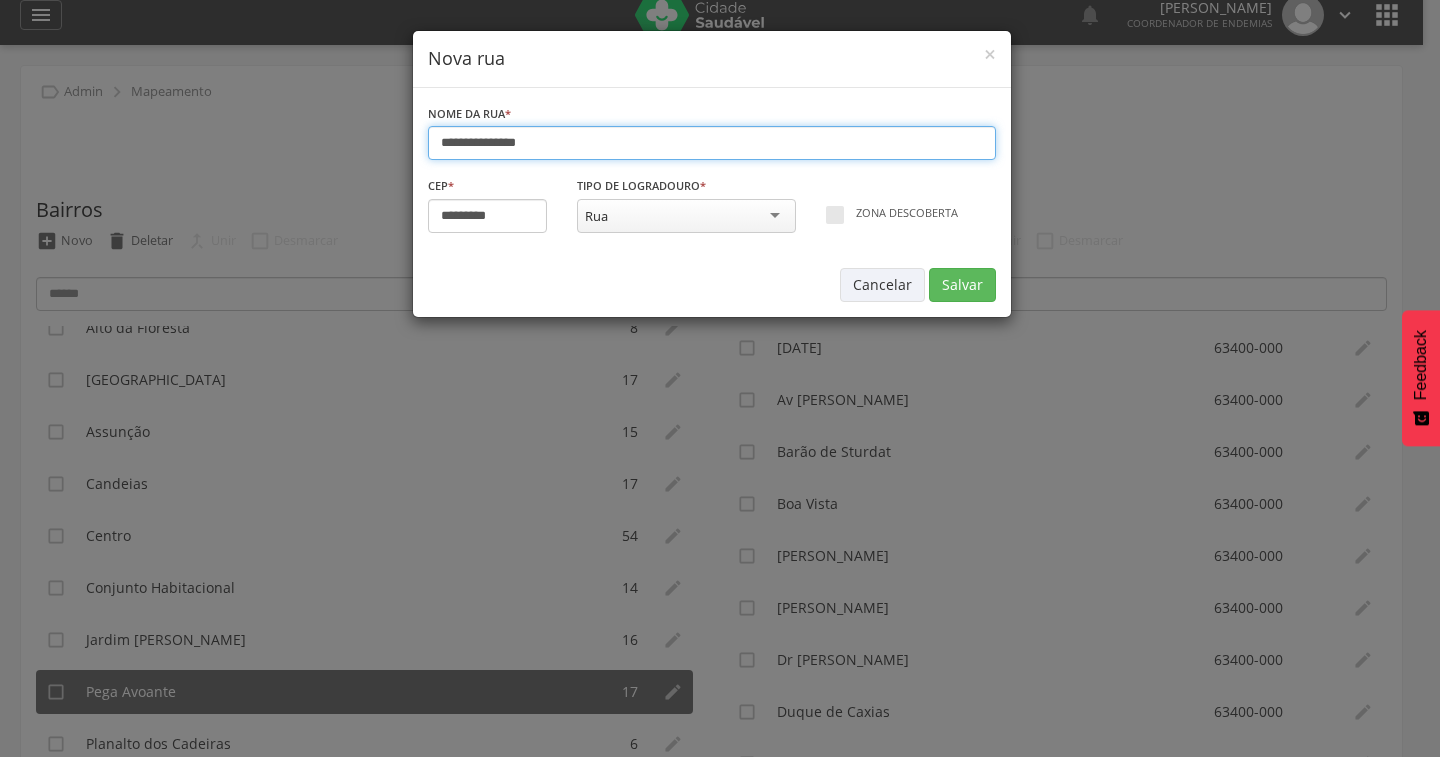click on "**********" at bounding box center (712, 143) 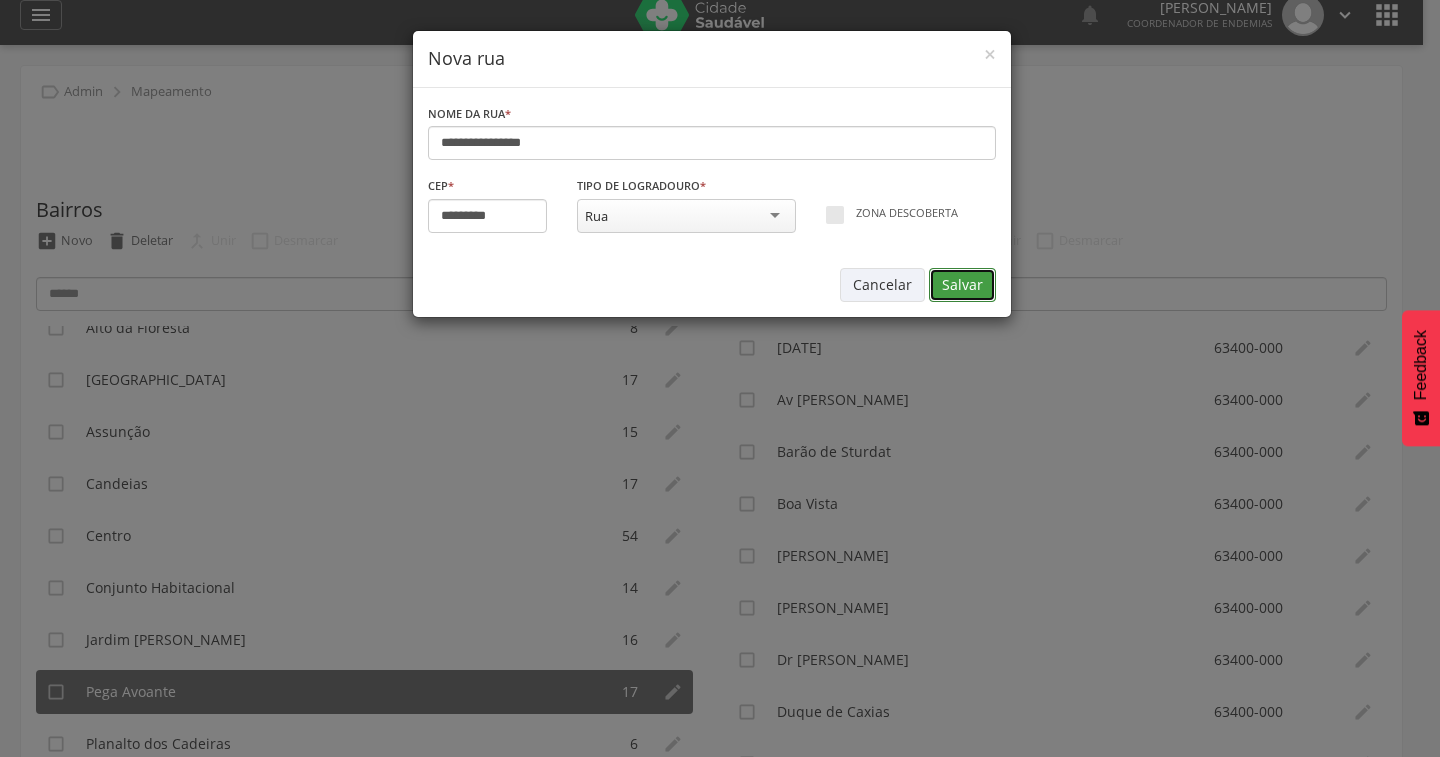 click on "Salvar" at bounding box center [962, 285] 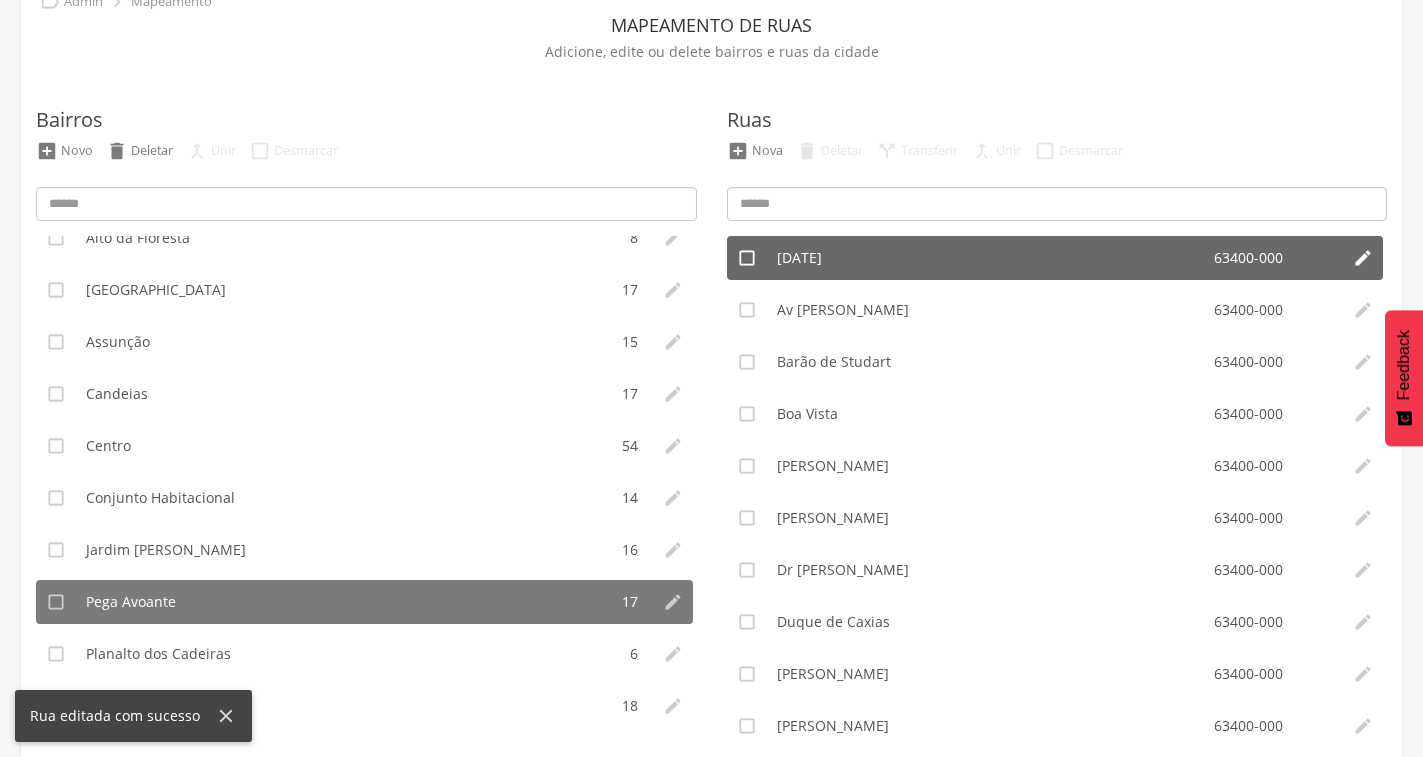 scroll, scrollTop: 115, scrollLeft: 0, axis: vertical 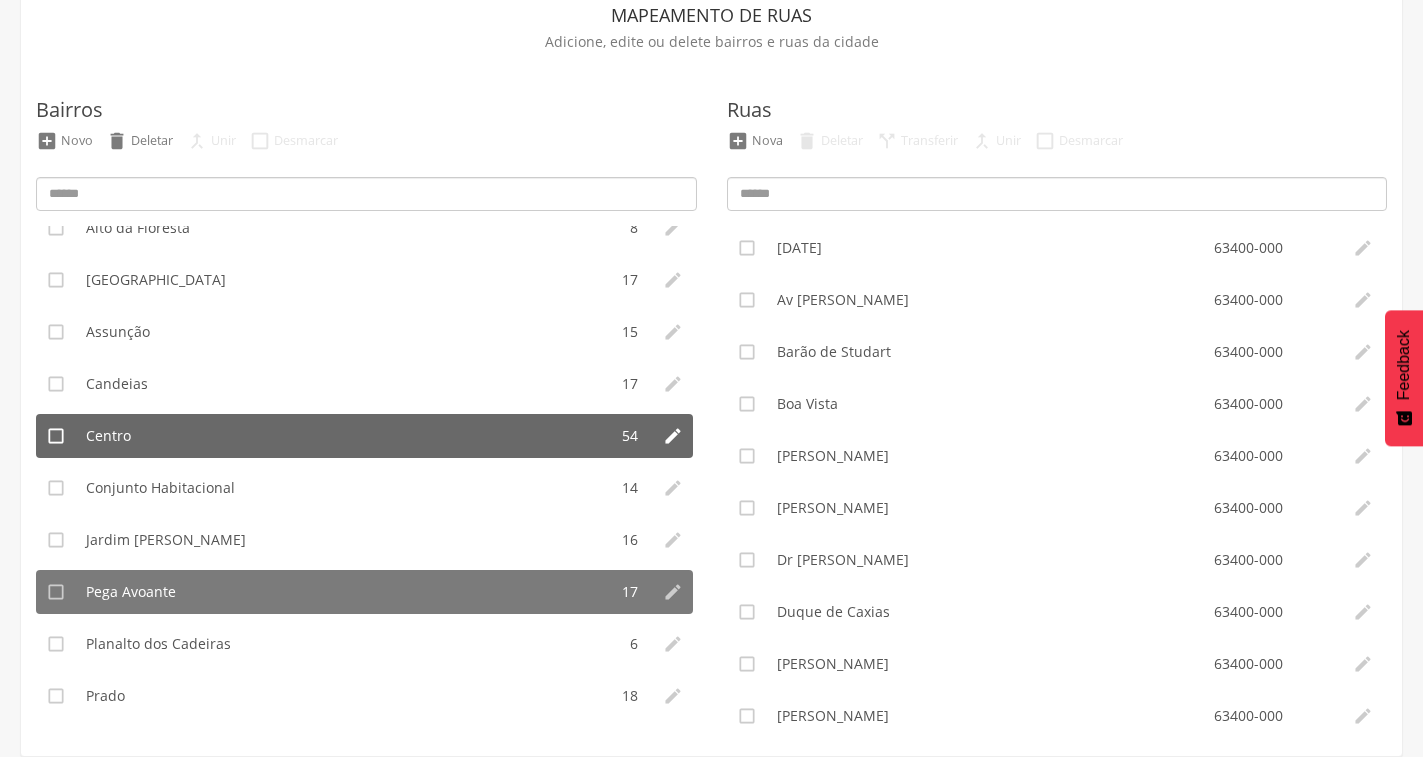 click on "Centro" at bounding box center (341, 436) 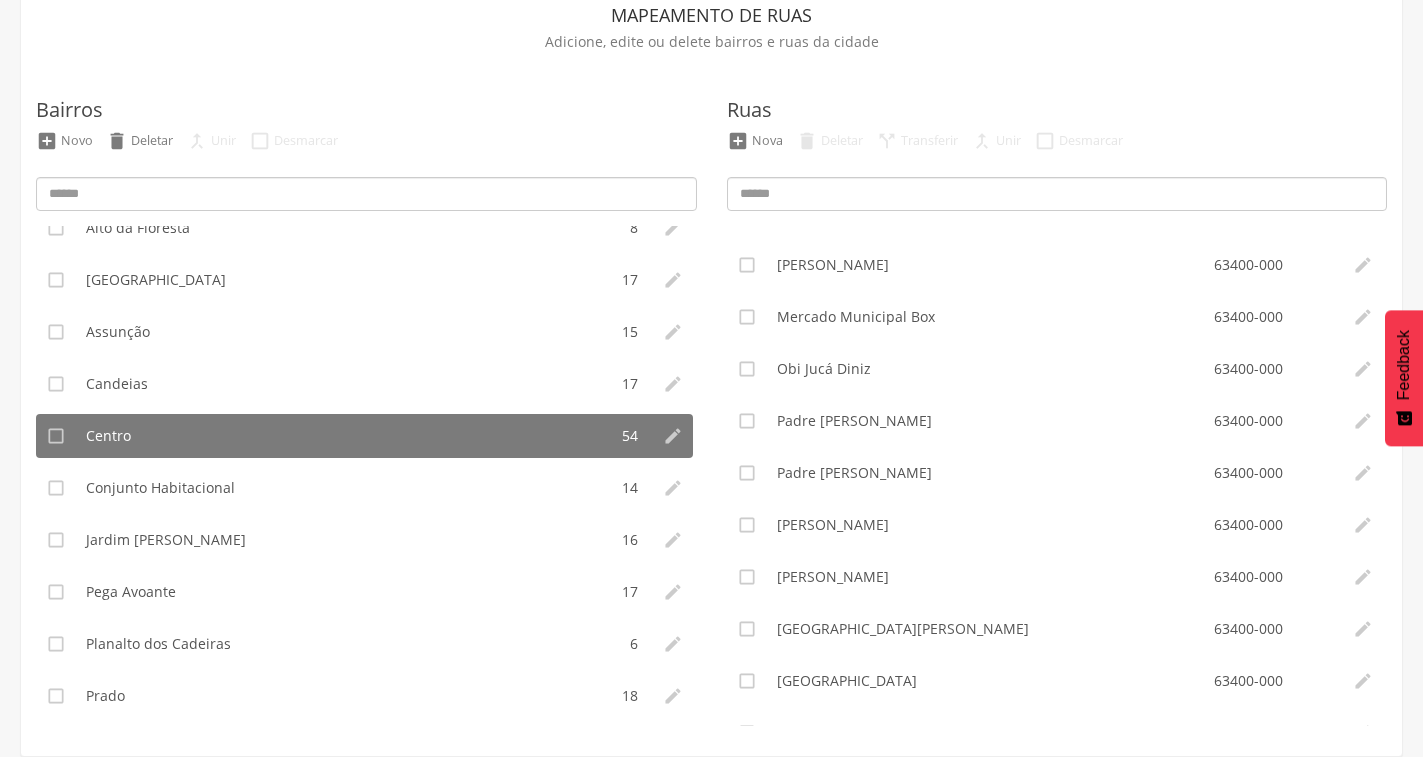 scroll, scrollTop: 1300, scrollLeft: 0, axis: vertical 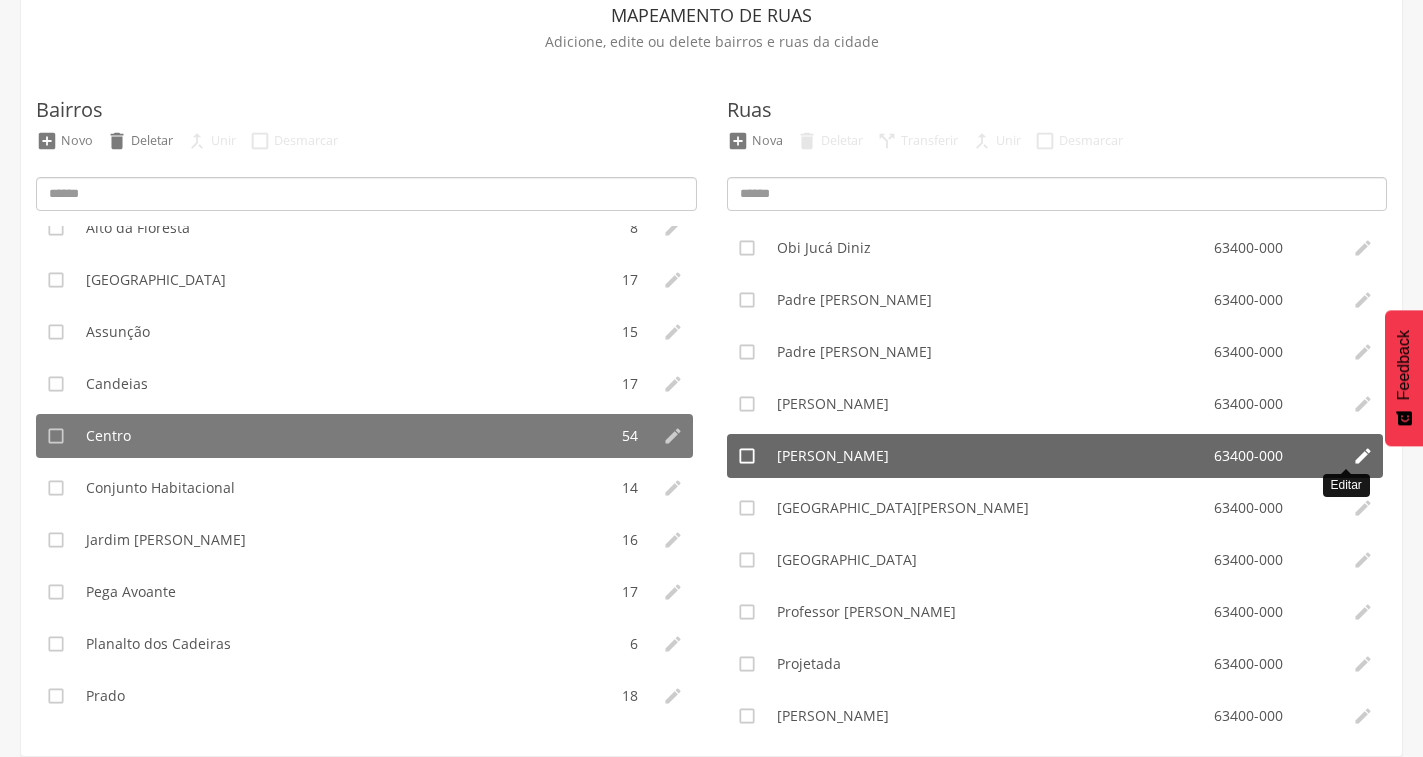 click on "" at bounding box center [1363, 456] 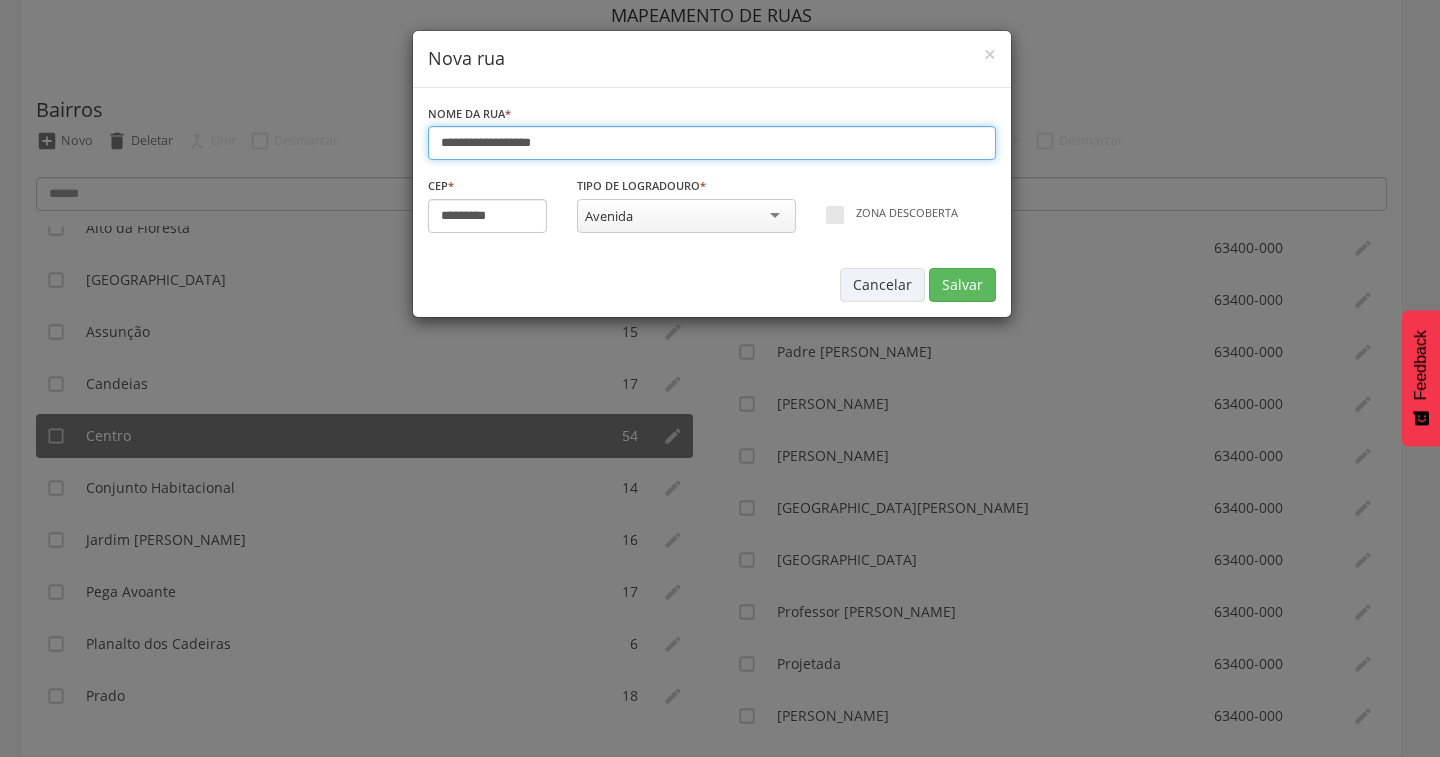 click on "**********" at bounding box center [712, 143] 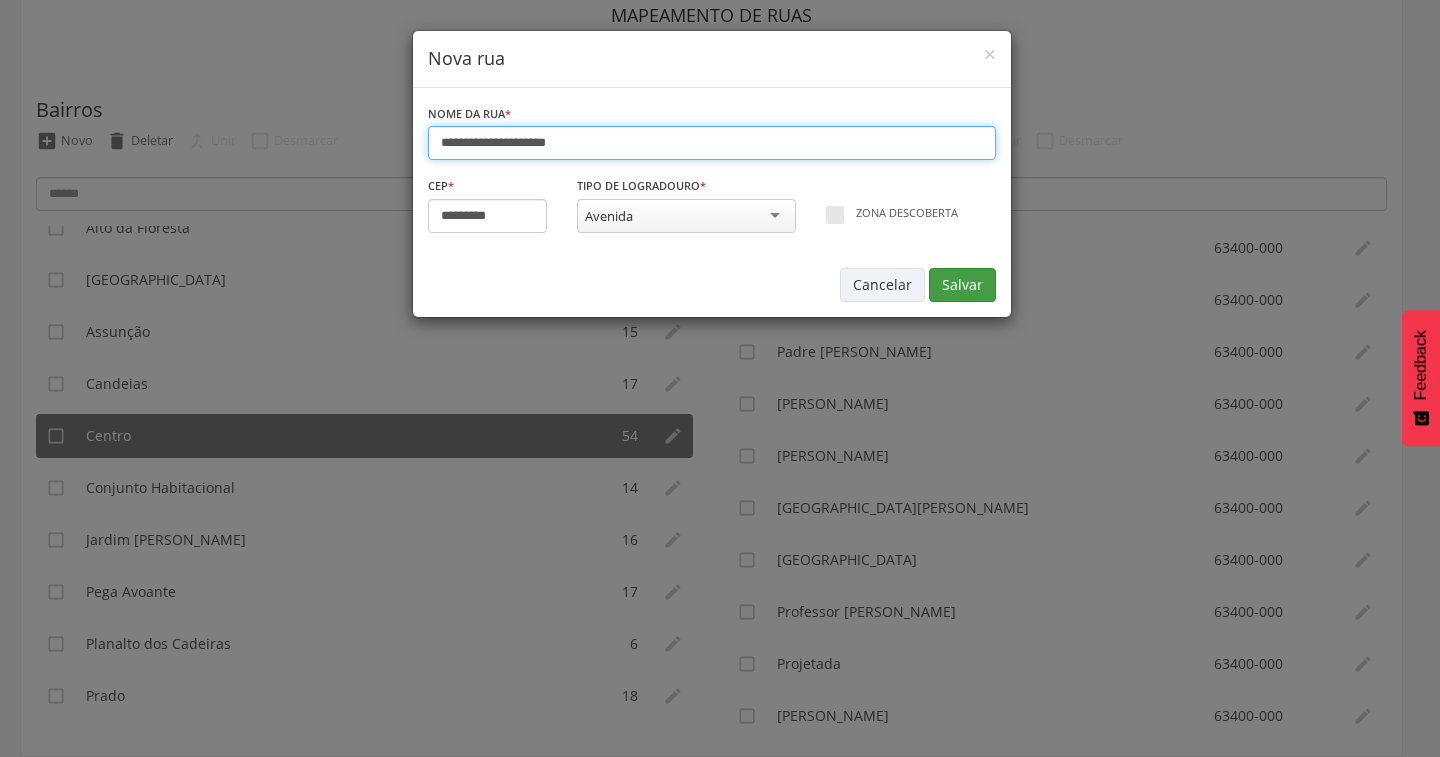 type on "**********" 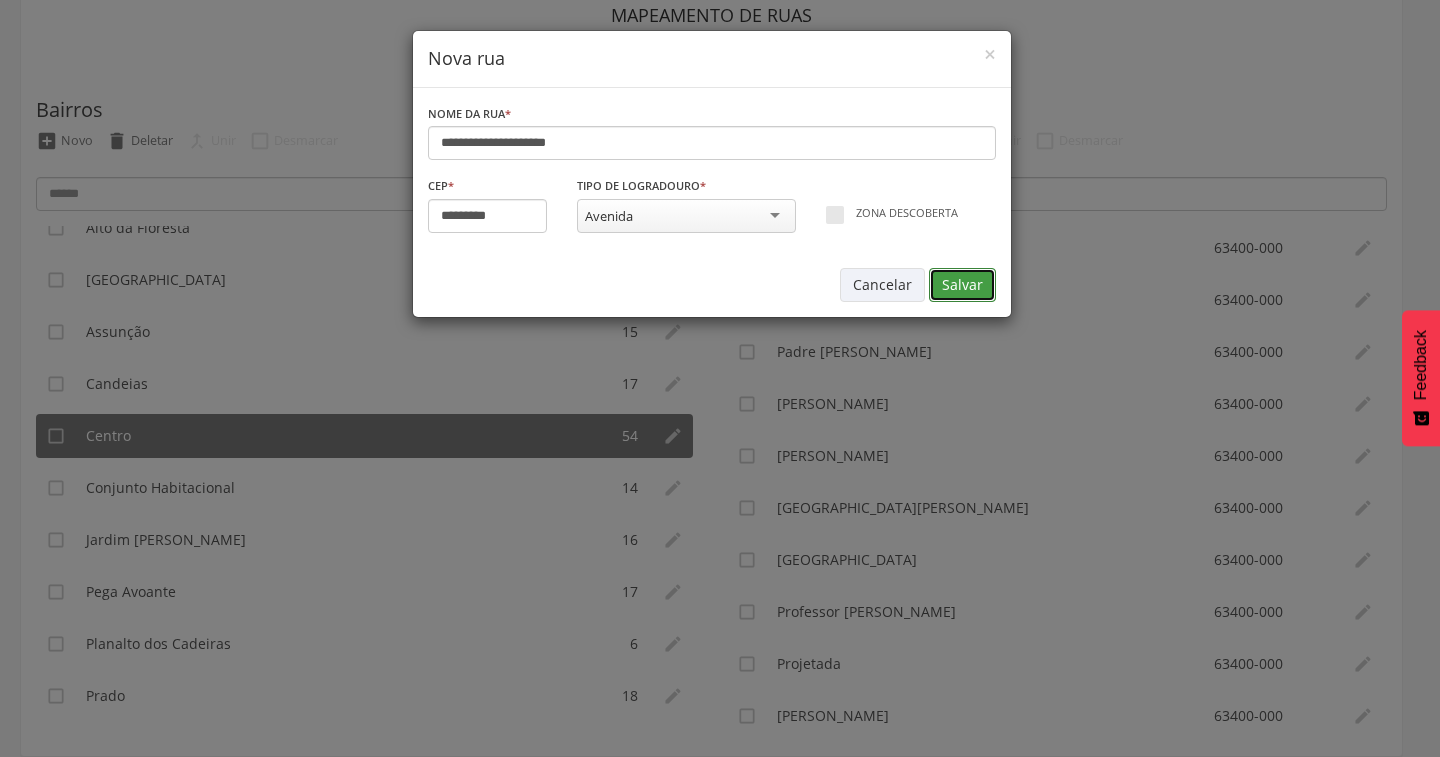 click on "Salvar" at bounding box center (962, 285) 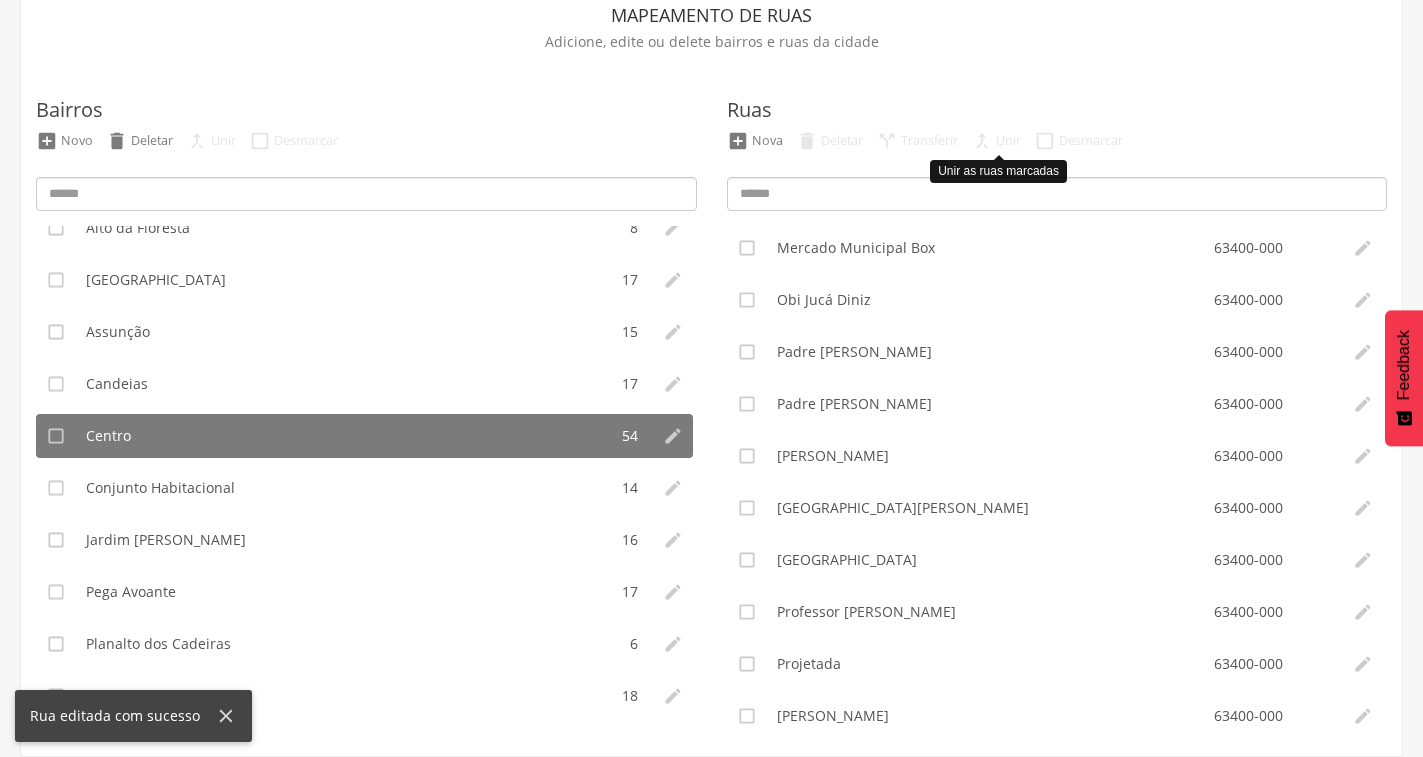 scroll, scrollTop: 0, scrollLeft: 0, axis: both 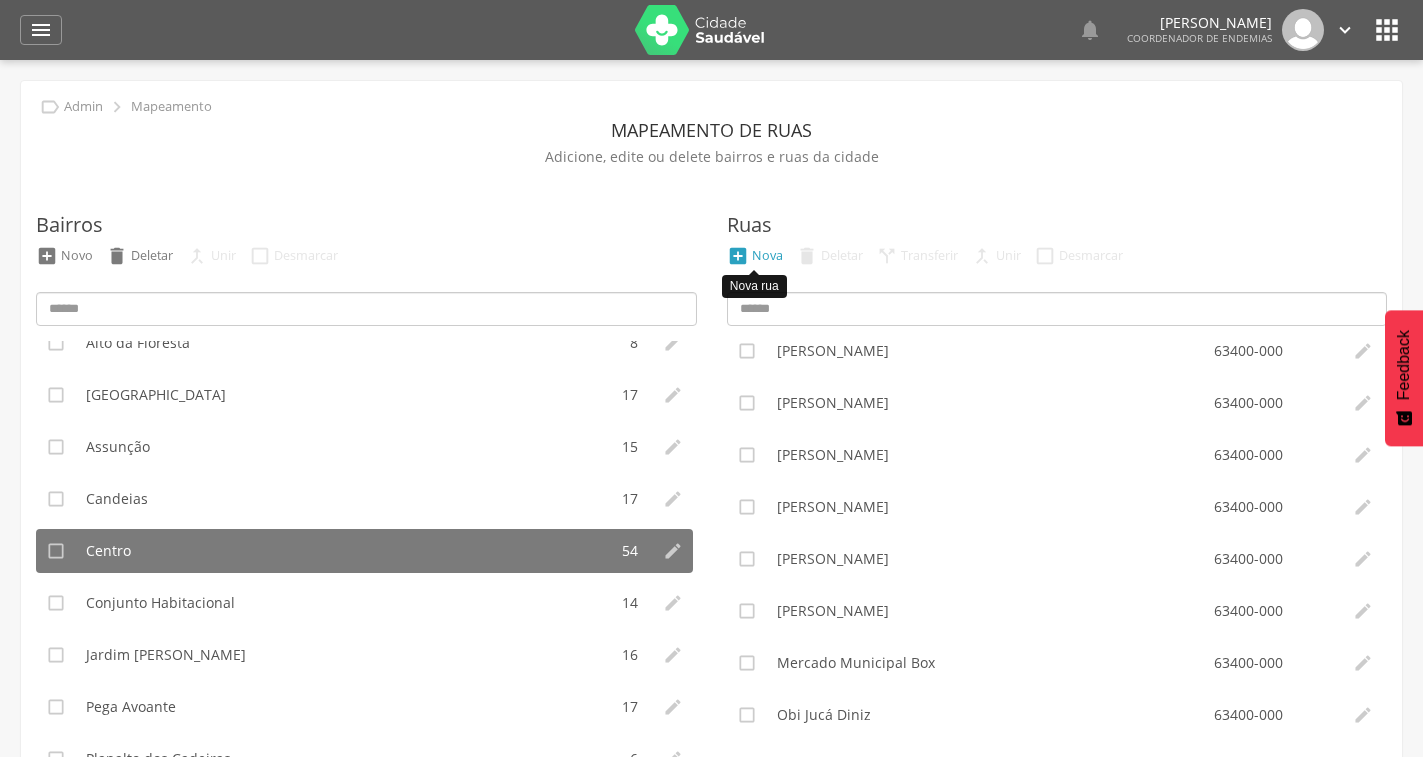 click on "" at bounding box center [738, 256] 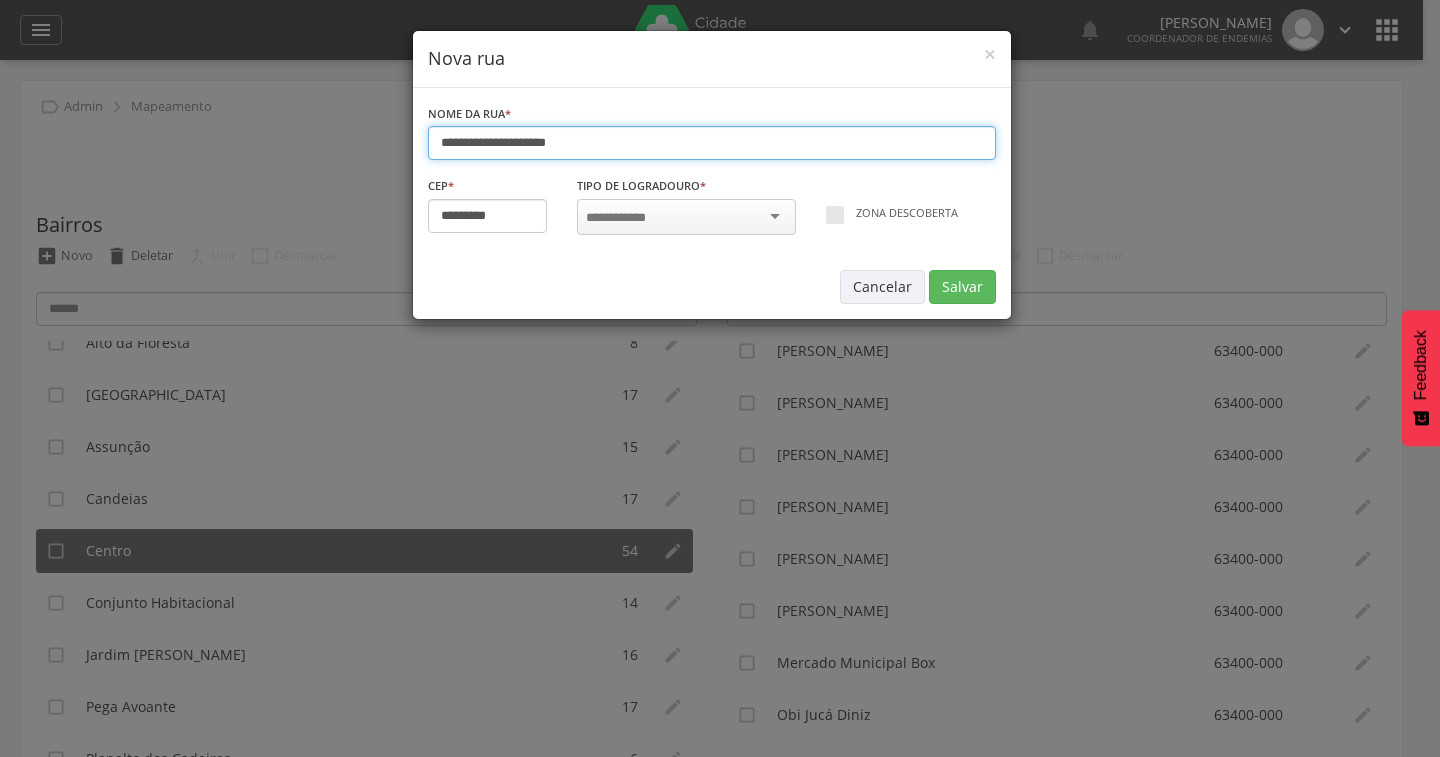 click on "**********" at bounding box center (712, 143) 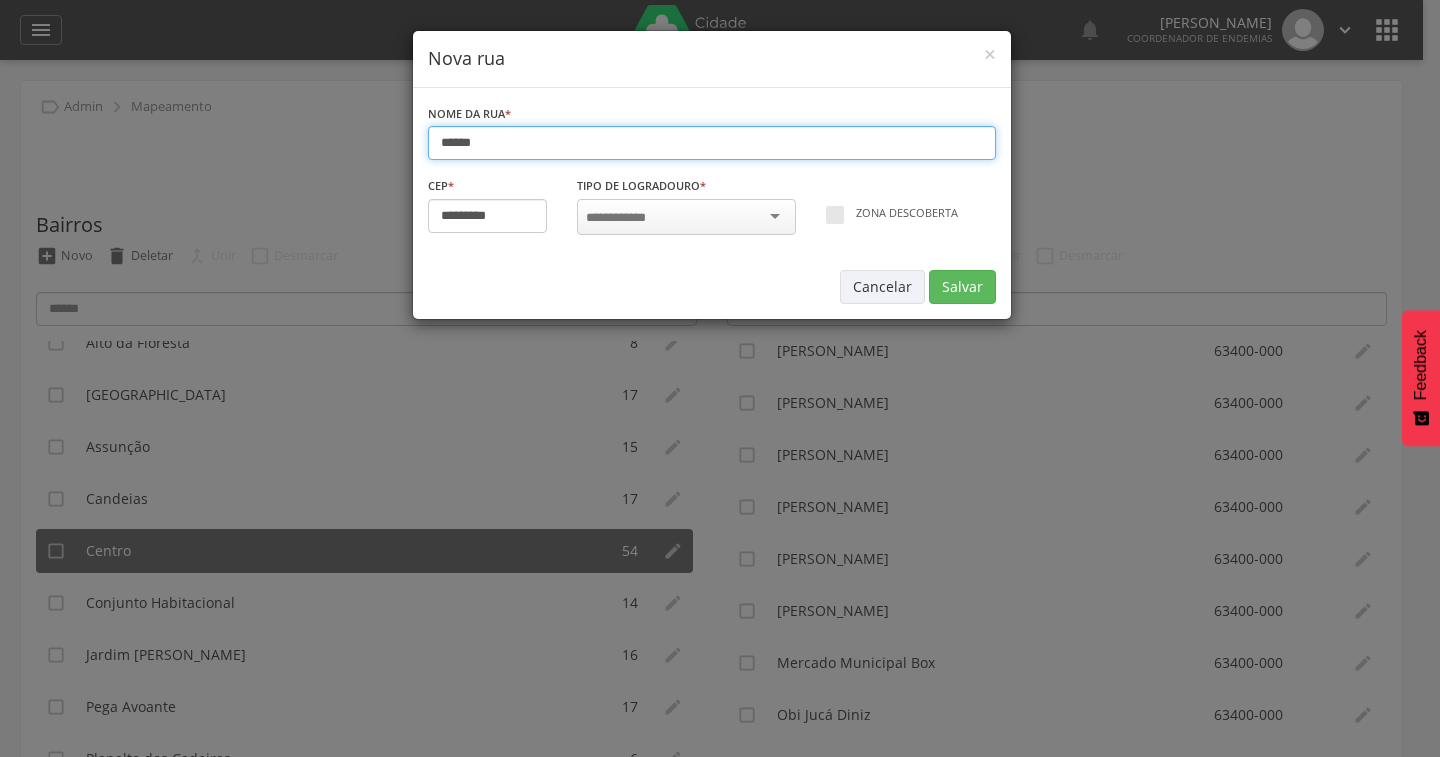 drag, startPoint x: 463, startPoint y: 152, endPoint x: 561, endPoint y: 133, distance: 99.824844 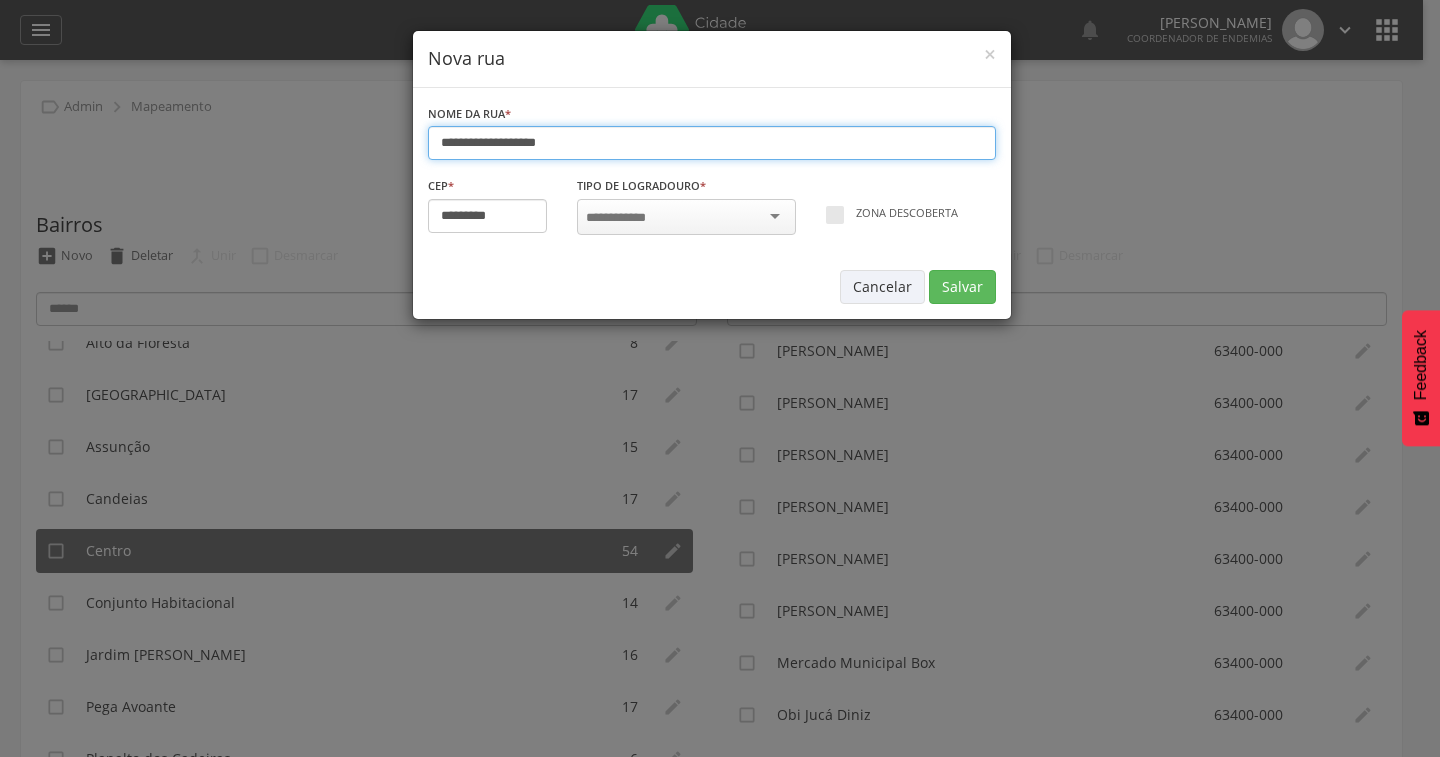 type on "**********" 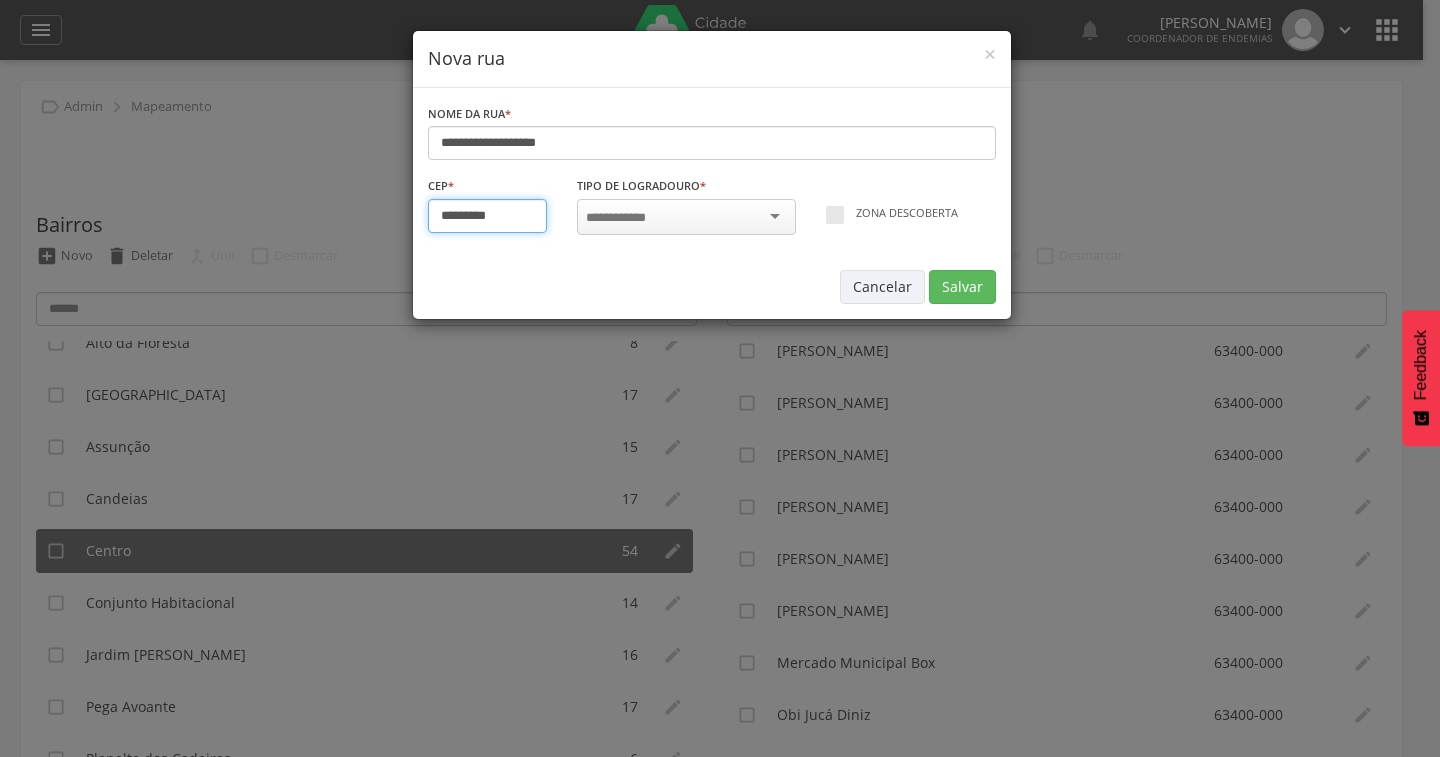 click on "*********" at bounding box center [488, 216] 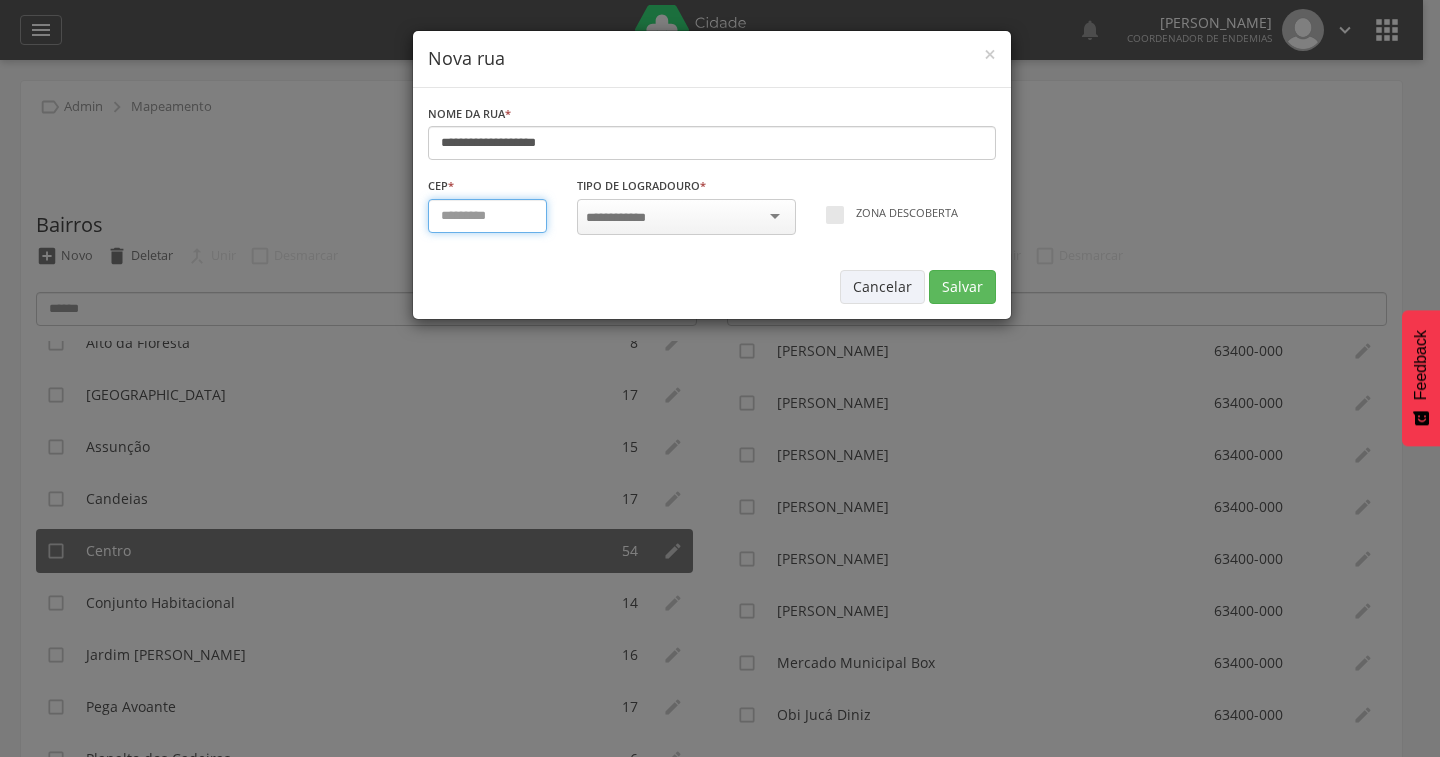 type on "*********" 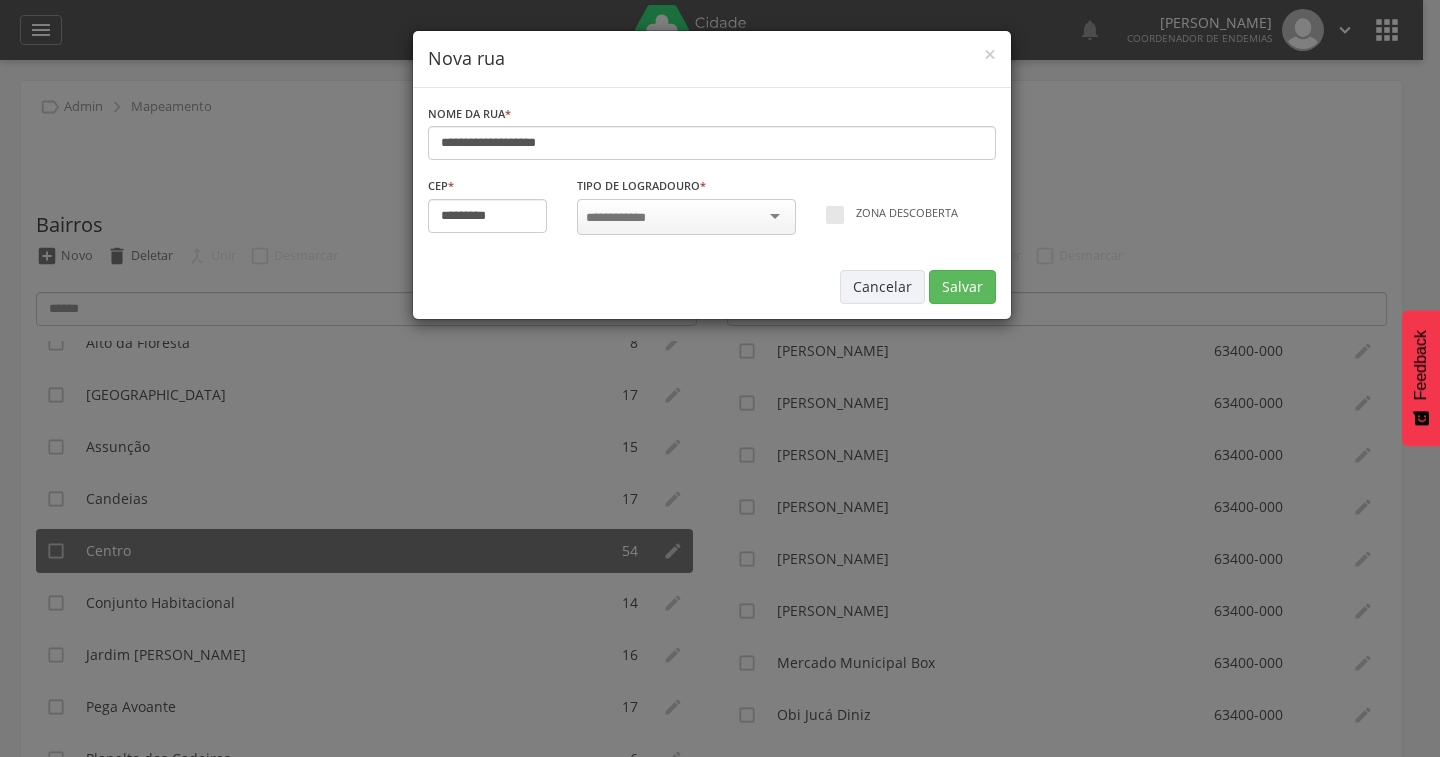 click at bounding box center [622, 218] 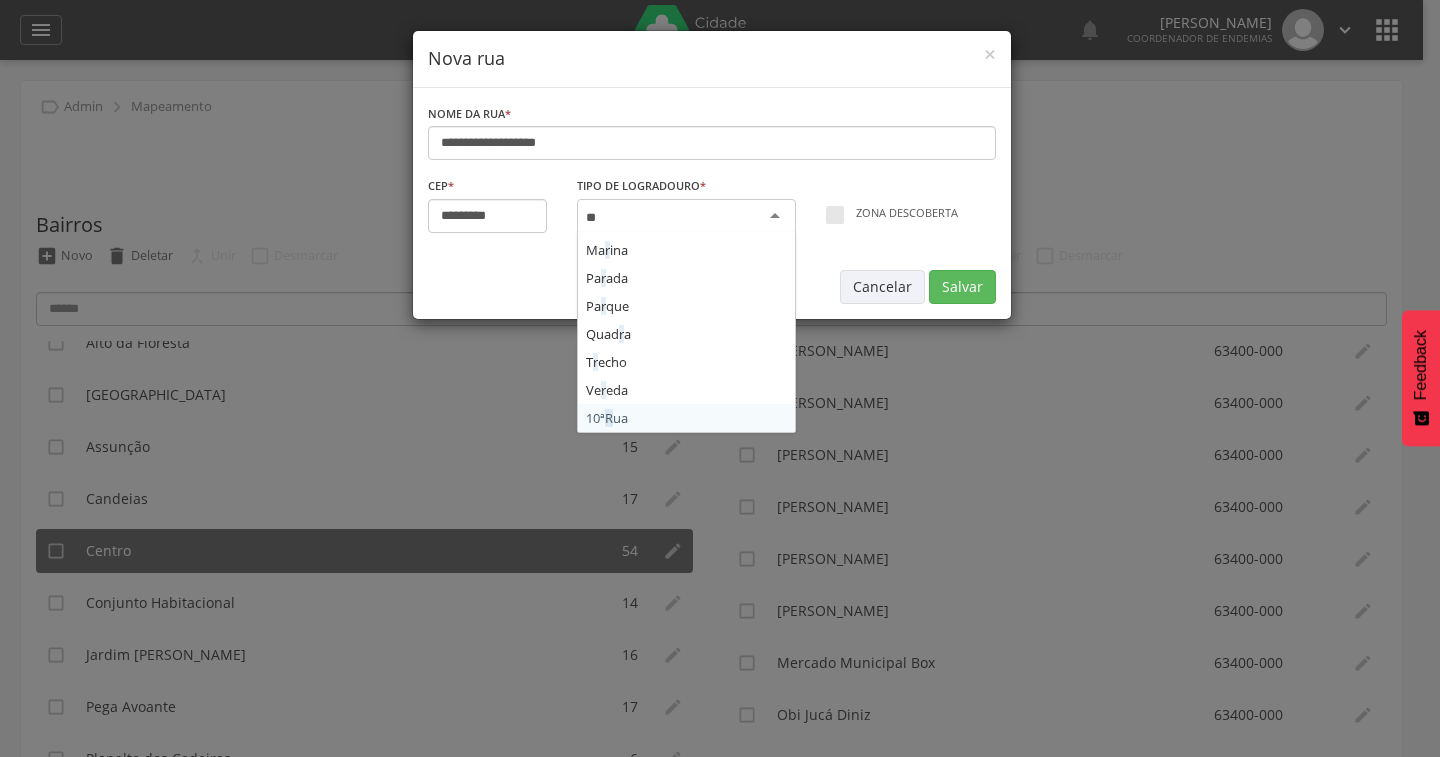 scroll, scrollTop: 416, scrollLeft: 0, axis: vertical 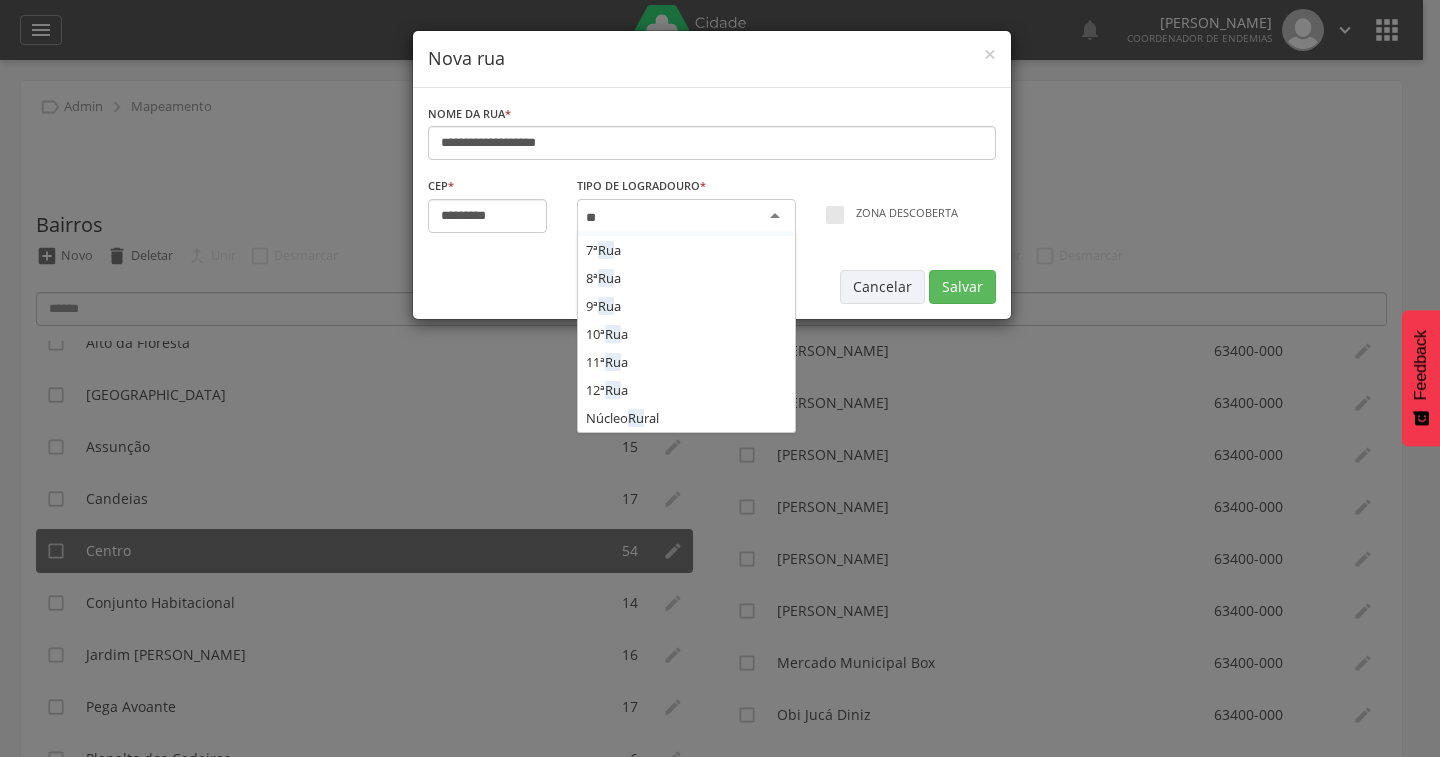 type on "***" 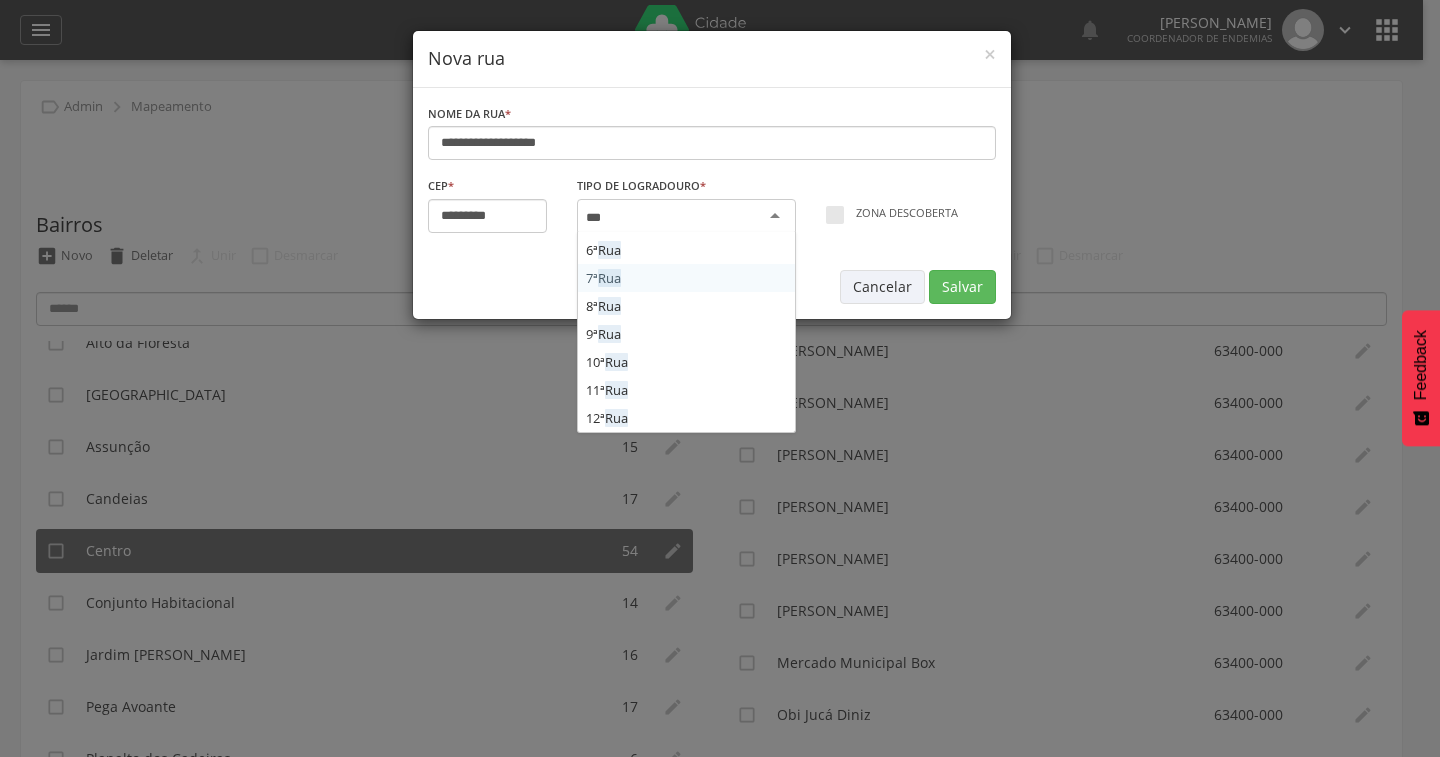scroll, scrollTop: 139, scrollLeft: 0, axis: vertical 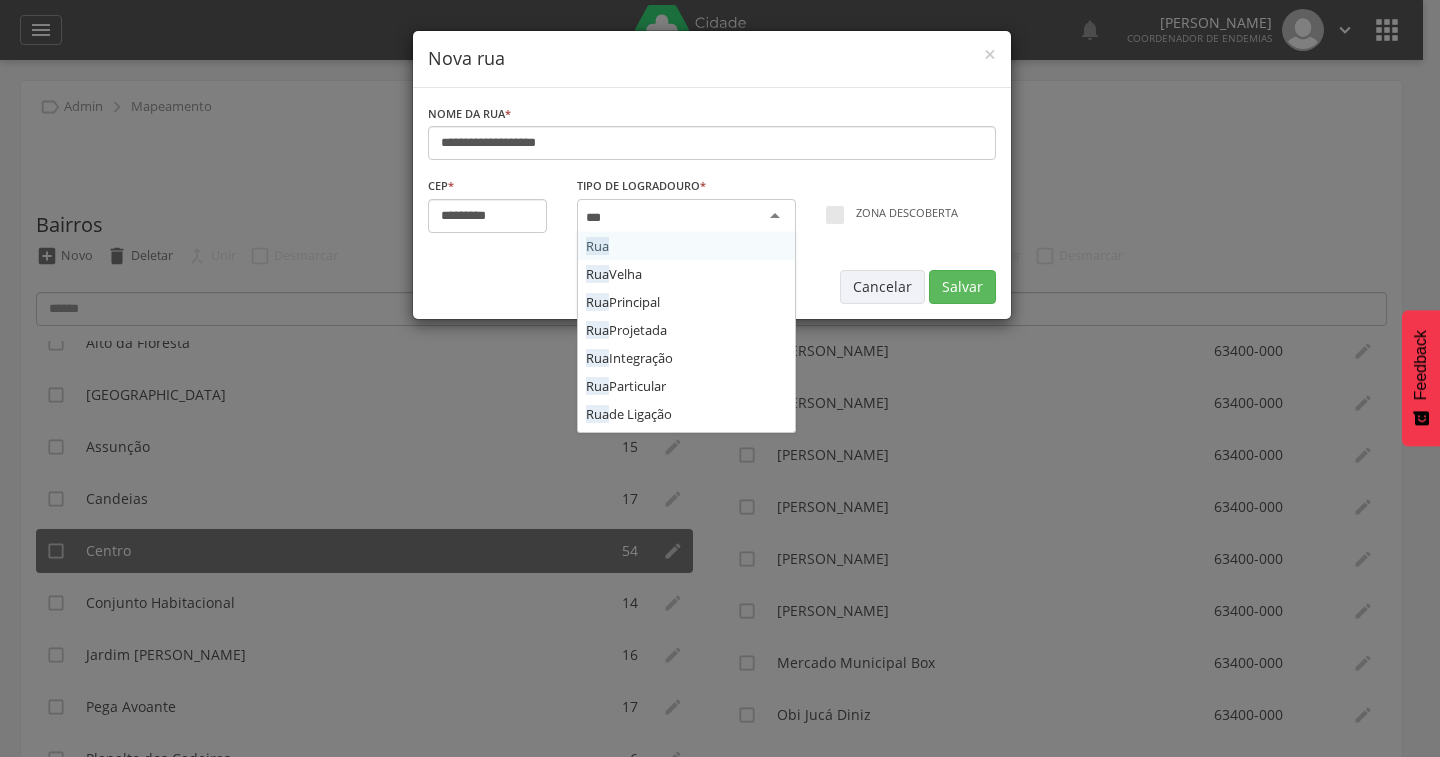 type 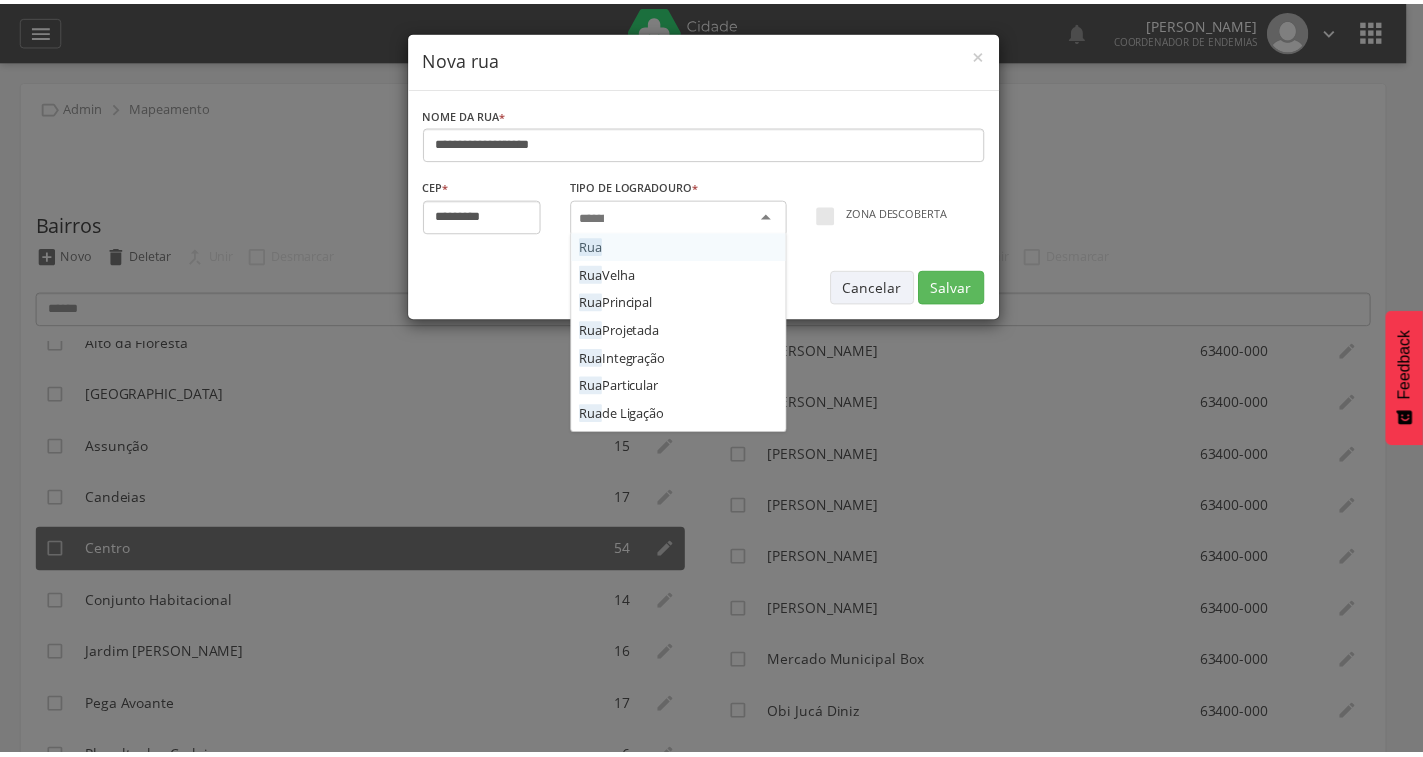 scroll, scrollTop: 0, scrollLeft: 0, axis: both 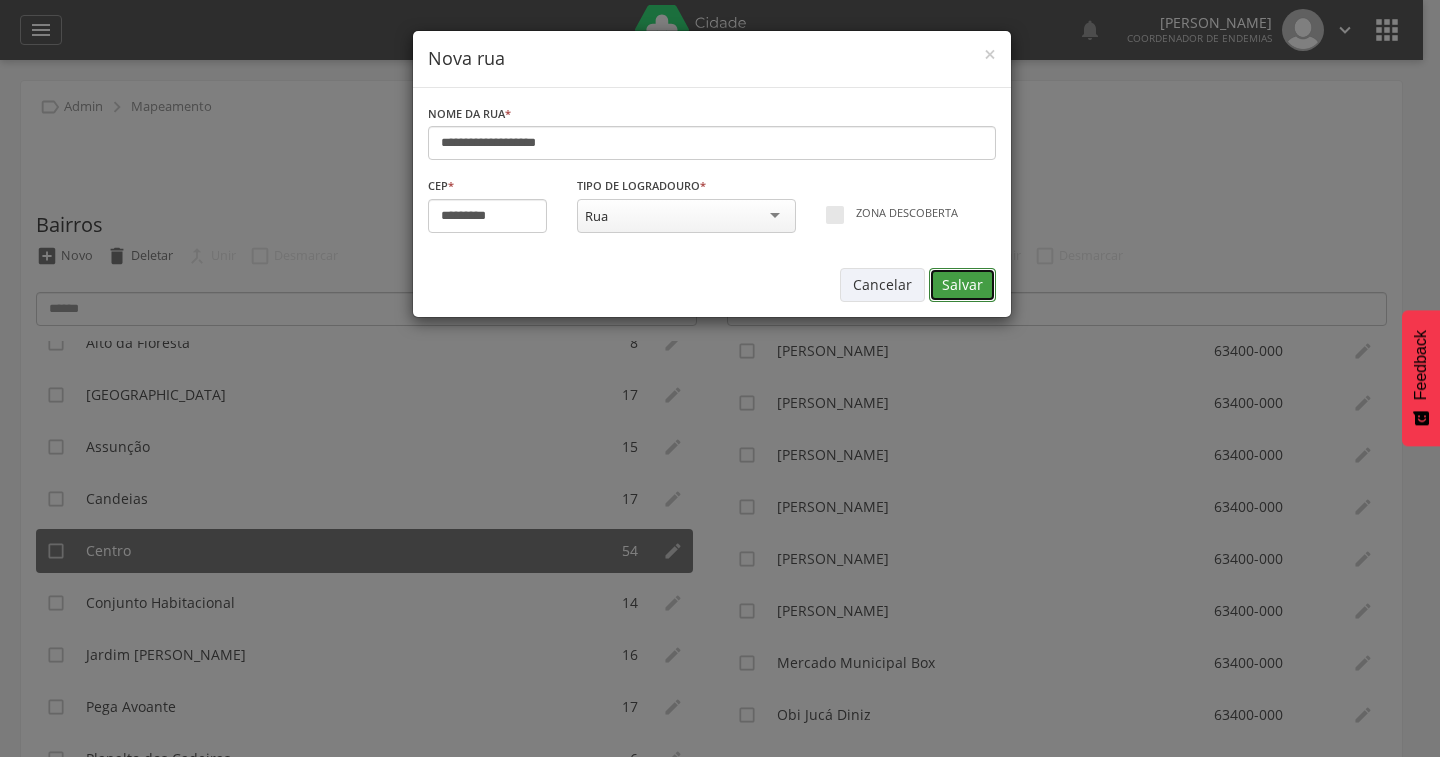 click on "Salvar" at bounding box center (962, 285) 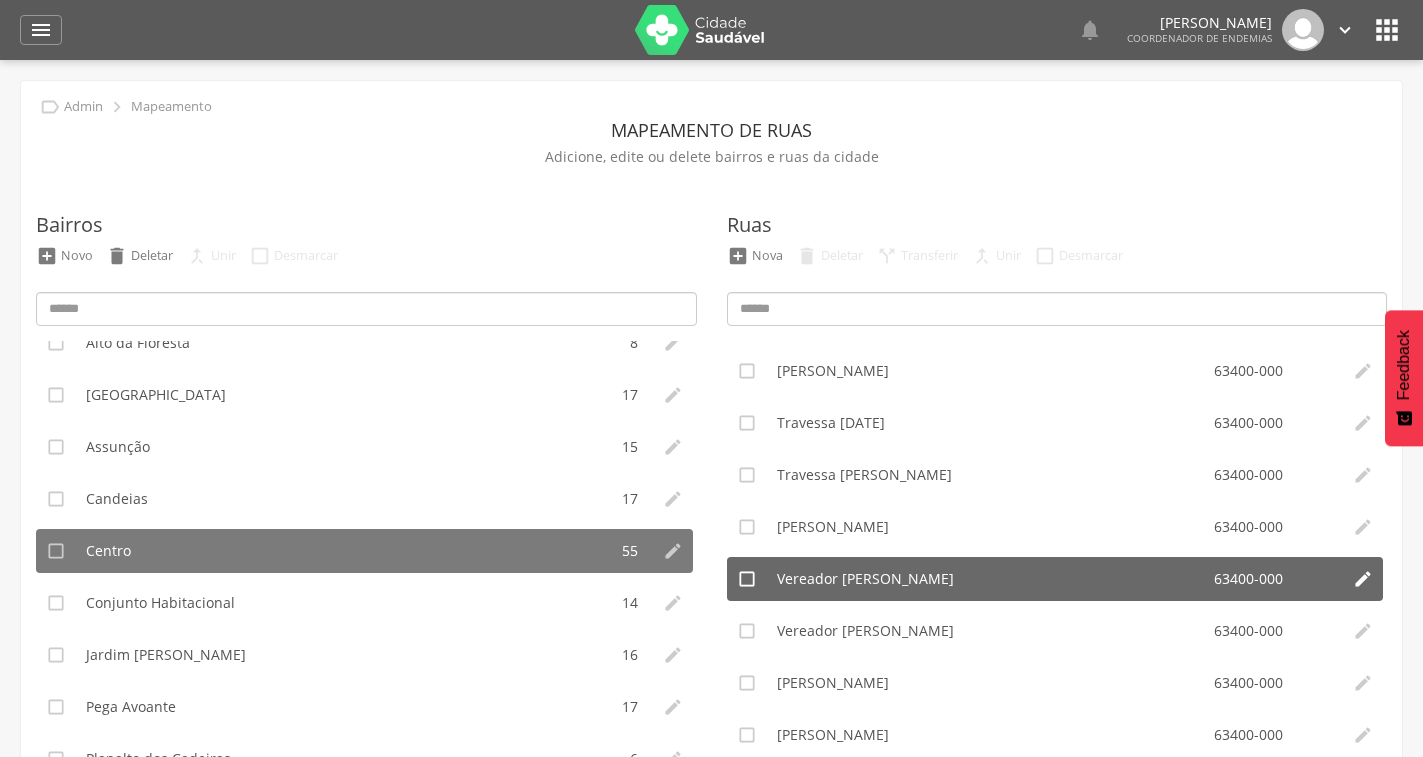 scroll, scrollTop: 2360, scrollLeft: 0, axis: vertical 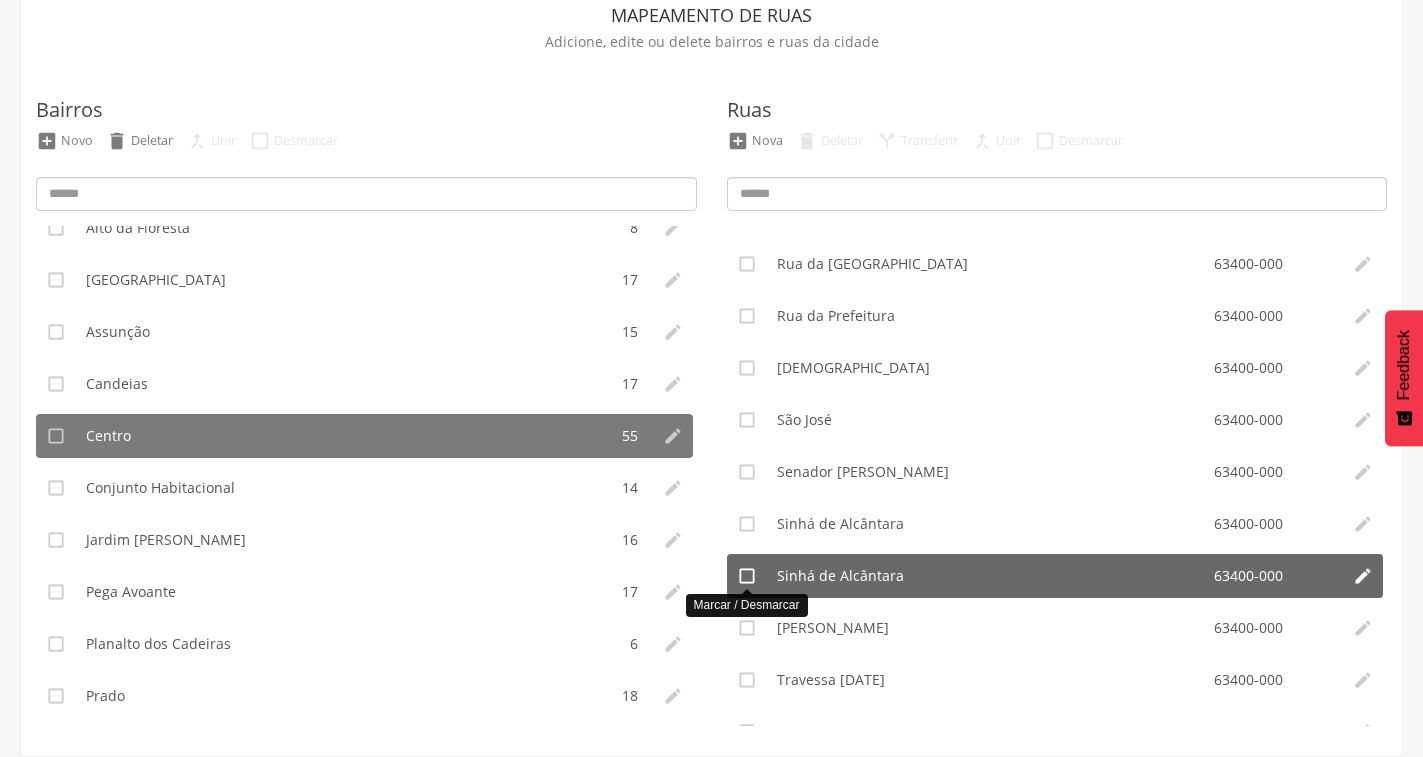 click on "" at bounding box center [747, 576] 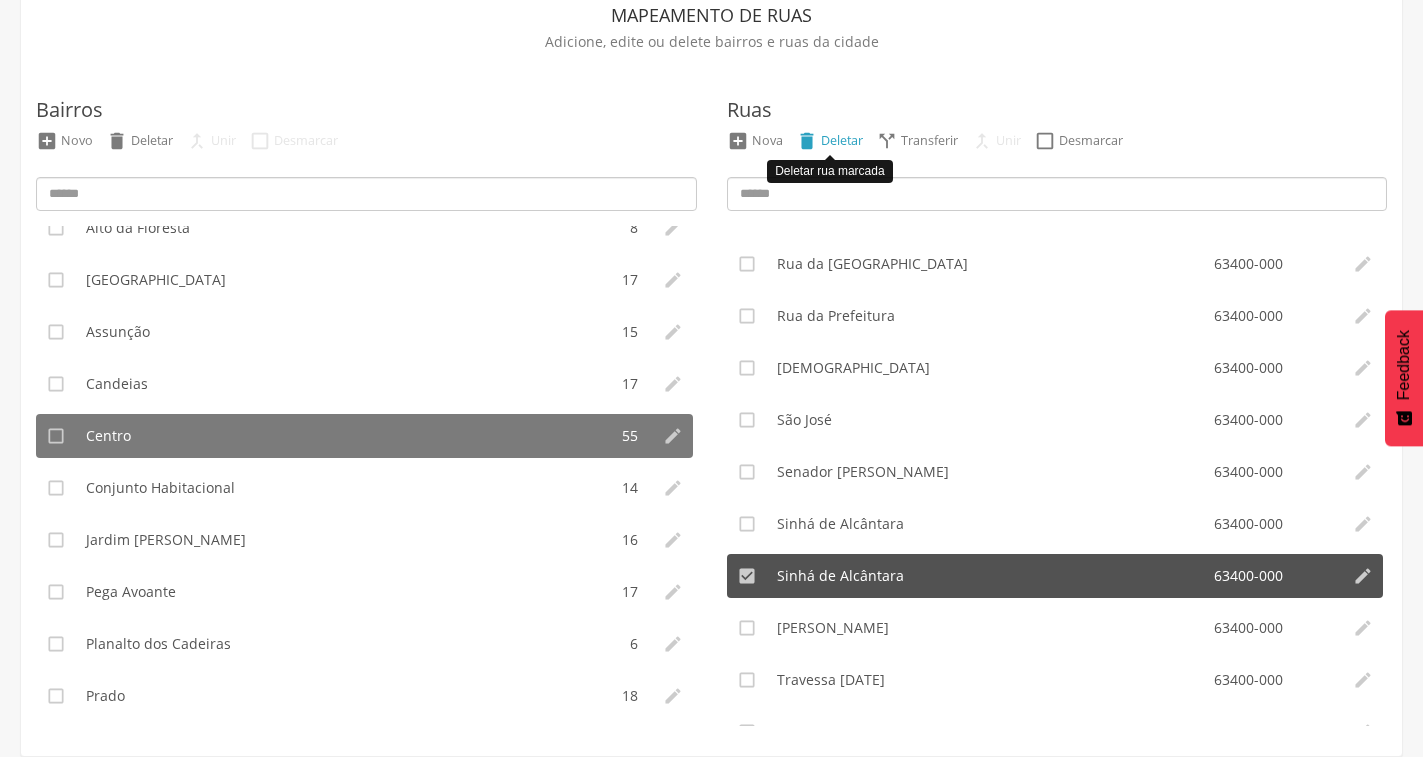 click on "" at bounding box center [807, 141] 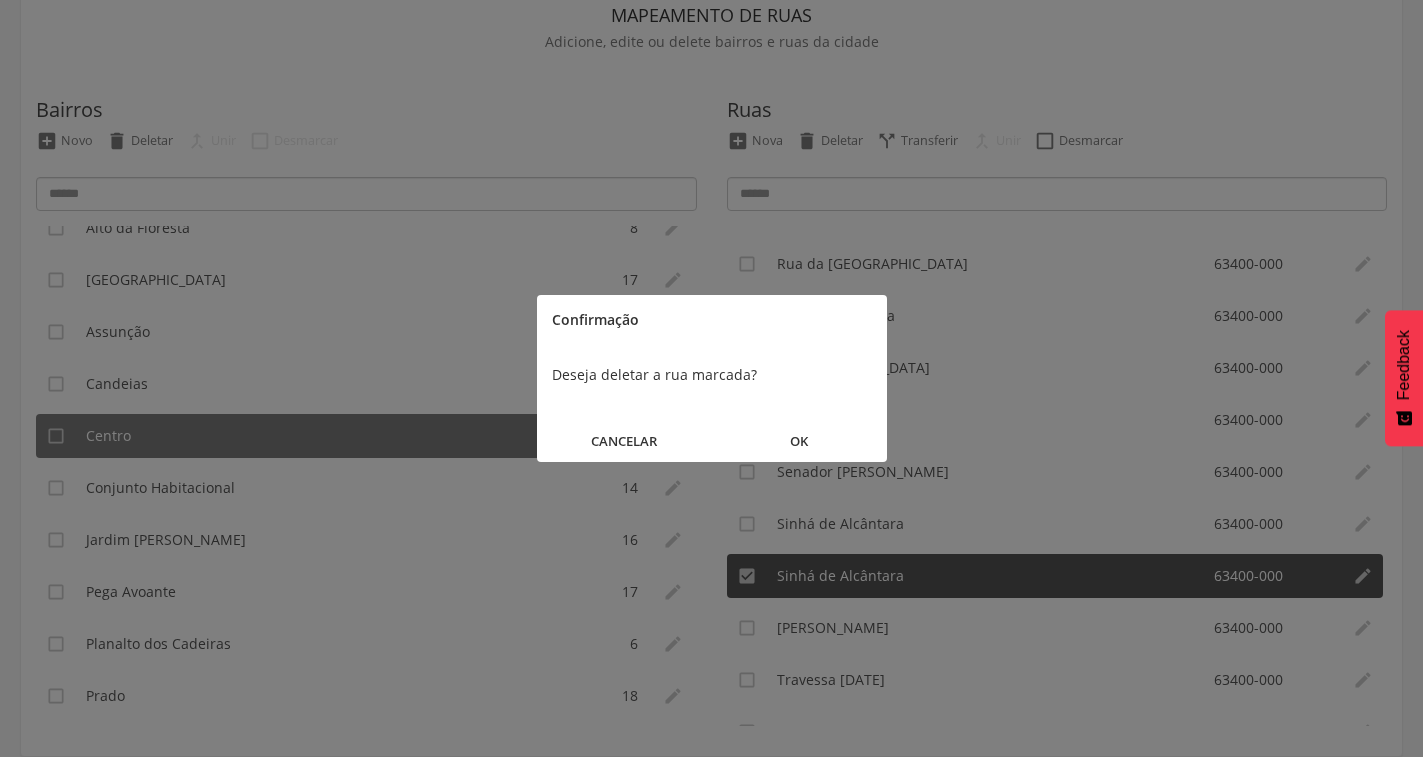 click on "OK" at bounding box center (799, 441) 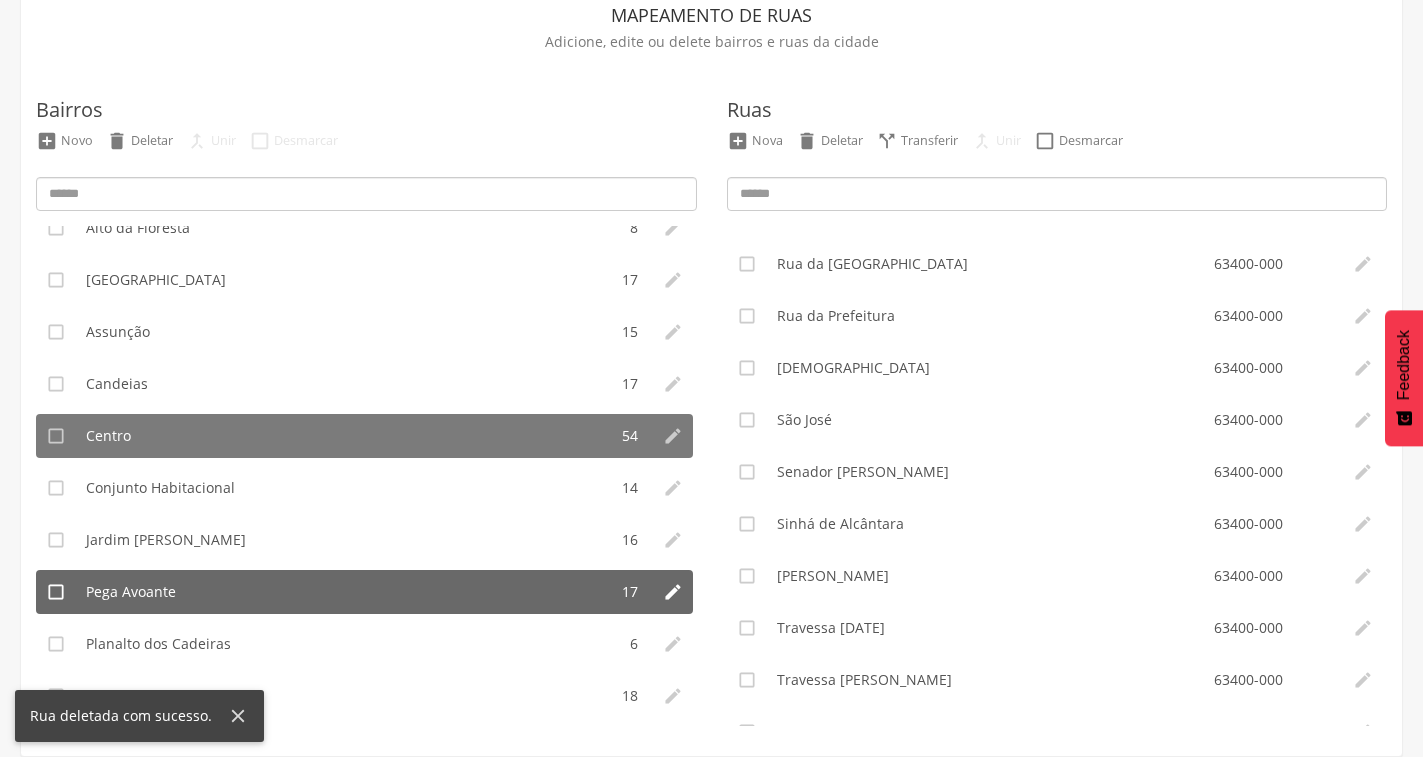 click on "Pega Avoante" at bounding box center (341, 592) 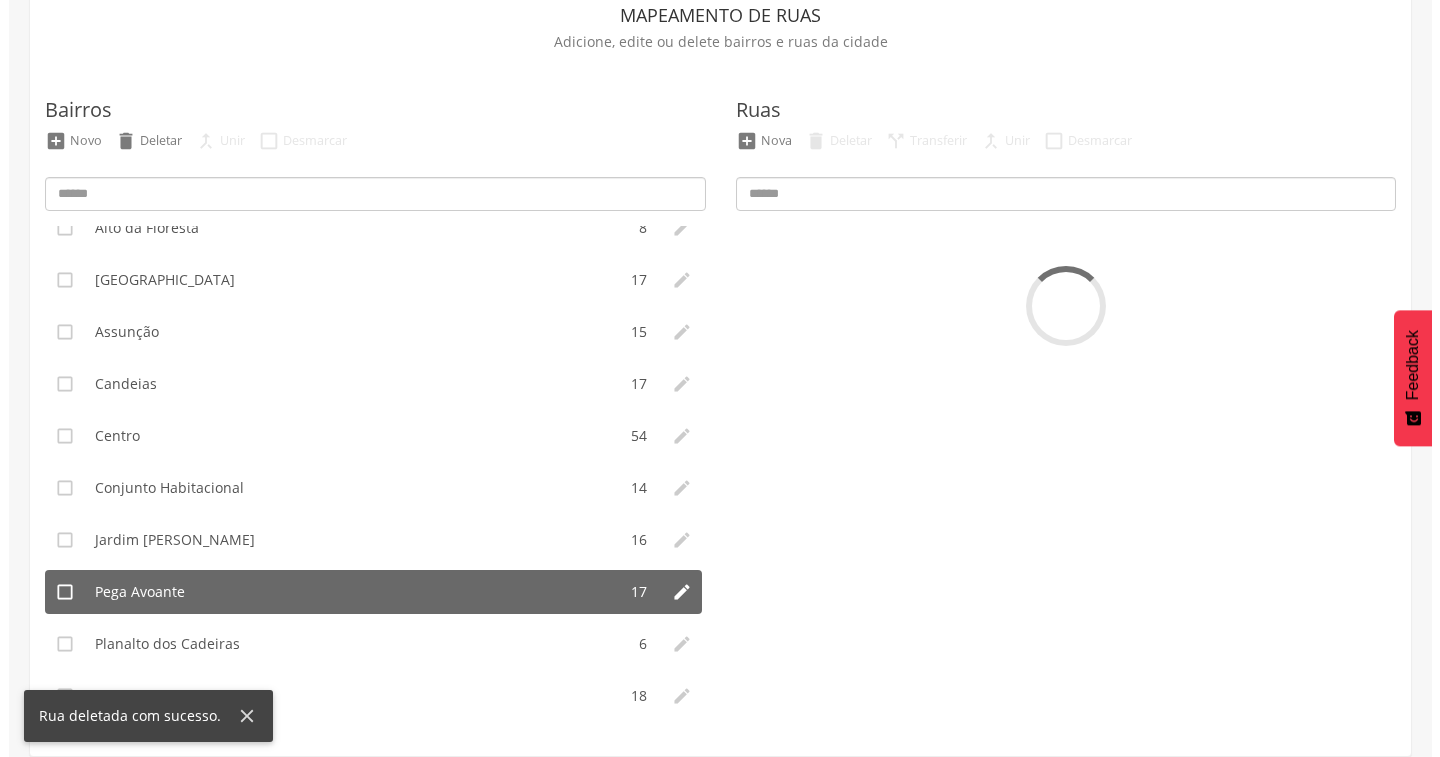 scroll, scrollTop: 0, scrollLeft: 0, axis: both 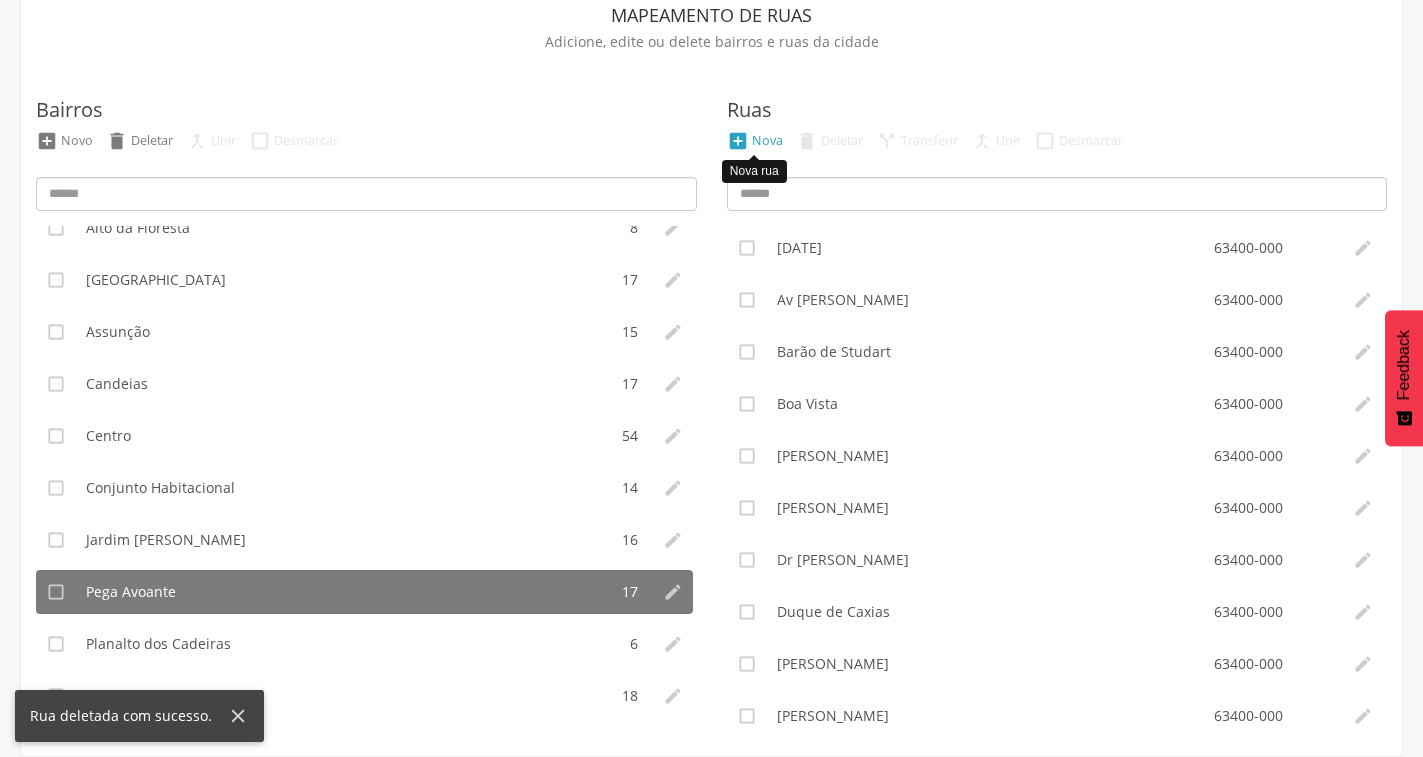 click on "" at bounding box center [738, 141] 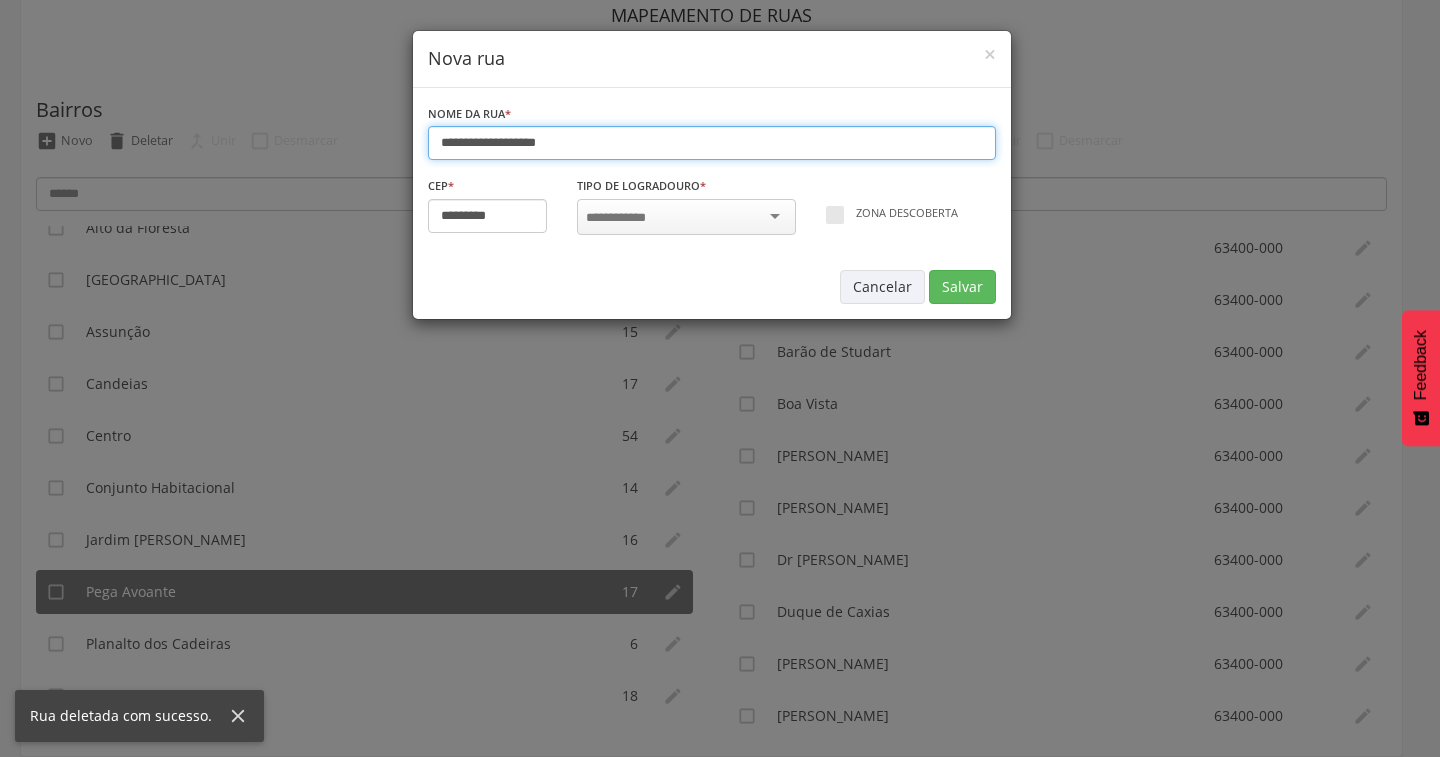 click on "**********" at bounding box center [712, 143] 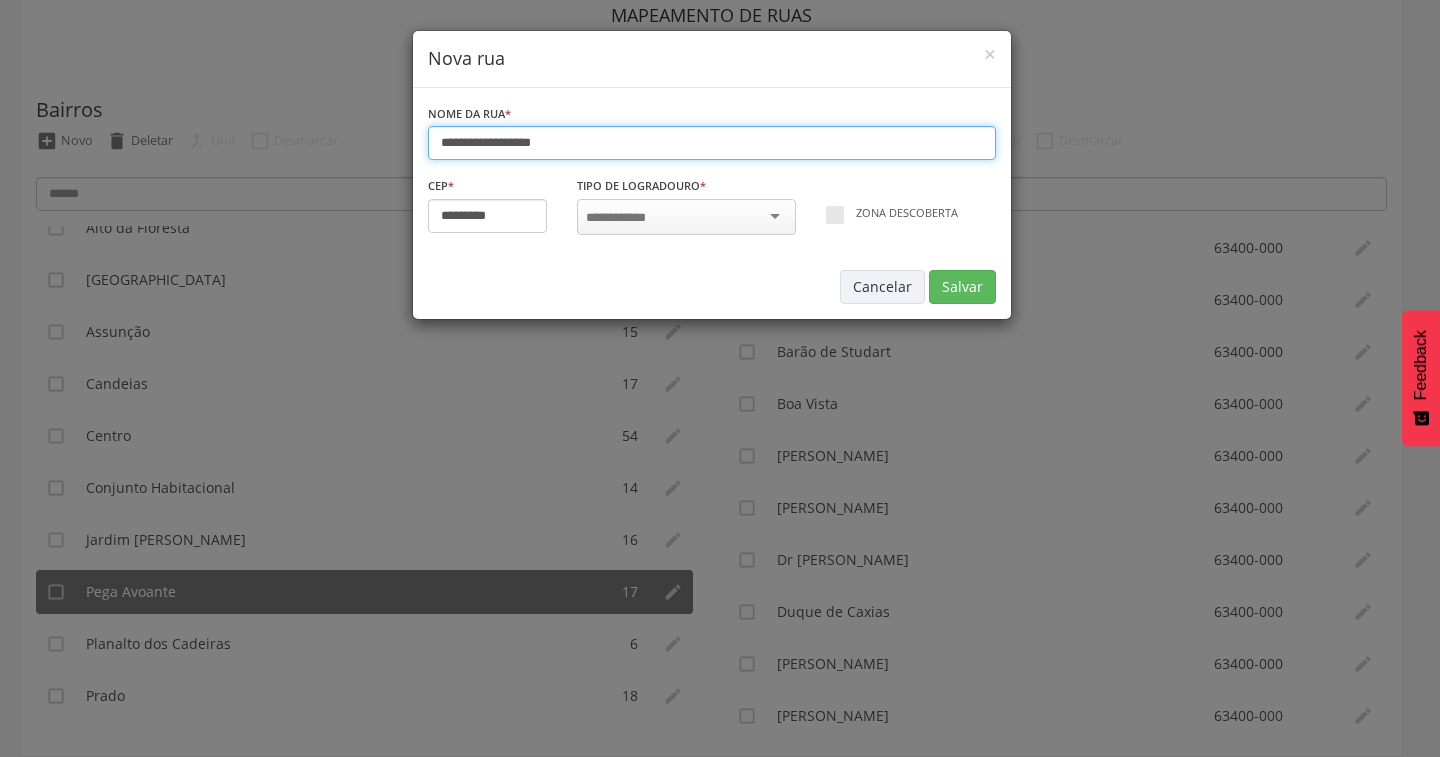 type on "**********" 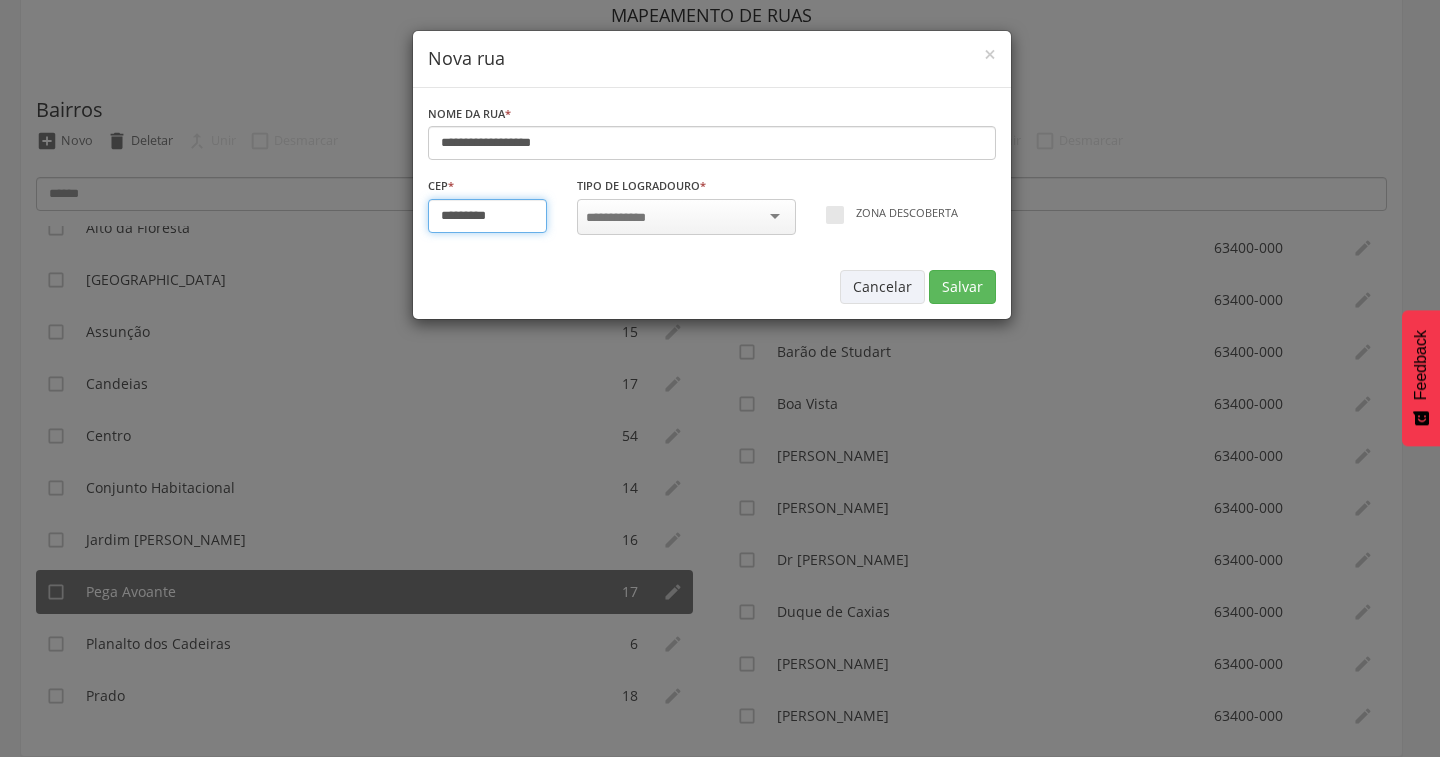 click on "*********" at bounding box center [488, 216] 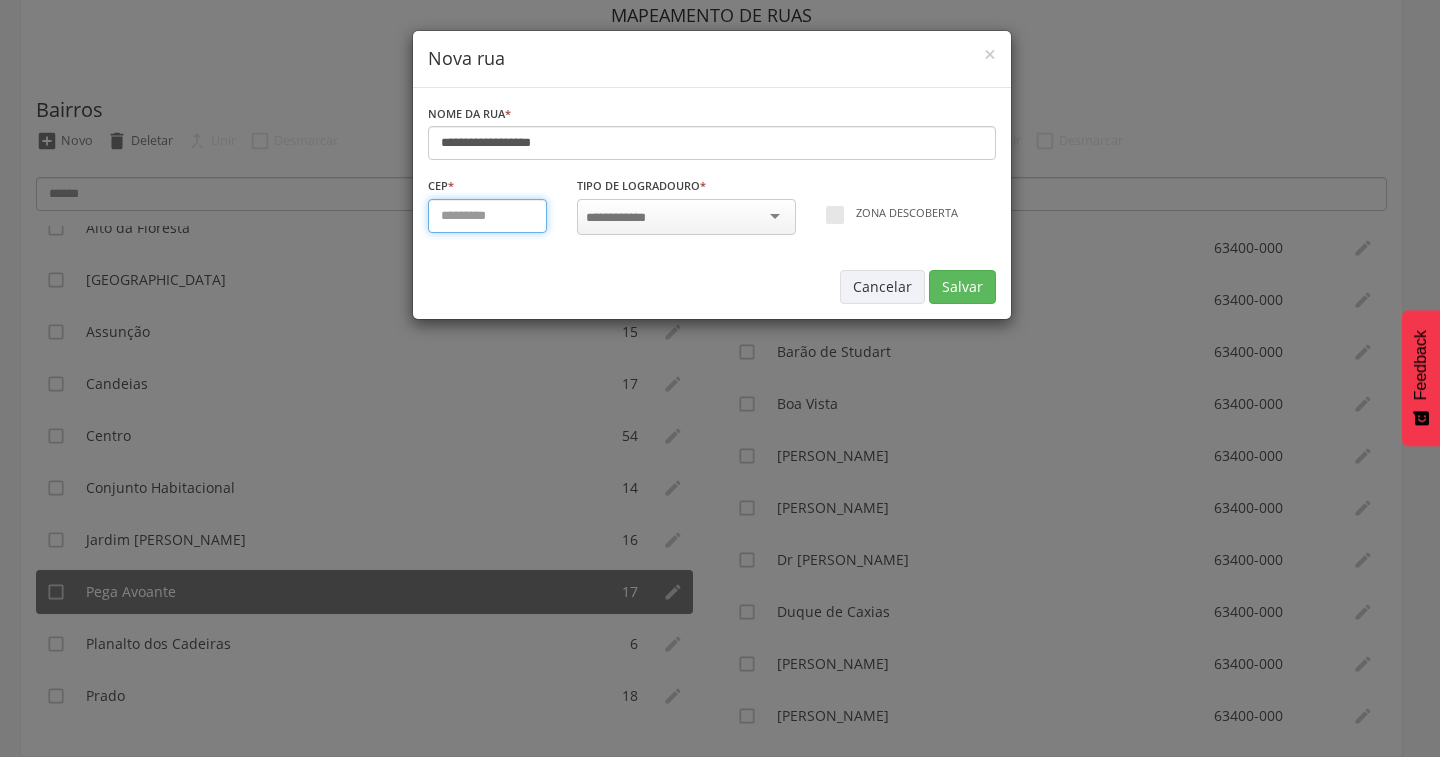 type on "*********" 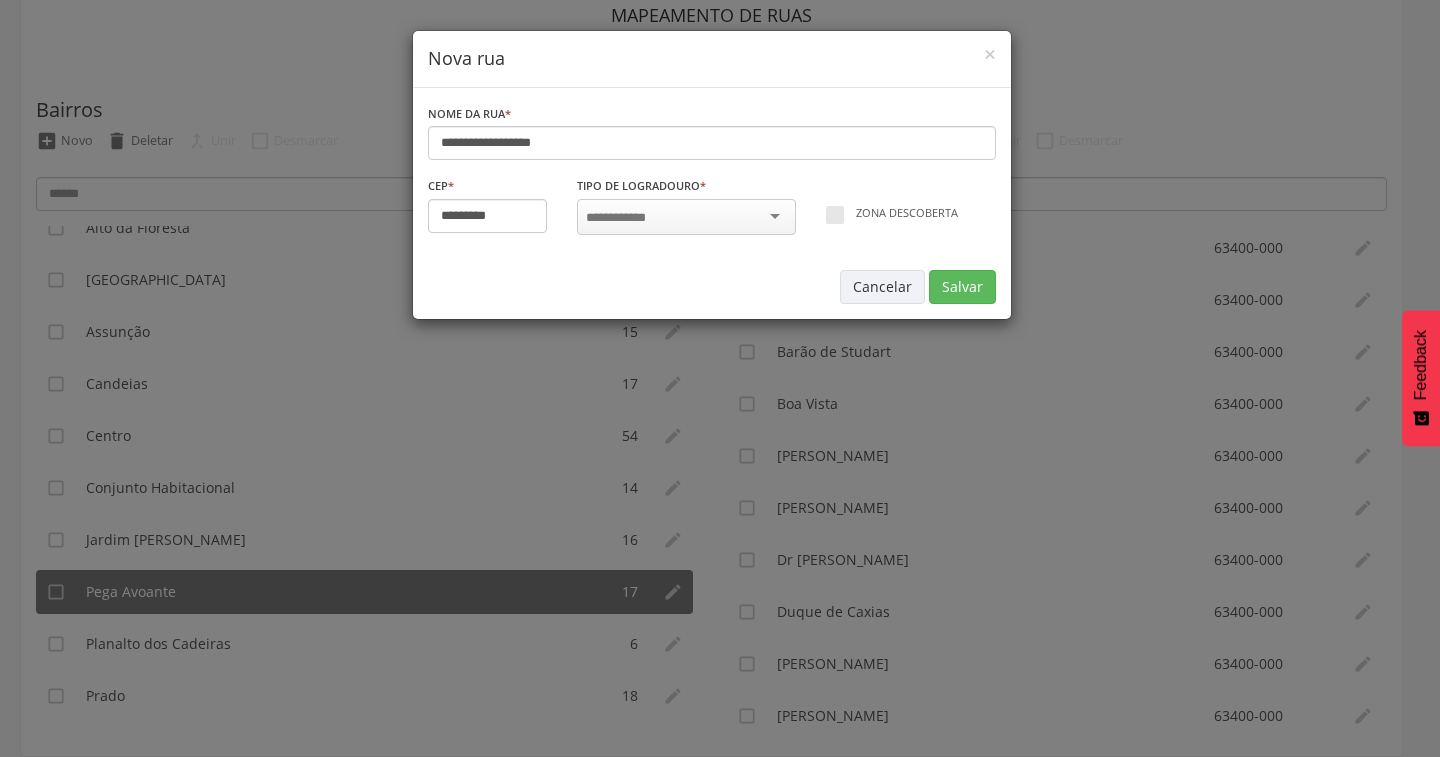 click at bounding box center (622, 218) 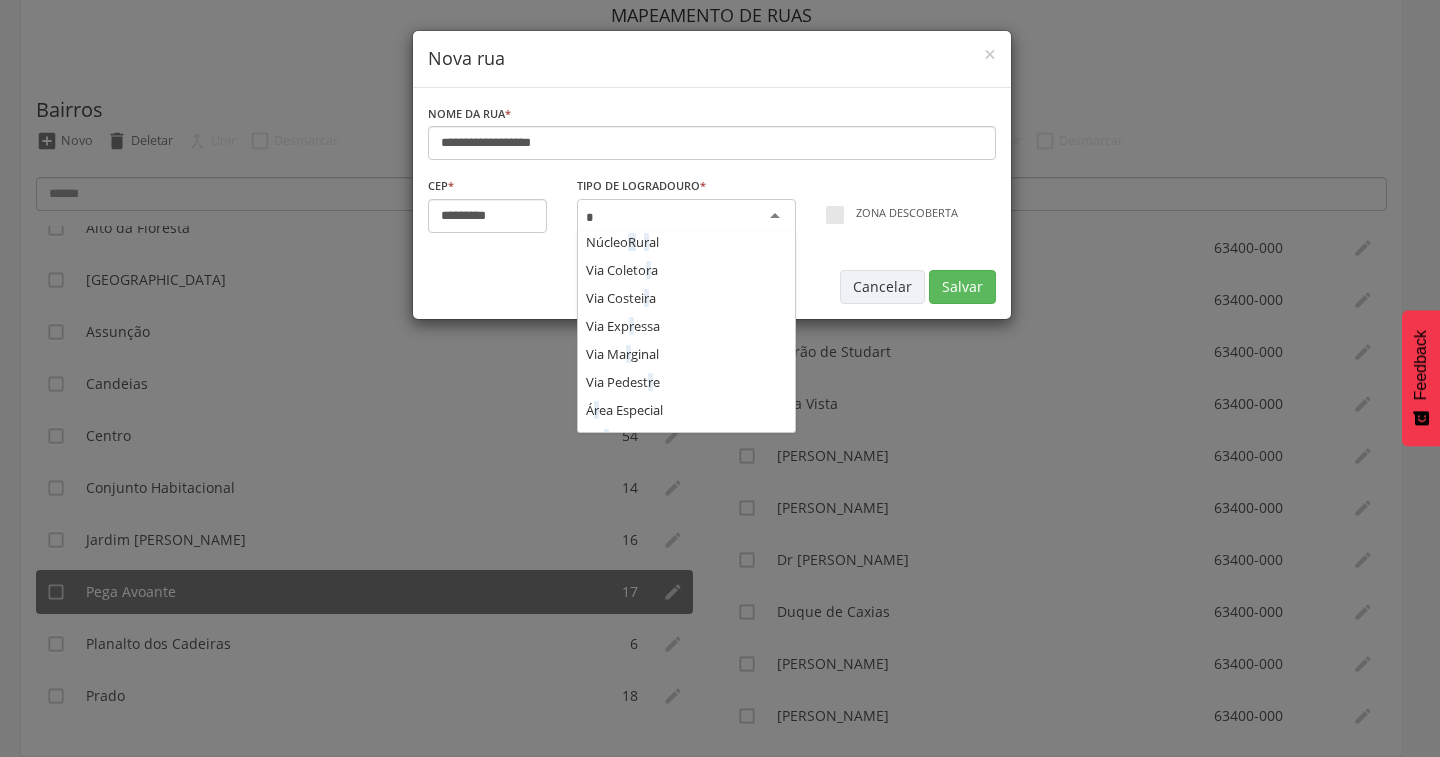 scroll, scrollTop: 0, scrollLeft: 0, axis: both 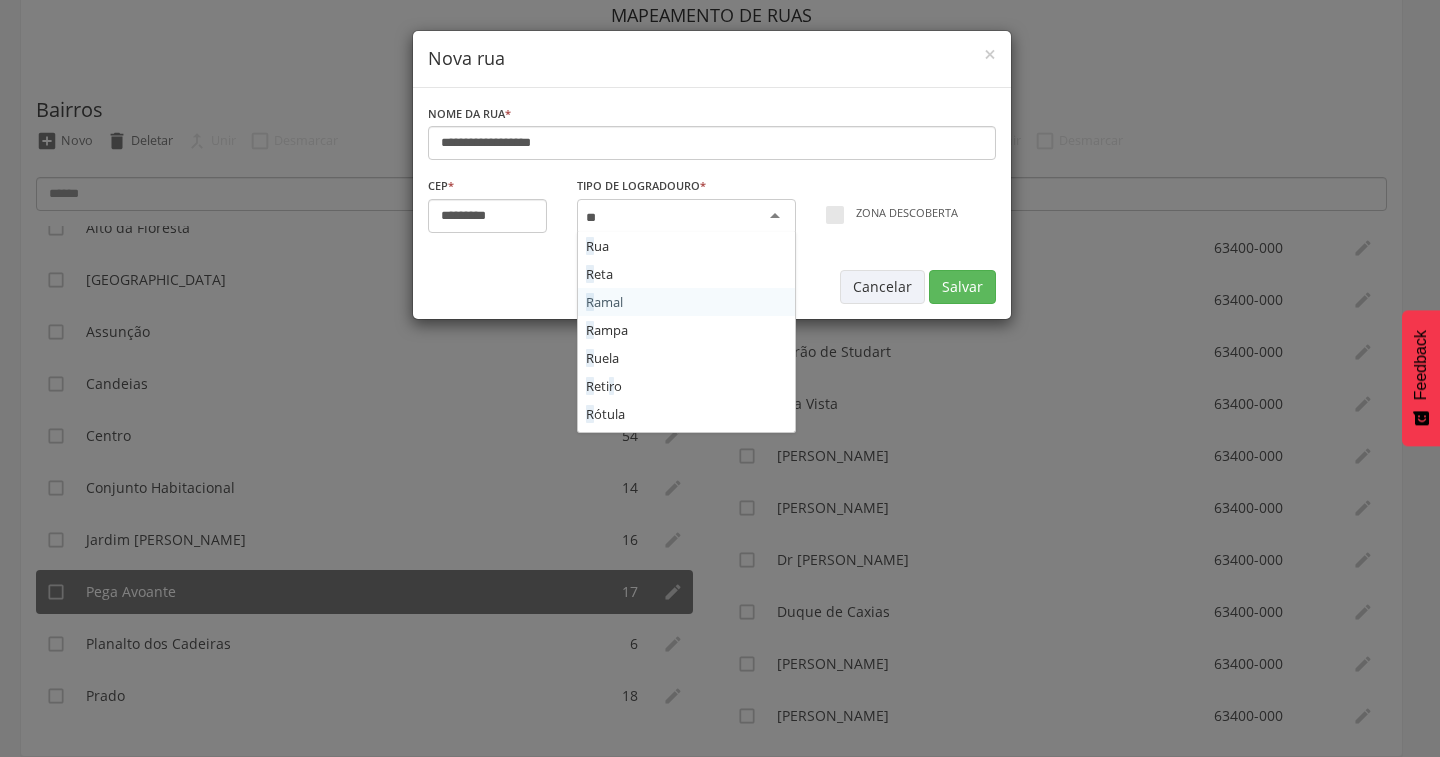 type on "***" 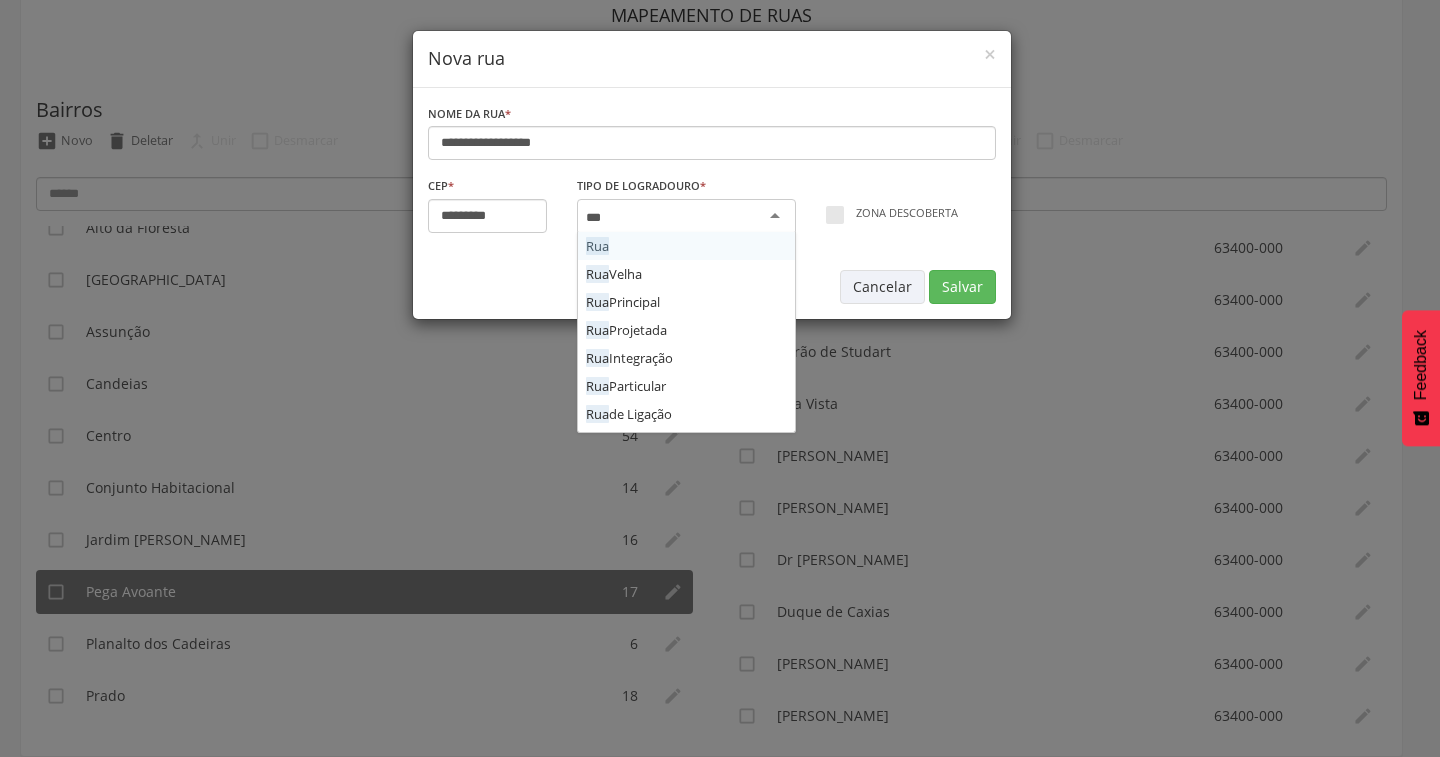 type 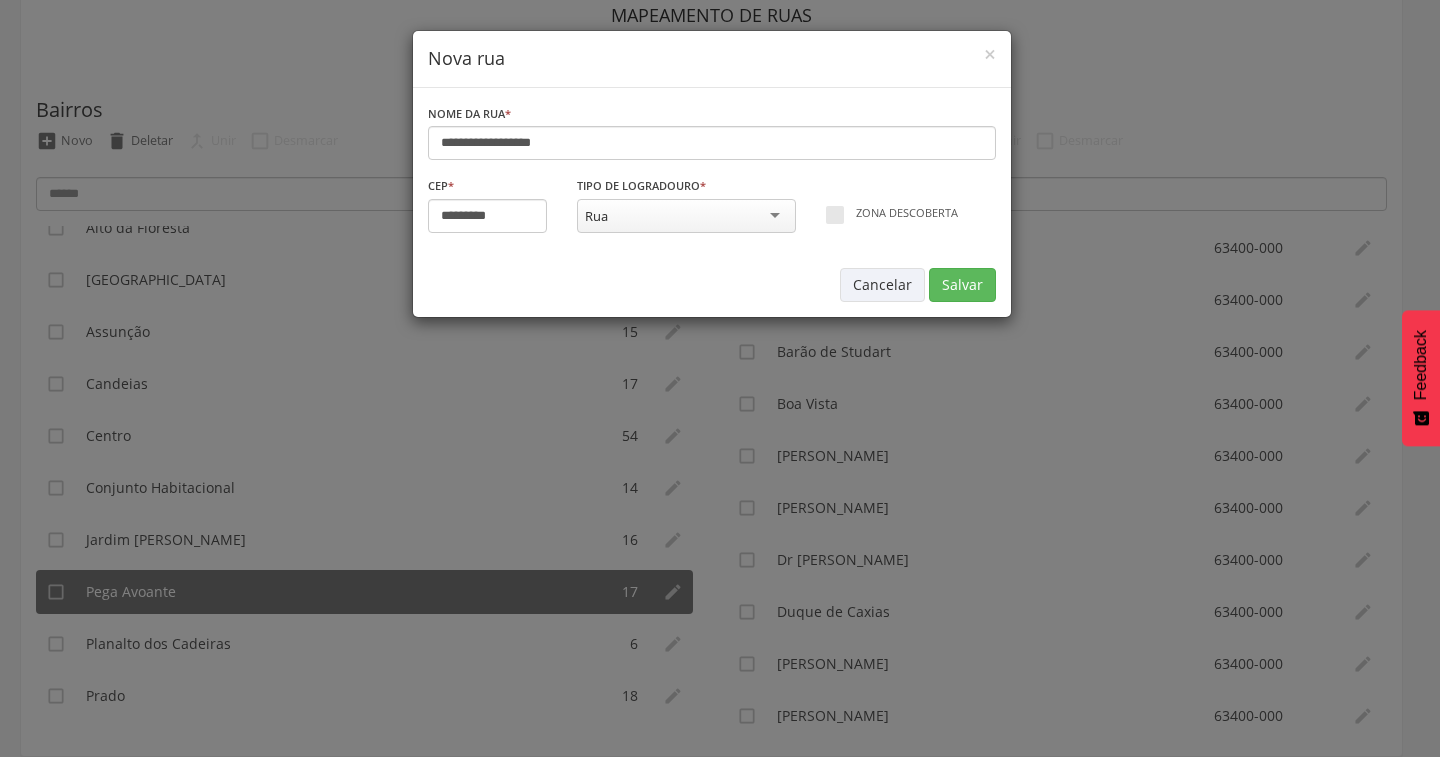 scroll, scrollTop: 0, scrollLeft: 0, axis: both 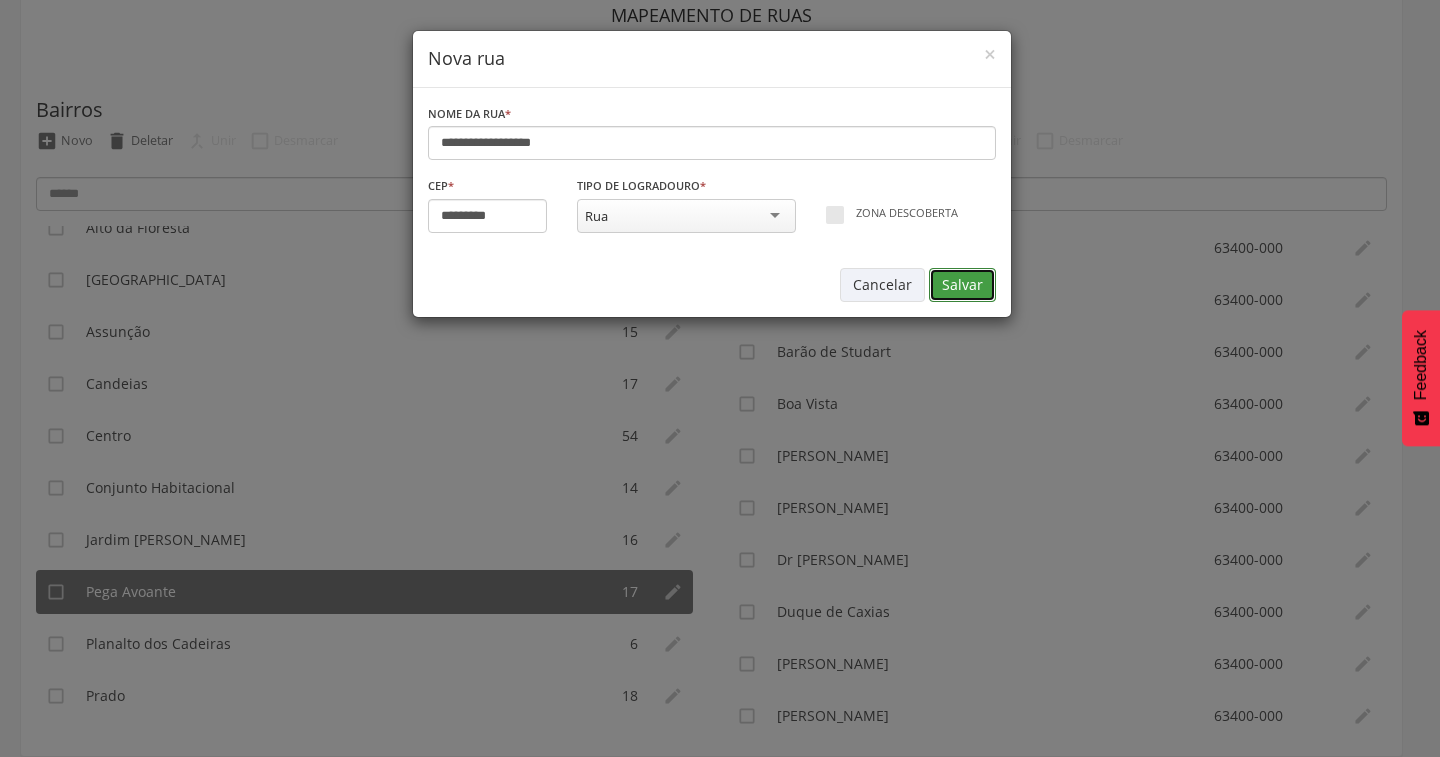 click on "Salvar" at bounding box center [962, 285] 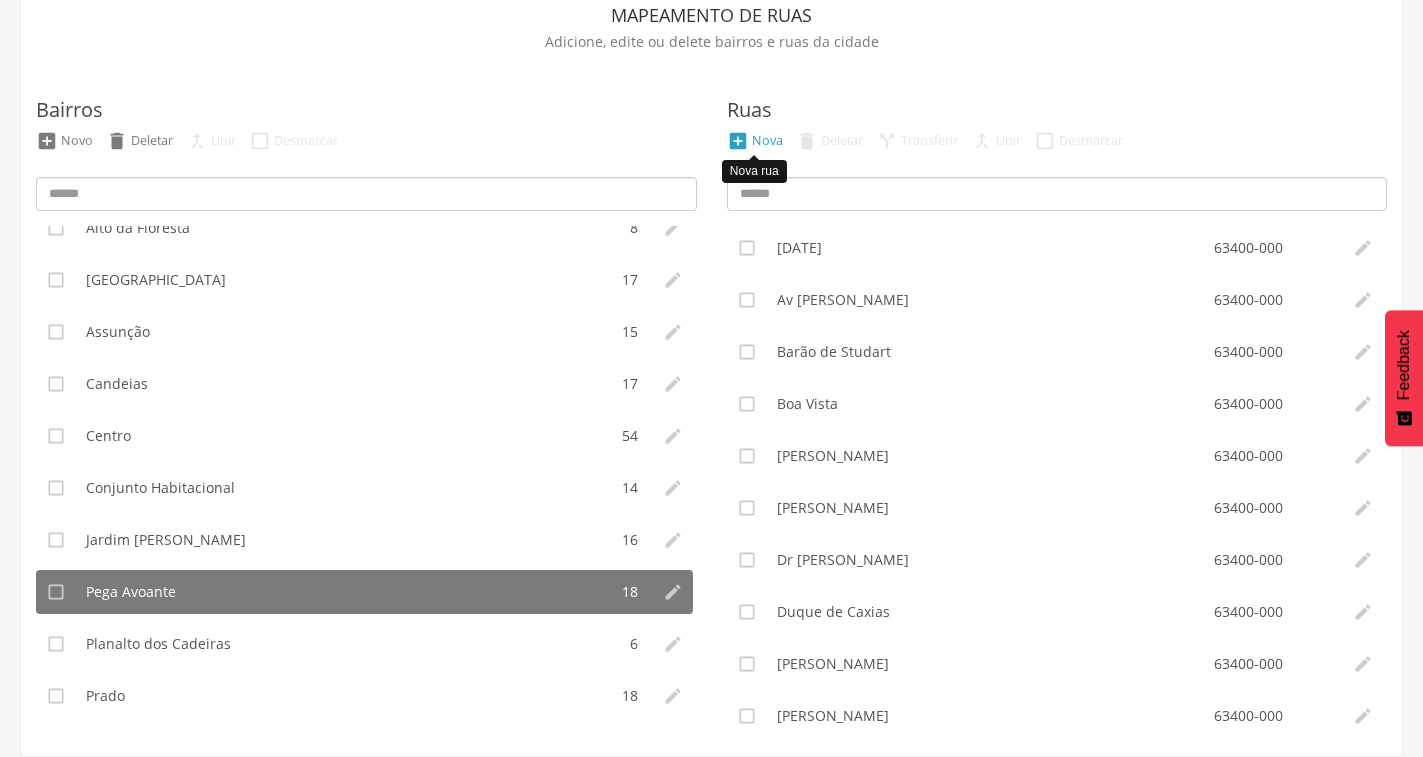 click on "Nova" at bounding box center (767, 140) 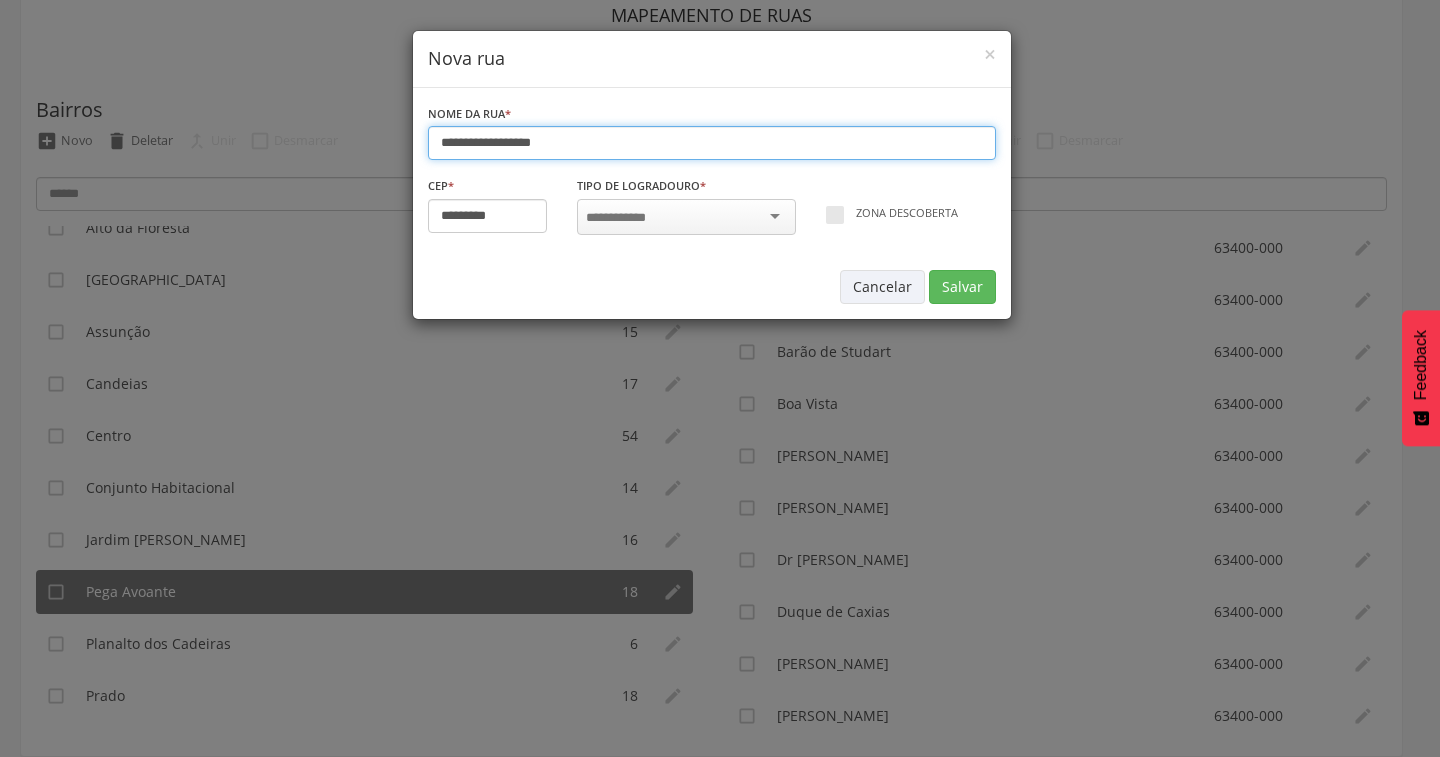 click on "**********" at bounding box center [712, 143] 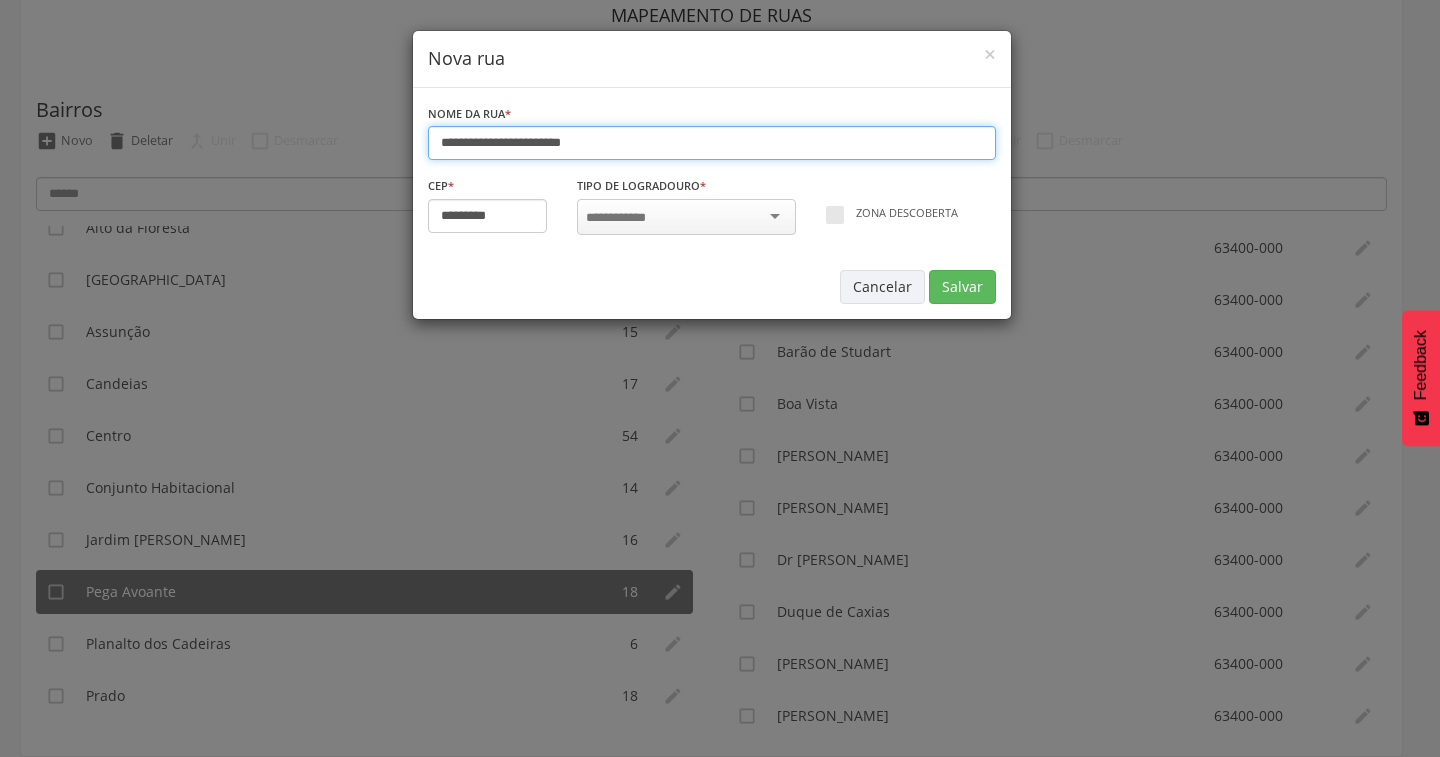 type on "**********" 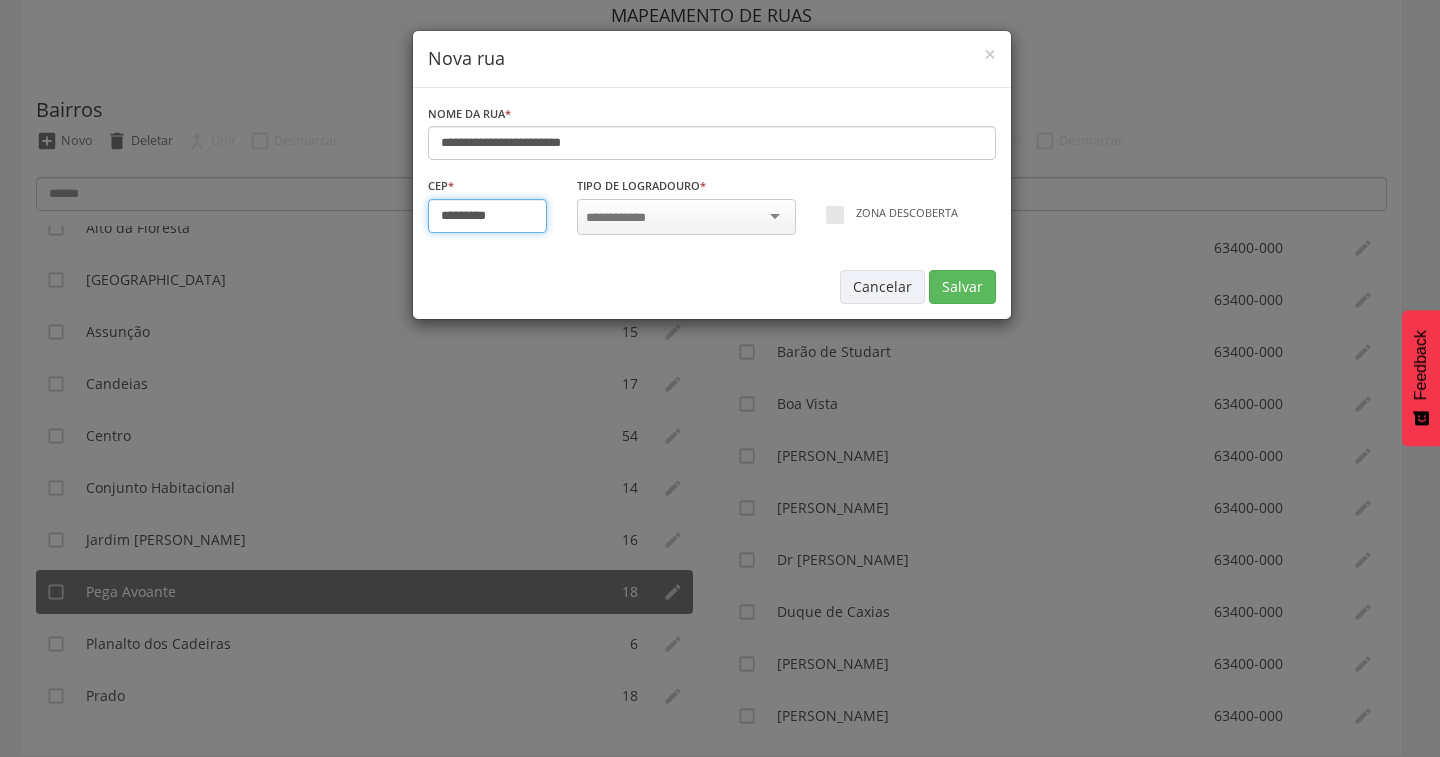 click on "*********" at bounding box center (488, 216) 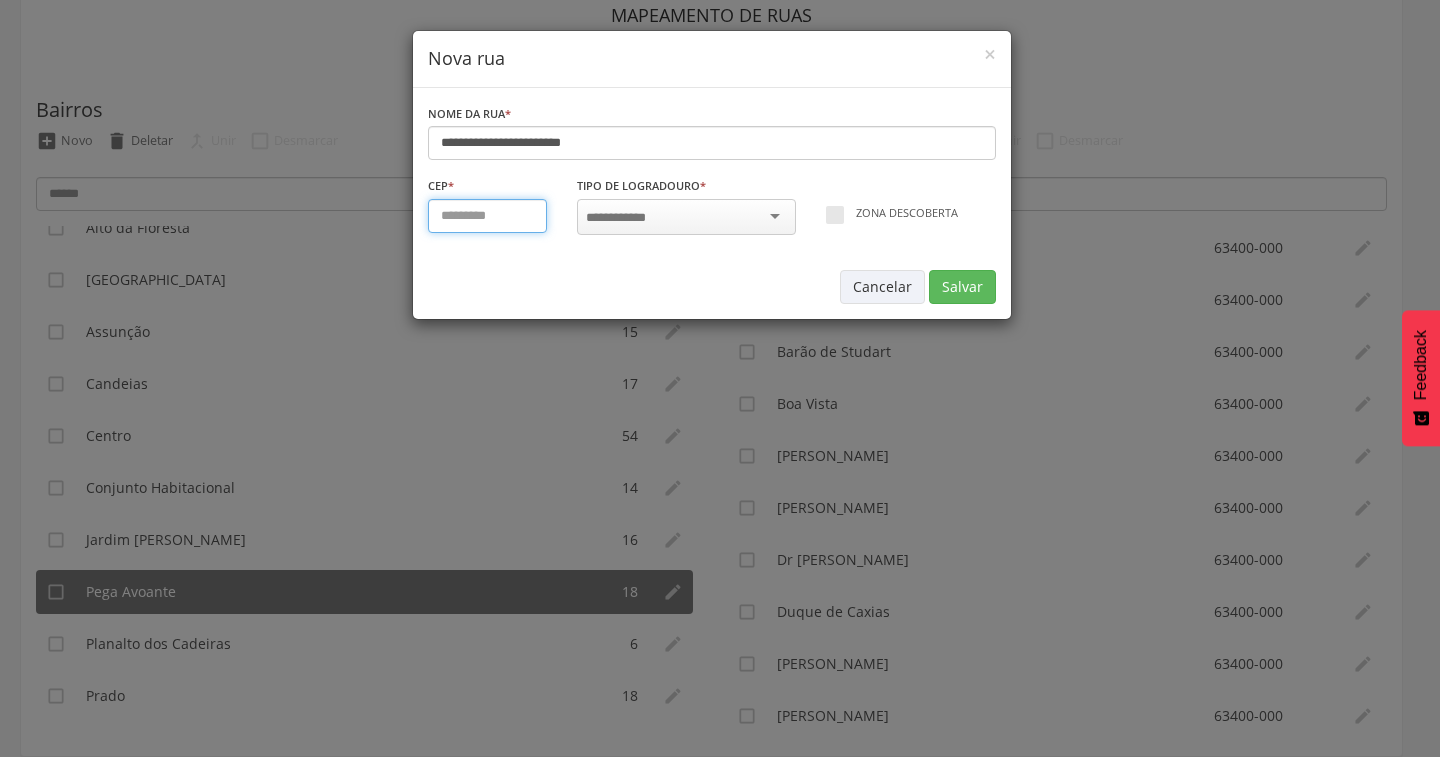 type on "*********" 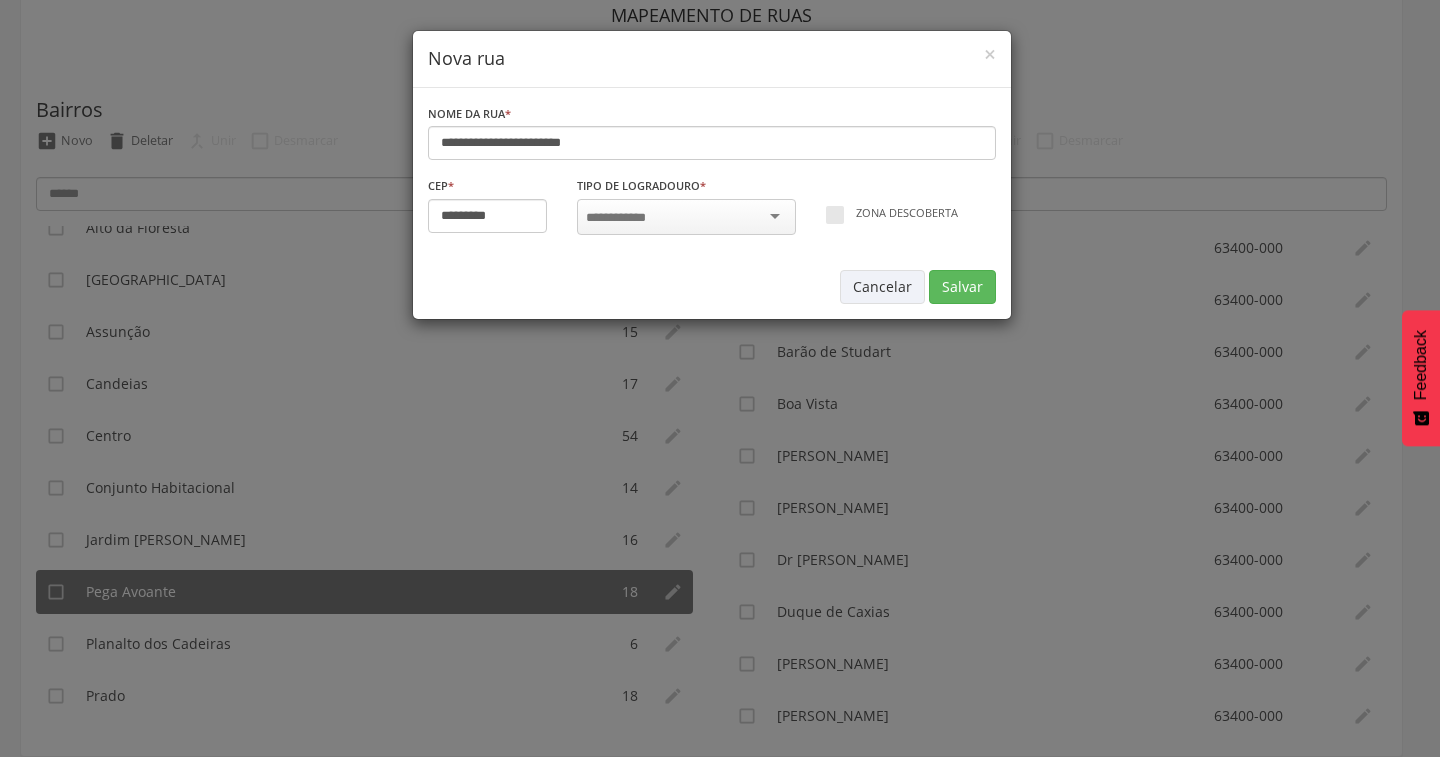 click at bounding box center [622, 218] 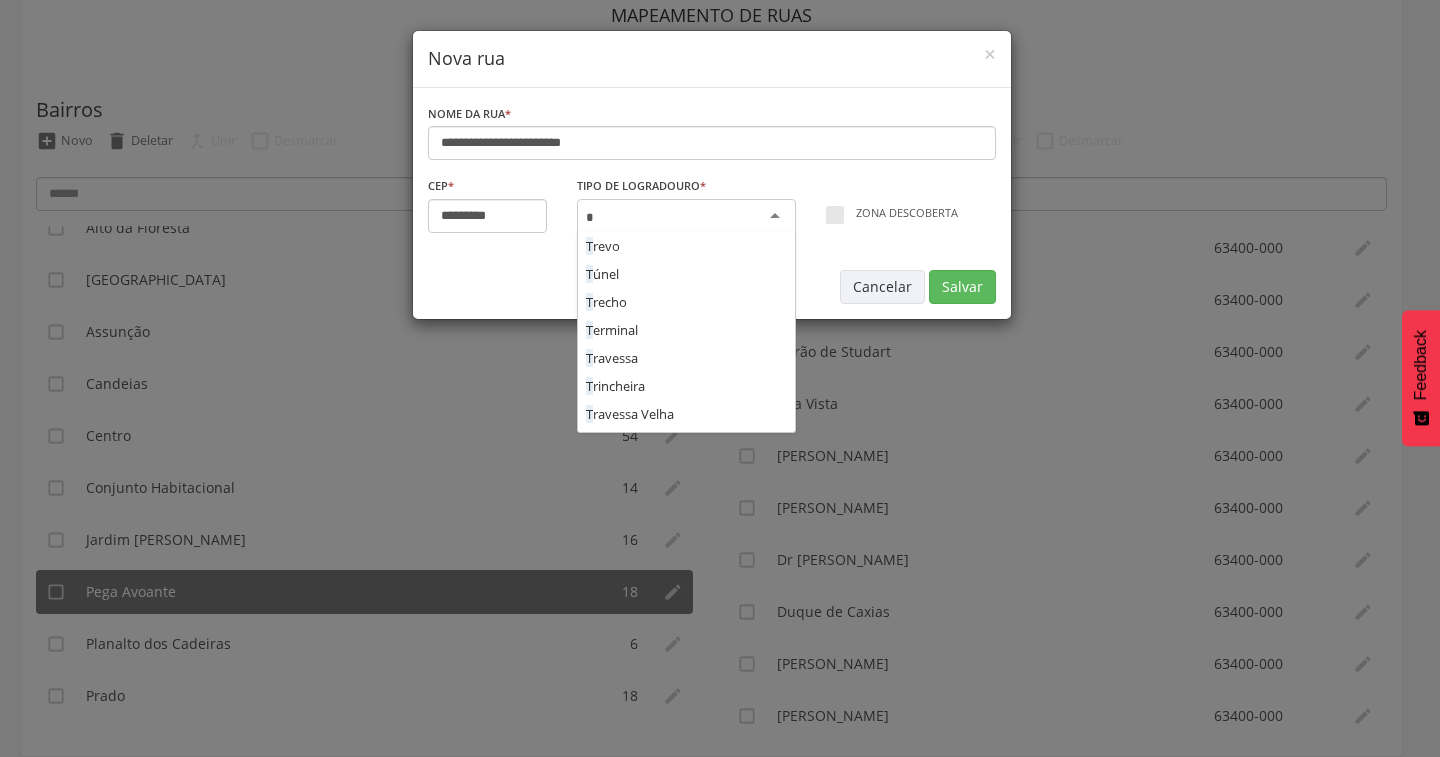 scroll, scrollTop: 1288, scrollLeft: 0, axis: vertical 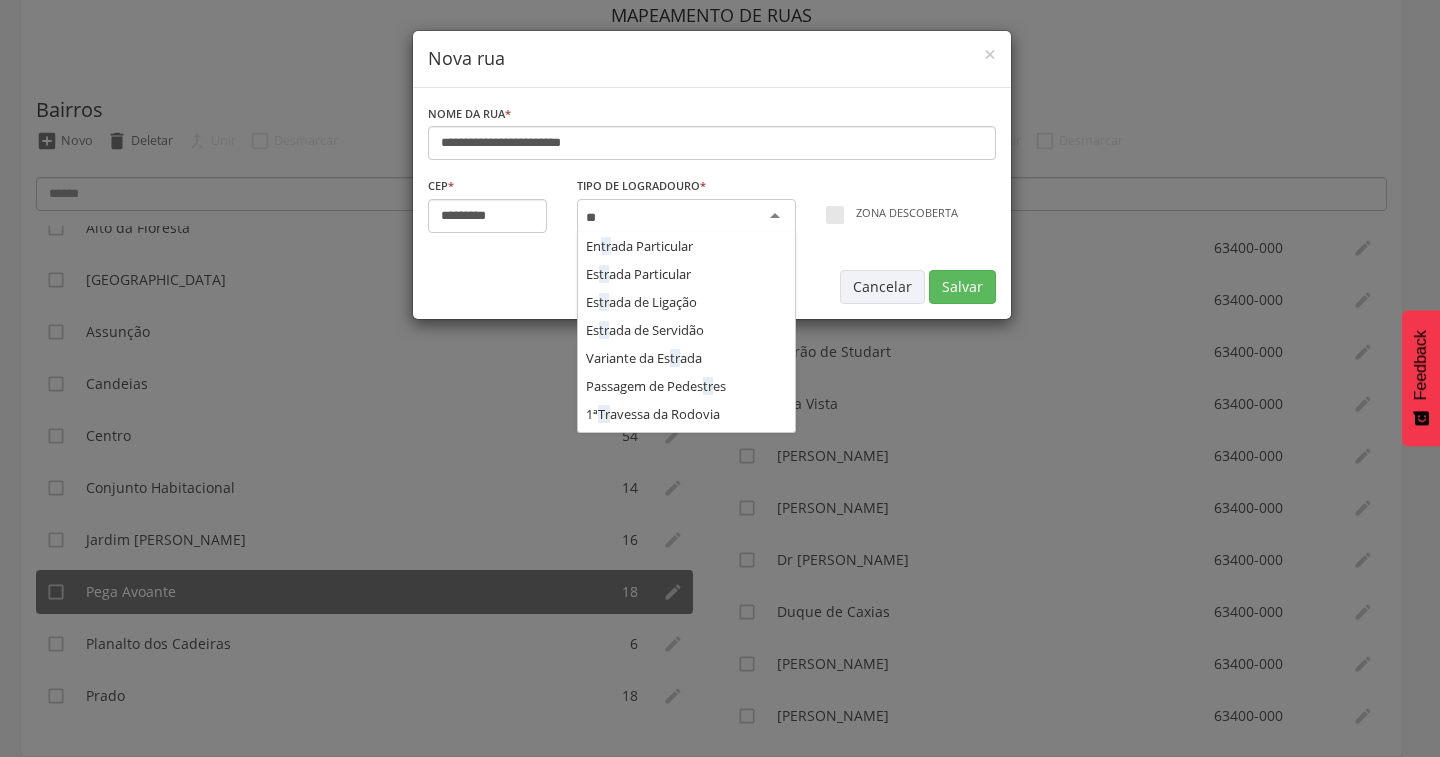 type on "***" 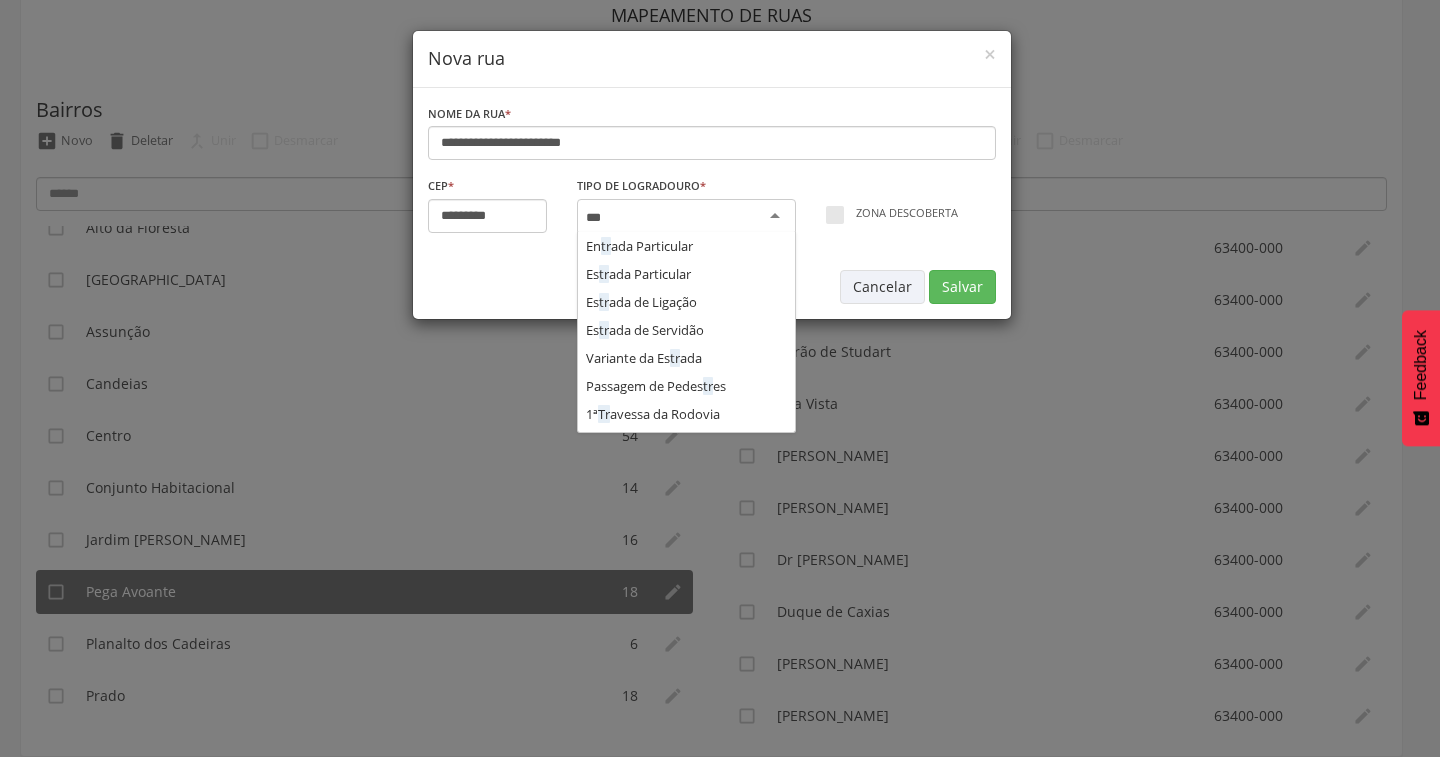 scroll, scrollTop: 0, scrollLeft: 0, axis: both 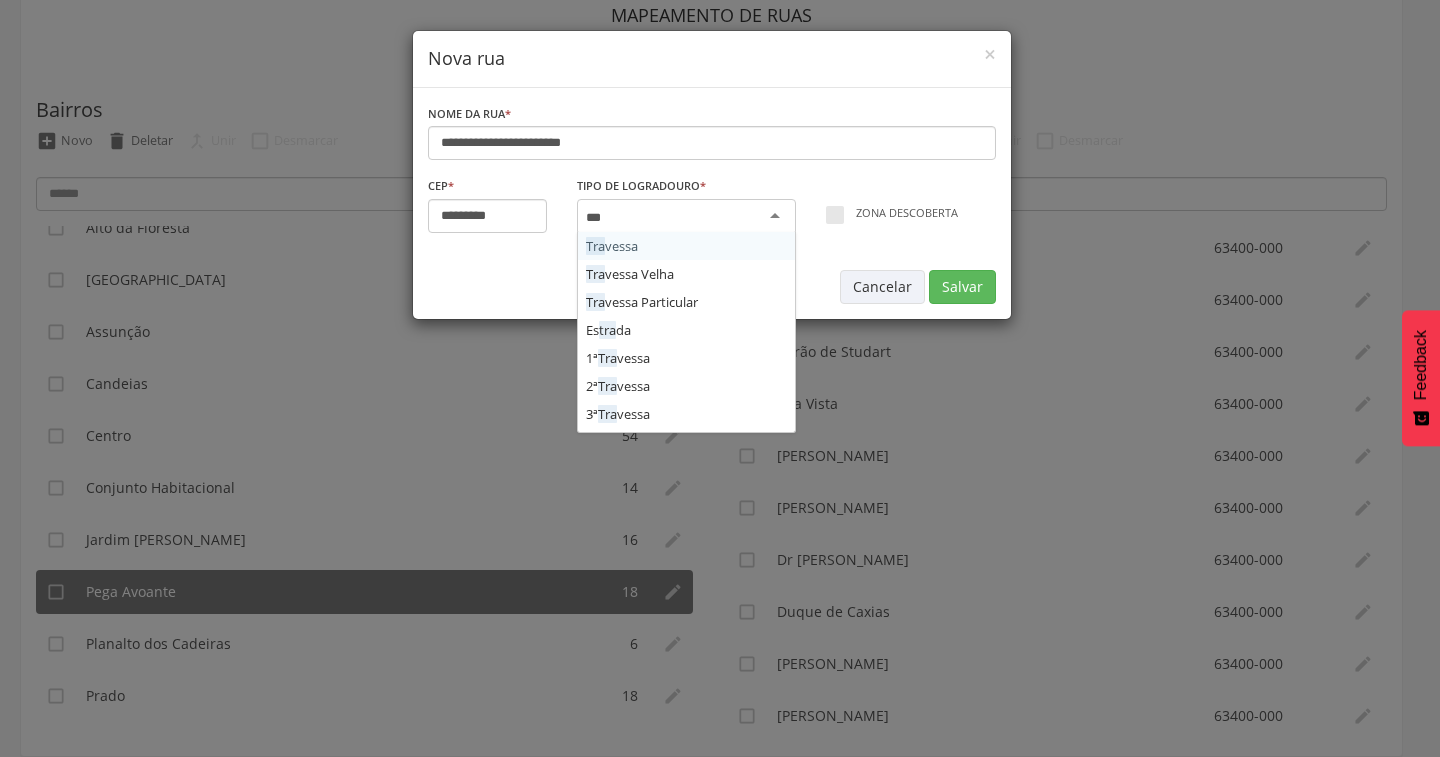type 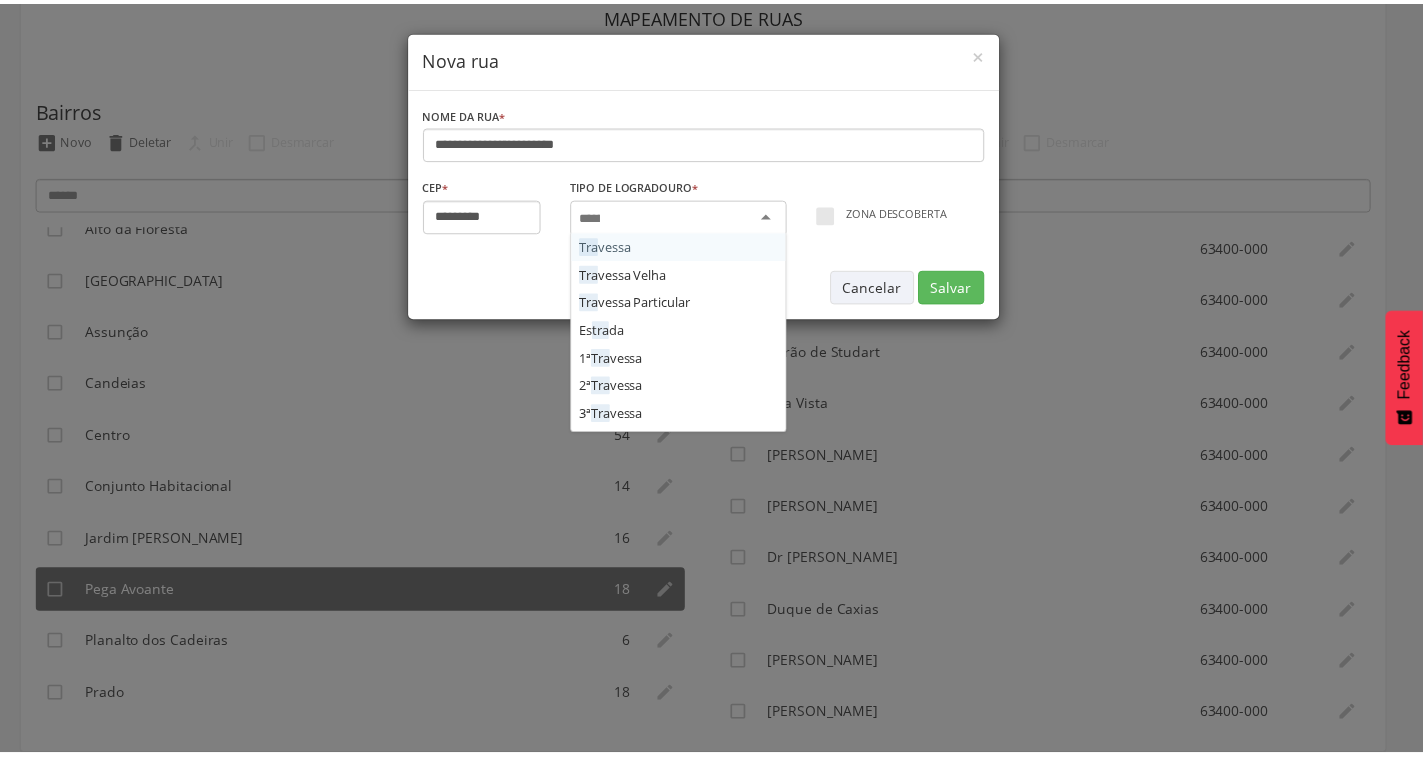 scroll, scrollTop: 0, scrollLeft: 0, axis: both 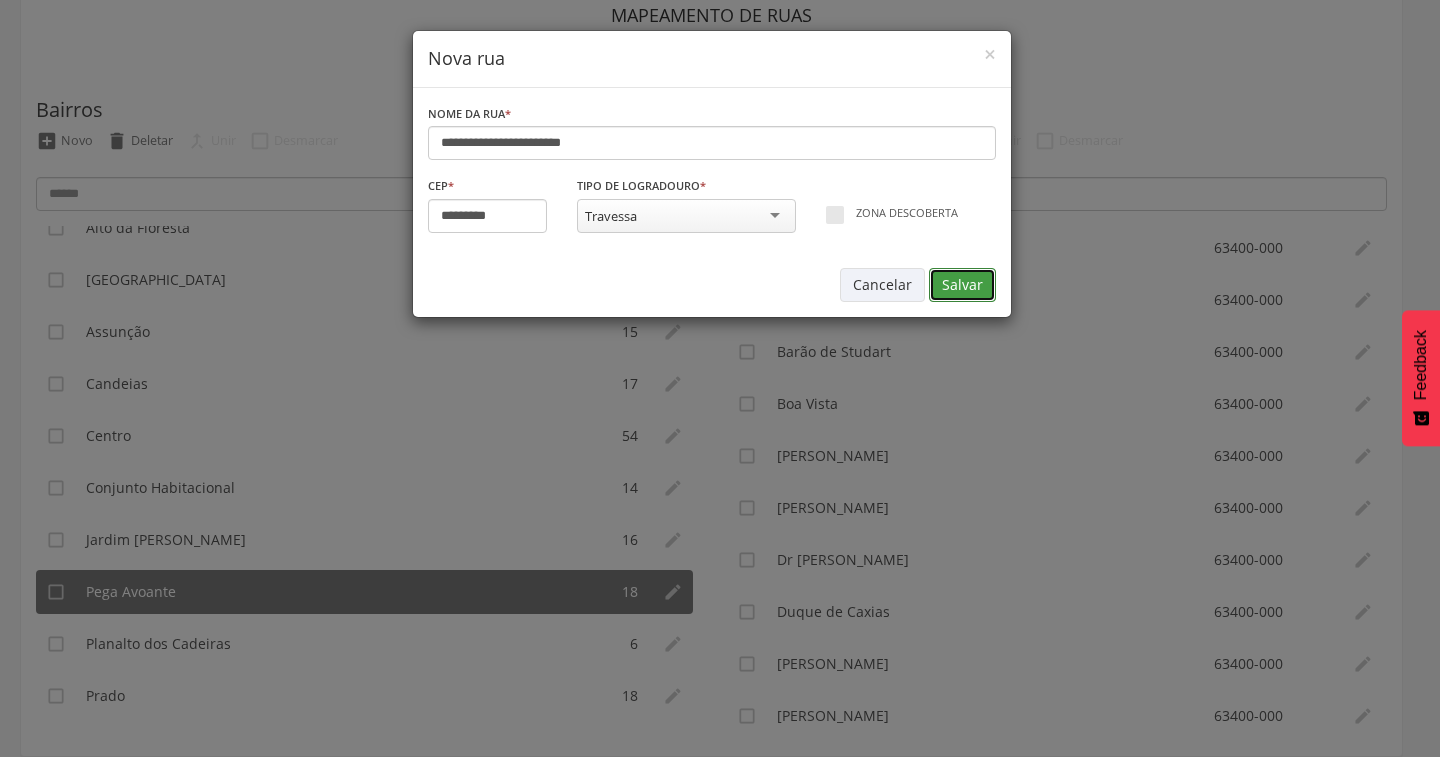 click on "Salvar" at bounding box center [962, 285] 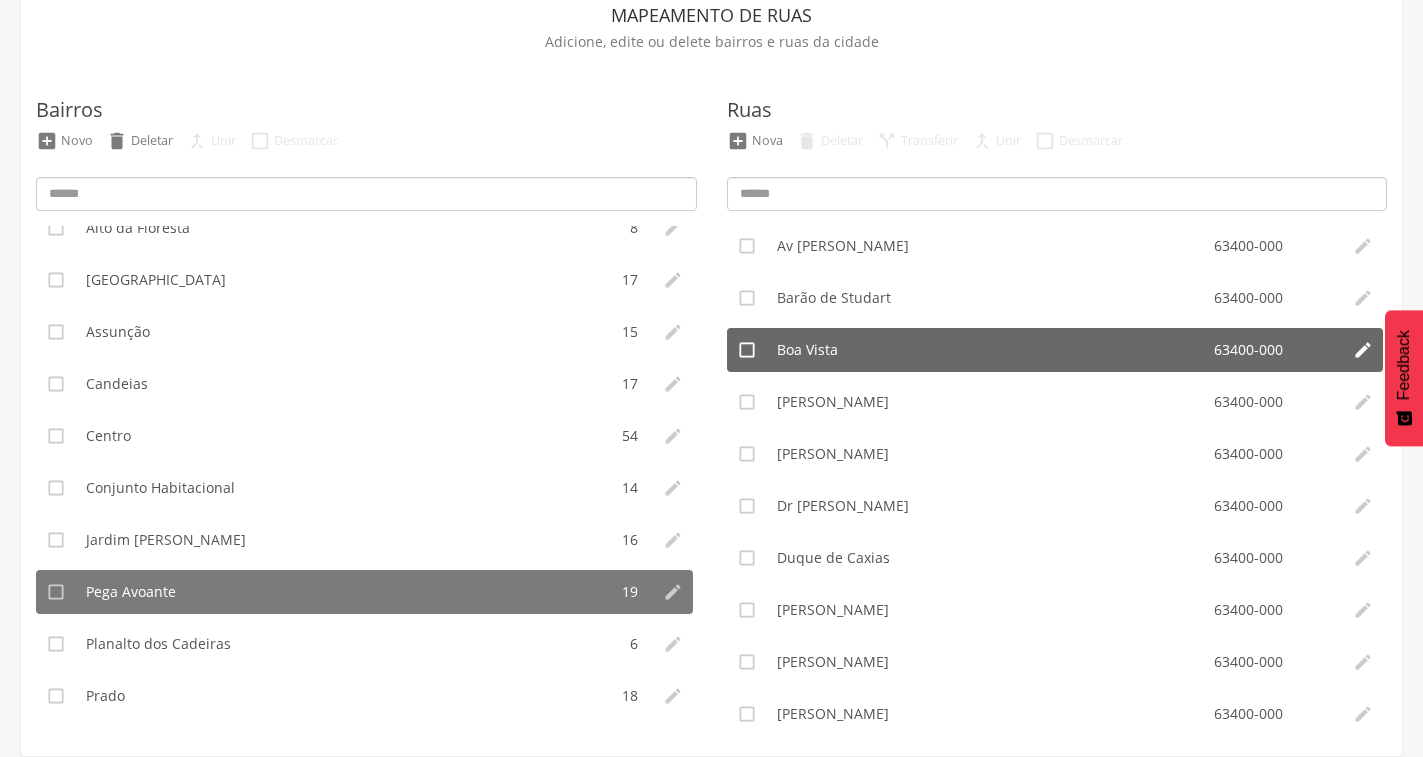 scroll, scrollTop: 0, scrollLeft: 0, axis: both 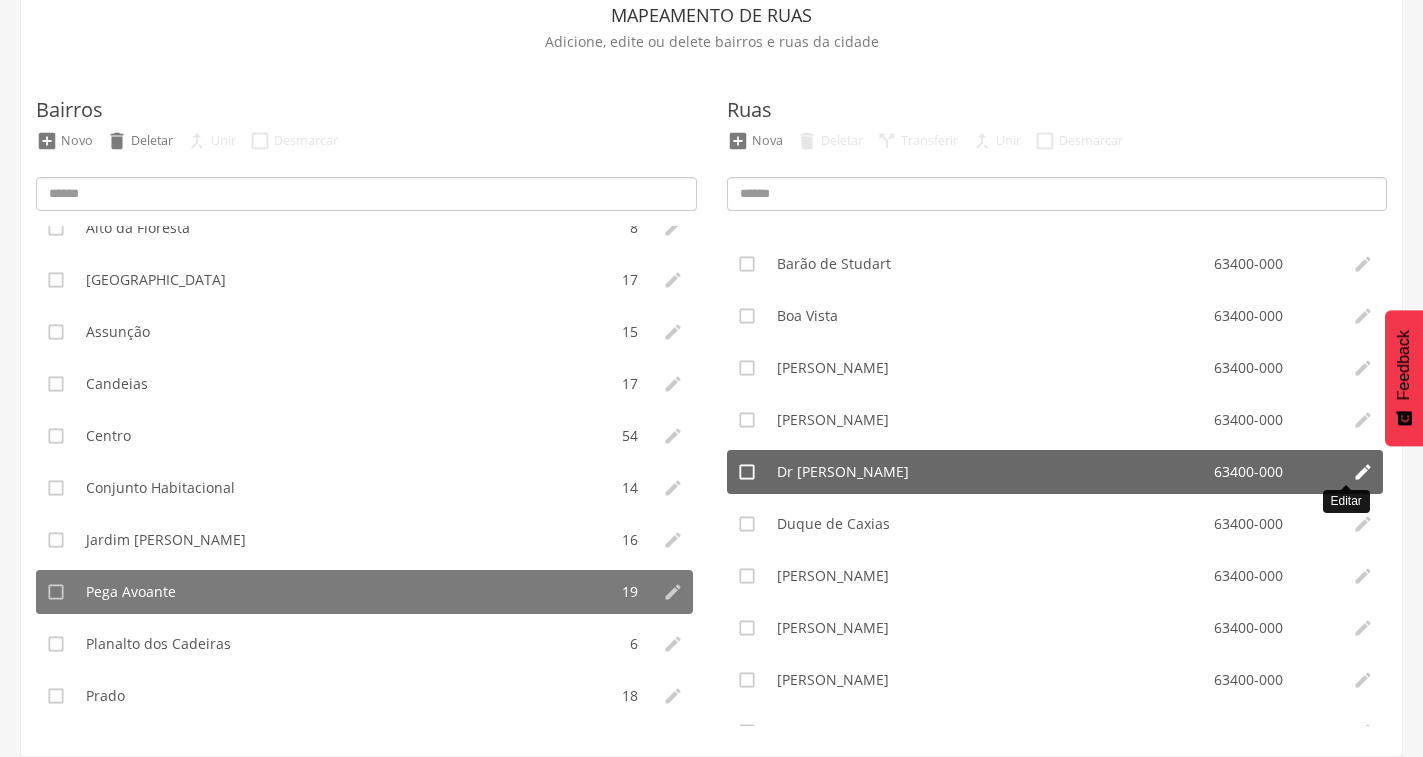 click on "" at bounding box center [1363, 472] 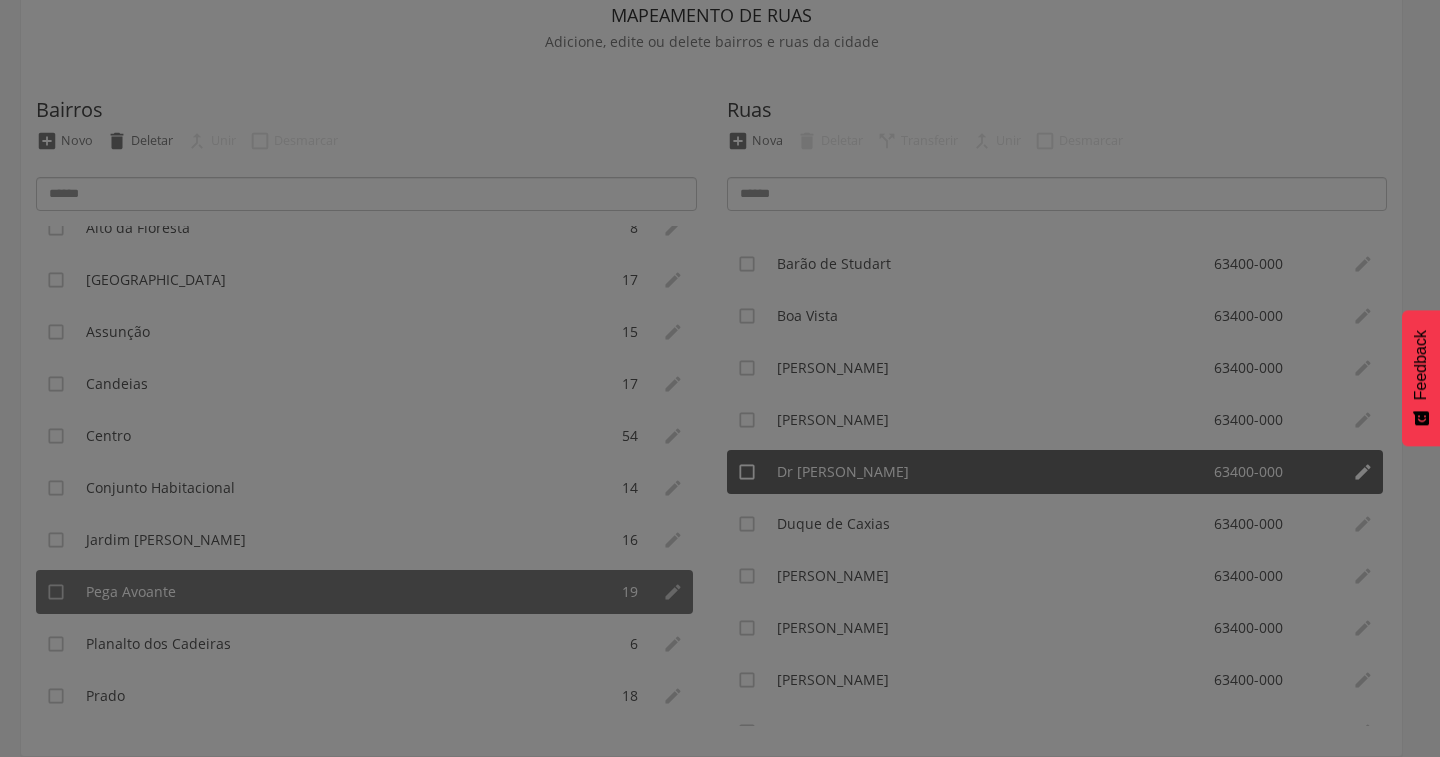 type on "*********" 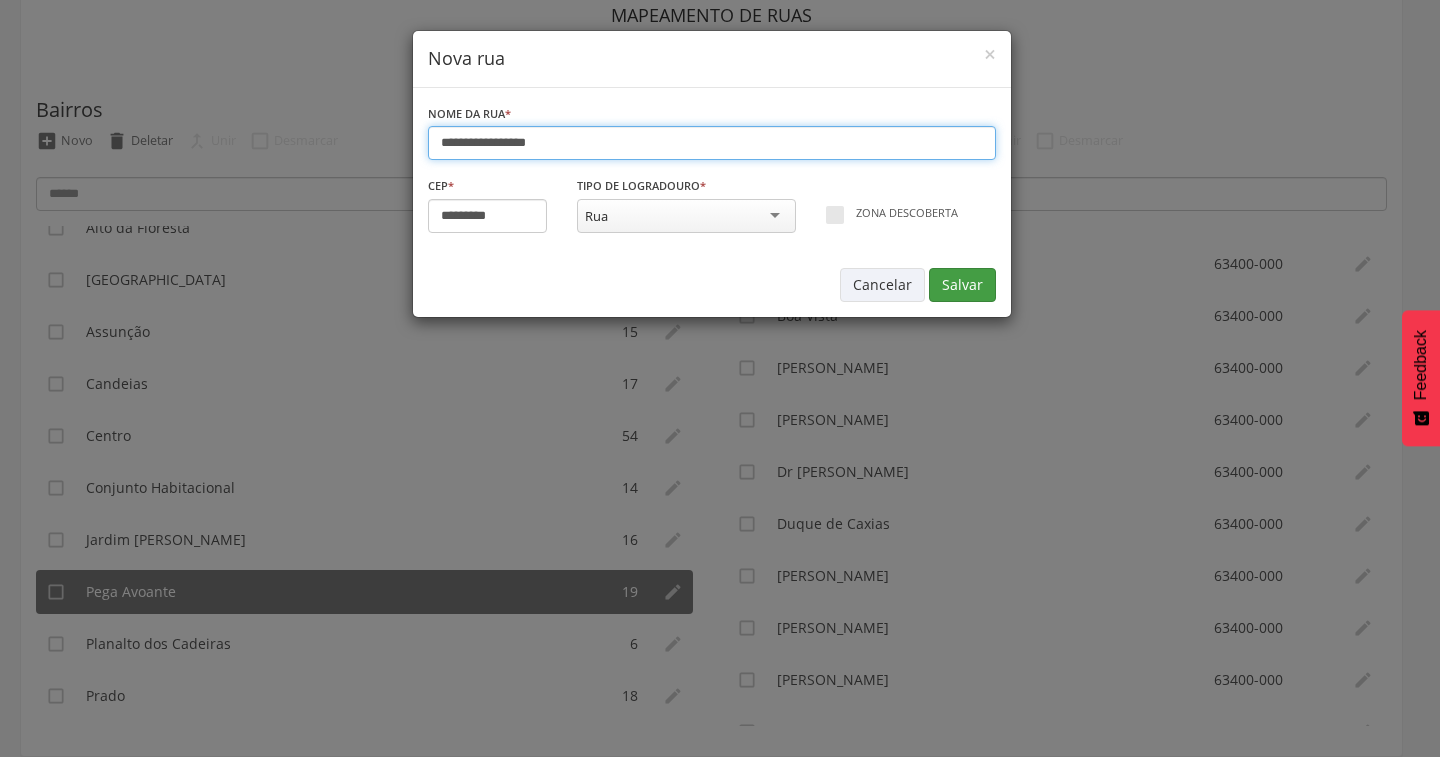 type on "**********" 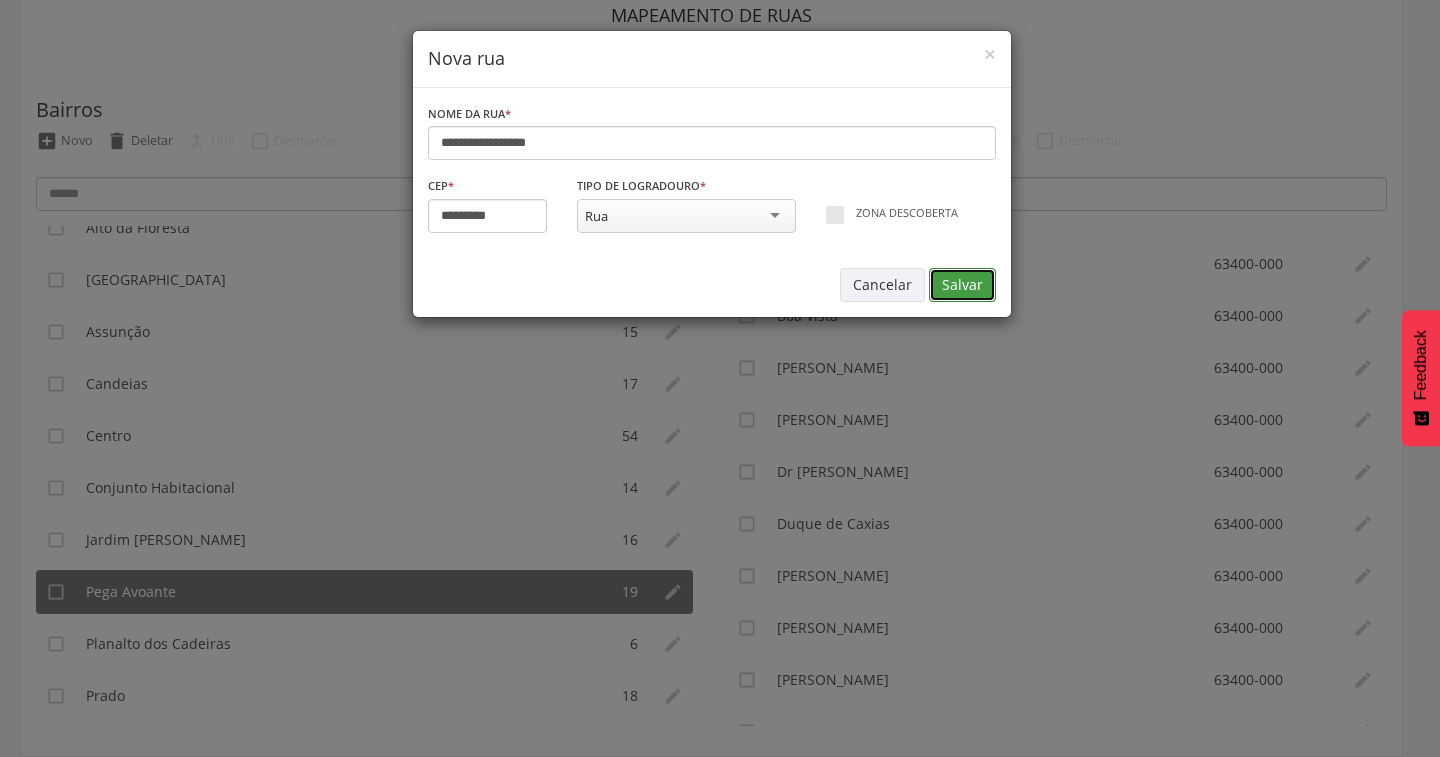 click on "Salvar" at bounding box center (962, 285) 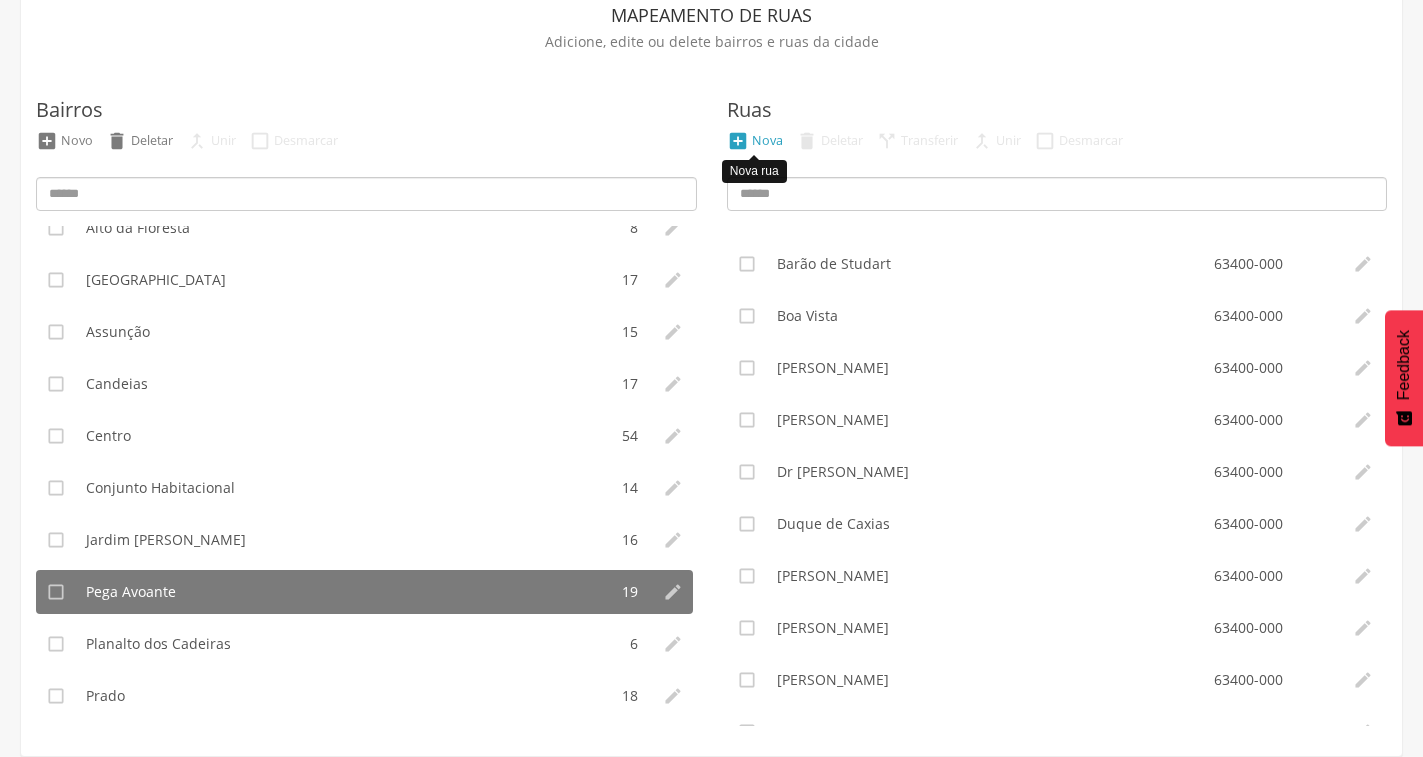 click on "" at bounding box center [738, 141] 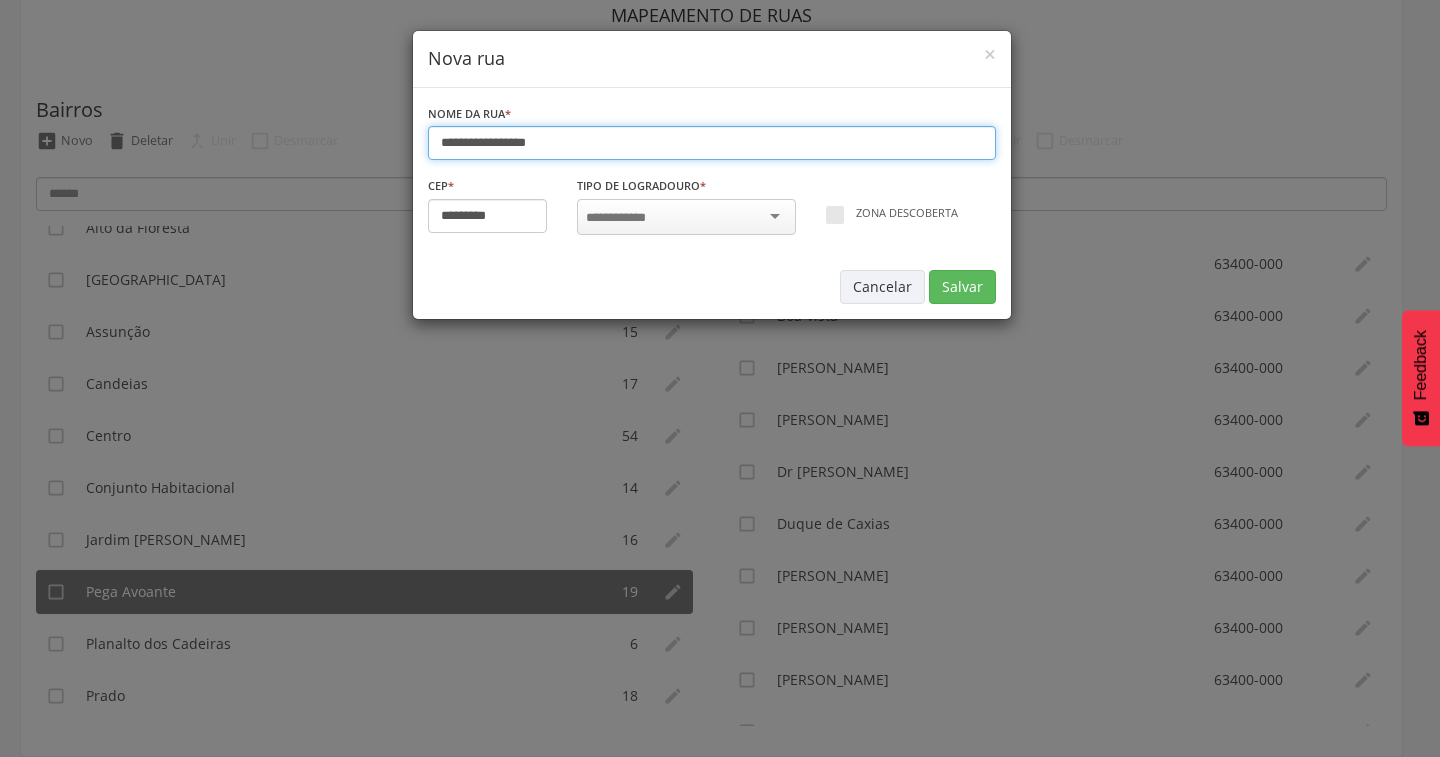 click on "**********" at bounding box center [712, 143] 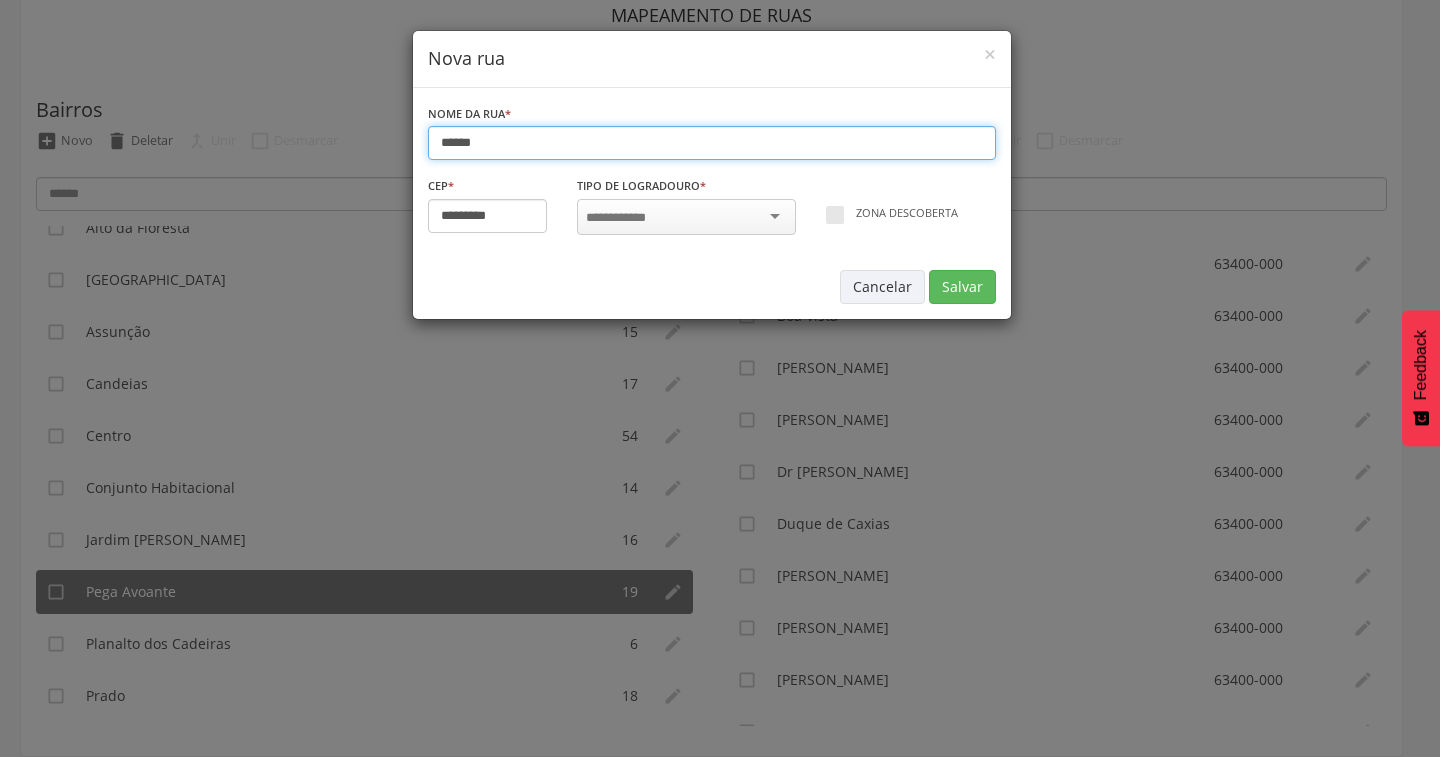 type on "******" 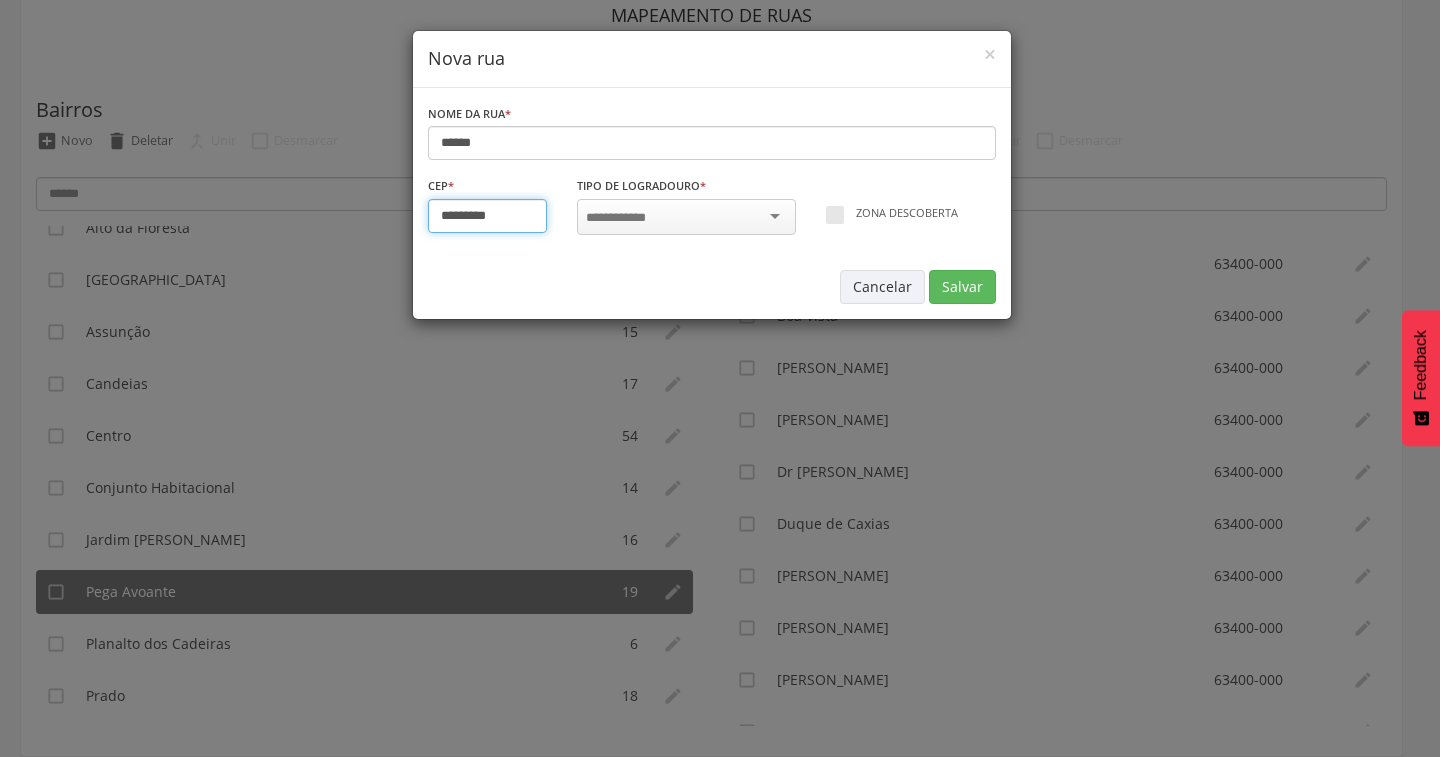 click on "*********" at bounding box center [488, 216] 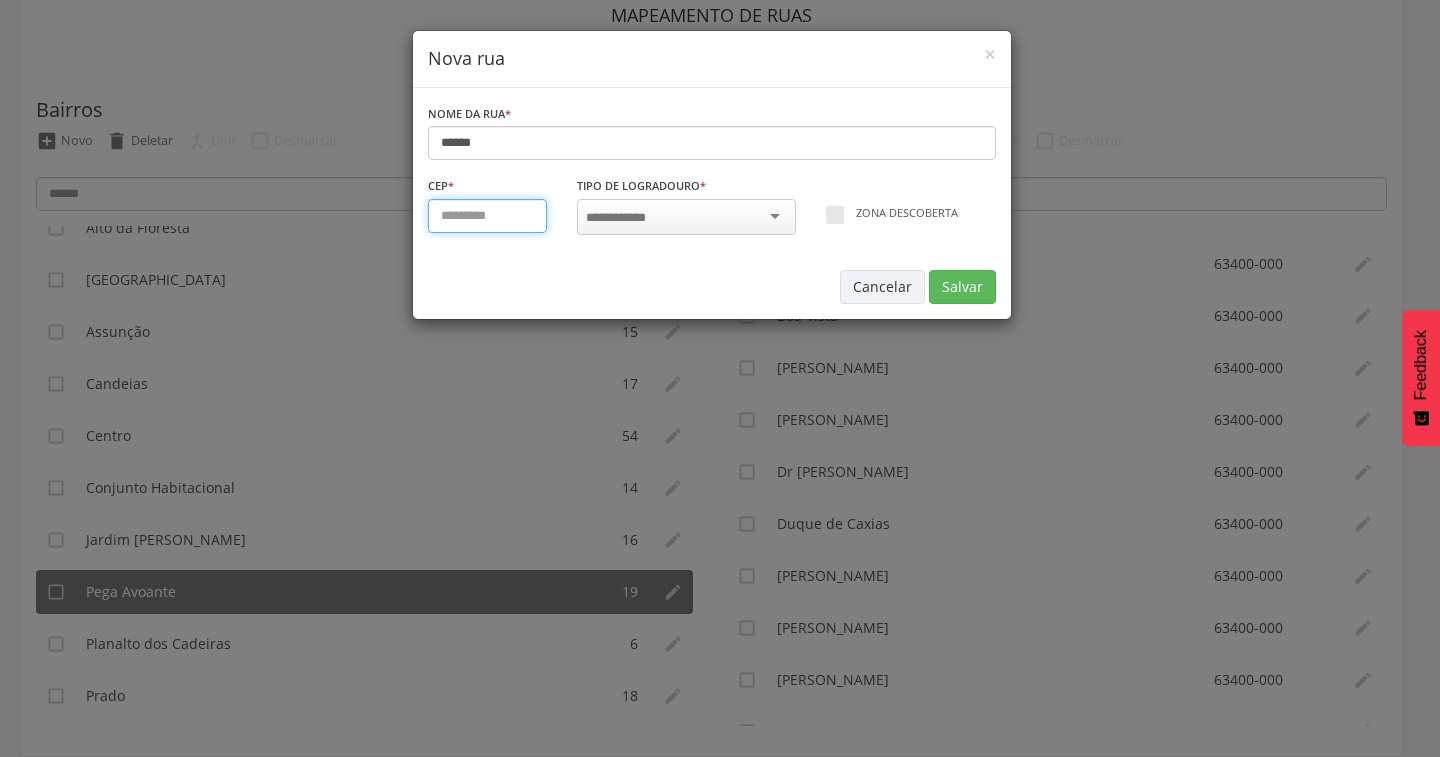 type on "*********" 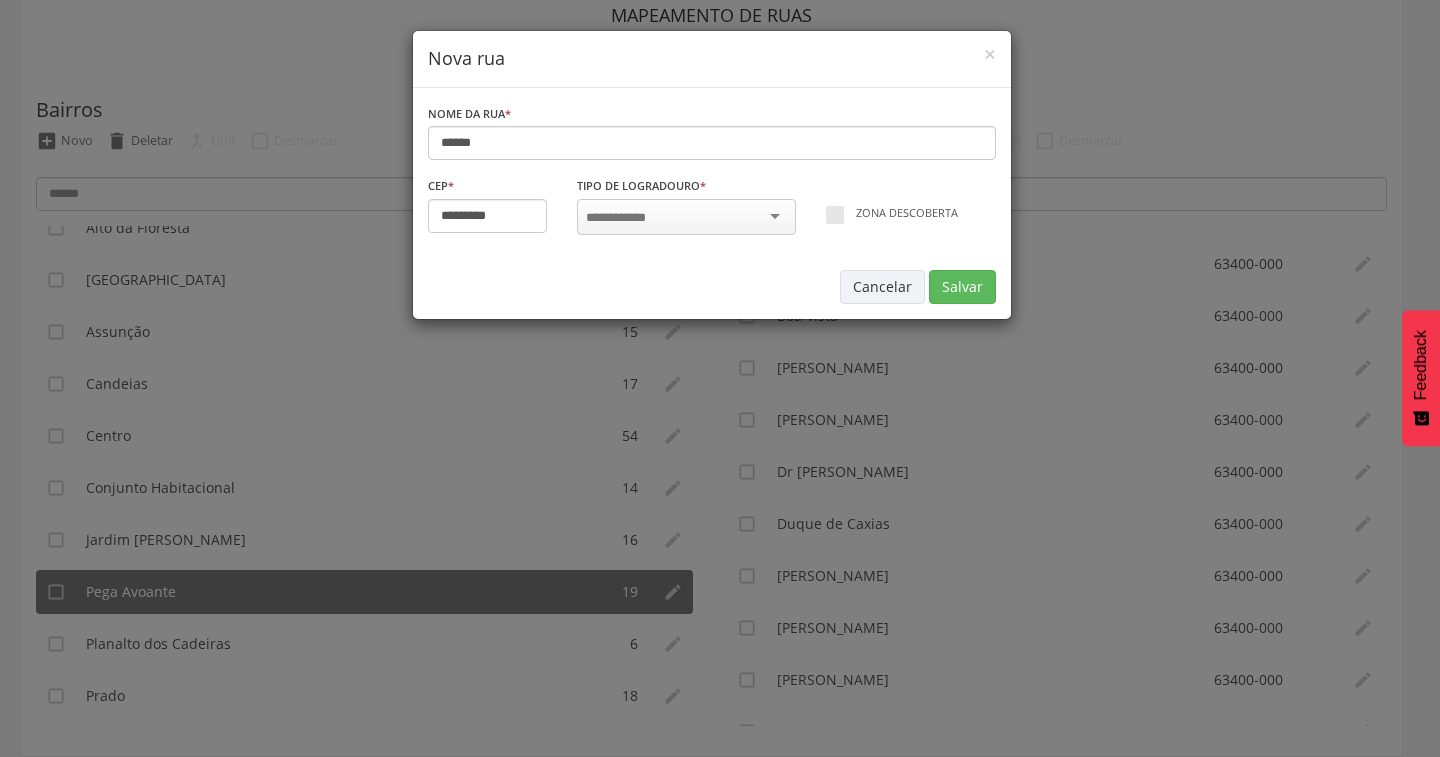 click at bounding box center (622, 218) 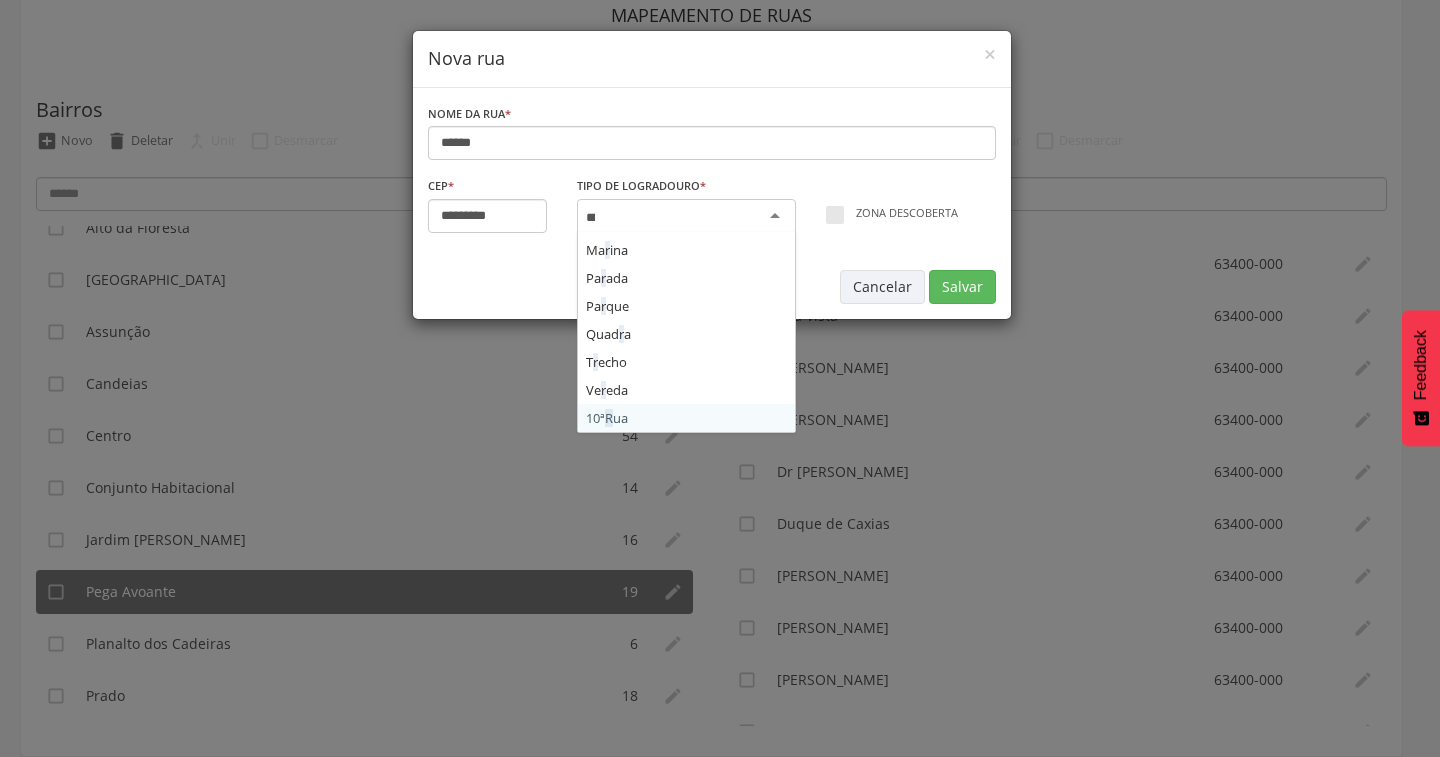 scroll, scrollTop: 0, scrollLeft: 0, axis: both 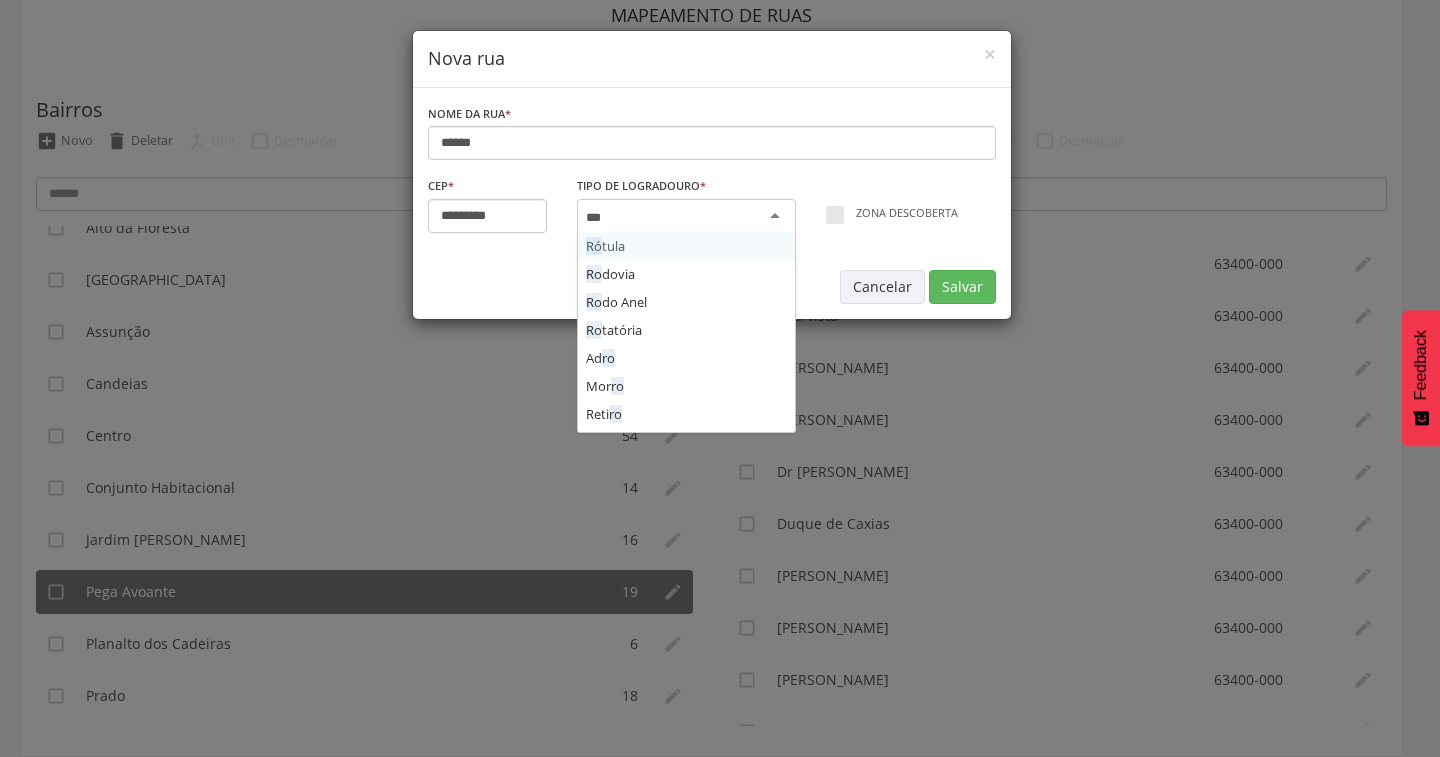 type on "****" 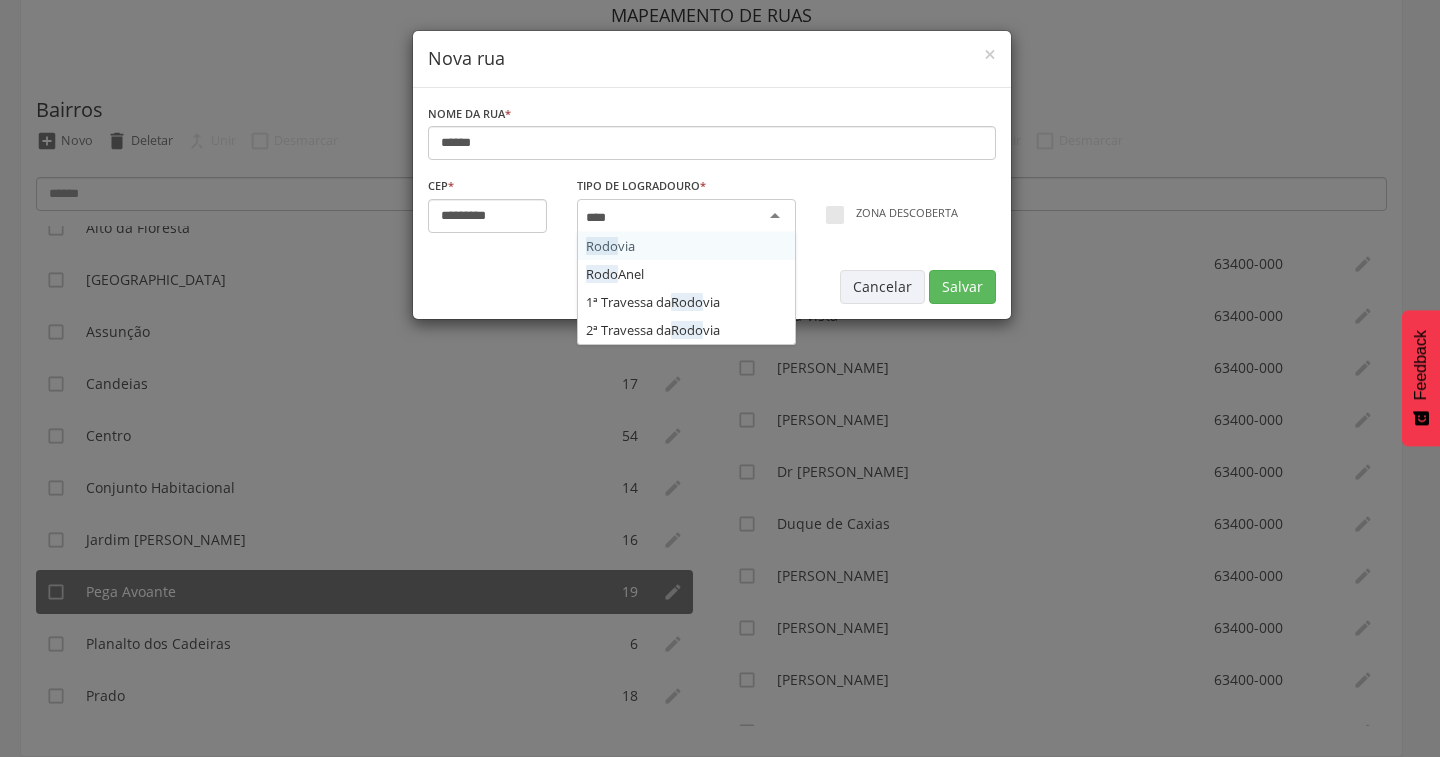 type 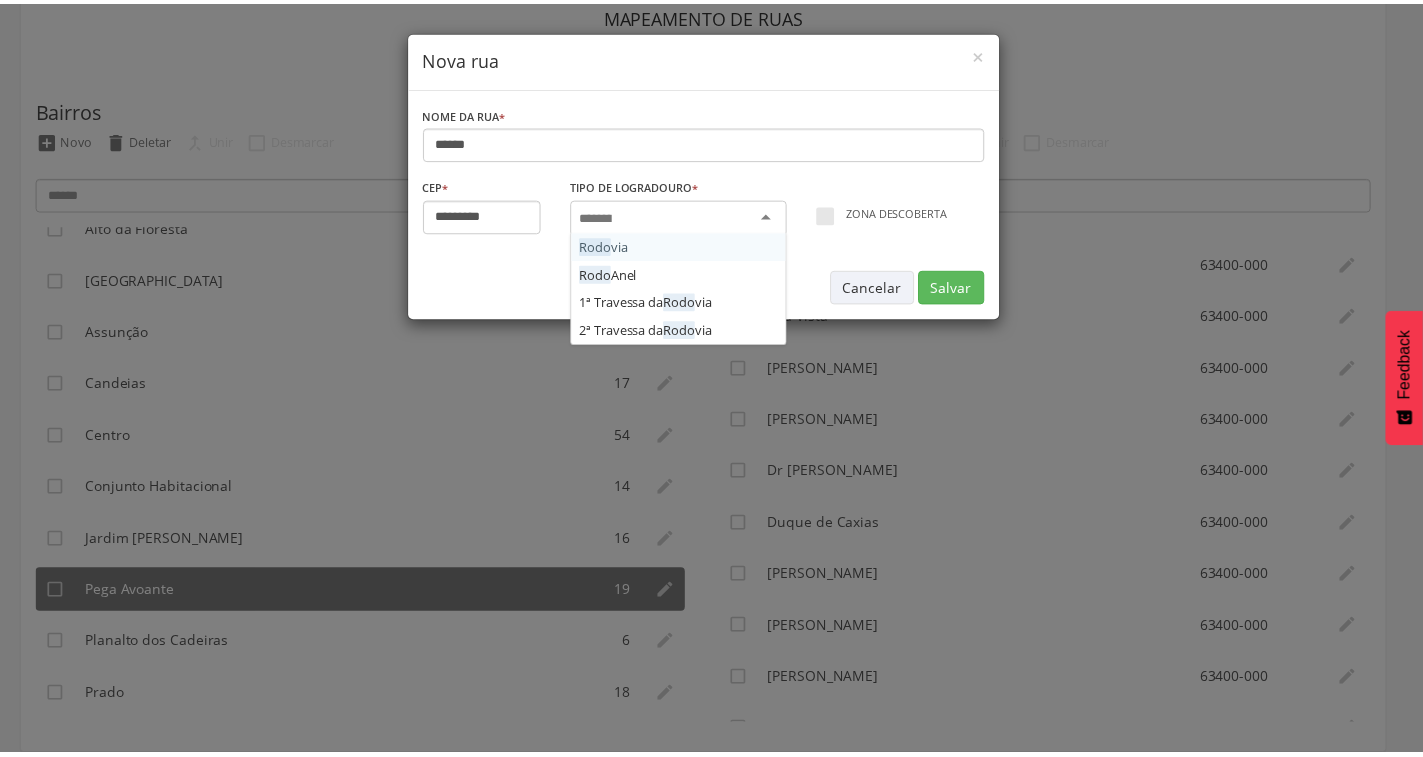 scroll, scrollTop: 0, scrollLeft: 0, axis: both 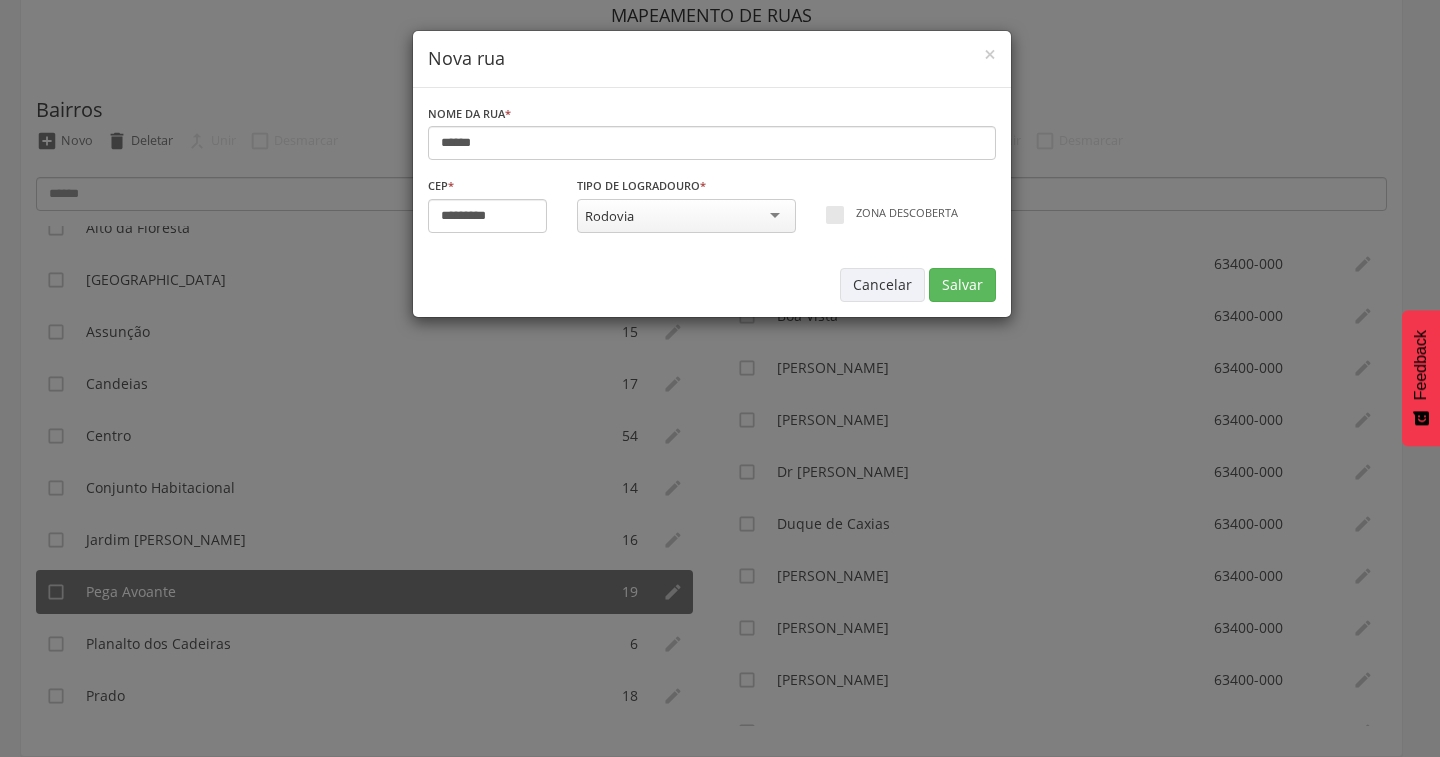 click on "Nome da rua  *
******
Informe o nome da rua
CEP  *
*********
Informe um CEP válido
Tipo de Logradouro  *
******* Rodovia 10ª [GEOGRAPHIC_DATA] 11ª [GEOGRAPHIC_DATA] 12ª [GEOGRAPHIC_DATA] 13ª Travessa 14ª Travessa 15ª Travessa 16ª Travessa 17ª Travessa 18ª Travessa 19ª Travessa 1ª [GEOGRAPHIC_DATA] 1ª Rua 1ª Subida 1ª Travessa 1ª Travessa da [GEOGRAPHIC_DATA] 1ª [GEOGRAPHIC_DATA] 1º Beco 1º Parque 20ª Travessa 21ª Travessa 22ª Travessa 2ª Alameda 2ª [GEOGRAPHIC_DATA] Ladeira 2ª Paralela 2ª Rua 2ª Subida 2ª Travessa 2ª Travessa da Rodovia 2ª [GEOGRAPHIC_DATA] 2º Beco [GEOGRAPHIC_DATA] [GEOGRAPHIC_DATA] 3º Beco 3º [GEOGRAPHIC_DATA] 4ª [GEOGRAPHIC_DATA] 4ª Travessa 4ª [GEOGRAPHIC_DATA] 4º Beco 5ª [GEOGRAPHIC_DATA] 5ª [GEOGRAPHIC_DATA] [GEOGRAPHIC_DATA] 5º [GEOGRAPHIC_DATA]" at bounding box center (712, 202) 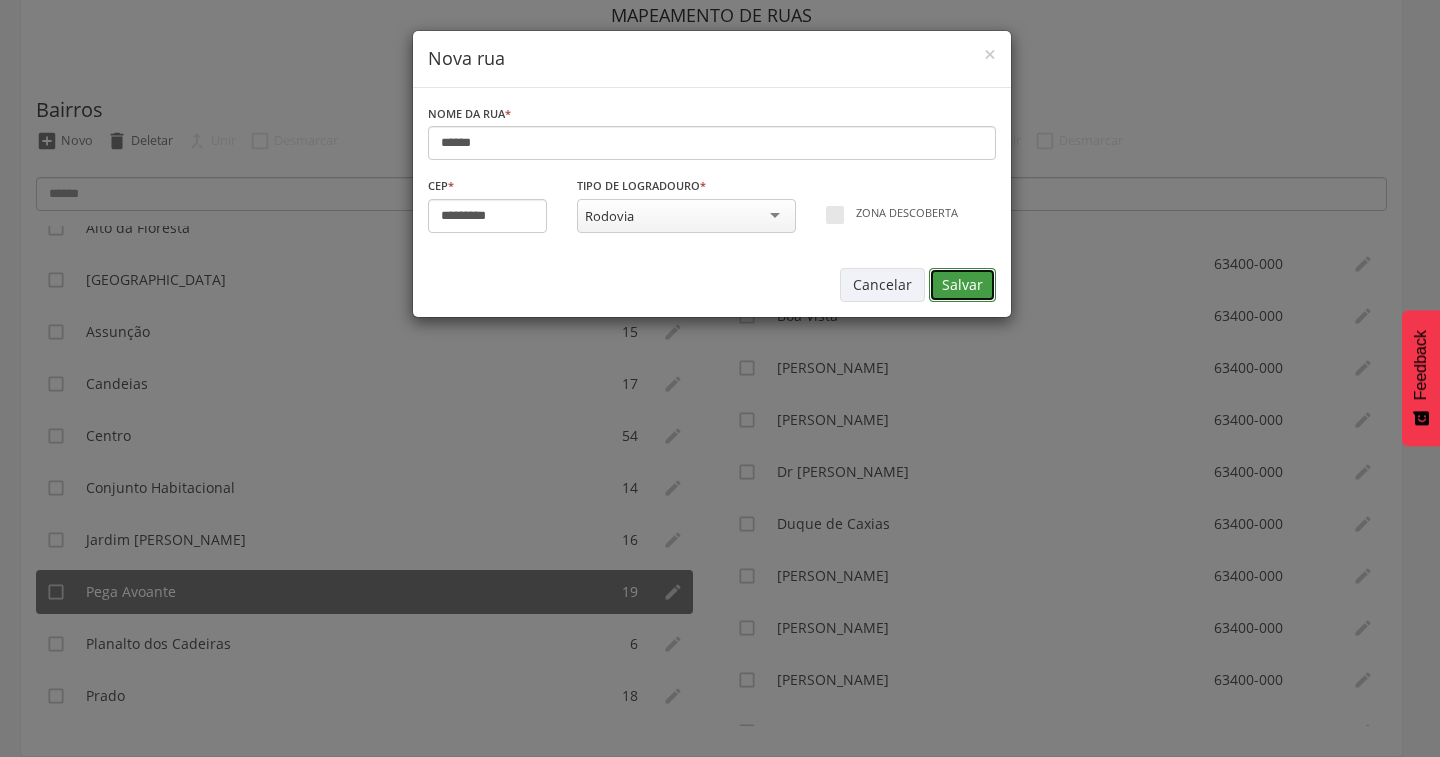 click on "Salvar" at bounding box center [962, 285] 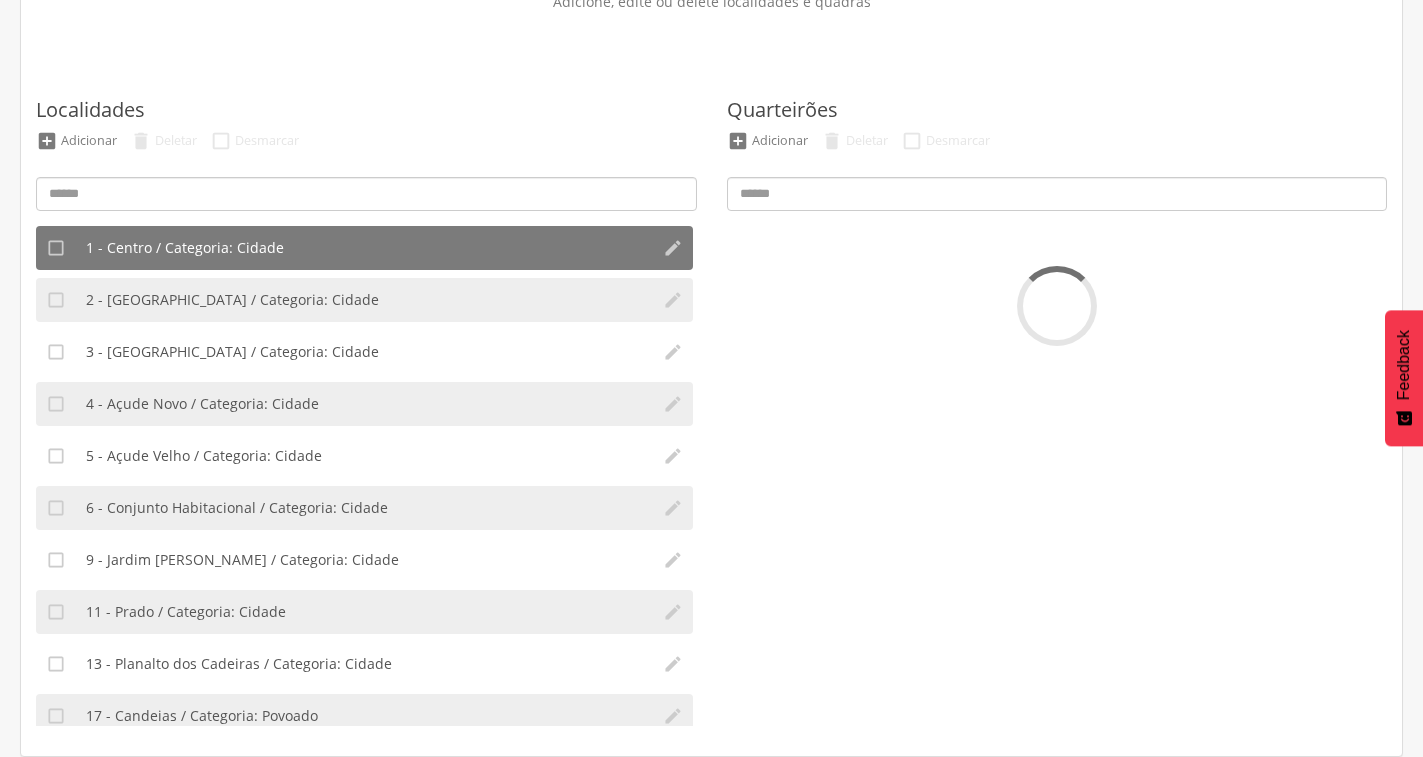 scroll, scrollTop: 164, scrollLeft: 0, axis: vertical 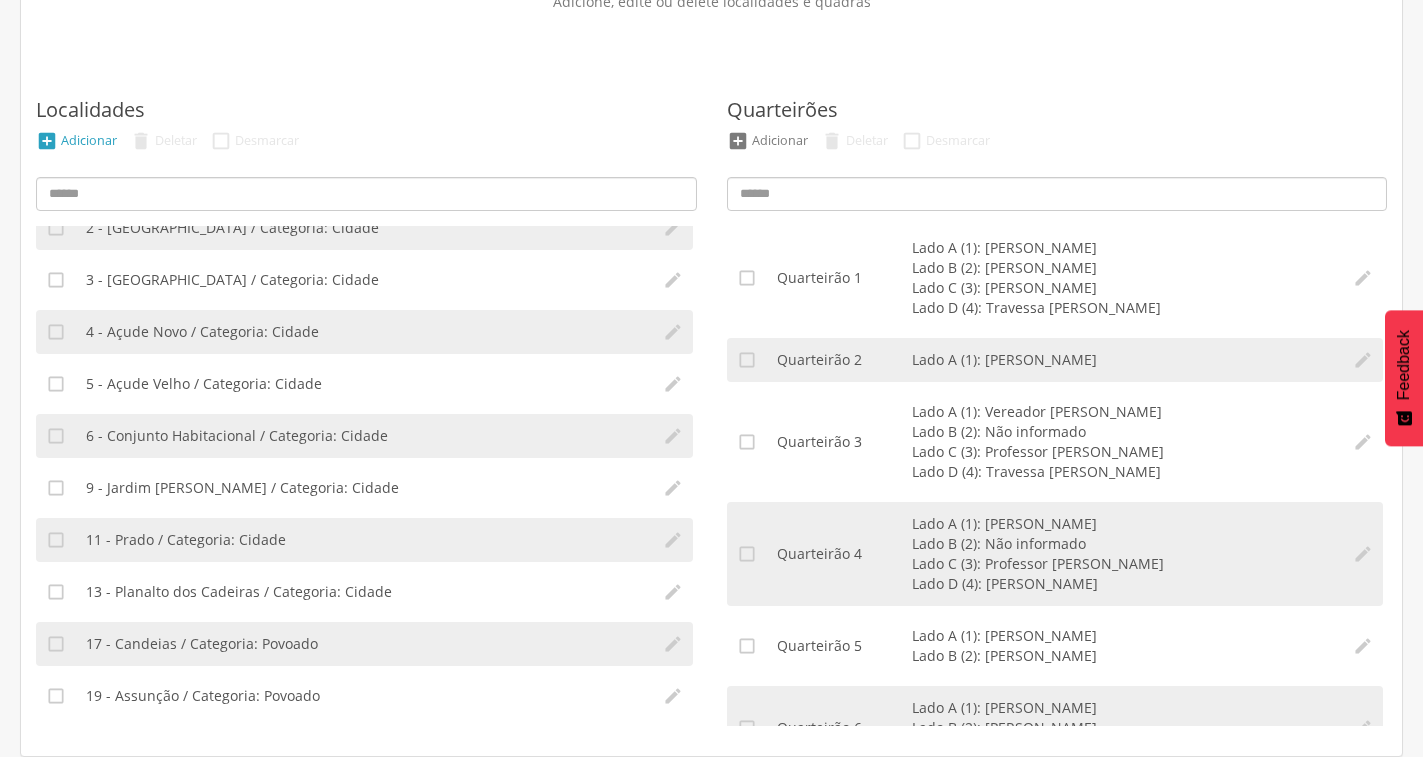 click on "" at bounding box center (47, 141) 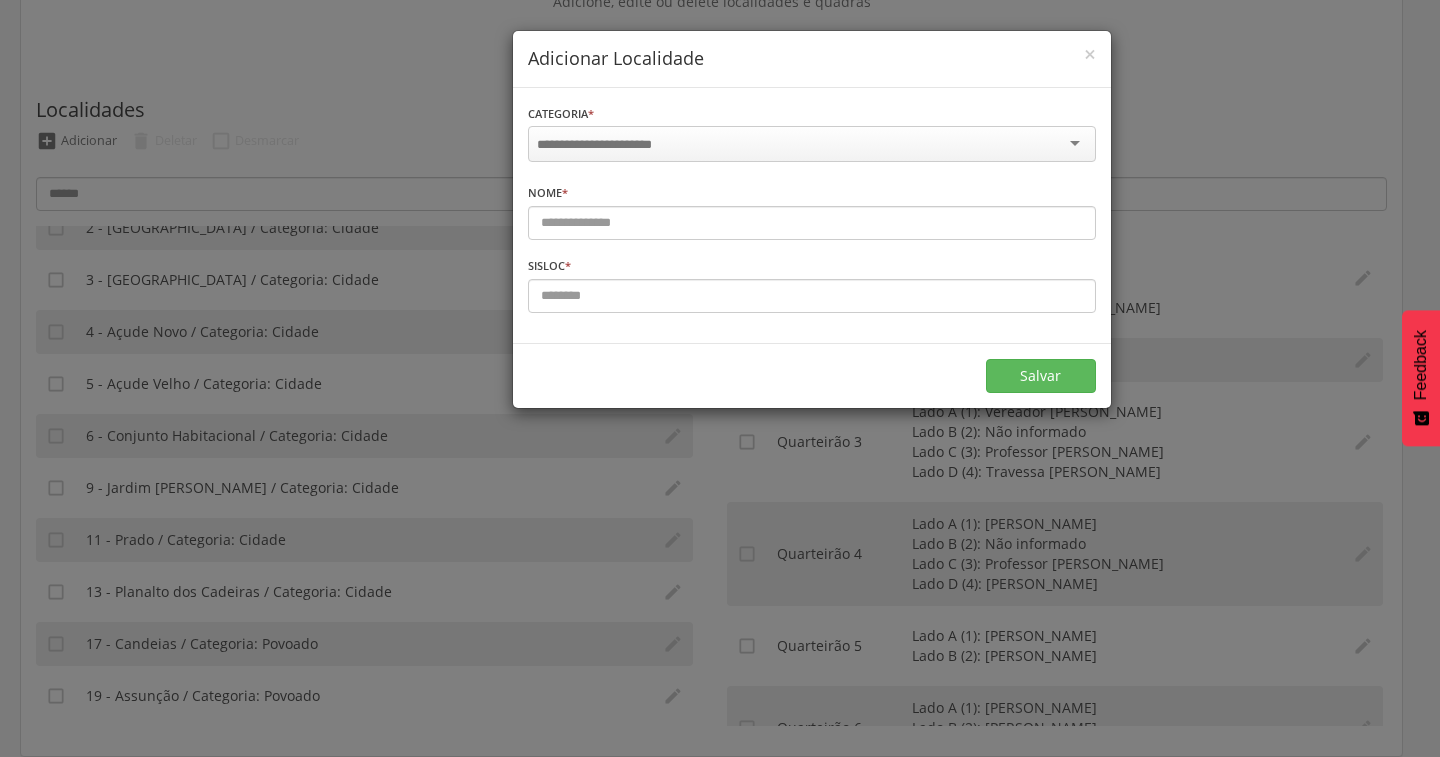 click at bounding box center (812, 144) 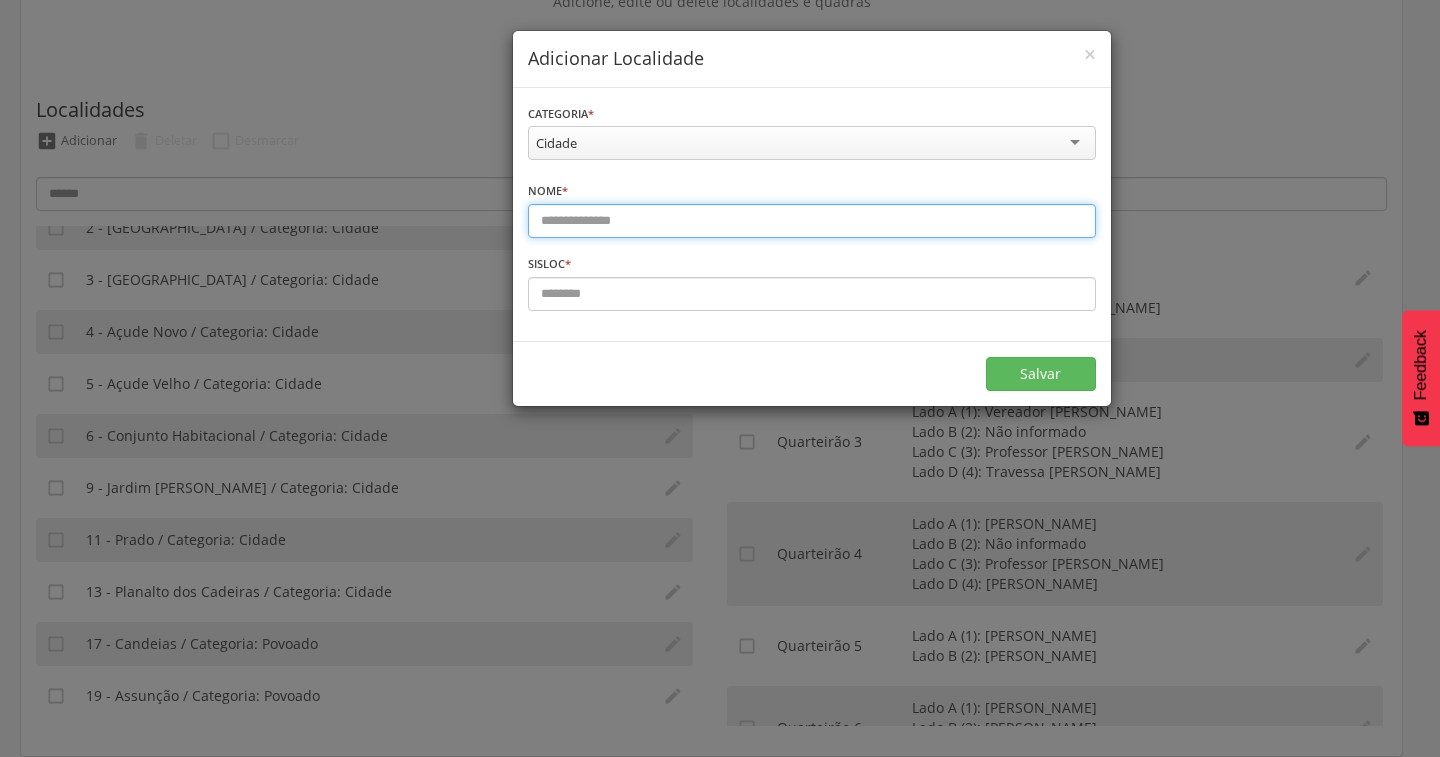 click at bounding box center (812, 221) 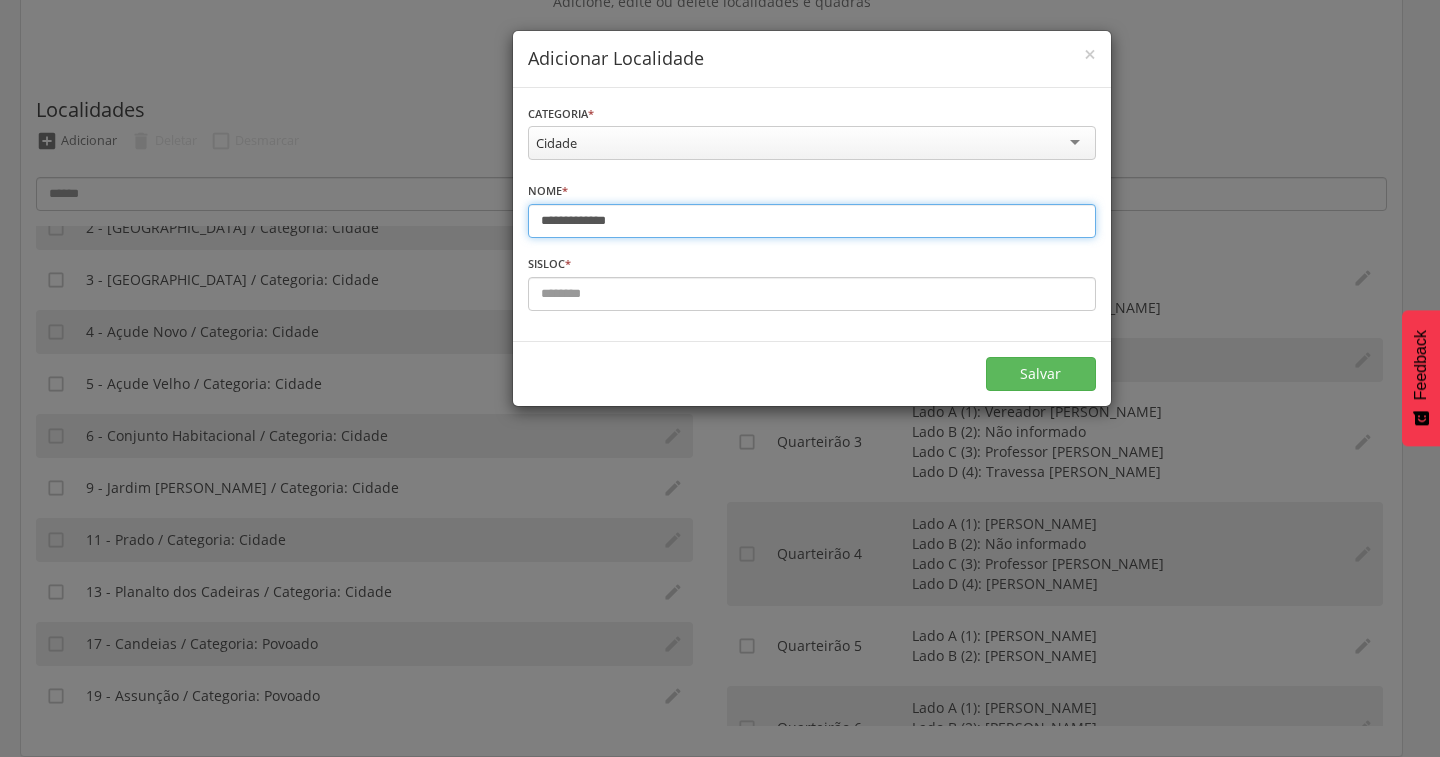 type on "**********" 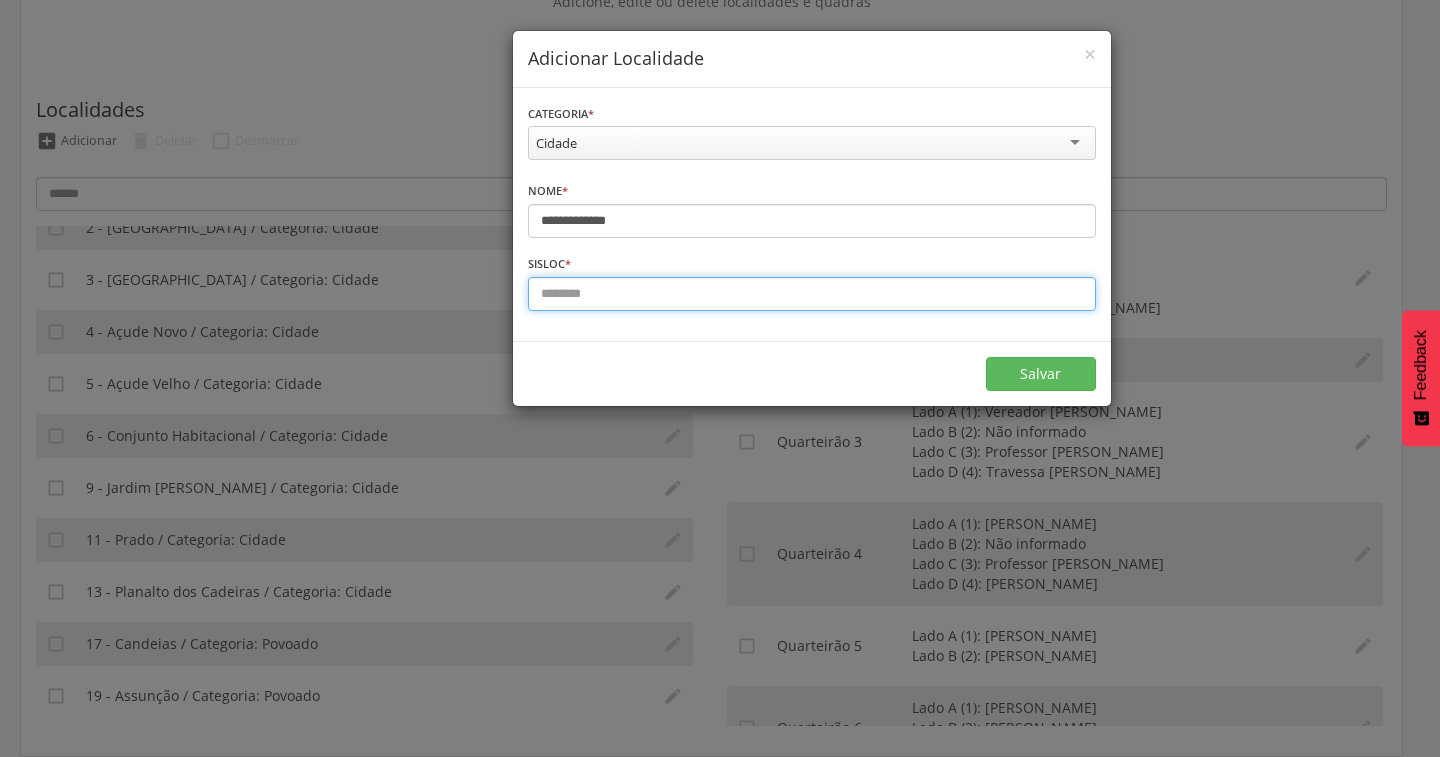 click at bounding box center (812, 294) 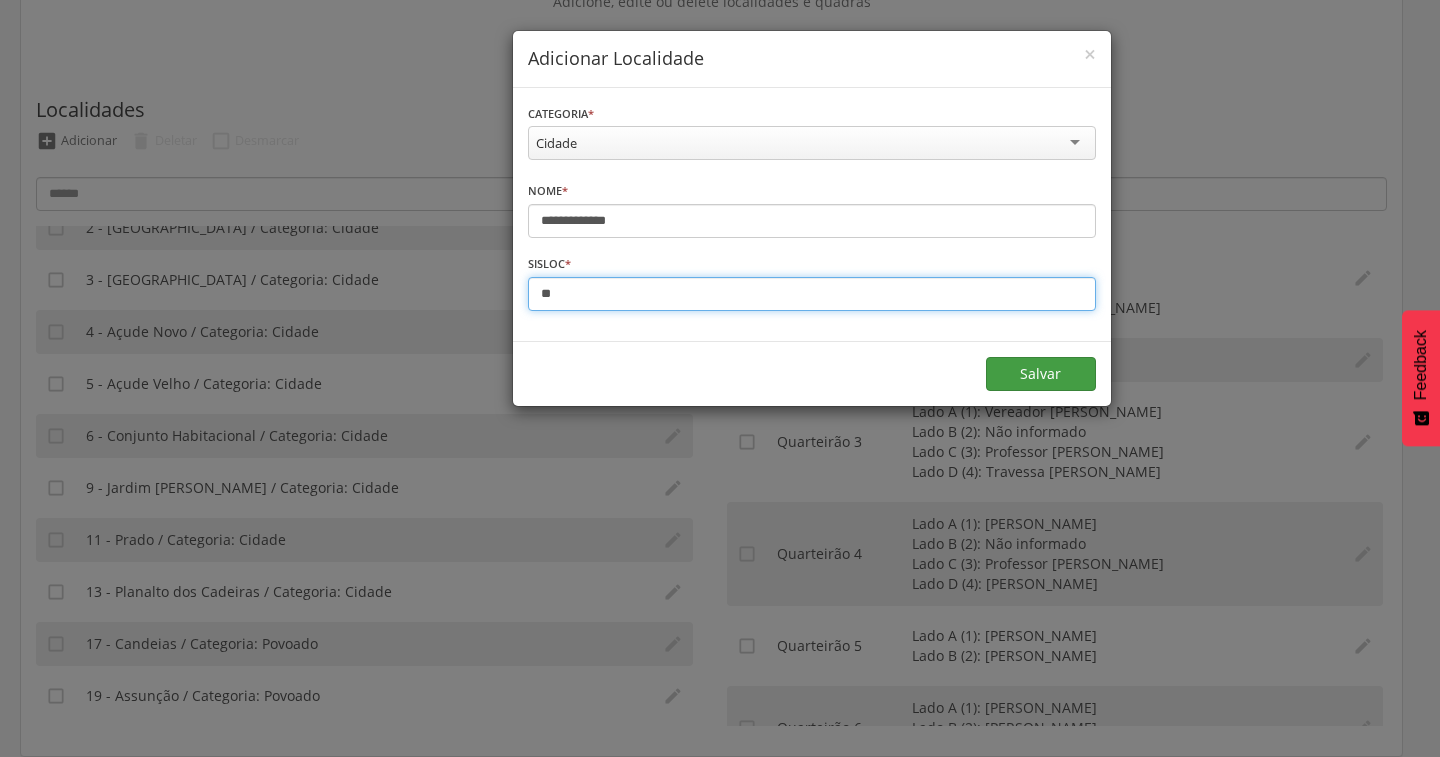 type on "**" 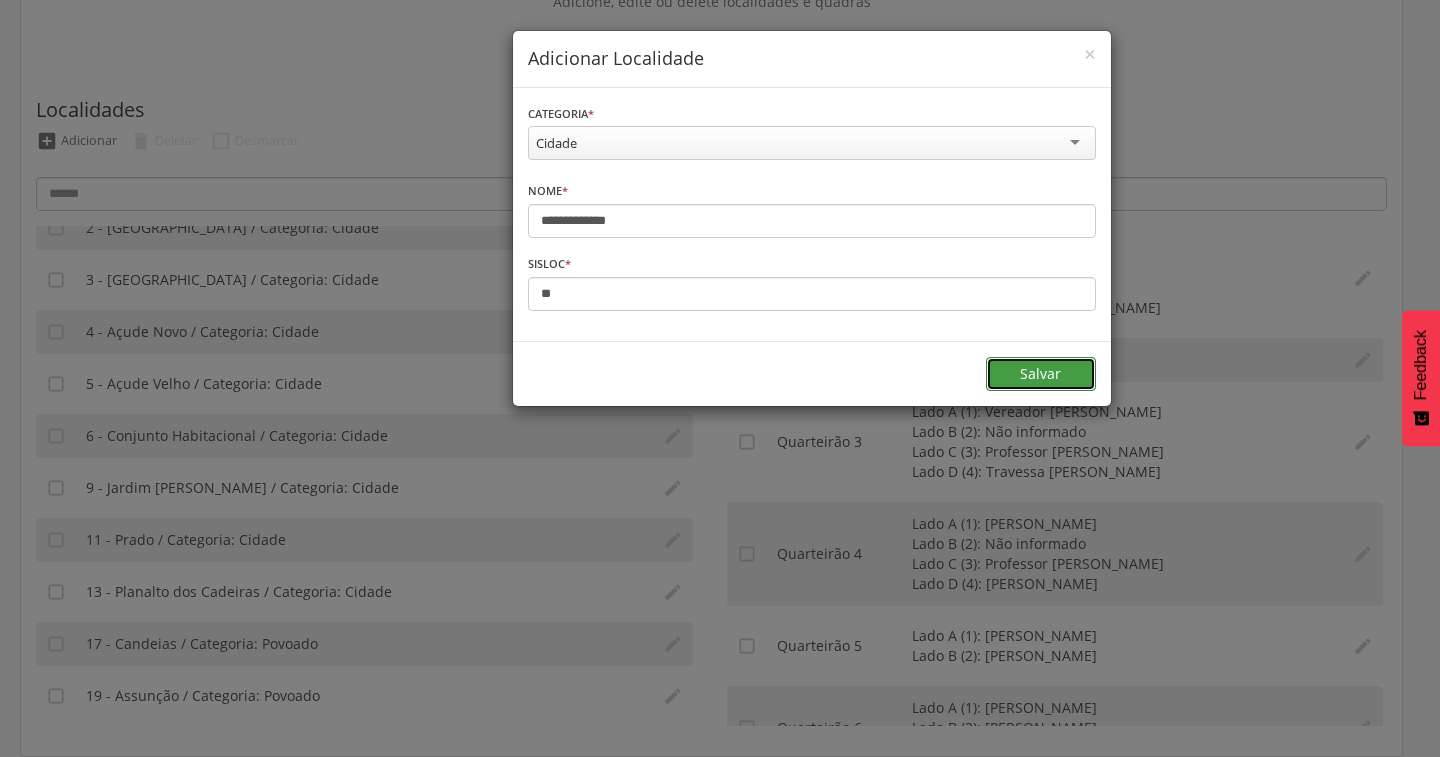 click on "Salvar" at bounding box center [1041, 374] 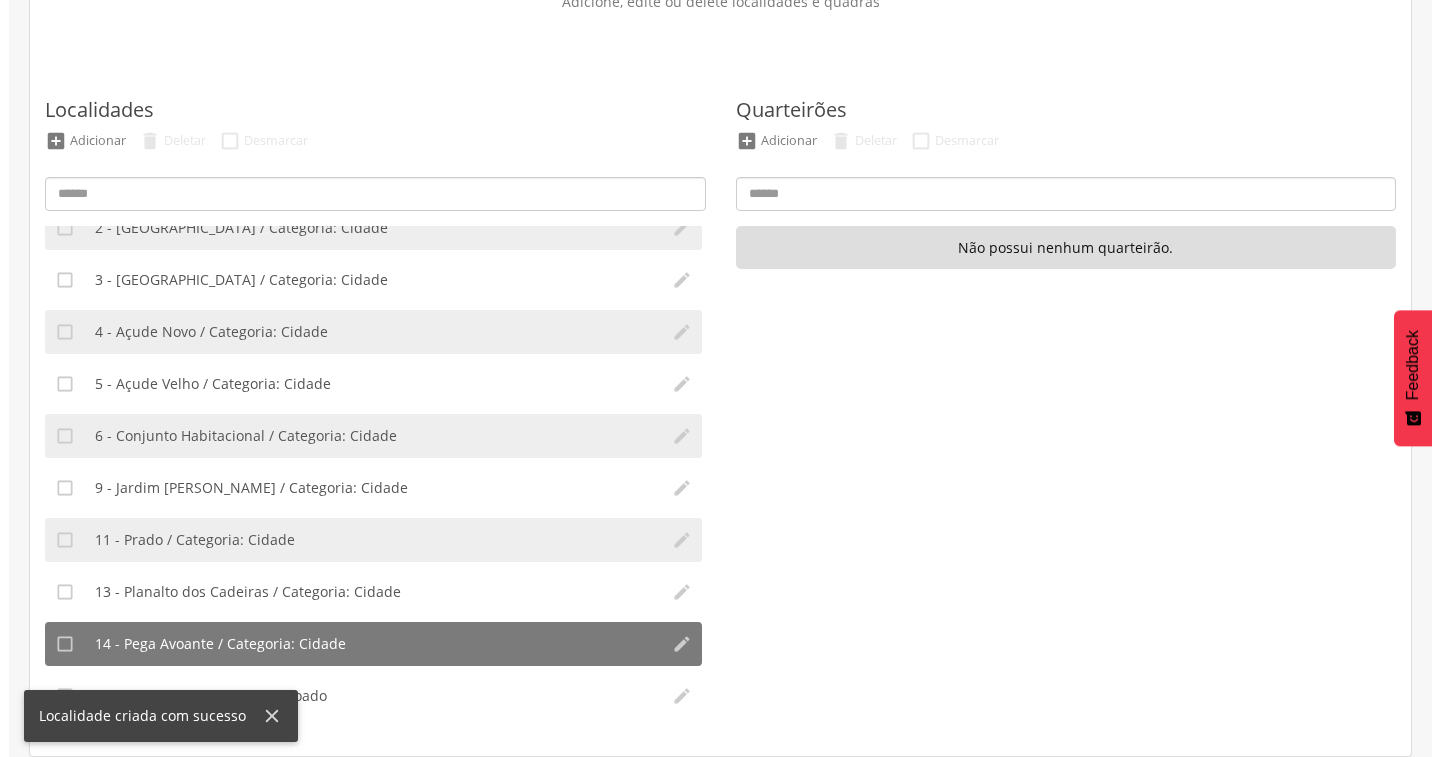 scroll, scrollTop: 124, scrollLeft: 0, axis: vertical 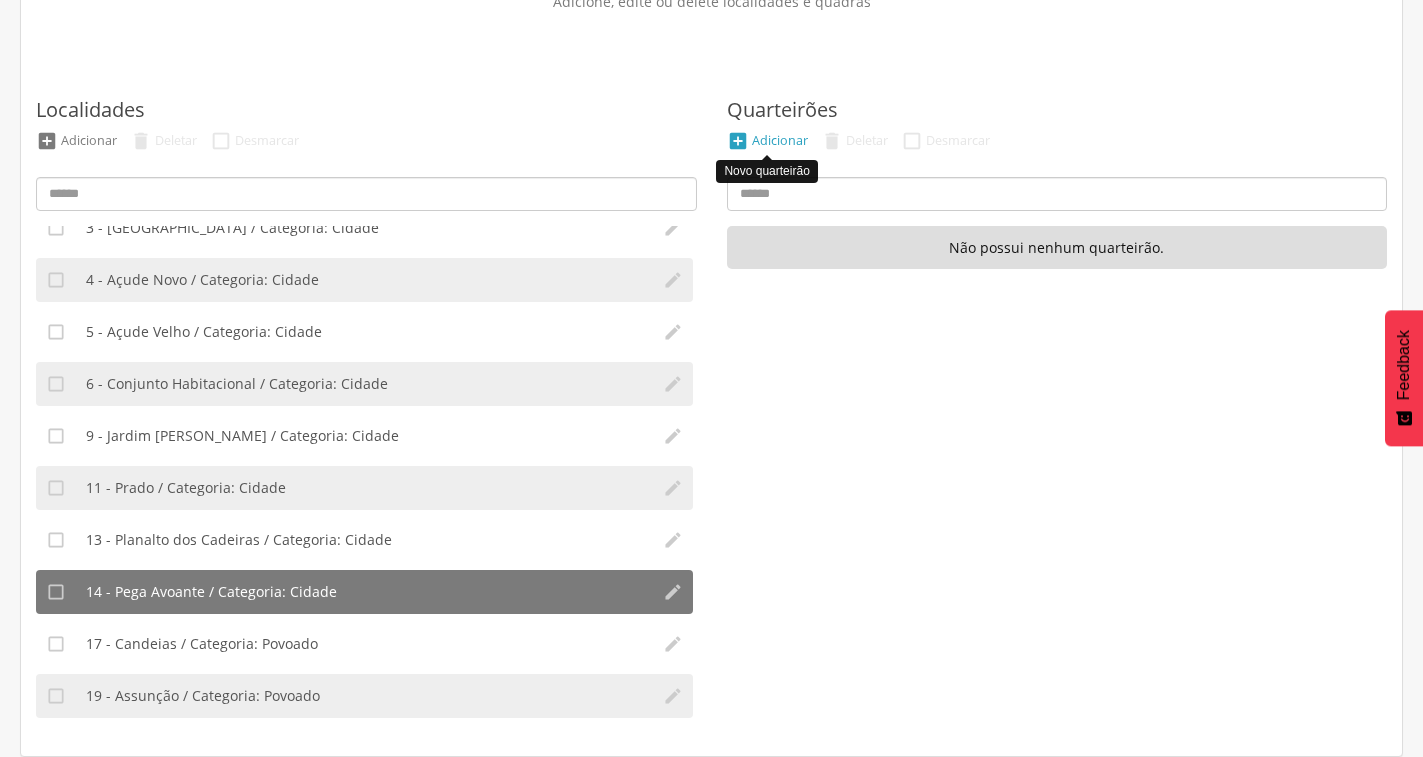 click on "
Adicionar" at bounding box center [767, 141] 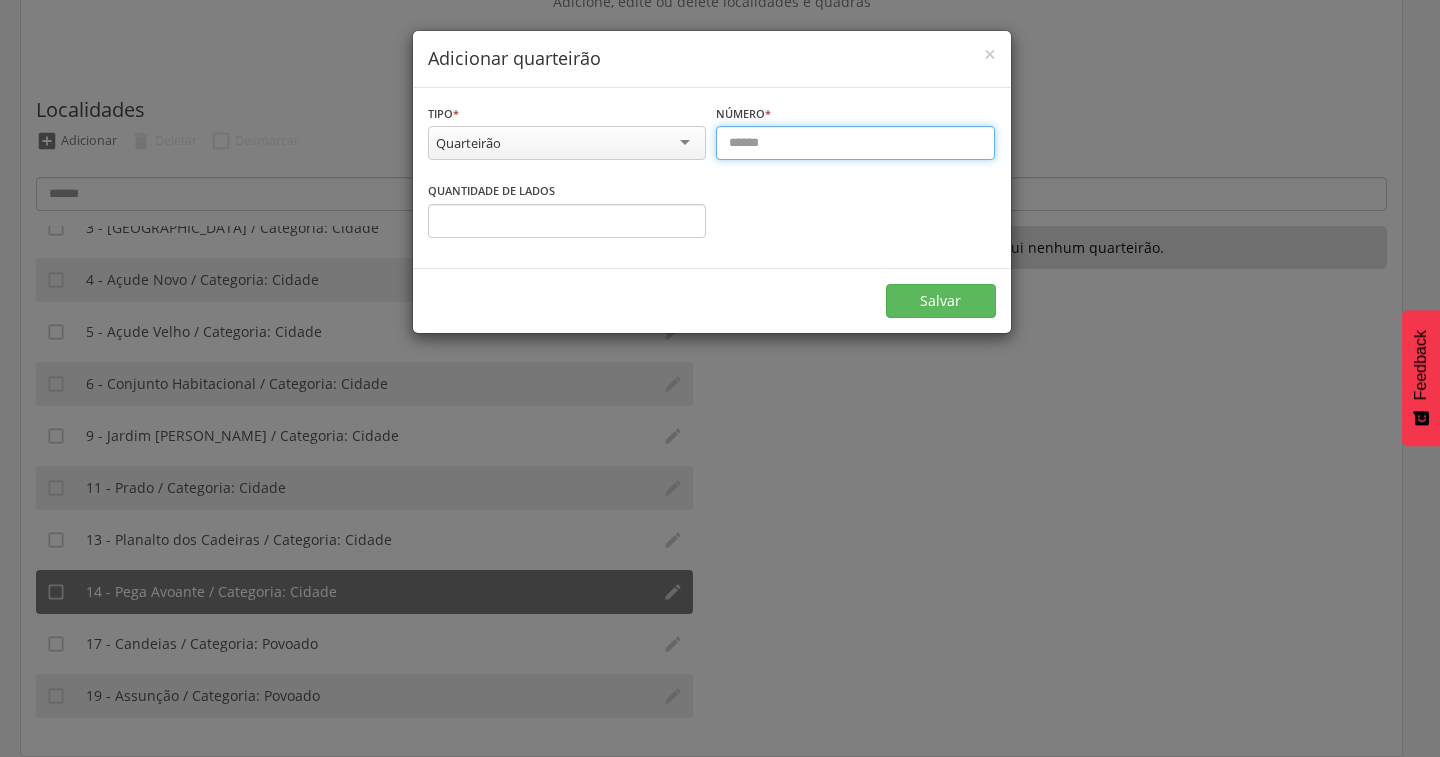 click at bounding box center (855, 143) 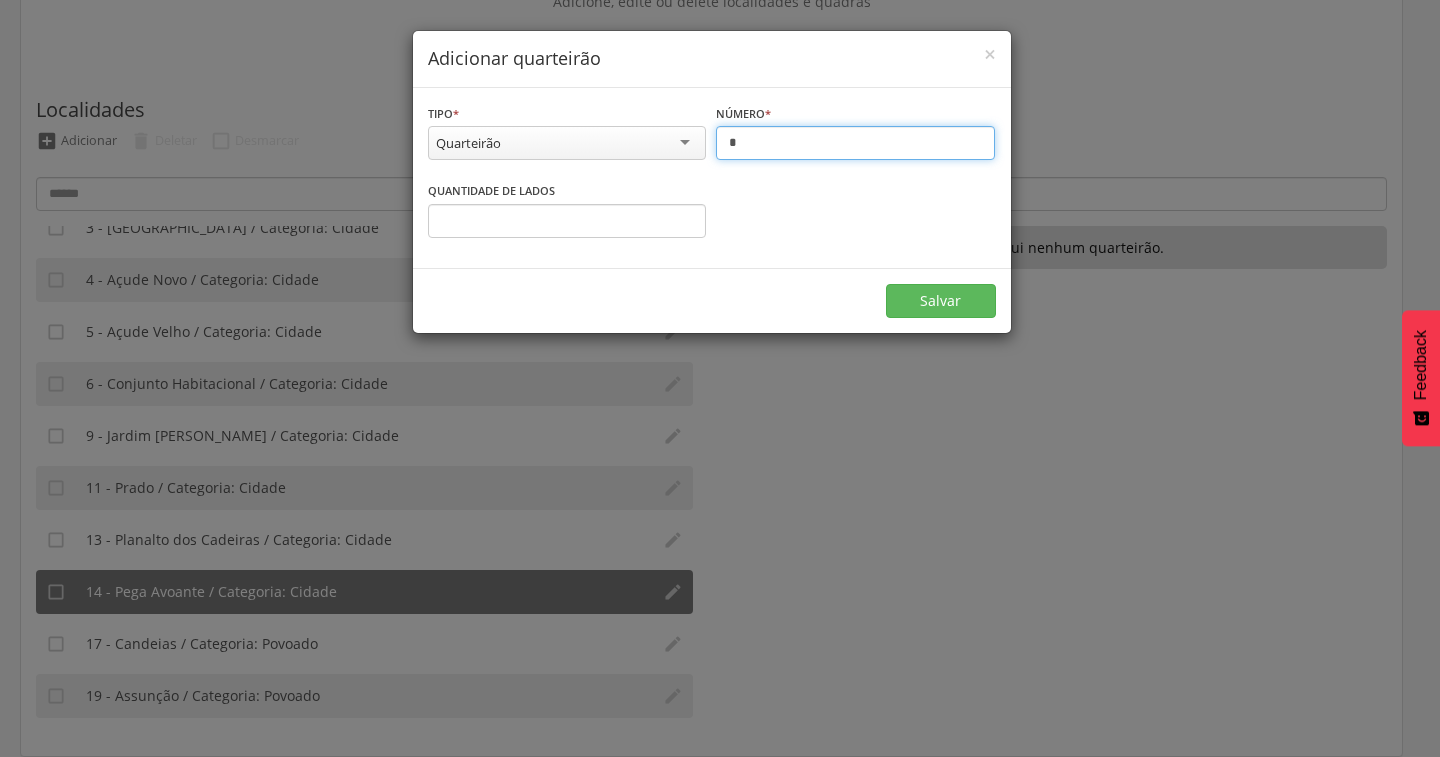 type on "*" 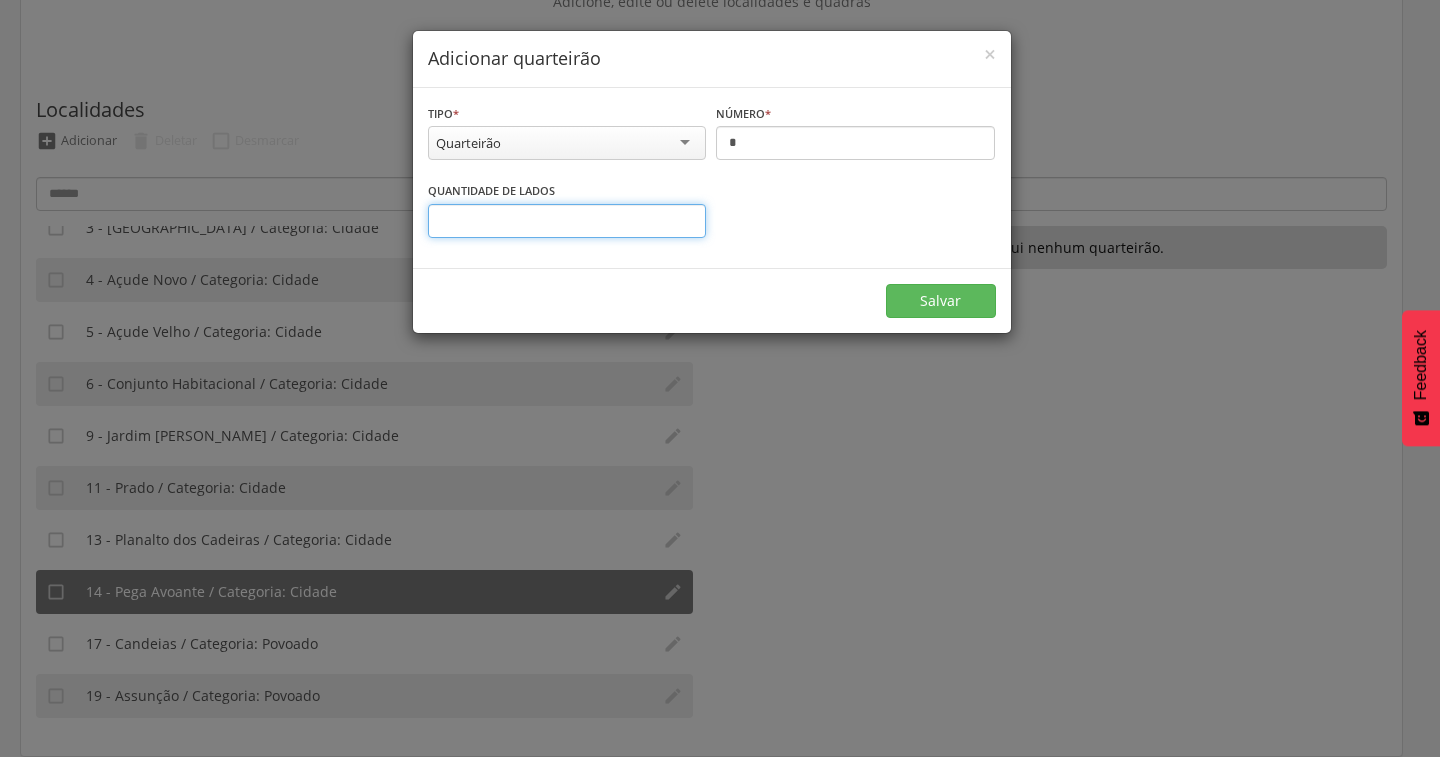 click at bounding box center (567, 221) 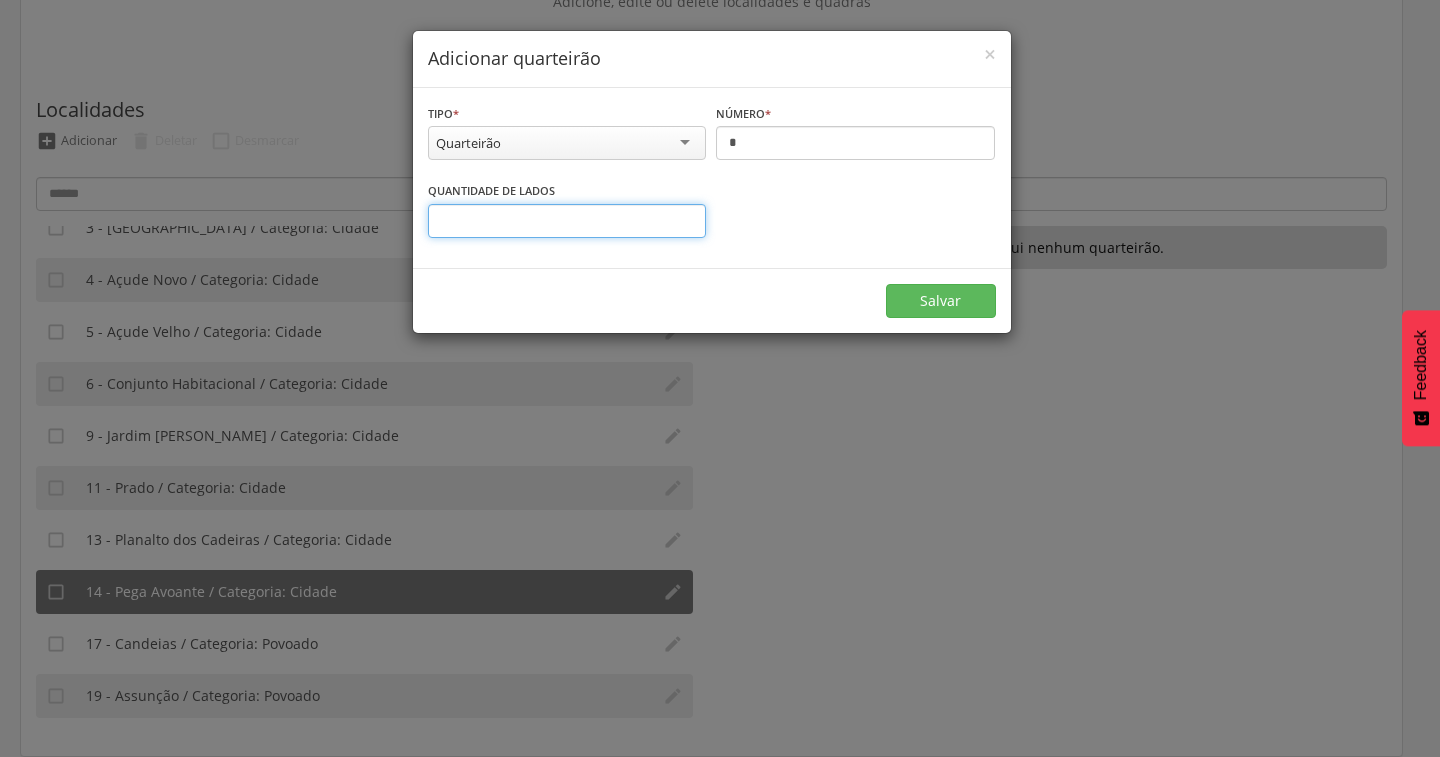 click on "*" at bounding box center [567, 221] 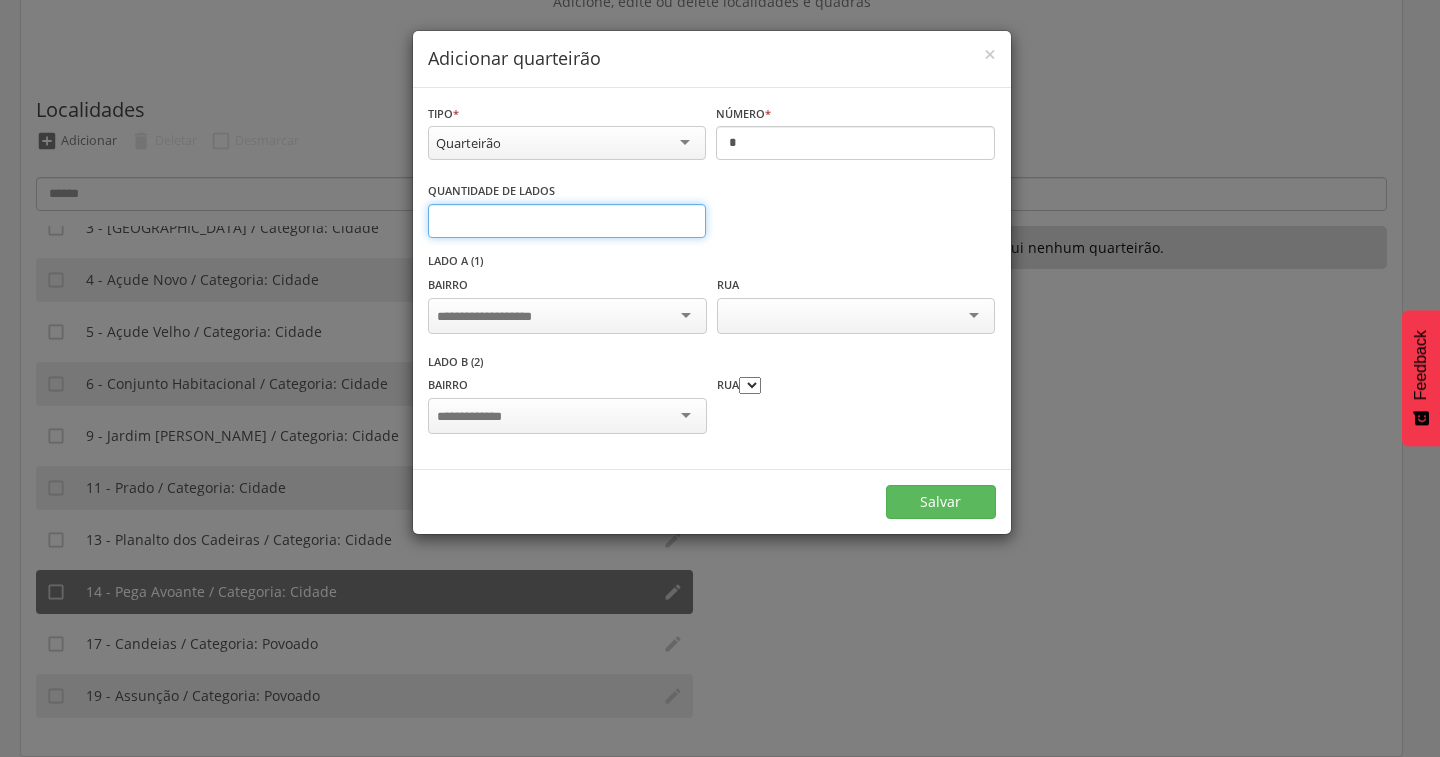type on "*" 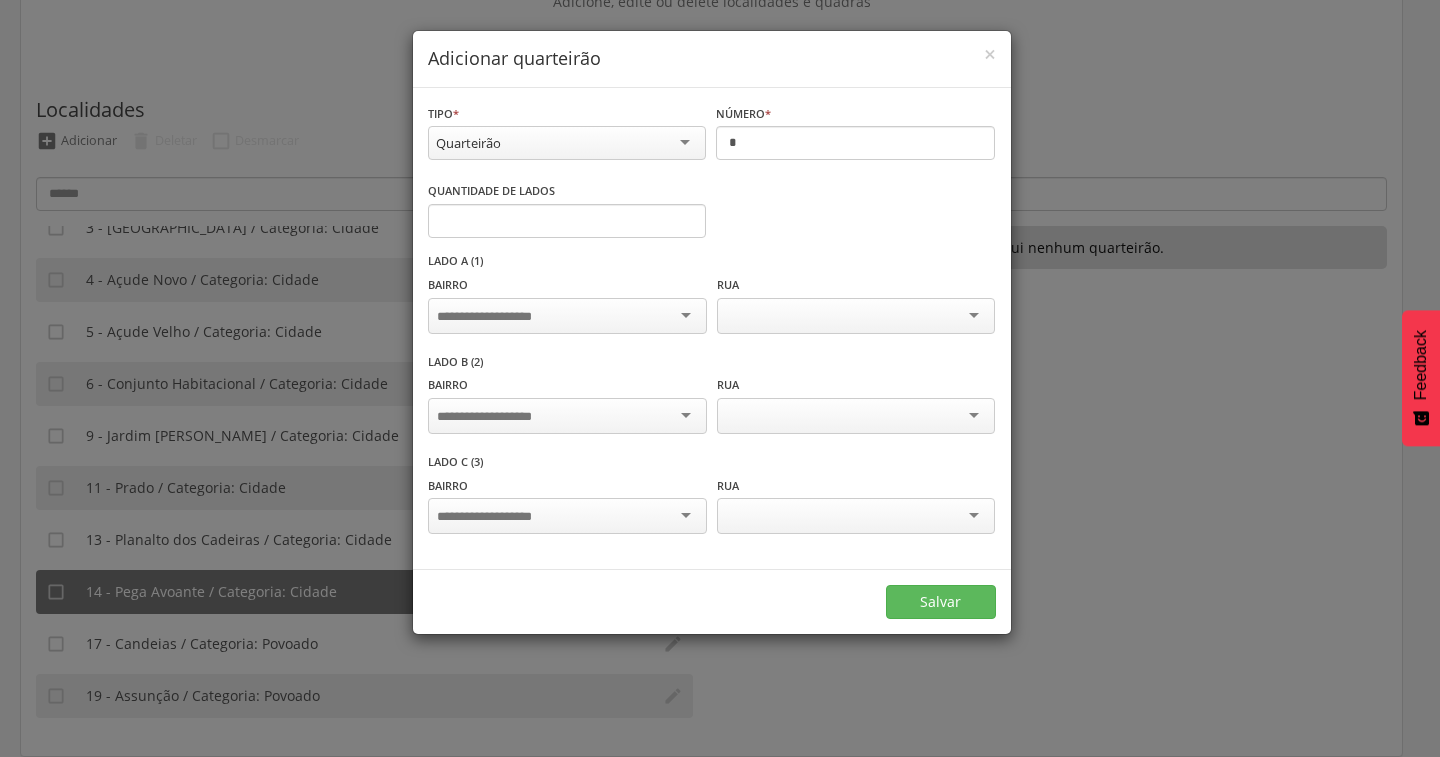 click at bounding box center (567, 316) 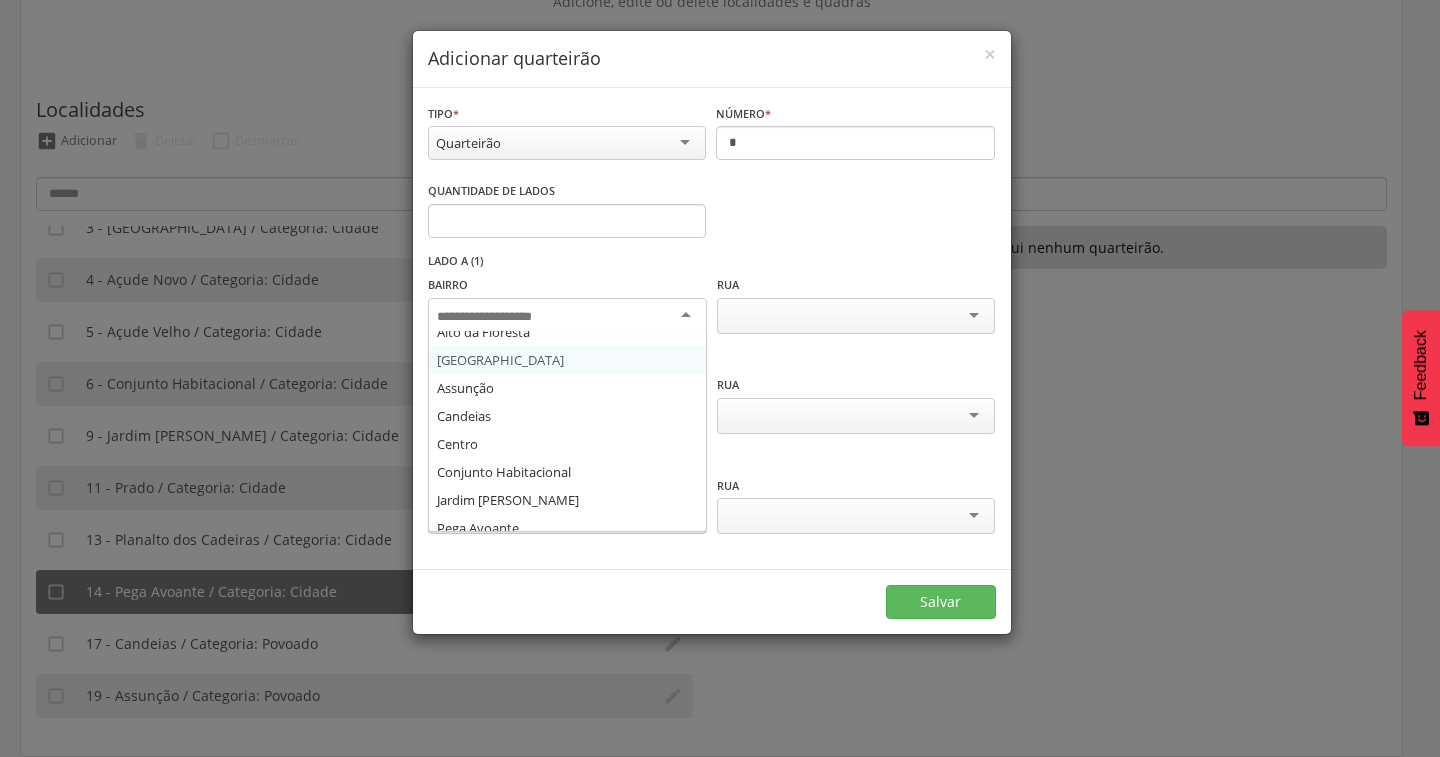 scroll, scrollTop: 136, scrollLeft: 0, axis: vertical 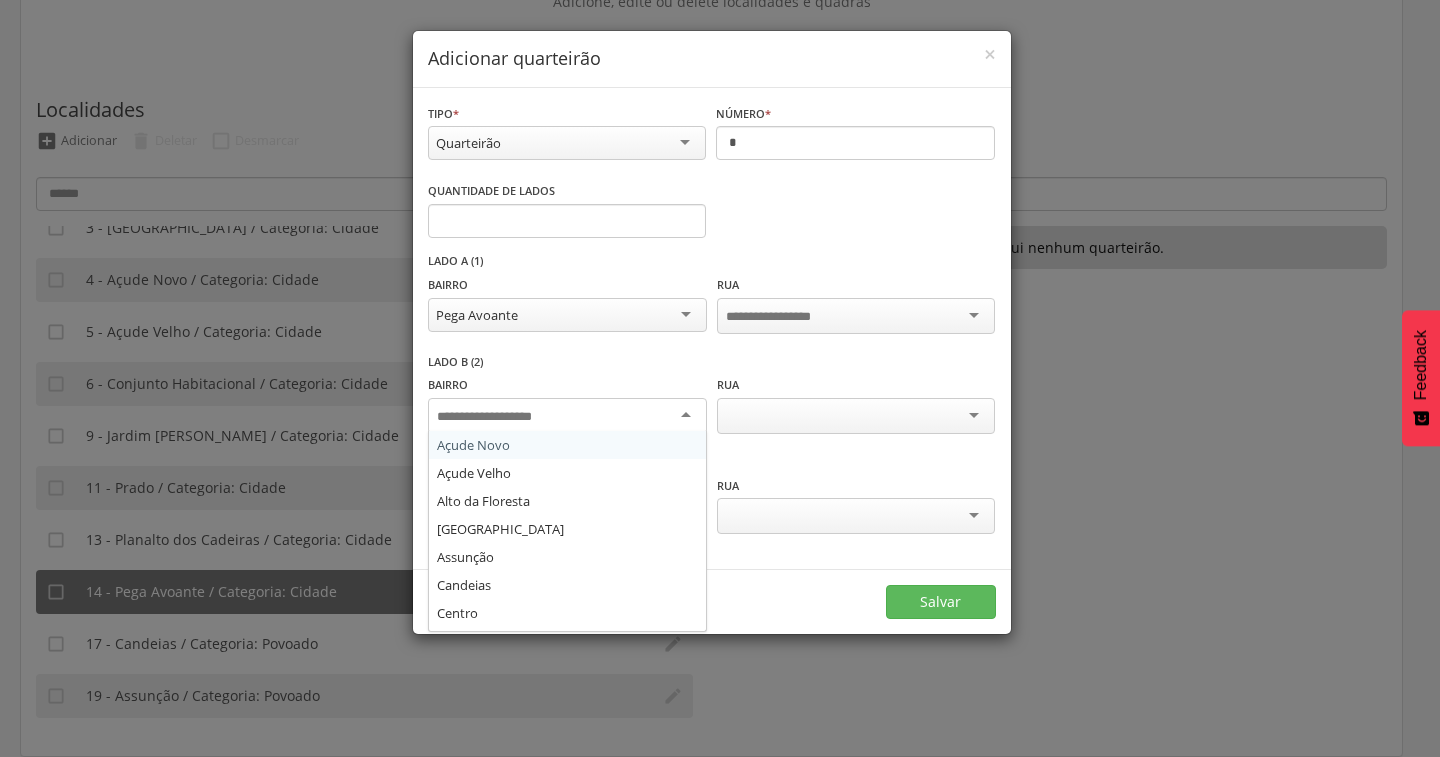 click at bounding box center (567, 416) 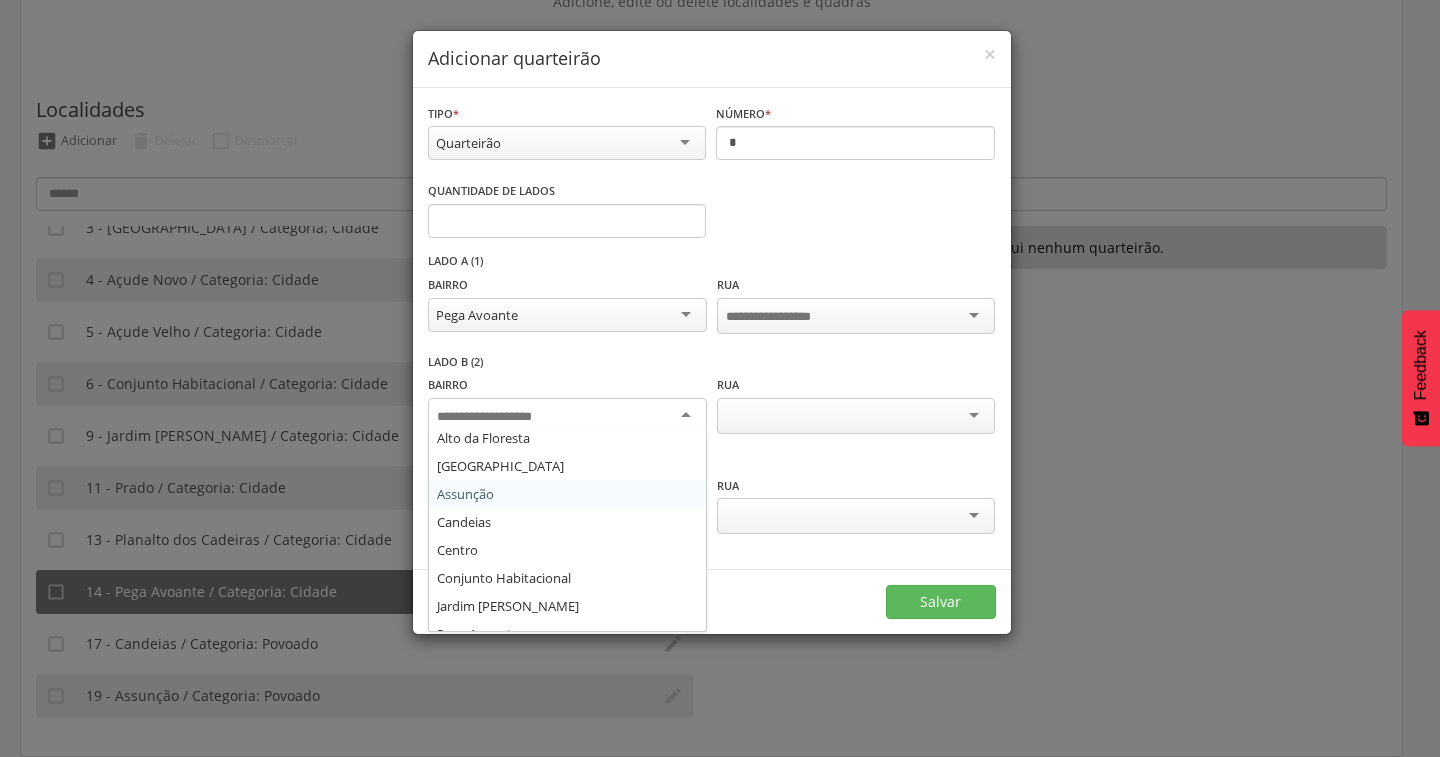 scroll, scrollTop: 136, scrollLeft: 0, axis: vertical 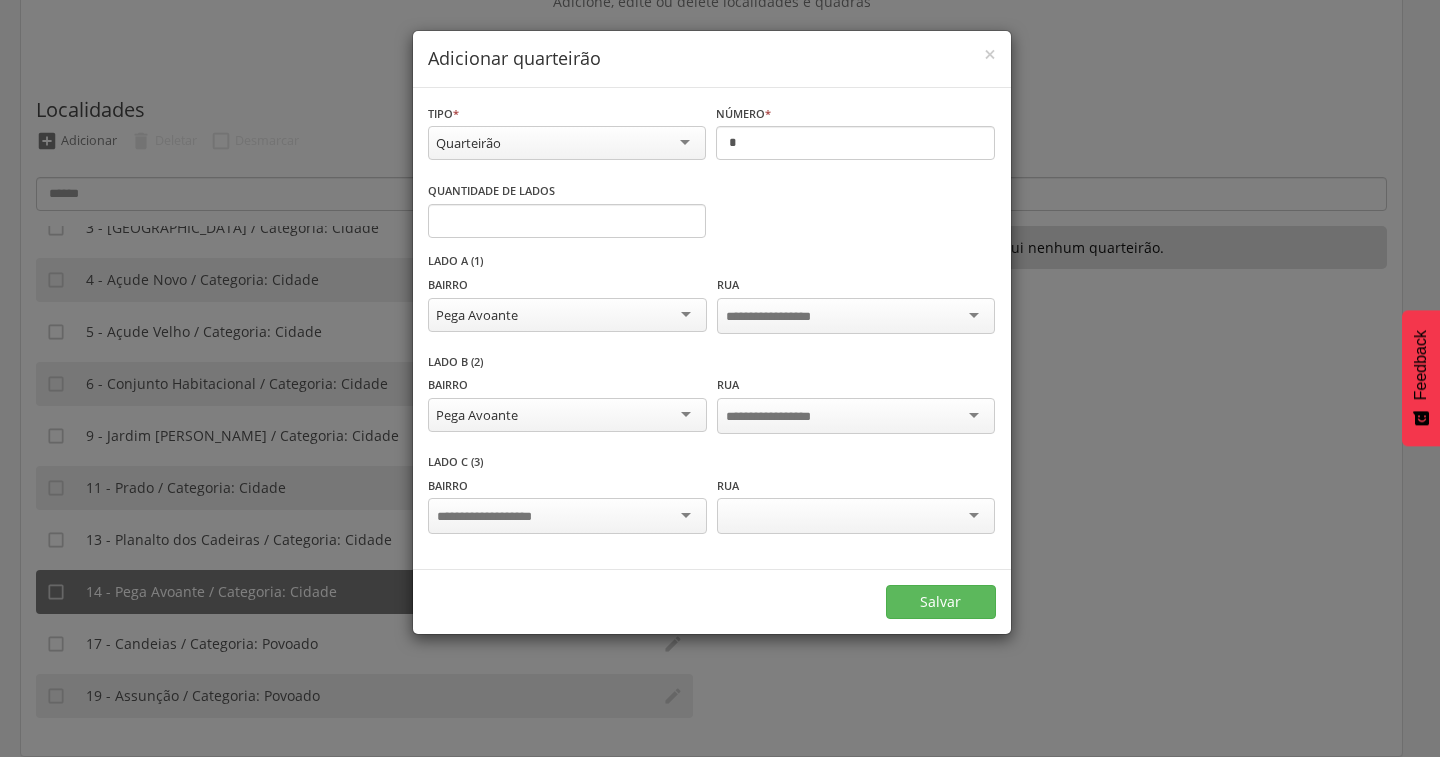 click at bounding box center [567, 516] 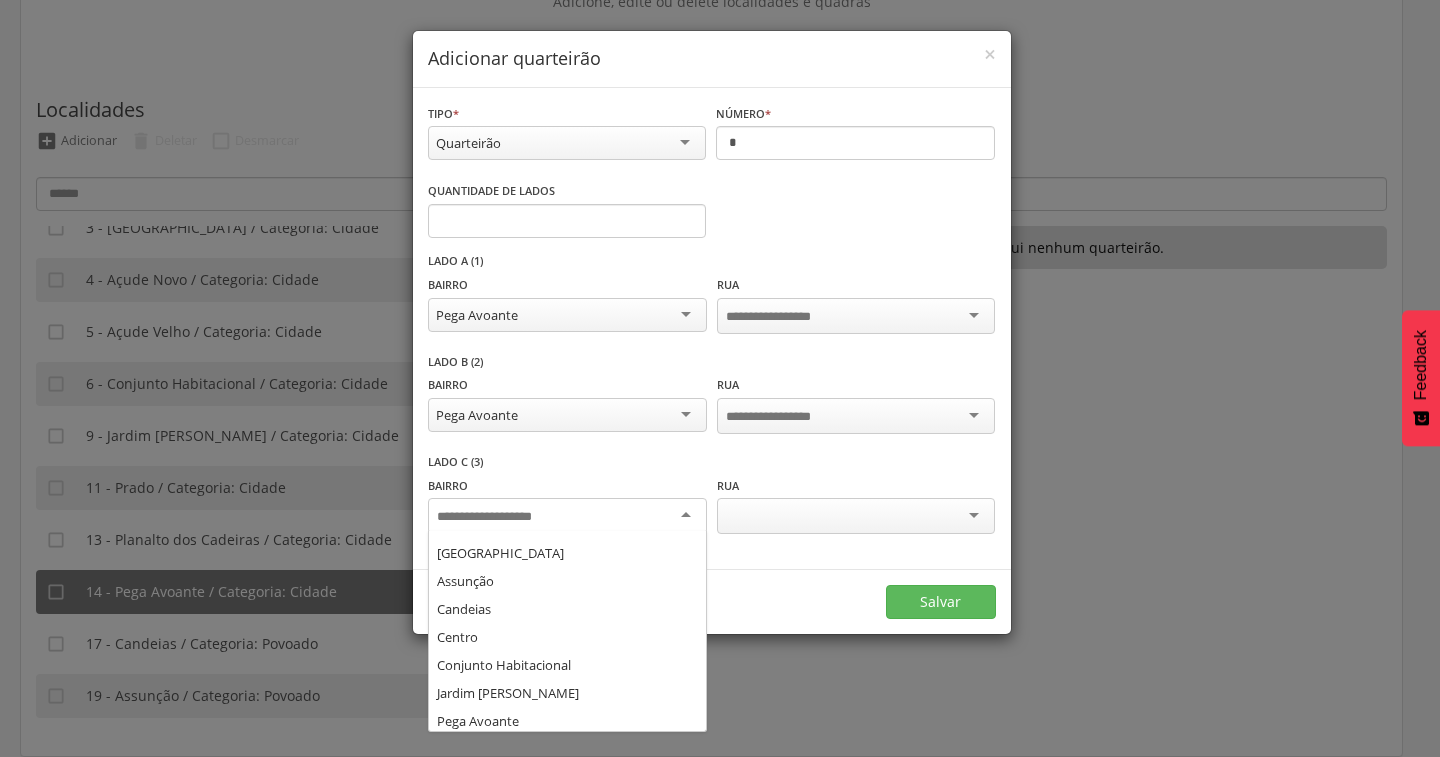 scroll, scrollTop: 136, scrollLeft: 0, axis: vertical 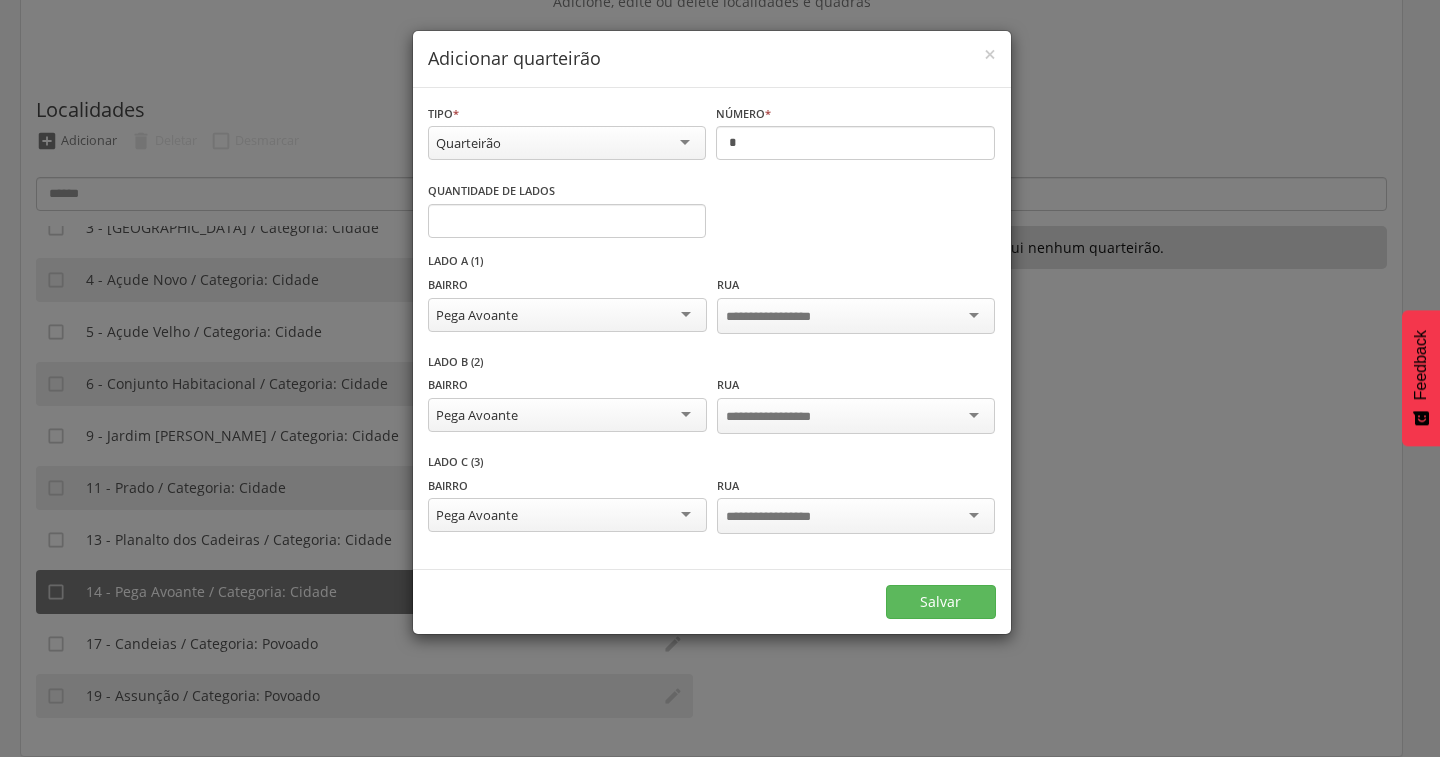 click at bounding box center [784, 317] 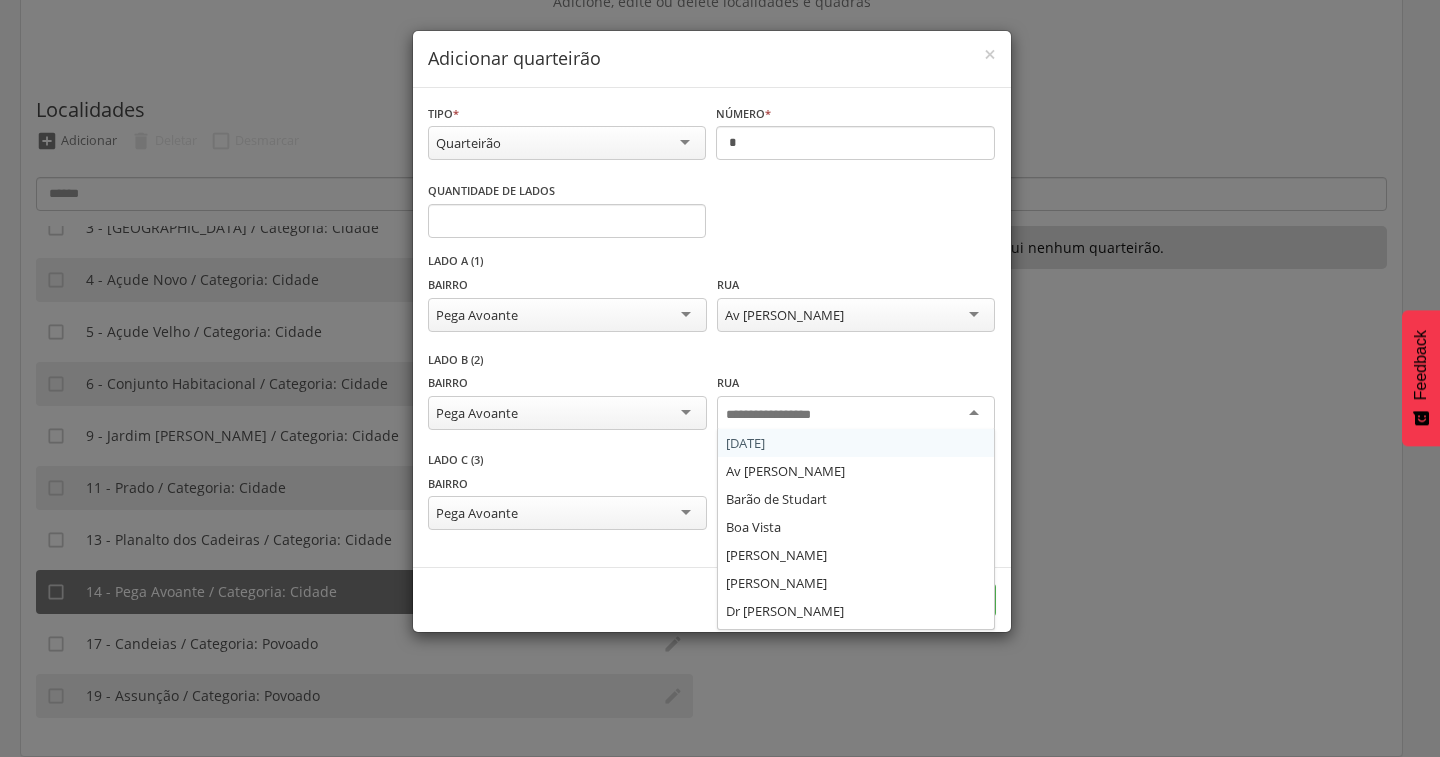 click at bounding box center [784, 415] 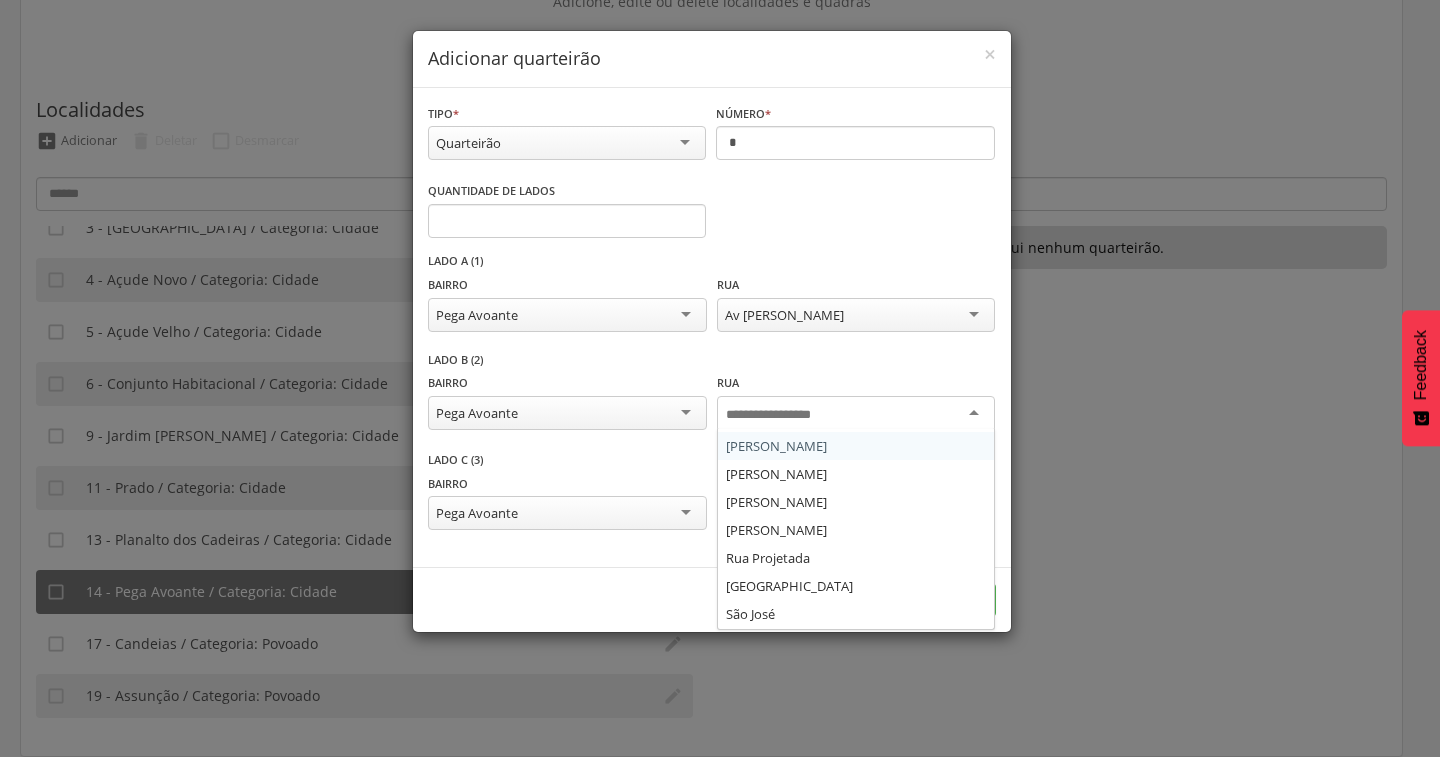scroll, scrollTop: 276, scrollLeft: 0, axis: vertical 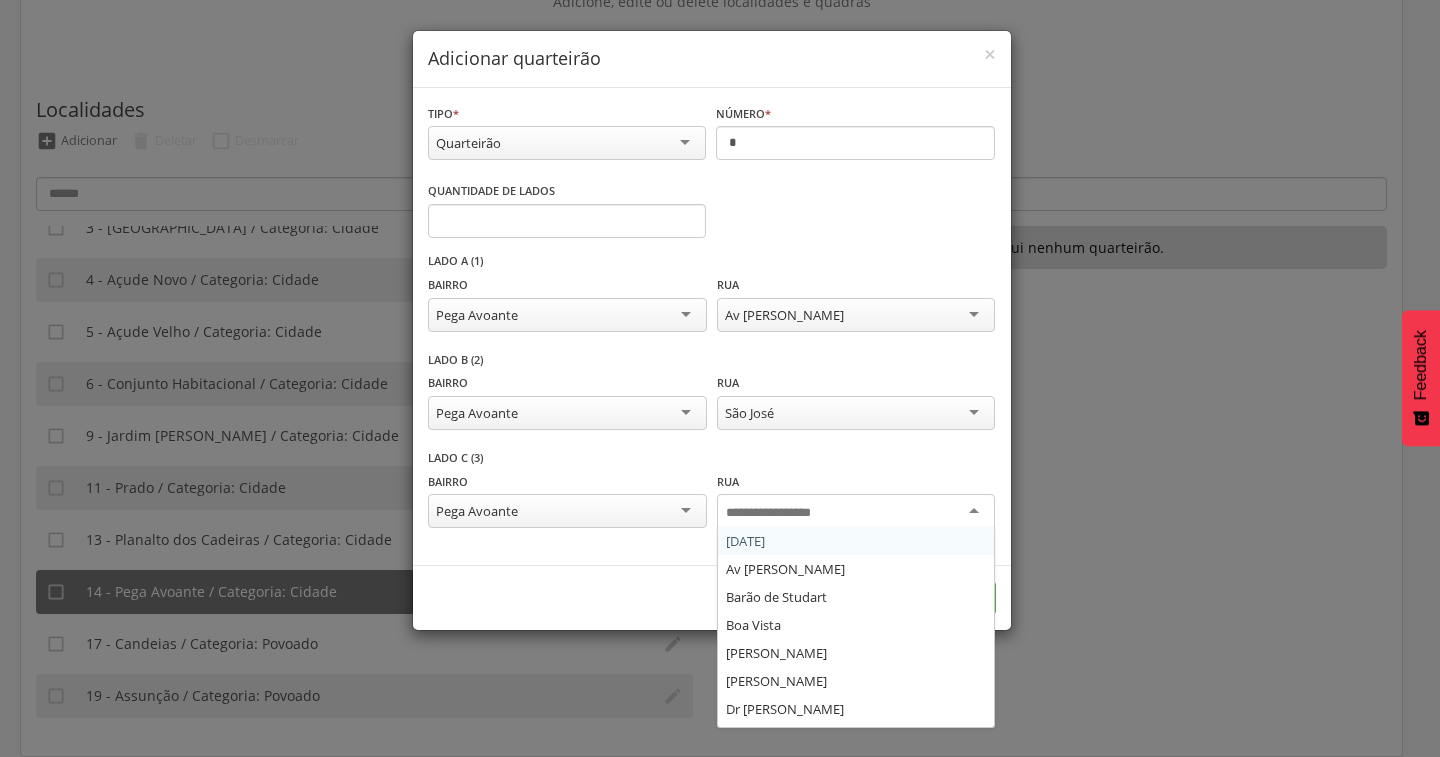 click at bounding box center [856, 512] 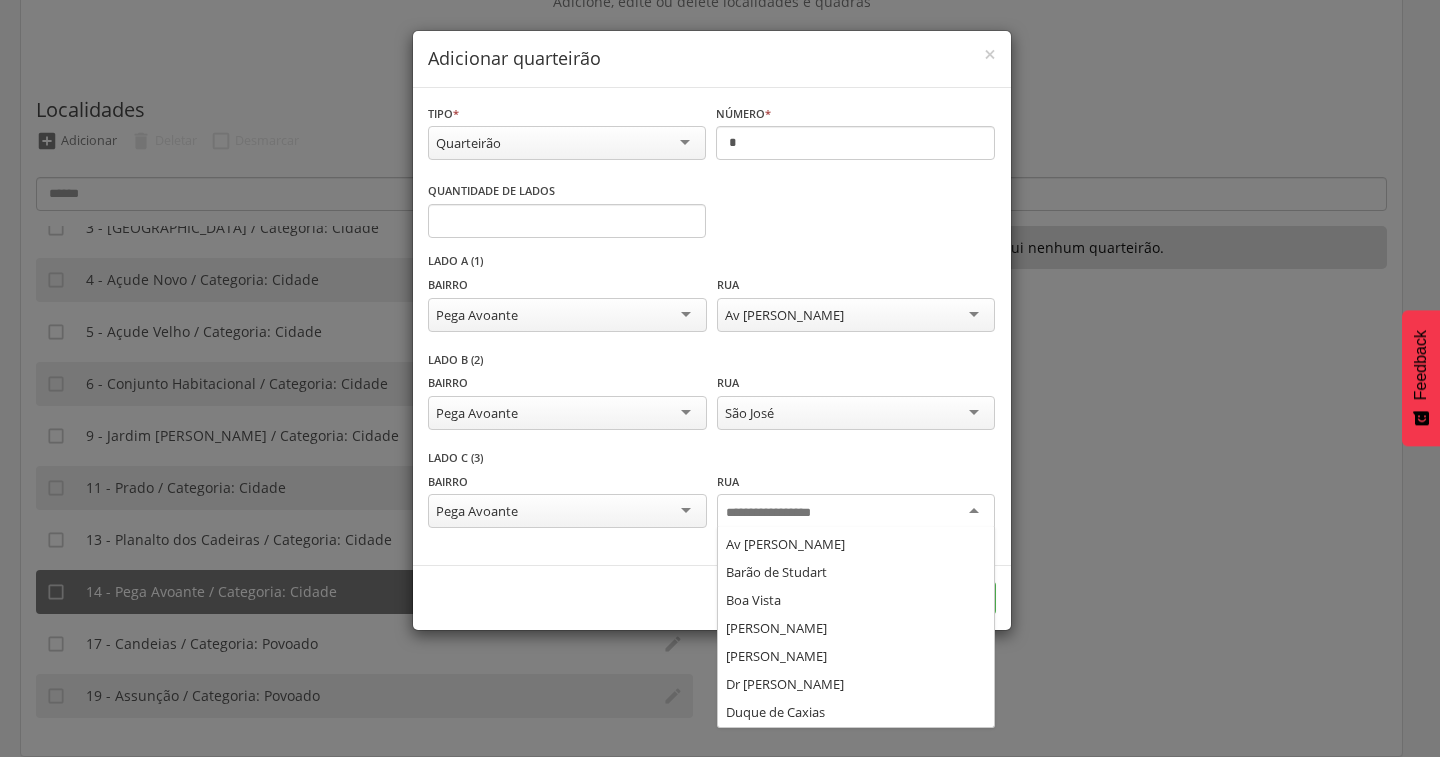 scroll, scrollTop: 0, scrollLeft: 0, axis: both 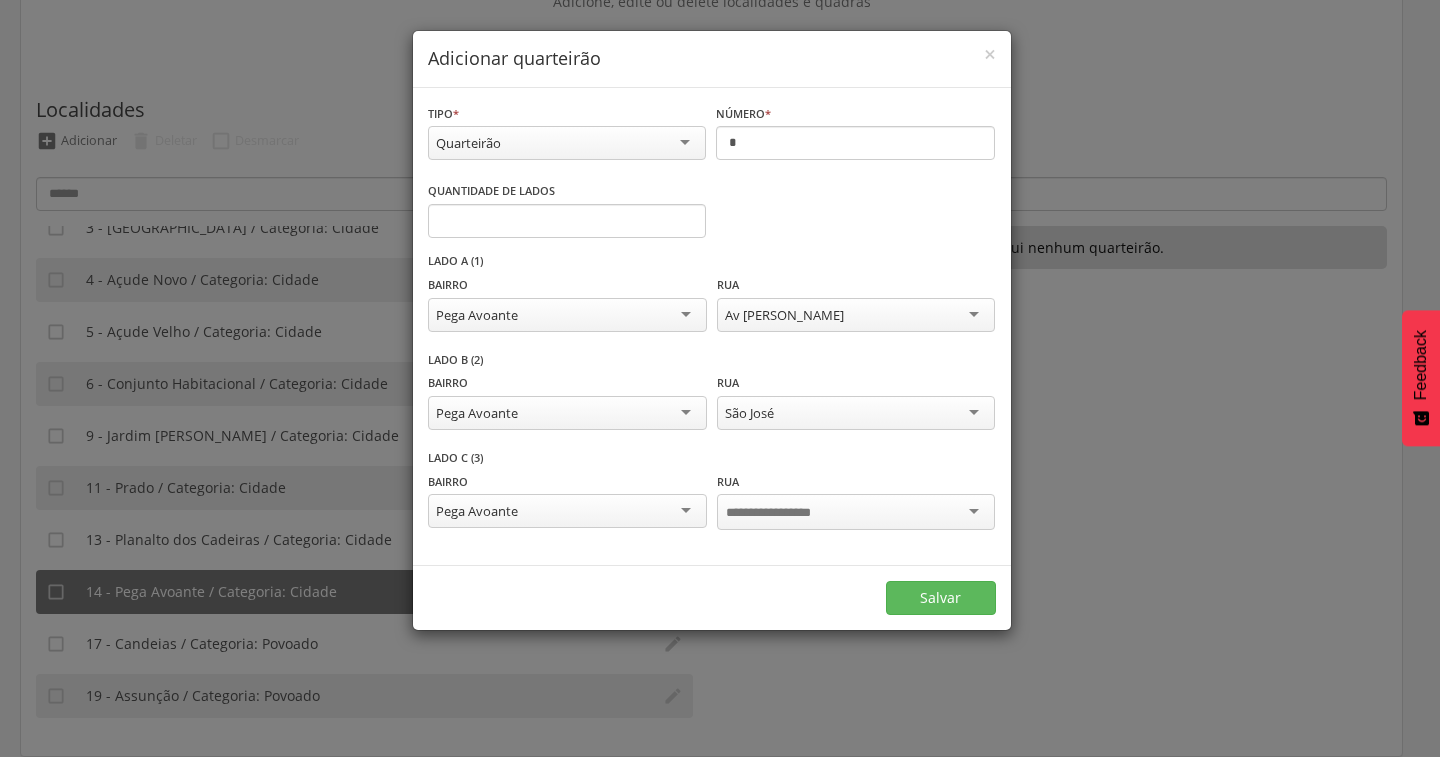 click on "**********" at bounding box center (712, 500) 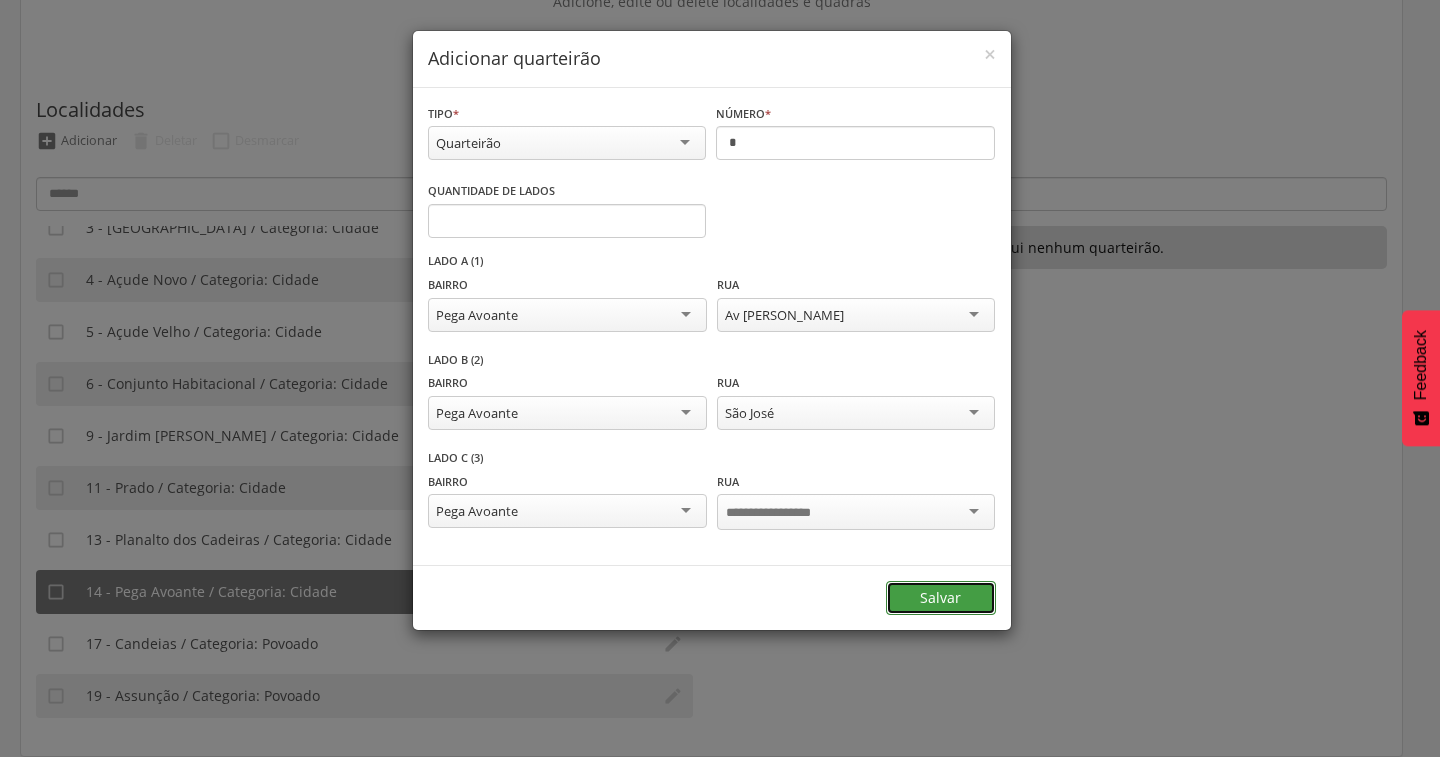 click on "Salvar" at bounding box center [941, 598] 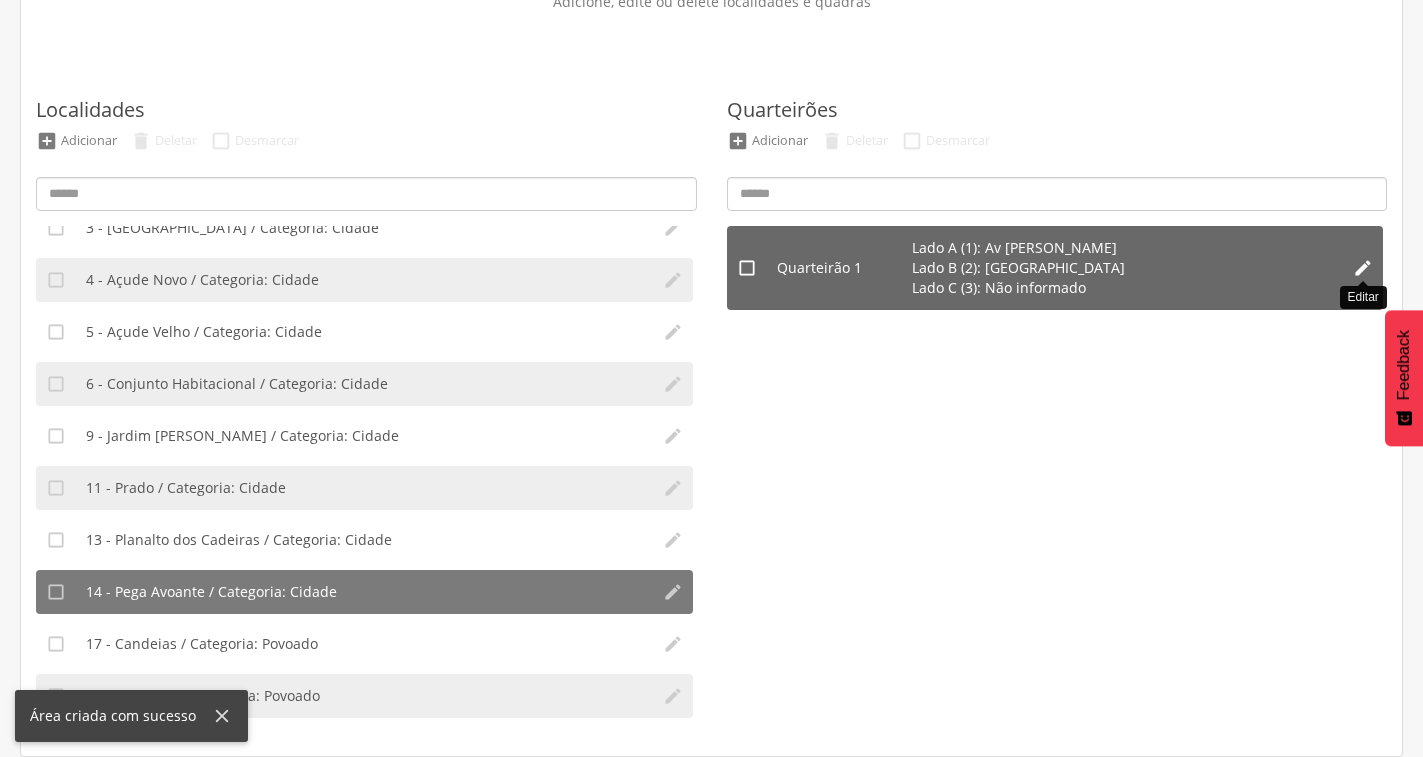 click on "" at bounding box center (1363, 268) 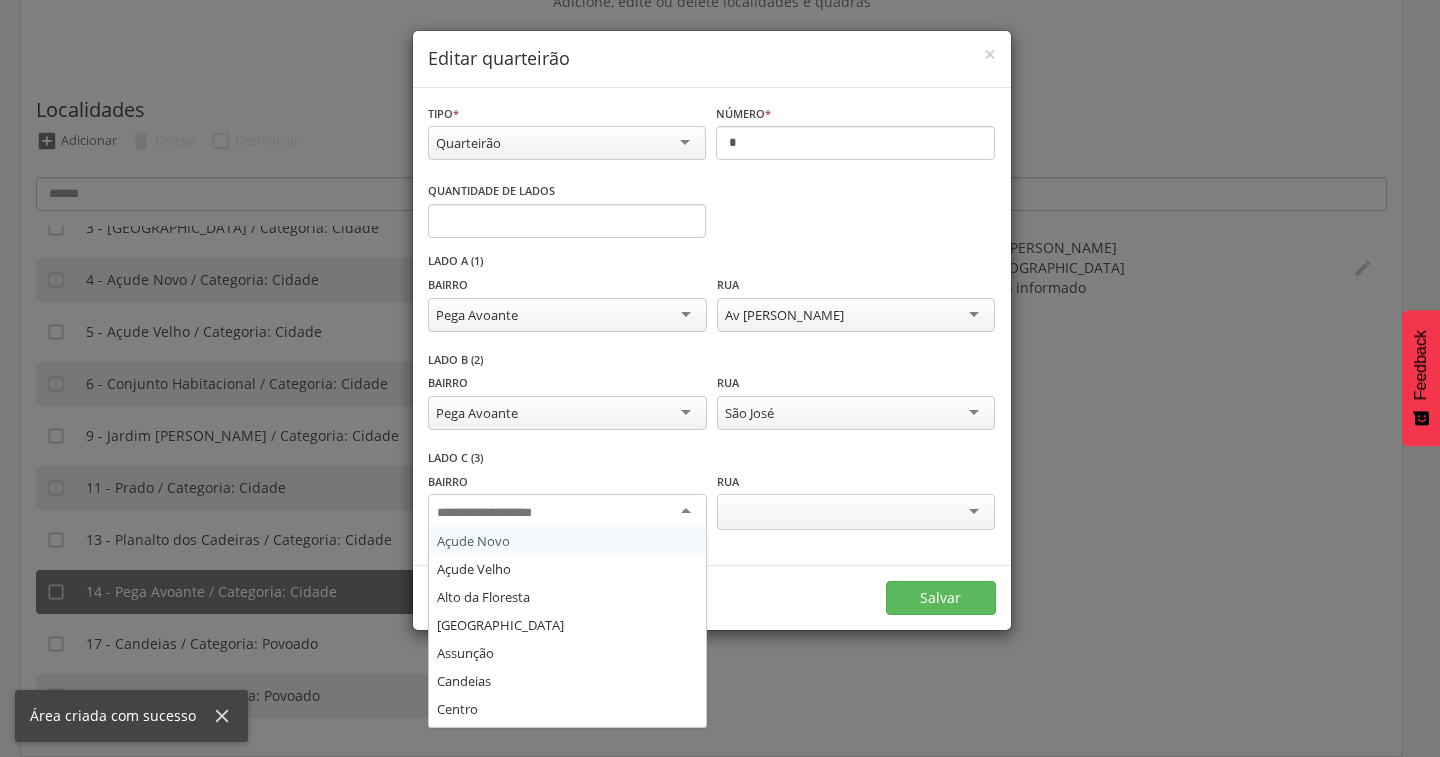 click at bounding box center (567, 512) 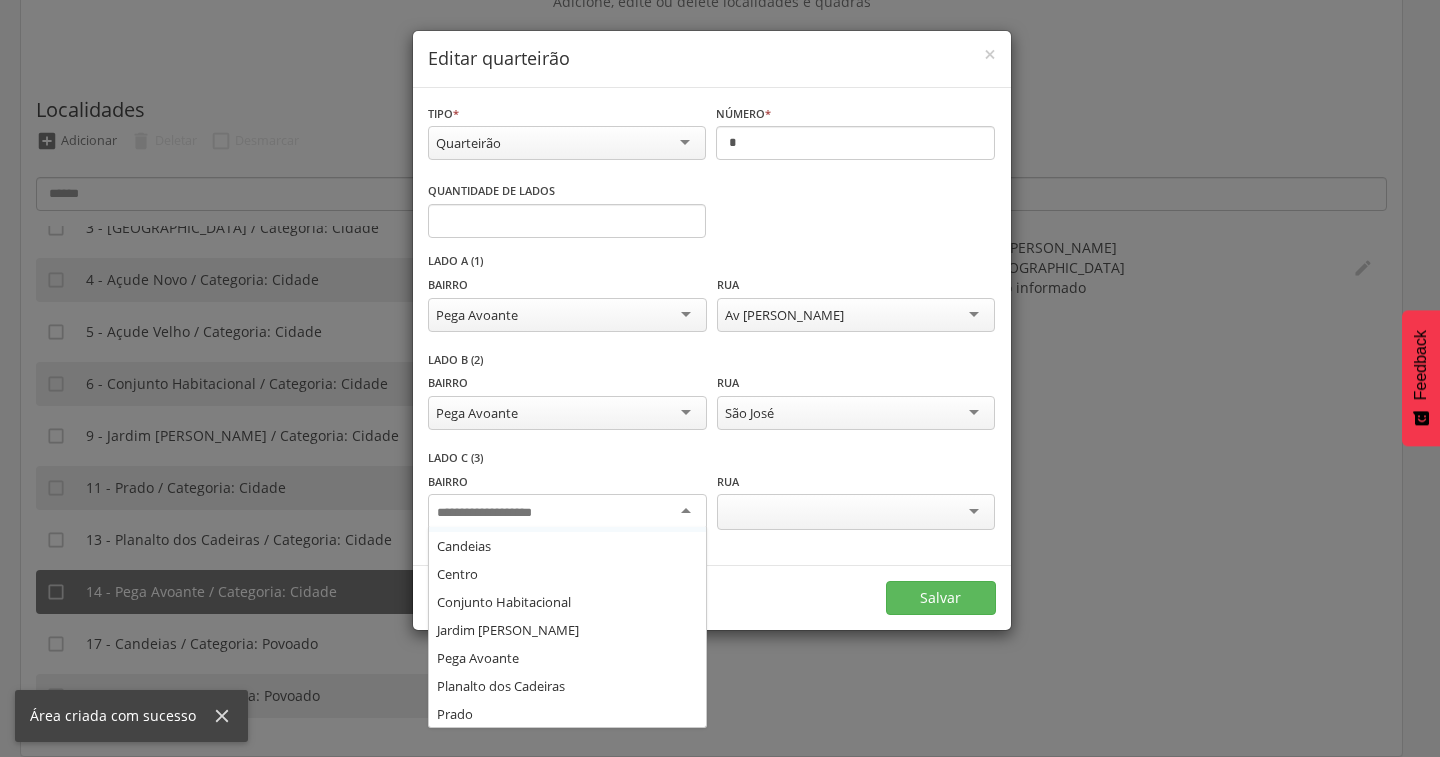 scroll, scrollTop: 136, scrollLeft: 0, axis: vertical 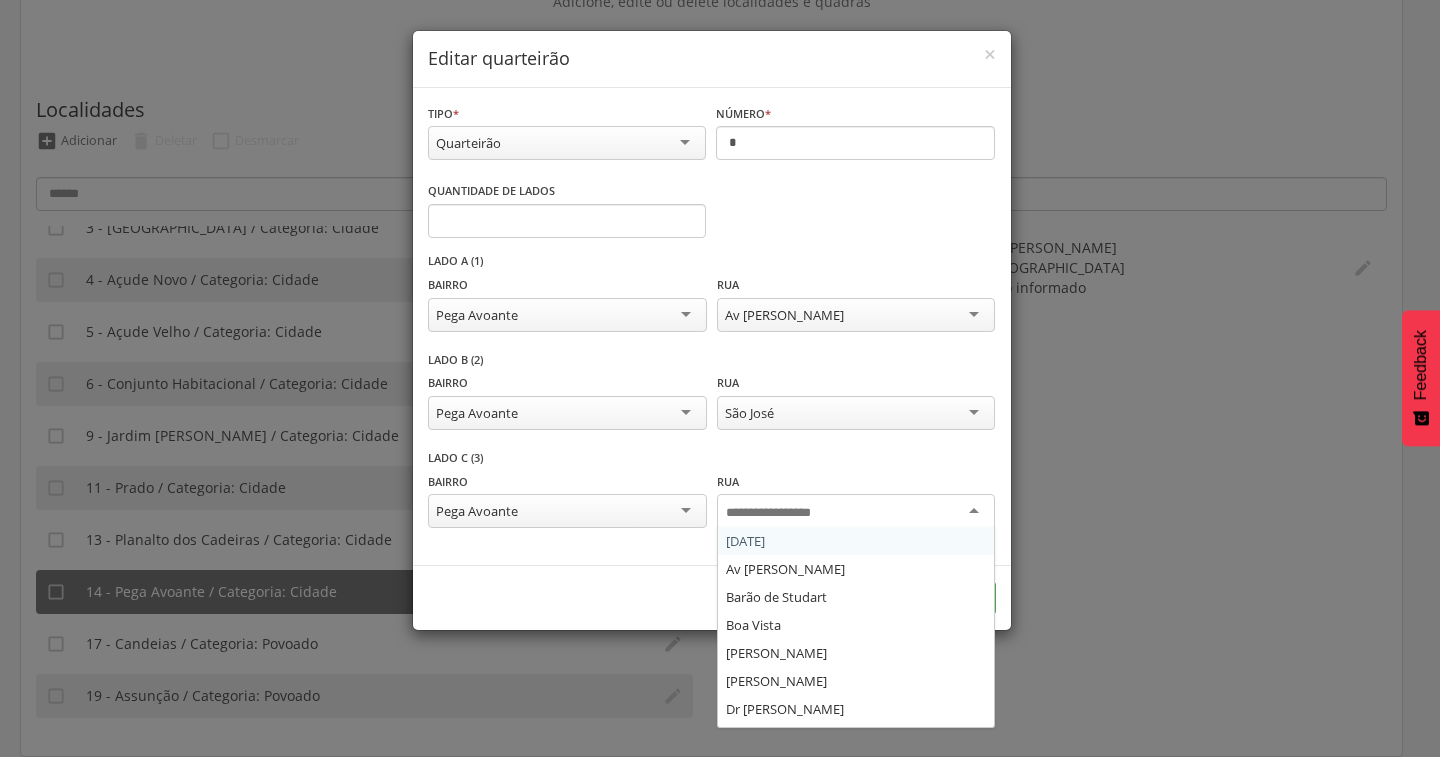 click at bounding box center (784, 513) 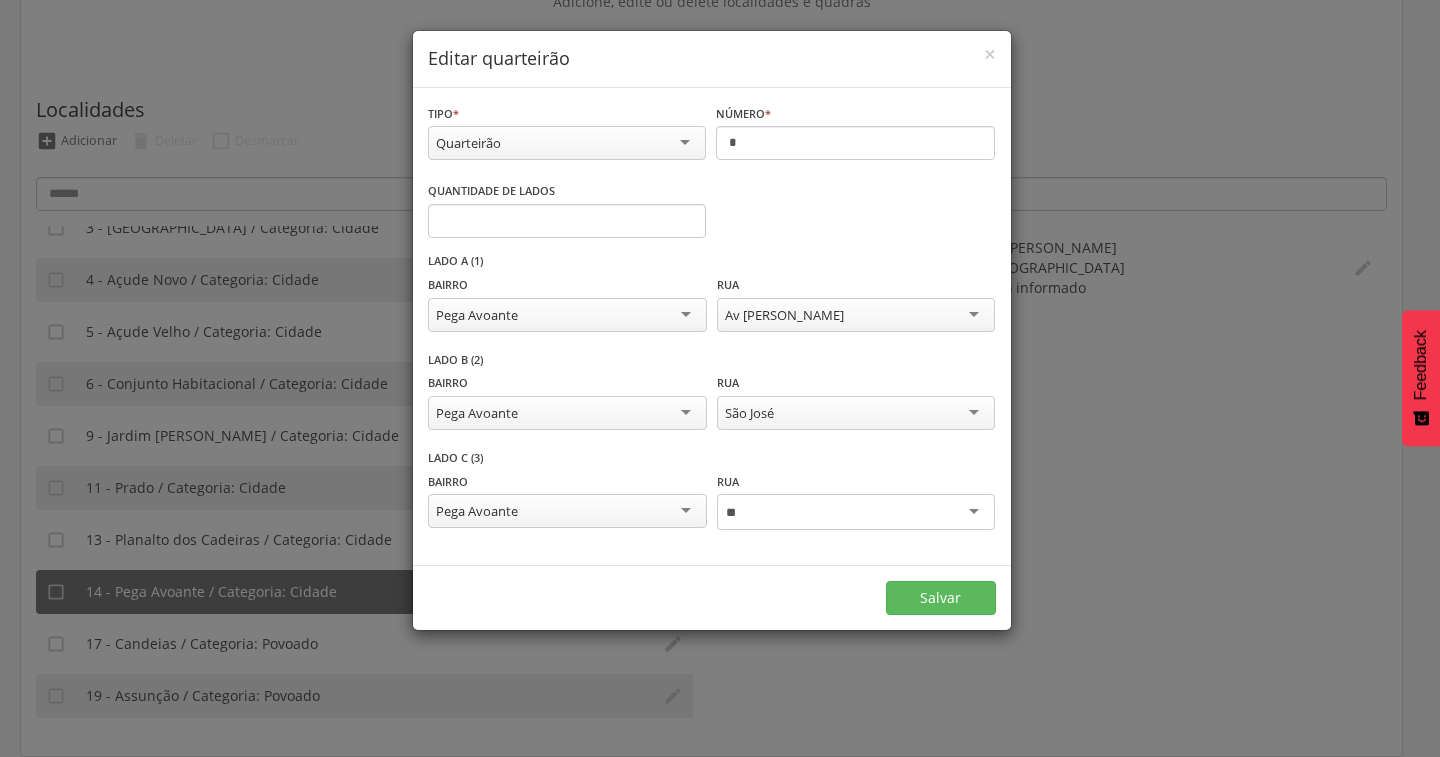 type on "*" 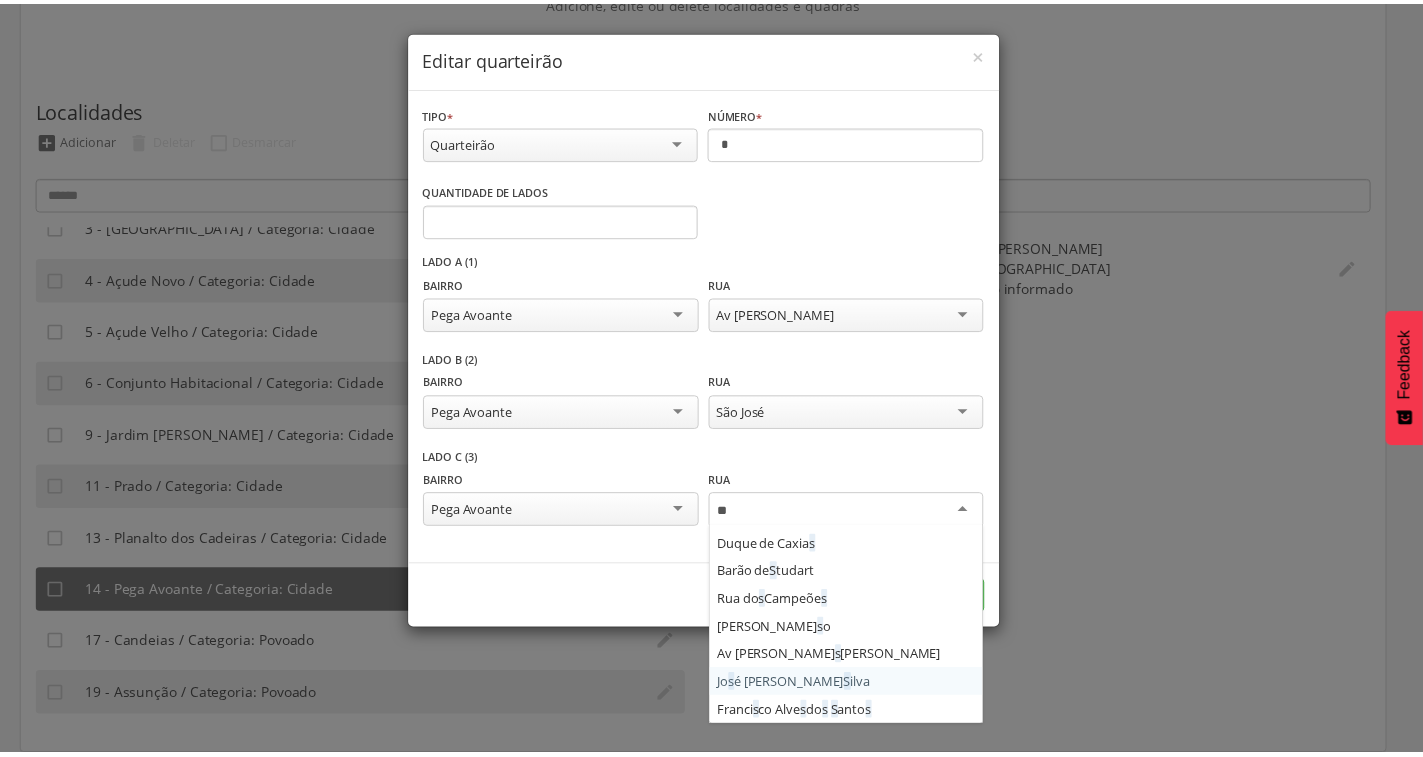 scroll, scrollTop: 0, scrollLeft: 0, axis: both 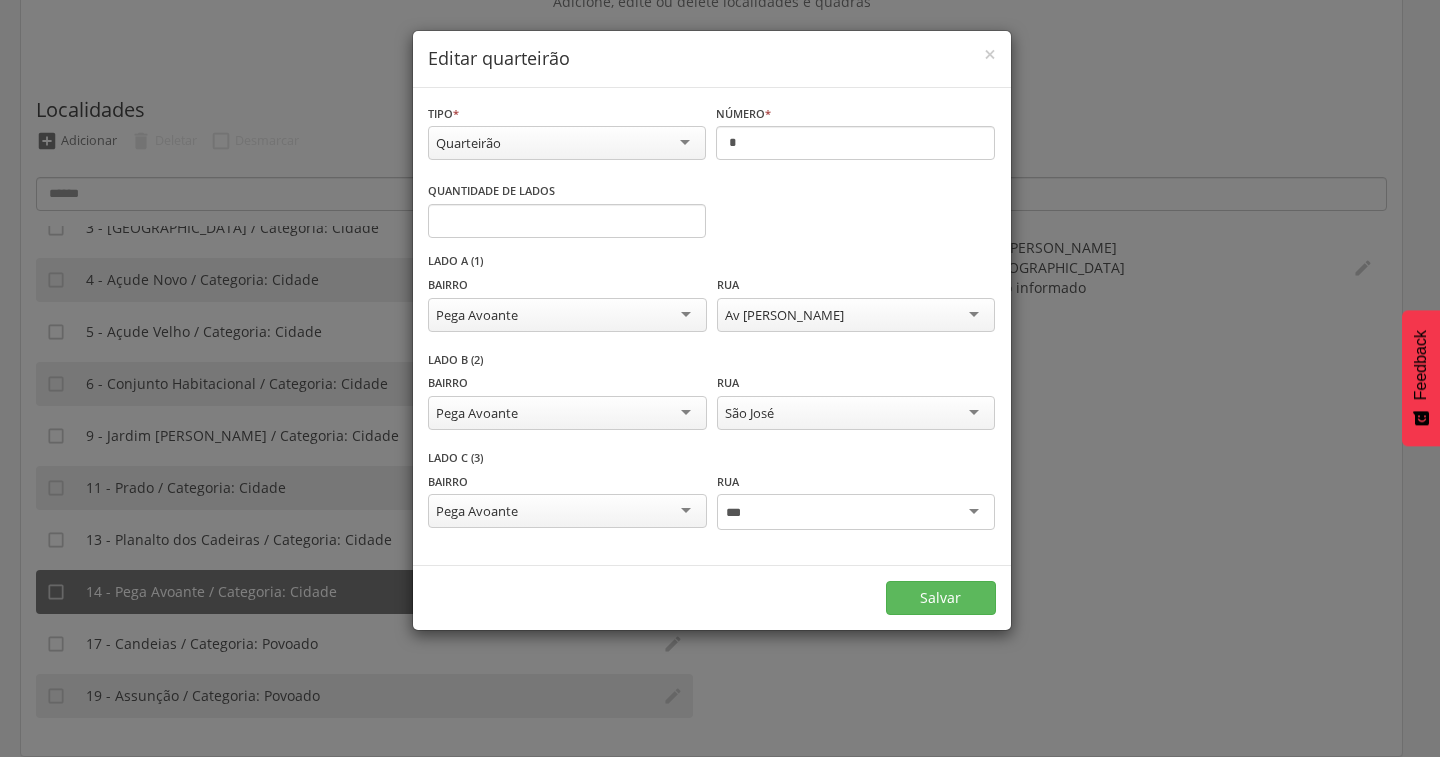 type on "***" 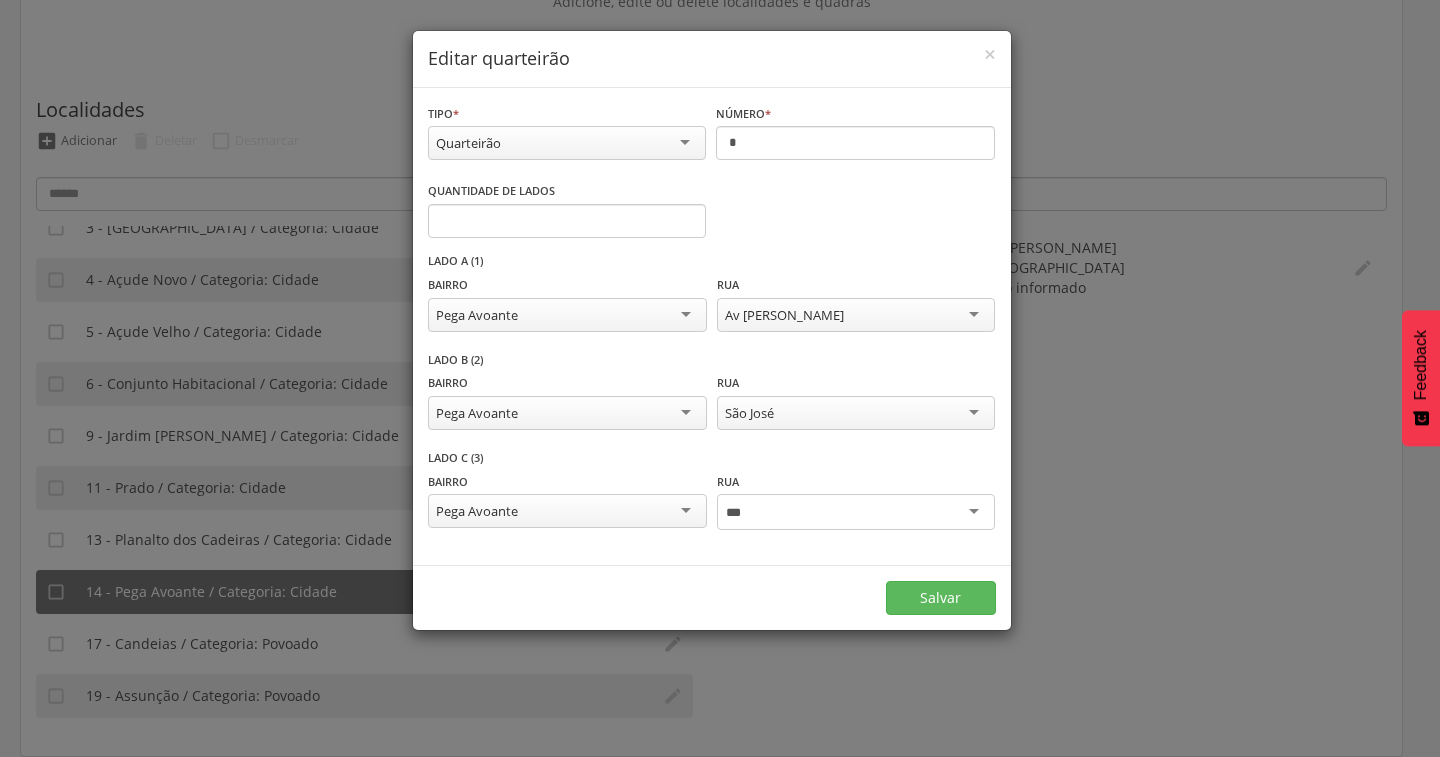 click at bounding box center [856, 512] 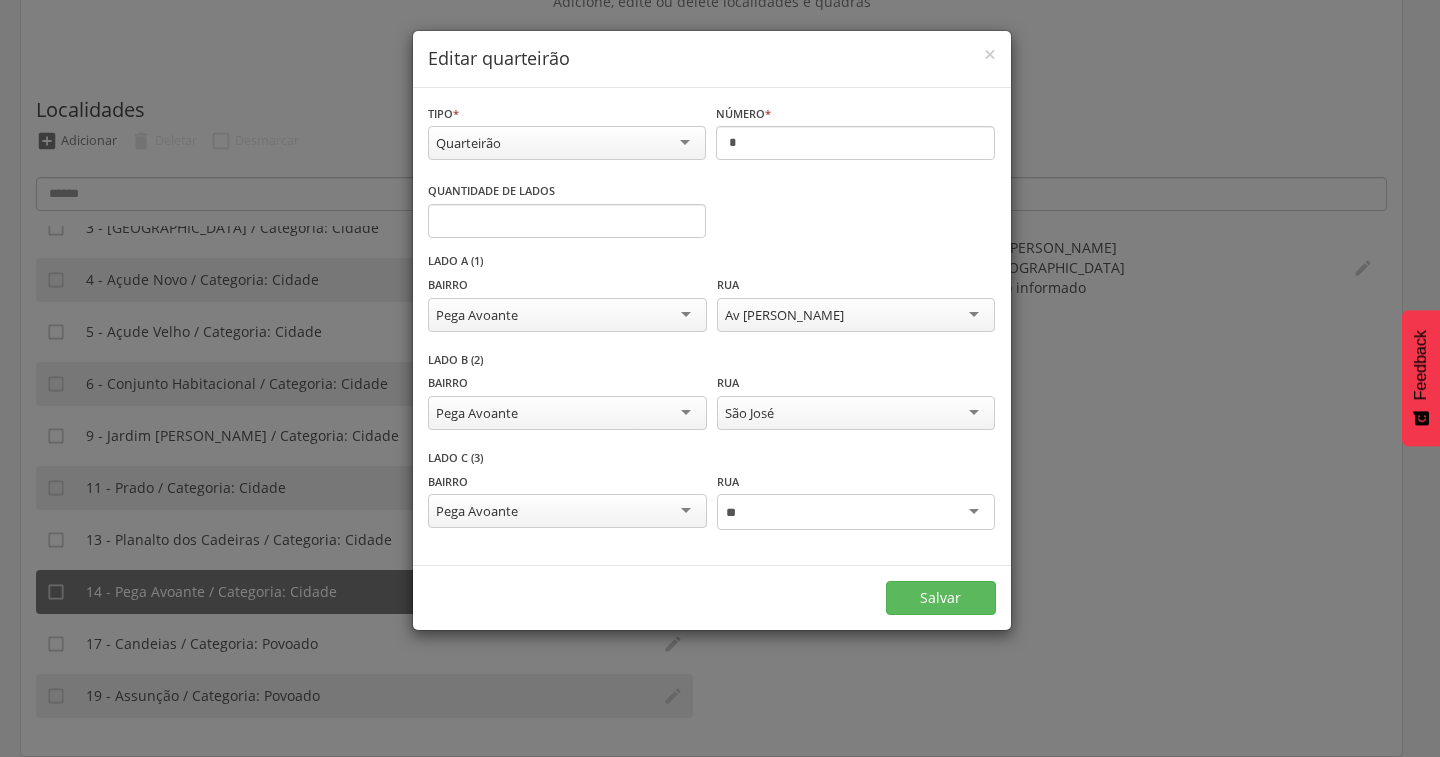 type on "*" 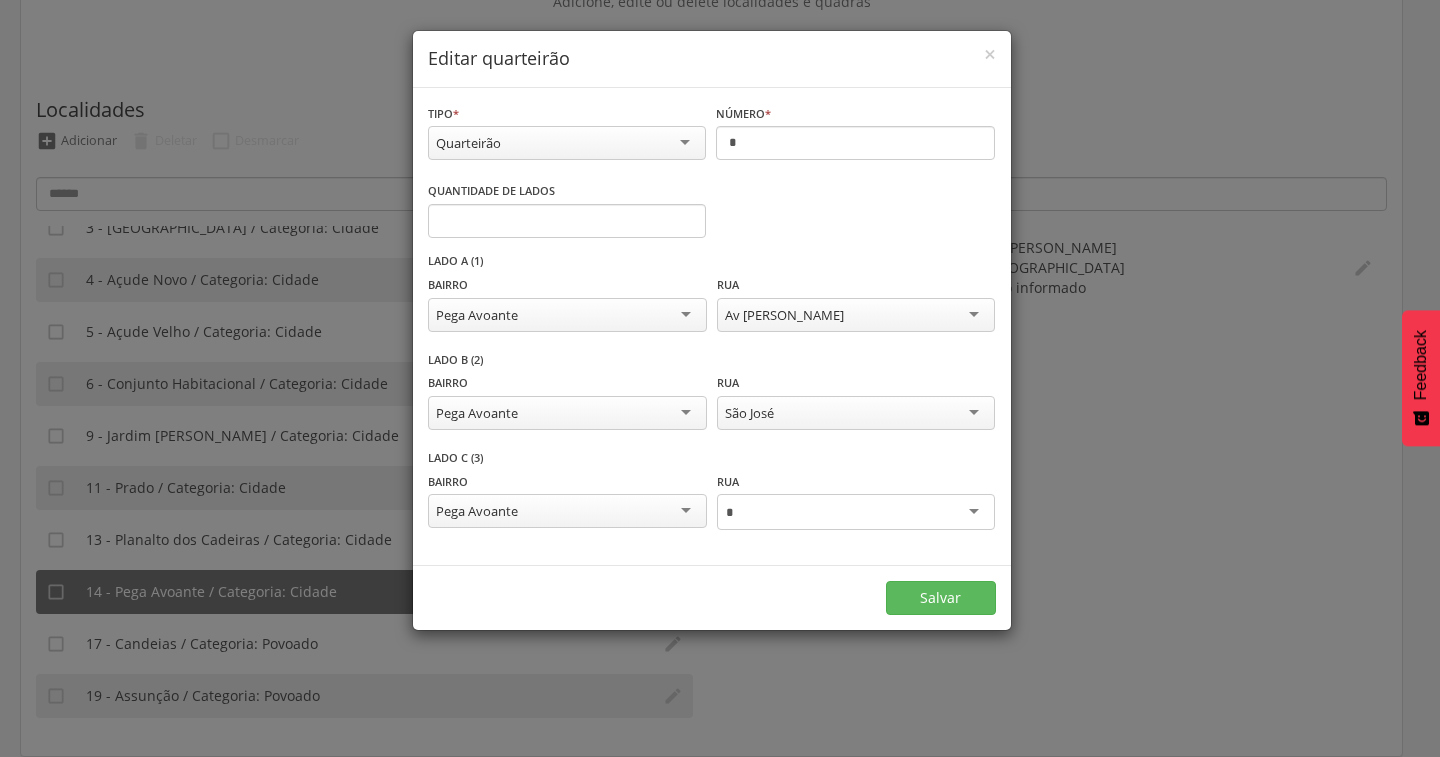 type 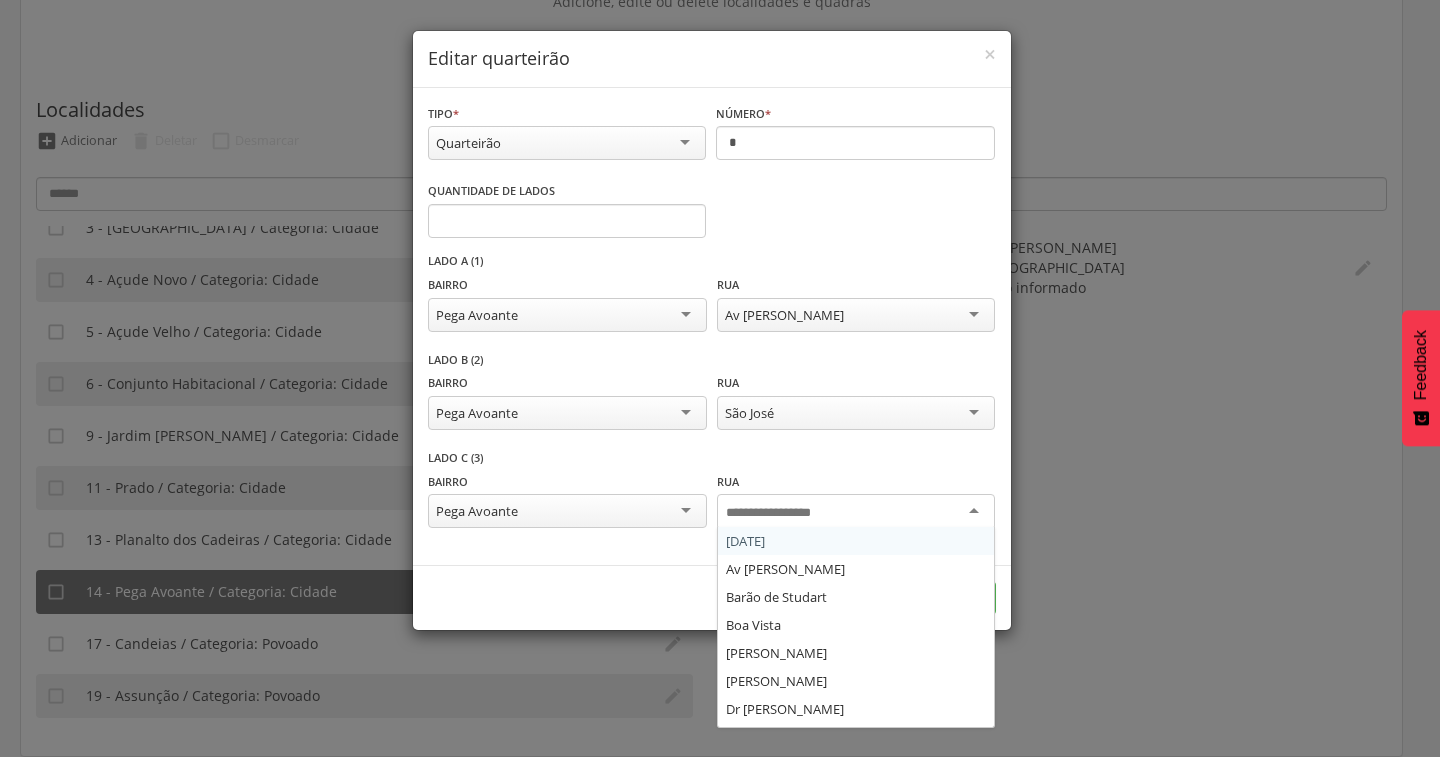 click on "**********" at bounding box center (720, 378) 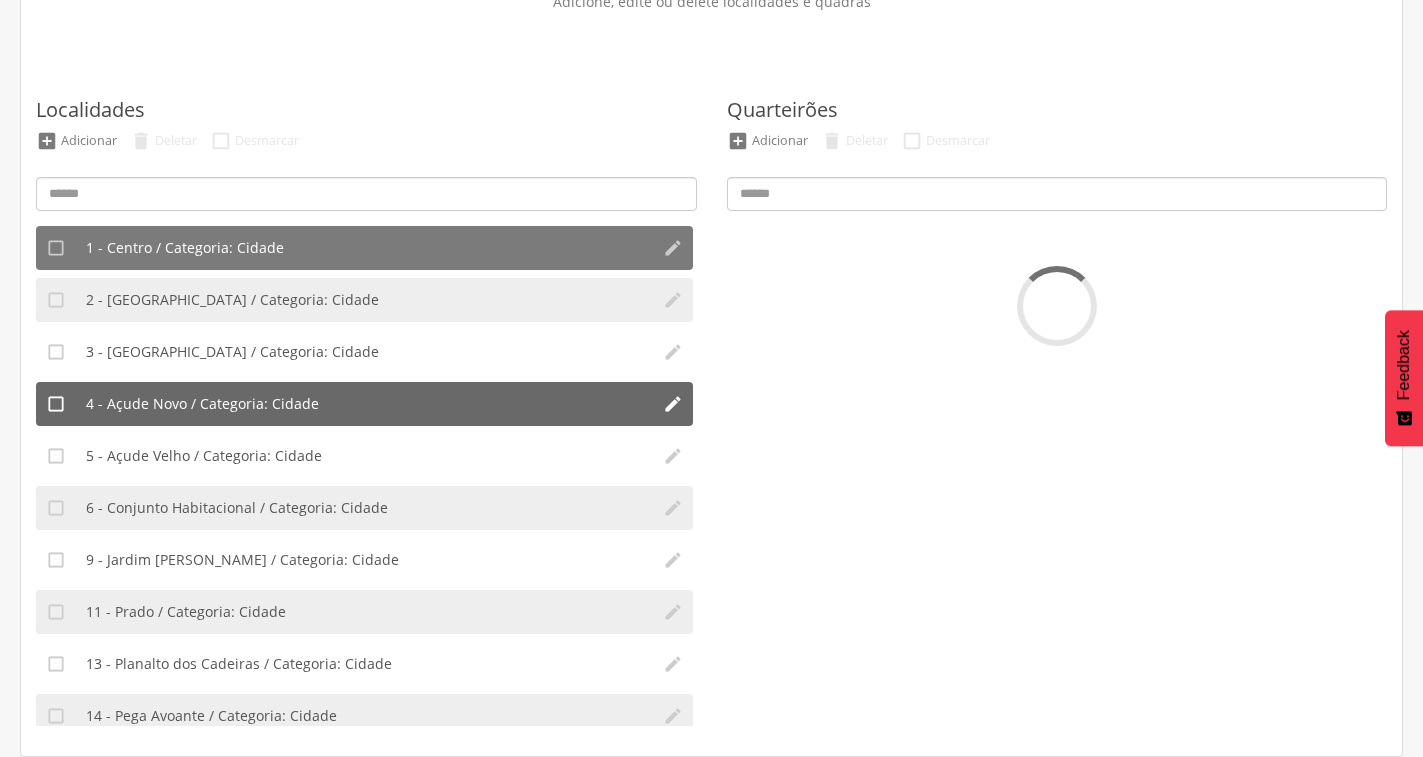 scroll, scrollTop: 164, scrollLeft: 0, axis: vertical 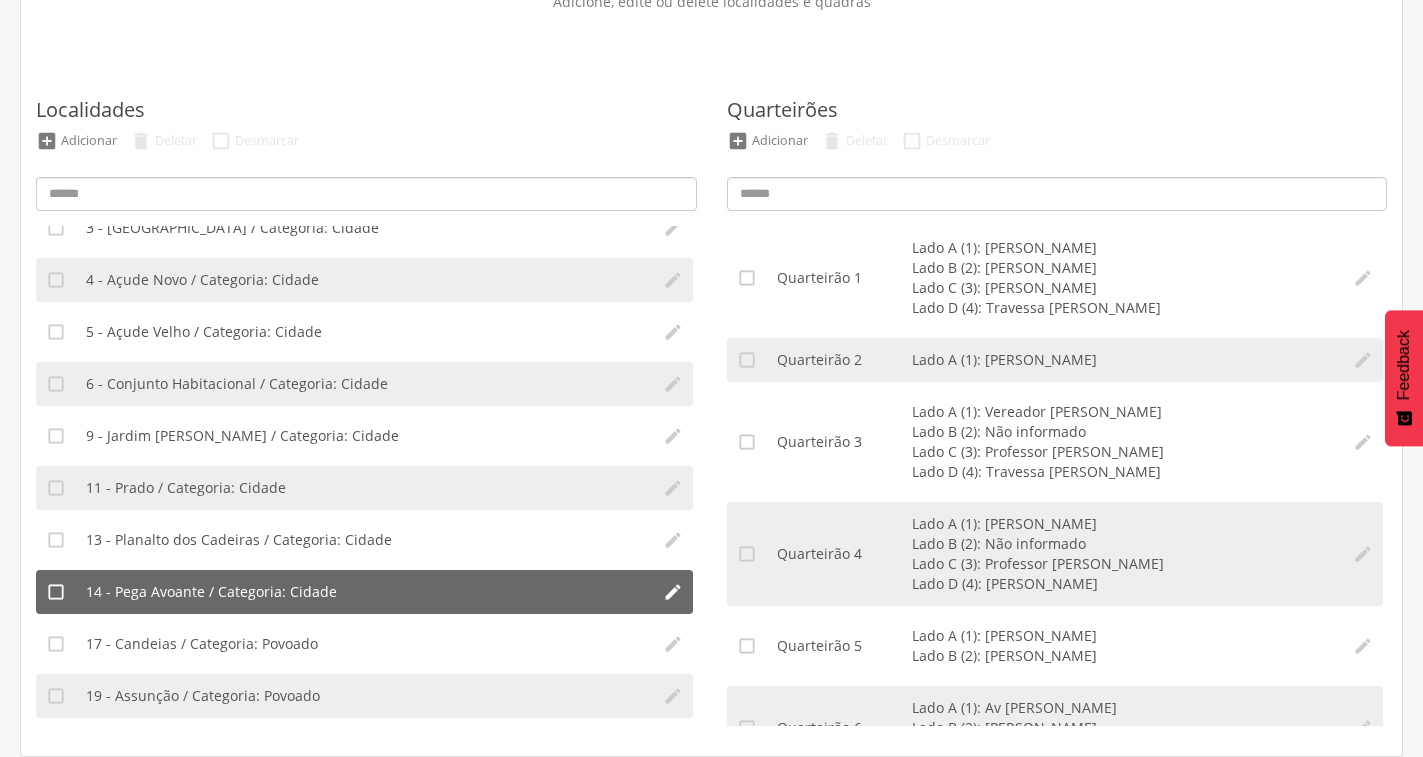 click on "14 - Pega Avoante / Categoria: Cidade" at bounding box center (211, 592) 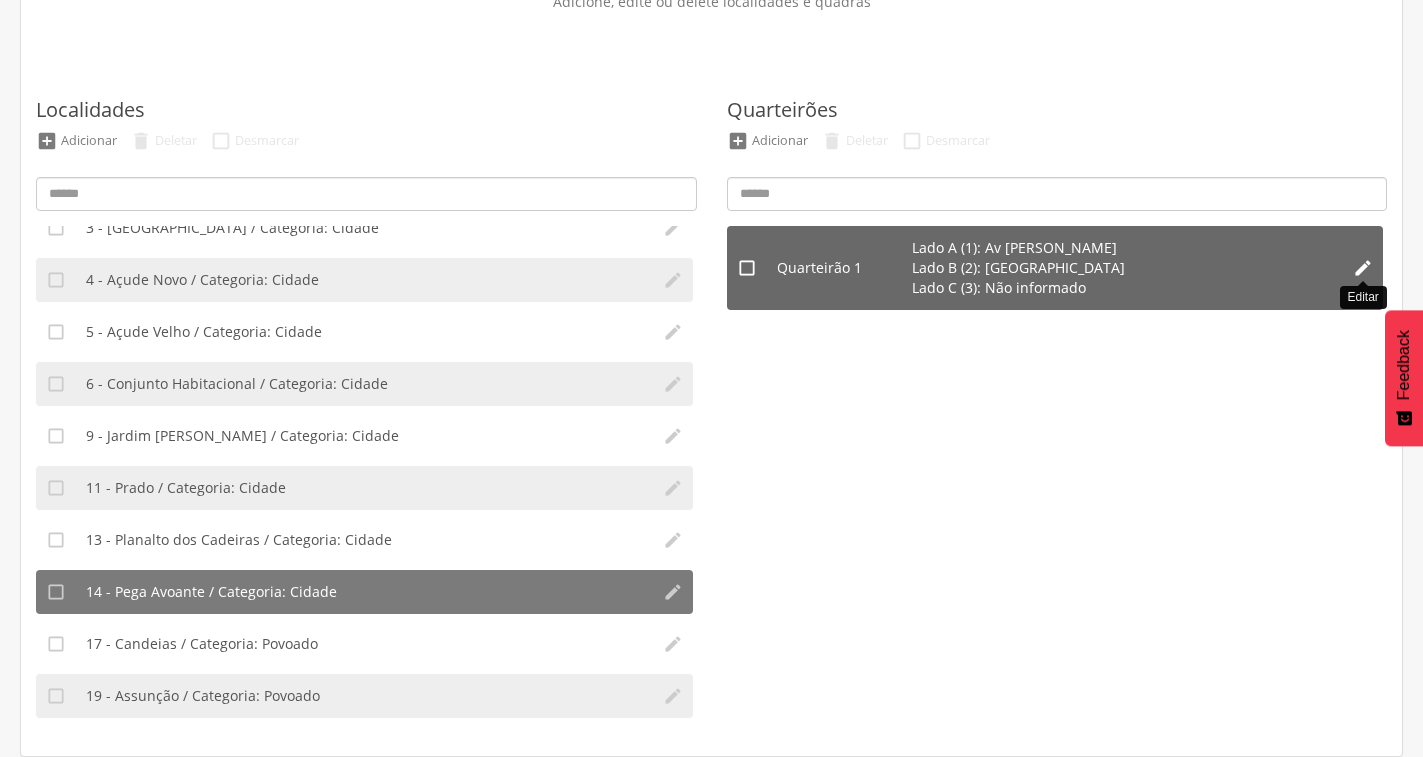 click on "" at bounding box center [1363, 268] 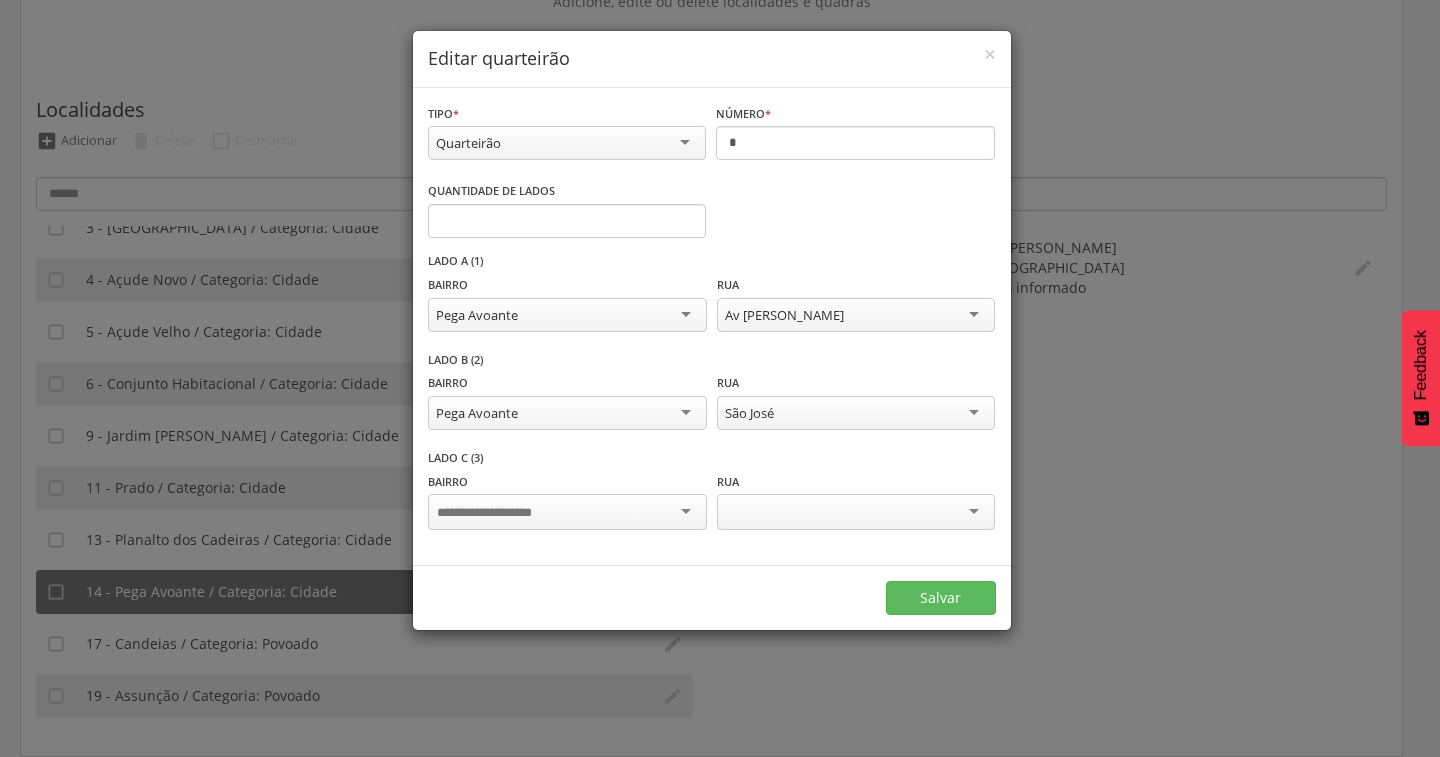 click at bounding box center [567, 512] 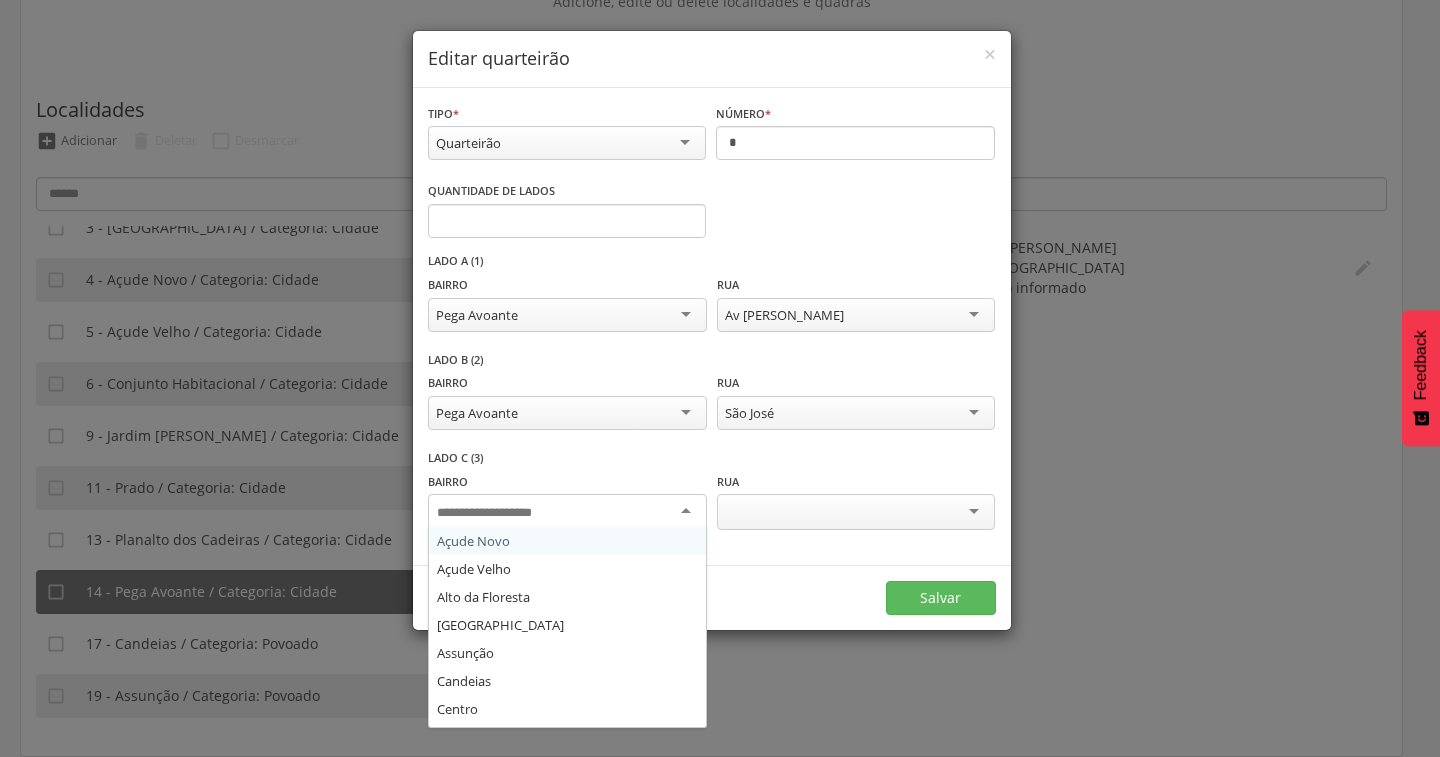 type on "*" 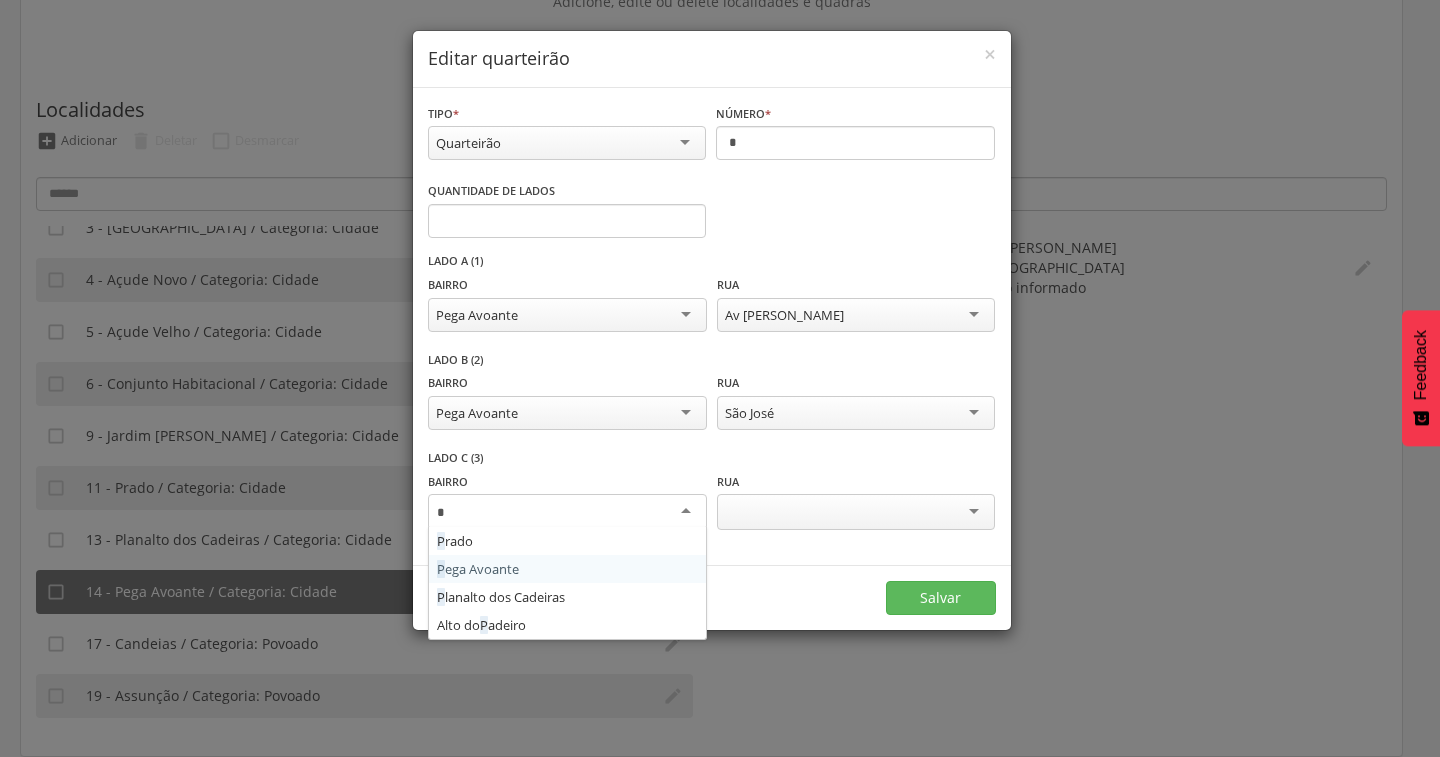 type 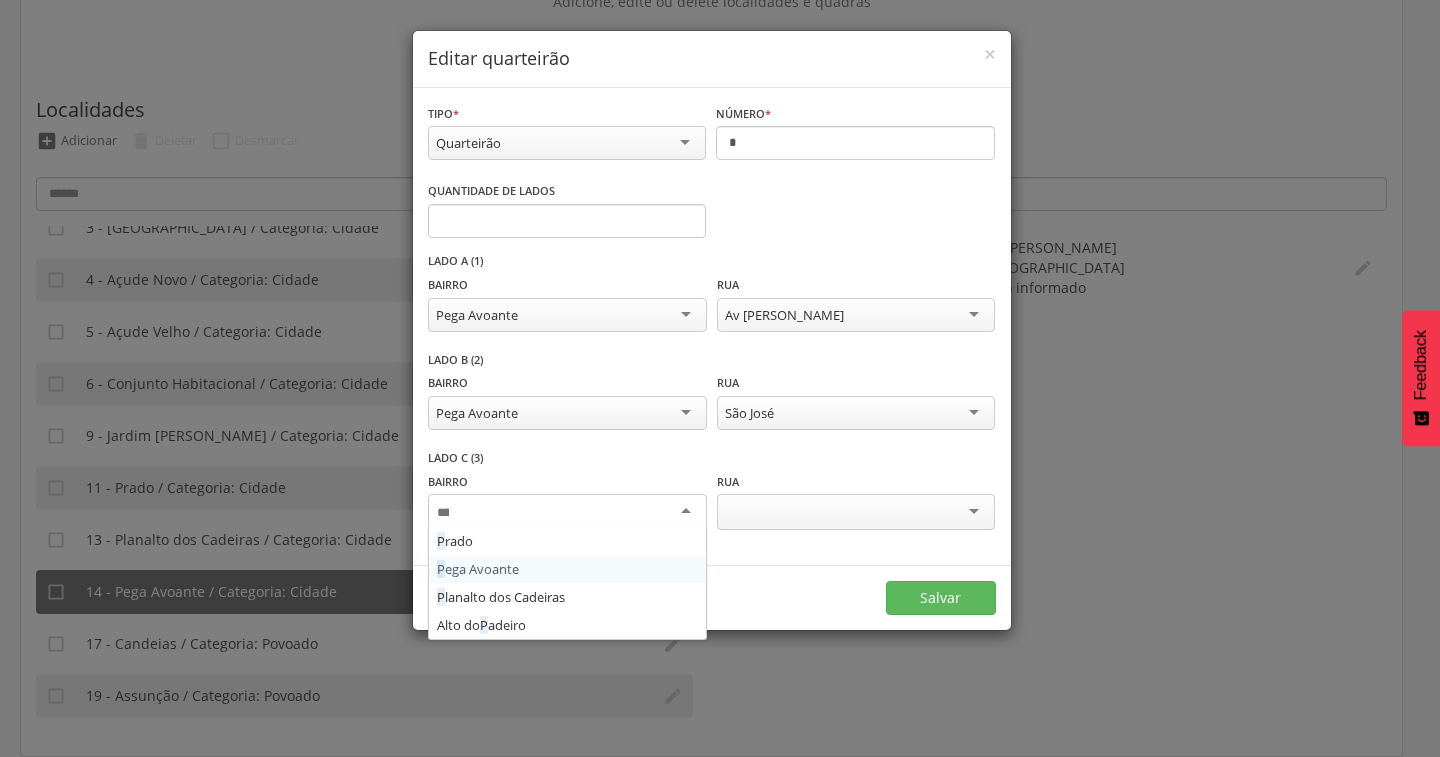 scroll, scrollTop: 0, scrollLeft: 0, axis: both 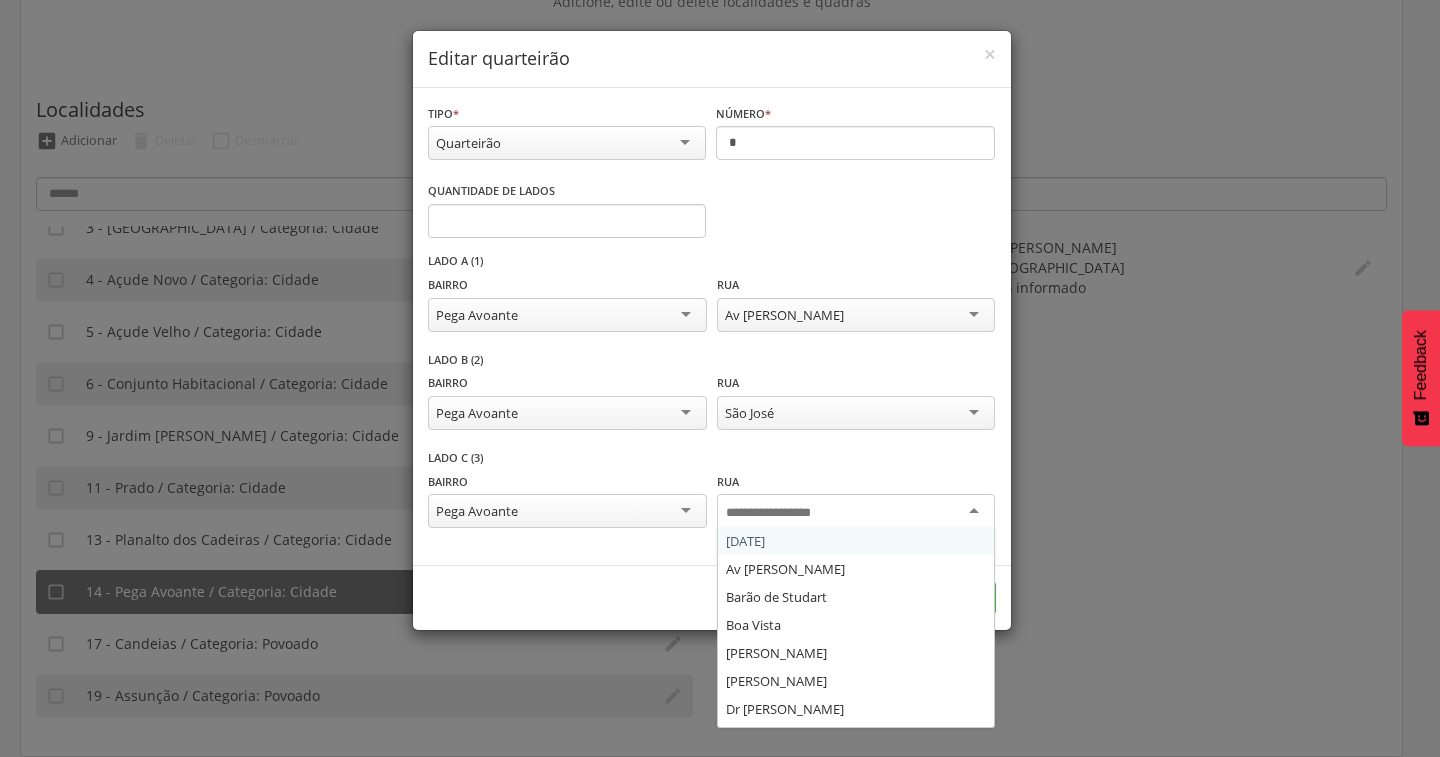 click at bounding box center [856, 512] 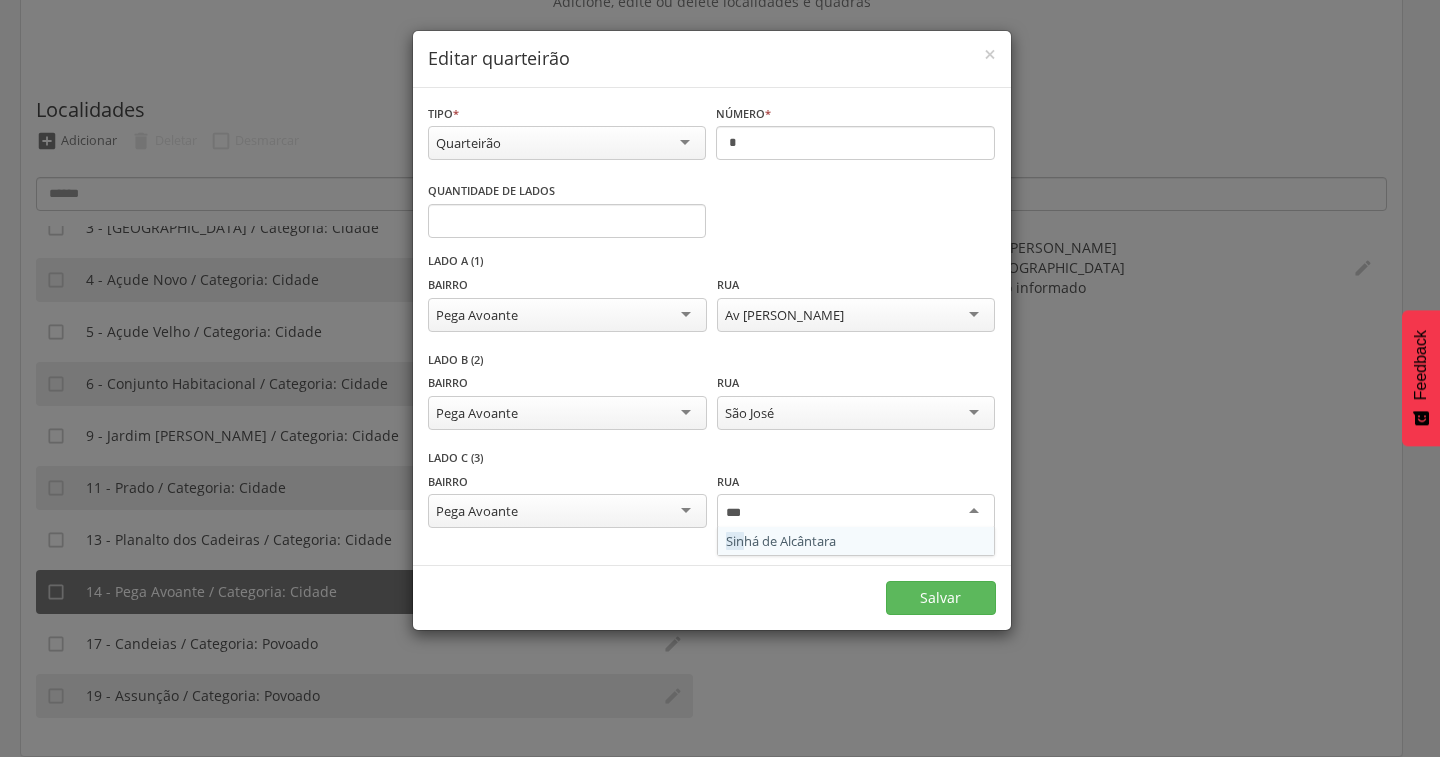 type on "****" 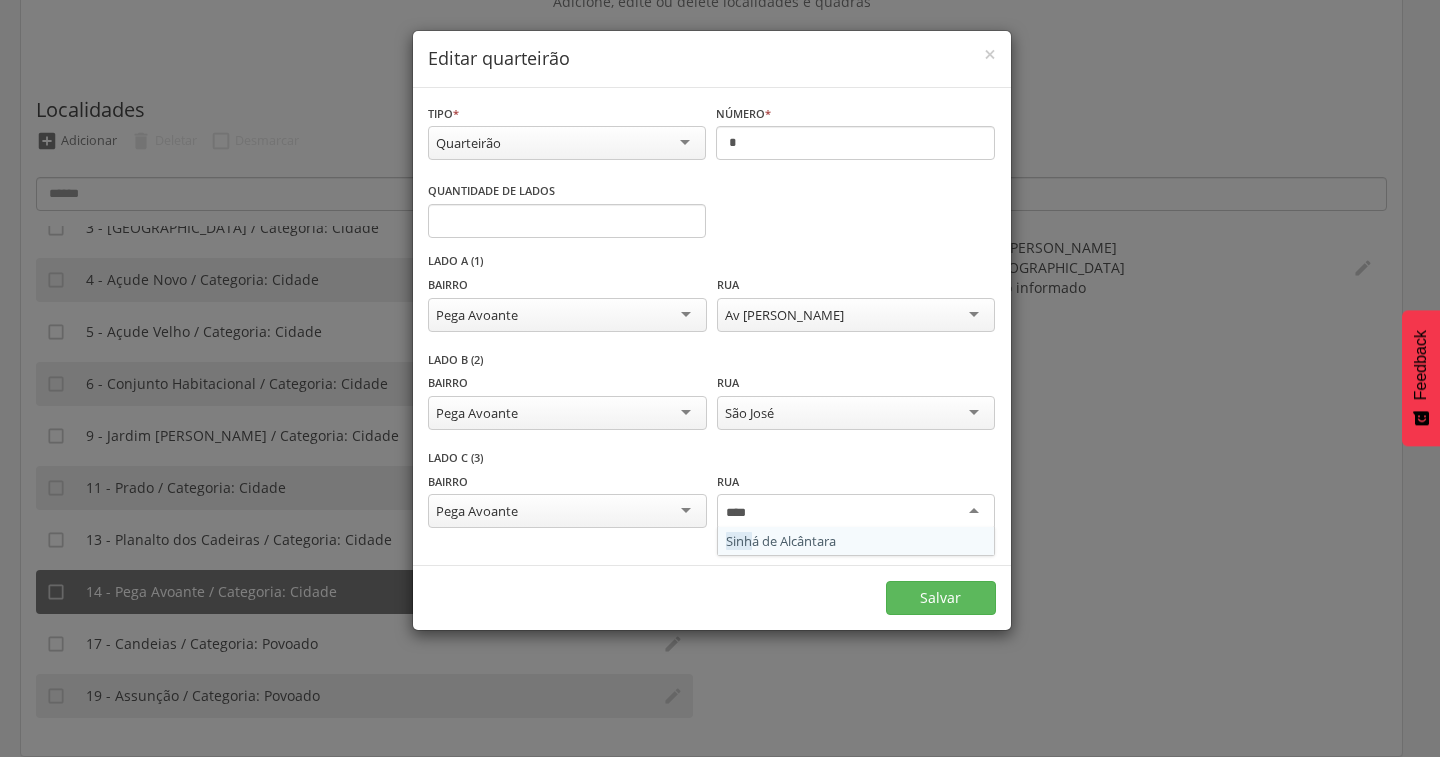type 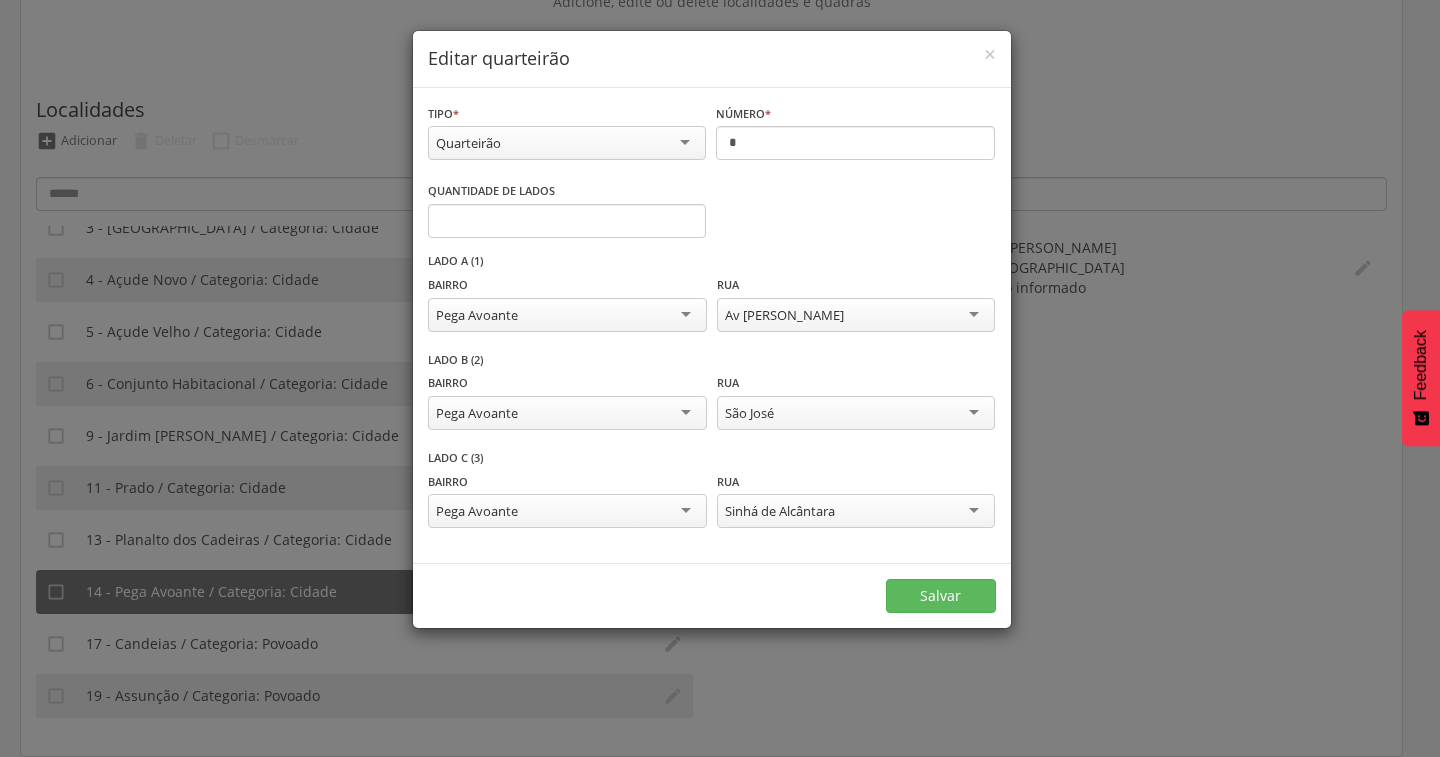 scroll, scrollTop: 0, scrollLeft: 0, axis: both 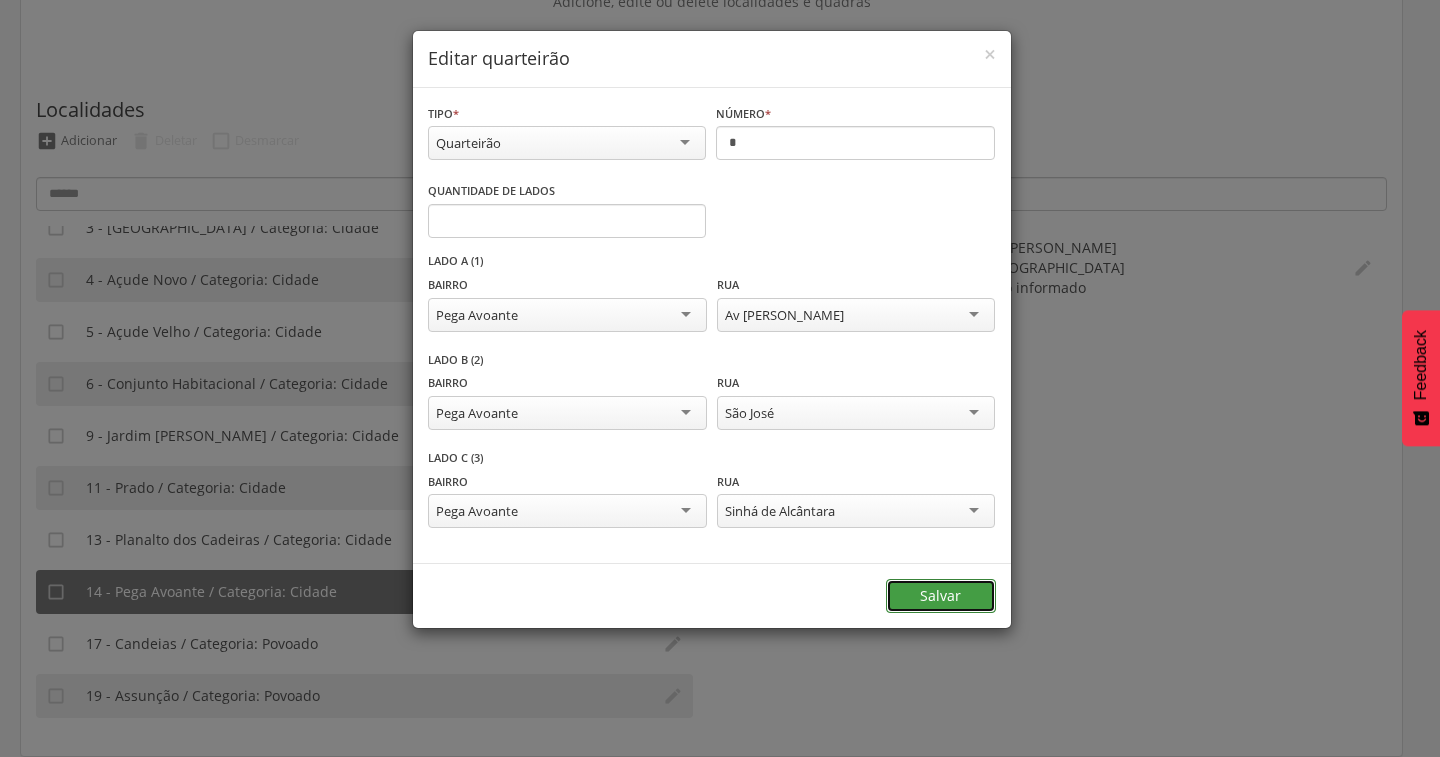 click on "Salvar" at bounding box center [941, 596] 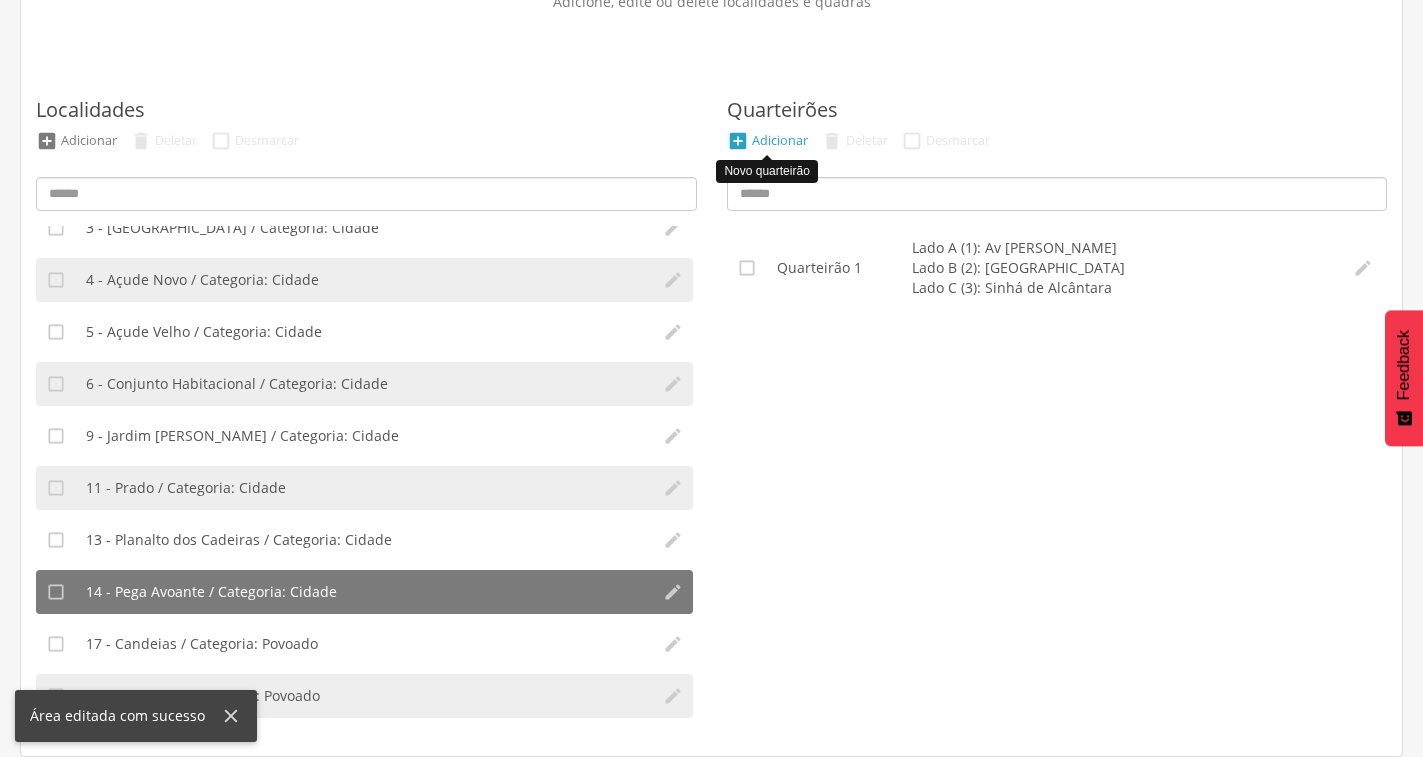 click on "Adicionar" at bounding box center [780, 140] 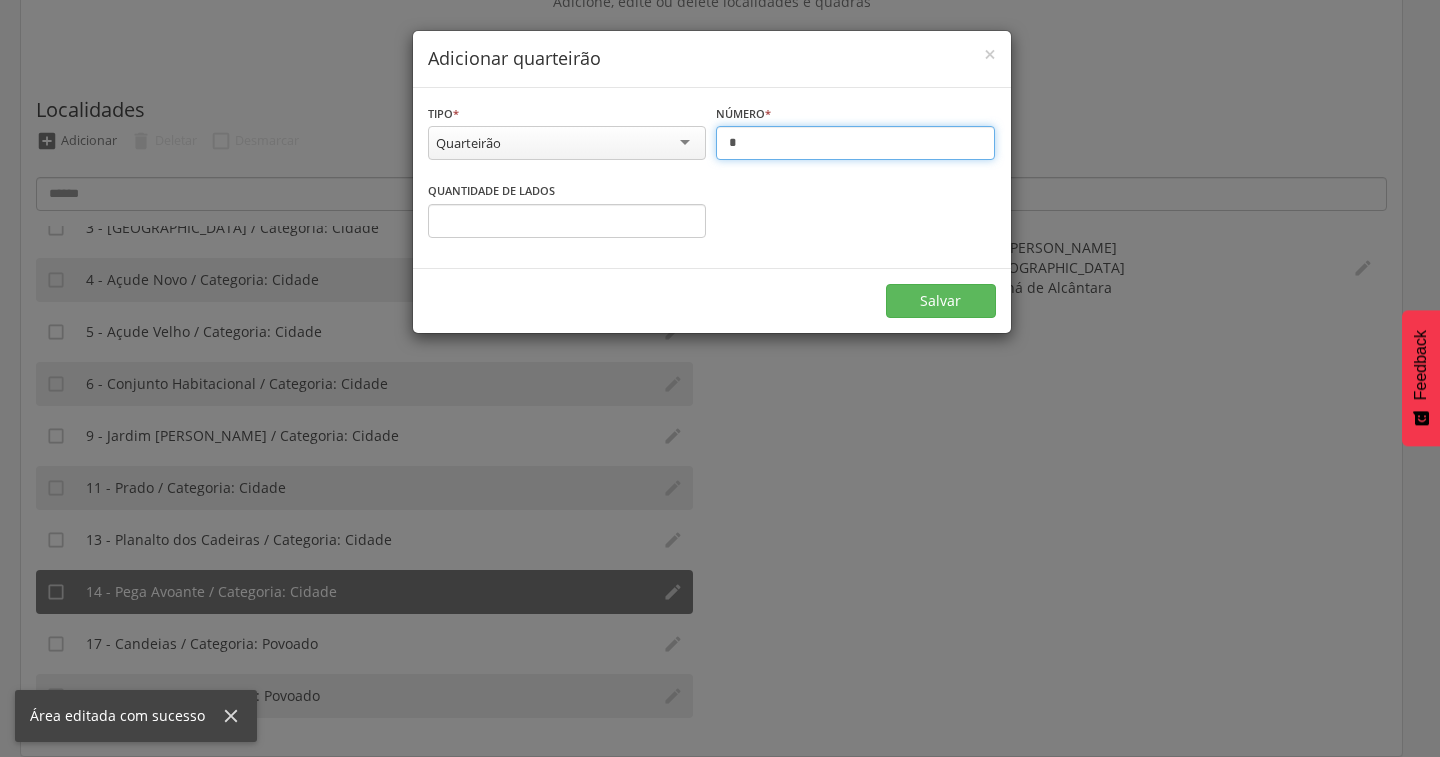 click on "*" at bounding box center (855, 143) 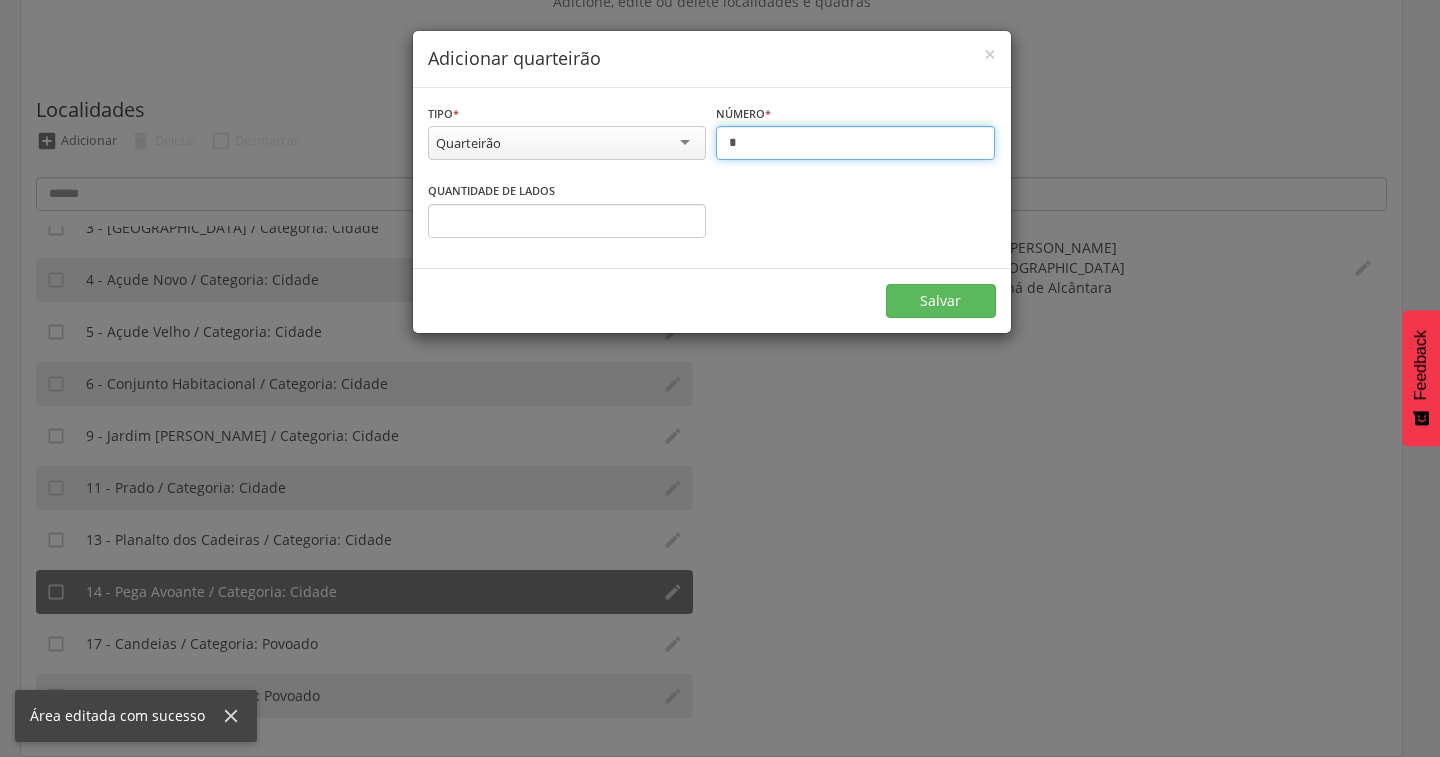 type on "*" 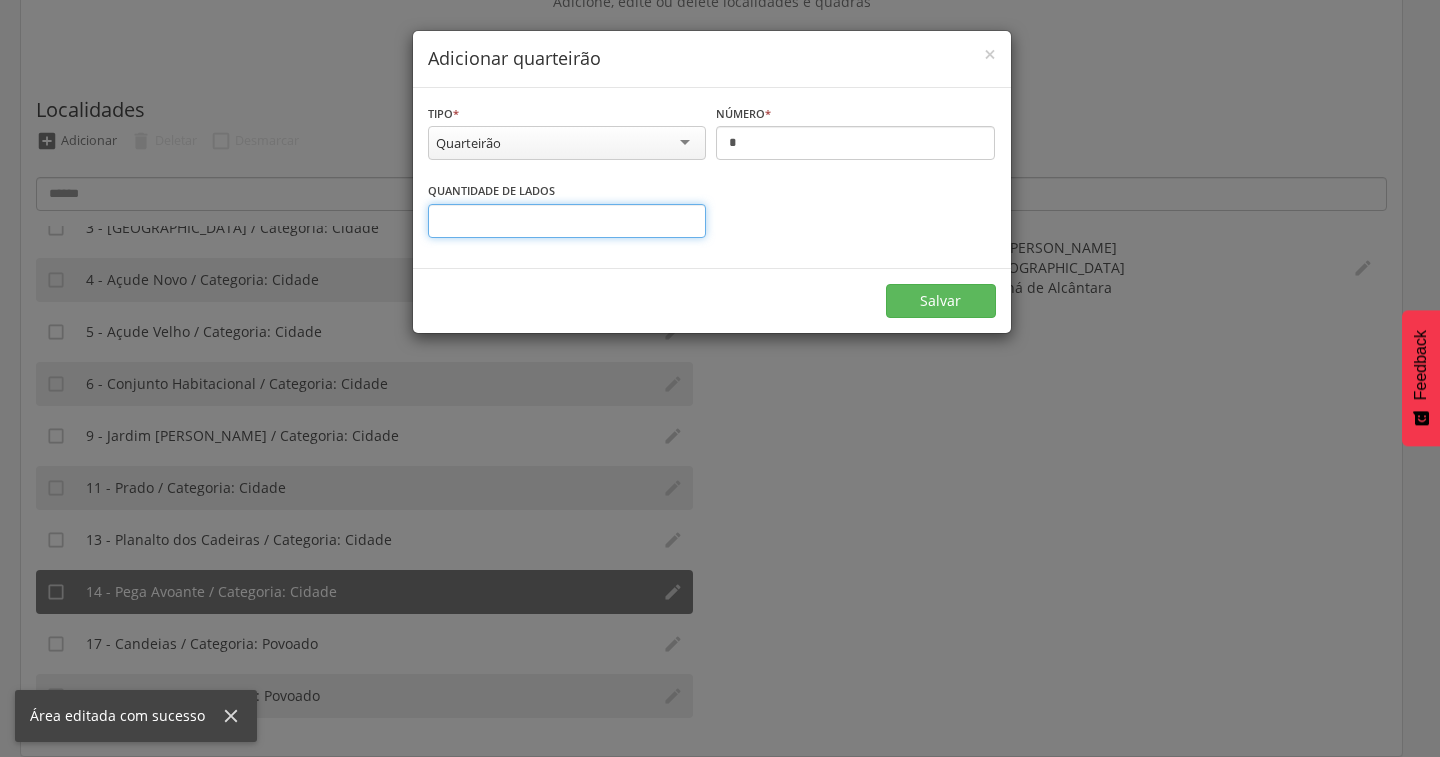 click on "*" at bounding box center (567, 221) 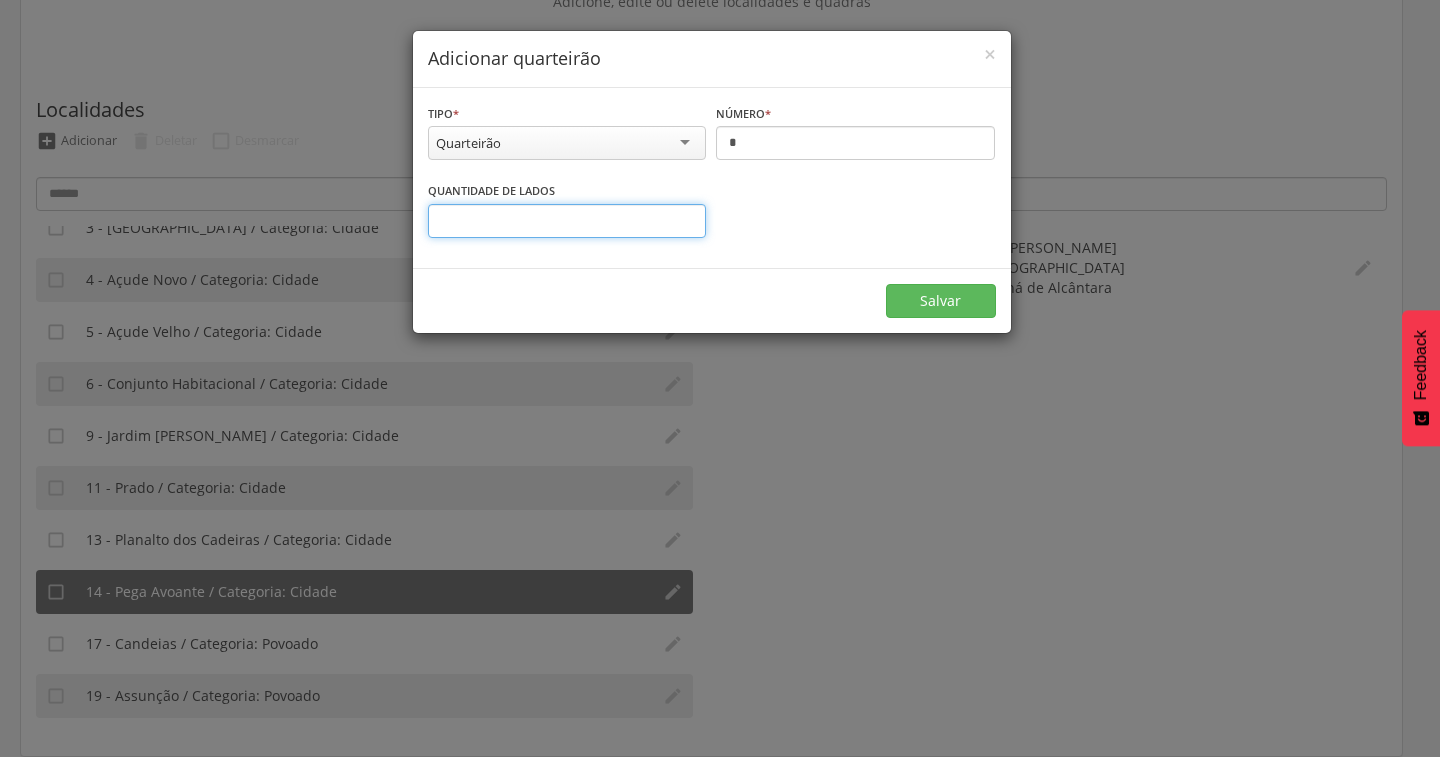 click on "*" at bounding box center [567, 221] 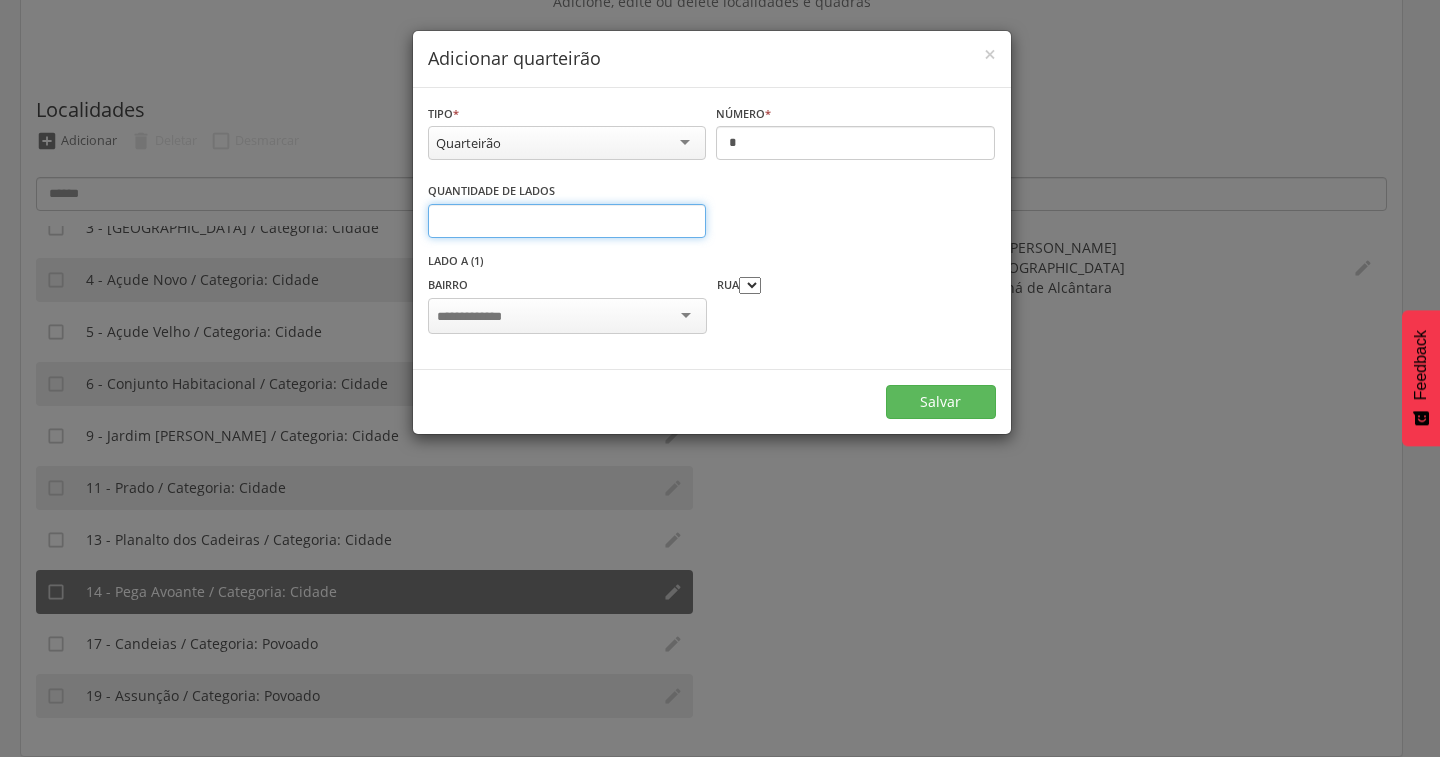 type on "*" 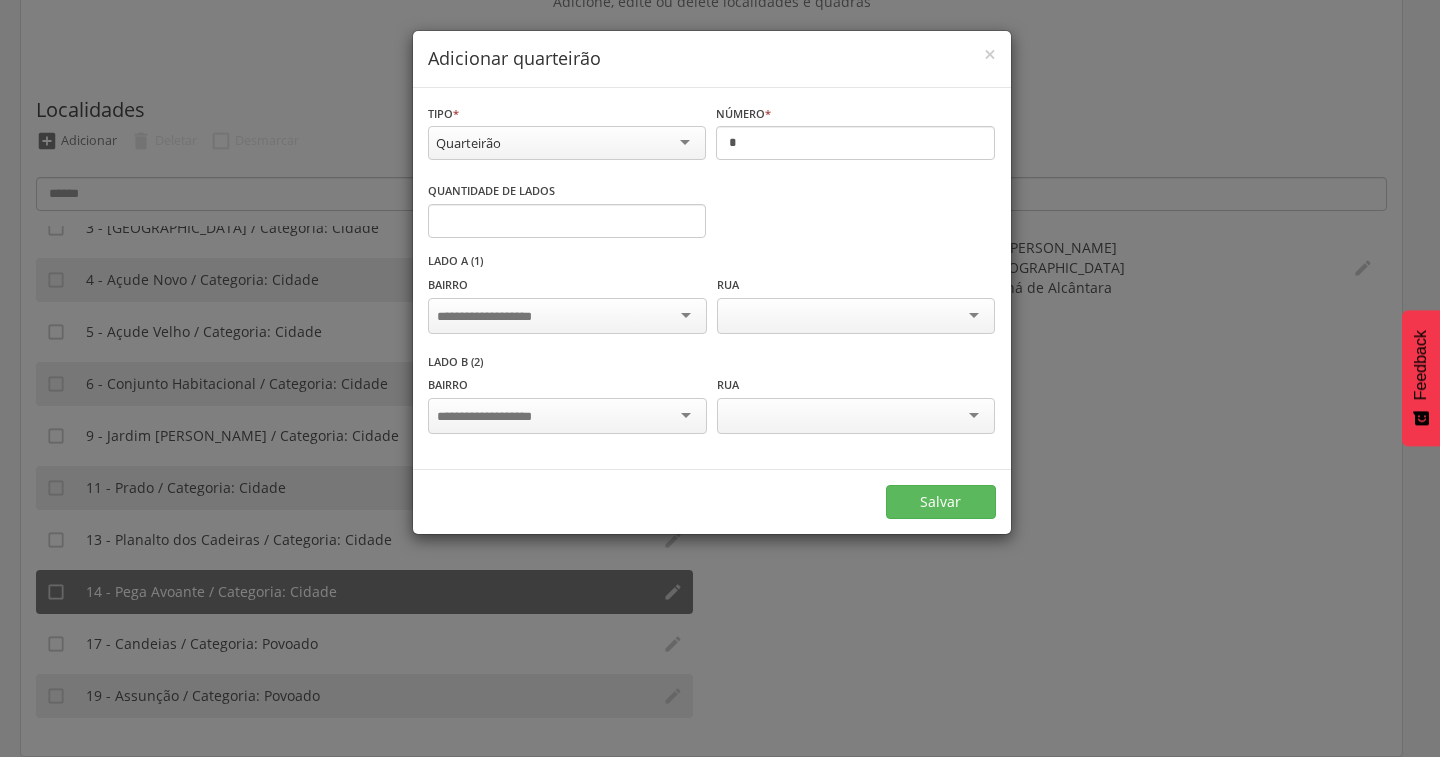 click at bounding box center [567, 316] 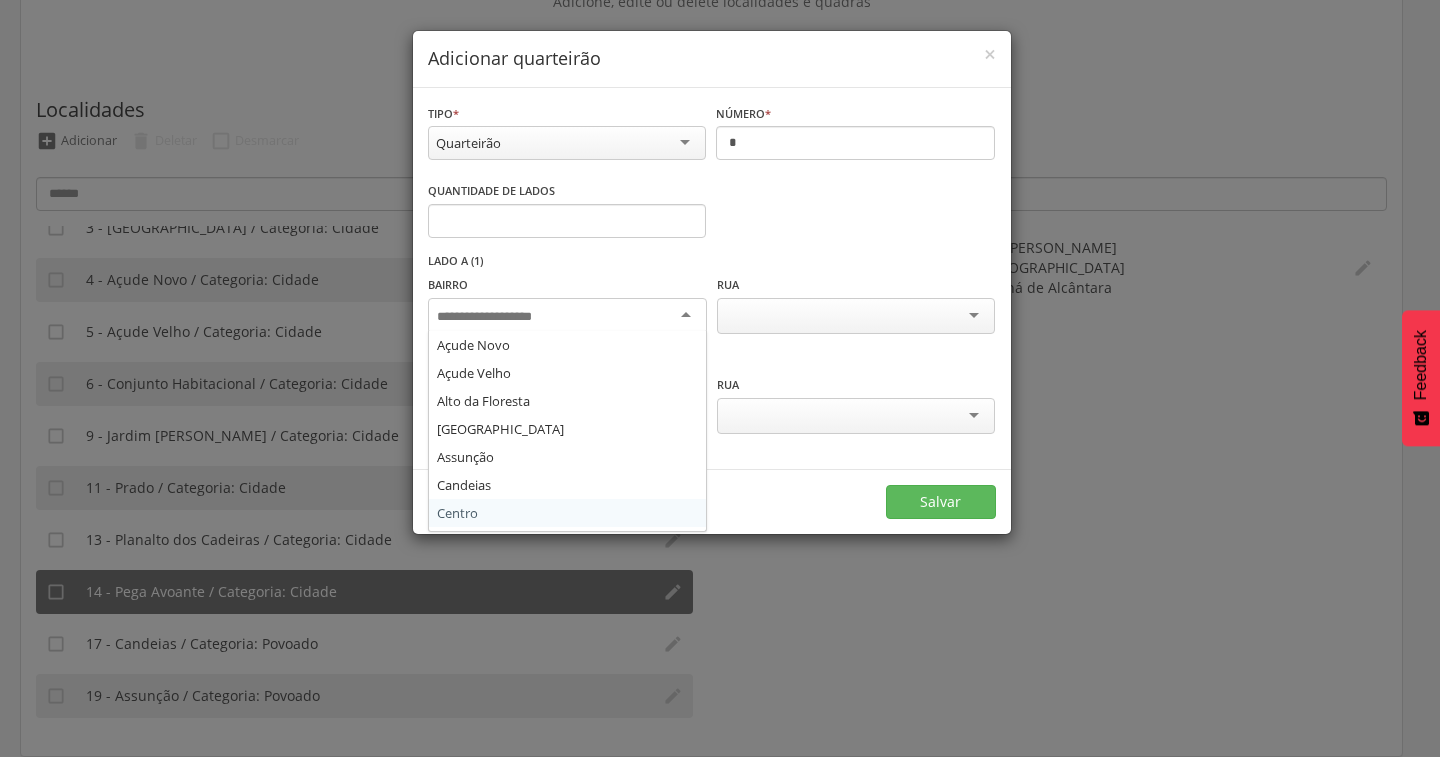 scroll, scrollTop: 136, scrollLeft: 0, axis: vertical 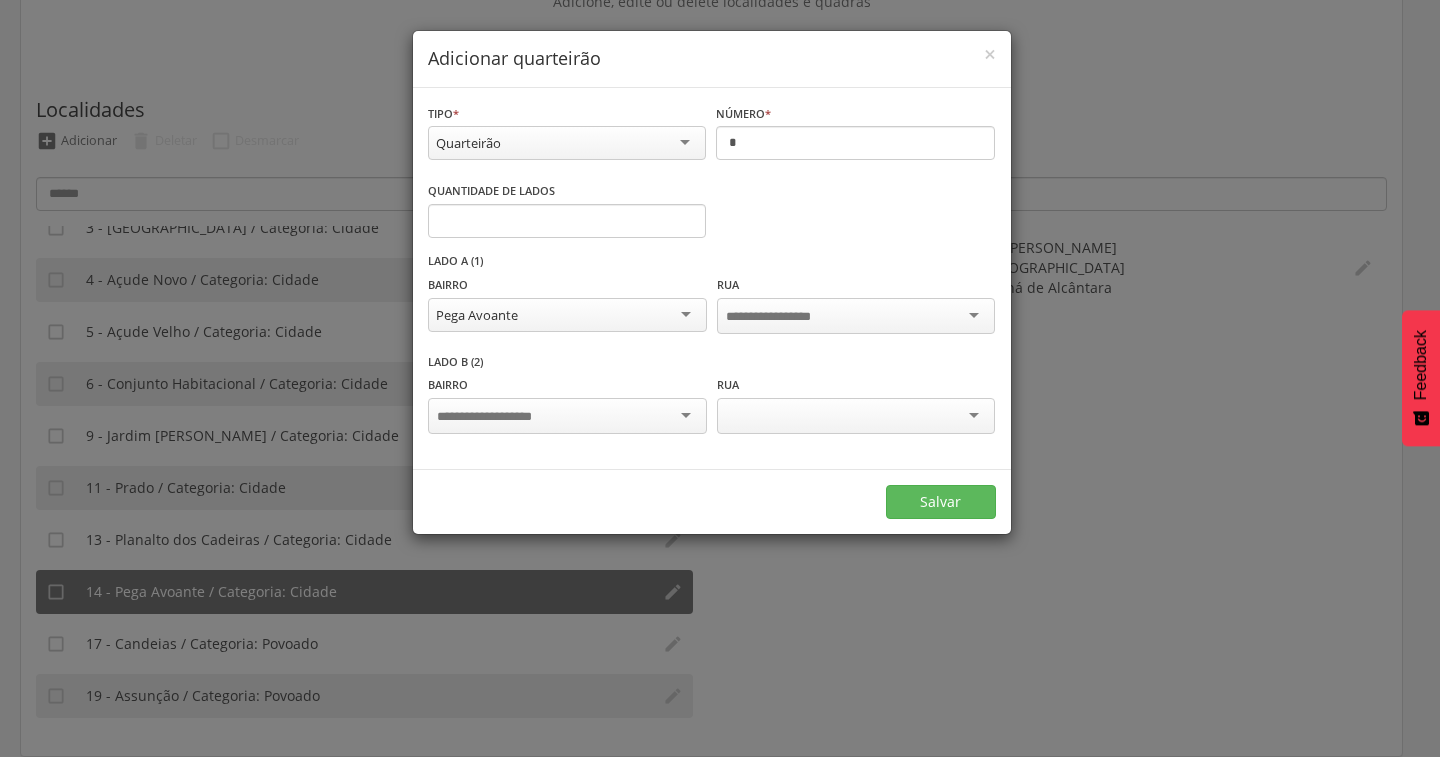 click at bounding box center (567, 416) 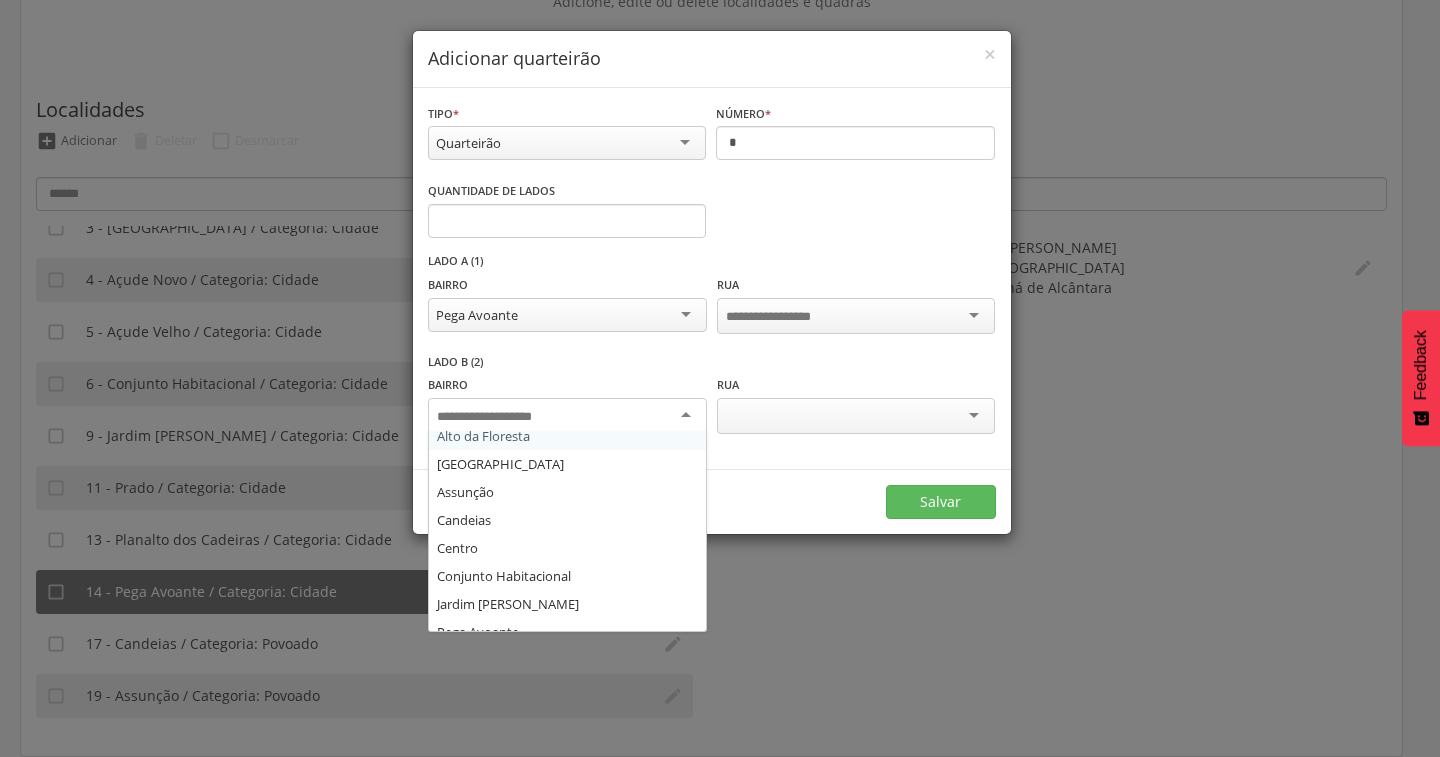 scroll, scrollTop: 136, scrollLeft: 0, axis: vertical 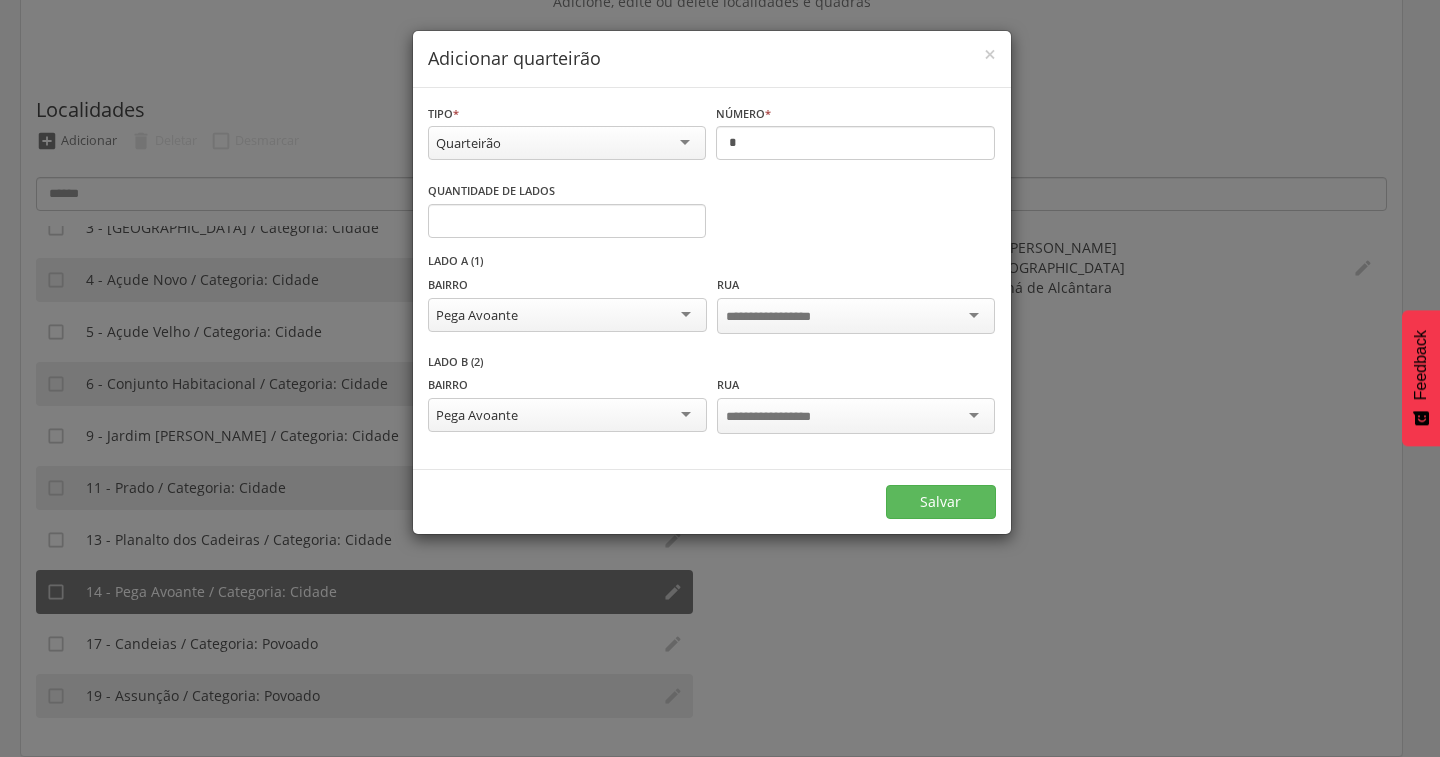 click at bounding box center [856, 316] 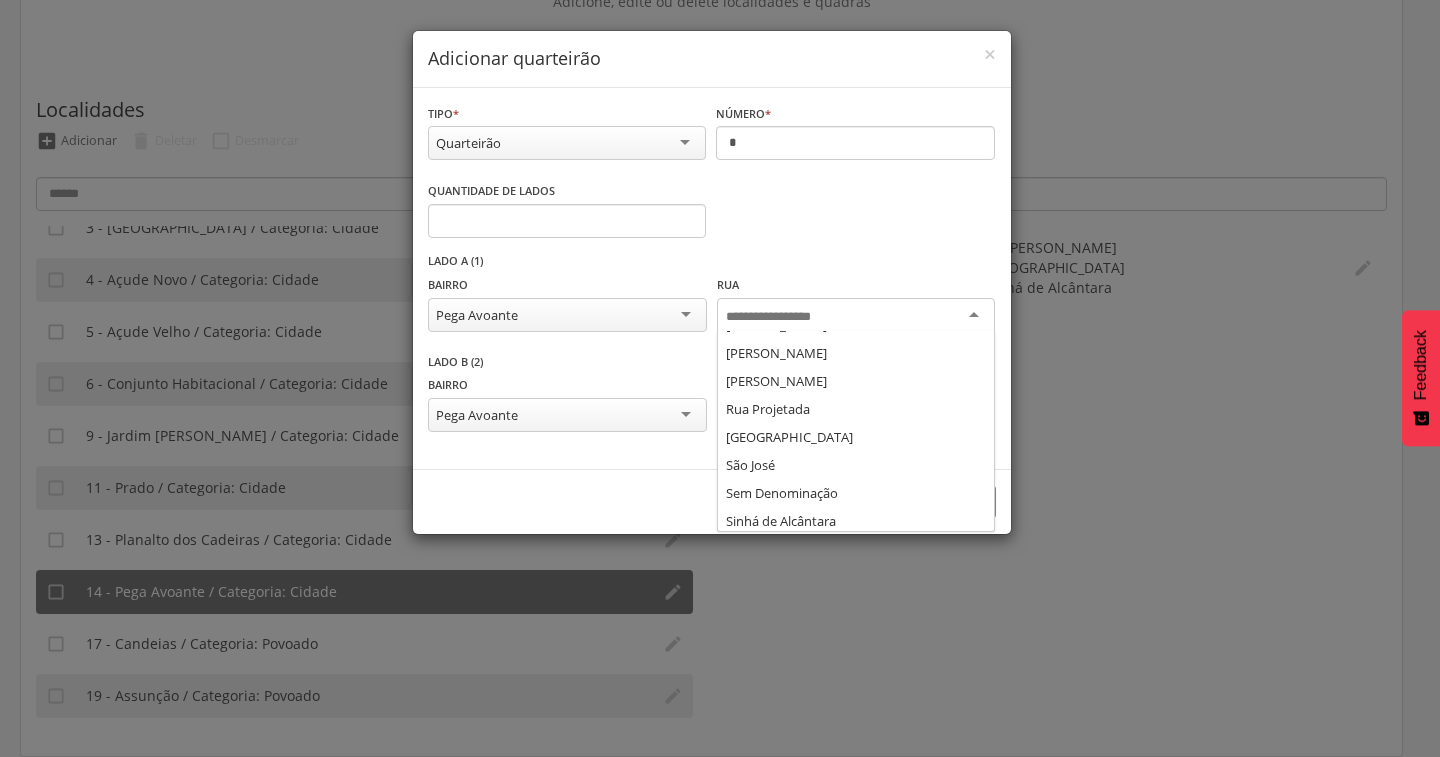 scroll, scrollTop: 304, scrollLeft: 0, axis: vertical 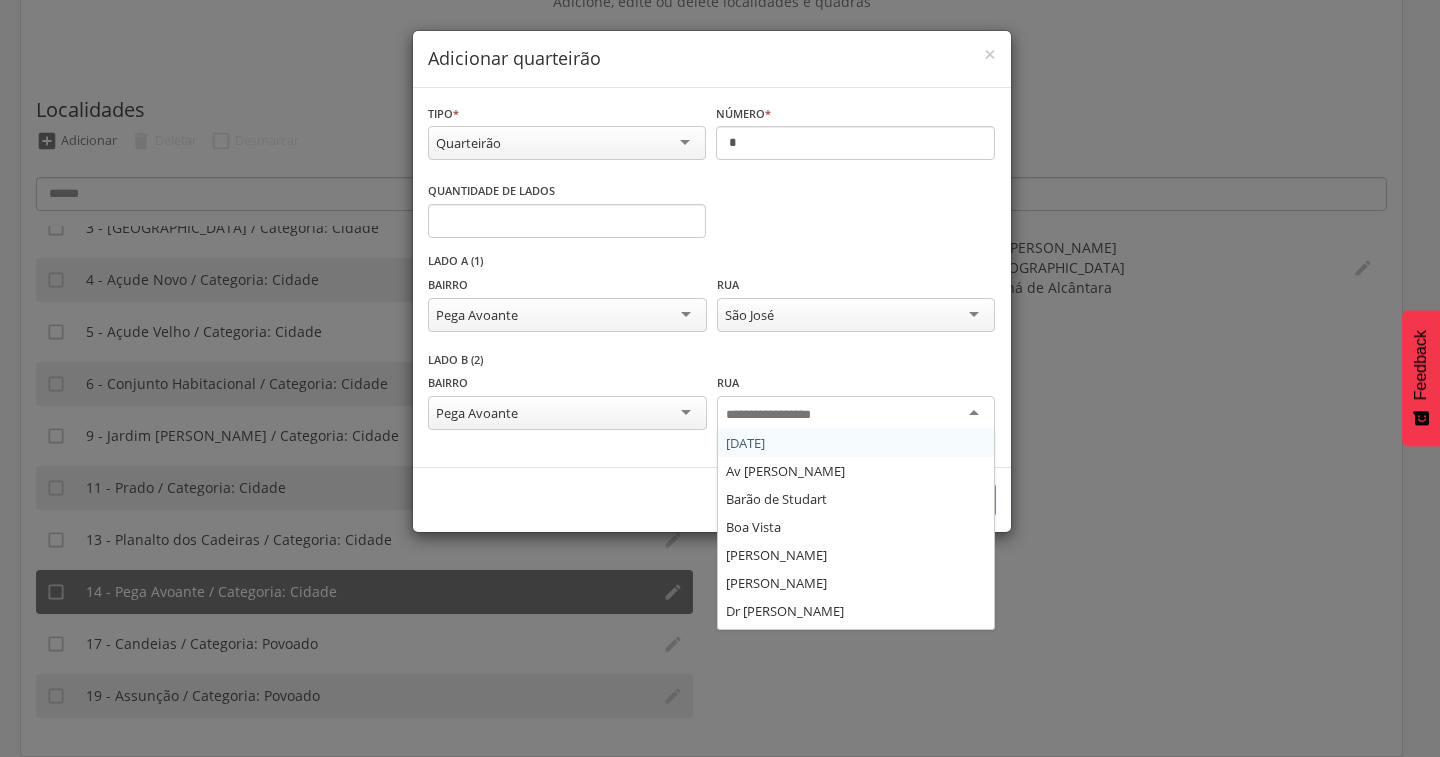 click at bounding box center [784, 415] 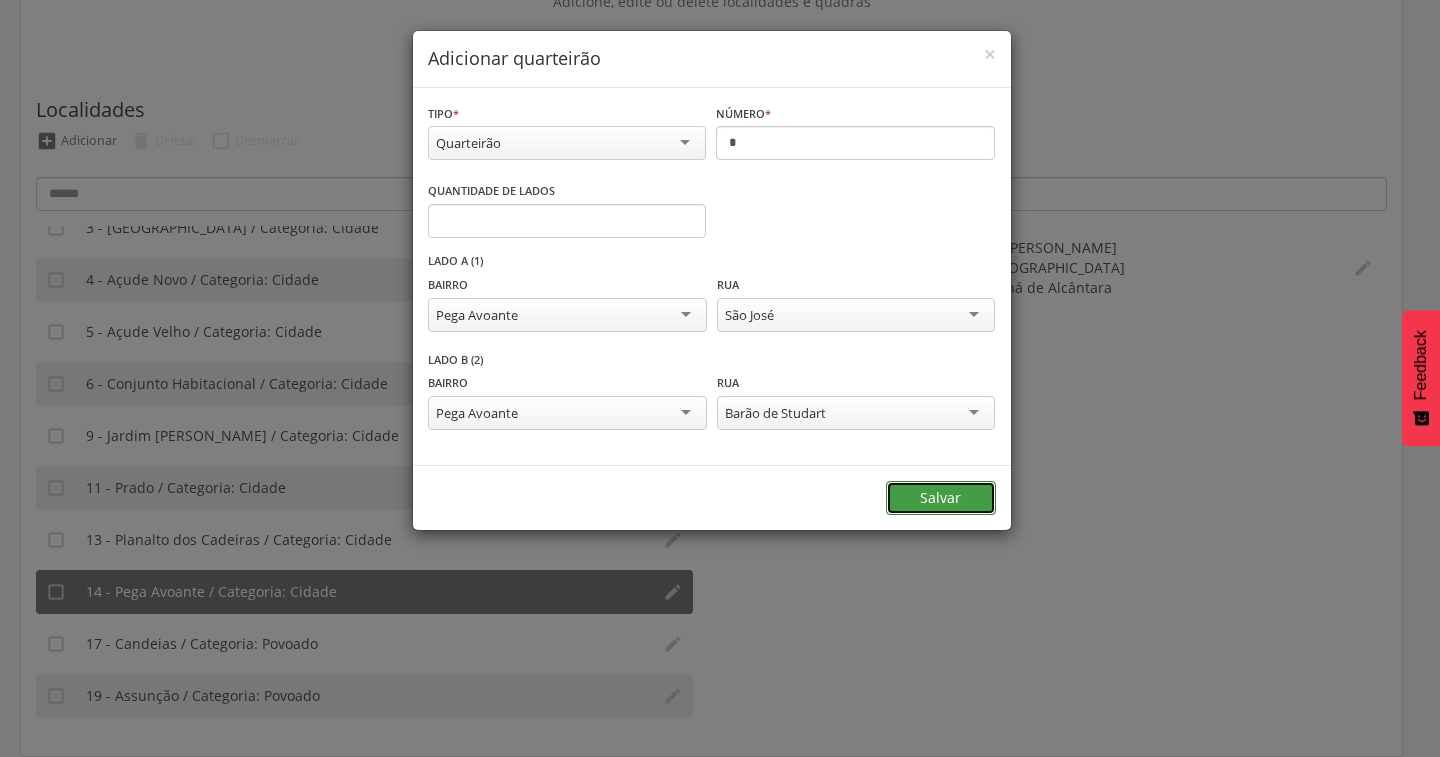 click on "Salvar" at bounding box center [941, 498] 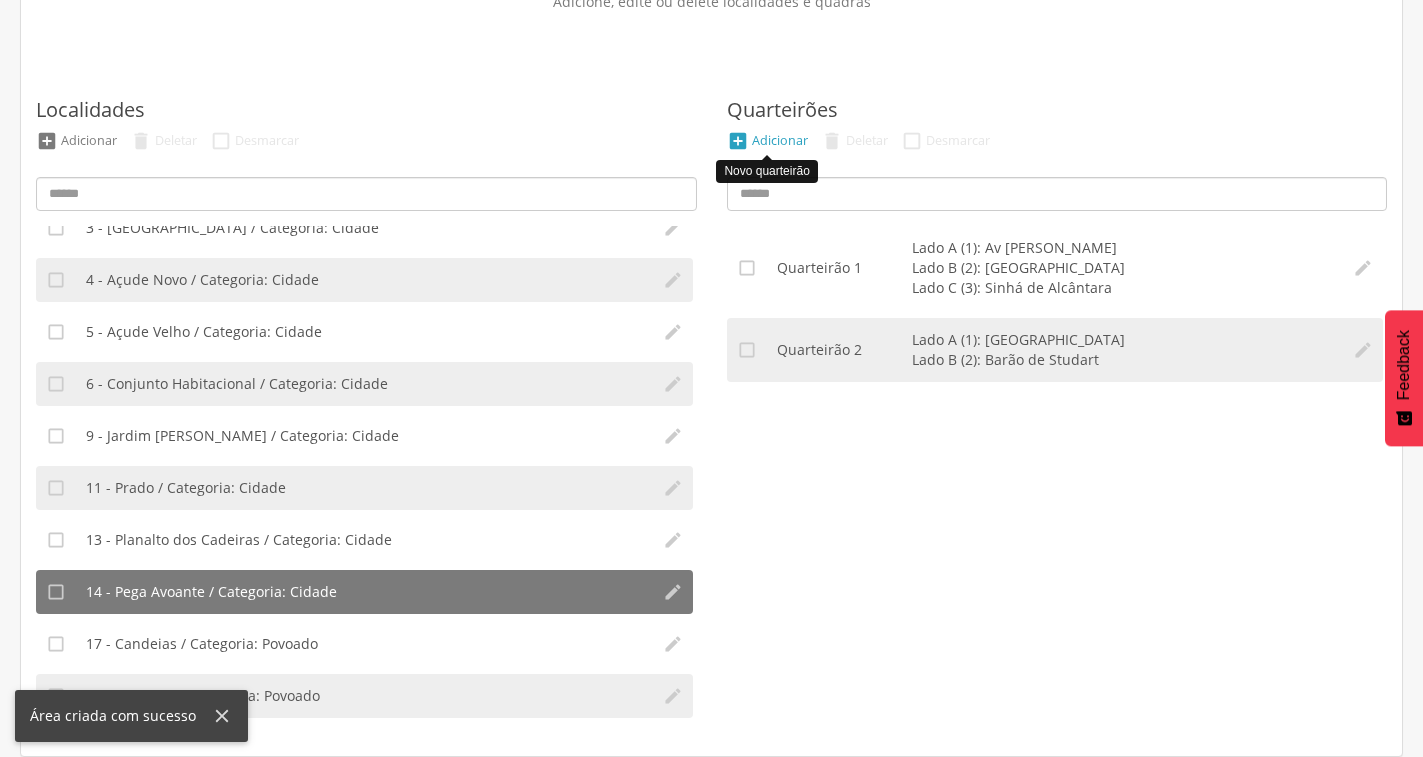click on "Adicionar" at bounding box center (780, 140) 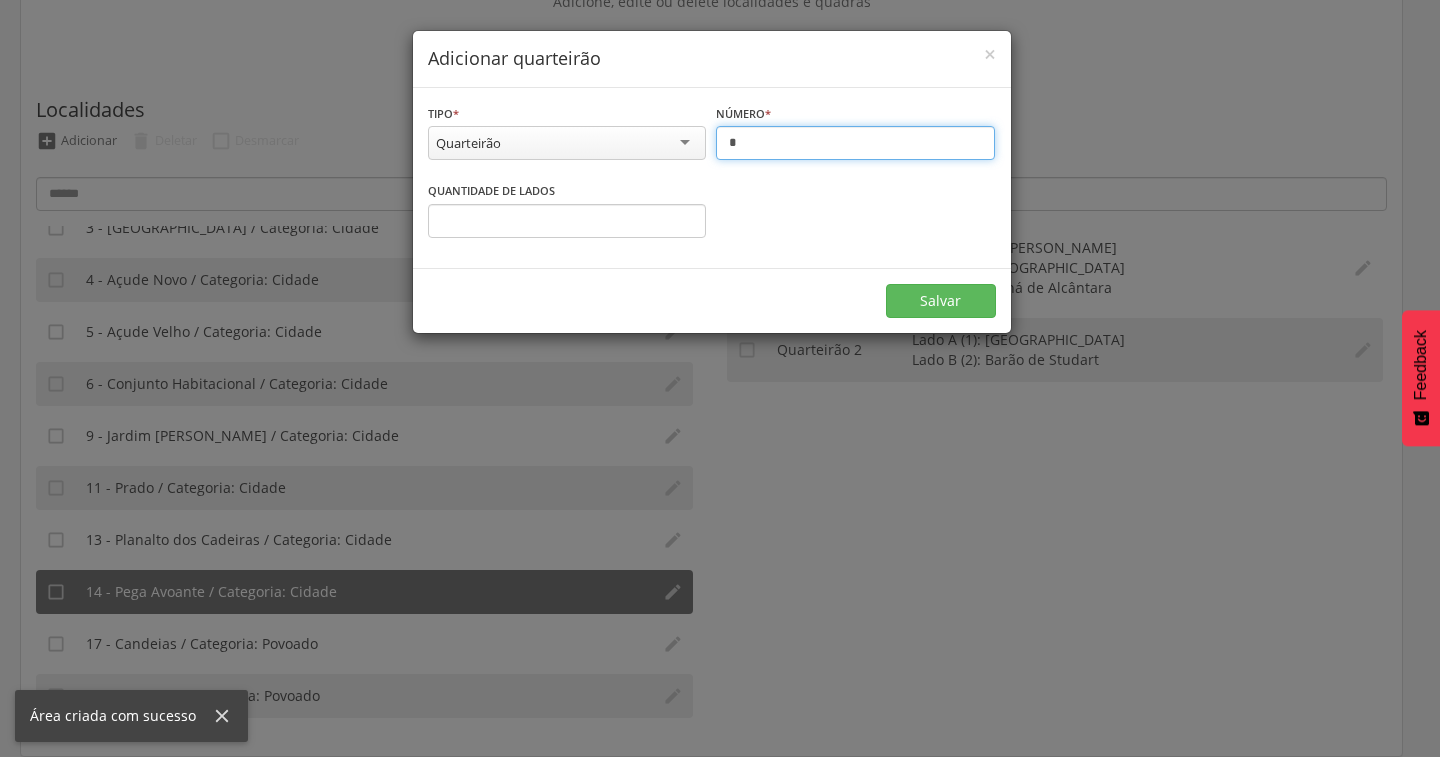 click on "*" at bounding box center (855, 143) 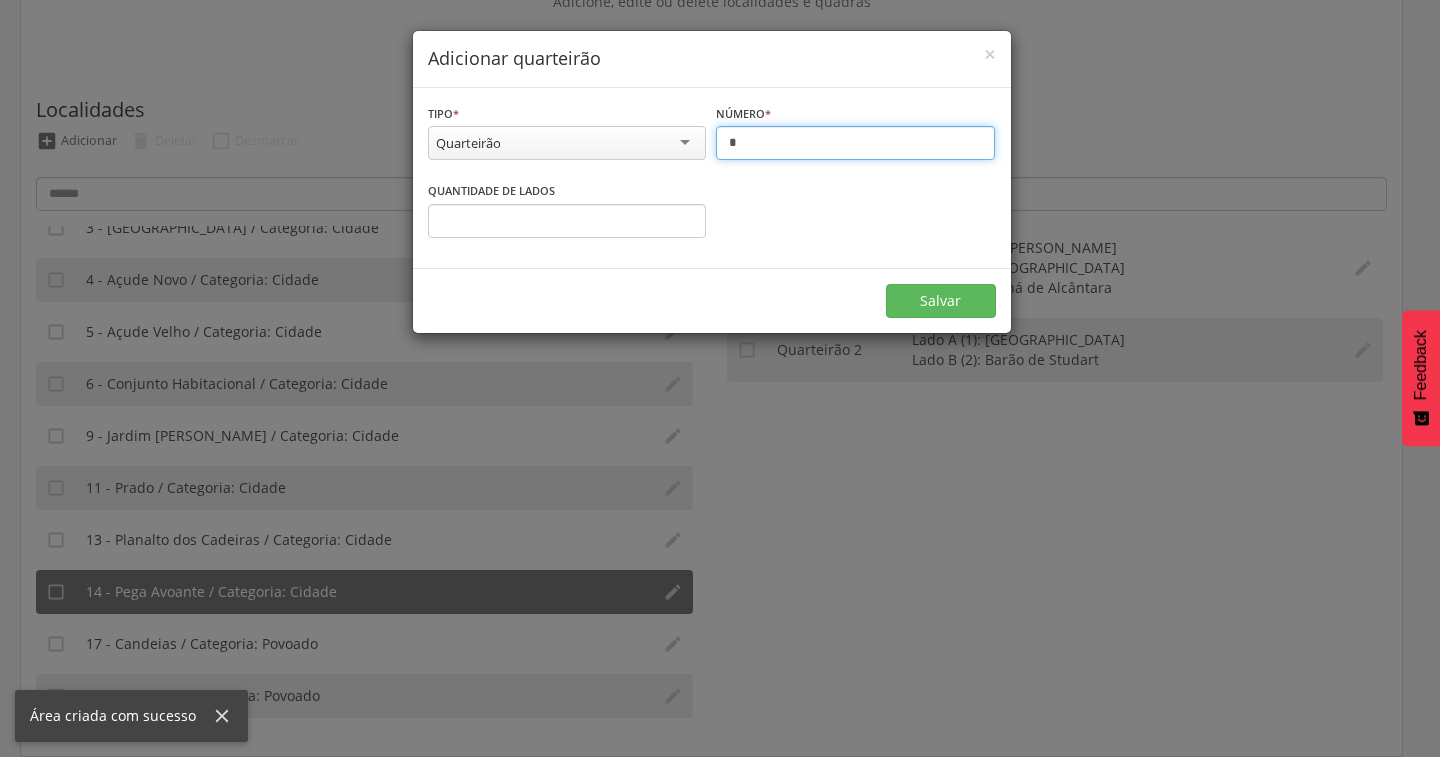 type on "*" 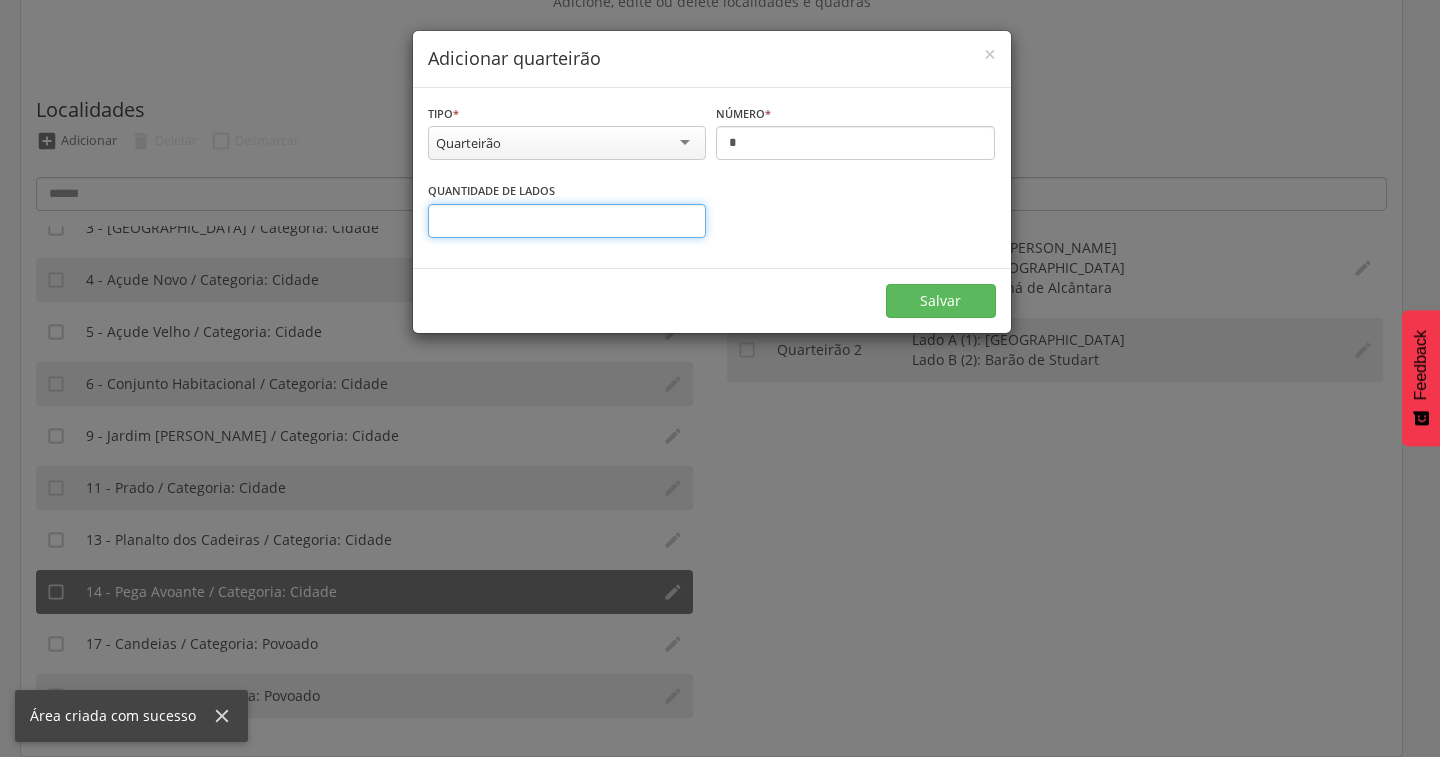 click on "*" at bounding box center (567, 221) 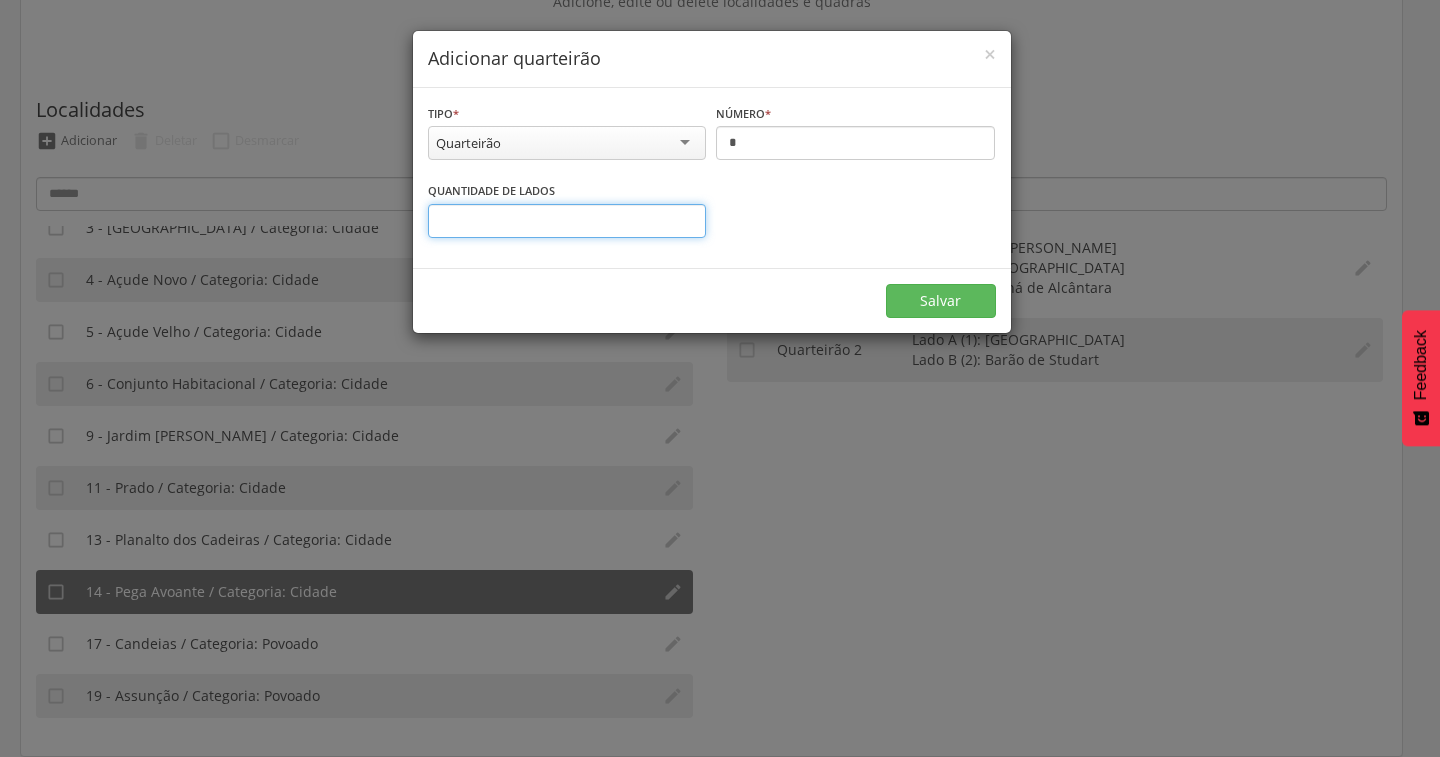 click on "*" at bounding box center (567, 221) 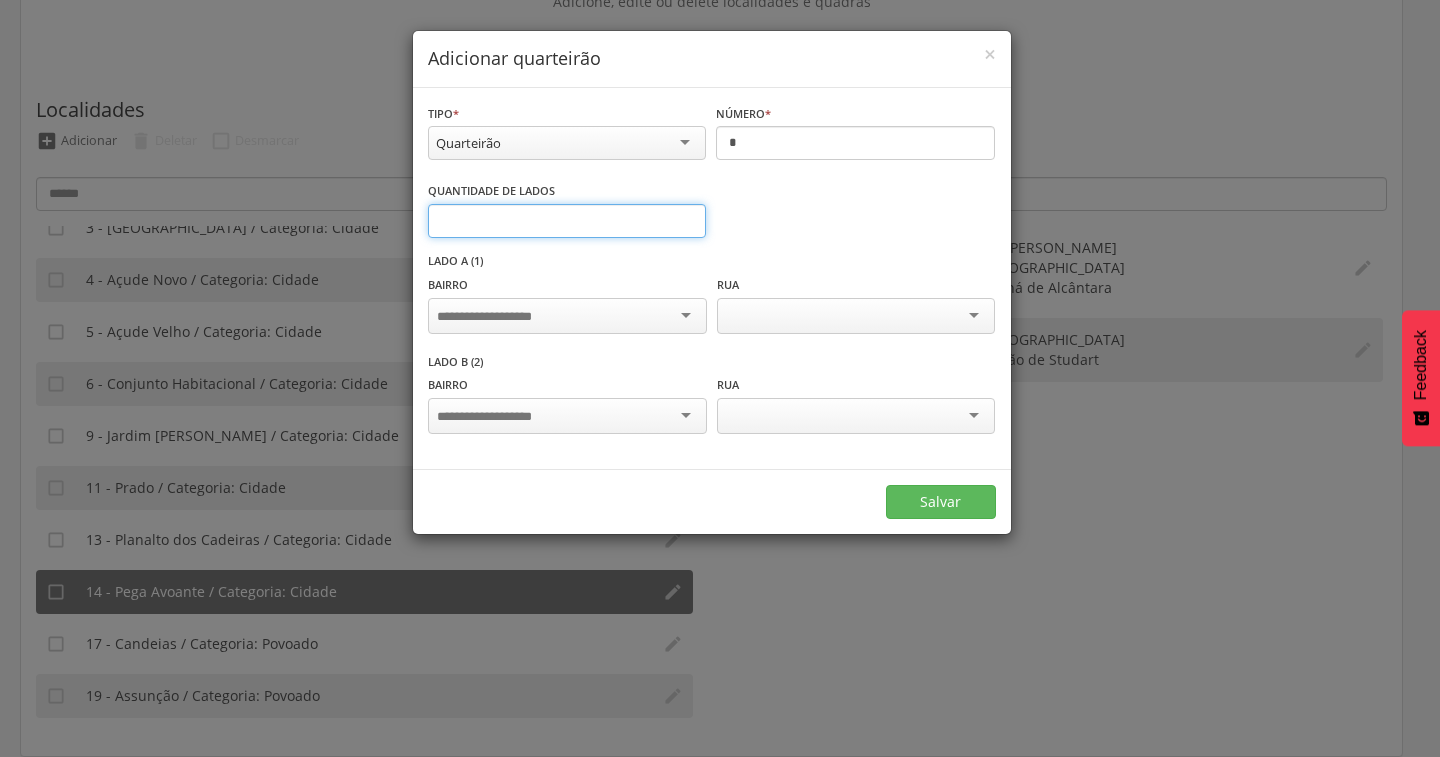 click on "*" at bounding box center [567, 221] 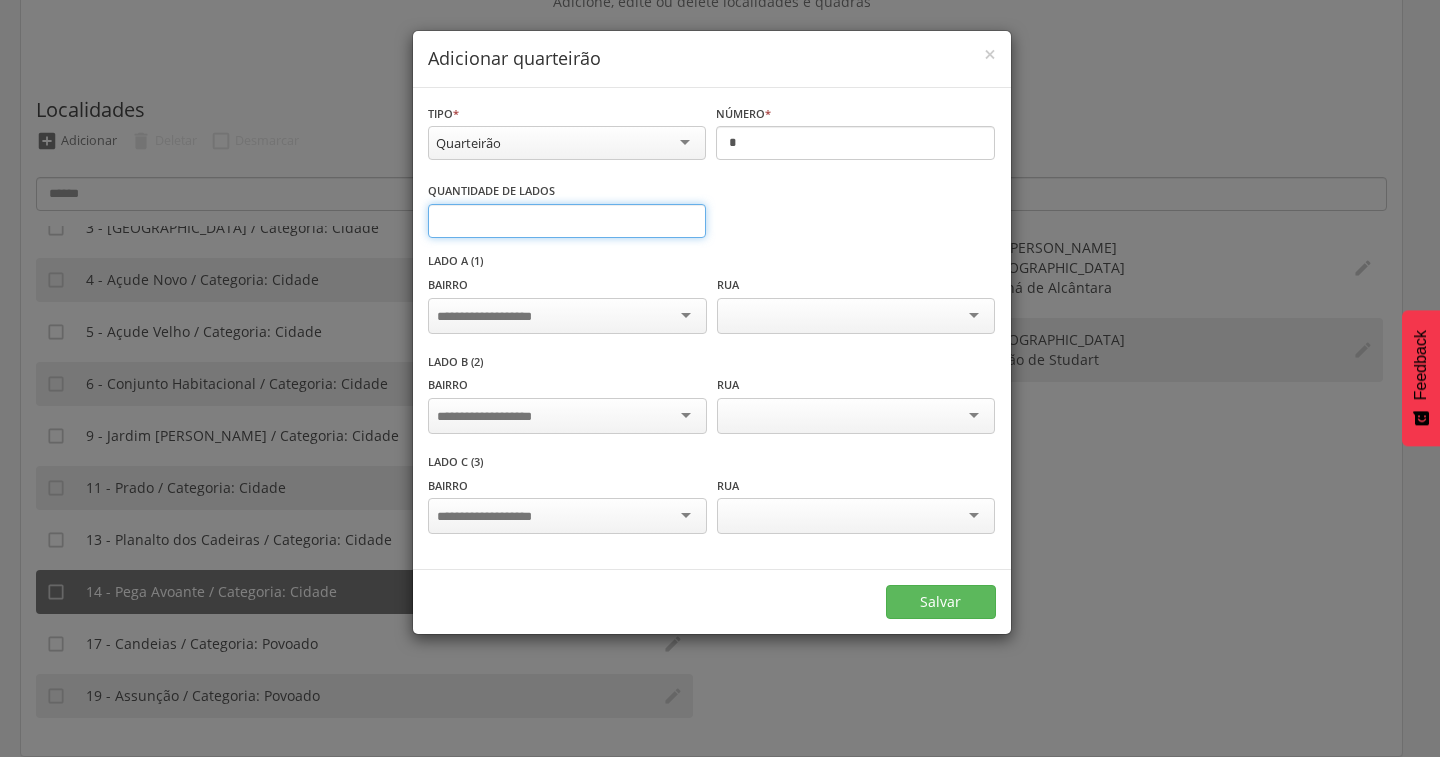 type on "*" 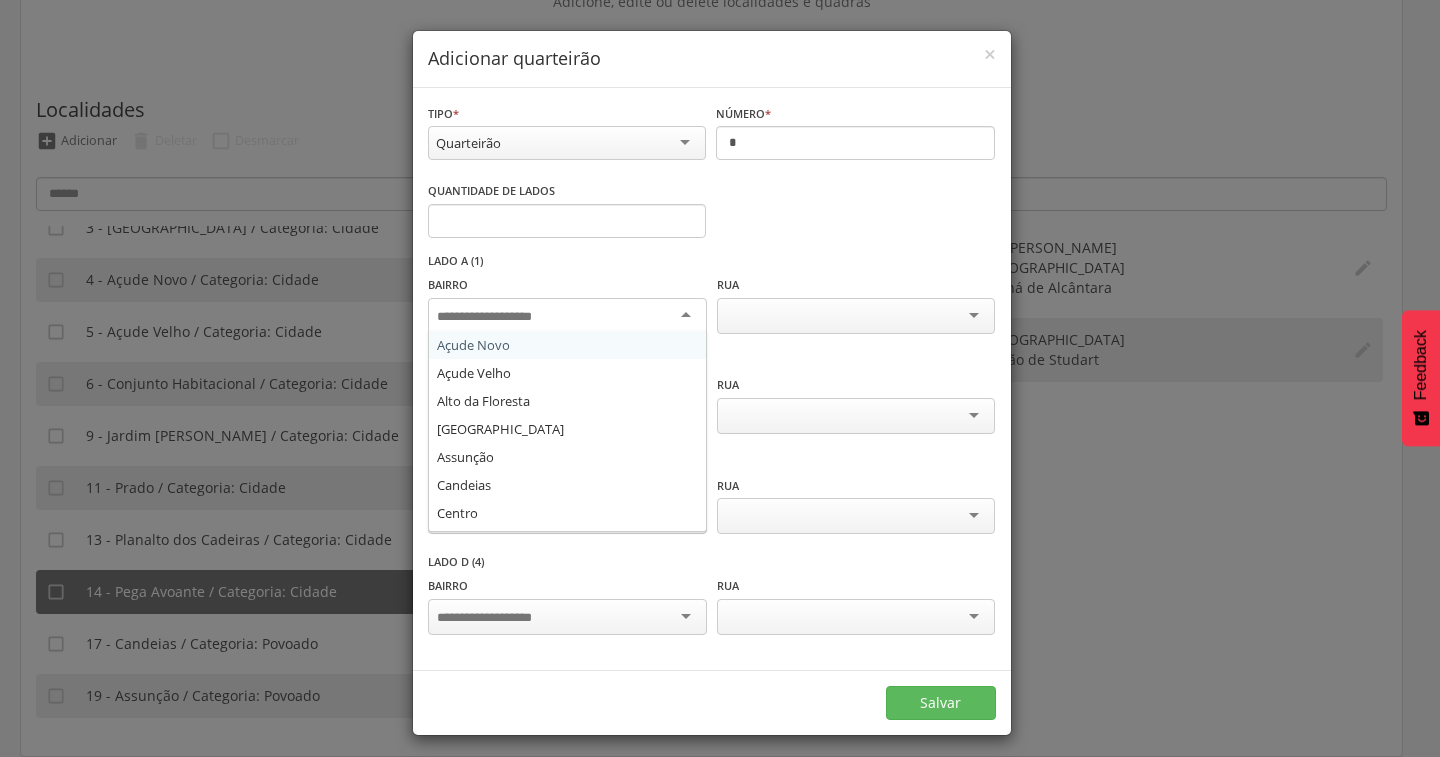 click at bounding box center [567, 316] 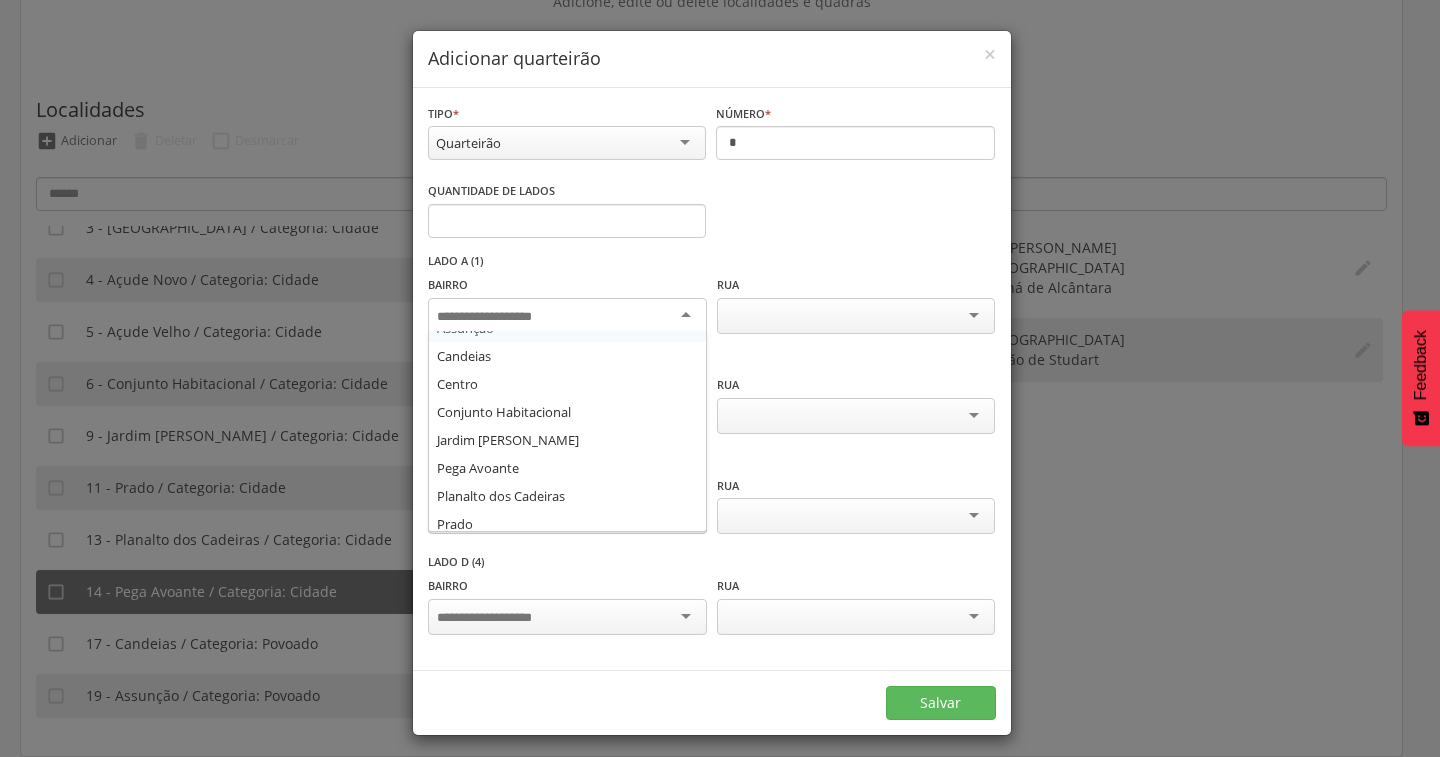 scroll, scrollTop: 136, scrollLeft: 0, axis: vertical 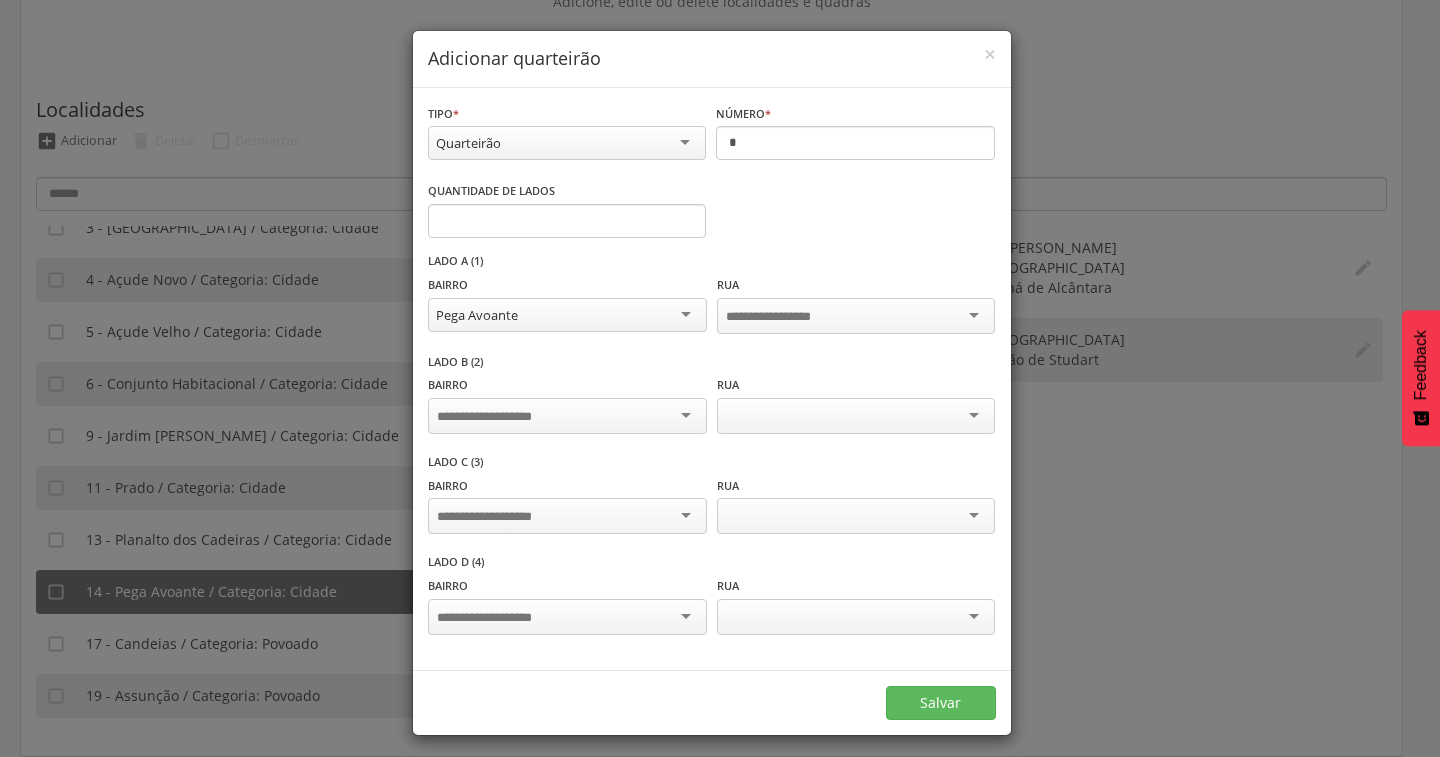 click at bounding box center [567, 416] 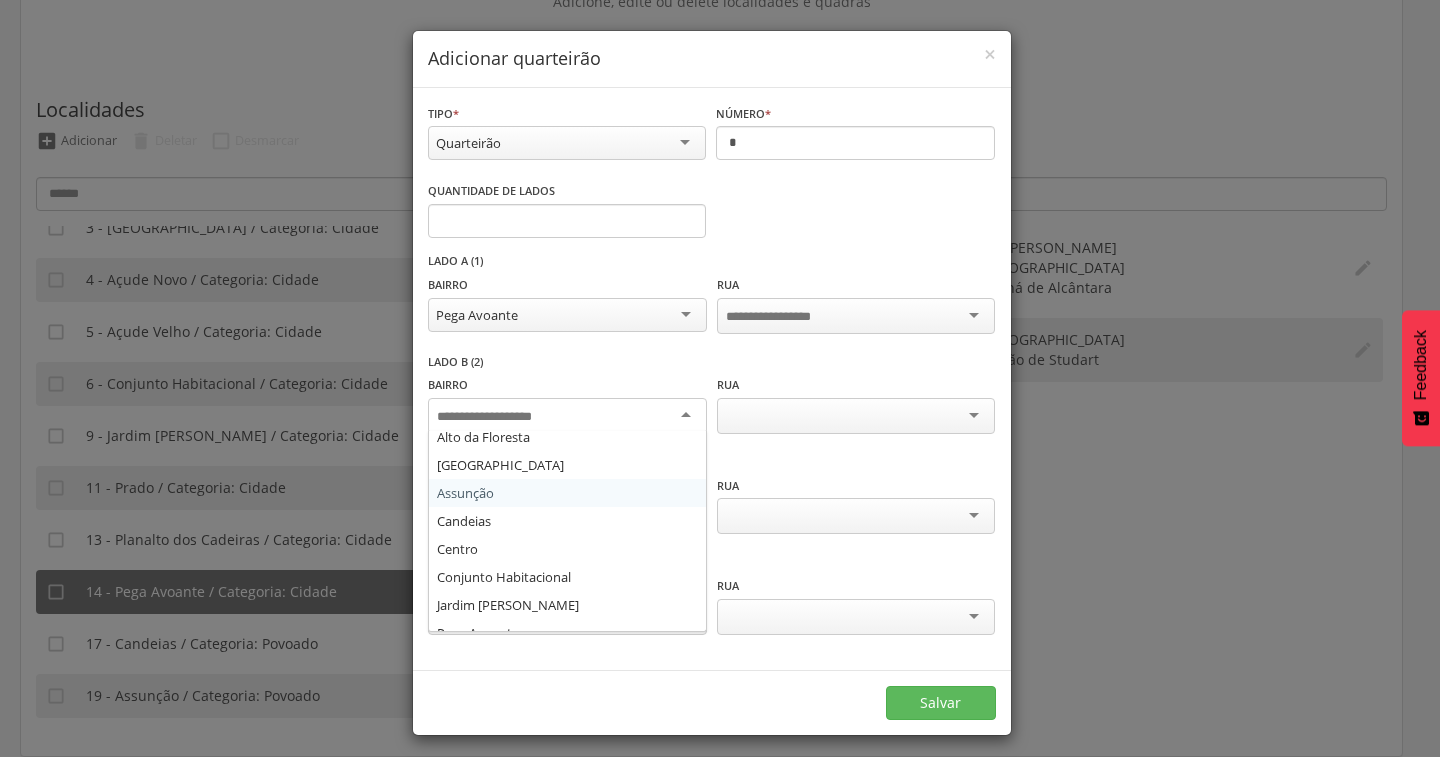 scroll, scrollTop: 136, scrollLeft: 0, axis: vertical 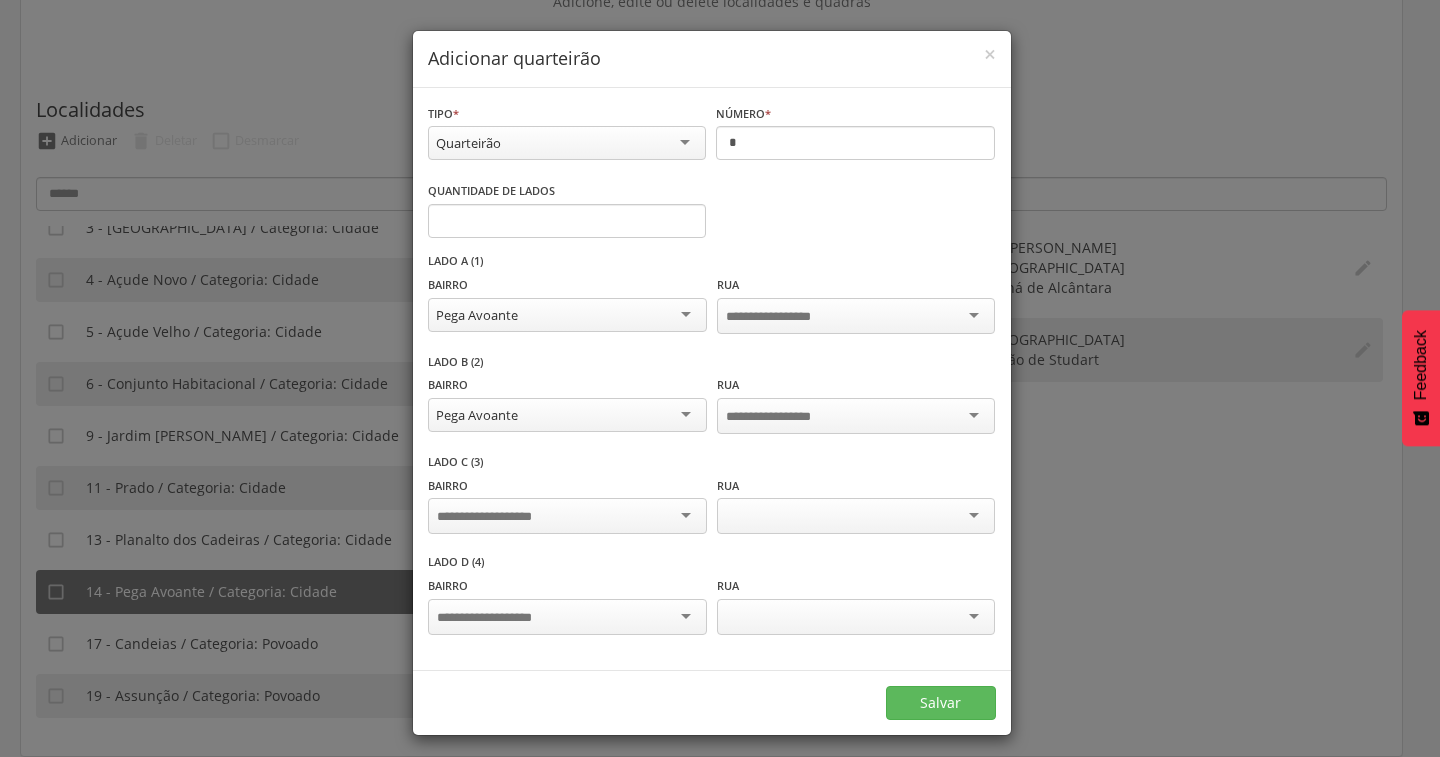 click at bounding box center [567, 516] 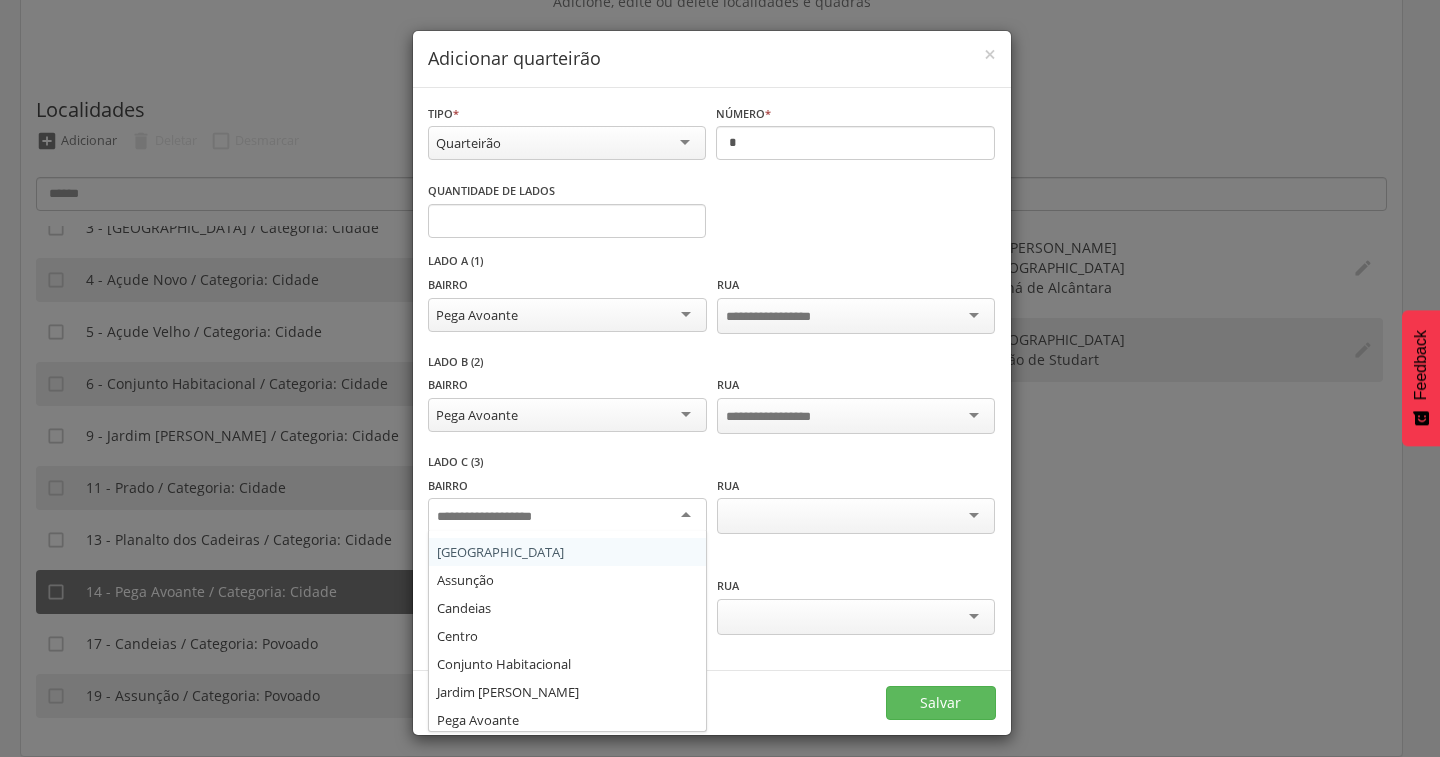scroll, scrollTop: 136, scrollLeft: 0, axis: vertical 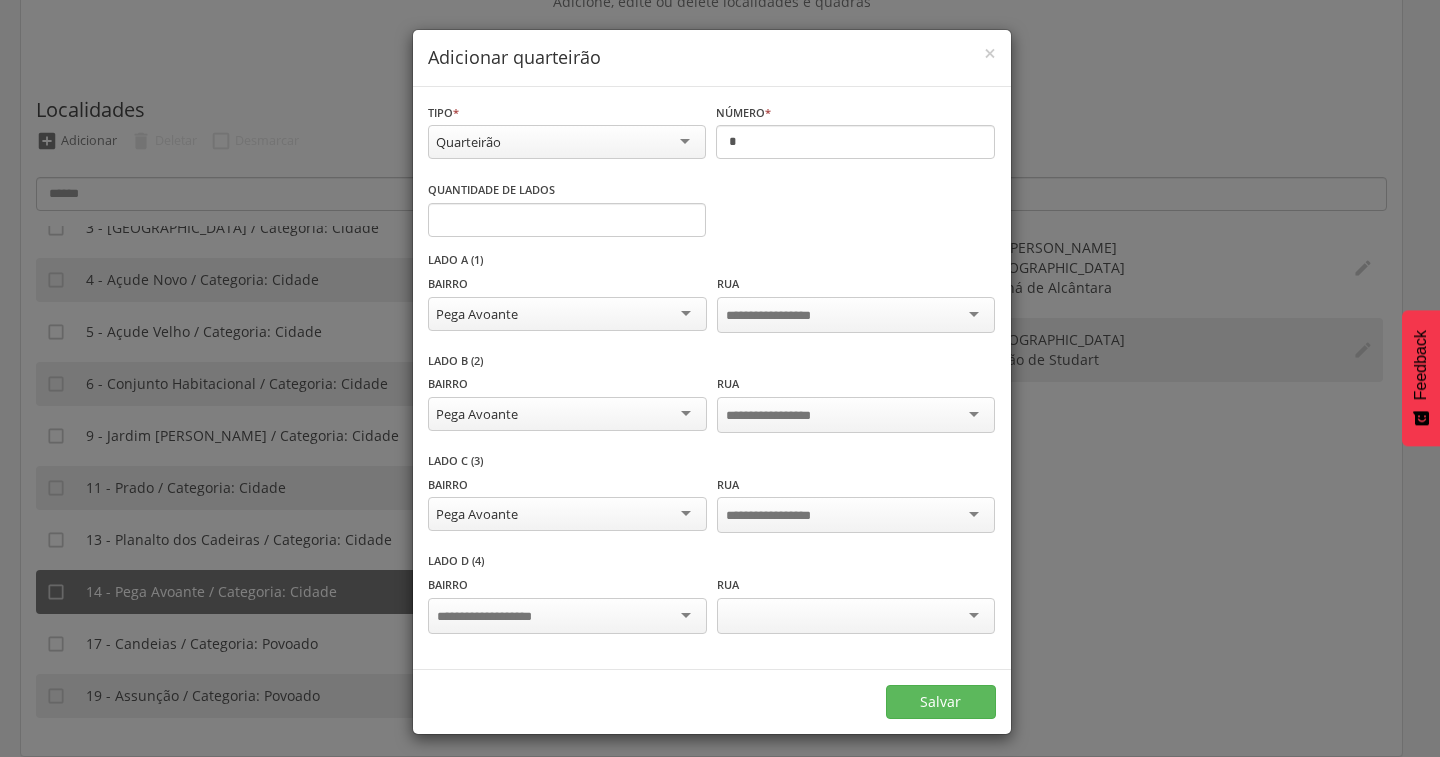 click at bounding box center (567, 616) 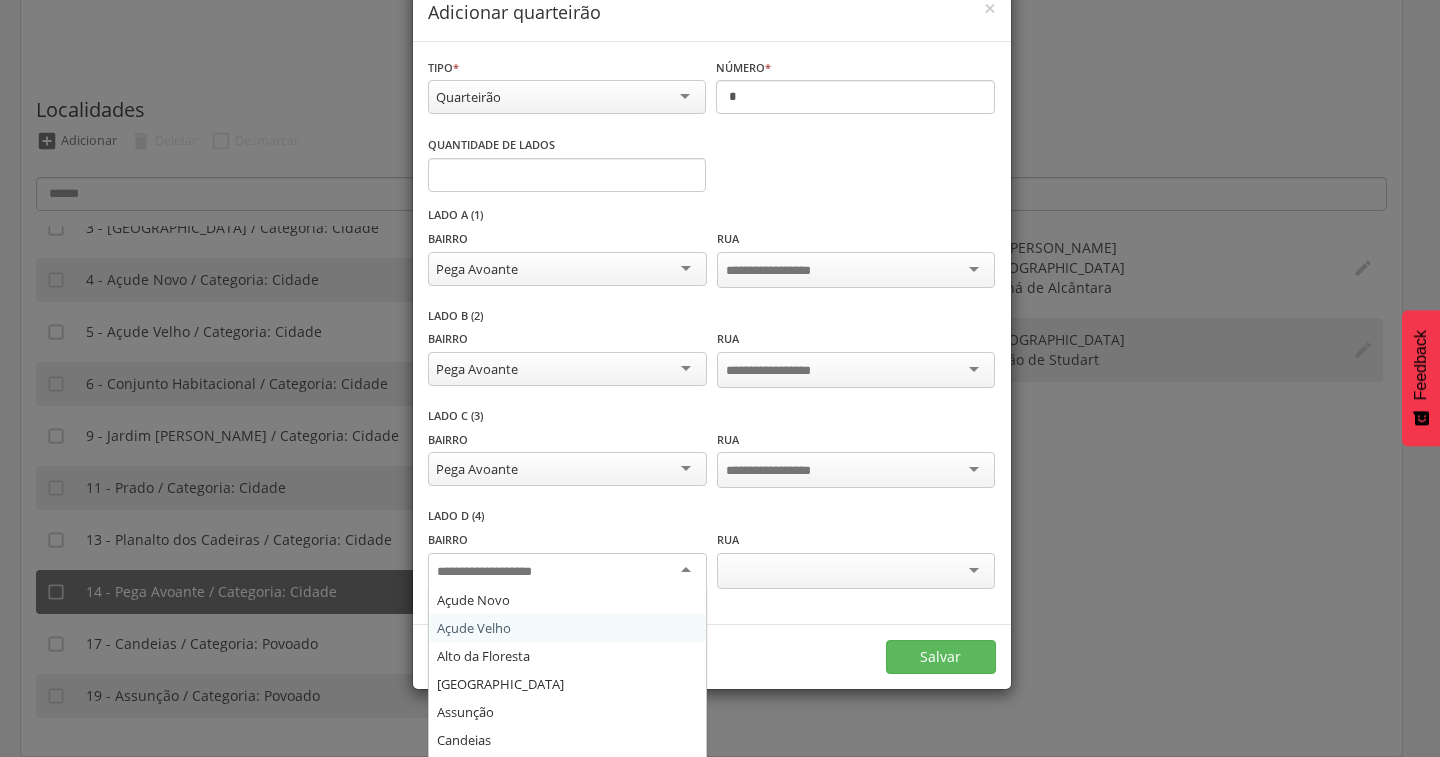 scroll, scrollTop: 70, scrollLeft: 0, axis: vertical 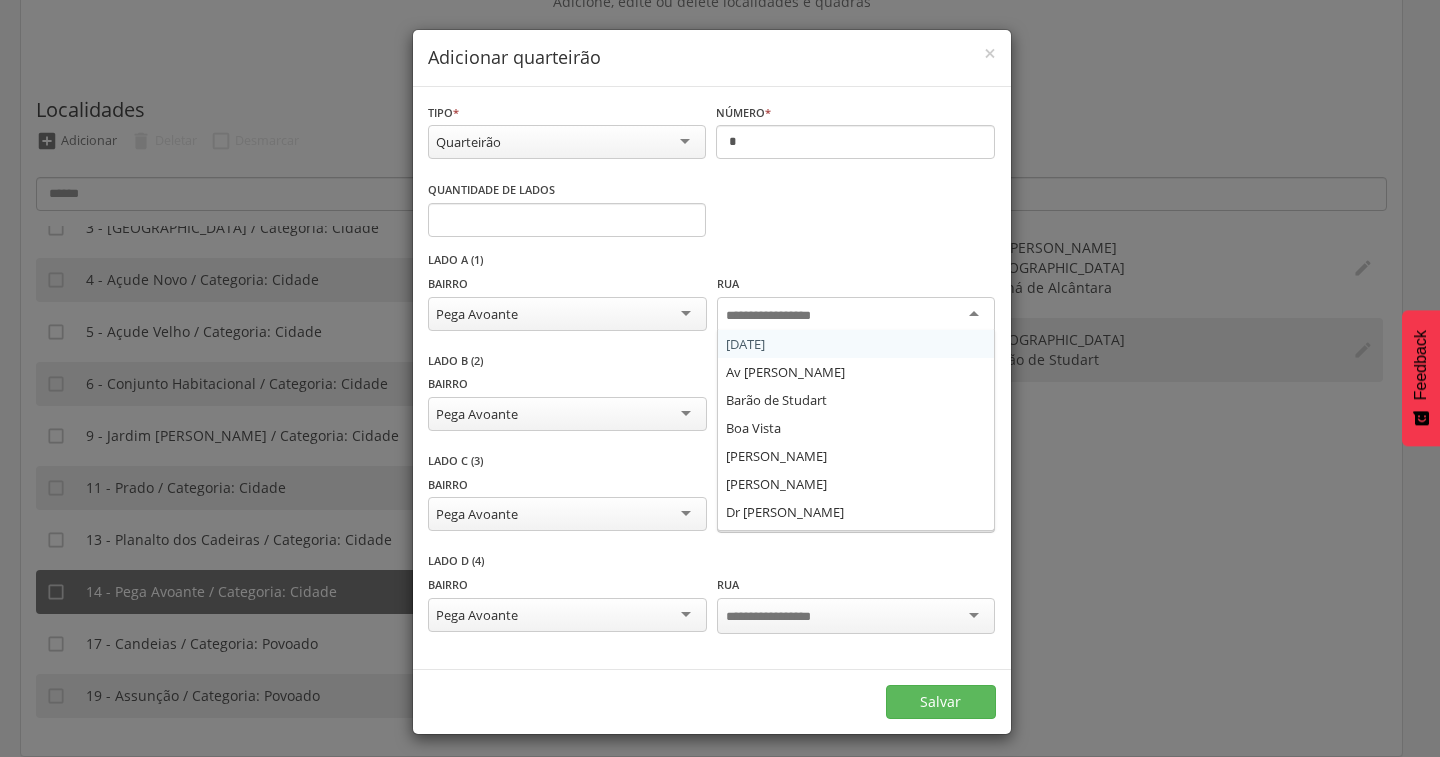 click at bounding box center [784, 316] 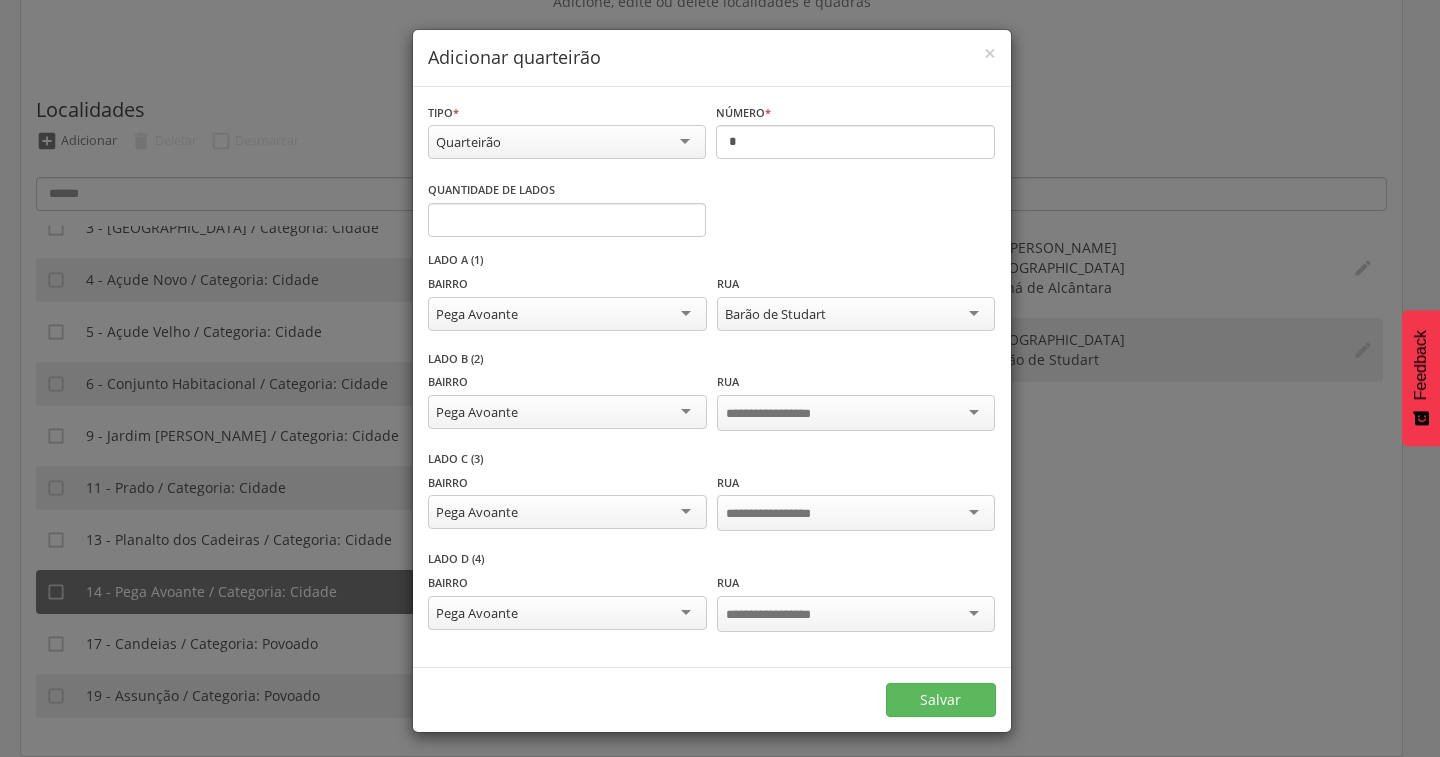 click at bounding box center (856, 413) 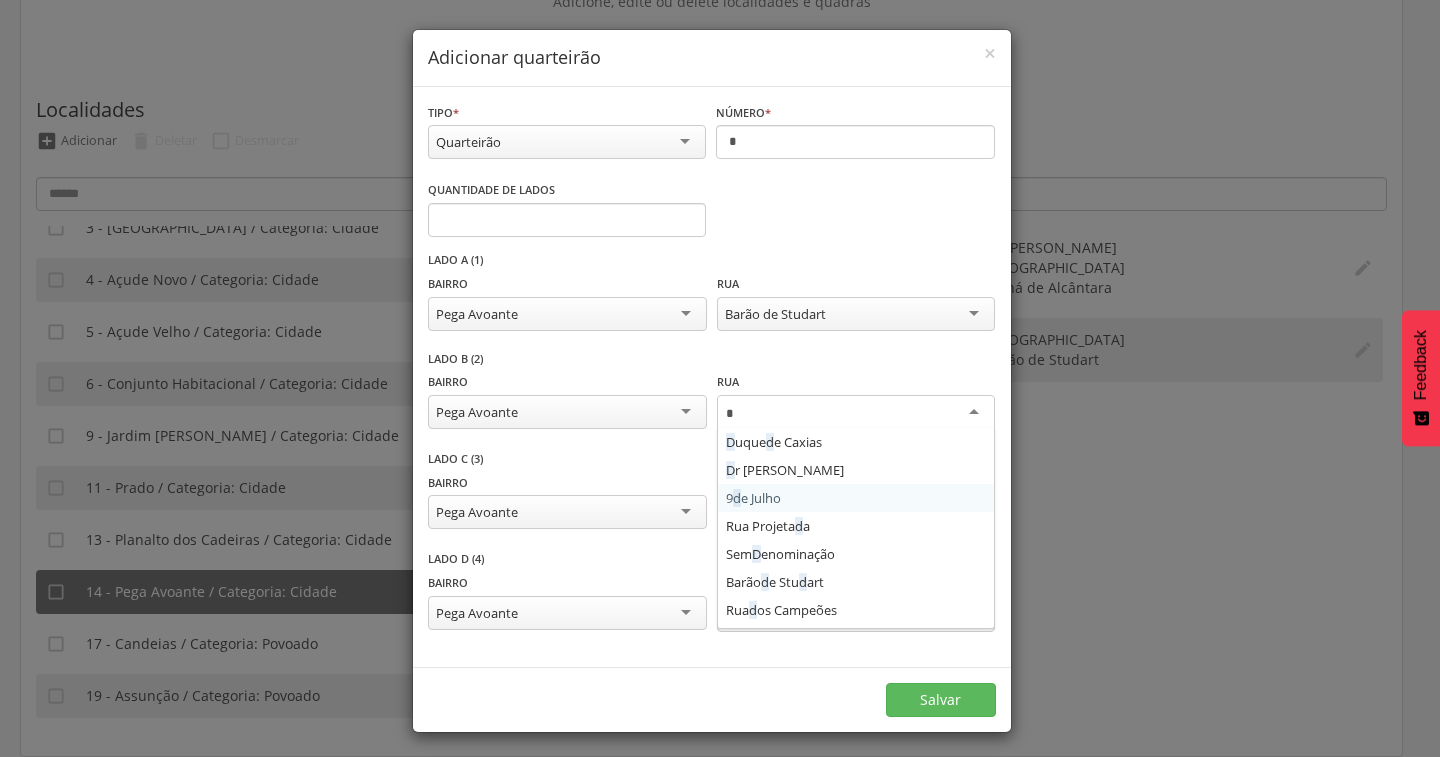 type on "**" 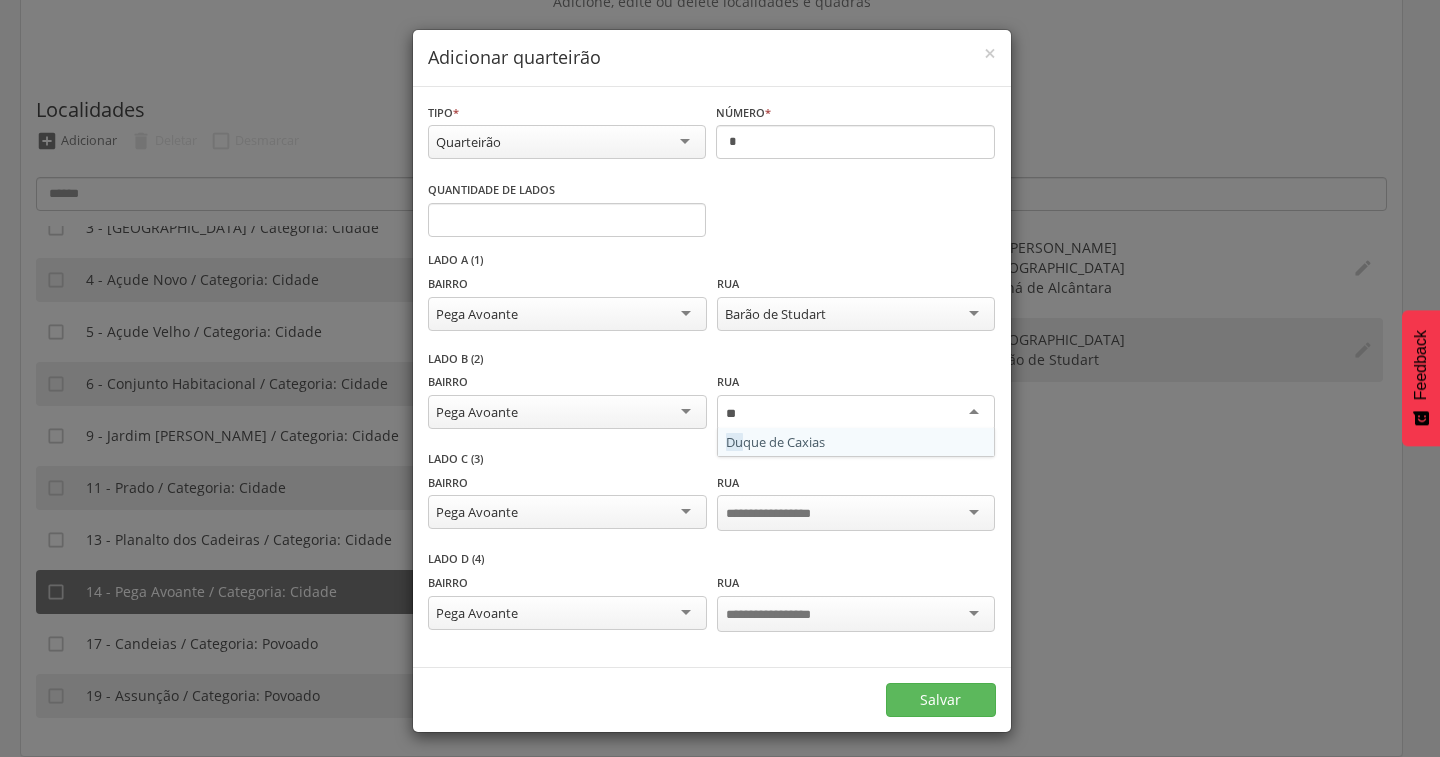 type 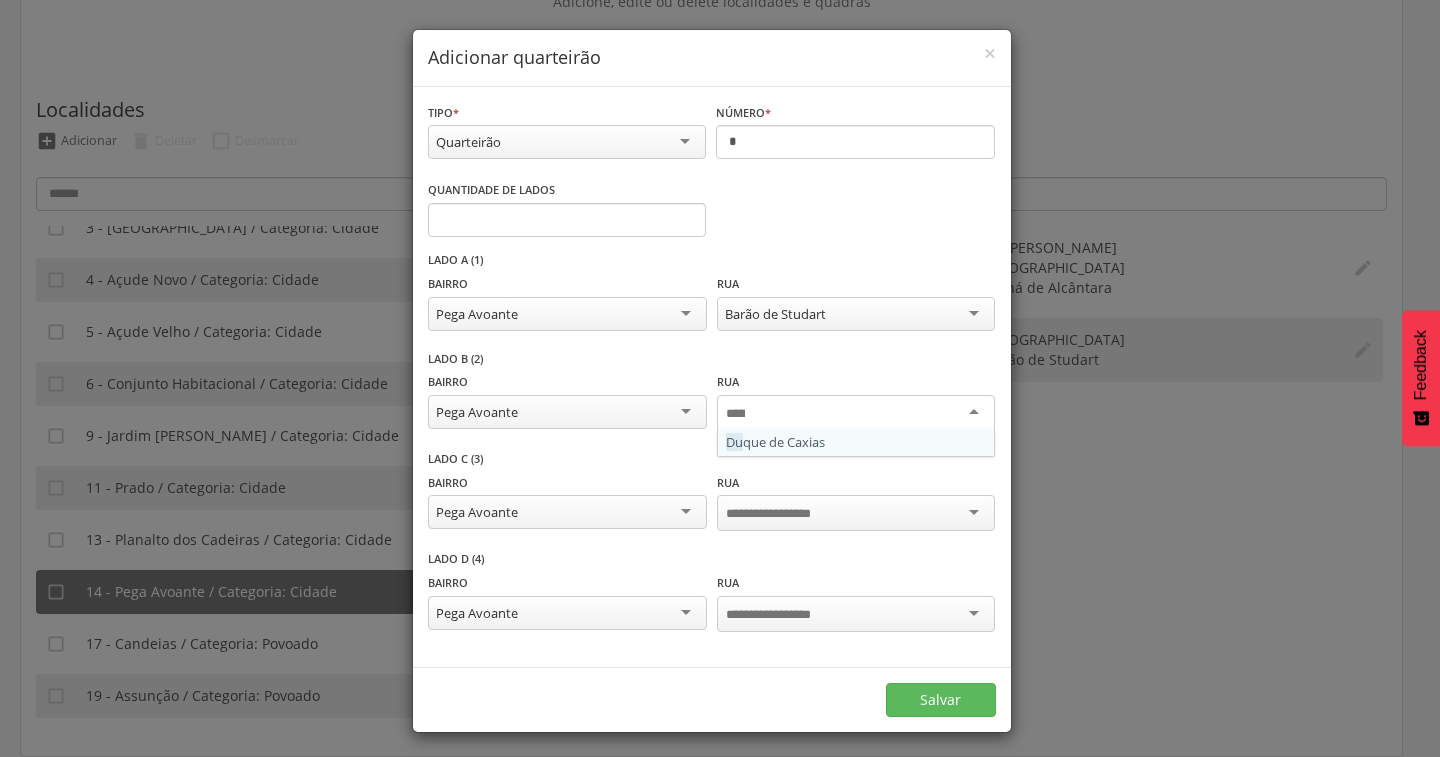 scroll, scrollTop: 0, scrollLeft: 0, axis: both 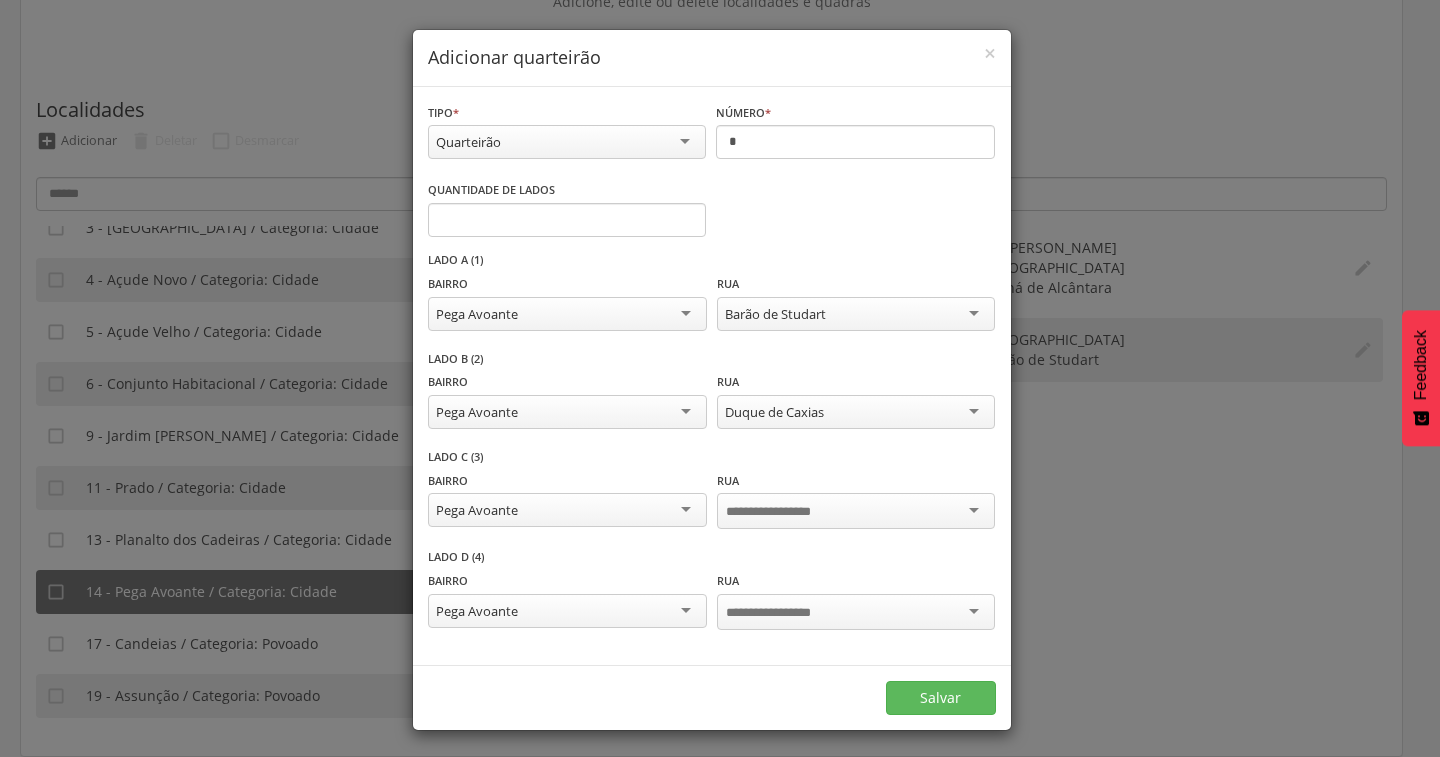 click at bounding box center (784, 512) 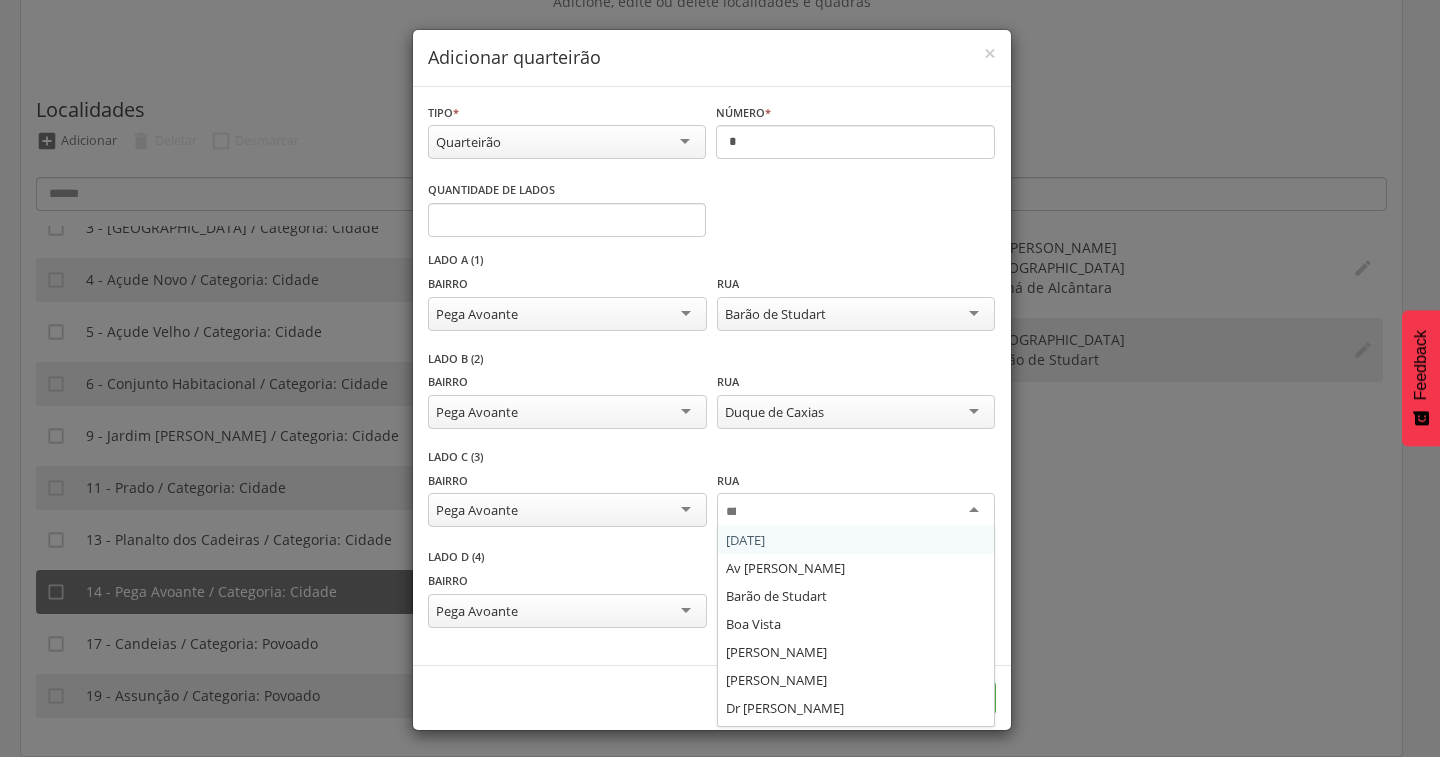 type on "*" 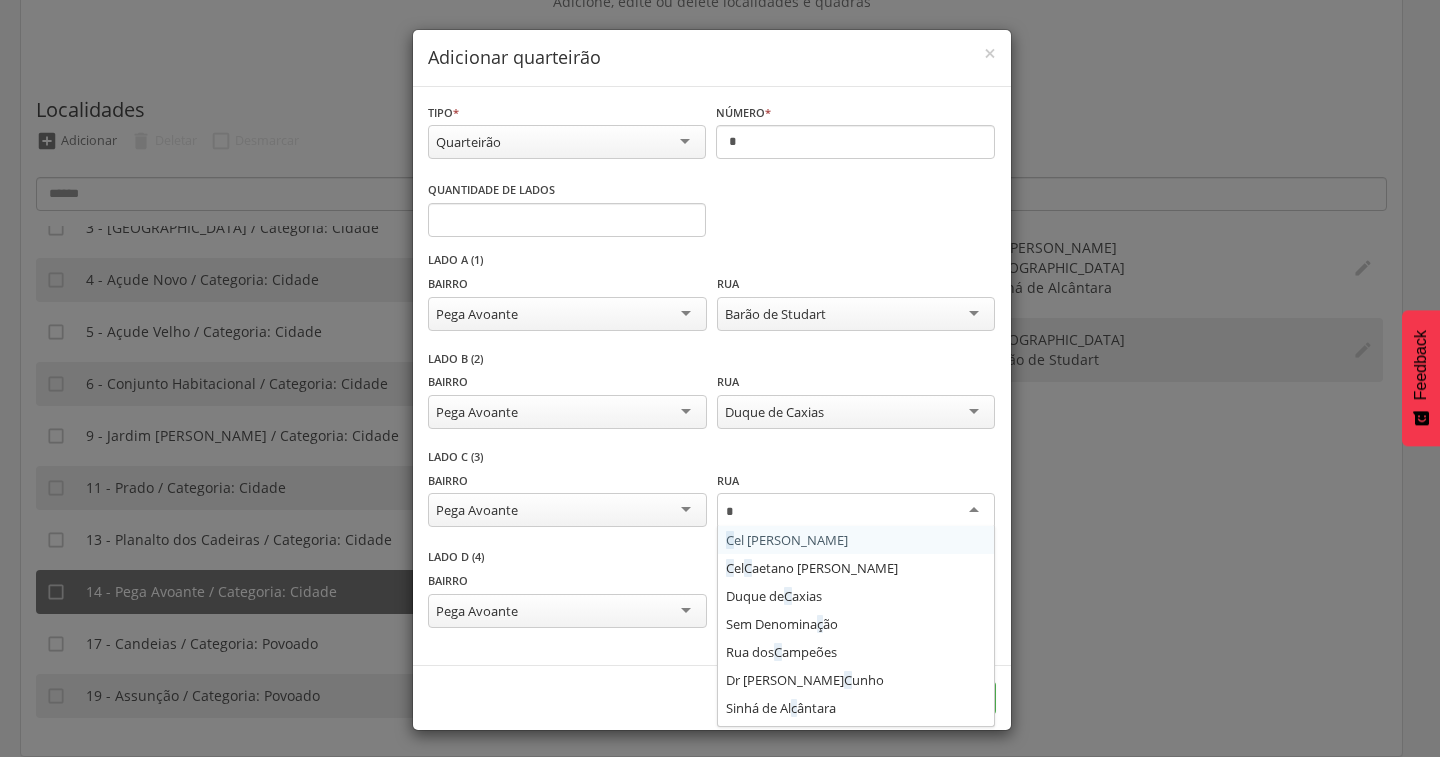 type 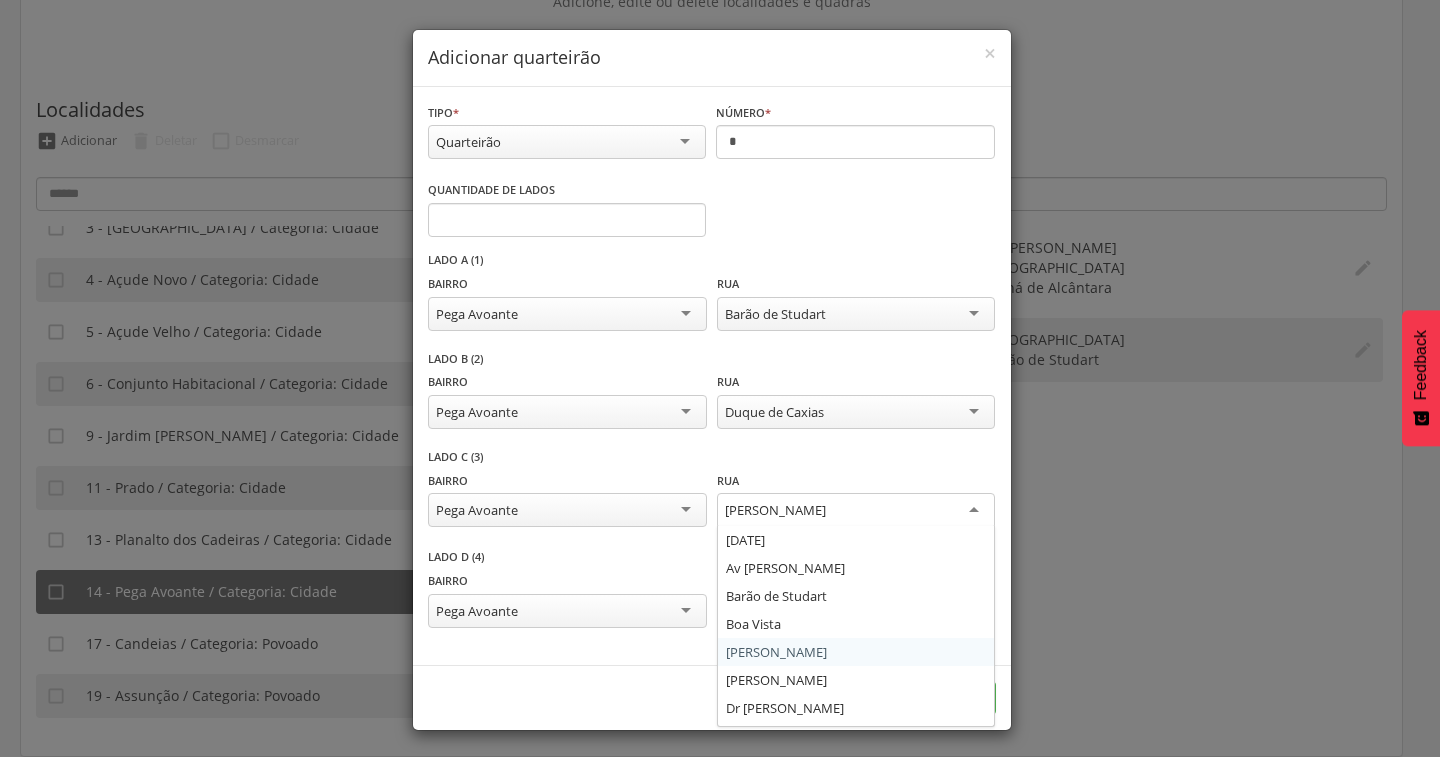 click on "[PERSON_NAME]" at bounding box center (775, 510) 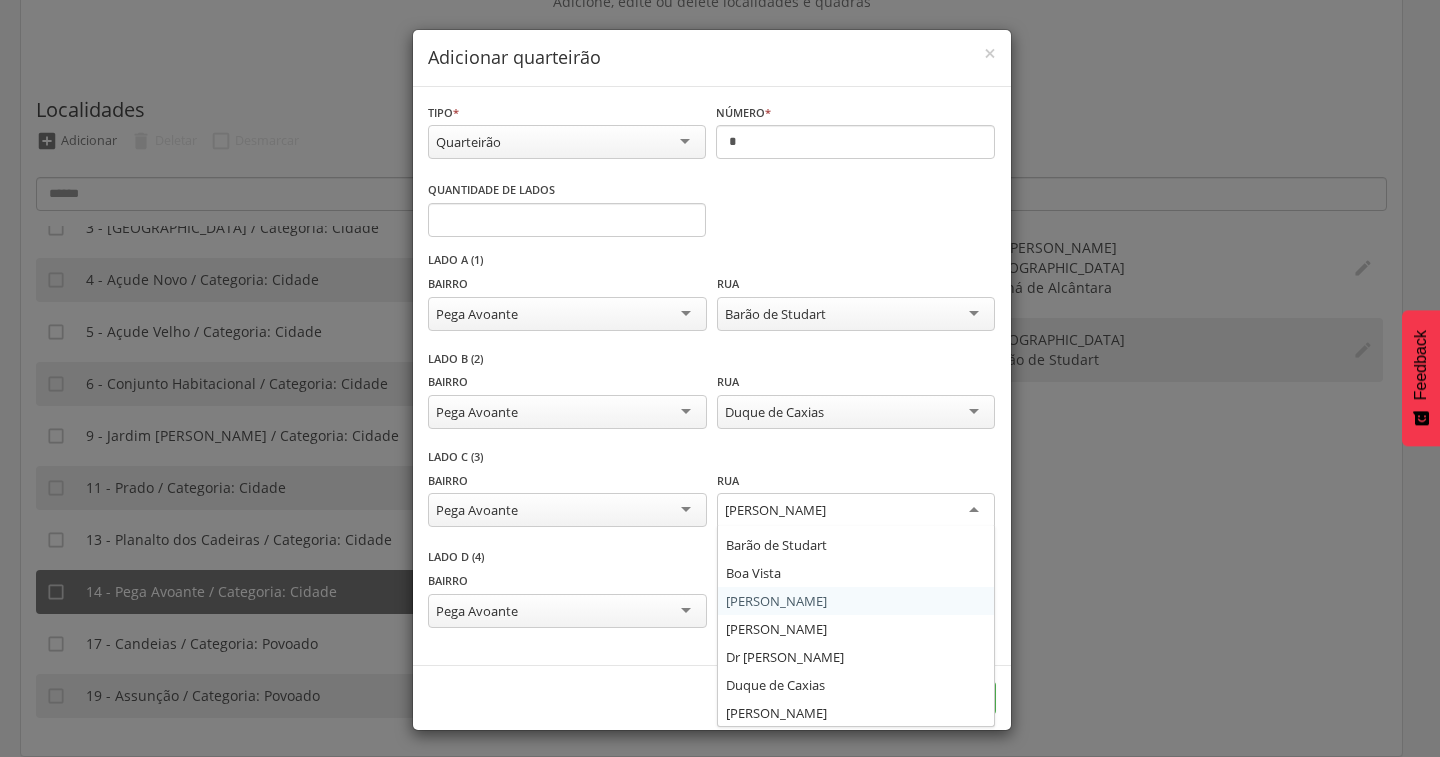 scroll, scrollTop: 100, scrollLeft: 0, axis: vertical 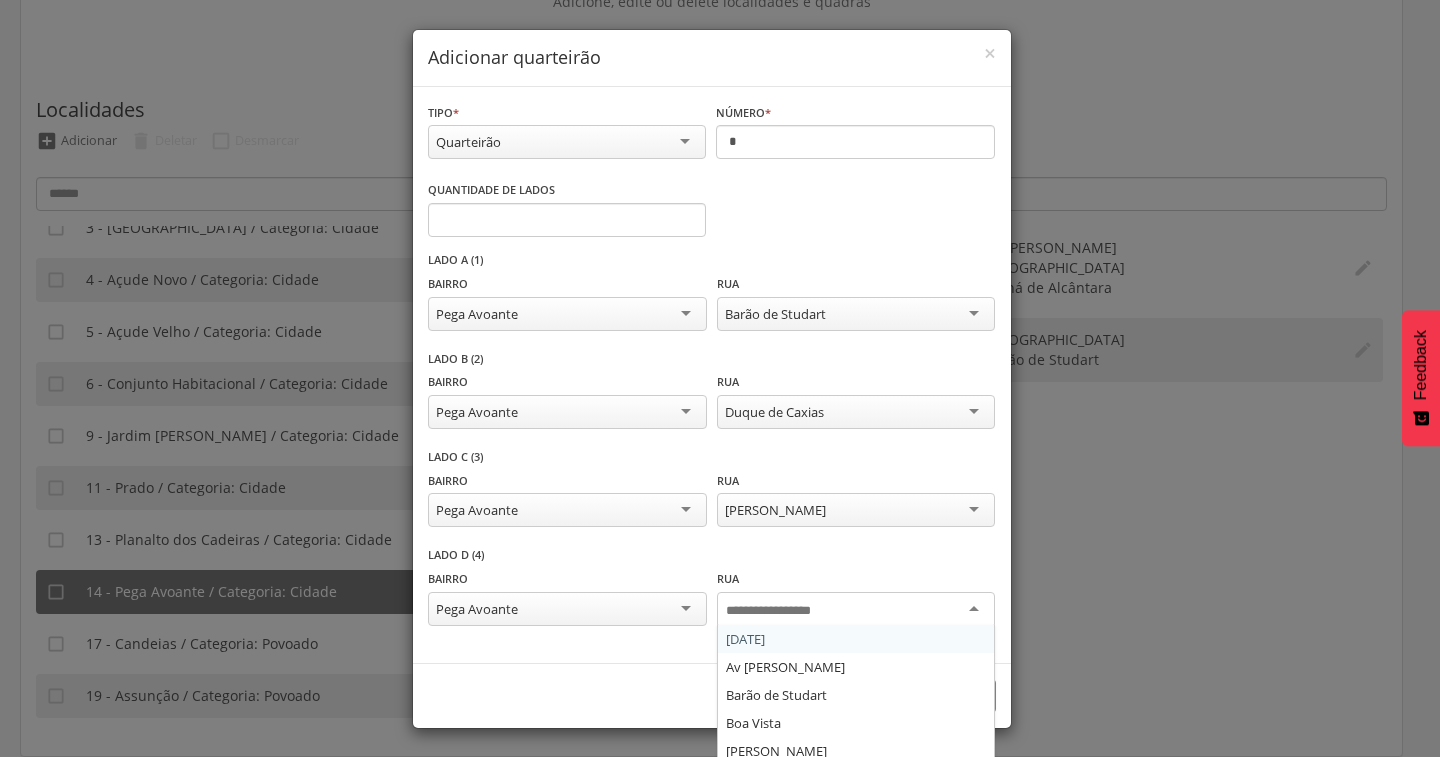 click at bounding box center [856, 610] 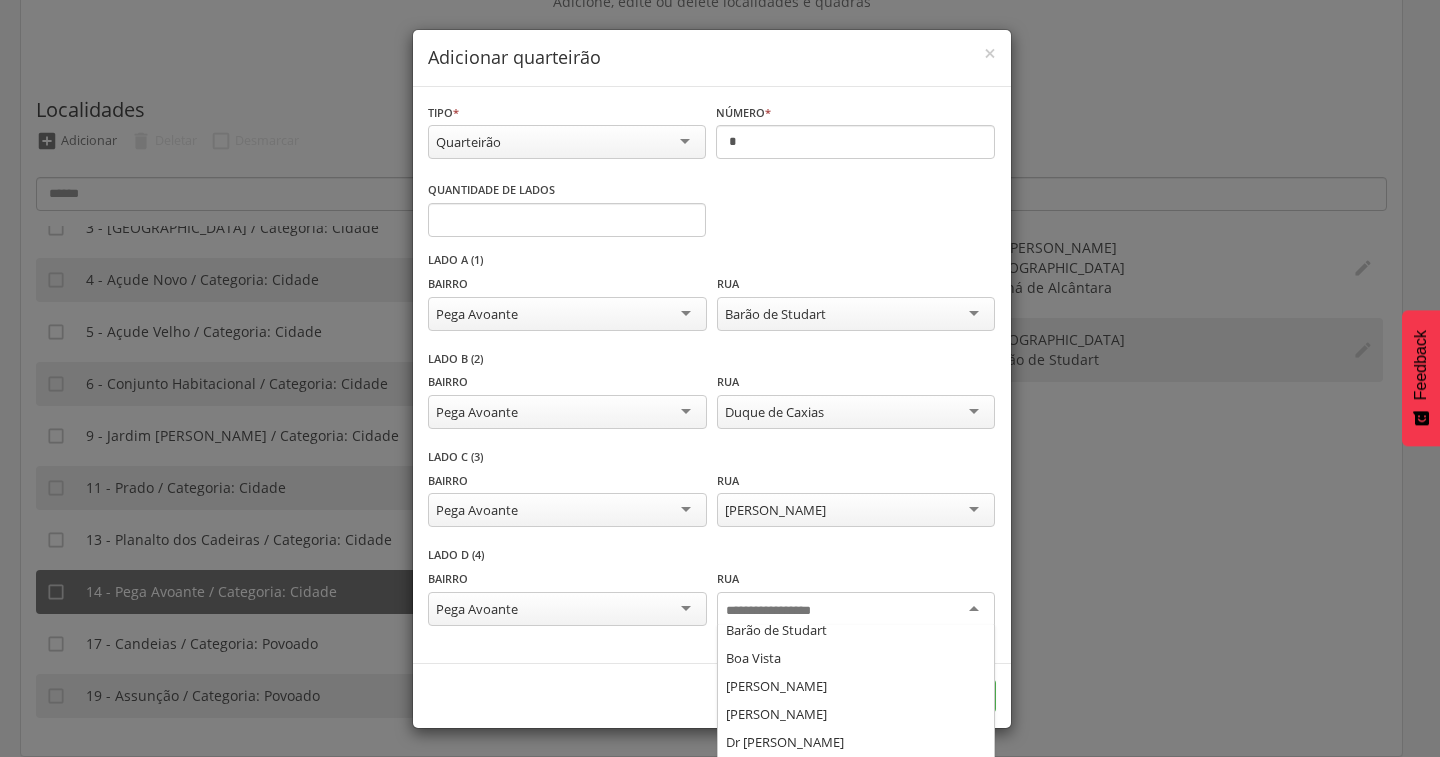 scroll, scrollTop: 100, scrollLeft: 0, axis: vertical 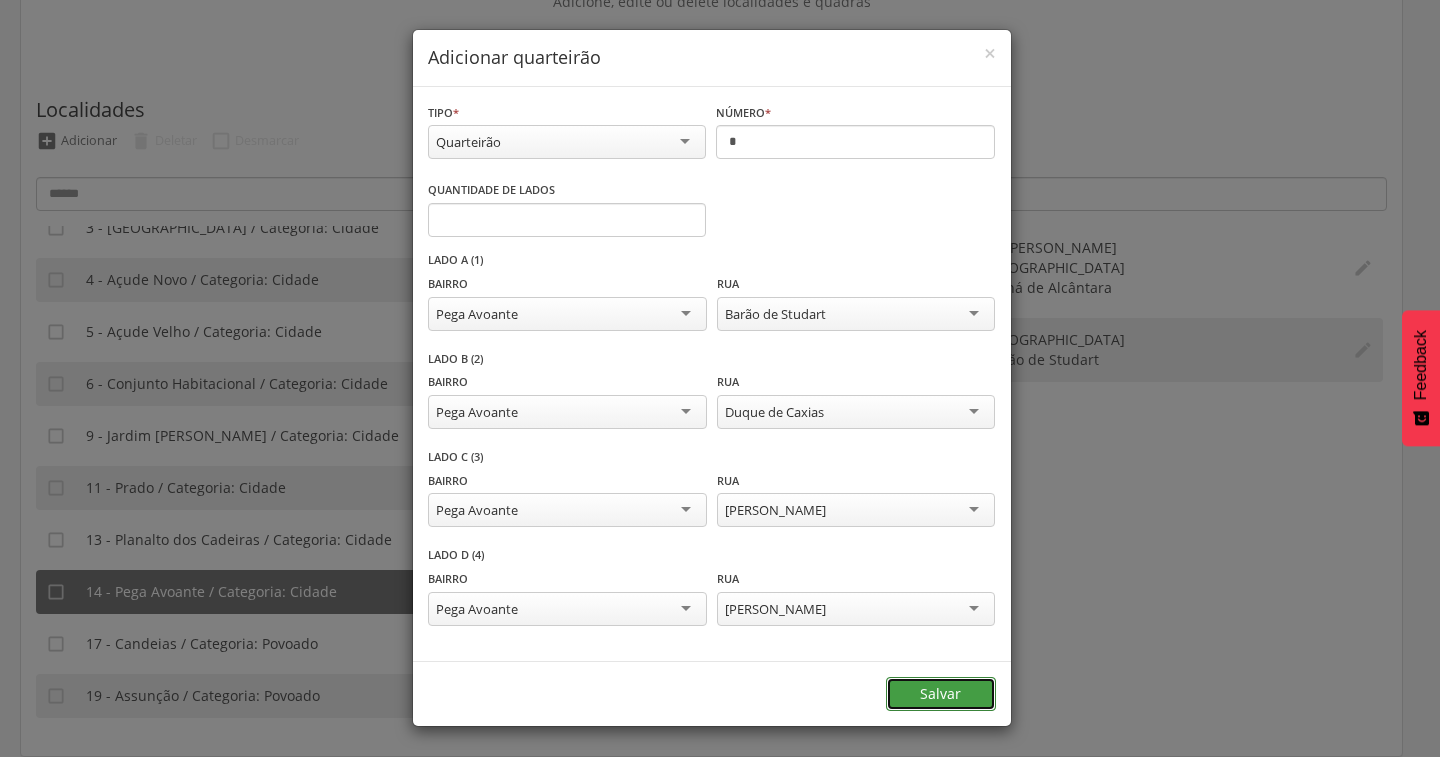 click on "Salvar" at bounding box center [941, 694] 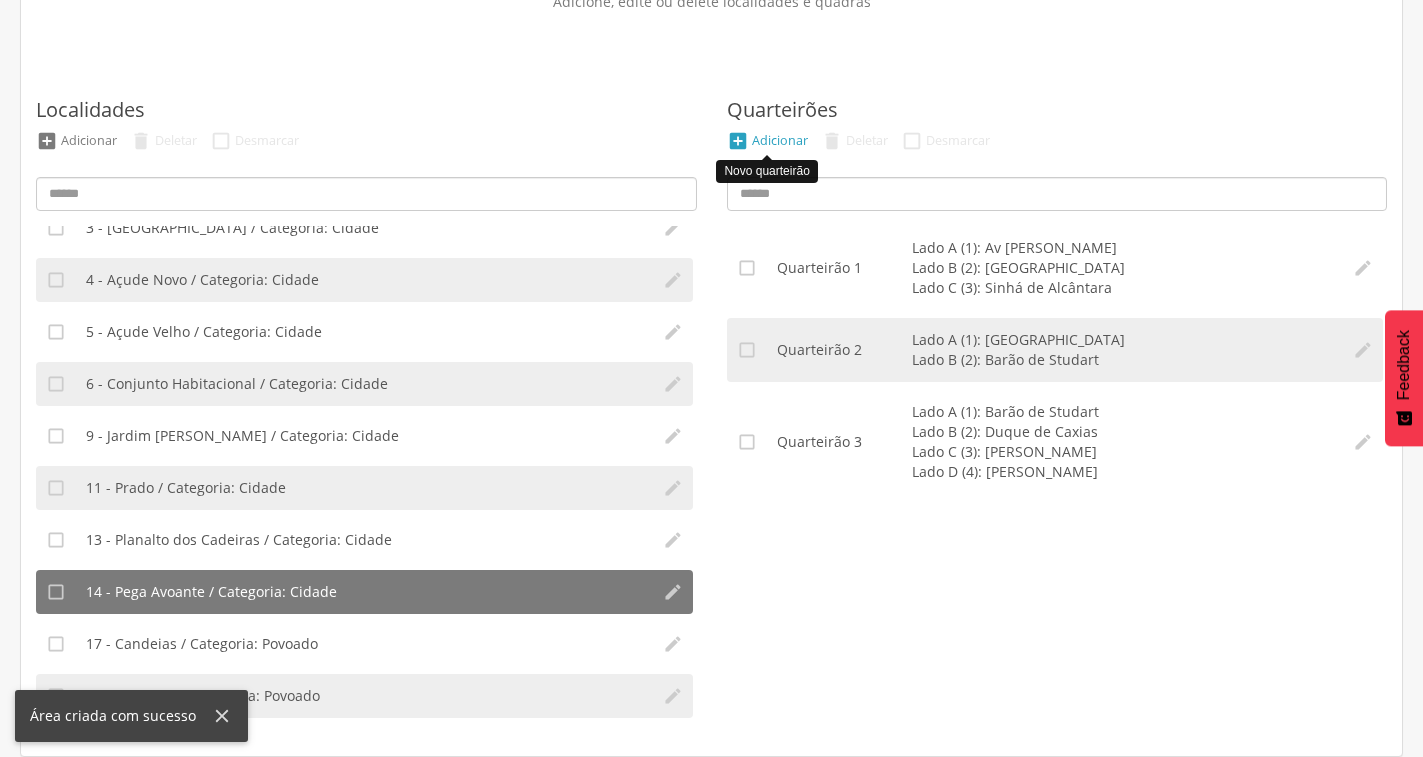 click on "" at bounding box center (738, 141) 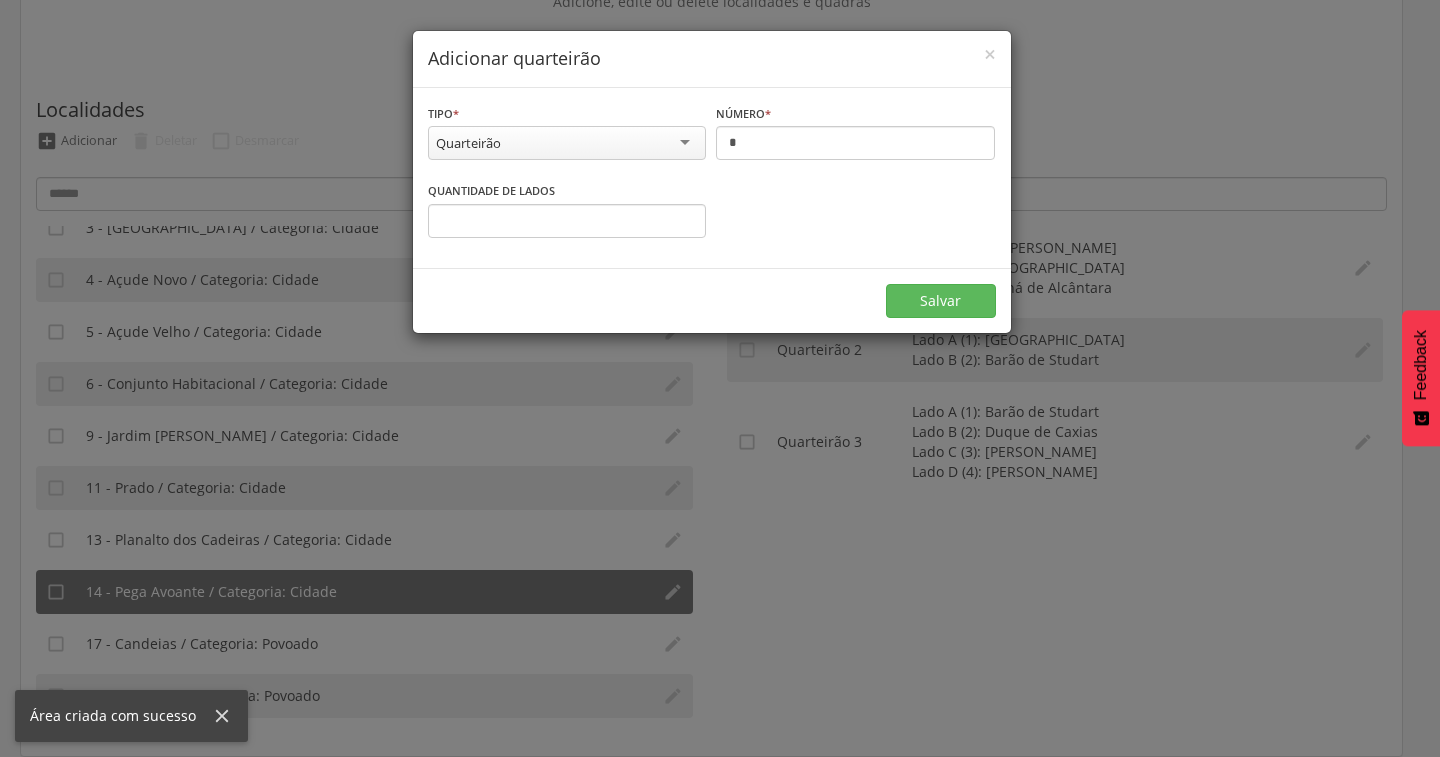scroll, scrollTop: 0, scrollLeft: 0, axis: both 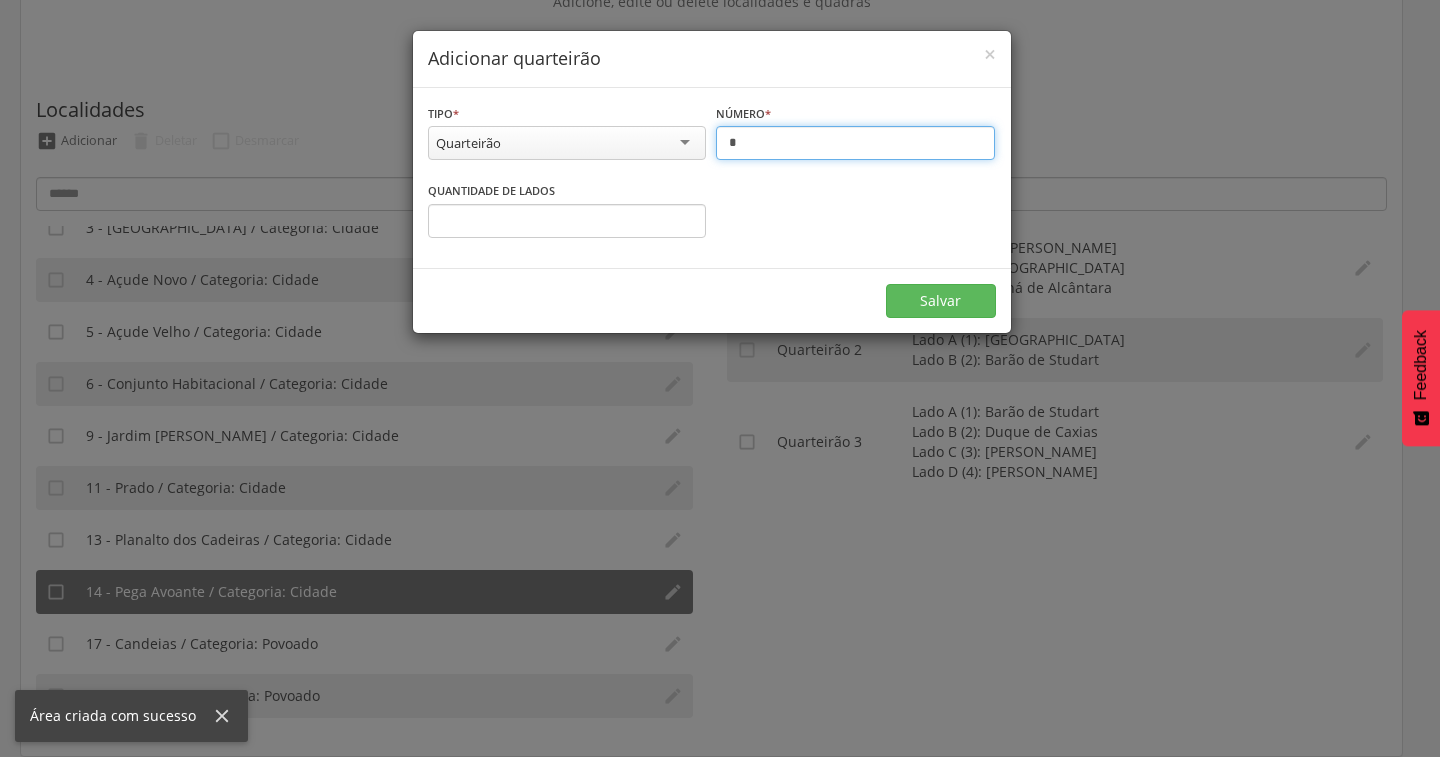 click on "*" at bounding box center (855, 143) 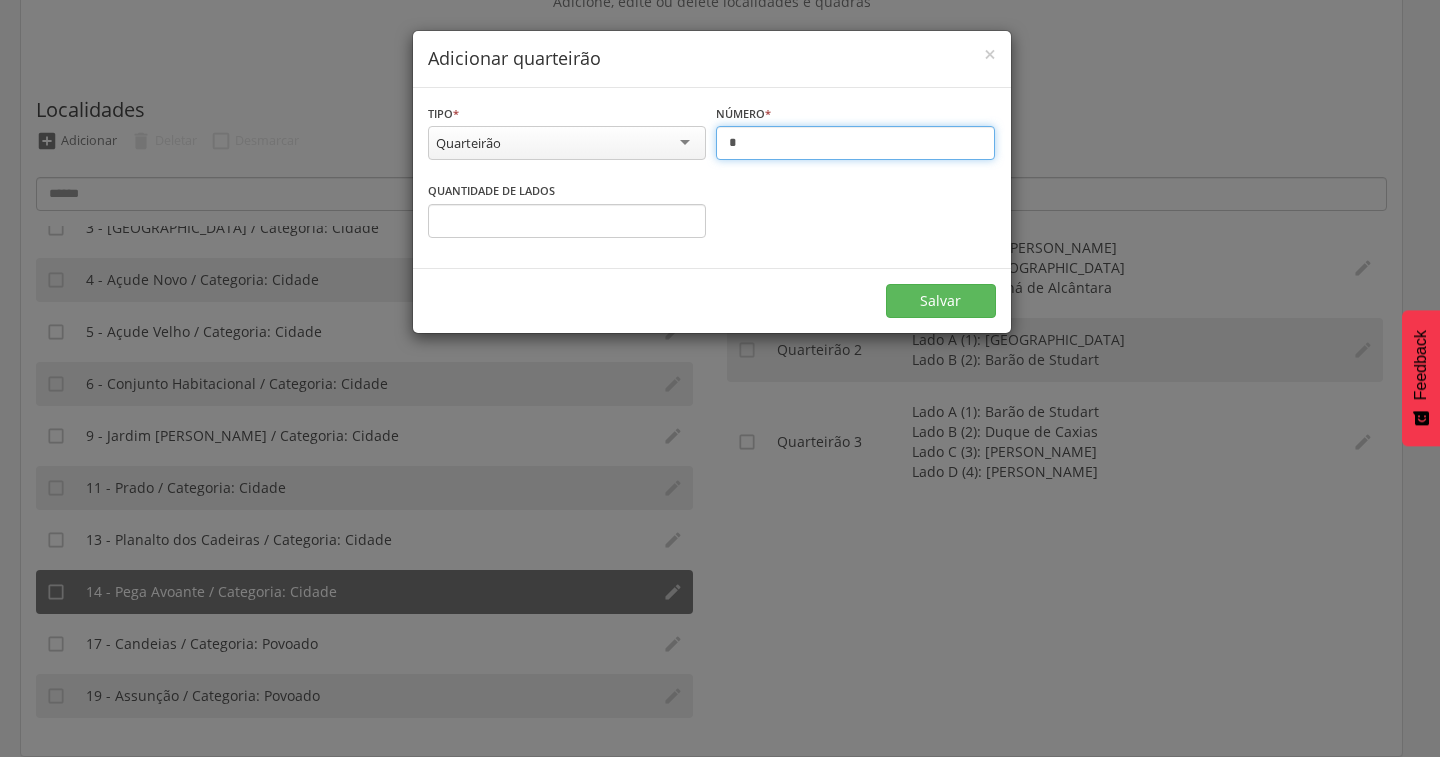 type on "*" 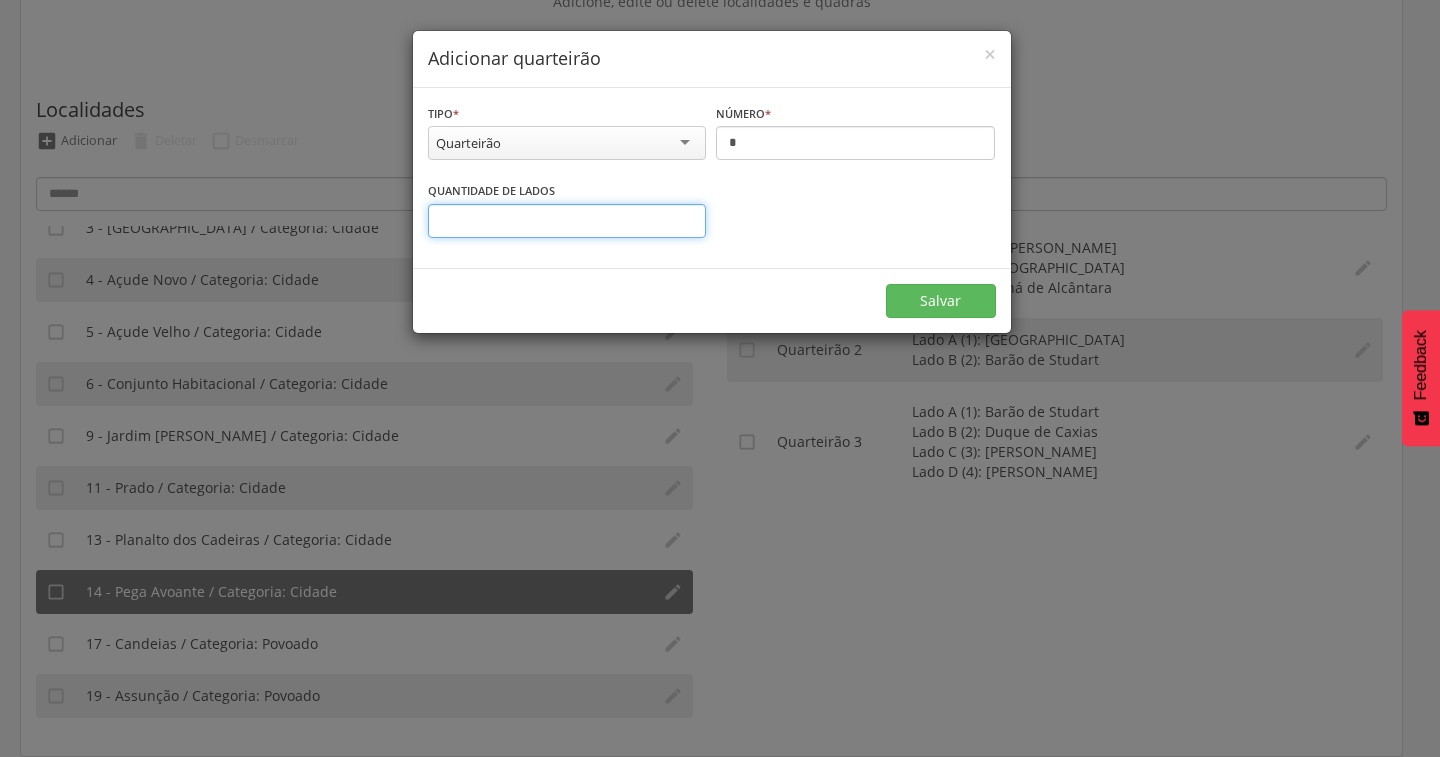 click on "*" at bounding box center (567, 221) 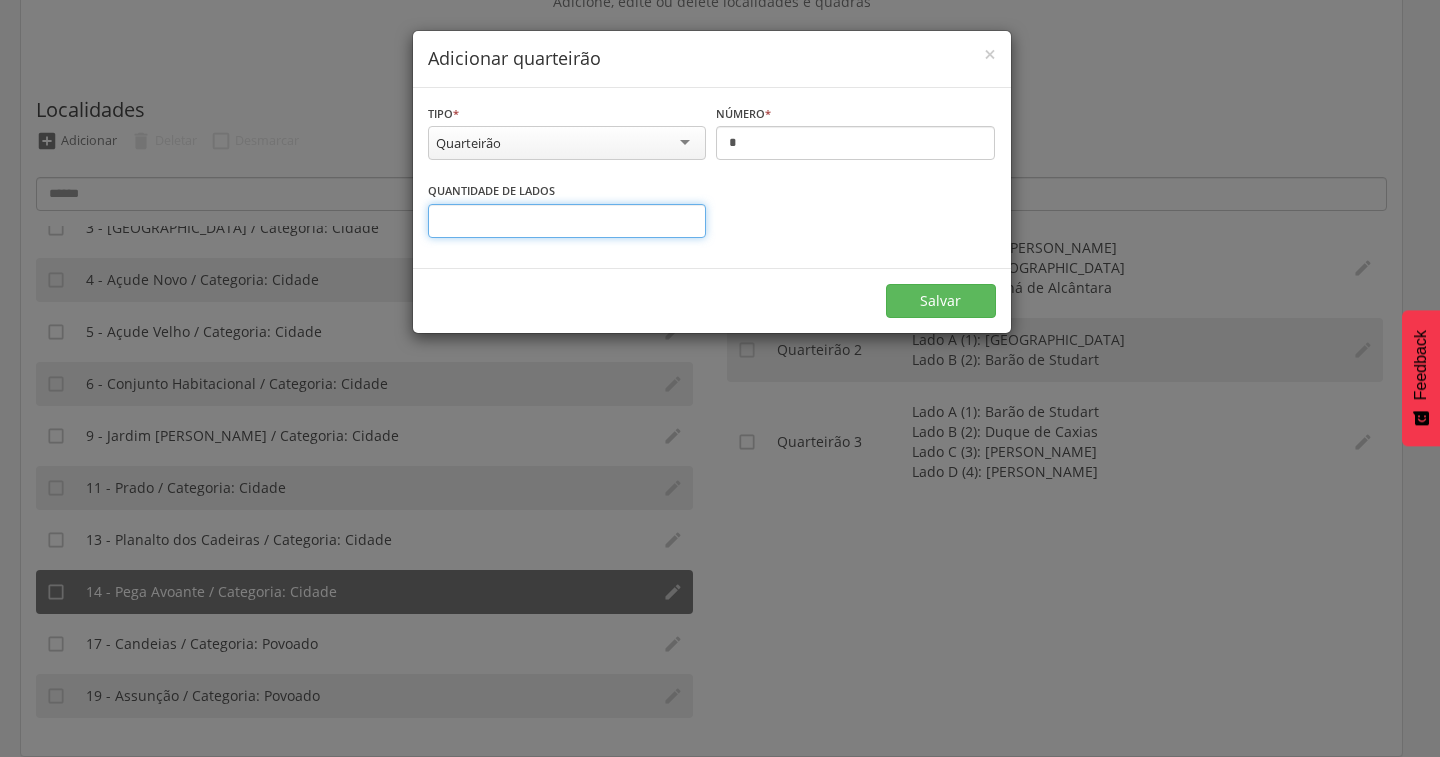 click on "*" at bounding box center [567, 221] 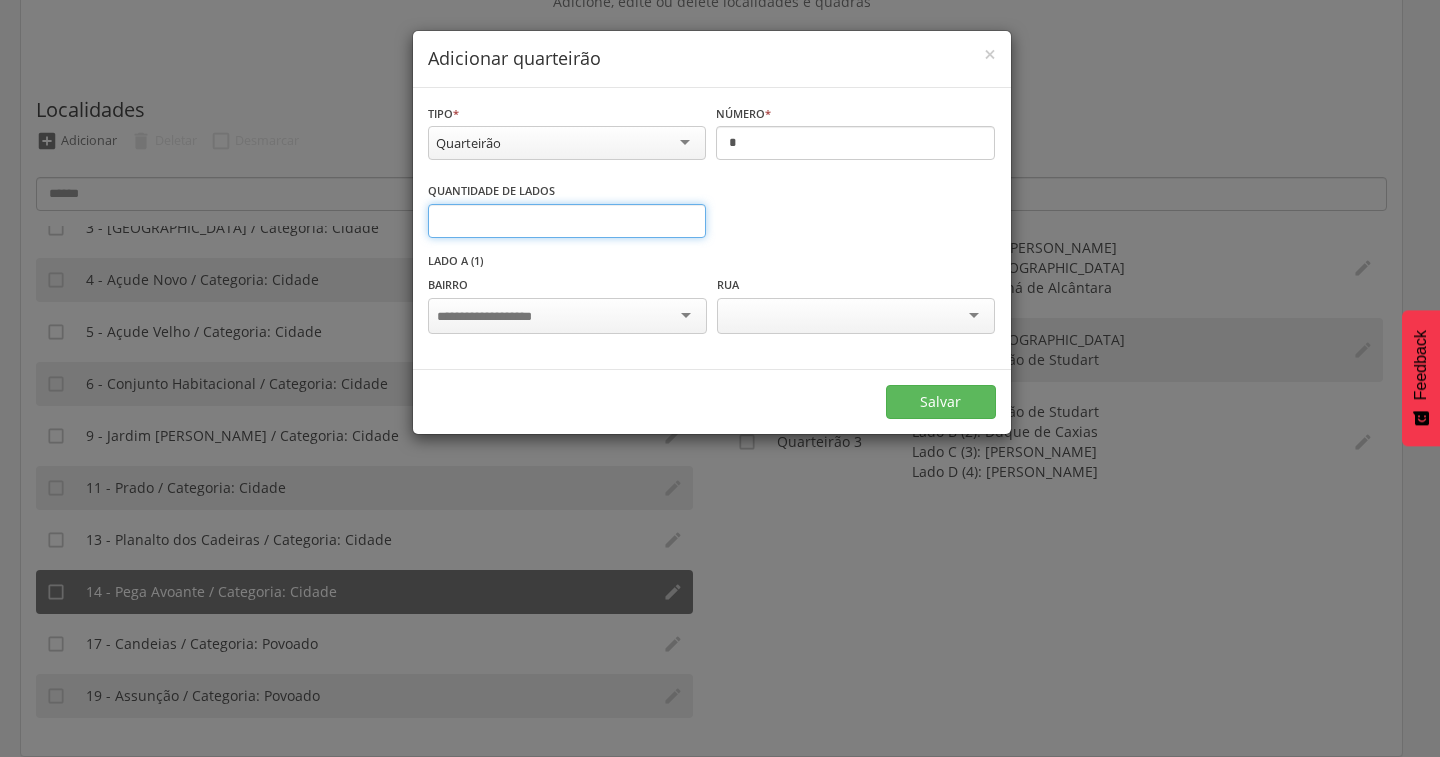 click on "*" at bounding box center [567, 221] 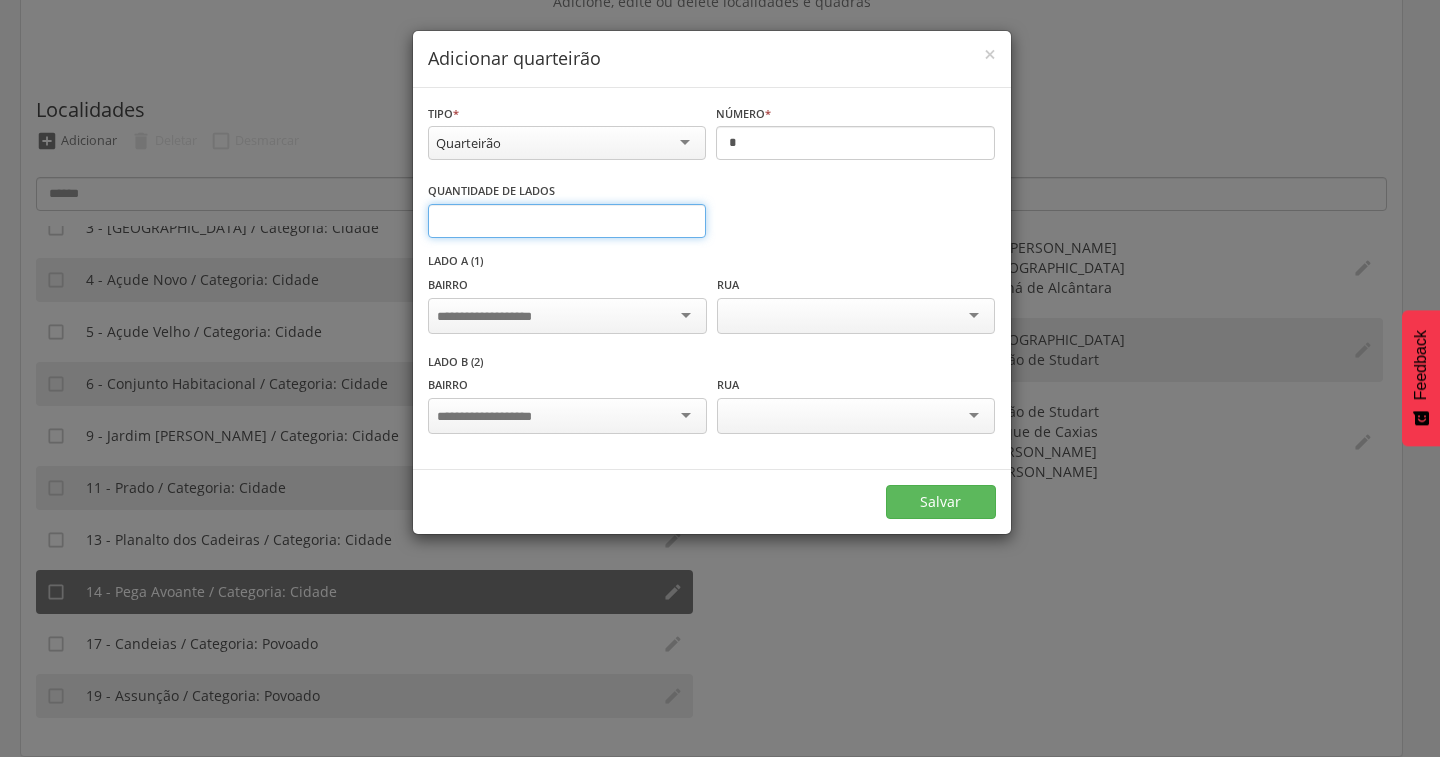 type on "*" 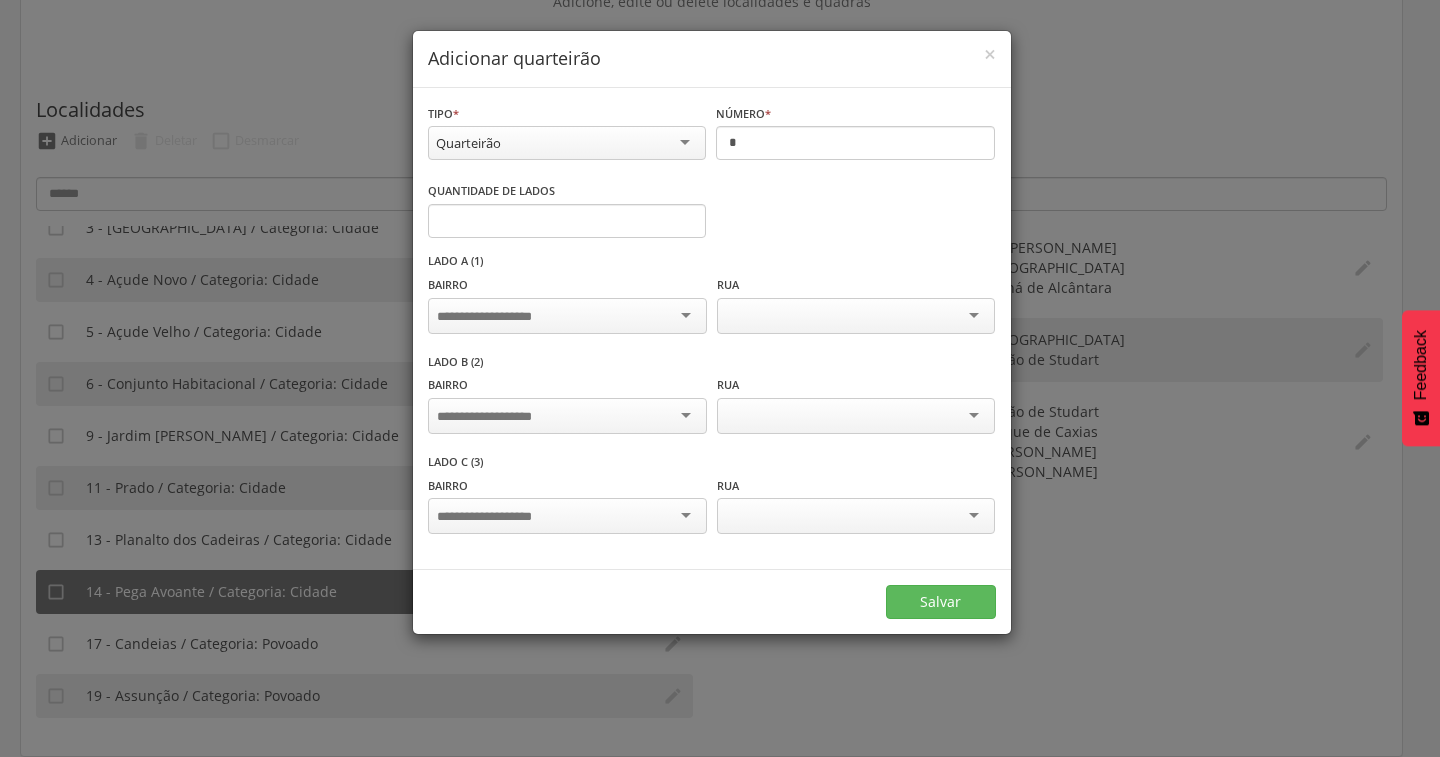 click at bounding box center (567, 316) 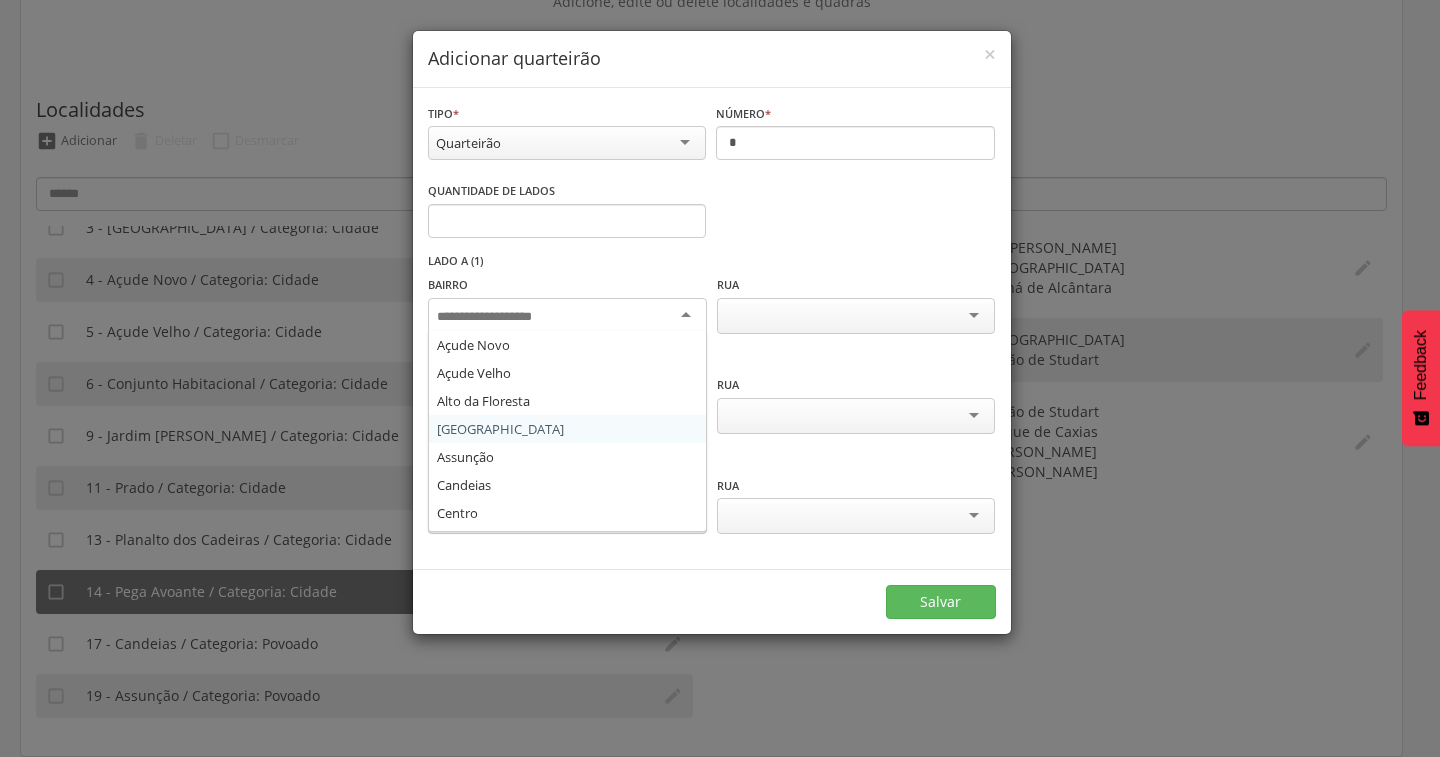 scroll, scrollTop: 136, scrollLeft: 0, axis: vertical 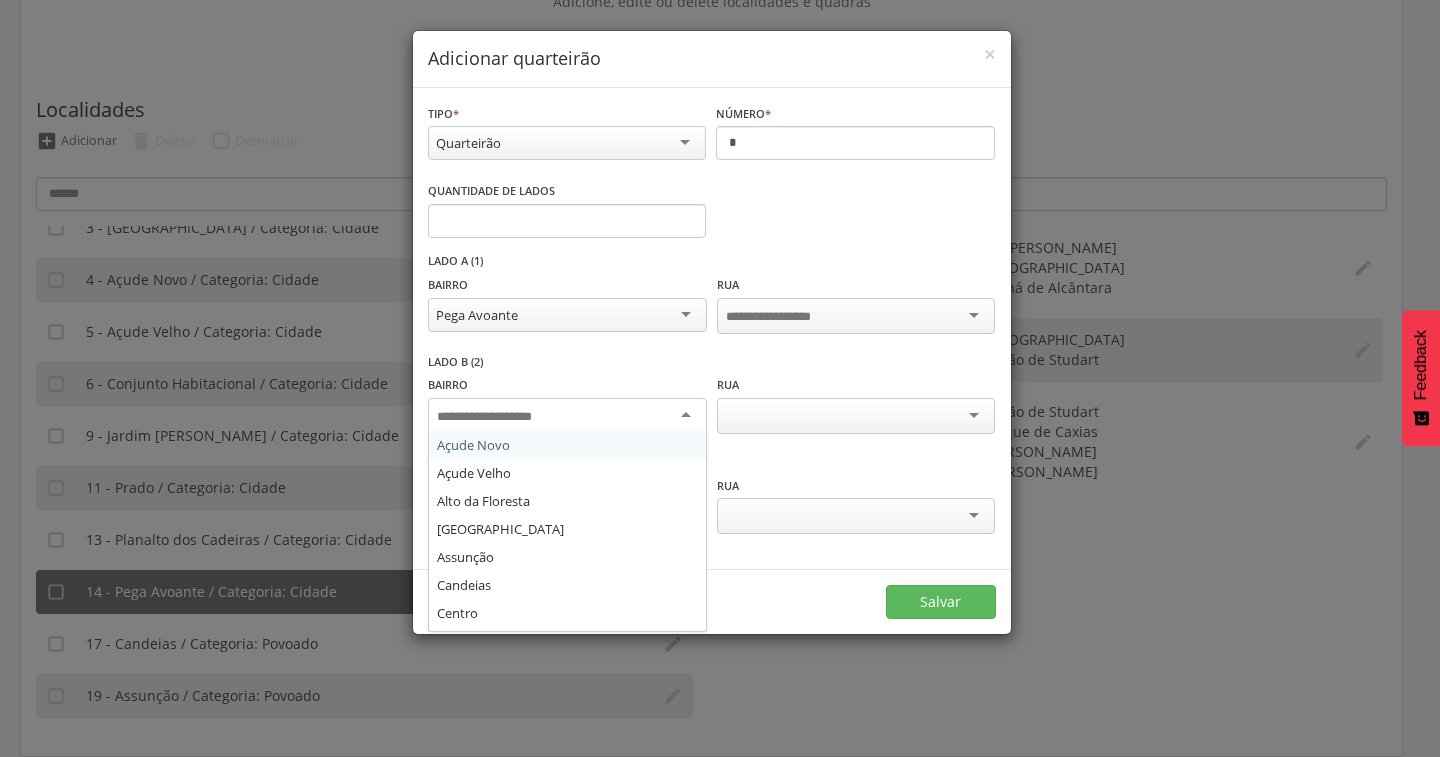 click at bounding box center [567, 416] 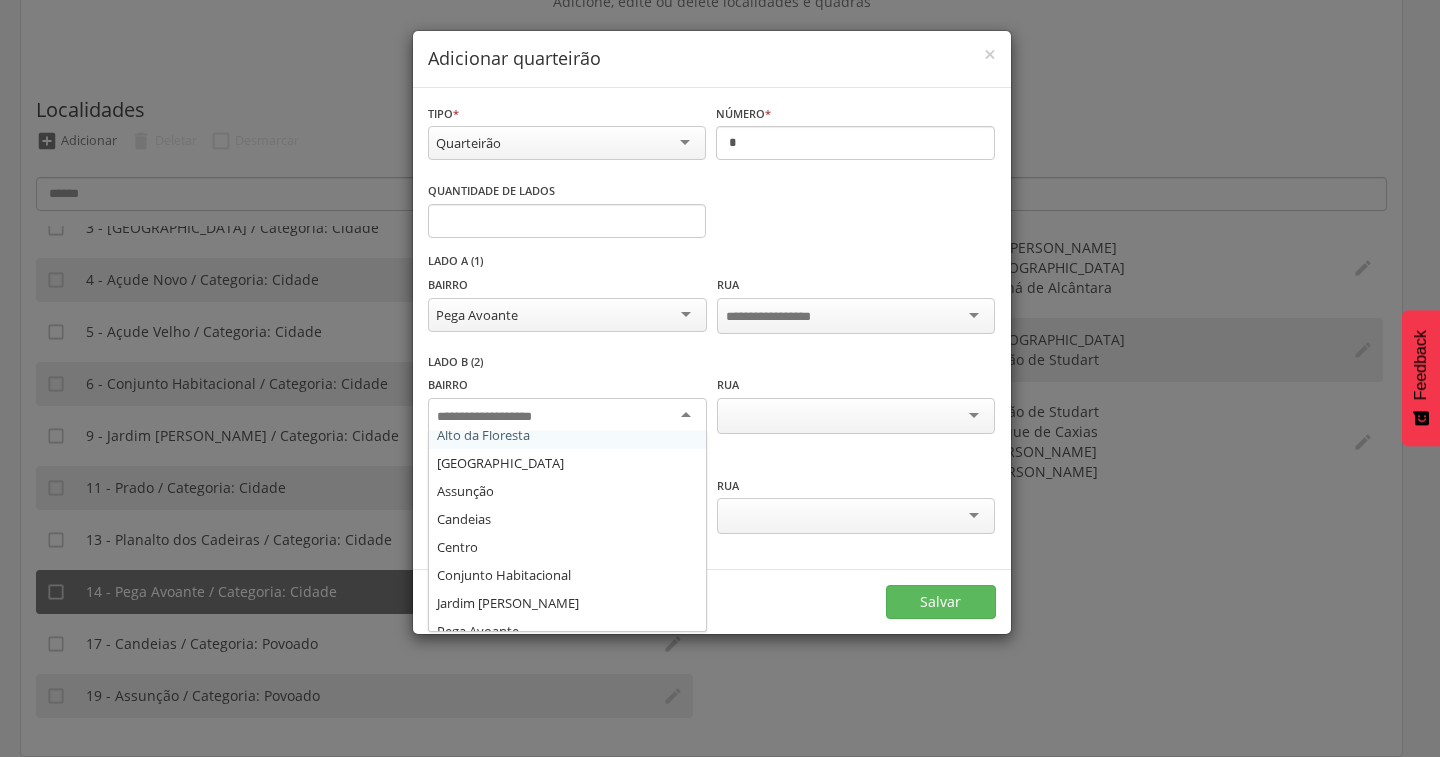 scroll, scrollTop: 136, scrollLeft: 0, axis: vertical 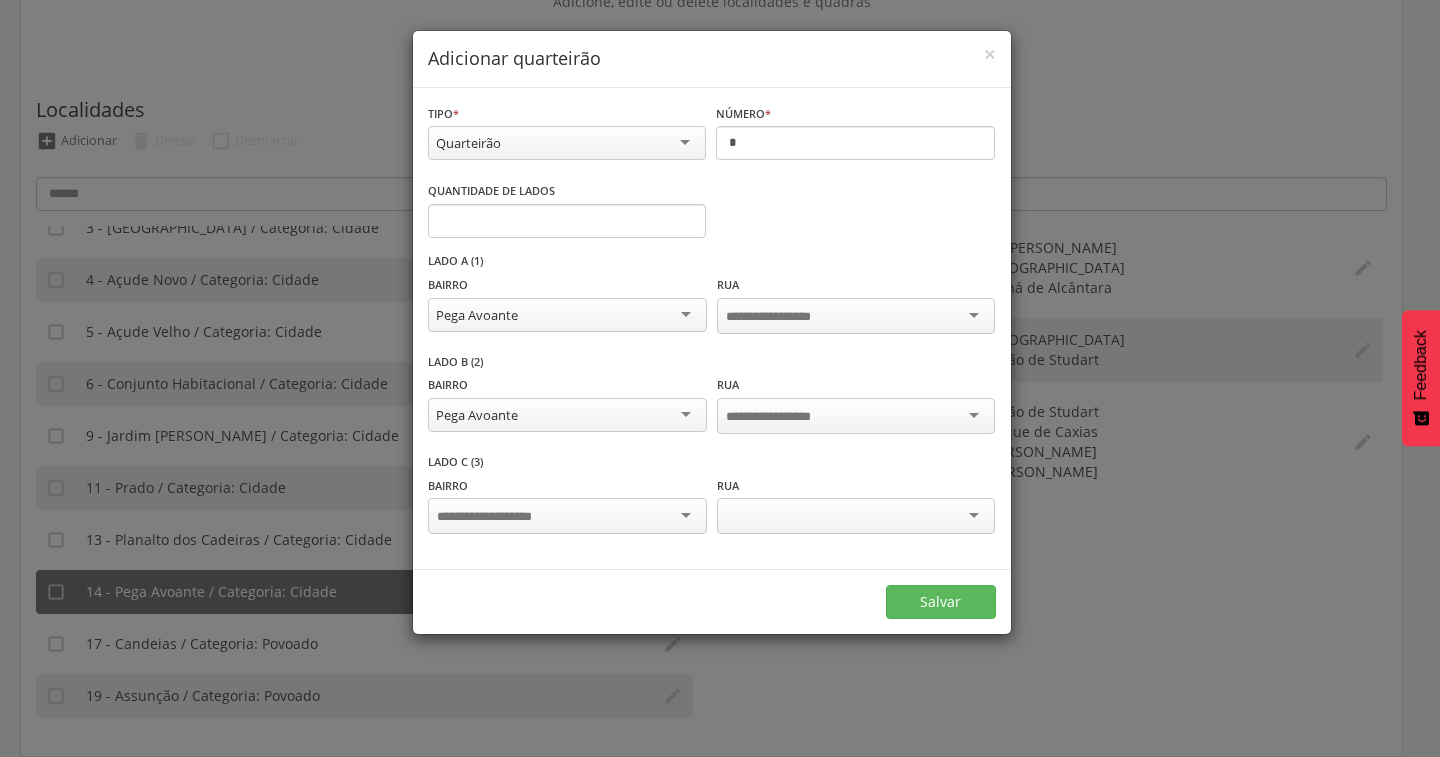 click at bounding box center (567, 516) 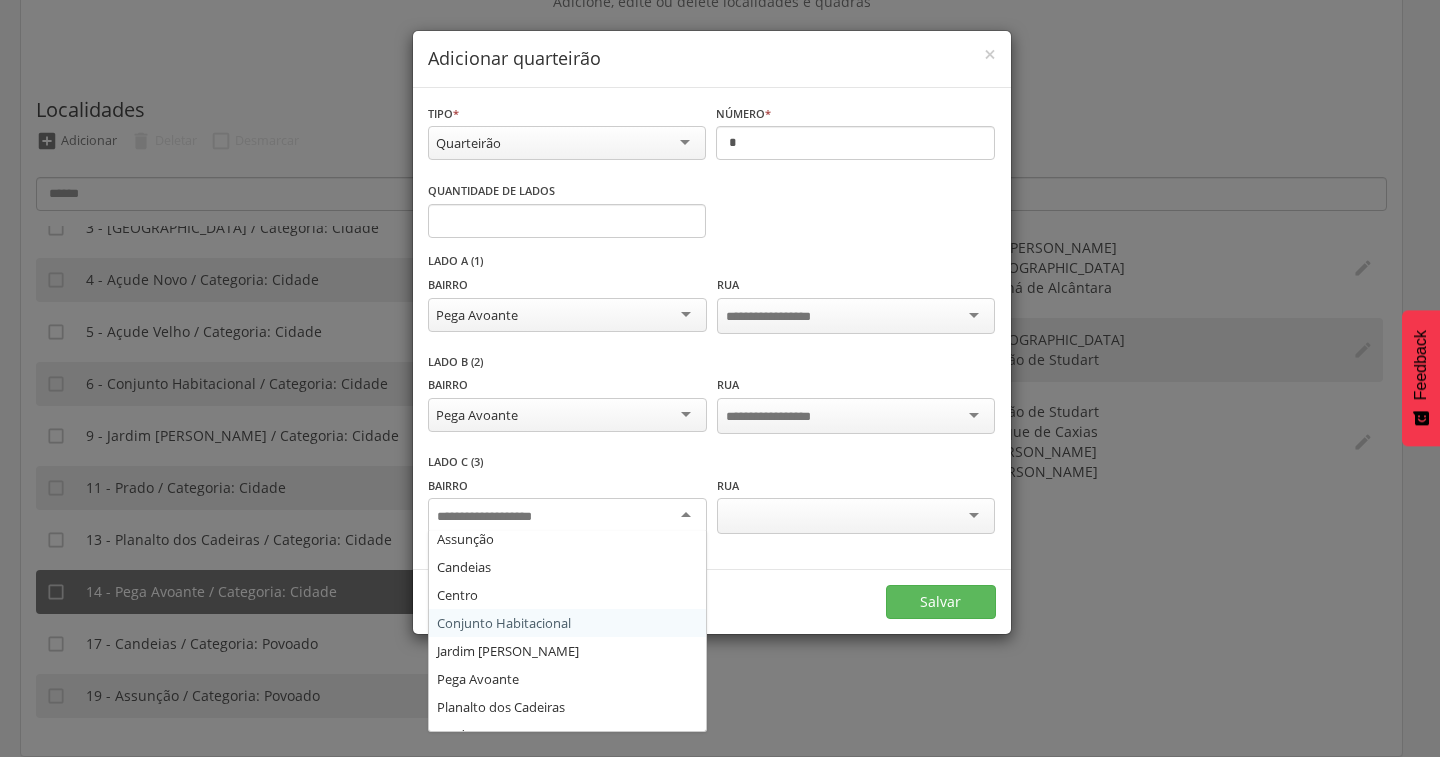 scroll, scrollTop: 136, scrollLeft: 0, axis: vertical 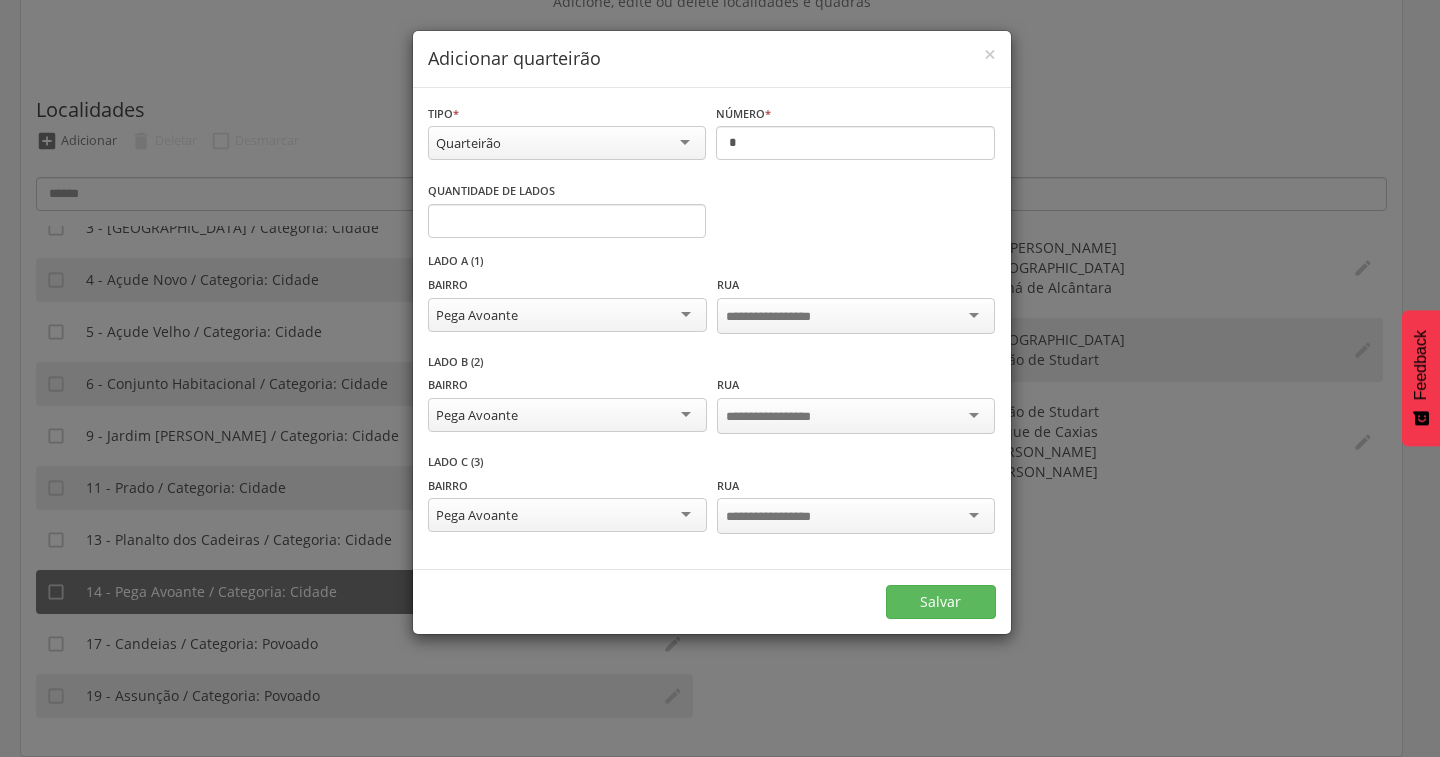 click at bounding box center [784, 317] 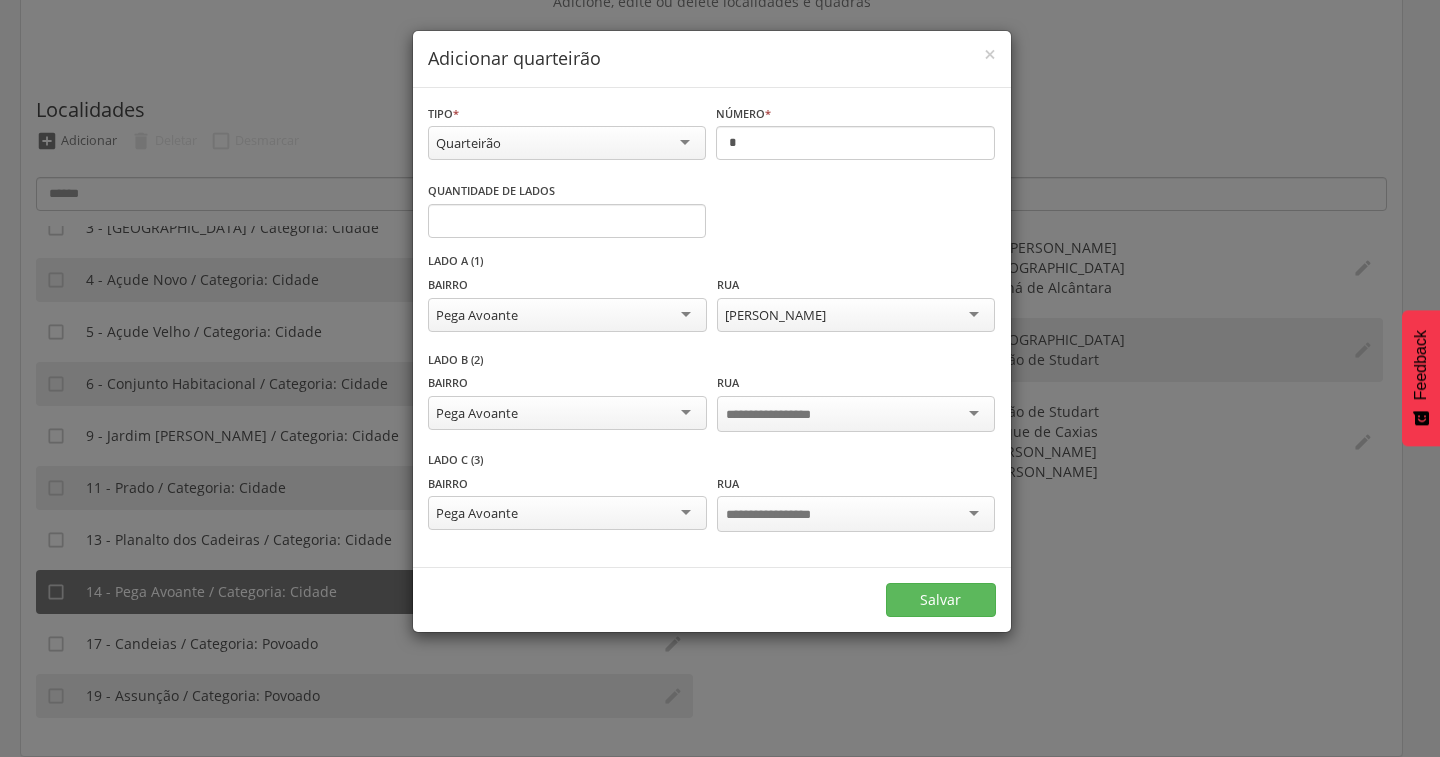 click at bounding box center (784, 415) 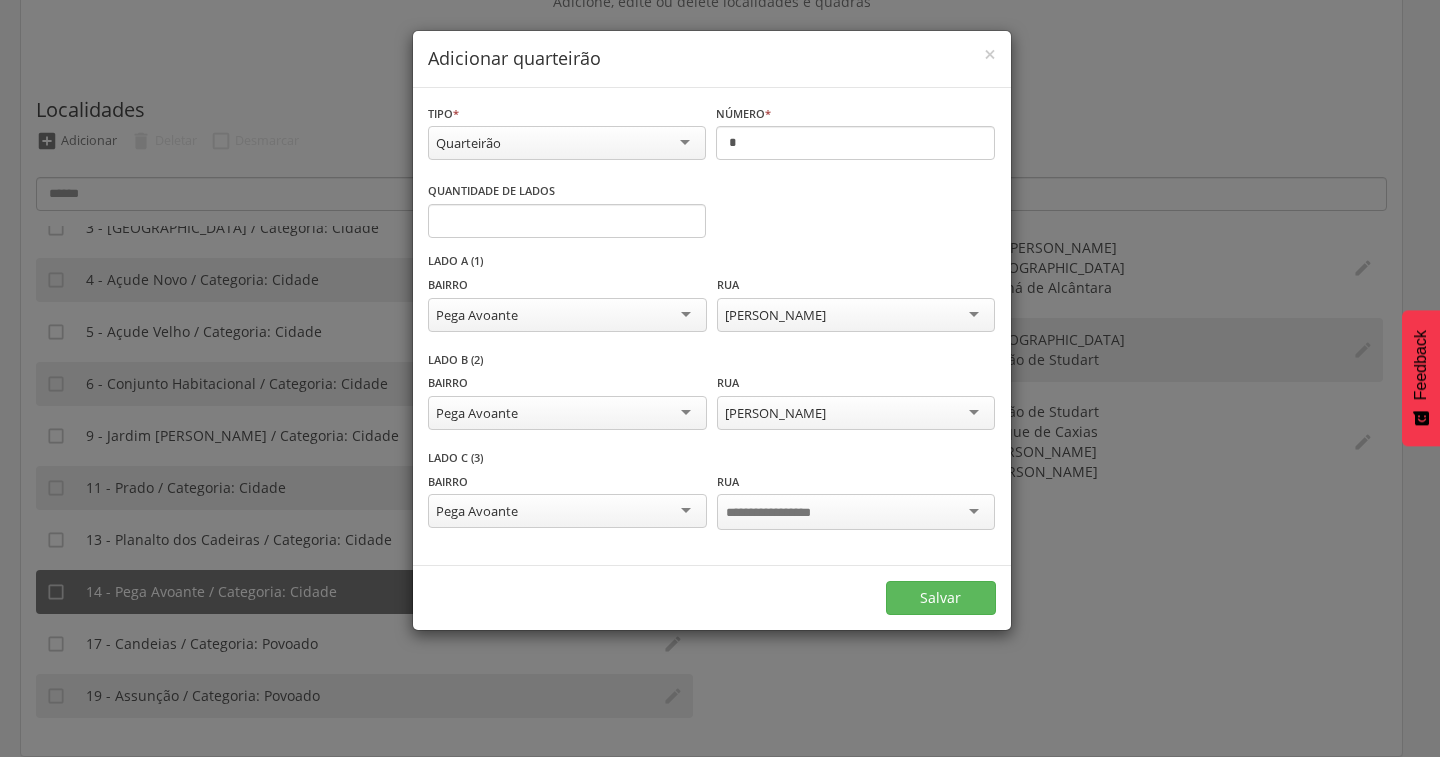 click at bounding box center (856, 512) 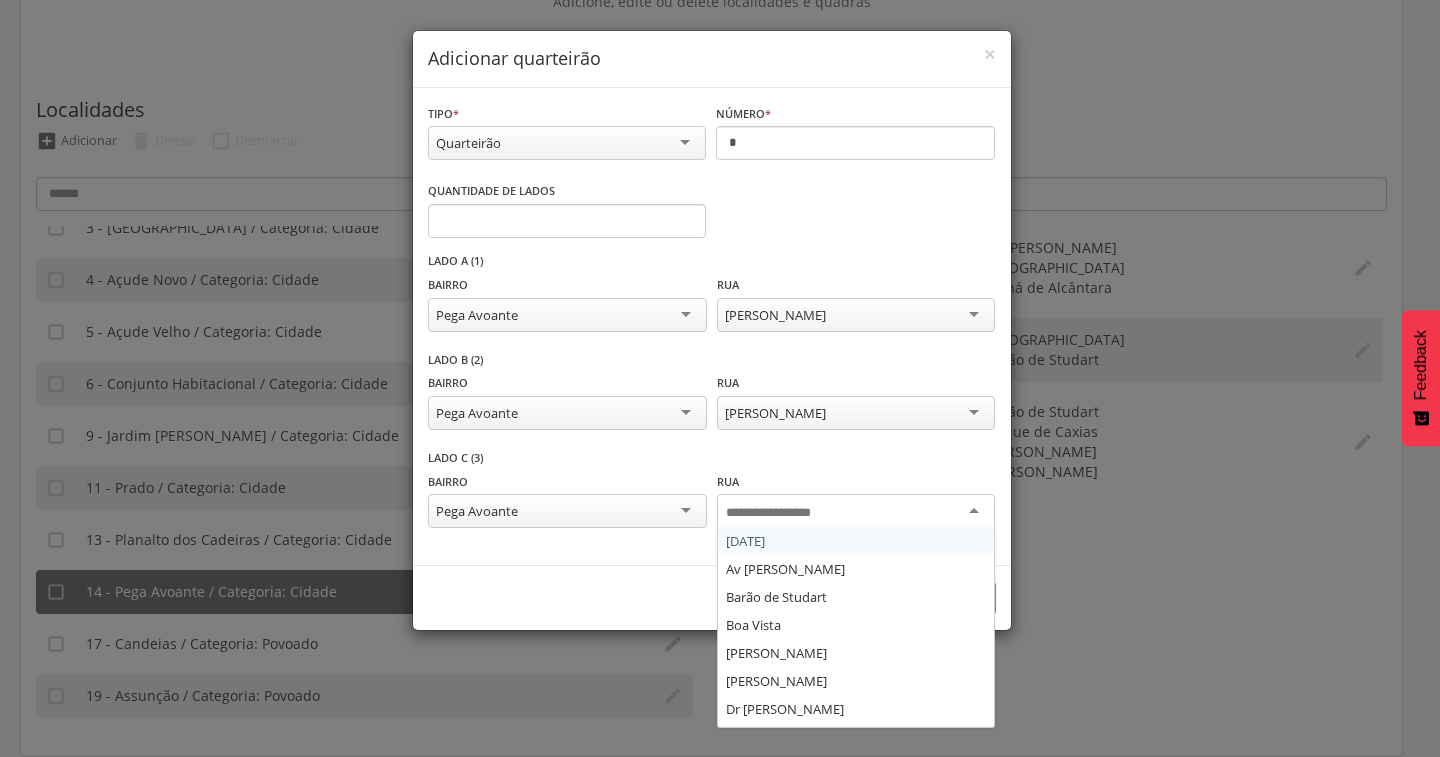 type on "*" 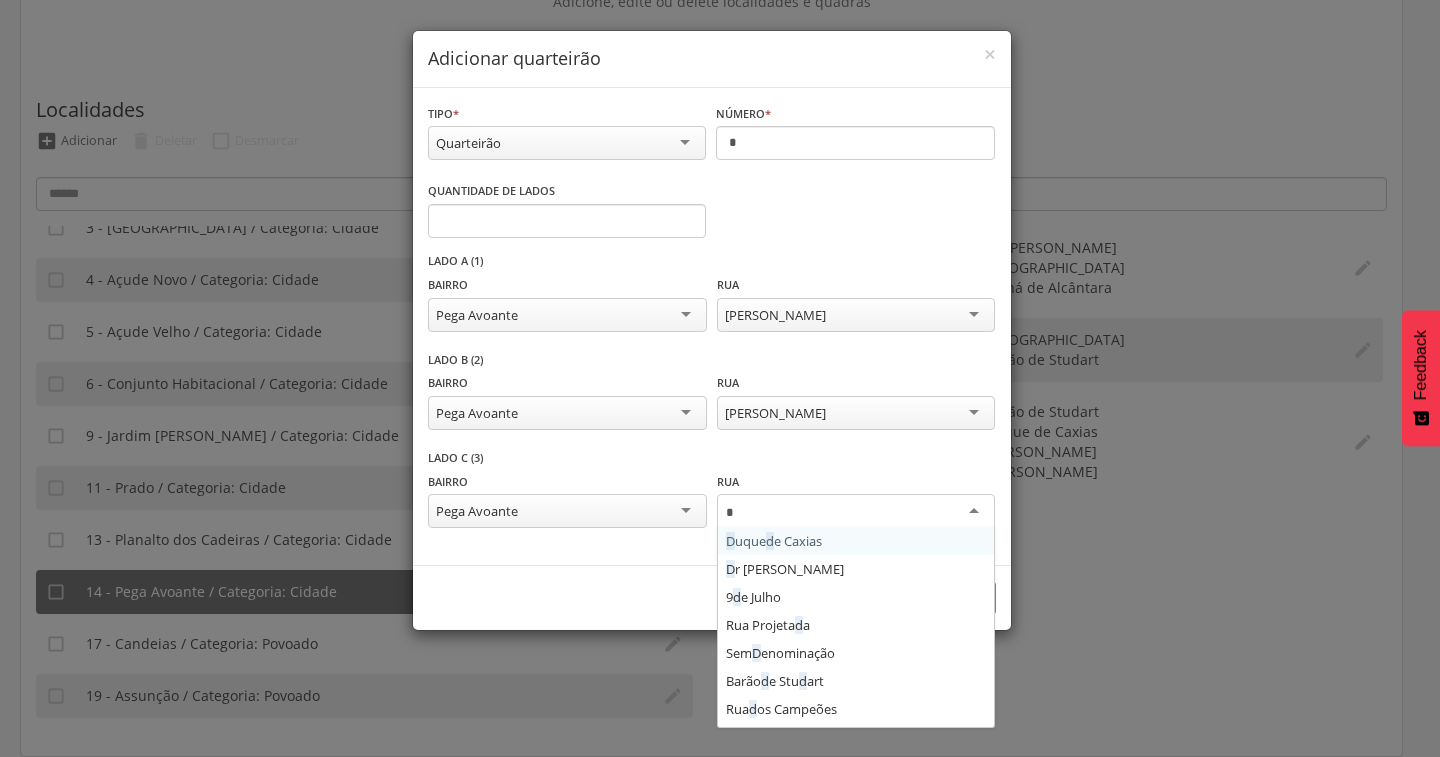 type 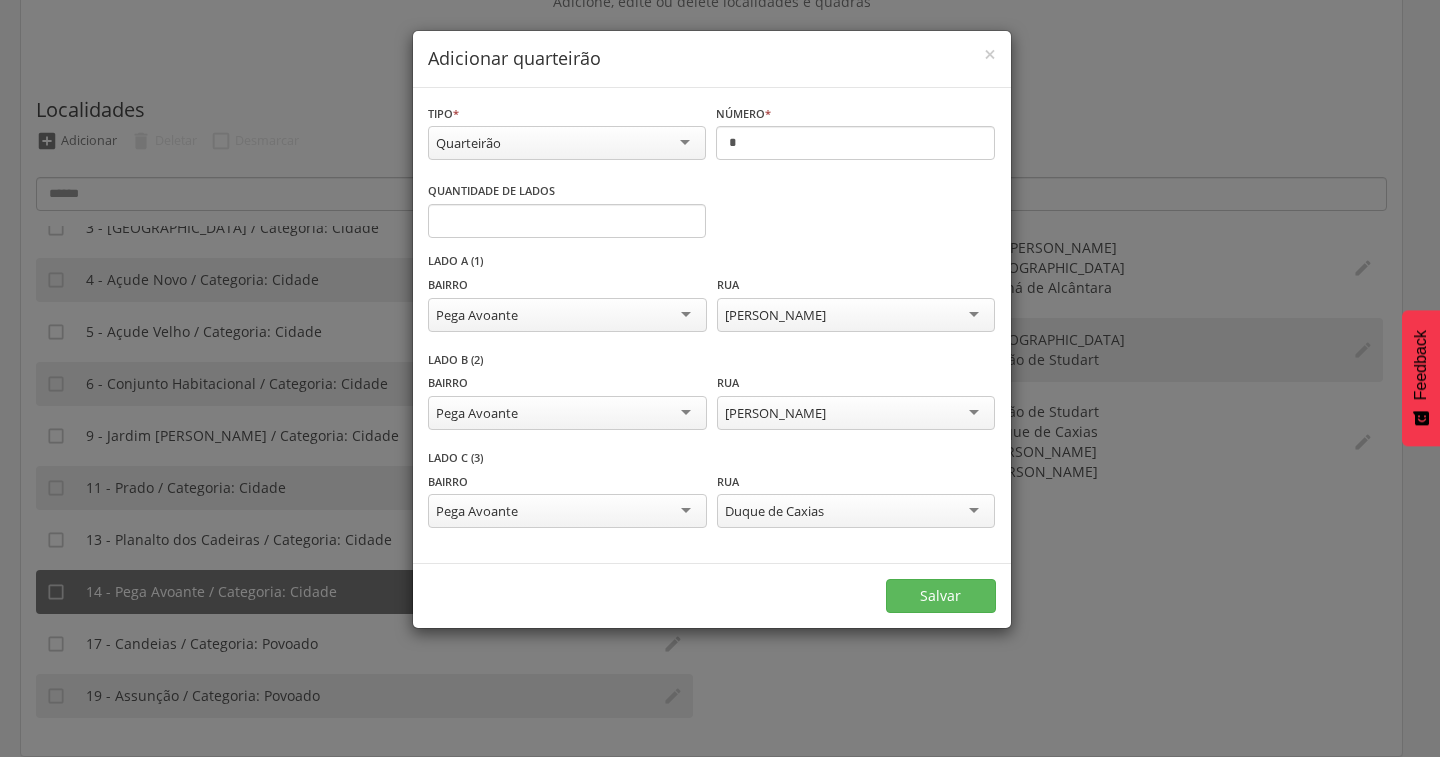 scroll, scrollTop: 0, scrollLeft: 0, axis: both 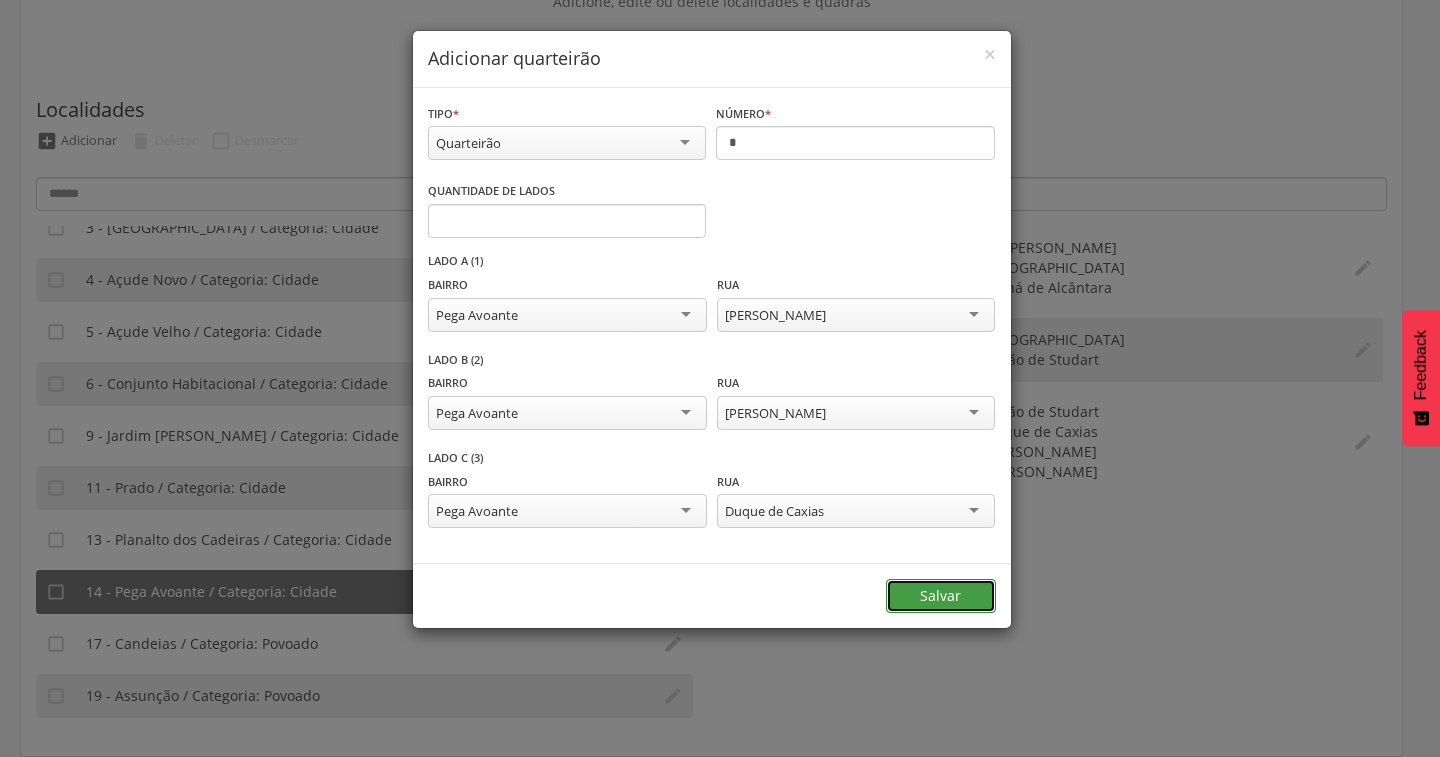 click on "Salvar" at bounding box center (941, 596) 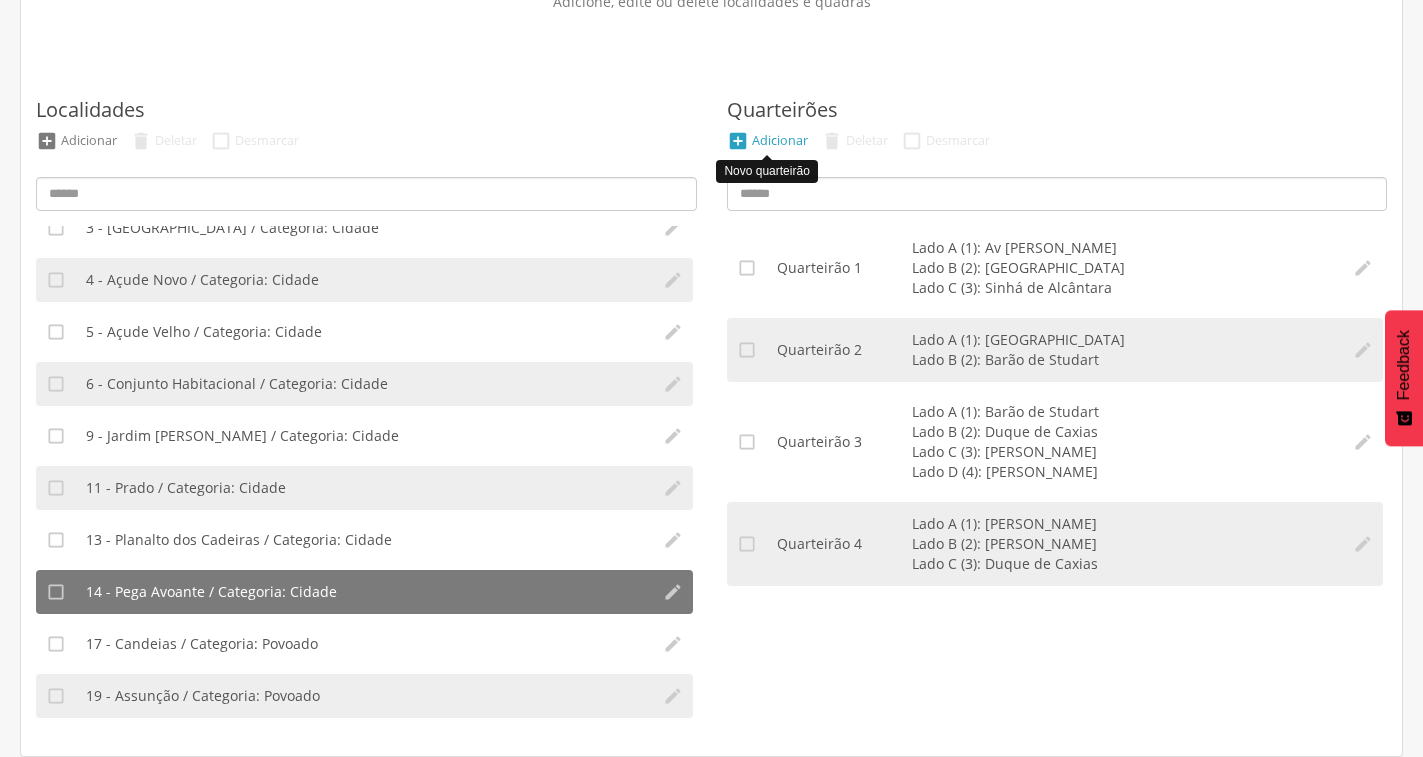 click on "" at bounding box center (738, 141) 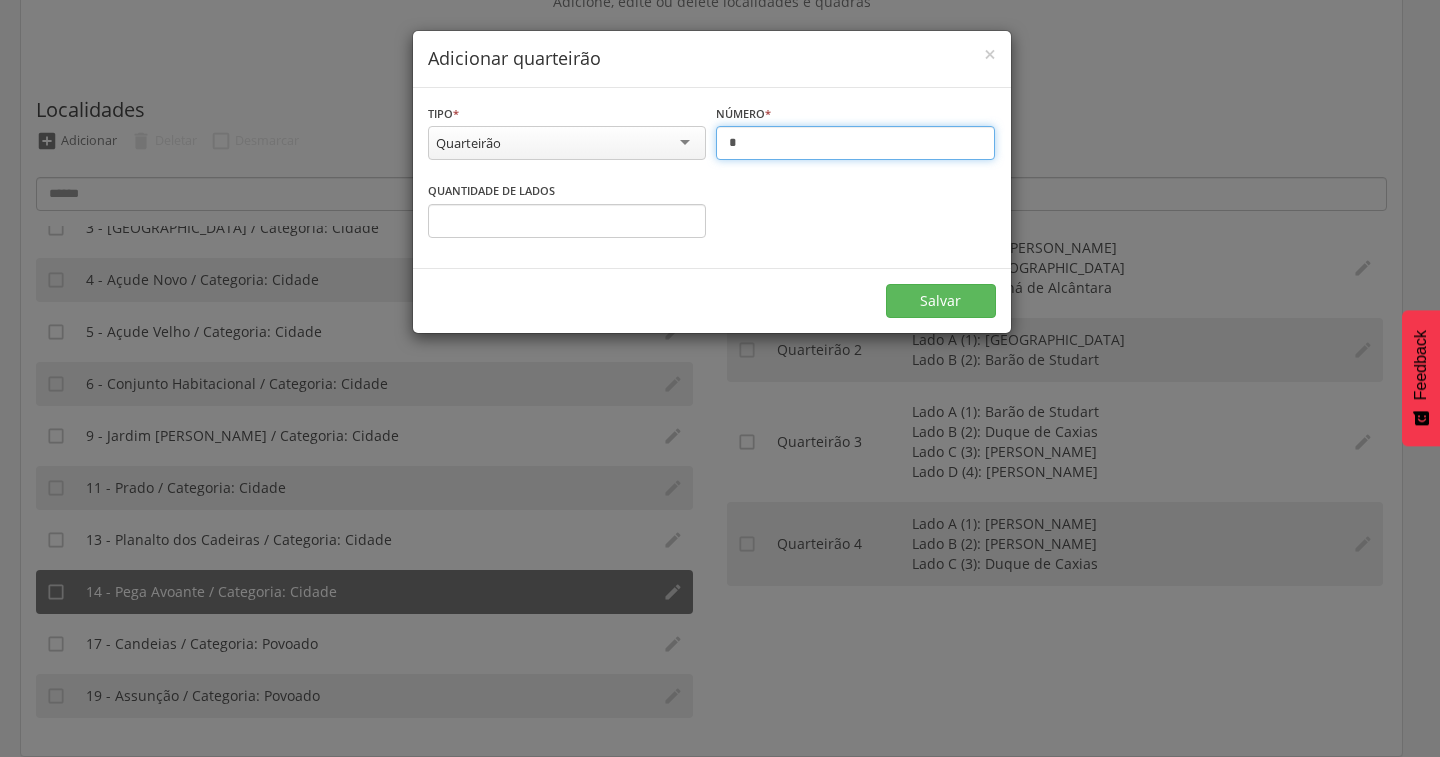click on "*" at bounding box center [855, 143] 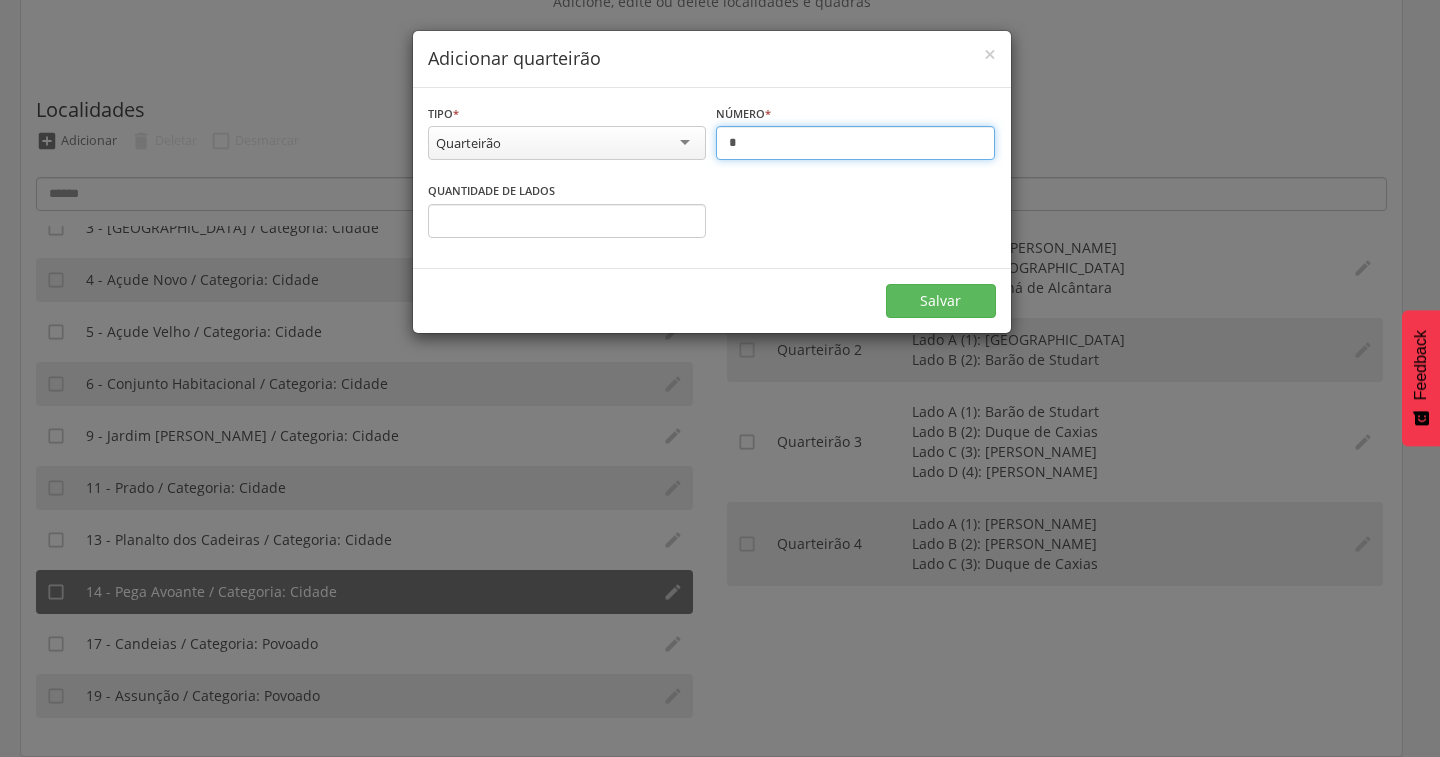type on "*" 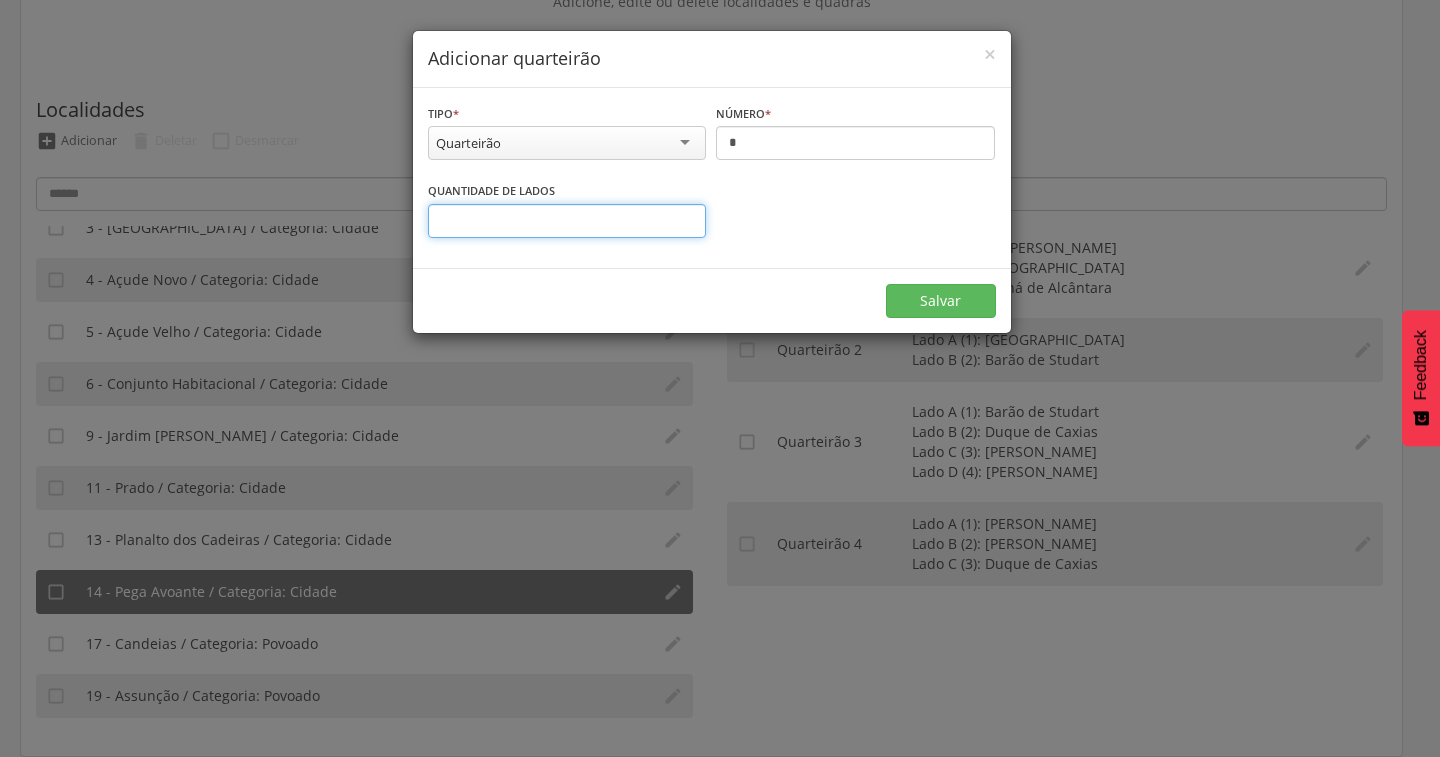 click on "*" at bounding box center [567, 221] 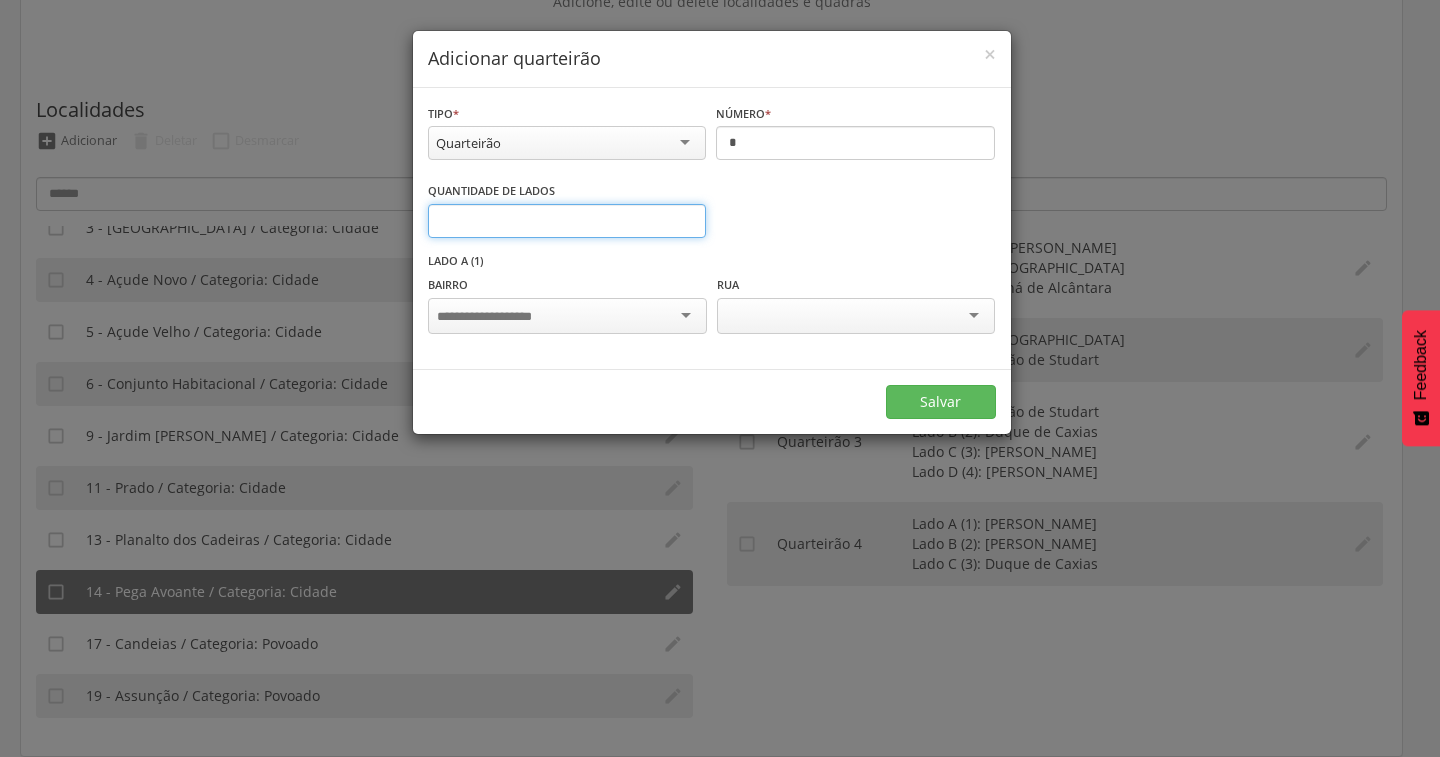 click on "*" at bounding box center (567, 221) 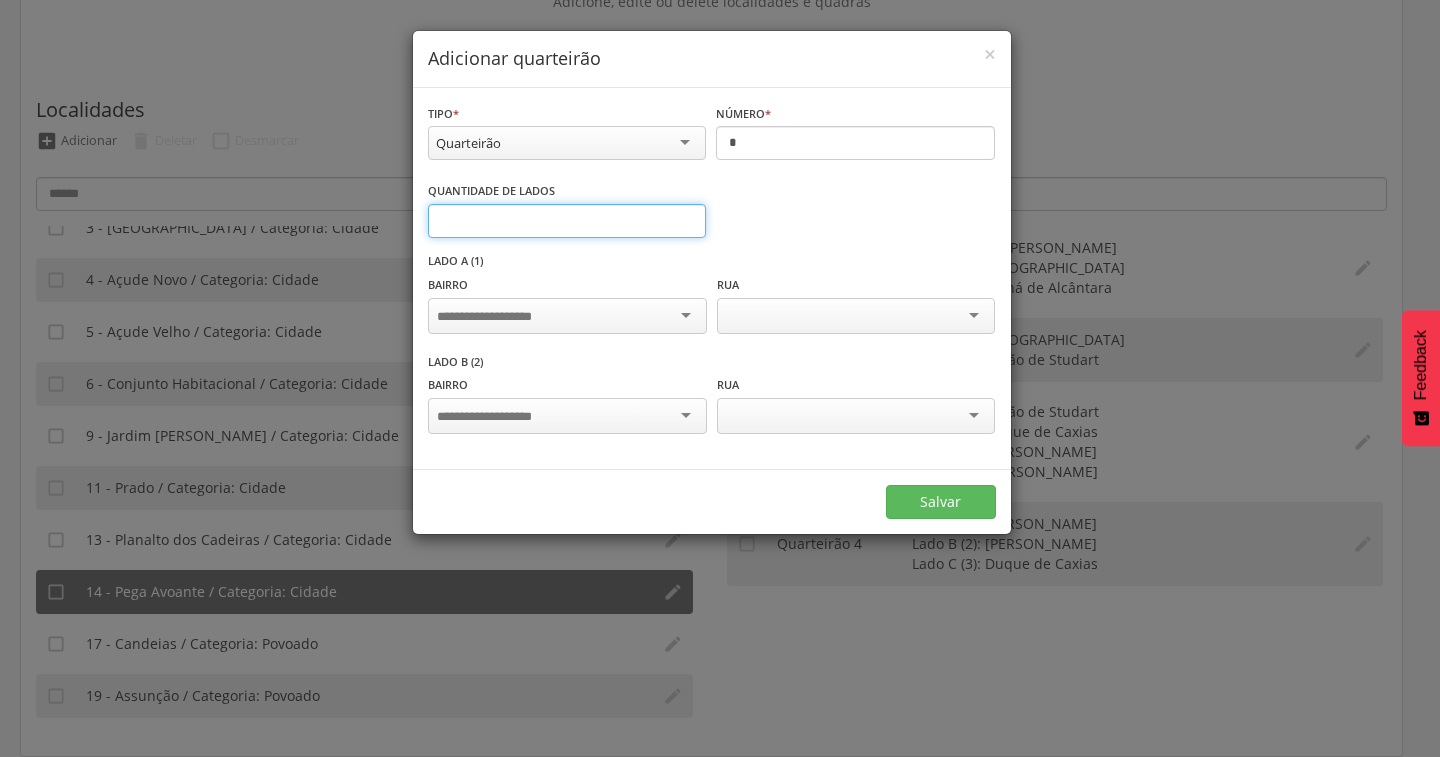 type on "*" 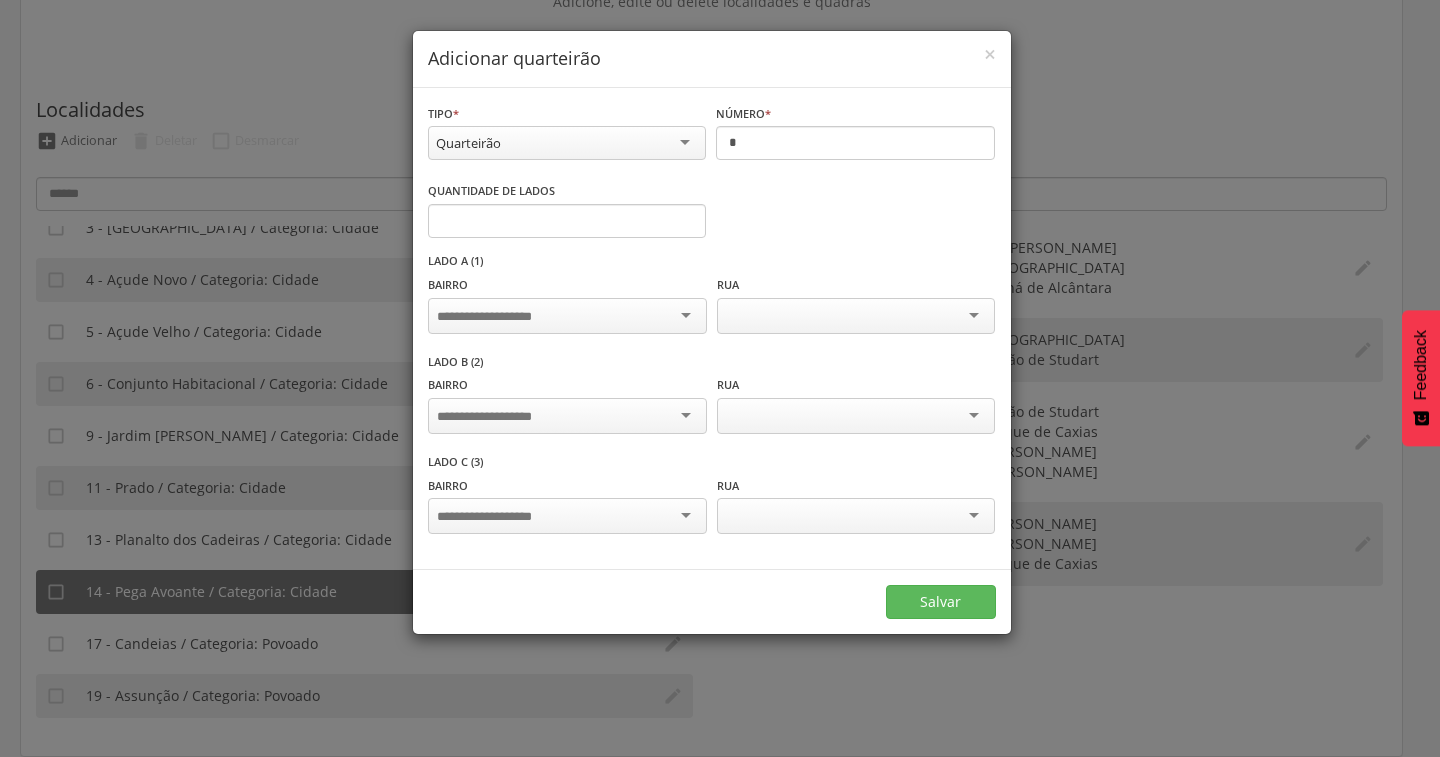 click at bounding box center [567, 316] 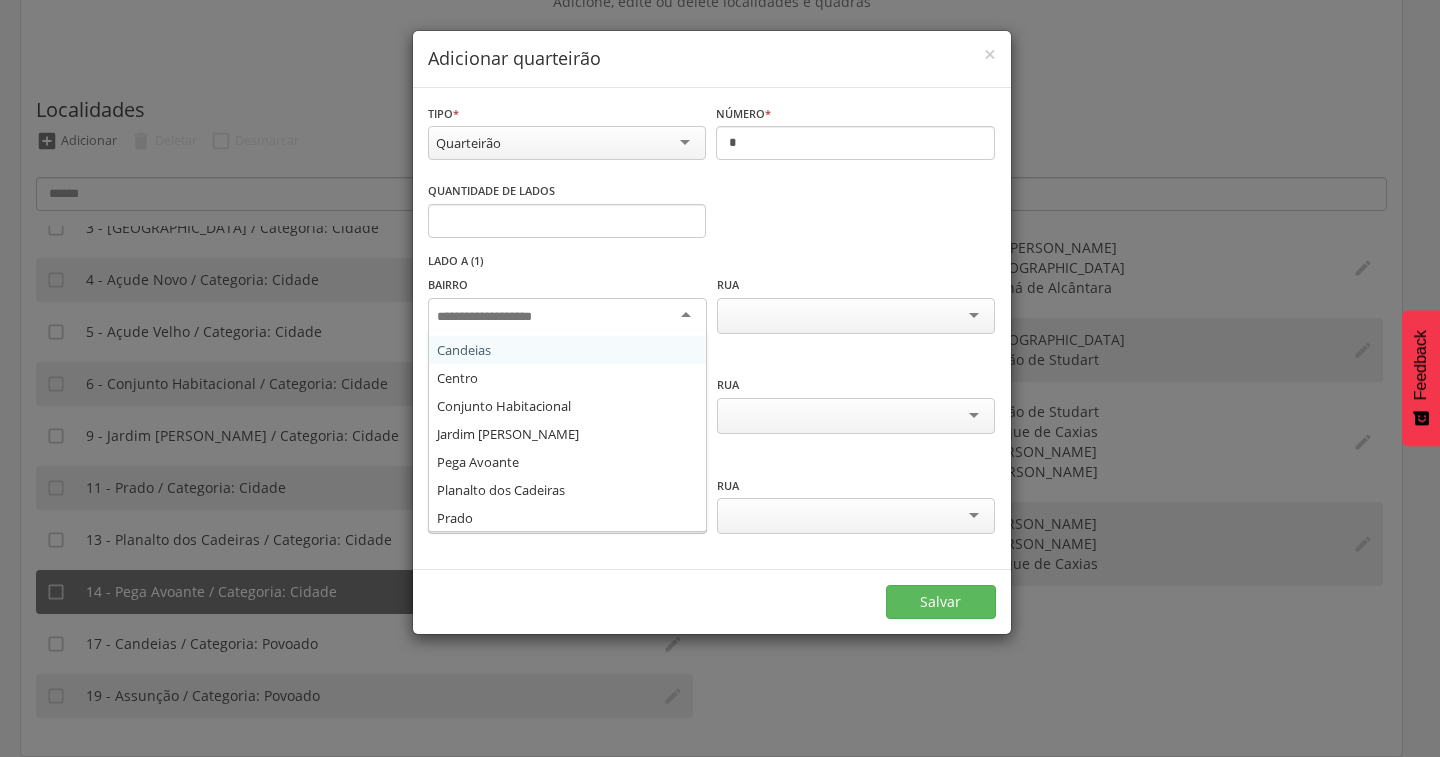 scroll, scrollTop: 136, scrollLeft: 0, axis: vertical 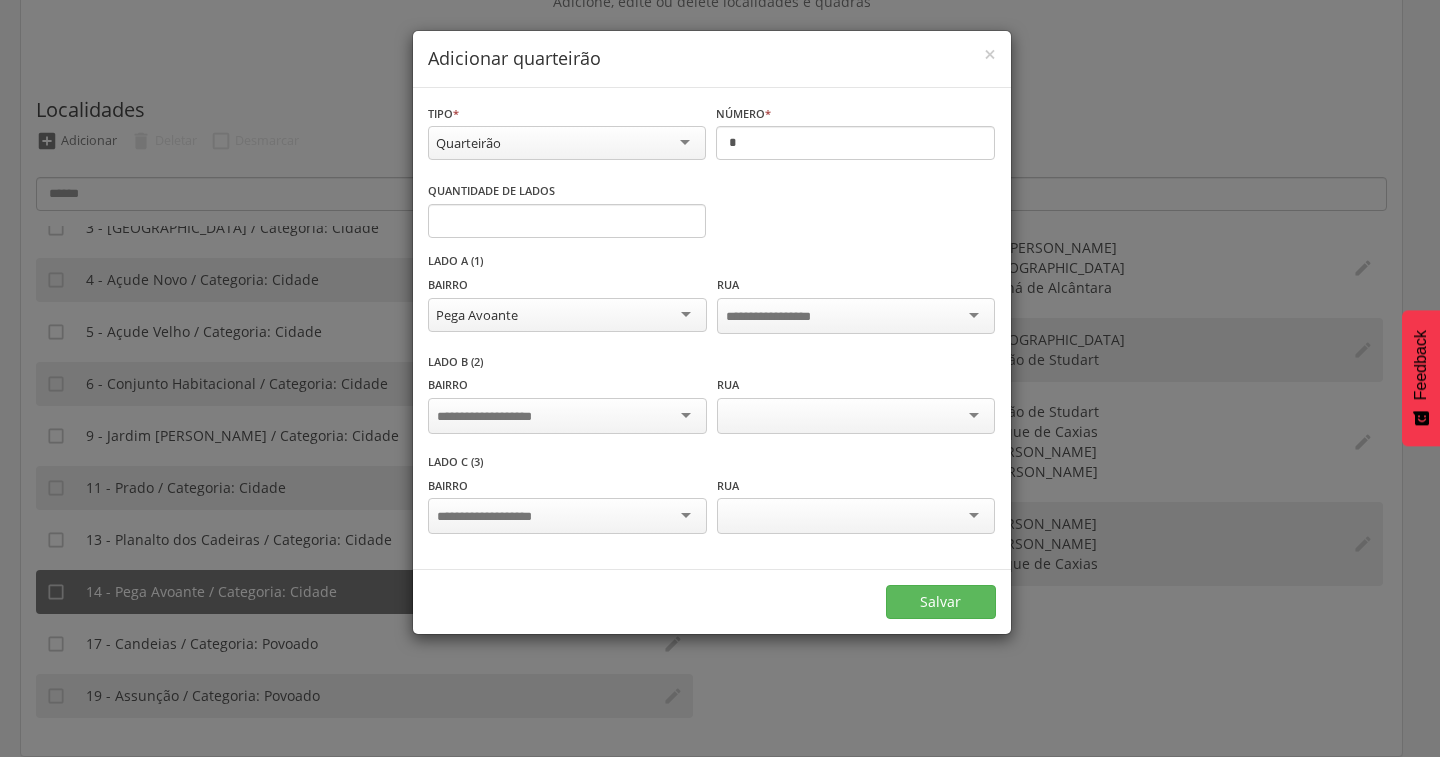 click at bounding box center (567, 416) 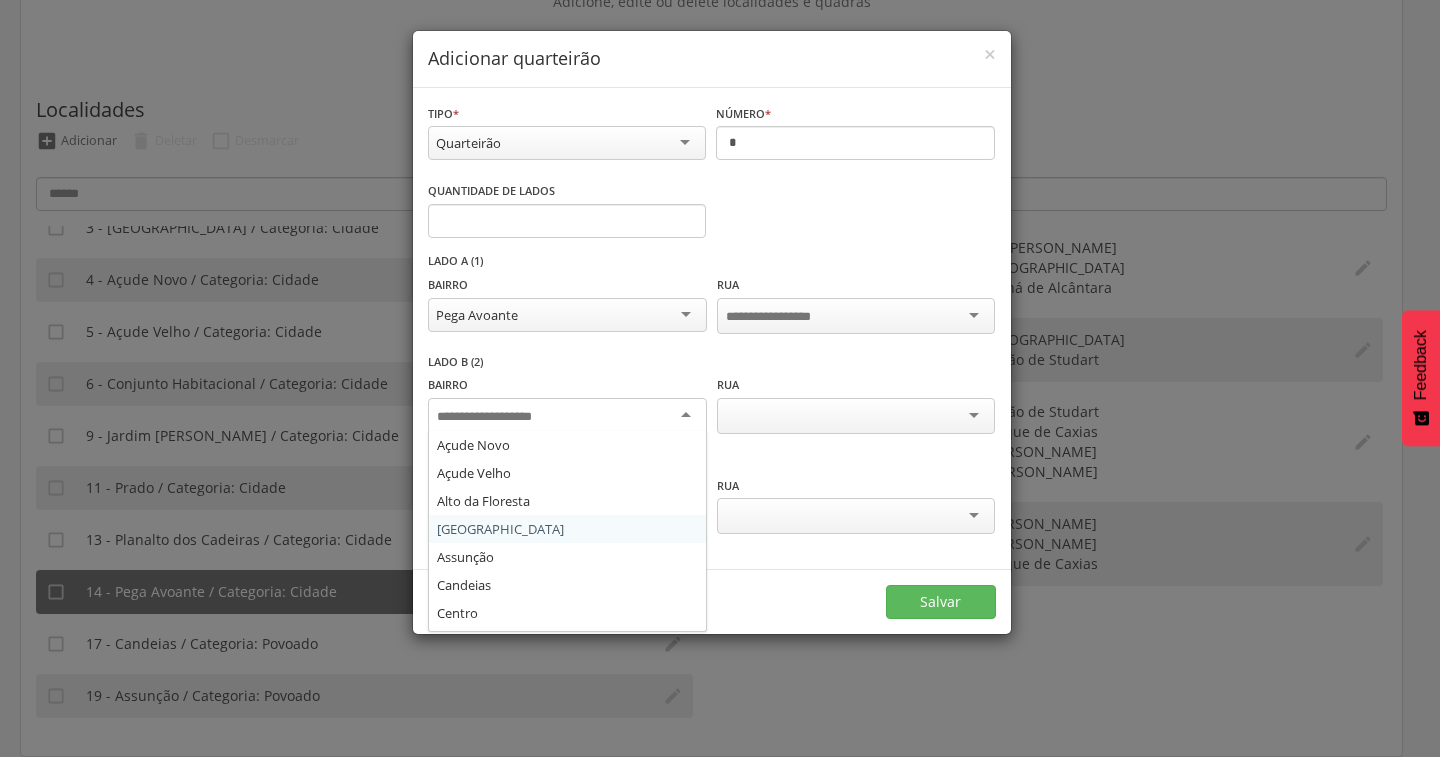 scroll, scrollTop: 136, scrollLeft: 0, axis: vertical 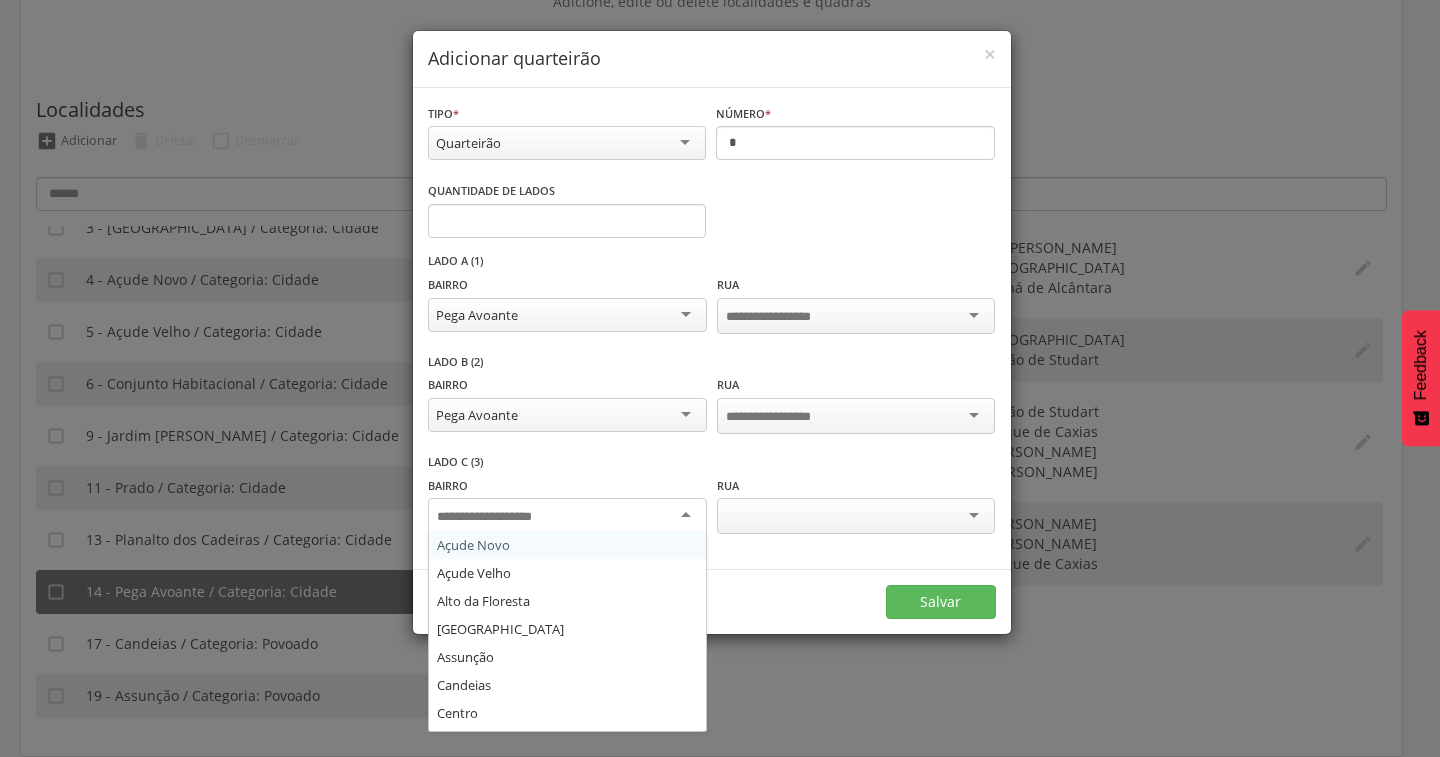 click at bounding box center [567, 516] 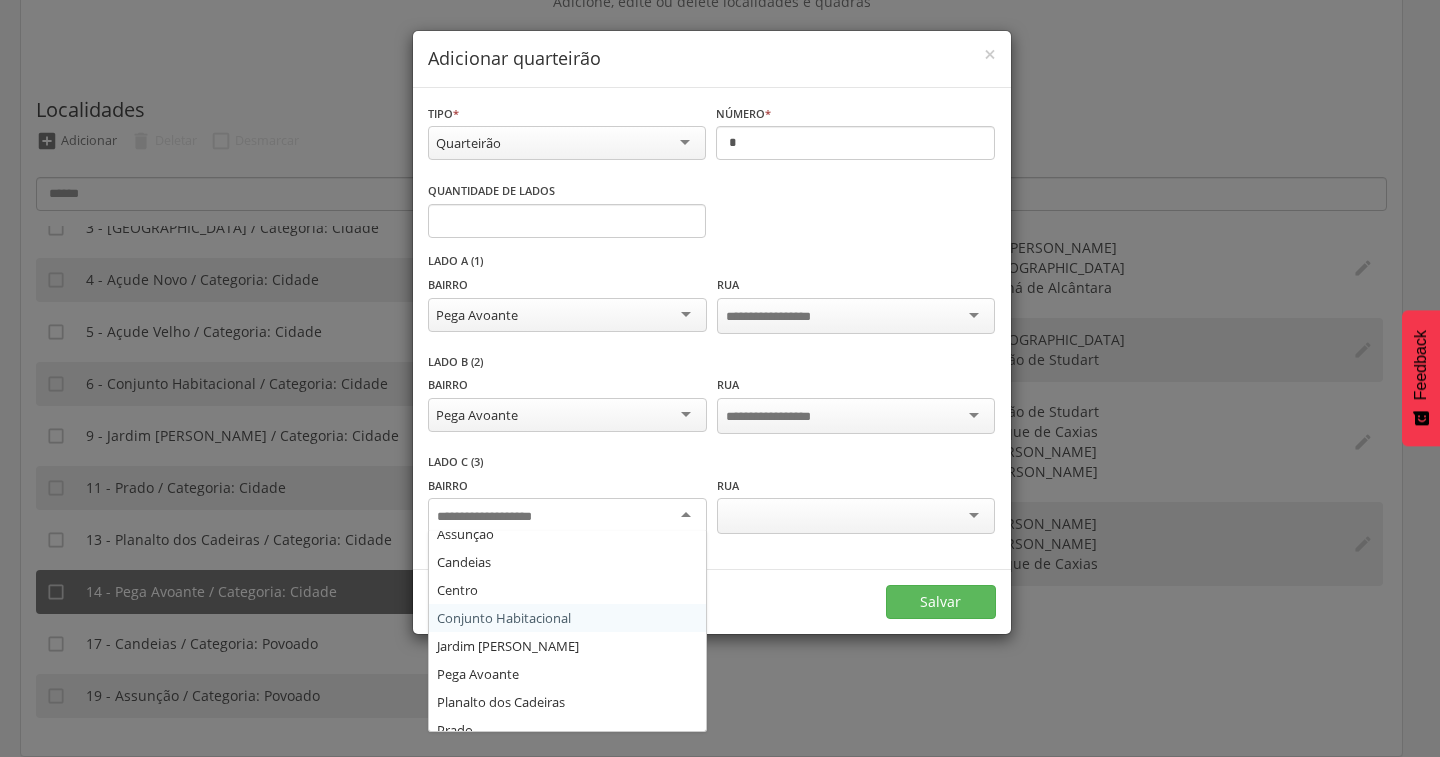 scroll, scrollTop: 136, scrollLeft: 0, axis: vertical 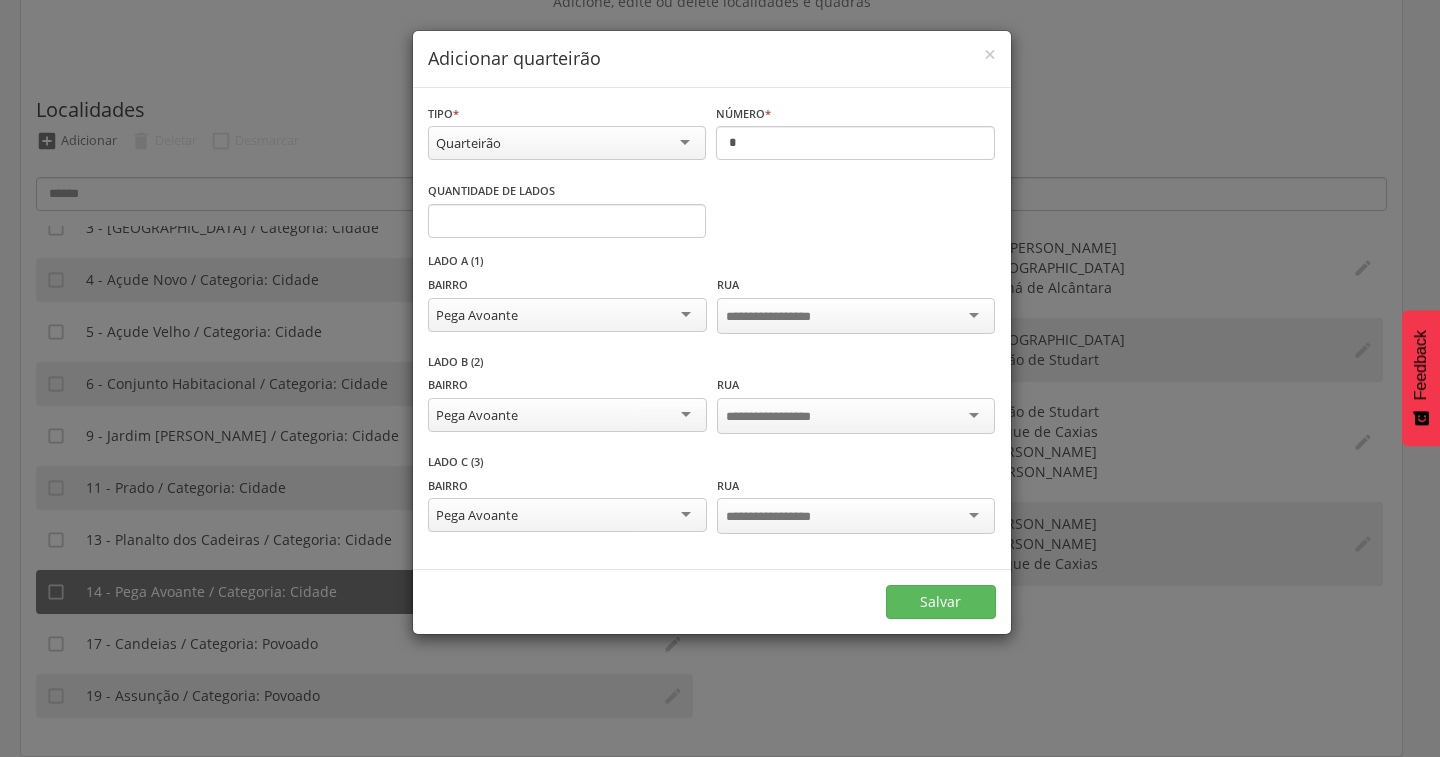 click at bounding box center (784, 317) 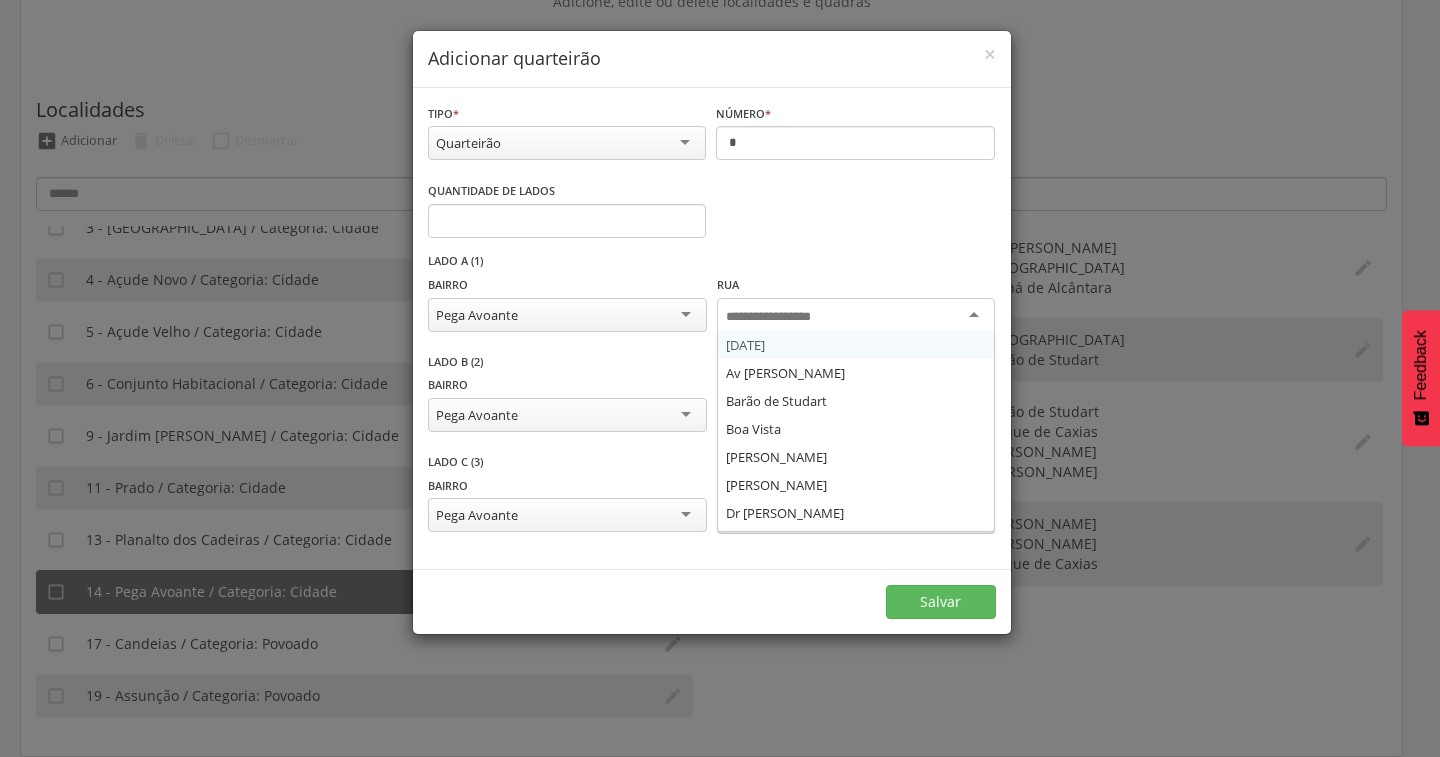 type on "*" 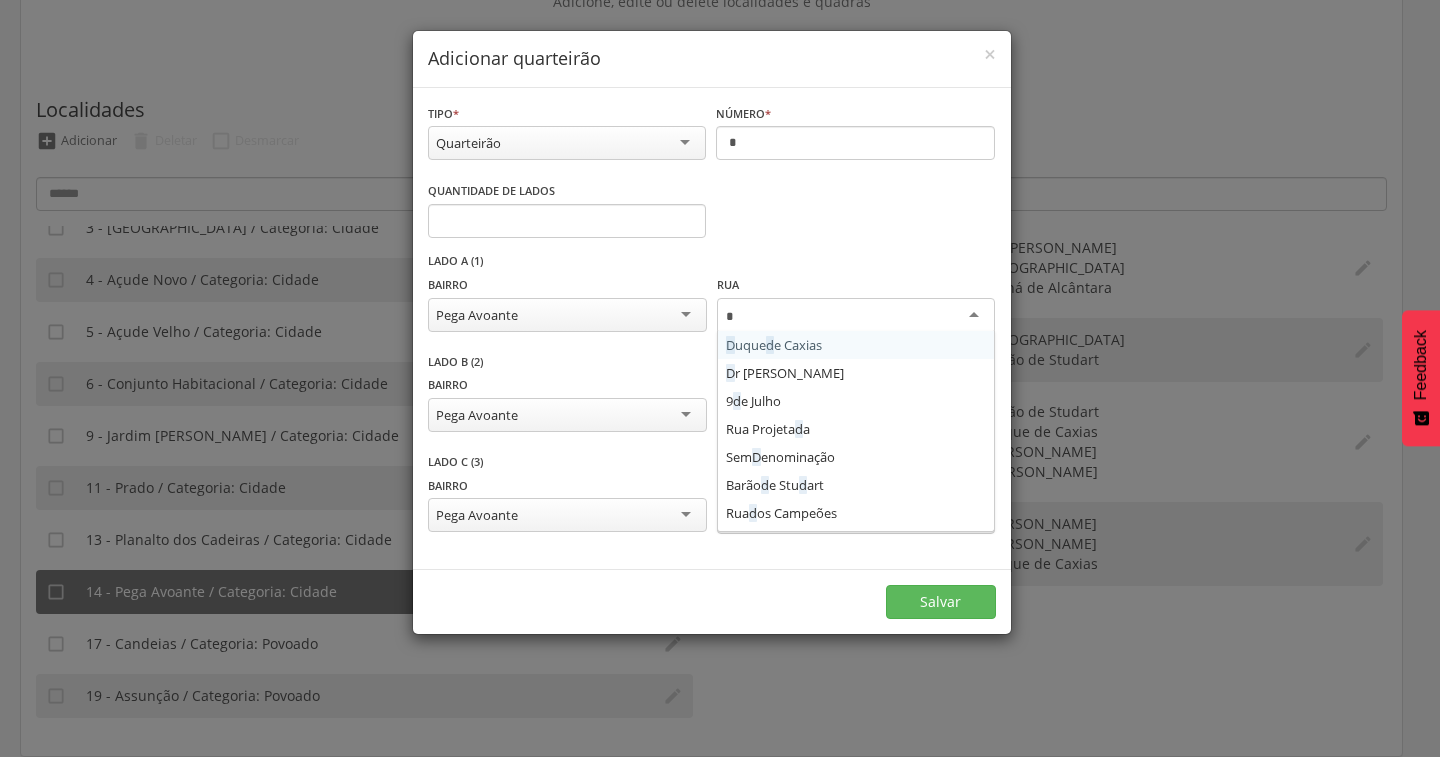 type 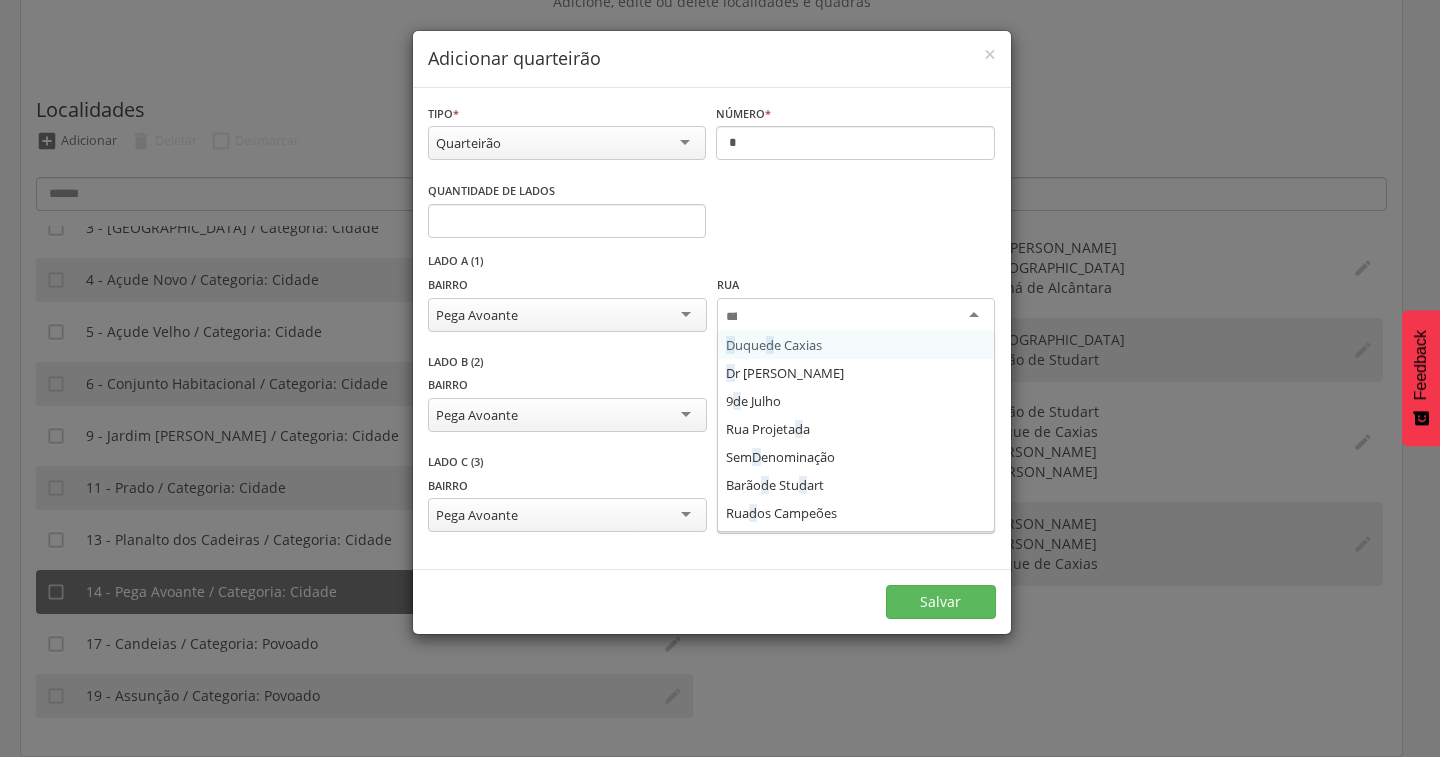 scroll, scrollTop: 0, scrollLeft: 0, axis: both 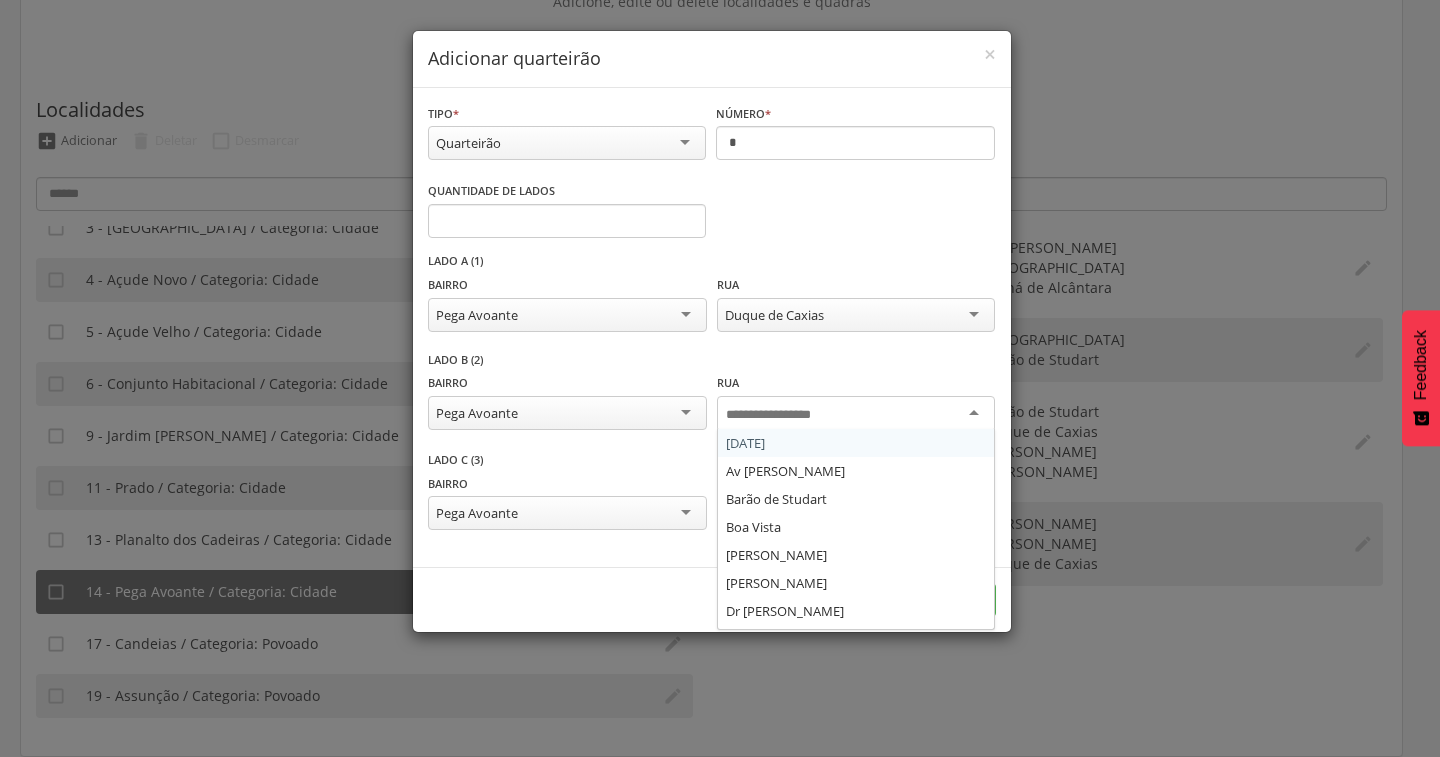 click at bounding box center (856, 414) 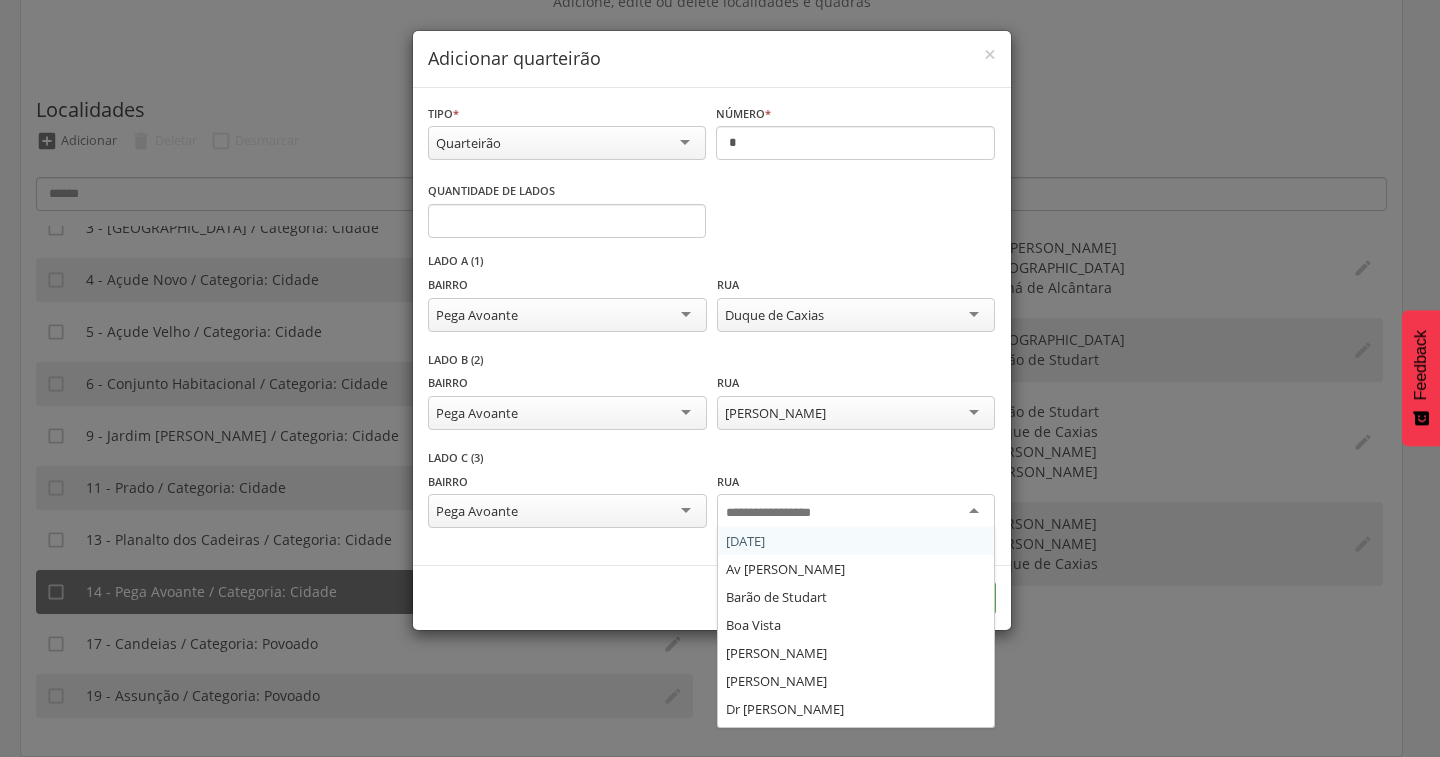 click at bounding box center [784, 513] 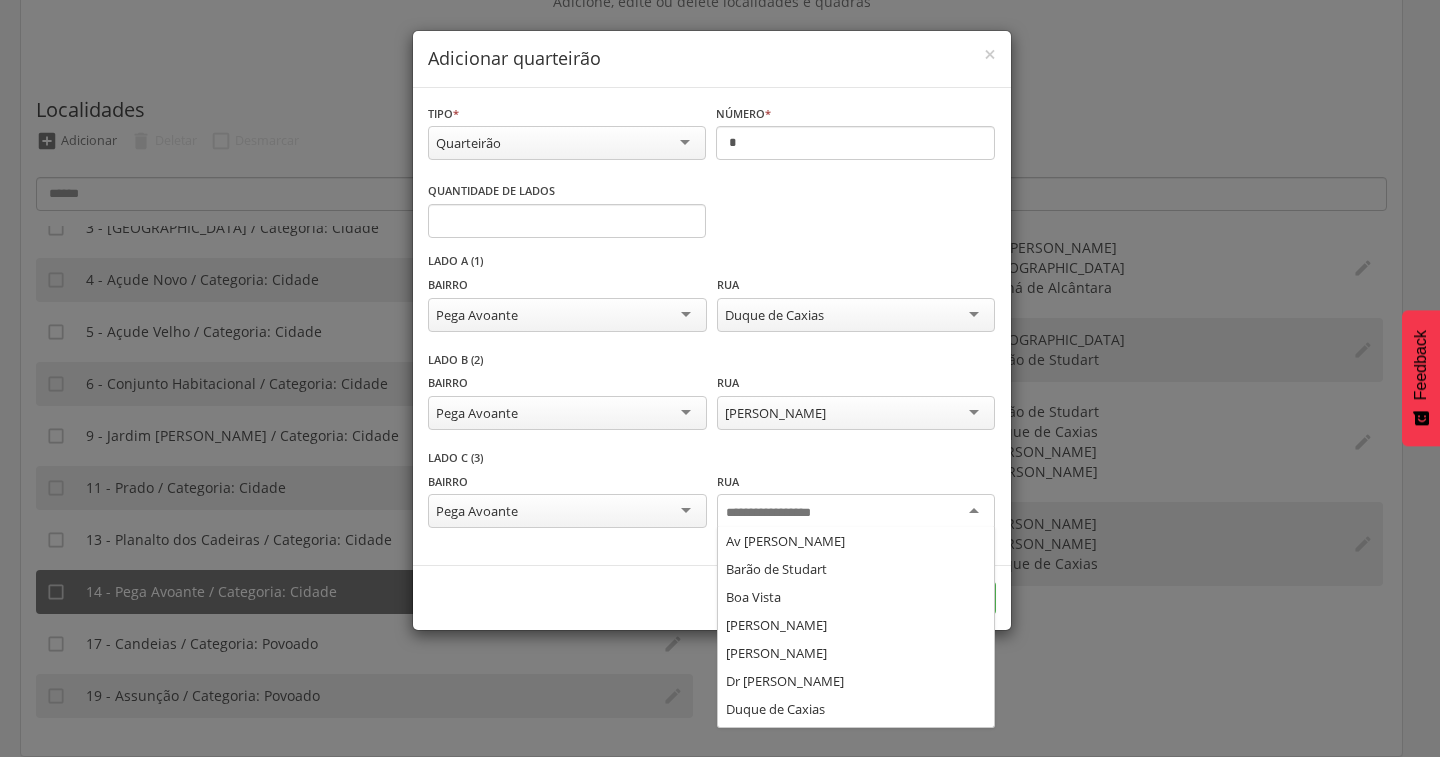 scroll, scrollTop: 0, scrollLeft: 0, axis: both 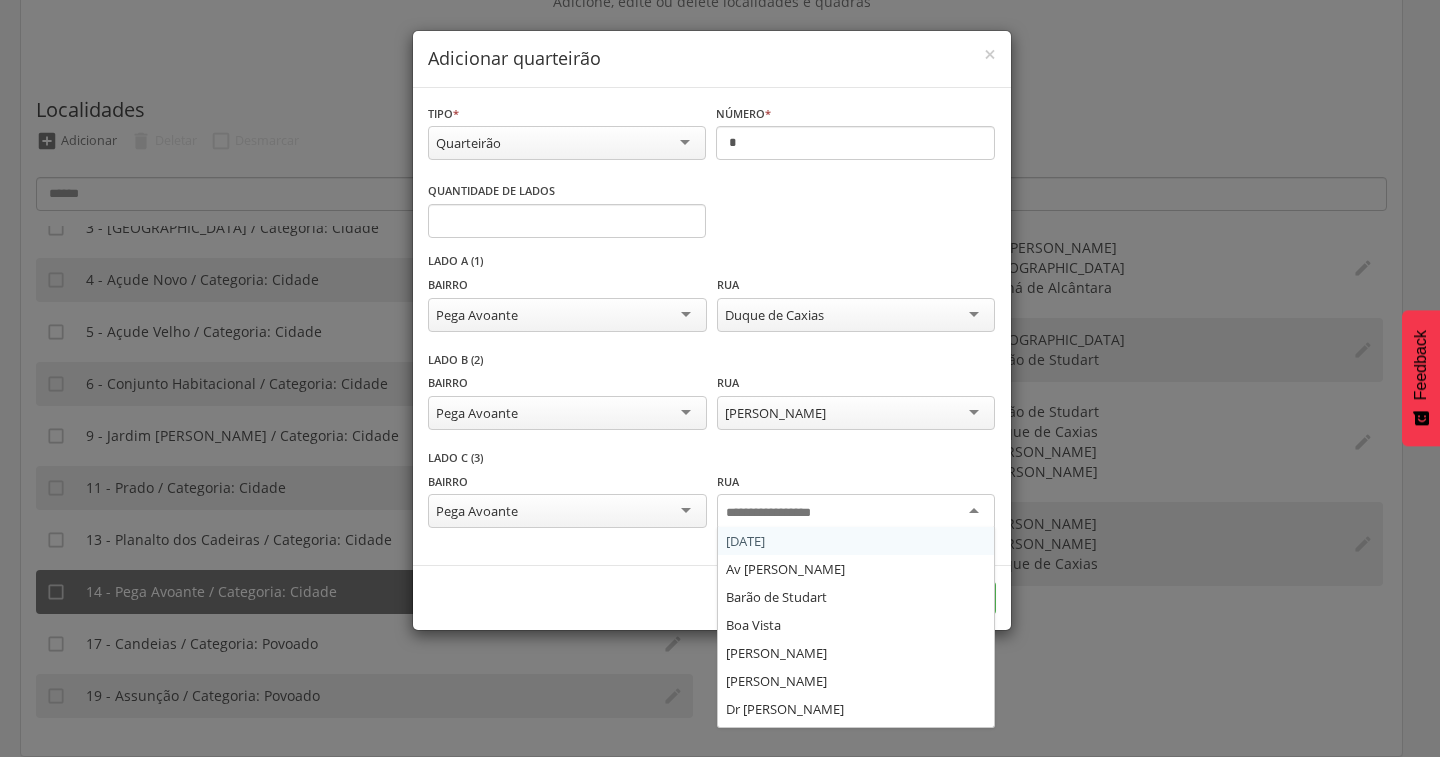 click at bounding box center [784, 513] 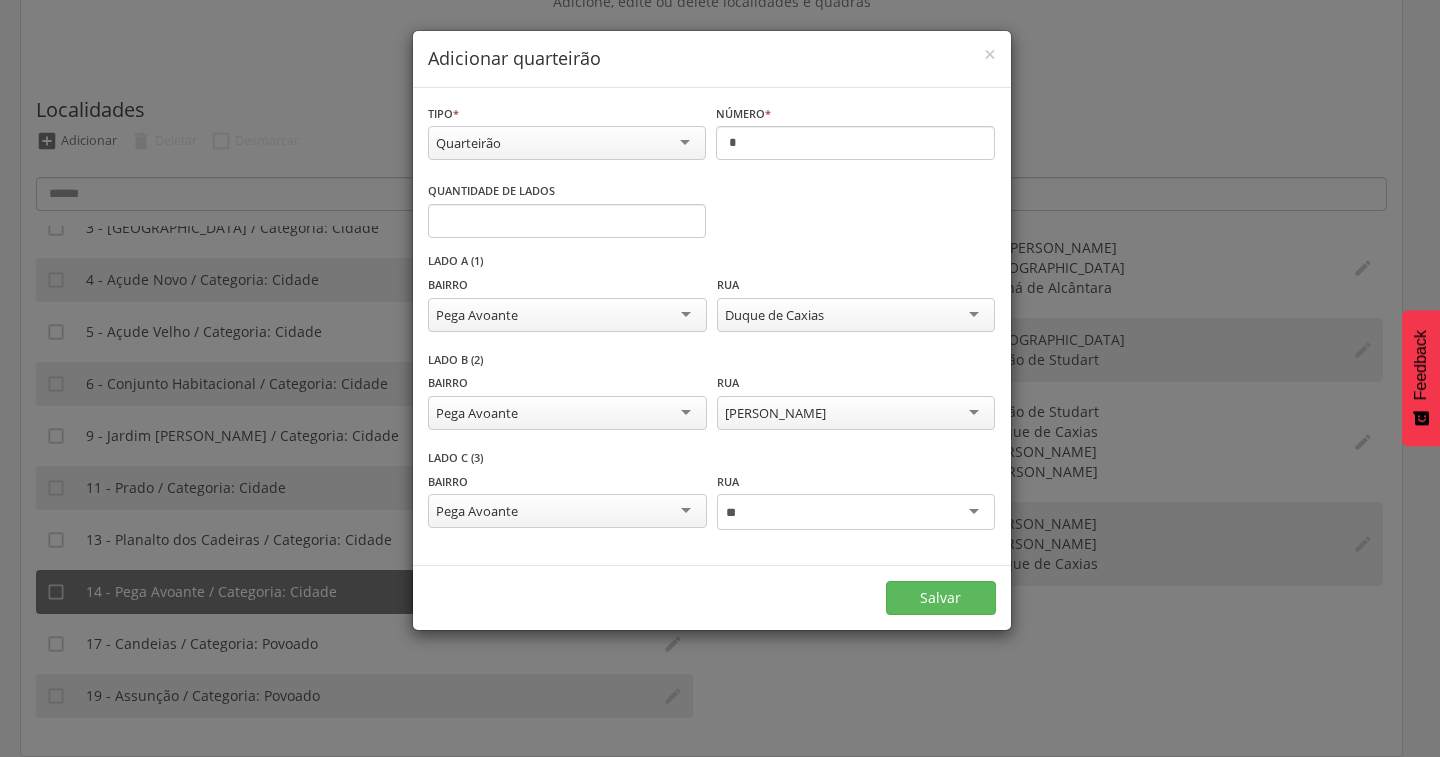 type on "*" 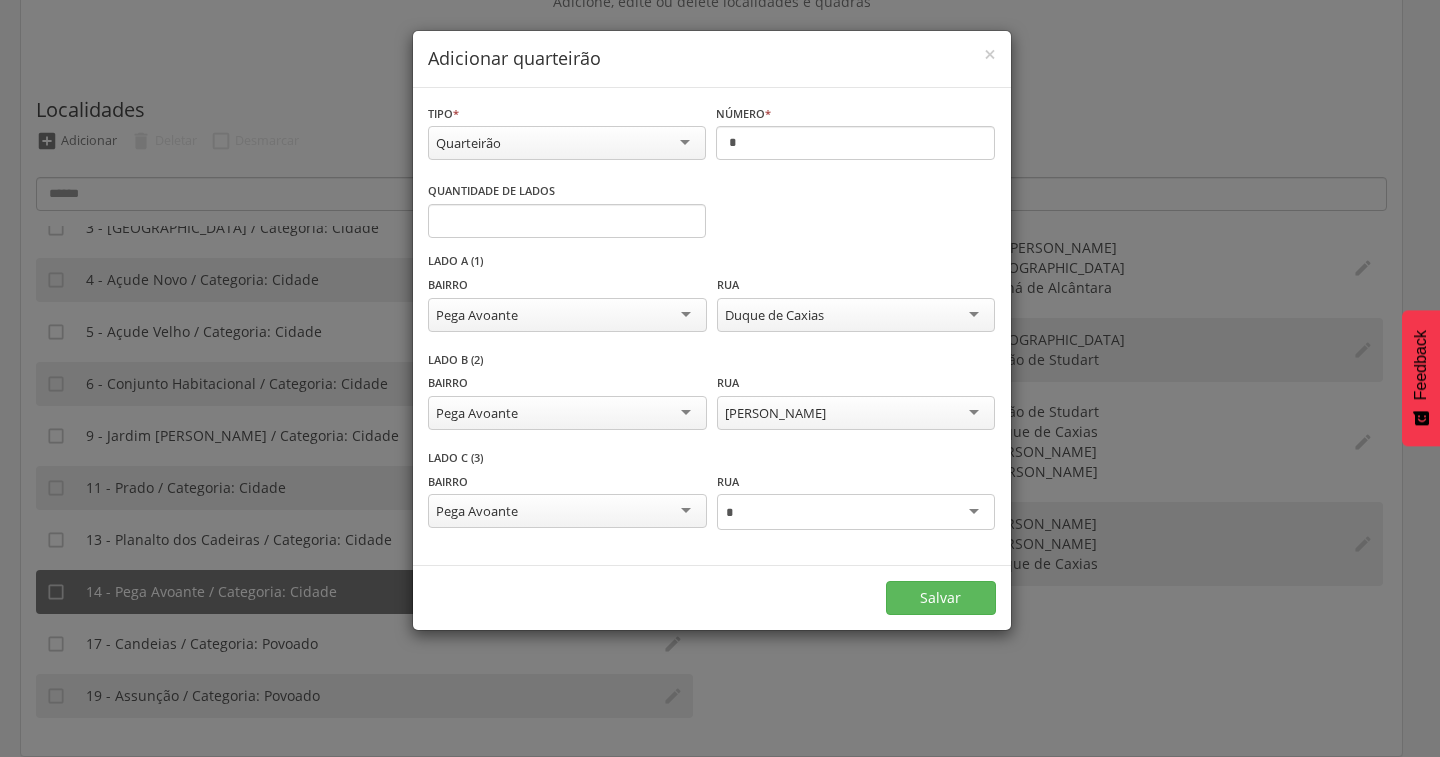 type 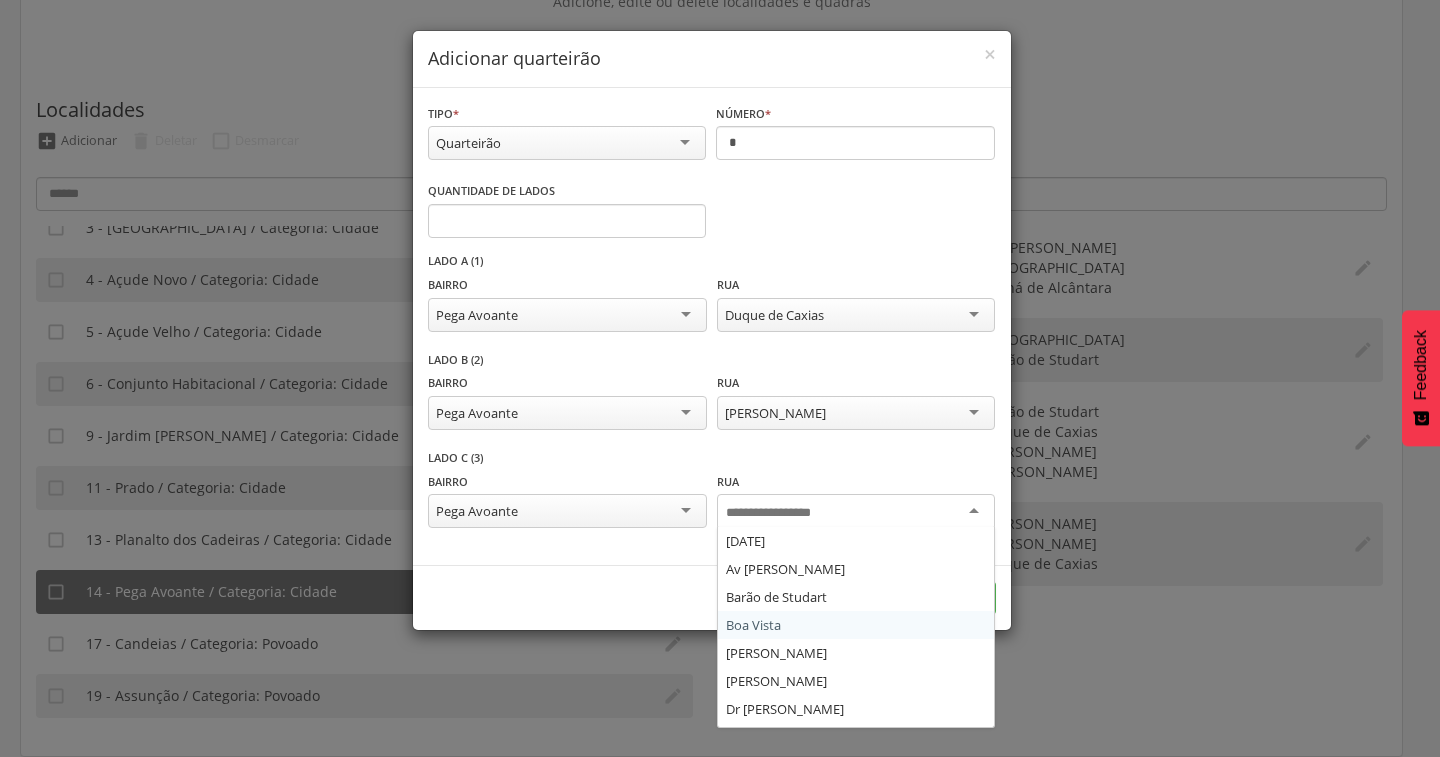click on "**********" at bounding box center (711, 411) 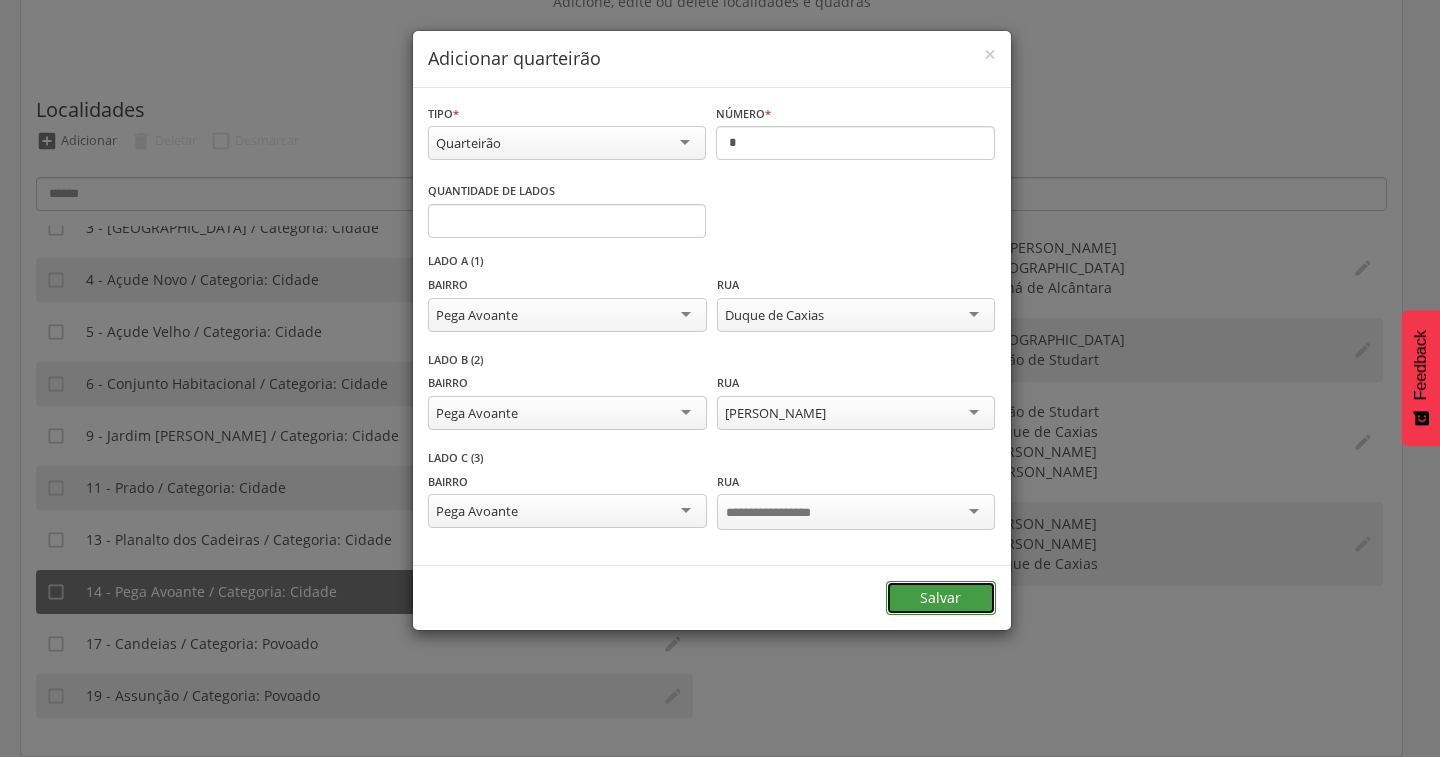 click on "Salvar" at bounding box center [941, 598] 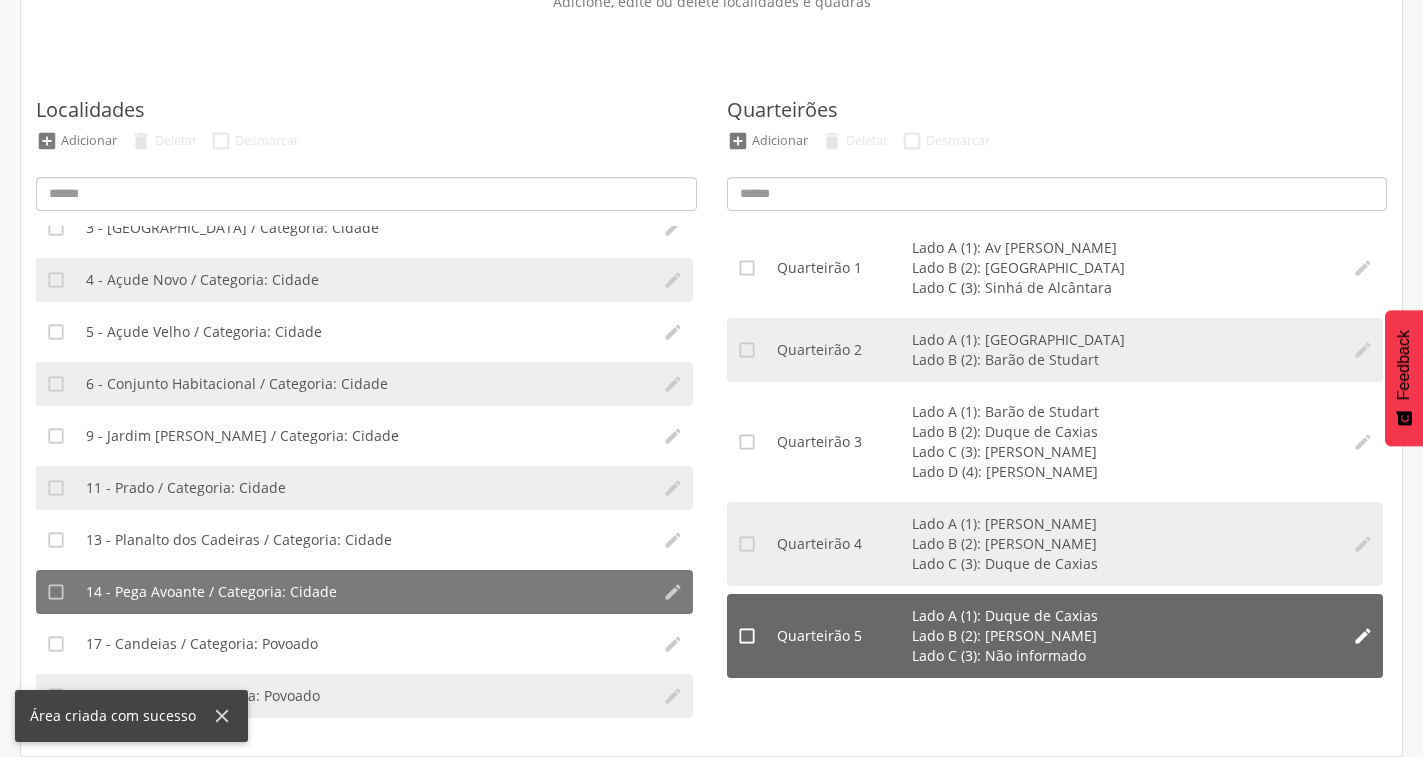 click on "" at bounding box center [1363, 636] 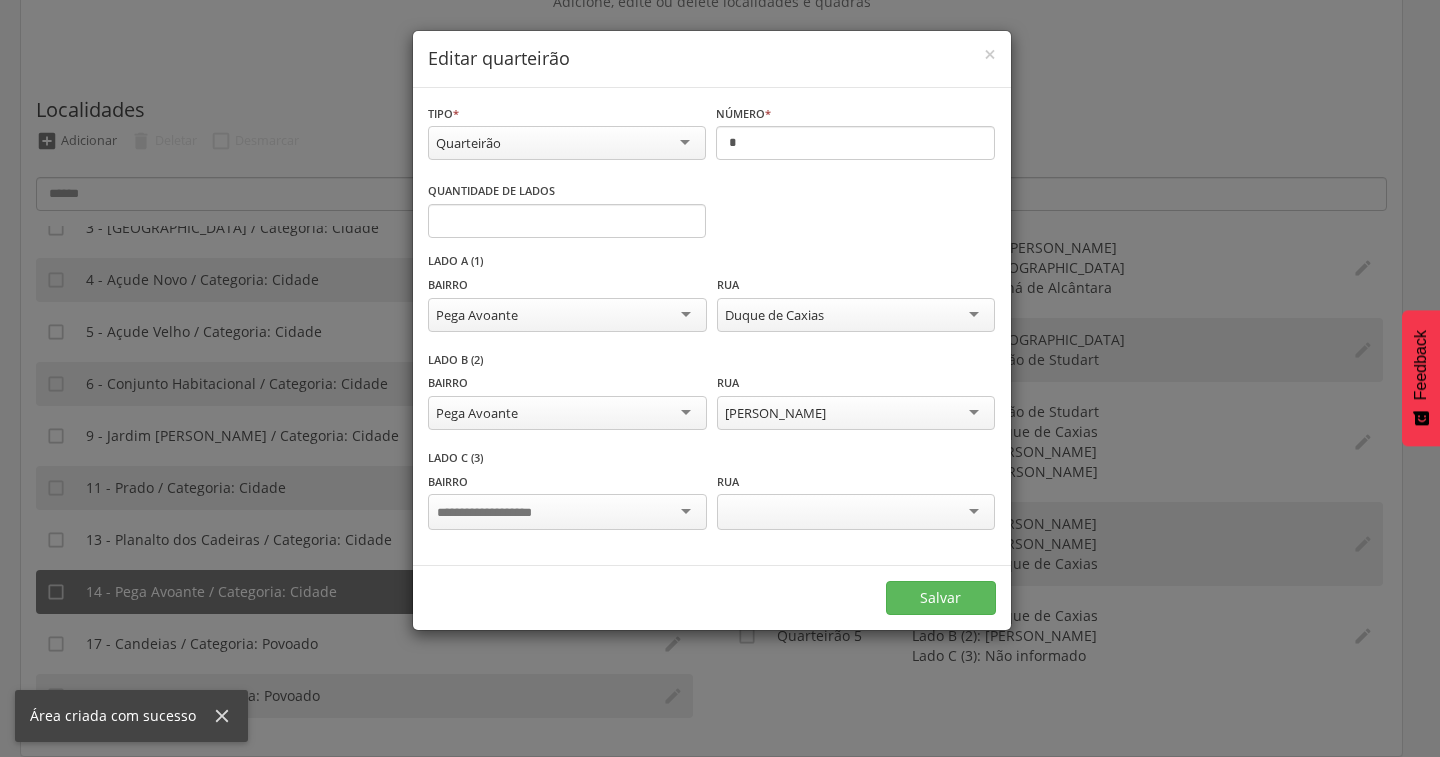 click at bounding box center [567, 512] 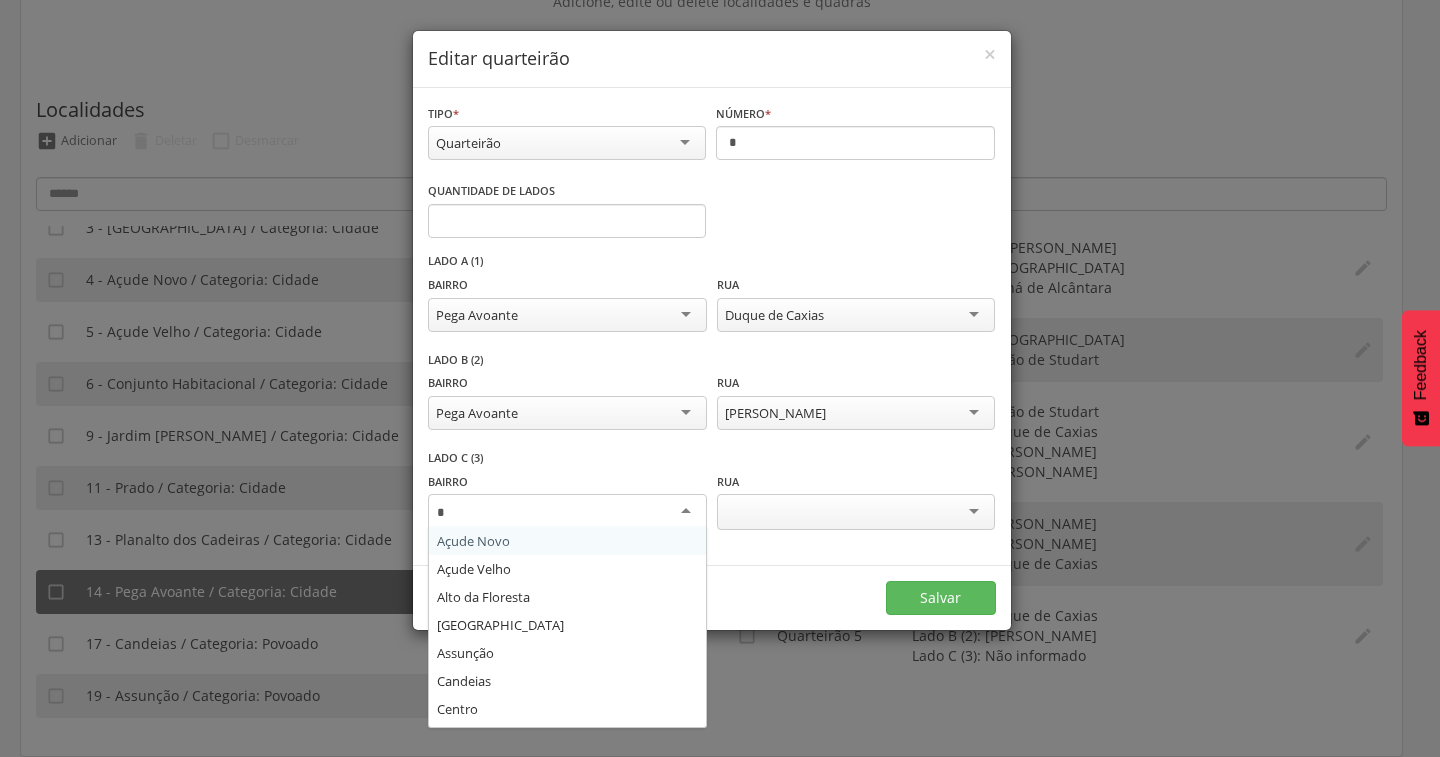 type on "**" 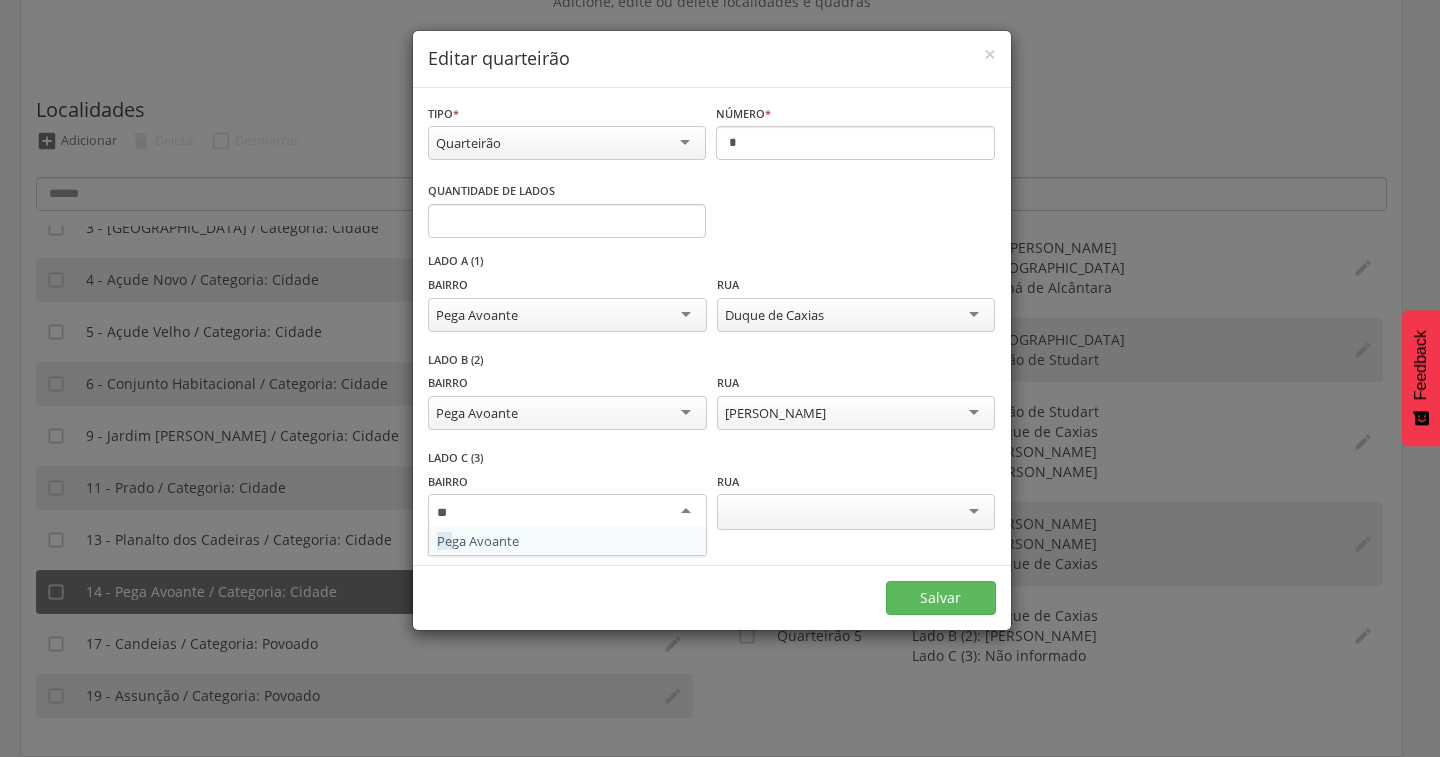 type 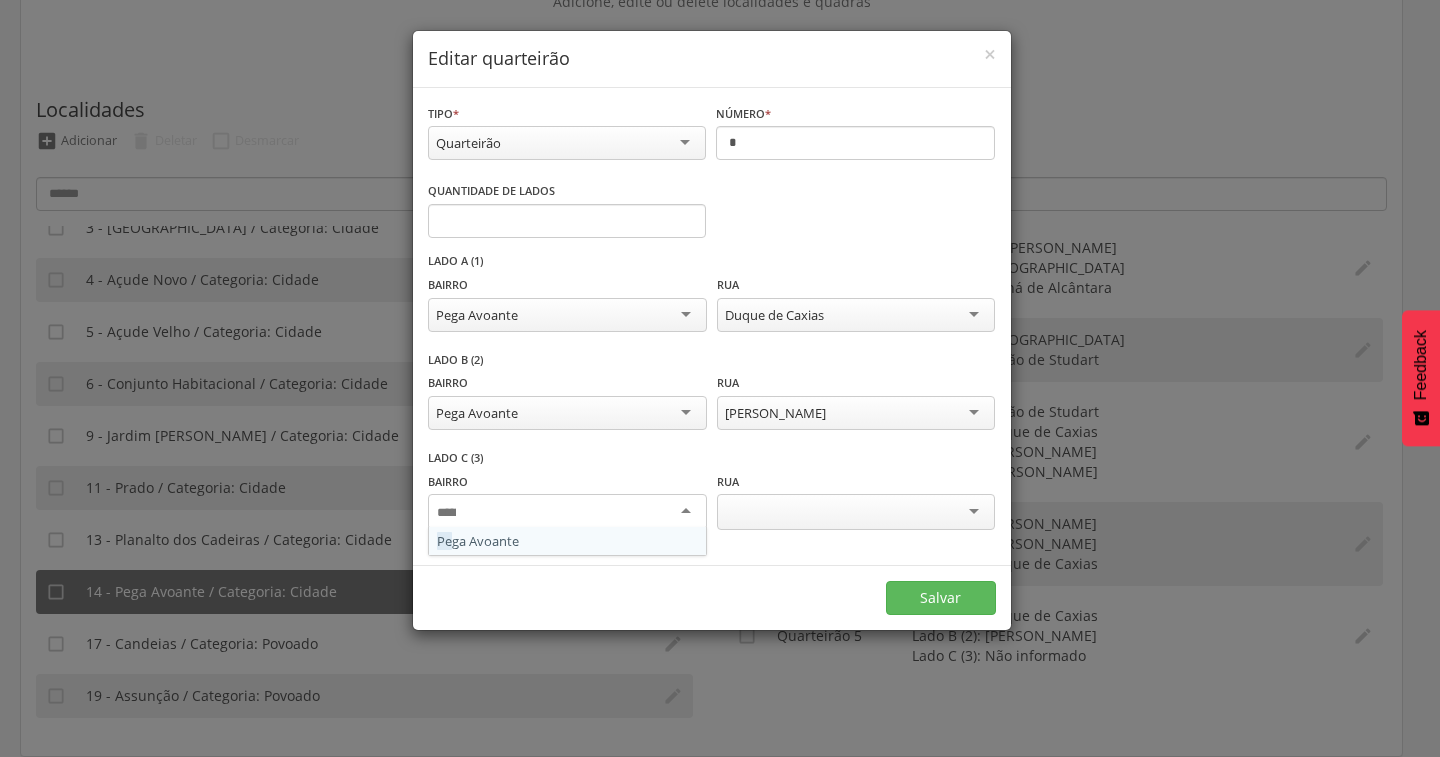 scroll, scrollTop: 0, scrollLeft: 0, axis: both 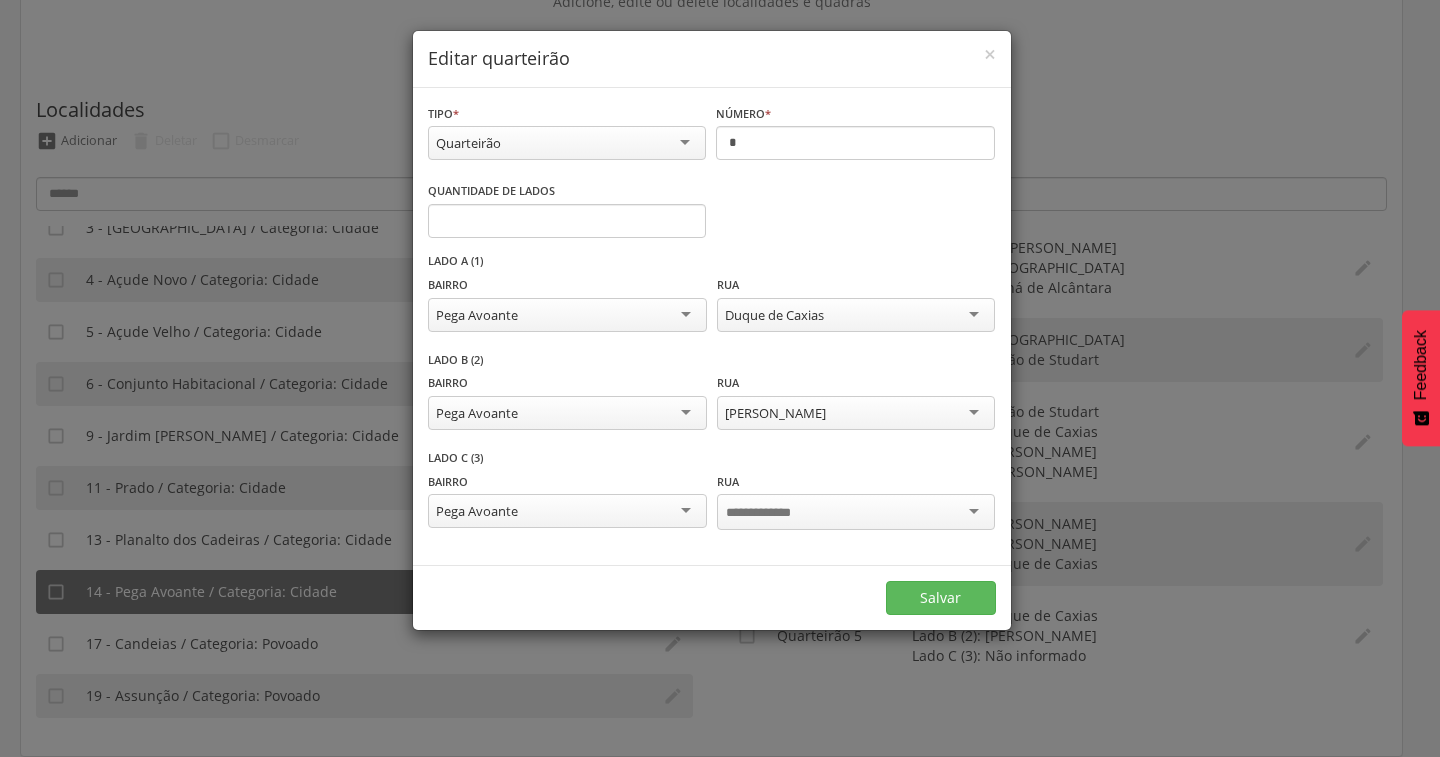 click at bounding box center (856, 512) 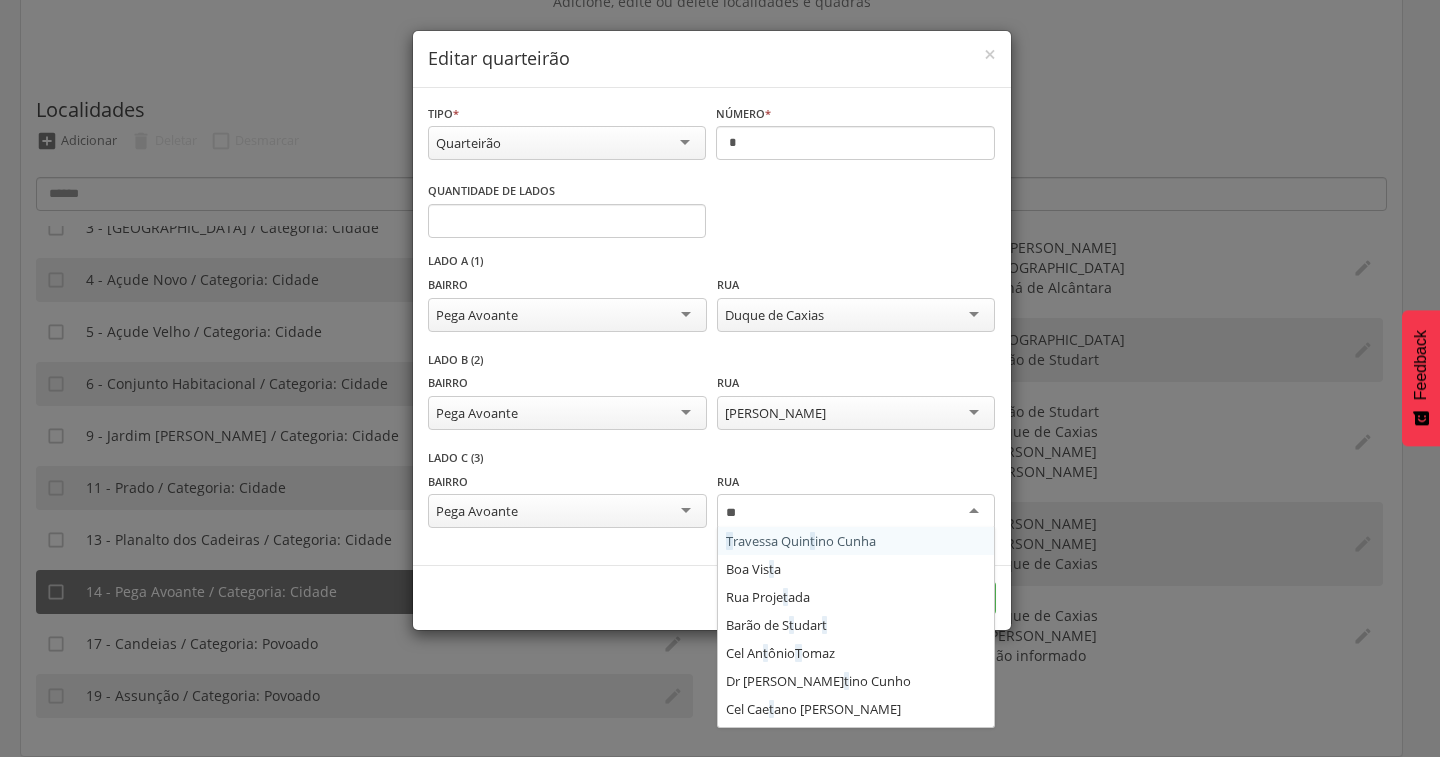 type on "***" 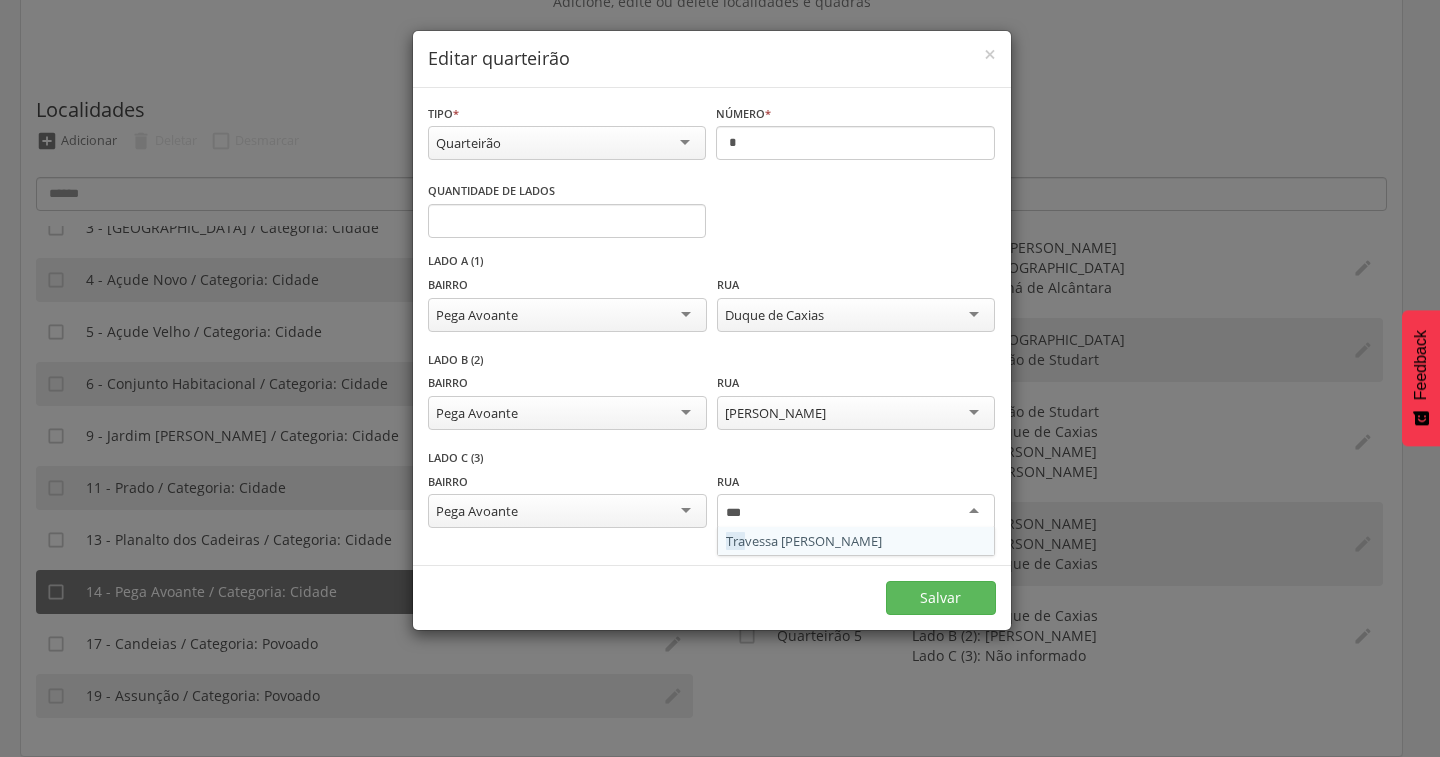 type 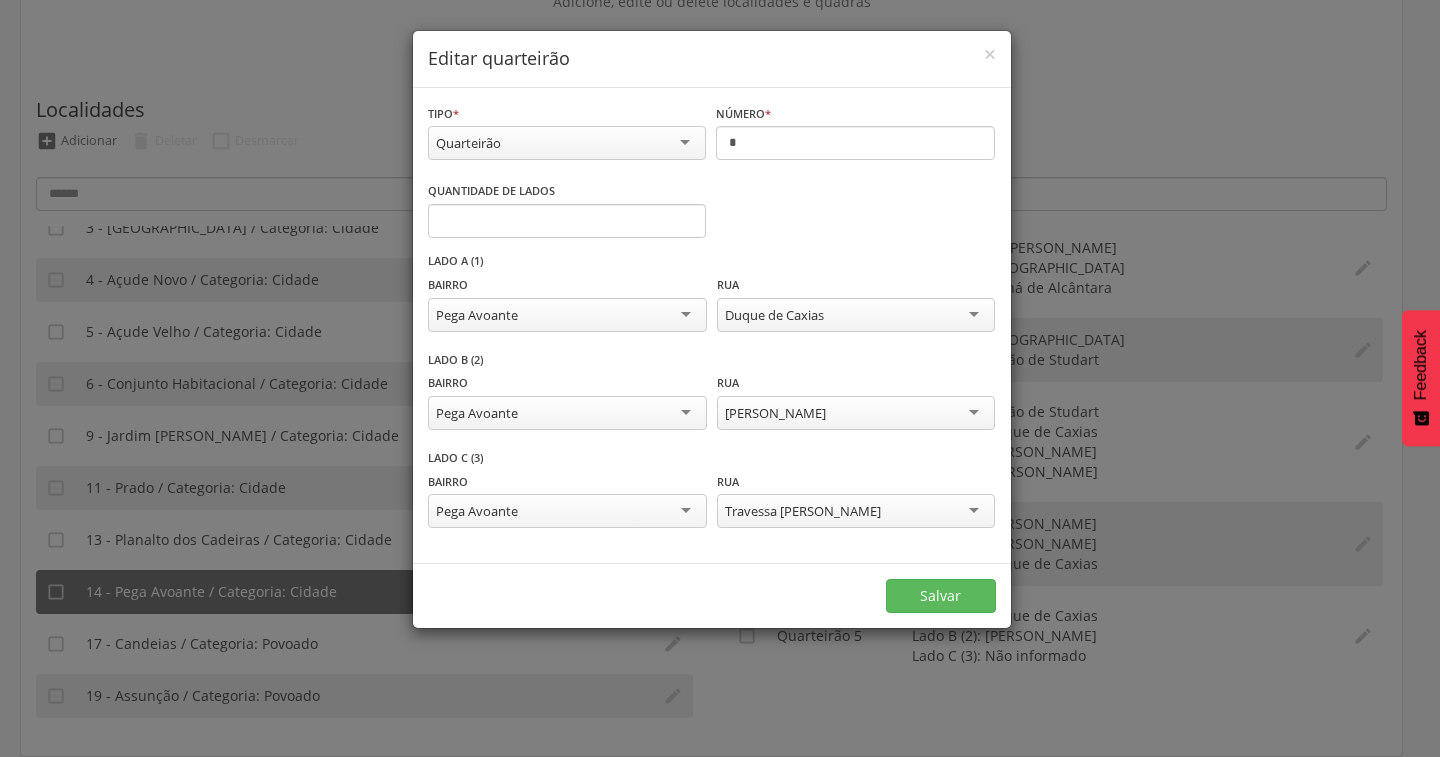 scroll, scrollTop: 0, scrollLeft: 0, axis: both 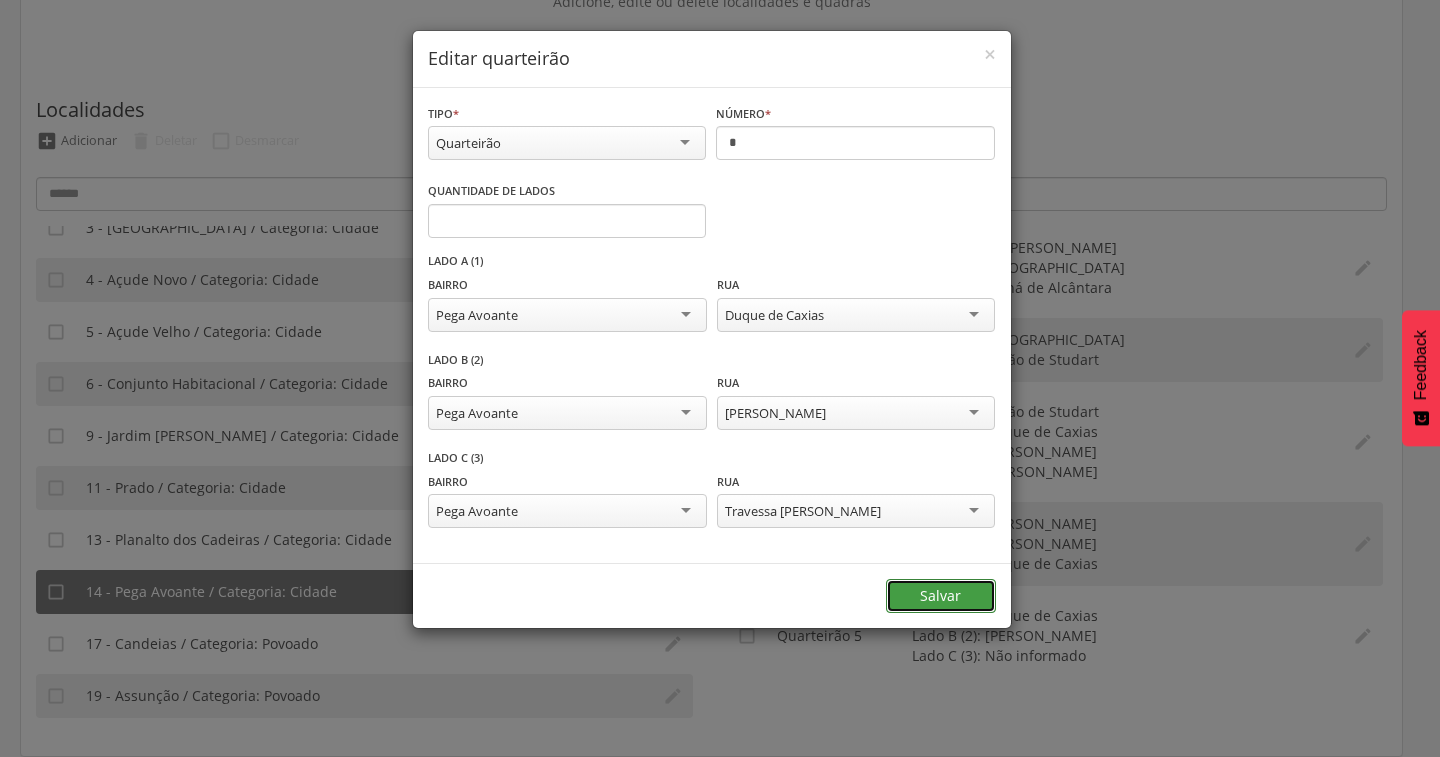 click on "Salvar" at bounding box center (941, 596) 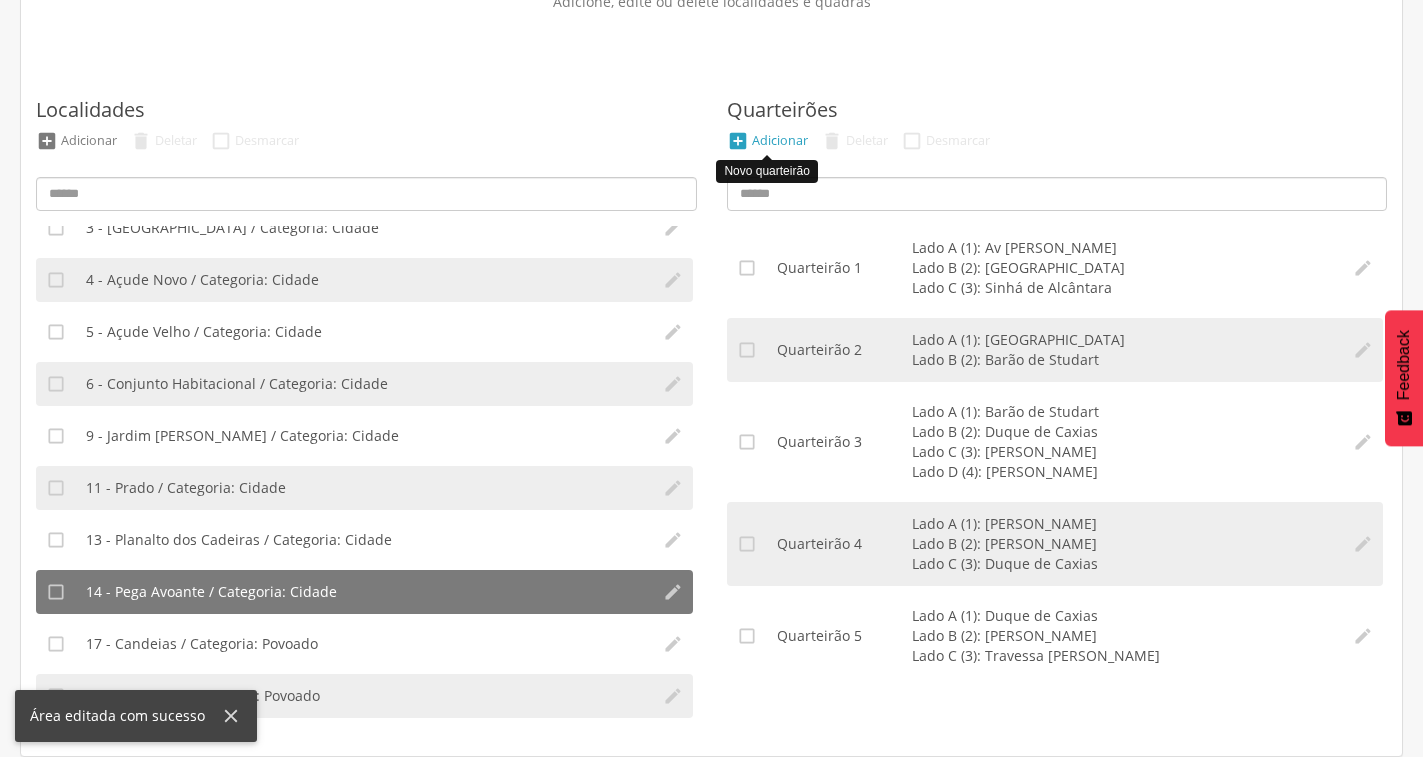 click on "" at bounding box center (738, 141) 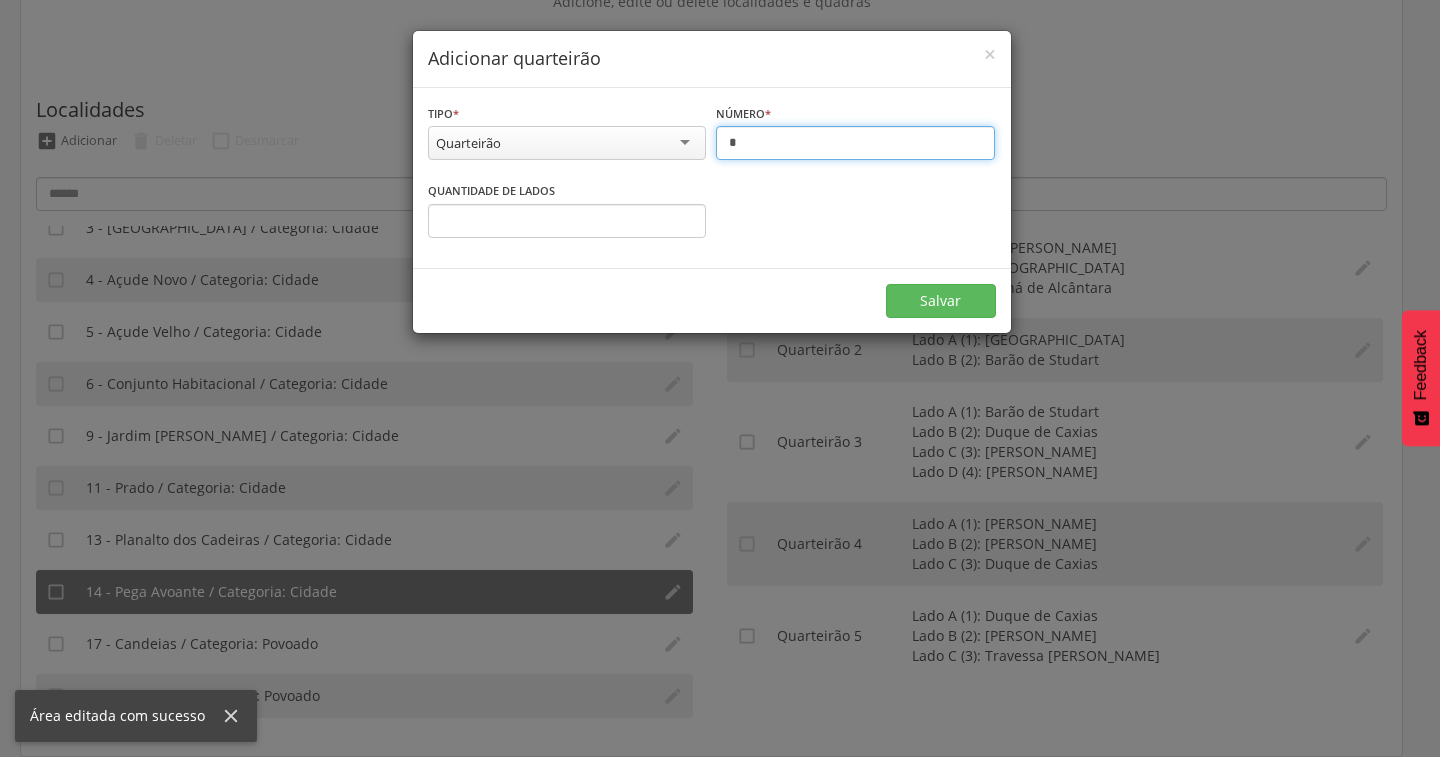click on "*" at bounding box center (855, 143) 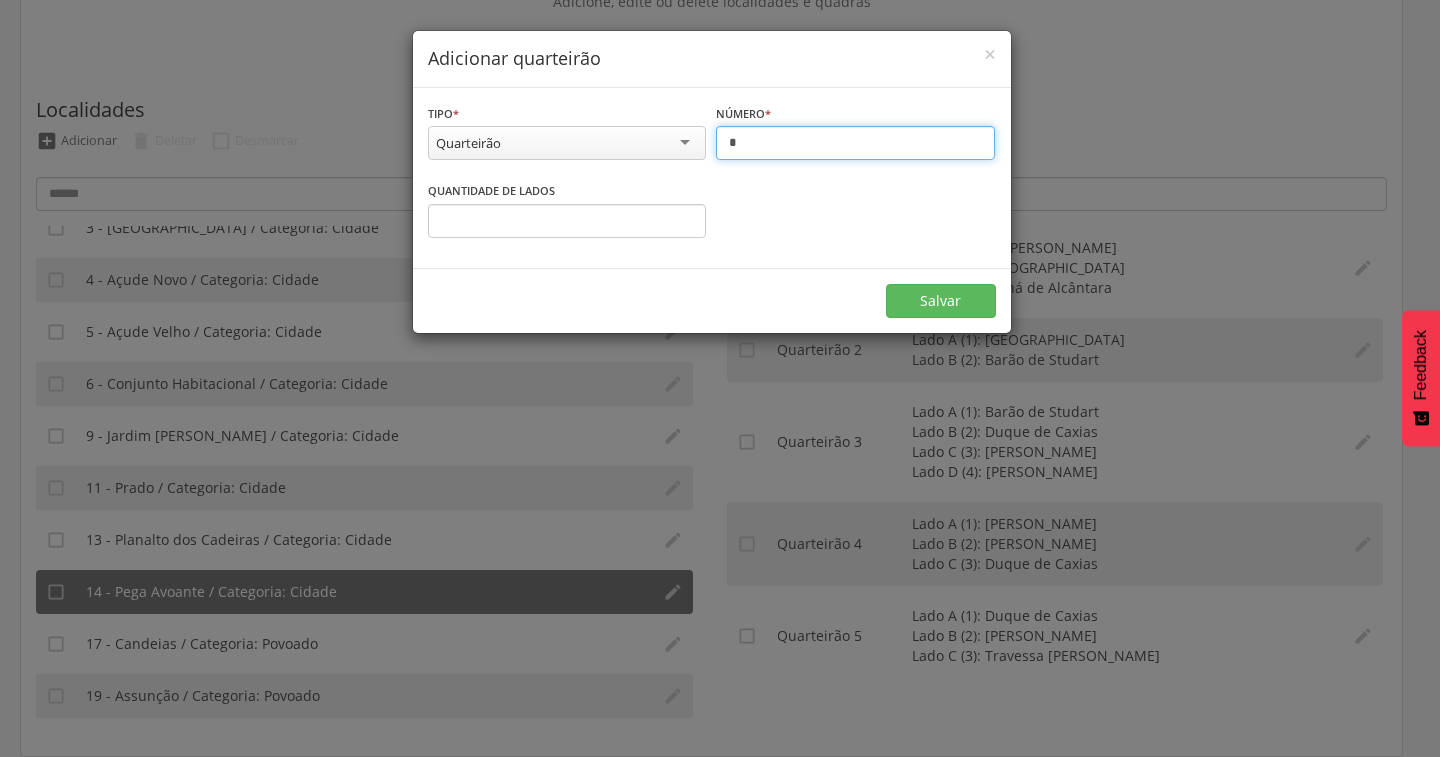 type on "*" 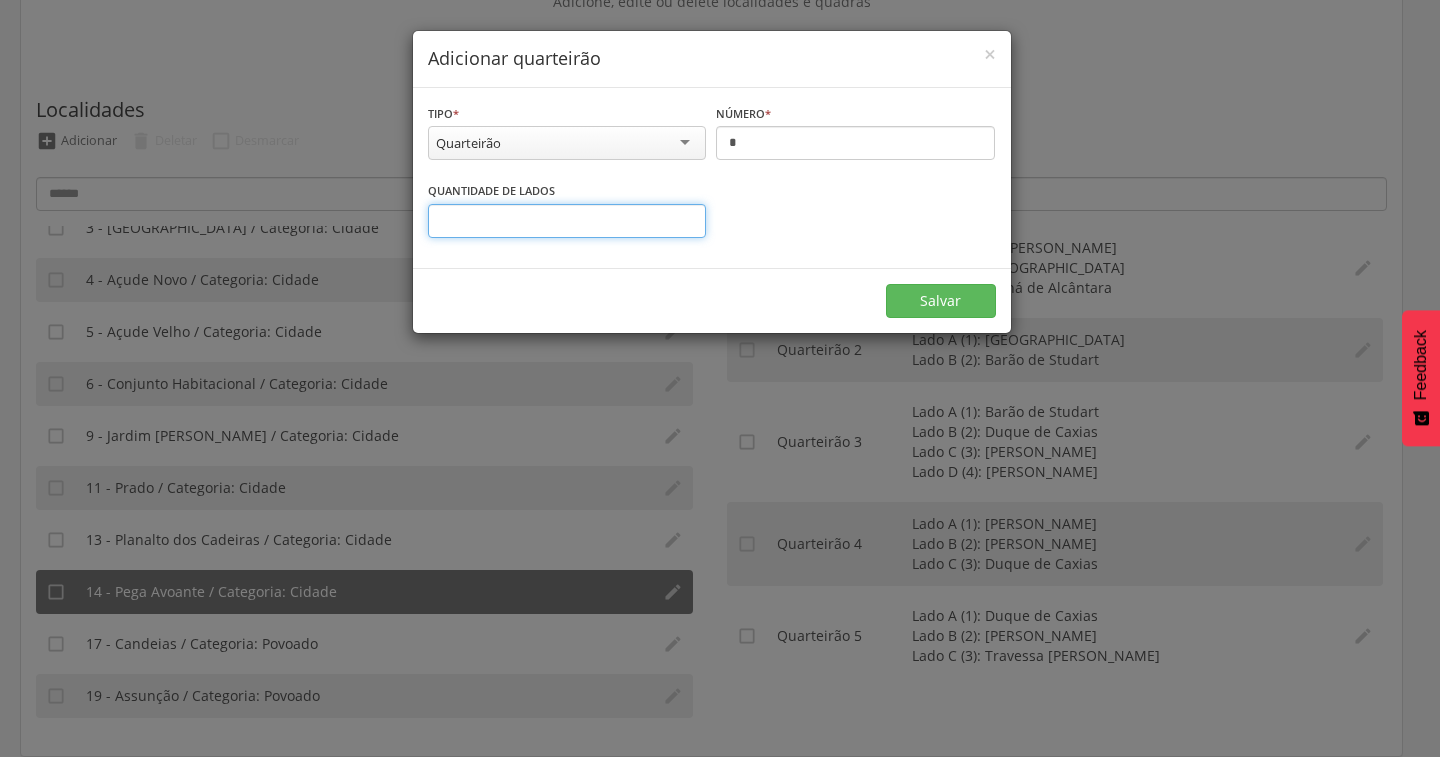 click on "*" at bounding box center [567, 221] 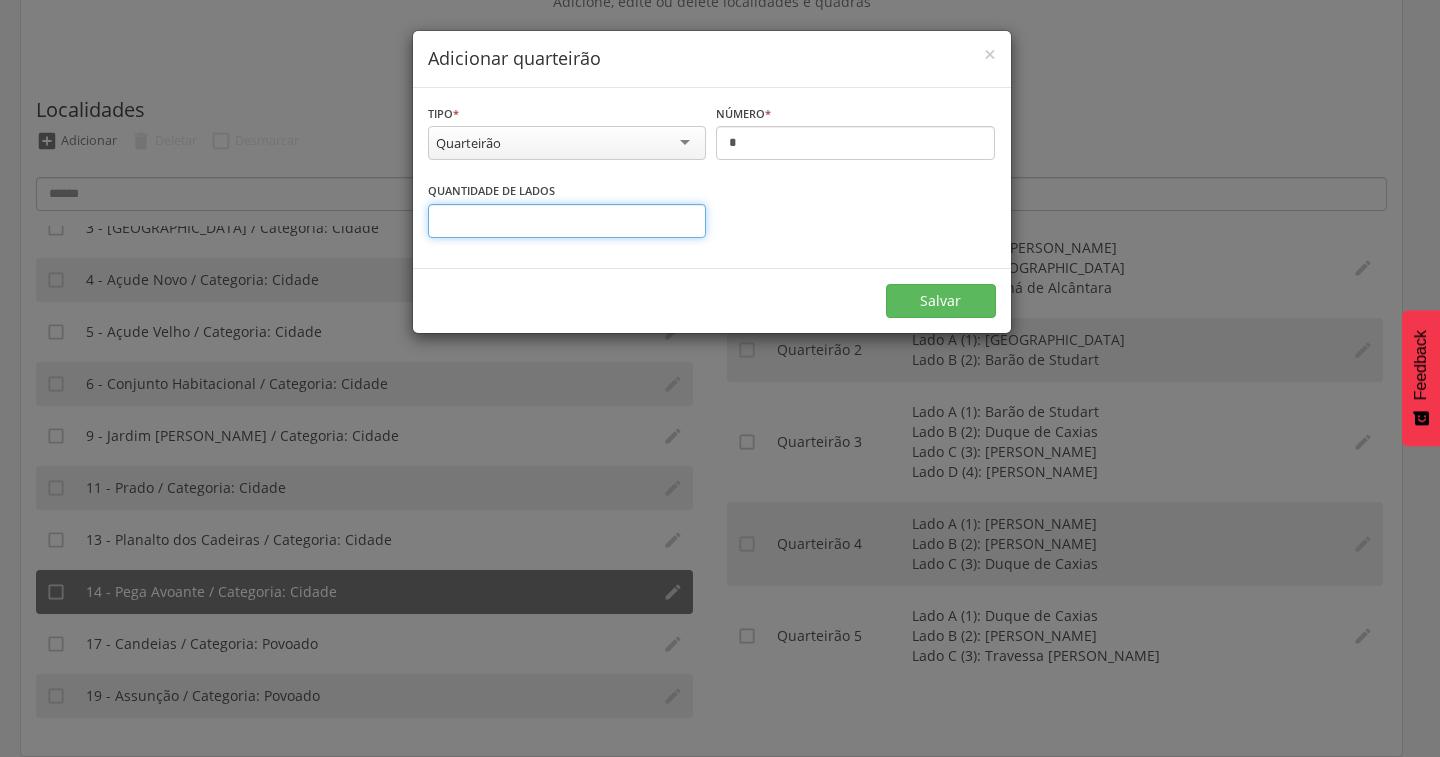 click on "*" at bounding box center (567, 221) 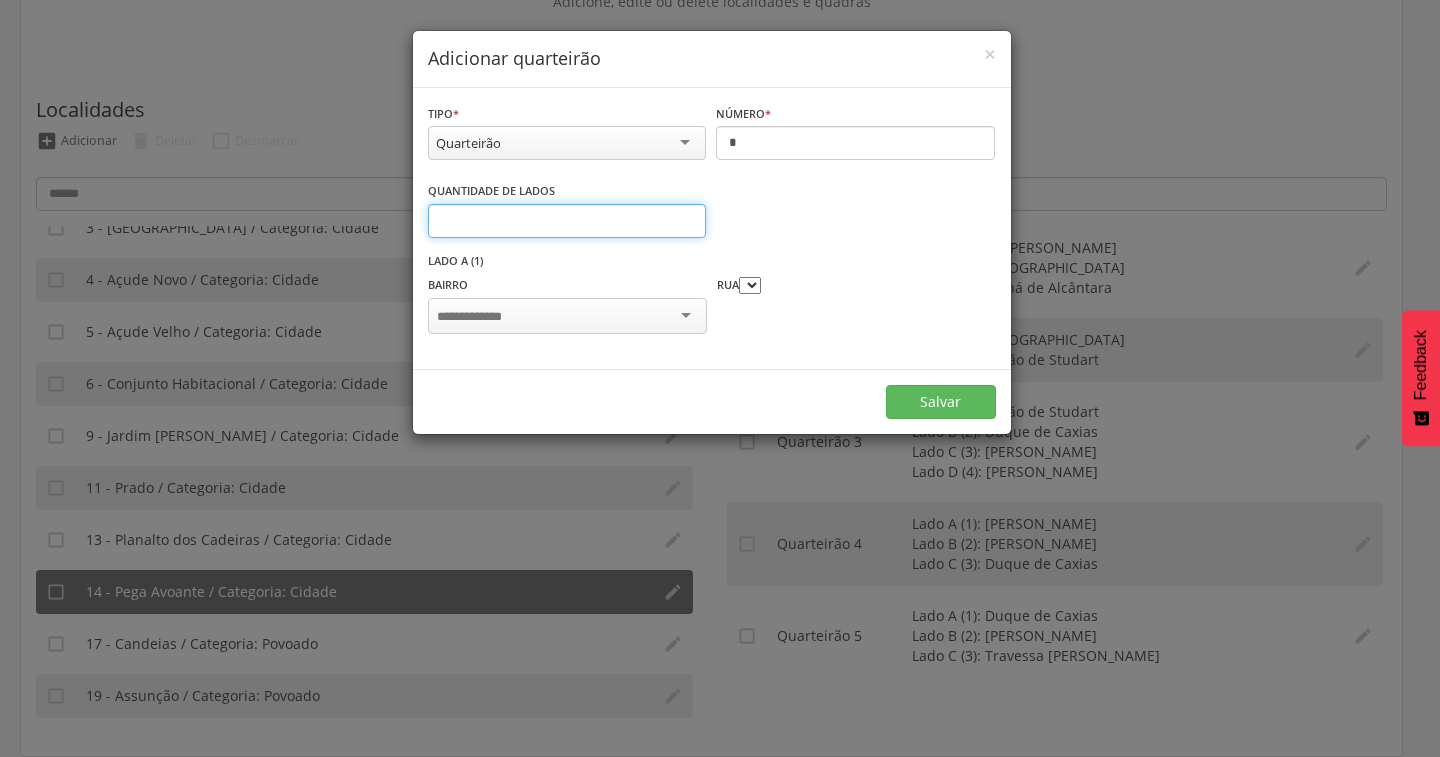 click on "*" at bounding box center [567, 221] 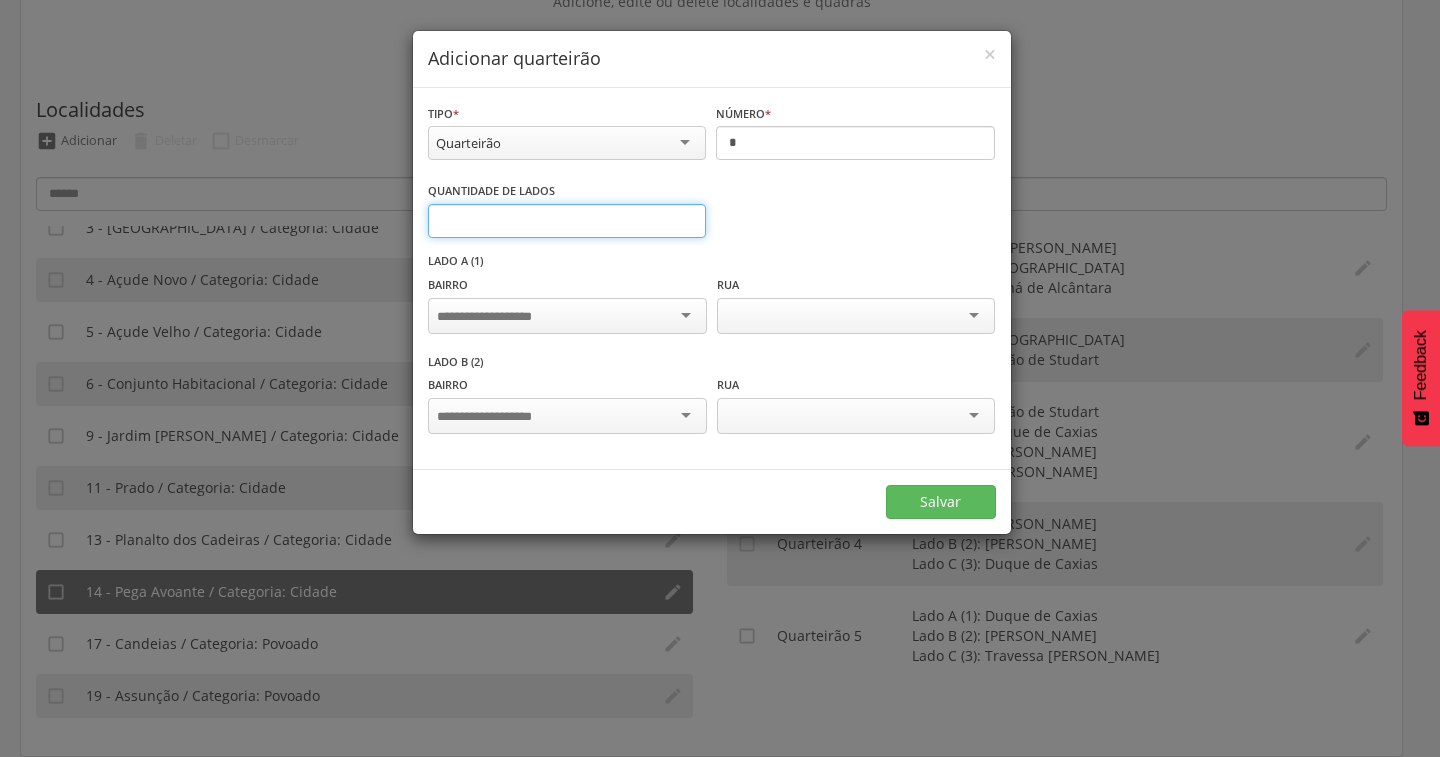 type on "*" 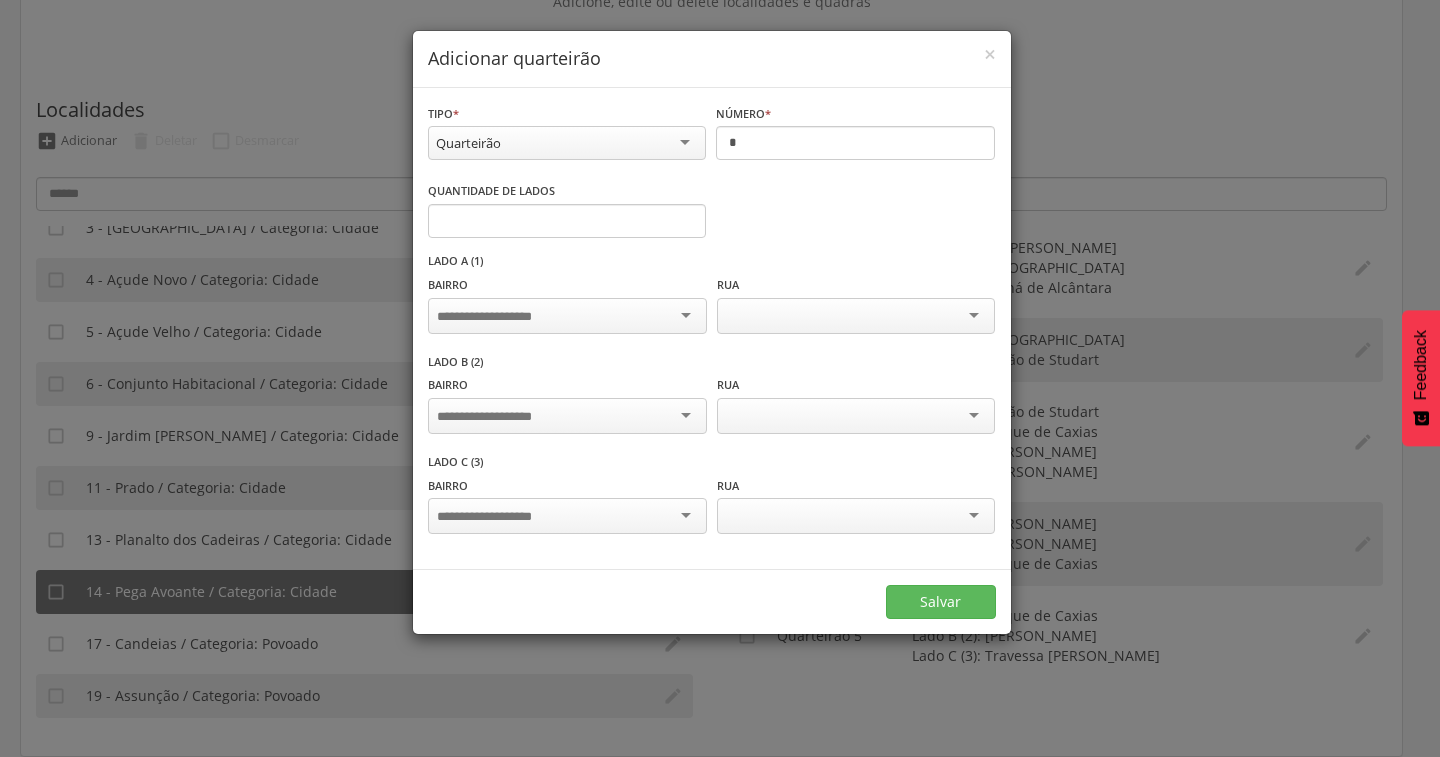 click at bounding box center (567, 316) 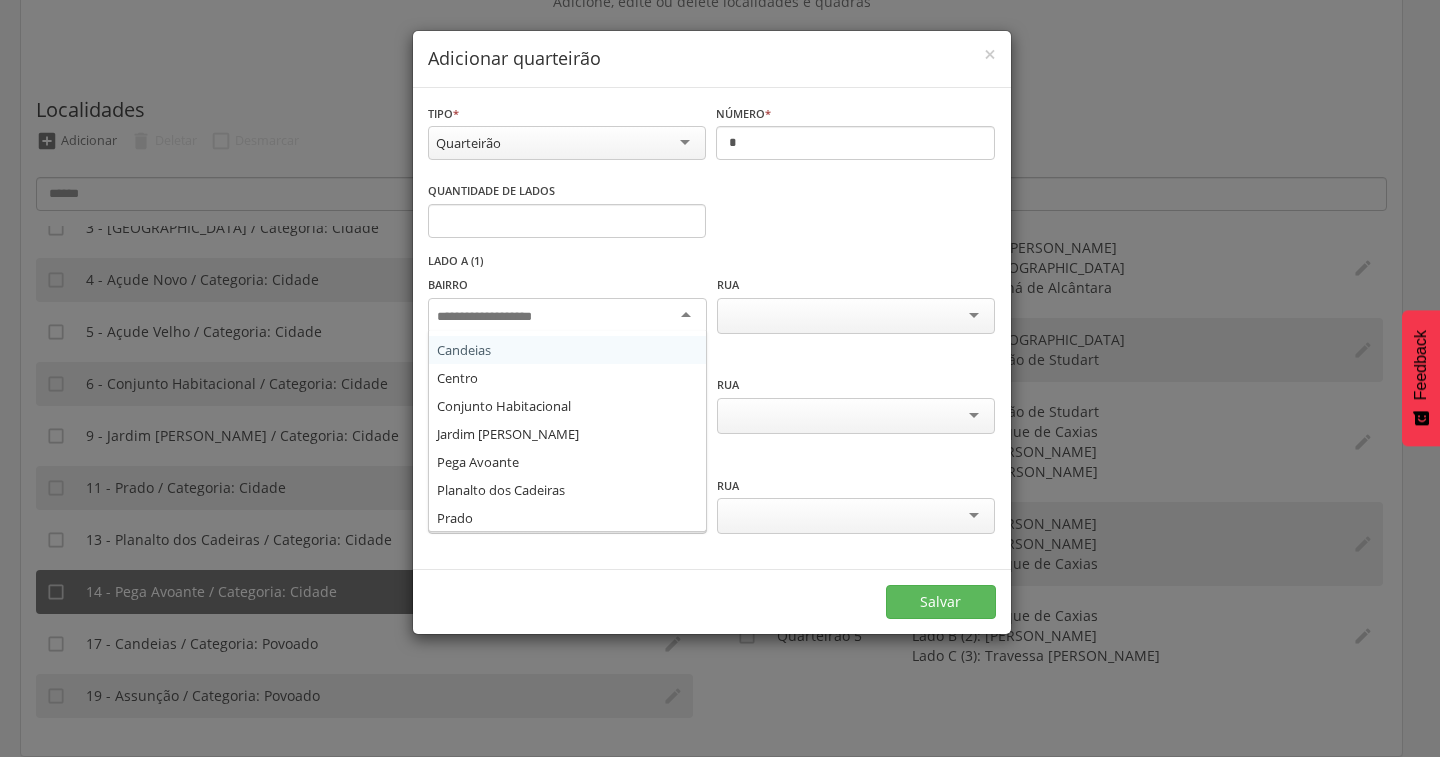 scroll, scrollTop: 136, scrollLeft: 0, axis: vertical 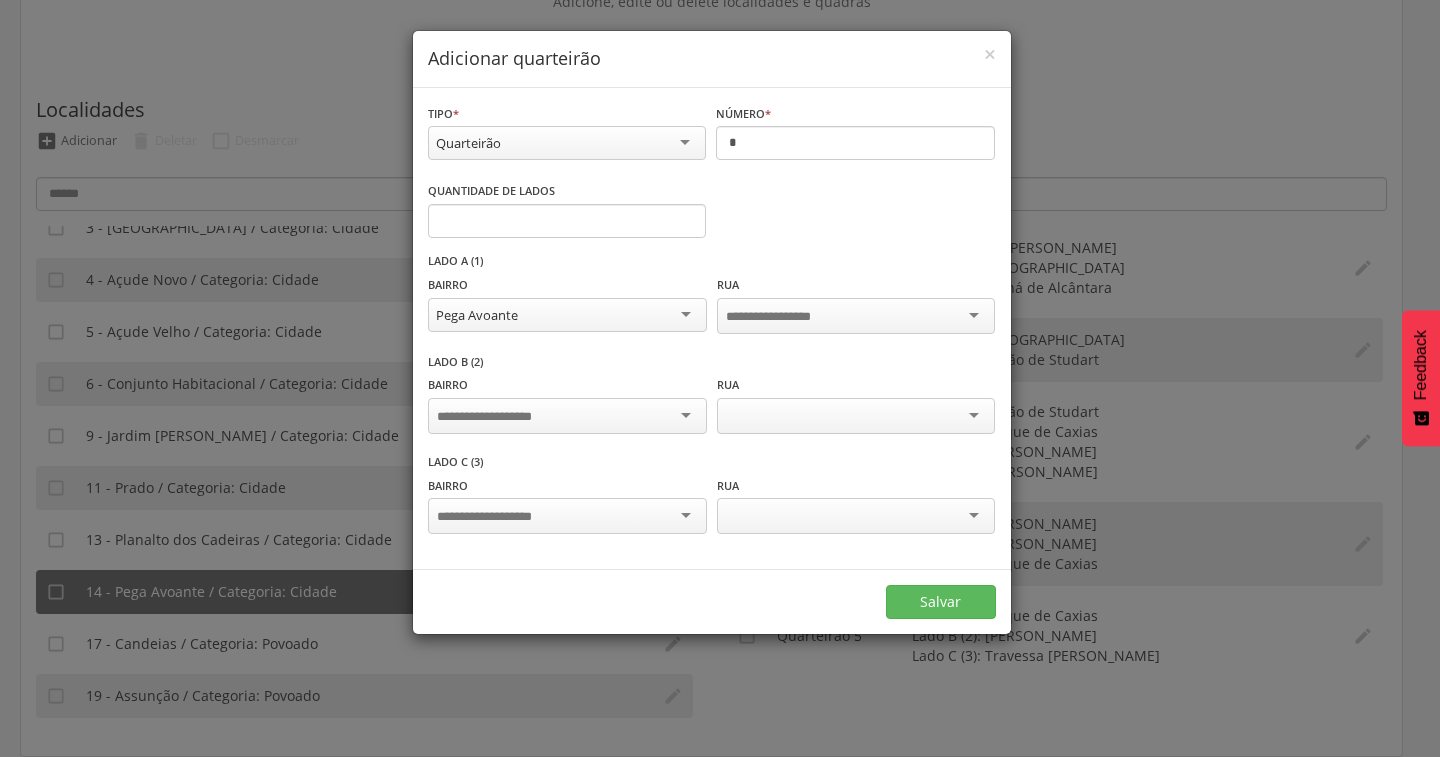 click at bounding box center (567, 416) 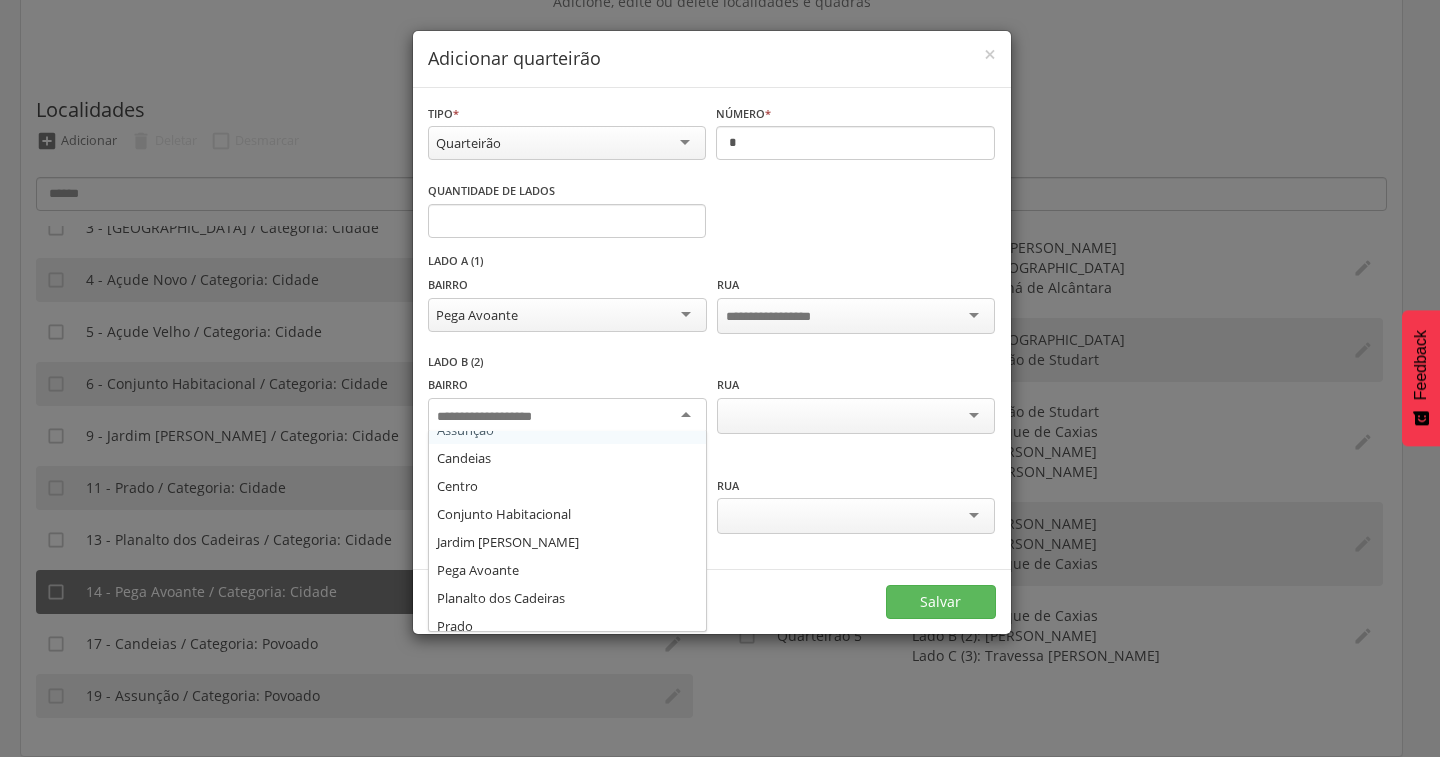 scroll, scrollTop: 136, scrollLeft: 0, axis: vertical 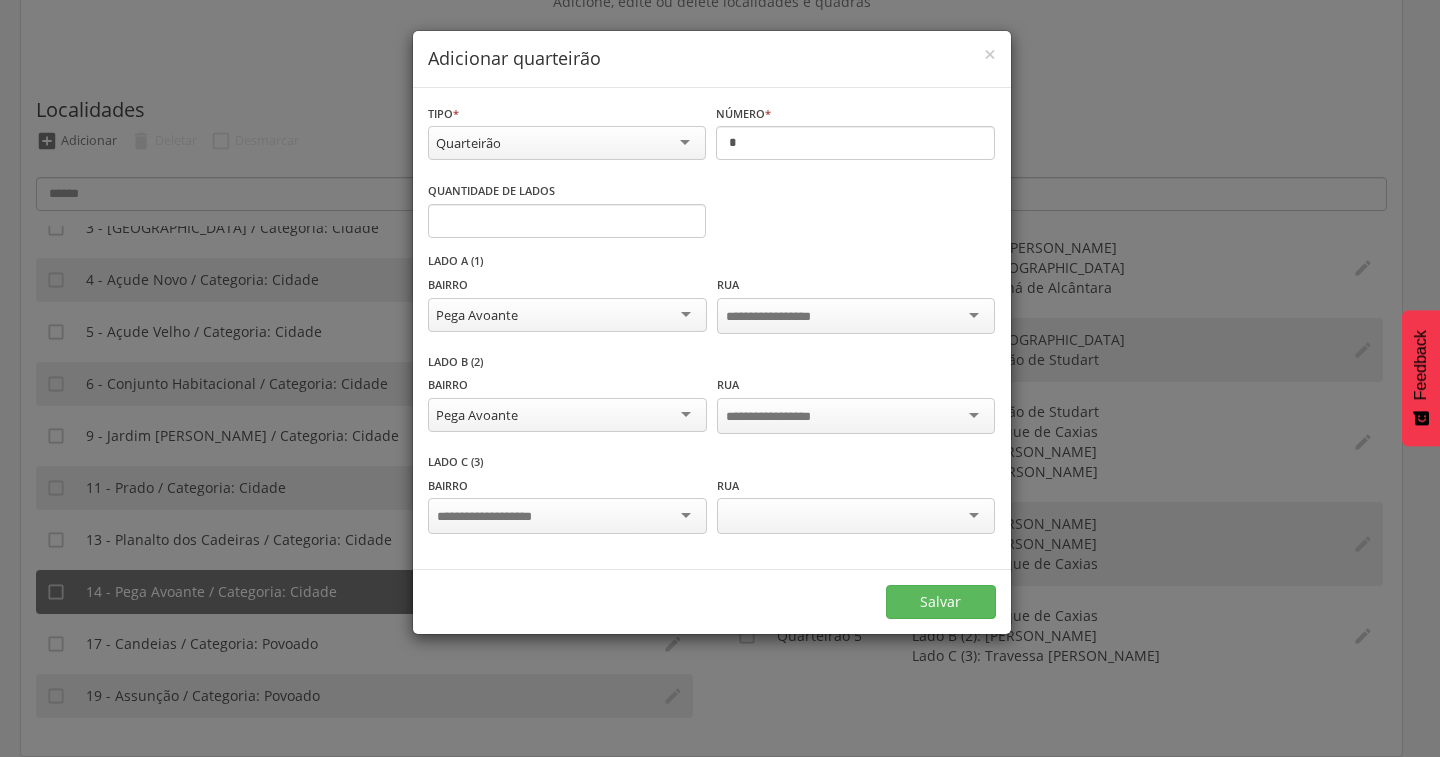 click at bounding box center (567, 516) 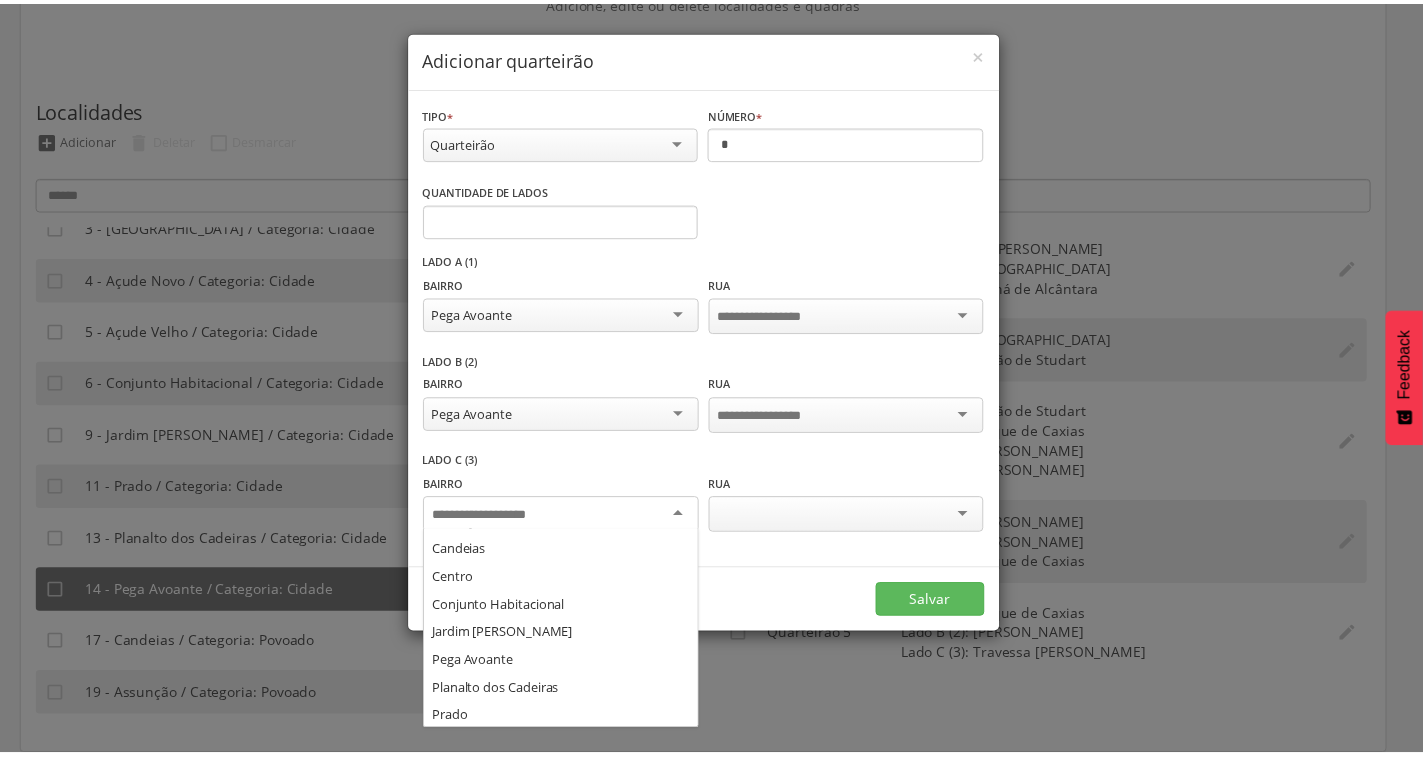 scroll, scrollTop: 136, scrollLeft: 0, axis: vertical 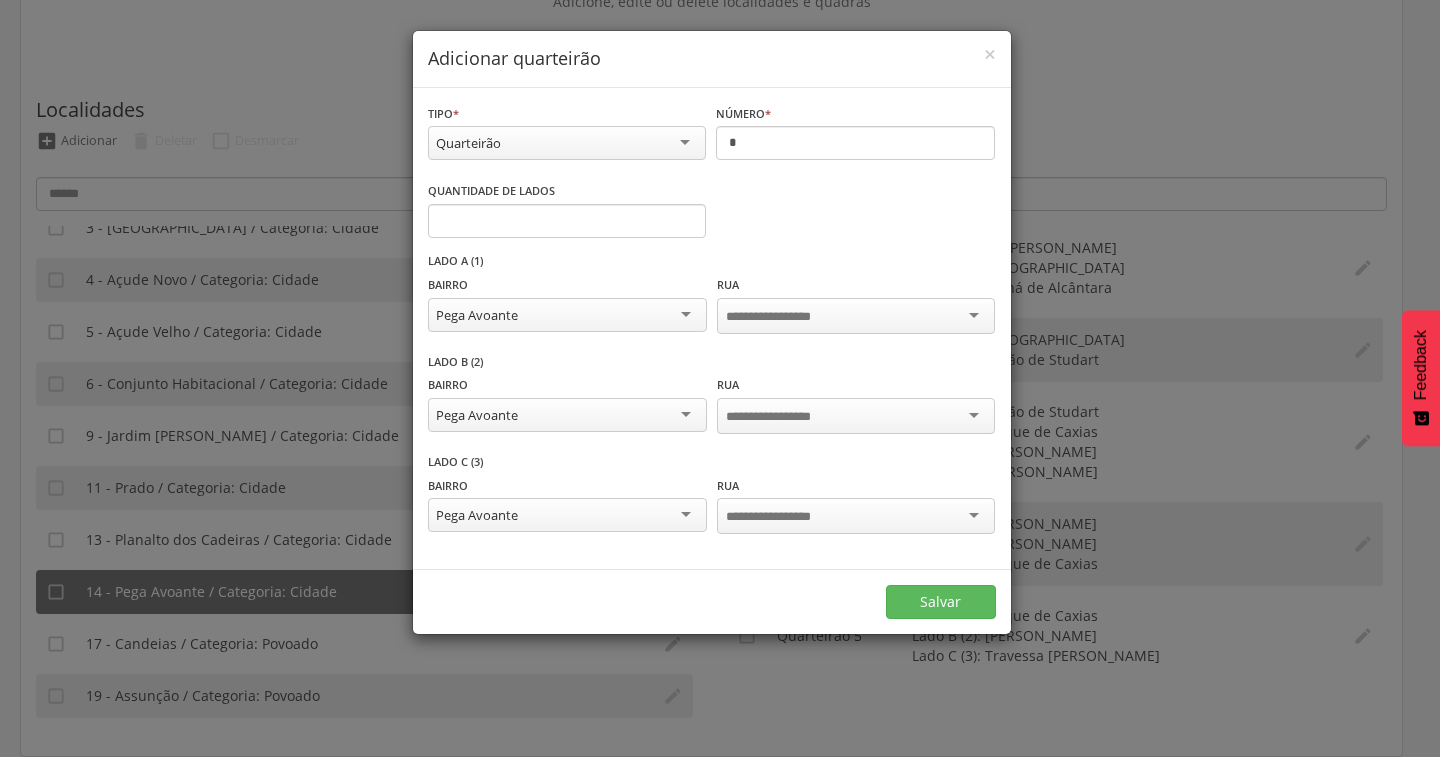 click at bounding box center (784, 317) 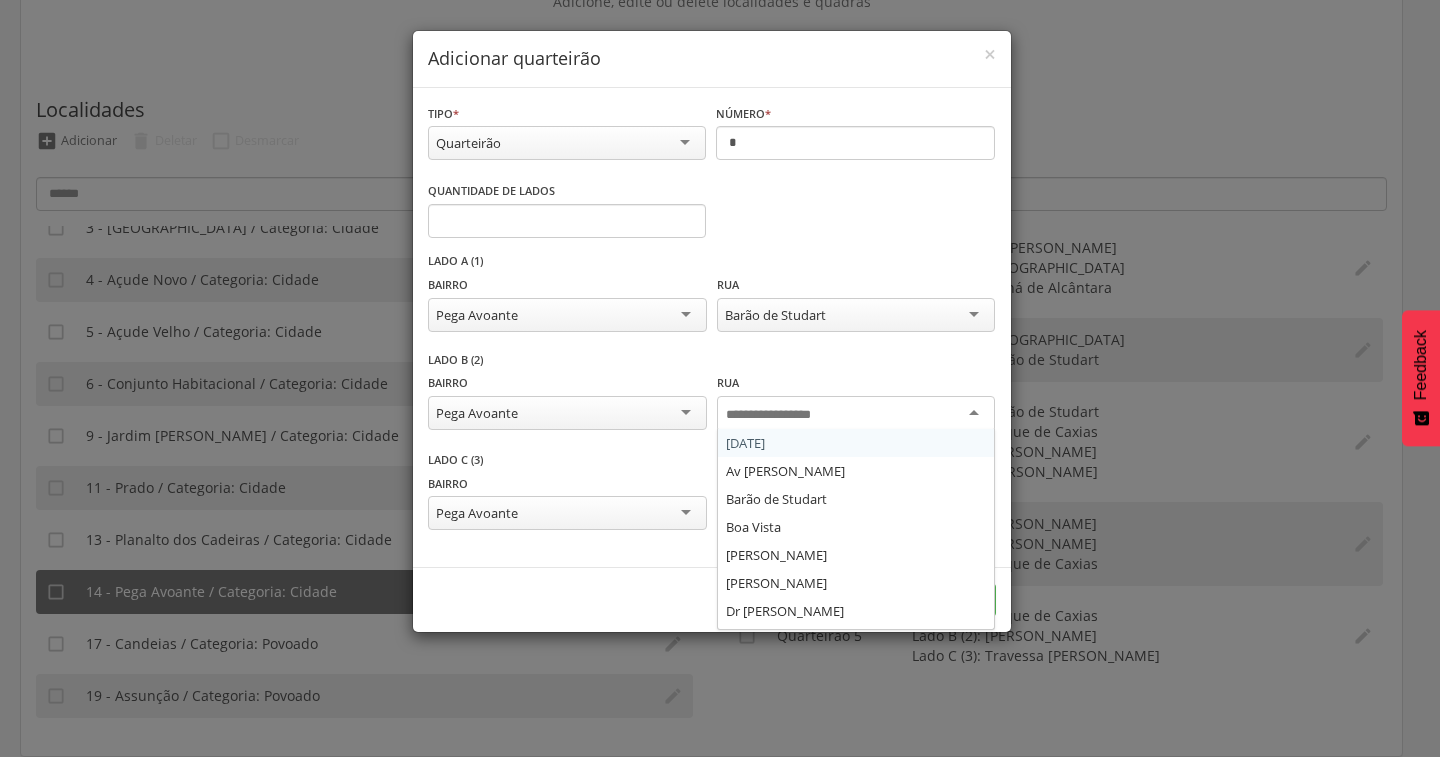 click at bounding box center (784, 415) 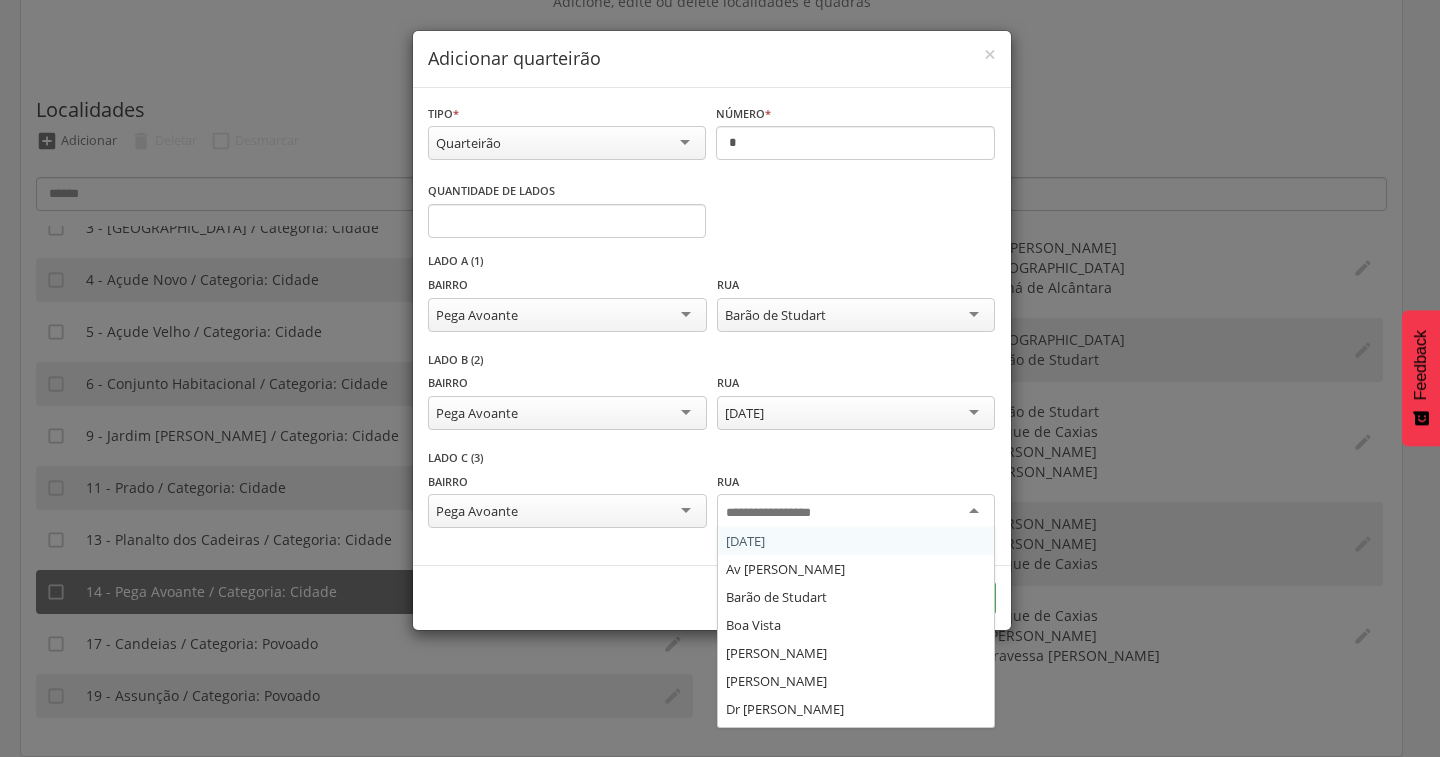 click at bounding box center [856, 512] 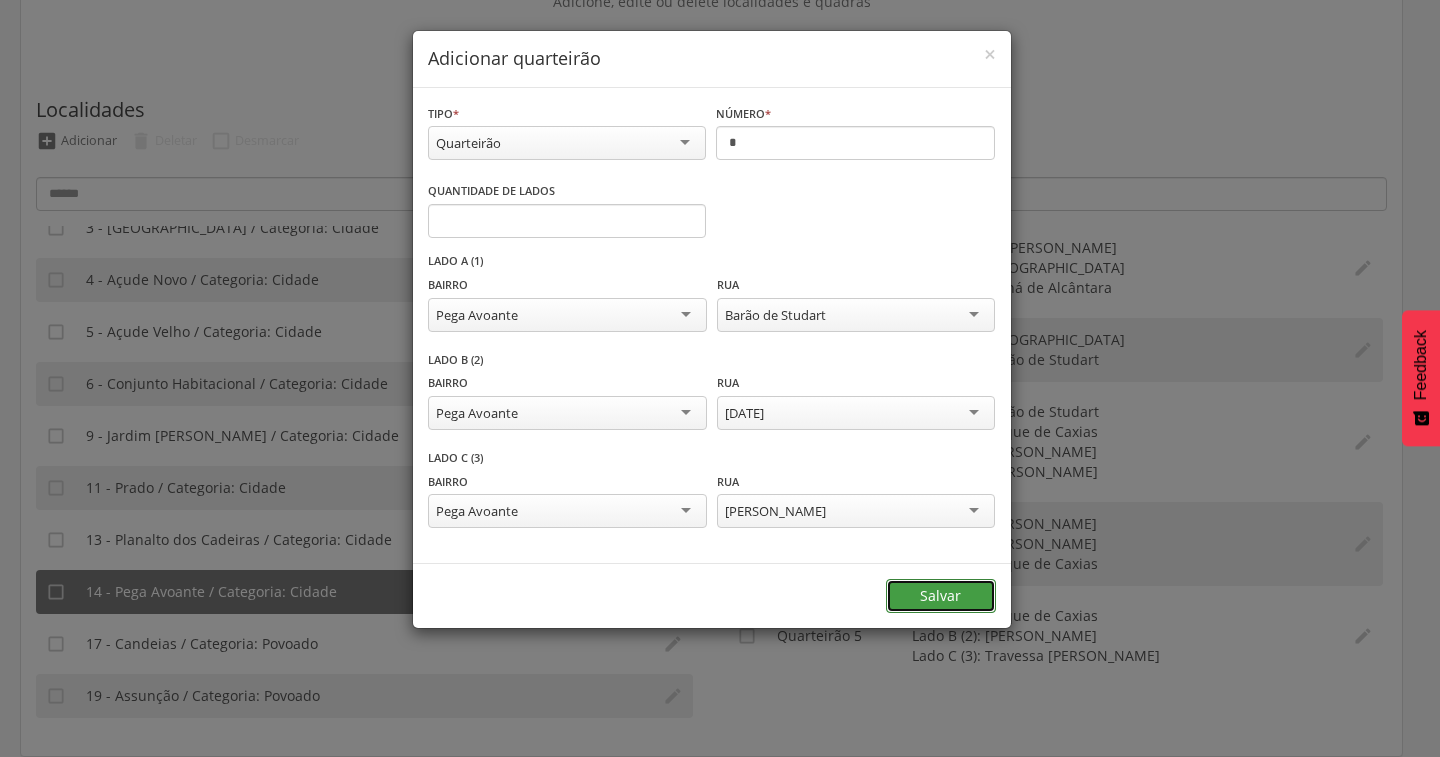 click on "Salvar" at bounding box center (941, 596) 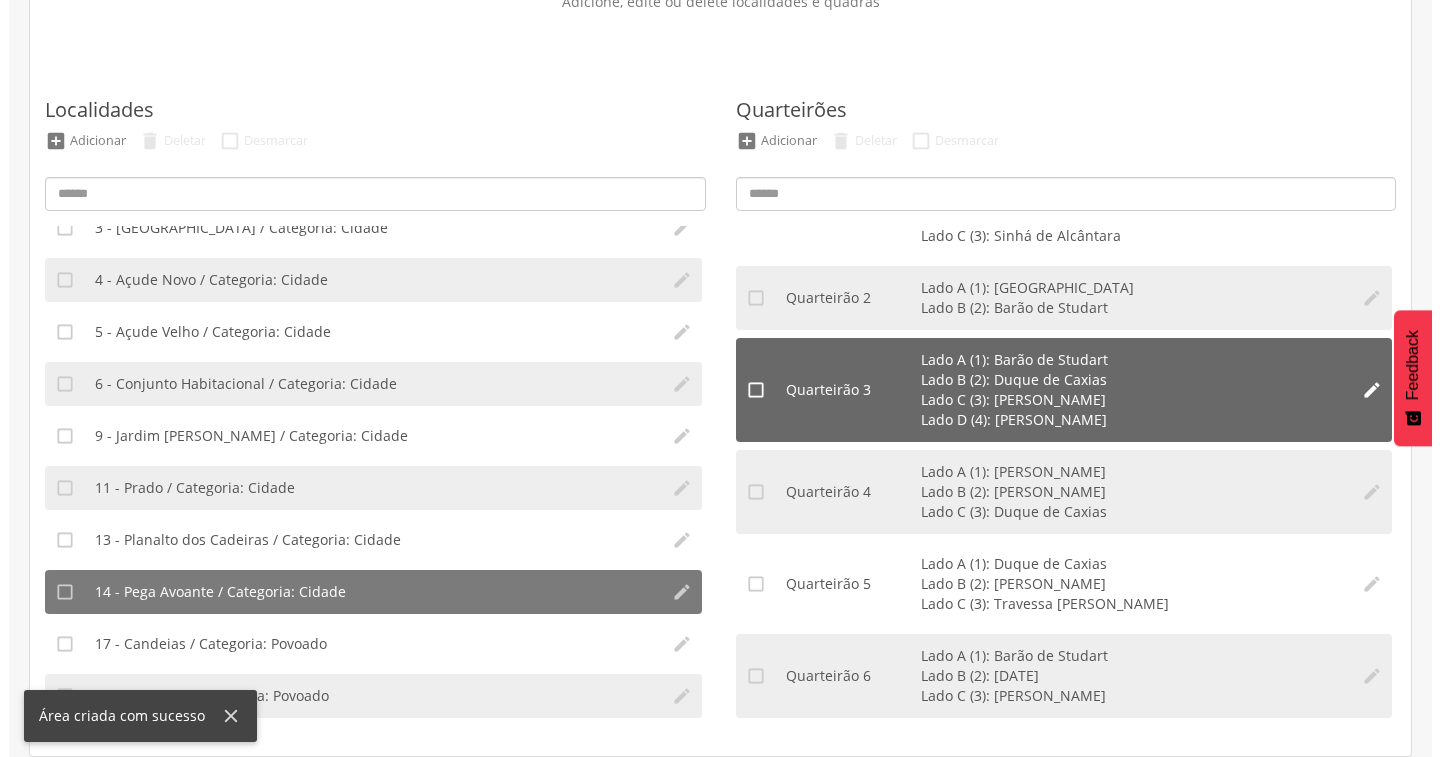 scroll, scrollTop: 0, scrollLeft: 0, axis: both 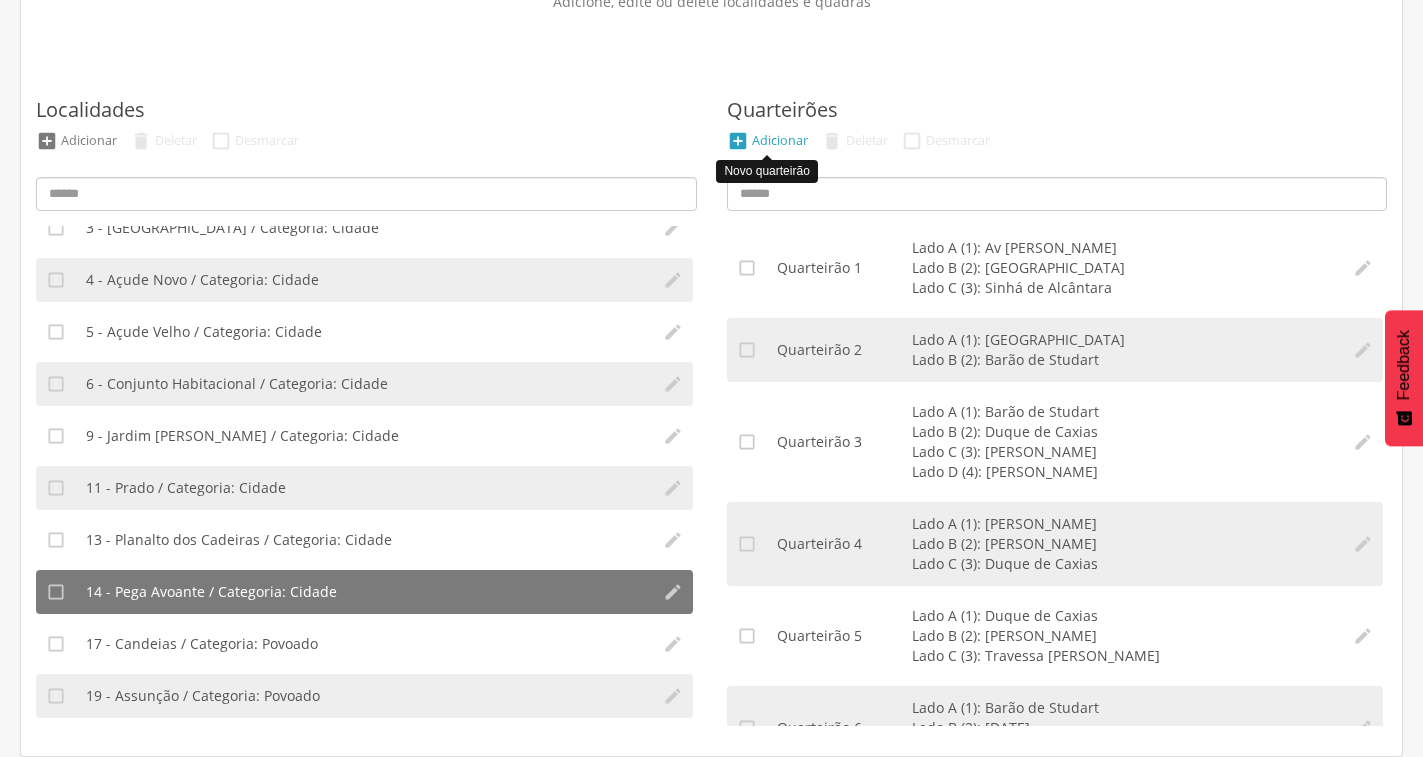 click on "Adicionar" at bounding box center [780, 140] 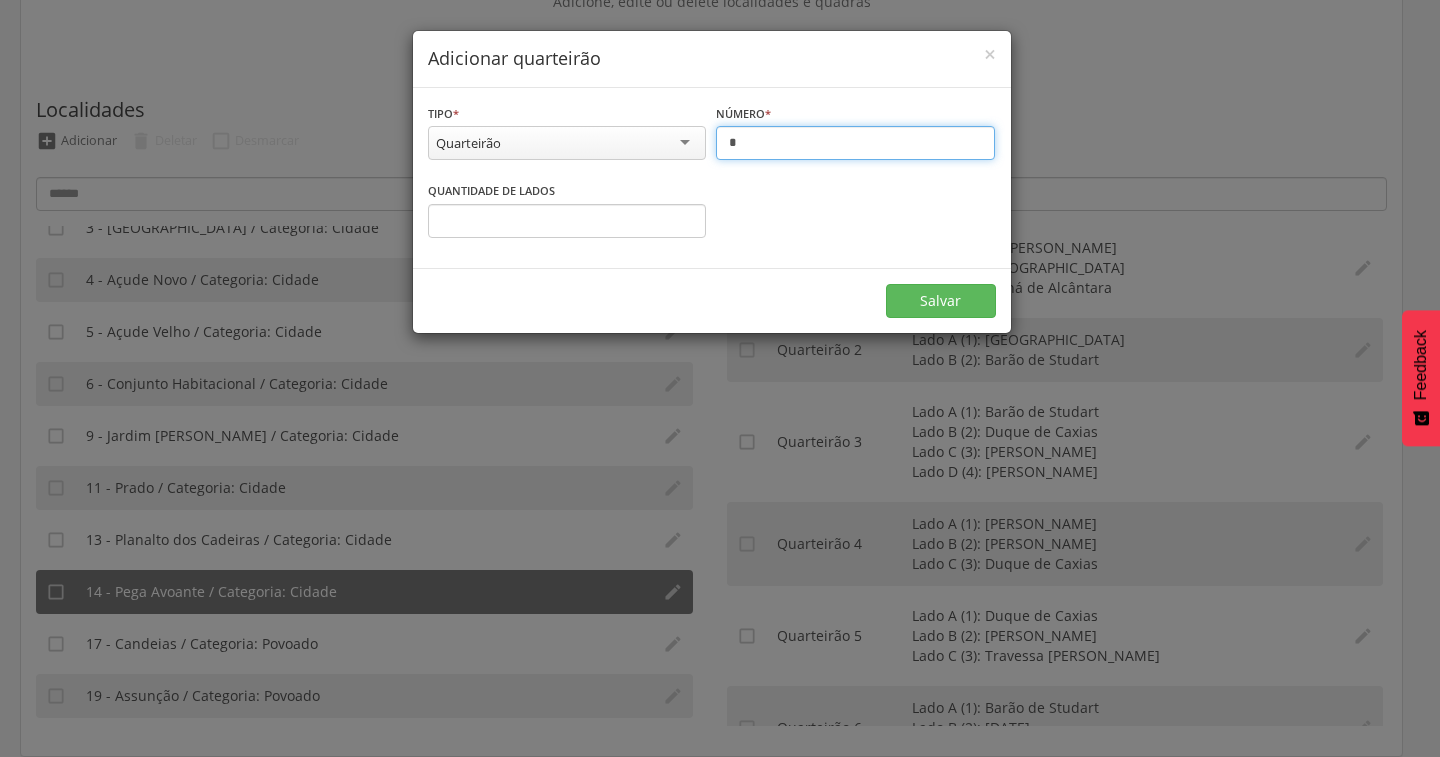 click on "*" at bounding box center (855, 143) 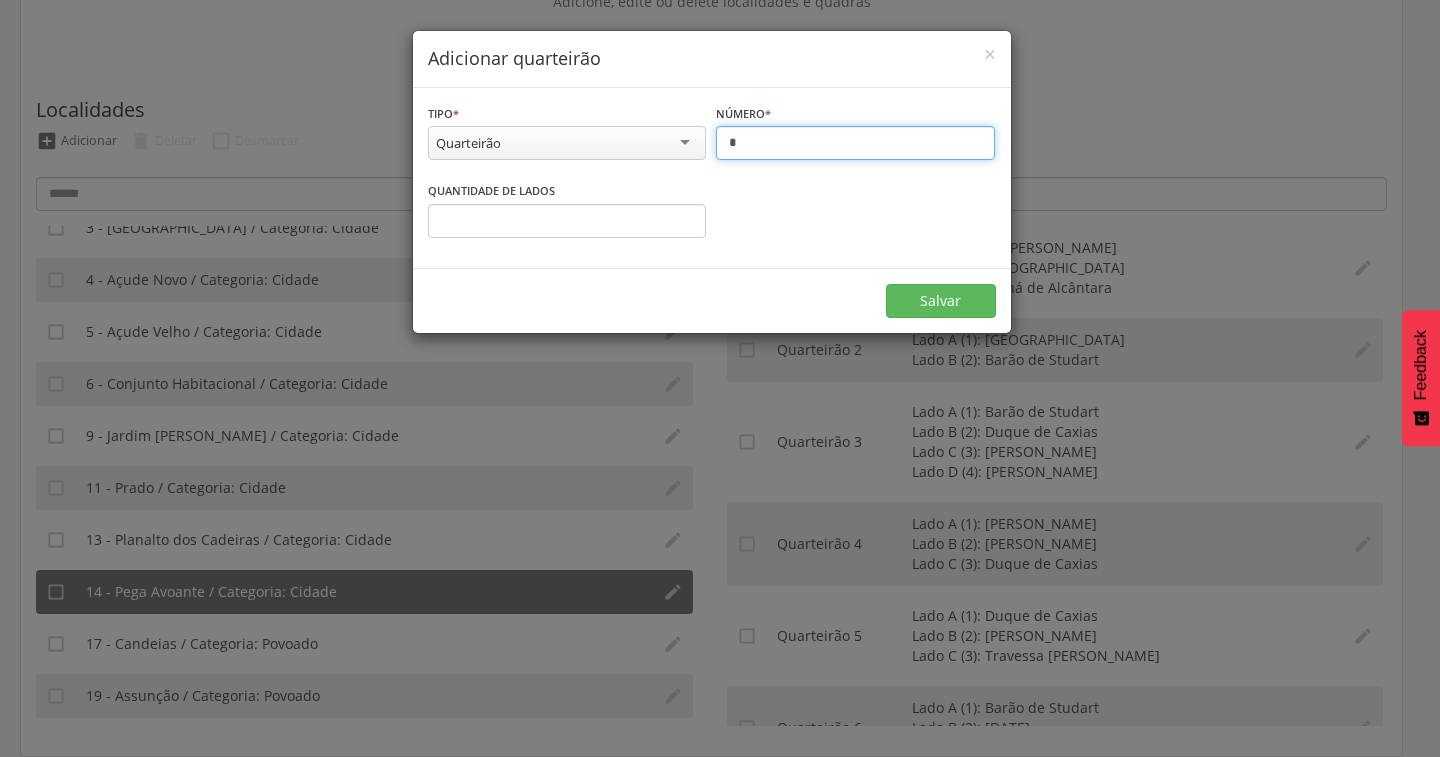 type on "*" 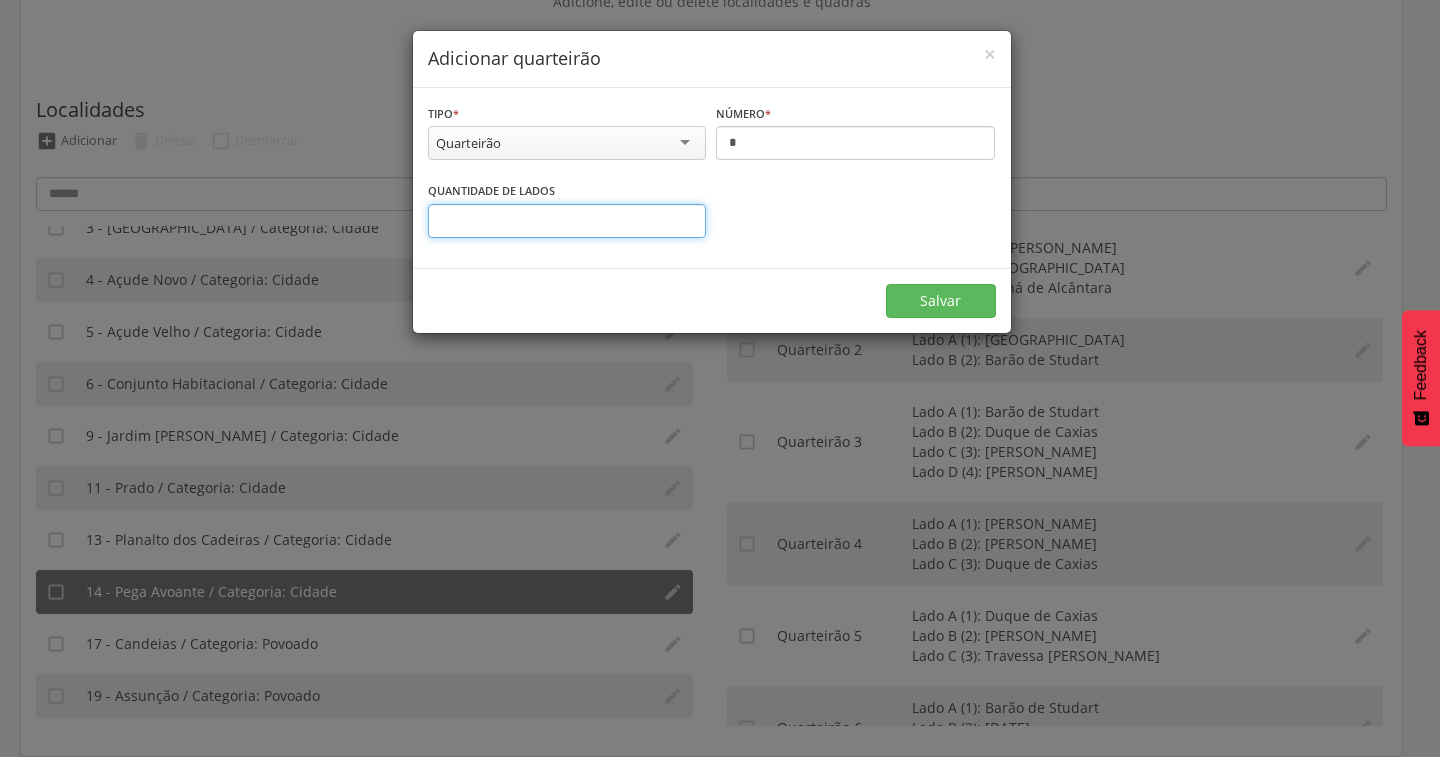click on "*" at bounding box center (567, 221) 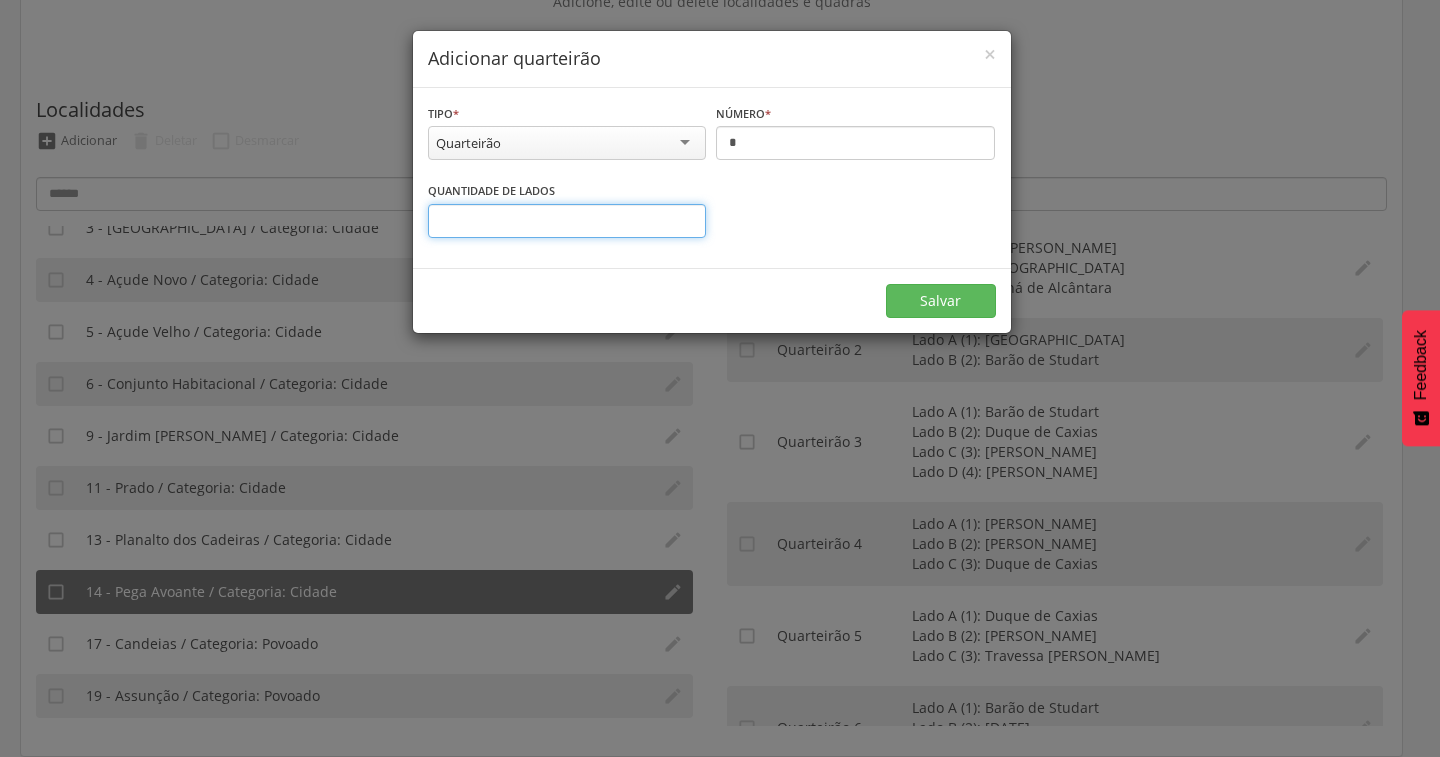 click on "*" at bounding box center [567, 221] 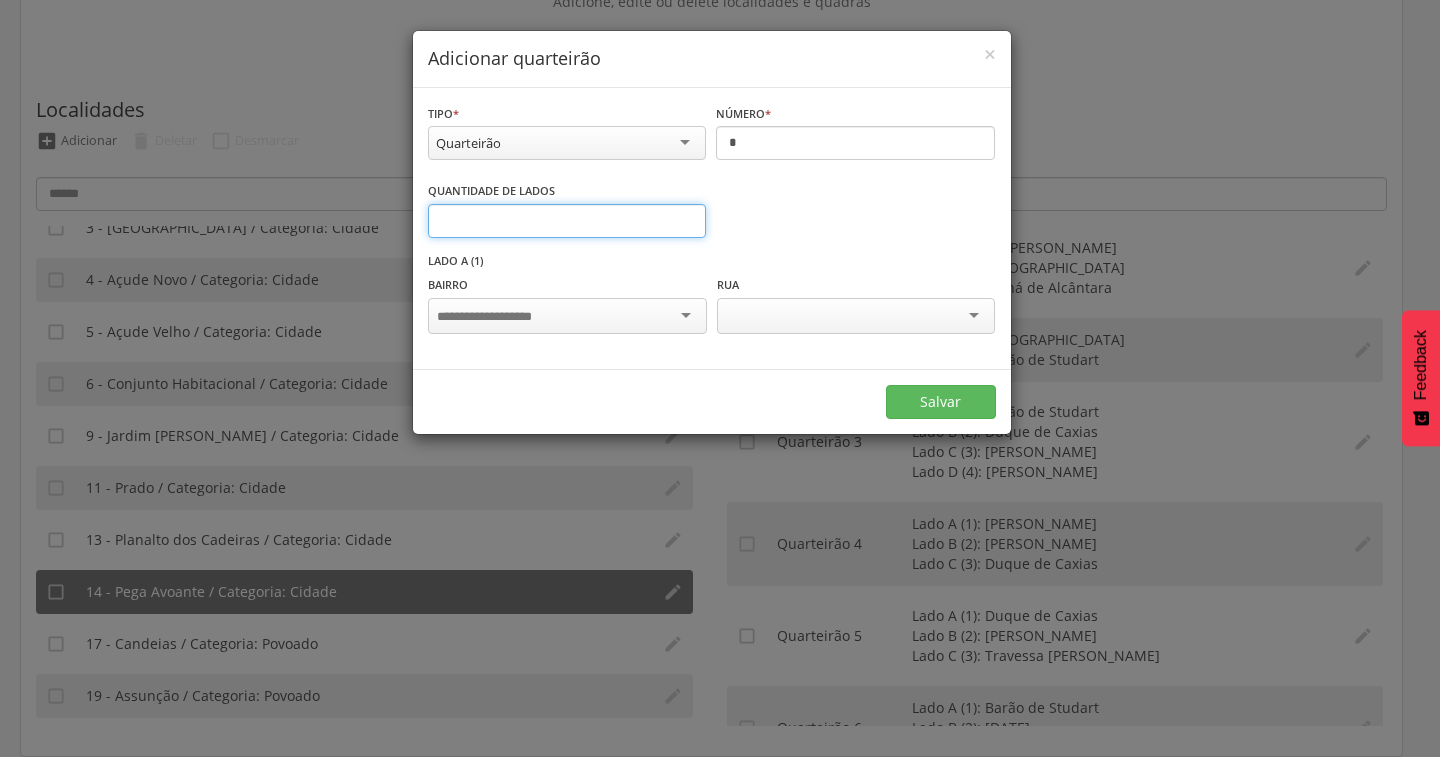 click on "*" at bounding box center (567, 221) 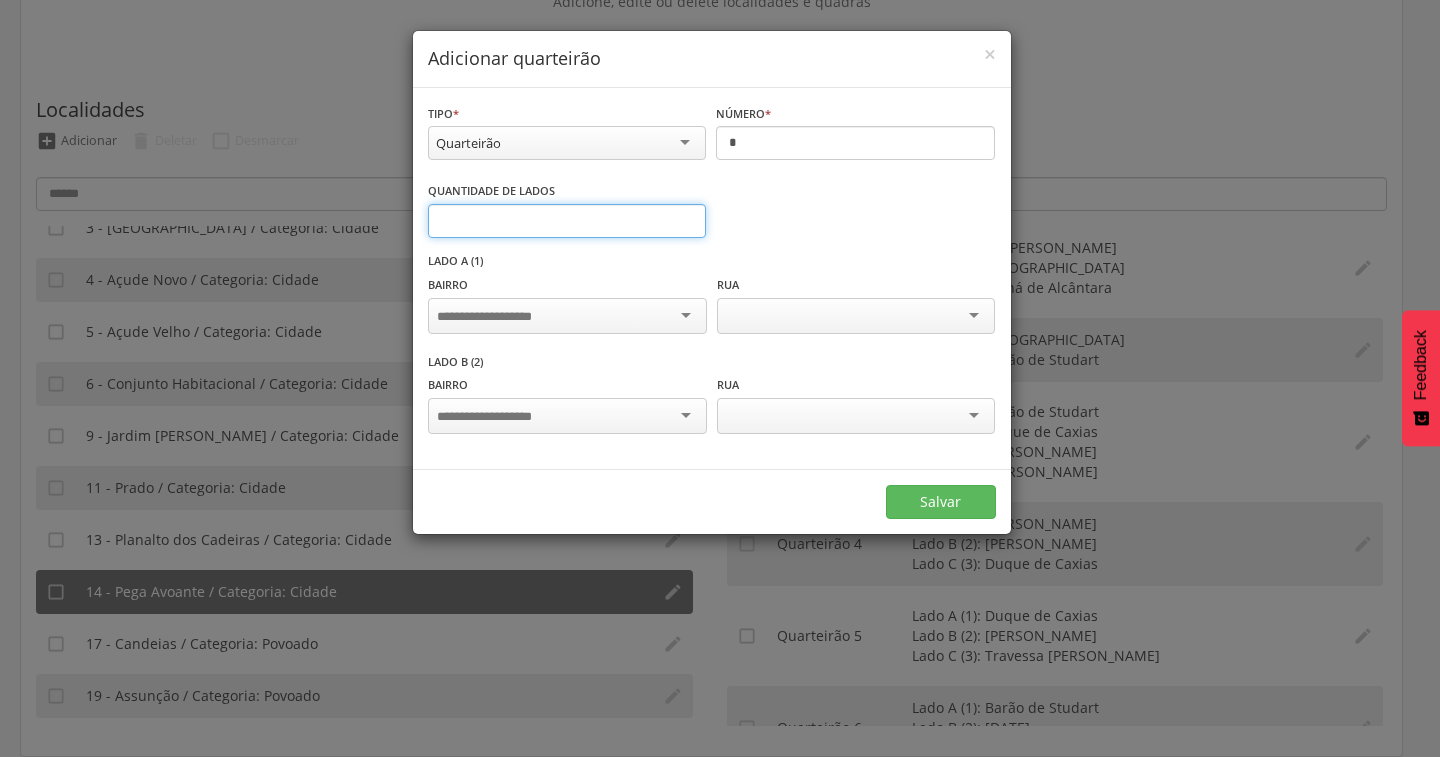 click on "*" at bounding box center (567, 221) 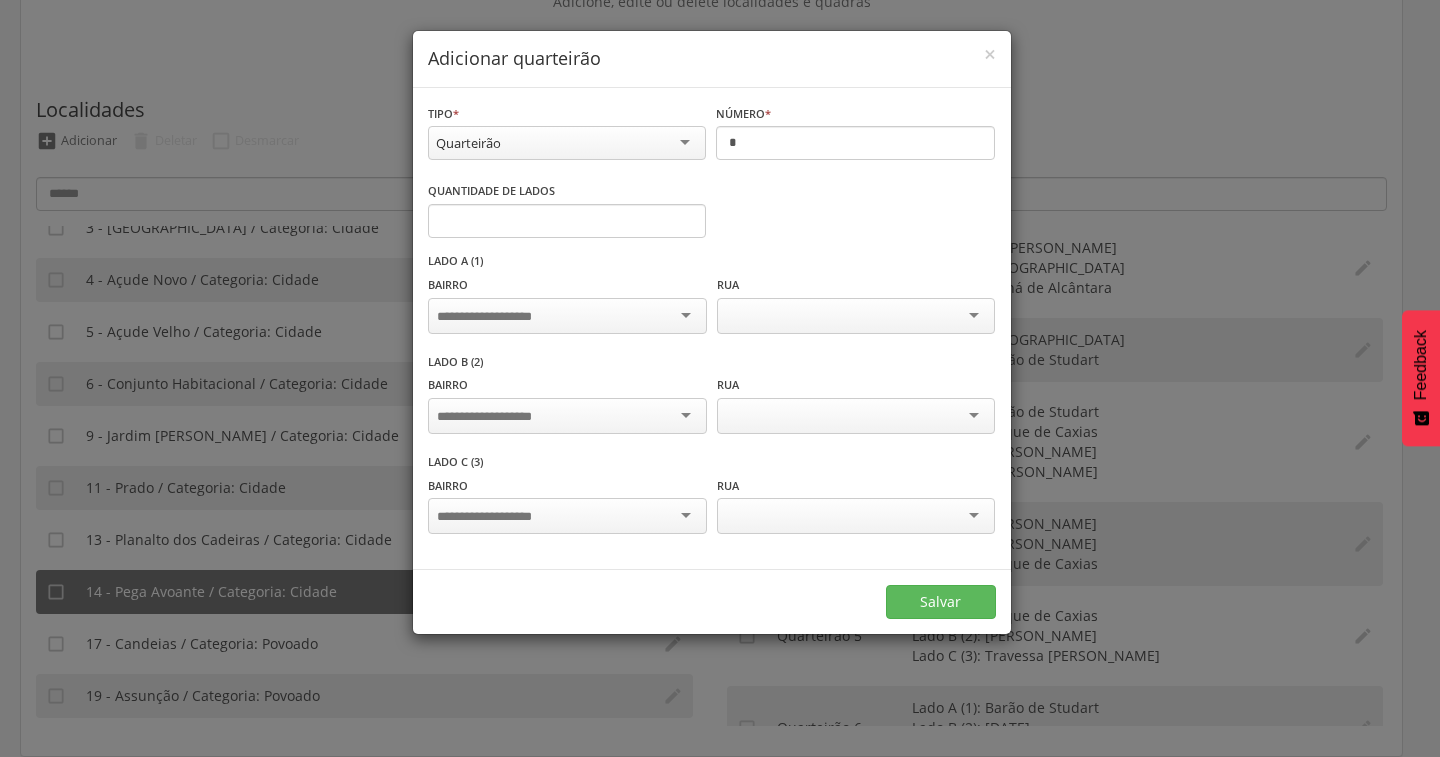 click at bounding box center [567, 316] 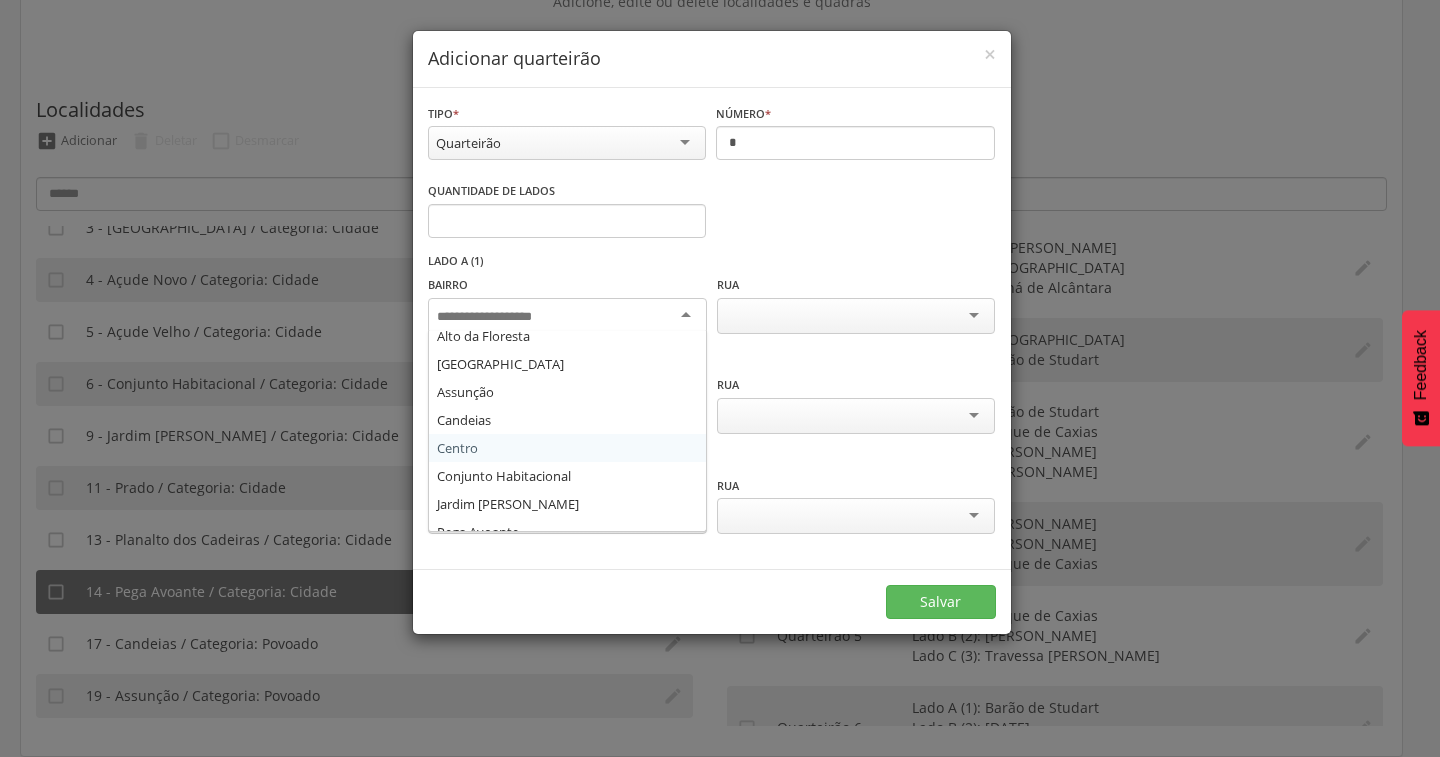 scroll, scrollTop: 136, scrollLeft: 0, axis: vertical 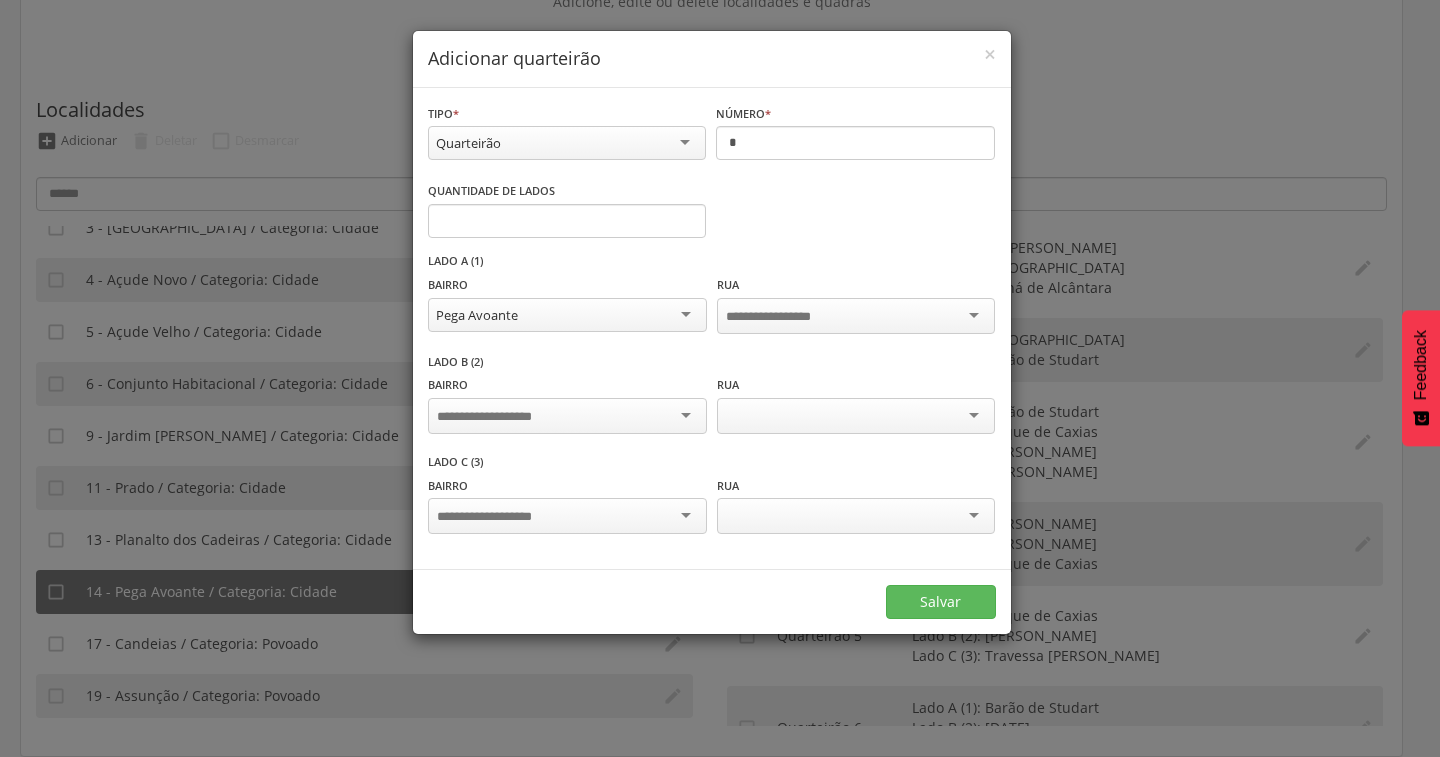 click at bounding box center (567, 416) 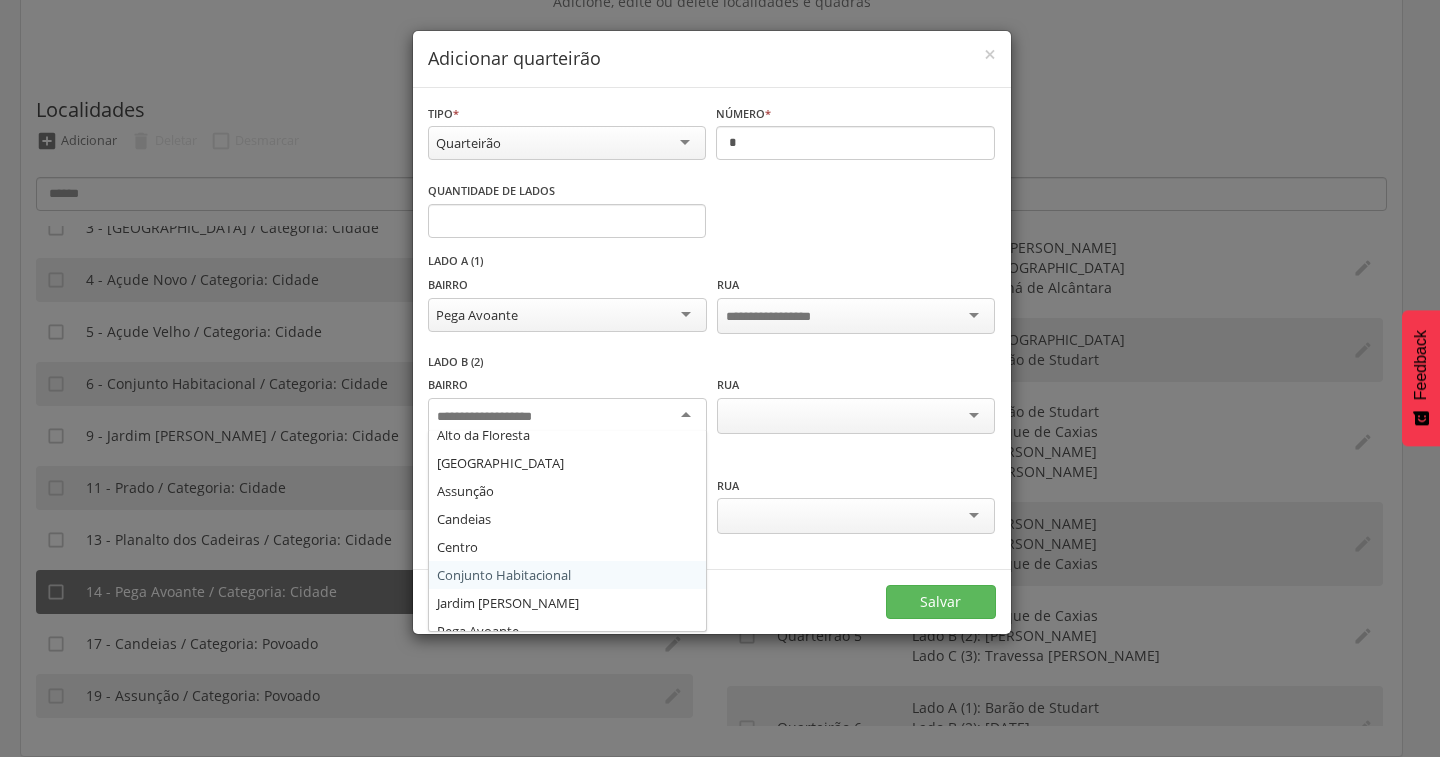 scroll, scrollTop: 136, scrollLeft: 0, axis: vertical 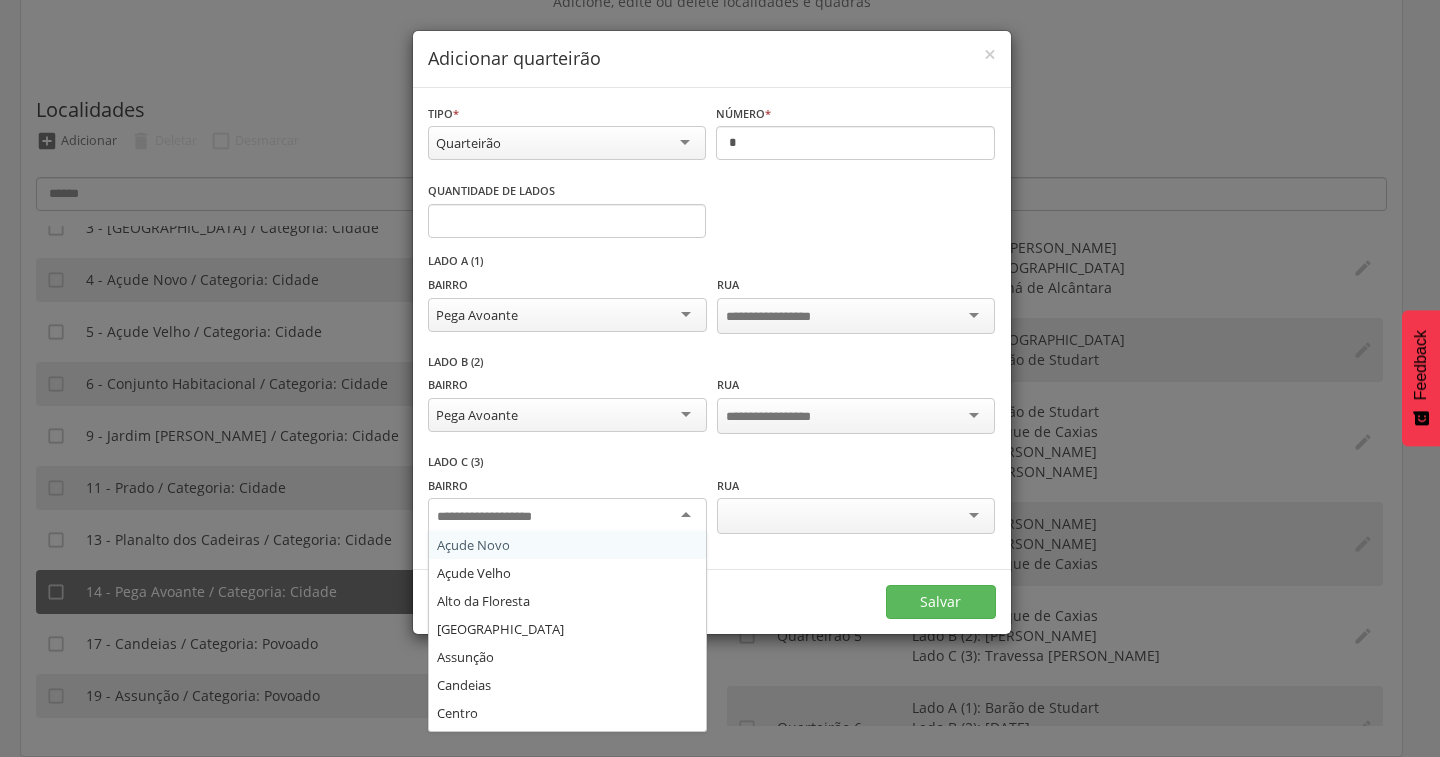 click at bounding box center (499, 517) 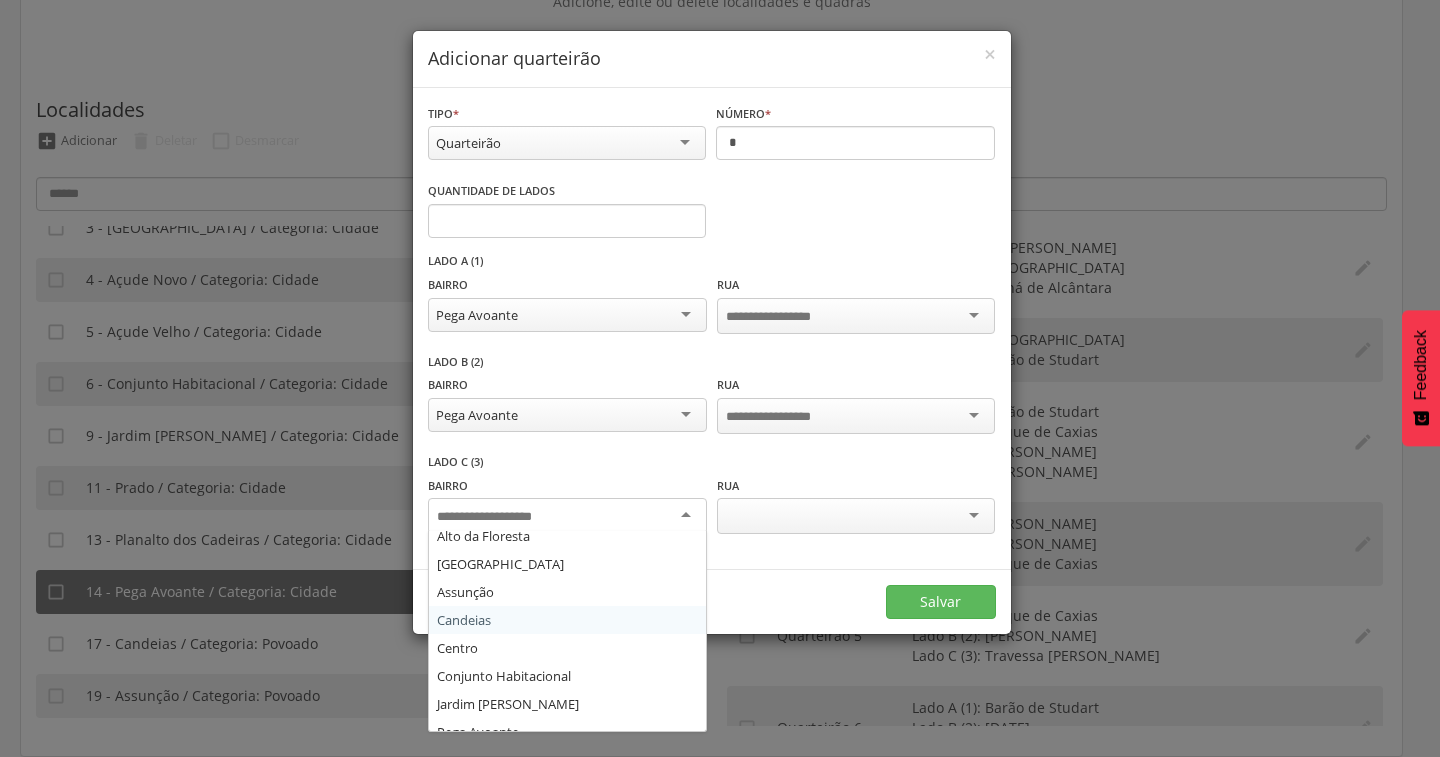 scroll, scrollTop: 136, scrollLeft: 0, axis: vertical 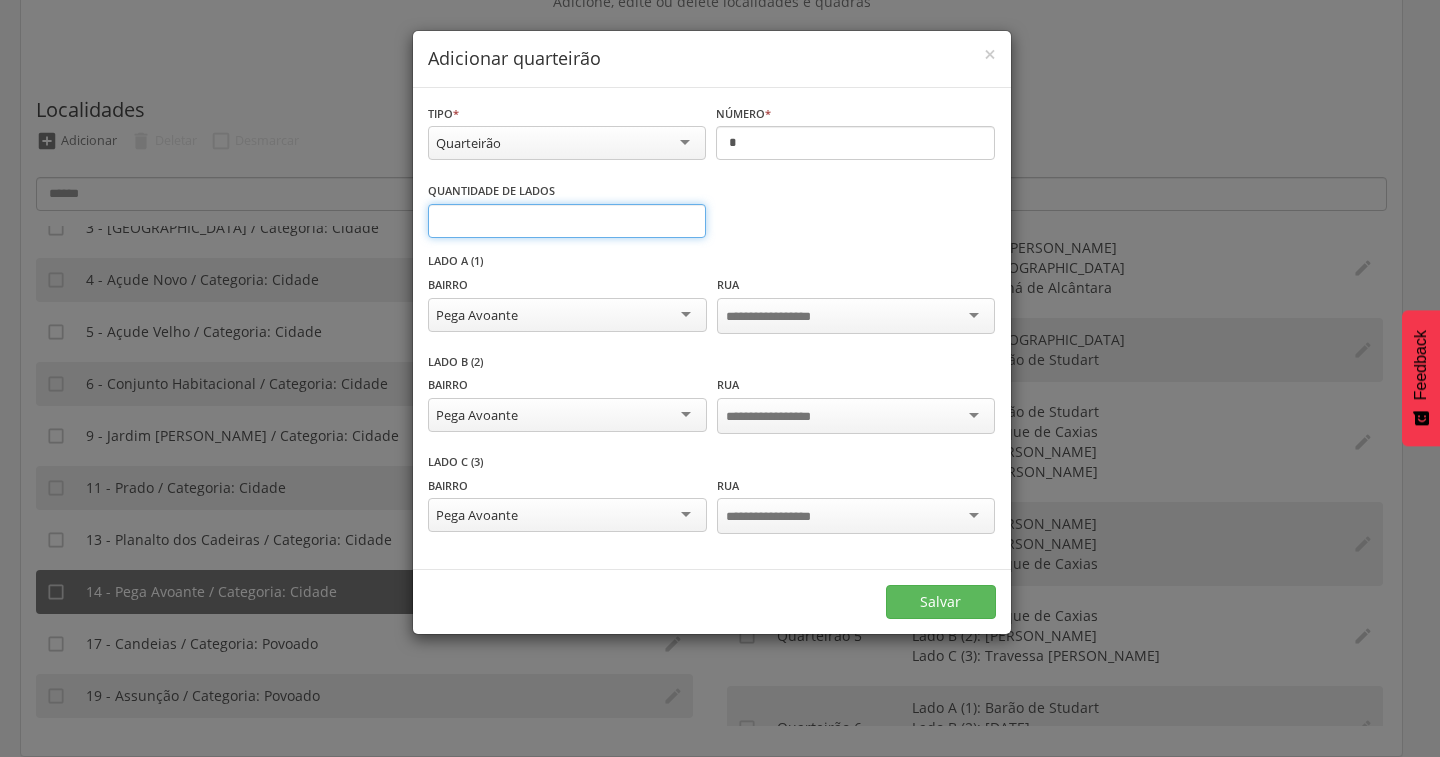 type on "*" 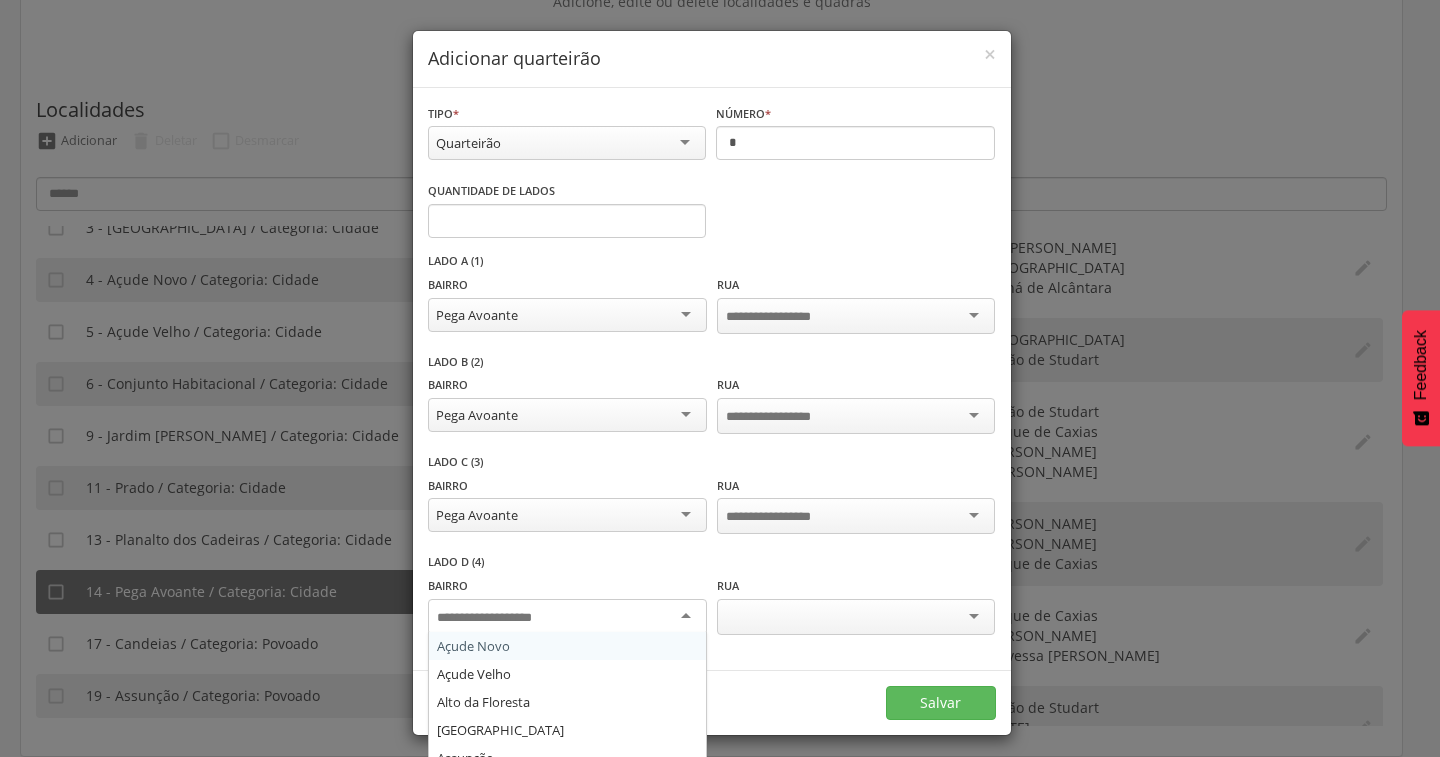click at bounding box center (567, 617) 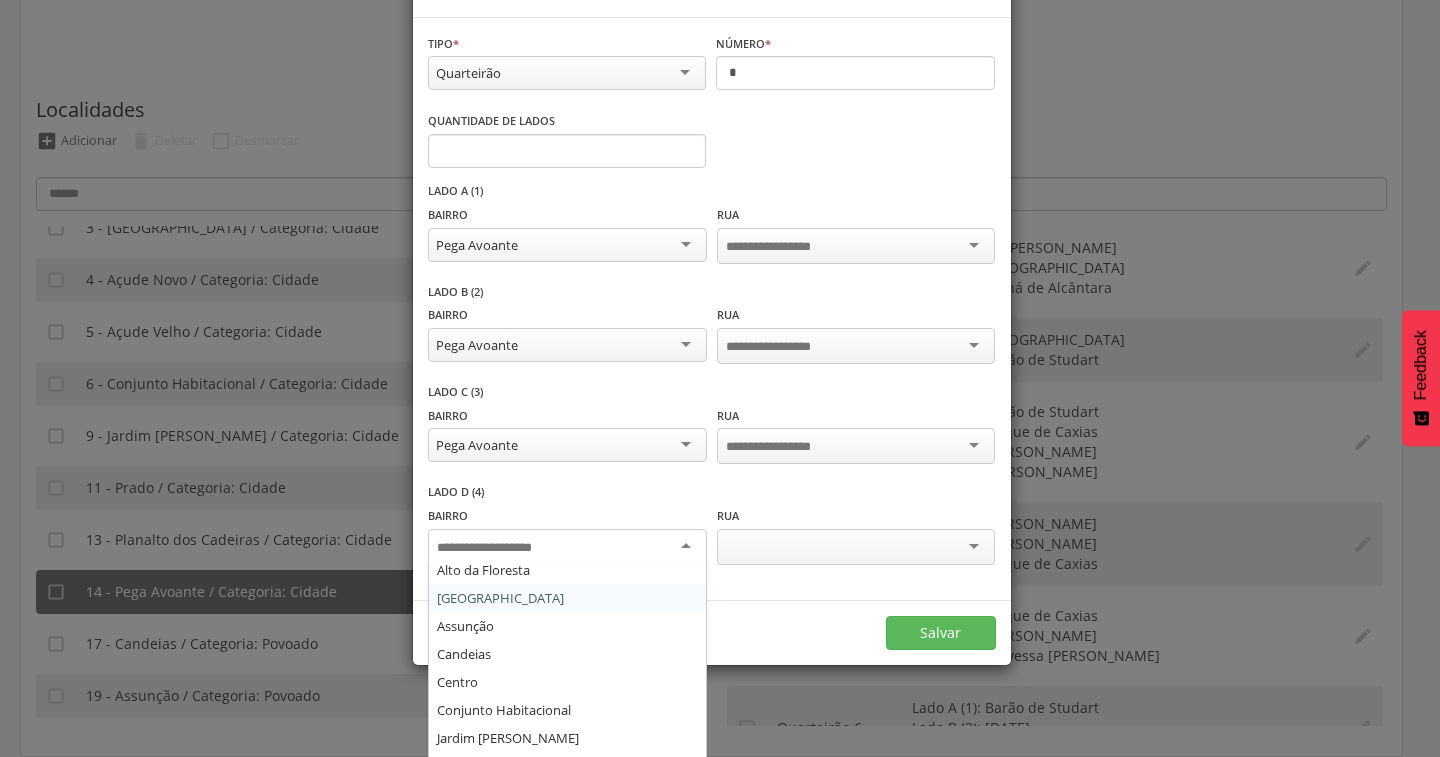 scroll, scrollTop: 136, scrollLeft: 0, axis: vertical 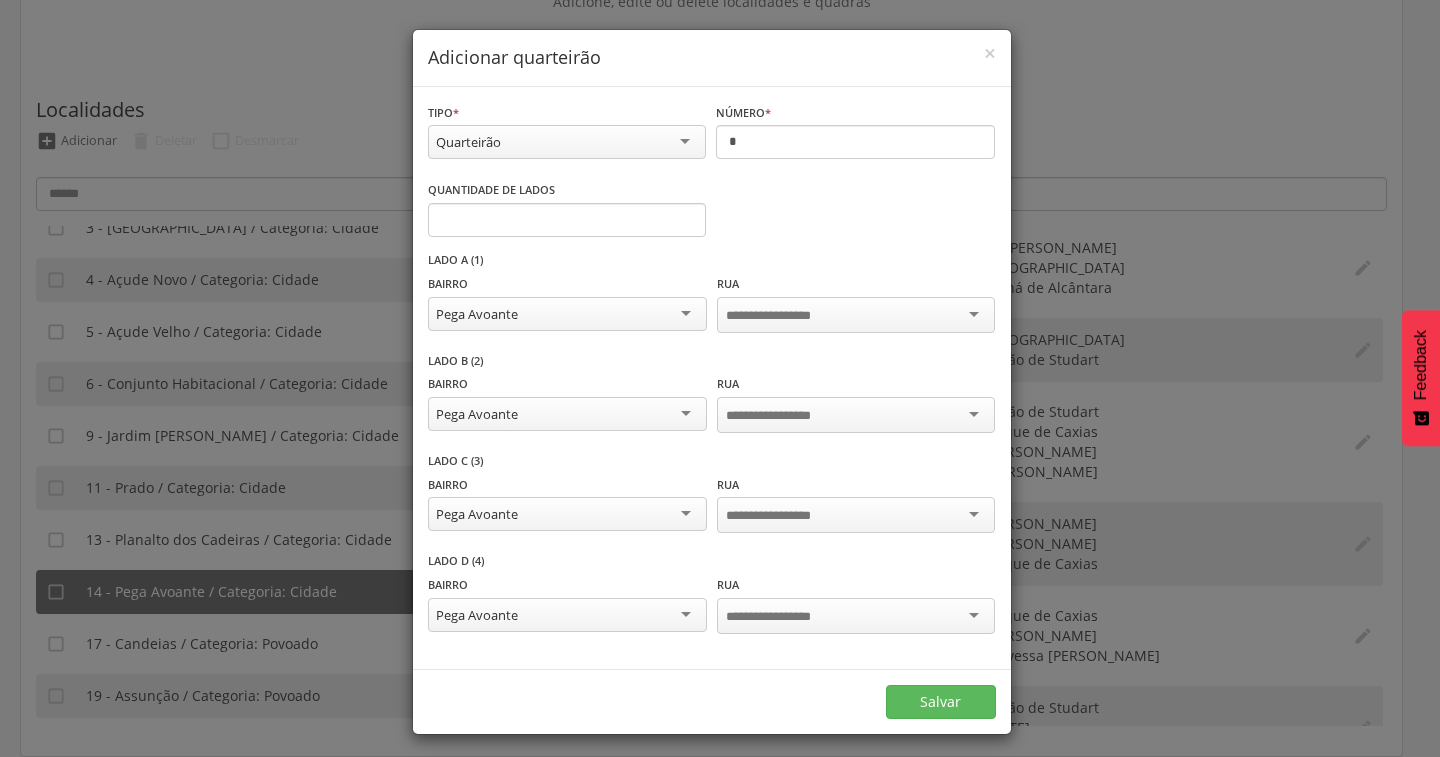 click at bounding box center [784, 316] 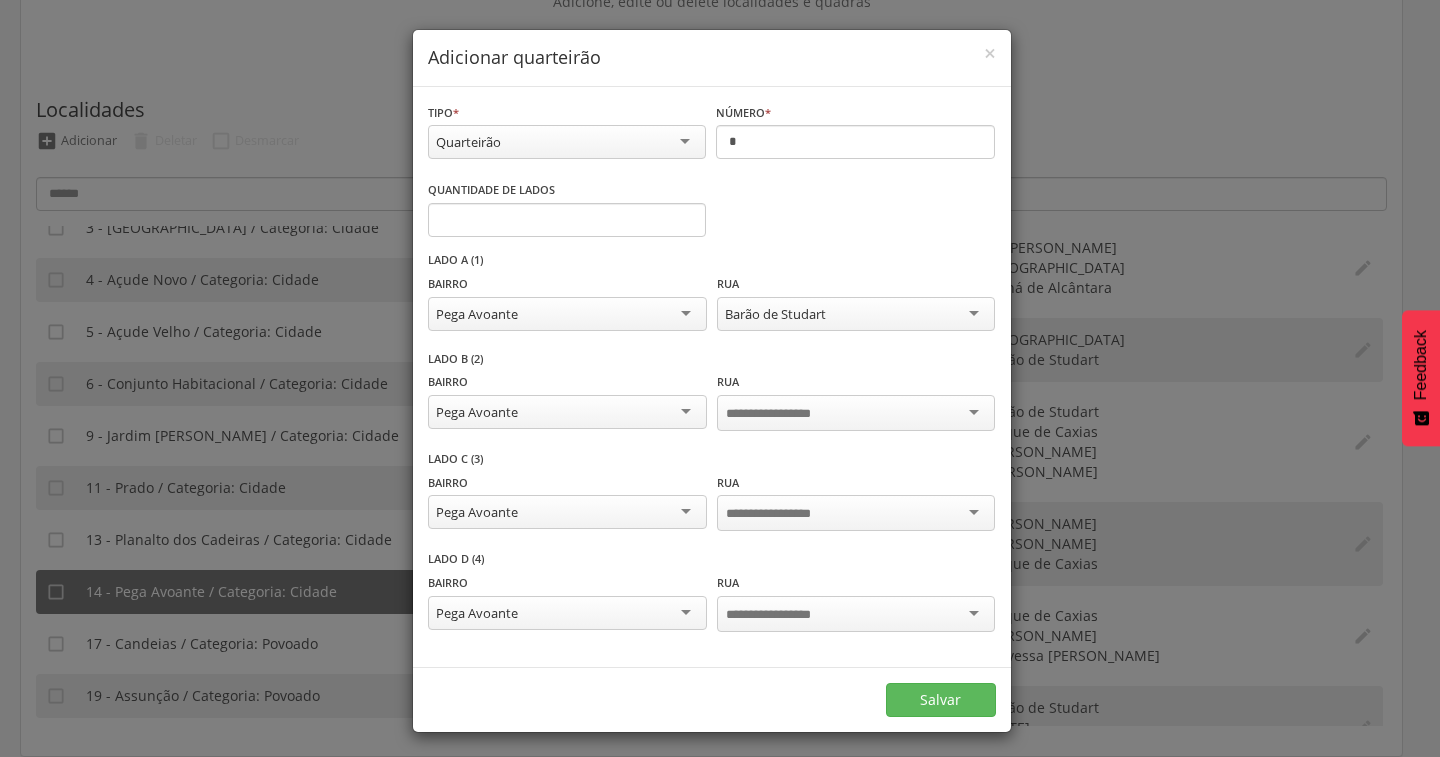 click at bounding box center (784, 414) 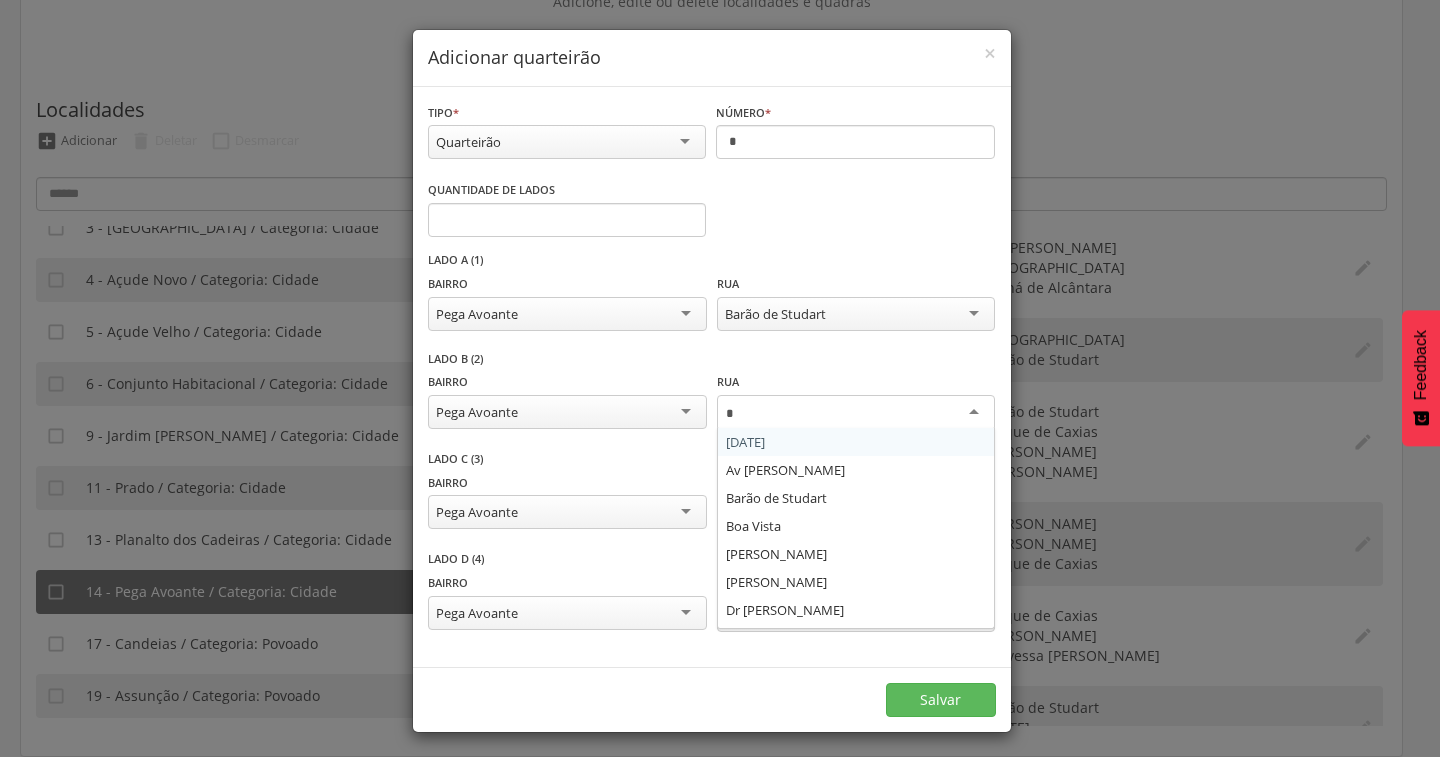 type on "**" 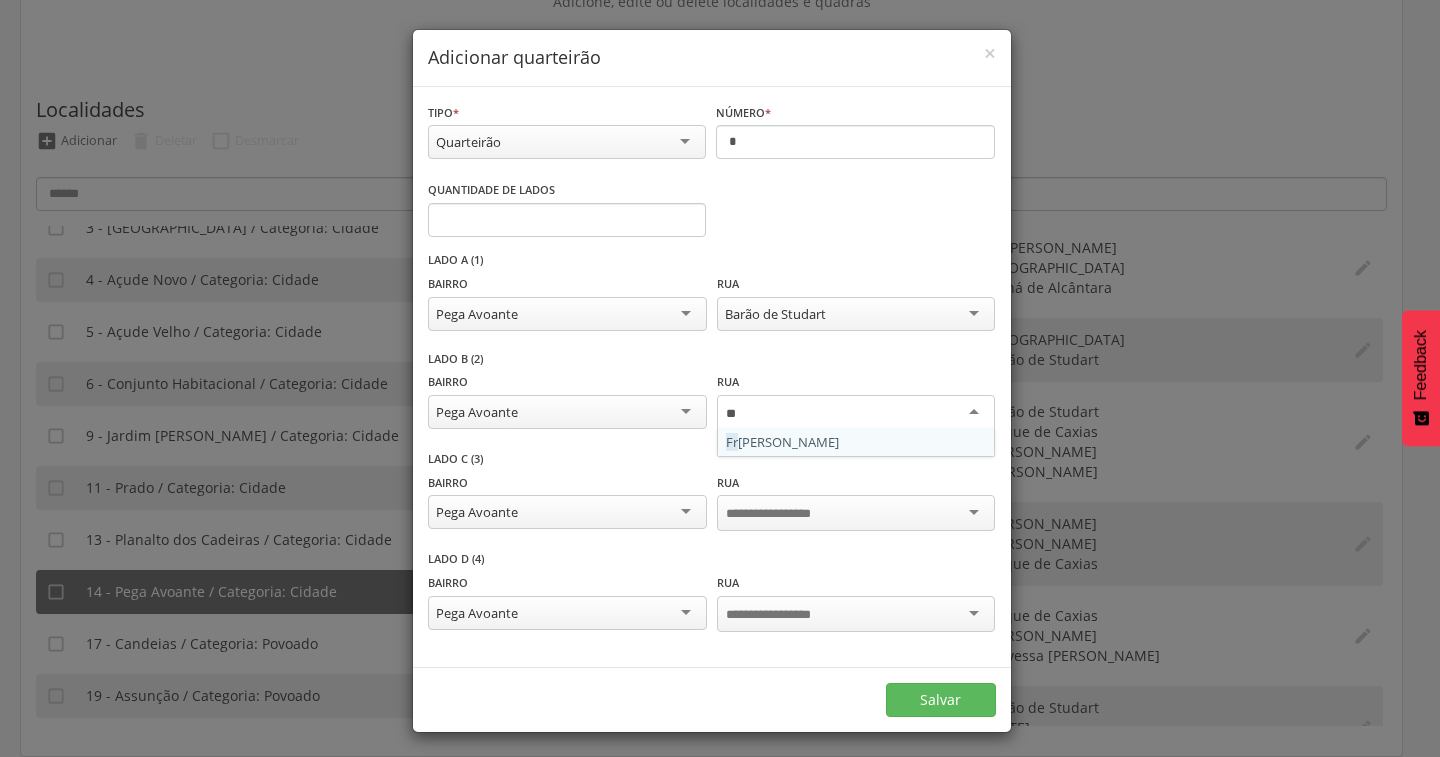type 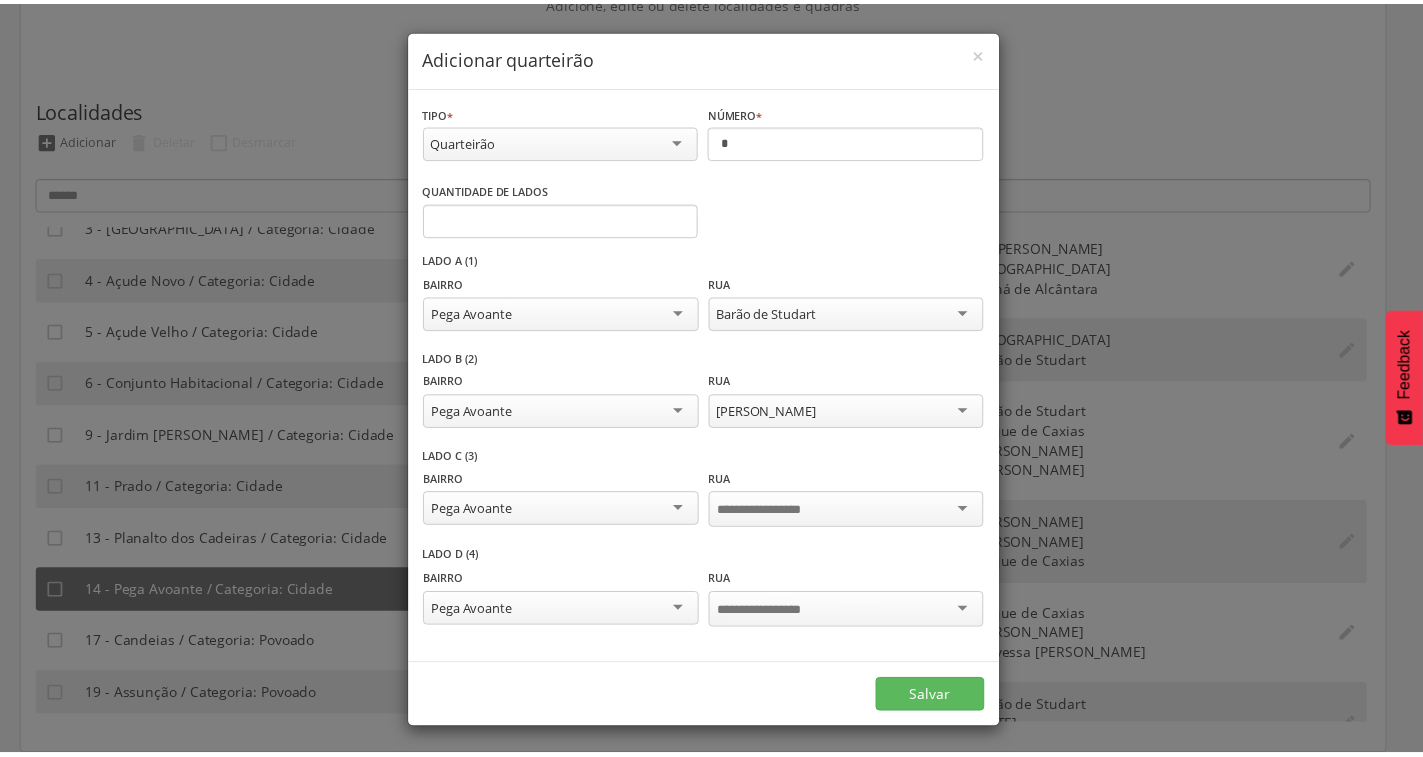 scroll, scrollTop: 0, scrollLeft: 0, axis: both 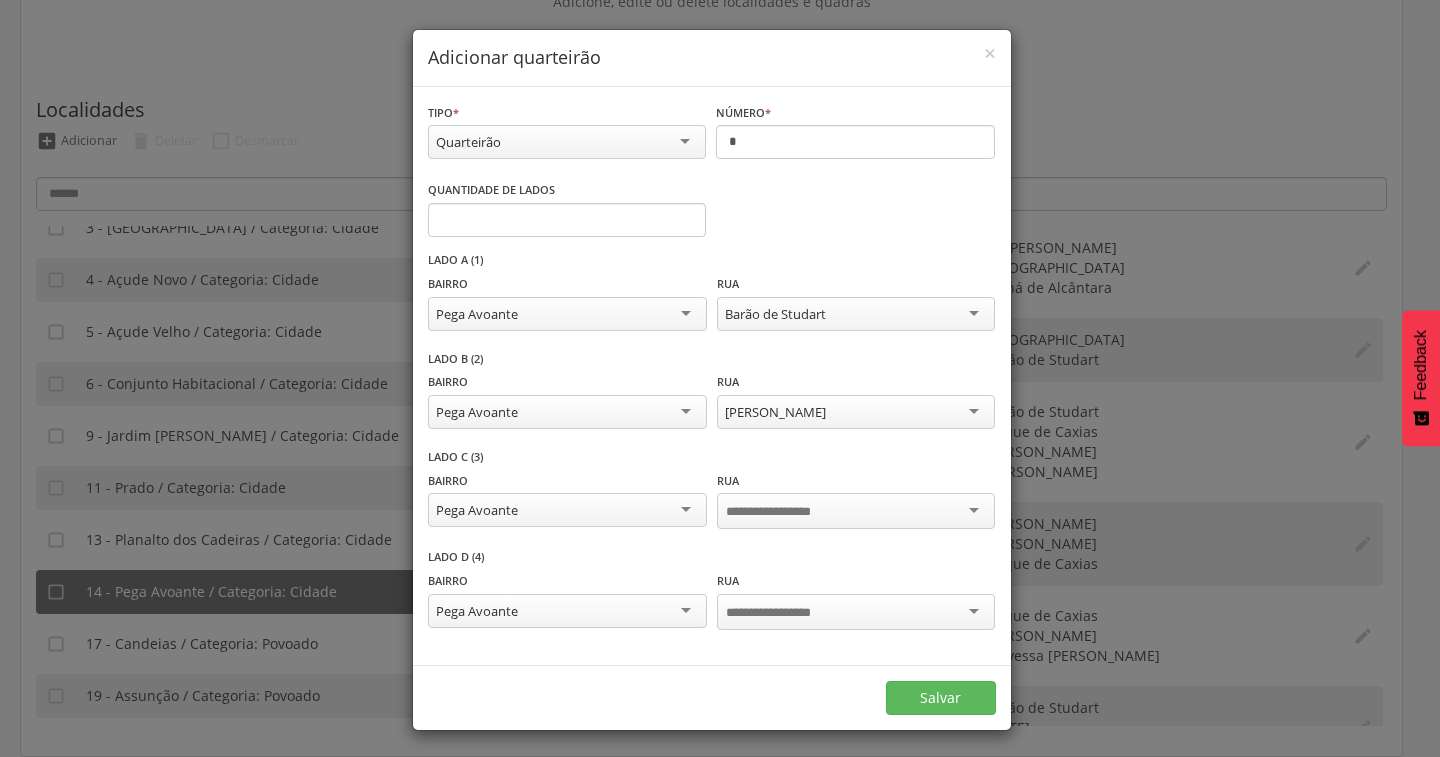click at bounding box center (784, 512) 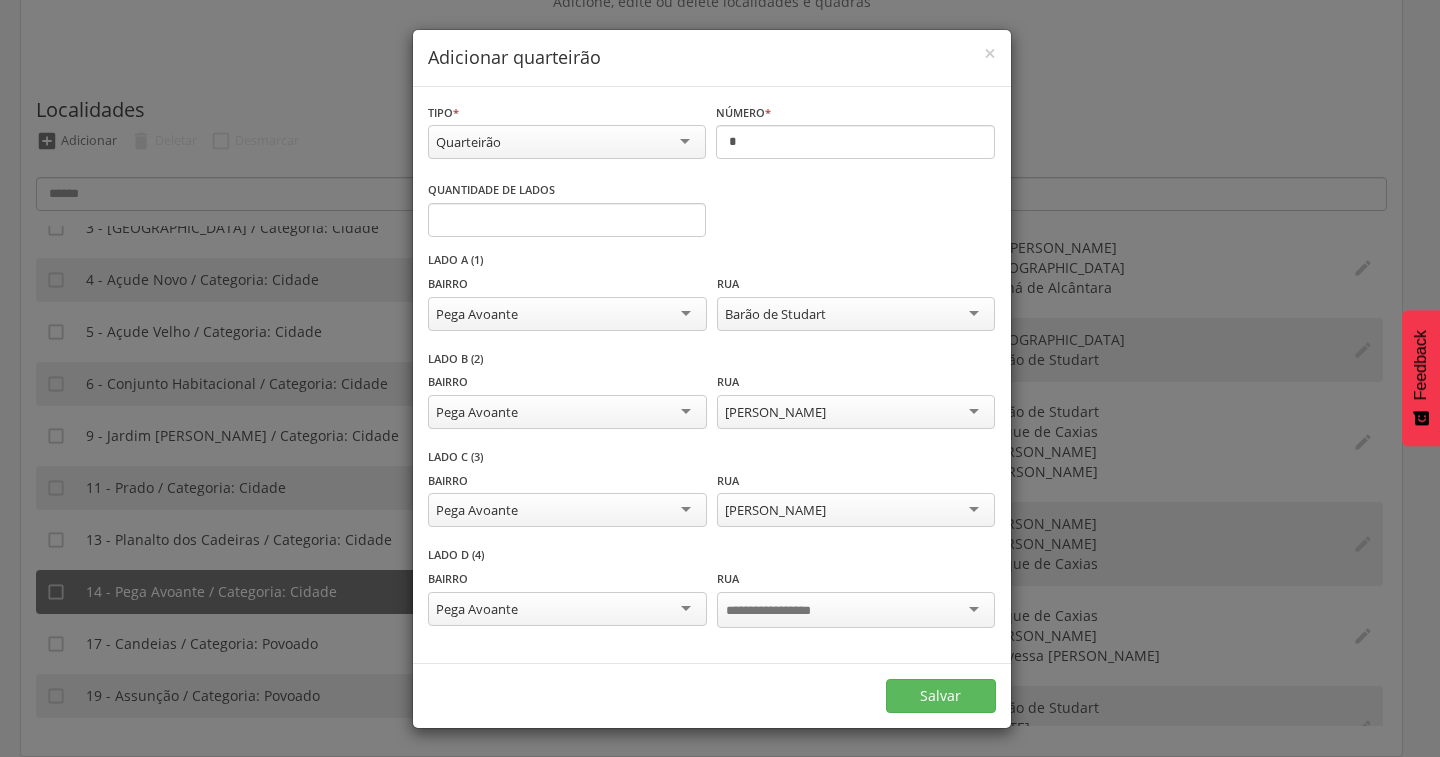 click at bounding box center [856, 610] 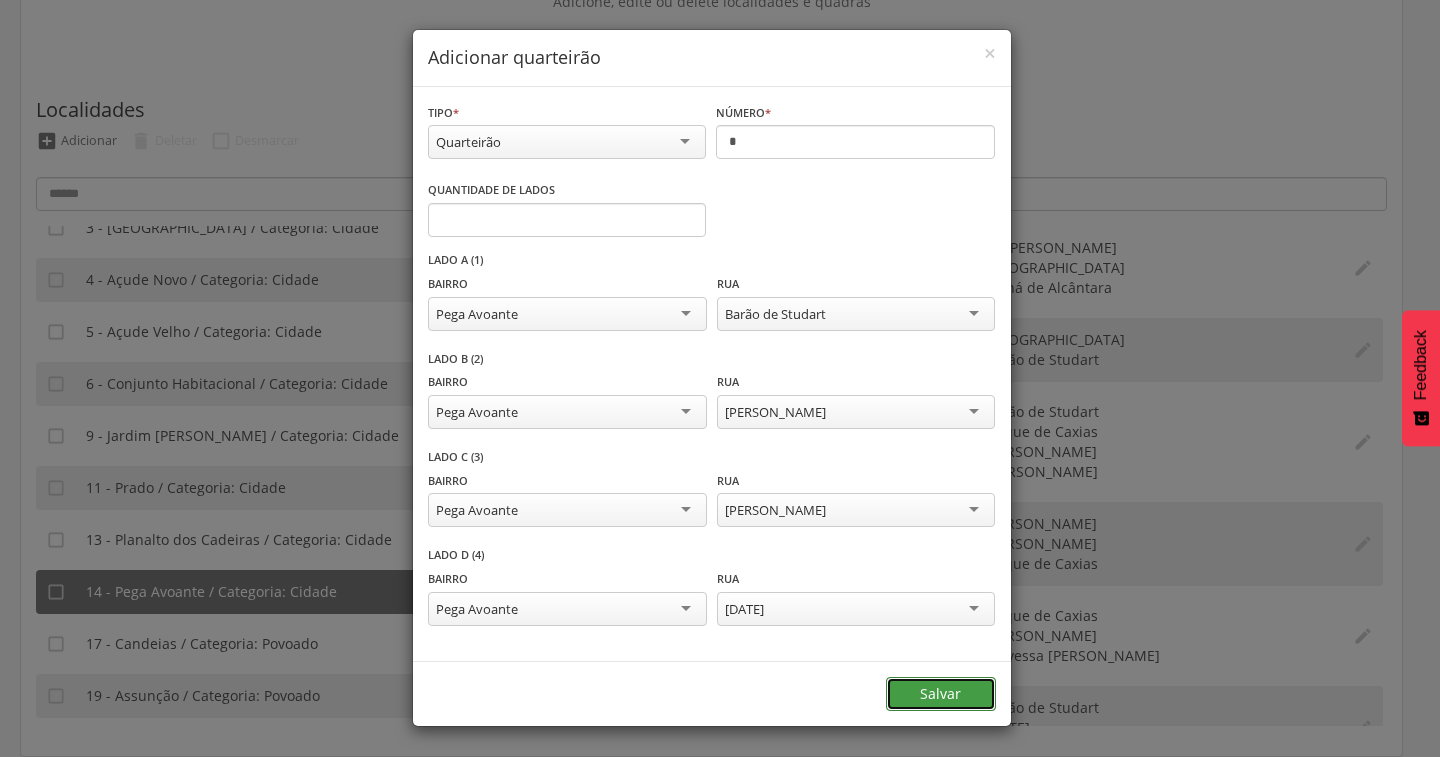click on "Salvar" at bounding box center (941, 694) 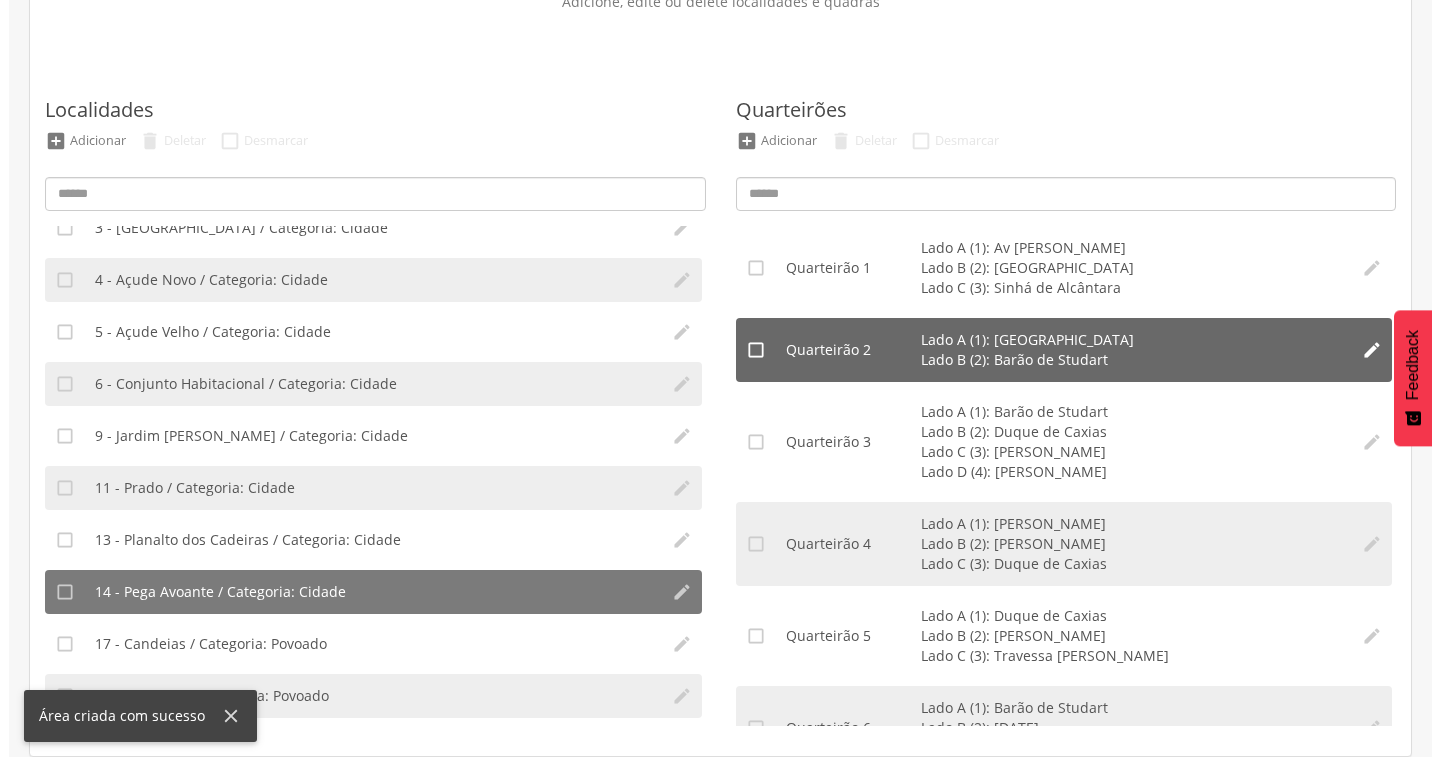 scroll, scrollTop: 164, scrollLeft: 0, axis: vertical 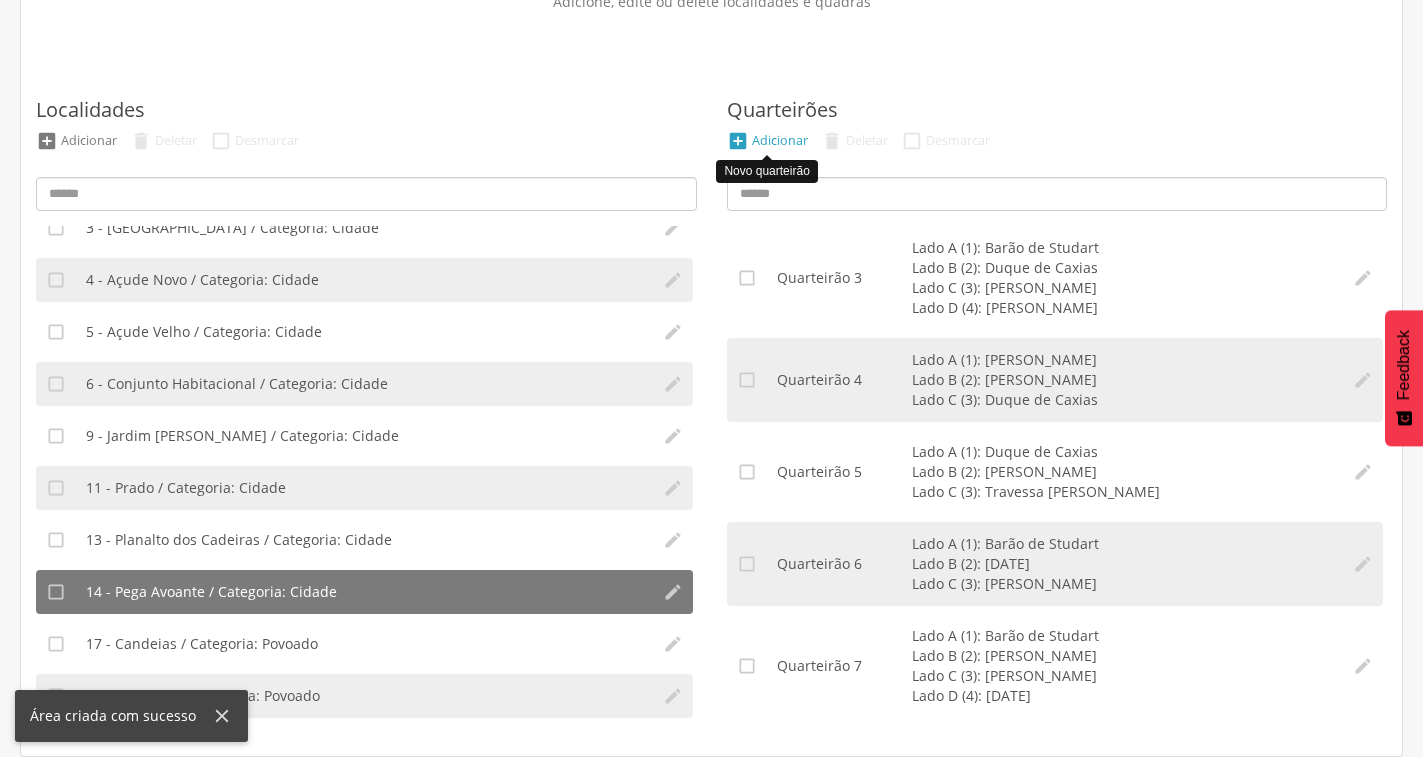 click on "
Adicionar" at bounding box center [767, 141] 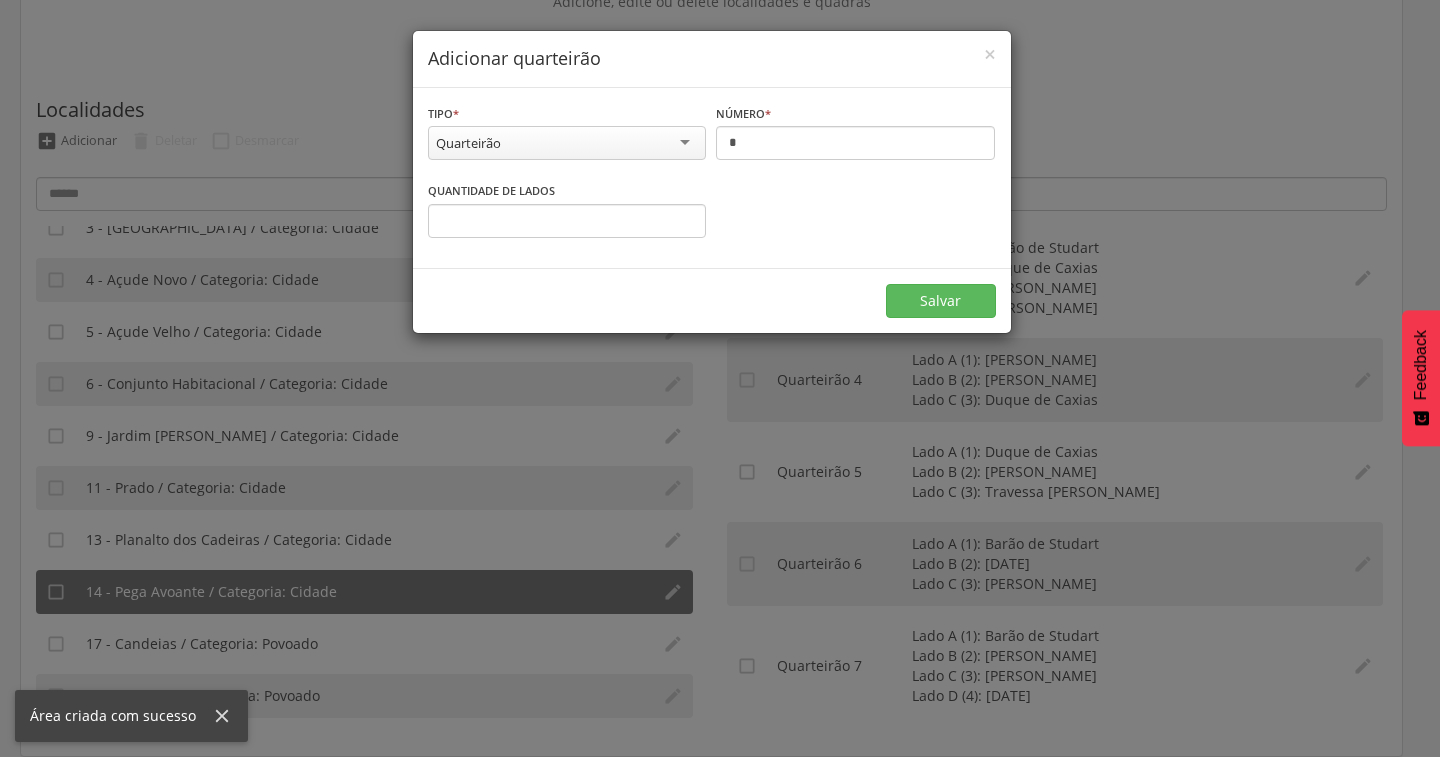 scroll, scrollTop: 0, scrollLeft: 0, axis: both 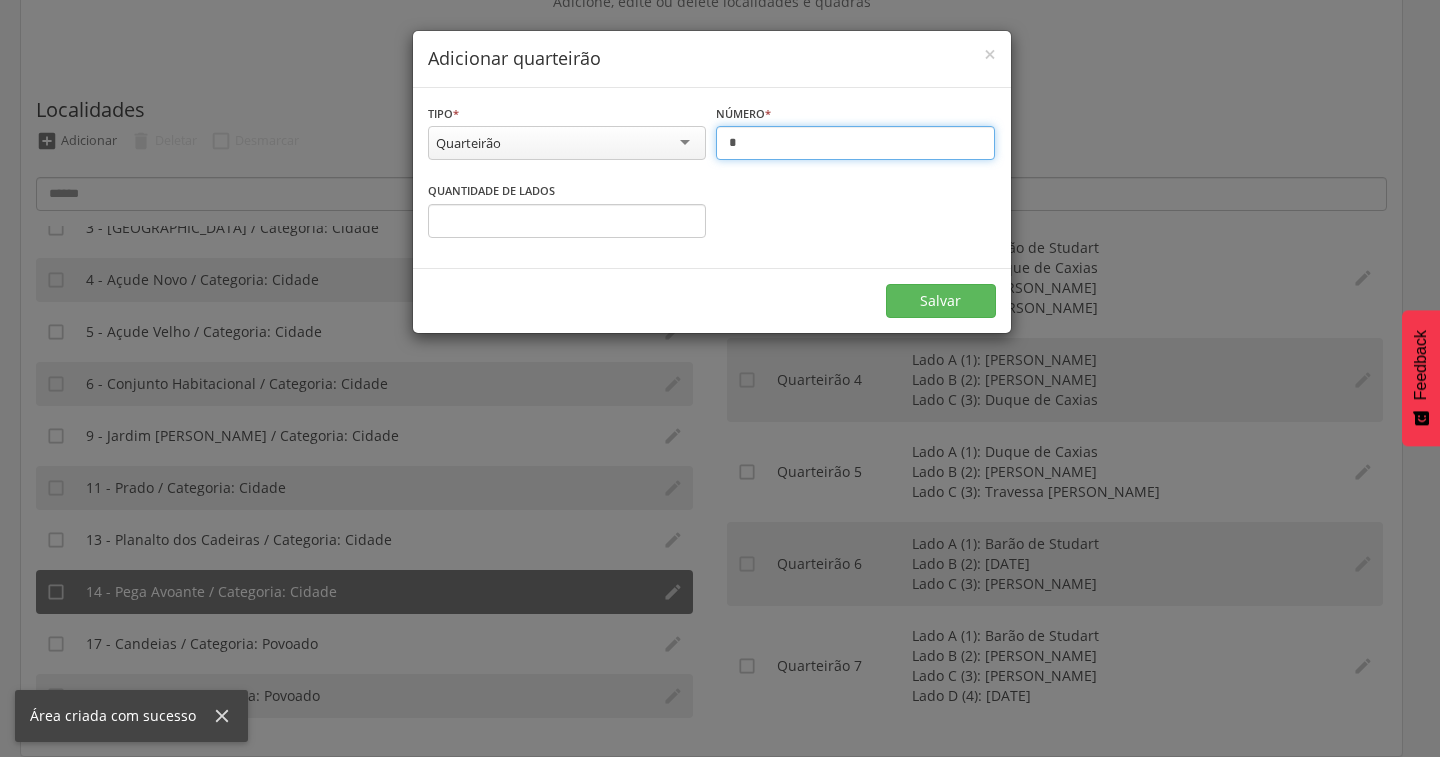click on "*" at bounding box center (855, 143) 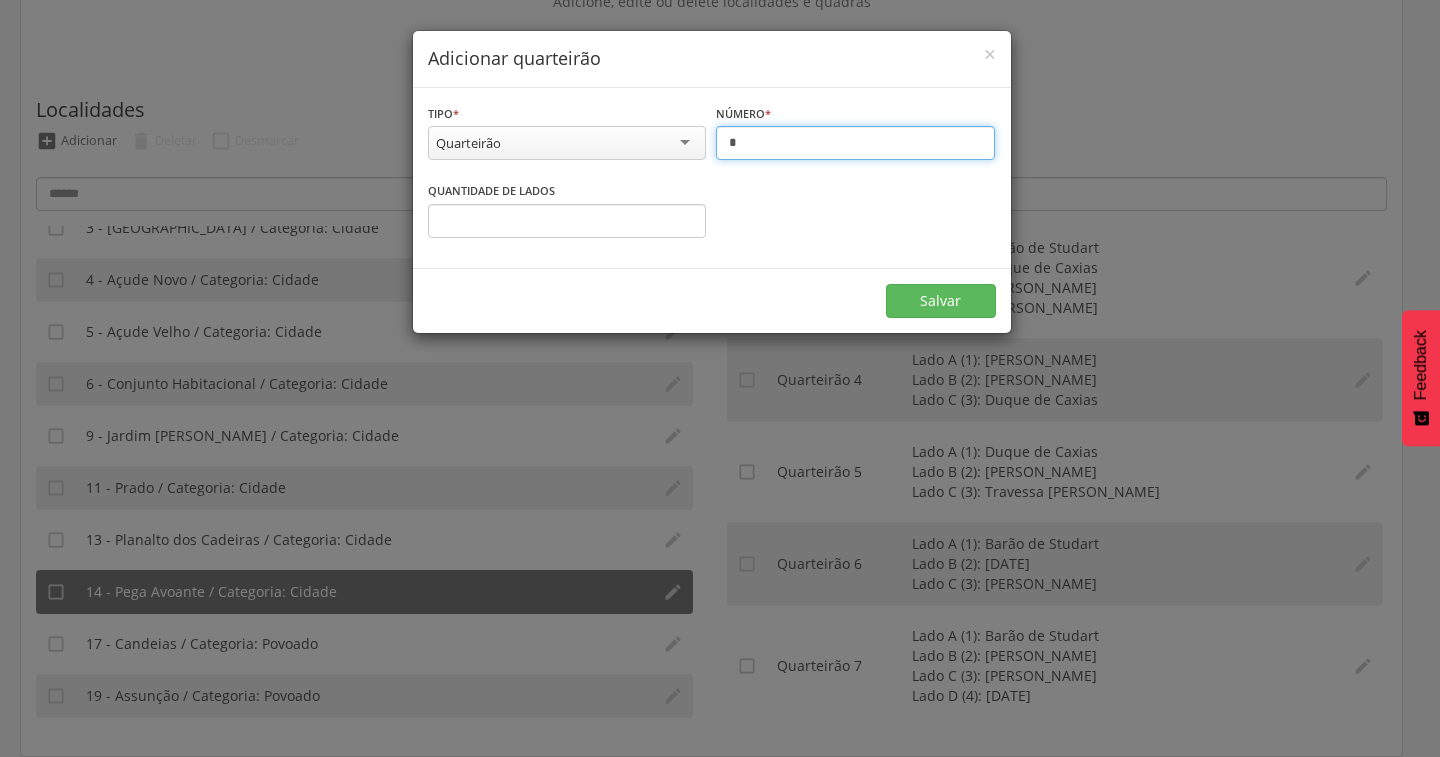type on "*" 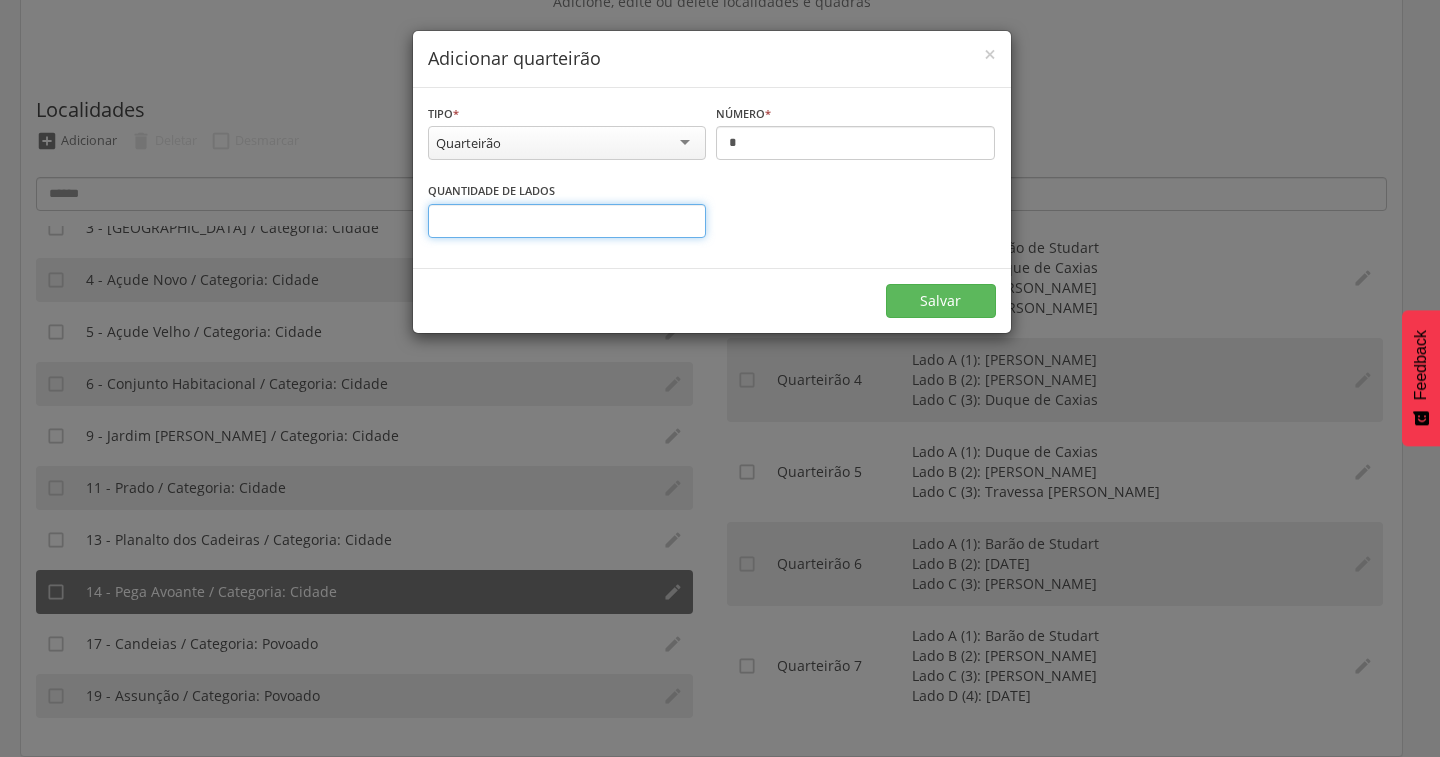 click on "*" at bounding box center [567, 221] 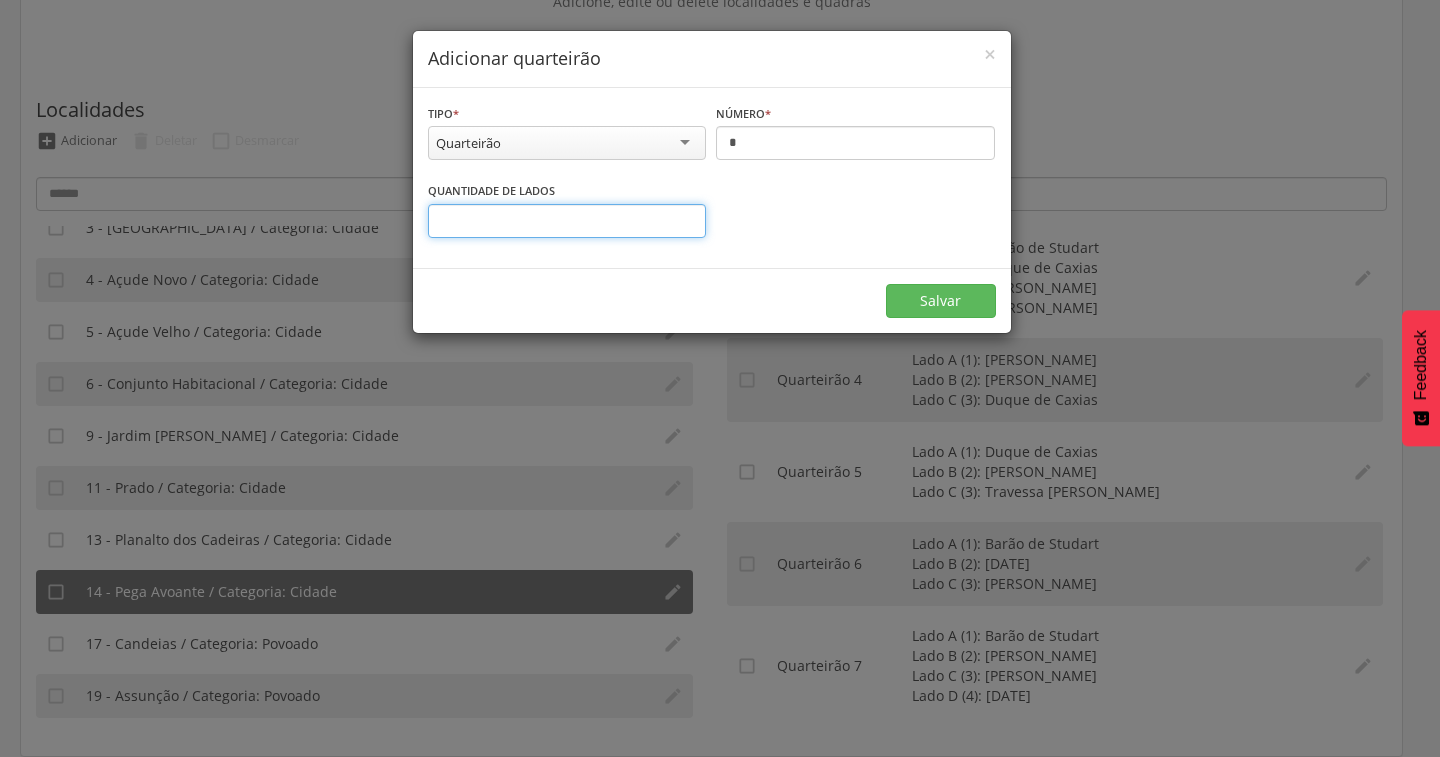 click on "*" at bounding box center [567, 221] 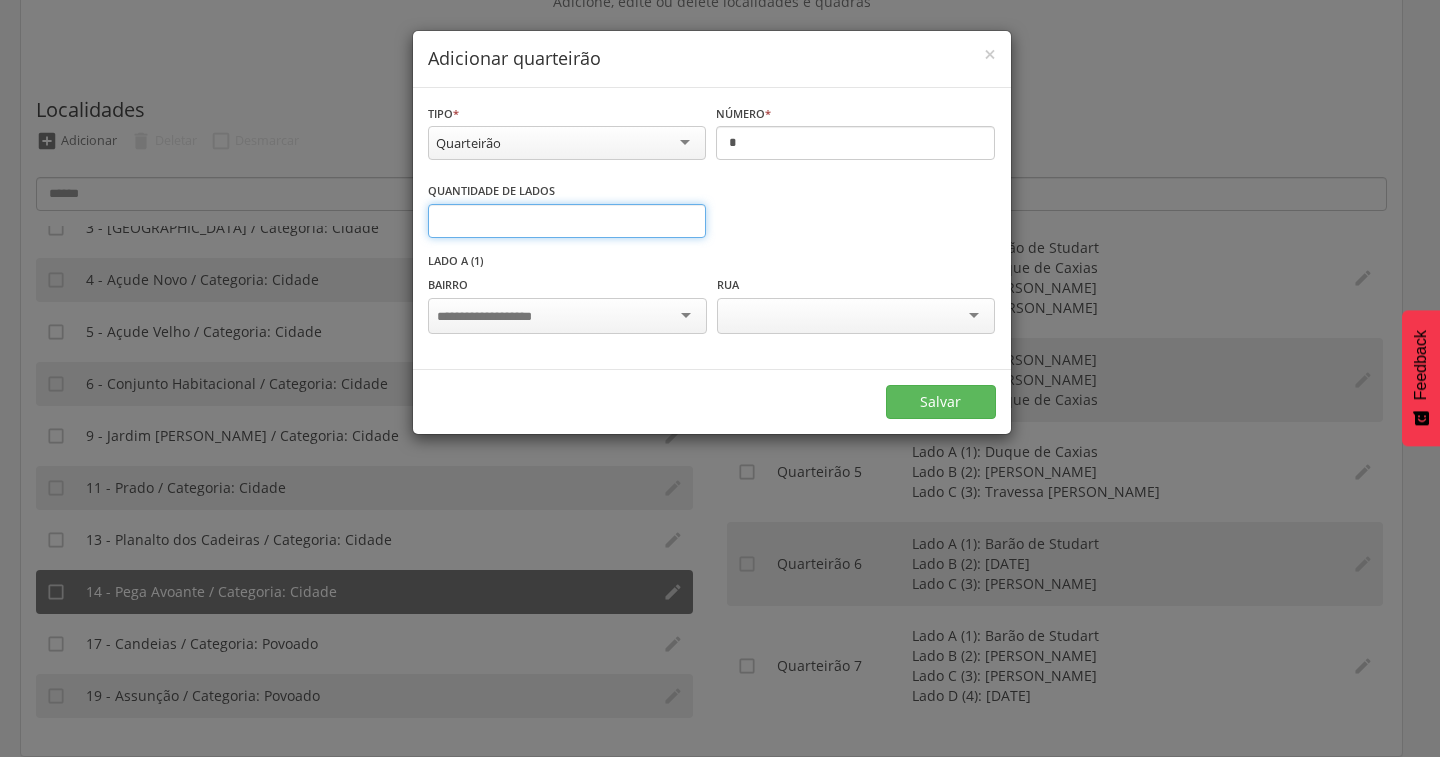 click on "*" at bounding box center (567, 221) 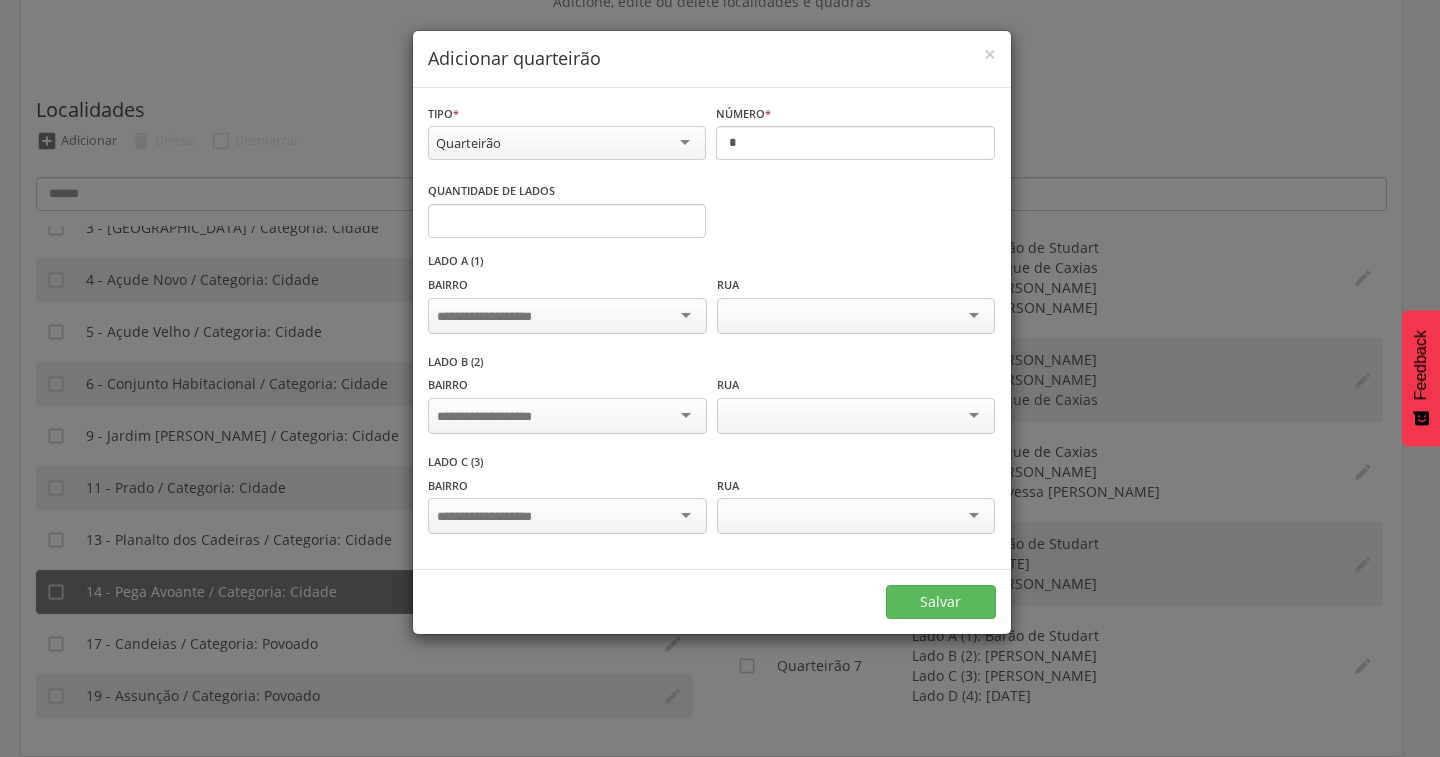 click at bounding box center [567, 316] 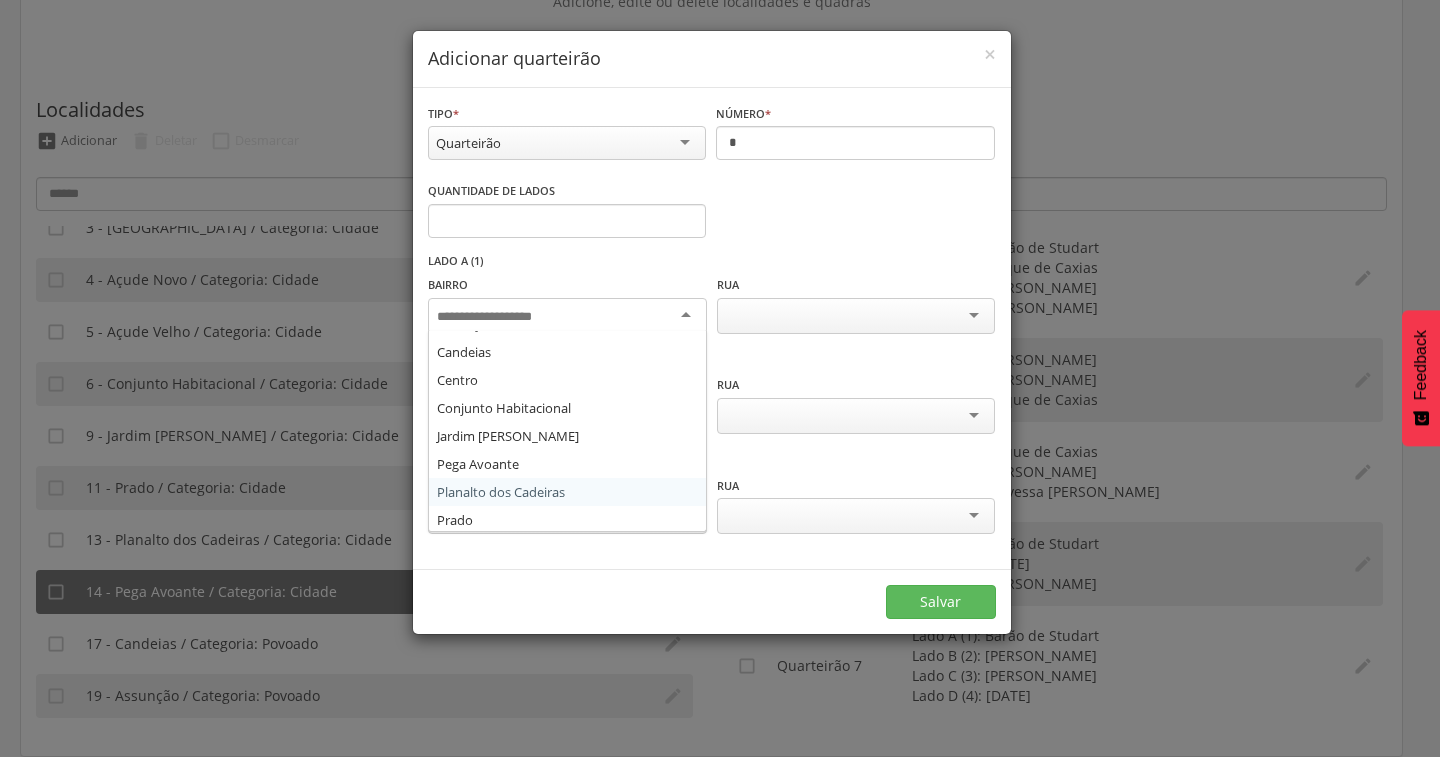 scroll, scrollTop: 136, scrollLeft: 0, axis: vertical 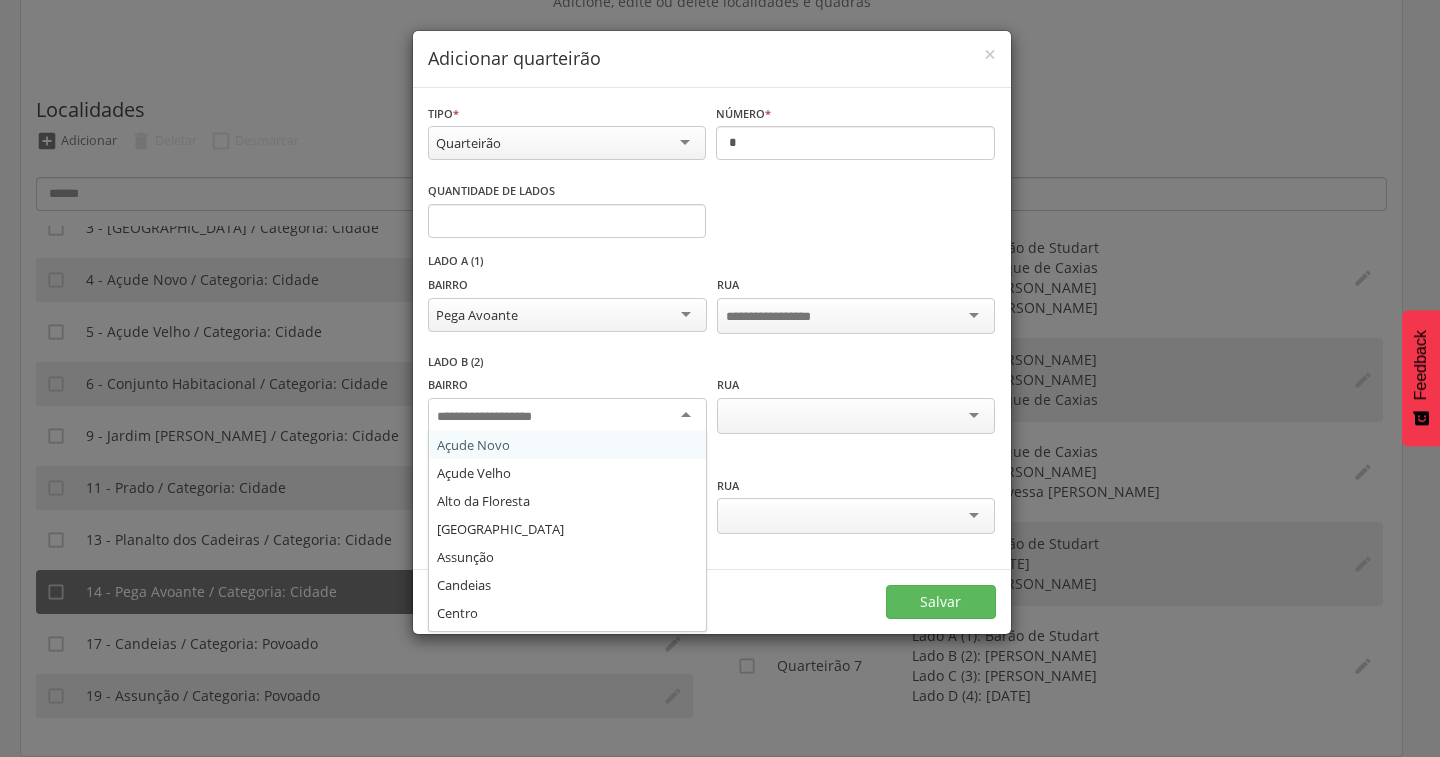 click at bounding box center (499, 417) 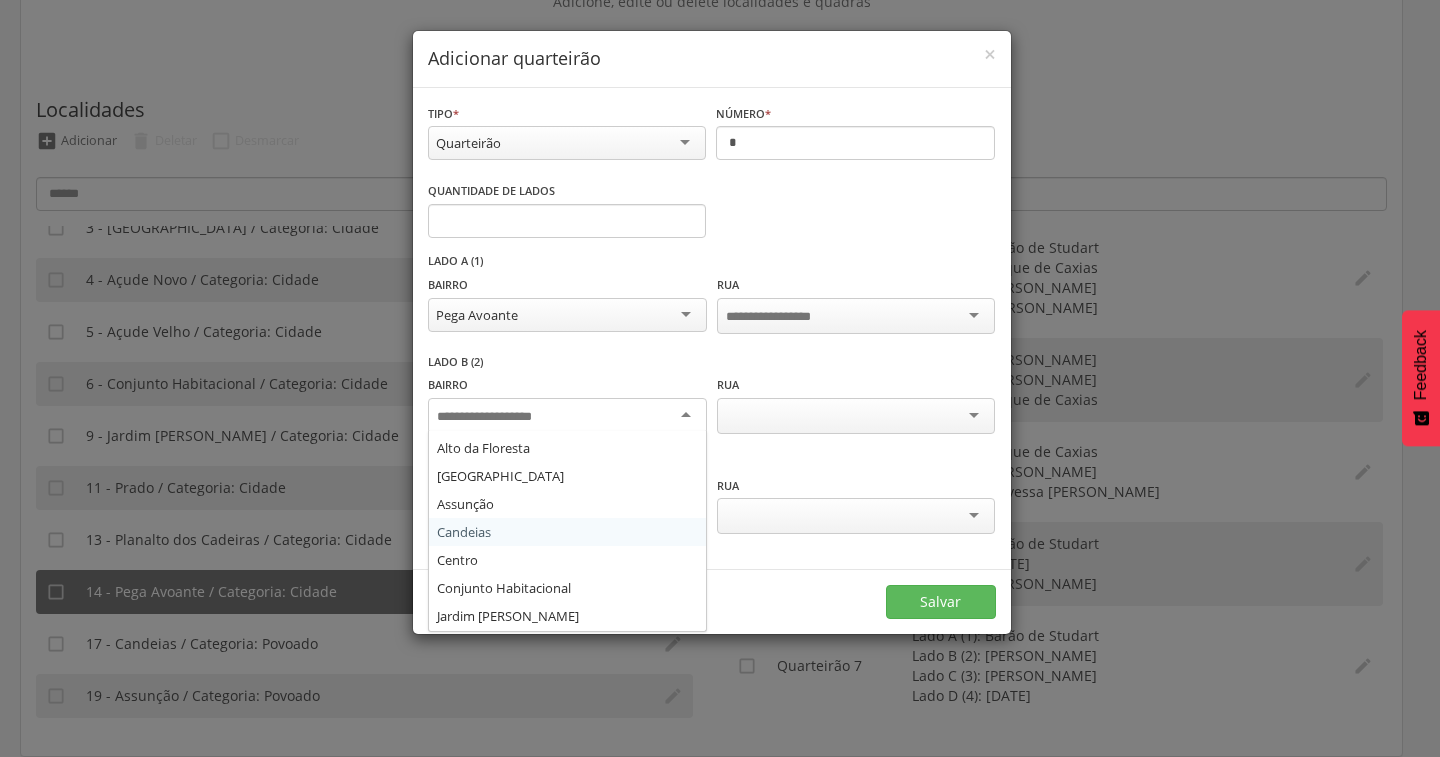 scroll, scrollTop: 136, scrollLeft: 0, axis: vertical 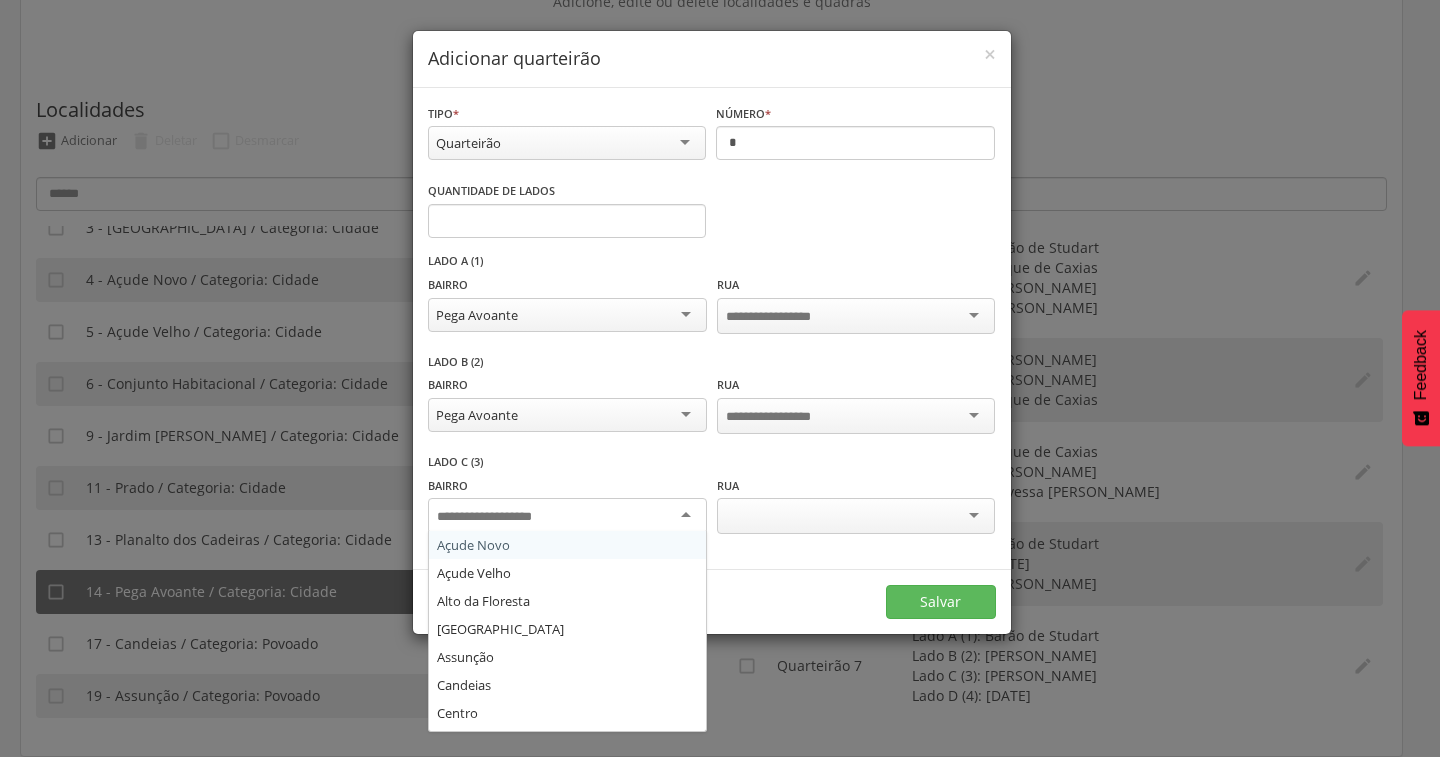 drag, startPoint x: 590, startPoint y: 509, endPoint x: 575, endPoint y: 503, distance: 16.155495 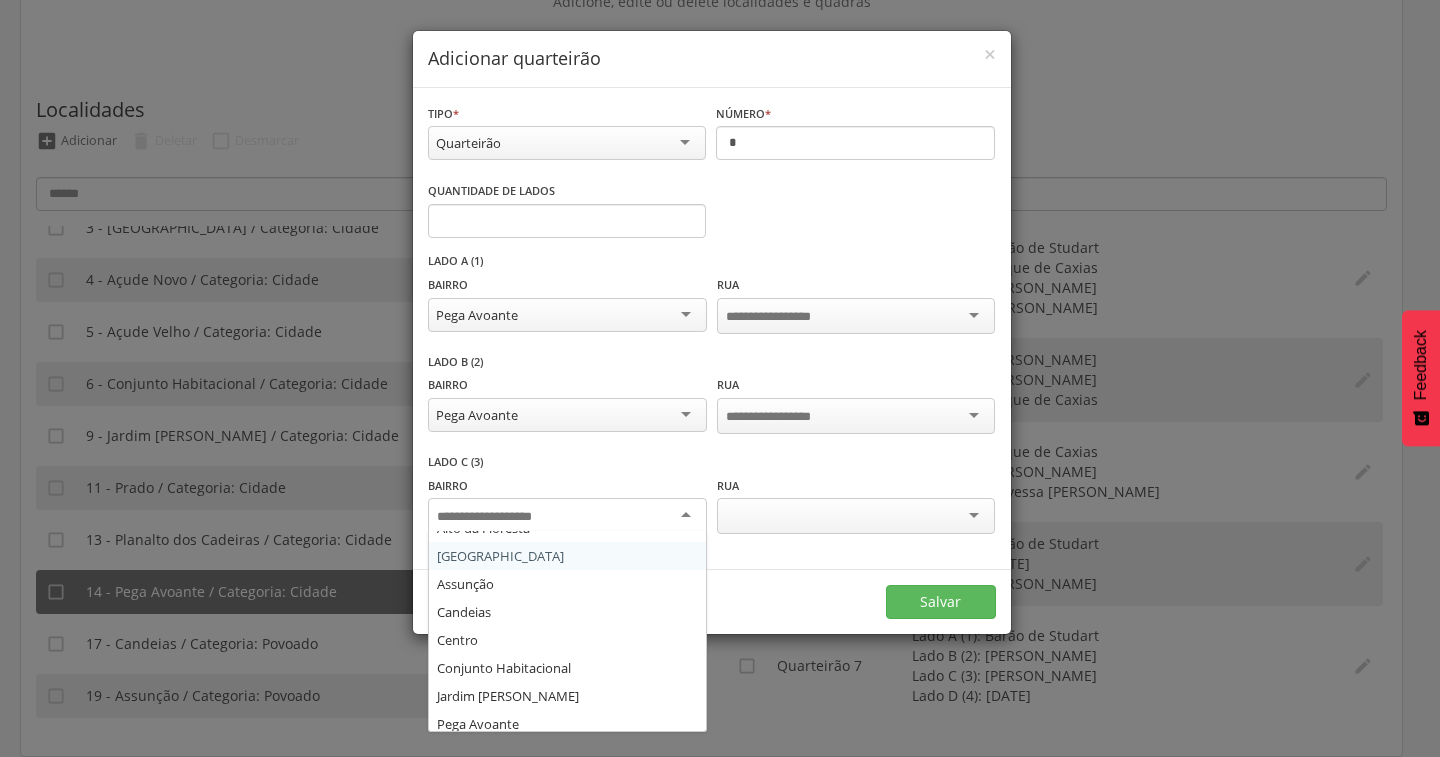 scroll, scrollTop: 136, scrollLeft: 0, axis: vertical 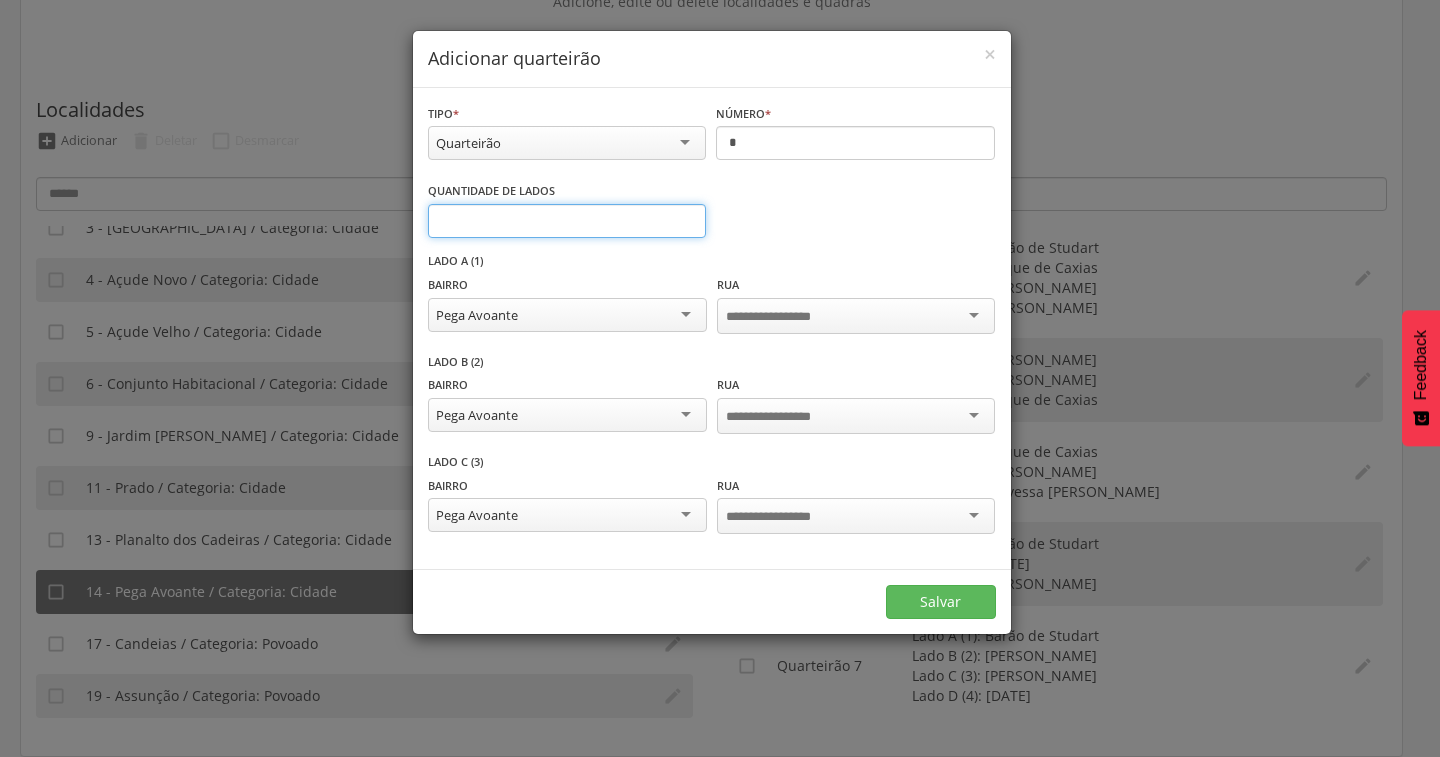 click on "*" at bounding box center (567, 221) 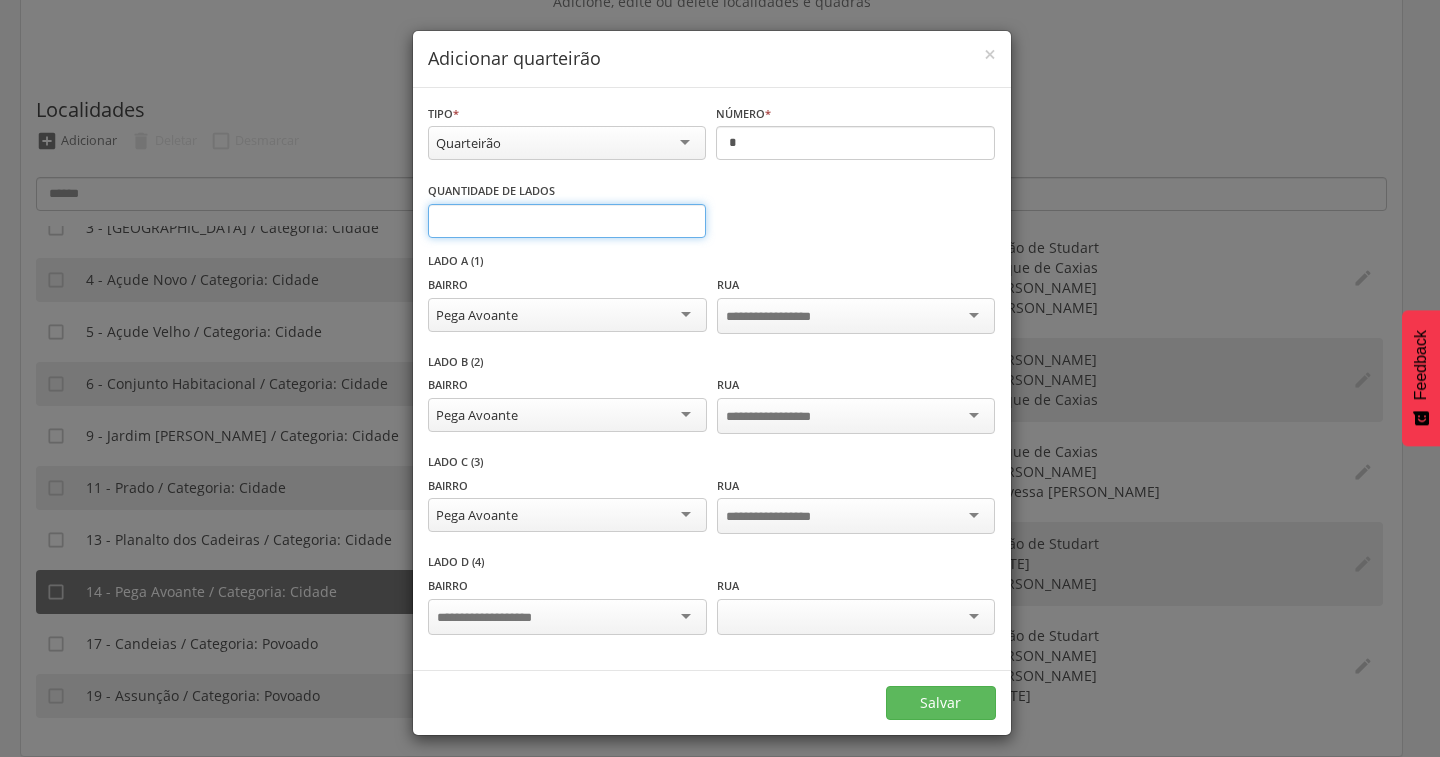scroll, scrollTop: 1, scrollLeft: 0, axis: vertical 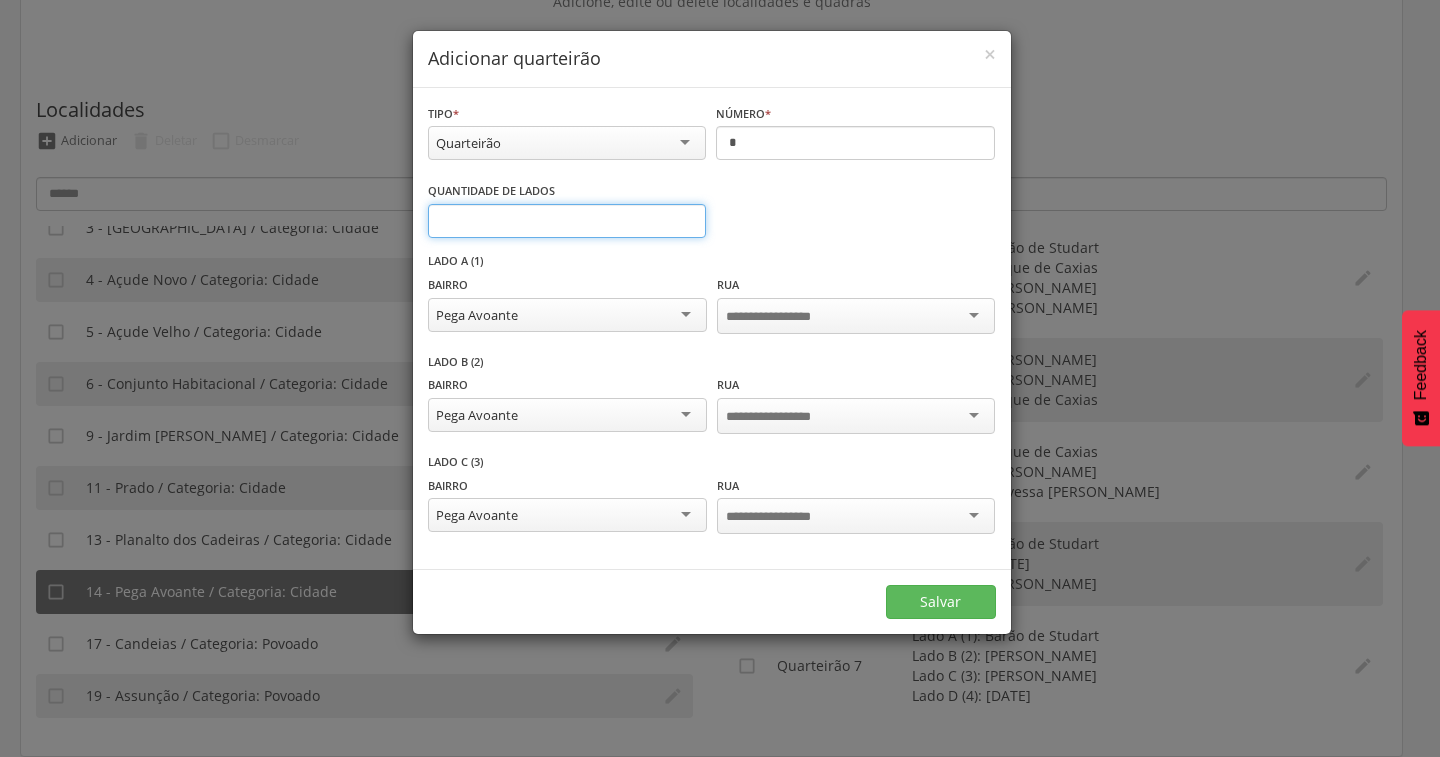 type on "*" 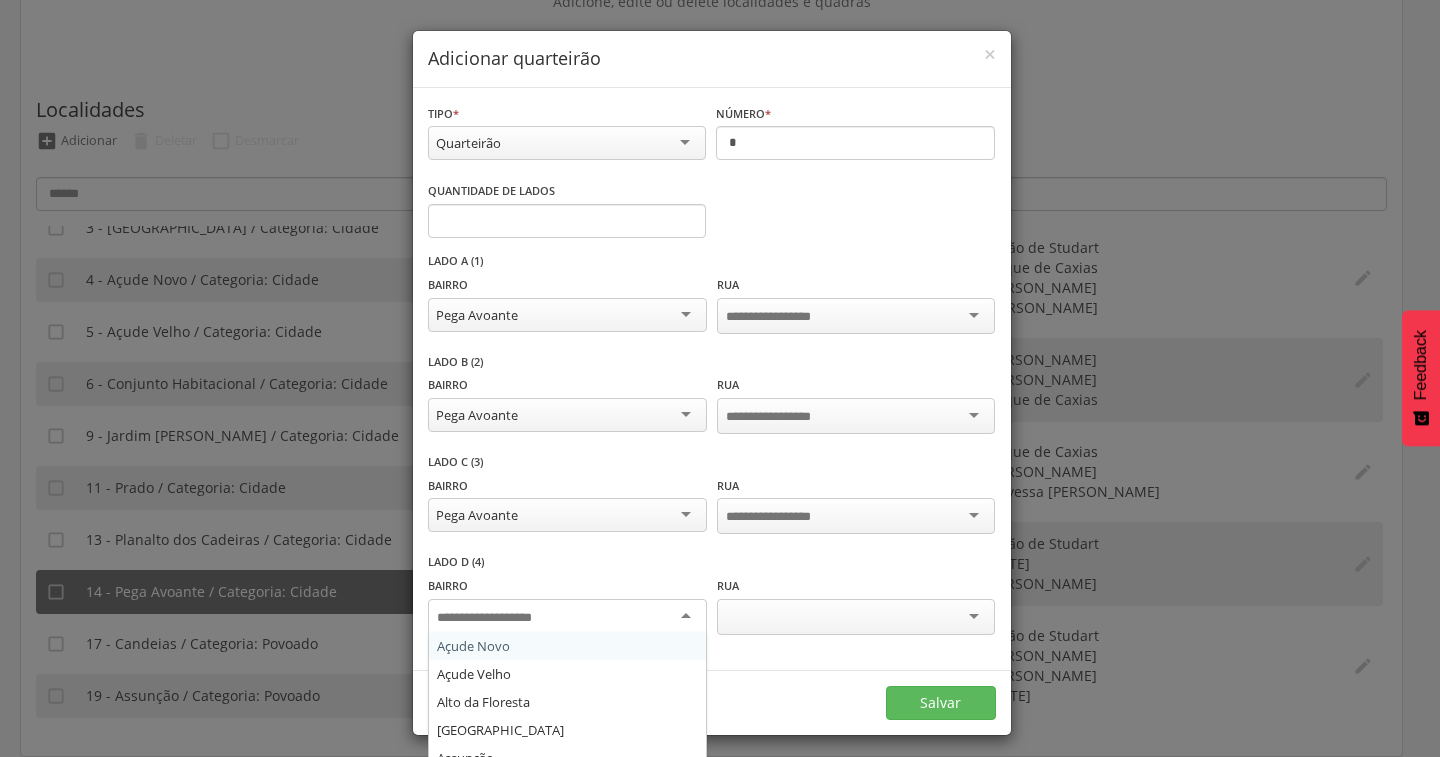 click at bounding box center (567, 617) 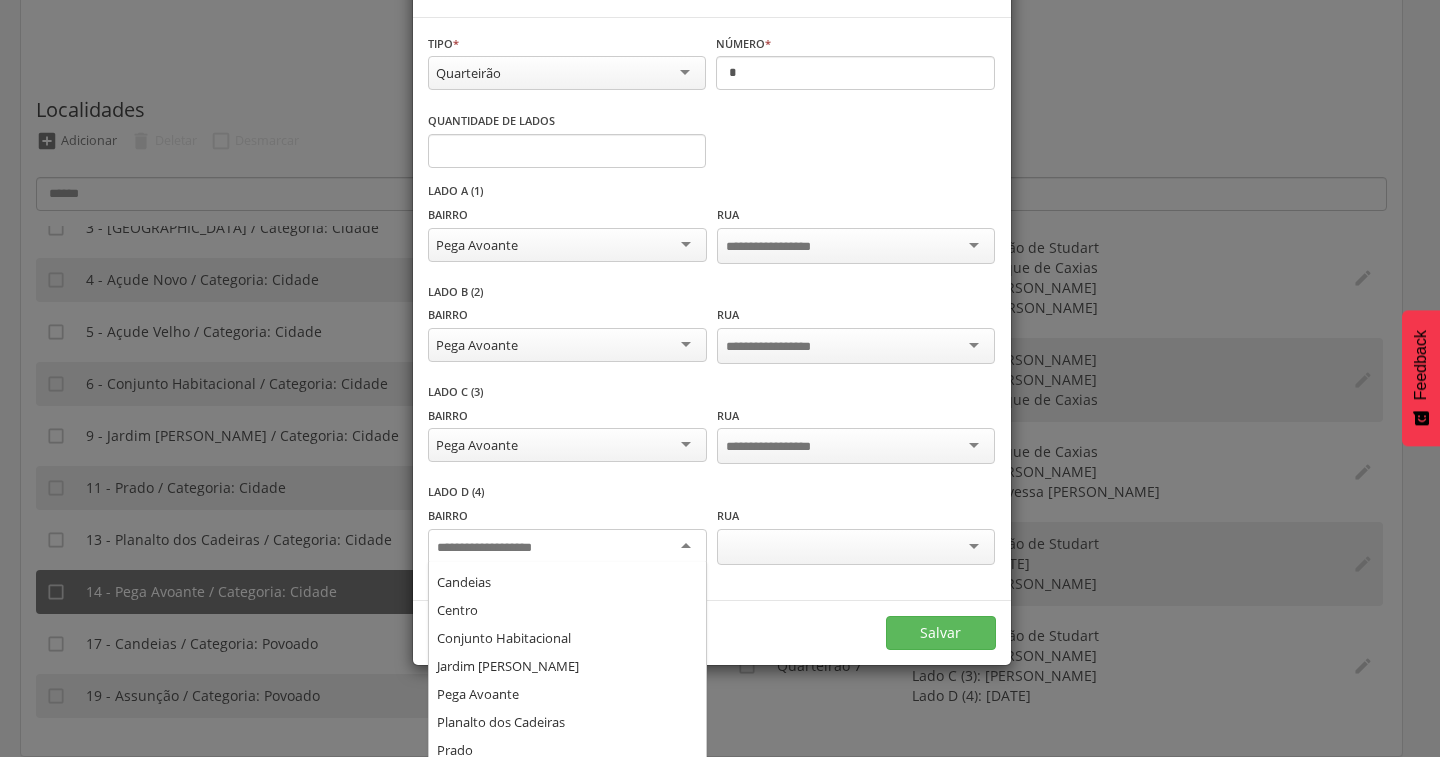 scroll, scrollTop: 136, scrollLeft: 0, axis: vertical 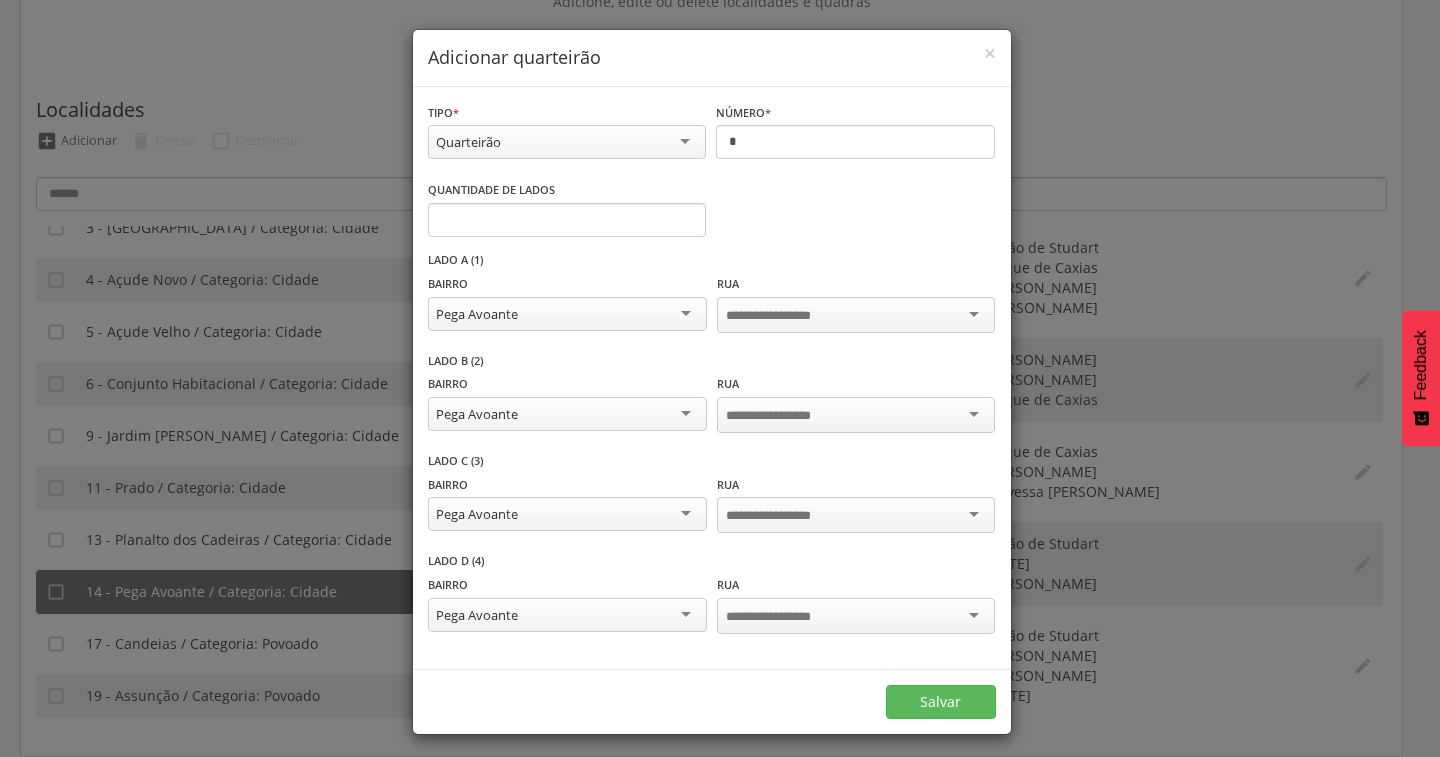 click at bounding box center (856, 315) 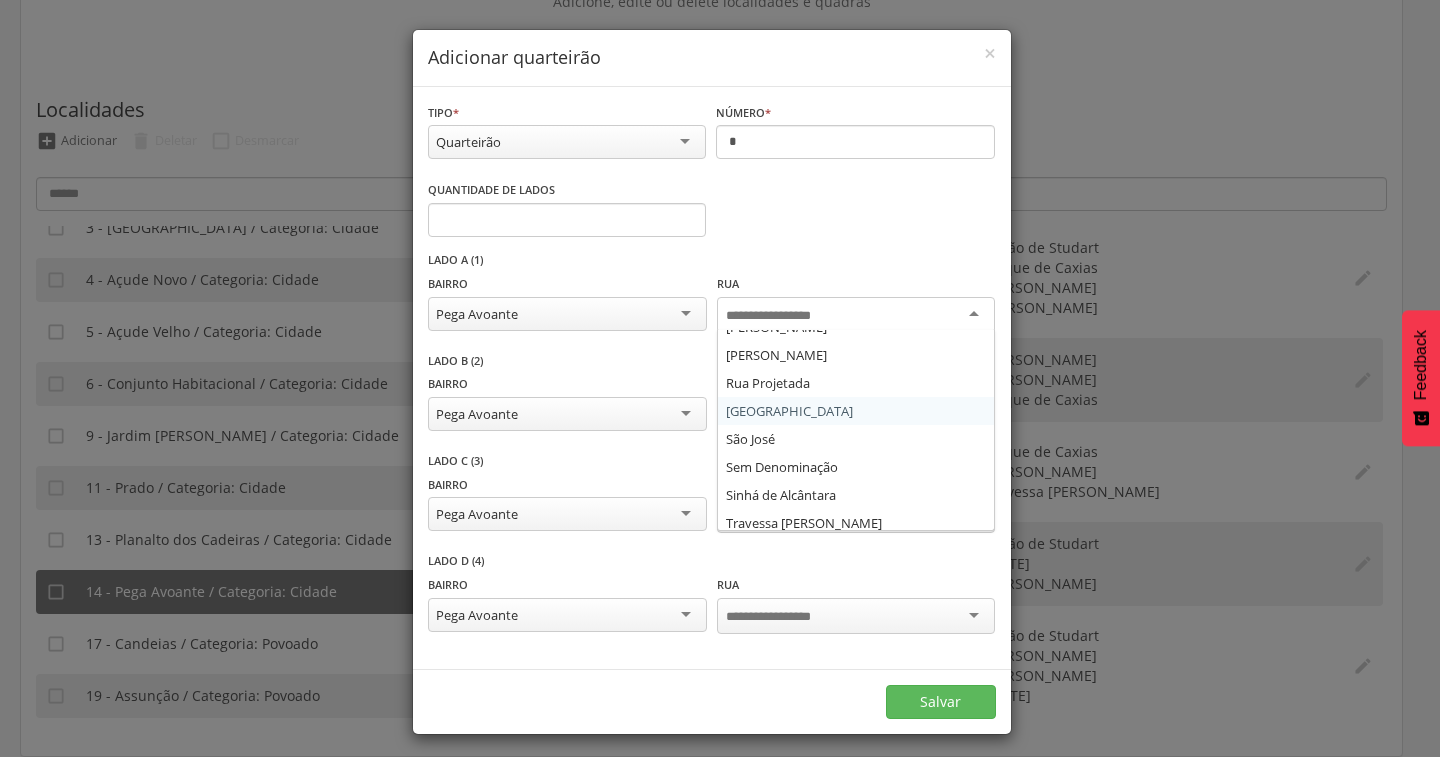 scroll, scrollTop: 332, scrollLeft: 0, axis: vertical 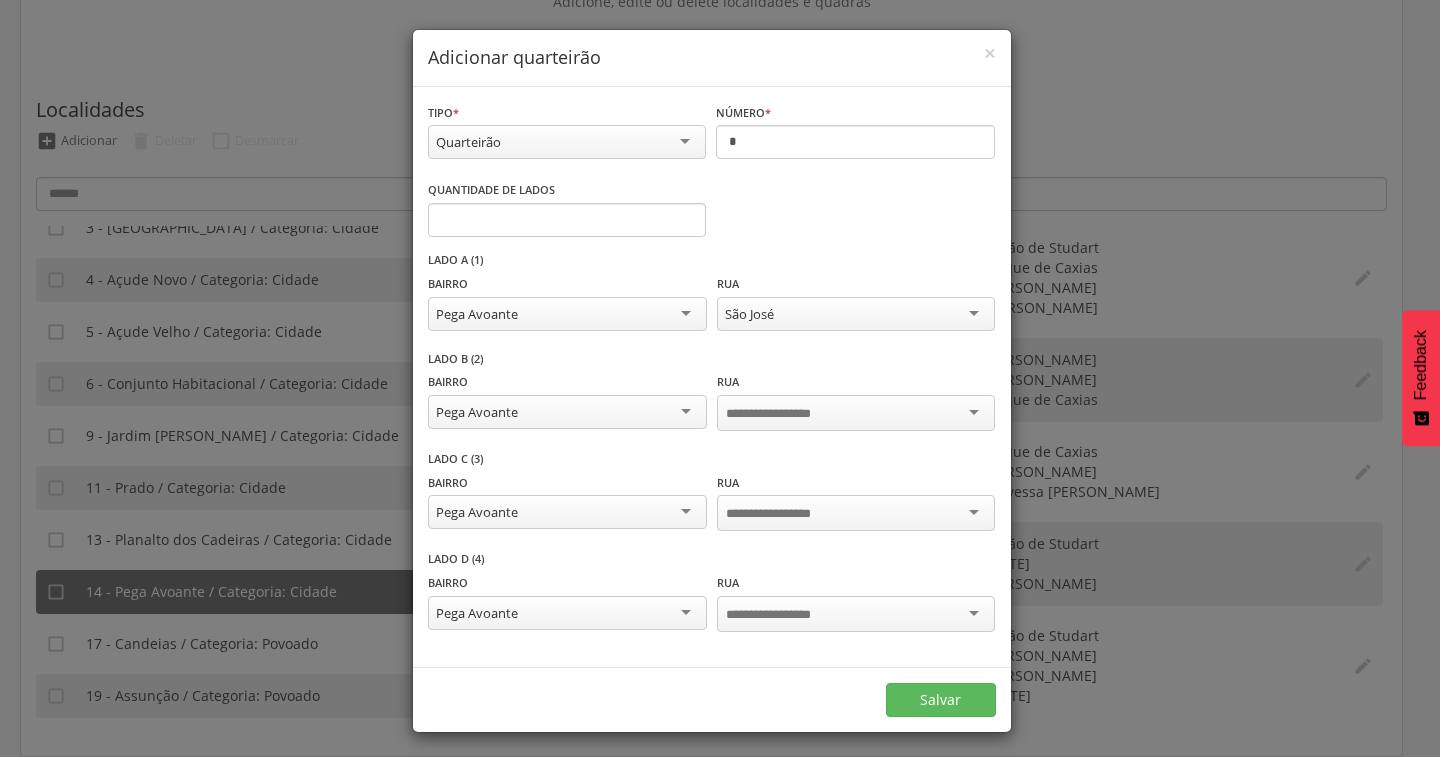click at bounding box center (784, 414) 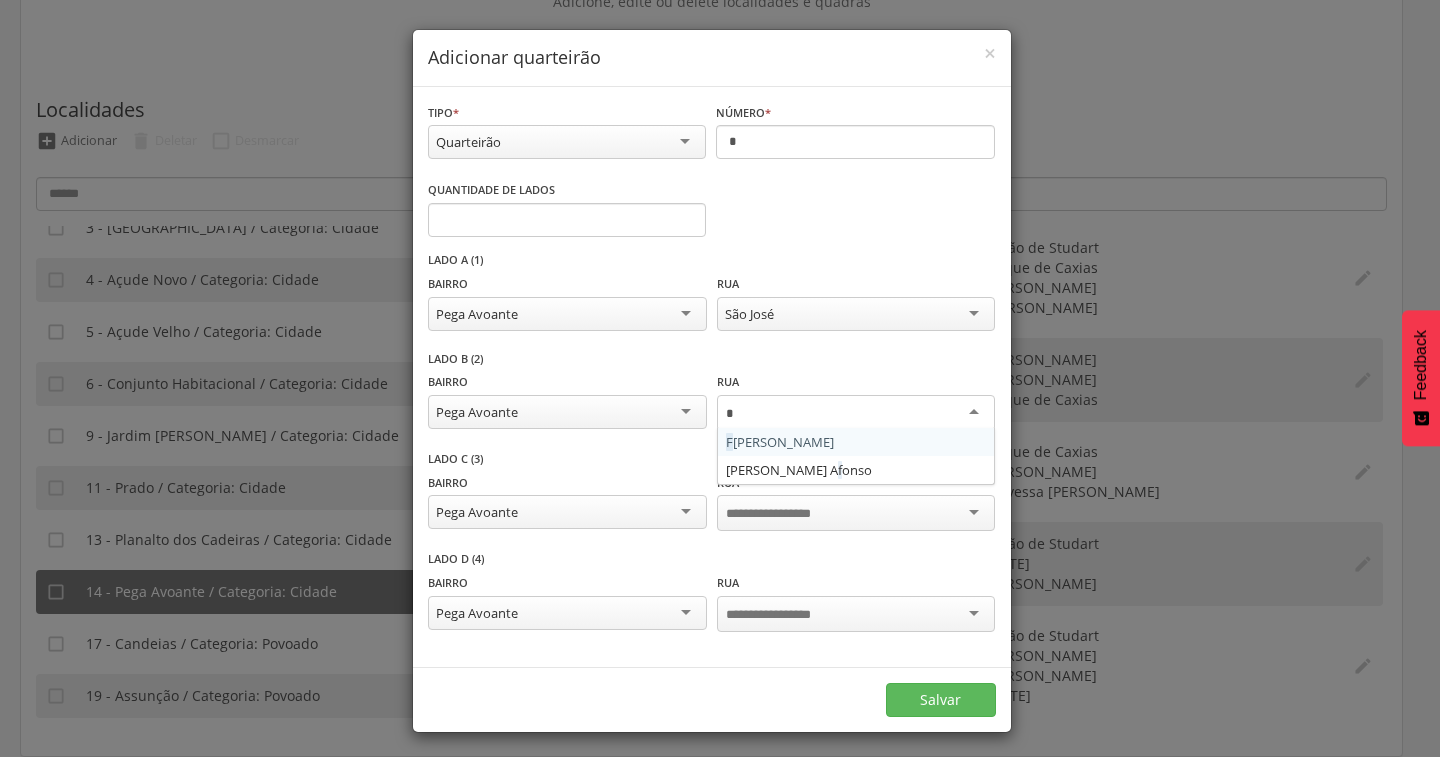 type on "**" 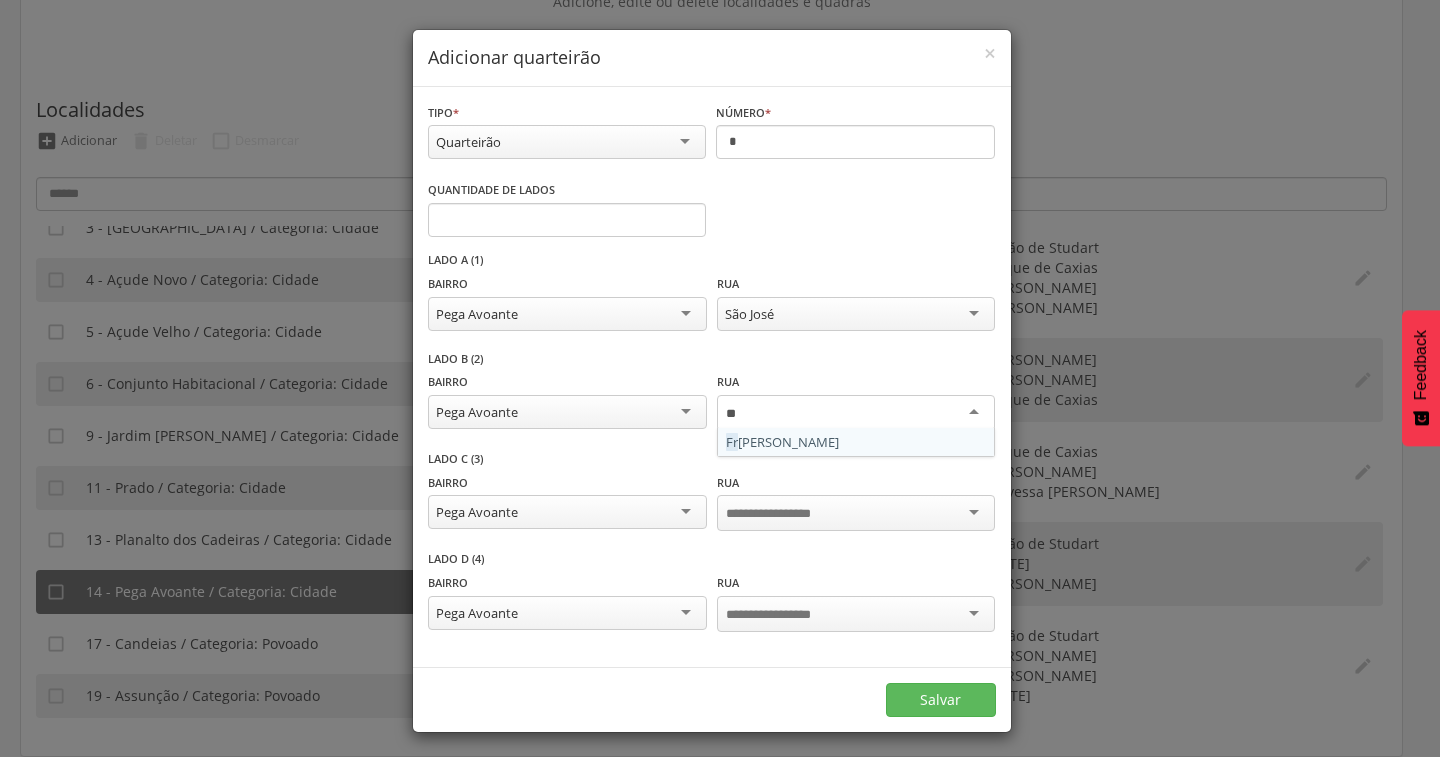type 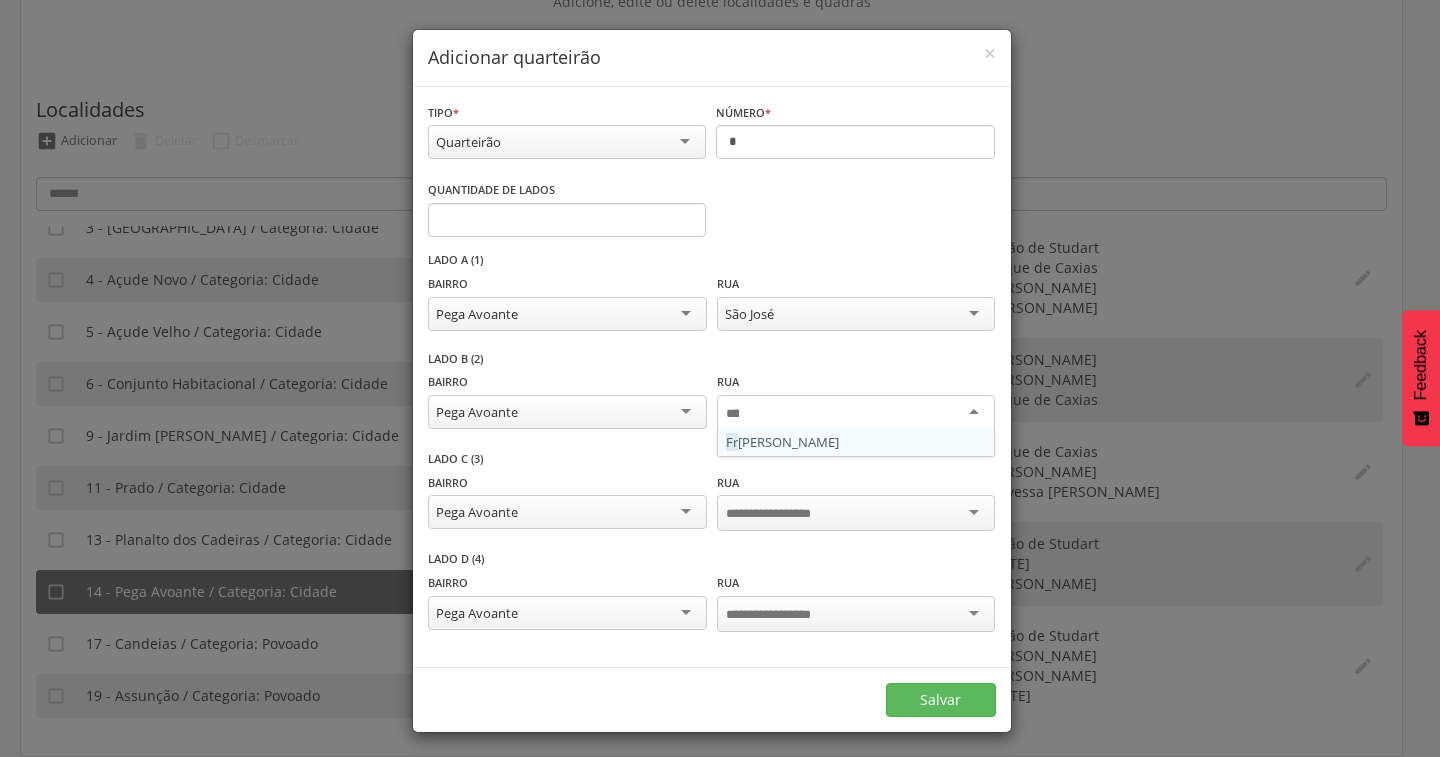 scroll, scrollTop: 0, scrollLeft: 0, axis: both 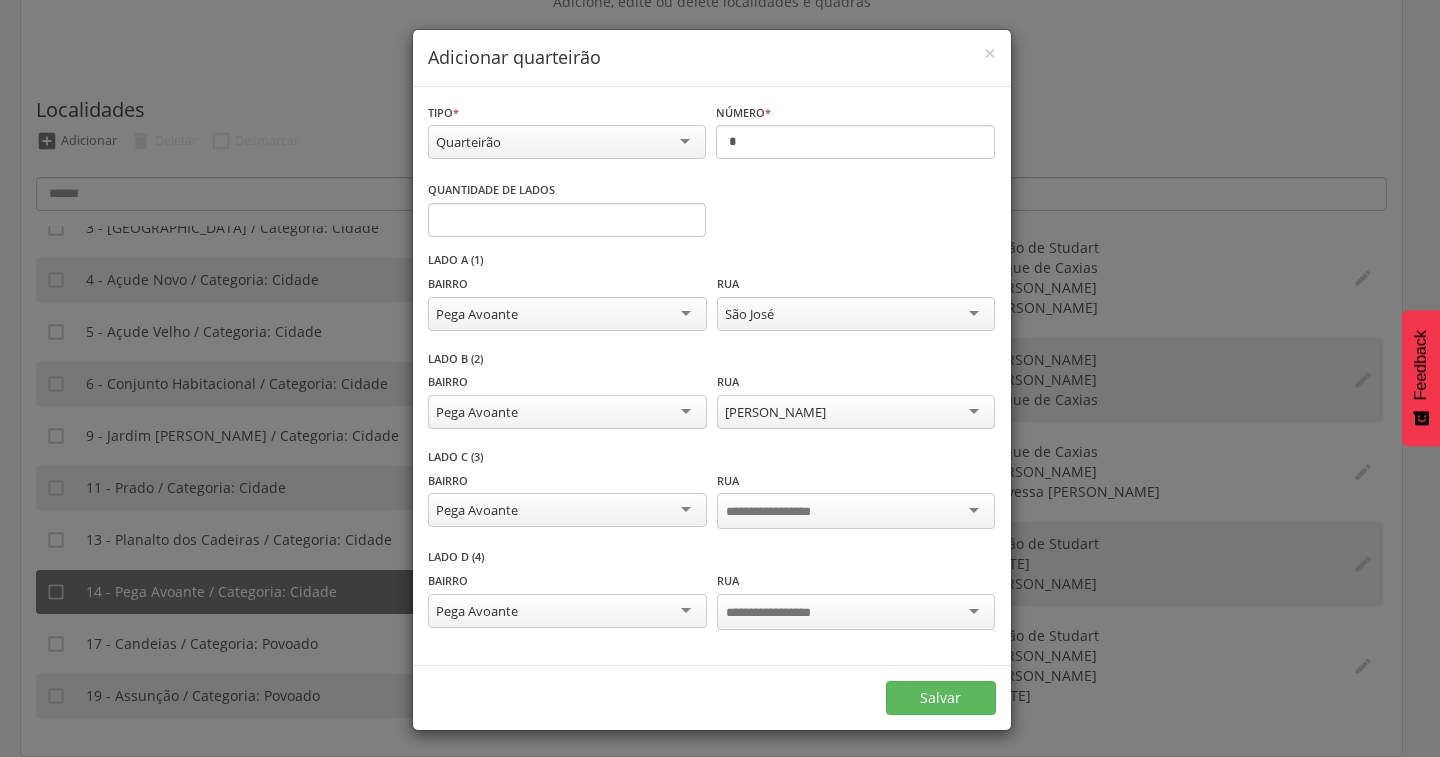 click at bounding box center [784, 512] 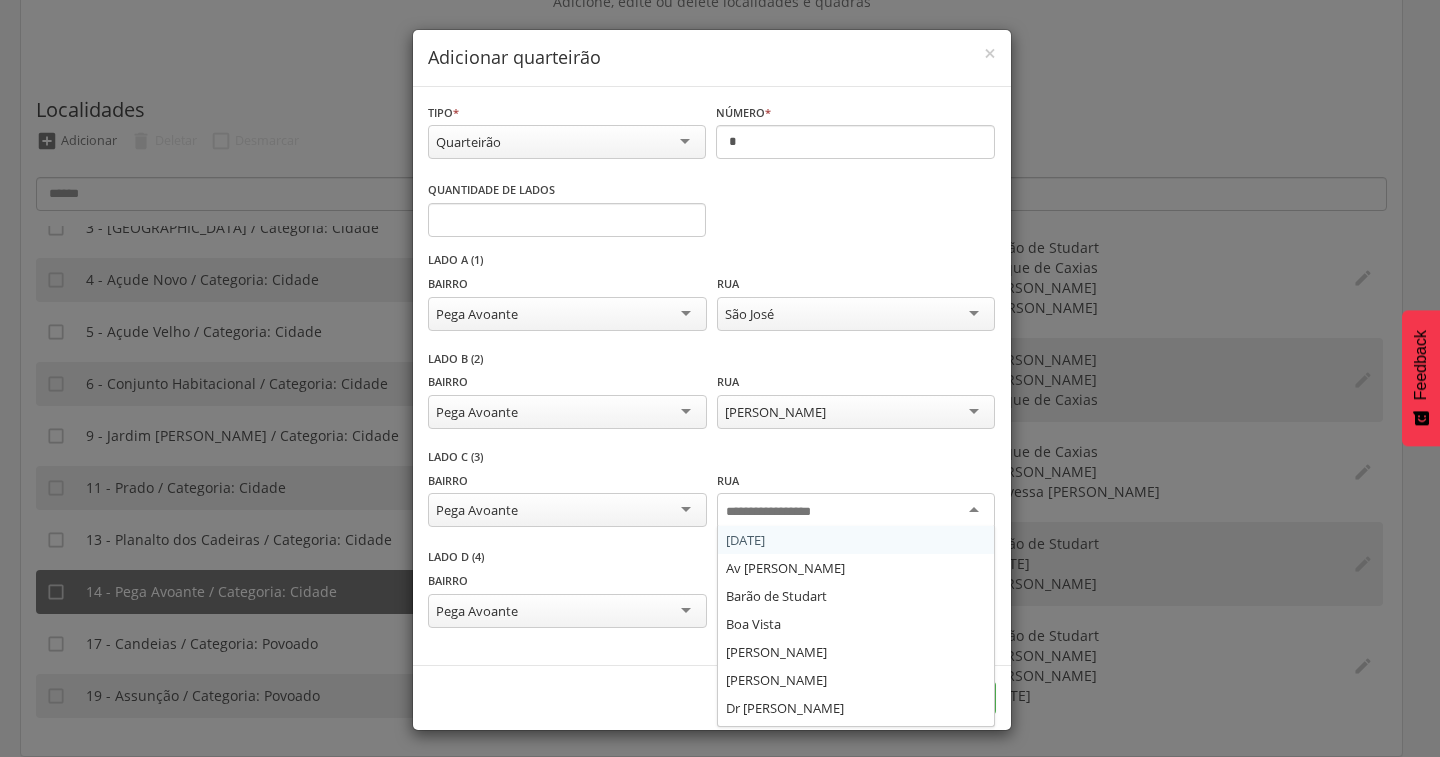 type on "*" 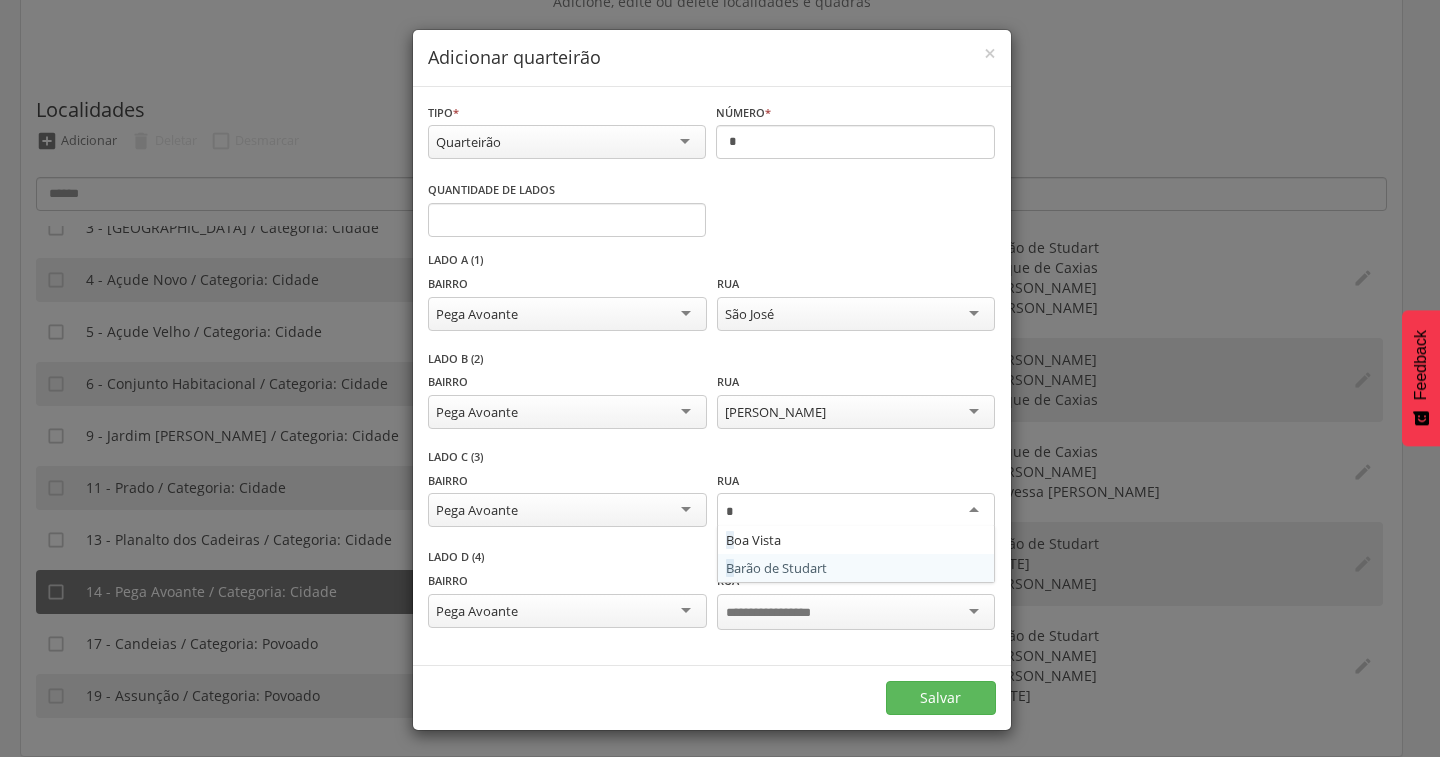 type 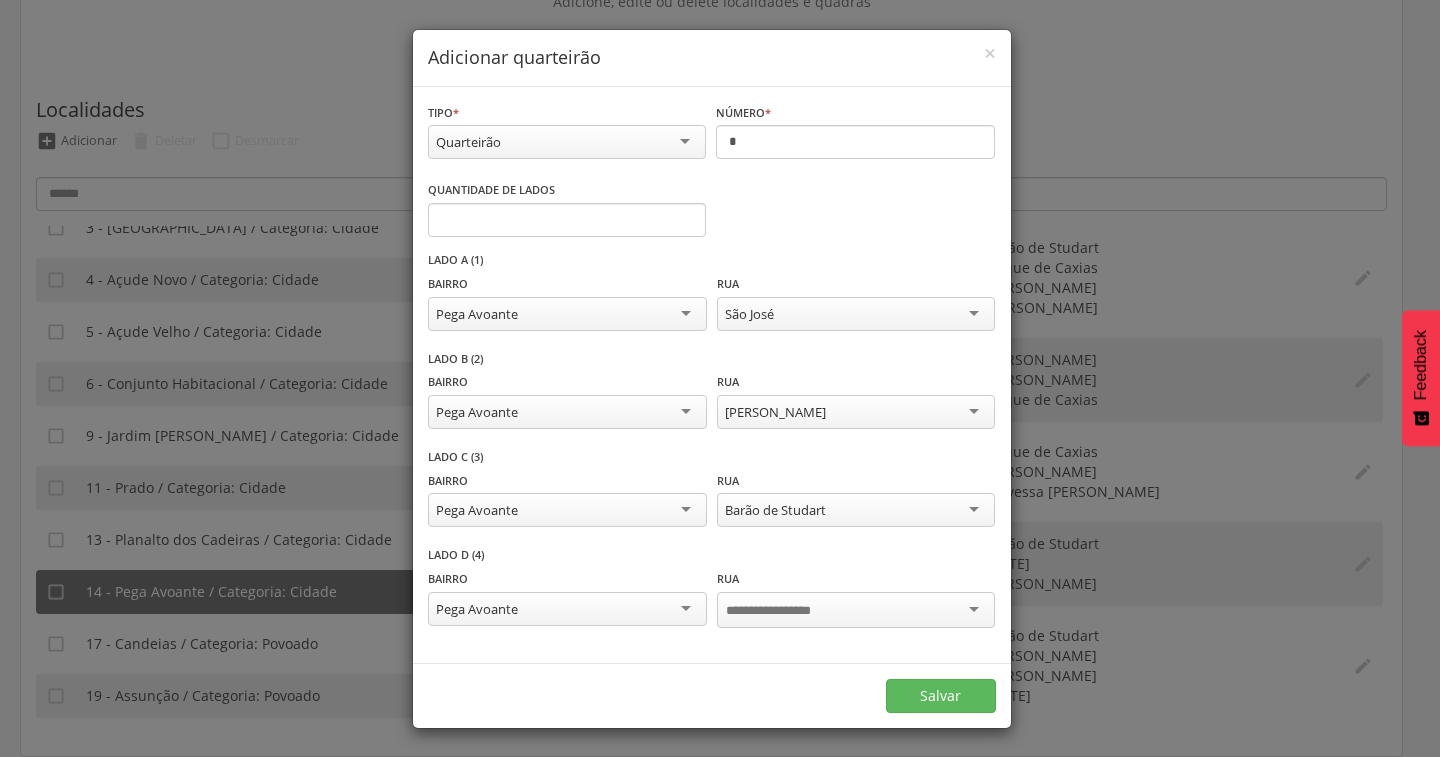 click at bounding box center (856, 610) 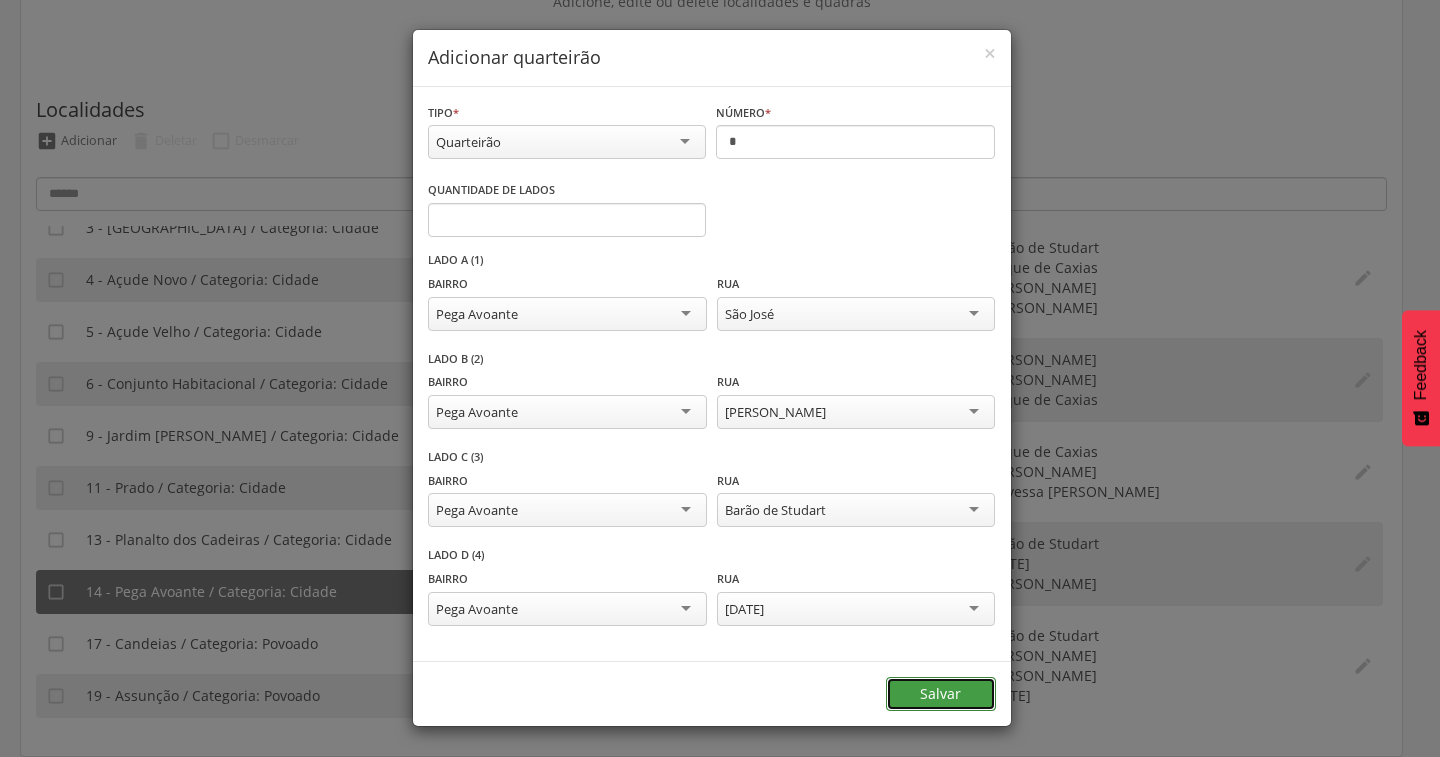 click on "Salvar" at bounding box center (941, 694) 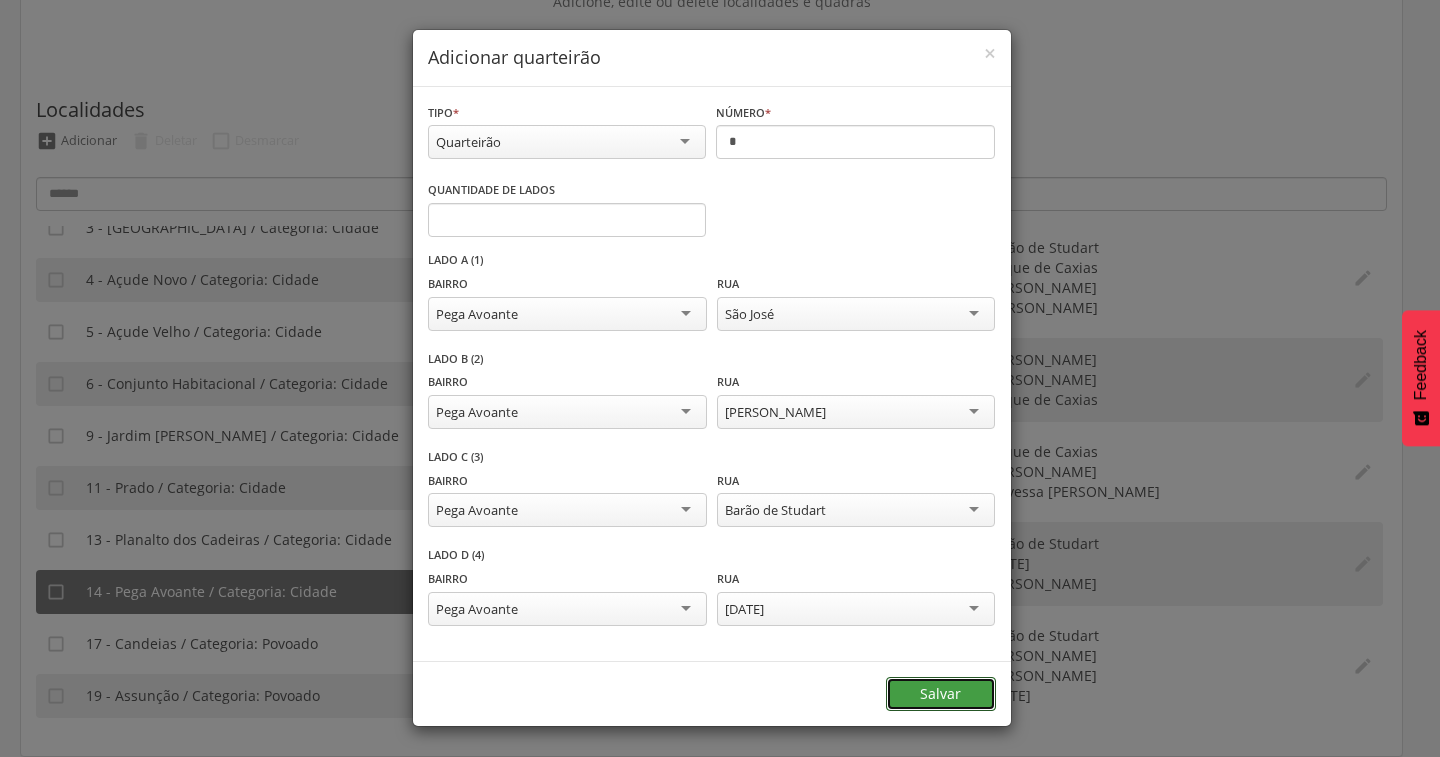 scroll, scrollTop: 0, scrollLeft: 0, axis: both 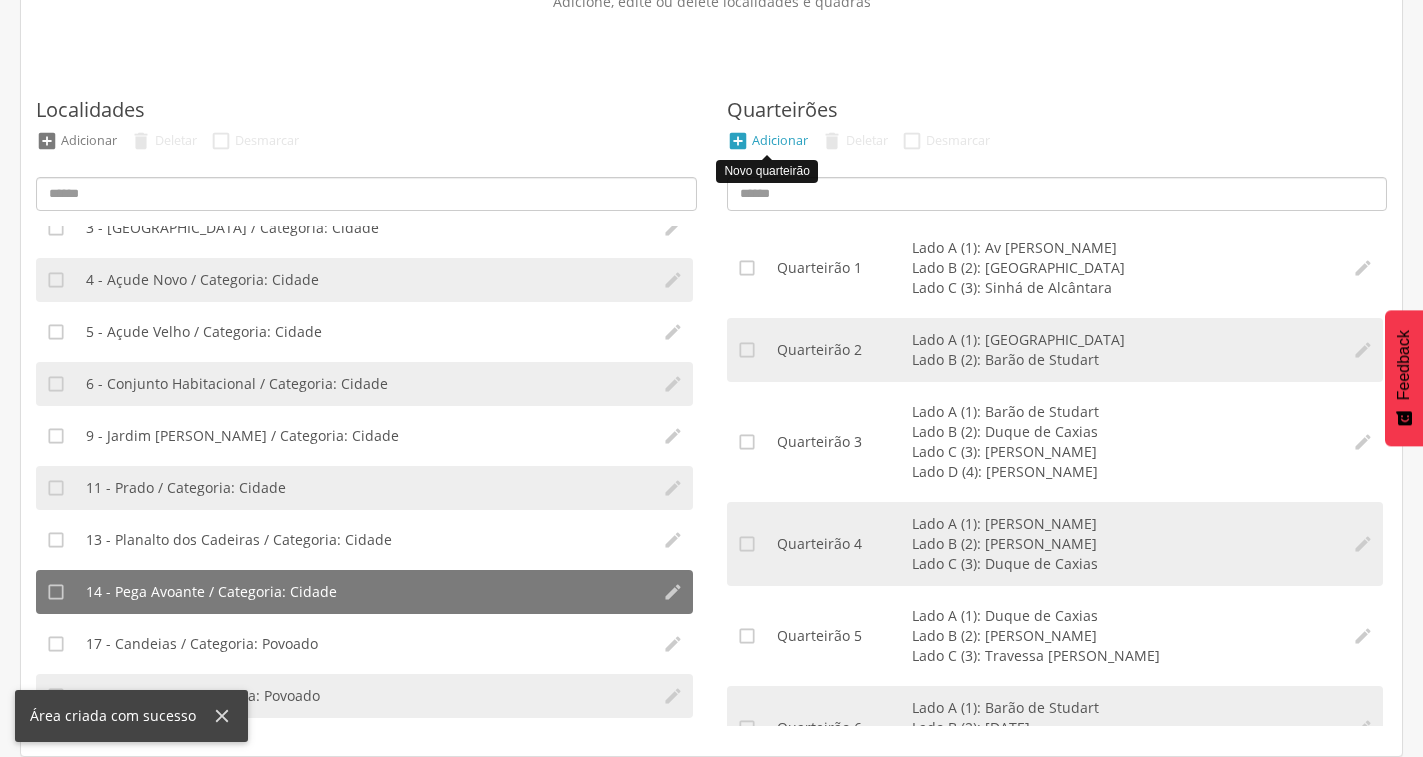 click on "Adicionar" at bounding box center [780, 140] 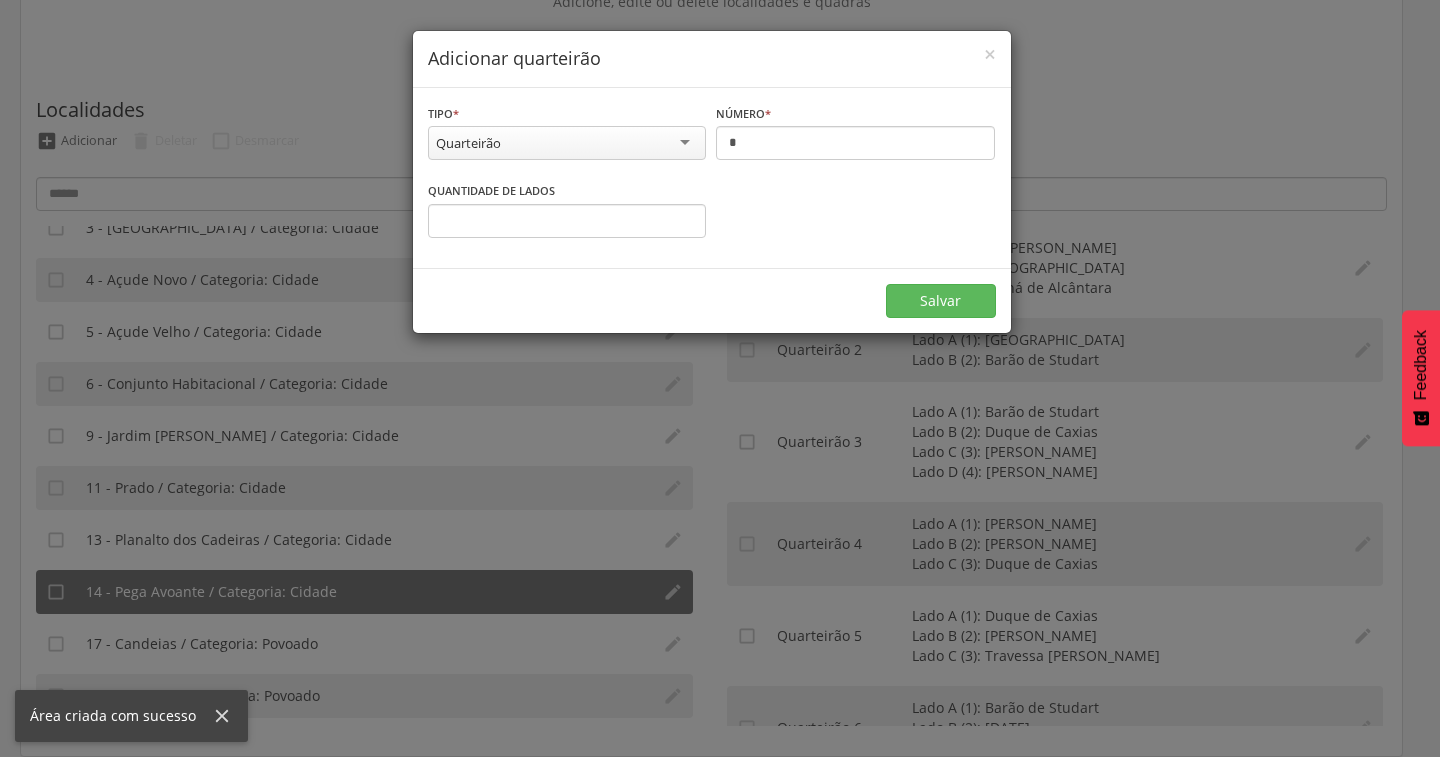 scroll, scrollTop: 0, scrollLeft: 0, axis: both 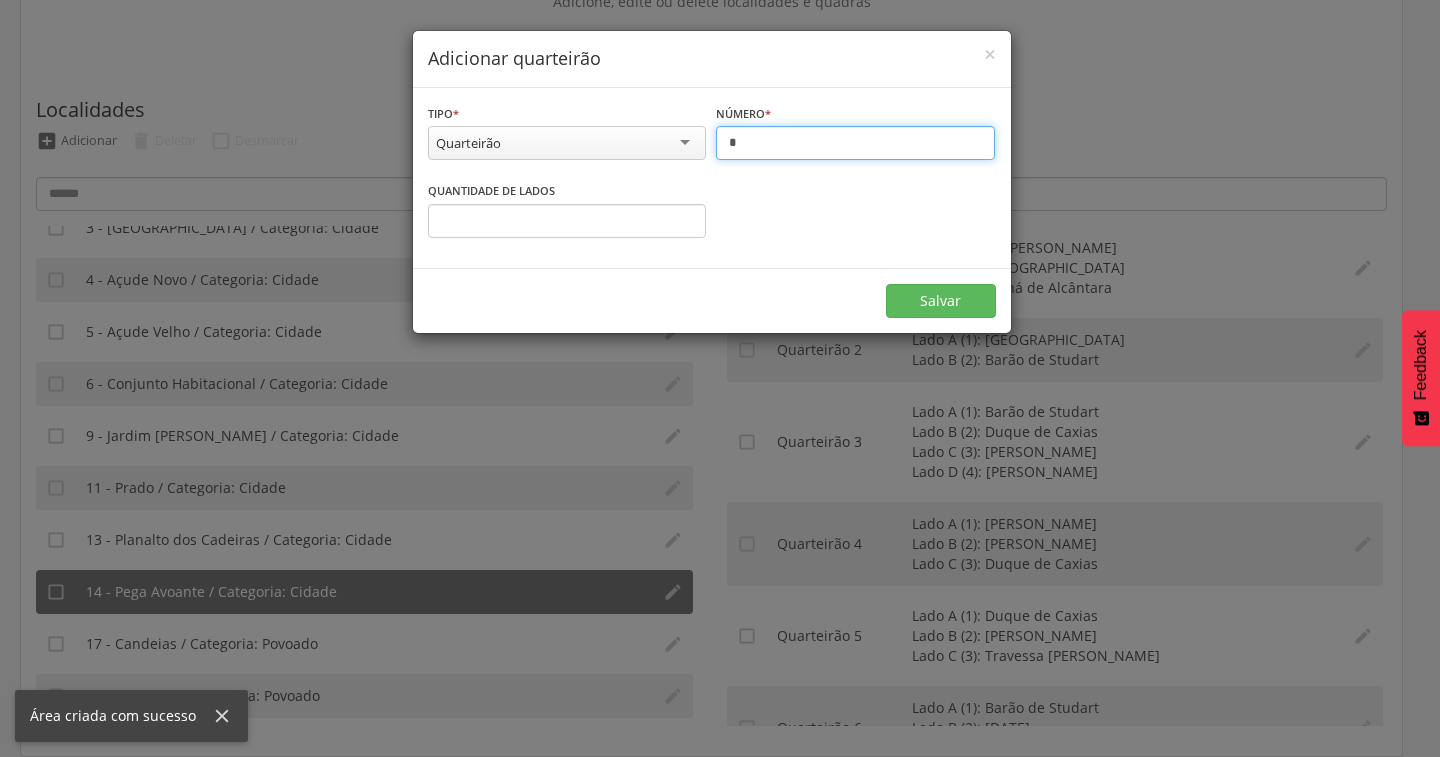 click on "*" at bounding box center [855, 143] 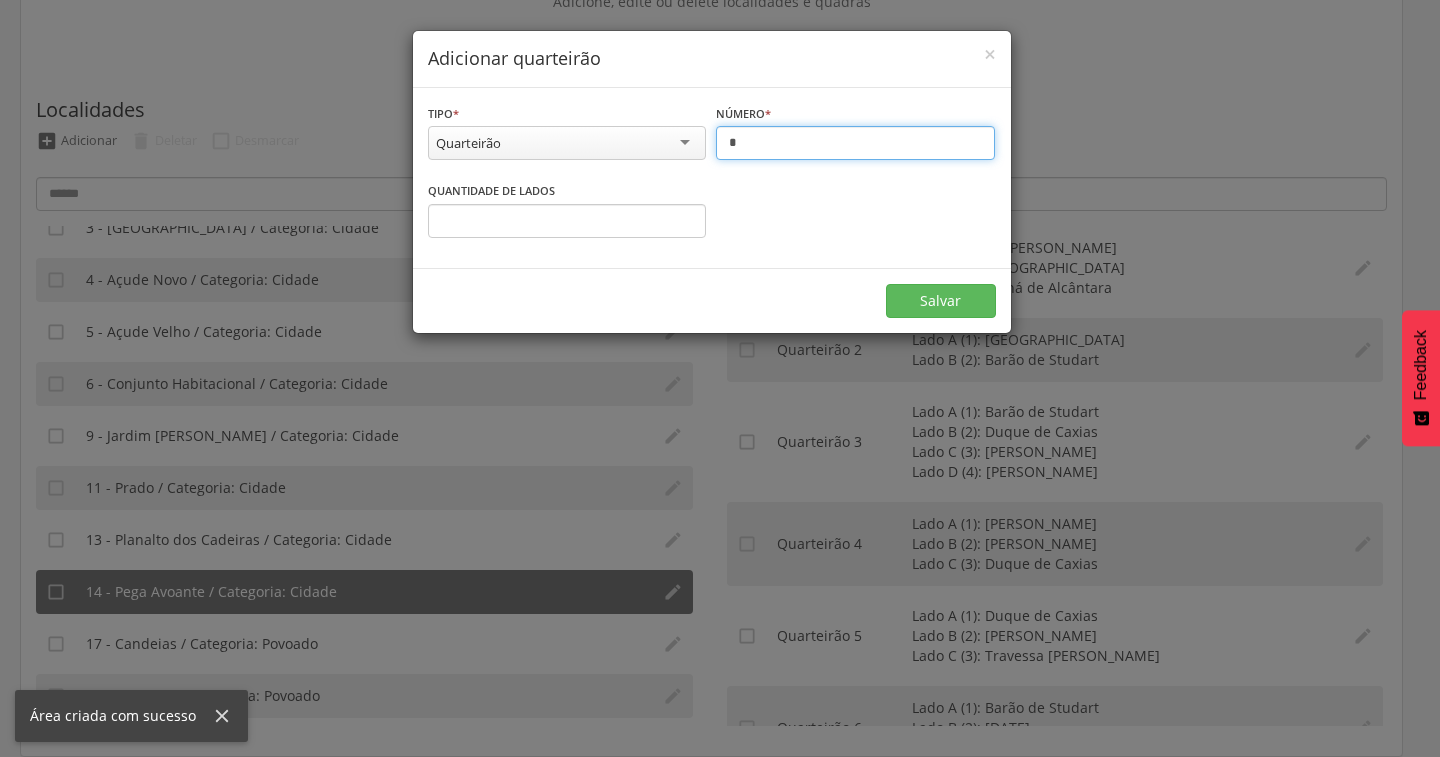 type on "*" 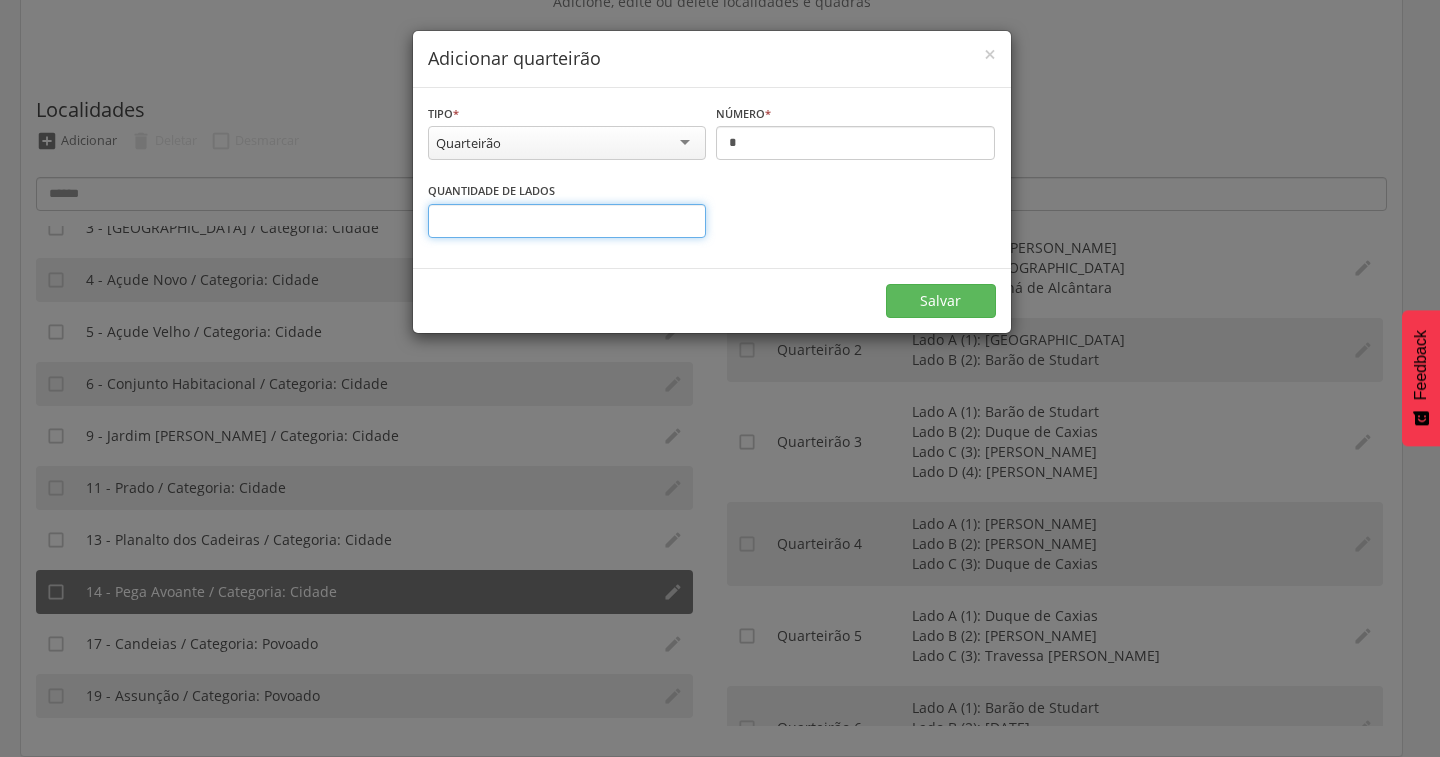 click on "*" at bounding box center (567, 221) 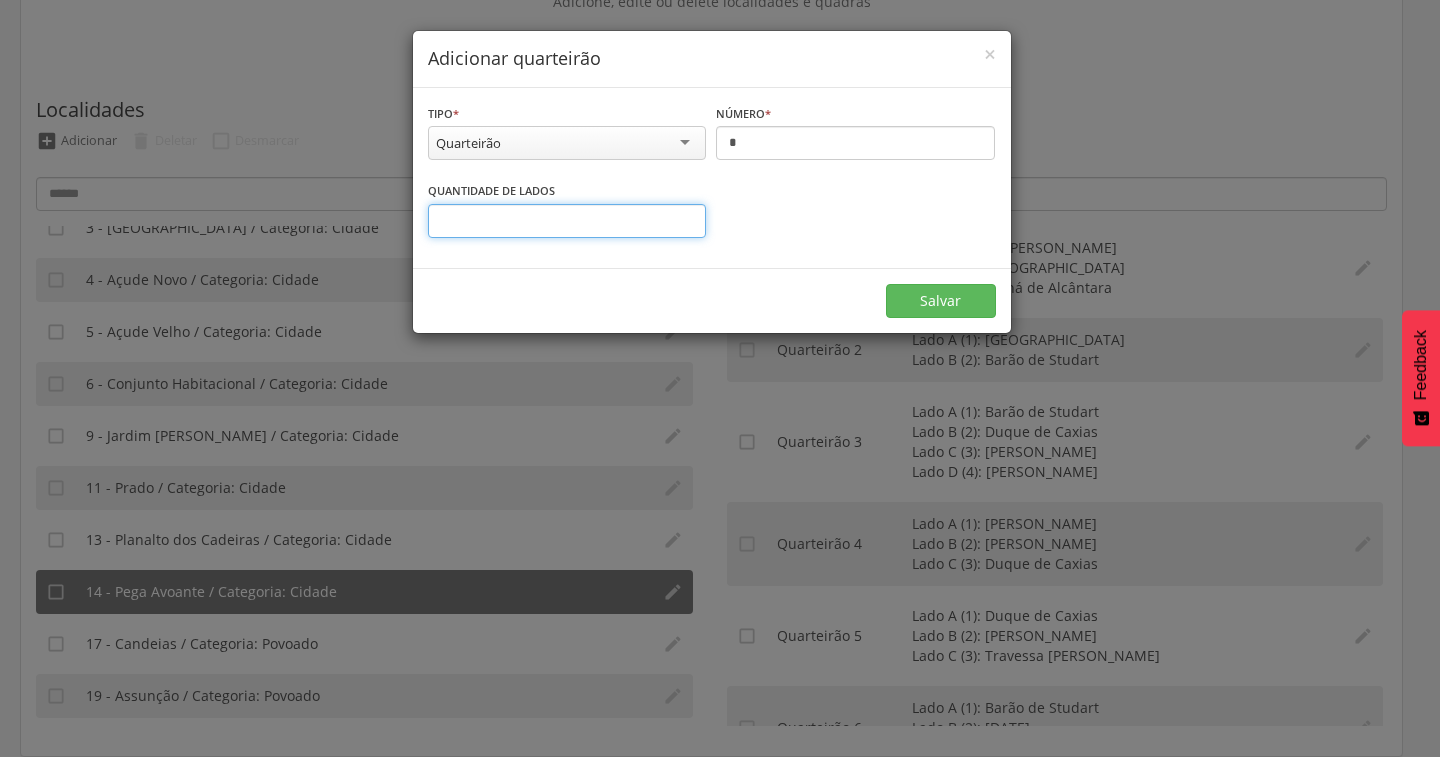 click on "*" at bounding box center [567, 221] 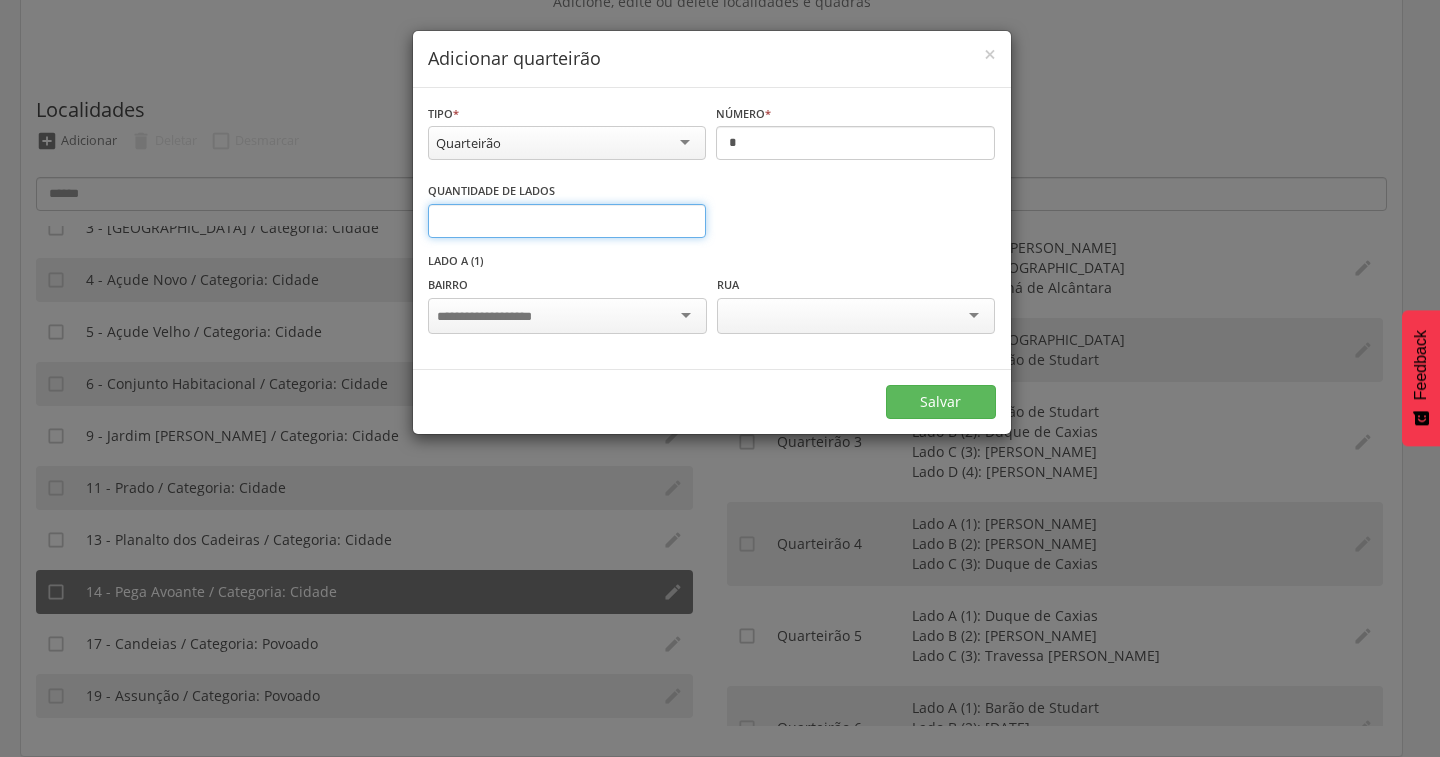 click on "*" at bounding box center (567, 221) 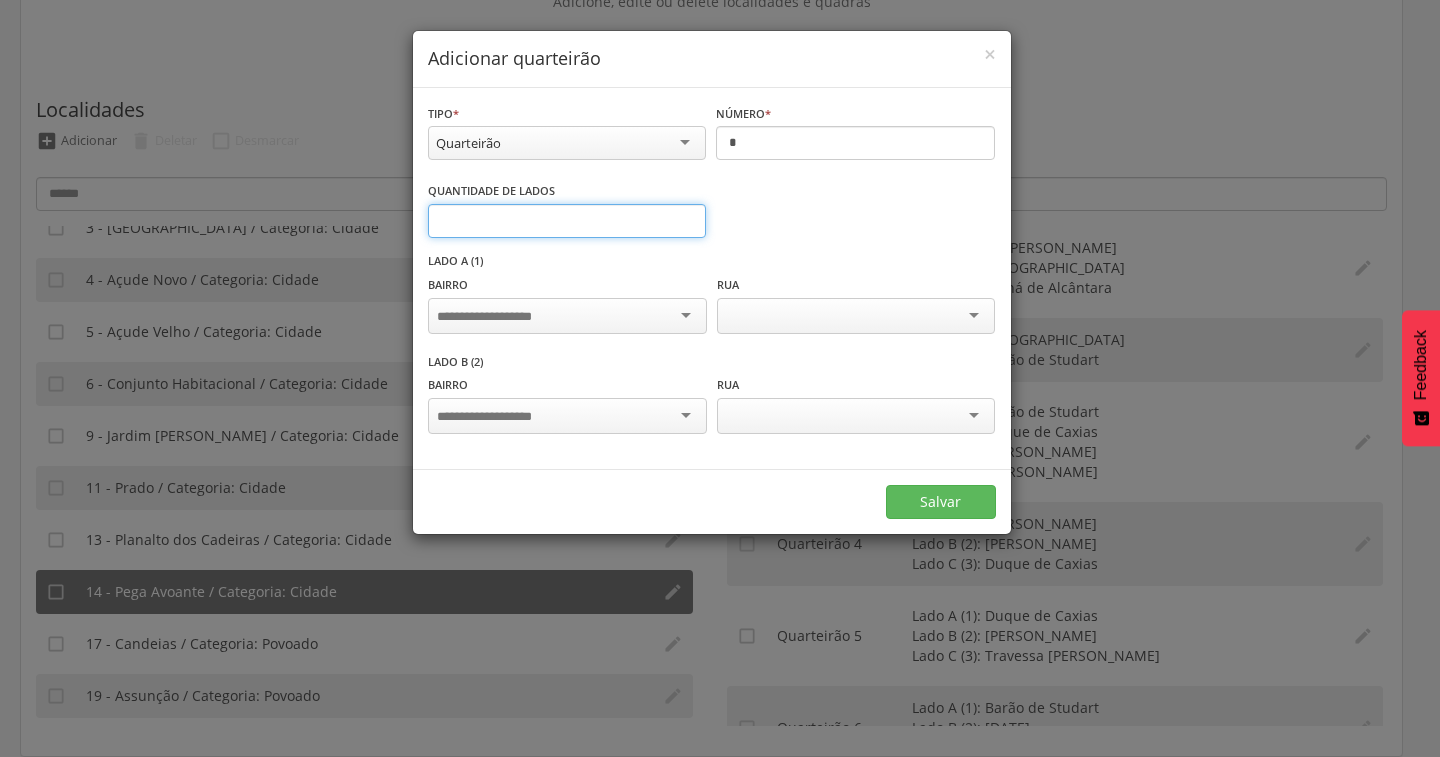 type on "*" 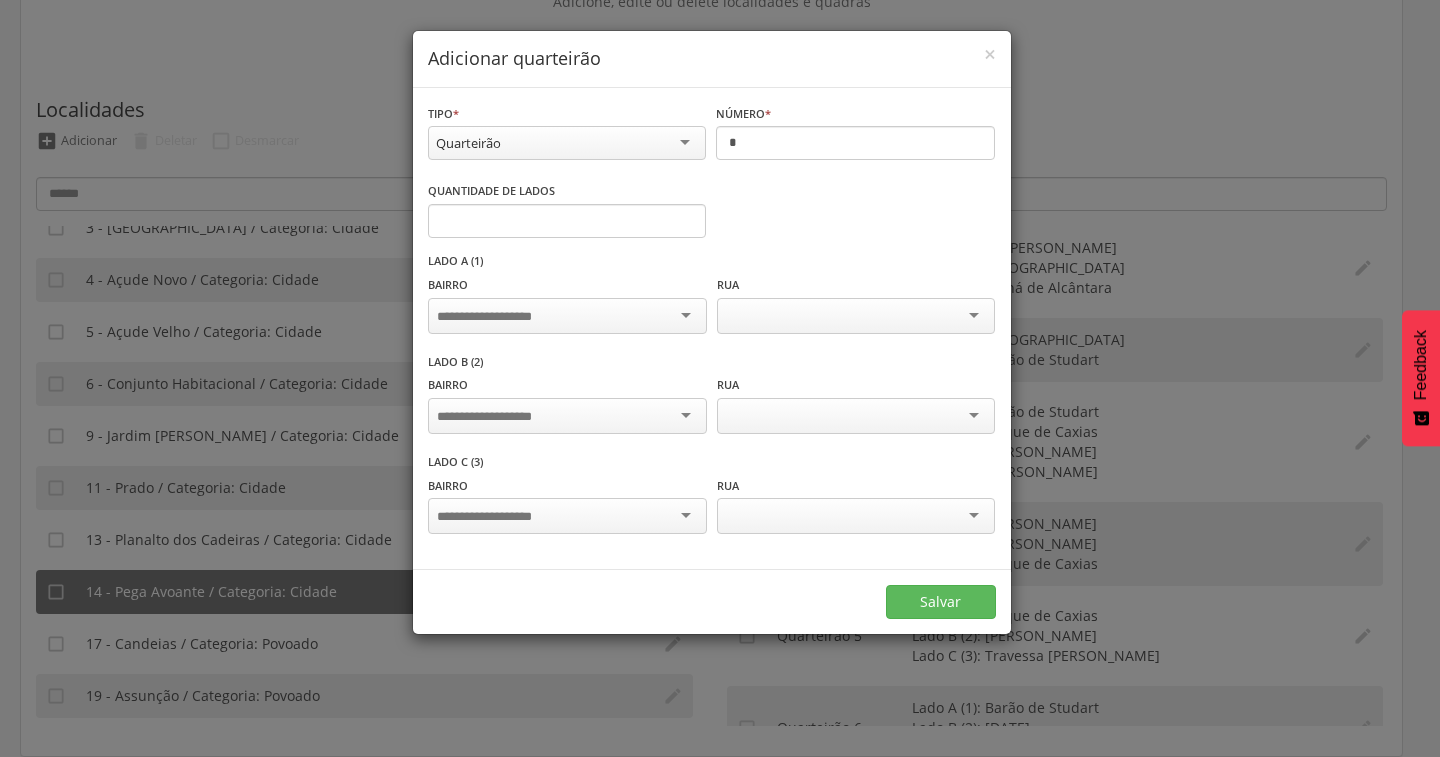 click at bounding box center (567, 316) 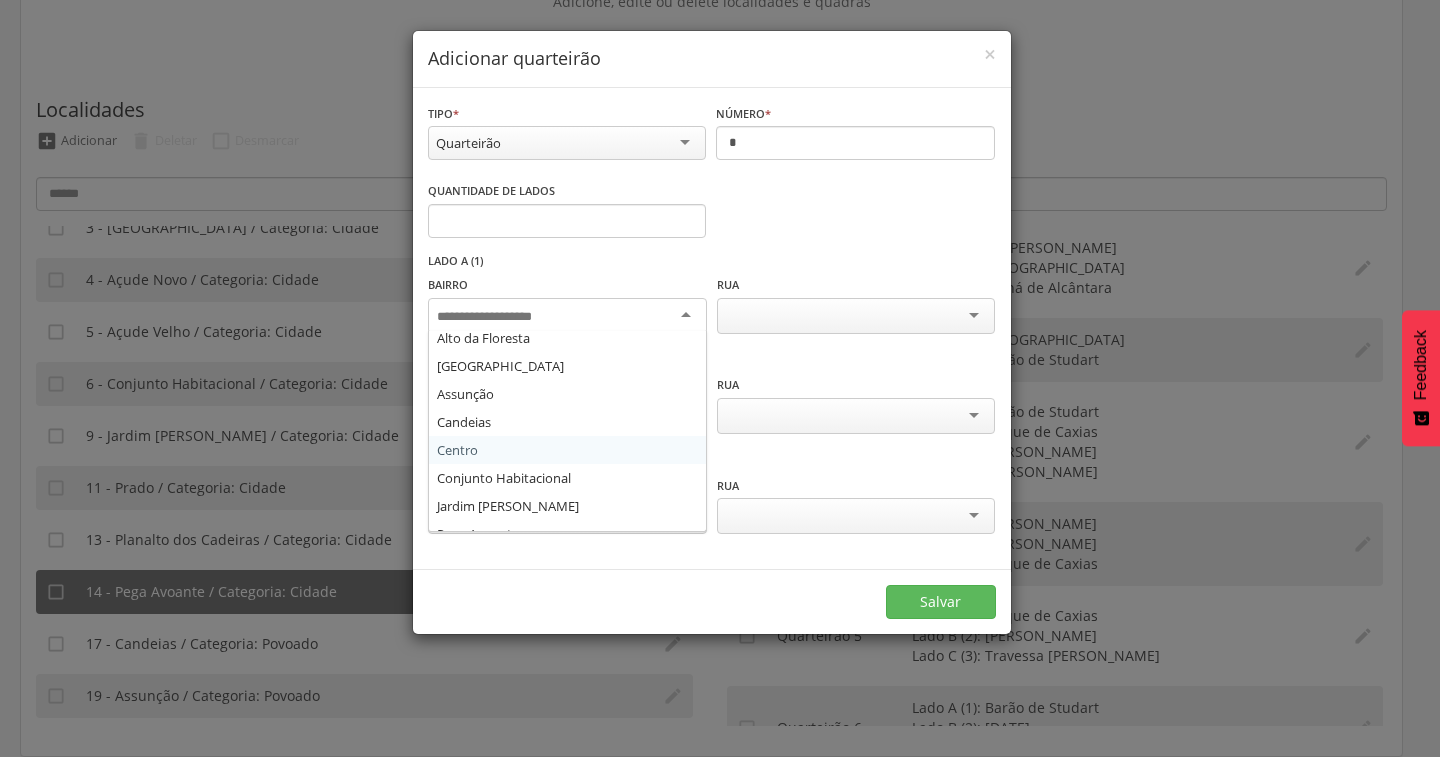 scroll, scrollTop: 136, scrollLeft: 0, axis: vertical 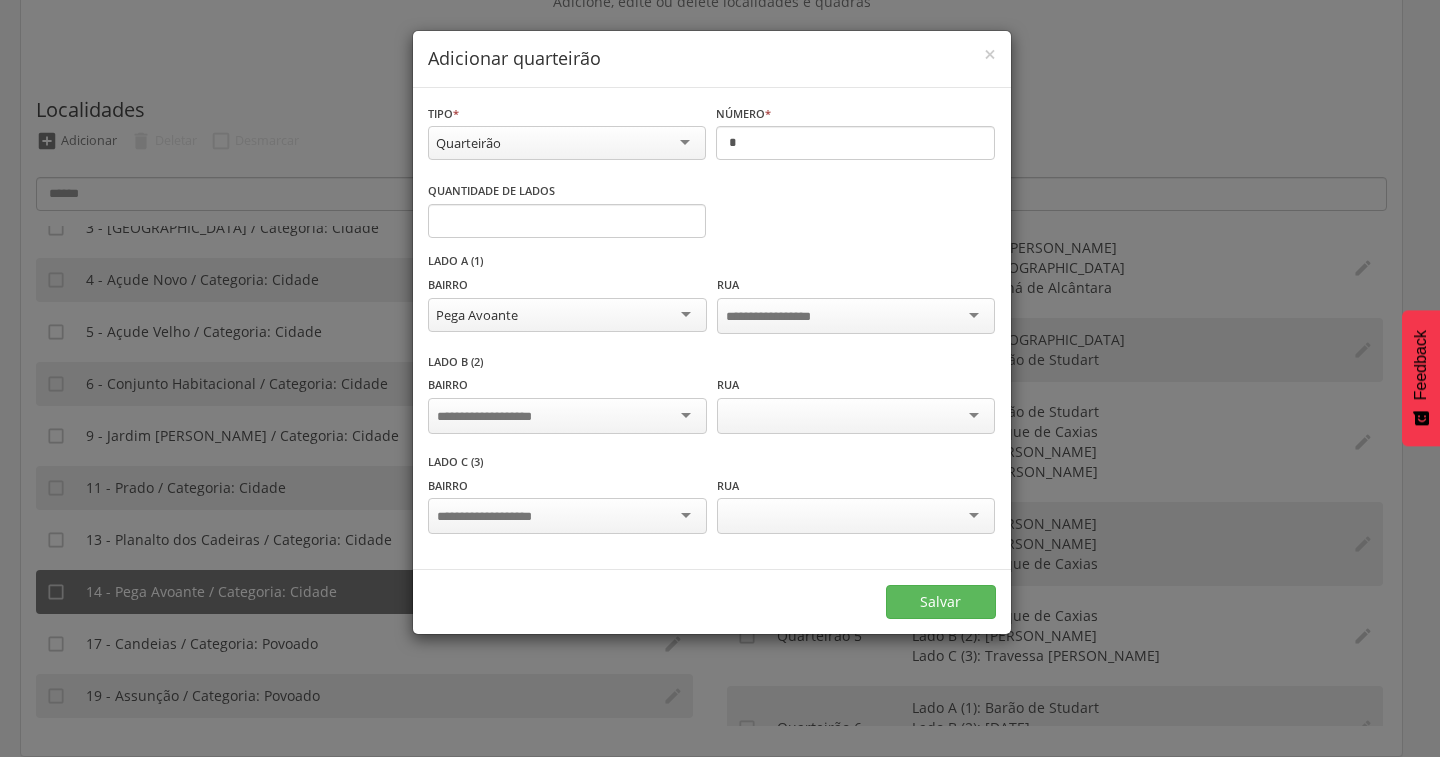 click at bounding box center [567, 416] 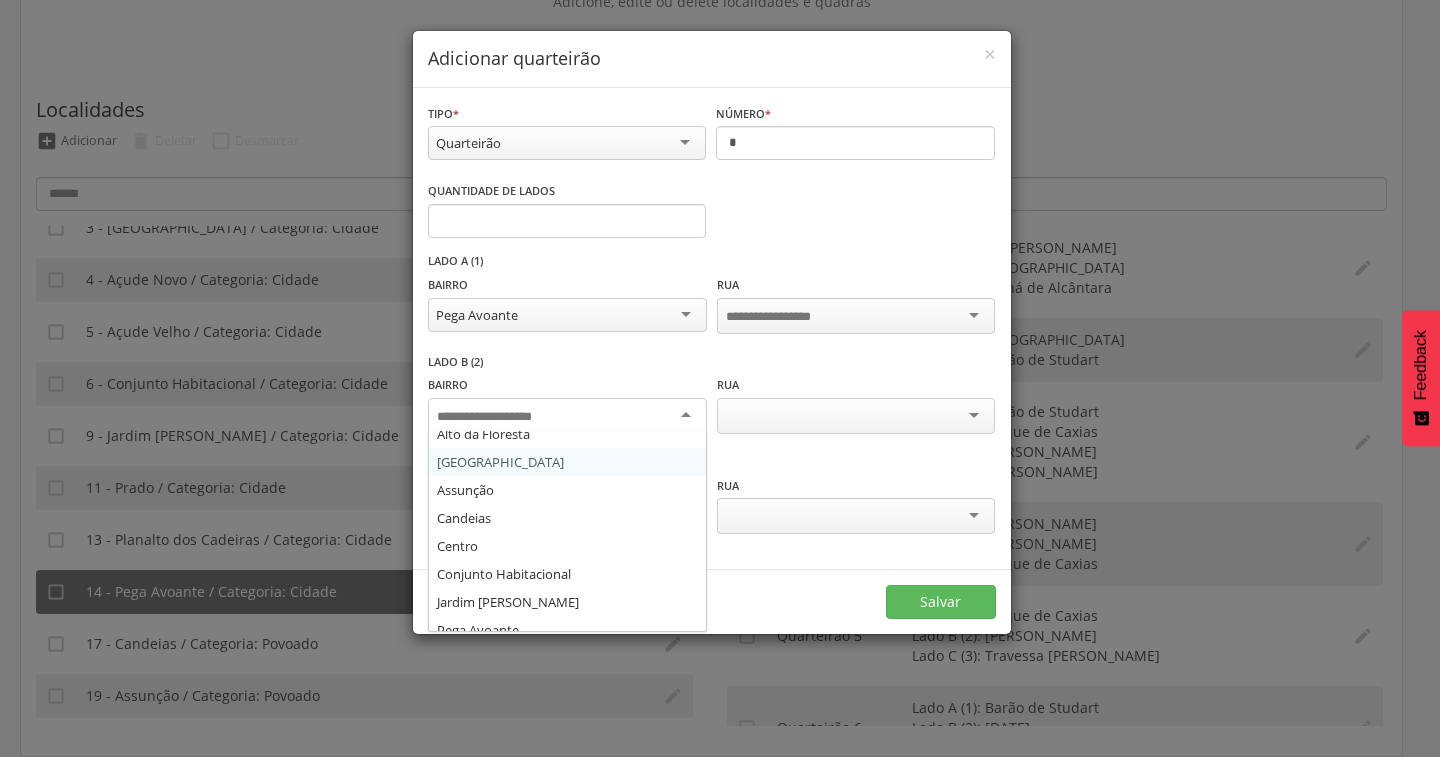 scroll, scrollTop: 136, scrollLeft: 0, axis: vertical 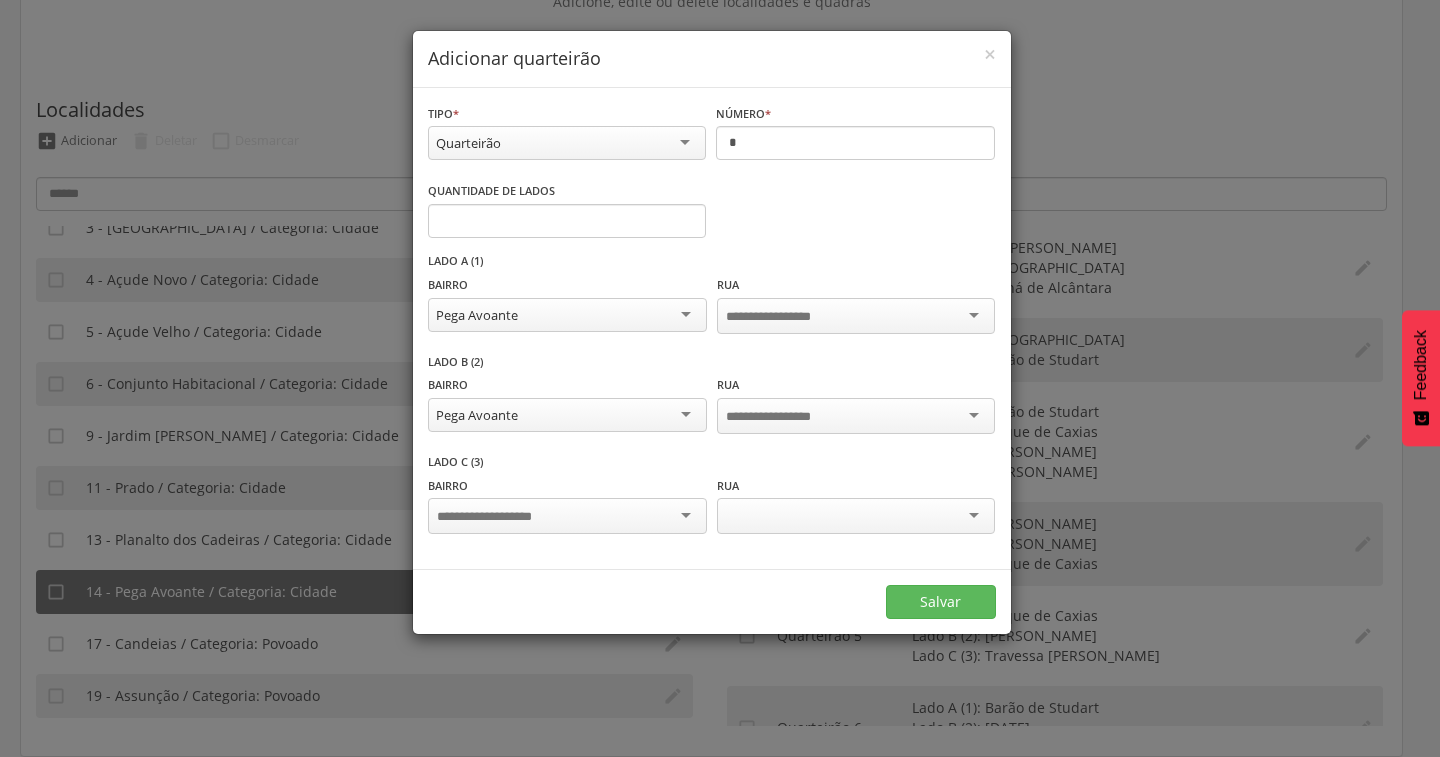 click at bounding box center (567, 516) 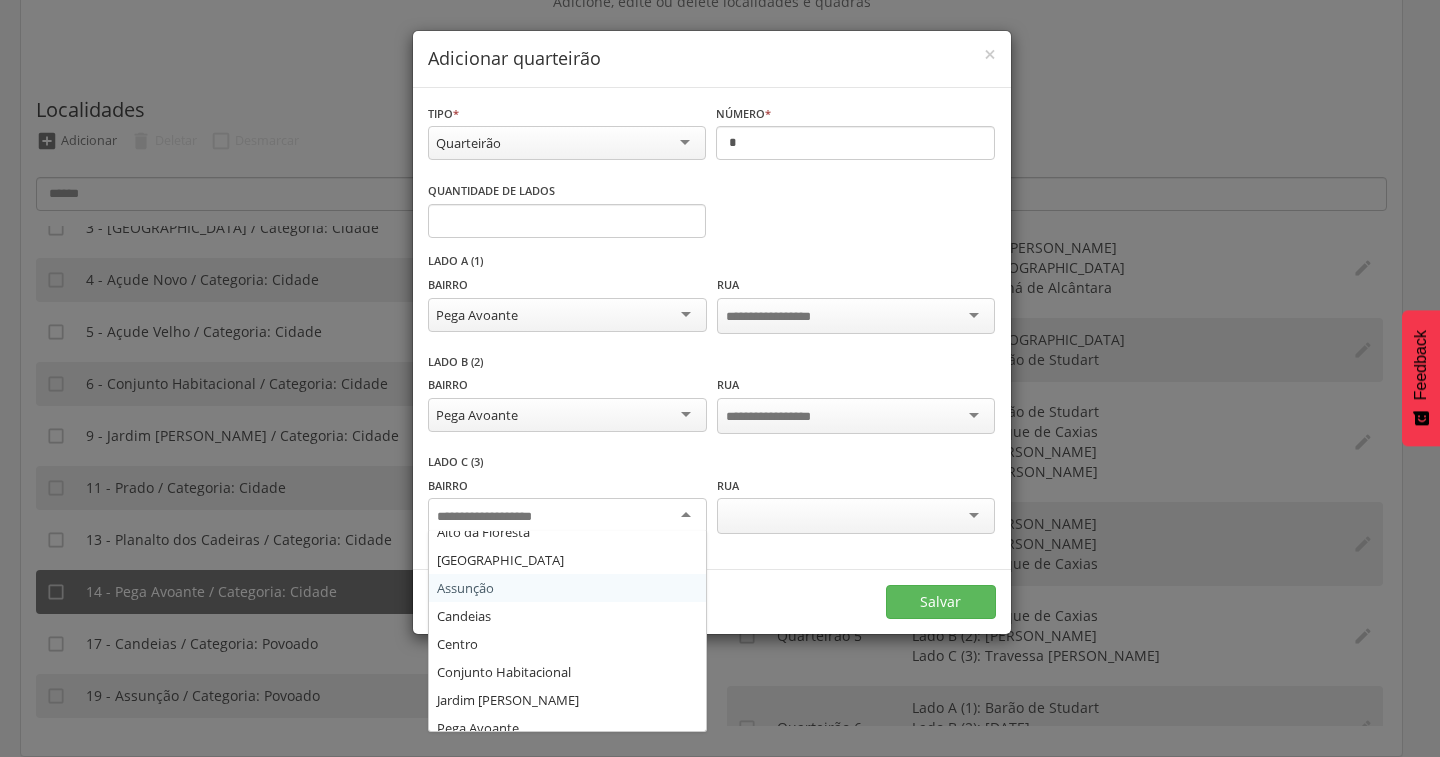 scroll, scrollTop: 136, scrollLeft: 0, axis: vertical 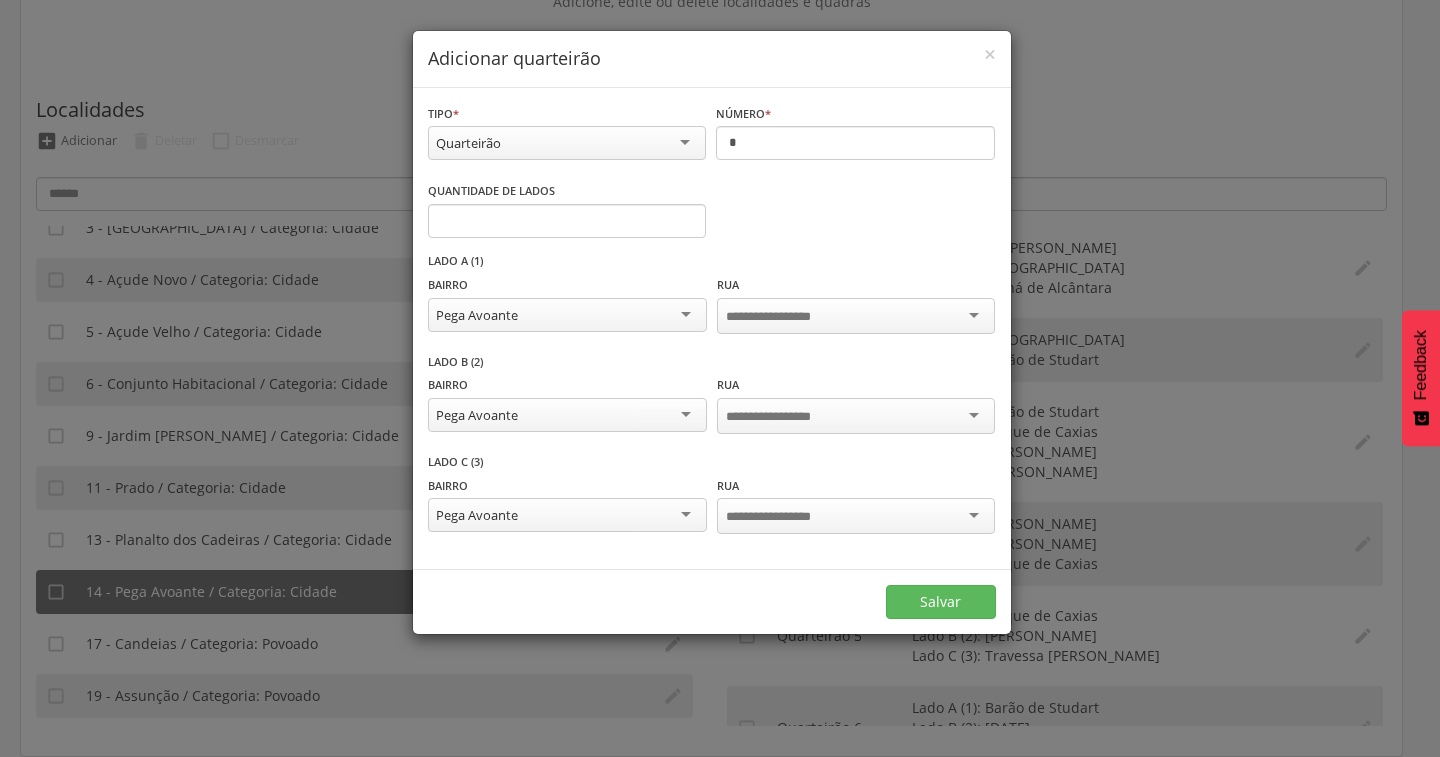click at bounding box center (856, 316) 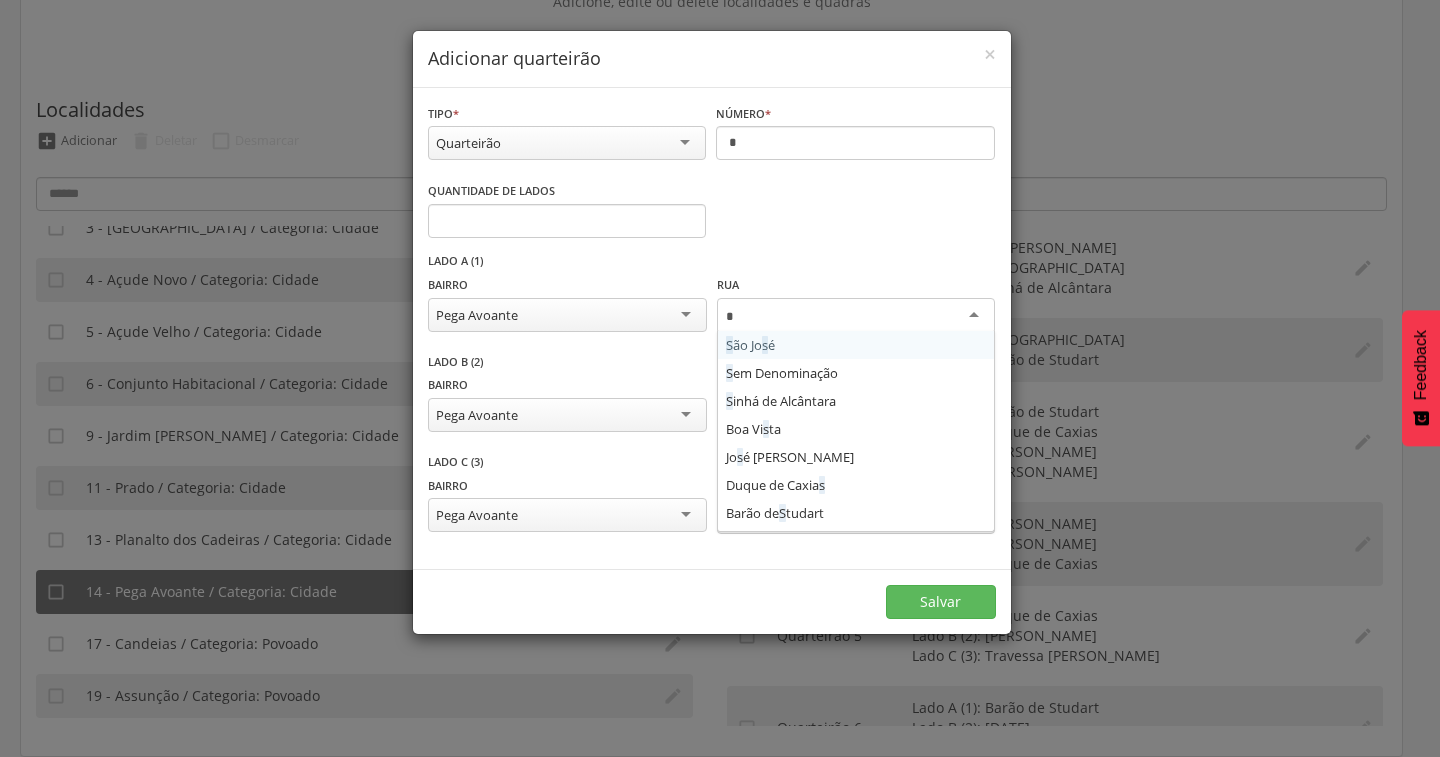 type on "**" 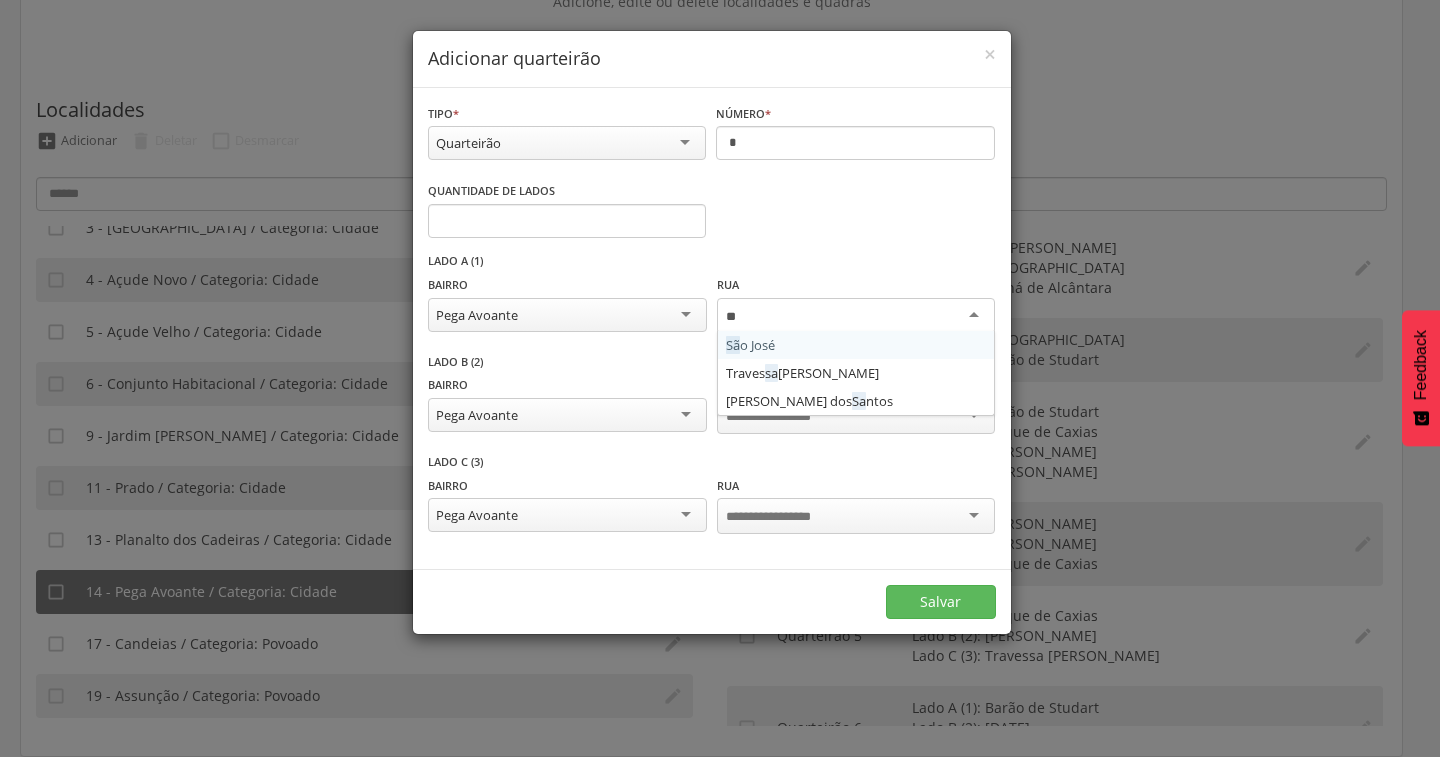 type 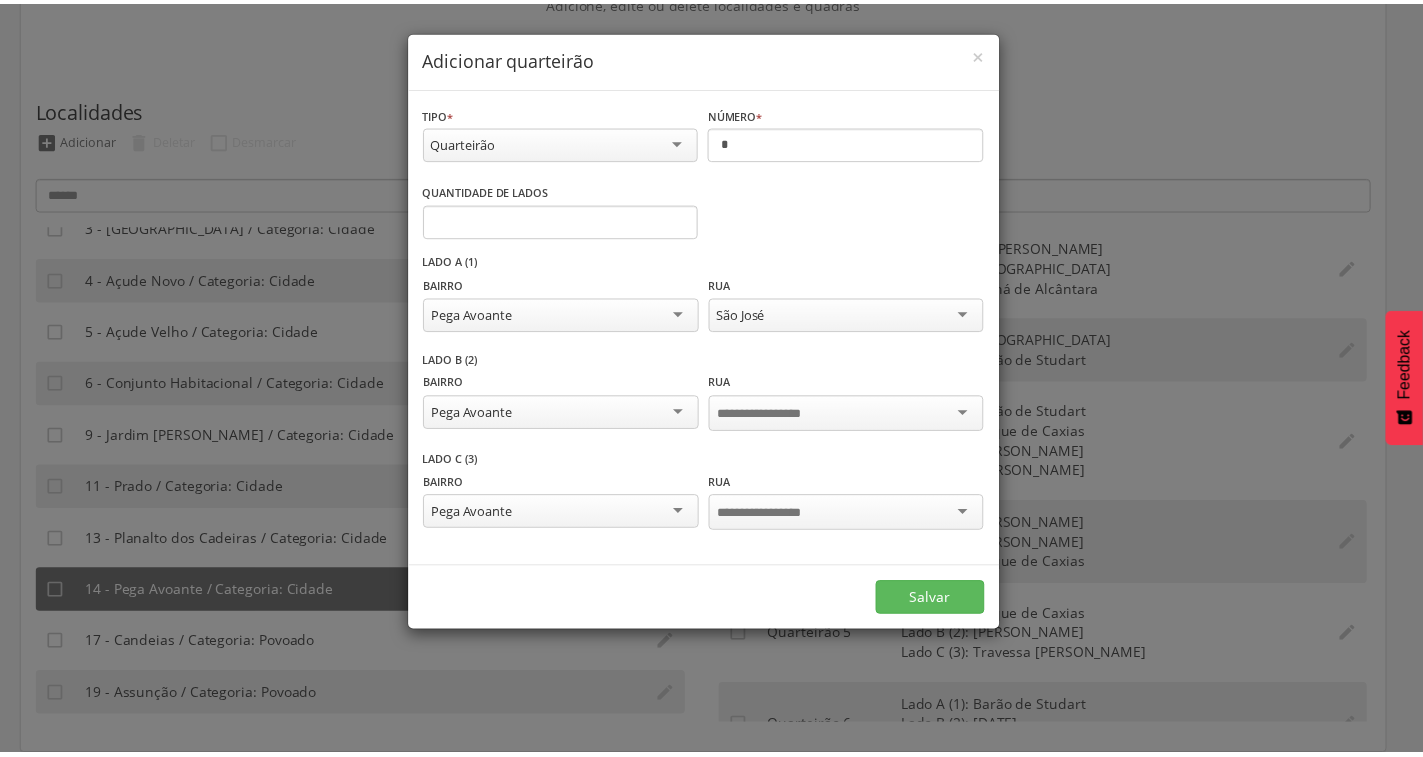 scroll, scrollTop: 0, scrollLeft: 0, axis: both 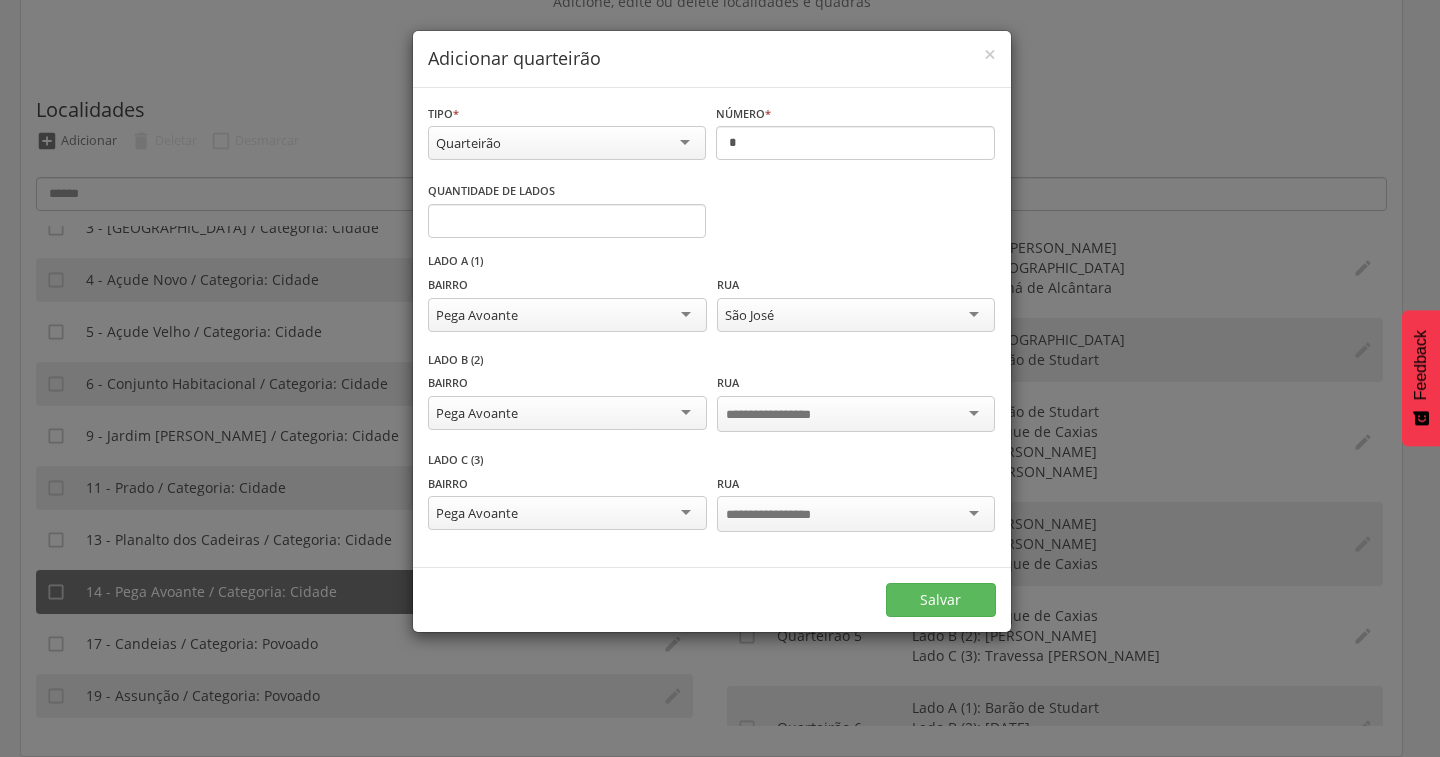 click at bounding box center [784, 415] 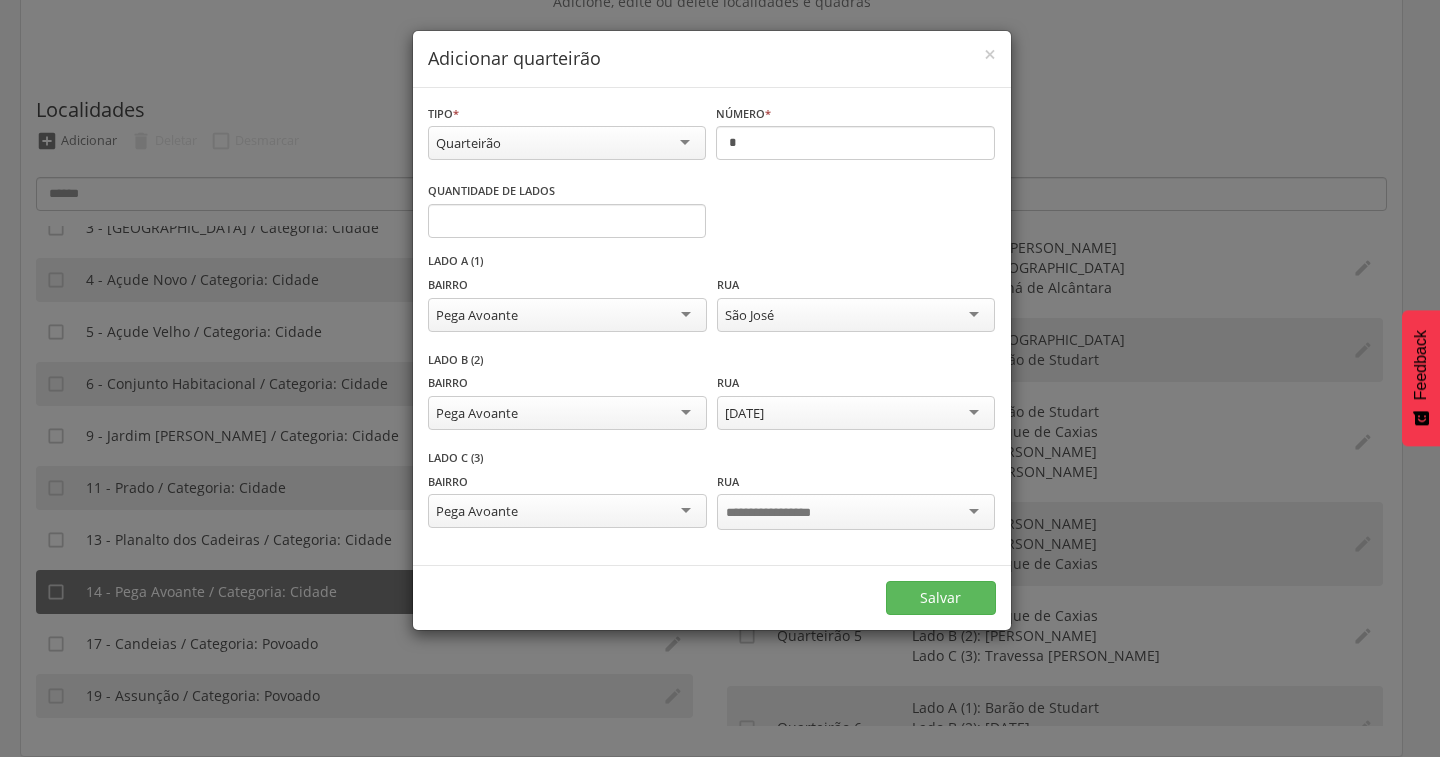 click at bounding box center [784, 513] 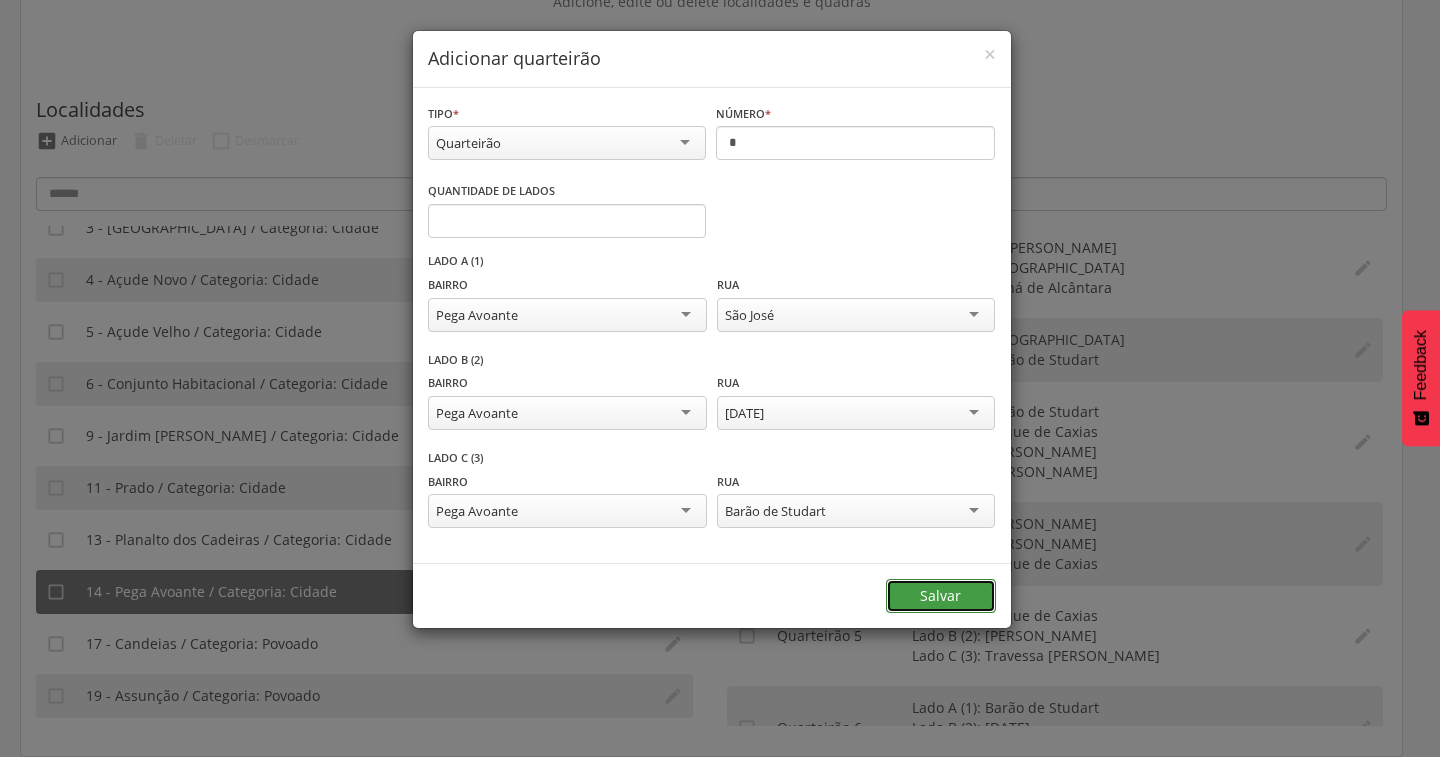 click on "Salvar" at bounding box center (941, 596) 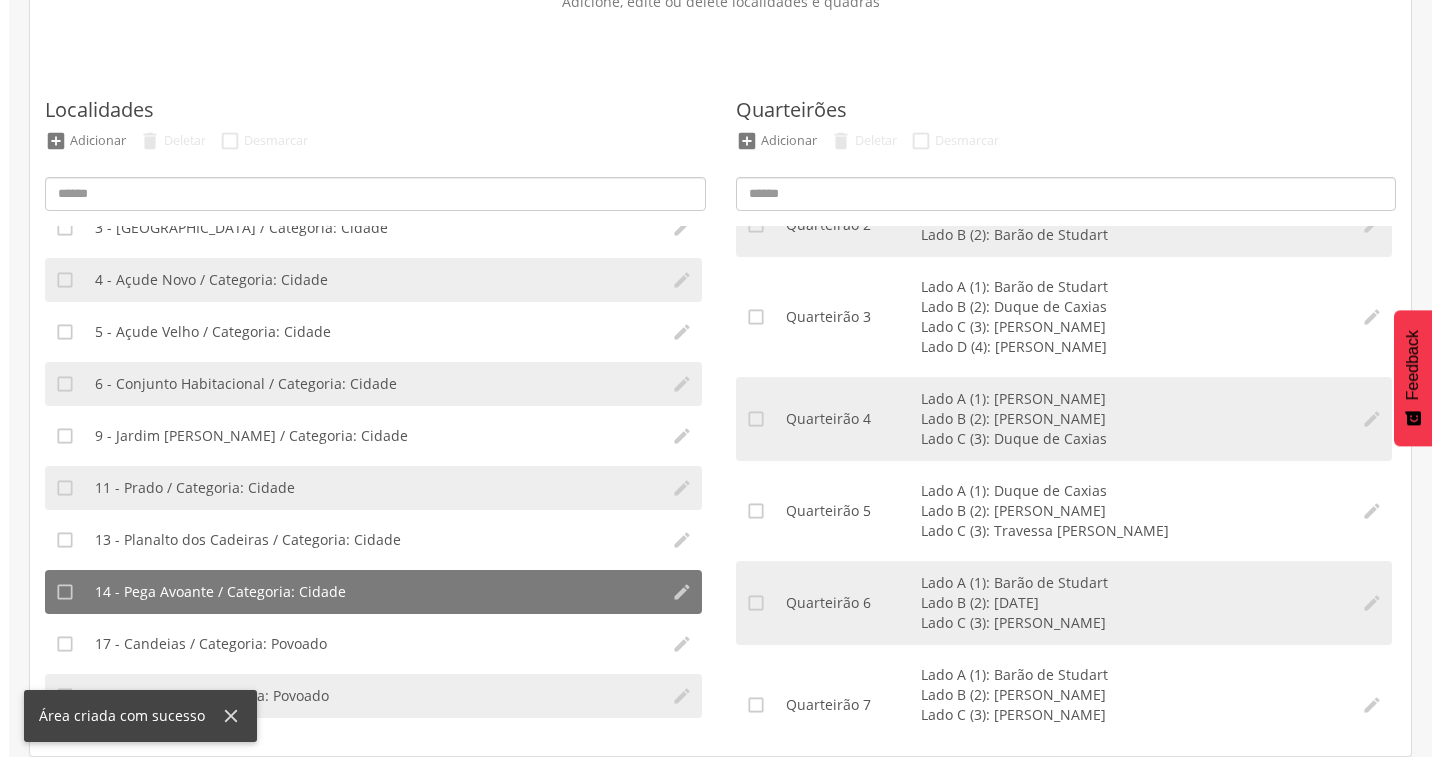 scroll, scrollTop: 0, scrollLeft: 0, axis: both 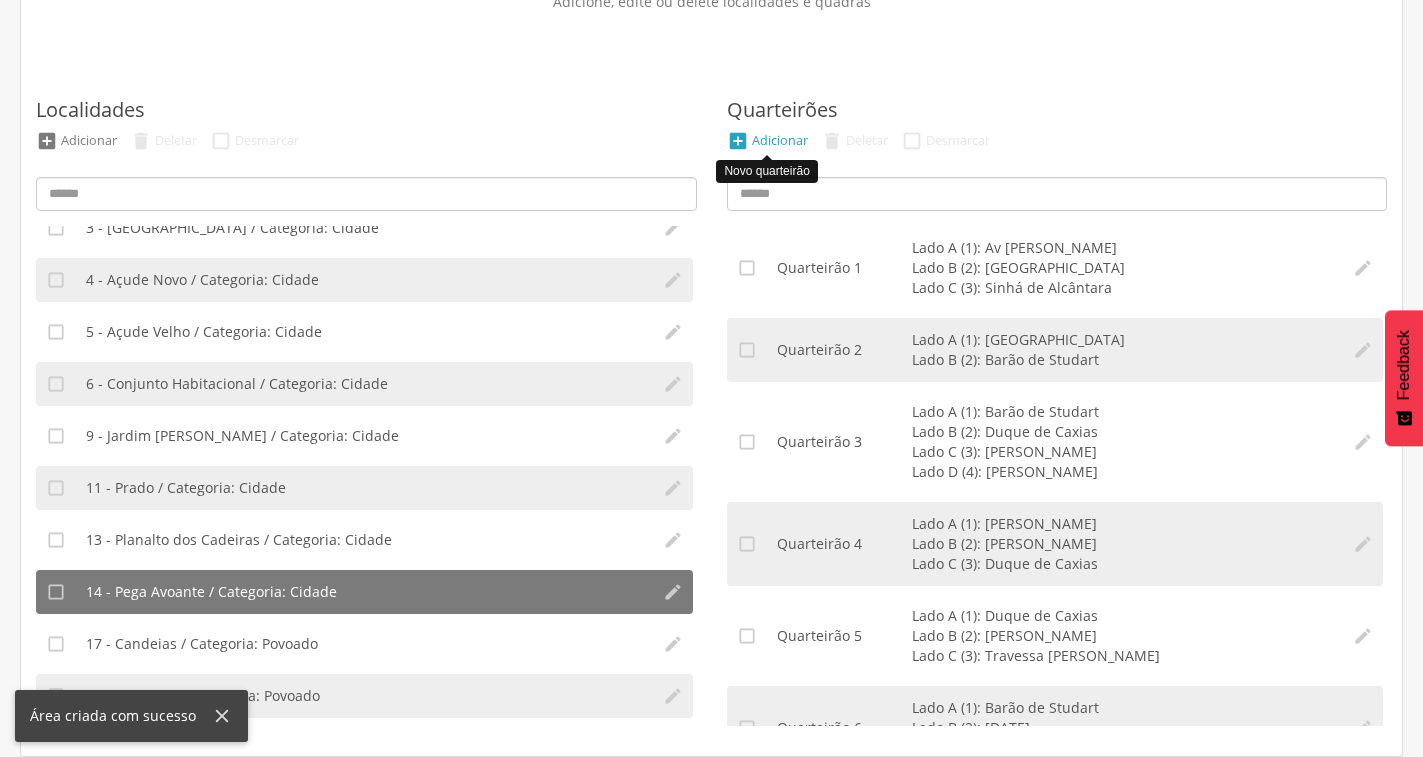 click on "" at bounding box center (738, 141) 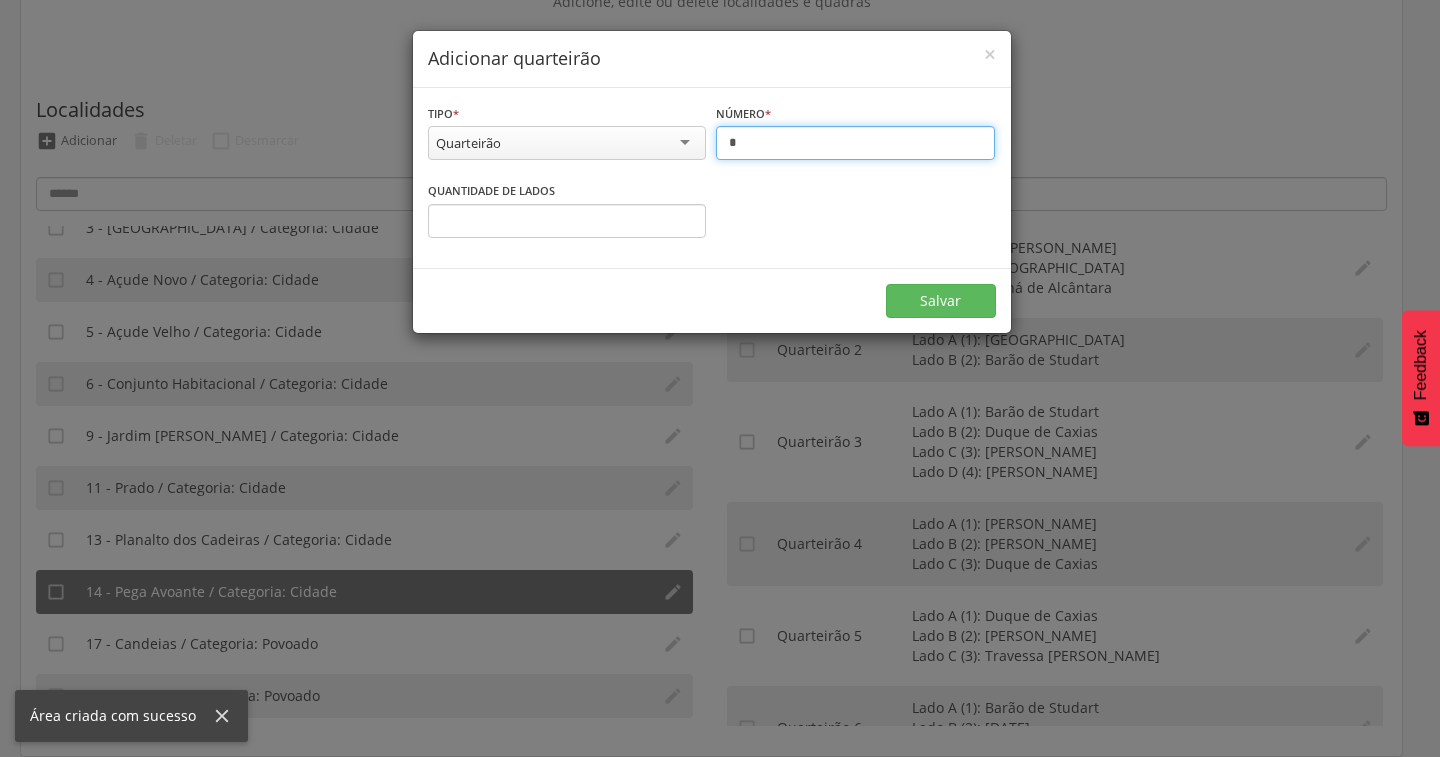 click on "*" at bounding box center (855, 143) 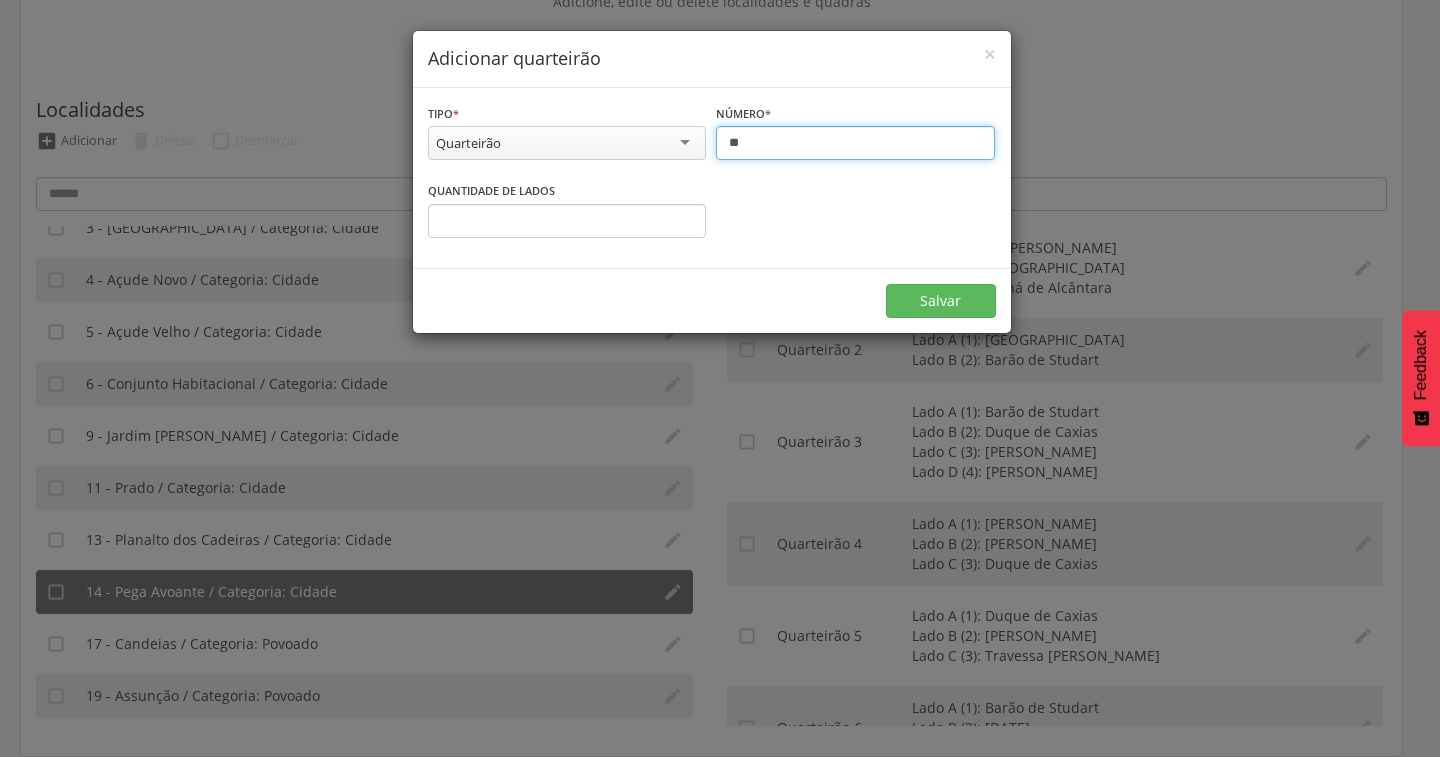 type on "**" 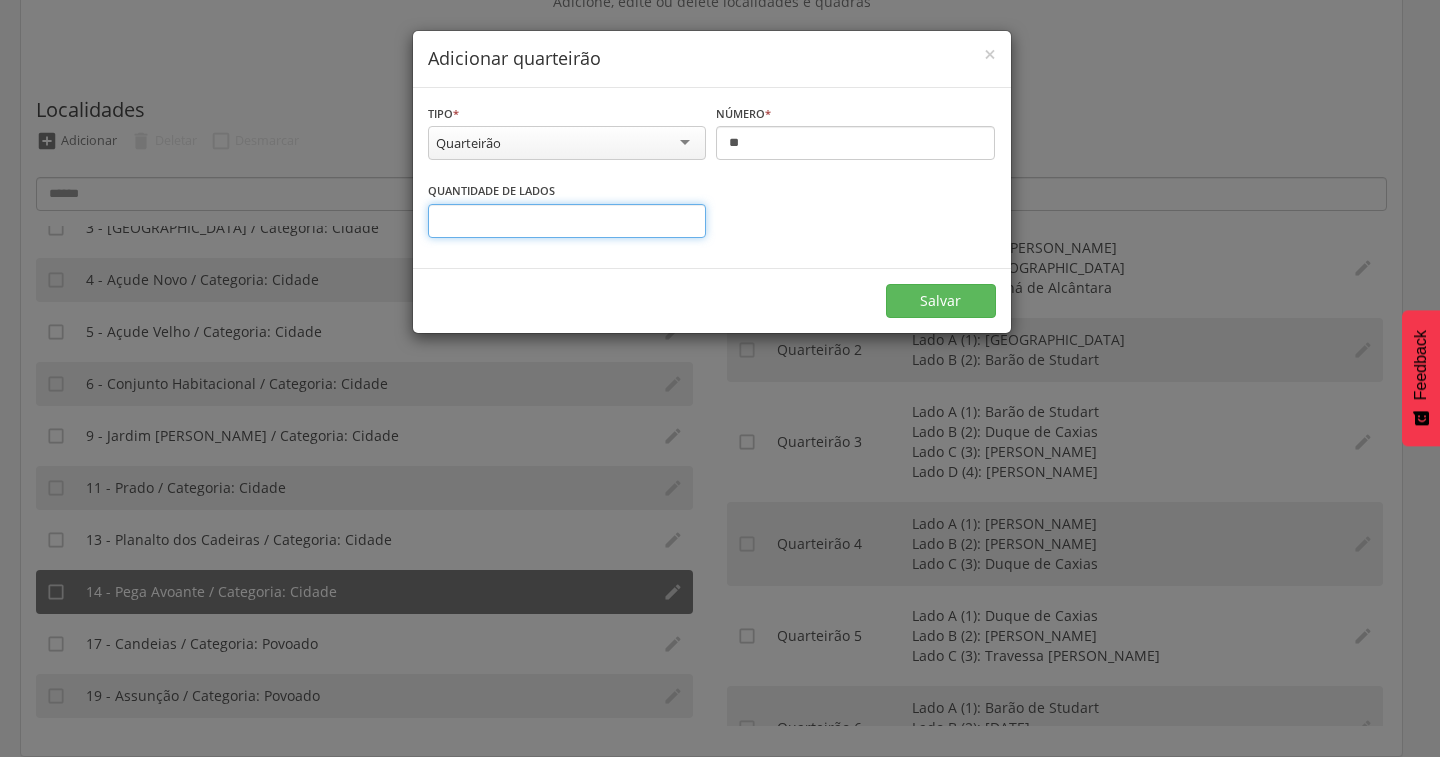 click on "*" at bounding box center (567, 221) 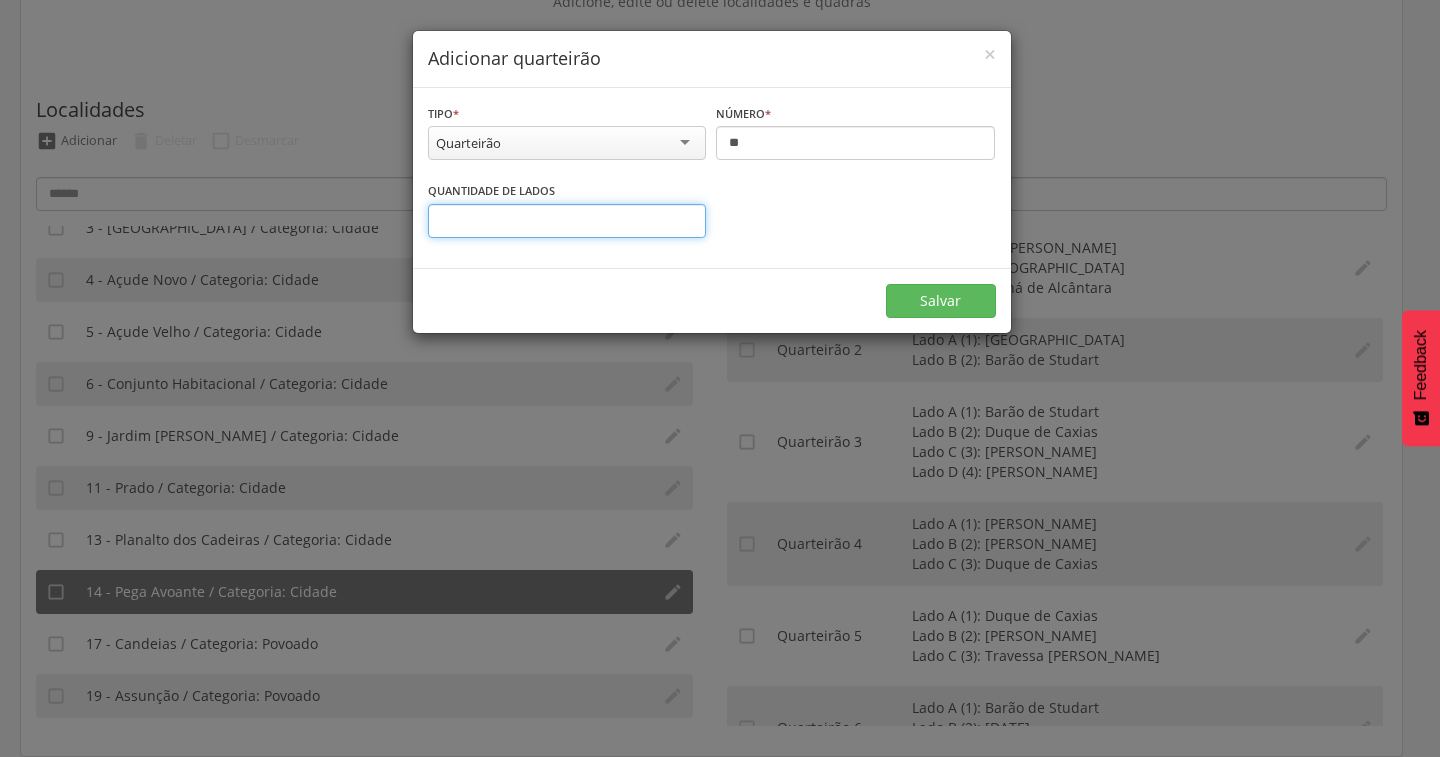 click on "*" at bounding box center (567, 221) 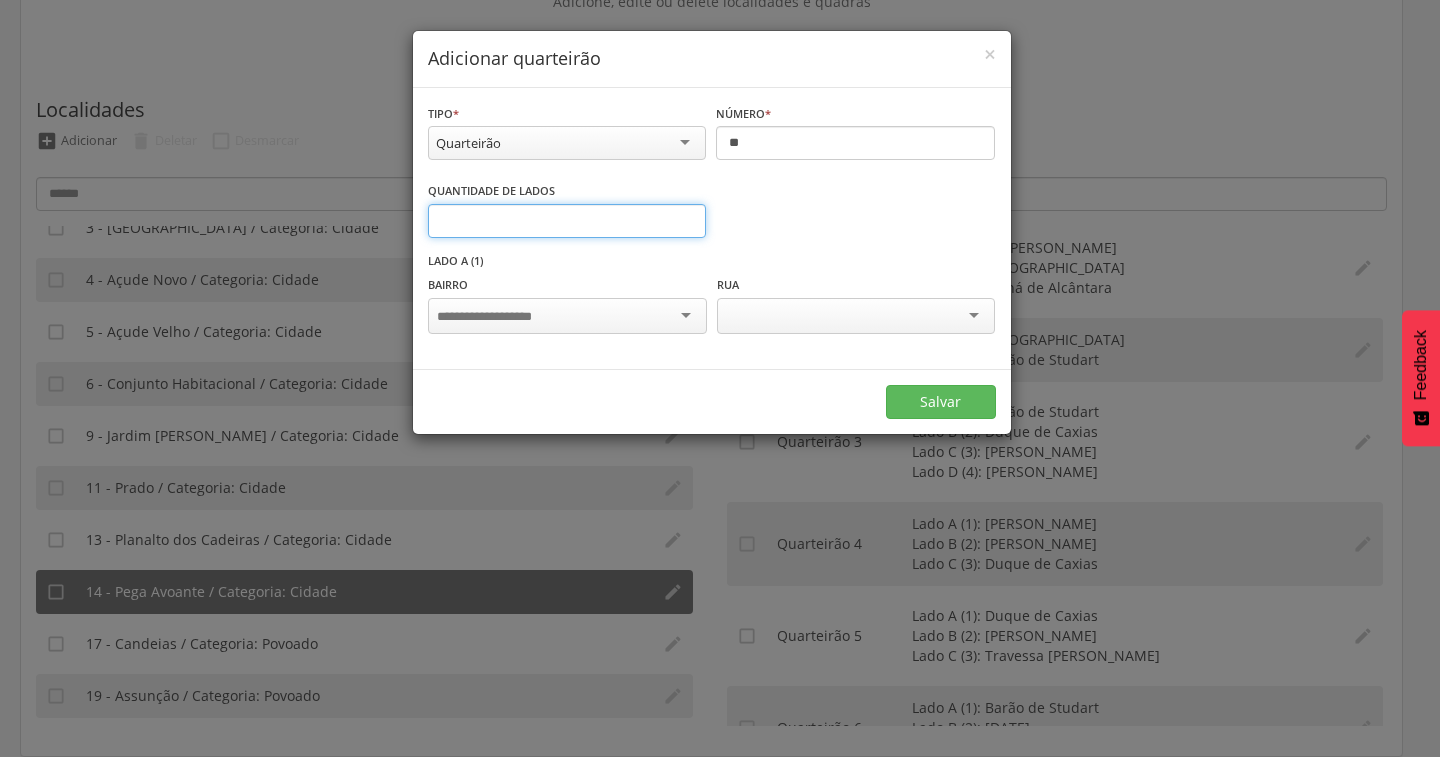 click on "*" at bounding box center [567, 221] 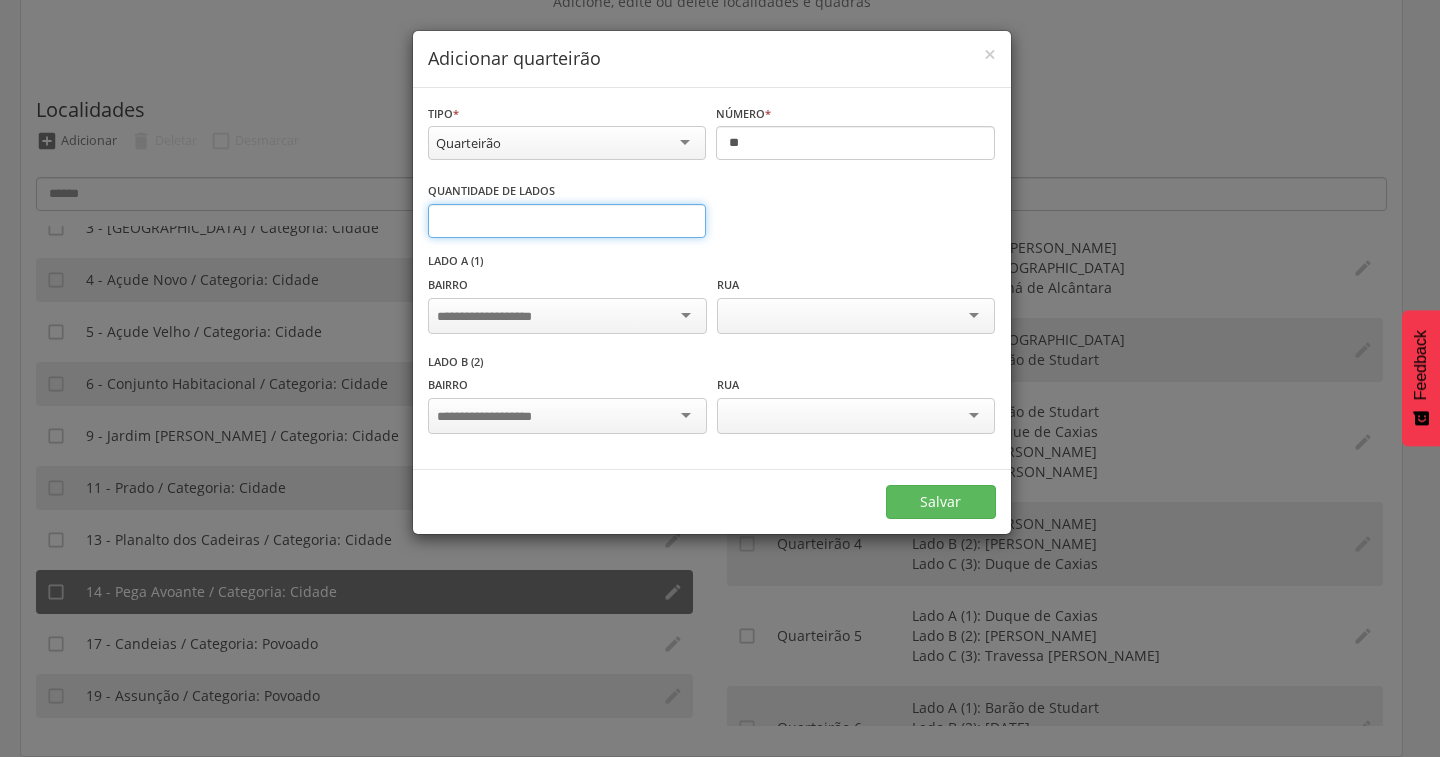 type on "*" 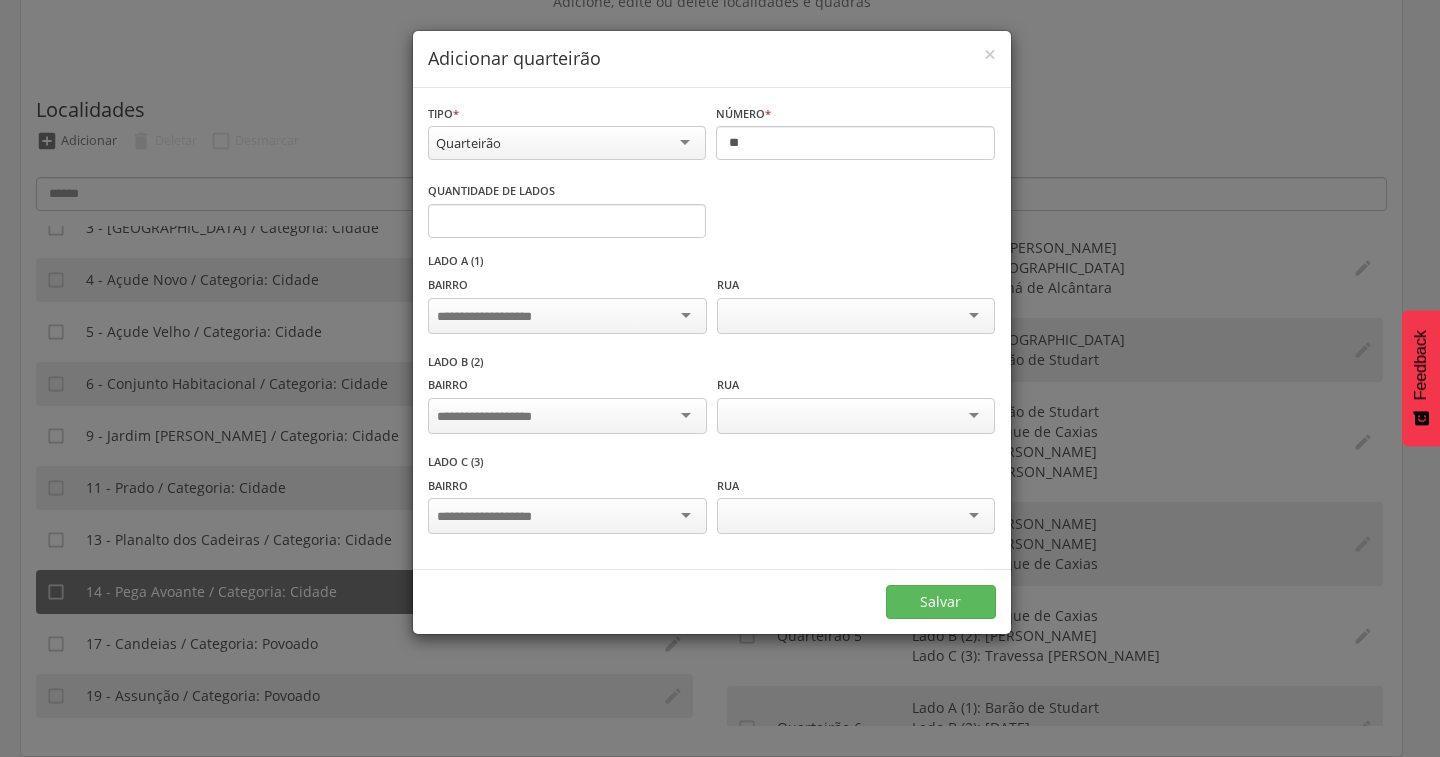 click at bounding box center (567, 316) 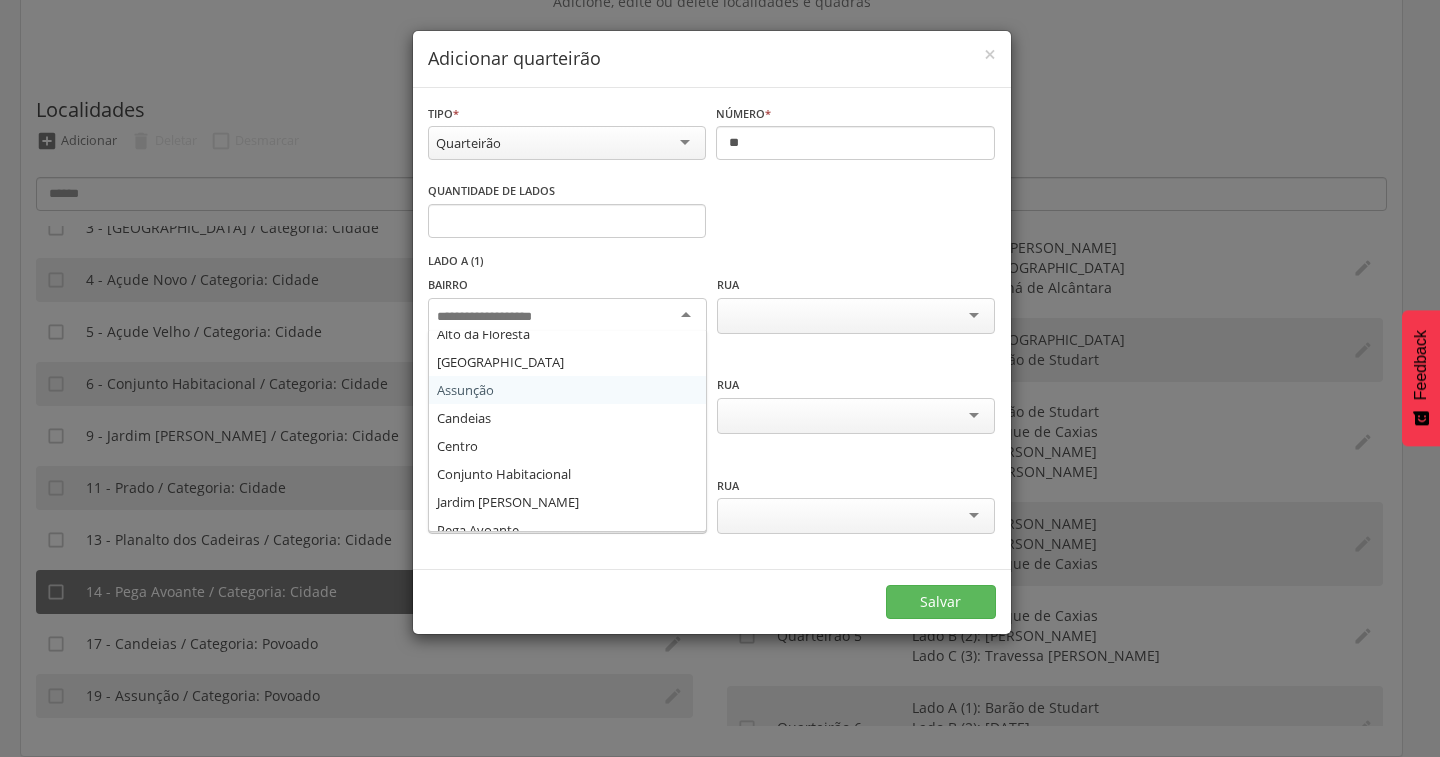 scroll, scrollTop: 136, scrollLeft: 0, axis: vertical 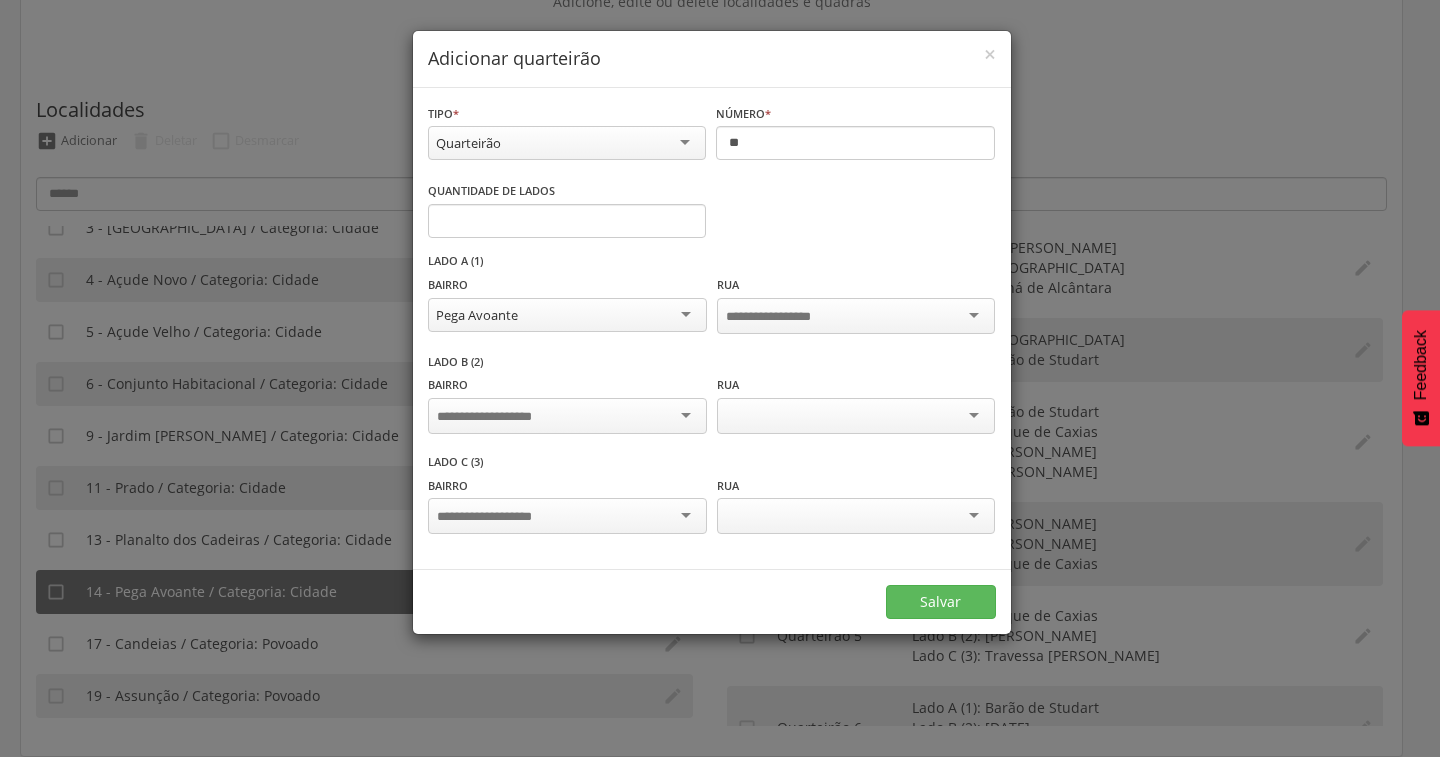 click at bounding box center [567, 416] 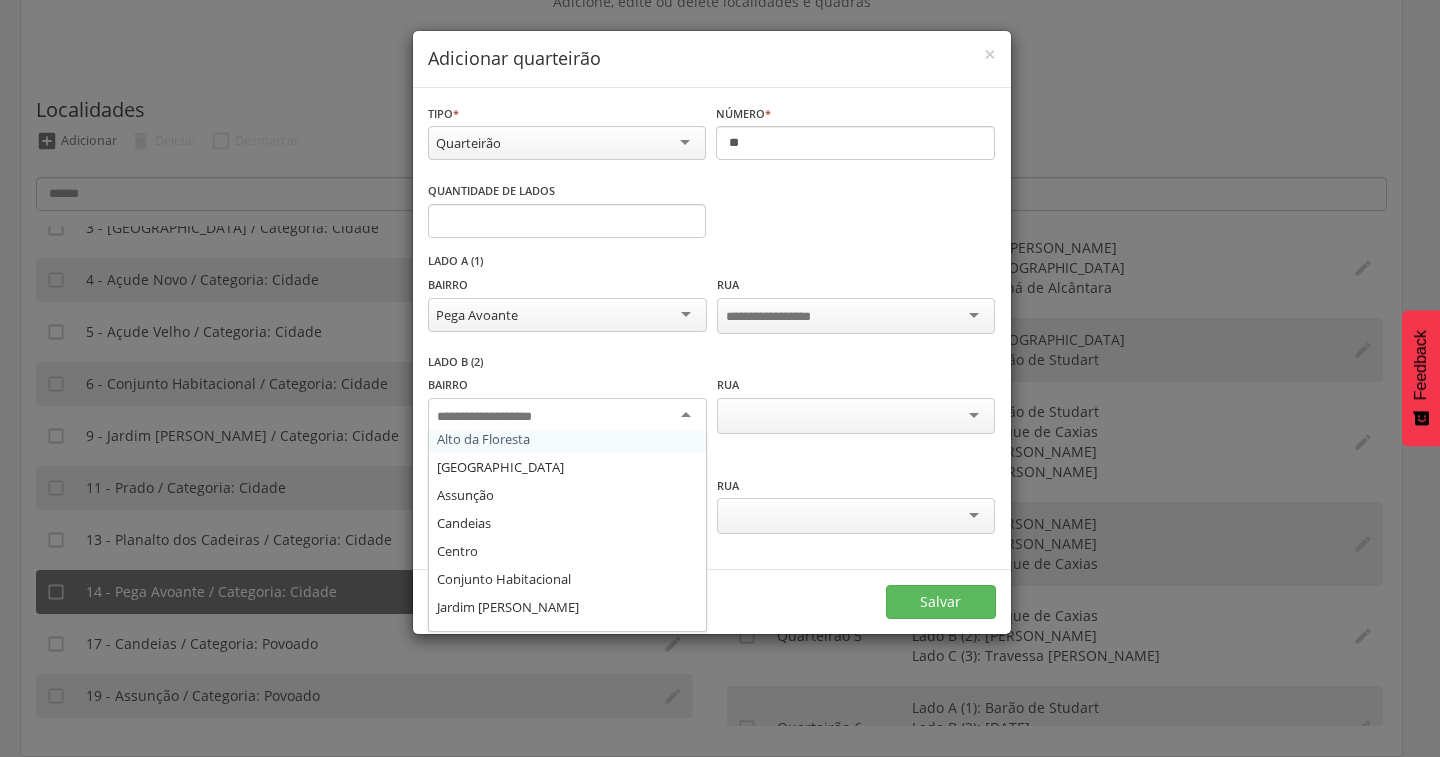 scroll, scrollTop: 136, scrollLeft: 0, axis: vertical 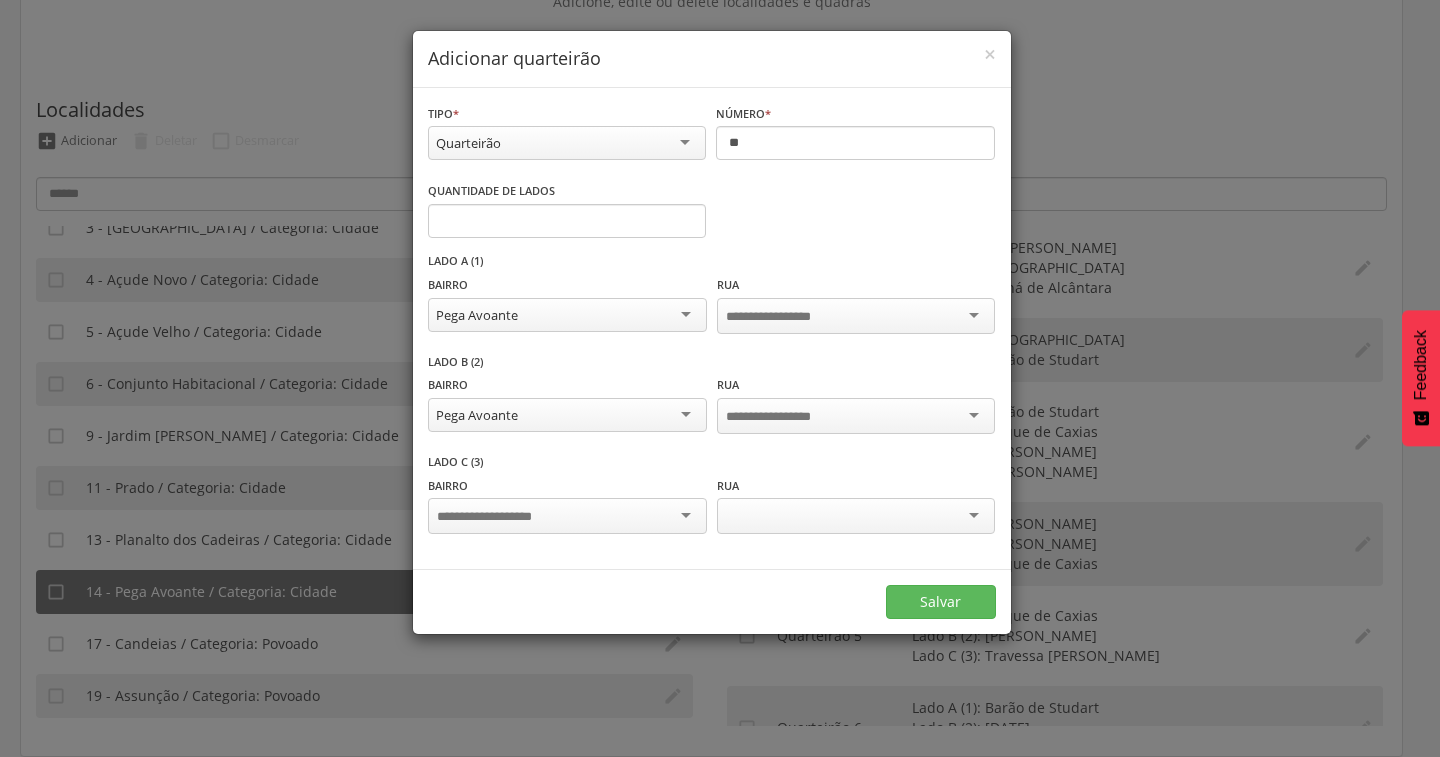 click at bounding box center (567, 516) 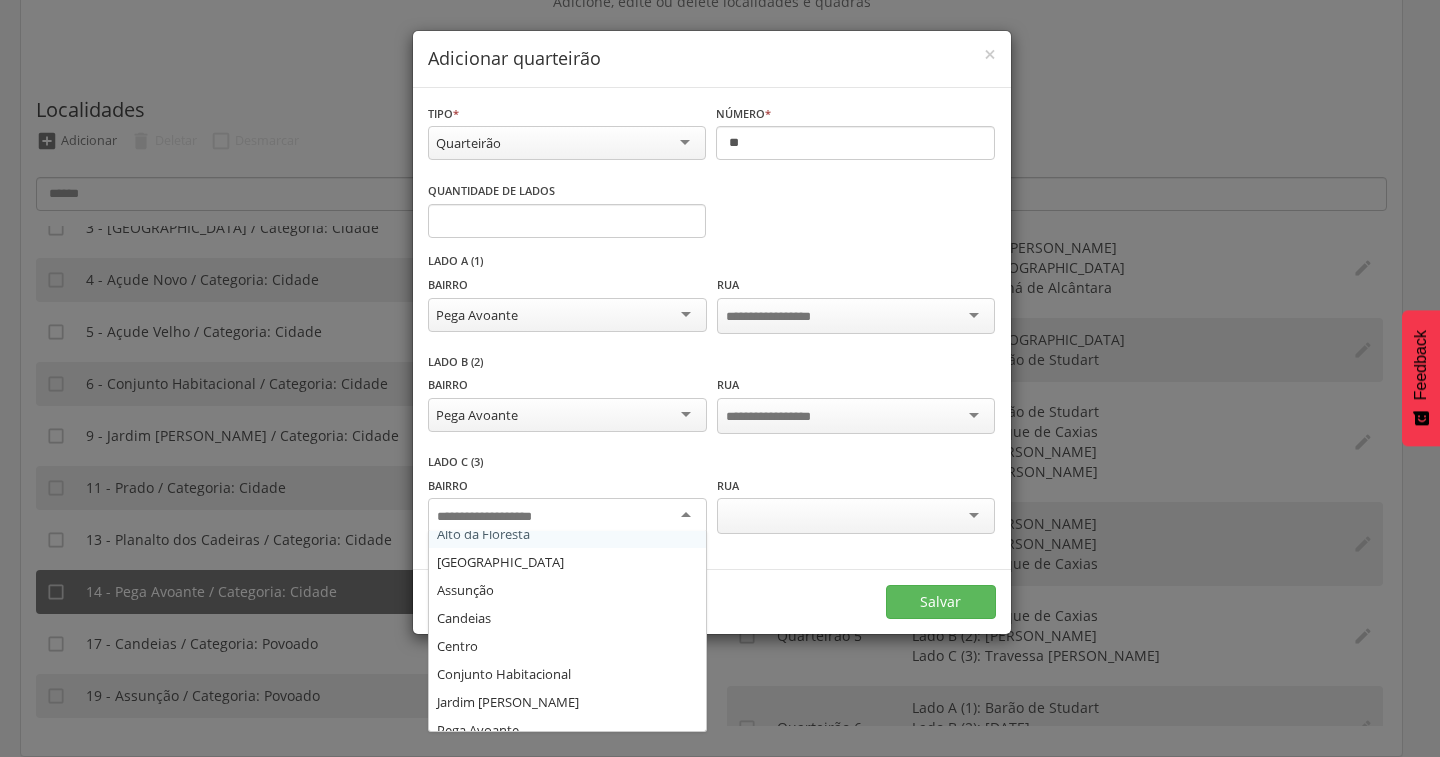 scroll, scrollTop: 136, scrollLeft: 0, axis: vertical 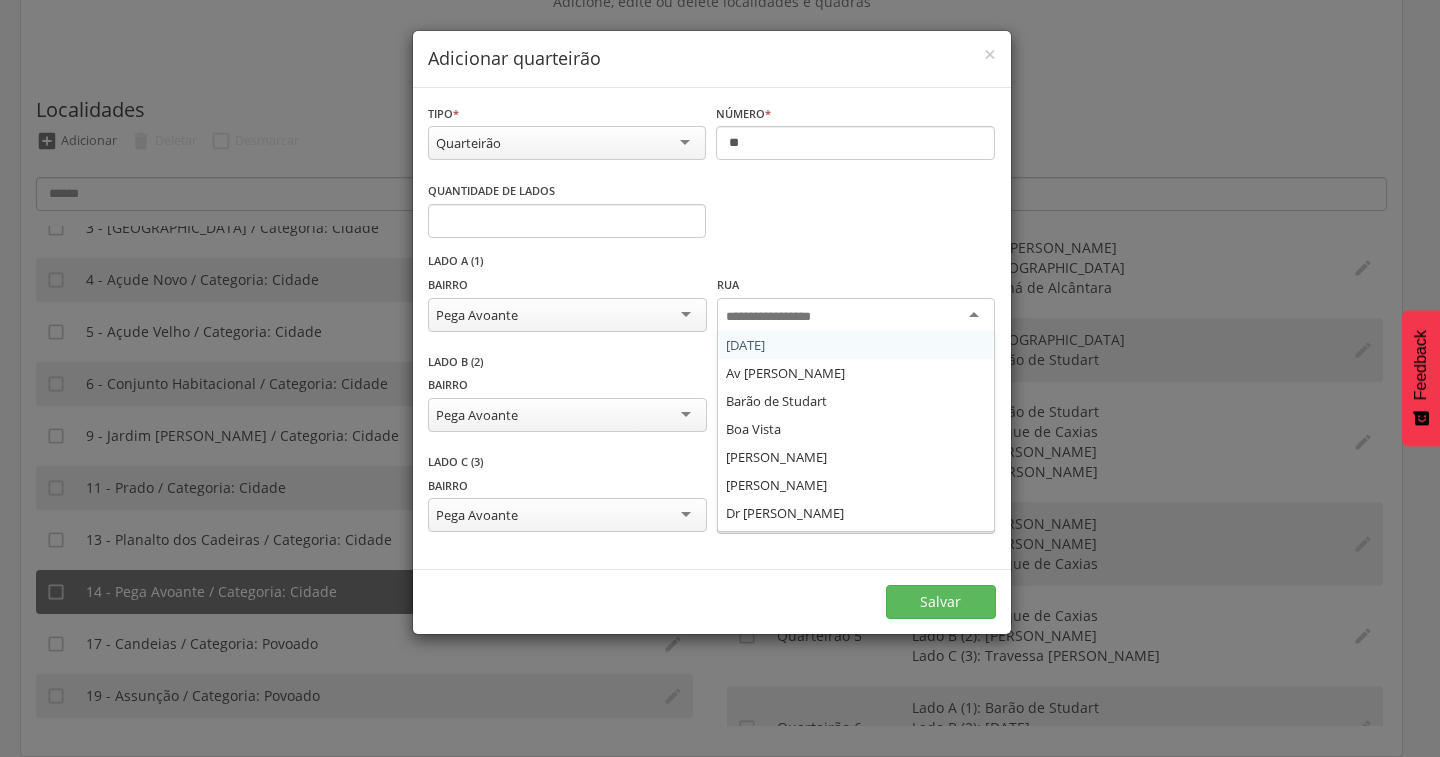 click at bounding box center (784, 317) 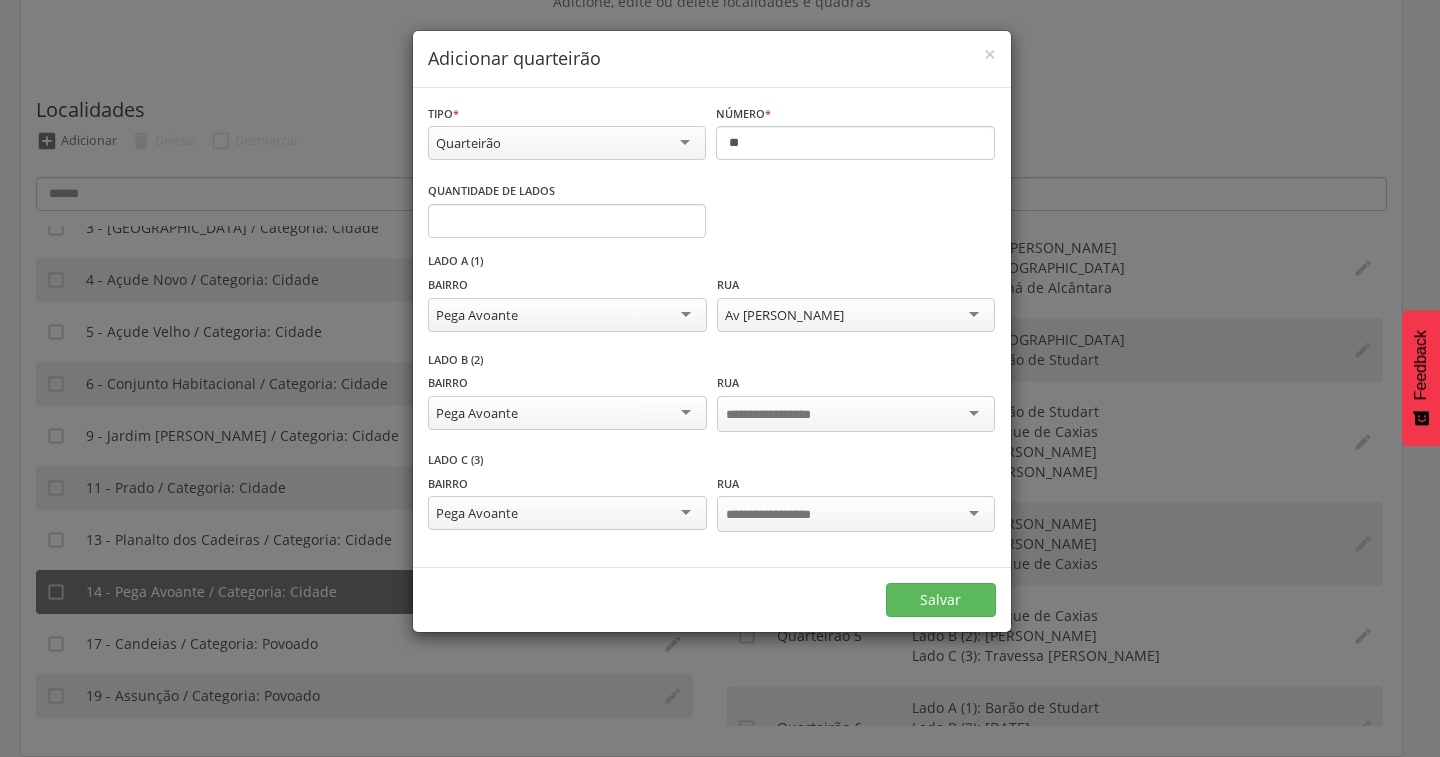 click at bounding box center [784, 415] 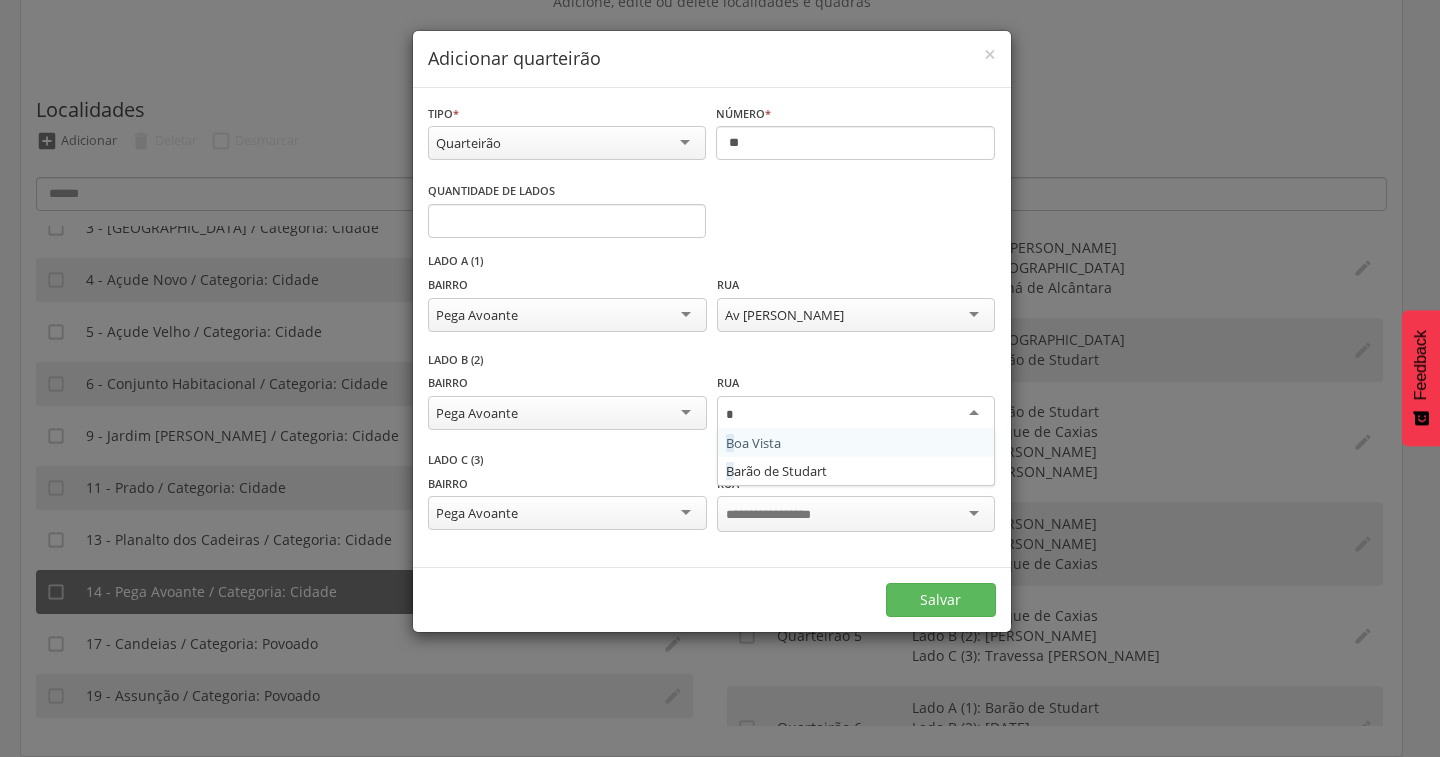 type on "**" 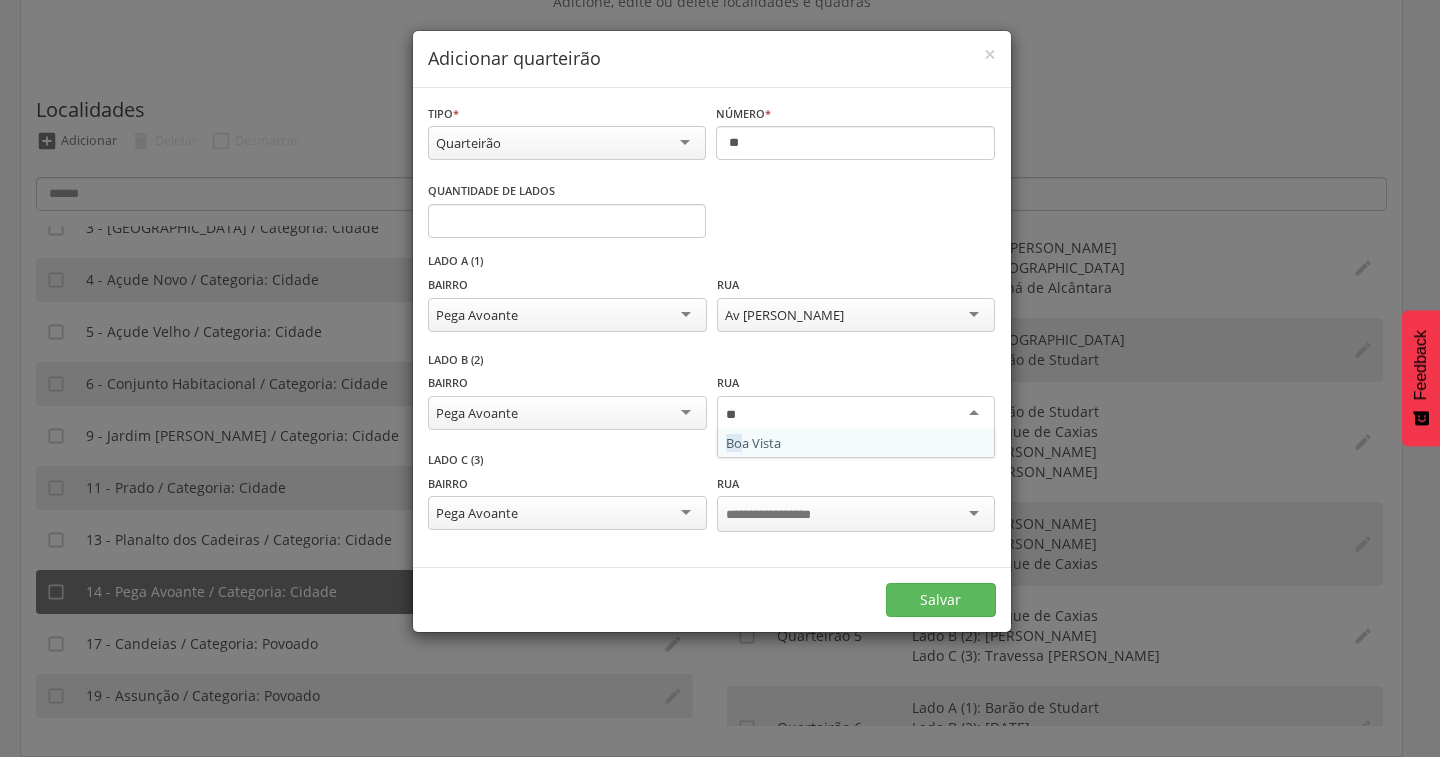 type 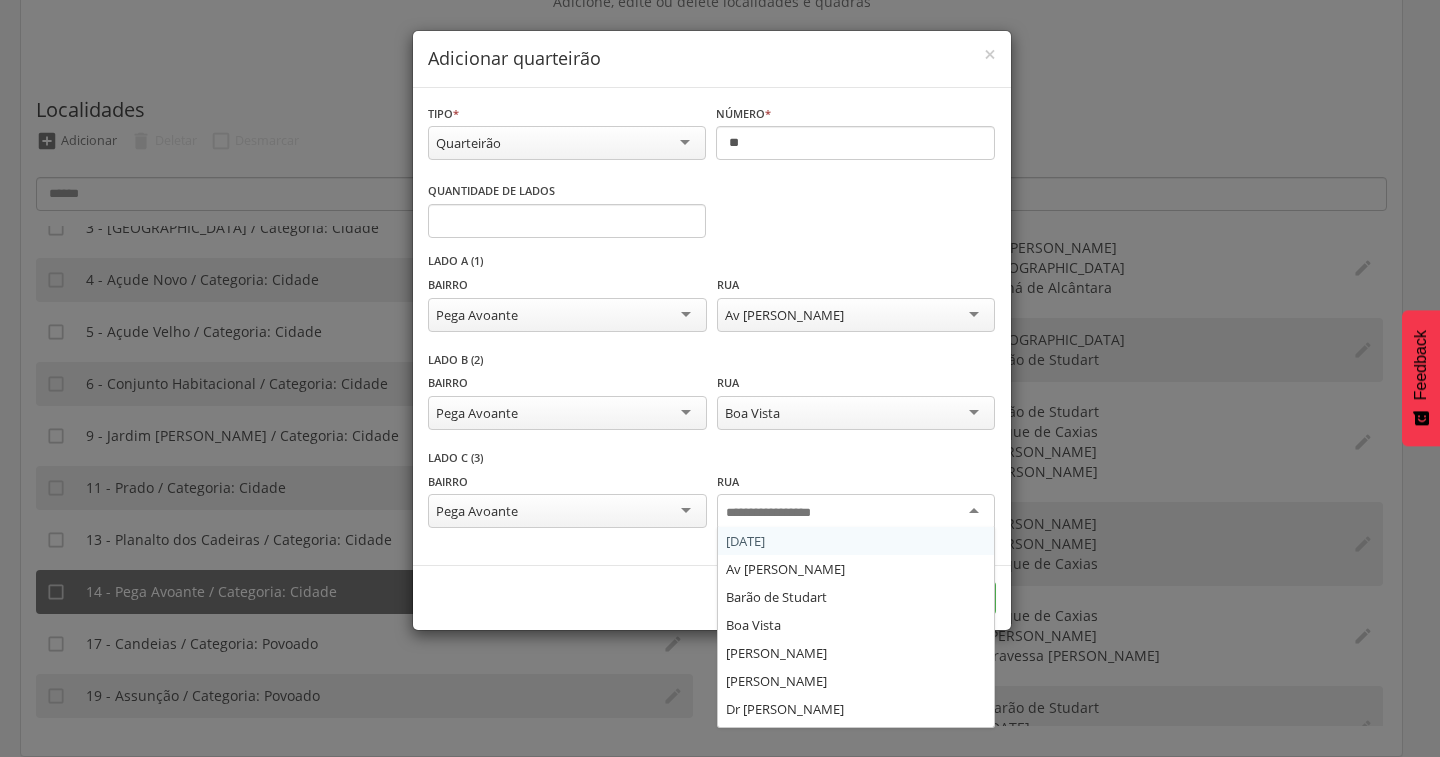 click at bounding box center [784, 513] 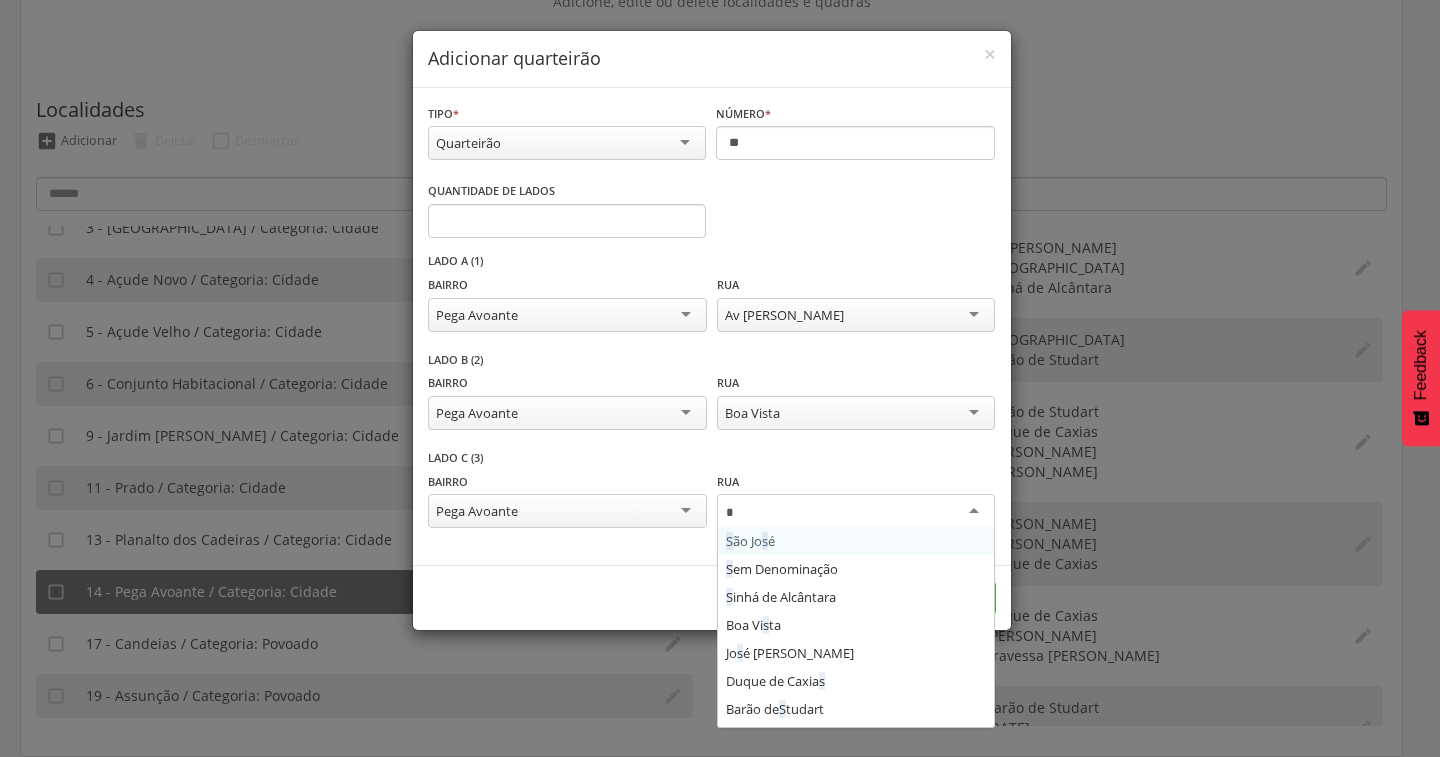type on "**" 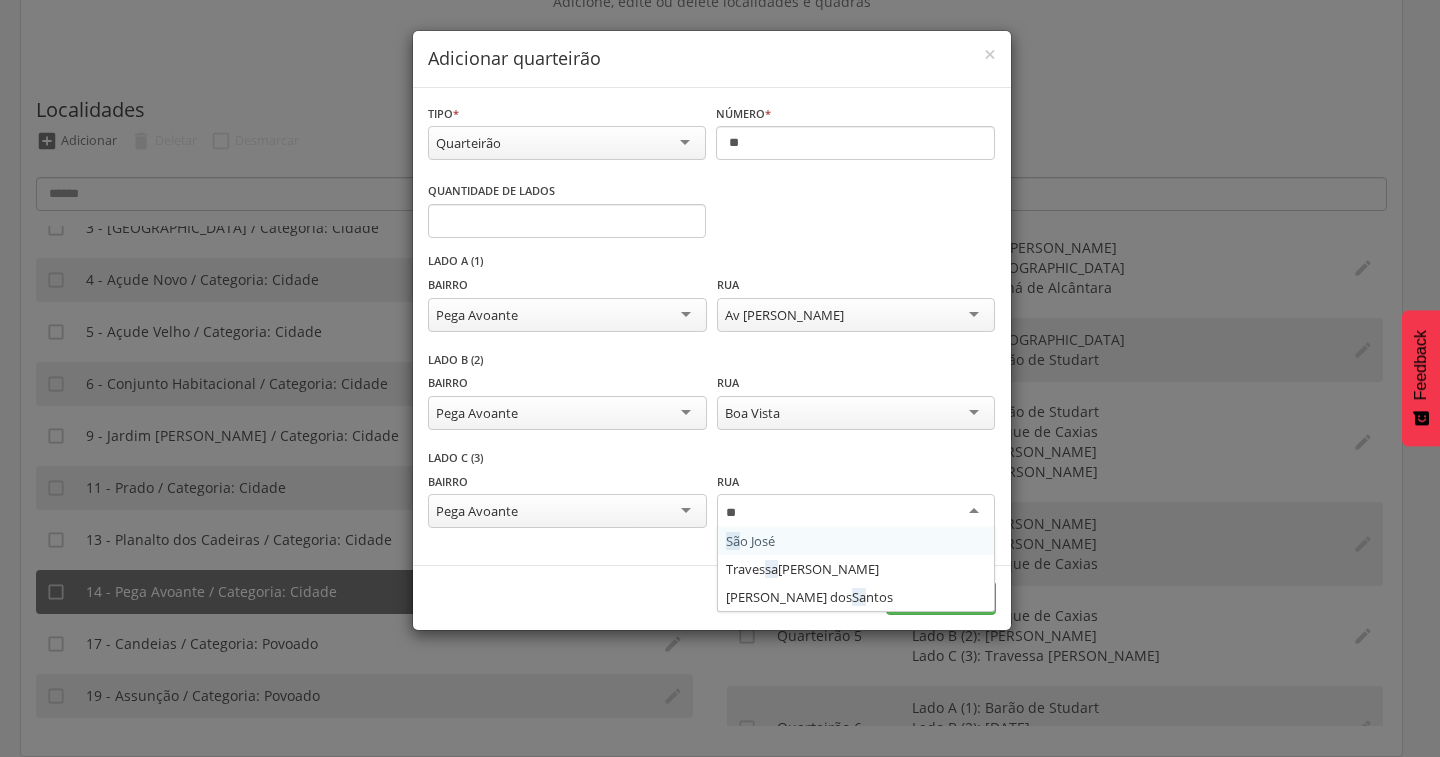 type 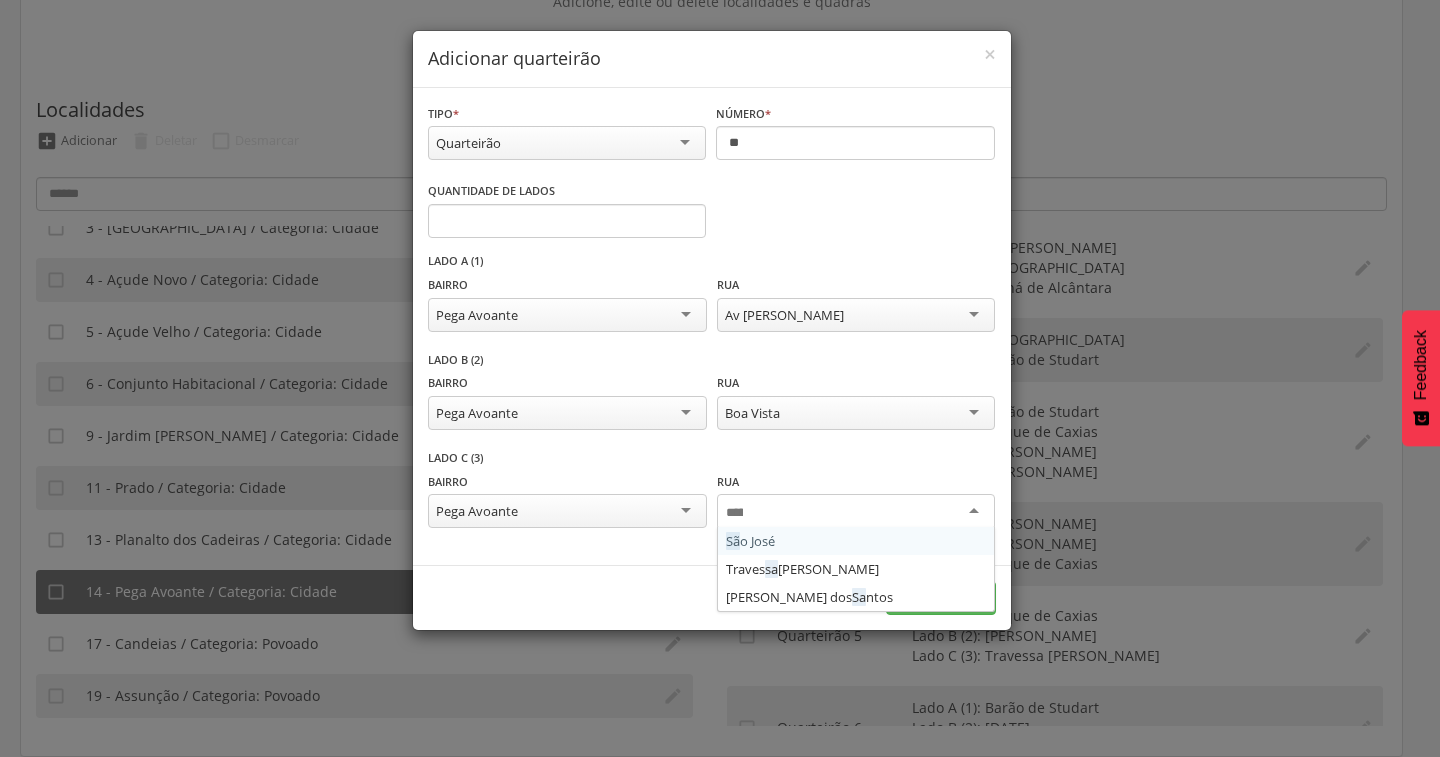 scroll, scrollTop: 0, scrollLeft: 0, axis: both 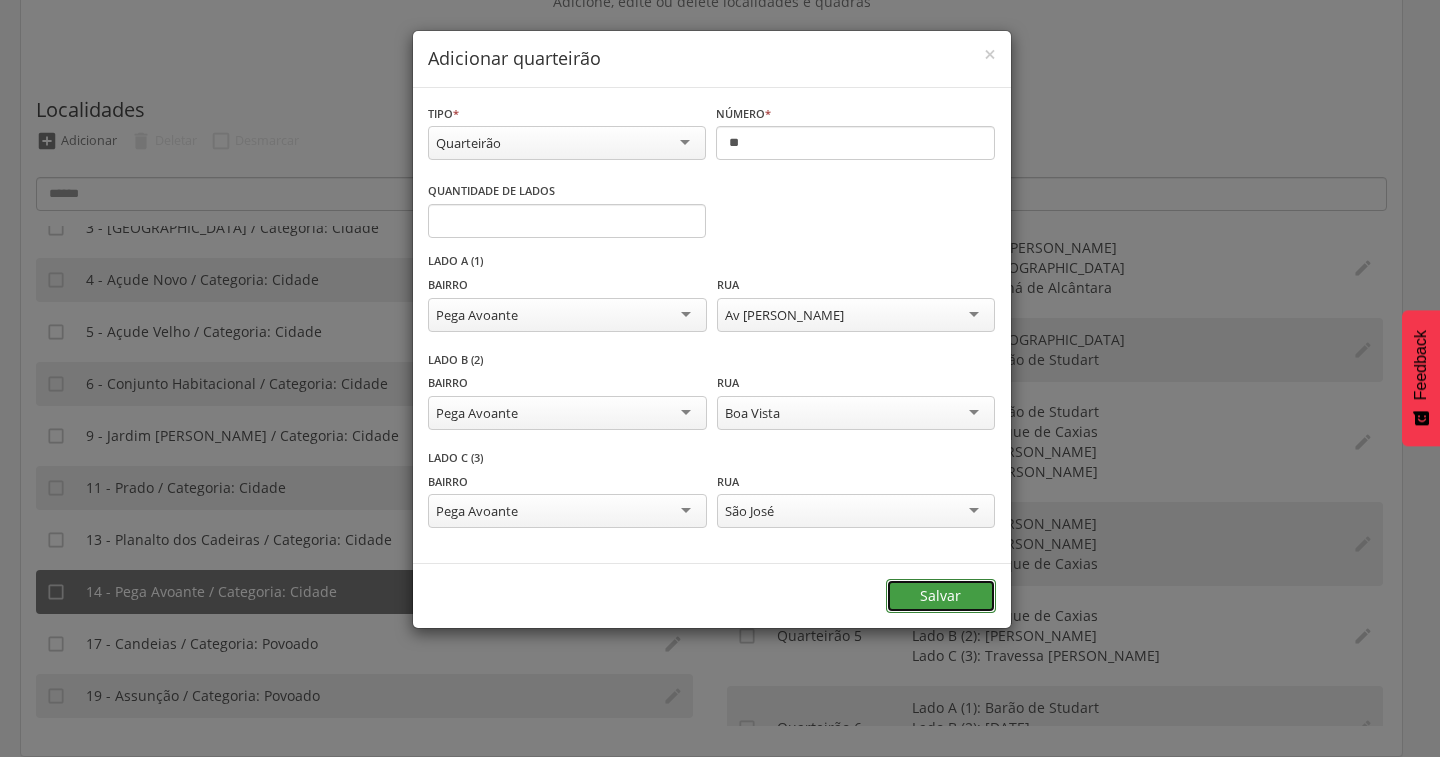 click on "Salvar" at bounding box center [941, 596] 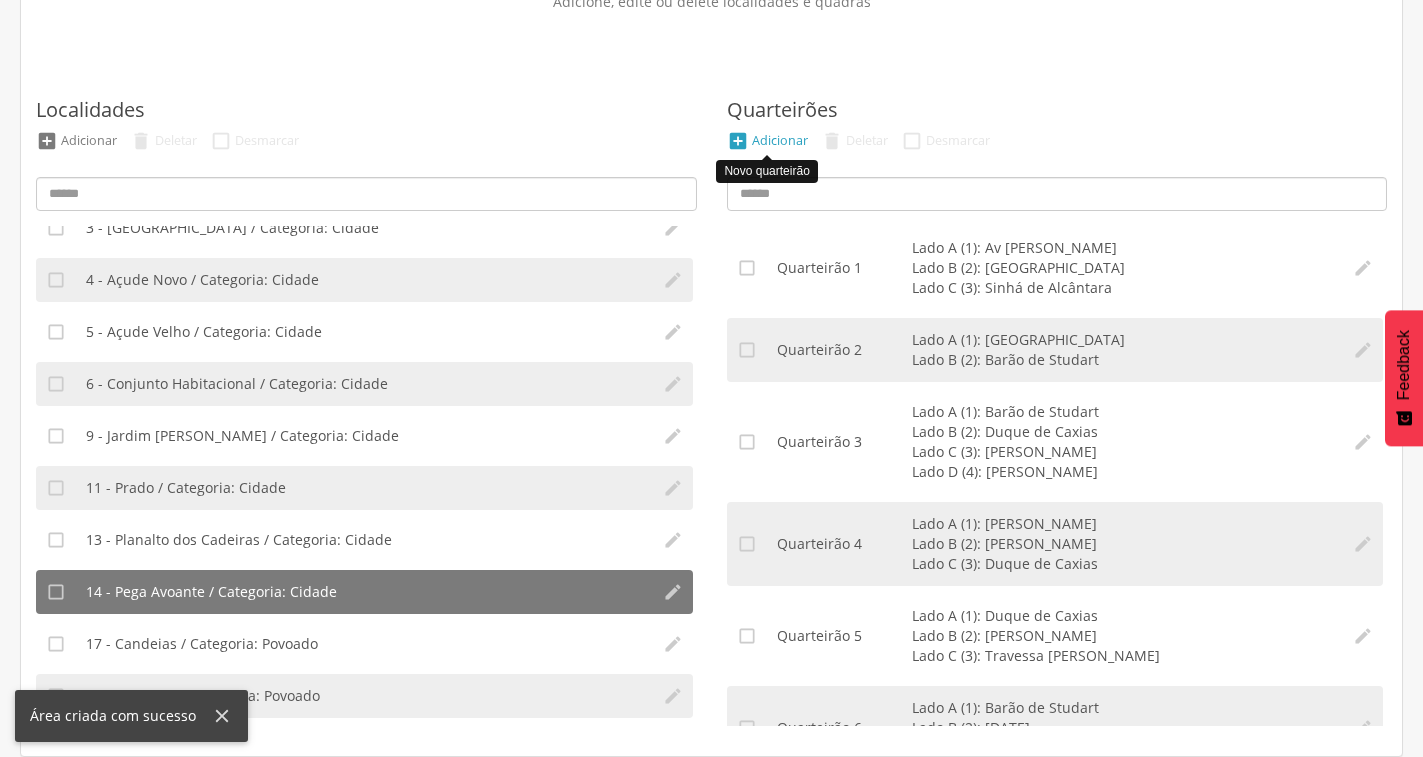 click on "
Adicionar" at bounding box center (767, 141) 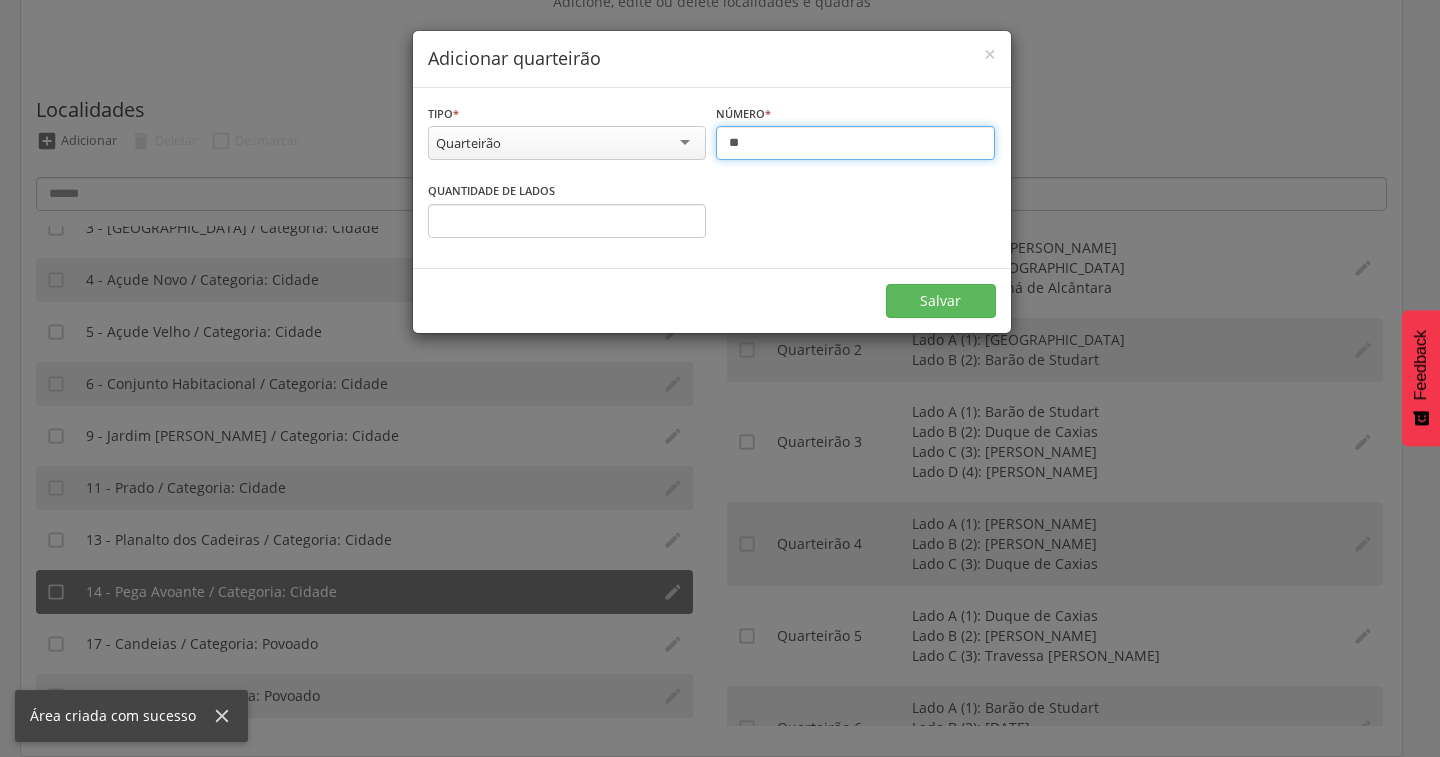 click on "**" at bounding box center (855, 143) 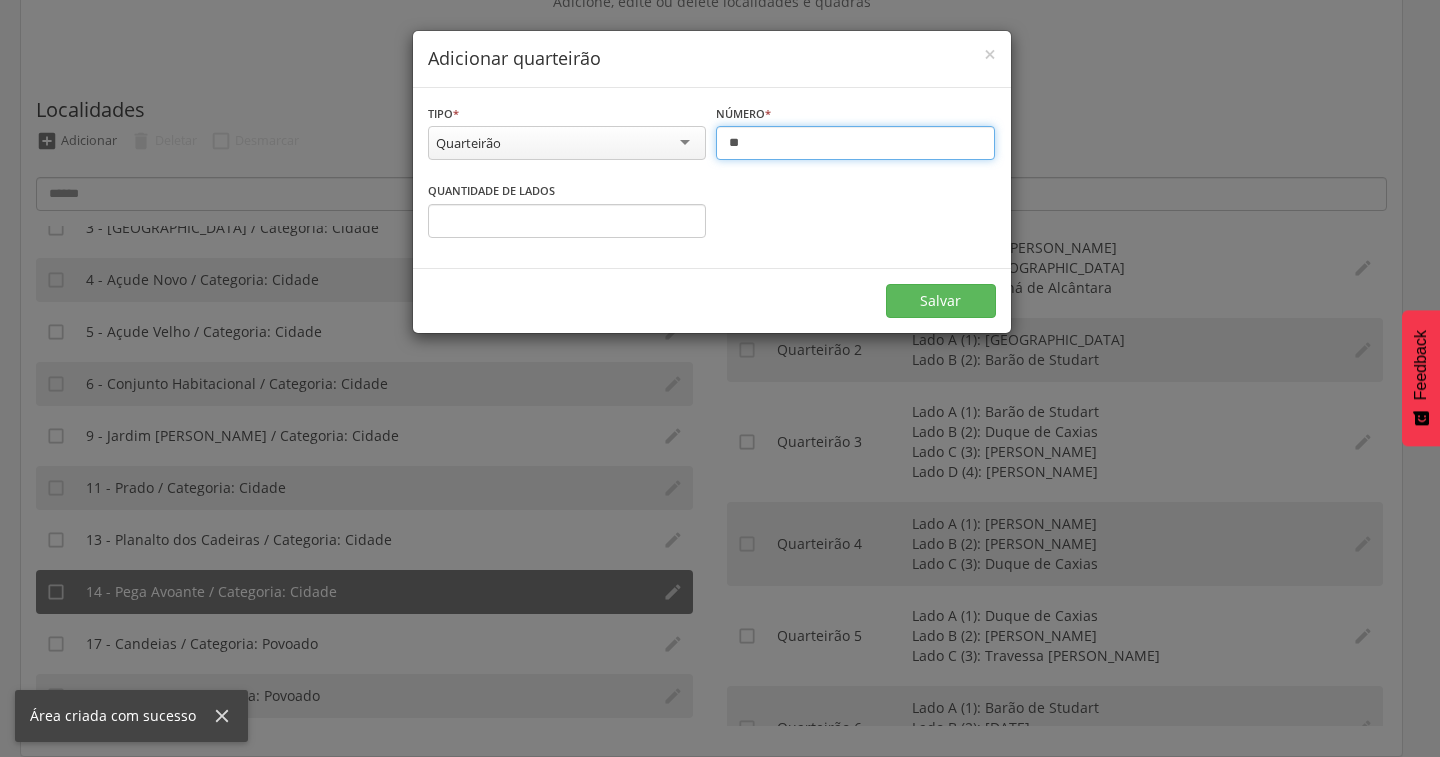 type on "**" 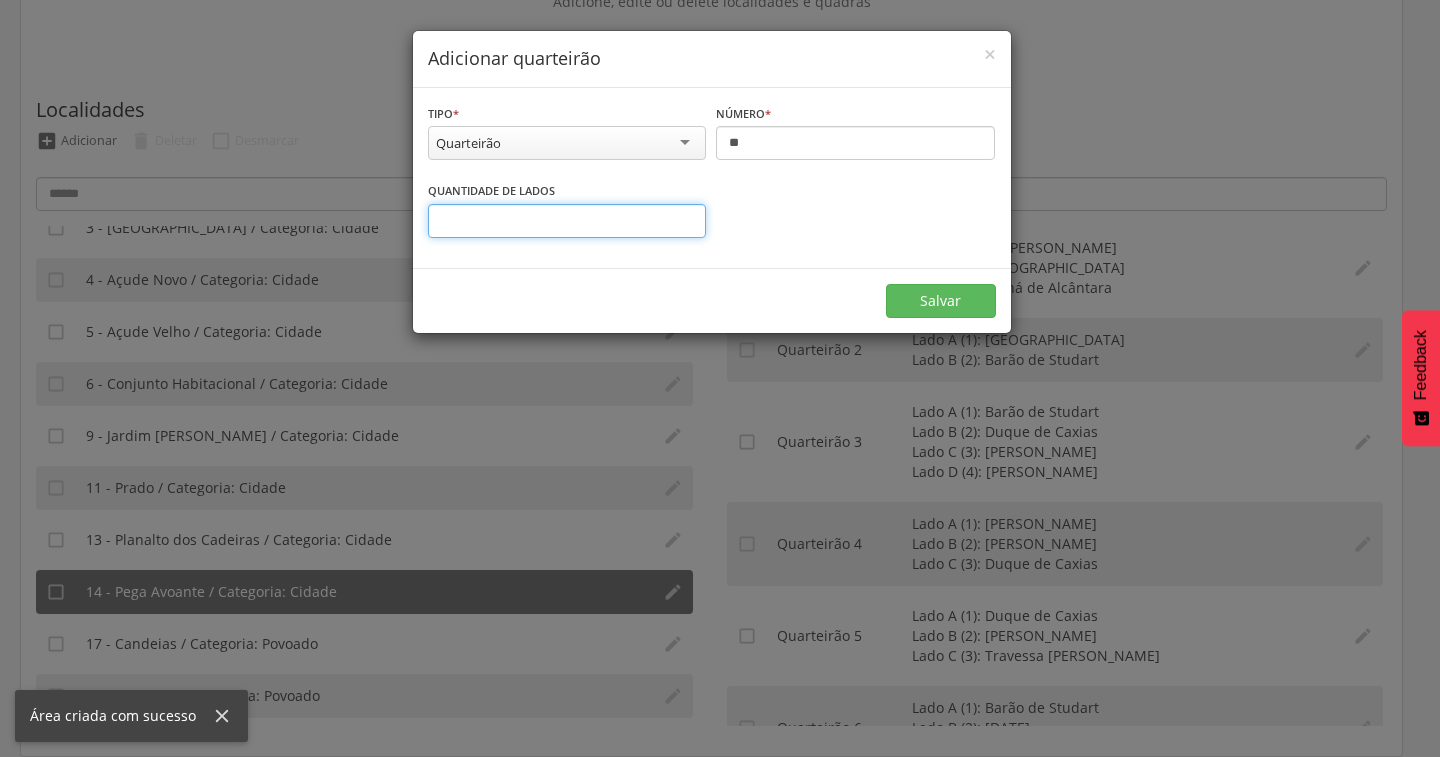click on "*" at bounding box center (567, 221) 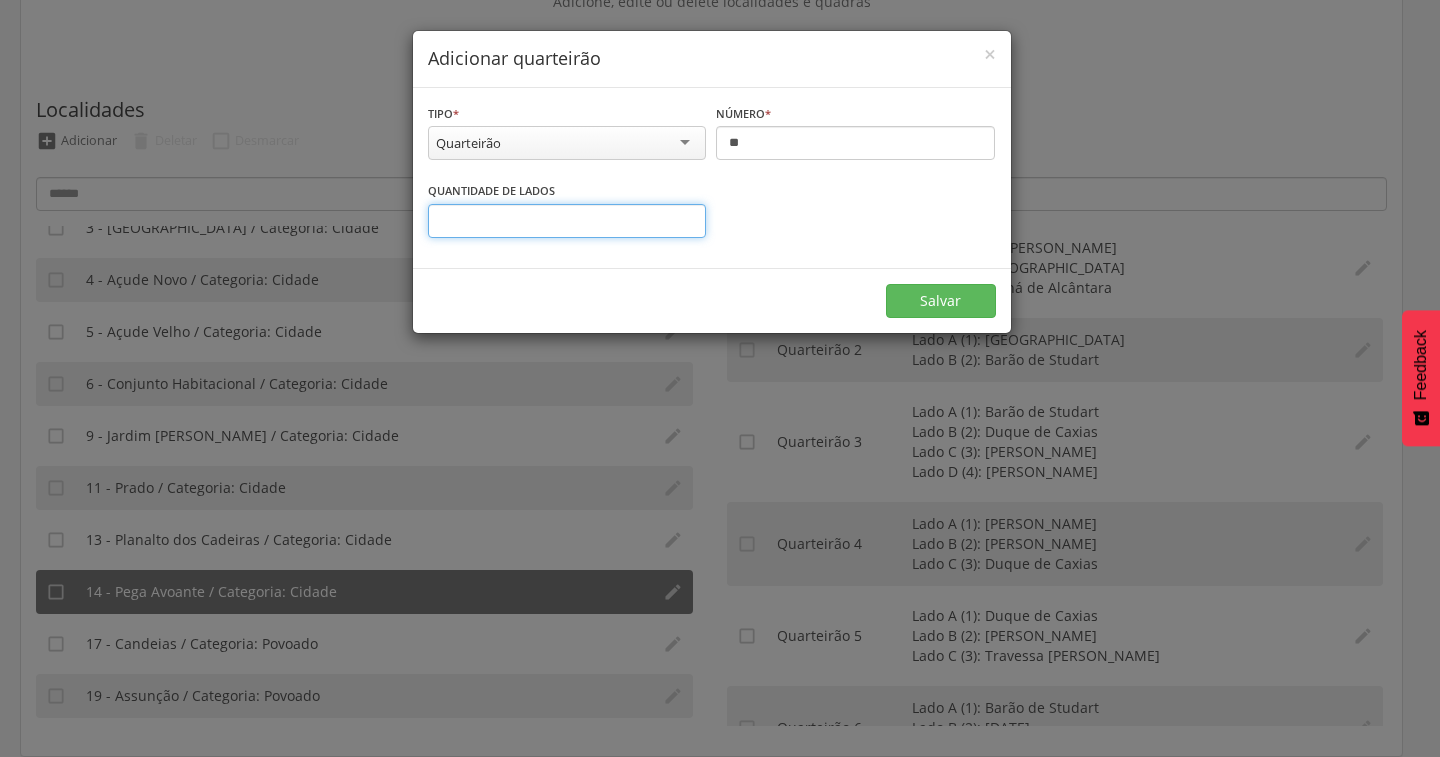 click on "*" at bounding box center [567, 221] 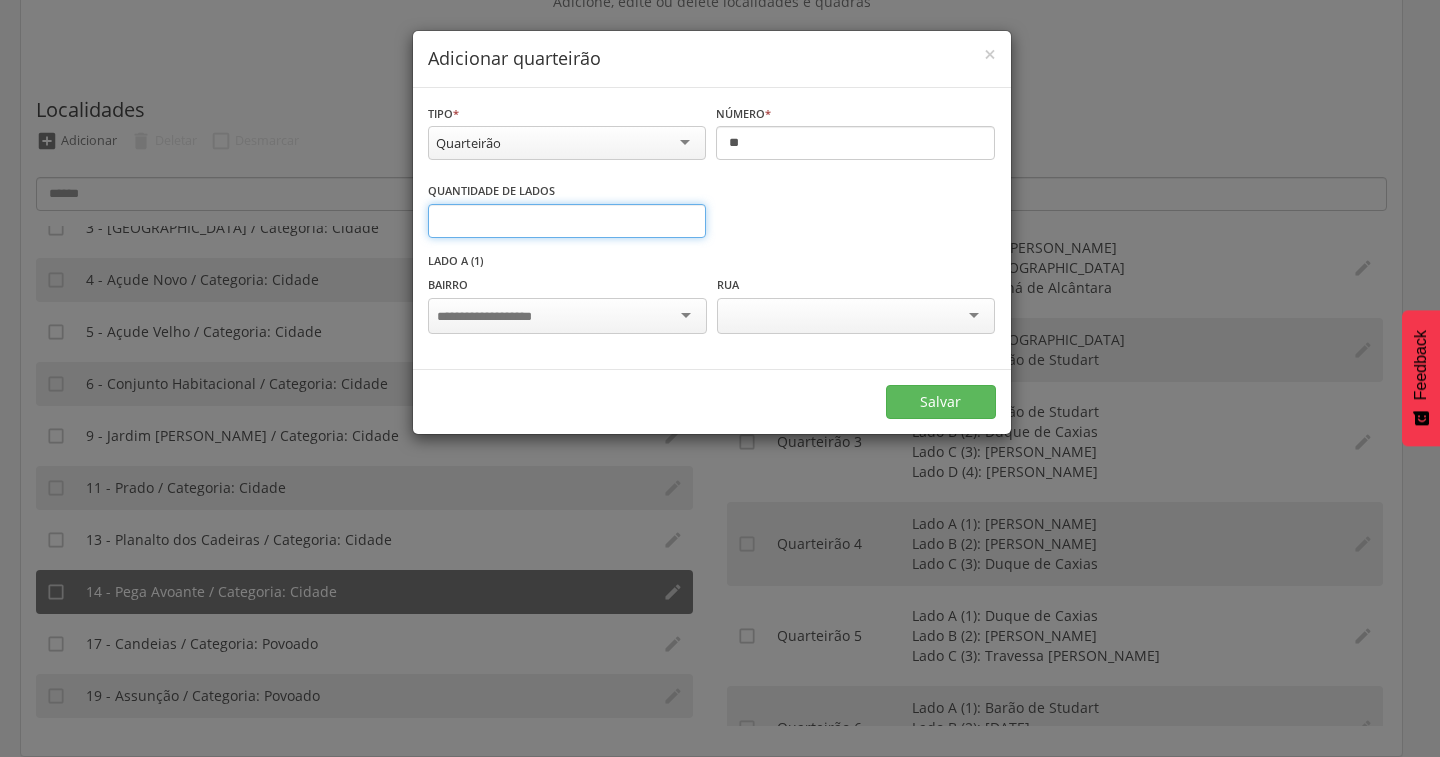 click on "*" at bounding box center (567, 221) 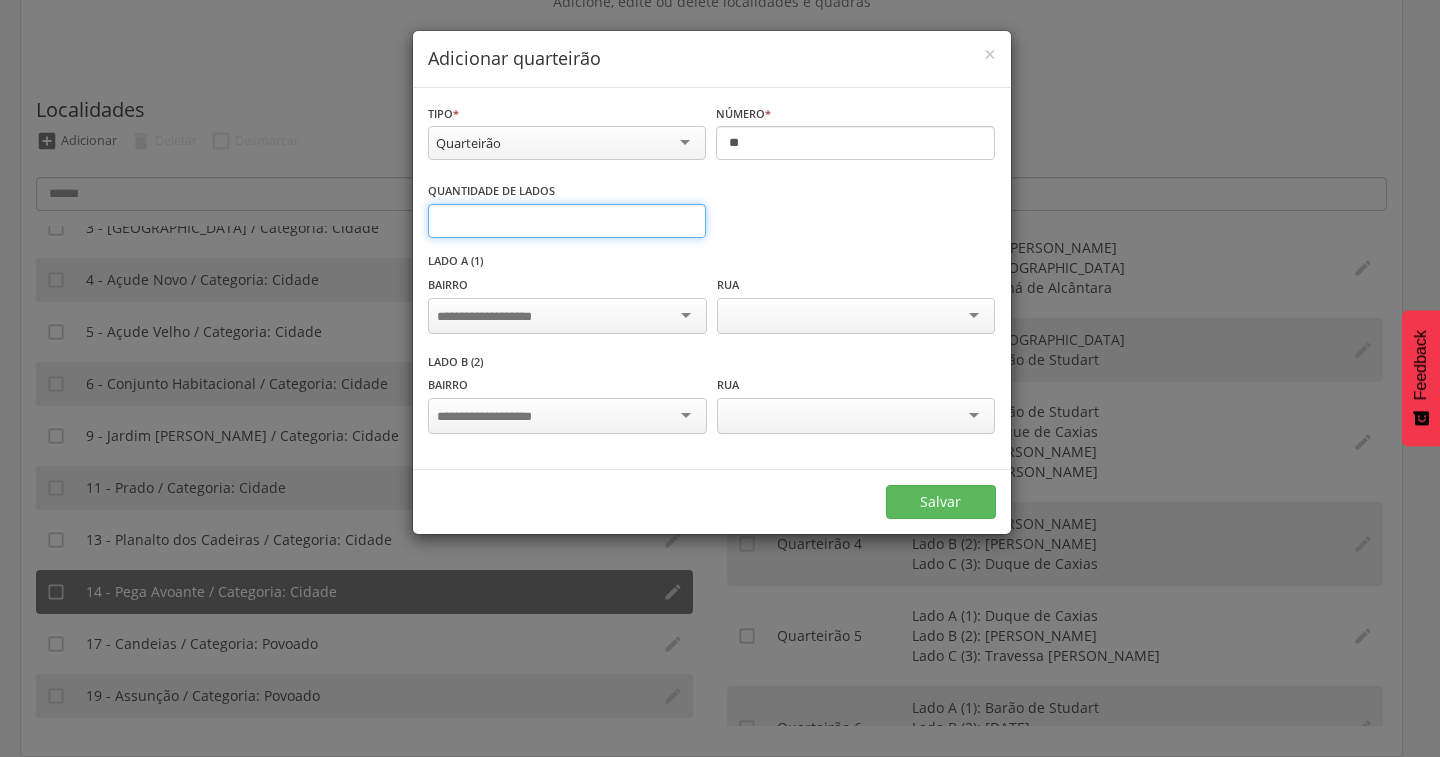 click on "*" at bounding box center [567, 221] 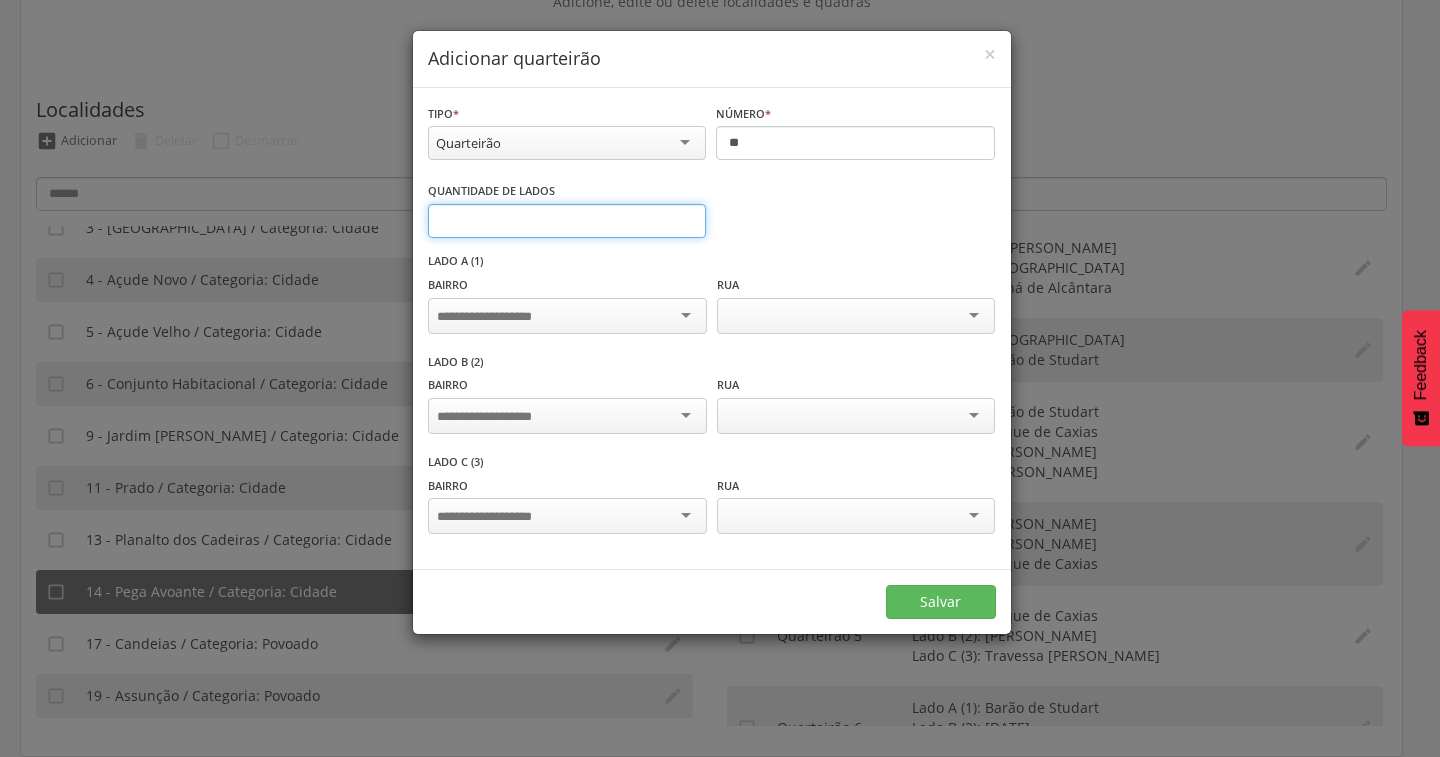 type on "*" 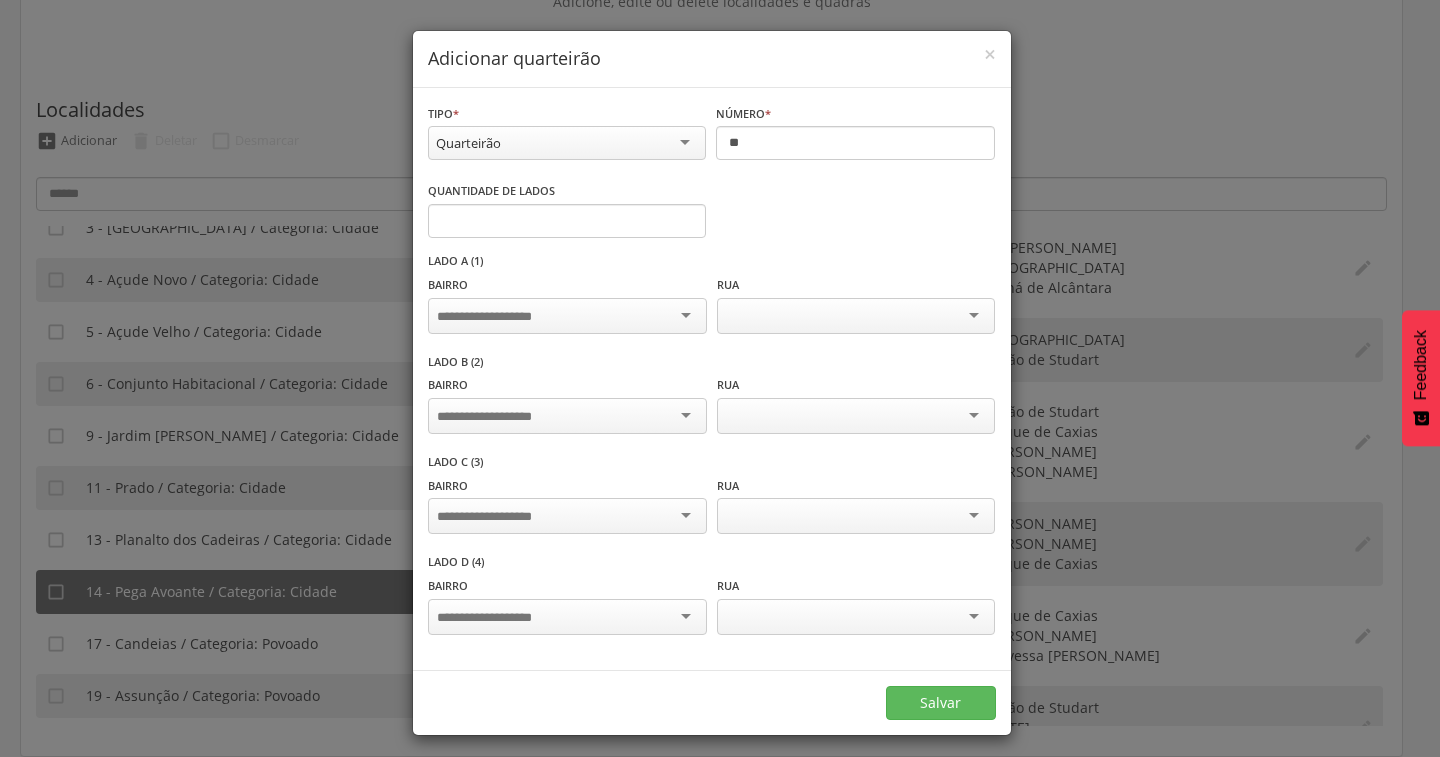 click at bounding box center [567, 316] 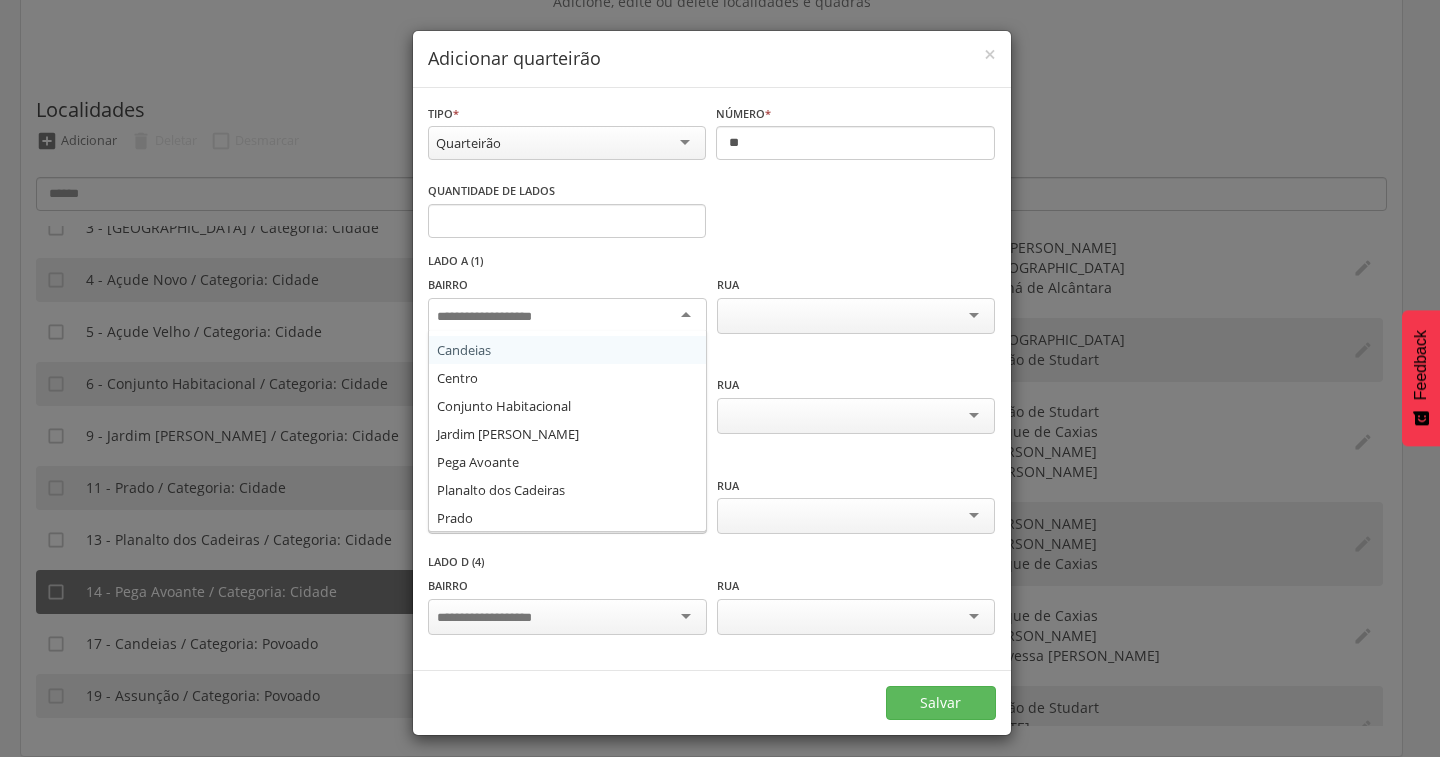 scroll, scrollTop: 136, scrollLeft: 0, axis: vertical 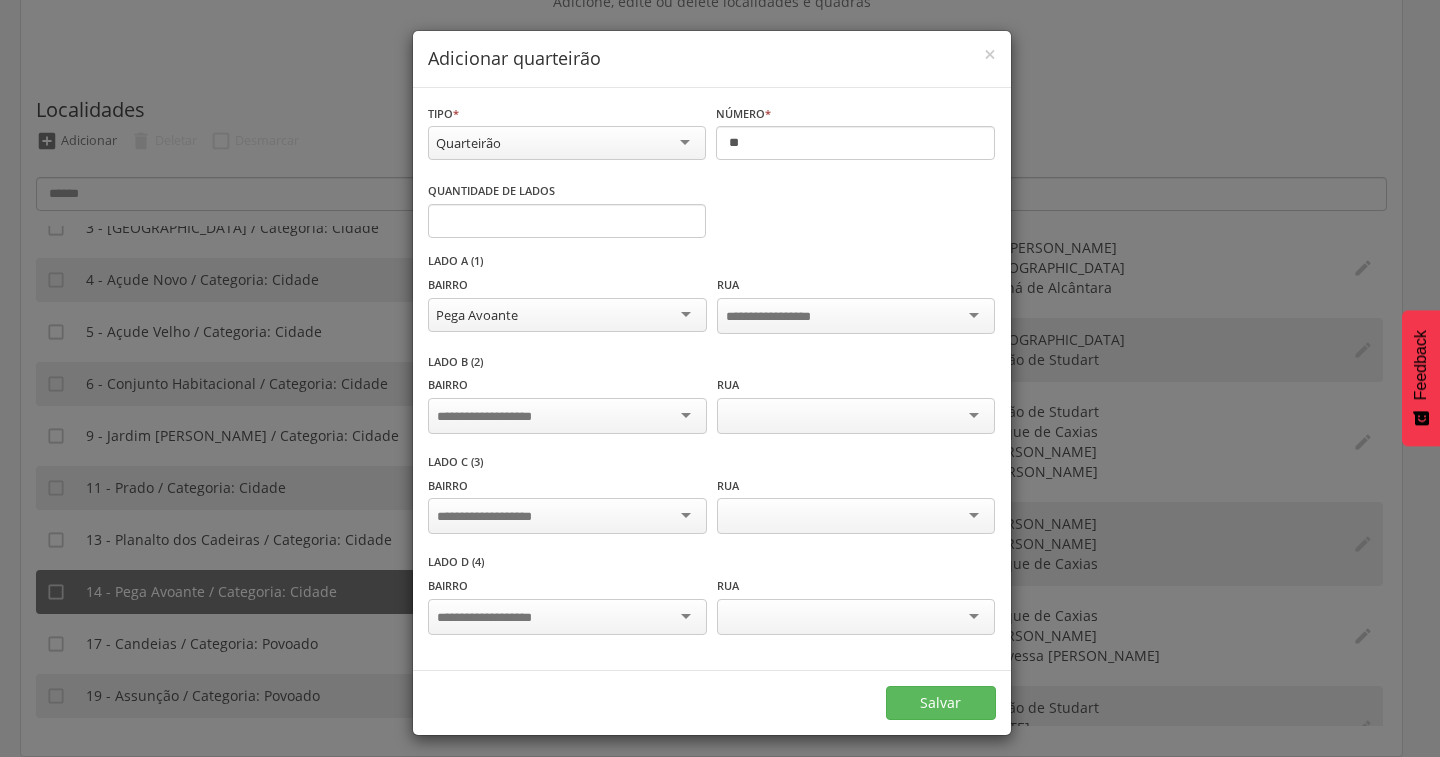 click at bounding box center (499, 417) 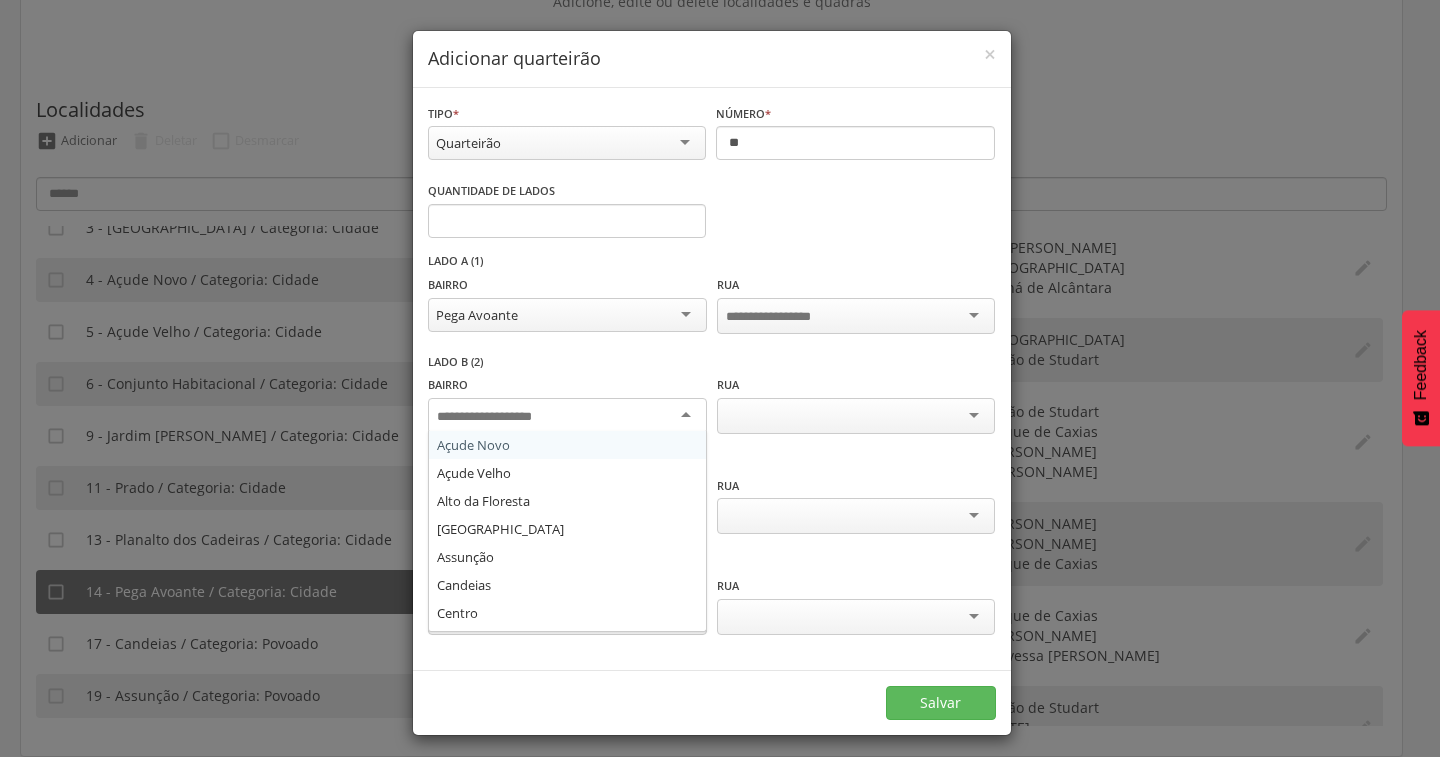 scroll, scrollTop: 1, scrollLeft: 0, axis: vertical 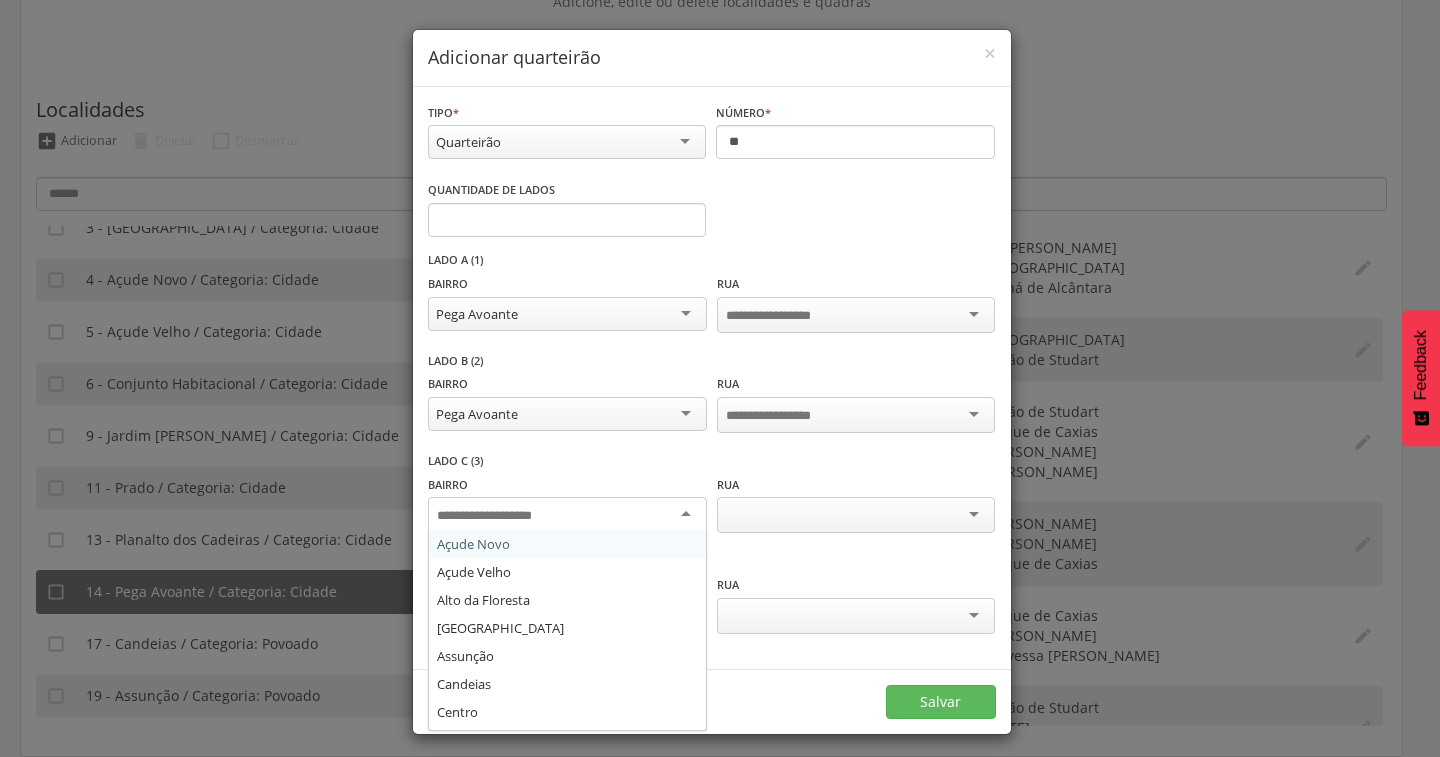 click at bounding box center (567, 515) 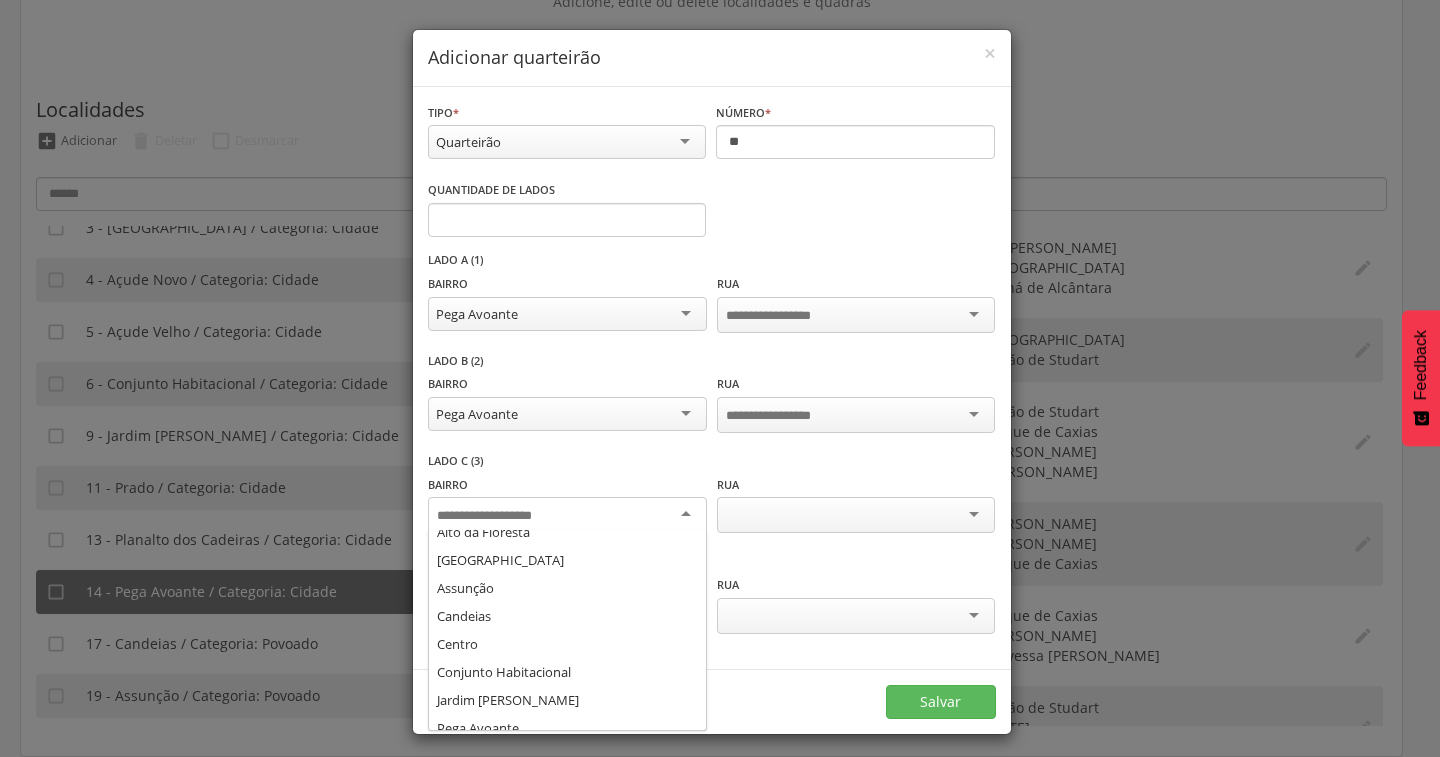 scroll, scrollTop: 136, scrollLeft: 0, axis: vertical 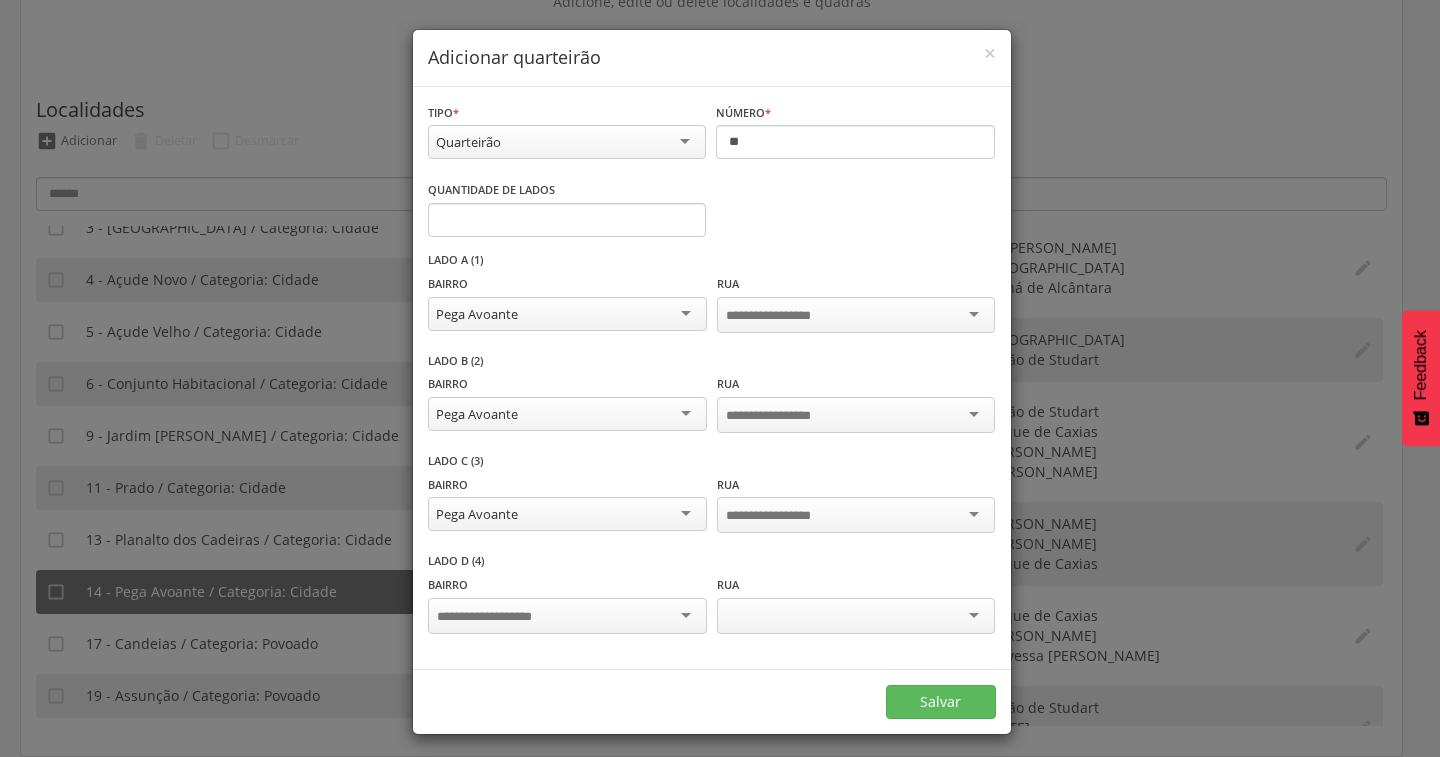 click at bounding box center [567, 616] 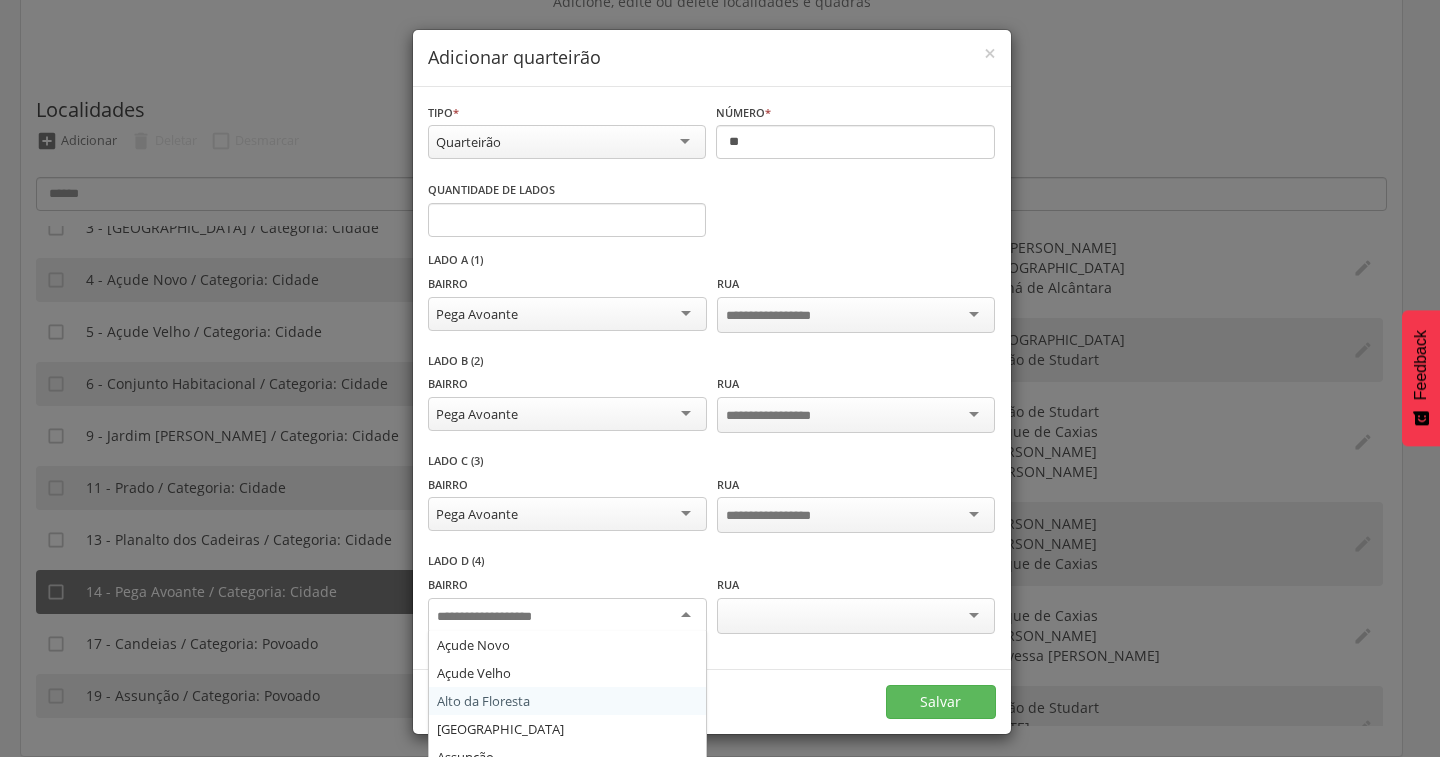 scroll, scrollTop: 136, scrollLeft: 0, axis: vertical 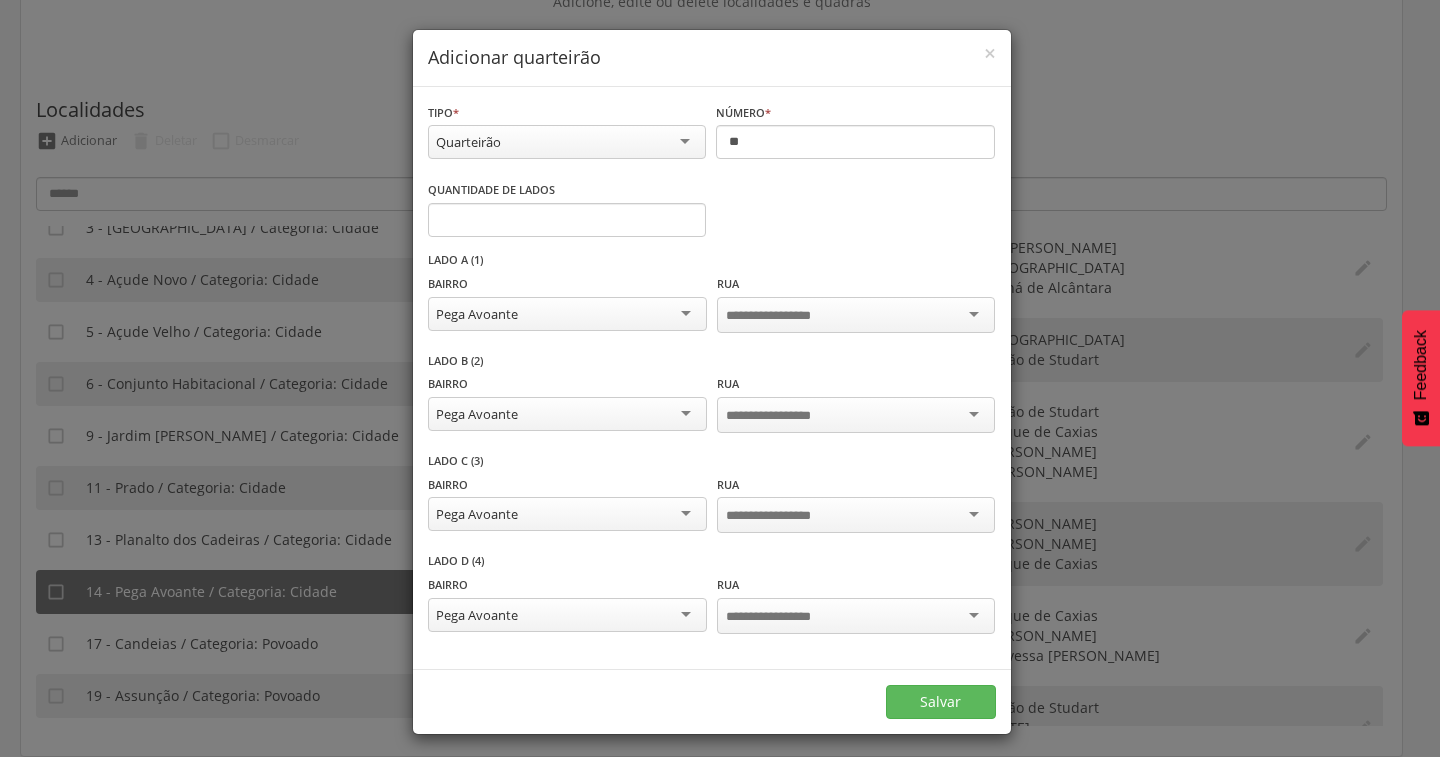 click at bounding box center (856, 315) 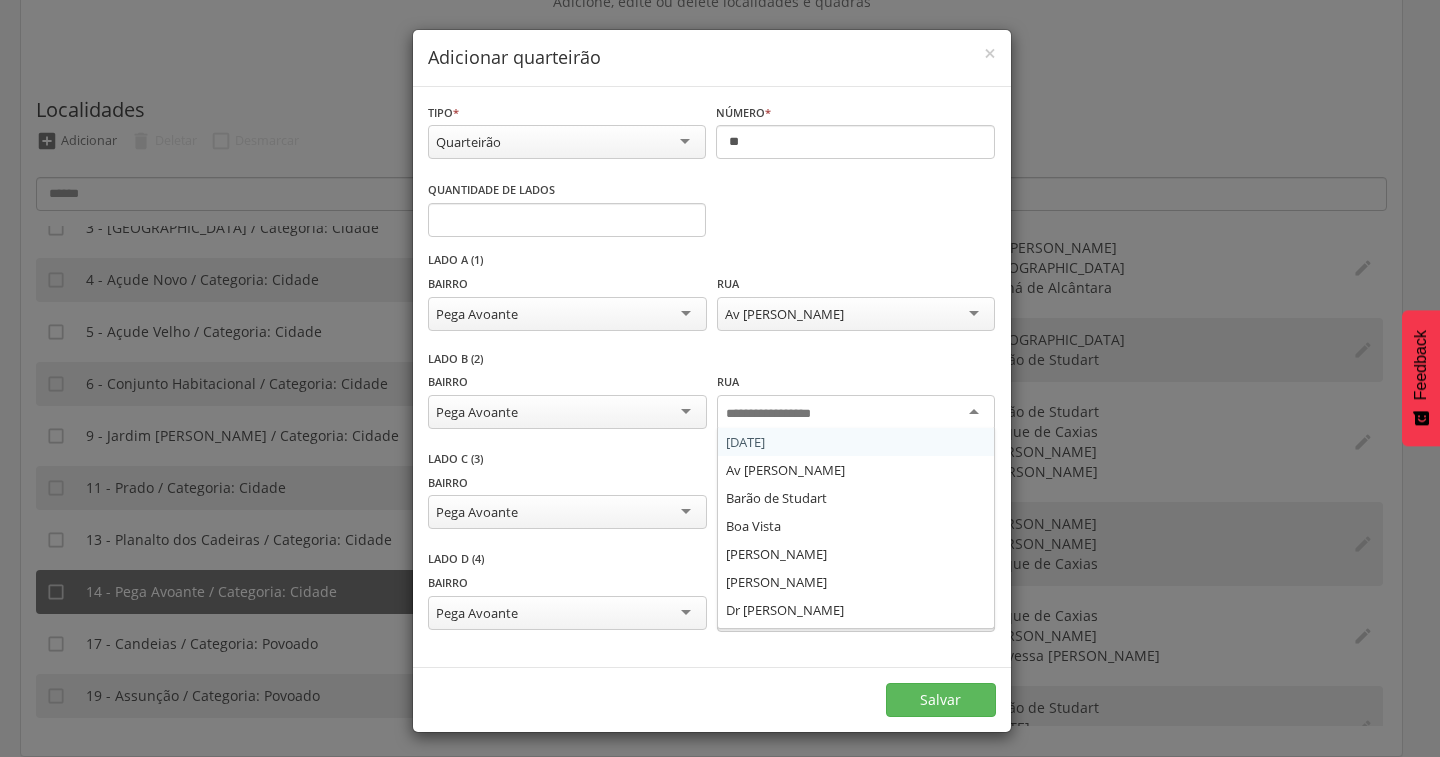 click at bounding box center [856, 413] 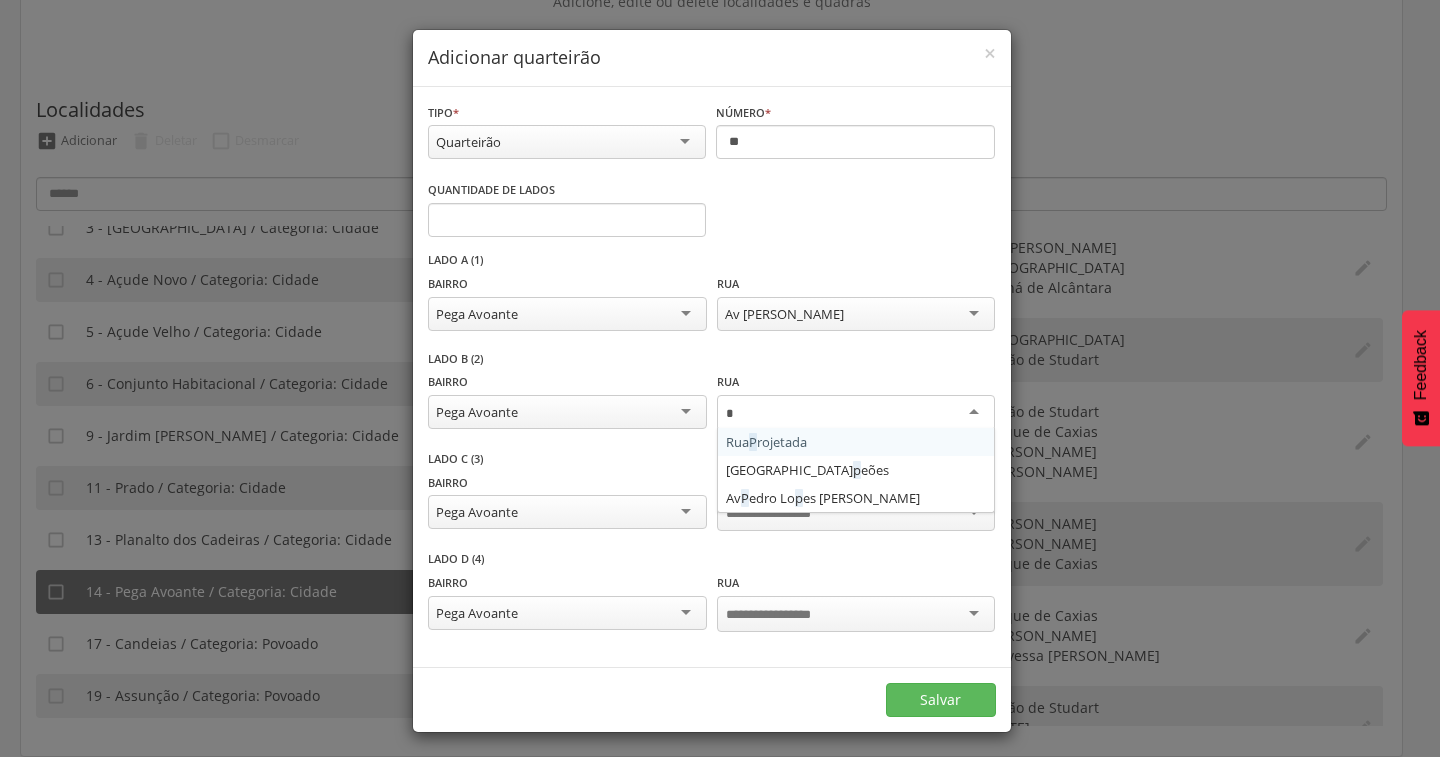 type on "**" 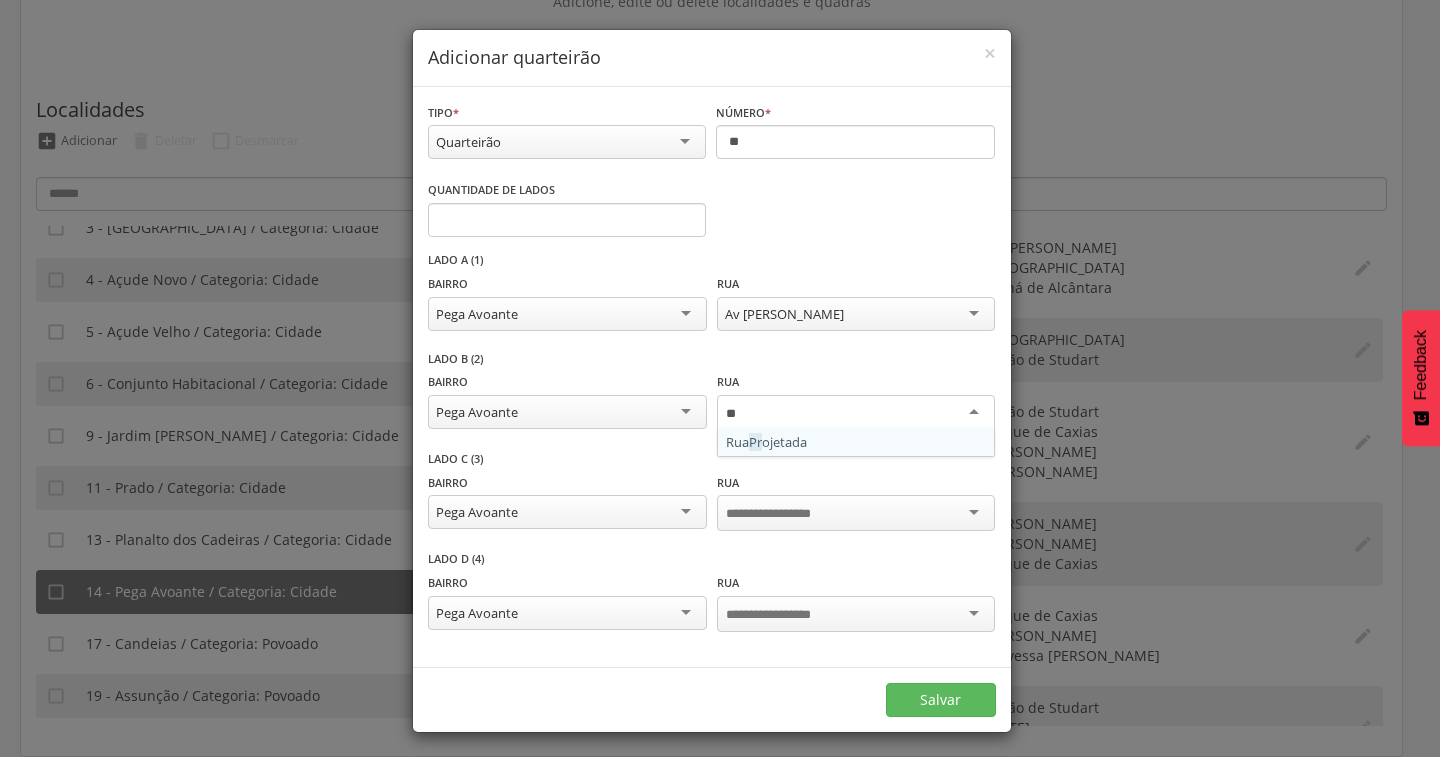 type 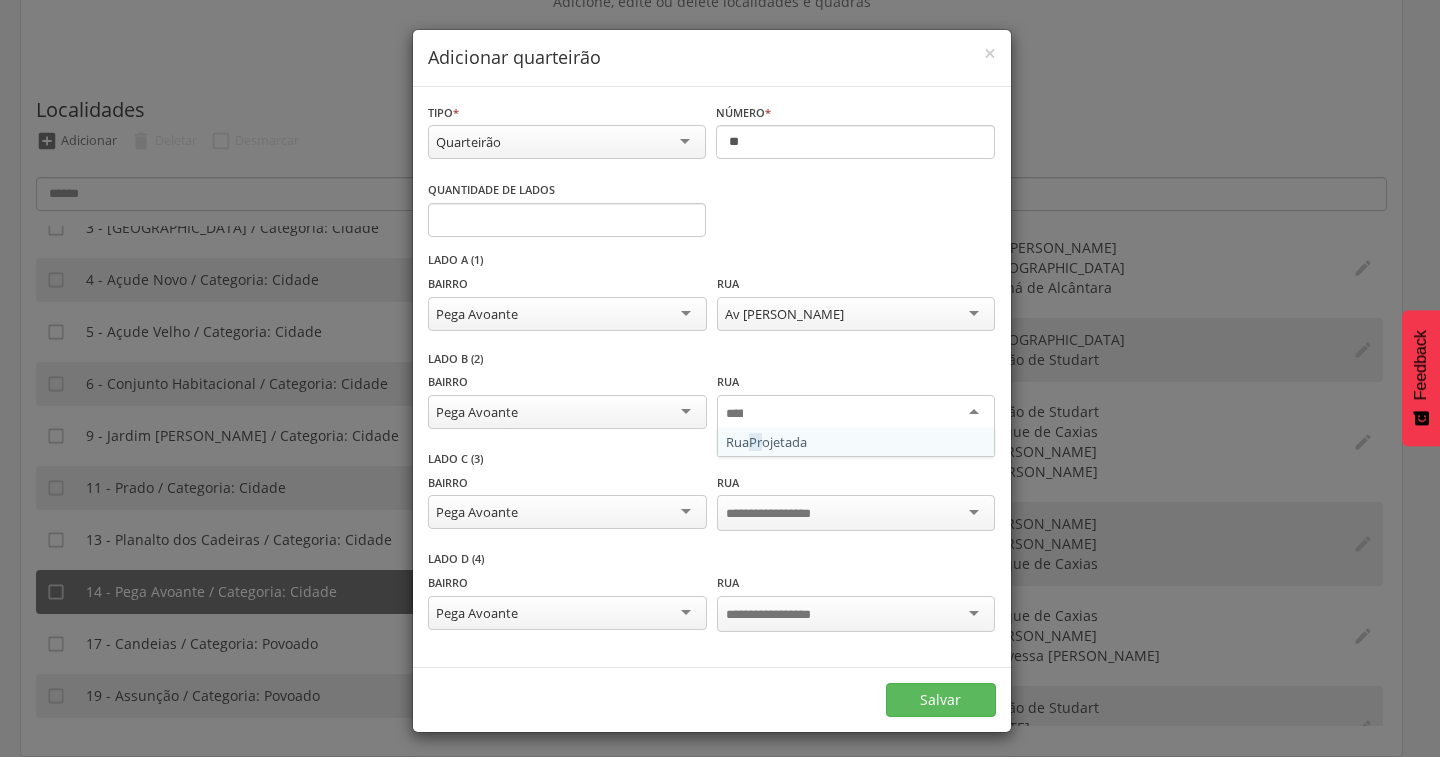 scroll, scrollTop: 0, scrollLeft: 0, axis: both 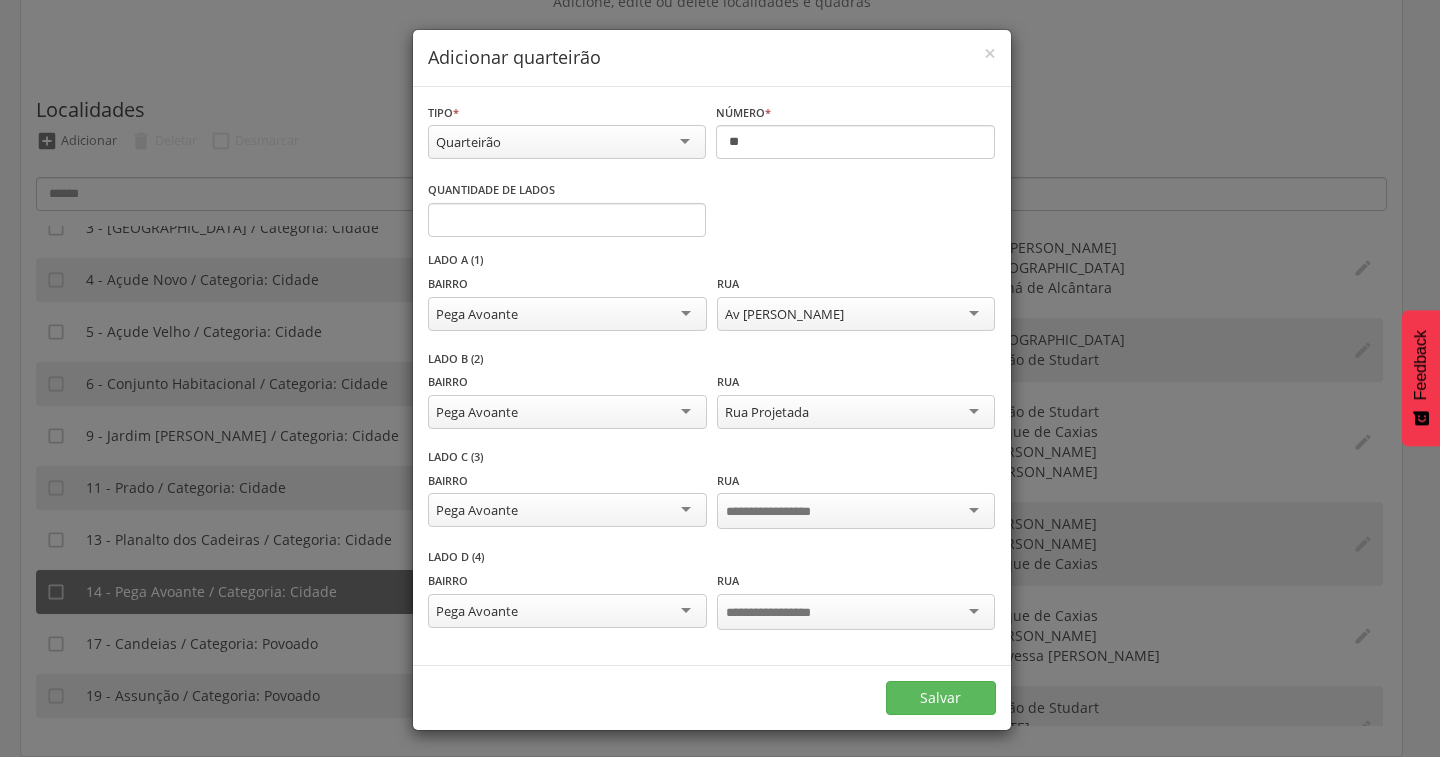 click at bounding box center [784, 512] 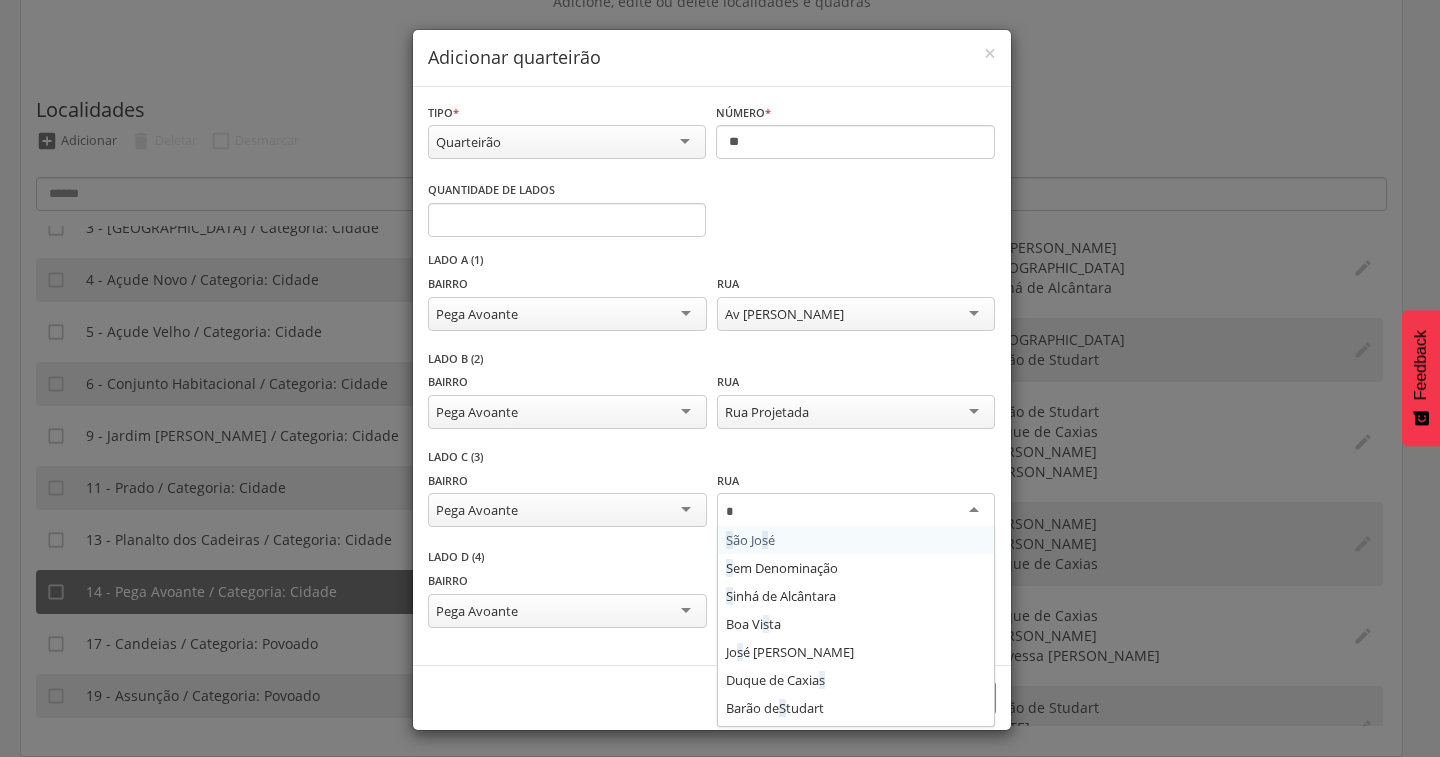 type on "**" 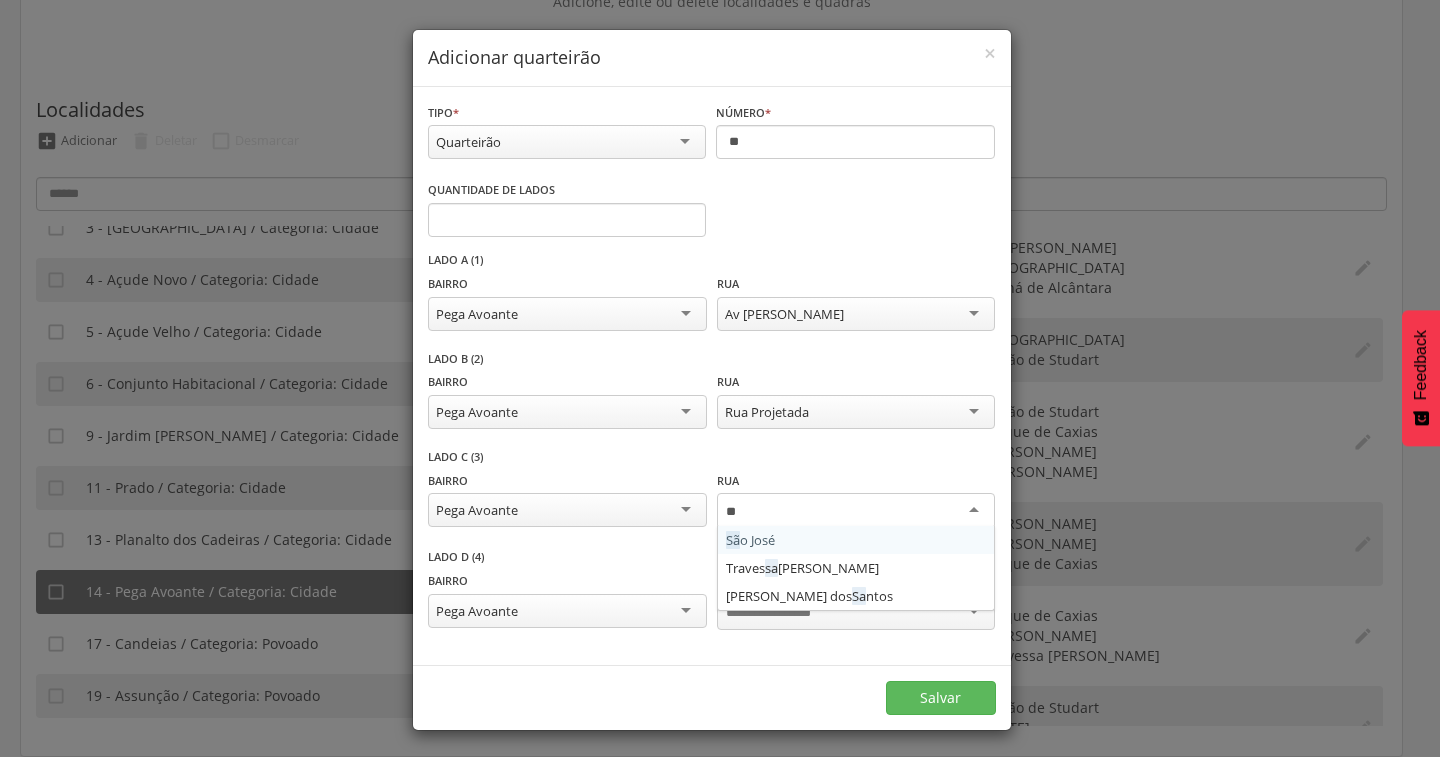 type 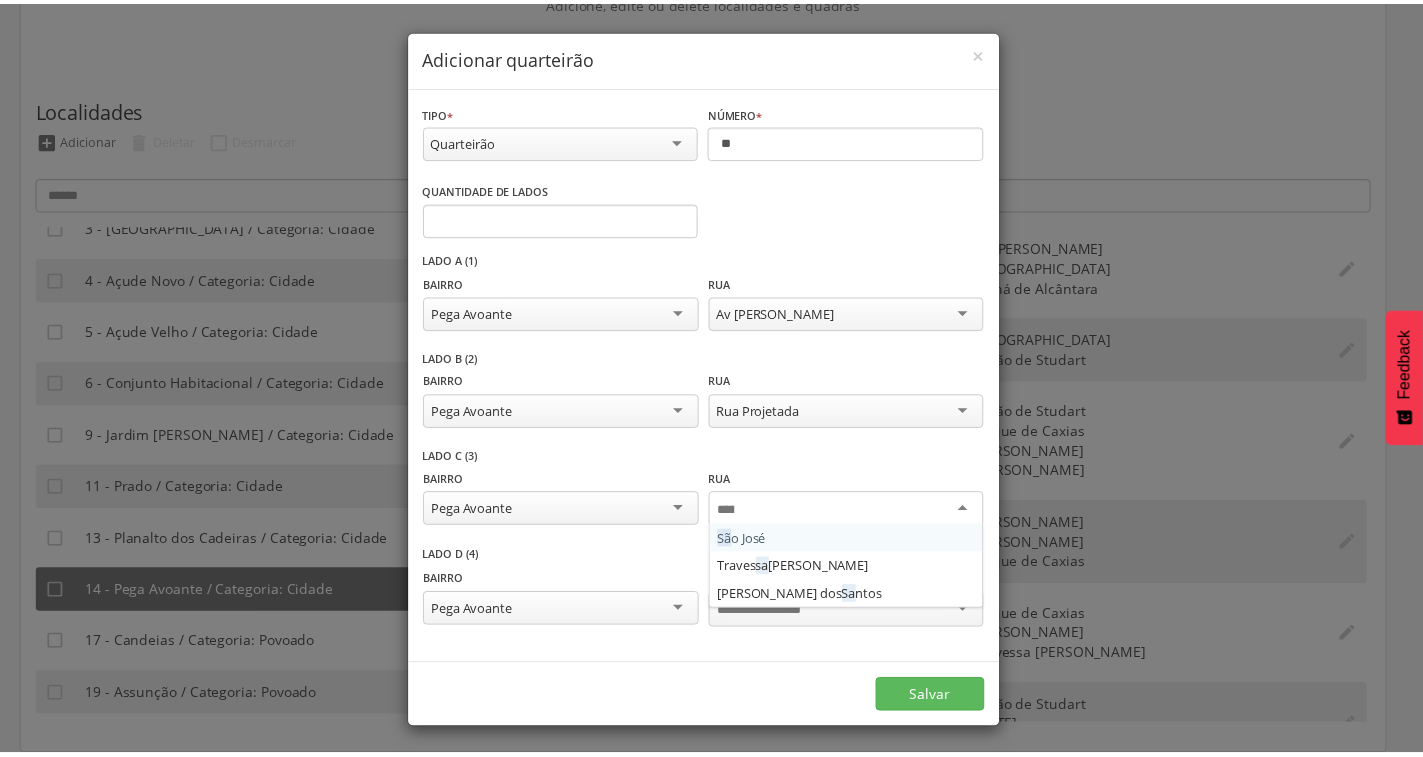 scroll, scrollTop: 0, scrollLeft: 0, axis: both 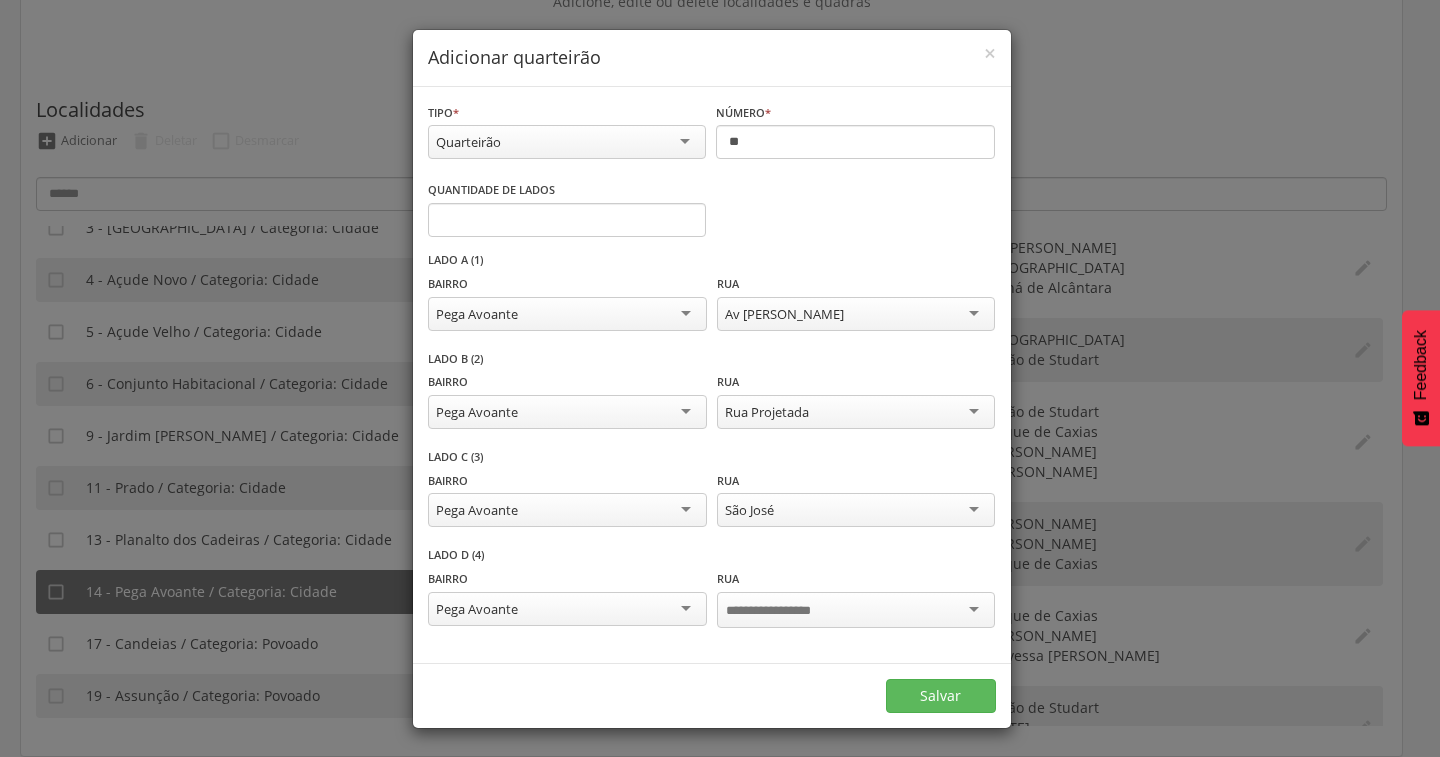 click at bounding box center [784, 611] 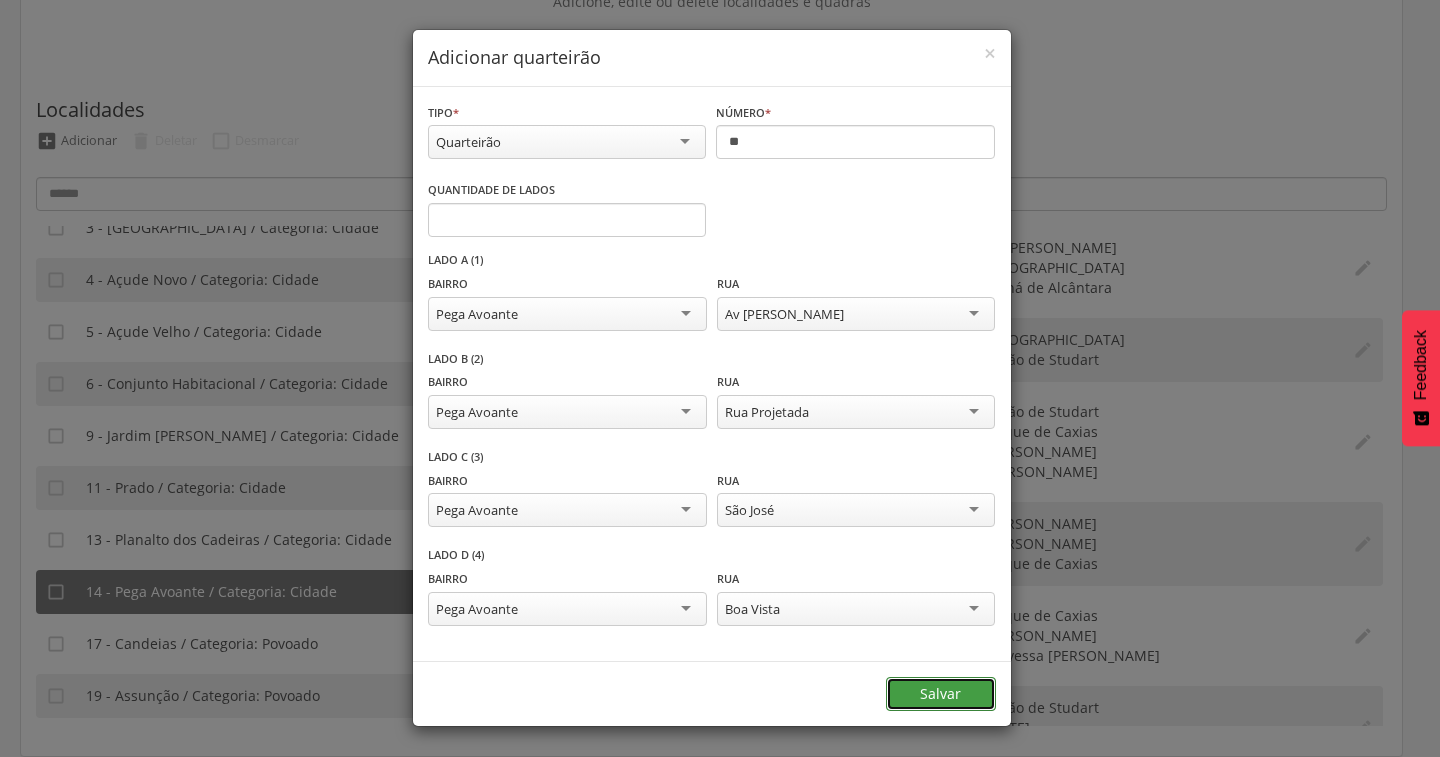 click on "Salvar" at bounding box center (941, 694) 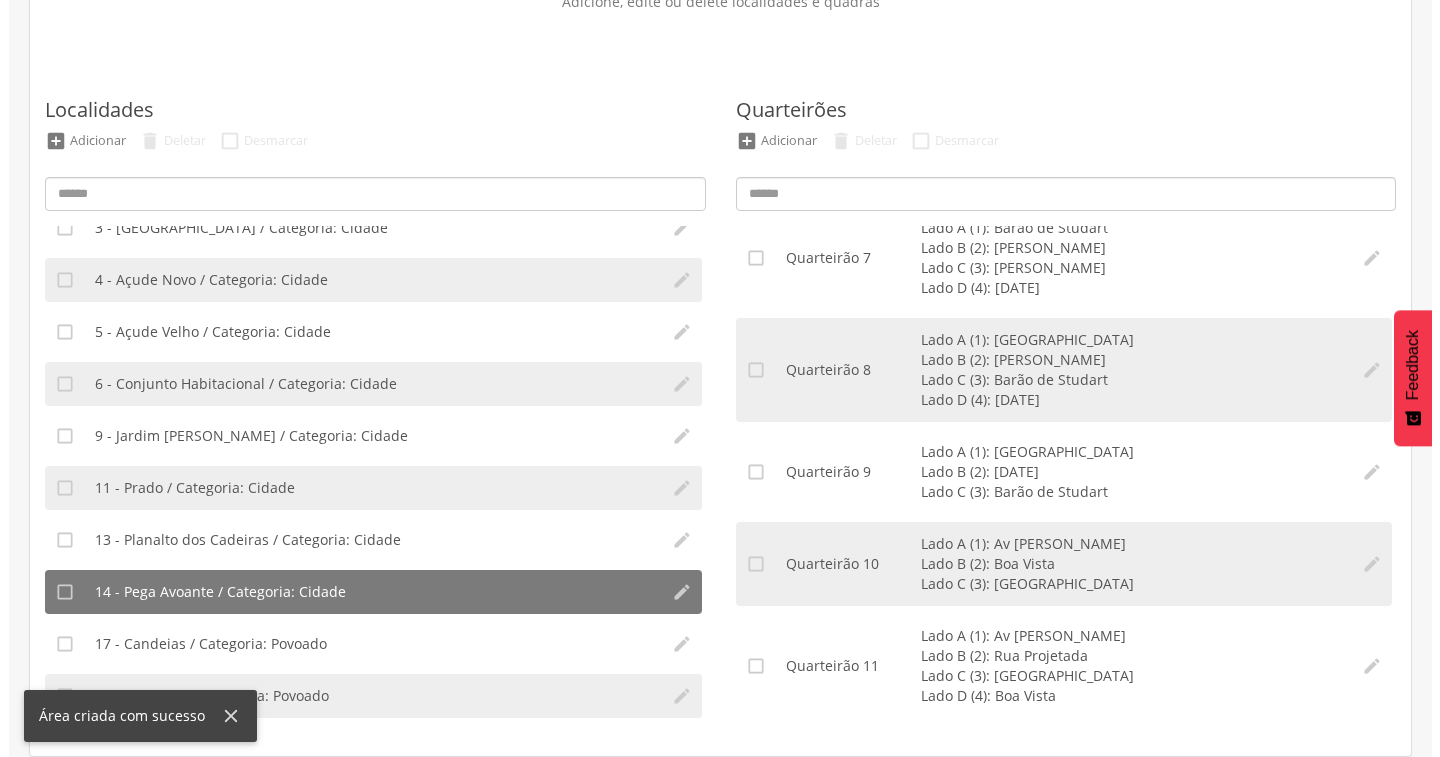 scroll, scrollTop: 0, scrollLeft: 0, axis: both 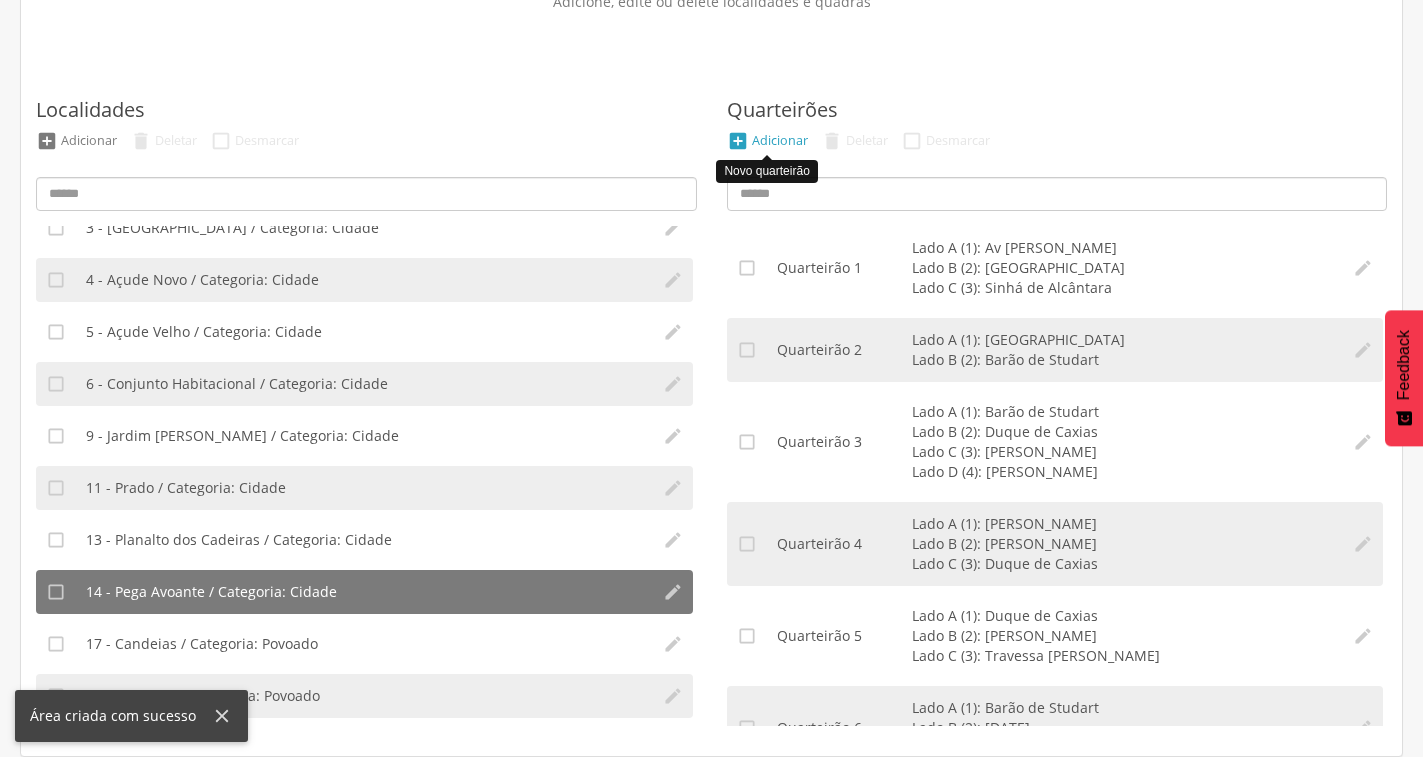 click on "Adicionar" at bounding box center [780, 140] 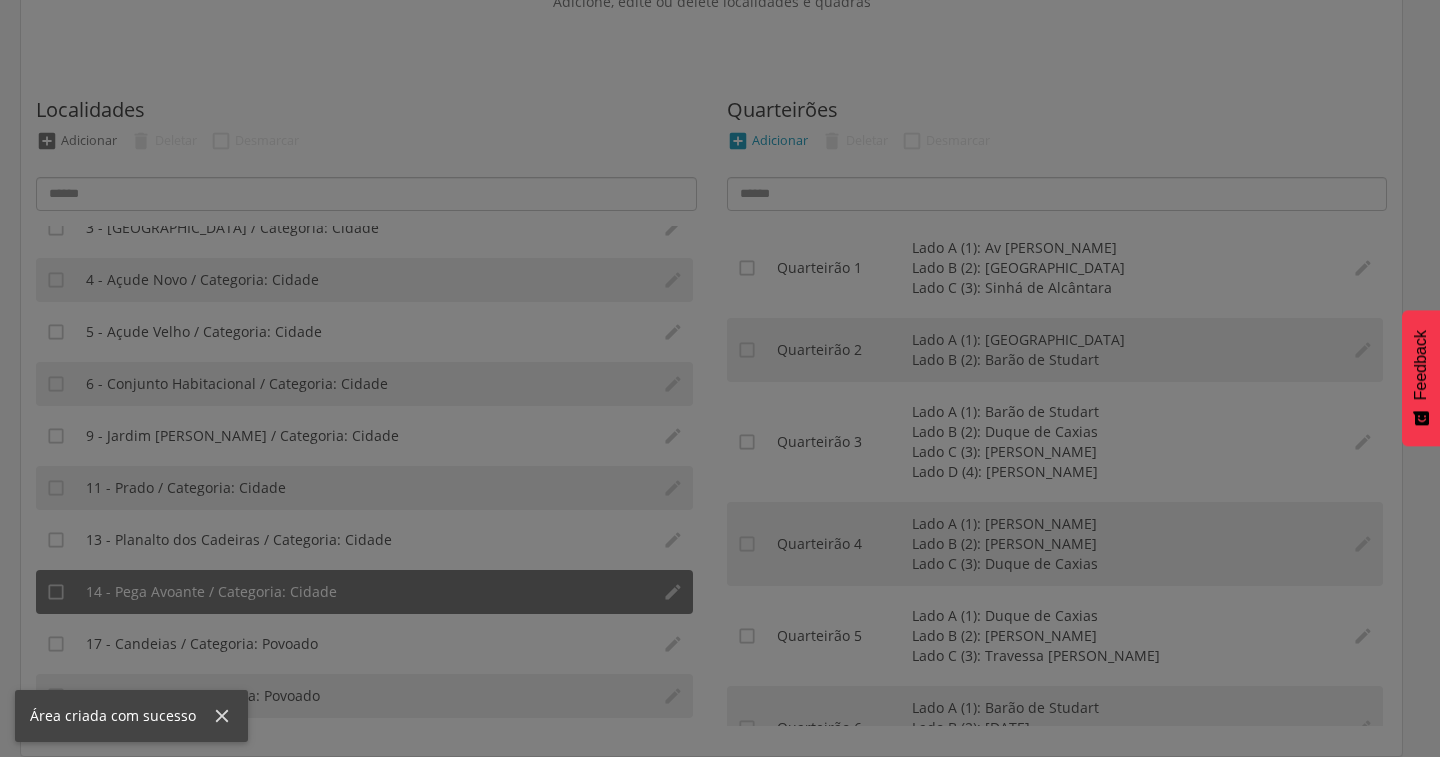 scroll, scrollTop: 0, scrollLeft: 0, axis: both 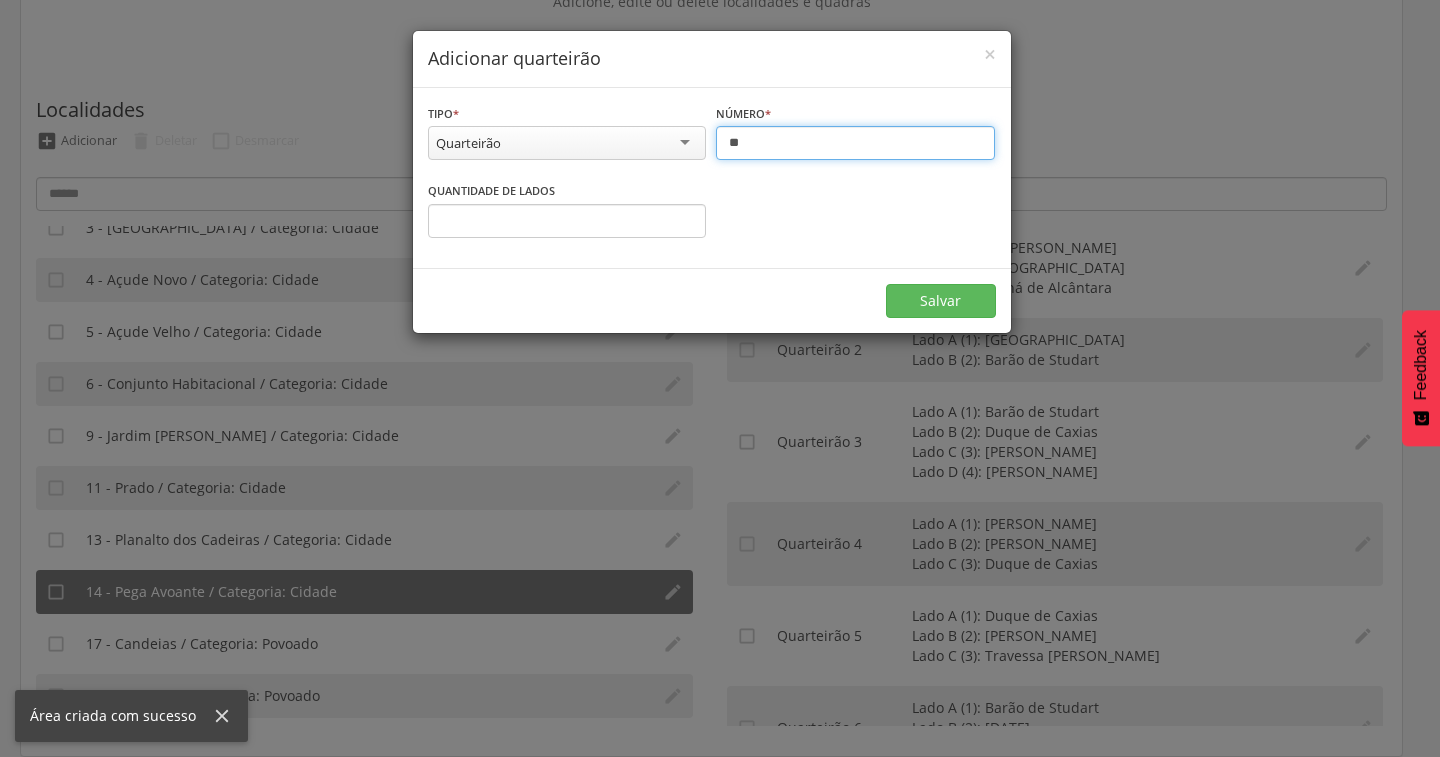 click on "**" at bounding box center [855, 143] 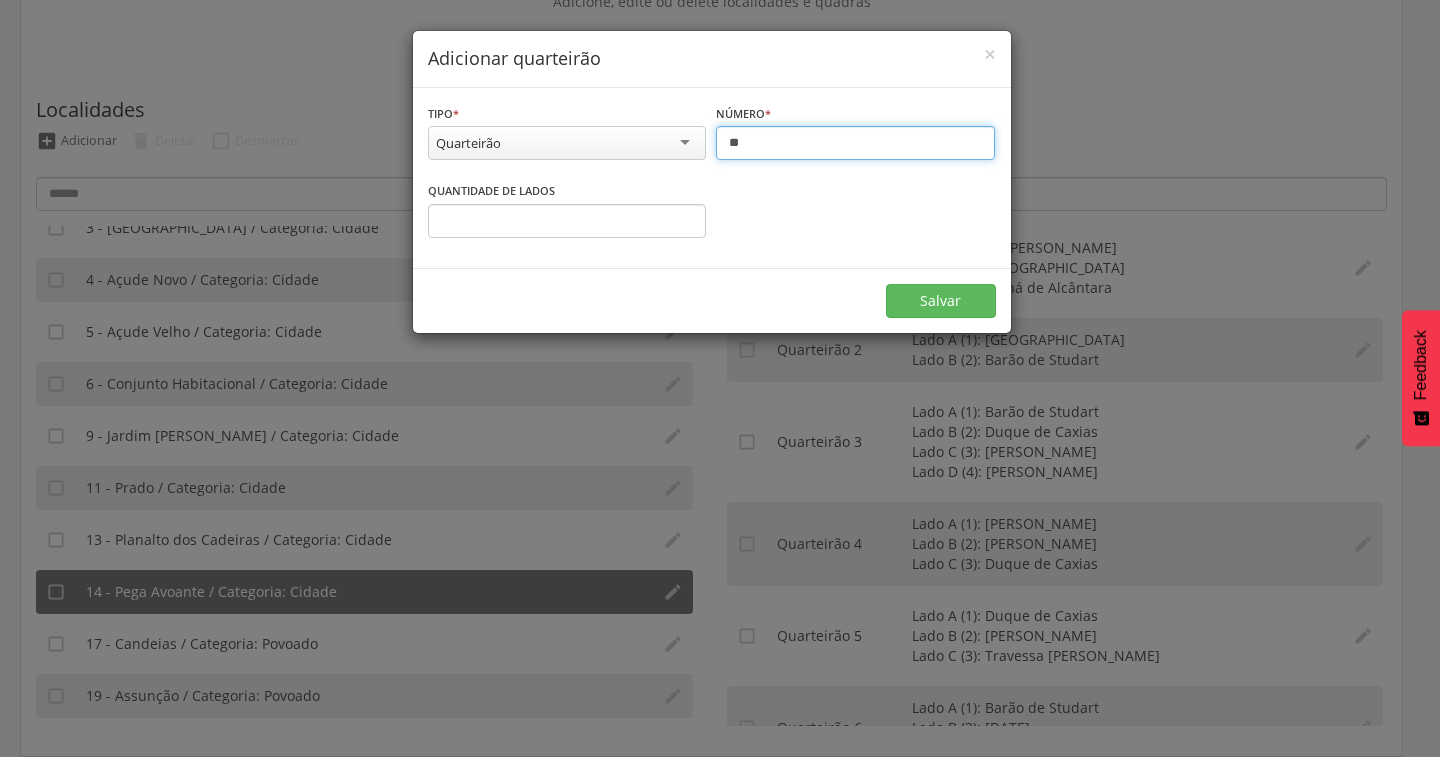 type on "**" 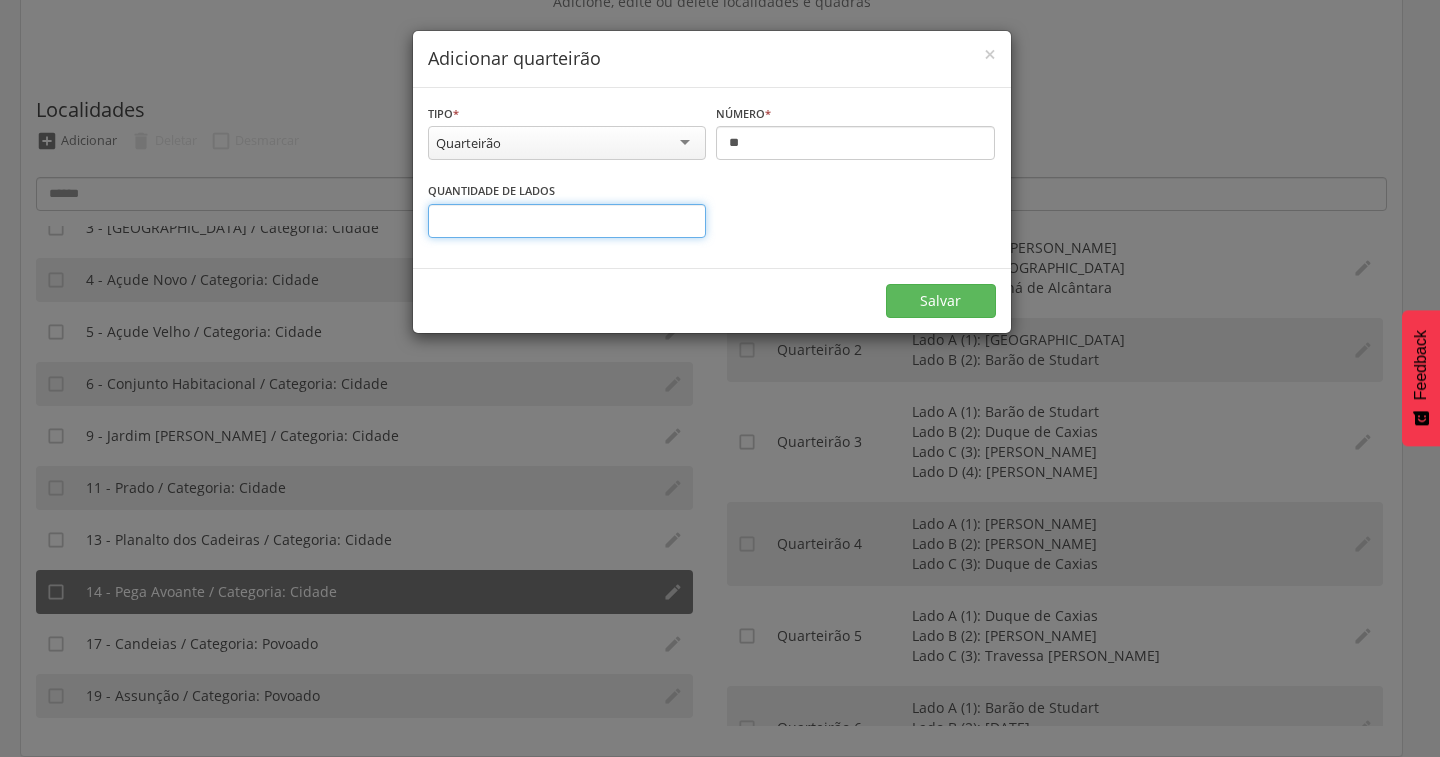 click on "*" at bounding box center [567, 221] 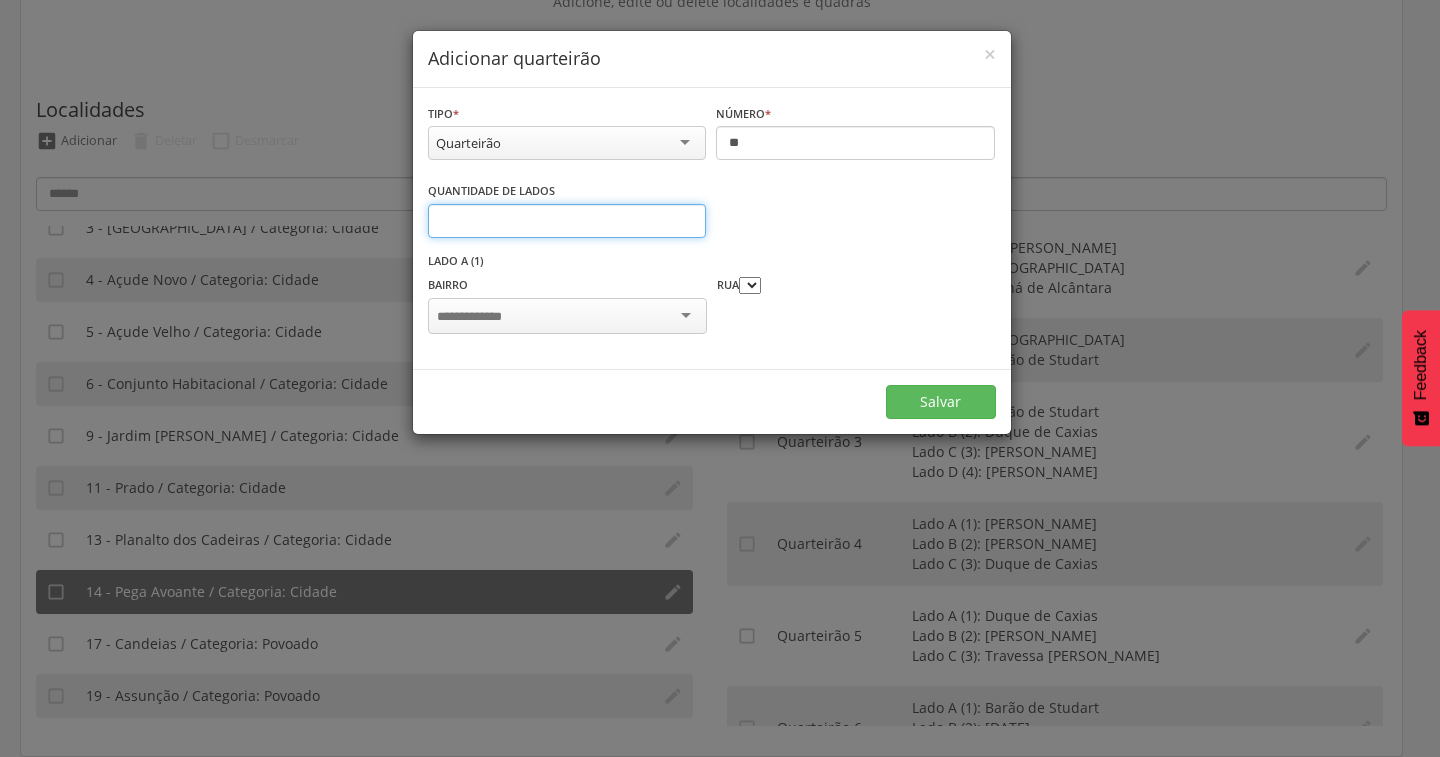 click on "*" at bounding box center [567, 221] 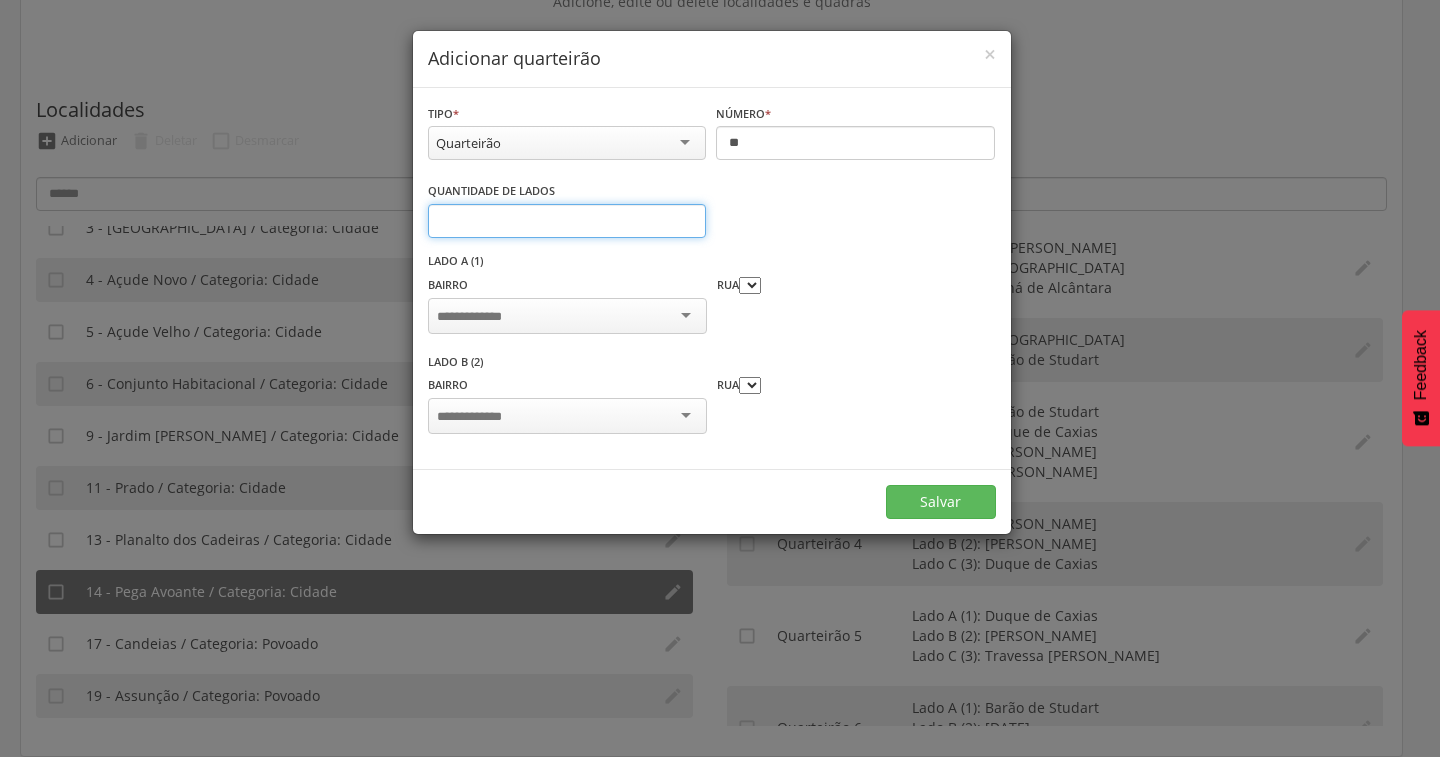 click on "*" at bounding box center (567, 221) 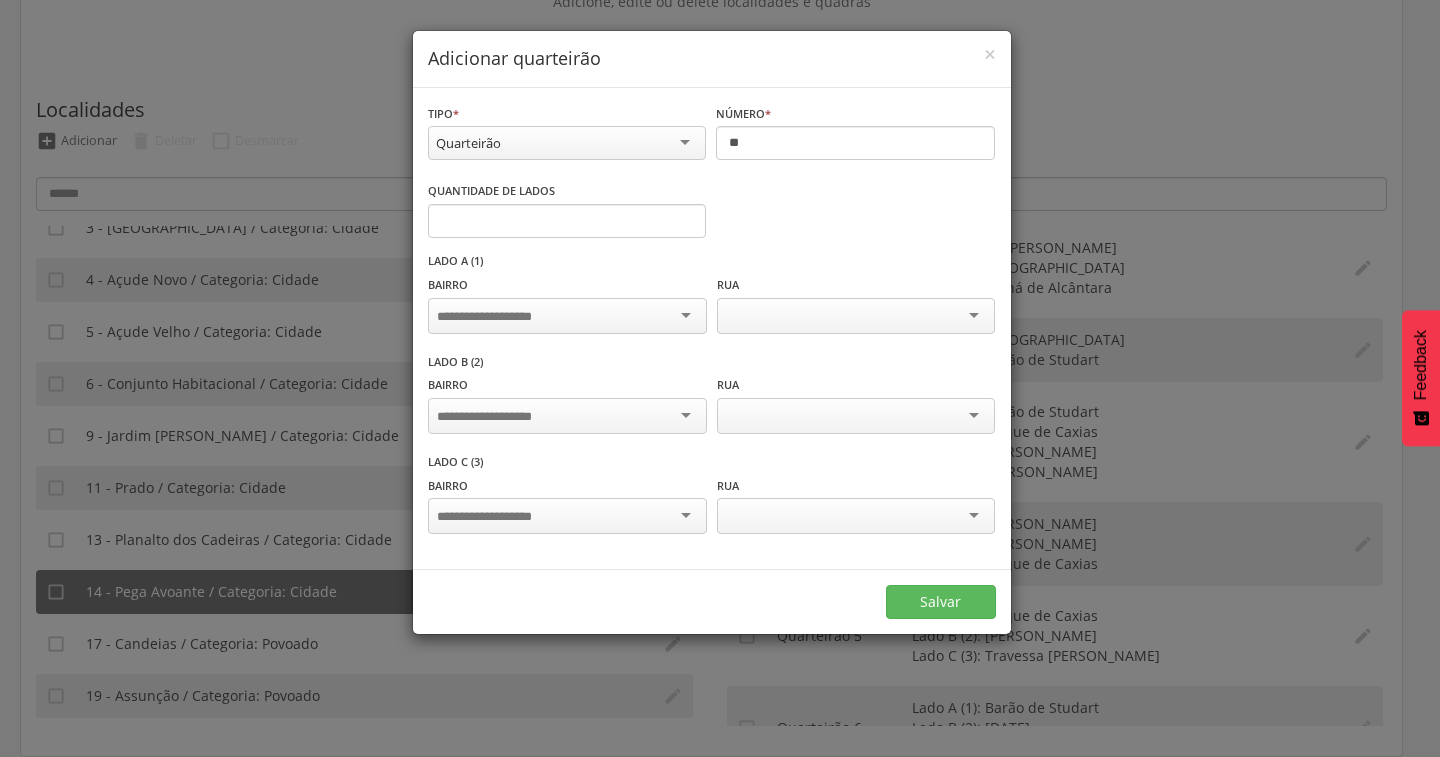 click at bounding box center (567, 316) 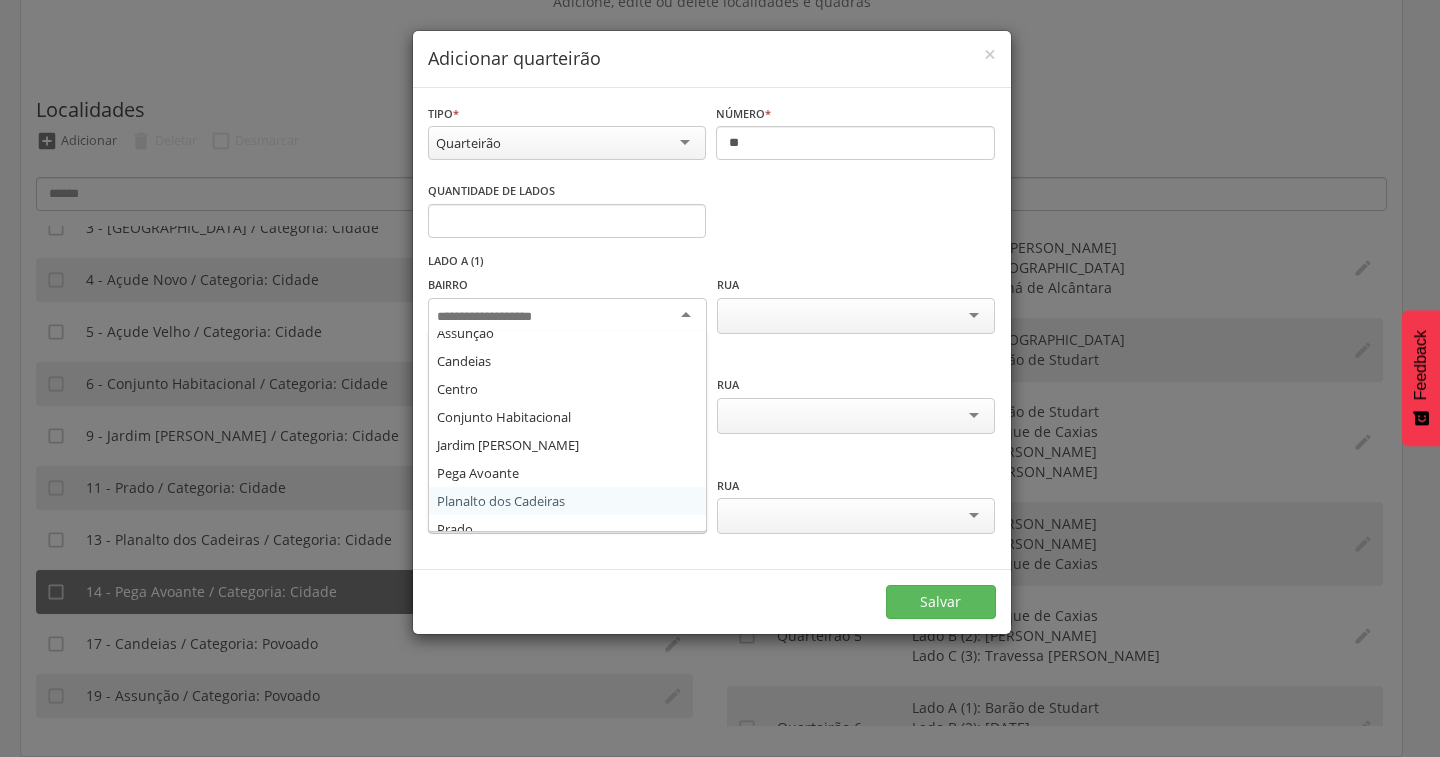 scroll, scrollTop: 136, scrollLeft: 0, axis: vertical 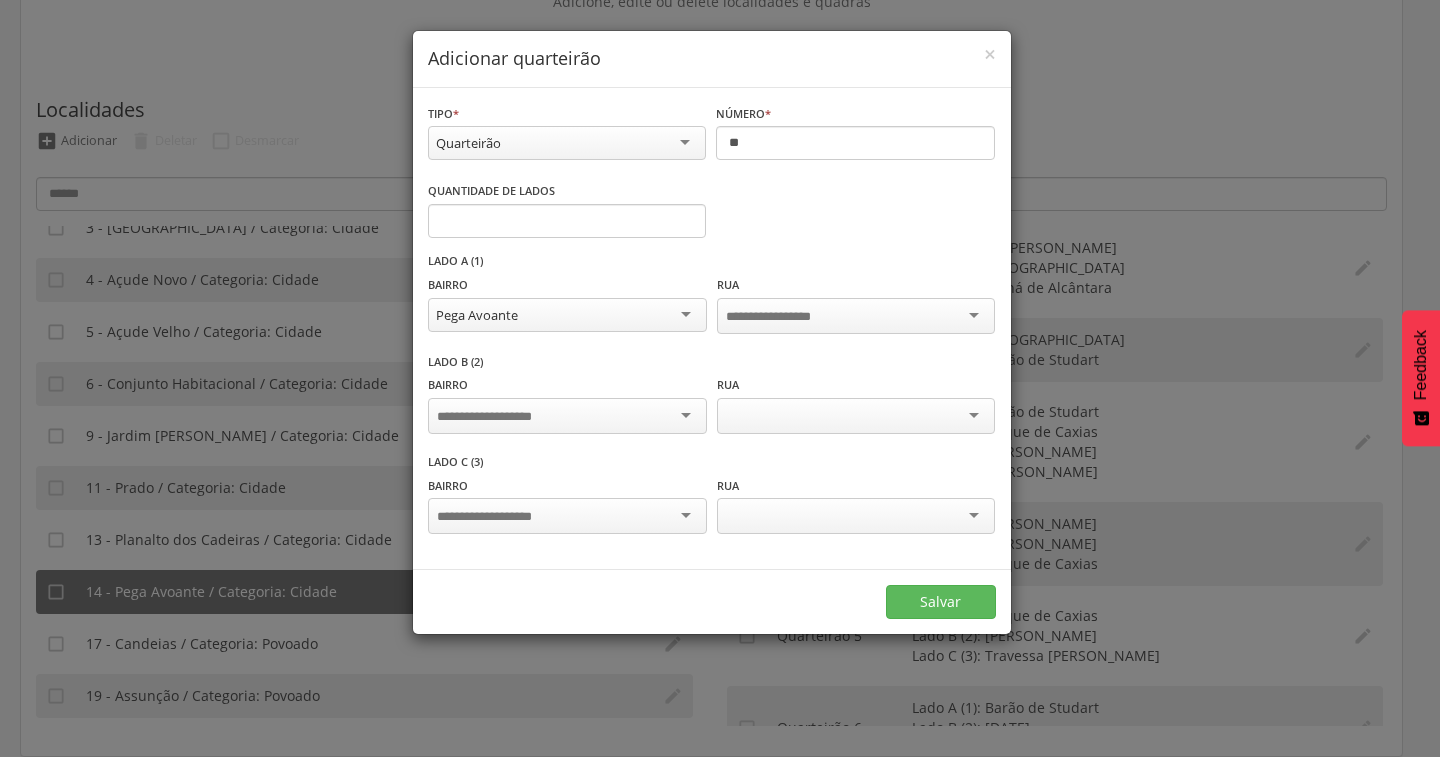 click at bounding box center (567, 416) 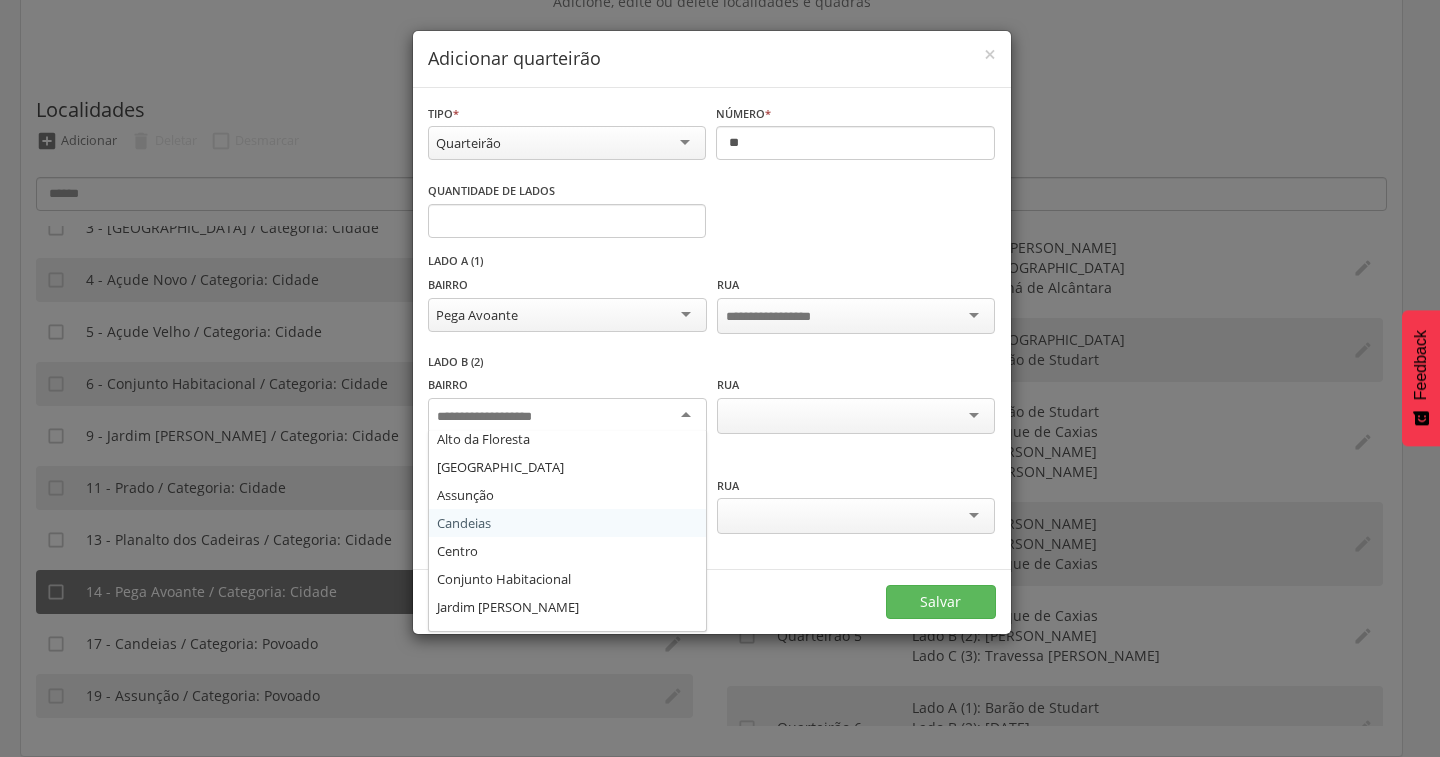 scroll, scrollTop: 136, scrollLeft: 0, axis: vertical 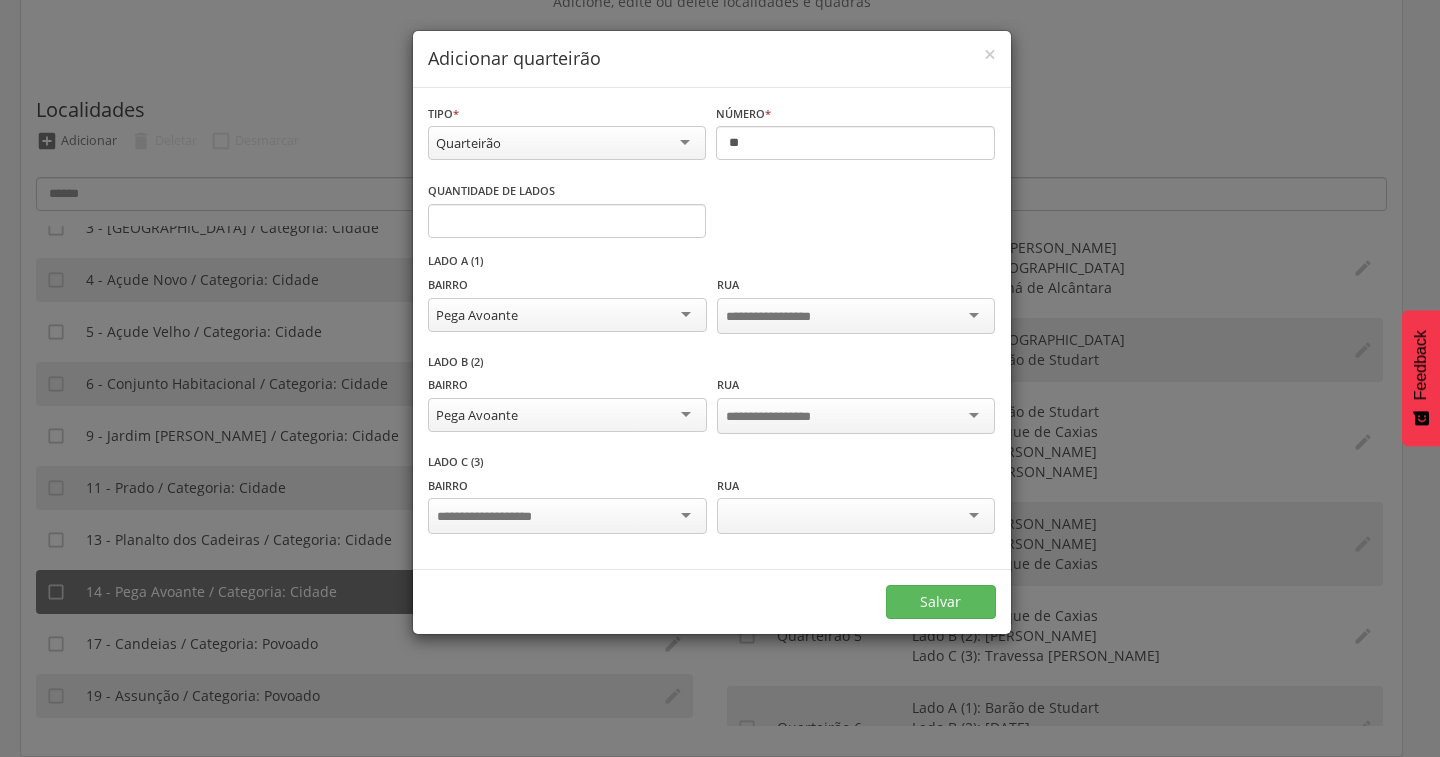click at bounding box center (567, 516) 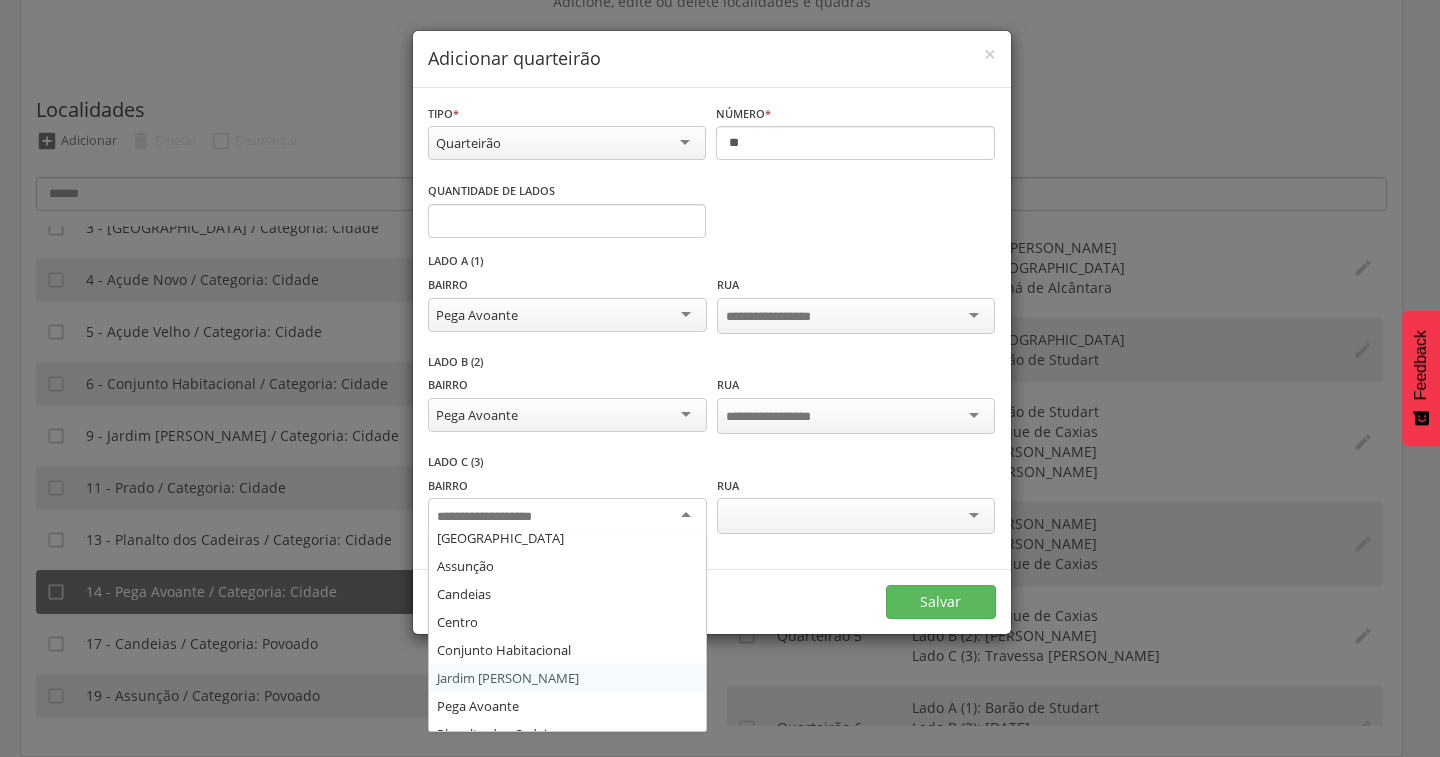 scroll, scrollTop: 136, scrollLeft: 0, axis: vertical 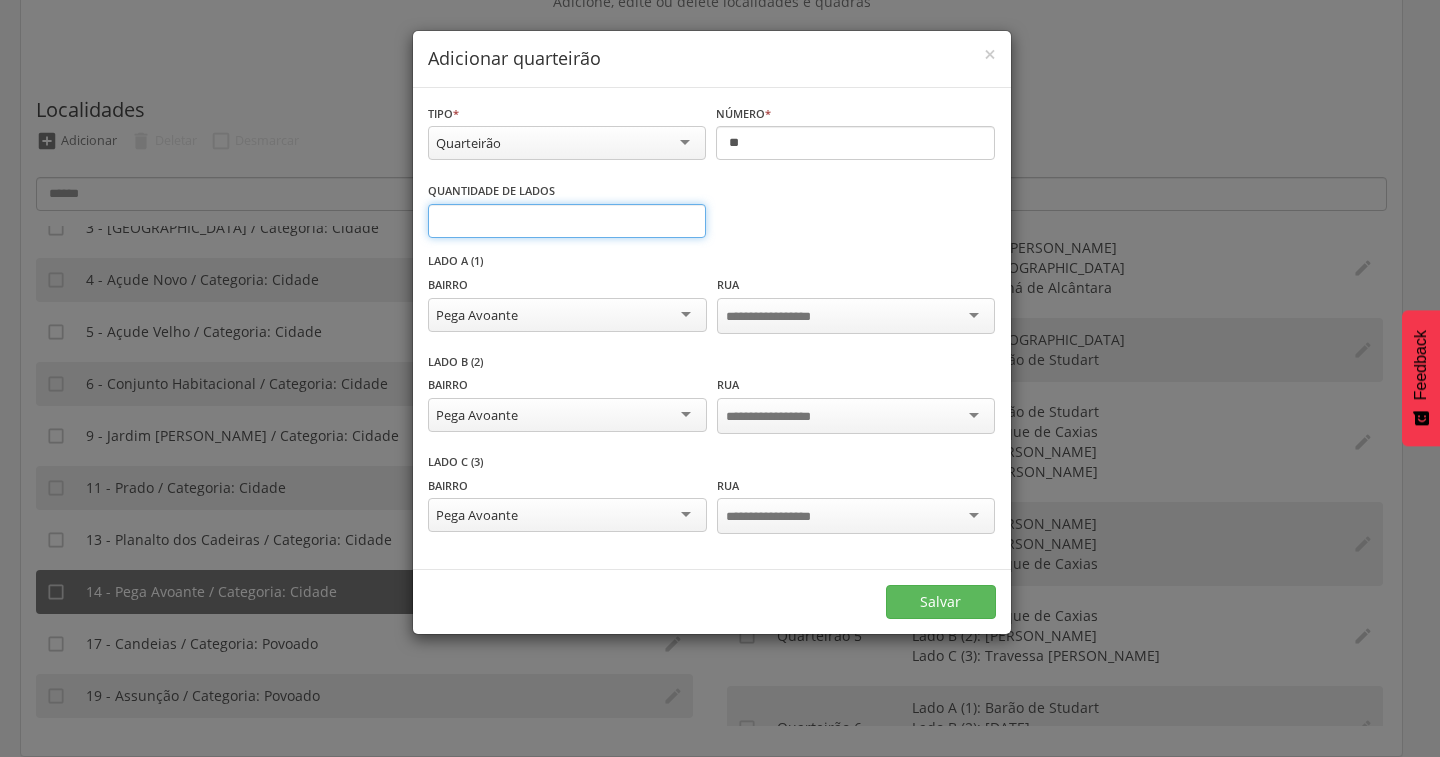 click on "*" at bounding box center (567, 221) 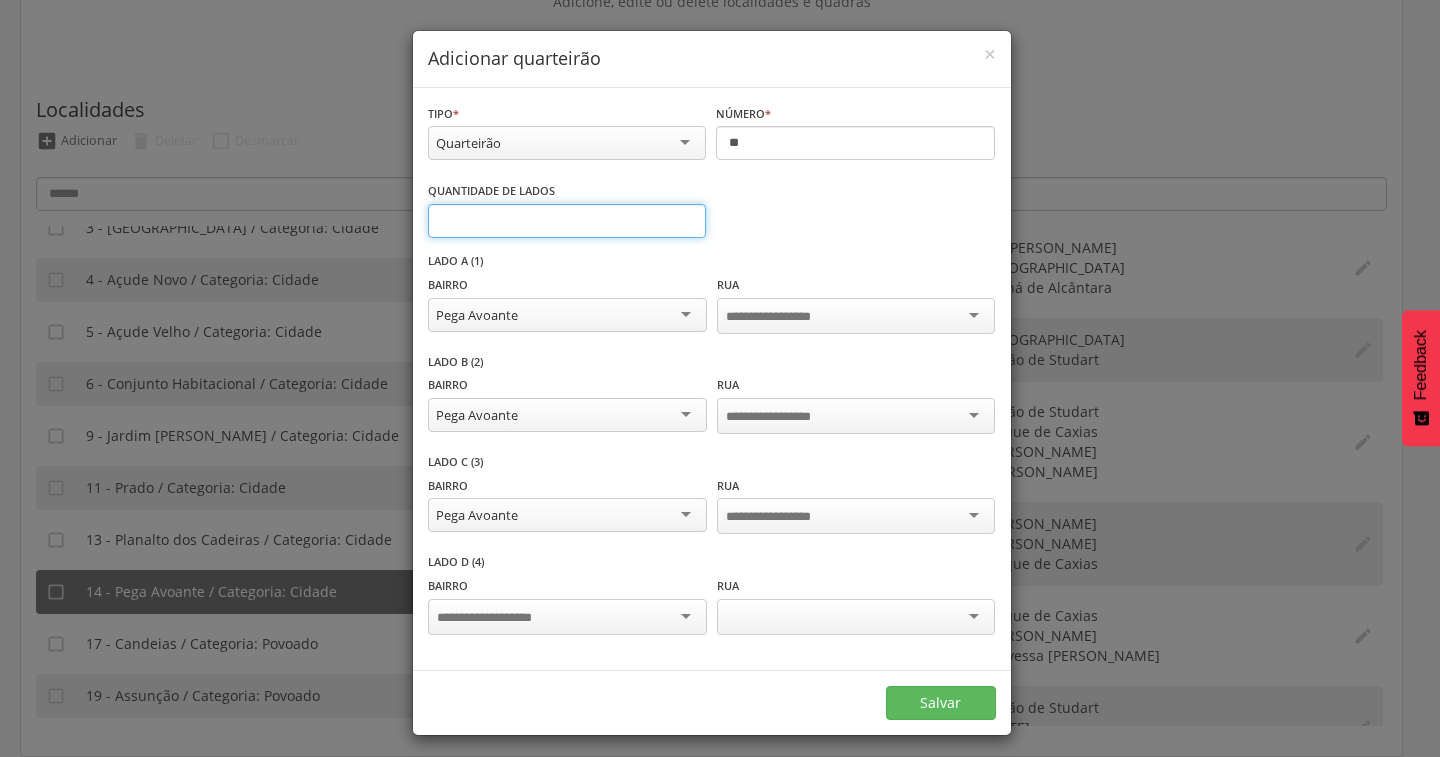 type on "*" 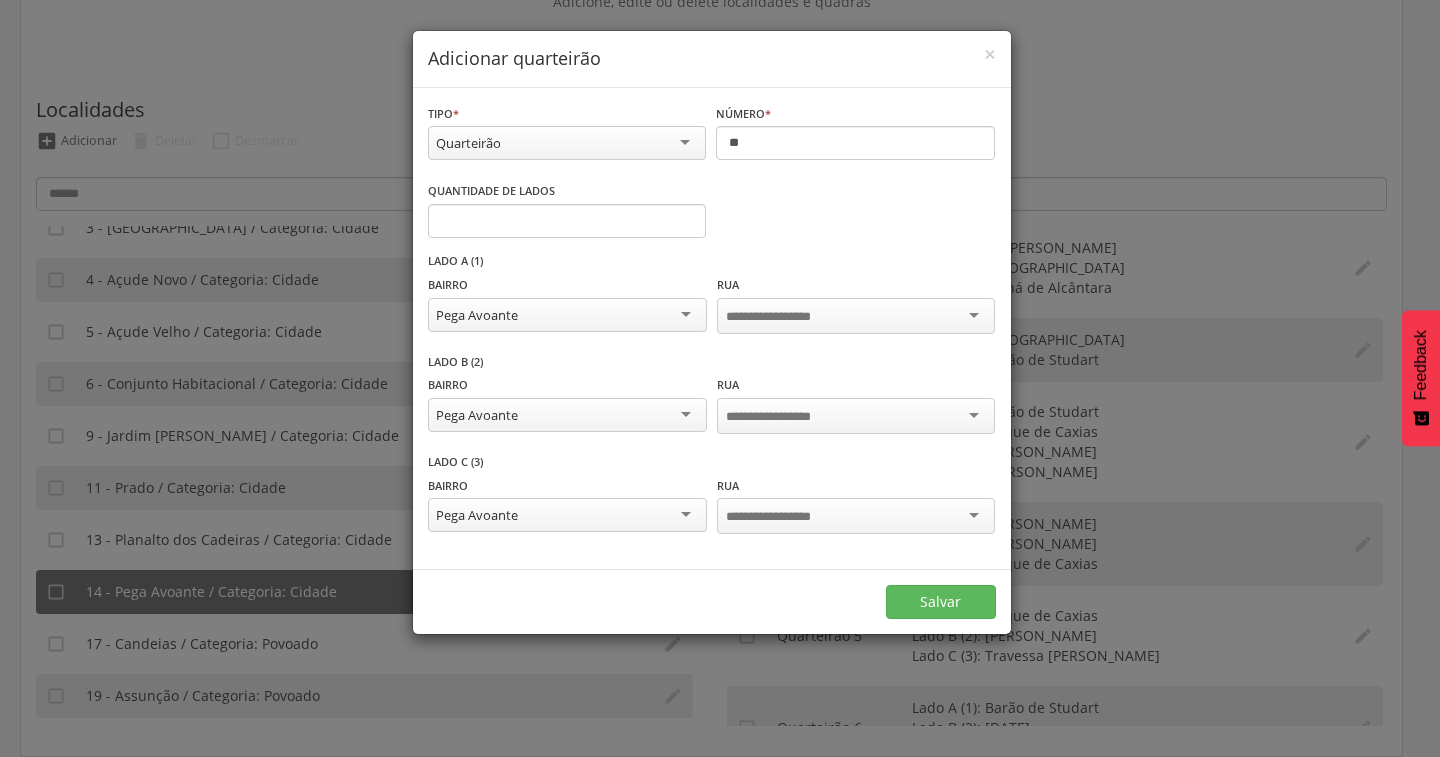 click at bounding box center [856, 316] 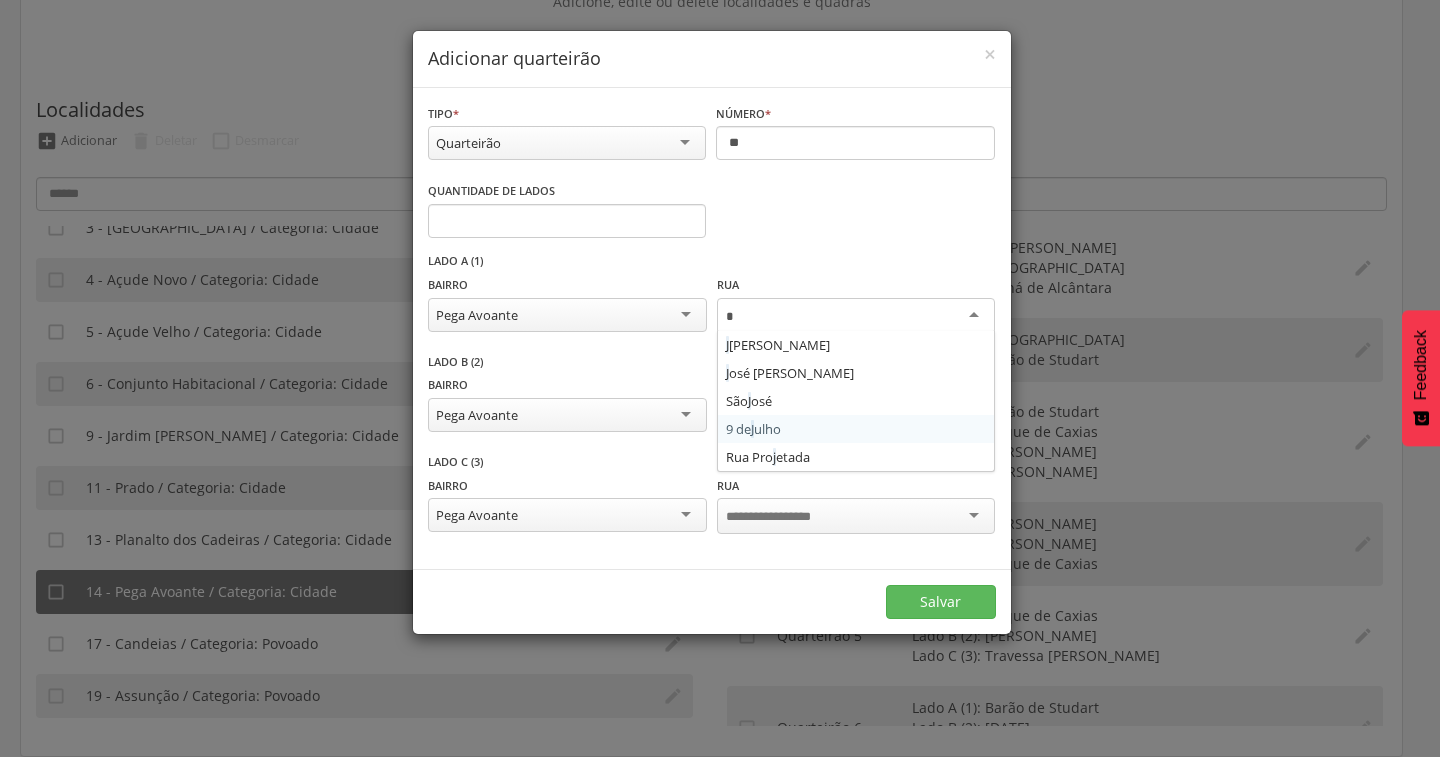 type on "**" 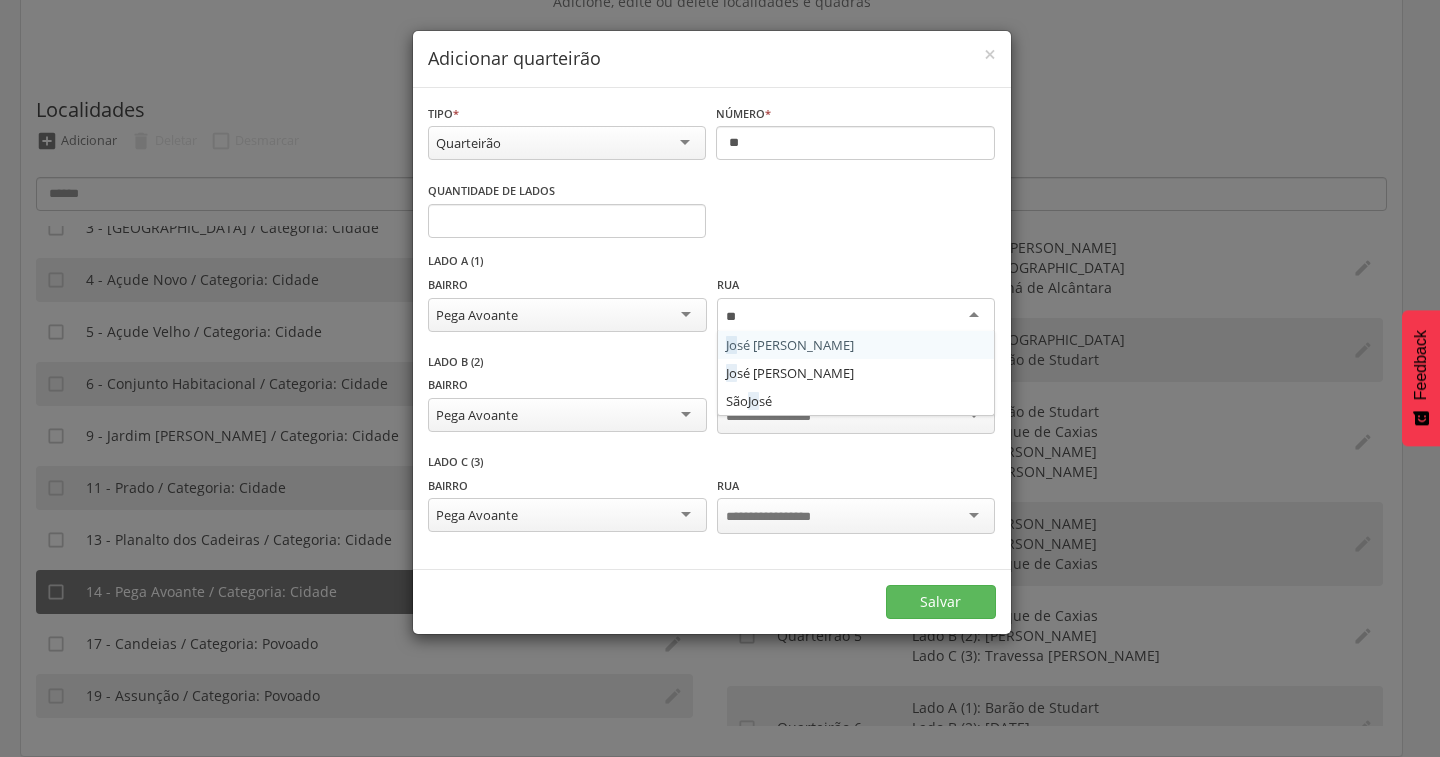 type 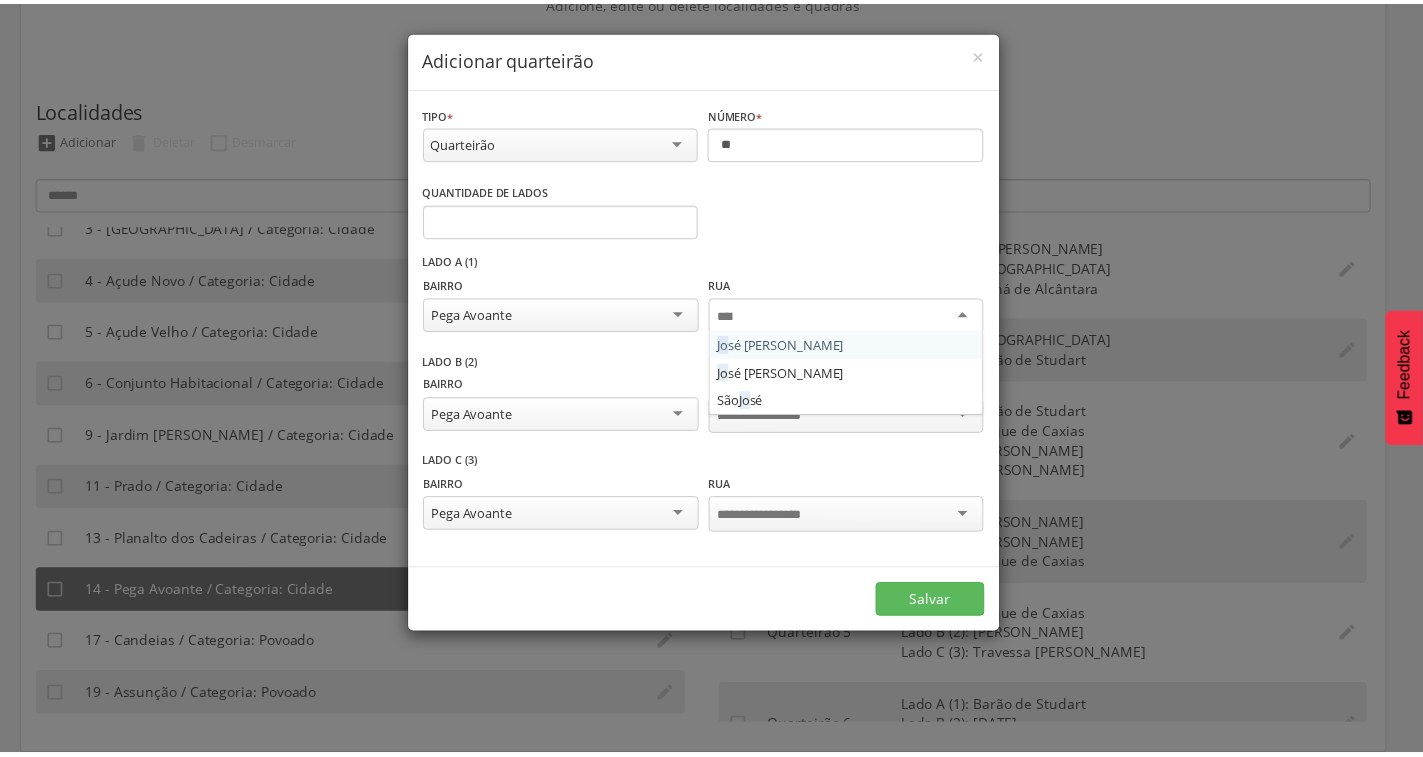 scroll, scrollTop: 0, scrollLeft: 0, axis: both 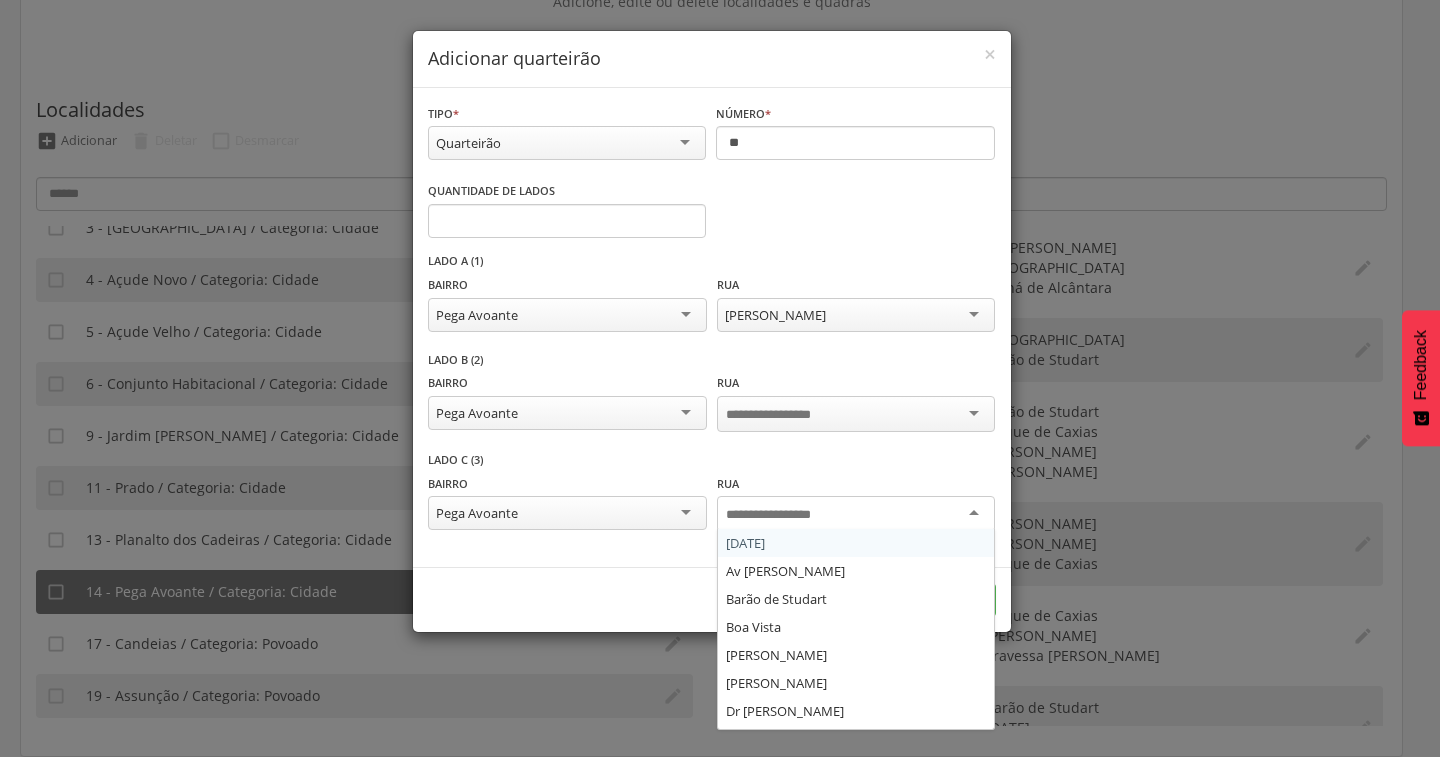 click at bounding box center [856, 514] 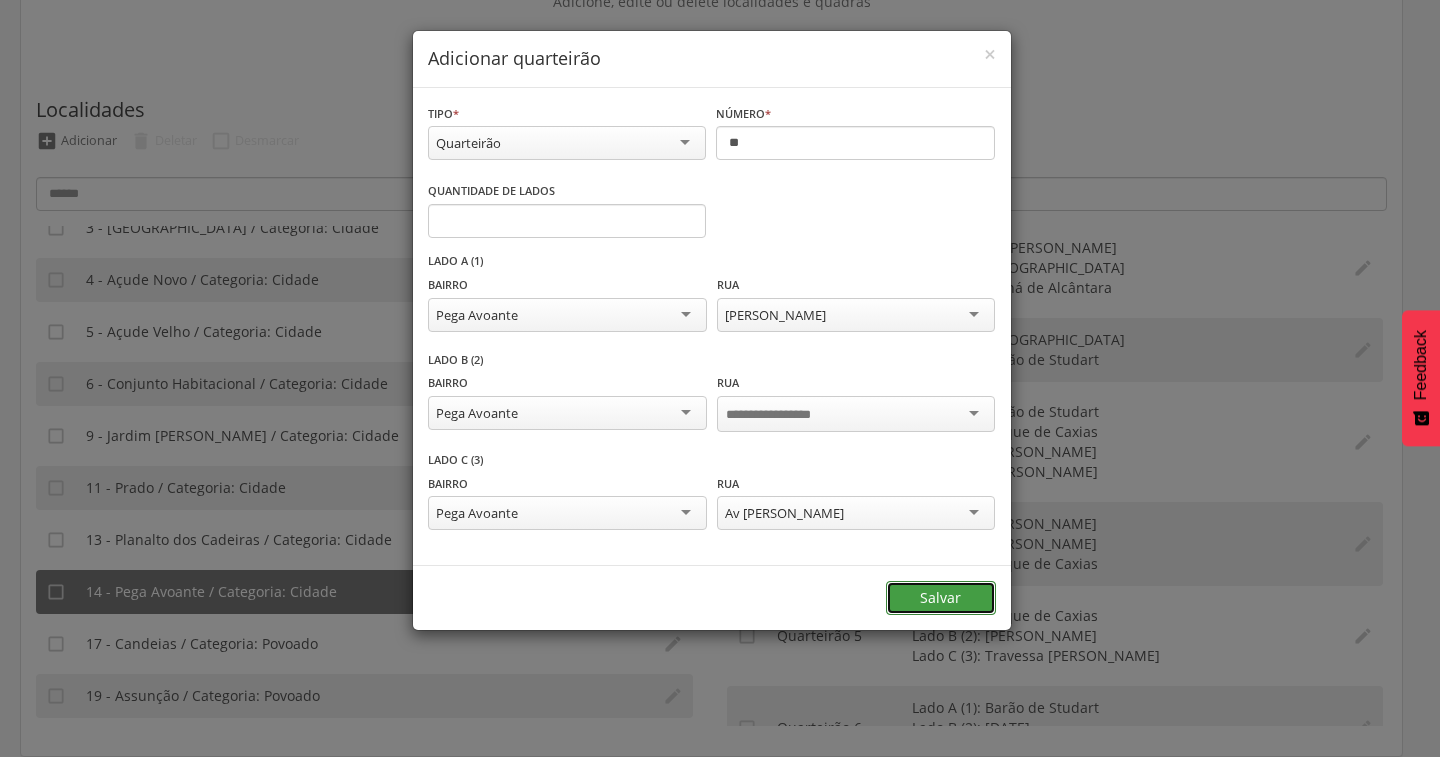 click on "Salvar" at bounding box center (941, 598) 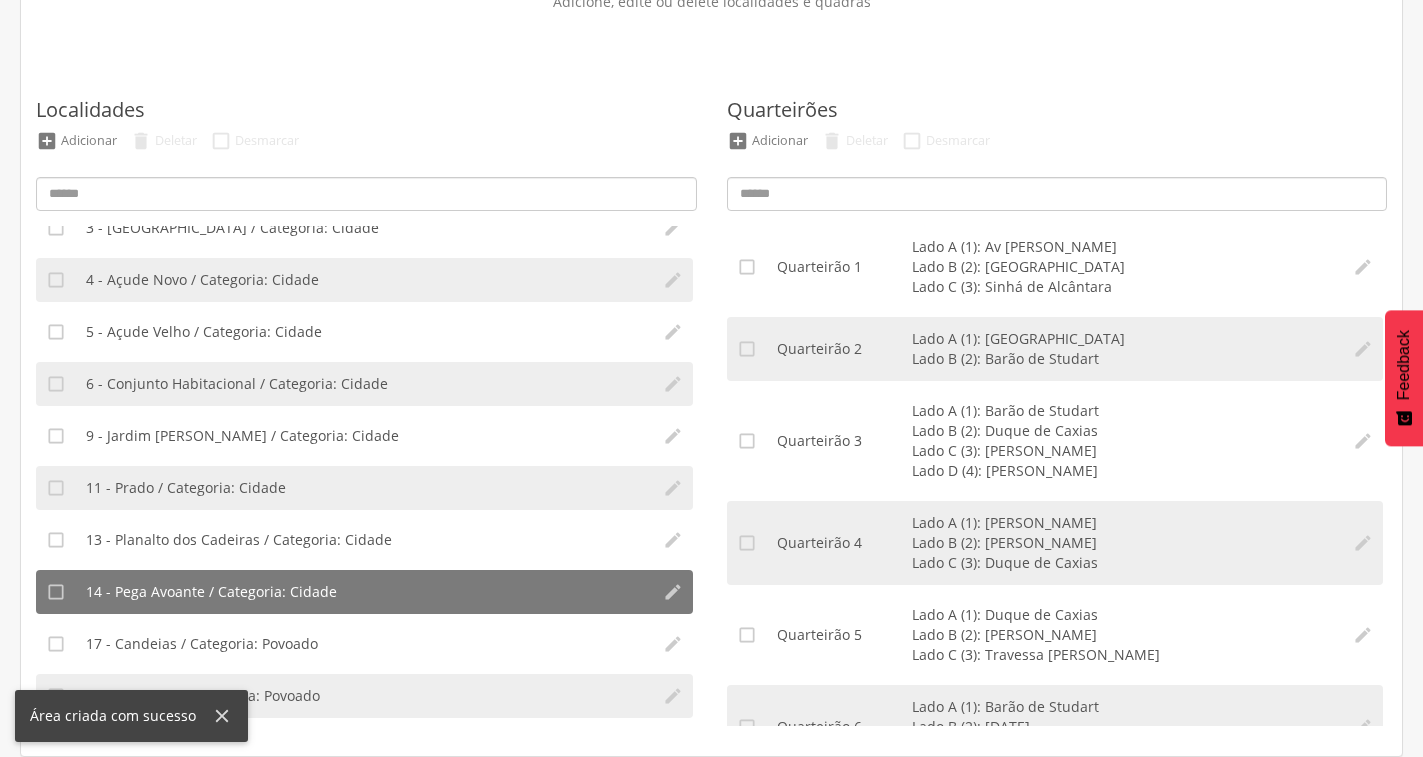 scroll, scrollTop: 0, scrollLeft: 0, axis: both 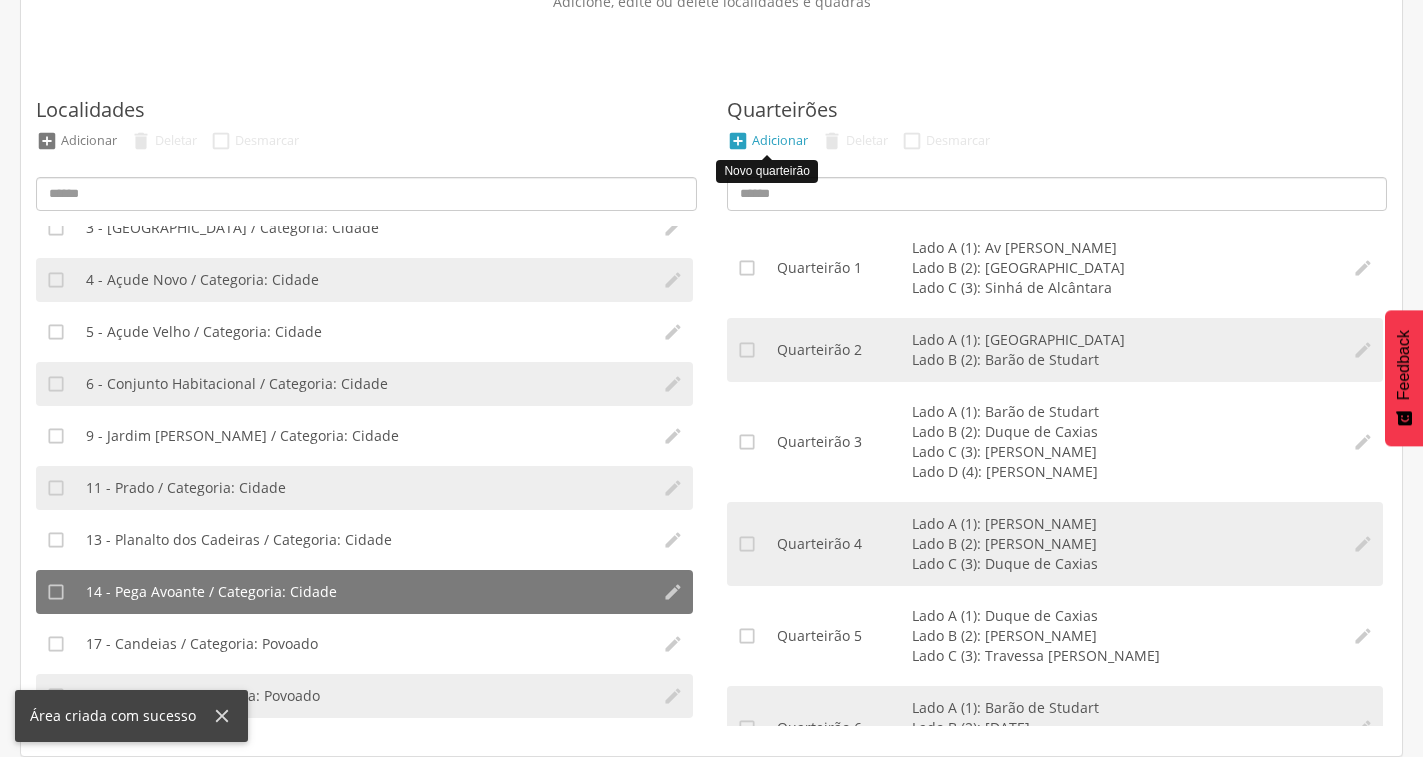click on "Adicionar" at bounding box center [780, 140] 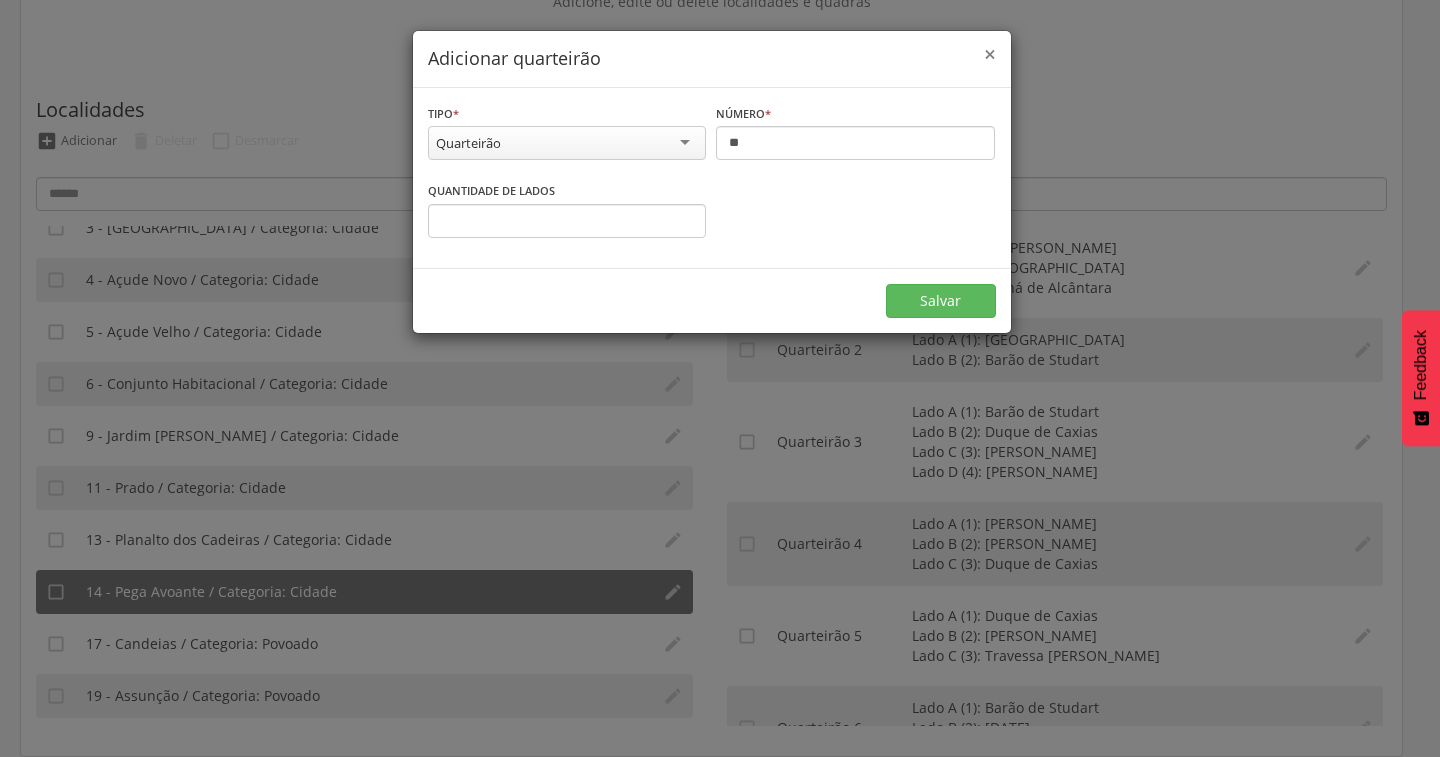 click on "×" at bounding box center (990, 54) 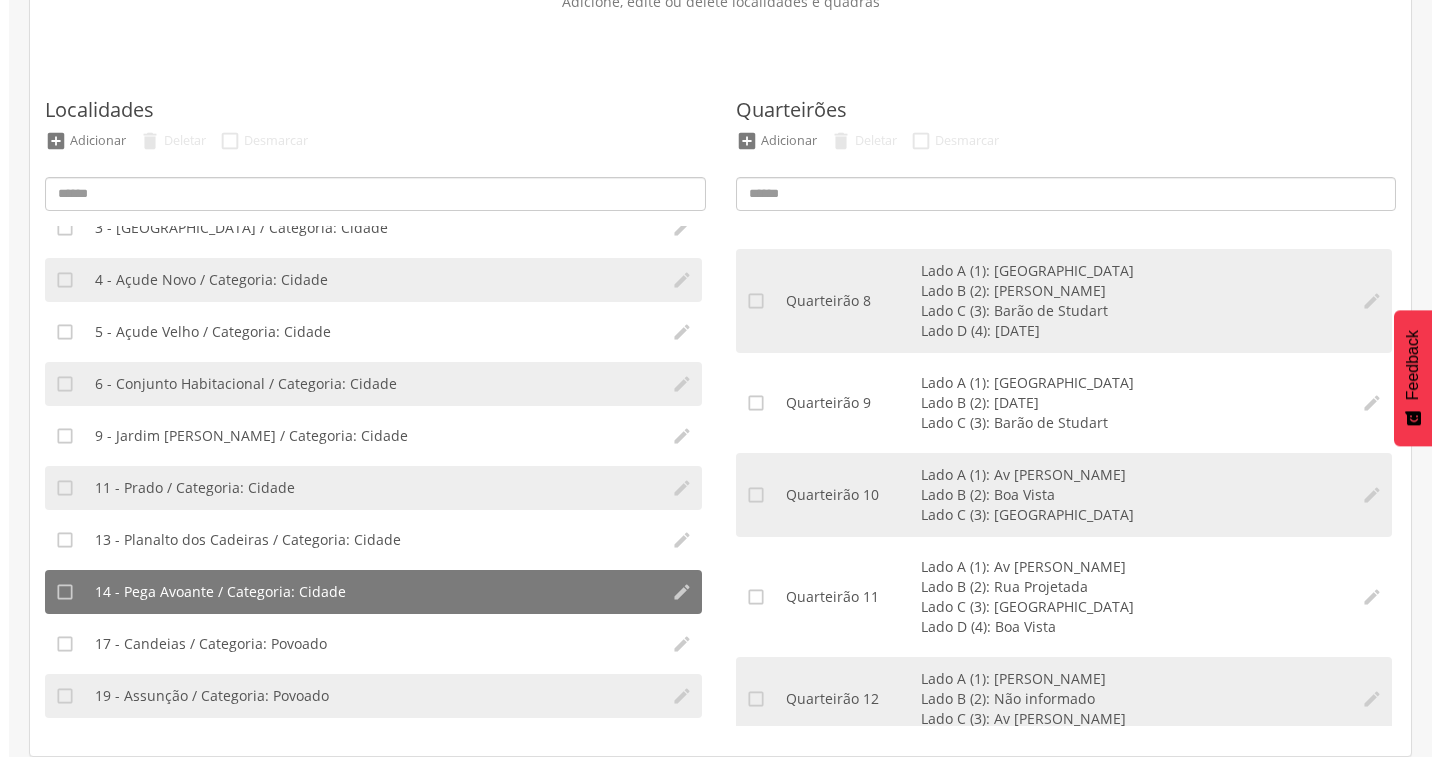 scroll, scrollTop: 664, scrollLeft: 0, axis: vertical 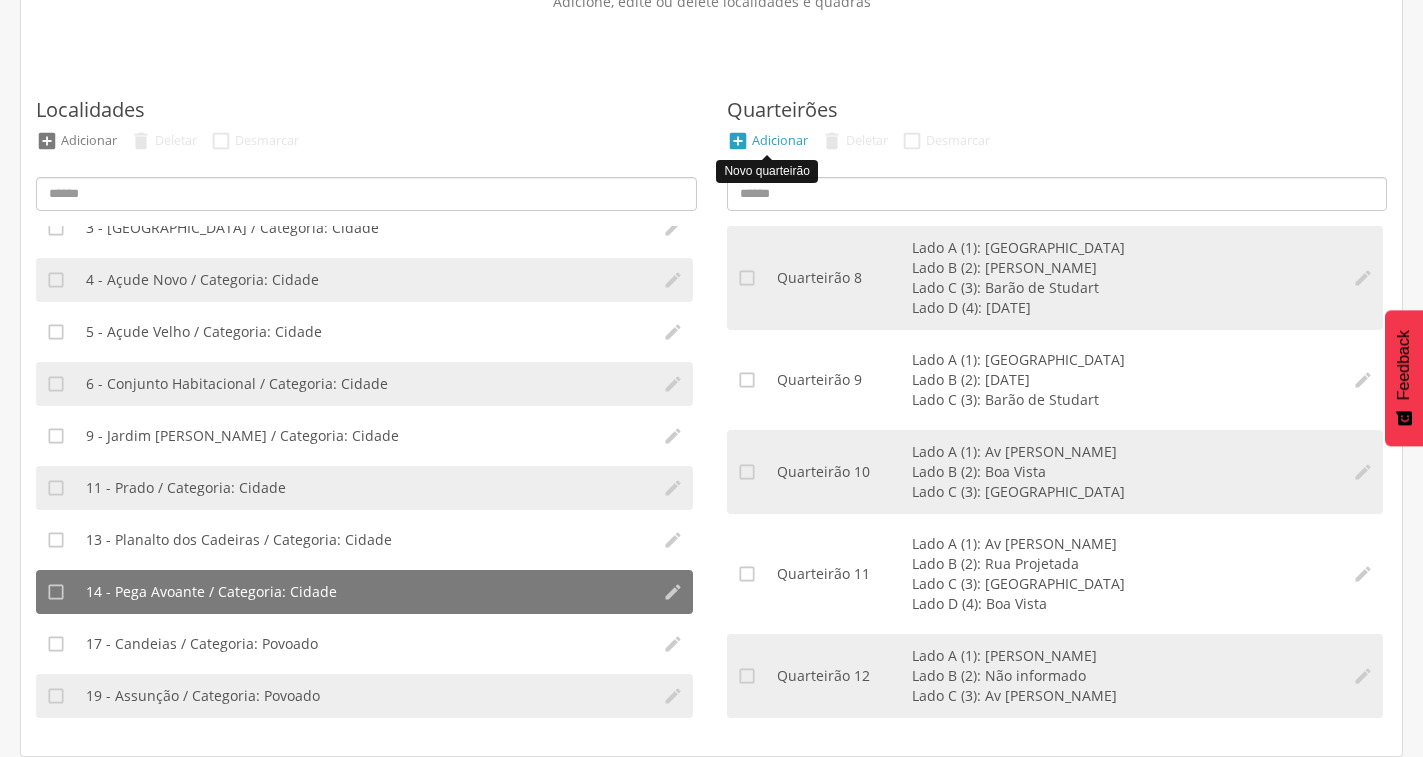 click on "" at bounding box center (738, 141) 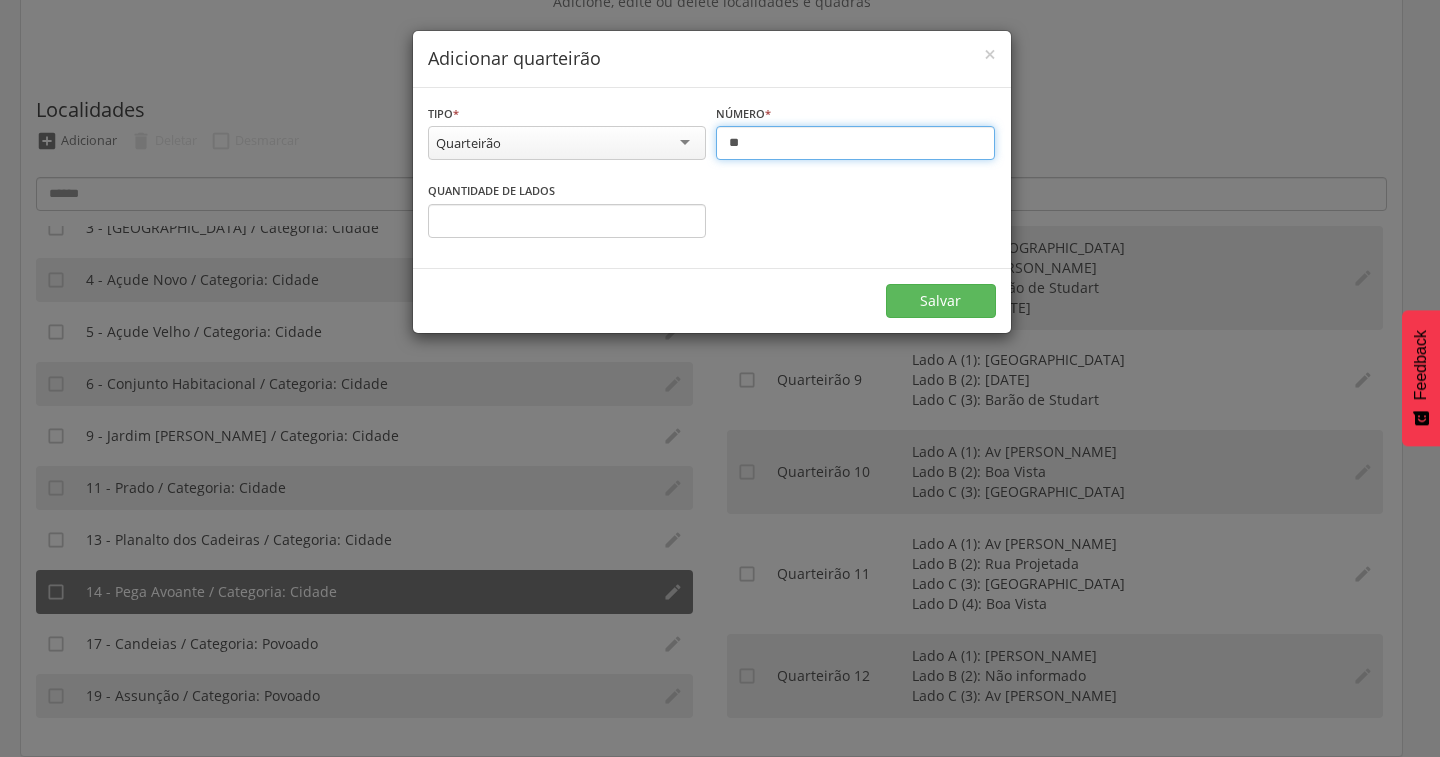 click on "**" at bounding box center [855, 143] 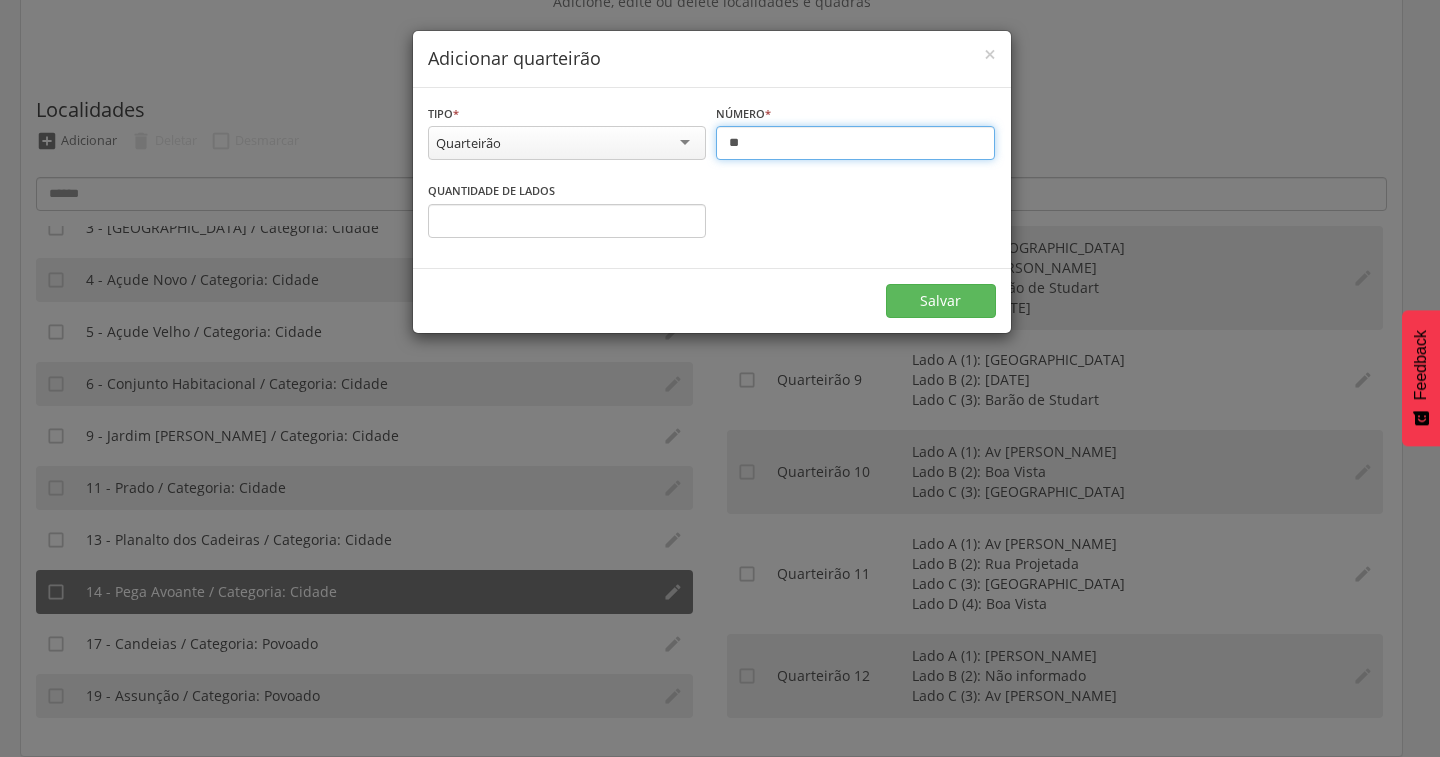type on "**" 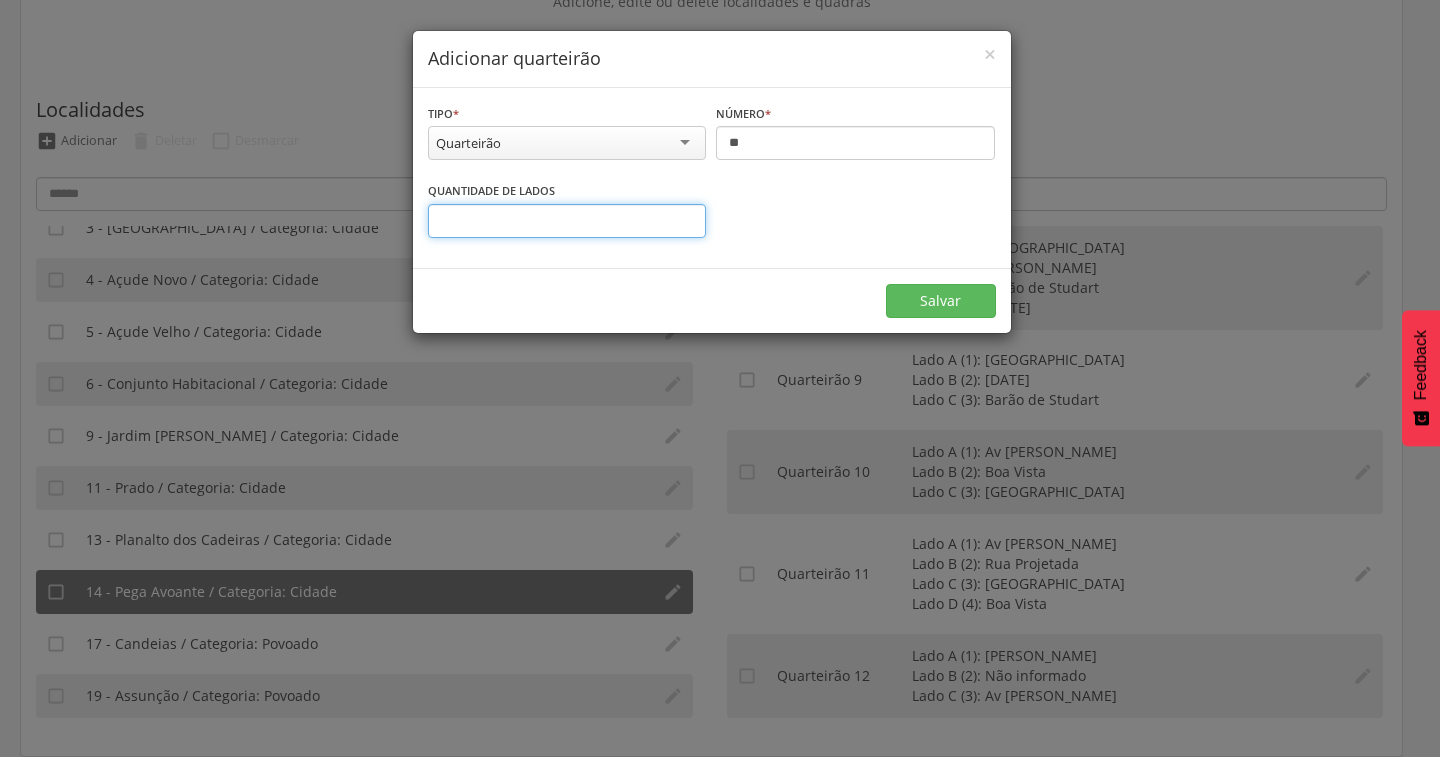 click on "*" at bounding box center [567, 221] 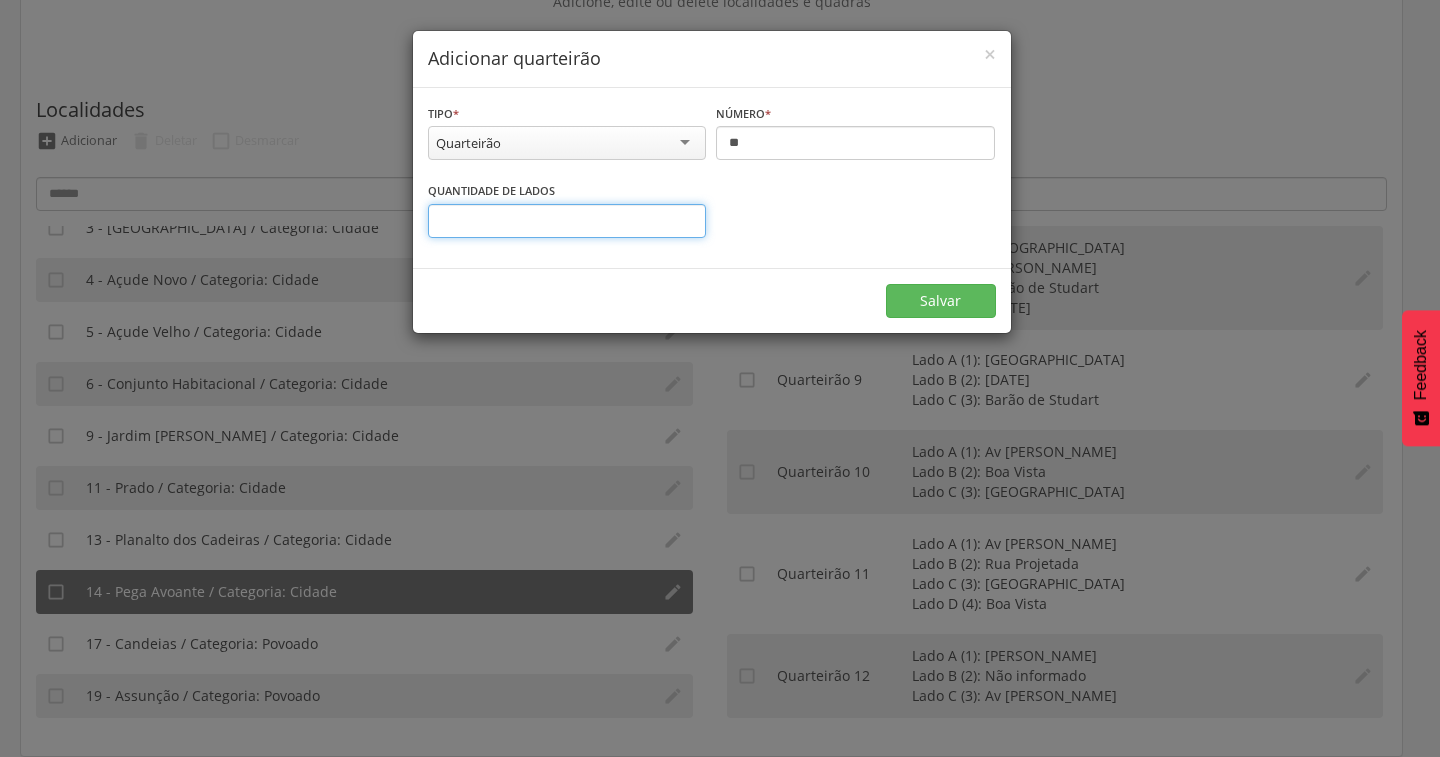 click on "*" at bounding box center (567, 221) 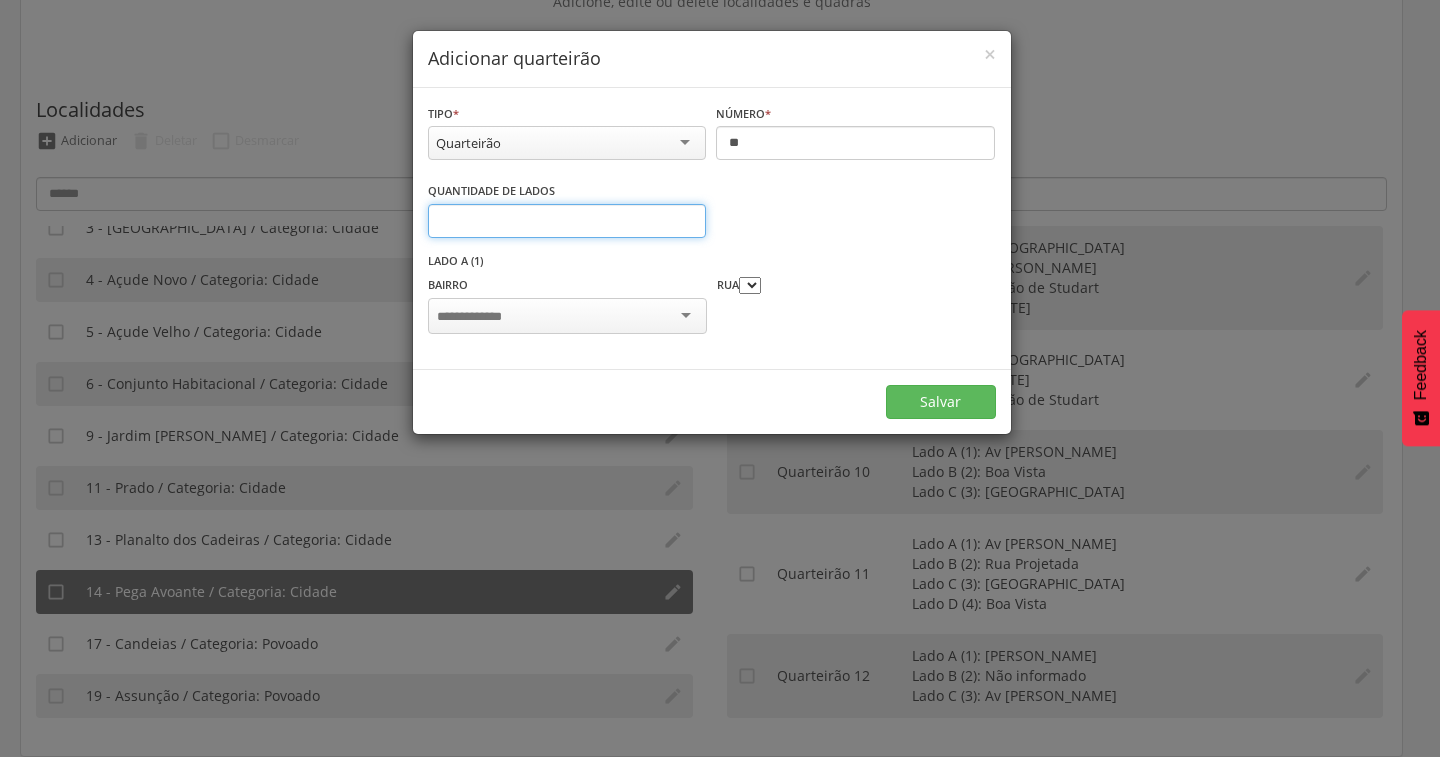 click on "*" at bounding box center (567, 221) 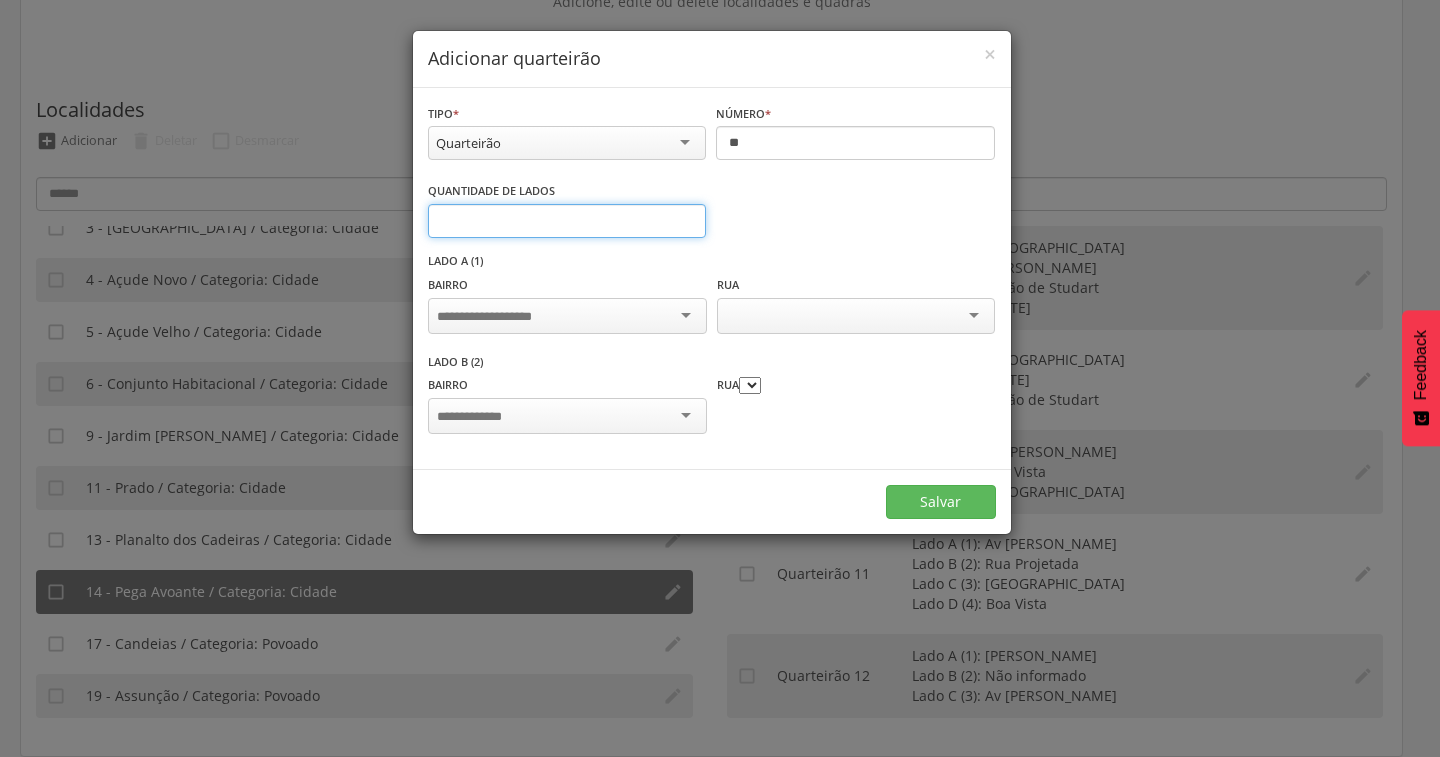 type on "*" 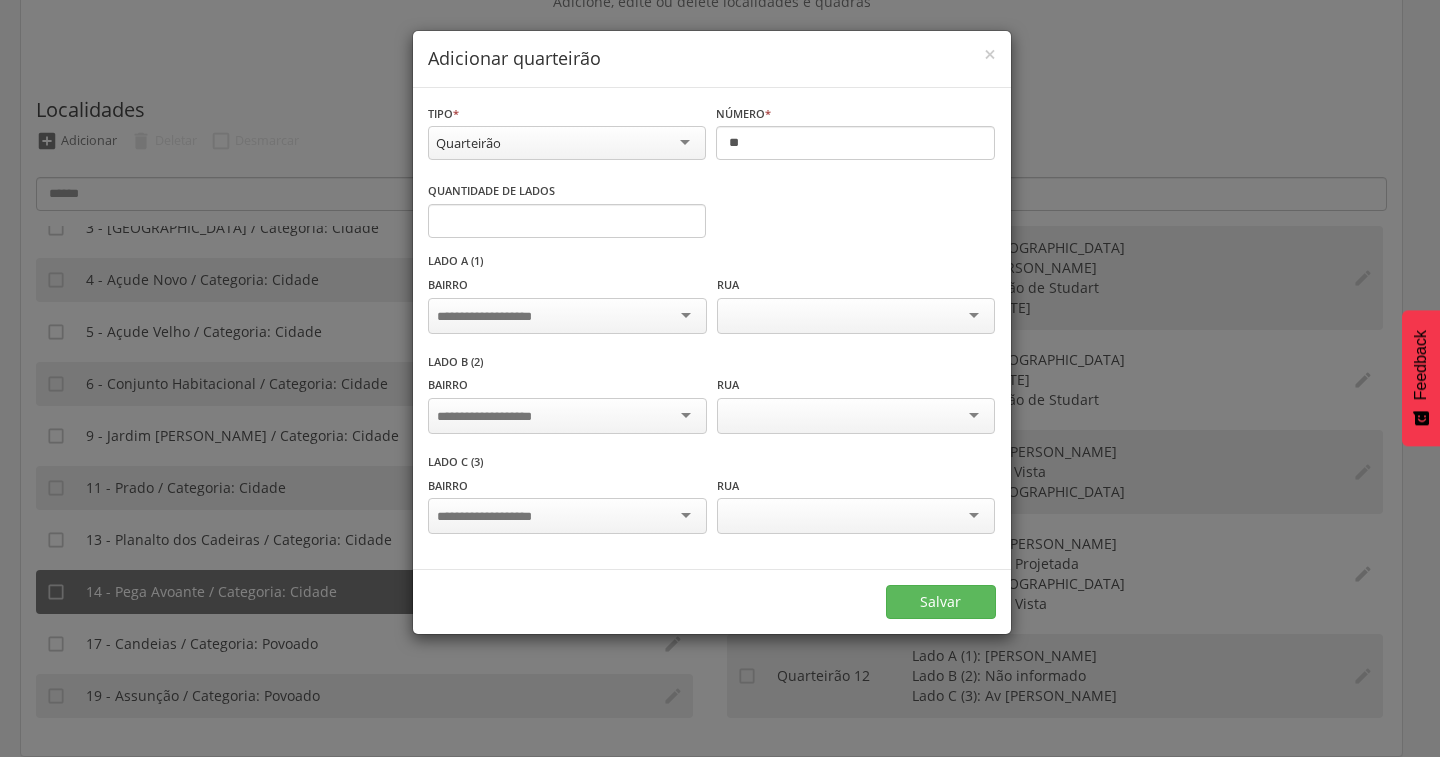 click at bounding box center [567, 316] 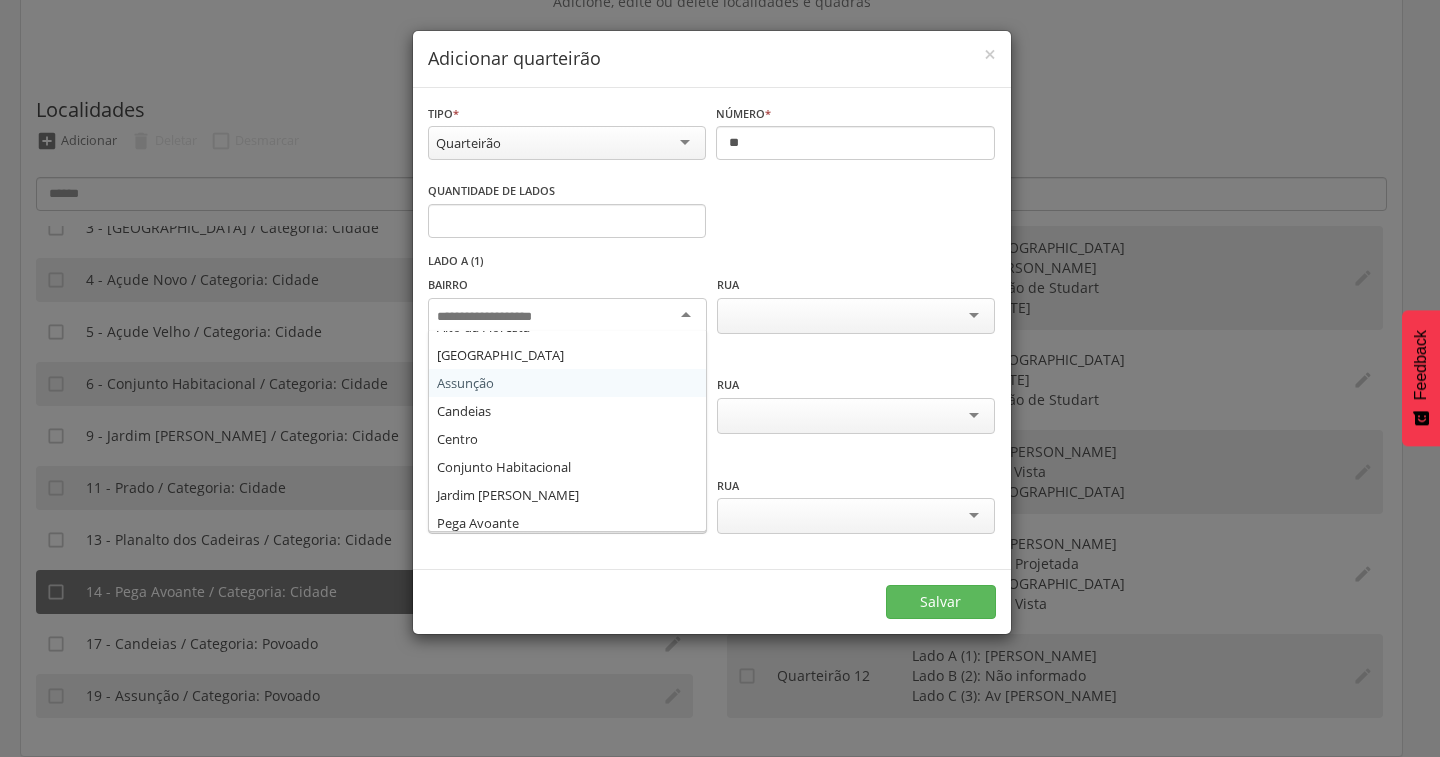 scroll, scrollTop: 136, scrollLeft: 0, axis: vertical 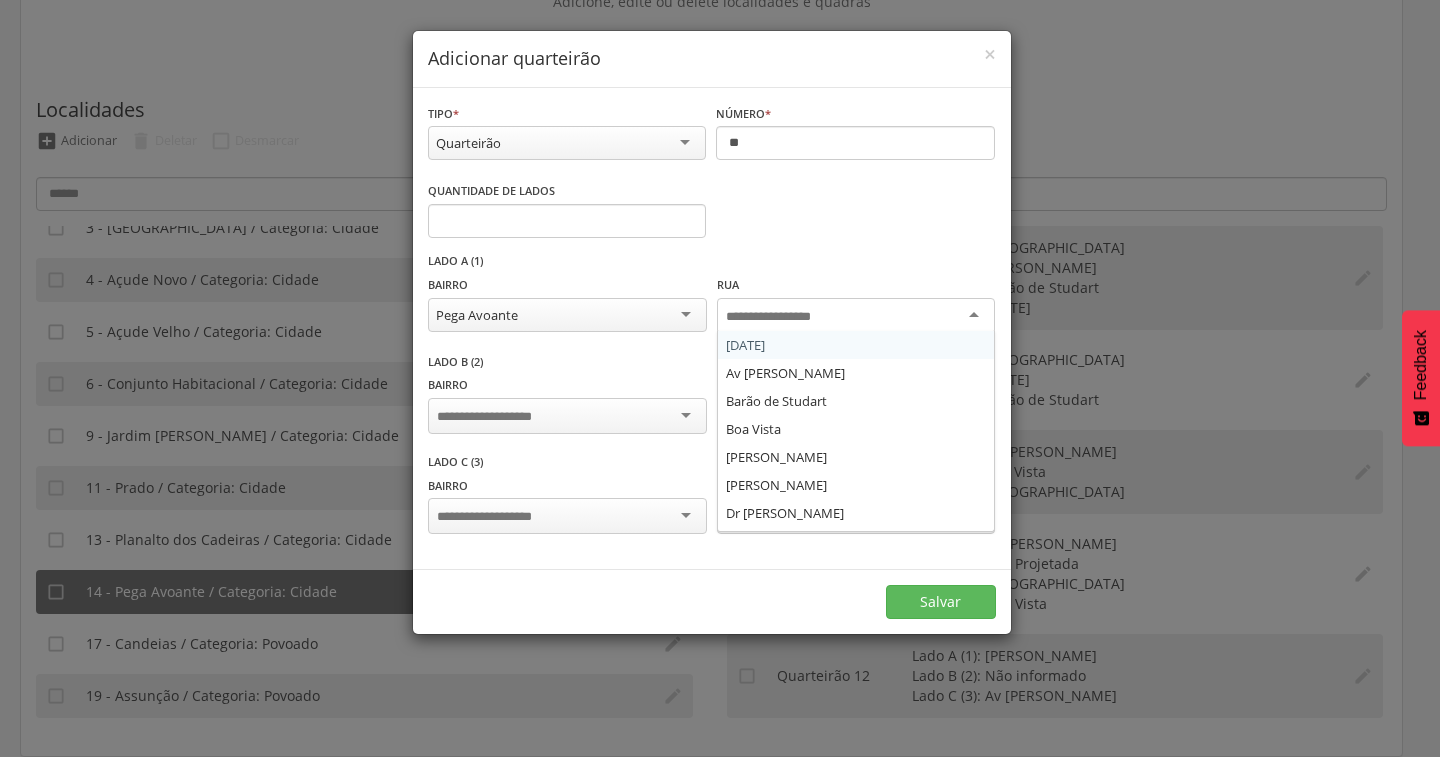 click at bounding box center (784, 317) 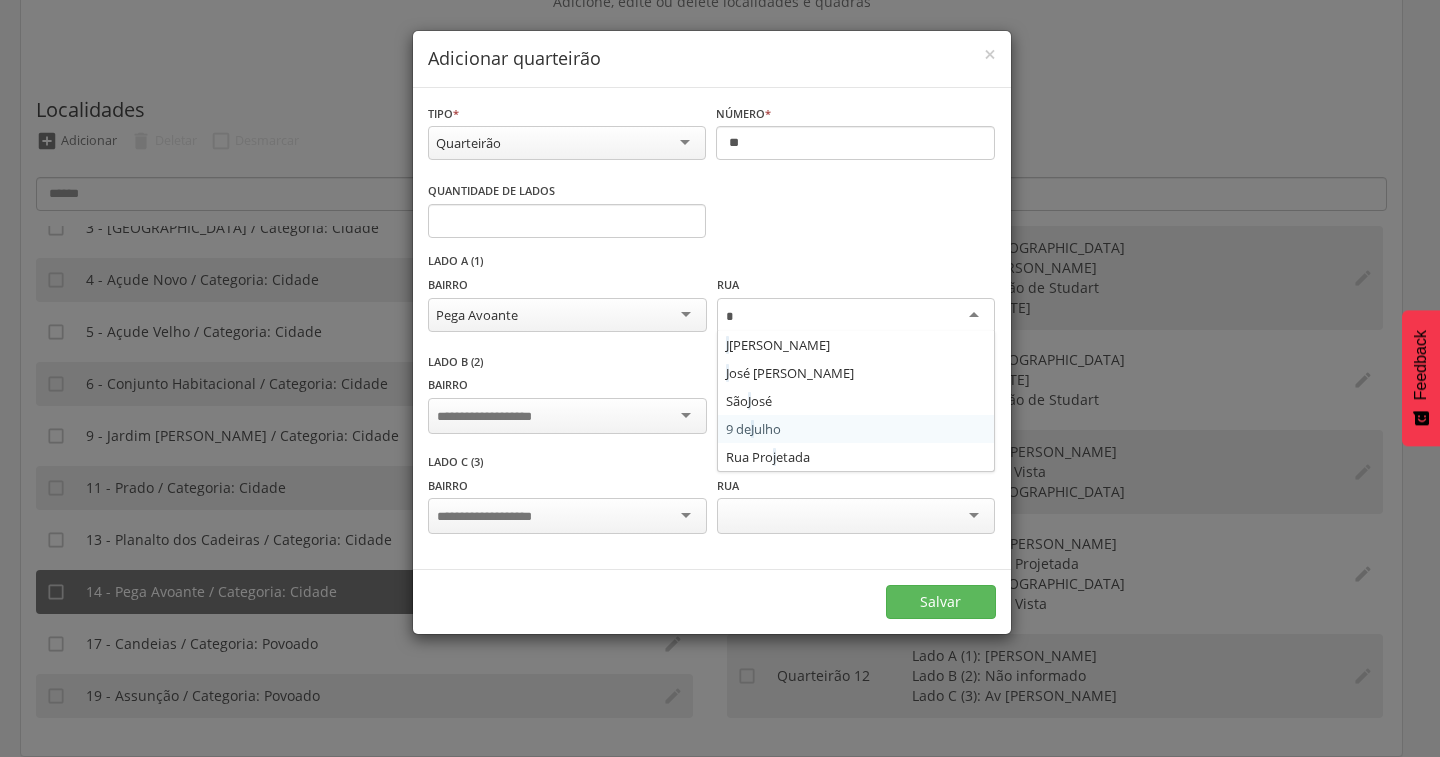type on "**" 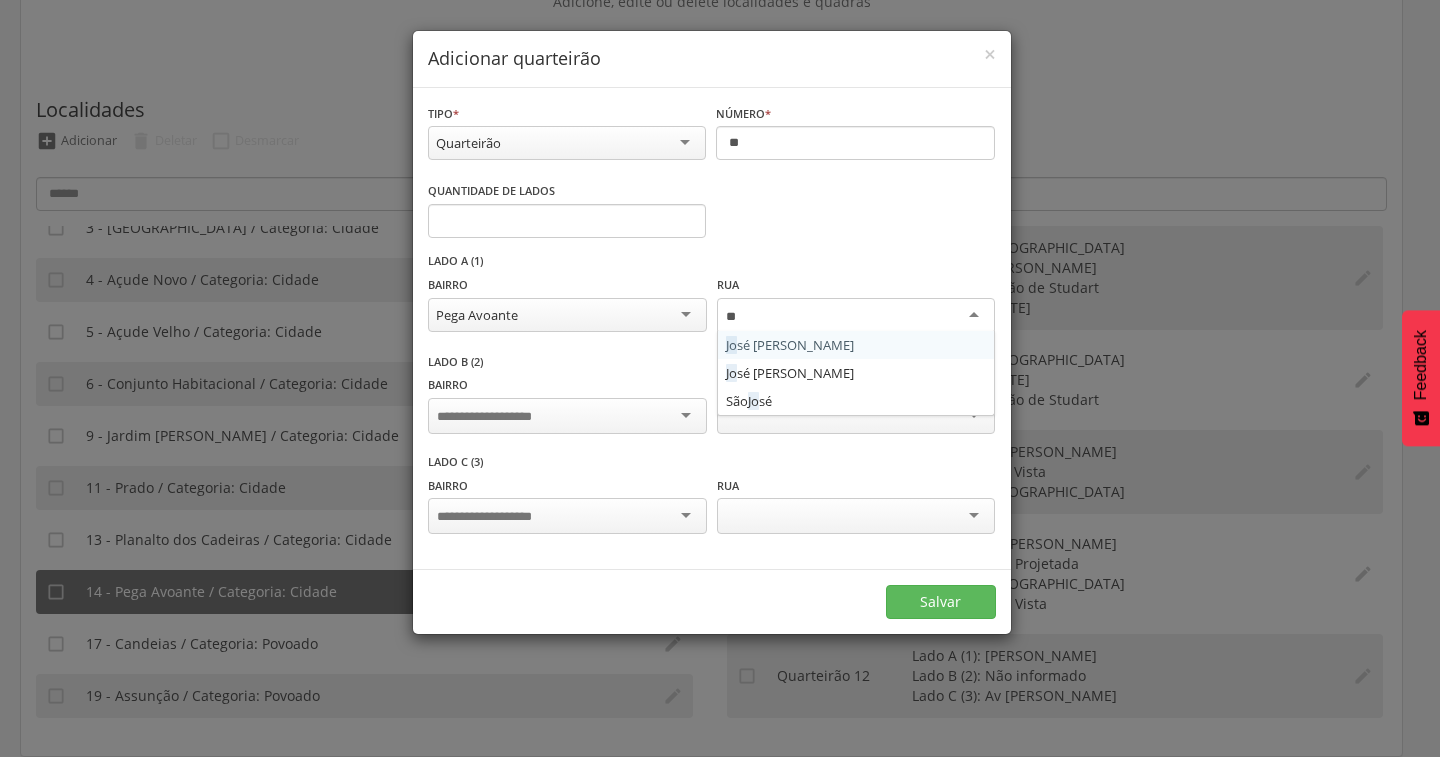 type 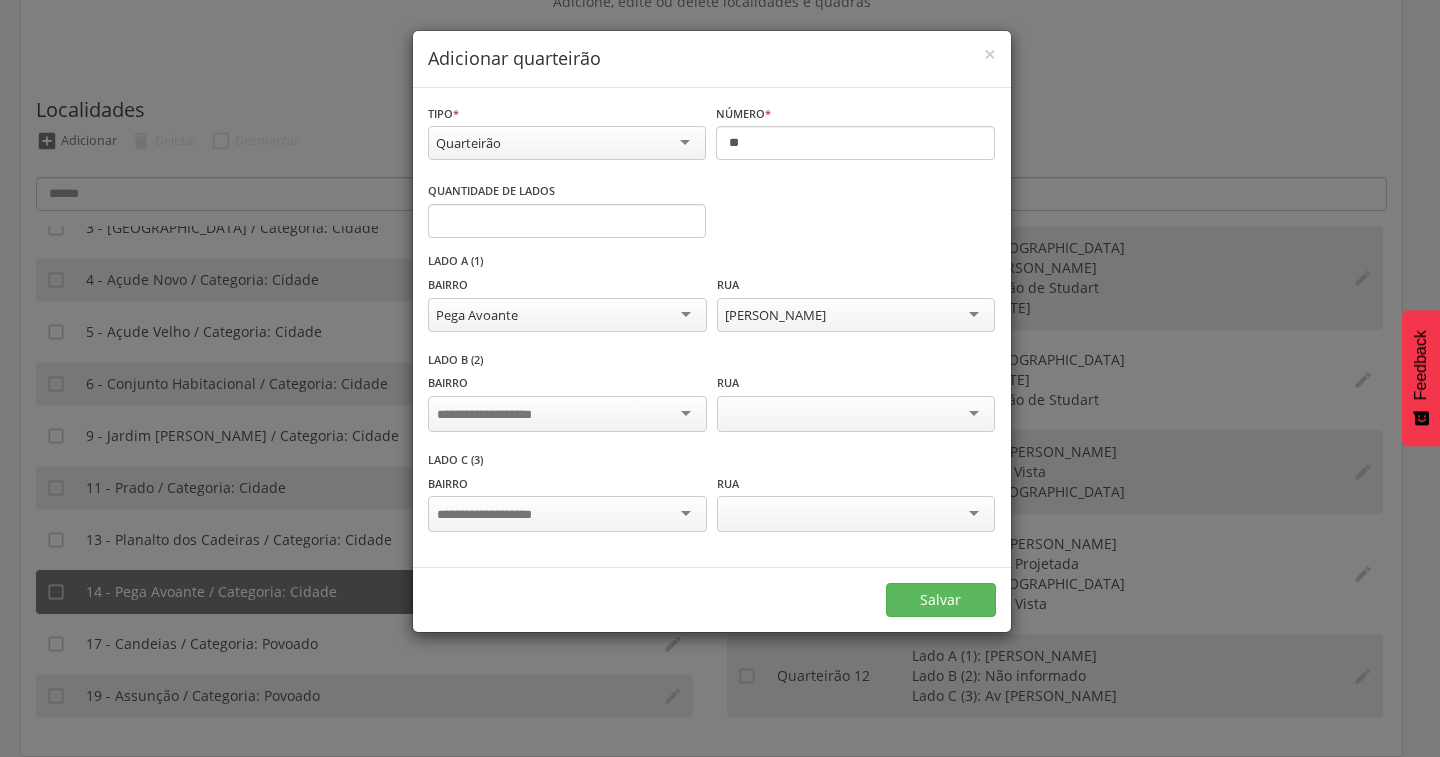 scroll, scrollTop: 0, scrollLeft: 0, axis: both 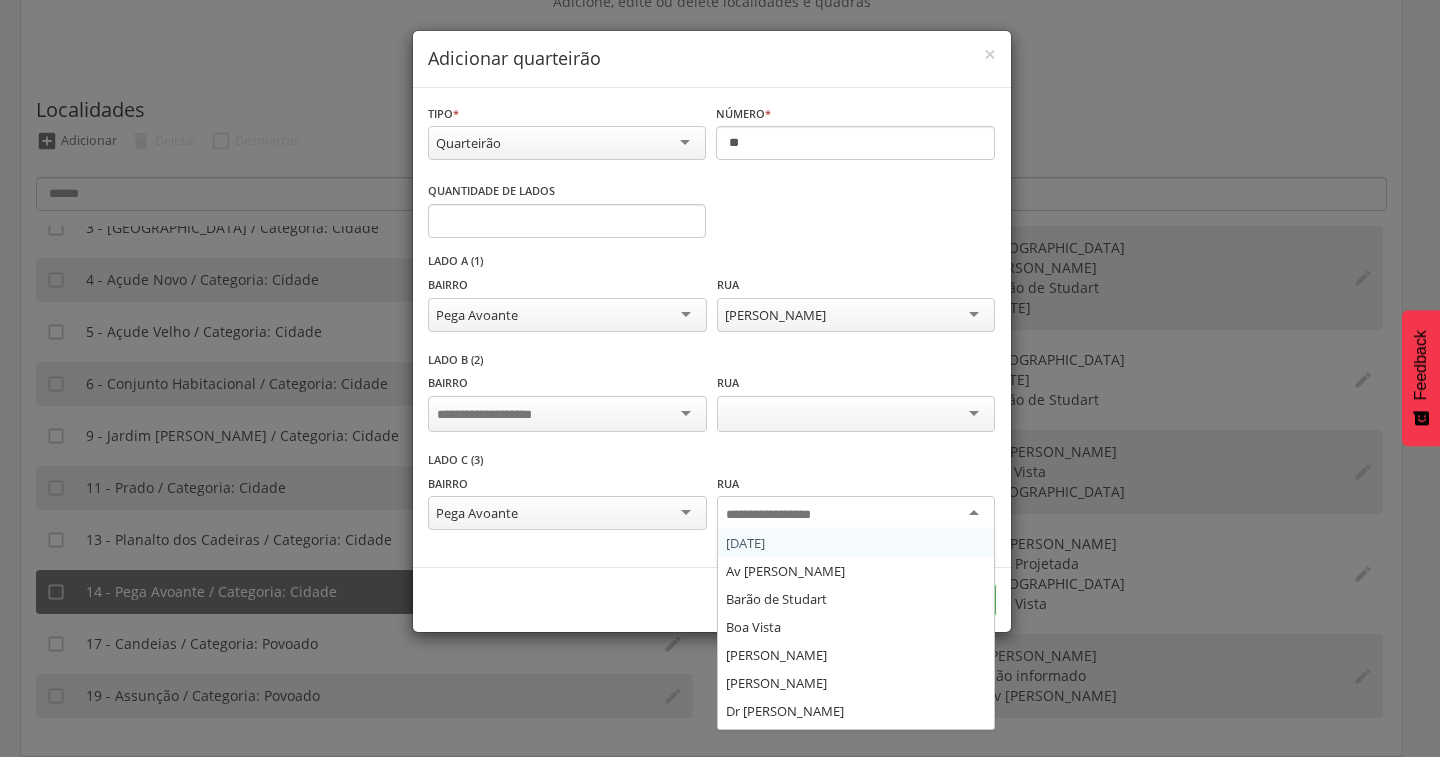 click at bounding box center [784, 515] 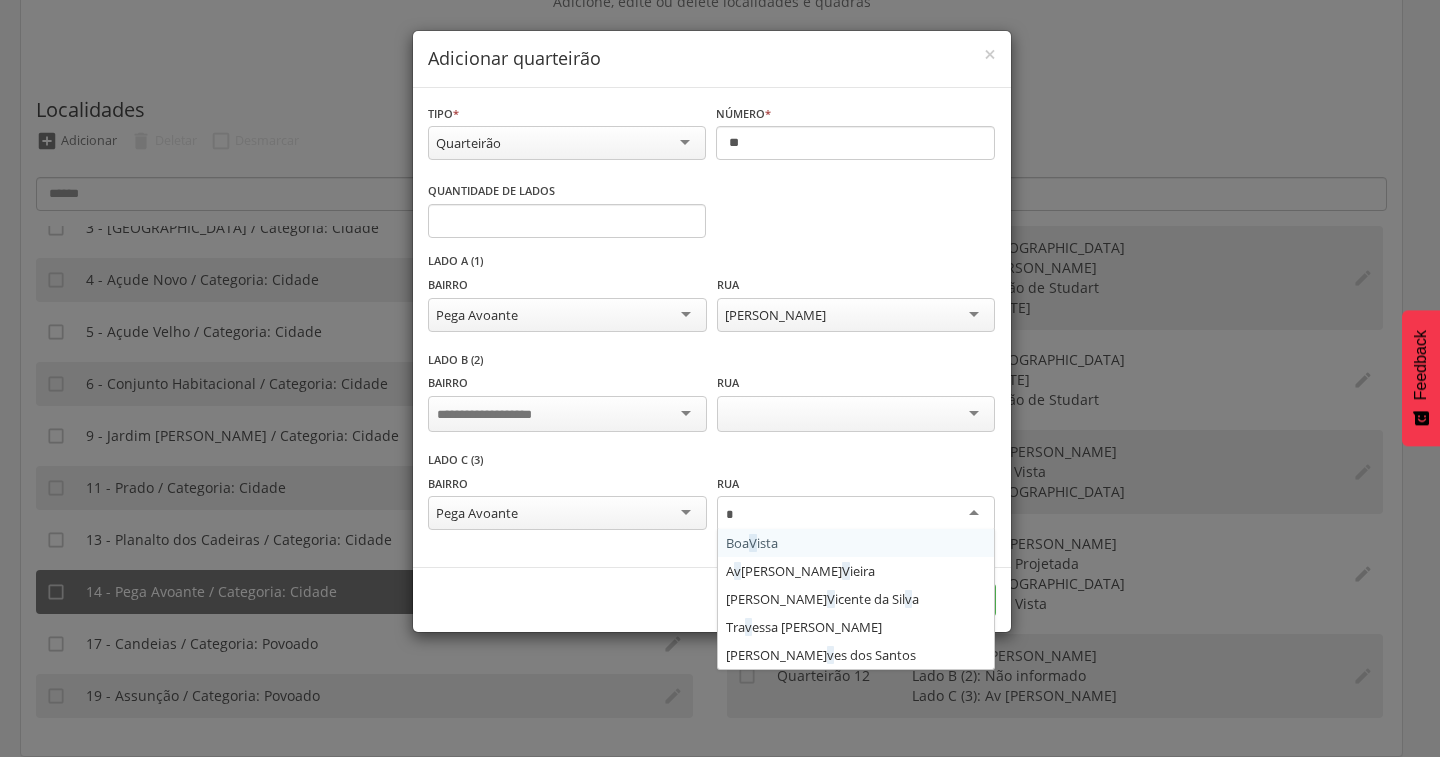 type on "**" 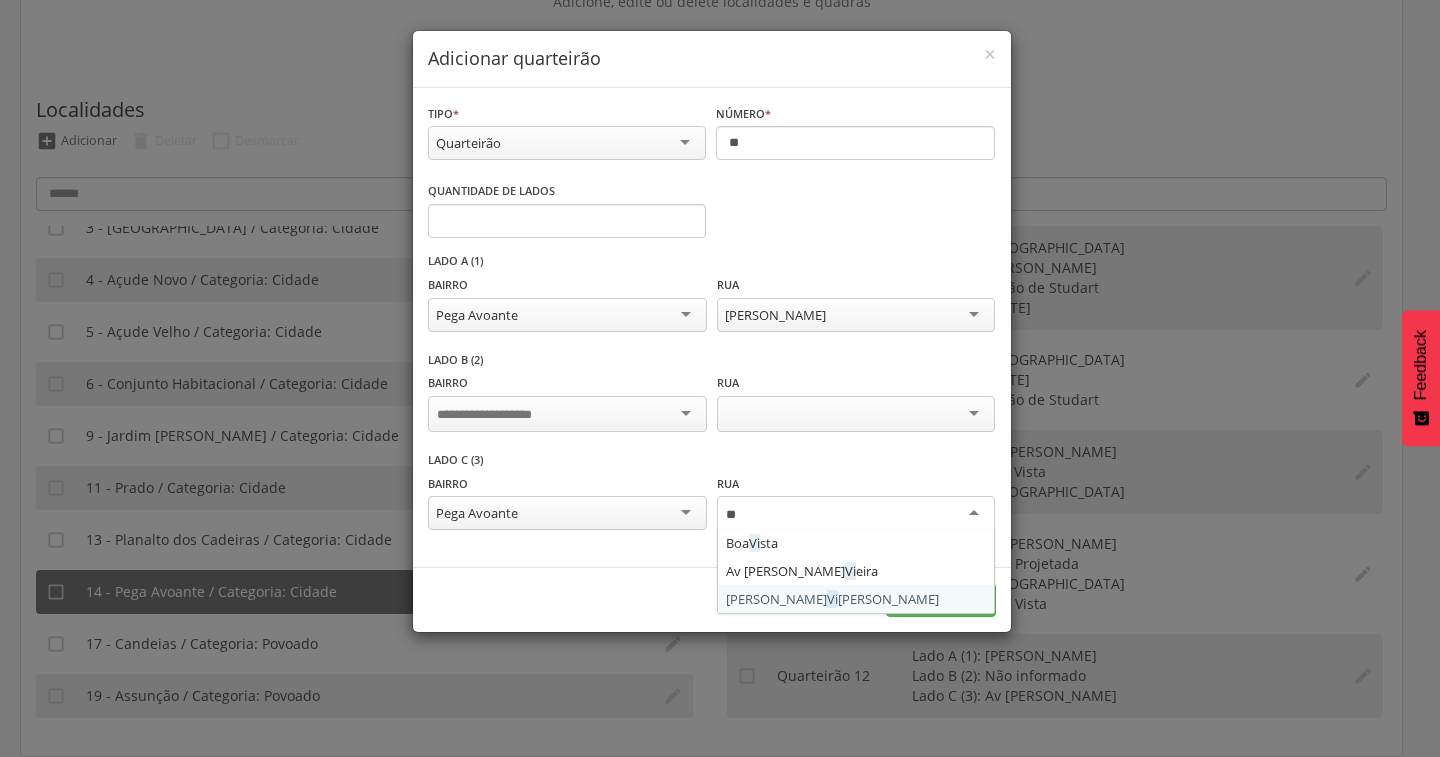type 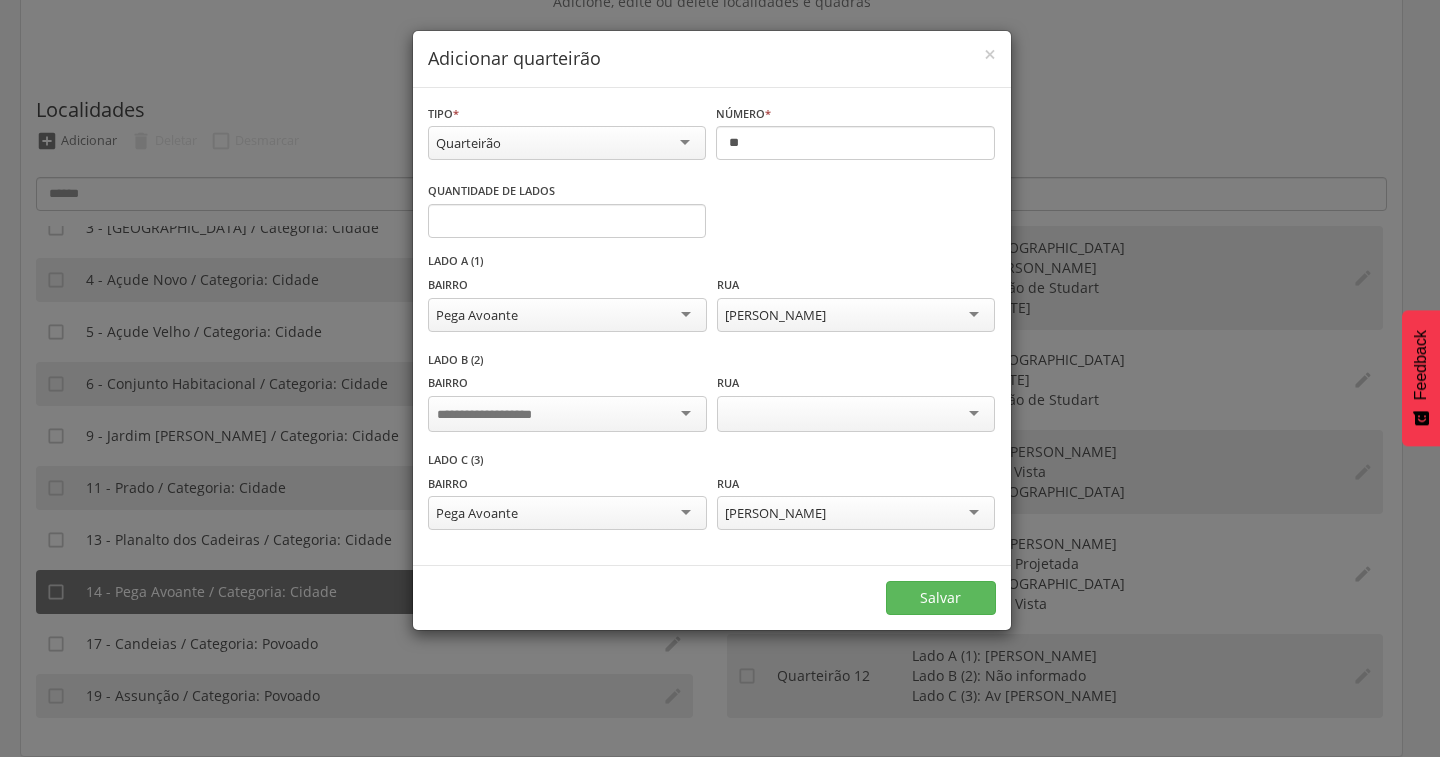 scroll, scrollTop: 0, scrollLeft: 0, axis: both 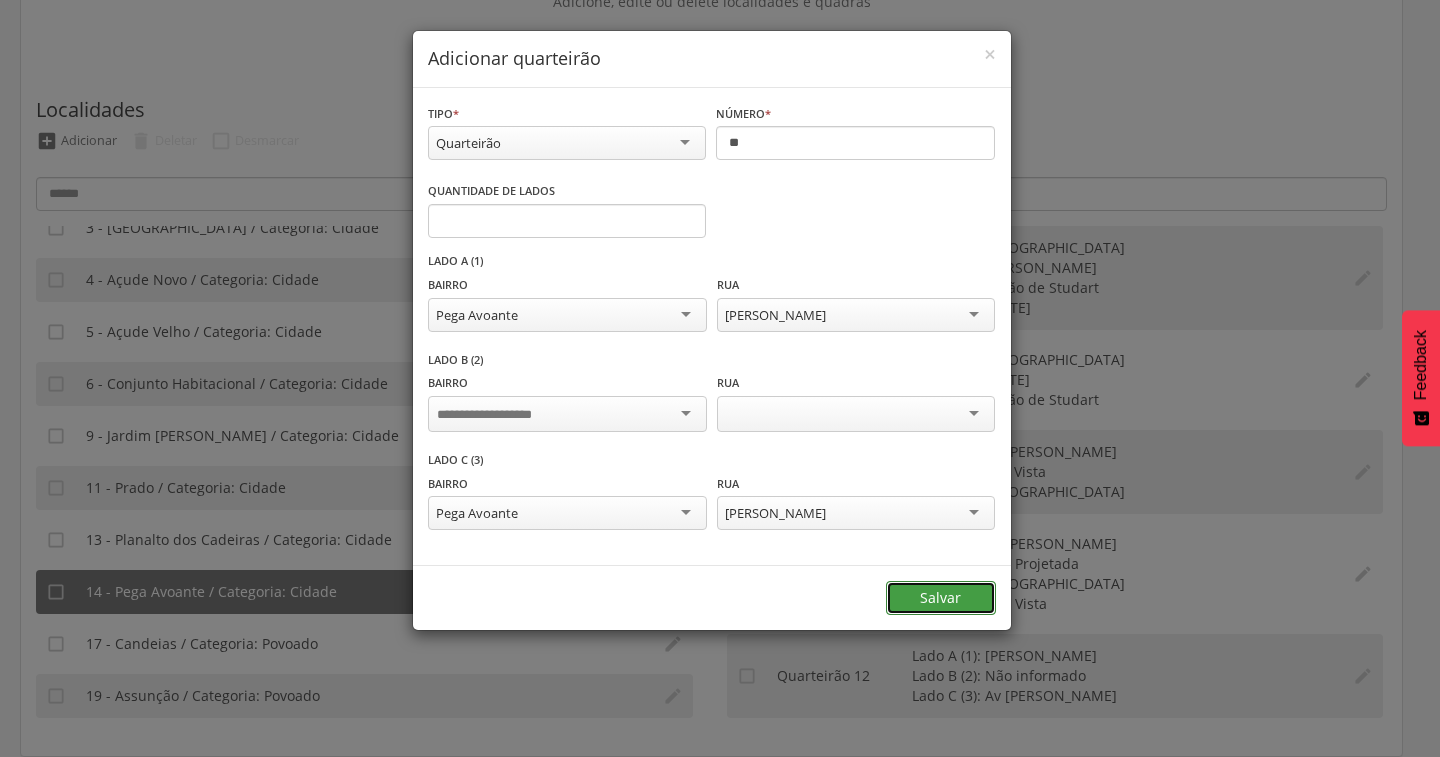 click on "Salvar" at bounding box center [941, 598] 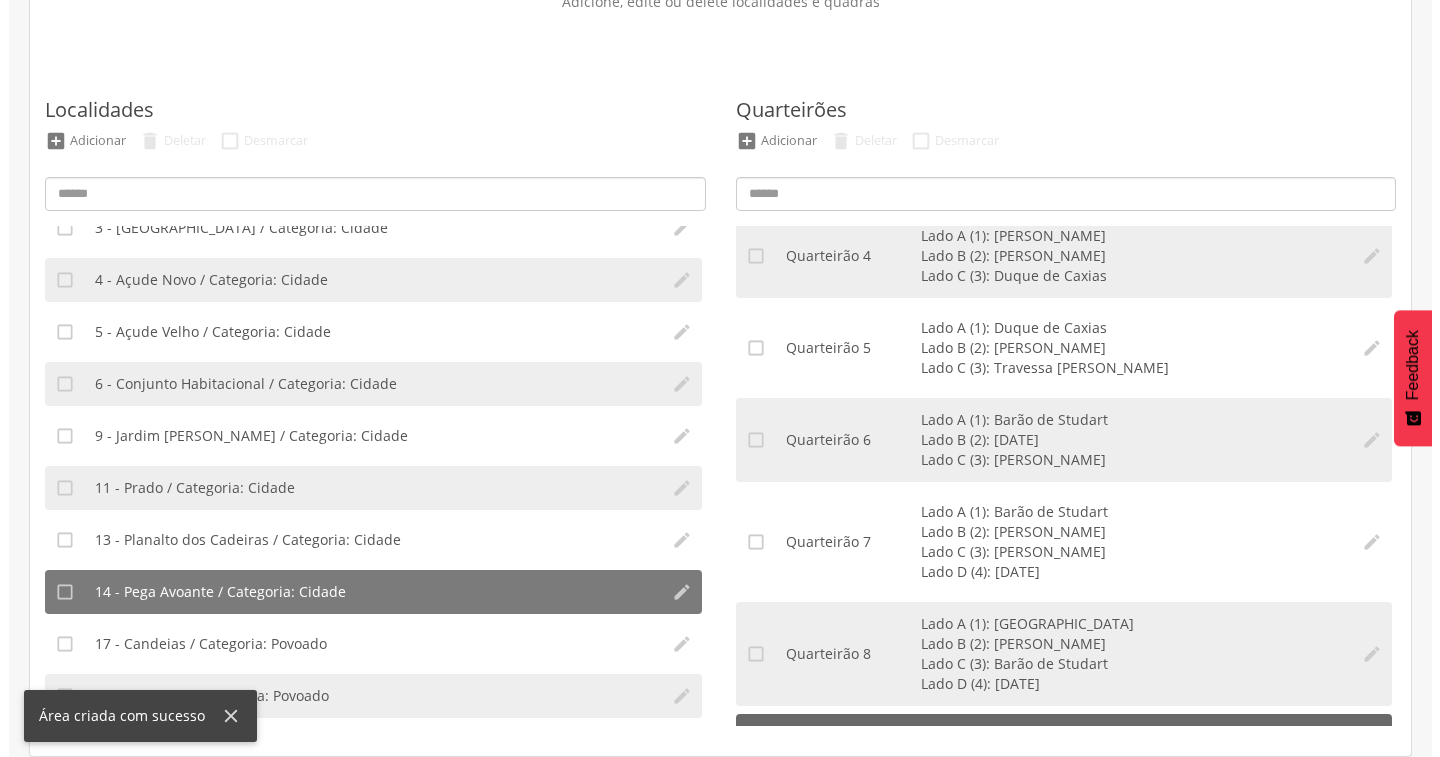 scroll, scrollTop: 0, scrollLeft: 0, axis: both 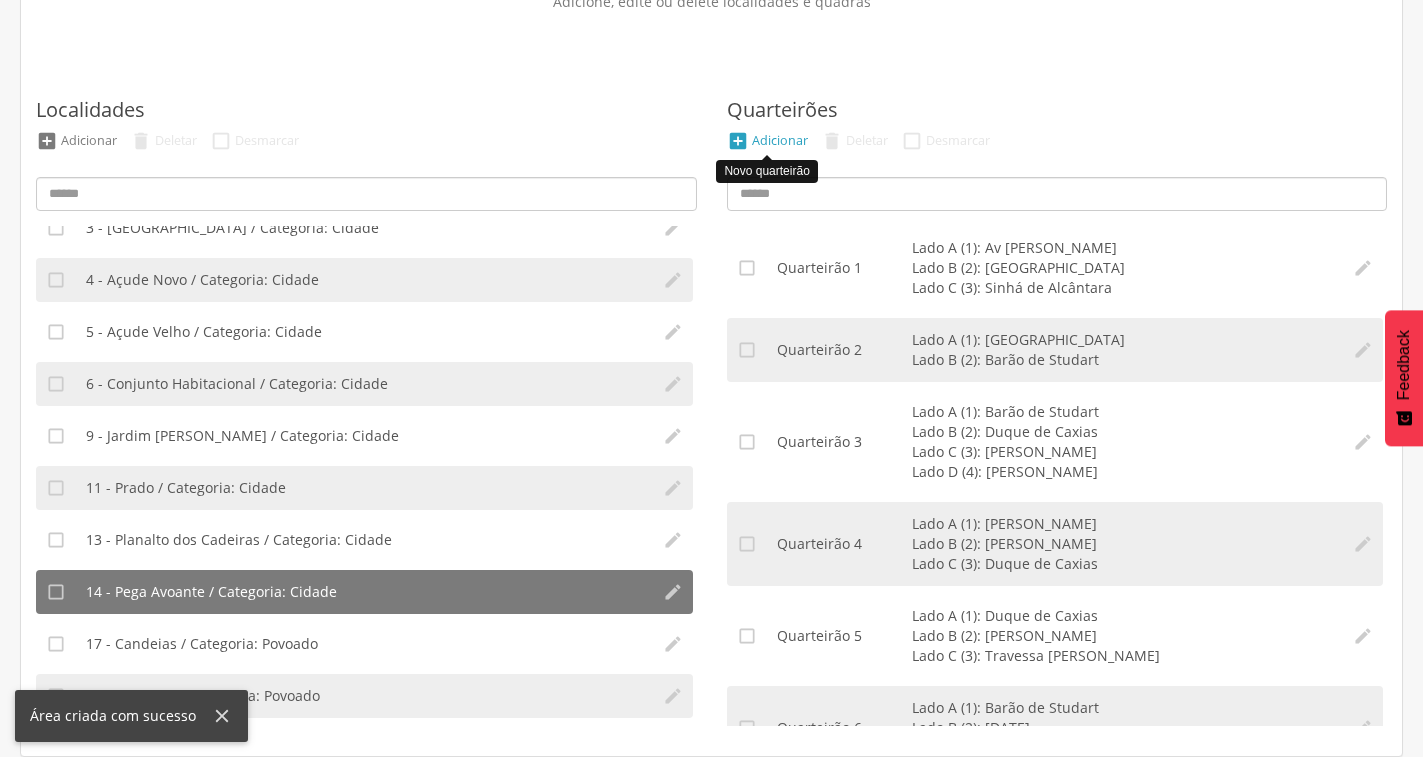 click on "" at bounding box center [738, 141] 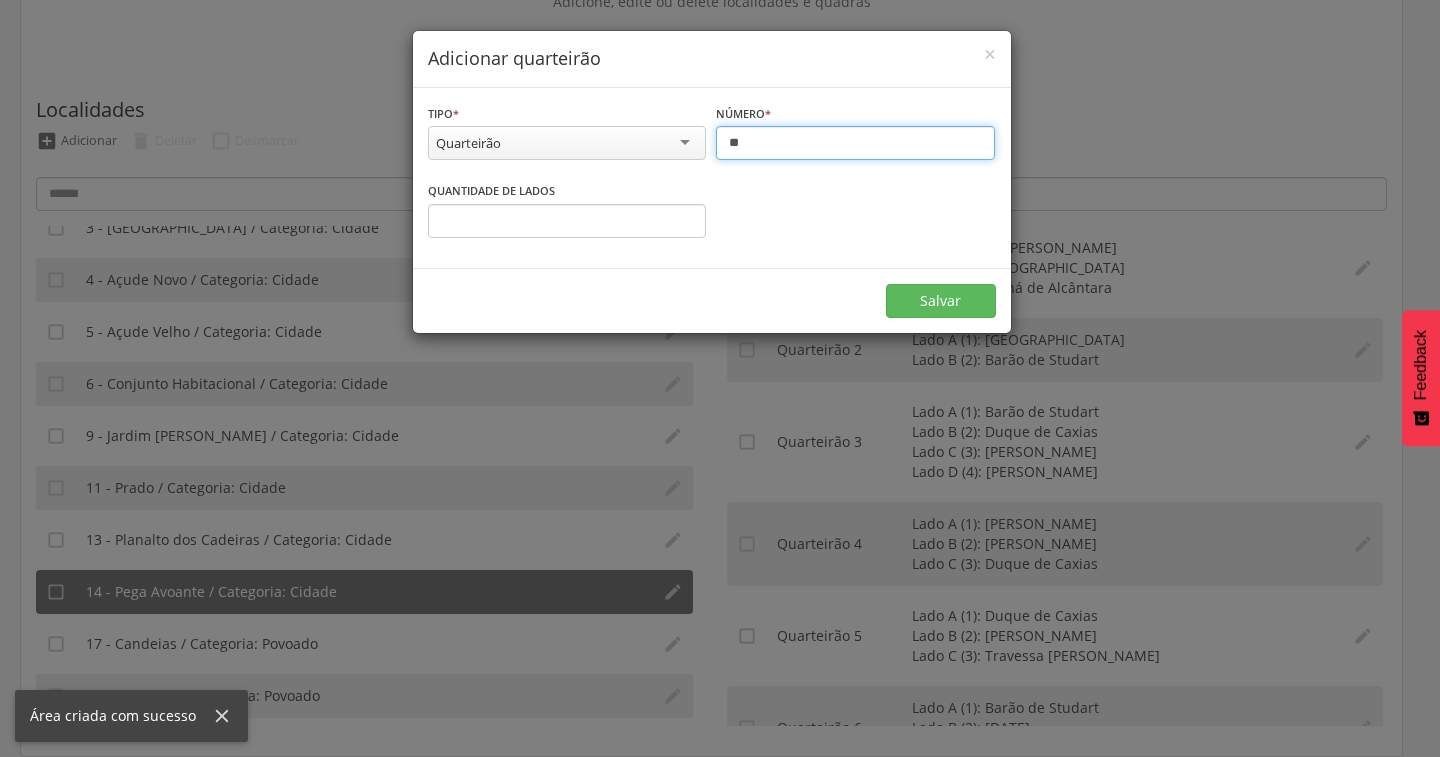 click on "**" at bounding box center (855, 143) 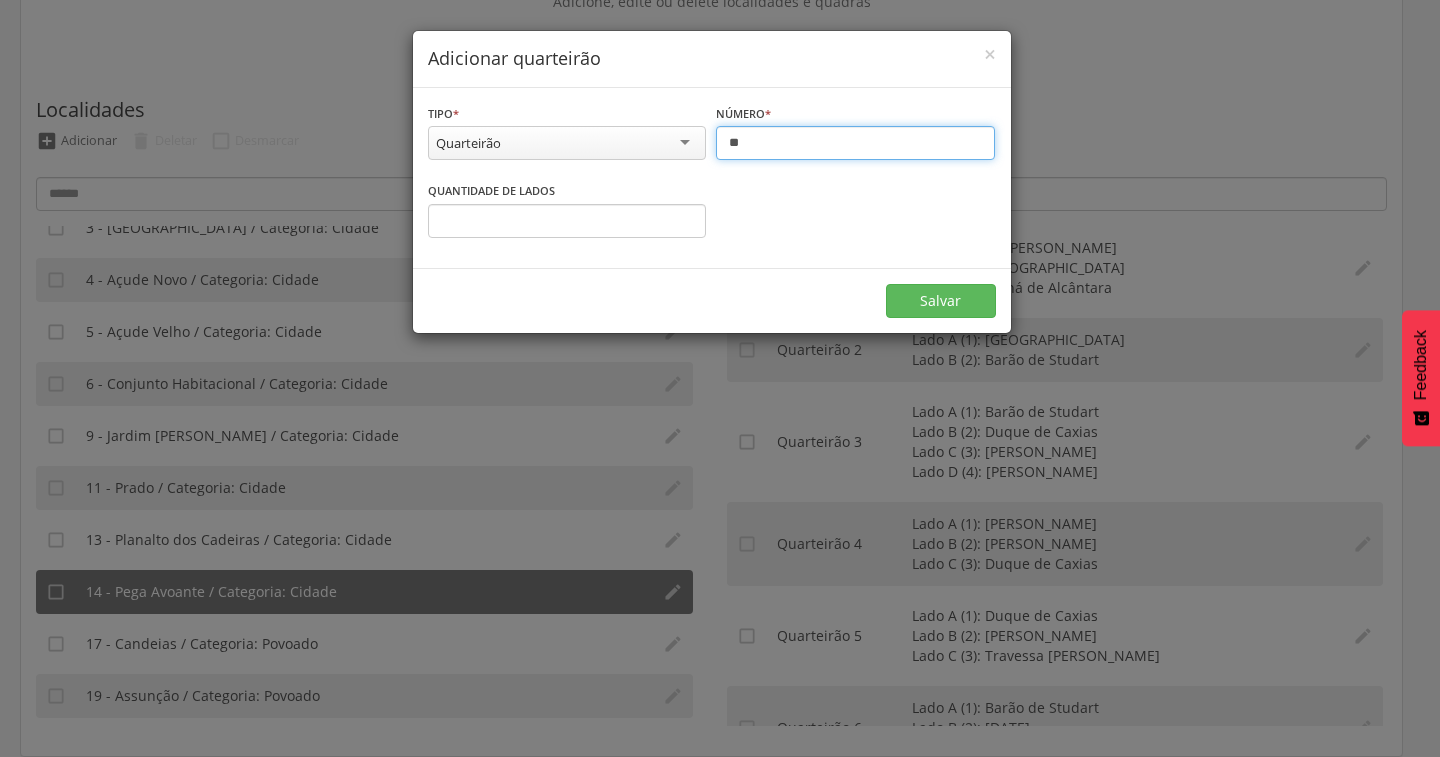 type on "**" 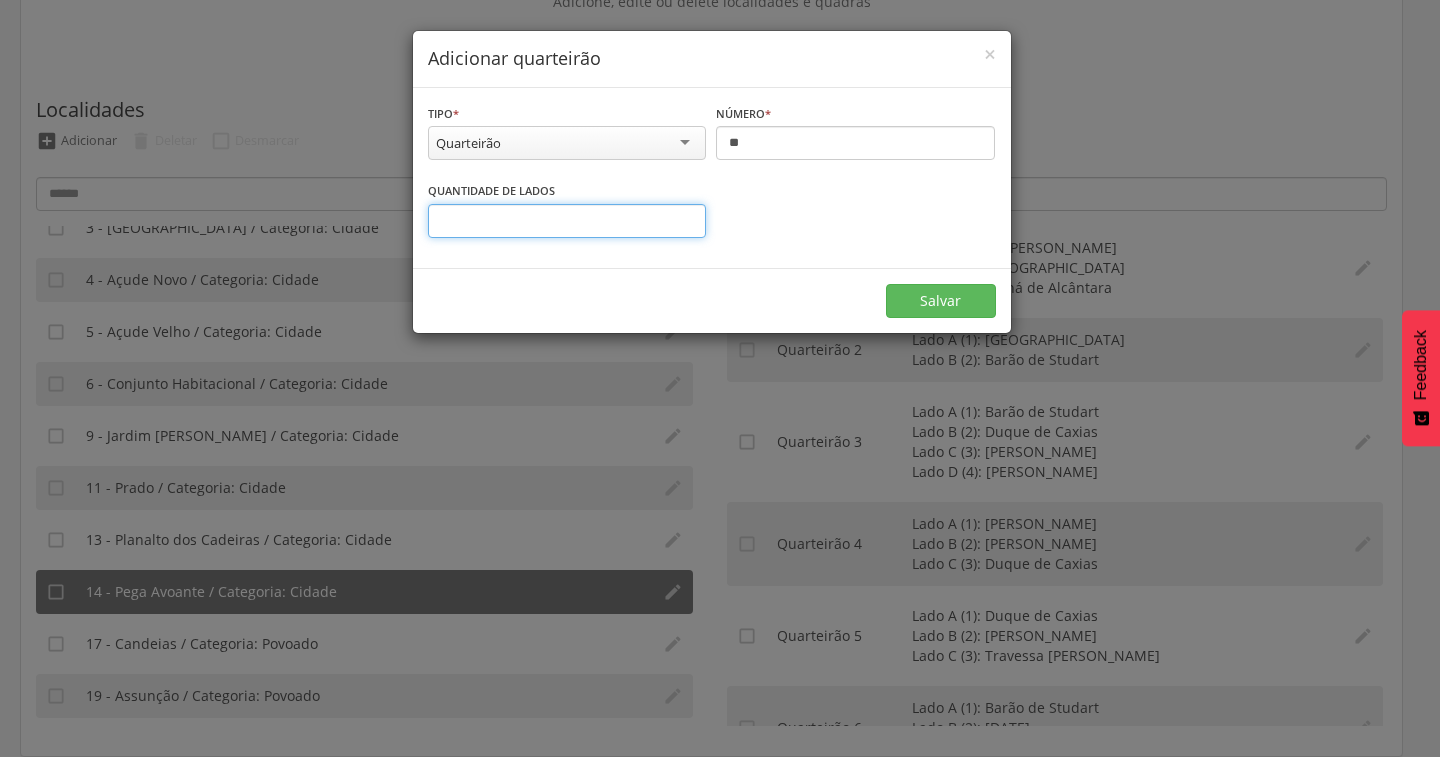 click on "*" at bounding box center (567, 221) 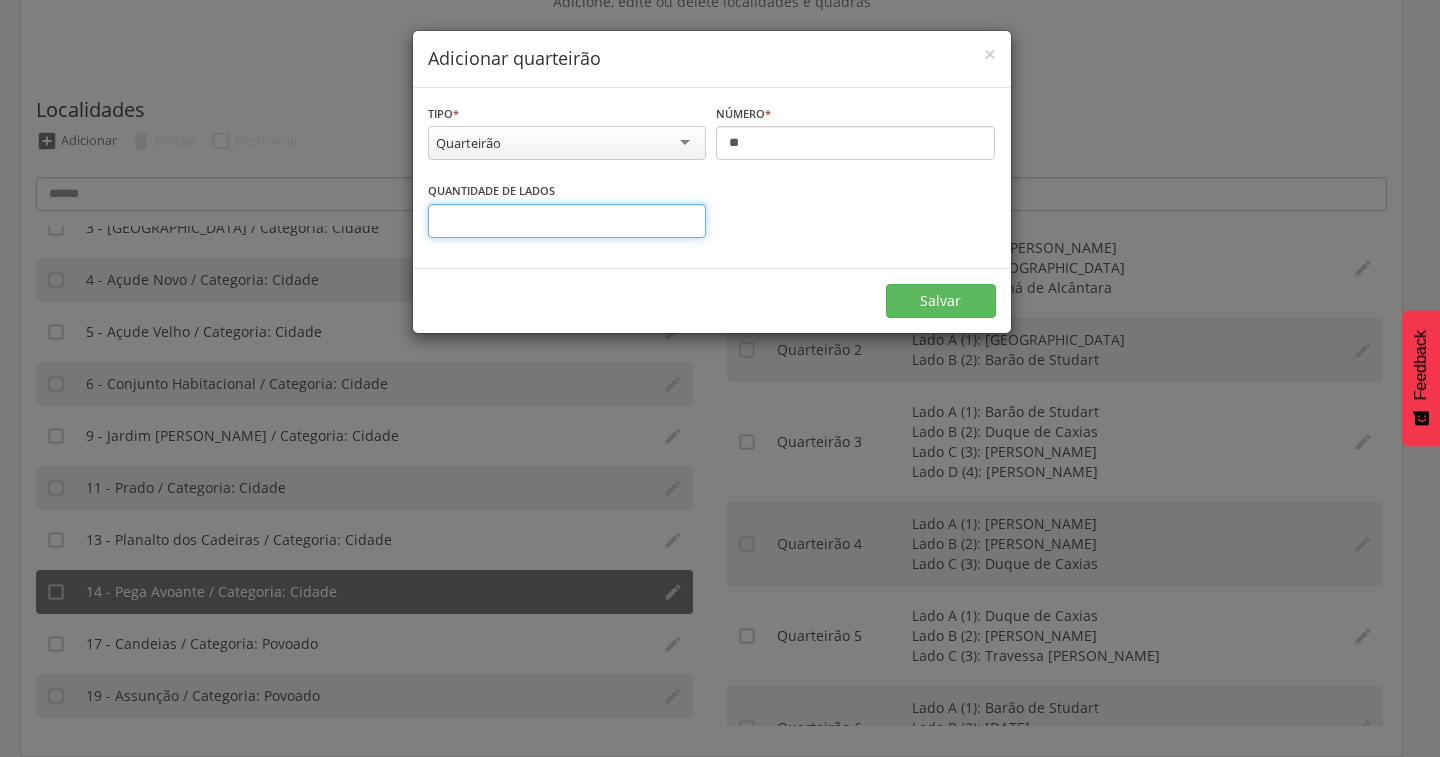 click on "*" at bounding box center [567, 221] 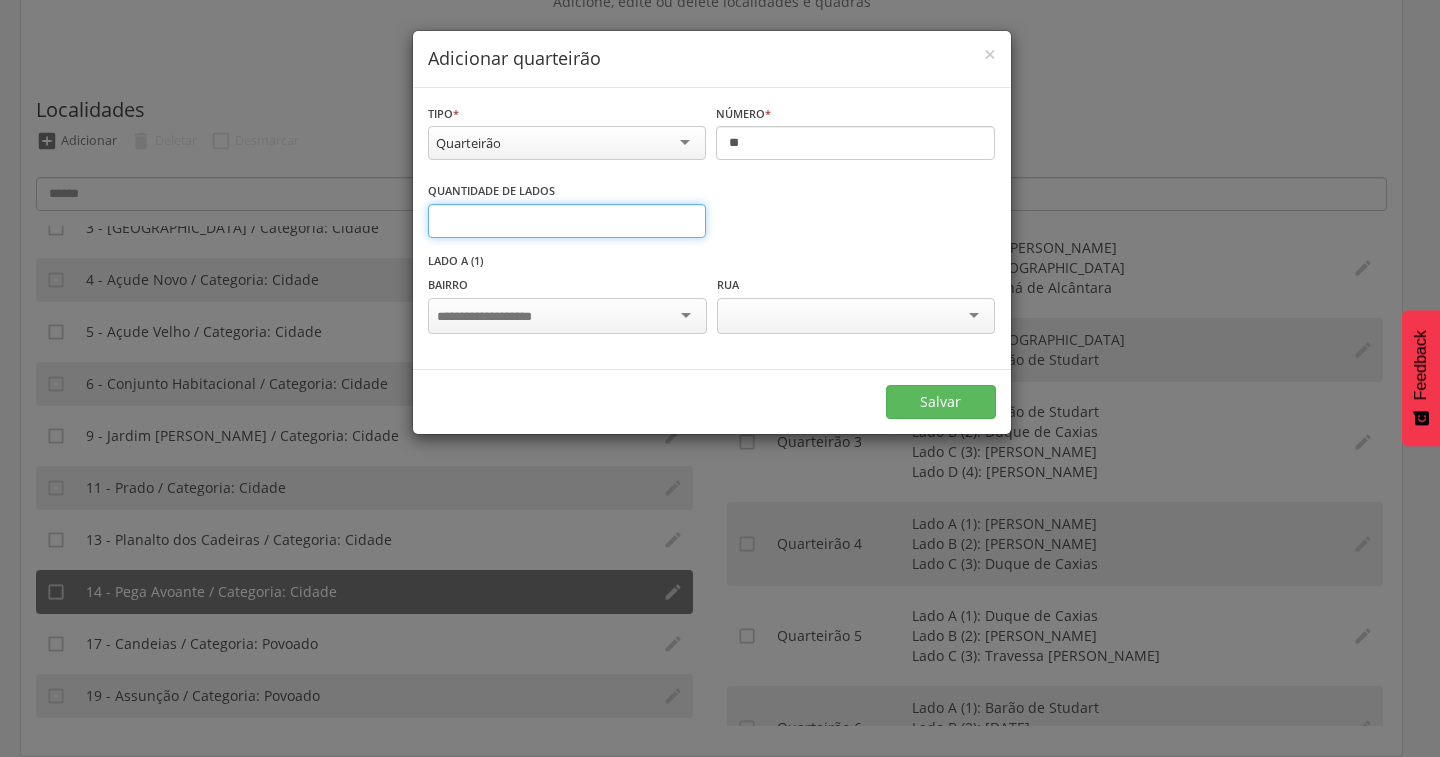 click on "*" at bounding box center (567, 221) 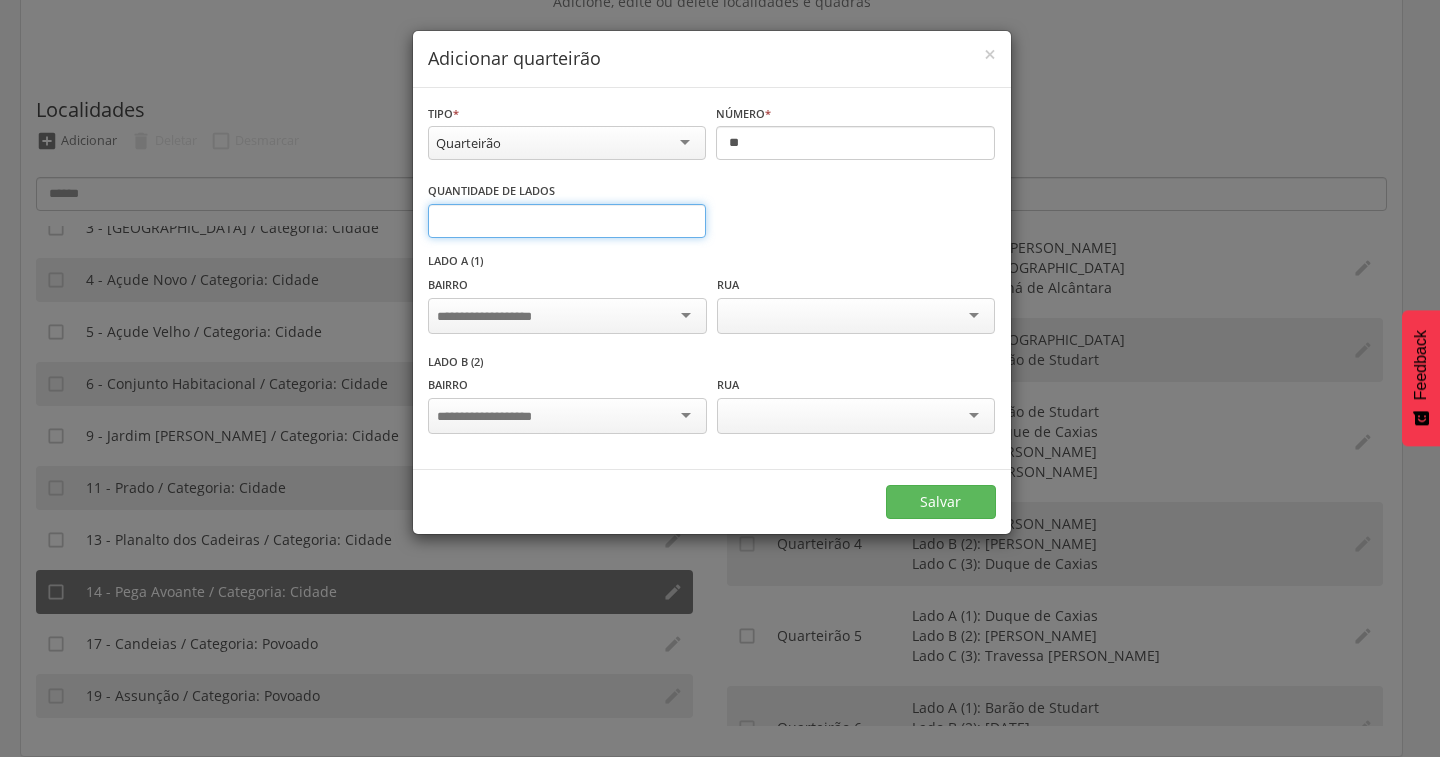 type on "*" 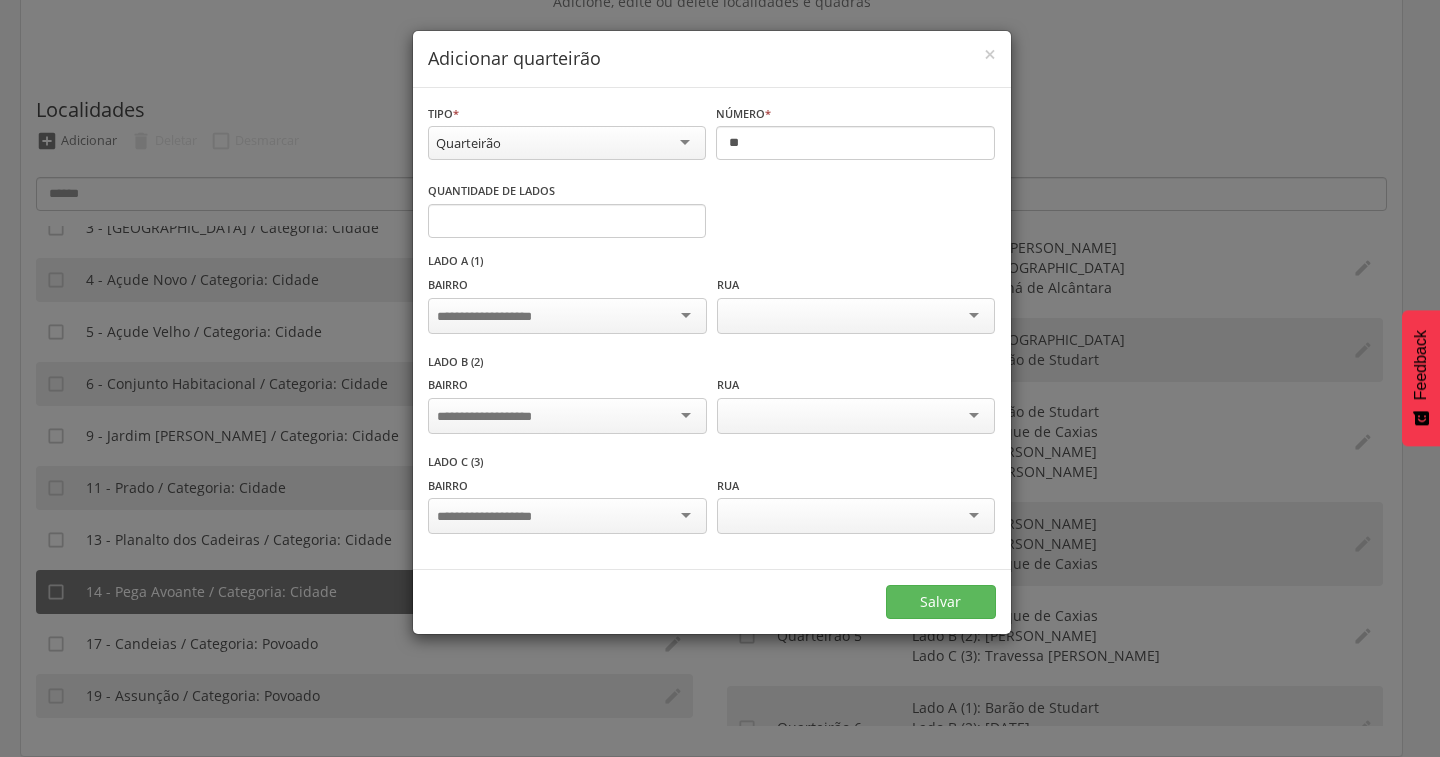 click at bounding box center (567, 316) 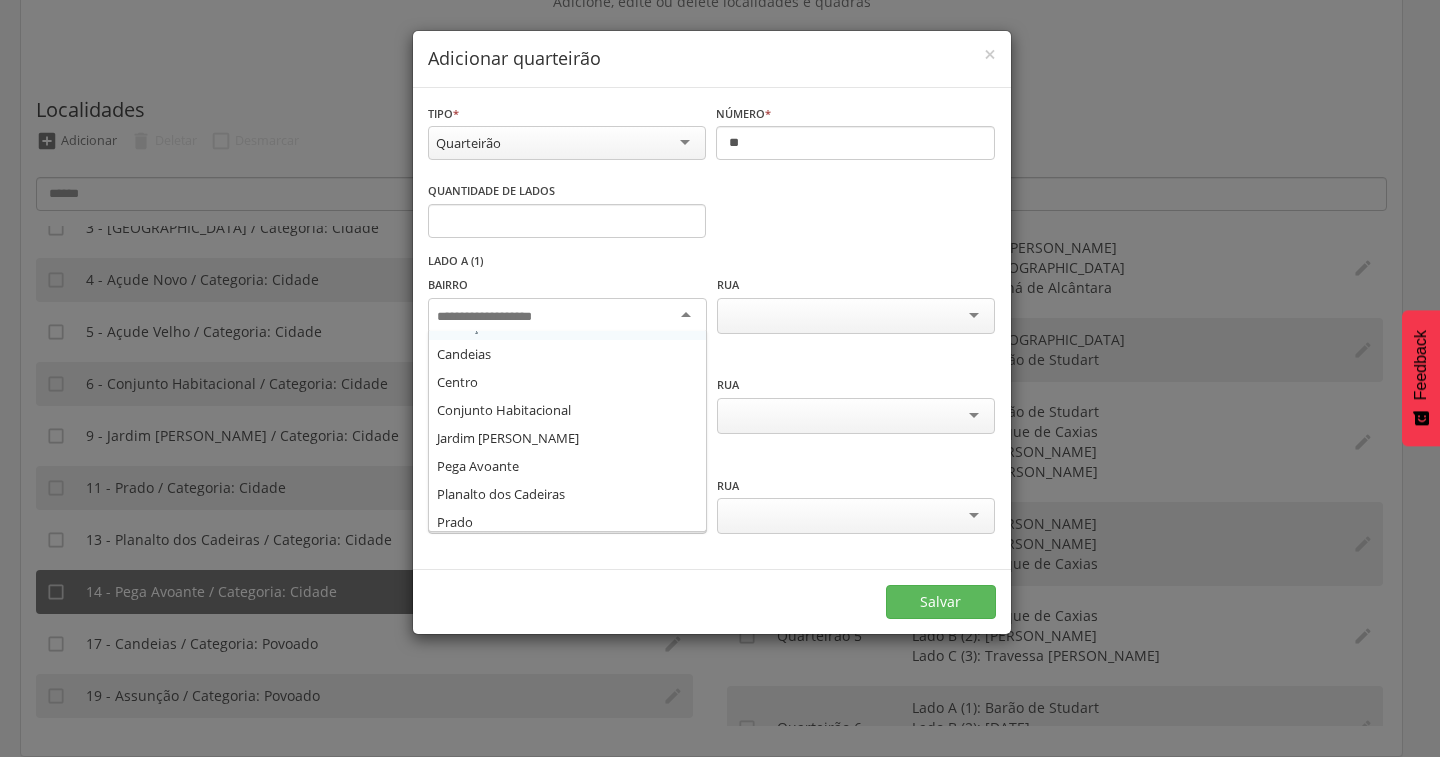 scroll, scrollTop: 136, scrollLeft: 0, axis: vertical 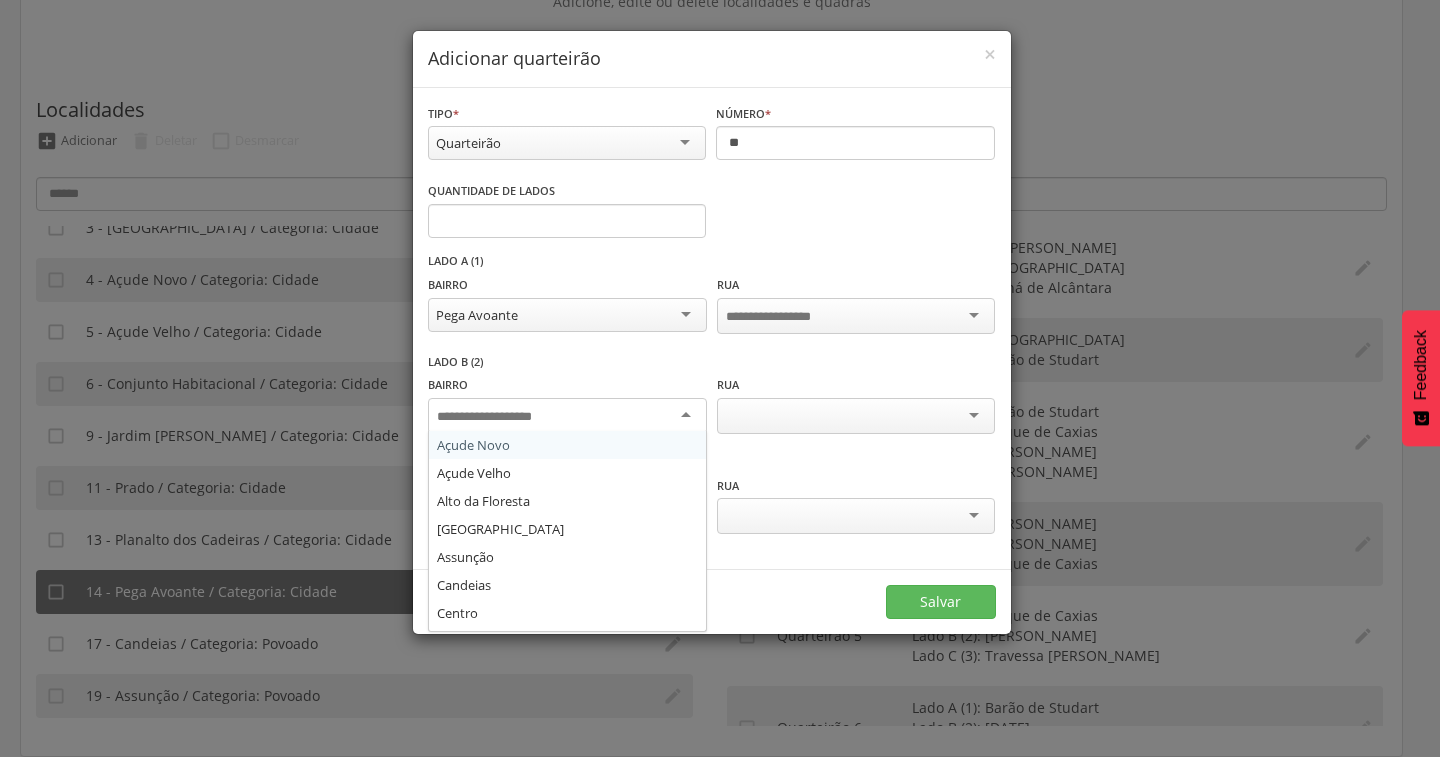 click at bounding box center [567, 416] 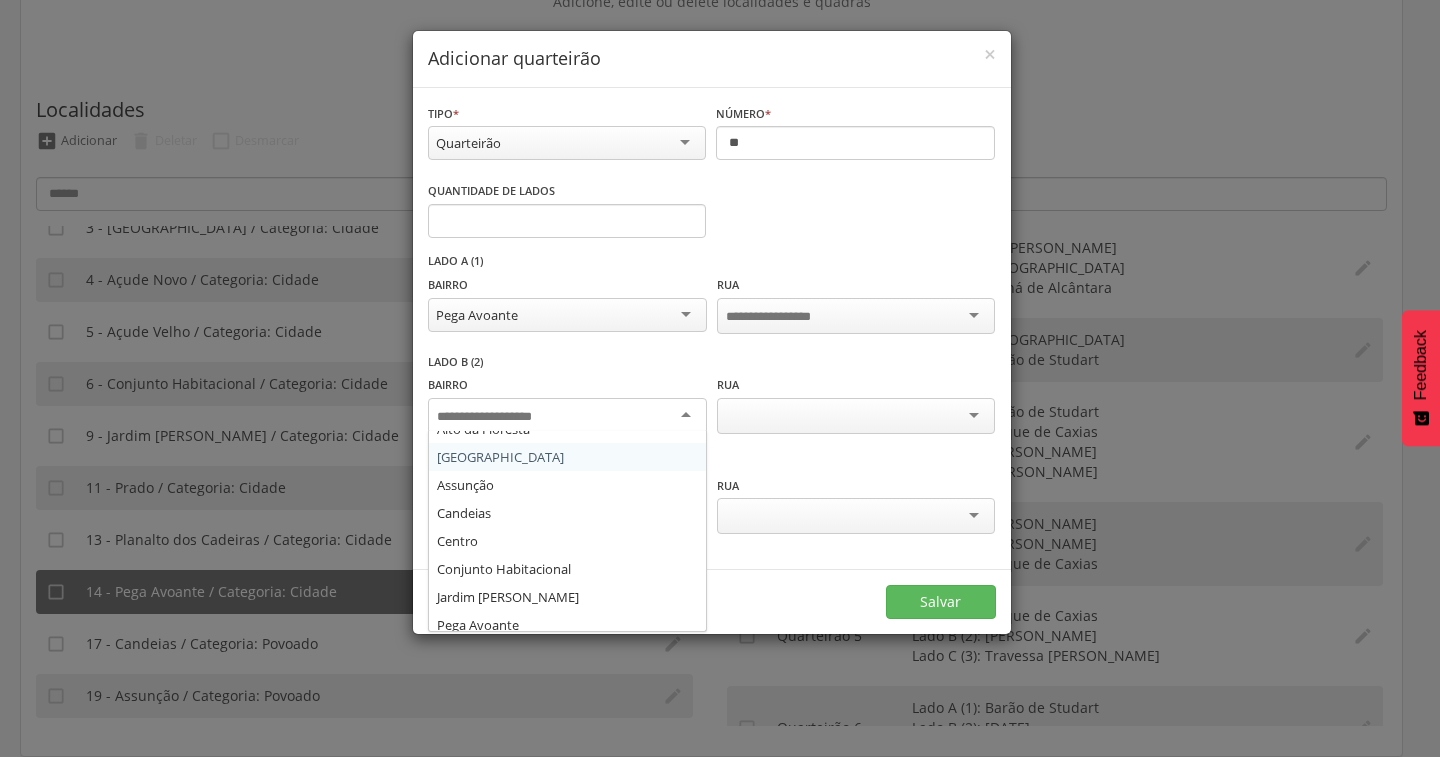 scroll, scrollTop: 136, scrollLeft: 0, axis: vertical 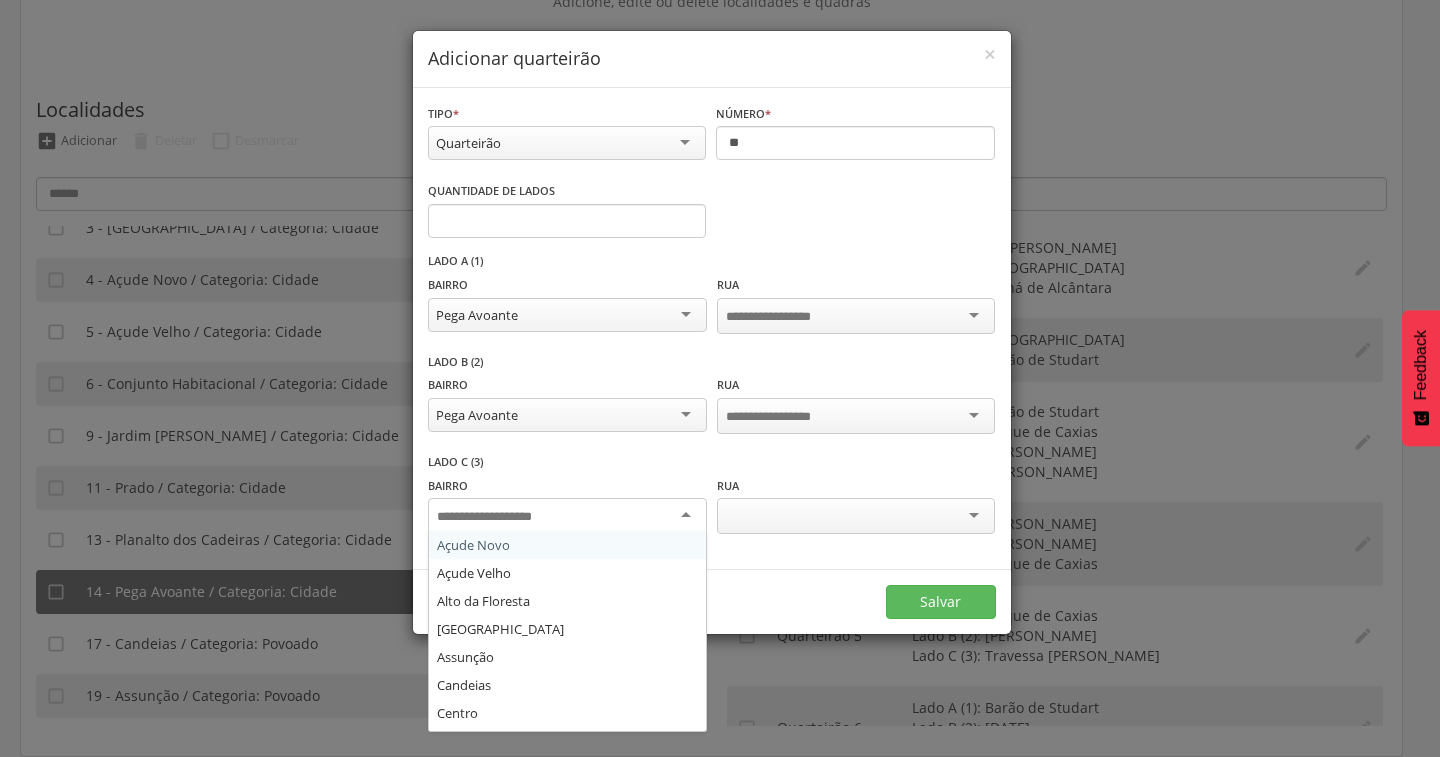 click at bounding box center [567, 516] 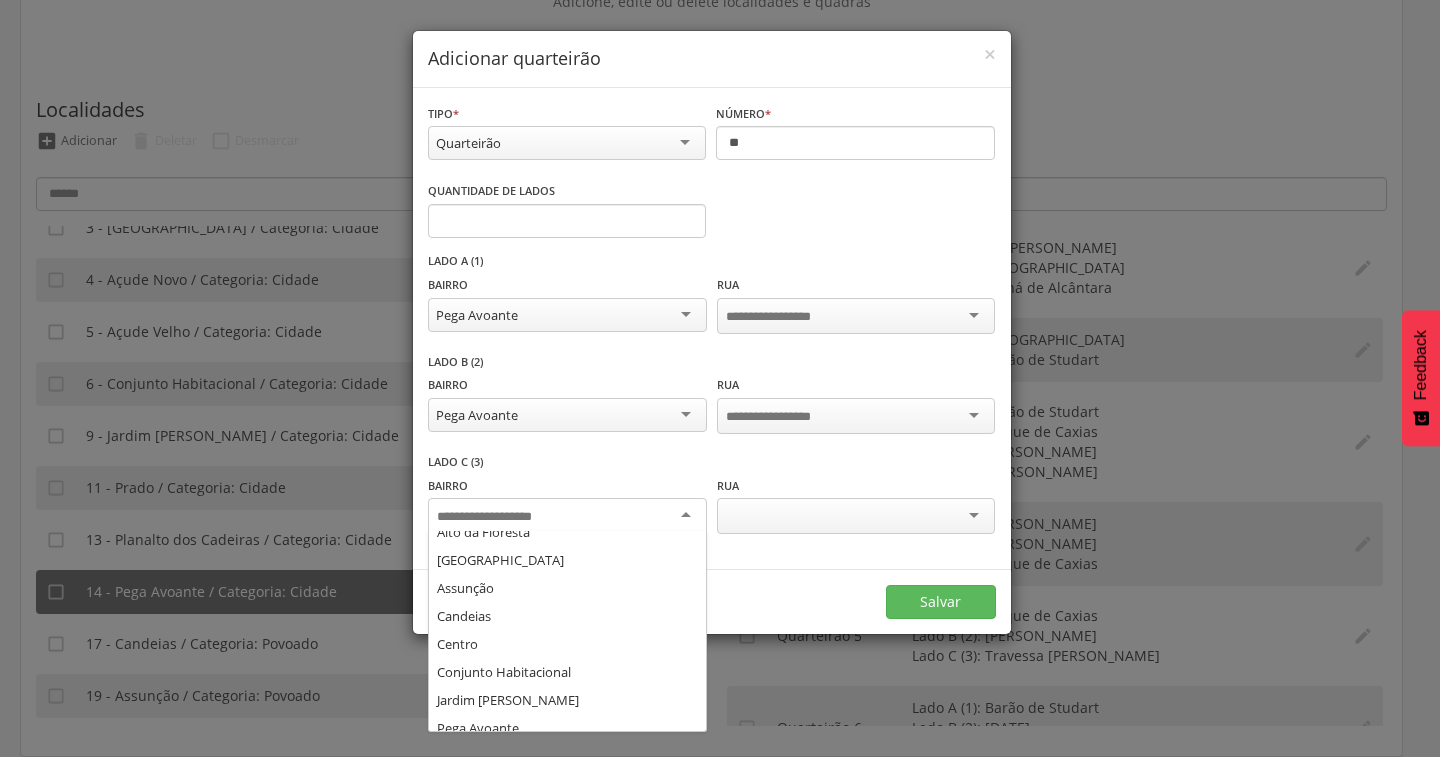 scroll, scrollTop: 136, scrollLeft: 0, axis: vertical 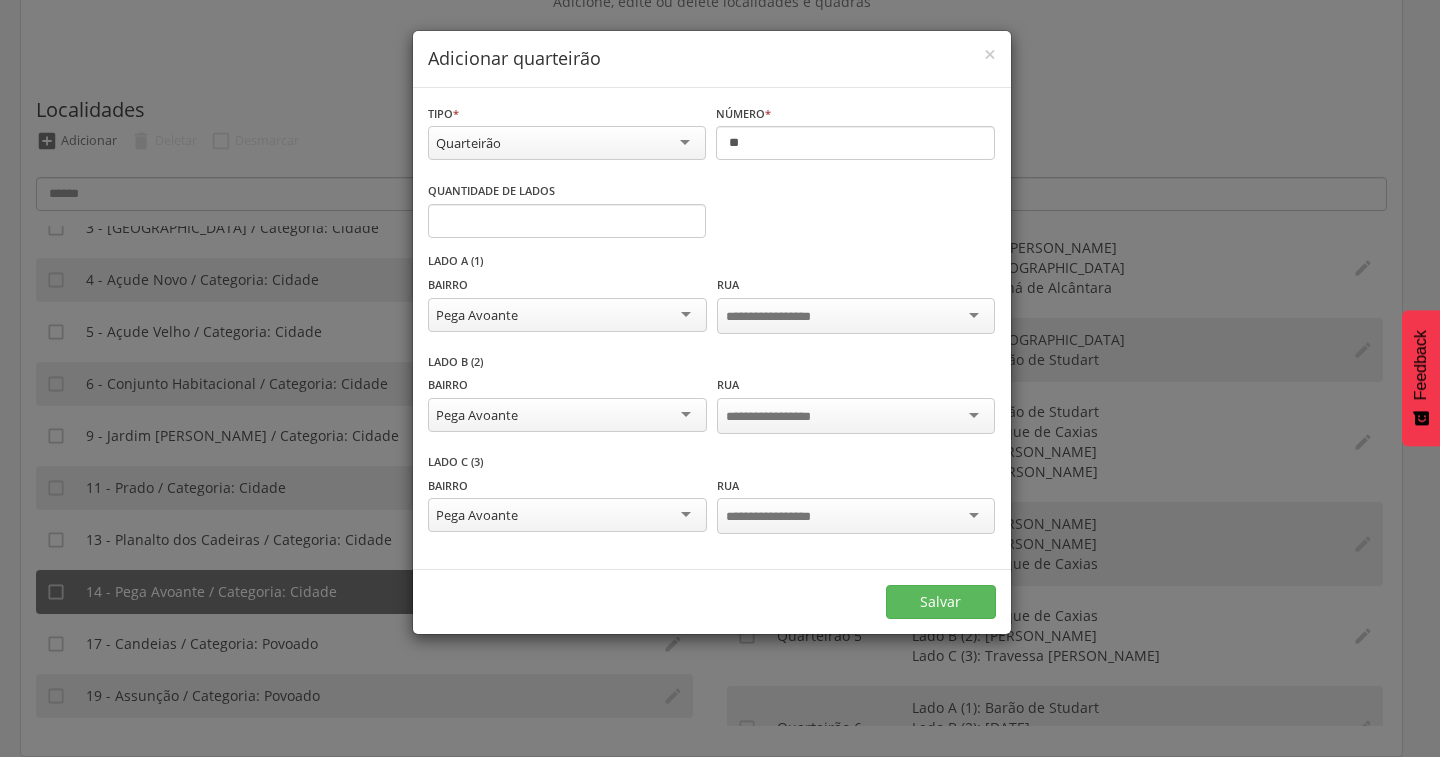 click at bounding box center [784, 317] 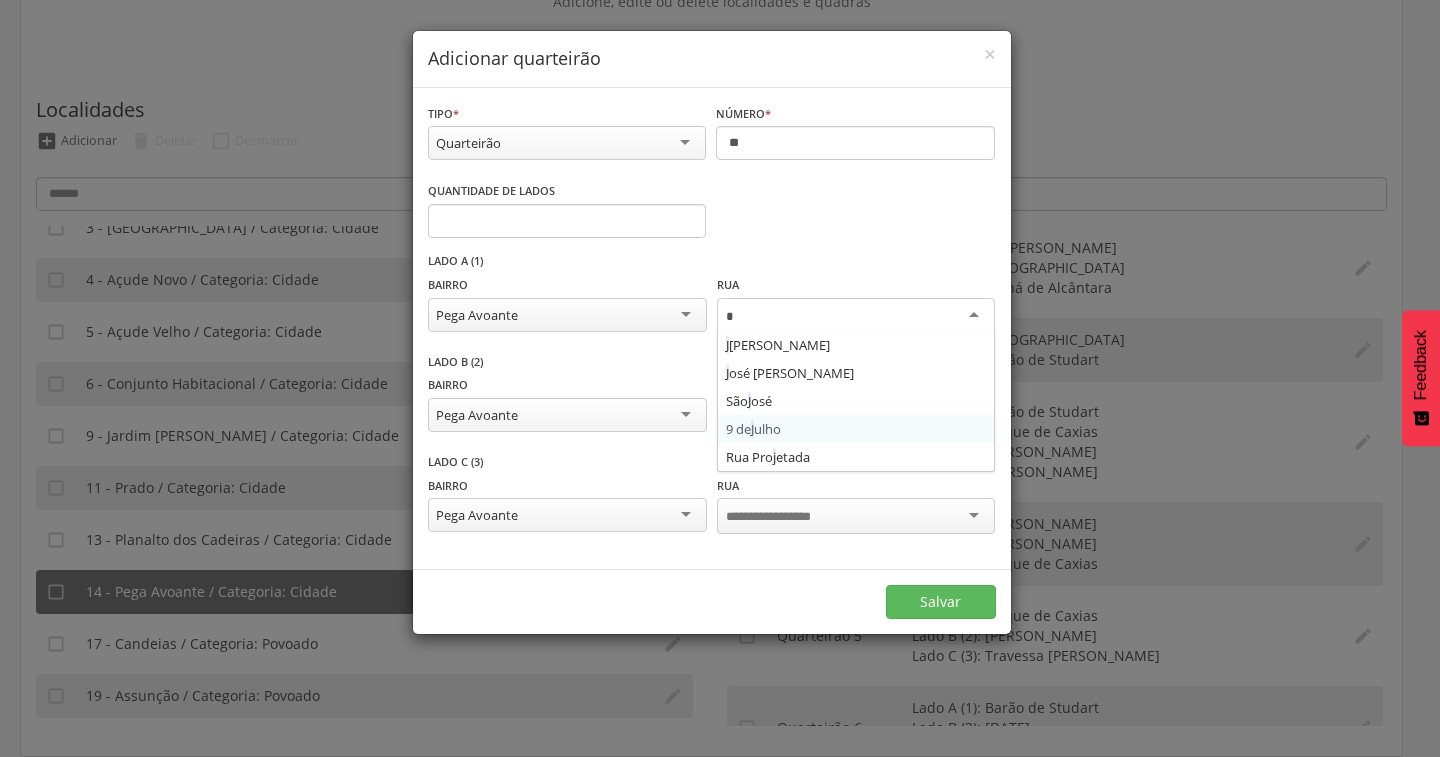 type on "**" 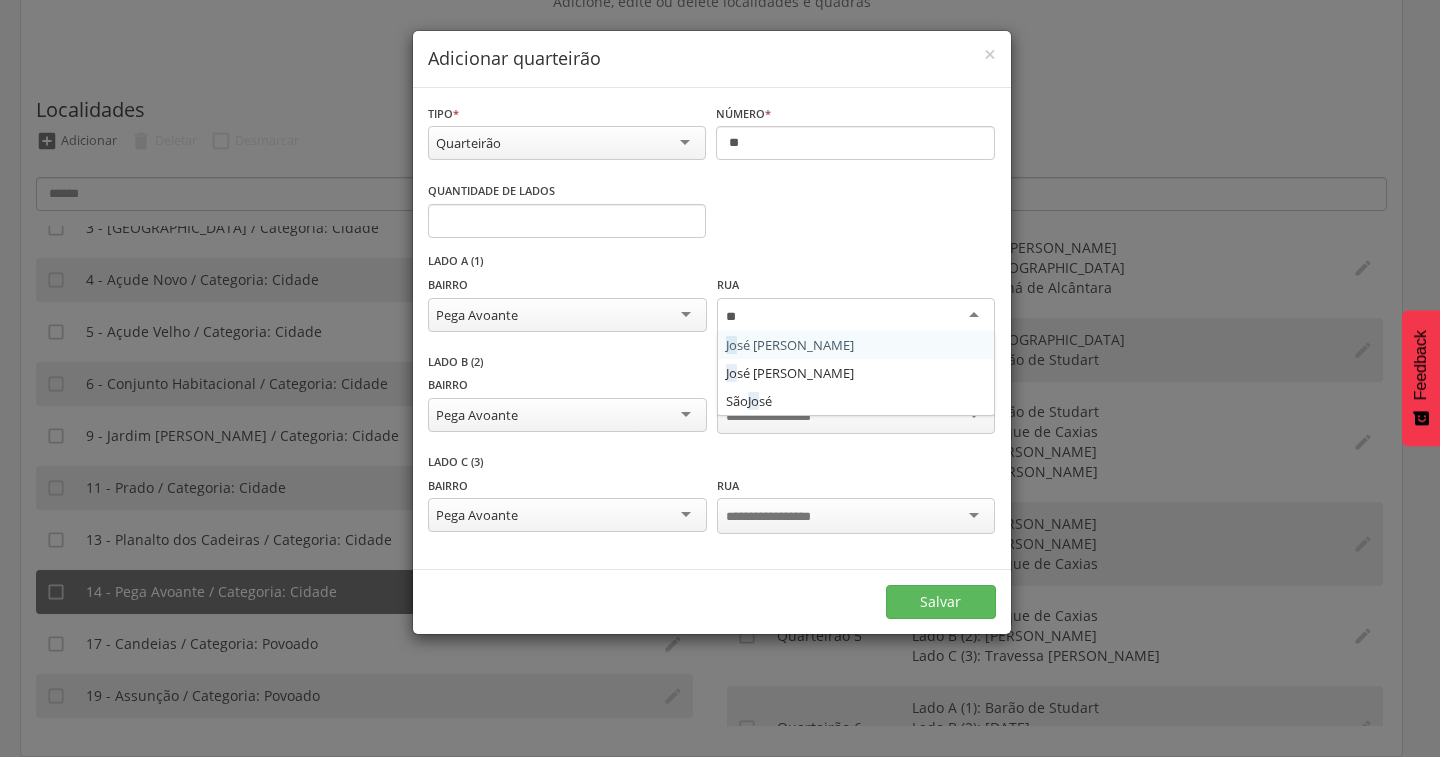 type 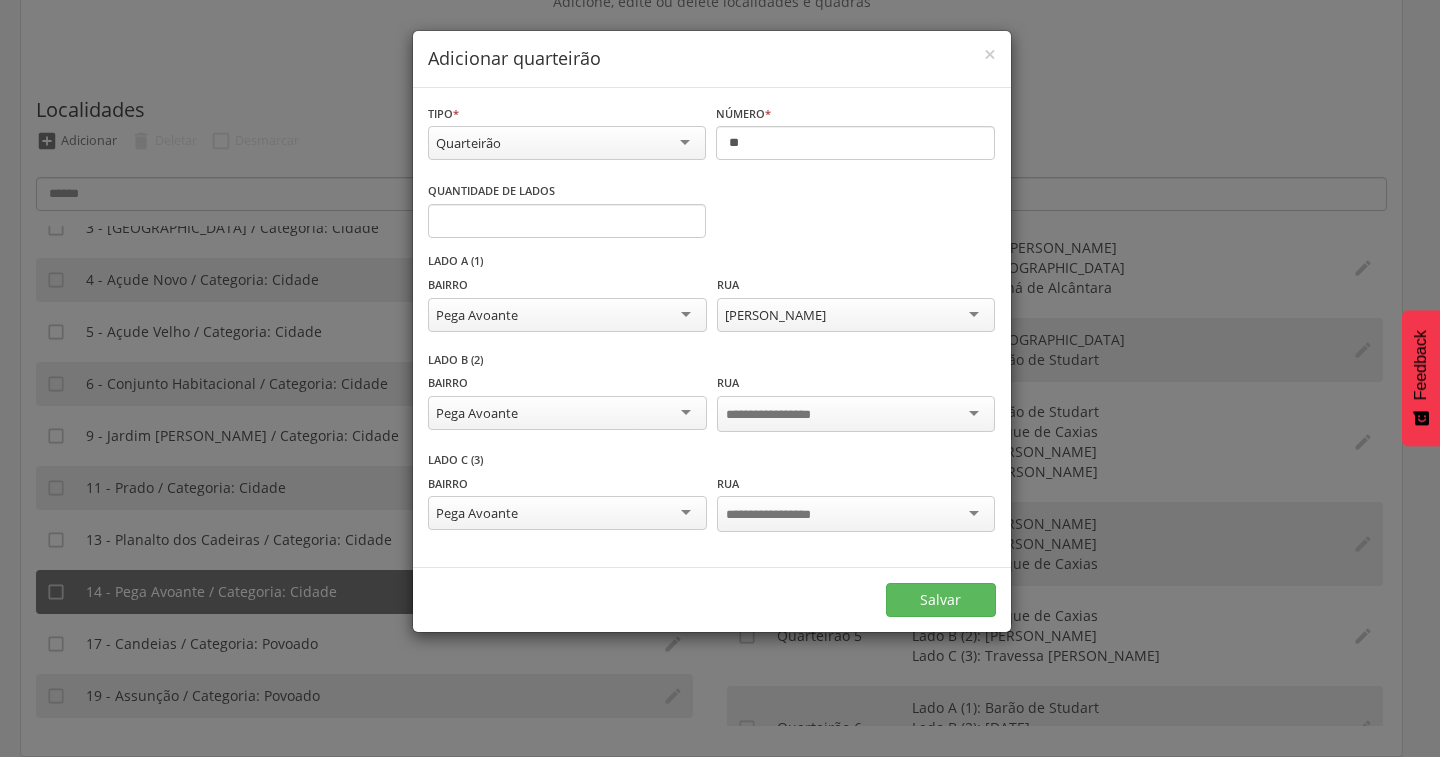 scroll, scrollTop: 0, scrollLeft: 0, axis: both 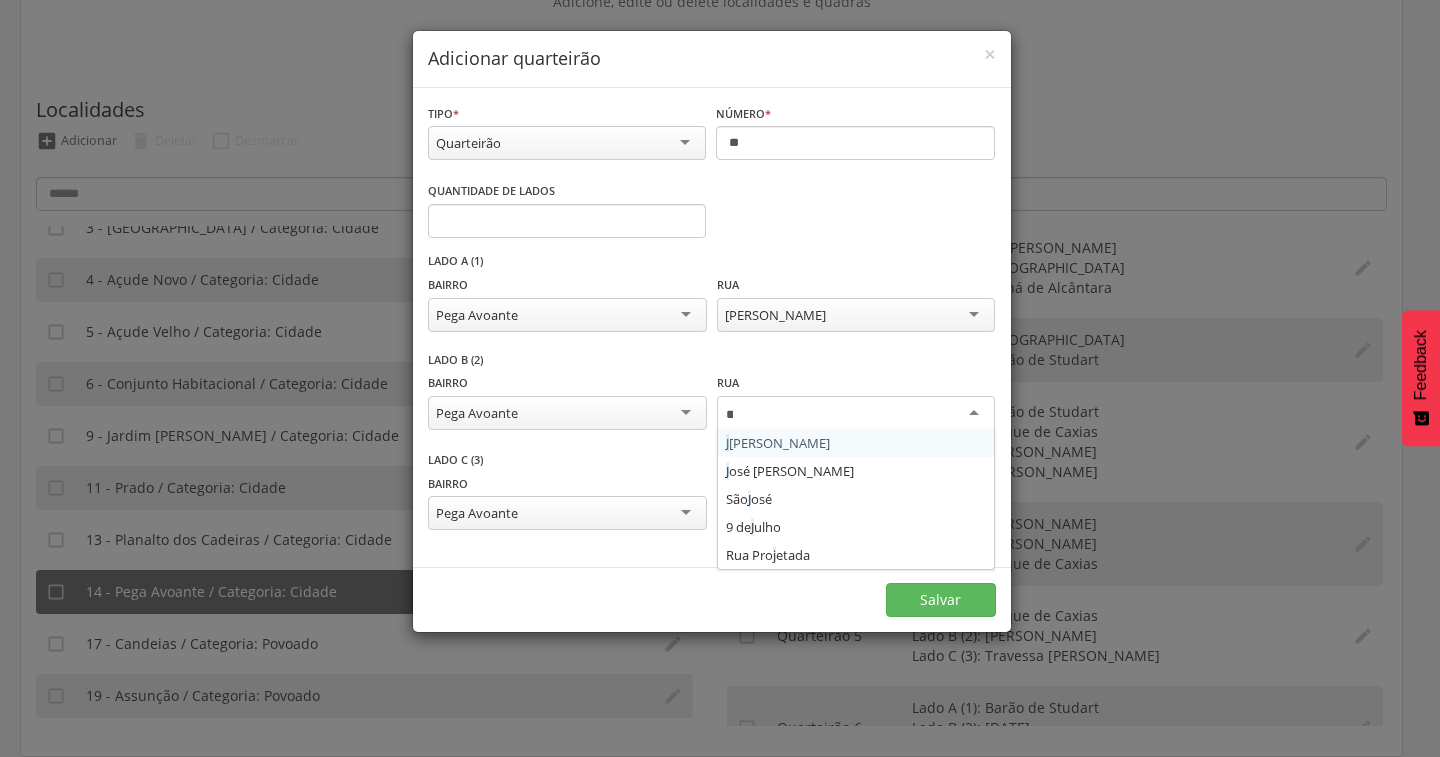 type on "***" 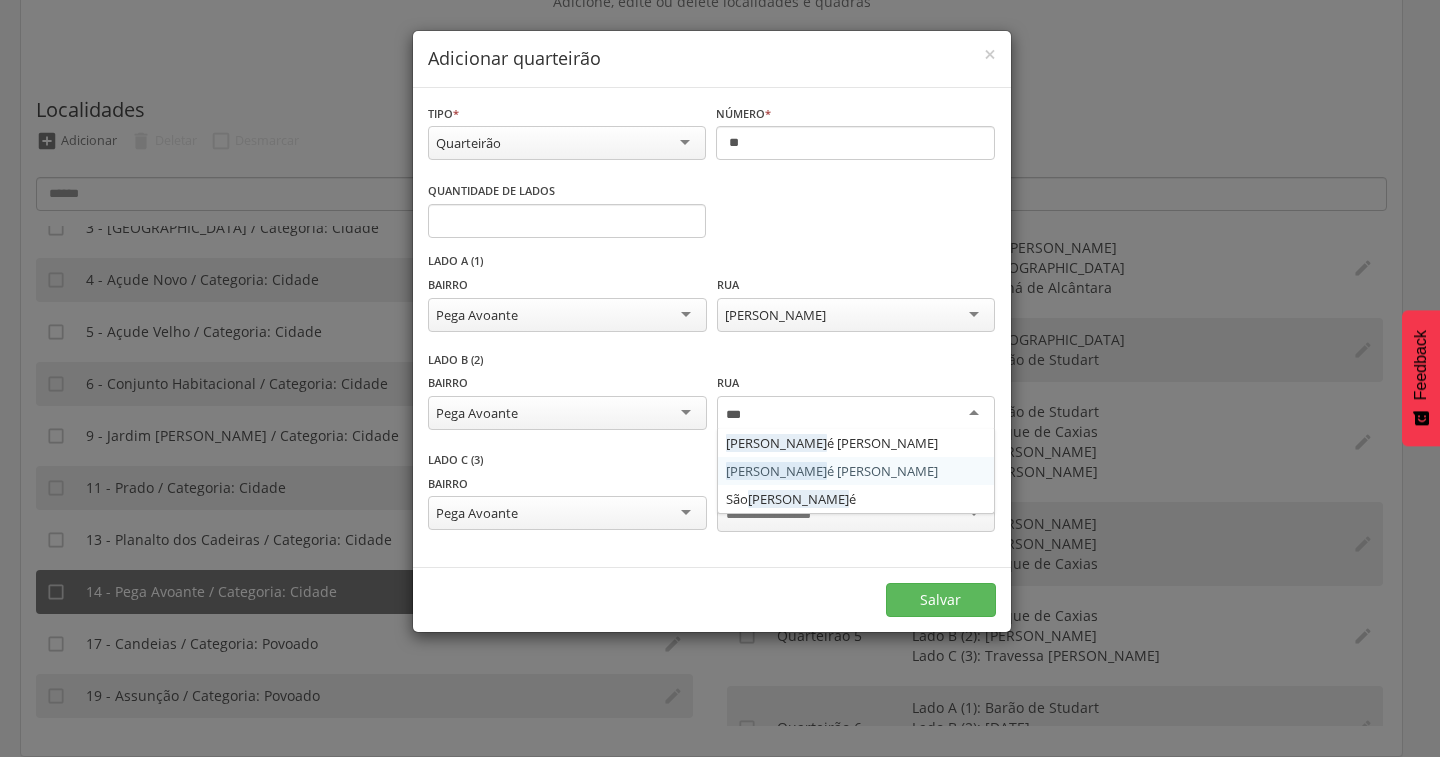 type 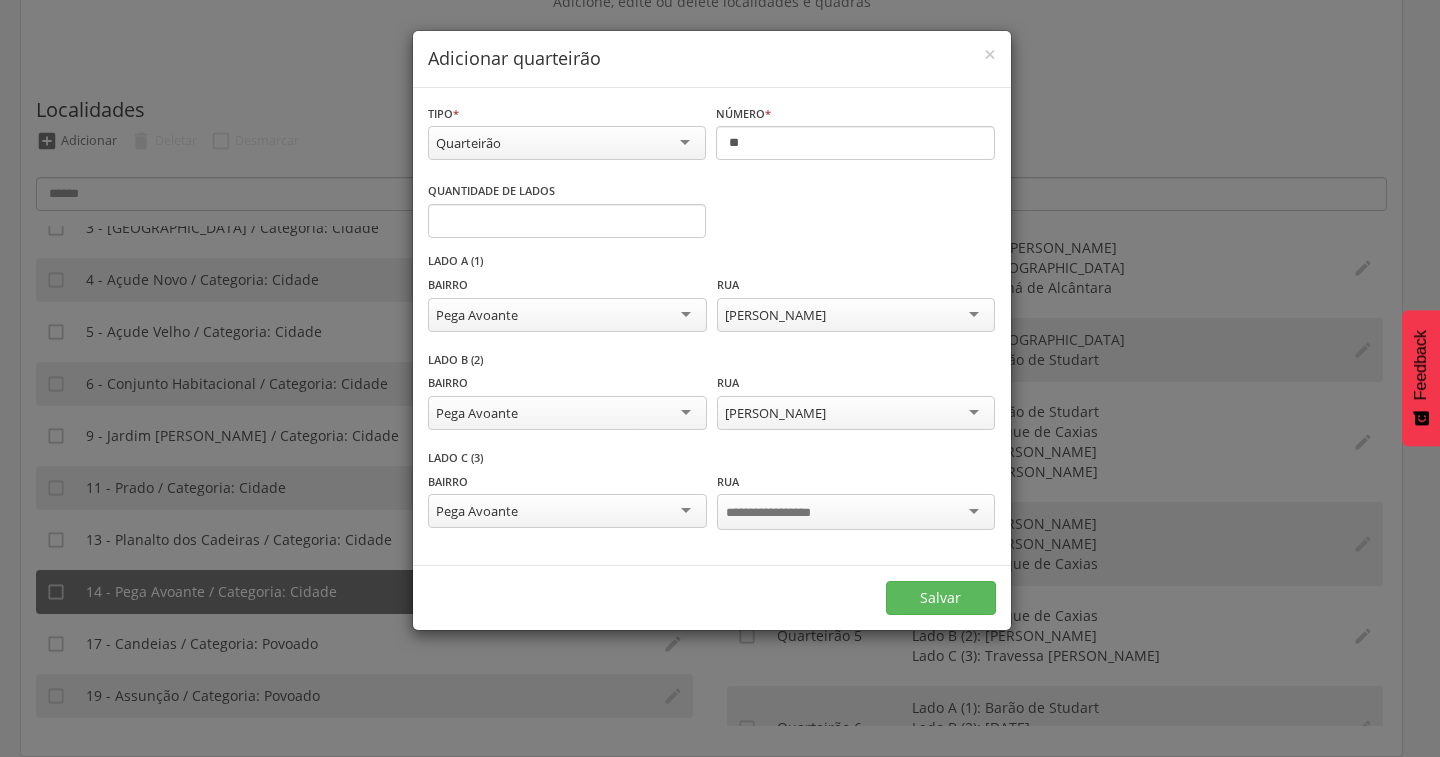 scroll, scrollTop: 0, scrollLeft: 0, axis: both 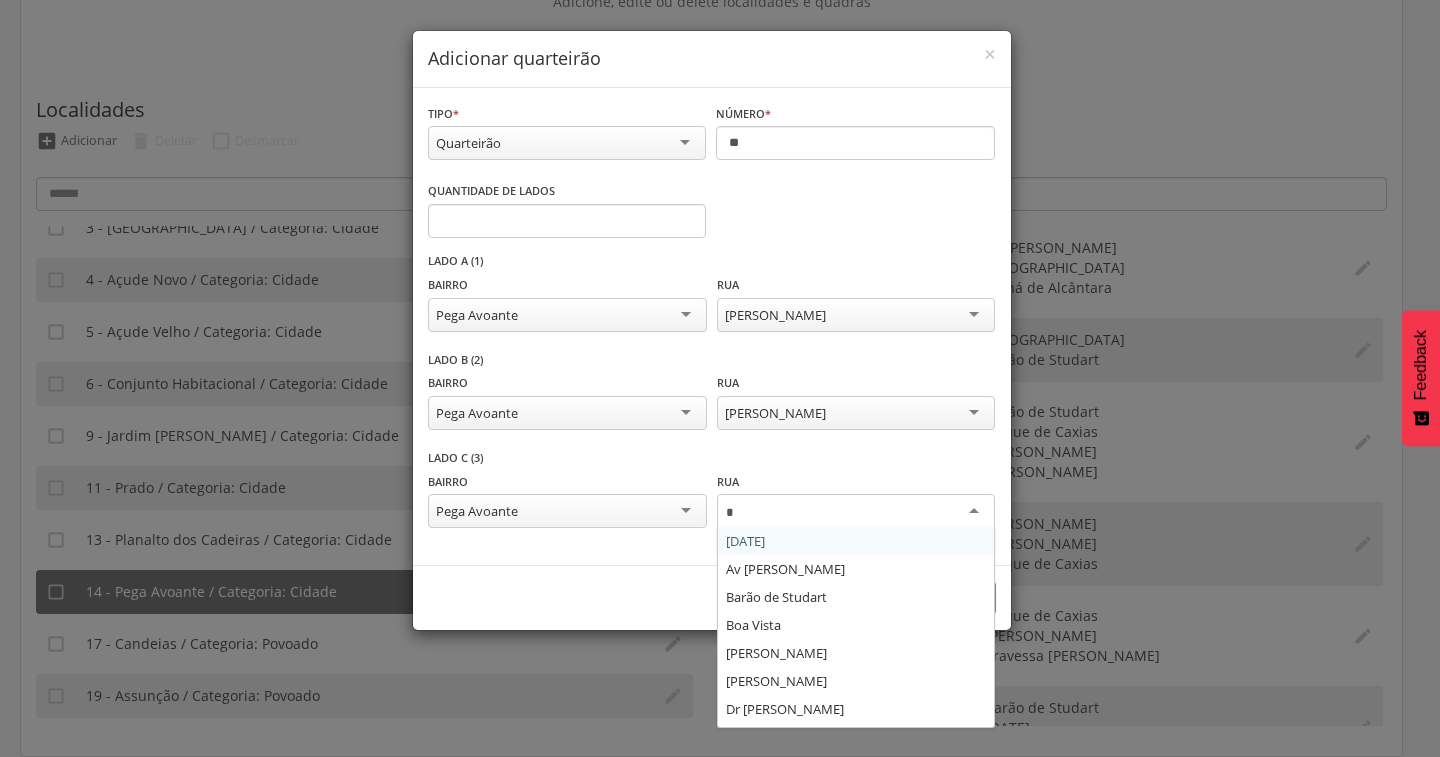 type on "**" 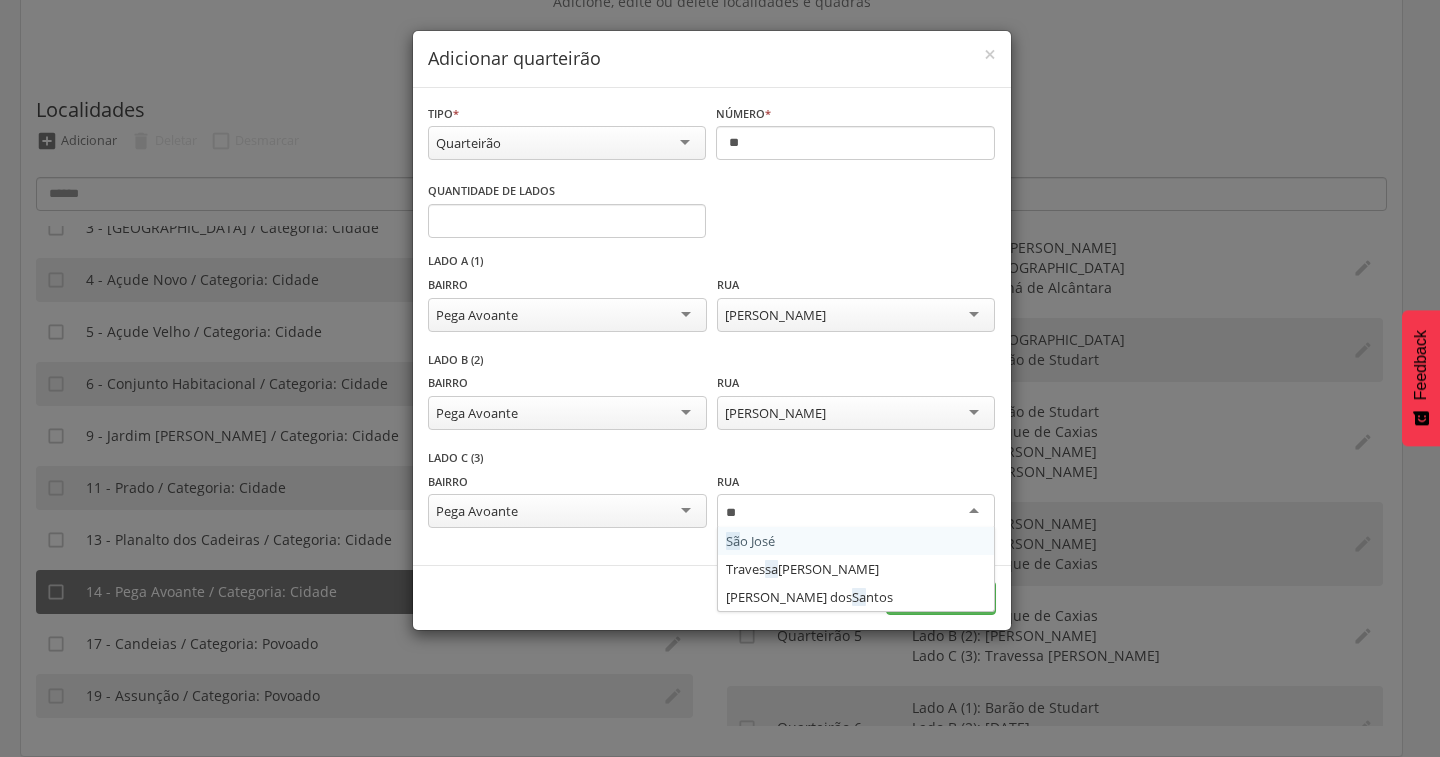 type 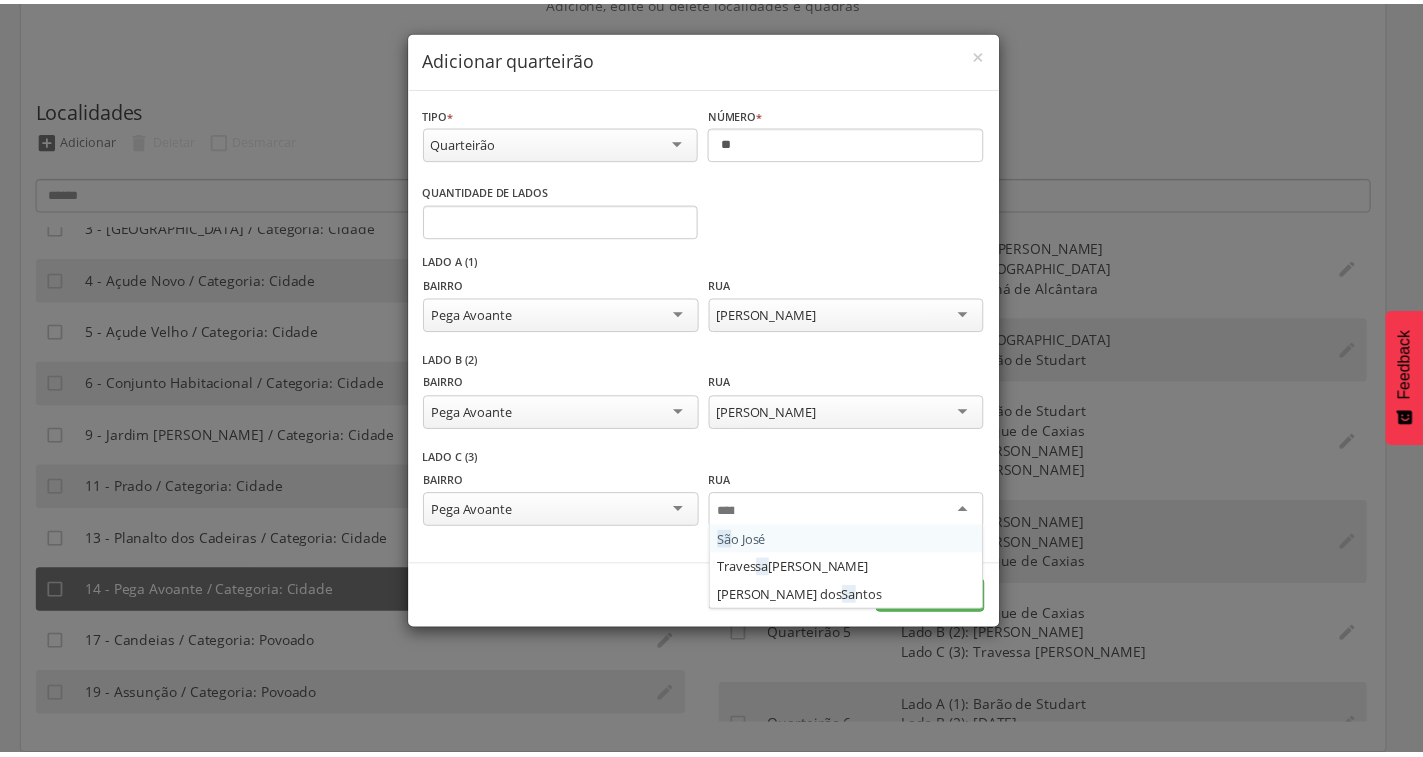 scroll, scrollTop: 0, scrollLeft: 0, axis: both 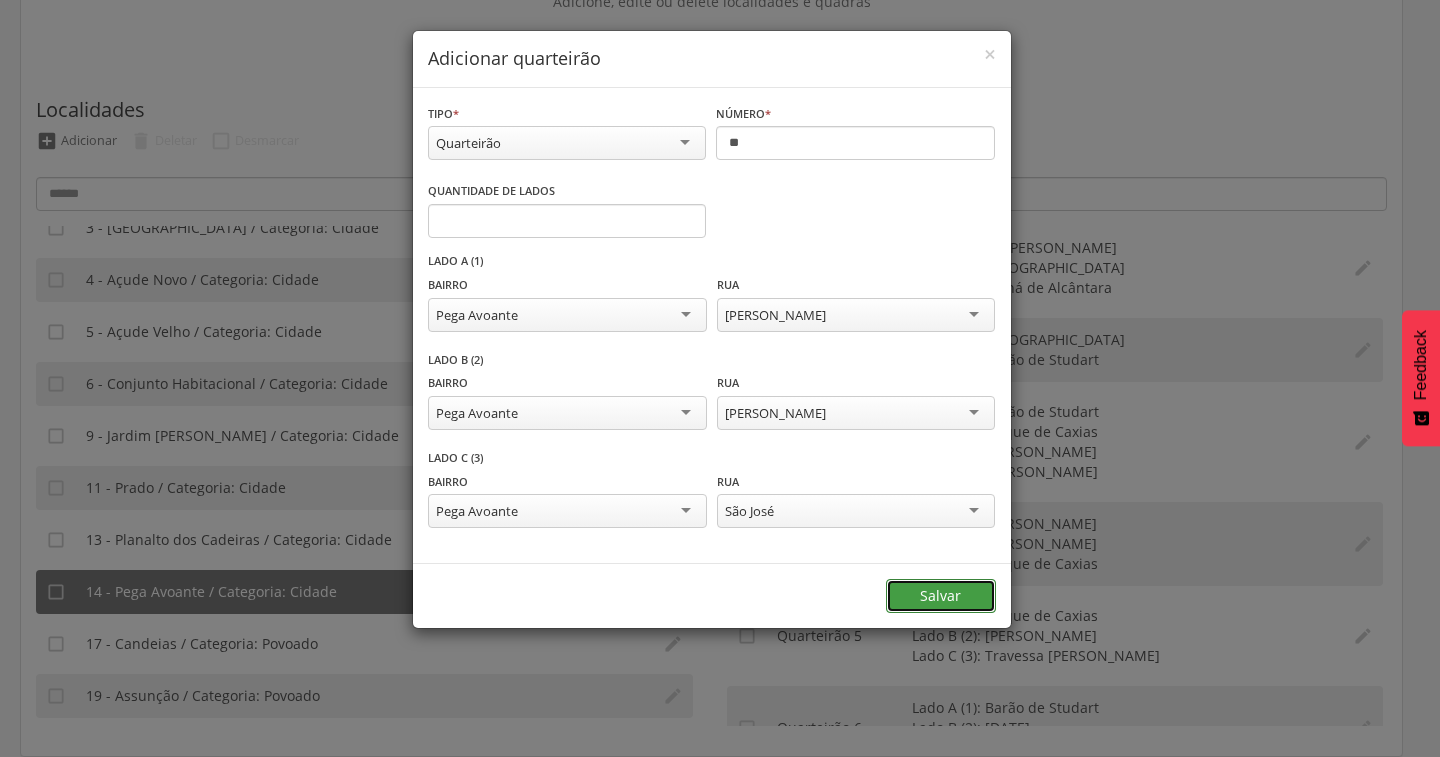 click on "Salvar" at bounding box center [941, 596] 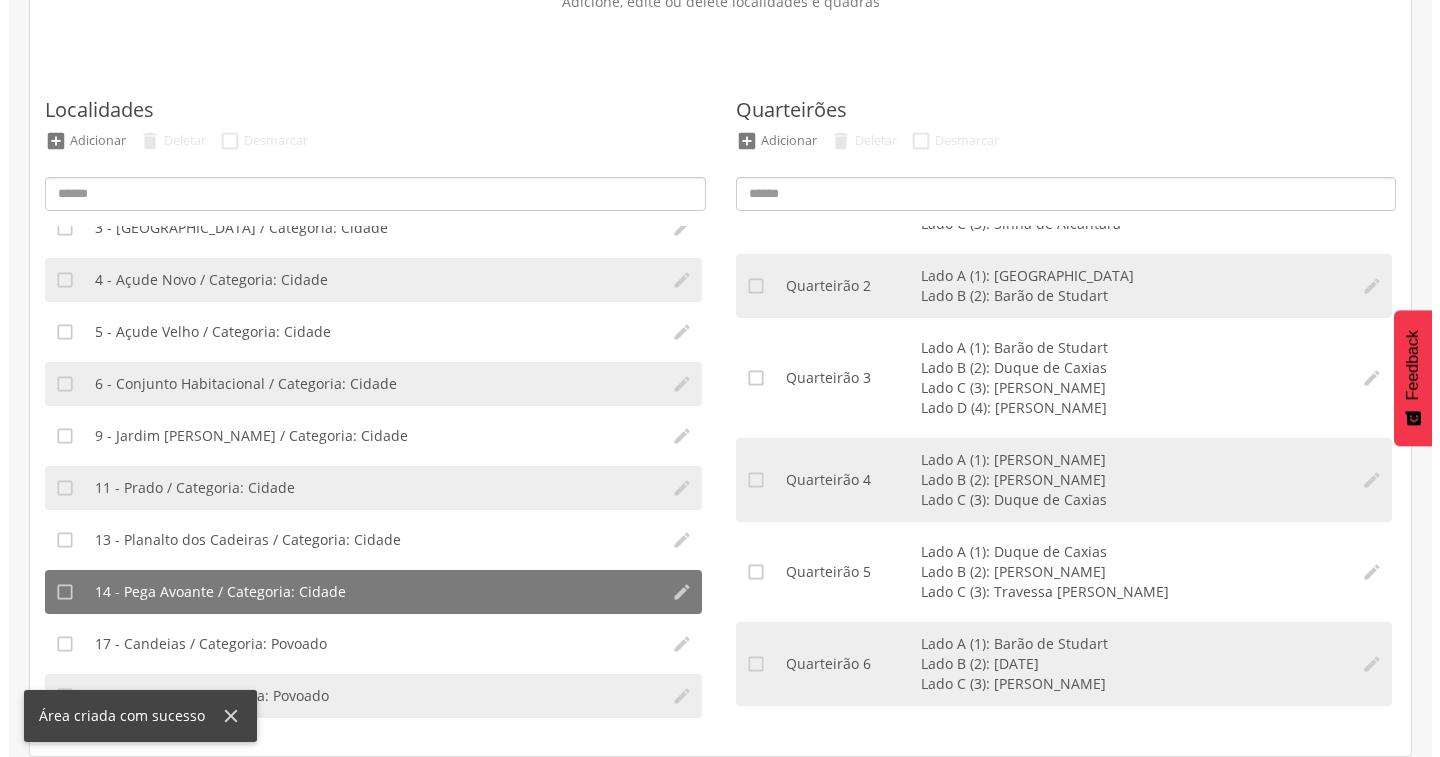 scroll, scrollTop: 48, scrollLeft: 0, axis: vertical 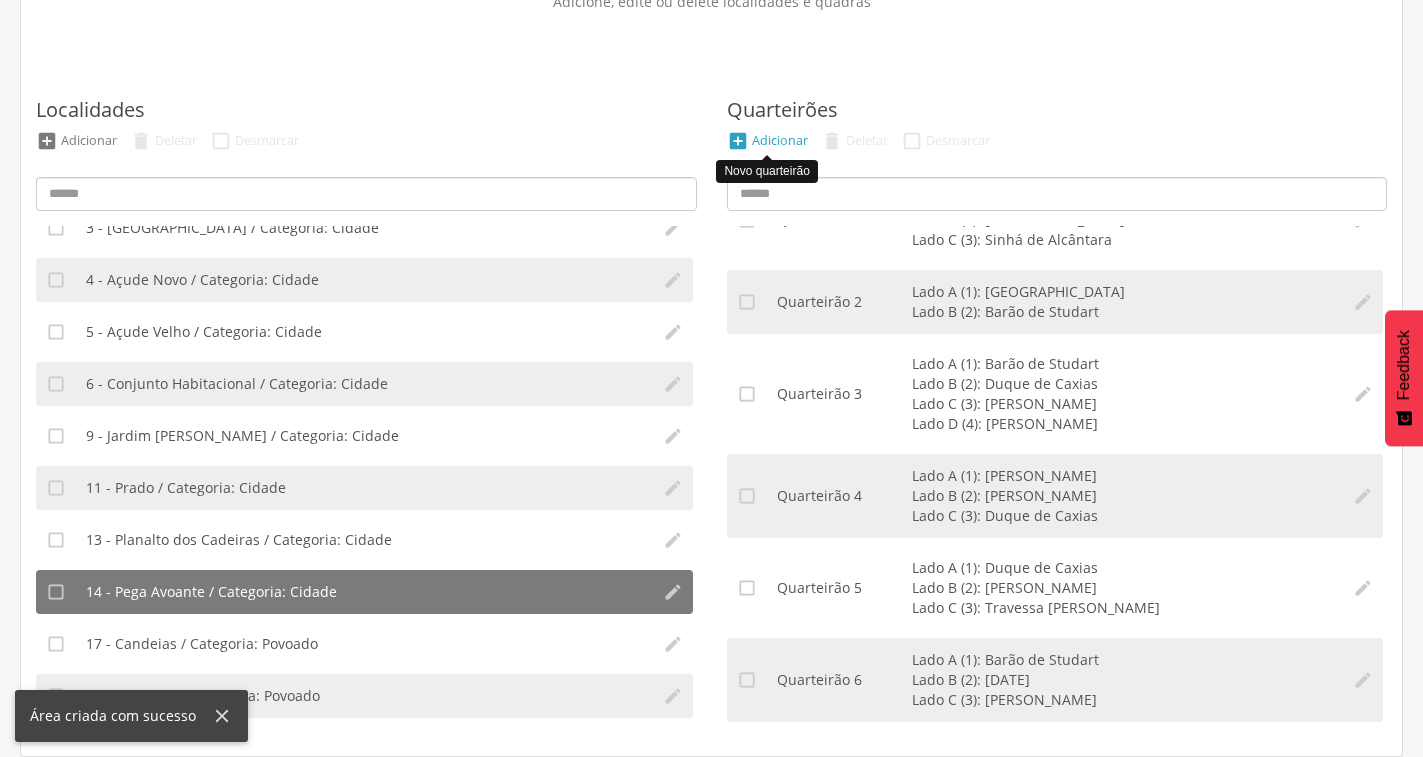 click on "Adicionar" at bounding box center [780, 140] 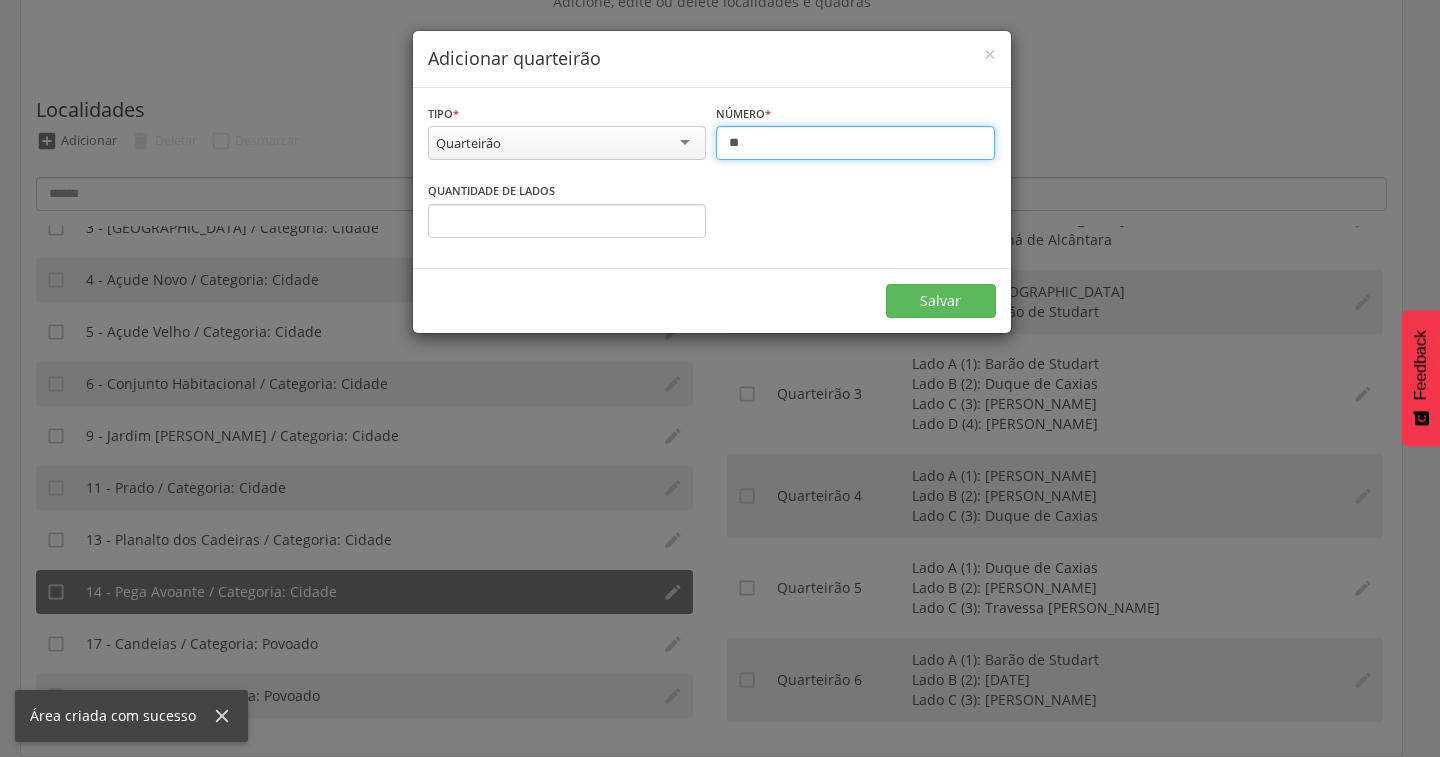click on "**" at bounding box center (855, 143) 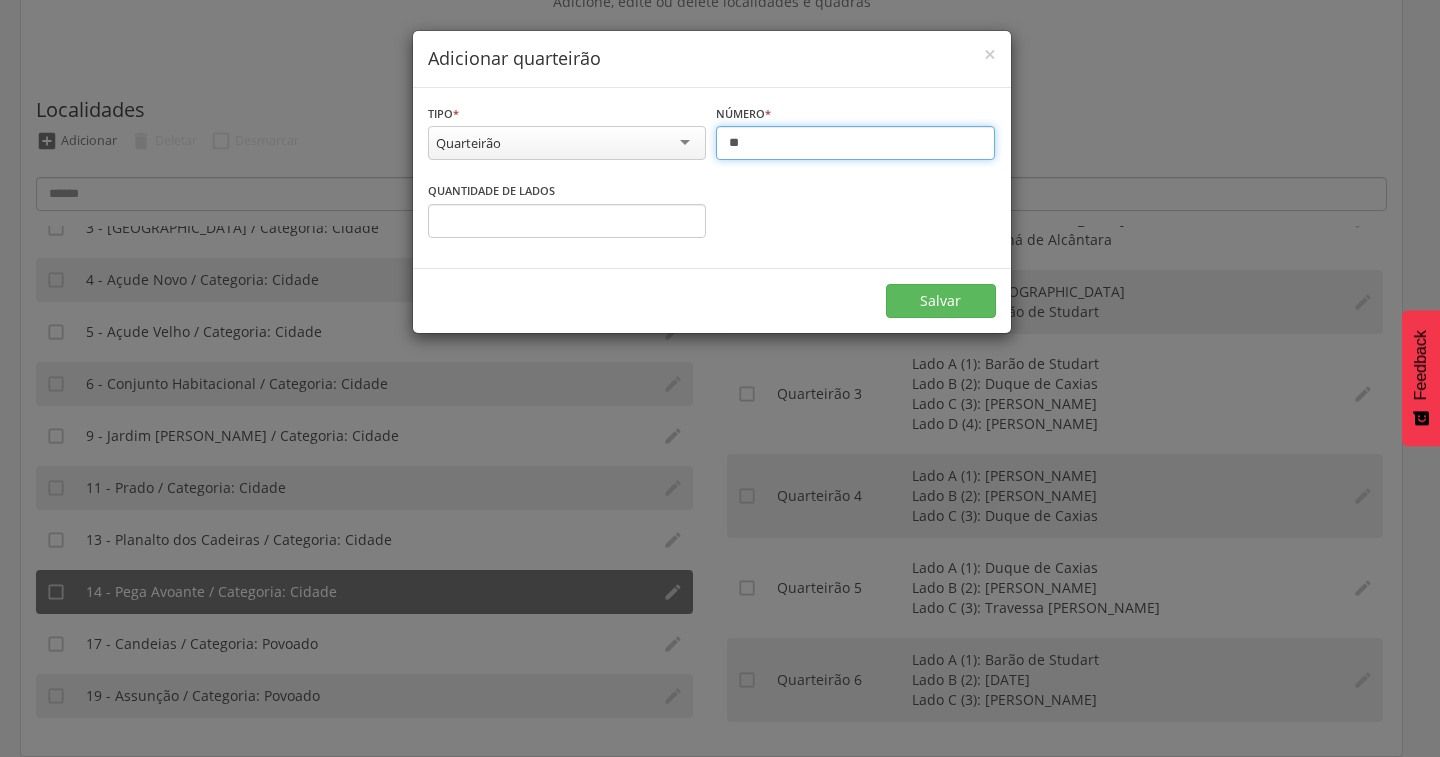 type on "**" 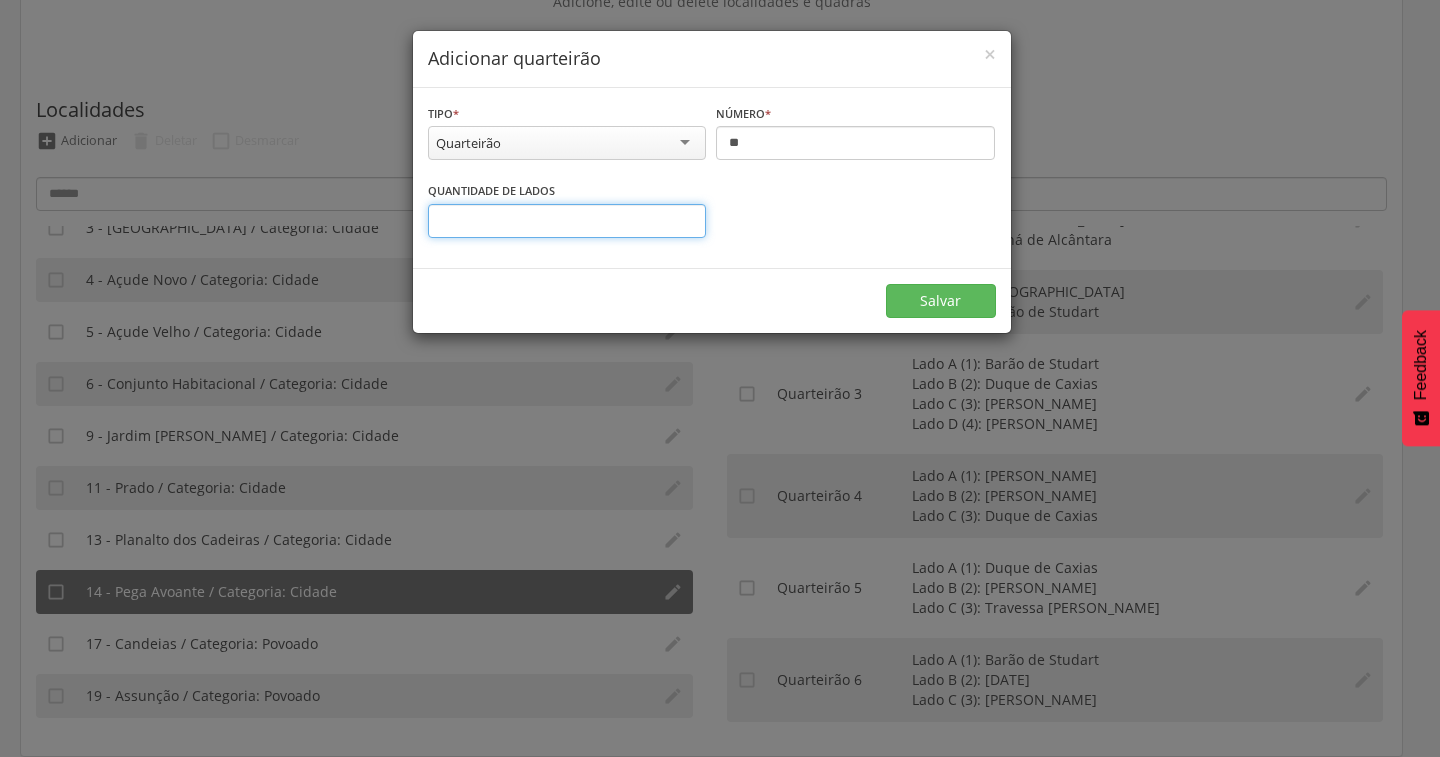 click on "*" at bounding box center [567, 221] 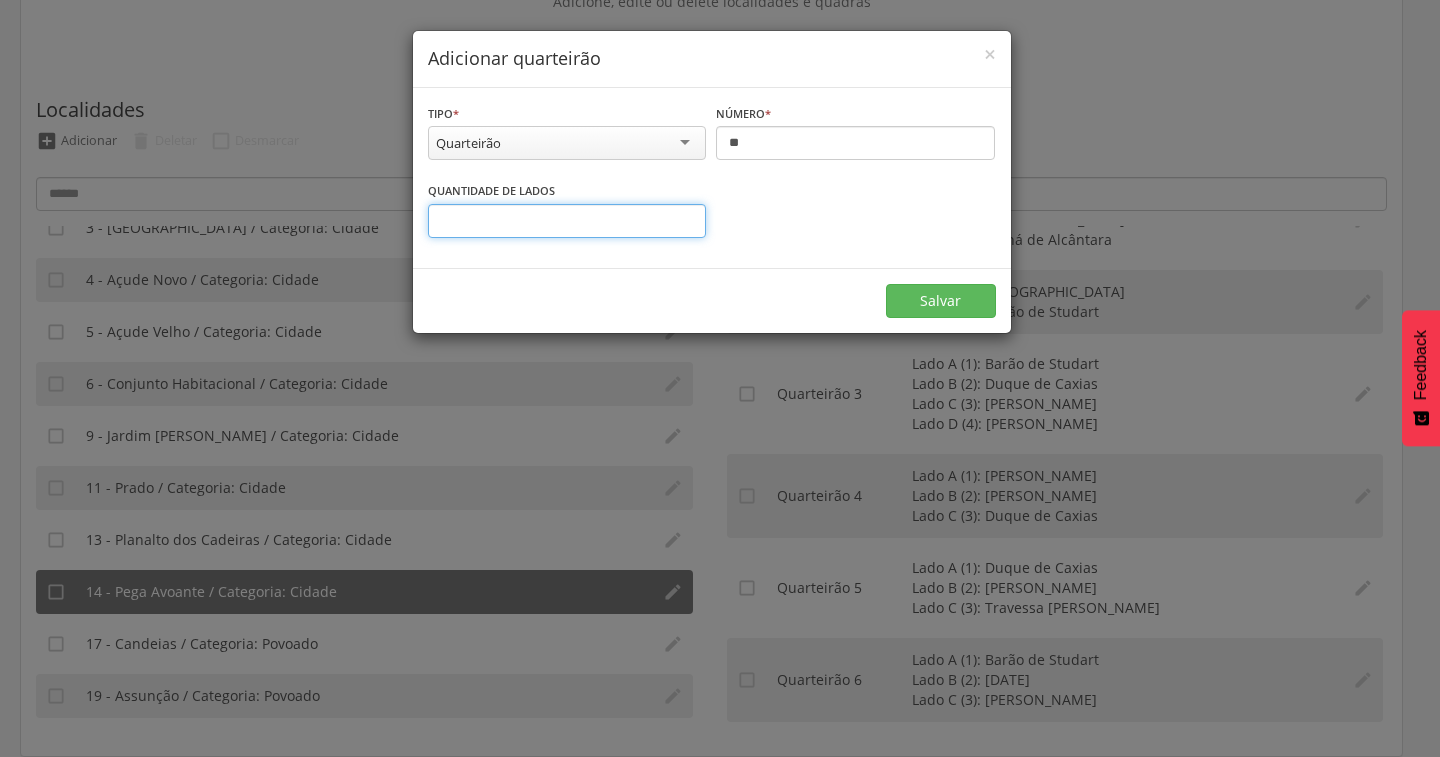 click on "*" at bounding box center [567, 221] 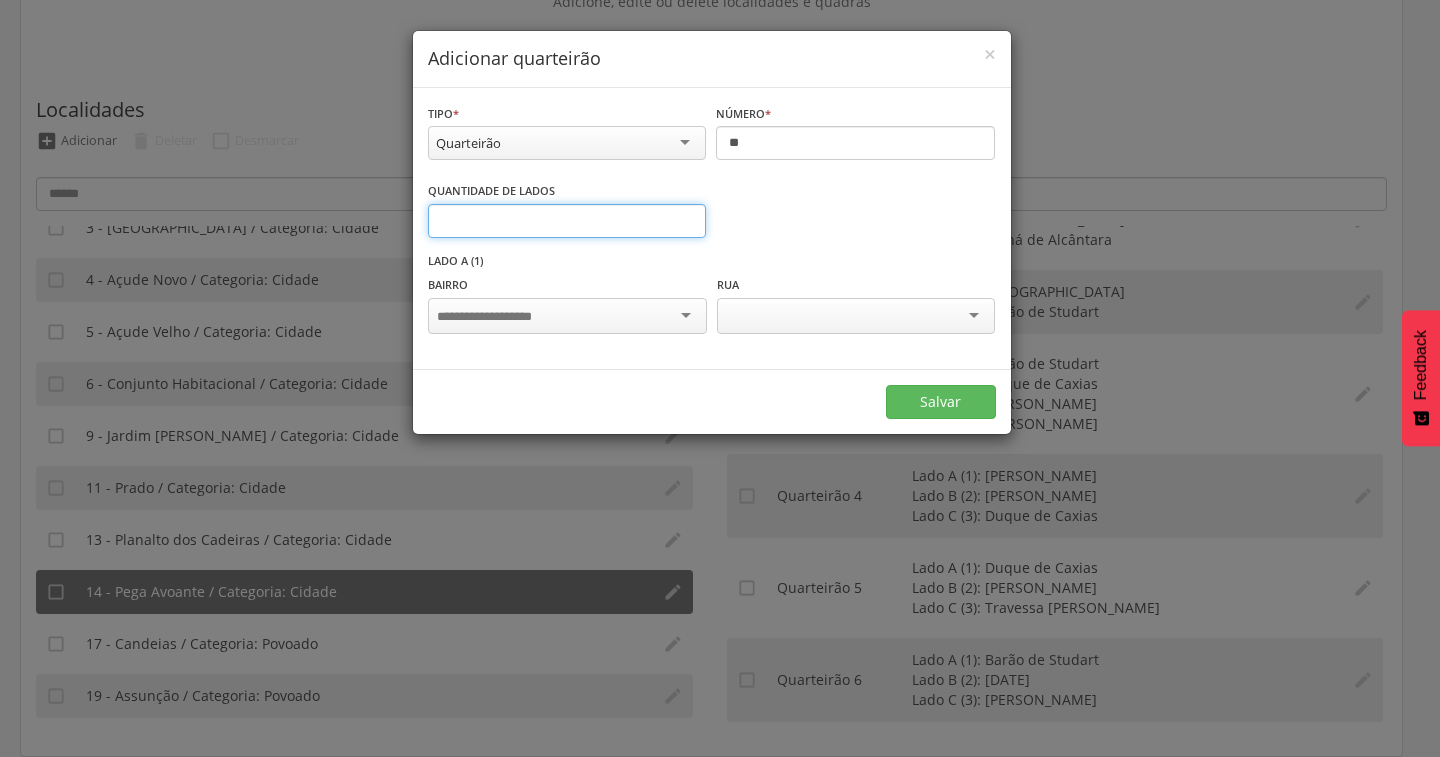 click on "*" at bounding box center [567, 221] 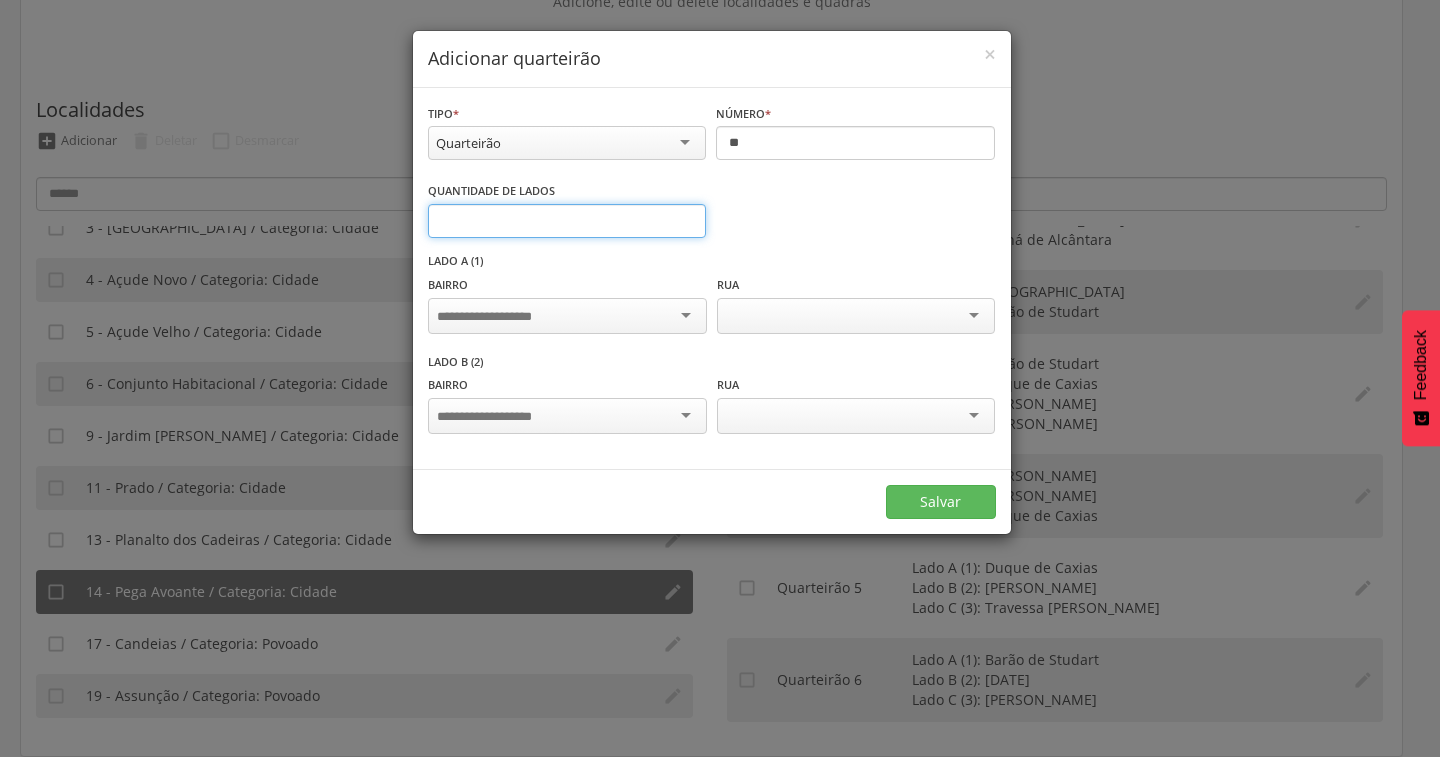 click on "*" at bounding box center [567, 221] 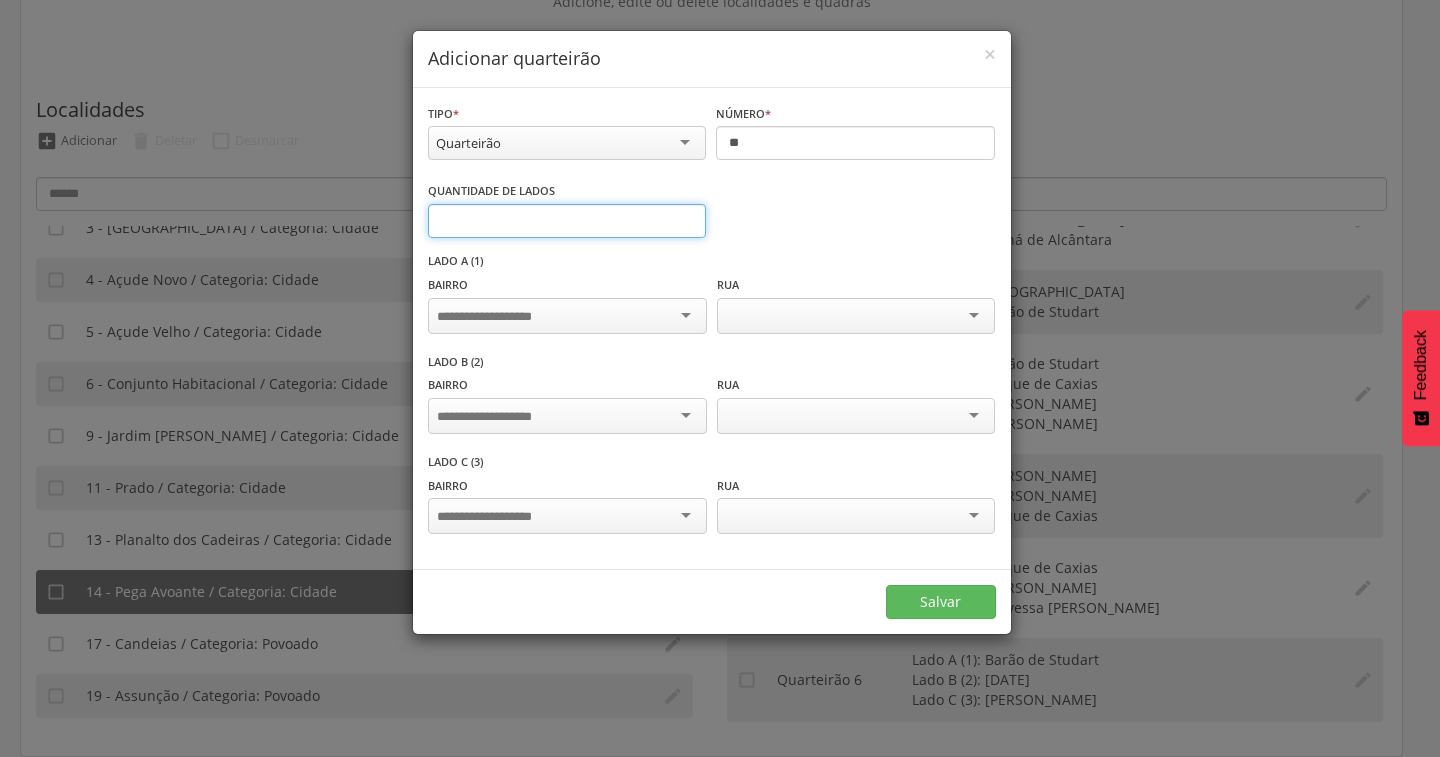 click on "*" at bounding box center (567, 221) 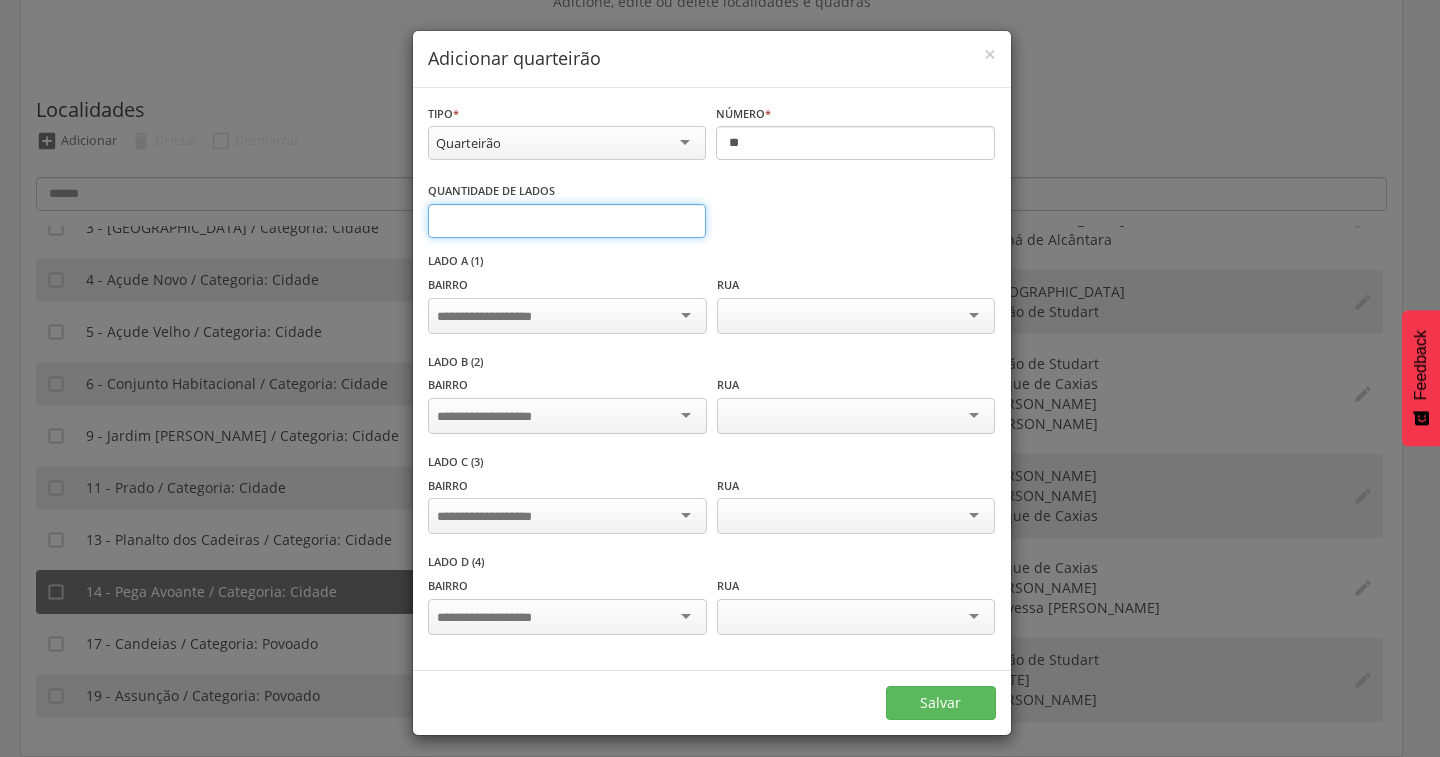 click on "*" at bounding box center [567, 221] 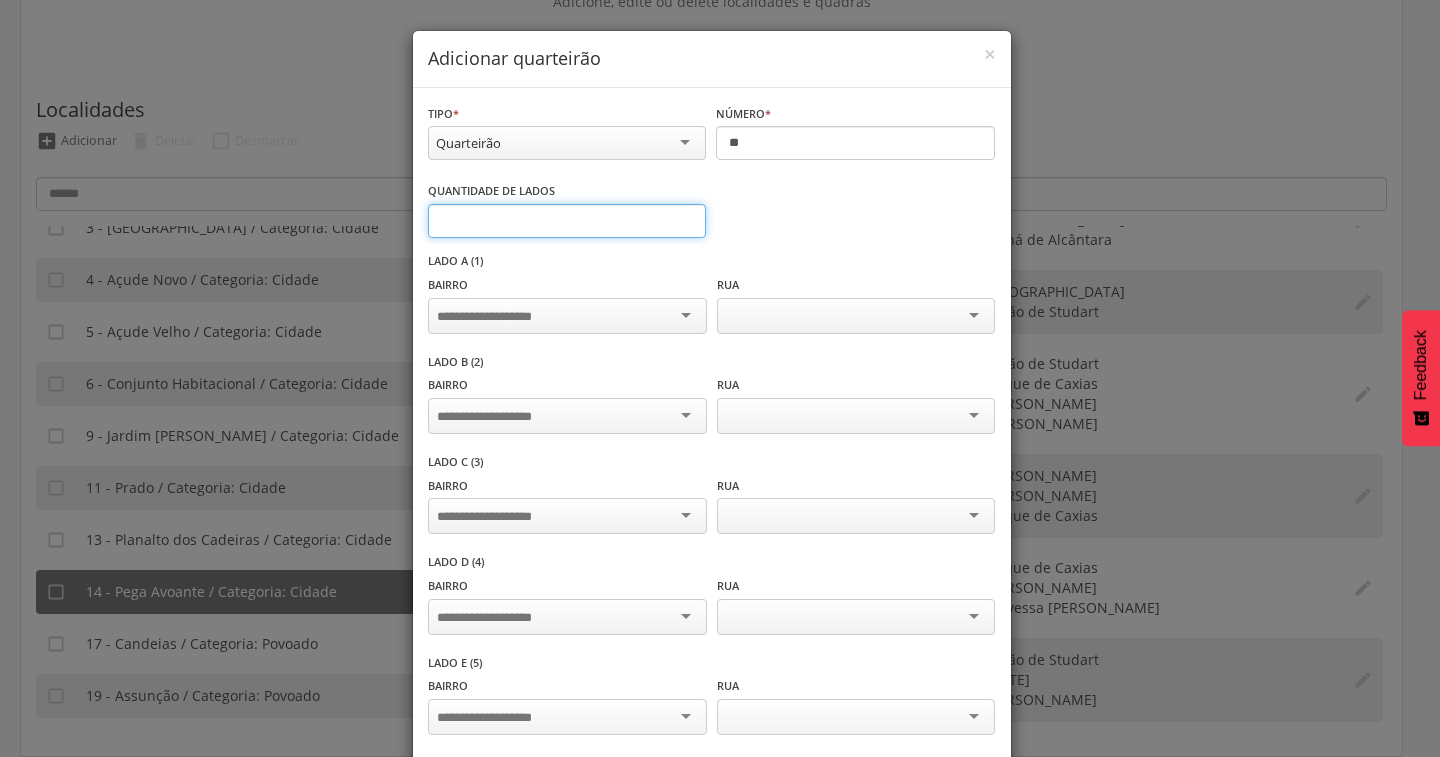 click on "*" at bounding box center [567, 221] 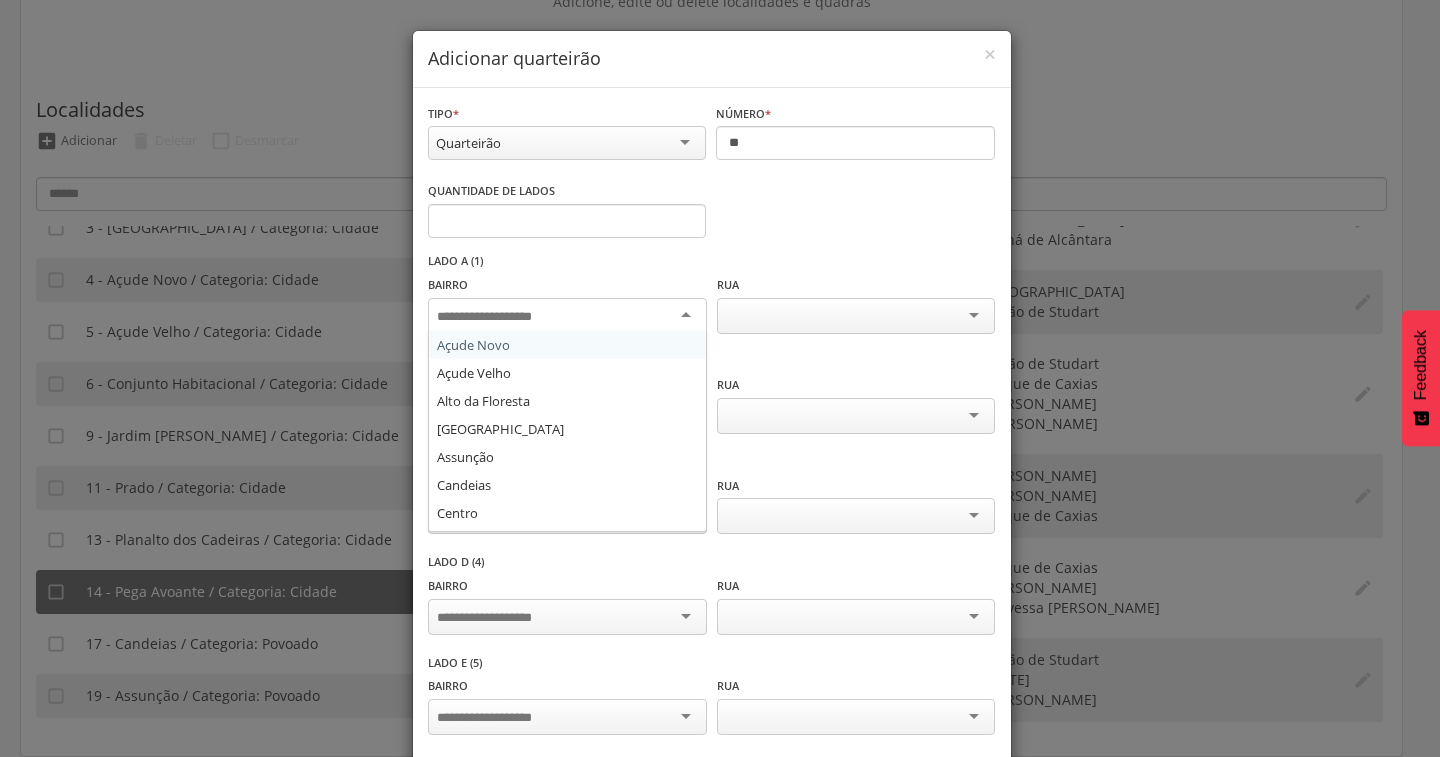 click at bounding box center [567, 316] 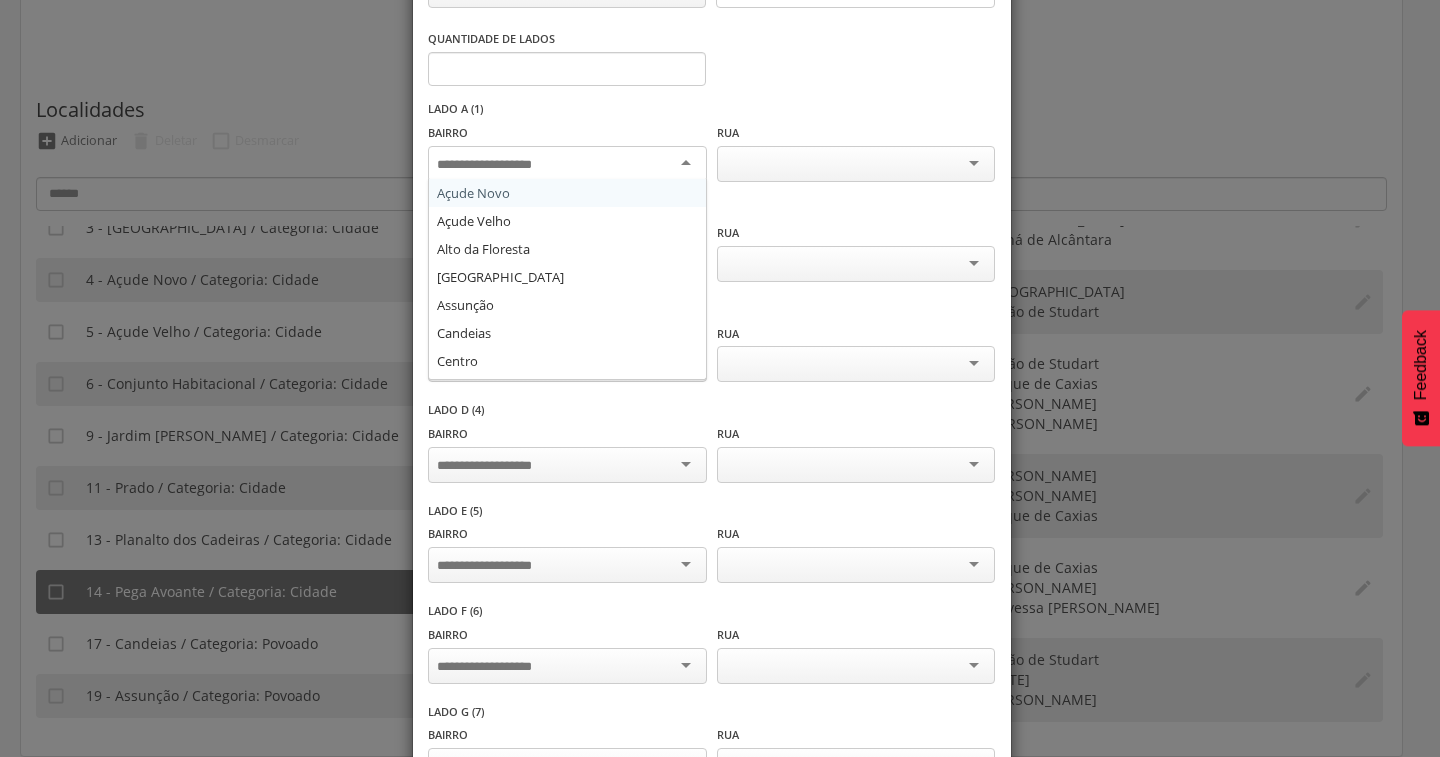 scroll, scrollTop: 300, scrollLeft: 0, axis: vertical 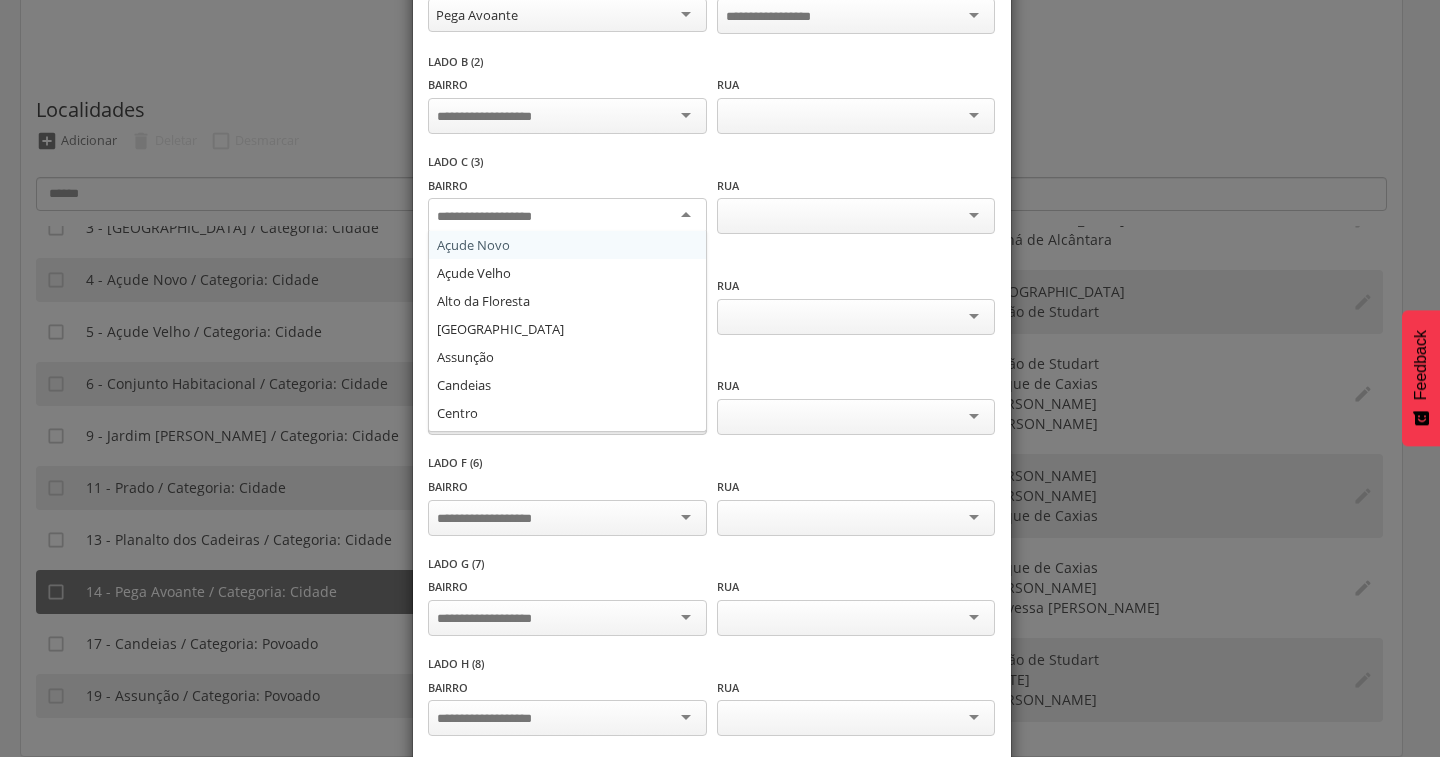 click at bounding box center [567, 216] 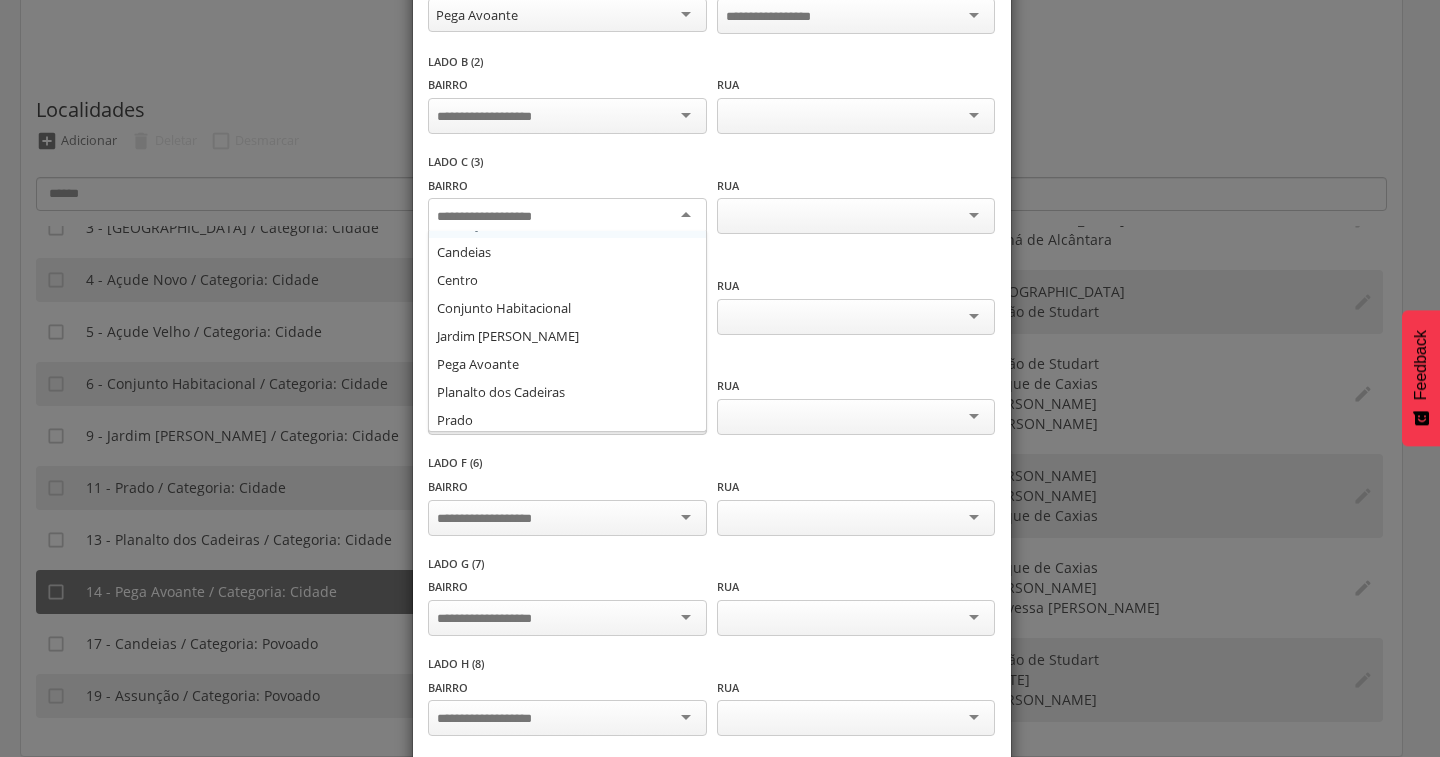 scroll, scrollTop: 136, scrollLeft: 0, axis: vertical 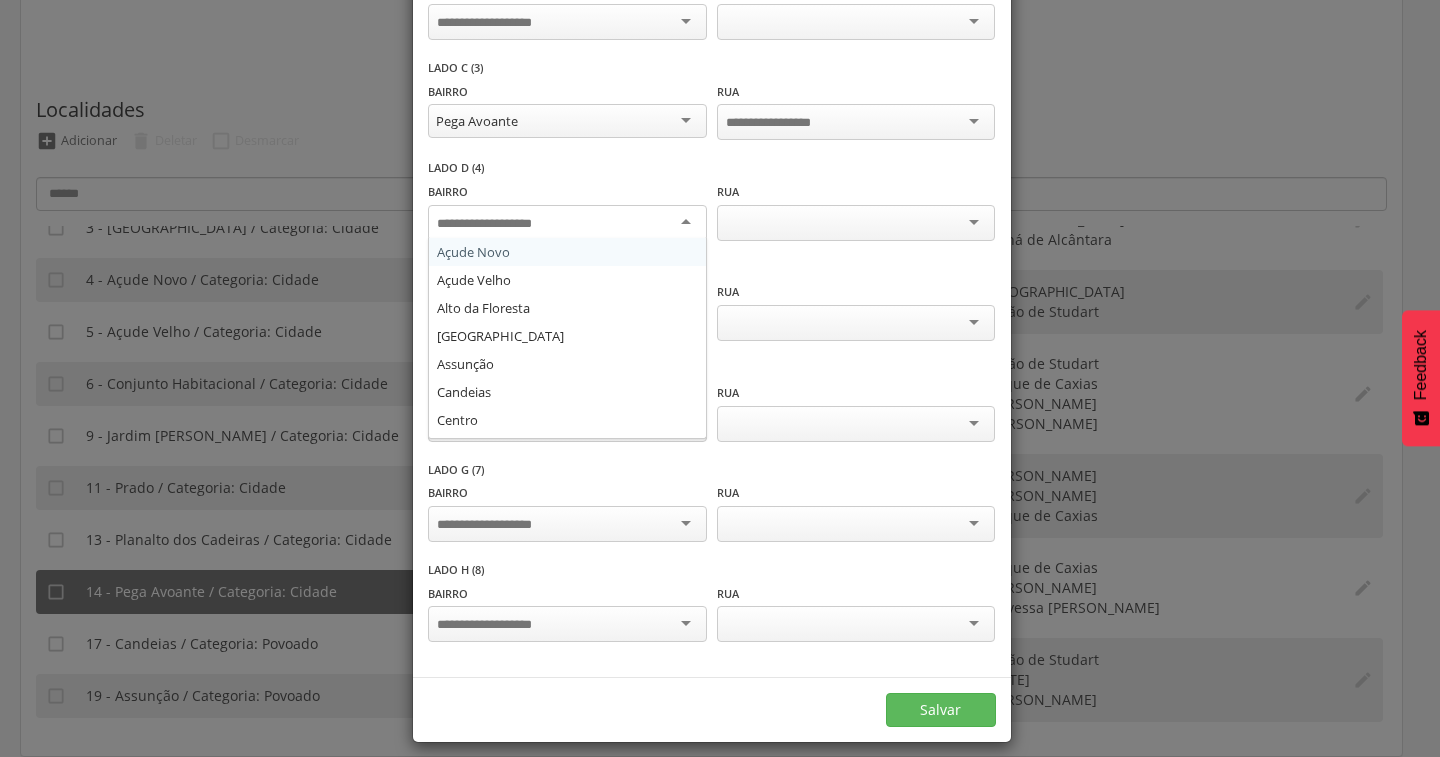 click at bounding box center [567, 223] 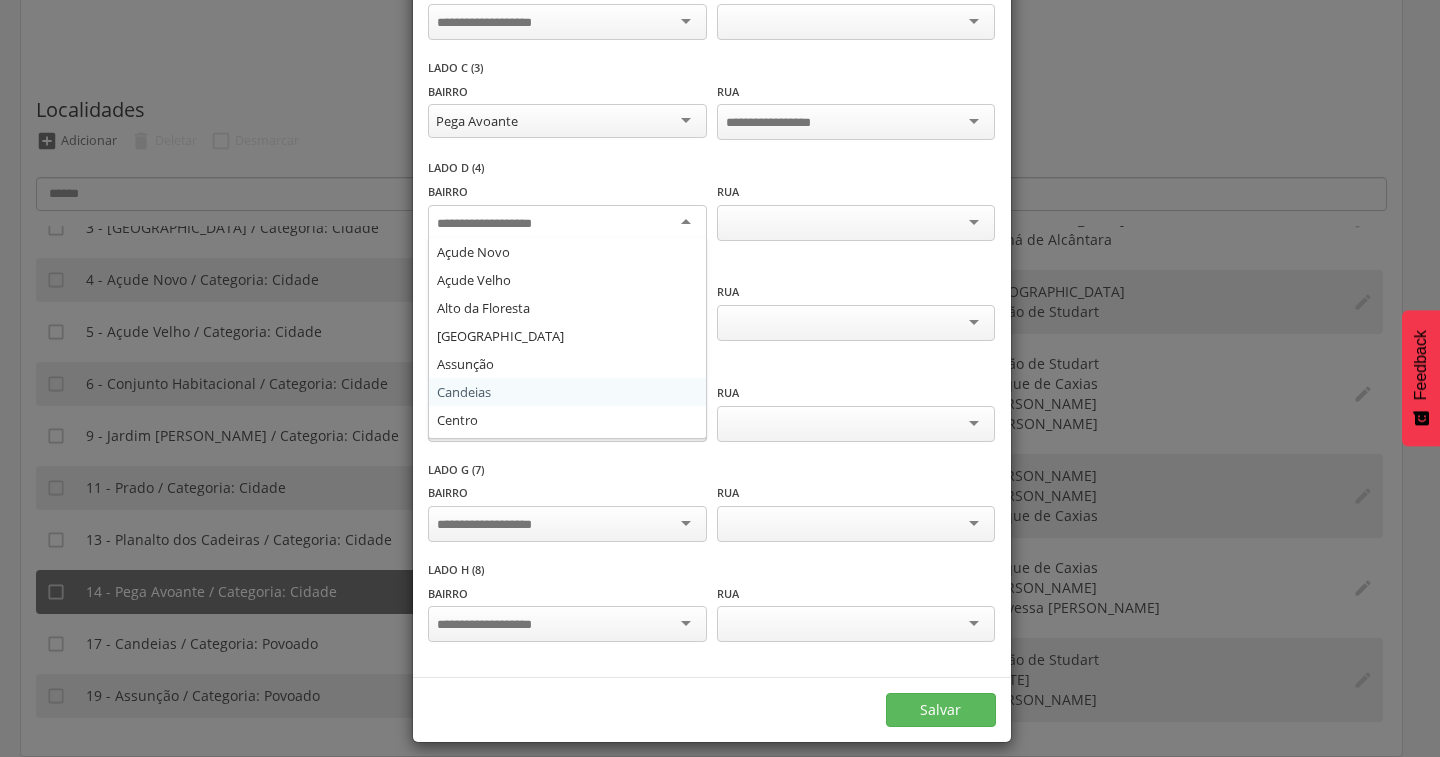 scroll, scrollTop: 136, scrollLeft: 0, axis: vertical 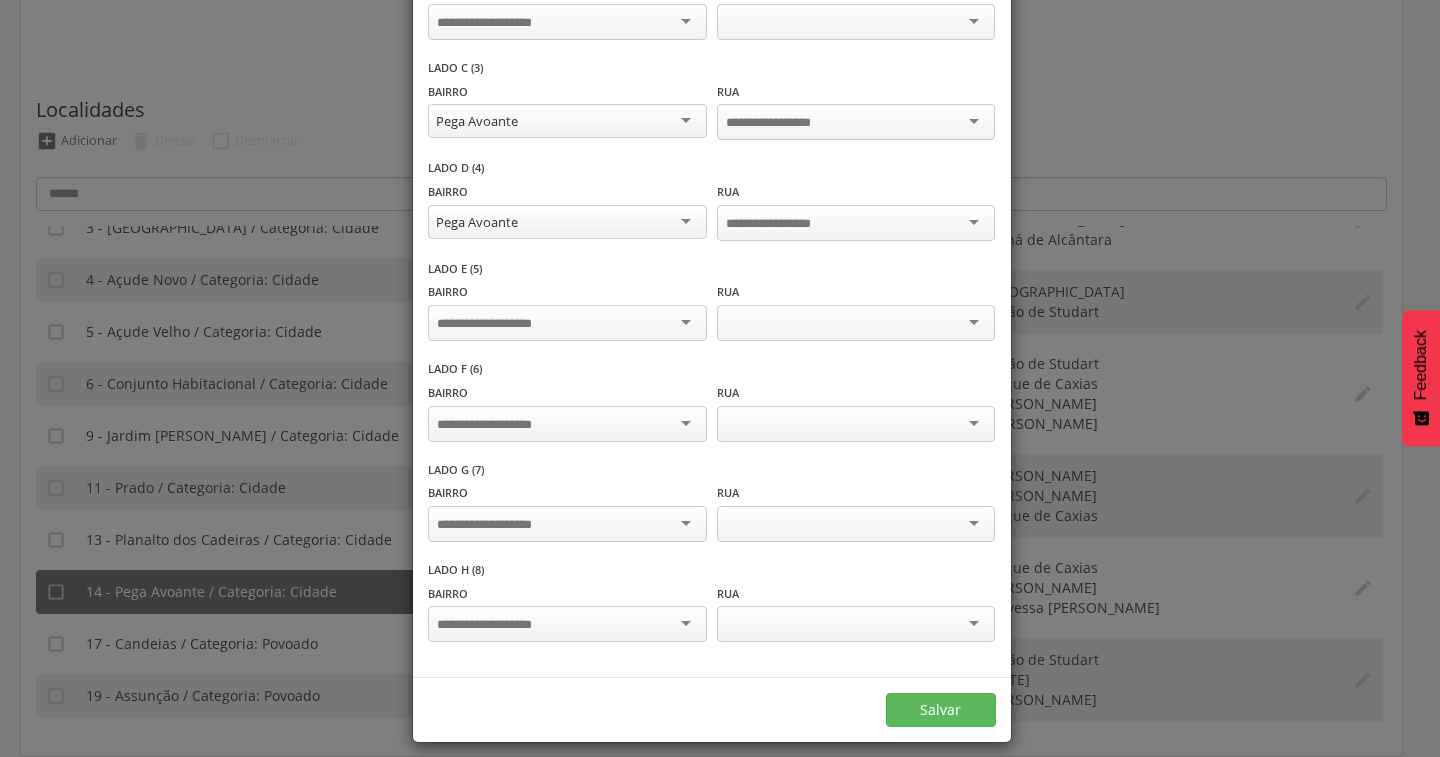 click at bounding box center [567, 323] 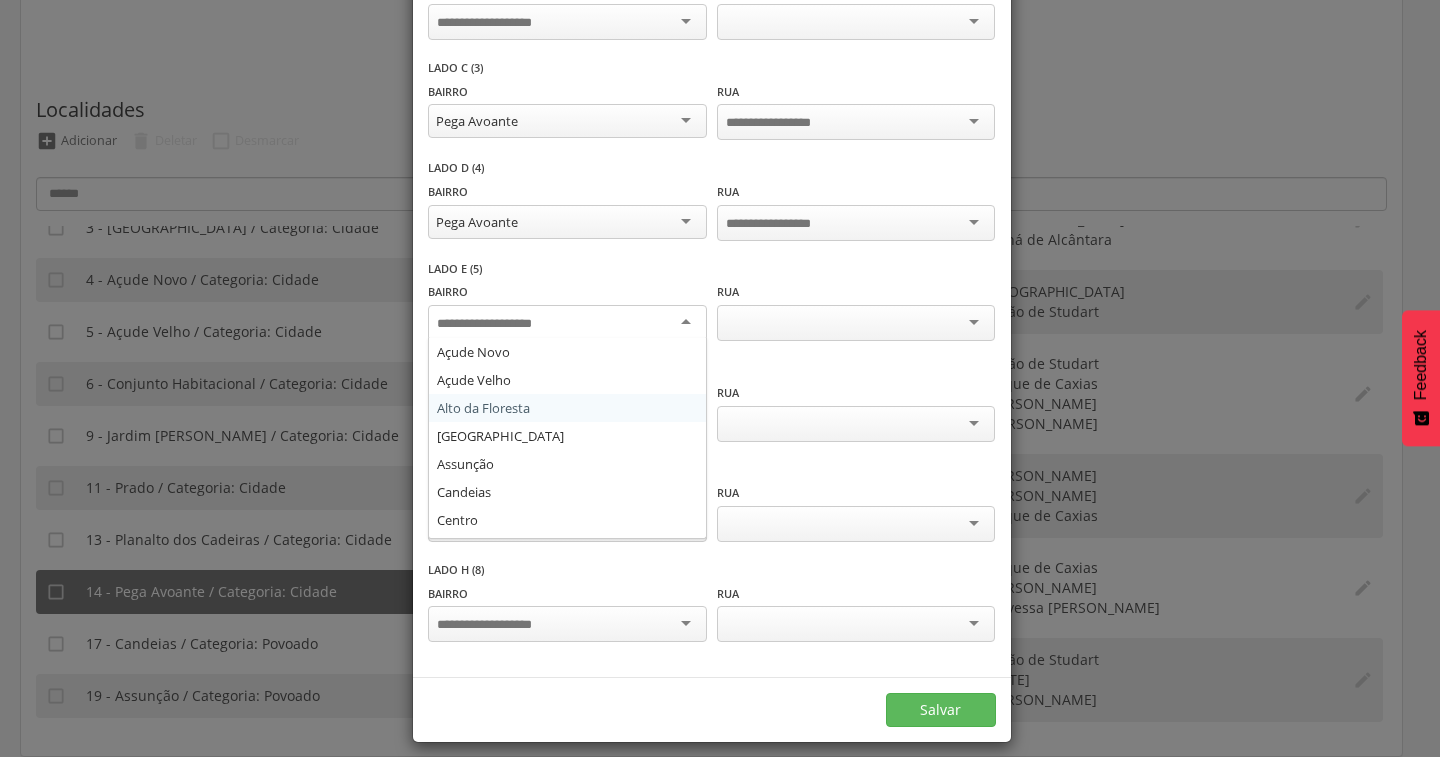 scroll, scrollTop: 136, scrollLeft: 0, axis: vertical 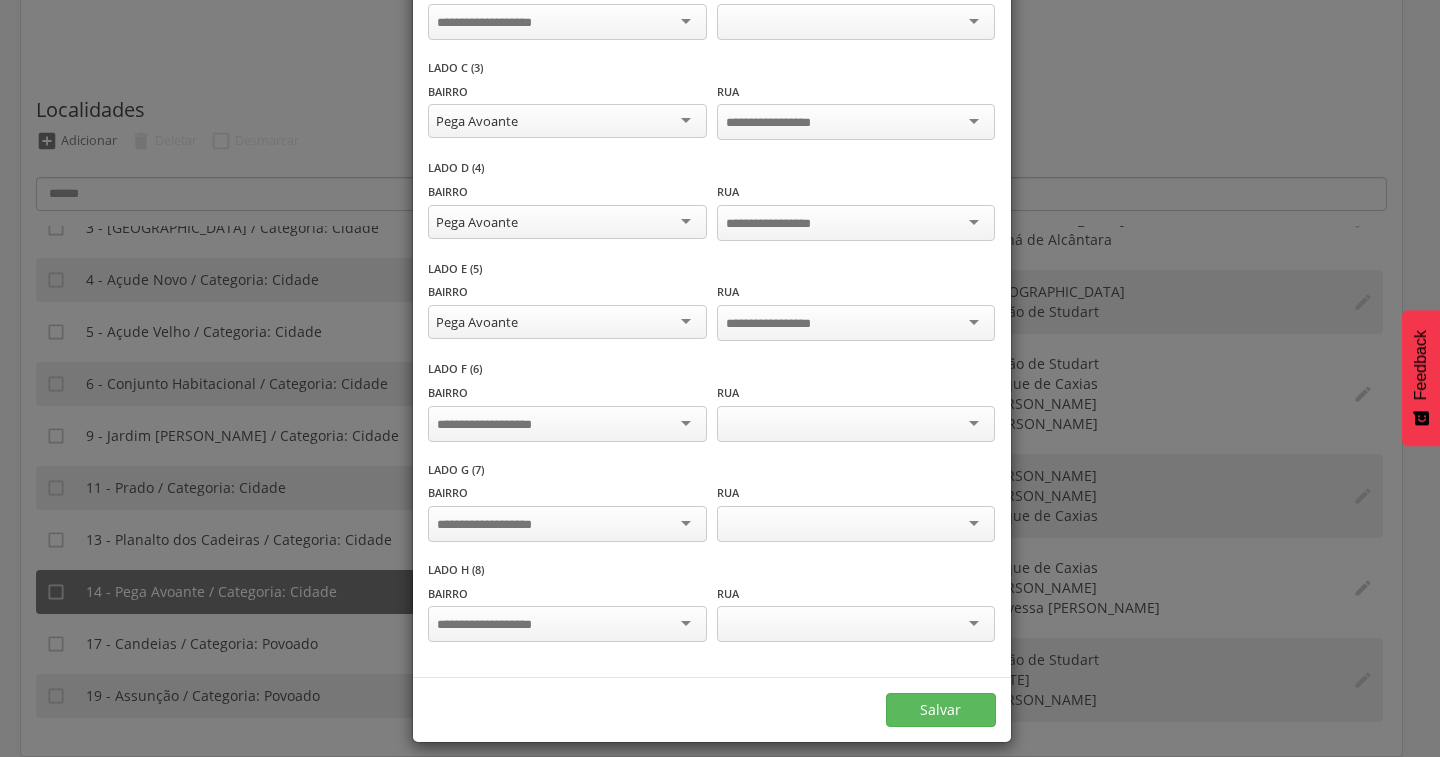 click at bounding box center [567, 424] 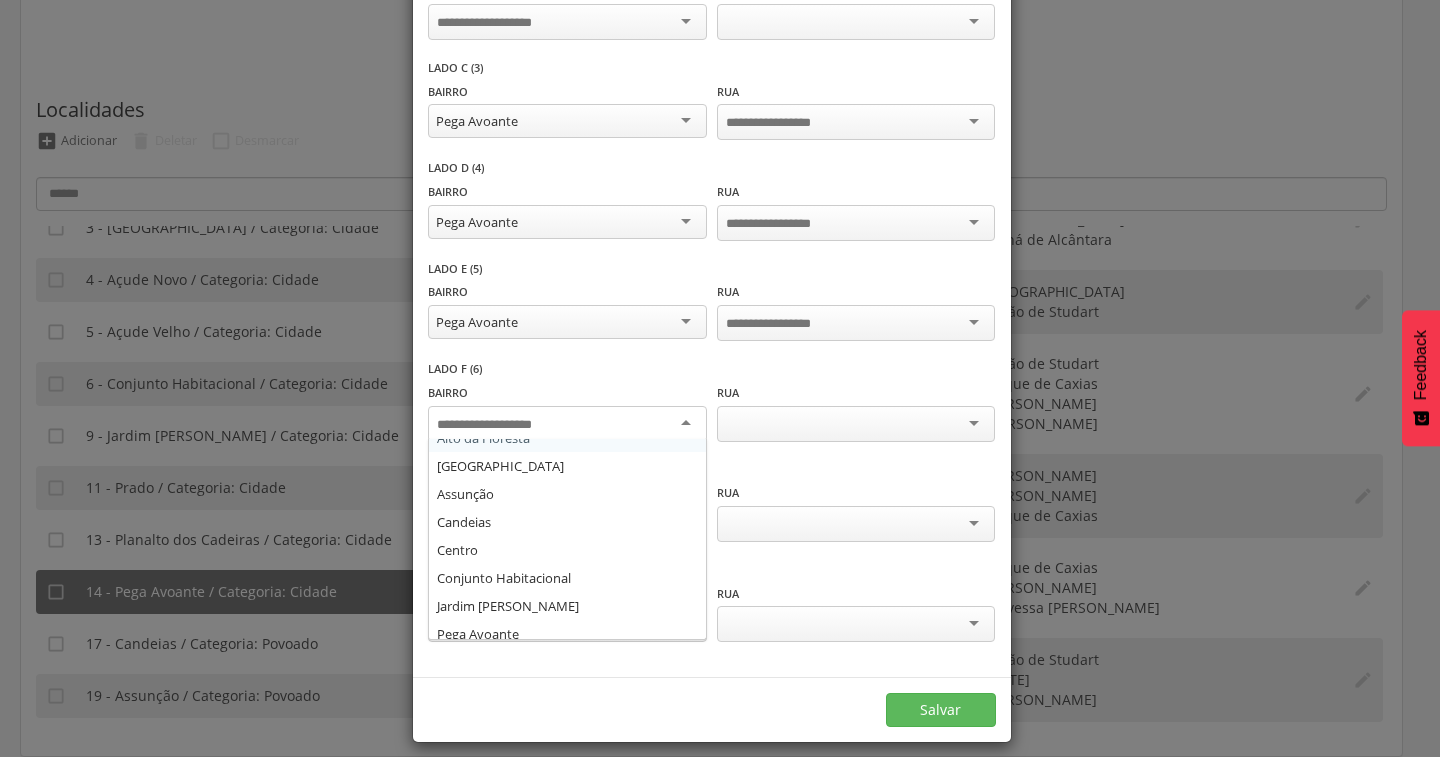 scroll, scrollTop: 136, scrollLeft: 0, axis: vertical 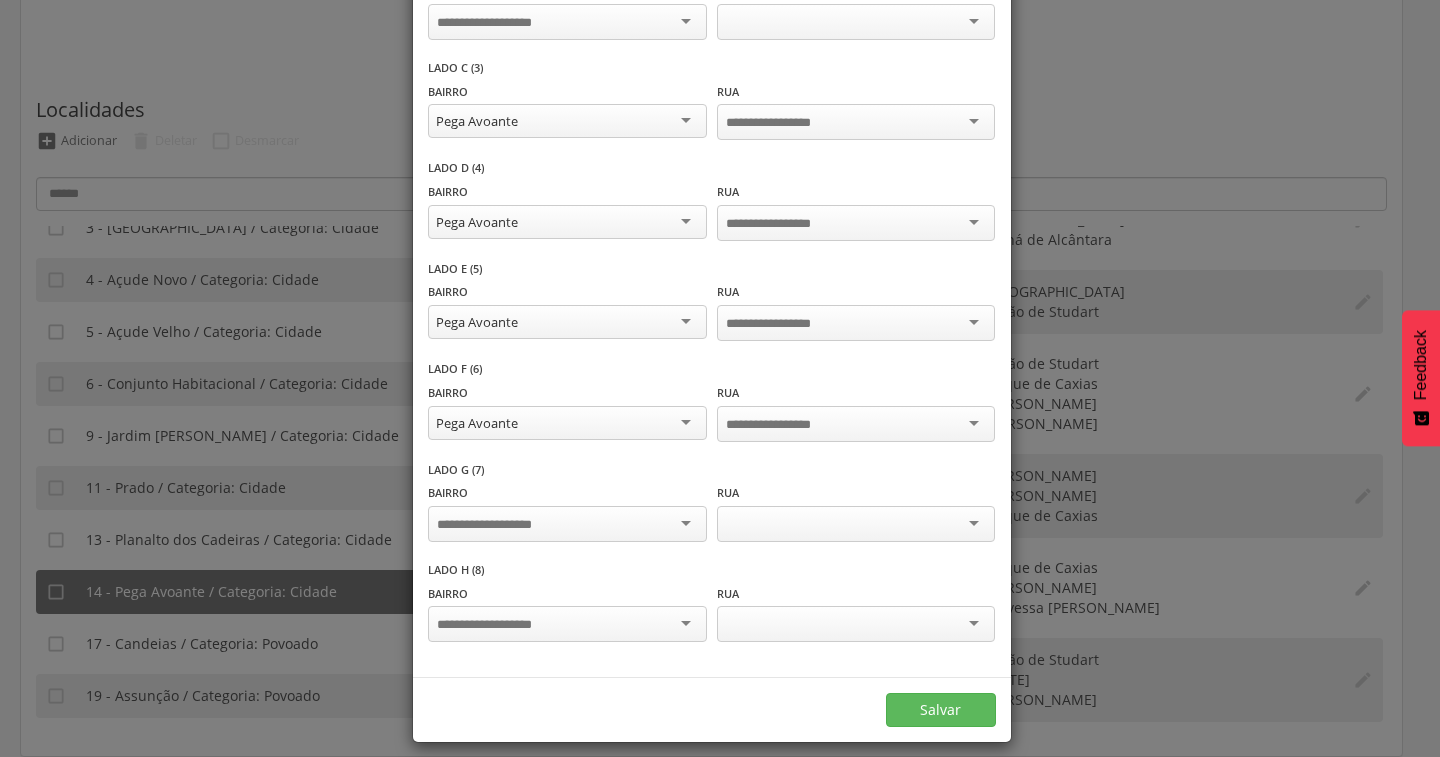 click at bounding box center (567, 524) 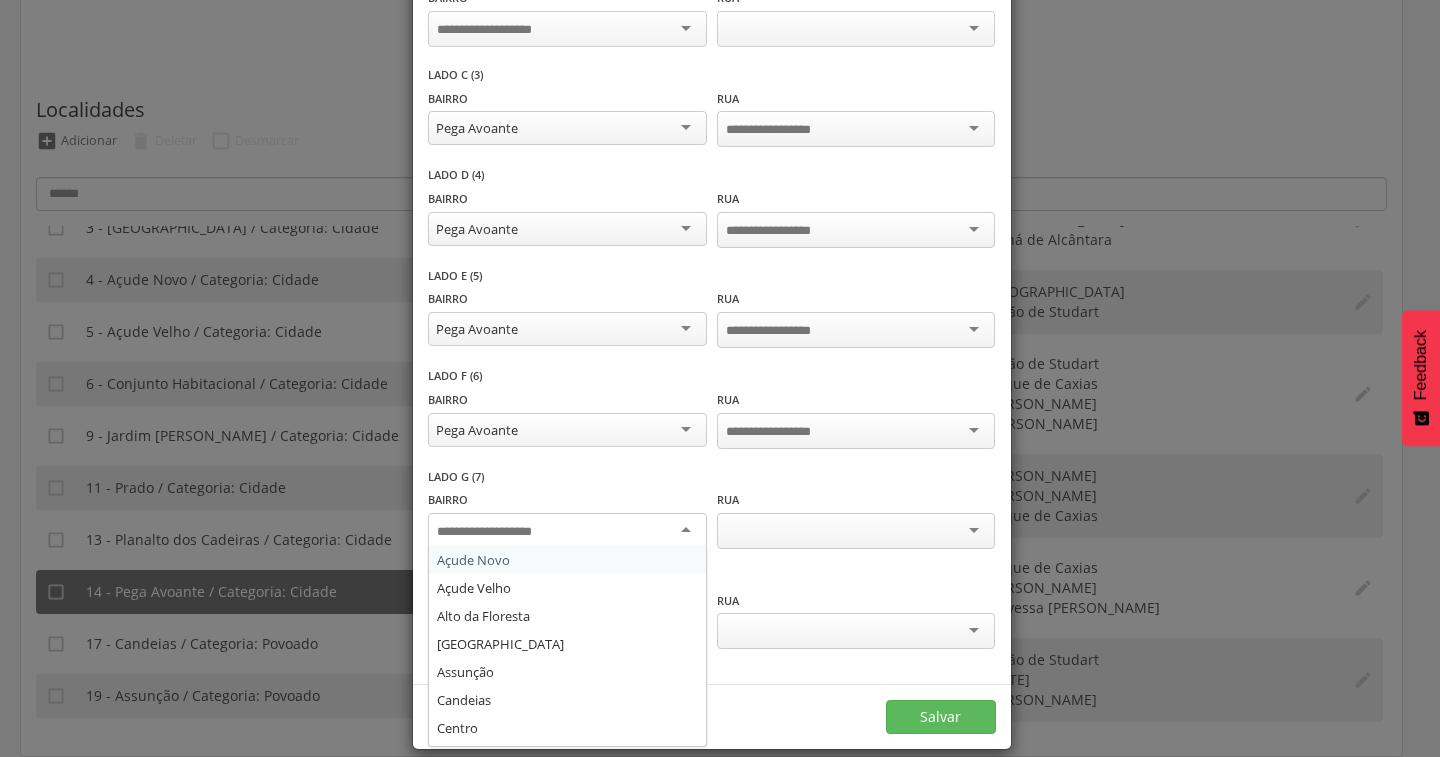 scroll, scrollTop: 394, scrollLeft: 0, axis: vertical 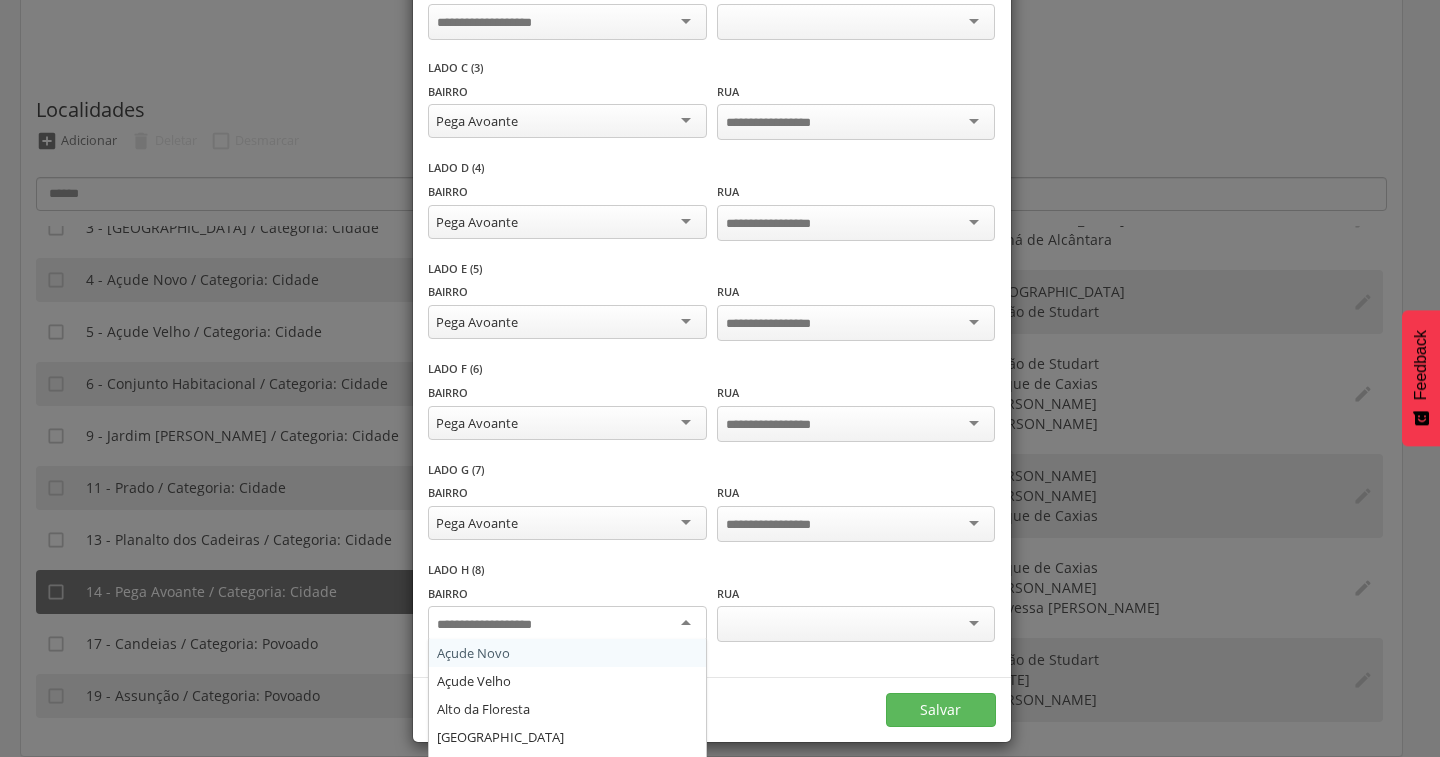 click at bounding box center (567, 624) 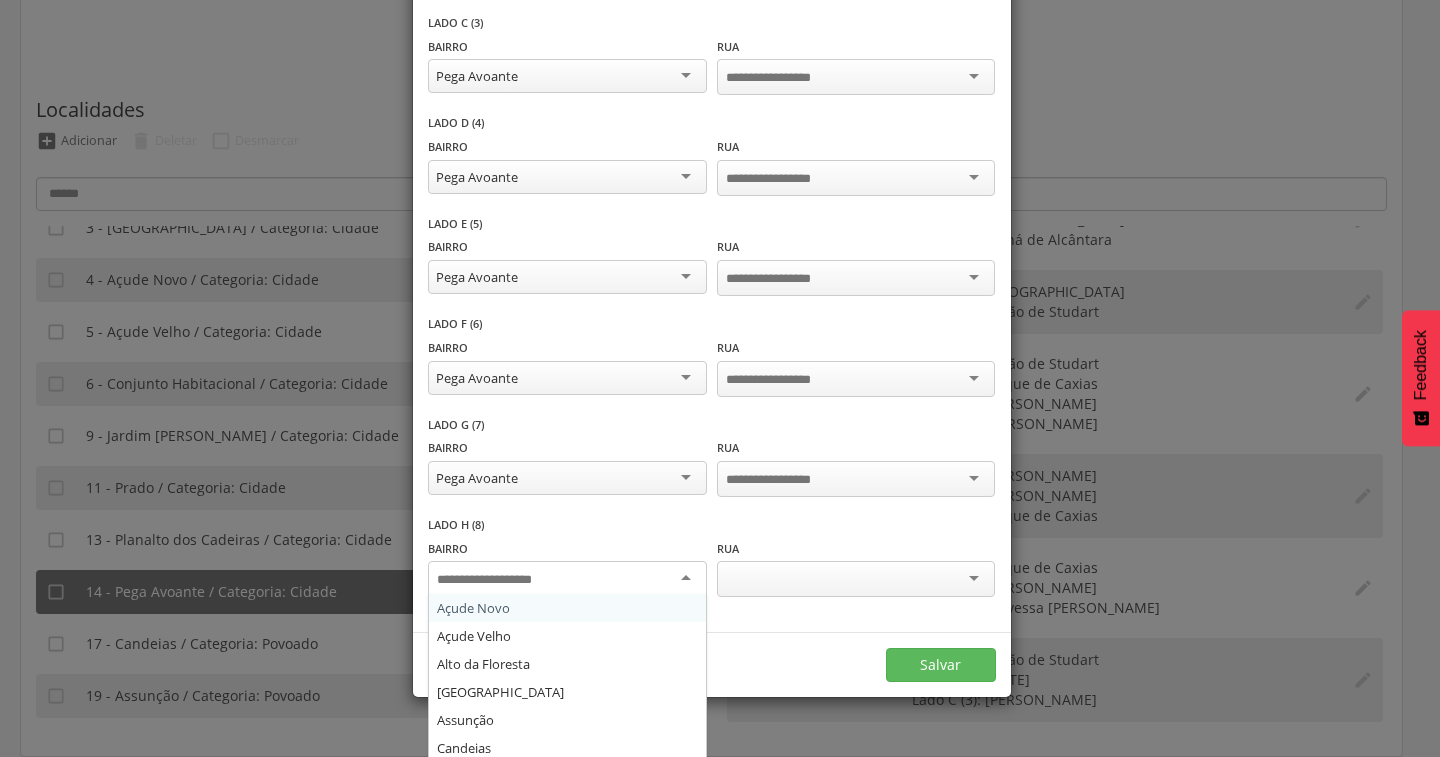 scroll, scrollTop: 463, scrollLeft: 0, axis: vertical 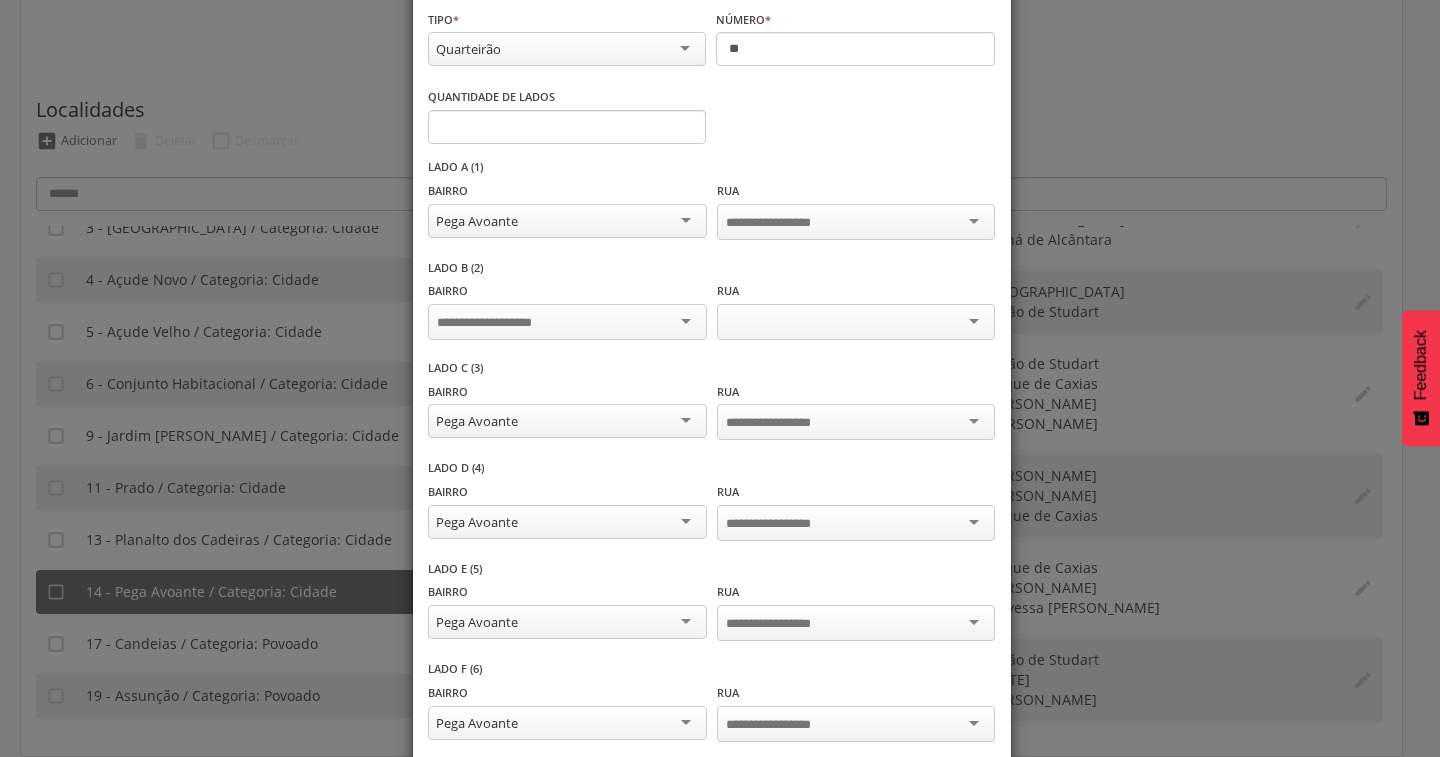 click at bounding box center (567, 322) 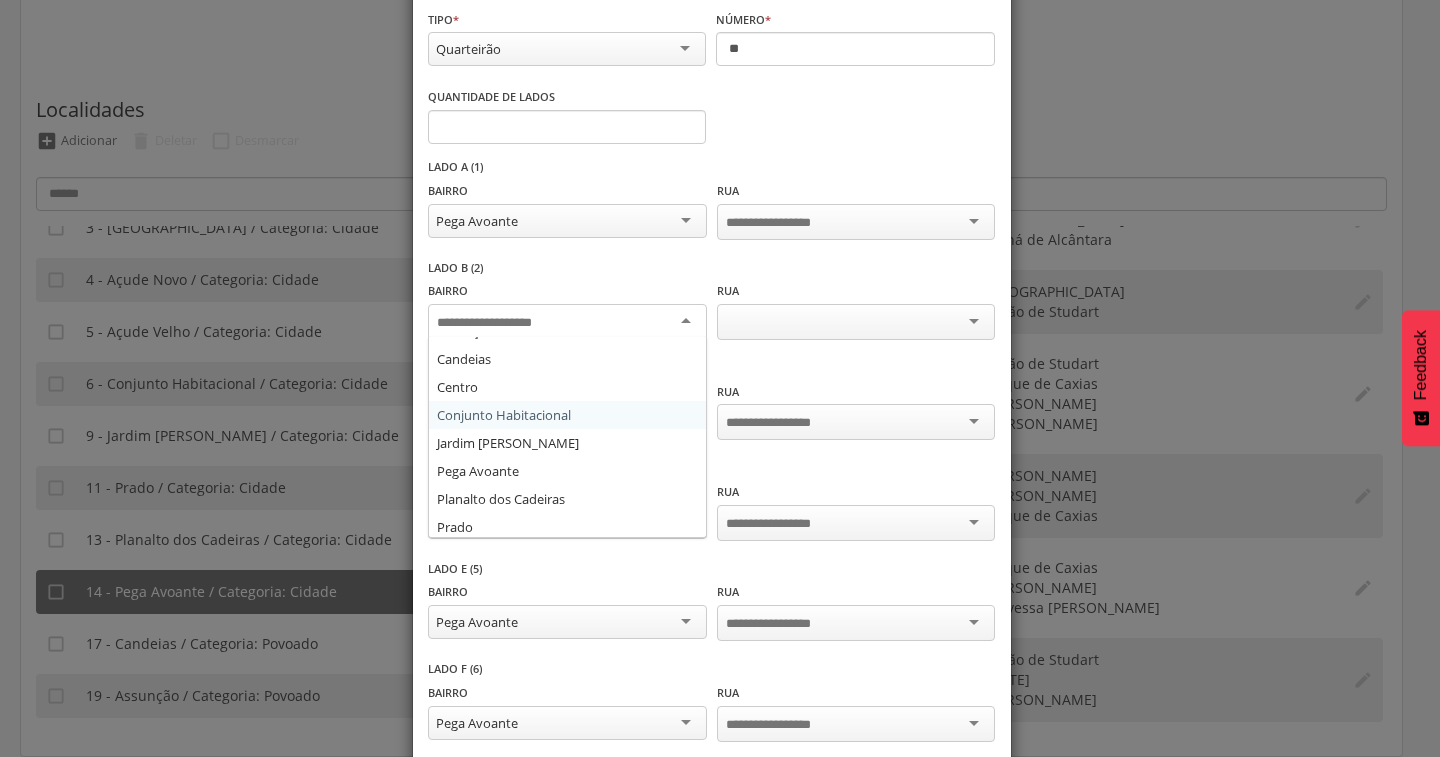 scroll, scrollTop: 136, scrollLeft: 0, axis: vertical 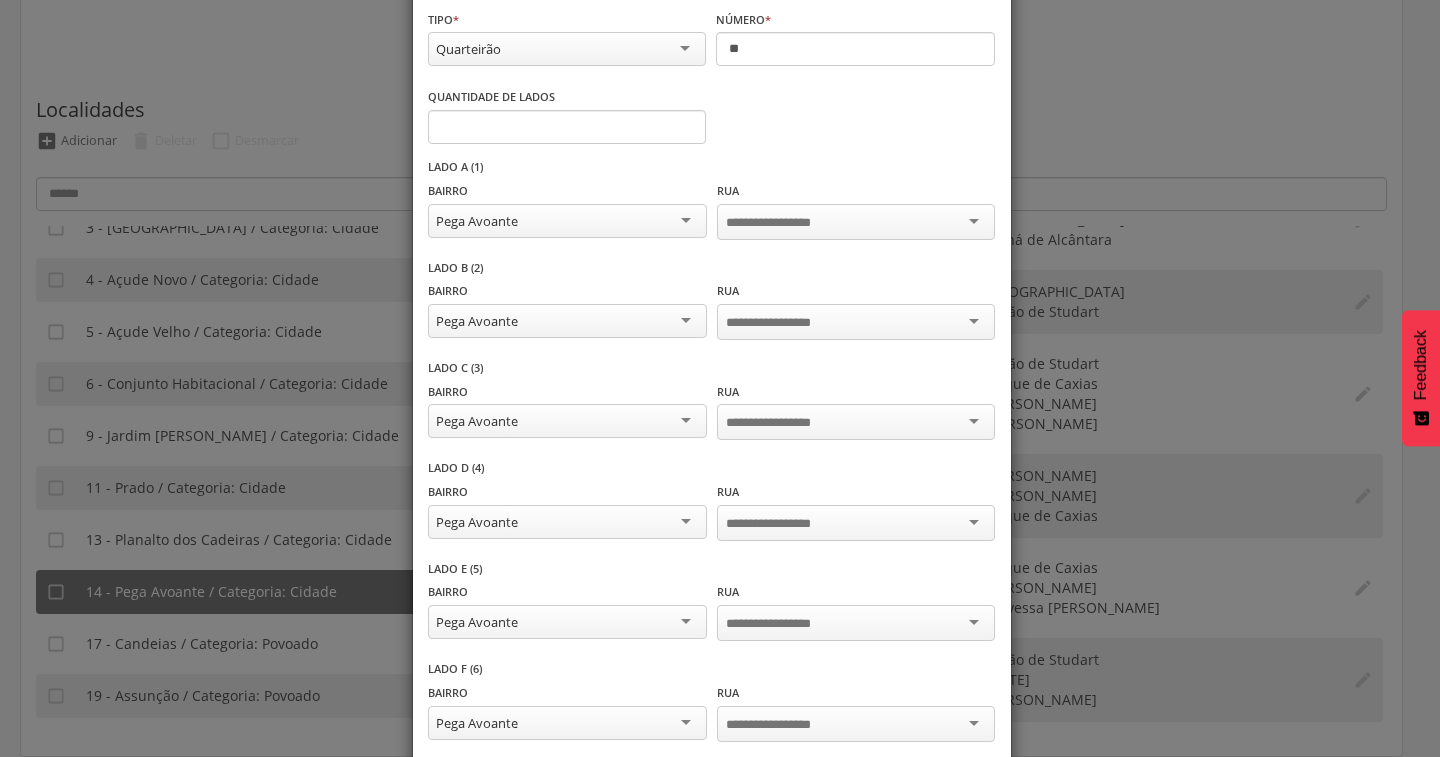 click at bounding box center [784, 223] 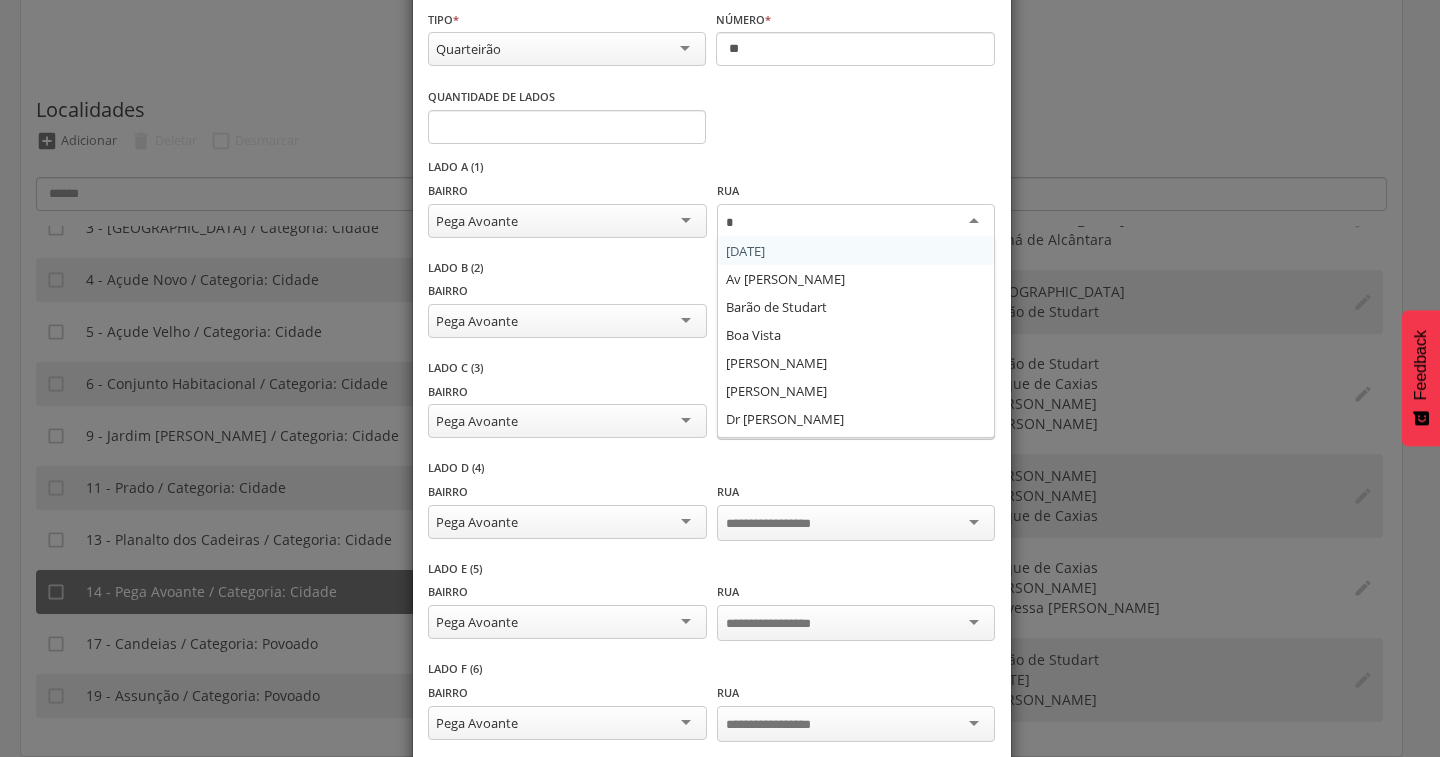 type on "**" 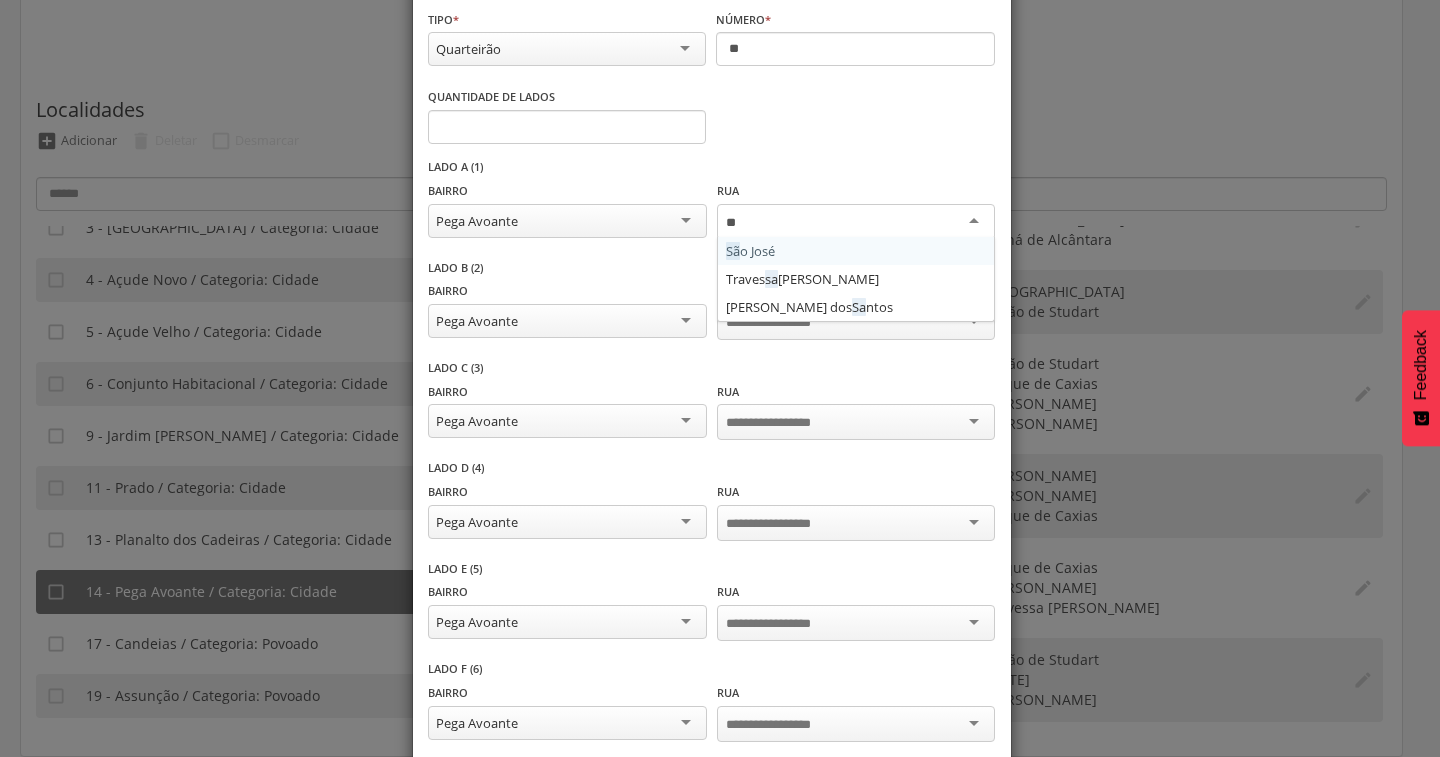 type 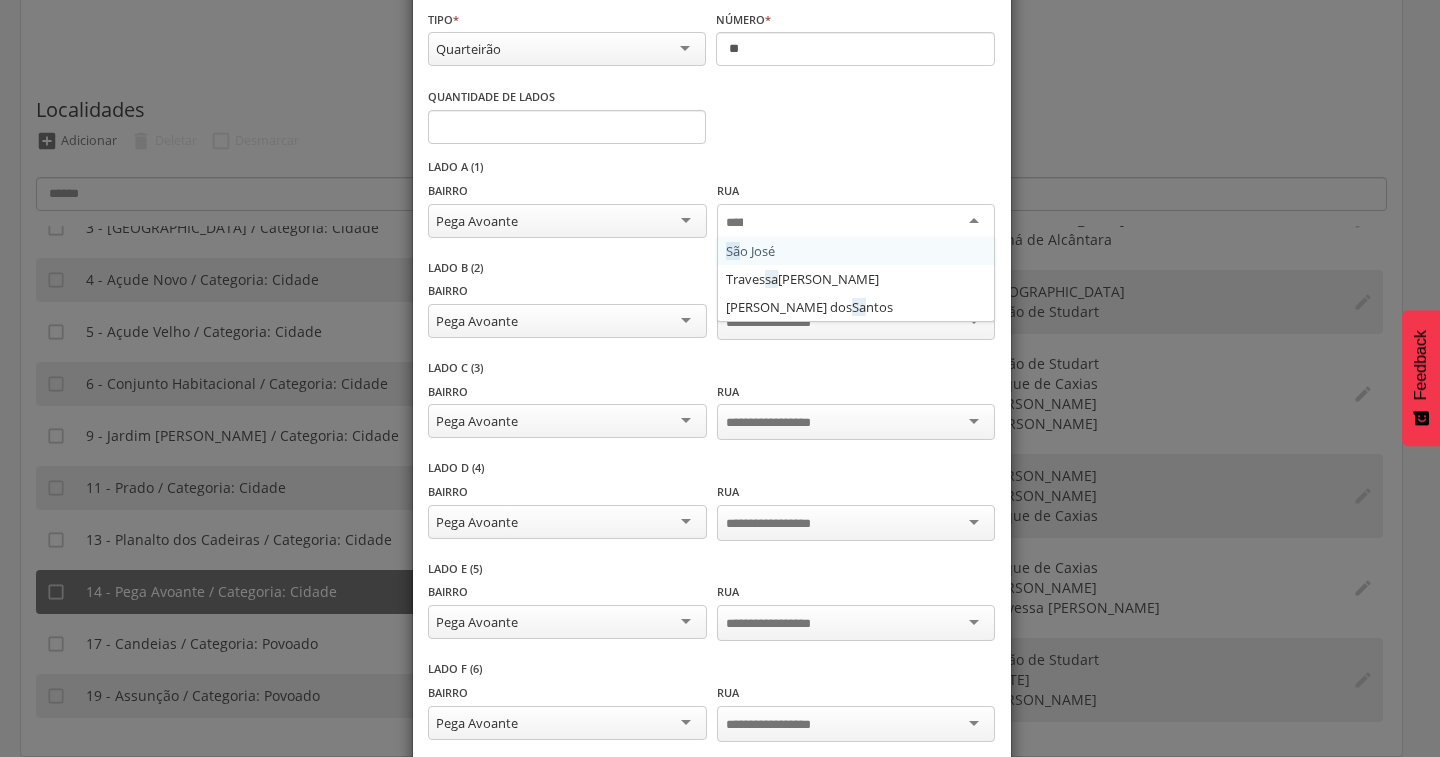 scroll, scrollTop: 0, scrollLeft: 0, axis: both 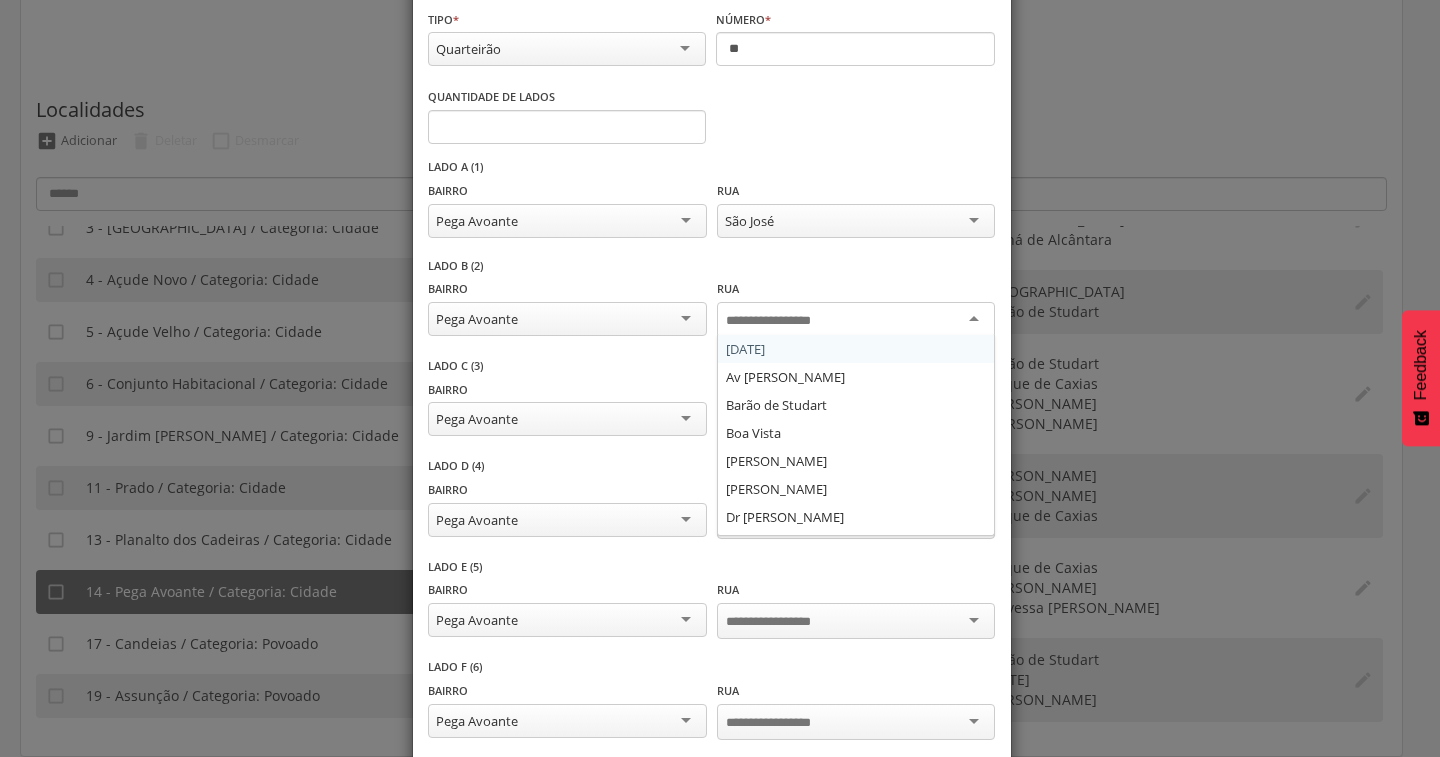 click at bounding box center (784, 321) 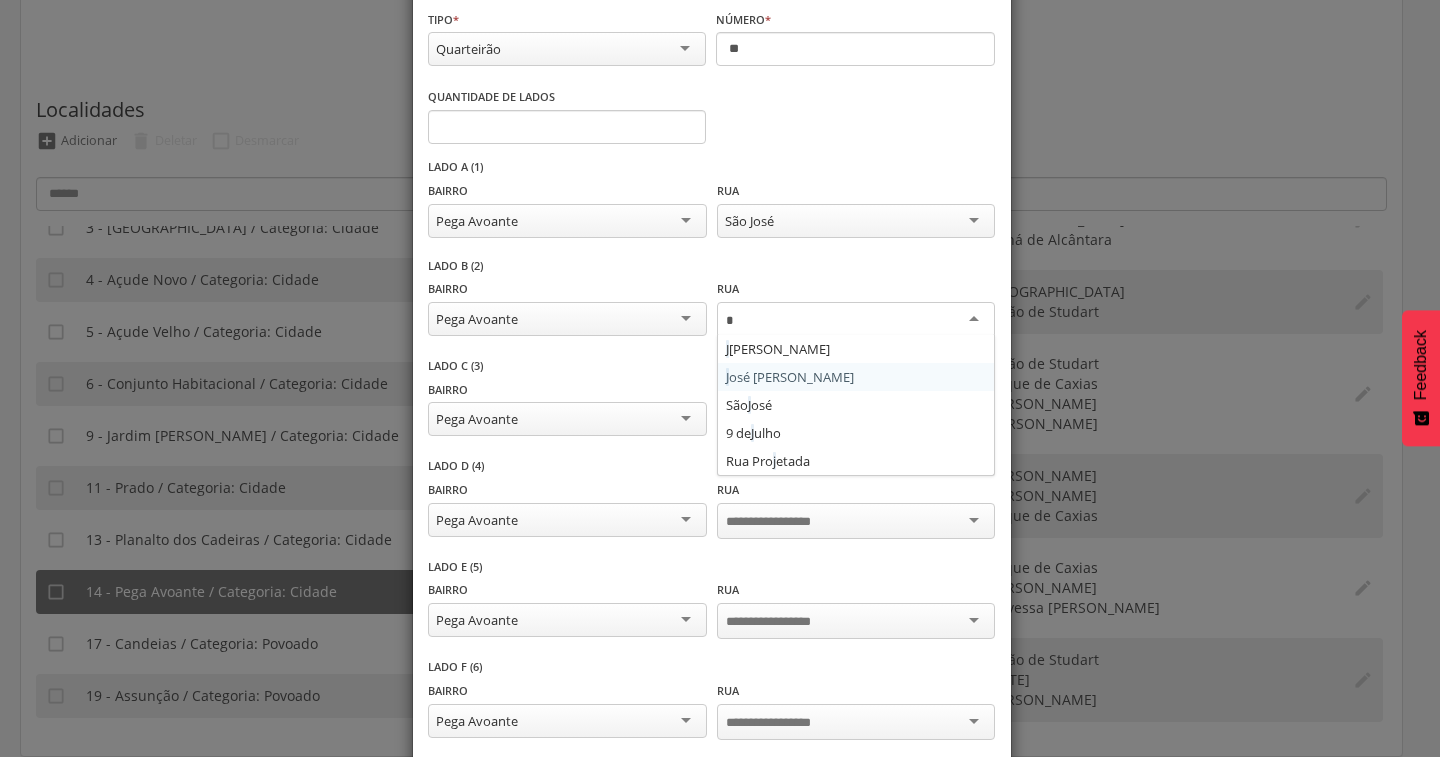 type 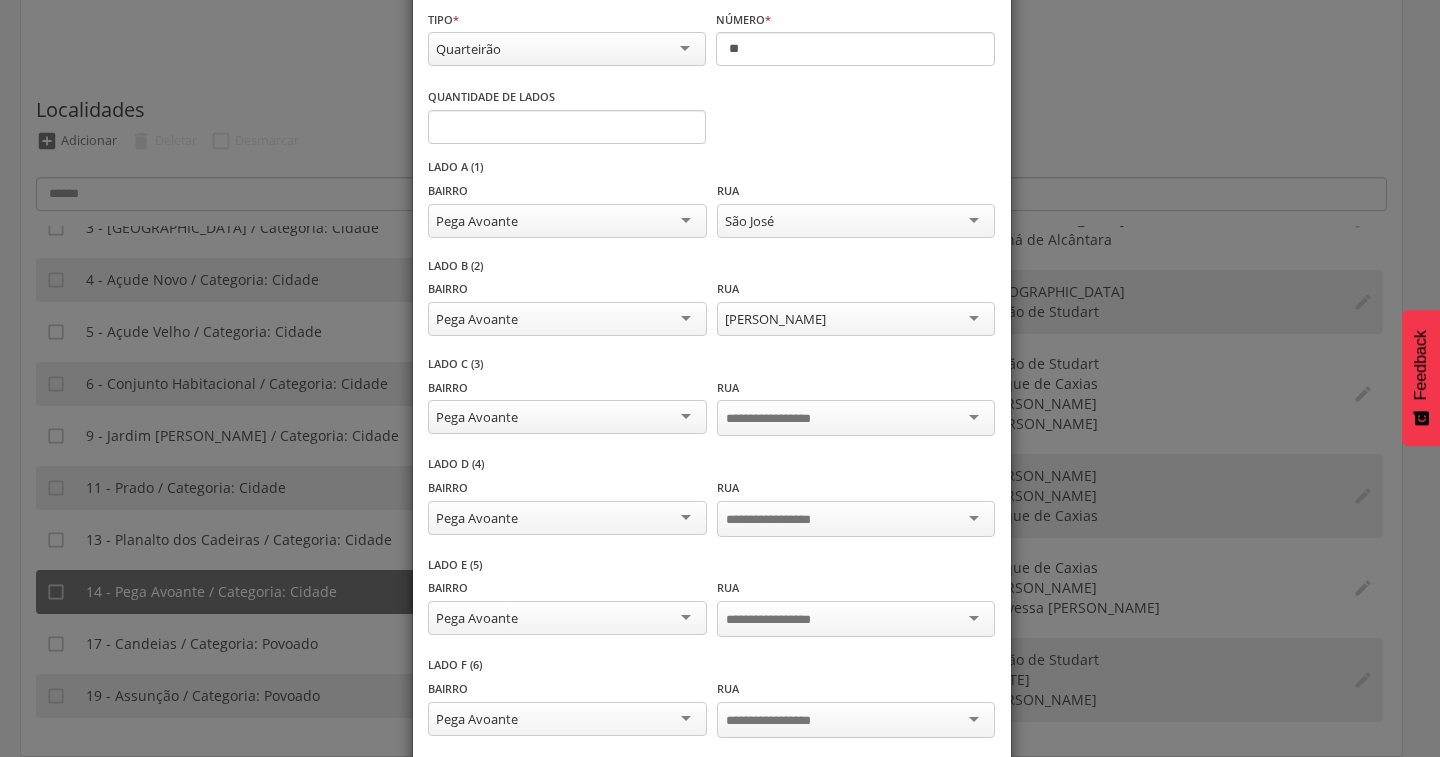 scroll, scrollTop: 0, scrollLeft: 0, axis: both 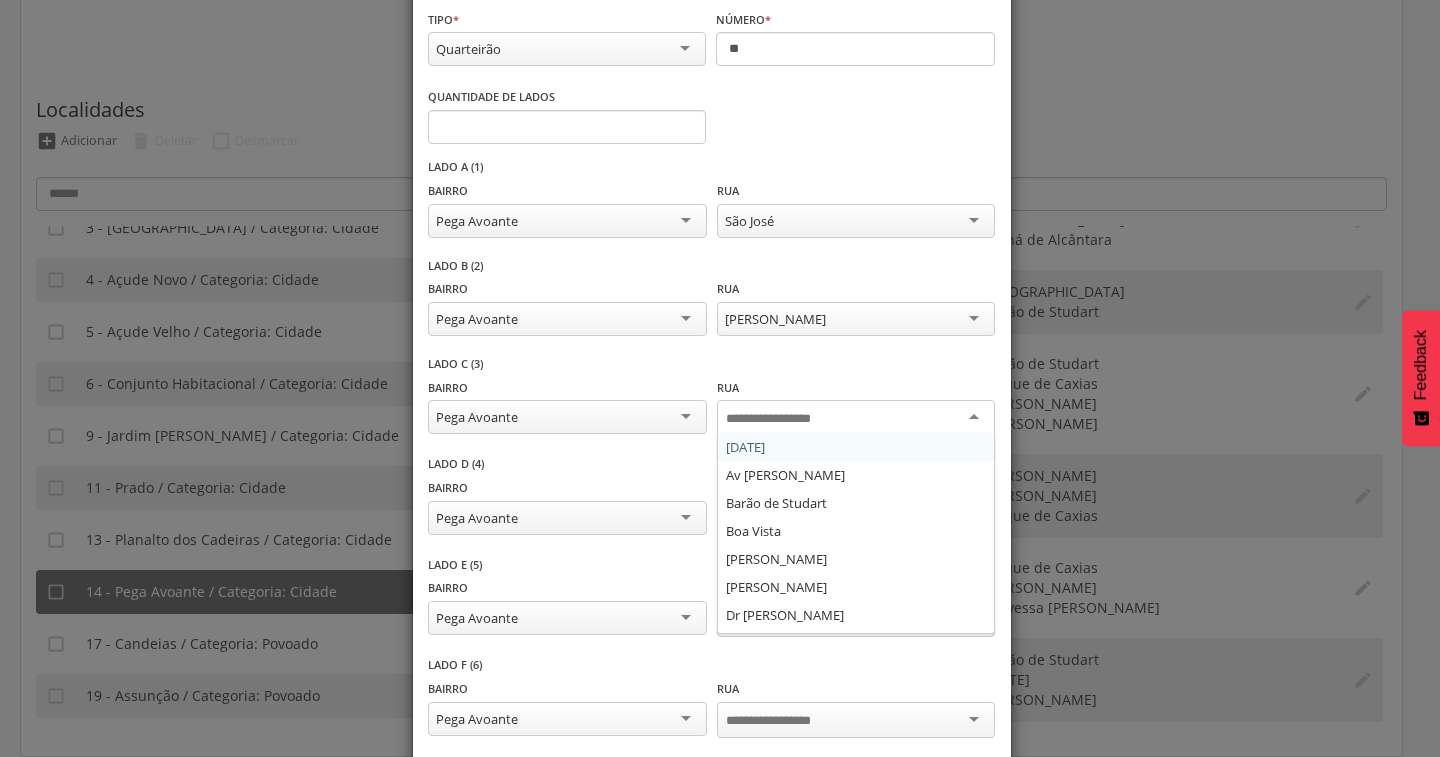 click at bounding box center [784, 419] 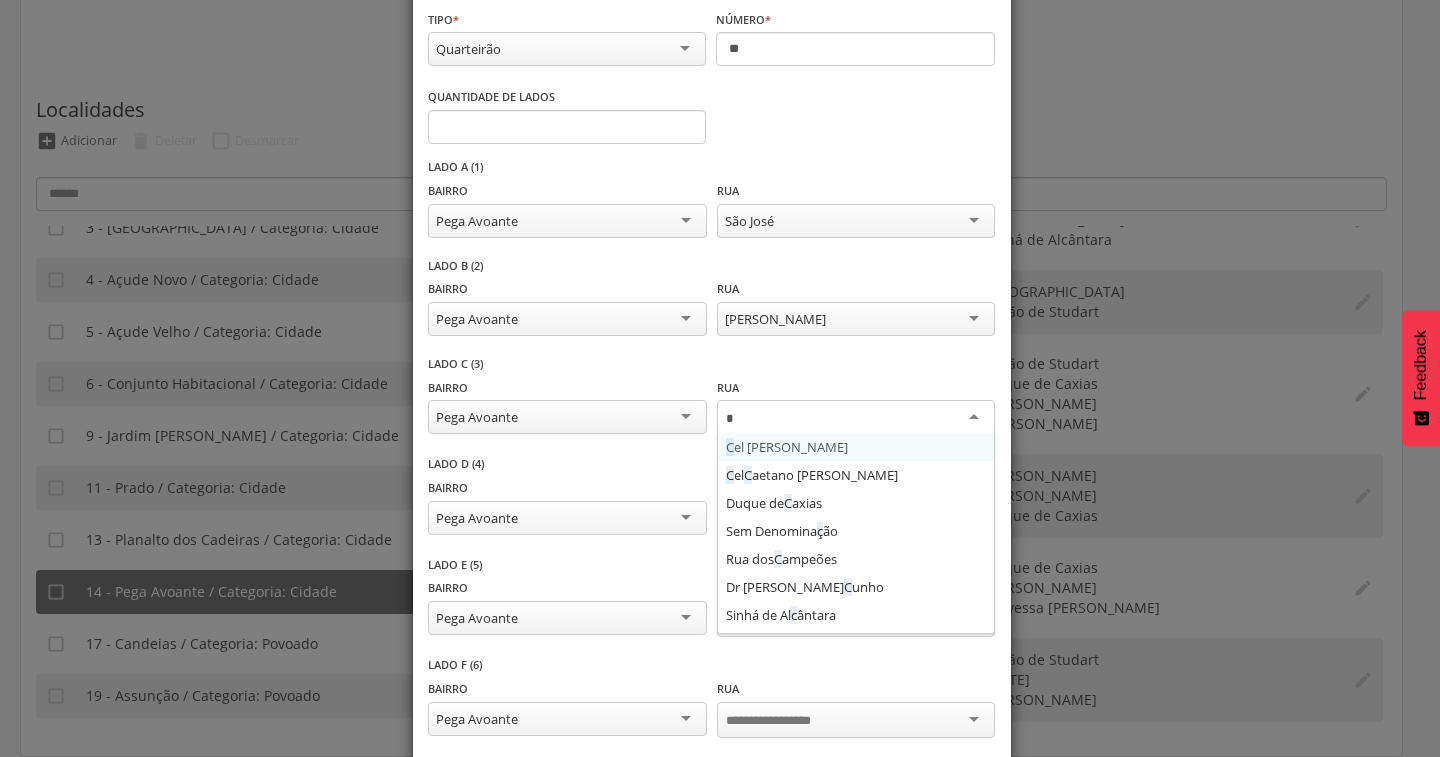 type on "**" 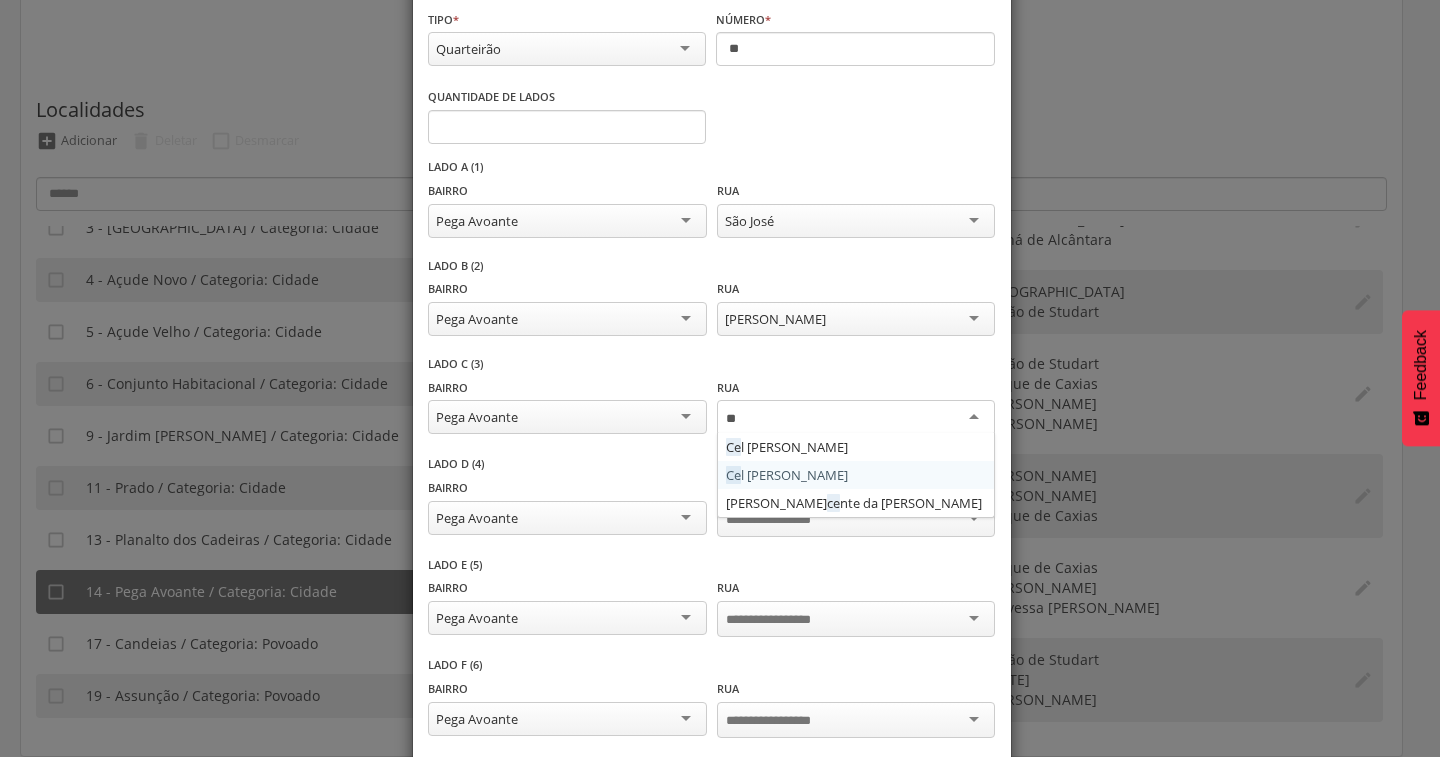 type 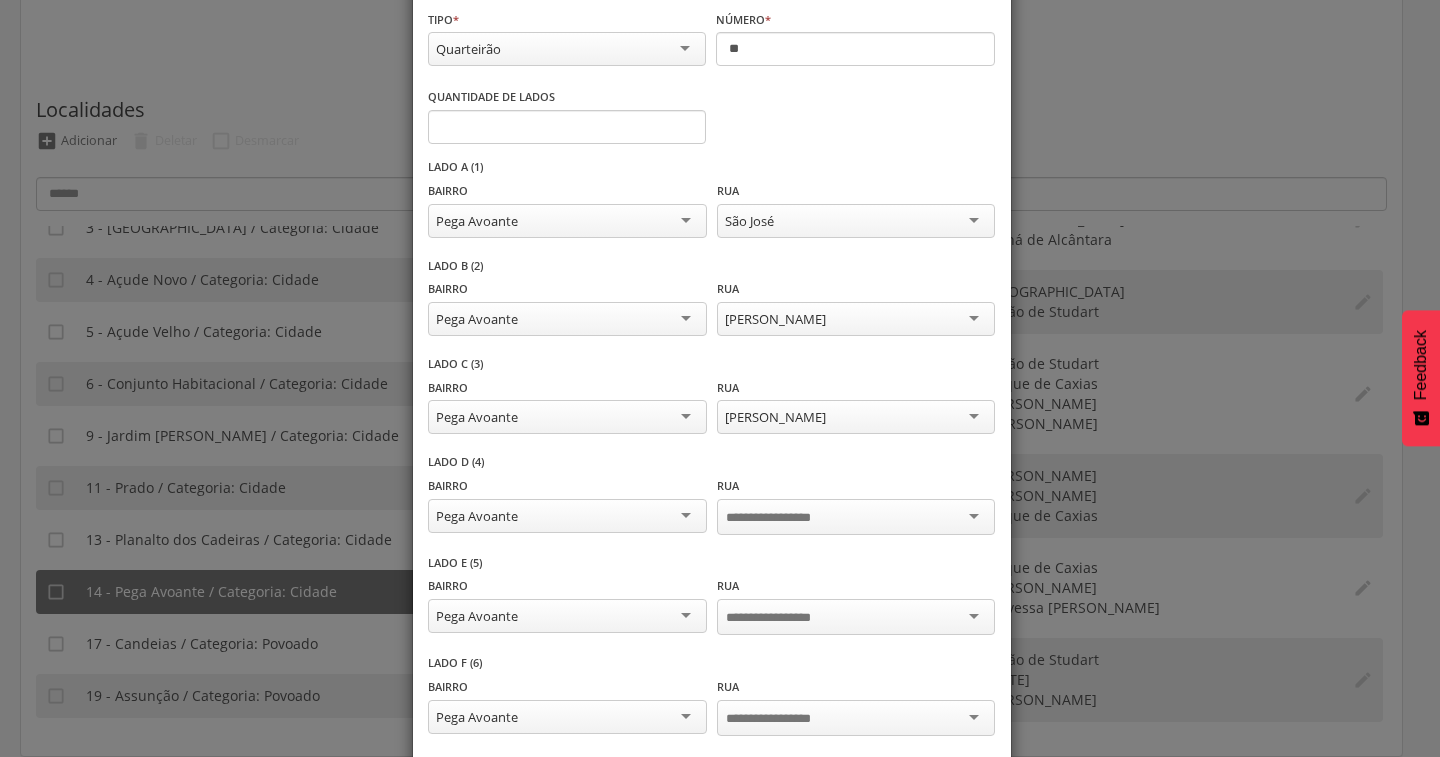 scroll, scrollTop: 0, scrollLeft: 0, axis: both 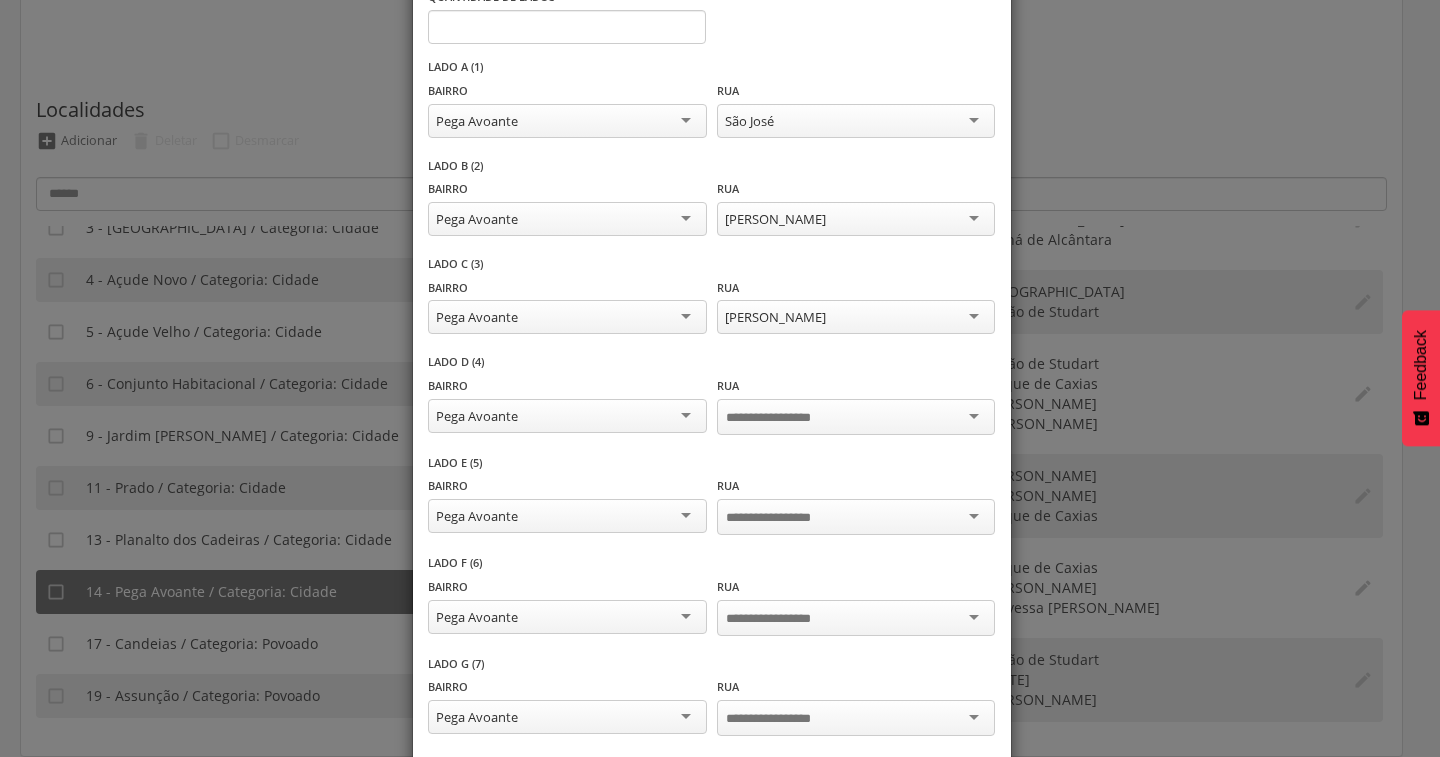 click at bounding box center (856, 517) 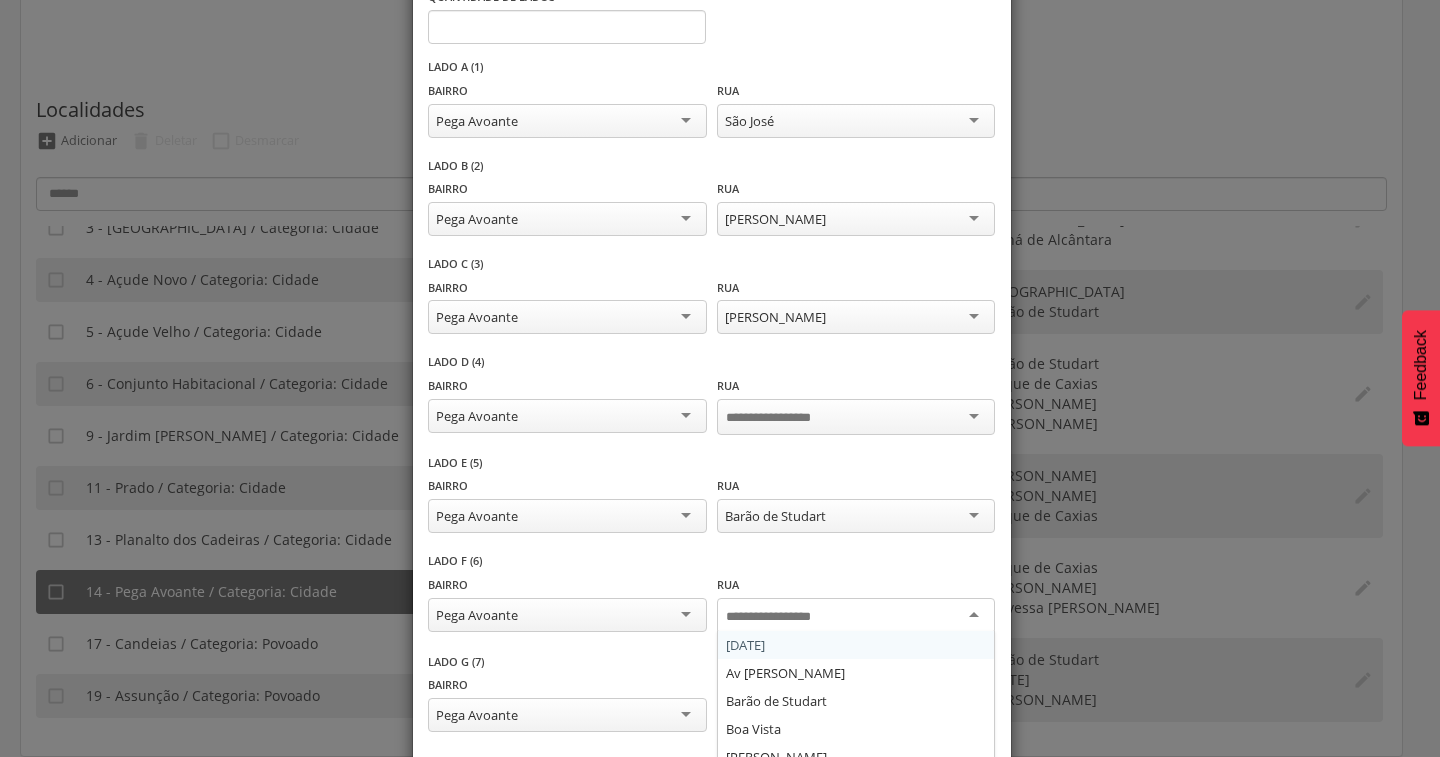 click at bounding box center [856, 616] 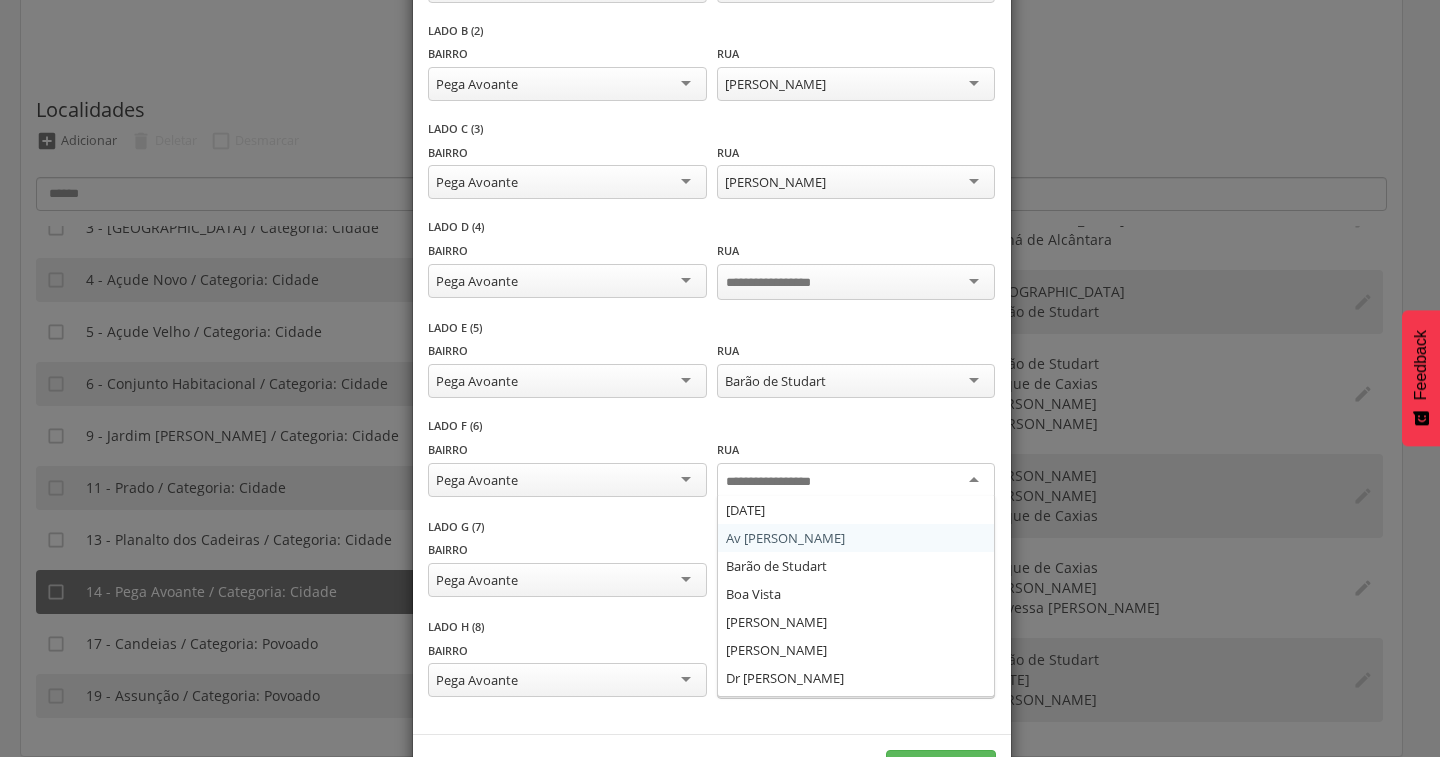 scroll, scrollTop: 294, scrollLeft: 0, axis: vertical 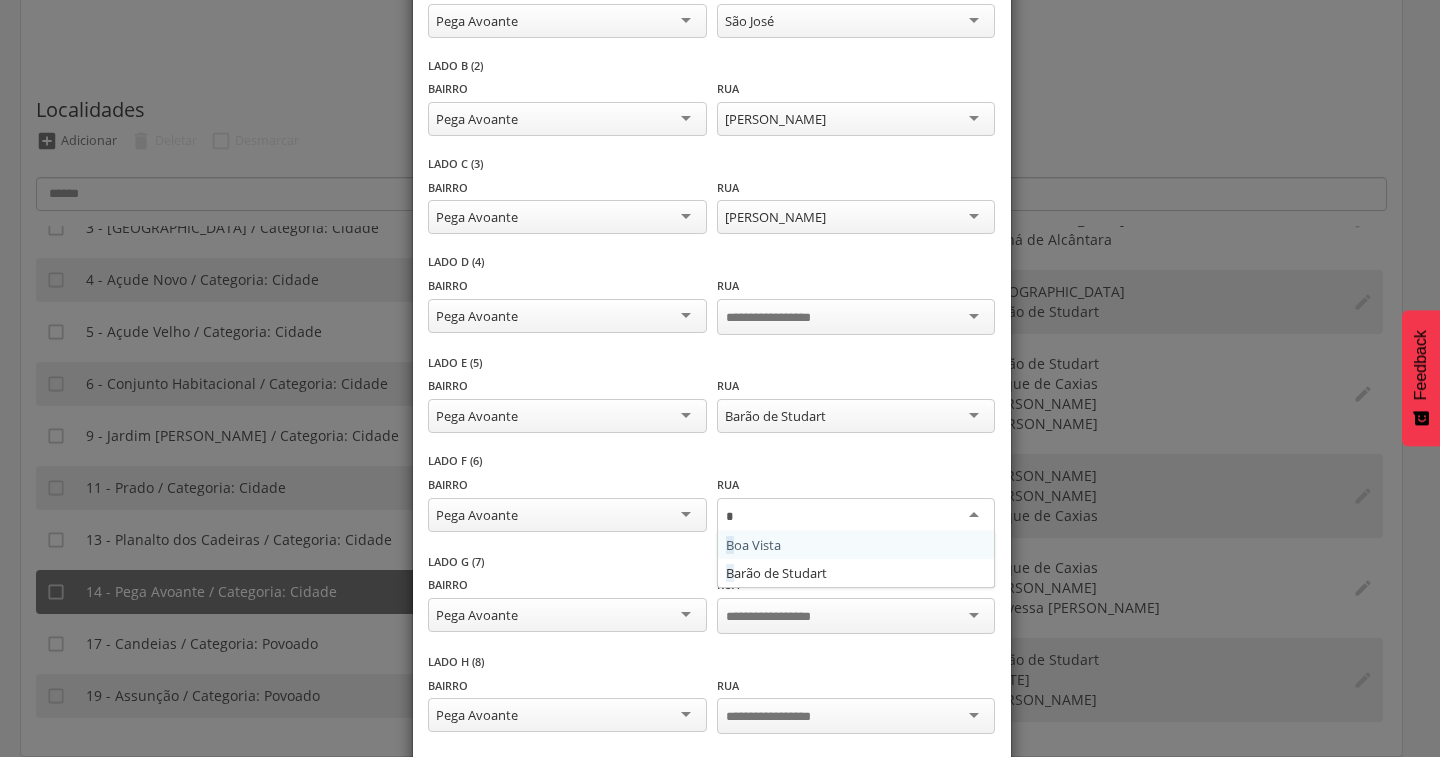 type on "**" 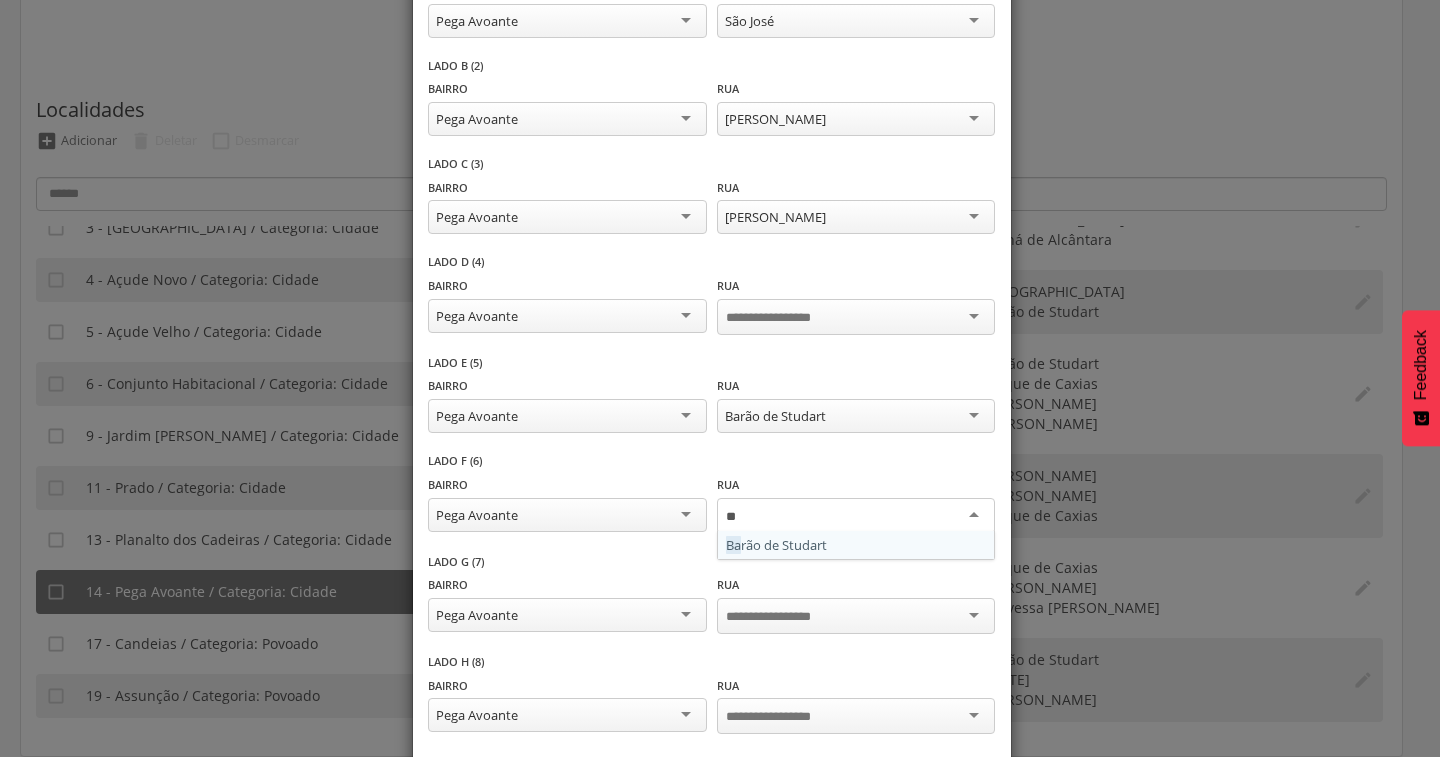 type 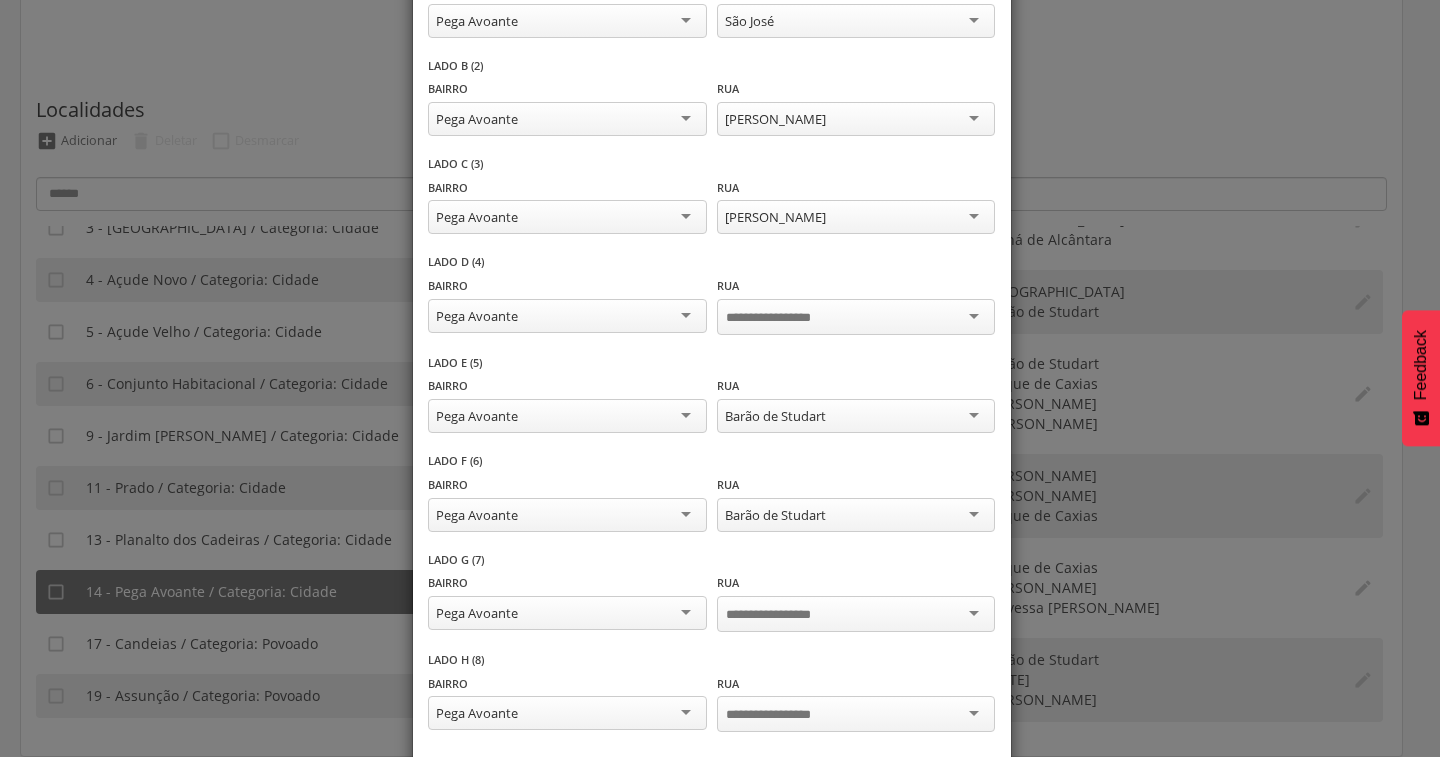 click at bounding box center [856, 614] 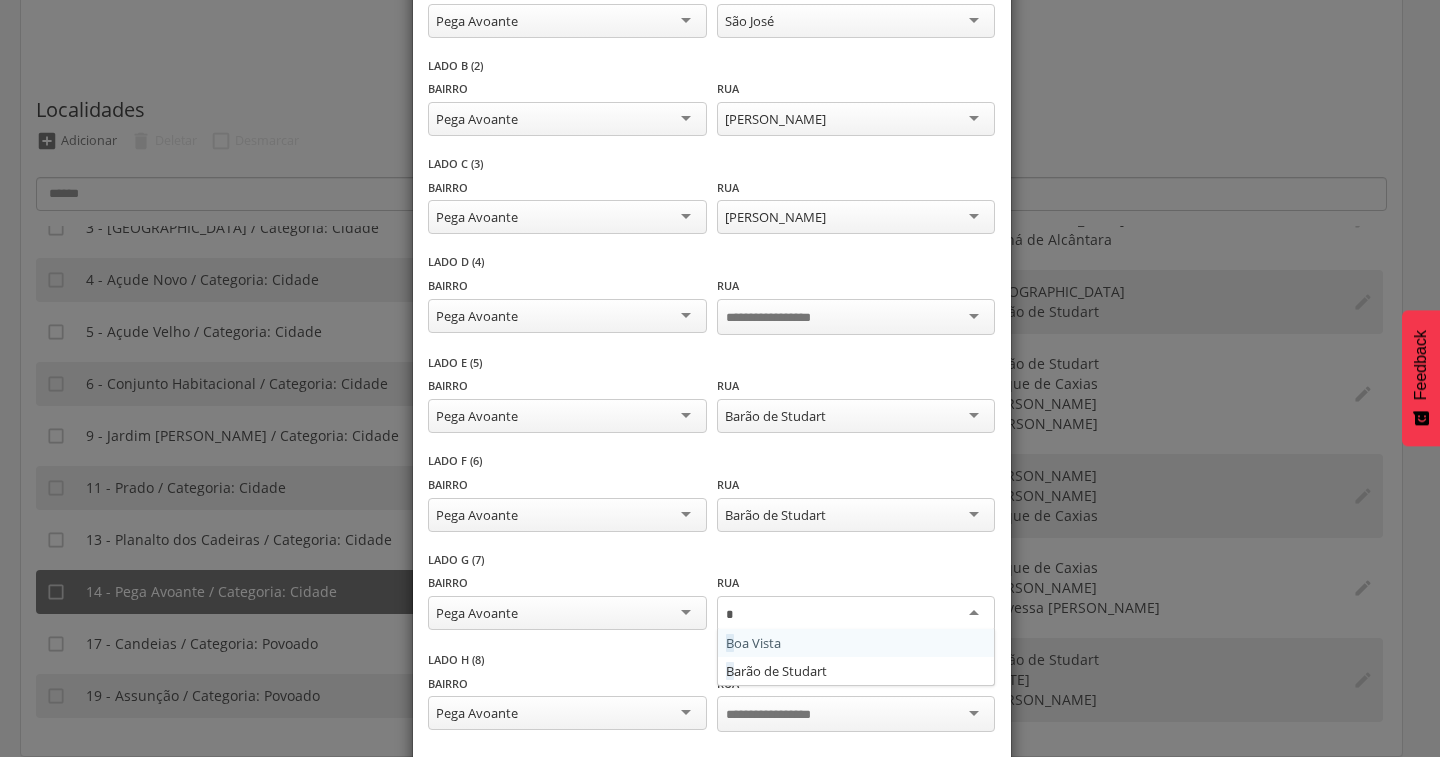 type on "**" 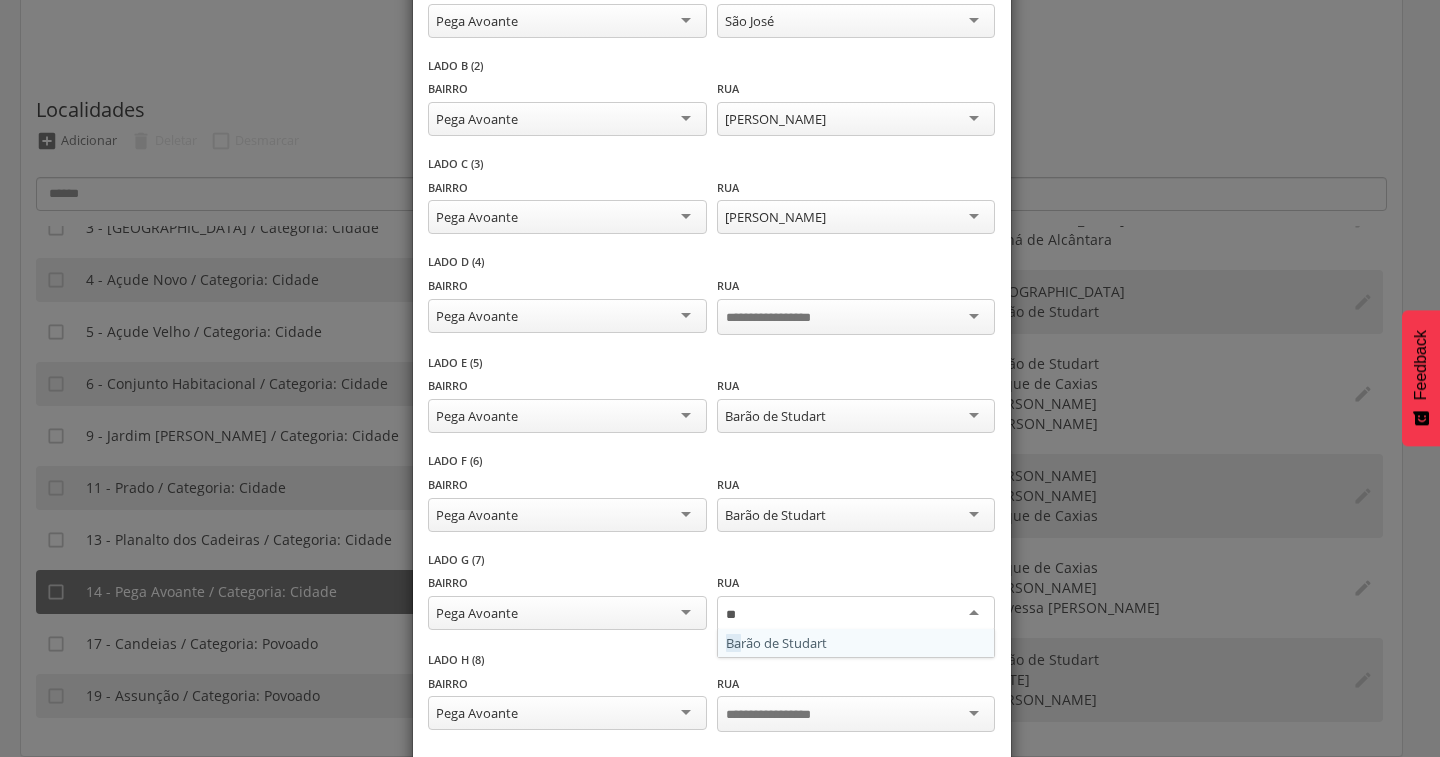 type 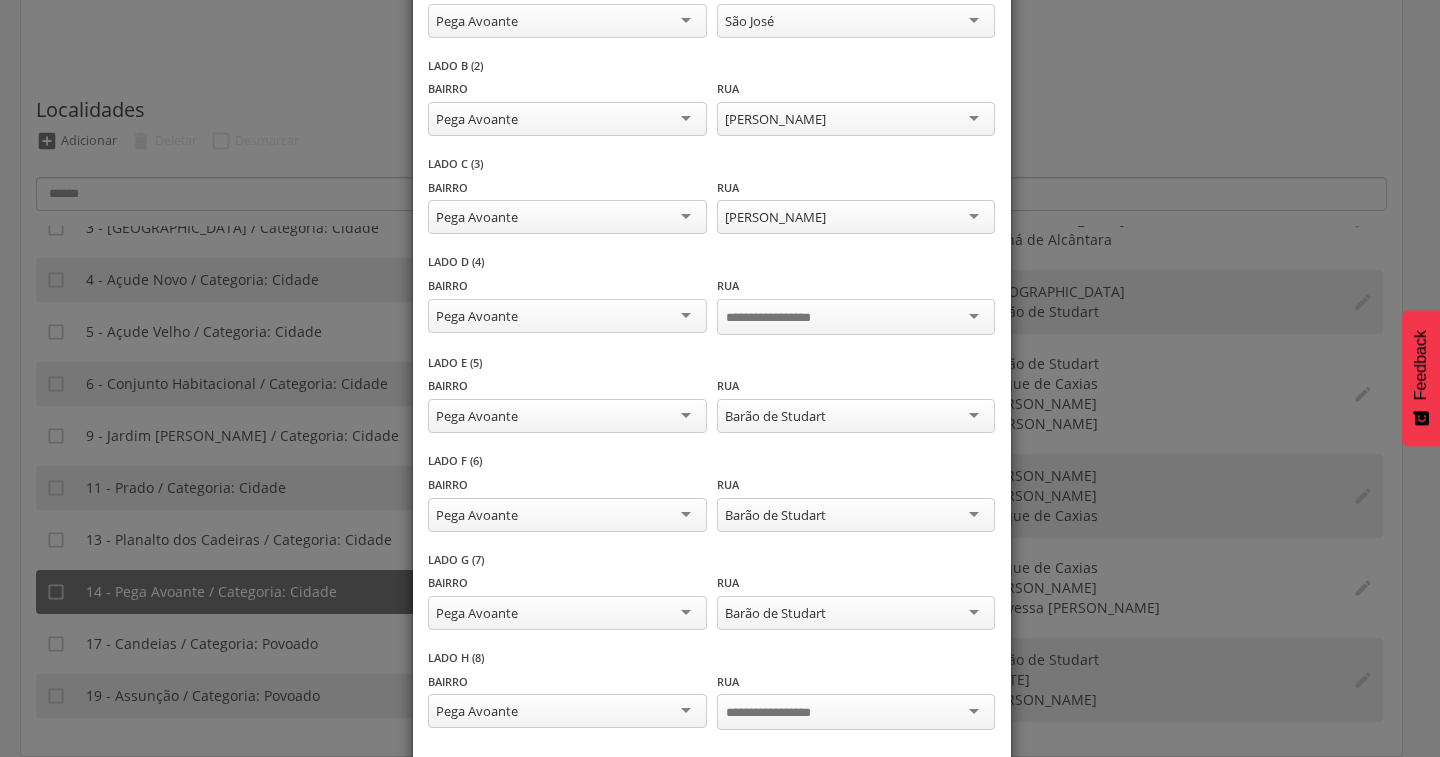scroll, scrollTop: 394, scrollLeft: 0, axis: vertical 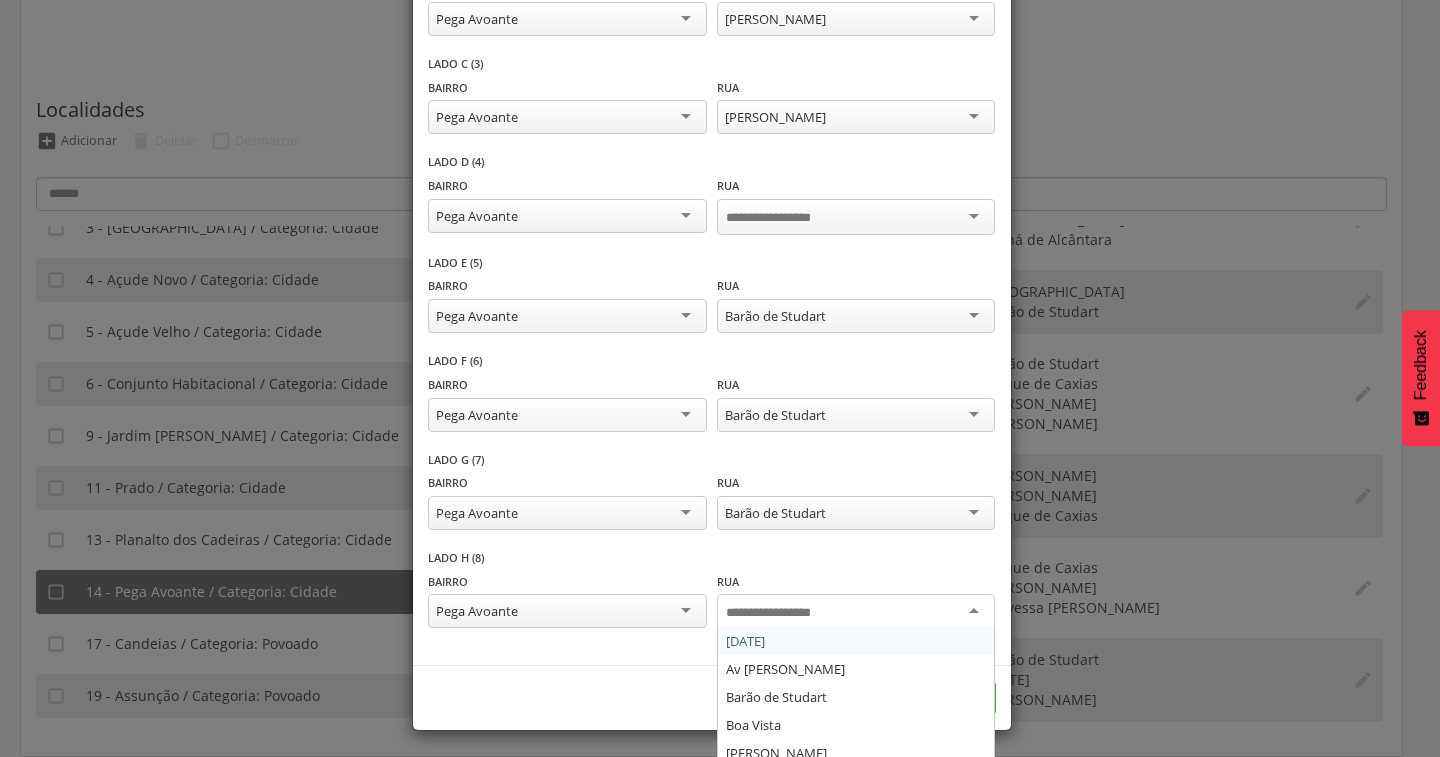 click at bounding box center (856, 612) 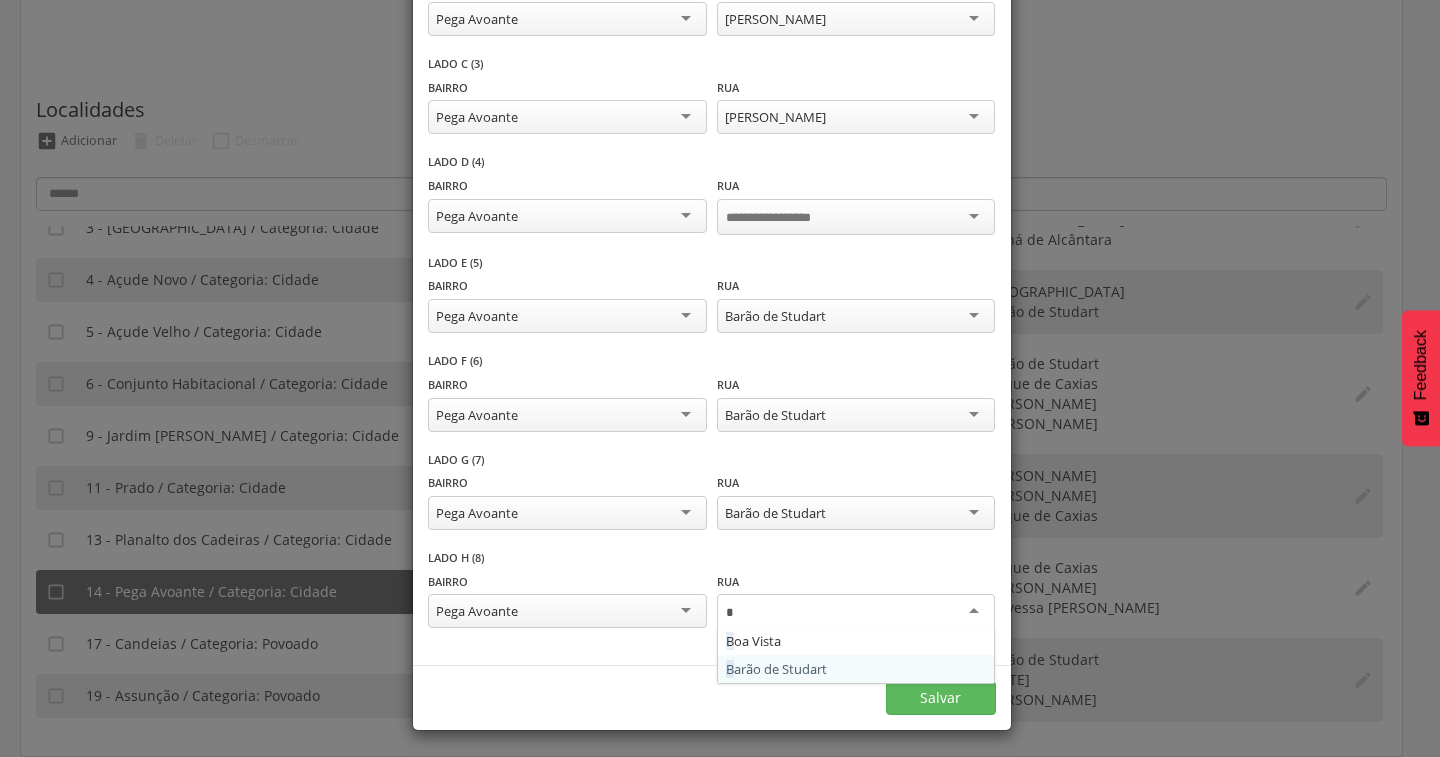 type 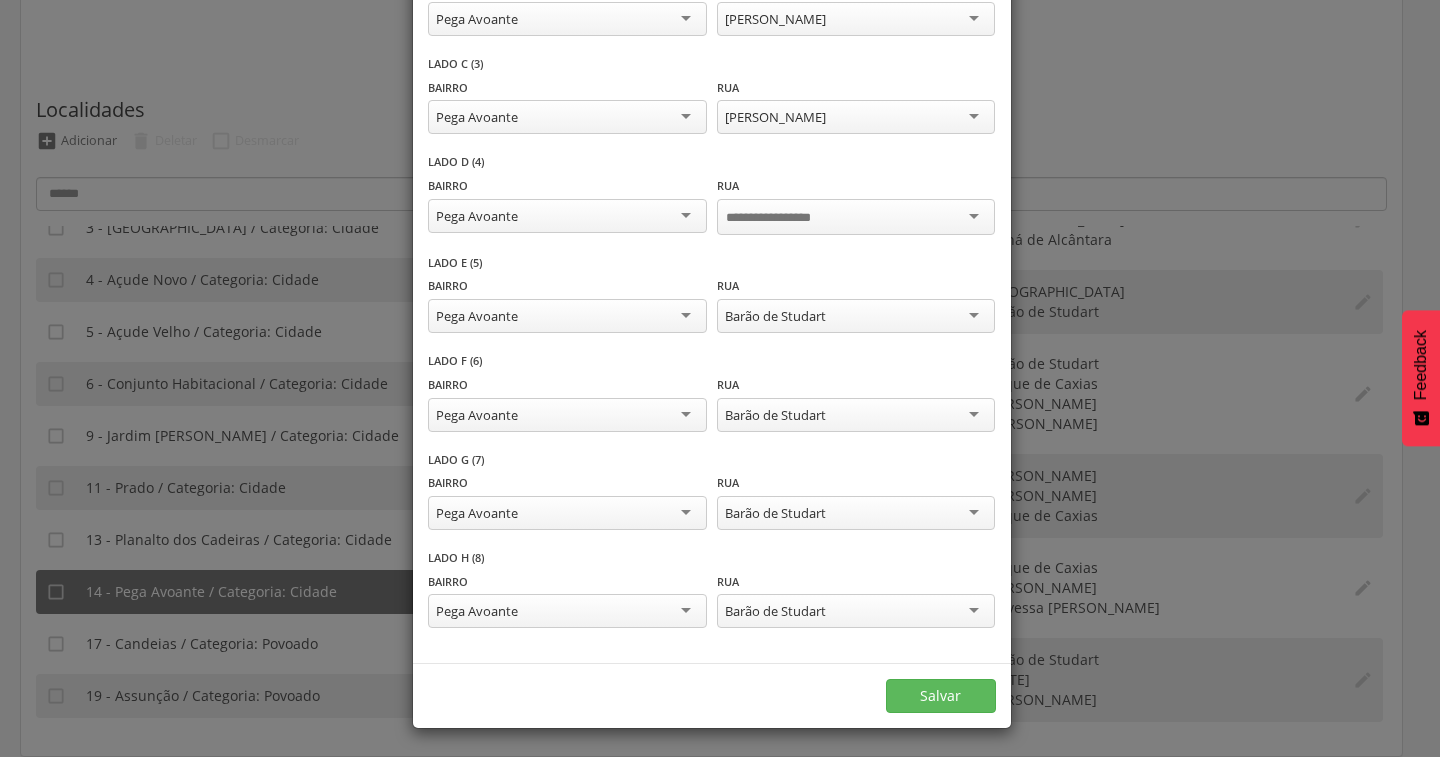 click on "Barão de Studart" at bounding box center [856, 611] 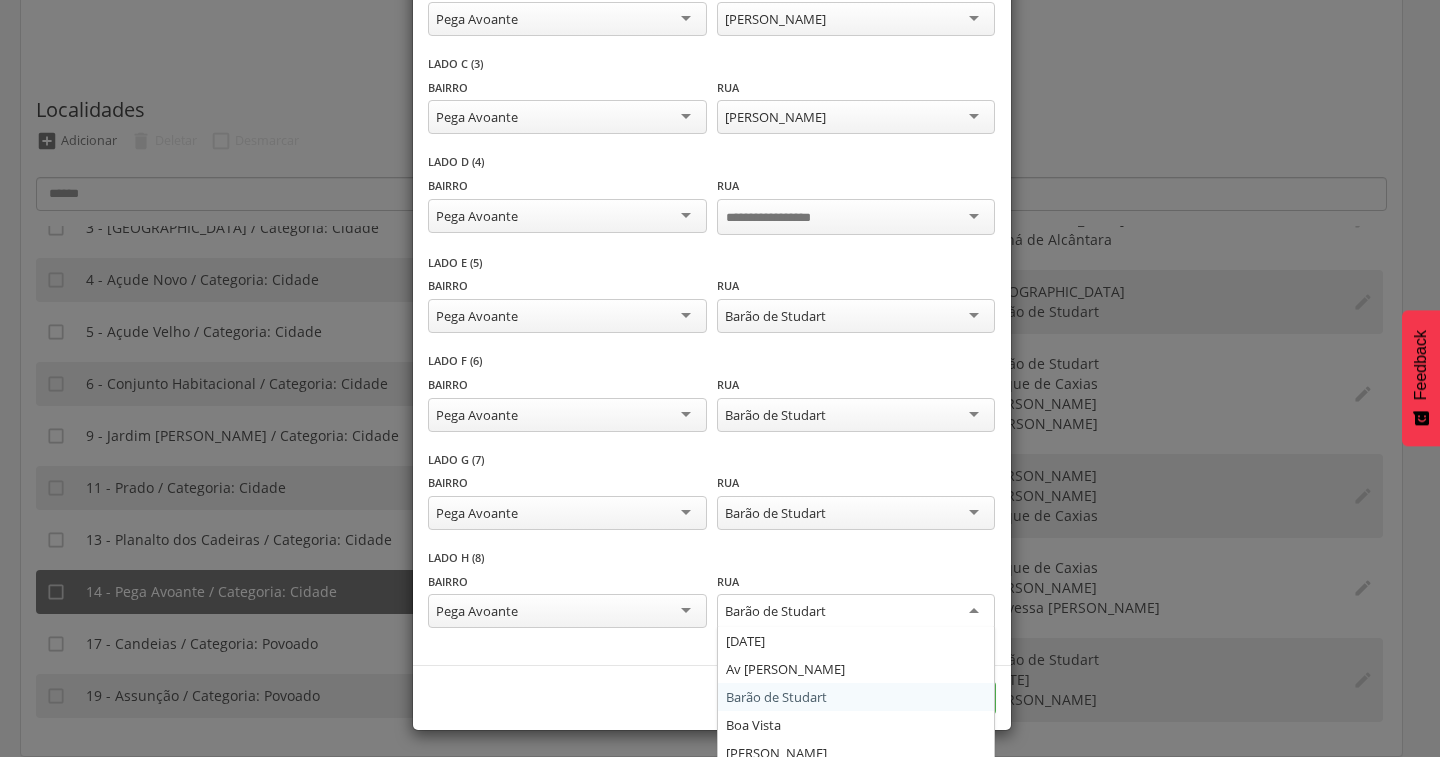 click on "Barão de Studart" at bounding box center [856, 612] 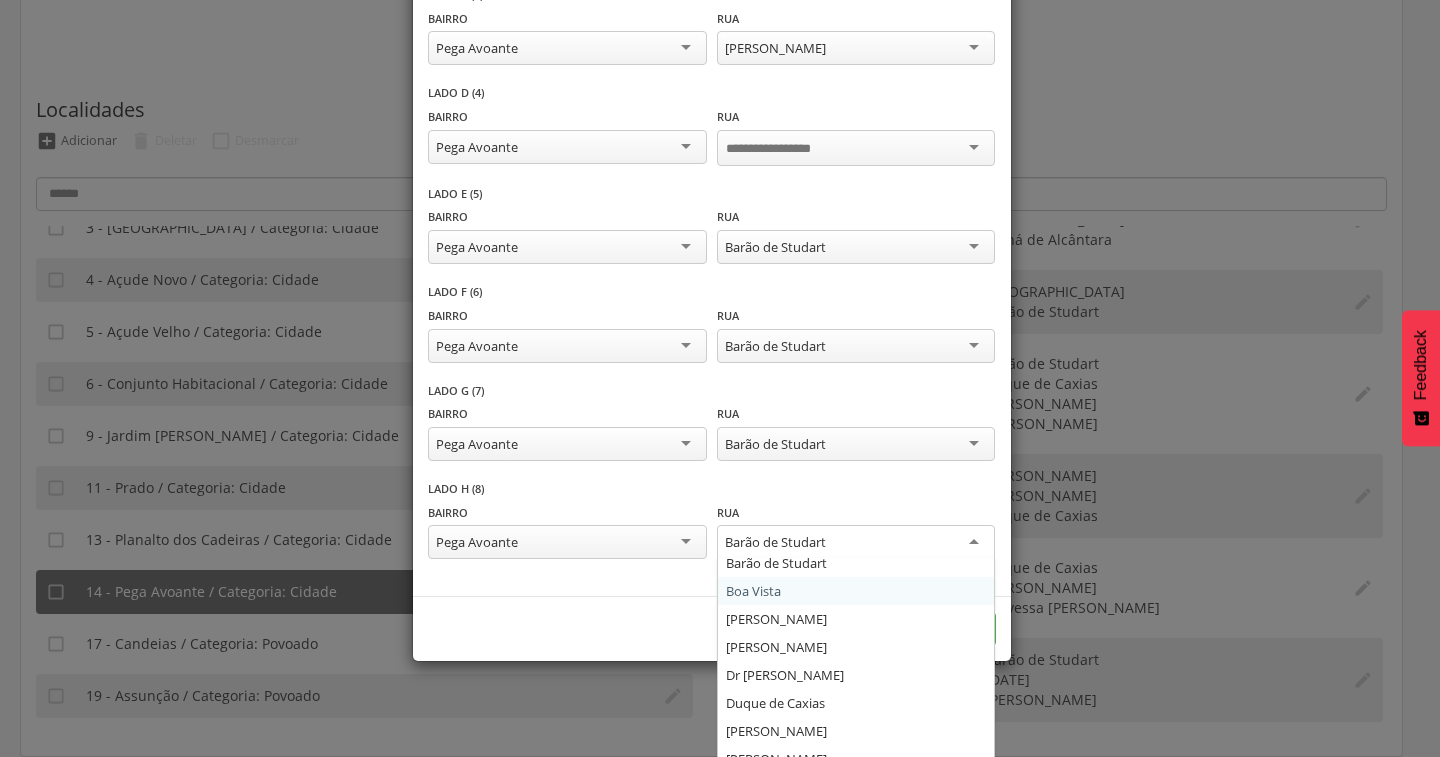 scroll, scrollTop: 200, scrollLeft: 0, axis: vertical 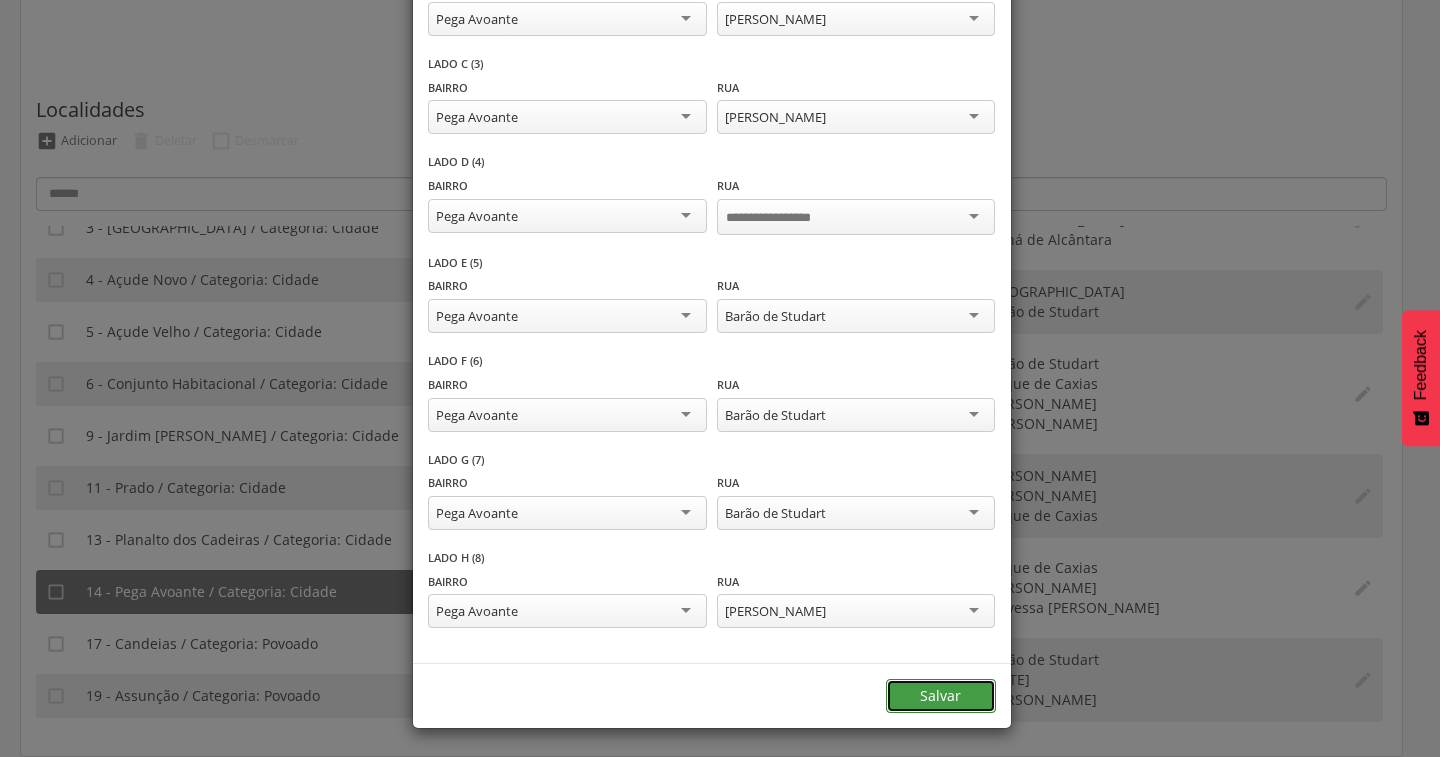 click on "Salvar" at bounding box center [941, 696] 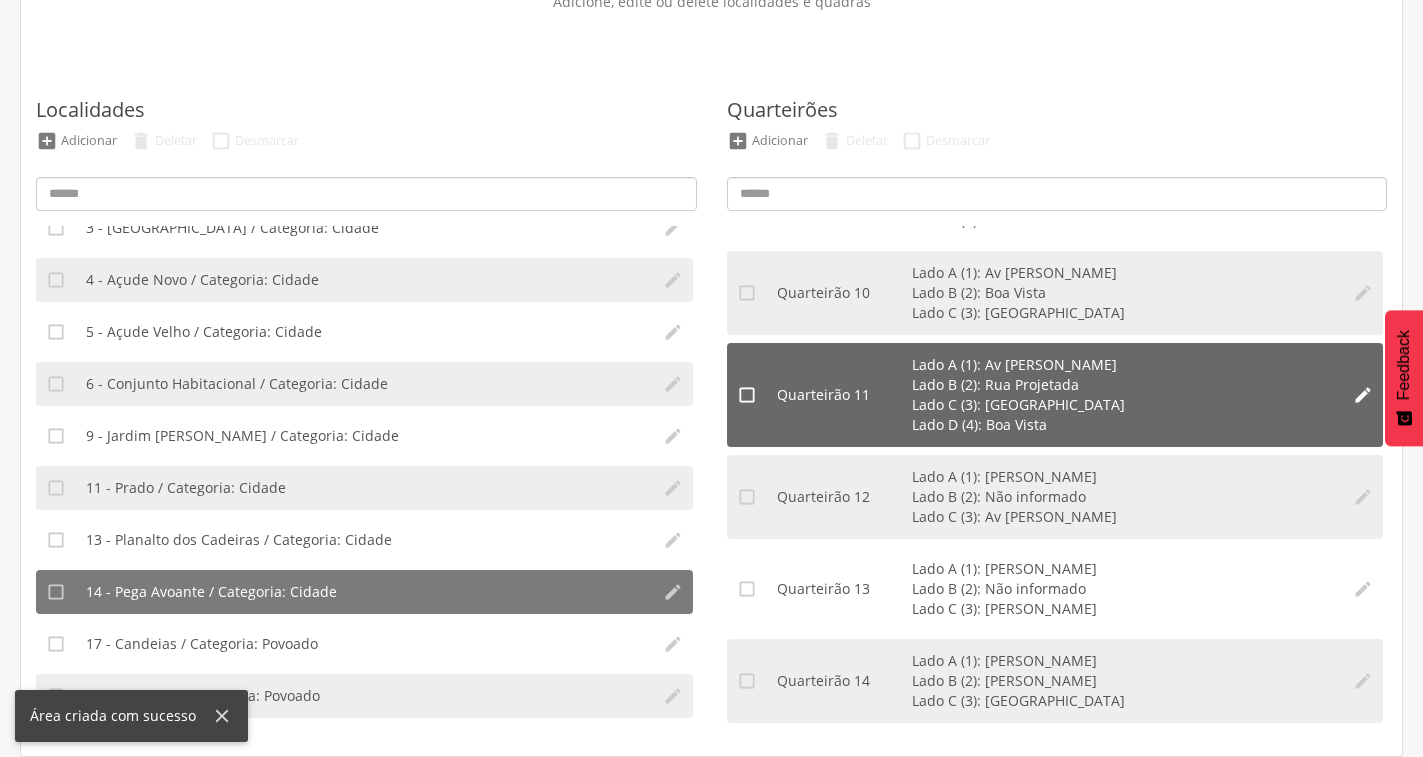 scroll, scrollTop: 1006, scrollLeft: 0, axis: vertical 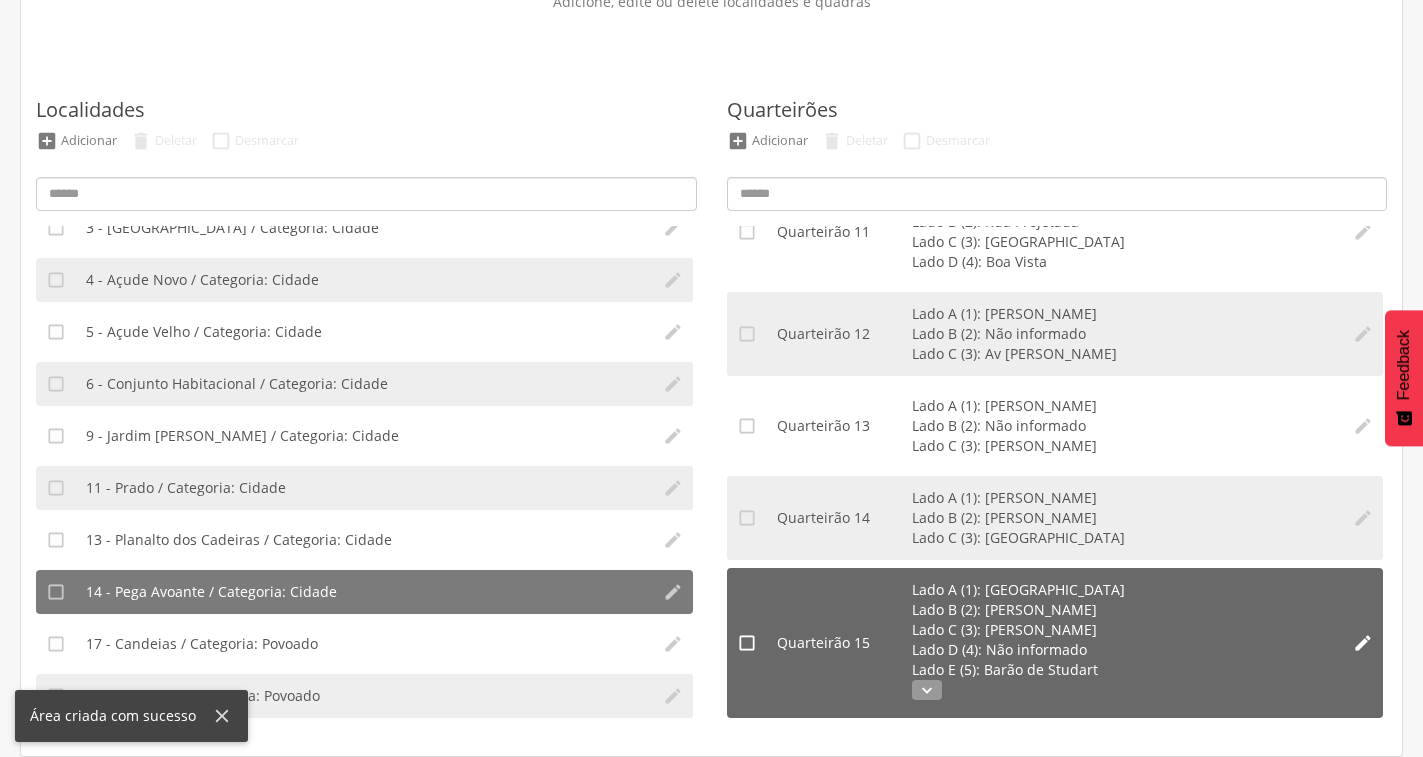 click on "" at bounding box center (927, 690) 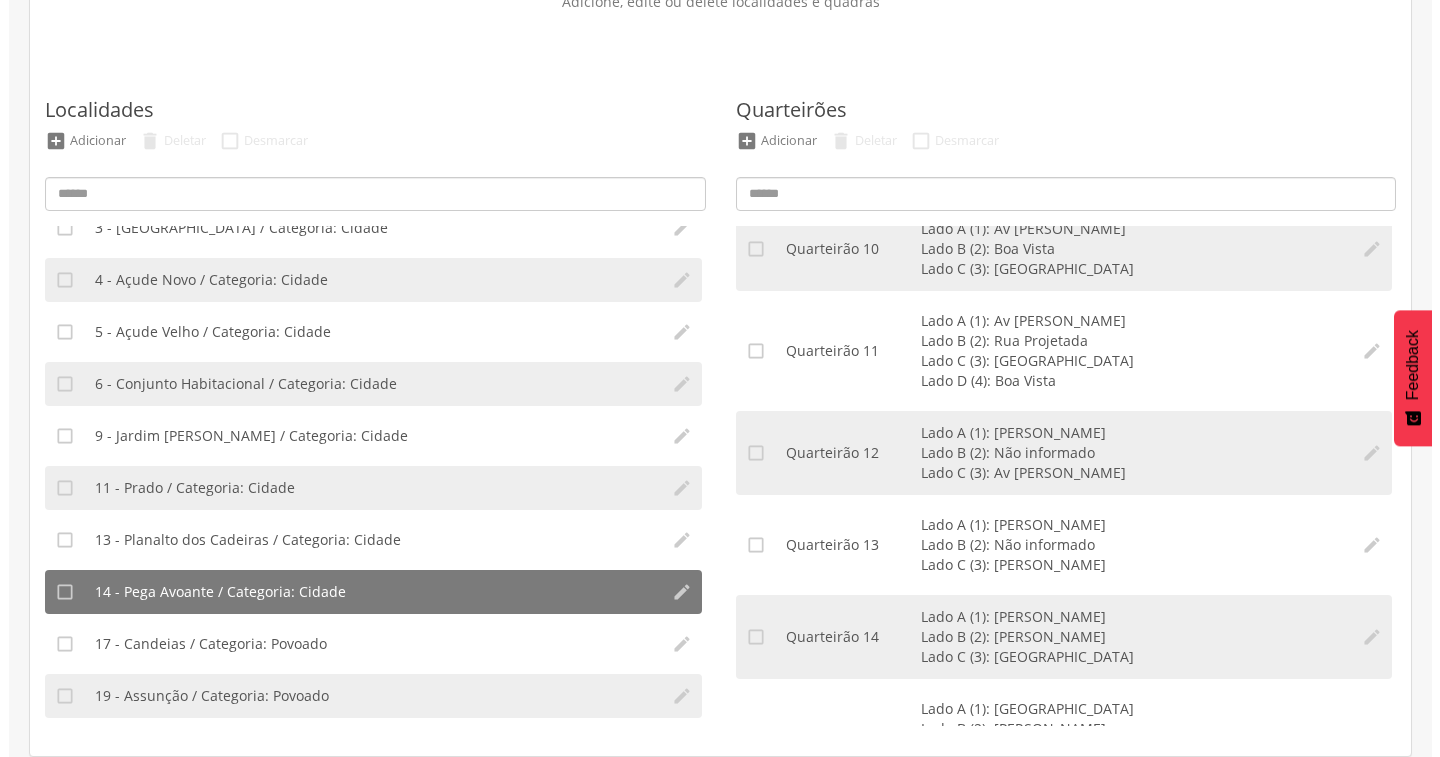 scroll, scrollTop: 666, scrollLeft: 0, axis: vertical 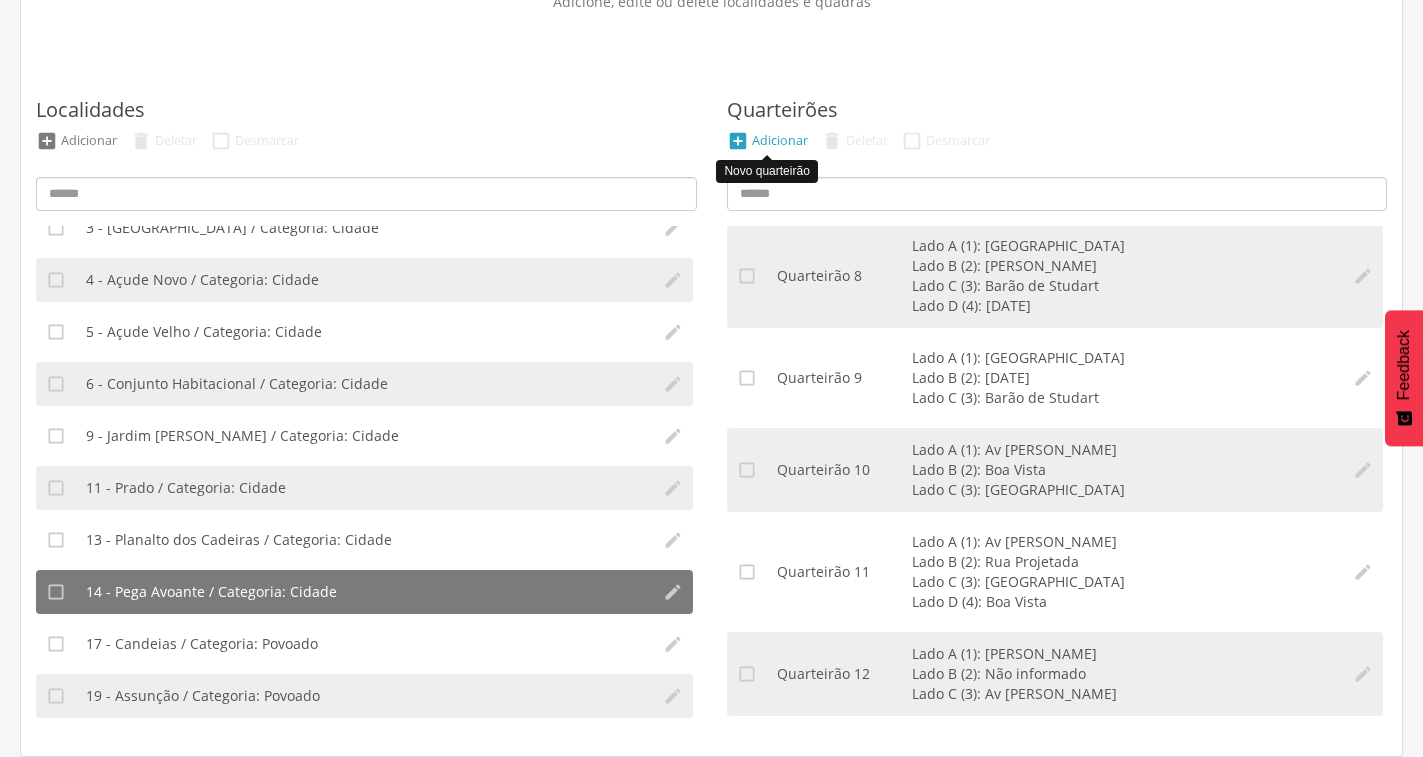 click on "Adicionar" at bounding box center (780, 140) 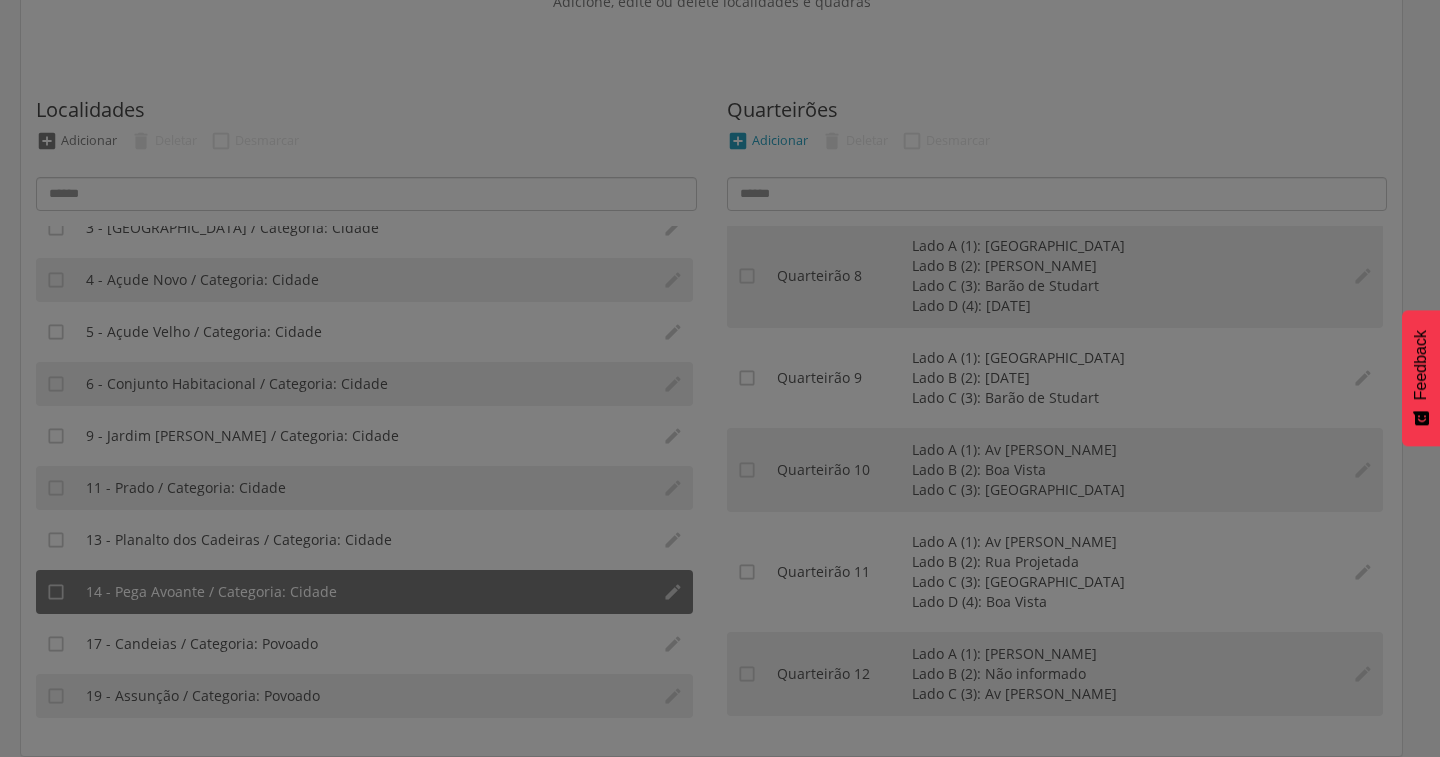 scroll, scrollTop: 0, scrollLeft: 0, axis: both 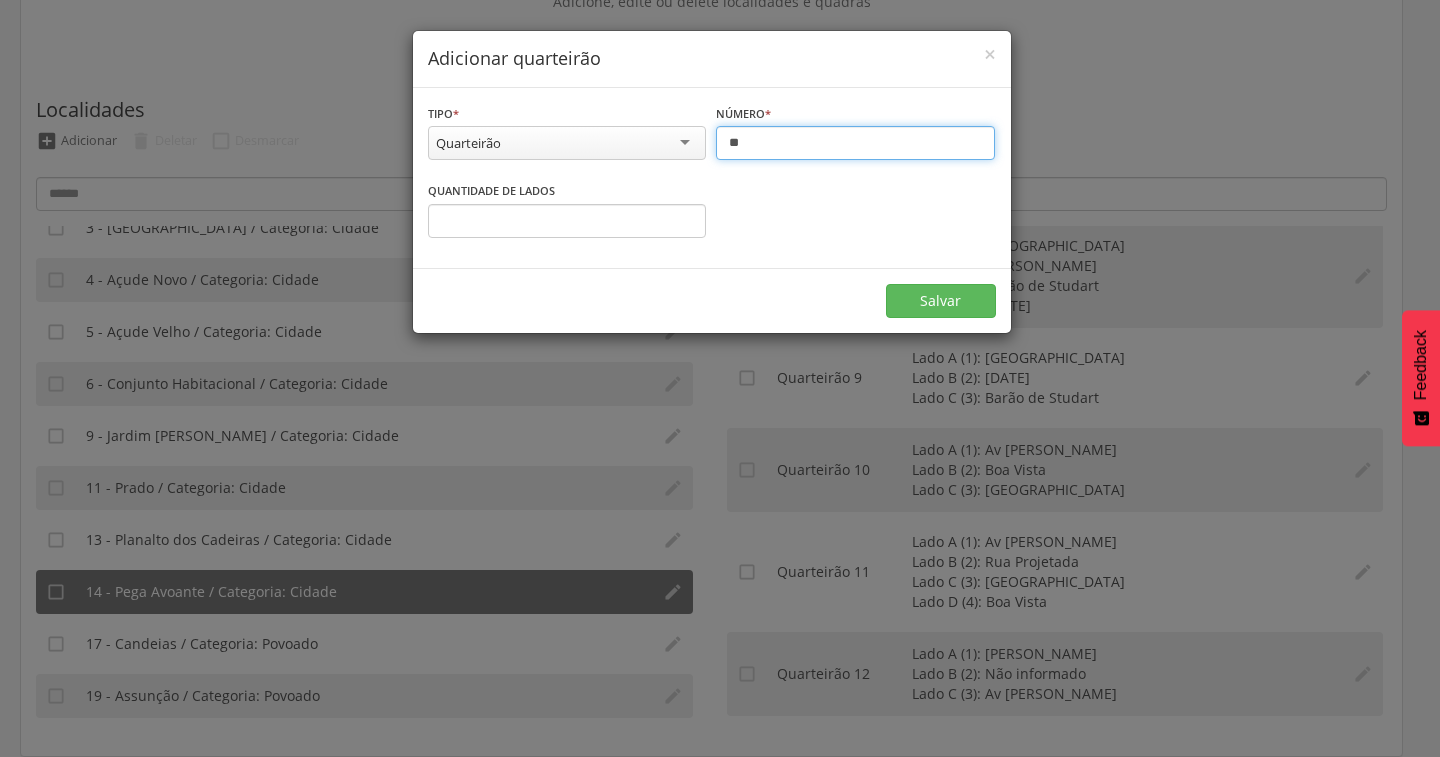 click on "**" at bounding box center [855, 143] 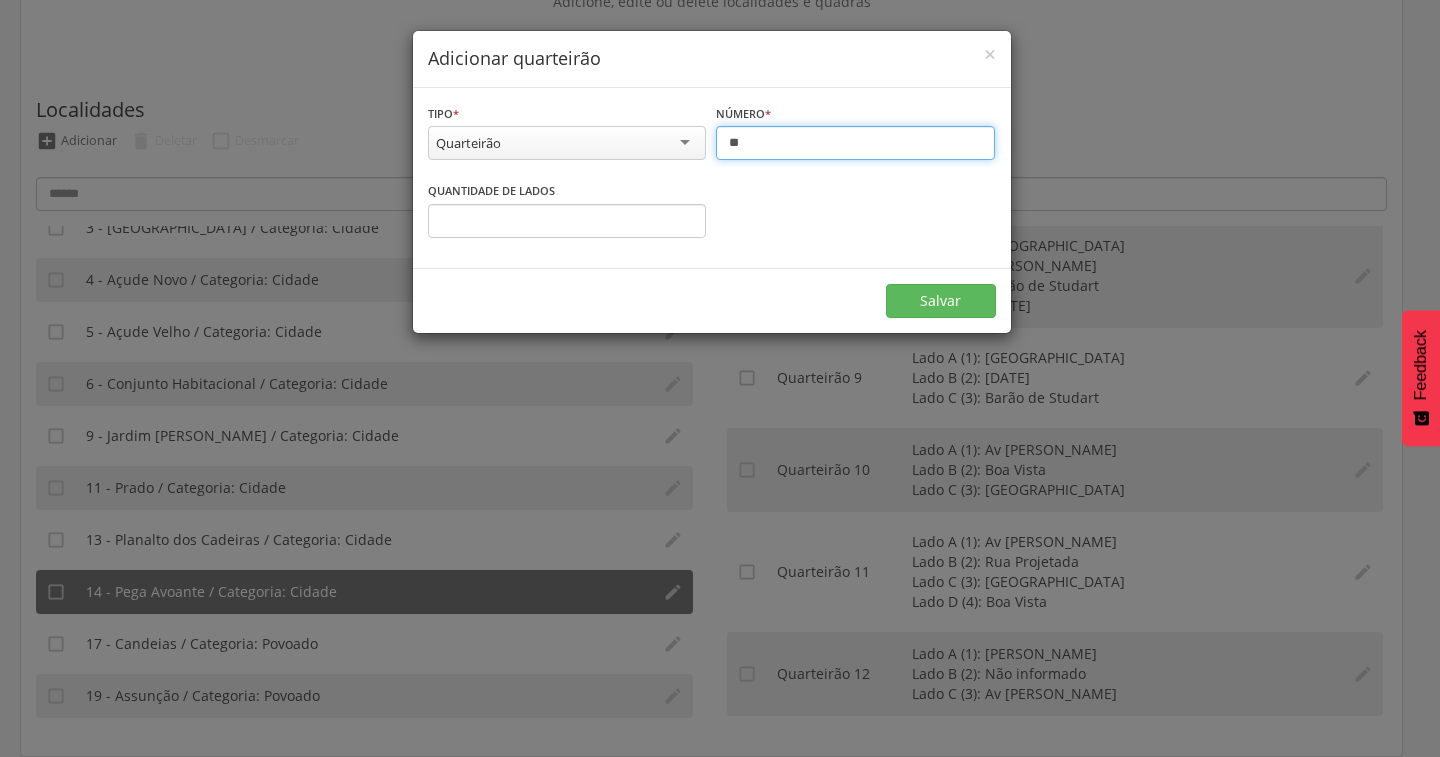 type on "**" 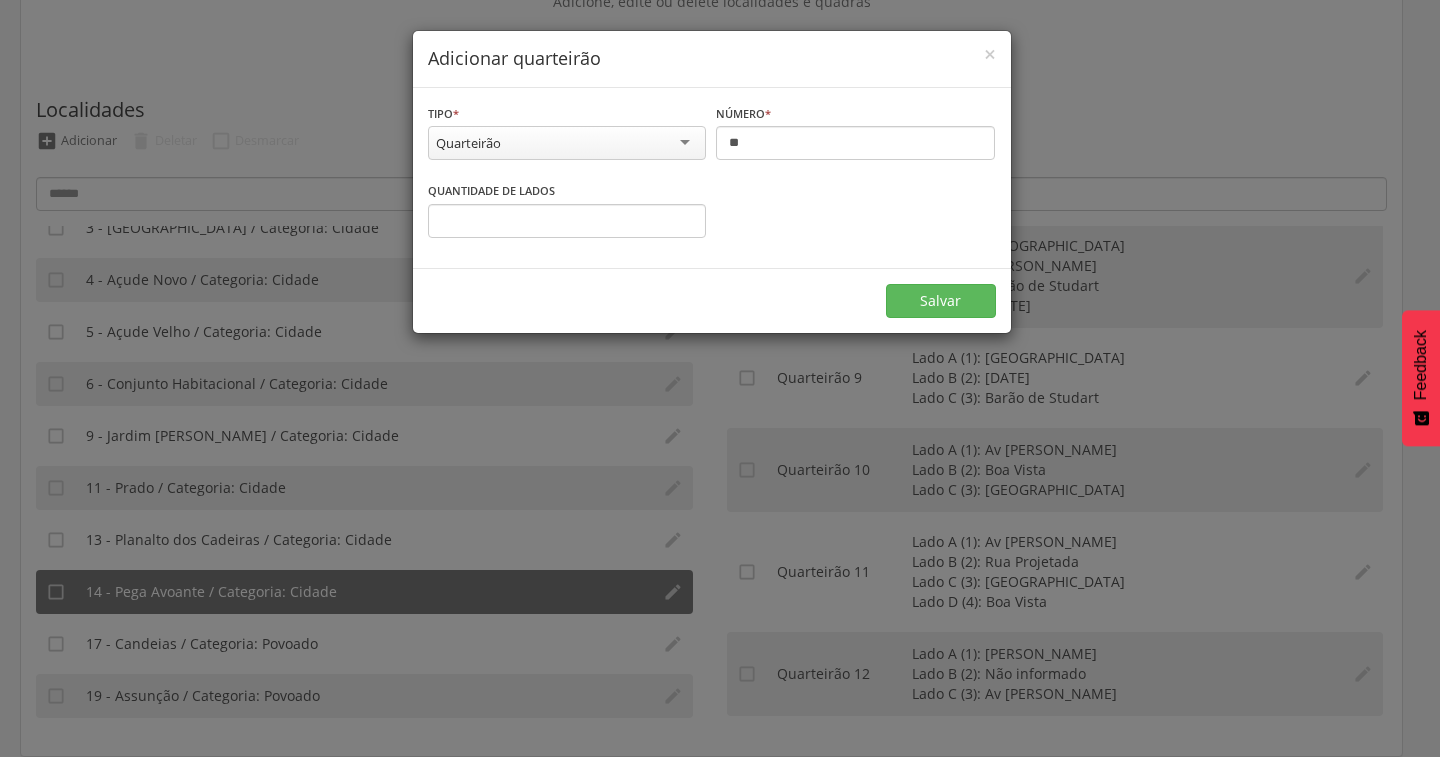 click on "Quantidade de lados
*
Informe o número" at bounding box center [567, 209] 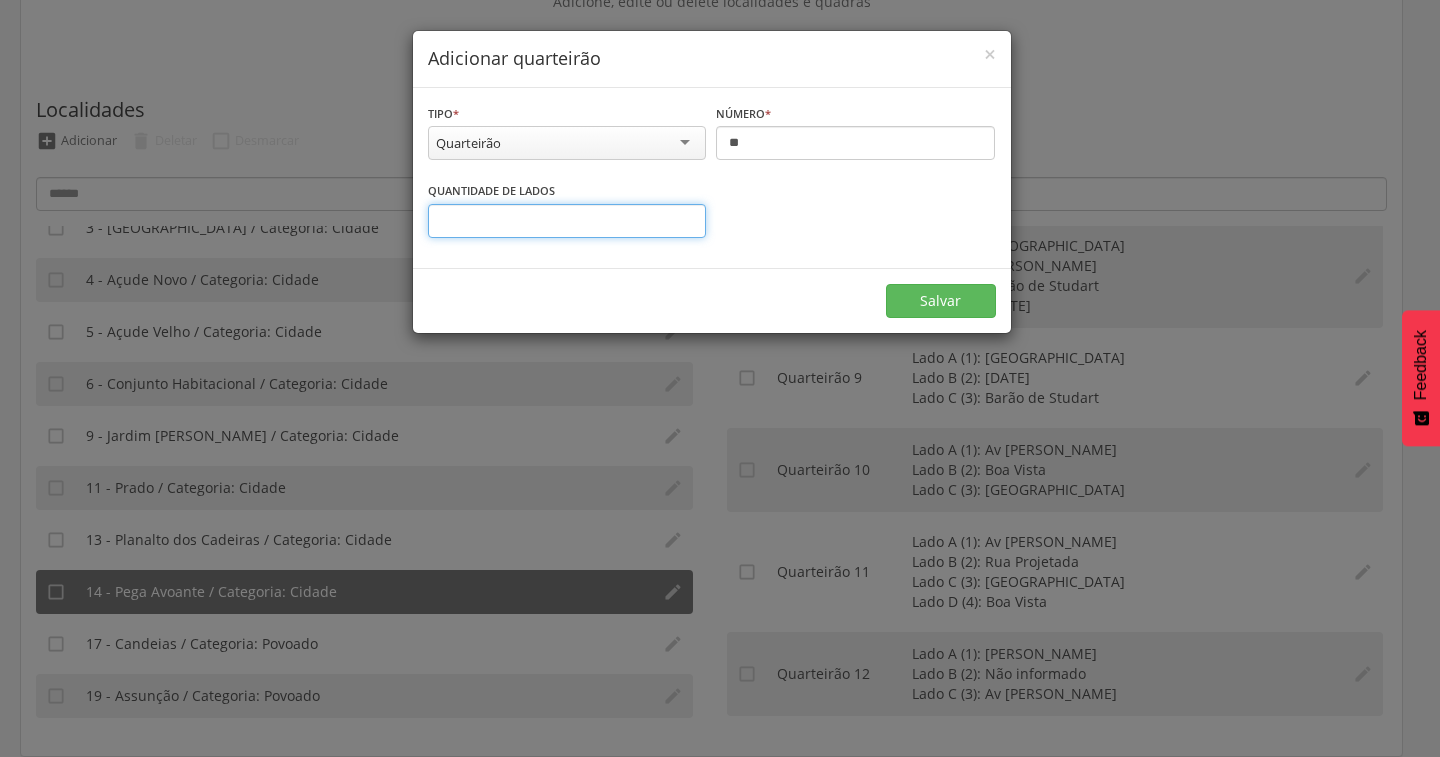 click on "*" at bounding box center [567, 221] 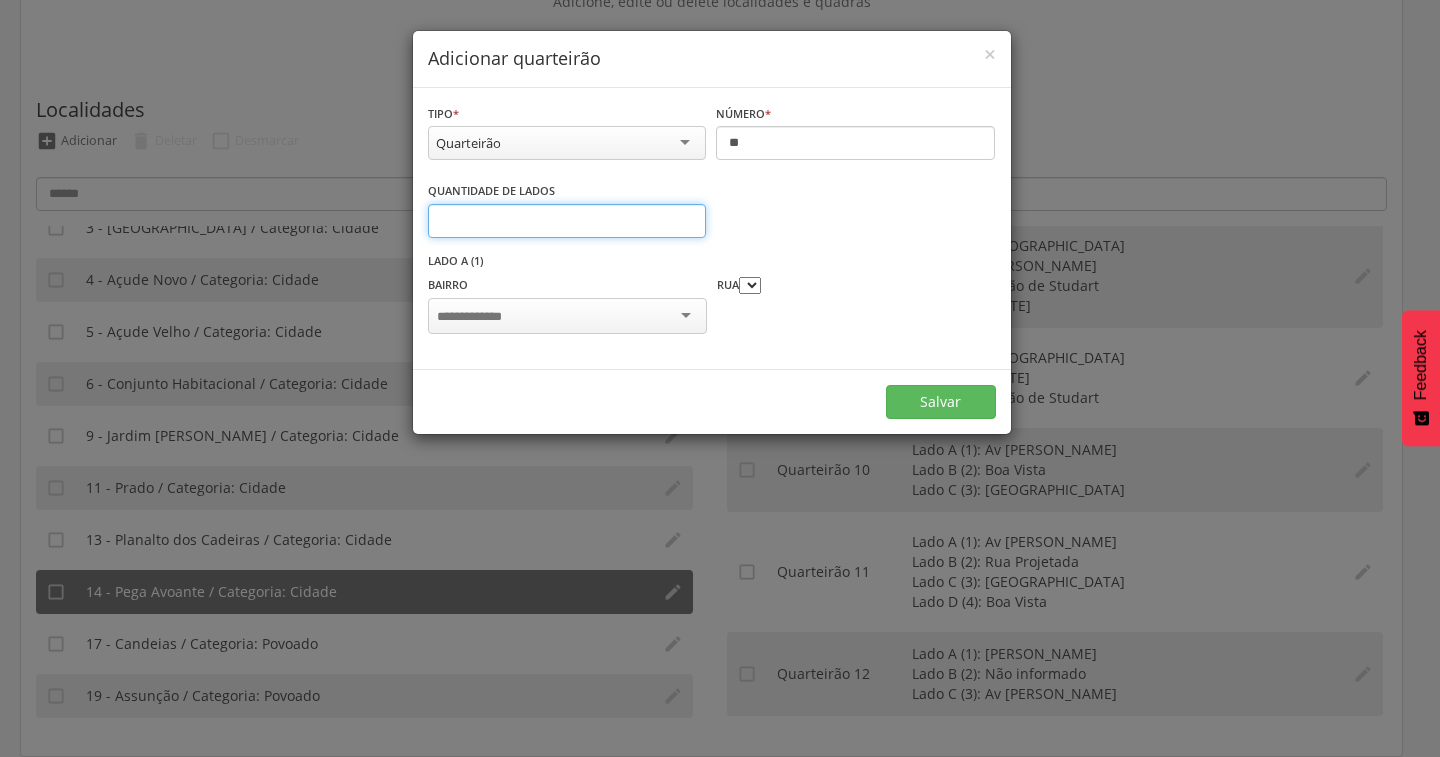 click on "*" at bounding box center [567, 221] 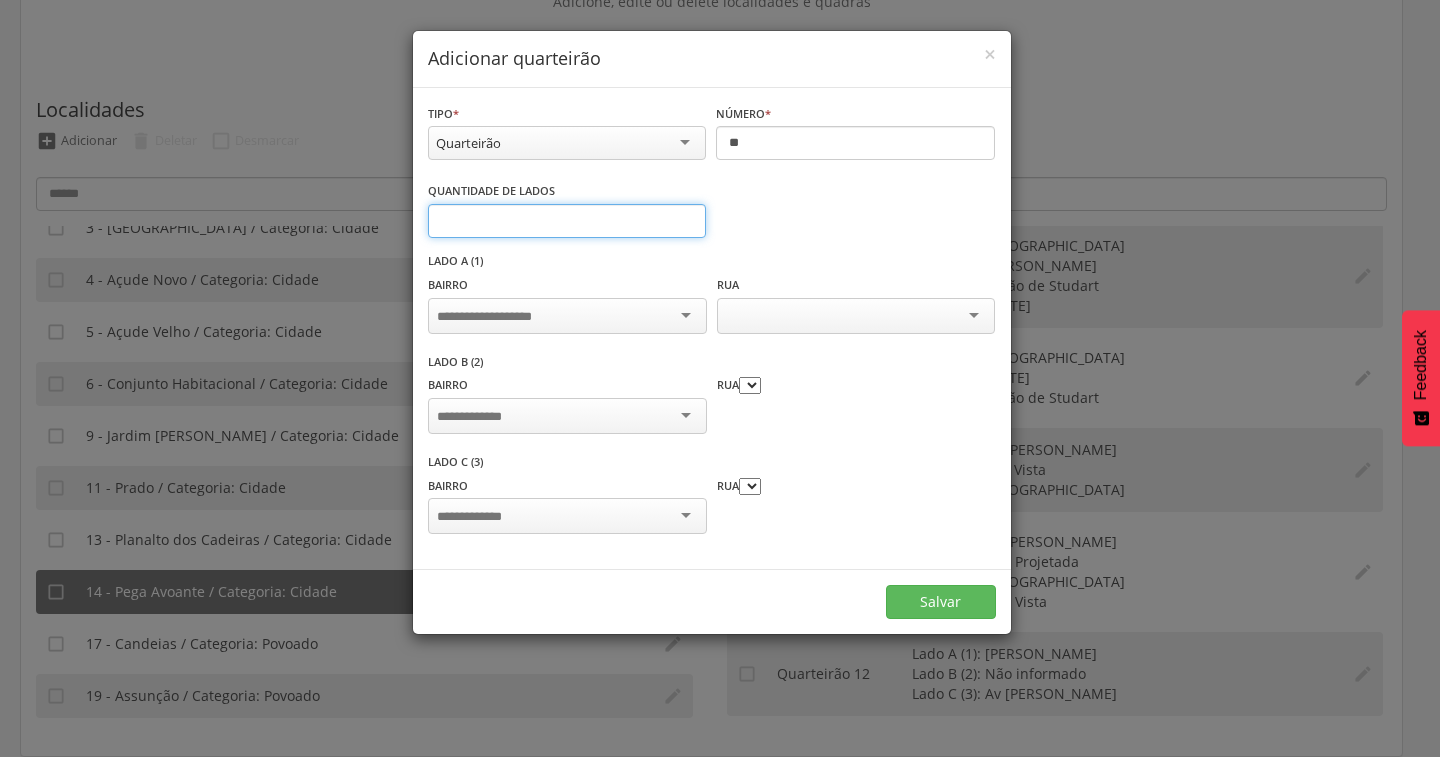 type on "*" 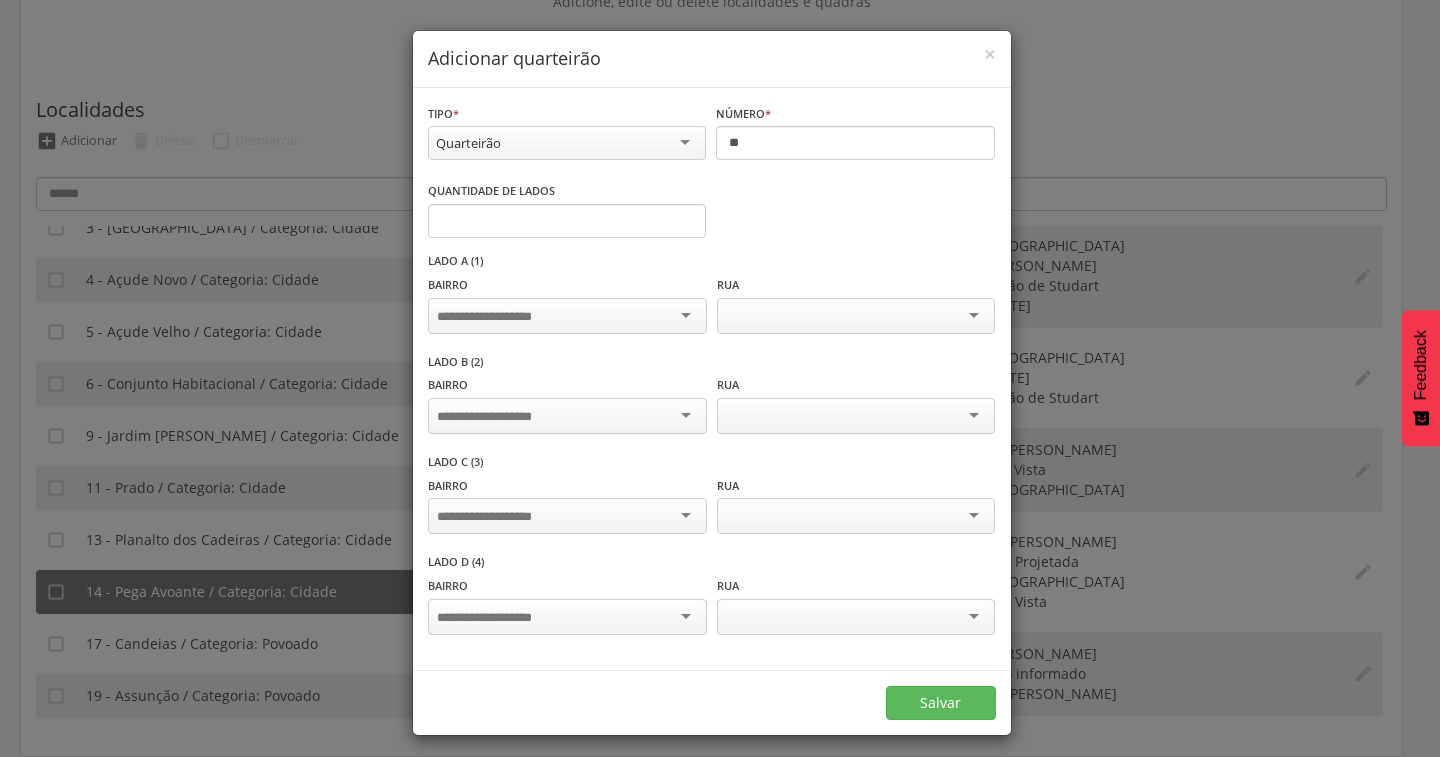 click at bounding box center [567, 316] 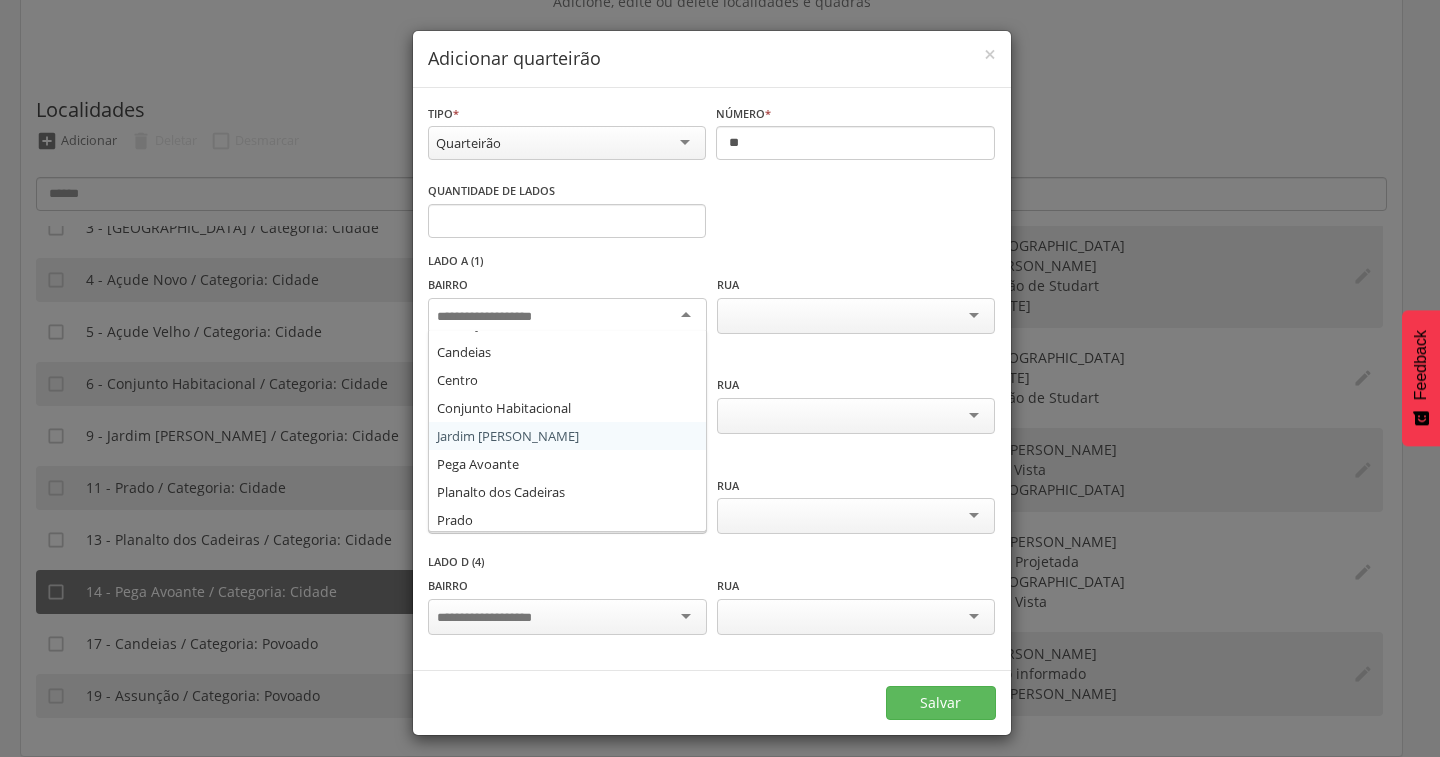 scroll, scrollTop: 136, scrollLeft: 0, axis: vertical 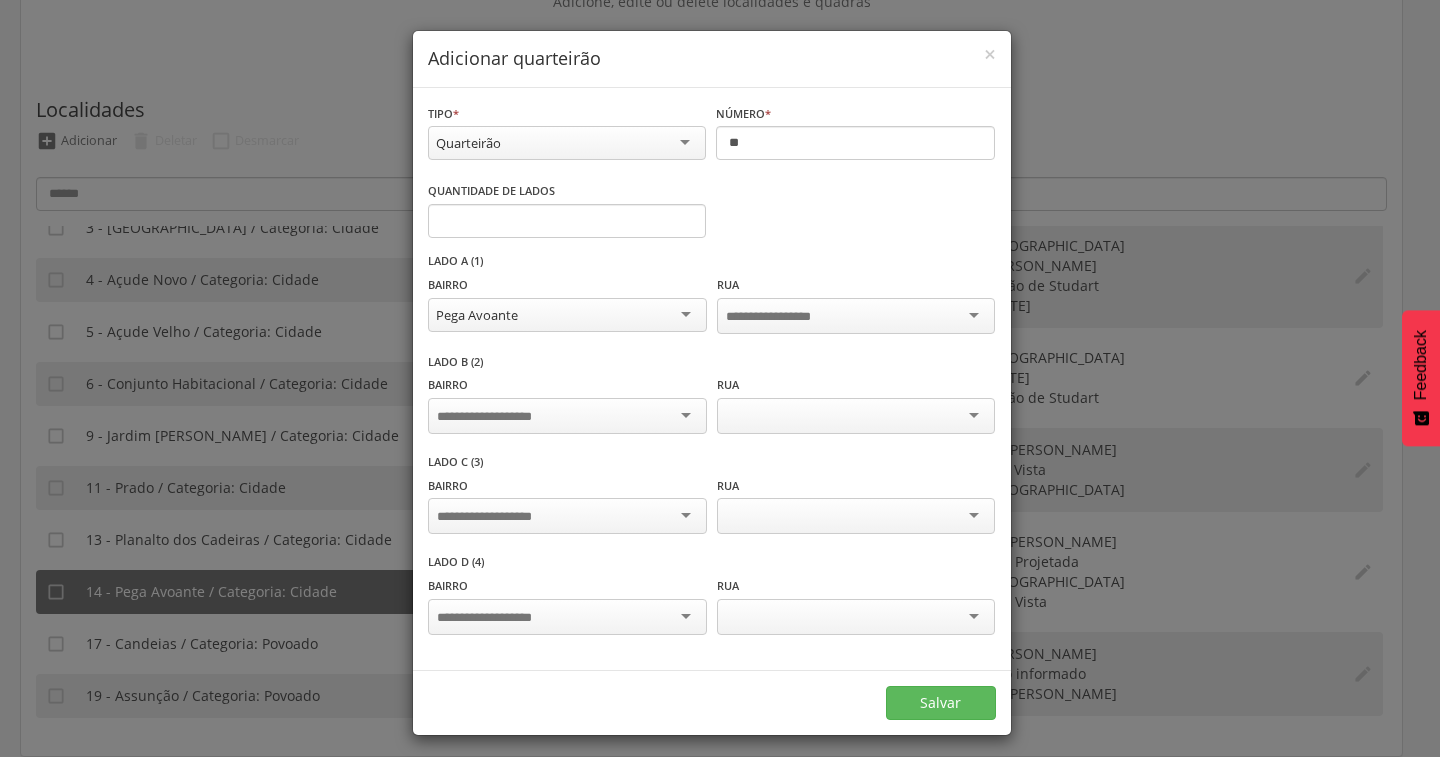 click at bounding box center (567, 416) 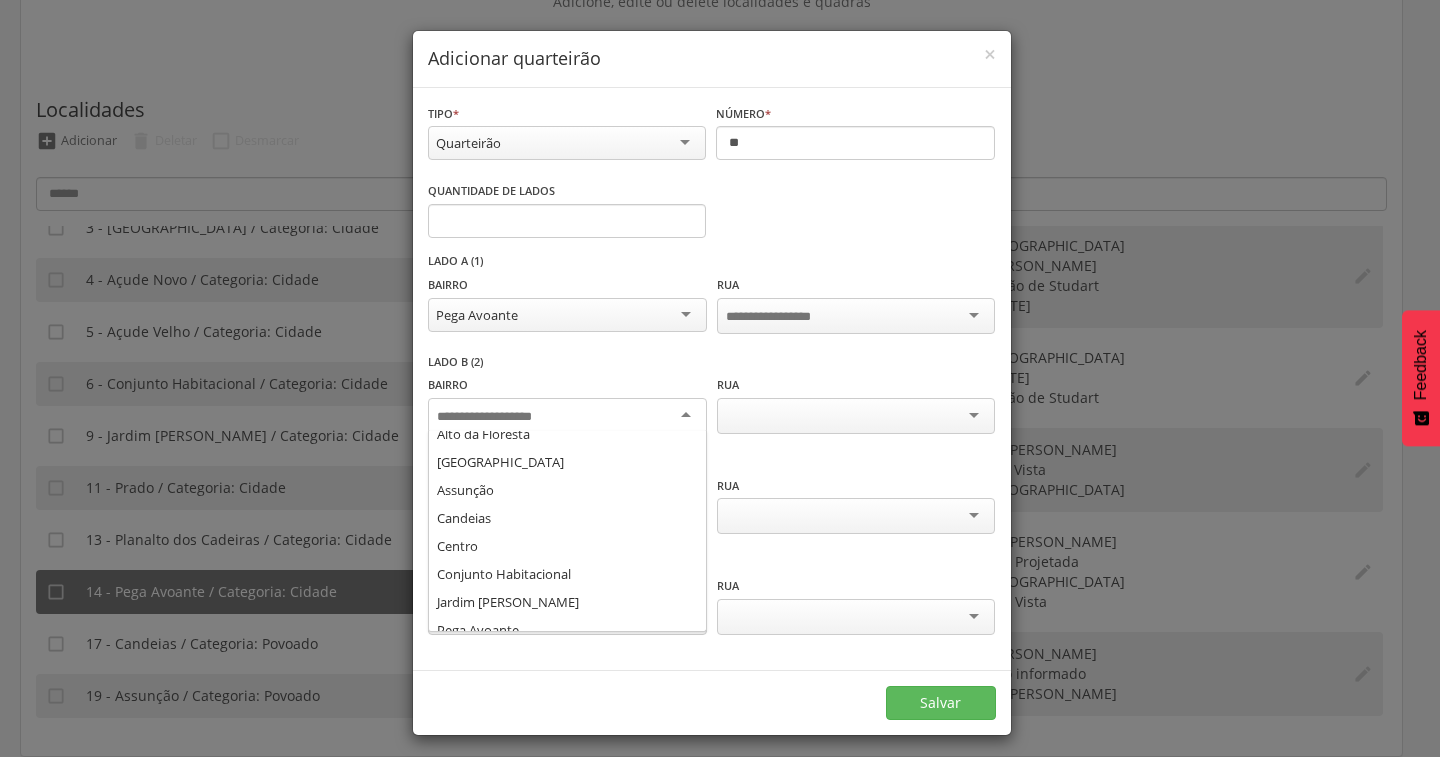 scroll, scrollTop: 136, scrollLeft: 0, axis: vertical 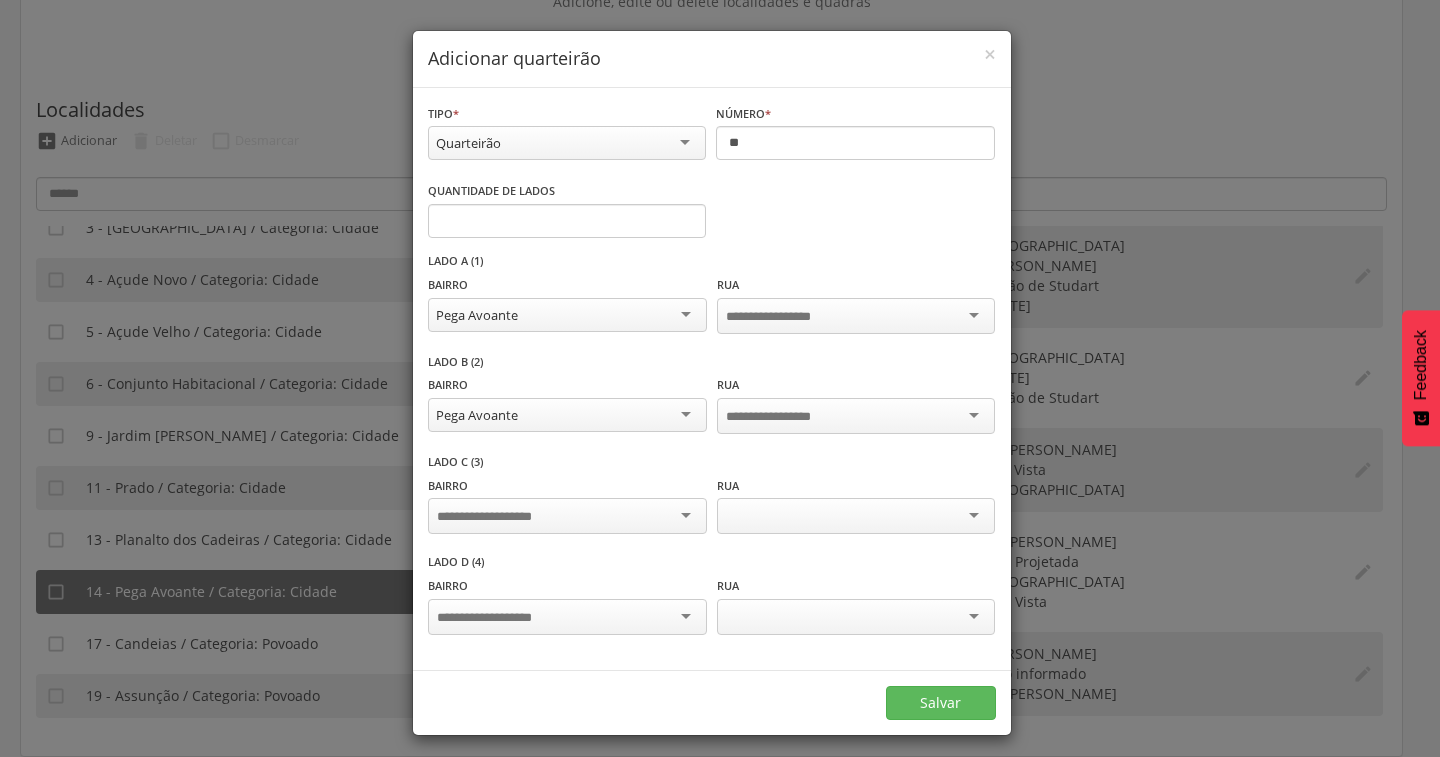 click at bounding box center (567, 516) 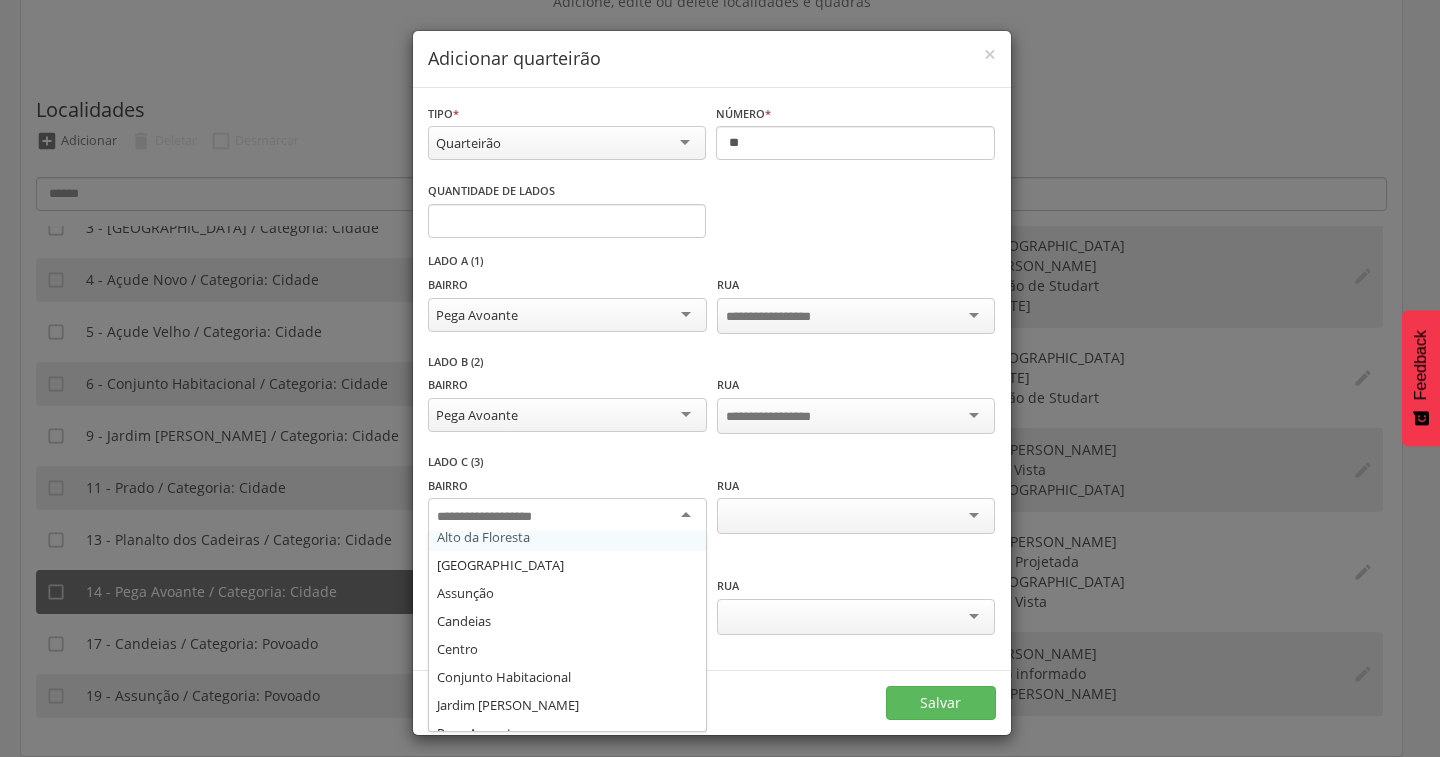 scroll, scrollTop: 136, scrollLeft: 0, axis: vertical 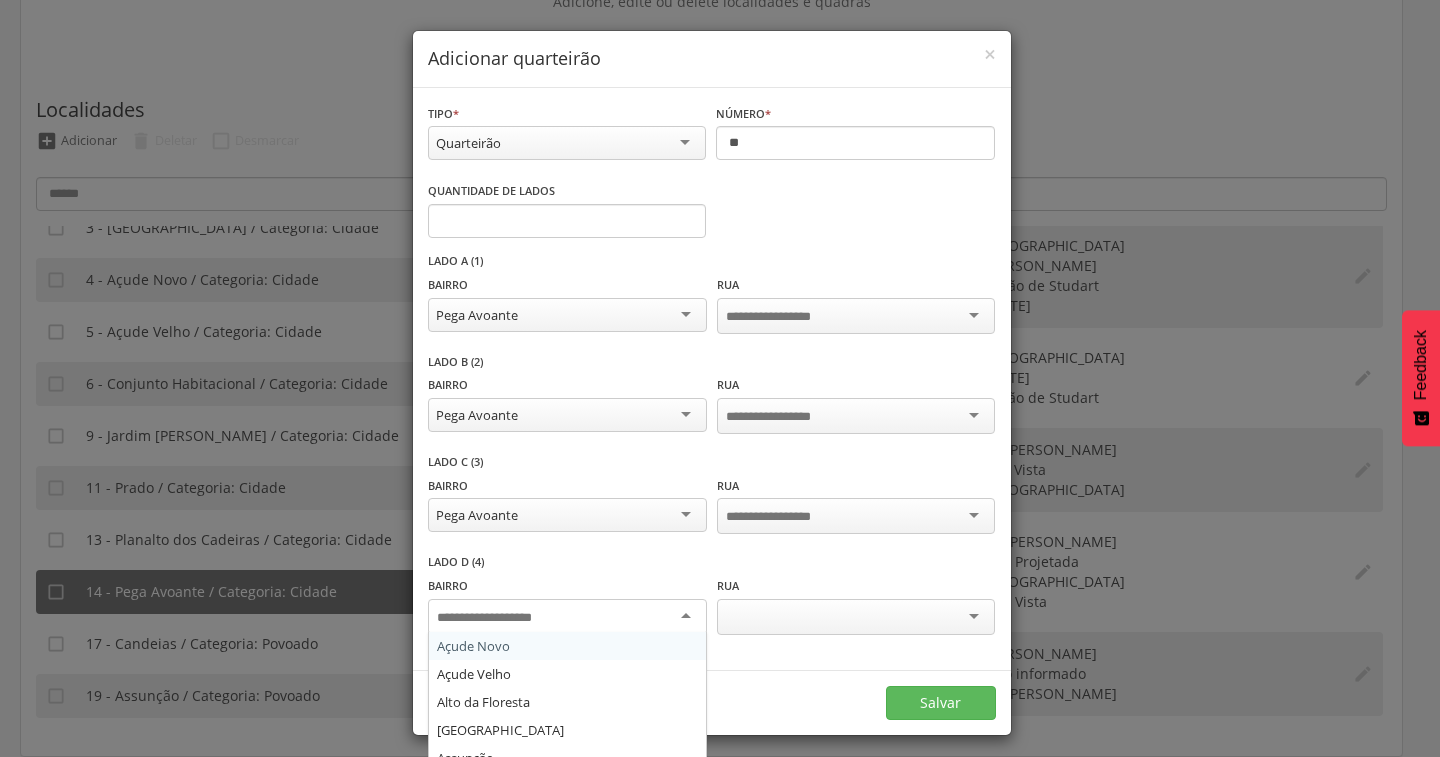 click at bounding box center [567, 617] 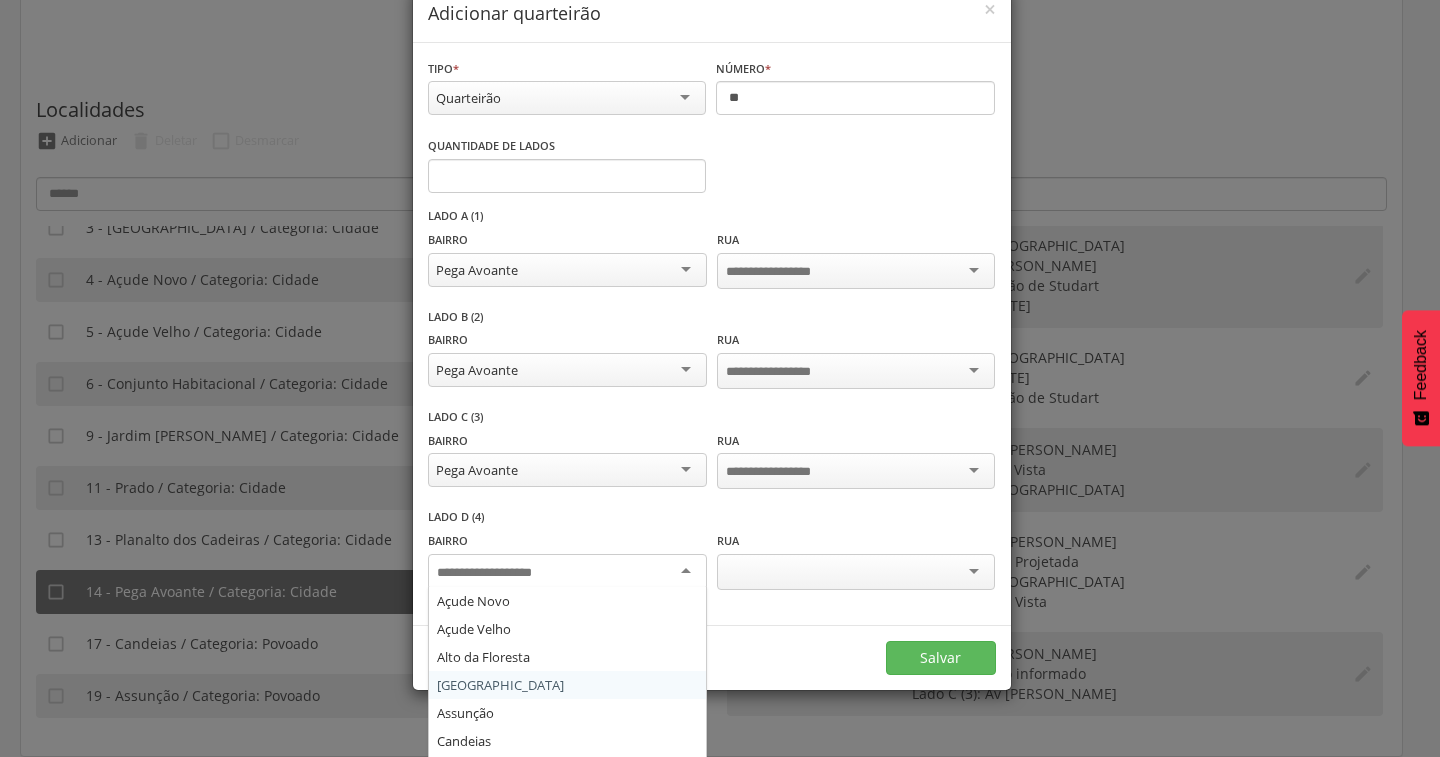 scroll, scrollTop: 70, scrollLeft: 0, axis: vertical 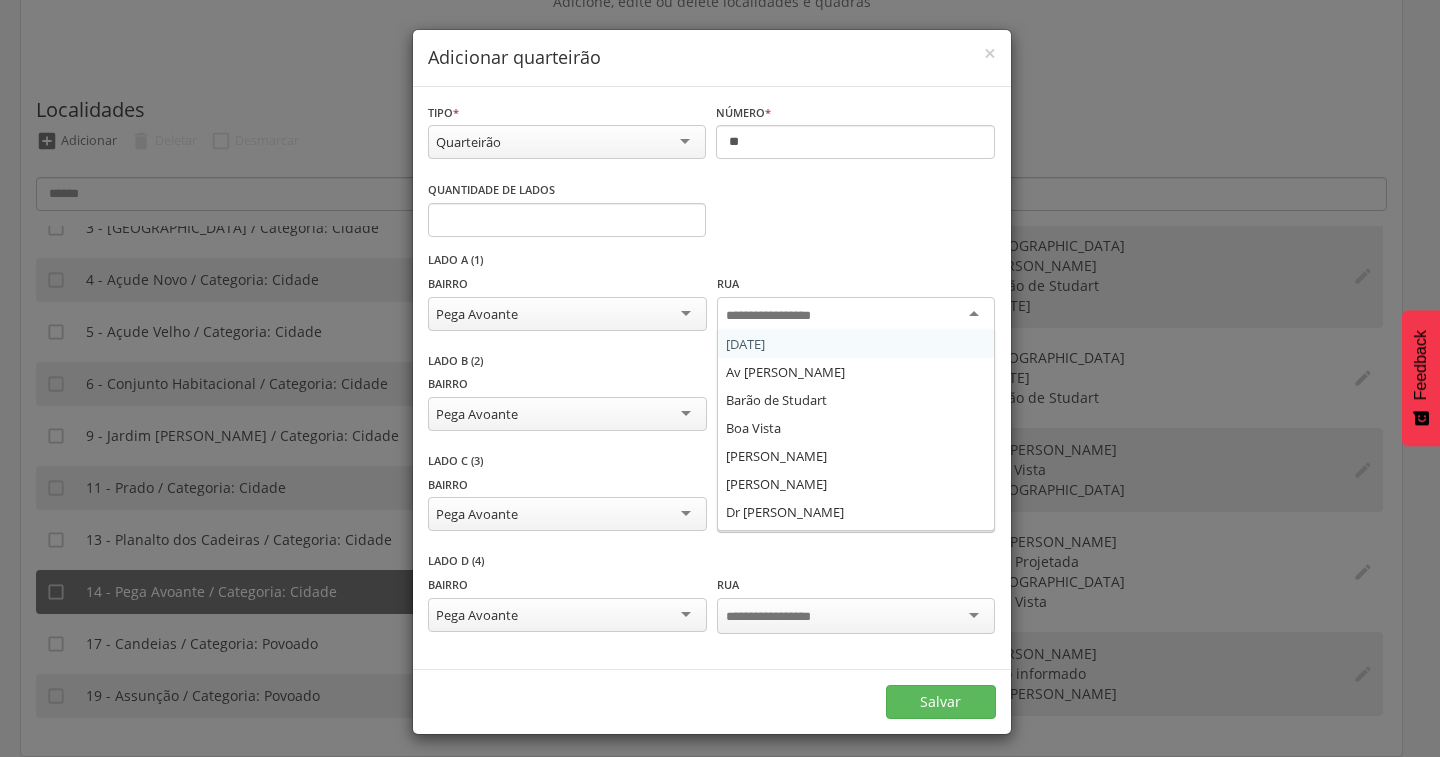 click at bounding box center (784, 316) 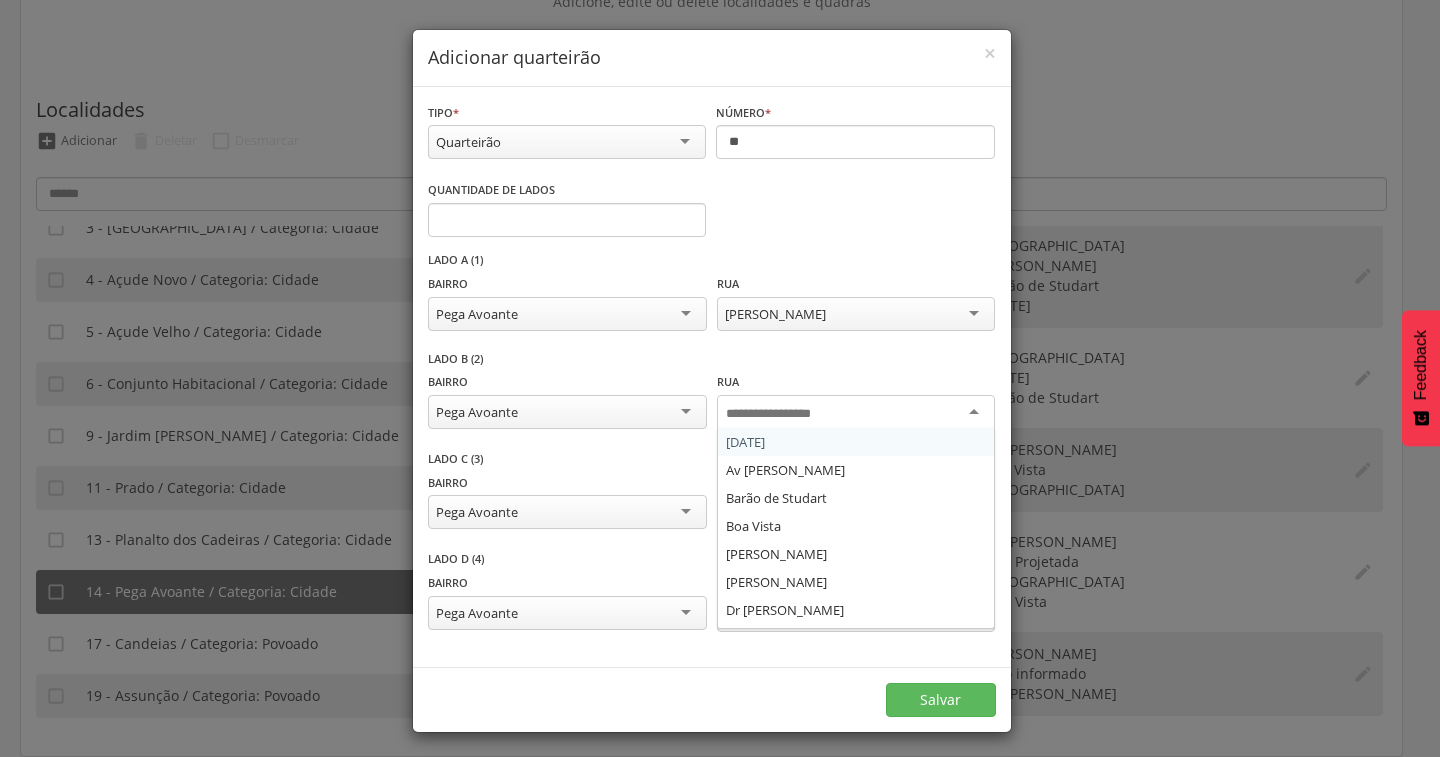 click at bounding box center [856, 413] 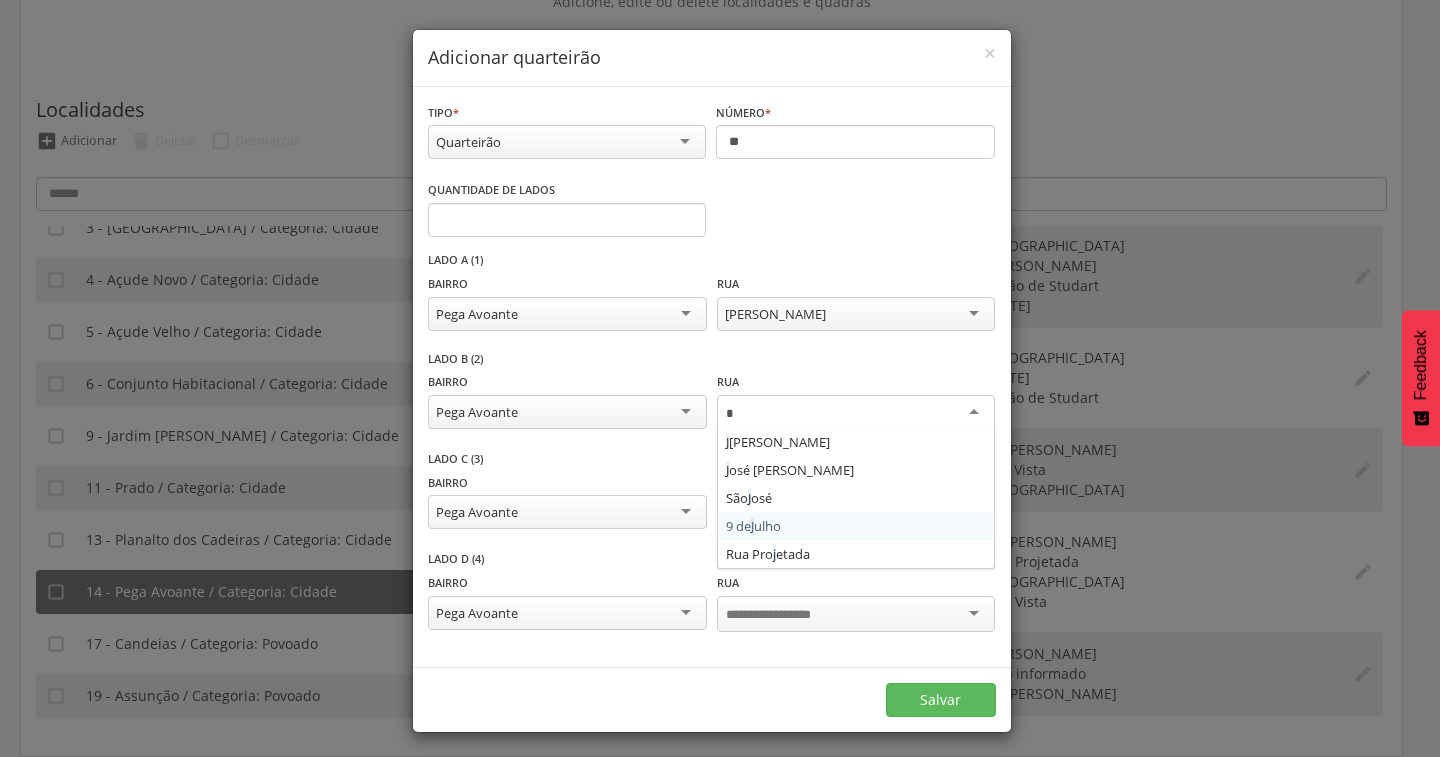 type on "**" 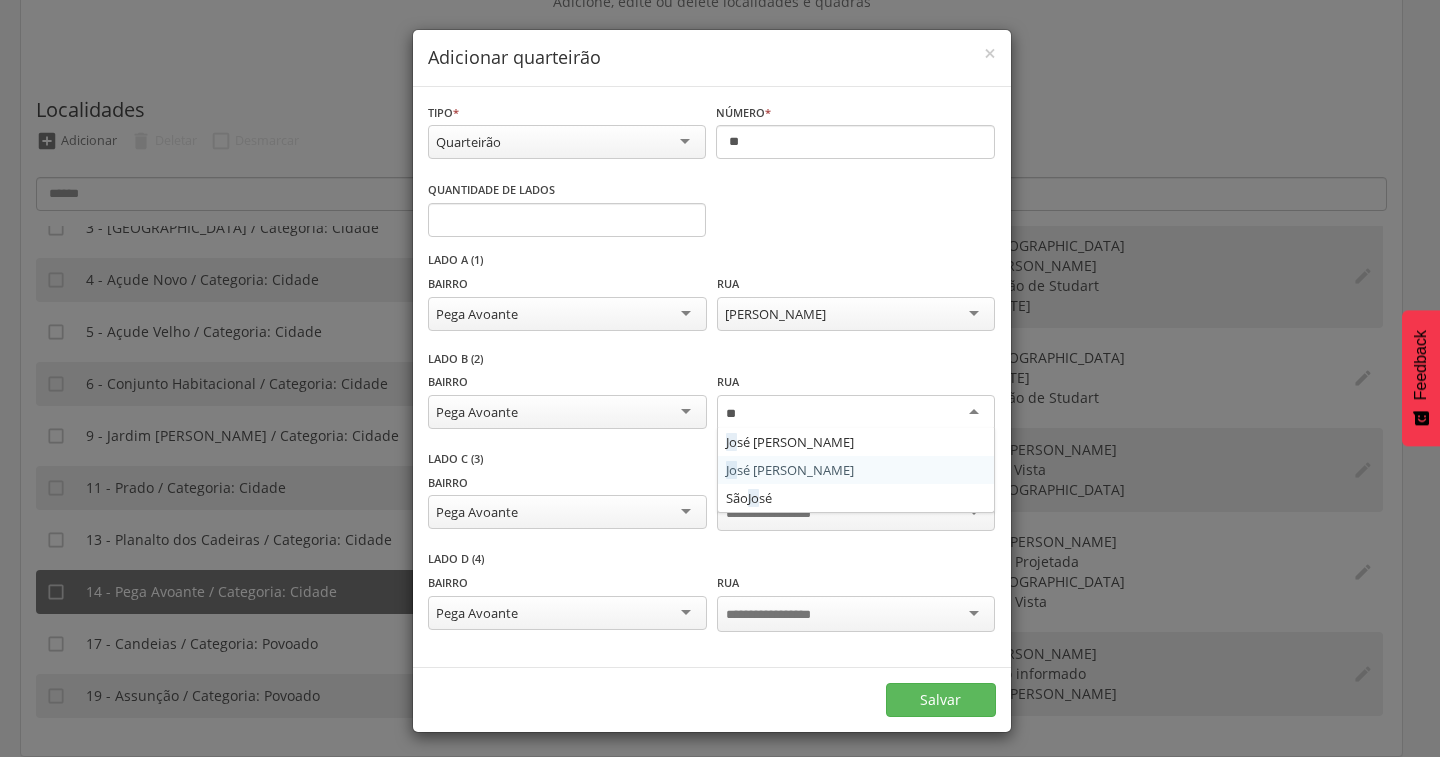 type 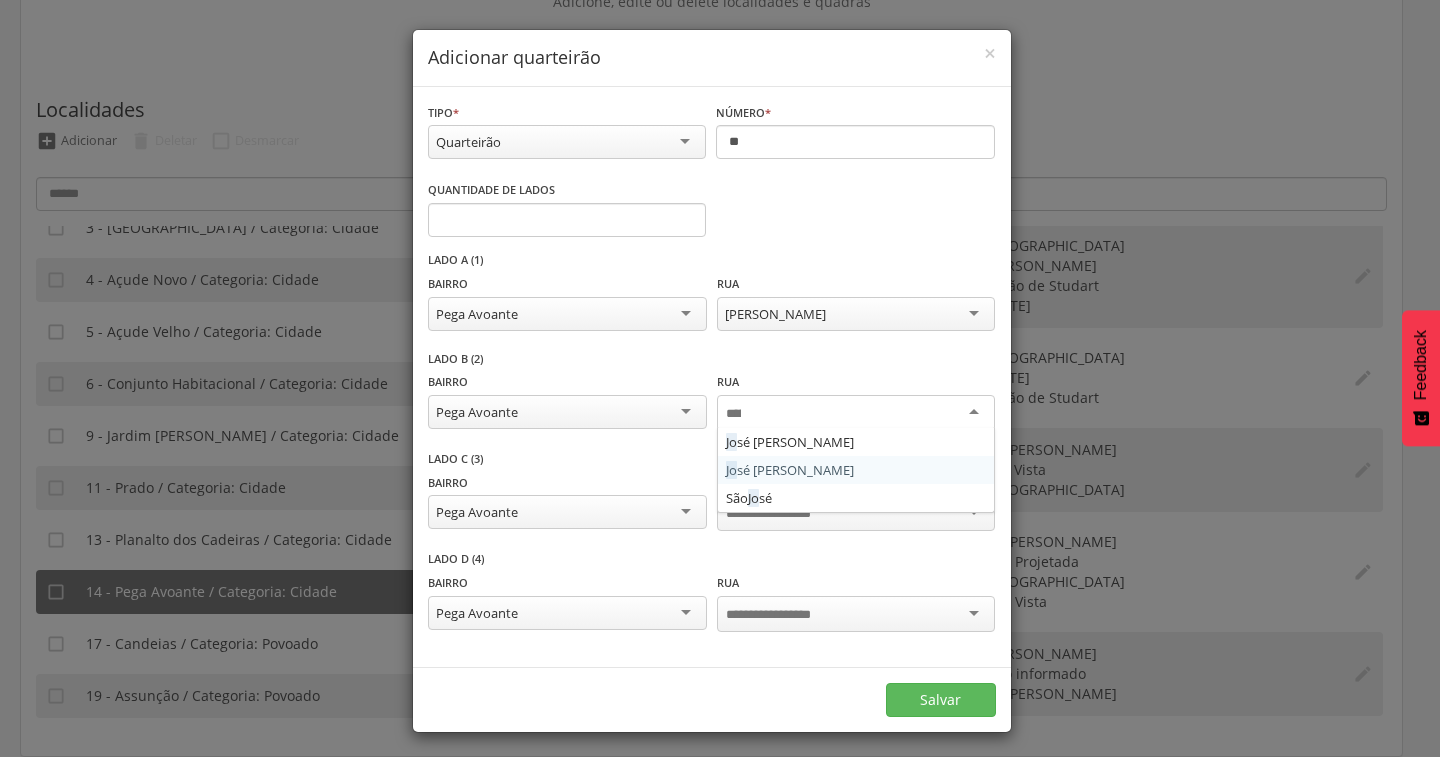 scroll, scrollTop: 0, scrollLeft: 0, axis: both 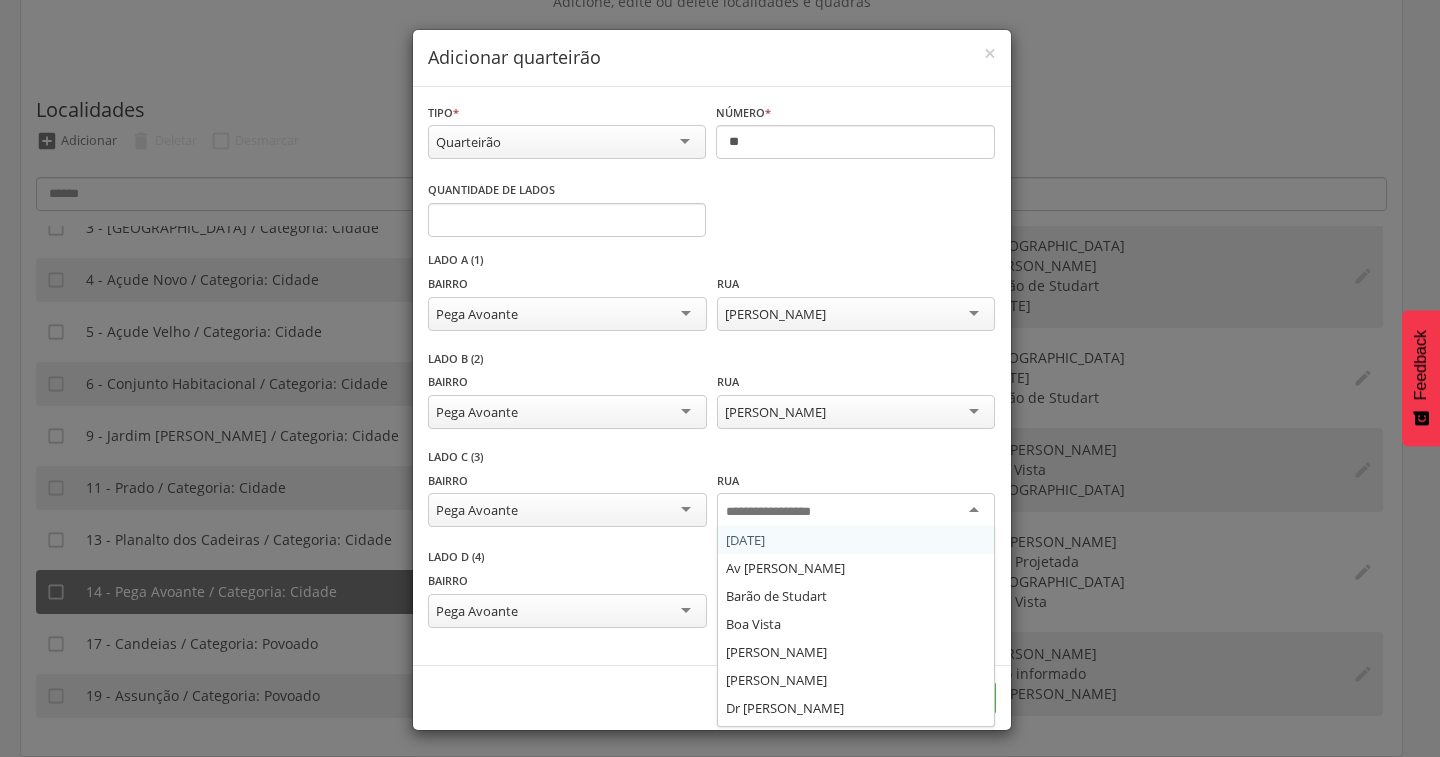 click at bounding box center [784, 512] 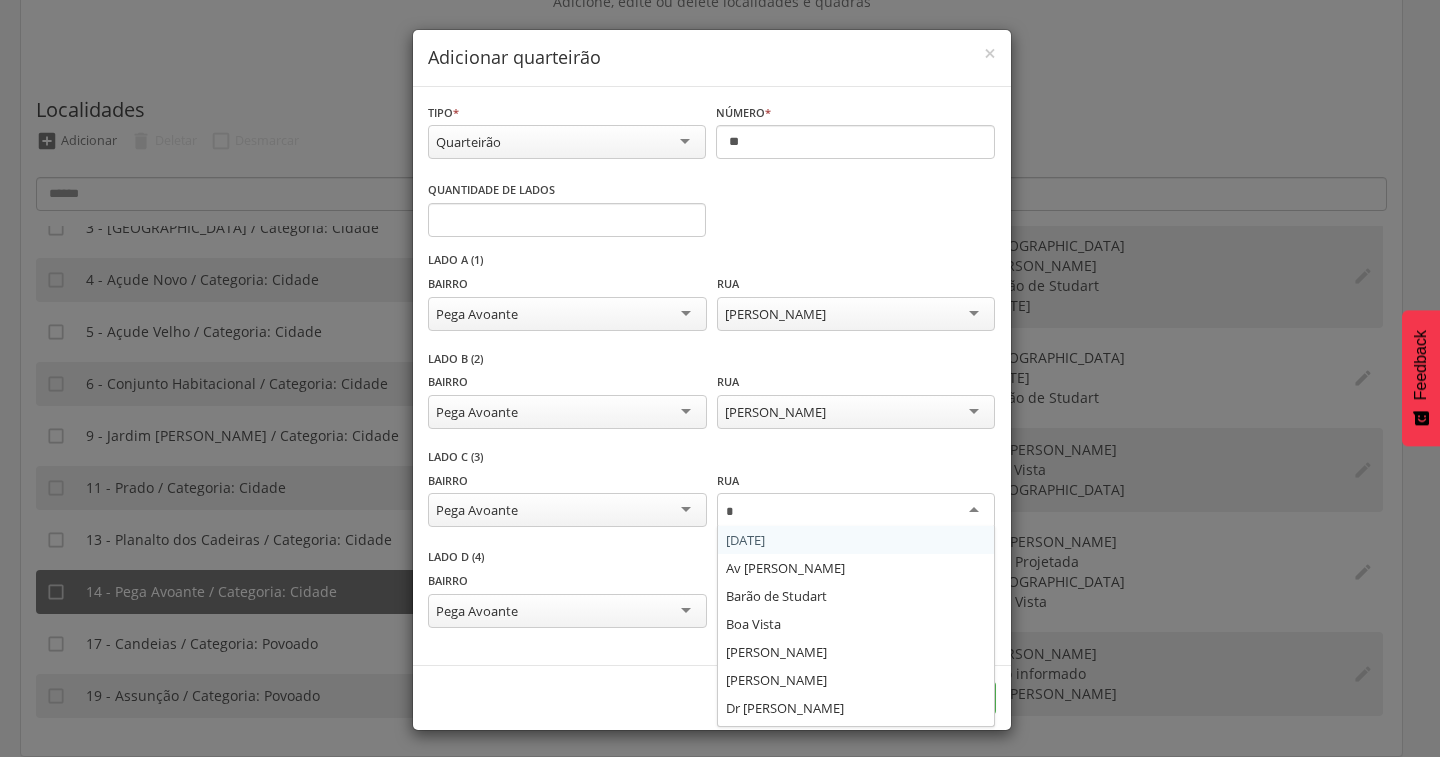type on "**" 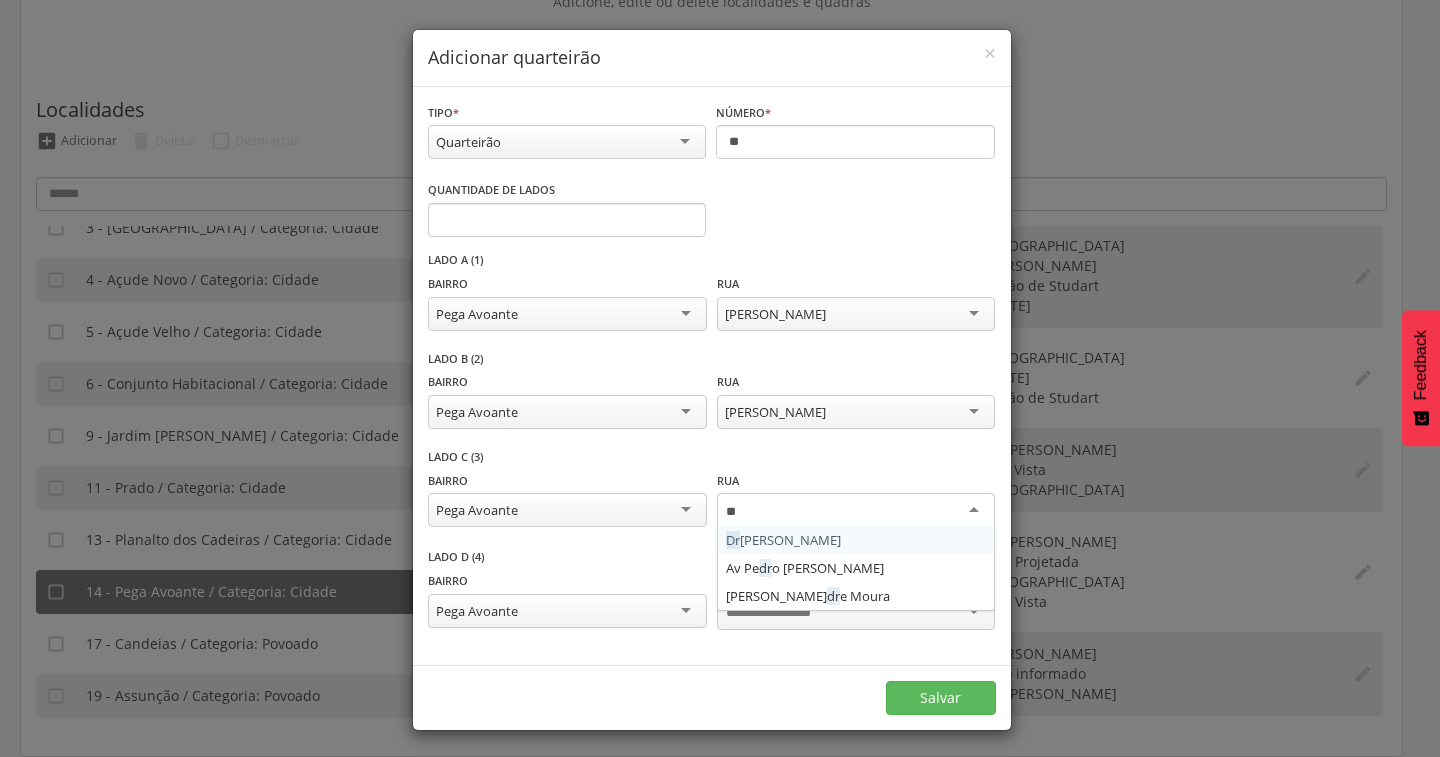 type 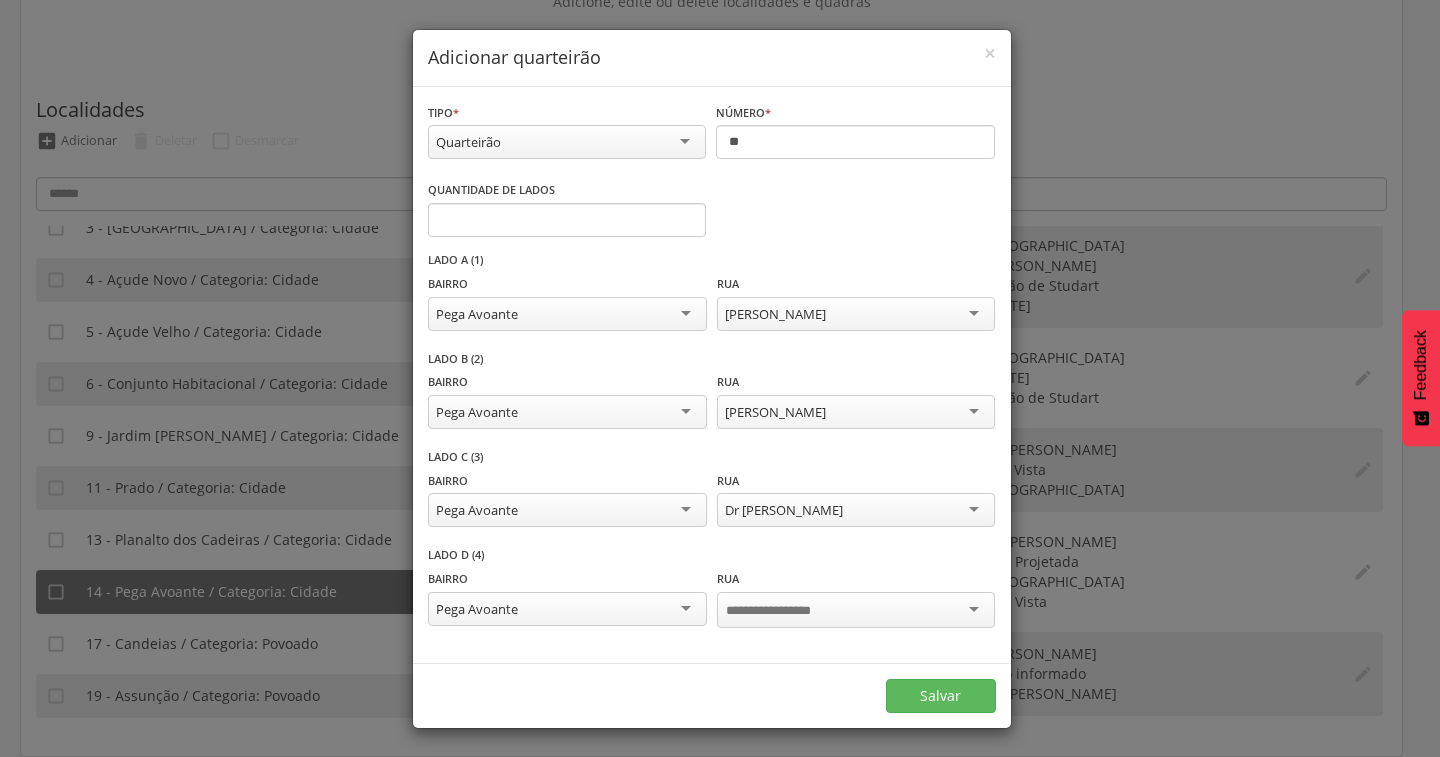 click at bounding box center [856, 610] 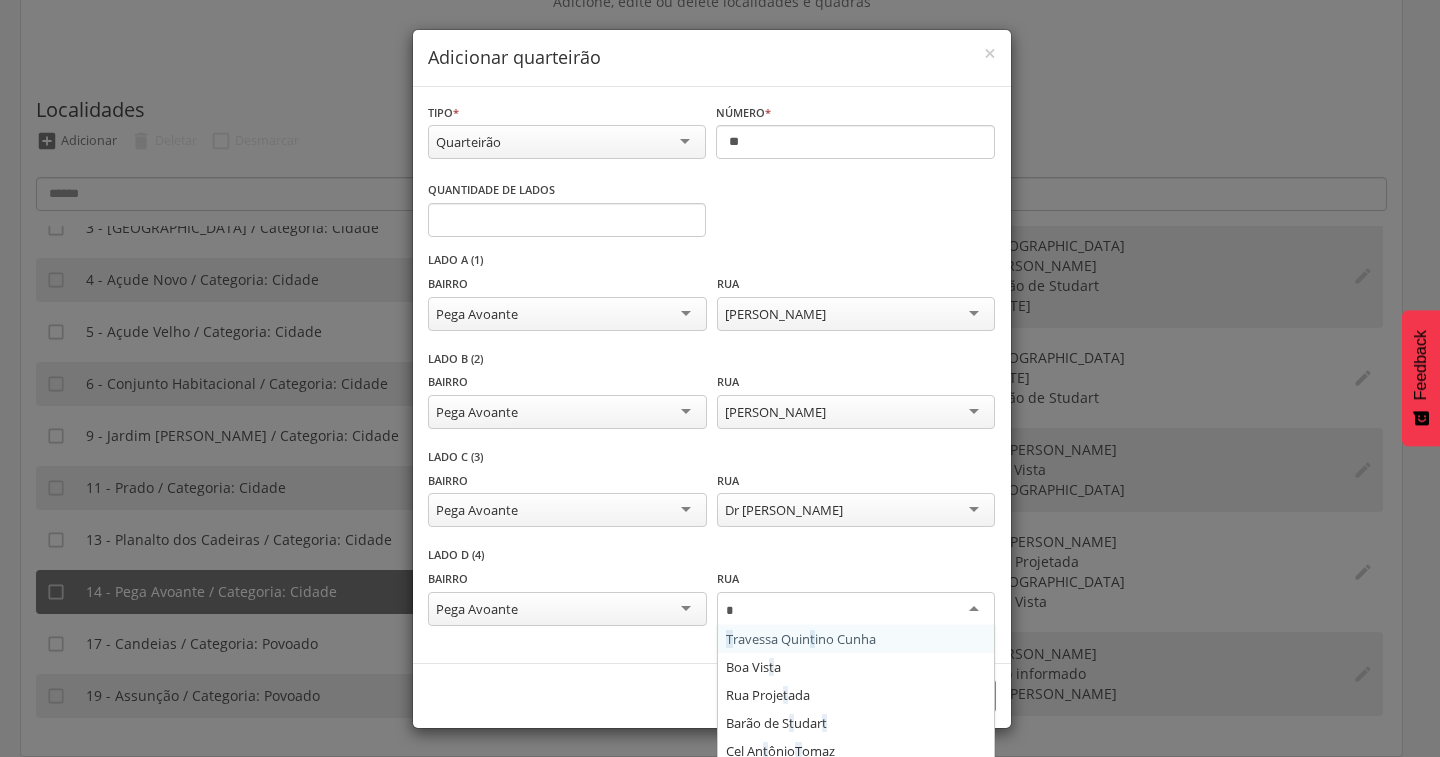 type on "**" 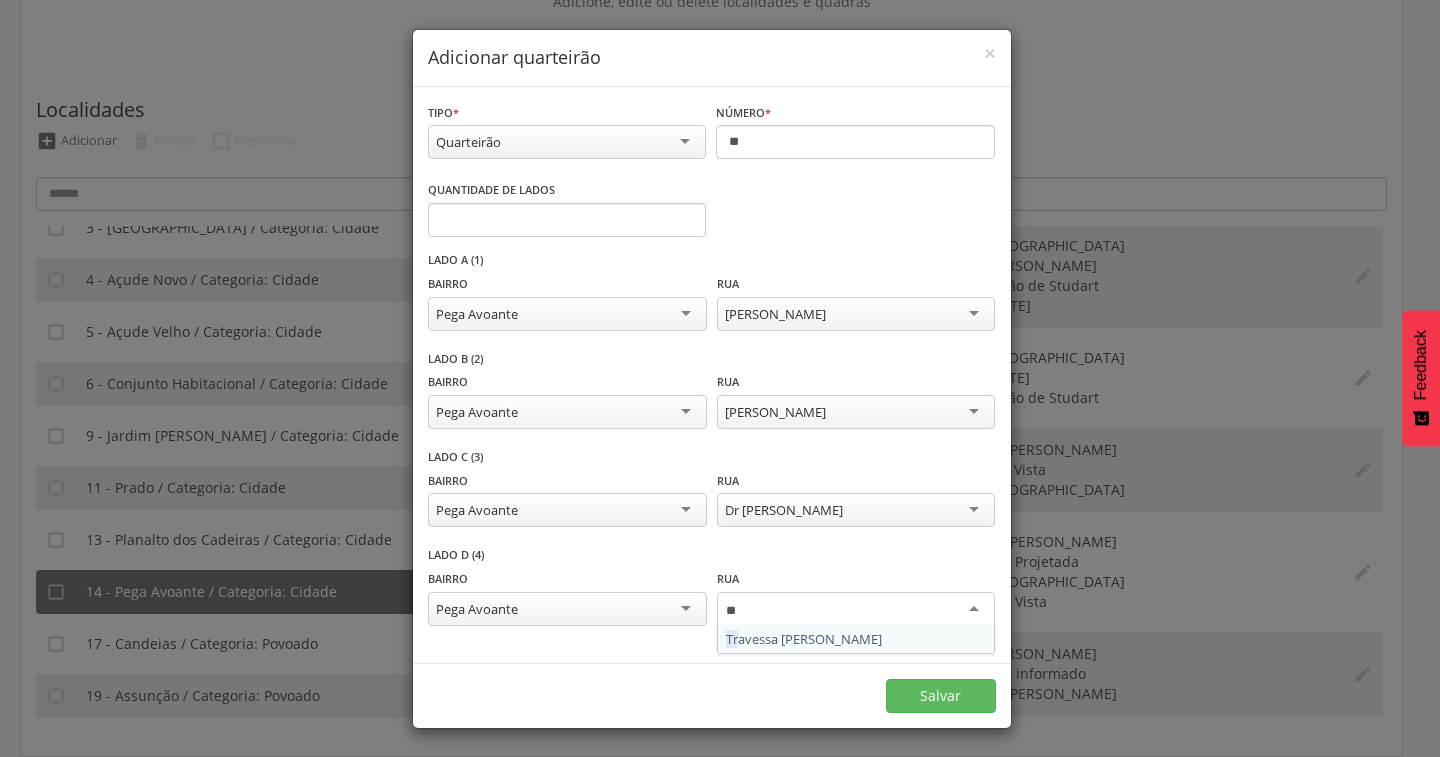 type 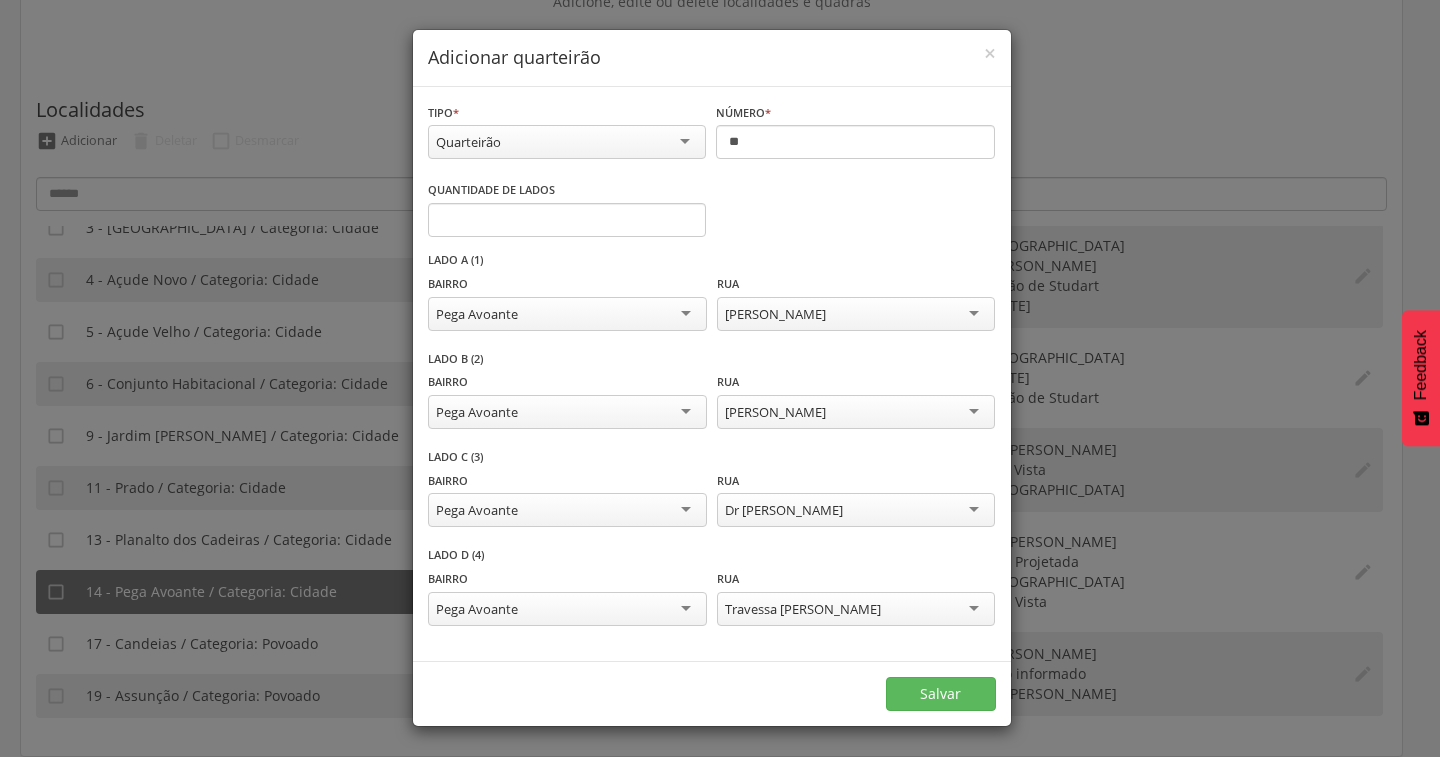 scroll, scrollTop: 0, scrollLeft: 0, axis: both 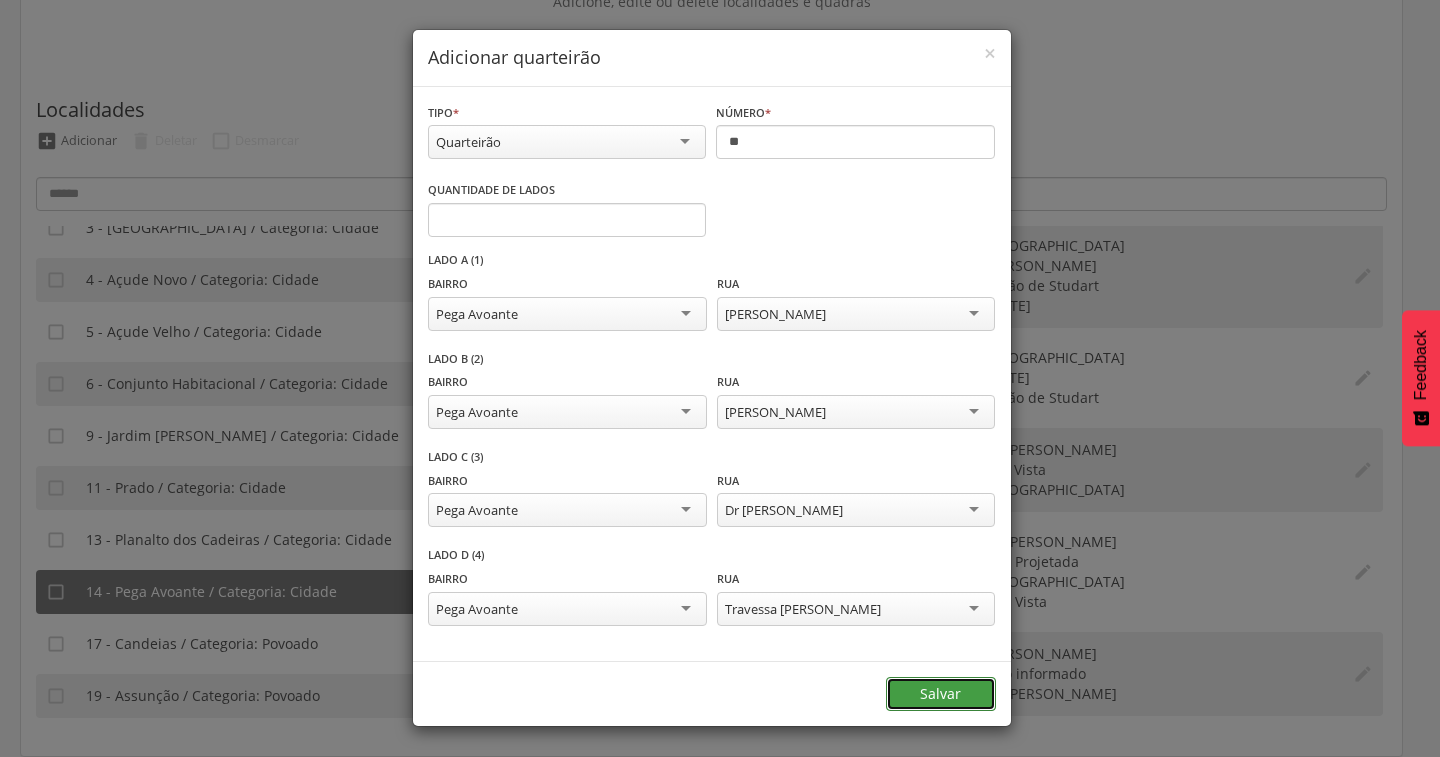 click on "Salvar" at bounding box center [941, 694] 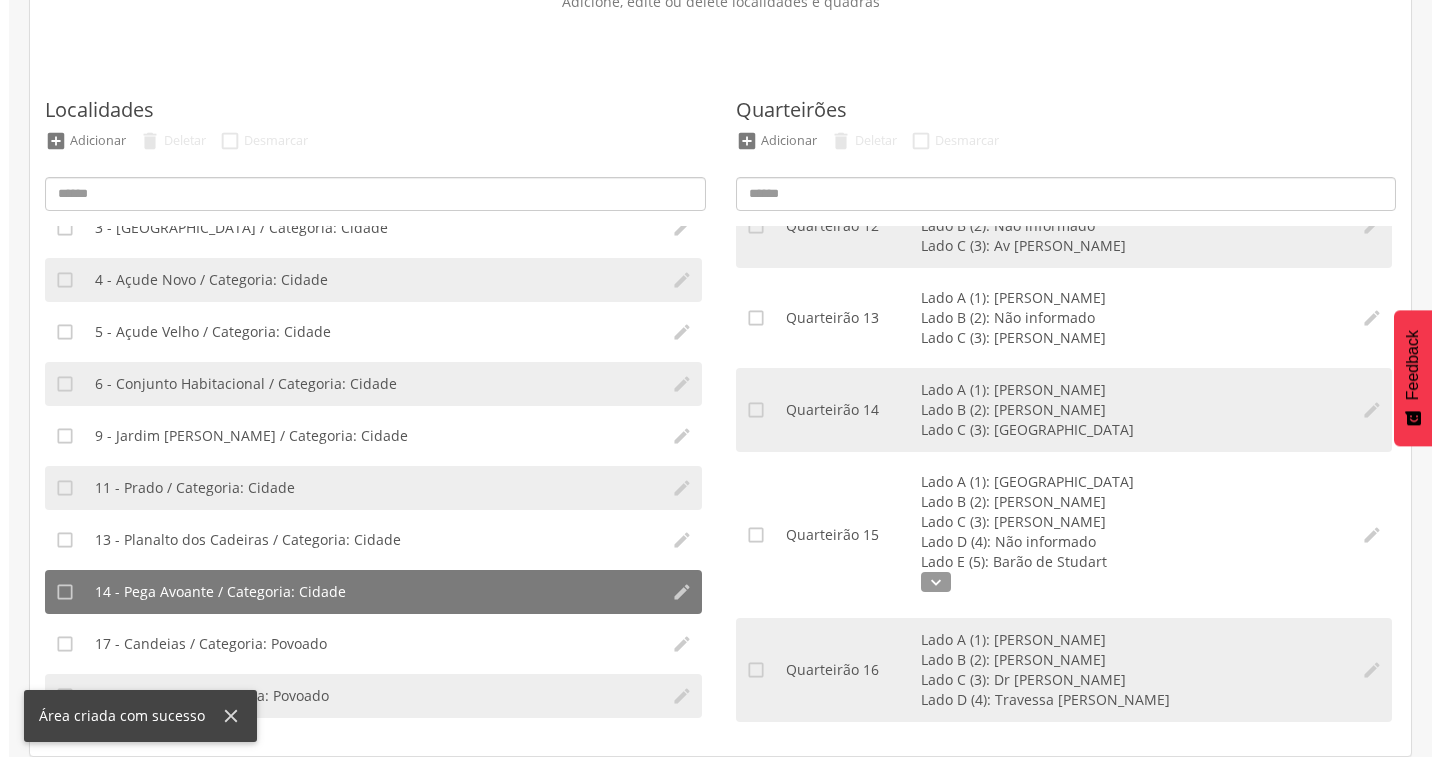 scroll, scrollTop: 1118, scrollLeft: 0, axis: vertical 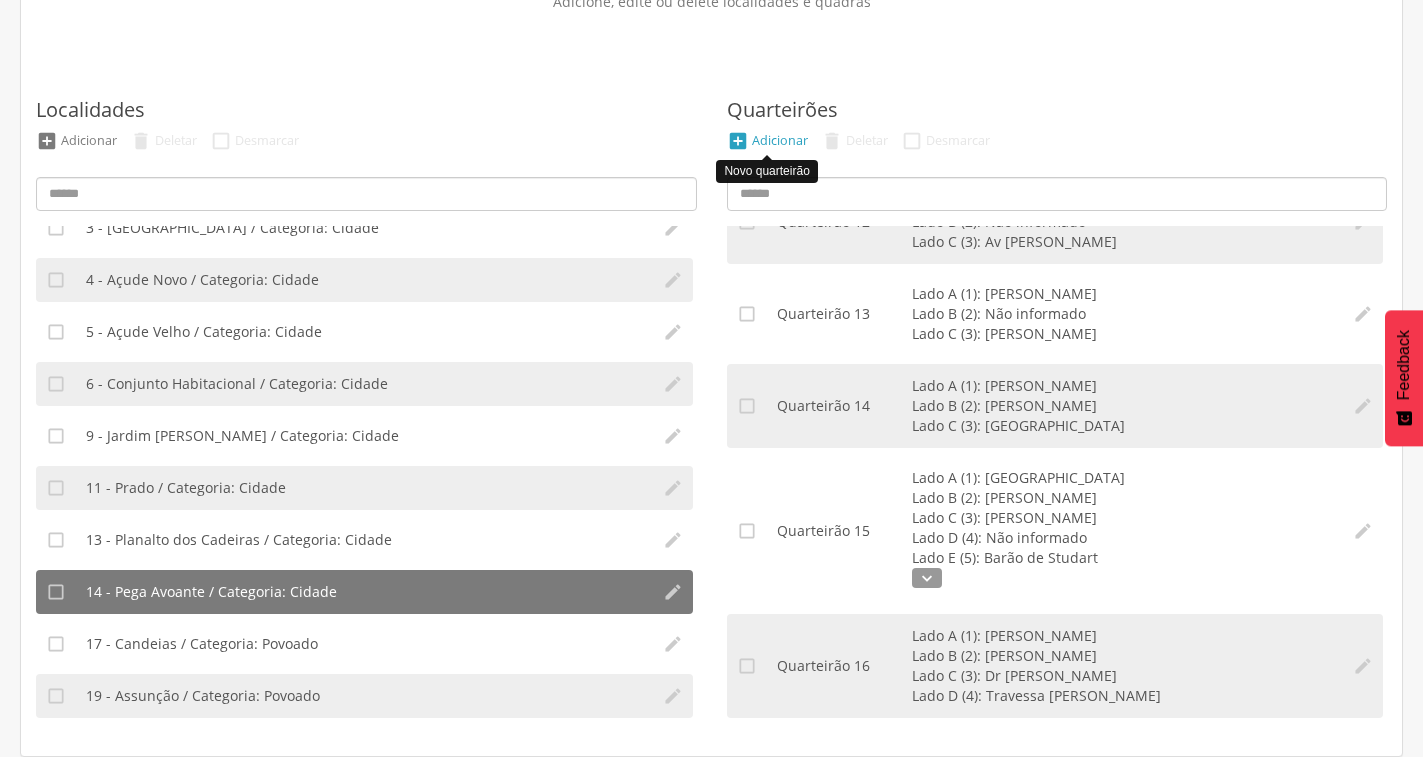 click on "" at bounding box center (738, 141) 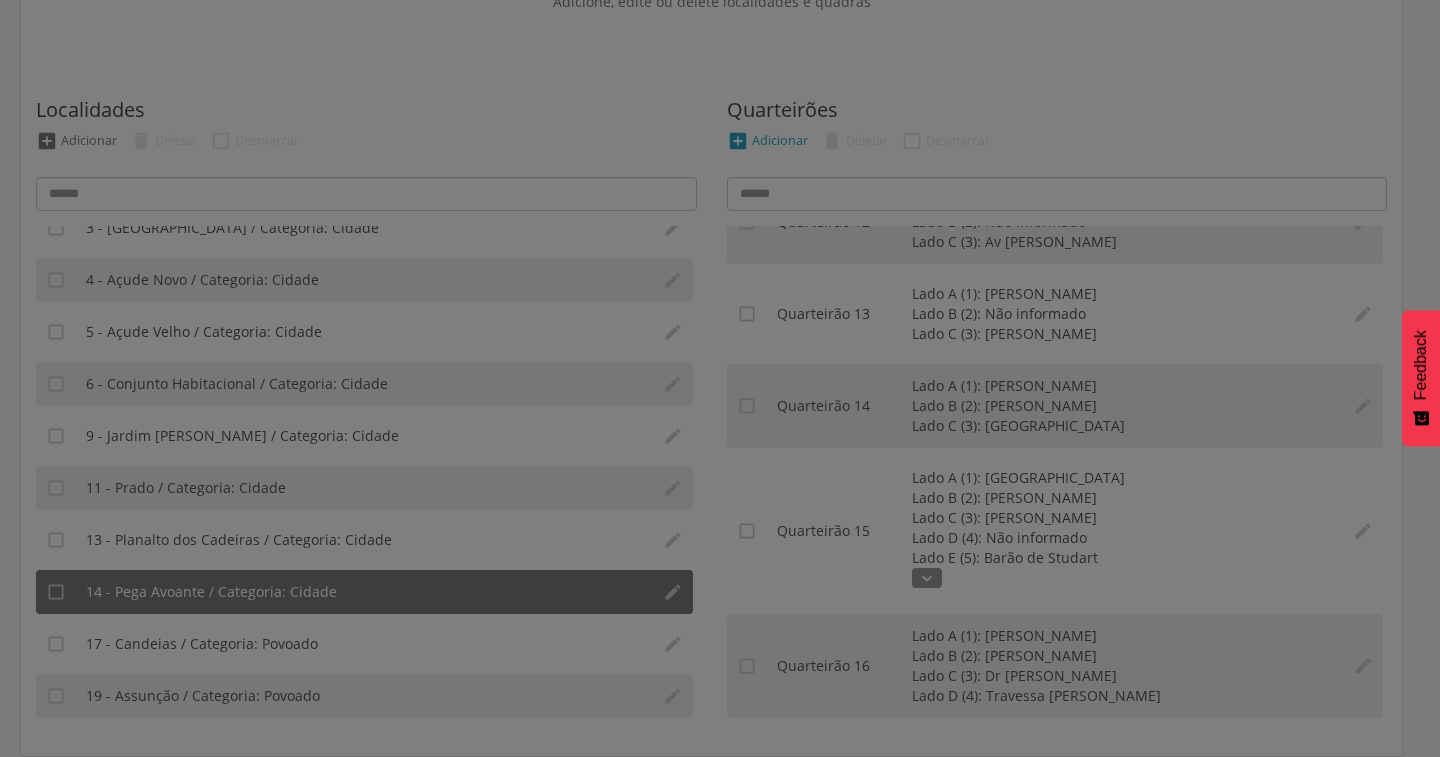 scroll, scrollTop: 0, scrollLeft: 0, axis: both 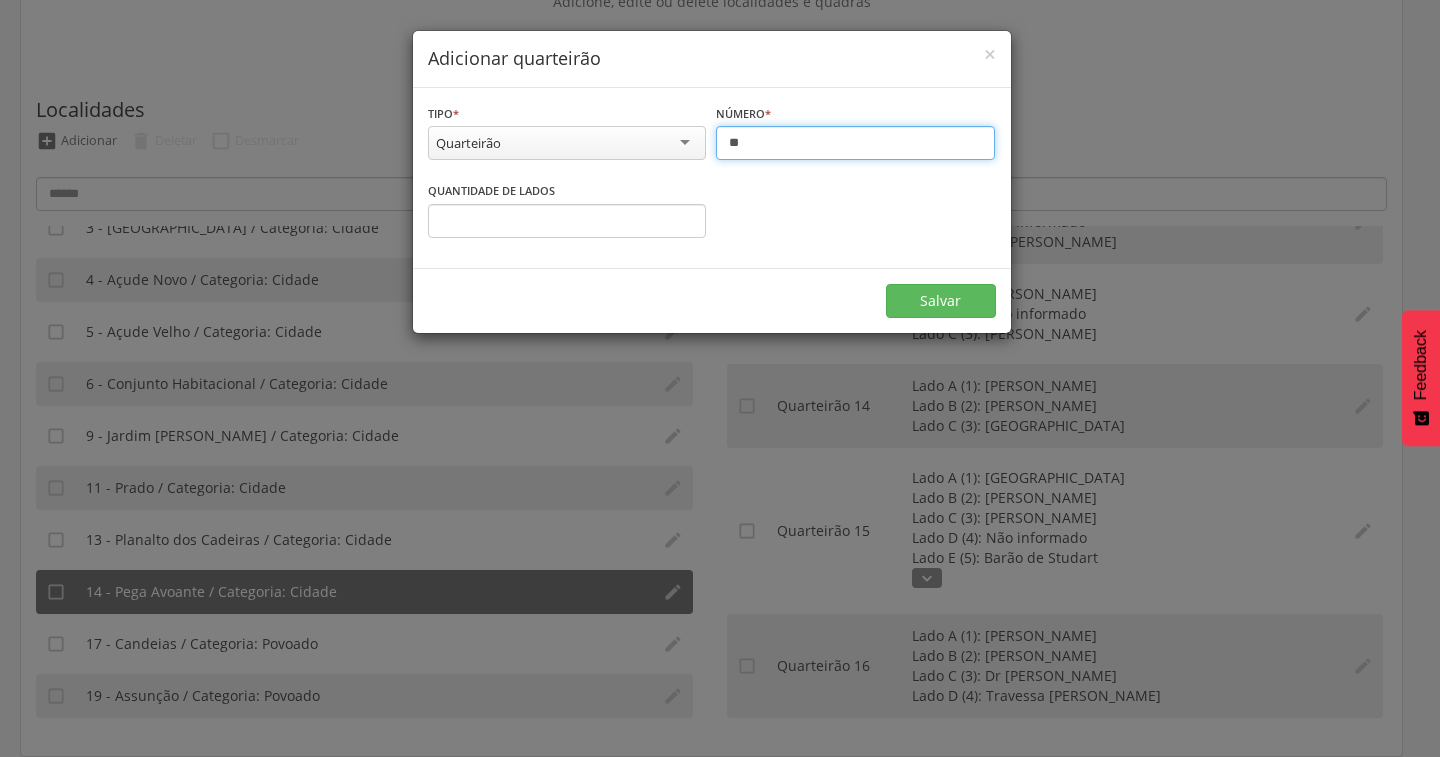 click on "**" at bounding box center (855, 143) 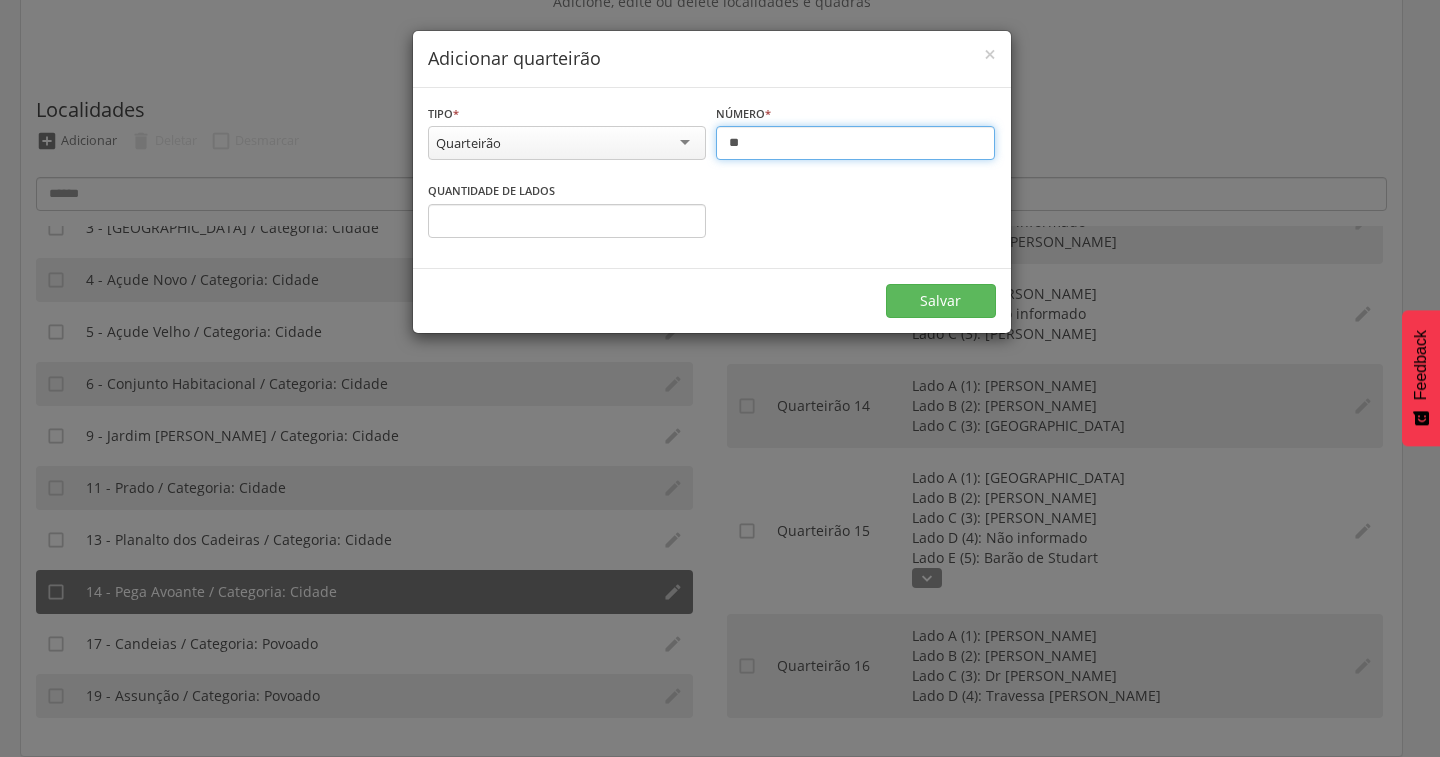type on "**" 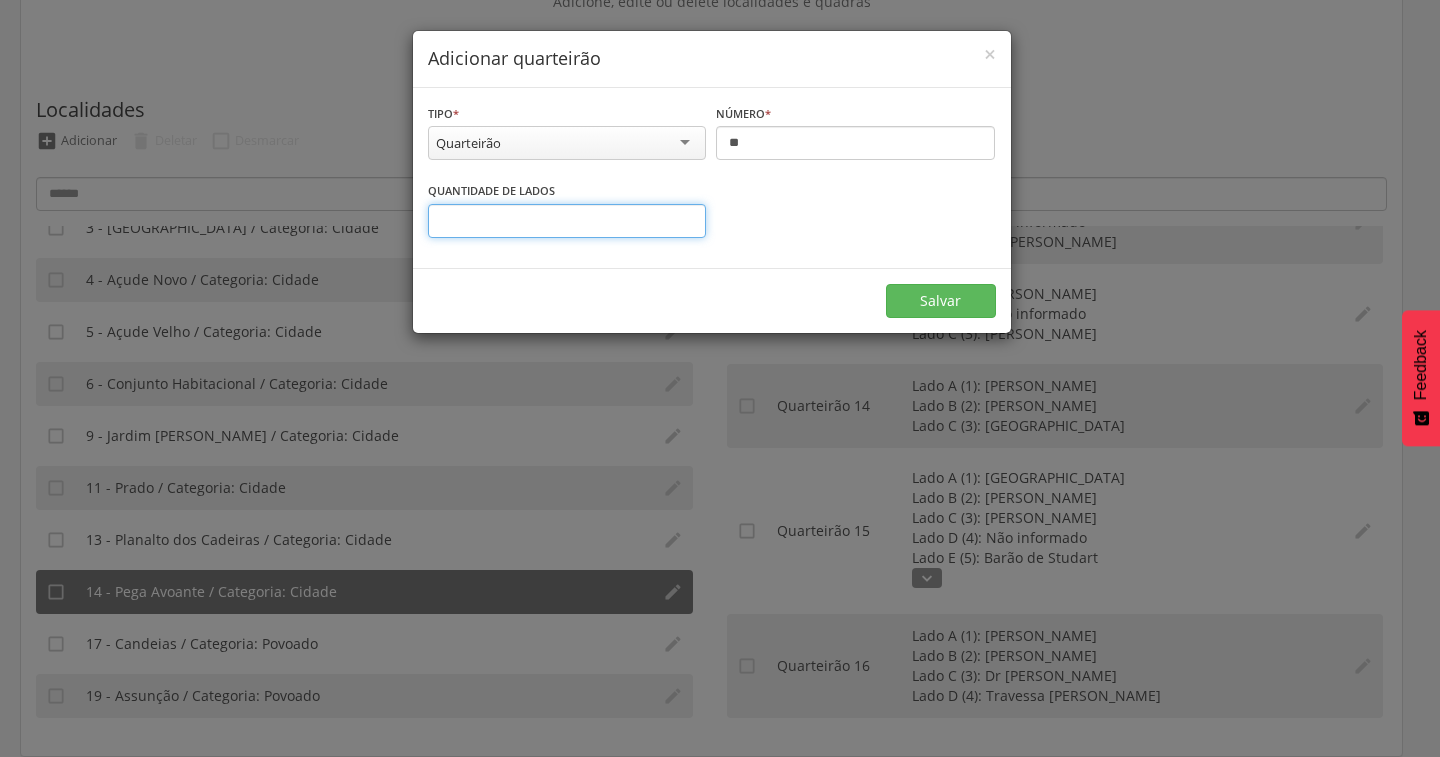 click on "*" at bounding box center [567, 221] 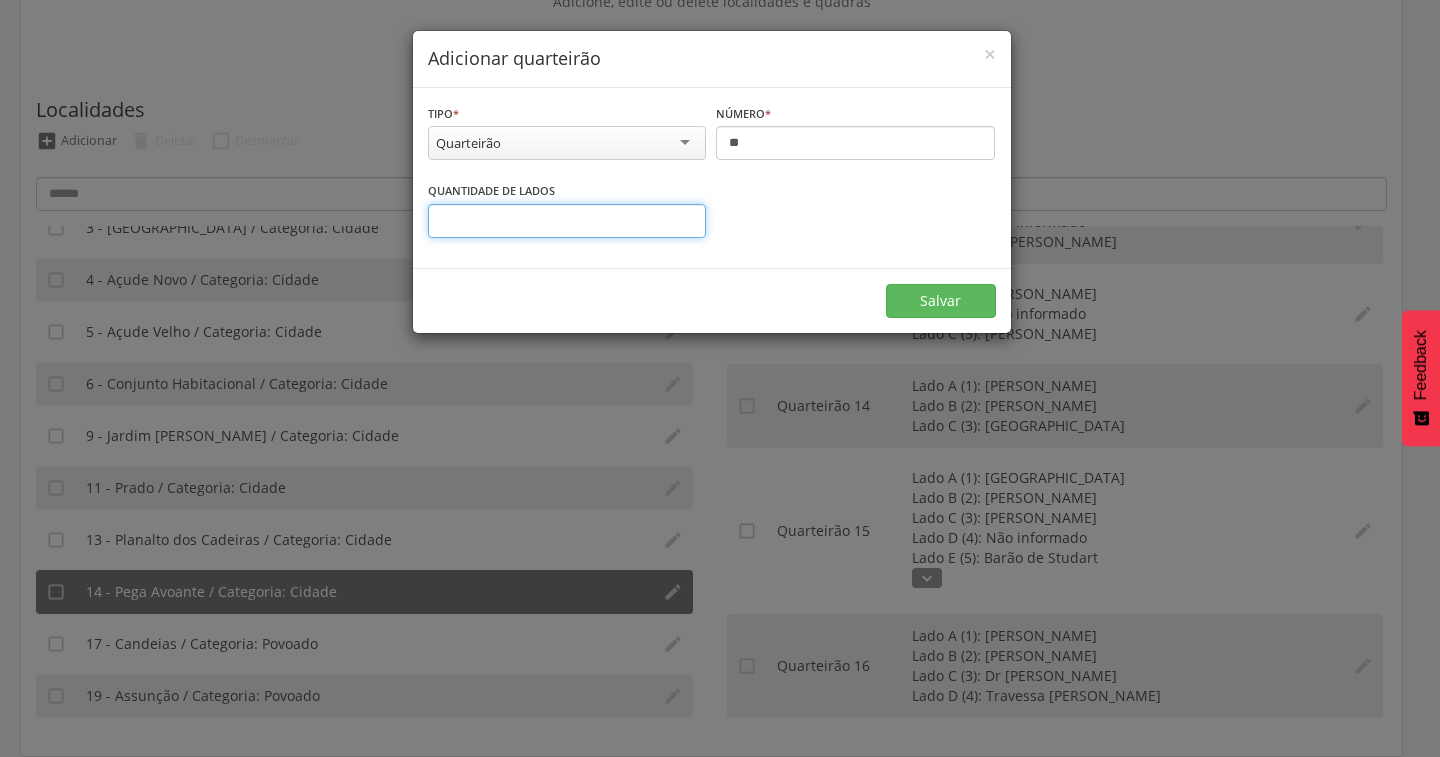 click on "*" at bounding box center [567, 221] 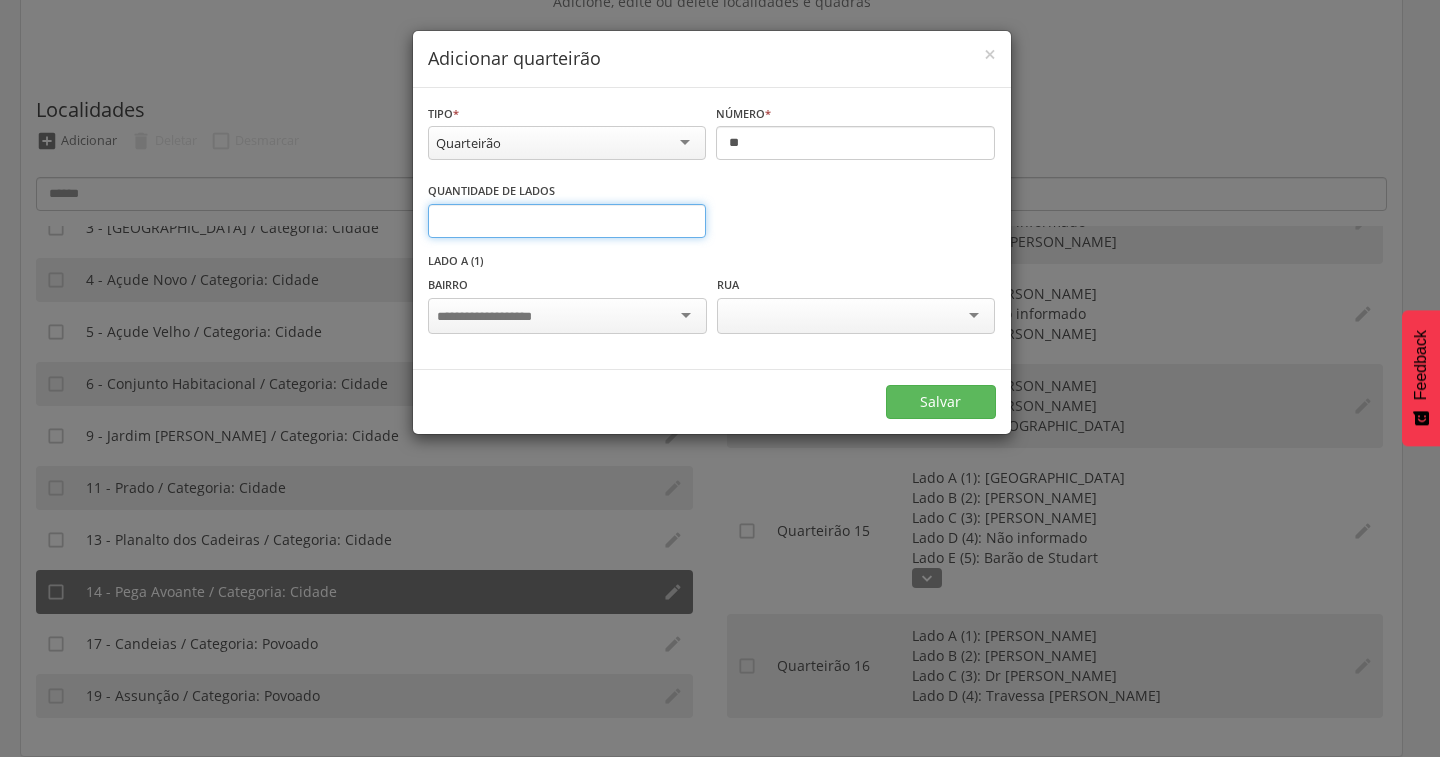 click on "*" at bounding box center (567, 221) 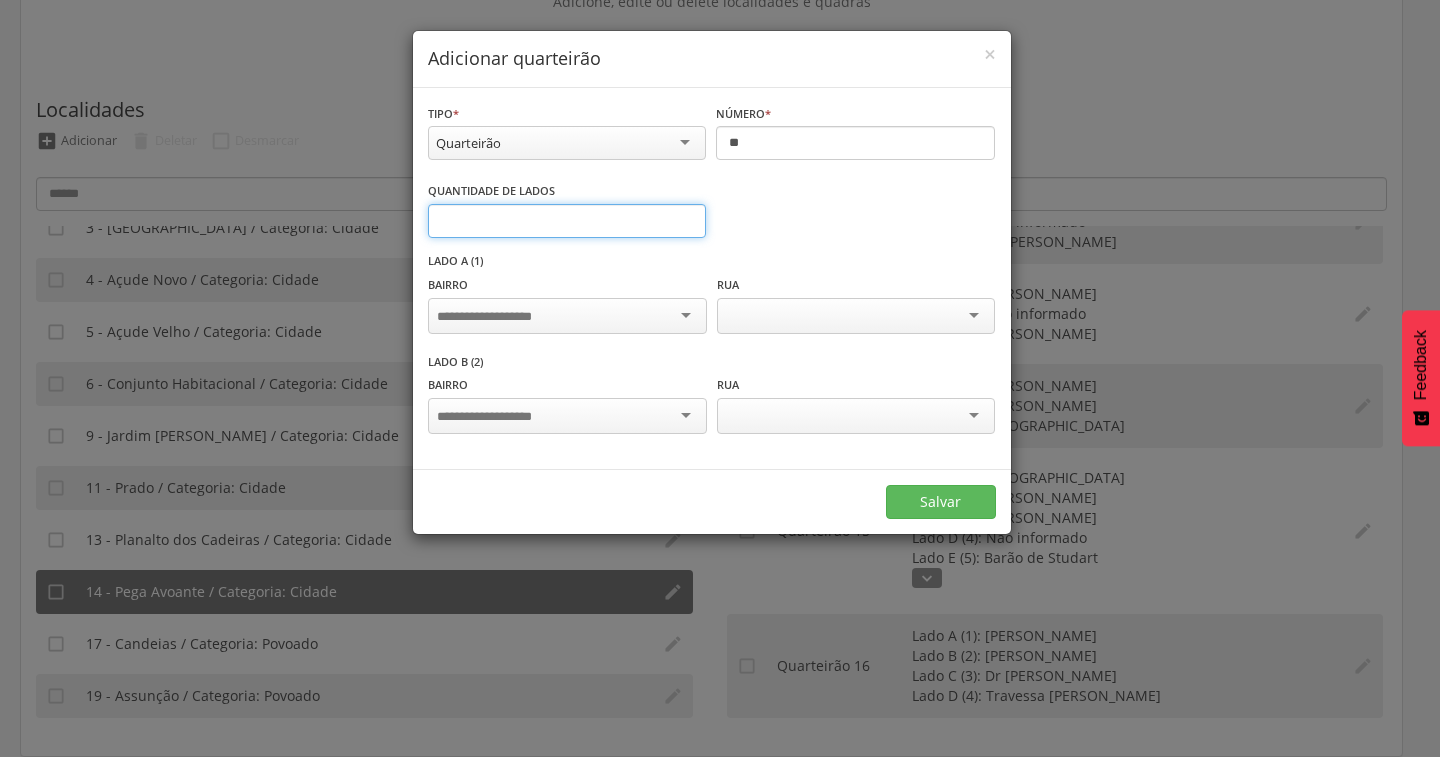 click on "*" at bounding box center (567, 221) 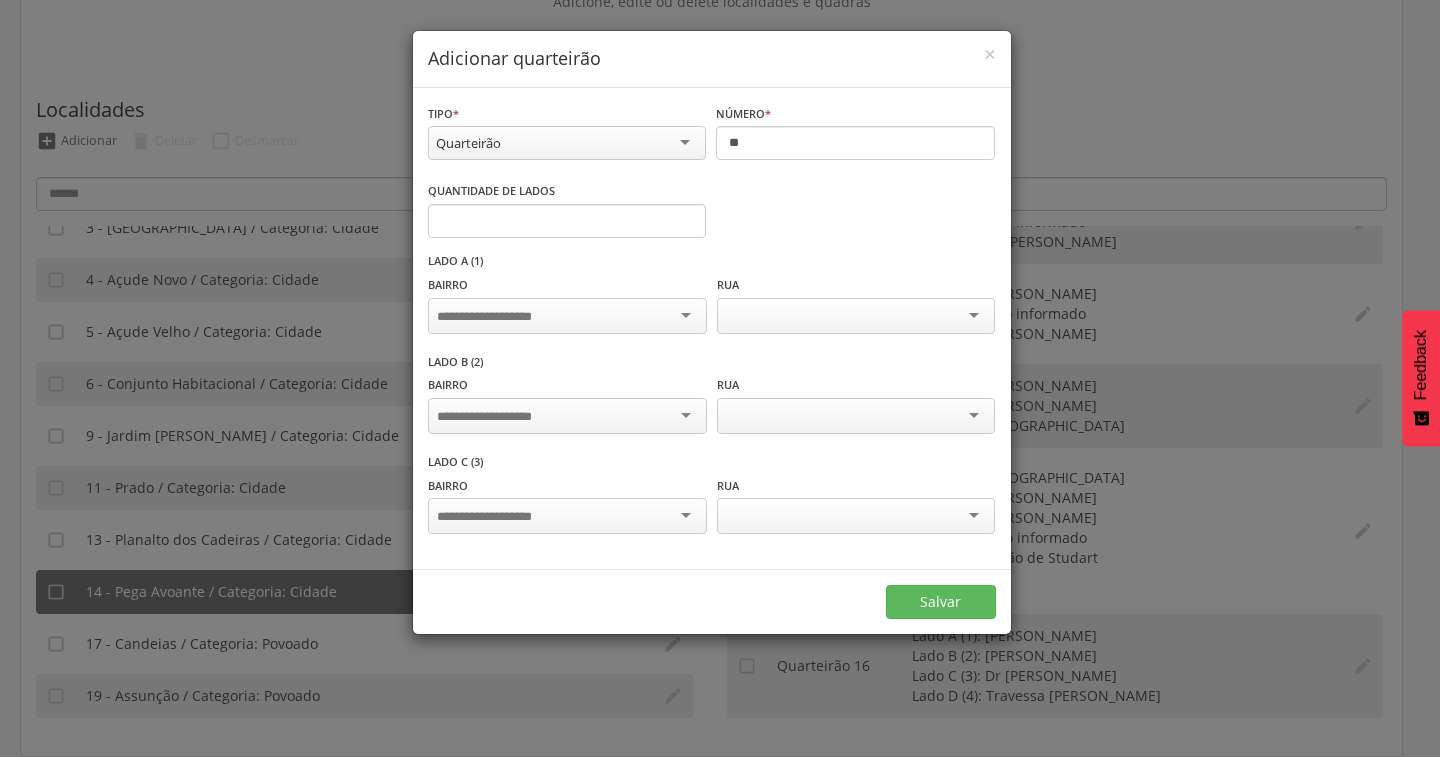 click at bounding box center [567, 316] 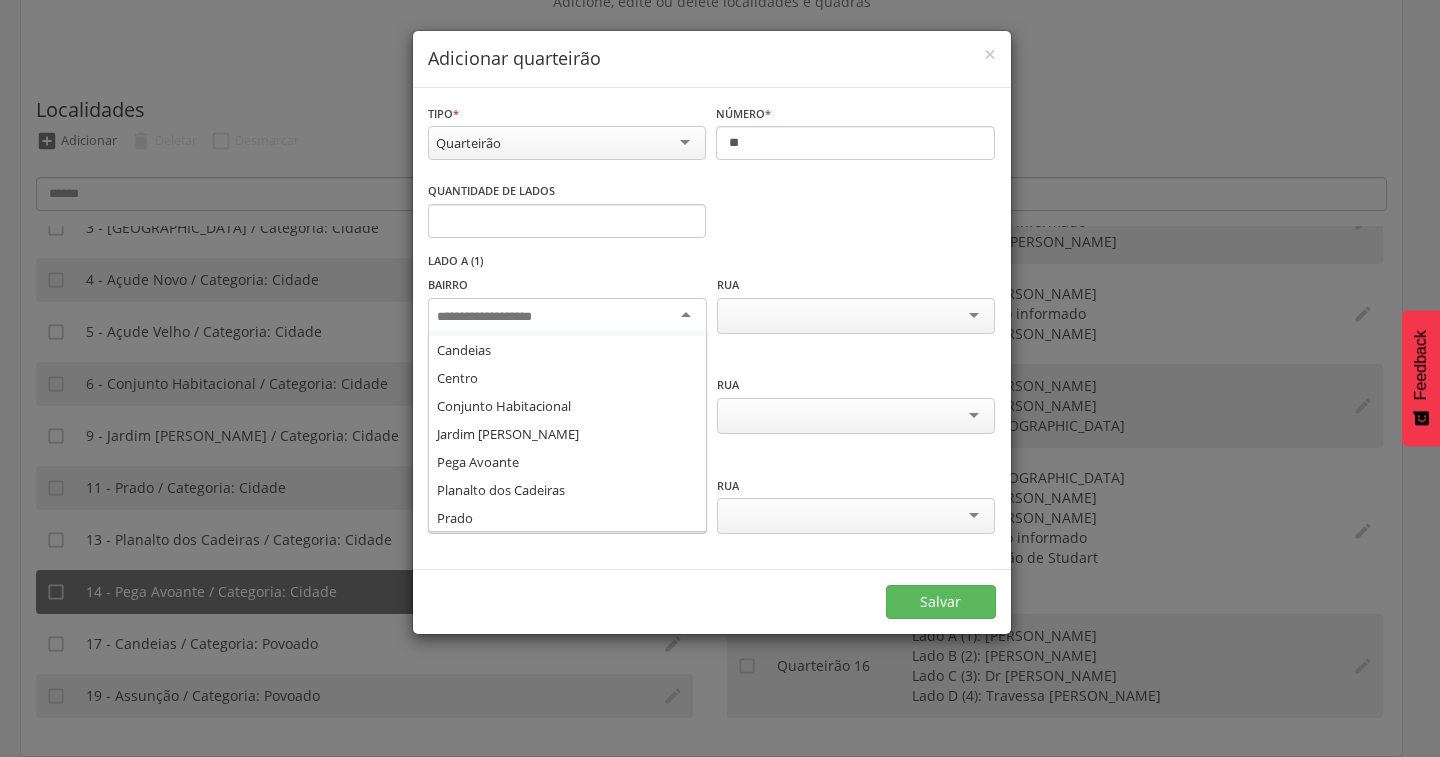 scroll, scrollTop: 136, scrollLeft: 0, axis: vertical 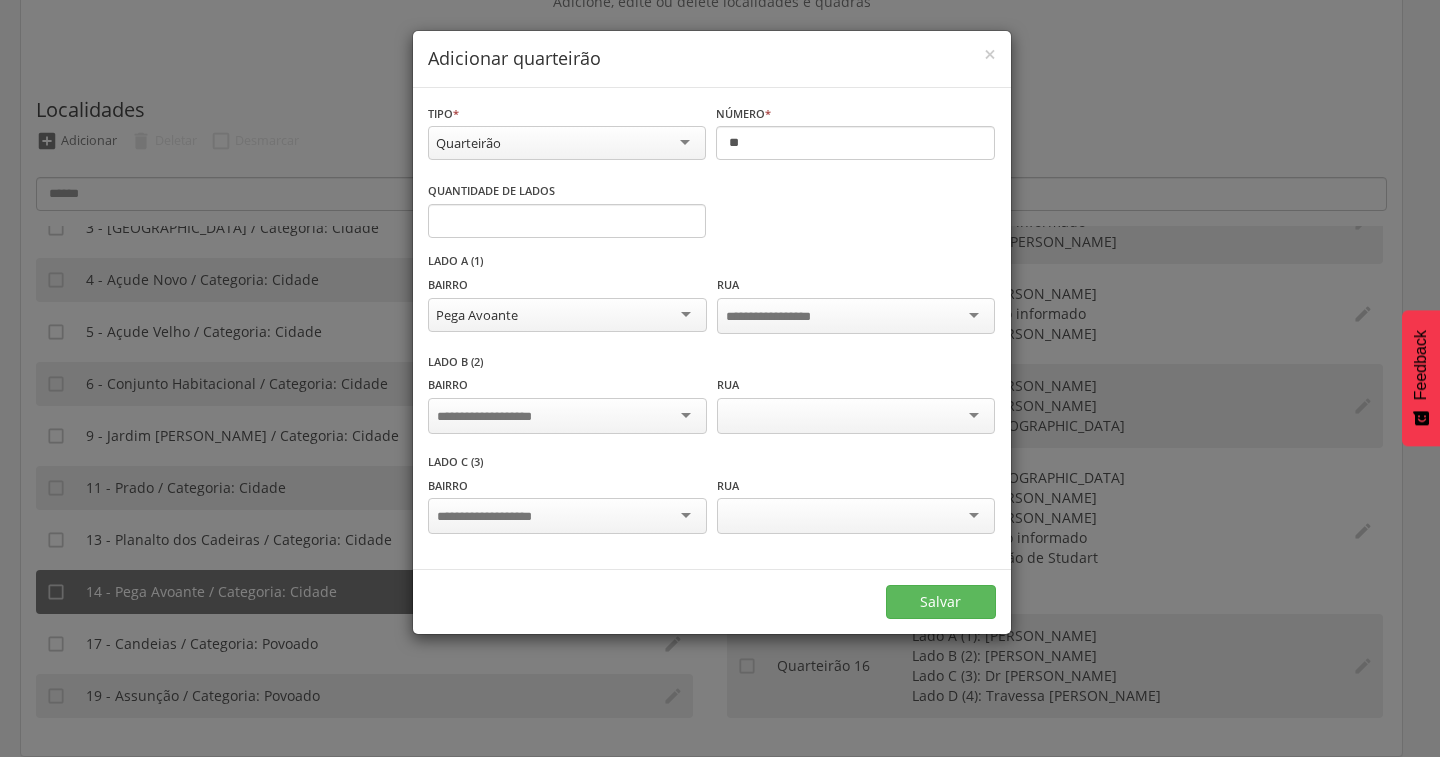 click at bounding box center [567, 416] 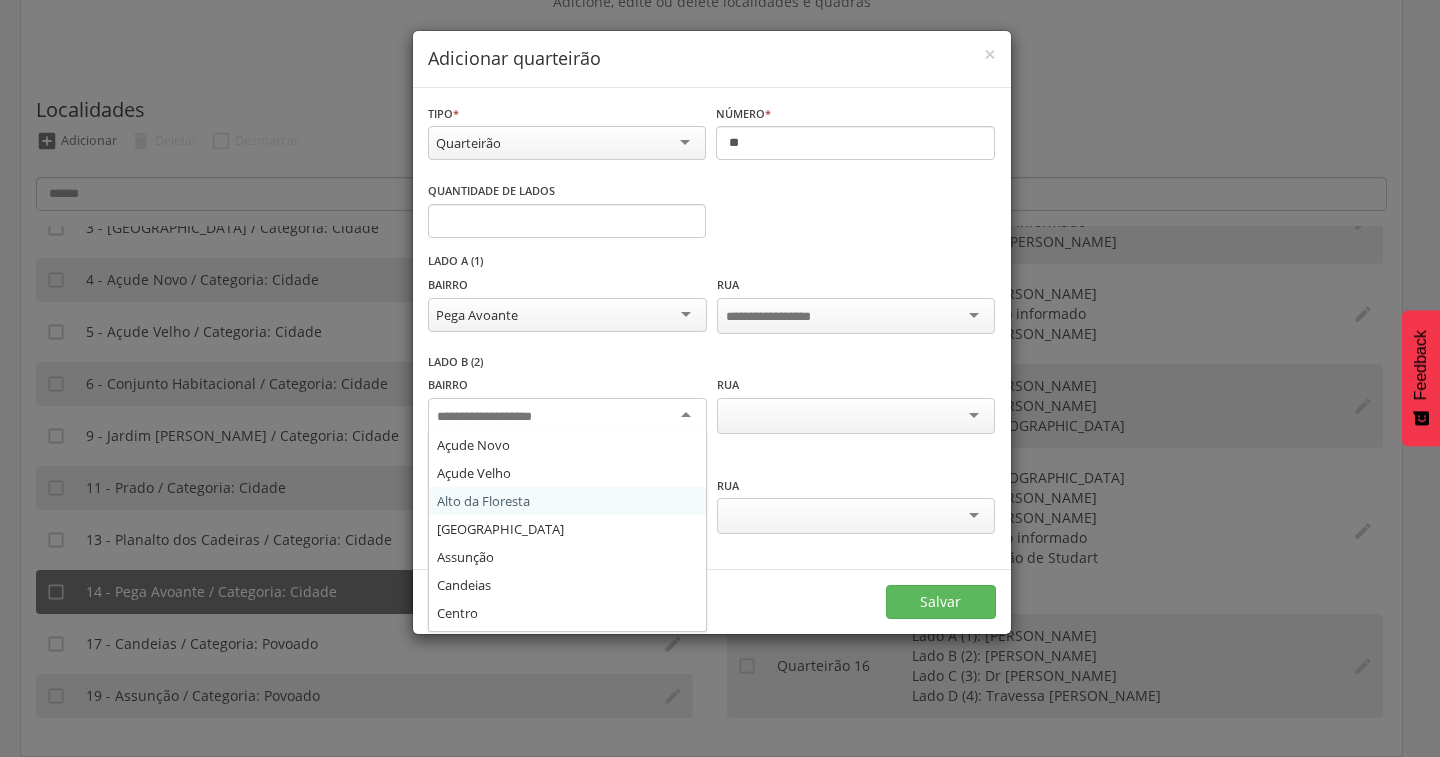 scroll, scrollTop: 136, scrollLeft: 0, axis: vertical 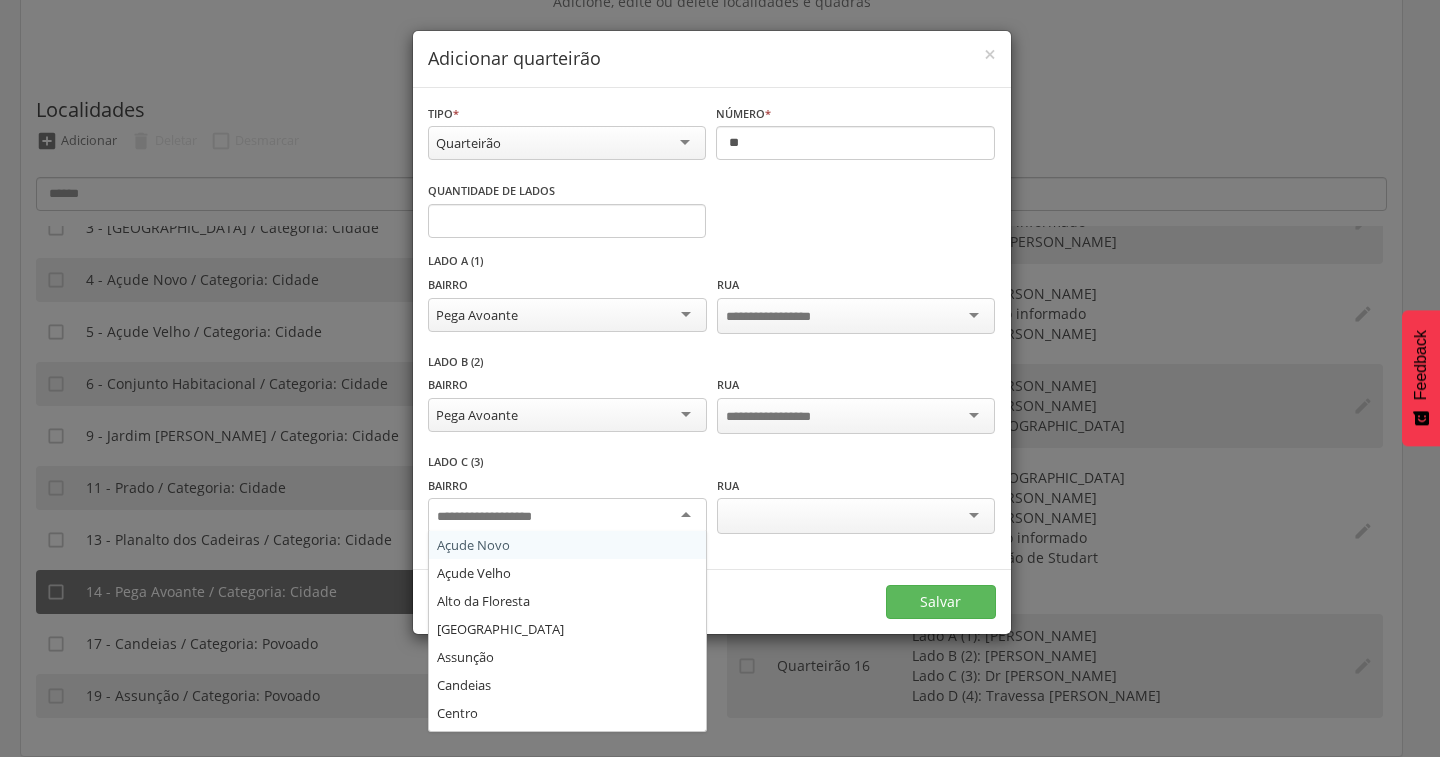 click at bounding box center [567, 516] 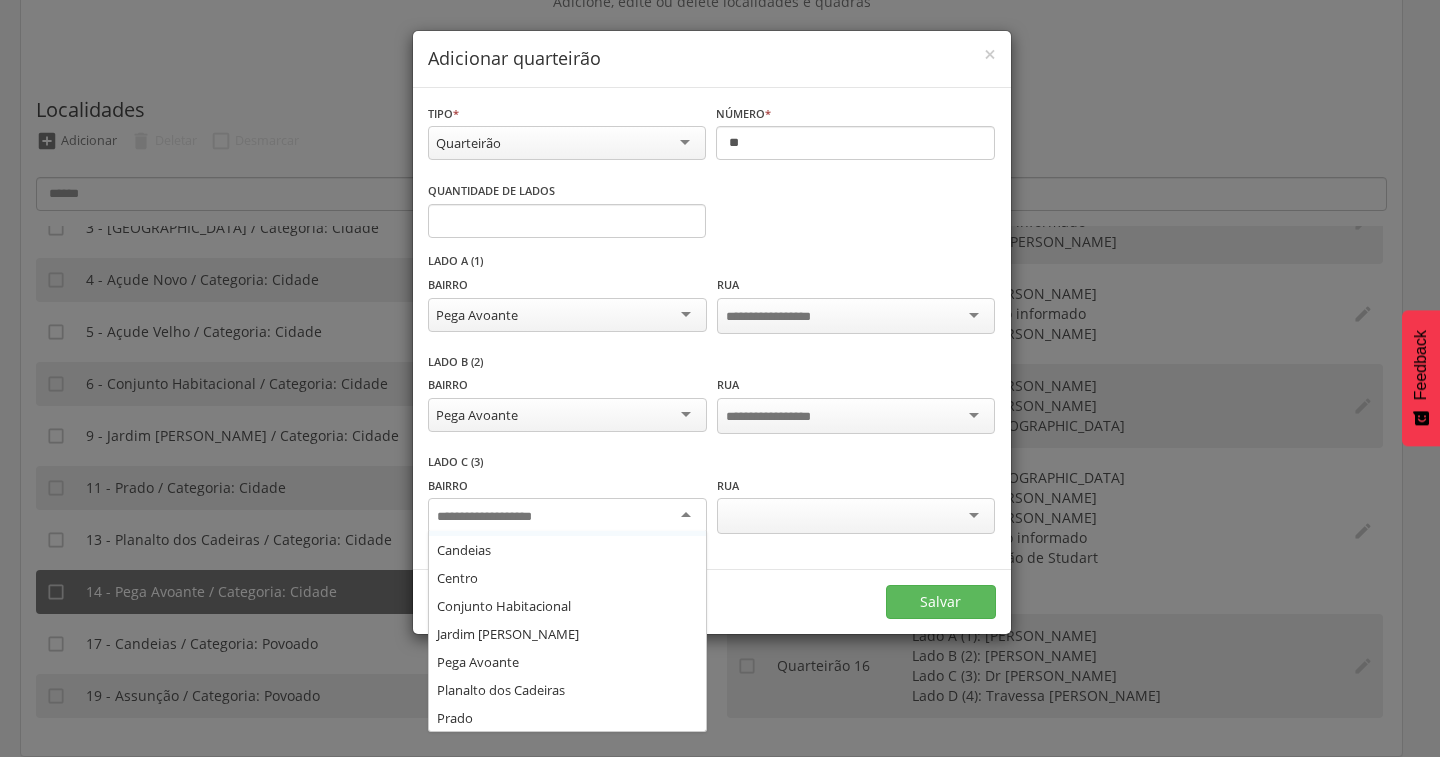 scroll, scrollTop: 136, scrollLeft: 0, axis: vertical 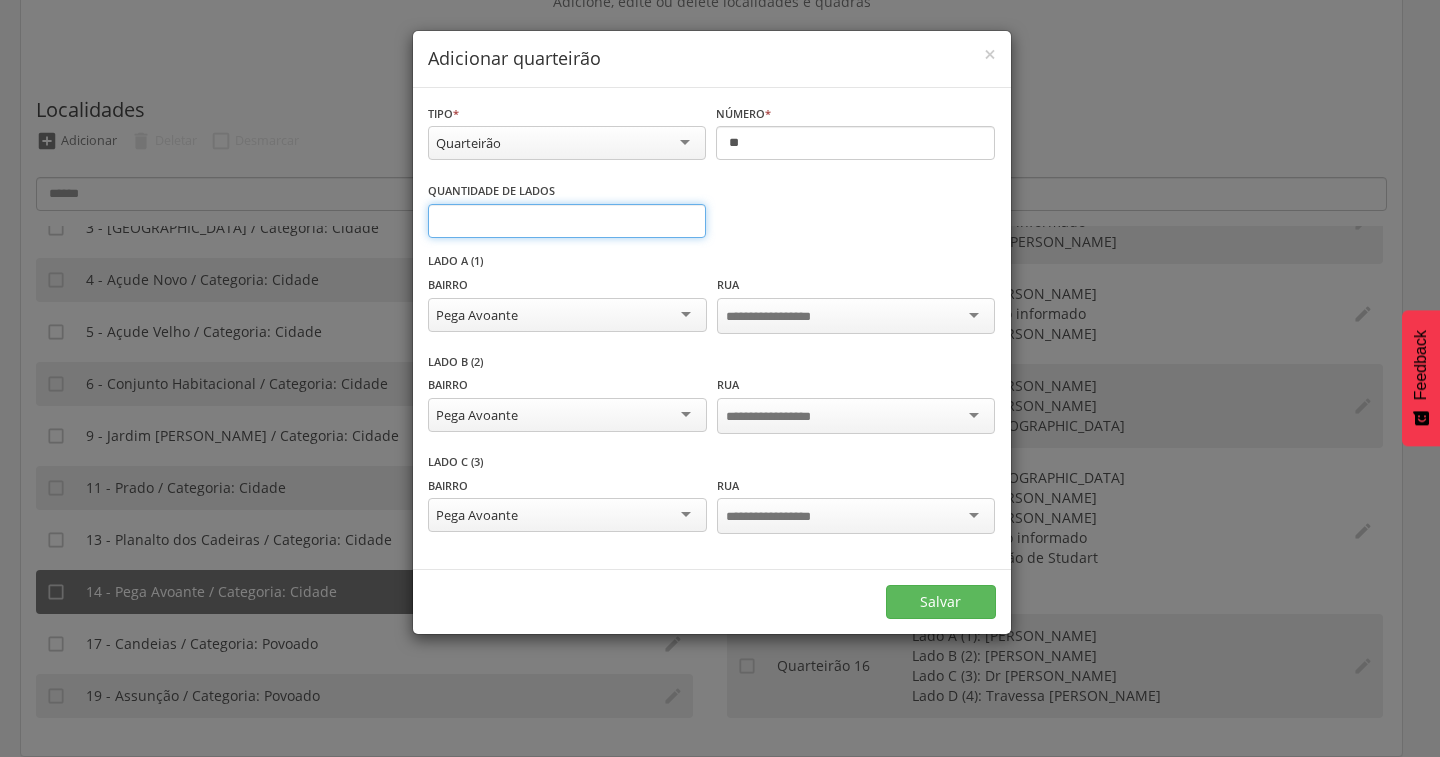 click on "*" at bounding box center [567, 221] 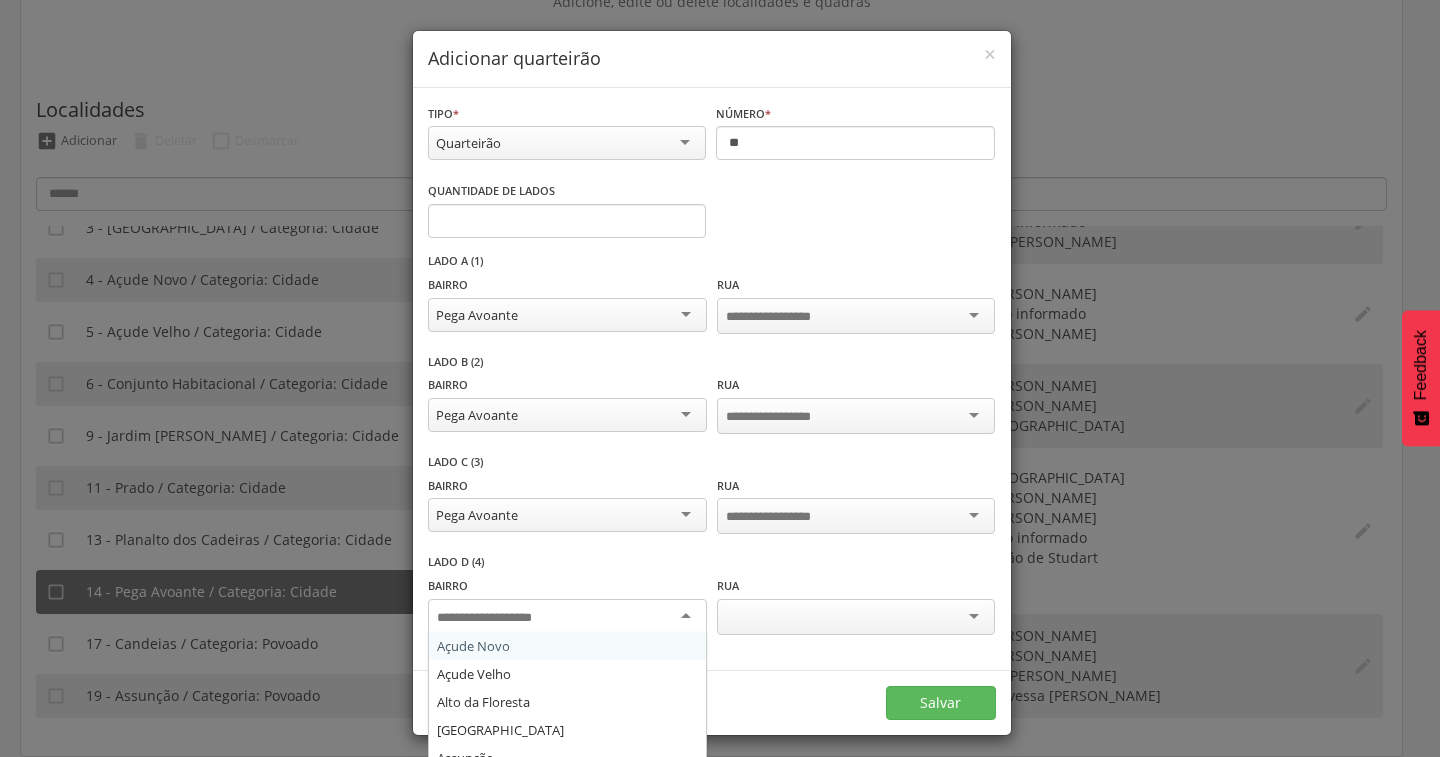 click at bounding box center (499, 618) 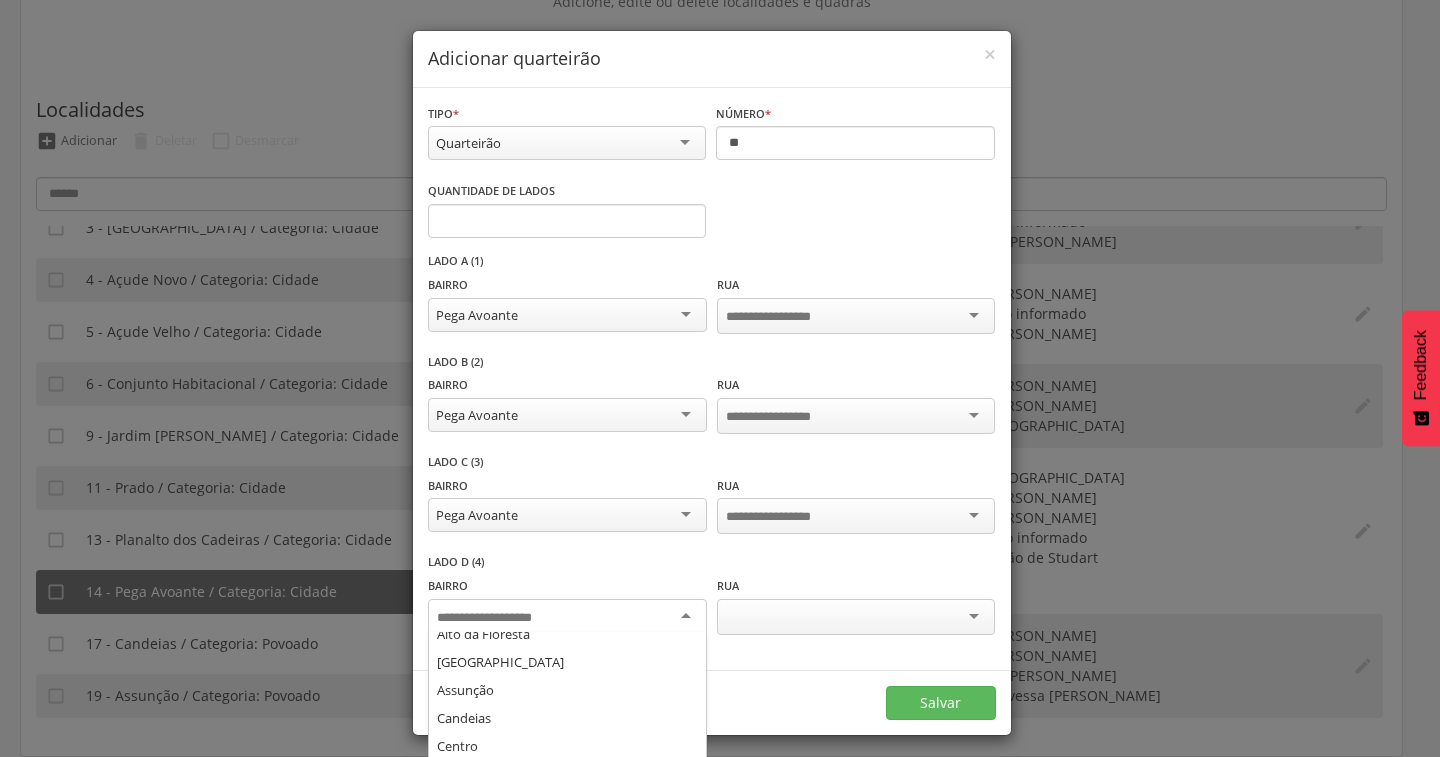 scroll, scrollTop: 136, scrollLeft: 0, axis: vertical 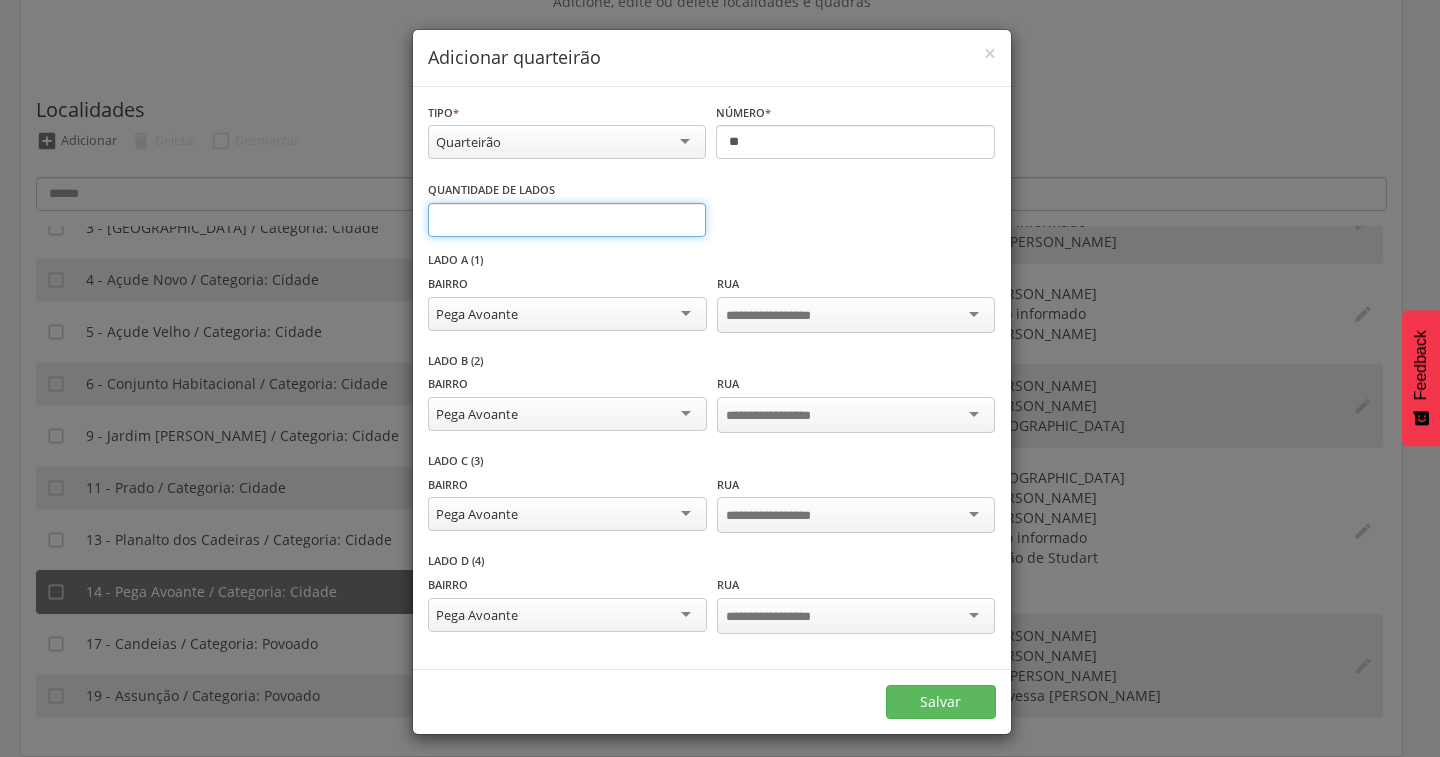 click on "*" at bounding box center [567, 220] 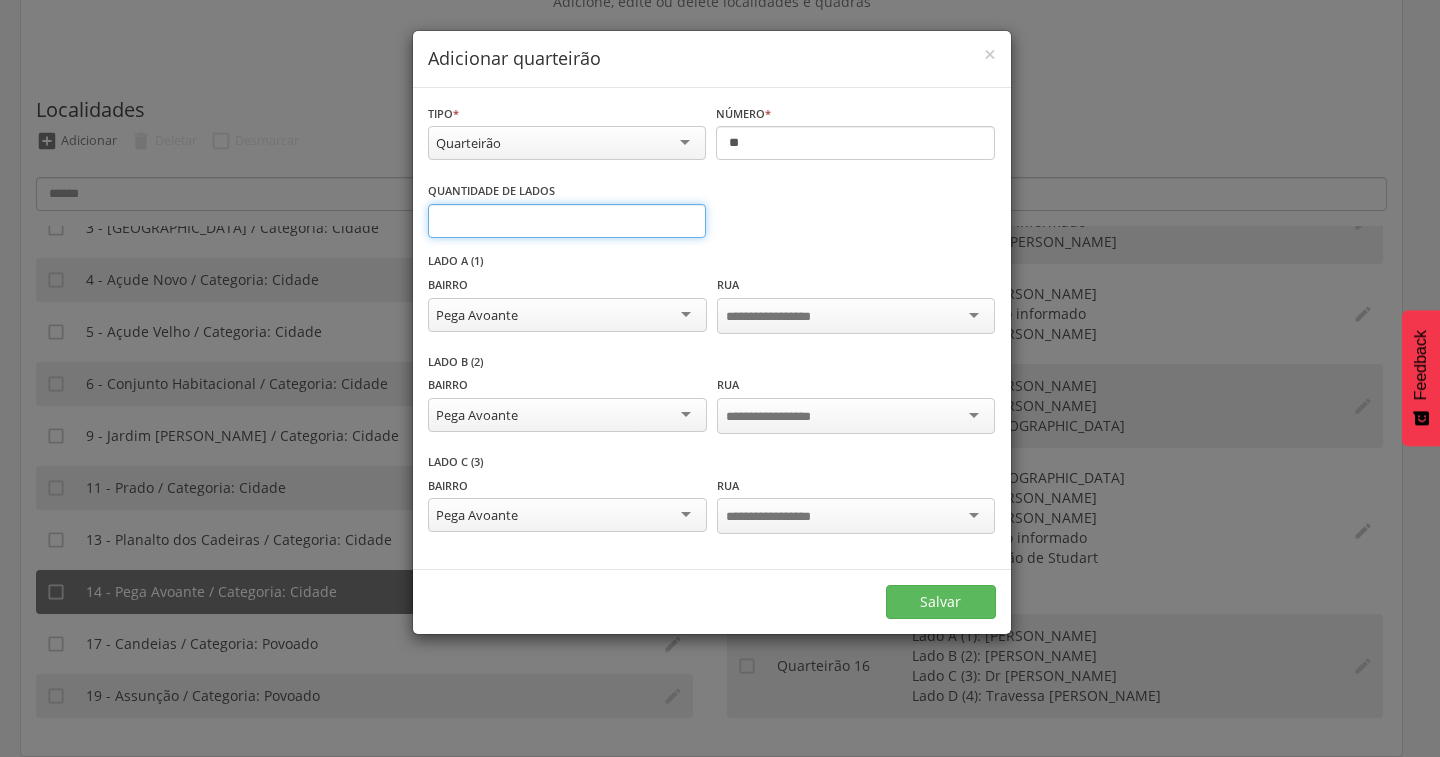 click on "*" at bounding box center (567, 221) 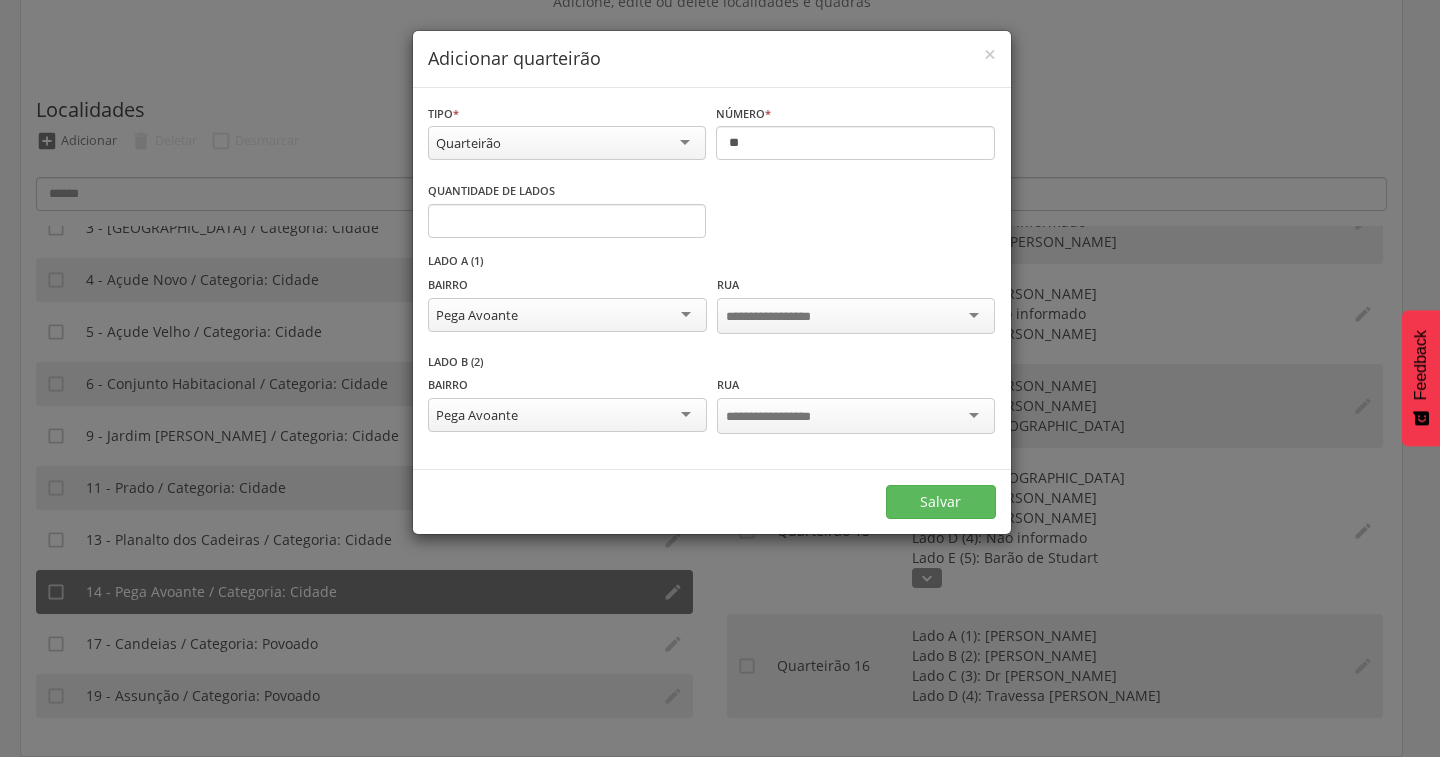 click at bounding box center (784, 317) 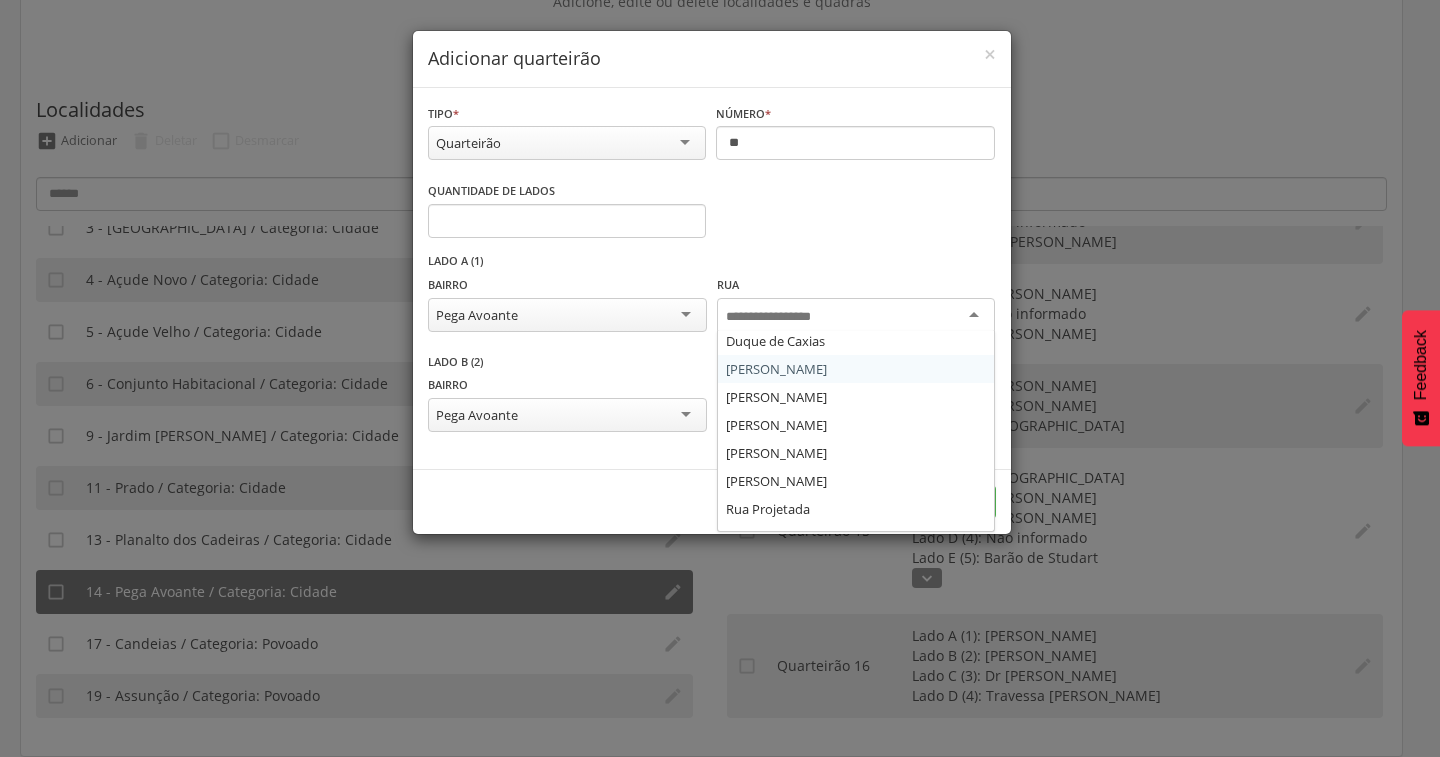 scroll, scrollTop: 100, scrollLeft: 0, axis: vertical 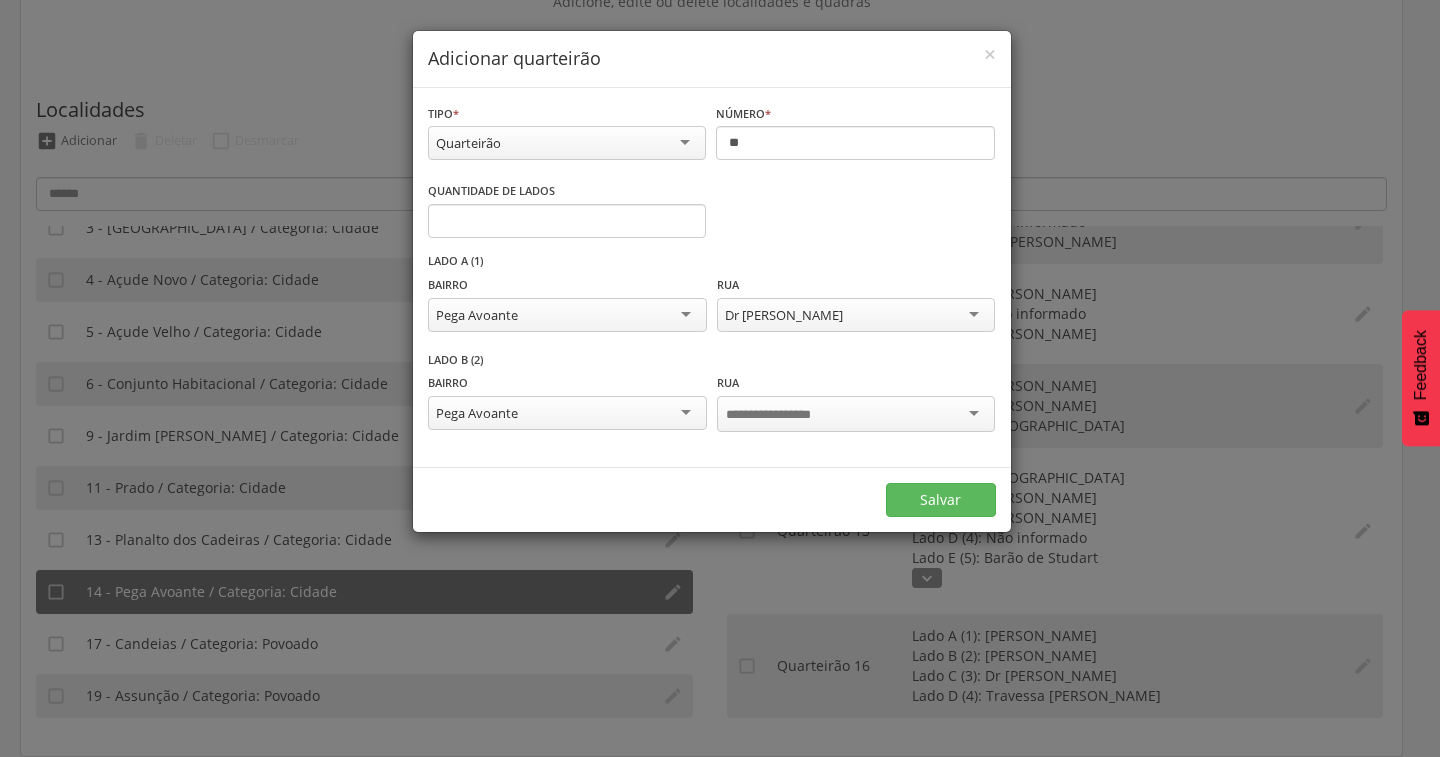 click at bounding box center [784, 415] 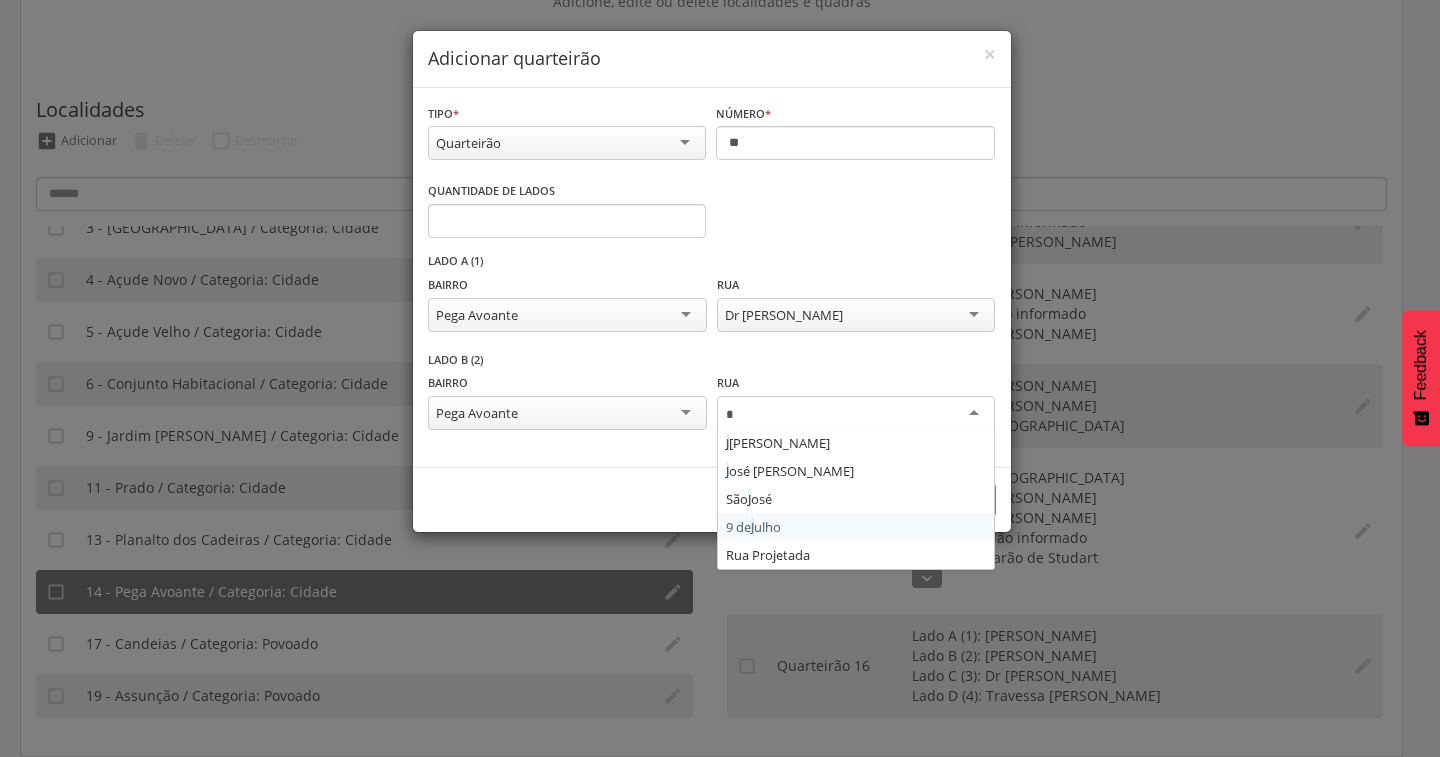 scroll, scrollTop: 0, scrollLeft: 0, axis: both 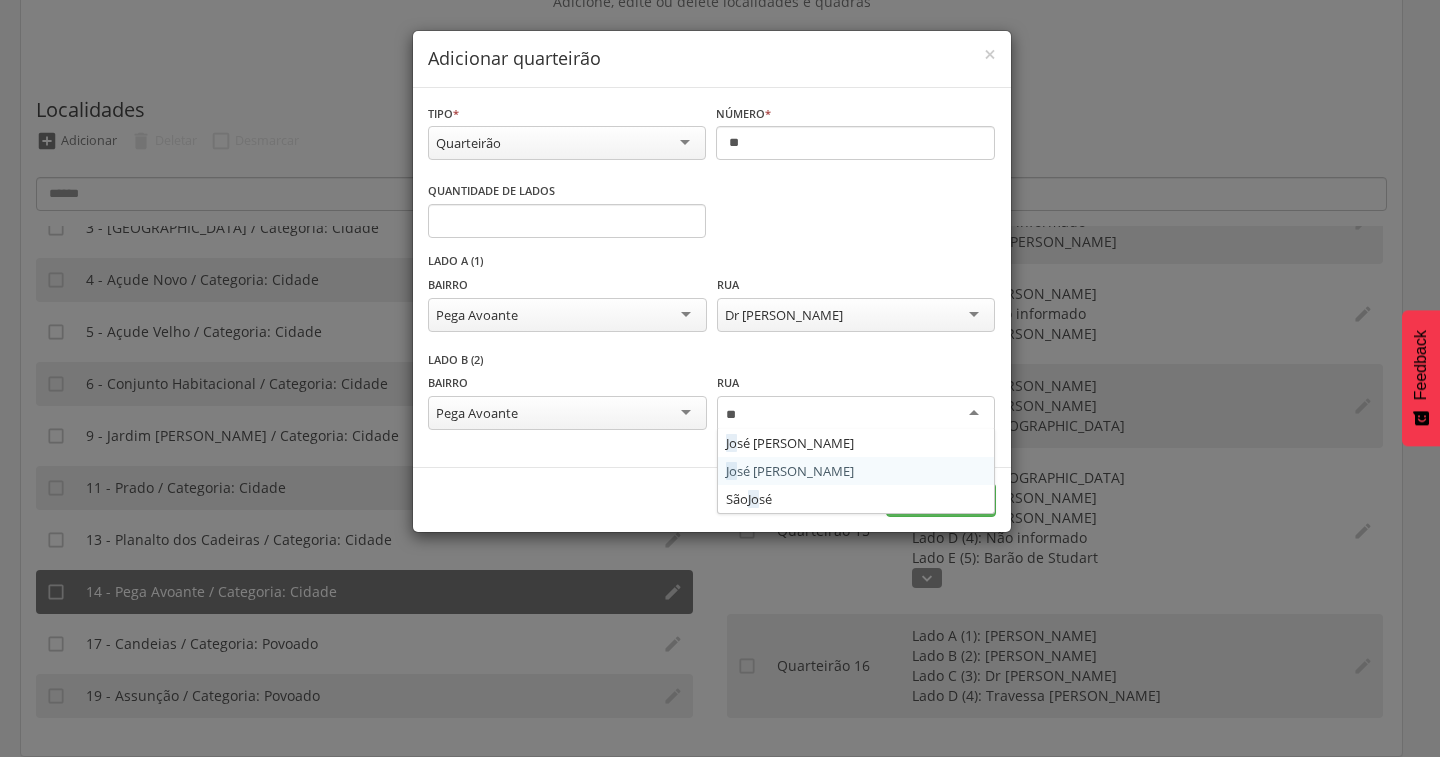 type 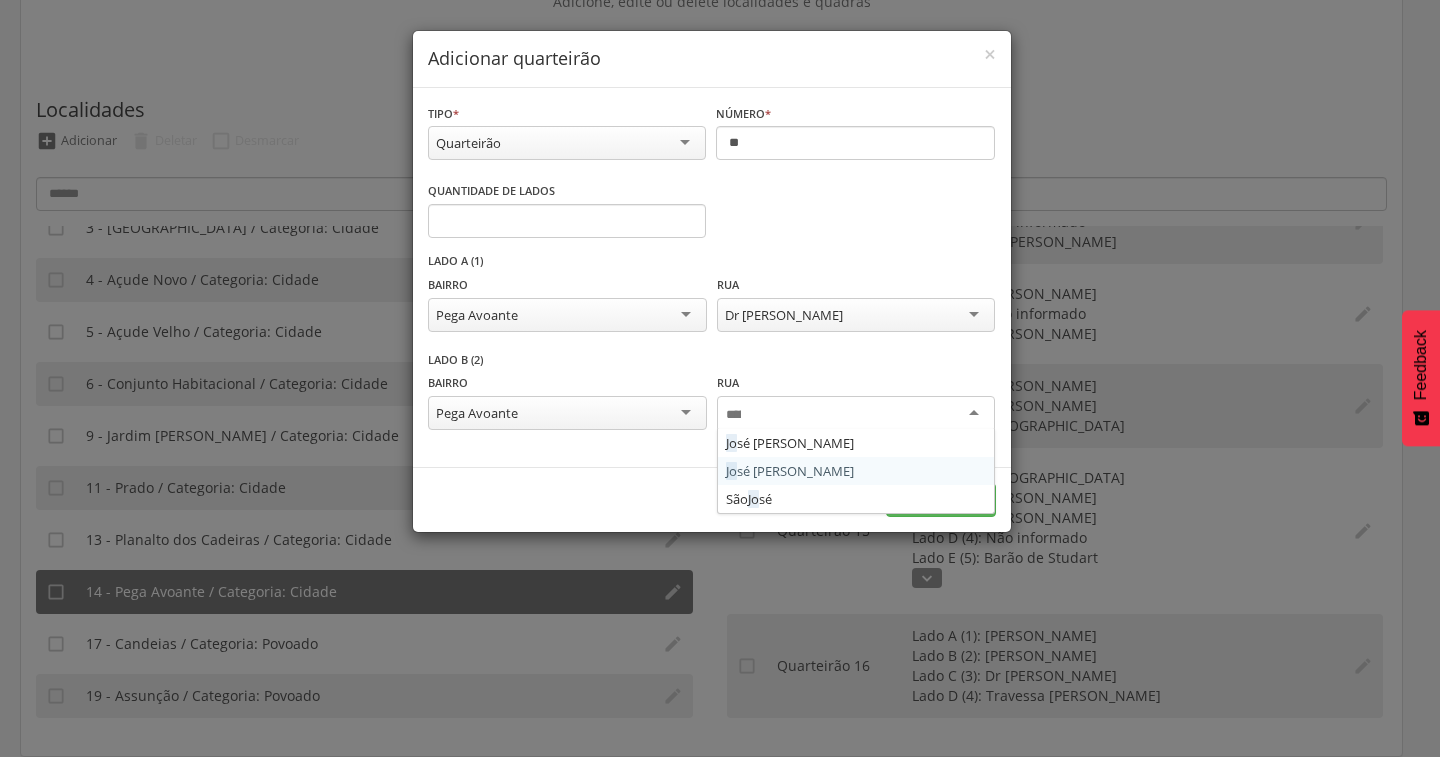 scroll, scrollTop: 0, scrollLeft: 0, axis: both 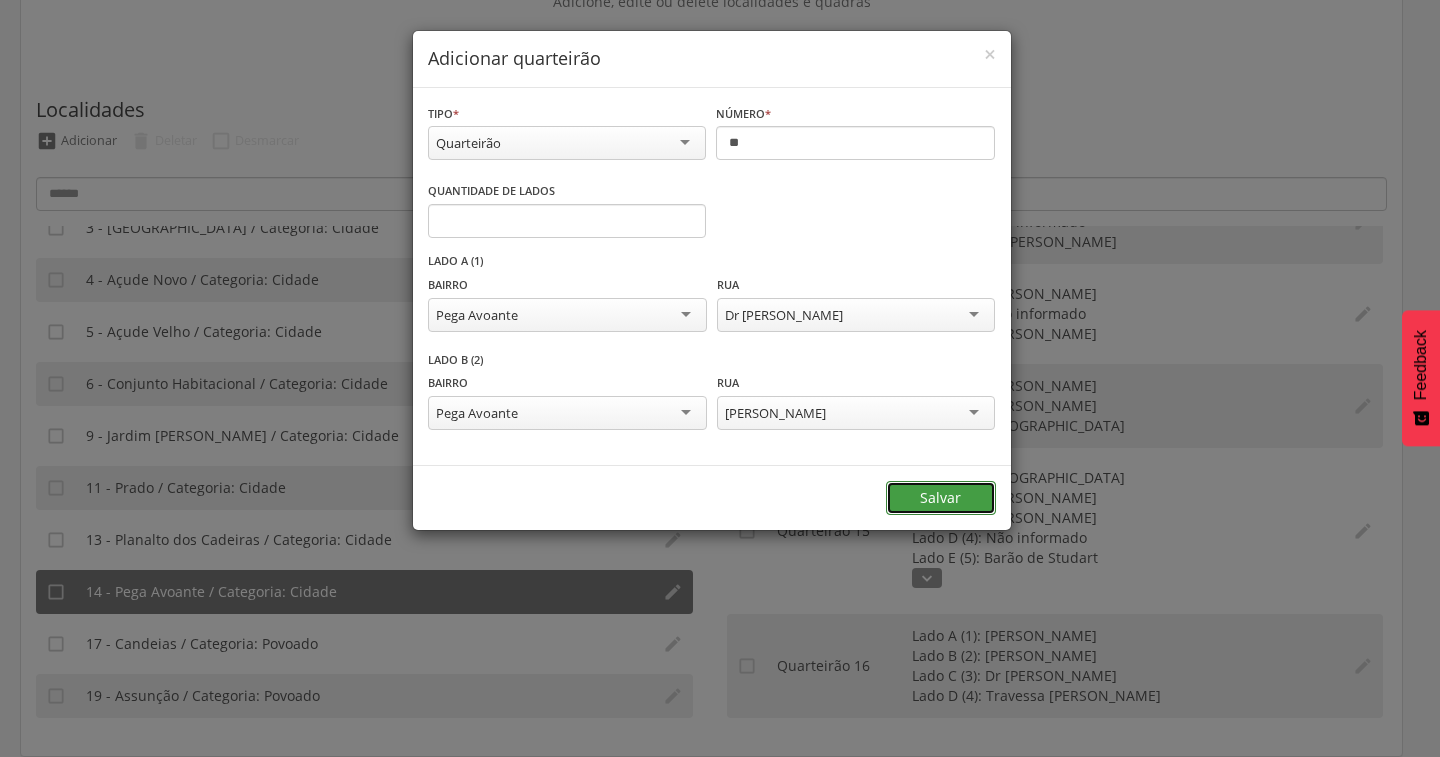 click on "Salvar" at bounding box center [941, 498] 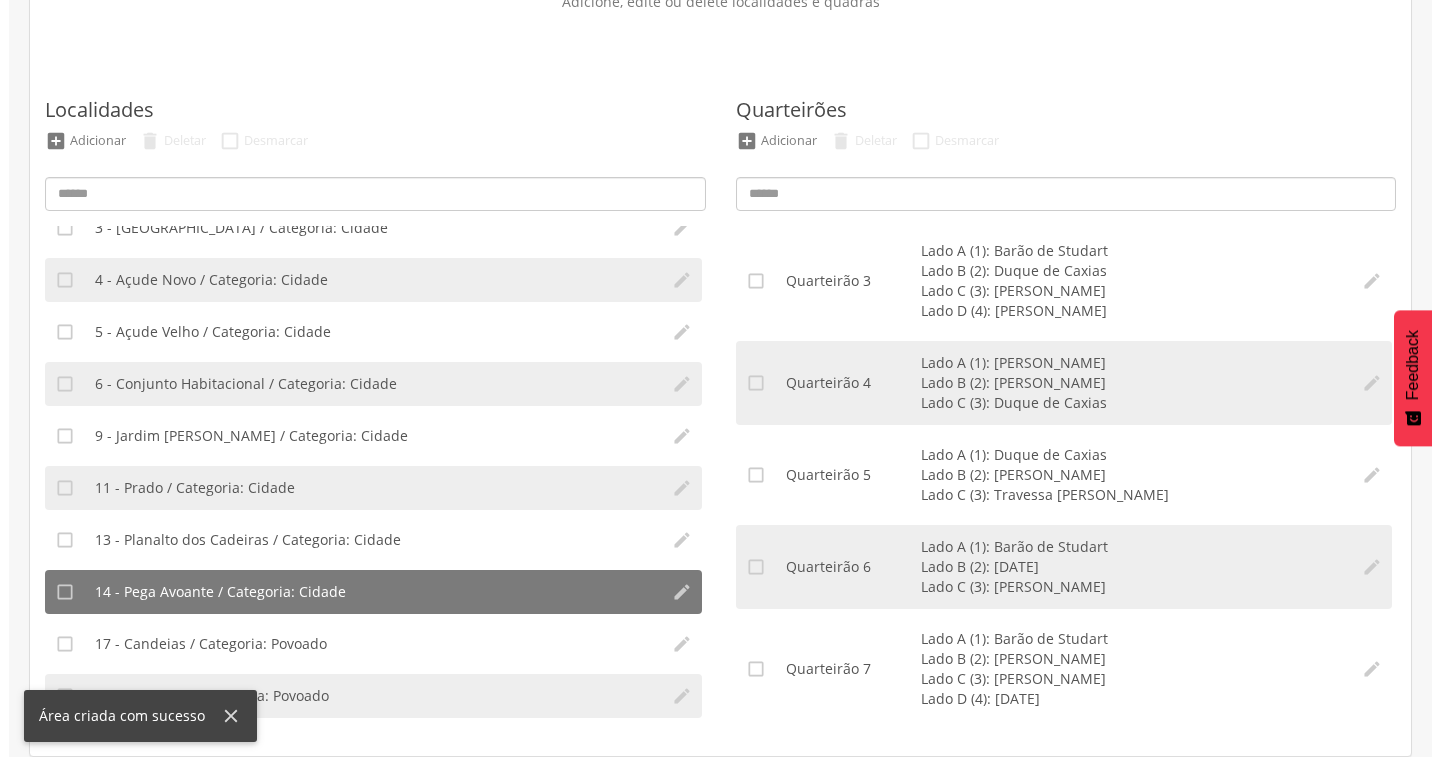 scroll, scrollTop: 0, scrollLeft: 0, axis: both 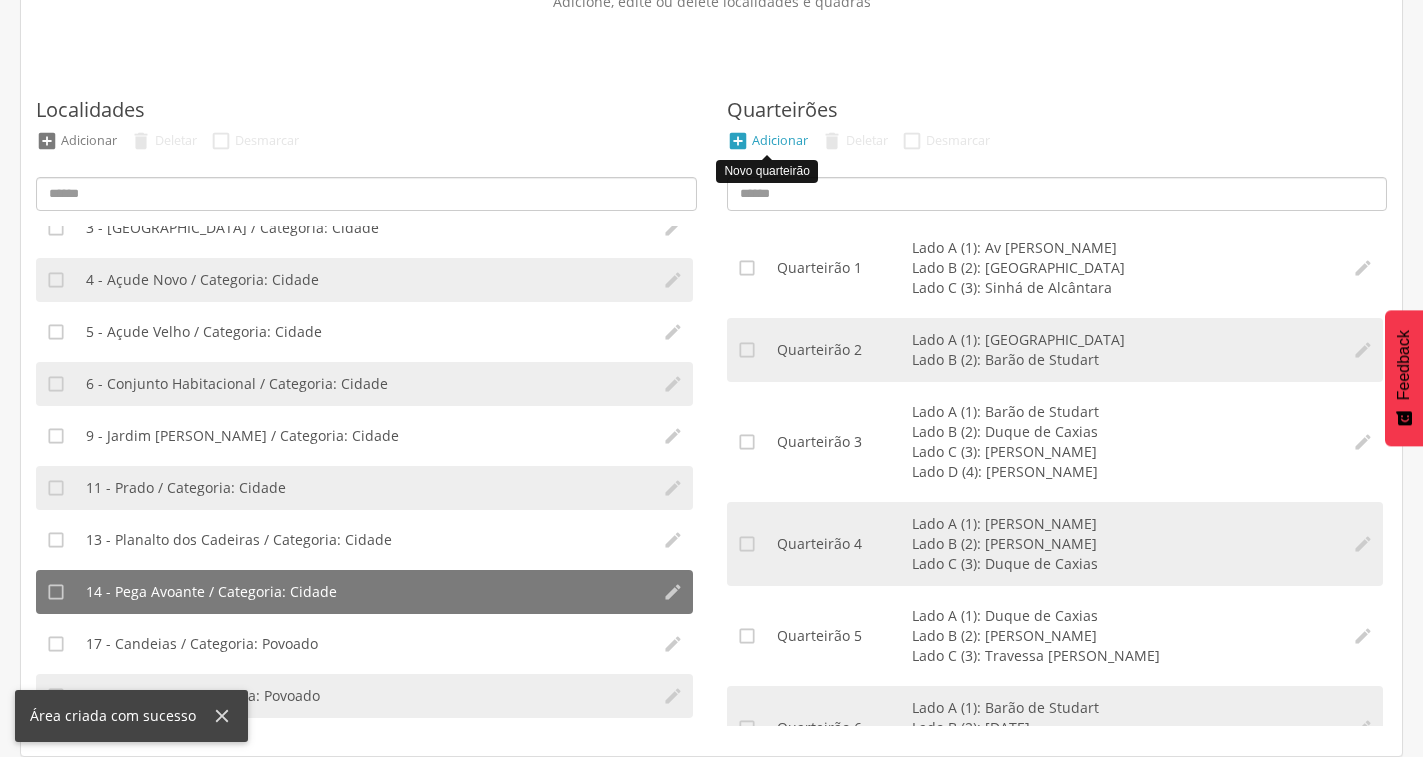 click on "Adicionar" at bounding box center [780, 140] 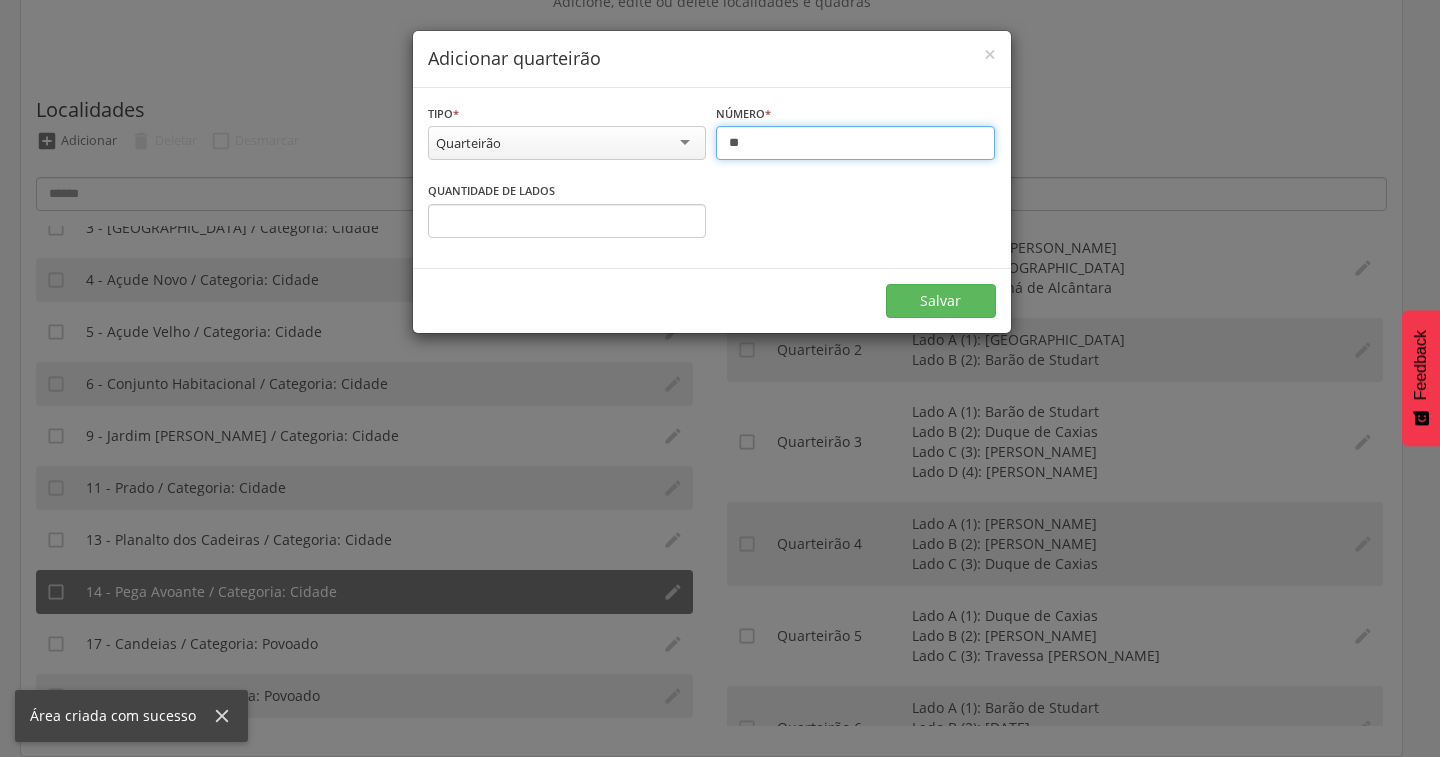 click on "**" at bounding box center [855, 143] 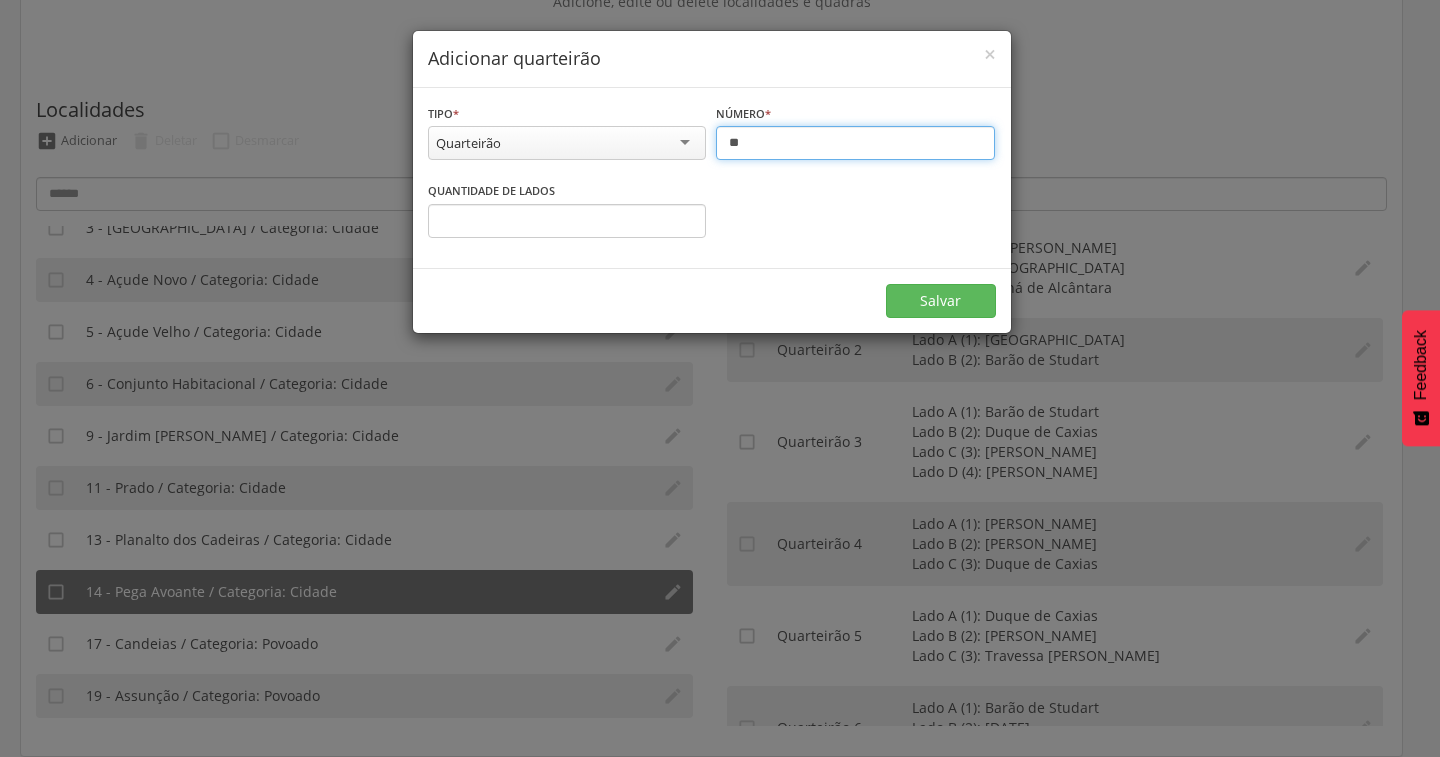 type on "**" 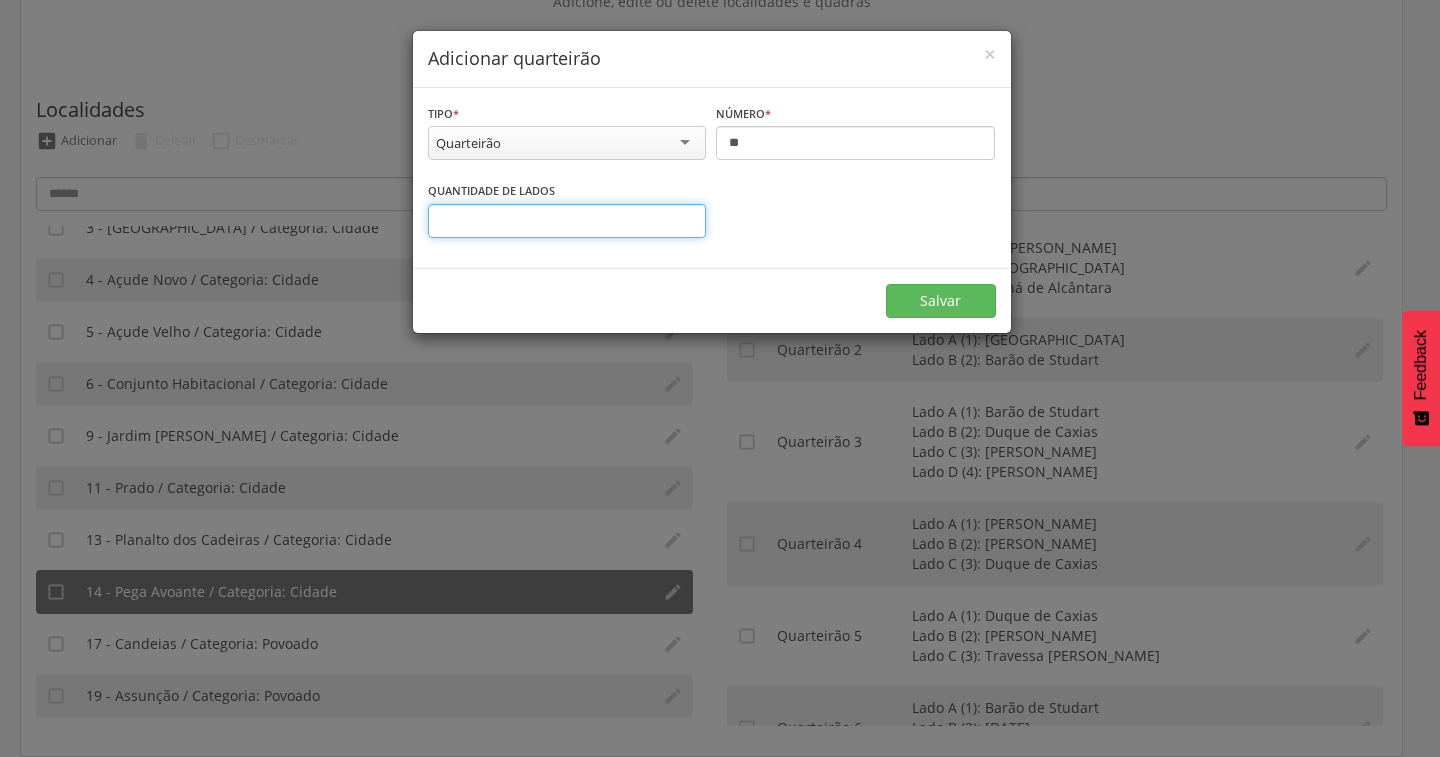 click on "*" at bounding box center [567, 221] 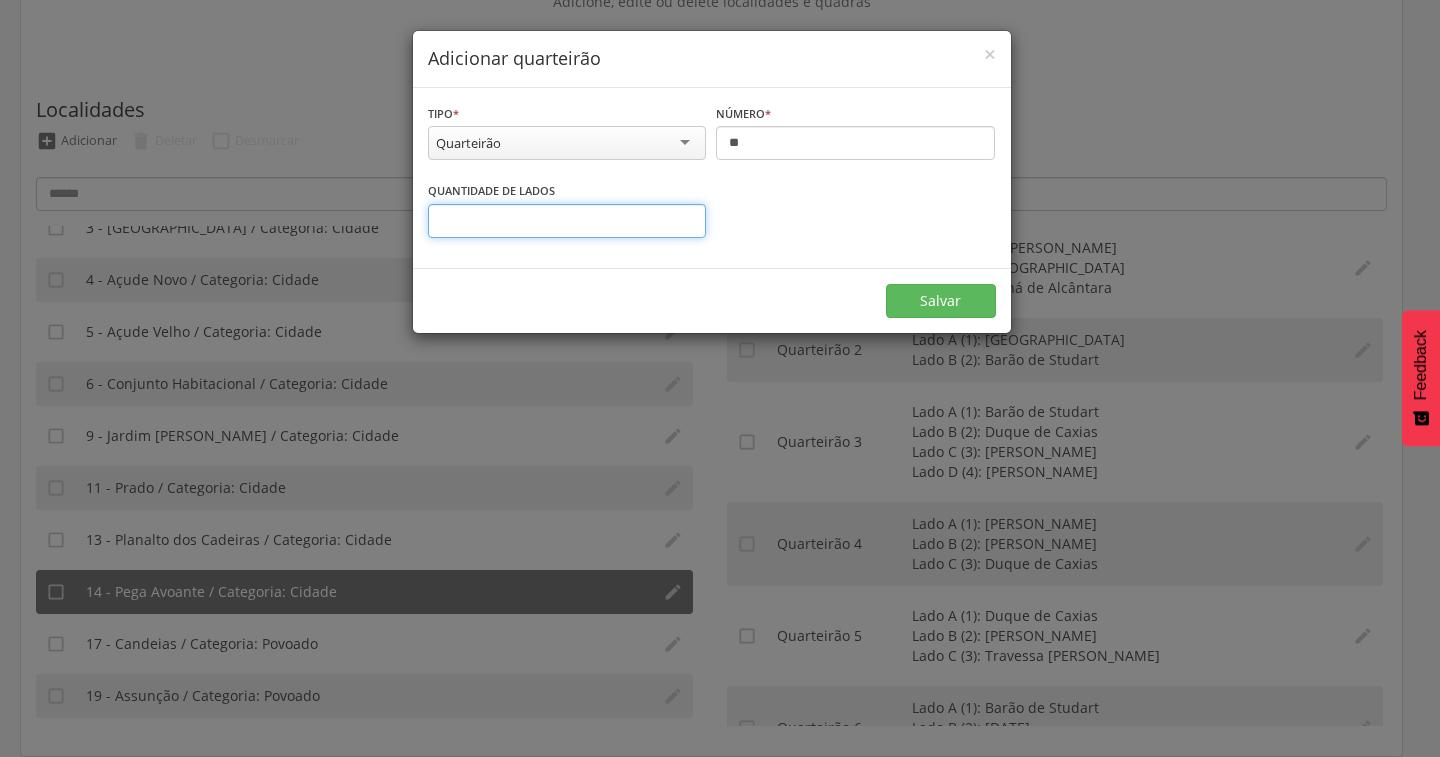 click on "*" at bounding box center [567, 221] 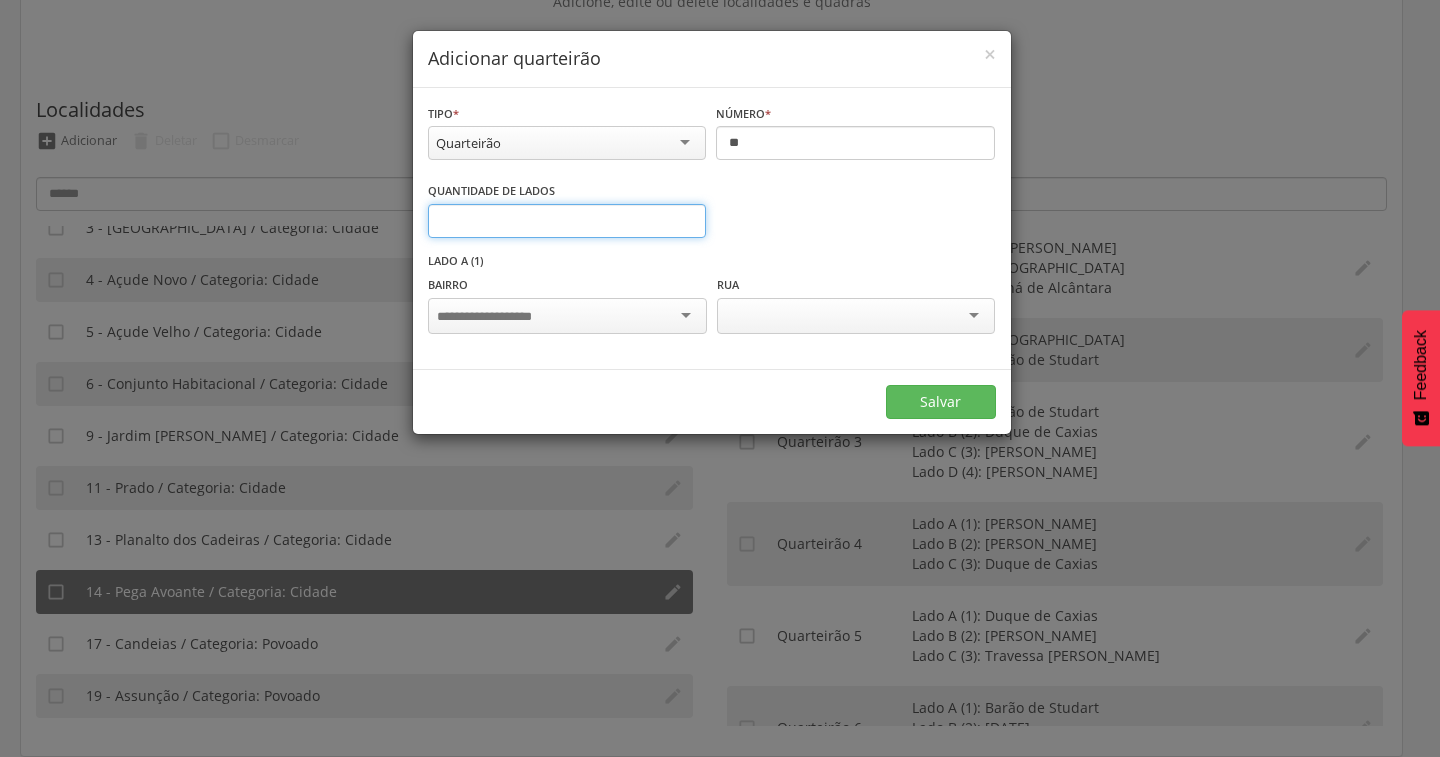 click on "*" at bounding box center [567, 221] 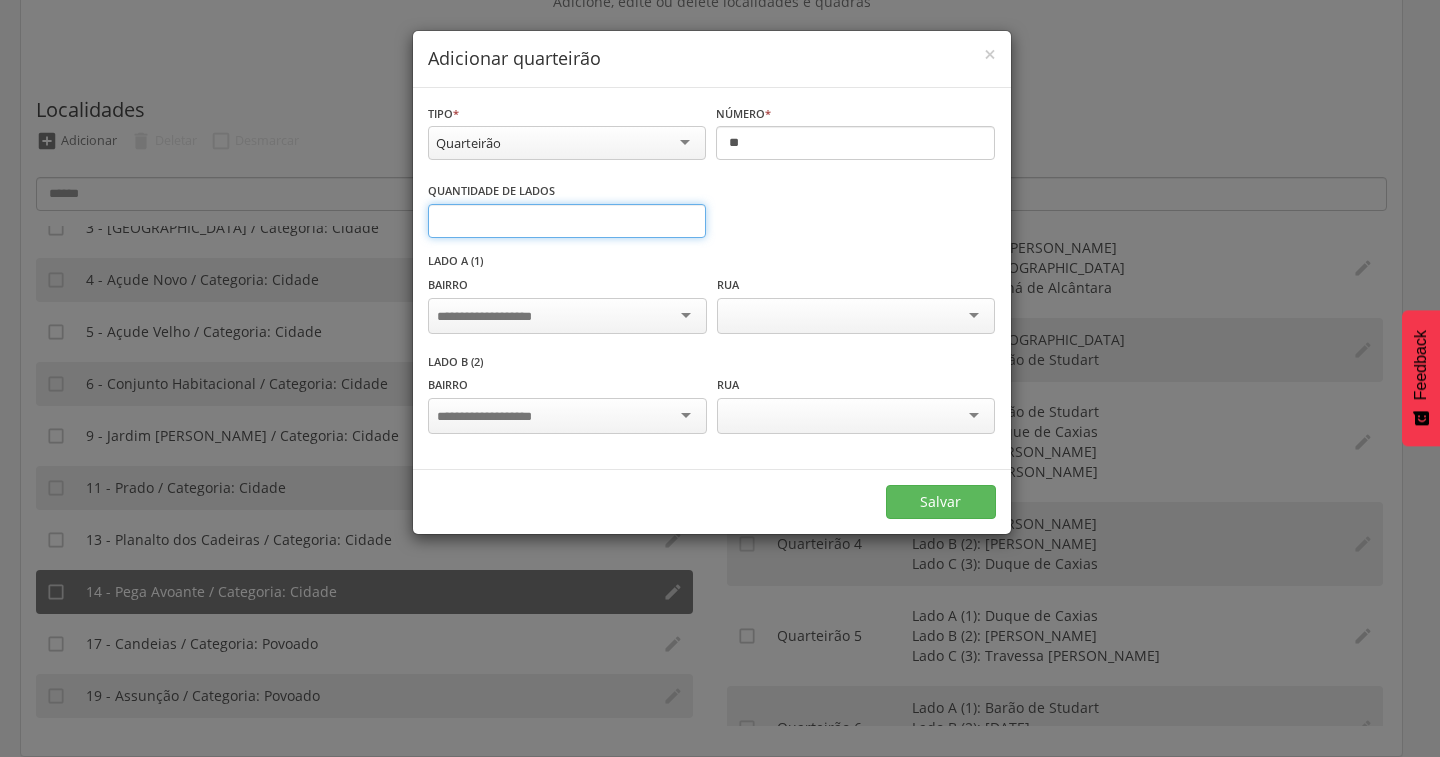 click on "*" at bounding box center (567, 221) 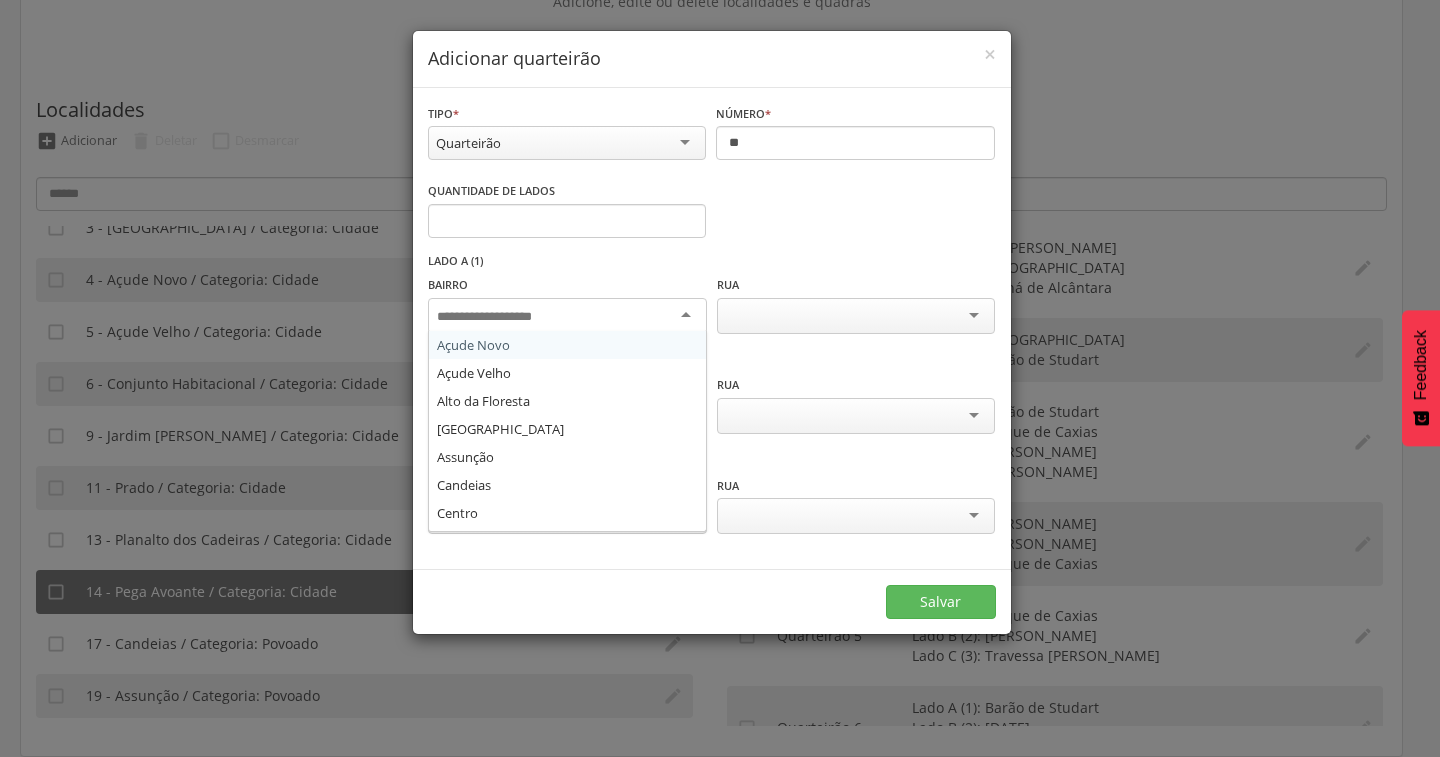 click at bounding box center [567, 316] 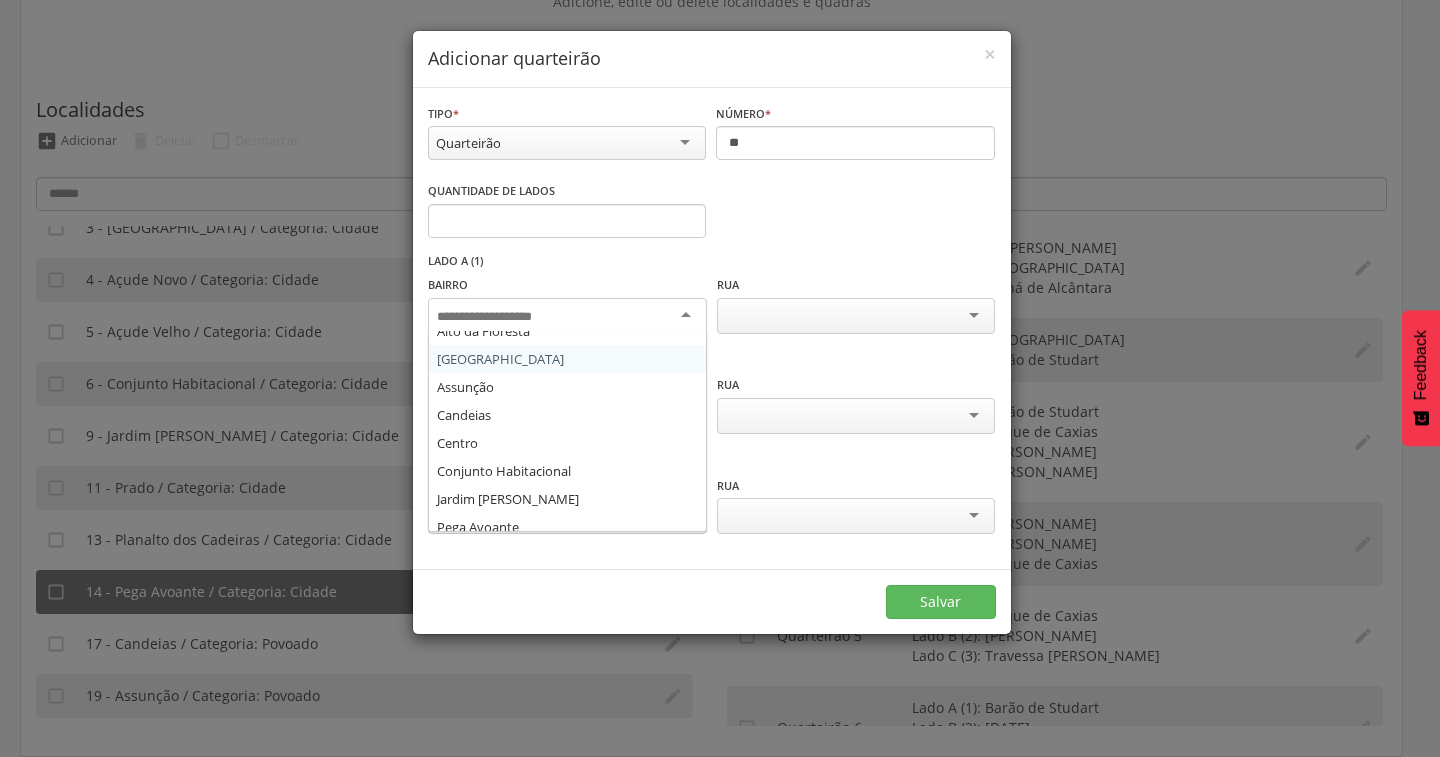 scroll, scrollTop: 136, scrollLeft: 0, axis: vertical 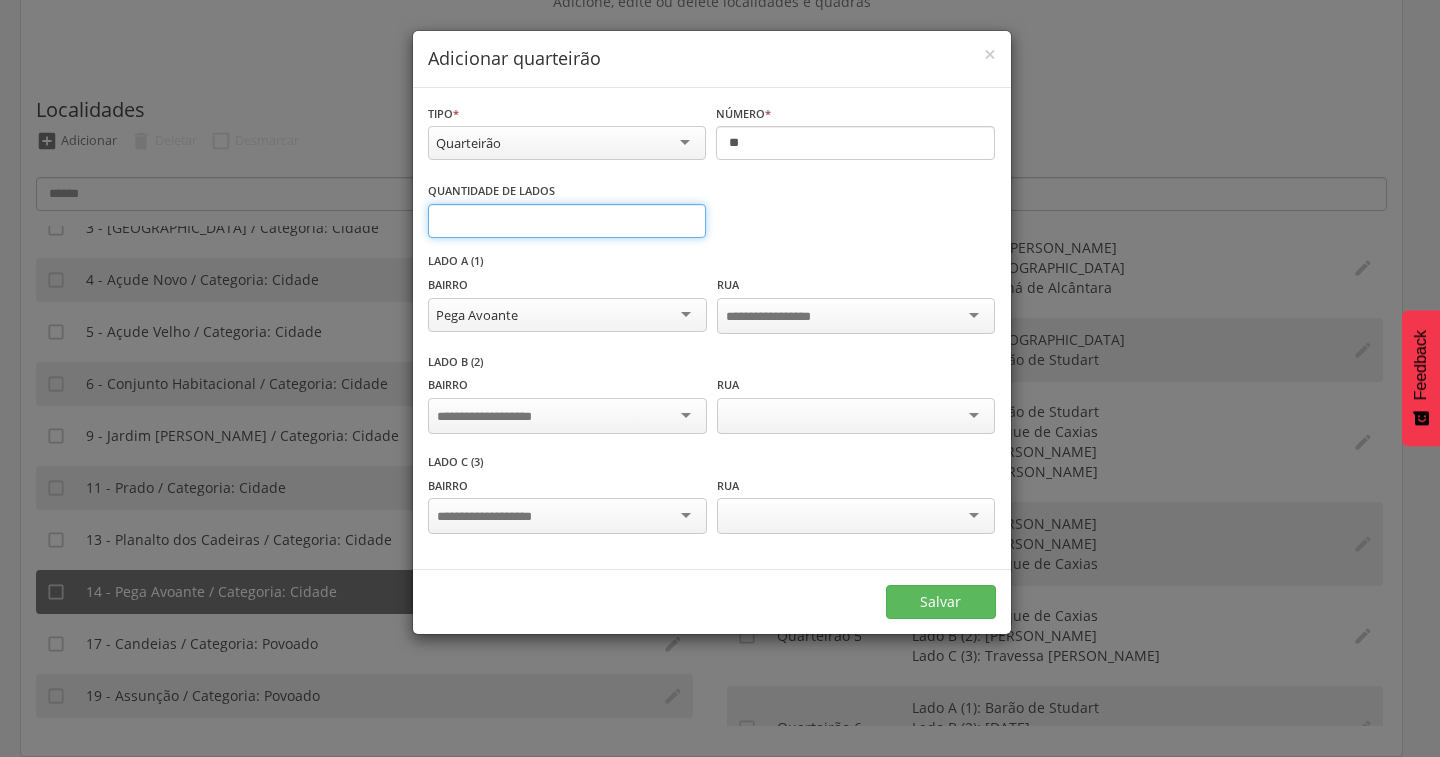 type on "*" 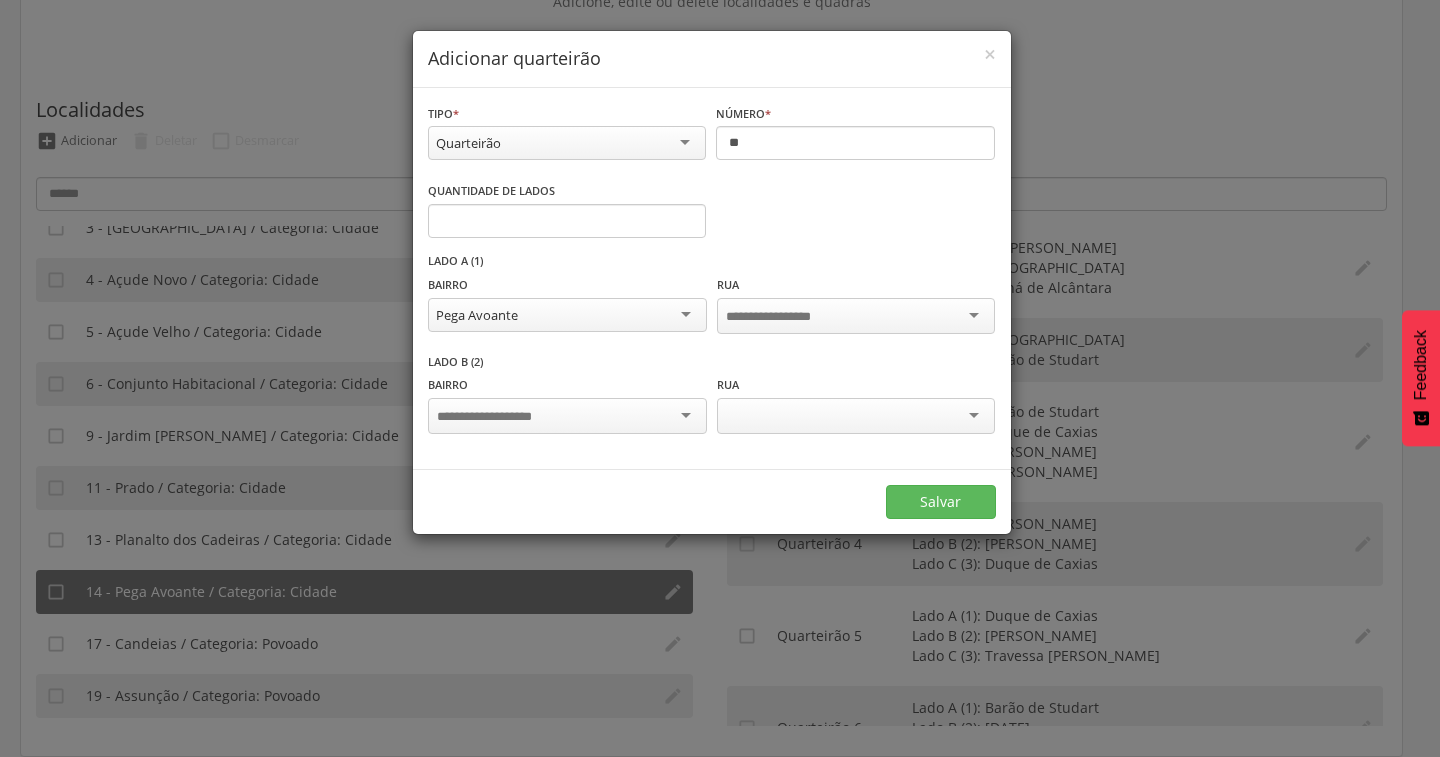 click at bounding box center (567, 416) 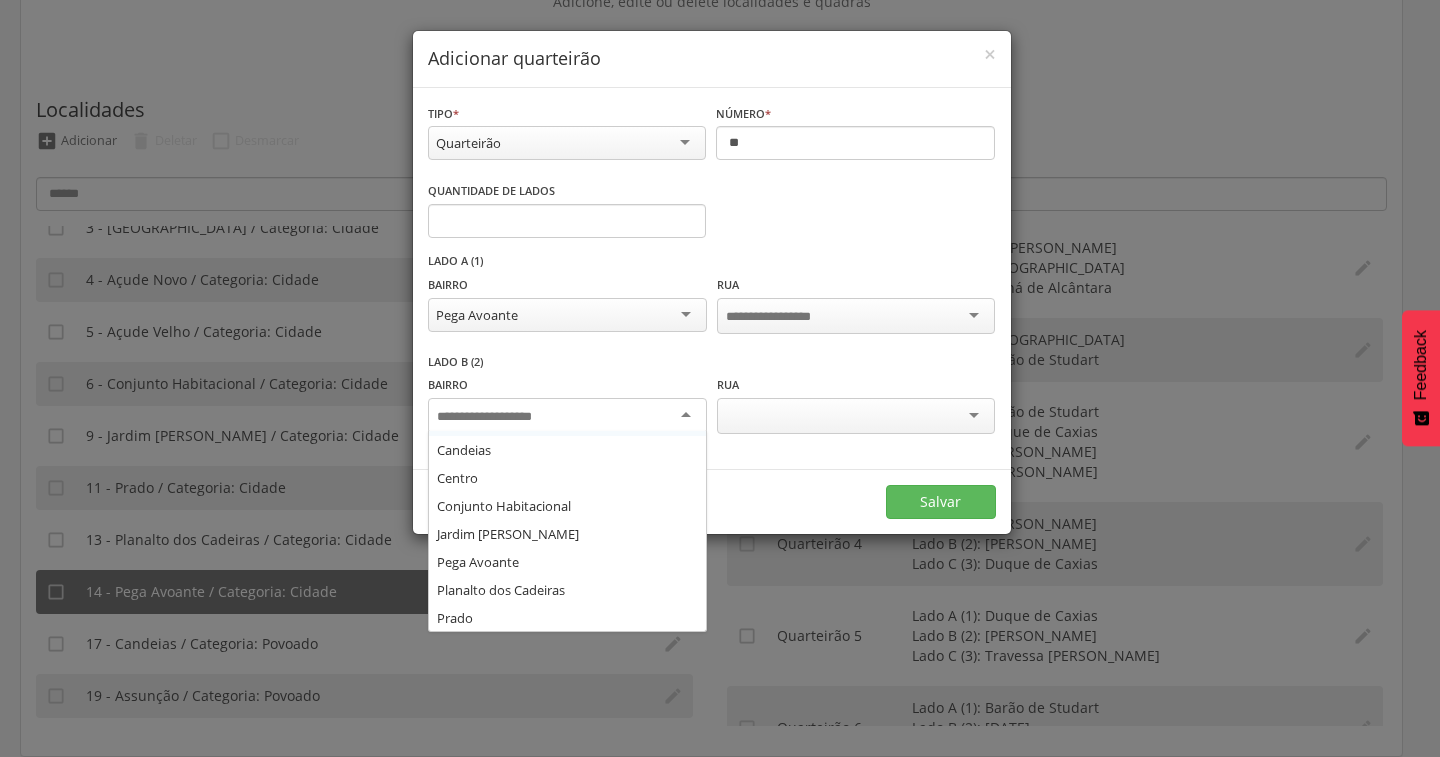 scroll, scrollTop: 136, scrollLeft: 0, axis: vertical 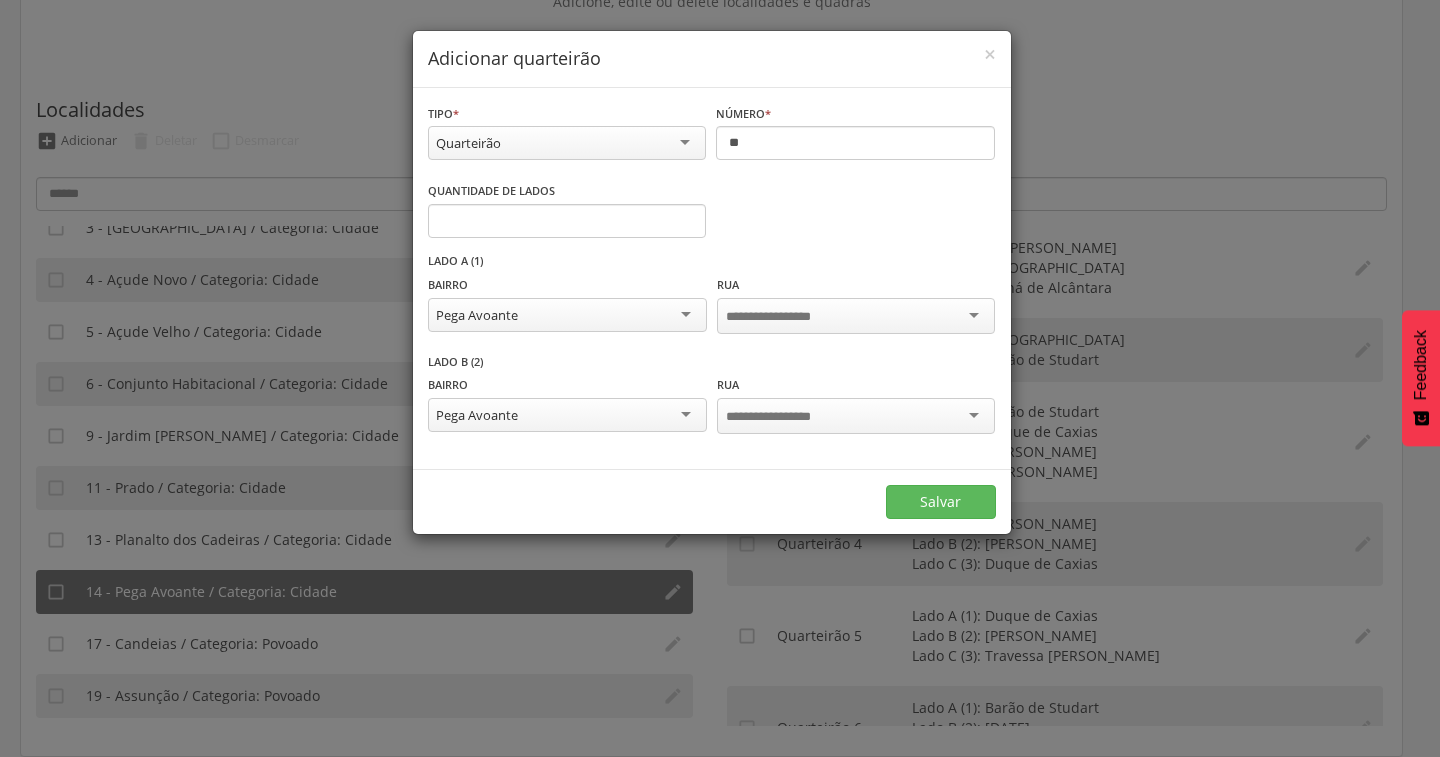 click at bounding box center (856, 316) 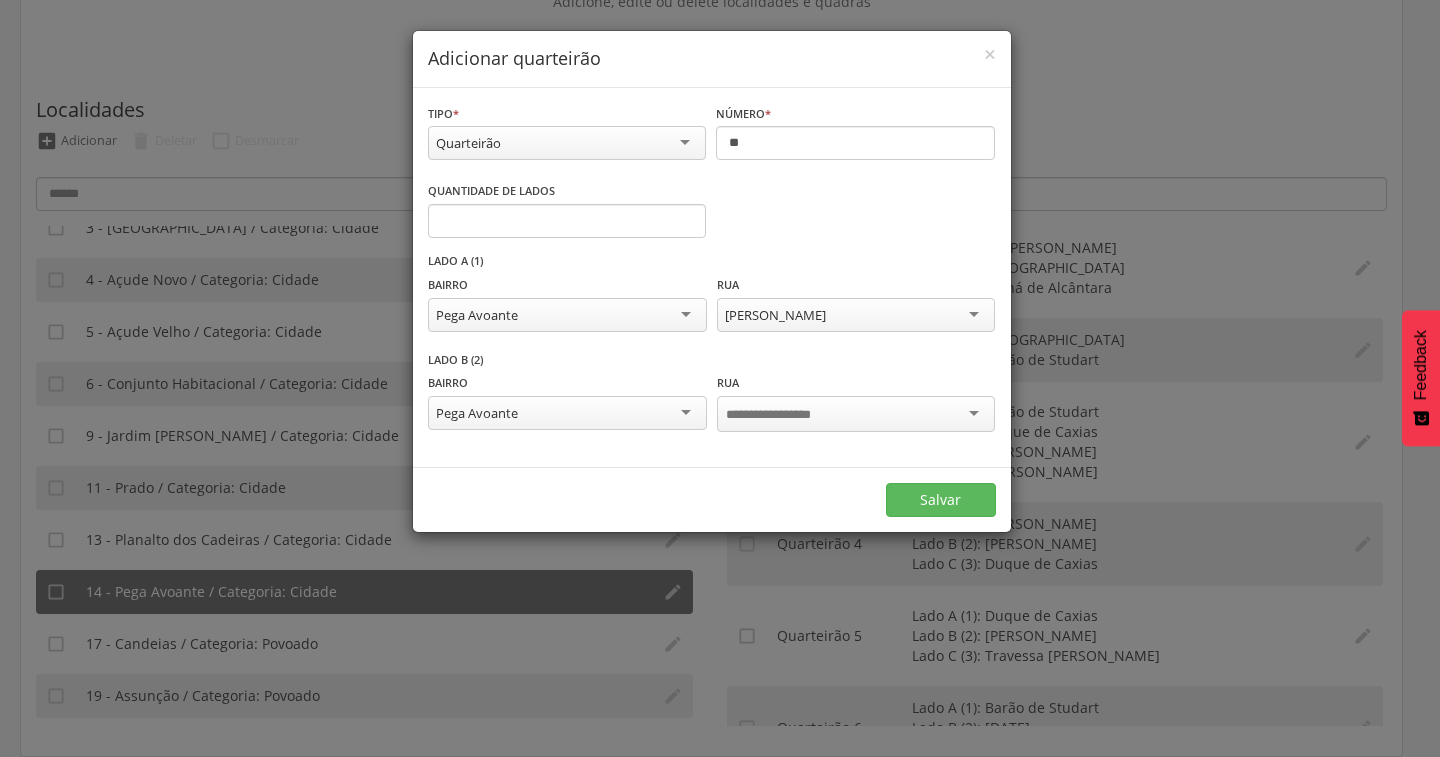 scroll, scrollTop: 0, scrollLeft: 0, axis: both 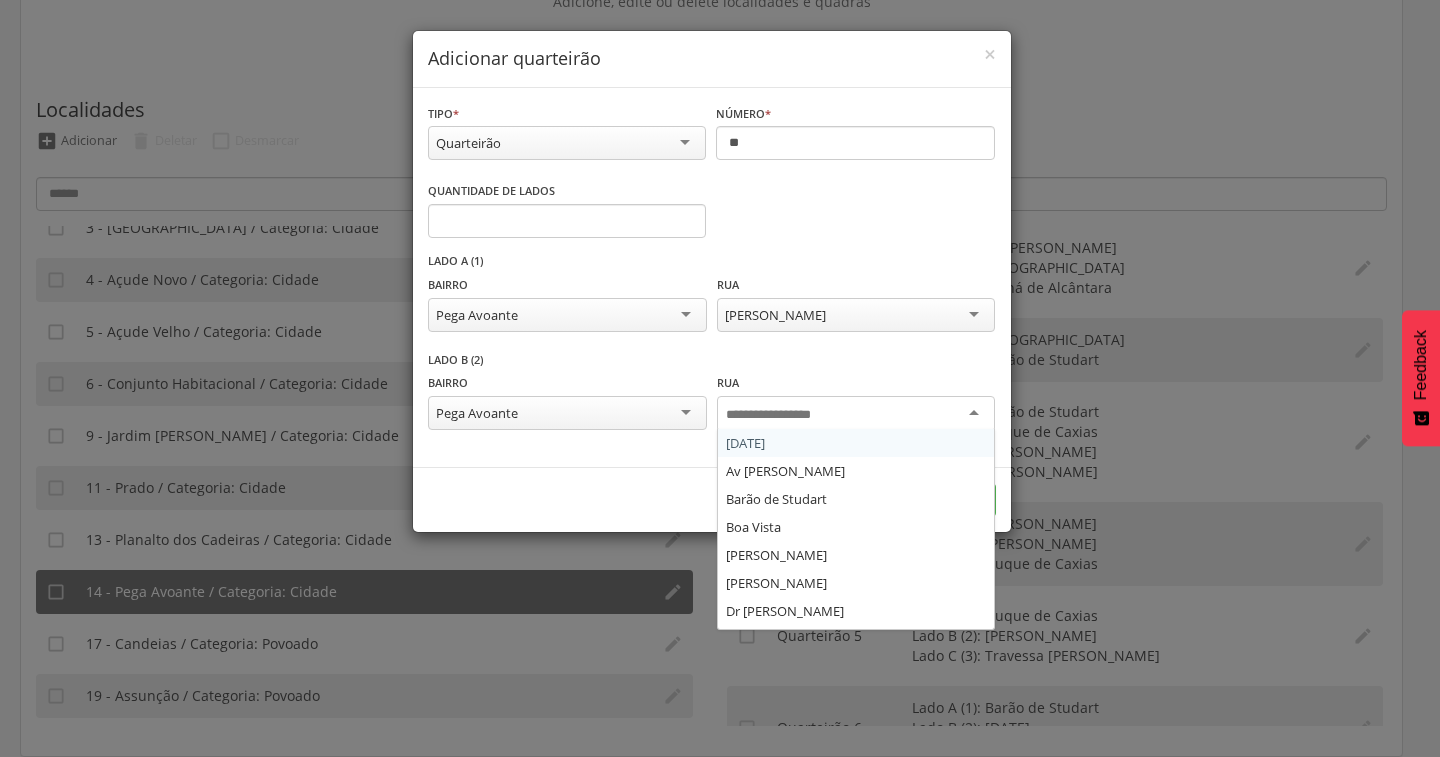 click at bounding box center (784, 415) 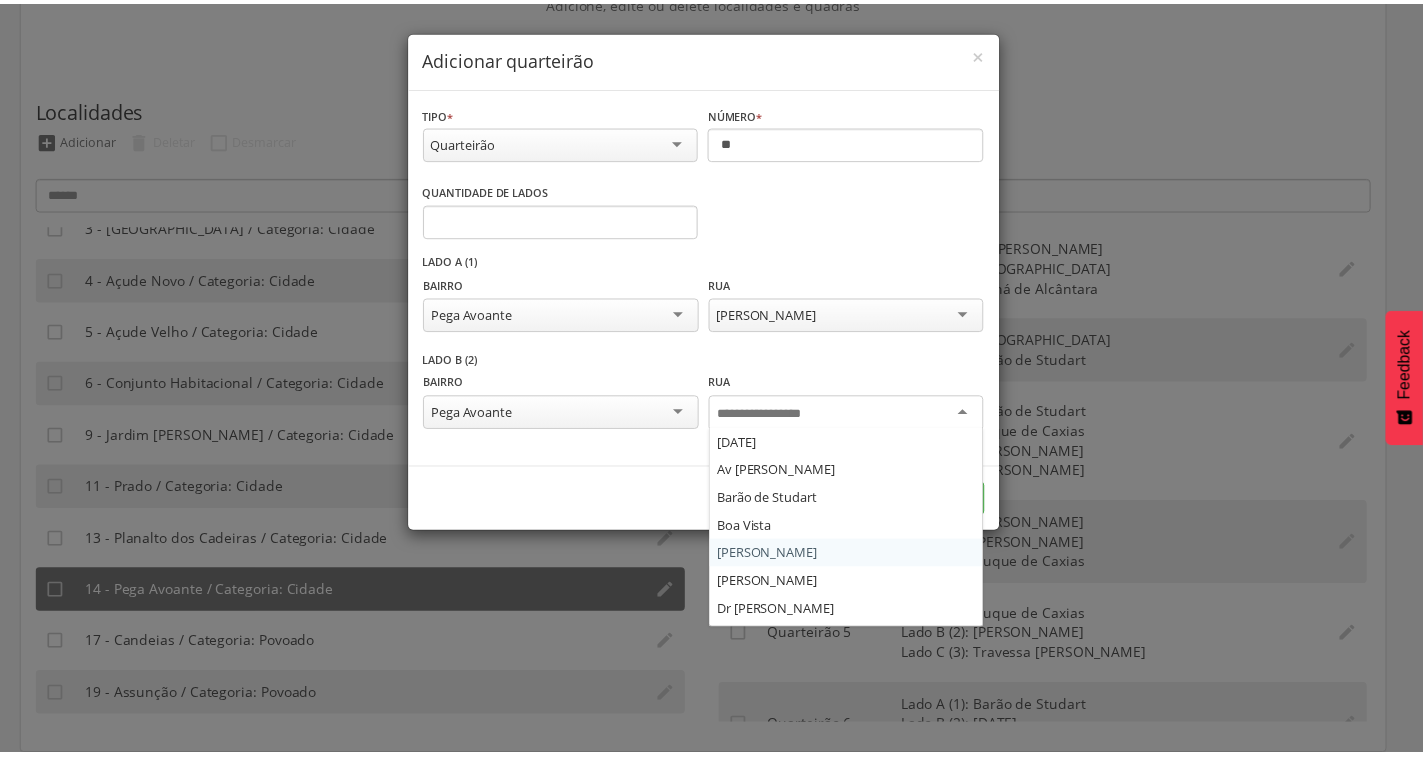 scroll, scrollTop: 100, scrollLeft: 0, axis: vertical 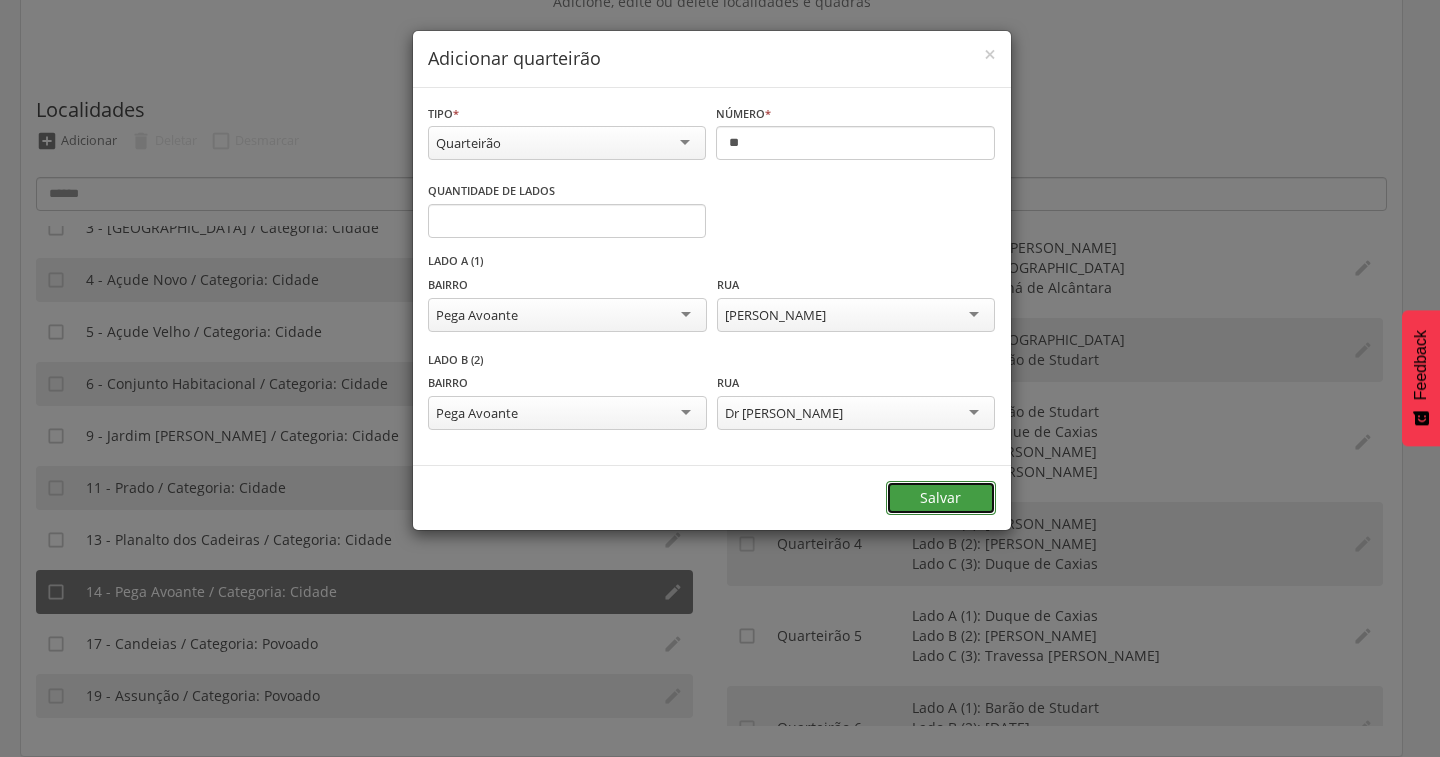 click on "Salvar" at bounding box center [941, 498] 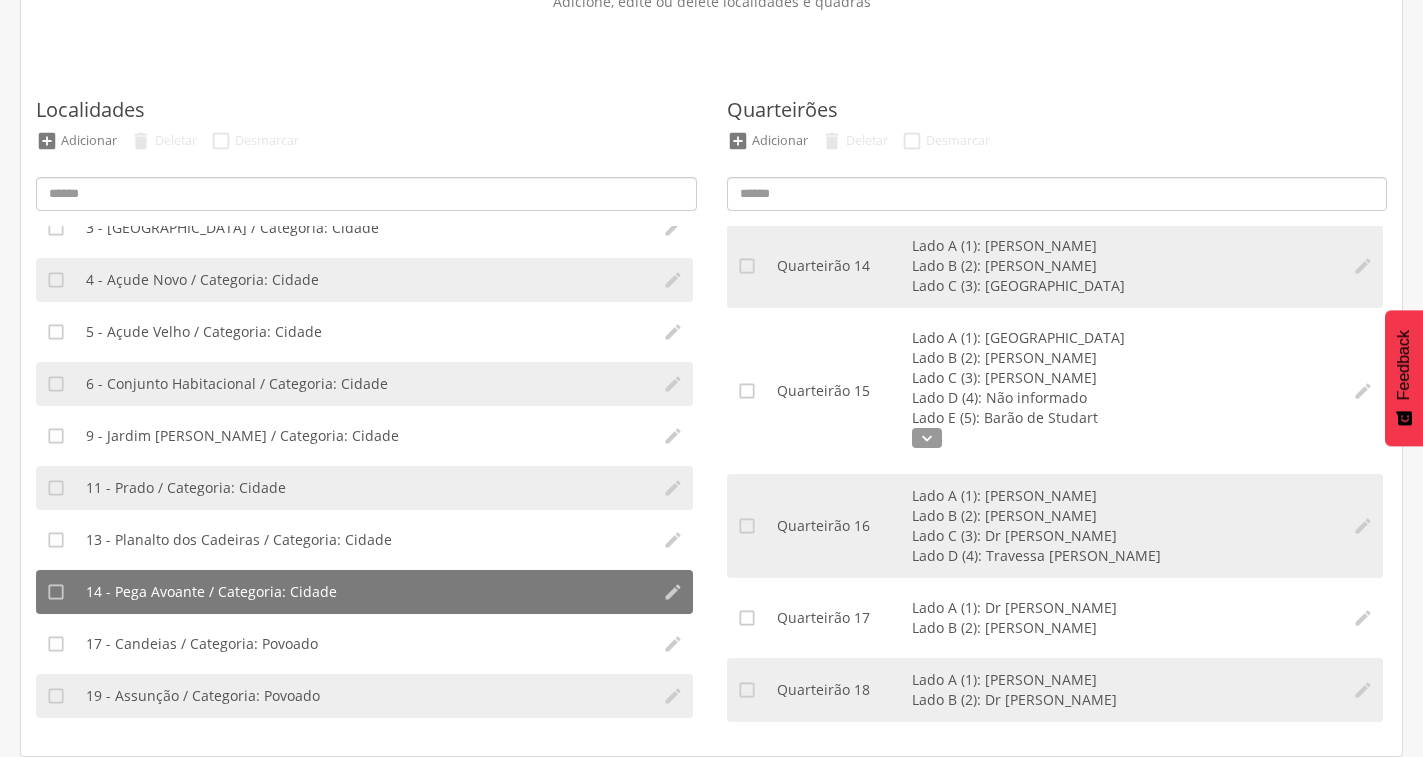 scroll, scrollTop: 1262, scrollLeft: 0, axis: vertical 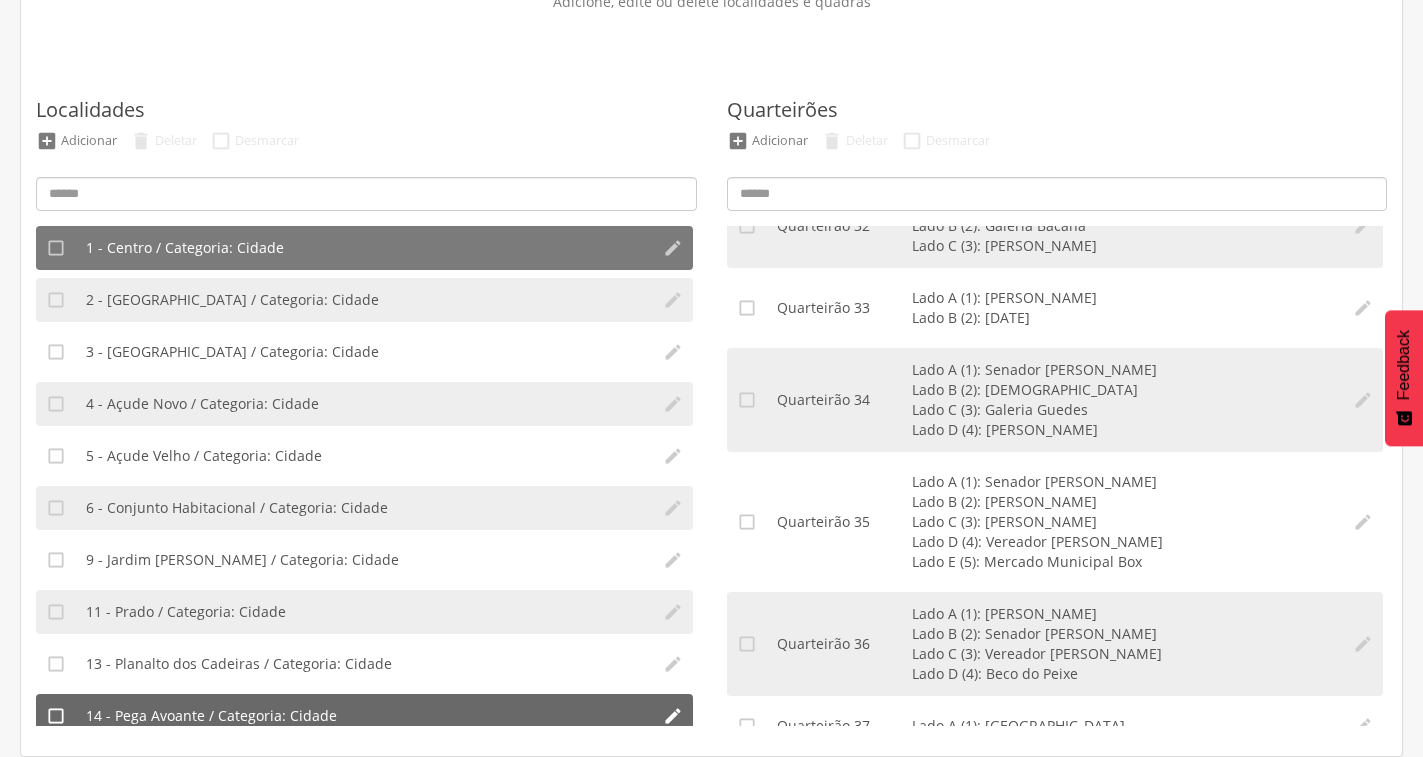 click on "14 - Pega Avoante / Categoria: Cidade" at bounding box center (211, 716) 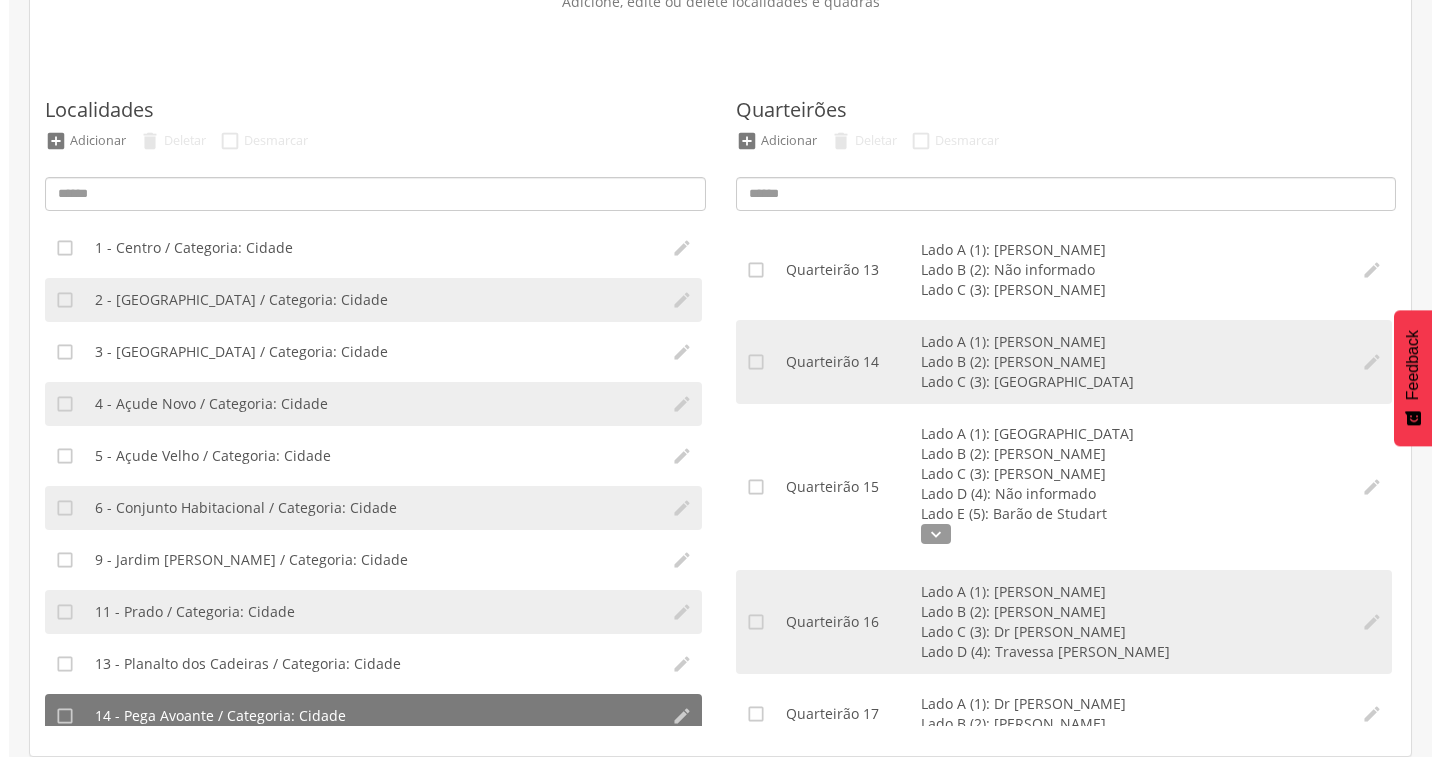 scroll, scrollTop: 1262, scrollLeft: 0, axis: vertical 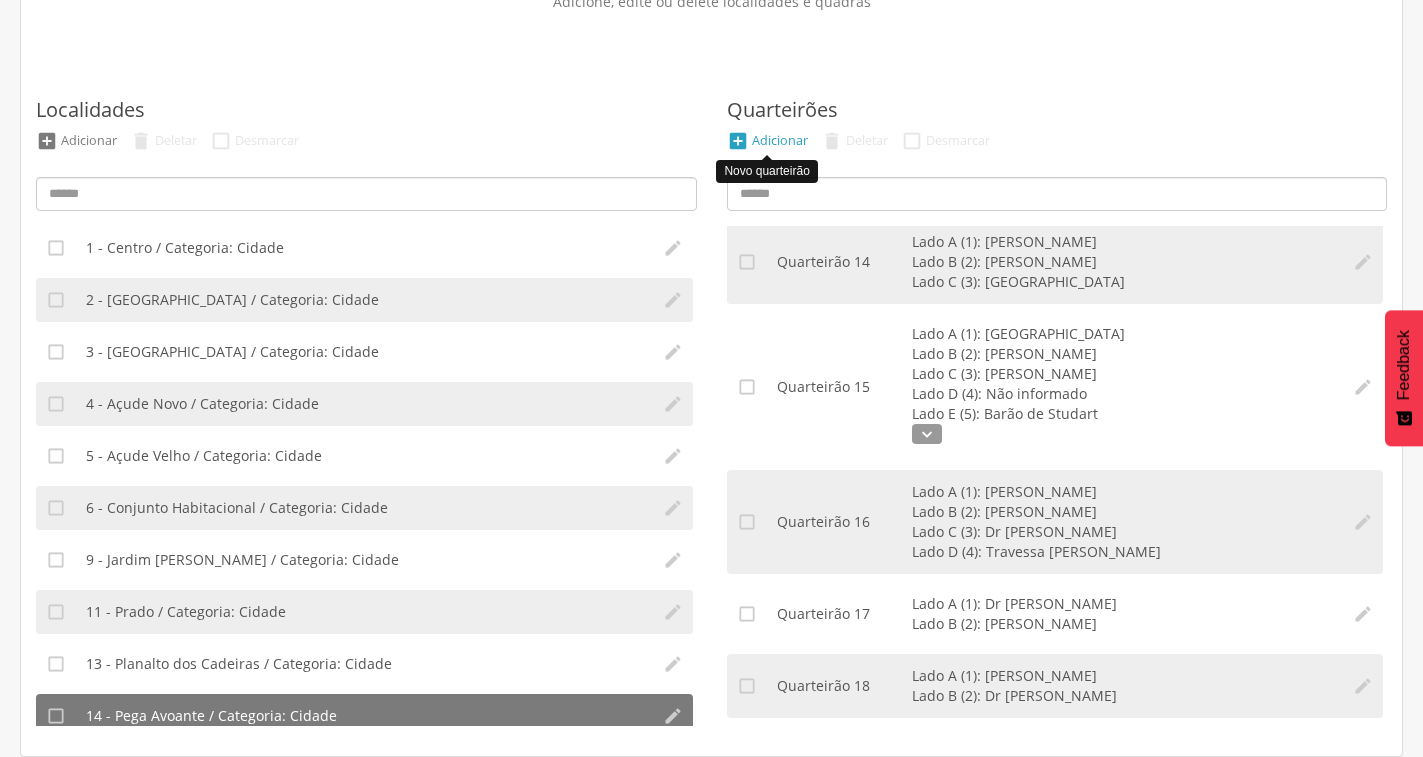 click on "Adicionar" at bounding box center (780, 140) 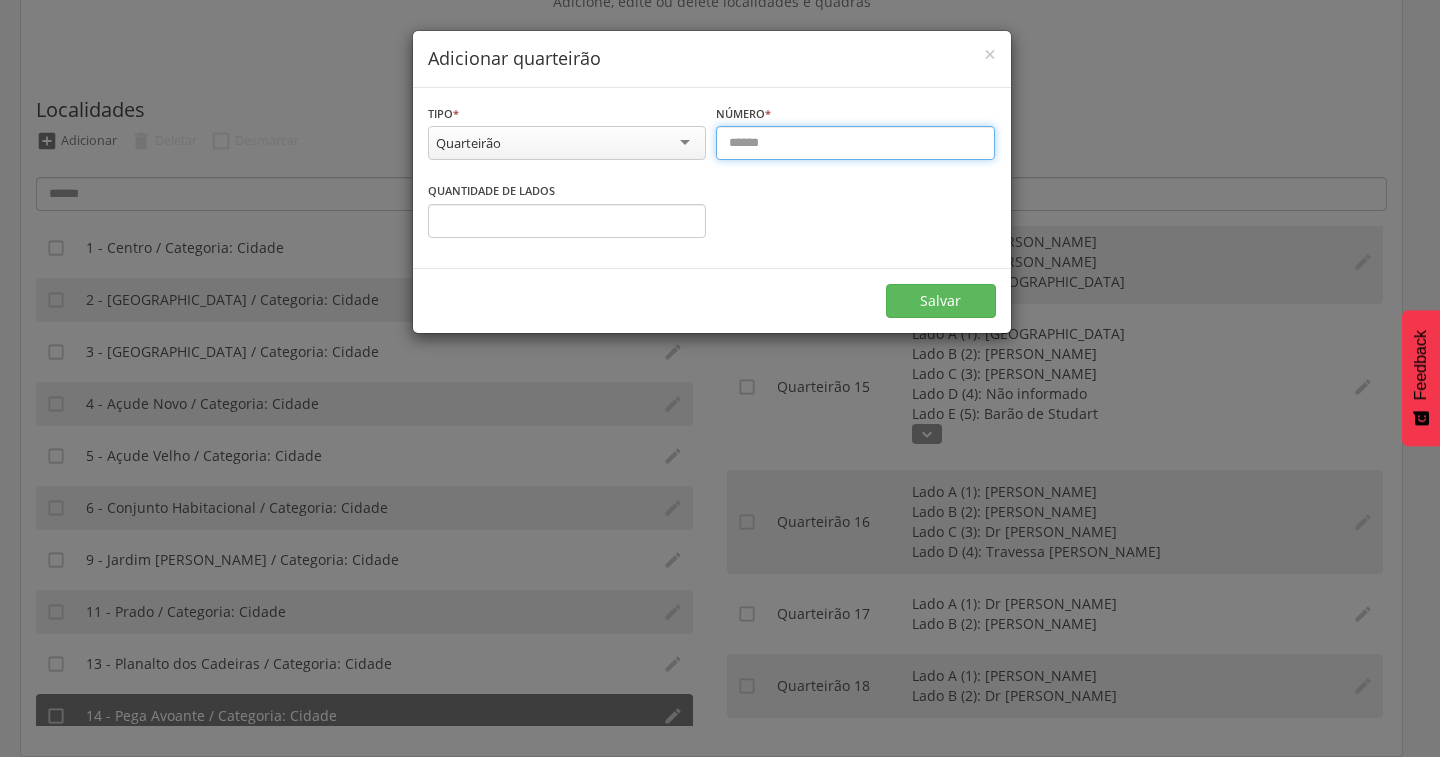 click at bounding box center (855, 143) 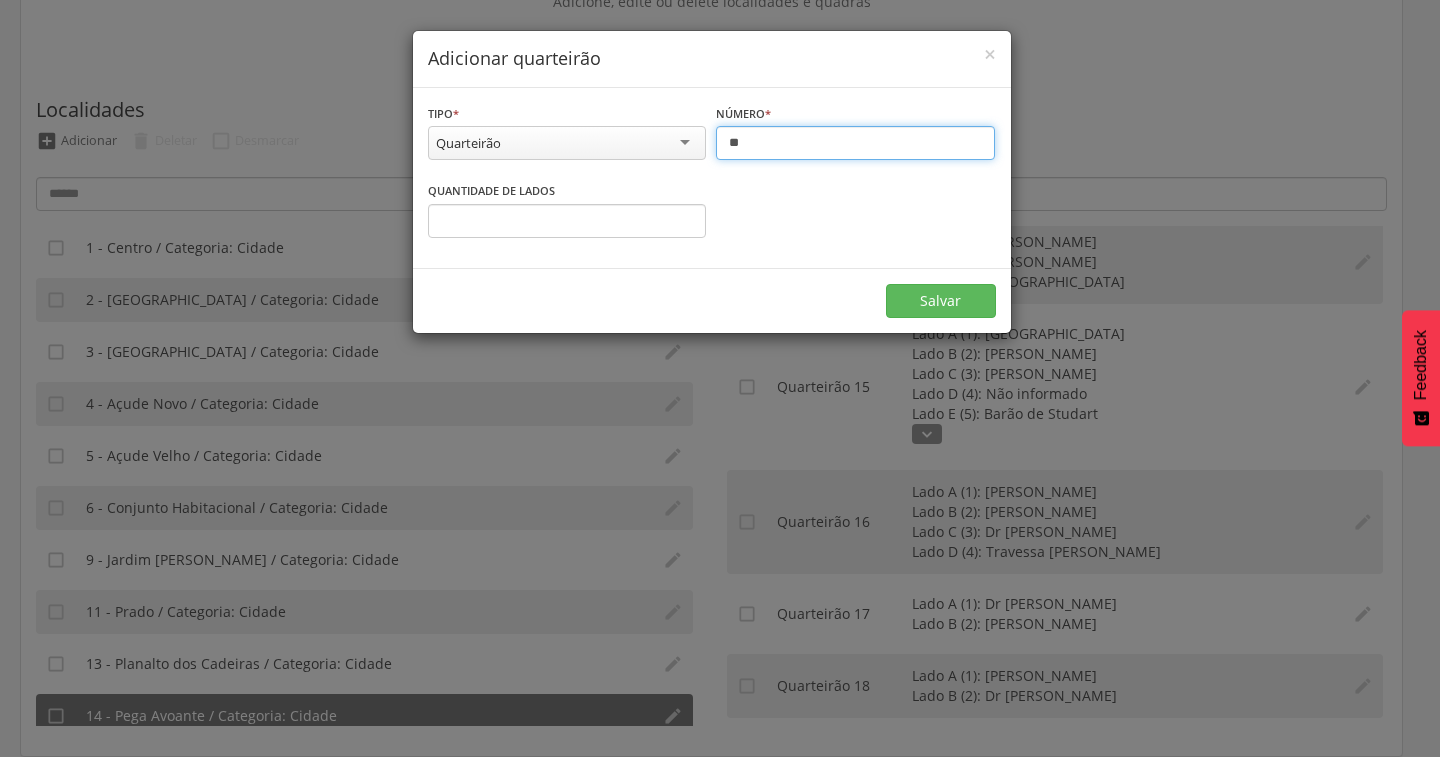 type on "**" 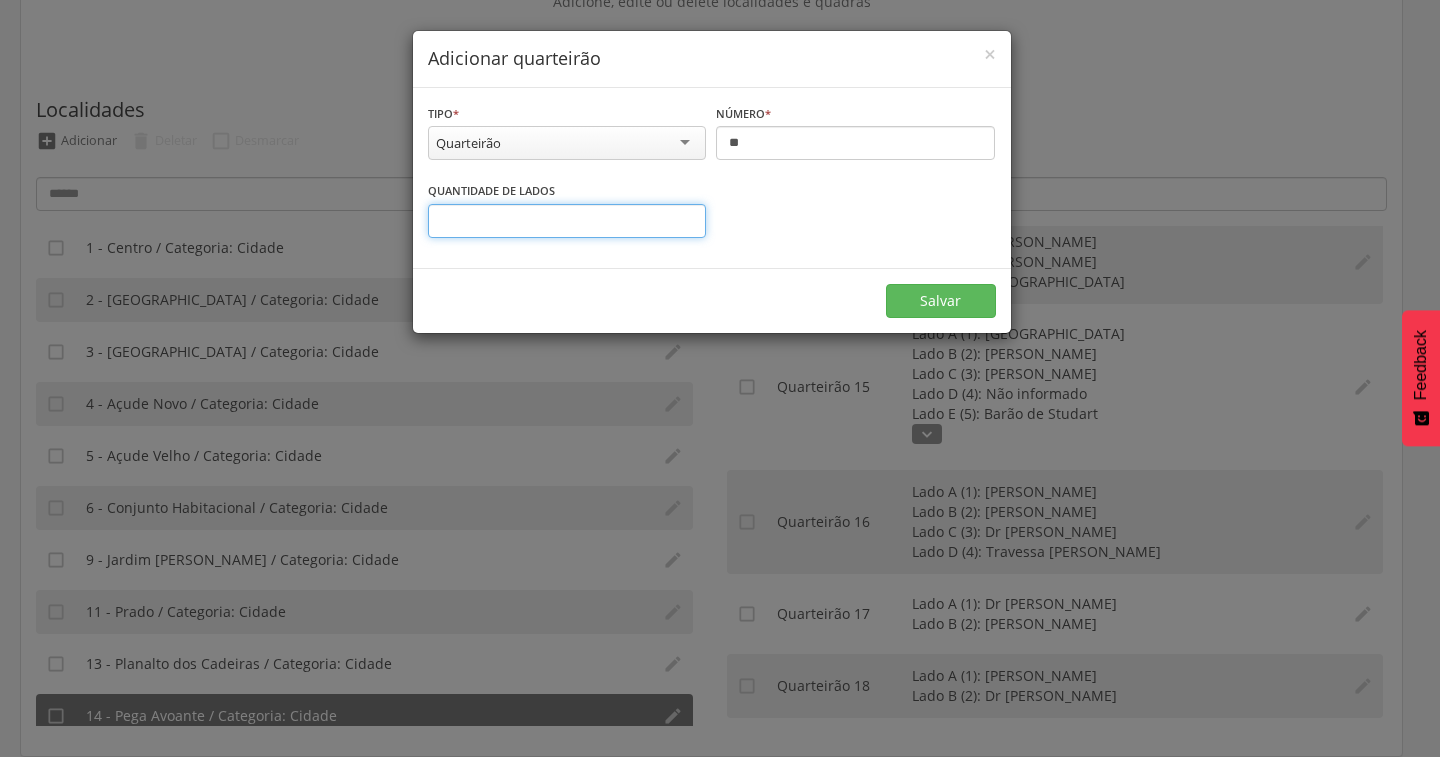 click at bounding box center (567, 221) 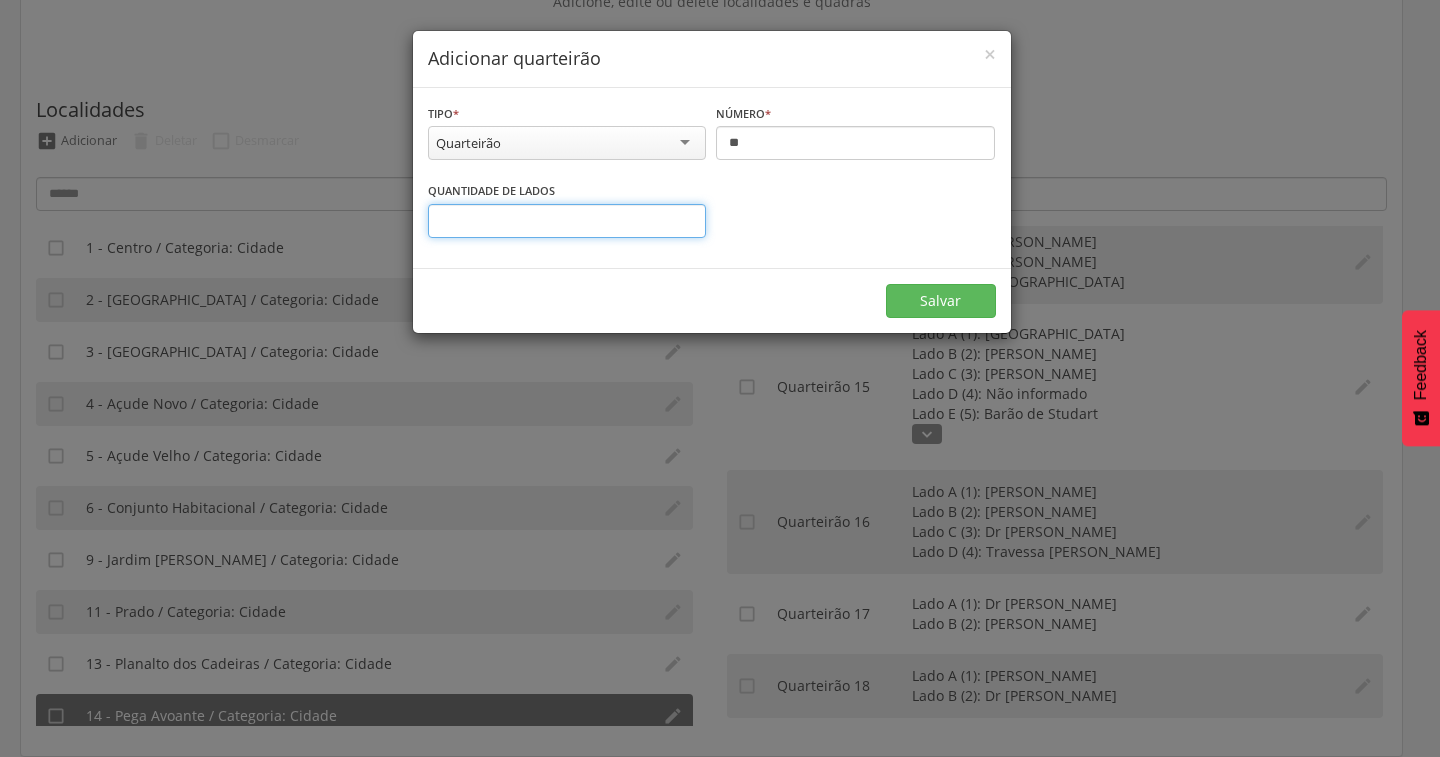 click on "*" at bounding box center [567, 221] 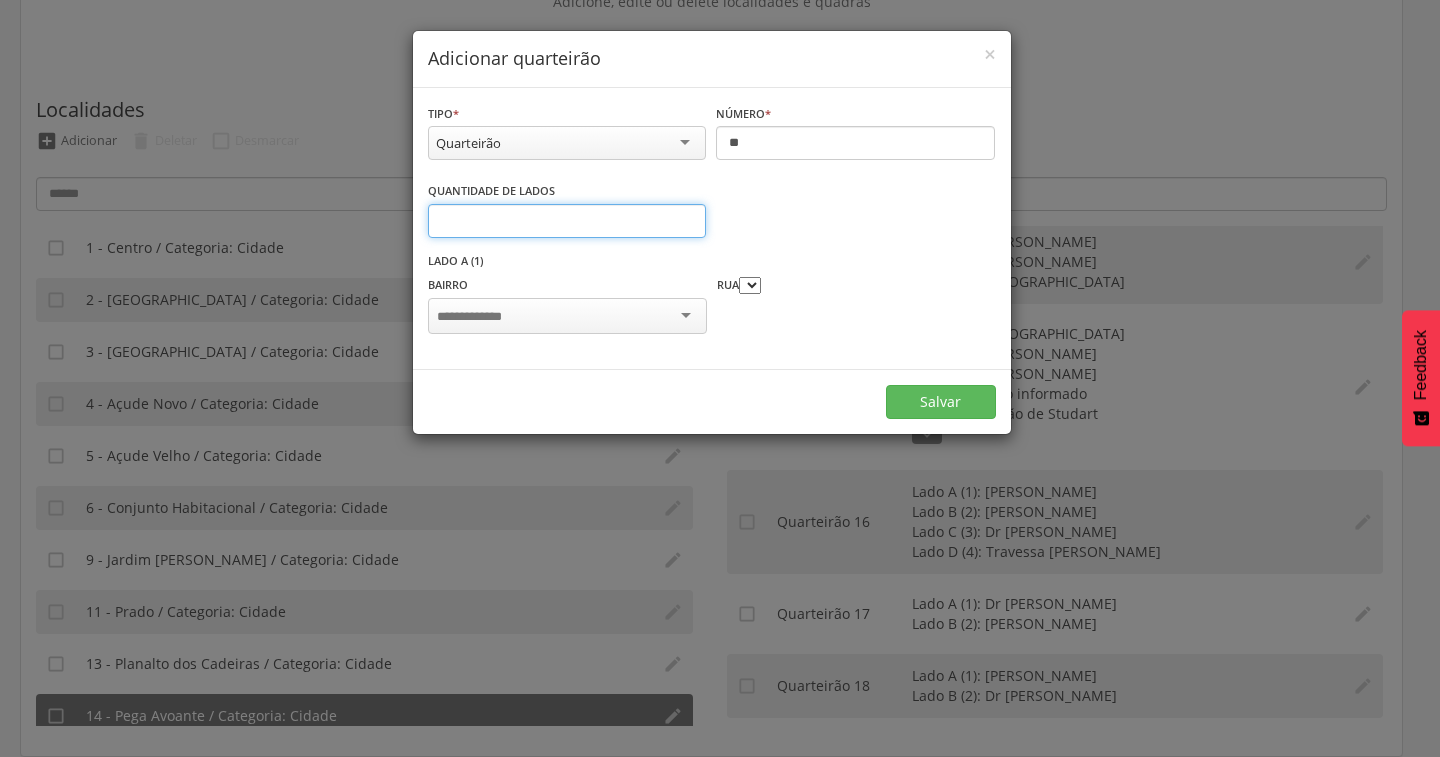 click on "*" at bounding box center [567, 221] 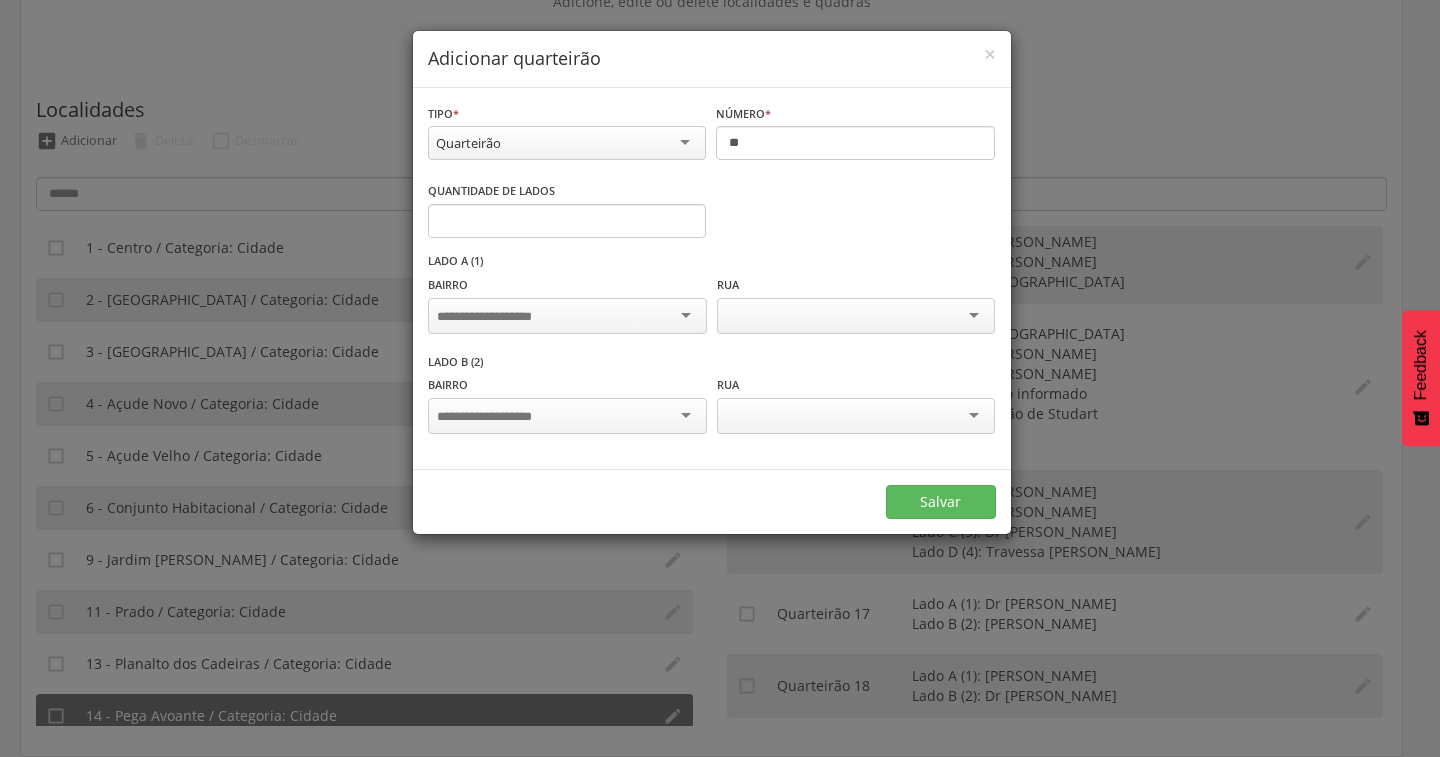 click at bounding box center (567, 316) 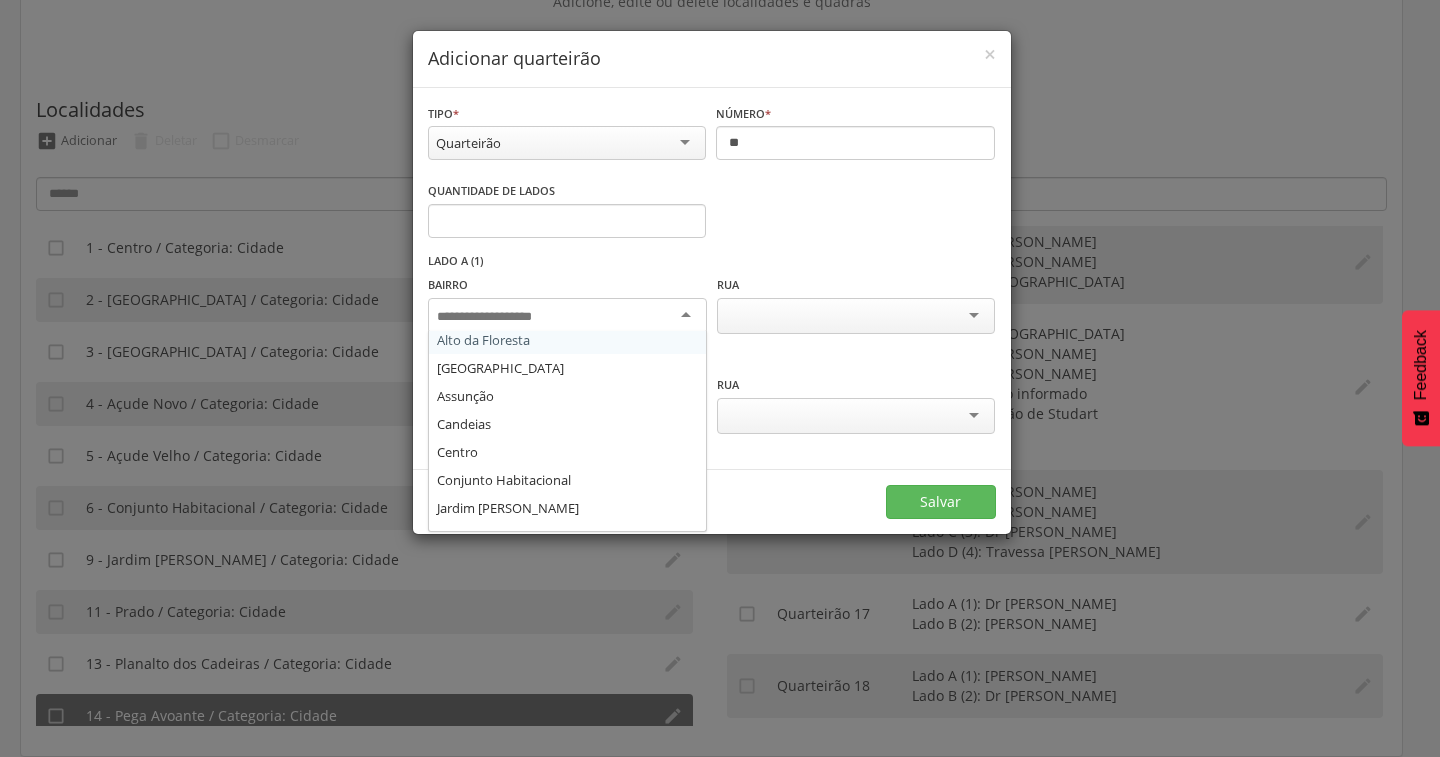 scroll, scrollTop: 136, scrollLeft: 0, axis: vertical 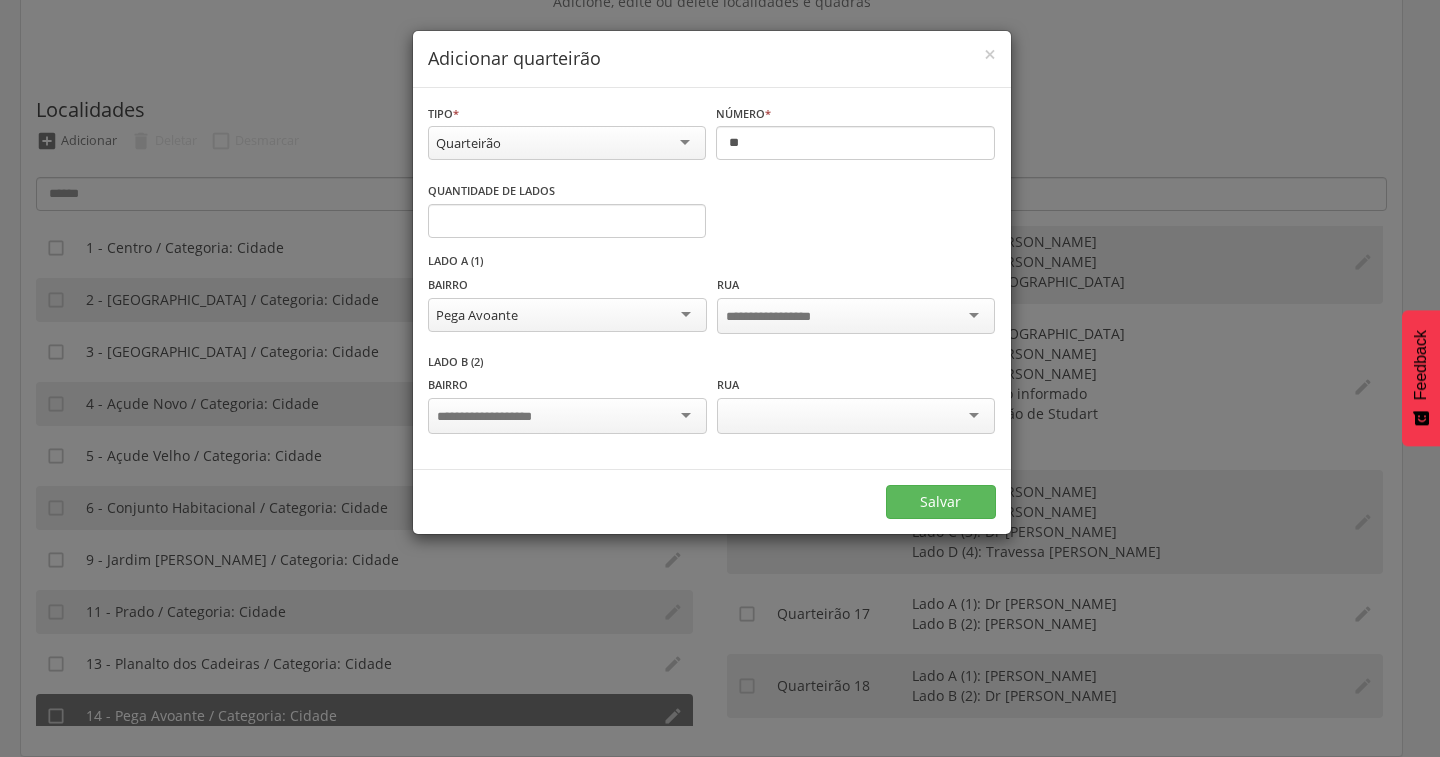 click at bounding box center (567, 416) 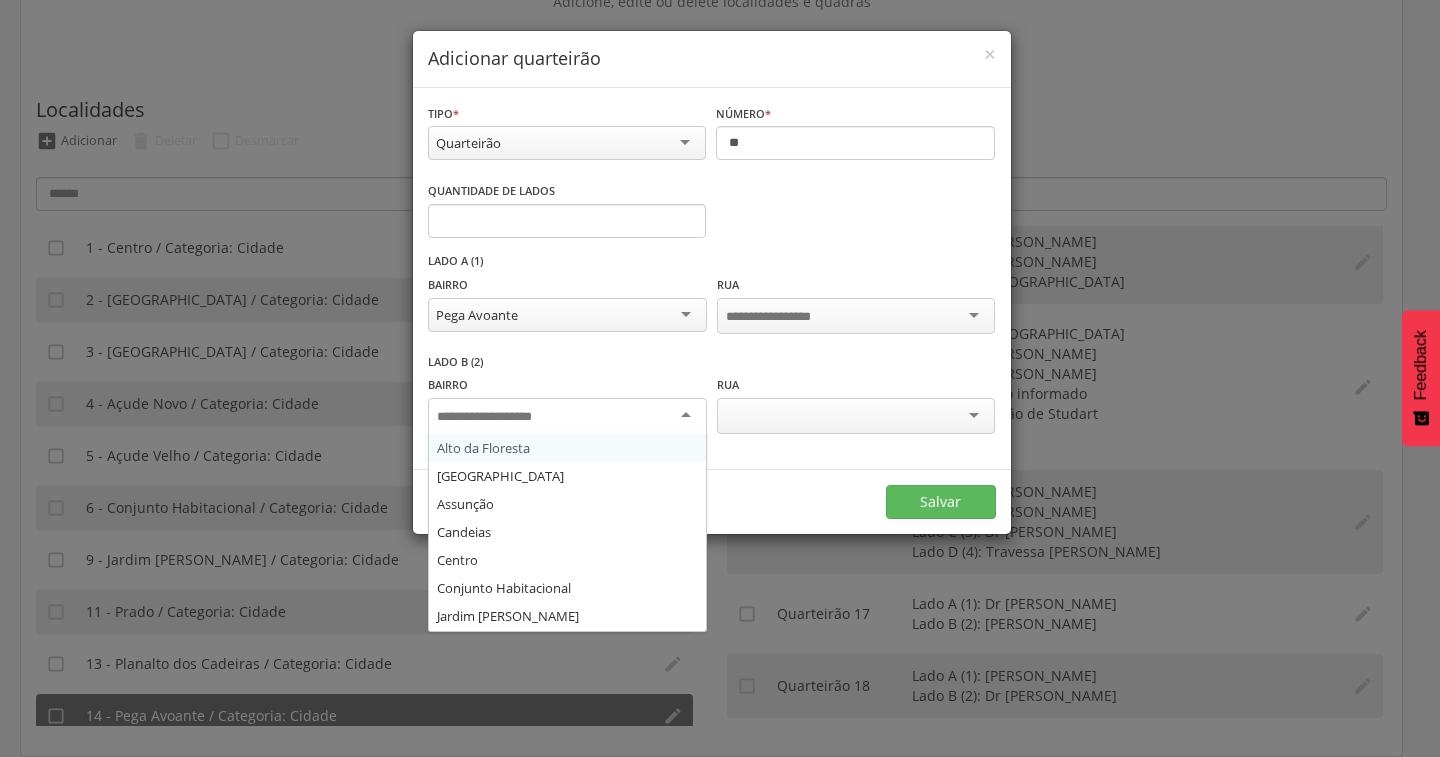 scroll, scrollTop: 136, scrollLeft: 0, axis: vertical 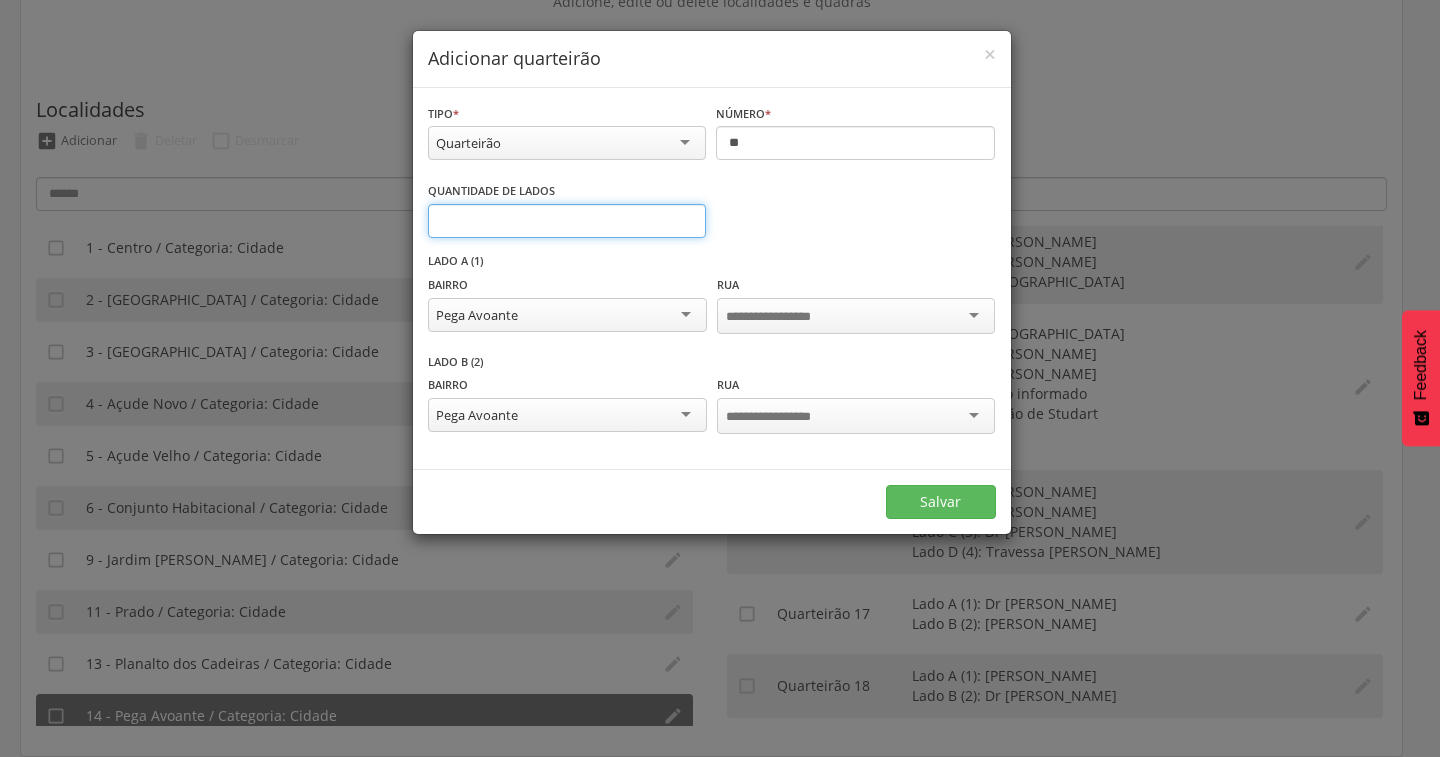 click on "*" at bounding box center [567, 221] 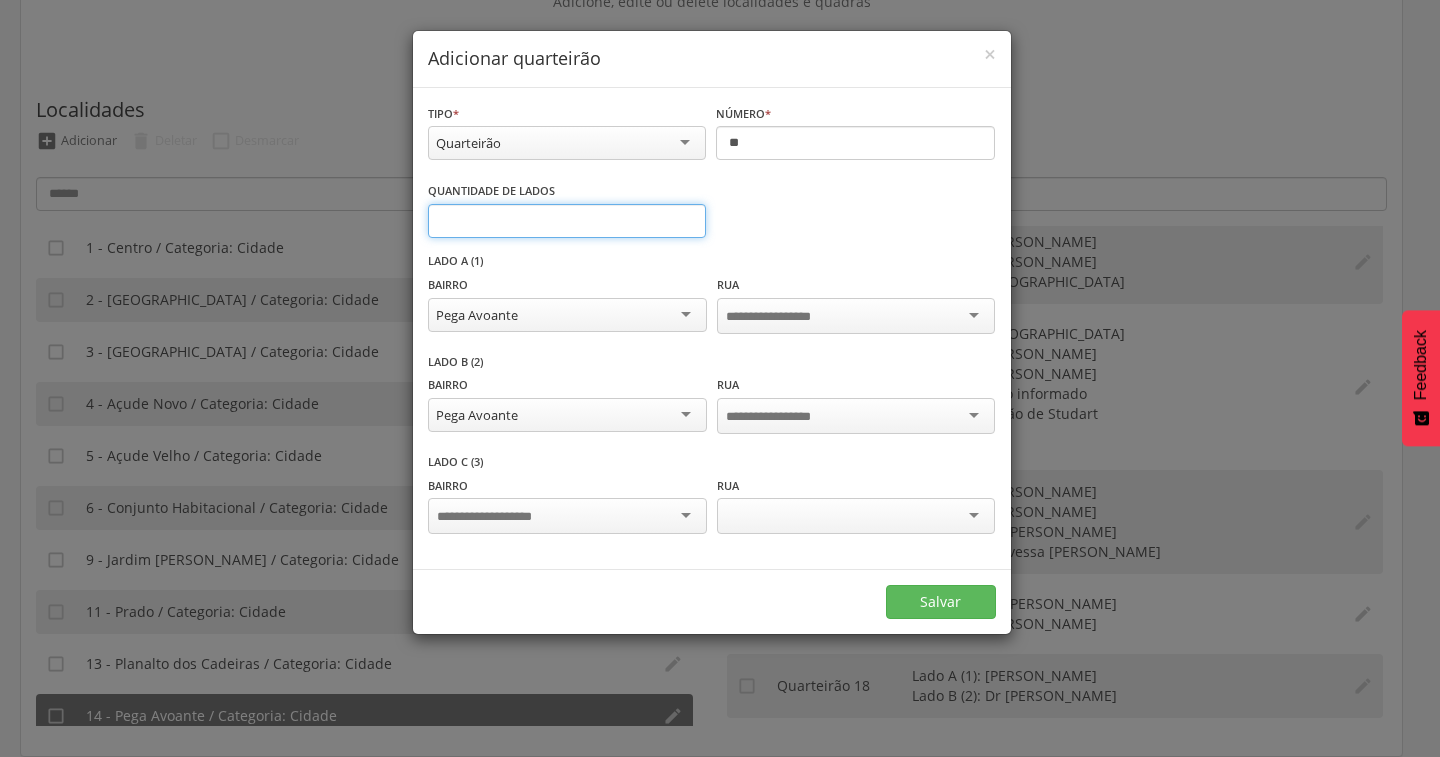 click on "*" at bounding box center (567, 221) 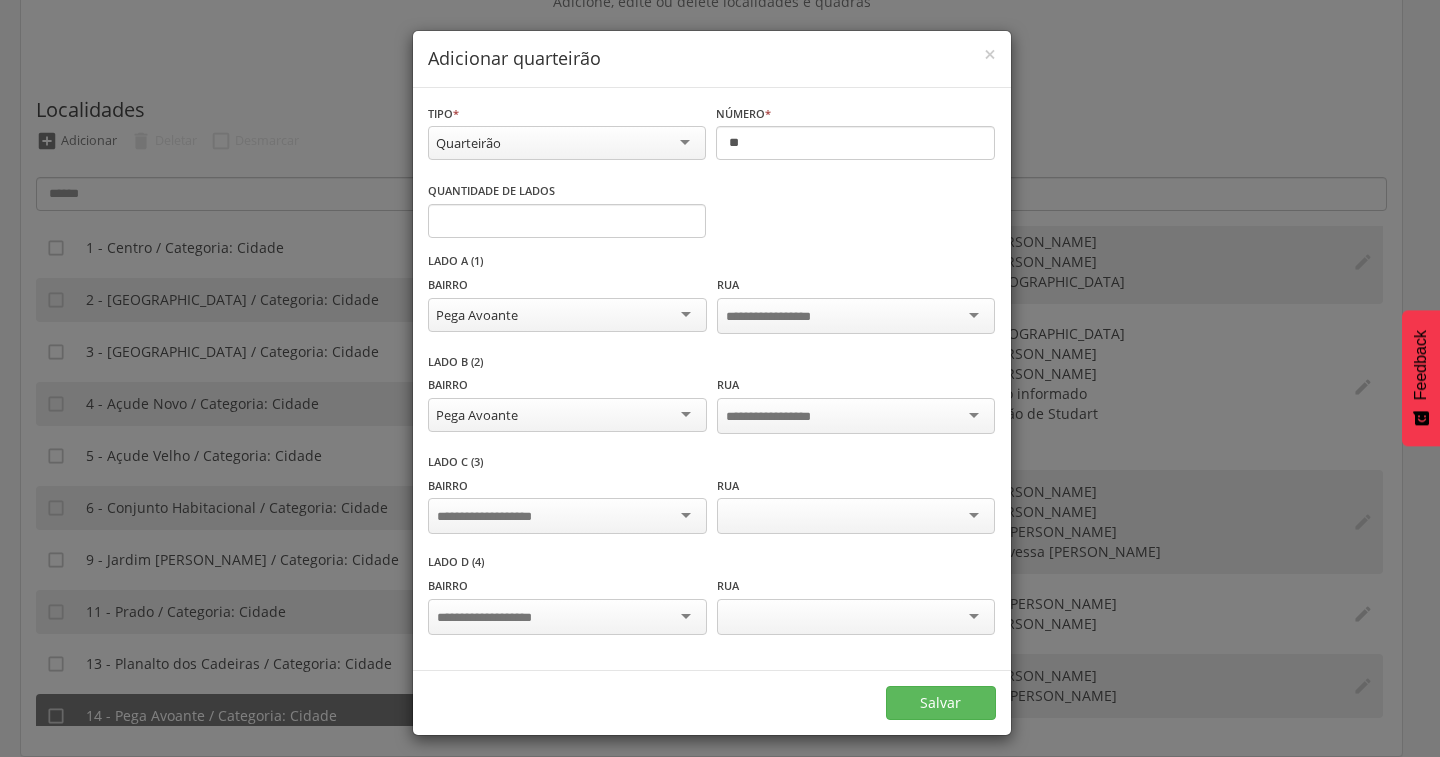 click at bounding box center [567, 516] 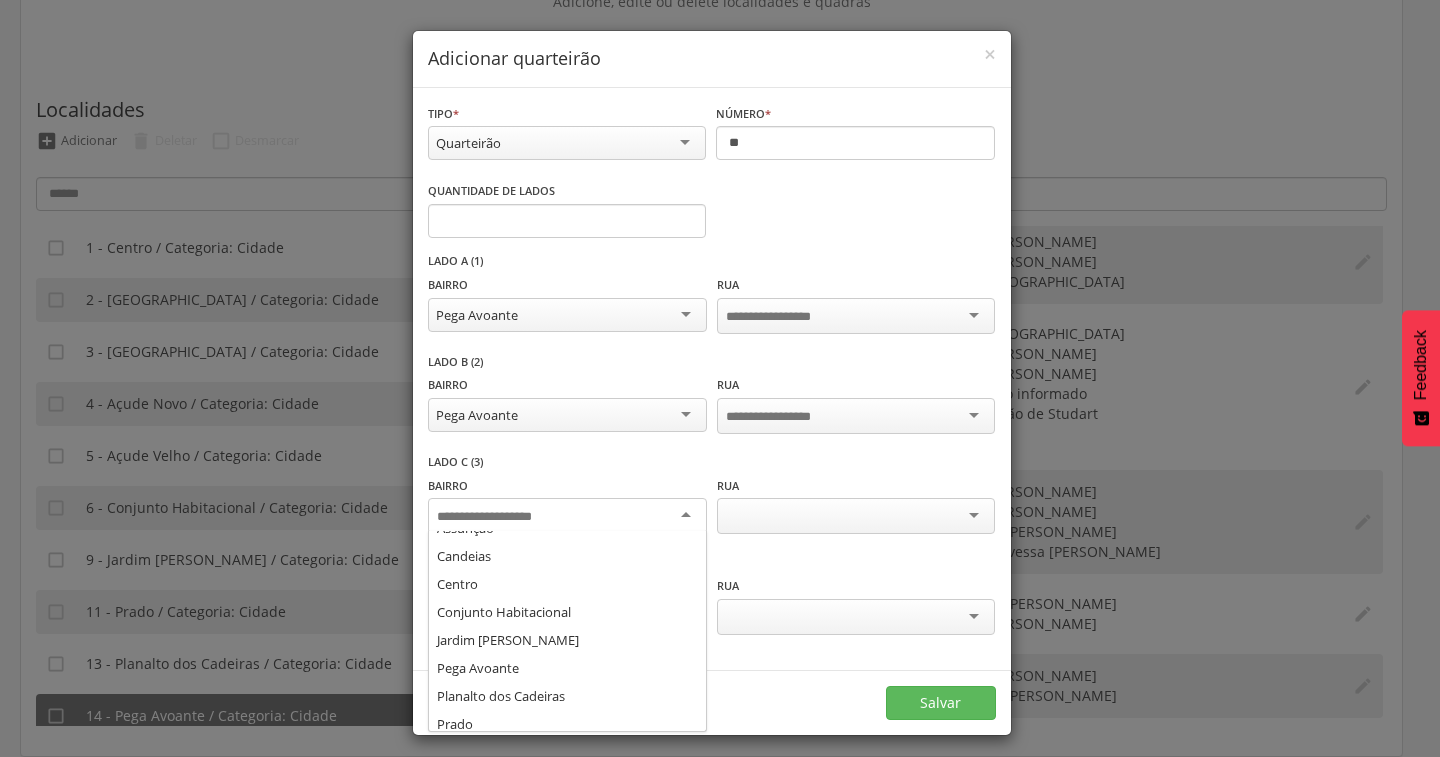 scroll, scrollTop: 136, scrollLeft: 0, axis: vertical 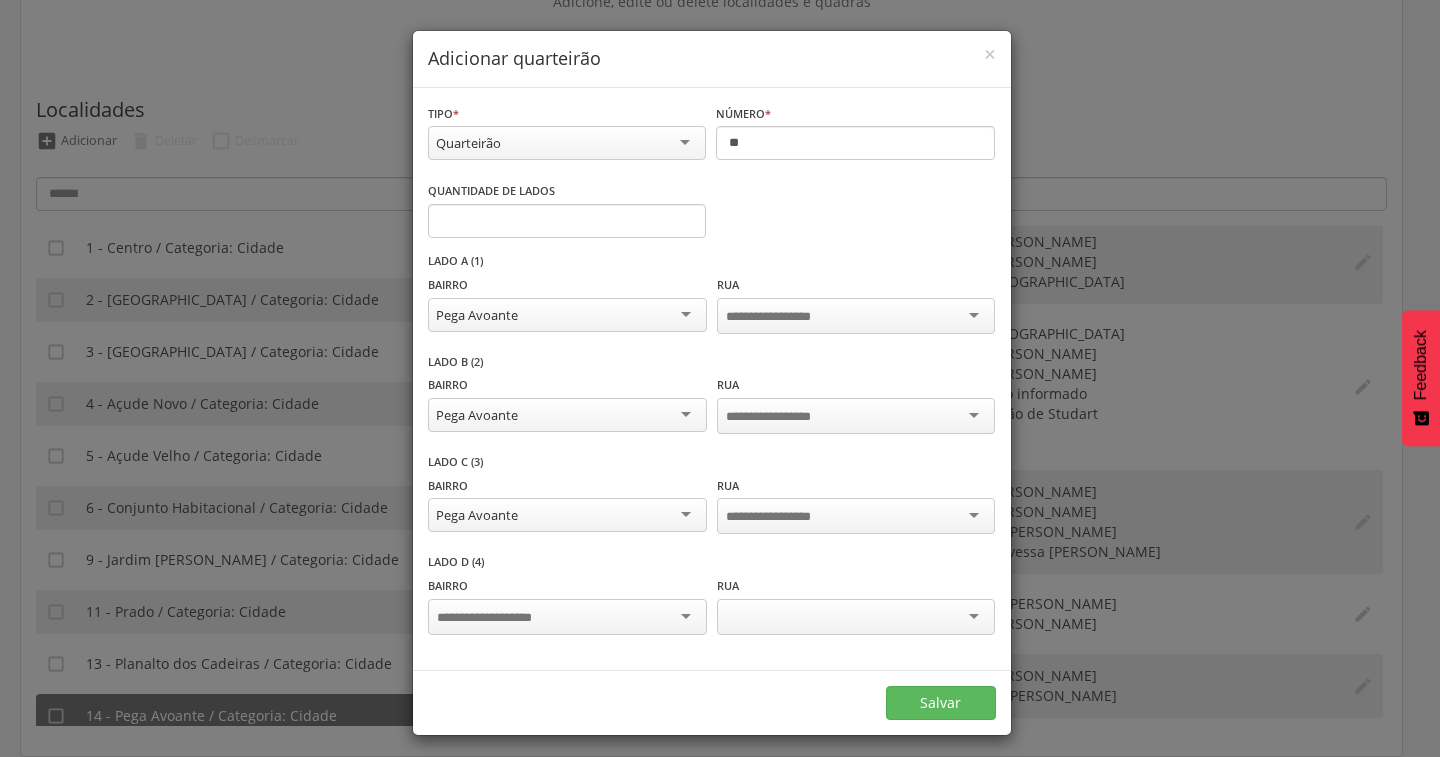 click at bounding box center [567, 617] 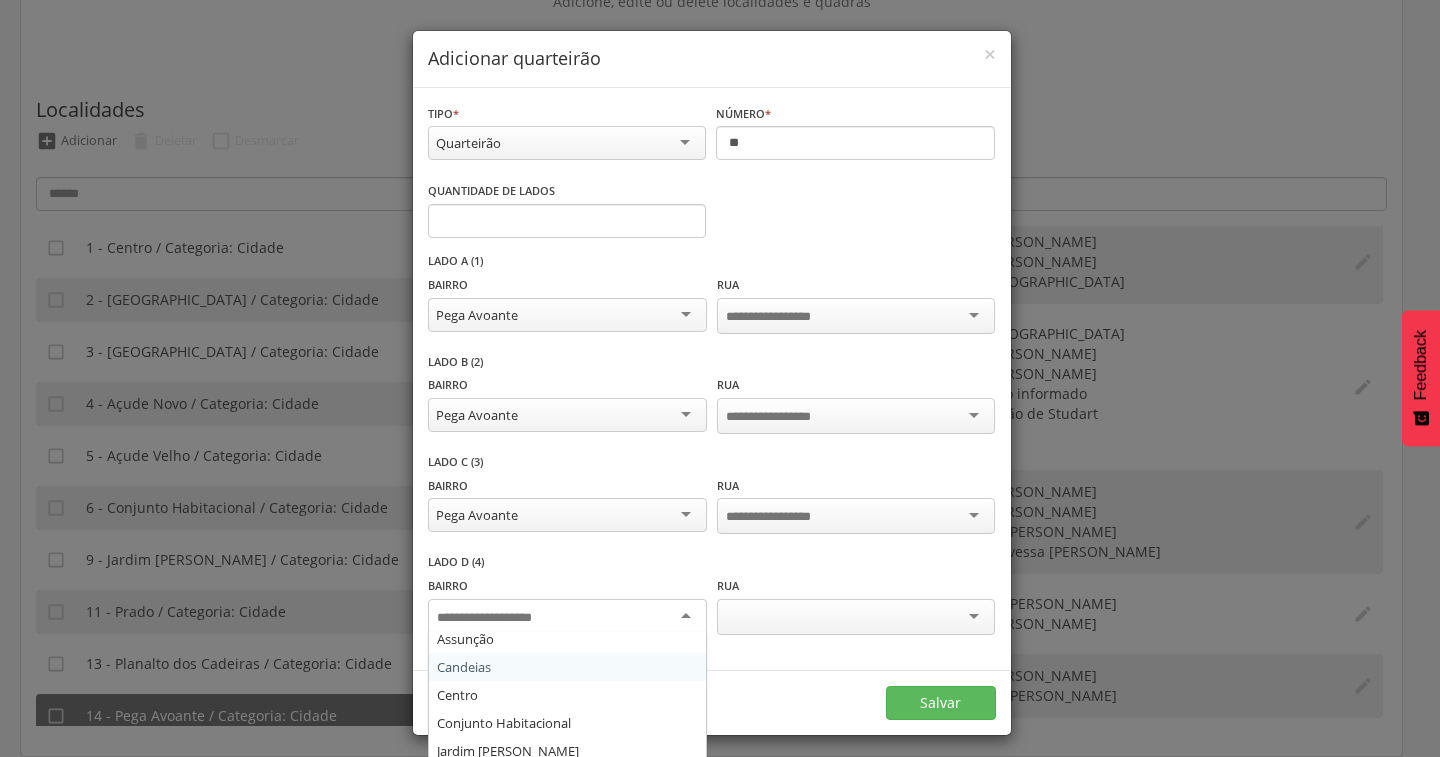 scroll, scrollTop: 136, scrollLeft: 0, axis: vertical 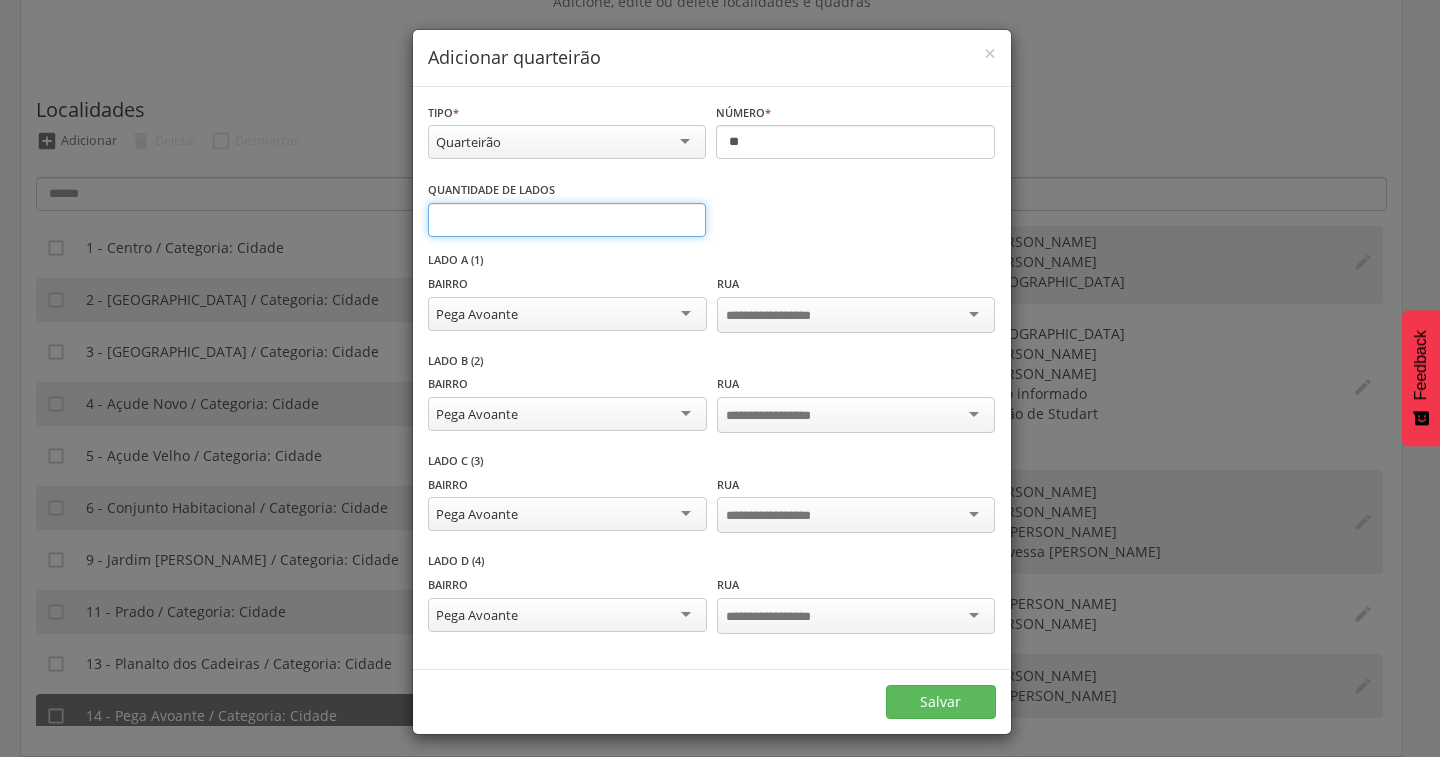 type on "*" 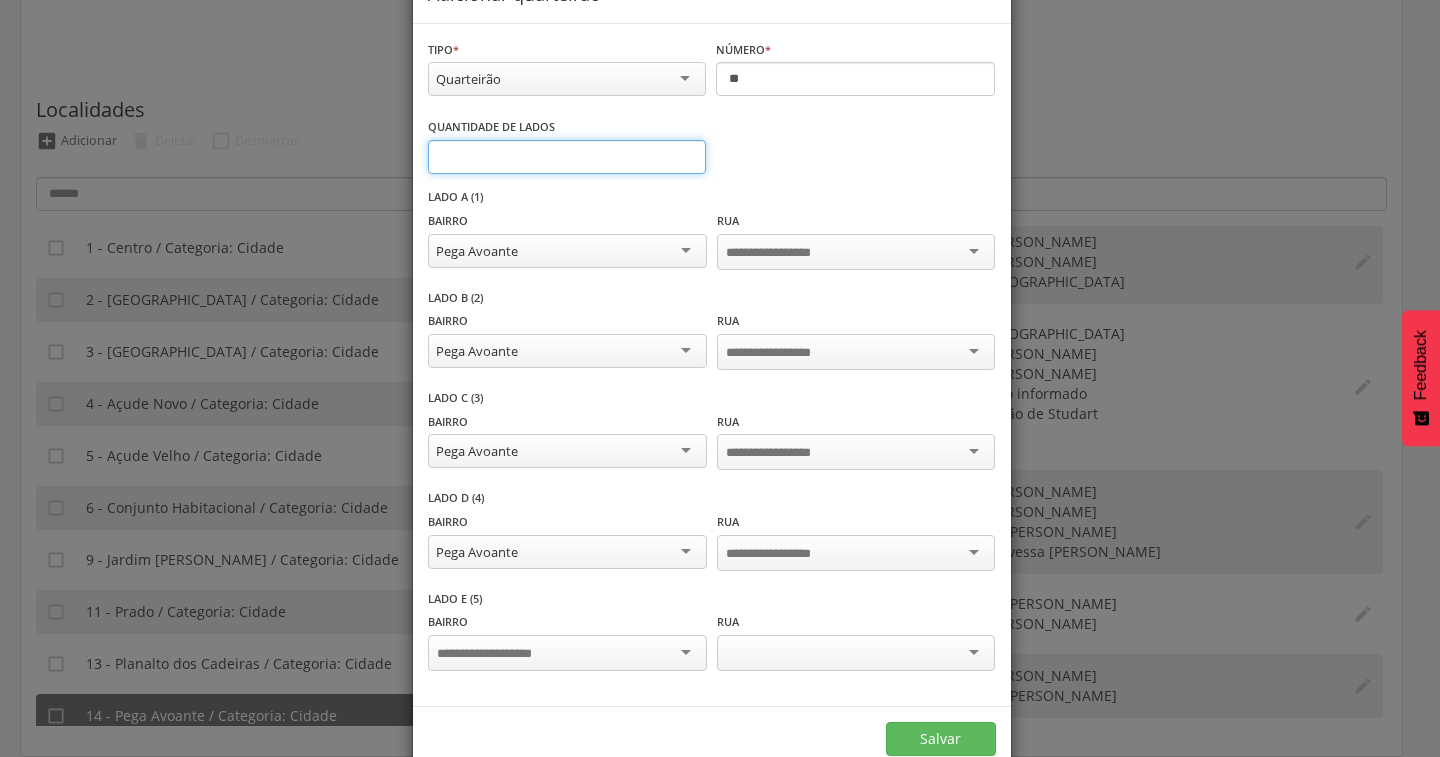 scroll, scrollTop: 99, scrollLeft: 0, axis: vertical 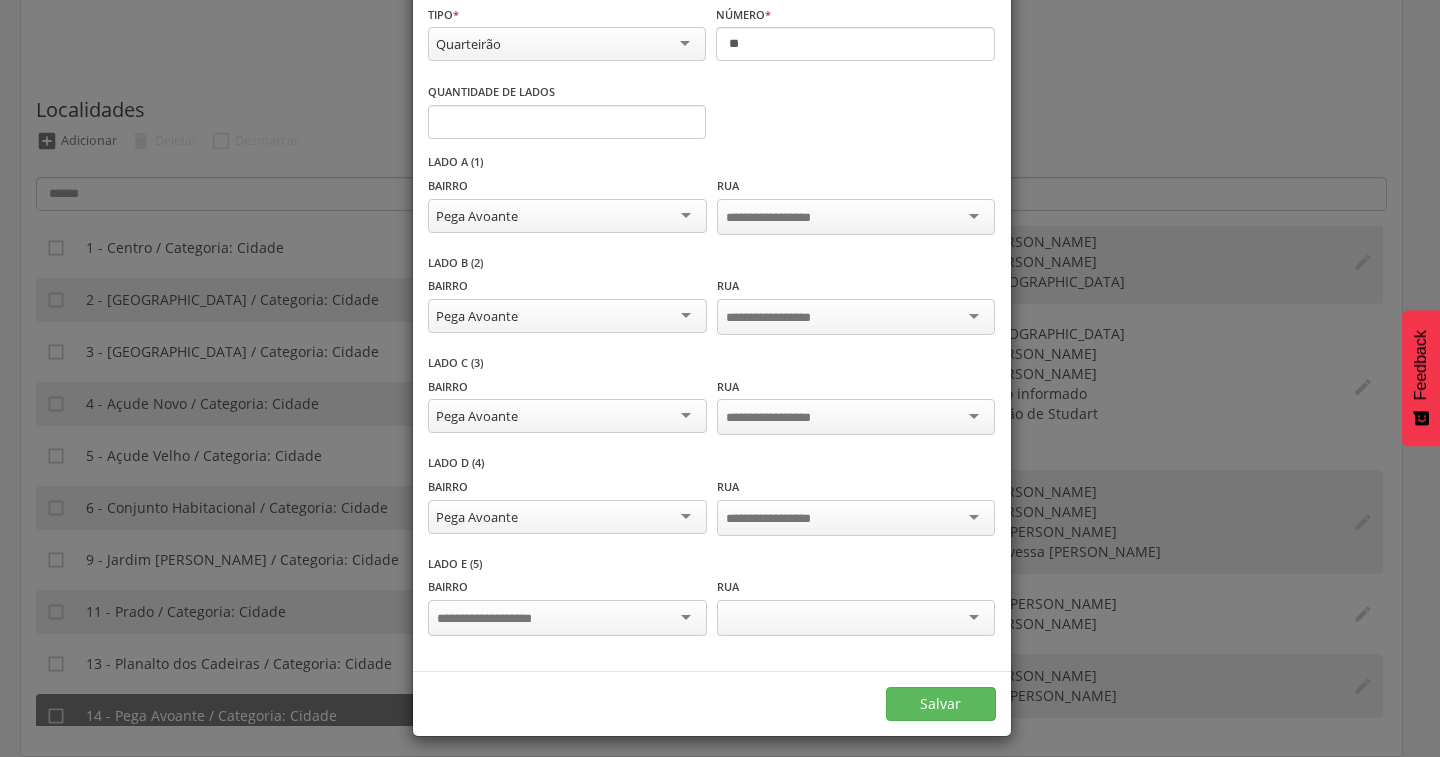 click at bounding box center [567, 618] 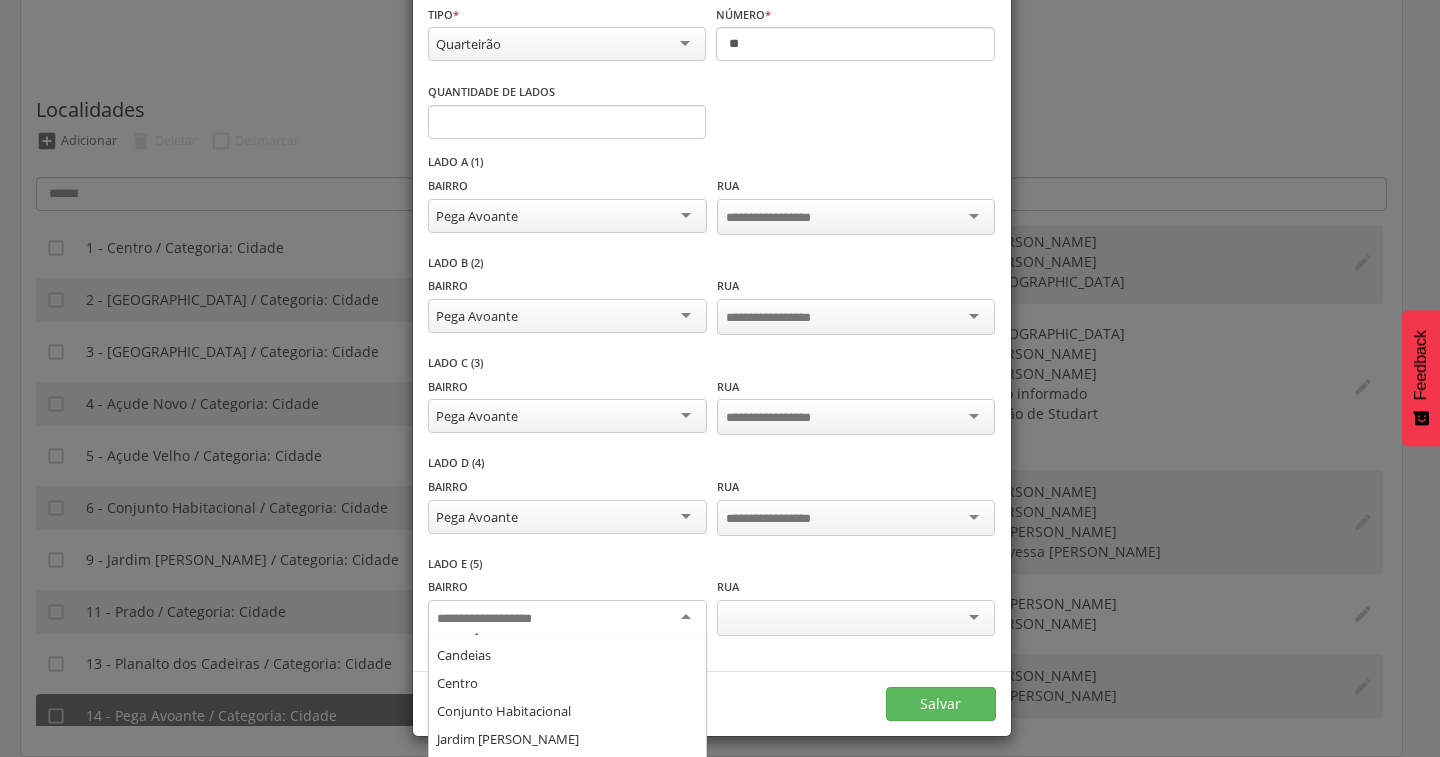 scroll, scrollTop: 136, scrollLeft: 0, axis: vertical 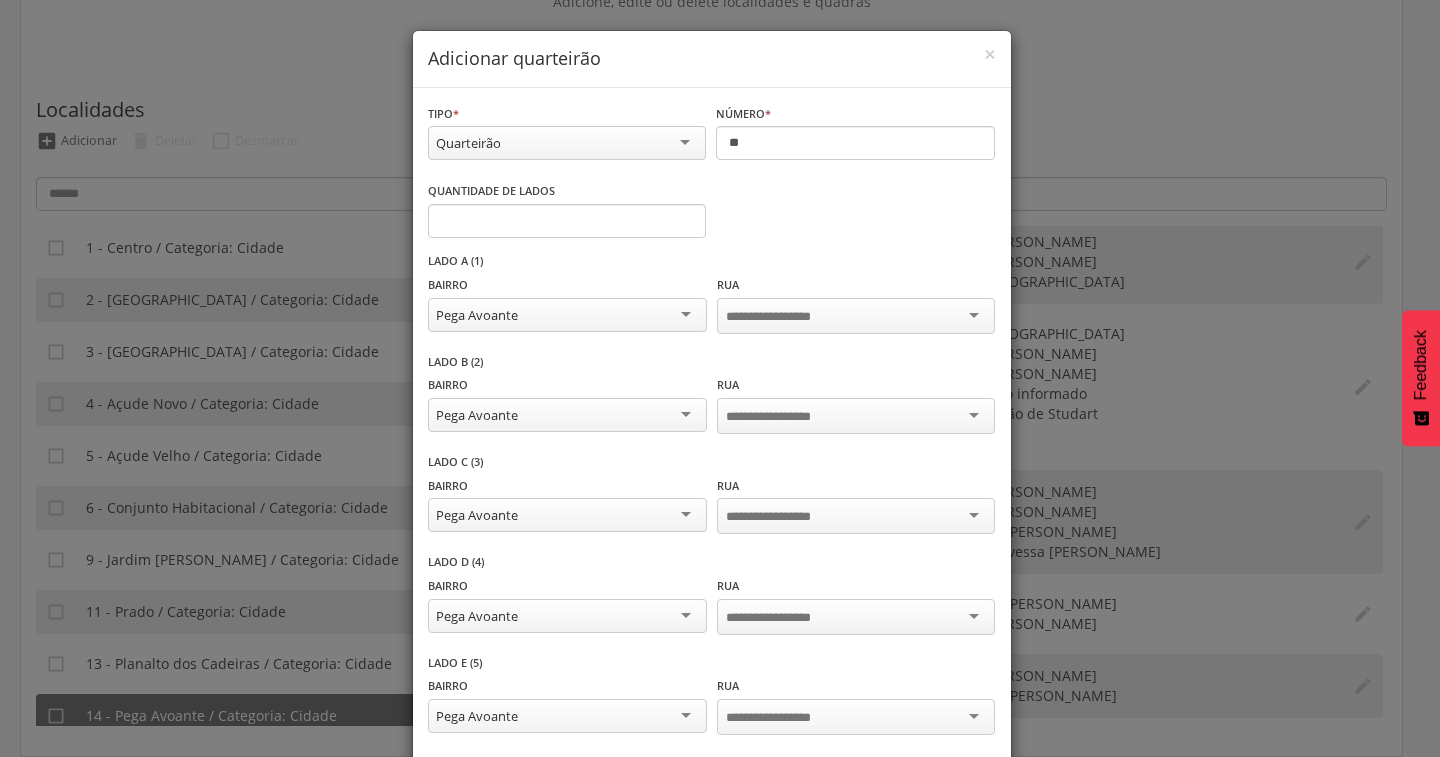 click at bounding box center (784, 317) 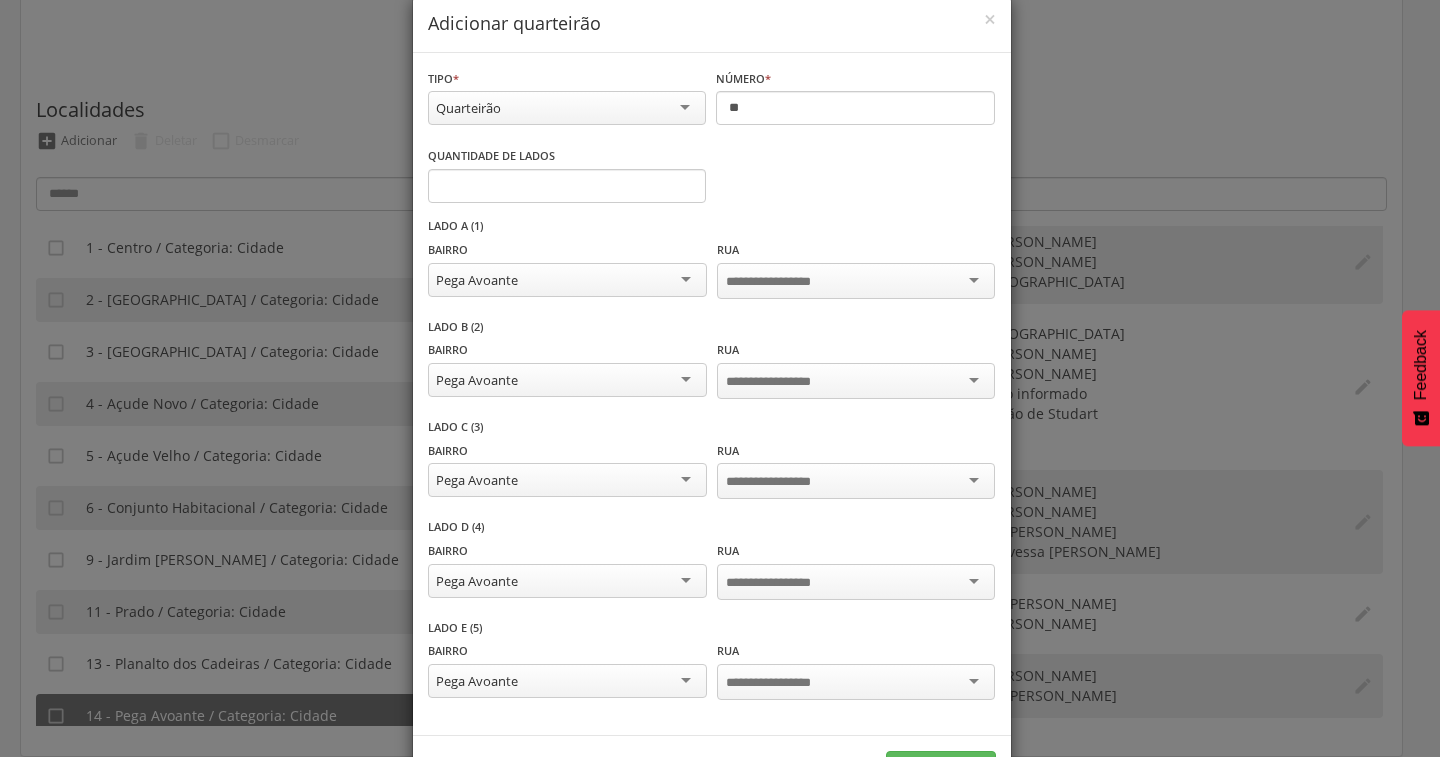 scroll, scrollTop: 0, scrollLeft: 0, axis: both 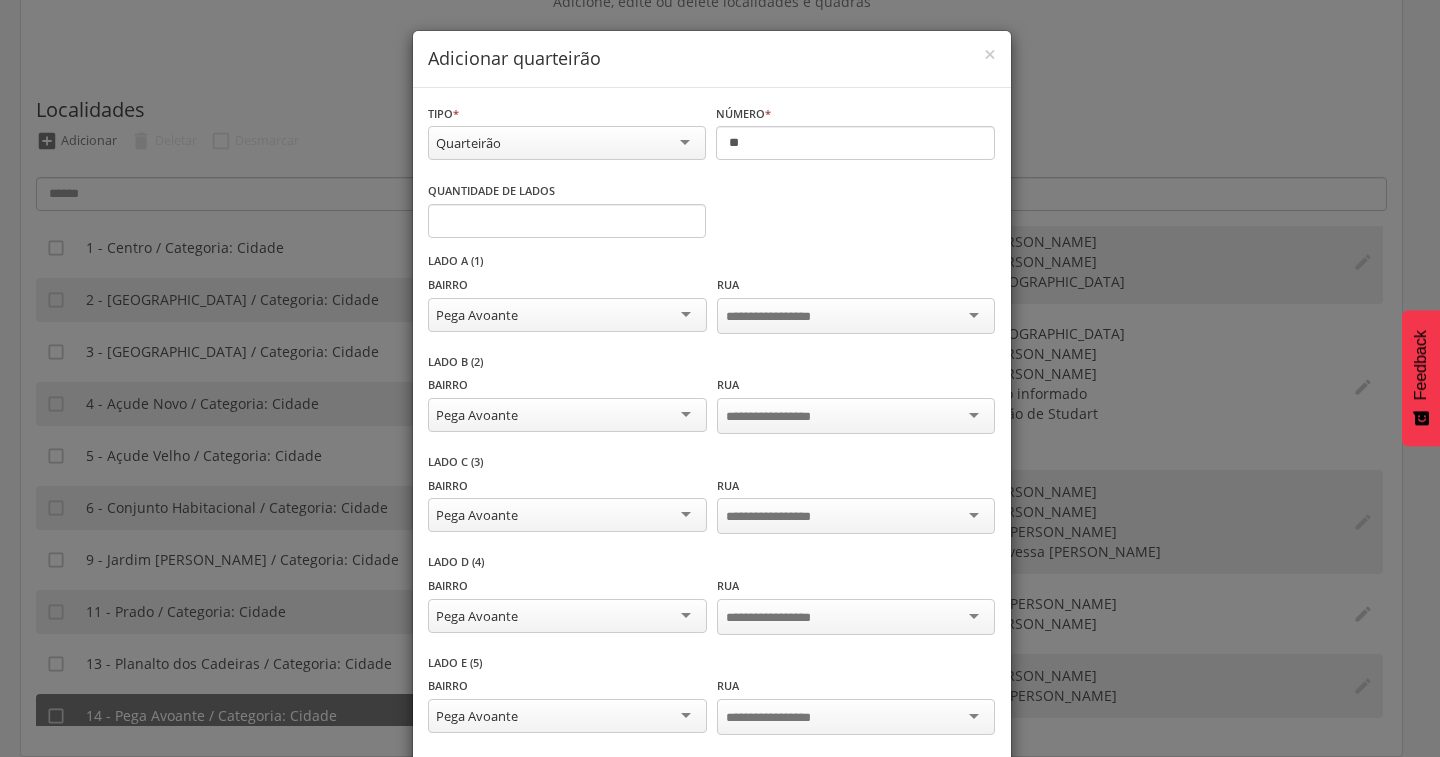 click at bounding box center (784, 317) 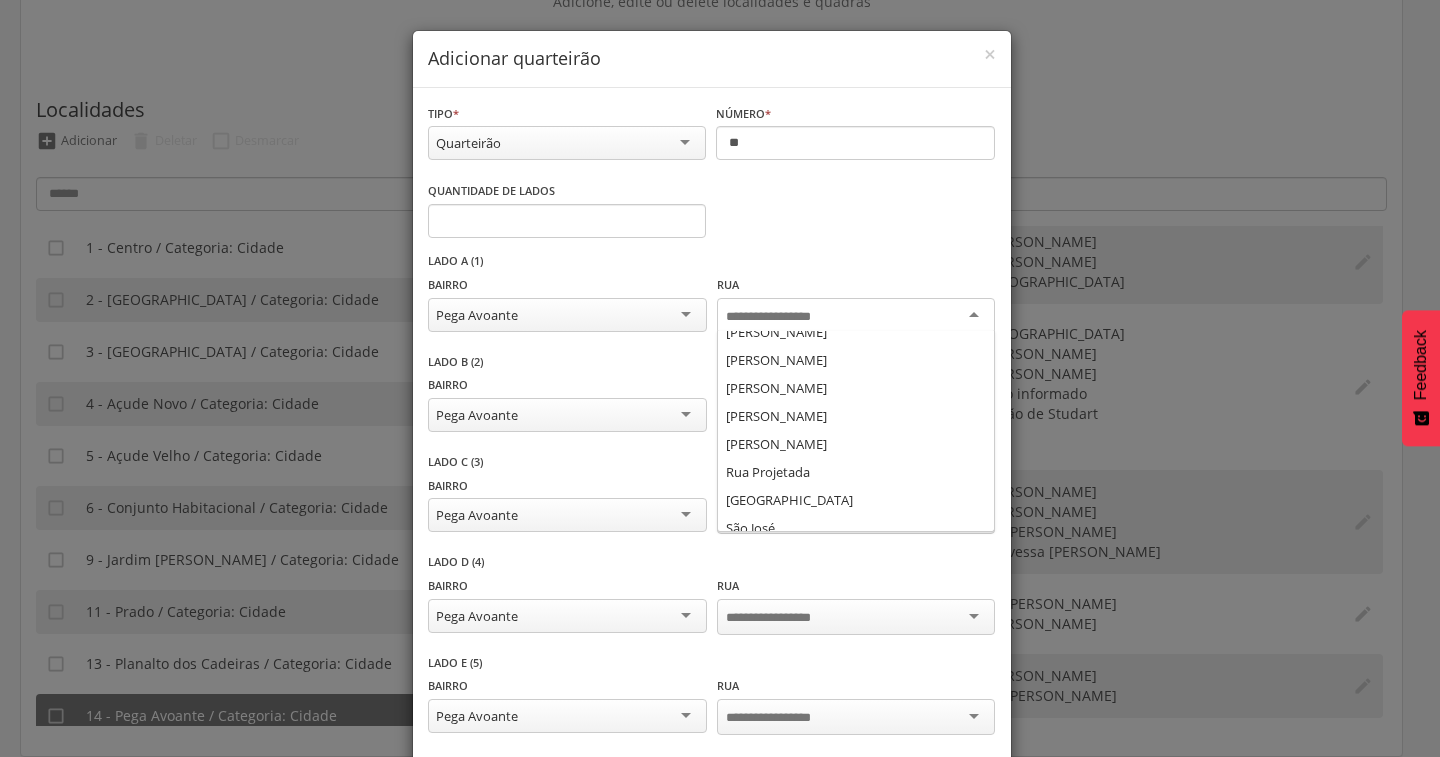 scroll, scrollTop: 300, scrollLeft: 0, axis: vertical 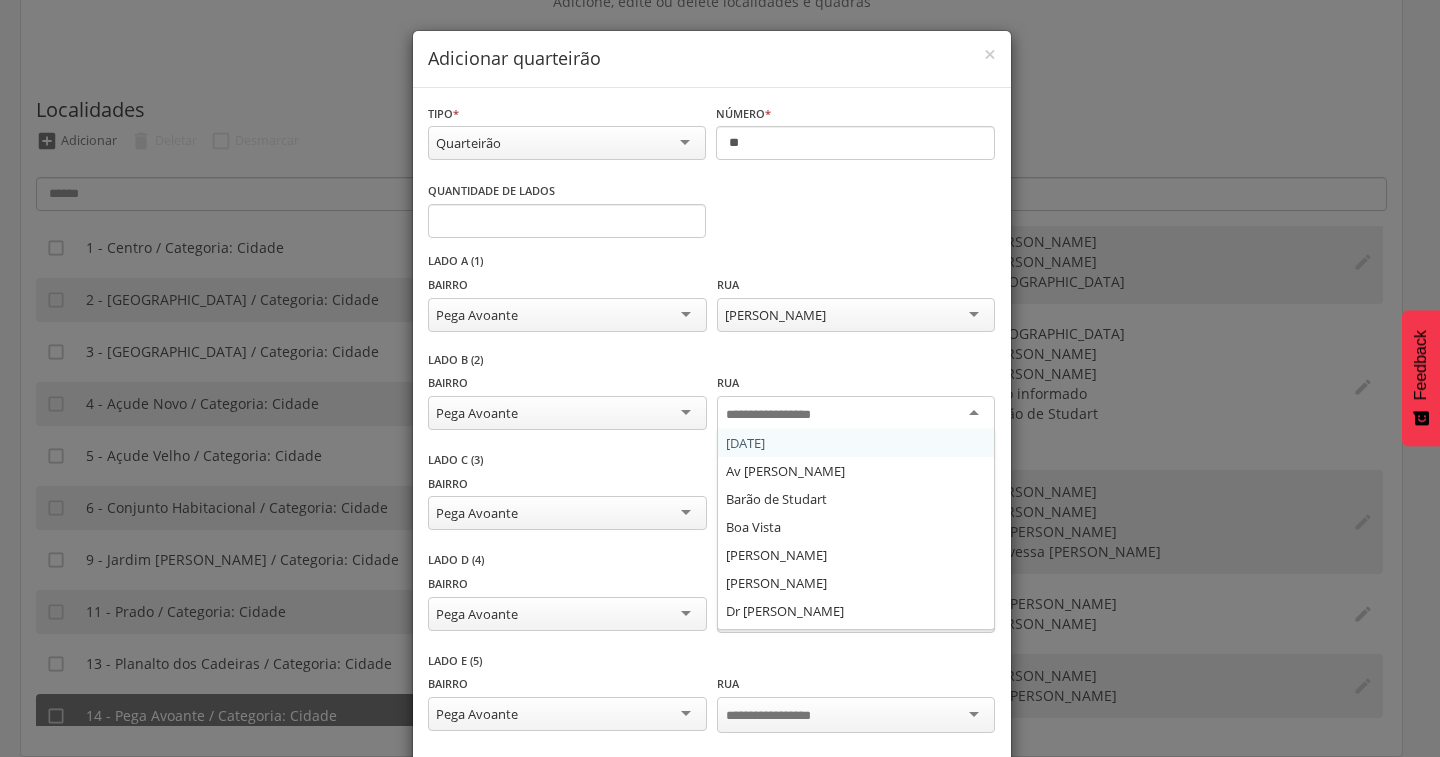 click at bounding box center (784, 415) 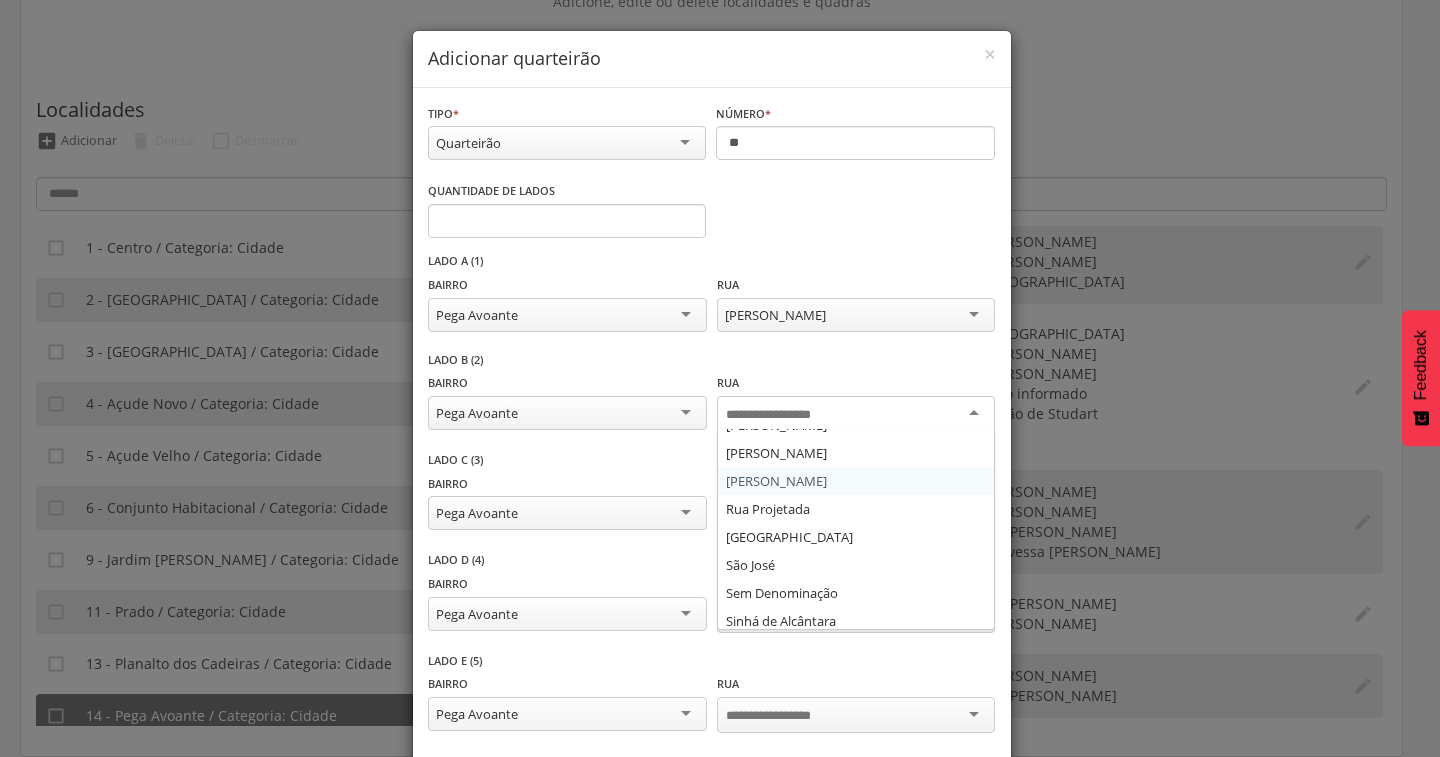scroll, scrollTop: 300, scrollLeft: 0, axis: vertical 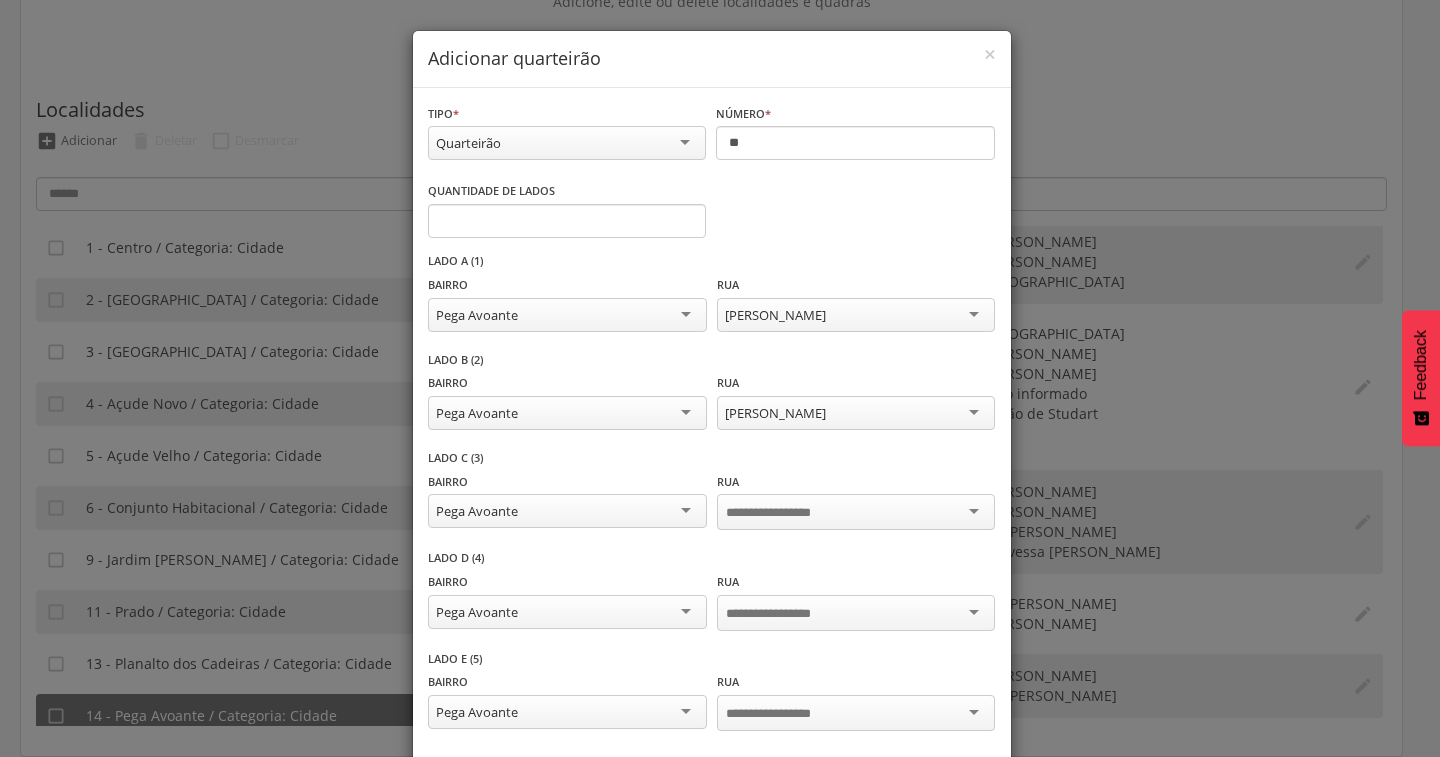 click at bounding box center (856, 512) 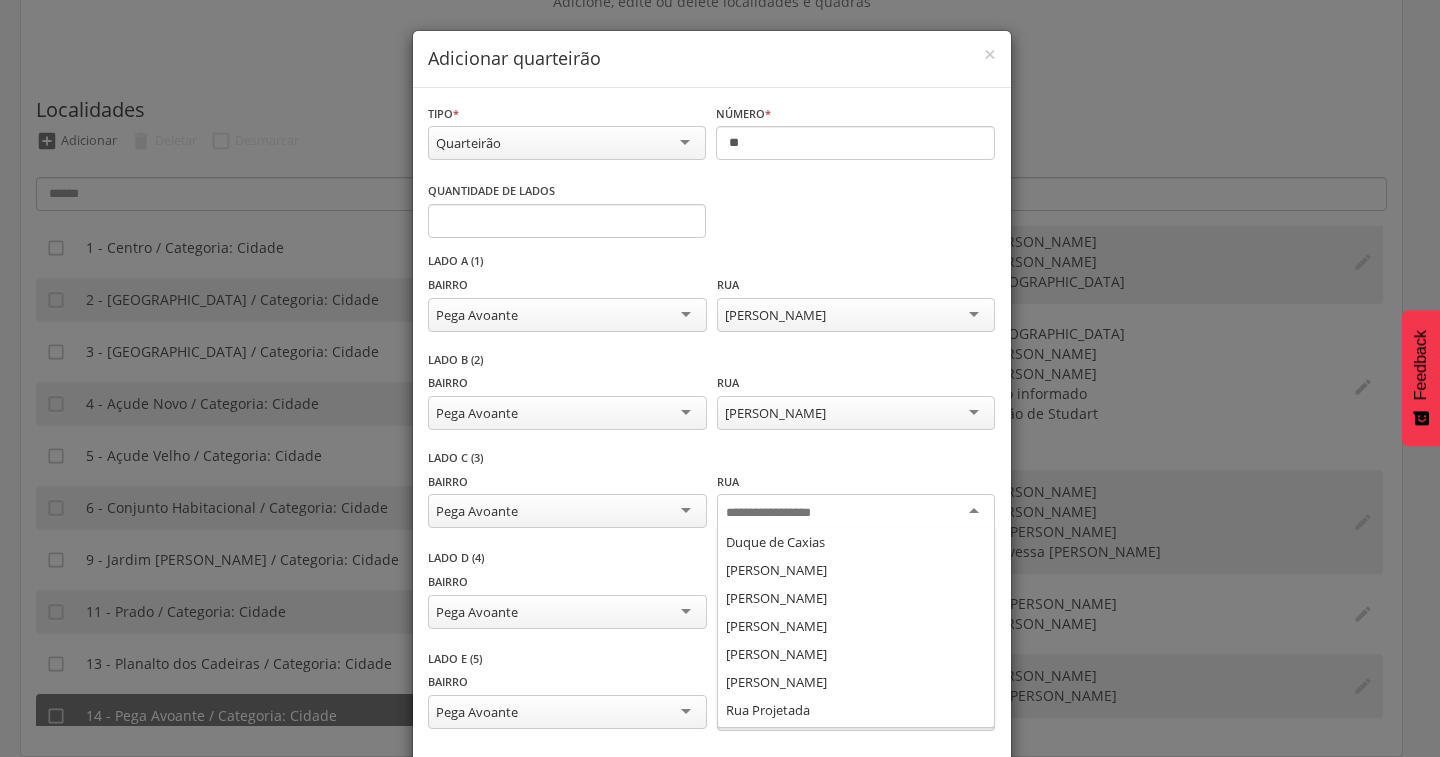 scroll, scrollTop: 100, scrollLeft: 0, axis: vertical 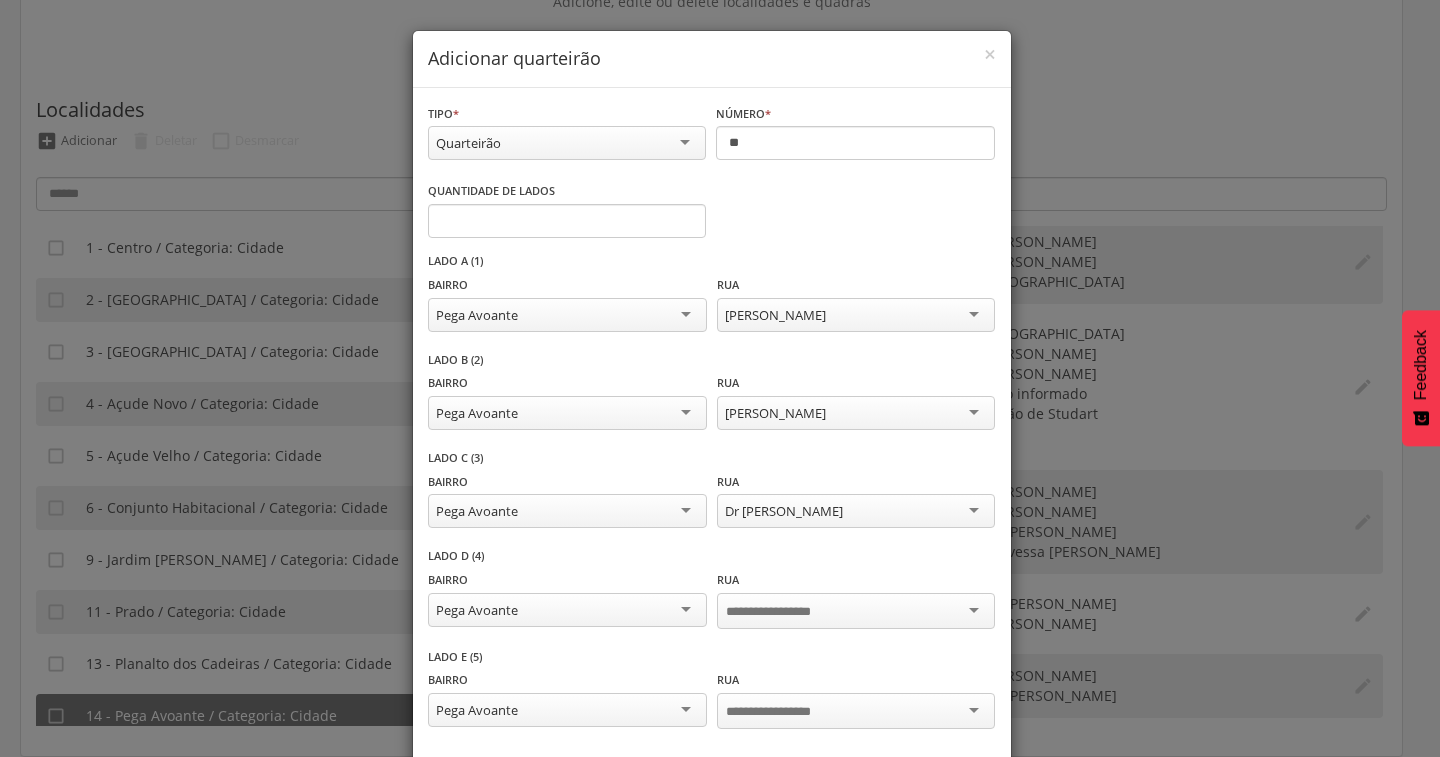click at bounding box center [784, 612] 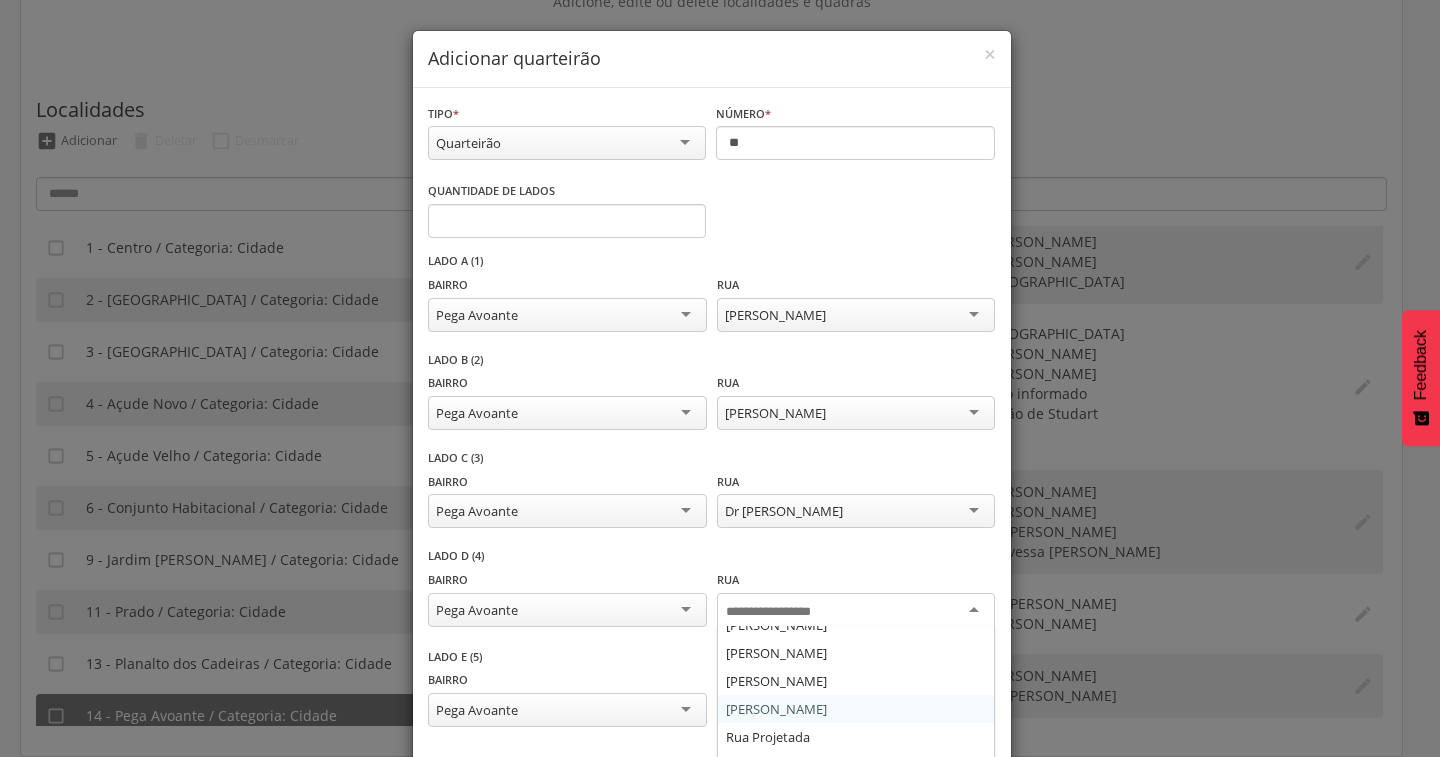 scroll, scrollTop: 232, scrollLeft: 0, axis: vertical 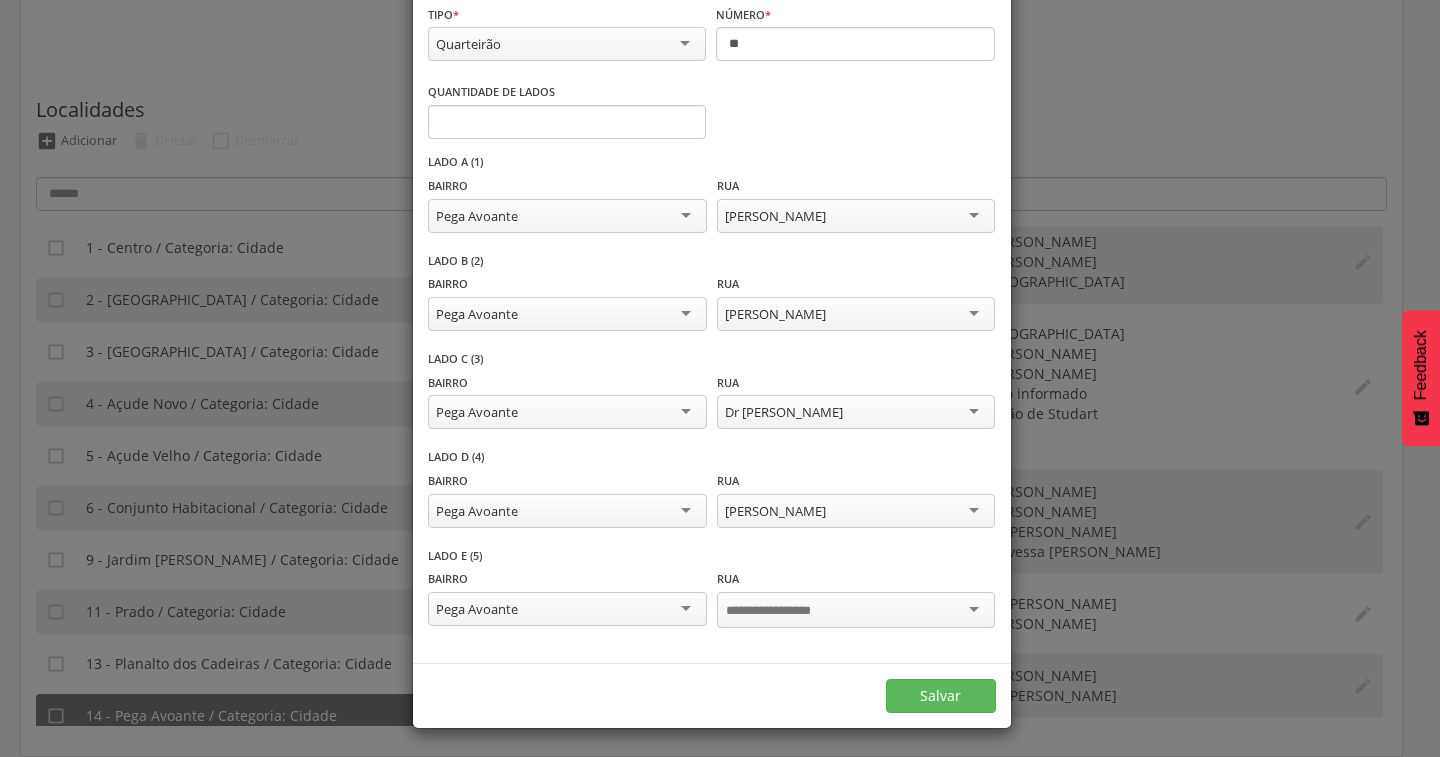 click at bounding box center (856, 610) 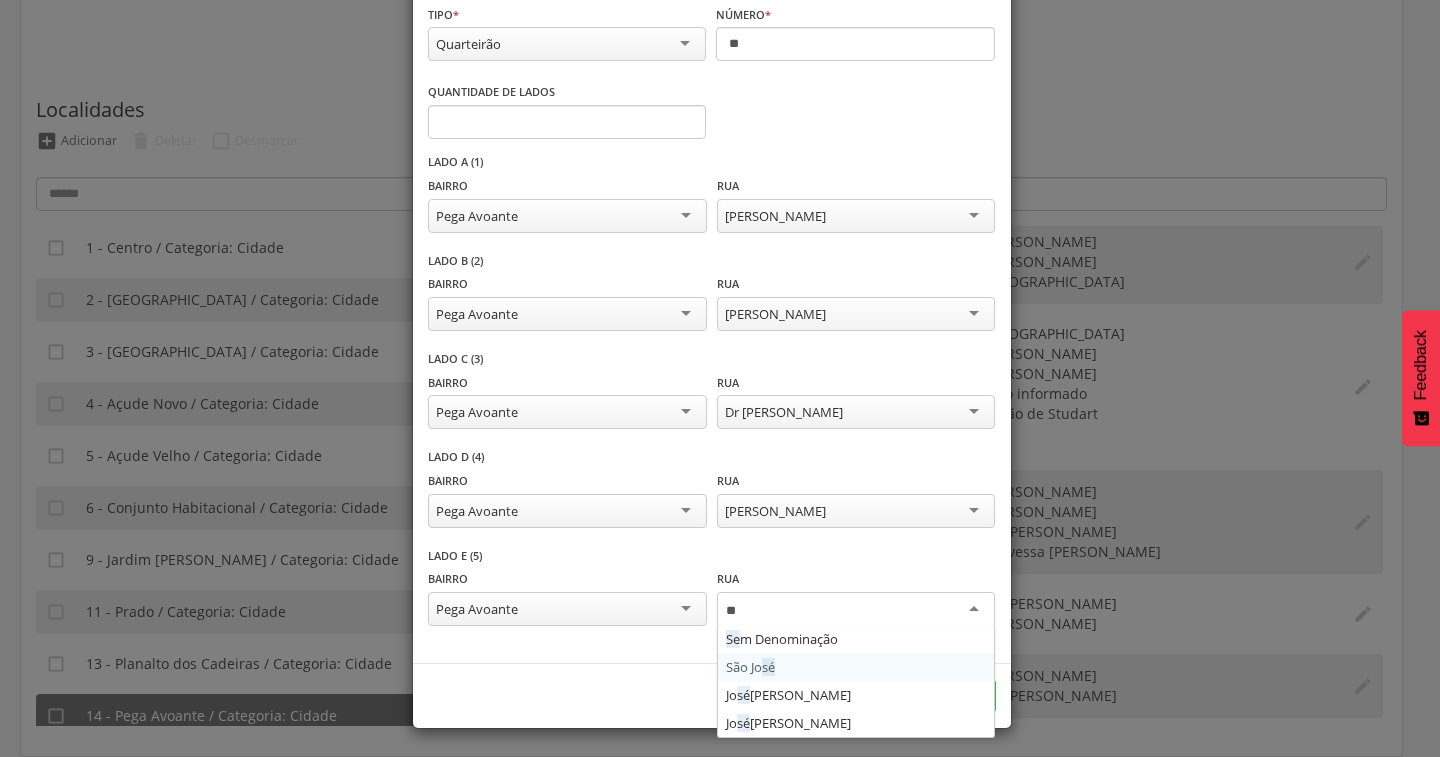 type on "***" 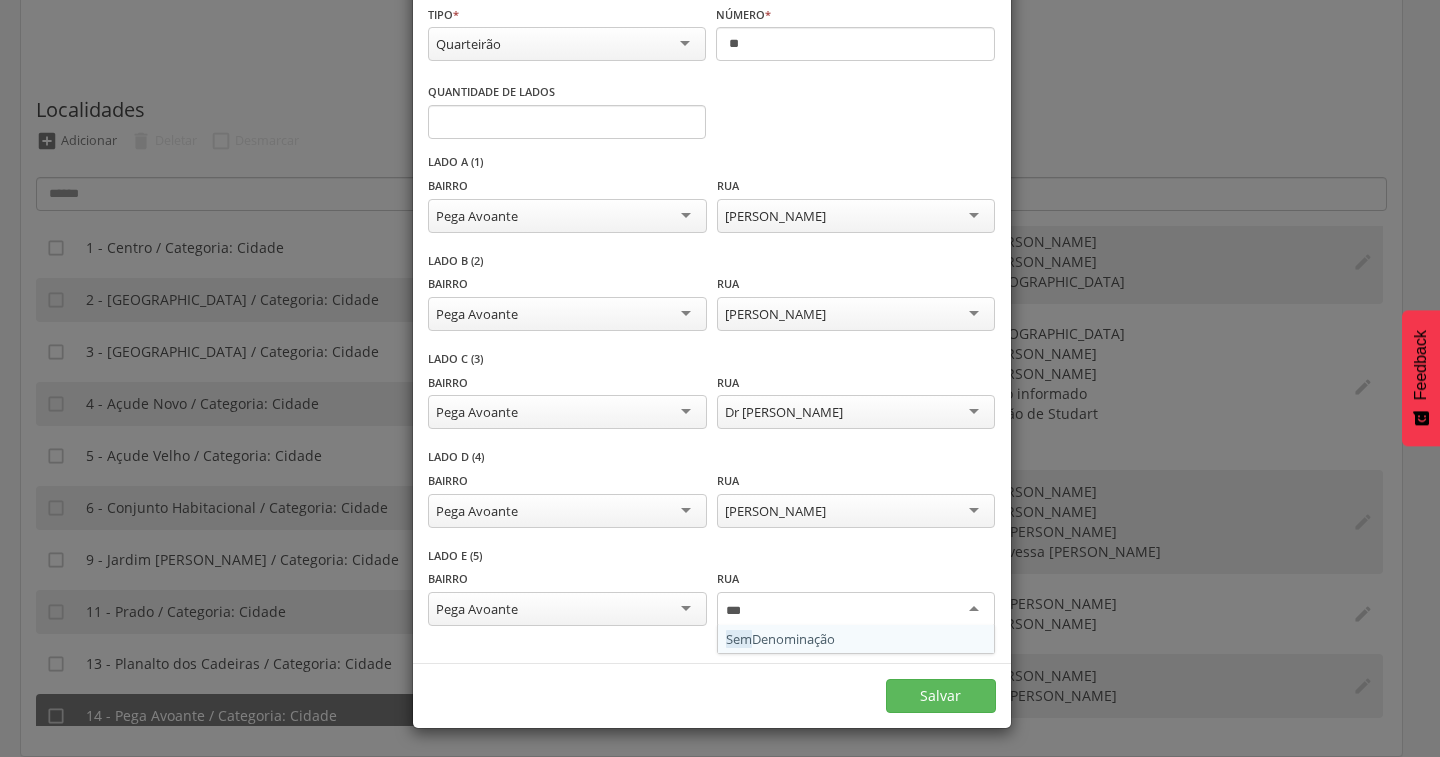 type 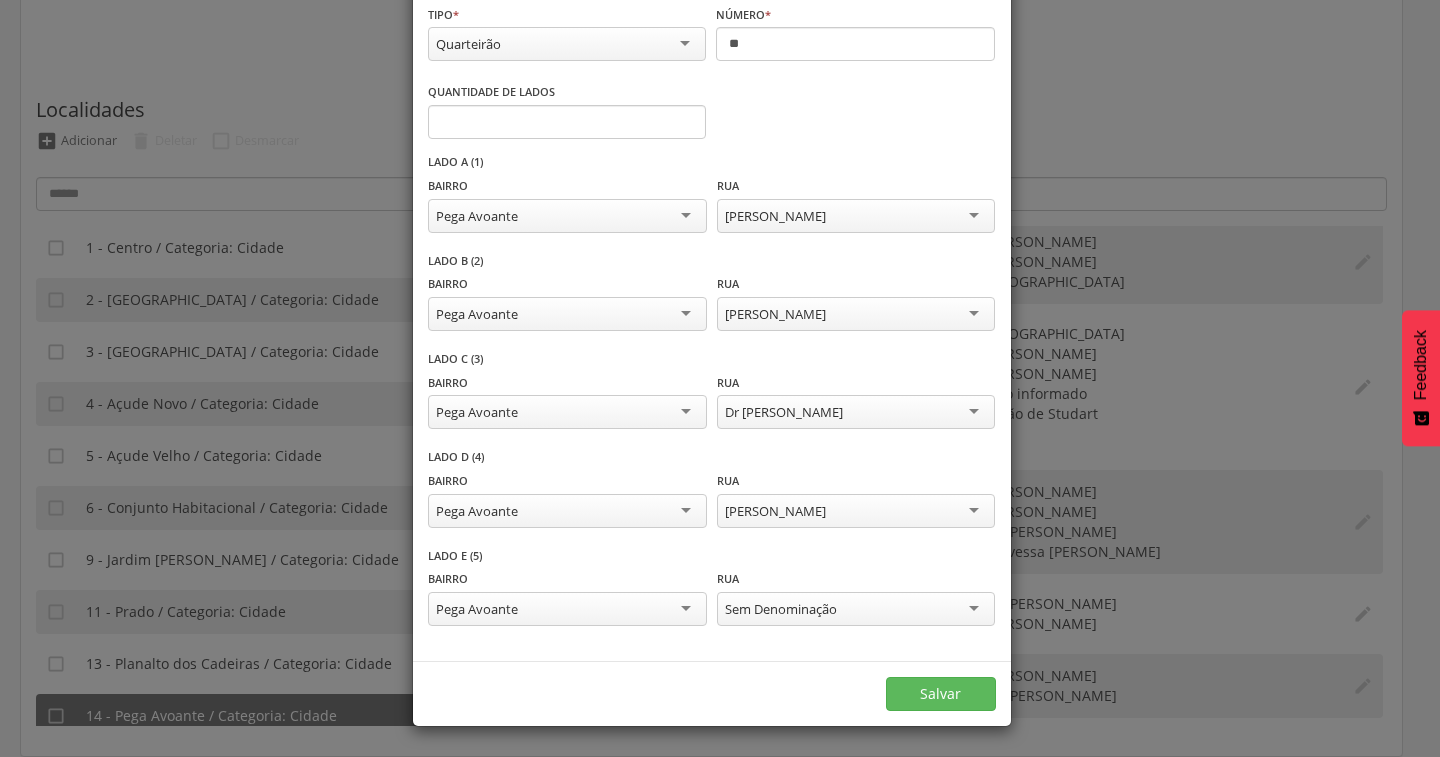 scroll, scrollTop: 0, scrollLeft: 0, axis: both 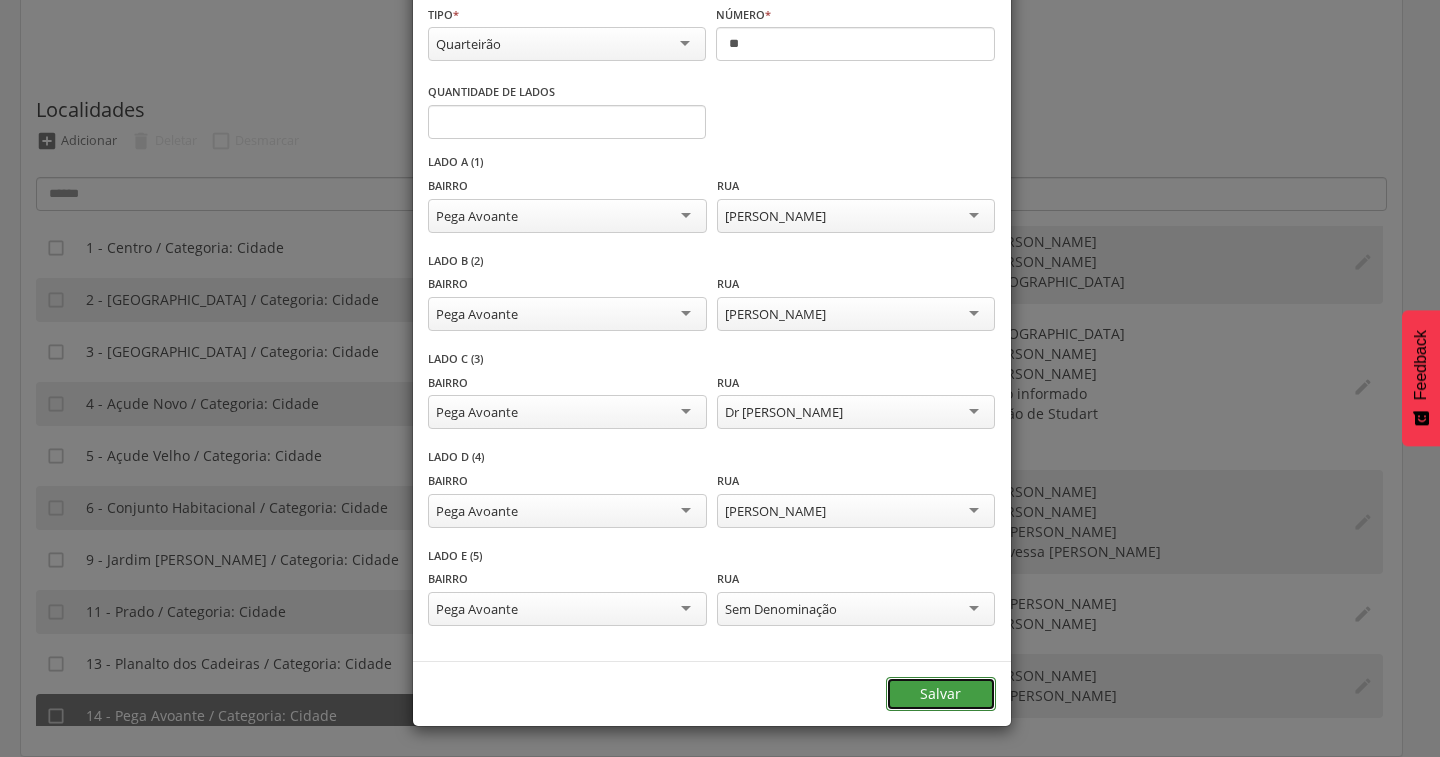 click on "Salvar" at bounding box center [941, 694] 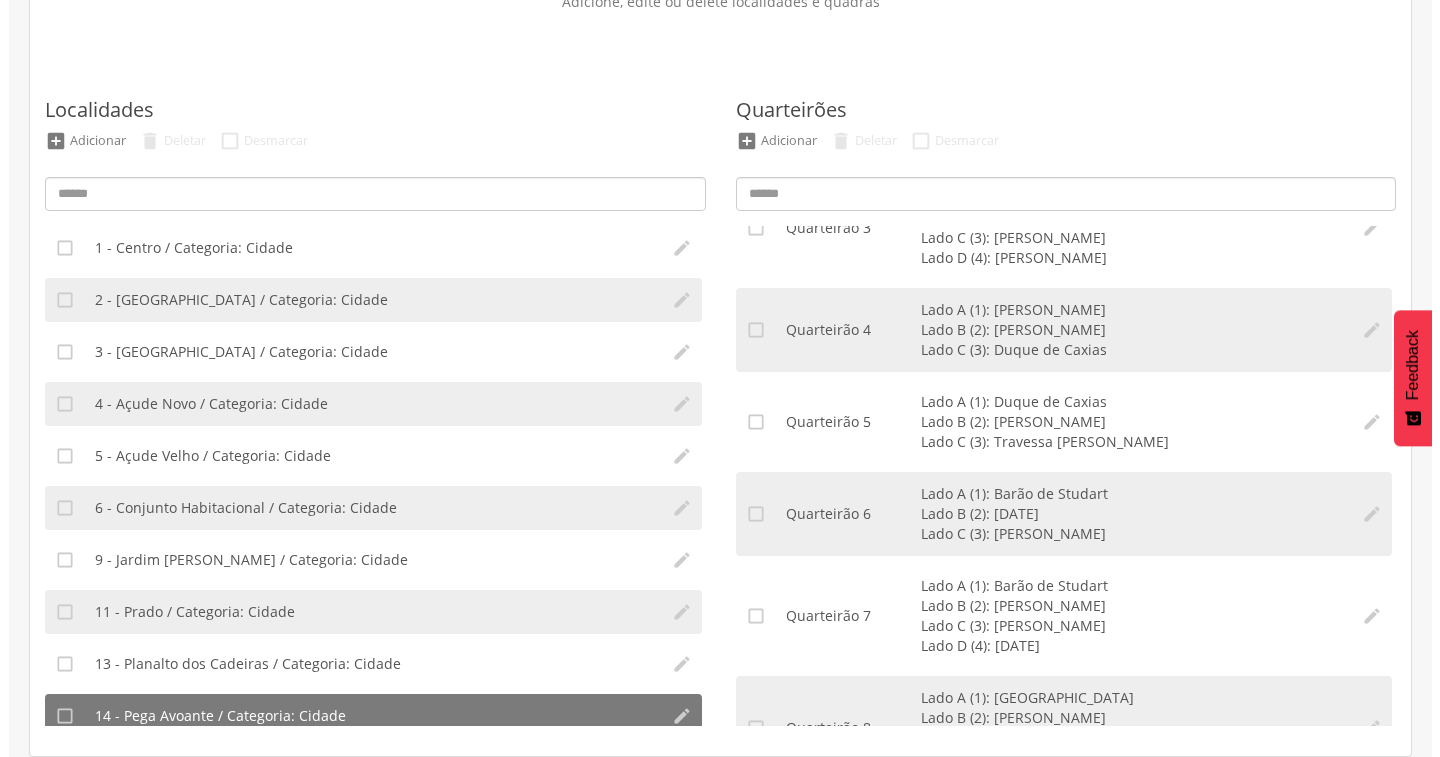 scroll, scrollTop: 0, scrollLeft: 0, axis: both 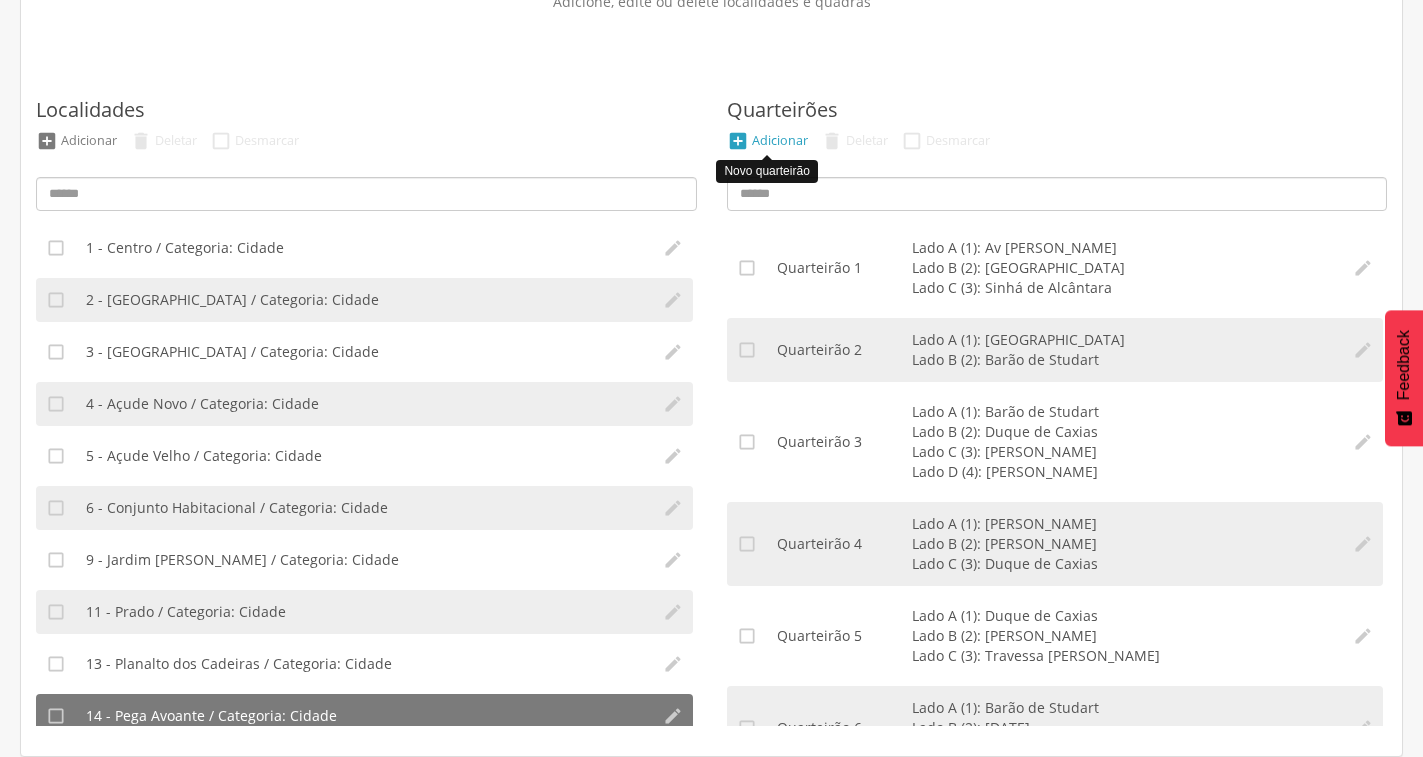 click on "Adicionar" at bounding box center (780, 140) 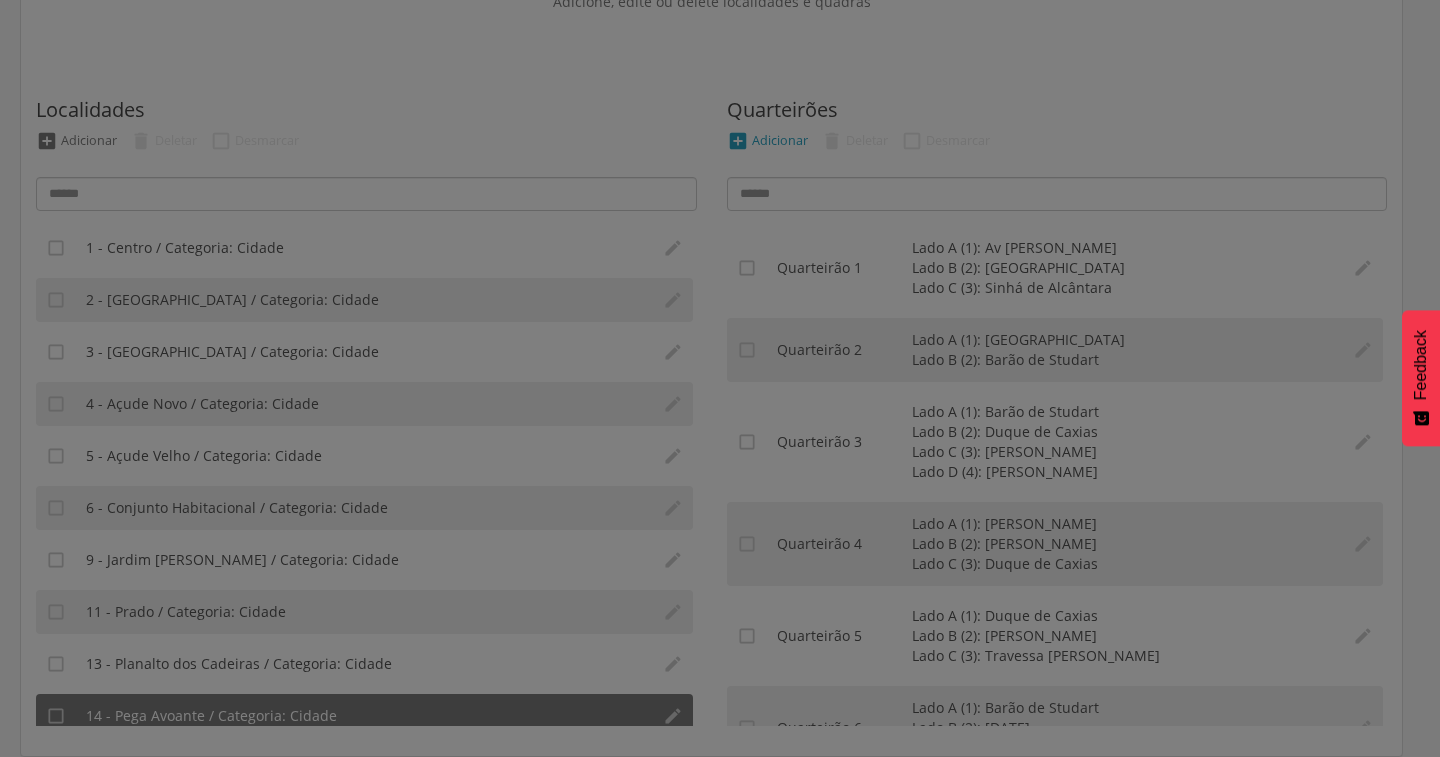 scroll, scrollTop: 0, scrollLeft: 0, axis: both 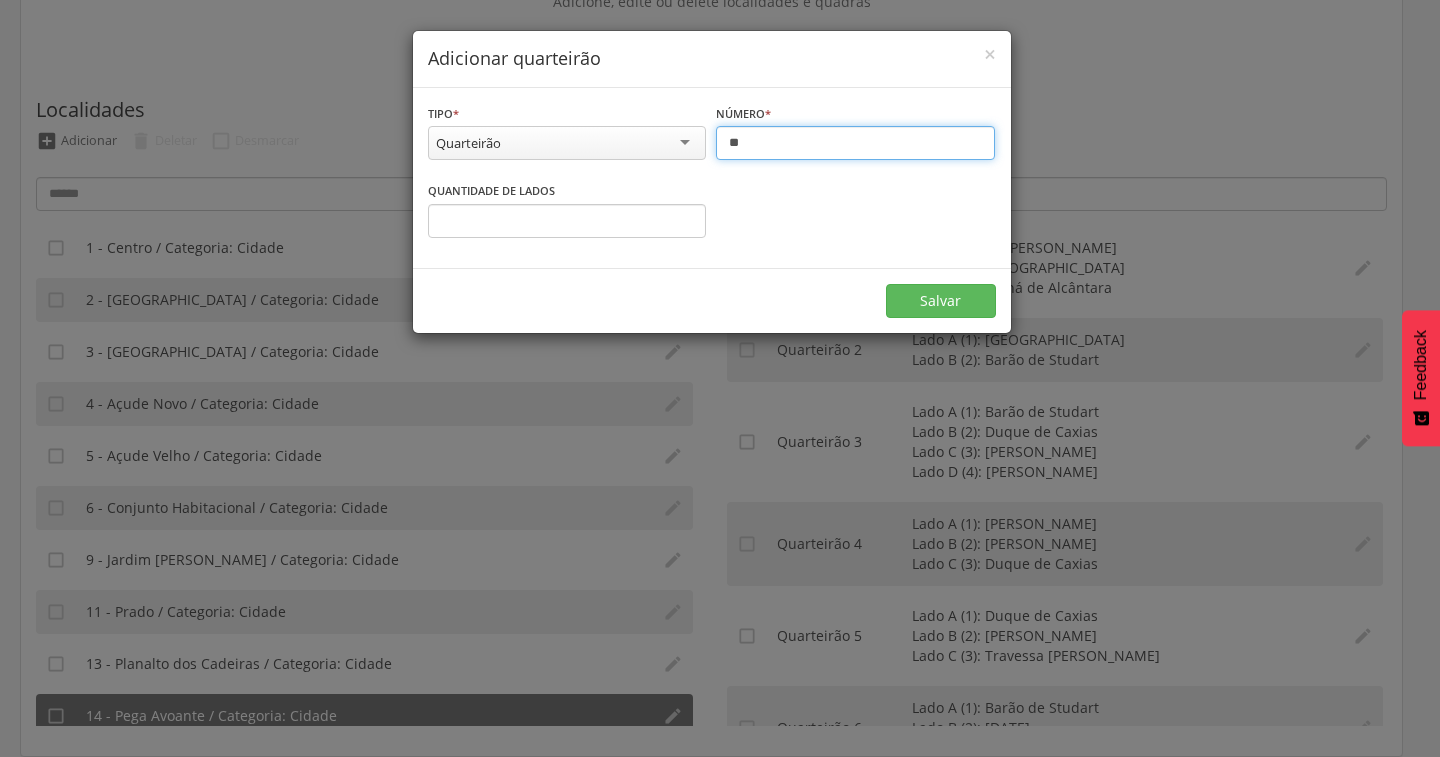 click on "**" at bounding box center [855, 143] 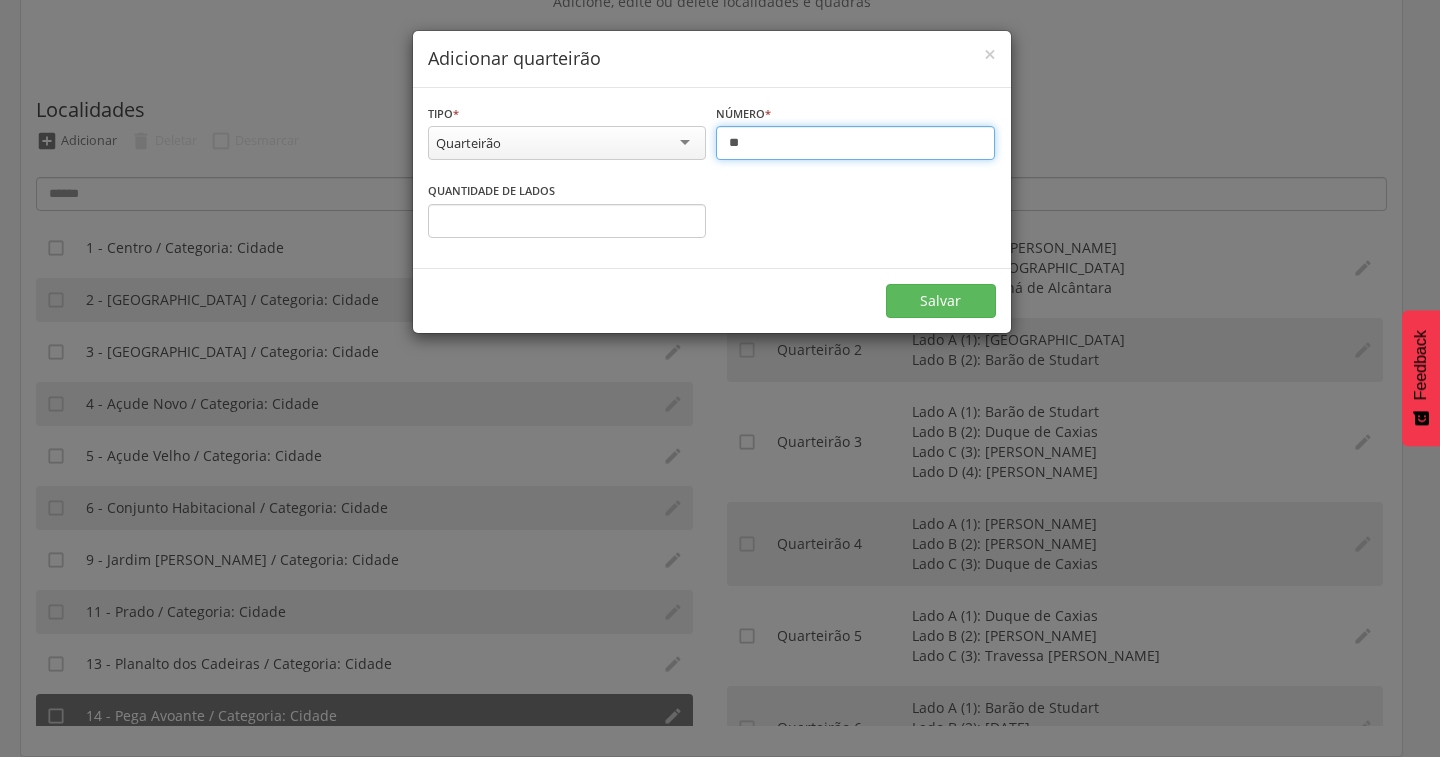 type on "**" 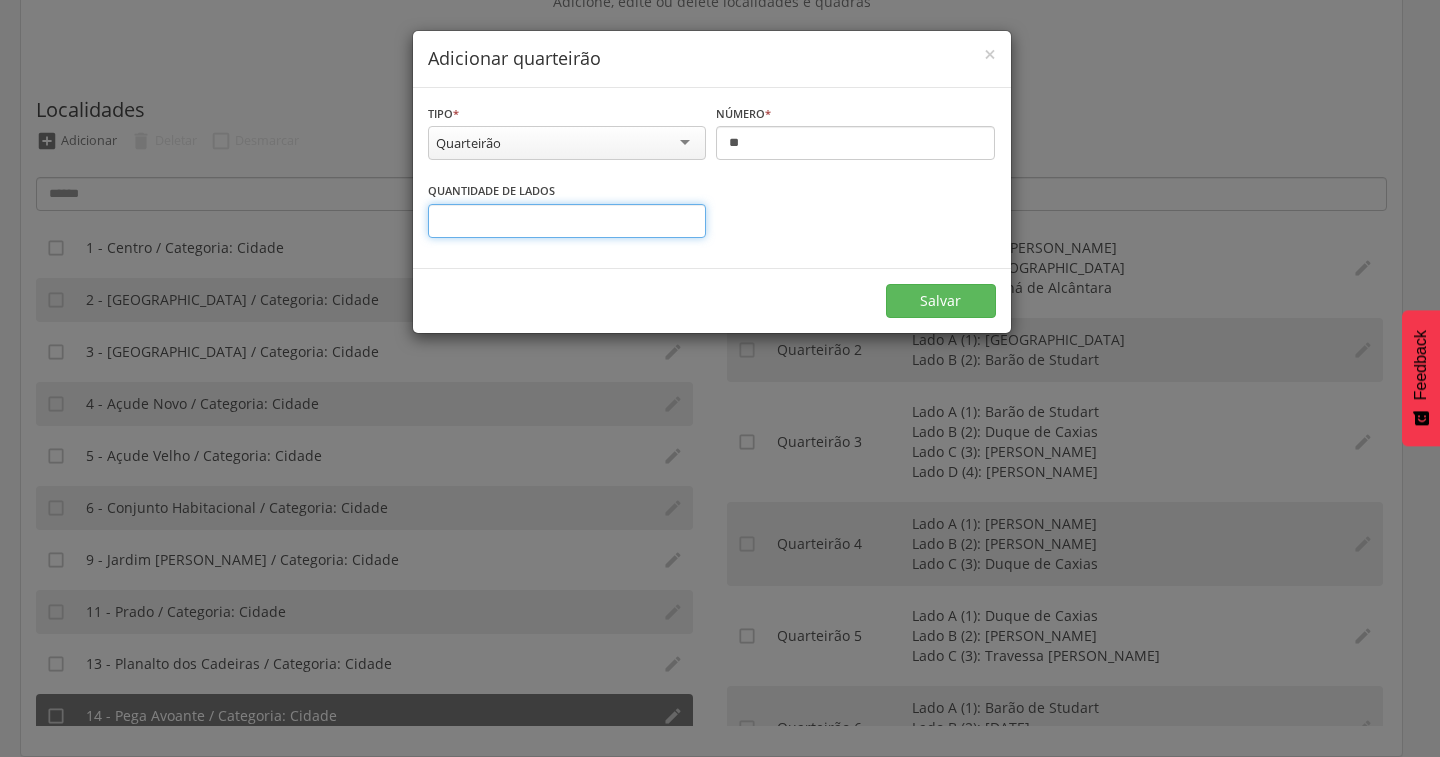 click on "*" at bounding box center (567, 221) 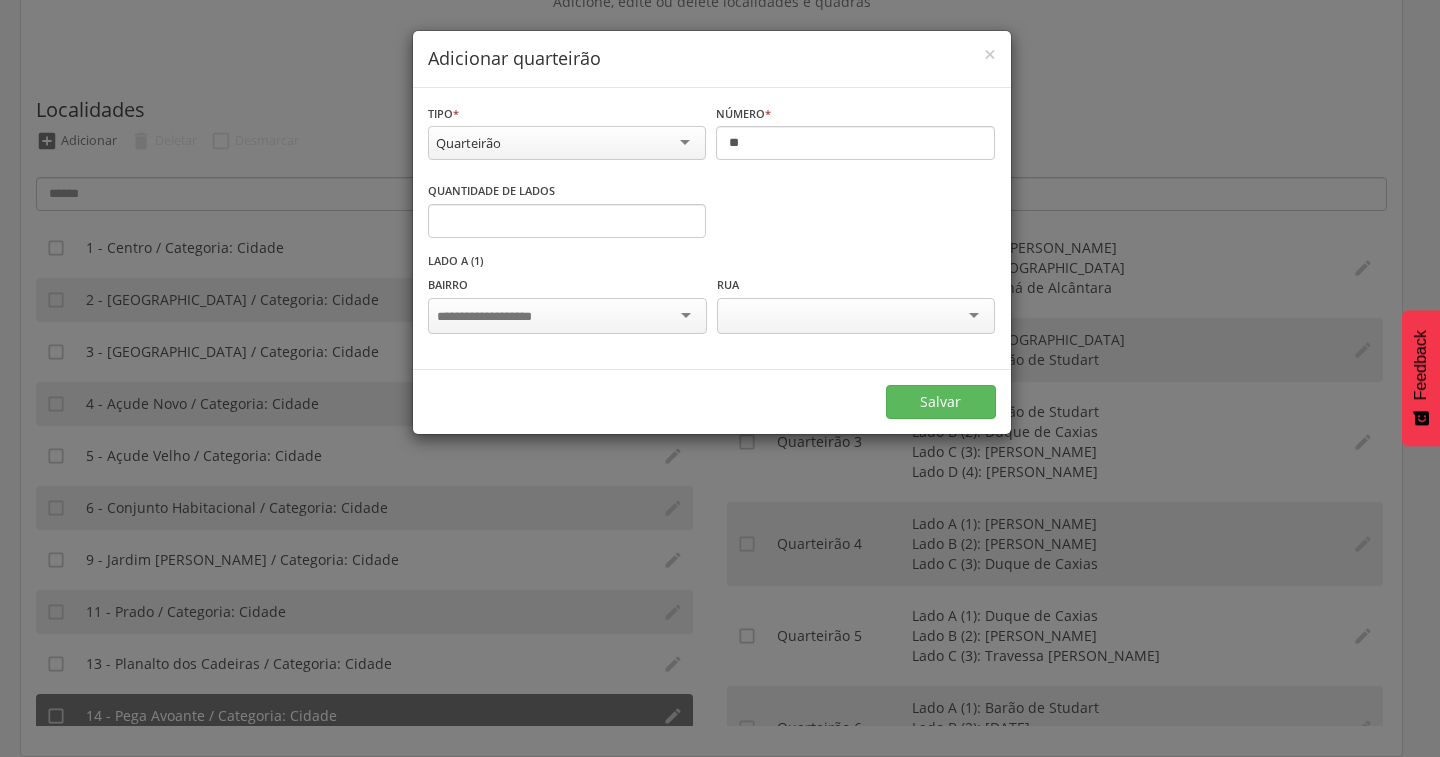 click at bounding box center (567, 316) 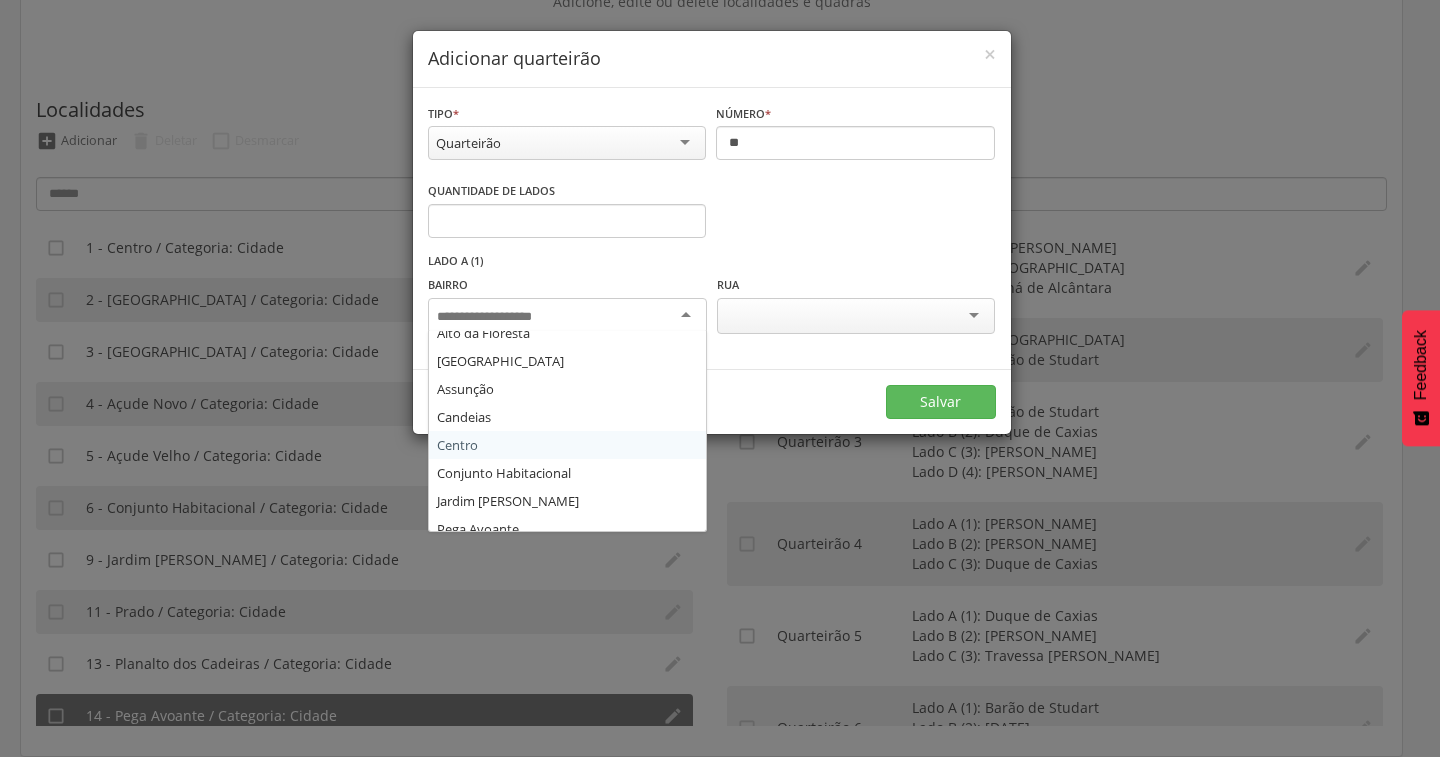 scroll, scrollTop: 136, scrollLeft: 0, axis: vertical 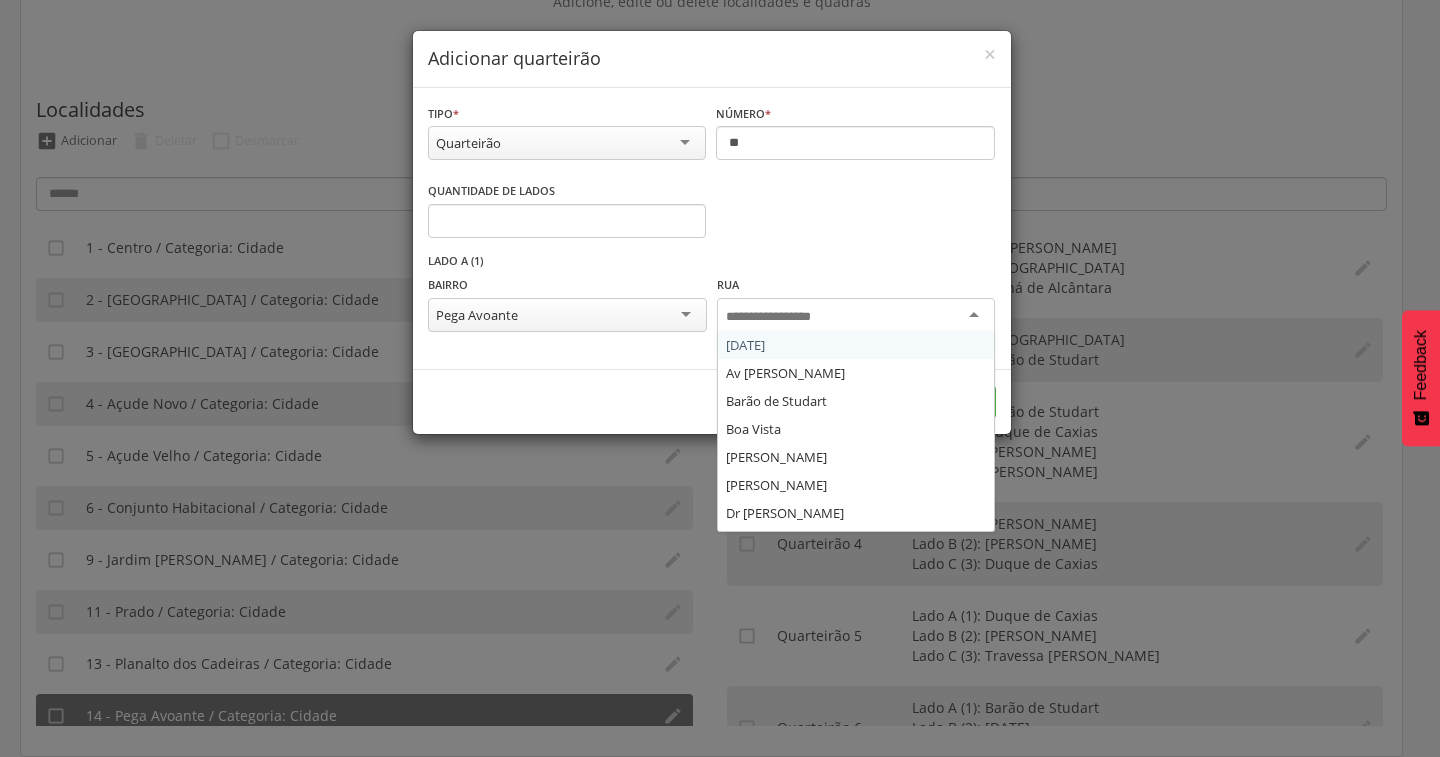 click at bounding box center (784, 317) 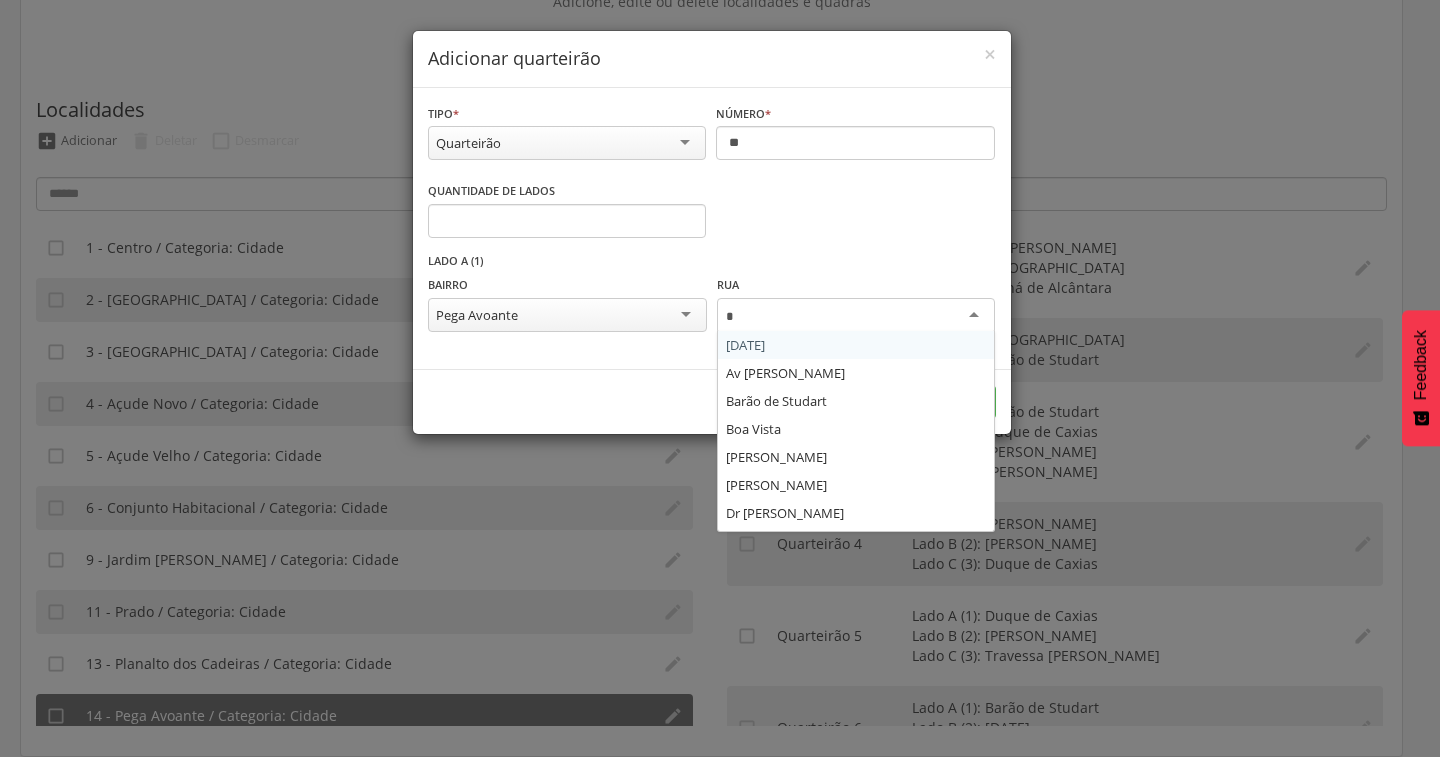 type on "**" 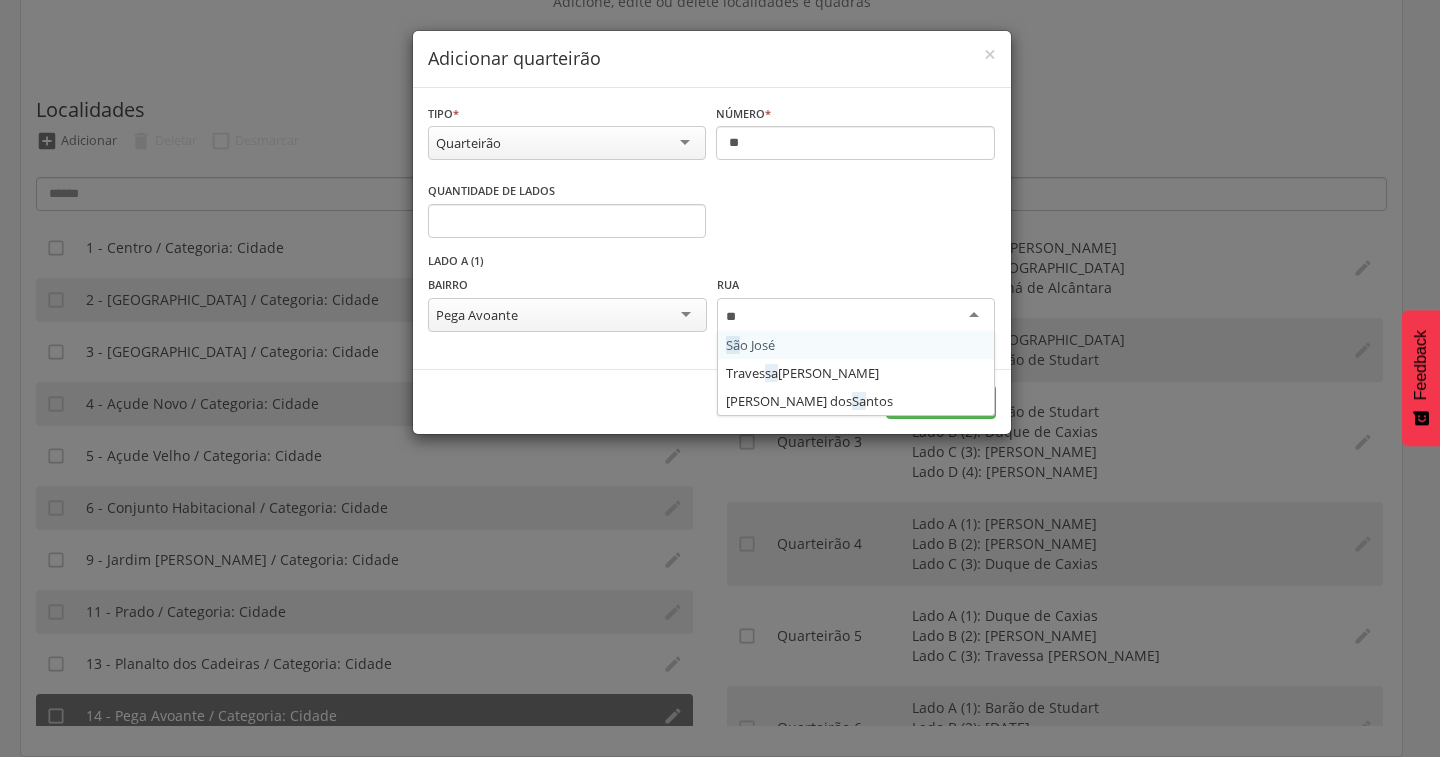 type 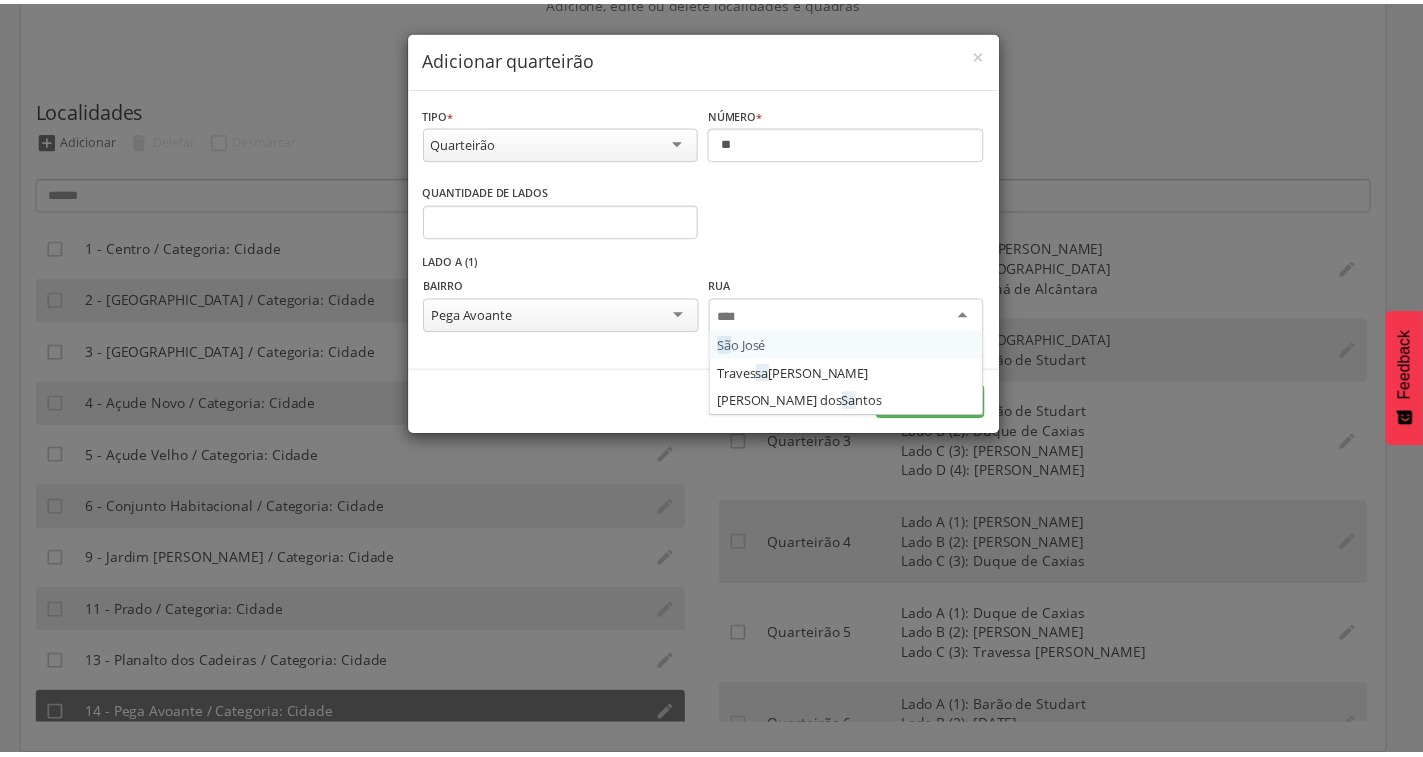 scroll, scrollTop: 0, scrollLeft: 0, axis: both 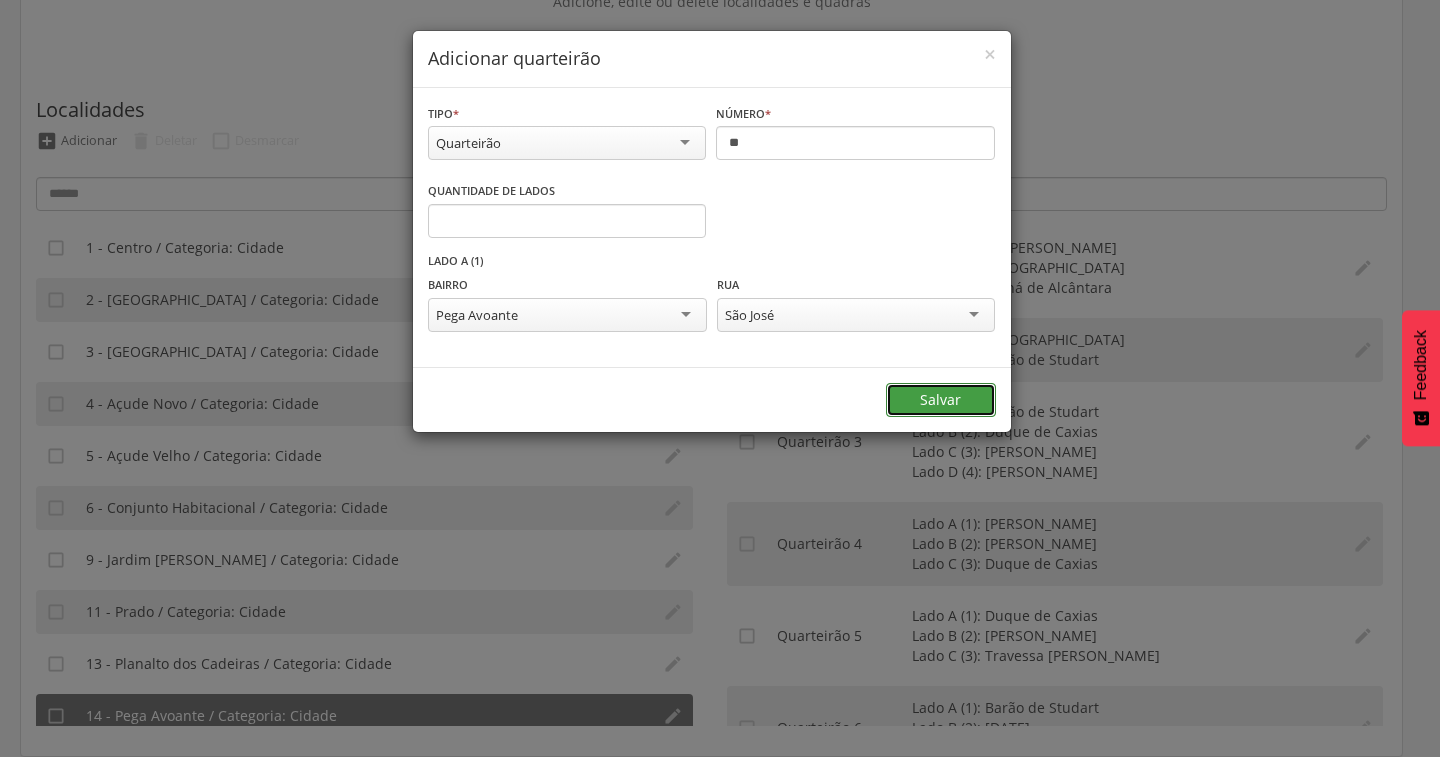 click on "Salvar" at bounding box center [941, 400] 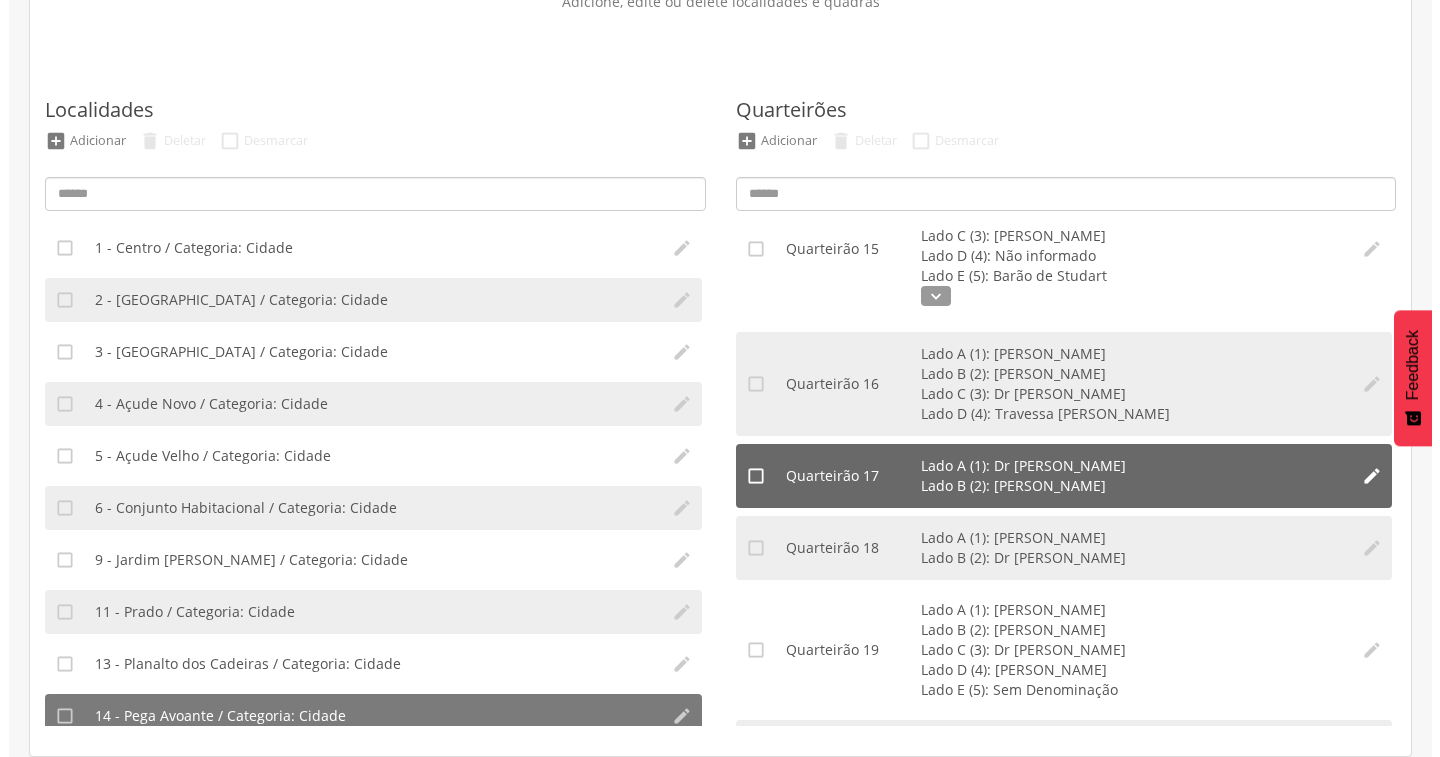 scroll, scrollTop: 1446, scrollLeft: 0, axis: vertical 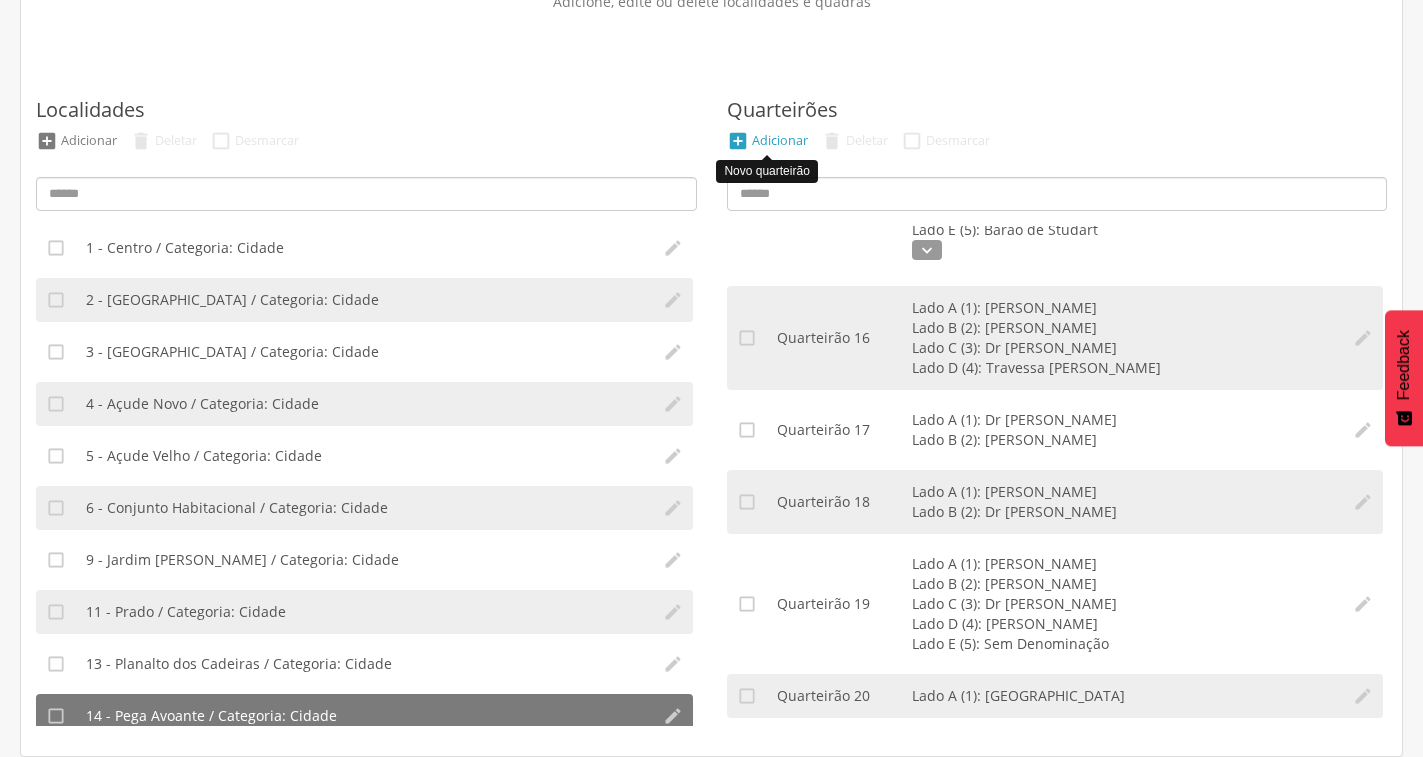 click on "Adicionar" at bounding box center (780, 140) 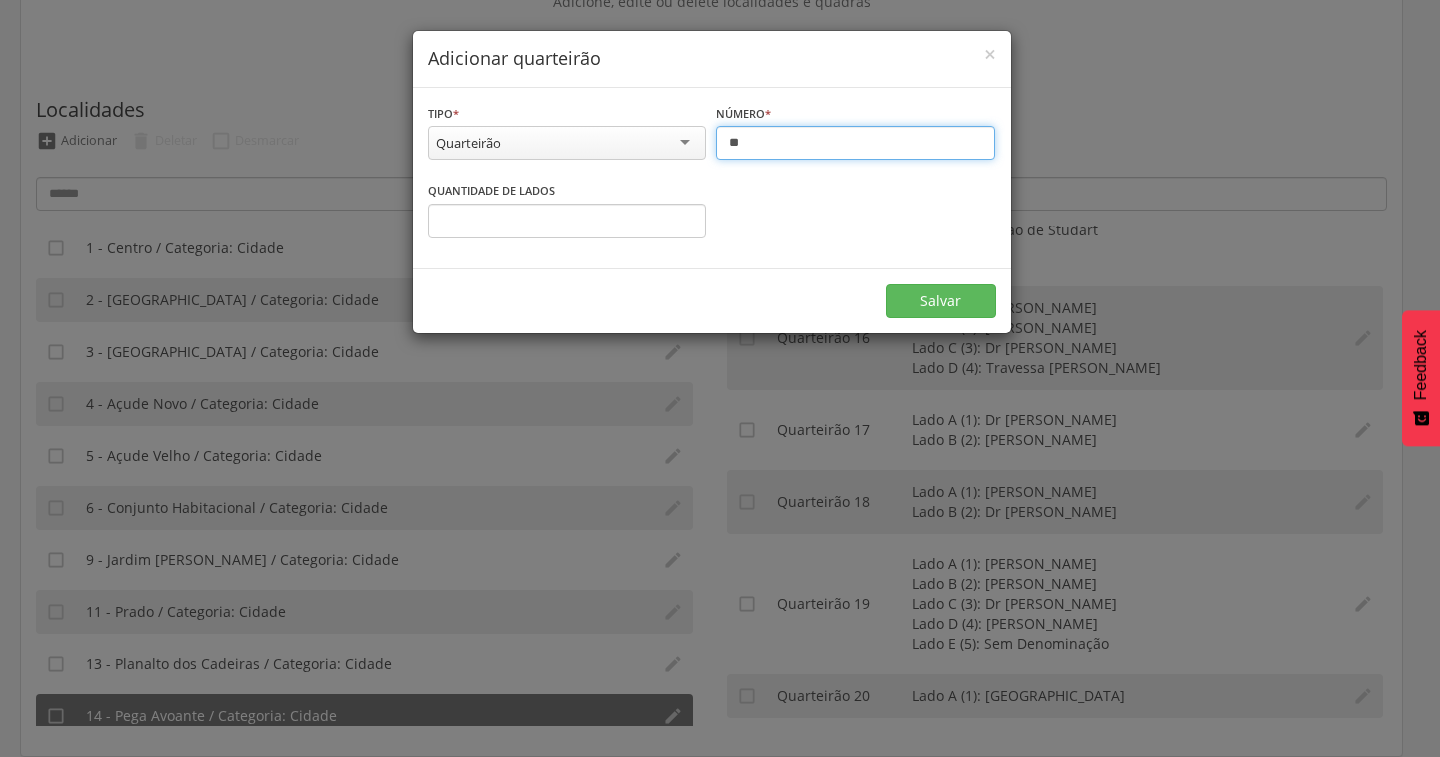 click on "**" at bounding box center (855, 143) 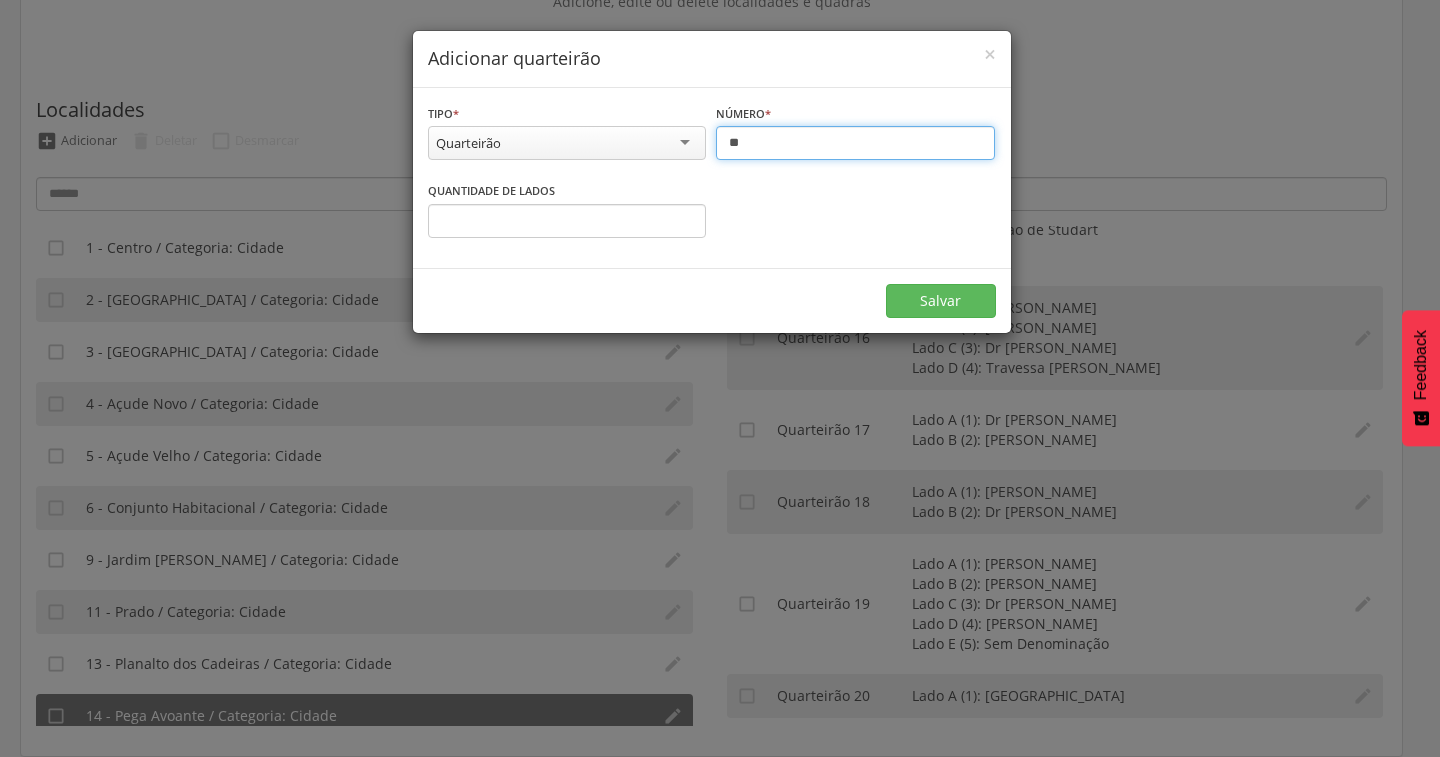 type on "**" 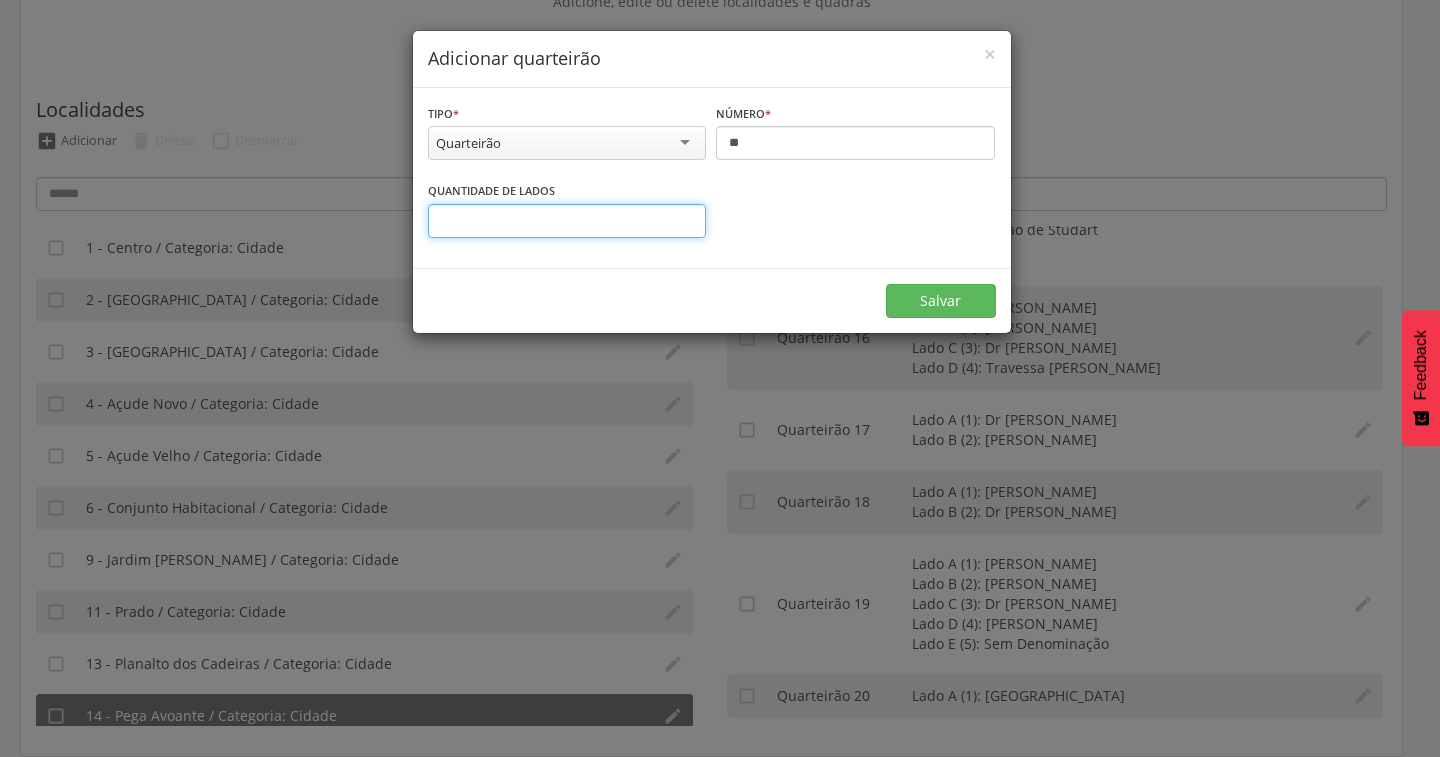 click on "*" at bounding box center (567, 221) 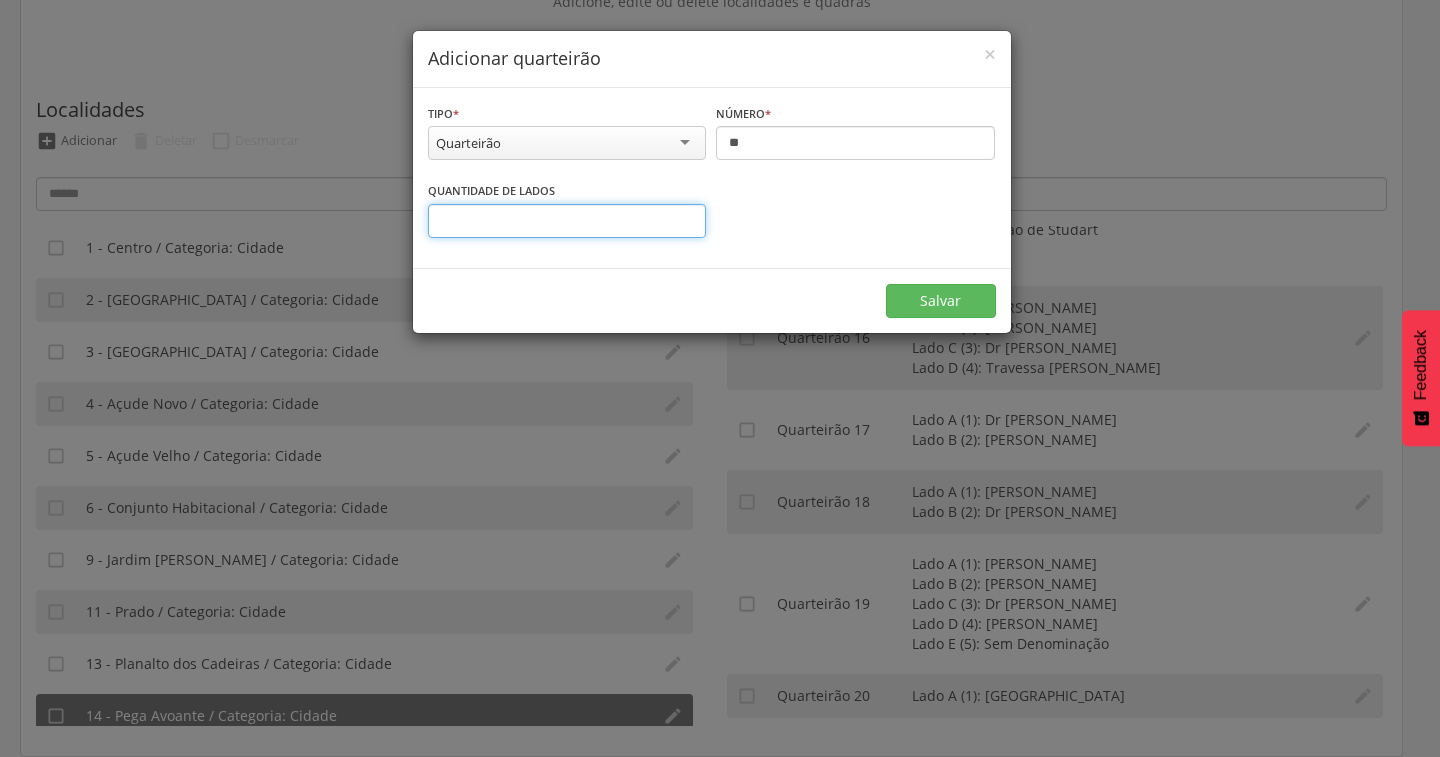 click on "*" at bounding box center (567, 221) 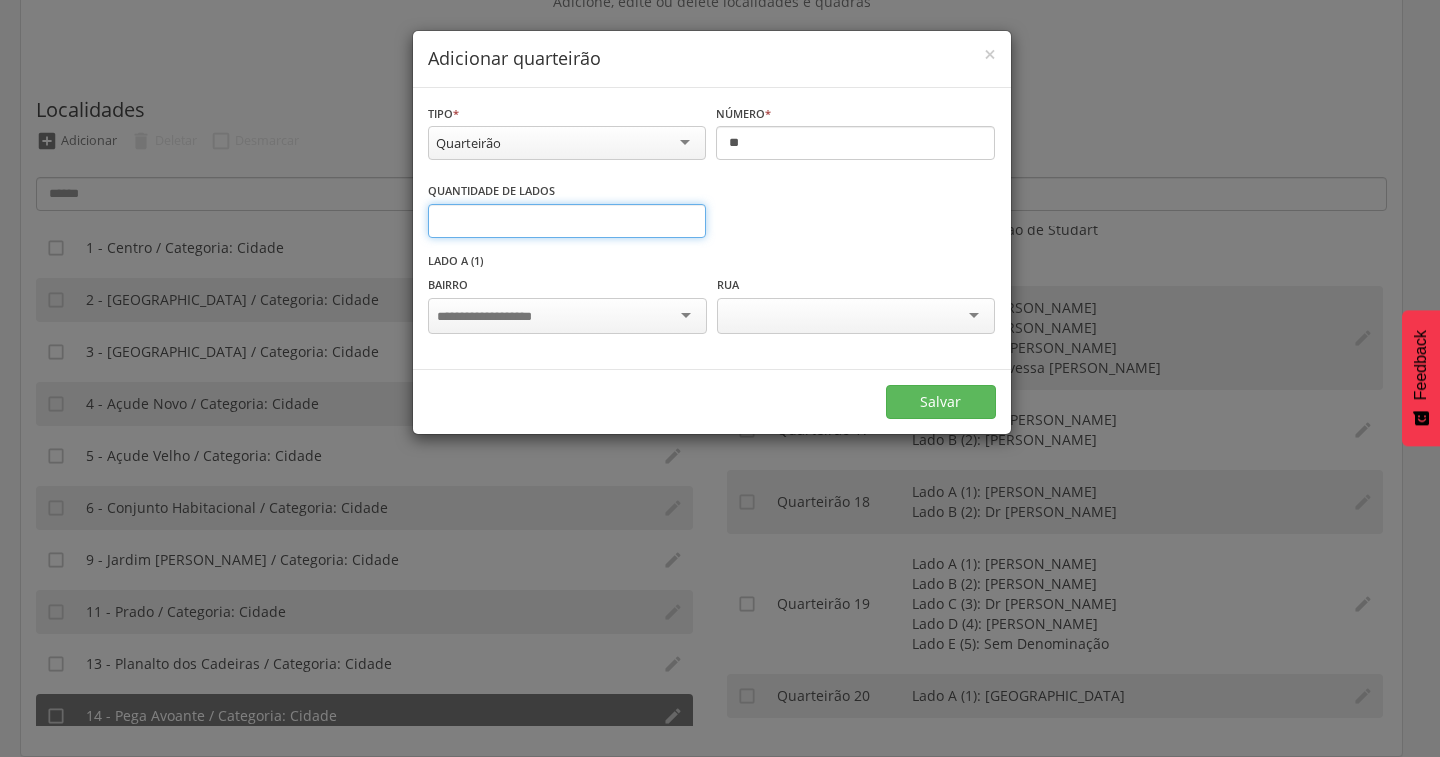 click on "*" at bounding box center (567, 221) 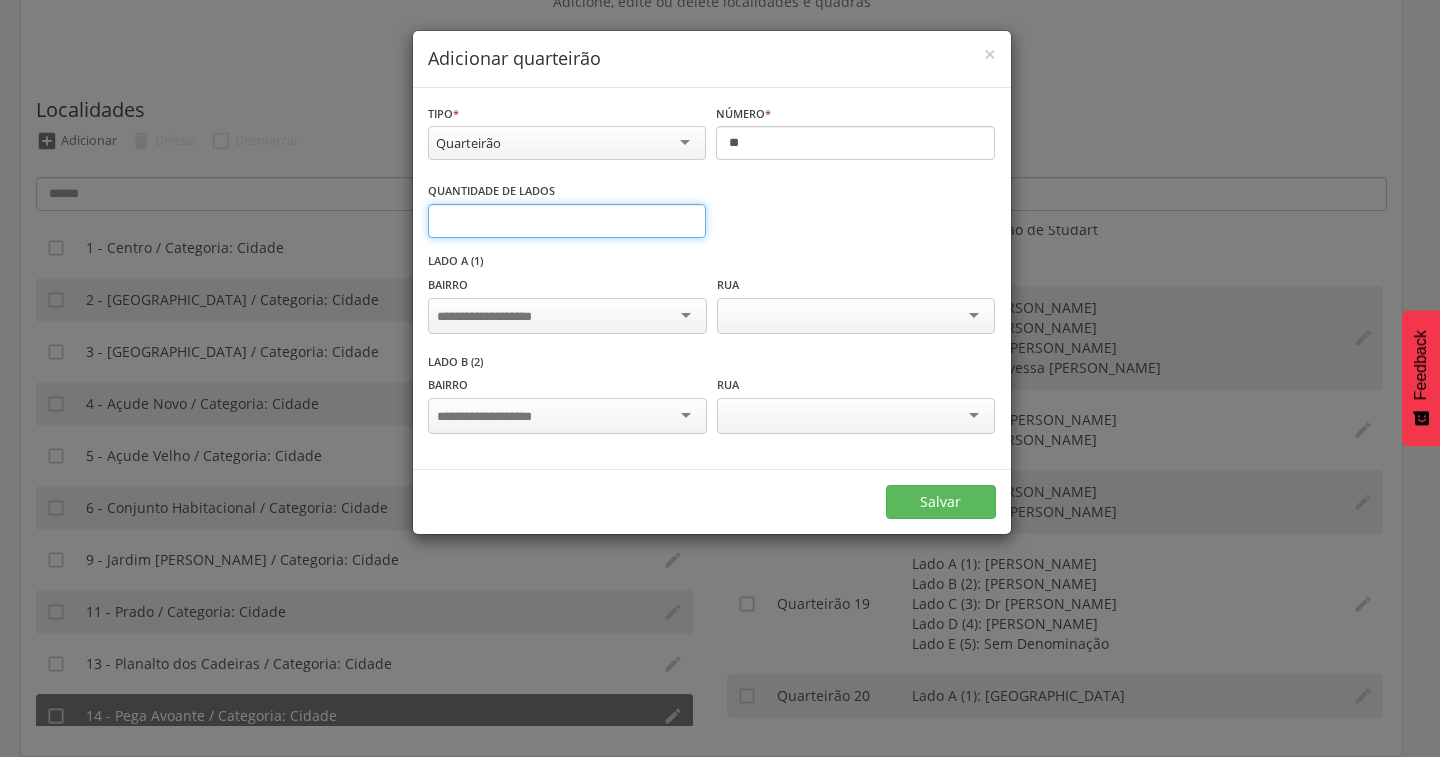 type on "*" 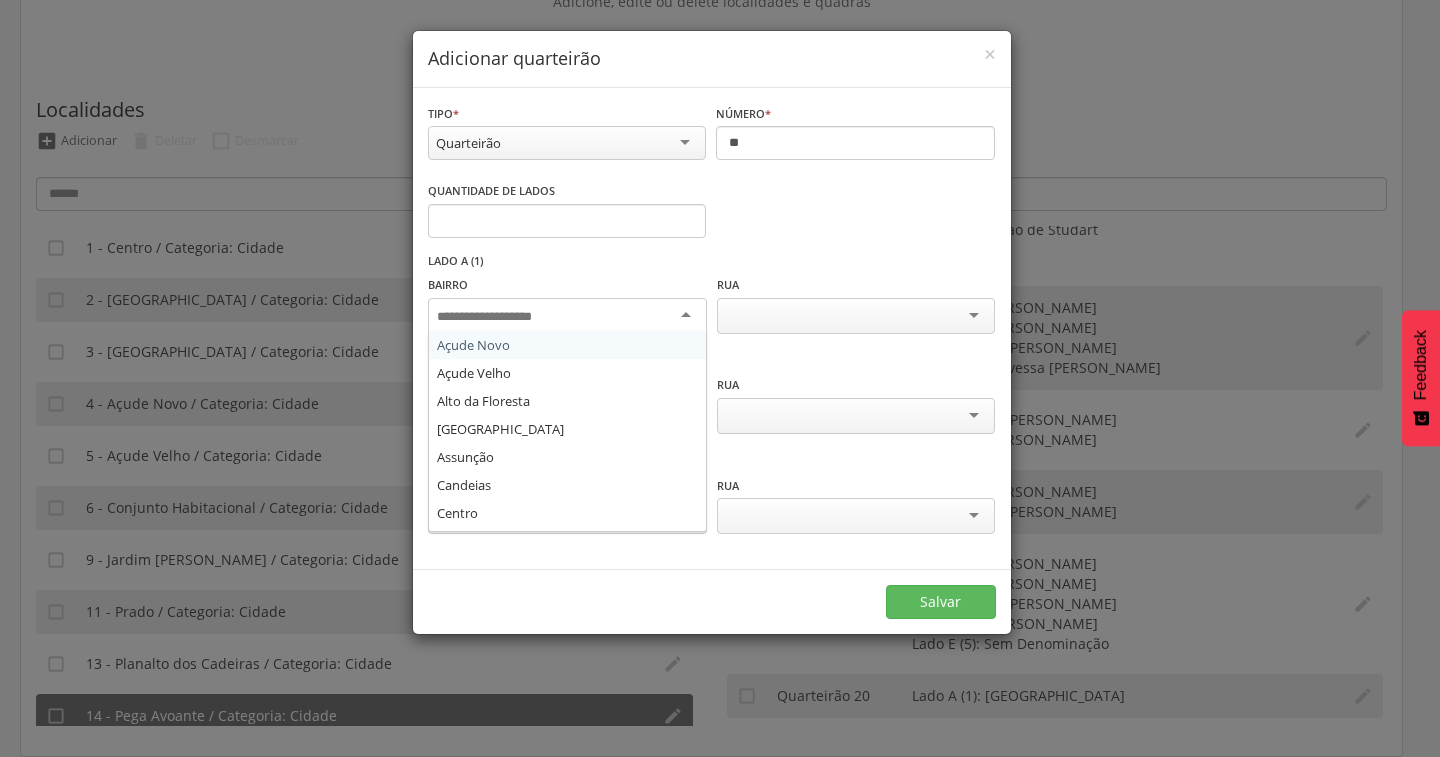 click at bounding box center [567, 316] 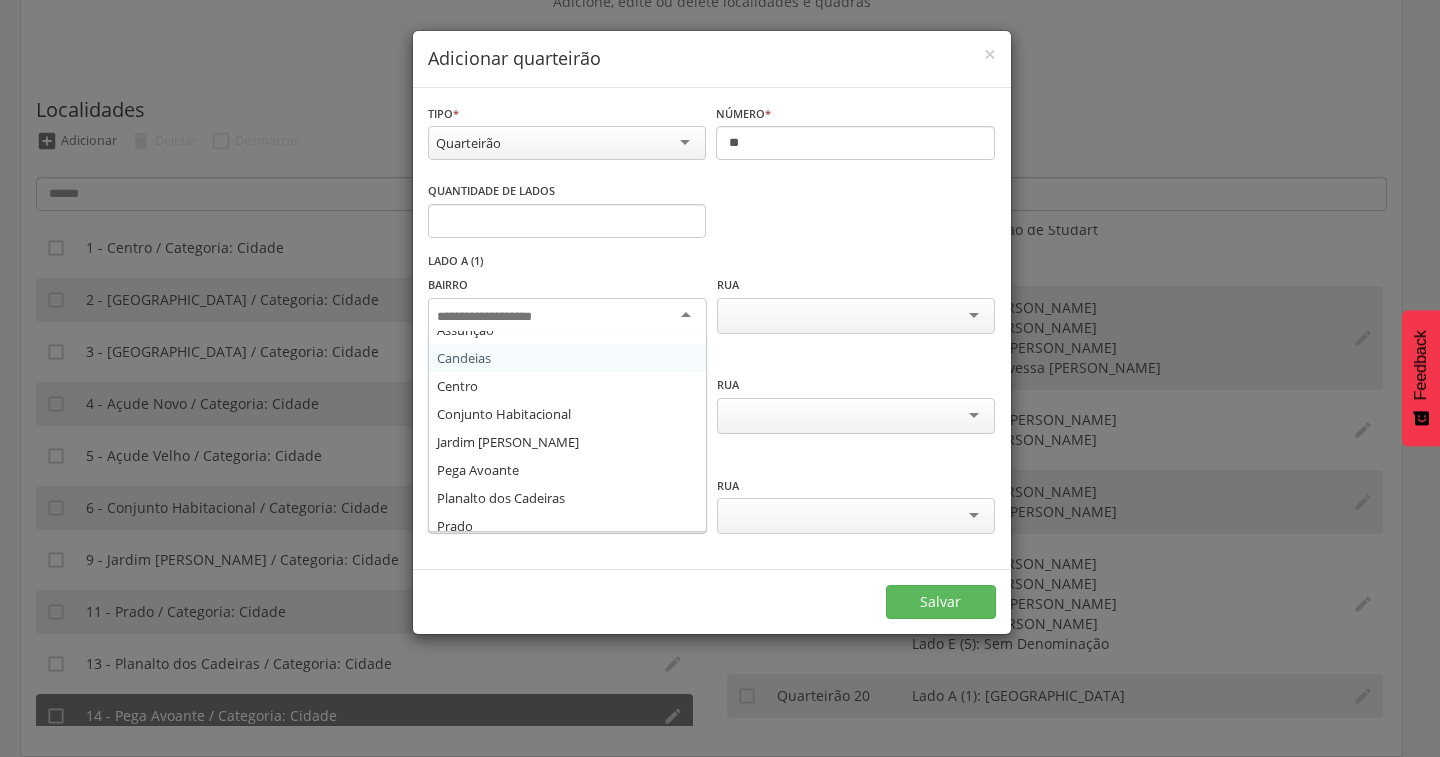 scroll, scrollTop: 136, scrollLeft: 0, axis: vertical 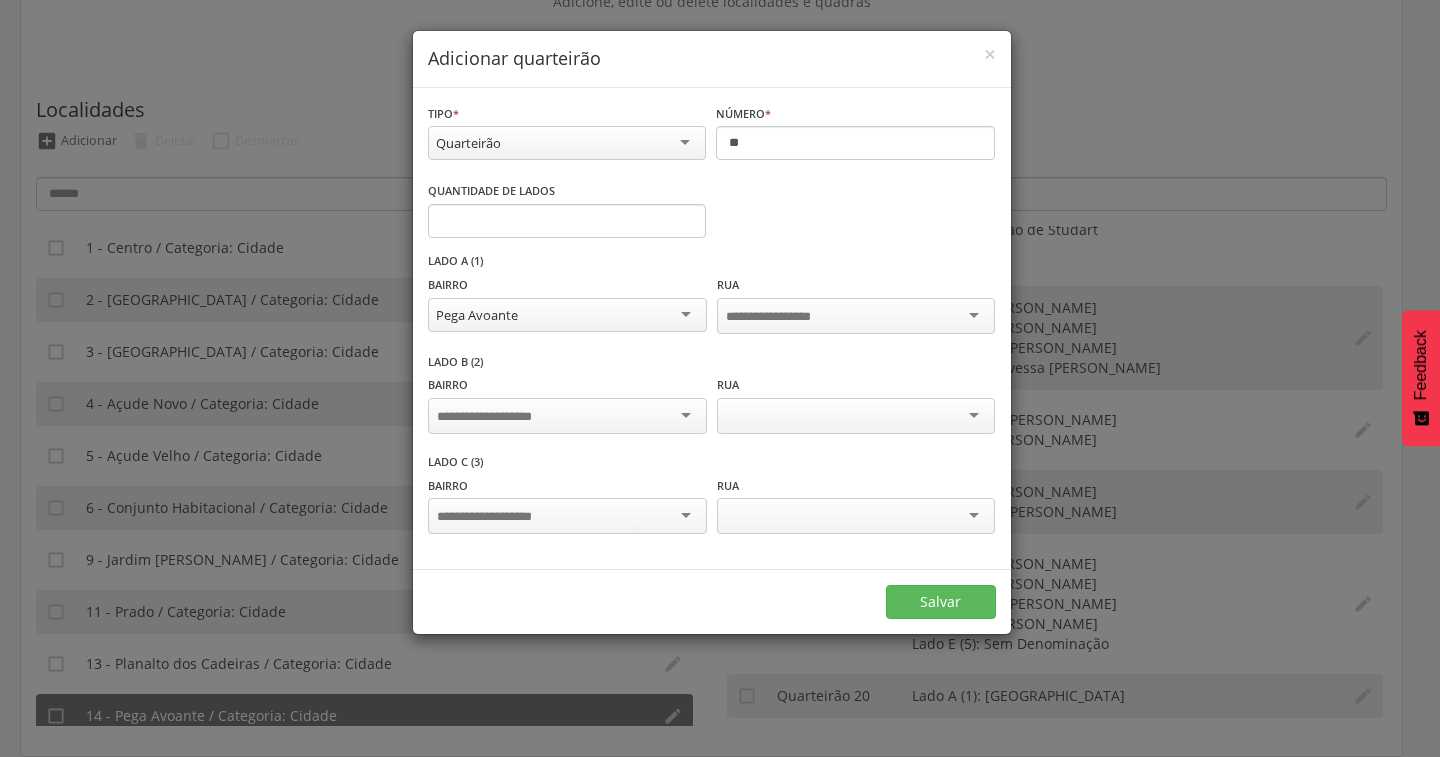 click at bounding box center [567, 416] 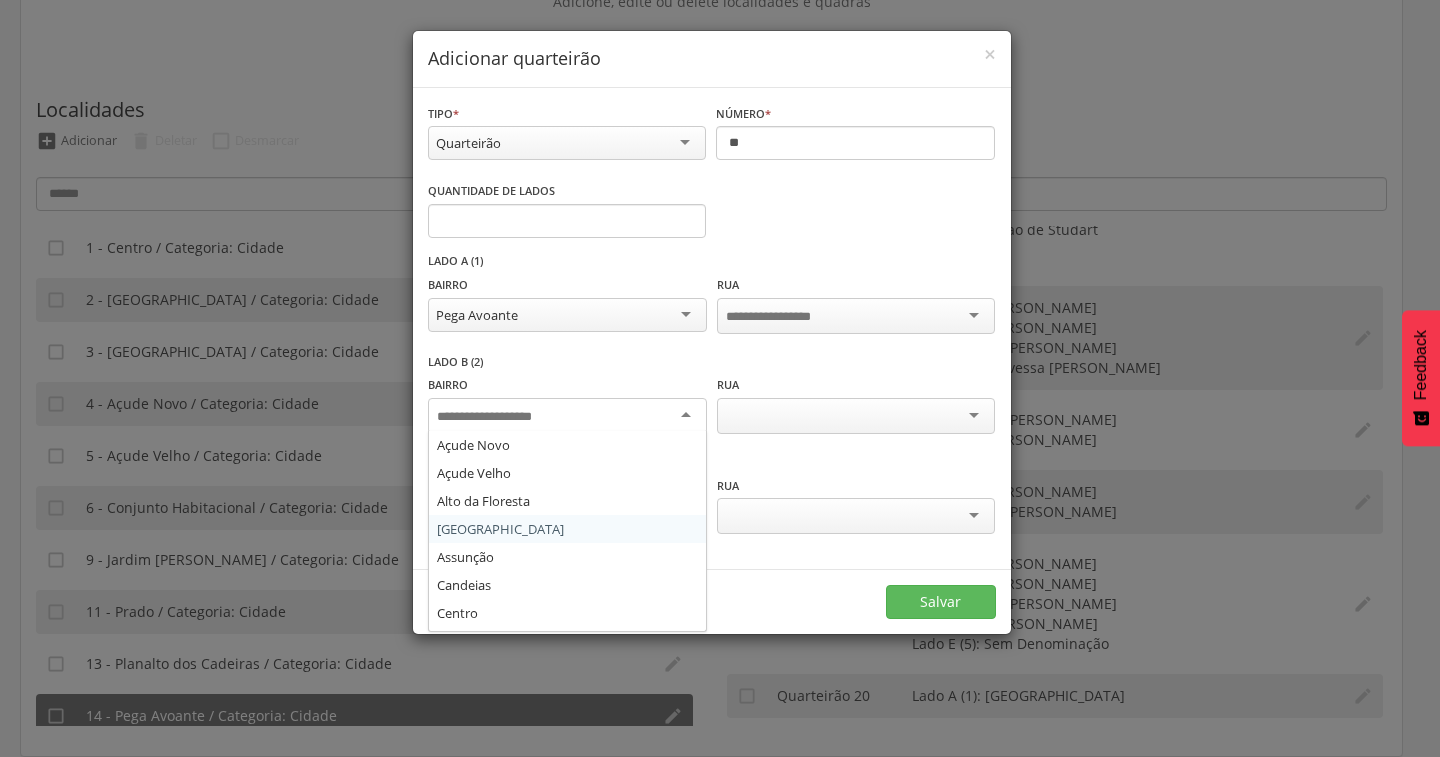 scroll, scrollTop: 136, scrollLeft: 0, axis: vertical 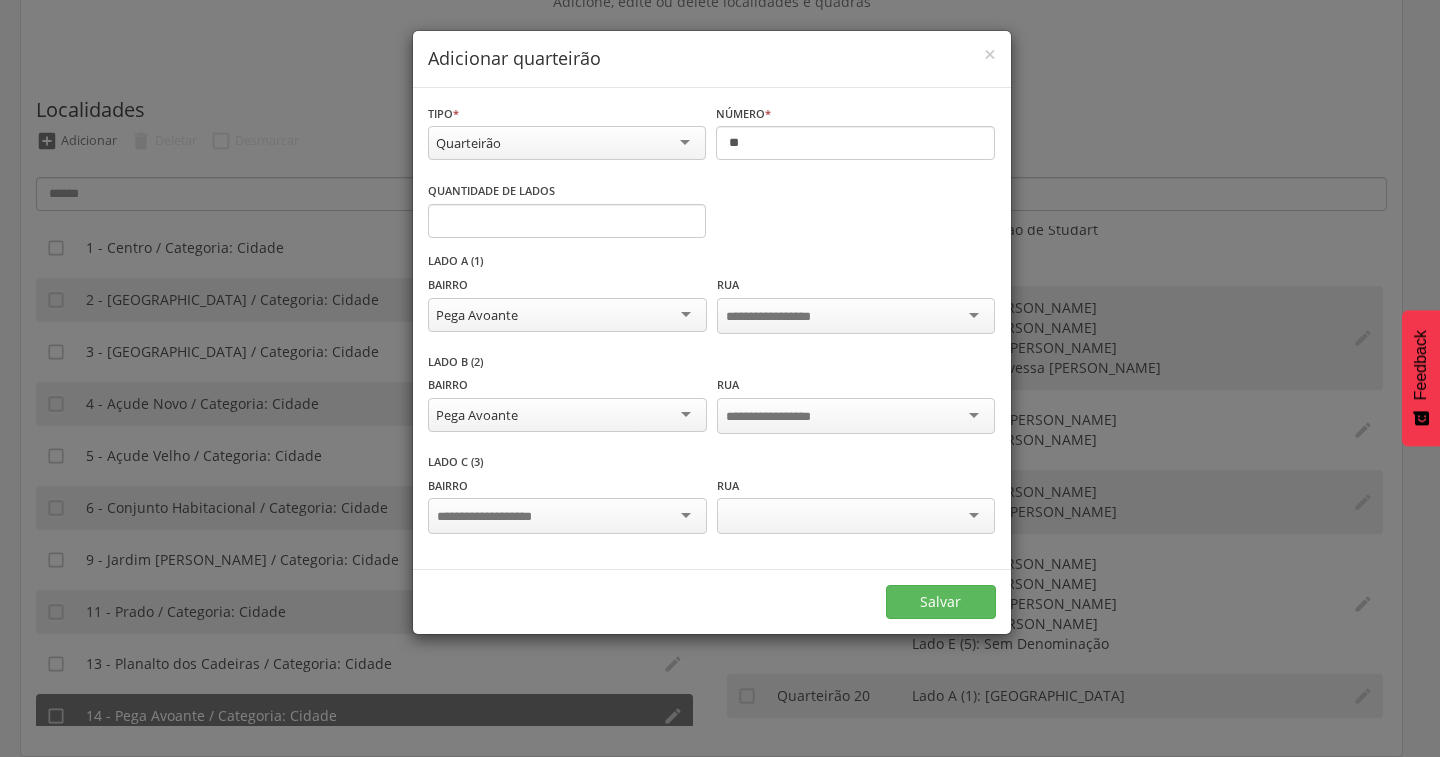 click at bounding box center [567, 516] 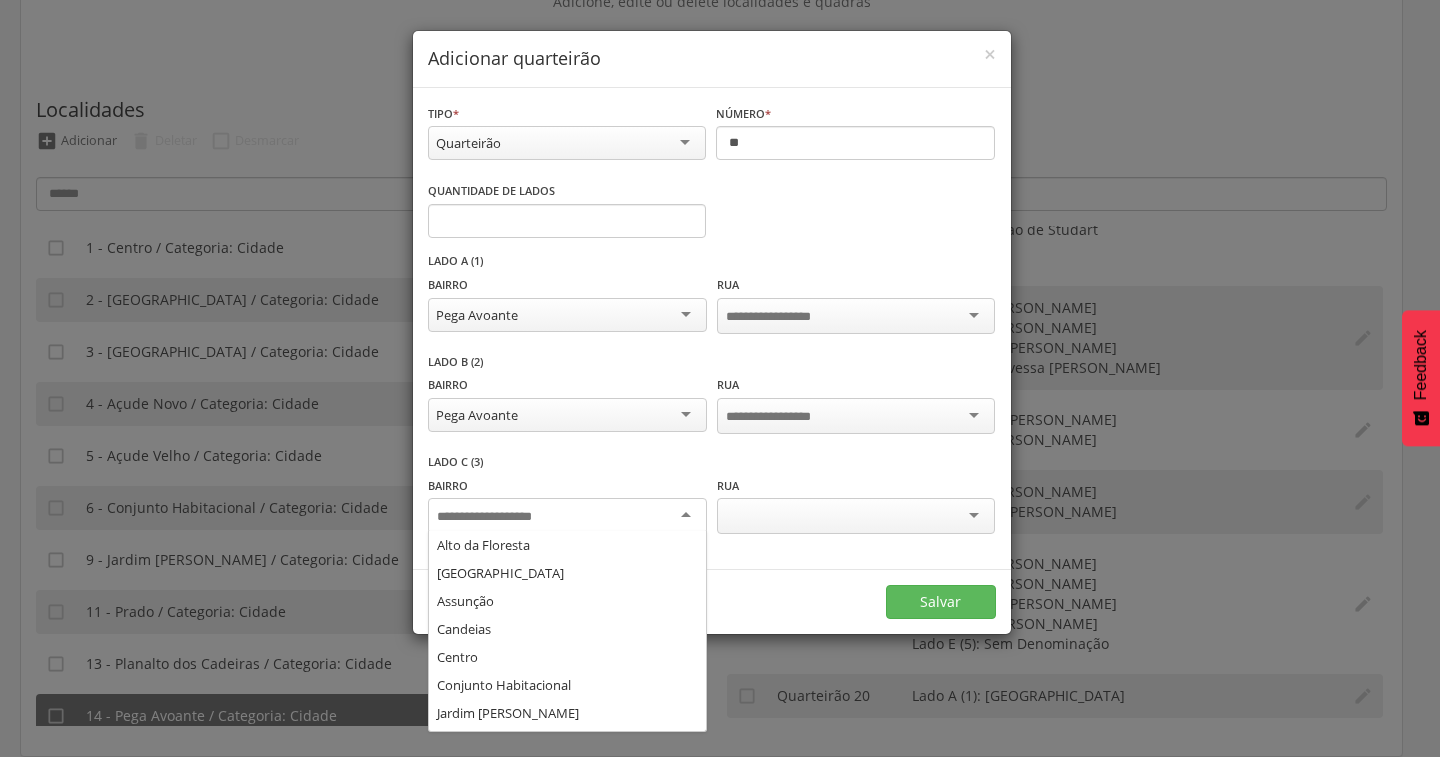 scroll, scrollTop: 136, scrollLeft: 0, axis: vertical 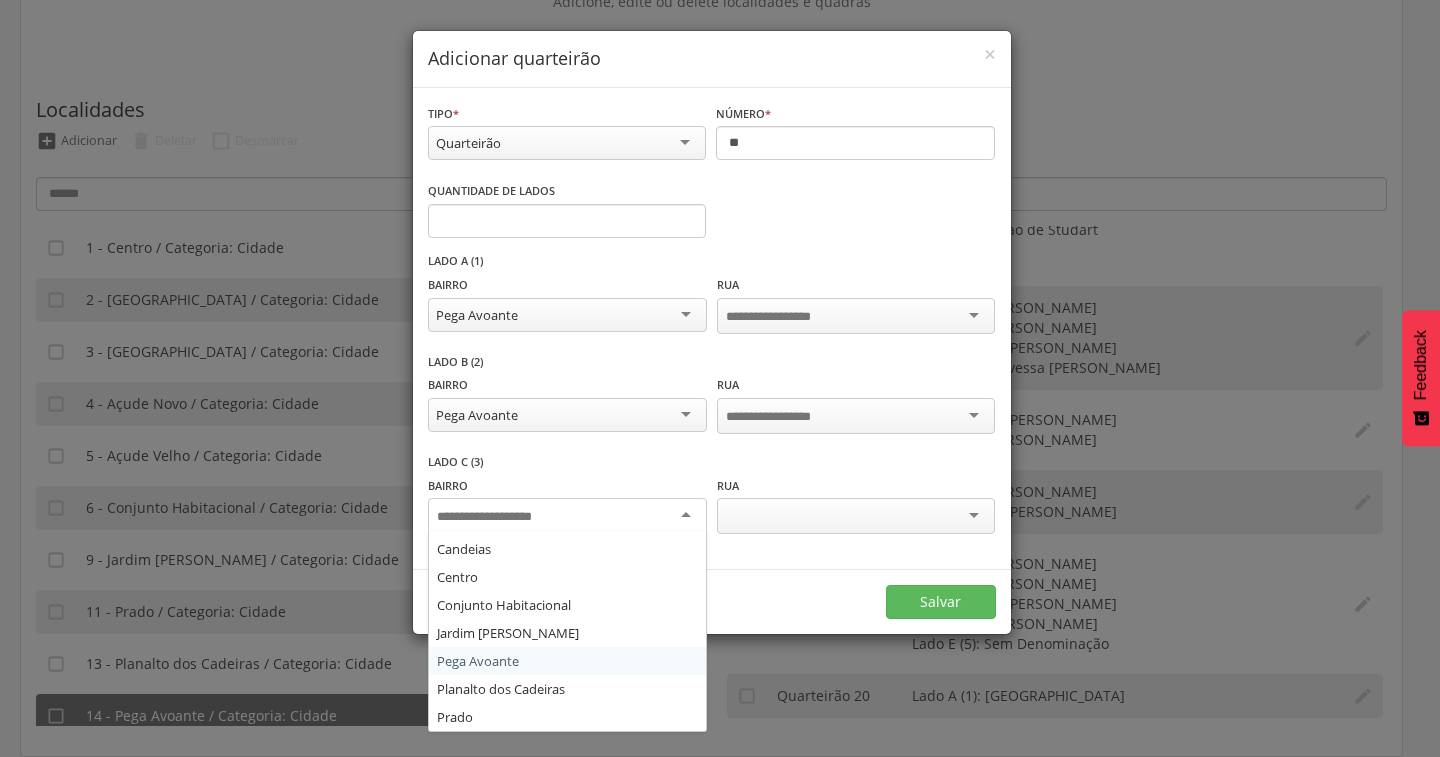 drag, startPoint x: 522, startPoint y: 659, endPoint x: 573, endPoint y: 582, distance: 92.358 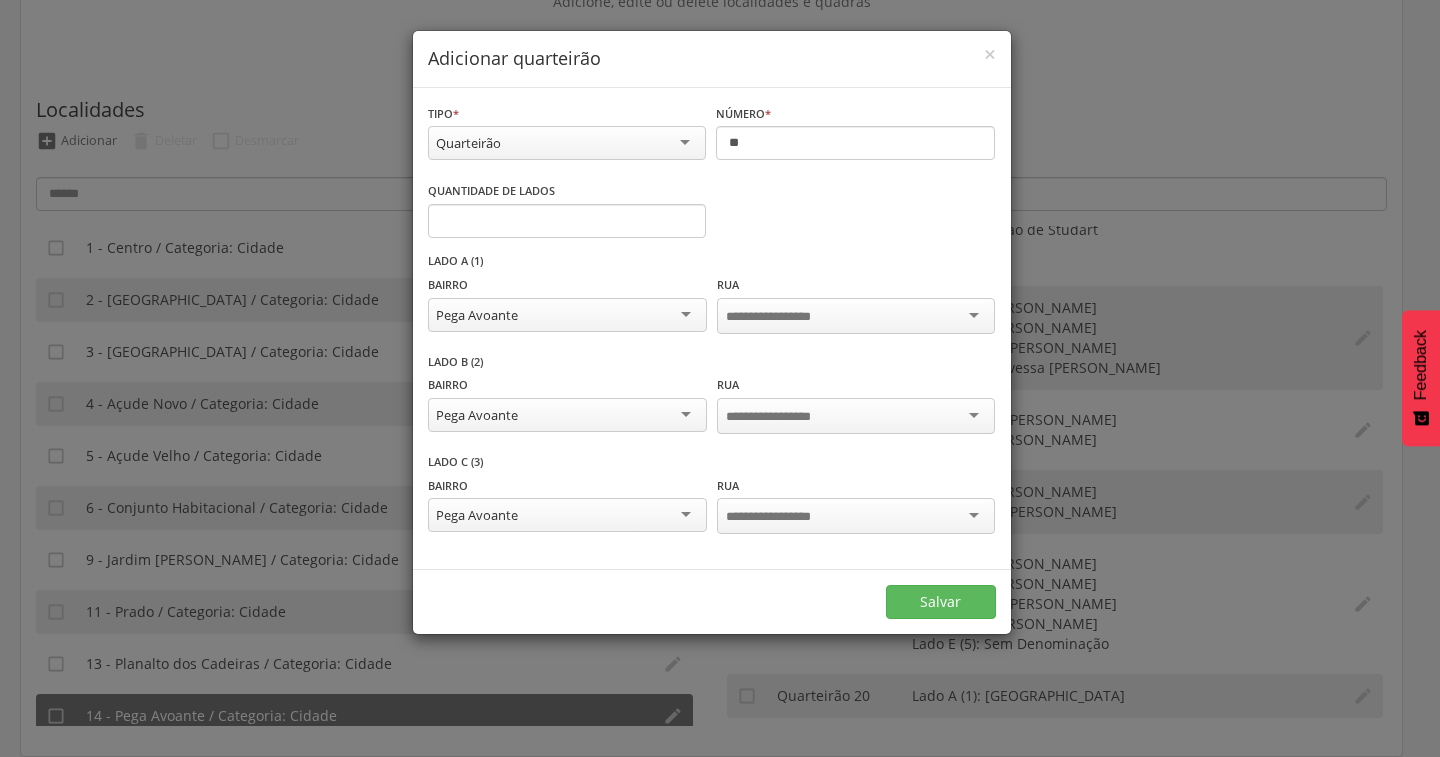 click at bounding box center (856, 316) 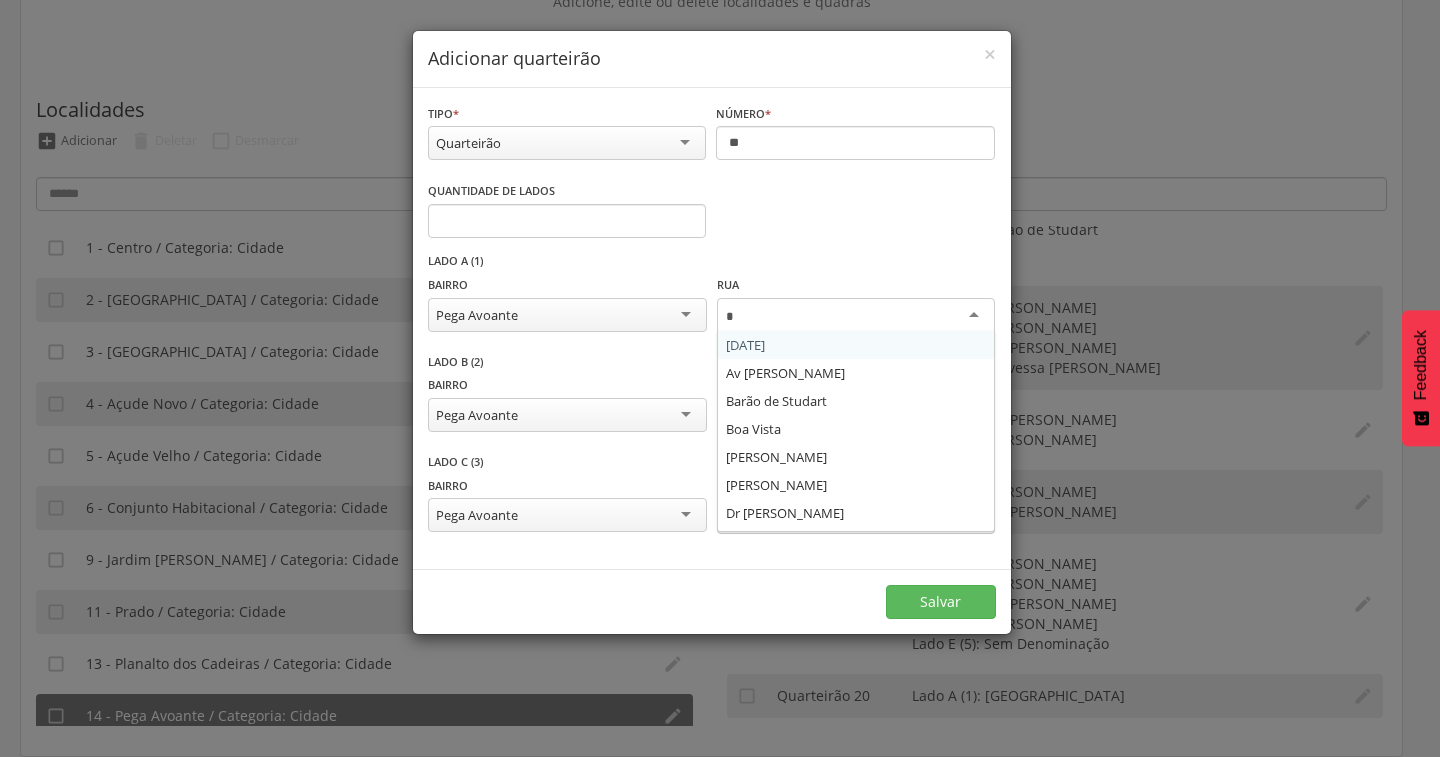 type on "**" 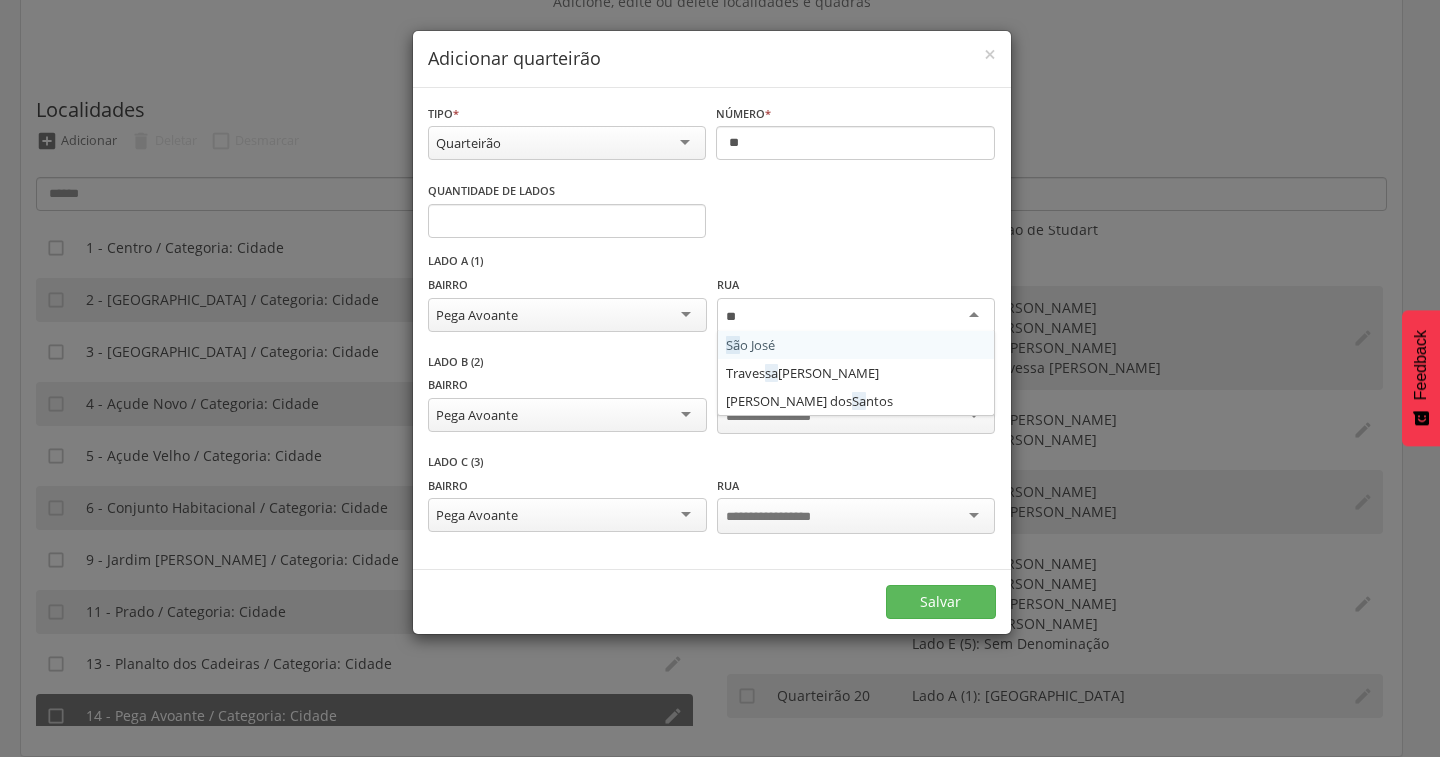 type 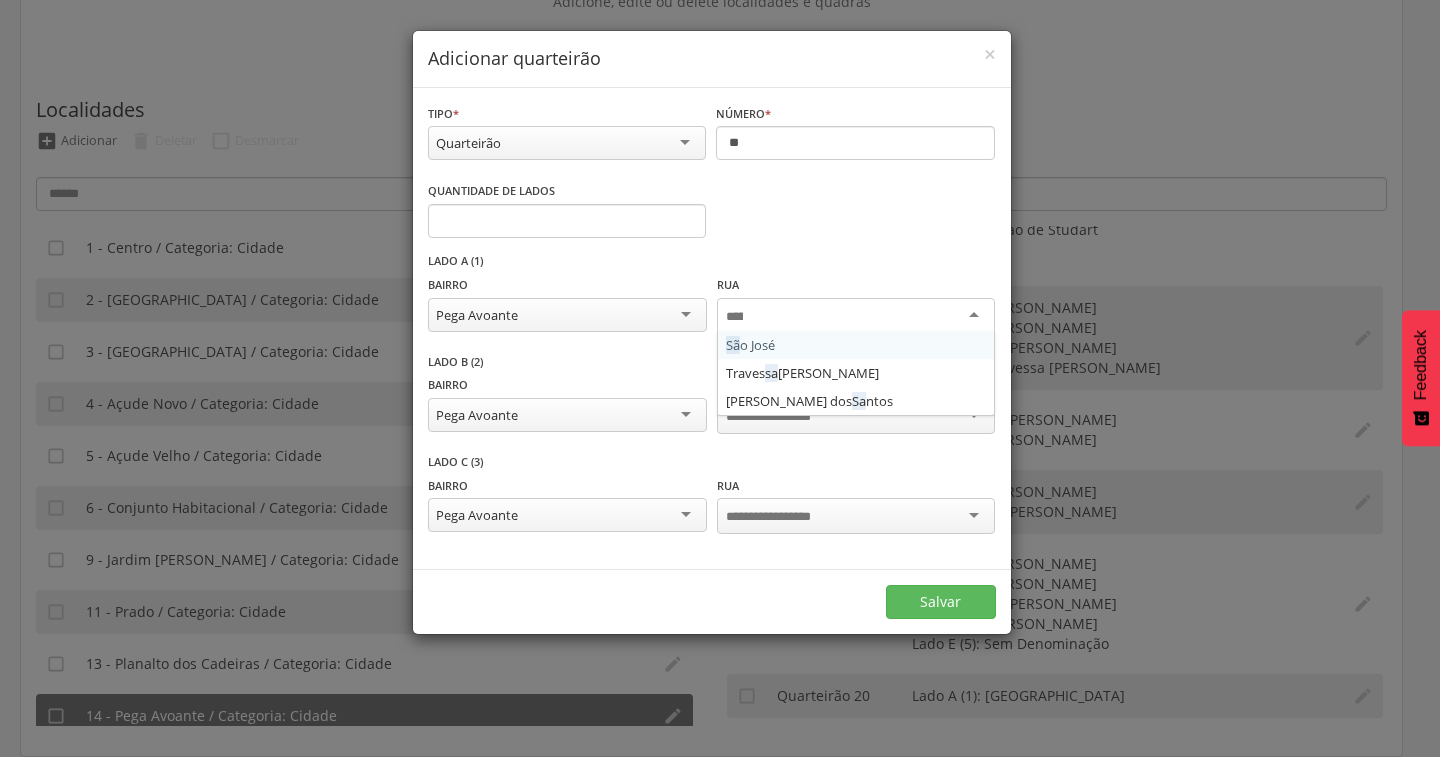 scroll, scrollTop: 0, scrollLeft: 0, axis: both 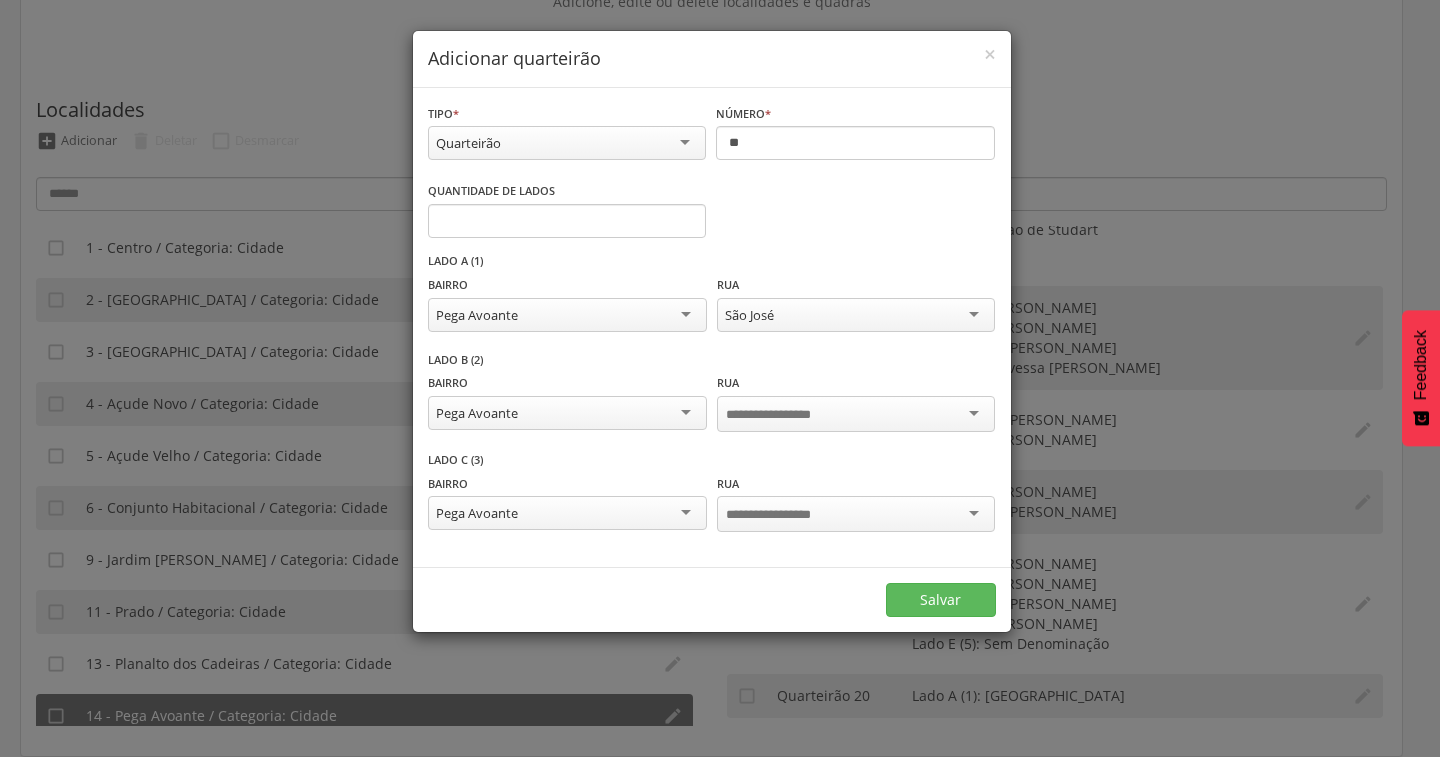 click at bounding box center (856, 414) 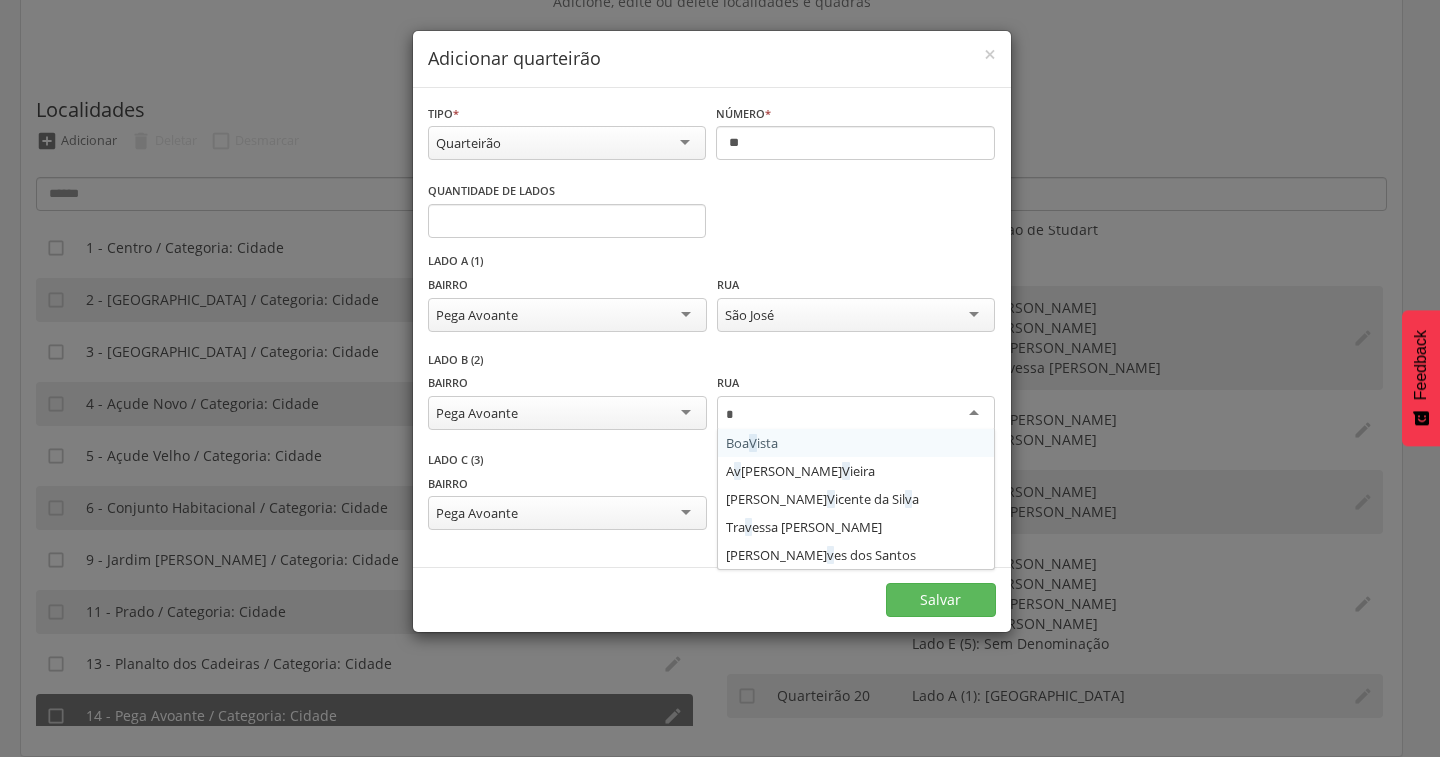 type on "**" 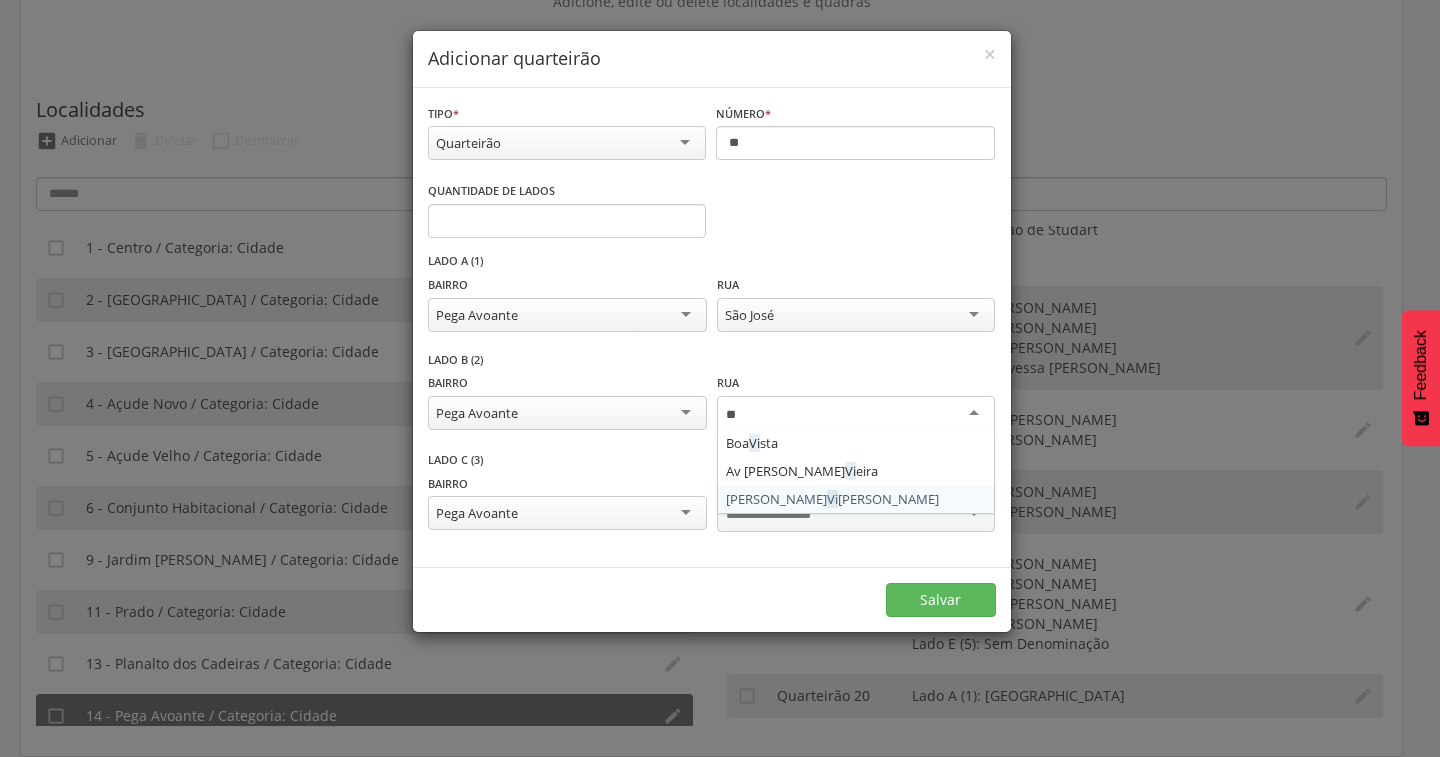 type 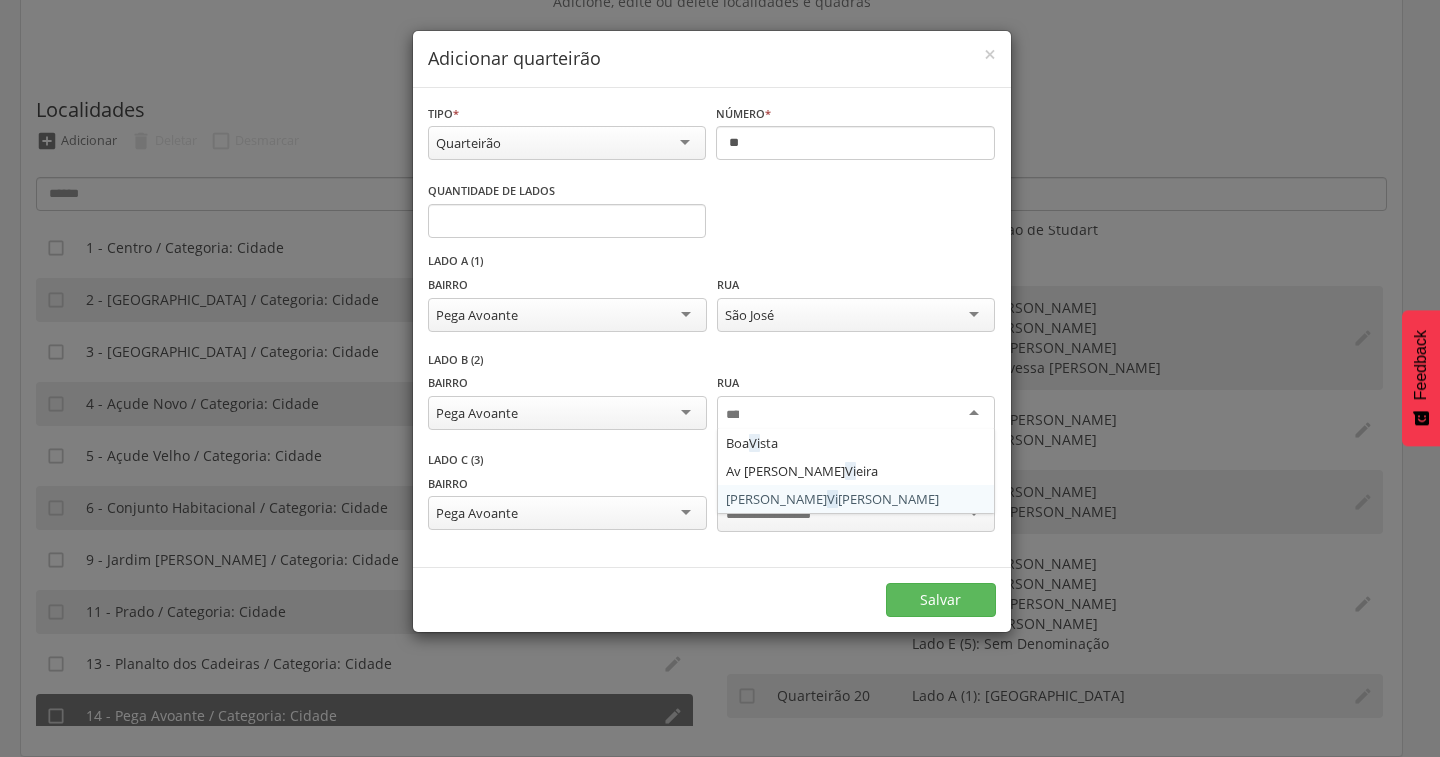 scroll, scrollTop: 0, scrollLeft: 0, axis: both 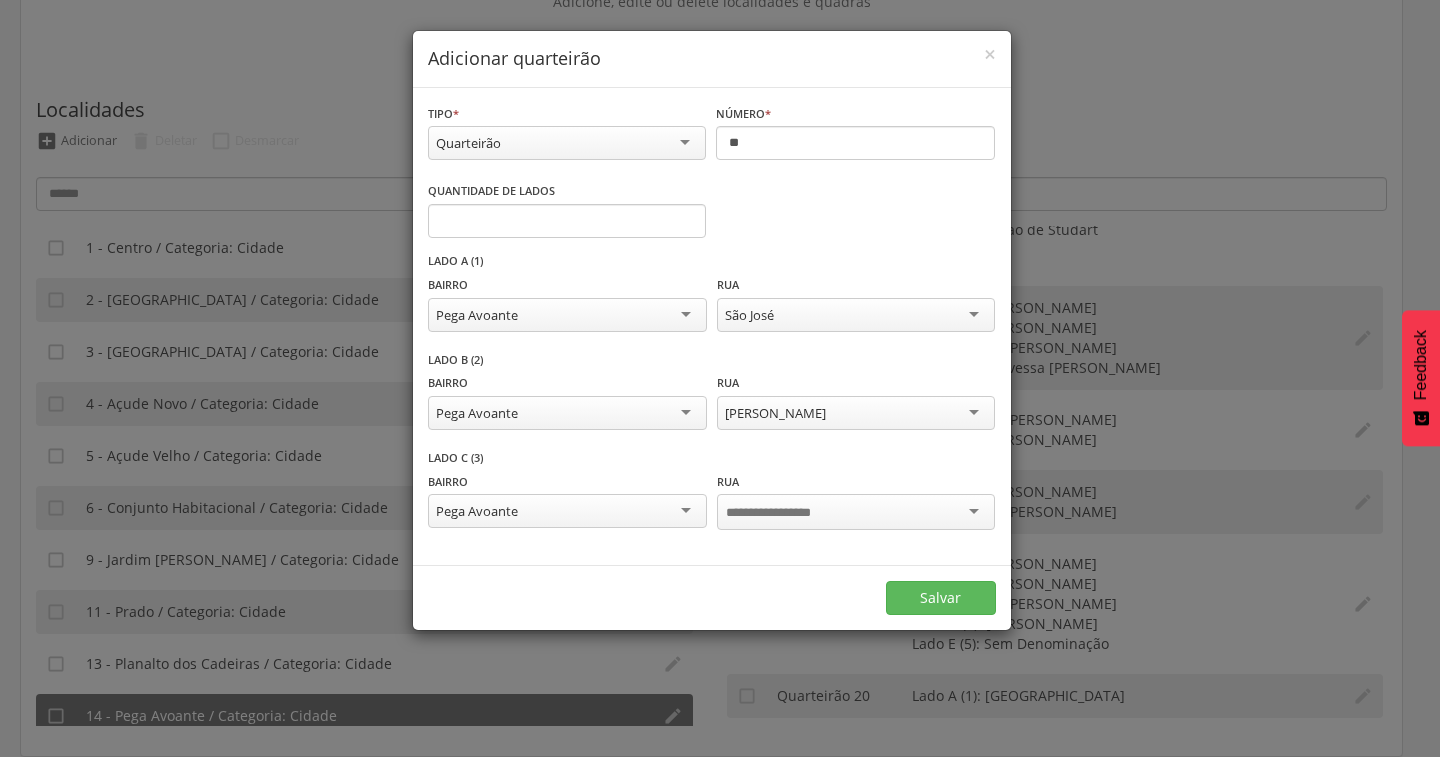 click at bounding box center (784, 513) 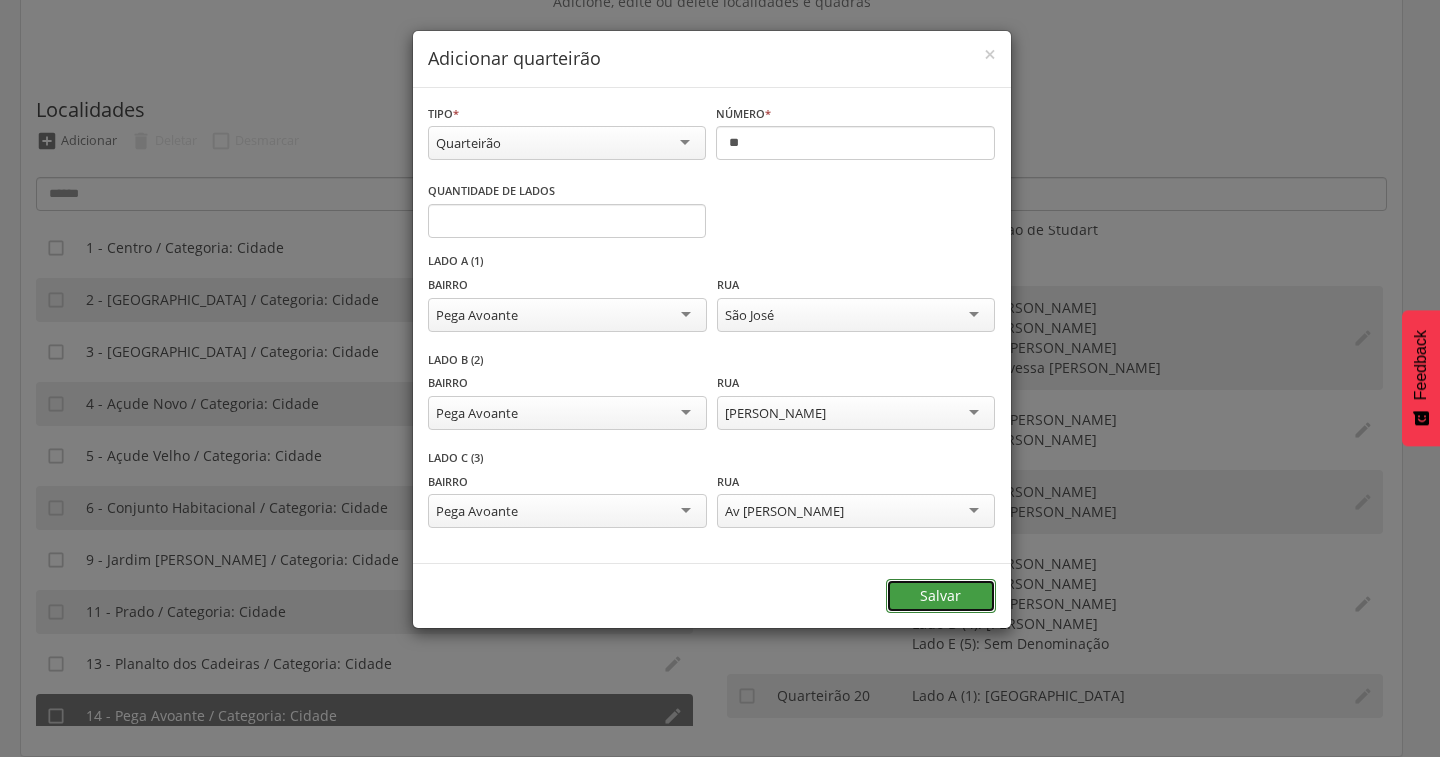 click on "Salvar" at bounding box center [941, 596] 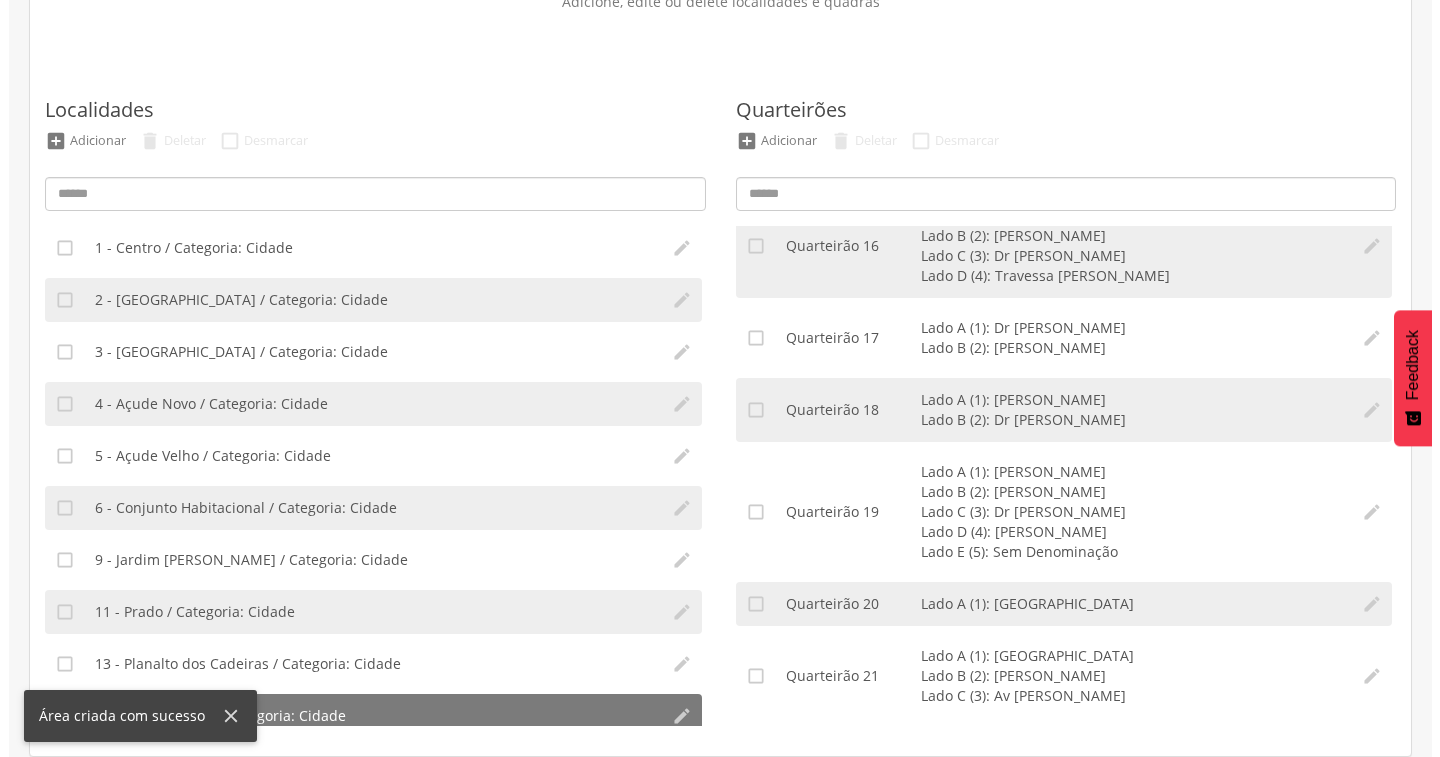 scroll, scrollTop: 838, scrollLeft: 0, axis: vertical 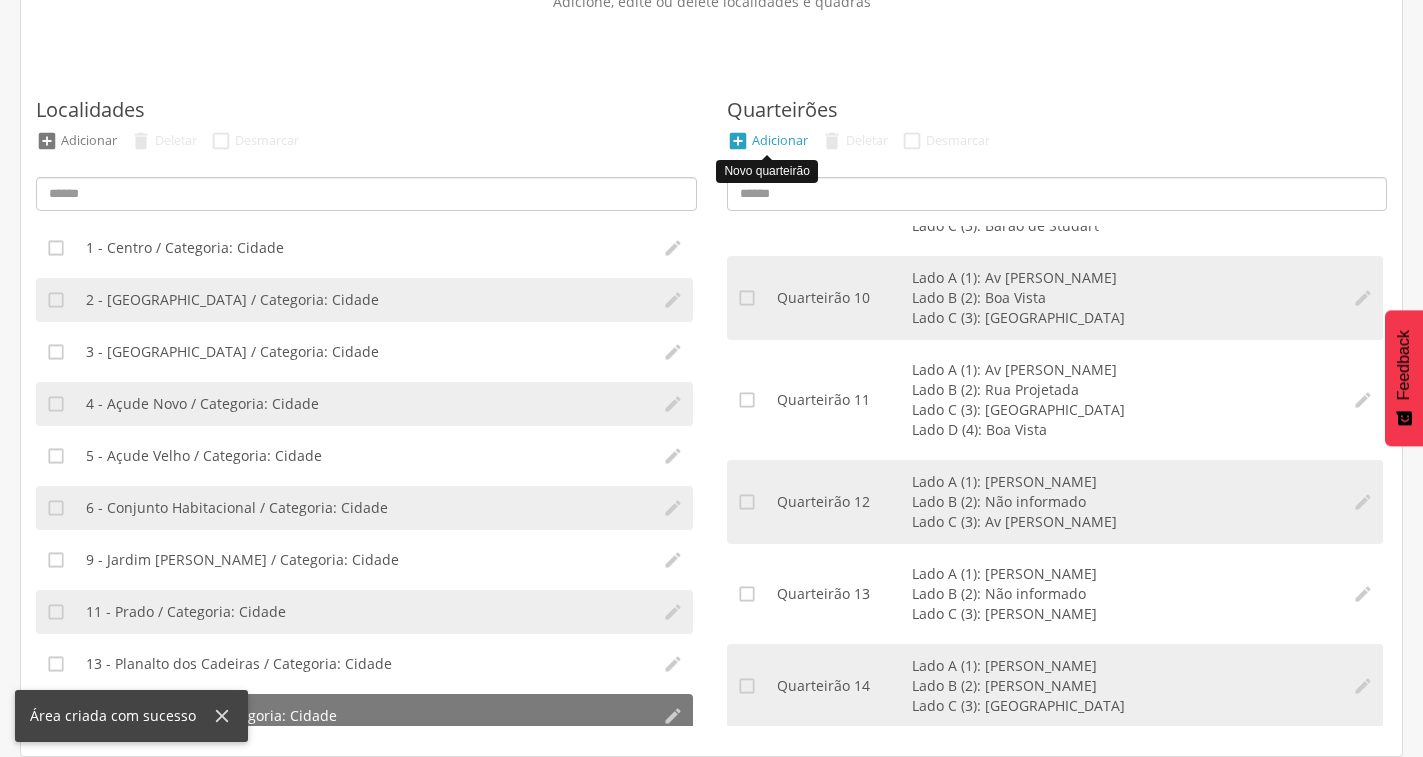 click on "Adicionar" at bounding box center (780, 140) 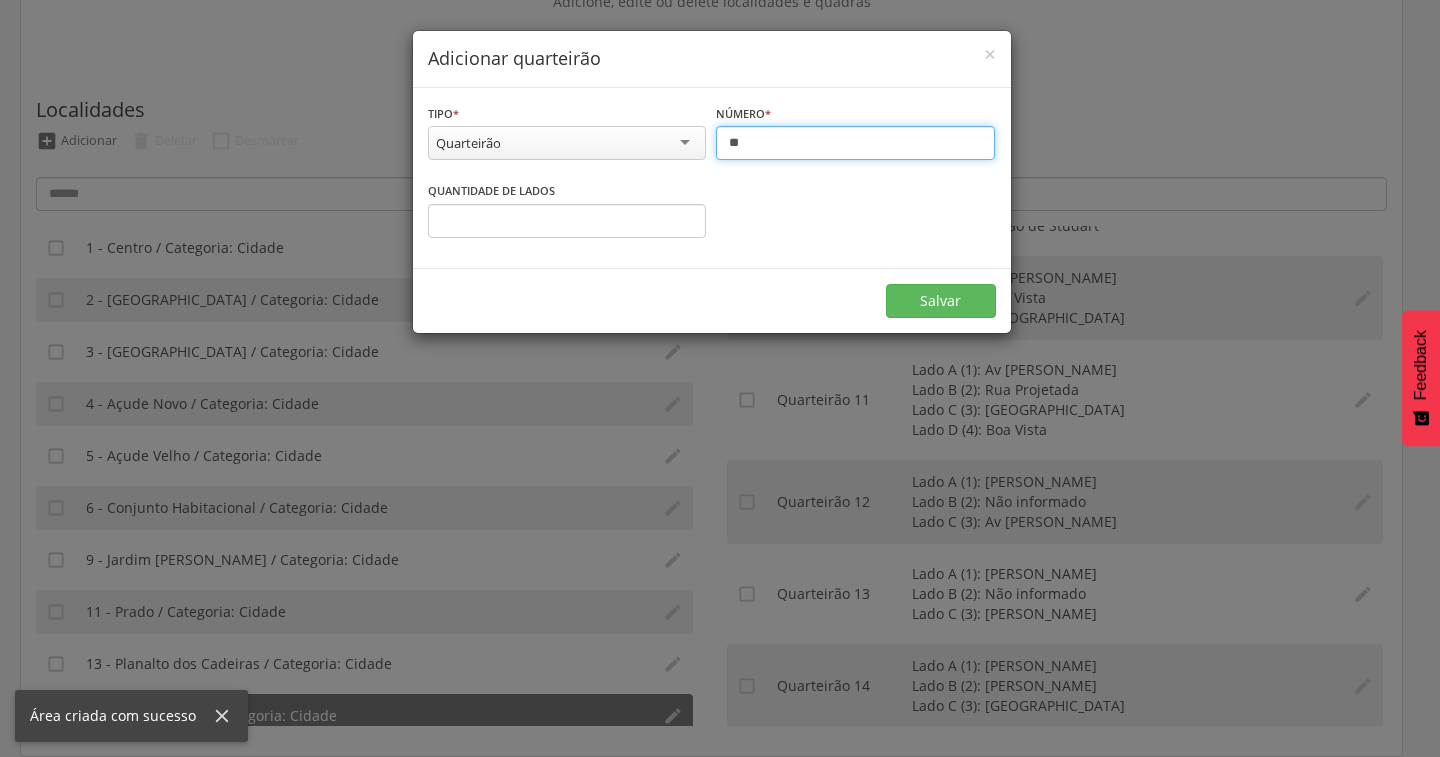 click on "**" at bounding box center [855, 143] 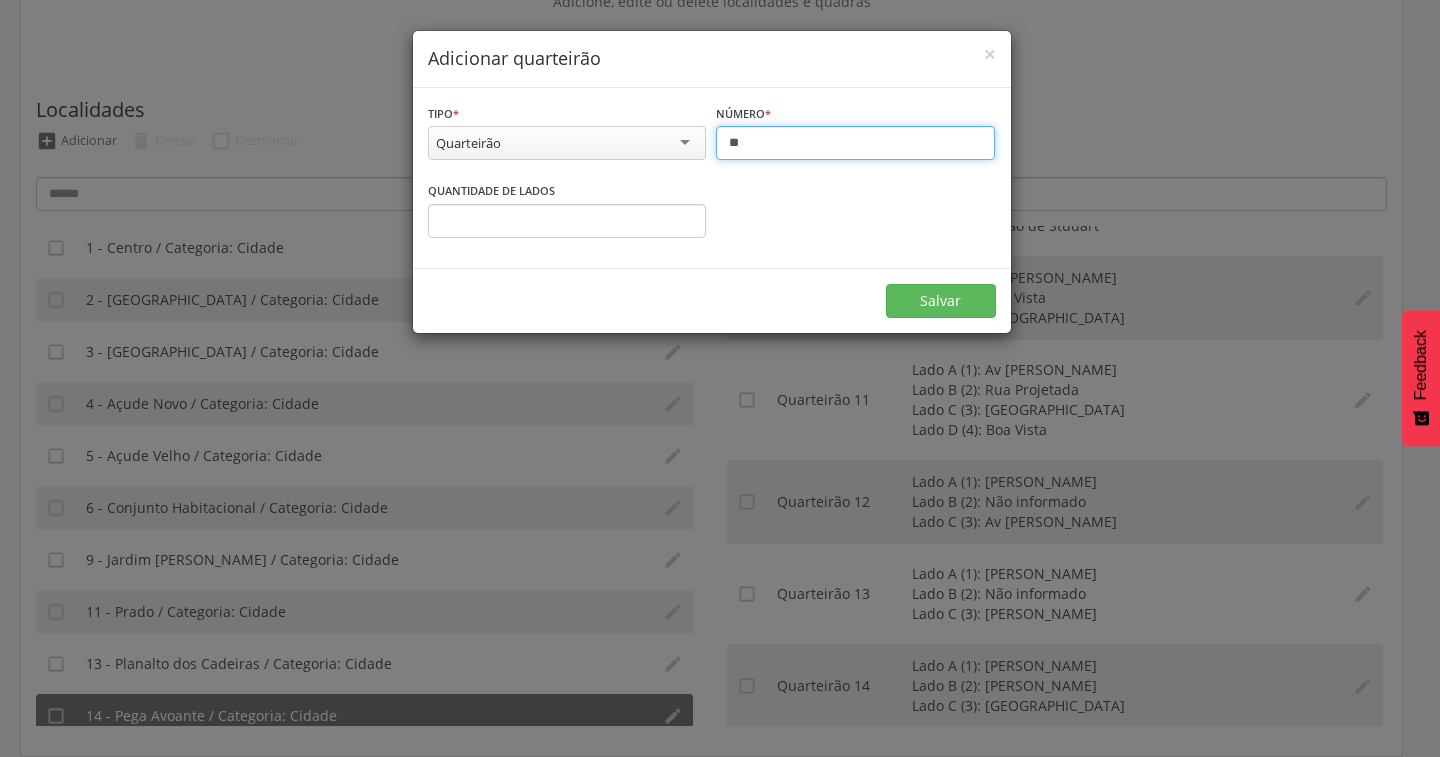 type on "**" 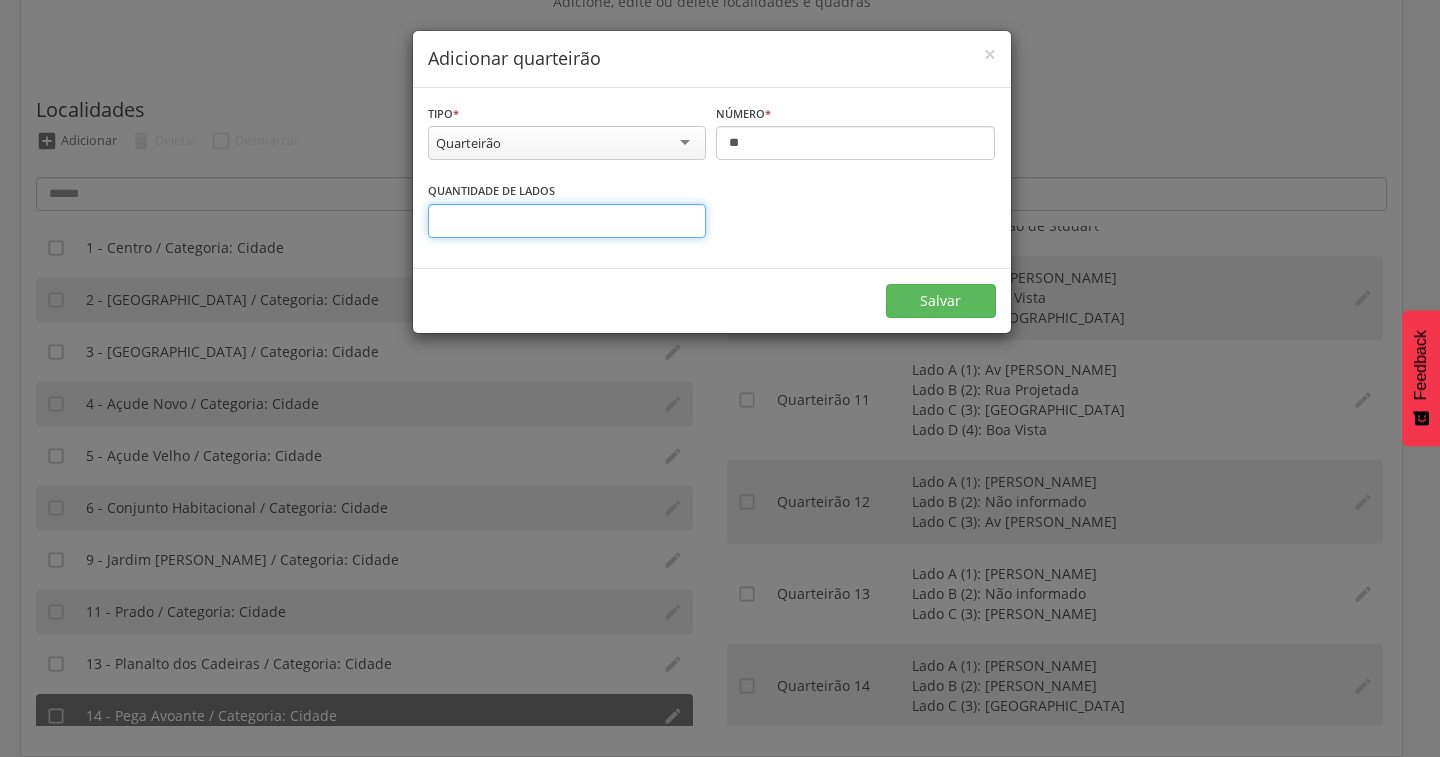 click on "*" at bounding box center (567, 221) 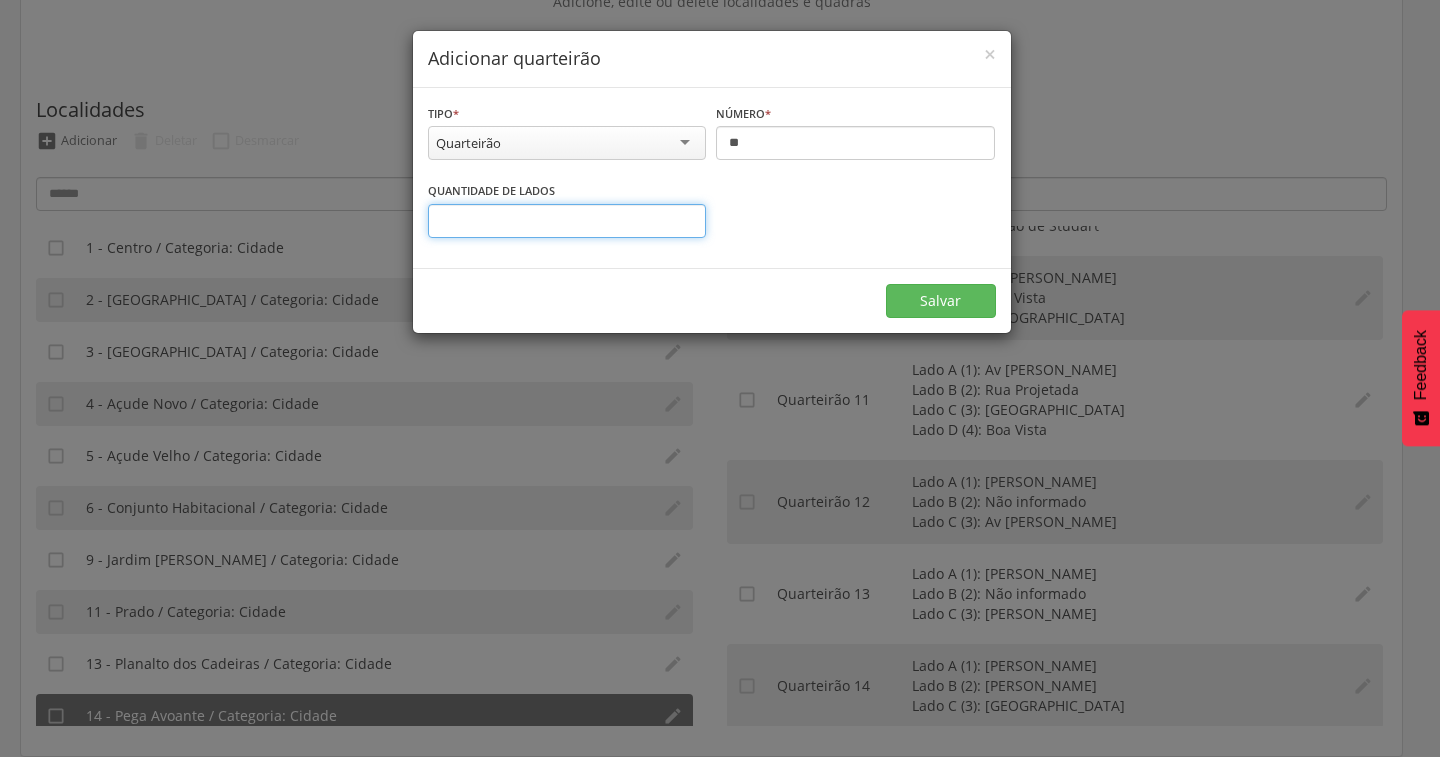 click on "*" at bounding box center (567, 221) 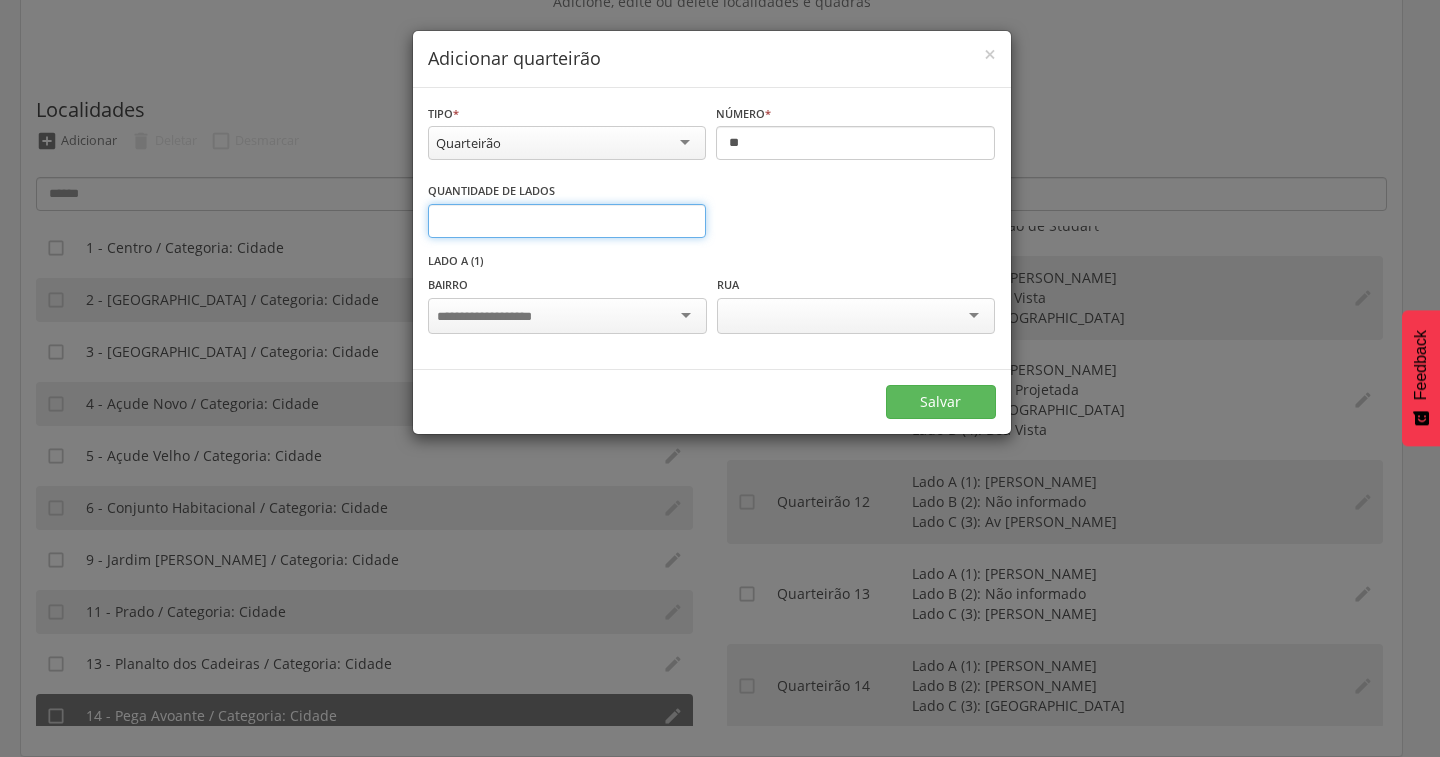 click on "*" at bounding box center [567, 221] 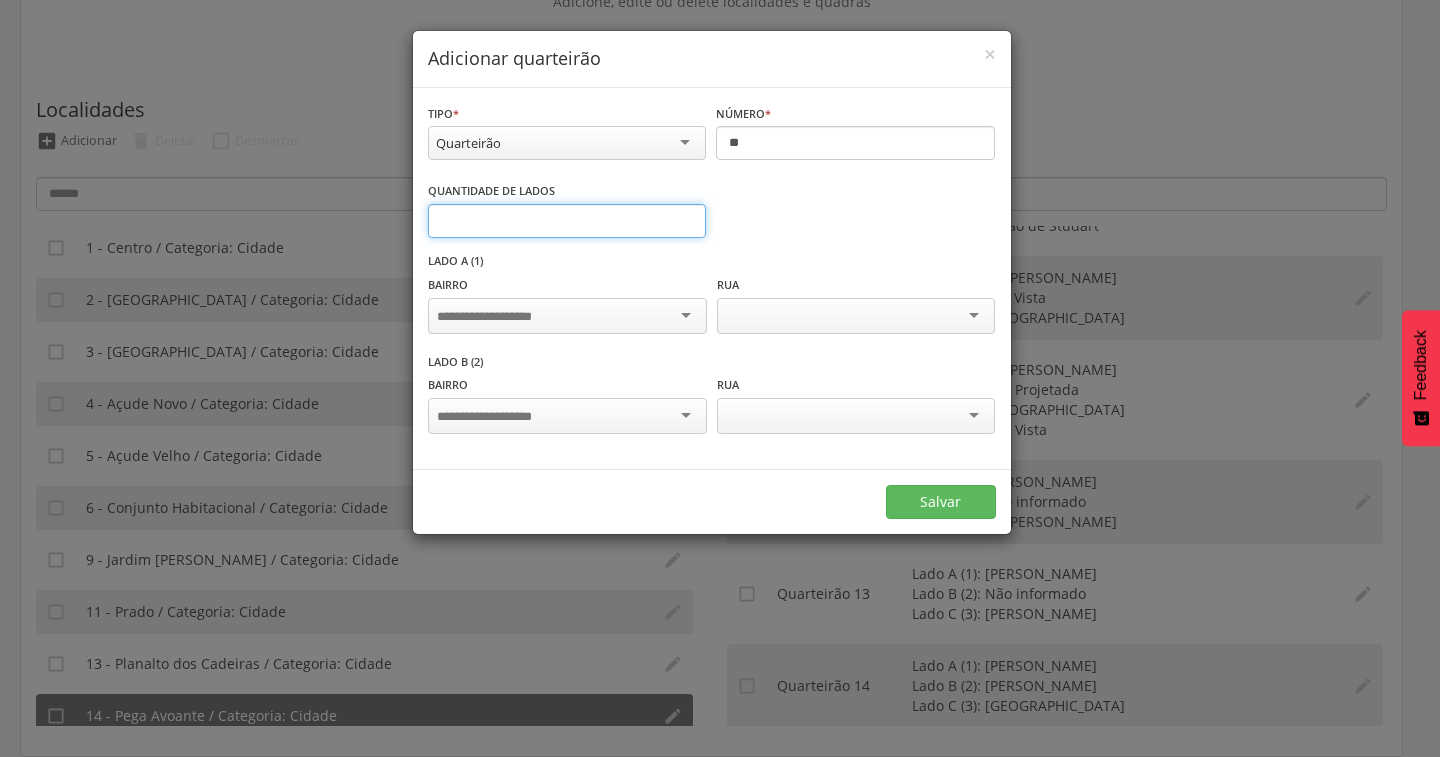 click on "*" at bounding box center [567, 221] 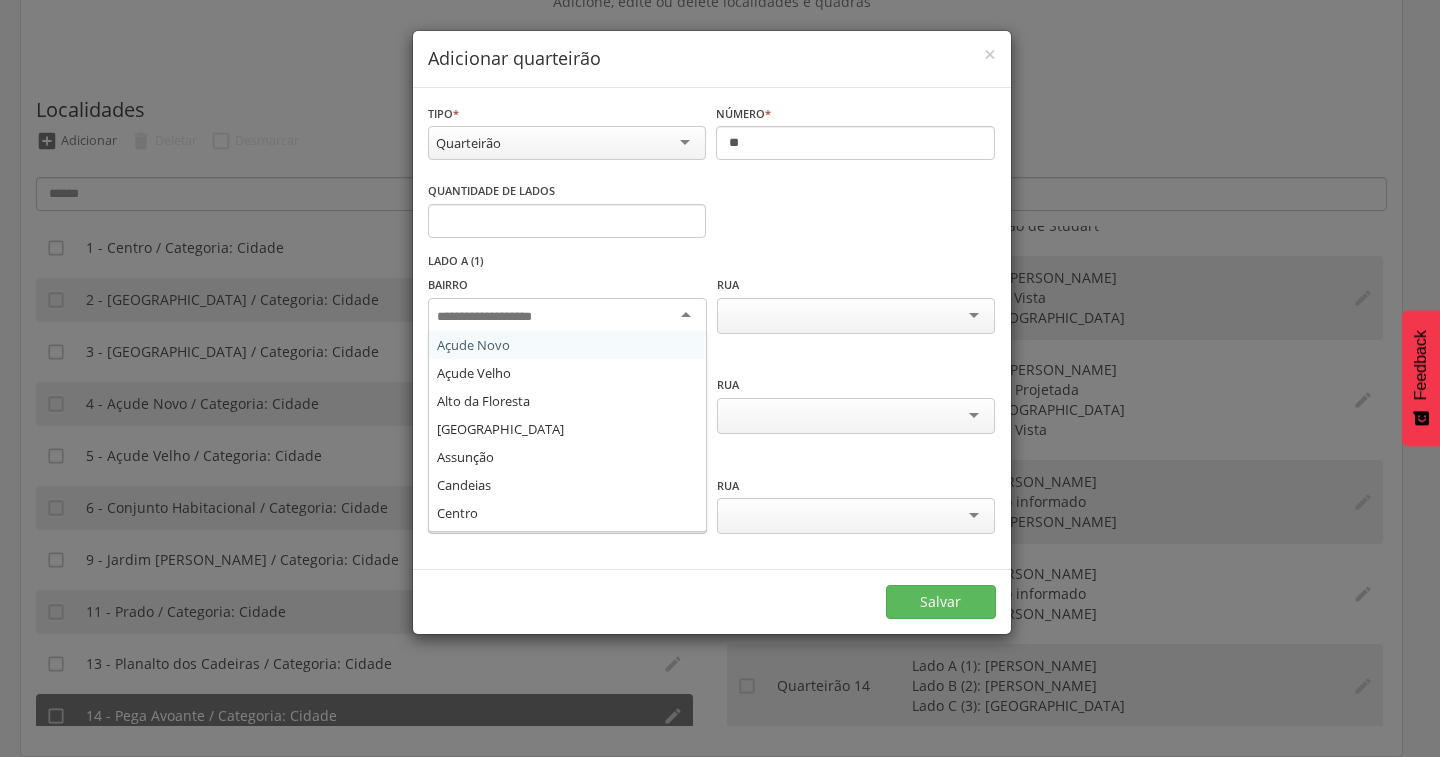 click at bounding box center [567, 316] 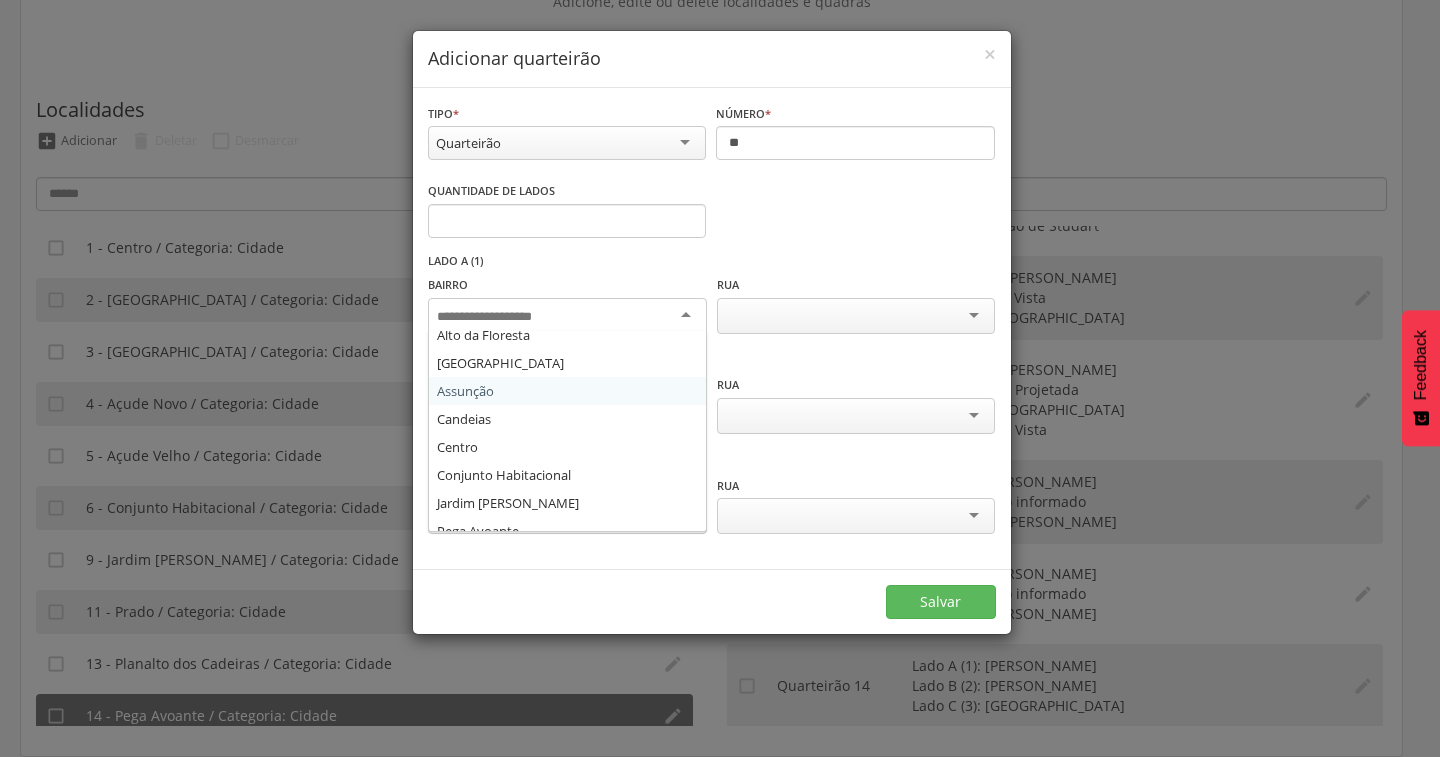 scroll, scrollTop: 136, scrollLeft: 0, axis: vertical 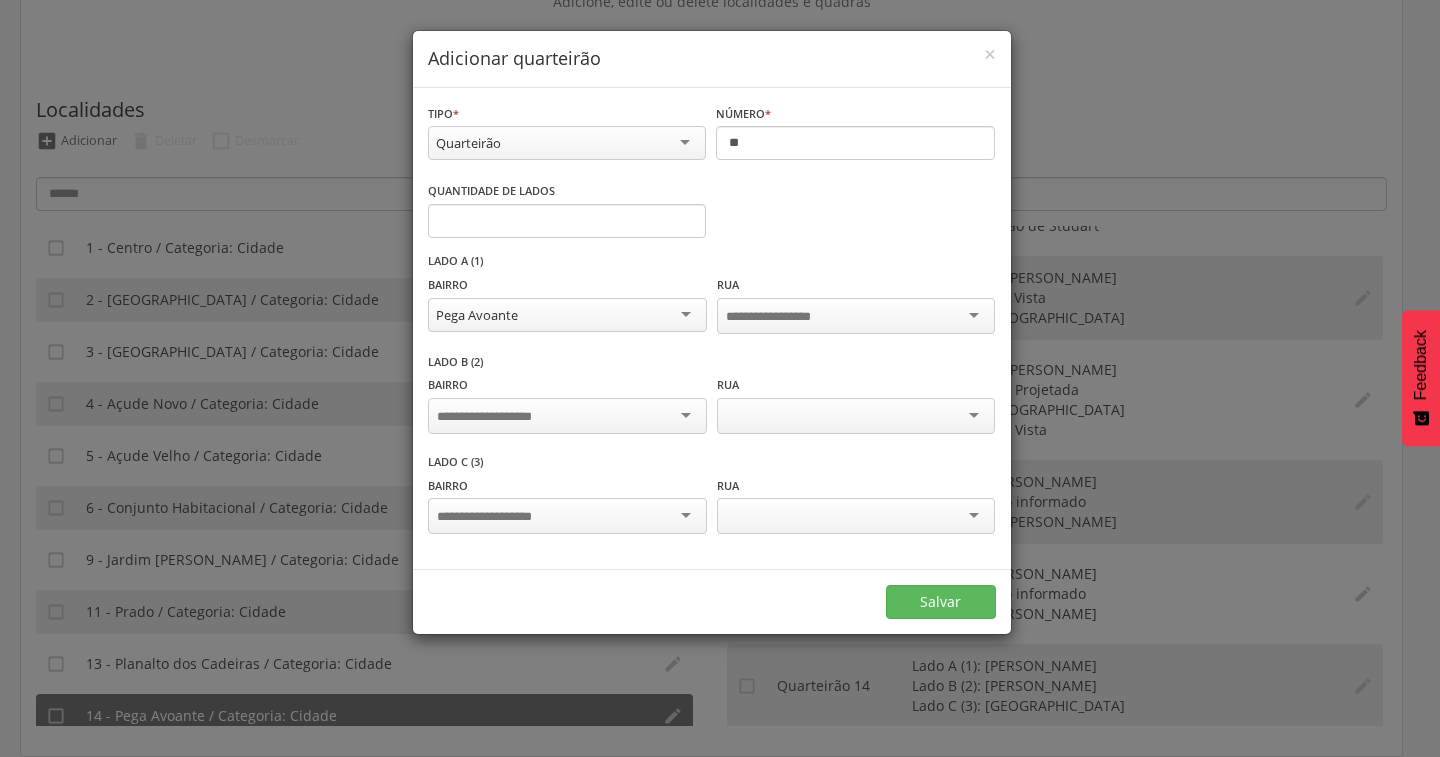 click at bounding box center (567, 416) 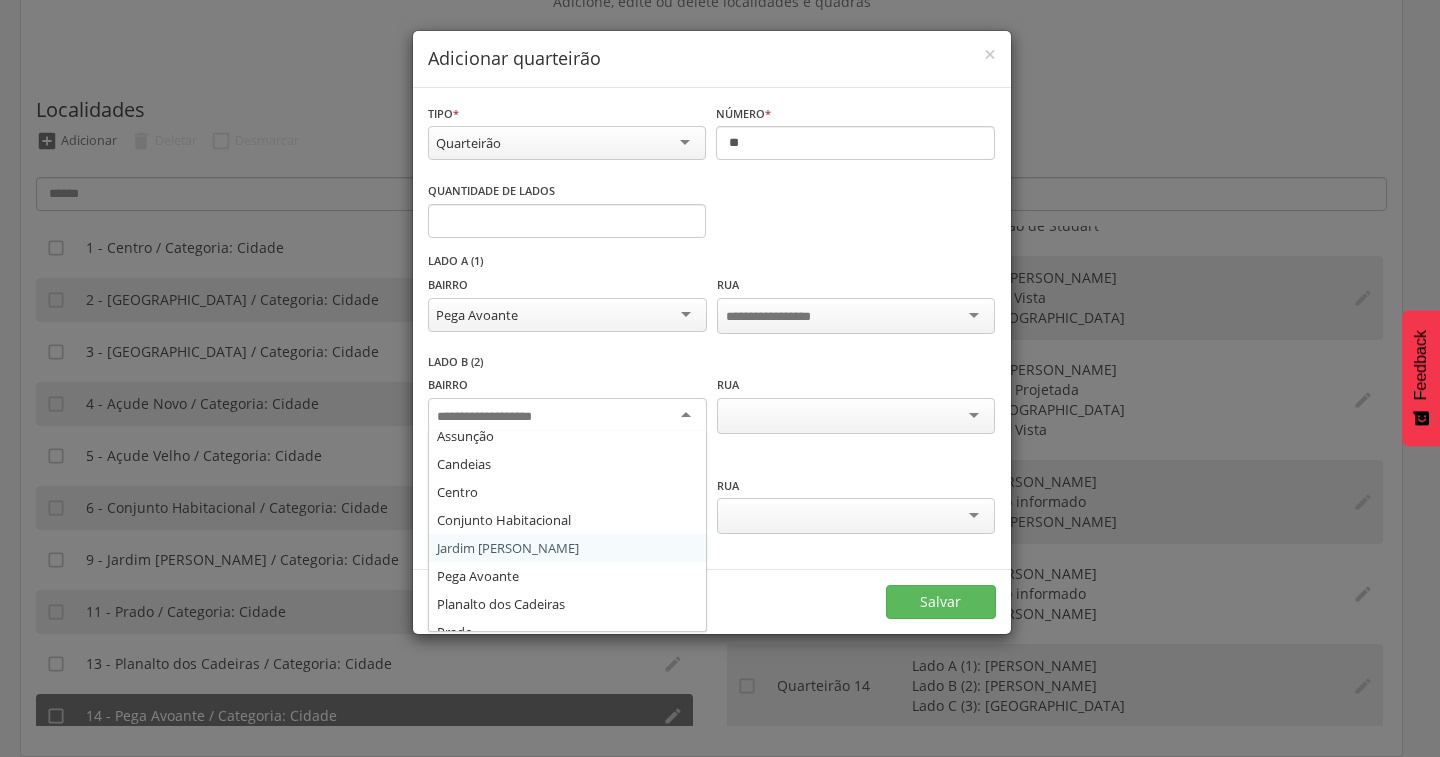 scroll, scrollTop: 136, scrollLeft: 0, axis: vertical 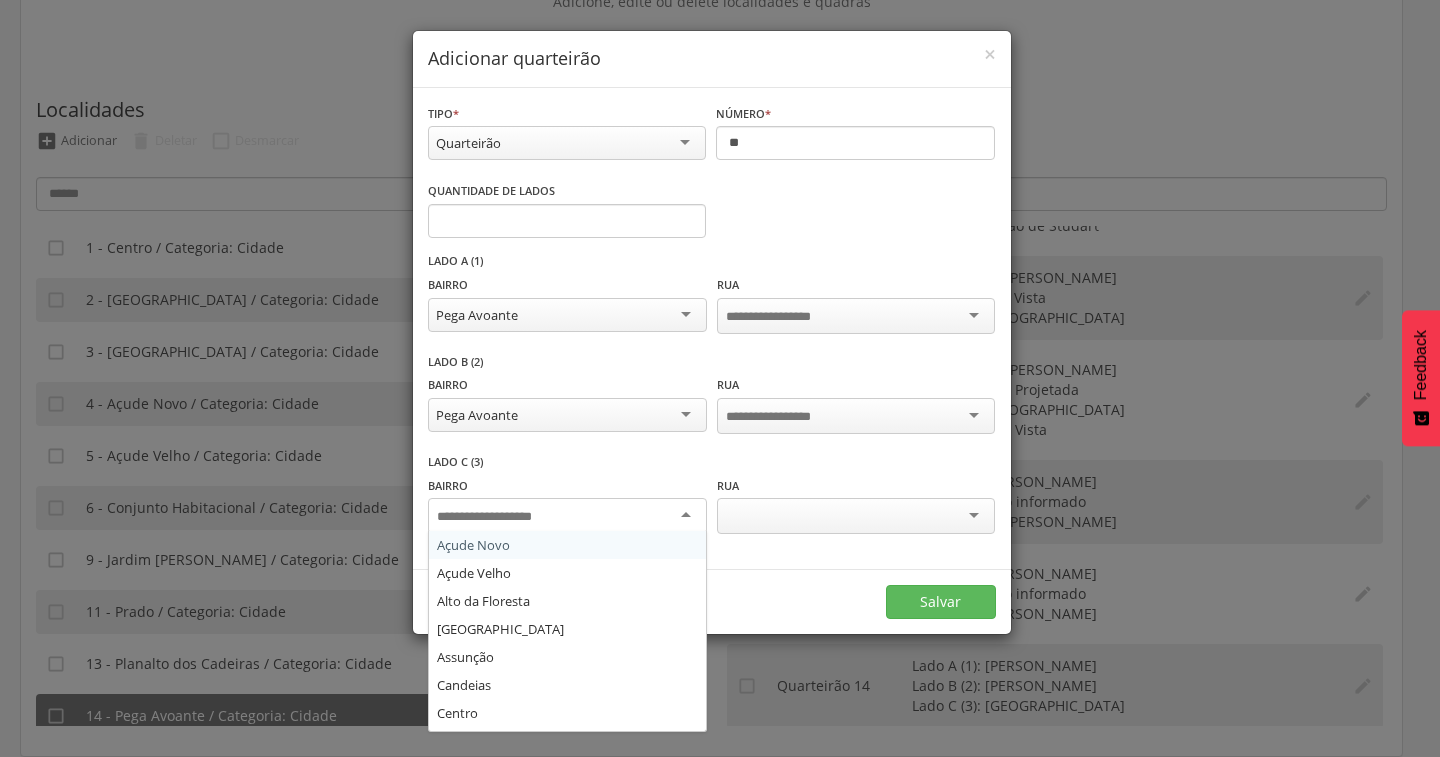 click at bounding box center [567, 516] 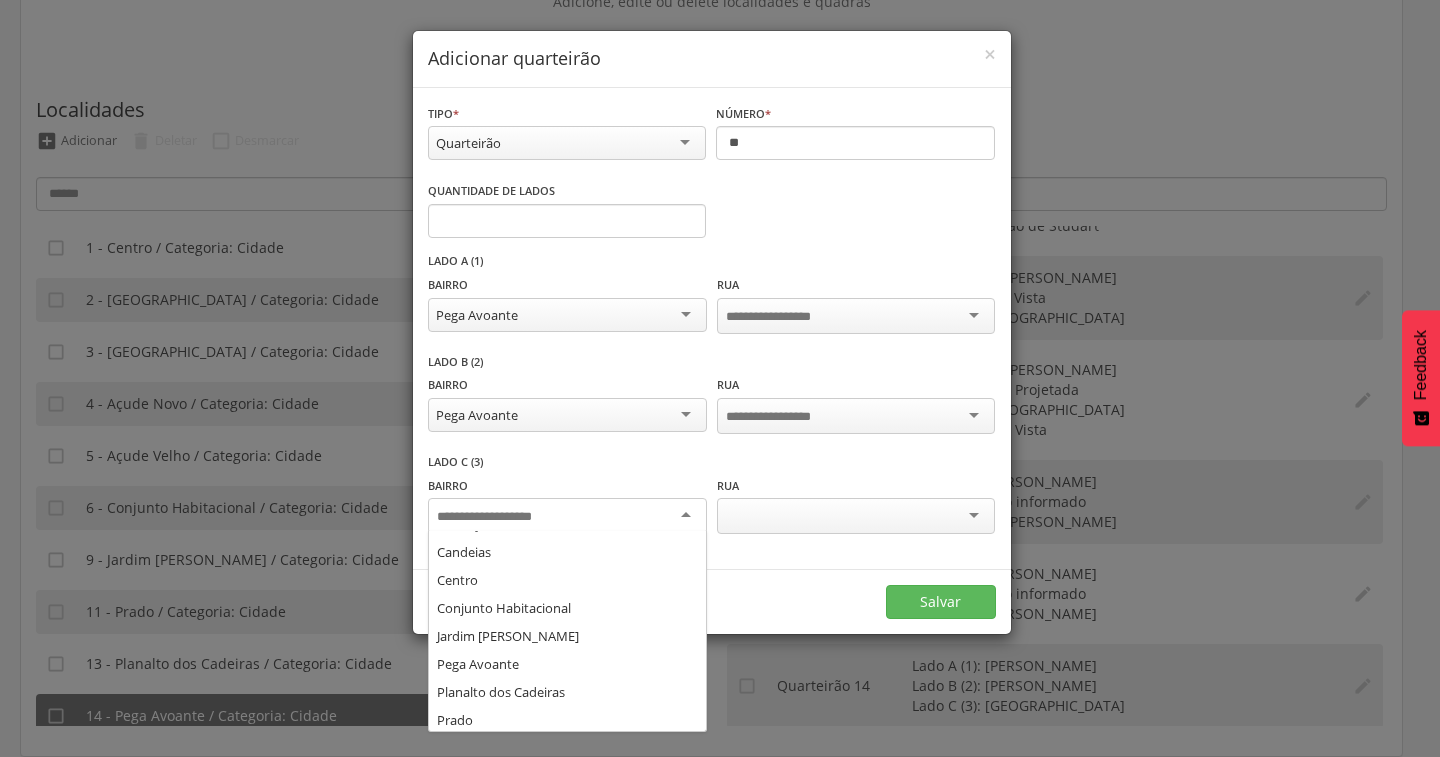 scroll, scrollTop: 136, scrollLeft: 0, axis: vertical 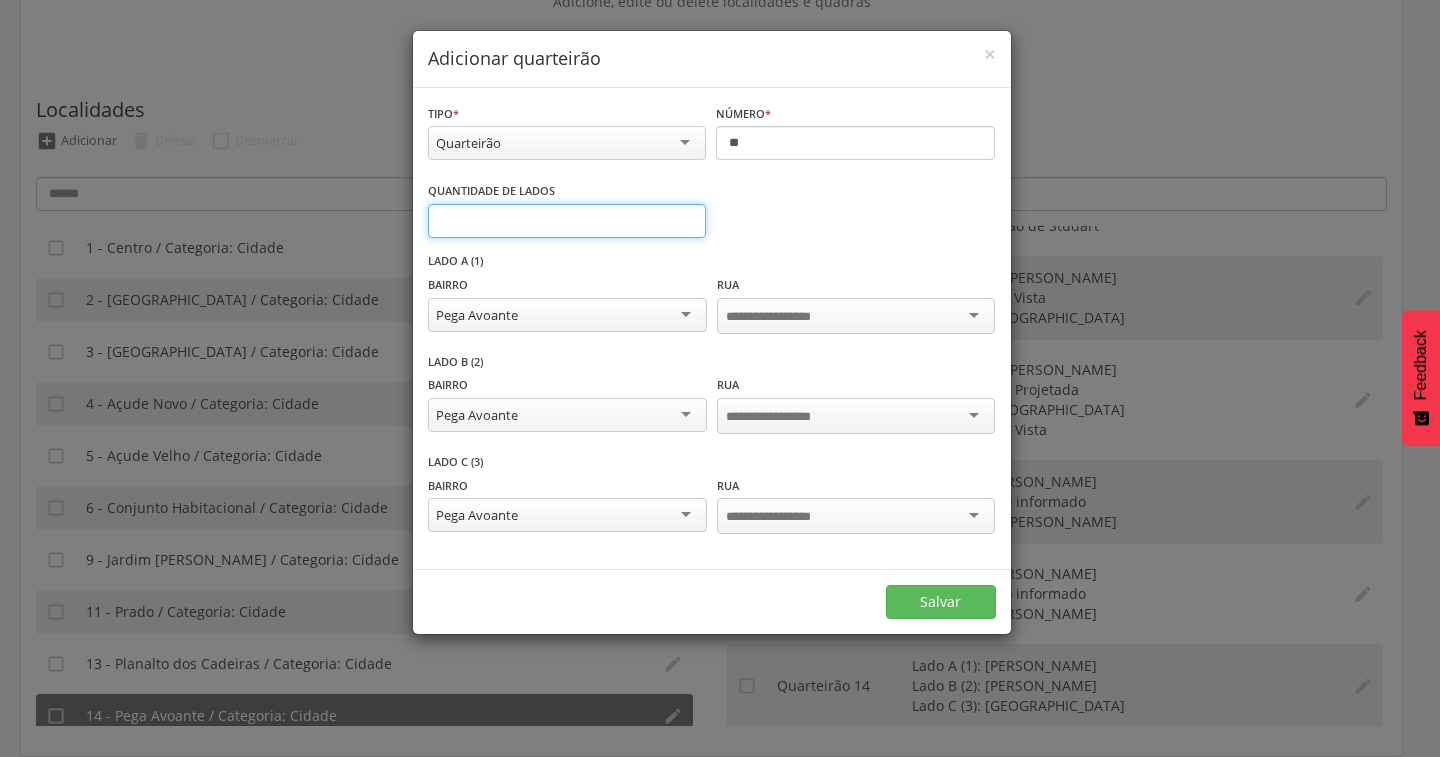 type on "*" 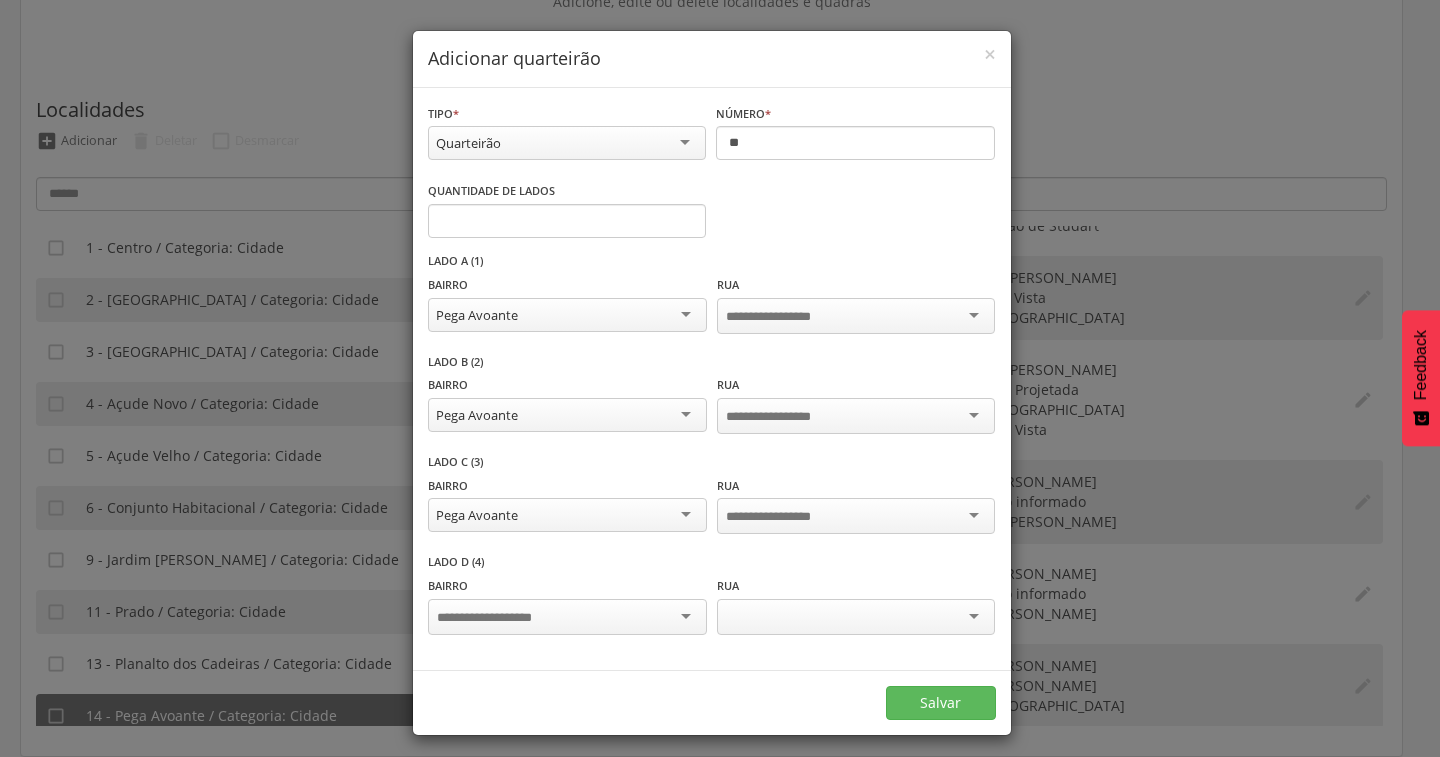 click at bounding box center (567, 617) 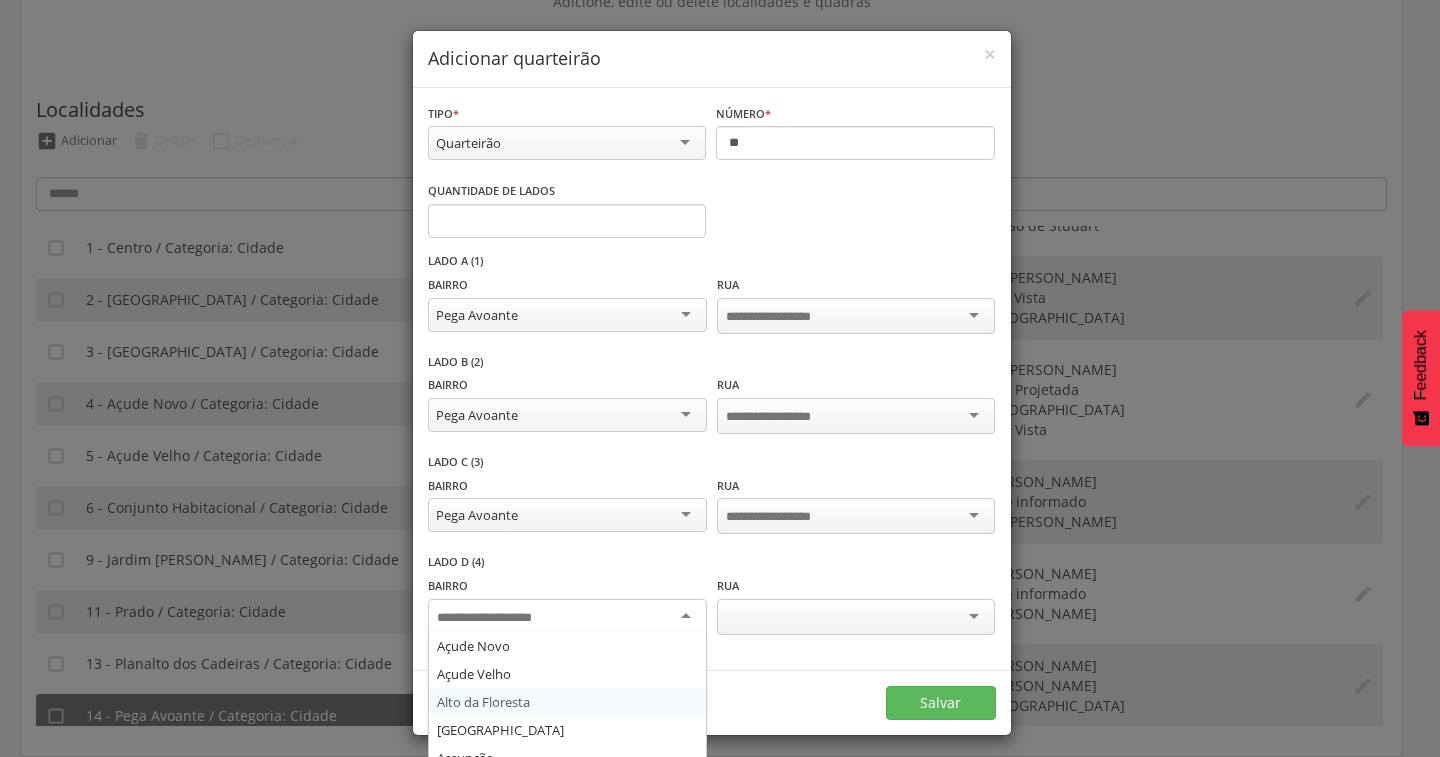 scroll, scrollTop: 136, scrollLeft: 0, axis: vertical 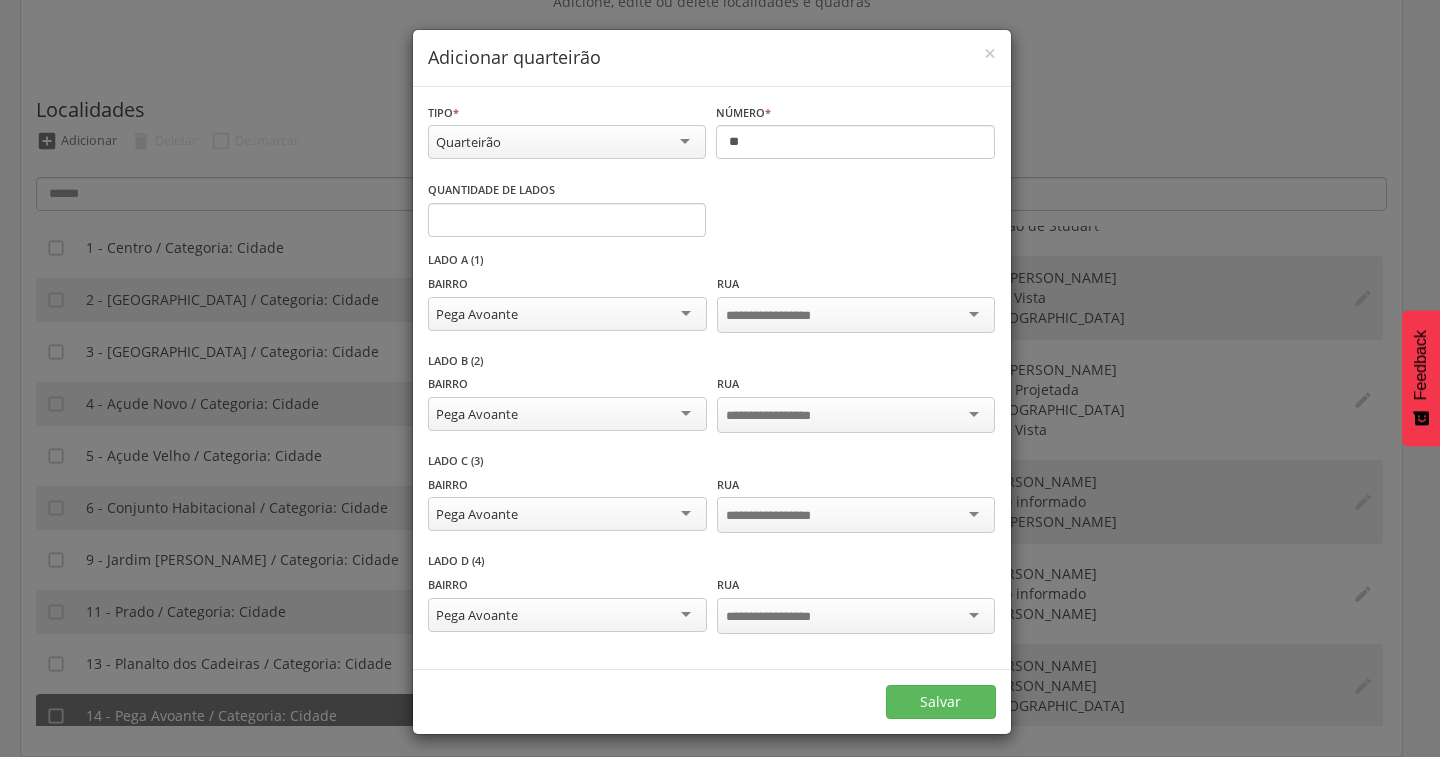 click at bounding box center [784, 316] 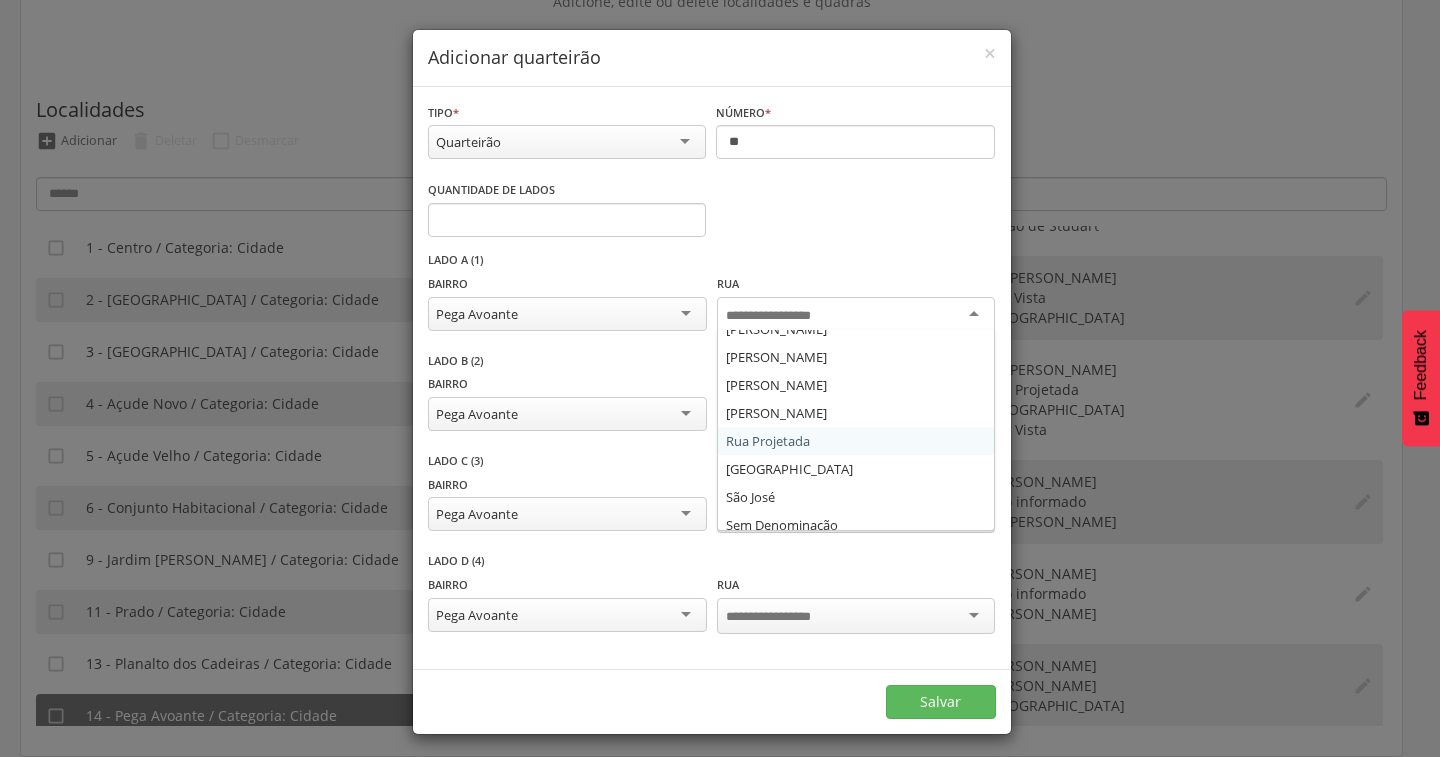 scroll, scrollTop: 232, scrollLeft: 0, axis: vertical 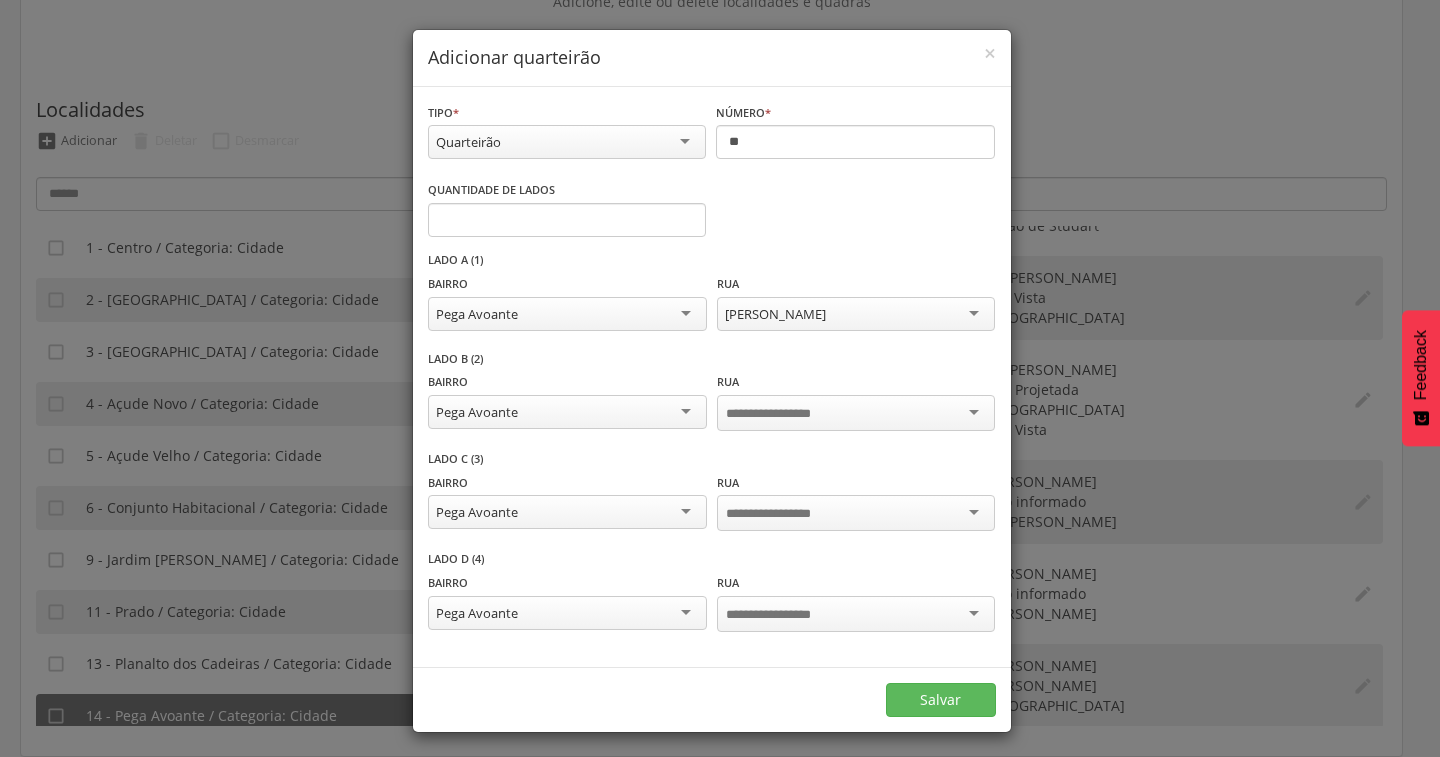 click at bounding box center [856, 413] 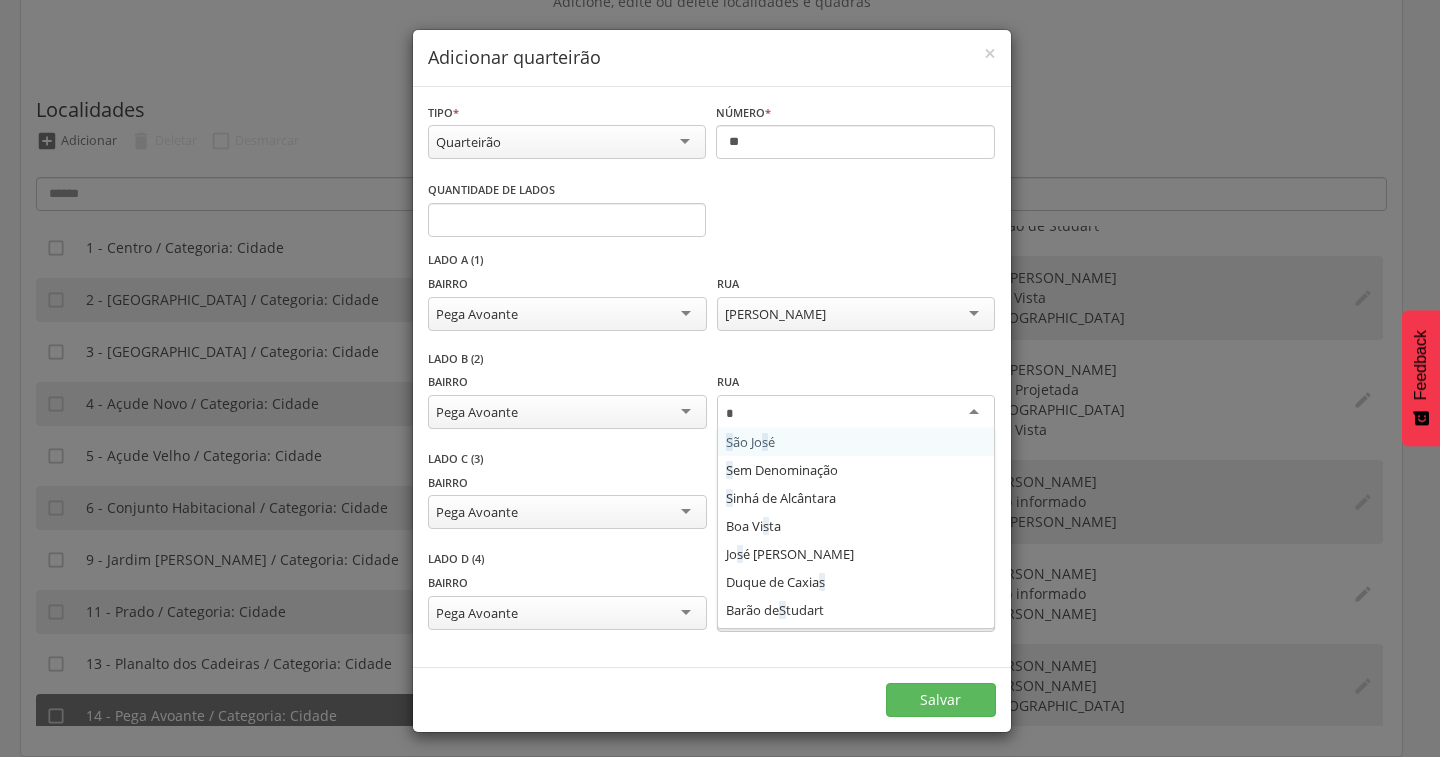 type on "**" 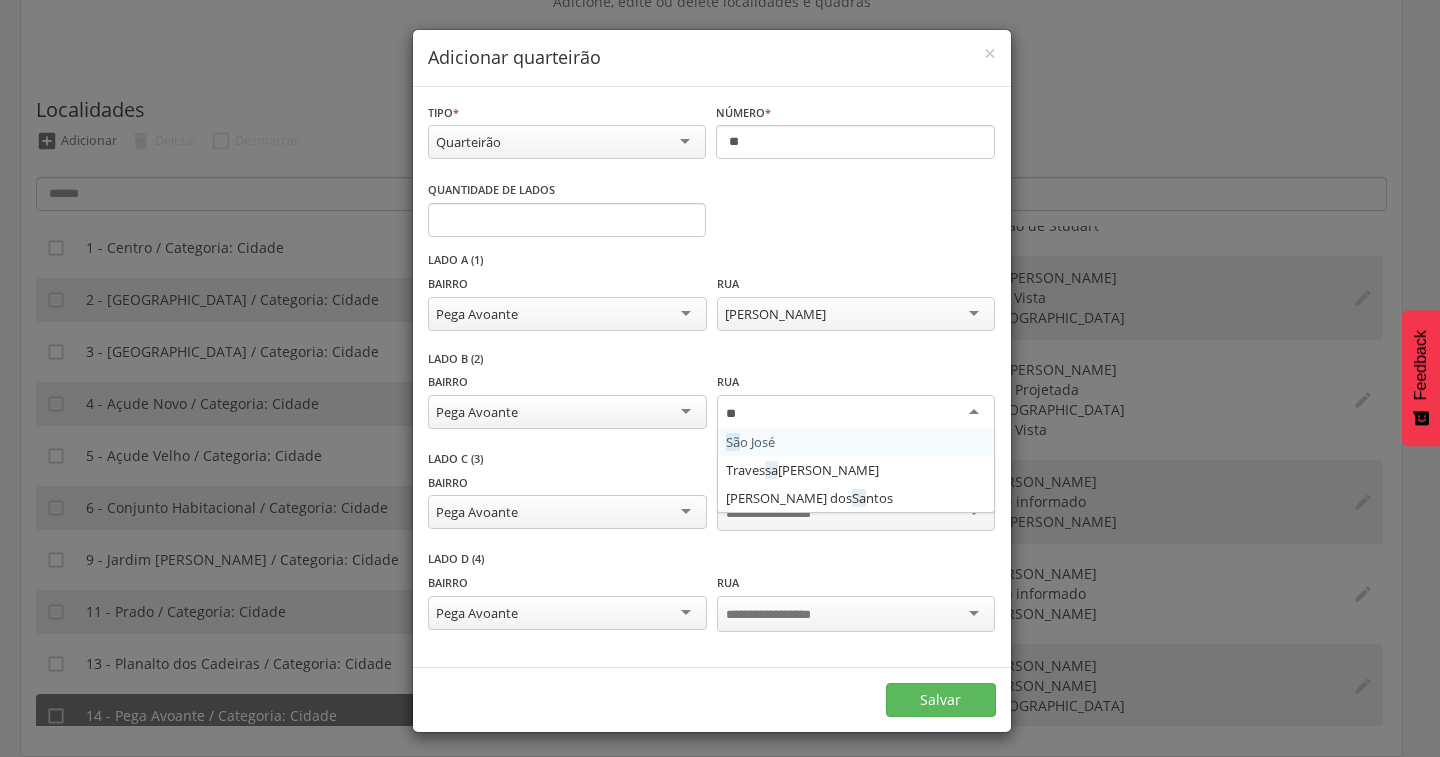 type 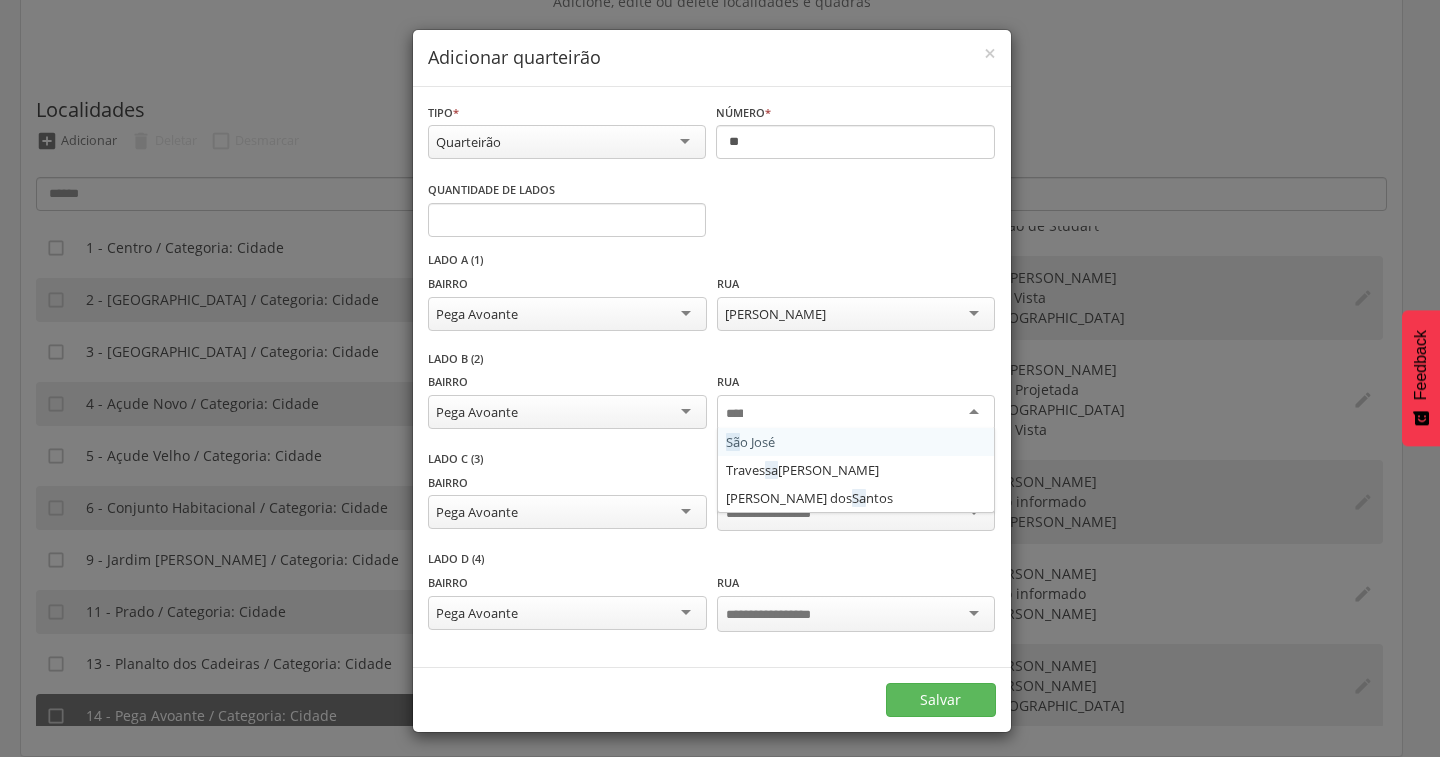 scroll, scrollTop: 0, scrollLeft: 0, axis: both 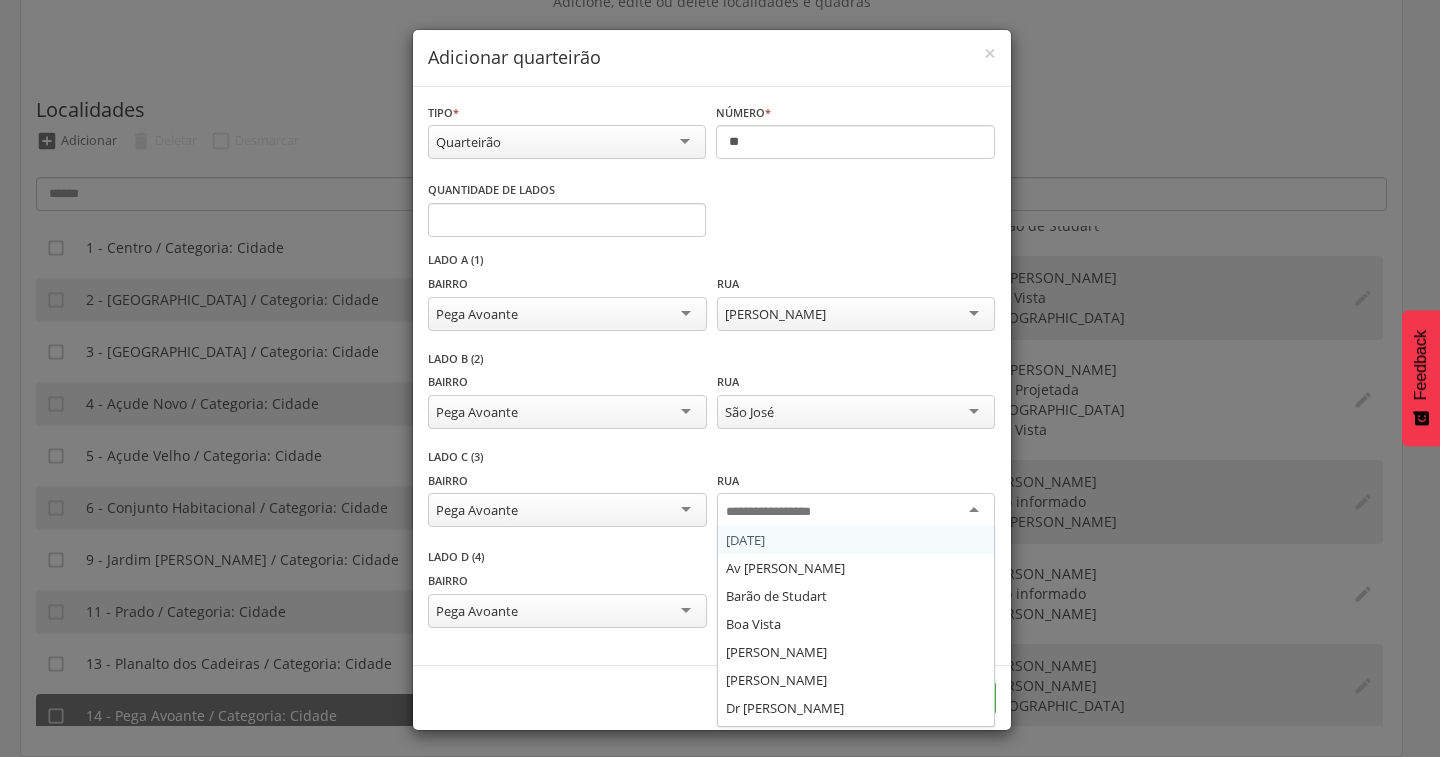 click at bounding box center (784, 512) 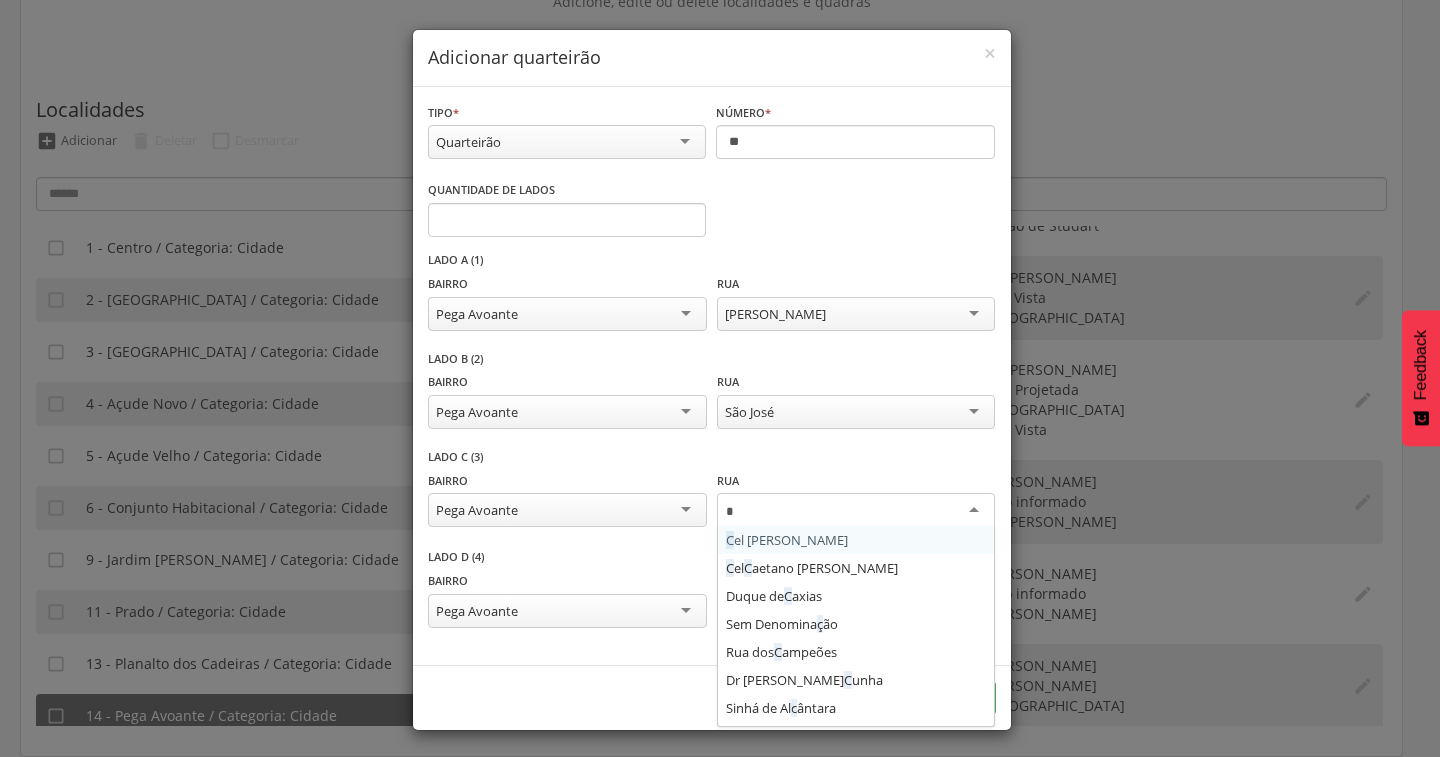 type on "**" 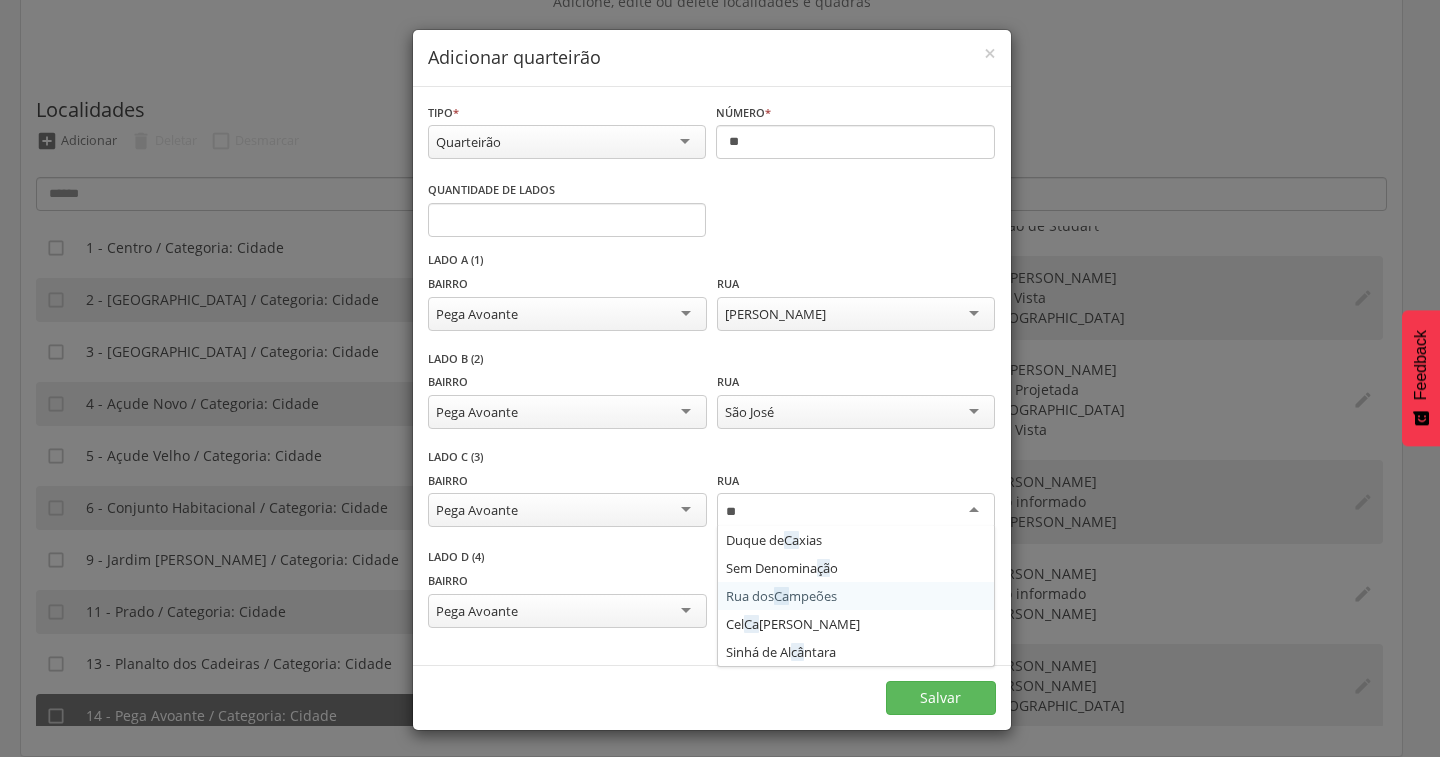 type 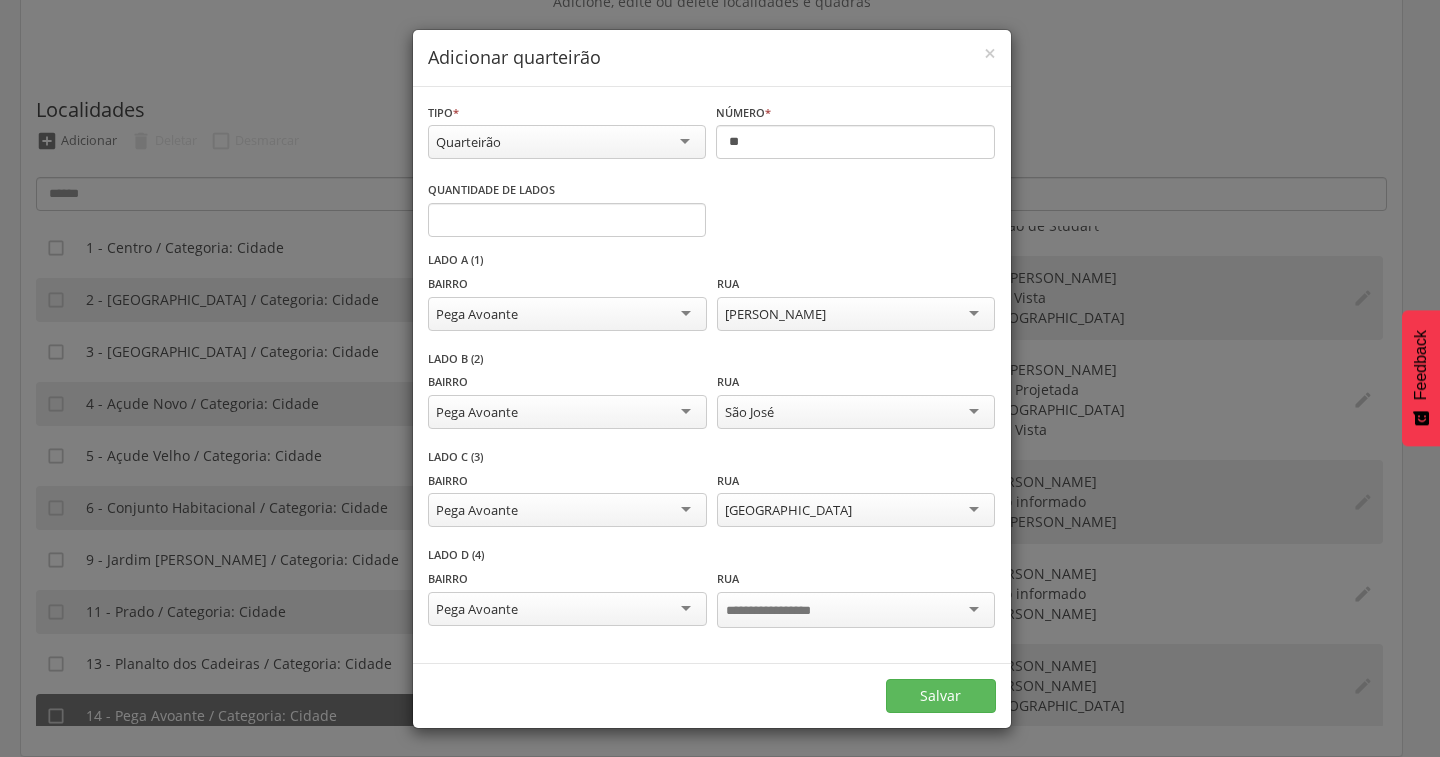 scroll, scrollTop: 0, scrollLeft: 0, axis: both 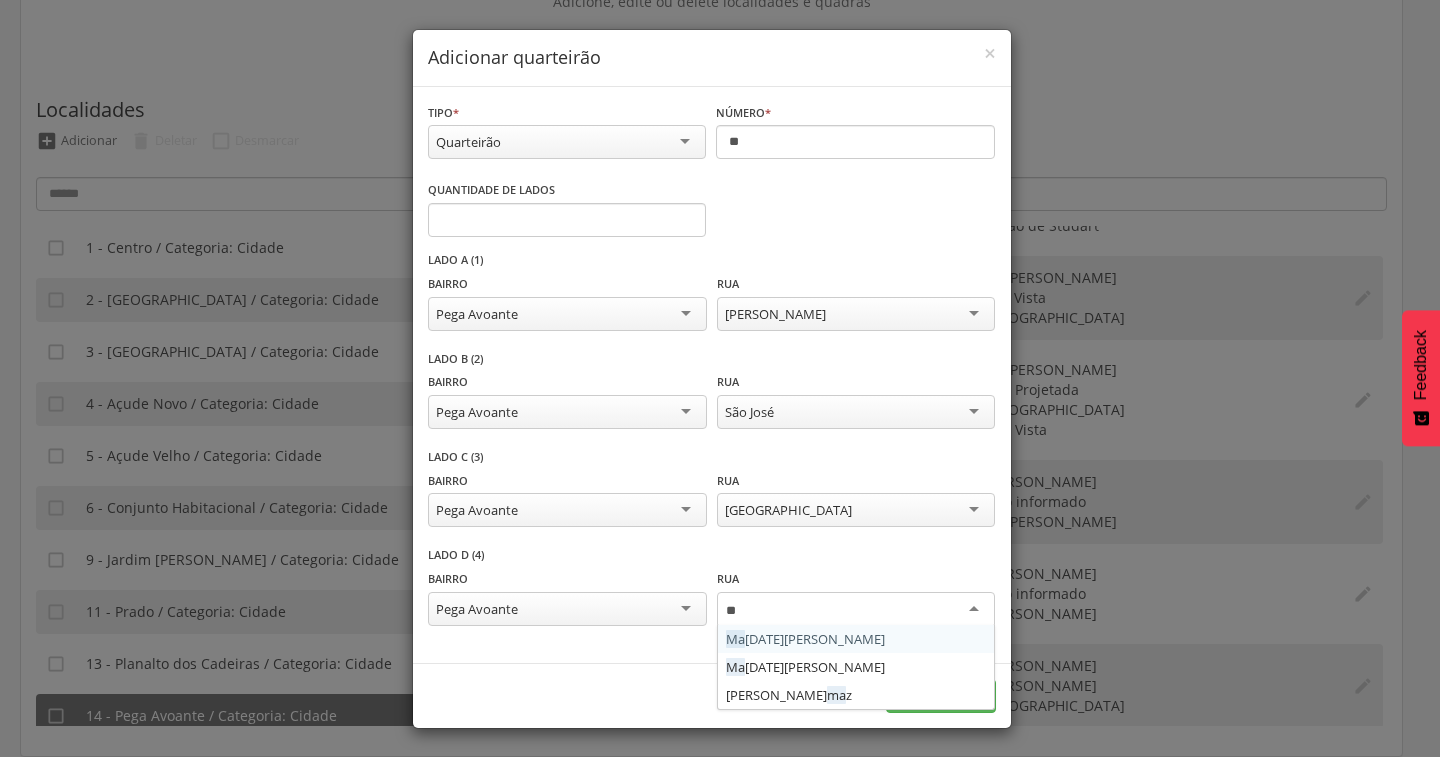 type on "***" 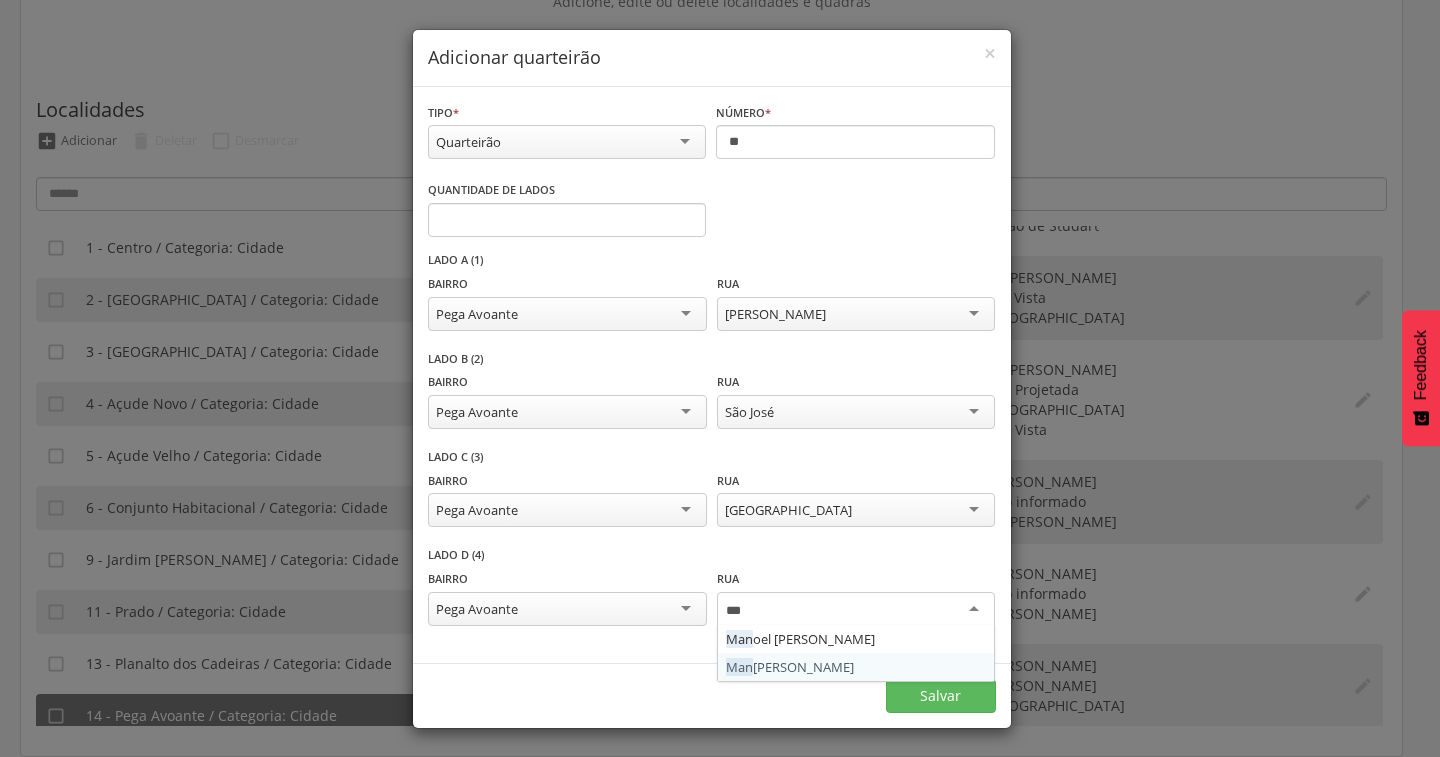 type 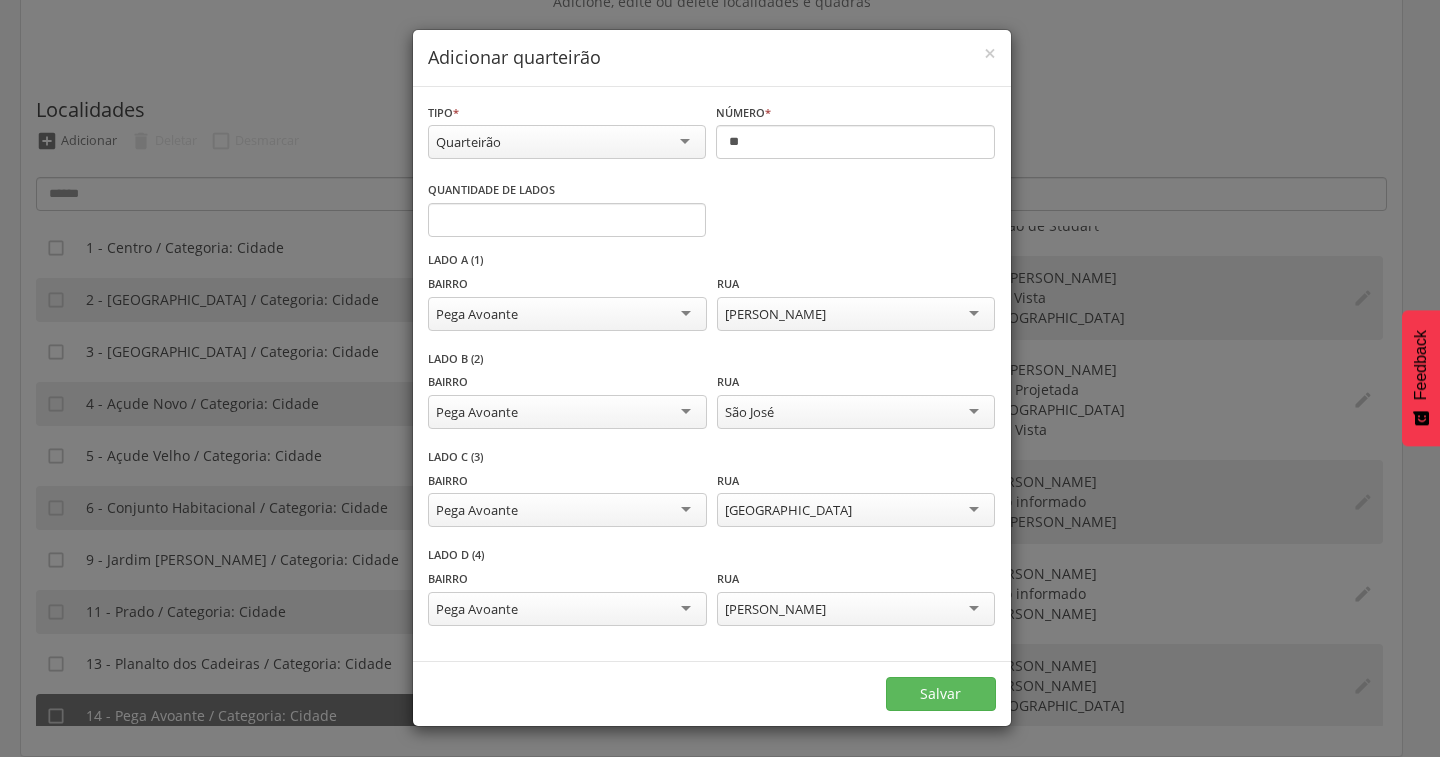 scroll, scrollTop: 0, scrollLeft: 0, axis: both 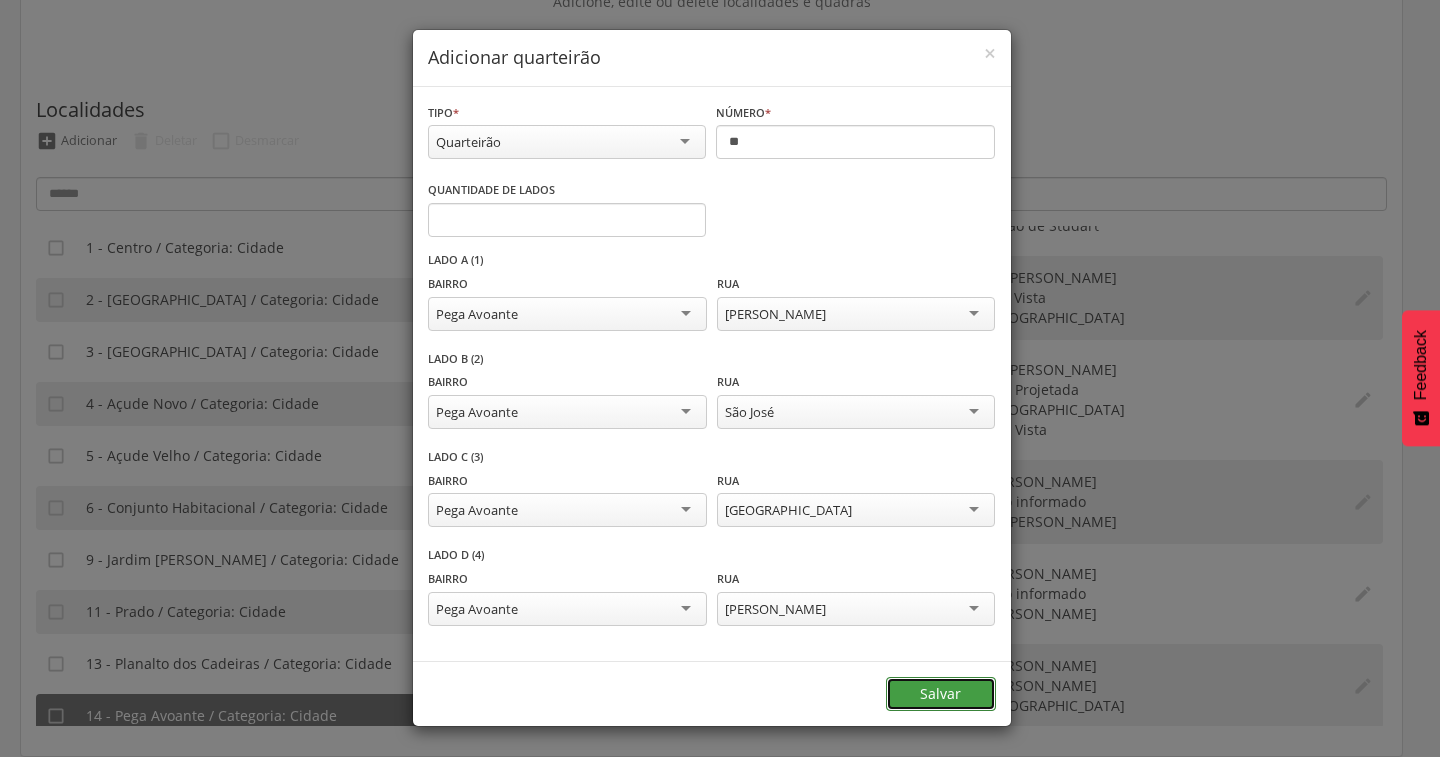 click on "Salvar" at bounding box center [941, 694] 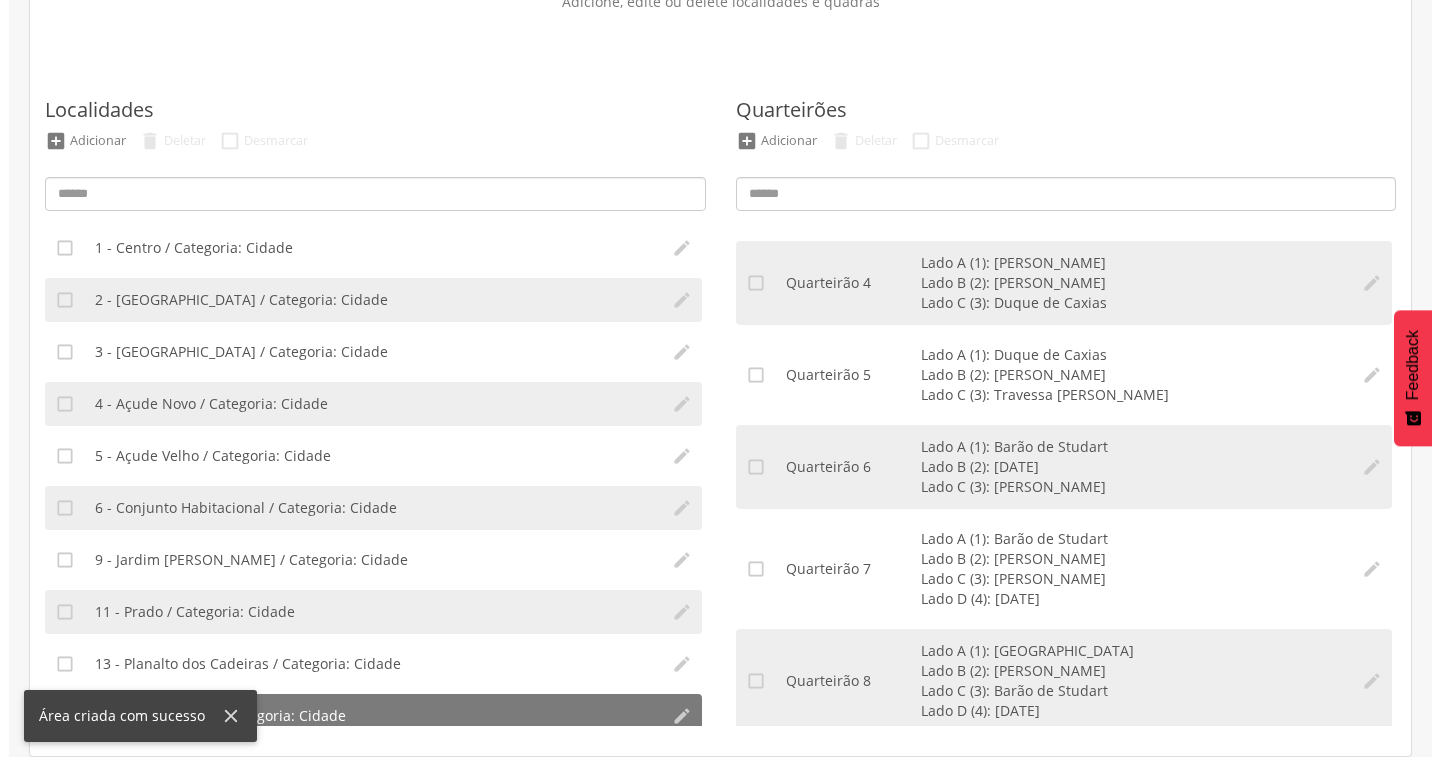 scroll, scrollTop: 250, scrollLeft: 0, axis: vertical 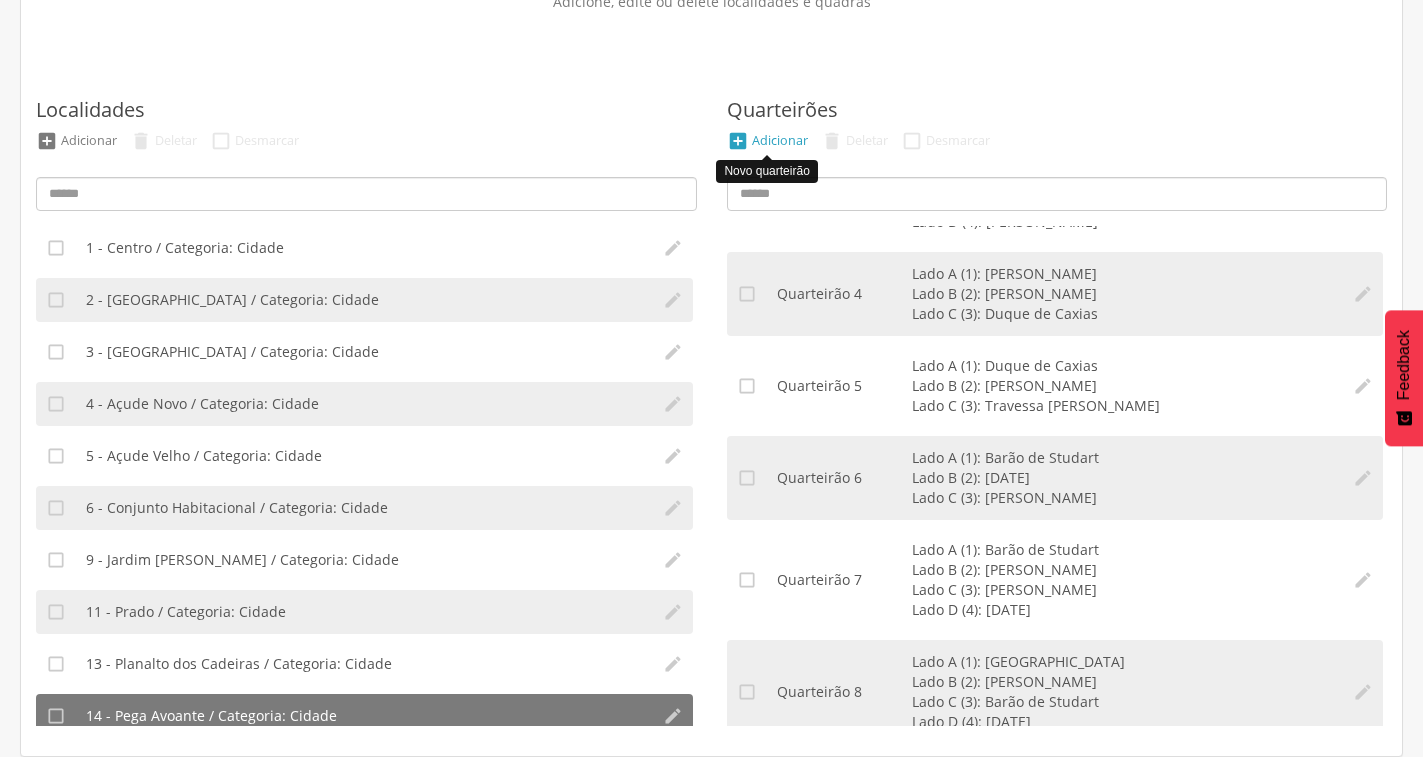 click on "Adicionar" at bounding box center (780, 140) 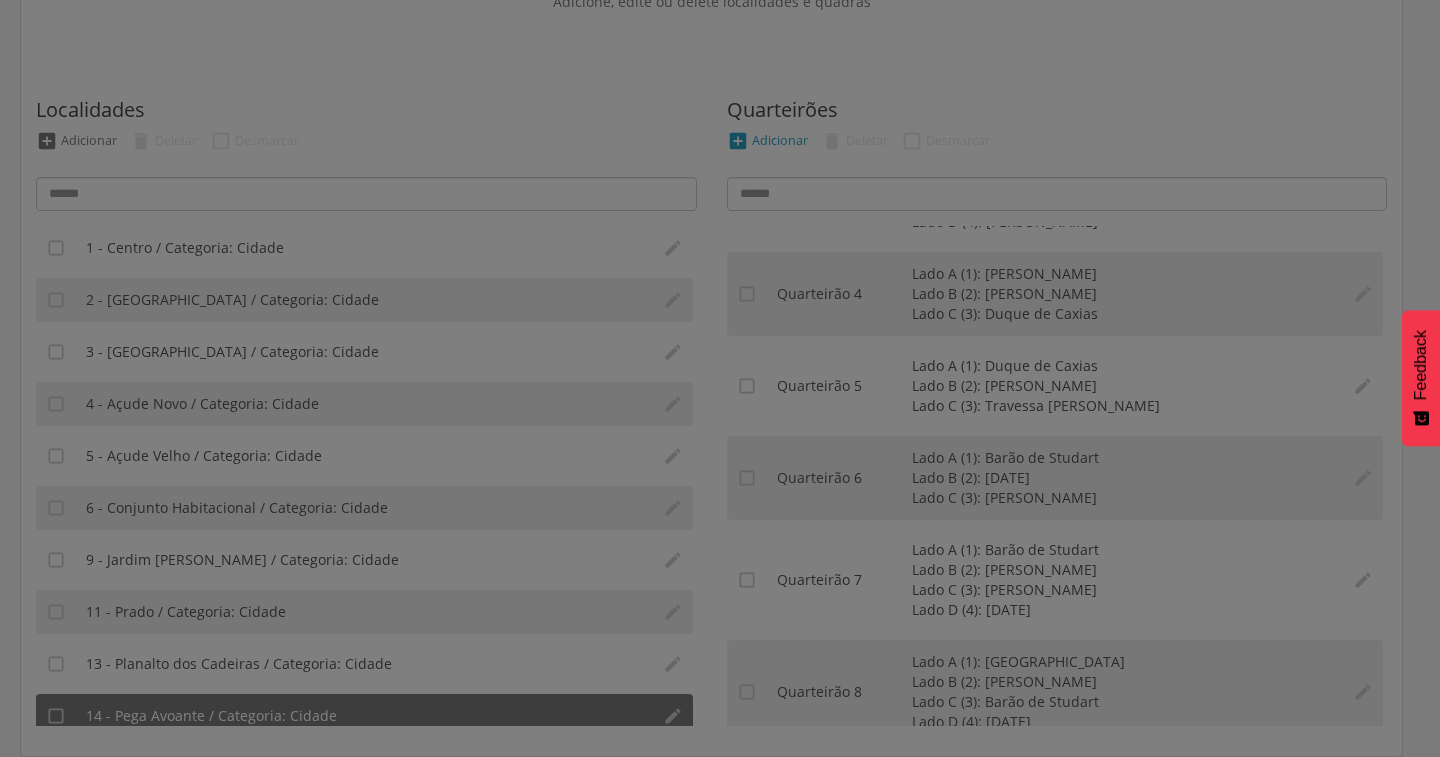scroll, scrollTop: 0, scrollLeft: 0, axis: both 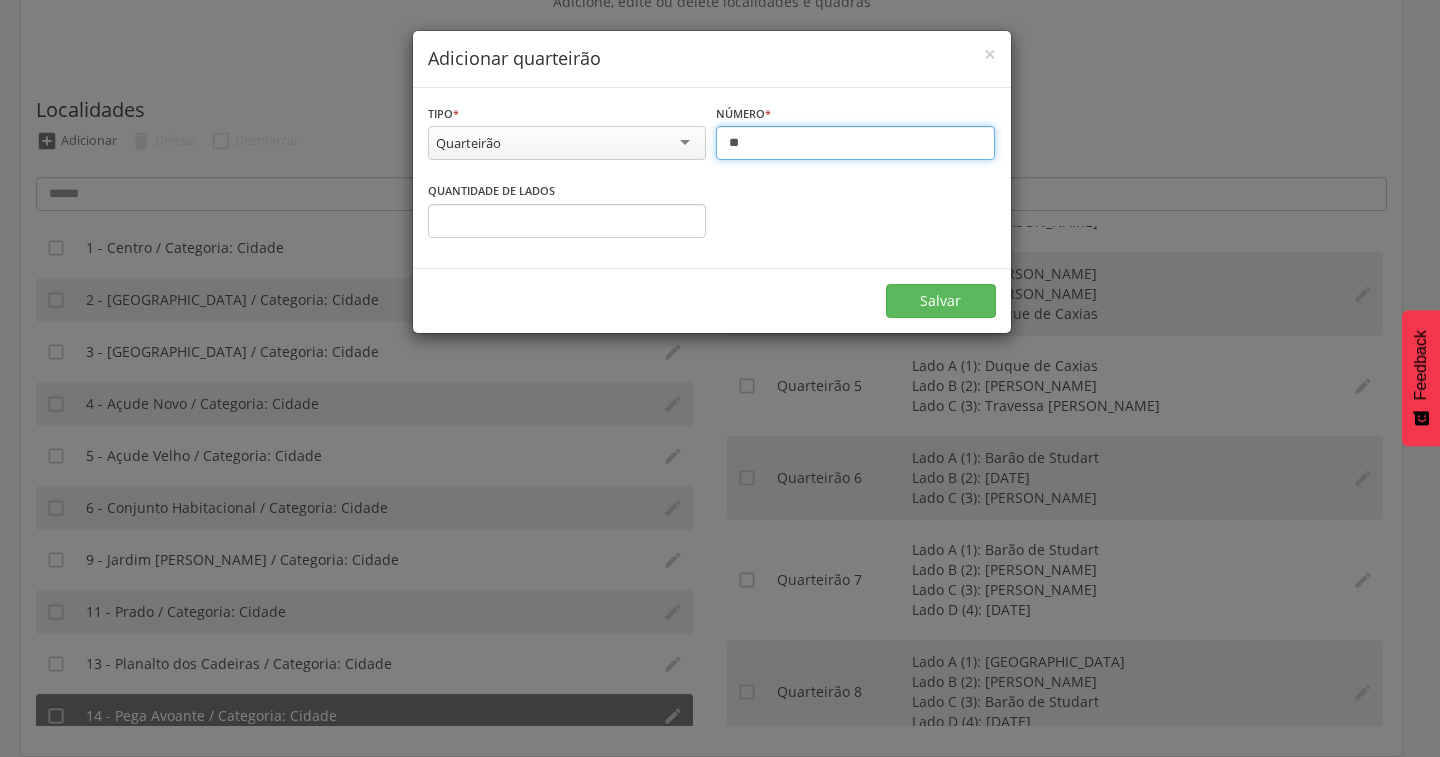 click on "**" at bounding box center [855, 143] 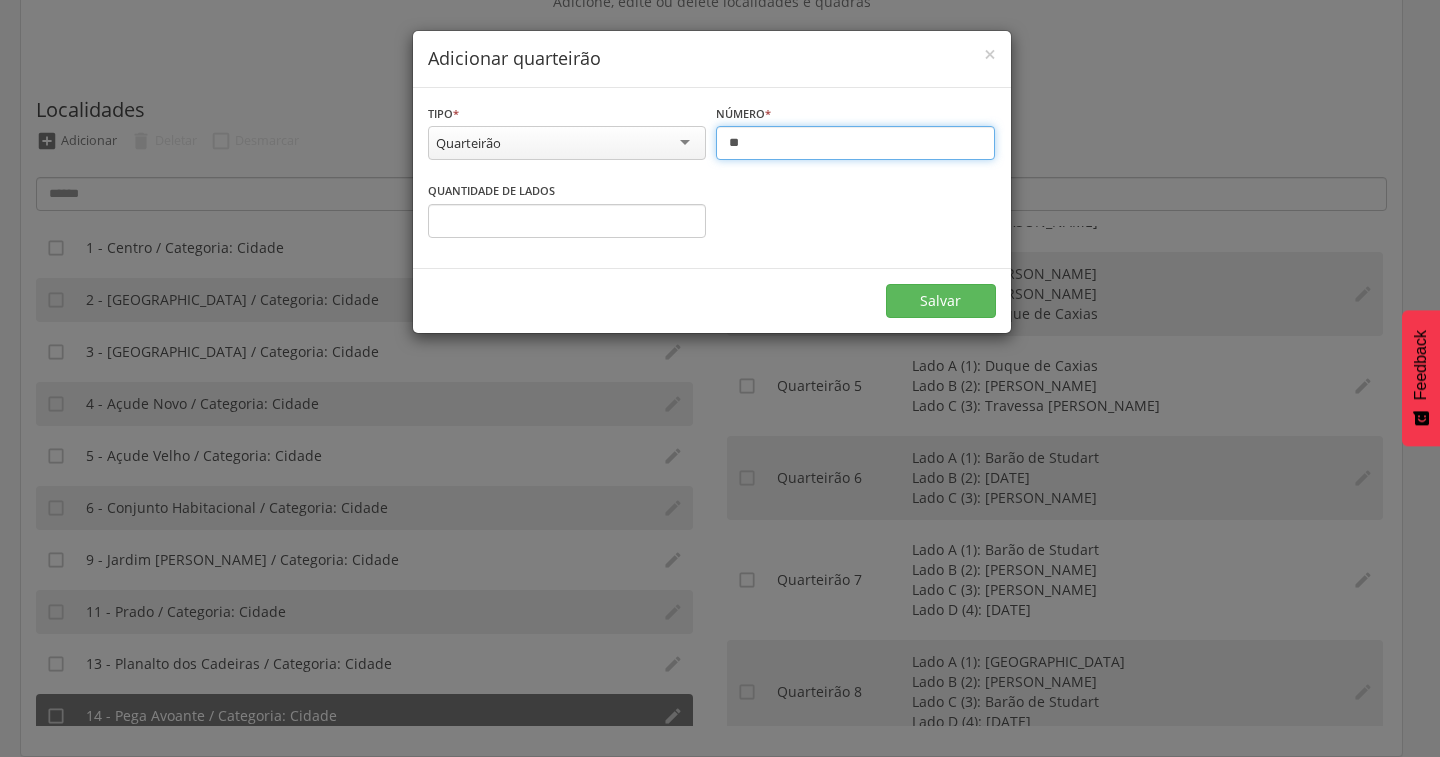 type on "**" 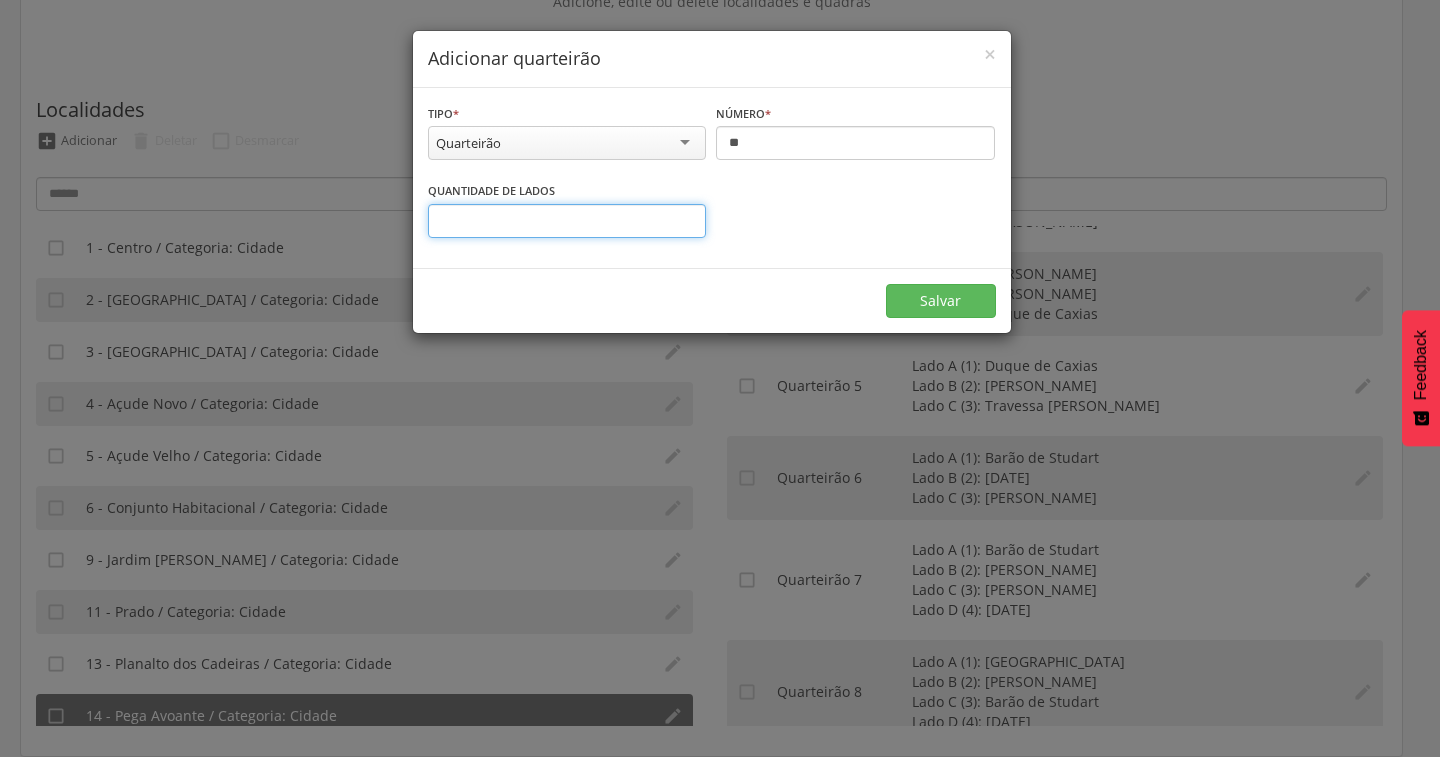 click on "*" at bounding box center (567, 221) 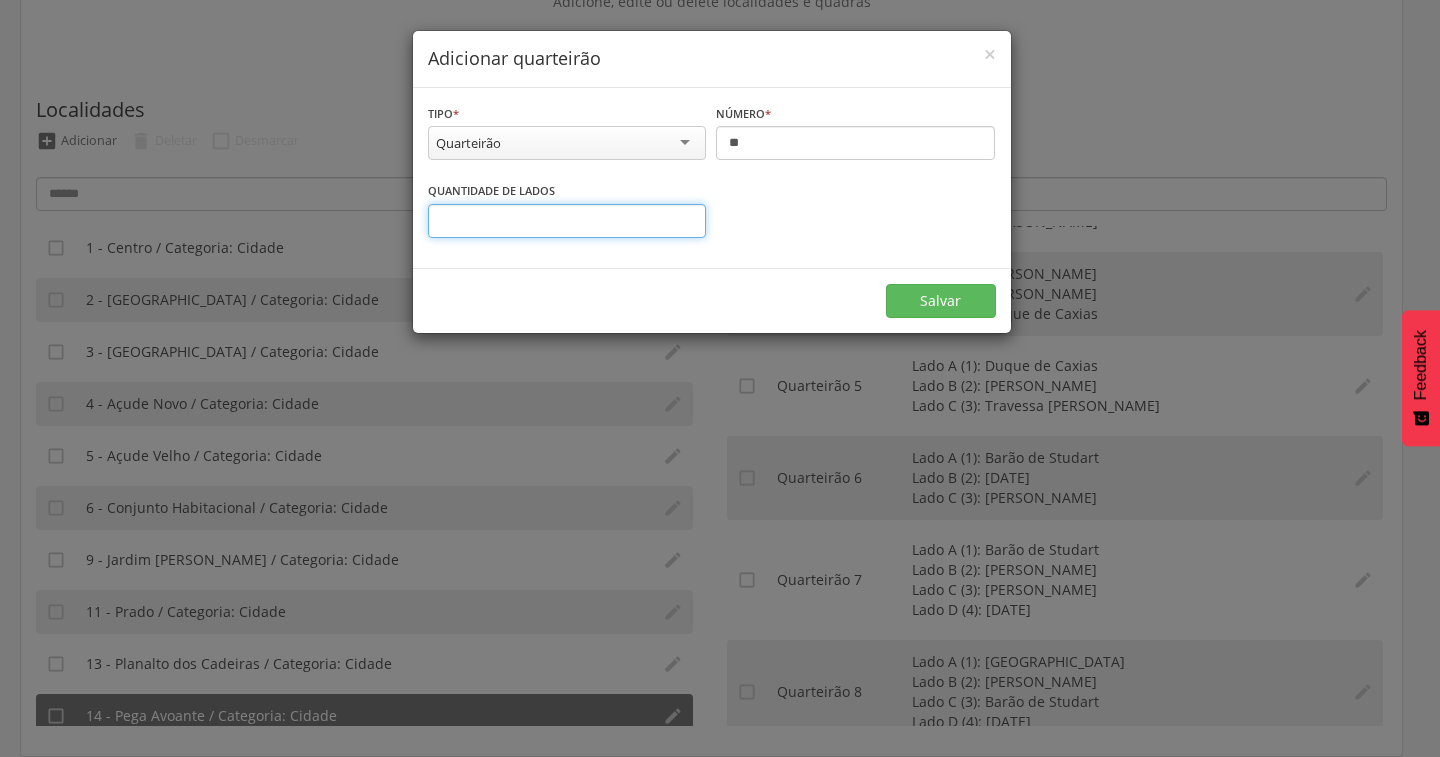 click on "*" at bounding box center (567, 221) 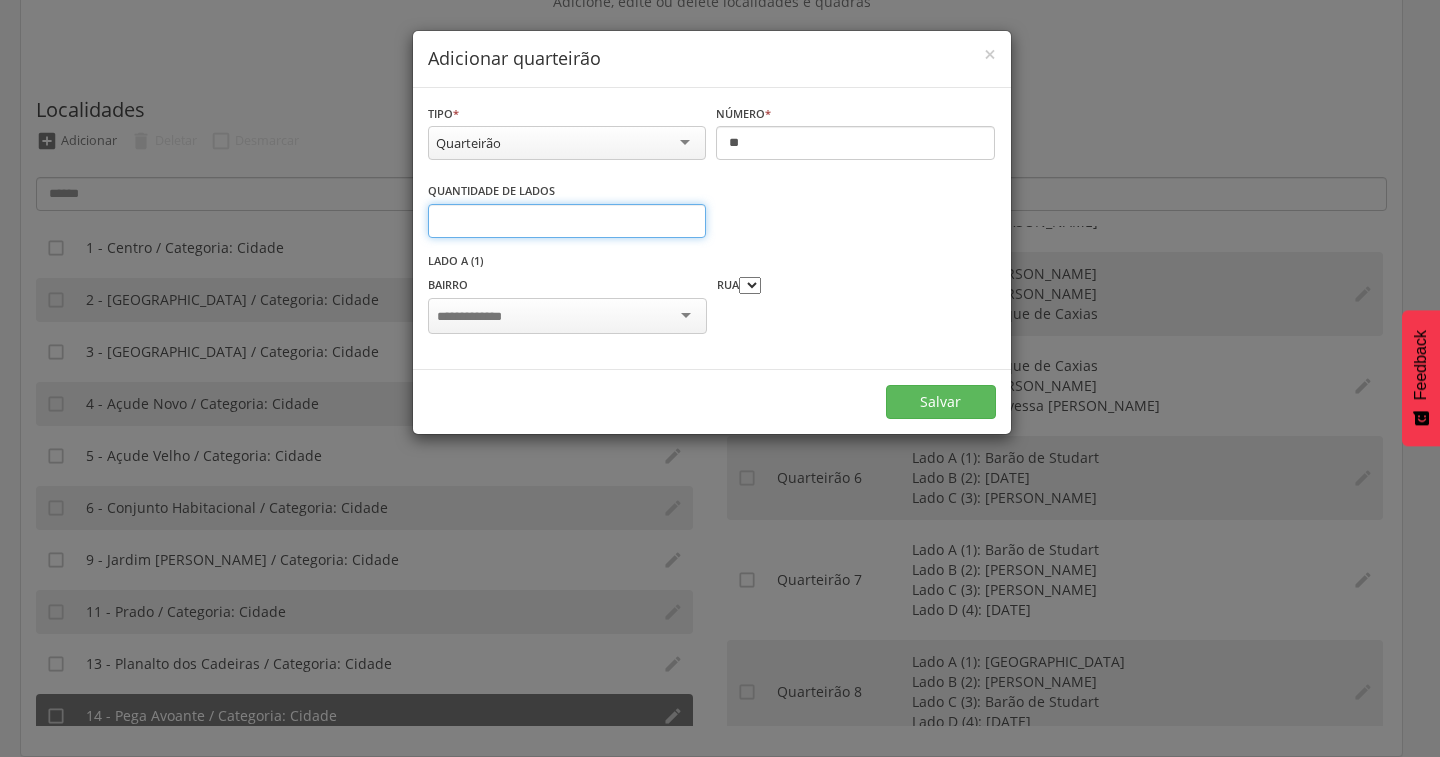 click on "*" at bounding box center (567, 221) 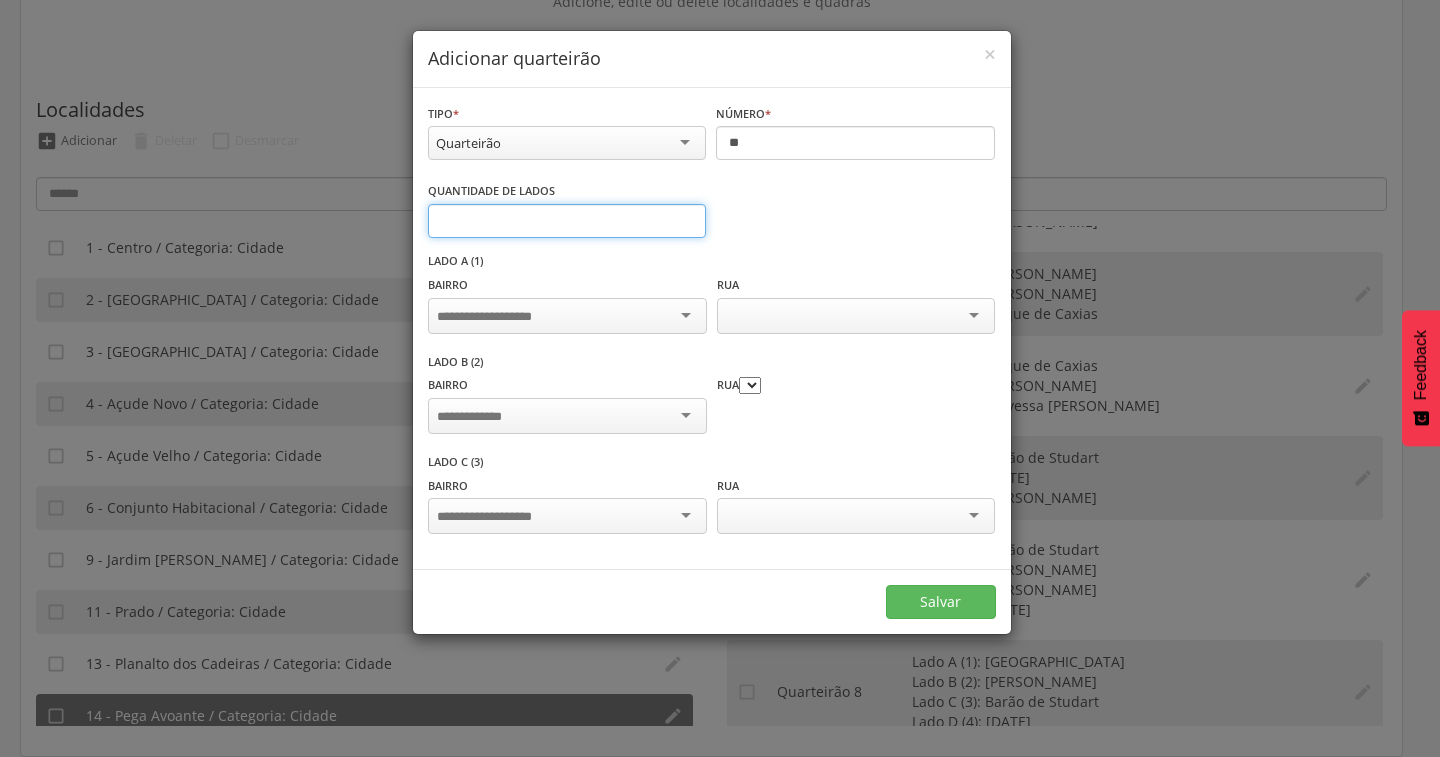 type on "*" 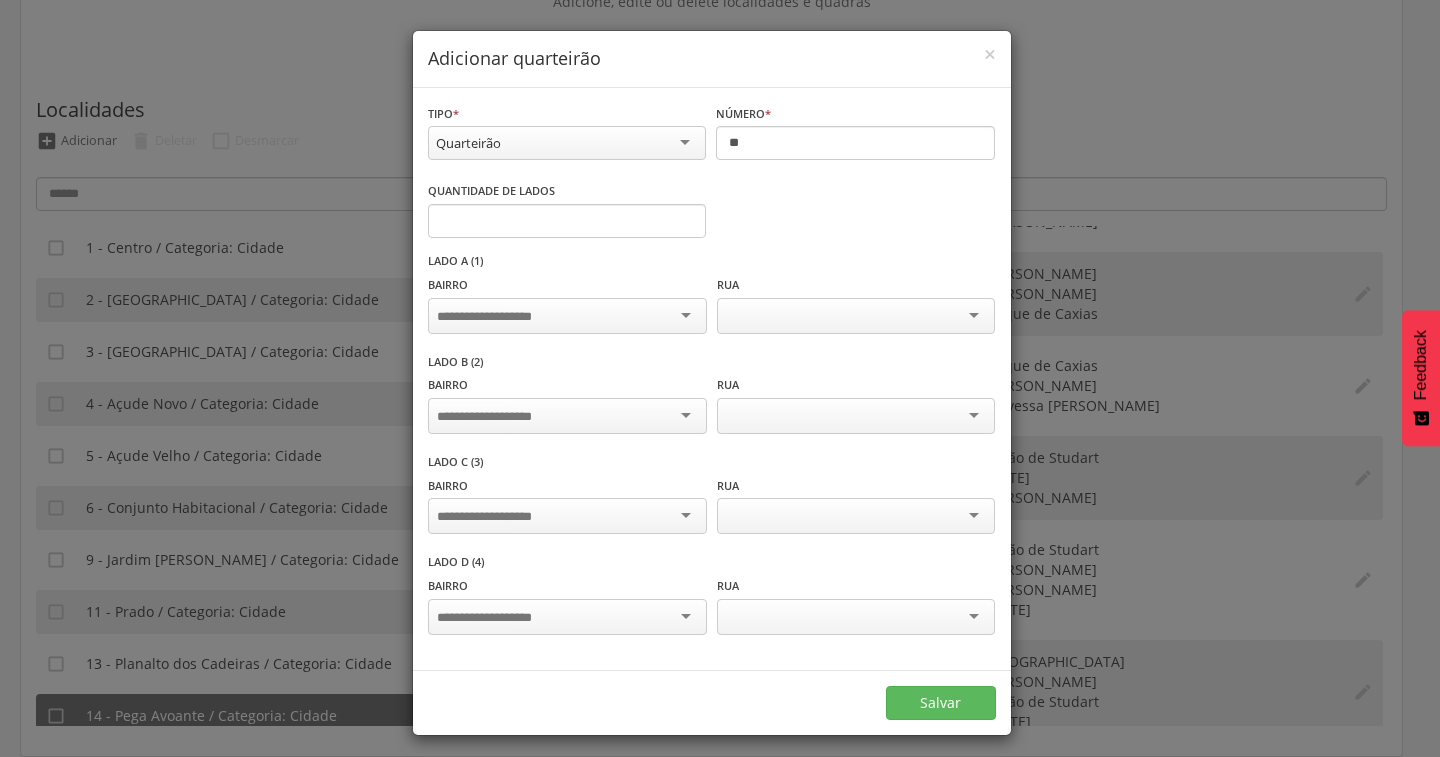 click at bounding box center [567, 316] 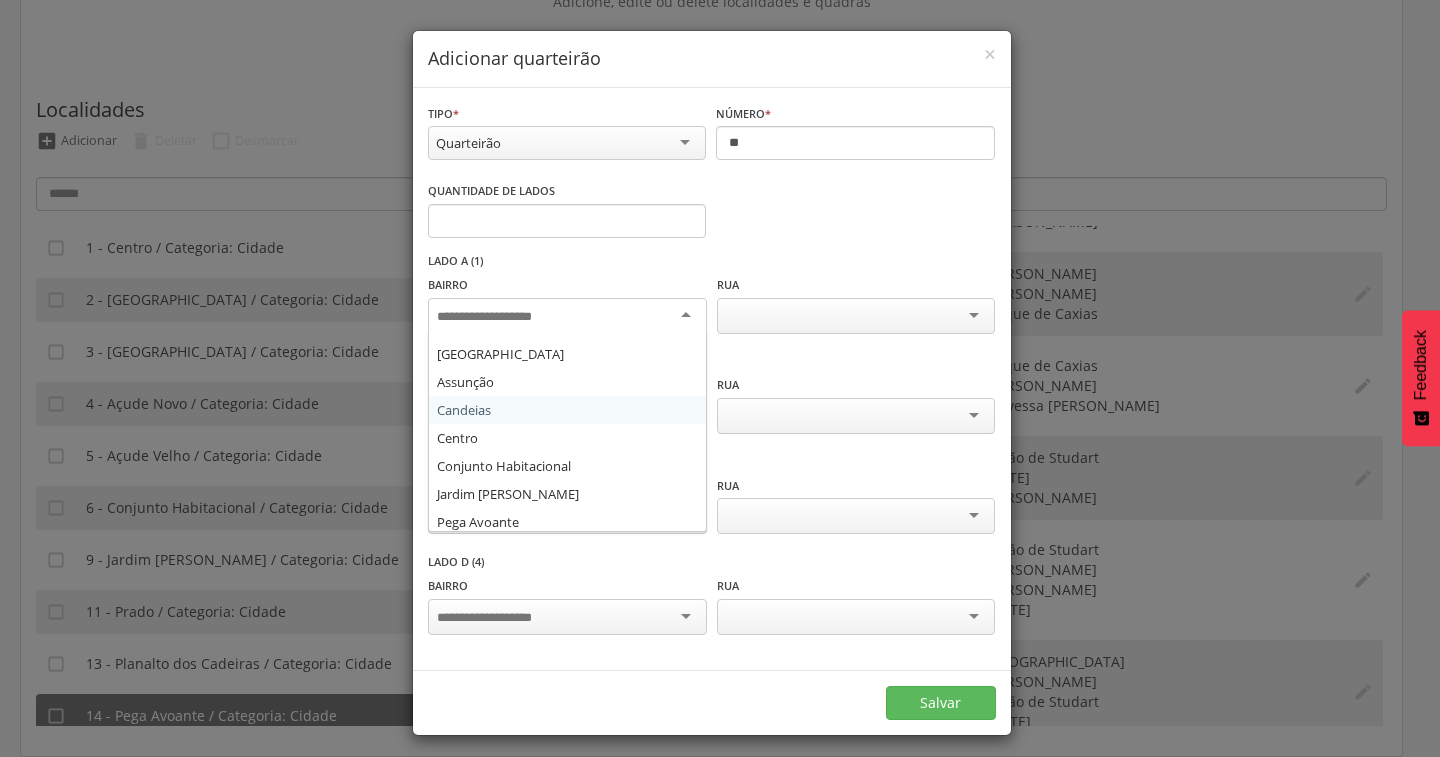 scroll, scrollTop: 136, scrollLeft: 0, axis: vertical 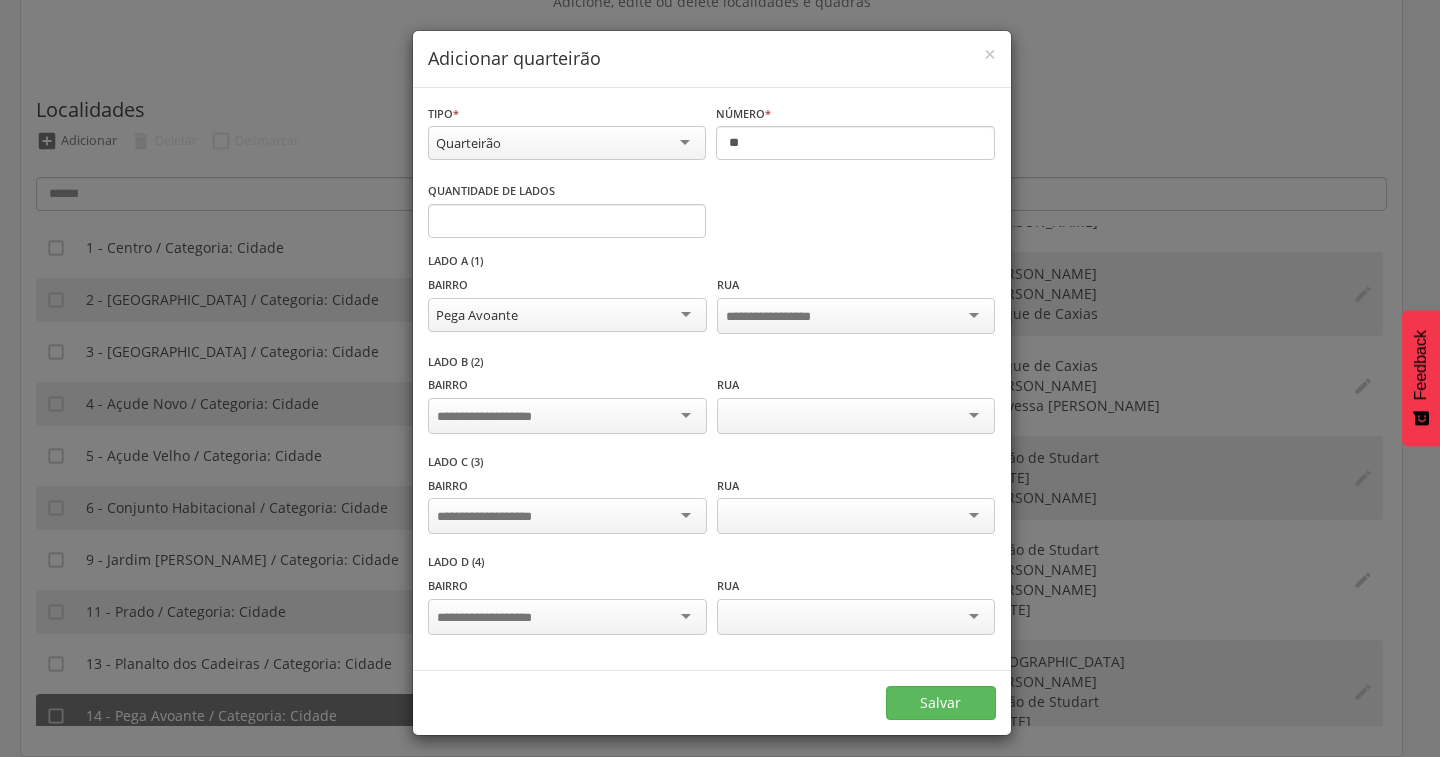 click at bounding box center (567, 416) 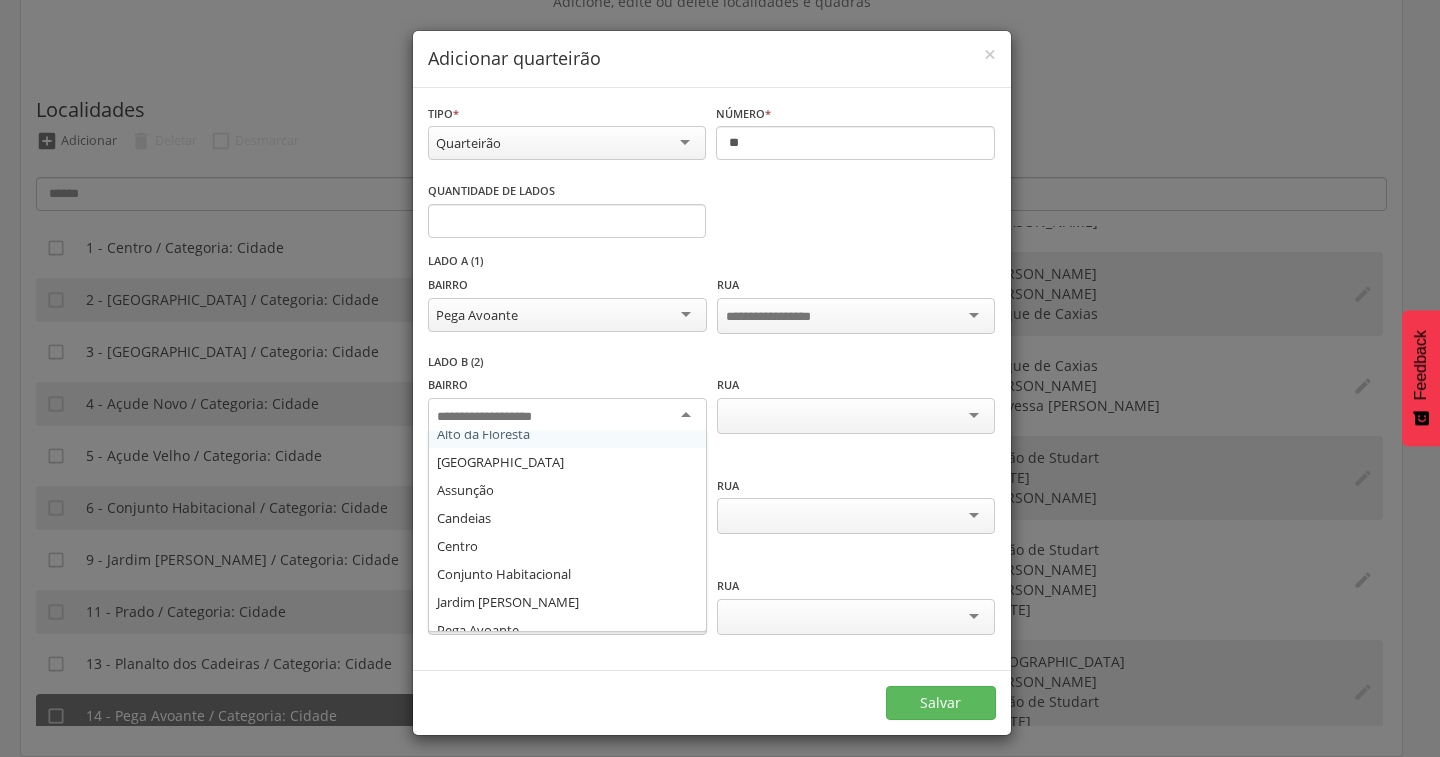 scroll, scrollTop: 136, scrollLeft: 0, axis: vertical 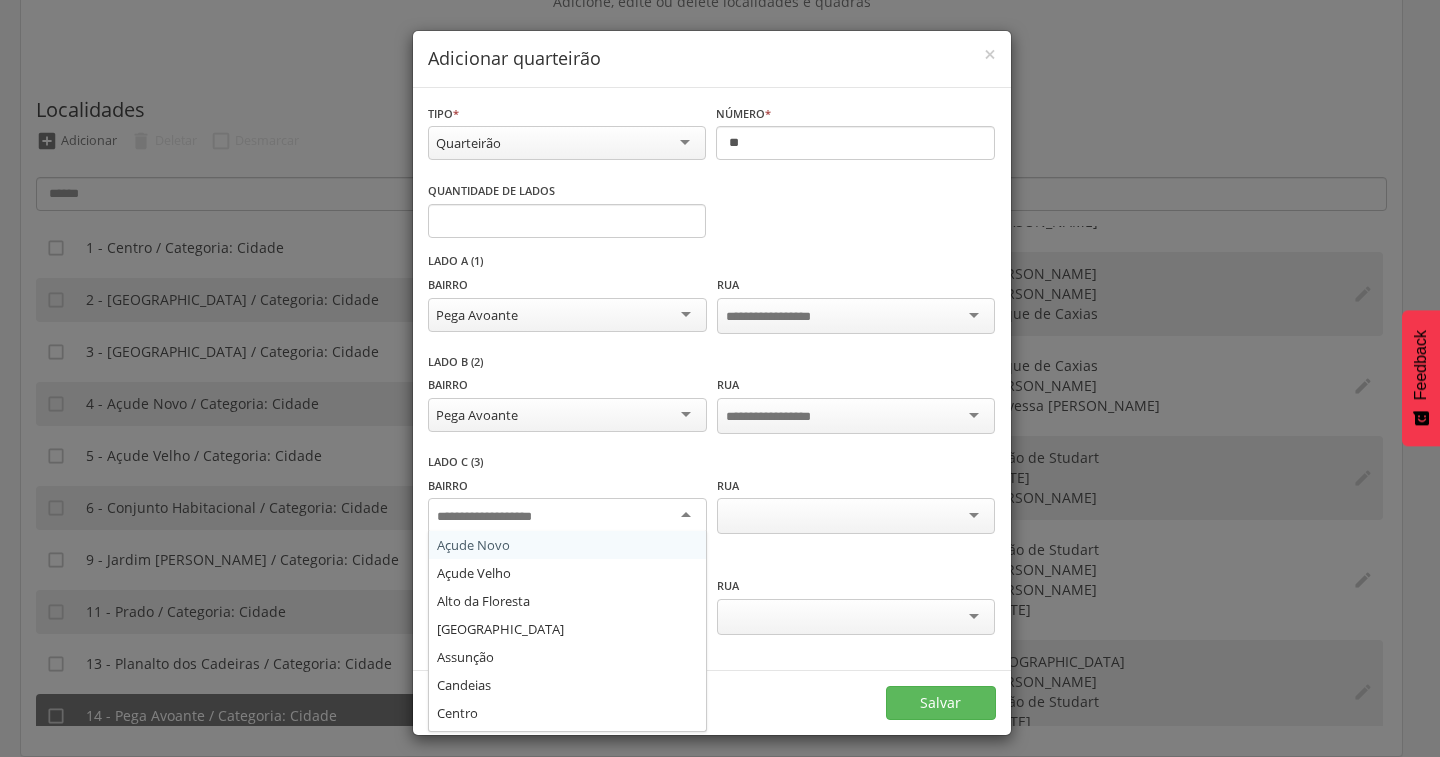 click at bounding box center (567, 516) 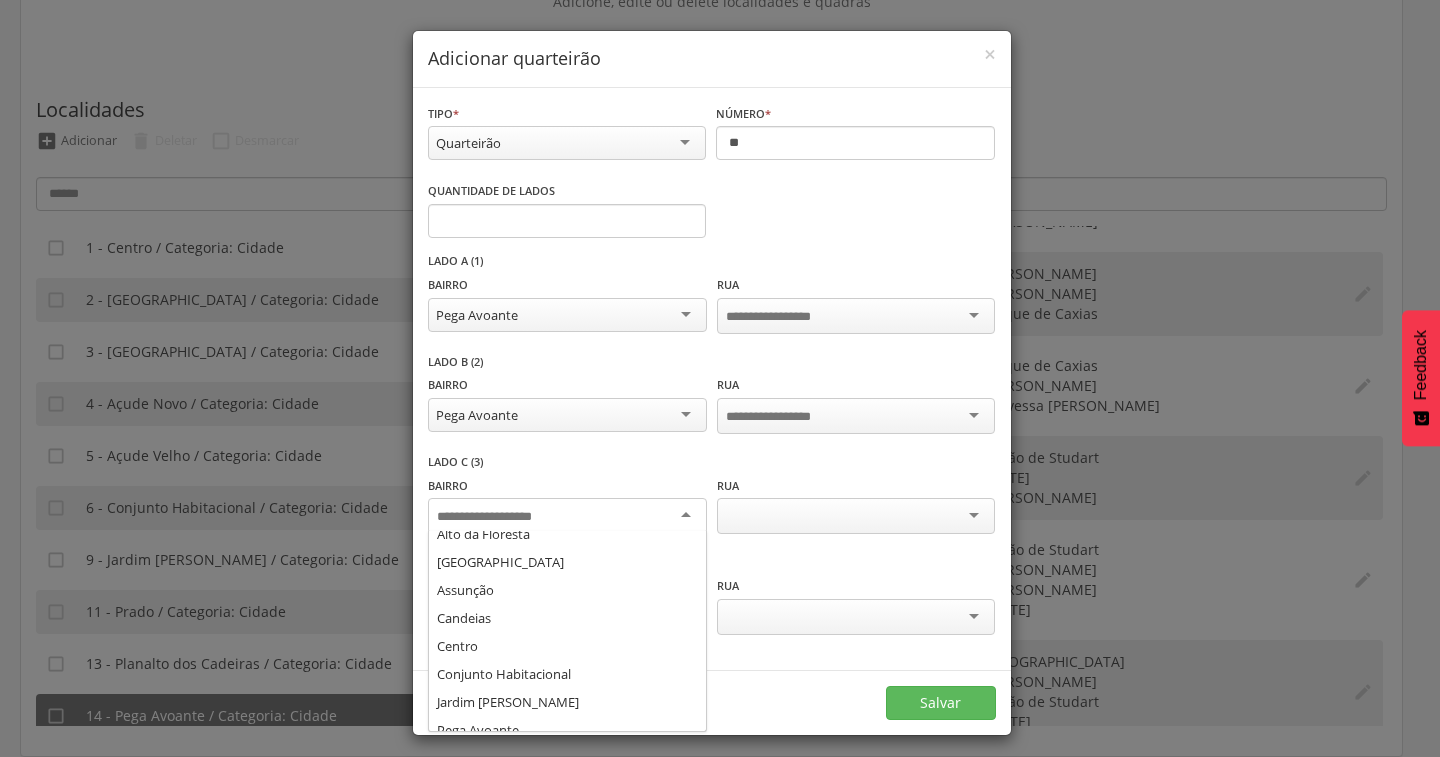 scroll, scrollTop: 136, scrollLeft: 0, axis: vertical 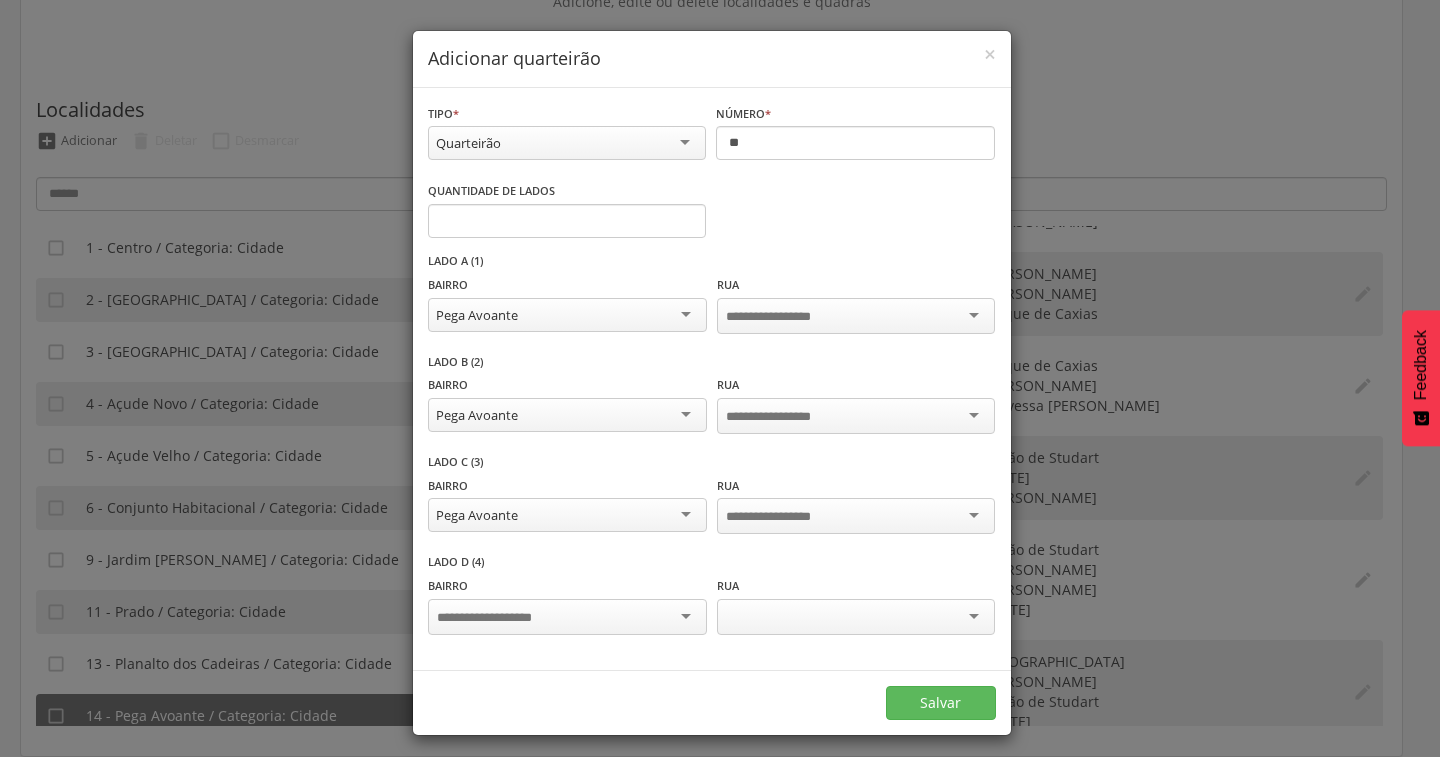 click at bounding box center (567, 617) 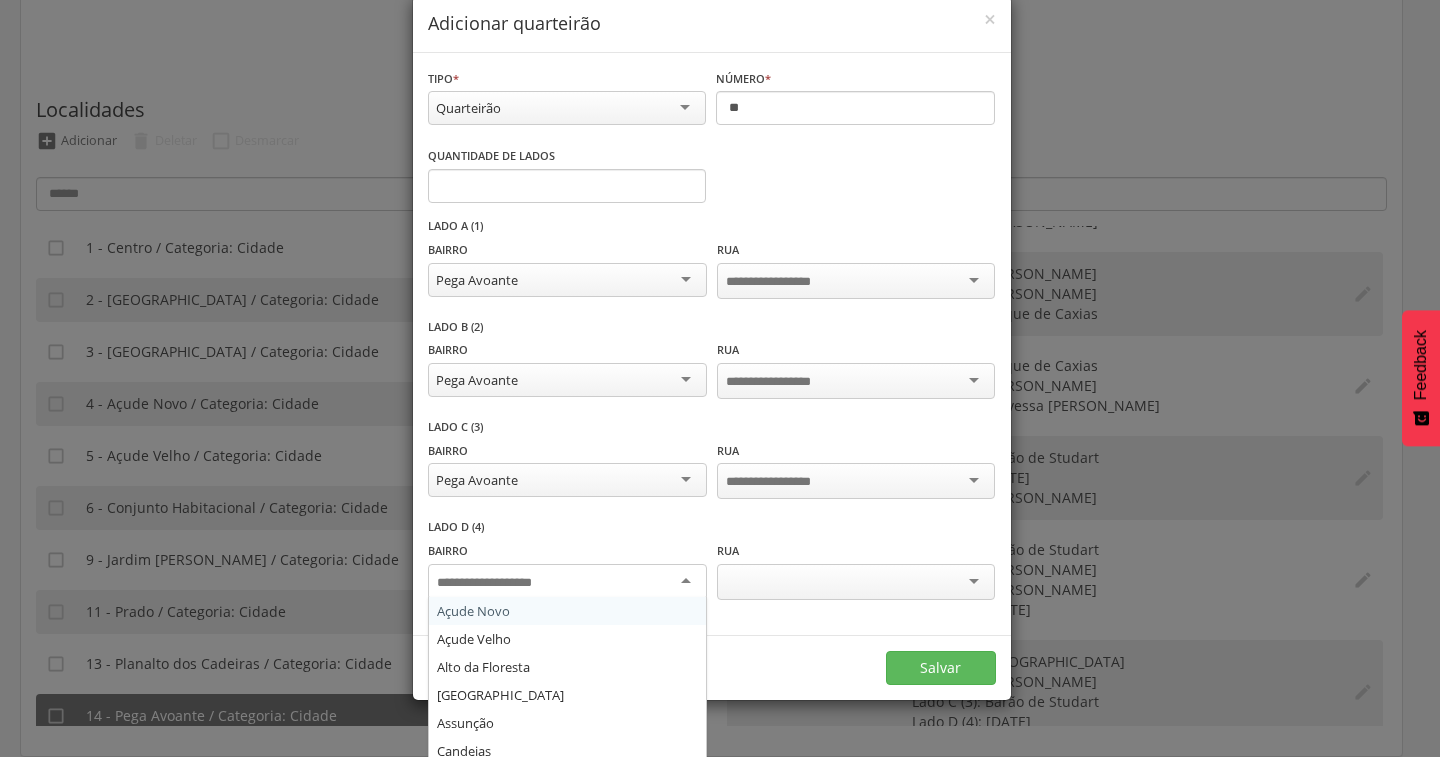 scroll, scrollTop: 70, scrollLeft: 0, axis: vertical 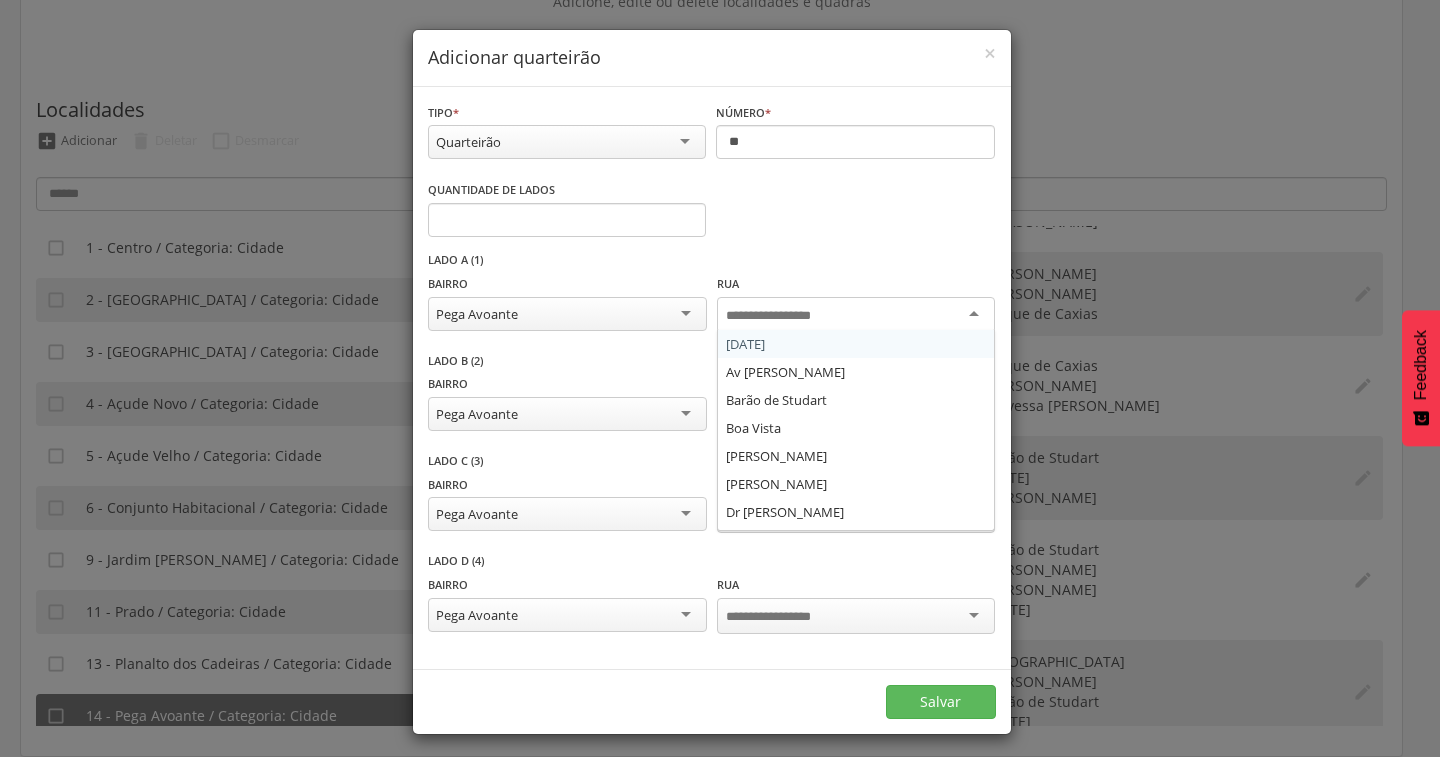 click at bounding box center (784, 316) 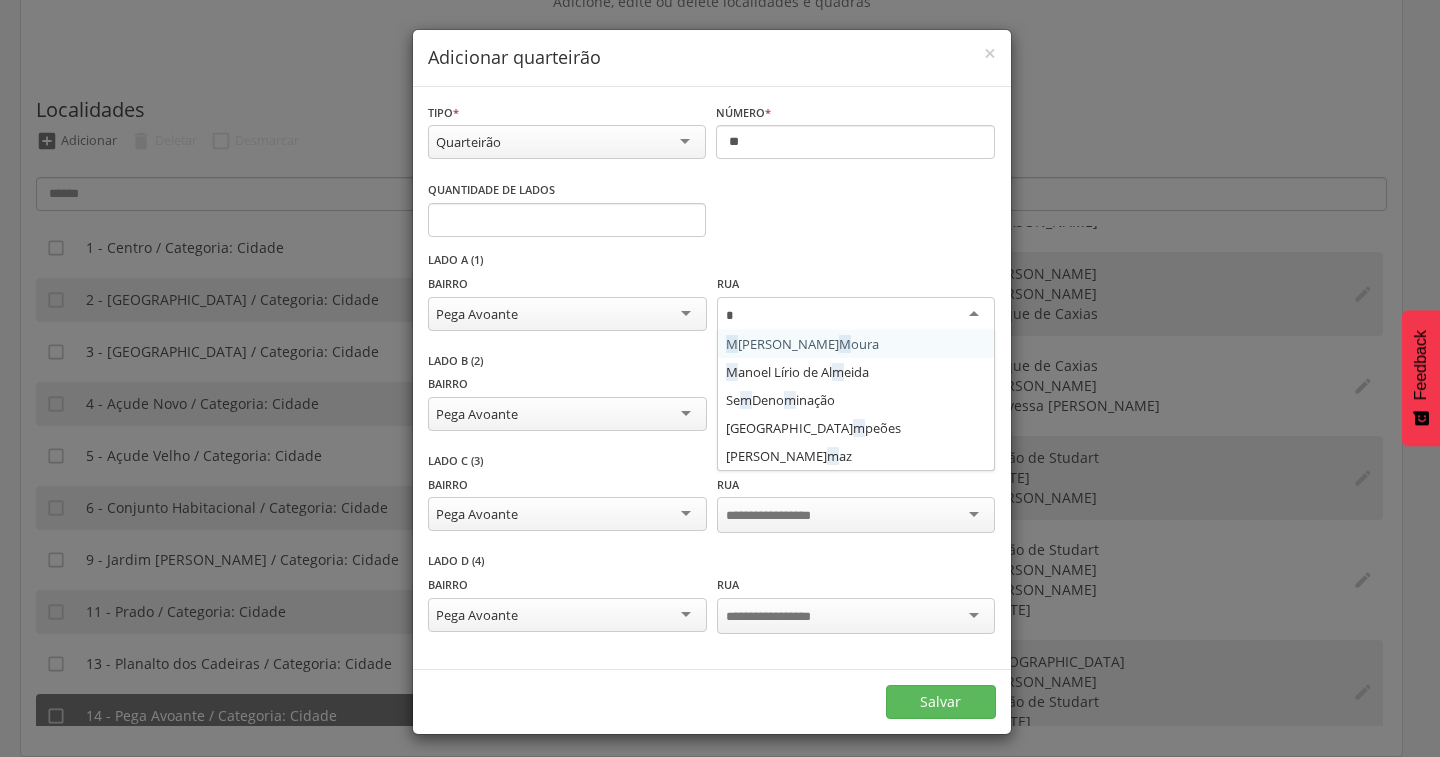 type on "**" 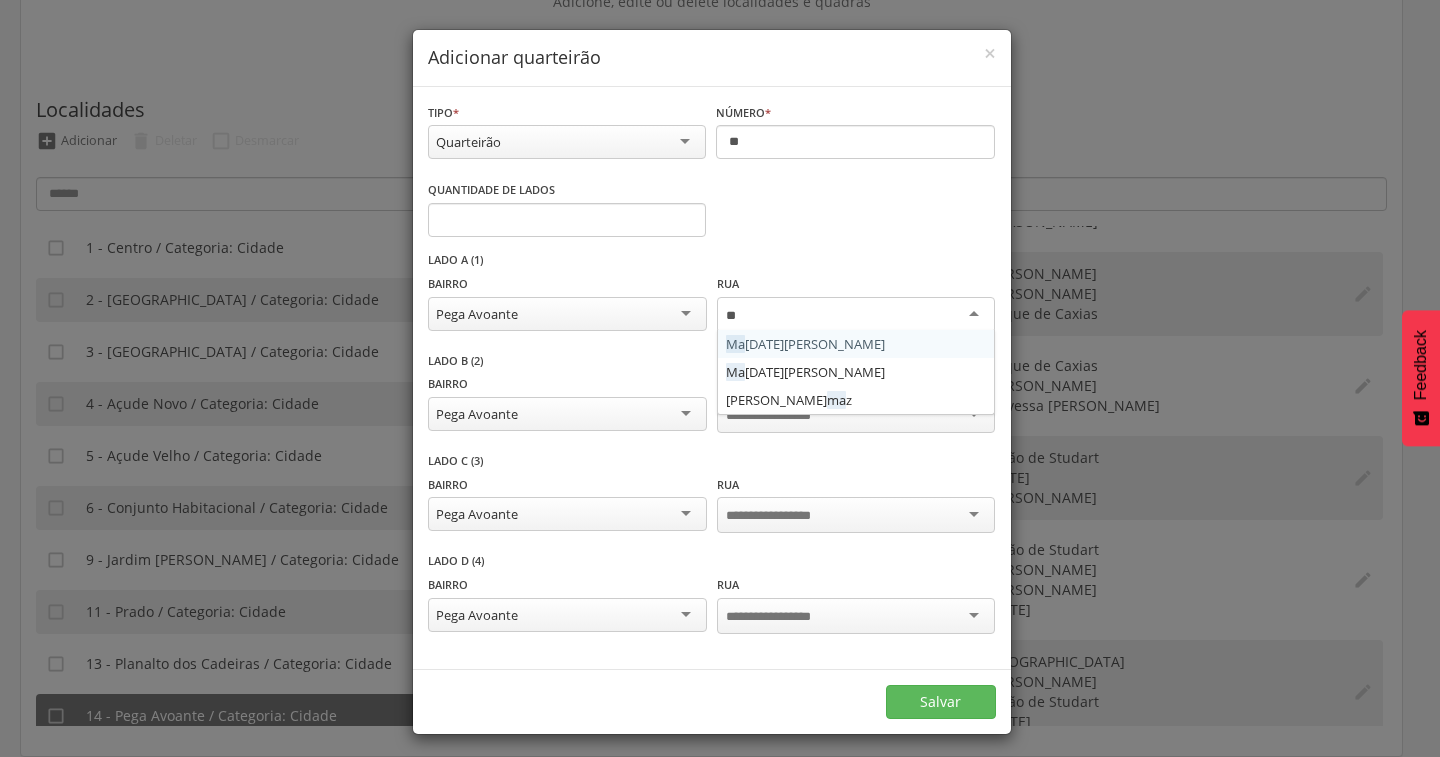 type 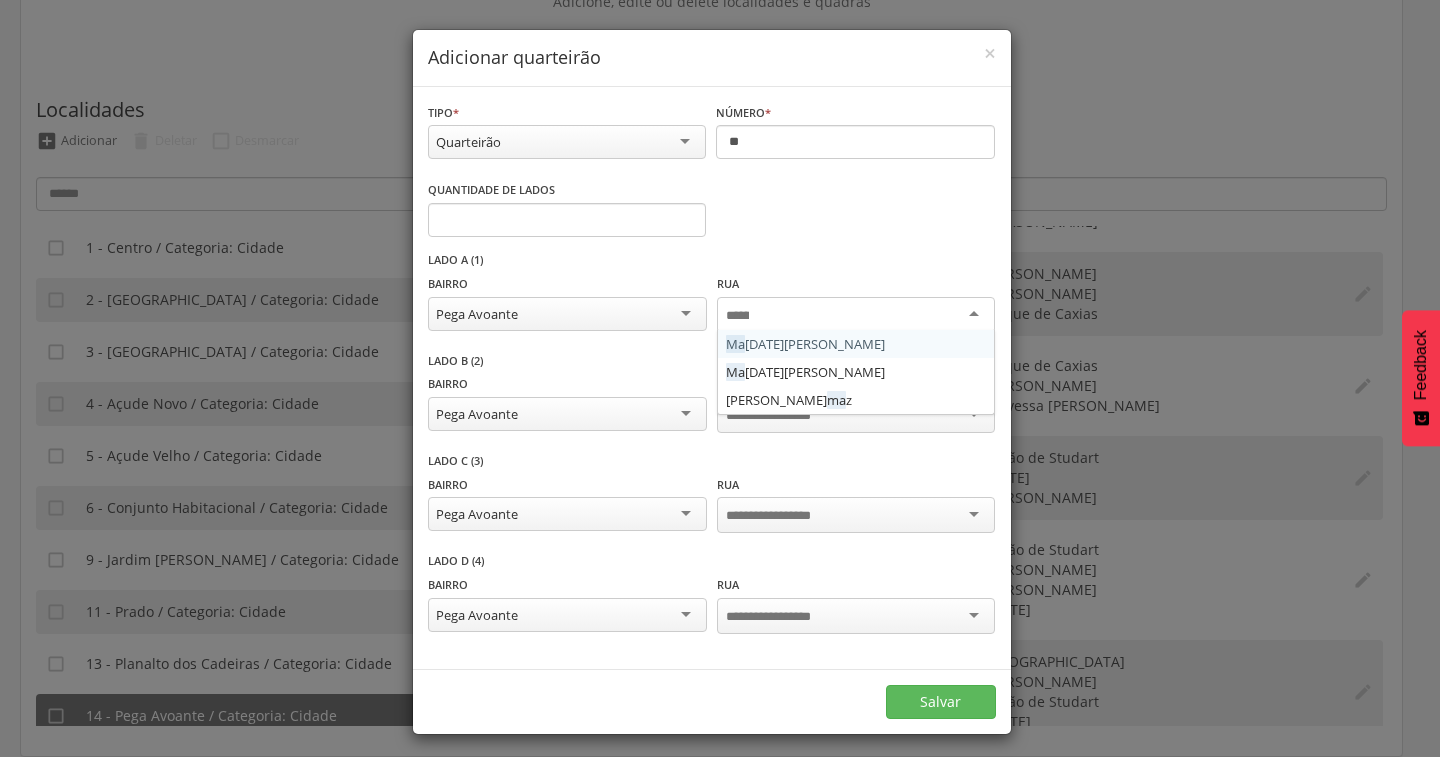scroll, scrollTop: 0, scrollLeft: 0, axis: both 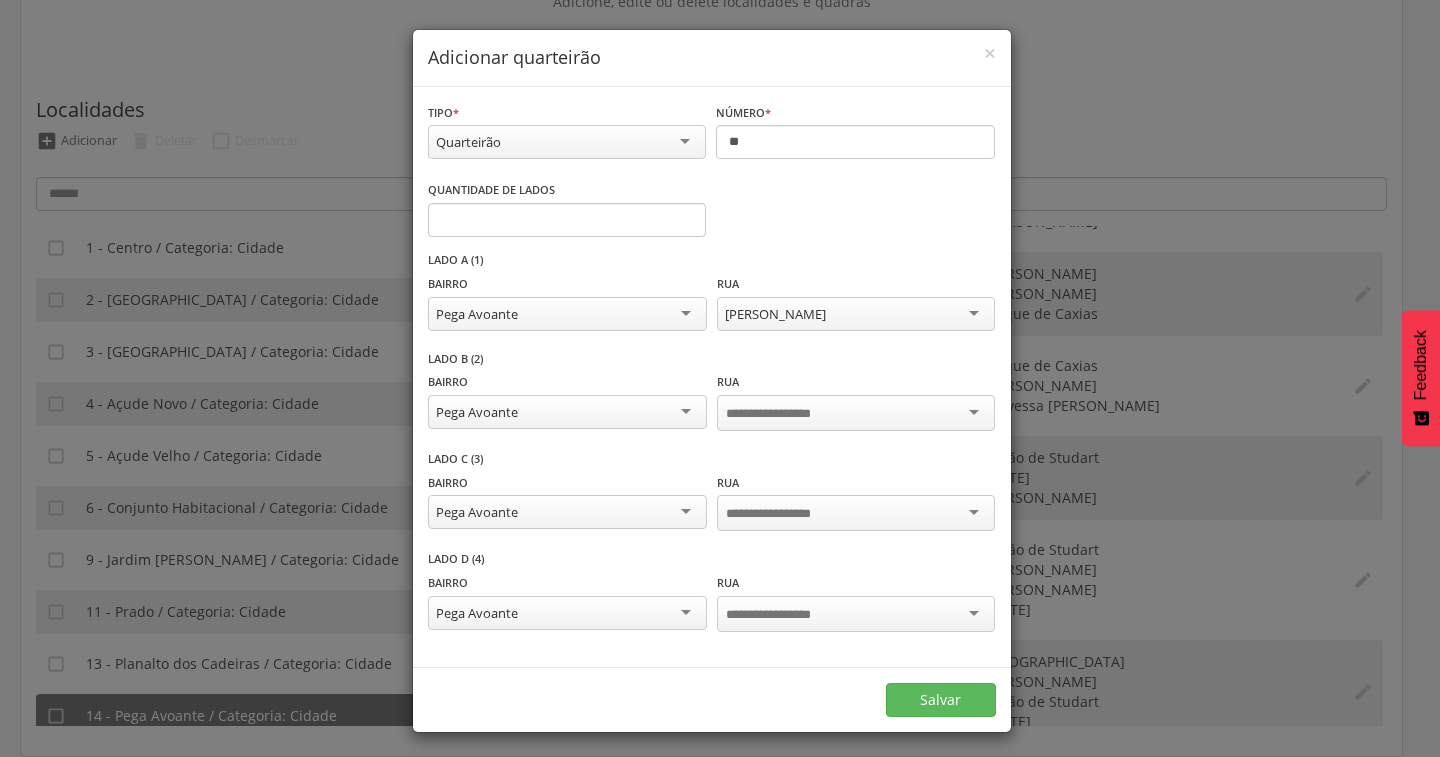 click at bounding box center (784, 414) 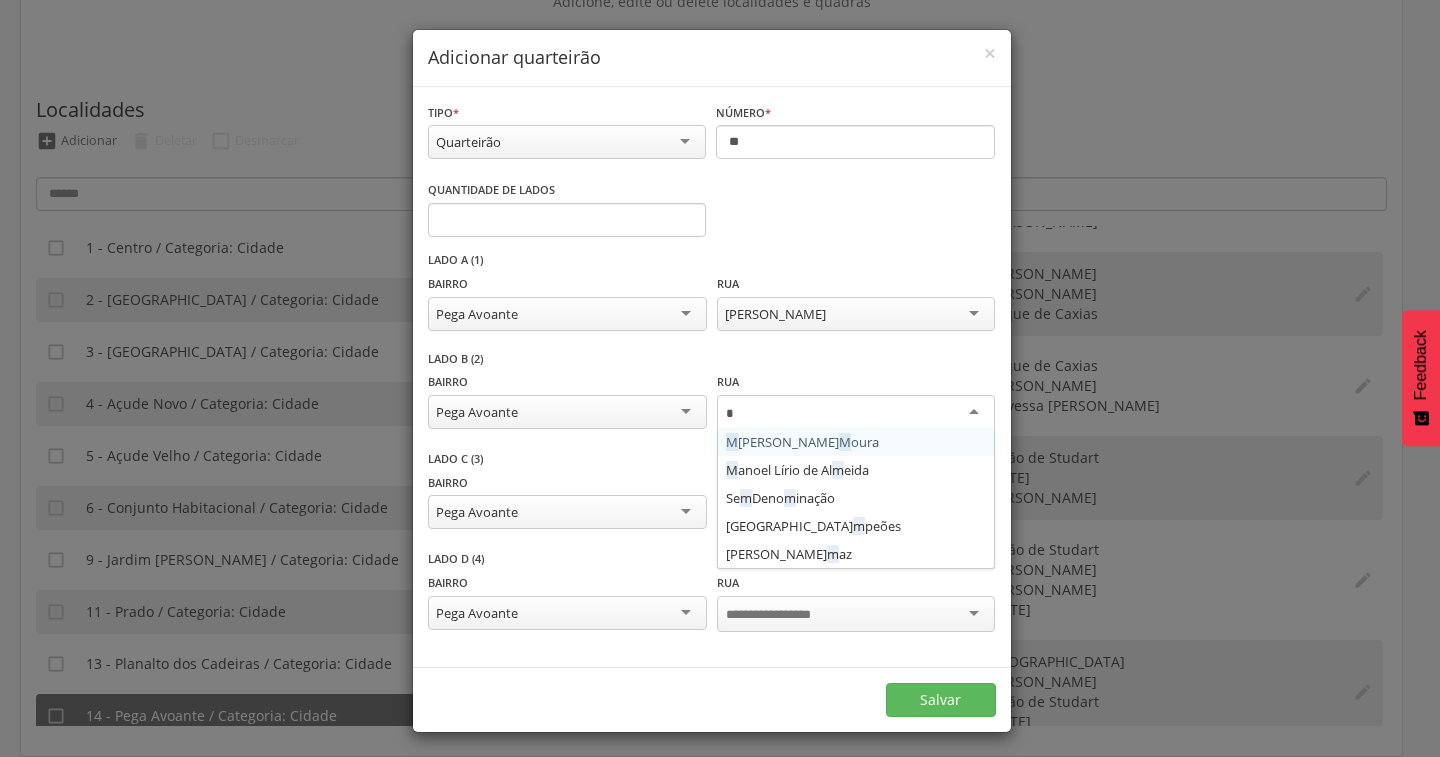 type on "**" 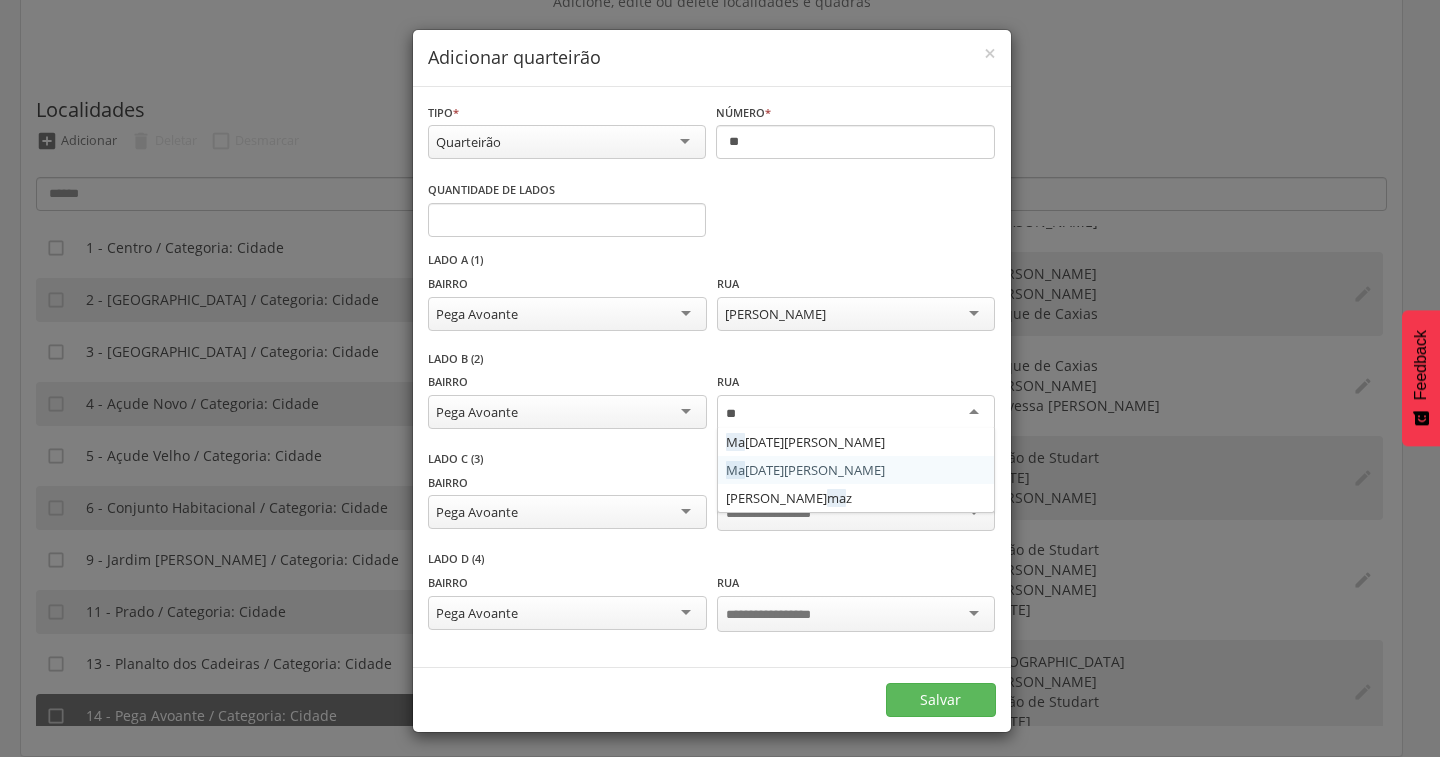 type 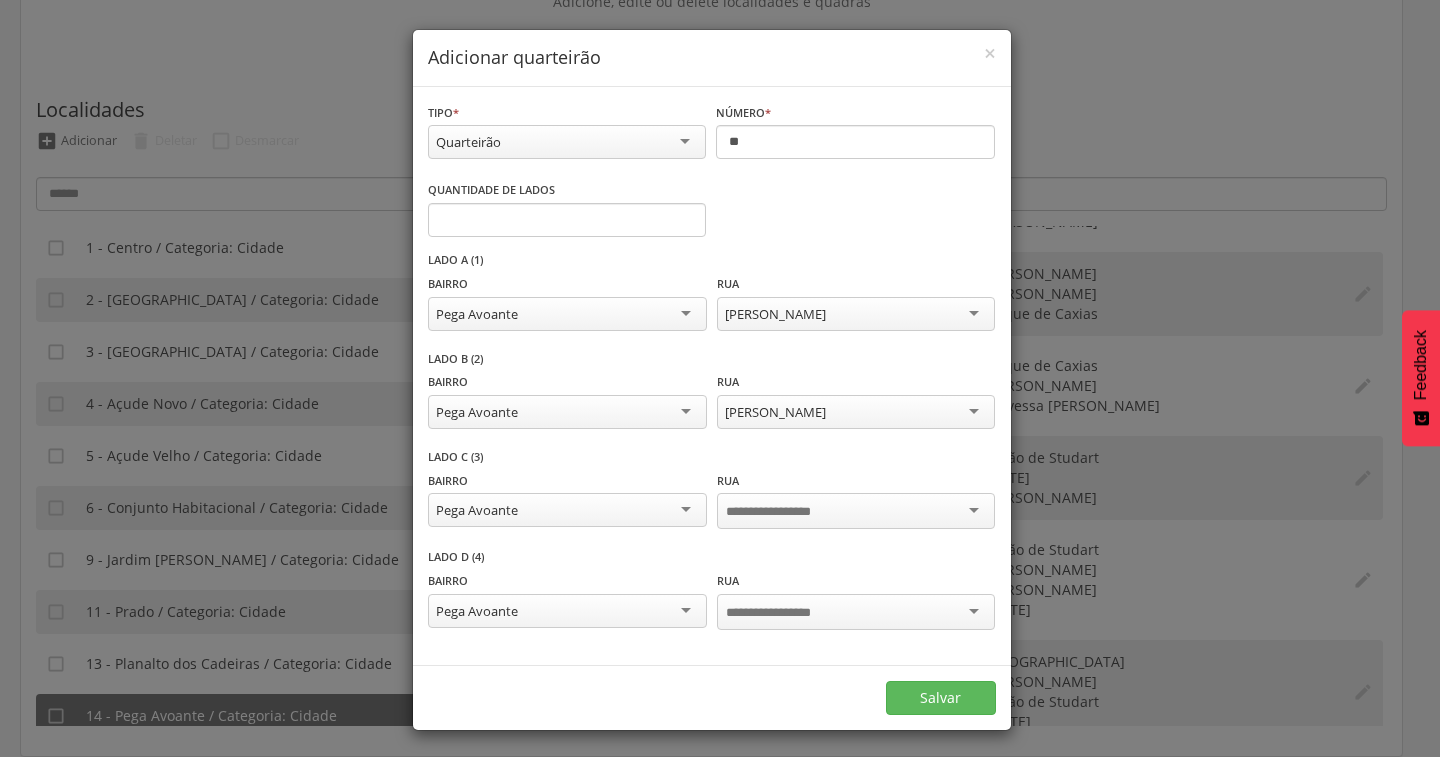 scroll, scrollTop: 0, scrollLeft: 0, axis: both 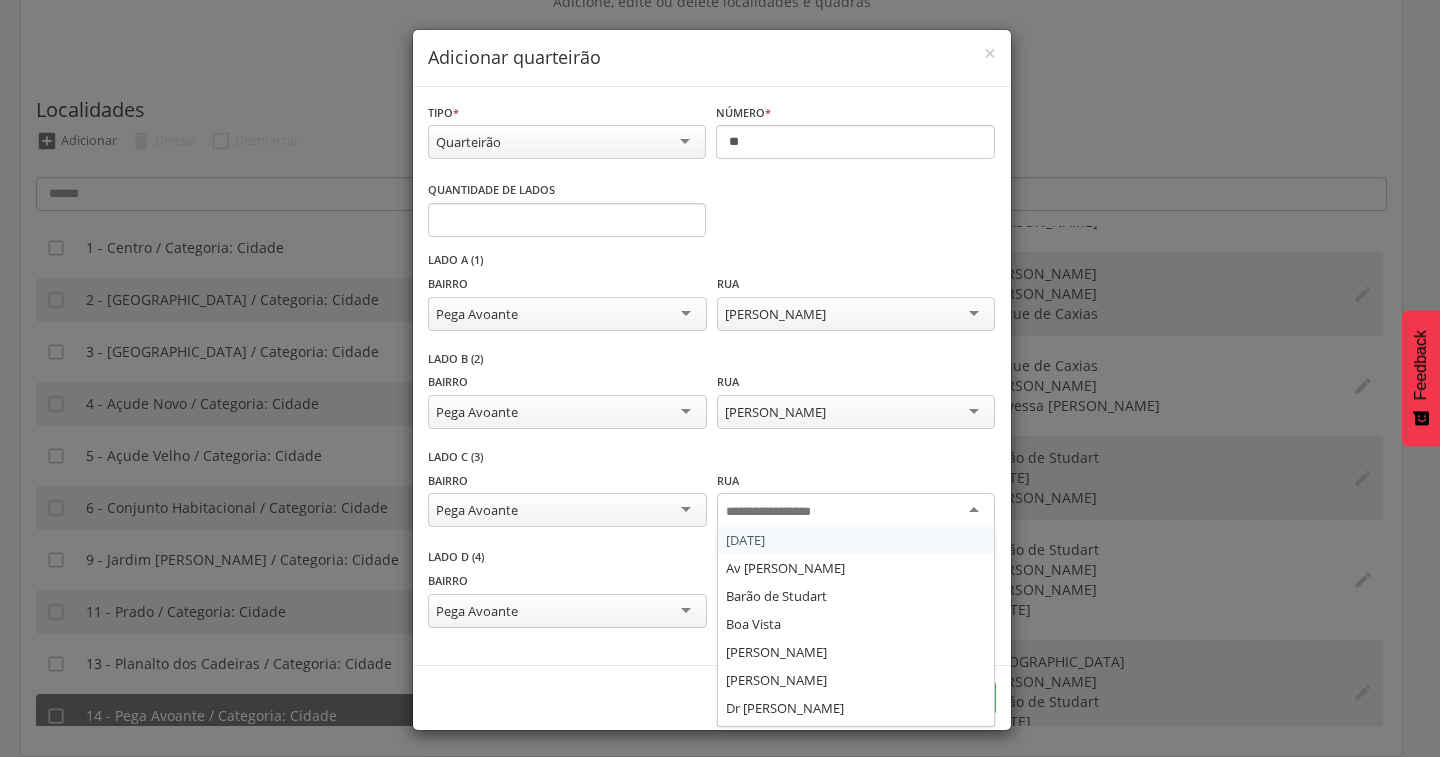 click at bounding box center (784, 512) 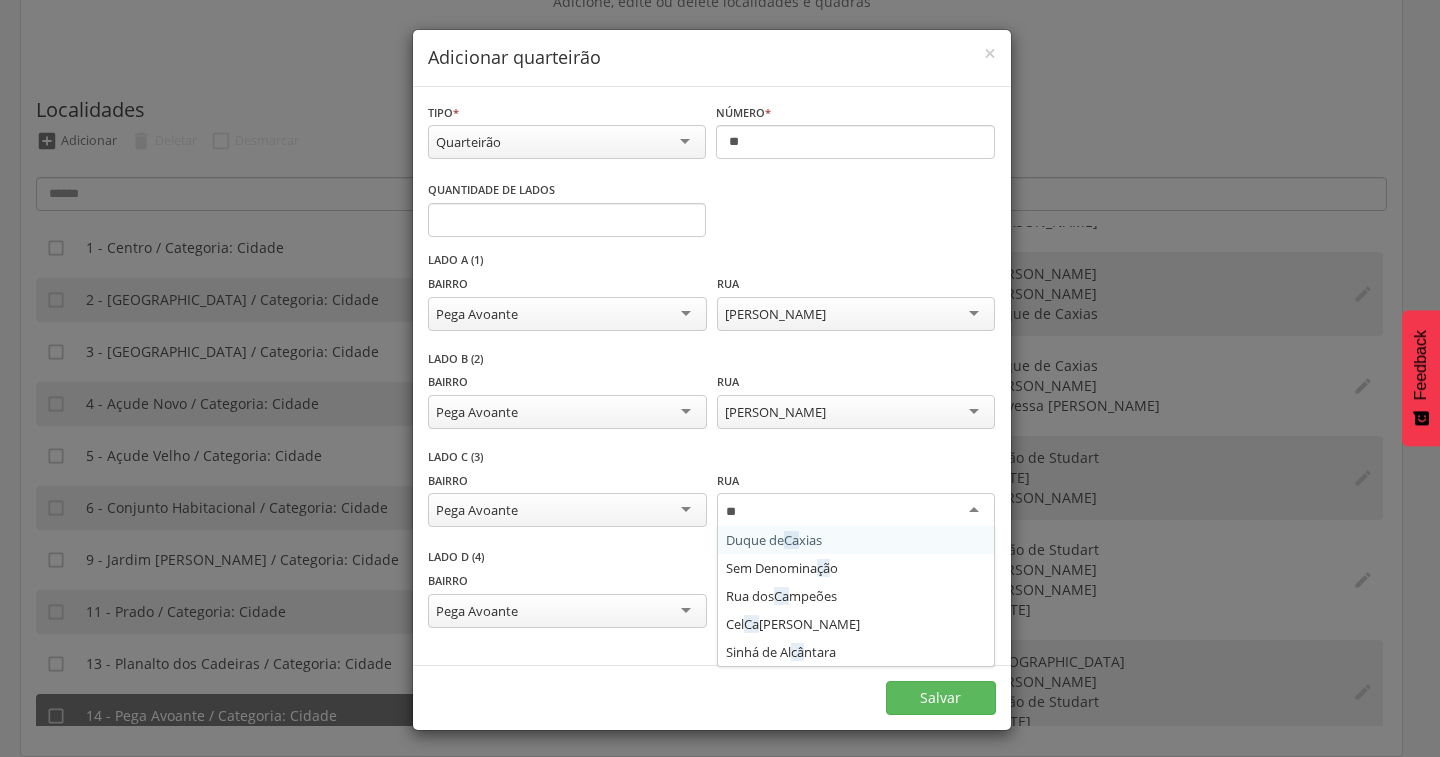 type on "***" 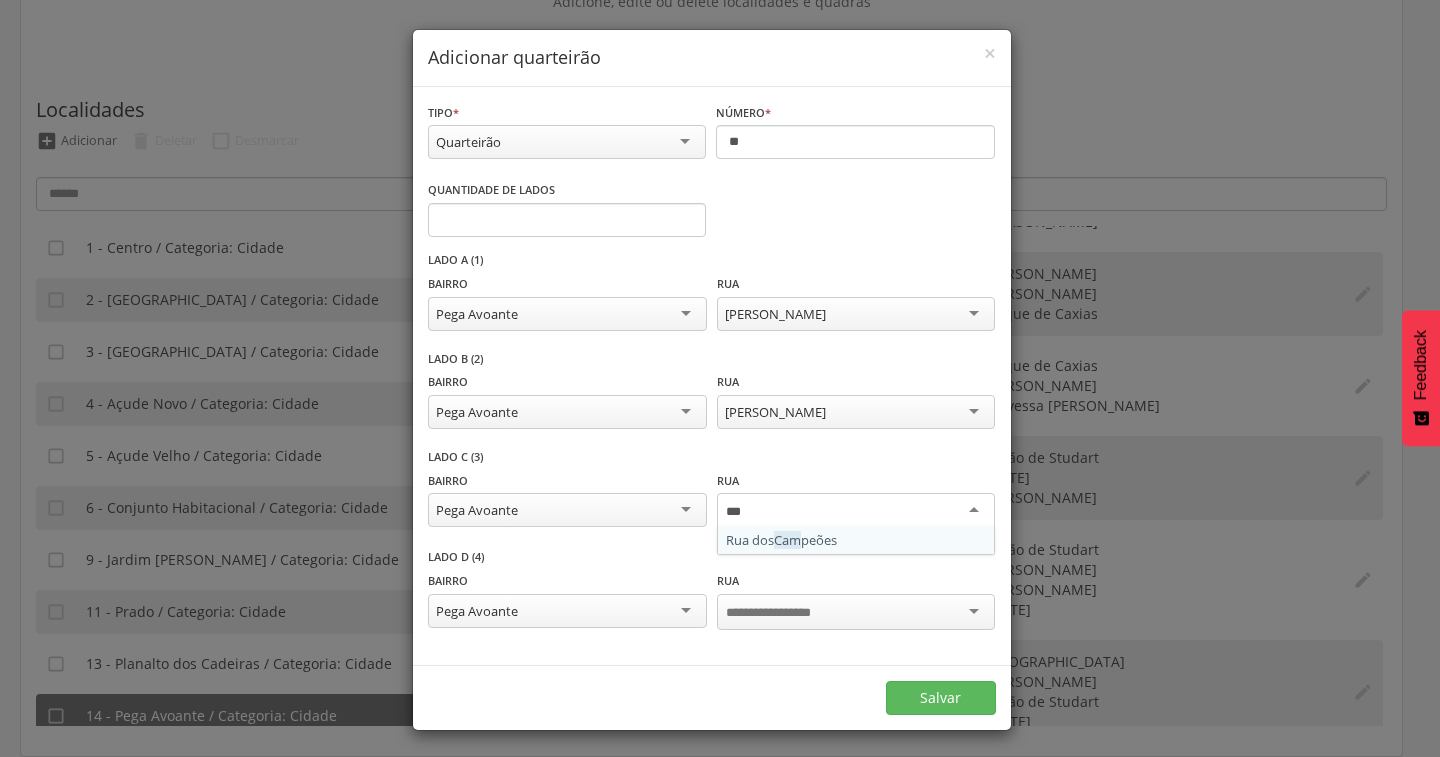 type 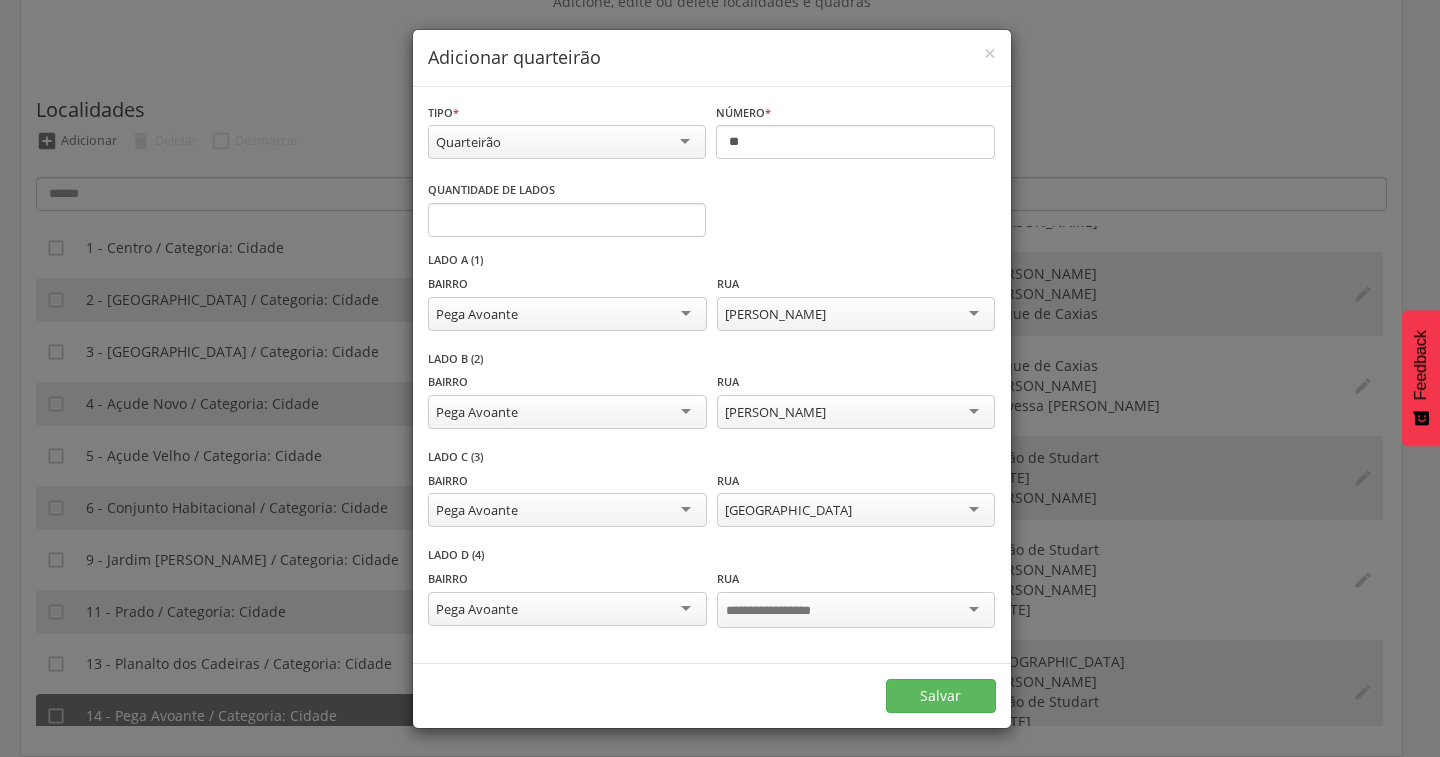 scroll, scrollTop: 0, scrollLeft: 0, axis: both 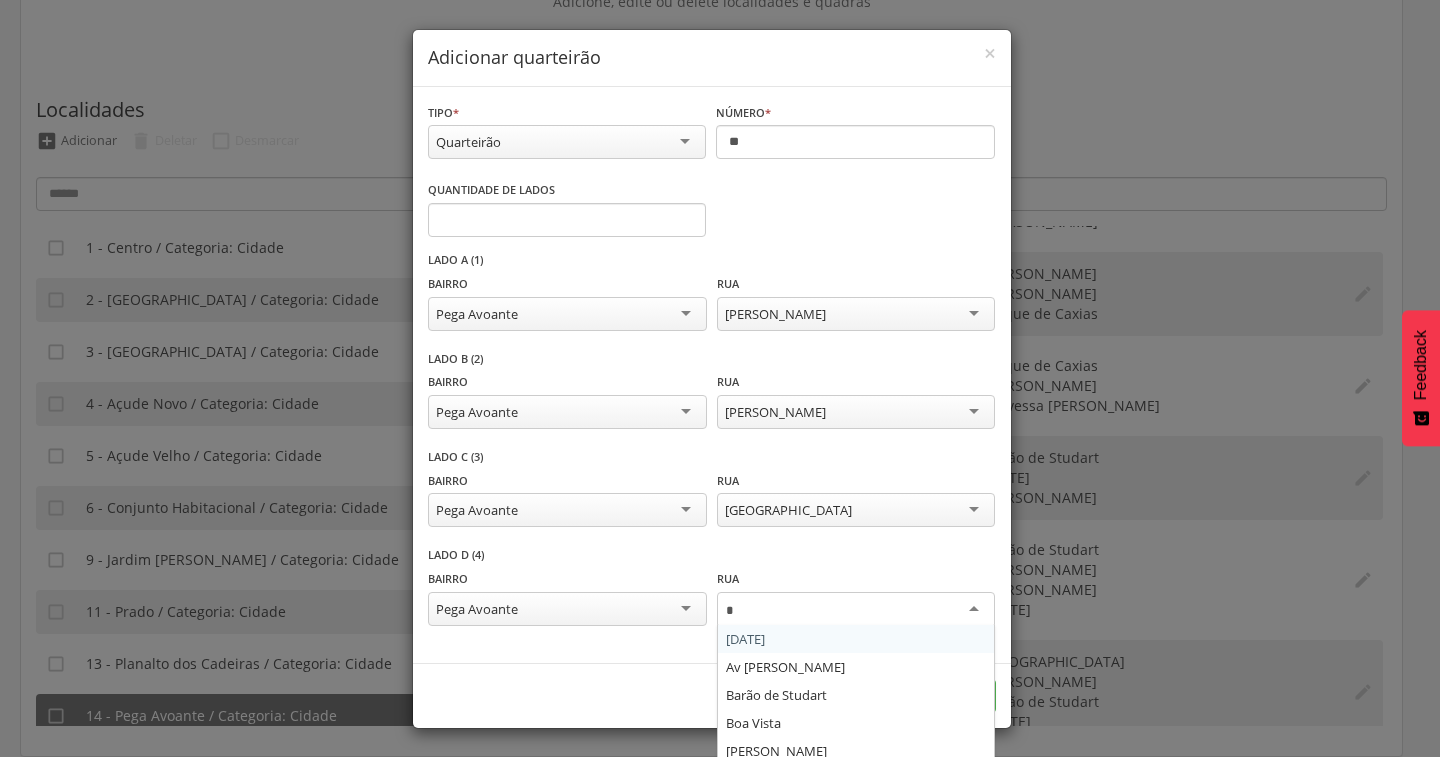 type on "**" 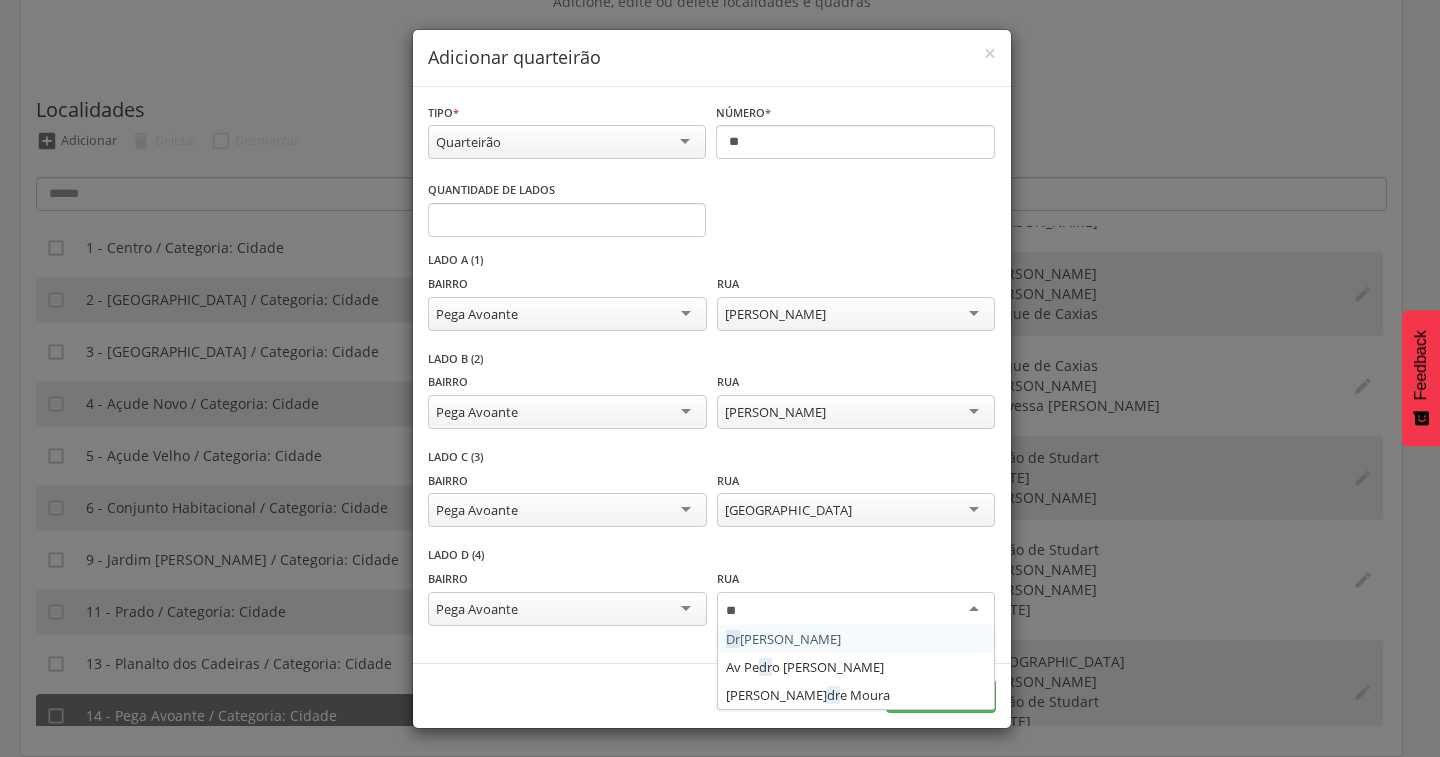 type 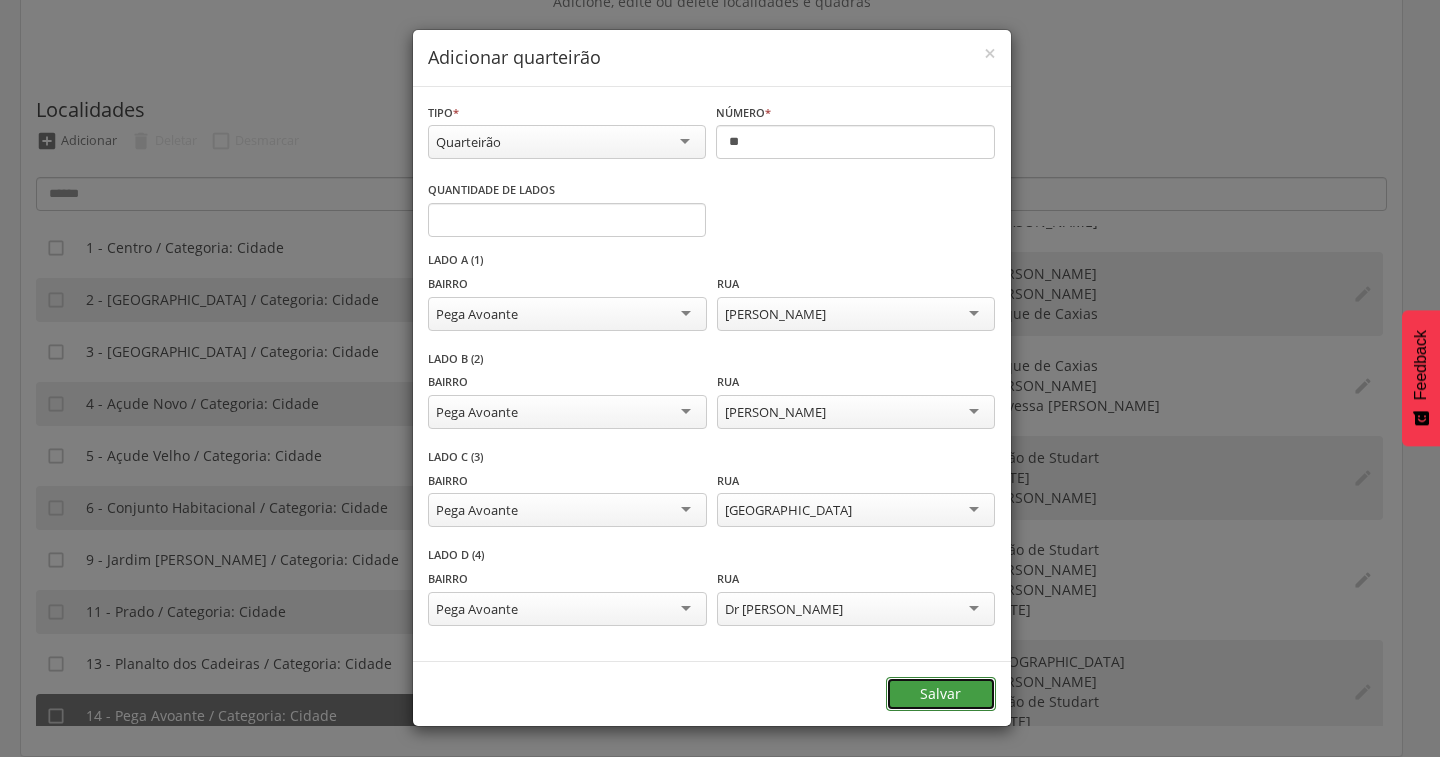 click on "Salvar" at bounding box center [941, 694] 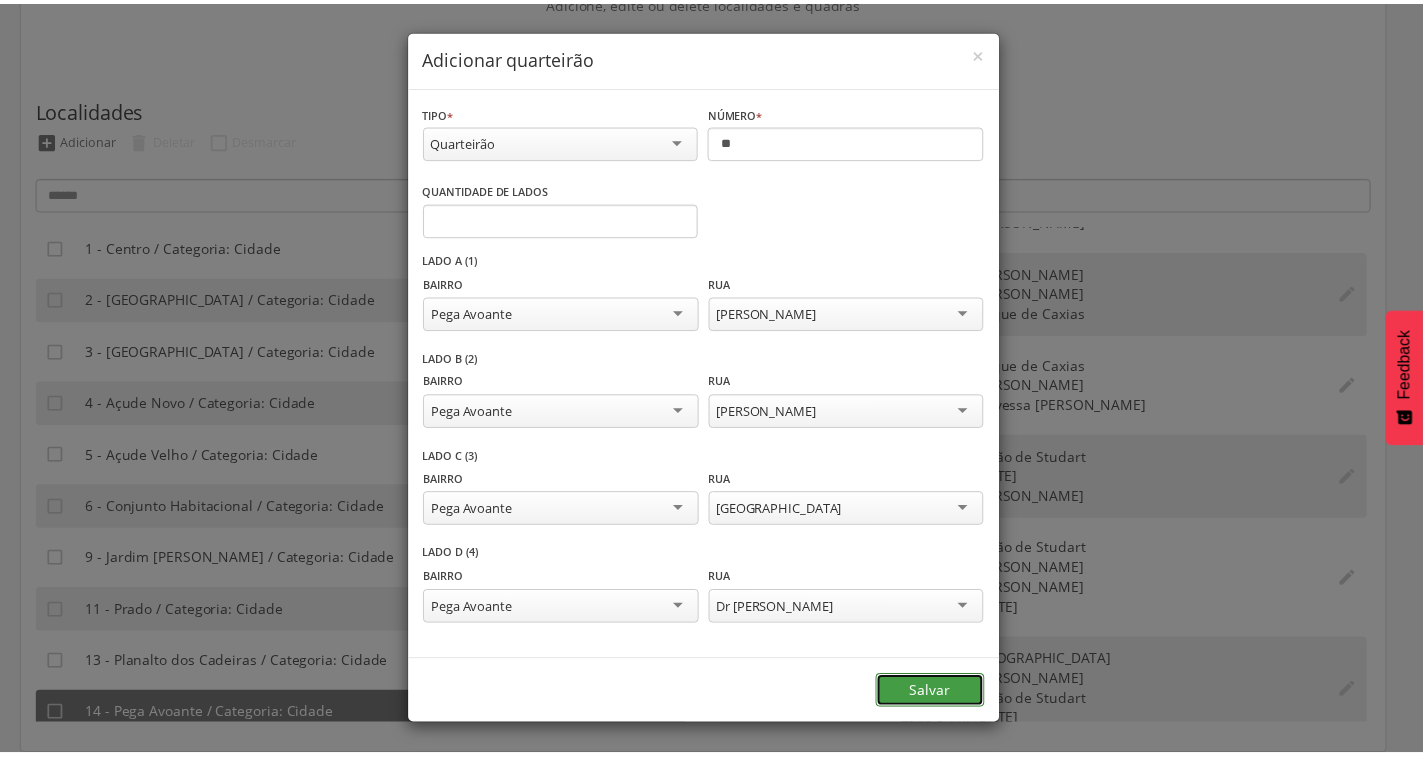scroll, scrollTop: 0, scrollLeft: 0, axis: both 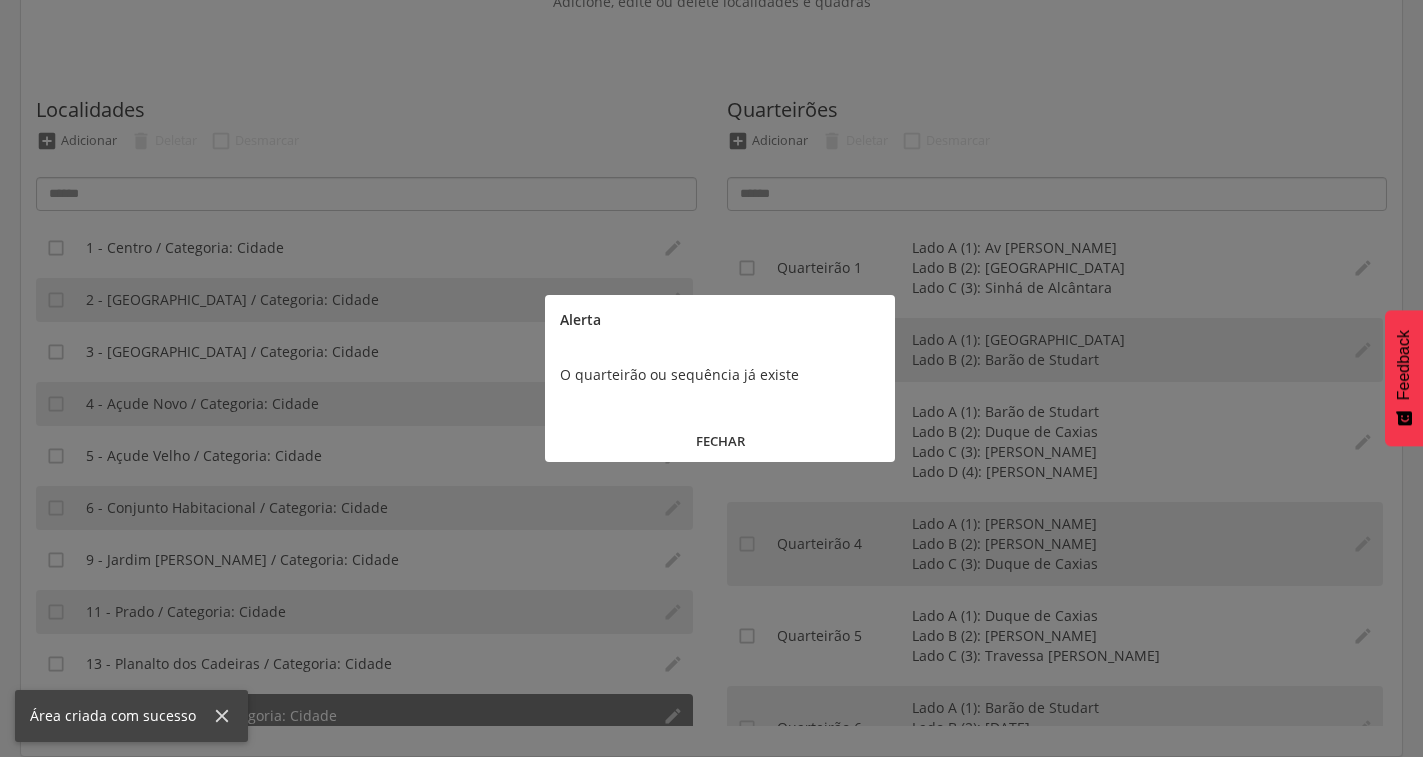 click on "FECHAR" at bounding box center (720, 441) 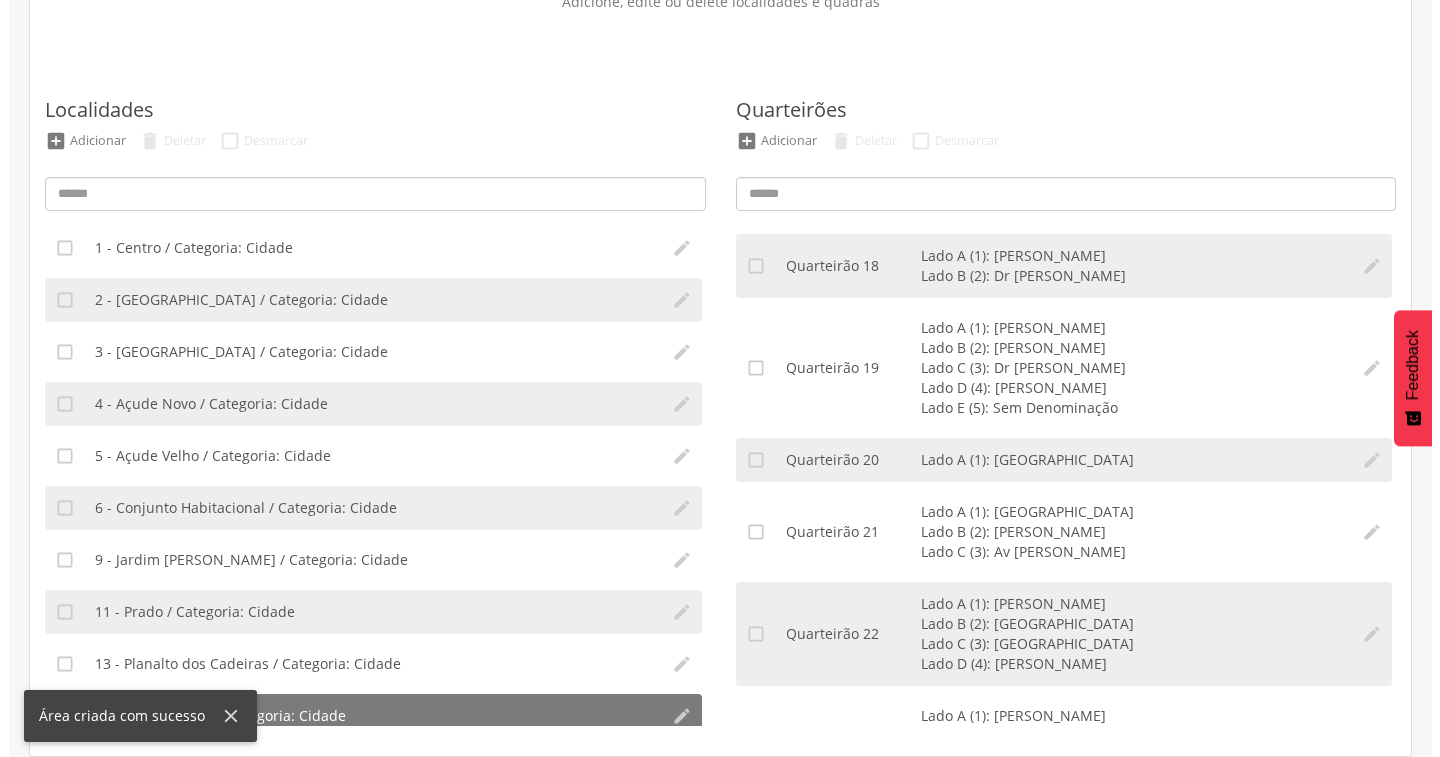 scroll, scrollTop: 1762, scrollLeft: 0, axis: vertical 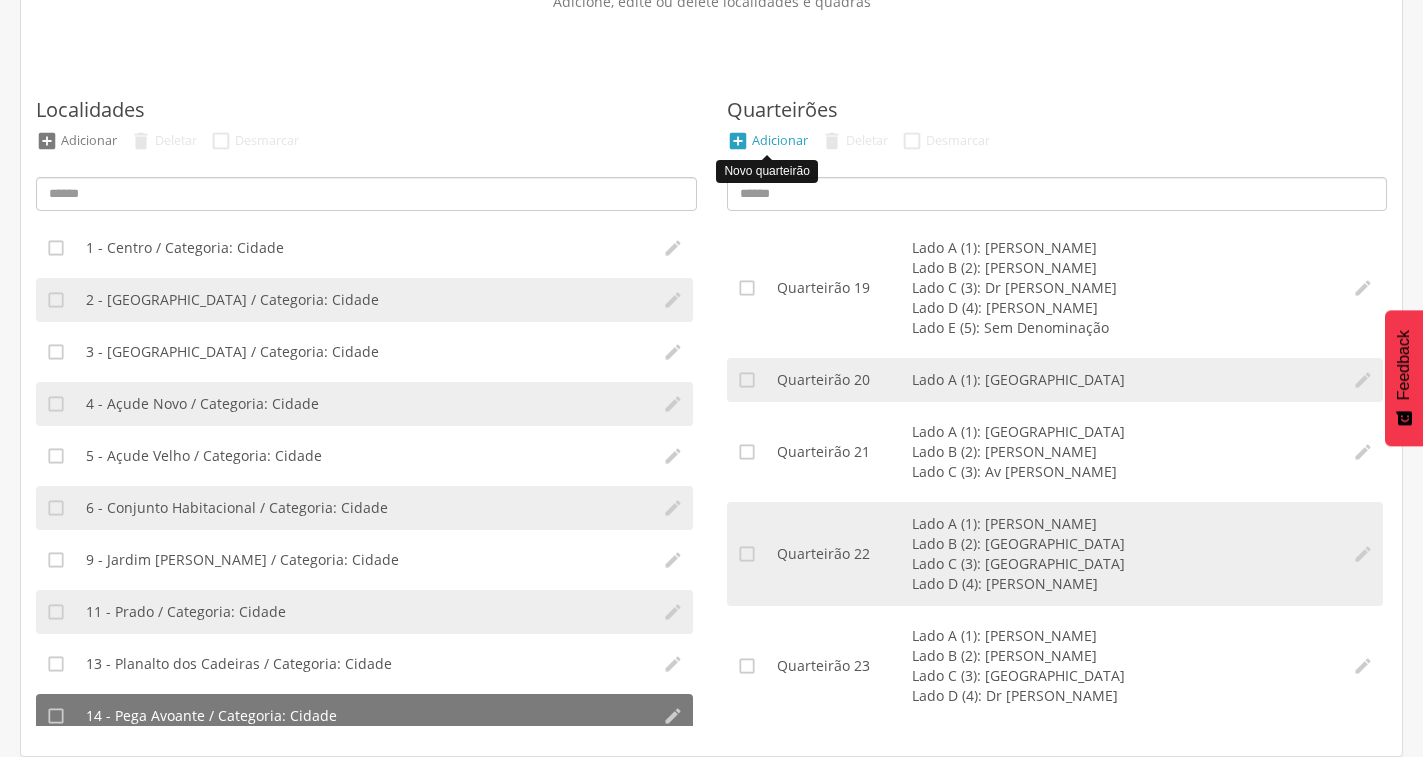 click on "Adicionar" at bounding box center [780, 140] 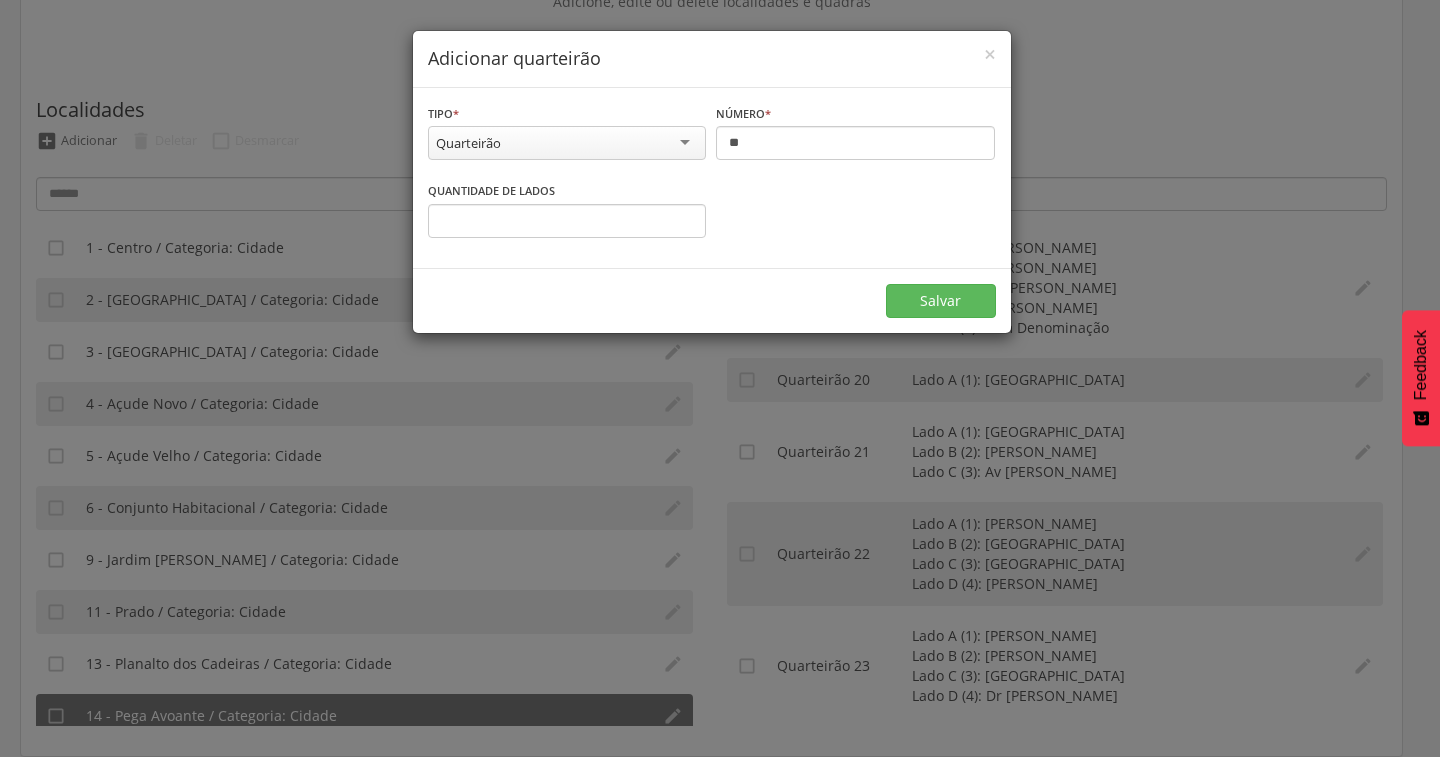 scroll, scrollTop: 0, scrollLeft: 0, axis: both 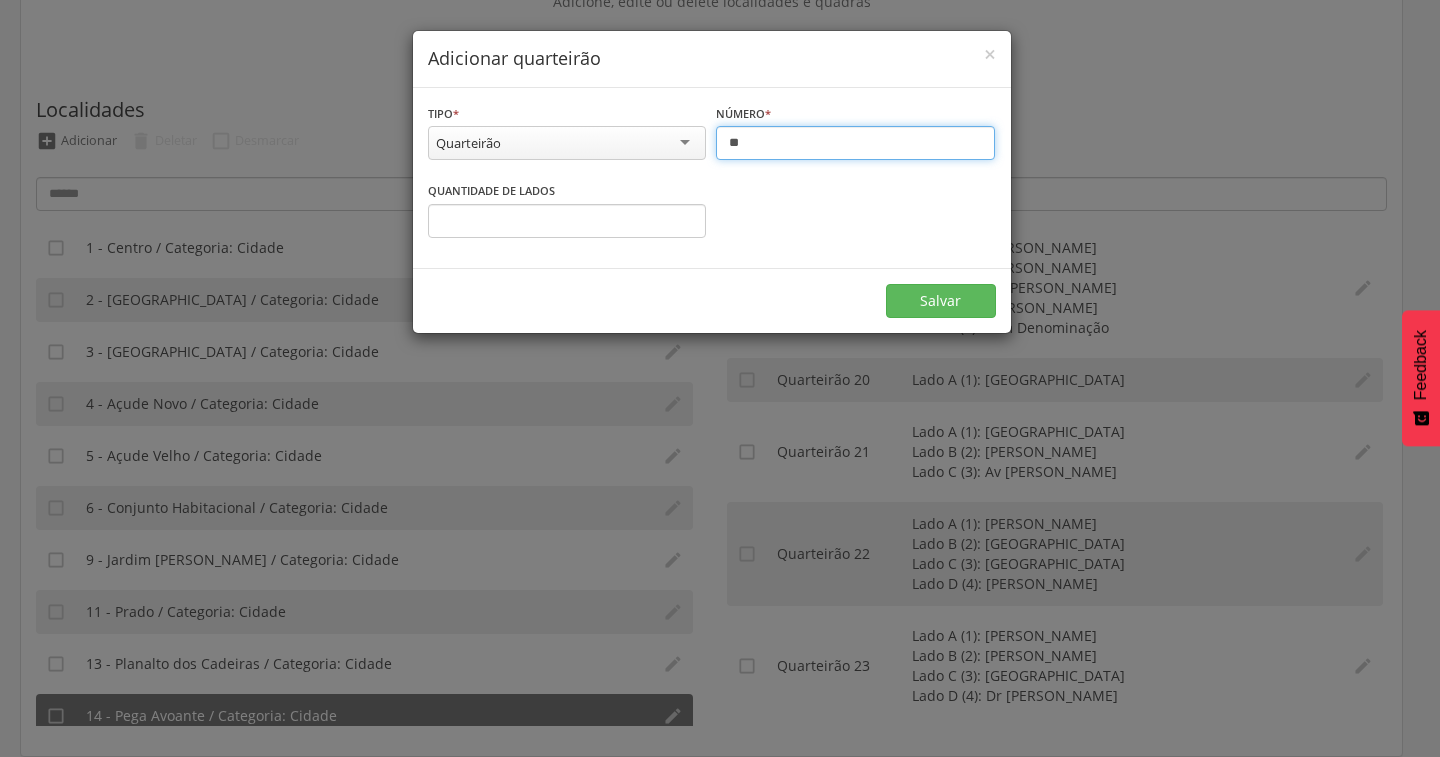 click on "**" at bounding box center (855, 143) 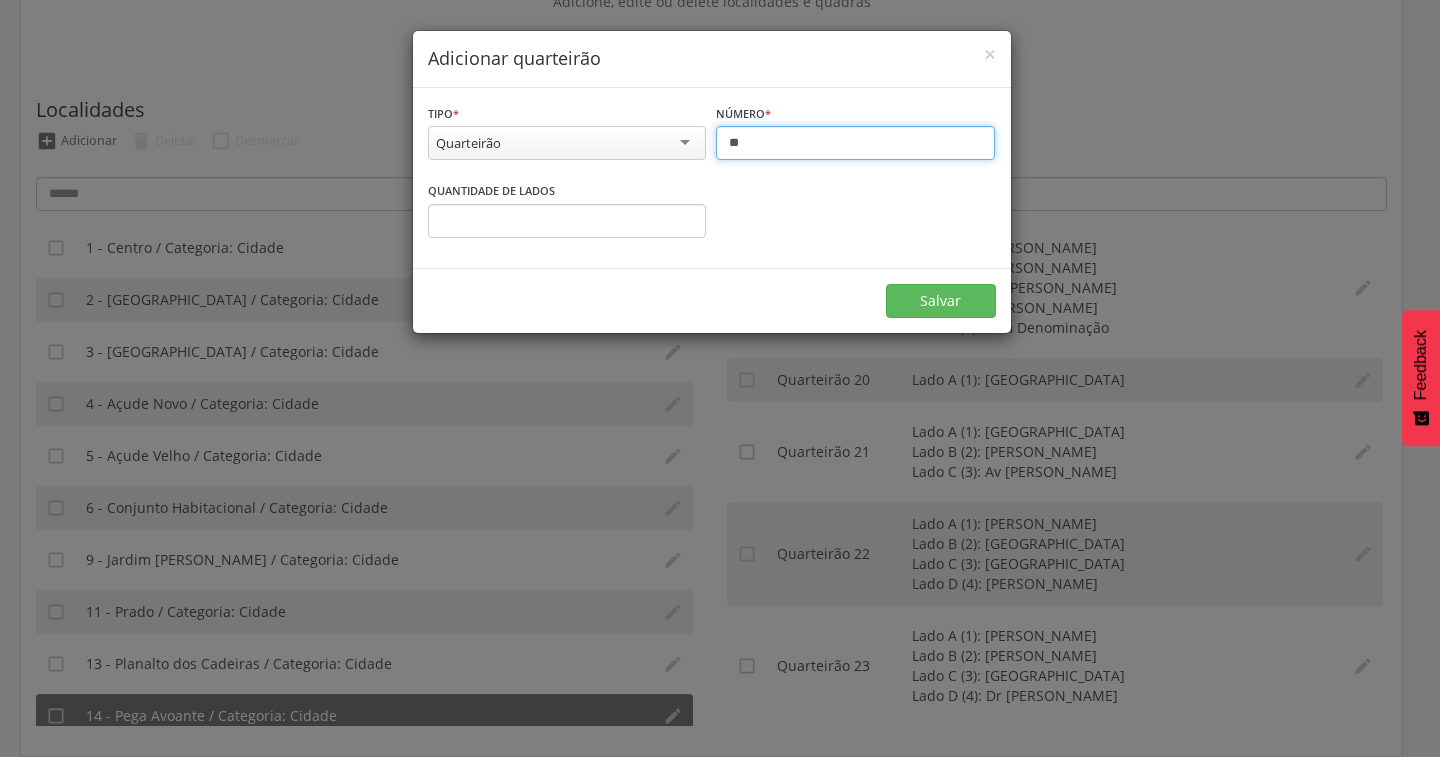 type on "**" 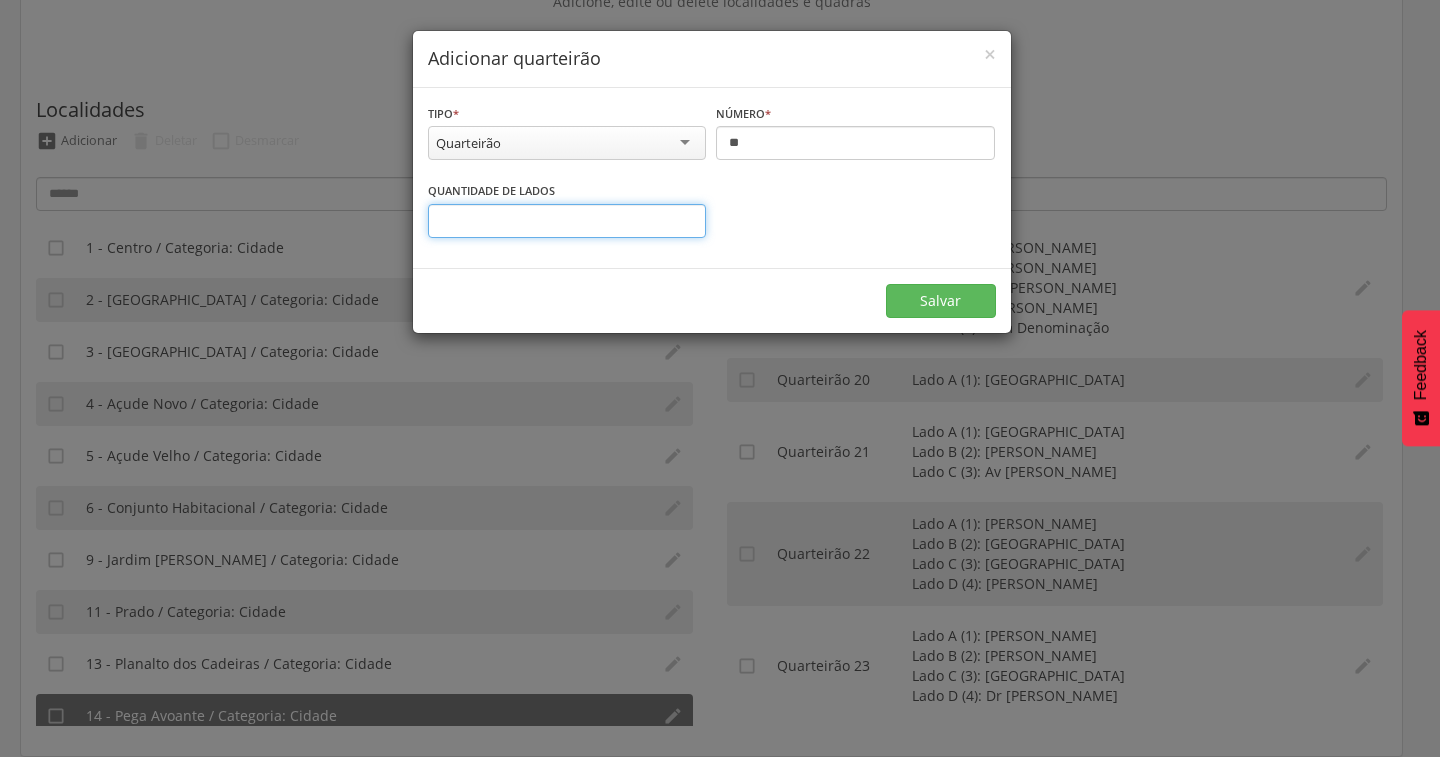 click on "*" at bounding box center [567, 221] 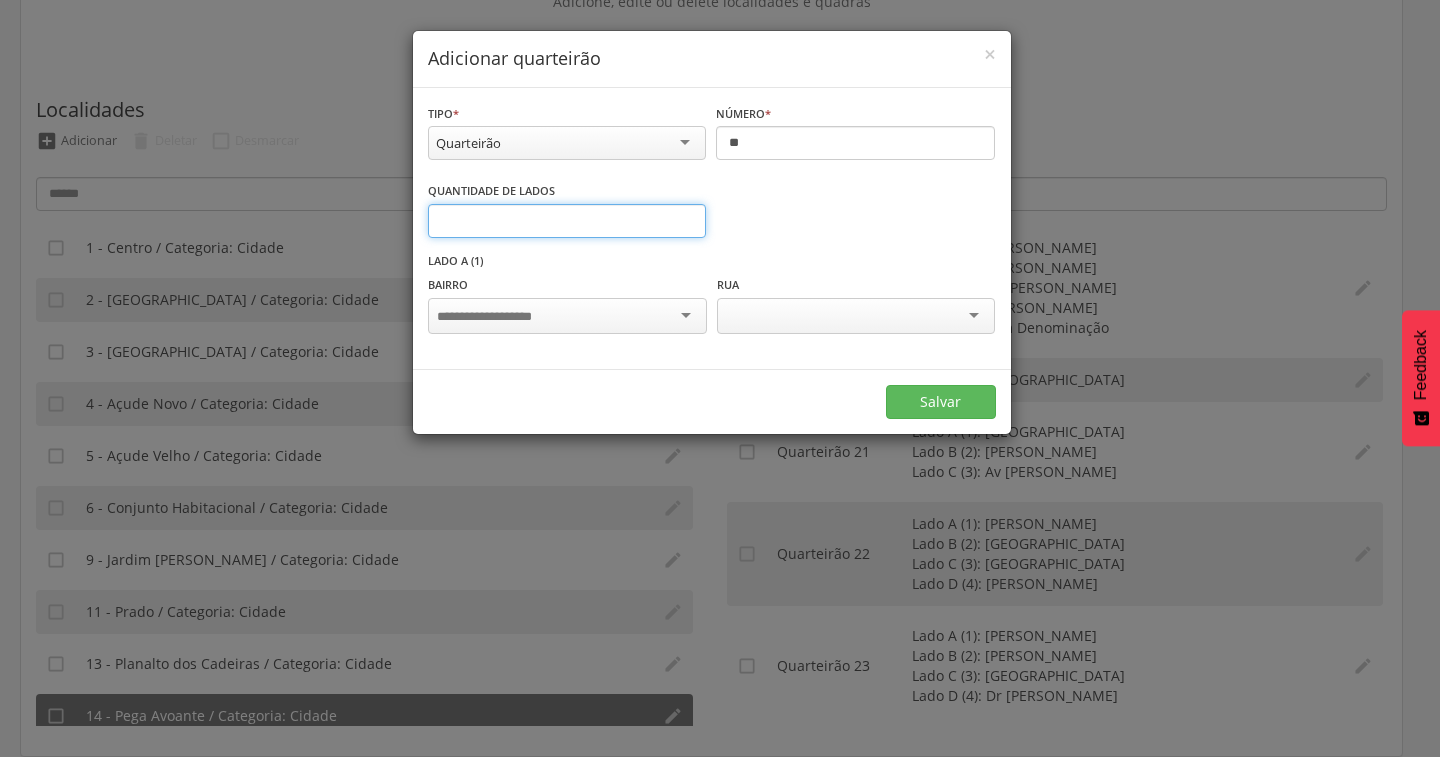 type on "*" 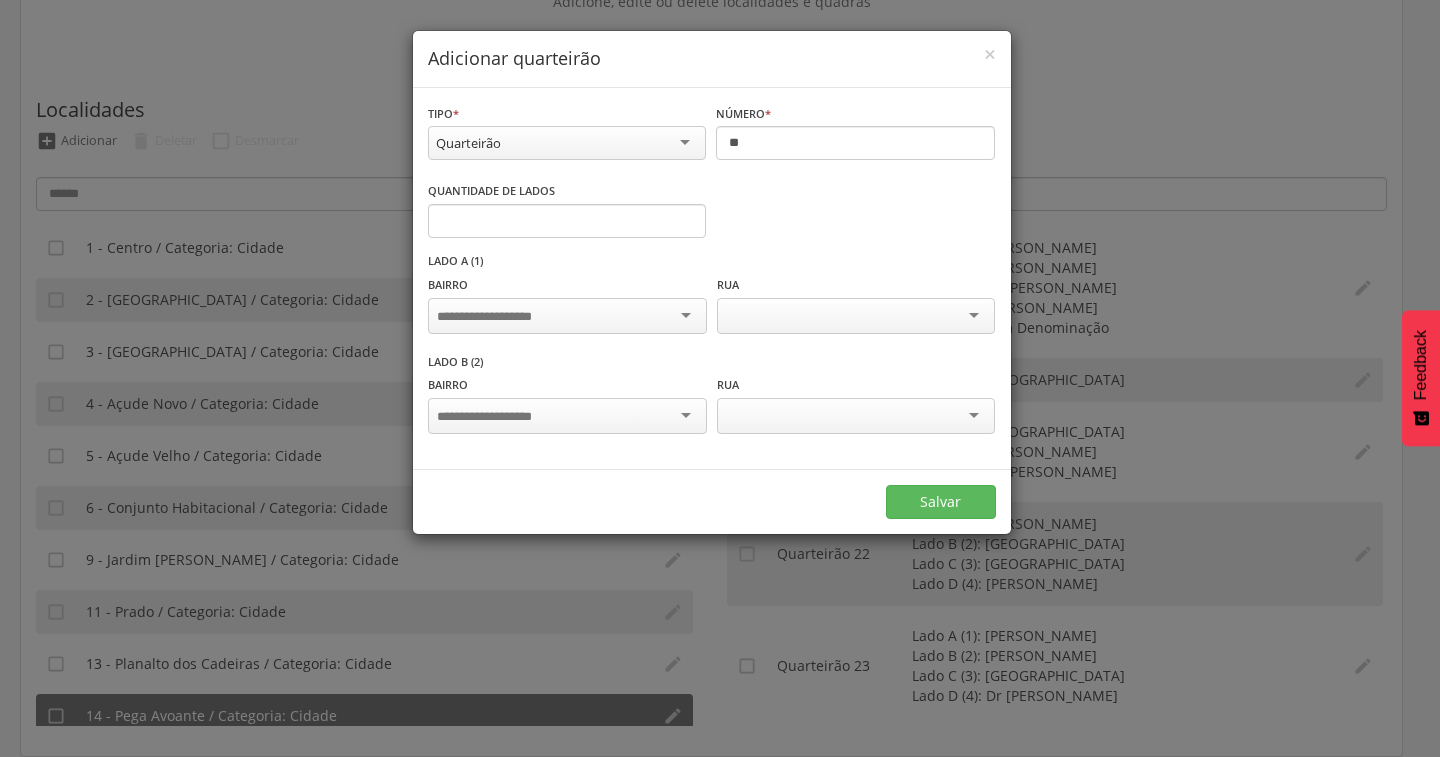click at bounding box center (567, 316) 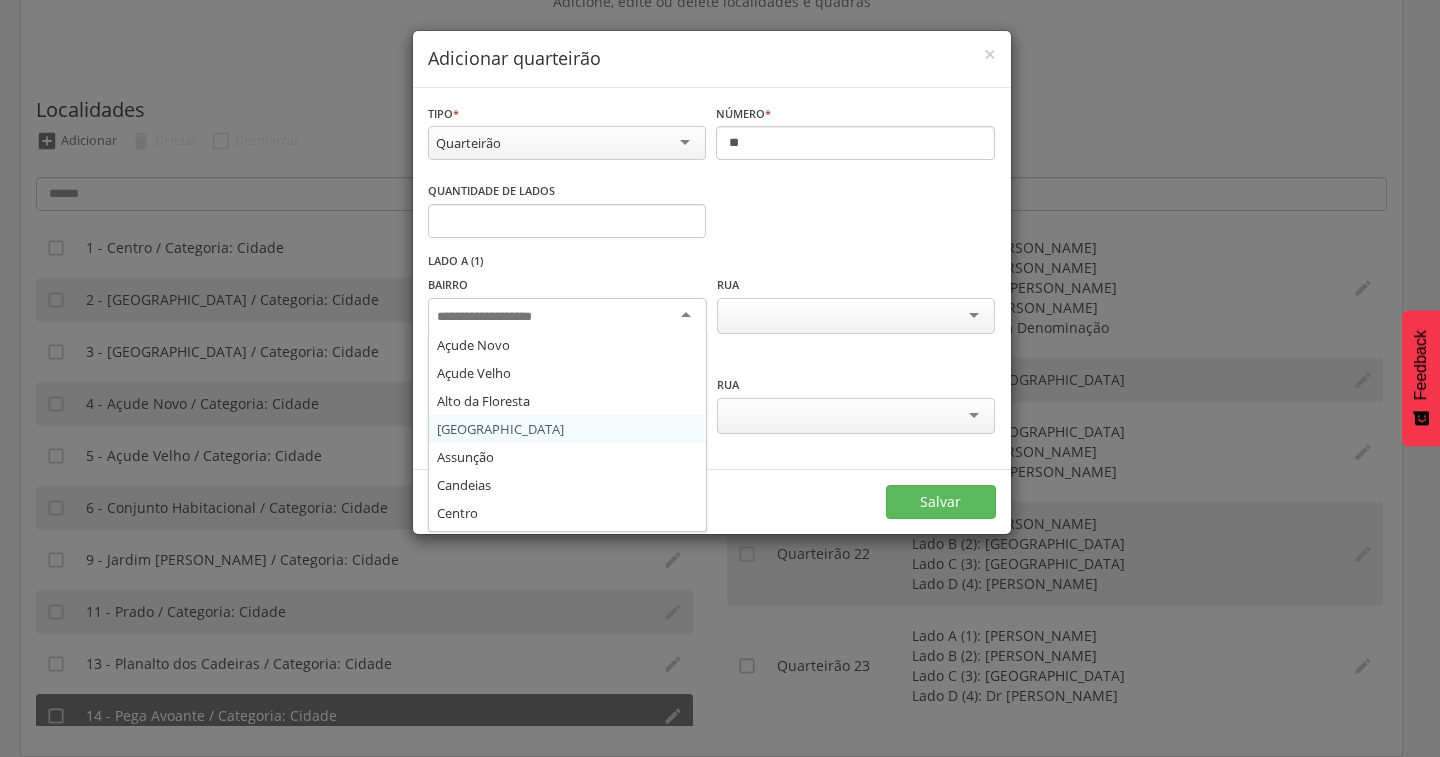 scroll, scrollTop: 136, scrollLeft: 0, axis: vertical 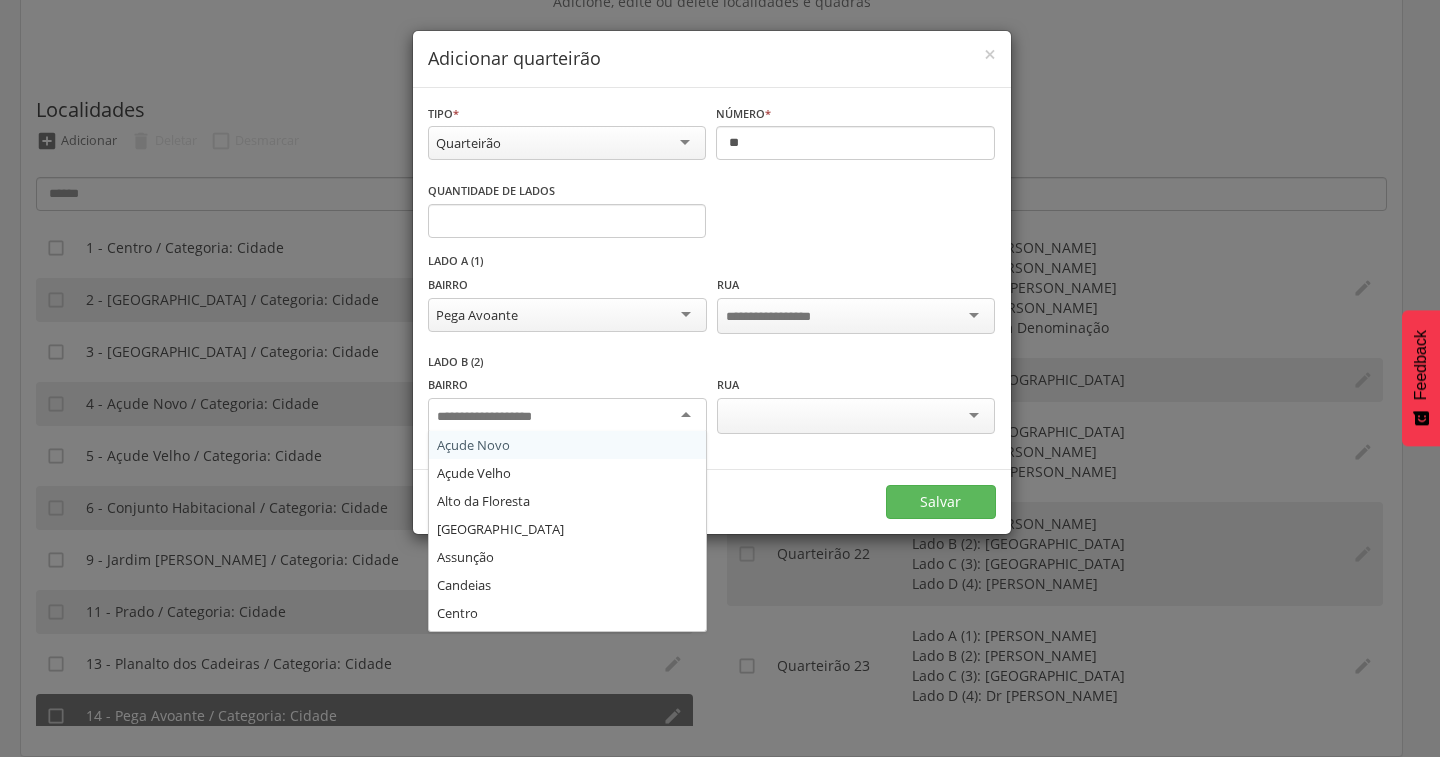 click at bounding box center (567, 416) 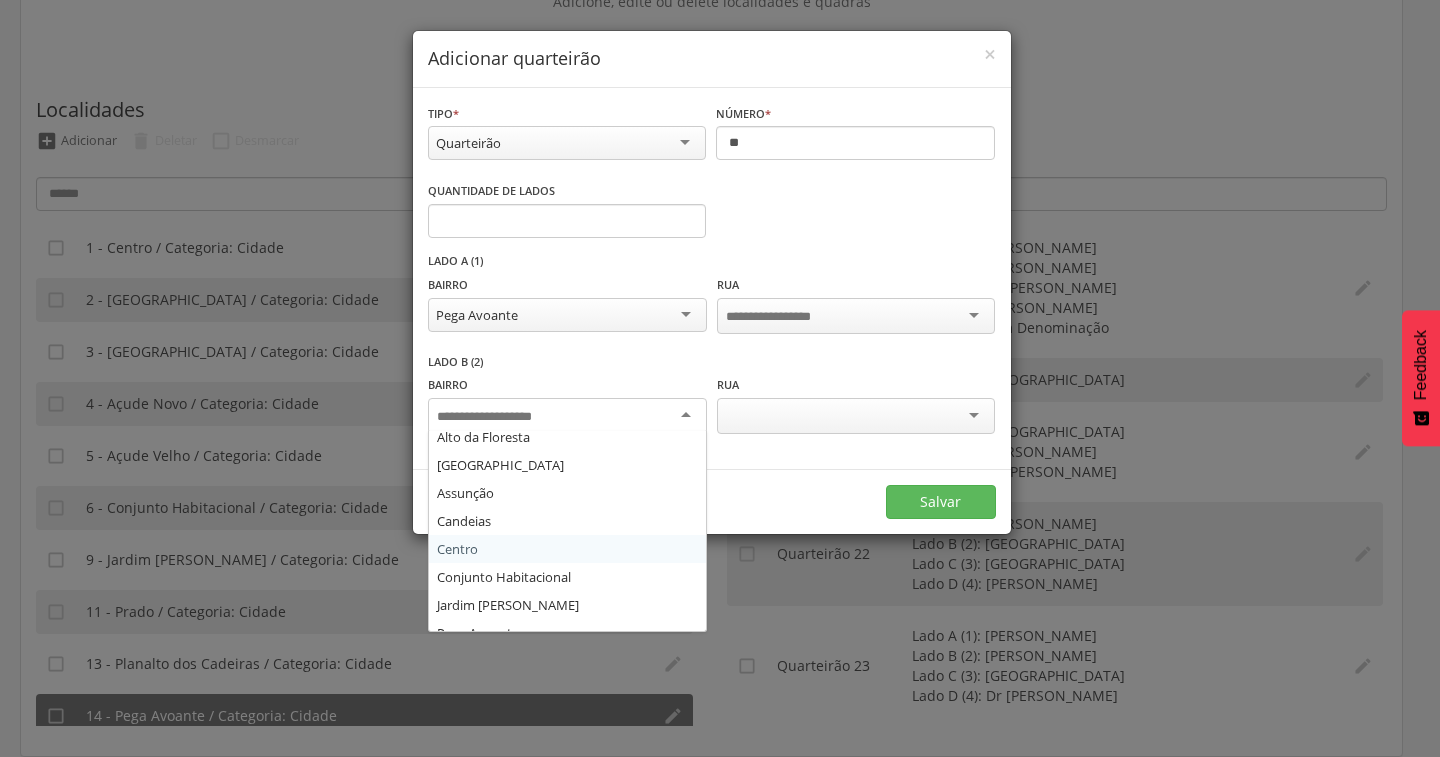 scroll, scrollTop: 136, scrollLeft: 0, axis: vertical 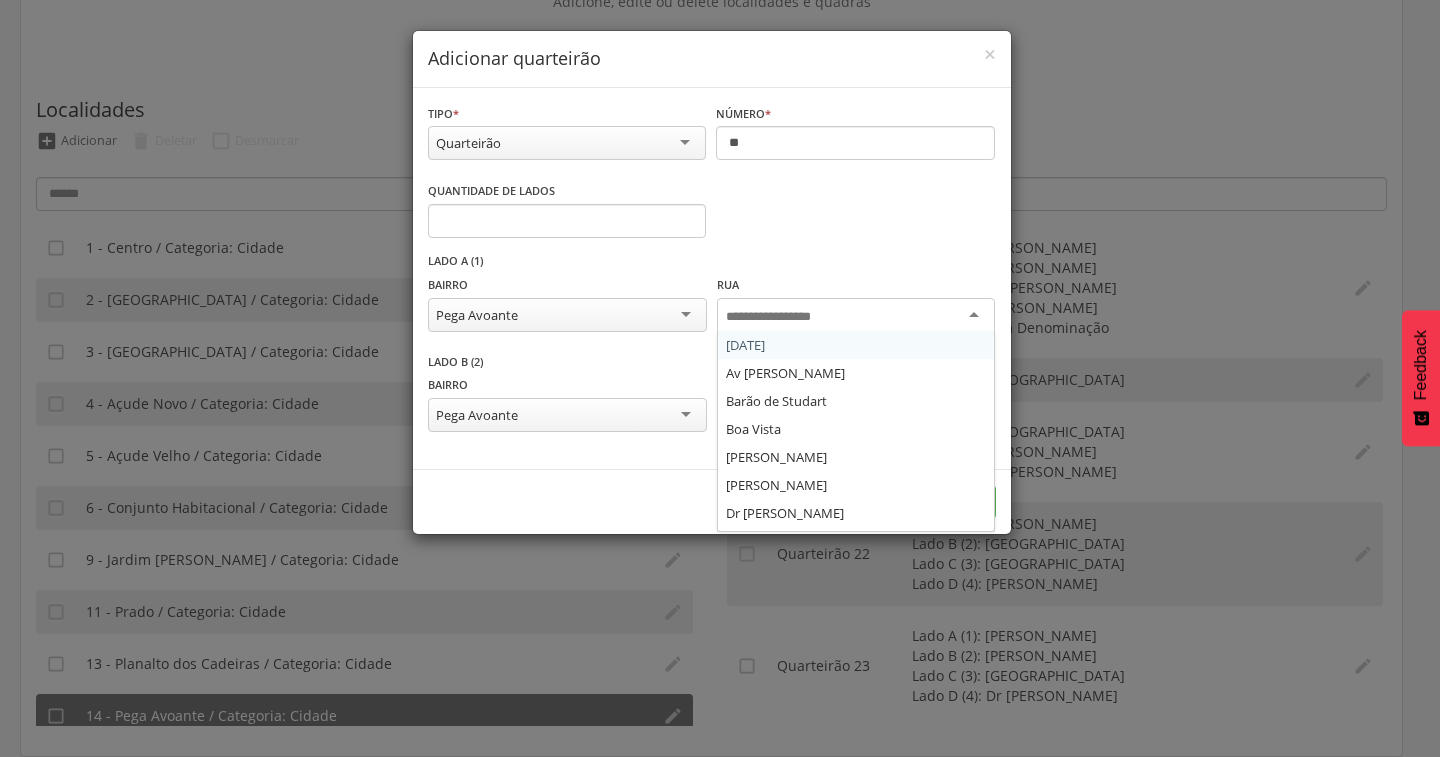 click at bounding box center (856, 316) 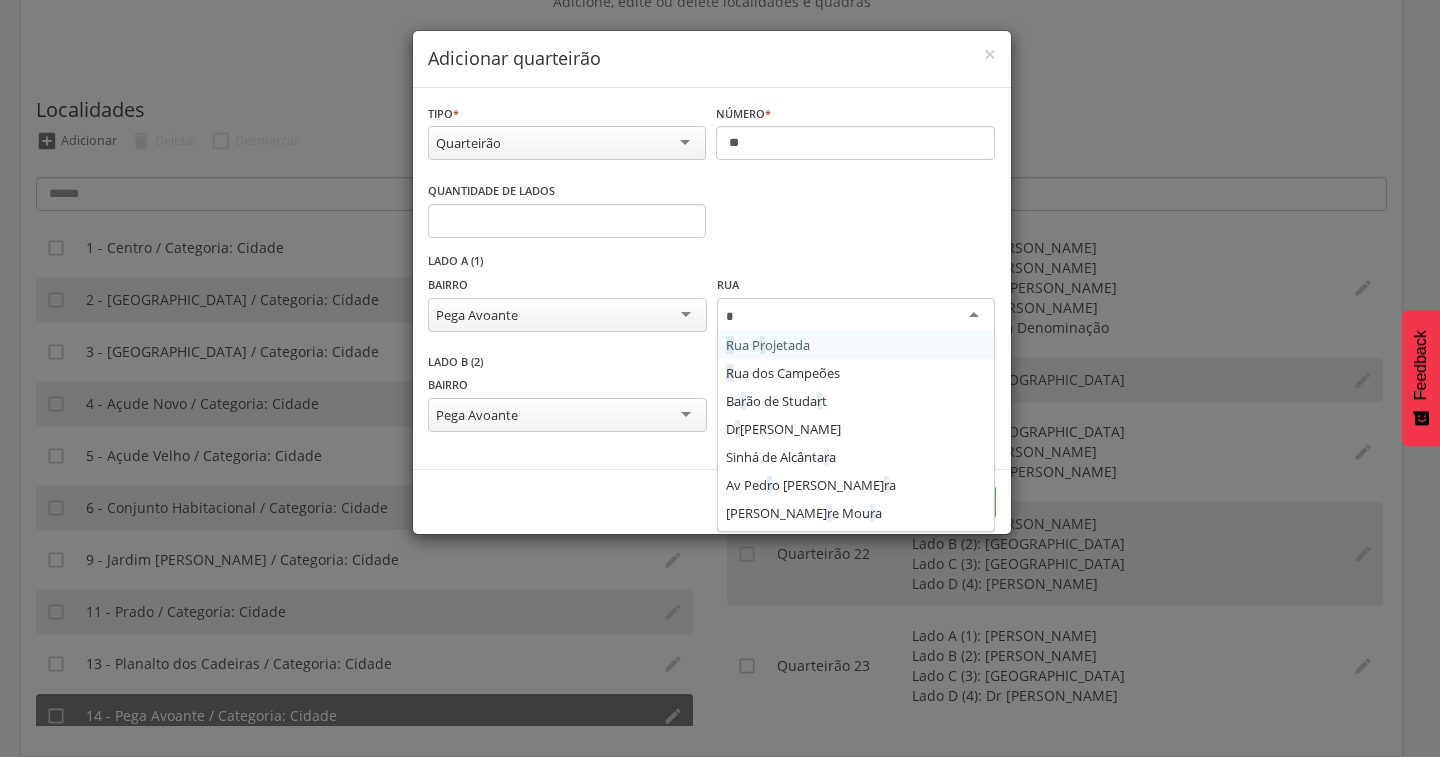 type on "**" 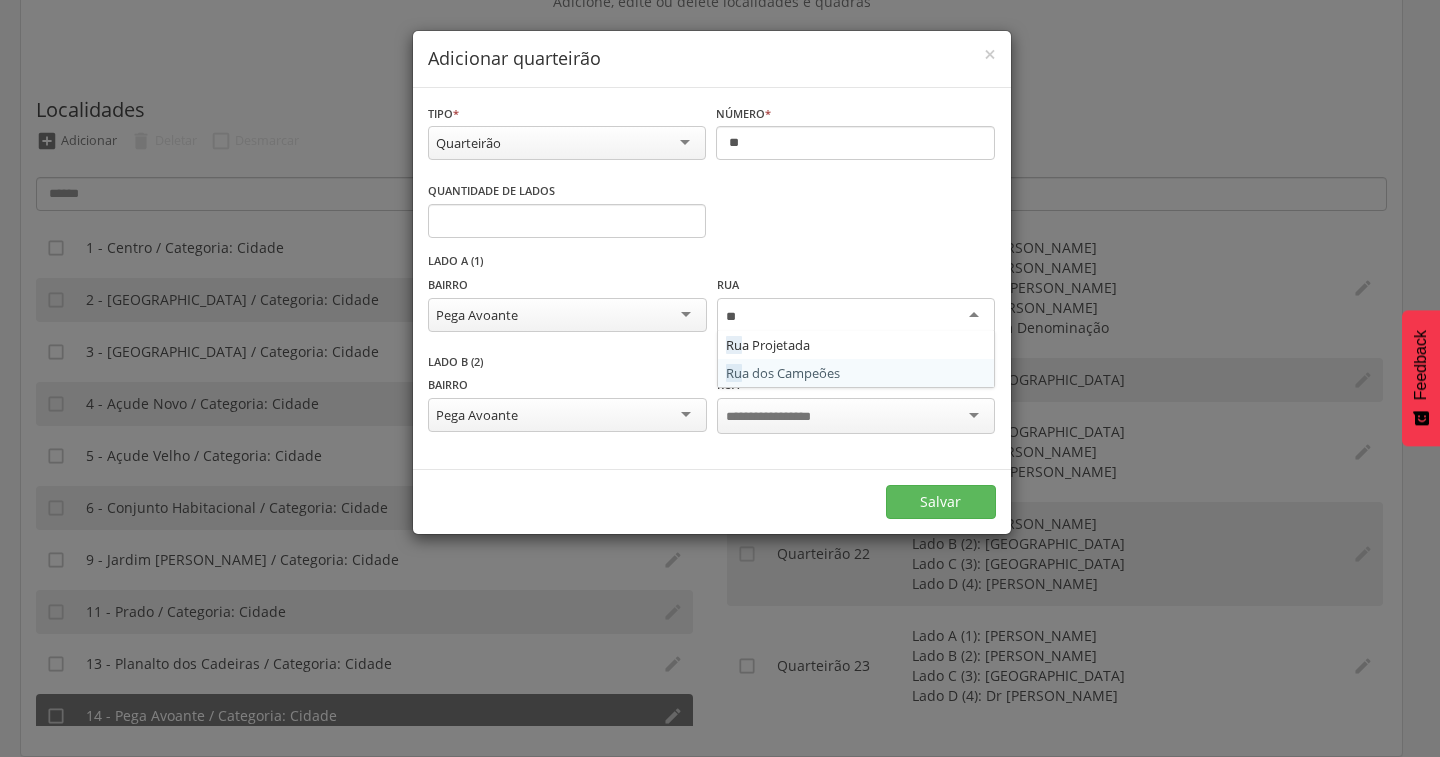 type 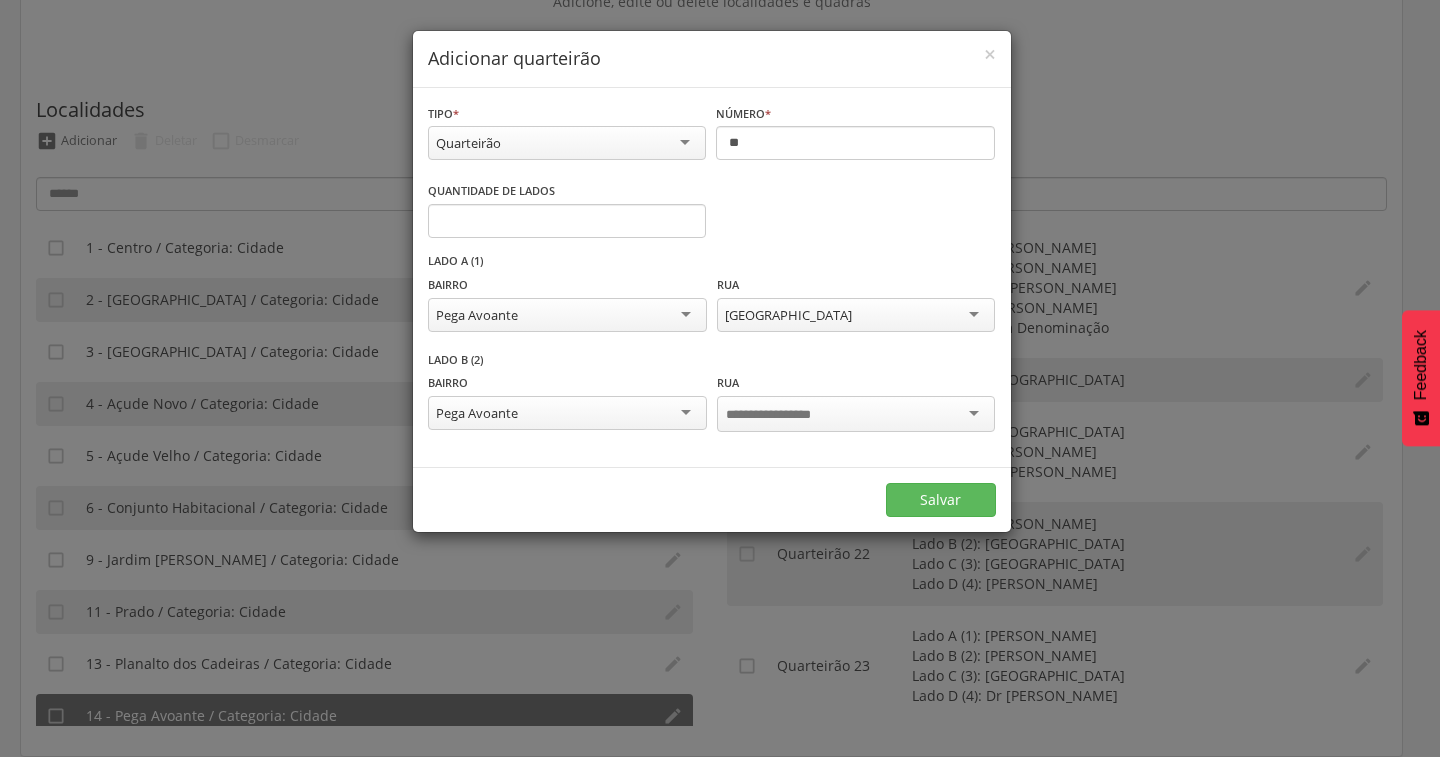 scroll, scrollTop: 0, scrollLeft: 0, axis: both 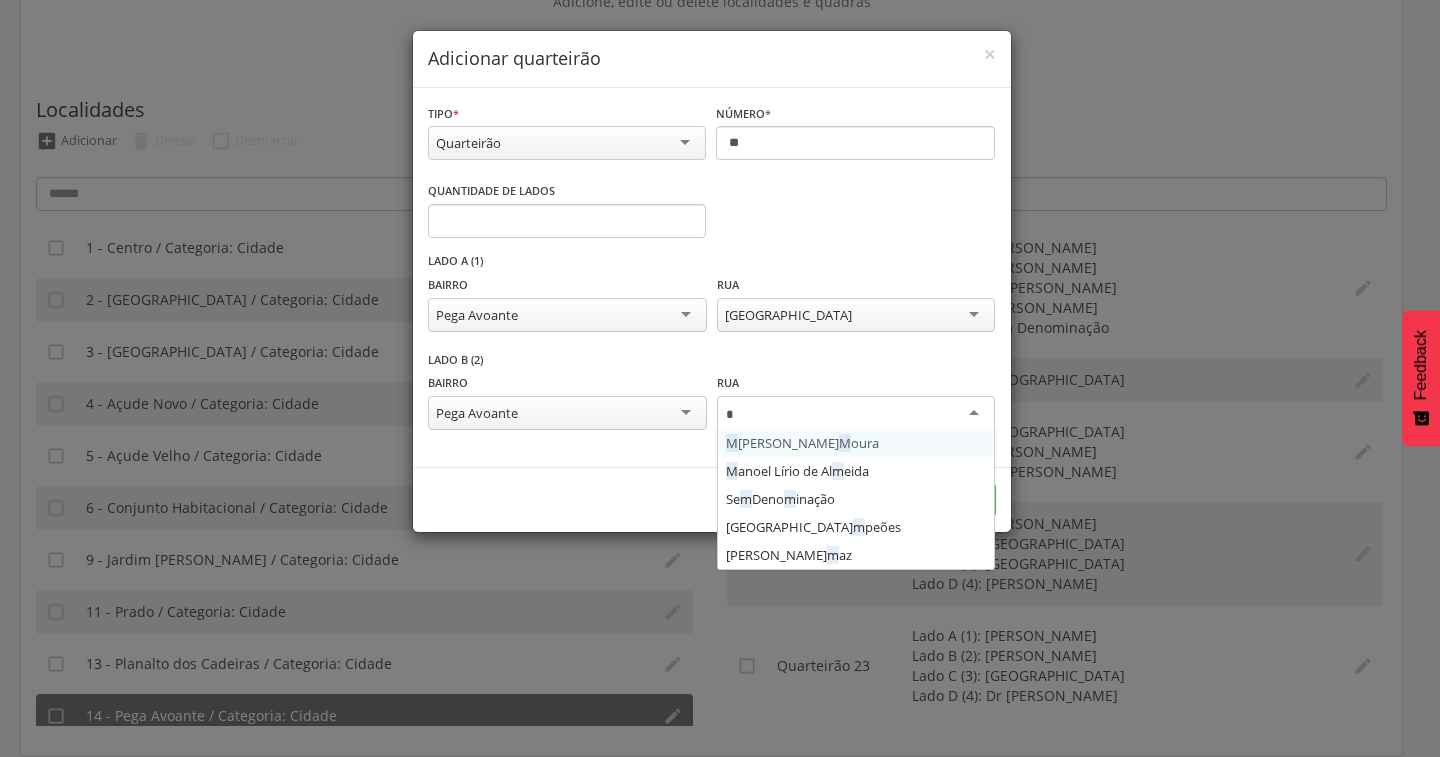 type on "**" 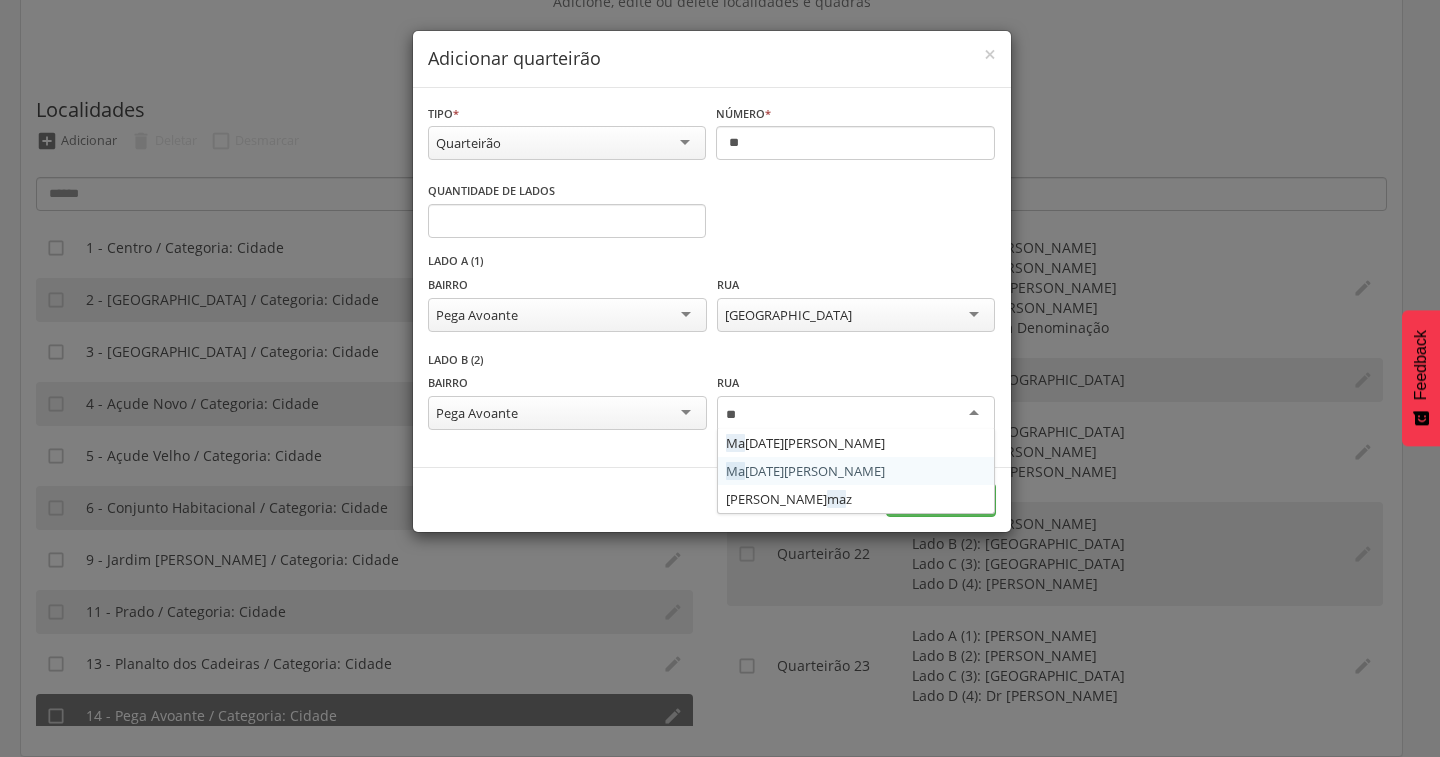 type 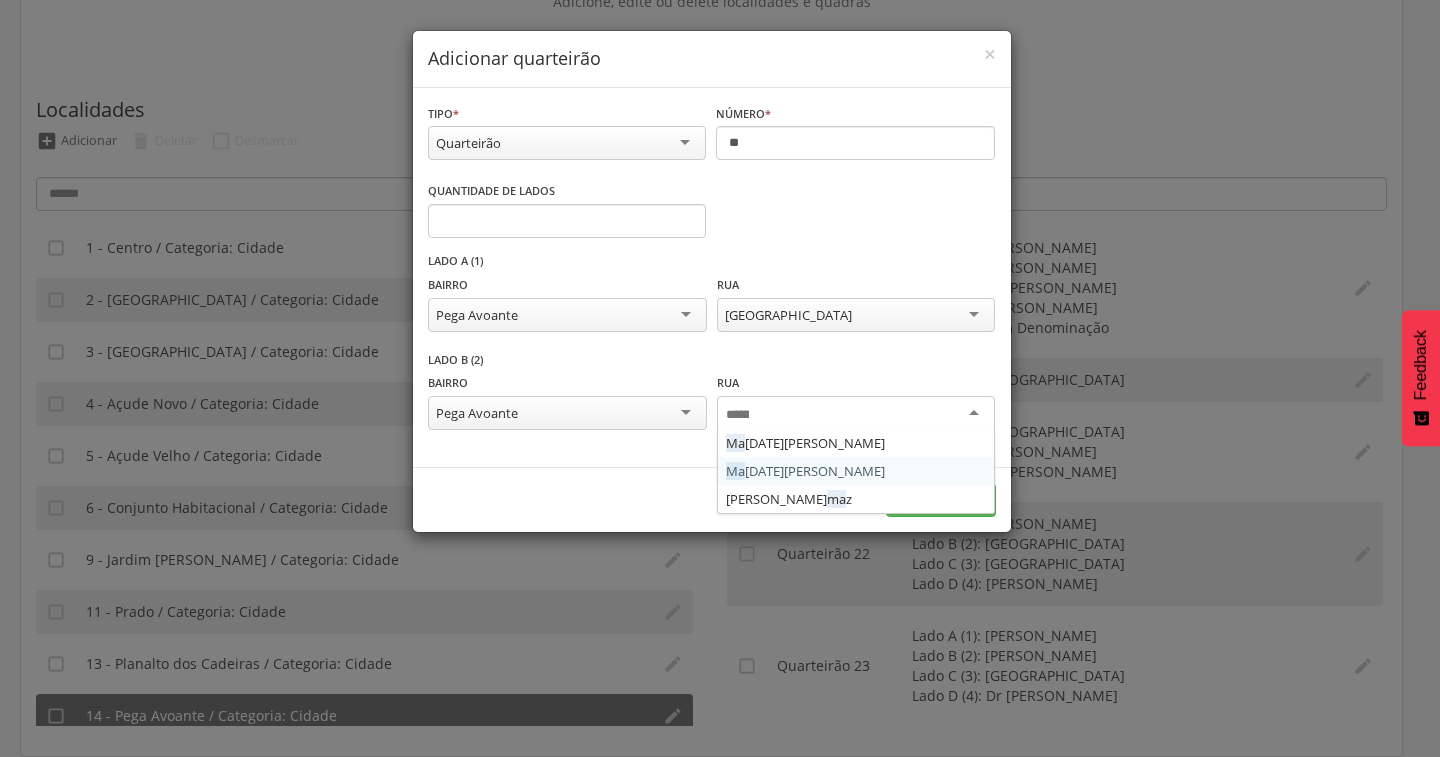 scroll, scrollTop: 0, scrollLeft: 0, axis: both 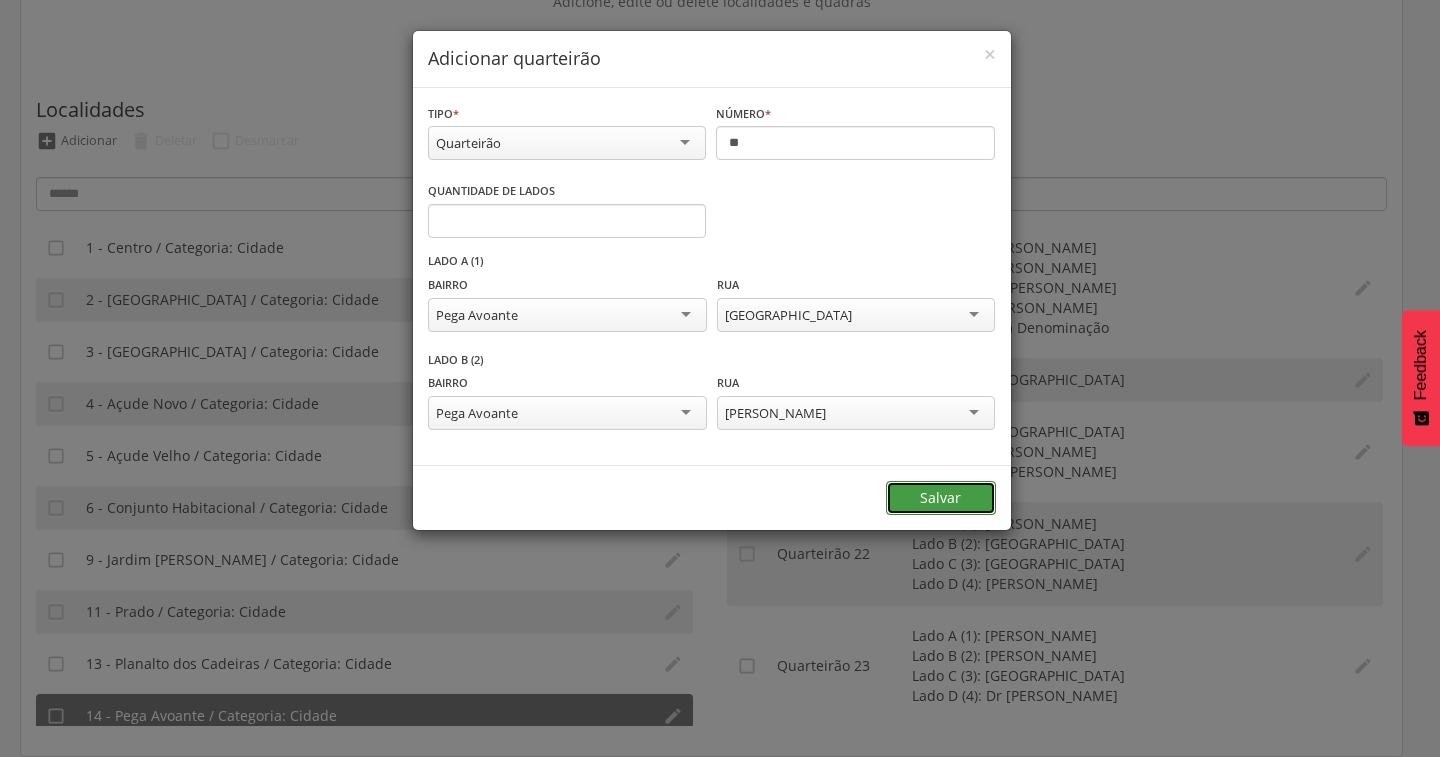 click on "Salvar" at bounding box center (941, 498) 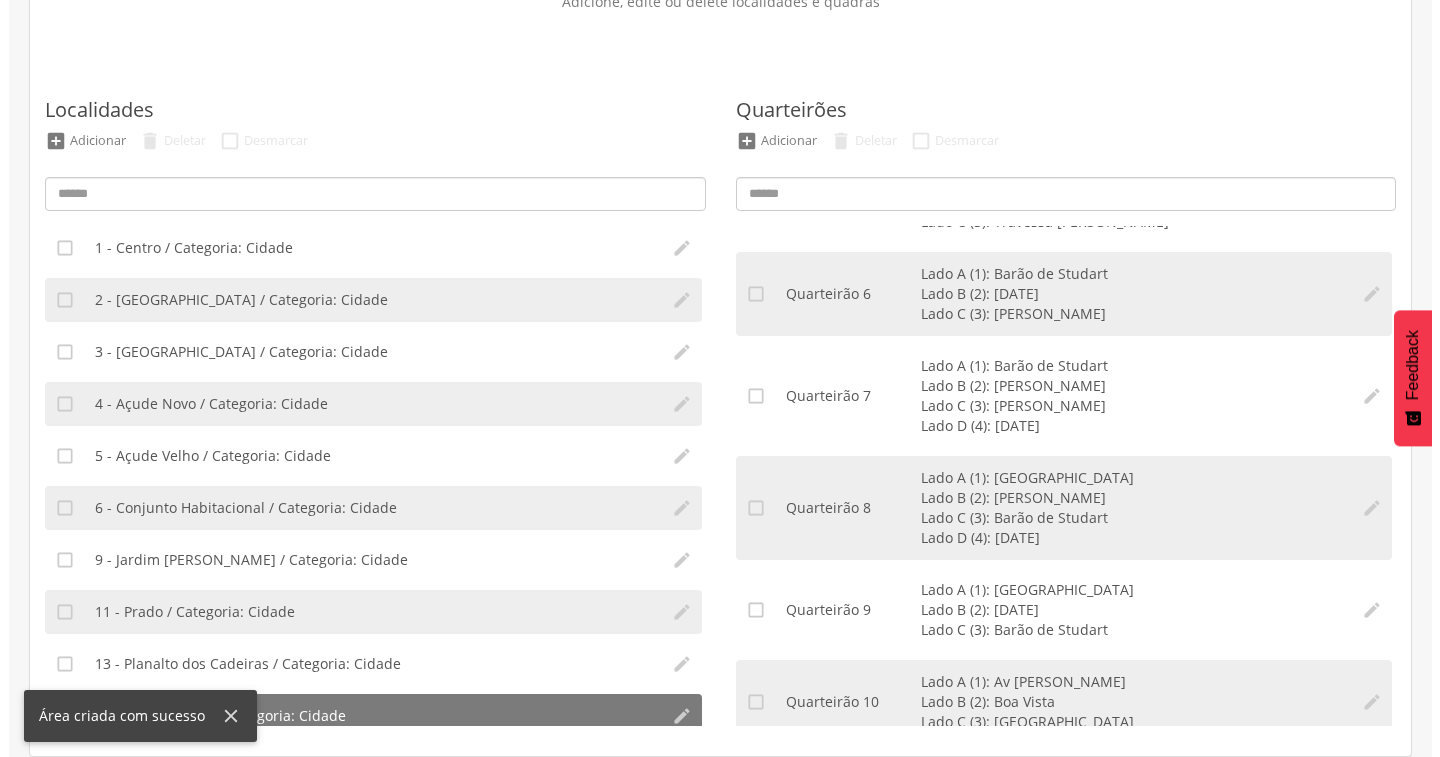 scroll, scrollTop: 0, scrollLeft: 0, axis: both 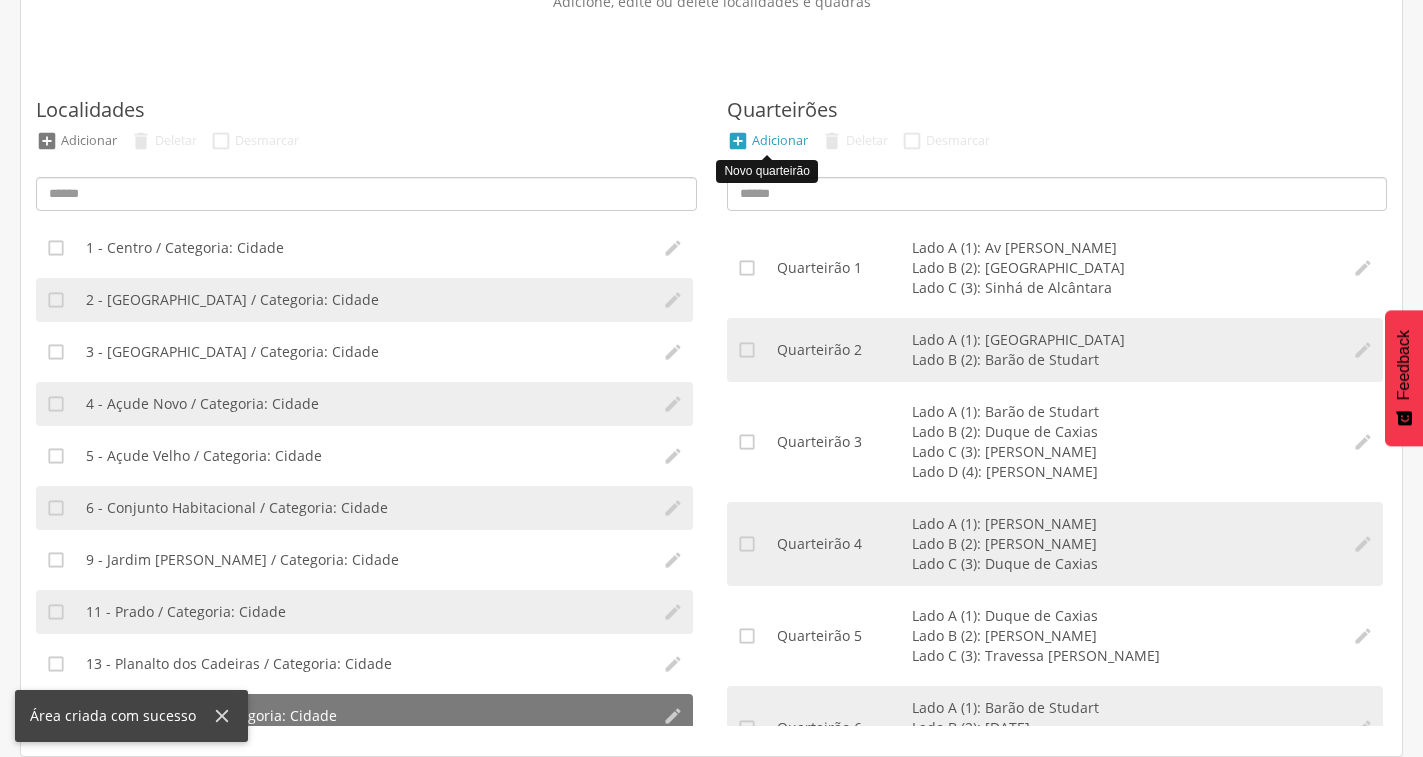 click on "Adicionar" at bounding box center (780, 140) 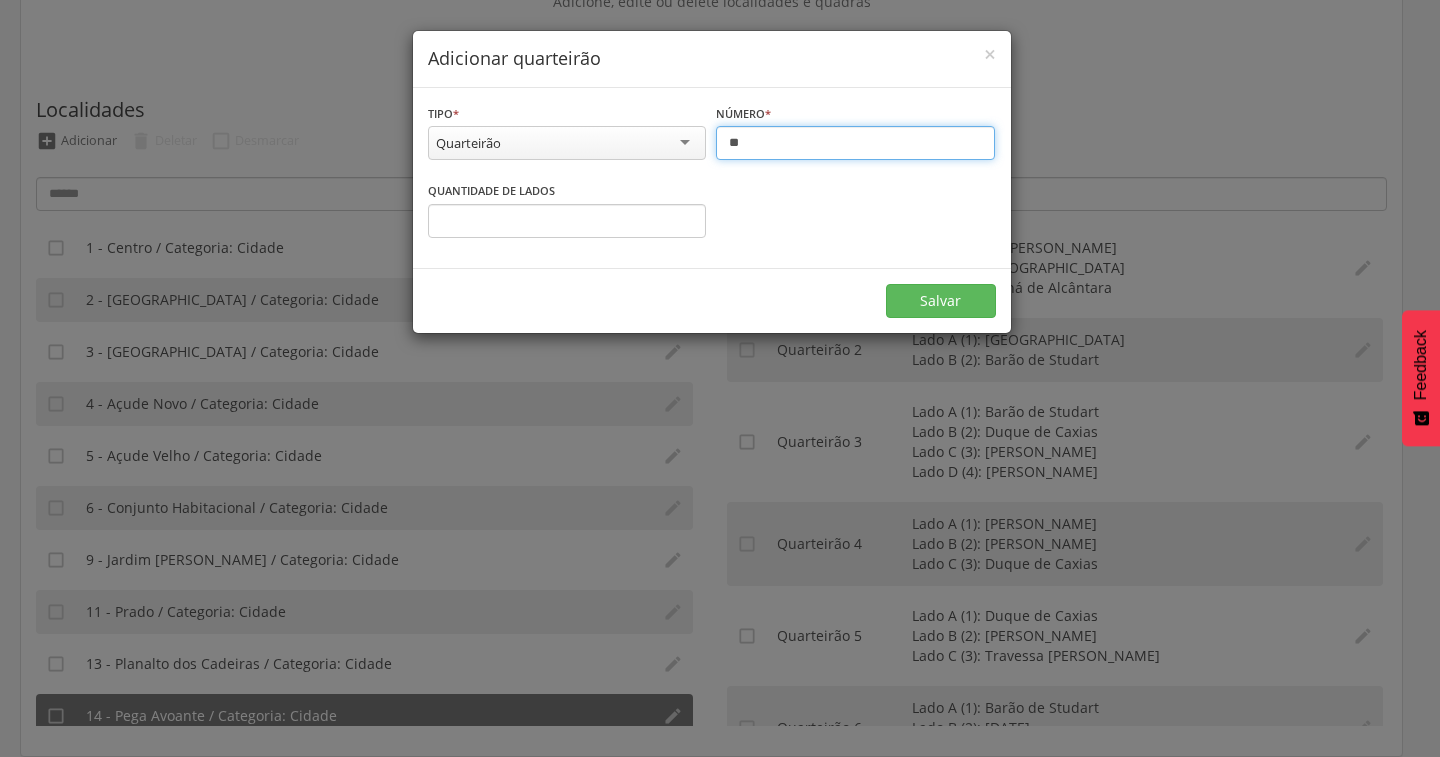 click on "**" at bounding box center [855, 143] 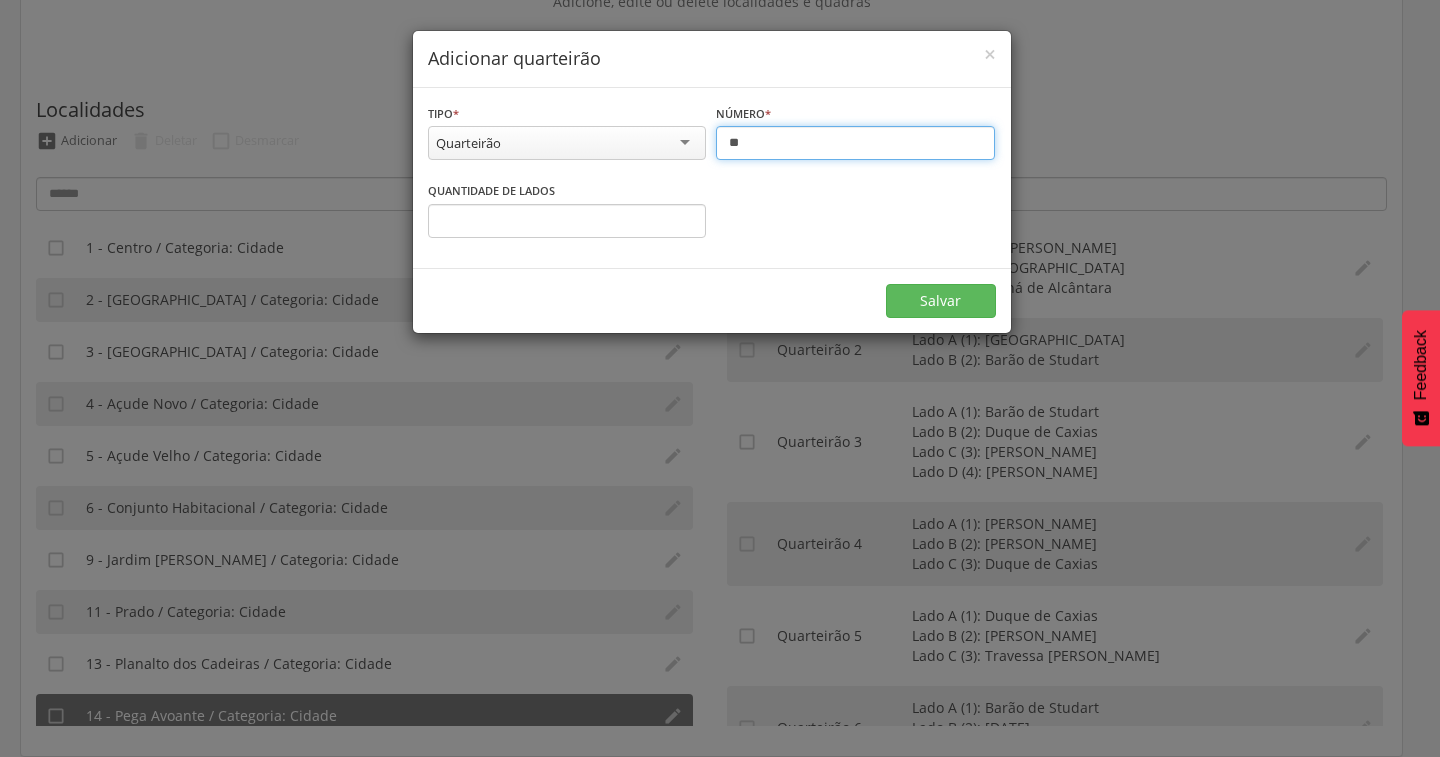 type on "**" 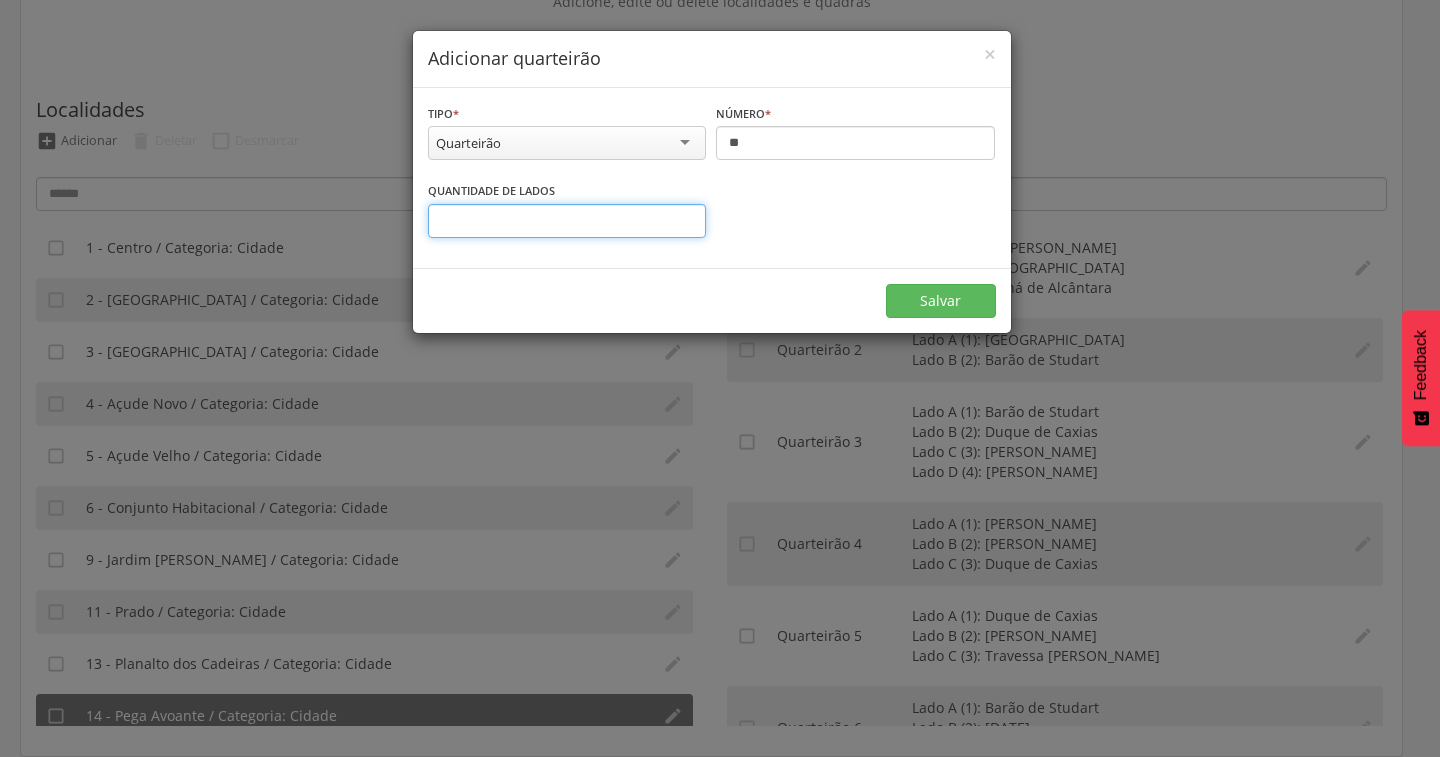 click on "*" at bounding box center (567, 221) 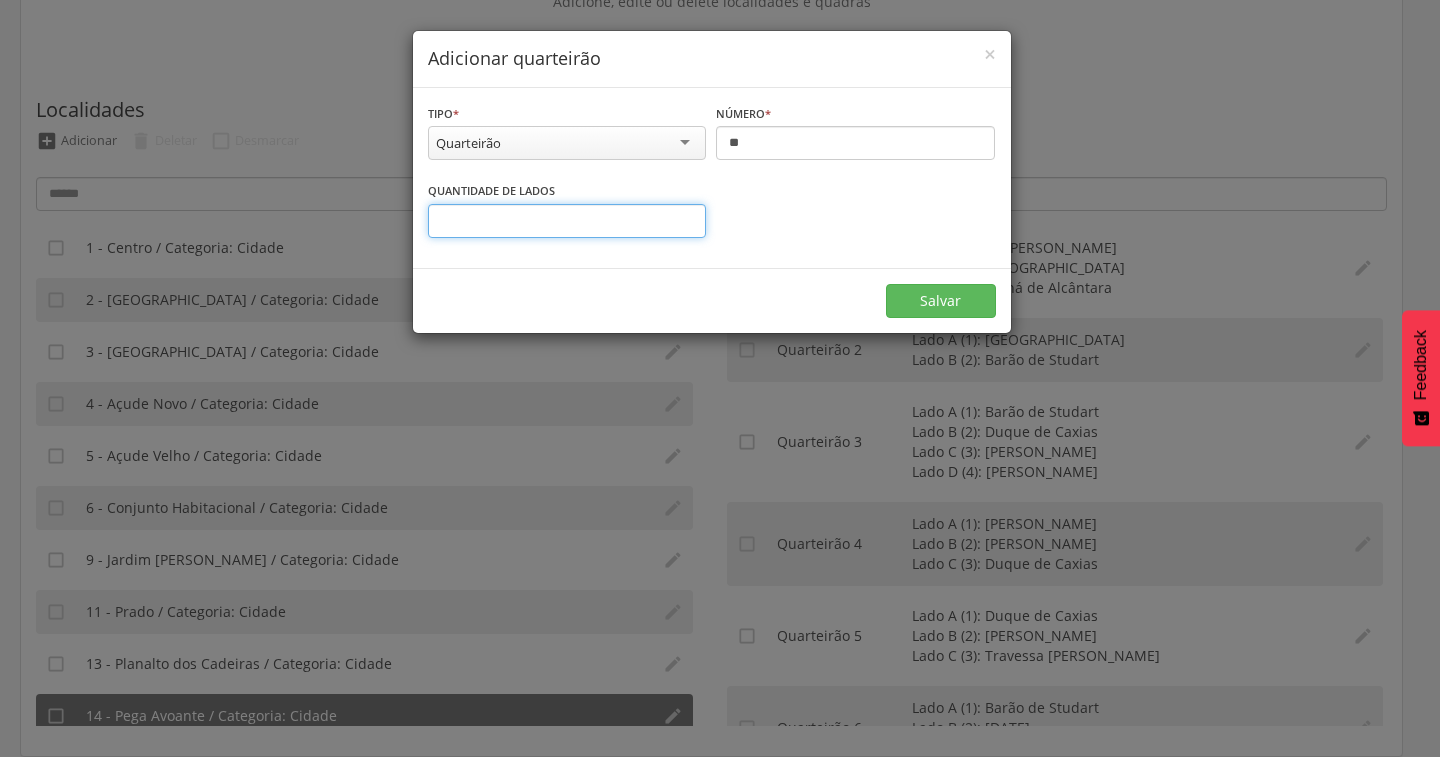 click on "*" at bounding box center (567, 221) 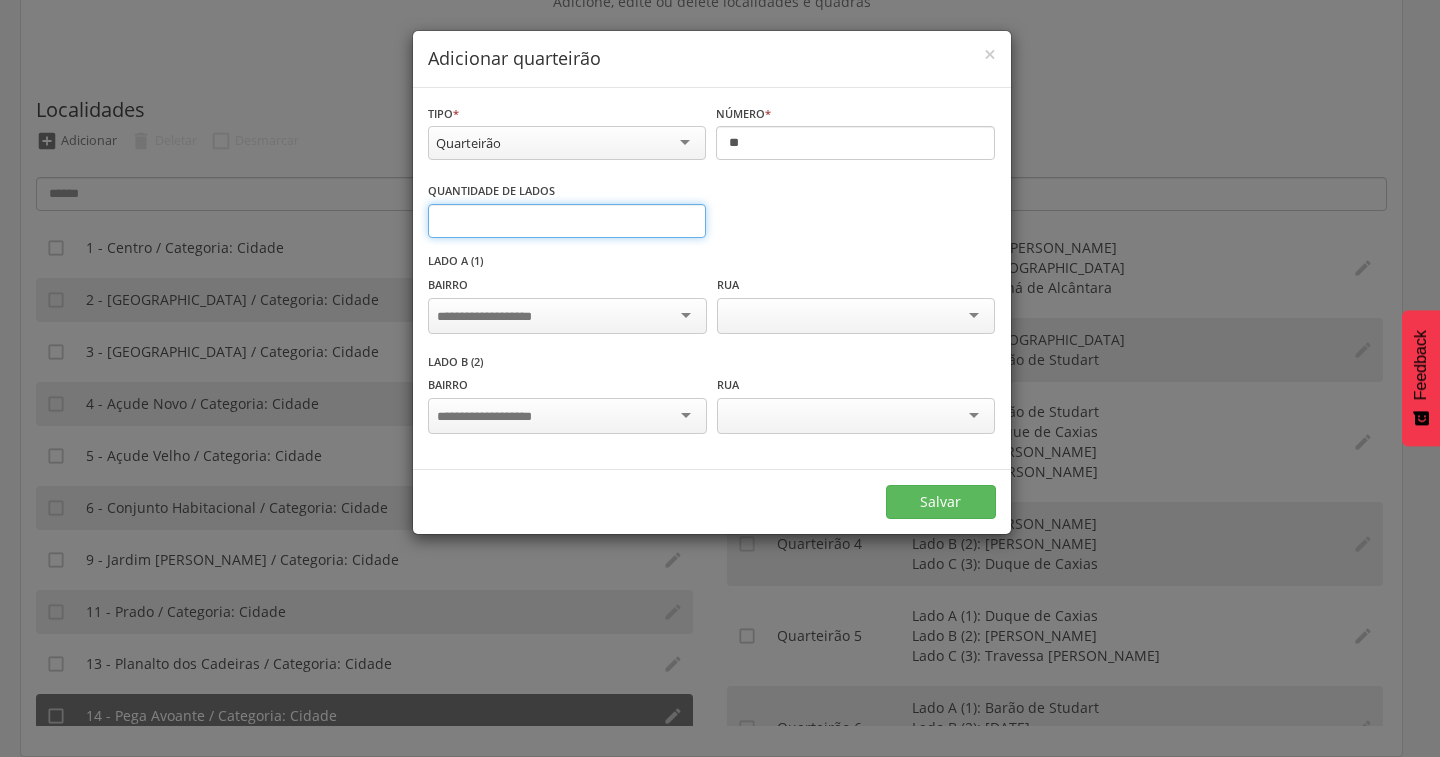 type on "*" 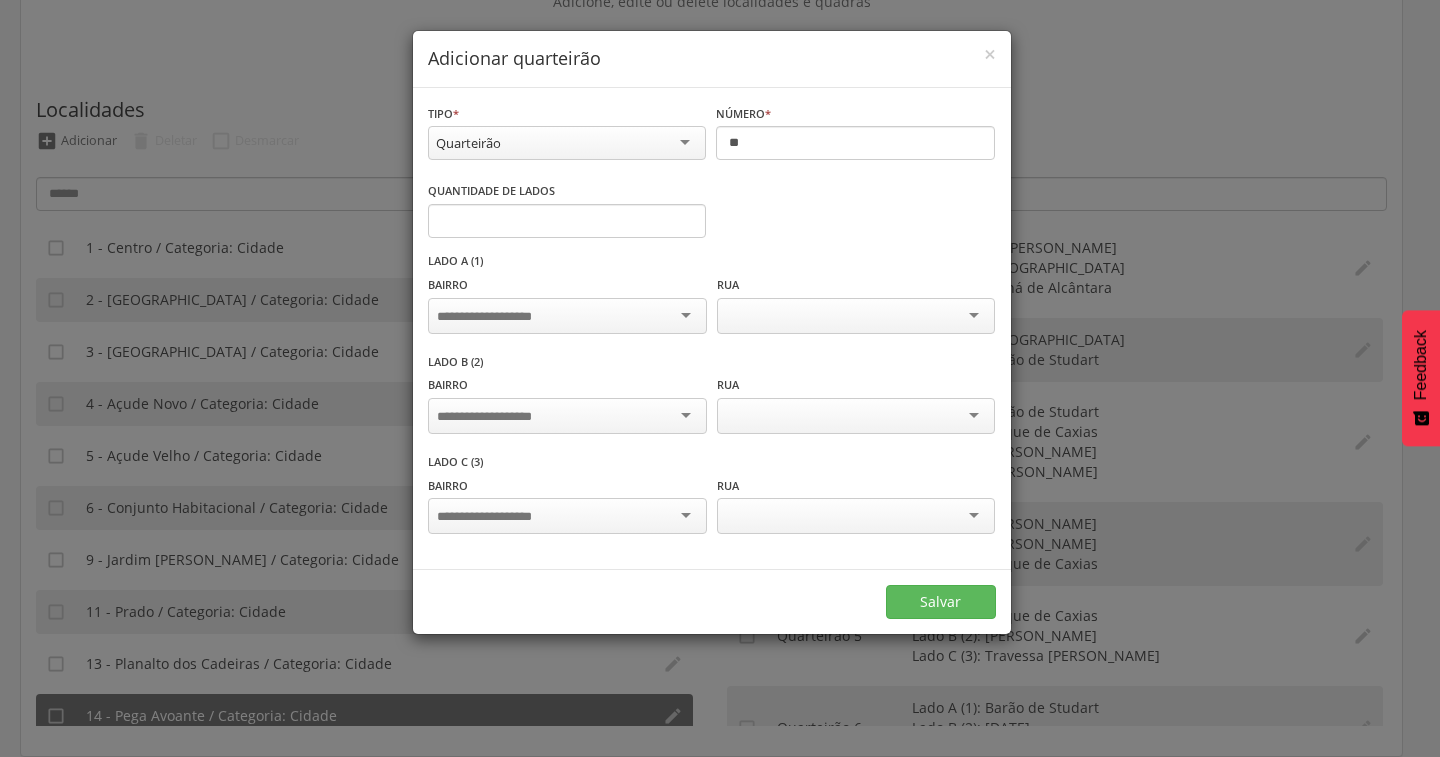 click at bounding box center (567, 316) 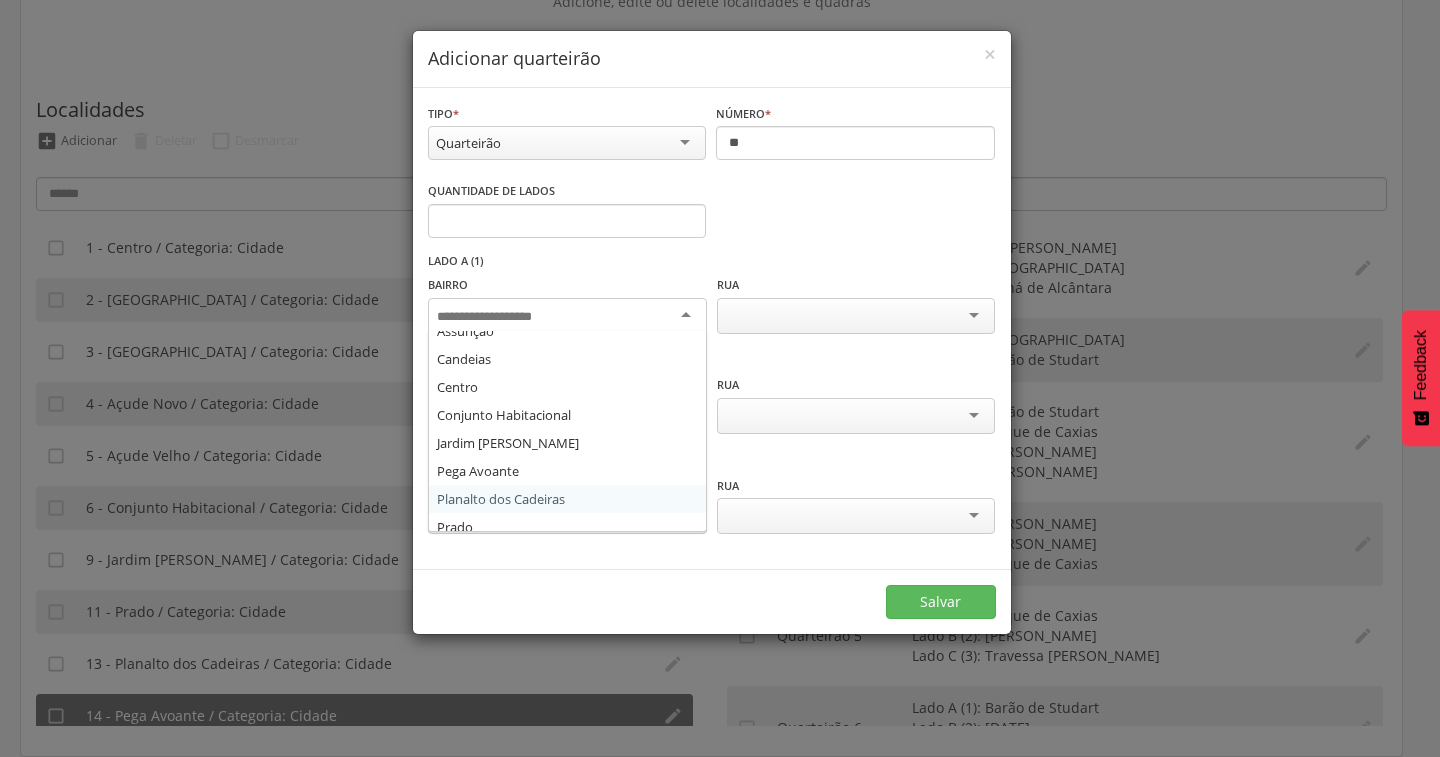 scroll, scrollTop: 136, scrollLeft: 0, axis: vertical 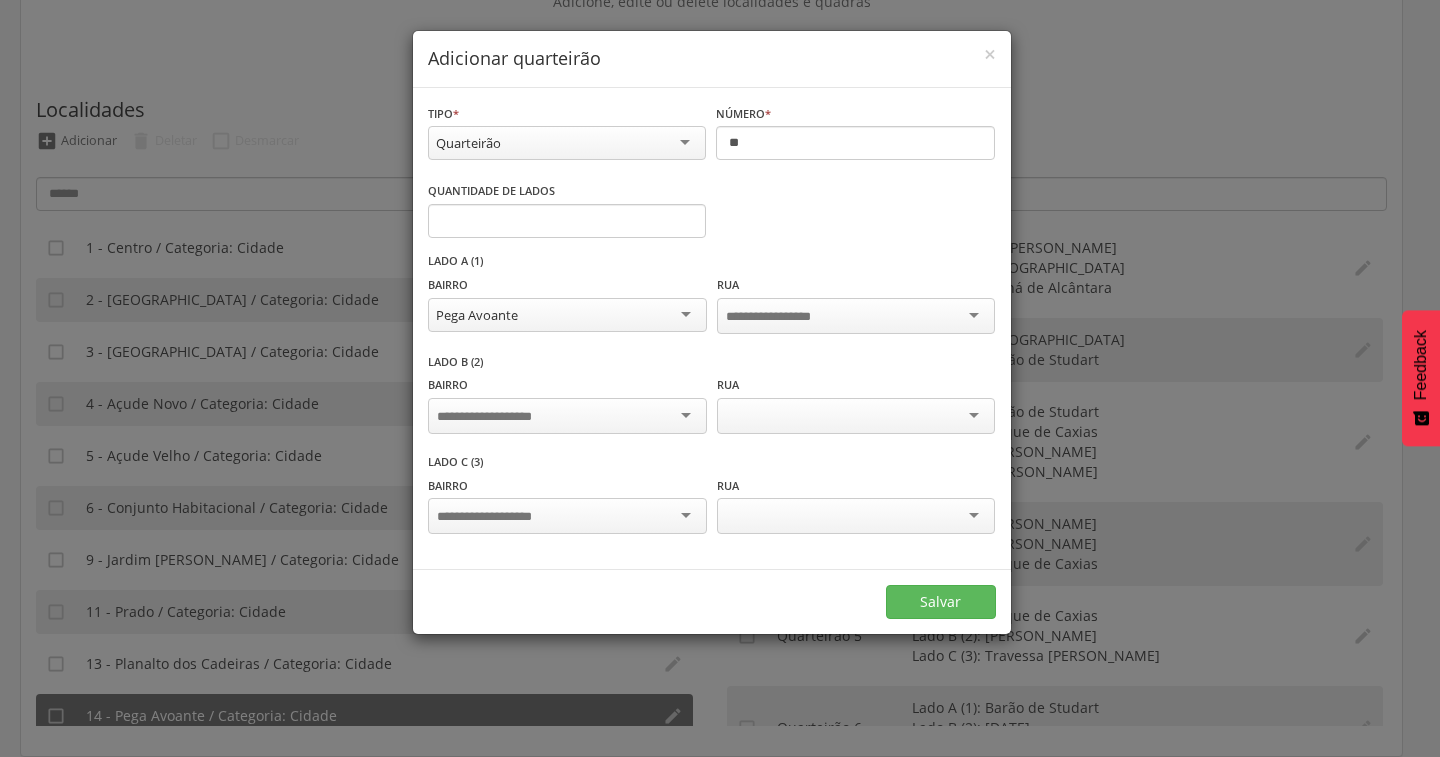 click at bounding box center (567, 416) 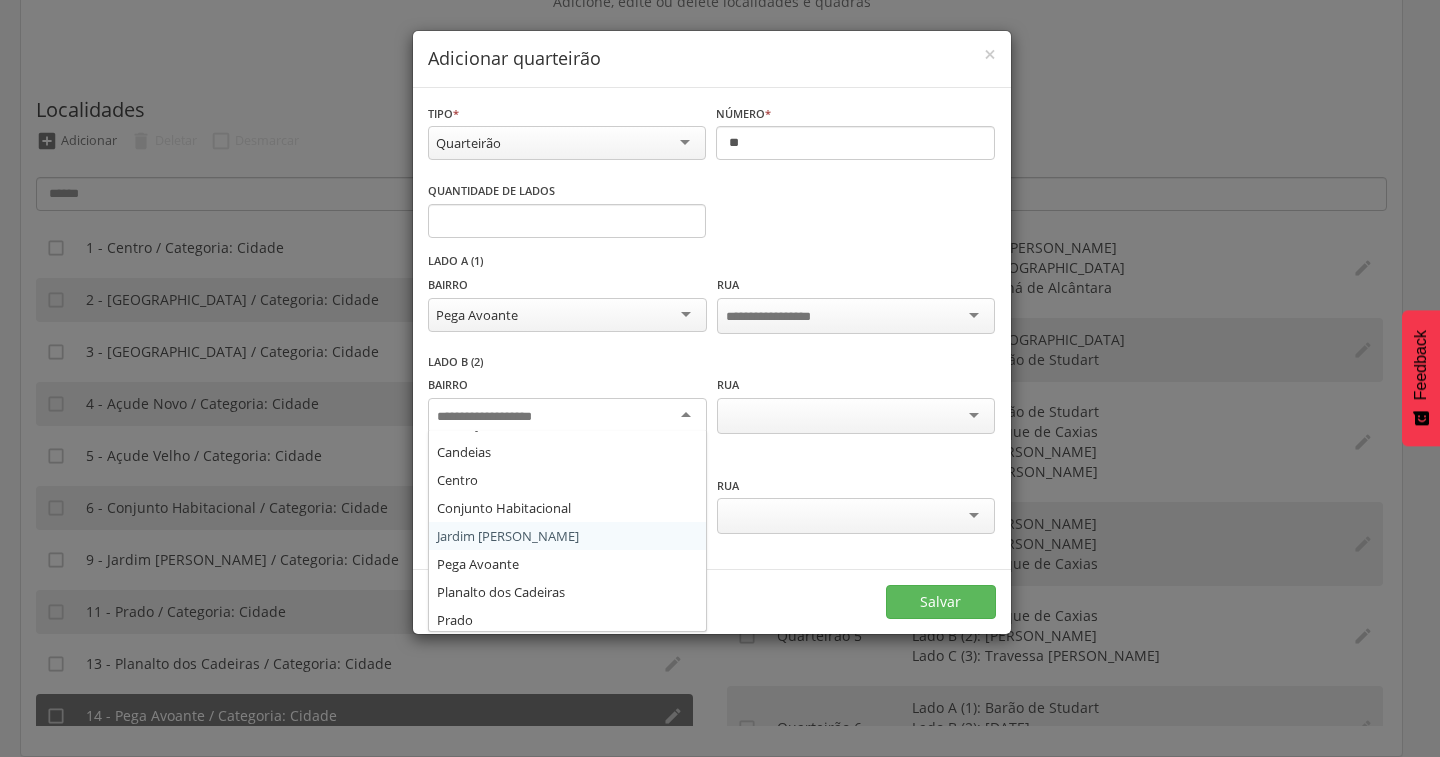 scroll, scrollTop: 136, scrollLeft: 0, axis: vertical 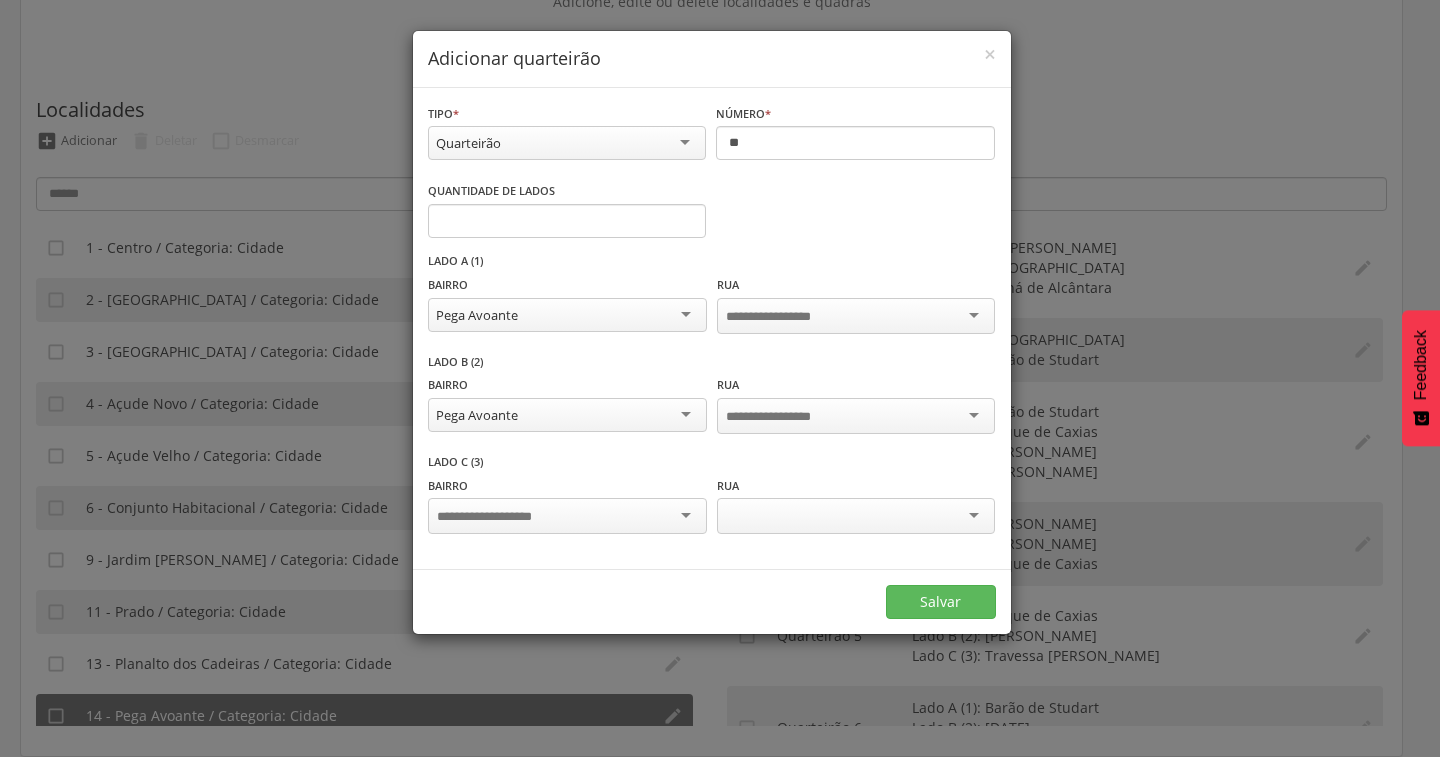 click at bounding box center [567, 516] 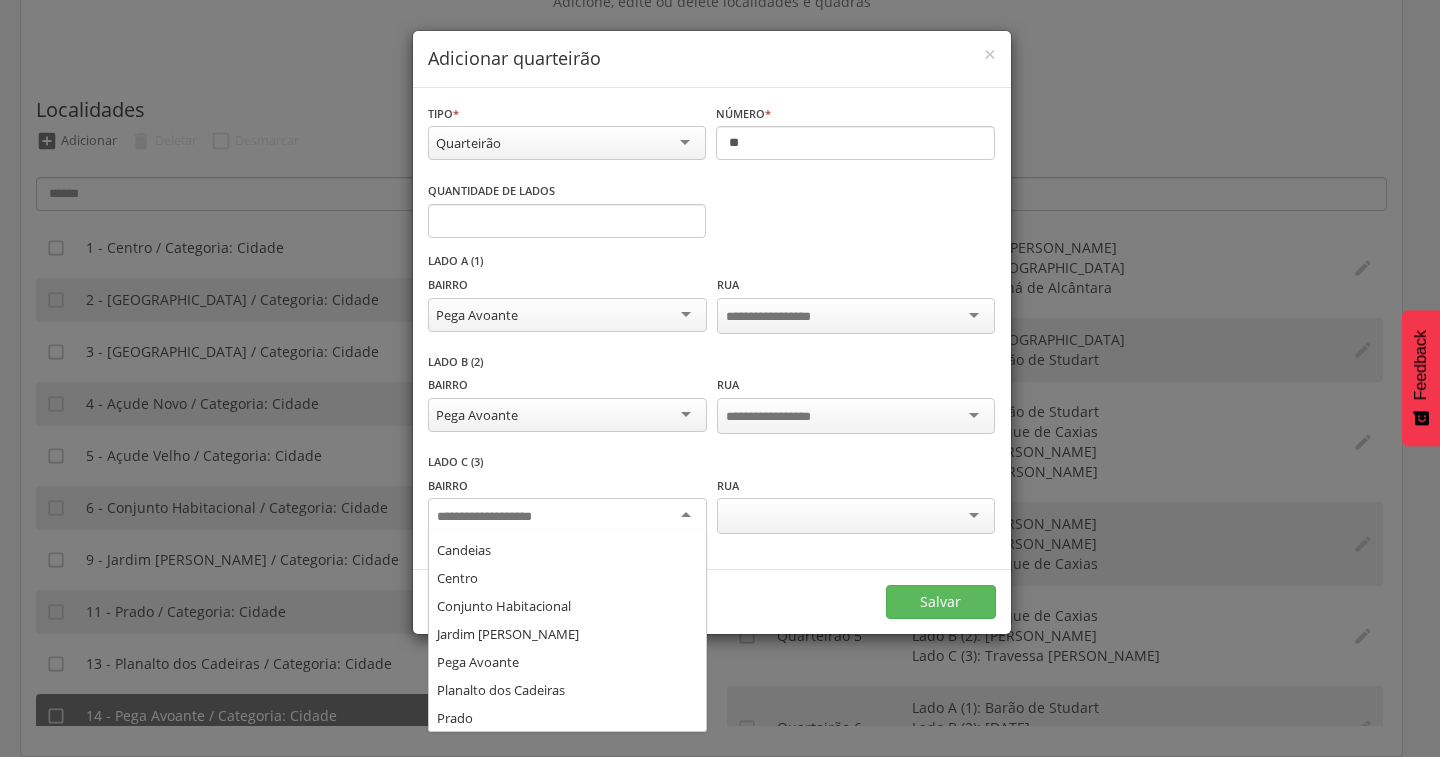 scroll, scrollTop: 136, scrollLeft: 0, axis: vertical 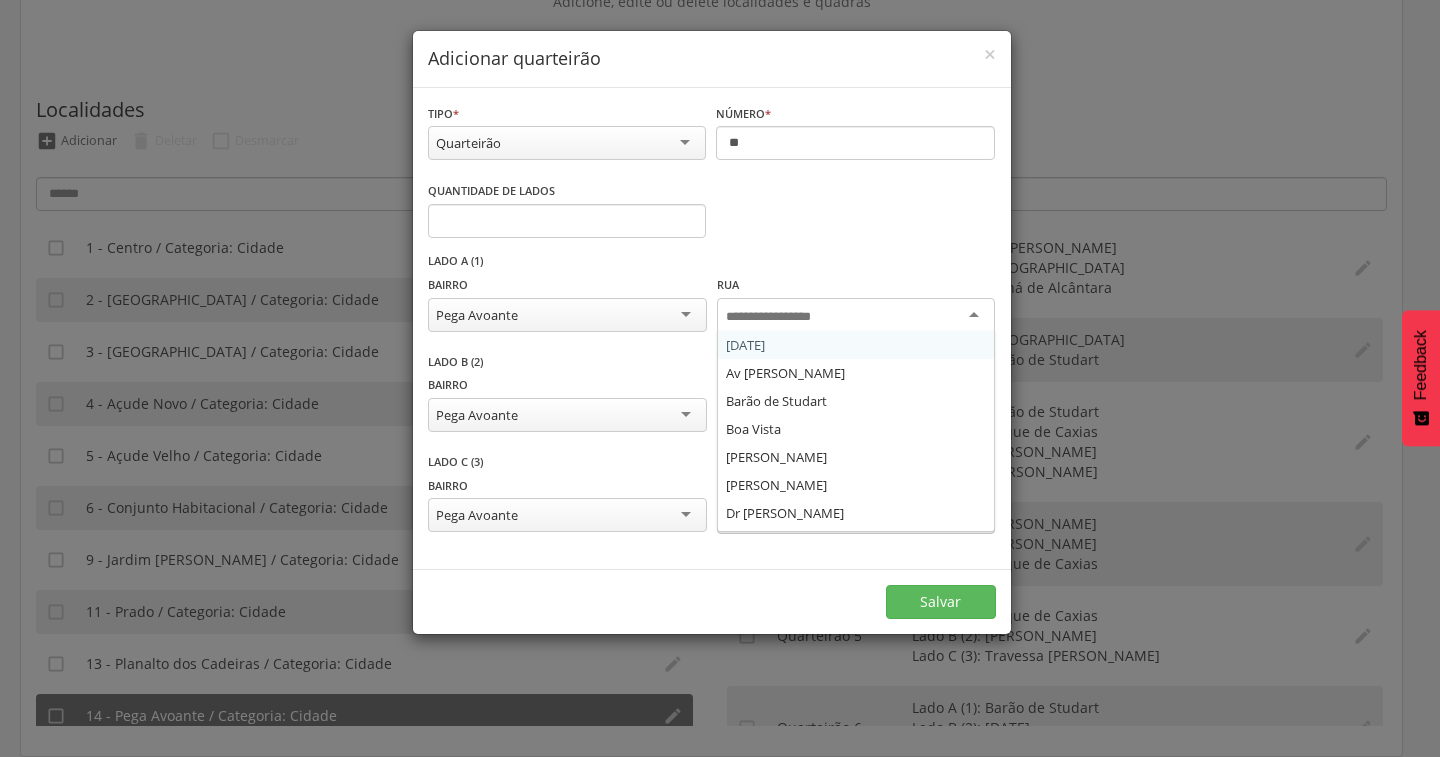 click at bounding box center (784, 317) 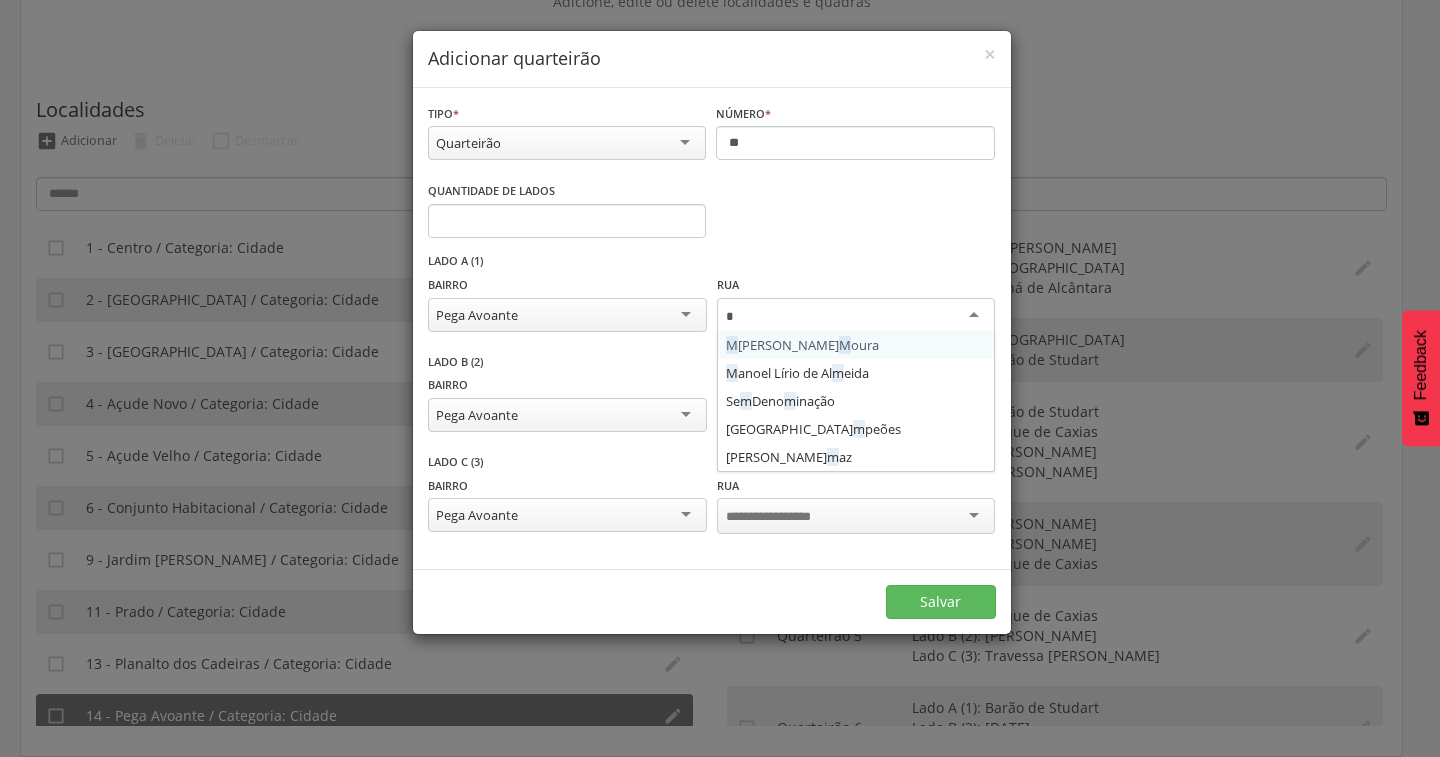type on "**" 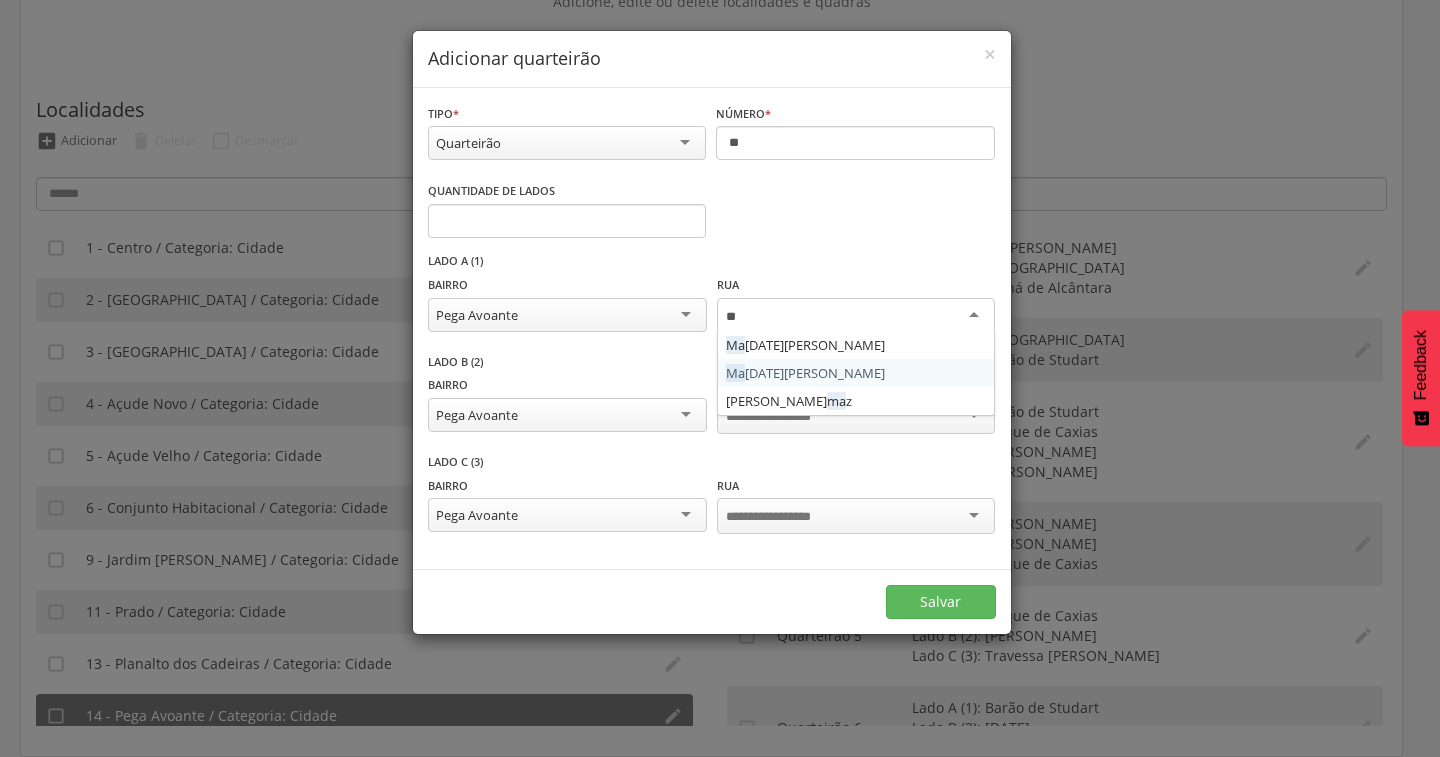 type 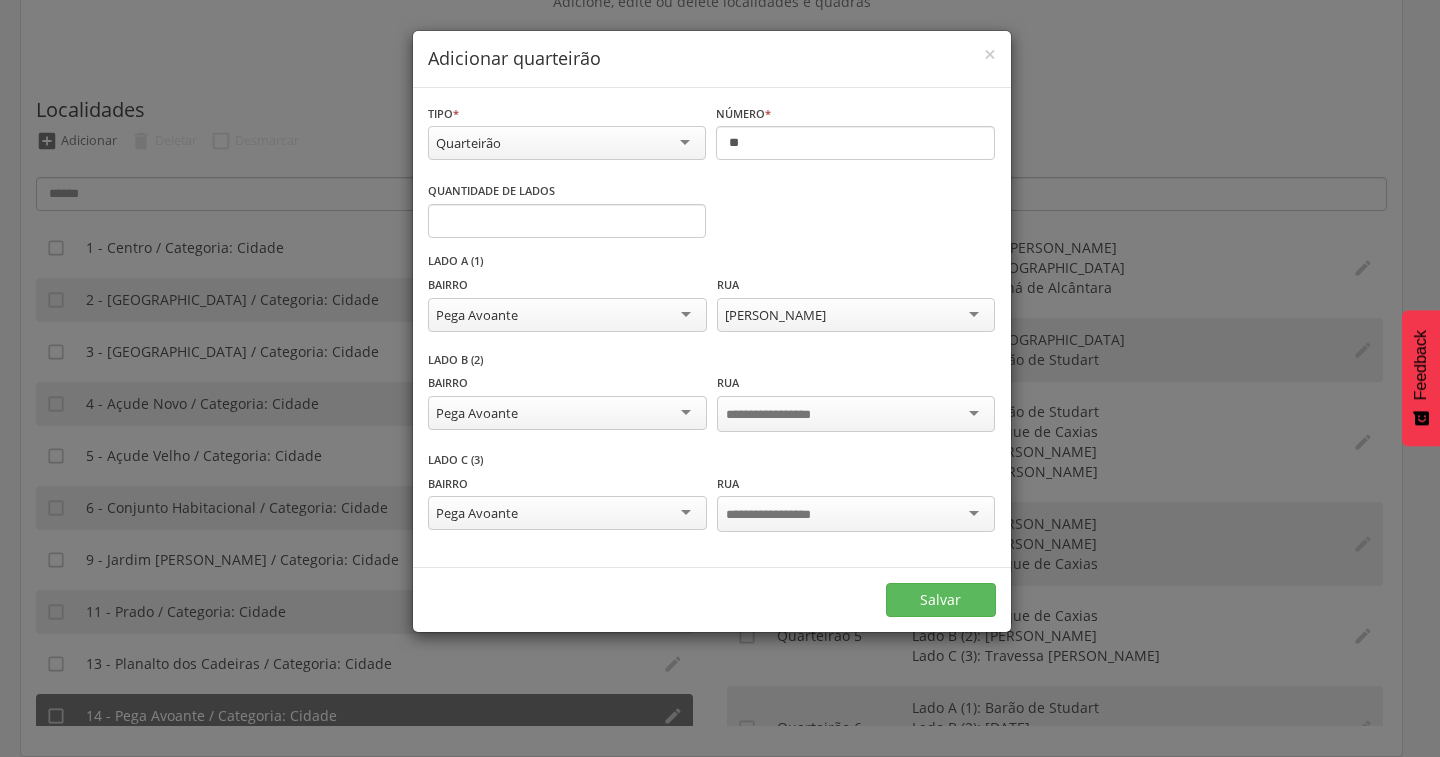 scroll, scrollTop: 0, scrollLeft: 0, axis: both 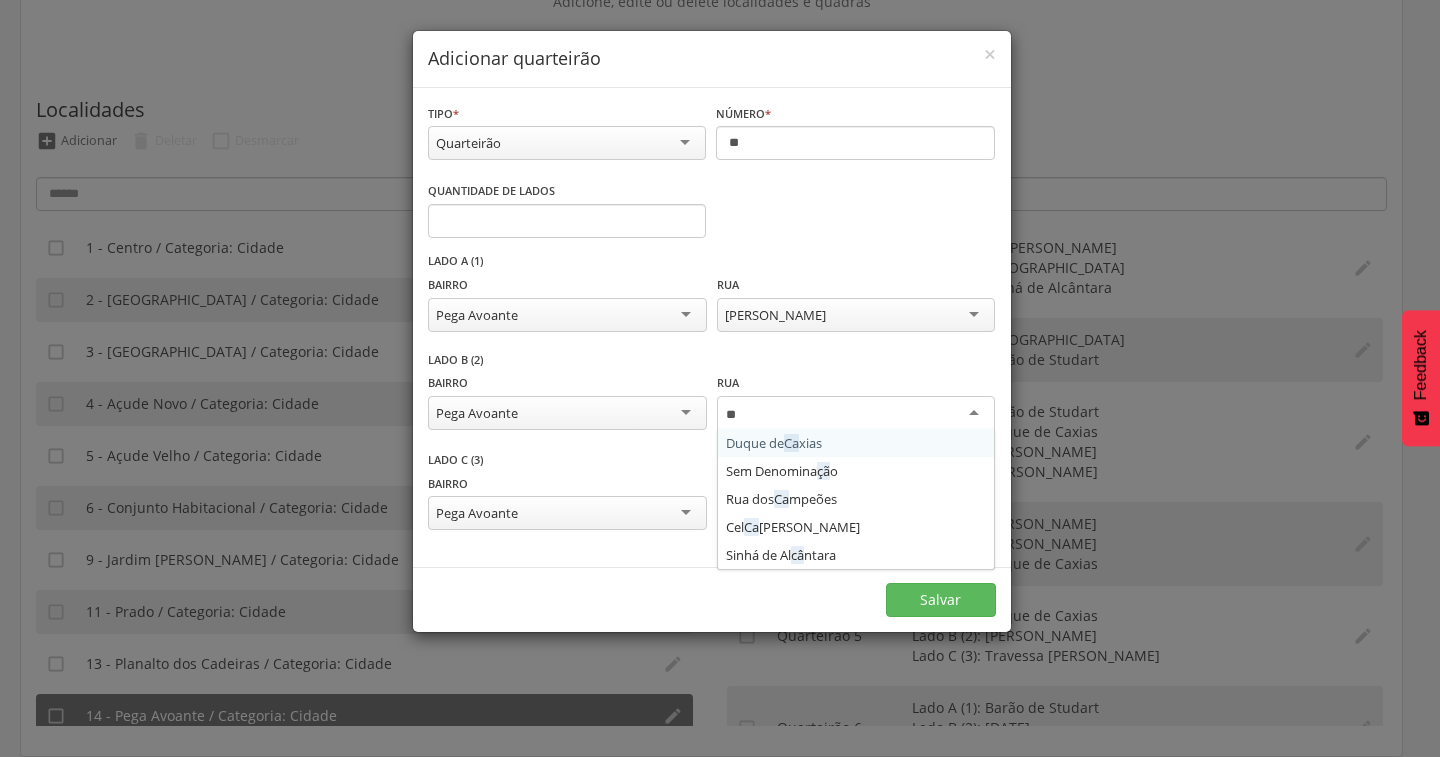type on "***" 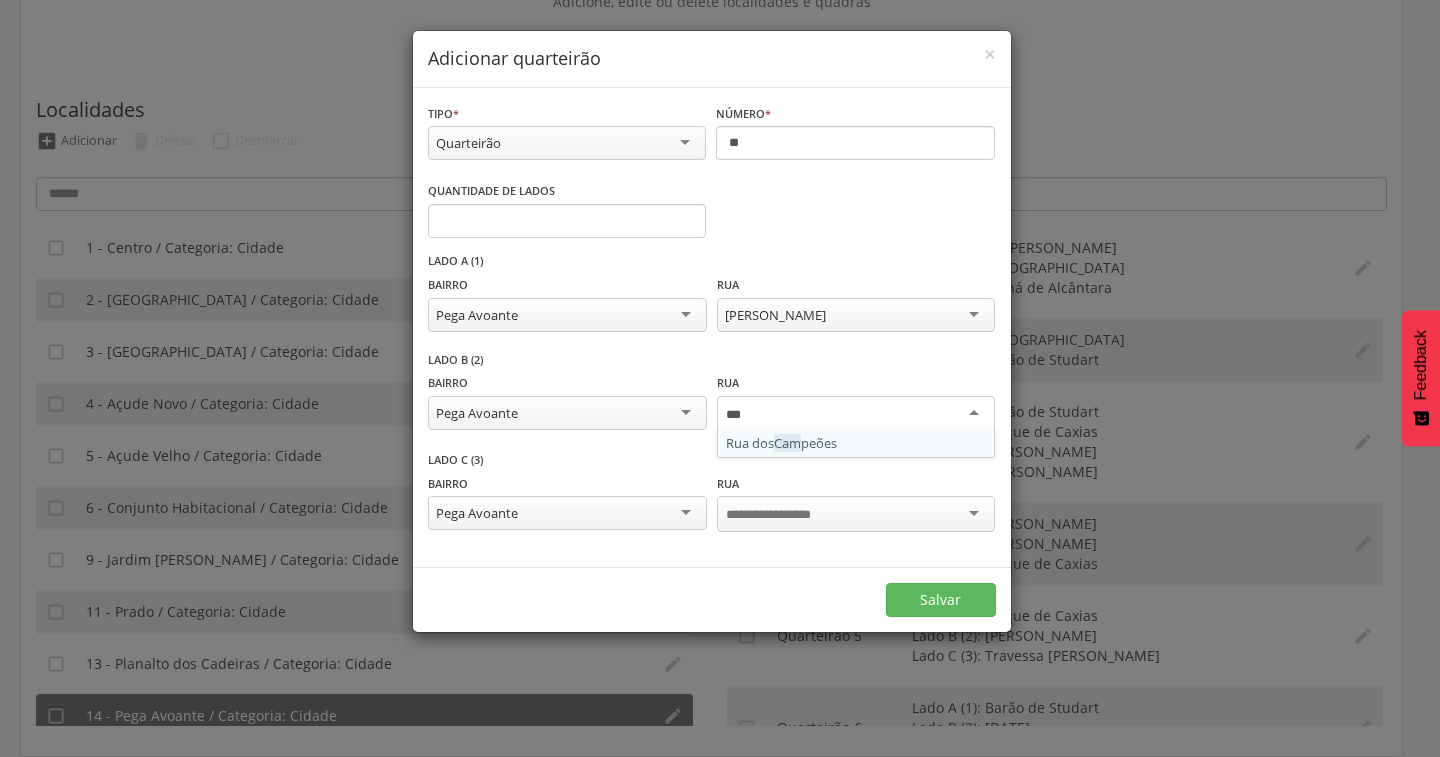 type 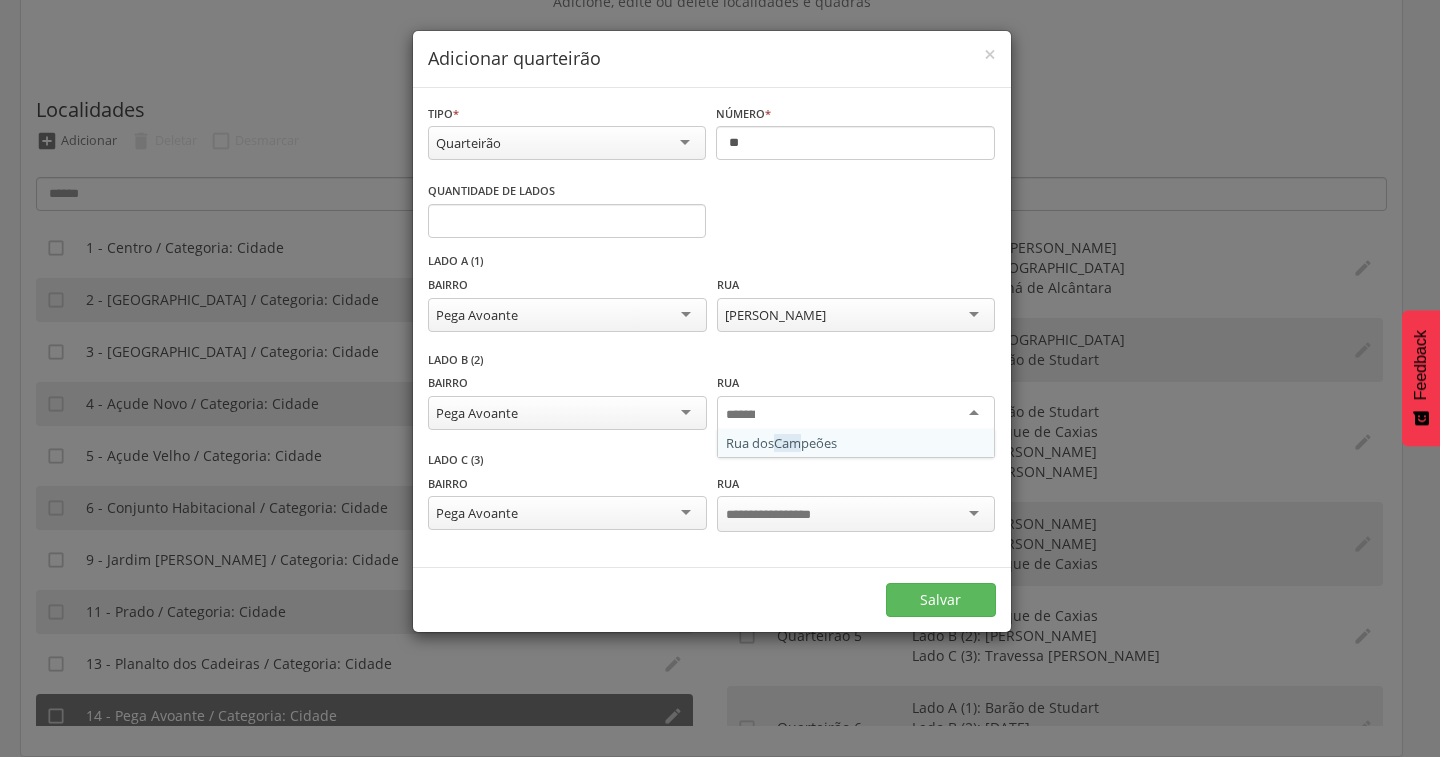 scroll, scrollTop: 0, scrollLeft: 0, axis: both 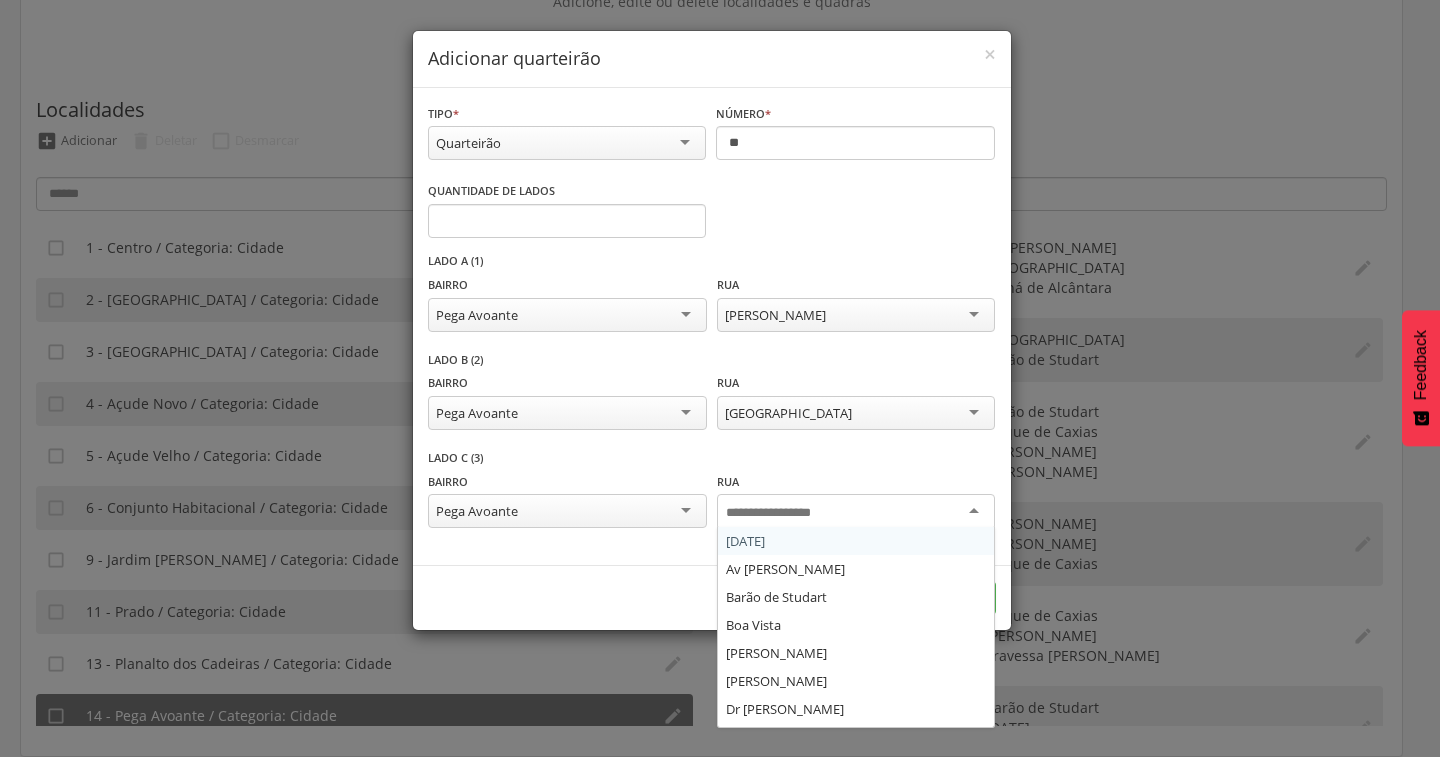 click at bounding box center (784, 513) 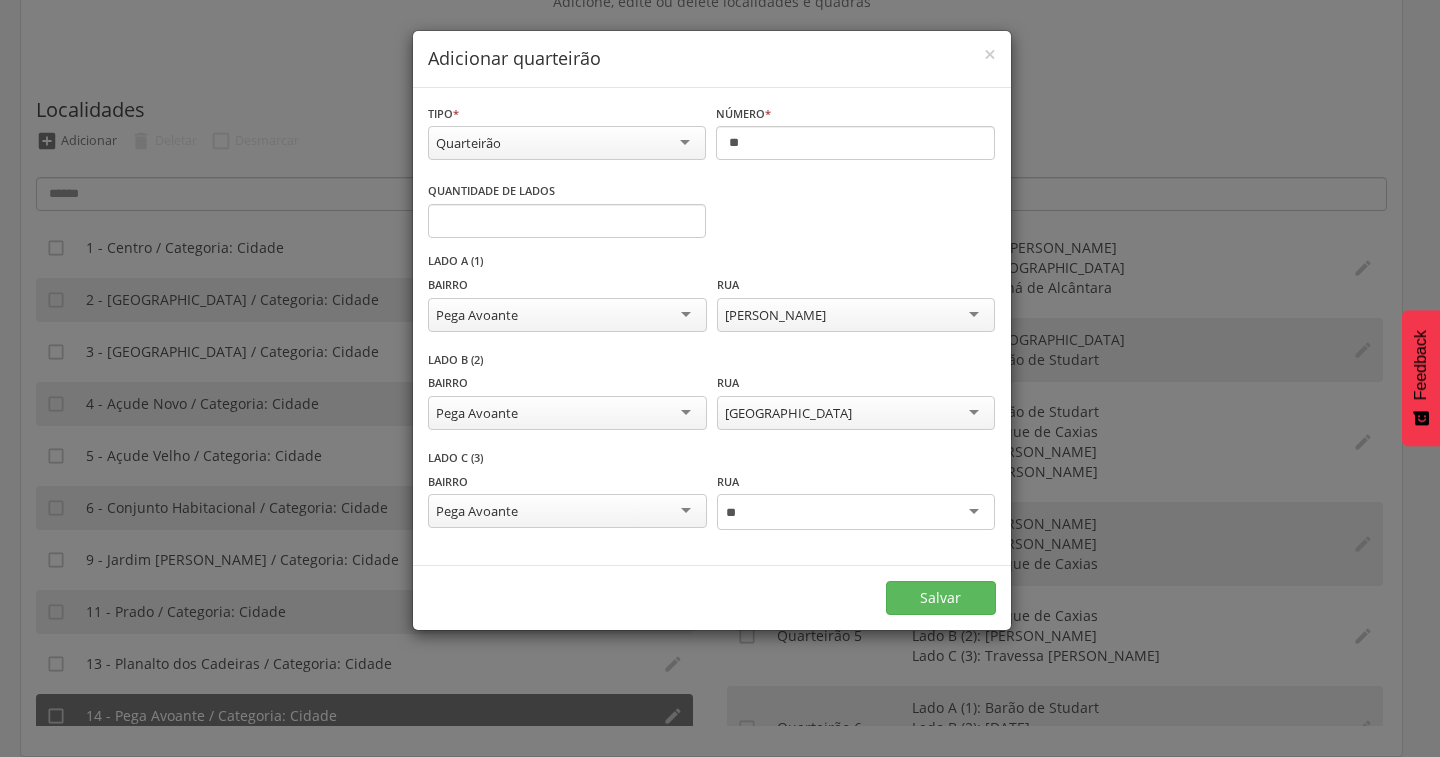 type on "*" 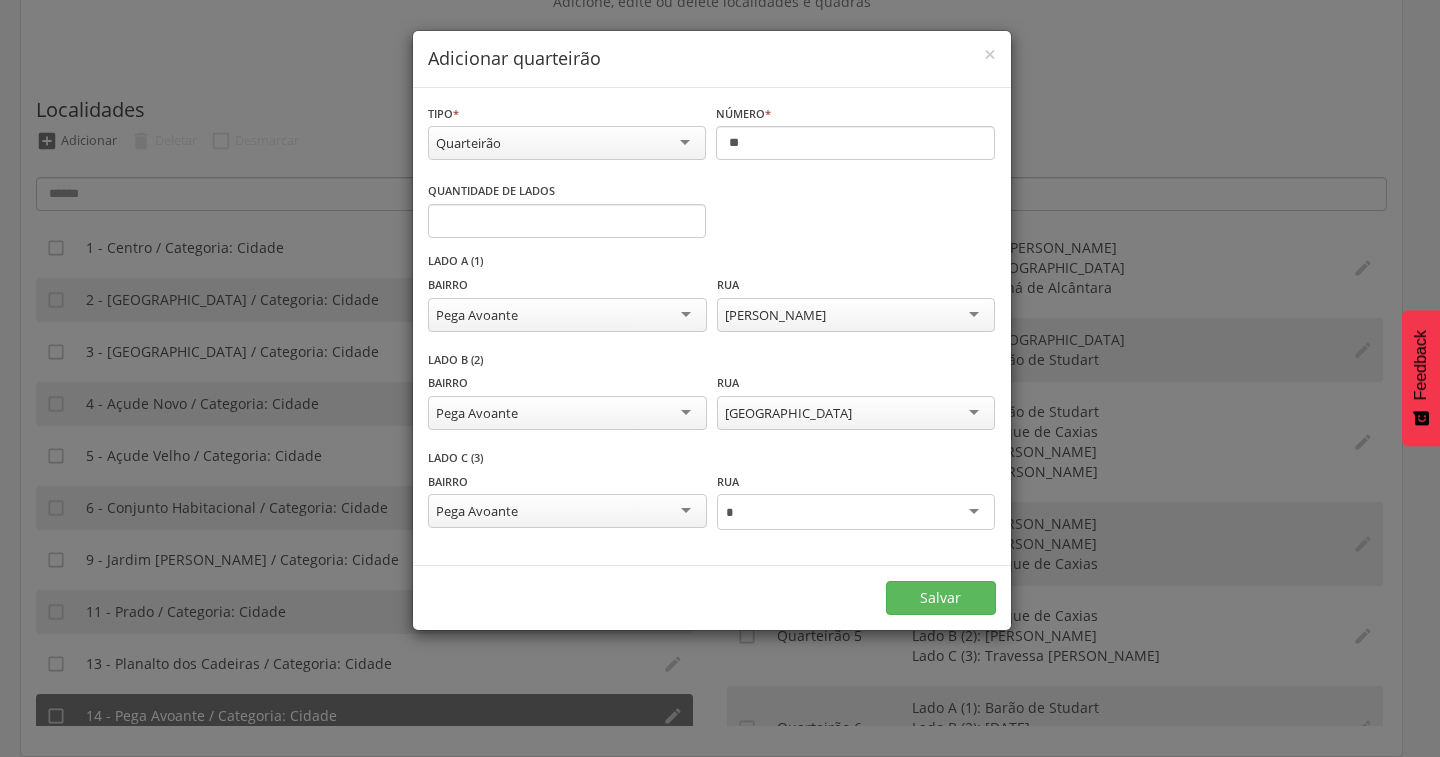 type 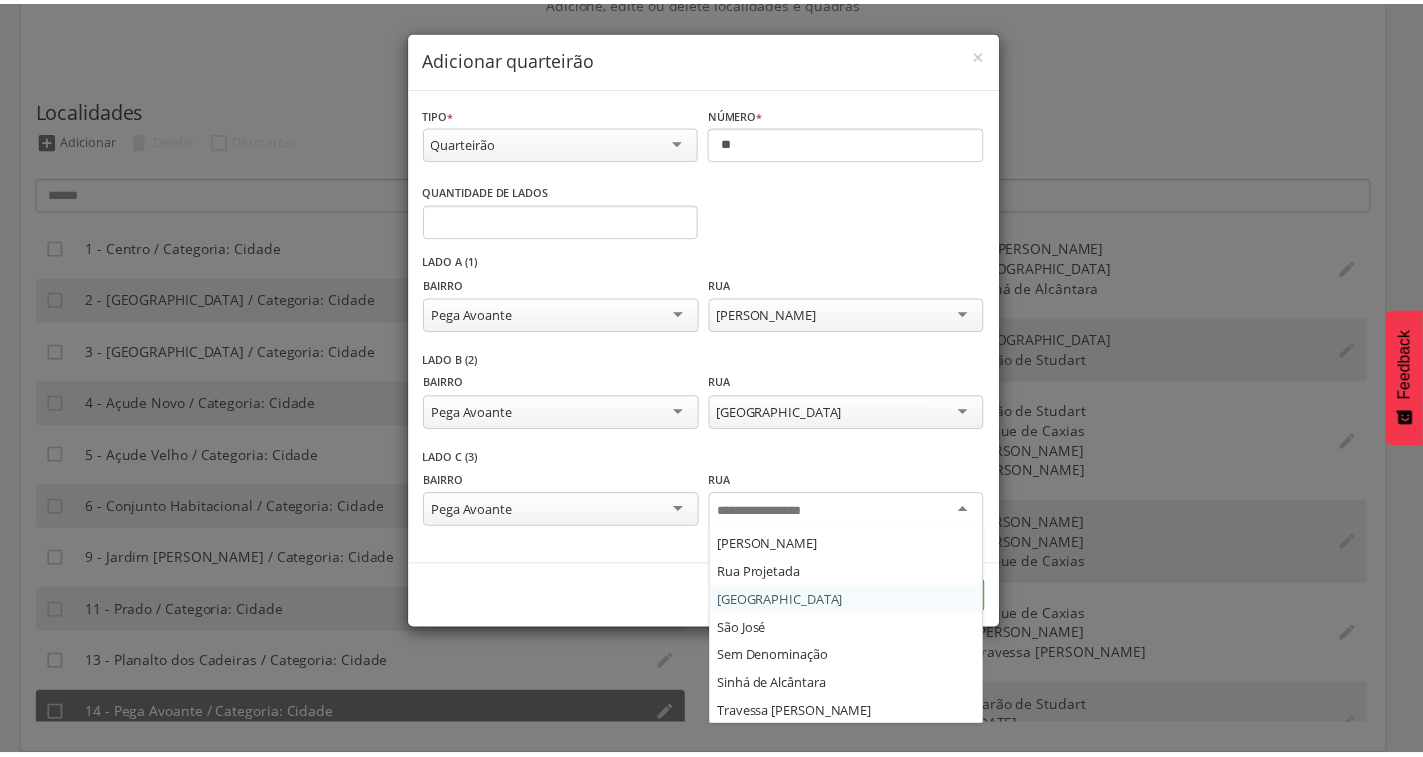 scroll, scrollTop: 332, scrollLeft: 0, axis: vertical 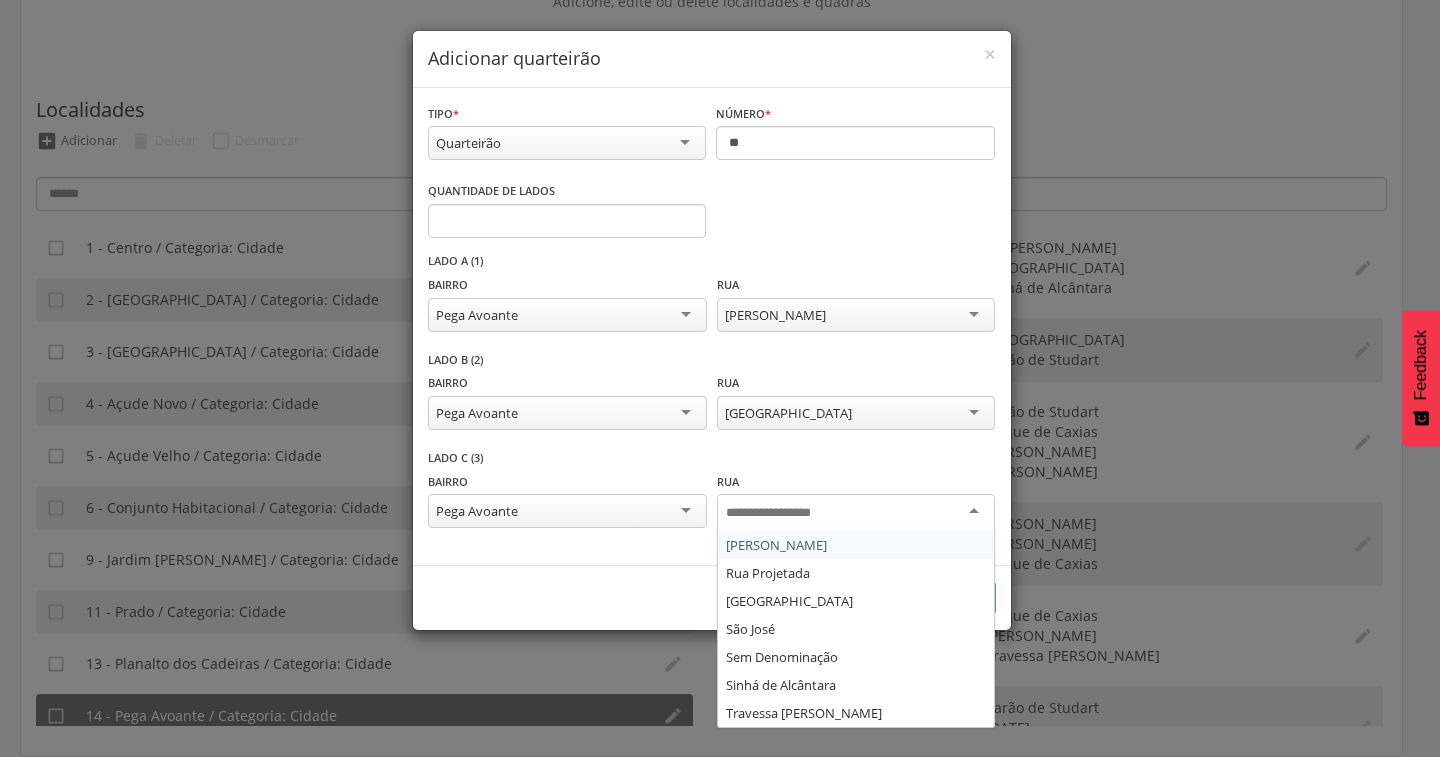 click on "**********" at bounding box center [712, 302] 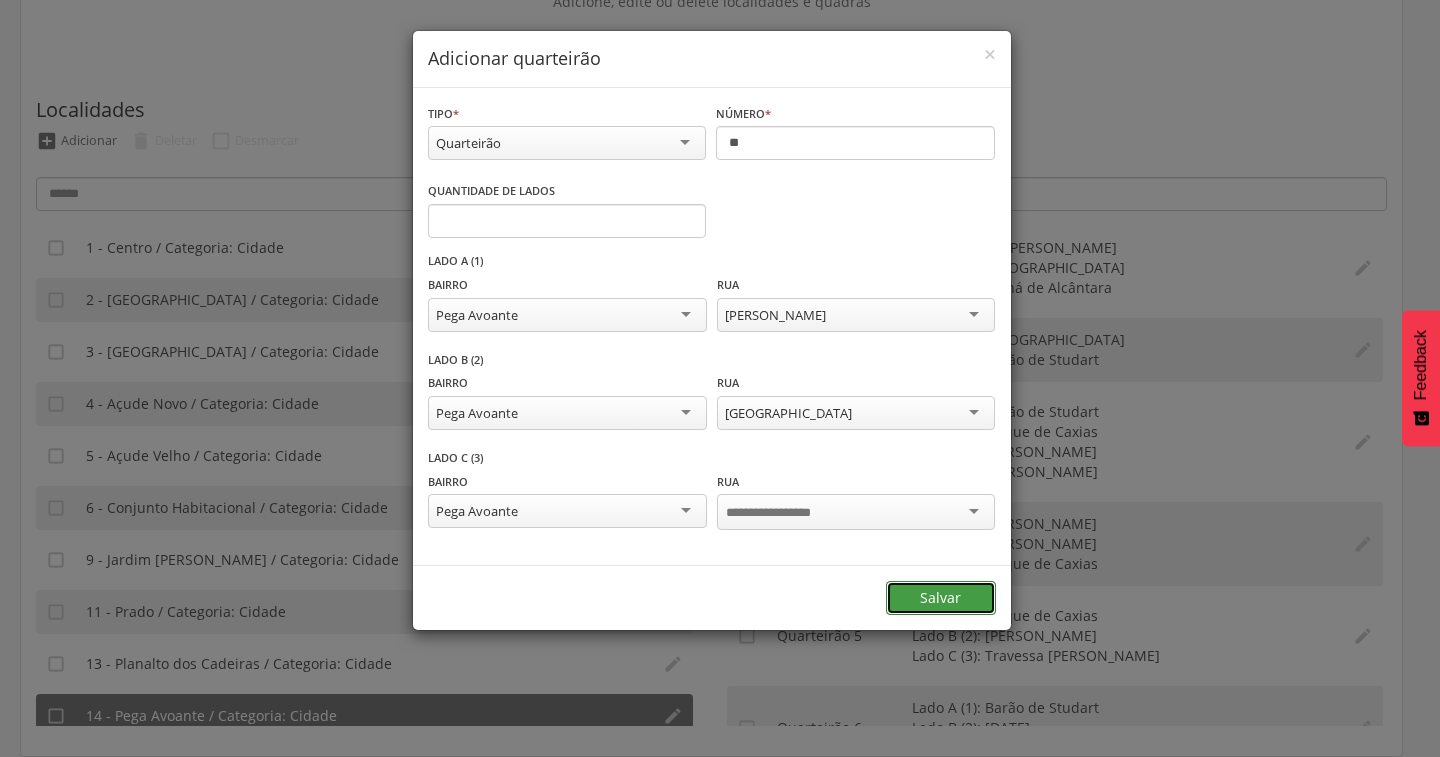 click on "Salvar" at bounding box center (941, 598) 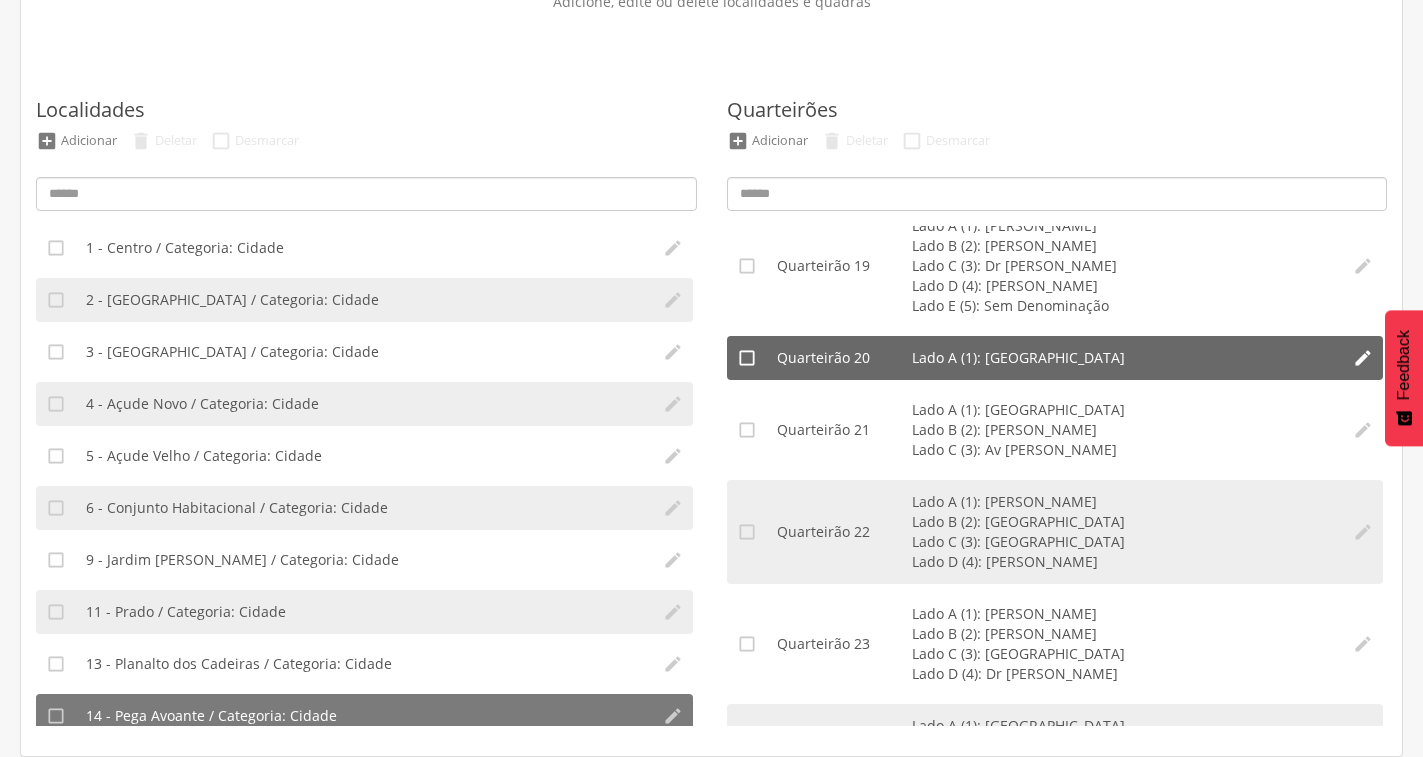 scroll, scrollTop: 1926, scrollLeft: 0, axis: vertical 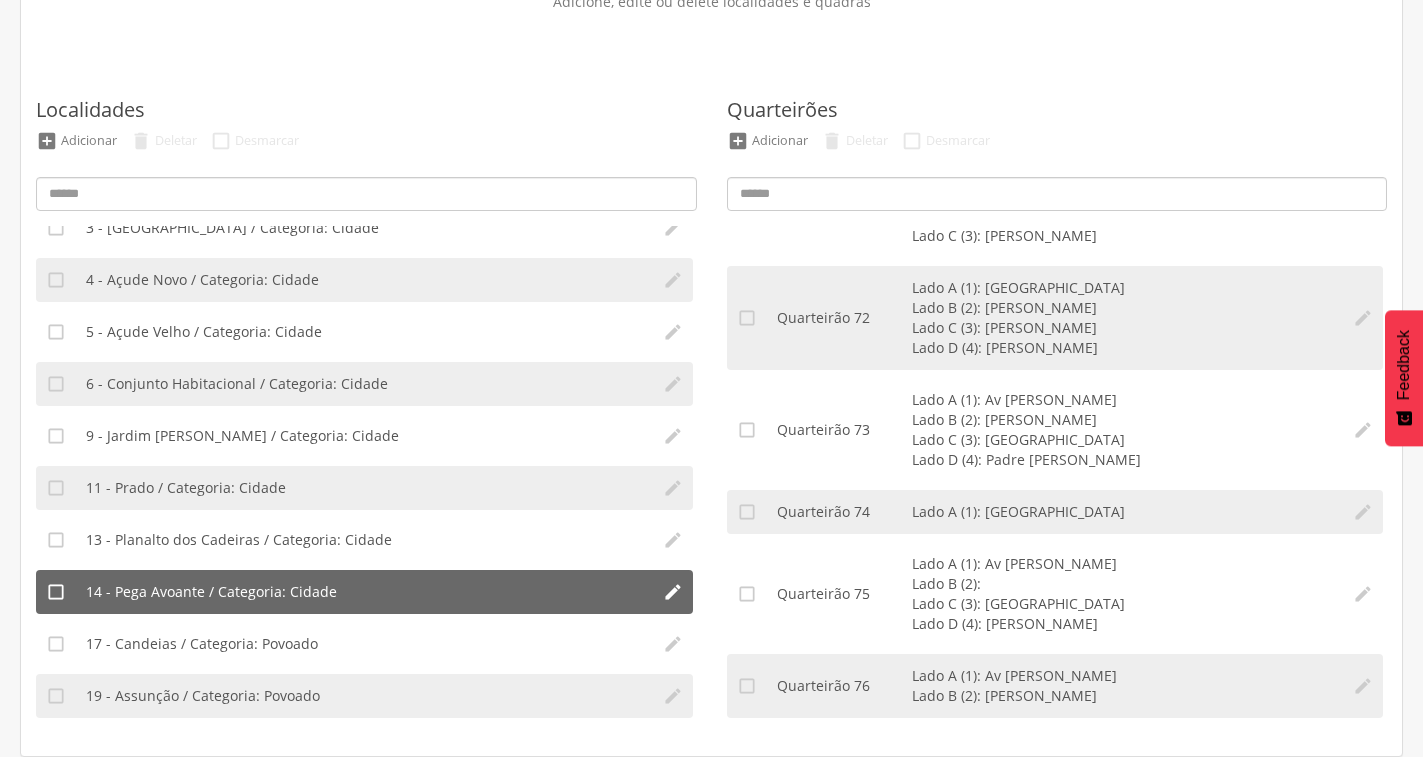 click on "14 - Pega Avoante / Categoria: Cidade" at bounding box center [211, 592] 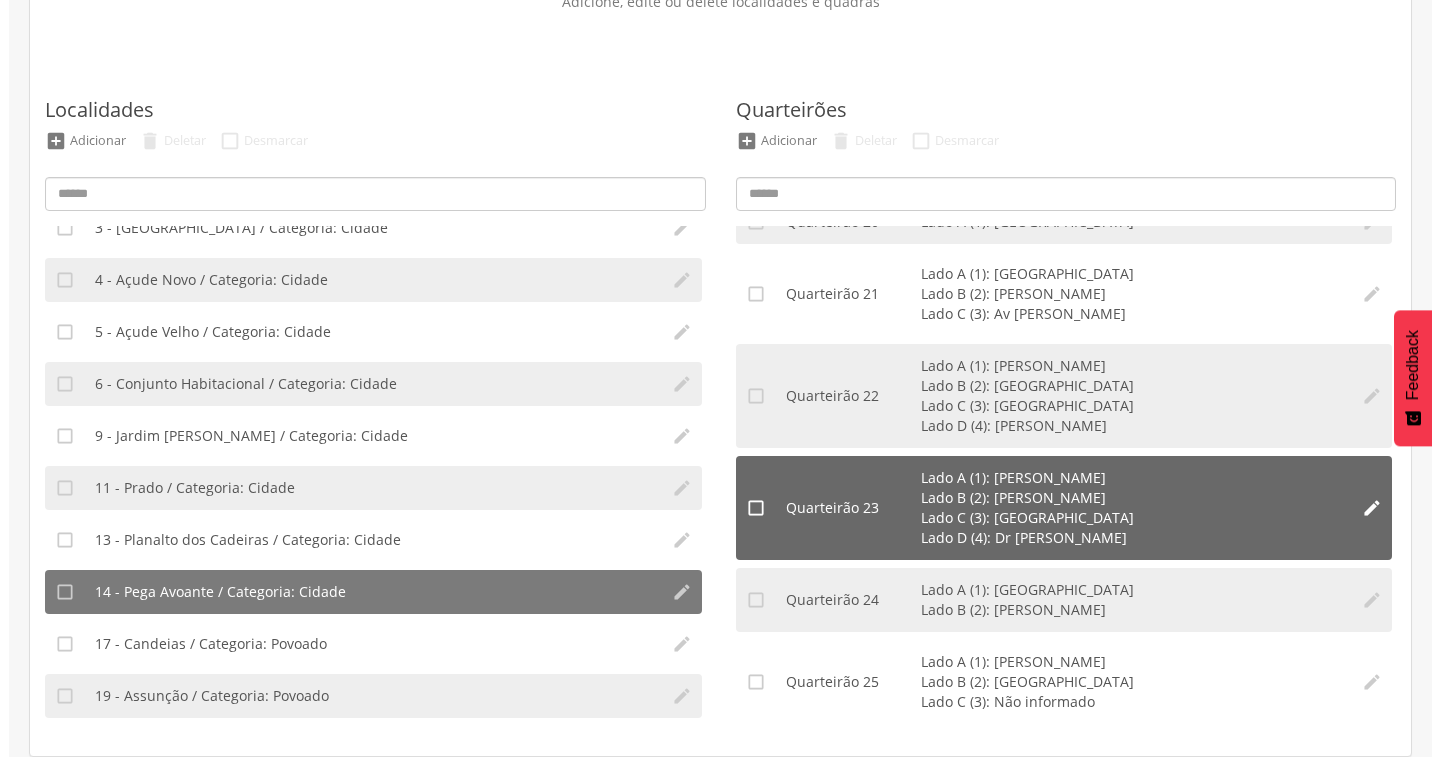 scroll, scrollTop: 1926, scrollLeft: 0, axis: vertical 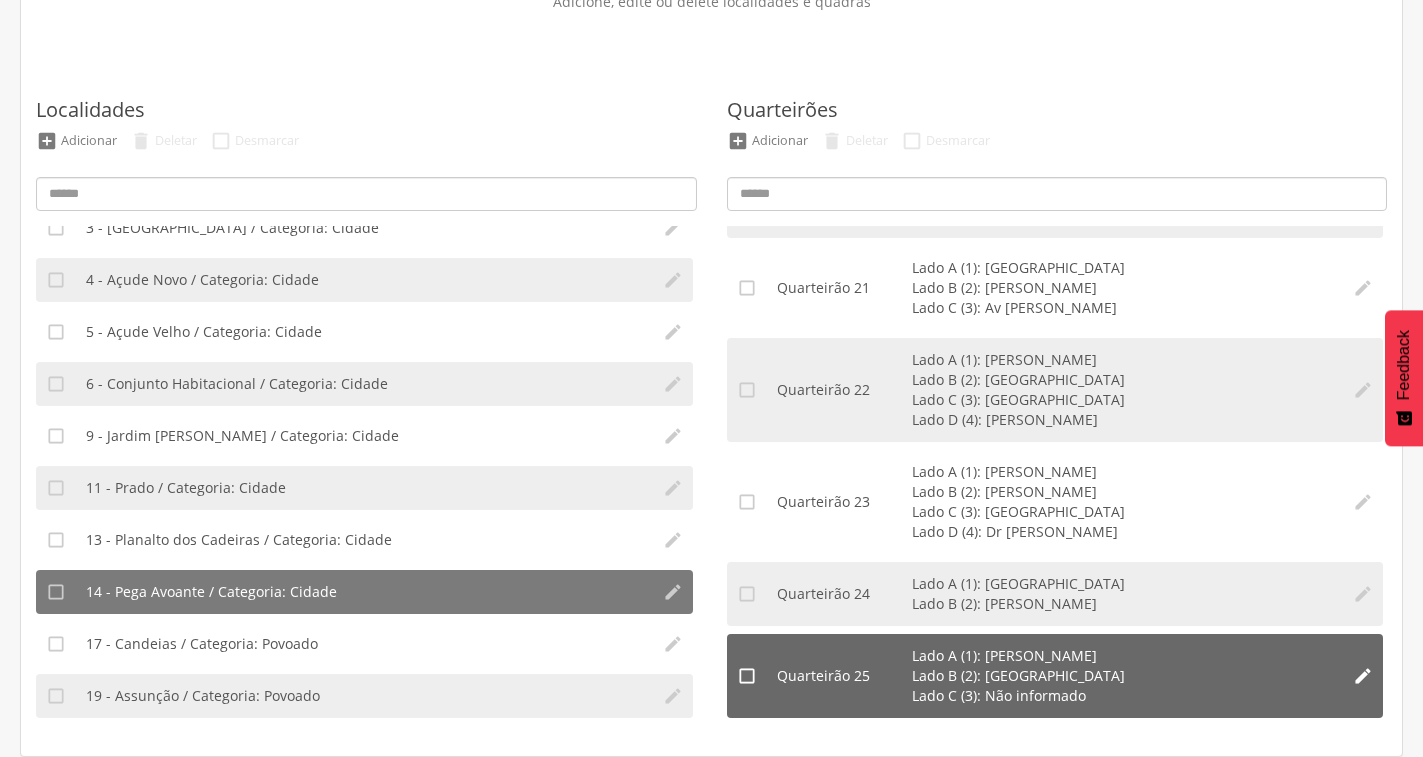 click on "" at bounding box center [1363, 676] 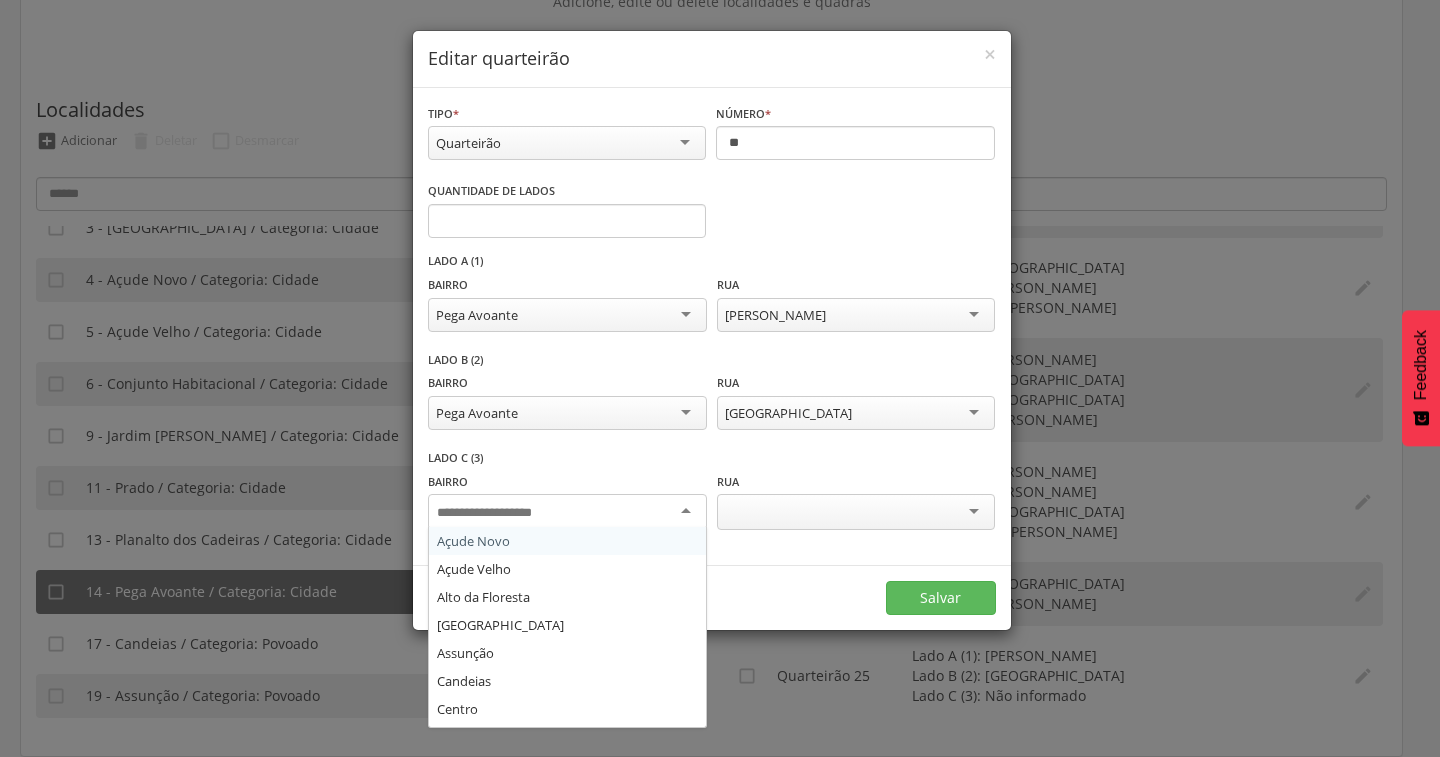 click at bounding box center [567, 512] 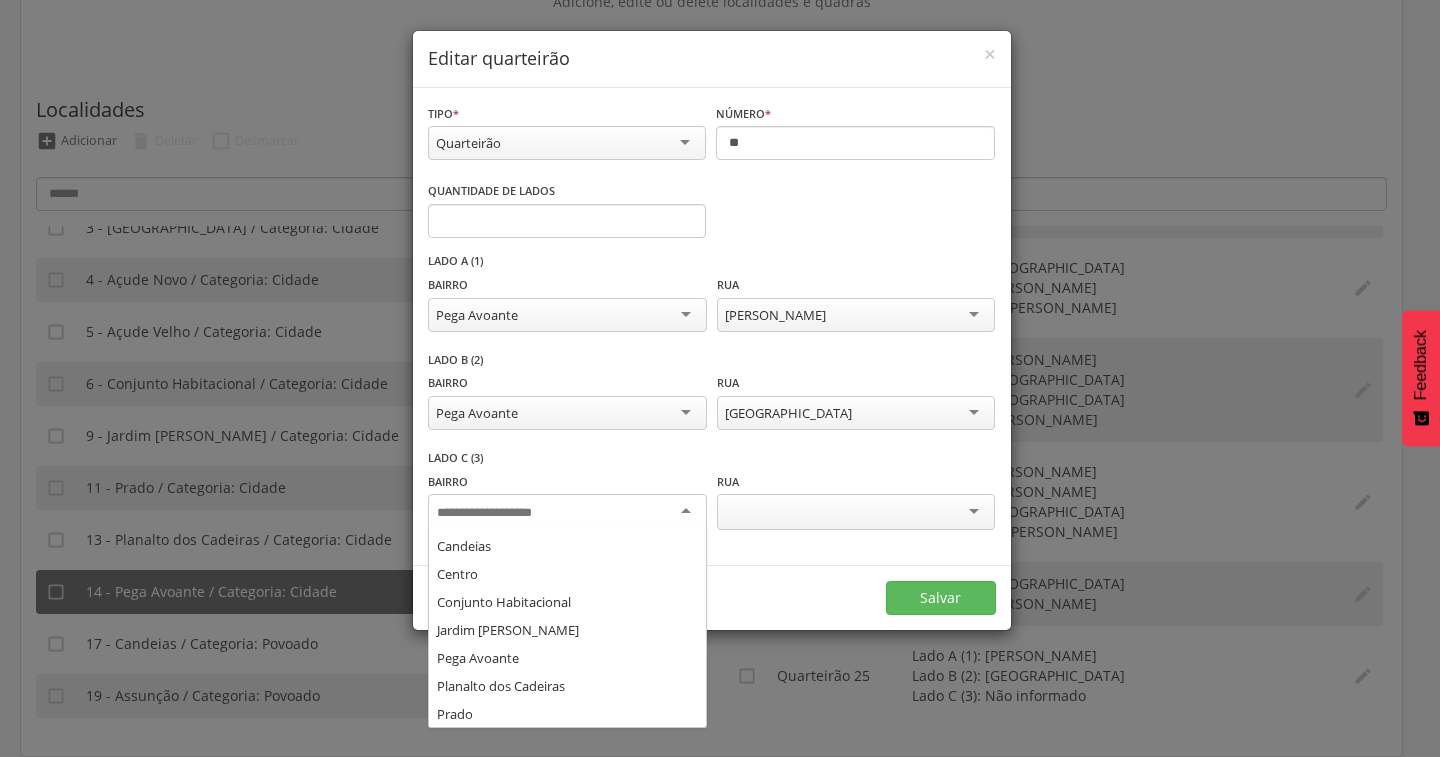 scroll, scrollTop: 136, scrollLeft: 0, axis: vertical 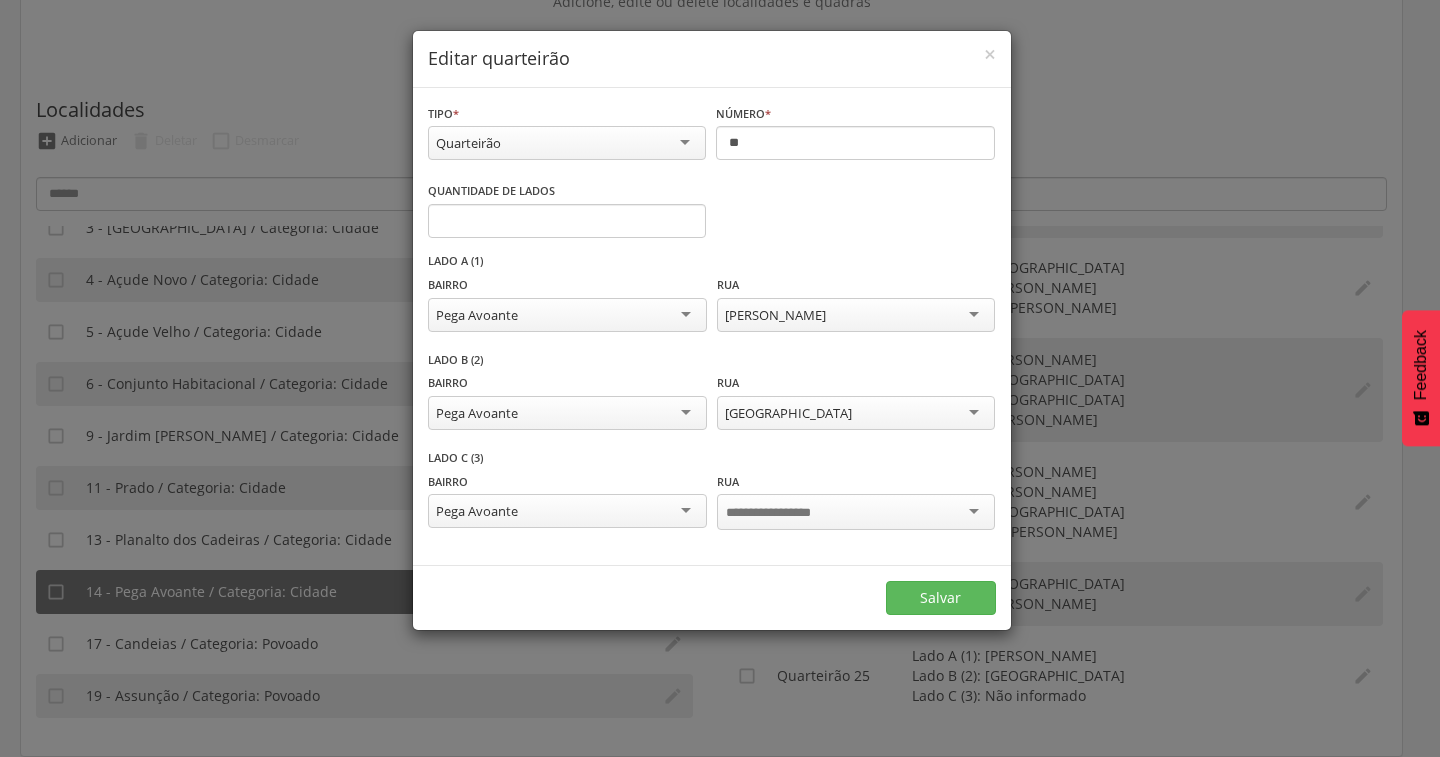 click at bounding box center [784, 513] 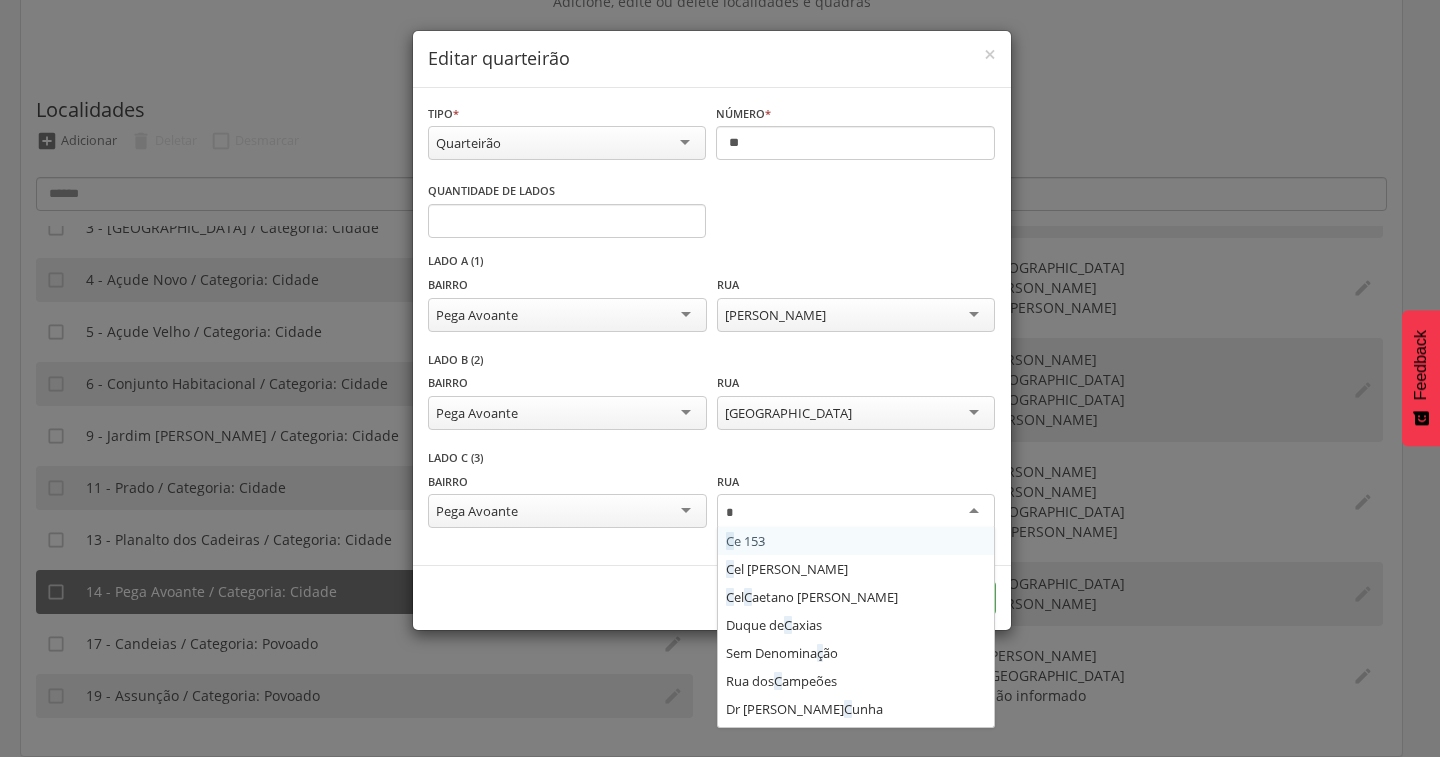 type on "**" 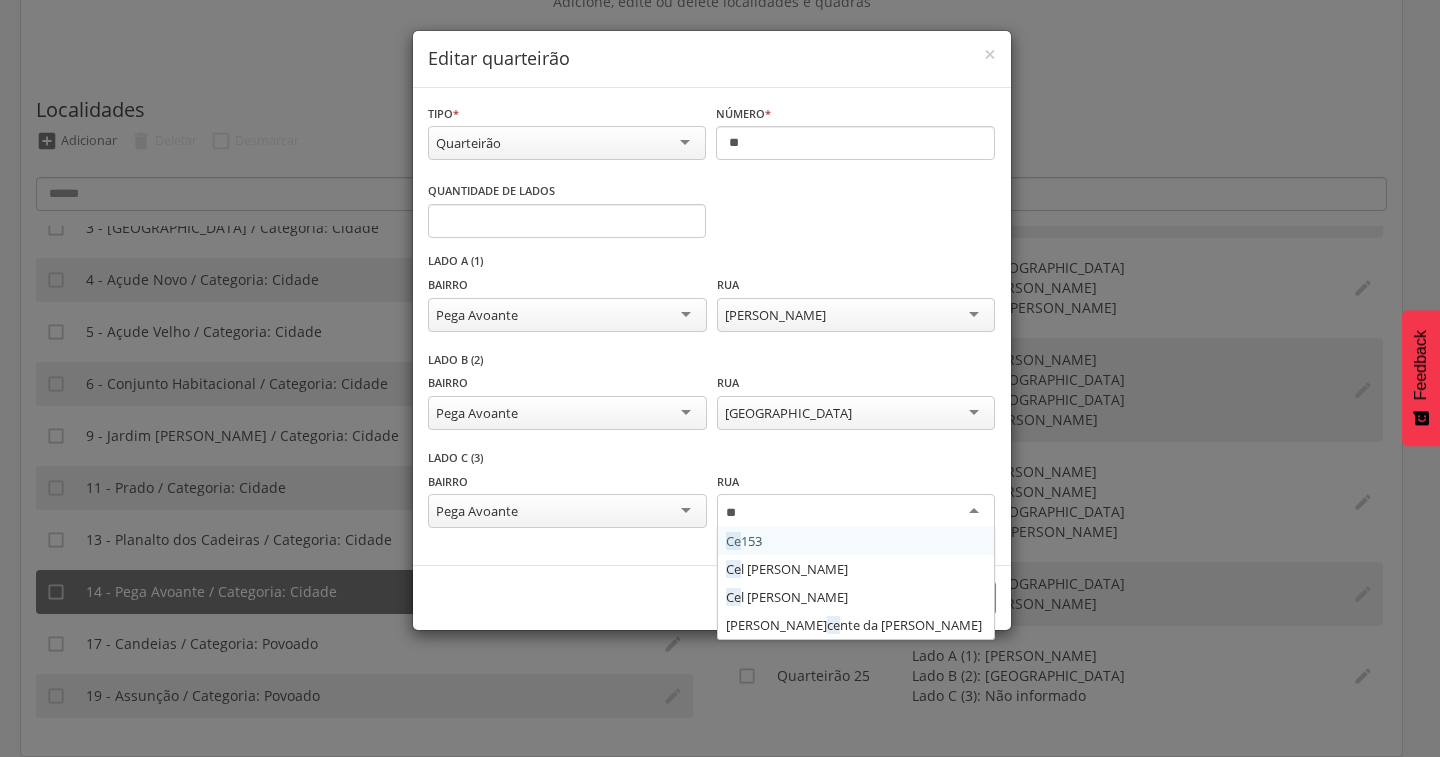 type 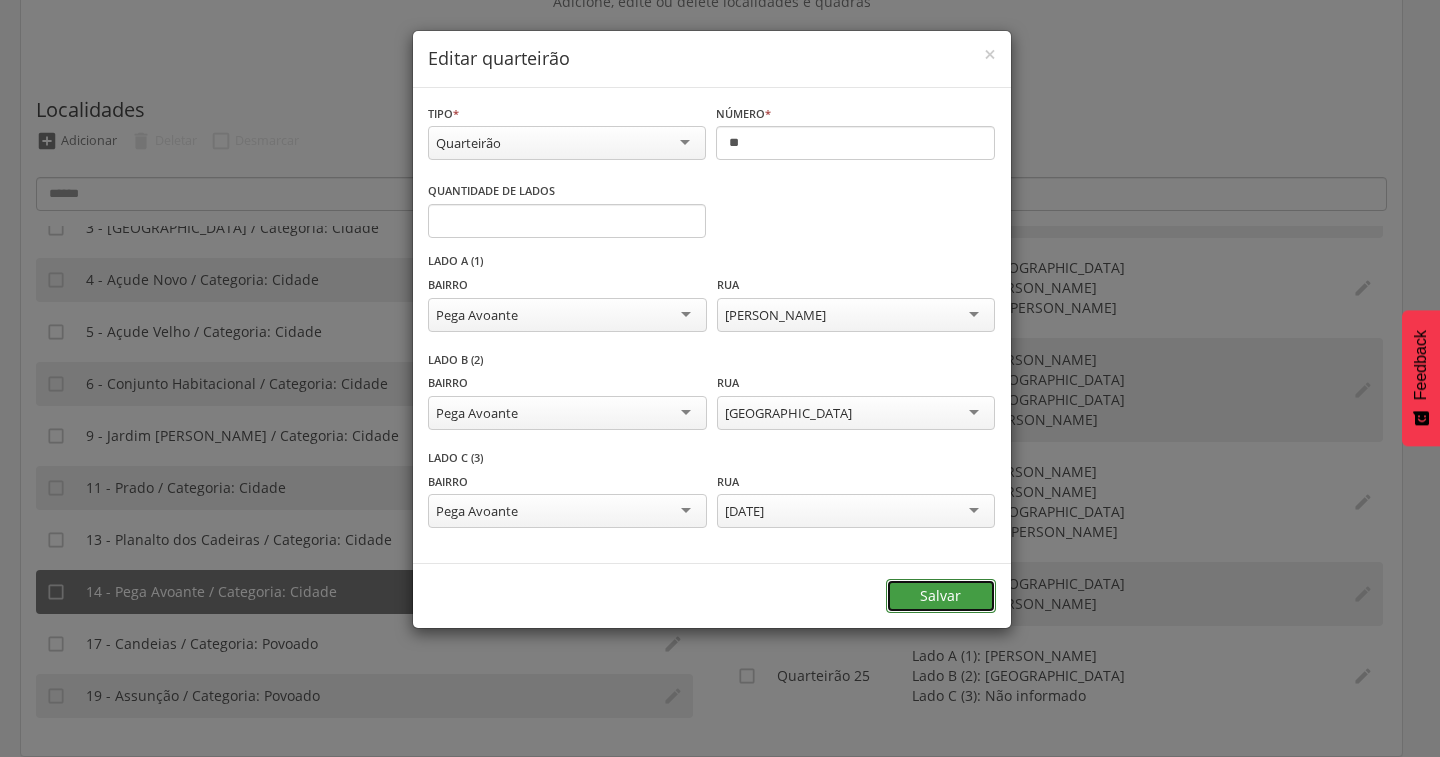 click on "Salvar" at bounding box center [941, 596] 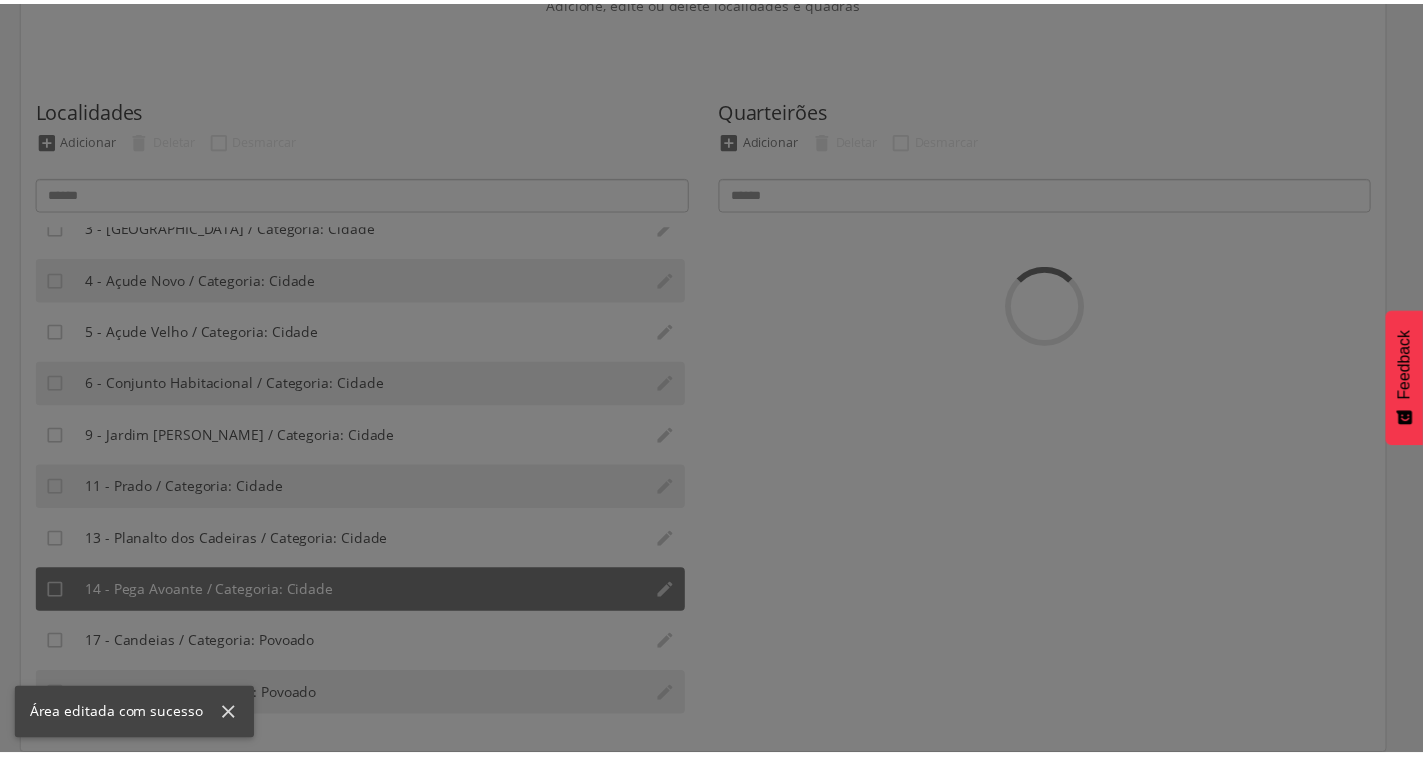 scroll, scrollTop: 0, scrollLeft: 0, axis: both 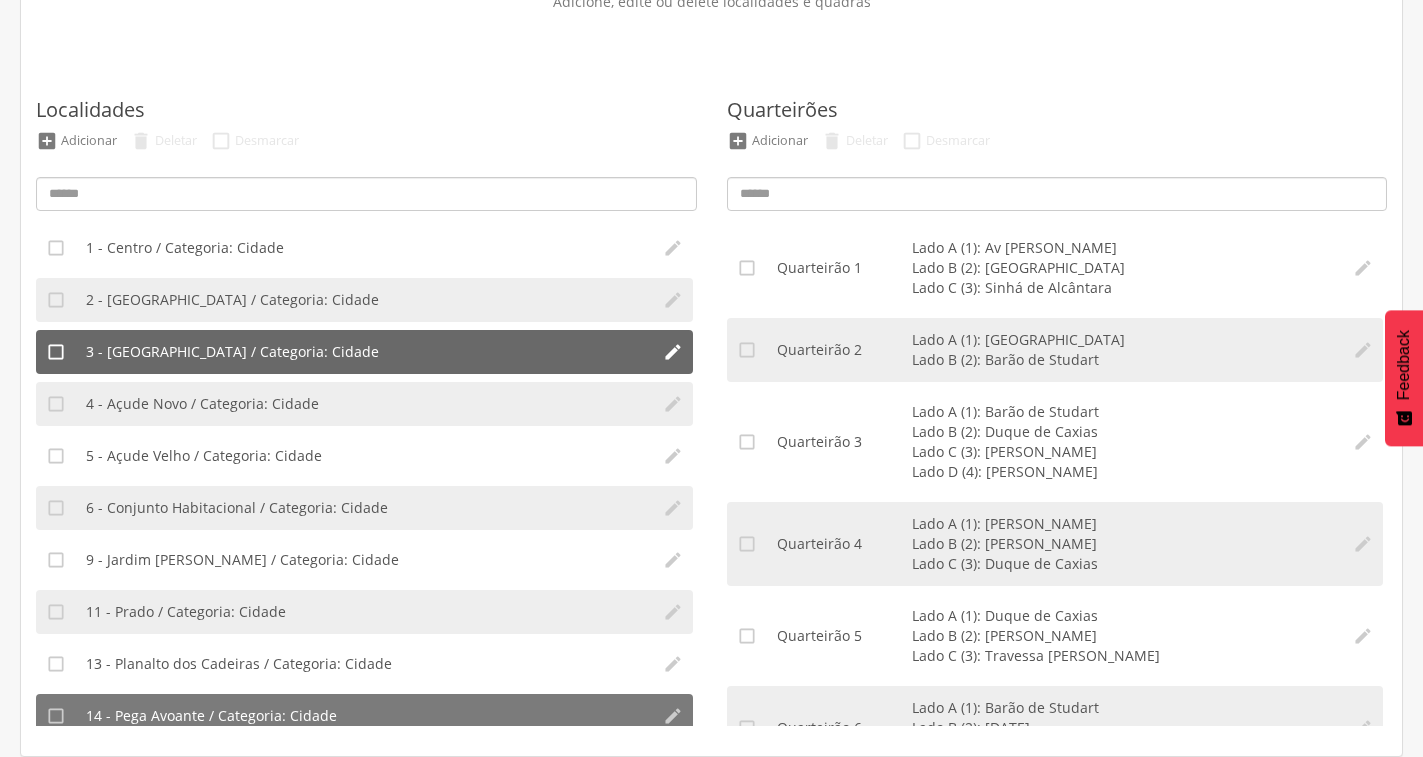 click on "" at bounding box center (673, 352) 